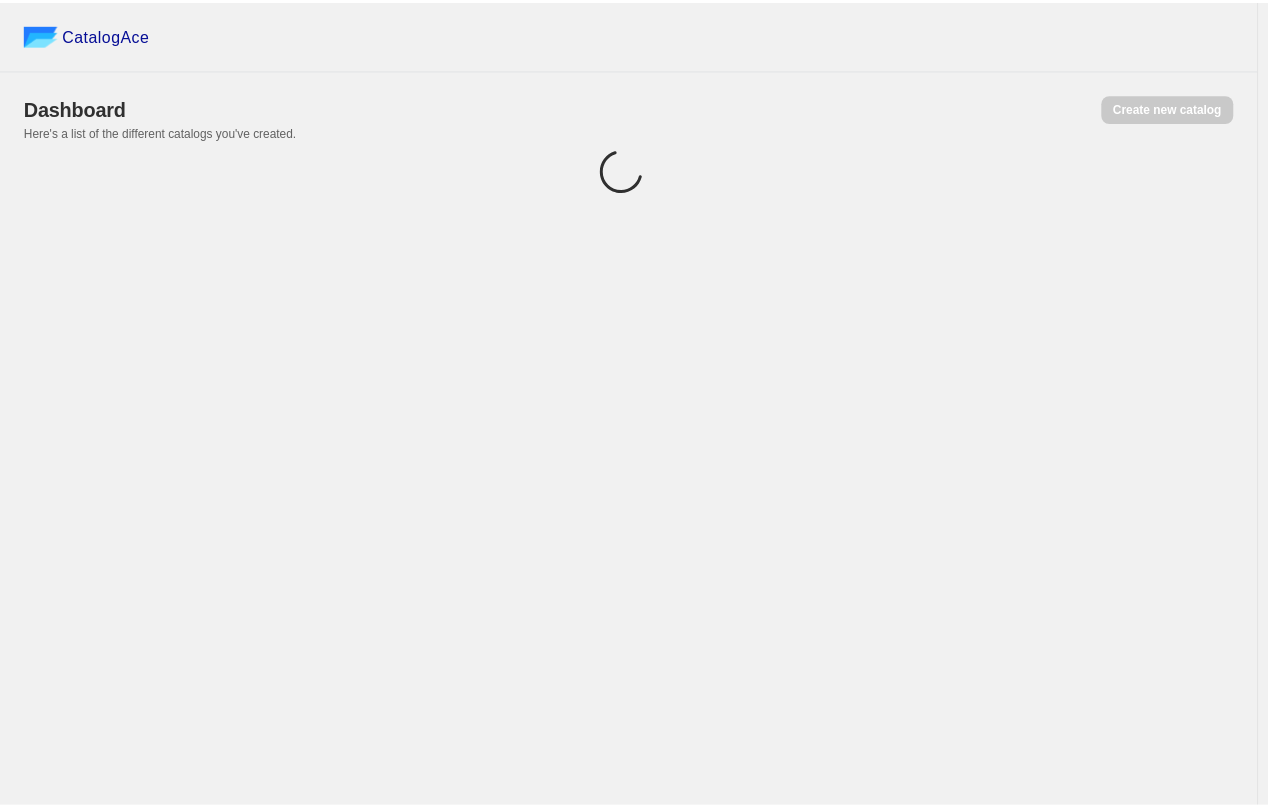 scroll, scrollTop: 0, scrollLeft: 0, axis: both 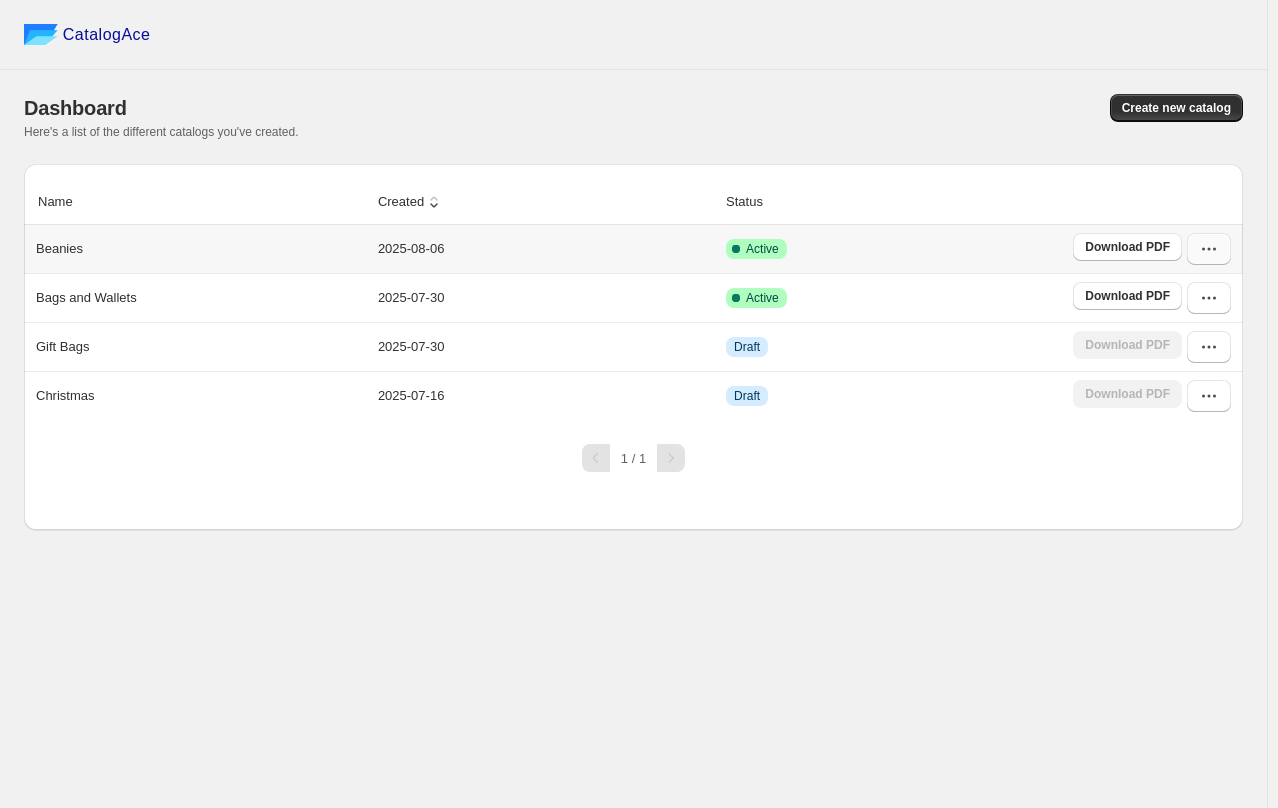 click 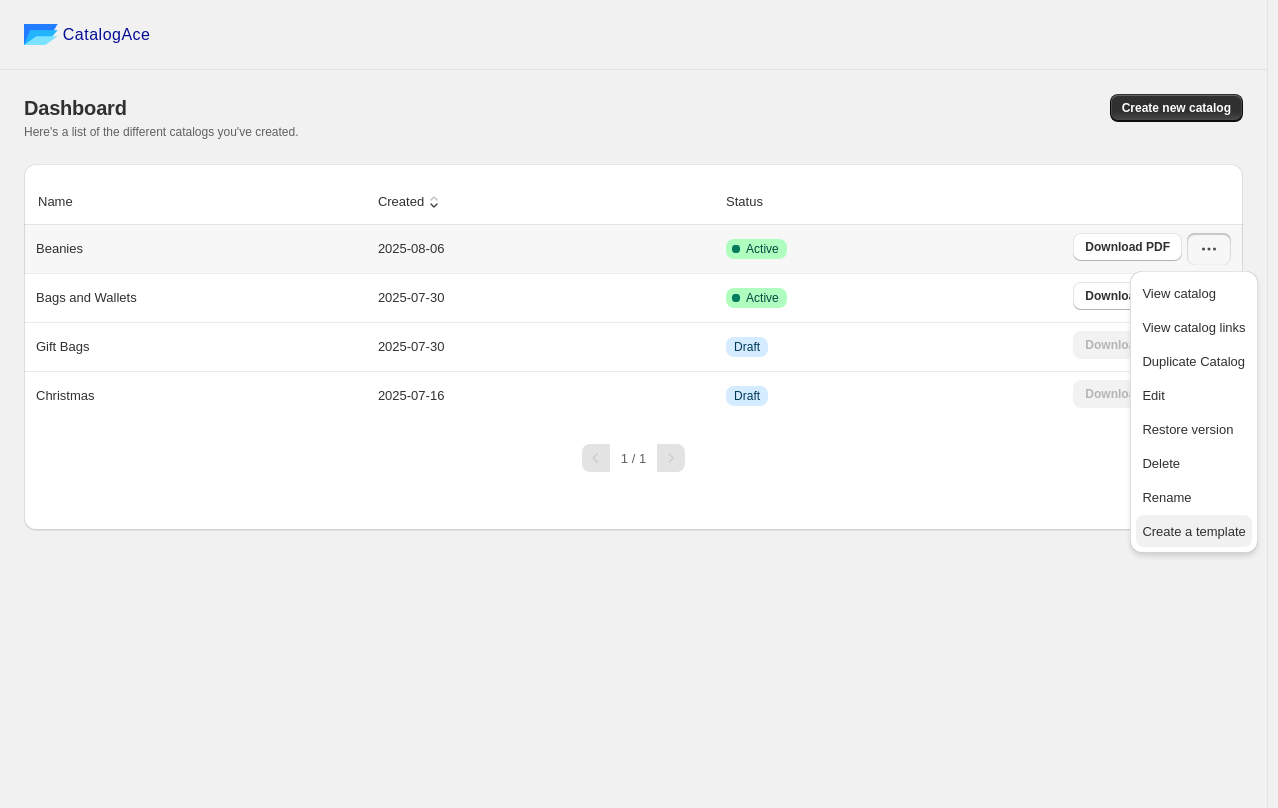 click on "Create a template" at bounding box center [1193, 531] 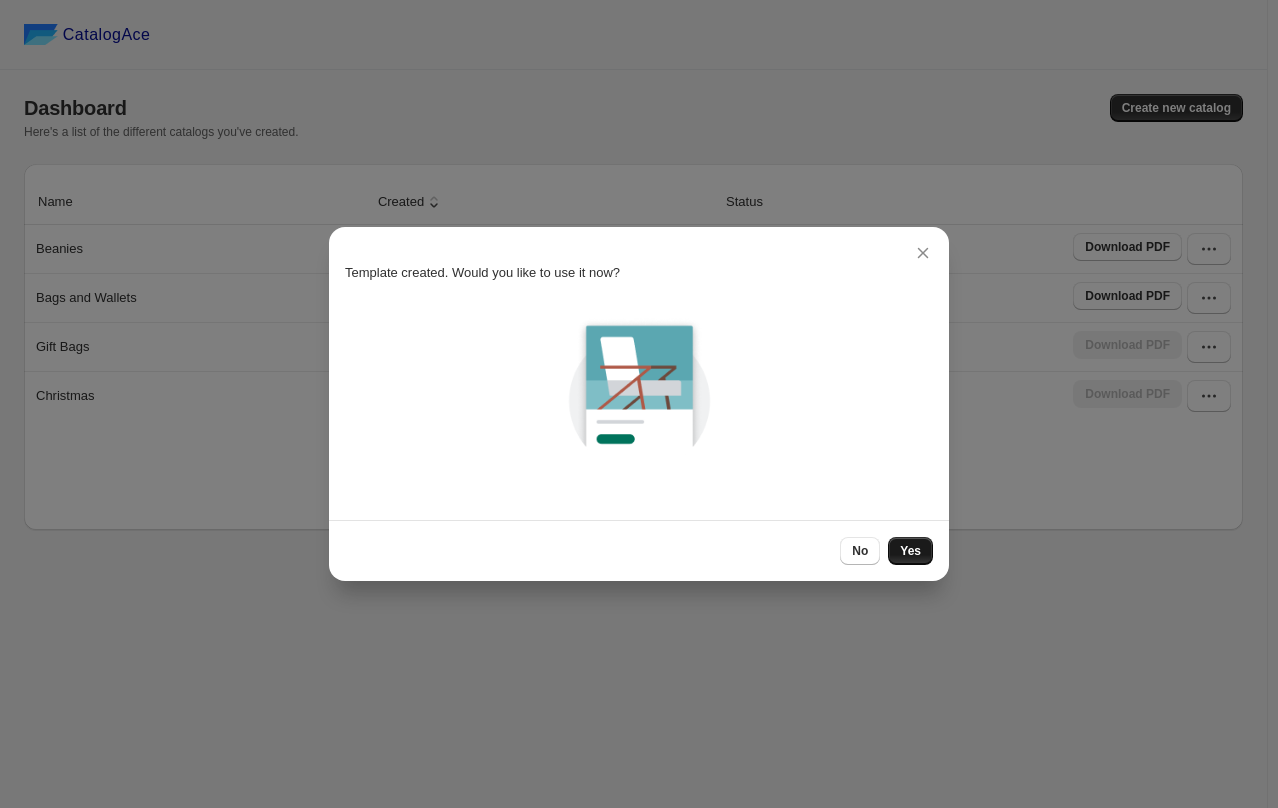 click on "Yes" at bounding box center [910, 551] 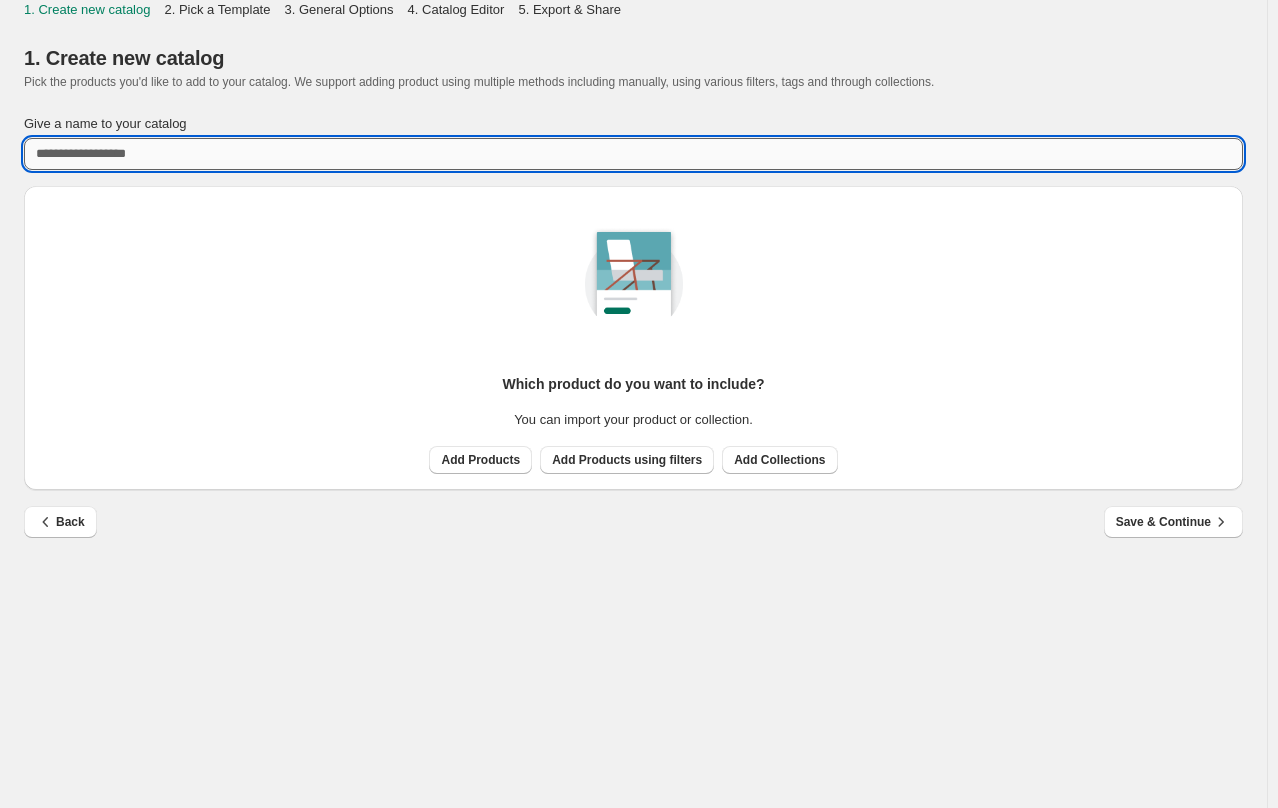 click on "Give a name to your catalog" at bounding box center (633, 154) 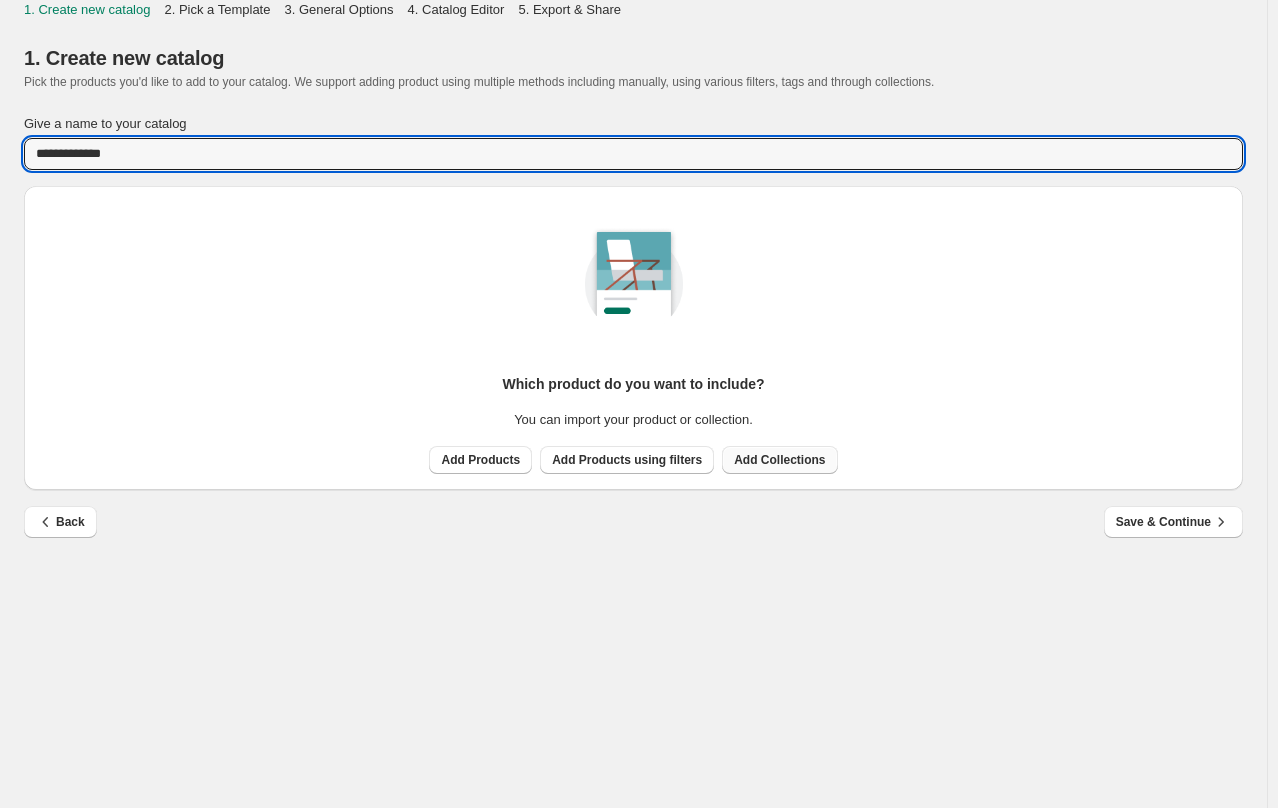 type on "**********" 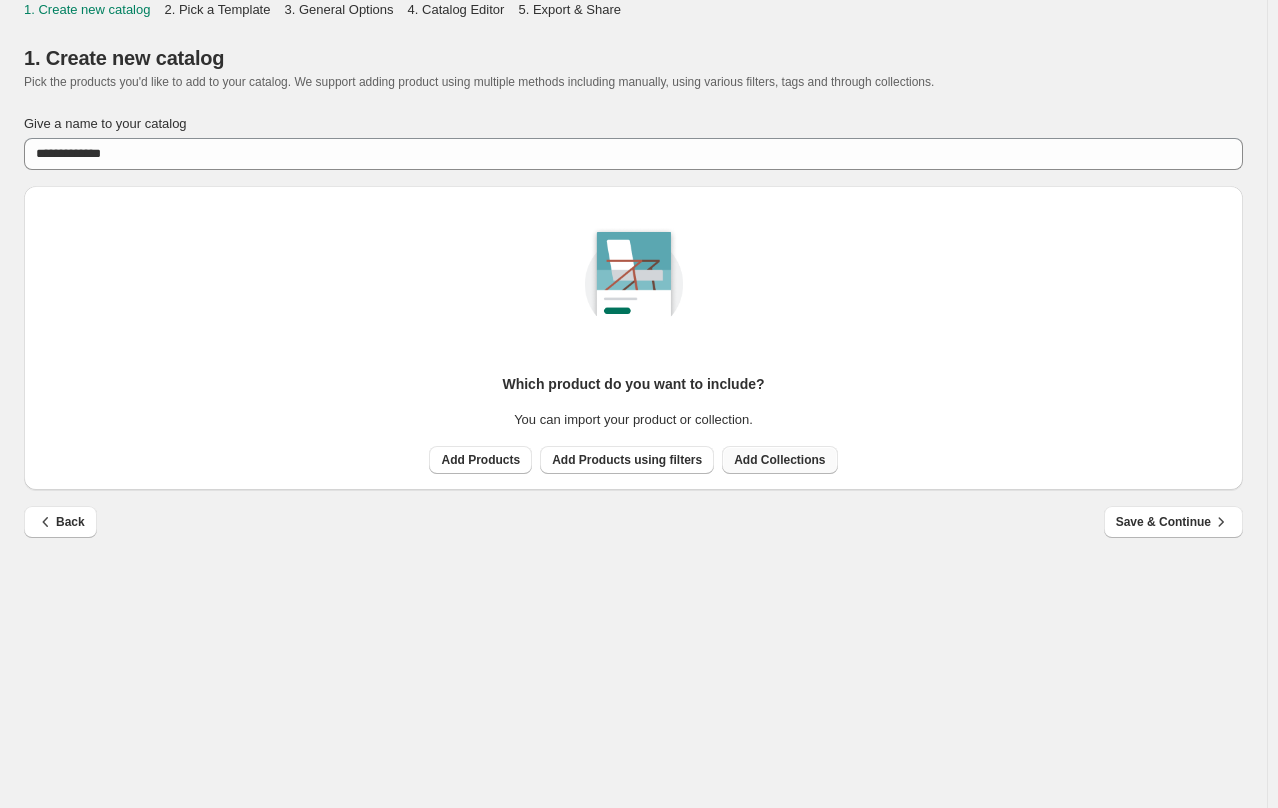 click on "Add Collections" at bounding box center [779, 460] 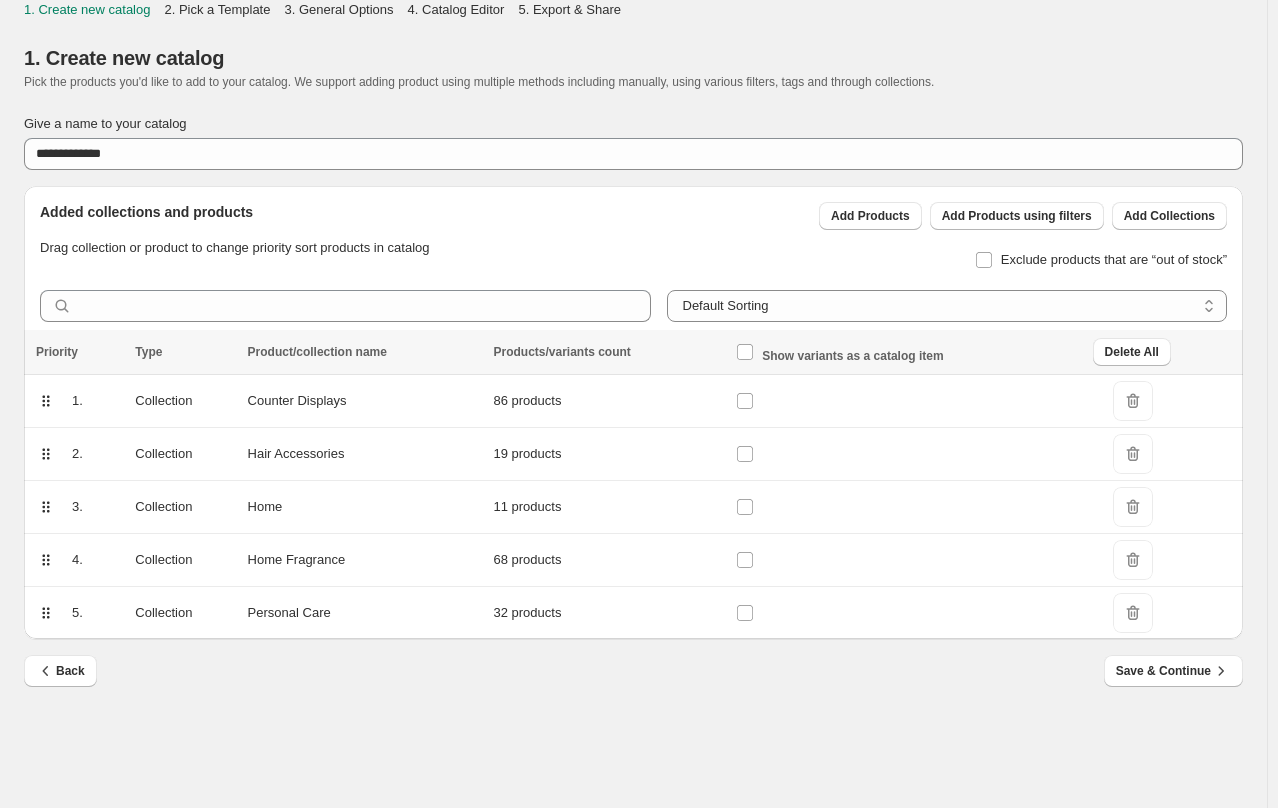 click at bounding box center (908, 507) 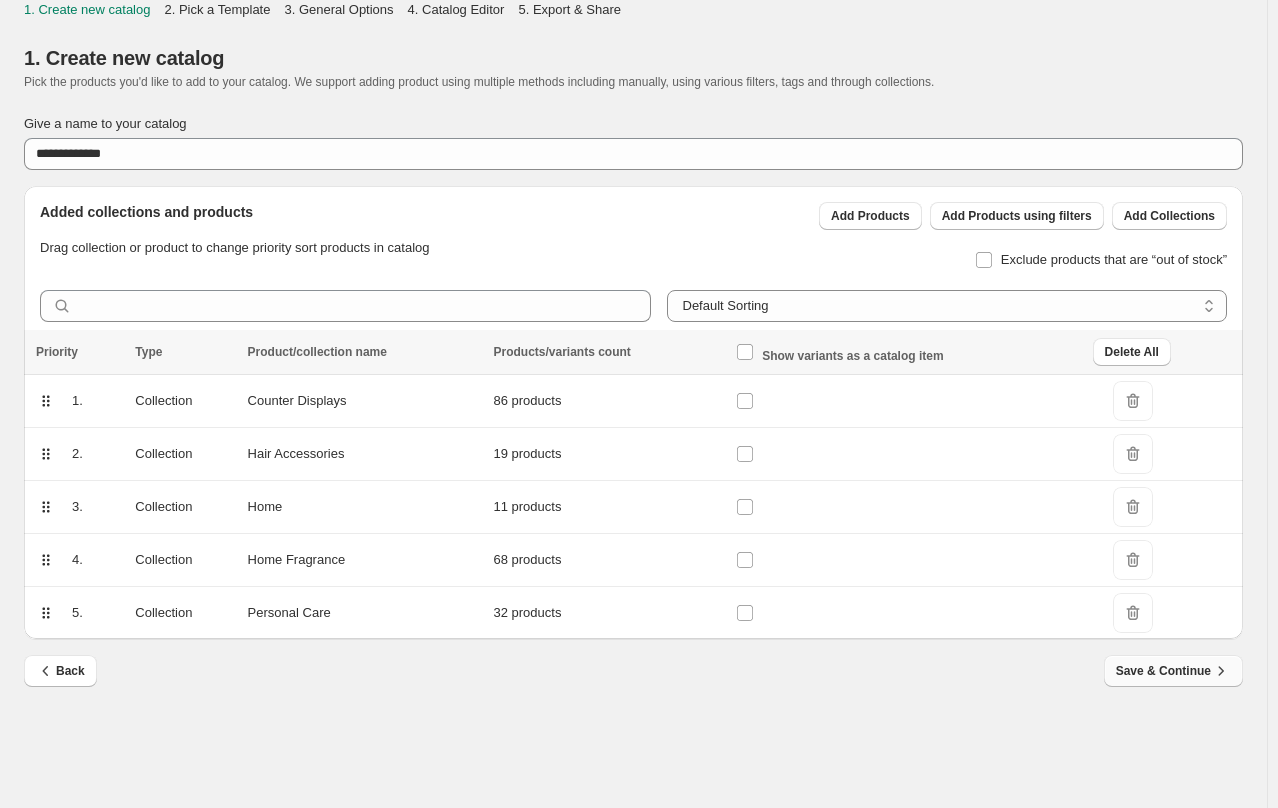 click on "Save & Continue" at bounding box center [1173, 671] 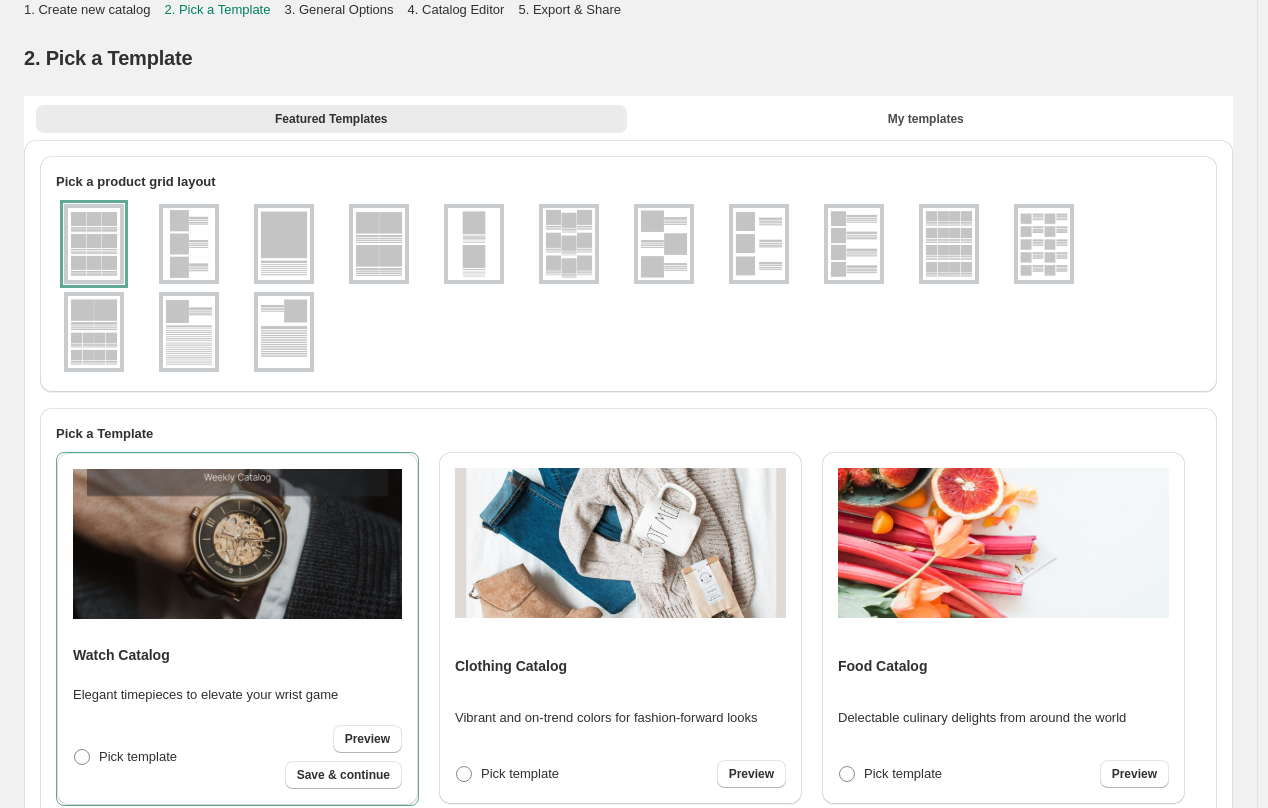click at bounding box center [1044, 244] 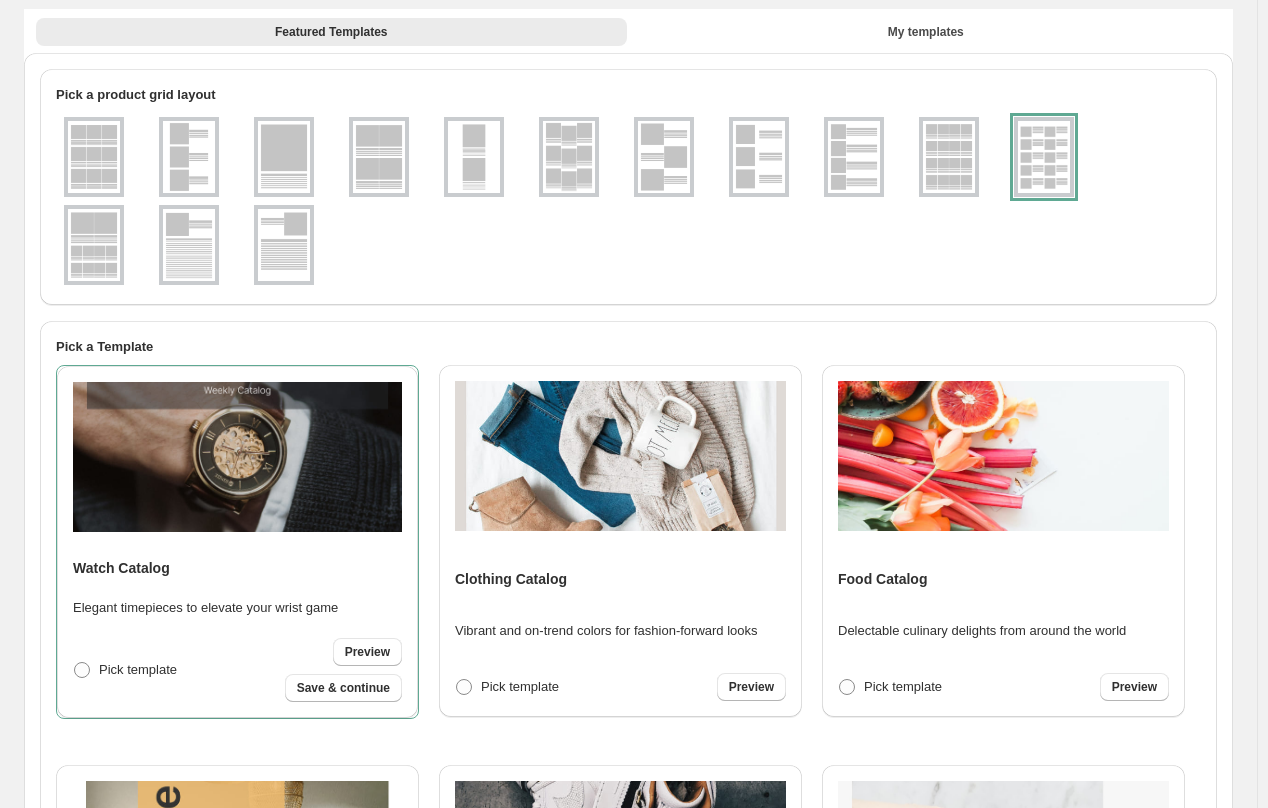 scroll, scrollTop: 200, scrollLeft: 0, axis: vertical 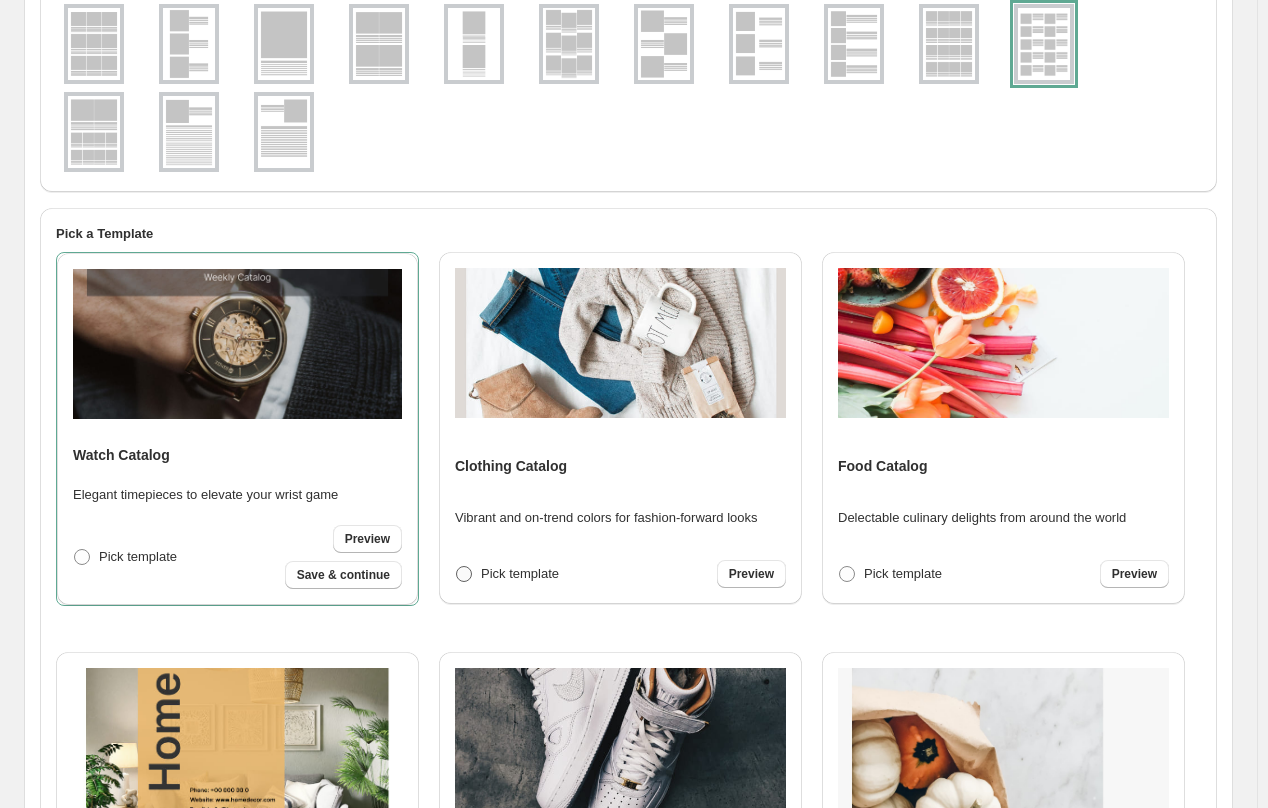 click on "Pick template" at bounding box center (520, 573) 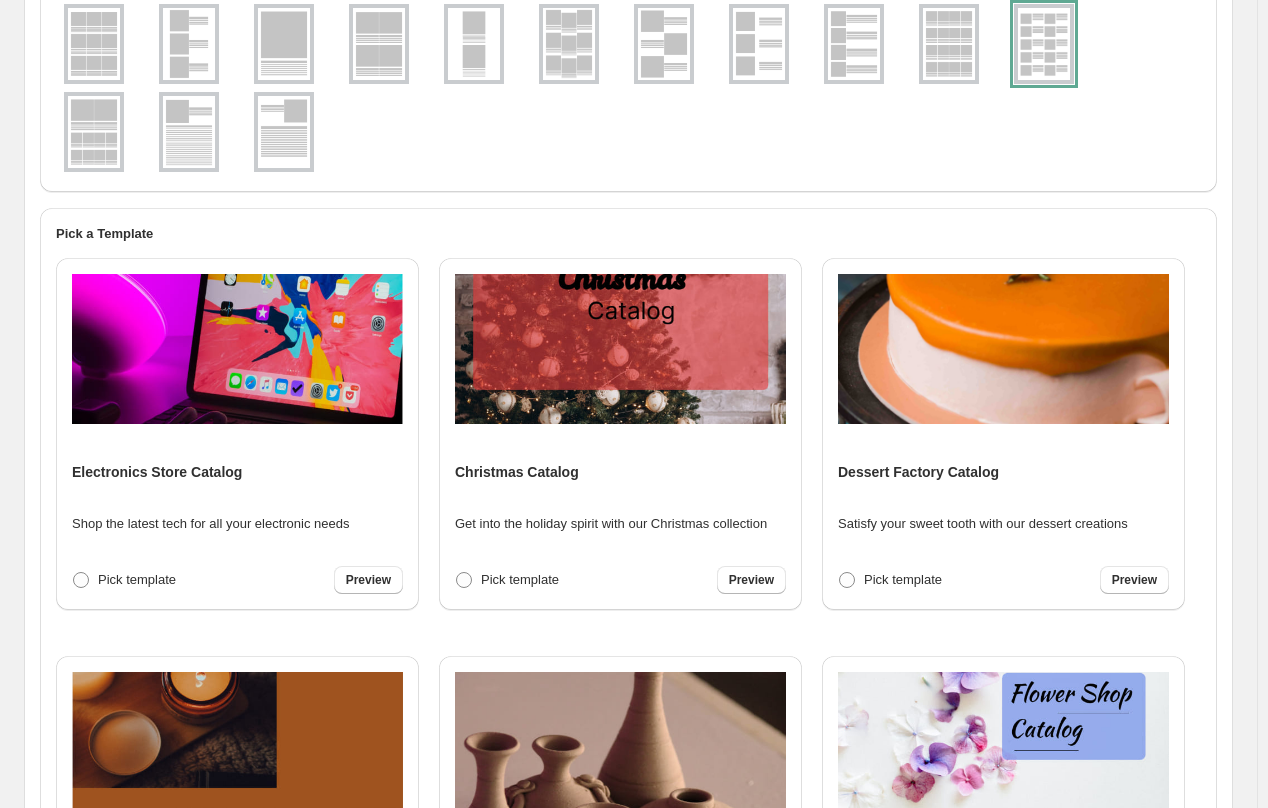 scroll, scrollTop: 2780, scrollLeft: 0, axis: vertical 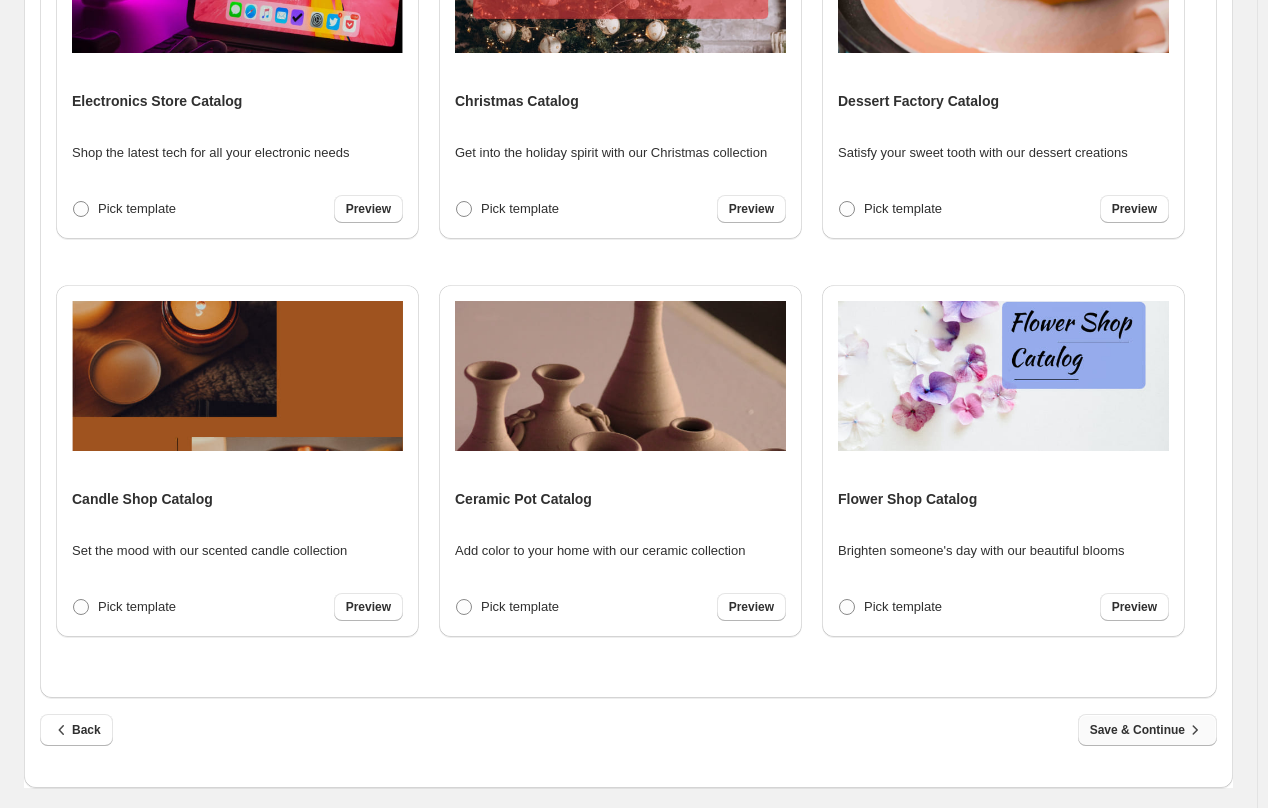 click on "Save & Continue" at bounding box center [1147, 730] 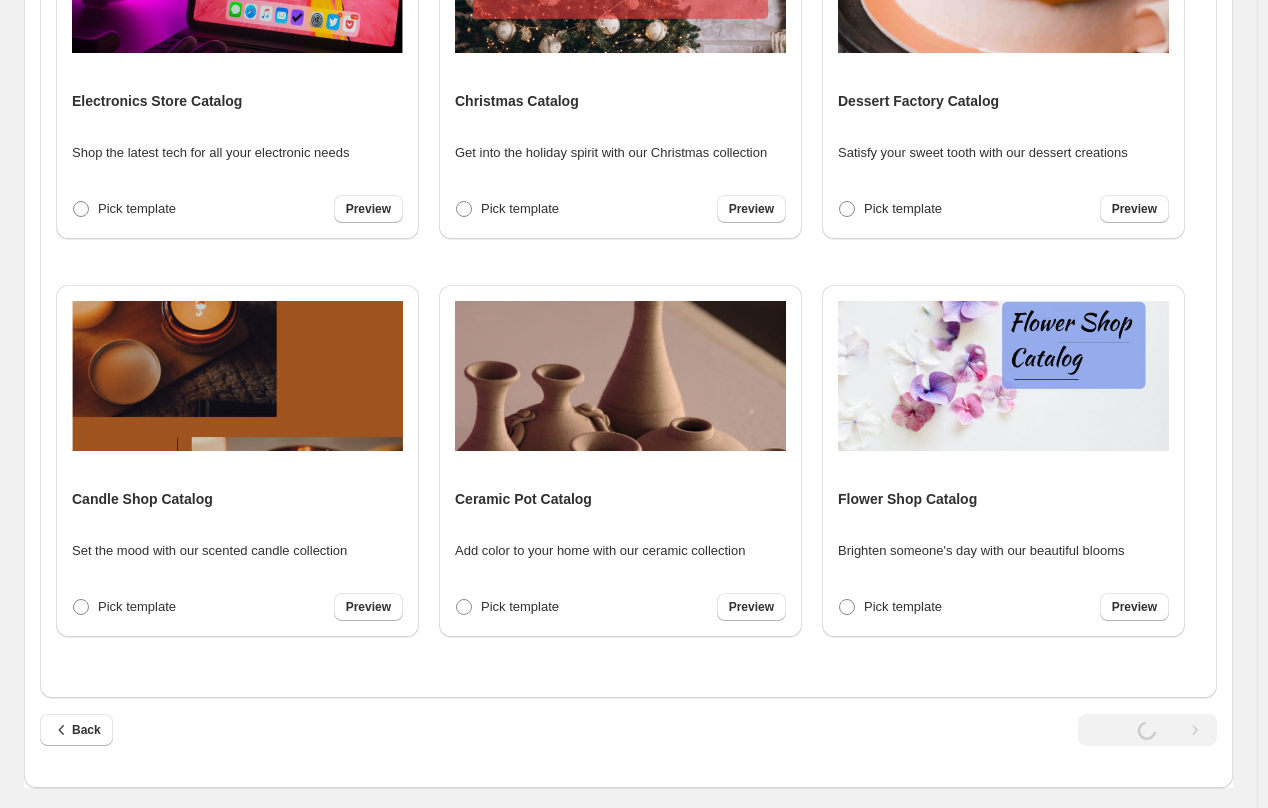 select on "**********" 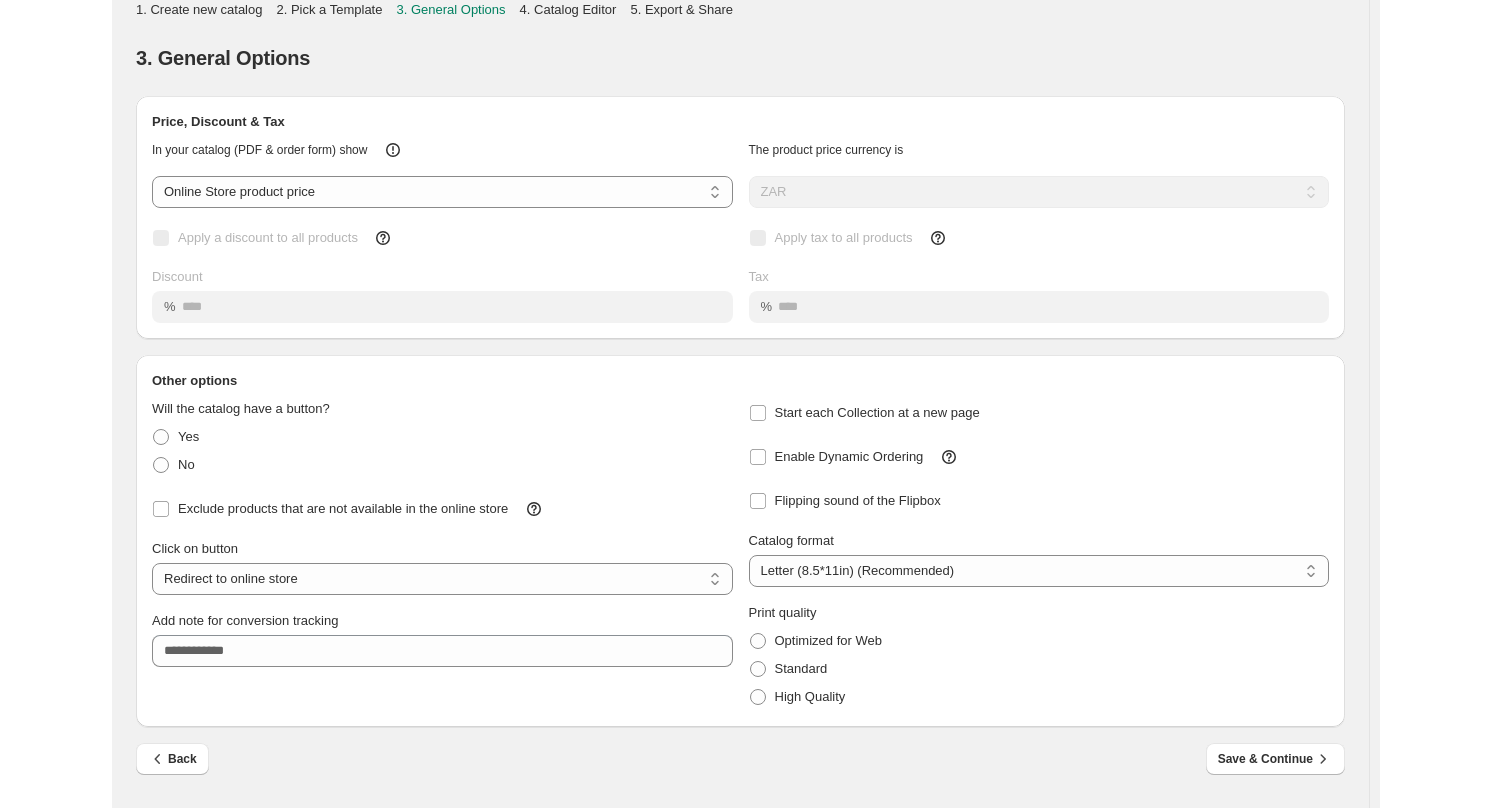 scroll, scrollTop: 0, scrollLeft: 0, axis: both 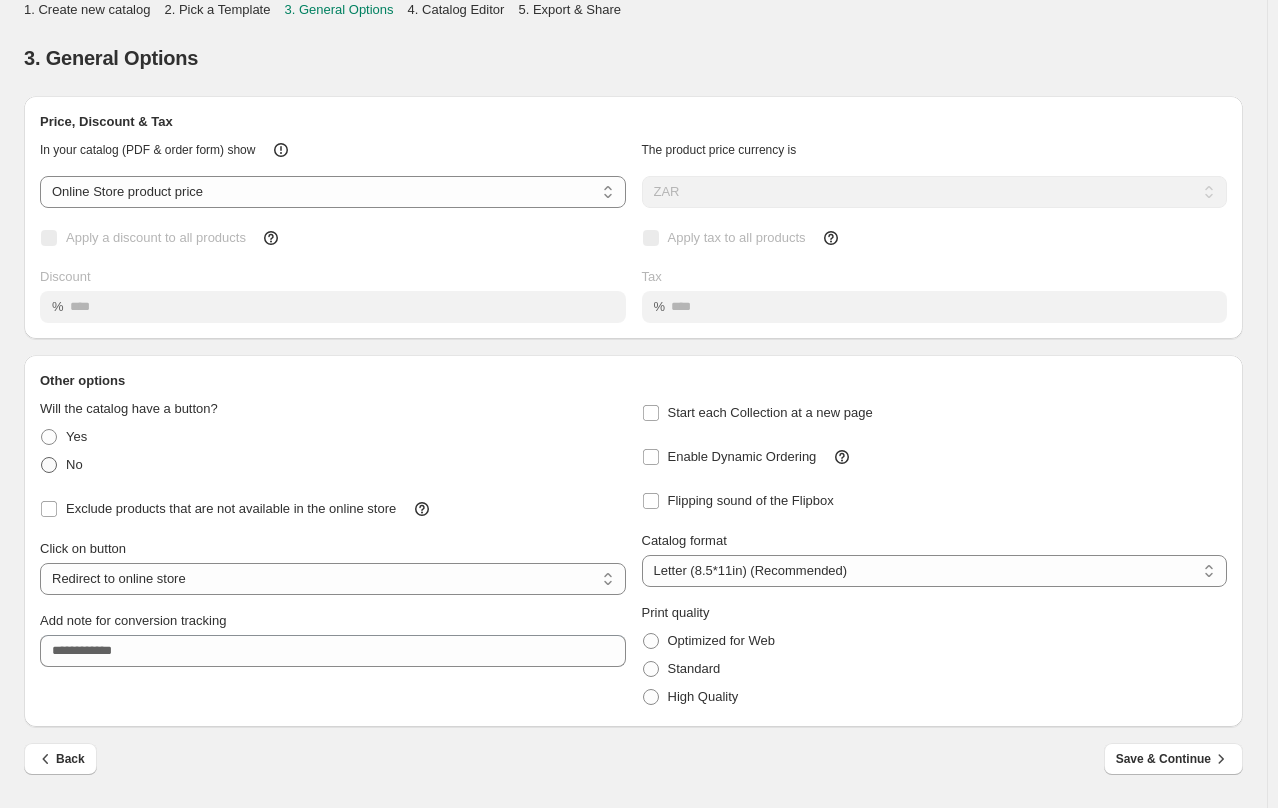 click on "No" at bounding box center (74, 464) 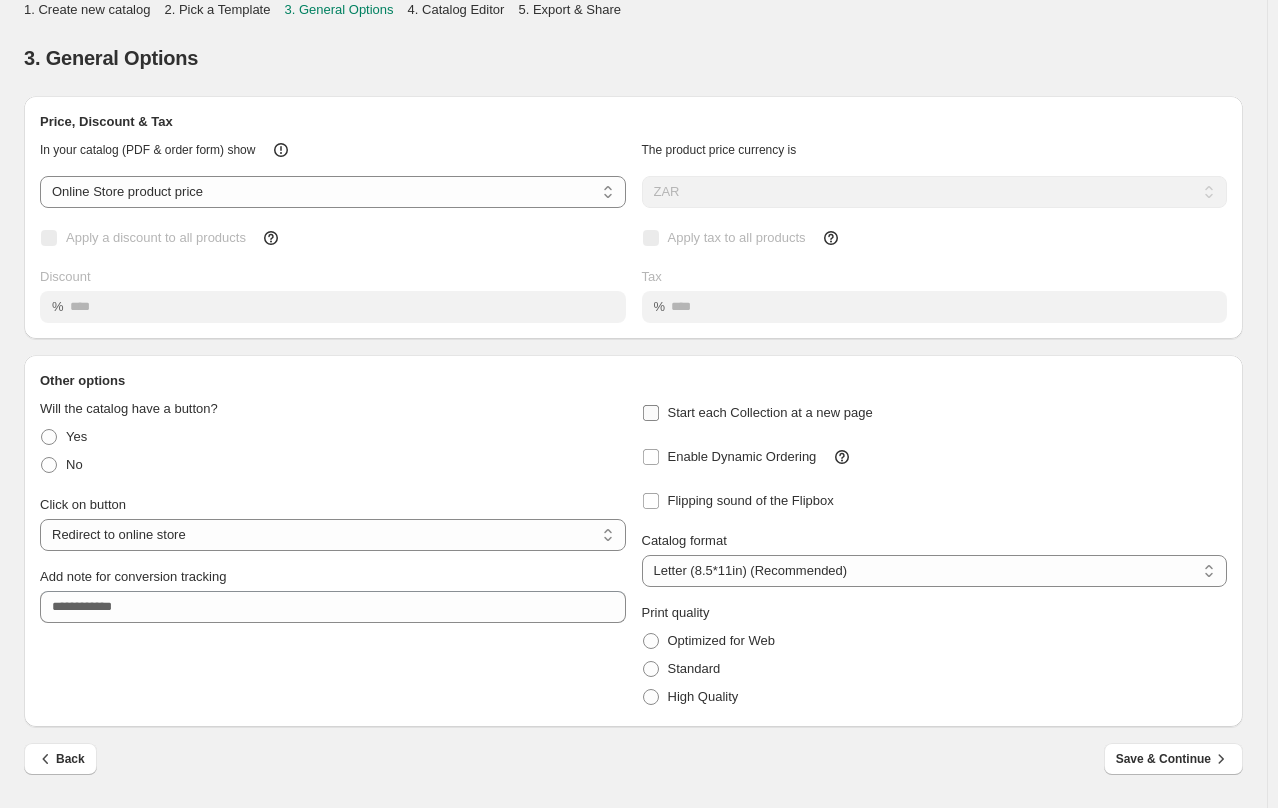 click on "Start each Collection at a new page" at bounding box center [770, 412] 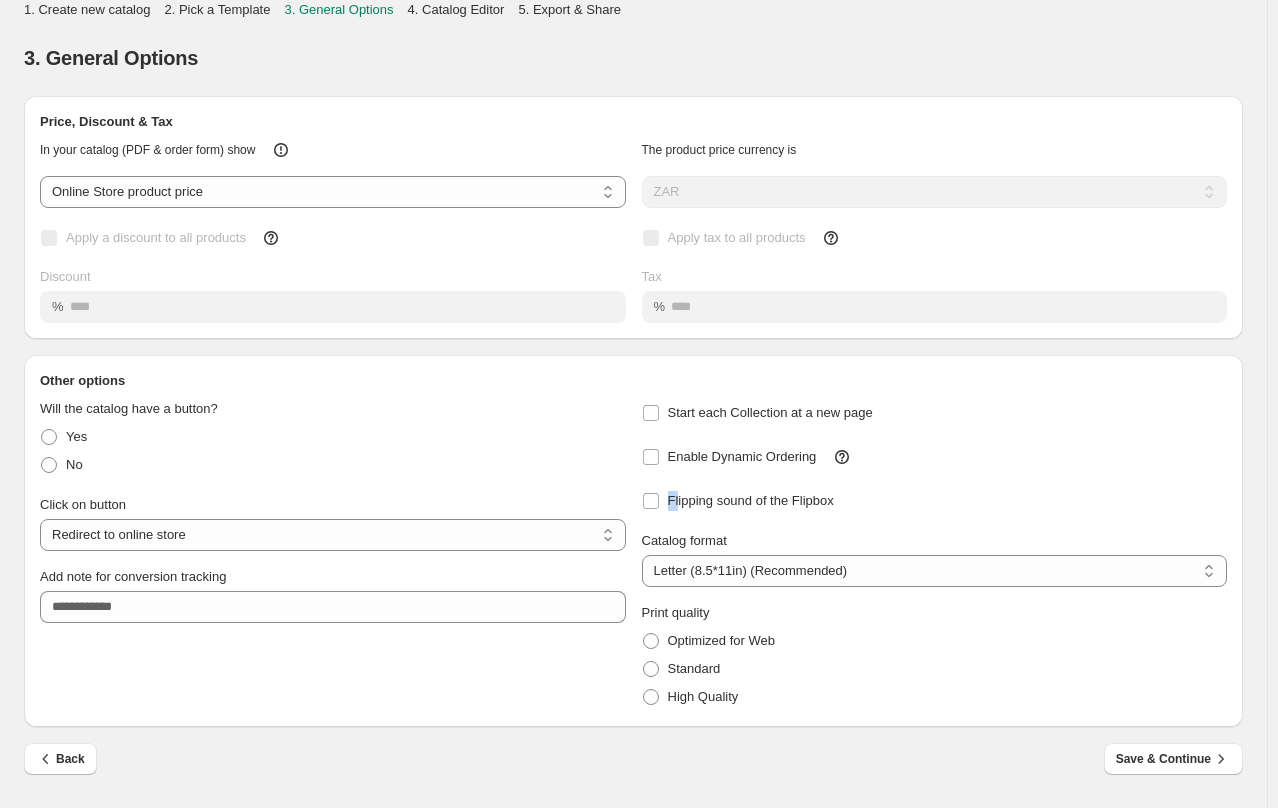 click on "**********" at bounding box center (935, 547) 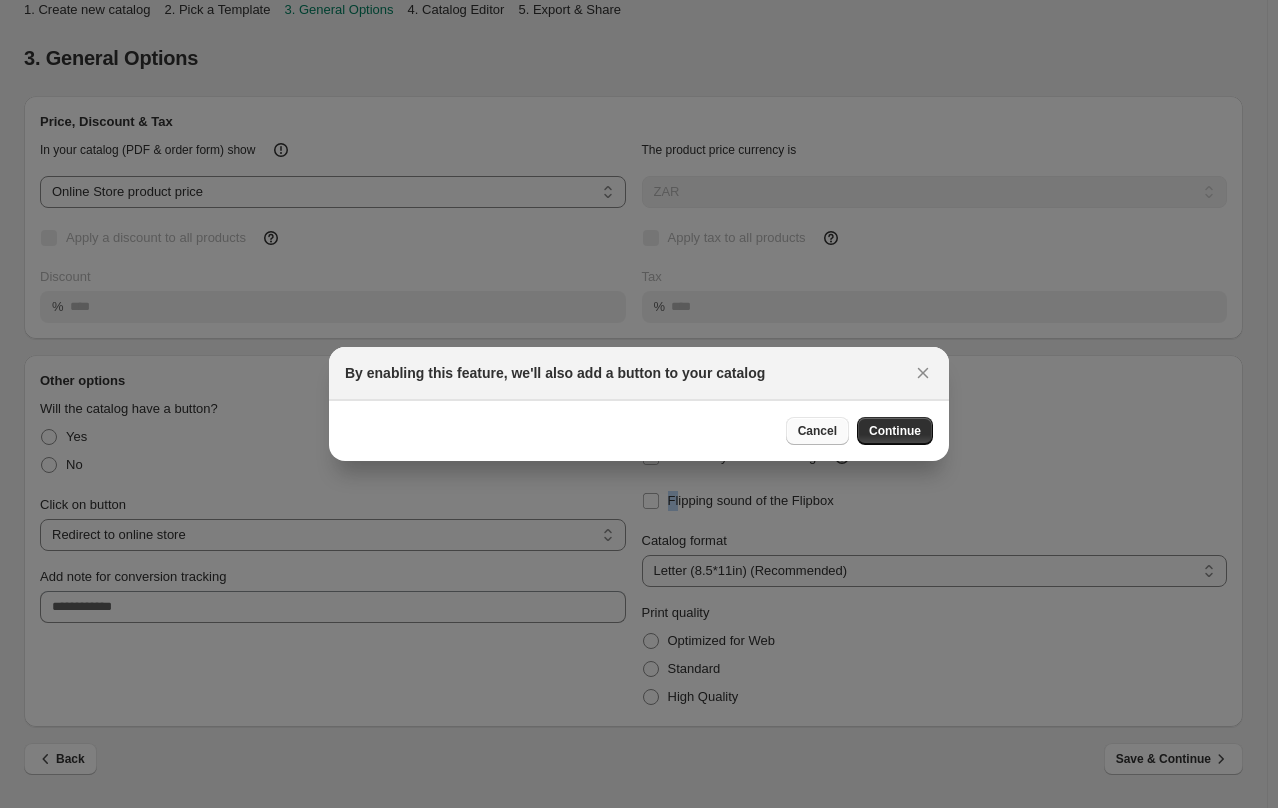 click on "Cancel" at bounding box center [817, 431] 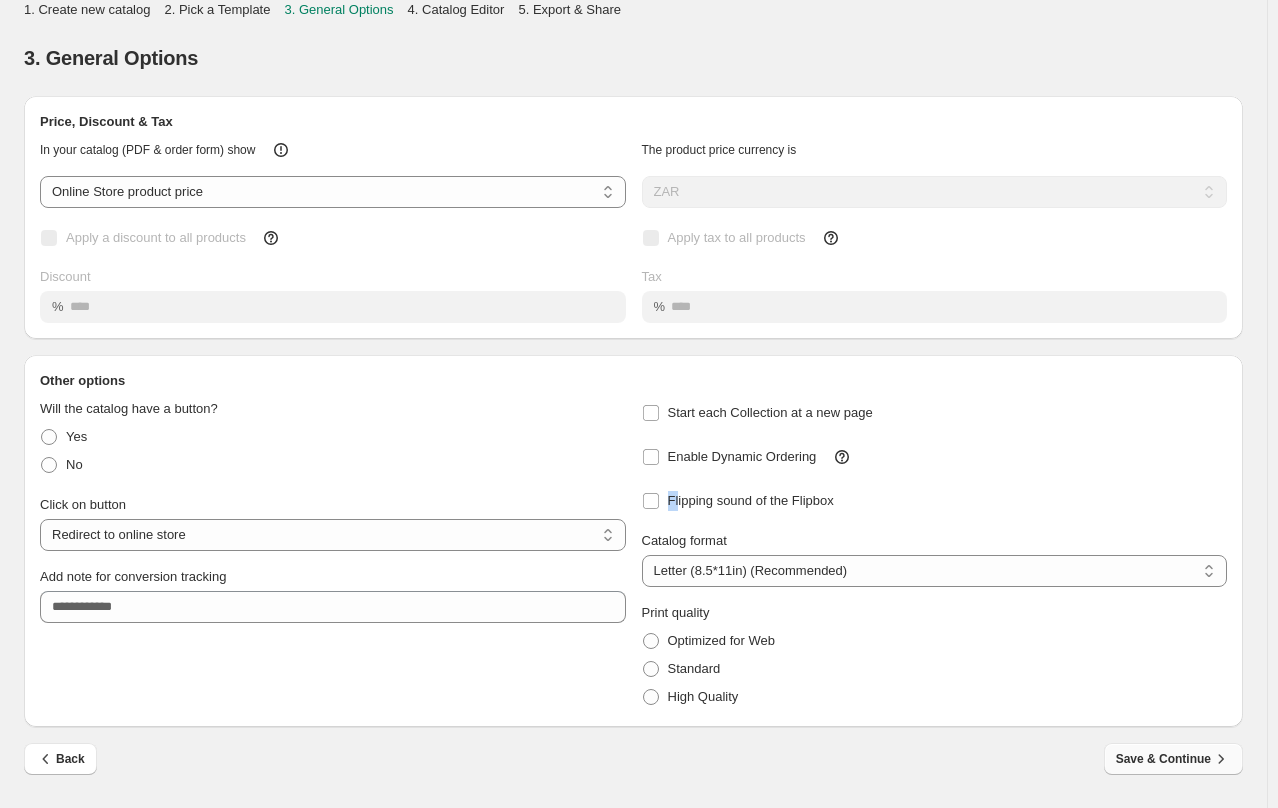click on "Save & Continue" at bounding box center (1173, 759) 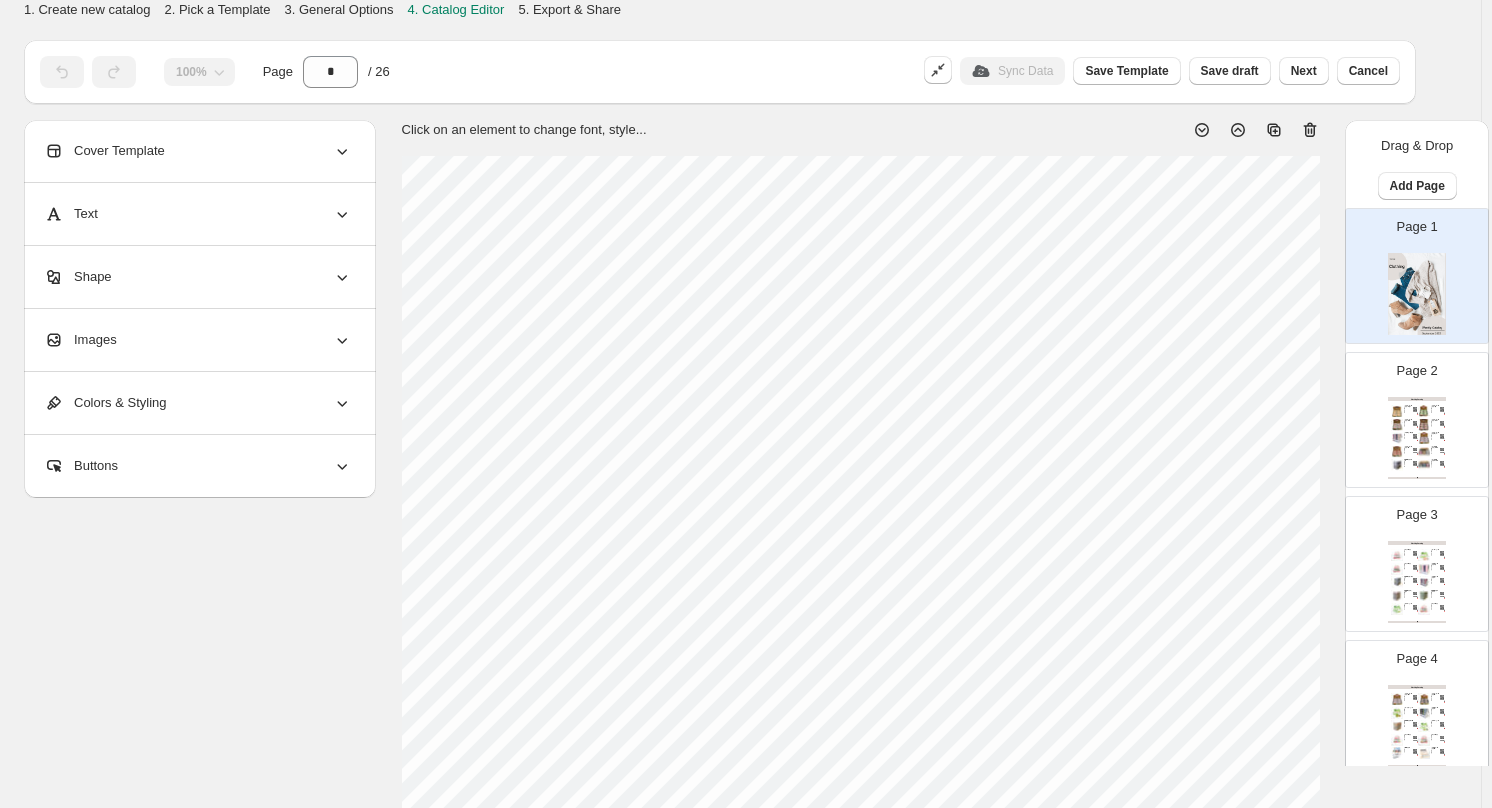 click 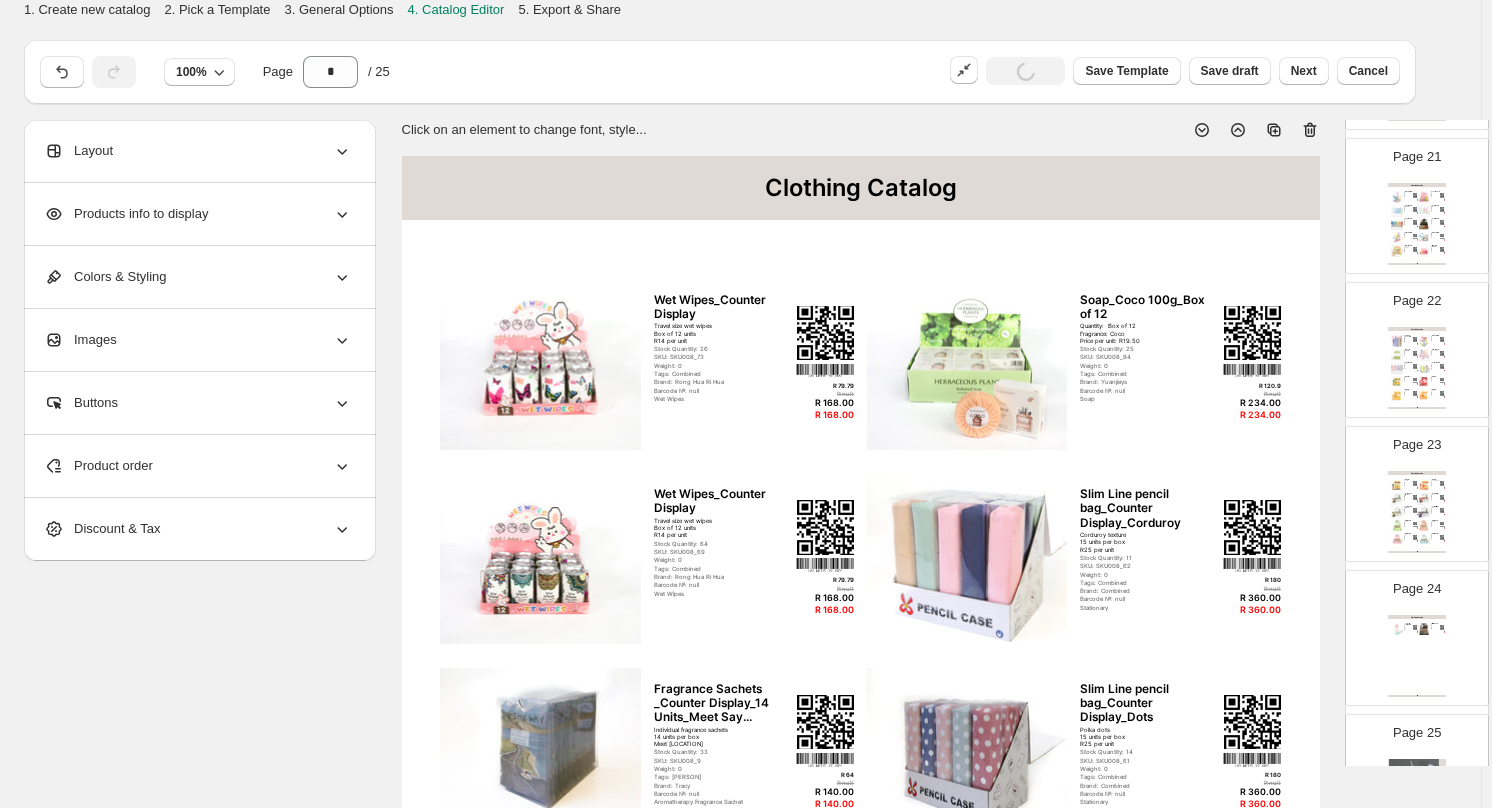 scroll, scrollTop: 3086, scrollLeft: 0, axis: vertical 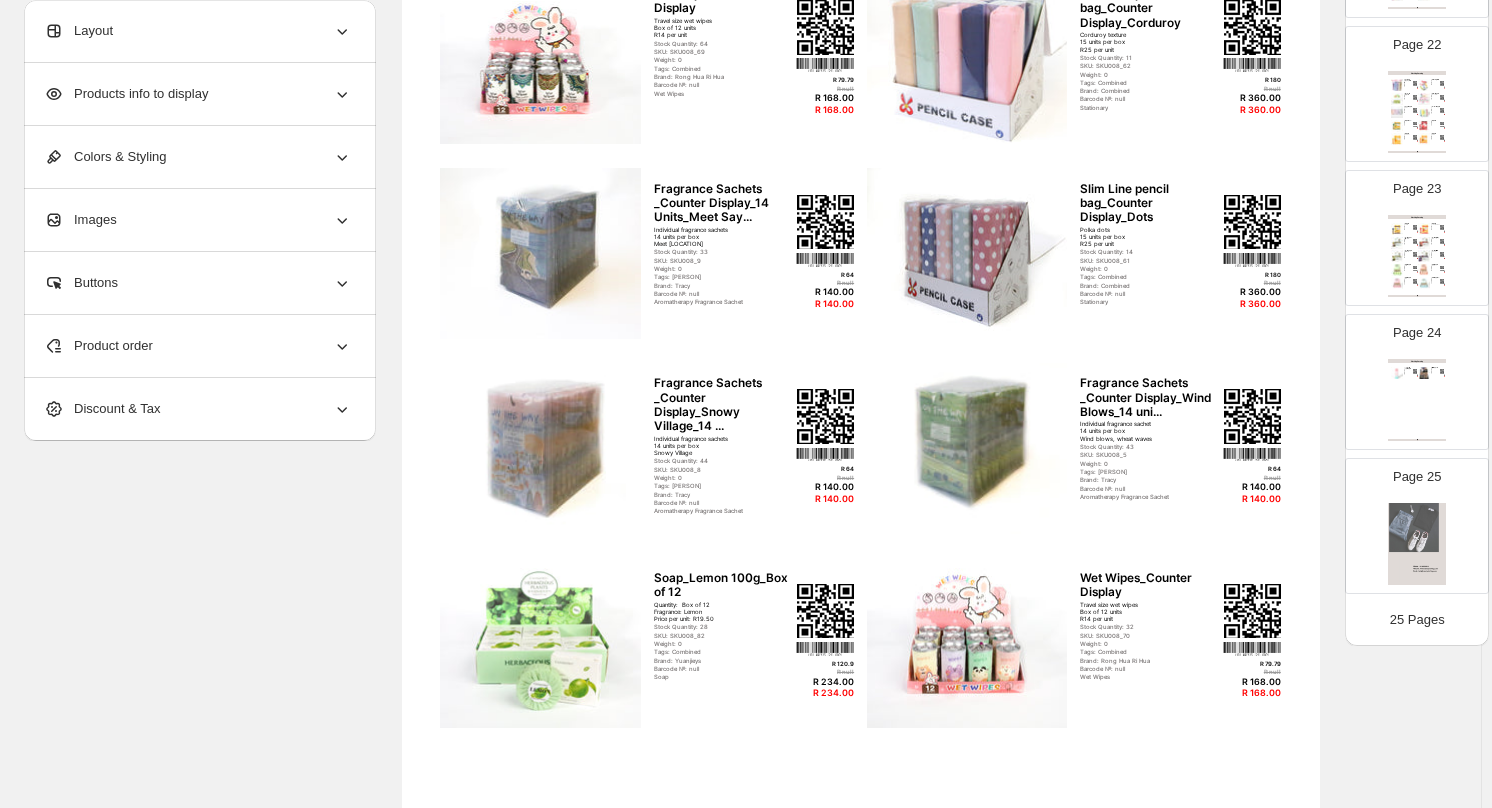click at bounding box center [1417, 544] 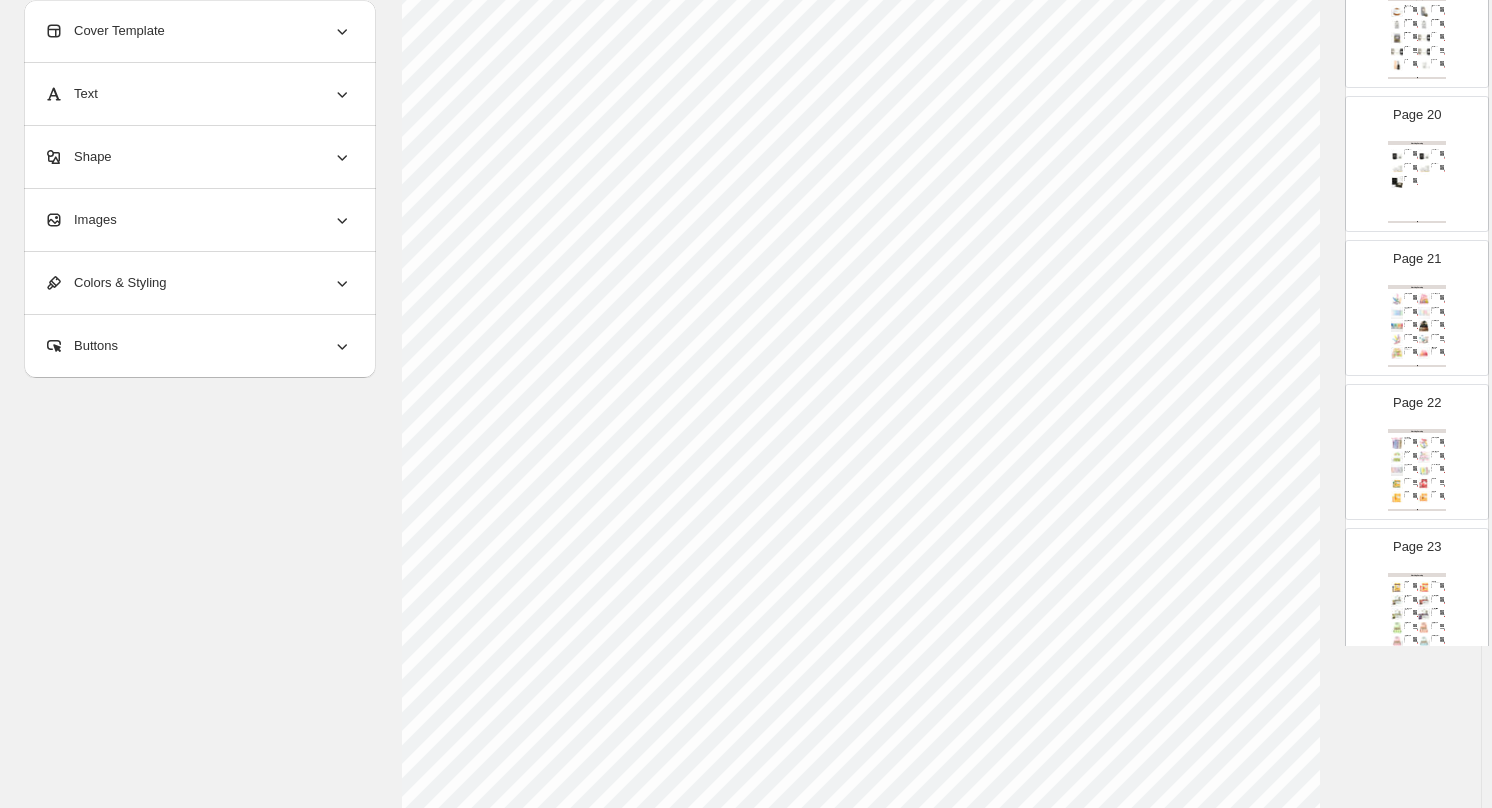 scroll, scrollTop: 2386, scrollLeft: 0, axis: vertical 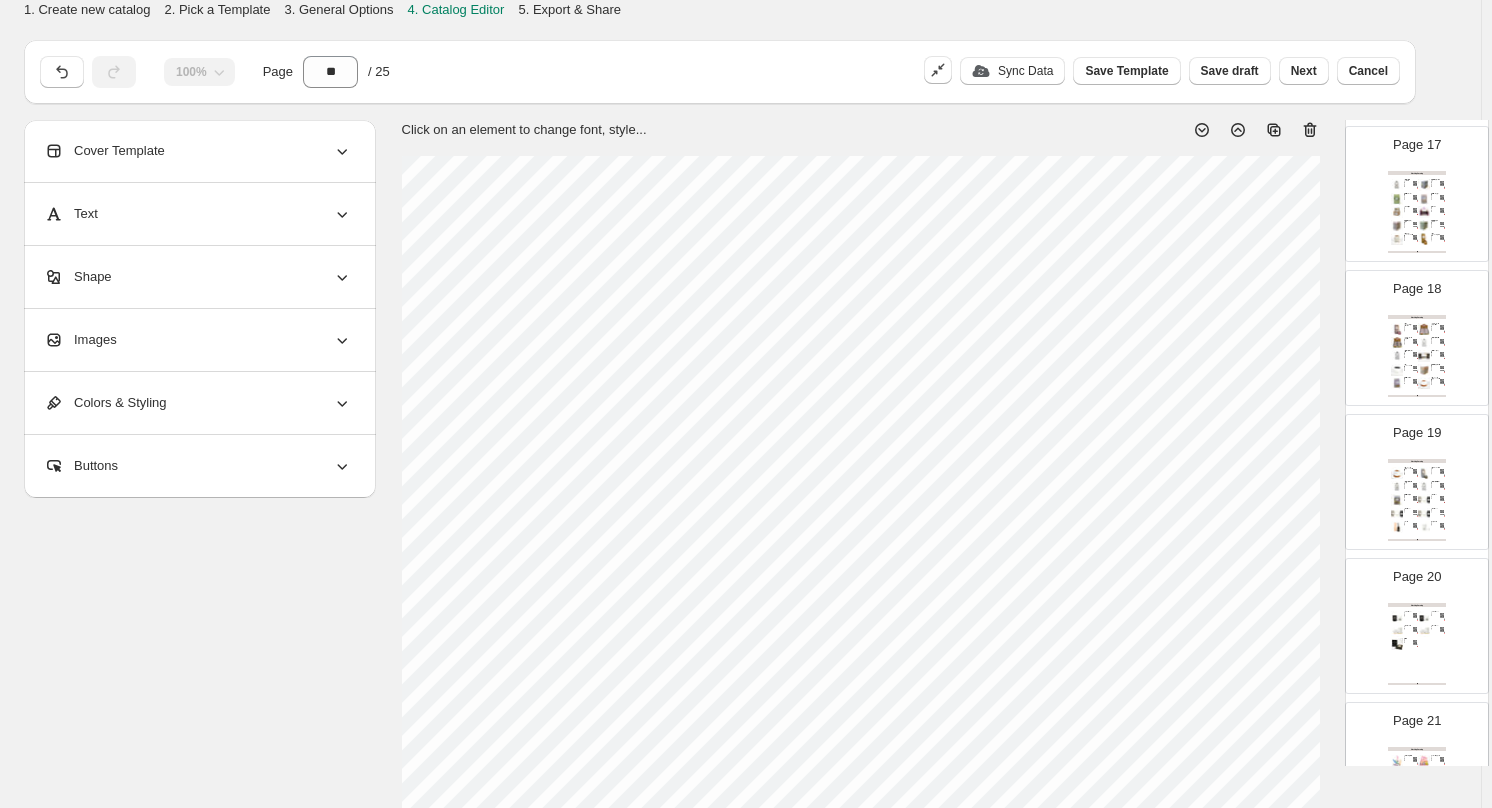 click 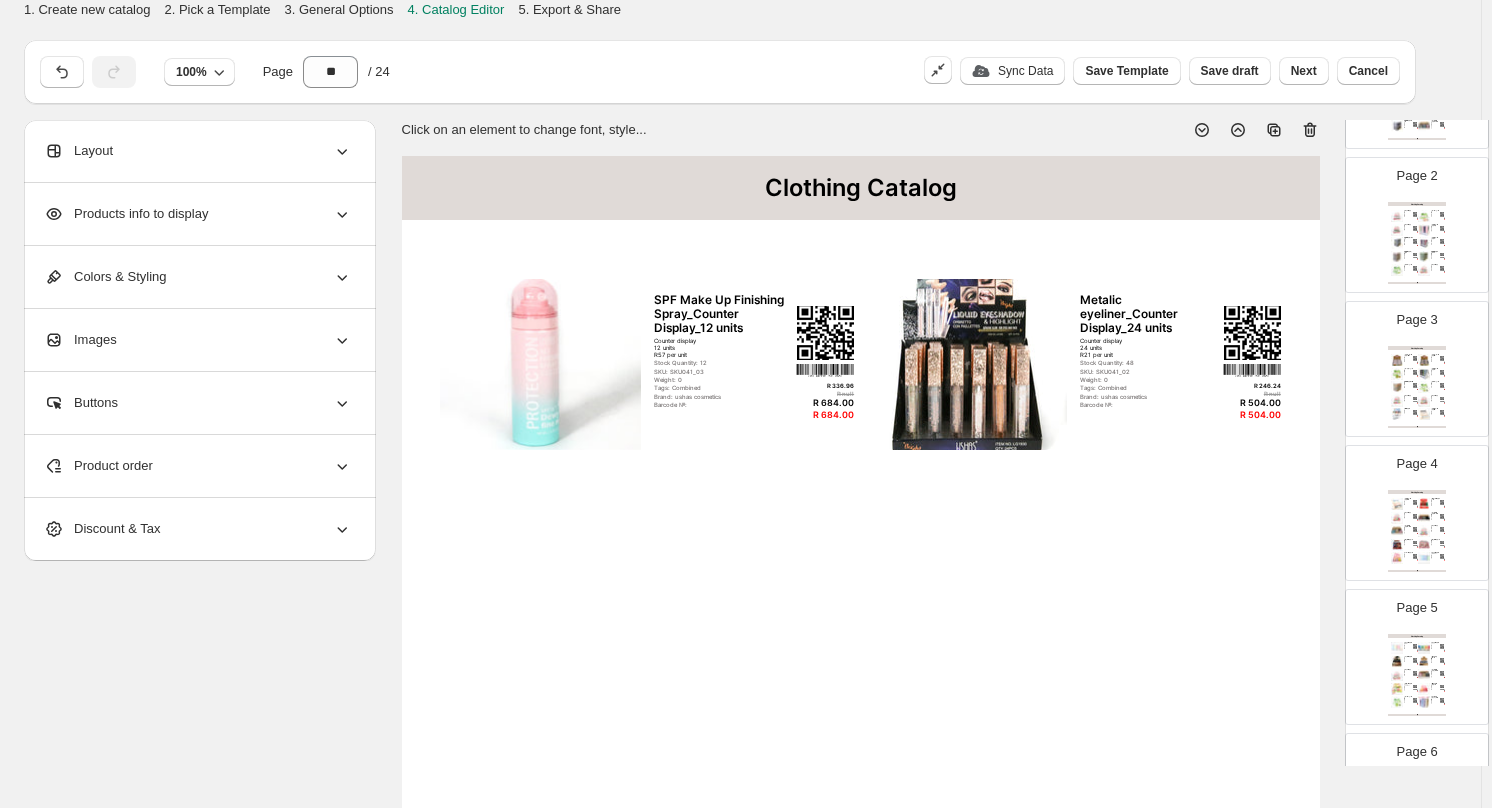 scroll, scrollTop: 0, scrollLeft: 0, axis: both 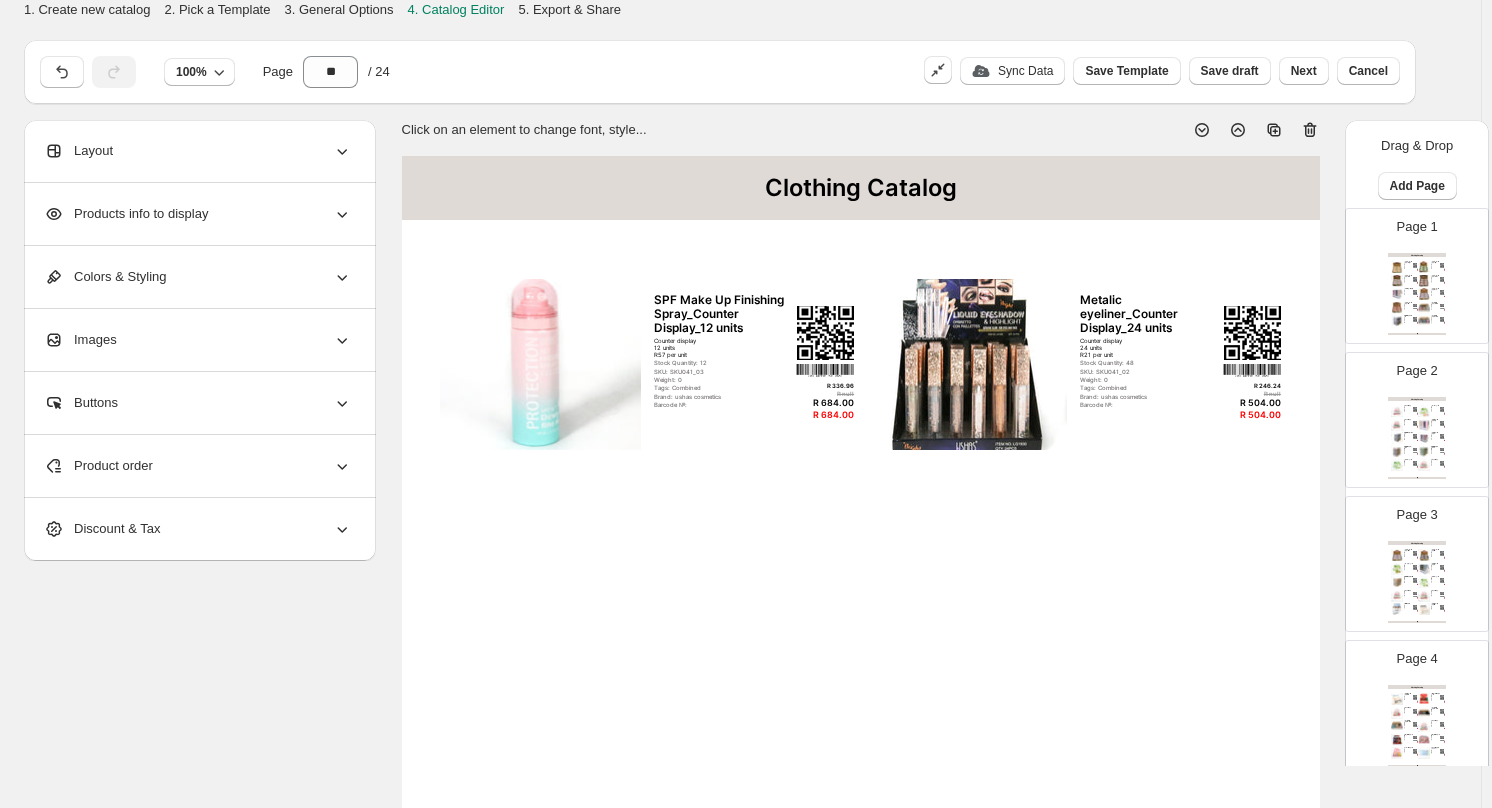 click at bounding box center (1424, 294) 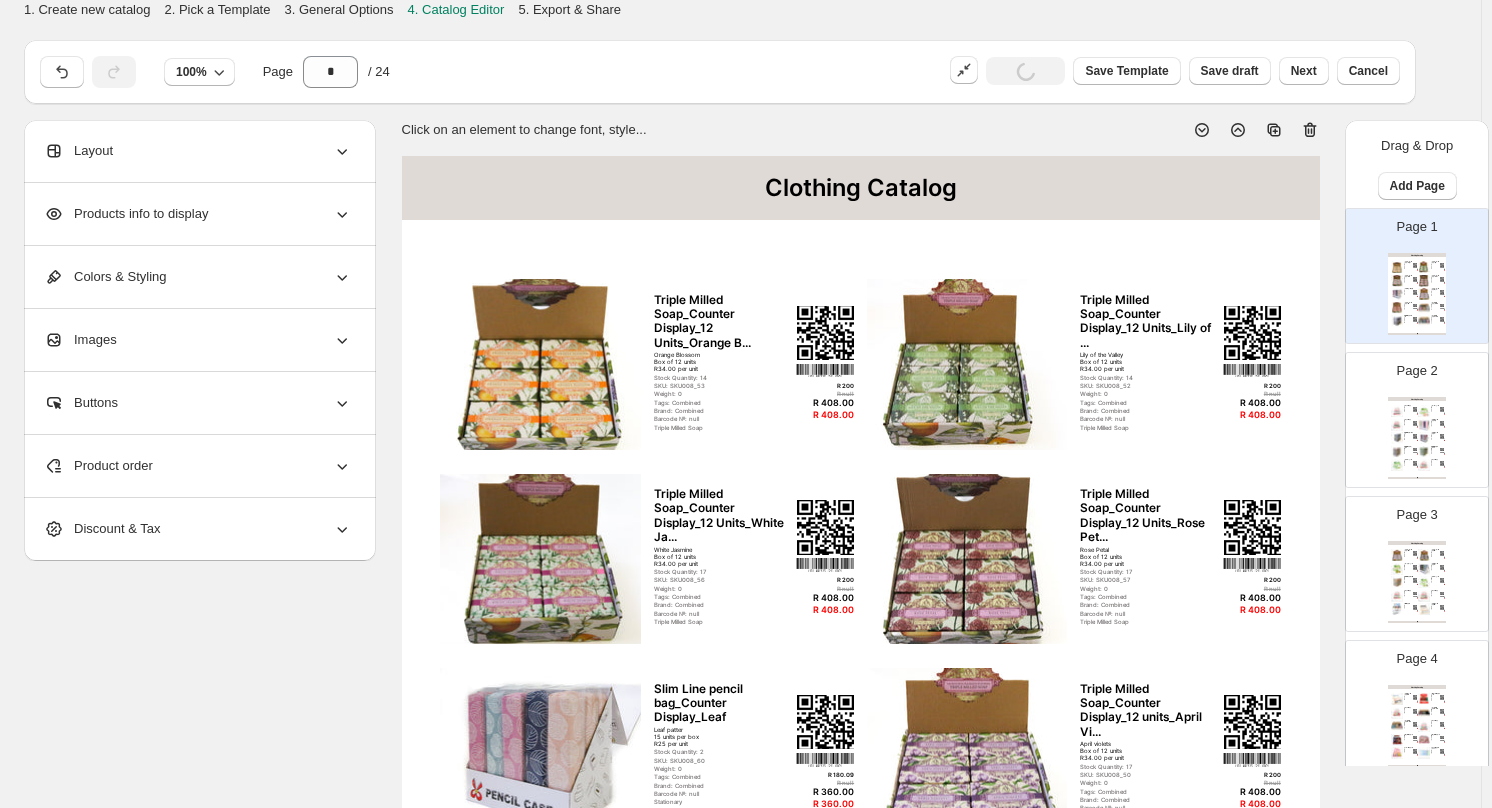 click 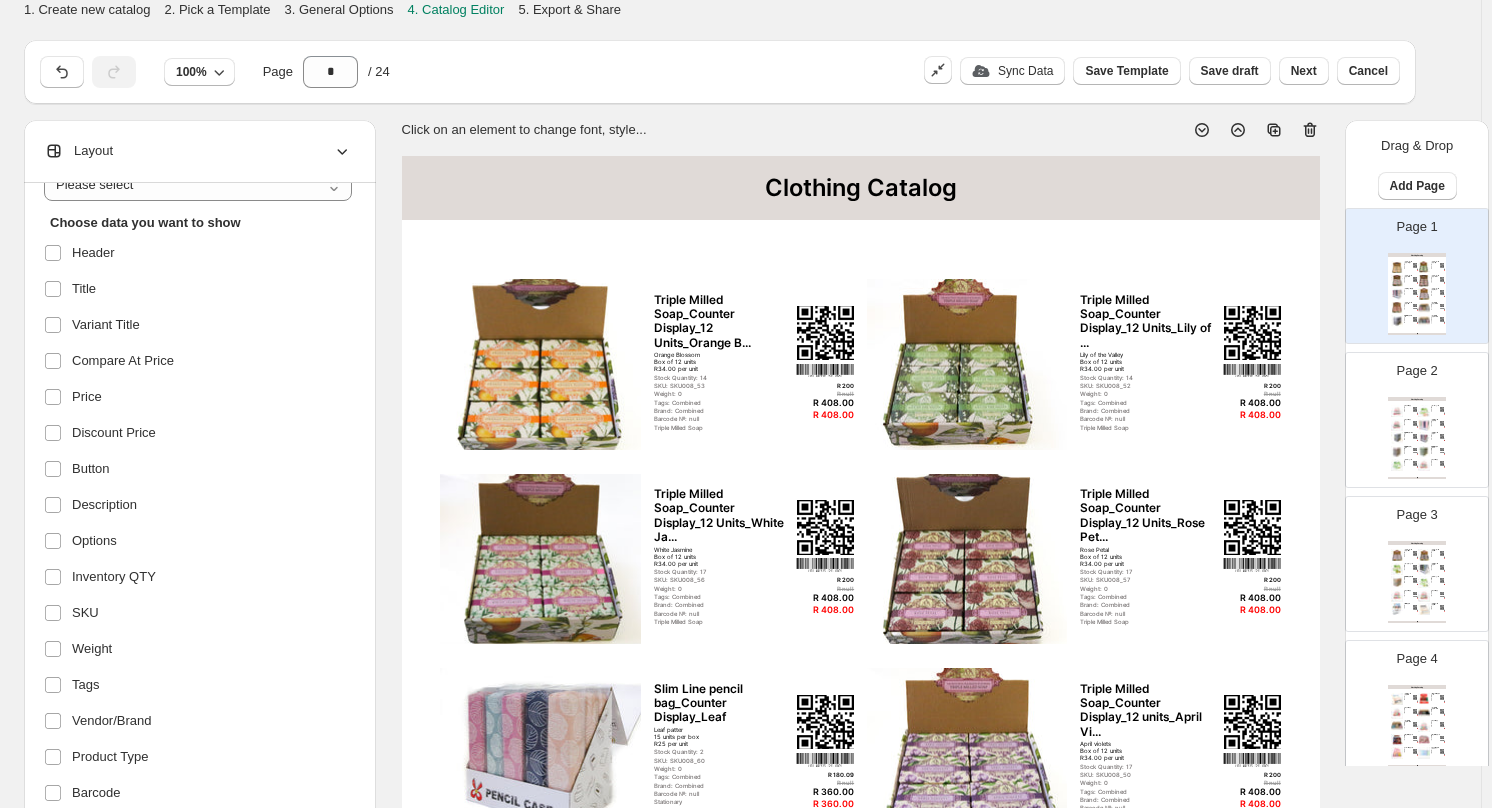 scroll, scrollTop: 0, scrollLeft: 0, axis: both 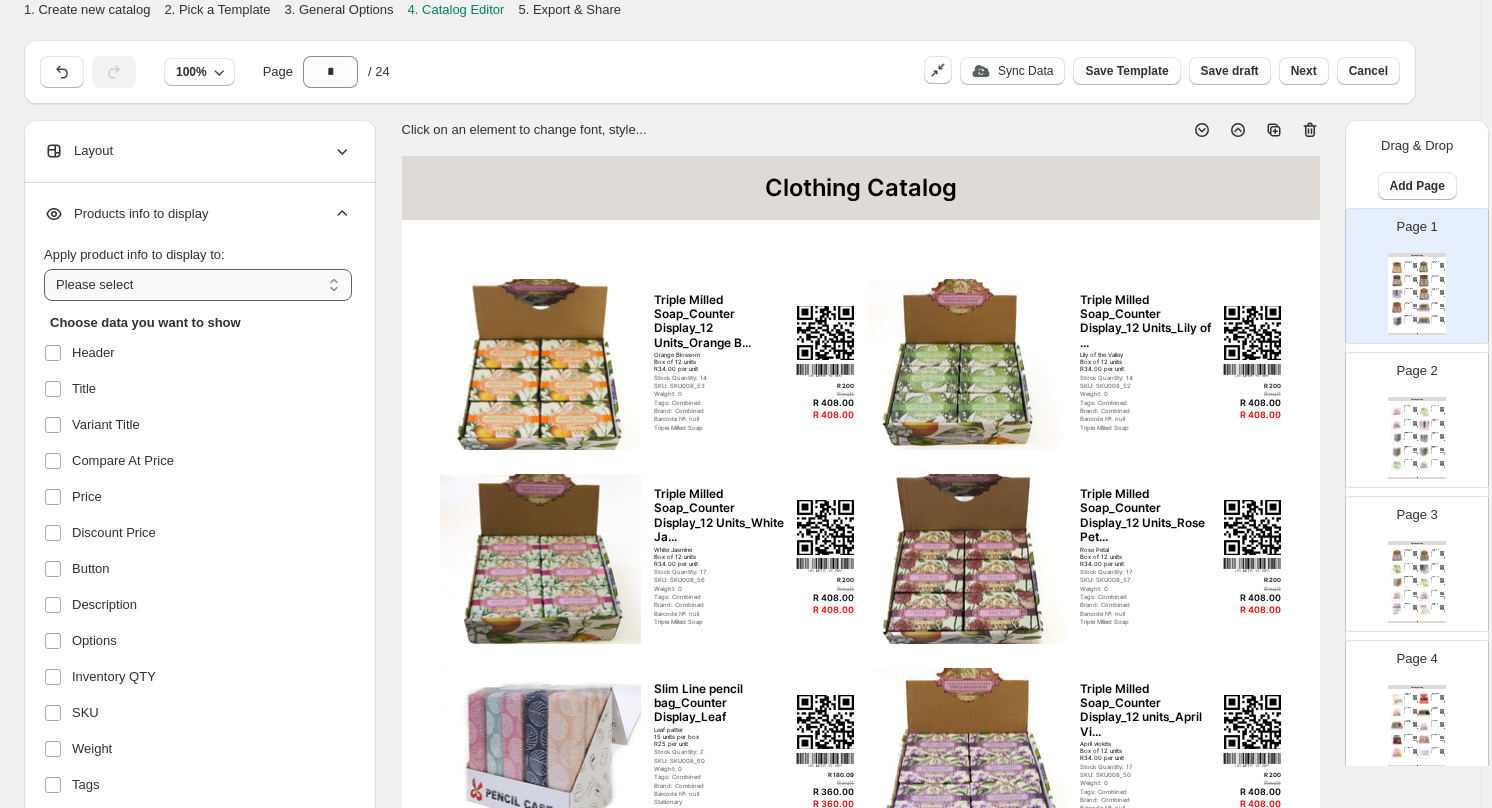 drag, startPoint x: 333, startPoint y: 290, endPoint x: 316, endPoint y: 293, distance: 17.262676 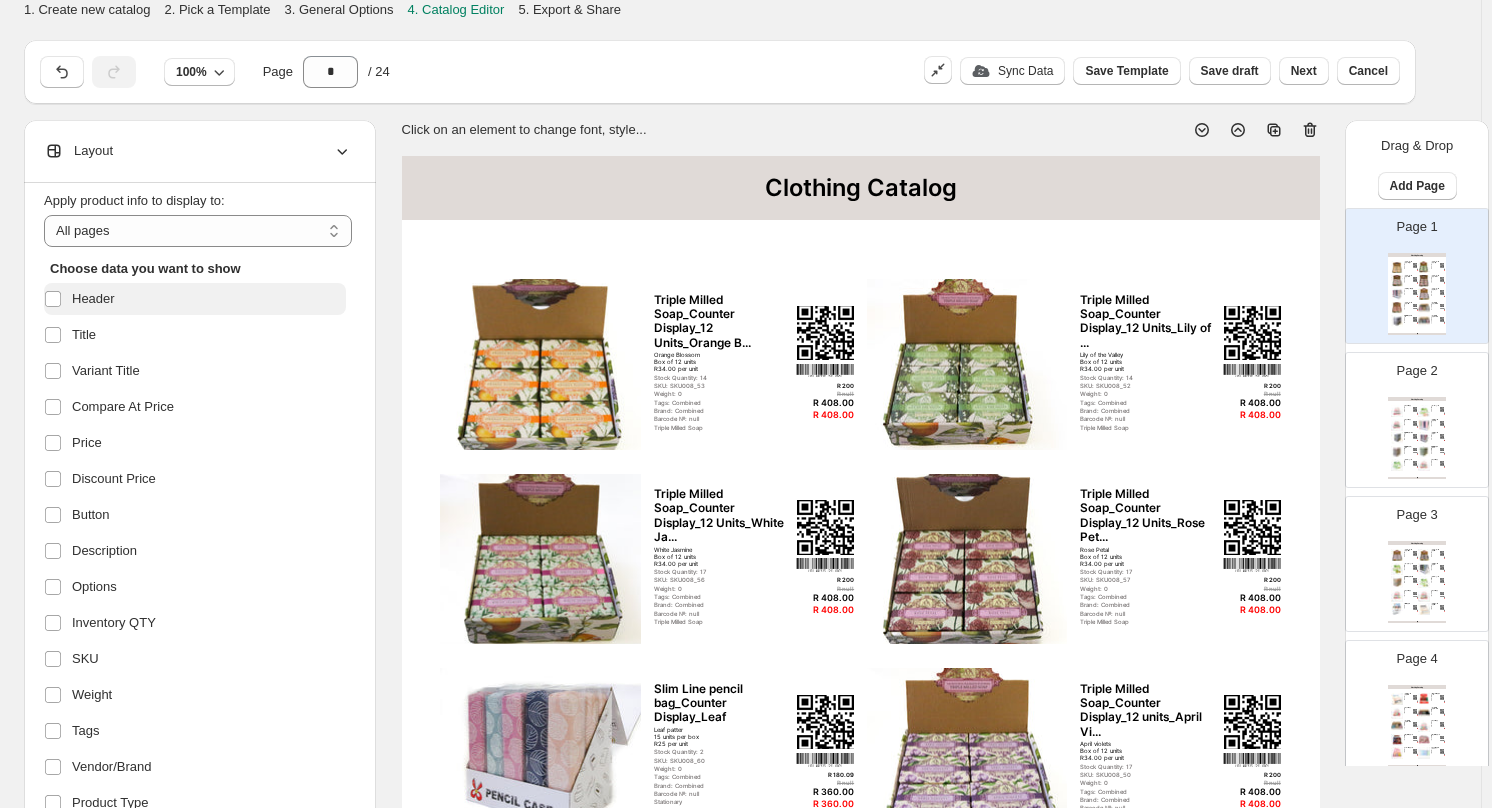 scroll, scrollTop: 100, scrollLeft: 0, axis: vertical 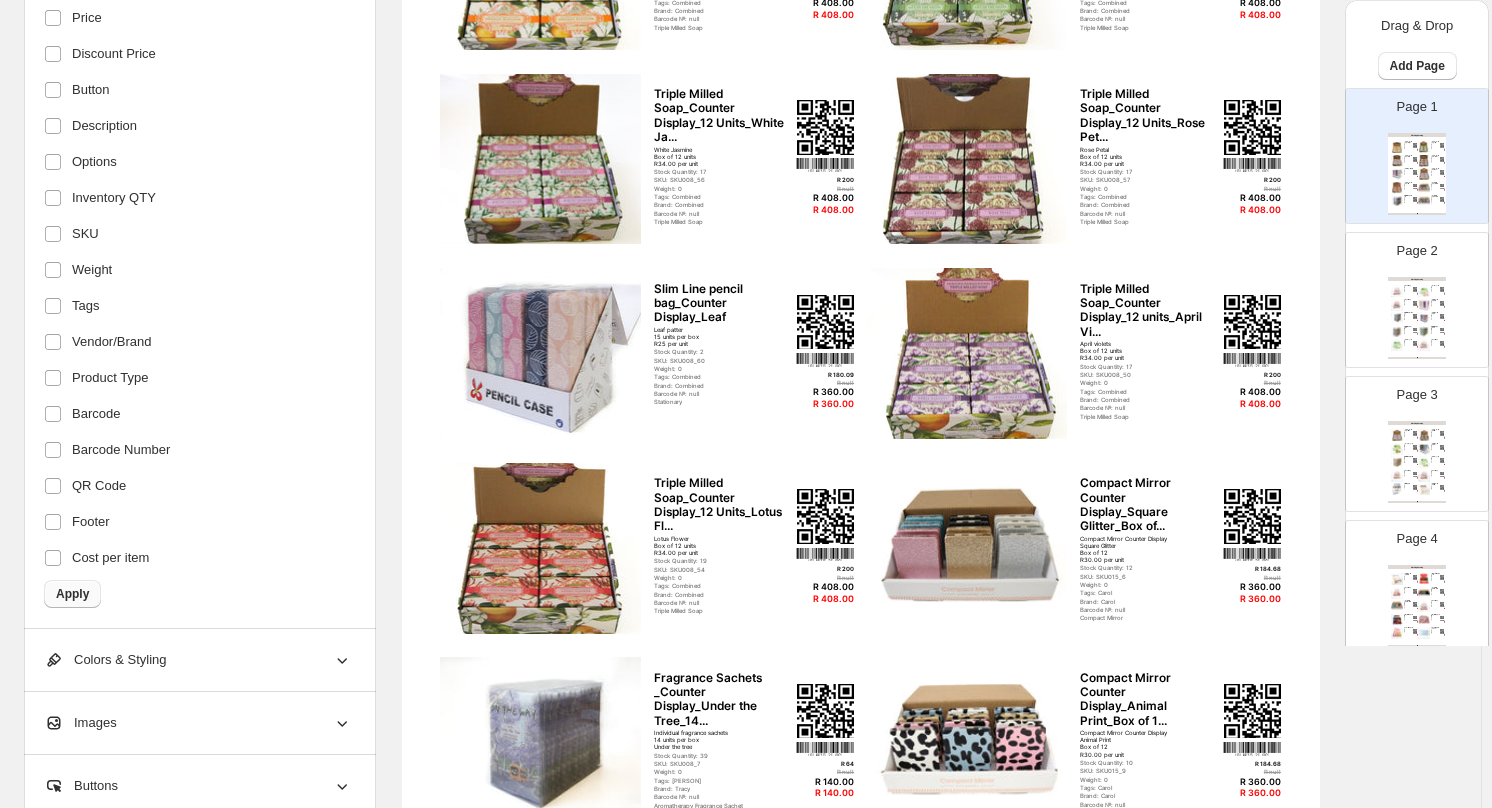click on "Apply" at bounding box center [72, 594] 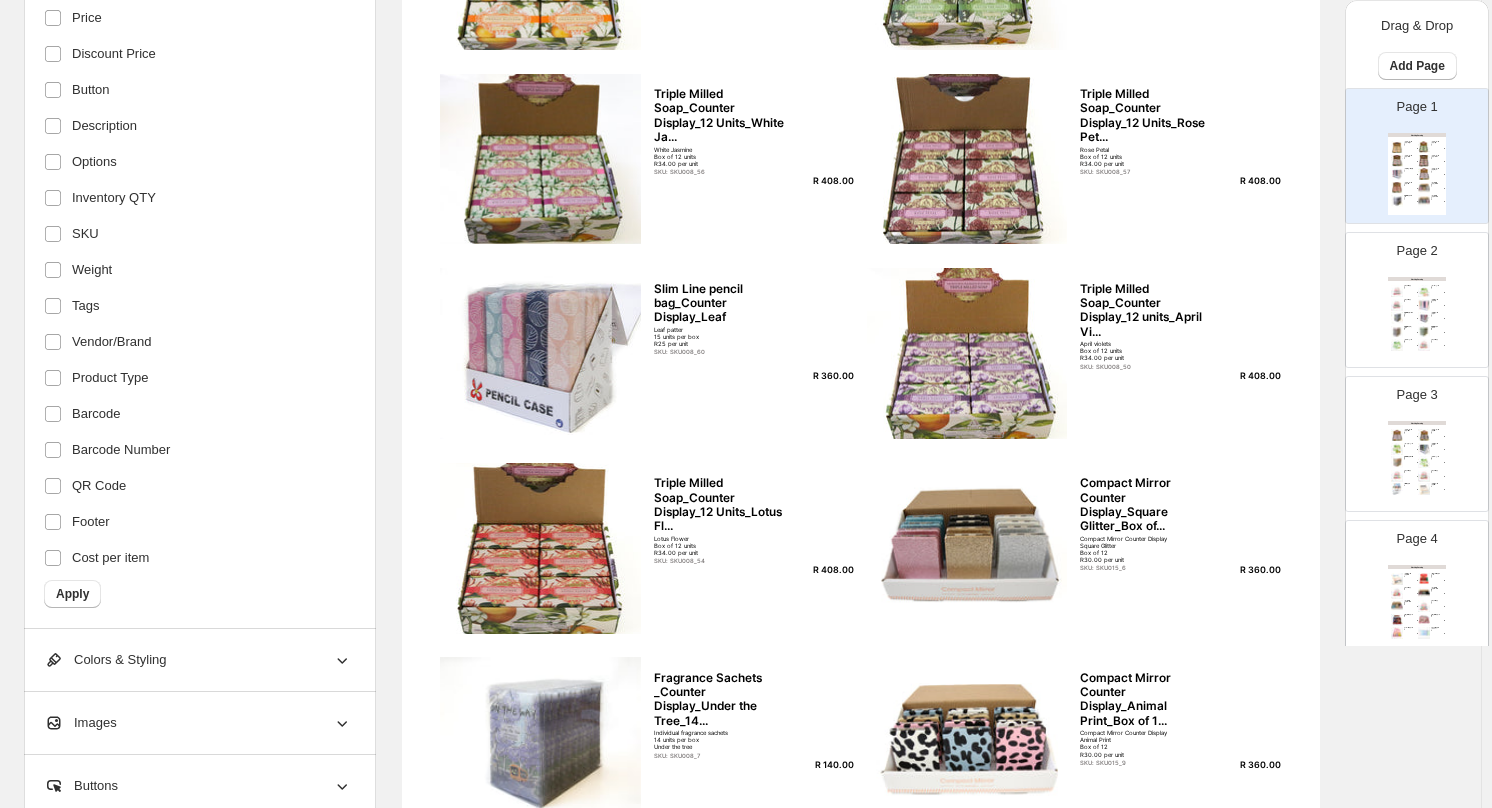 scroll, scrollTop: 0, scrollLeft: 0, axis: both 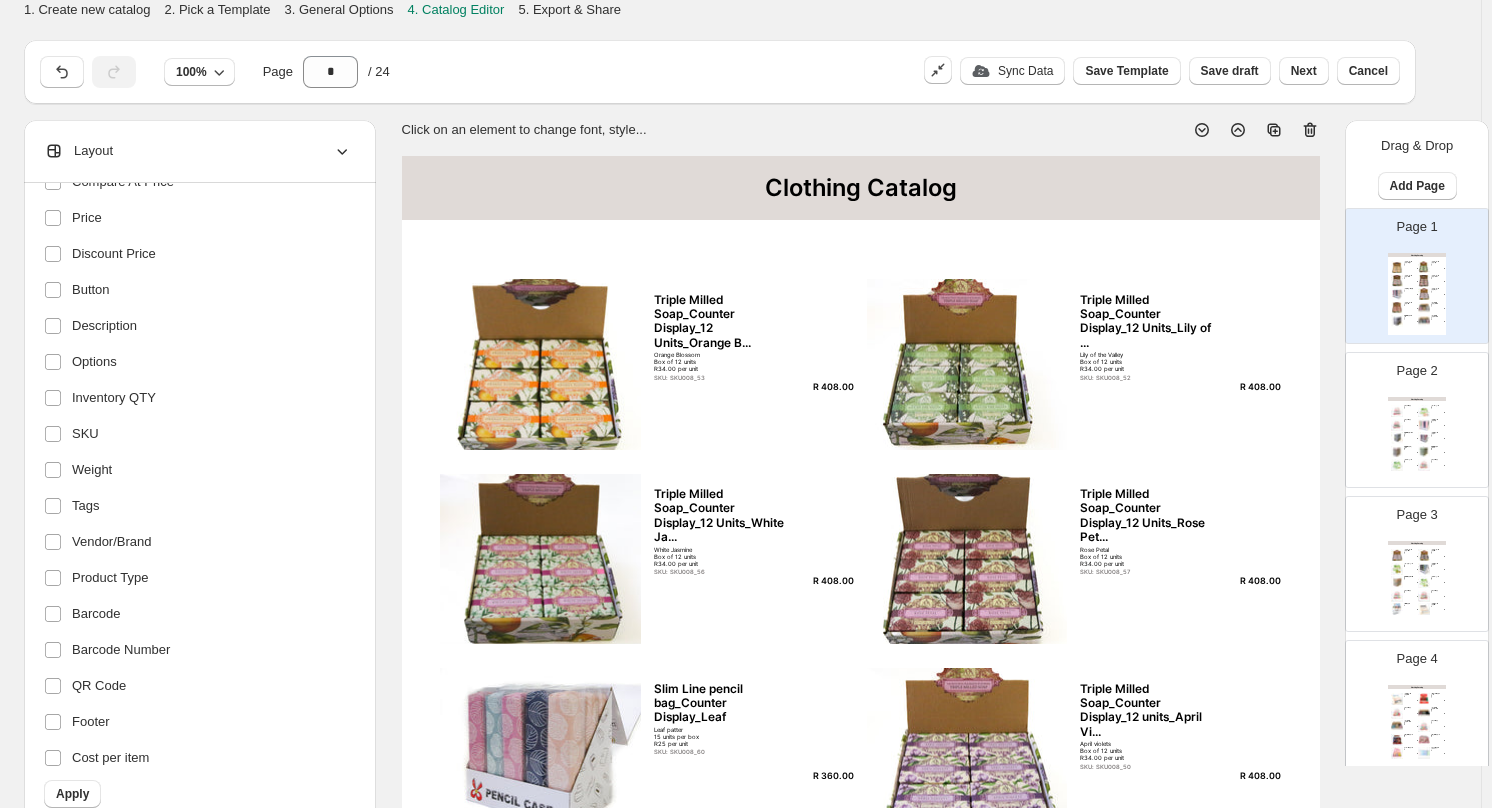 click on "Triple Milled Soap_Counter Display_12 Units_Orange B..." at bounding box center (722, 321) 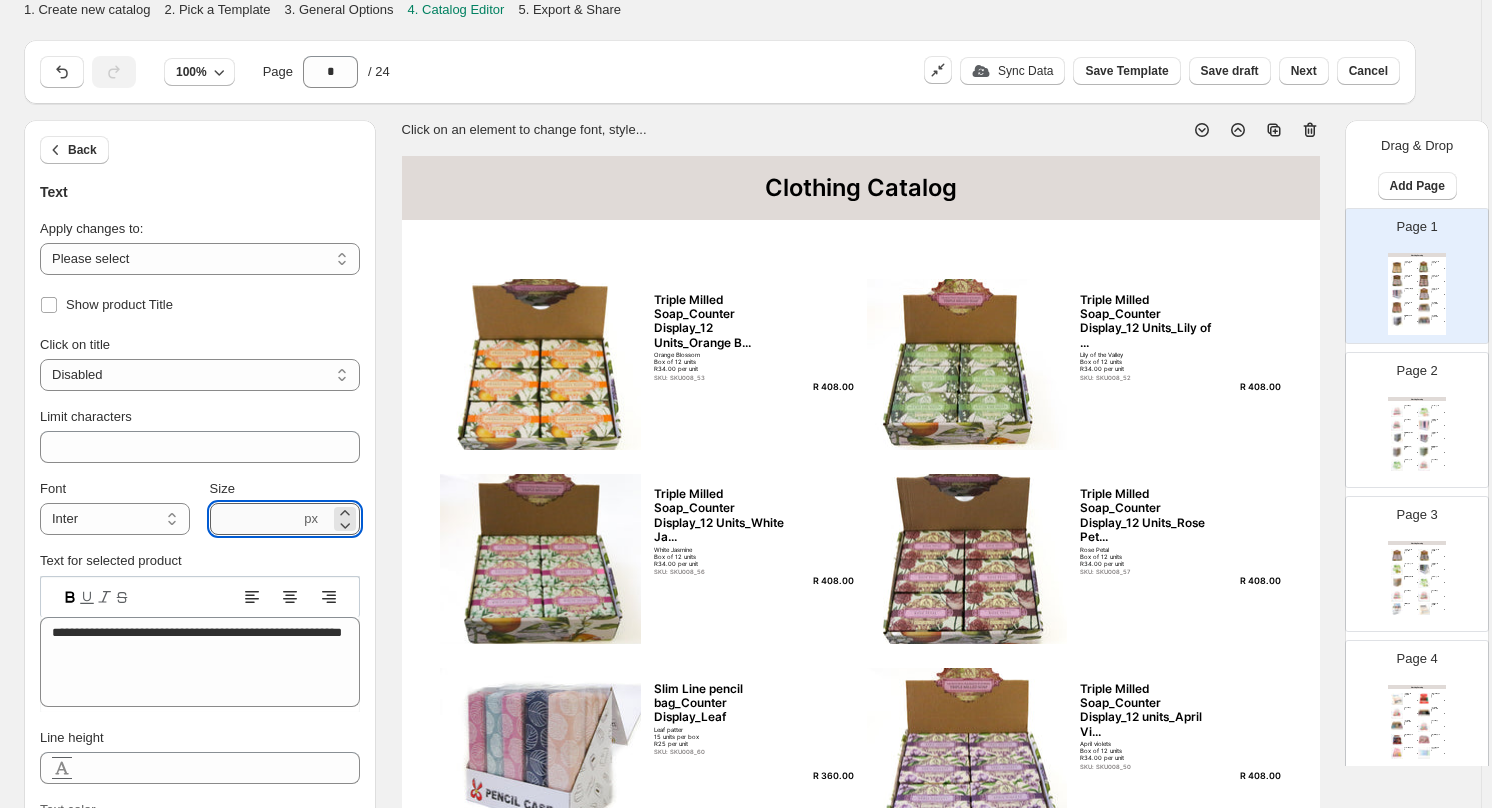 click on "****" at bounding box center [255, 519] 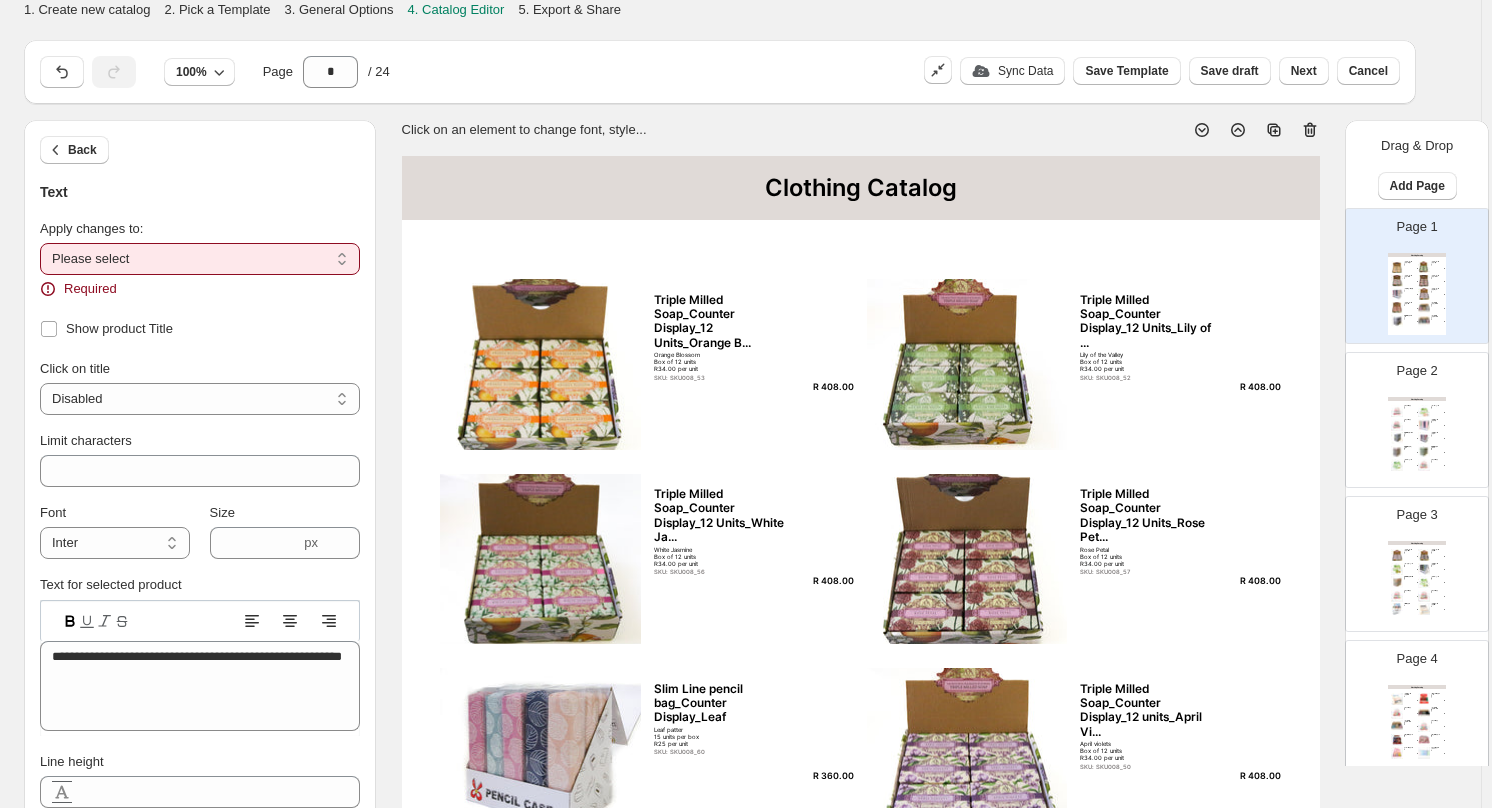 drag, startPoint x: 346, startPoint y: 263, endPoint x: 286, endPoint y: 272, distance: 60.671246 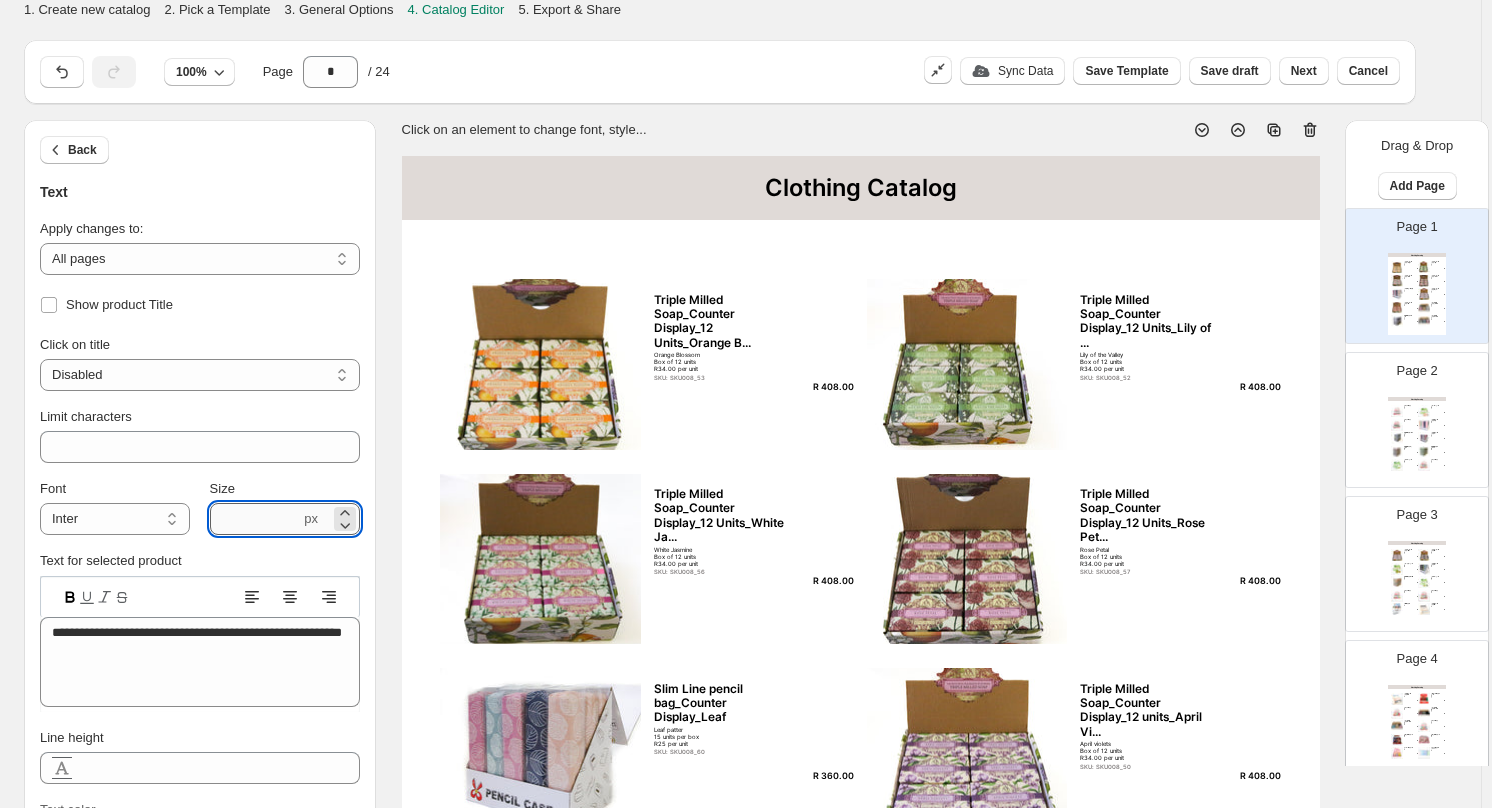 click on "****" at bounding box center (255, 519) 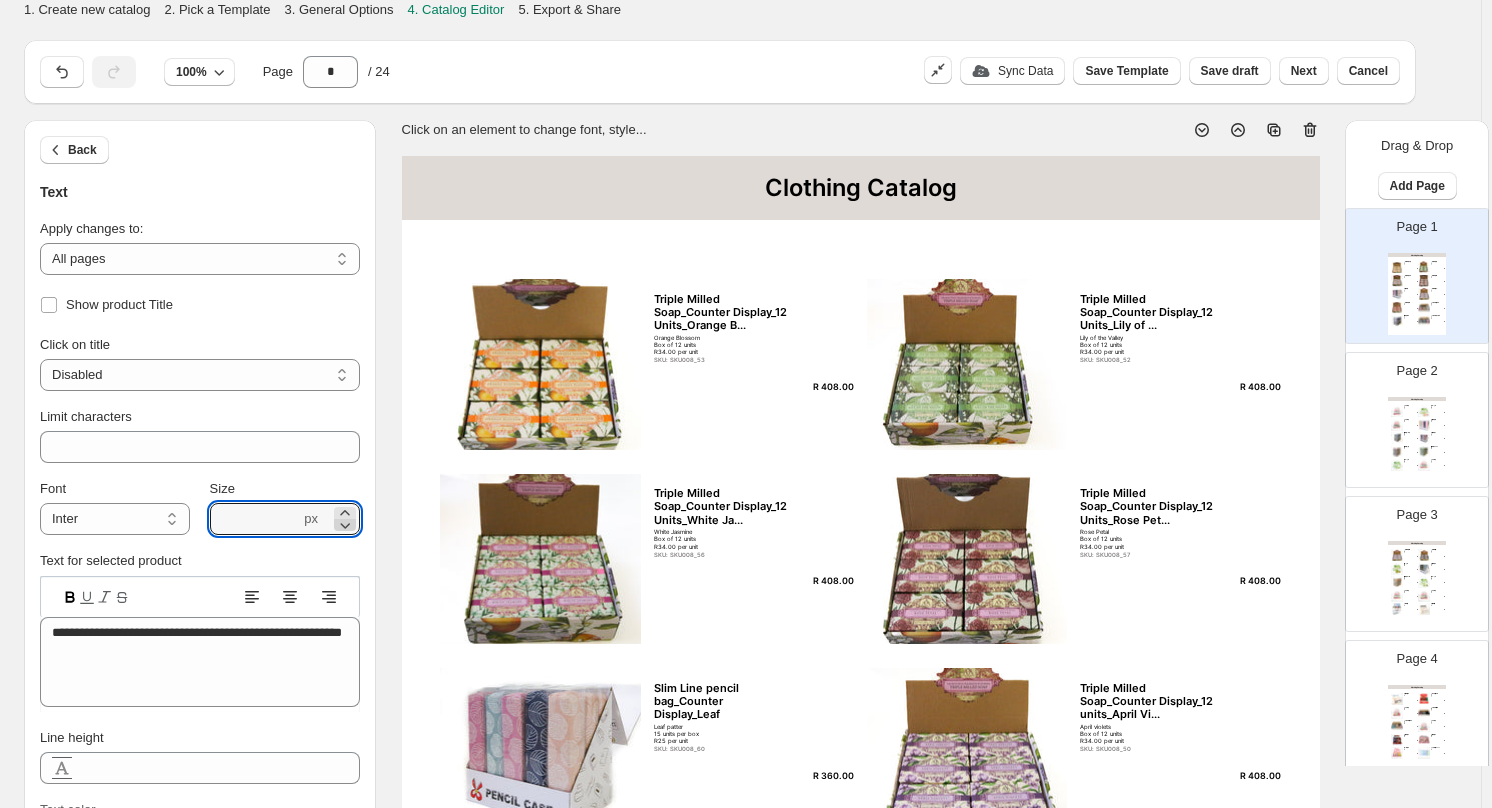 drag, startPoint x: 350, startPoint y: 503, endPoint x: 348, endPoint y: 513, distance: 10.198039 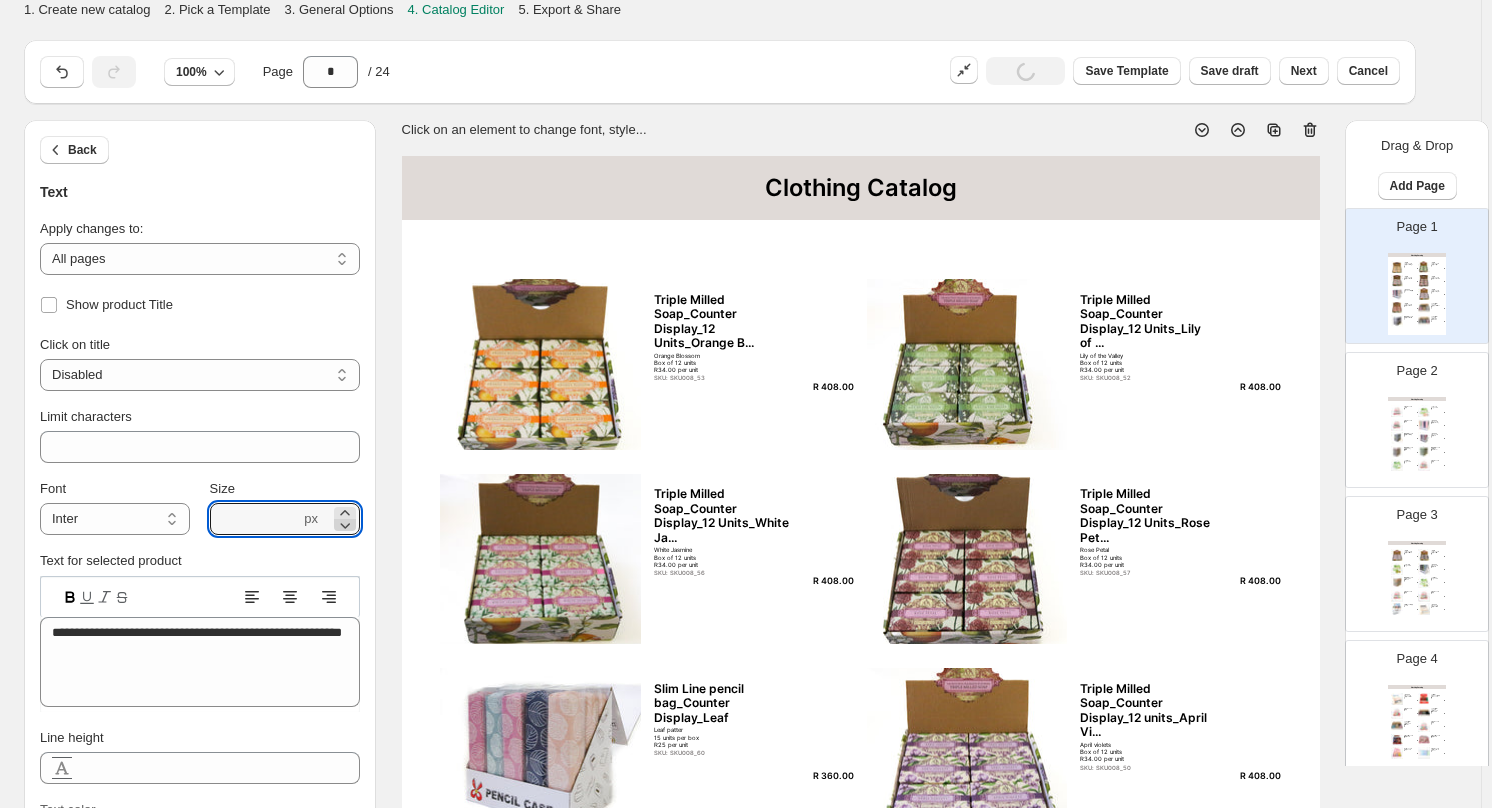 click 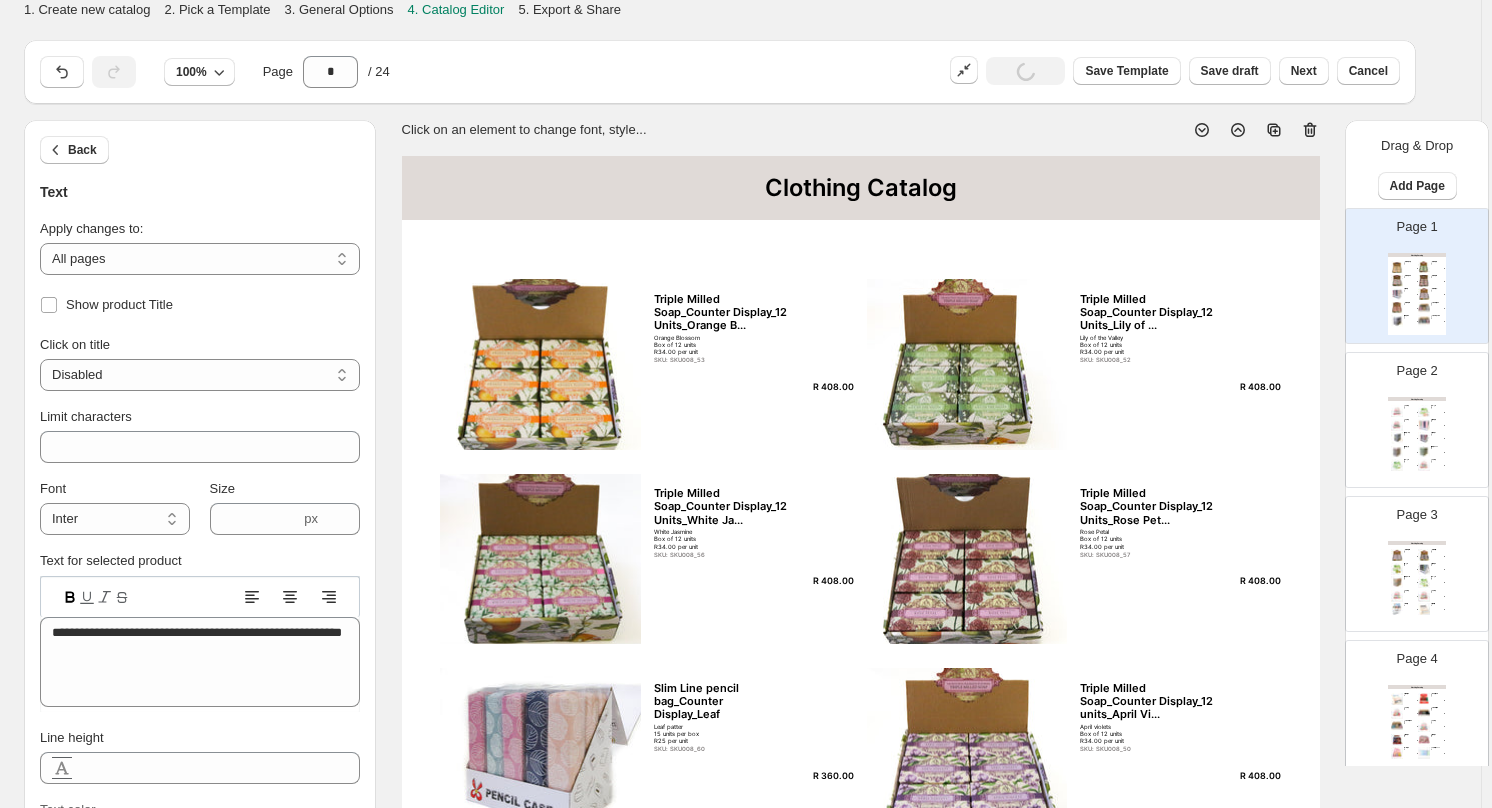 click on "Orange Blossom
Box of 12 units
R34.00 per unit" at bounding box center [722, 344] 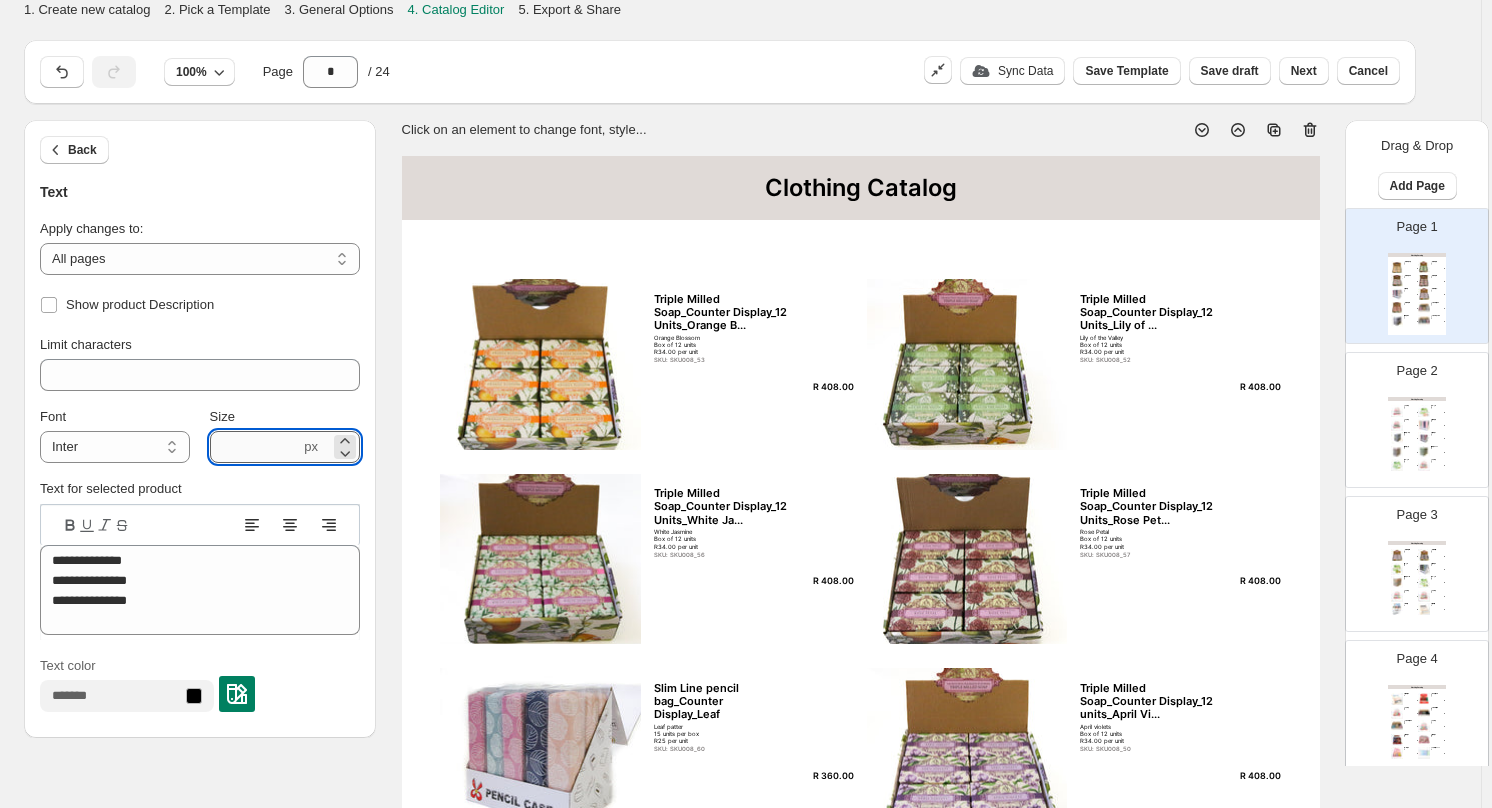 click on "***" at bounding box center (255, 447) 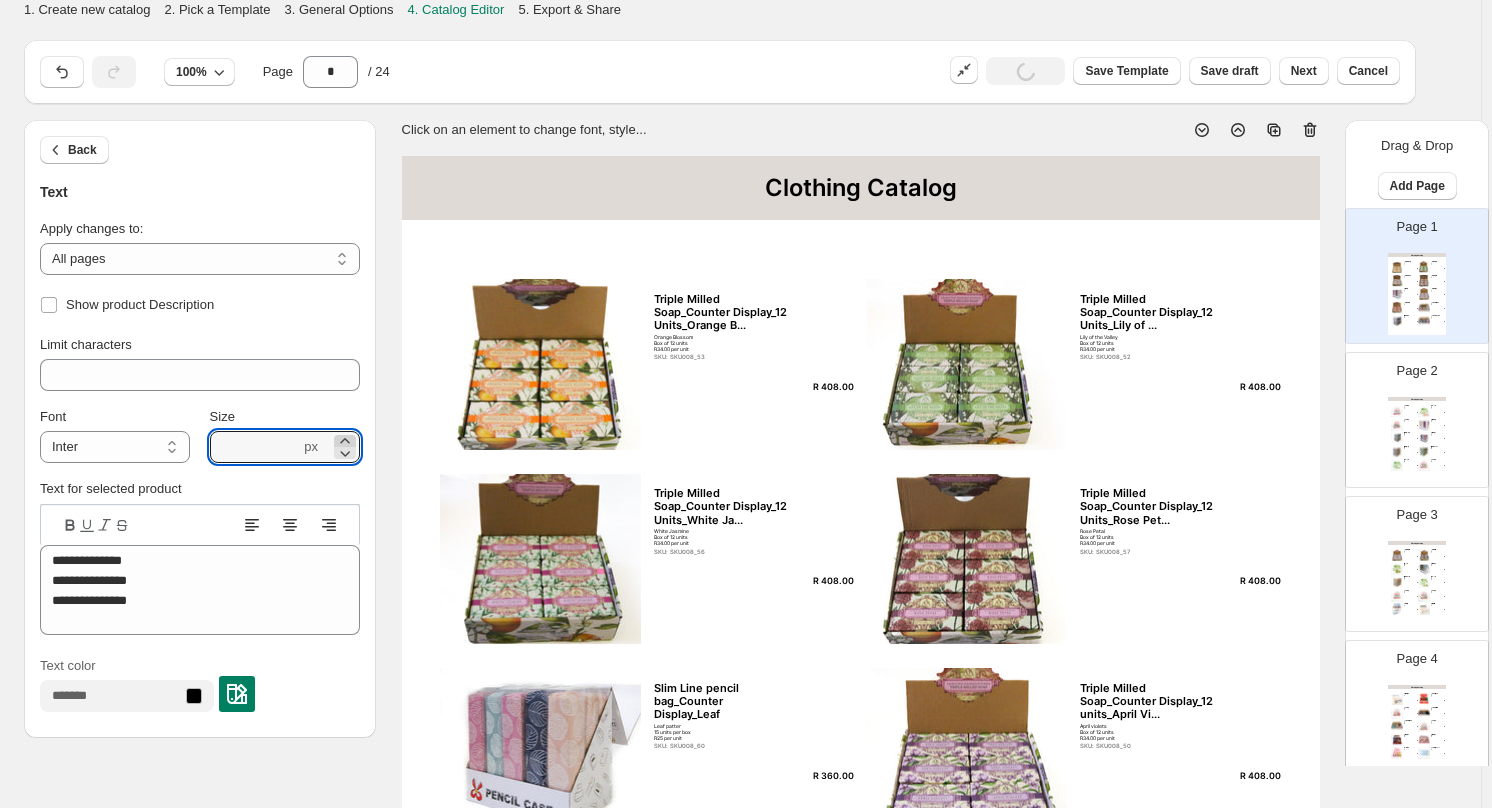 click 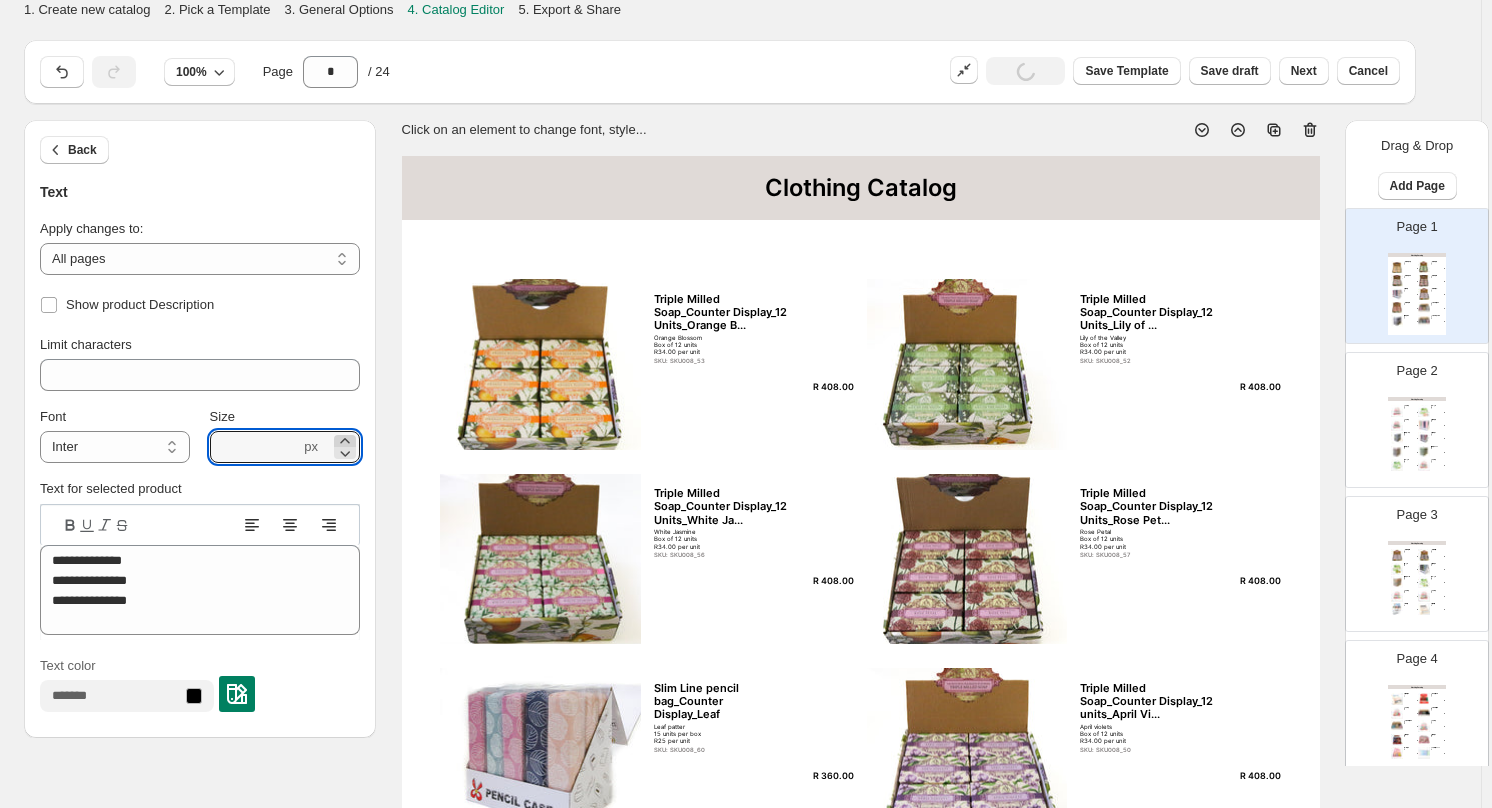 click 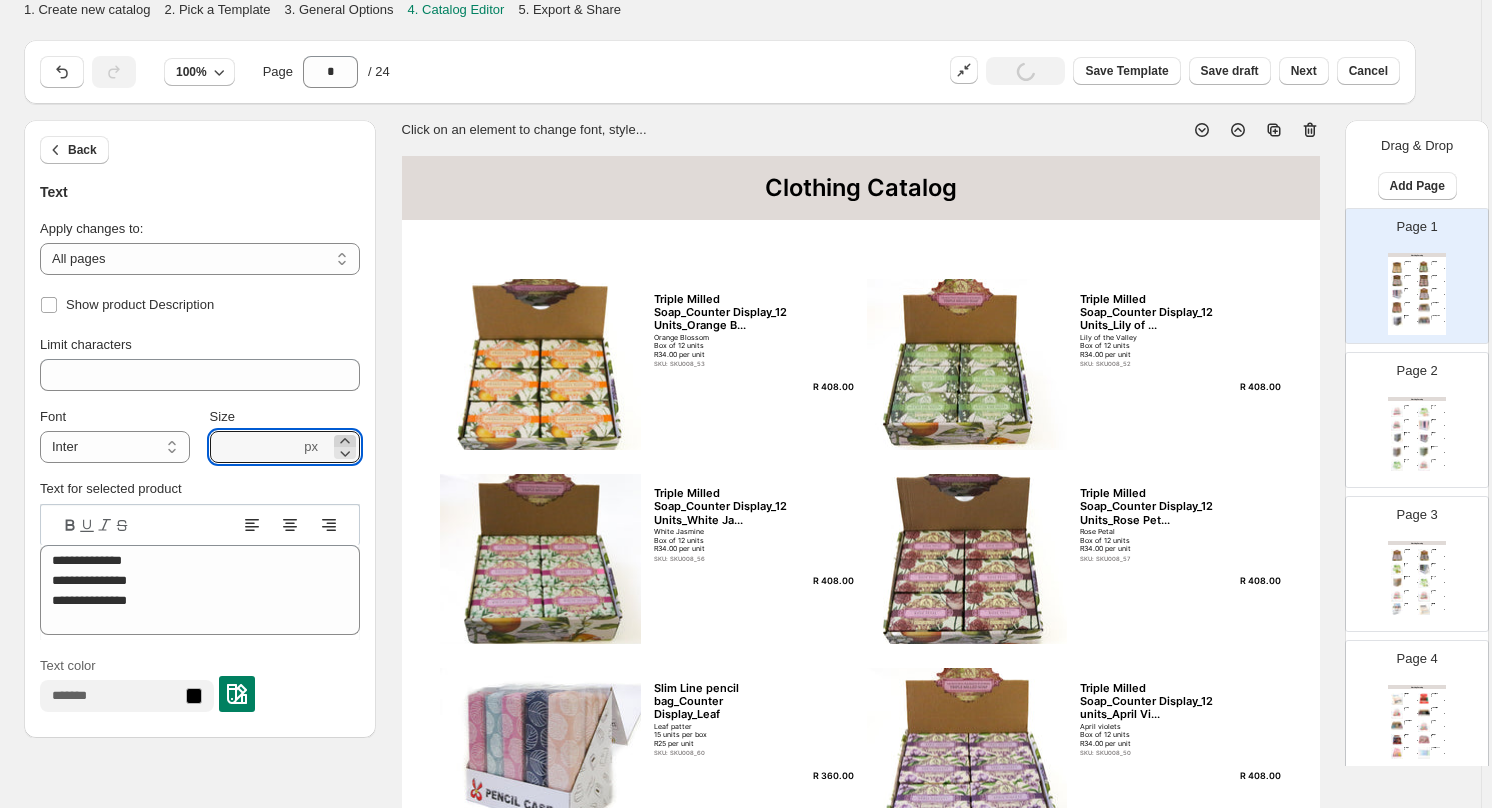 click 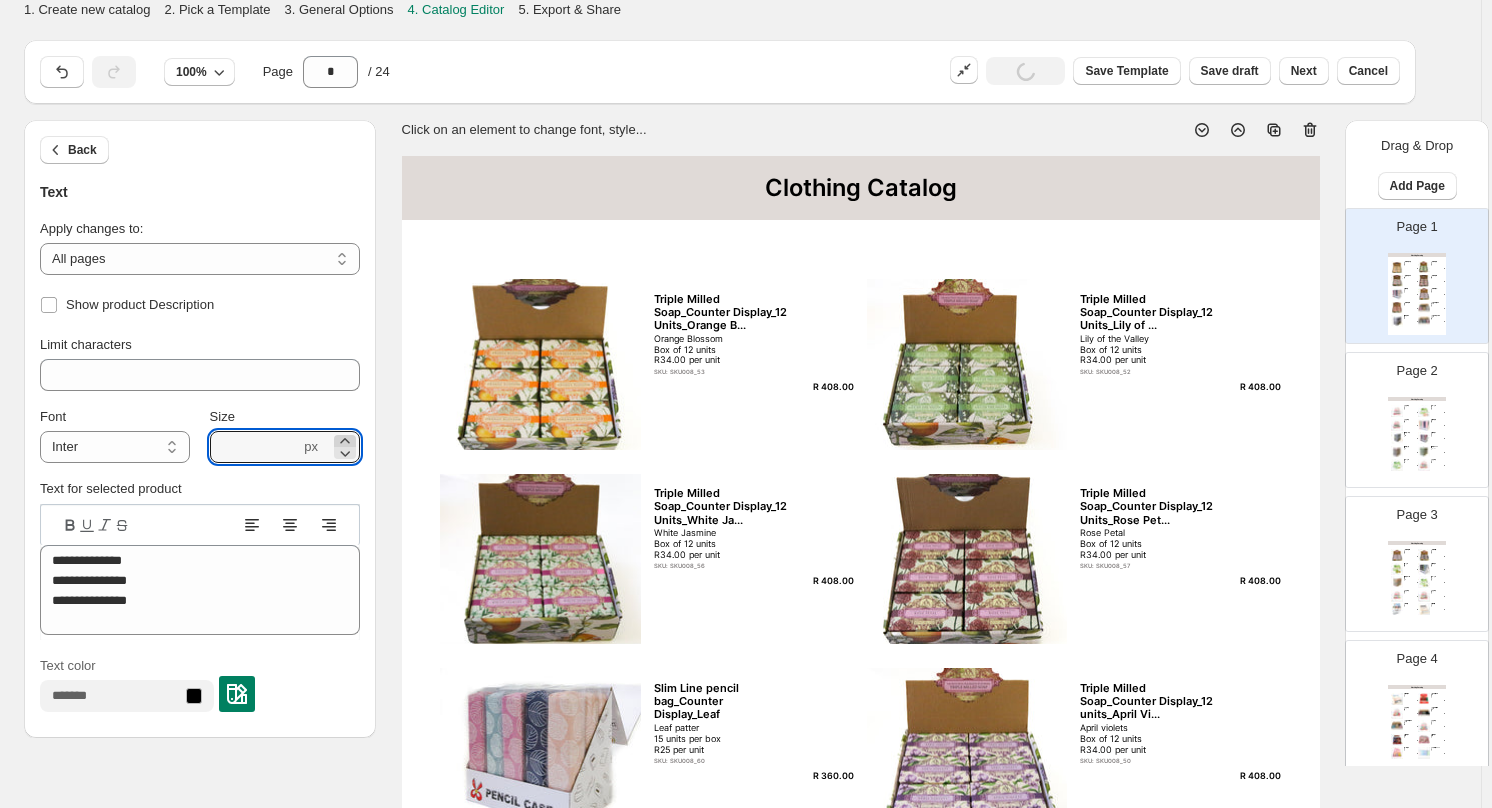 click 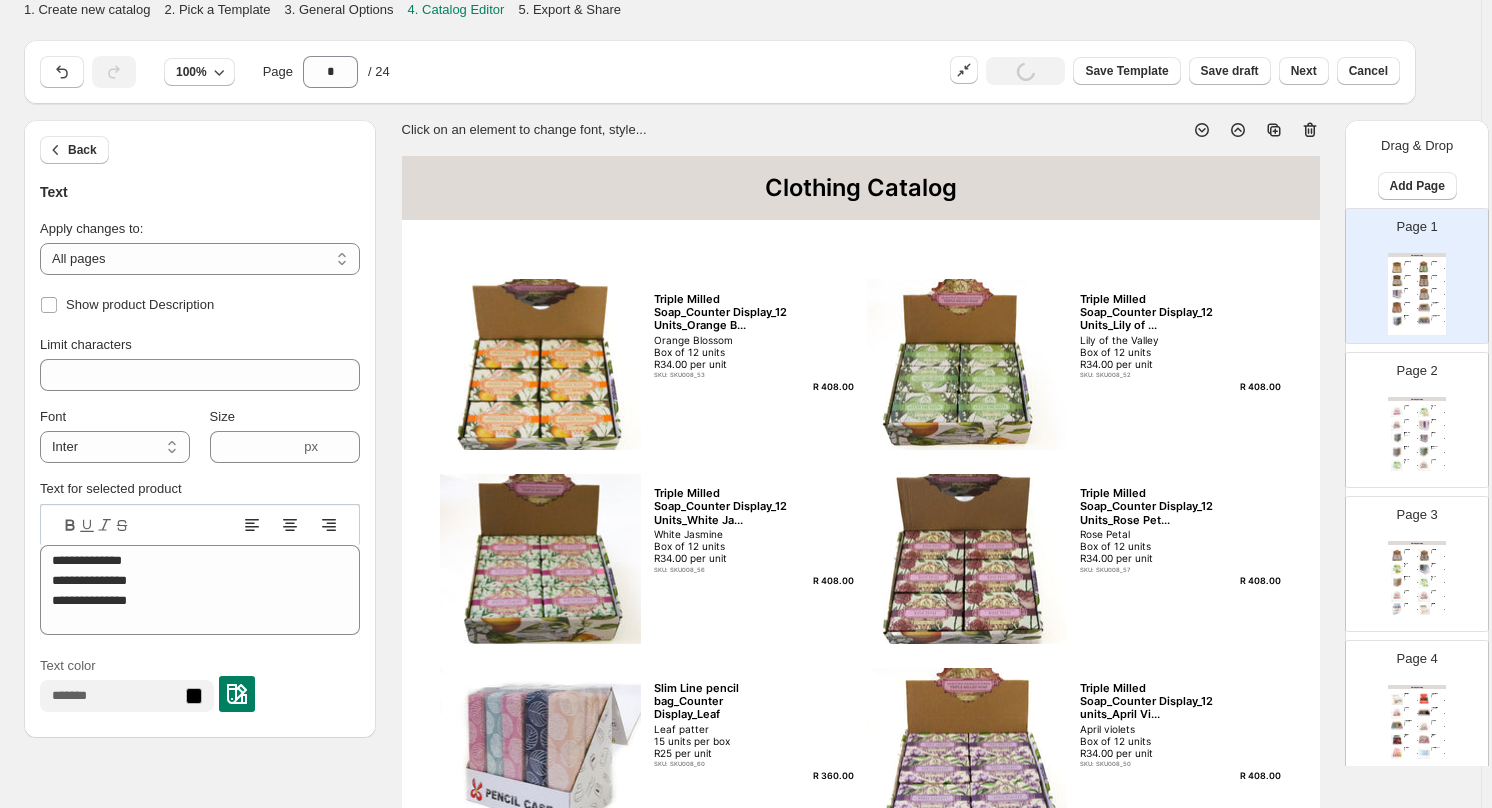 click on "Triple Milled Soap_Counter Display_12 Units_Orange B..." at bounding box center (722, 313) 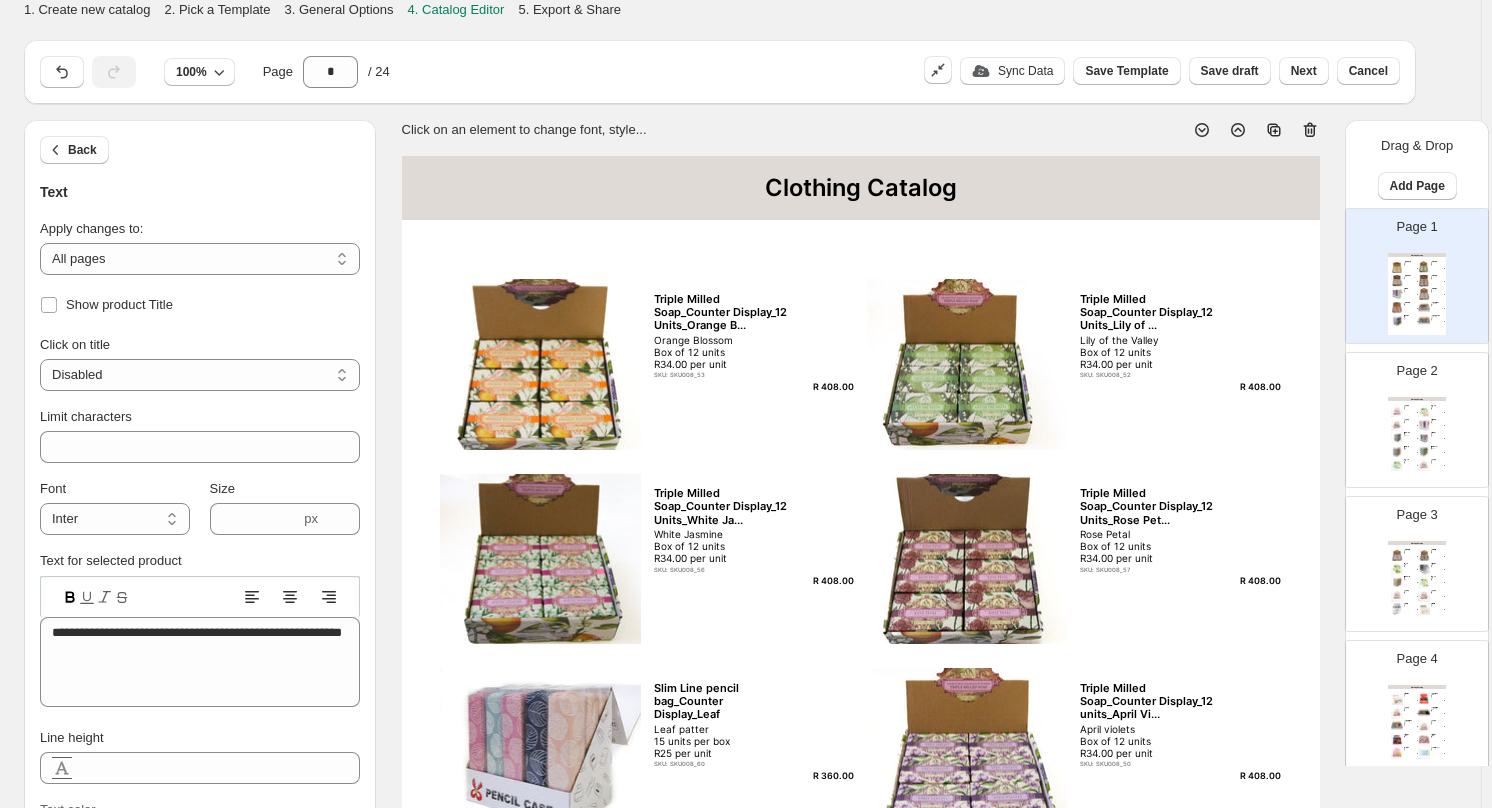 click on "SKU:  SKU008_53" at bounding box center (722, 374) 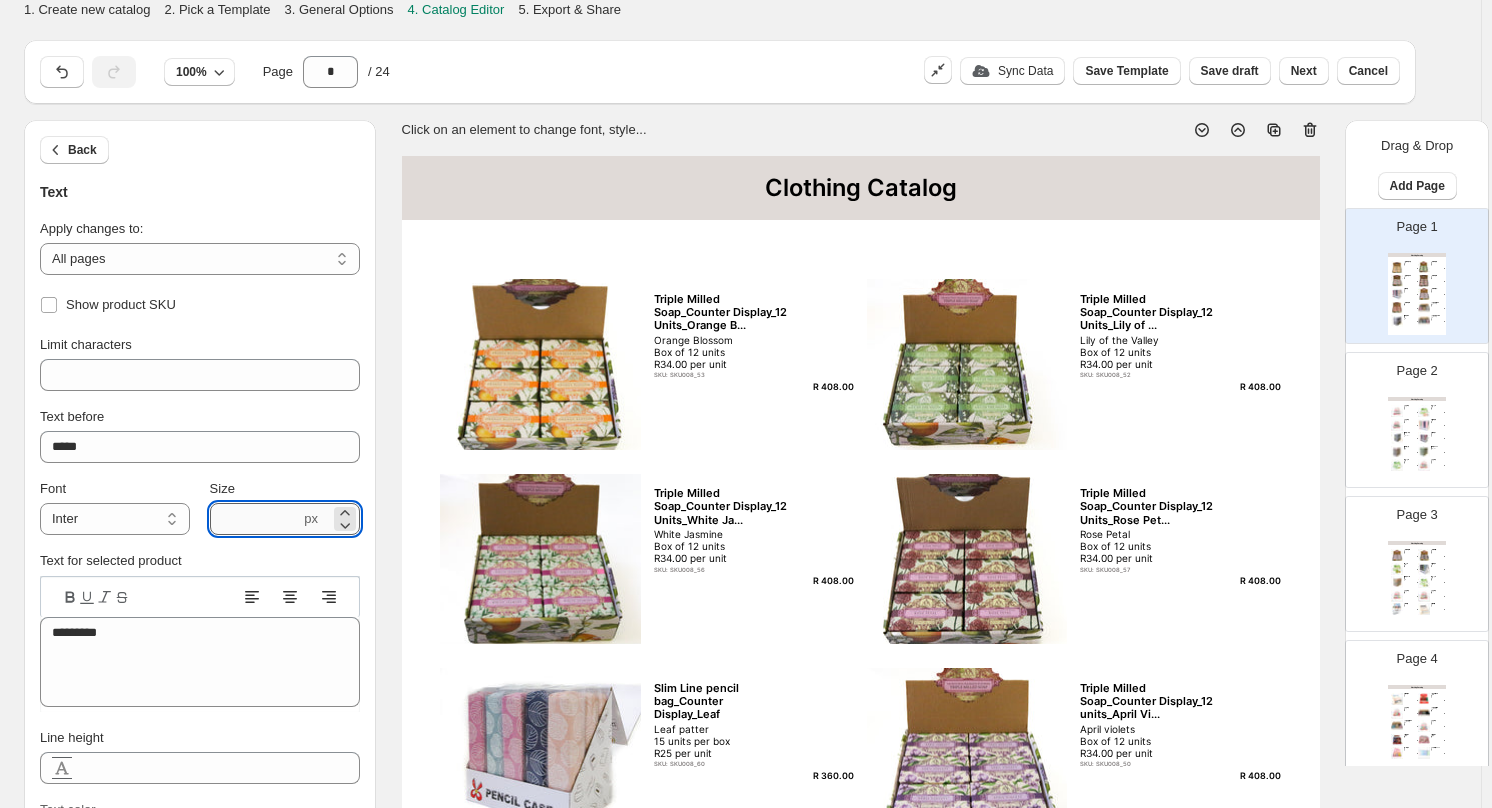 click on "***" at bounding box center (255, 519) 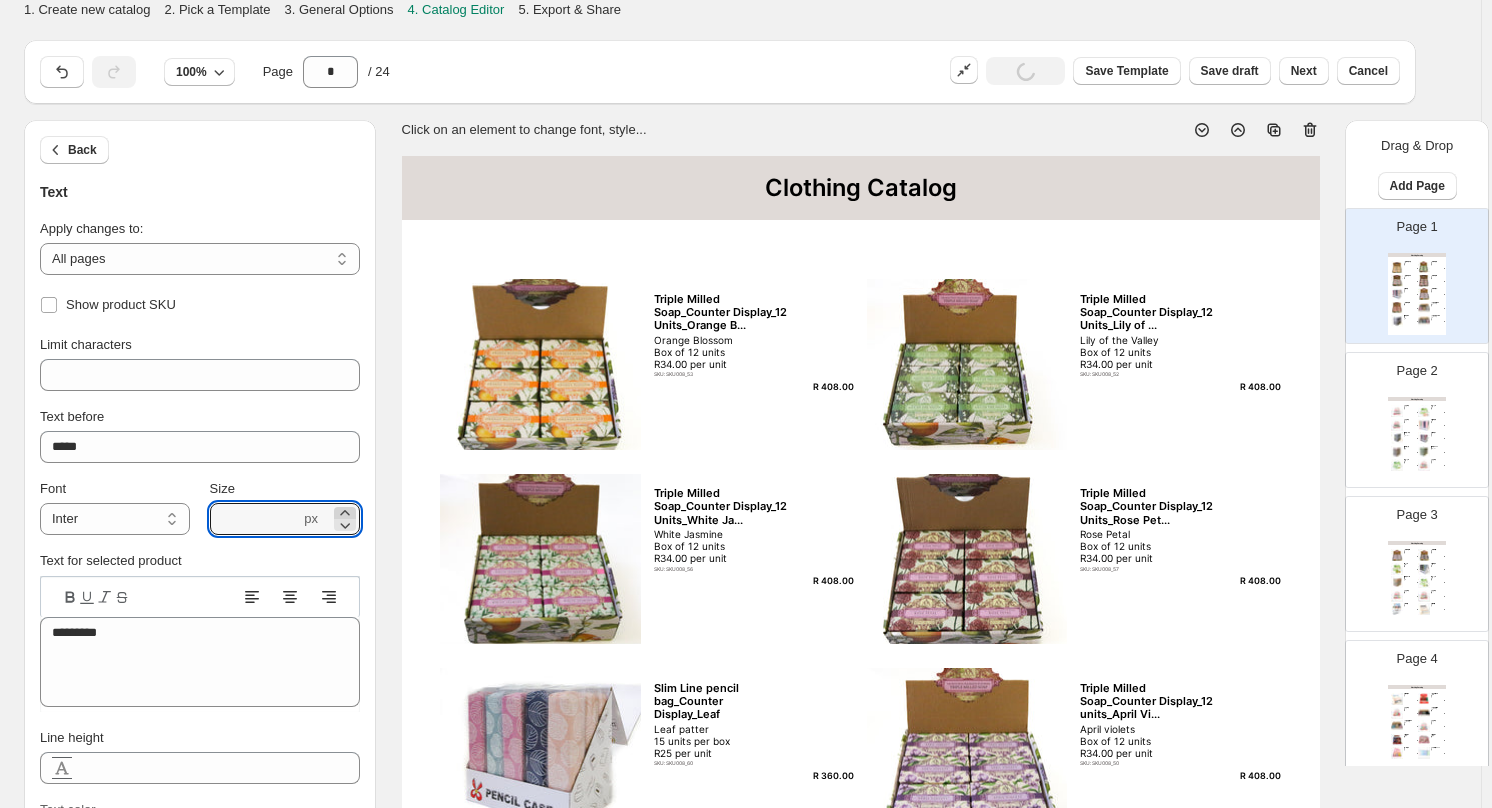 click 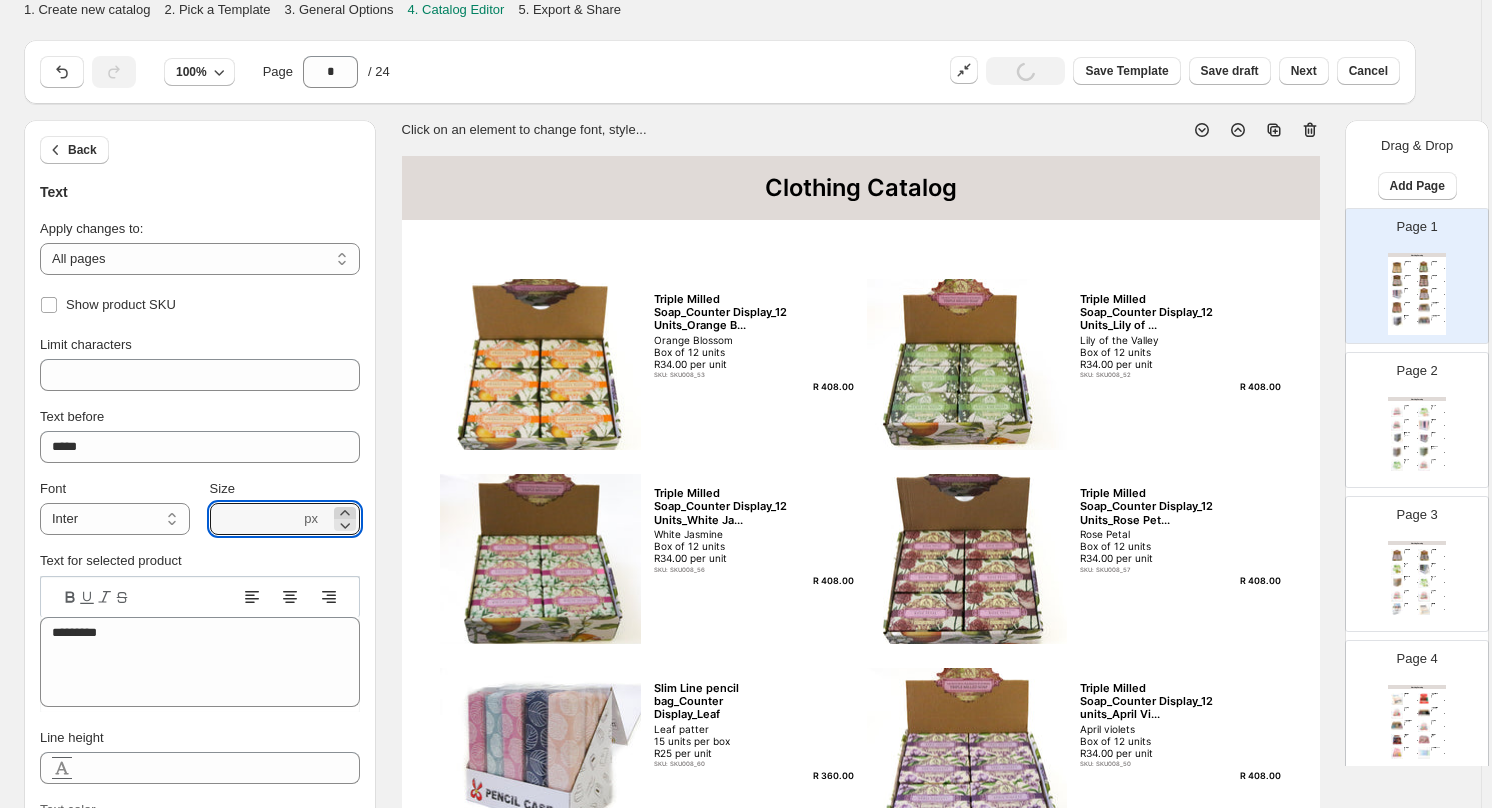 click 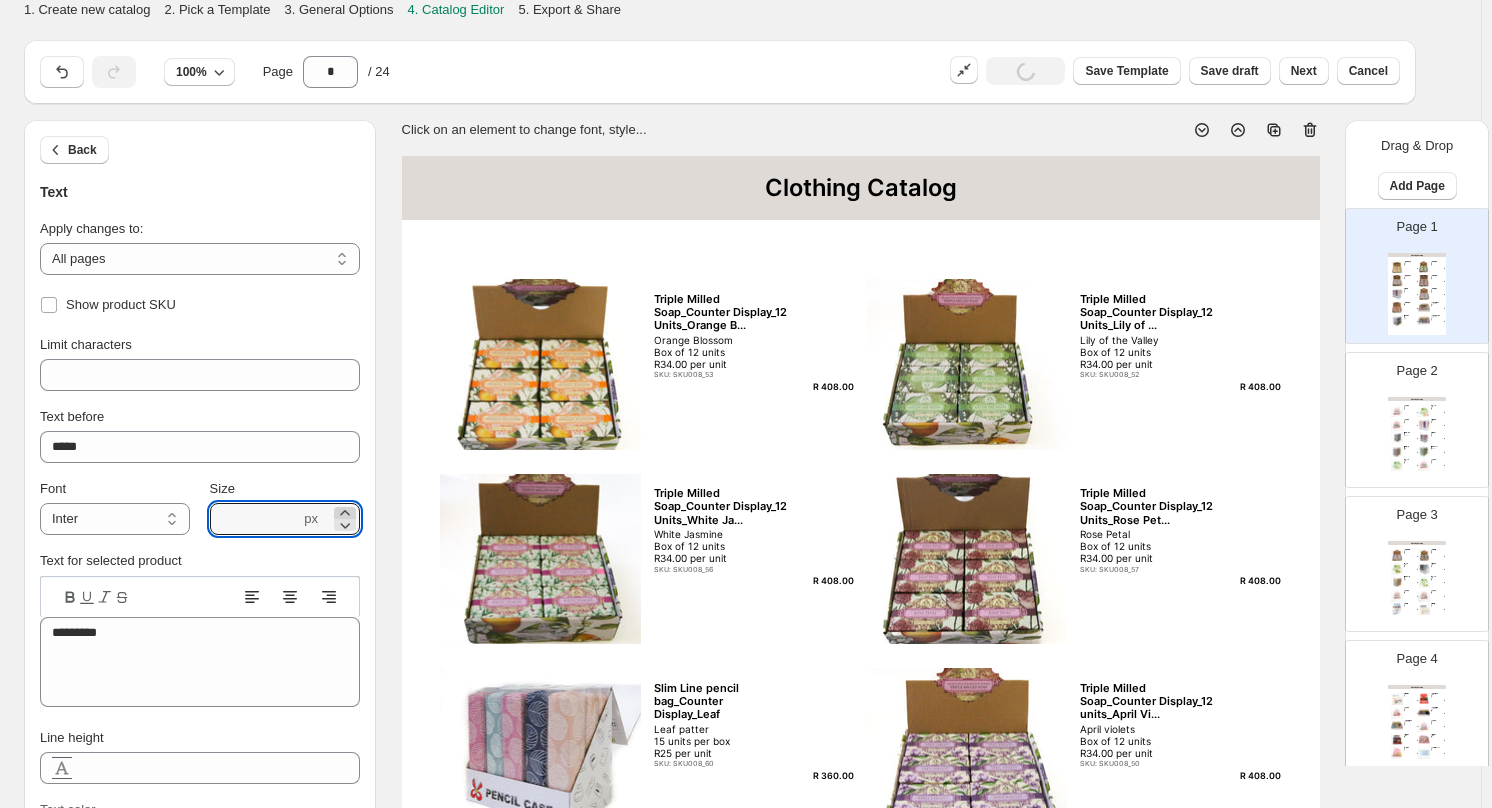 click 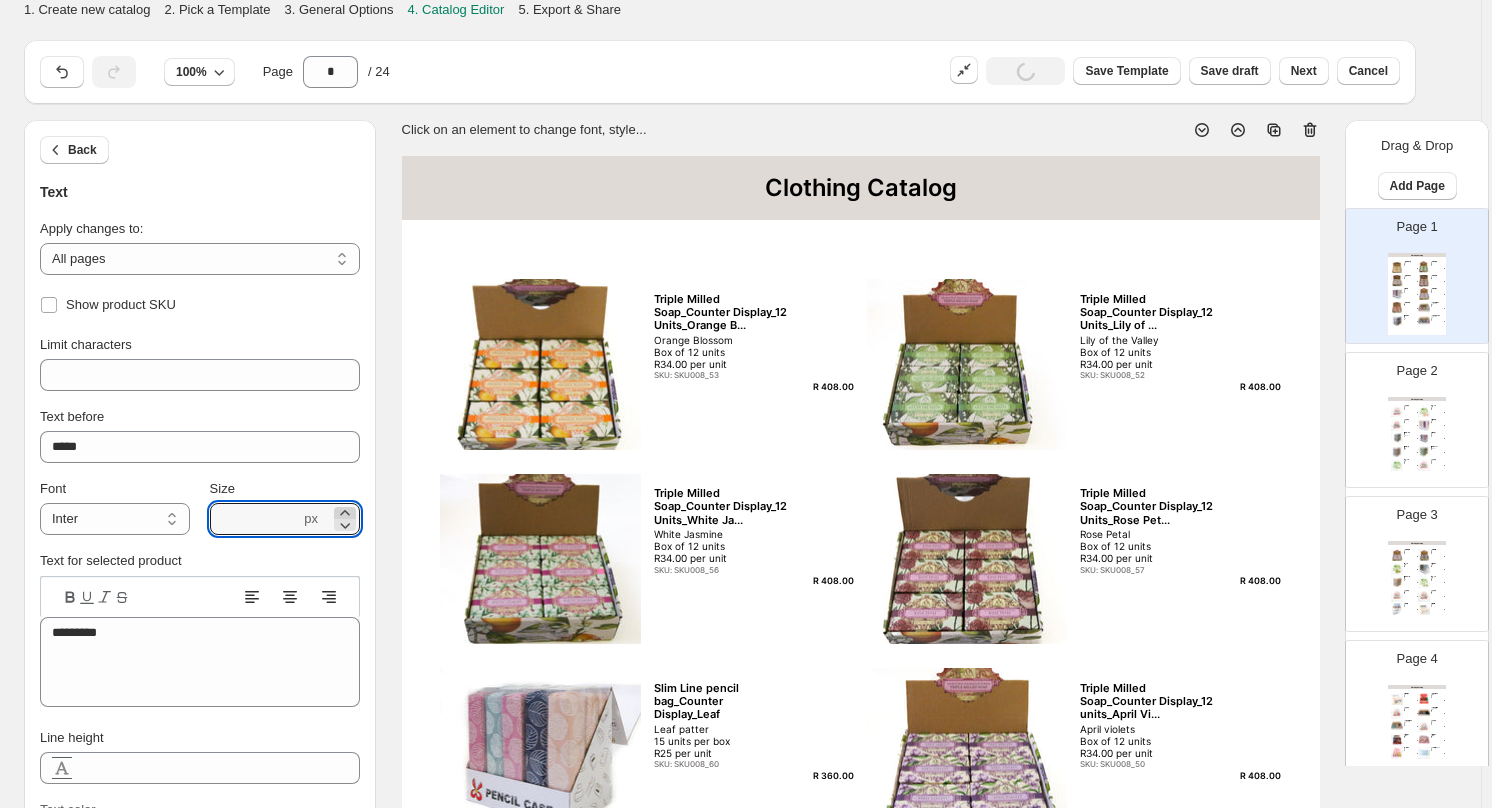 click 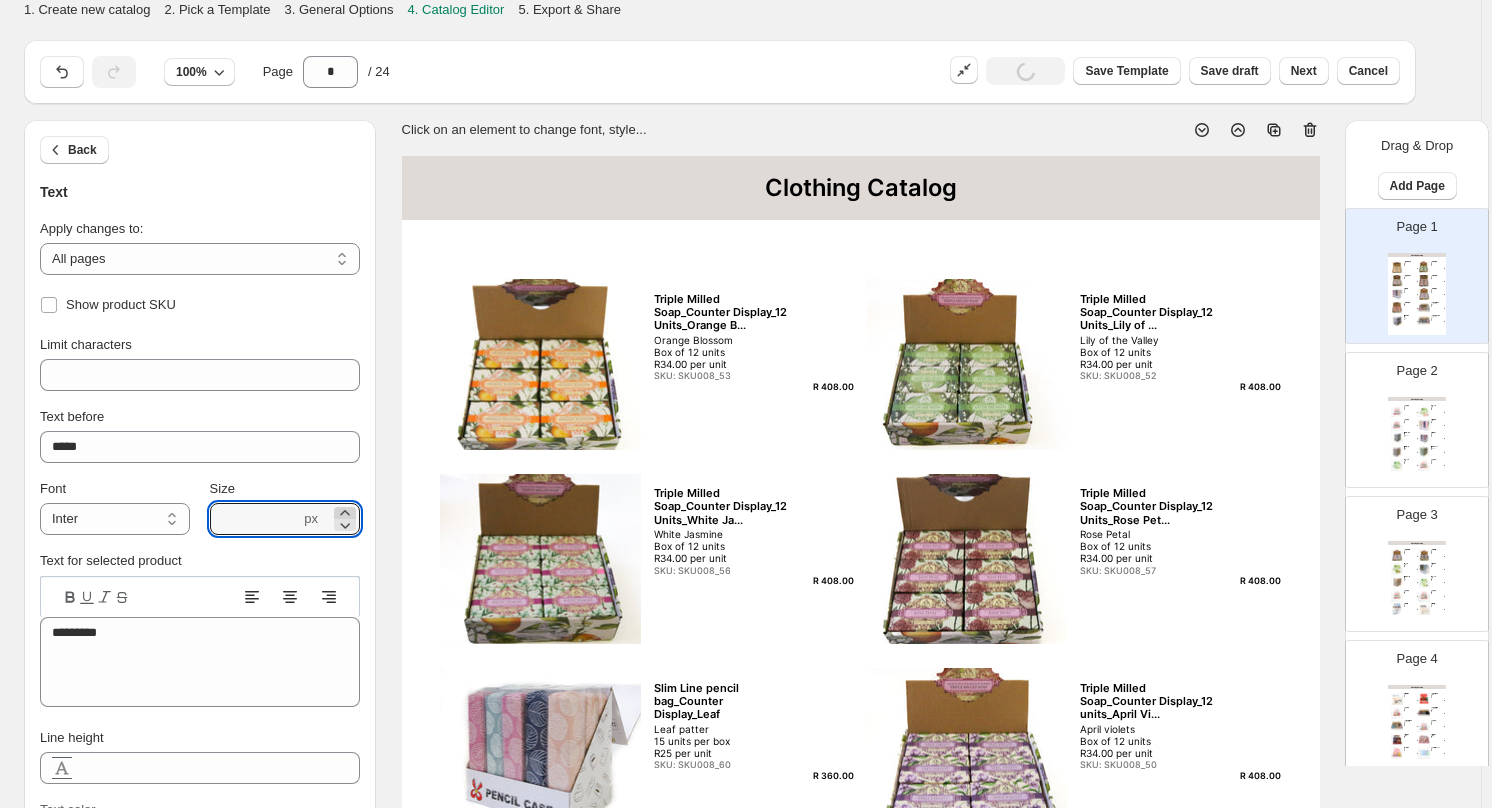click 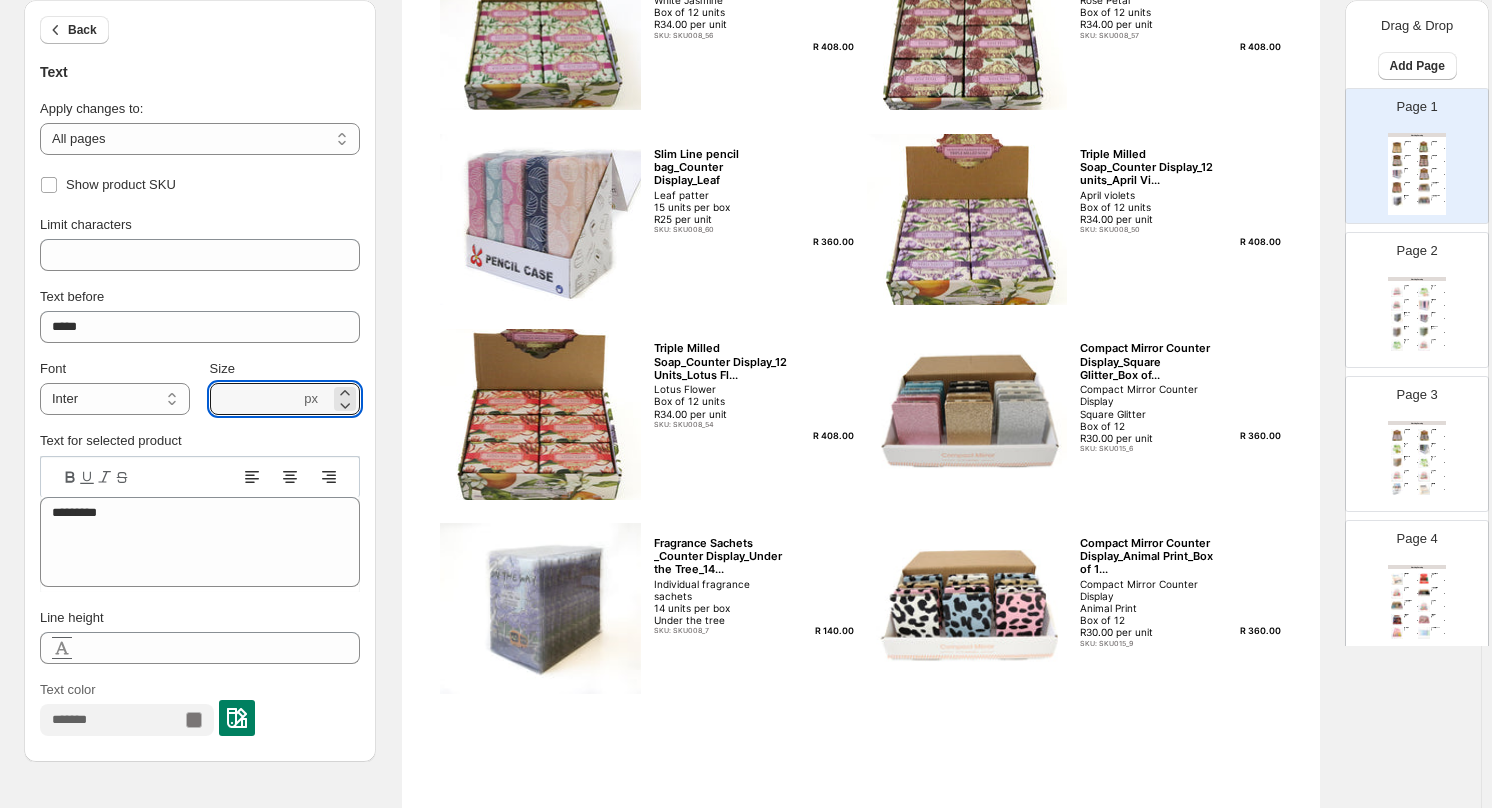 scroll, scrollTop: 618, scrollLeft: 0, axis: vertical 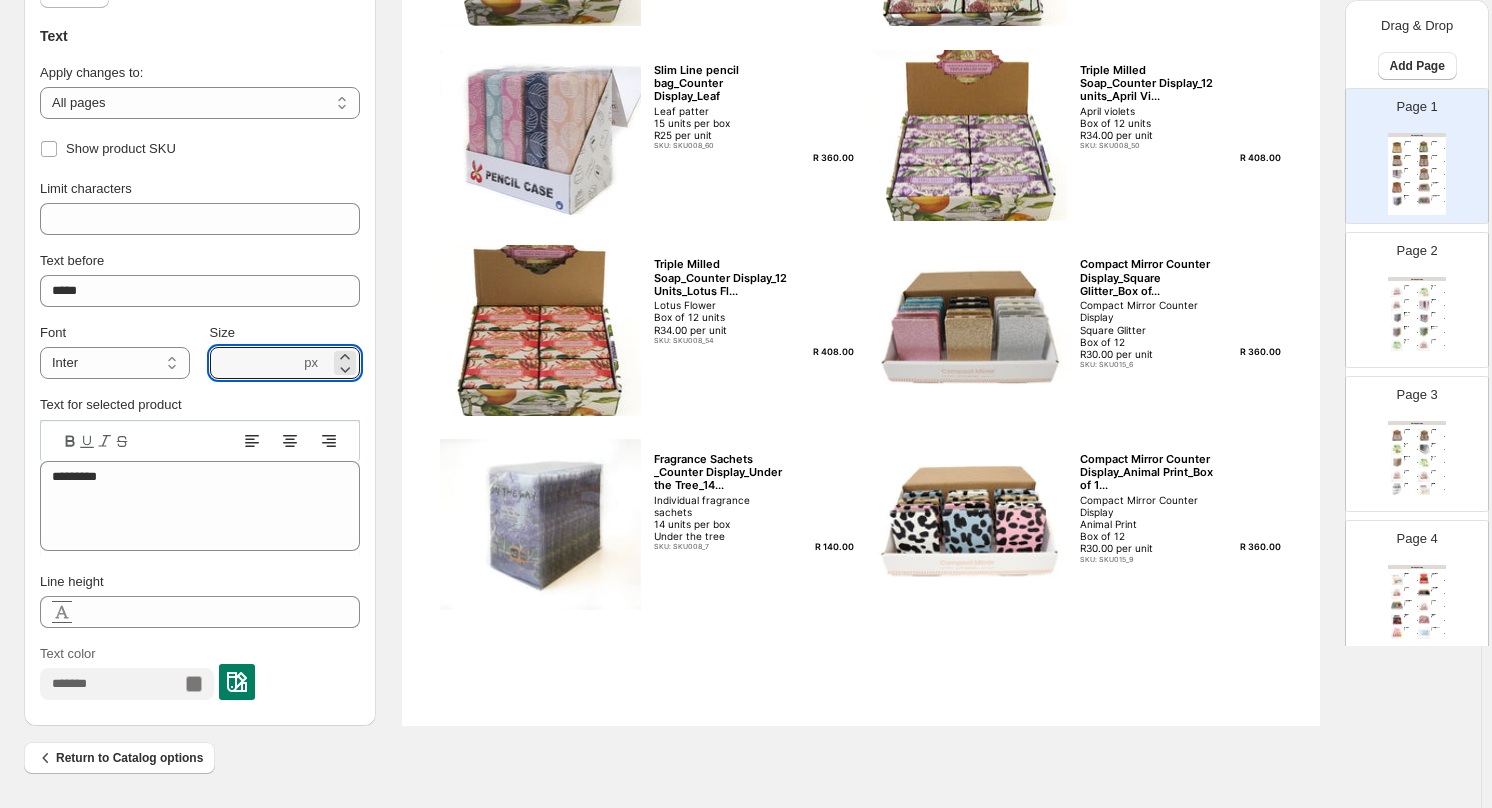 type on "***" 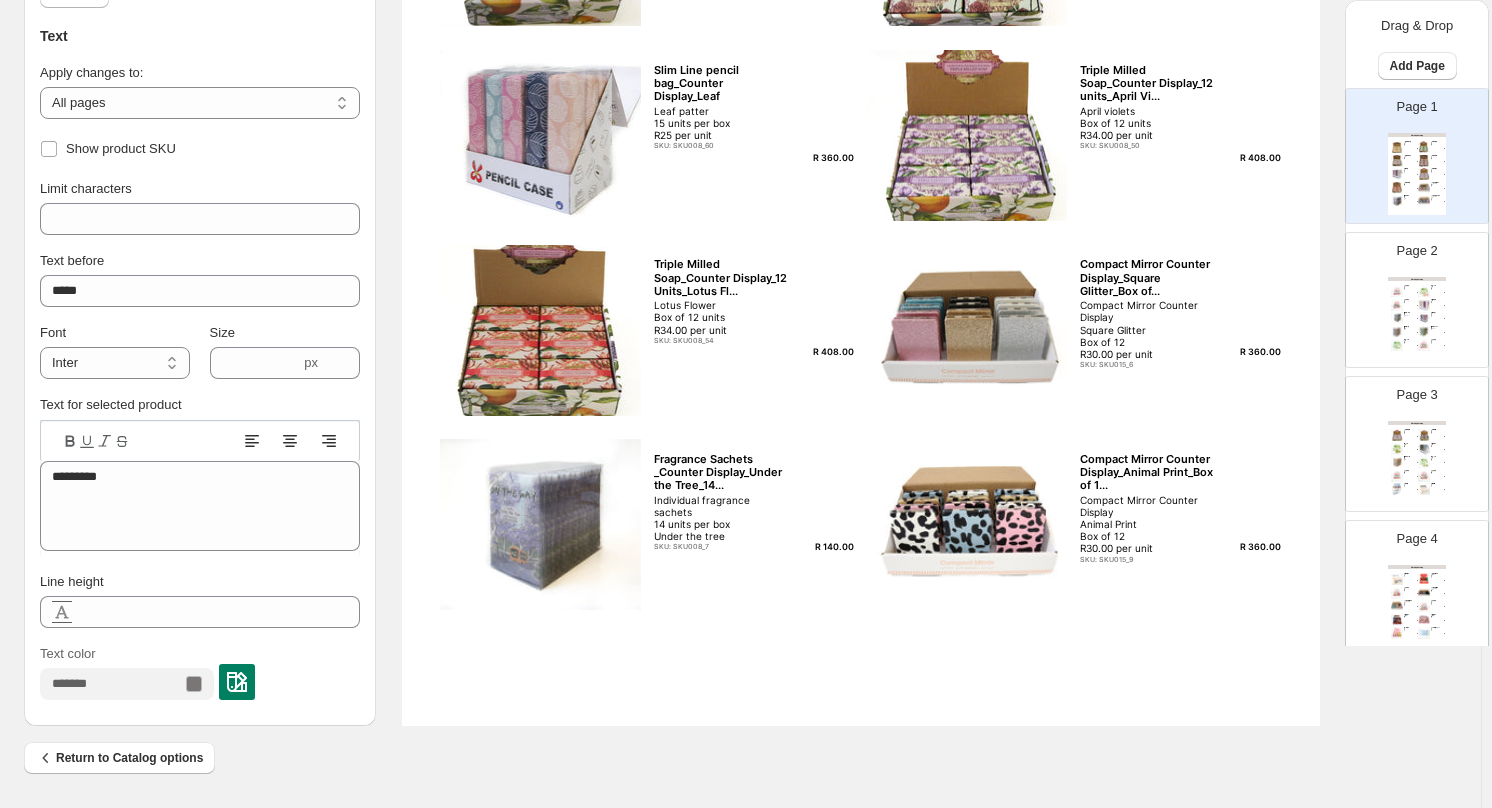 click at bounding box center (237, 682) 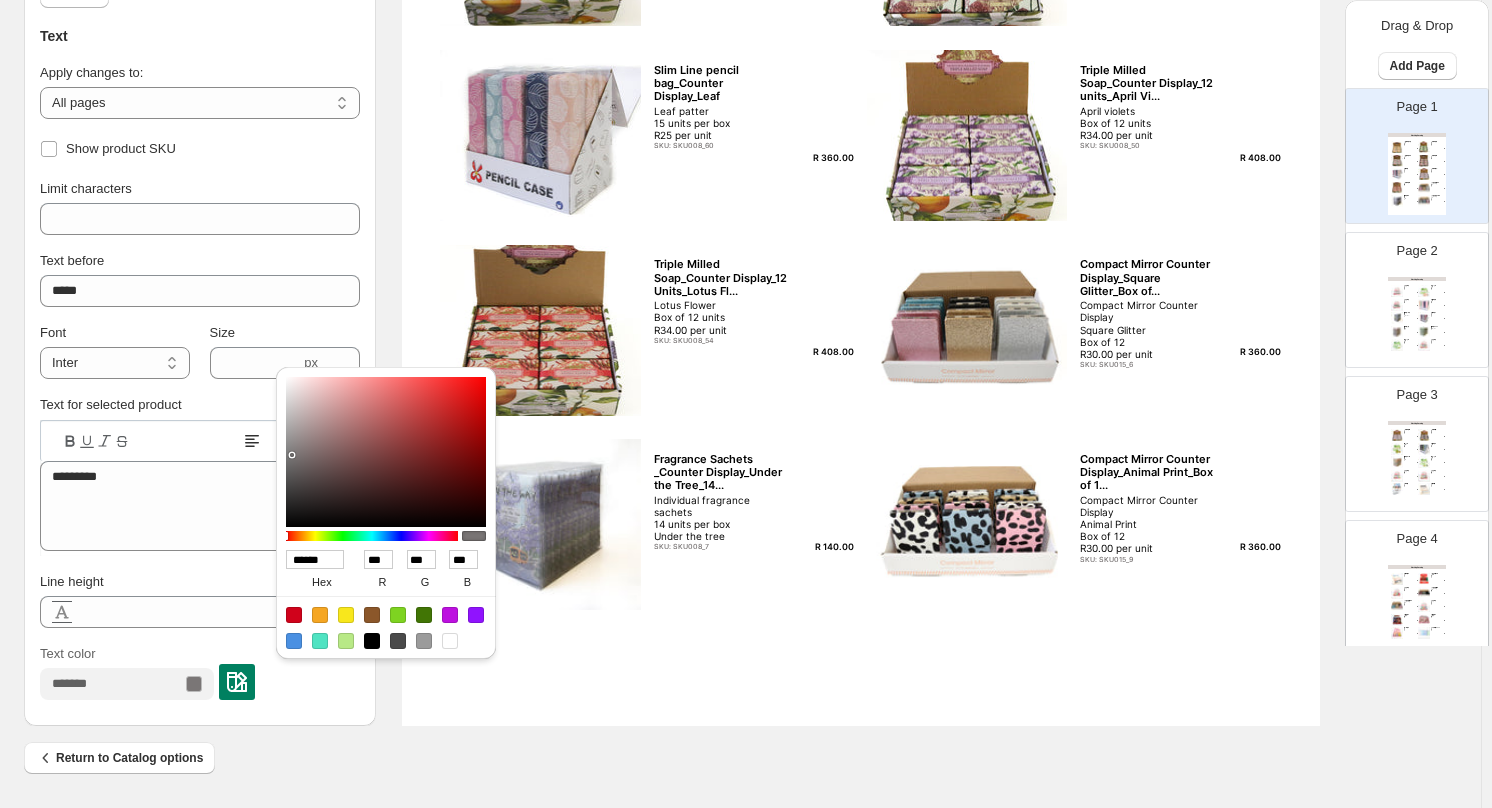 type on "******" 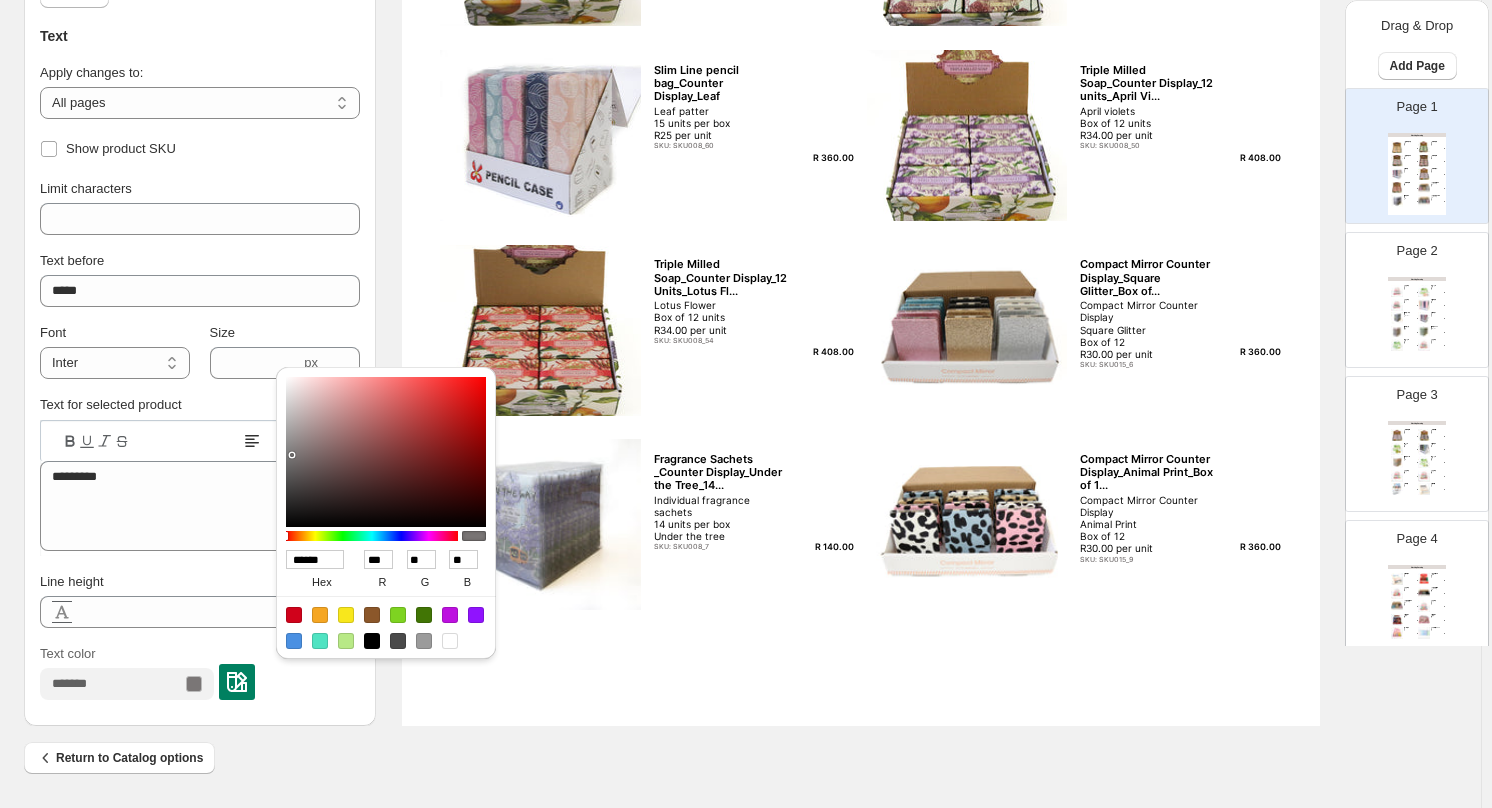 click at bounding box center [386, 452] 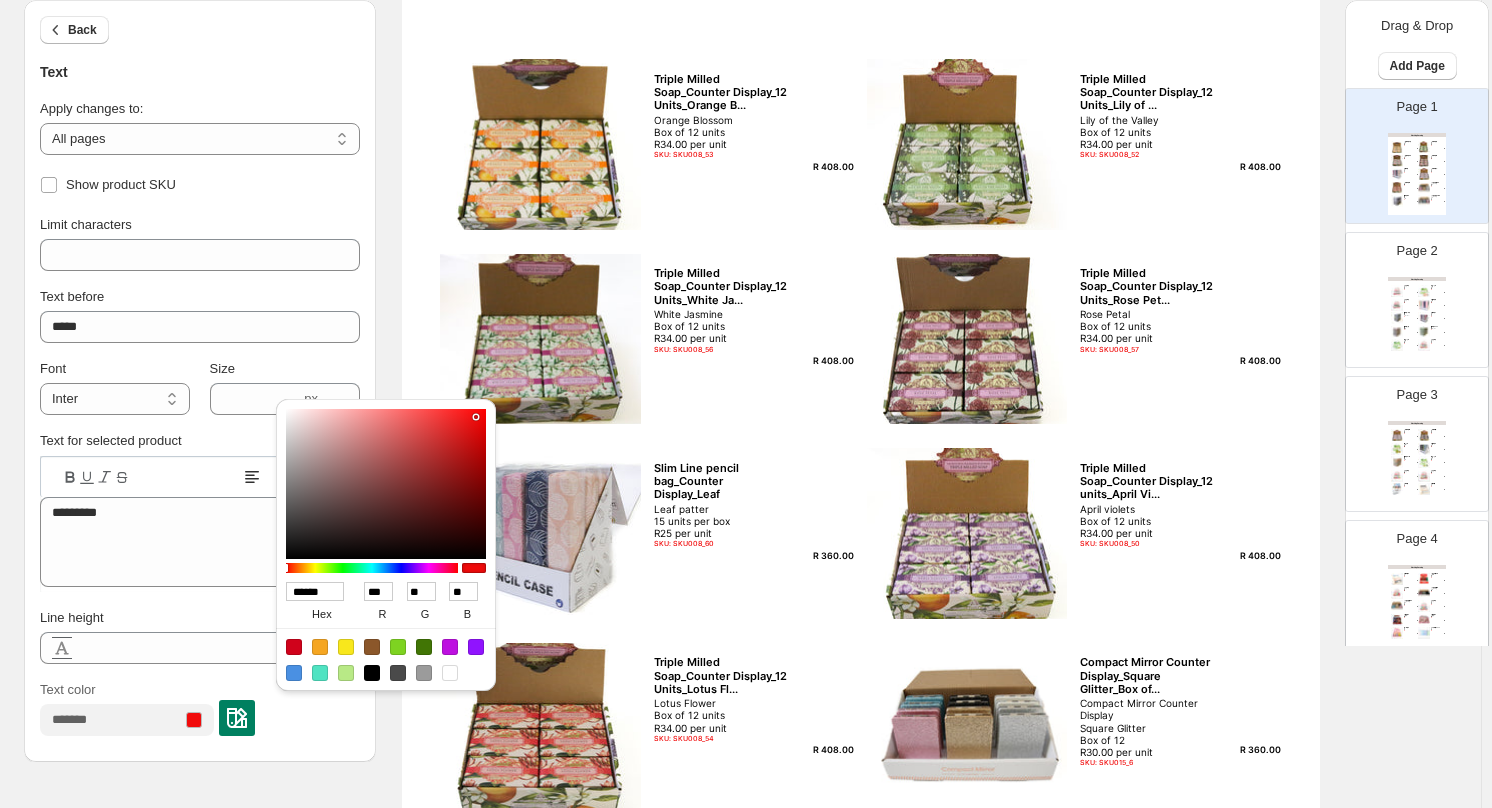 scroll, scrollTop: 218, scrollLeft: 0, axis: vertical 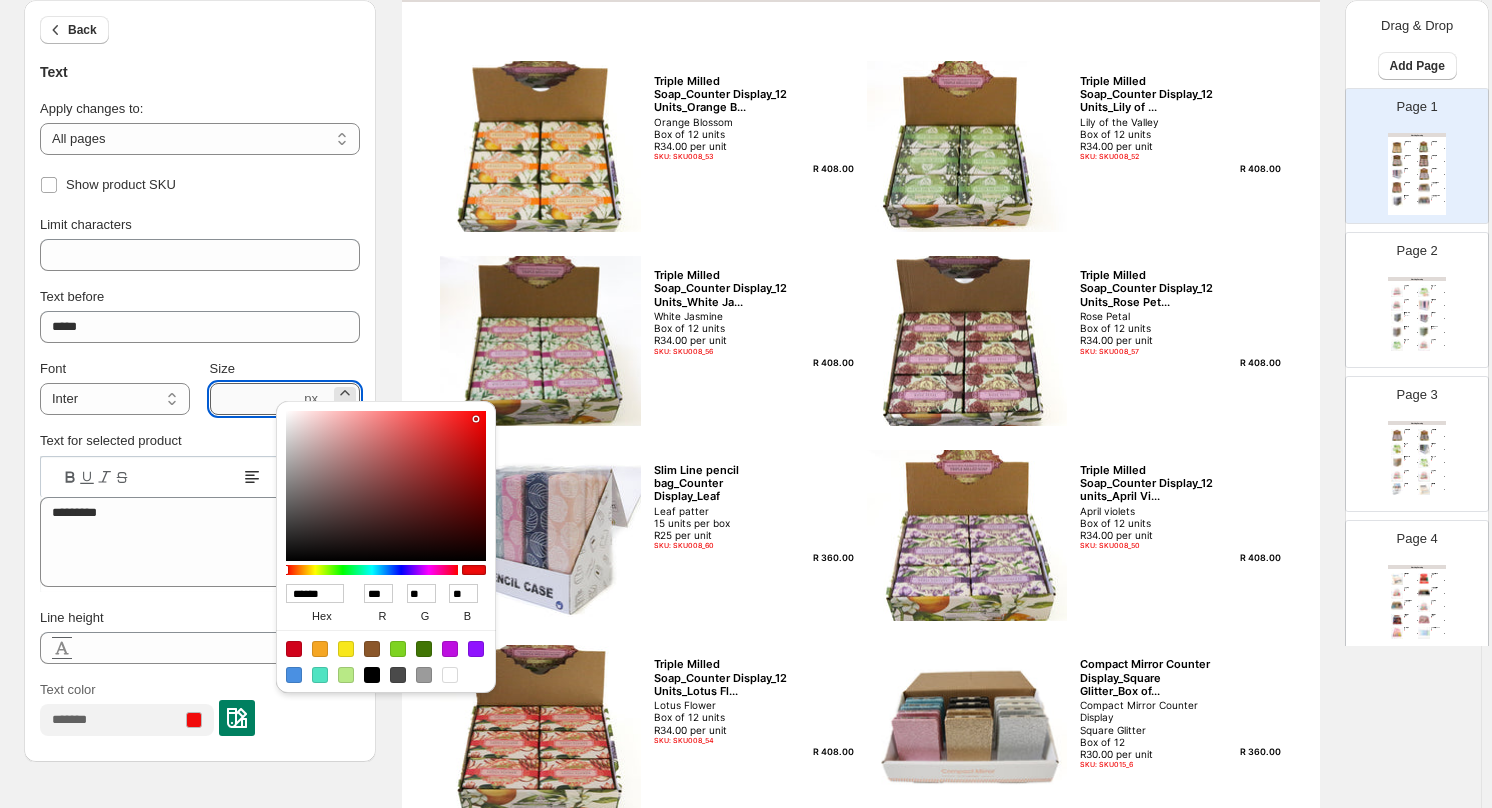 drag, startPoint x: 261, startPoint y: 393, endPoint x: 273, endPoint y: 385, distance: 14.422205 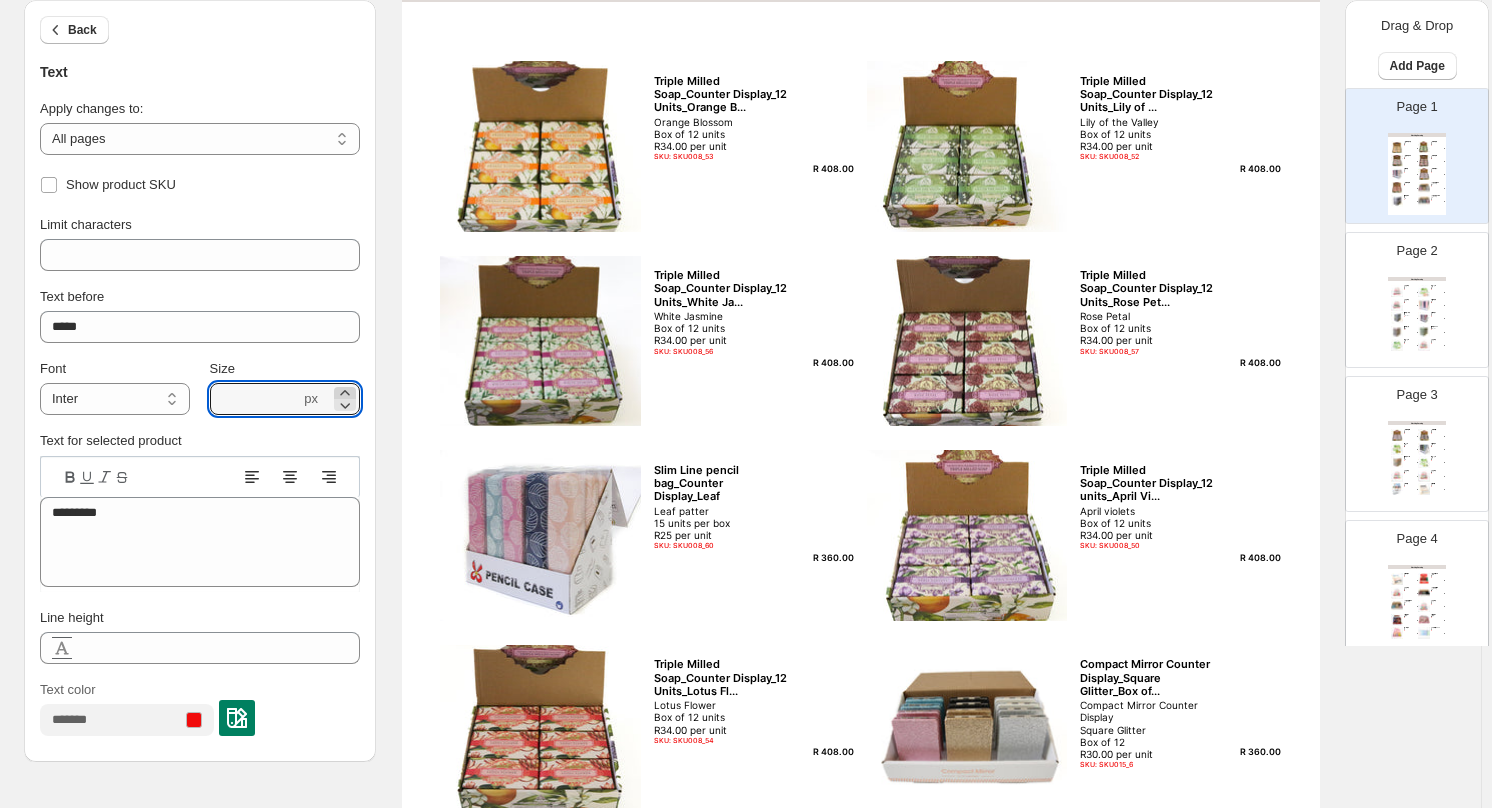 click 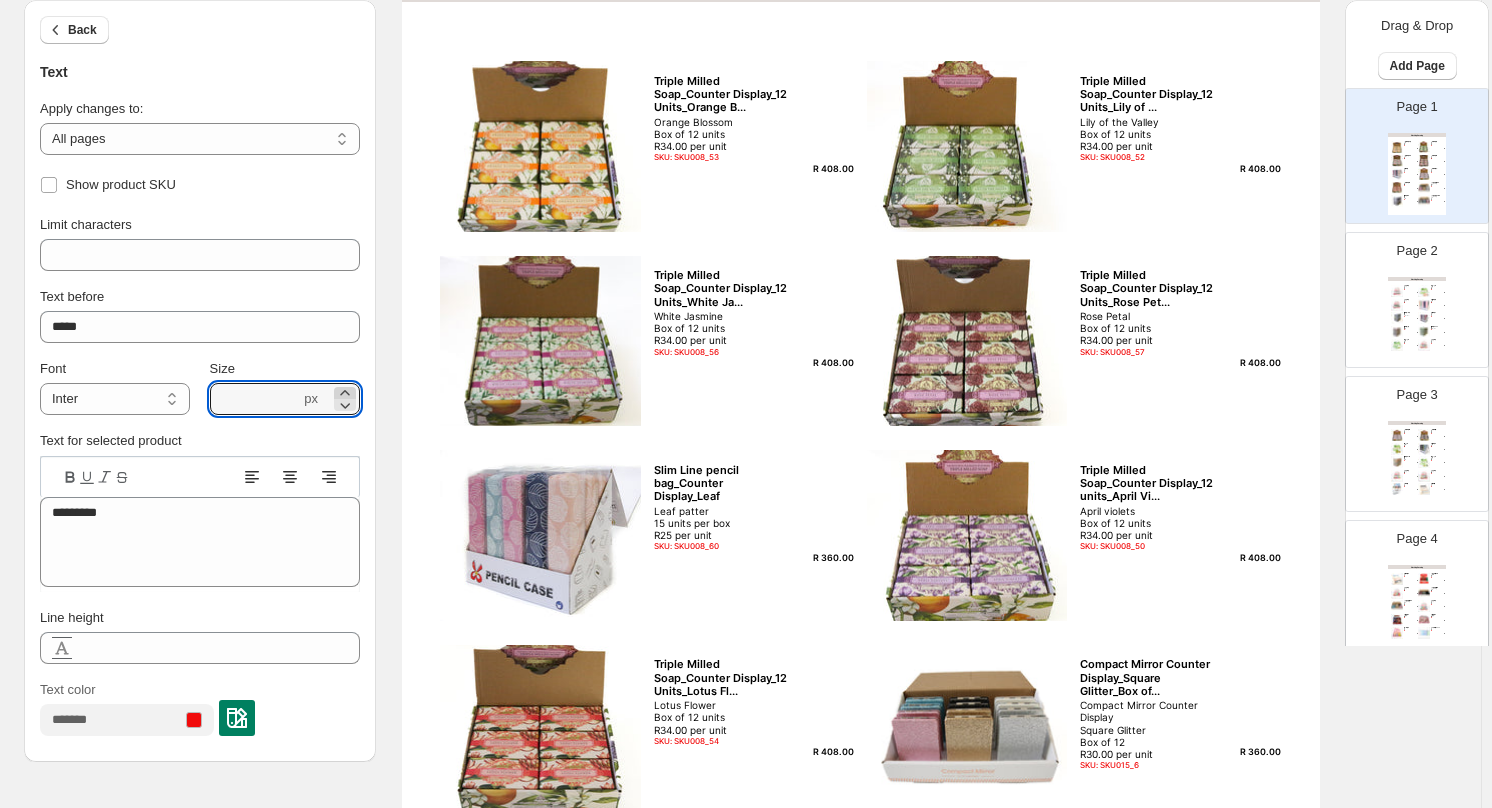 click 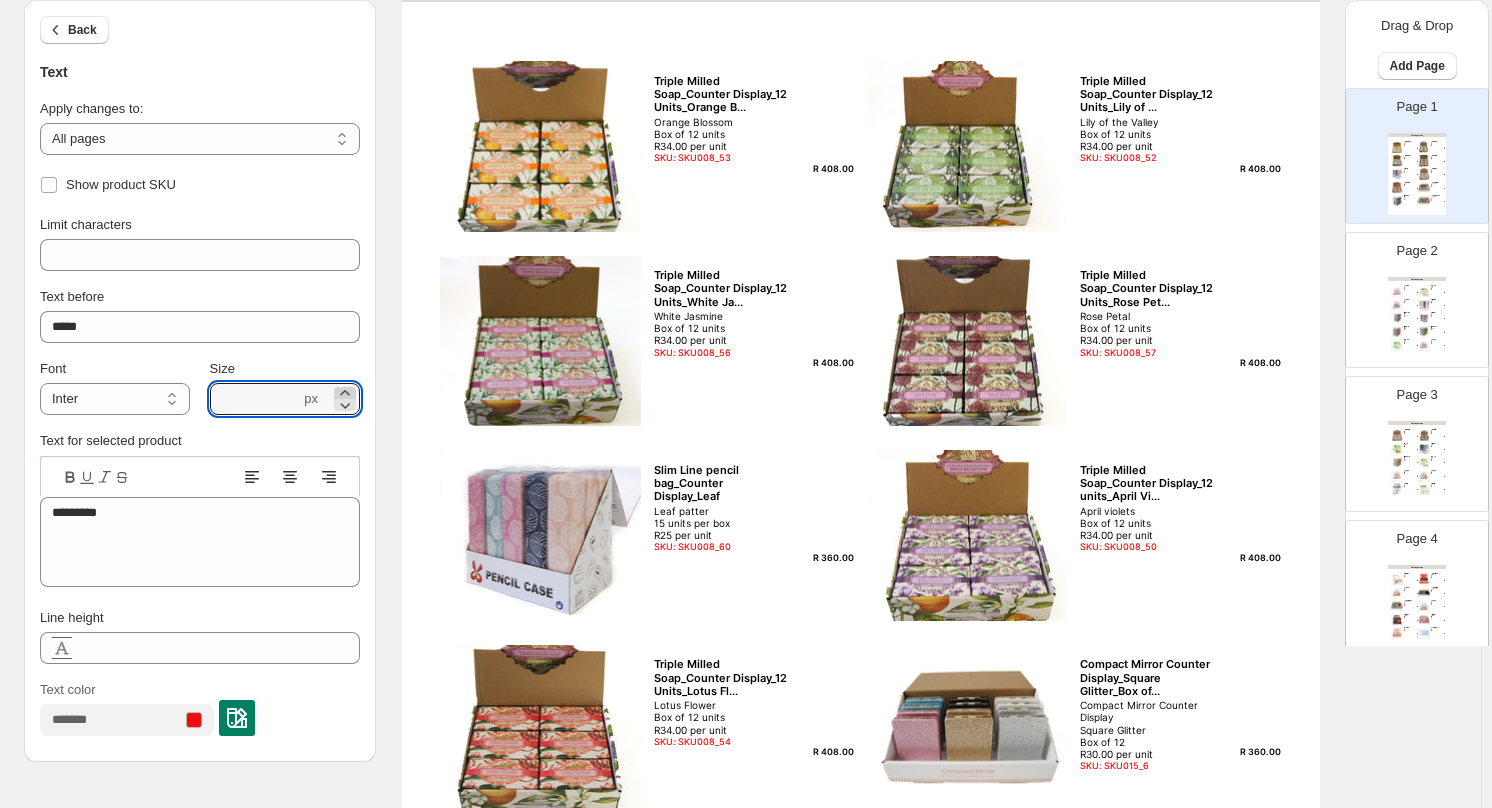 click 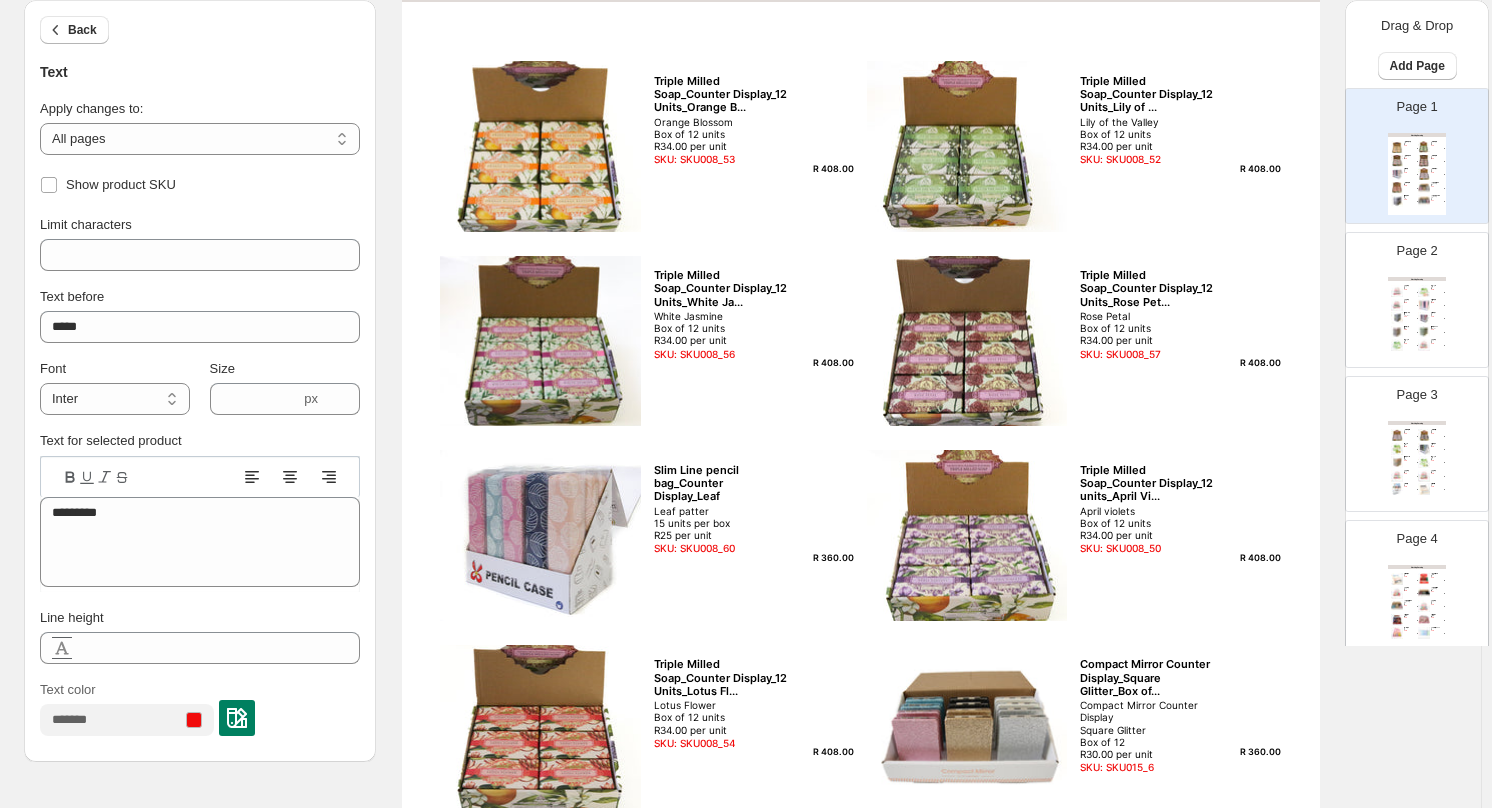 click on "R 408.00" at bounding box center [825, 169] 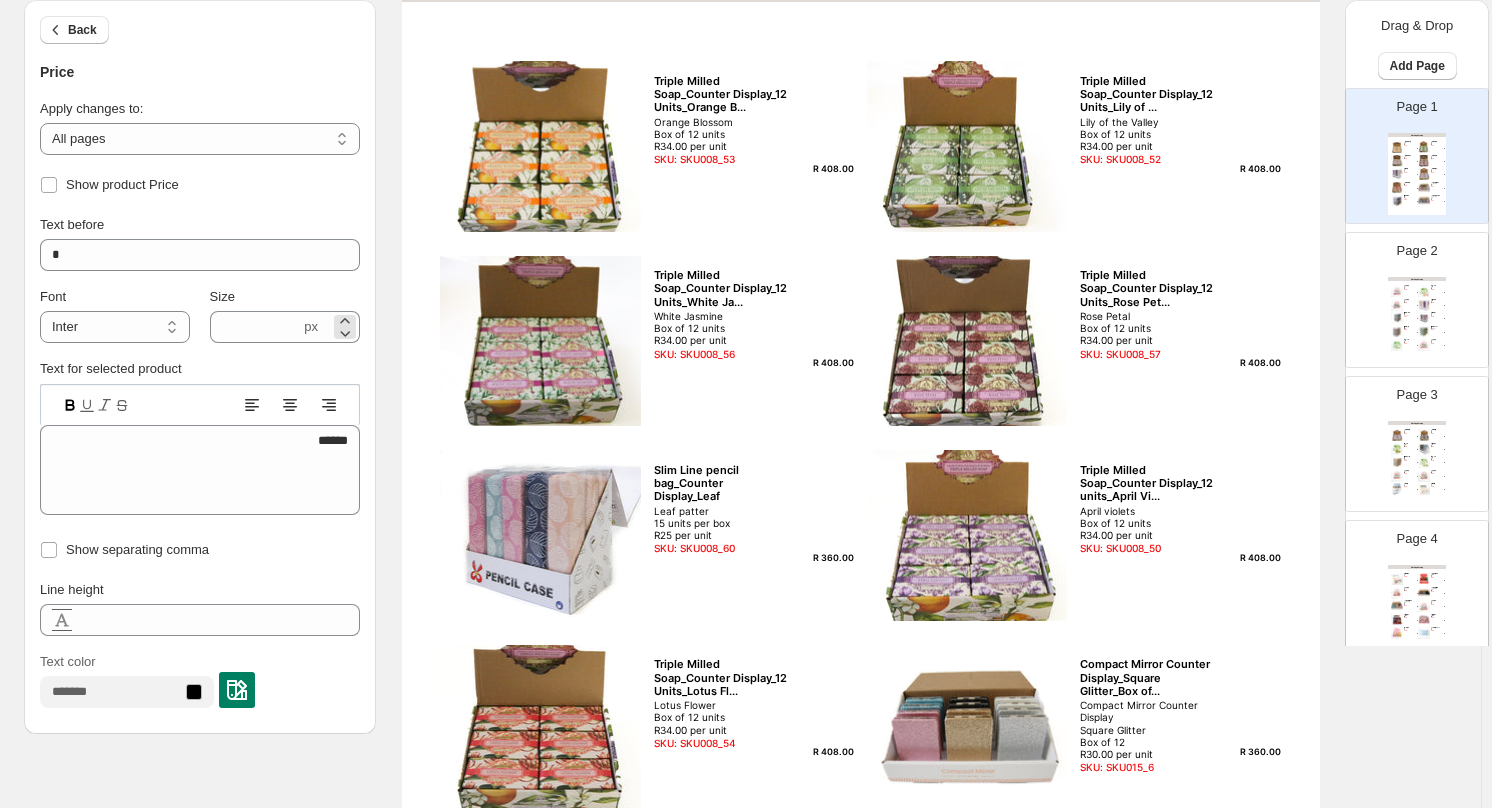 click on "*** px" at bounding box center [285, 327] 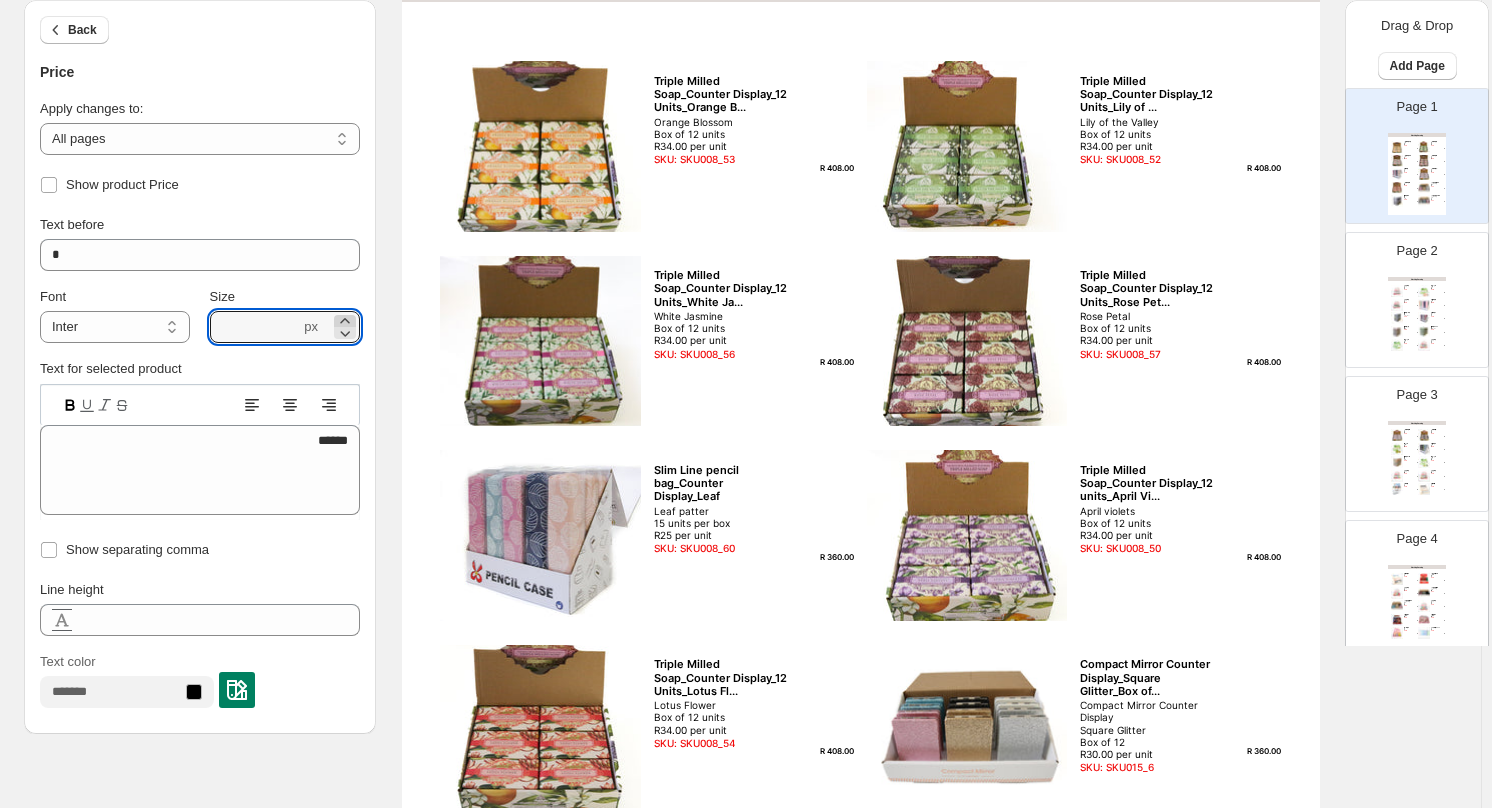 click 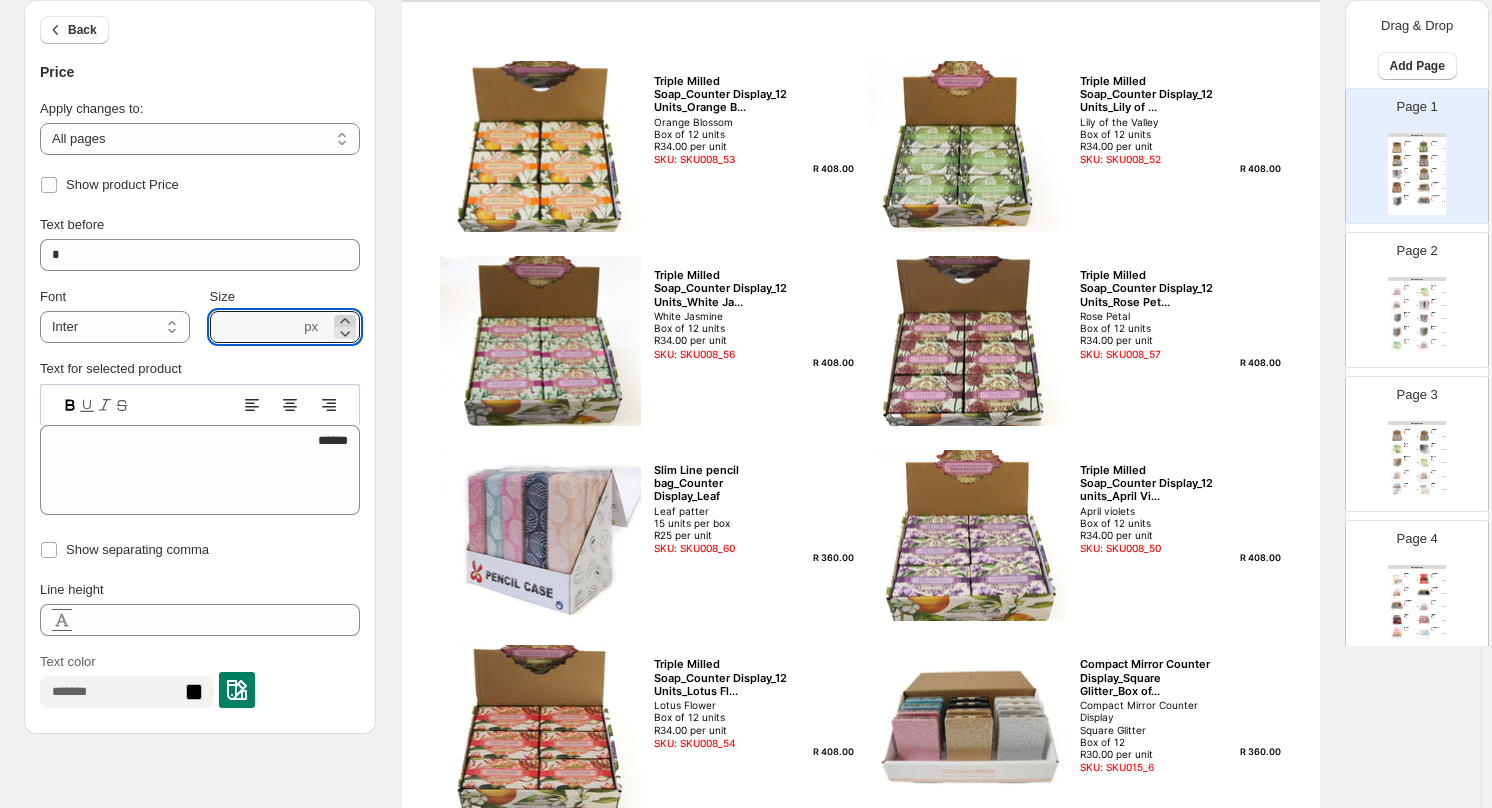 click 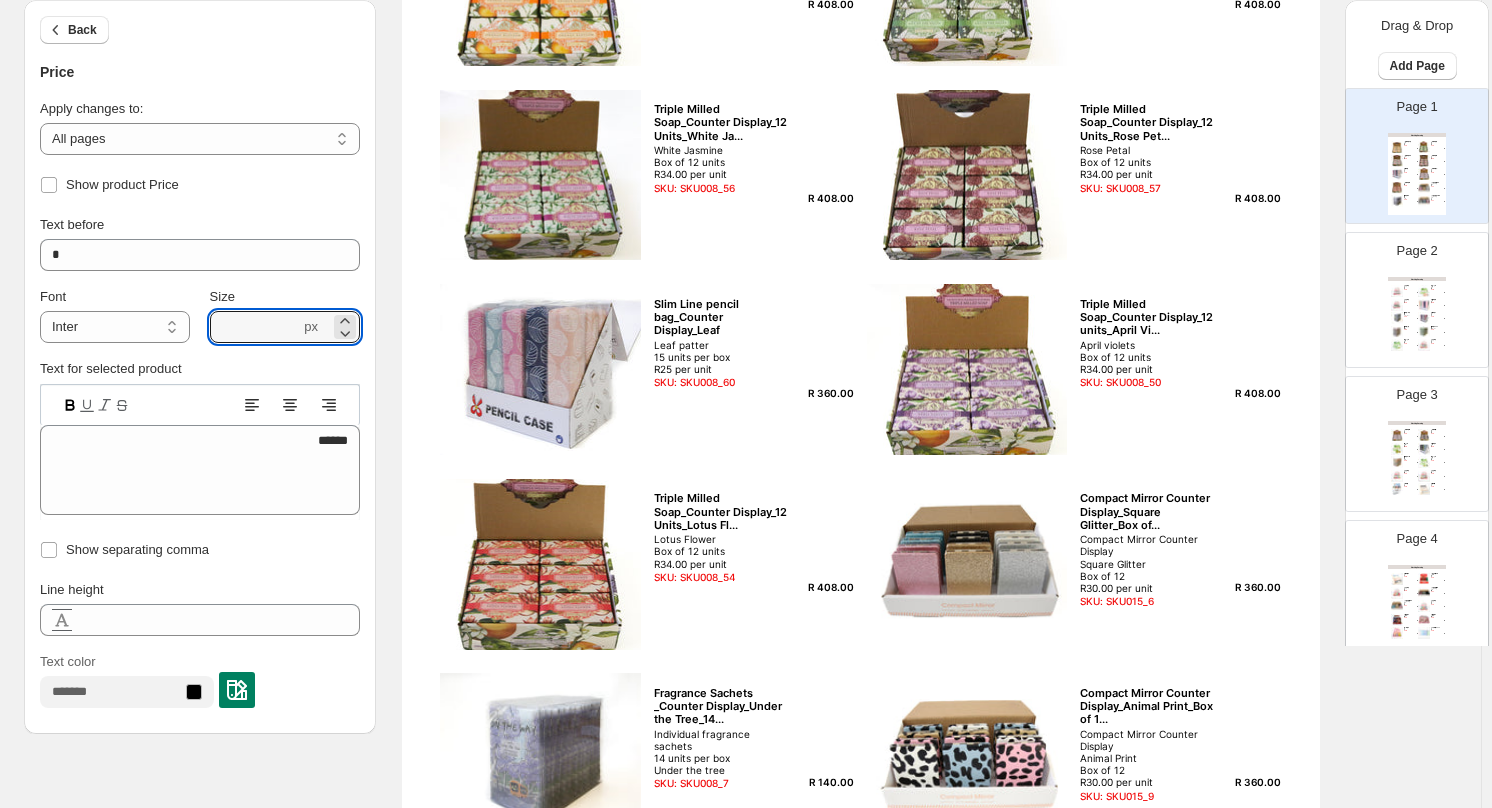 scroll, scrollTop: 118, scrollLeft: 0, axis: vertical 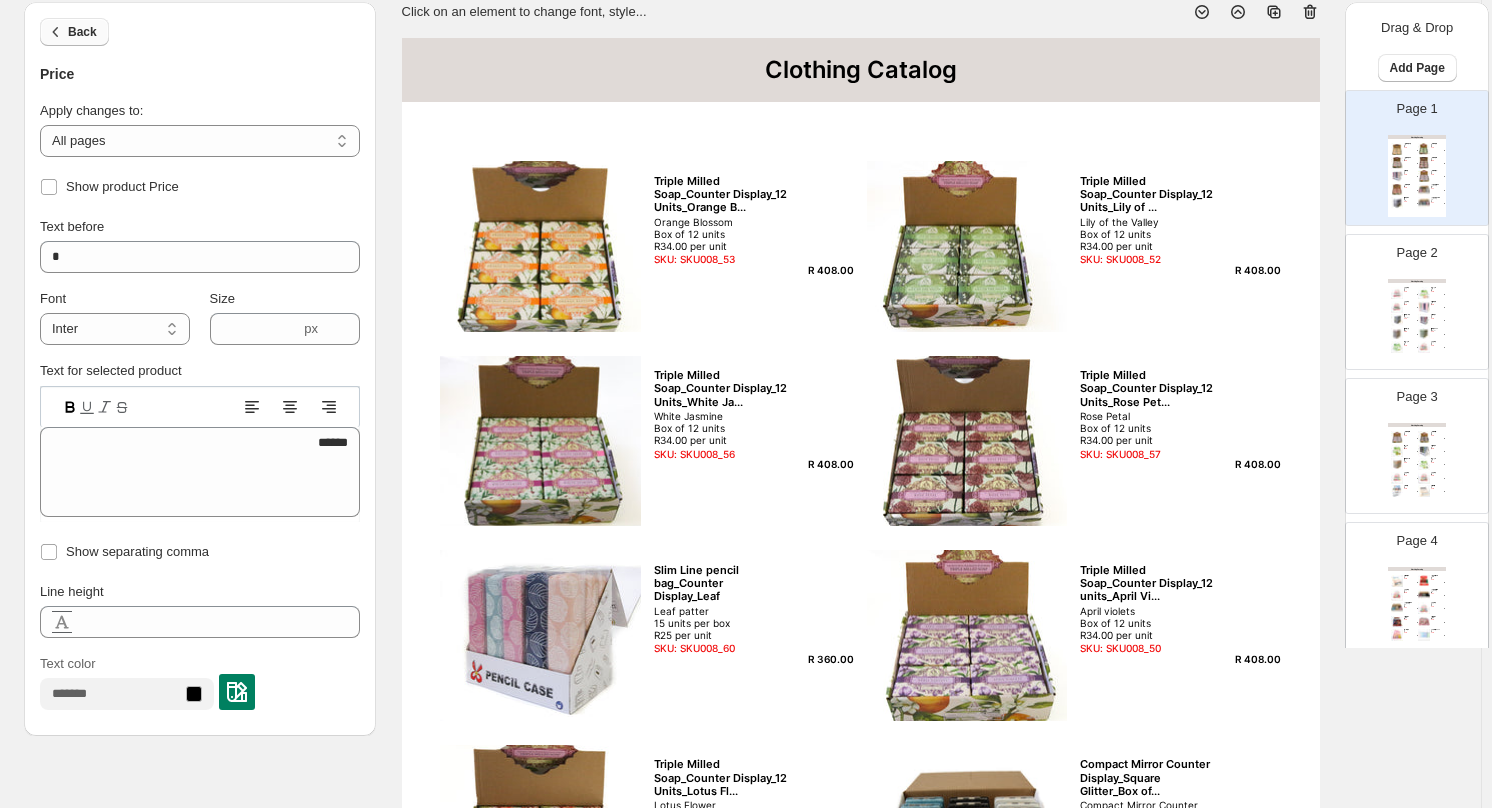click on "Back" at bounding box center (74, 32) 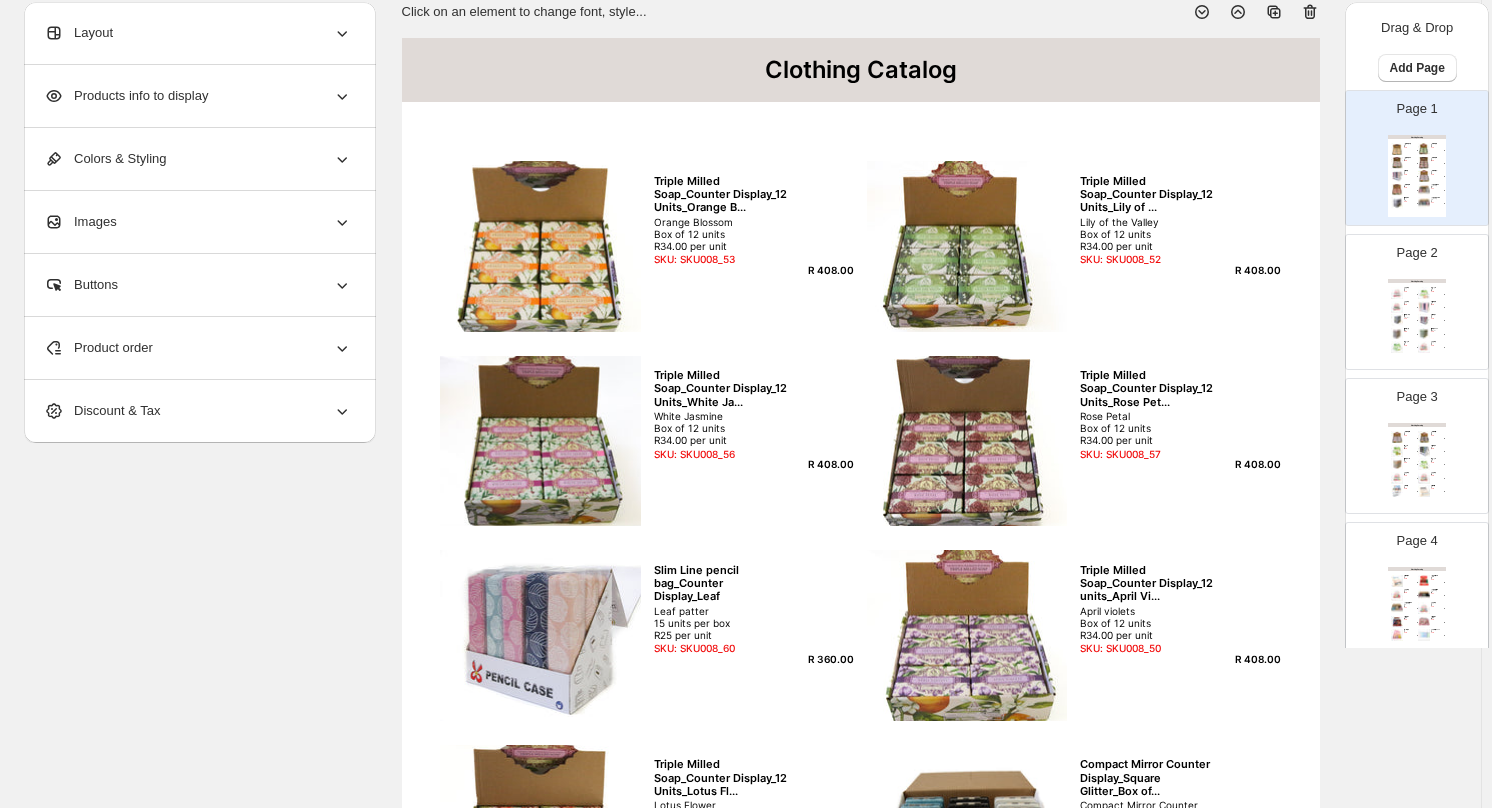 click 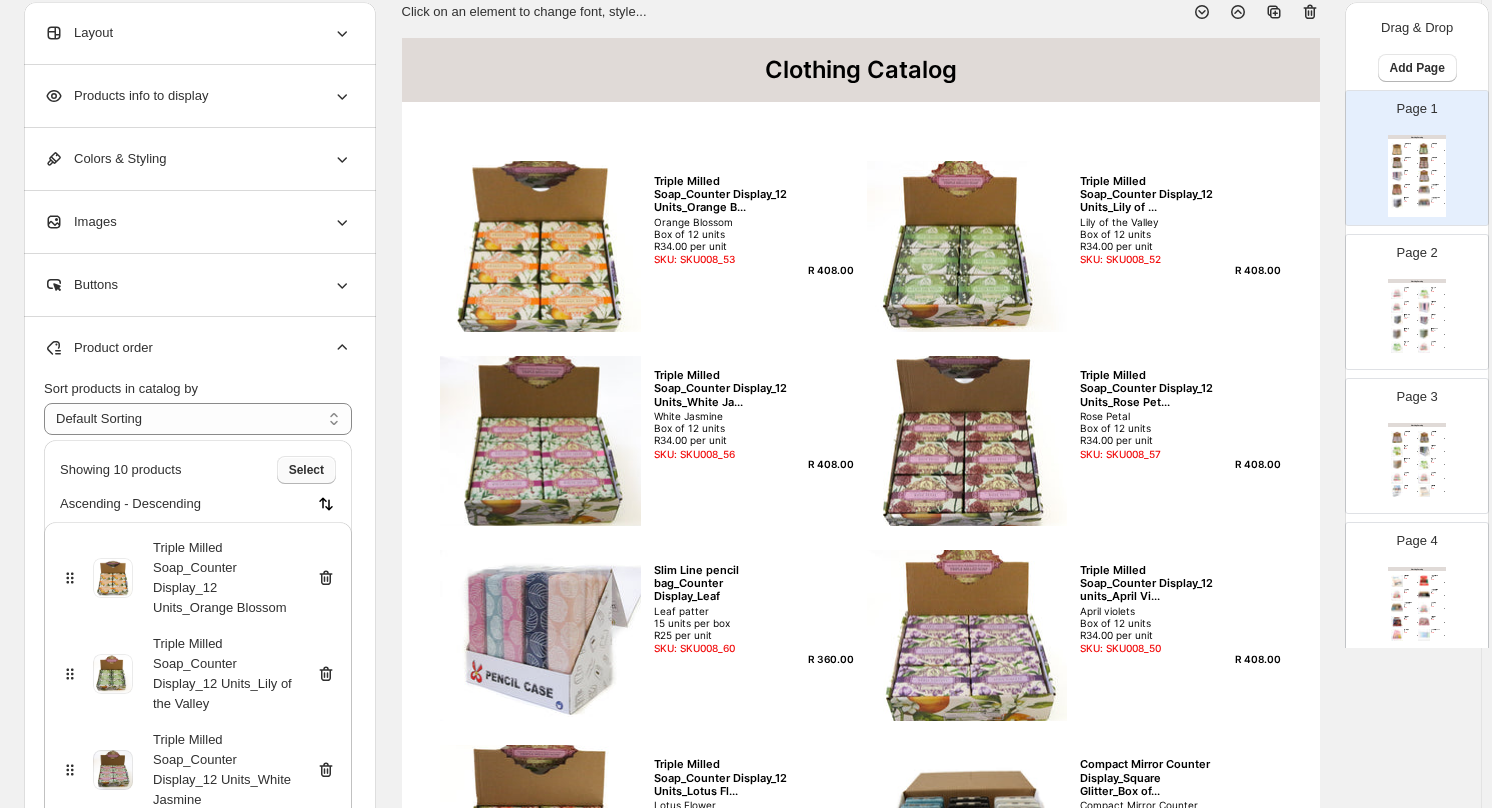 scroll, scrollTop: 100, scrollLeft: 0, axis: vertical 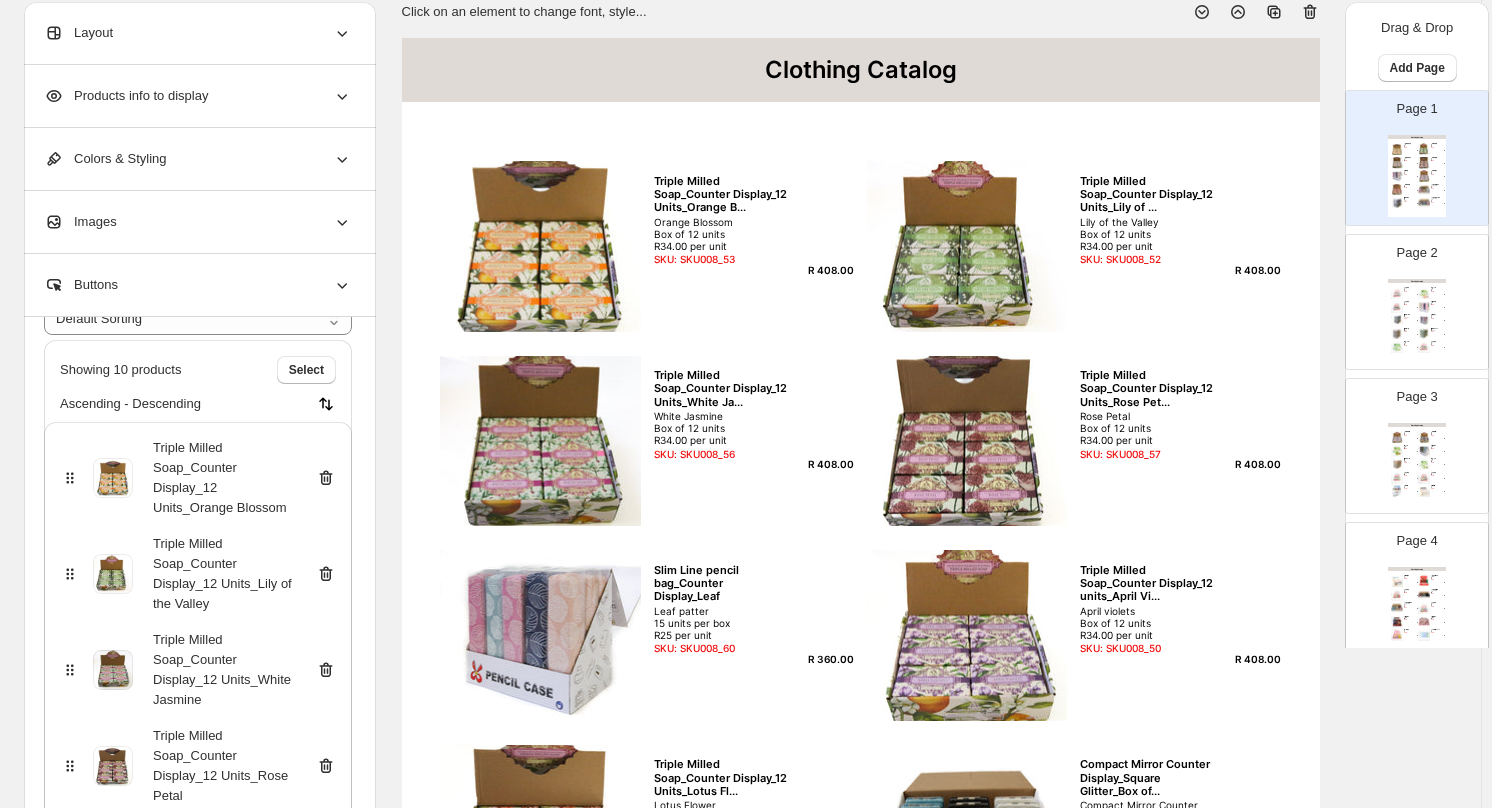 click on "Click on an element to change font, style... Clothing Catalog Triple Milled Soap_Counter Display_12 Units_Orange B... Orange Blossom
Box of 12 units
R34.00 per unit SKU:  SKU008_53 R 408.00 Triple Milled Soap_Counter Display_12 Units_Lily of ... Lily of the Valley
Box of 12 units
R34.00 per unit SKU:  SKU008_52 R 408.00 Triple Milled Soap_Counter Display_12 Units_White Ja... White Jasmine
Box of 12 units
R34.00 per unit SKU:  SKU008_56 R 408.00 Triple Milled Soap_Counter Display_12 Units_Rose Pet... Rose Petal
Box of 12 units
R34.00 per unit SKU:  SKU008_57 R 408.00 Slim Line pencil bag_Counter Display_Leaf Leaf patter
15 units per box
R25 per unit SKU:  SKU008_60 R 360.00 Triple Milled Soap_Counter Display_12 units_April Vi... April violets
Box of 12 units
R34.00 per unit SKU:  SKU008_50 R 408.00 Triple Milled Soap_Counter Display_12 Units_Lotus Fl... Lotus Flower
Box of 12 units
R34.00 per unit SKU:  SKU008_54 R 408.00 Compact Mirror Counter Display_Square Glitter_Box of... SKU:  SKU015_6 R 360.00 R 140.00" at bounding box center (860, 614) 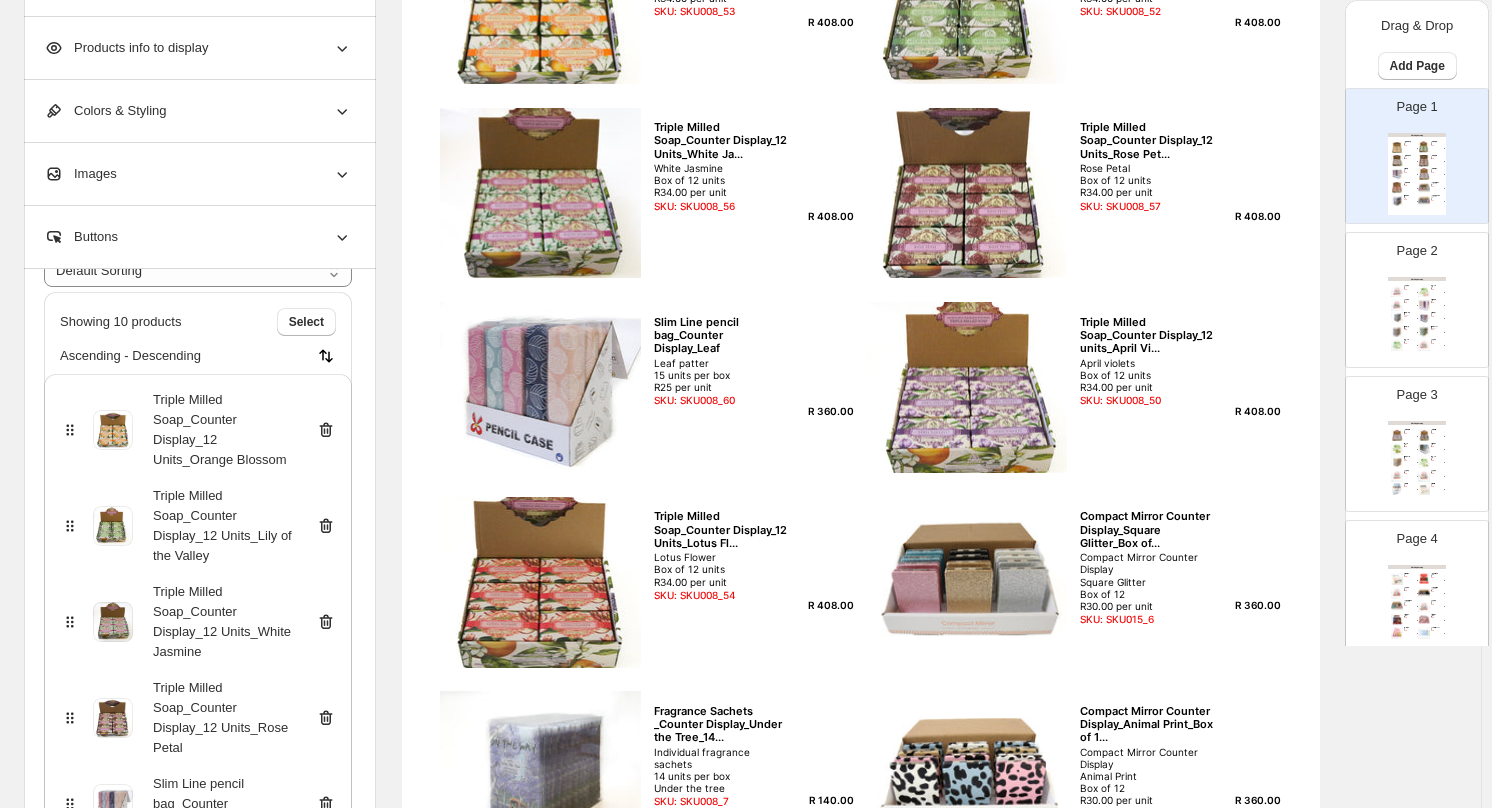 scroll, scrollTop: 618, scrollLeft: 0, axis: vertical 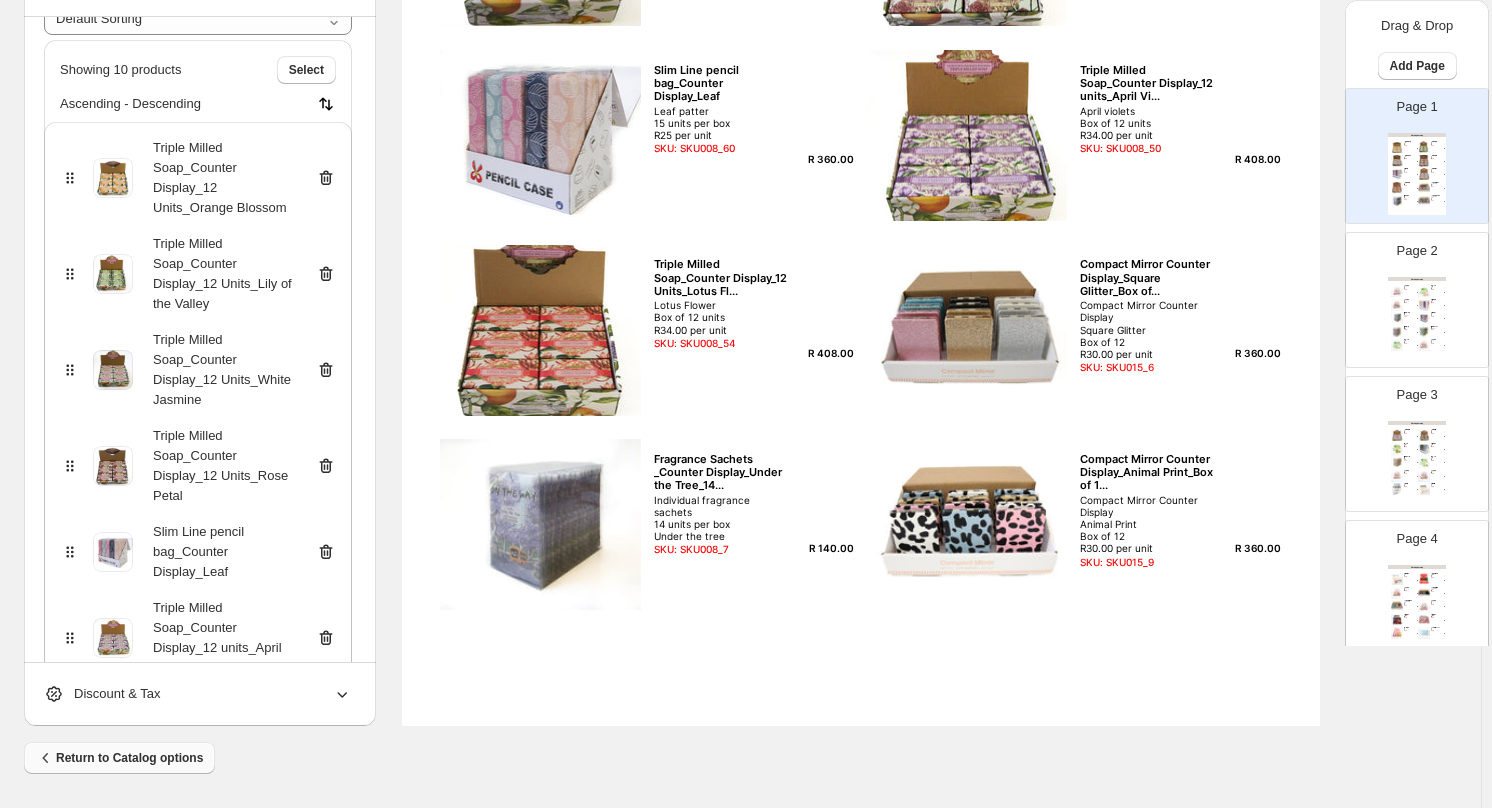 click on "Return to Catalog options" at bounding box center (119, 758) 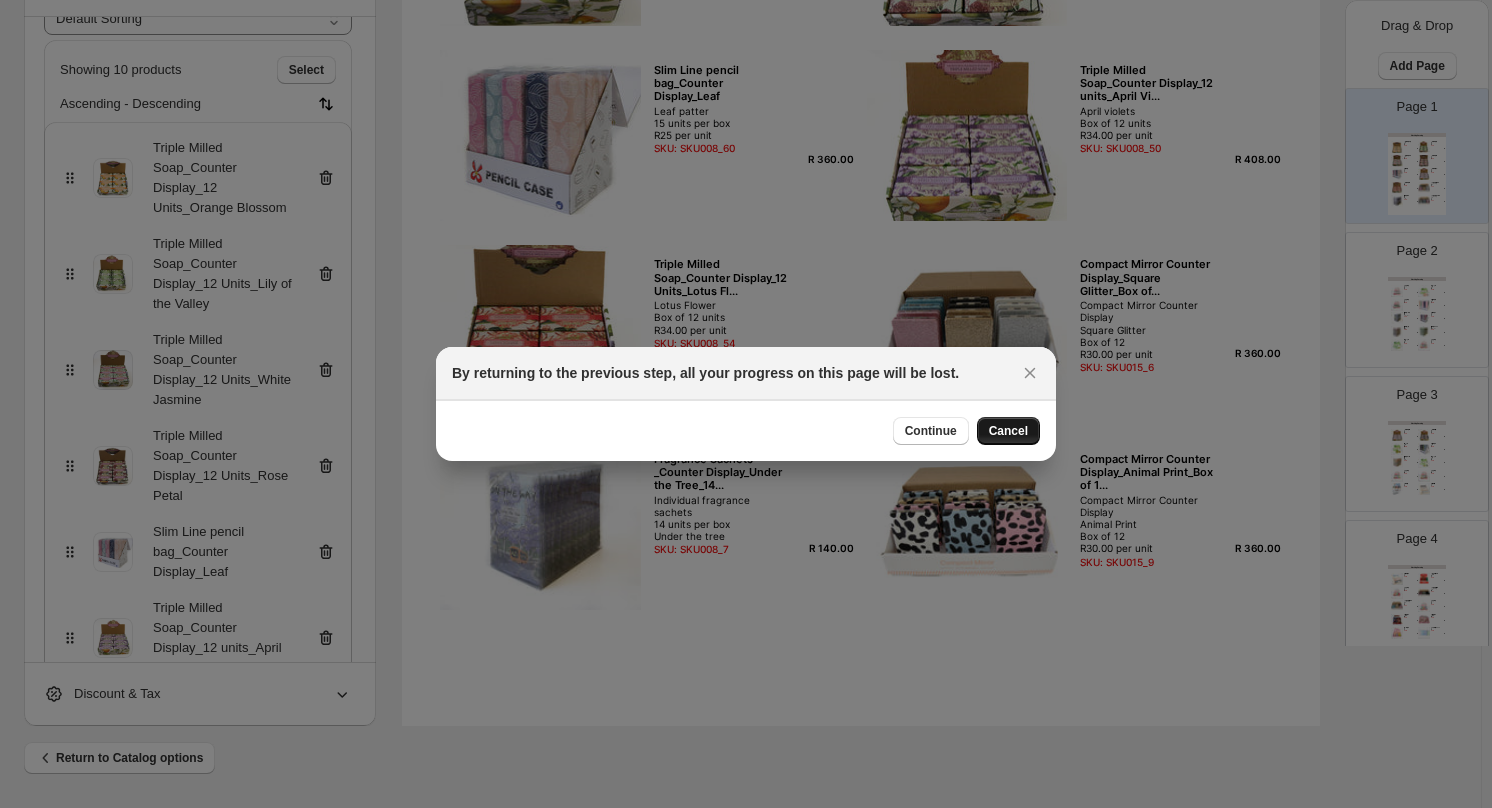 click on "Cancel" at bounding box center [1008, 431] 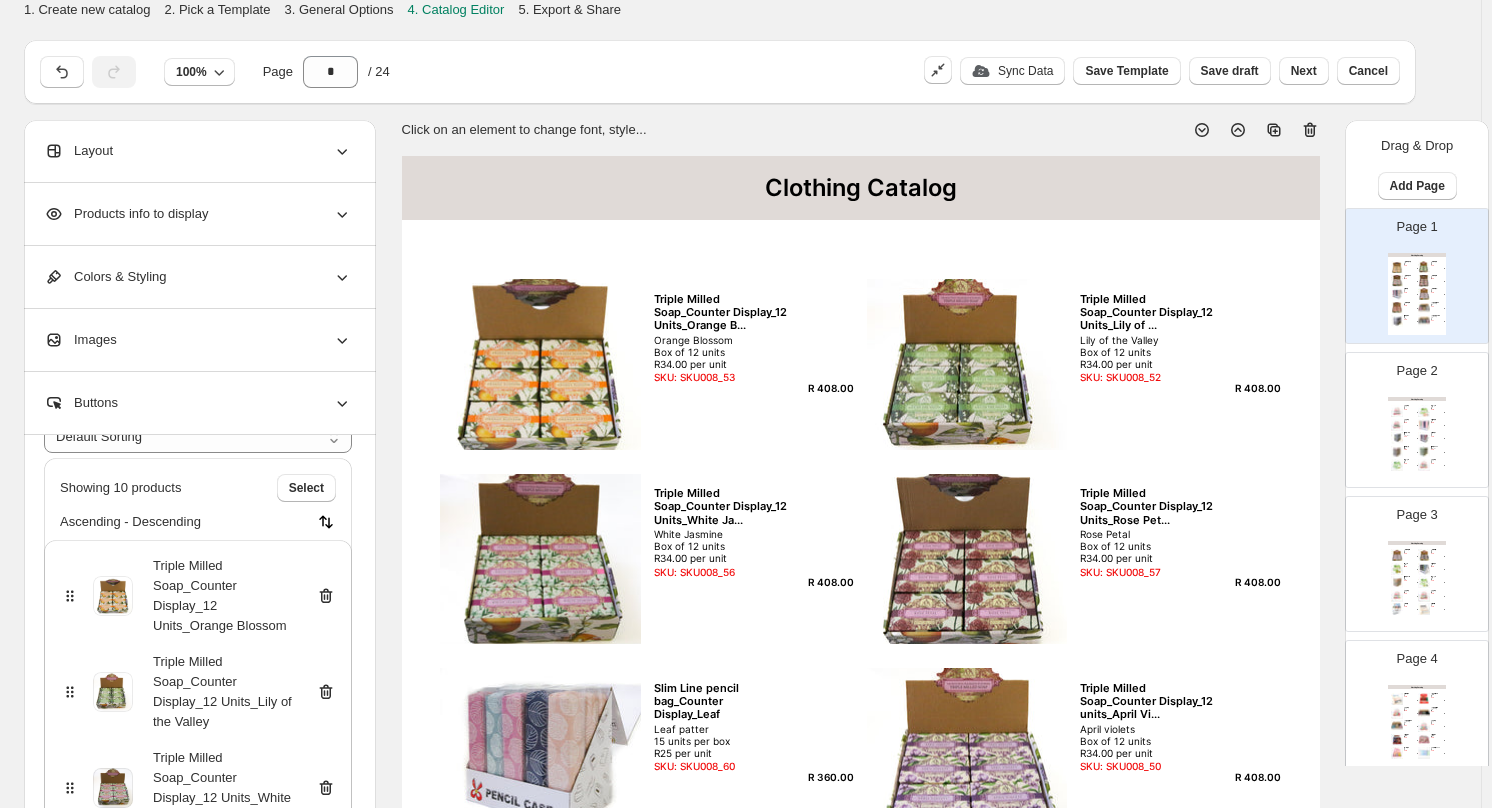 scroll, scrollTop: 618, scrollLeft: 0, axis: vertical 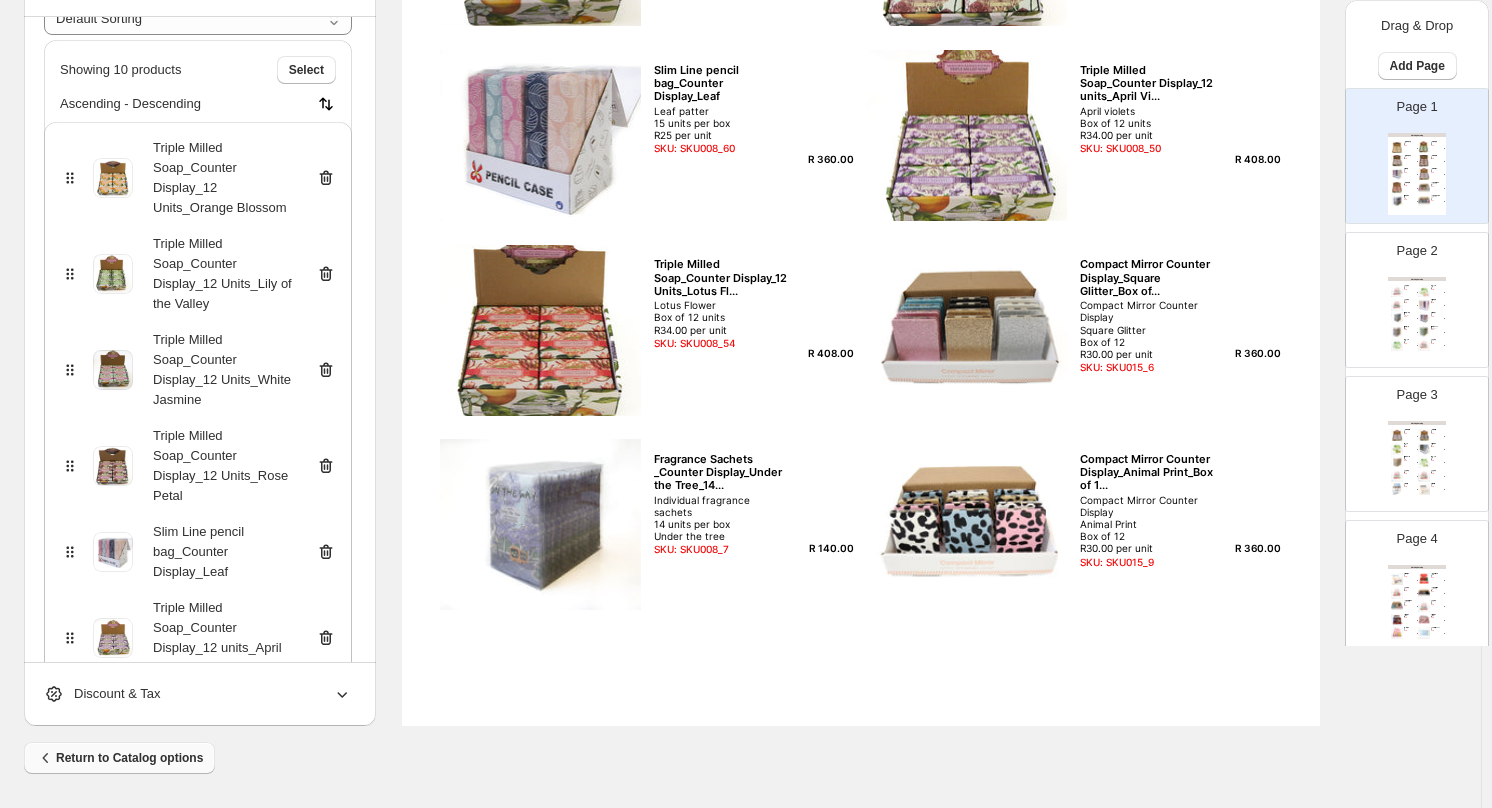 click on "Return to Catalog options" at bounding box center (119, 758) 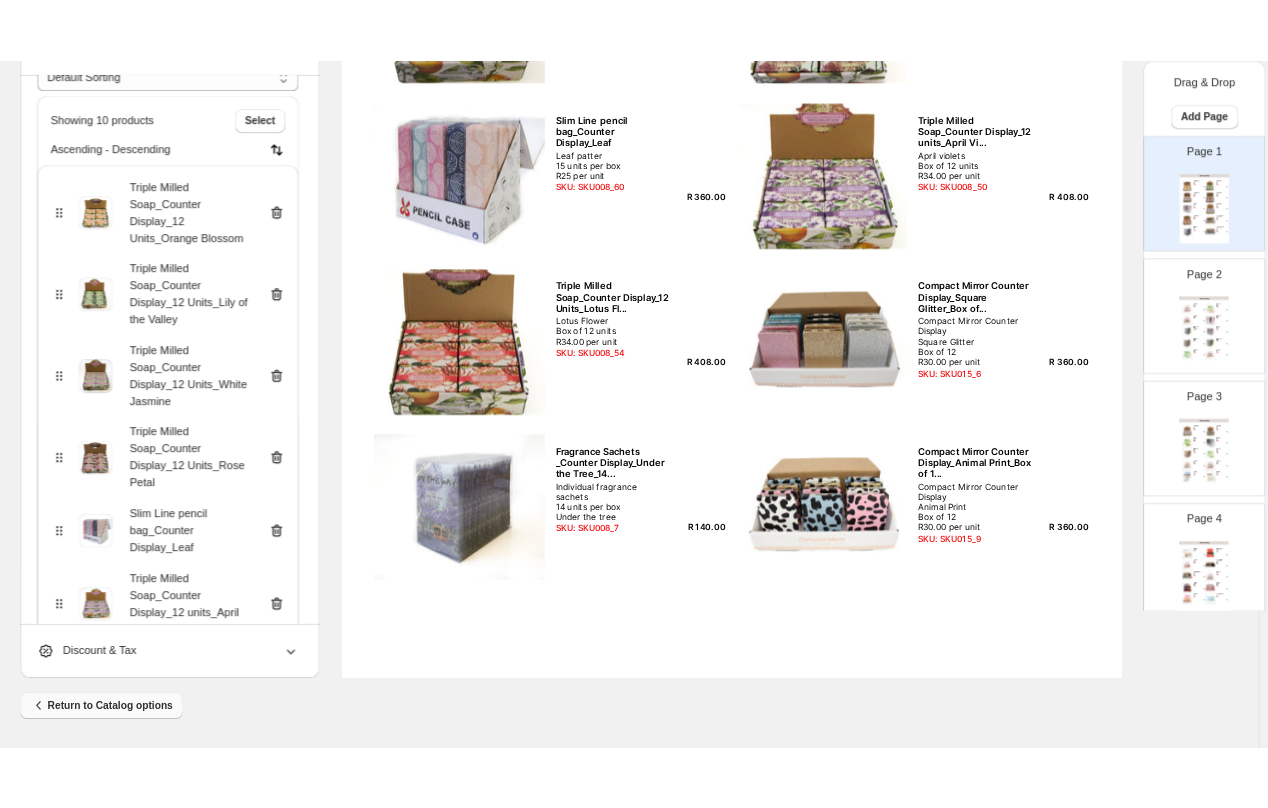 scroll, scrollTop: 0, scrollLeft: 0, axis: both 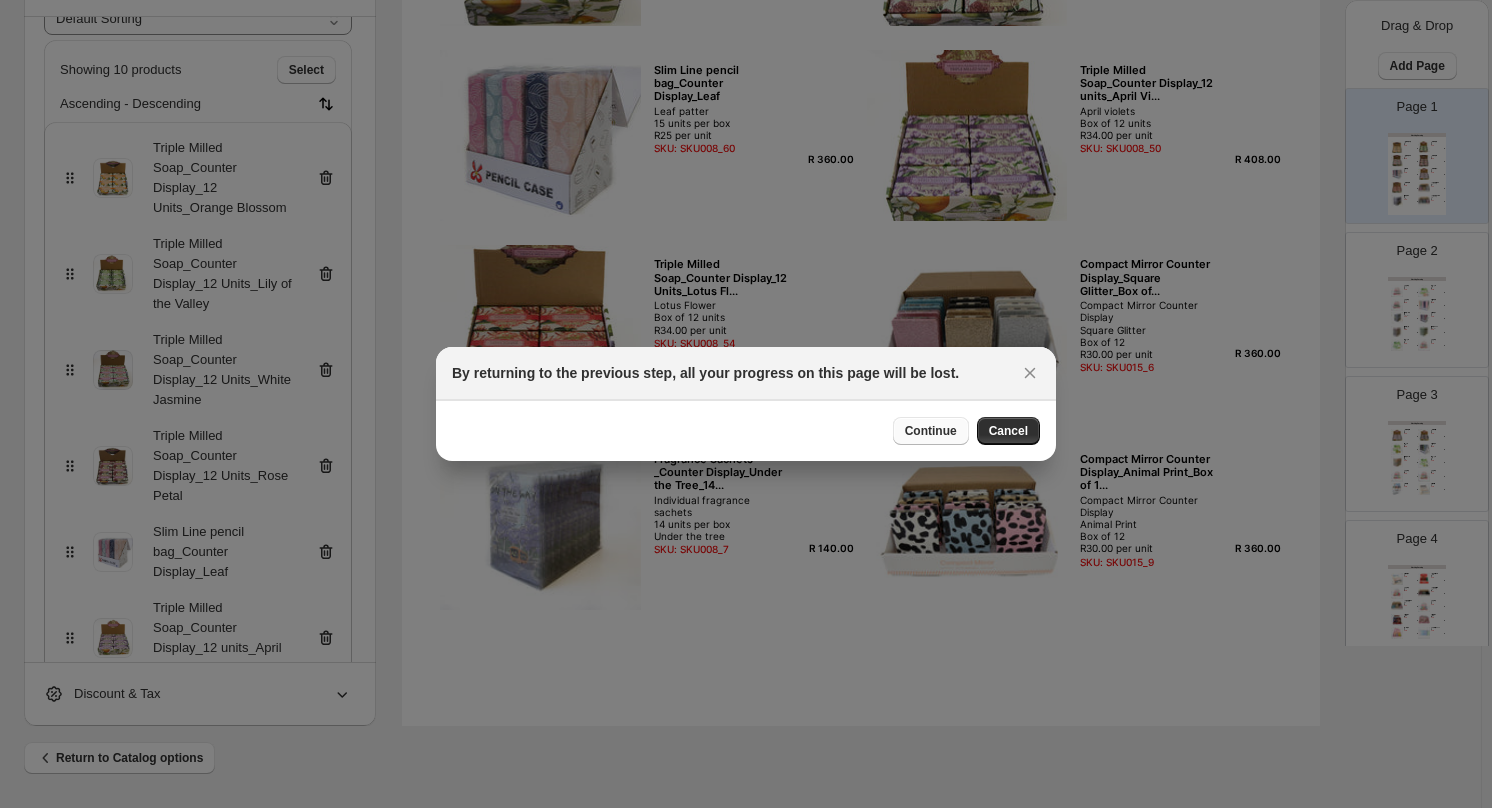 click on "Continue" at bounding box center (931, 431) 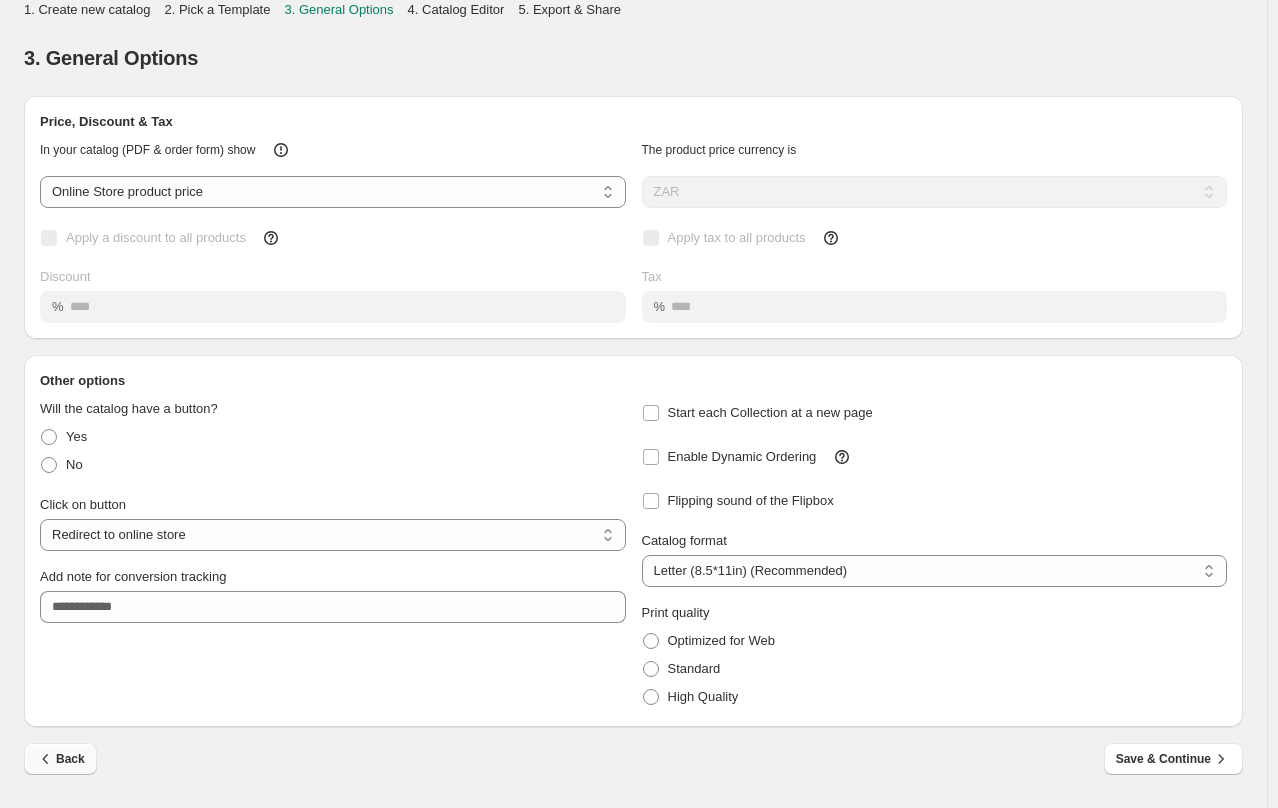 click on "Back" at bounding box center (60, 759) 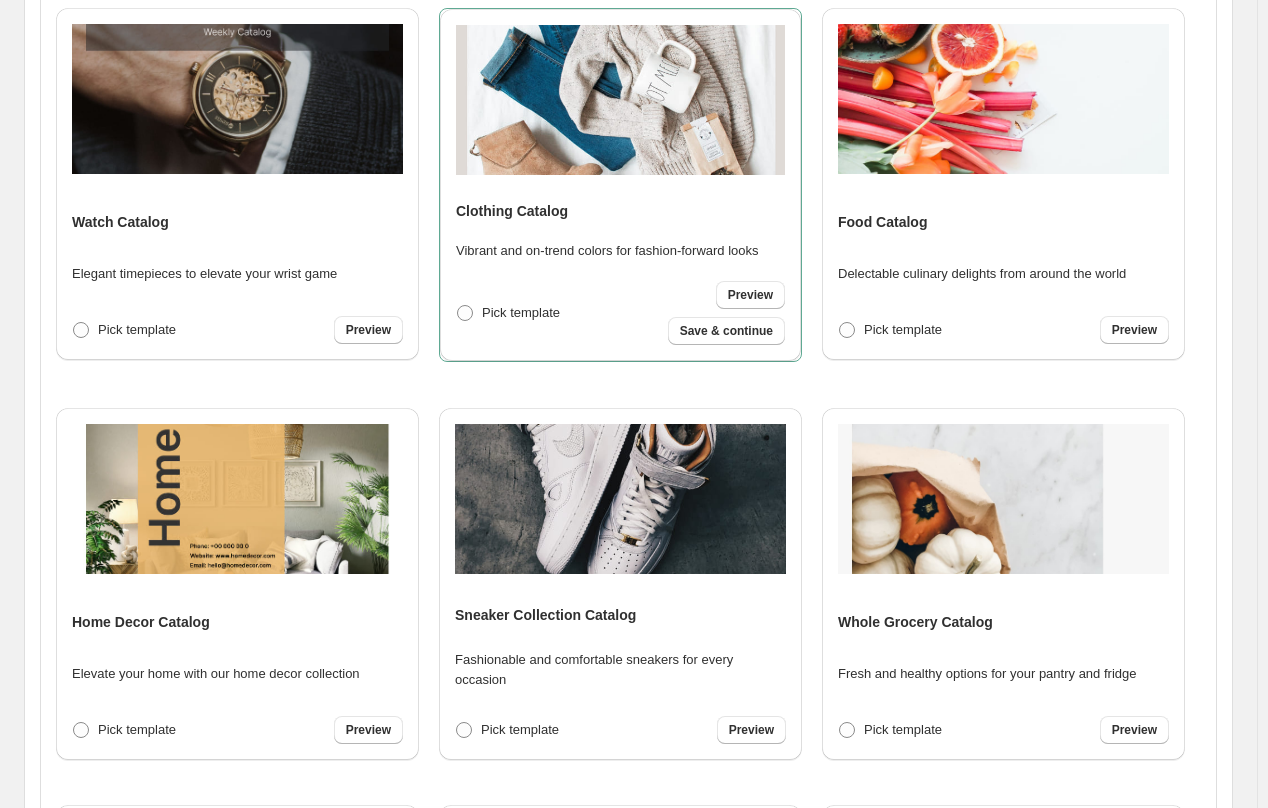 scroll, scrollTop: 500, scrollLeft: 0, axis: vertical 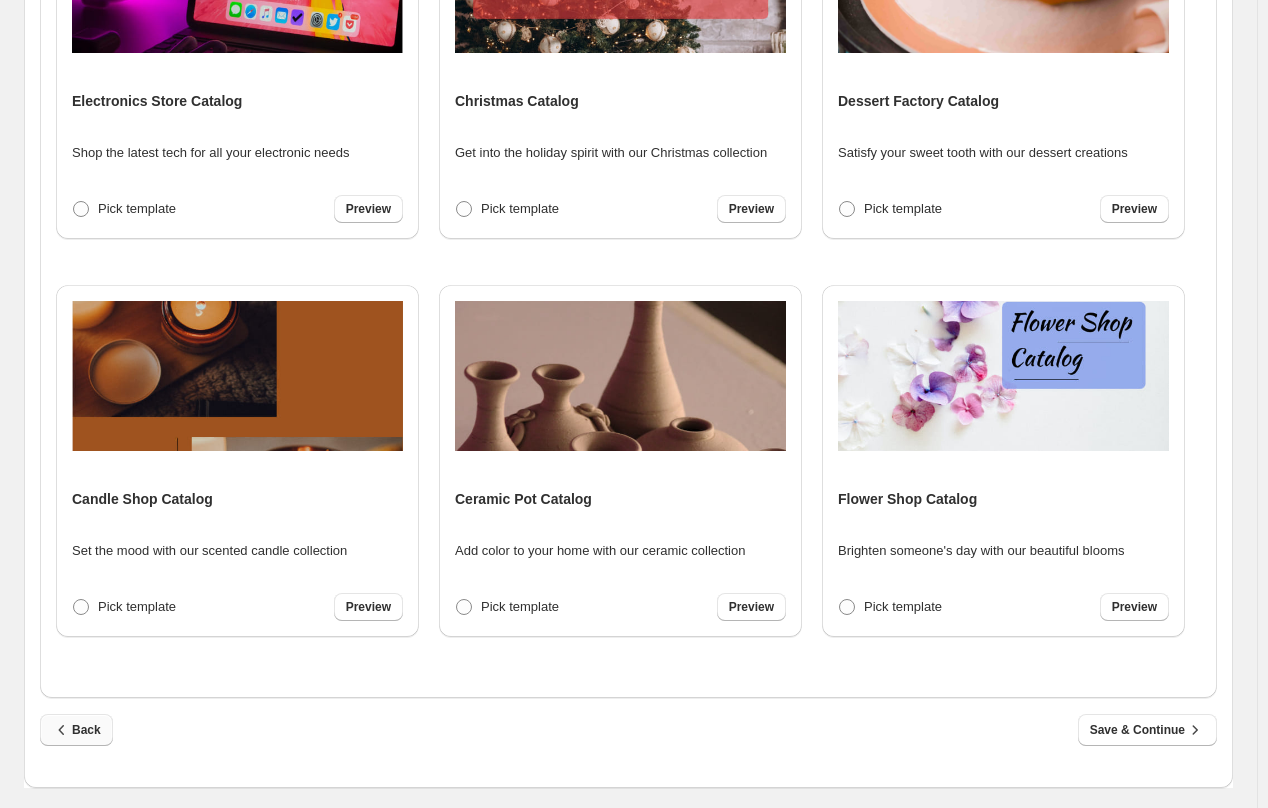 click on "Back" at bounding box center [76, 730] 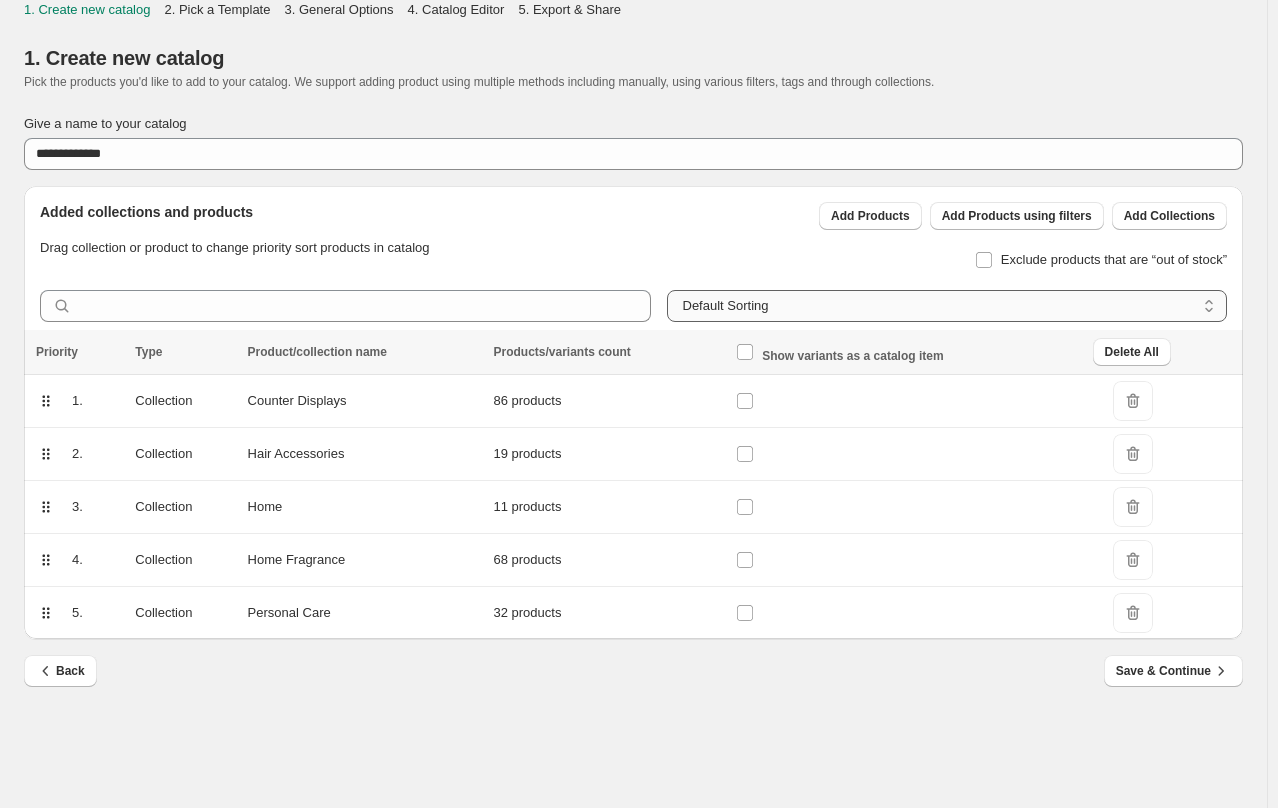 click on "**********" at bounding box center [947, 306] 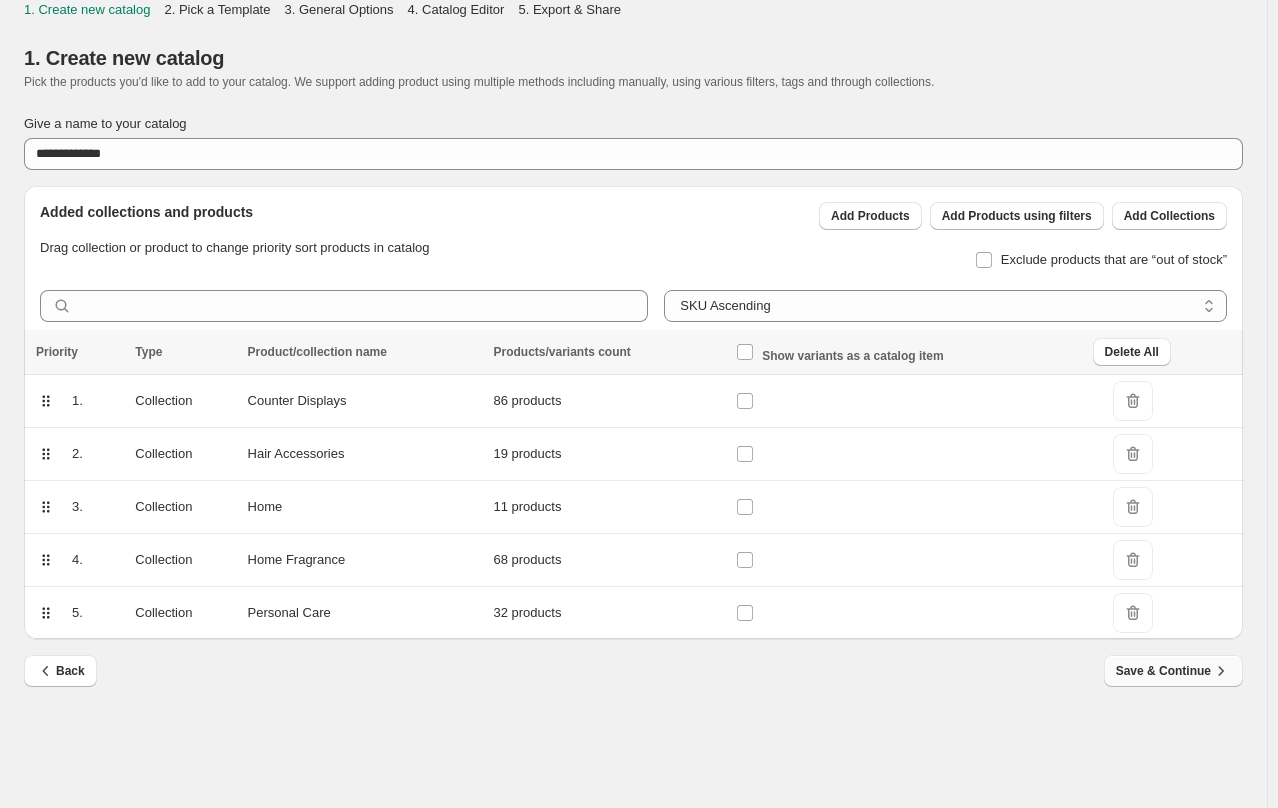 click on "Save & Continue" at bounding box center (1173, 671) 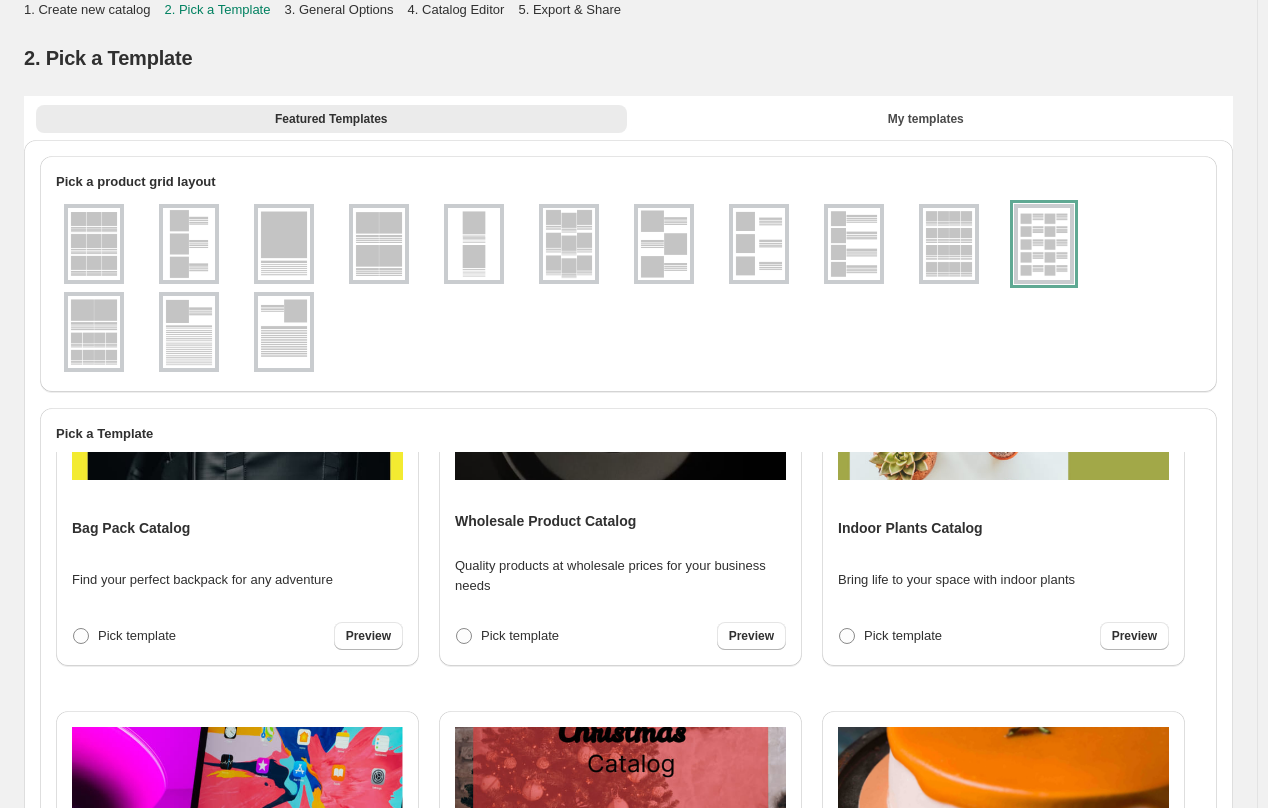 scroll, scrollTop: 2780, scrollLeft: 0, axis: vertical 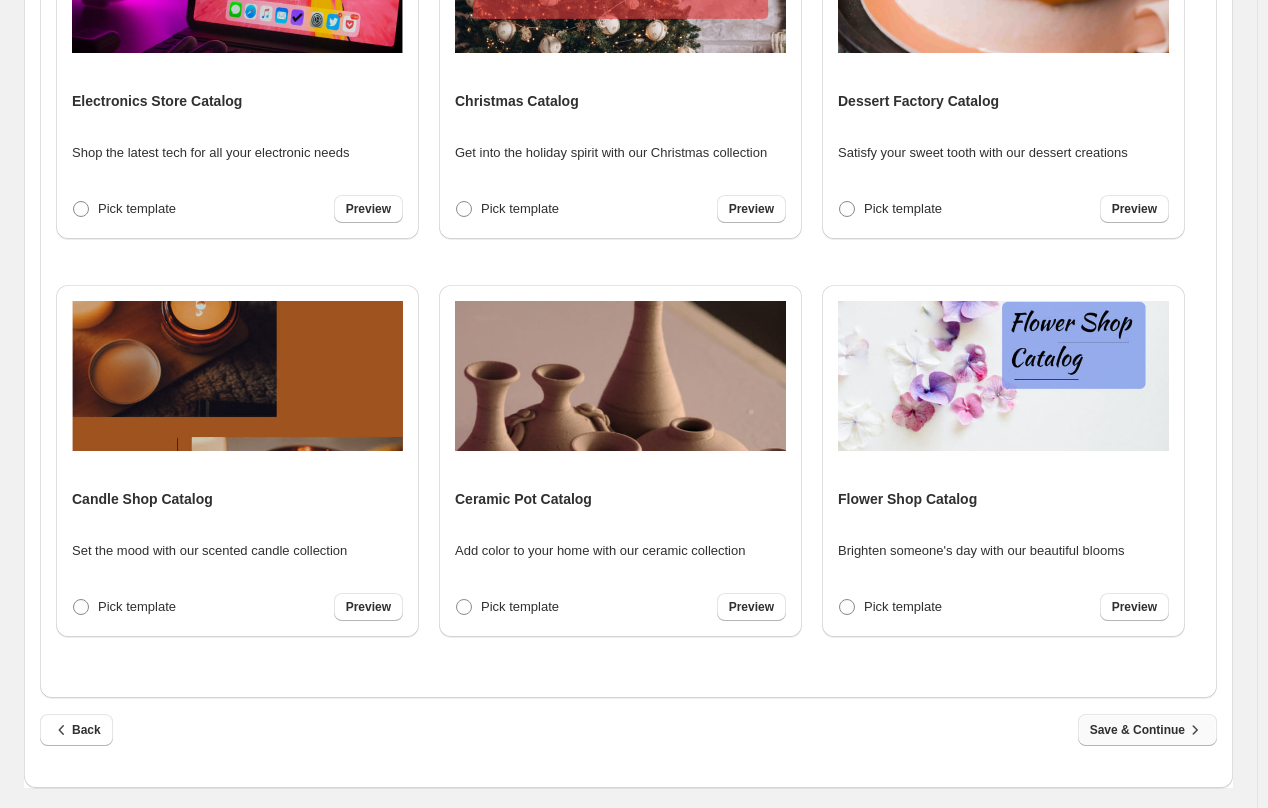 click on "Save & Continue" at bounding box center [1147, 730] 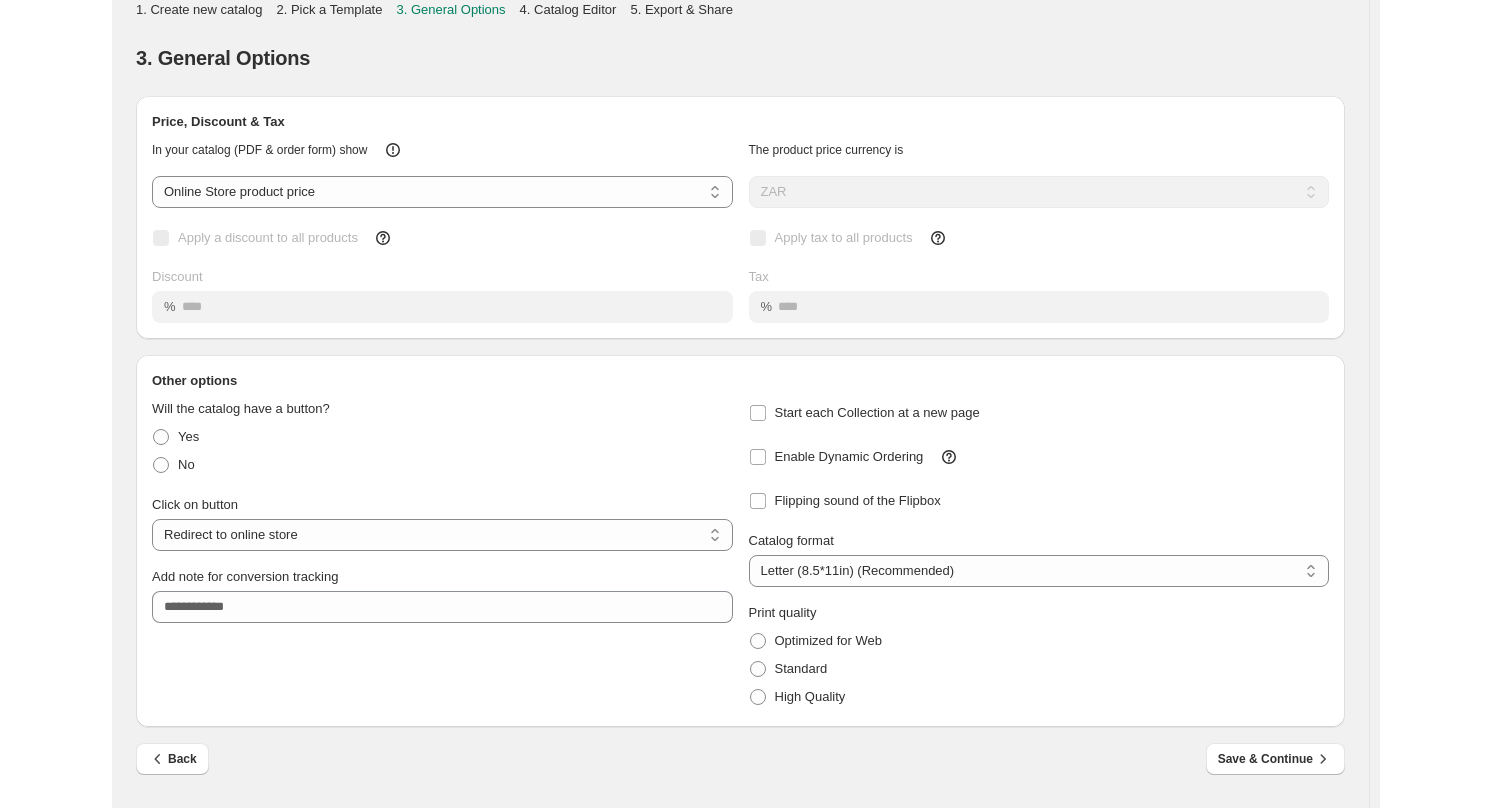 scroll, scrollTop: 0, scrollLeft: 0, axis: both 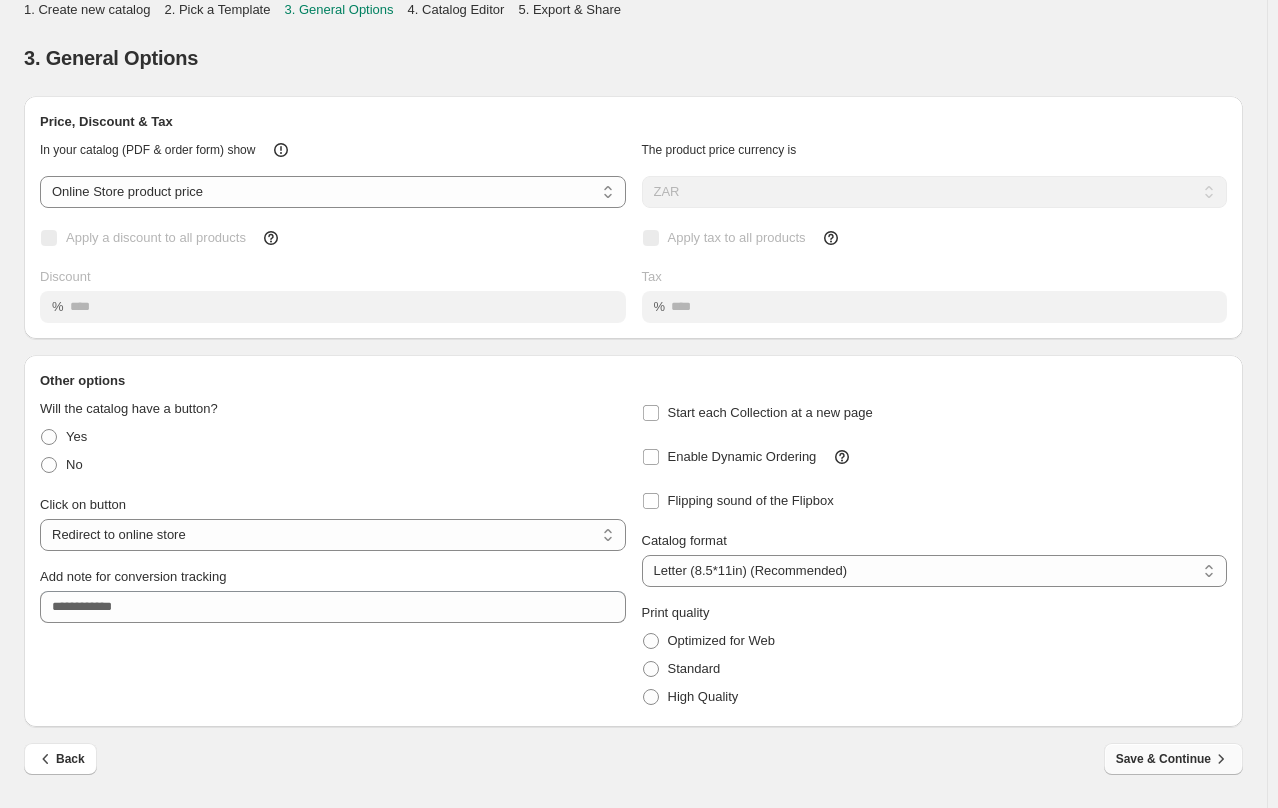click on "Save & Continue" at bounding box center (1173, 759) 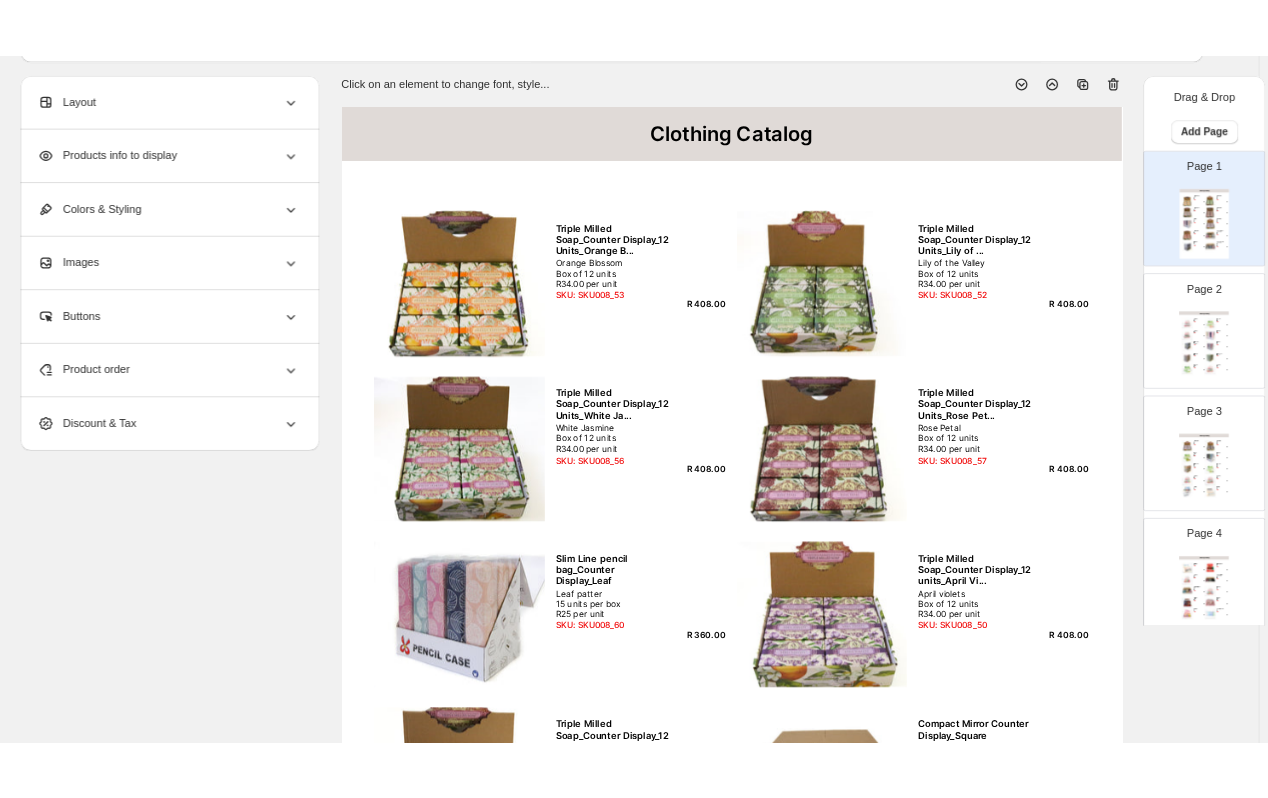 scroll, scrollTop: 0, scrollLeft: 0, axis: both 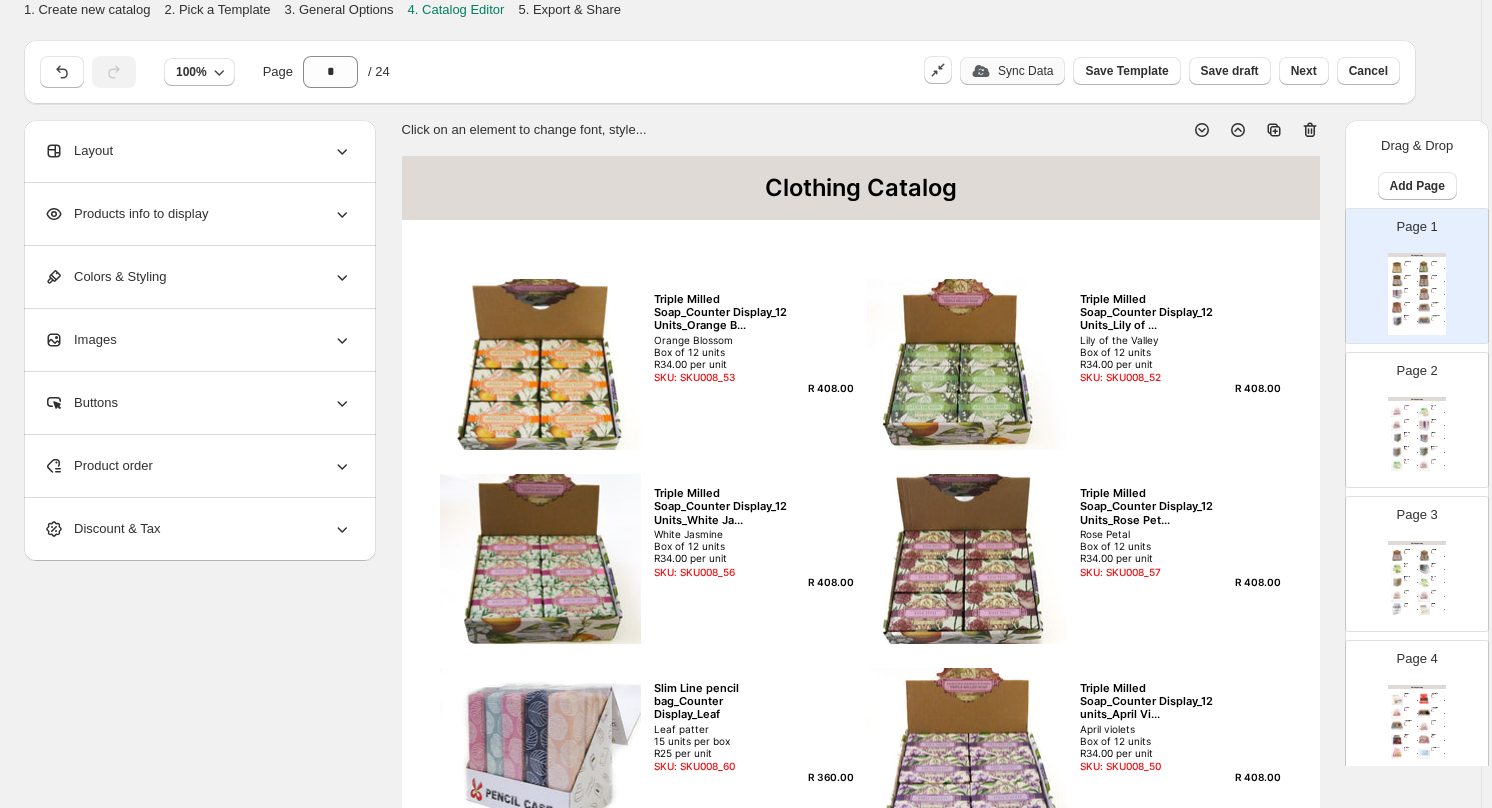 click on "Sync Data" at bounding box center (1025, 71) 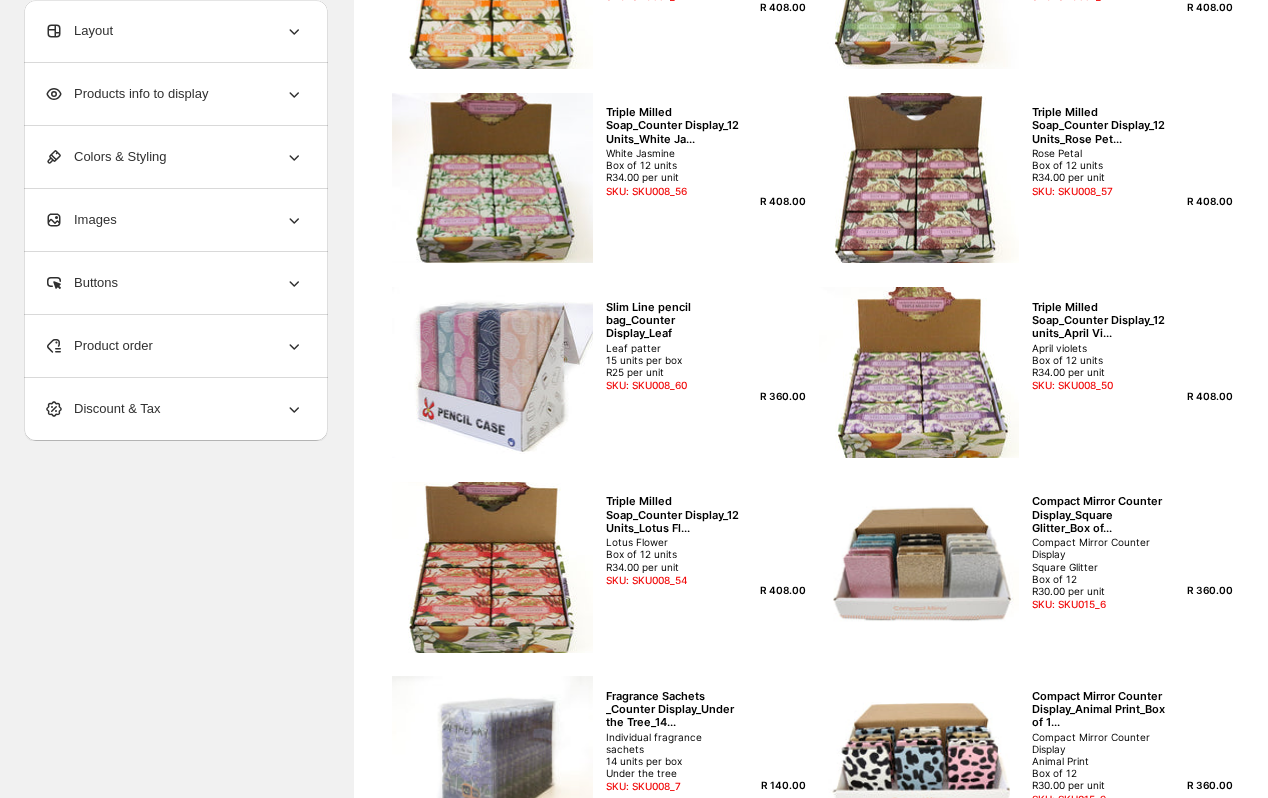 scroll, scrollTop: 628, scrollLeft: 0, axis: vertical 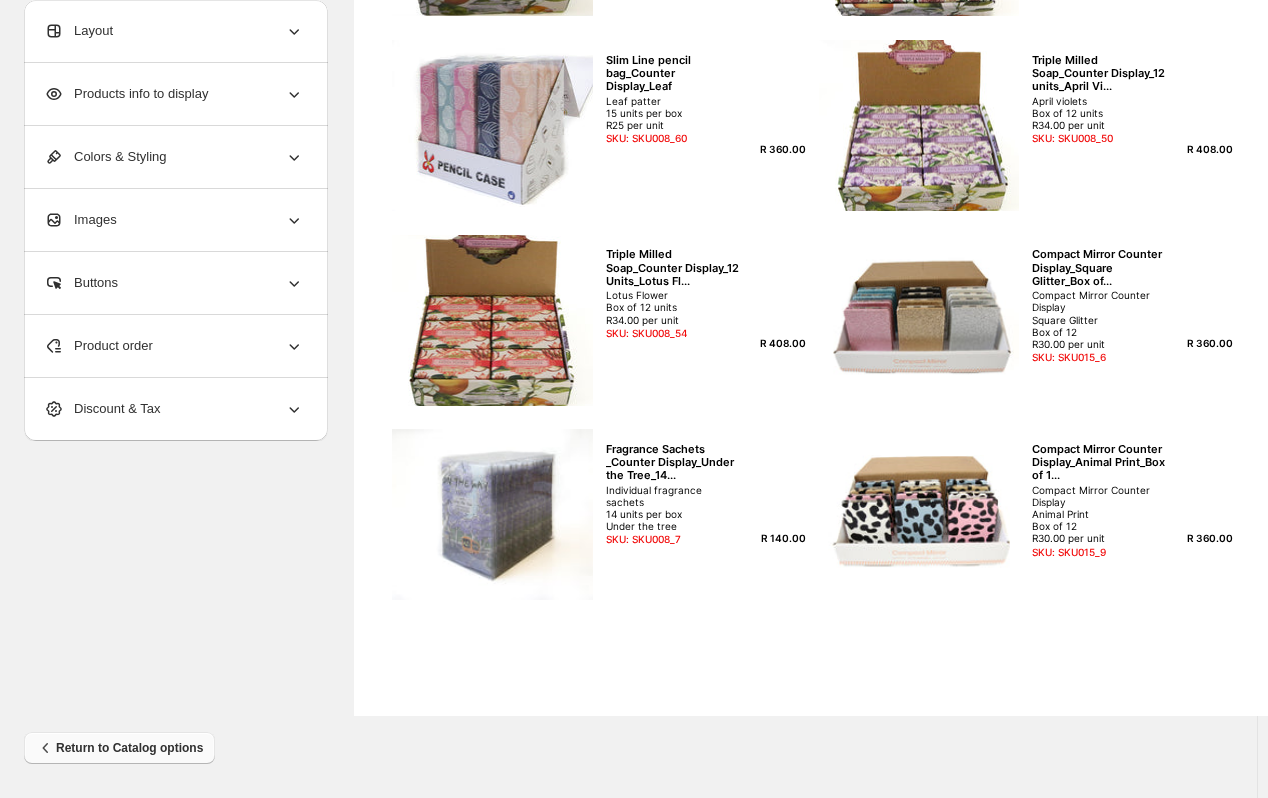 click on "Return to Catalog options" at bounding box center (119, 748) 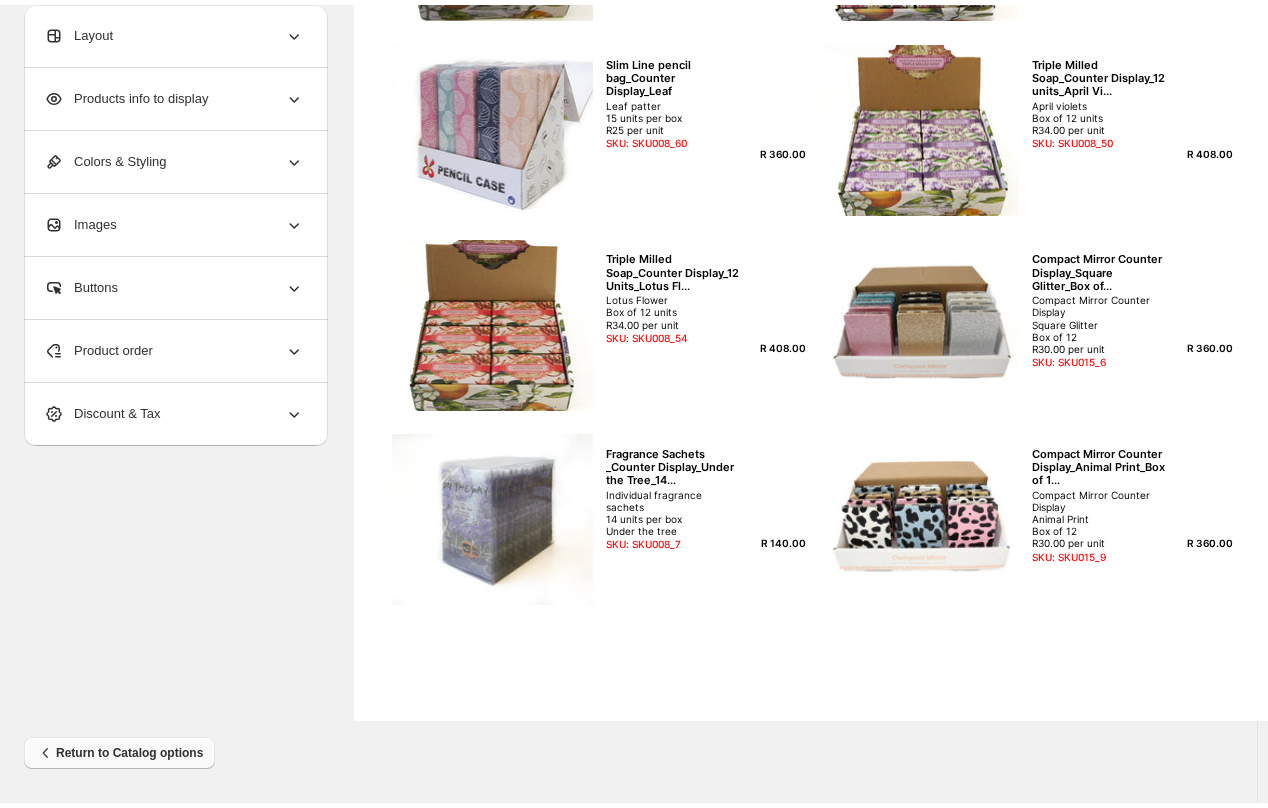 scroll, scrollTop: 0, scrollLeft: 0, axis: both 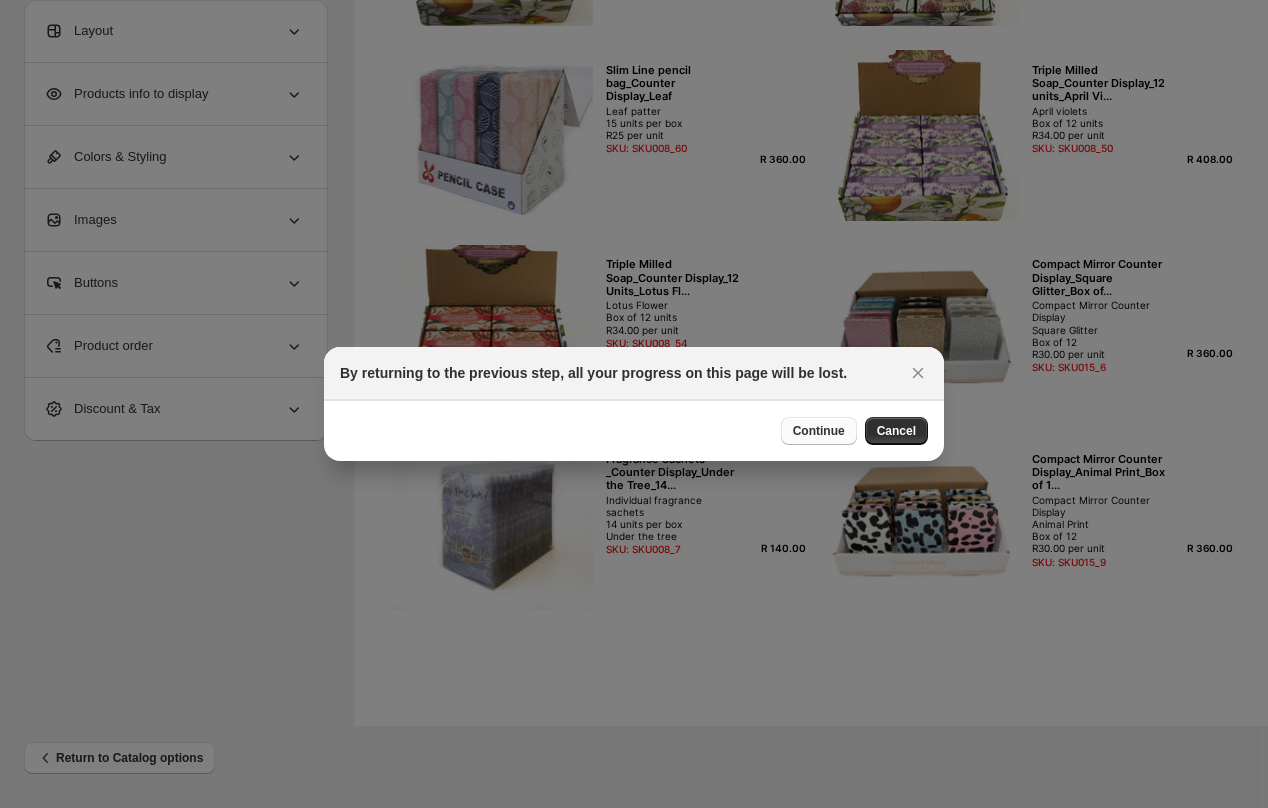 click on "Continue" at bounding box center (819, 431) 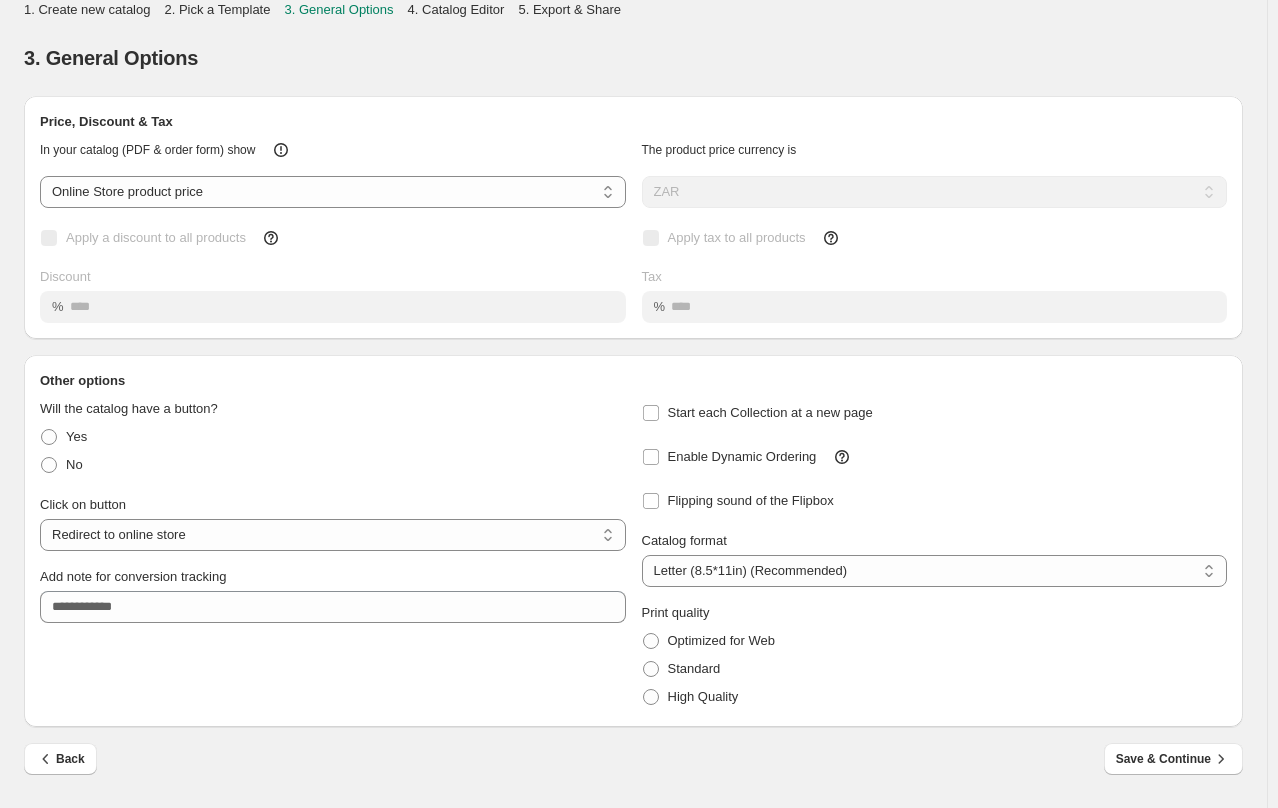 click on "Back Save & Continue" at bounding box center (625, 751) 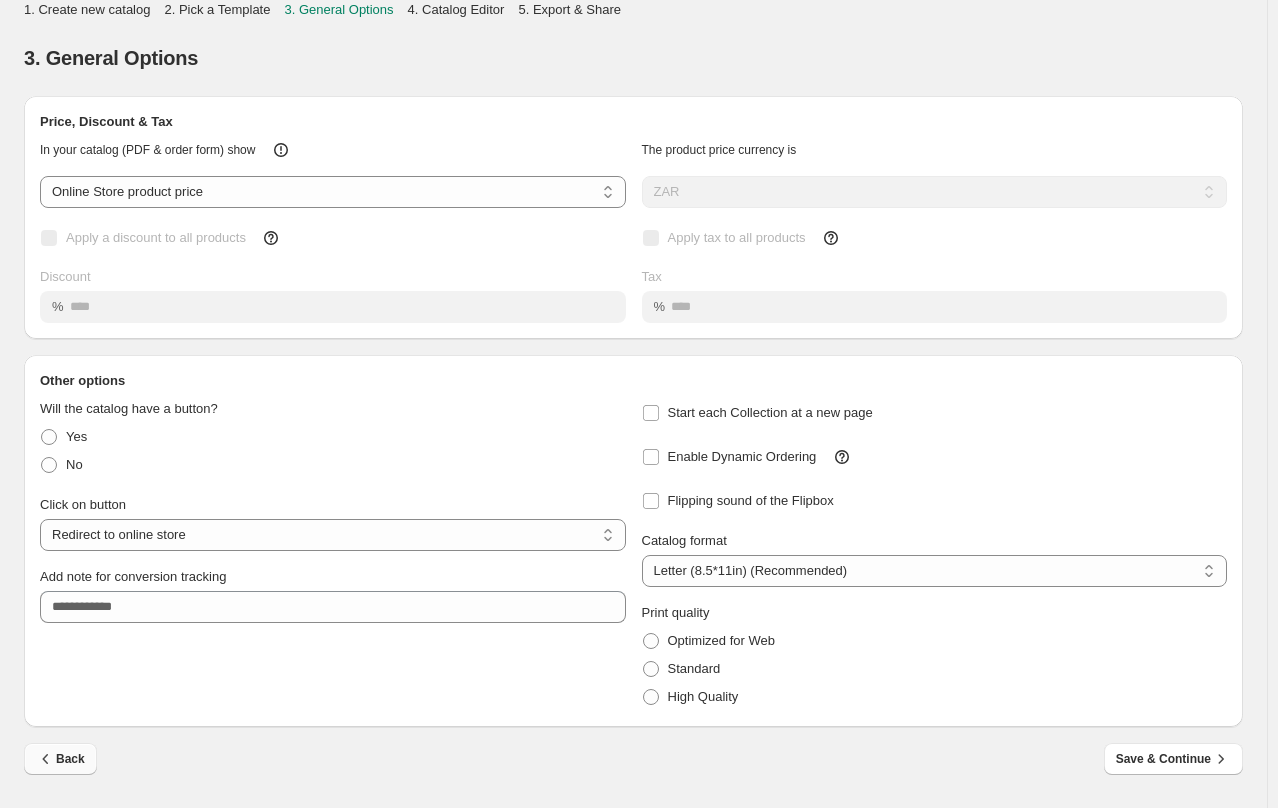 click on "Back" at bounding box center [60, 759] 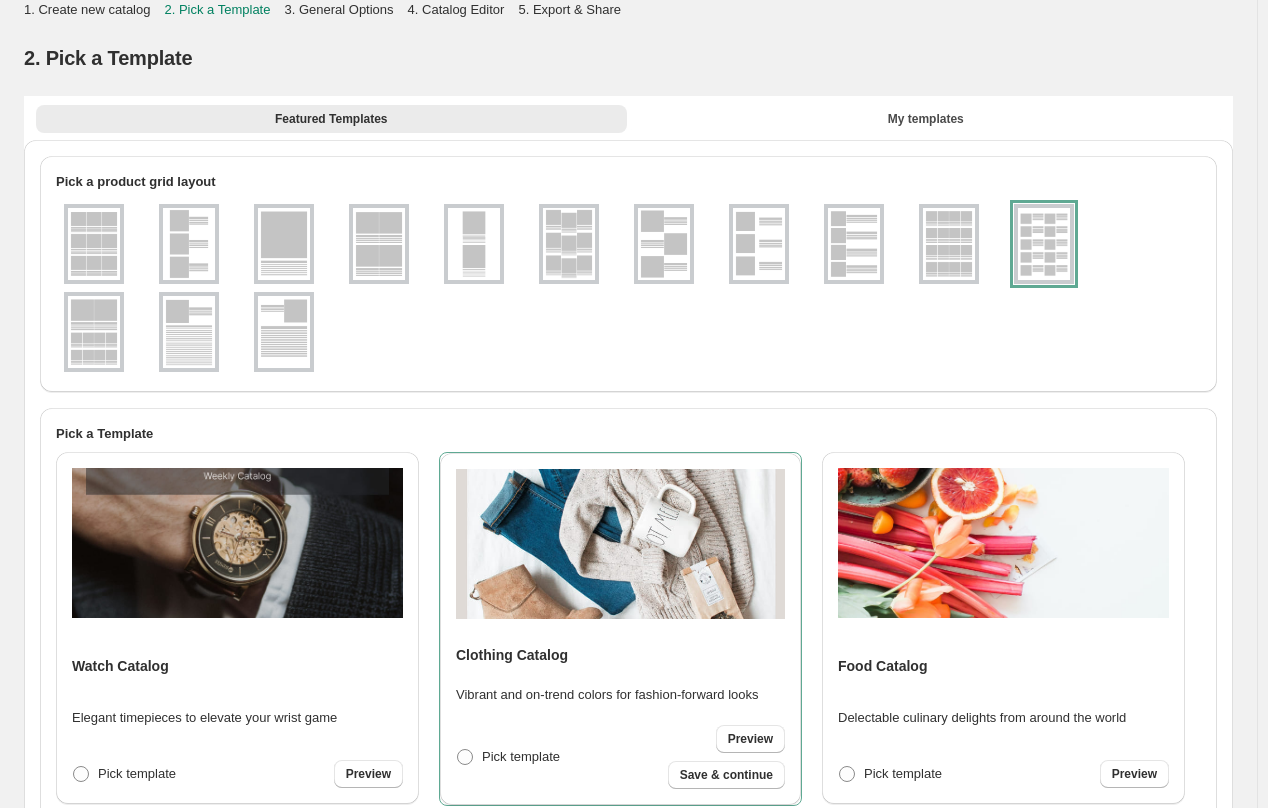 click on "Watch Catalog Elegant timepieces to elevate your wrist game Pick template Preview" at bounding box center [237, 628] 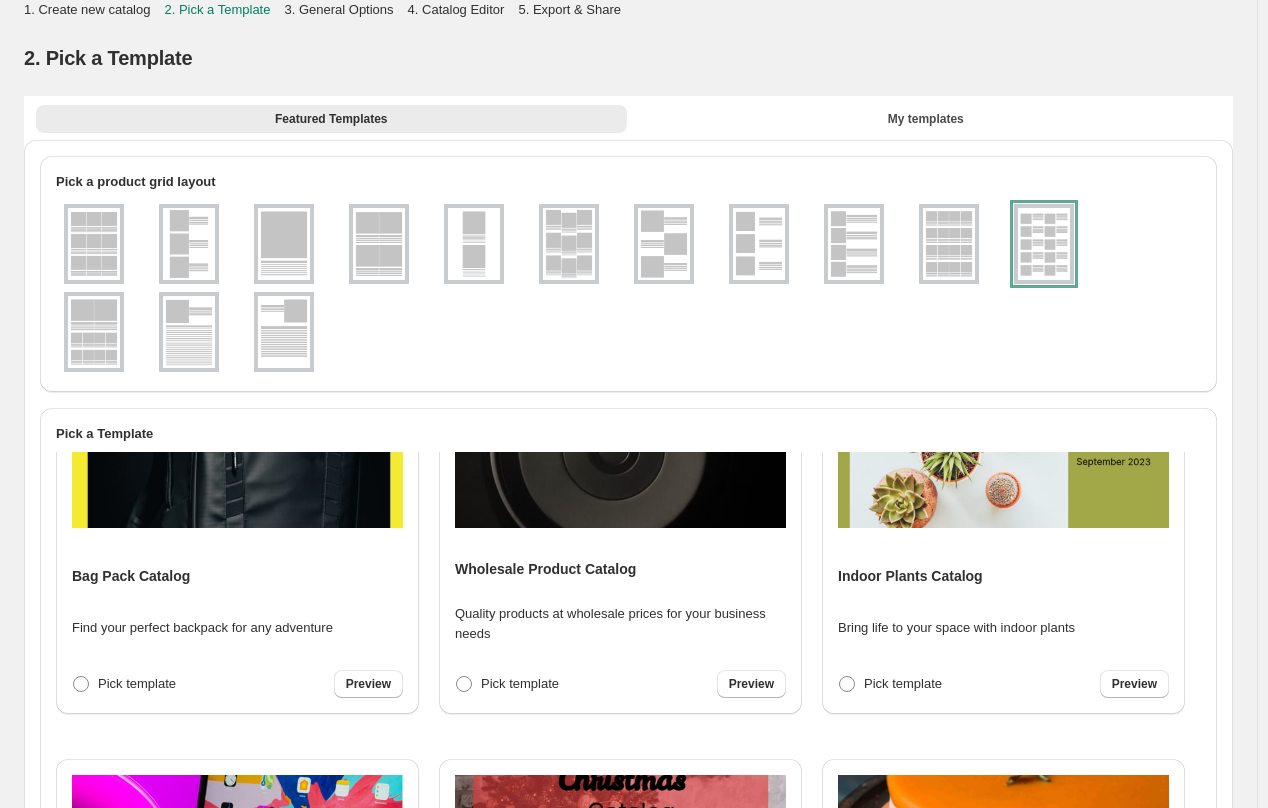 scroll, scrollTop: 2780, scrollLeft: 0, axis: vertical 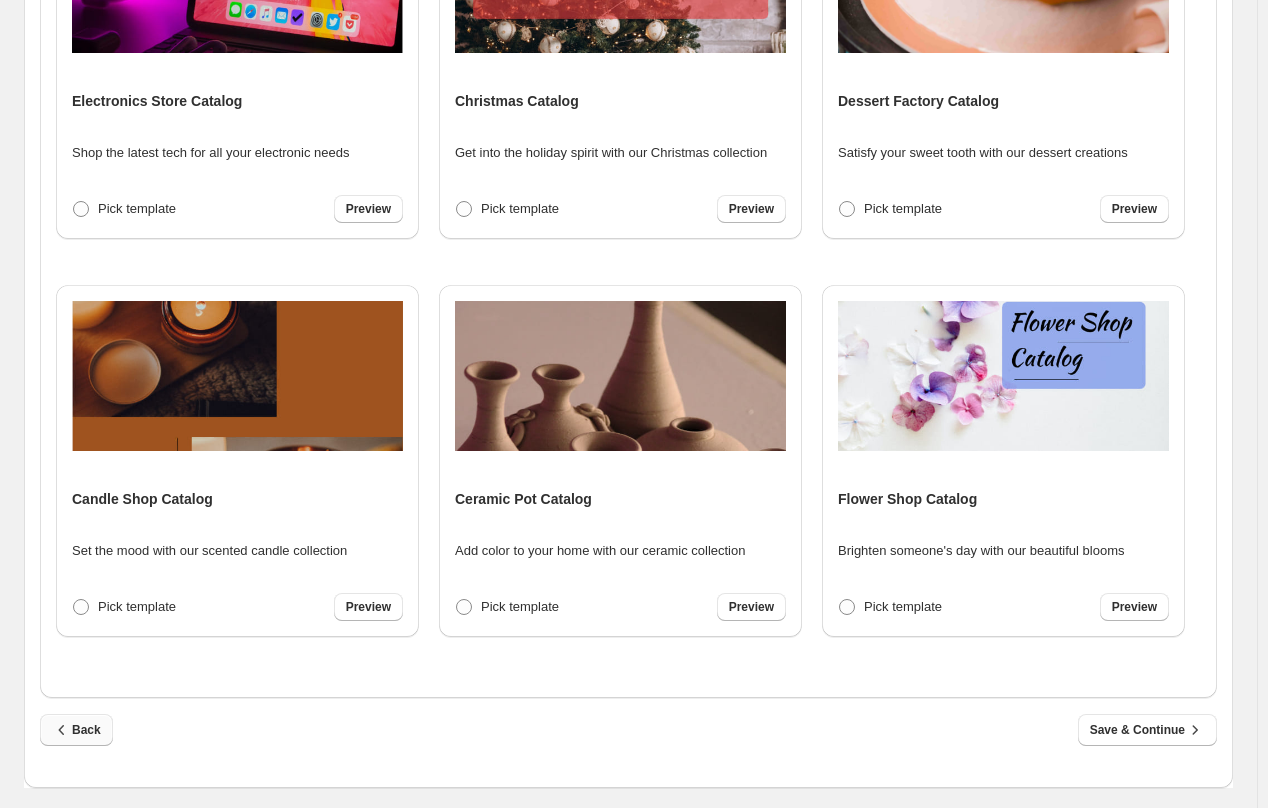 click on "Back" at bounding box center (76, 730) 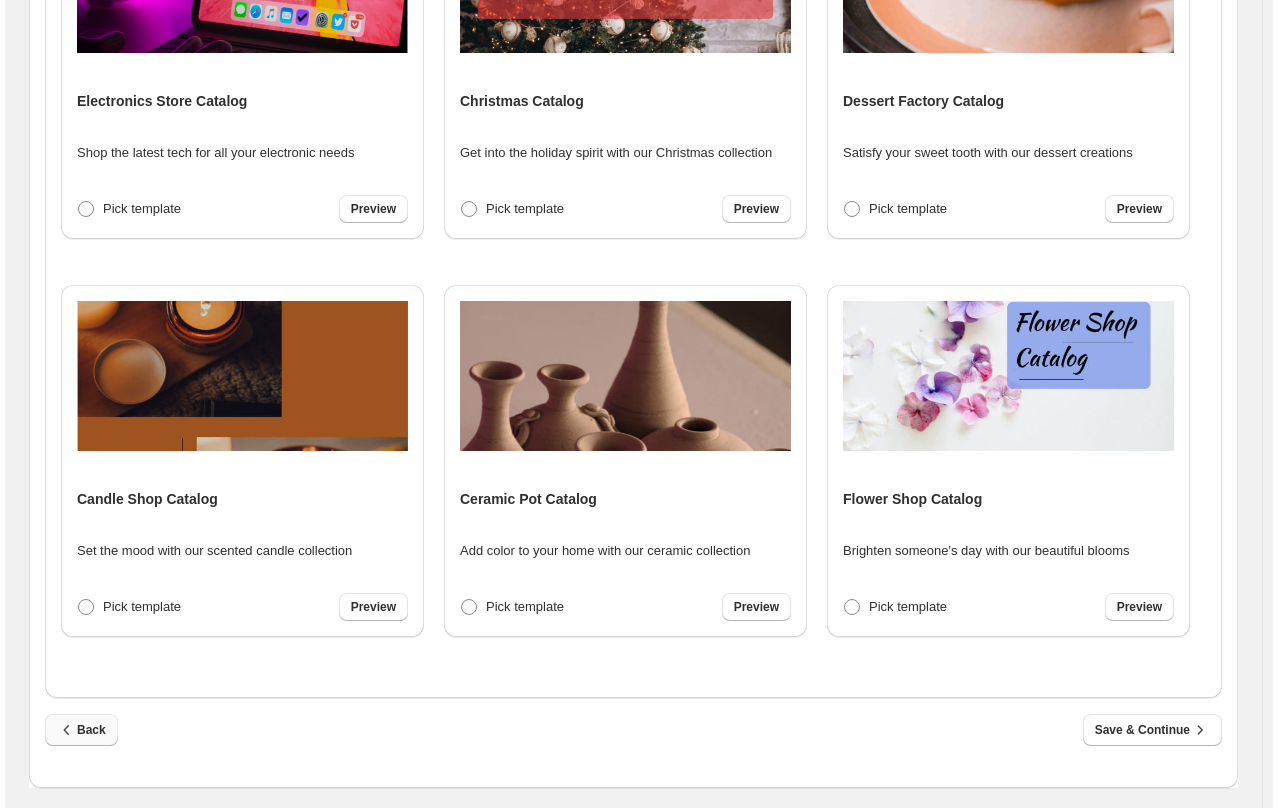 scroll, scrollTop: 0, scrollLeft: 0, axis: both 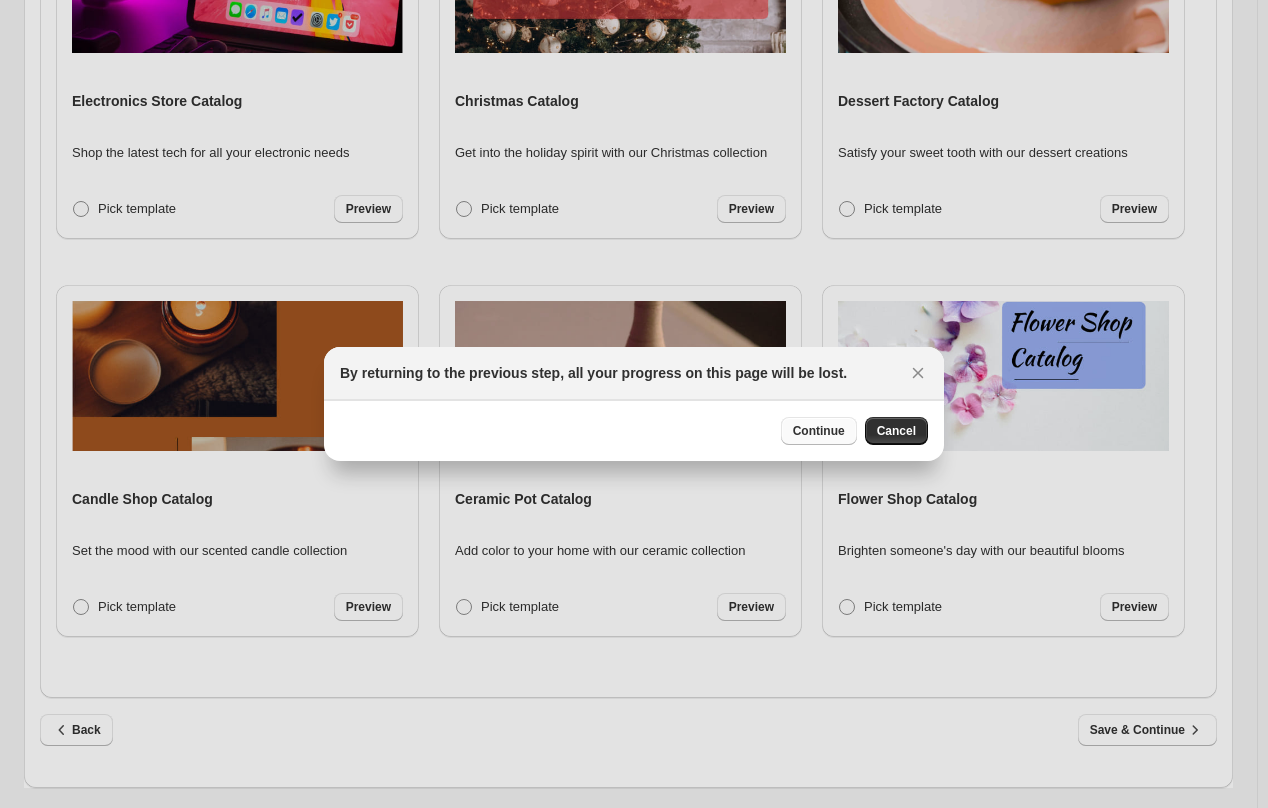 click on "Continue" at bounding box center [819, 431] 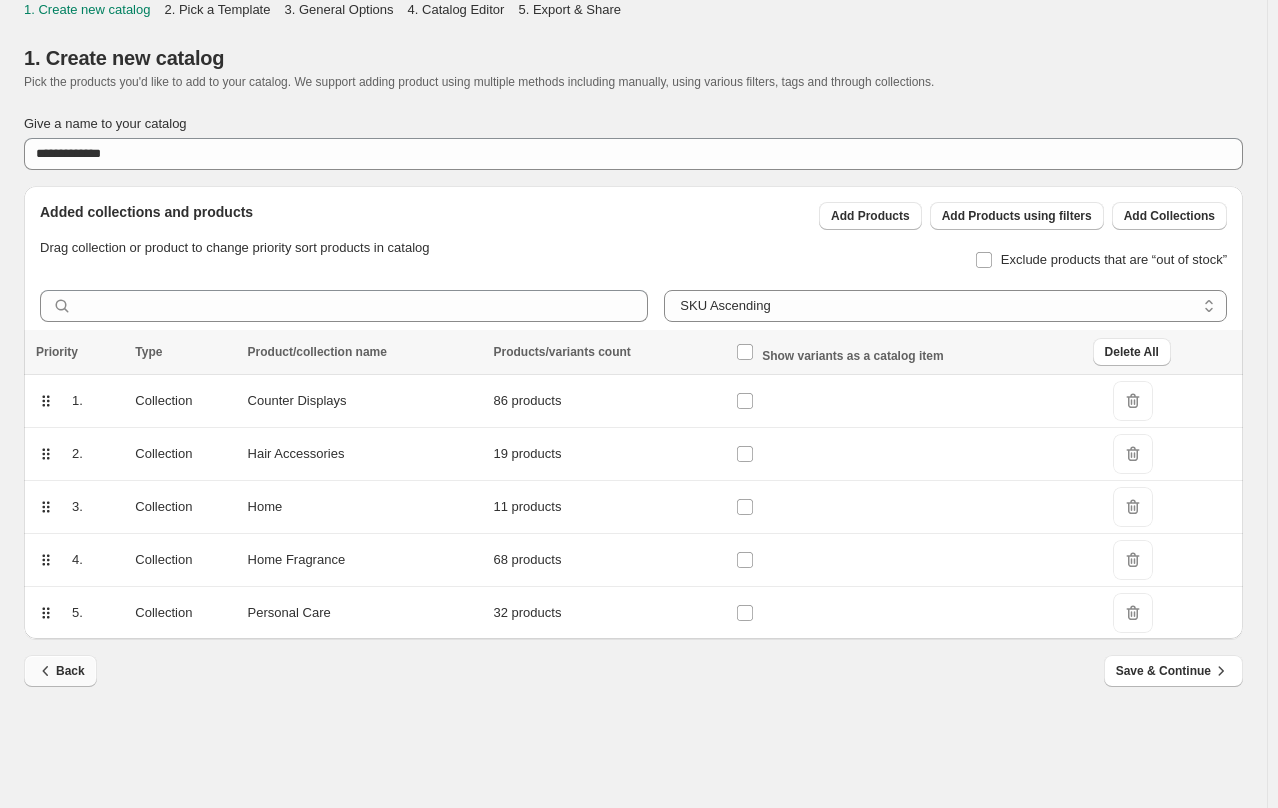 click on "Back" at bounding box center [60, 671] 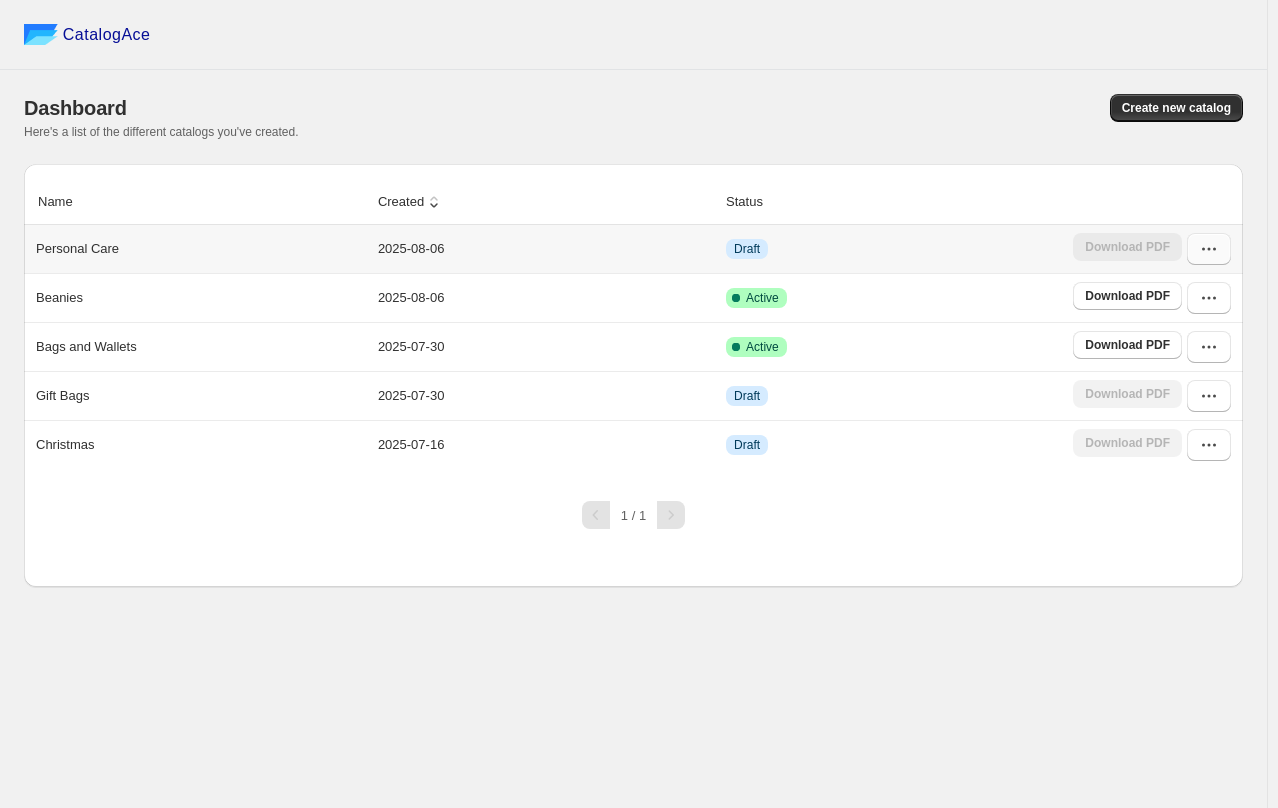click at bounding box center [1209, 249] 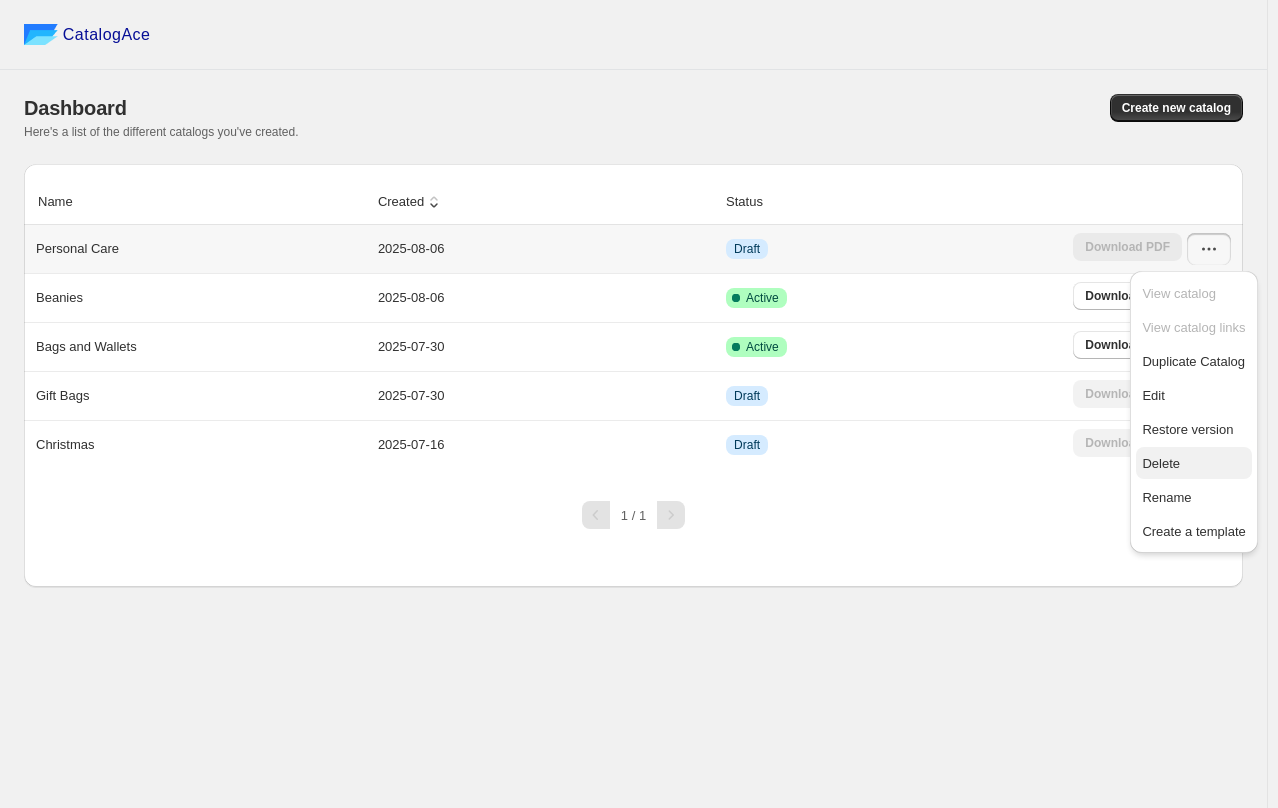 click on "Delete" at bounding box center (1161, 463) 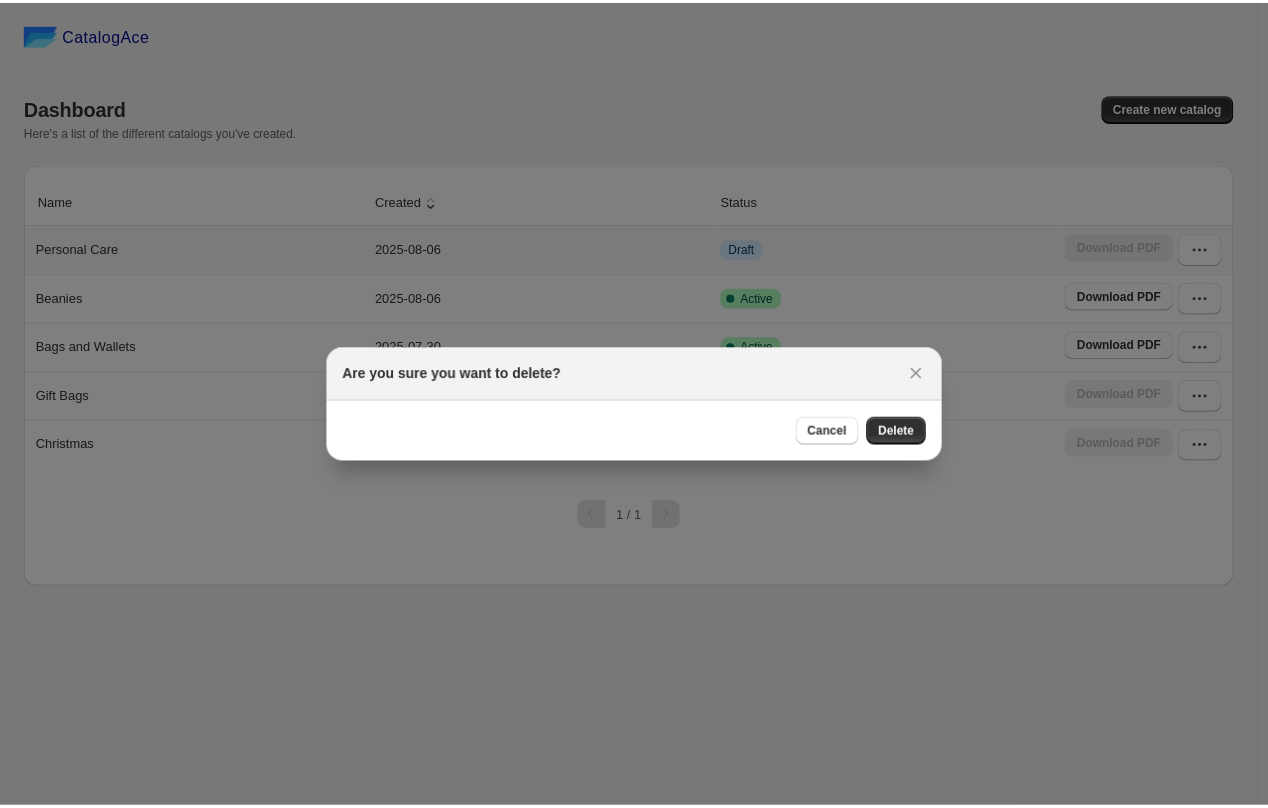 scroll, scrollTop: 0, scrollLeft: 0, axis: both 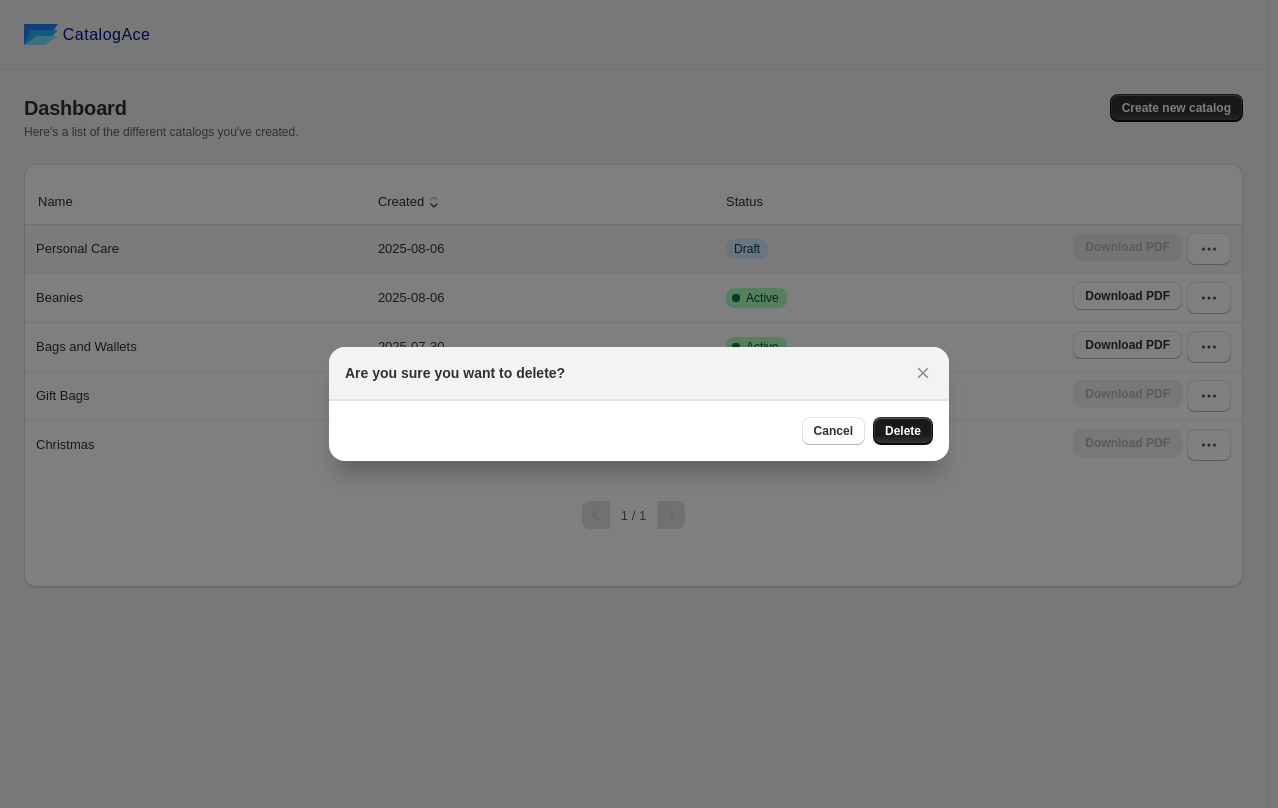 click on "Delete" at bounding box center (903, 431) 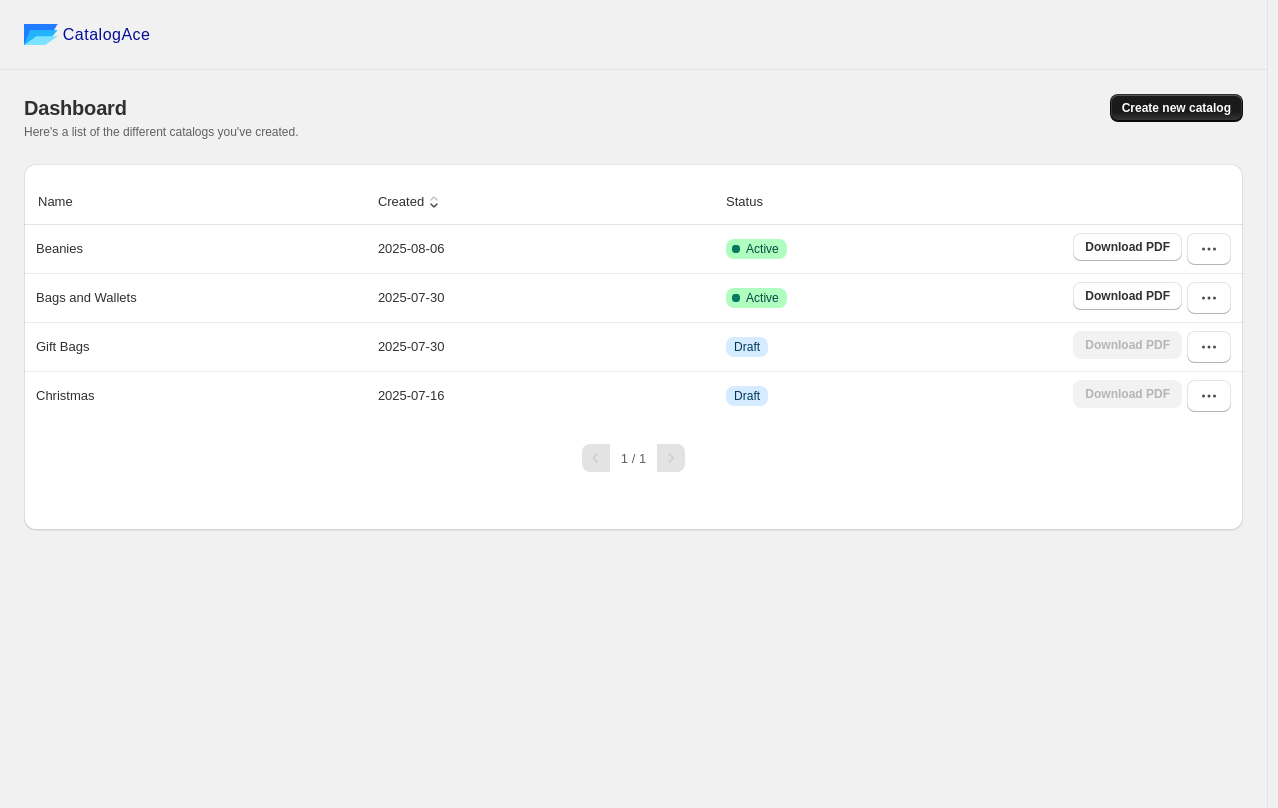 click on "Create new catalog" at bounding box center (1176, 108) 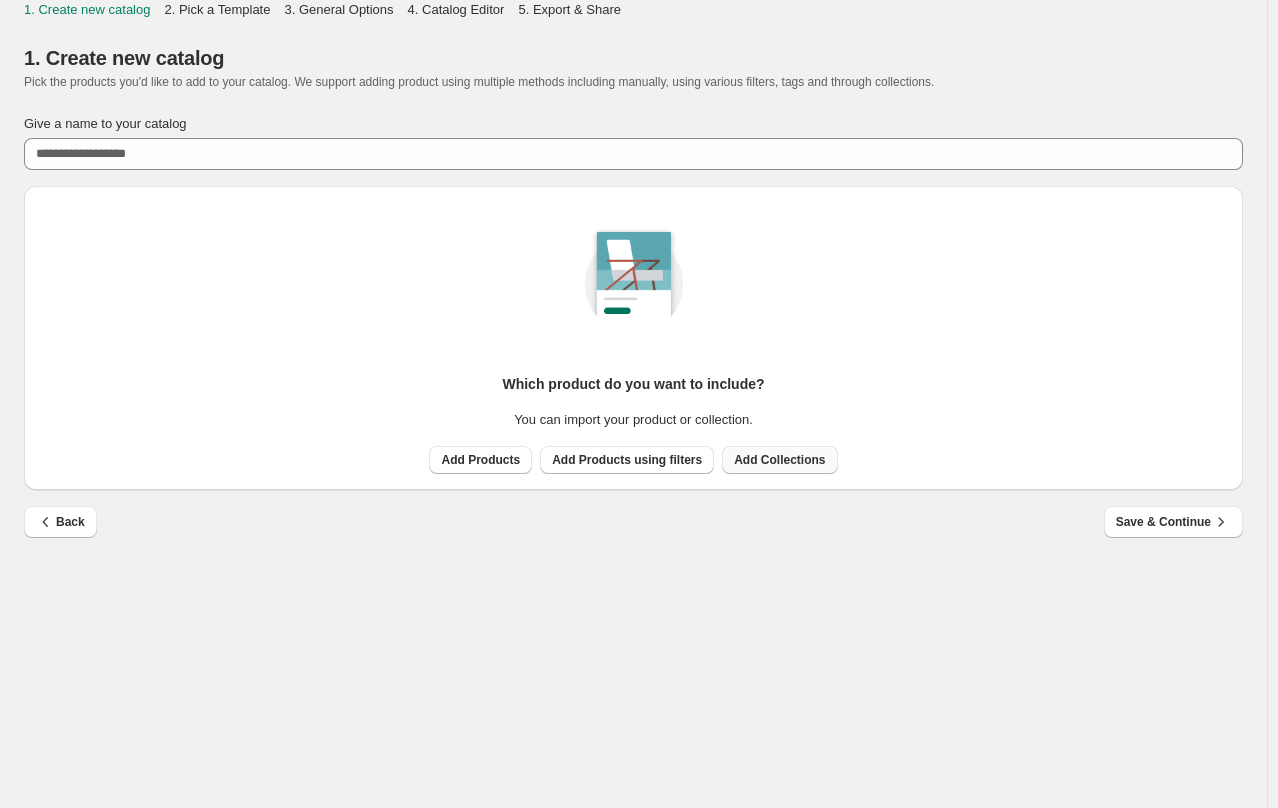 click on "Add Collections" at bounding box center [779, 460] 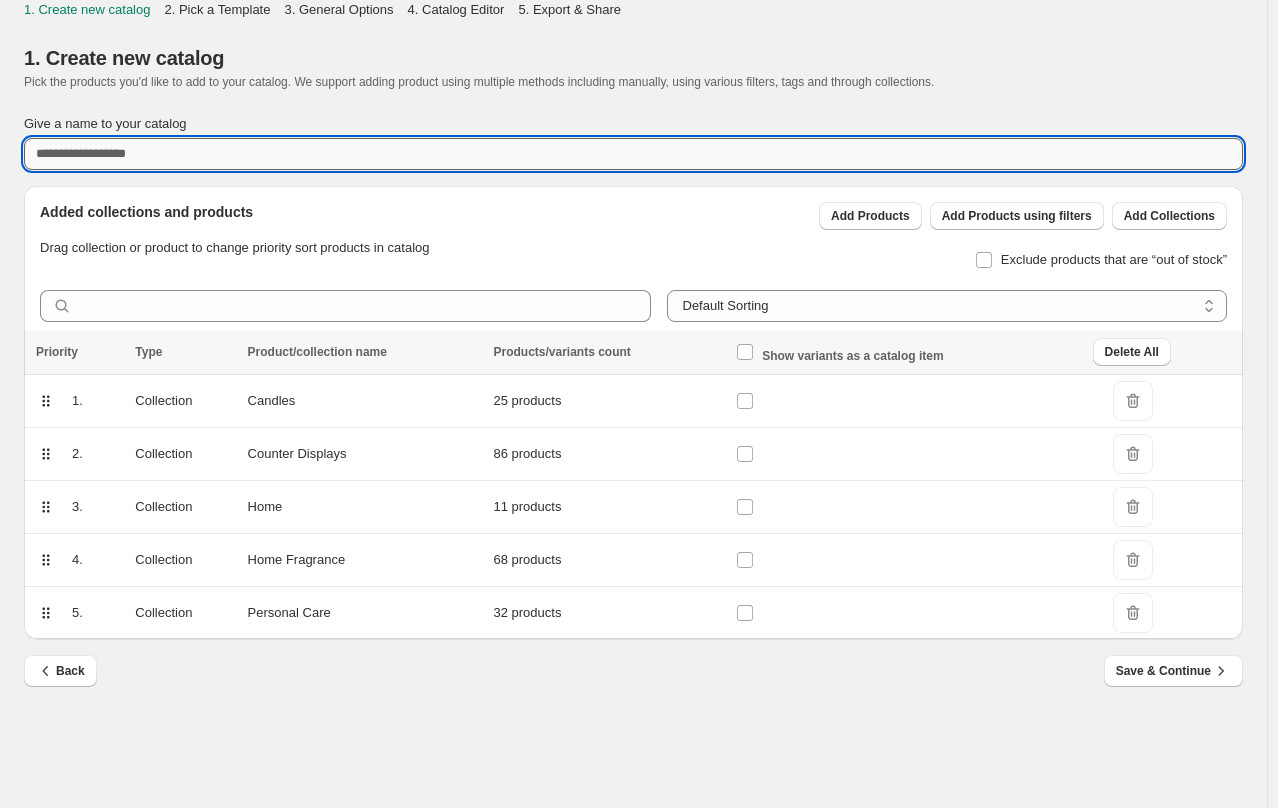 click on "Give a name to your catalog" at bounding box center (633, 154) 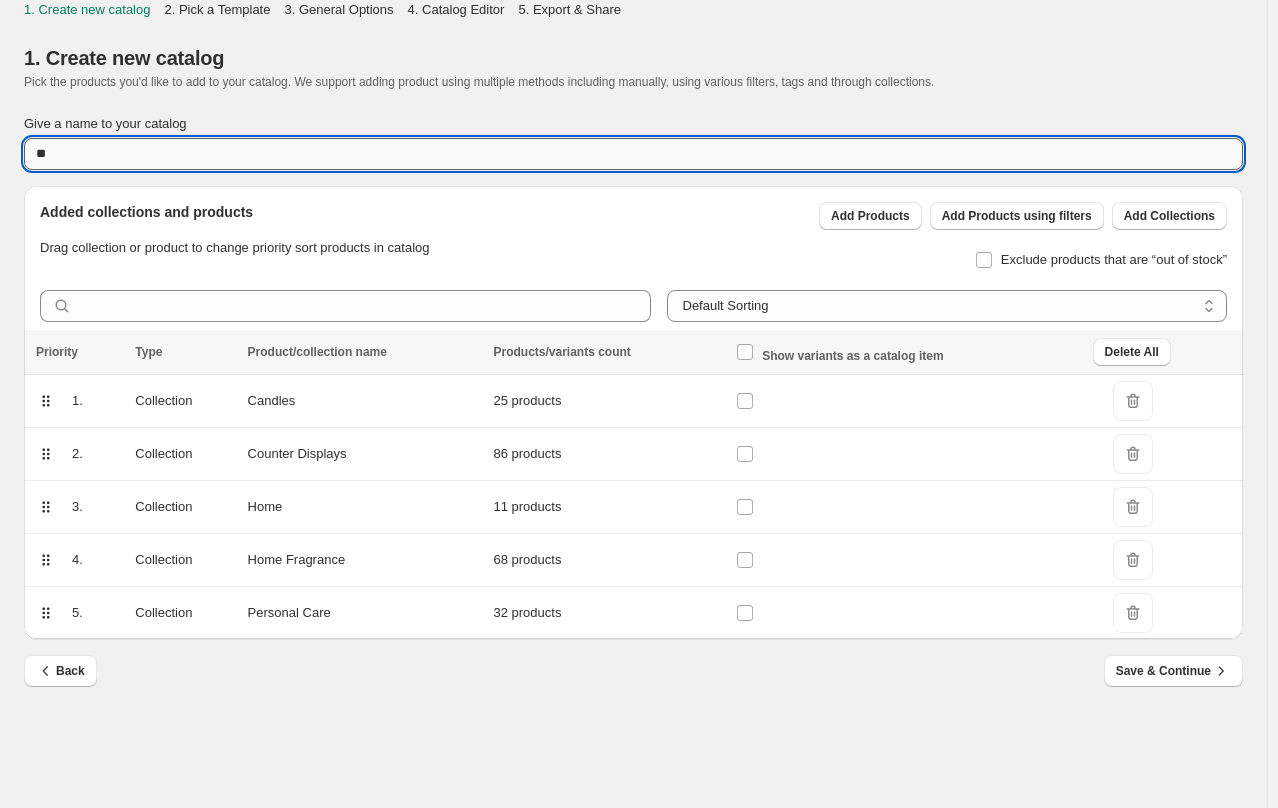 type on "*" 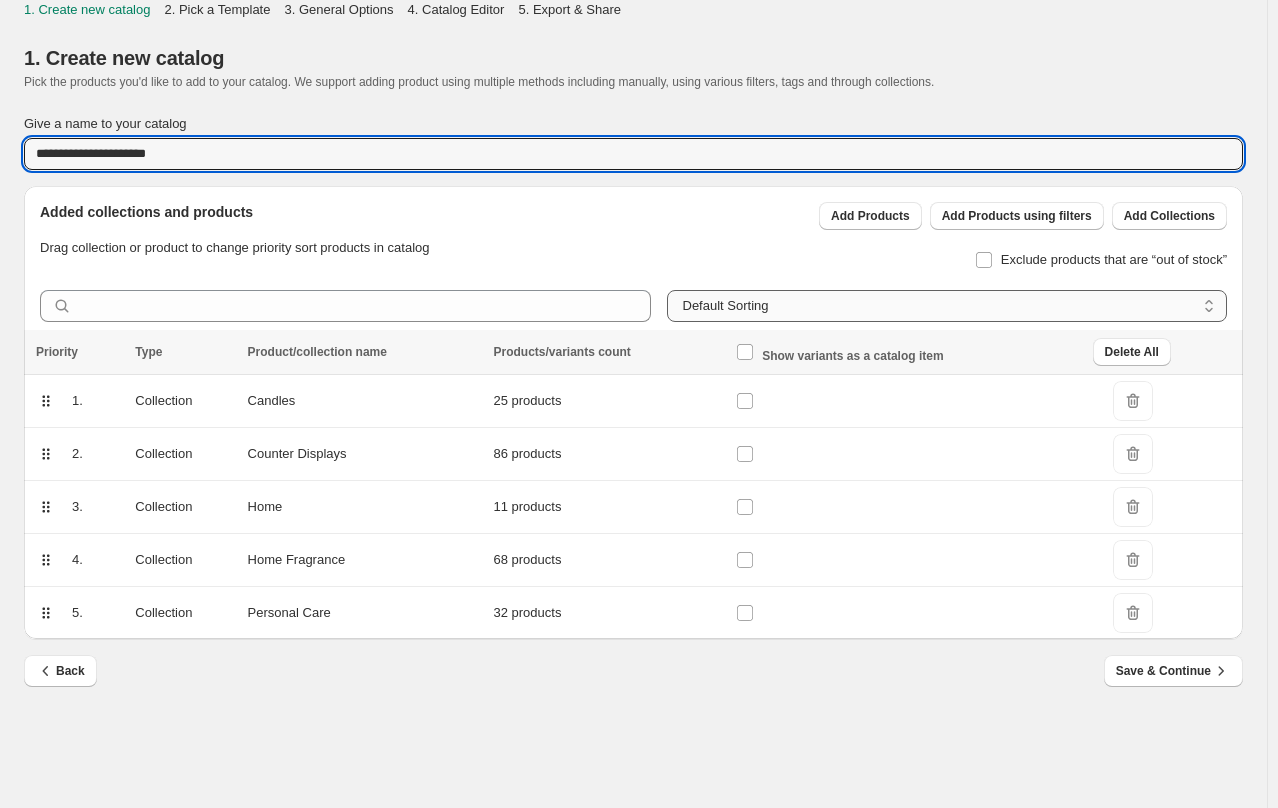 type on "**********" 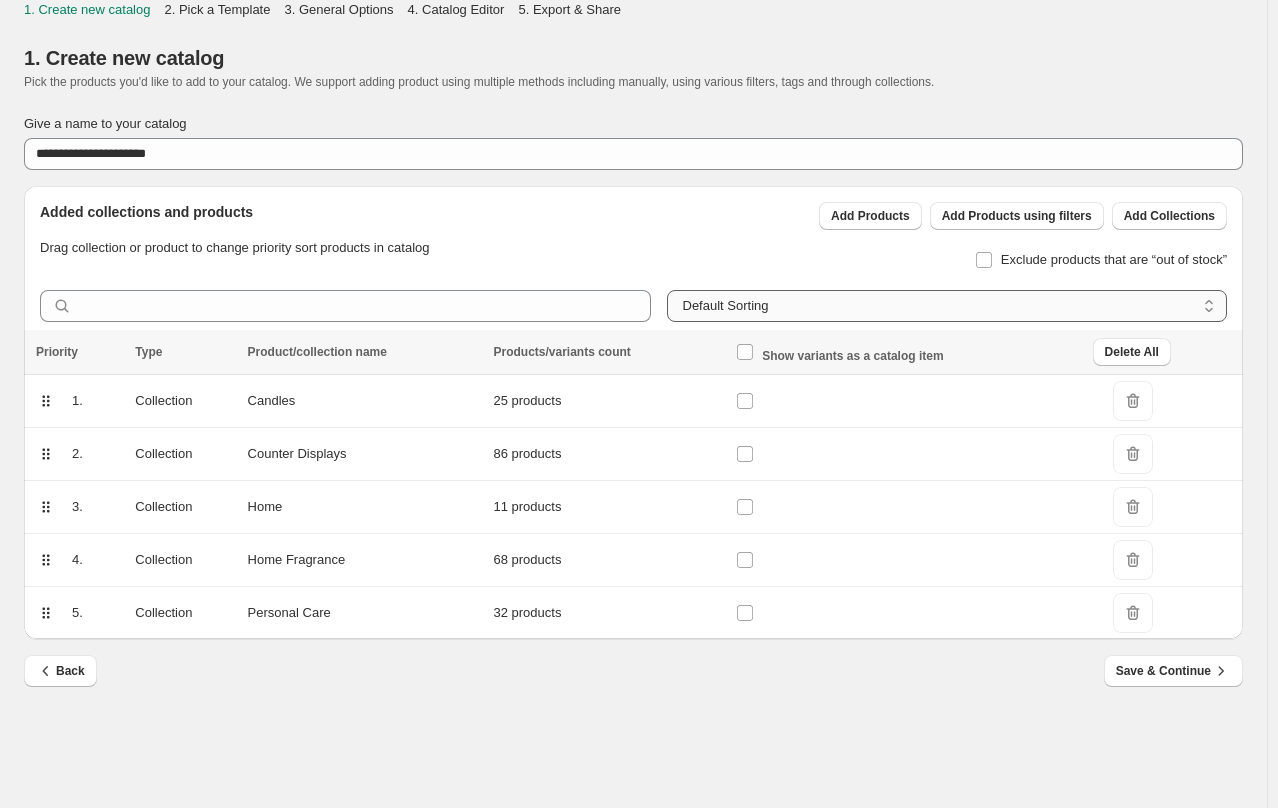 select on "******" 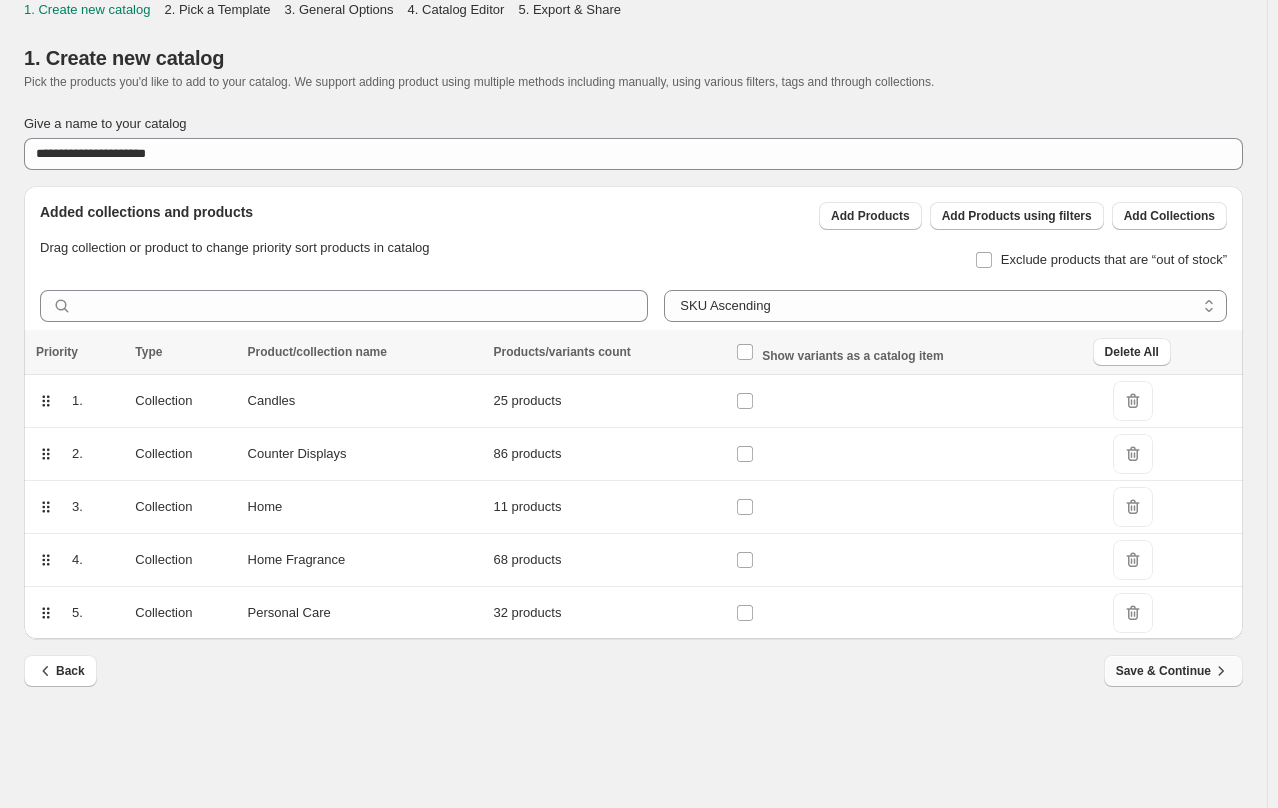 click on "Save & Continue" at bounding box center [1173, 671] 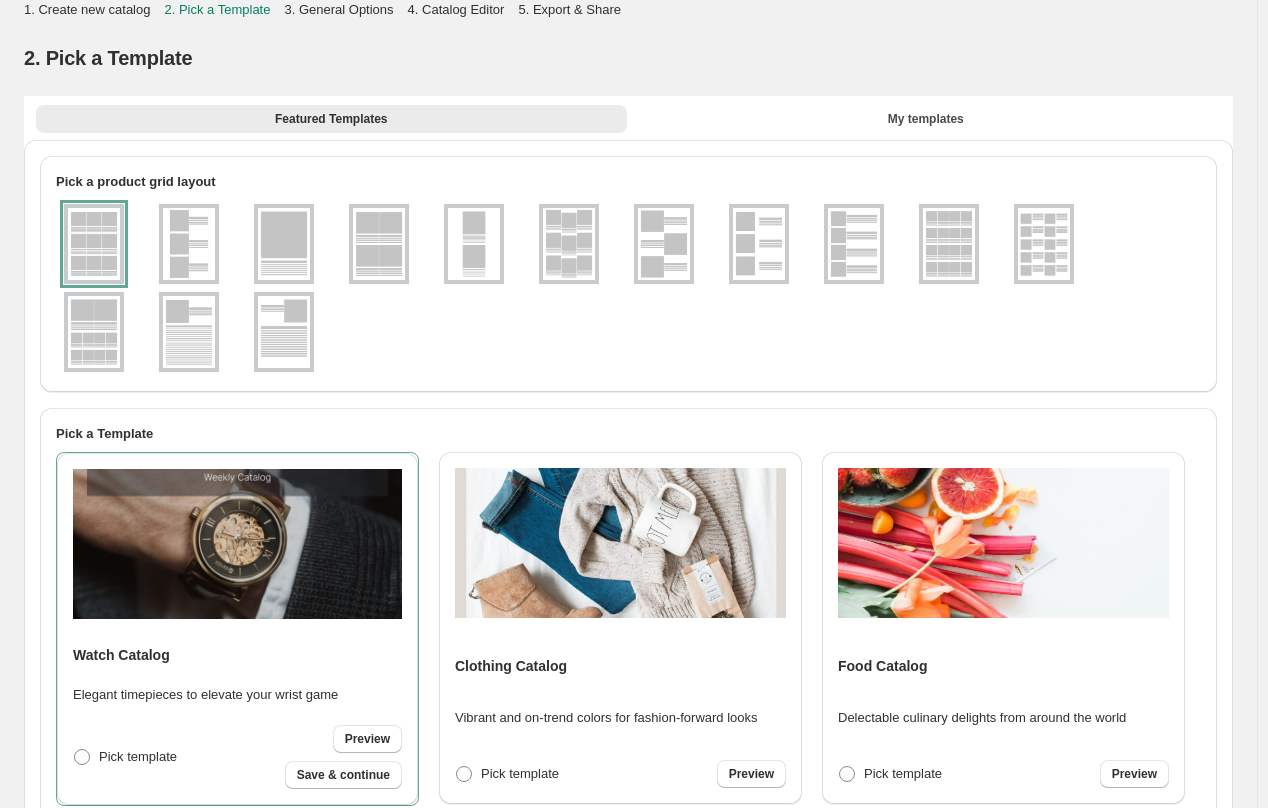 click at bounding box center [1044, 244] 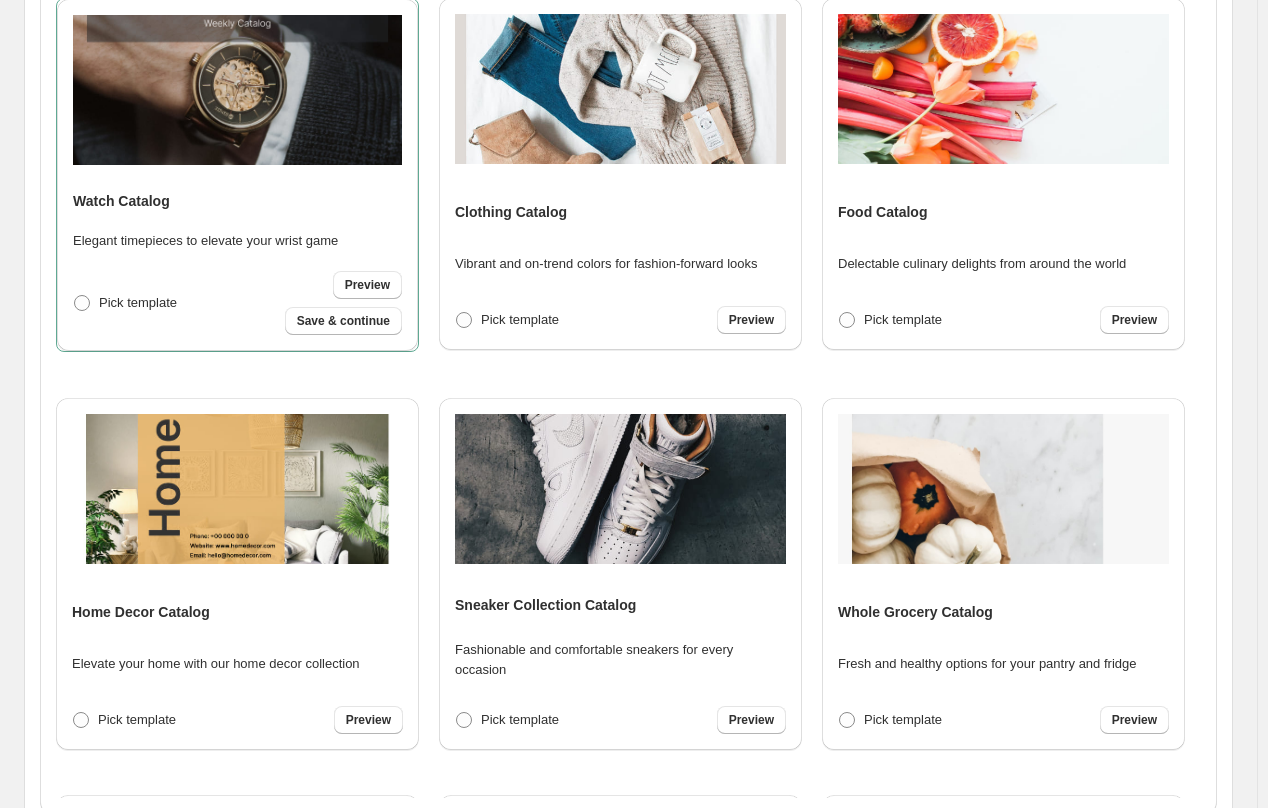 scroll, scrollTop: 270, scrollLeft: 0, axis: vertical 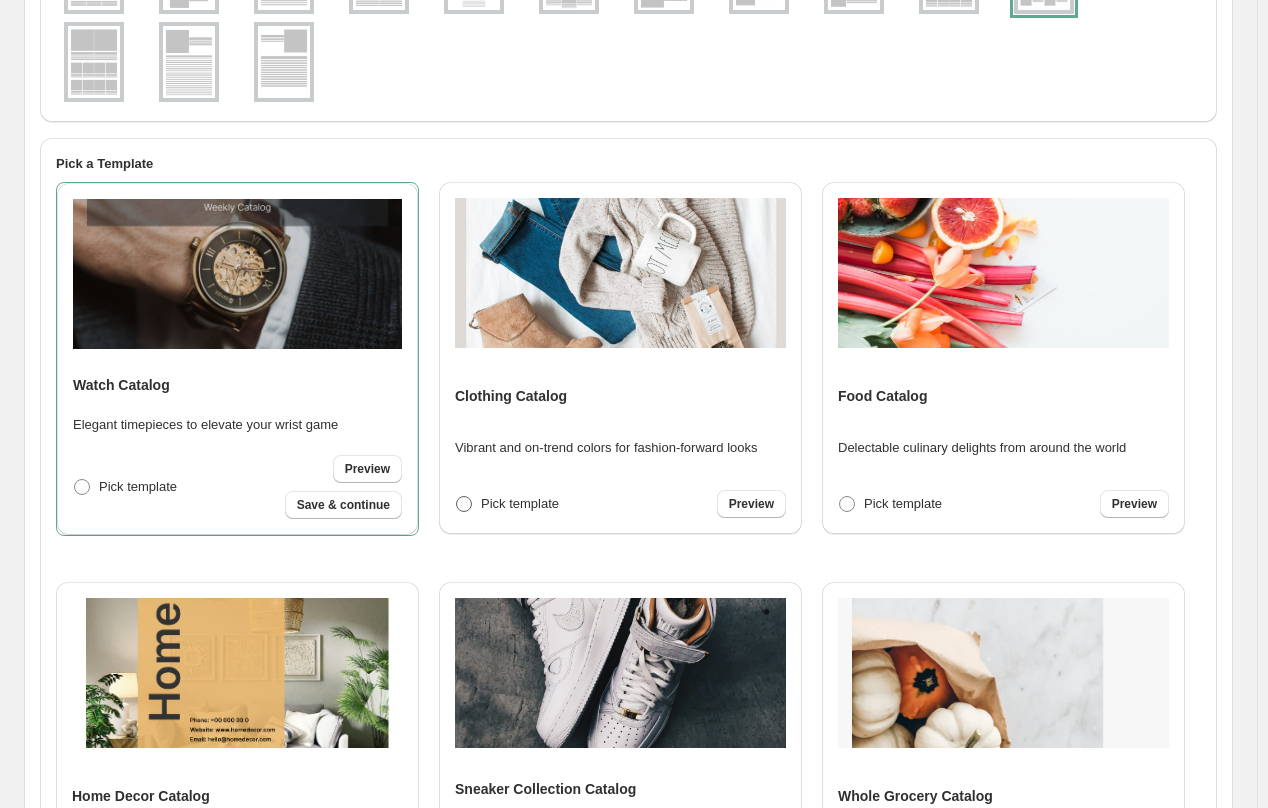 click on "Pick template" at bounding box center [520, 503] 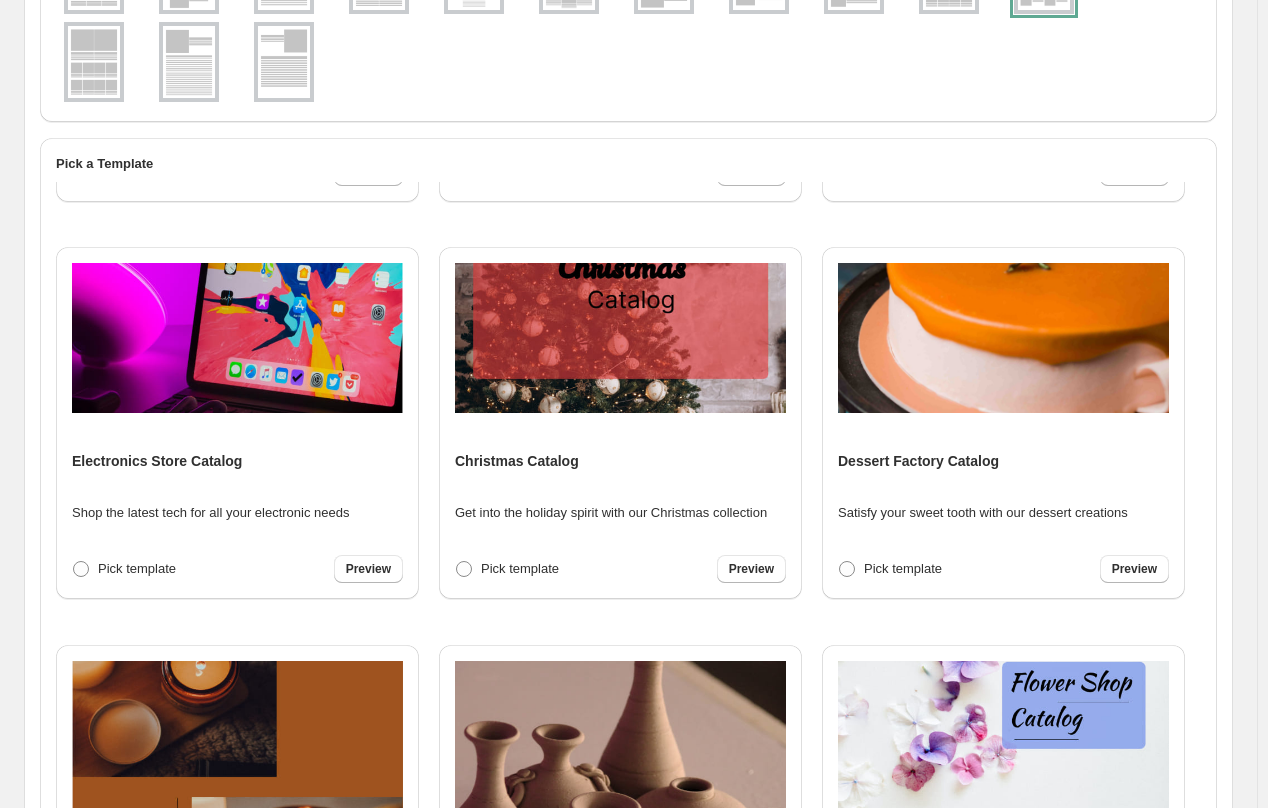 scroll, scrollTop: 2780, scrollLeft: 0, axis: vertical 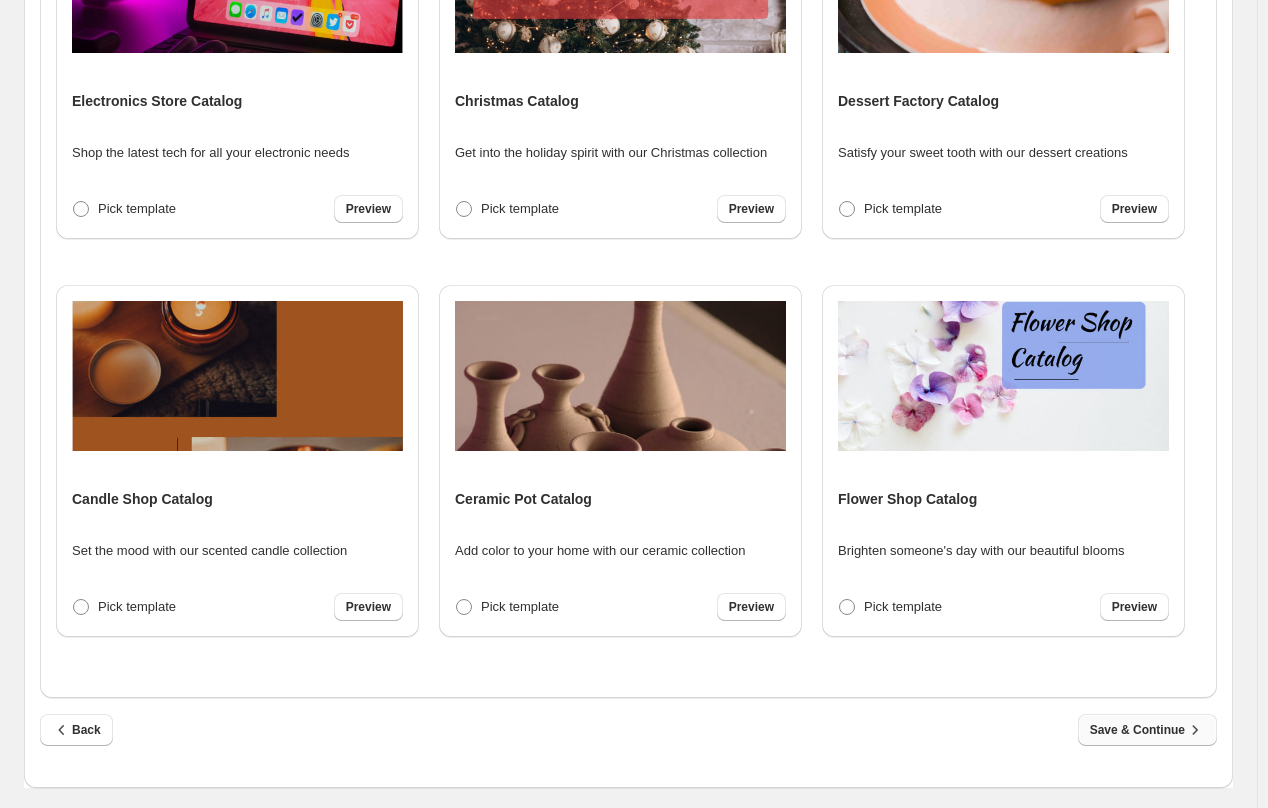 click on "Save & Continue" at bounding box center [1147, 730] 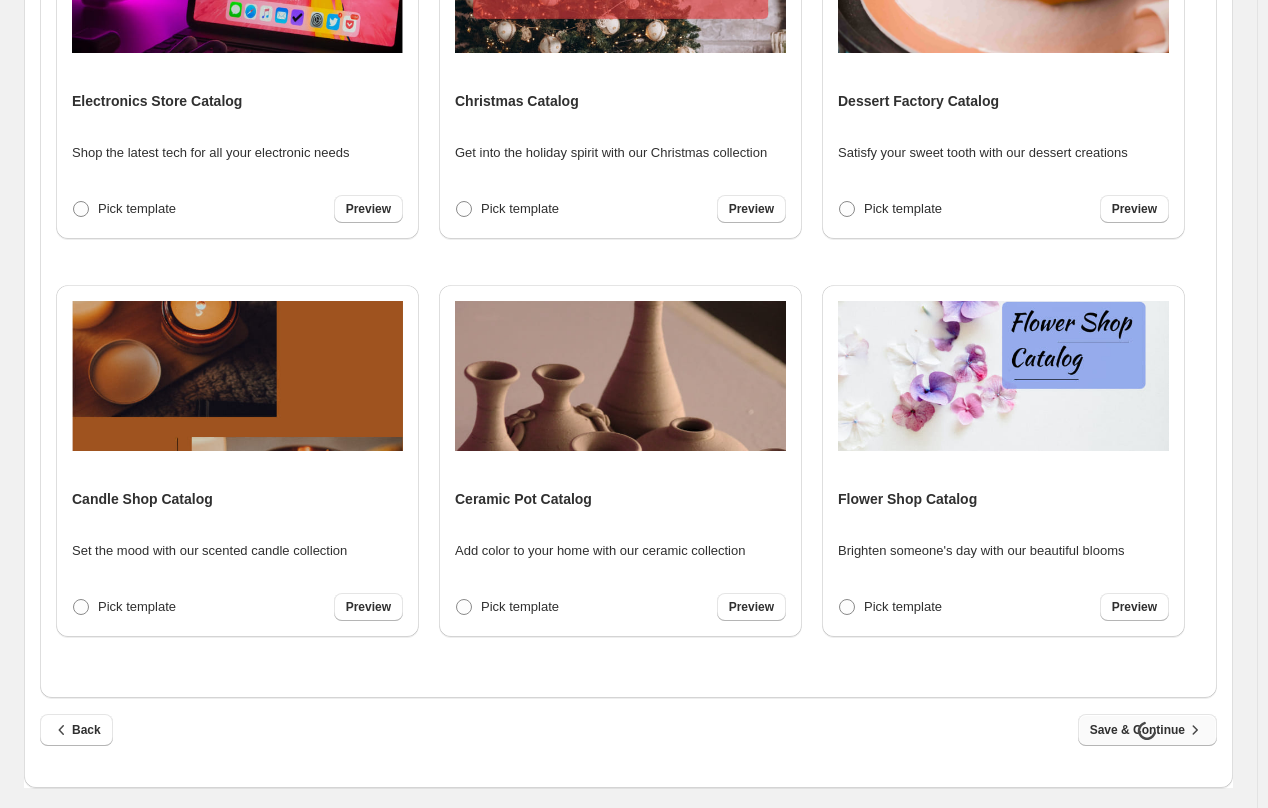 select on "**********" 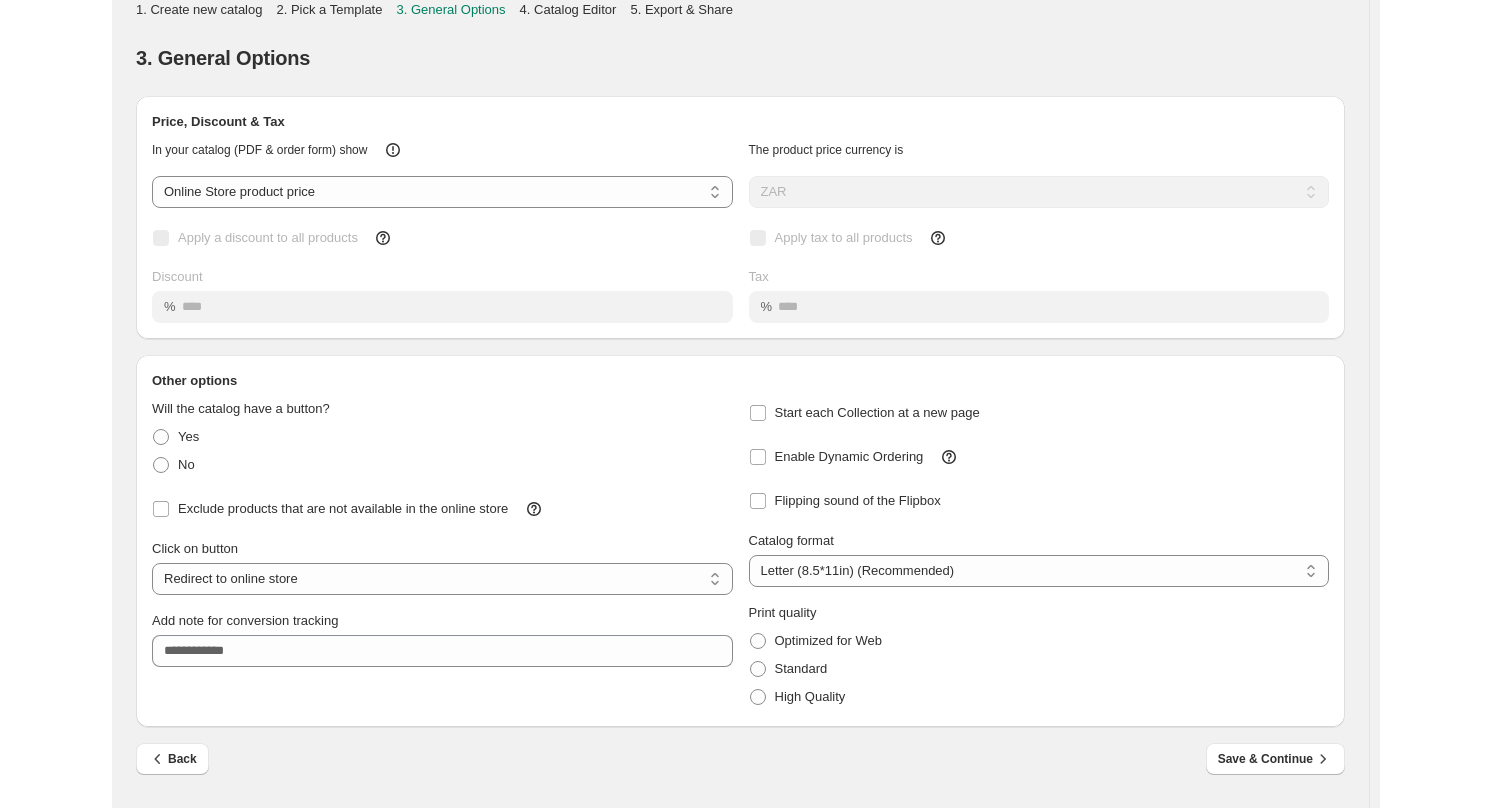scroll, scrollTop: 0, scrollLeft: 0, axis: both 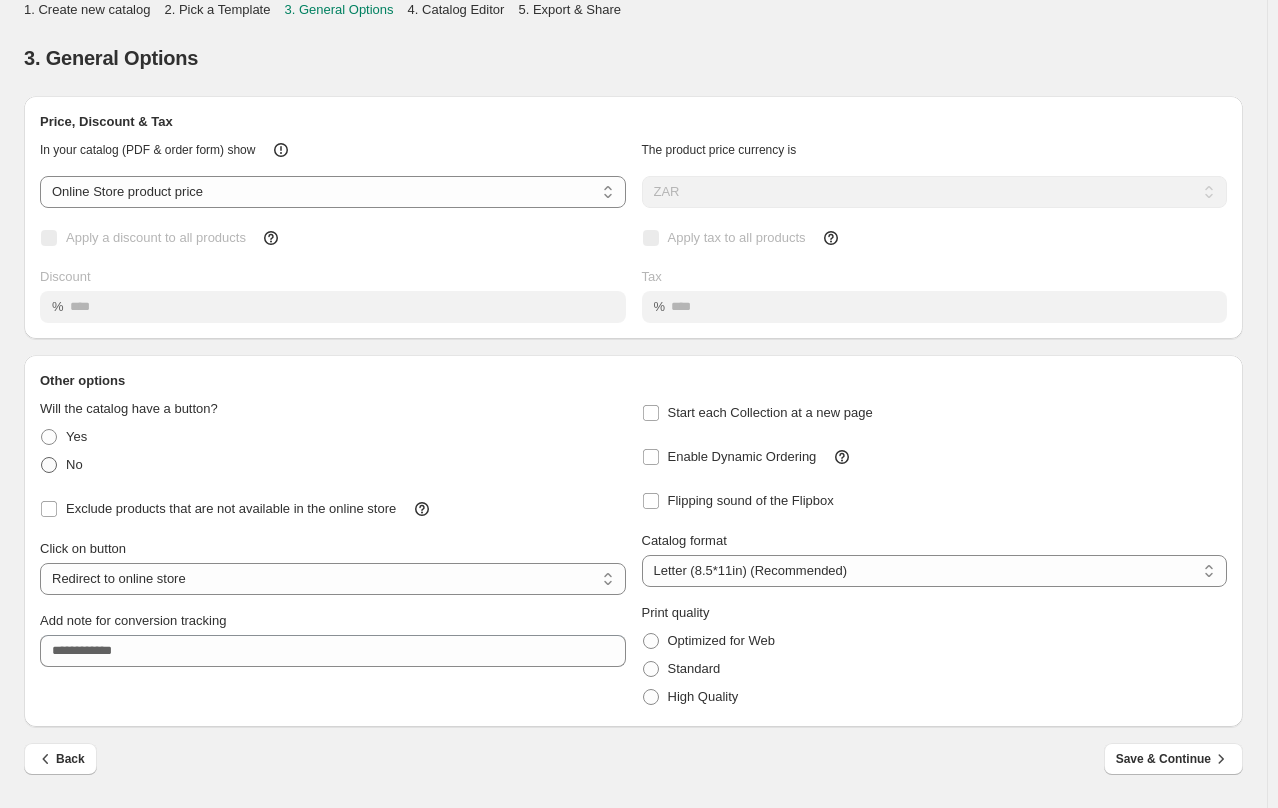 click on "No" at bounding box center (61, 465) 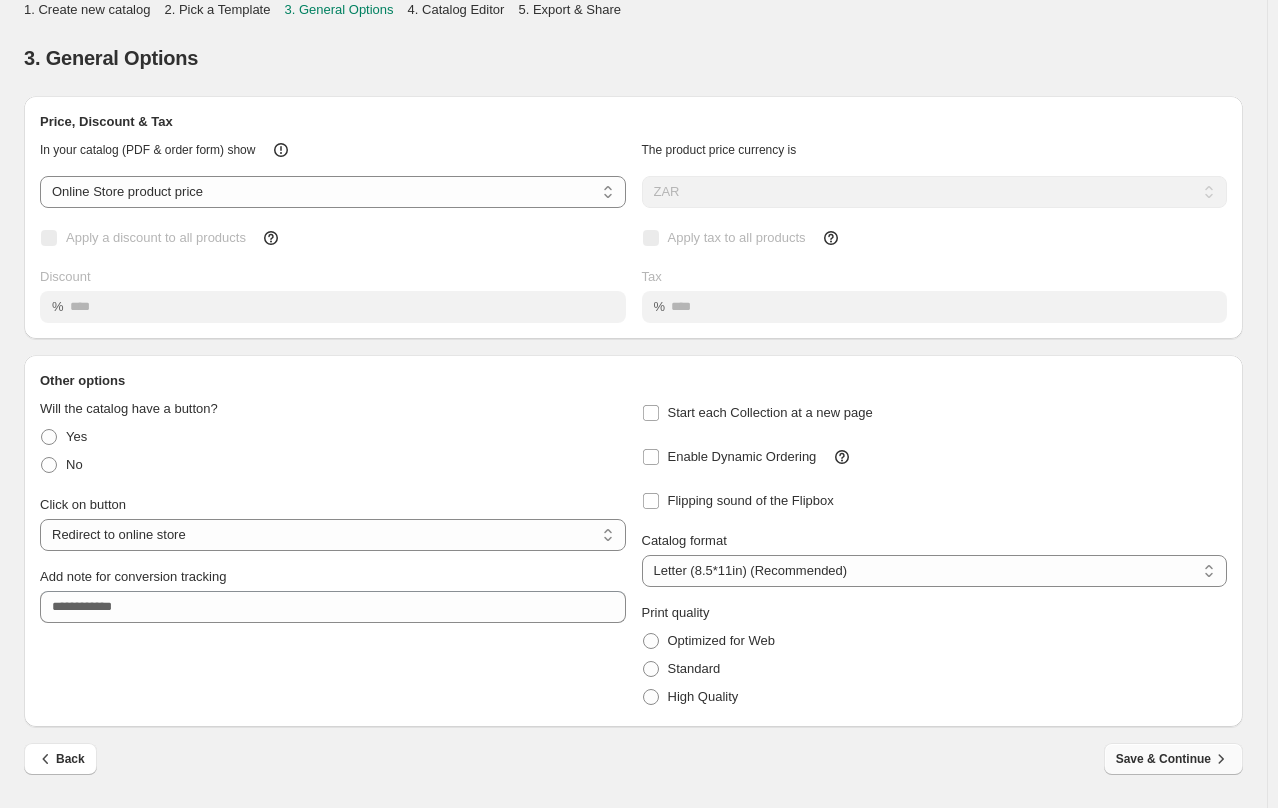 click on "Save & Continue" at bounding box center [1173, 759] 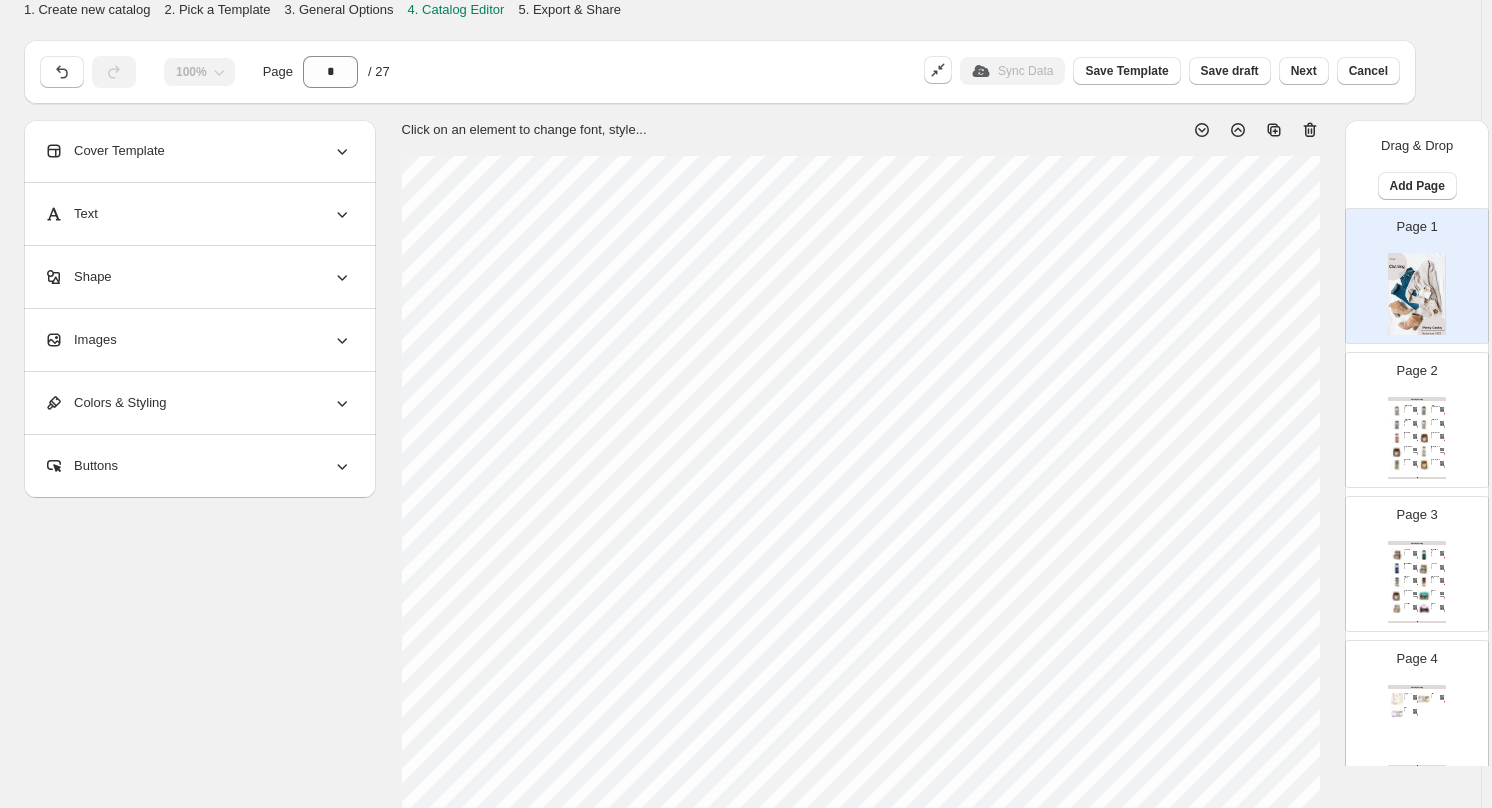 click at bounding box center [1417, 294] 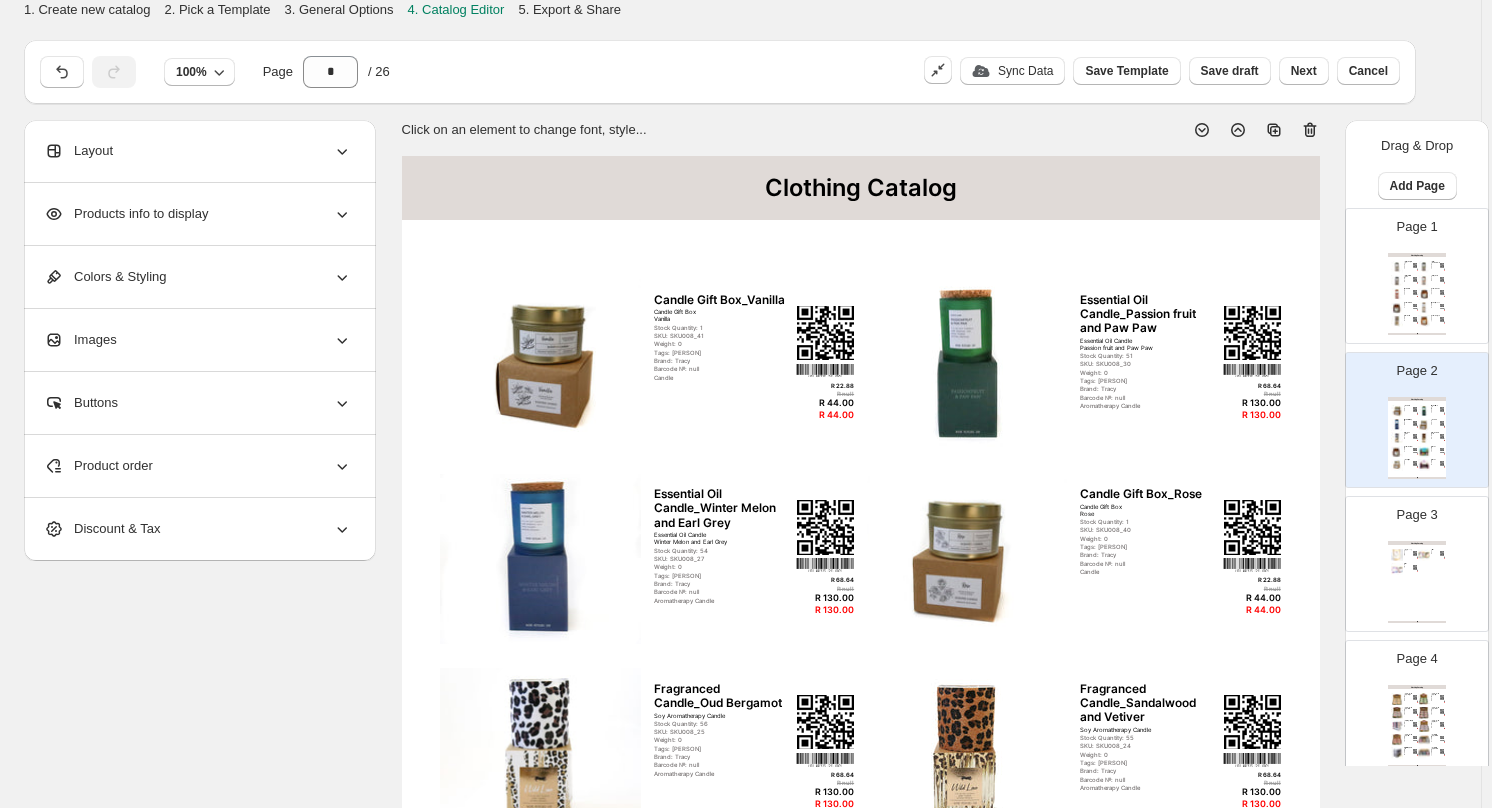 drag, startPoint x: 1191, startPoint y: 265, endPoint x: 1208, endPoint y: 290, distance: 30.232433 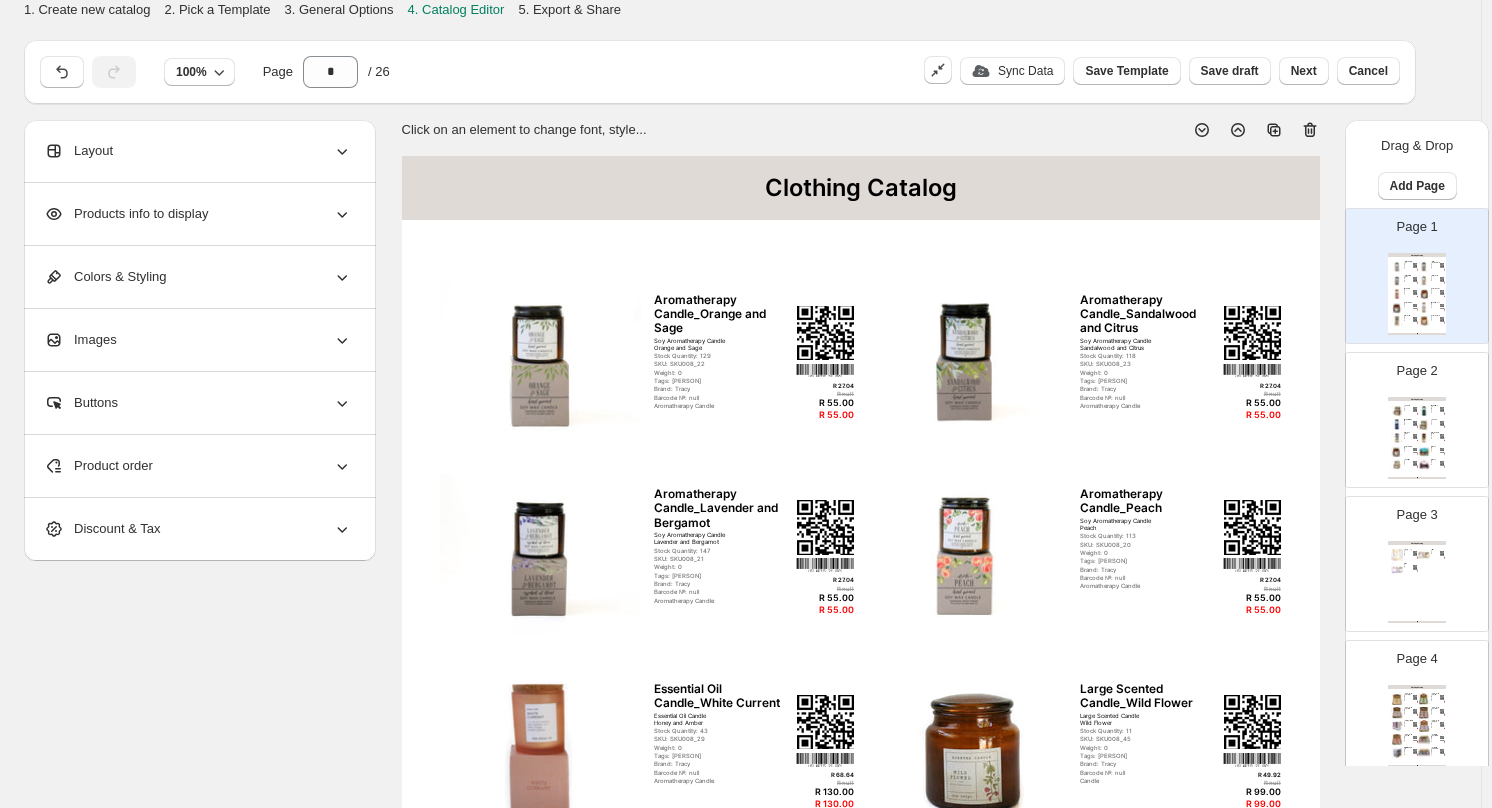 click 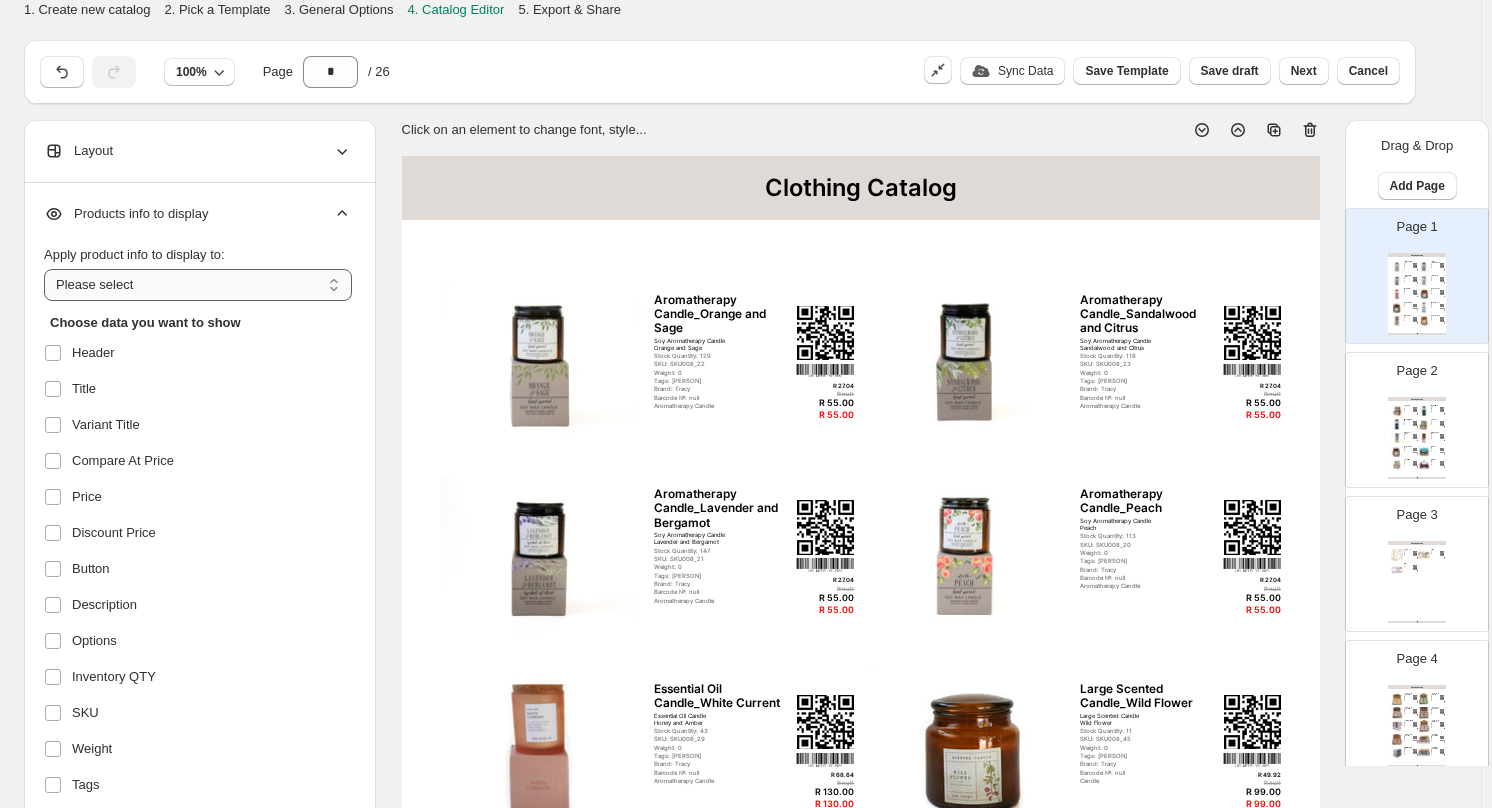 drag, startPoint x: 334, startPoint y: 283, endPoint x: 334, endPoint y: 298, distance: 15 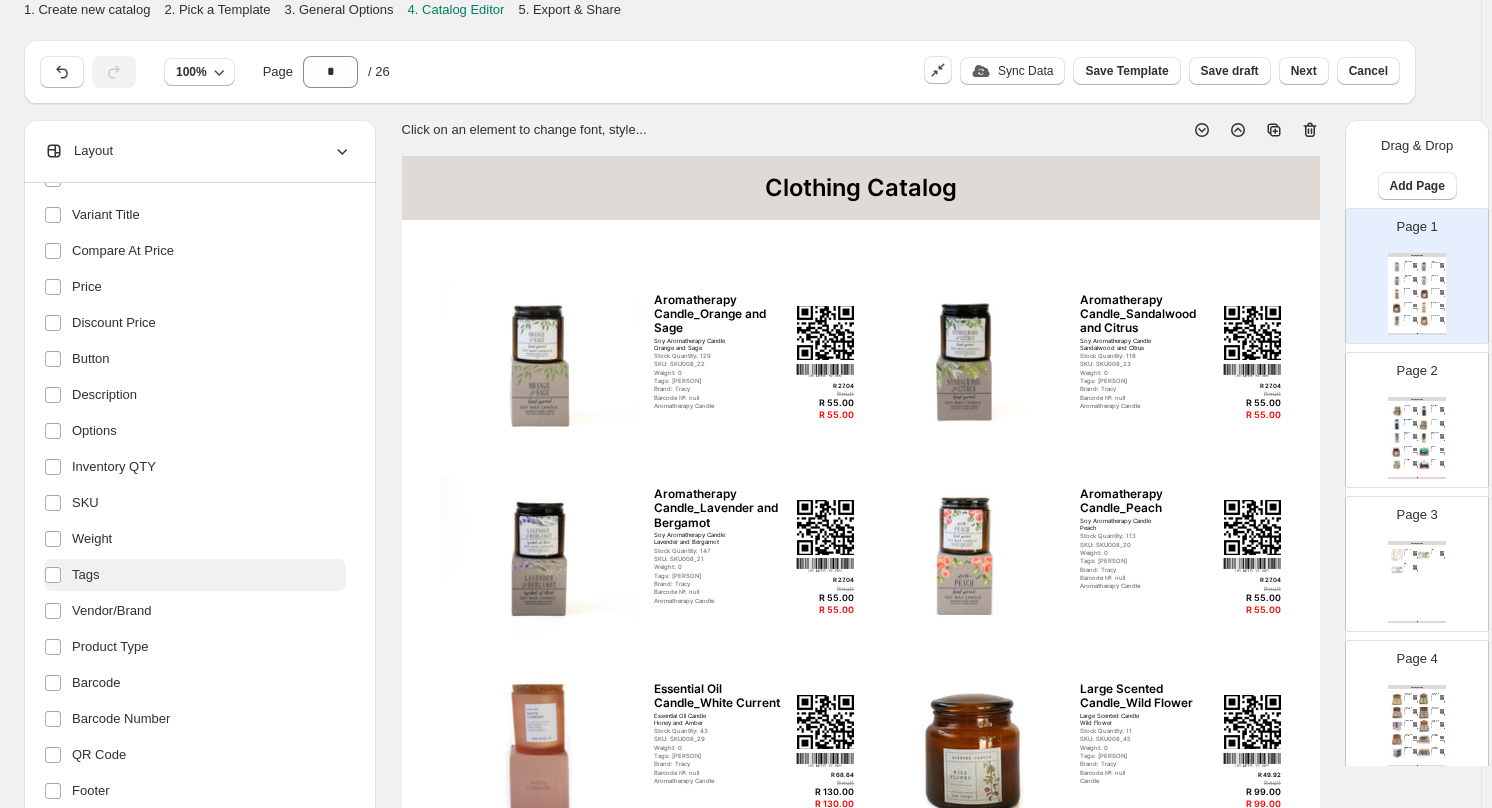 scroll, scrollTop: 279, scrollLeft: 0, axis: vertical 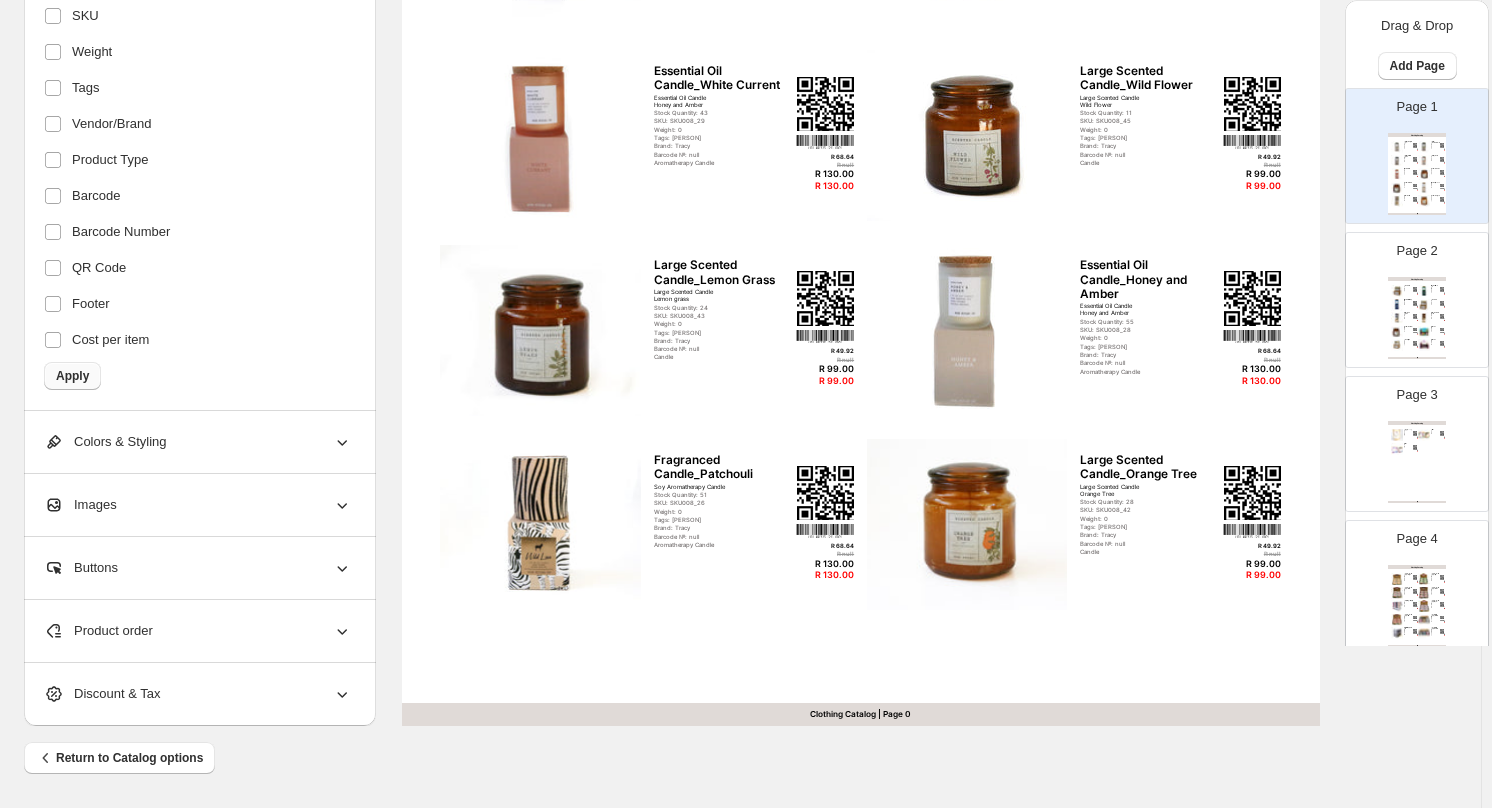 click on "Apply" at bounding box center [72, 376] 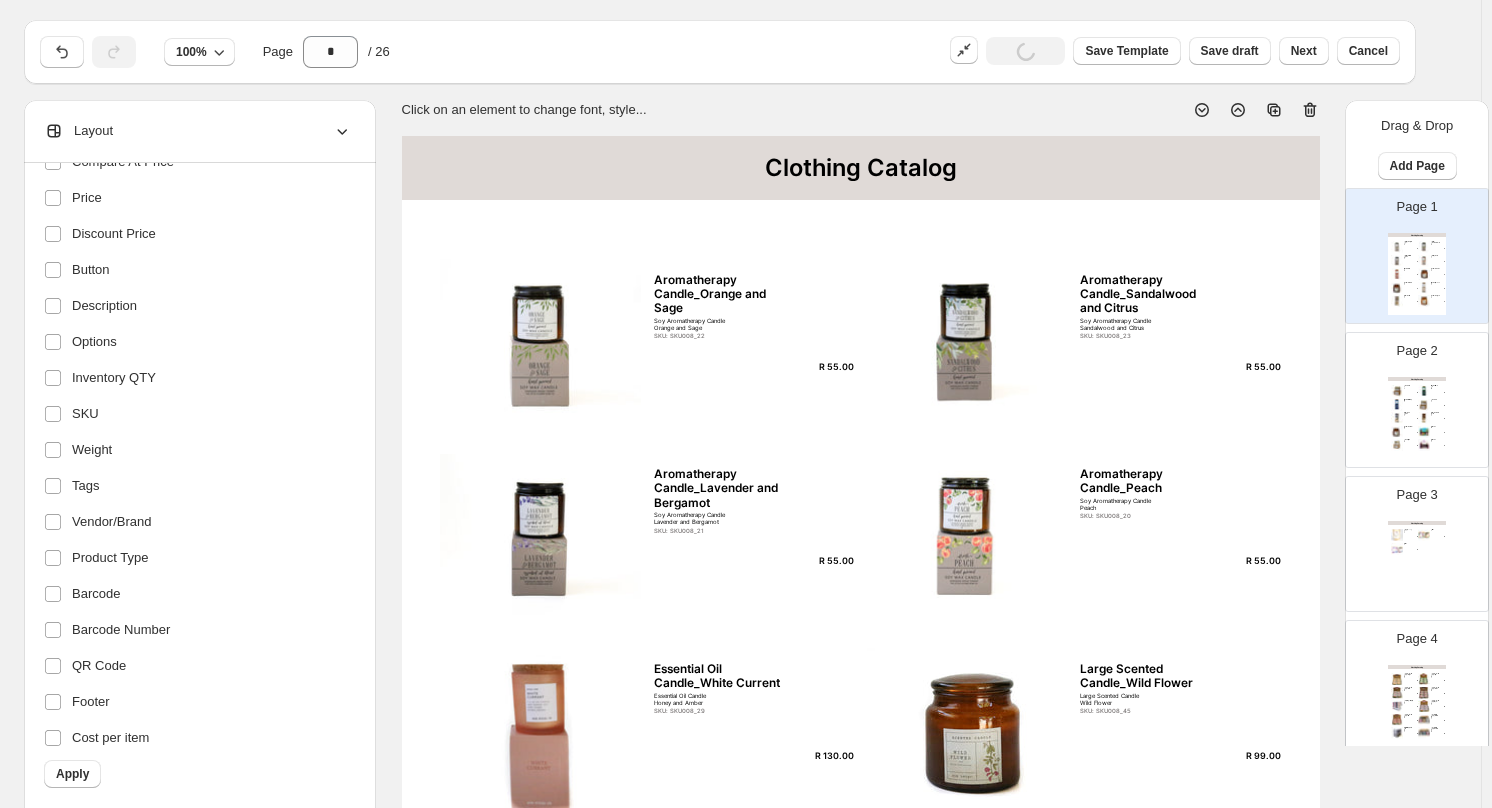scroll, scrollTop: 0, scrollLeft: 0, axis: both 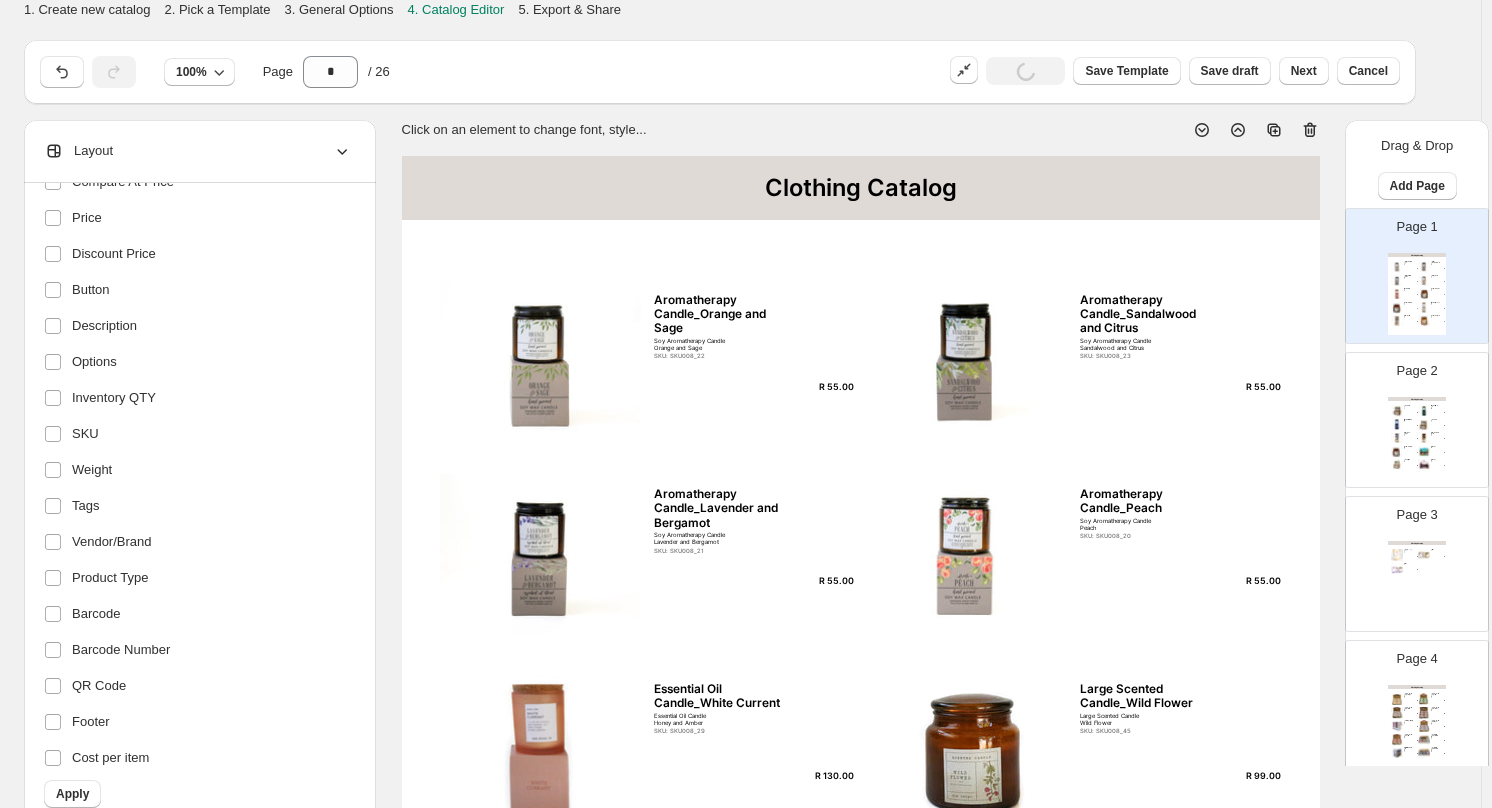 click on "Aromatherapy Candle_Orange and Sage" at bounding box center [722, 314] 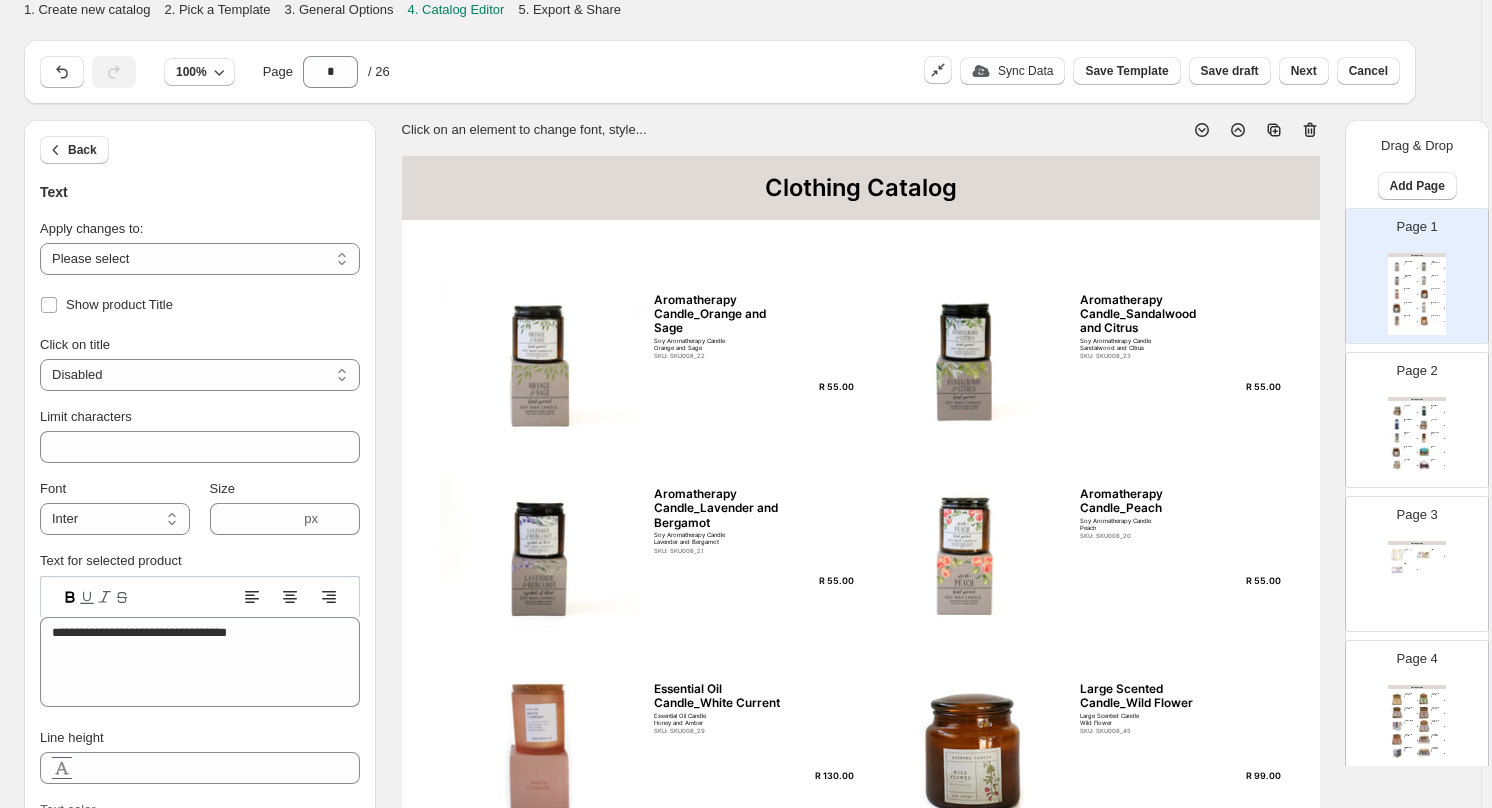 click on "Soy Aromatherapy Candle
Orange and Sage" at bounding box center [722, 344] 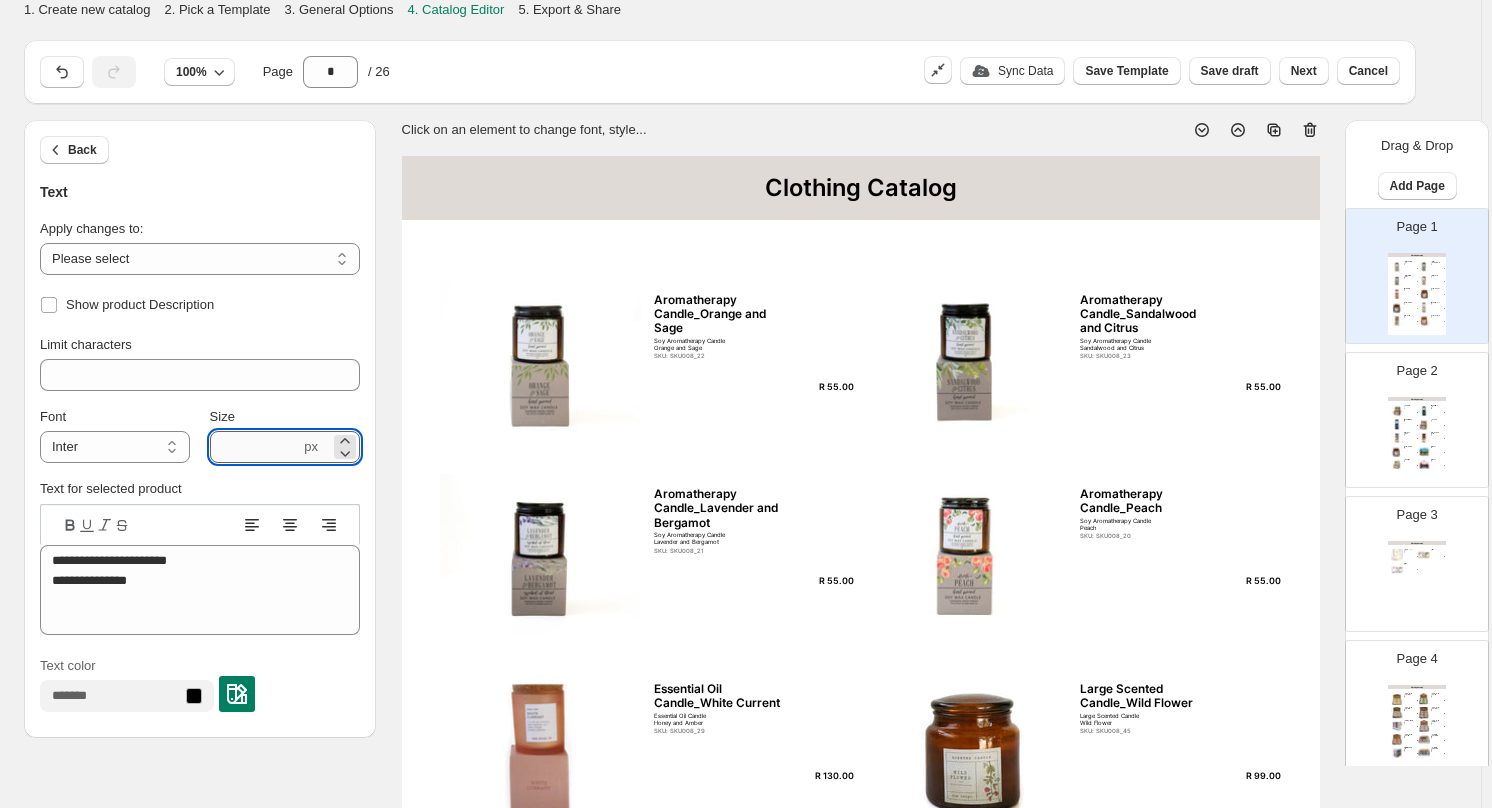 click on "***" at bounding box center [255, 447] 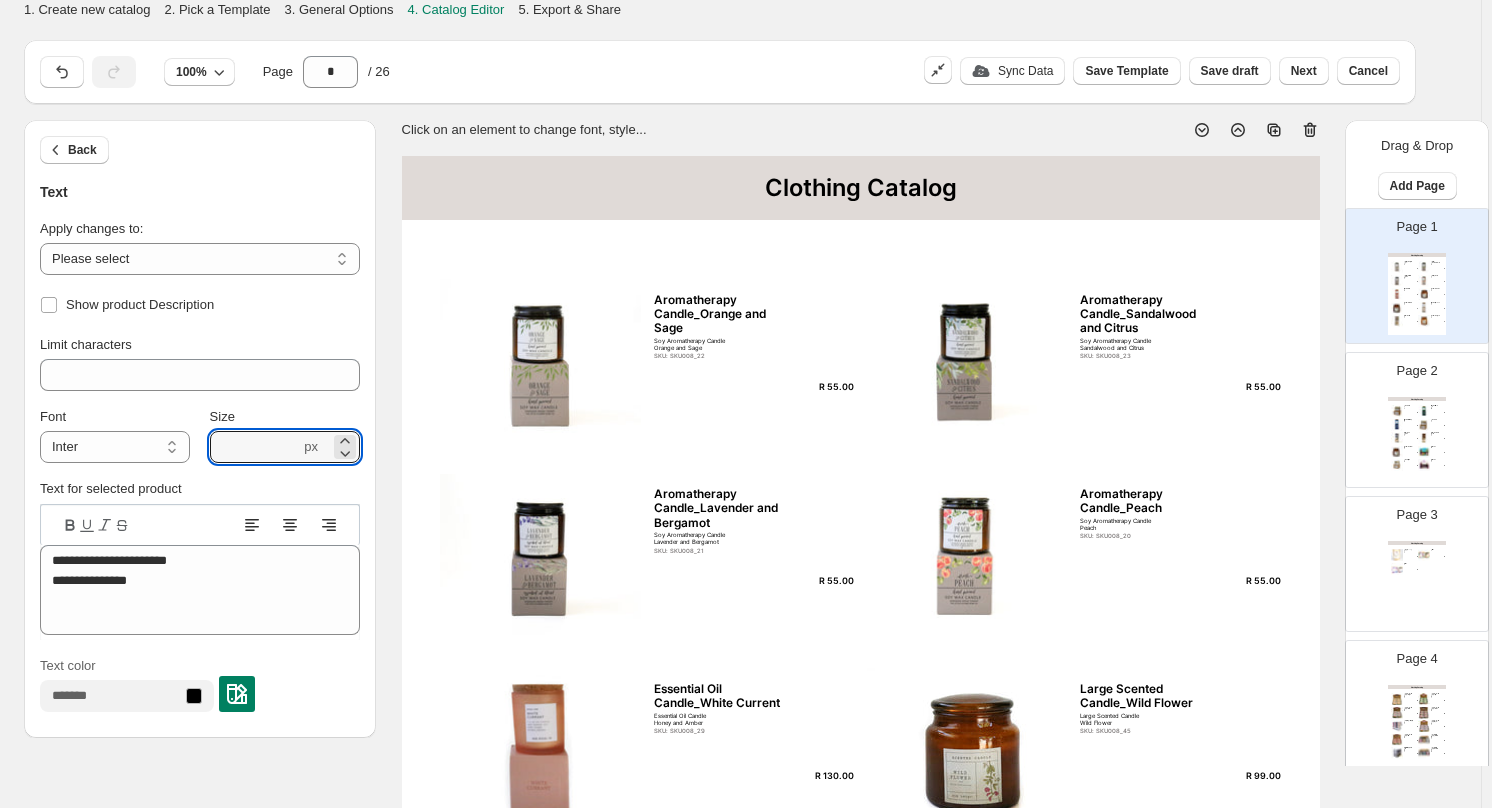 type on "***" 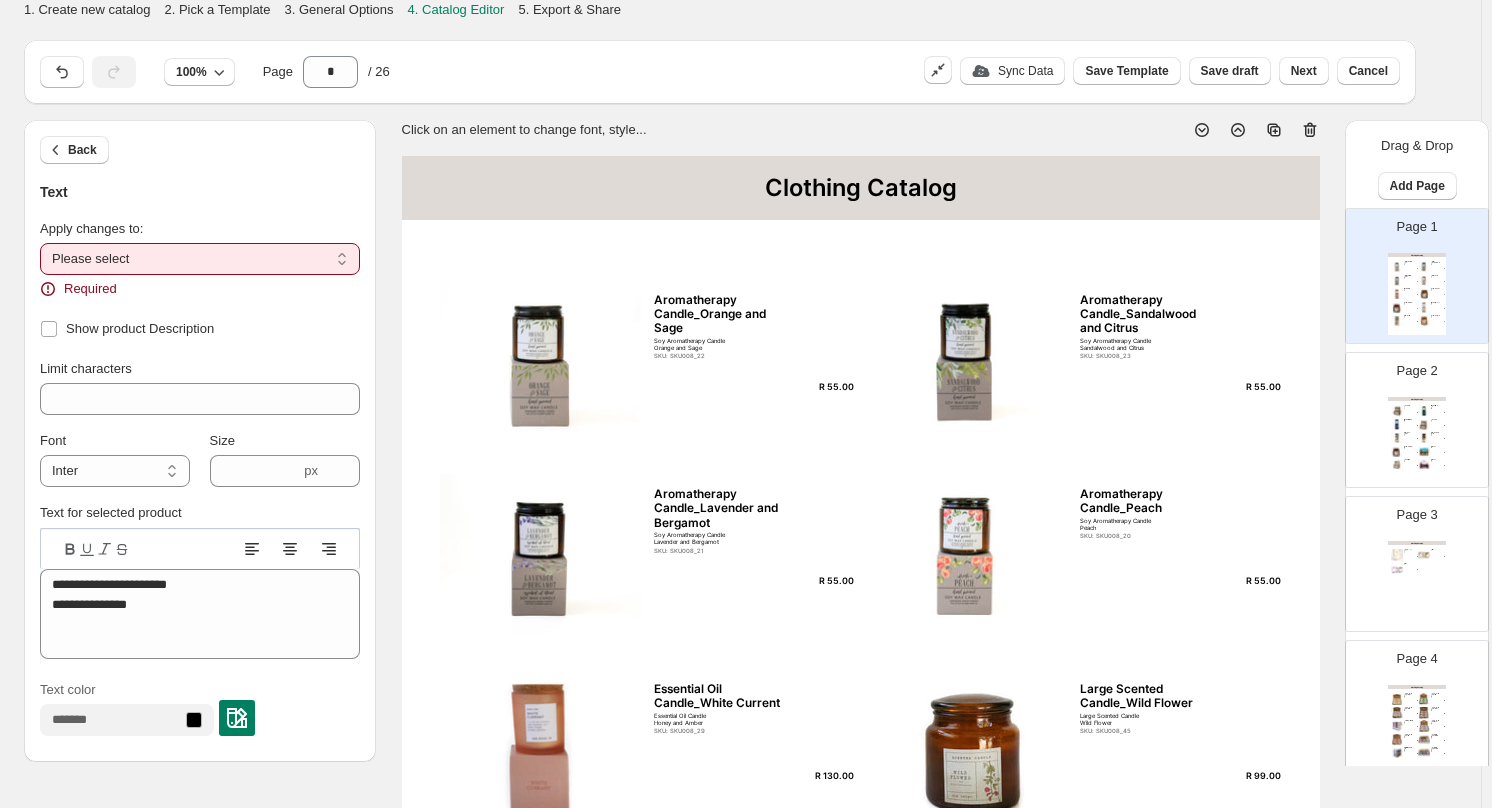 click on "**********" at bounding box center (200, 259) 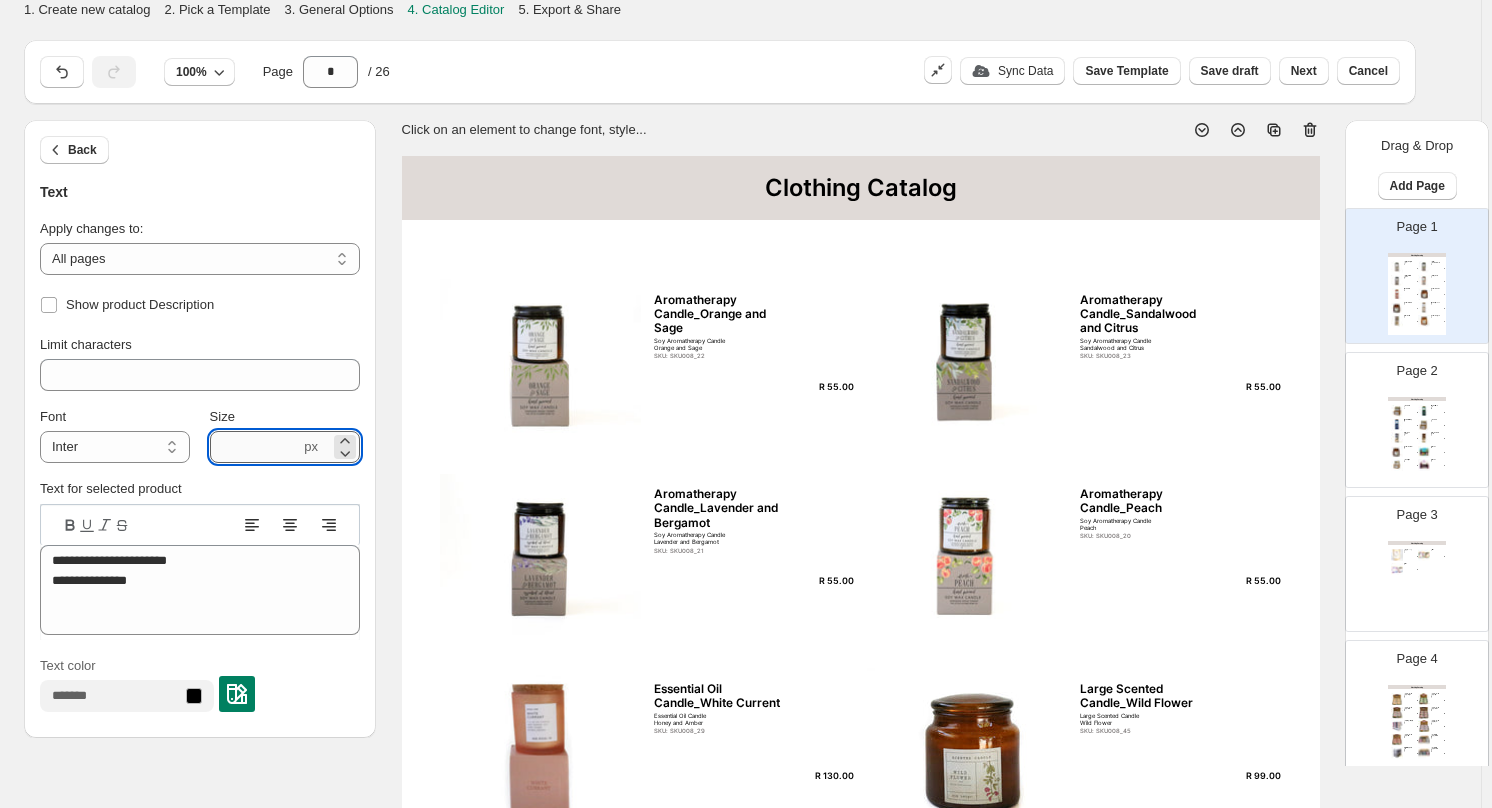 click on "***" at bounding box center [255, 447] 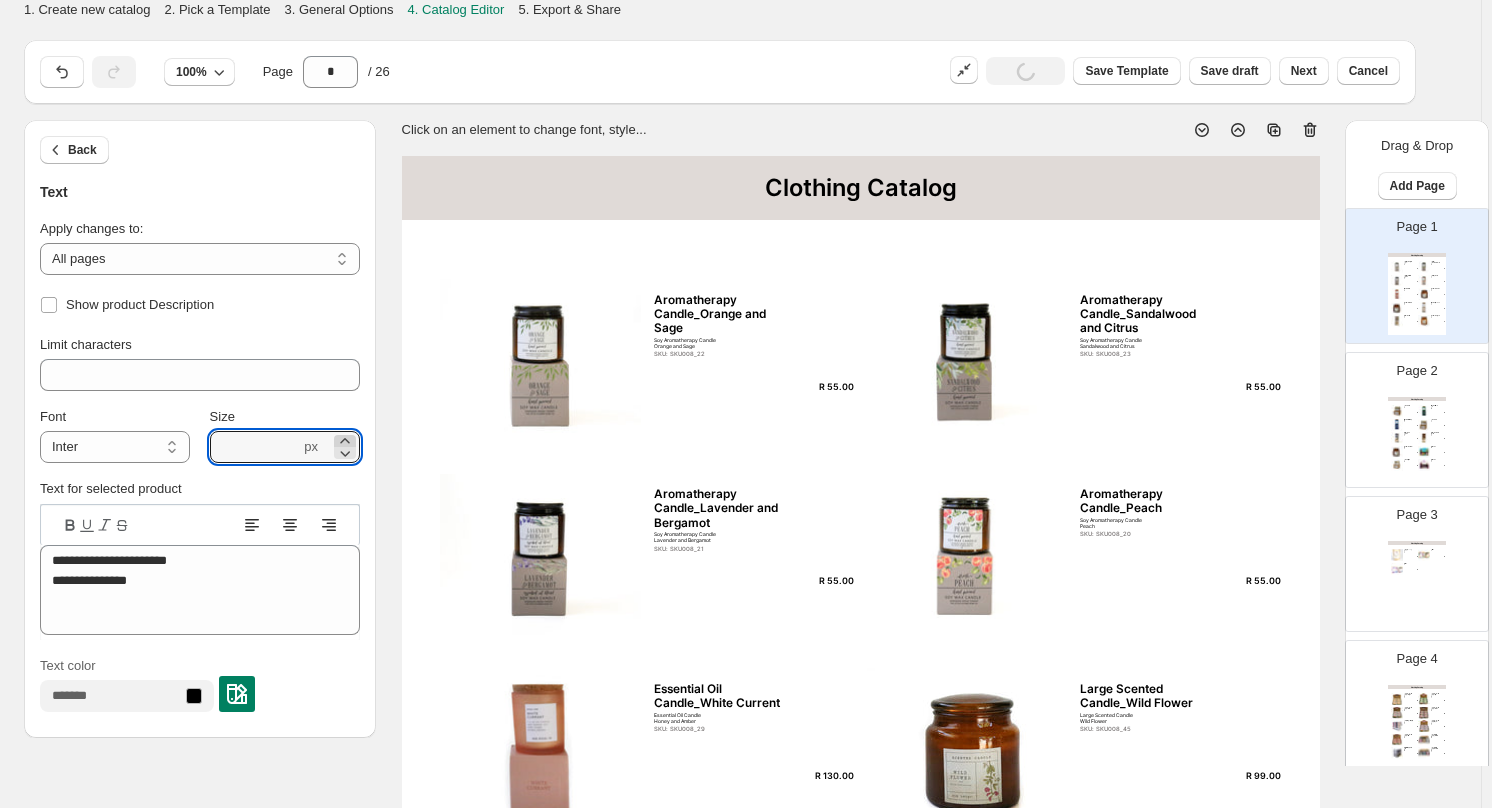 click 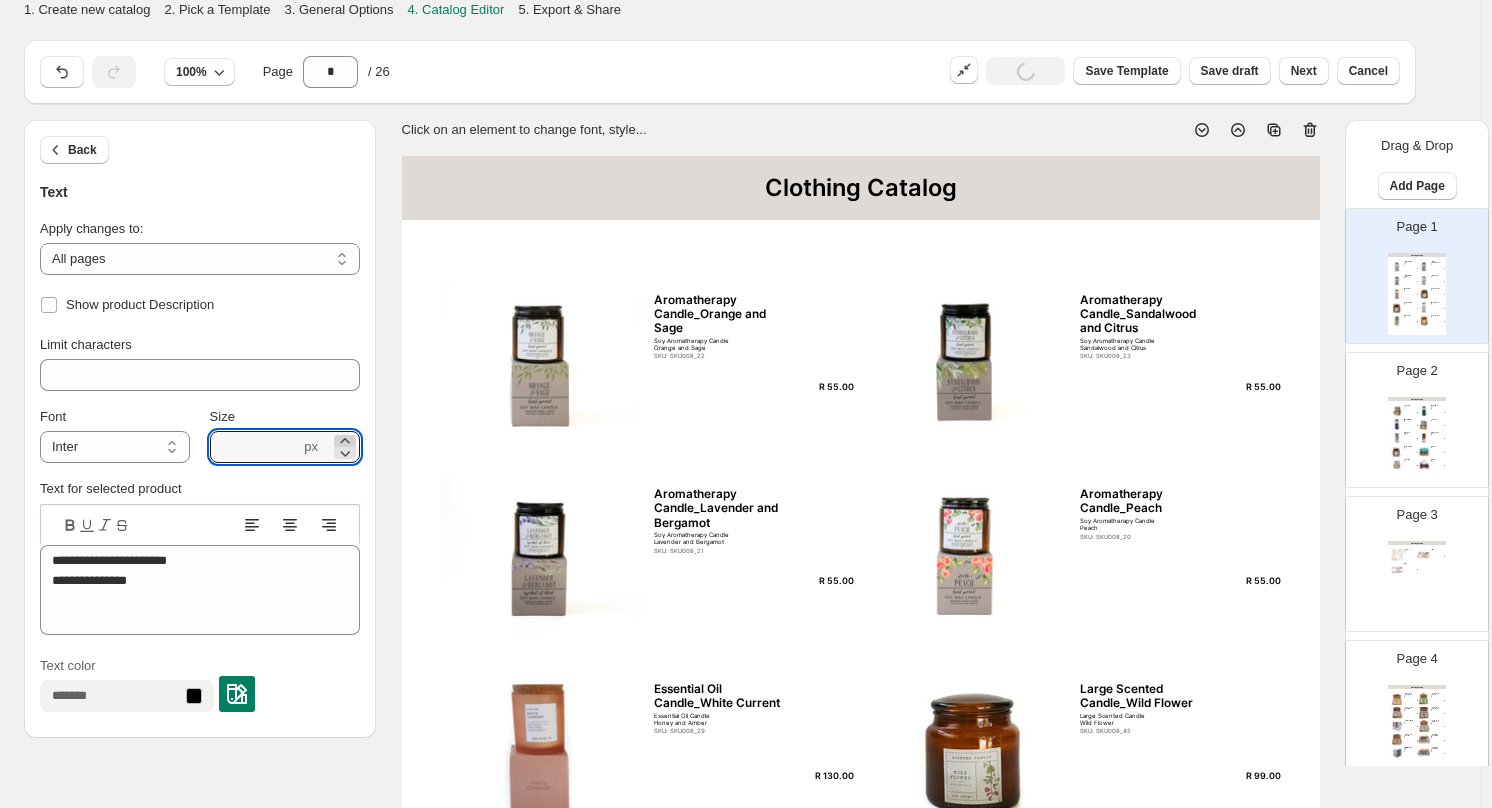 click 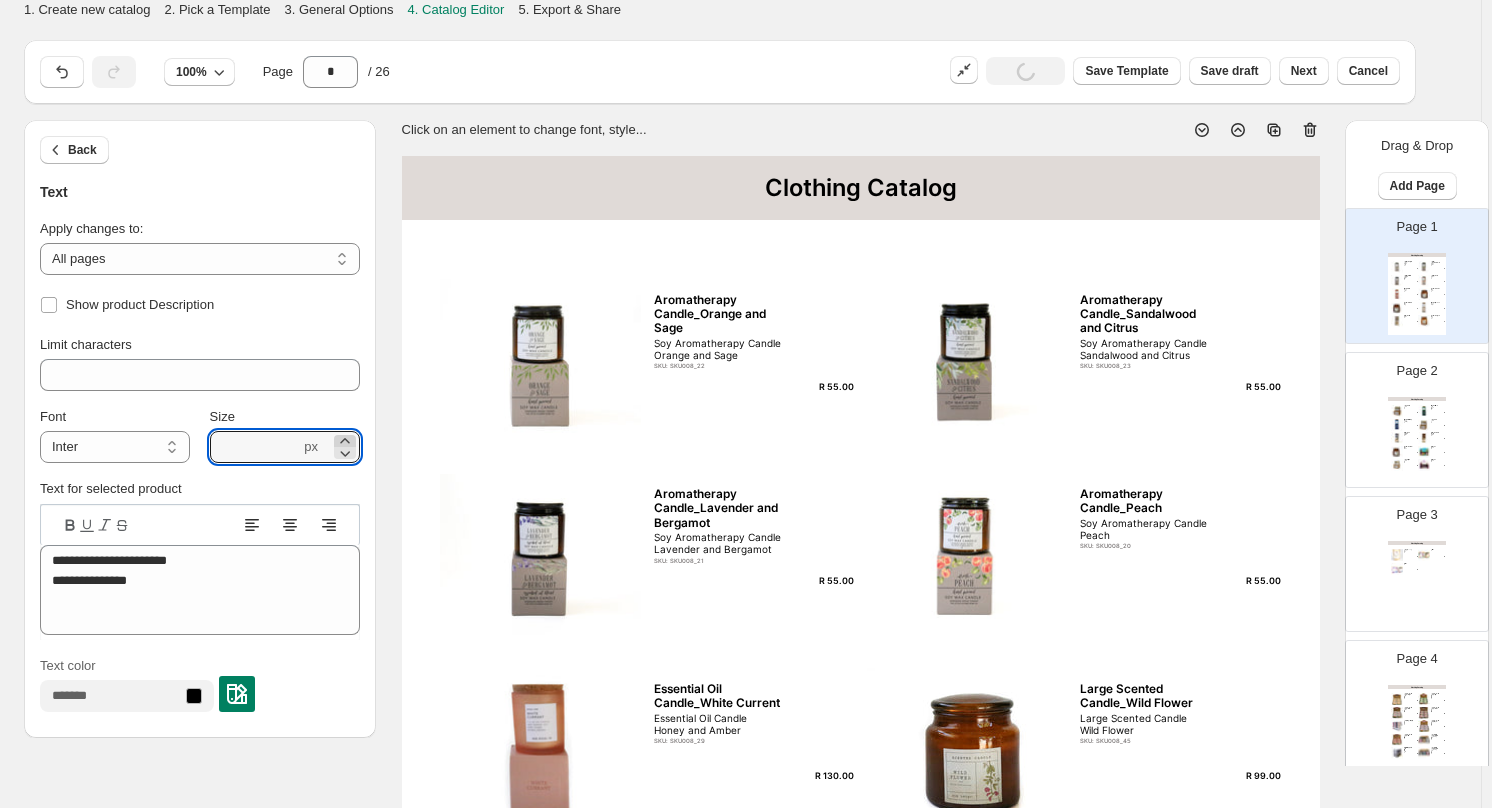 click 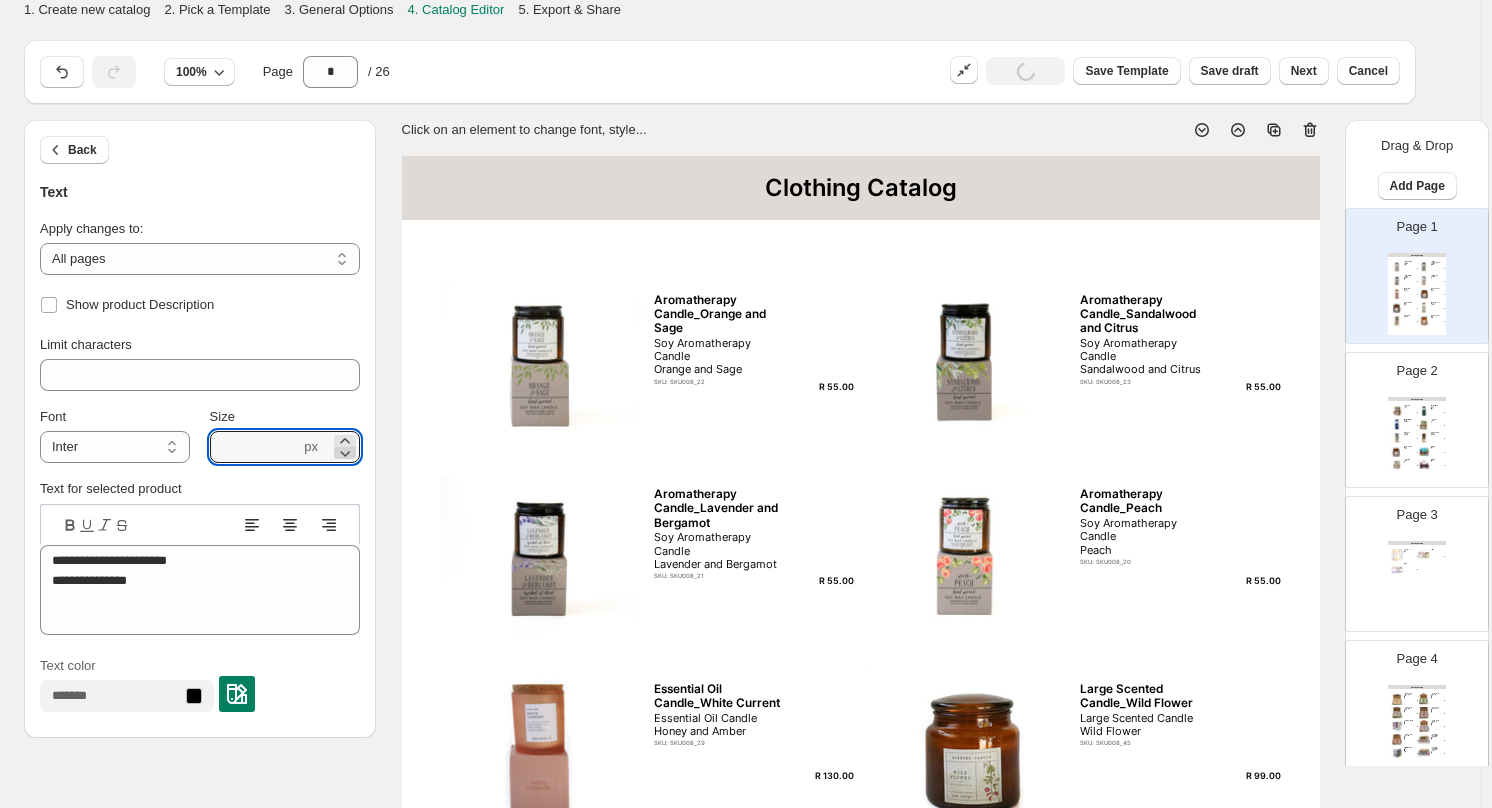 type on "****" 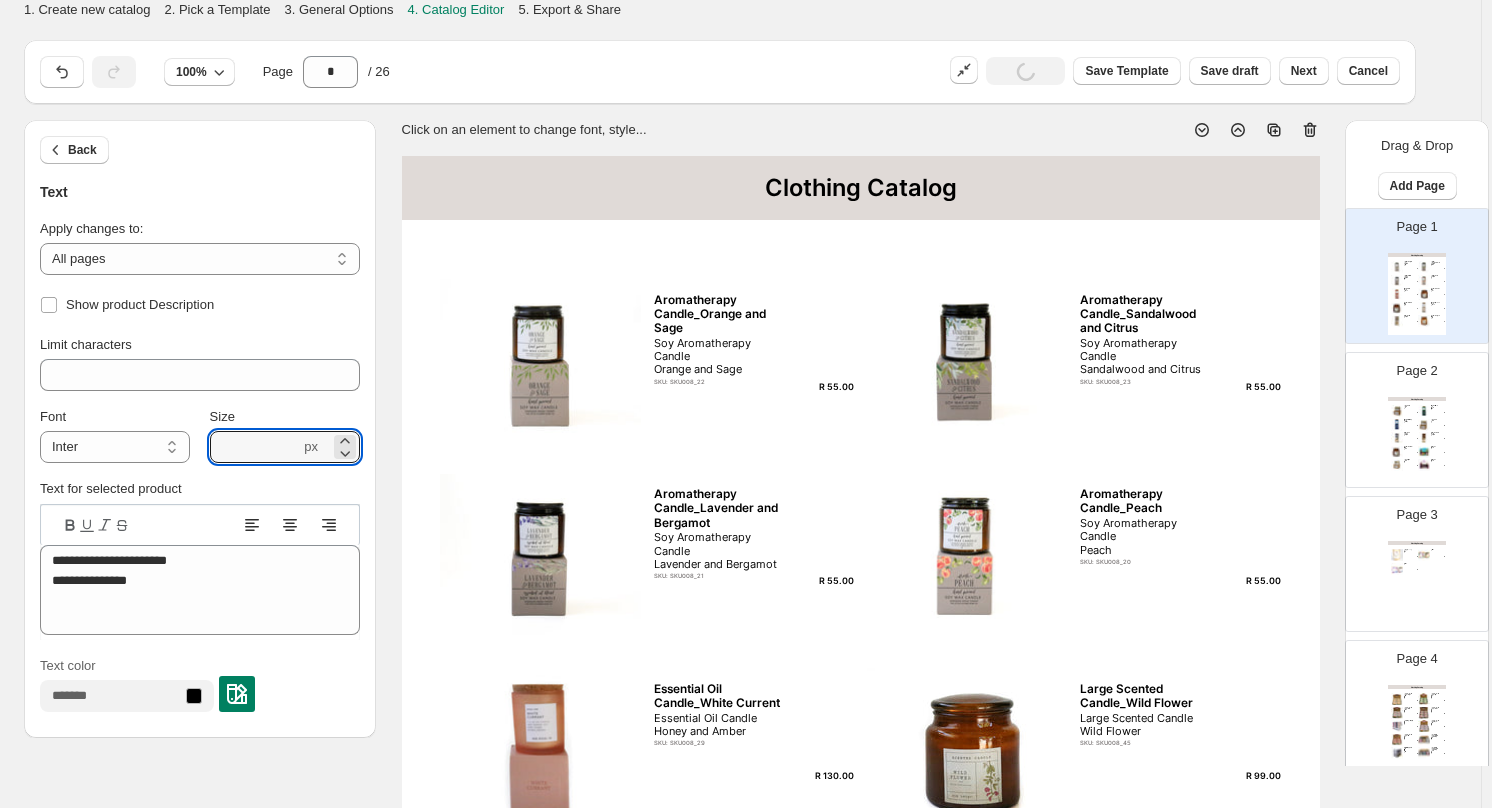 click on "SKU:  SKU008_22" at bounding box center (722, 381) 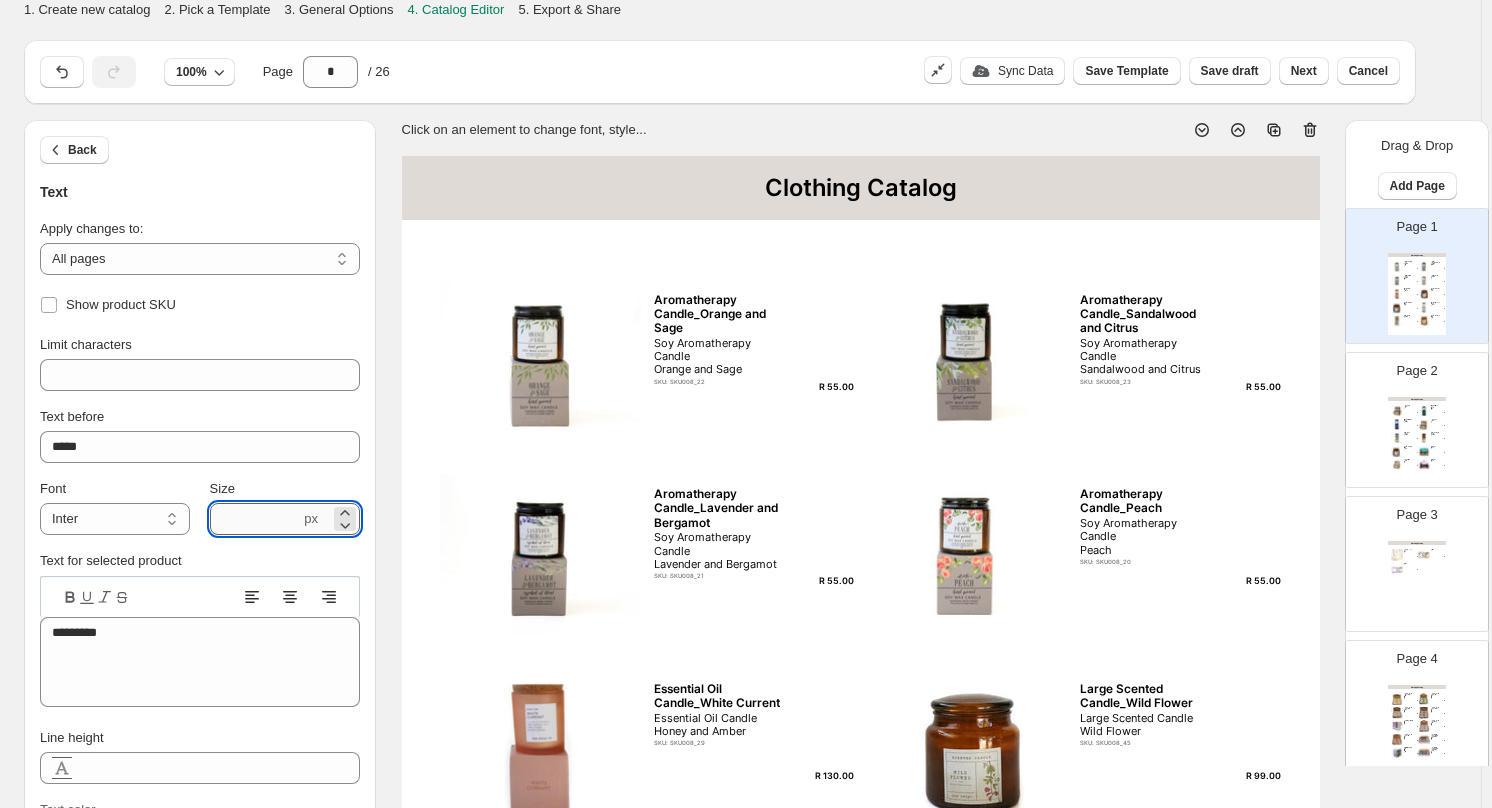 click on "***" at bounding box center (255, 519) 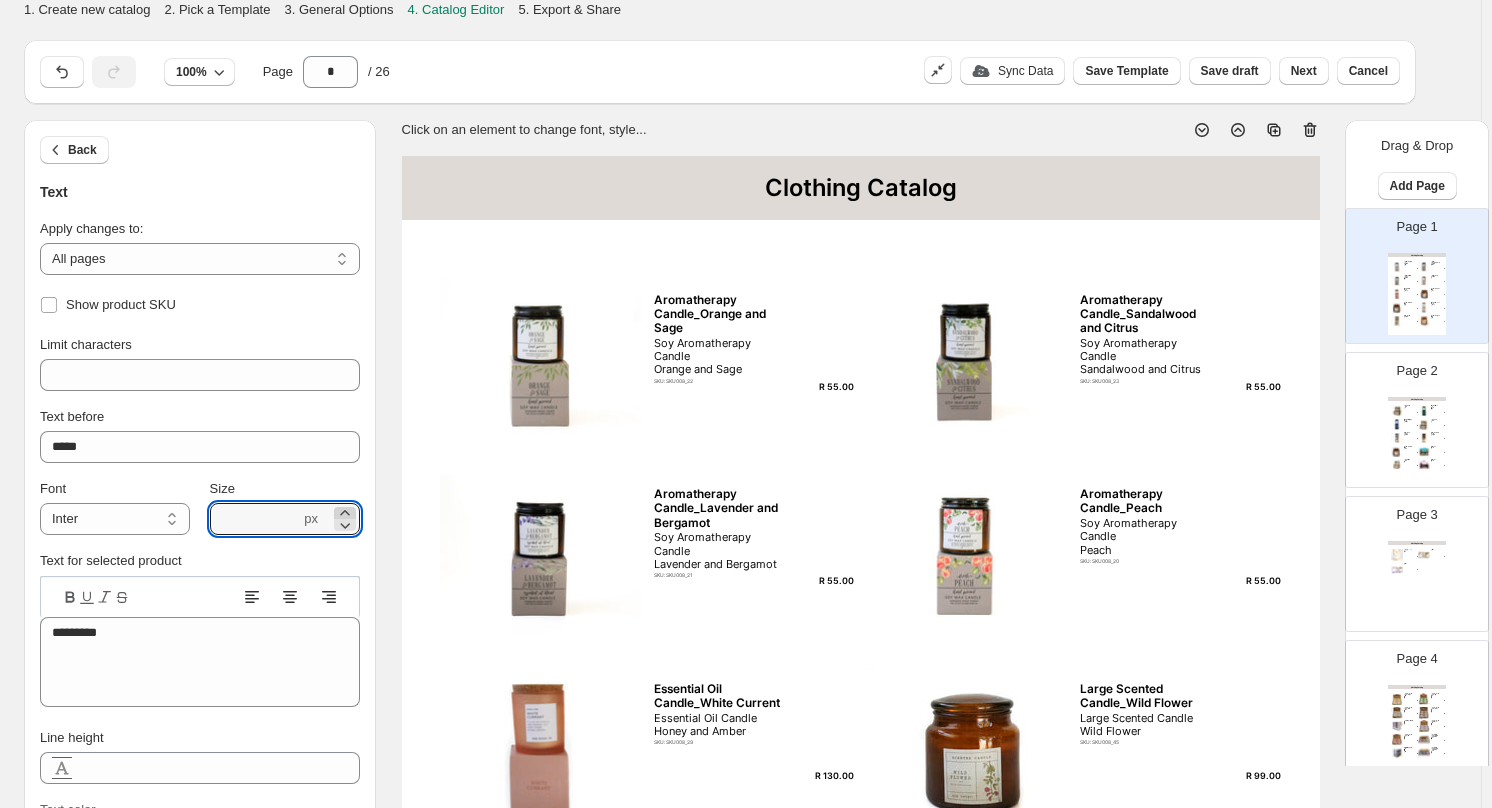 click 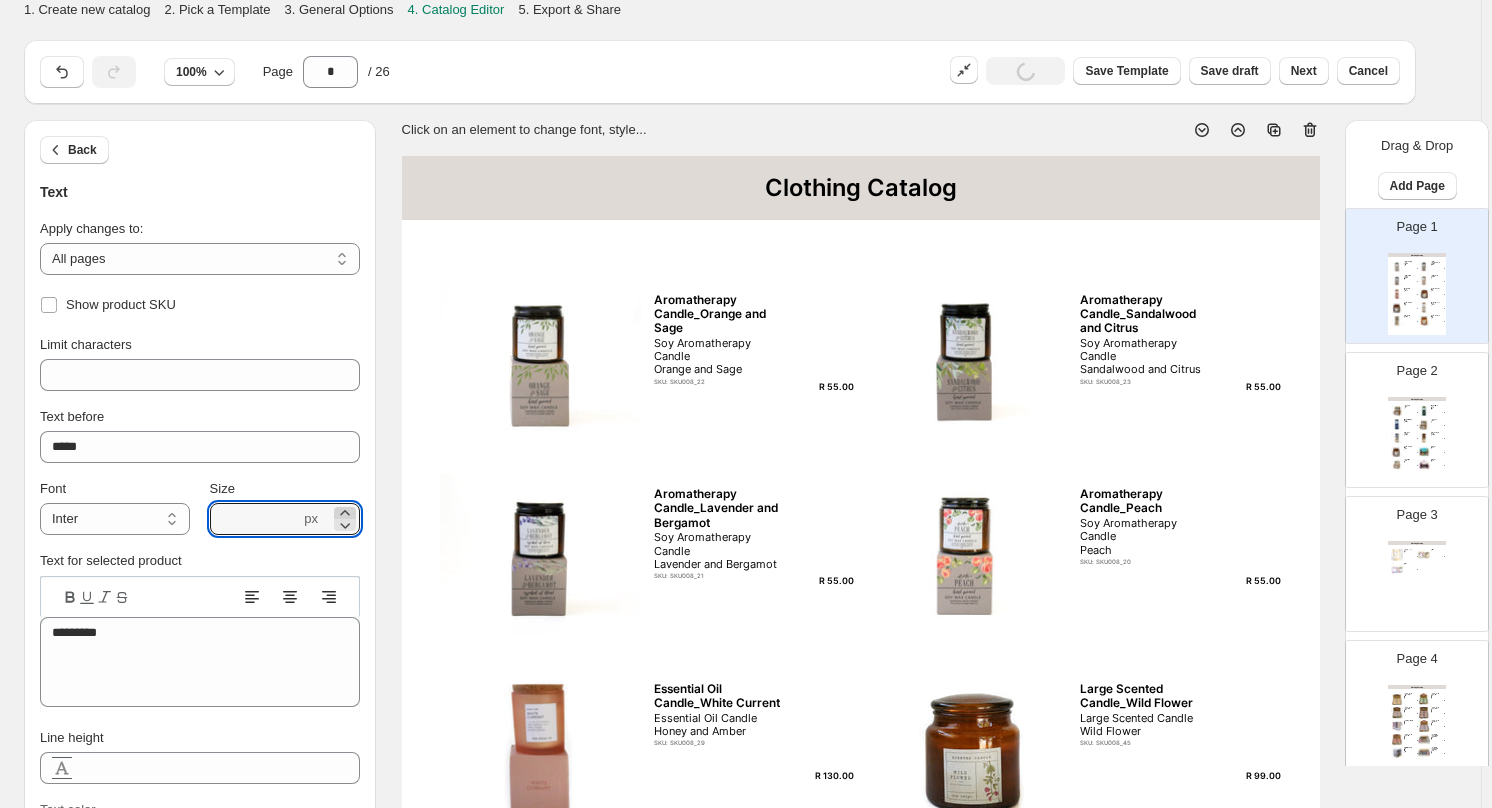 click 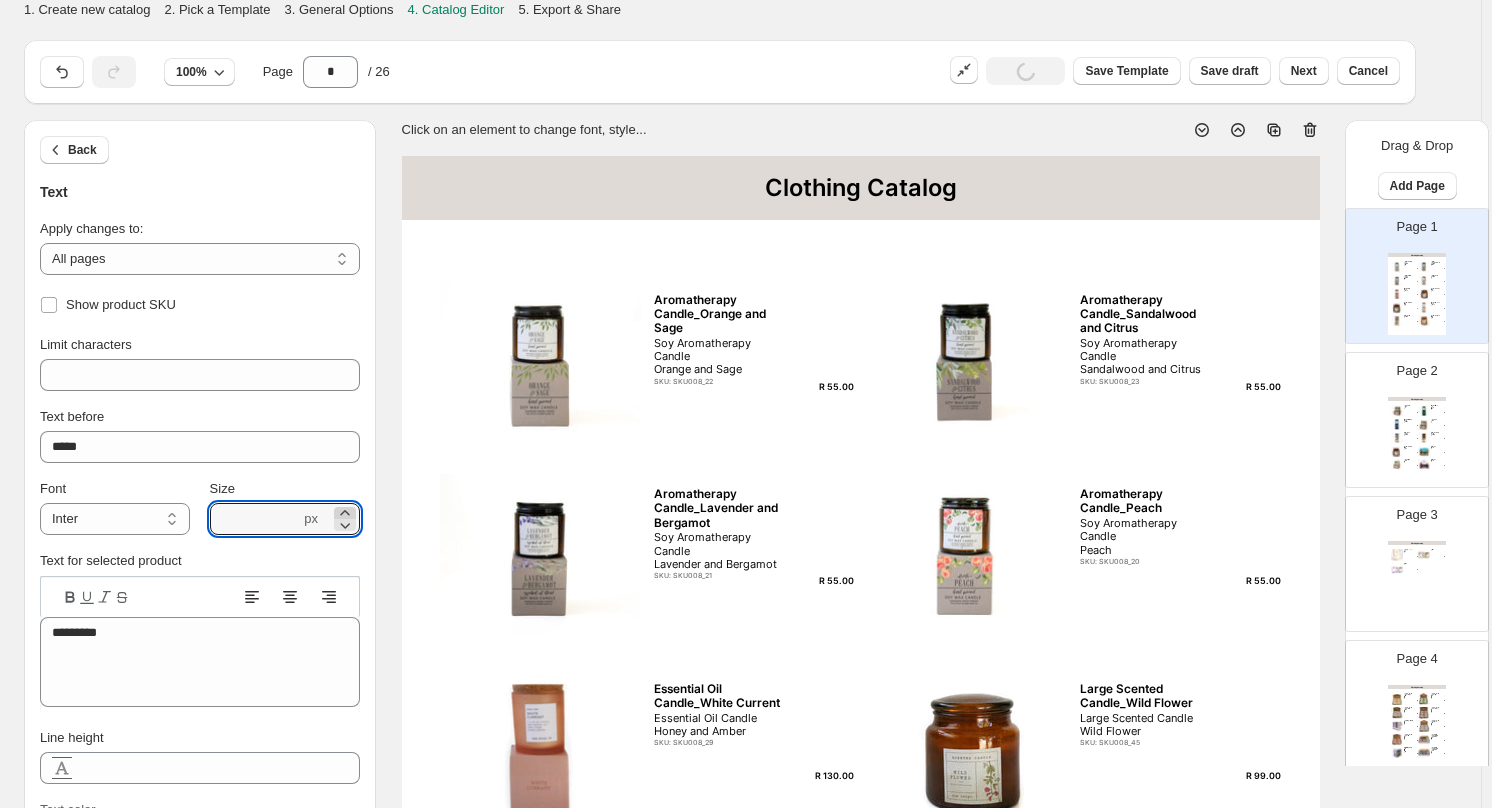 click 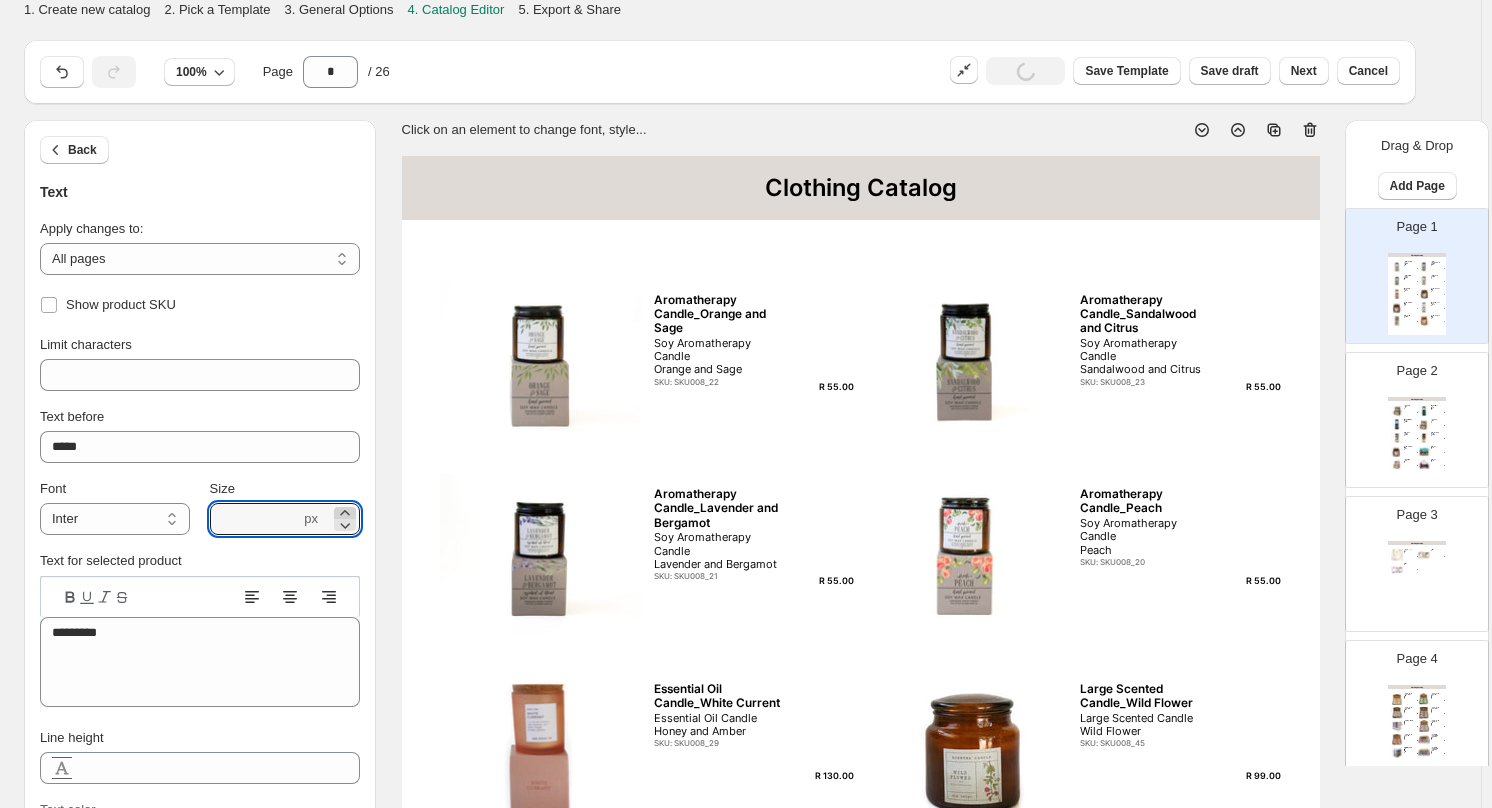 type on "***" 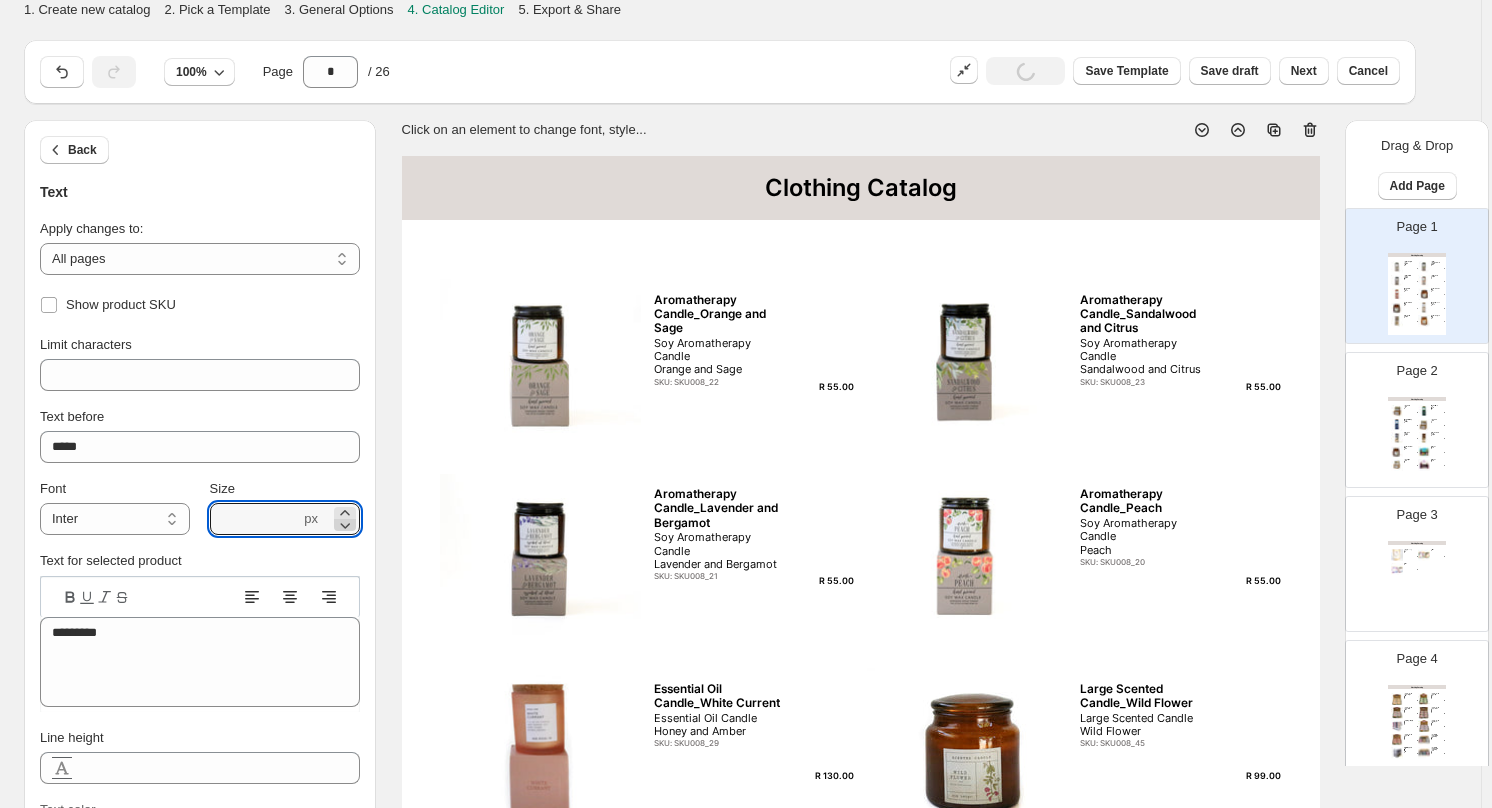 click at bounding box center (345, 519) 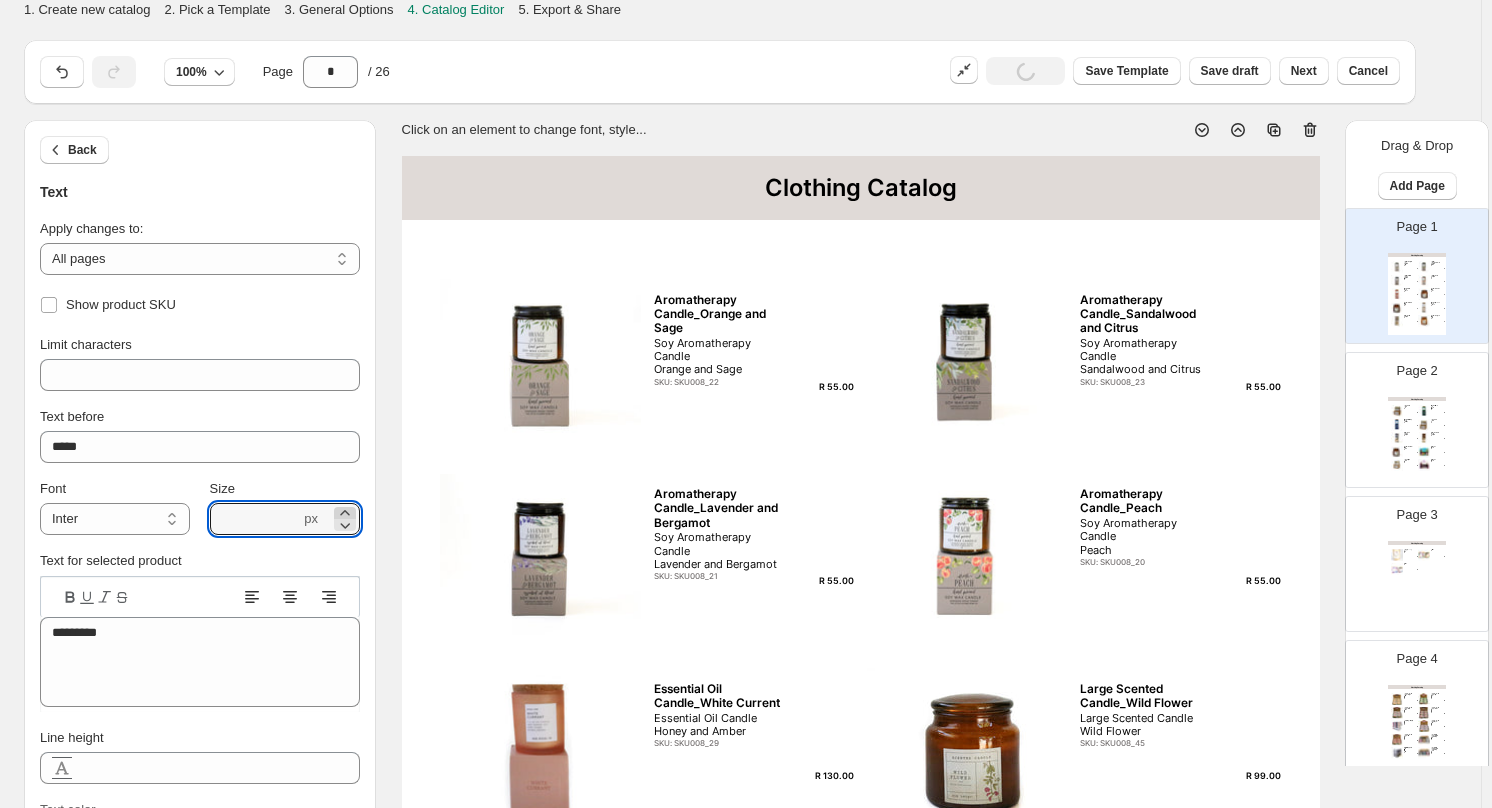 click 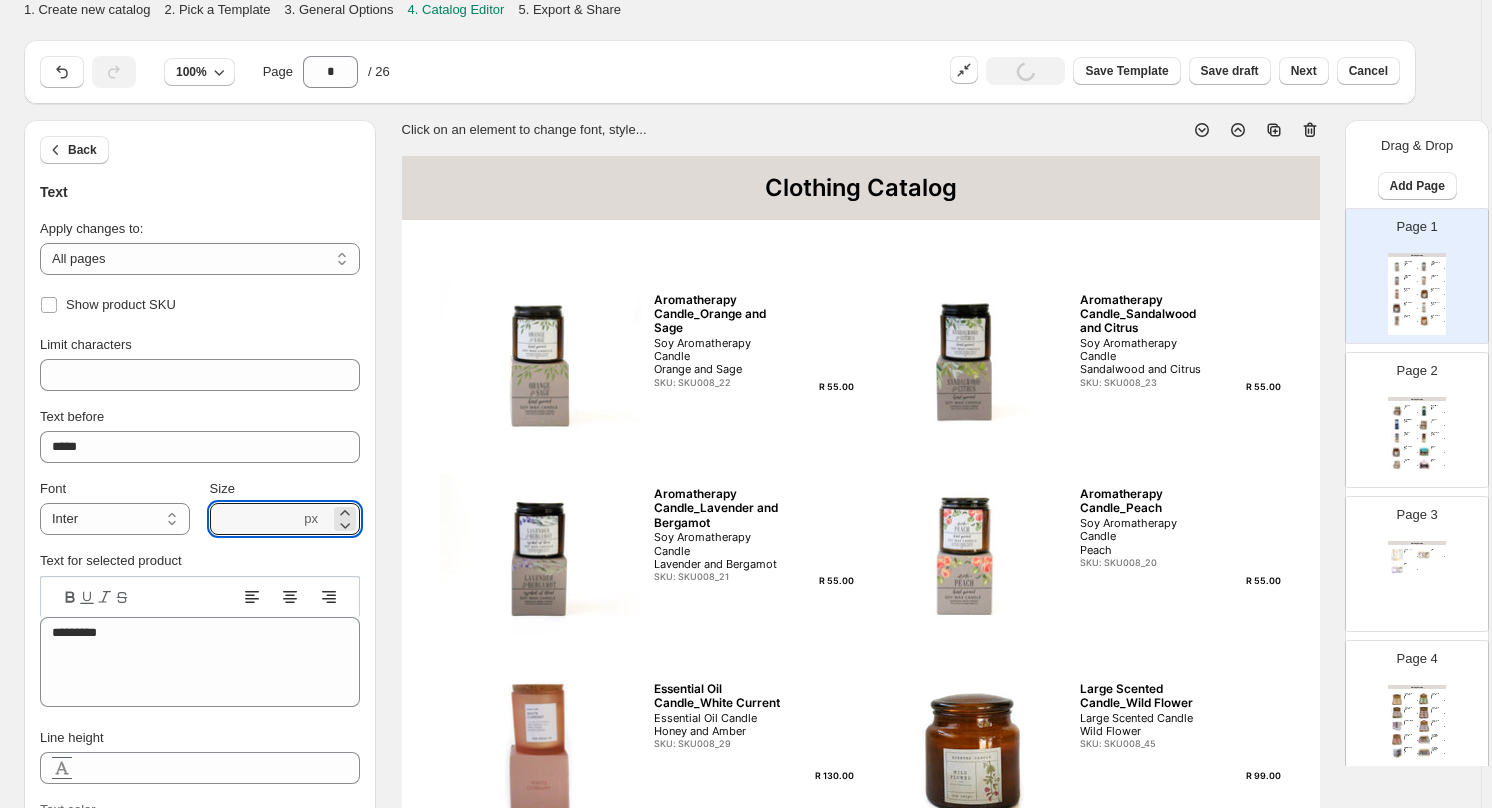 select on "**********" 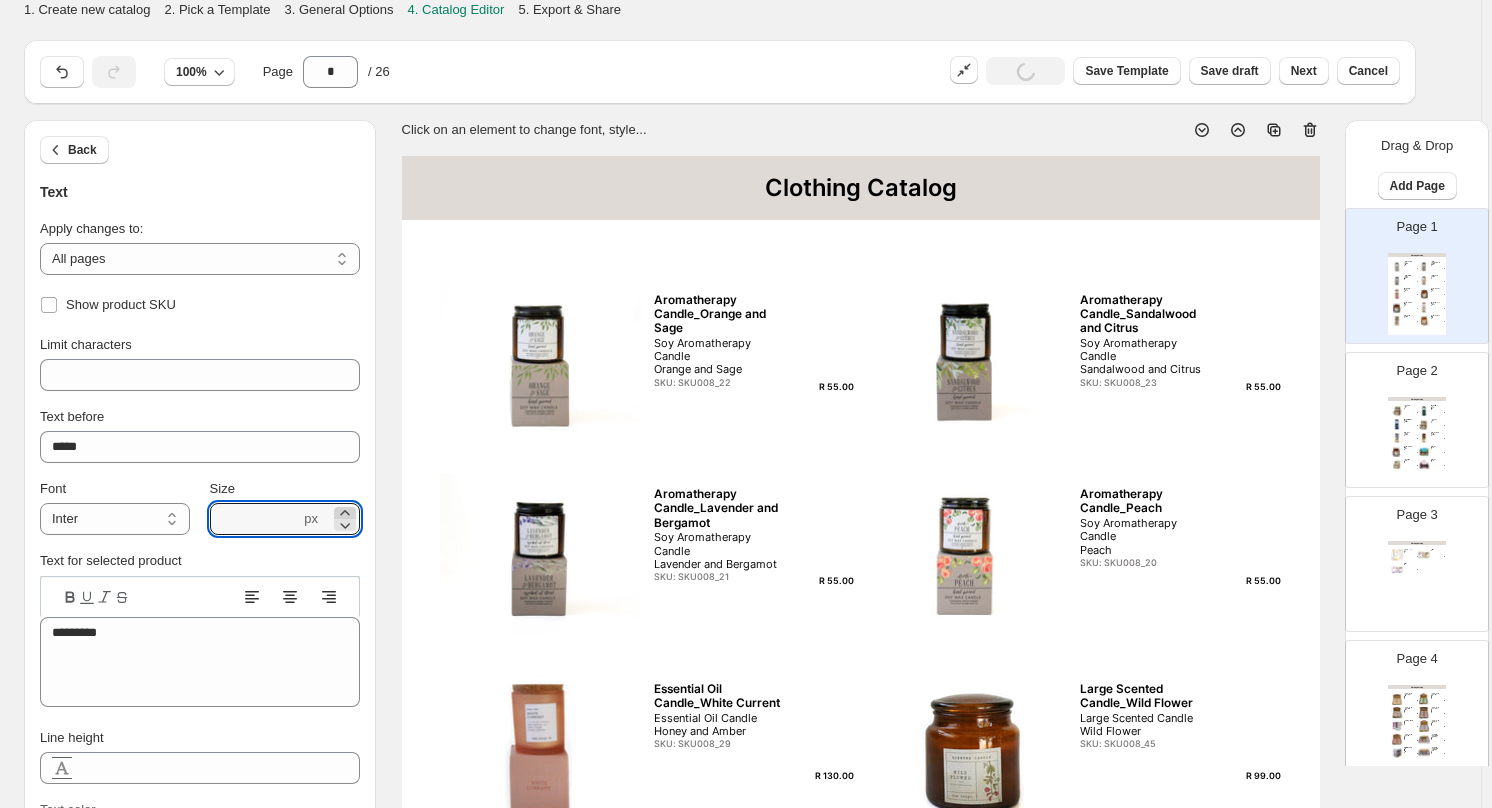 click 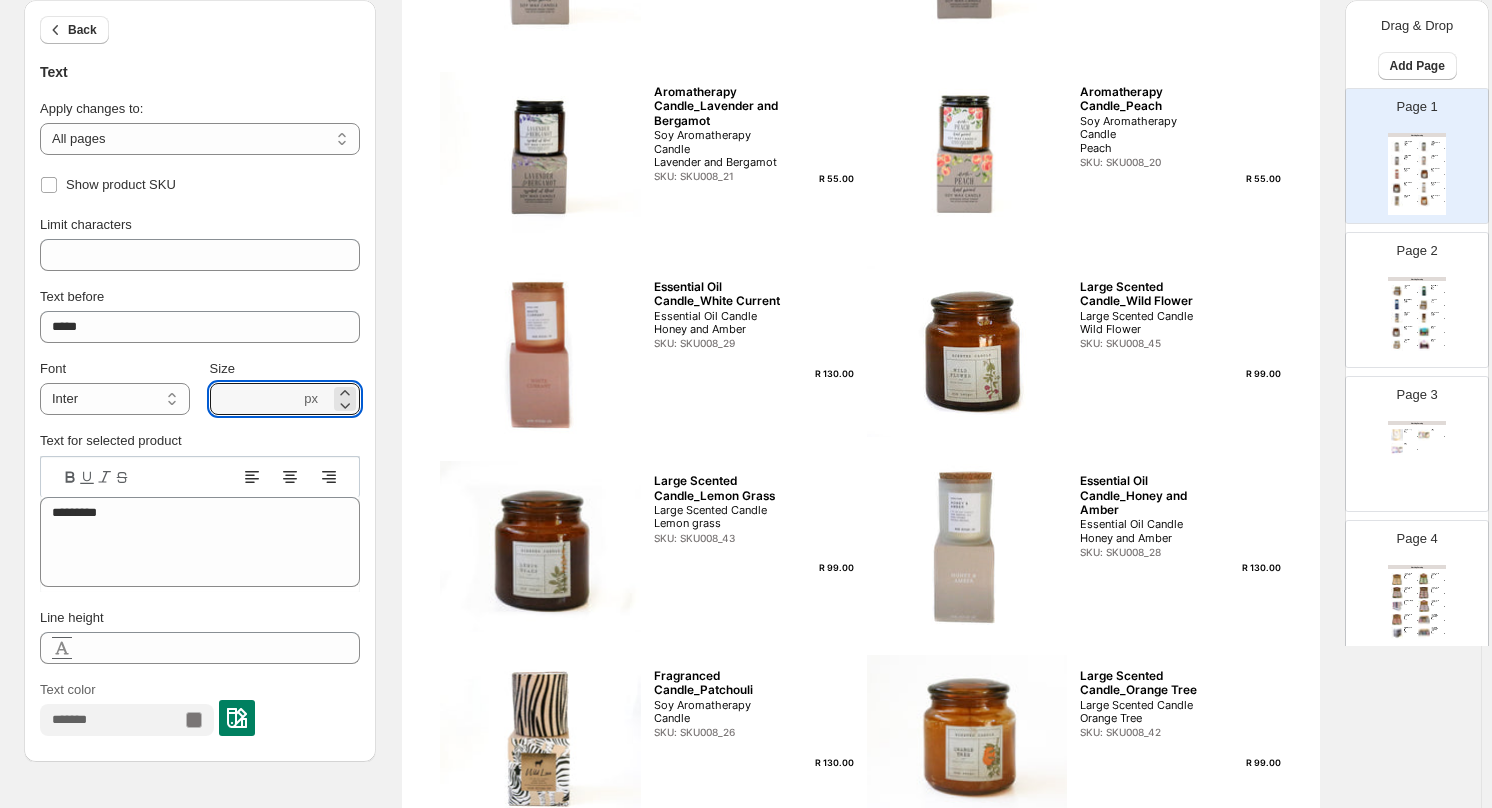 scroll, scrollTop: 500, scrollLeft: 0, axis: vertical 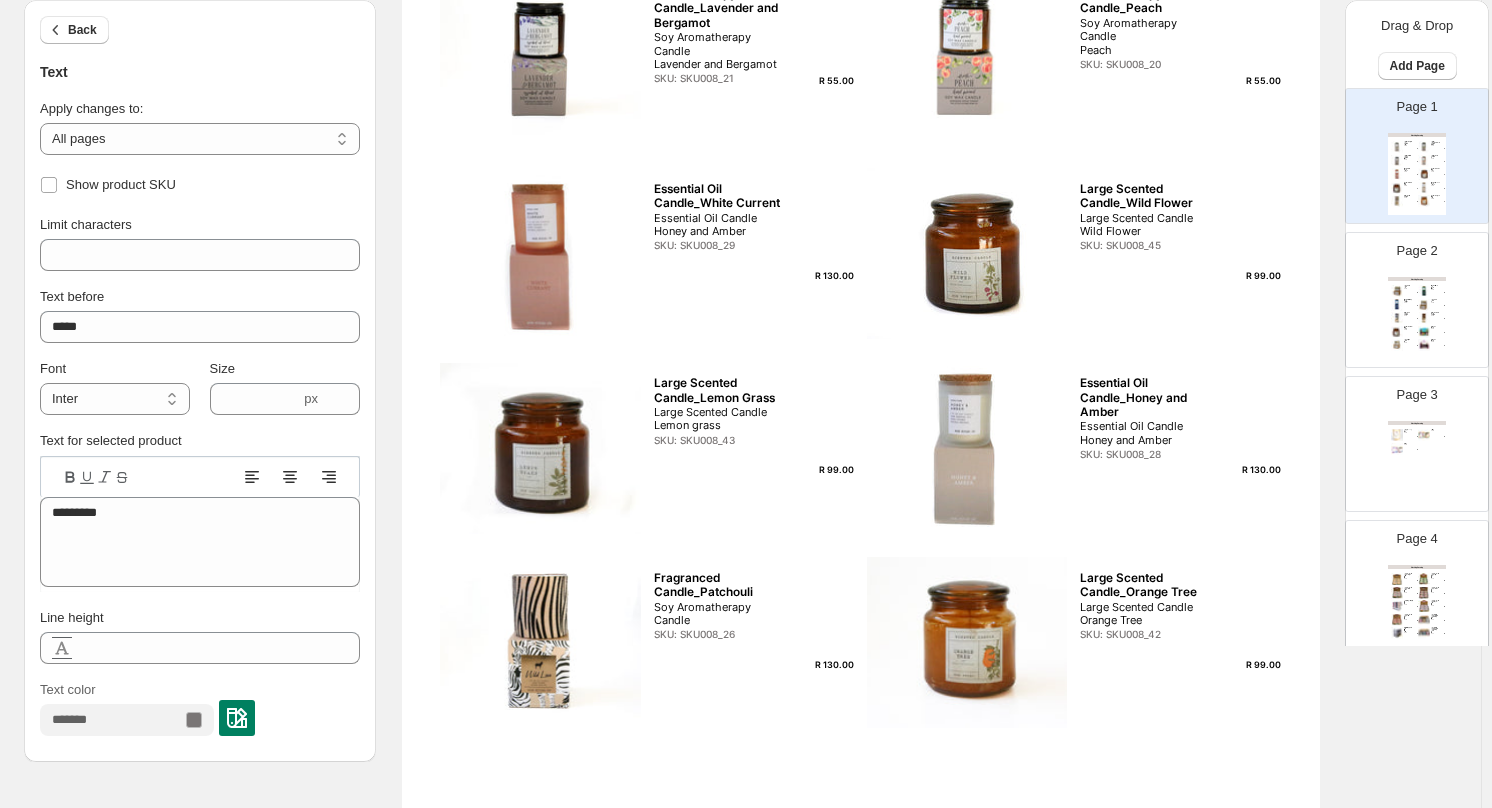 click at bounding box center (237, 718) 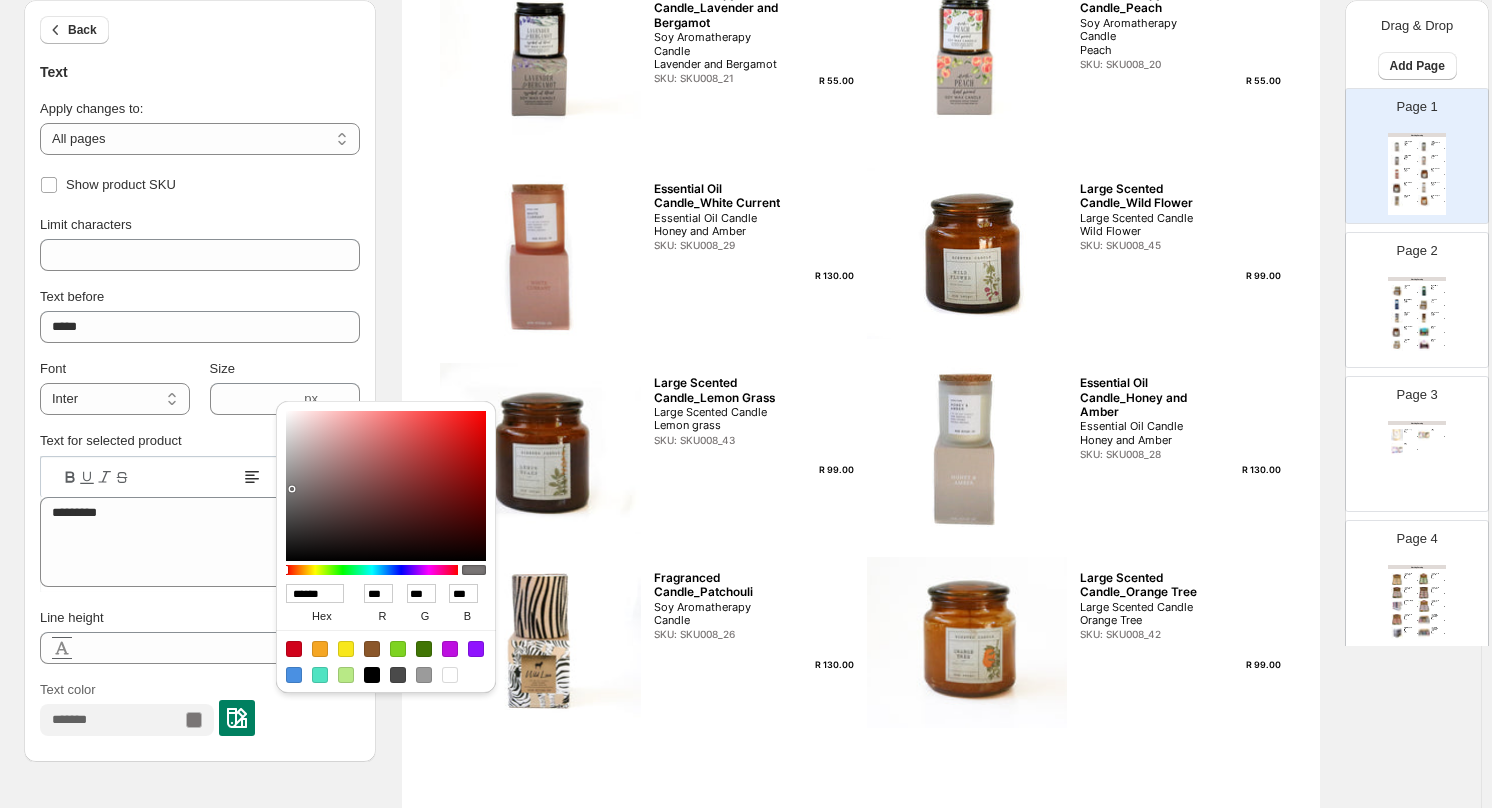 type on "******" 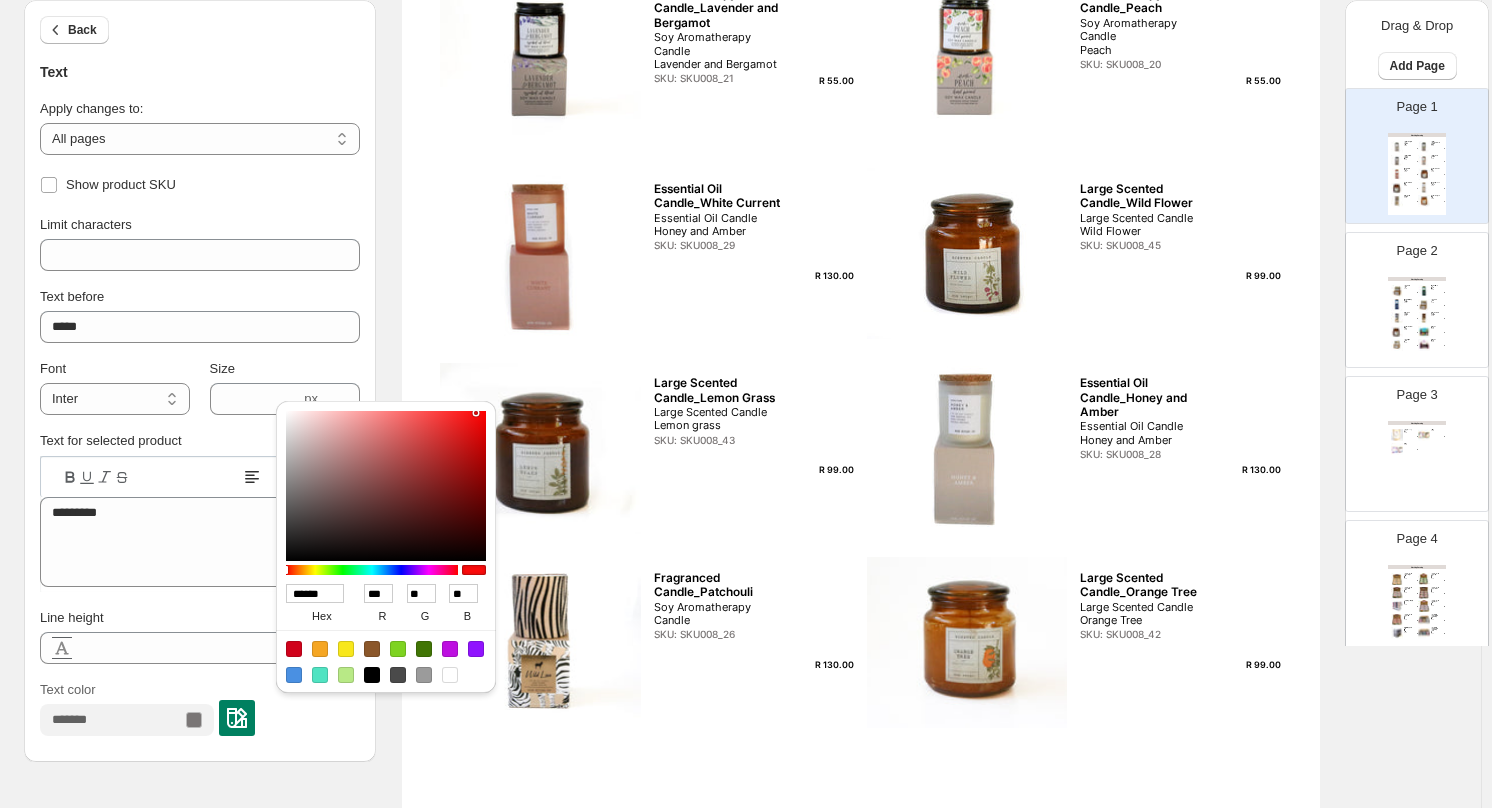 click at bounding box center (386, 486) 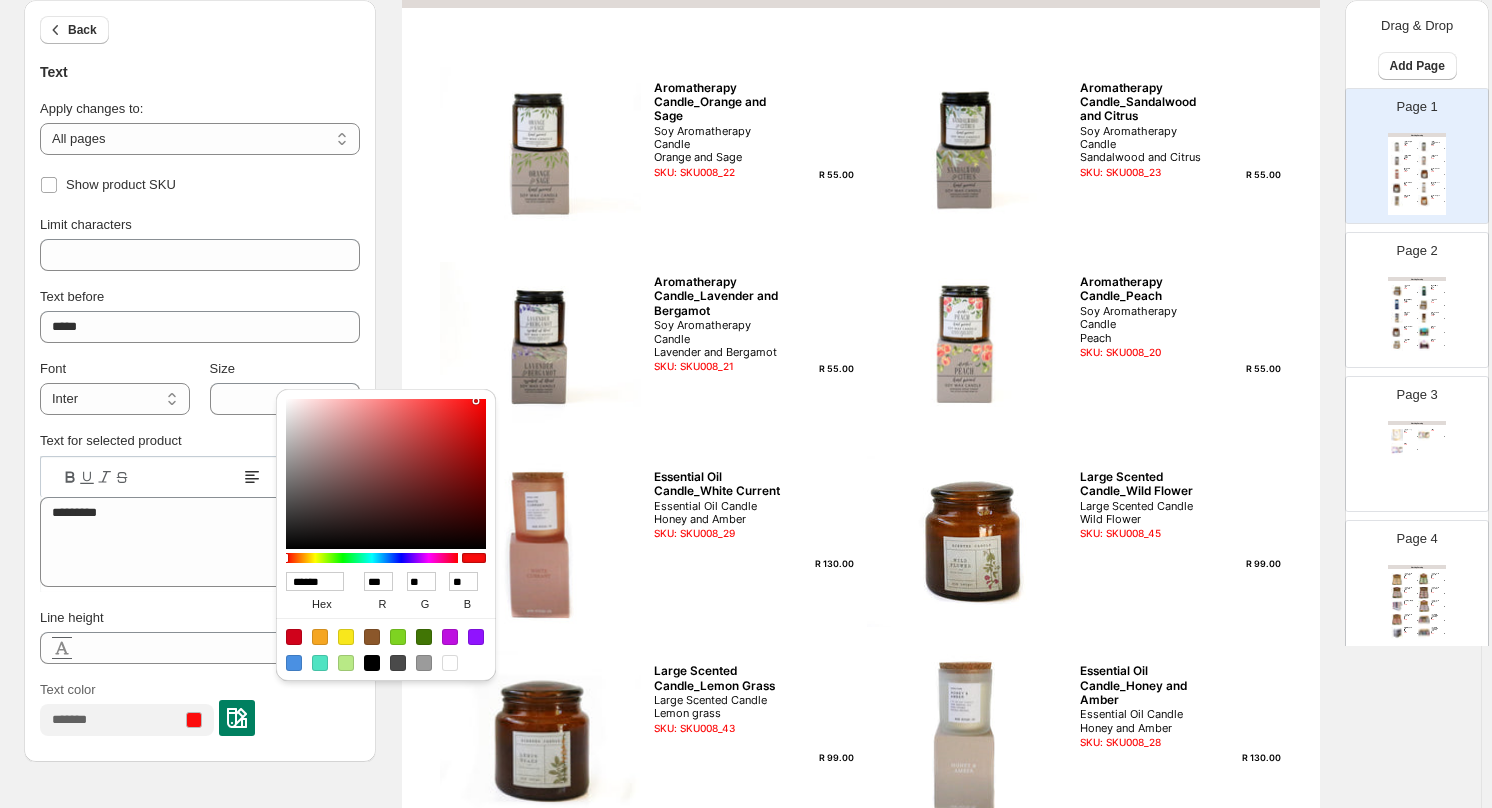 scroll, scrollTop: 200, scrollLeft: 0, axis: vertical 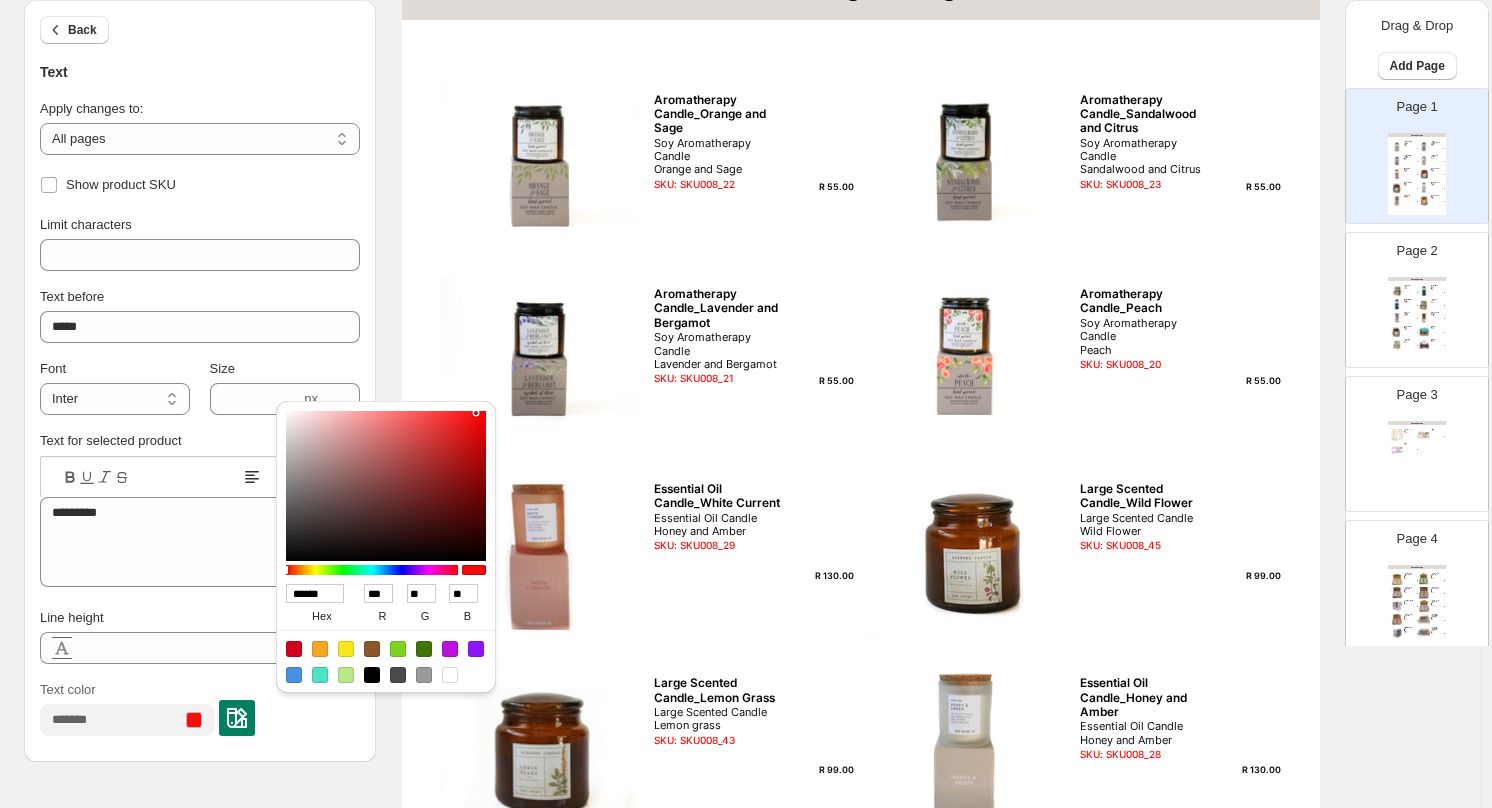 click on "R 55.00" at bounding box center (825, 187) 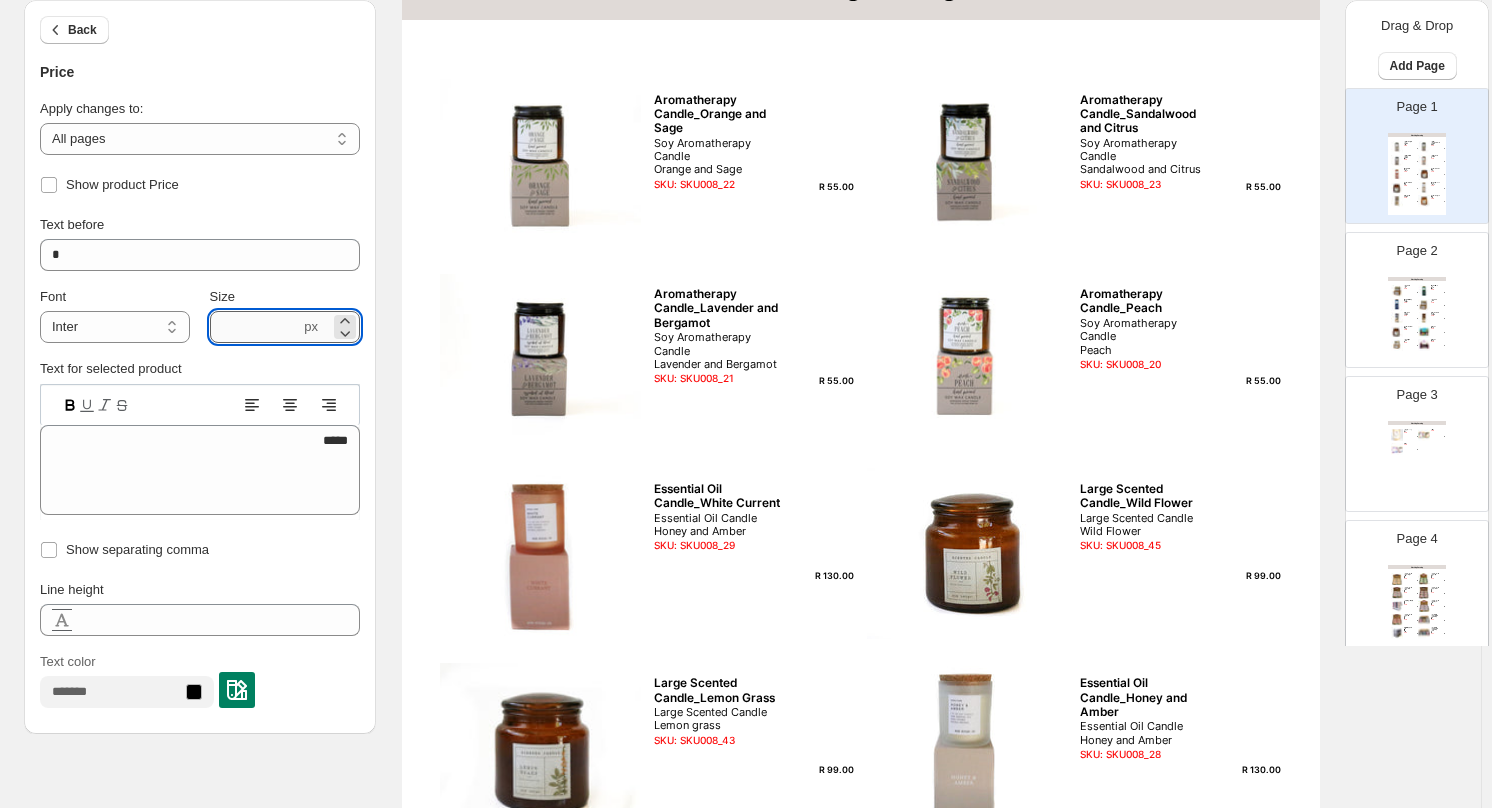 click on "***" at bounding box center [255, 327] 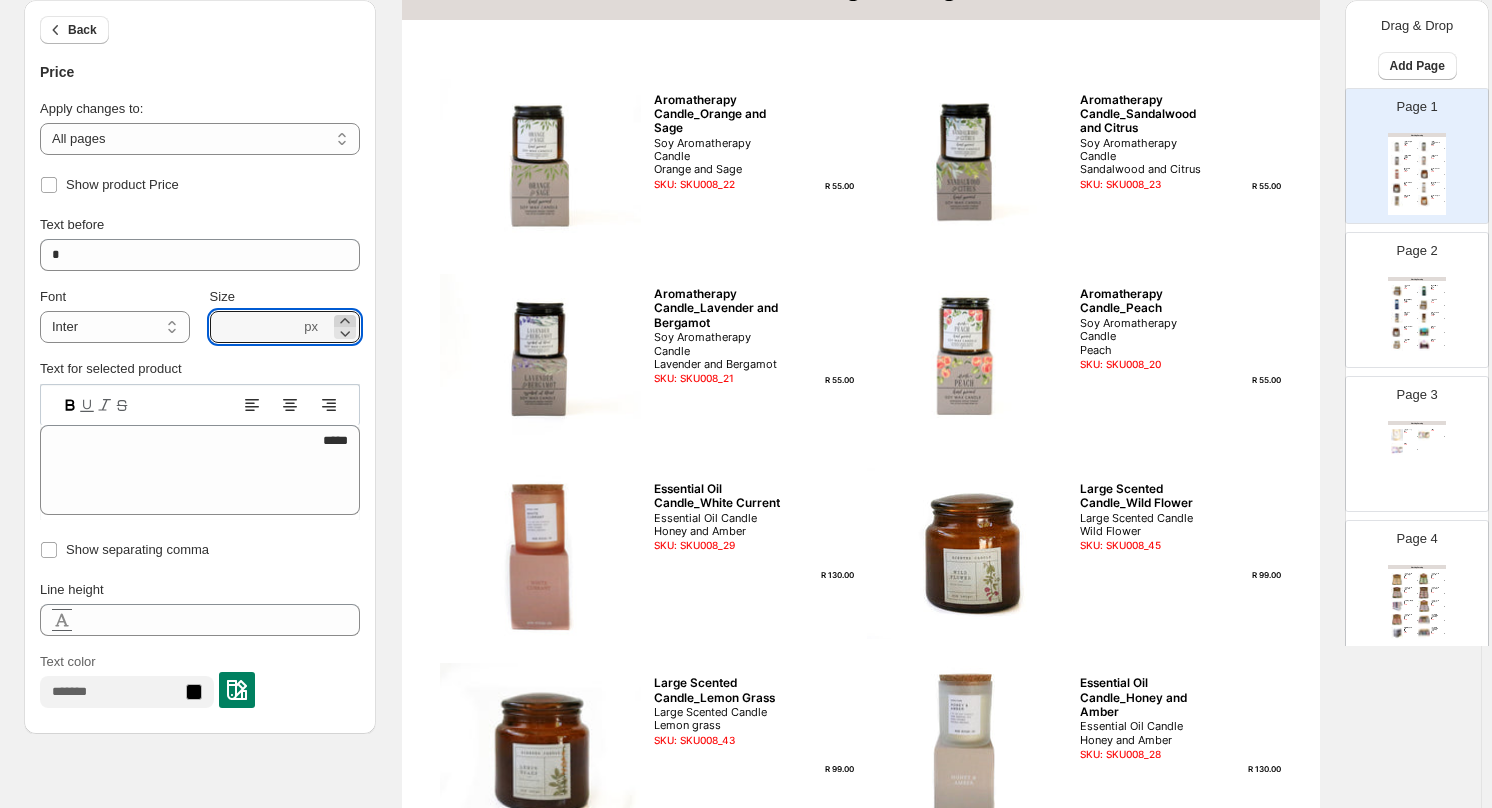 click 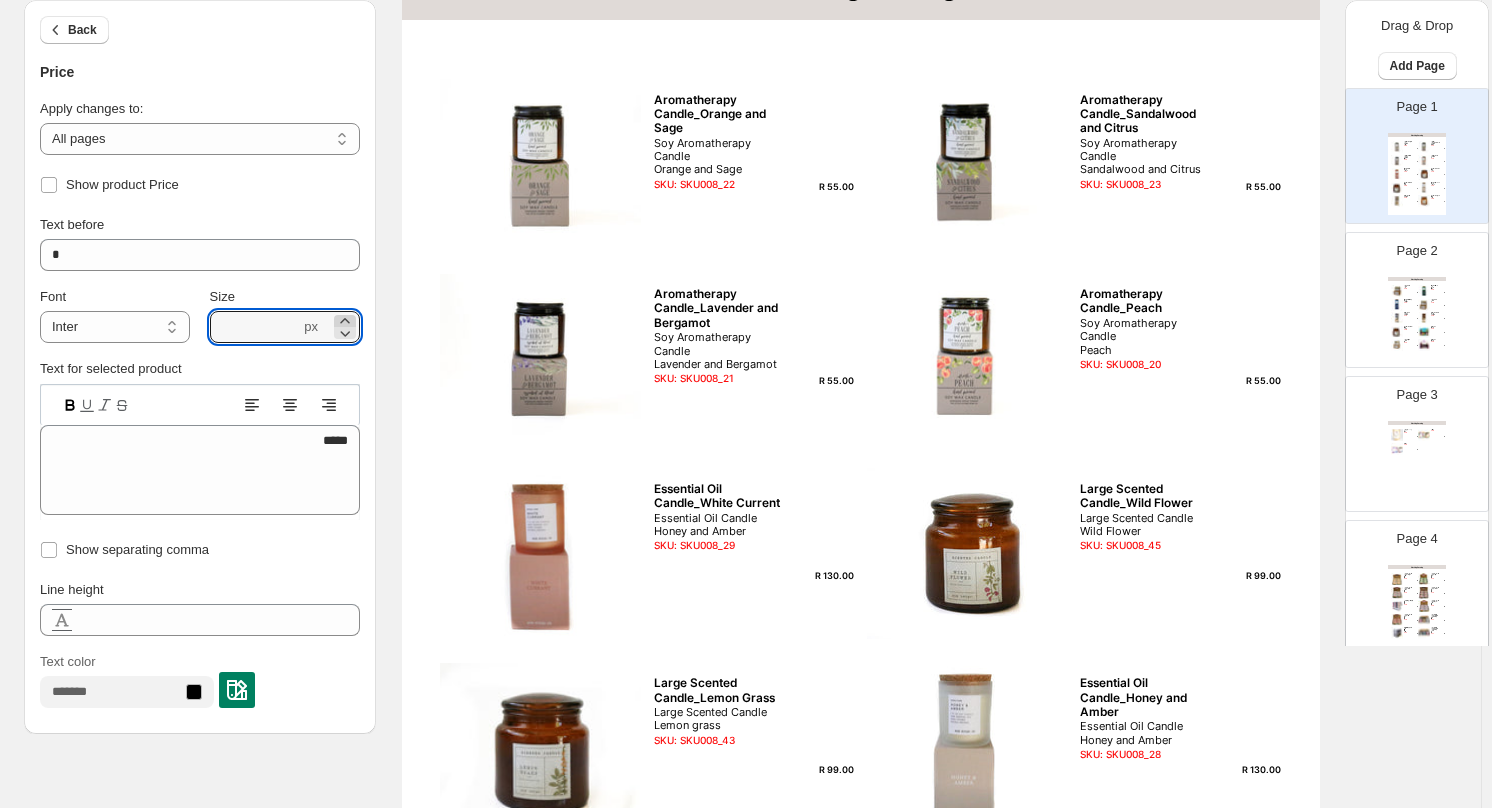 click 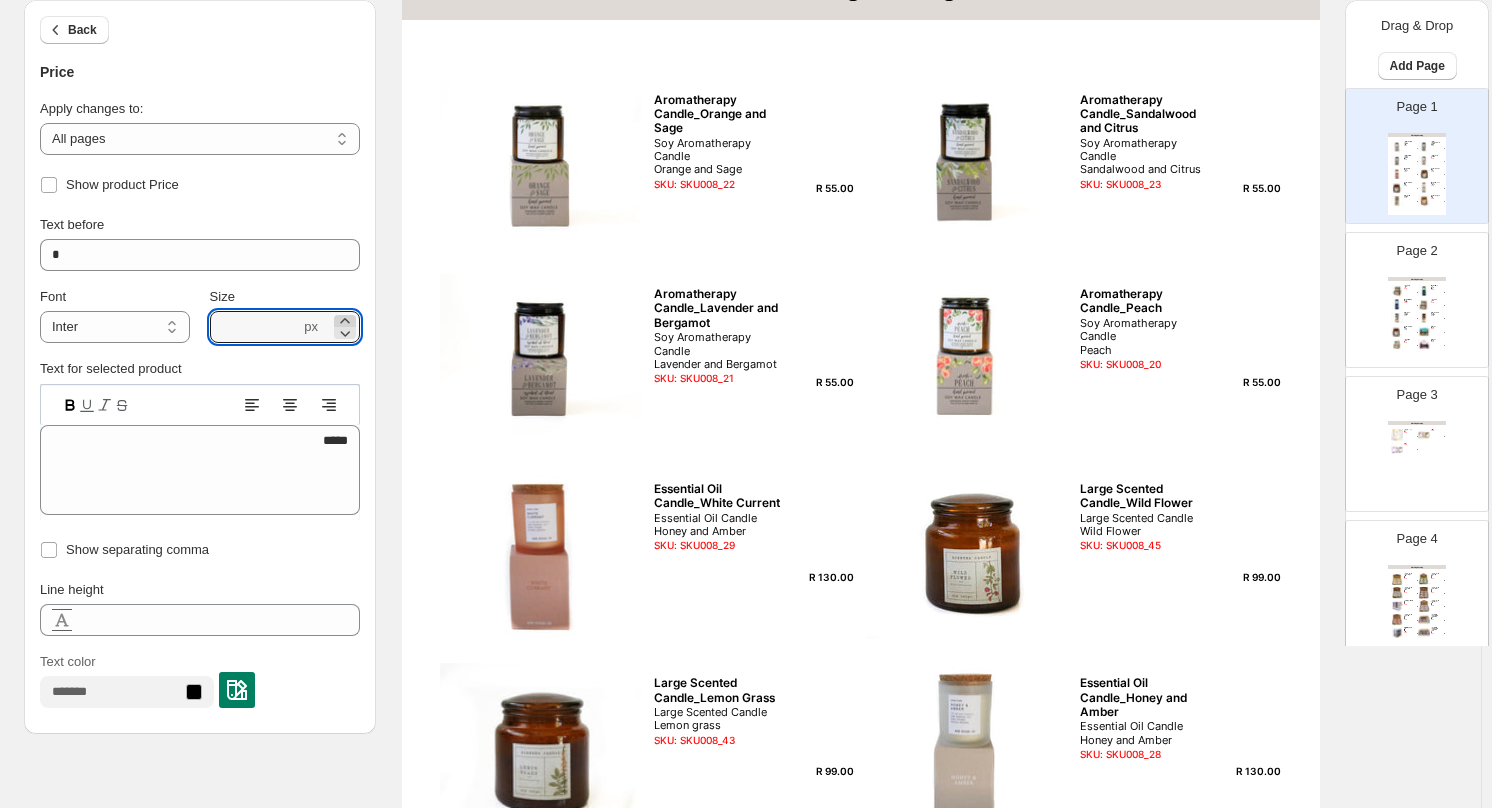 click 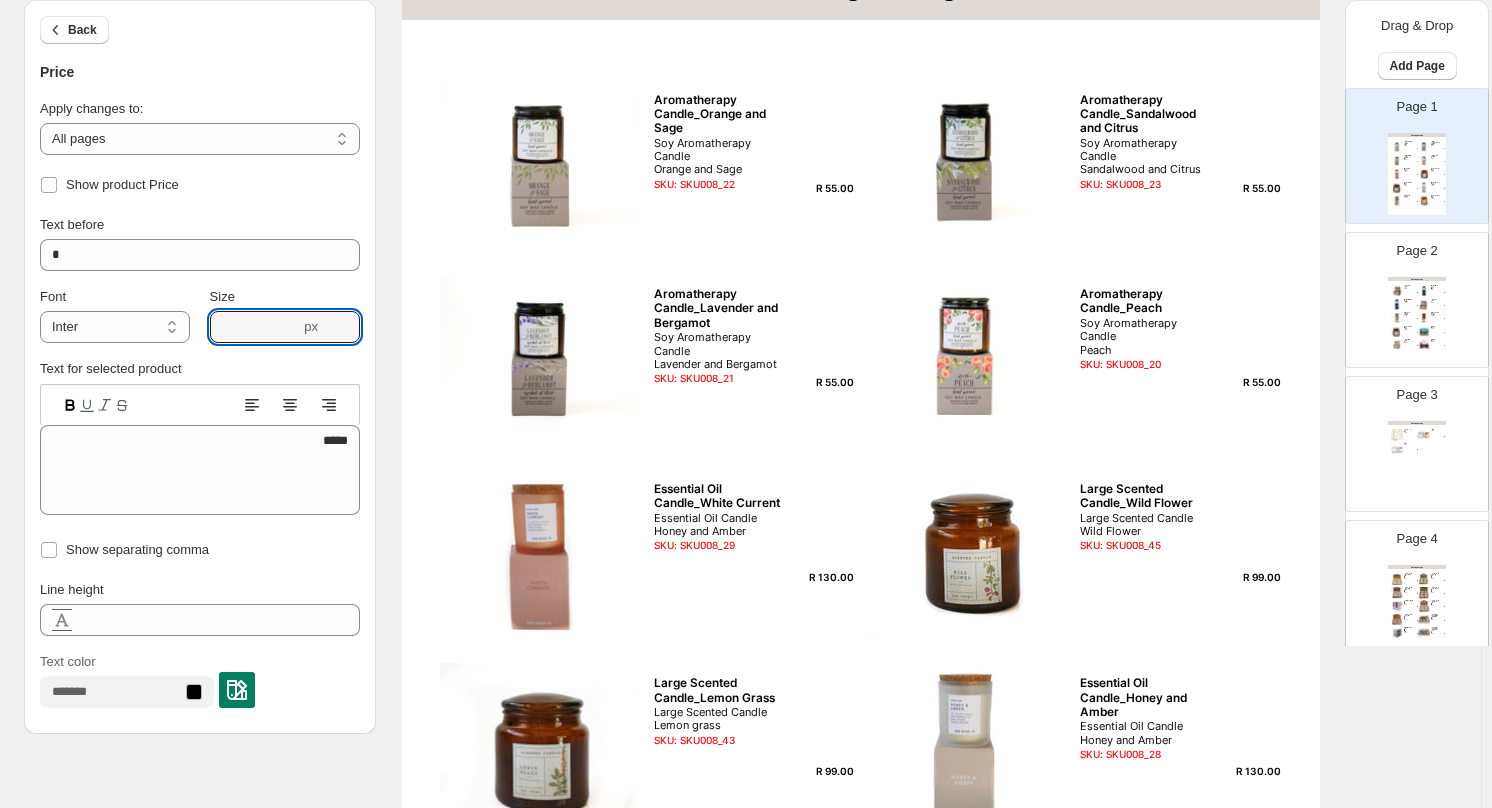 type on "****" 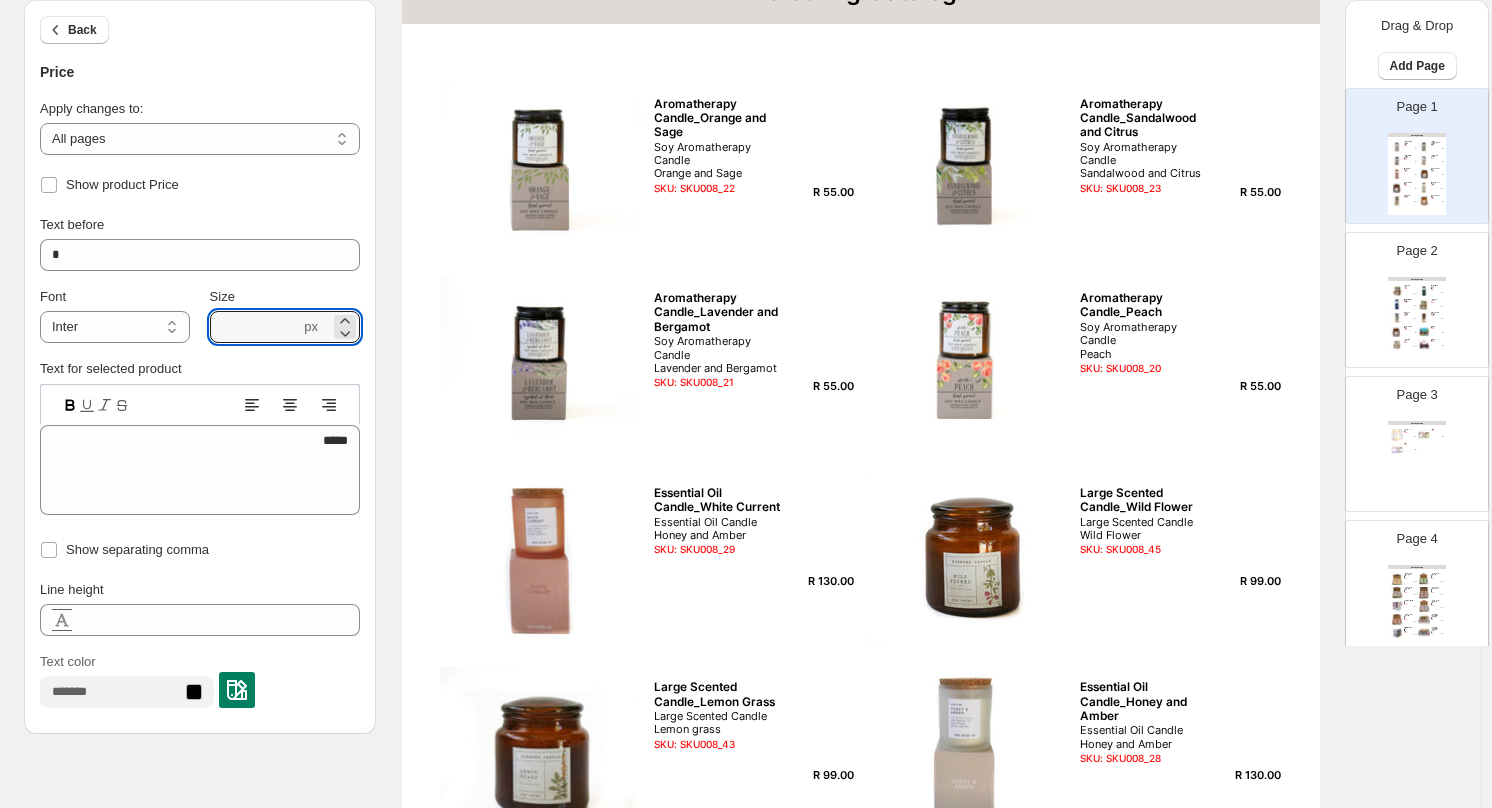 scroll, scrollTop: 0, scrollLeft: 0, axis: both 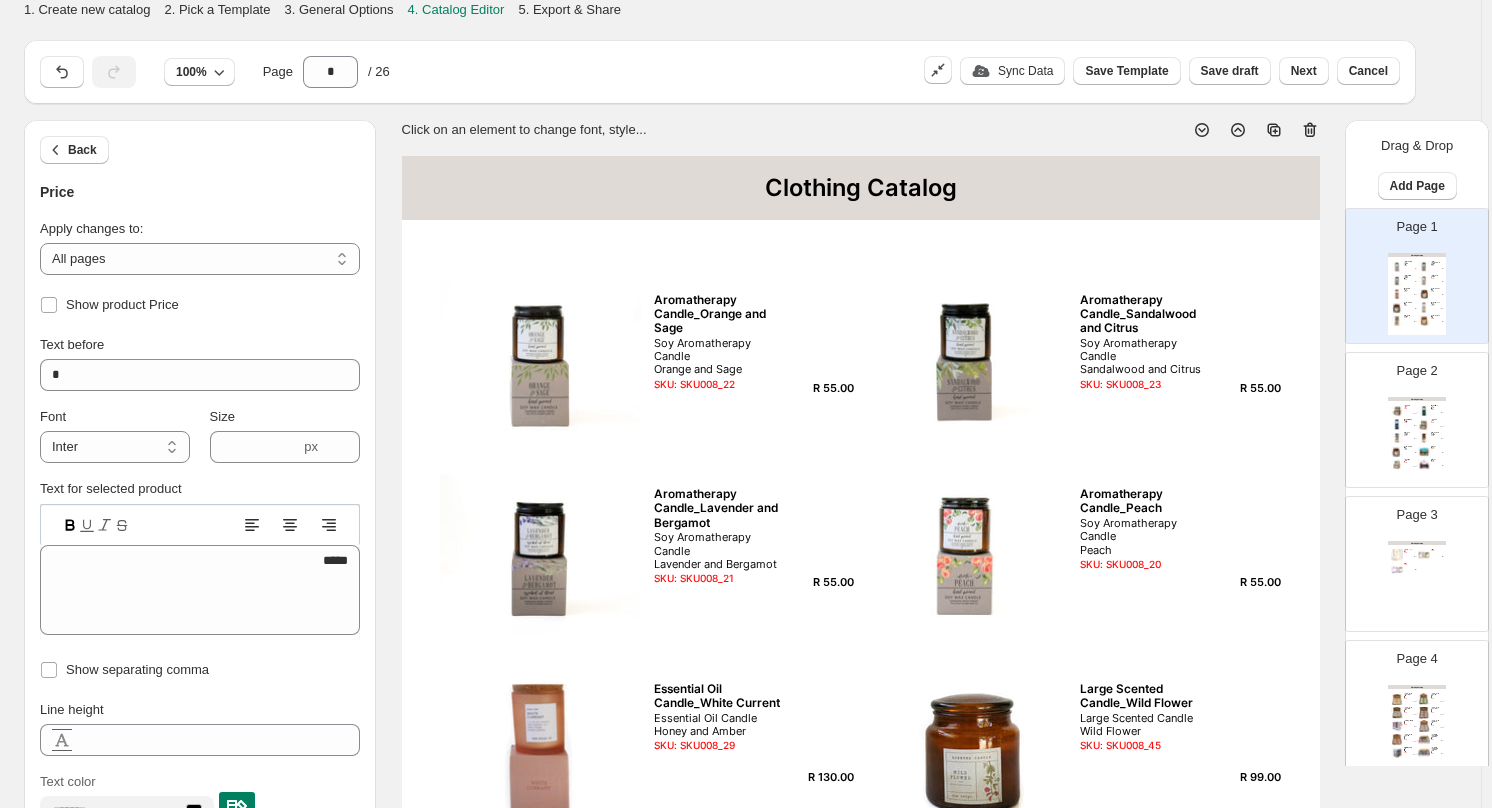 click on "Clothing Catalog" at bounding box center (861, 188) 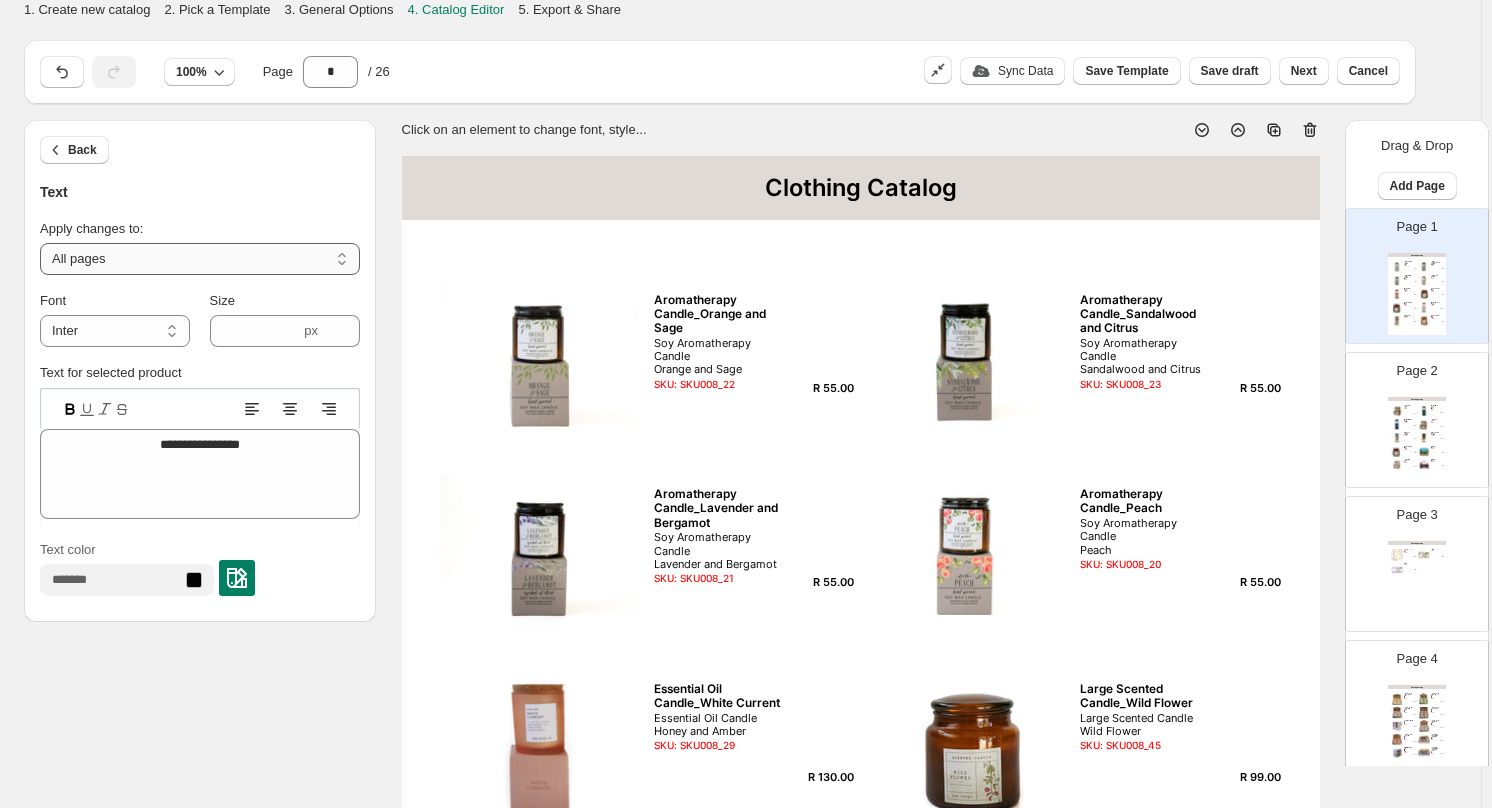 click on "**********" at bounding box center [200, 259] 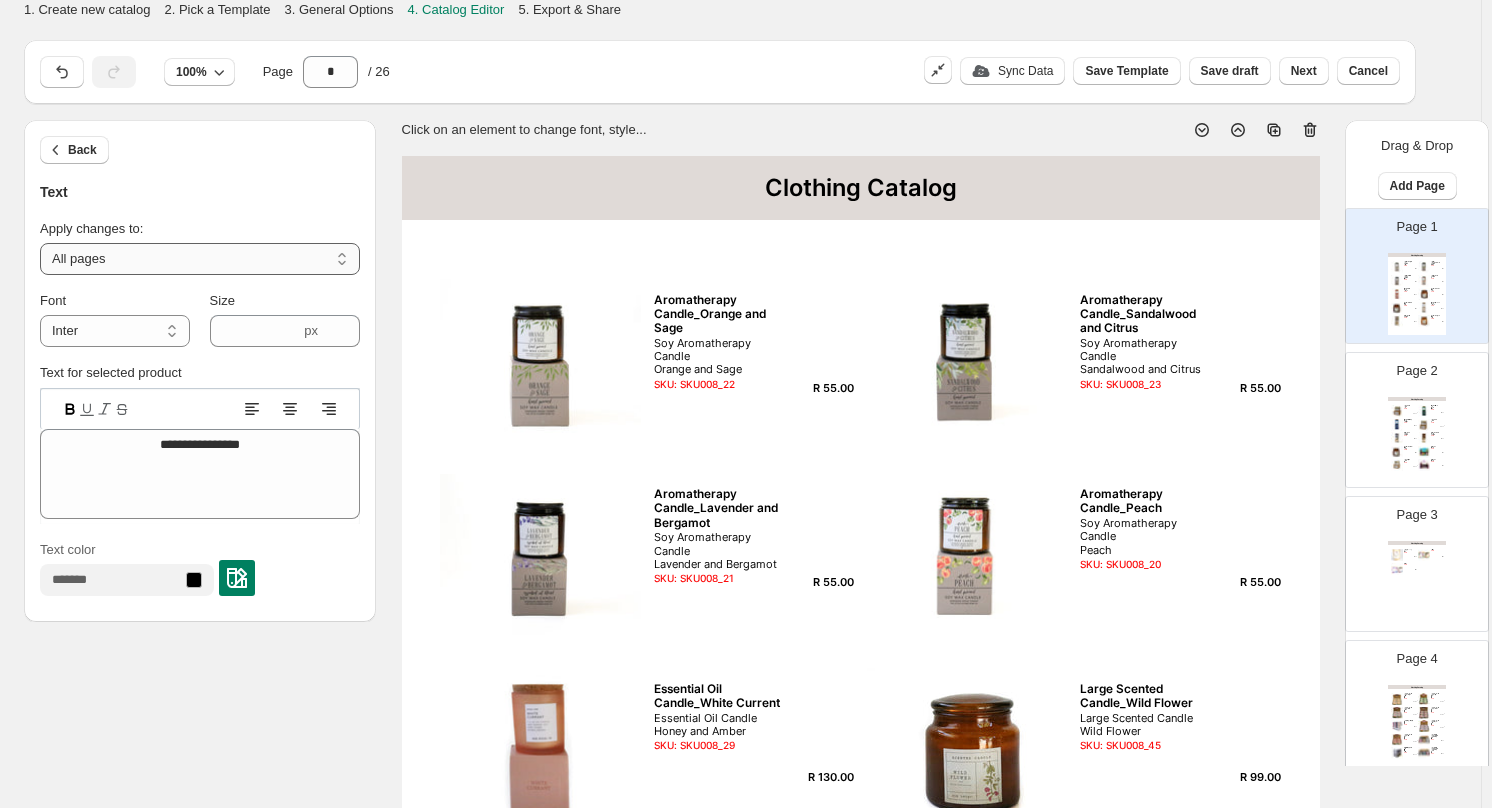select on "**********" 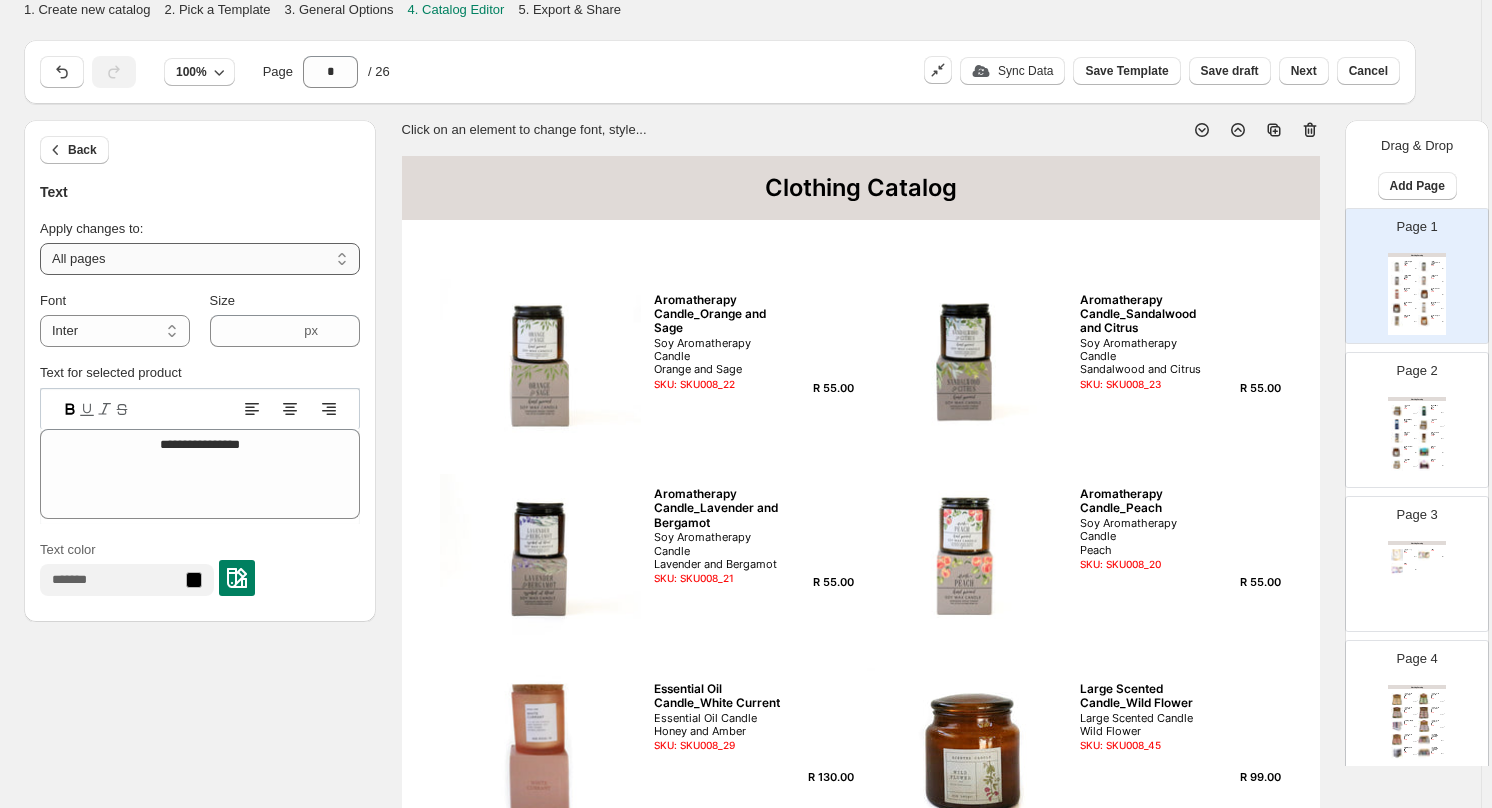 click on "**********" at bounding box center [200, 259] 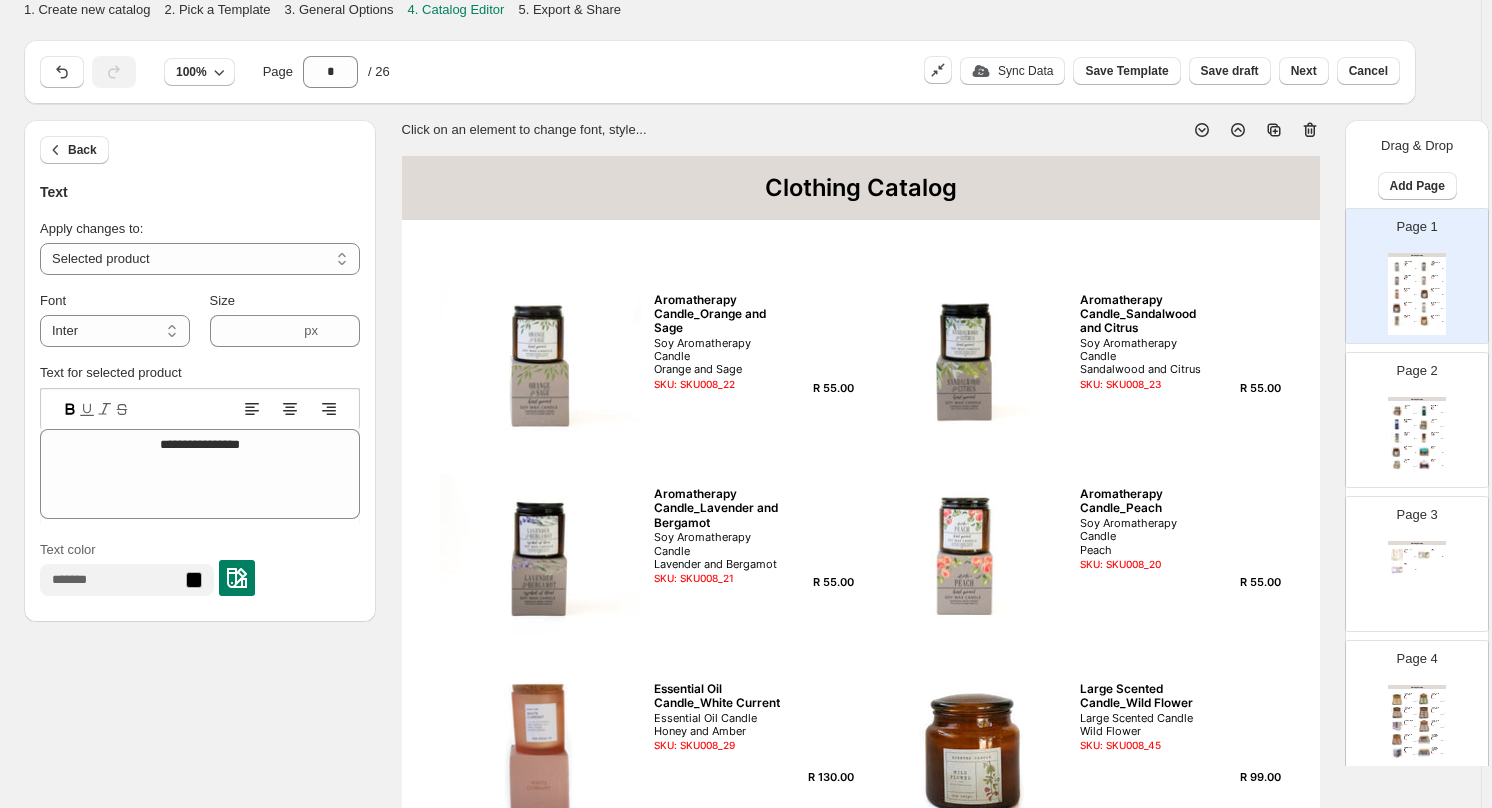 click on "Clothing Catalog" at bounding box center (861, 188) 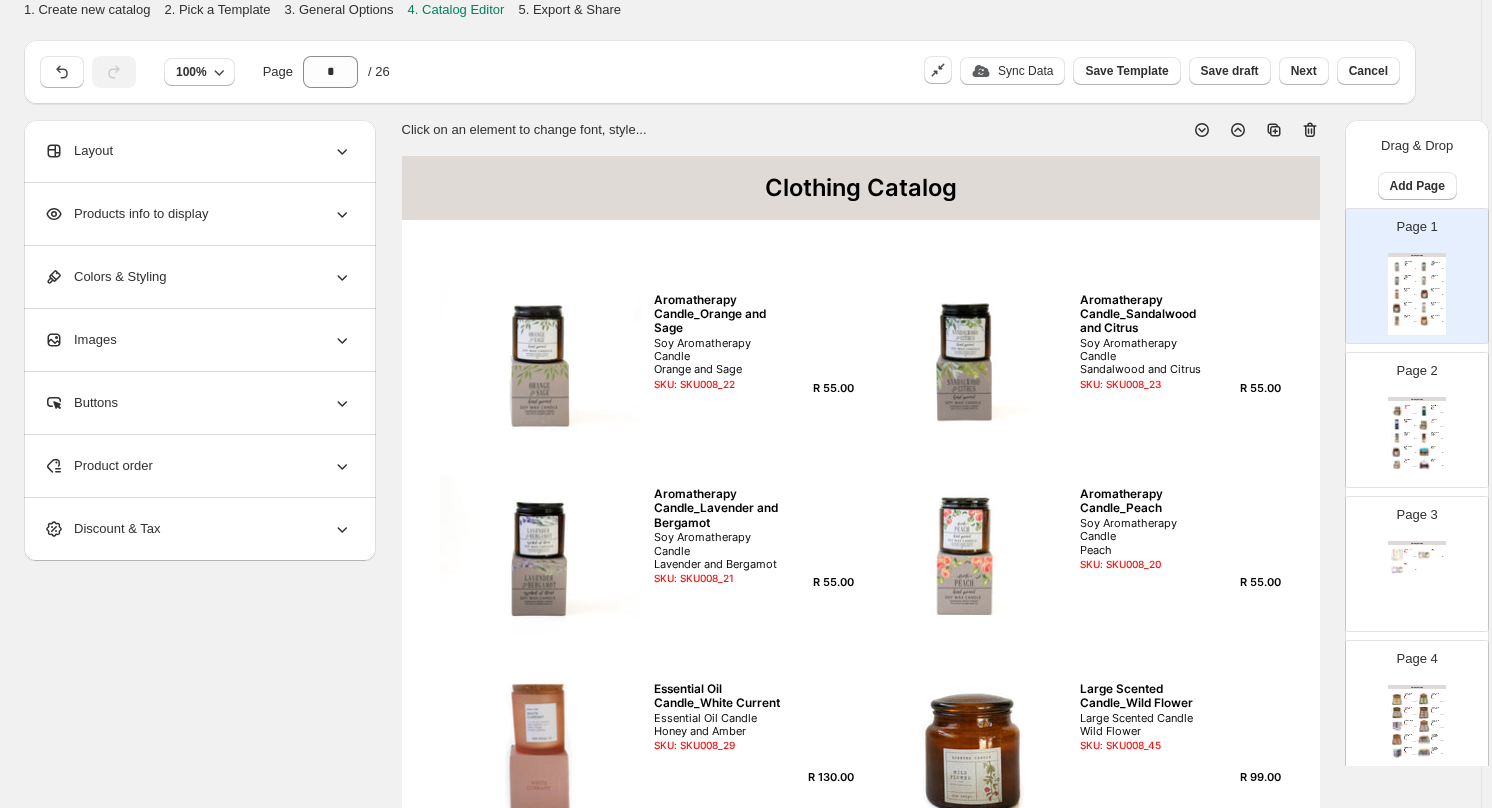 click on "Clothing Catalog" at bounding box center (861, 188) 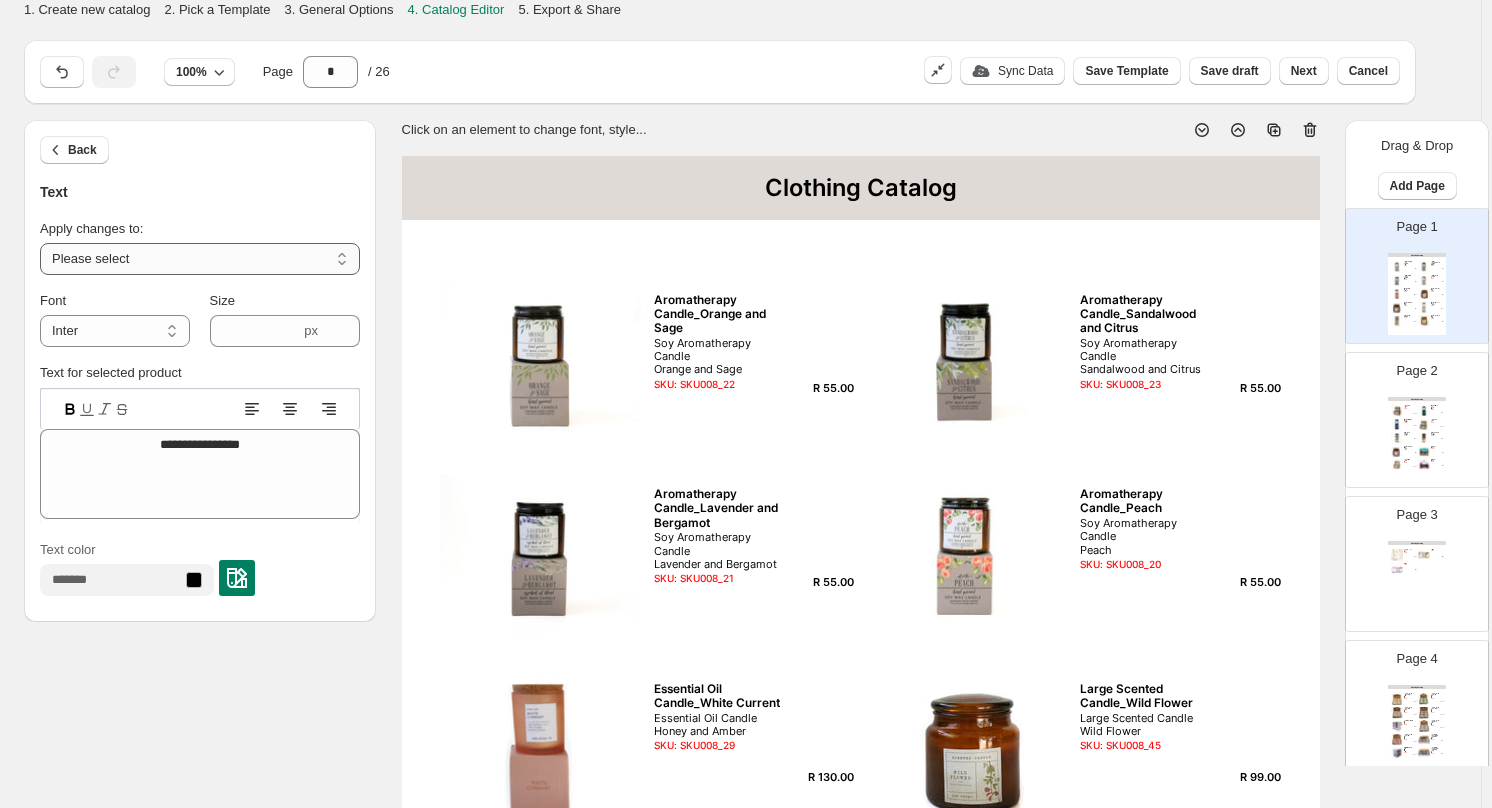 click on "**********" at bounding box center (200, 259) 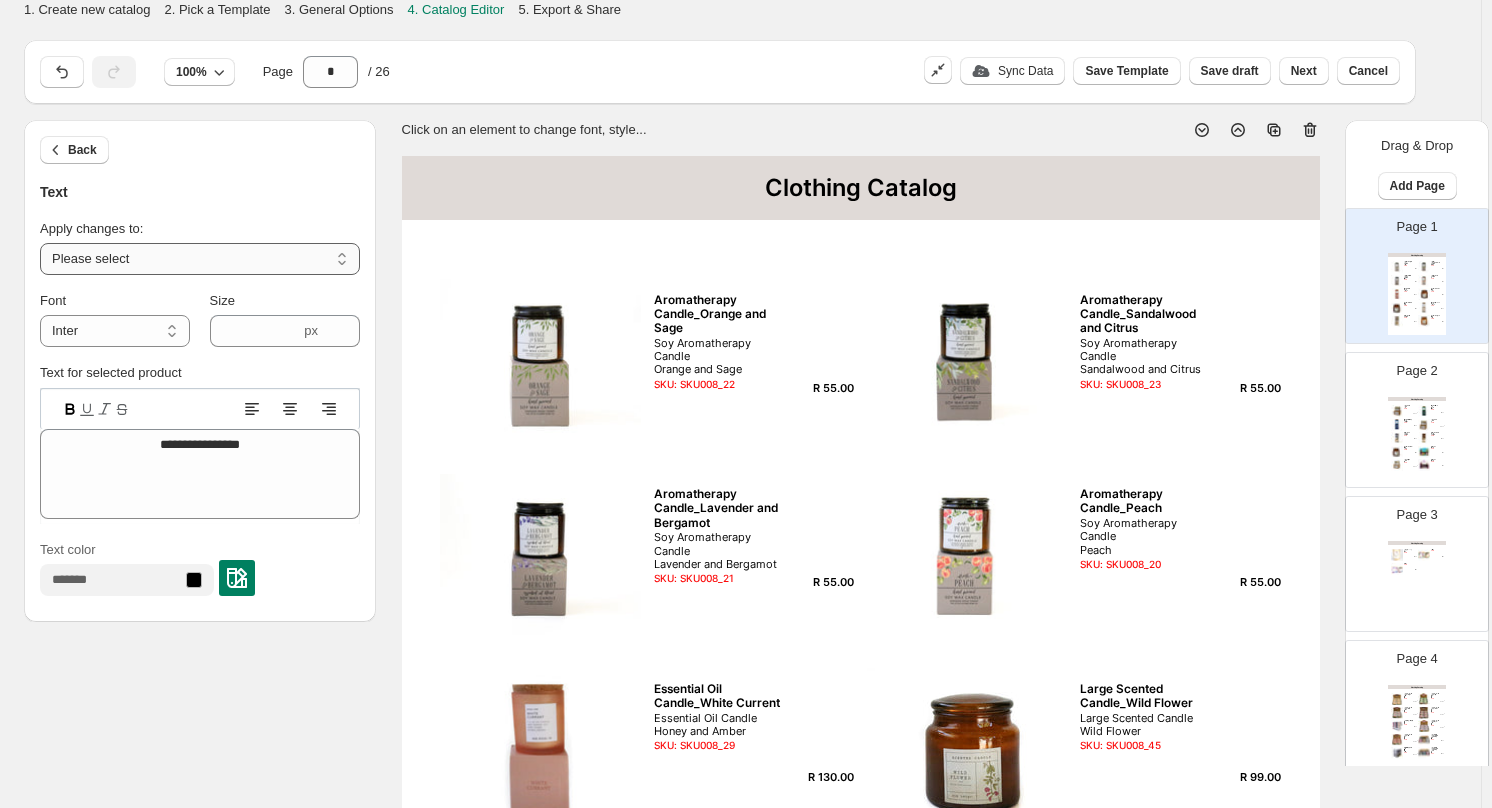 select on "**********" 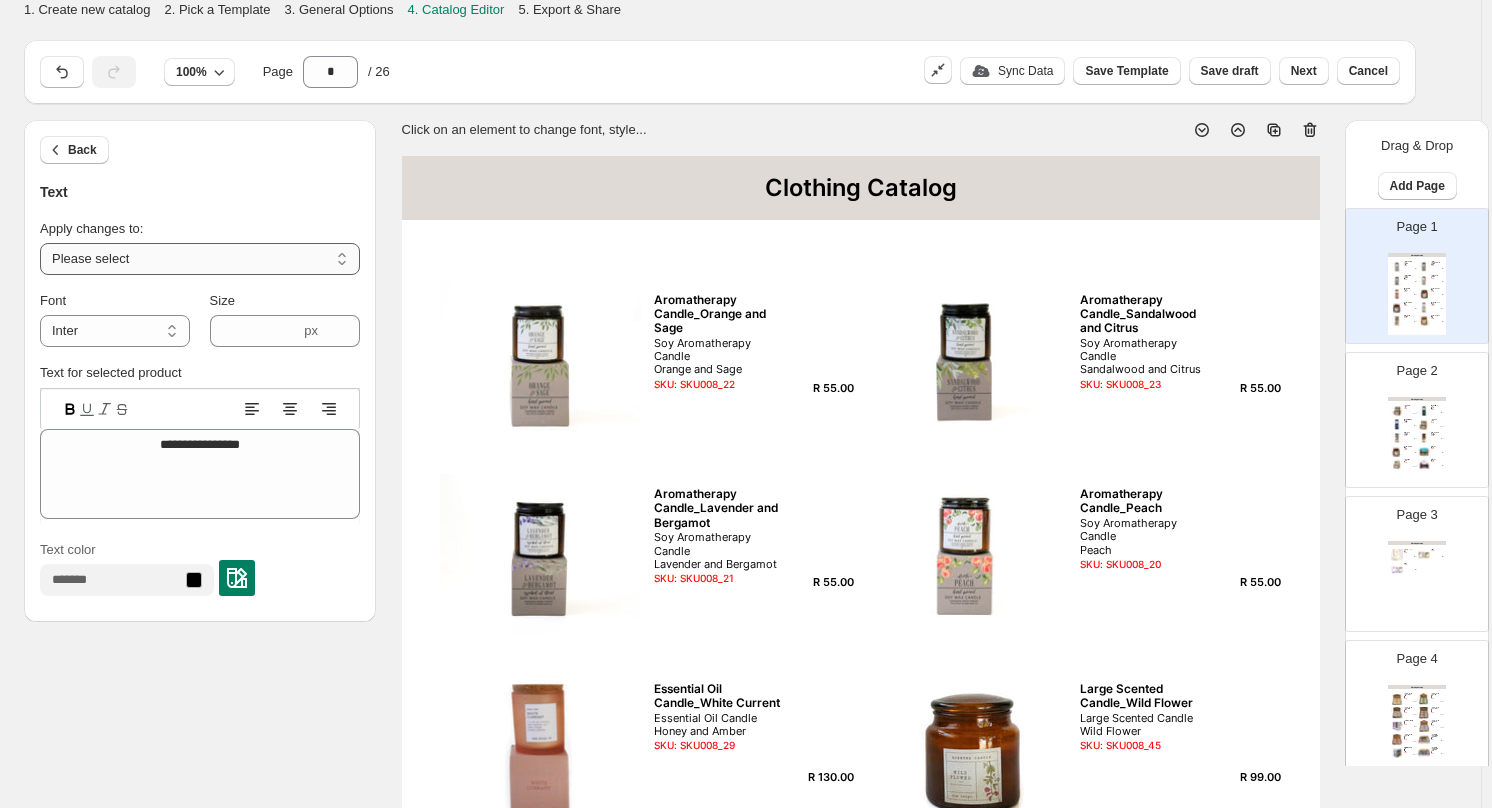 click on "**********" at bounding box center [200, 259] 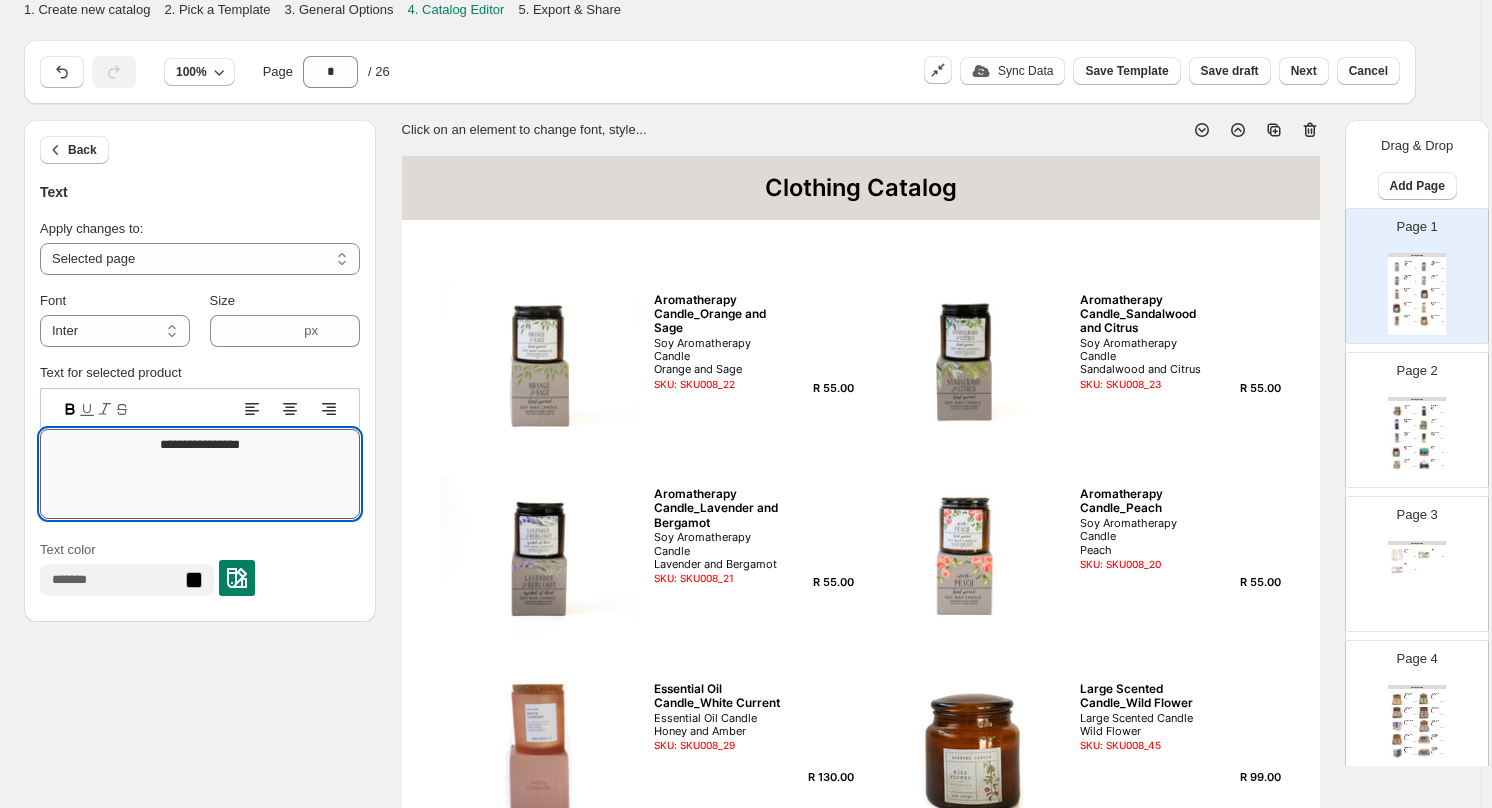 drag, startPoint x: 263, startPoint y: 448, endPoint x: 74, endPoint y: 450, distance: 189.01057 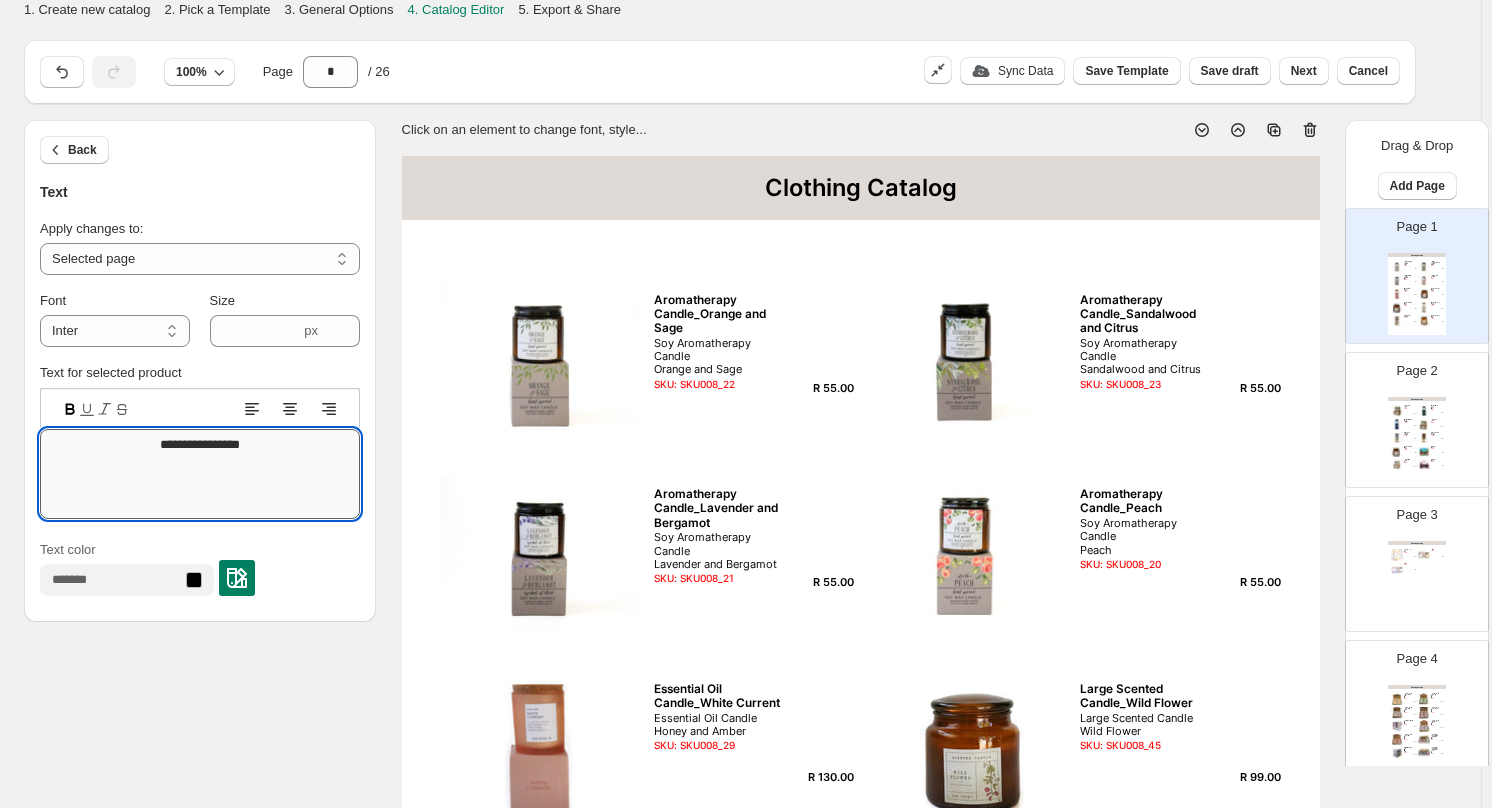click on "**********" at bounding box center (200, 474) 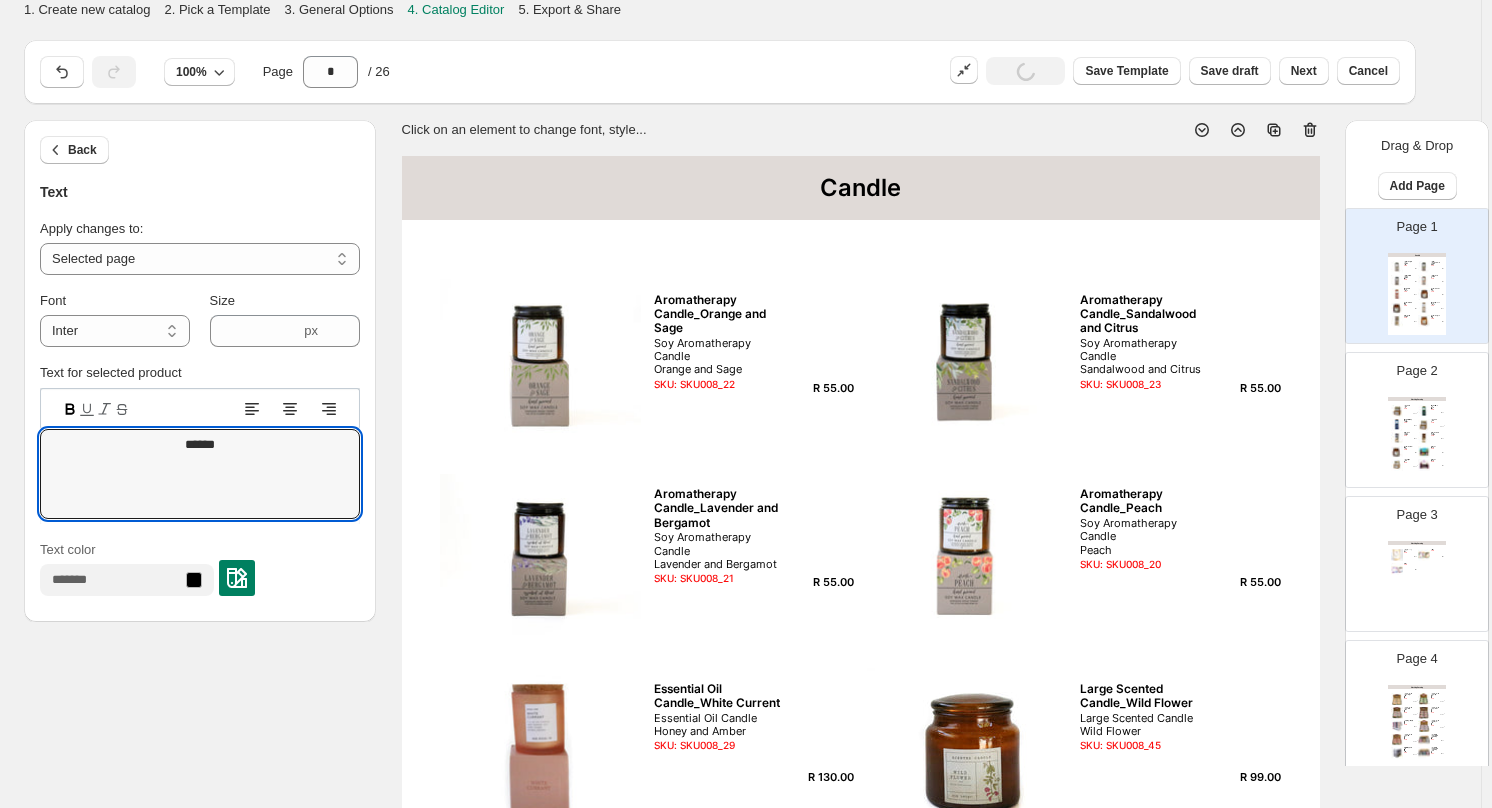 type on "*******" 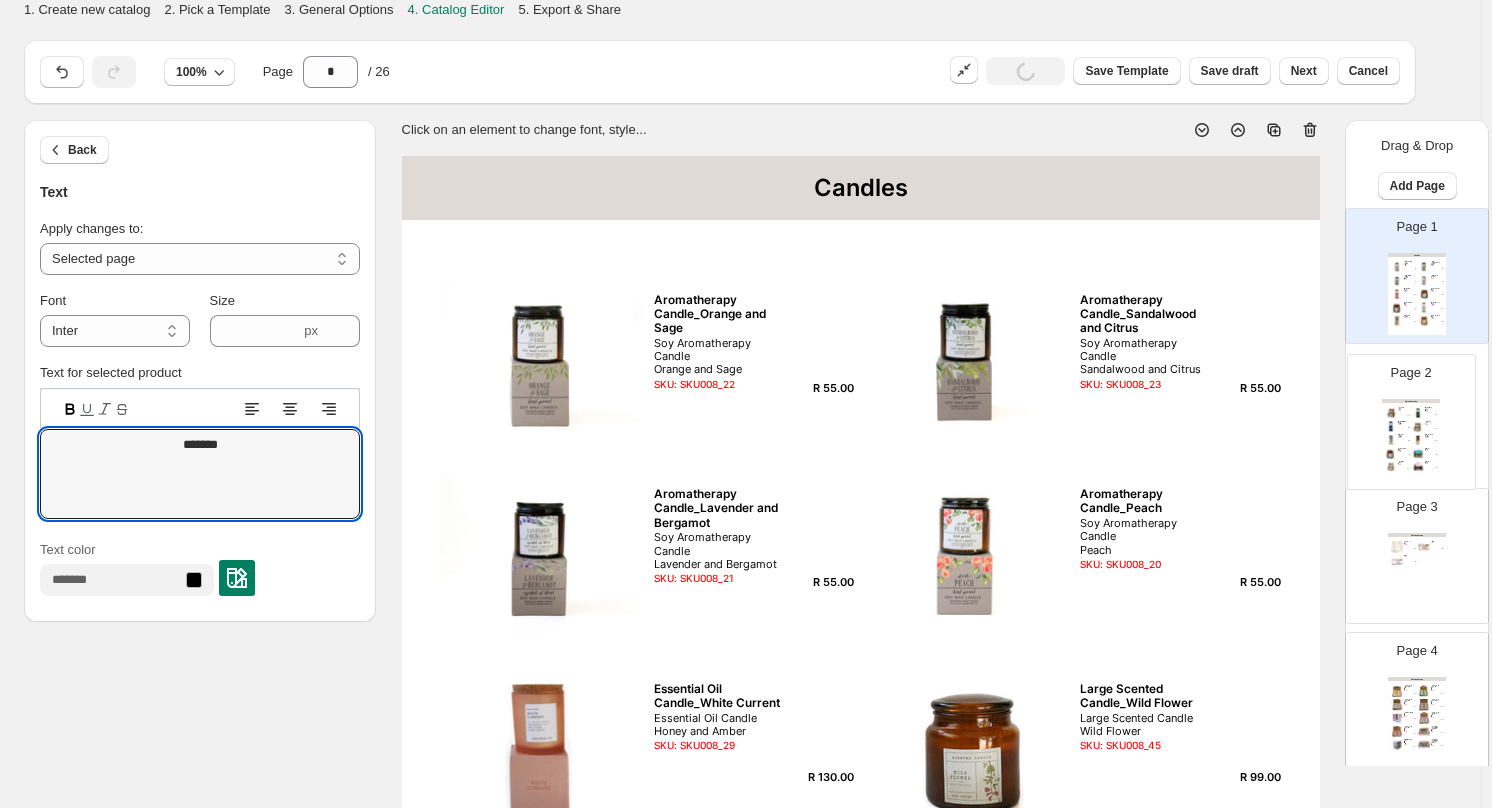 click on "Page 1 Candles Aromatherapy Candle_Orange and Sage Soy Aromatherapy Candle
Orange and Sage SKU:  SKU008_22 R 55.00 Aromatherapy Candle_Sandalwood and Citrus Soy Aromatherapy Candle
Sandalwood and Citrus SKU:  SKU008_23 R 55.00 Aromatherapy Candle_Lavender and Bergamot Soy Aromatherapy Candle
Lavender and Bergamot SKU:  SKU008_21 R 55.00 Aromatherapy Candle_Peach Soy Aromatherapy Candle
Peach SKU:  SKU008_20 R 55.00 Essential Oil Candle_White Current Essential Oil Candle
Honey and Amber SKU:  SKU008_29 R 130.00 Large Scented Candle_Wild Flower Large Scented Candle
Wild Flower SKU:  SKU008_45 R 99.00 Large Scented Candle_Lemon Grass Large Scented Candle
Lemon grass SKU:  SKU008_43 R 99.00 Essential Oil Candle_Honey and Amber Essential Oil Candle
Honey and Amber SKU:  SKU008_28 R 130.00 Fragranced Candle_Patchouli Soy Aromatherapy Candle SKU:  SKU008_26 R 130.00 Large Scented Candle_Orange Tree Large Scented Candle
Orange Tree SKU:  SKU008_42 R 99.00 Page 2 Clothing Catalog Candle Gift Box_Vanilla R 44.00 Page 3" at bounding box center (1417, 2076) 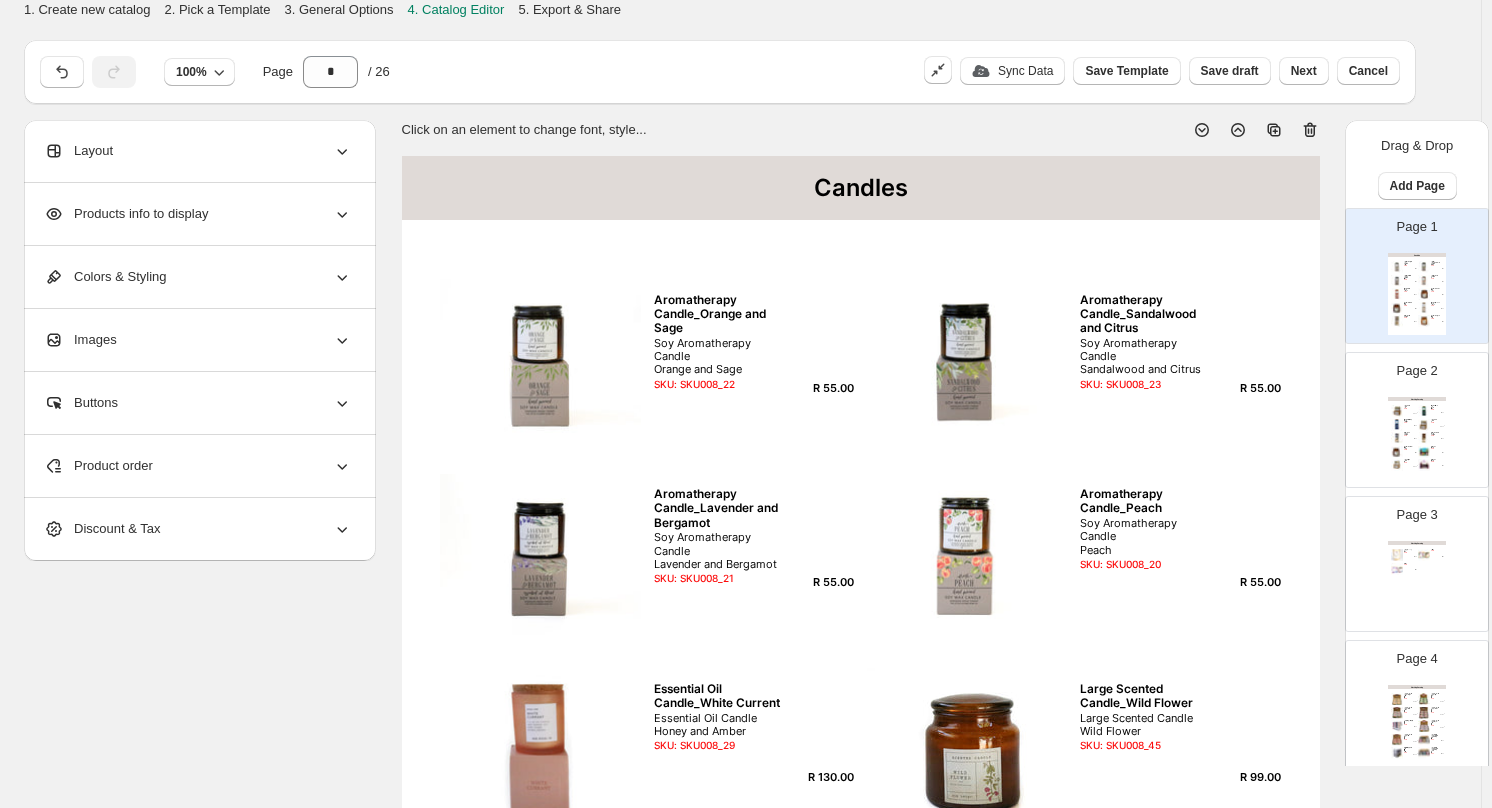 click at bounding box center (1424, 438) 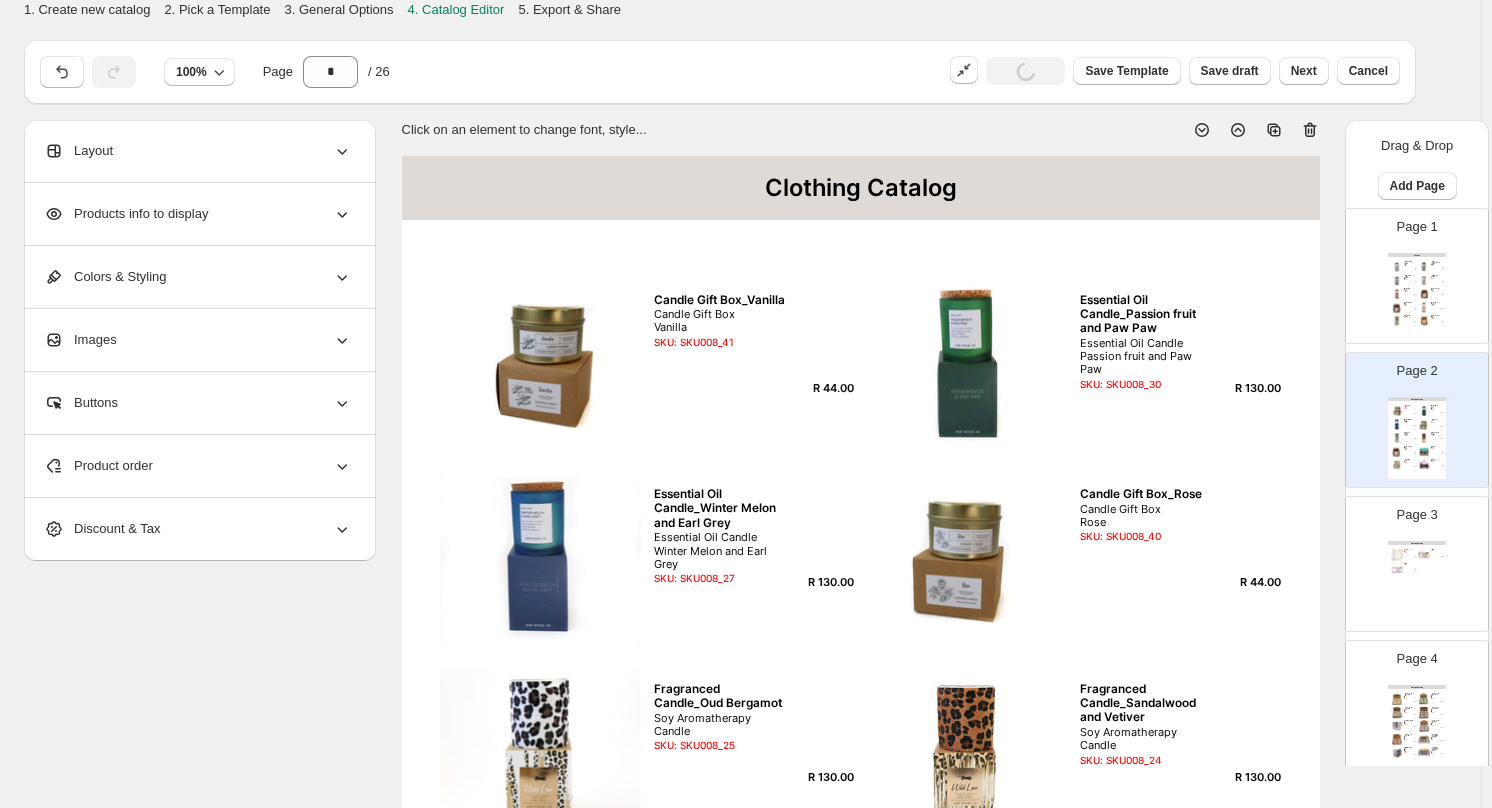 click on "Clothing Catalog" at bounding box center (861, 188) 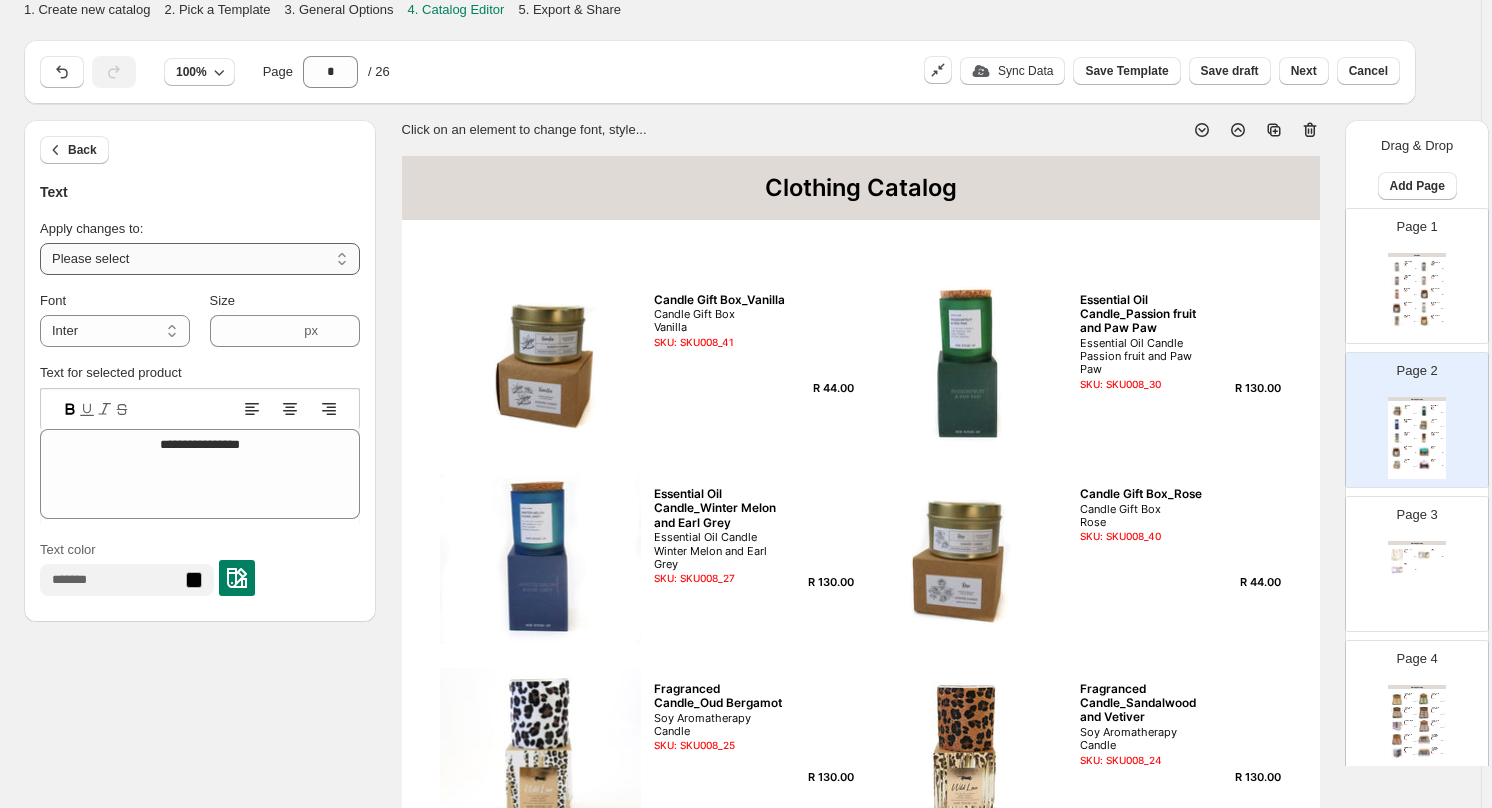 click on "**********" at bounding box center (200, 259) 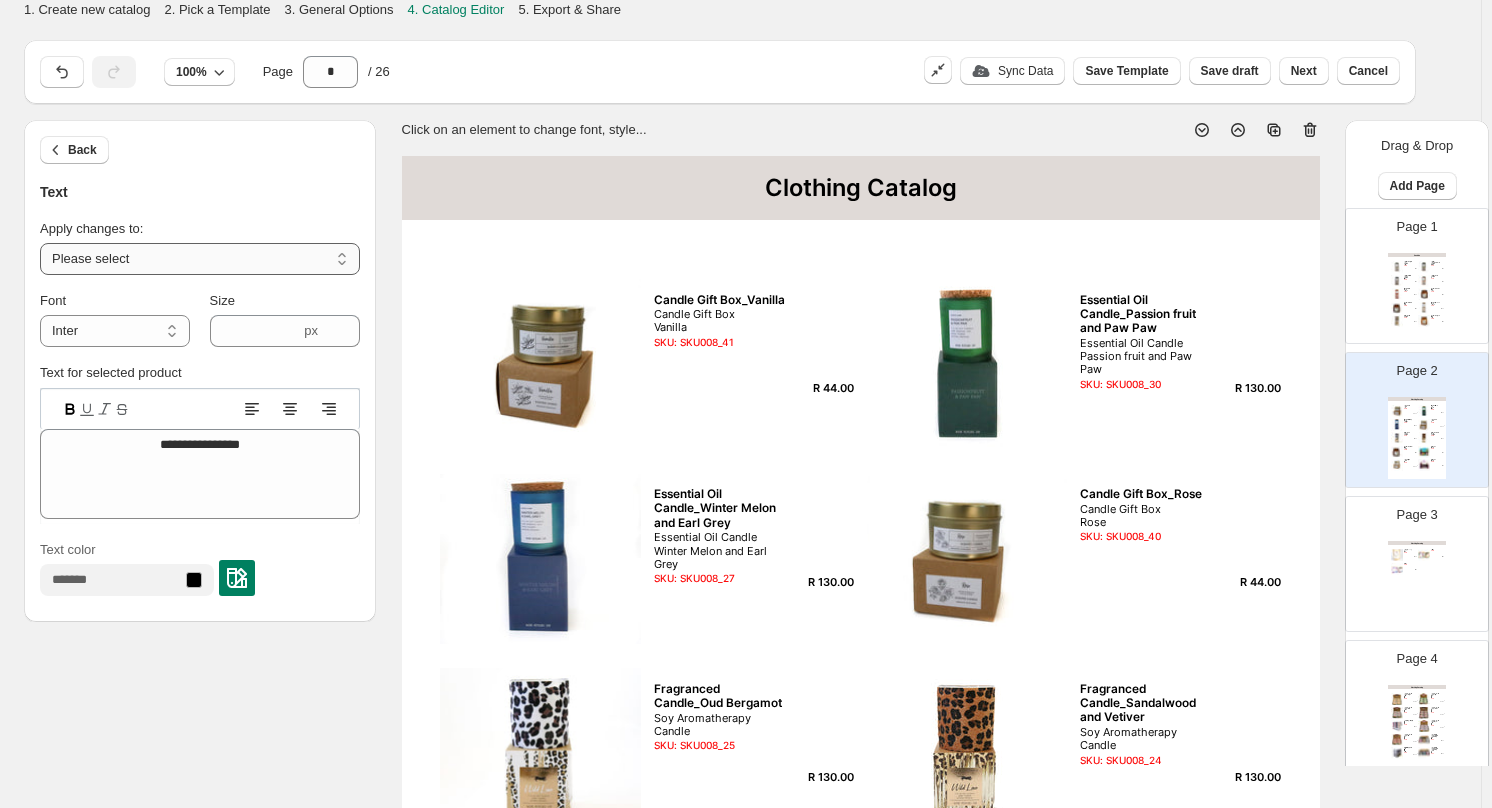 select on "**********" 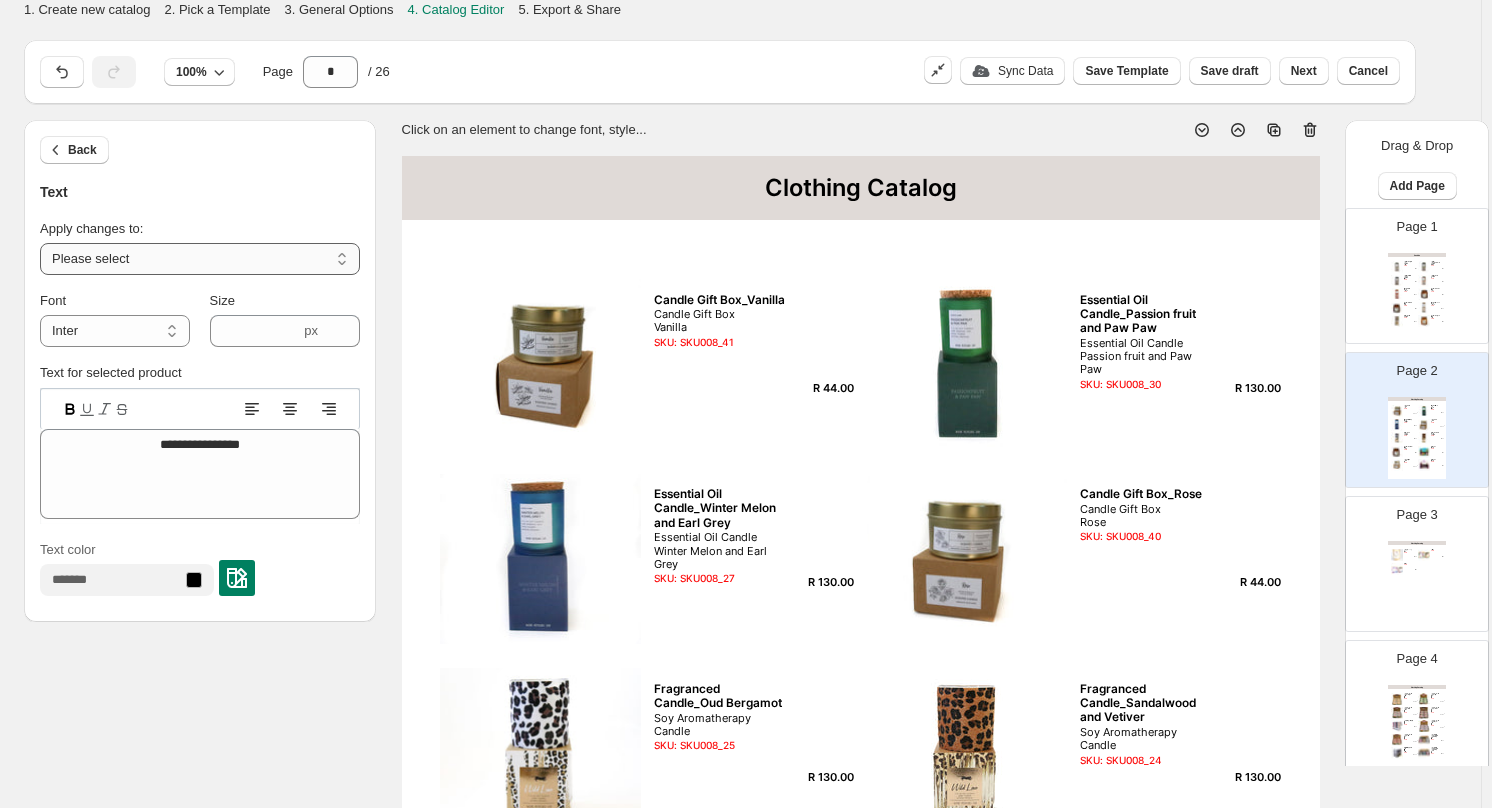 click on "**********" at bounding box center [200, 259] 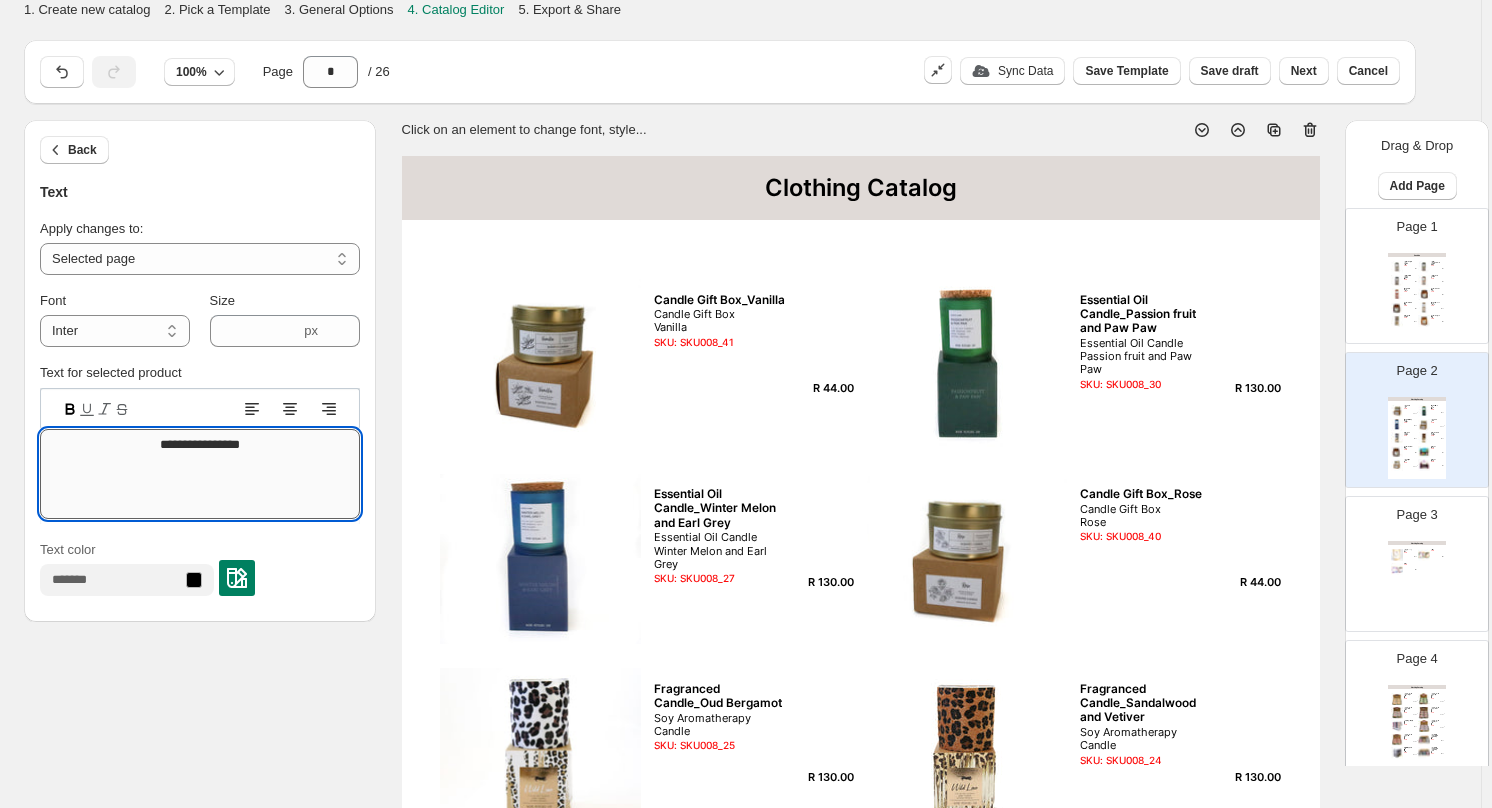 drag, startPoint x: 263, startPoint y: 441, endPoint x: 81, endPoint y: 445, distance: 182.04395 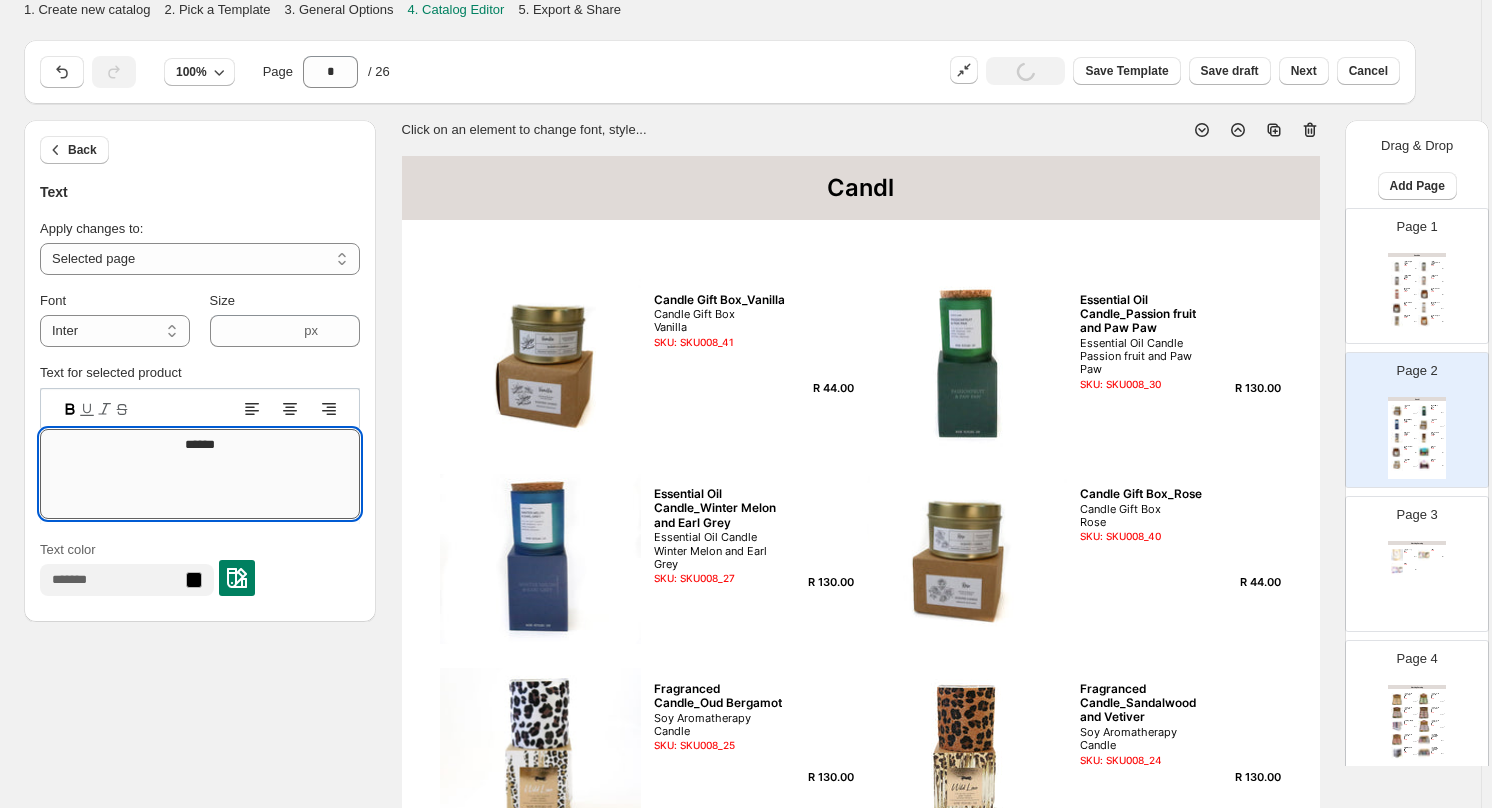 type on "*******" 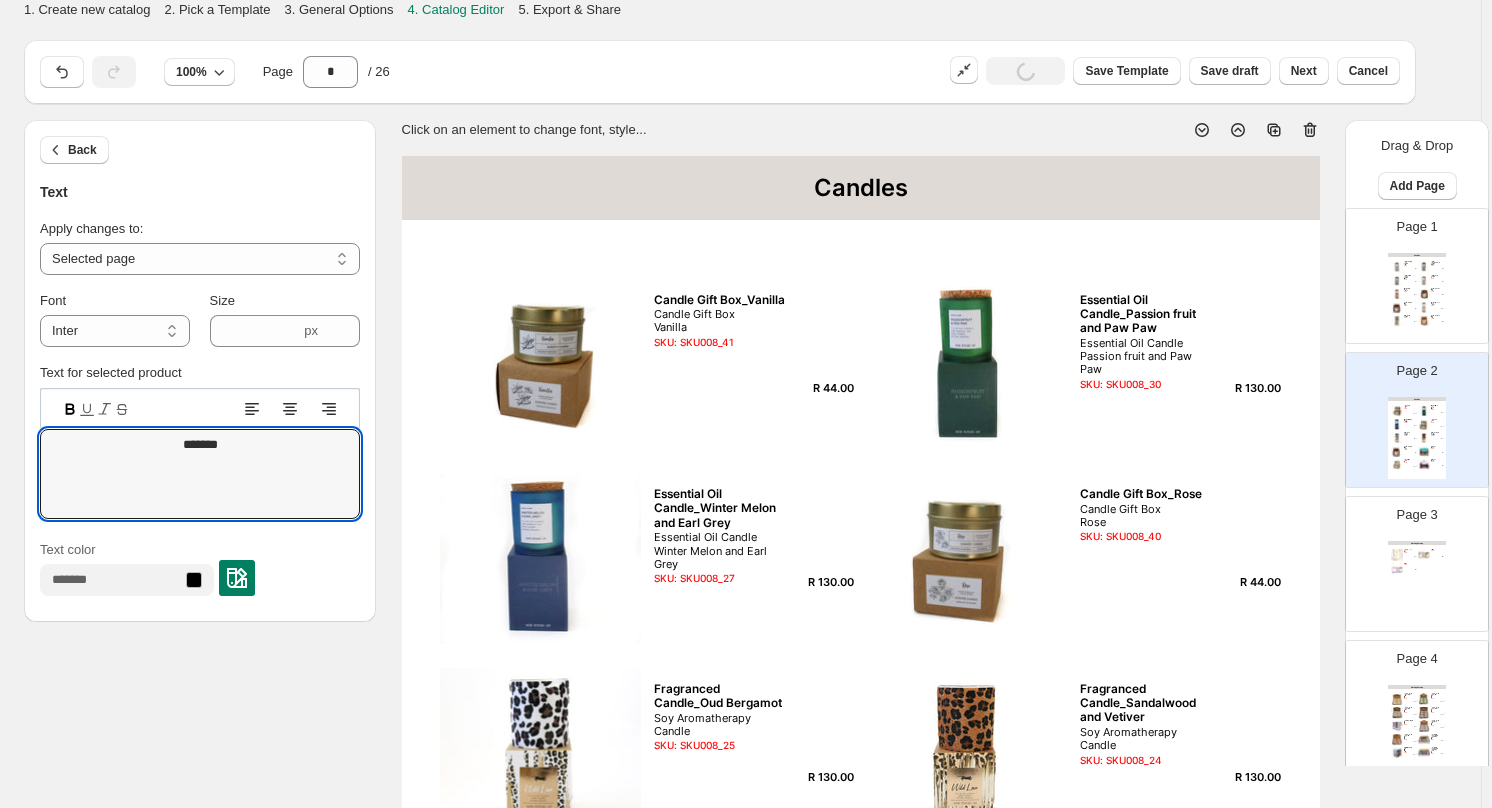 click at bounding box center [1424, 555] 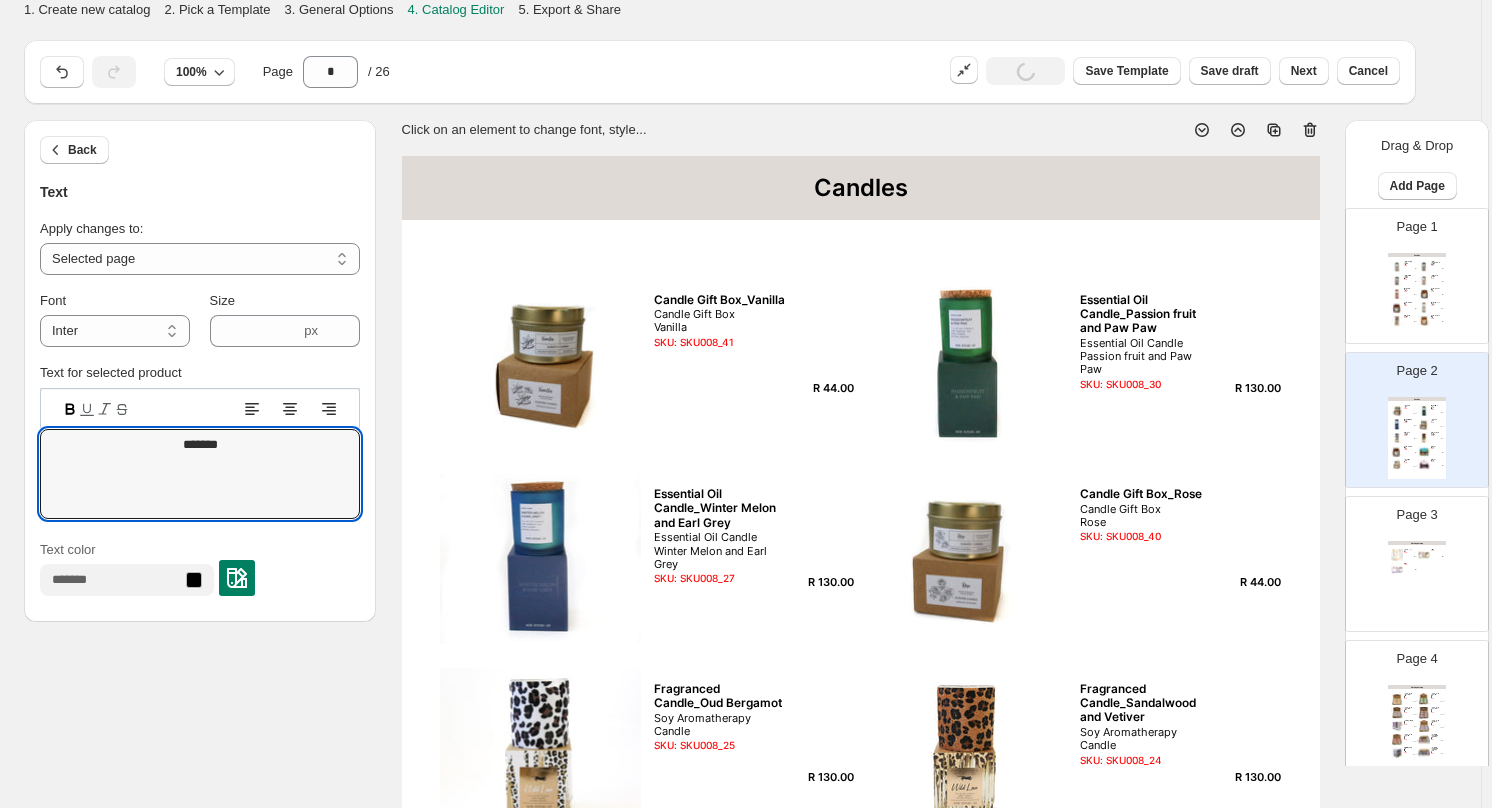 type on "*" 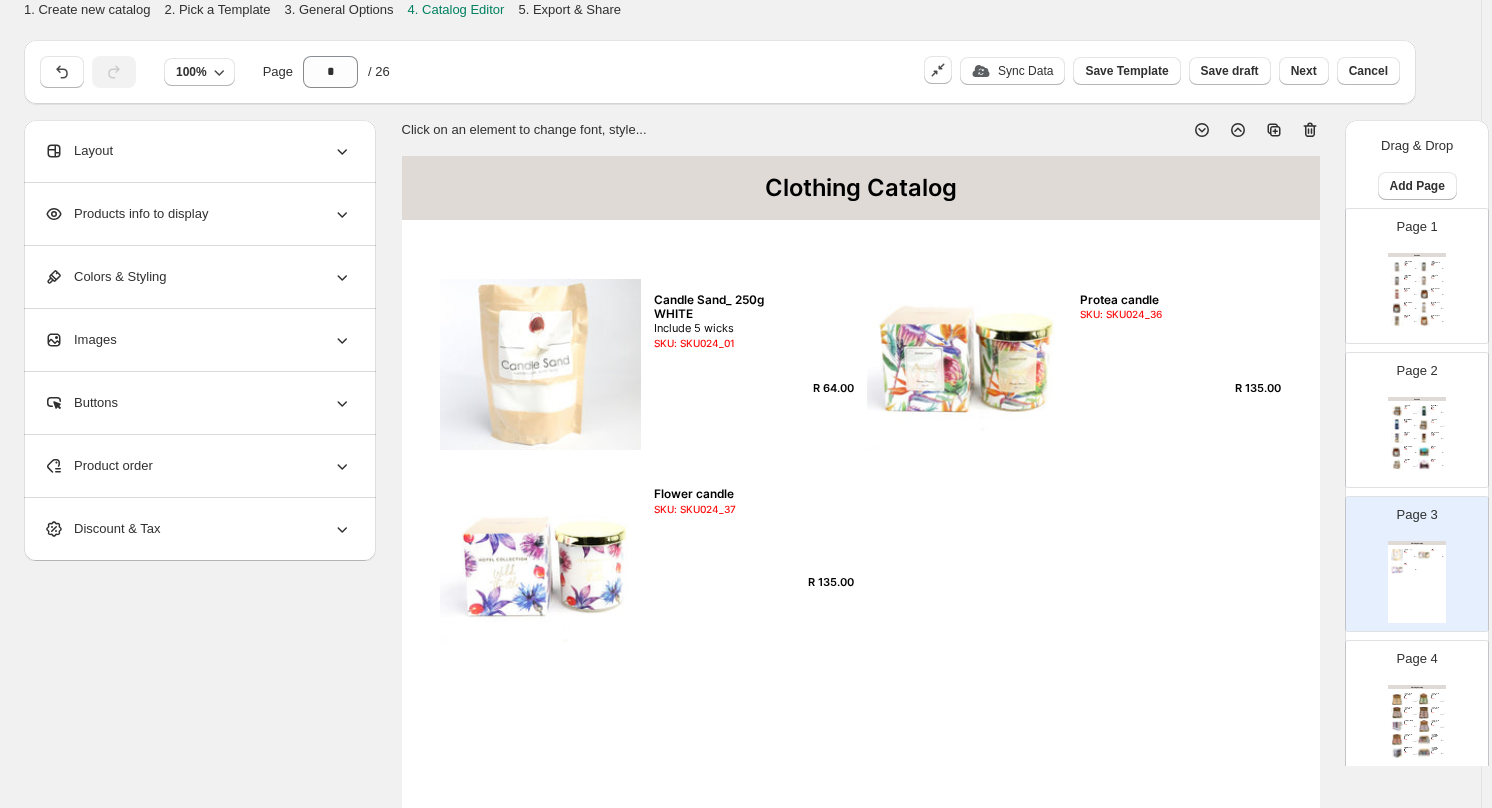 click on "Clothing Catalog" at bounding box center (861, 188) 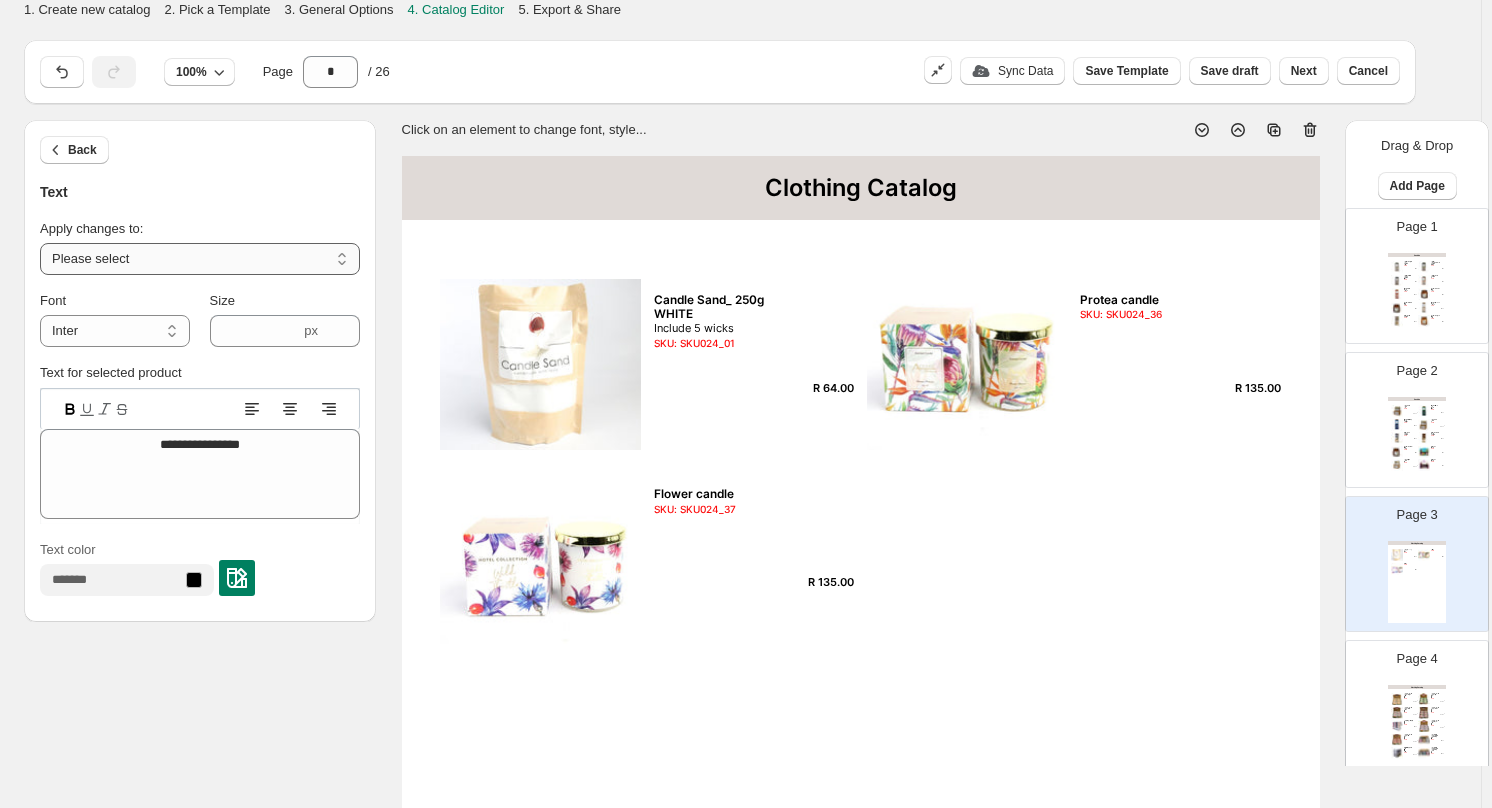 drag, startPoint x: 346, startPoint y: 263, endPoint x: 336, endPoint y: 265, distance: 10.198039 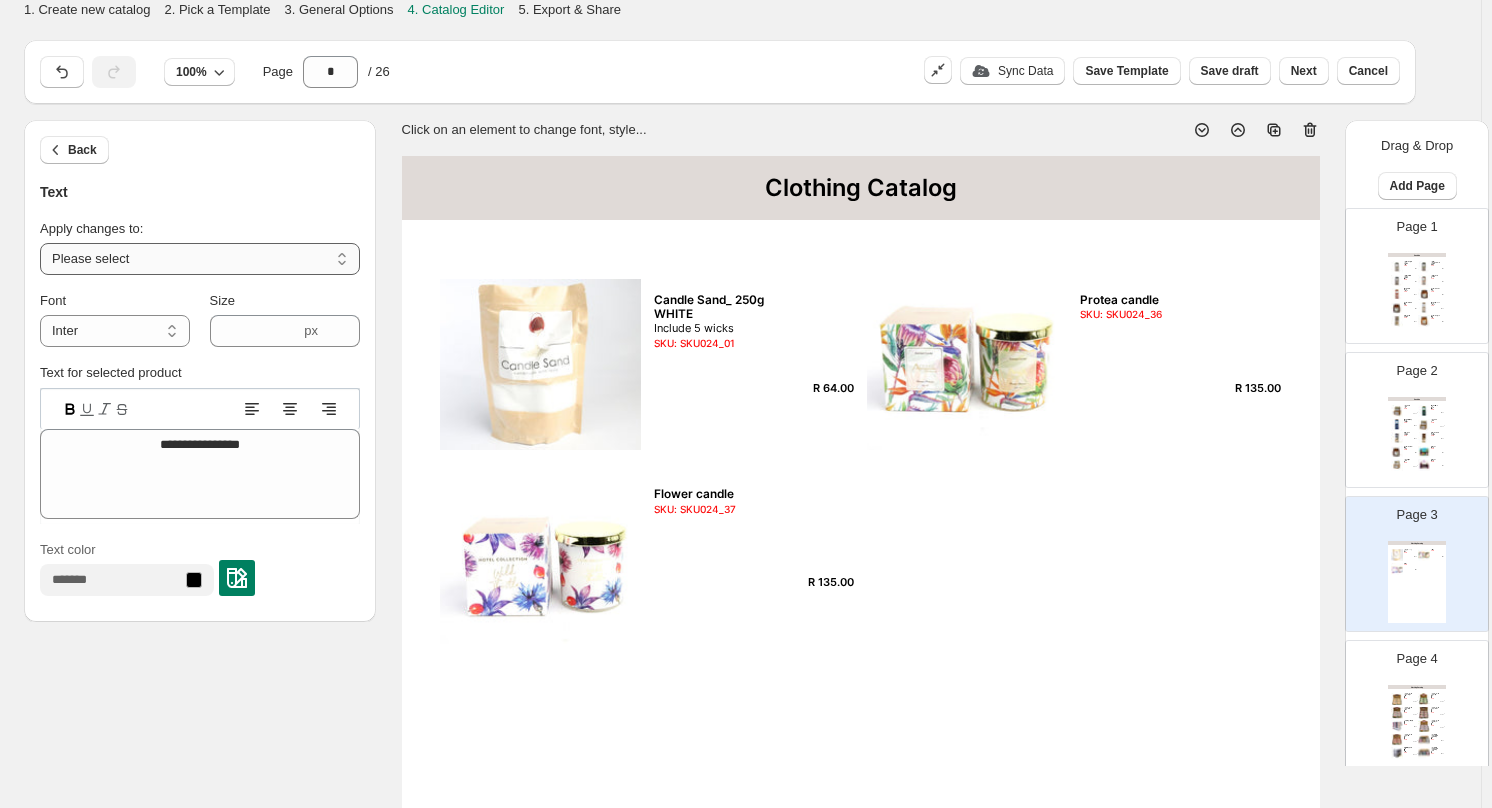 click on "**********" at bounding box center (200, 259) 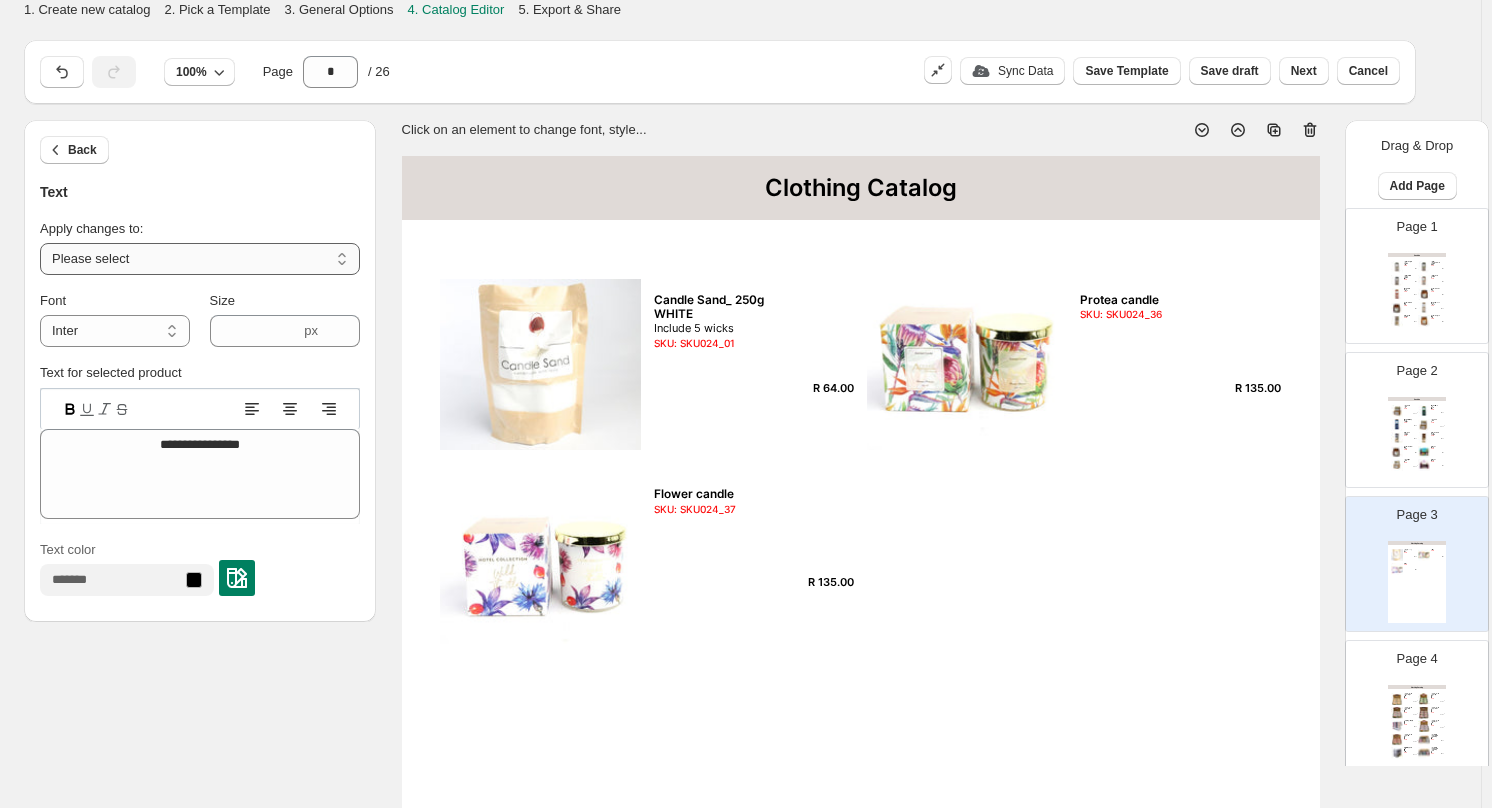 select on "**********" 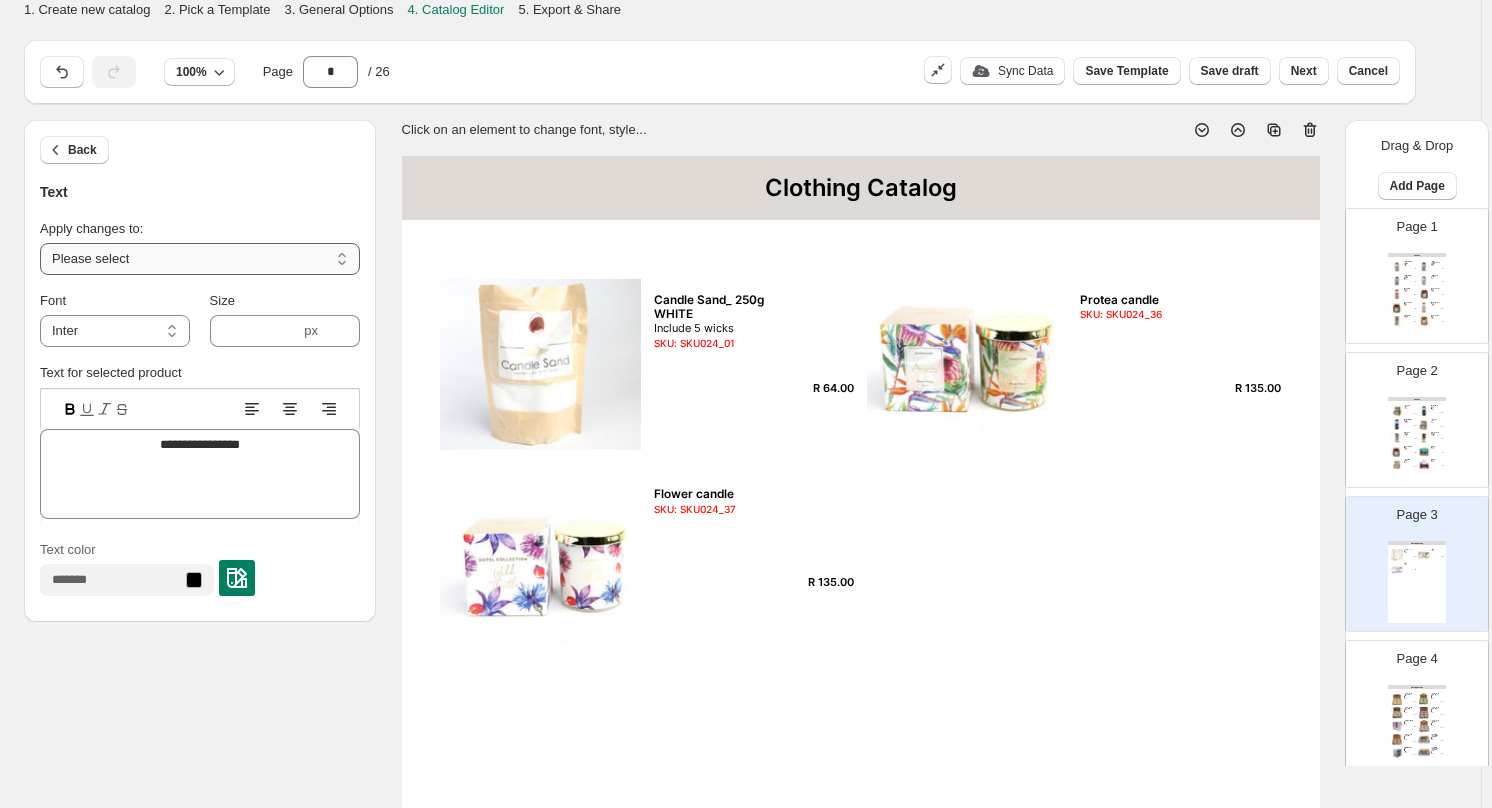 click on "**********" at bounding box center (200, 259) 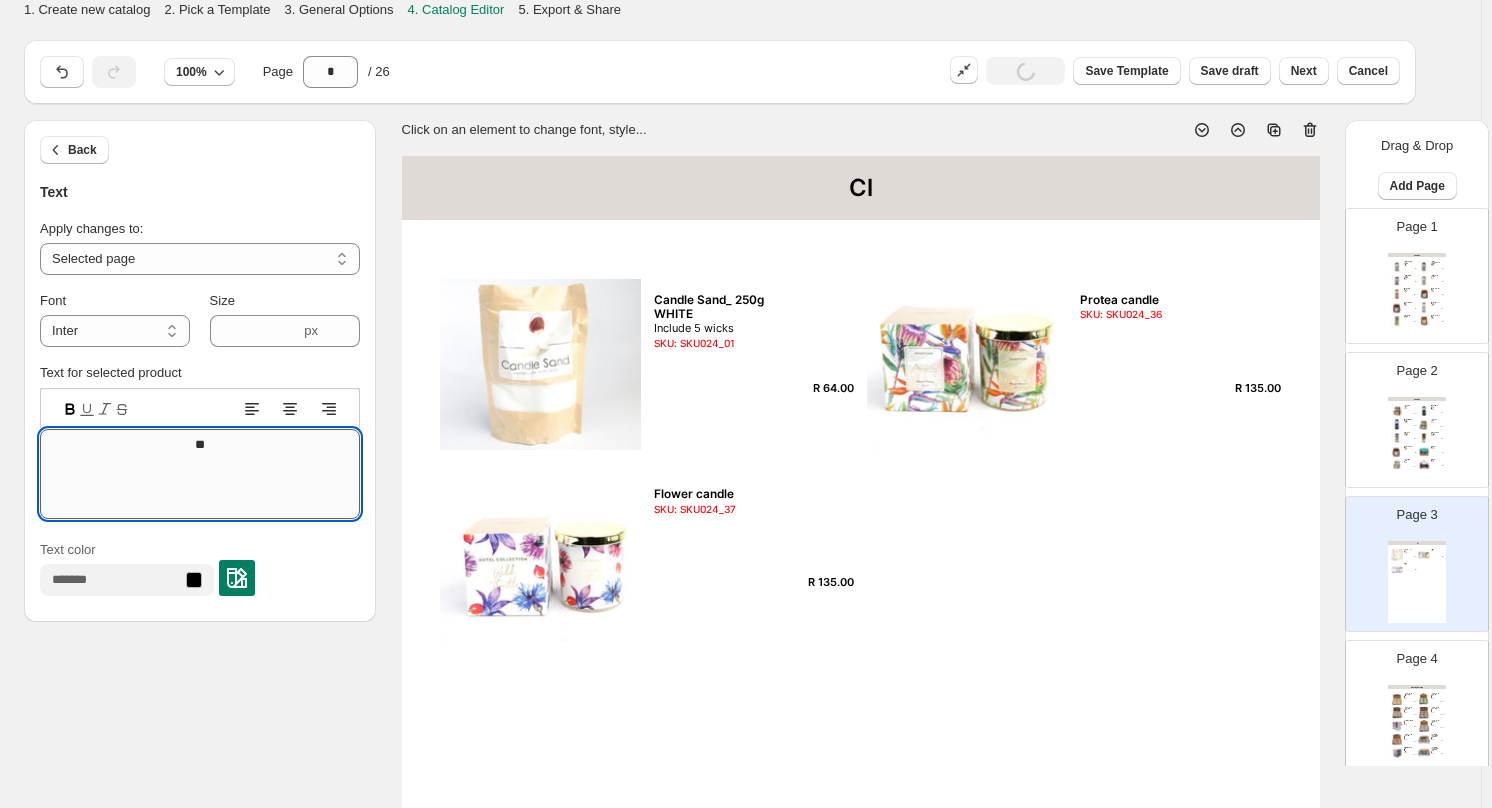 type on "*" 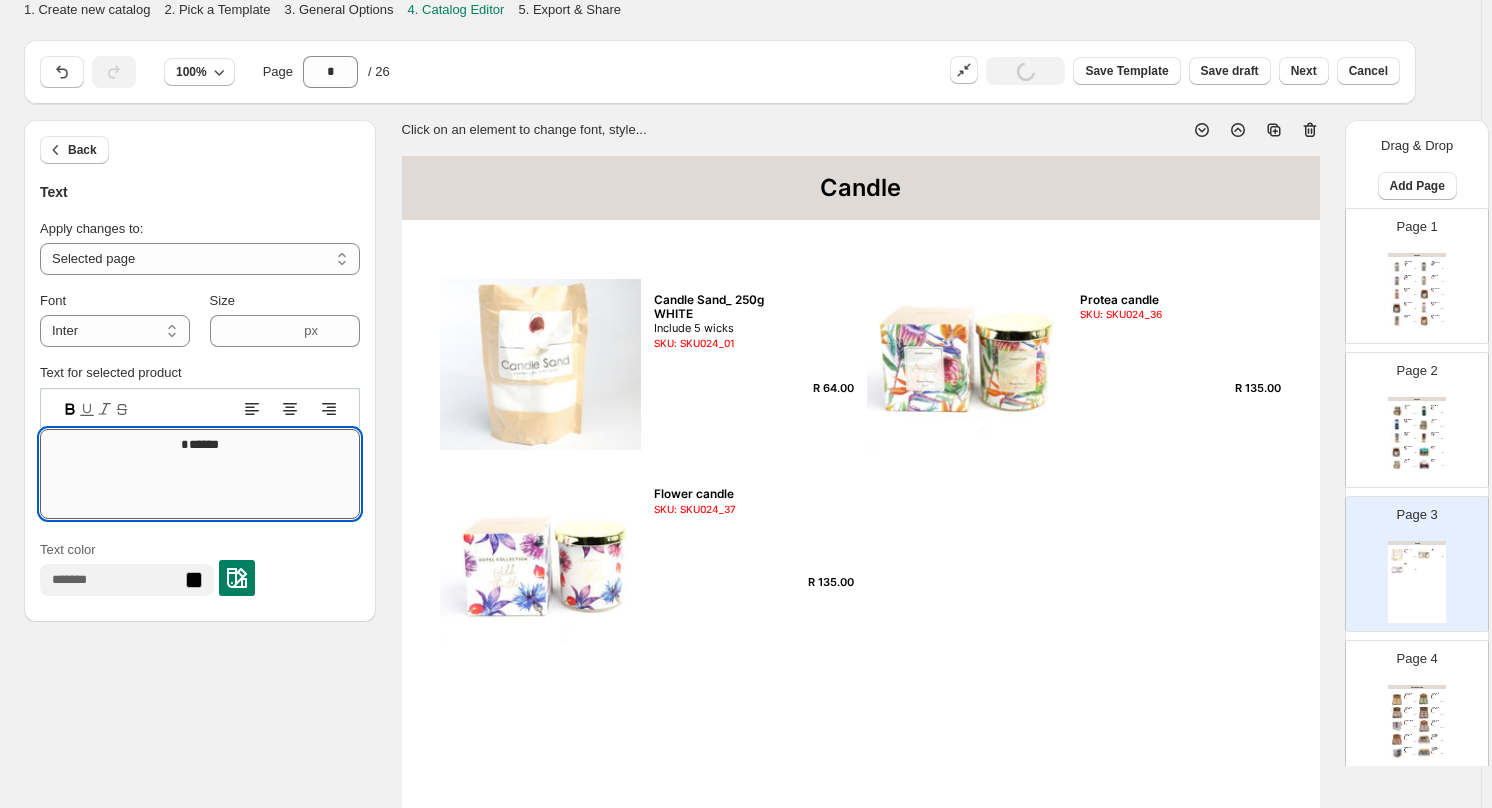 type on "*******" 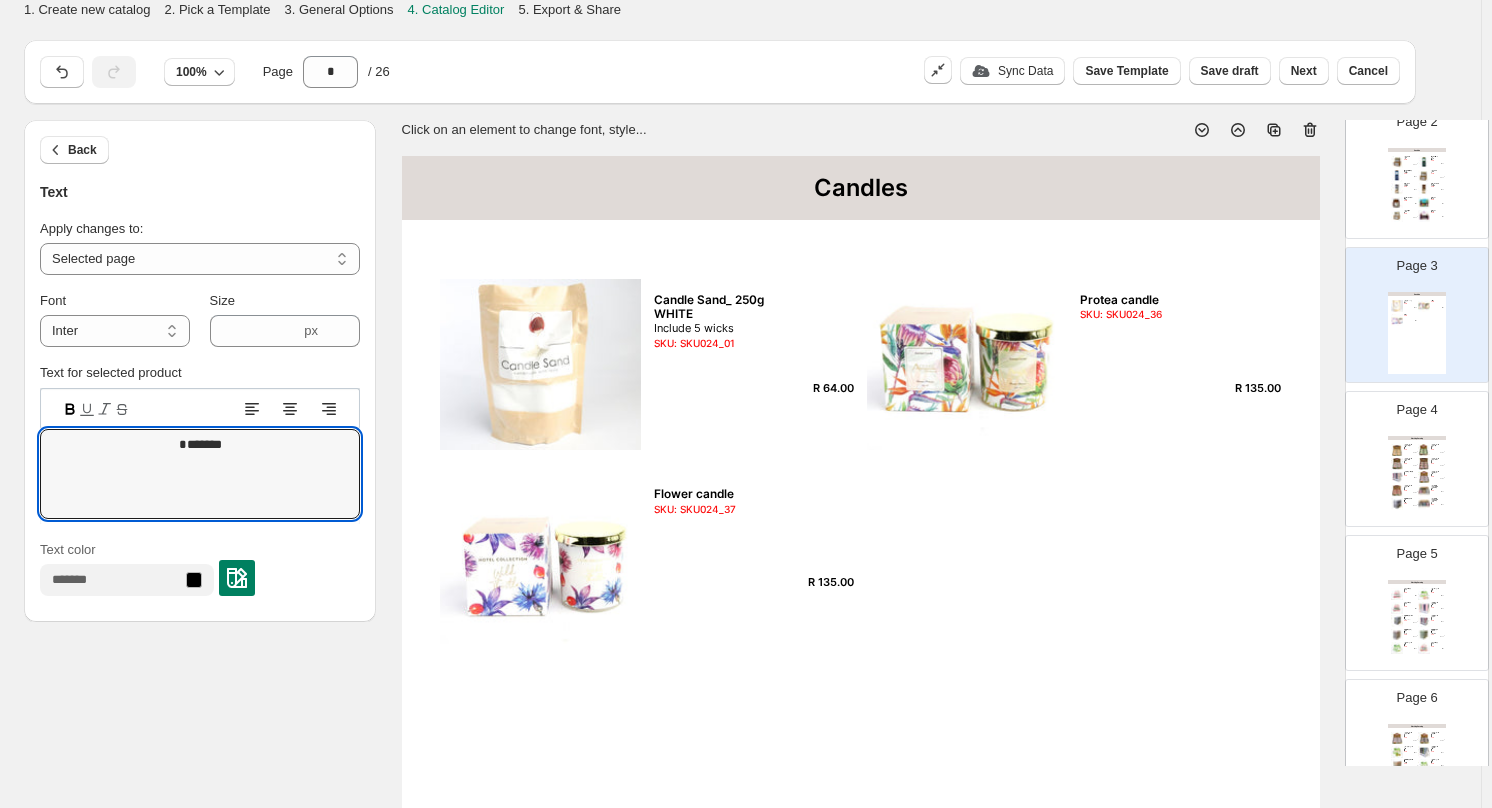scroll, scrollTop: 300, scrollLeft: 0, axis: vertical 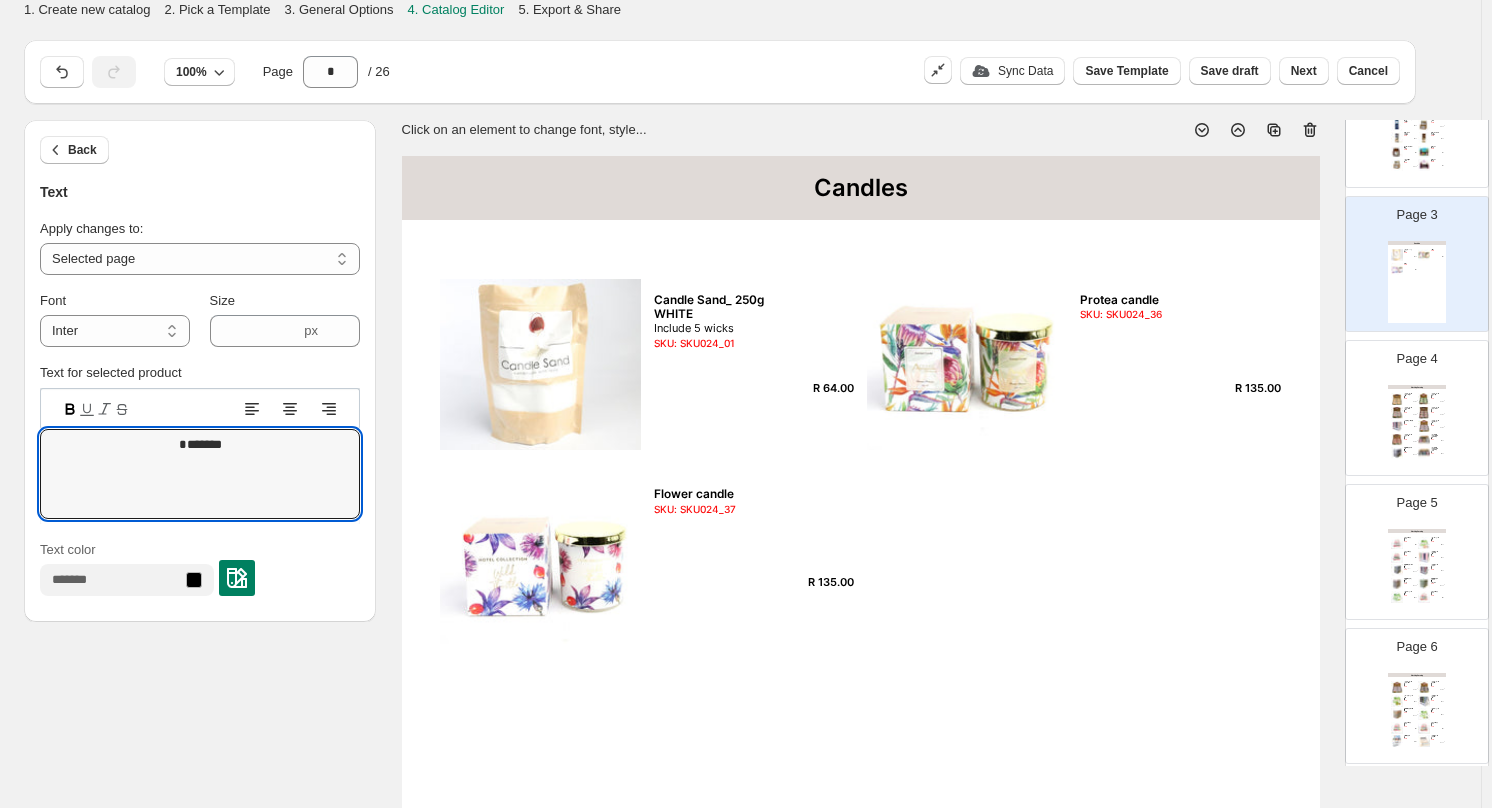 click at bounding box center (1424, 440) 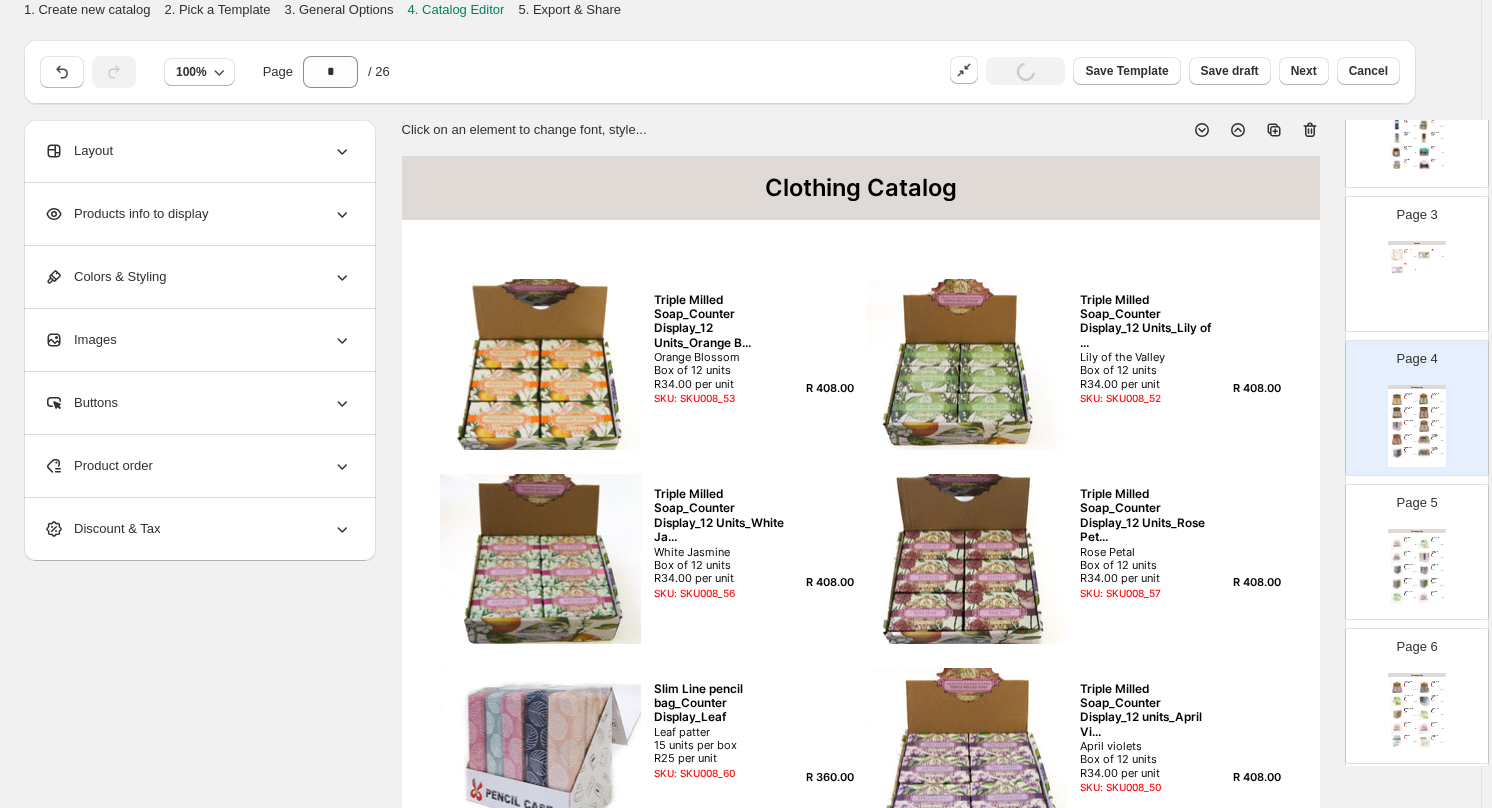 click on "Clothing Catalog" at bounding box center (861, 188) 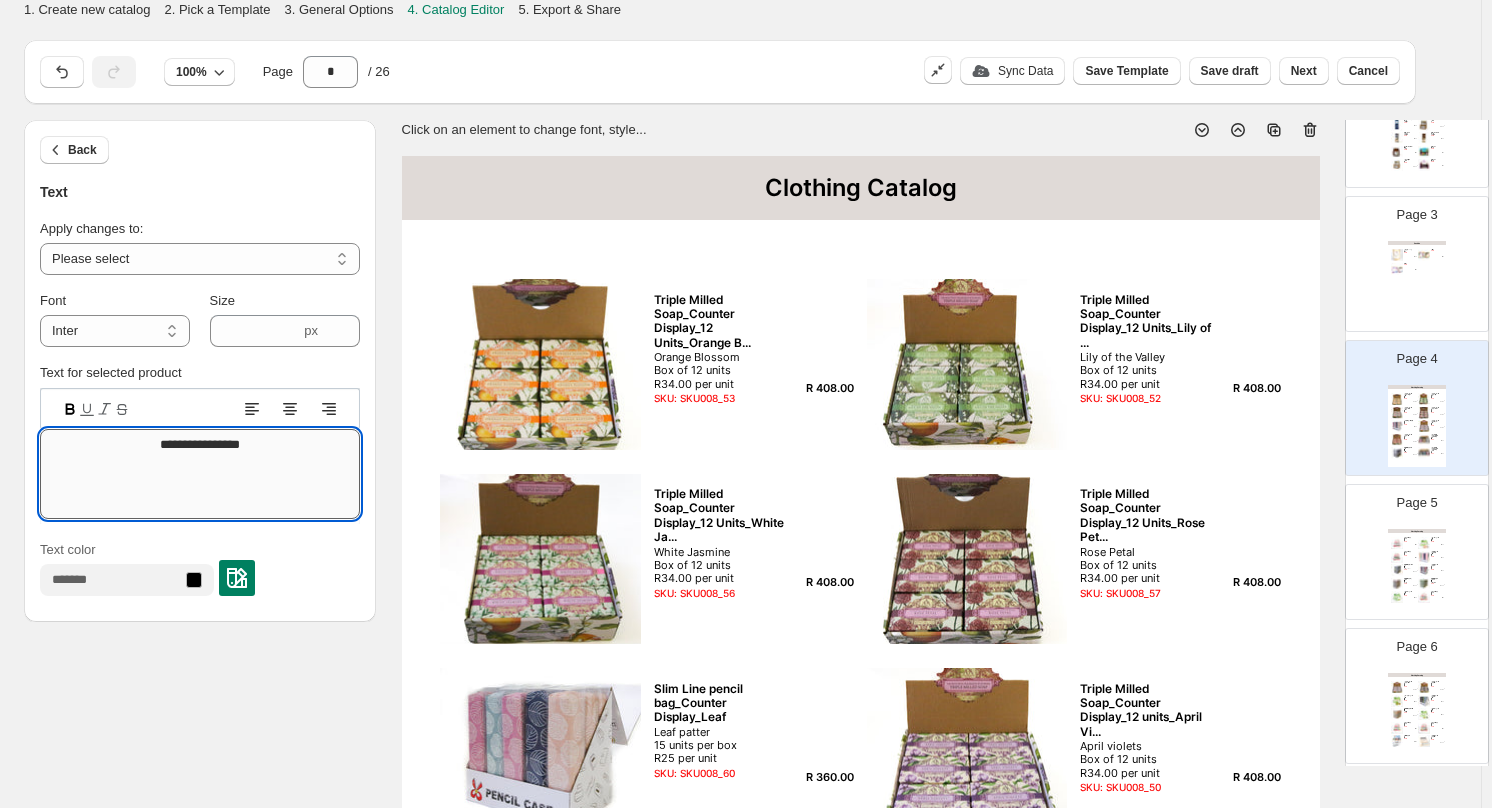 drag, startPoint x: 261, startPoint y: 455, endPoint x: 84, endPoint y: 455, distance: 177 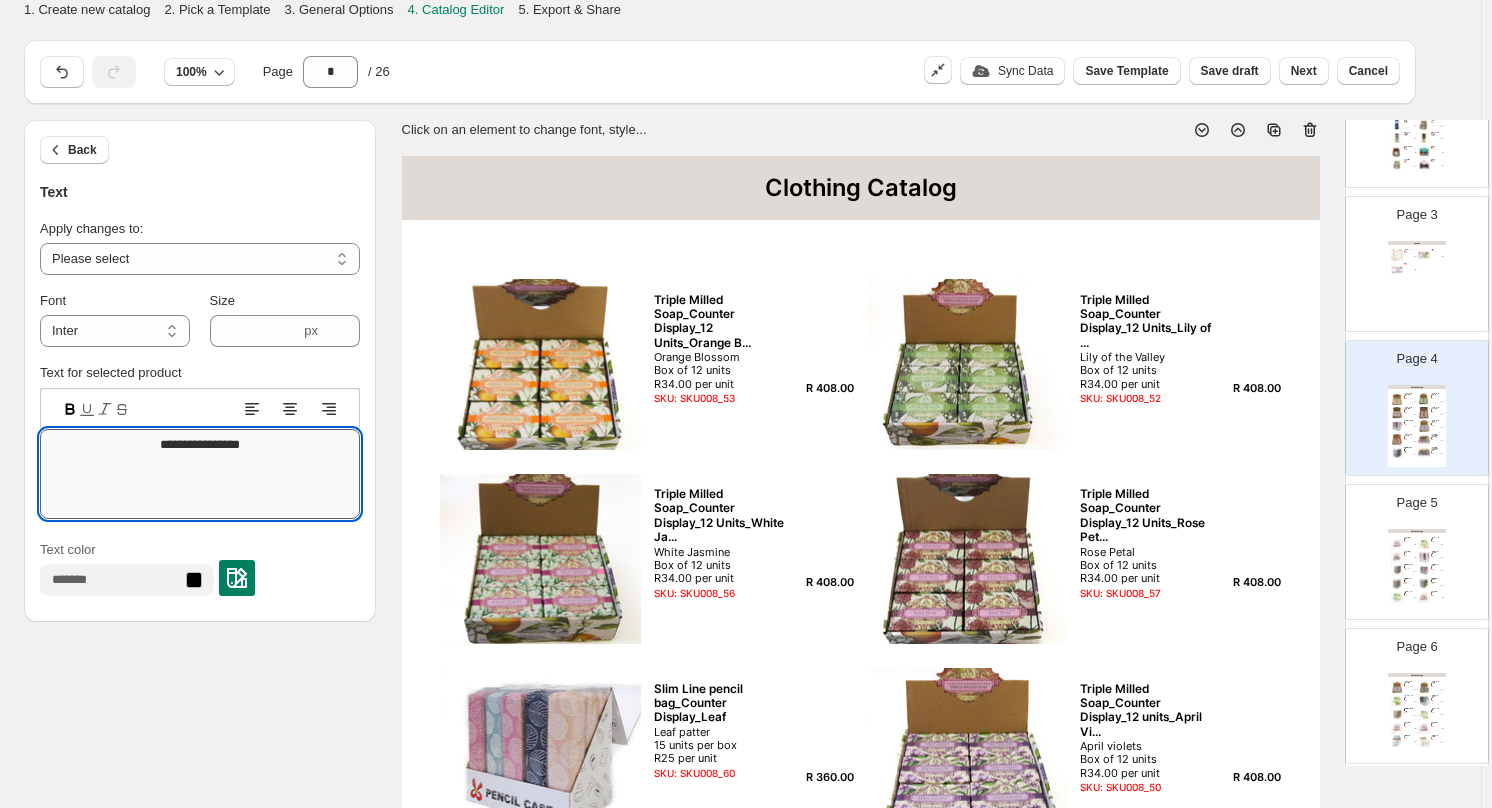 click on "**********" at bounding box center [200, 474] 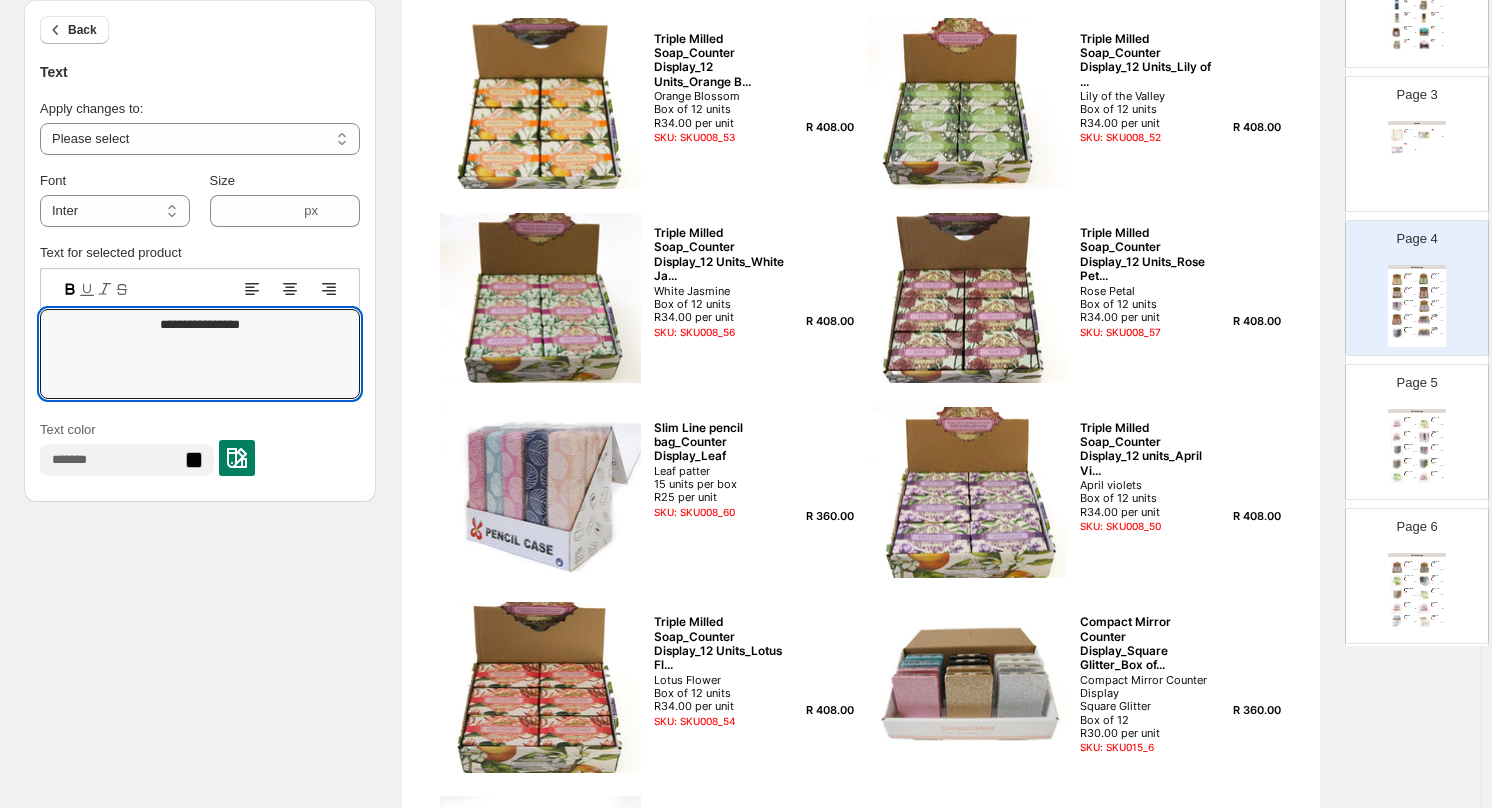 scroll, scrollTop: 218, scrollLeft: 0, axis: vertical 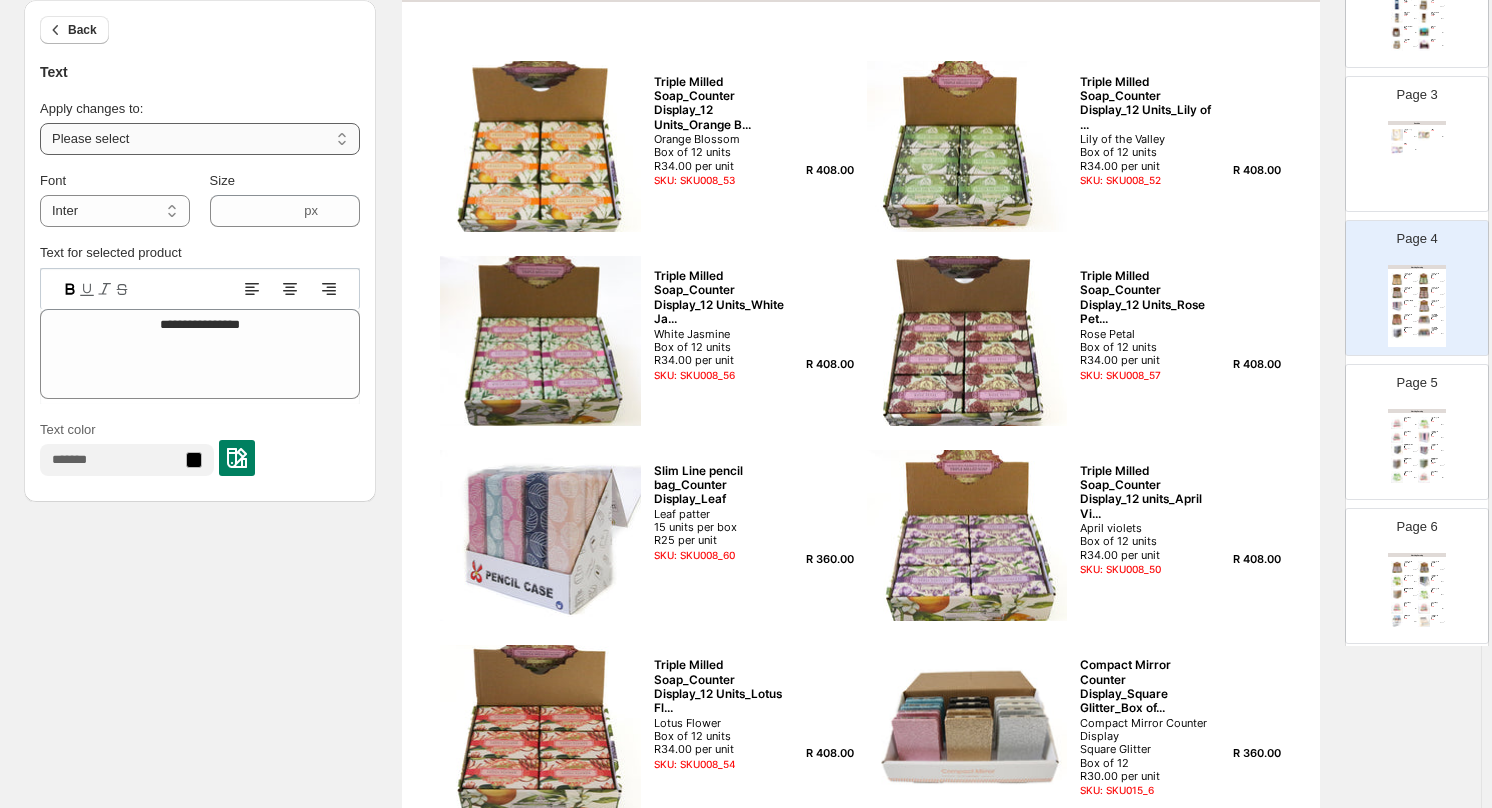 click on "**********" at bounding box center [200, 139] 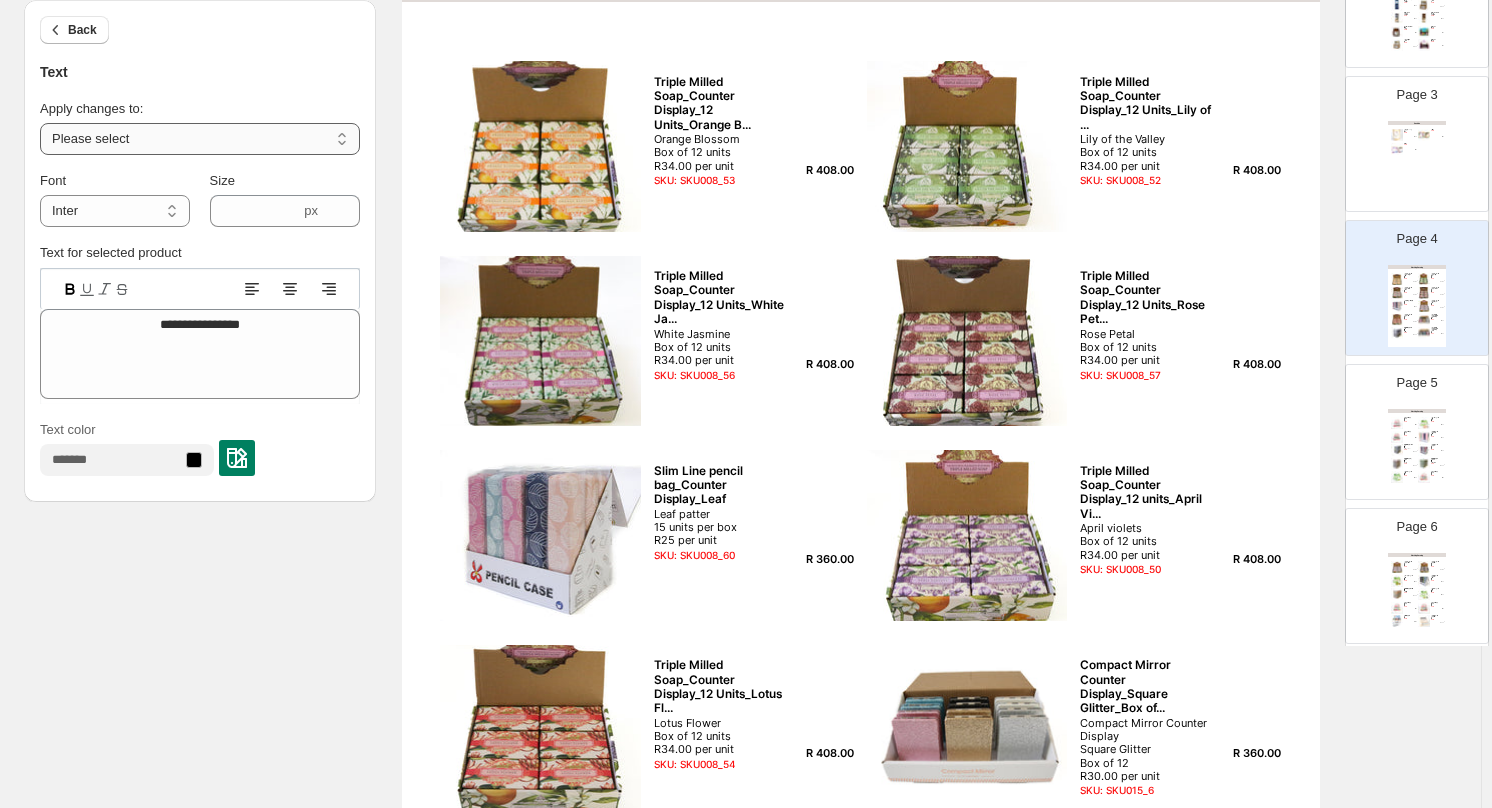 click on "**********" at bounding box center [200, 139] 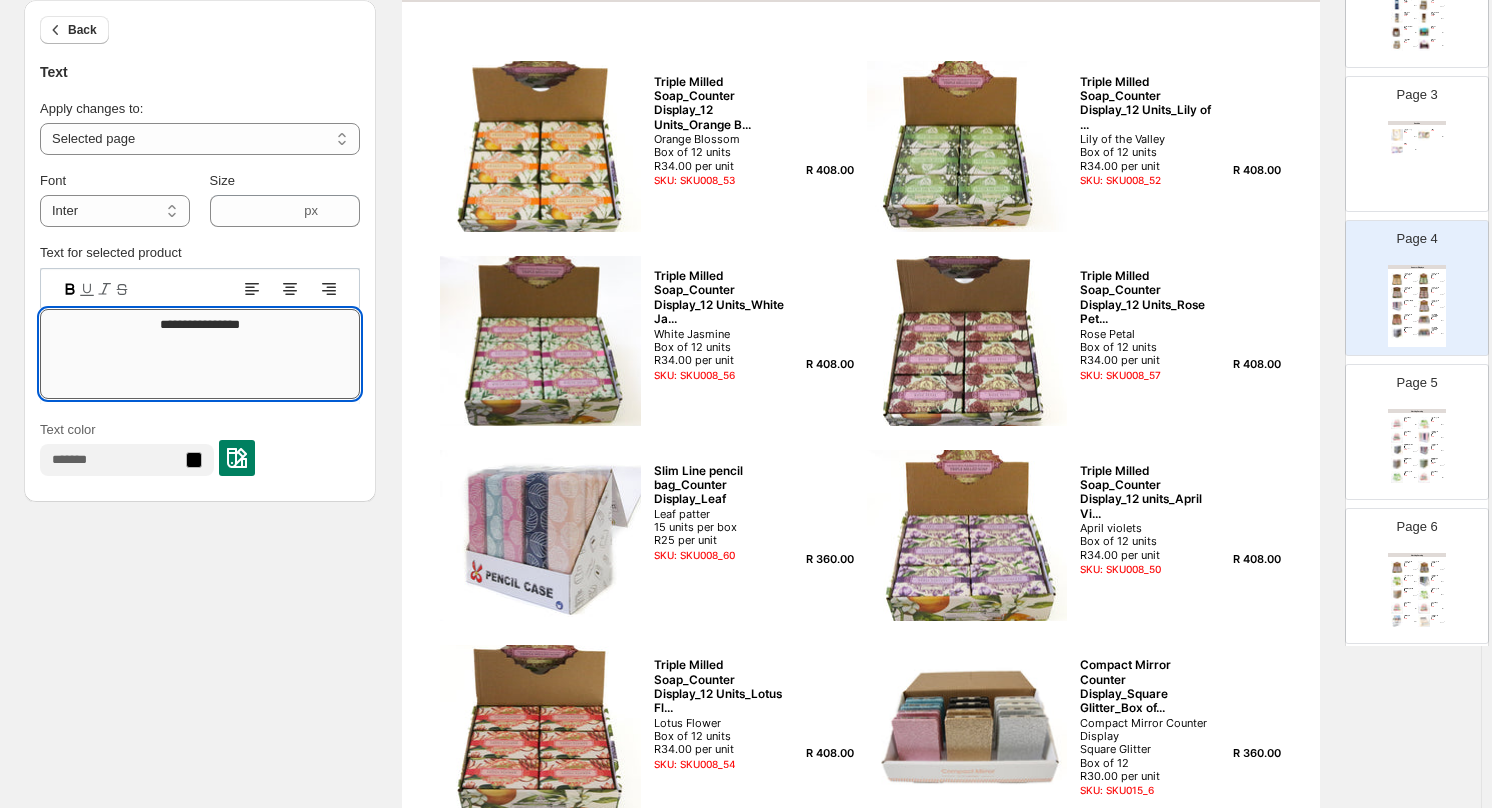 drag, startPoint x: 281, startPoint y: 323, endPoint x: 96, endPoint y: 325, distance: 185.0108 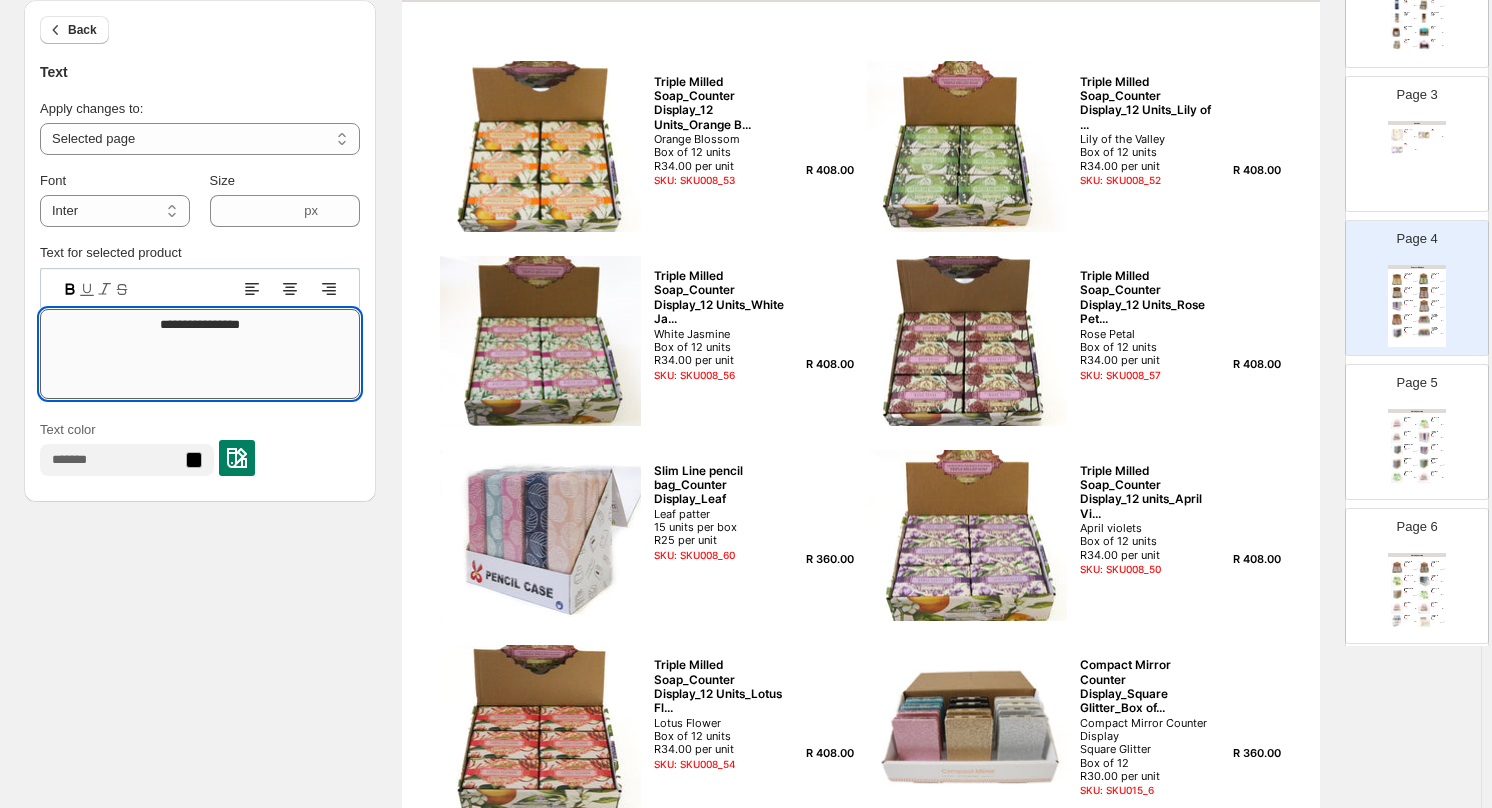 click on "**********" at bounding box center (200, 354) 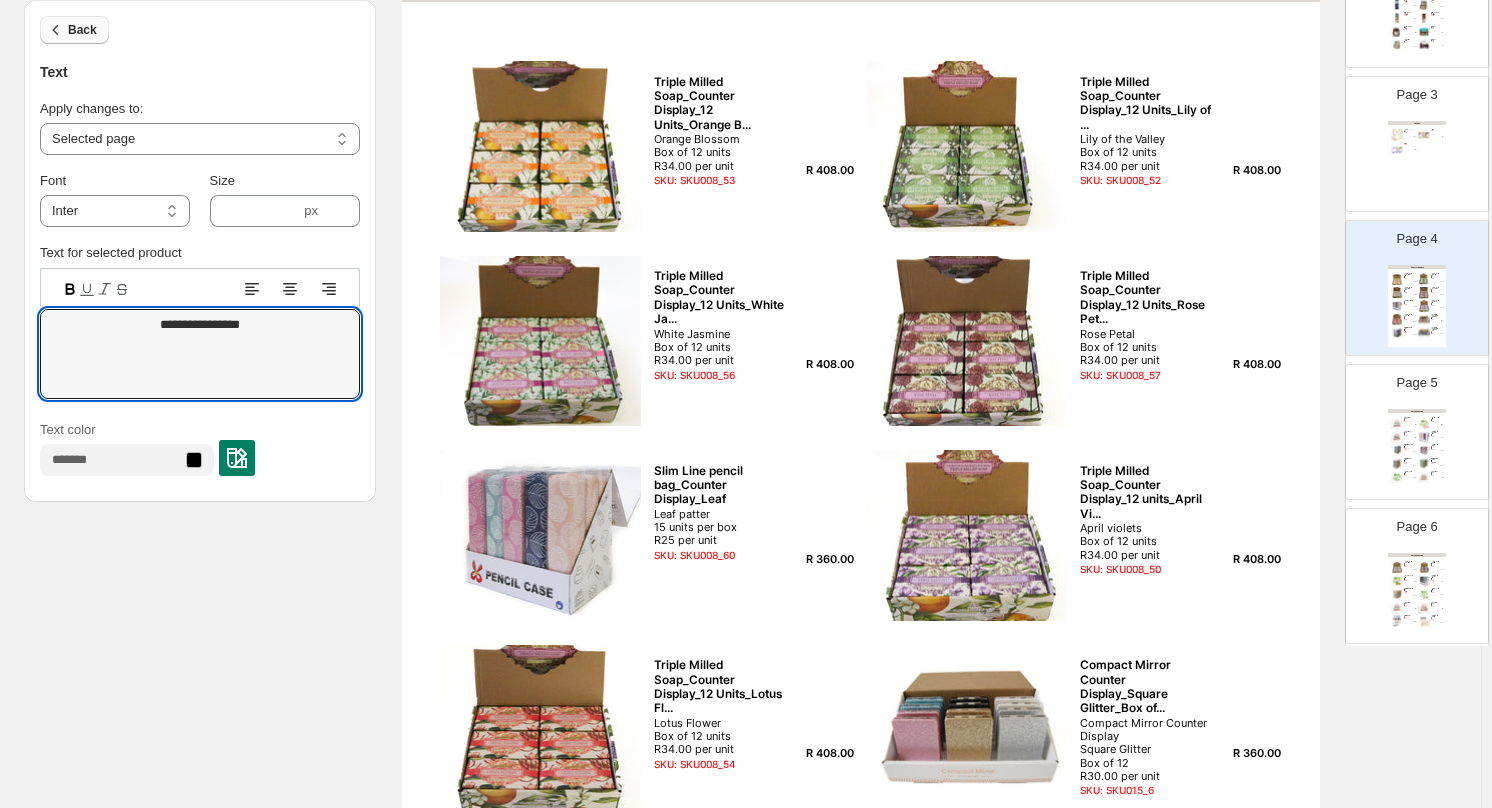 type on "**********" 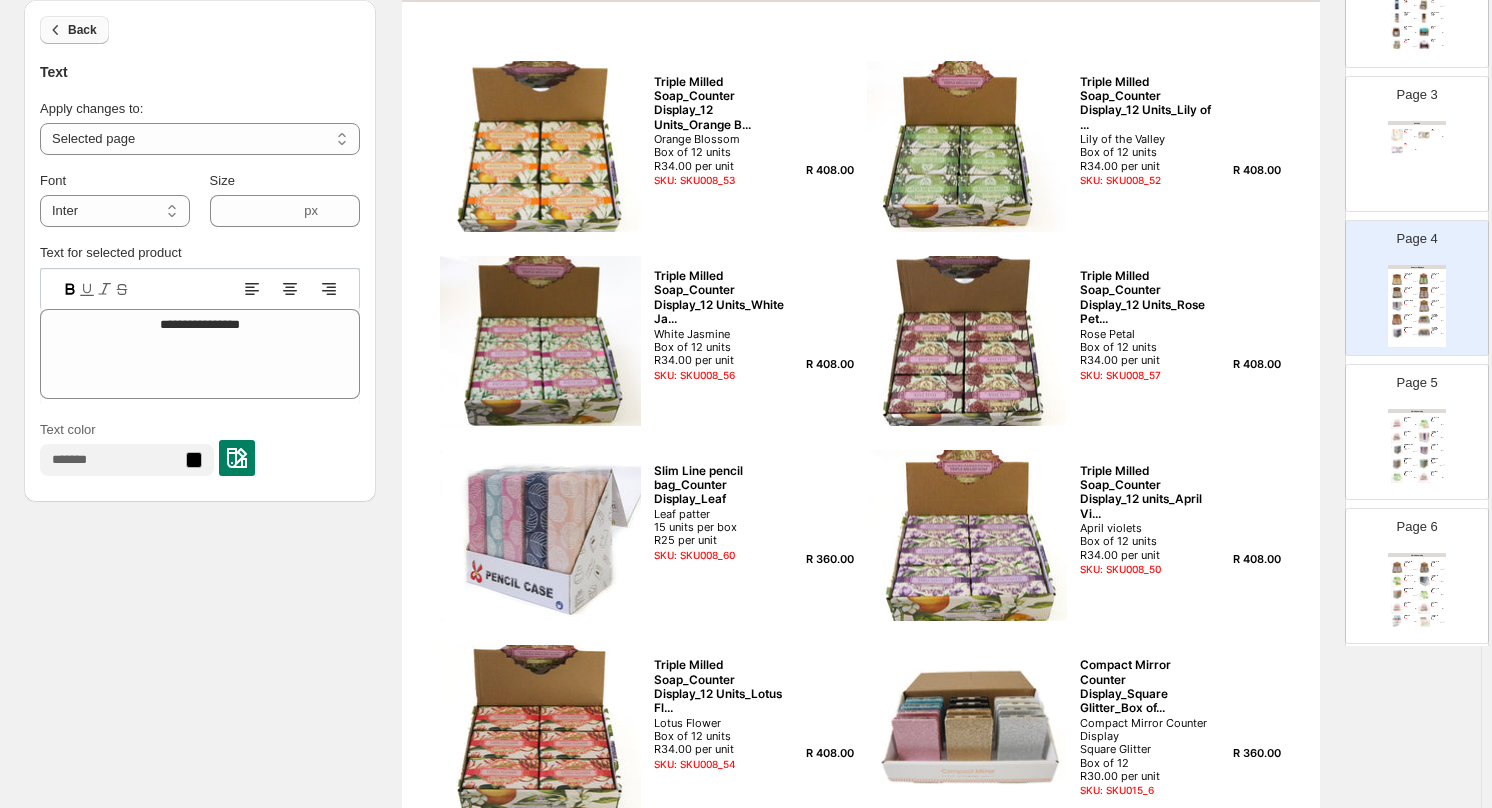 click on "Back" at bounding box center (82, 30) 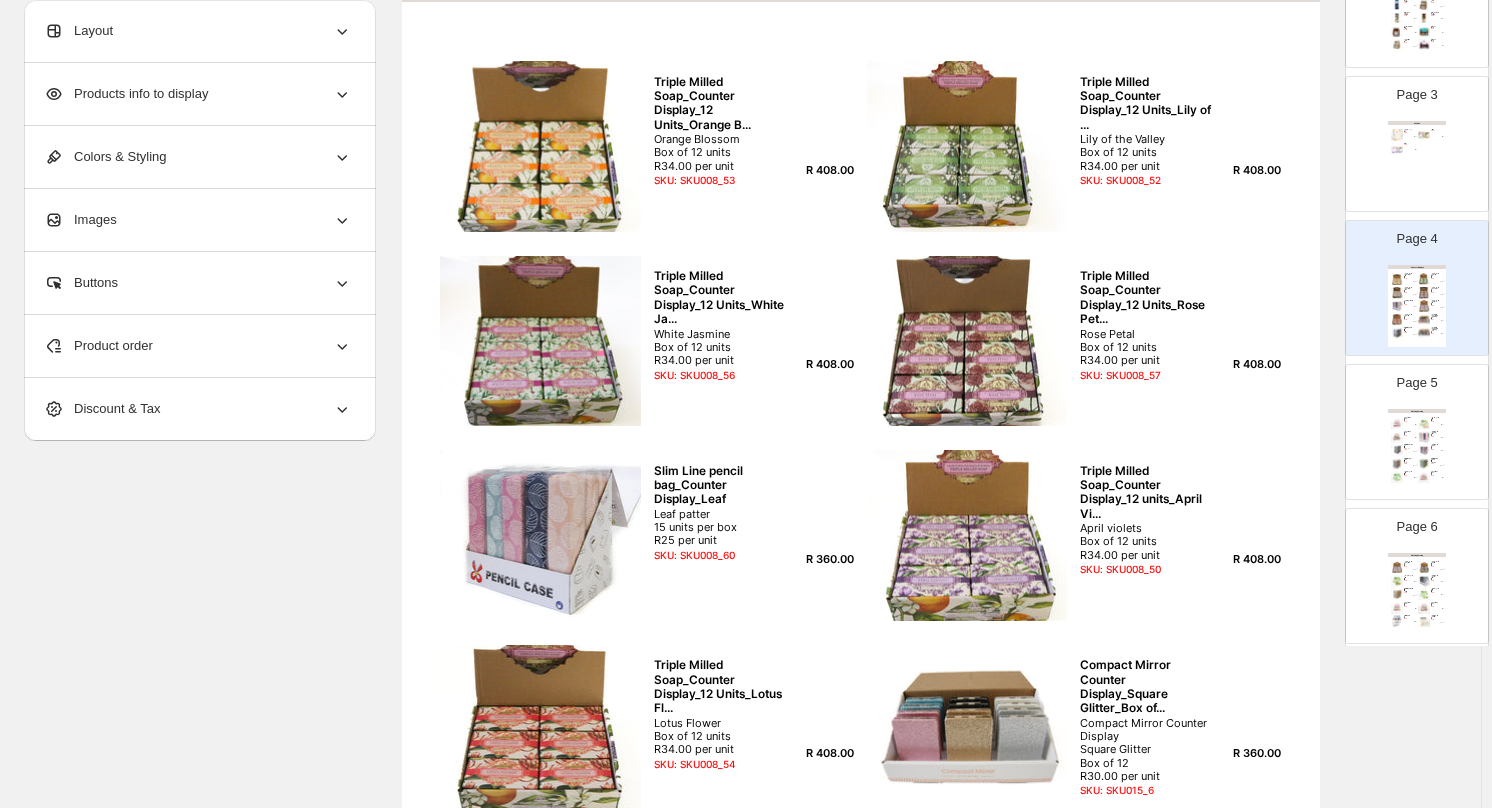 click on "Clothing Catalog Wet Wipes_Counter Display Travel size wet wipes
Box of 12 units
R14 per unit SKU:  SKU008_73 R 168.00 Soap_Coco 100g_Box of 12 Quantity:  Box of 12
Fragrance: Coco
Price per unit: R19.50 SKU:  SKU008_84 R 234.00 Wet Wipes_Counter Display Travel size wet wipes
Box of 12 units
R14 per unit SKU:  SKU008_69 R 168.00 Slim Line pencil bag_Counter Display_Corduroy Corduroy texture
15 units per box
R25 per unit SKU:  SKU008_62 R 360.00 Fragrance Sachets _Counter Display_14 Units_Meet Say... Individual fragrance sachets
14 units per box
Meet Sayram Lake SKU:  SKU008_9 R 140.00 Slim Line pencil bag_Counter Display_Dots Polka dots
15 units per box
R25 per unit SKU:  SKU008_61 R 360.00 Fragrance Sachets _Counter Display_Snowy Village_14 ... Individual fragrance sachets
14 units per box
Snowy Village SKU:  SKU008_8 R 140.00 Fragrance Sachets _Counter Display_Wind Blows_14 uni... Individual fragrance sachet
14 units per box
Wind blows, wheat waves SKU:  SKU008_5 R 140.00 Soap_Lemon 100g_Box of 12 R 234.00" at bounding box center [1417, 450] 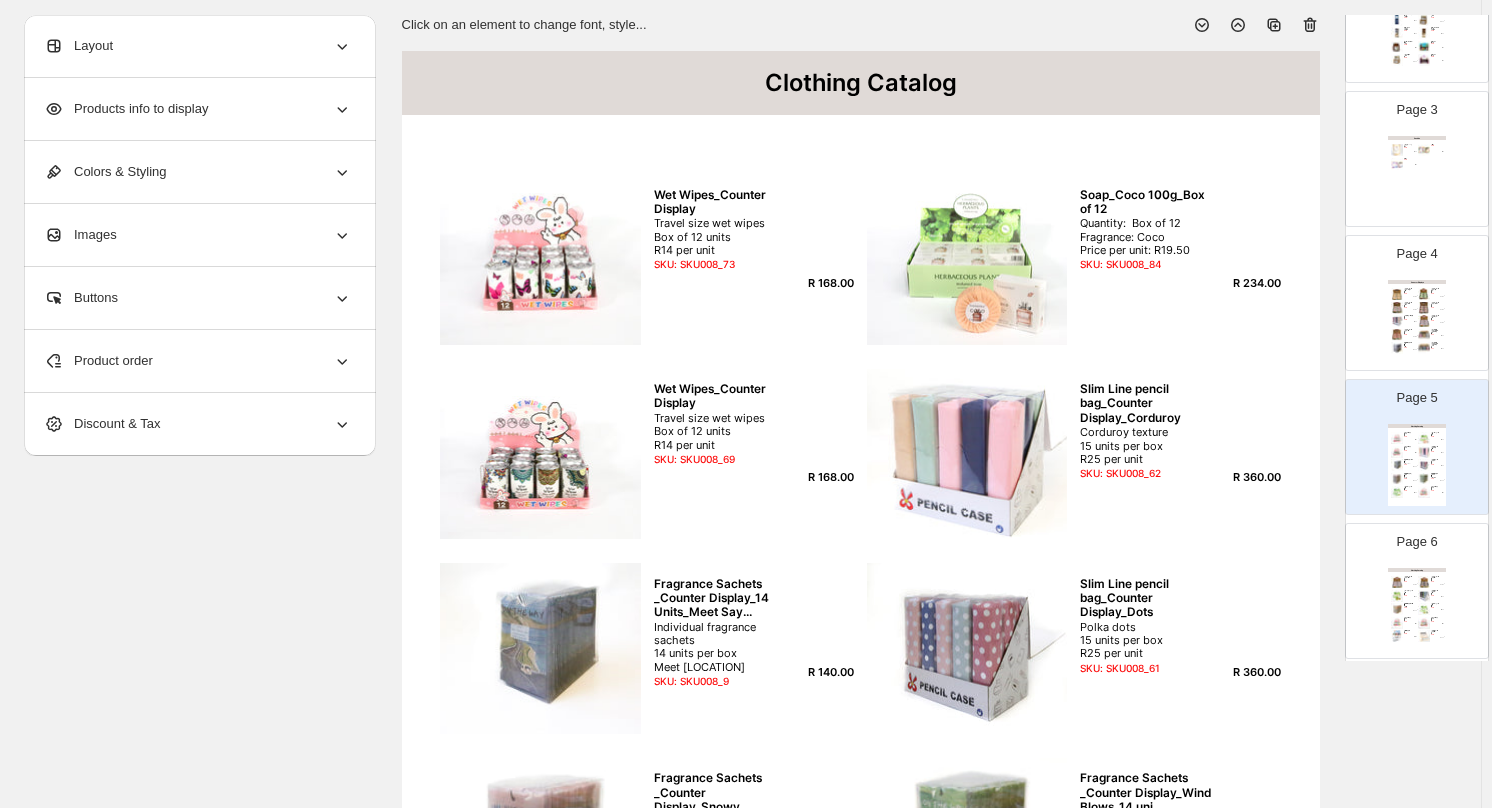 scroll, scrollTop: 0, scrollLeft: 0, axis: both 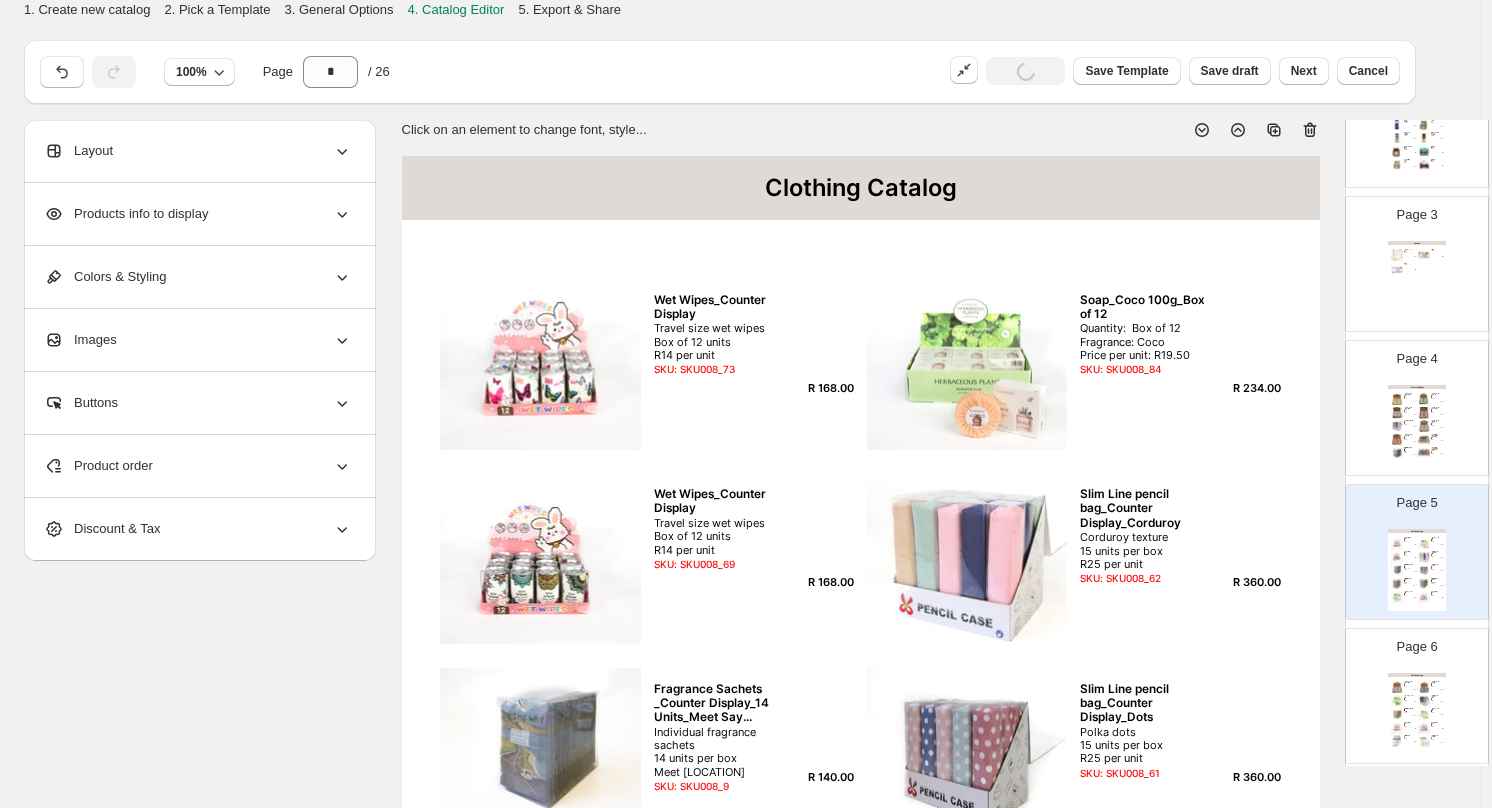 click on "Clothing Catalog" at bounding box center [861, 188] 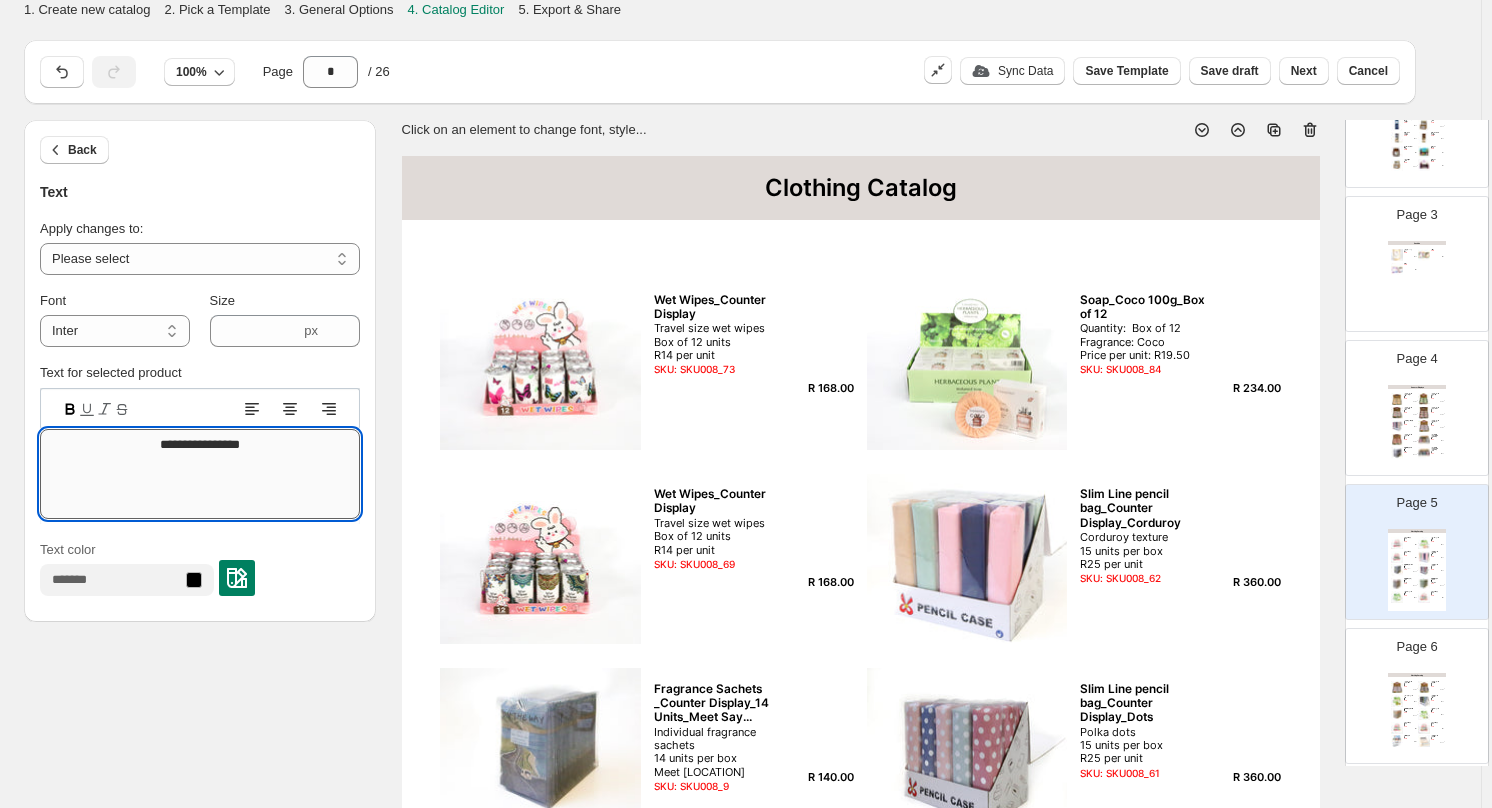 drag, startPoint x: 271, startPoint y: 458, endPoint x: 79, endPoint y: 446, distance: 192.37463 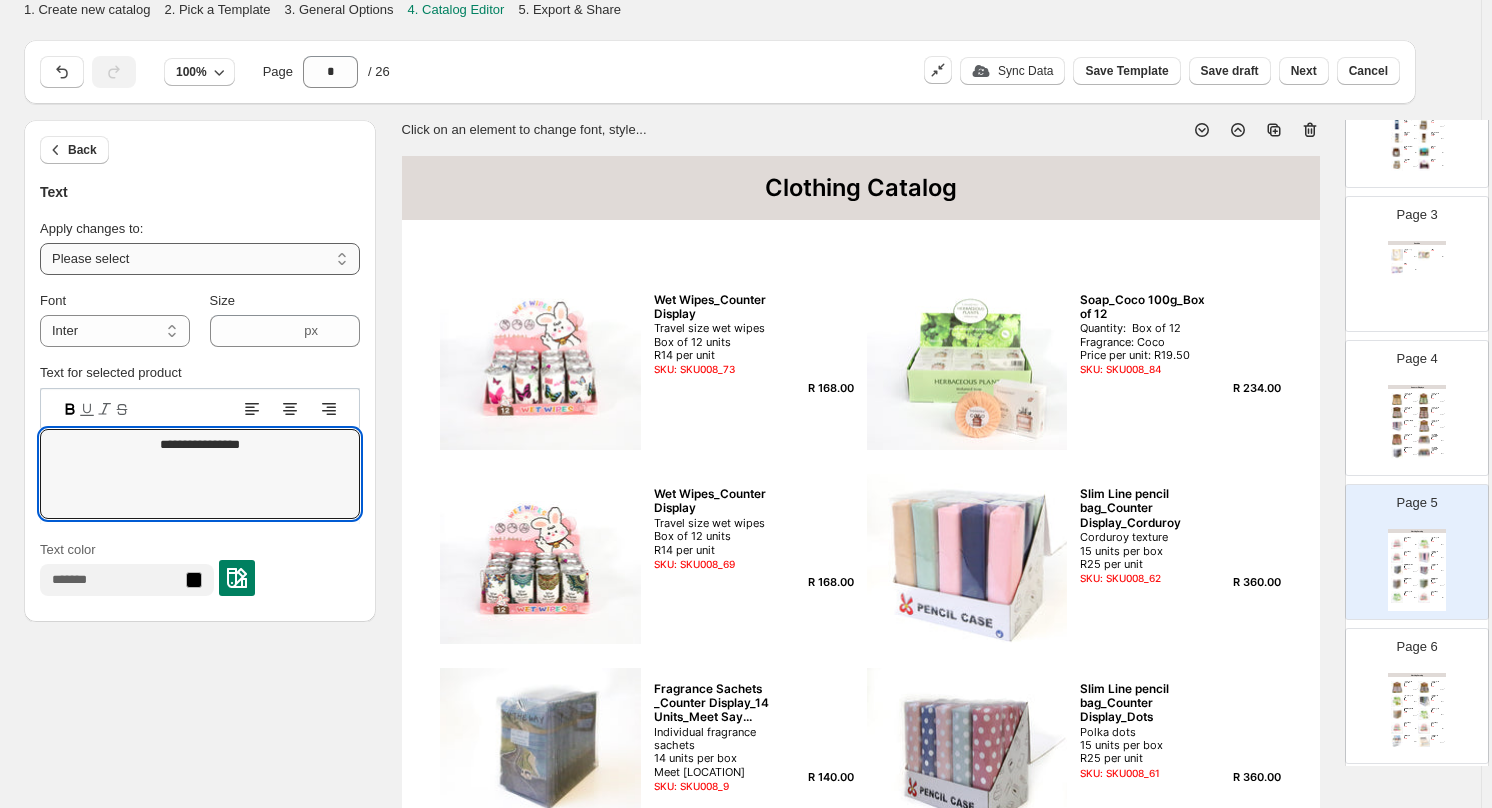 drag, startPoint x: 348, startPoint y: 266, endPoint x: 299, endPoint y: 268, distance: 49.0408 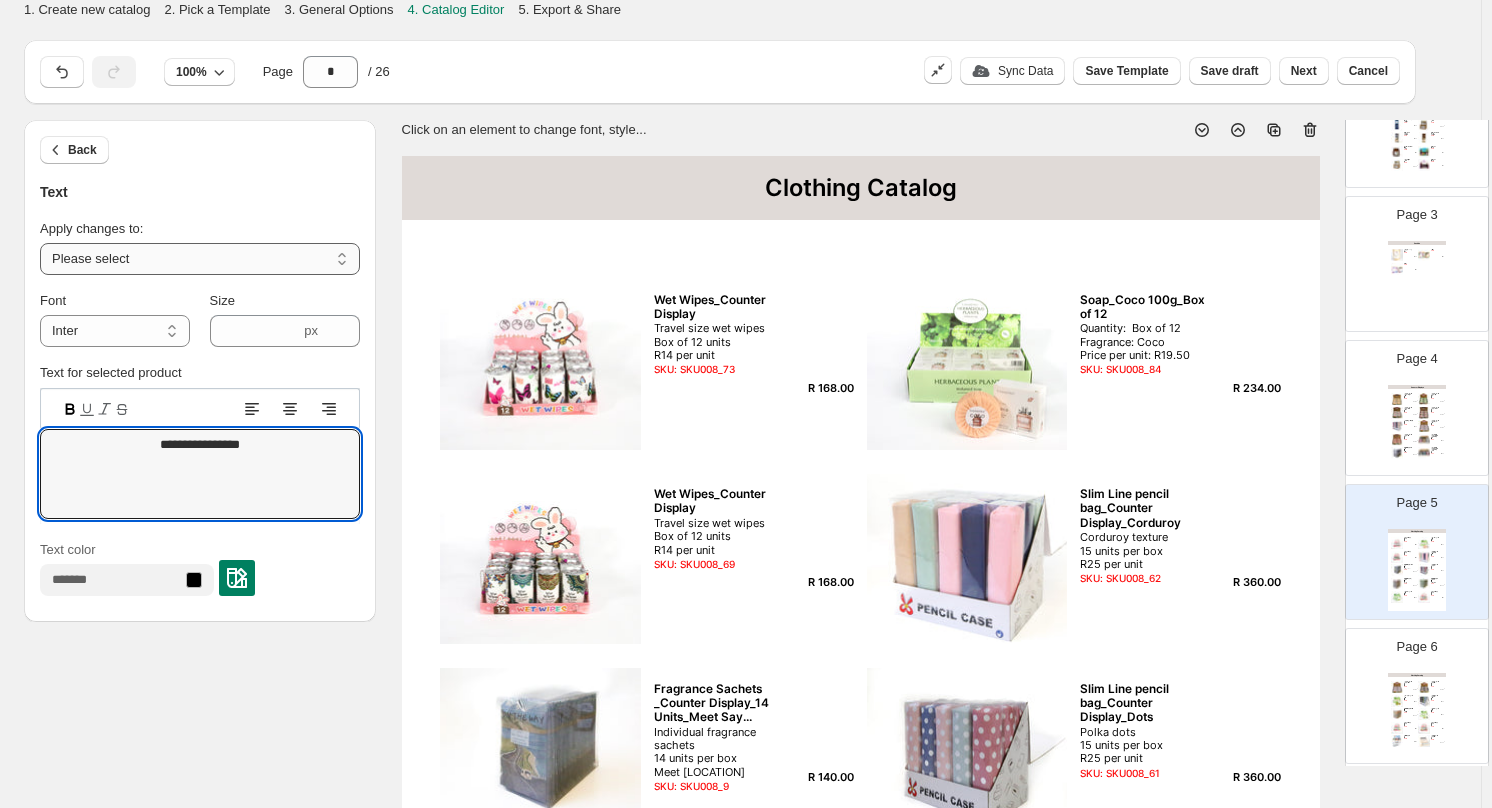 click on "**********" at bounding box center (200, 259) 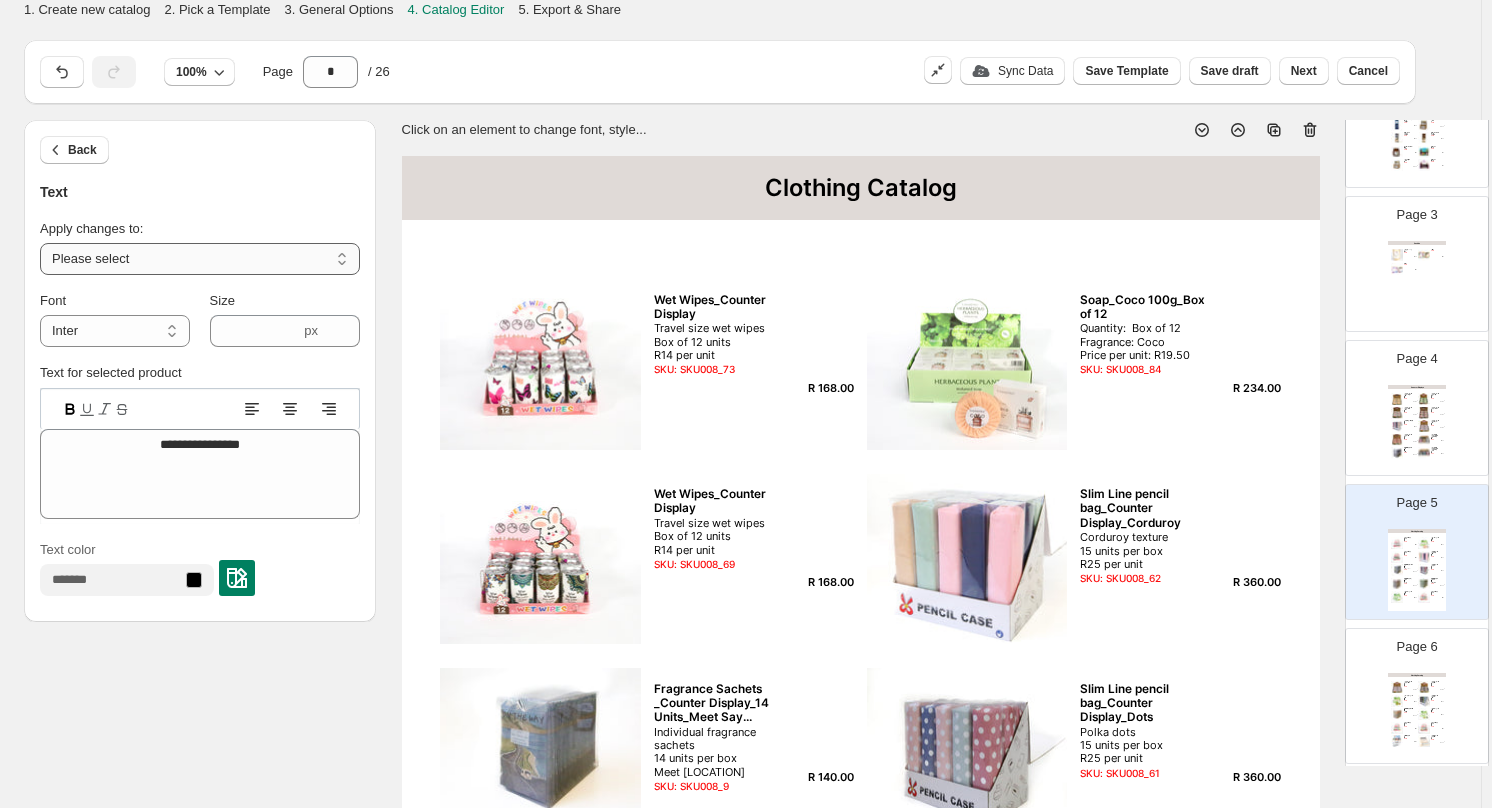 click on "**********" at bounding box center (200, 259) 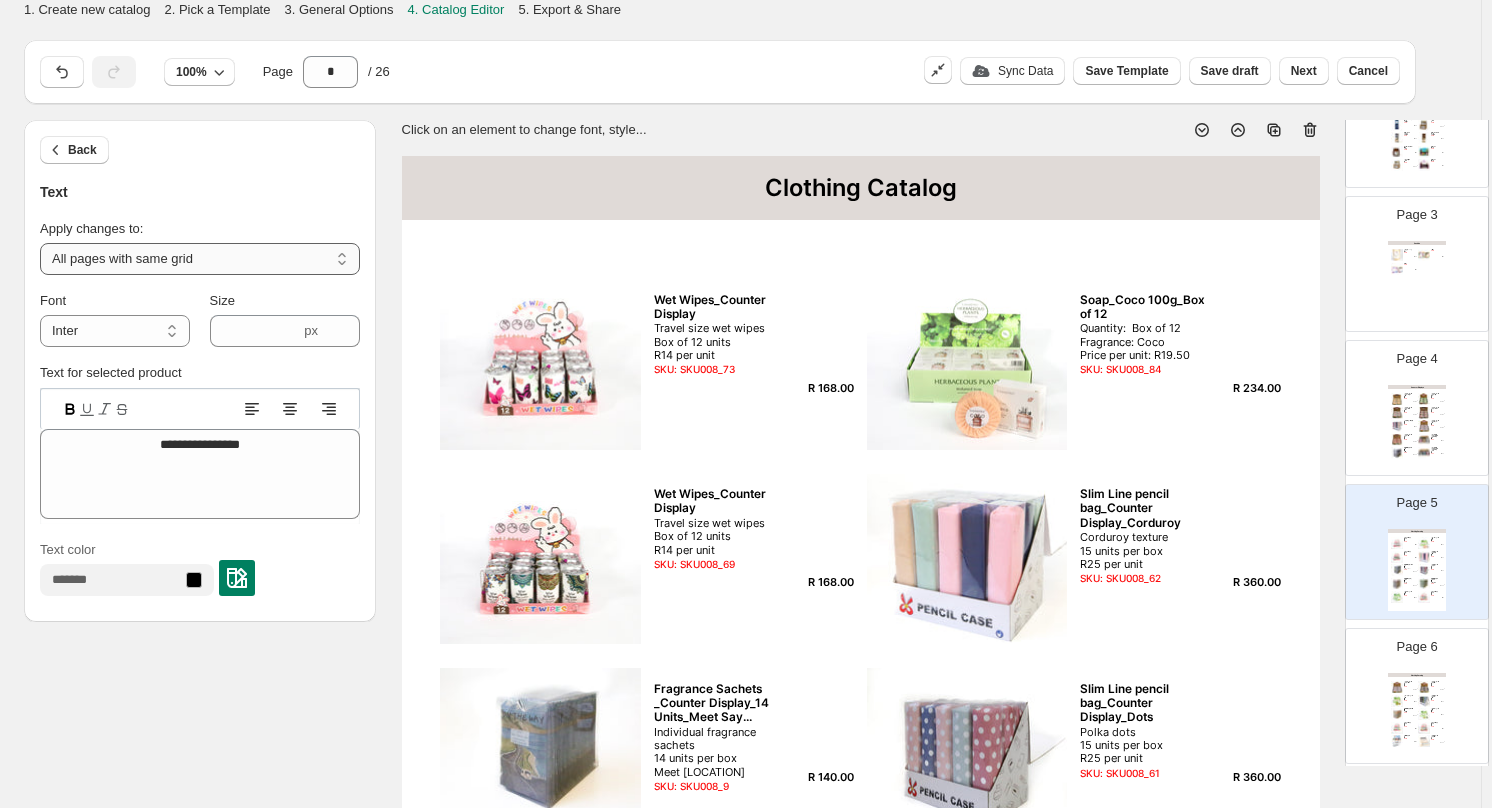 click on "**********" at bounding box center [200, 259] 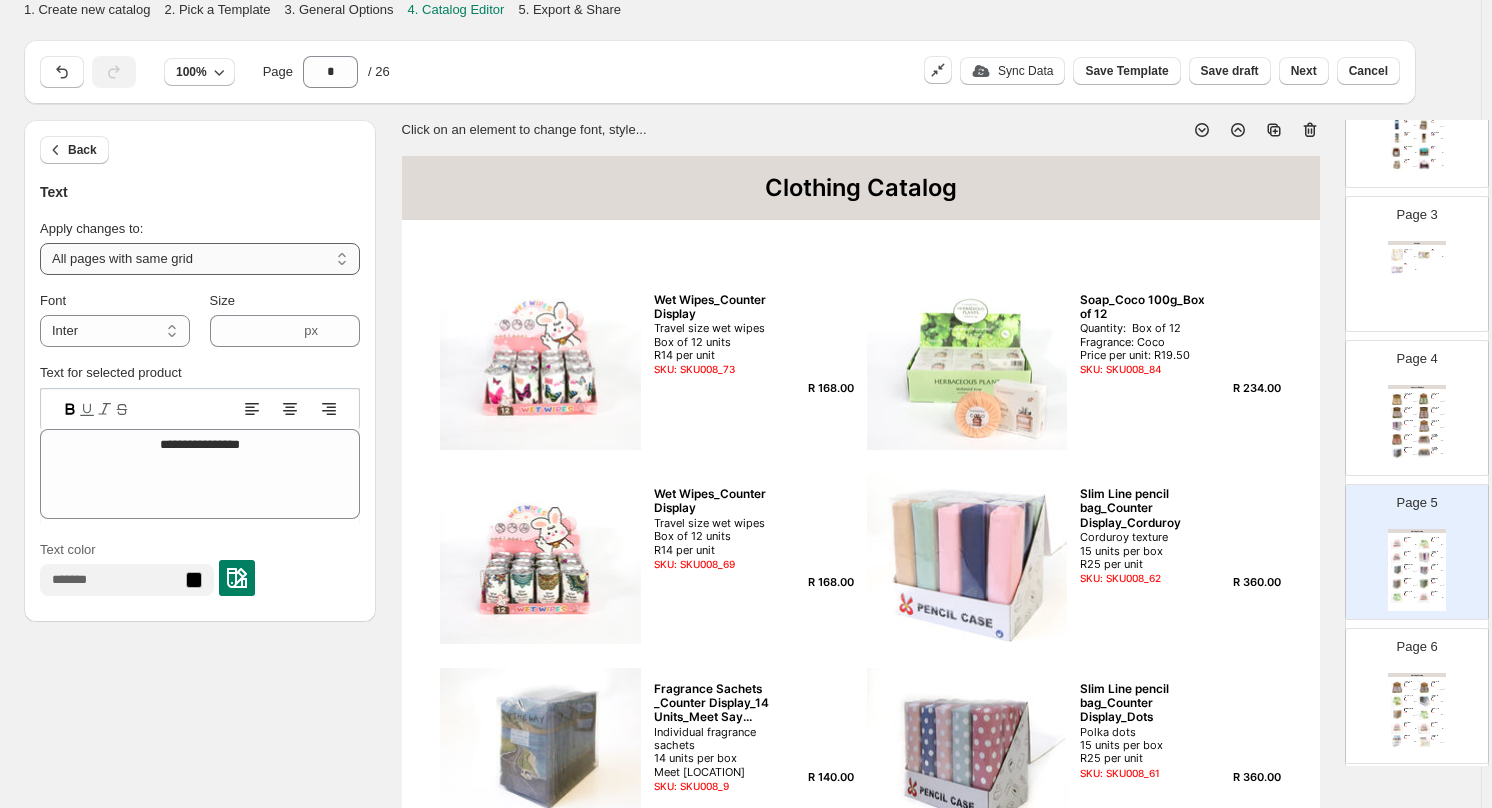 select on "**********" 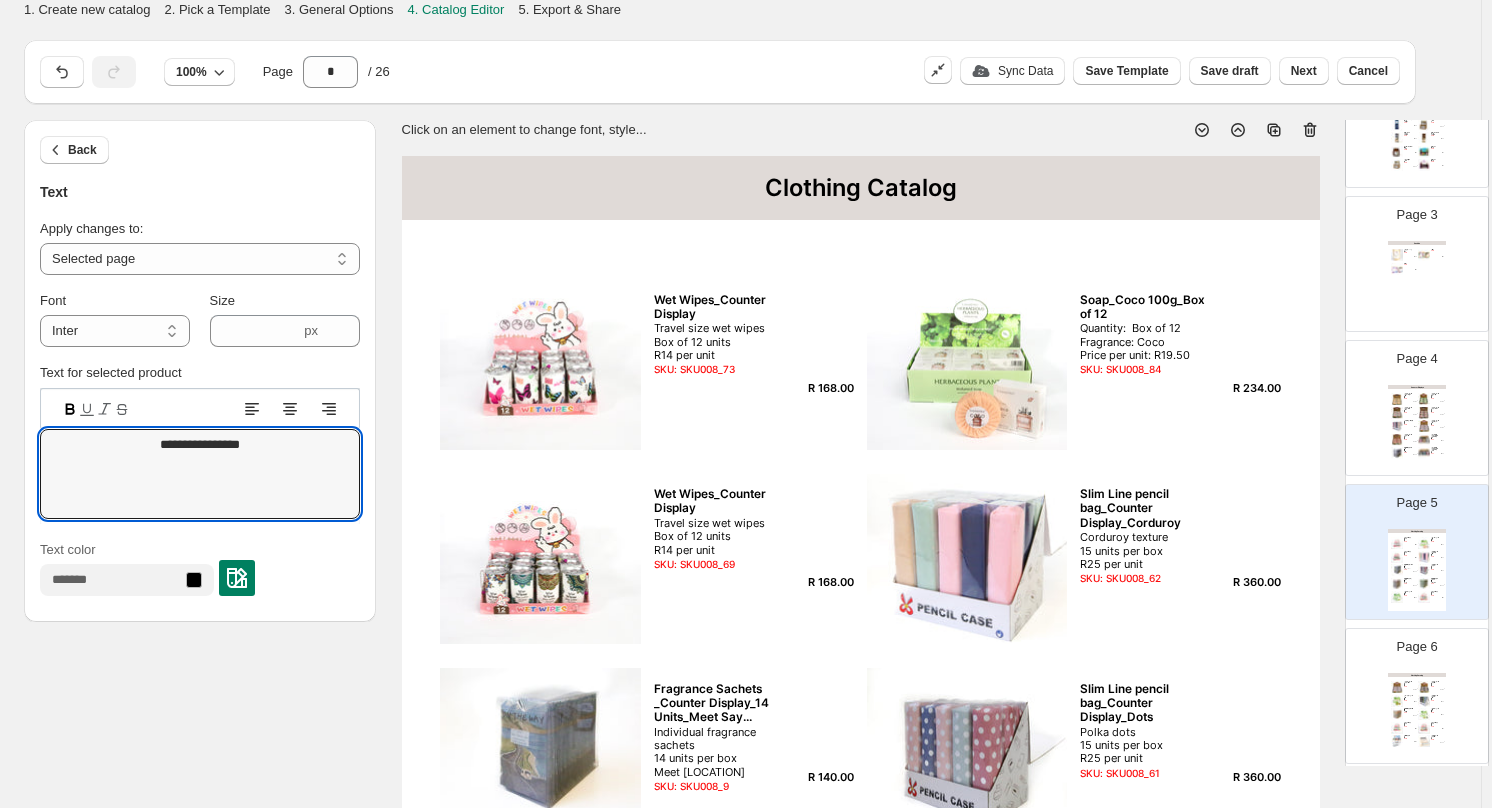 paste 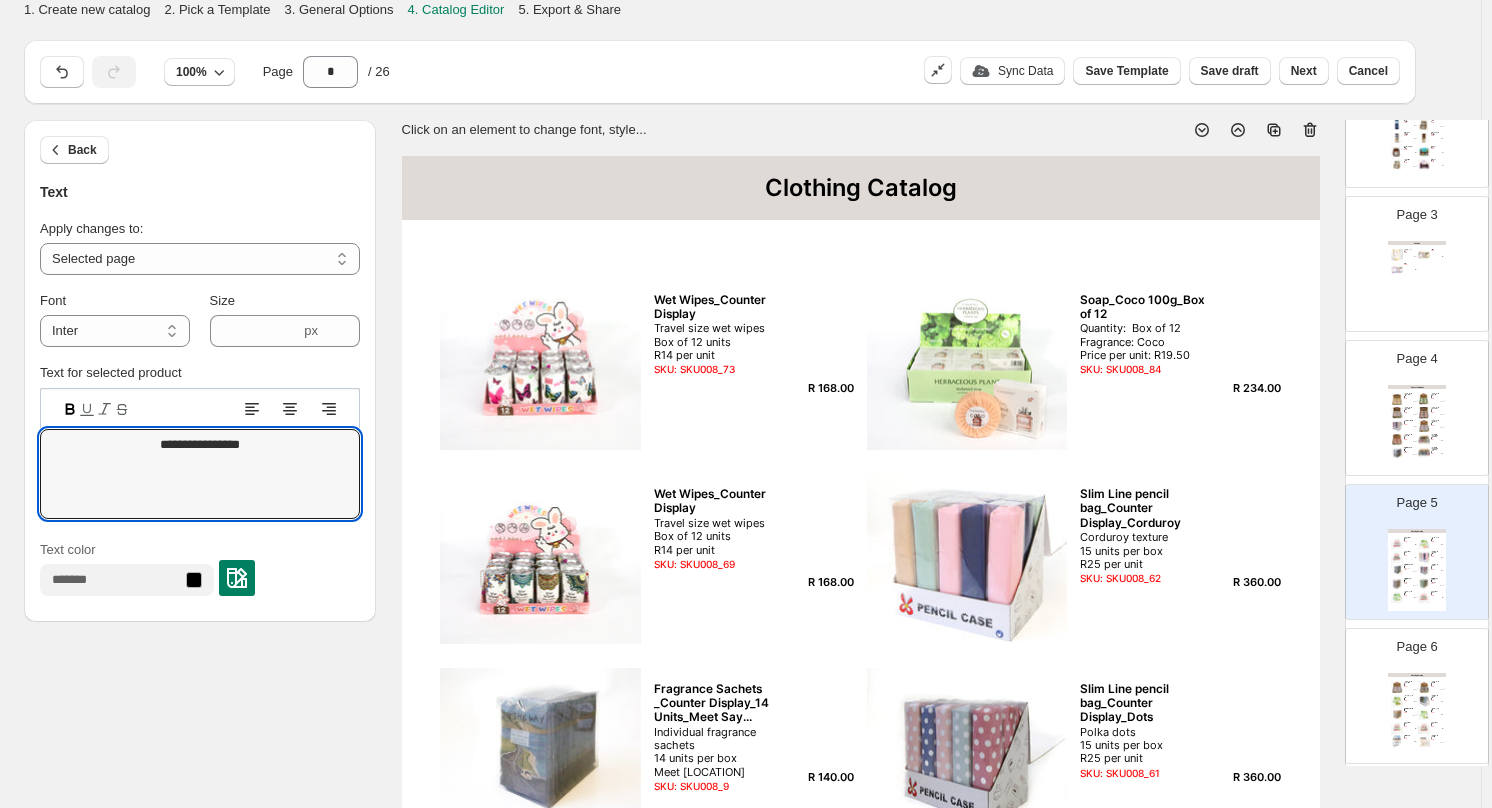 type on "**********" 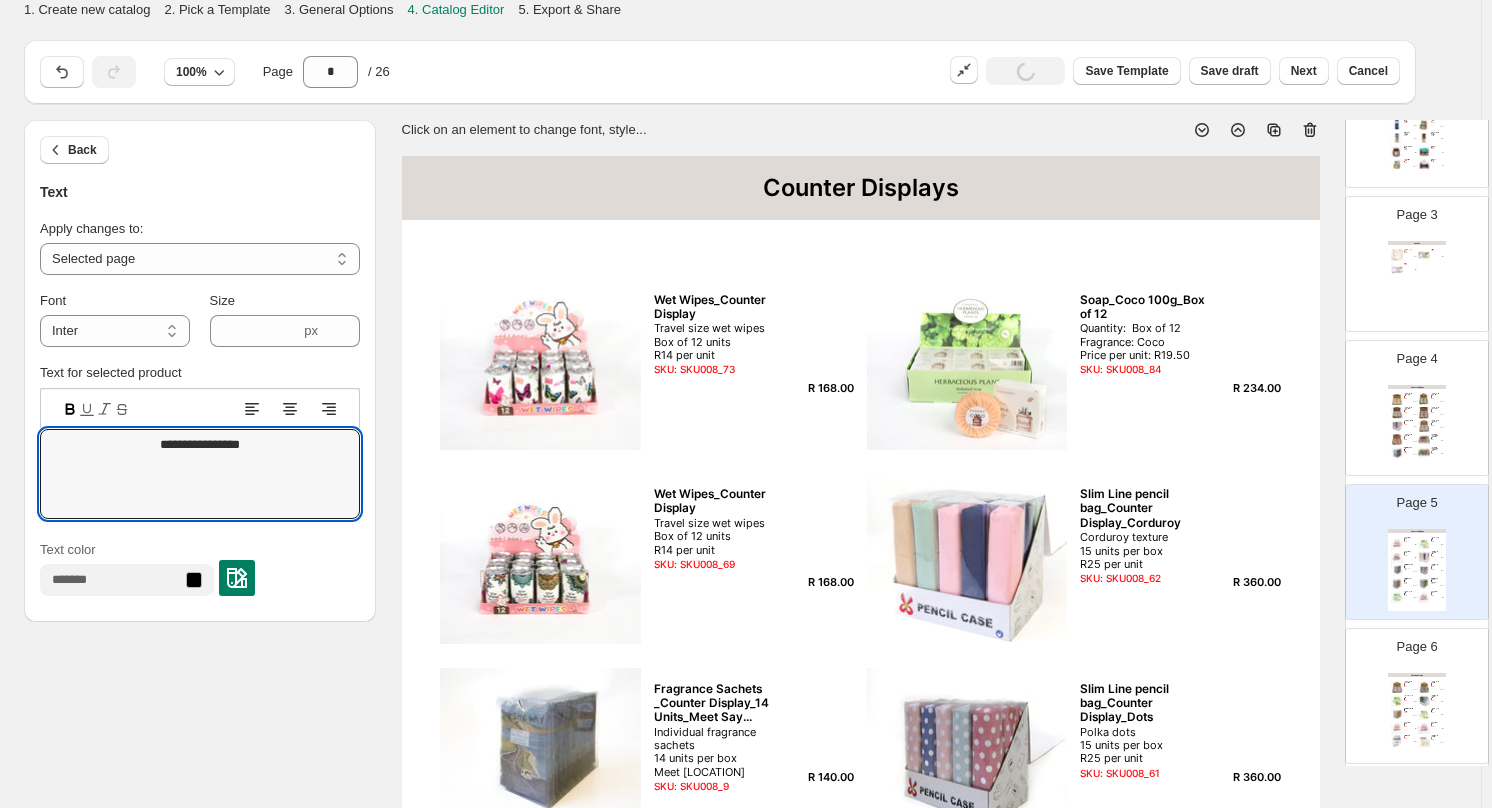 click on "SKU:  SKU008_51" at bounding box center (1435, 687) 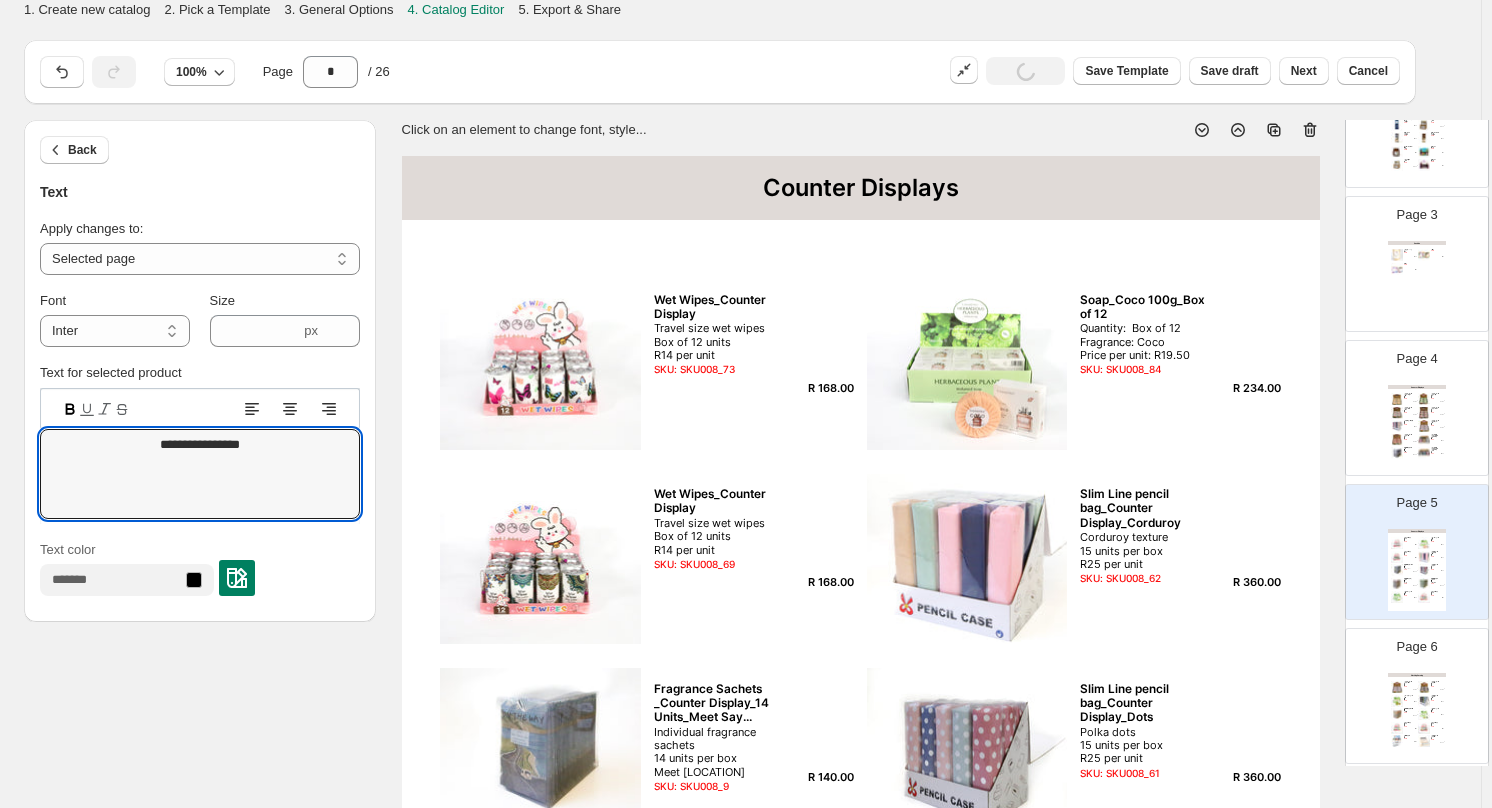 type on "*" 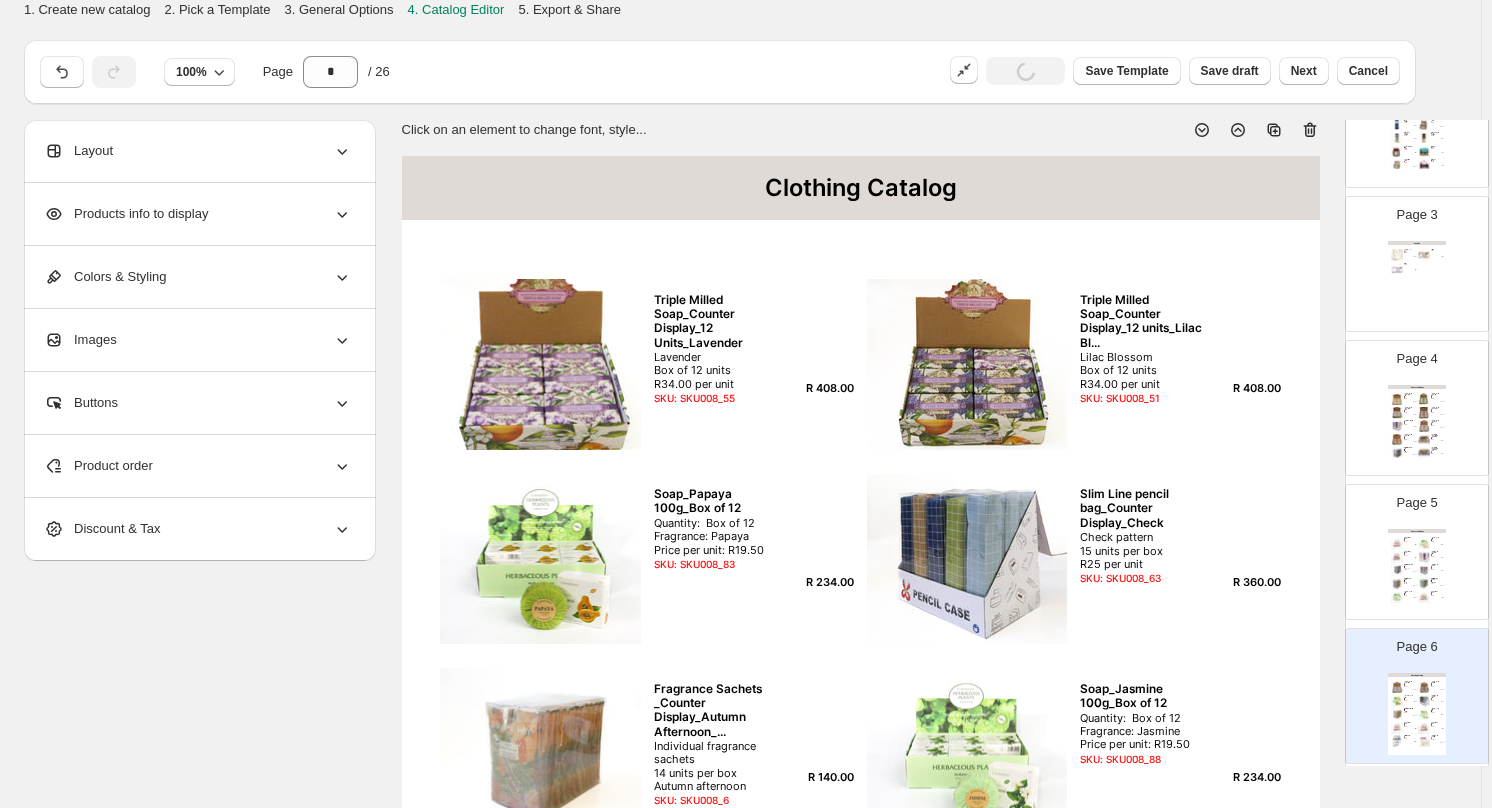 click on "Clothing Catalog" at bounding box center [861, 188] 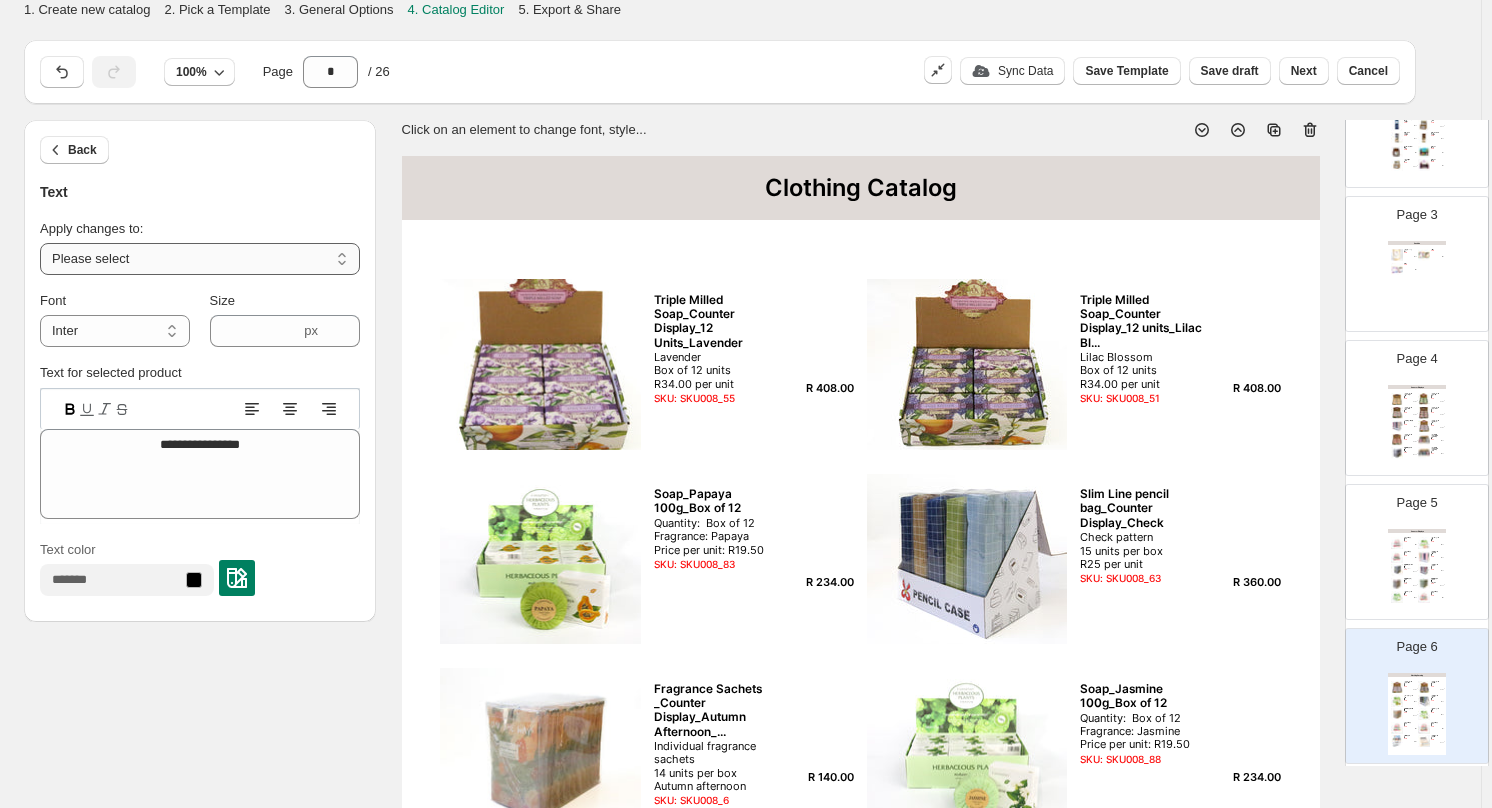 drag, startPoint x: 343, startPoint y: 263, endPoint x: 304, endPoint y: 270, distance: 39.623226 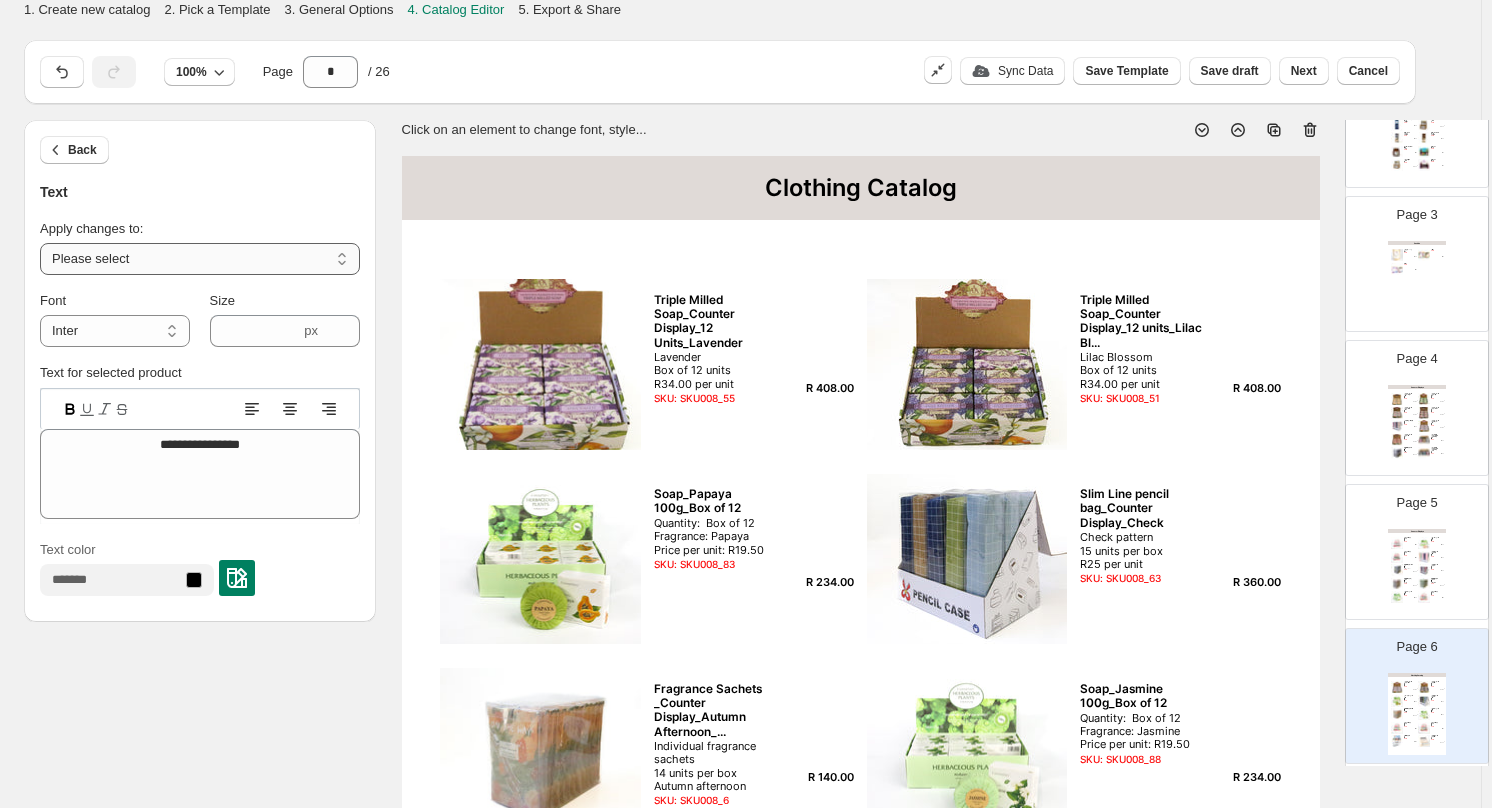 click on "**********" at bounding box center [200, 259] 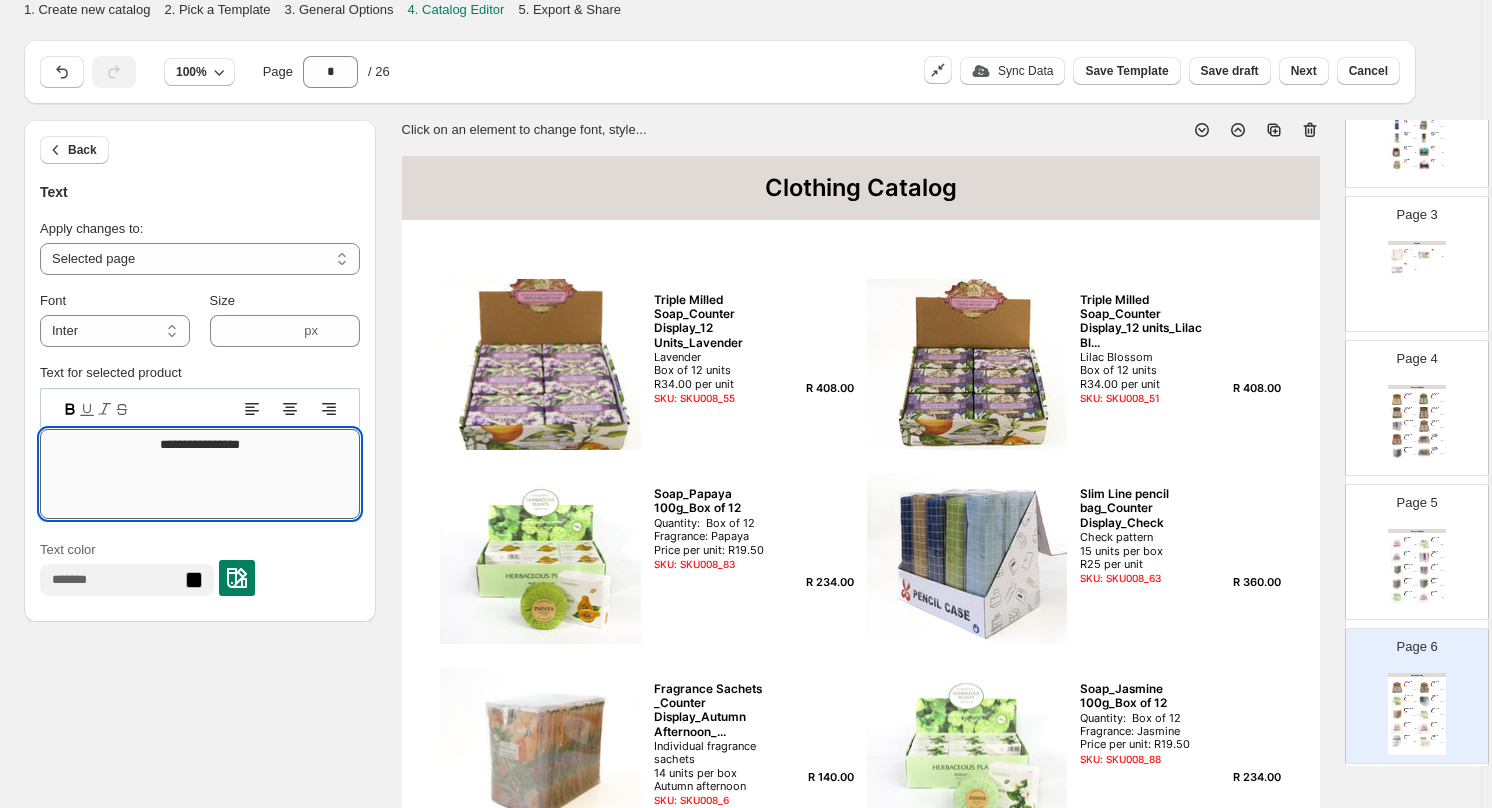 drag, startPoint x: 261, startPoint y: 453, endPoint x: 44, endPoint y: 443, distance: 217.23029 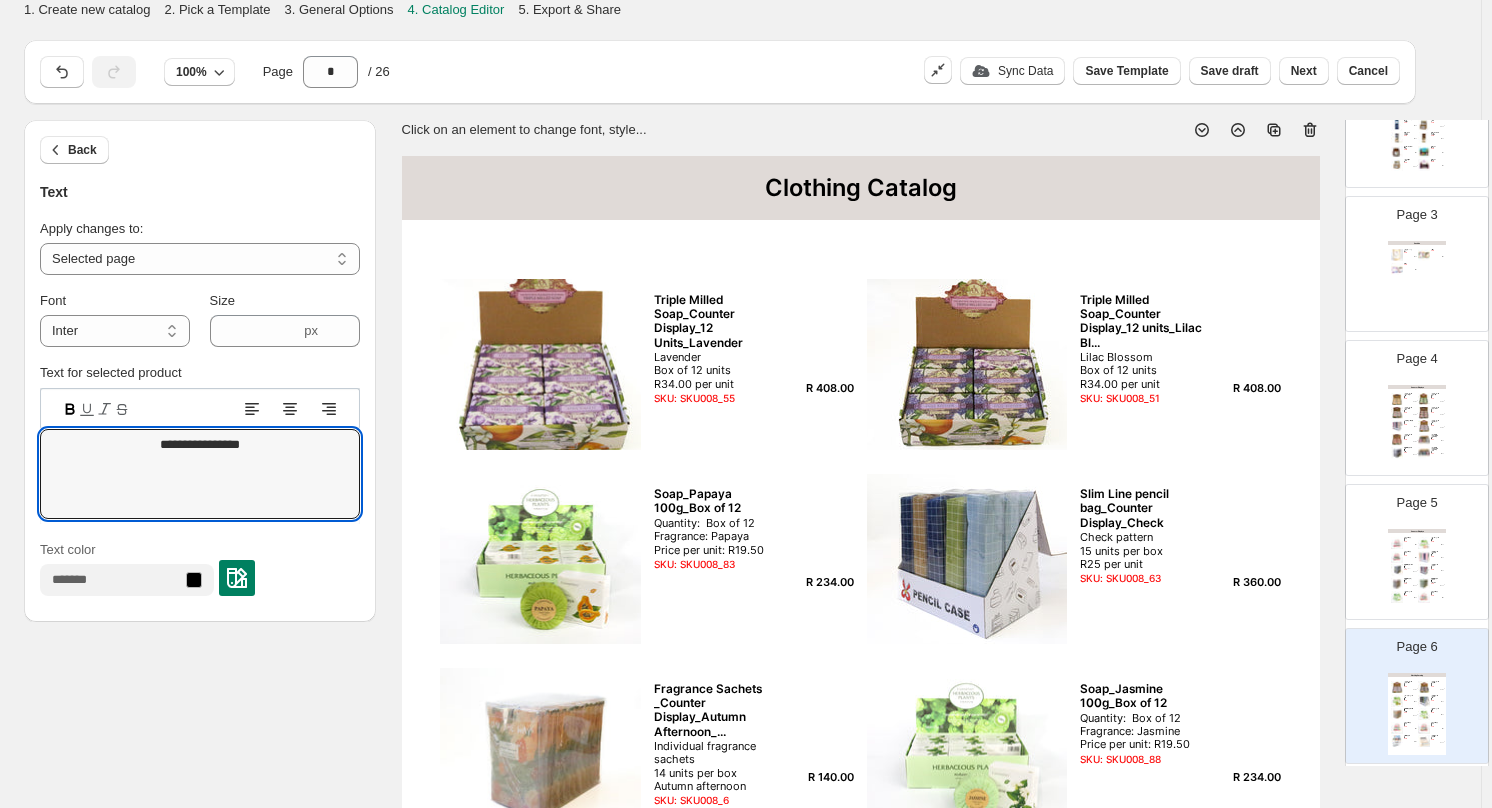 paste 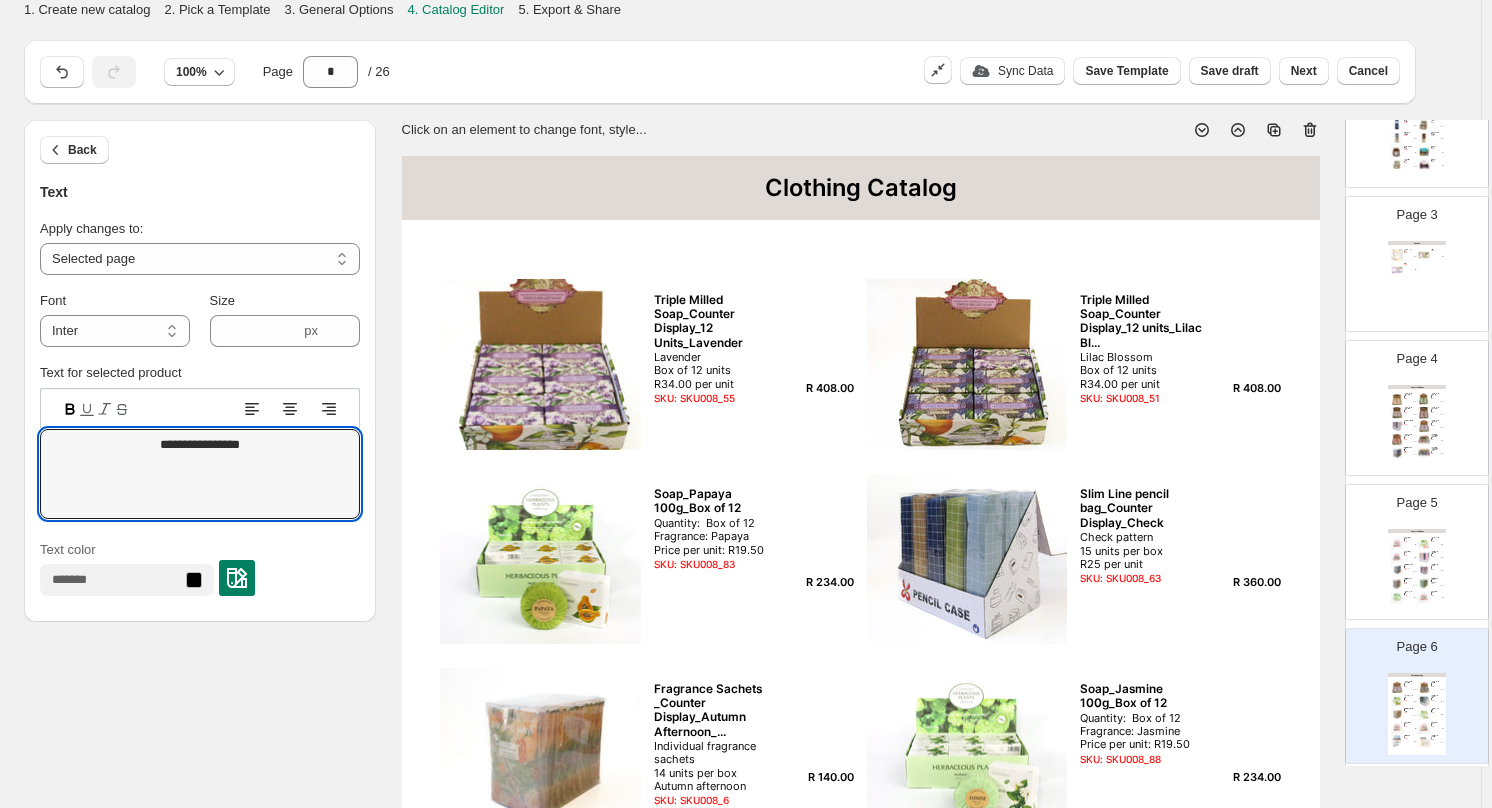 type on "**********" 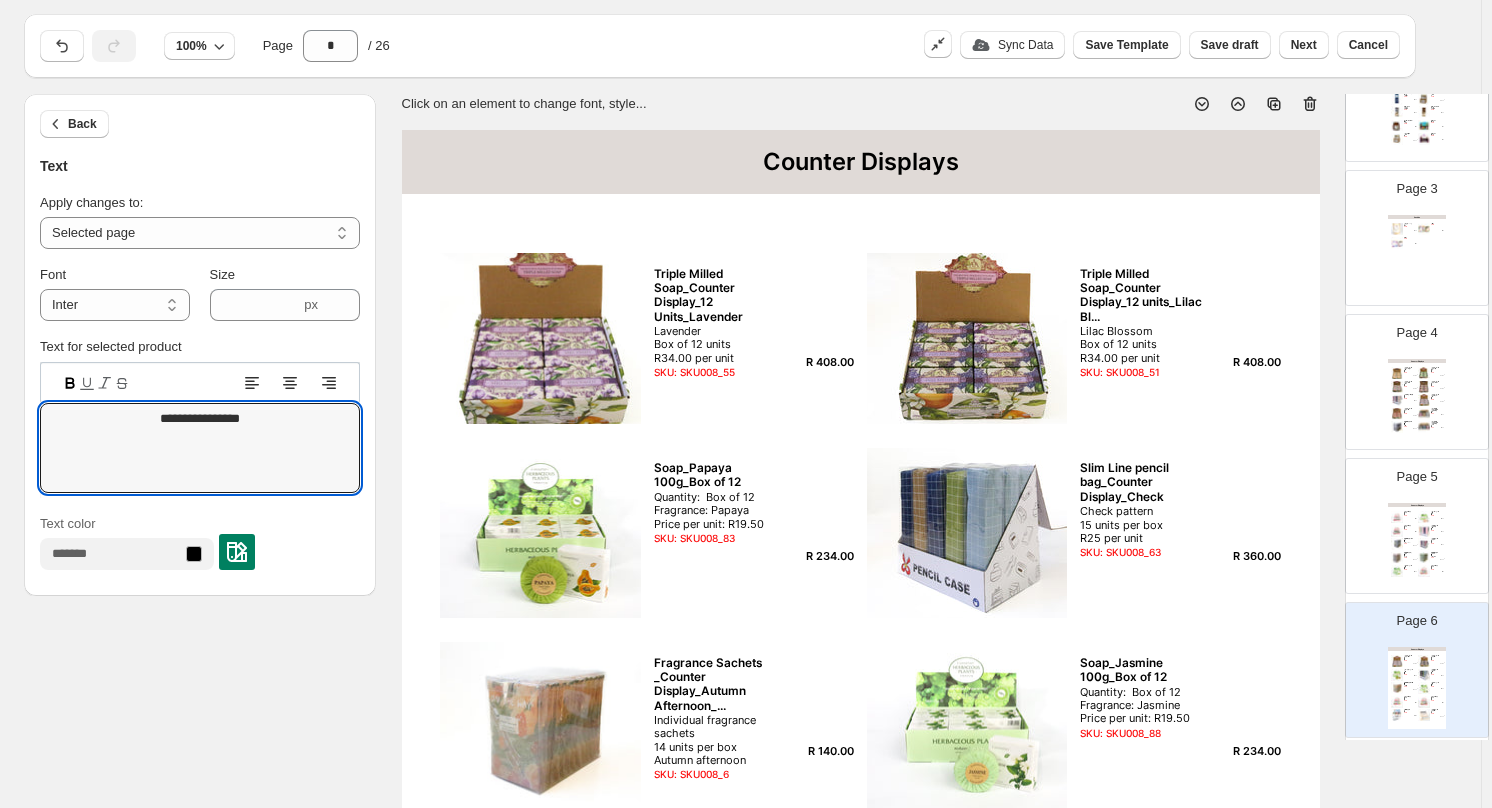 scroll, scrollTop: 18, scrollLeft: 0, axis: vertical 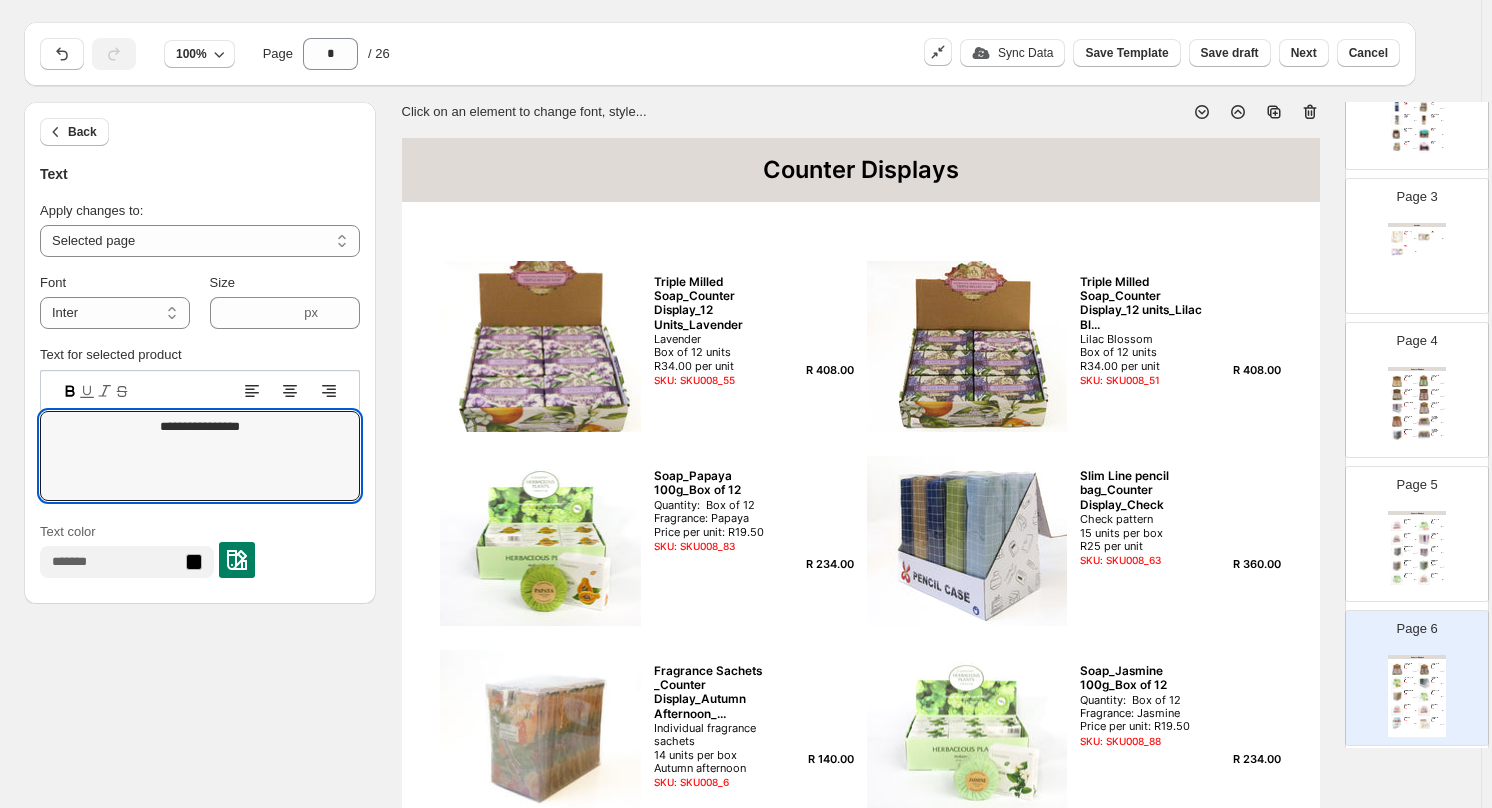 click on "Counter Displays Wet Wipes_Counter Display Travel size wet wipes
Box of 12 units
R14 per unit SKU:  SKU008_73 R 168.00 Soap_Coco 100g_Box of 12 Quantity:  Box of 12
Fragrance: Coco
Price per unit: R19.50 SKU:  SKU008_84 R 234.00 Wet Wipes_Counter Display Travel size wet wipes
Box of 12 units
R14 per unit SKU:  SKU008_69 R 168.00 Slim Line pencil bag_Counter Display_Corduroy Corduroy texture
15 units per box
R25 per unit SKU:  SKU008_62 R 360.00 Fragrance Sachets _Counter Display_14 Units_Meet Say... Individual fragrance sachets
14 units per box
Meet Sayram Lake SKU:  SKU008_9 R 140.00 Slim Line pencil bag_Counter Display_Dots Polka dots
15 units per box
R25 per unit SKU:  SKU008_61 R 360.00 Fragrance Sachets _Counter Display_Snowy Village_14 ... Individual fragrance sachets
14 units per box
Snowy Village SKU:  SKU008_8 R 140.00 Fragrance Sachets _Counter Display_Wind Blows_14 uni... Individual fragrance sachet
14 units per box
Wind blows, wheat waves SKU:  SKU008_5 R 140.00 Soap_Lemon 100g_Box of 12 R 234.00" at bounding box center [1417, 552] 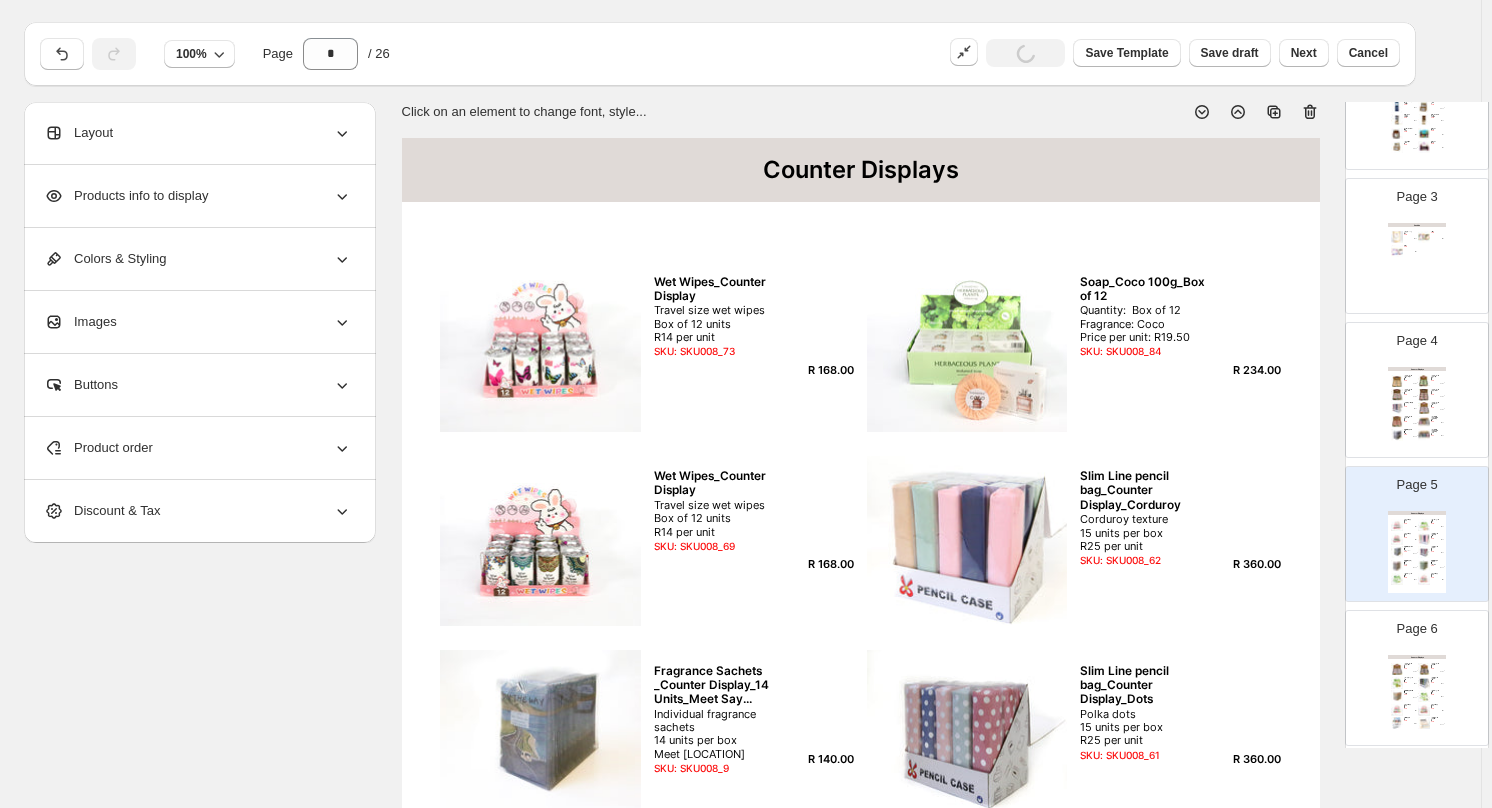 click on "Counter Displays Triple Milled Soap_Counter Display_12 Units_Orange B... Orange Blossom
Box of 12 units
R34.00 per unit SKU:  SKU008_53 R 408.00 Triple Milled Soap_Counter Display_12 Units_Lily of ... Lily of the Valley
Box of 12 units
R34.00 per unit SKU:  SKU008_52 R 408.00 Triple Milled Soap_Counter Display_12 Units_White Ja... White Jasmine
Box of 12 units
R34.00 per unit SKU:  SKU008_56 R 408.00 Triple Milled Soap_Counter Display_12 Units_Rose Pet... Rose Petal
Box of 12 units
R34.00 per unit SKU:  SKU008_57 R 408.00 Slim Line pencil bag_Counter Display_Leaf Leaf patter
15 units per box
R25 per unit SKU:  SKU008_60 R 360.00 Triple Milled Soap_Counter Display_12 units_April Vi... April violets
Box of 12 units
R34.00 per unit SKU:  SKU008_50 R 408.00 Triple Milled Soap_Counter Display_12 Units_Lotus Fl... Lotus Flower
Box of 12 units
R34.00 per unit SKU:  SKU008_54 R 408.00 Compact Mirror Counter Display_Square Glitter_Box of... Compact Mirror Counter Display
Square Glitter
Box of 12
R30.00 per unit" at bounding box center (1417, 408) 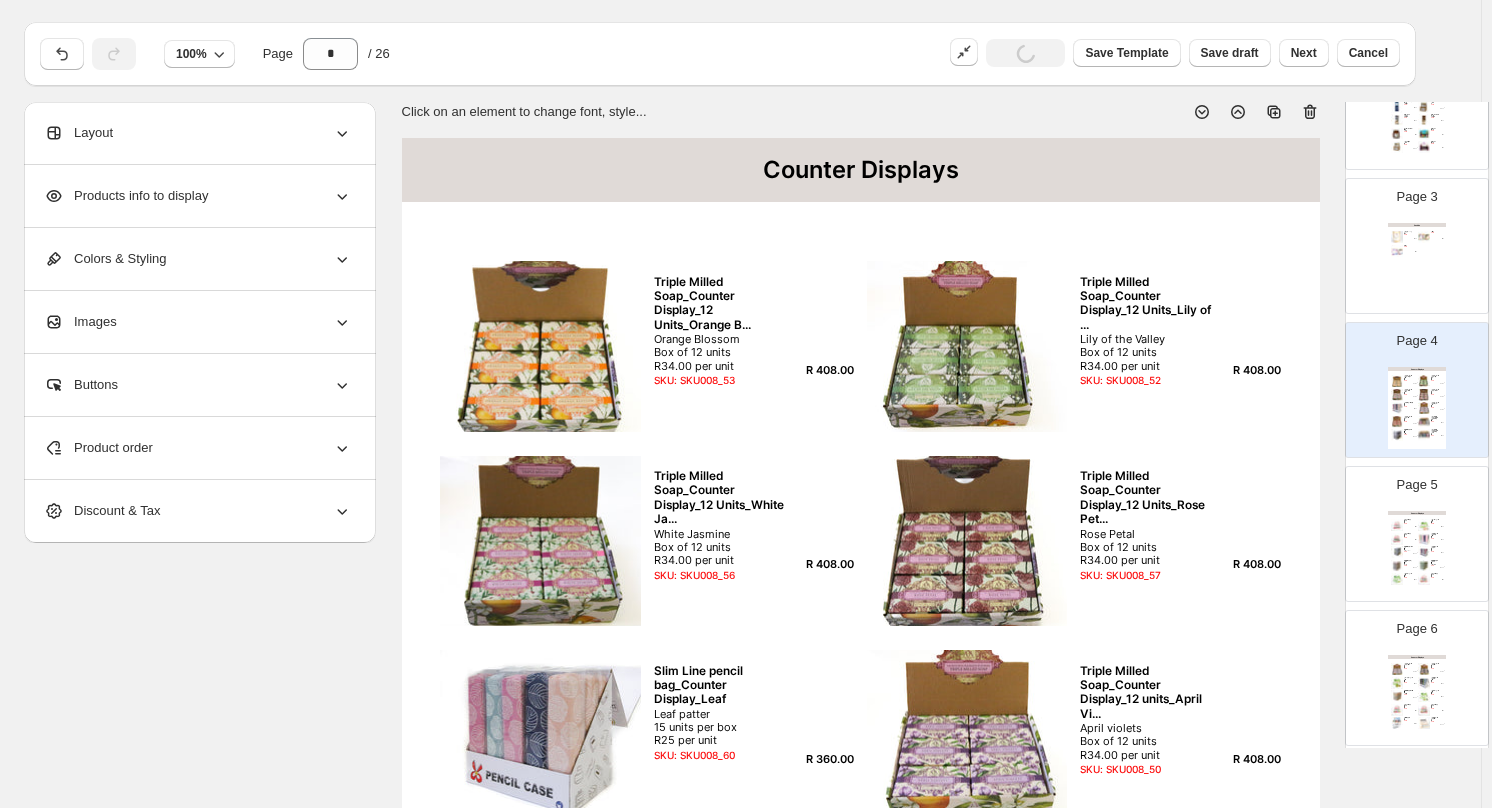 click on "Page 3  Candles Candle Sand_ 250g WHITE Include 5 wicks SKU:  SKU024_01 R 64.00 Protea candle SKU:  SKU024_36 R 135.00 Flower candle SKU:  SKU024_37 R 135.00" at bounding box center [1409, 238] 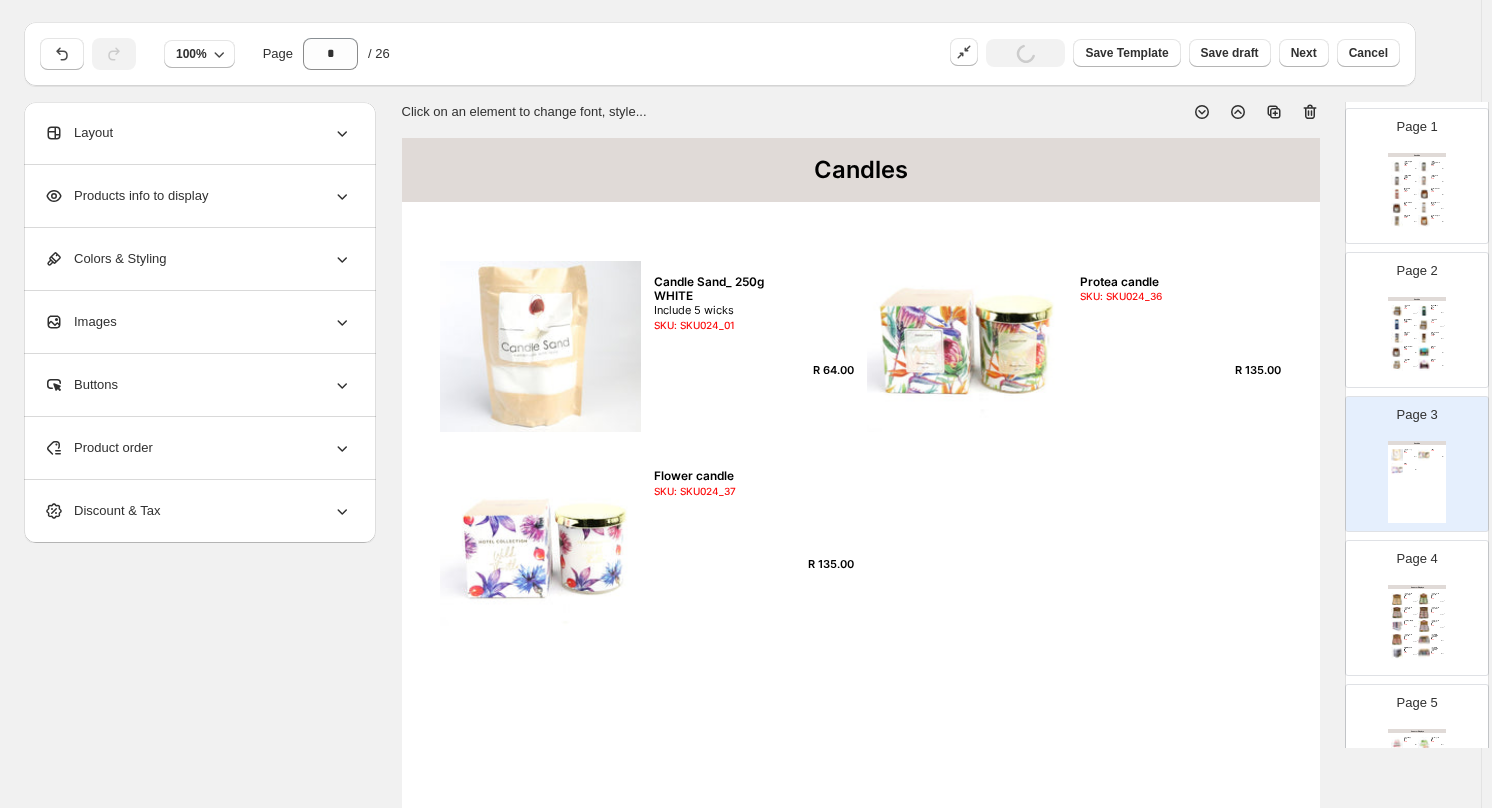 scroll, scrollTop: 0, scrollLeft: 0, axis: both 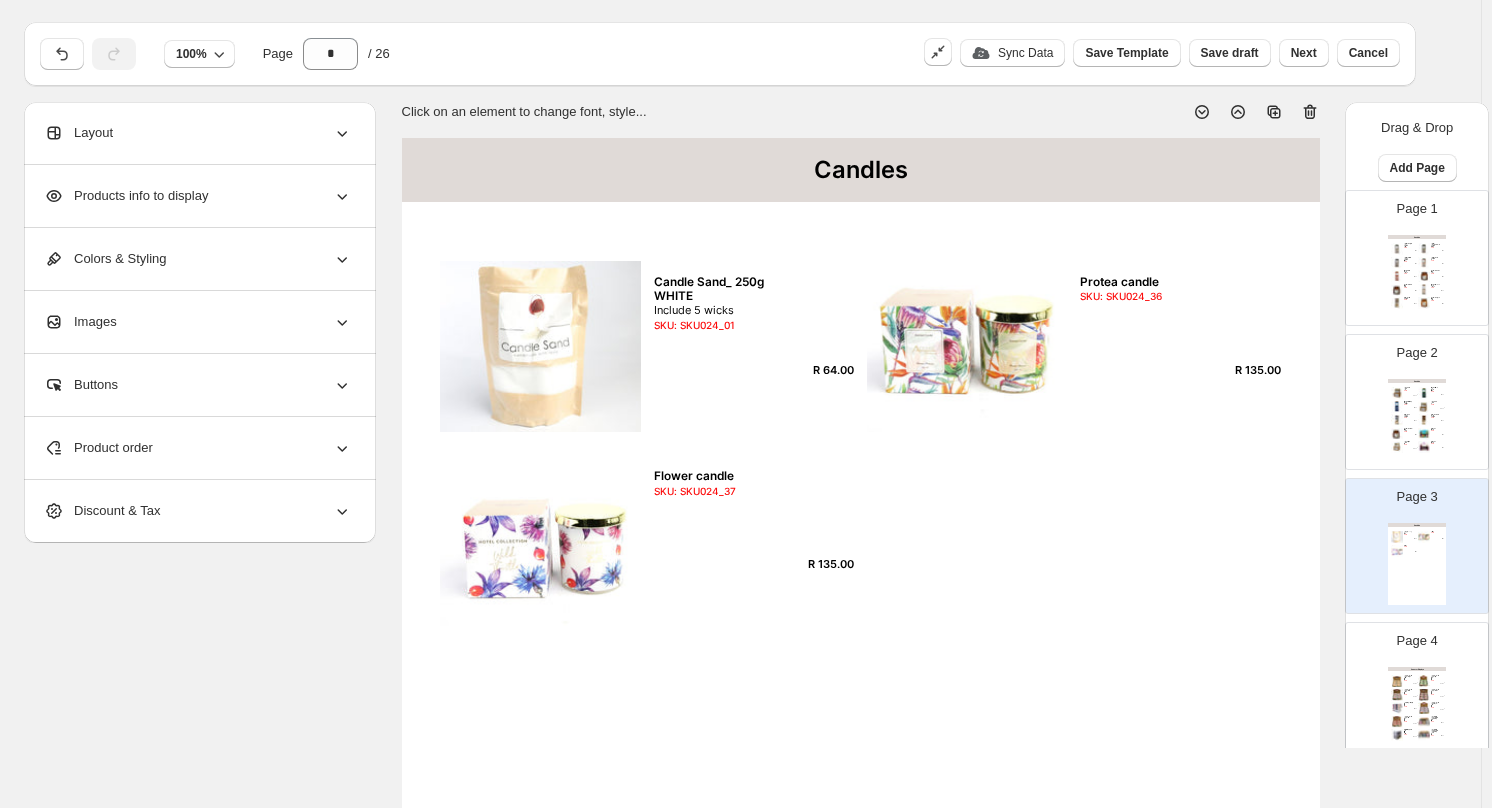 click at bounding box center [1424, 393] 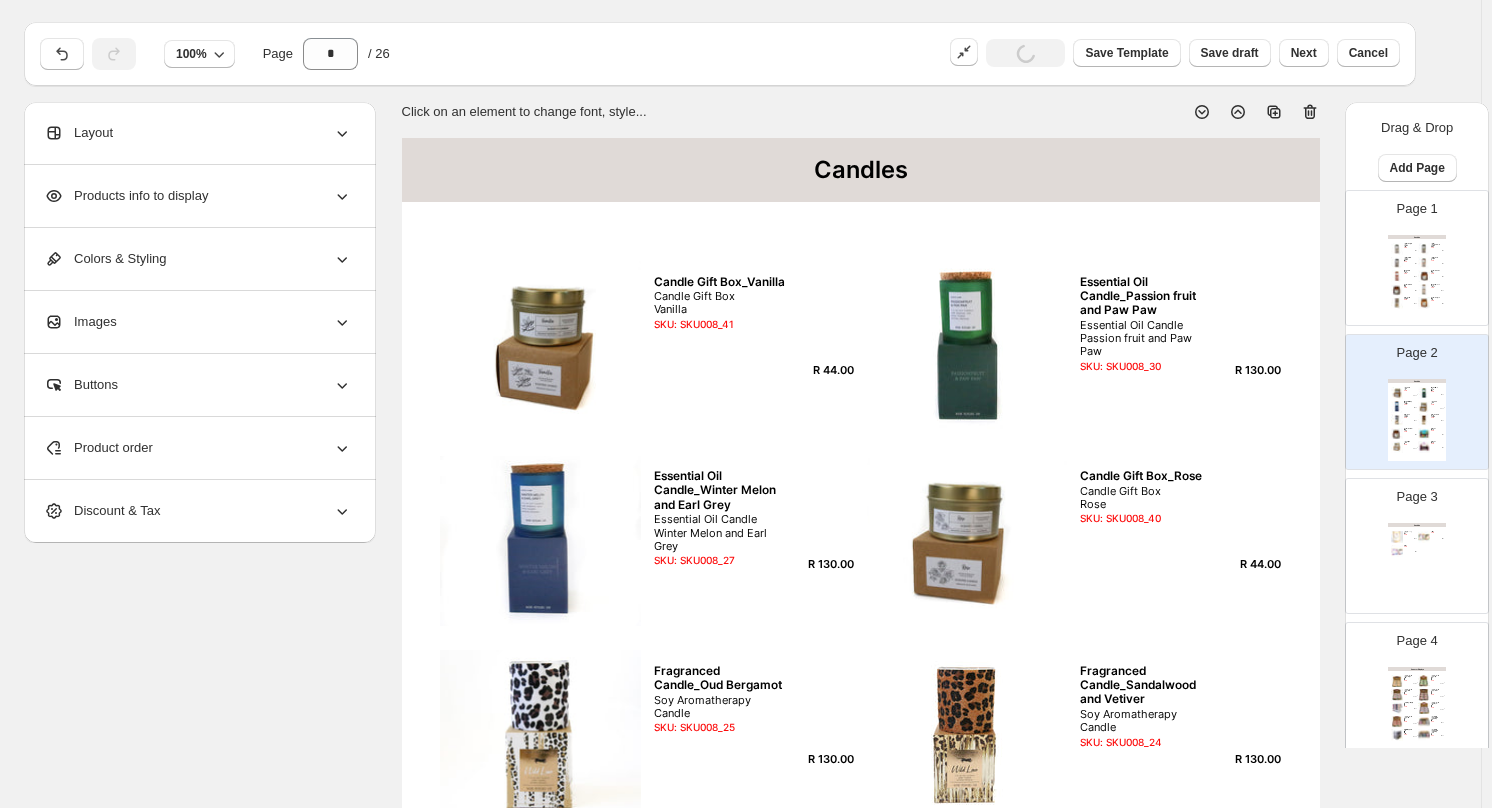 click at bounding box center (1424, 290) 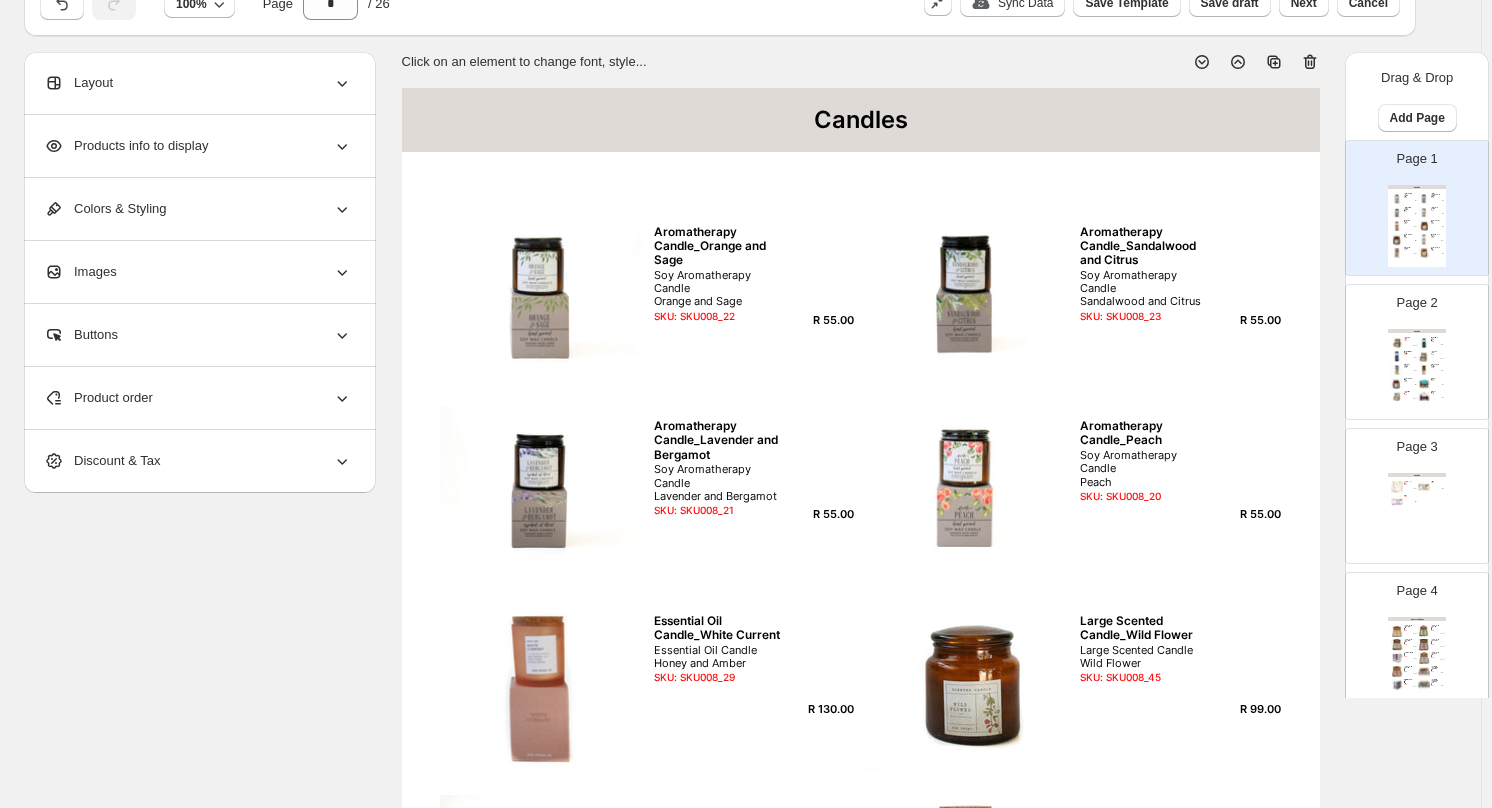 scroll, scrollTop: 0, scrollLeft: 0, axis: both 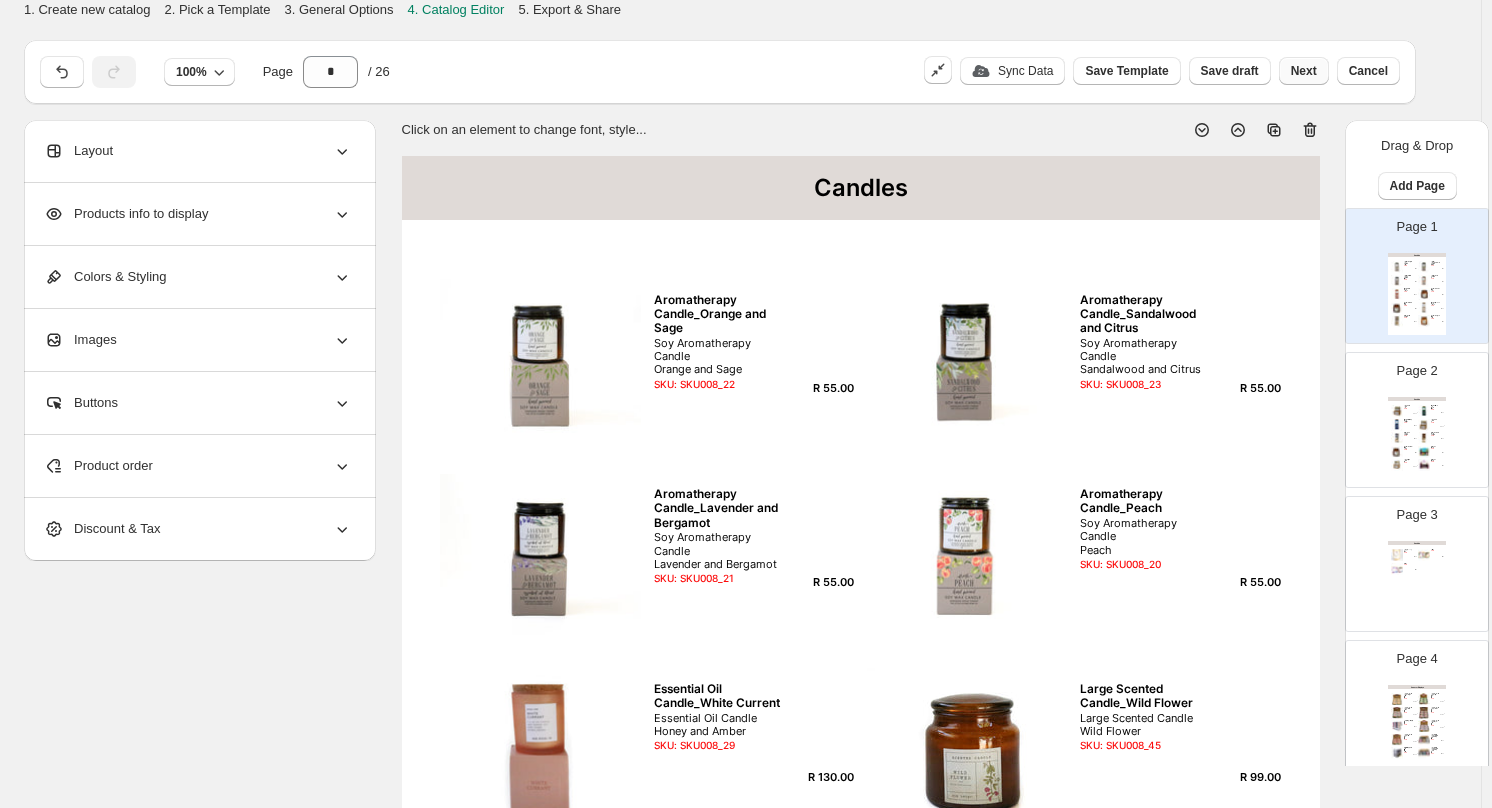 click on "Next" at bounding box center (1304, 71) 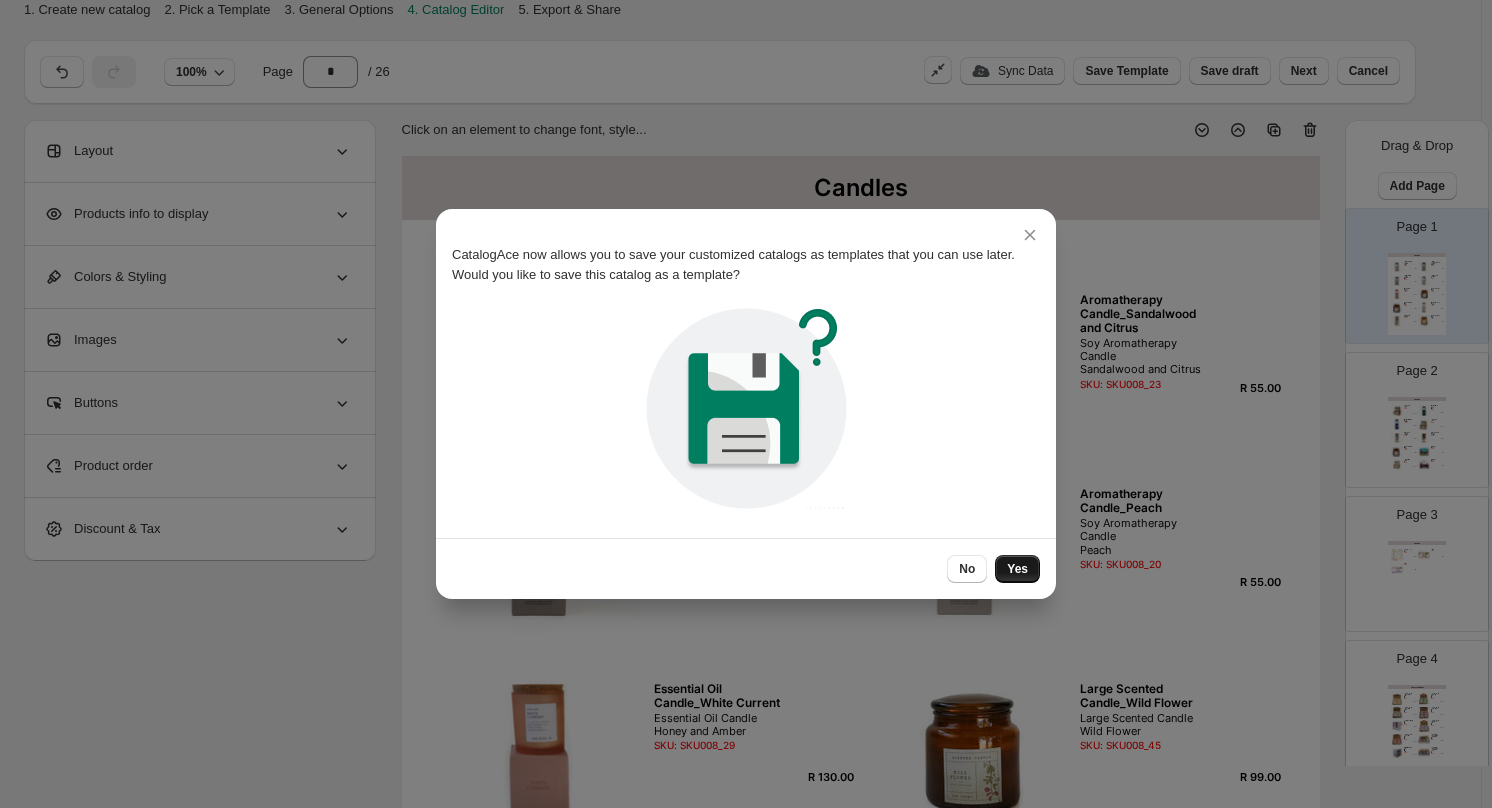 click on "Yes" at bounding box center [1017, 569] 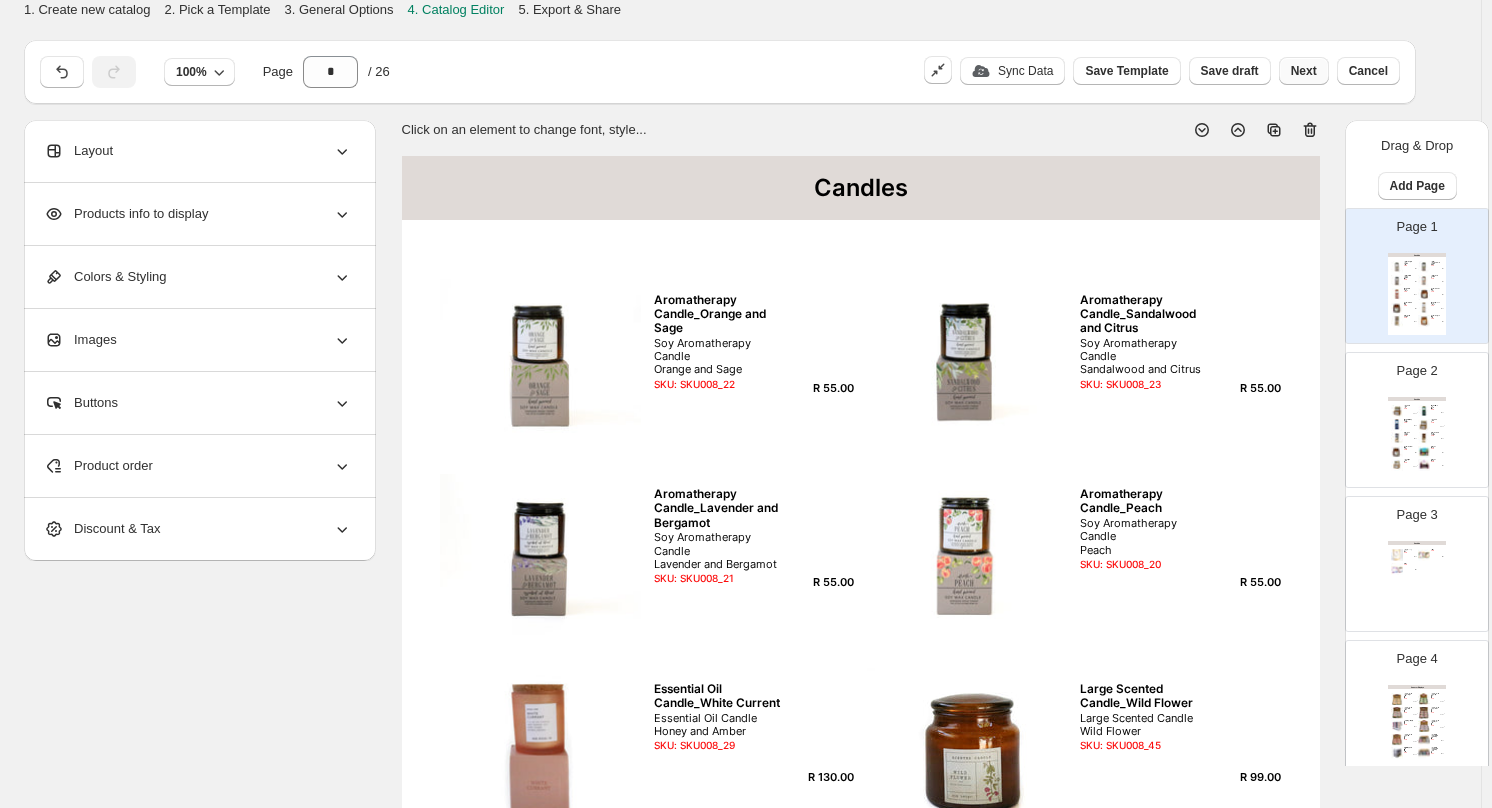 click on "Next" at bounding box center (1304, 71) 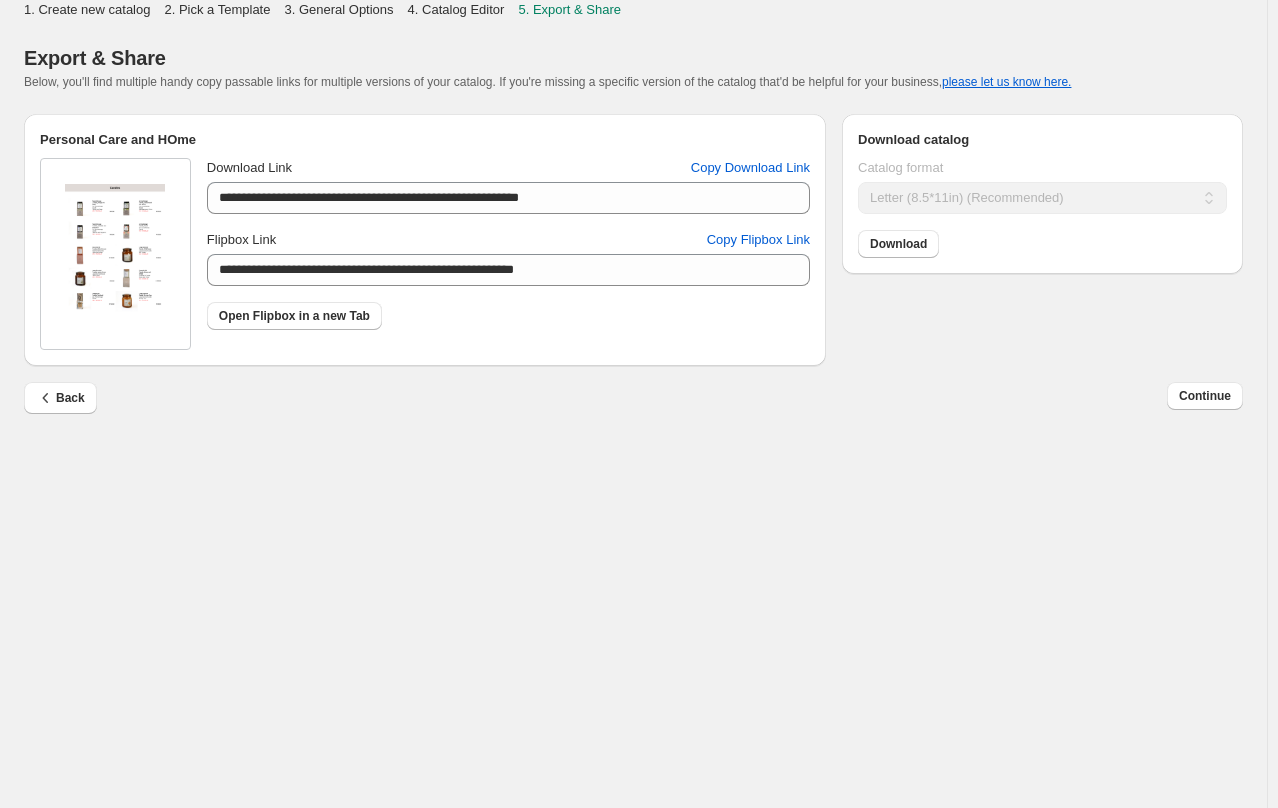 click on "**********" at bounding box center [633, 404] 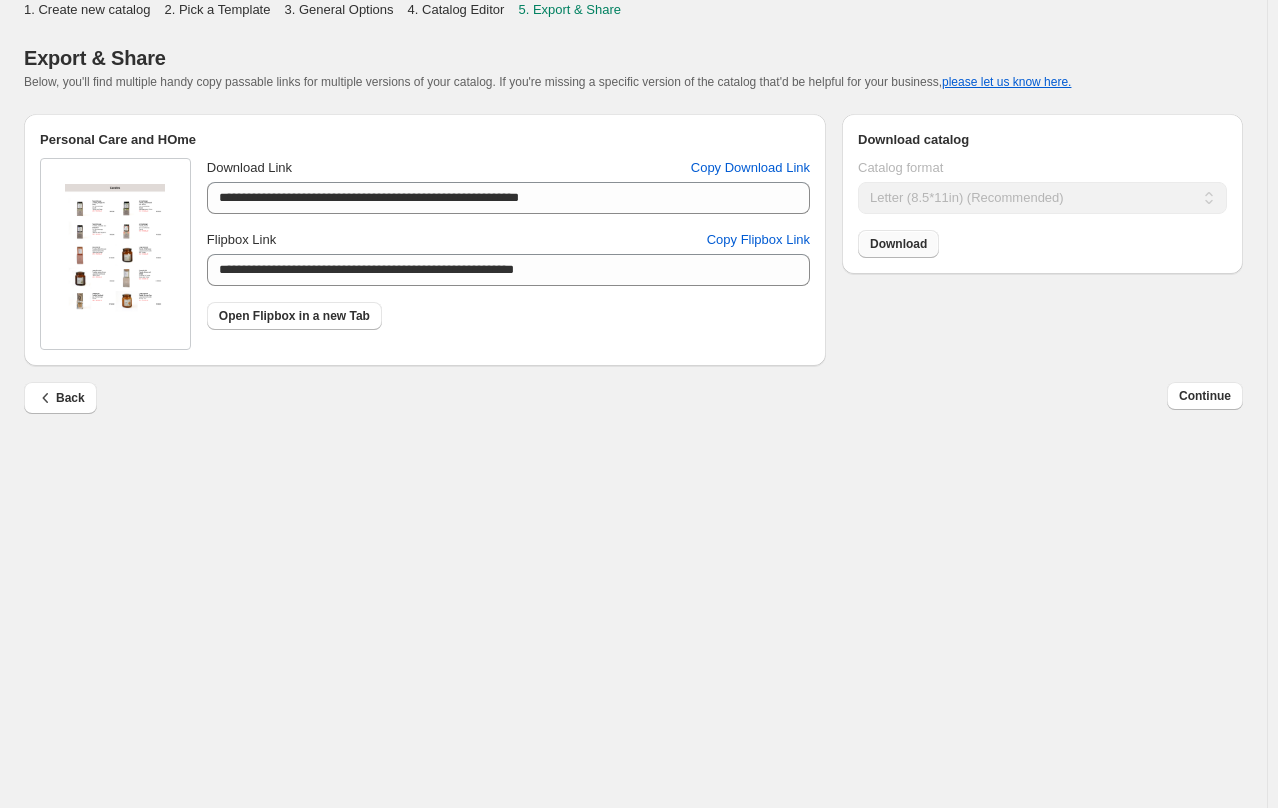 click on "Download" at bounding box center [898, 244] 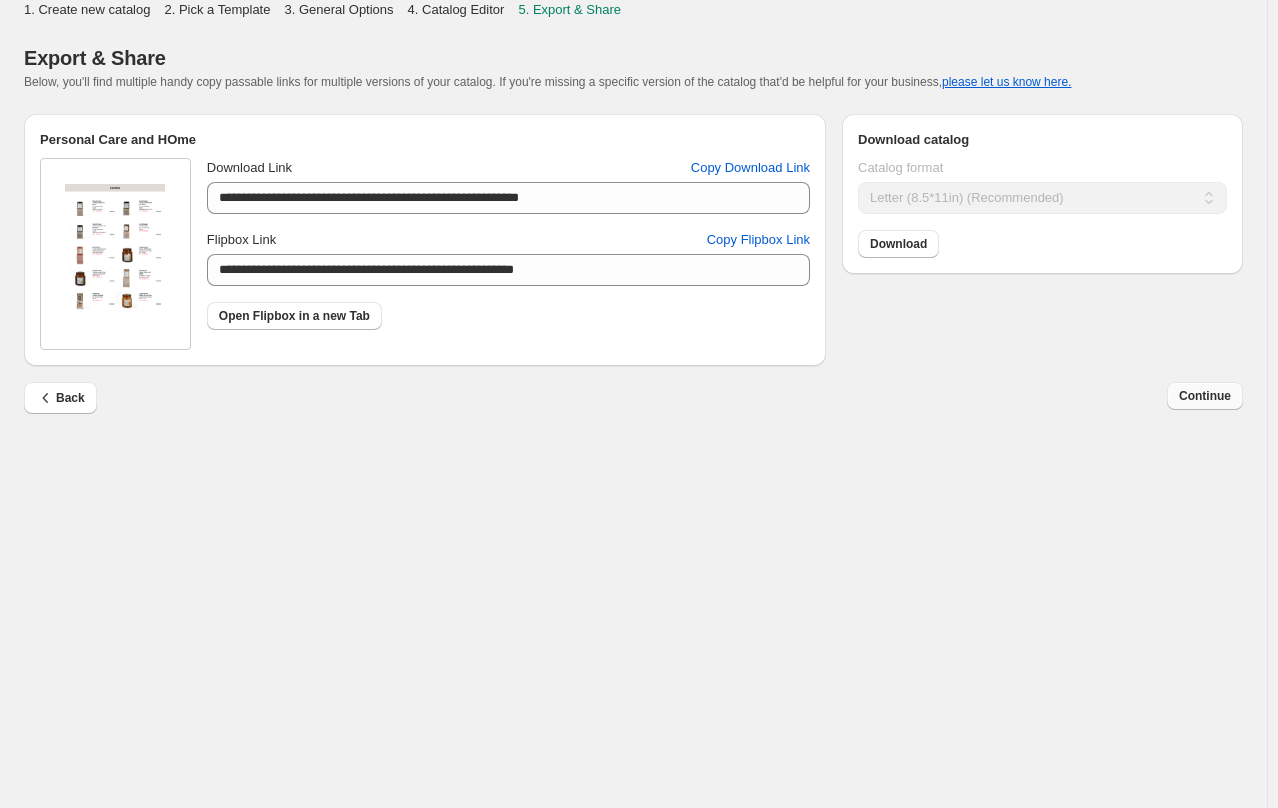 click on "Continue" at bounding box center [1205, 396] 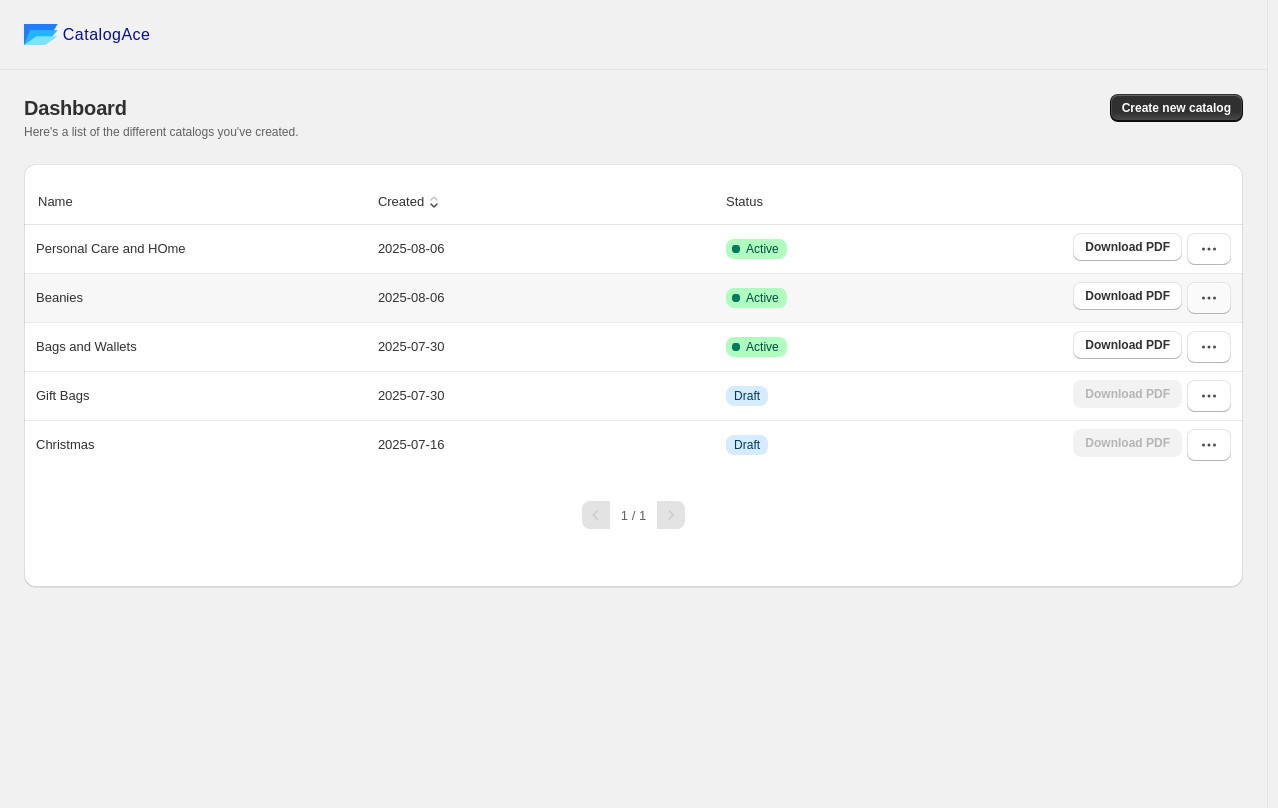 click 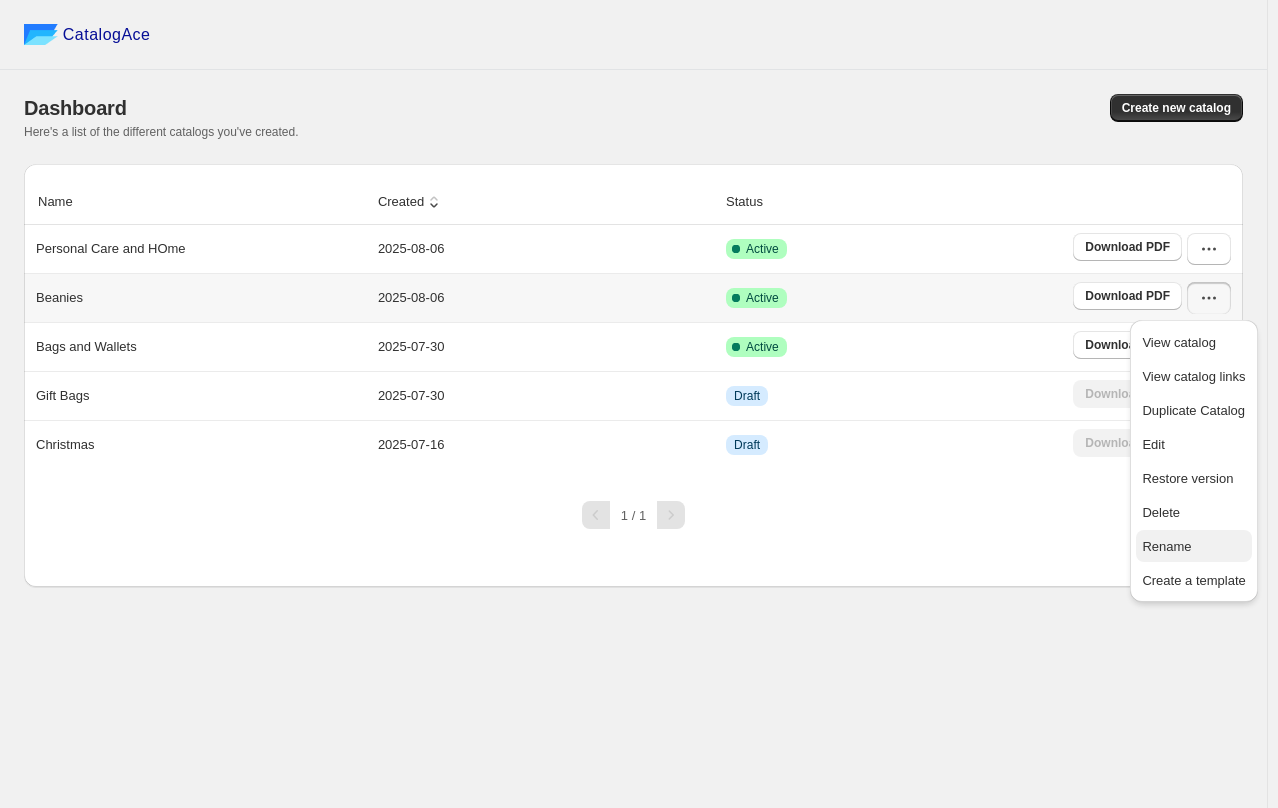 click on "Rename" at bounding box center (1166, 546) 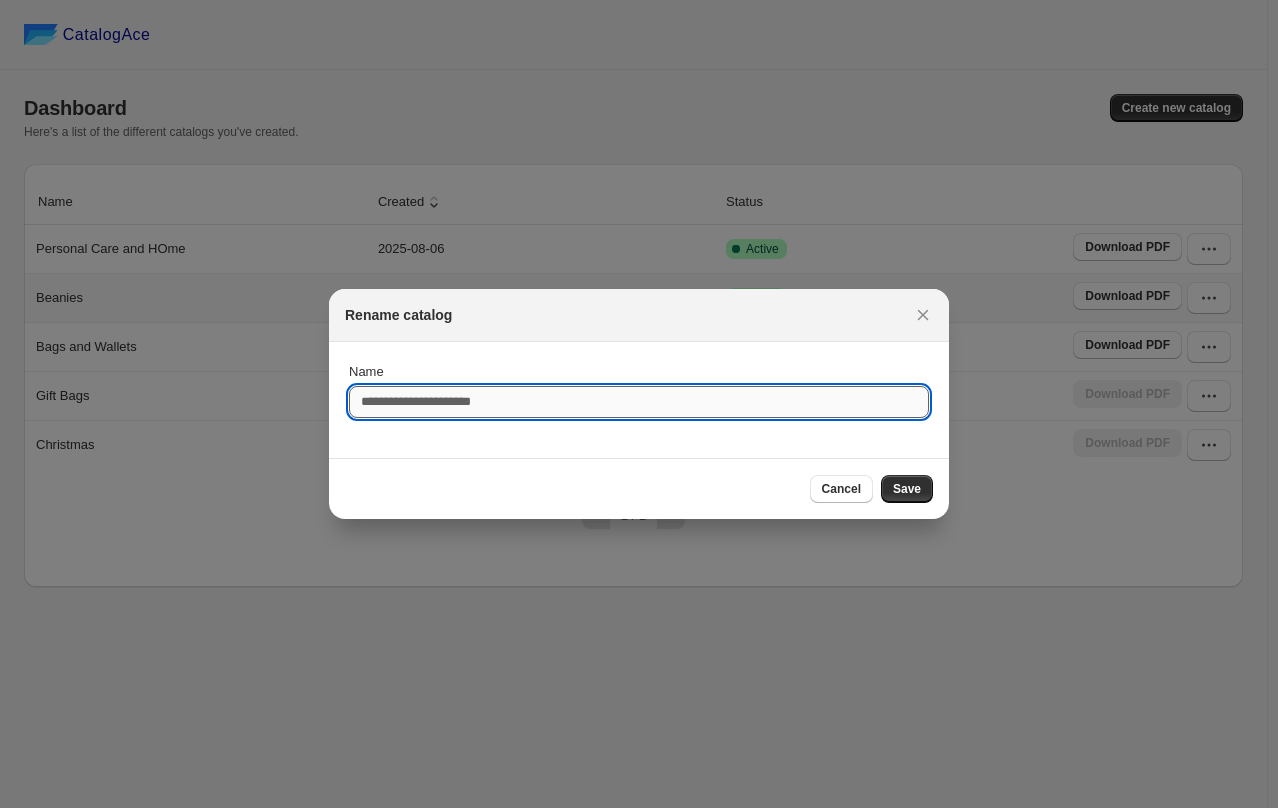 click on "Name" at bounding box center (639, 402) 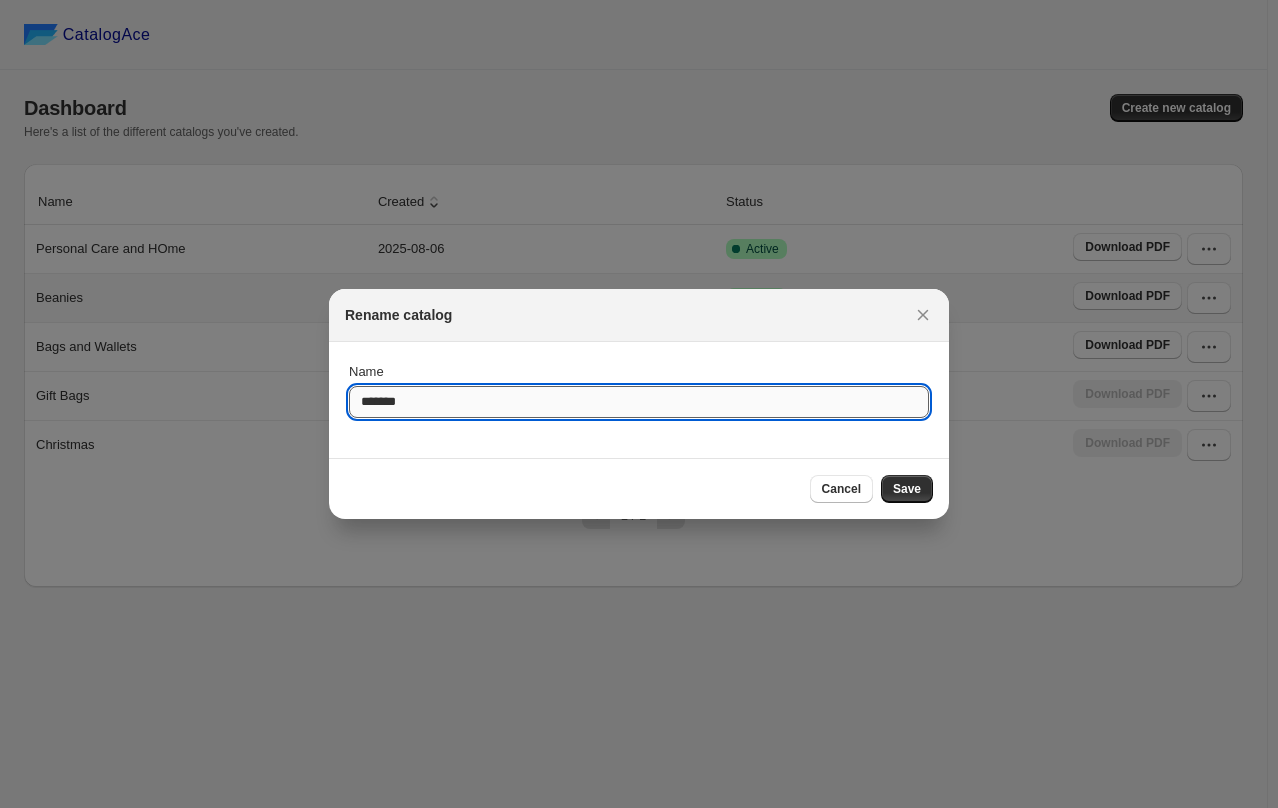 drag, startPoint x: 469, startPoint y: 408, endPoint x: 457, endPoint y: 403, distance: 13 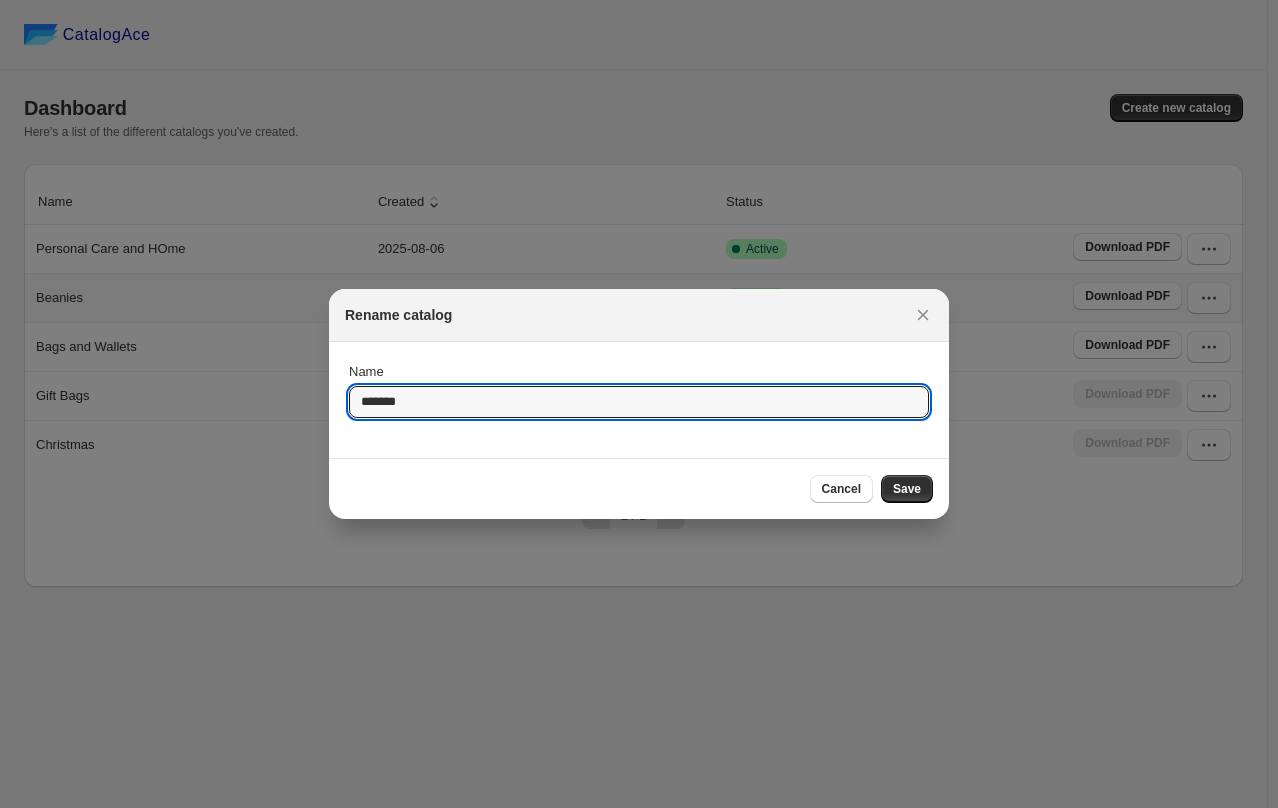 drag, startPoint x: 457, startPoint y: 403, endPoint x: 247, endPoint y: 418, distance: 210.53503 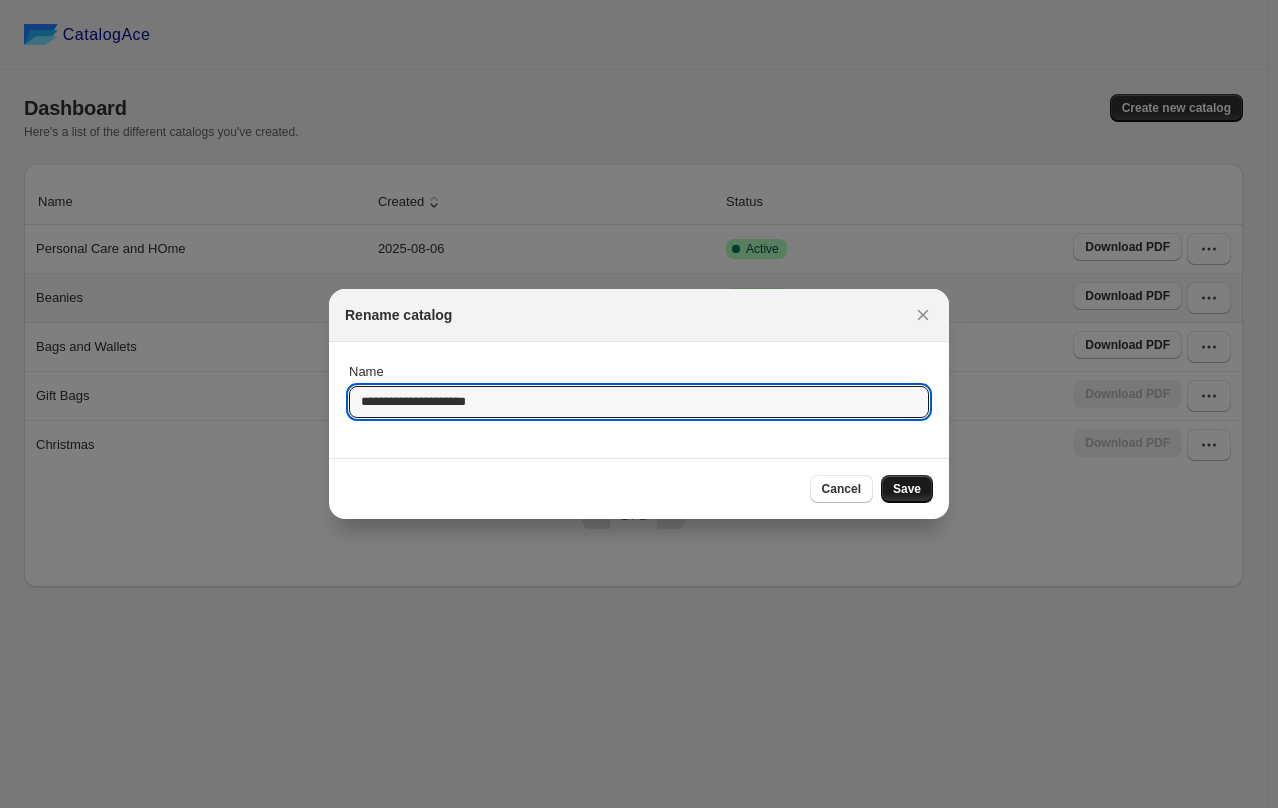 type on "**********" 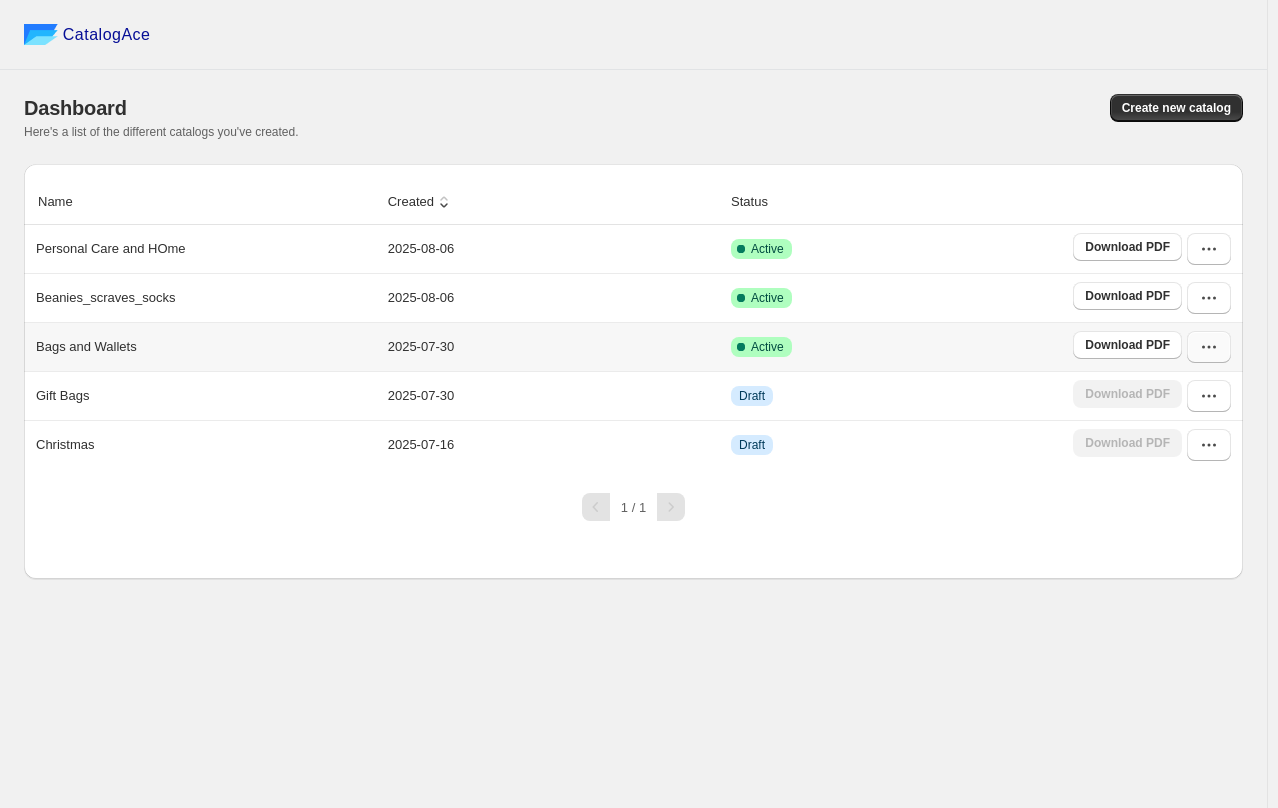 click 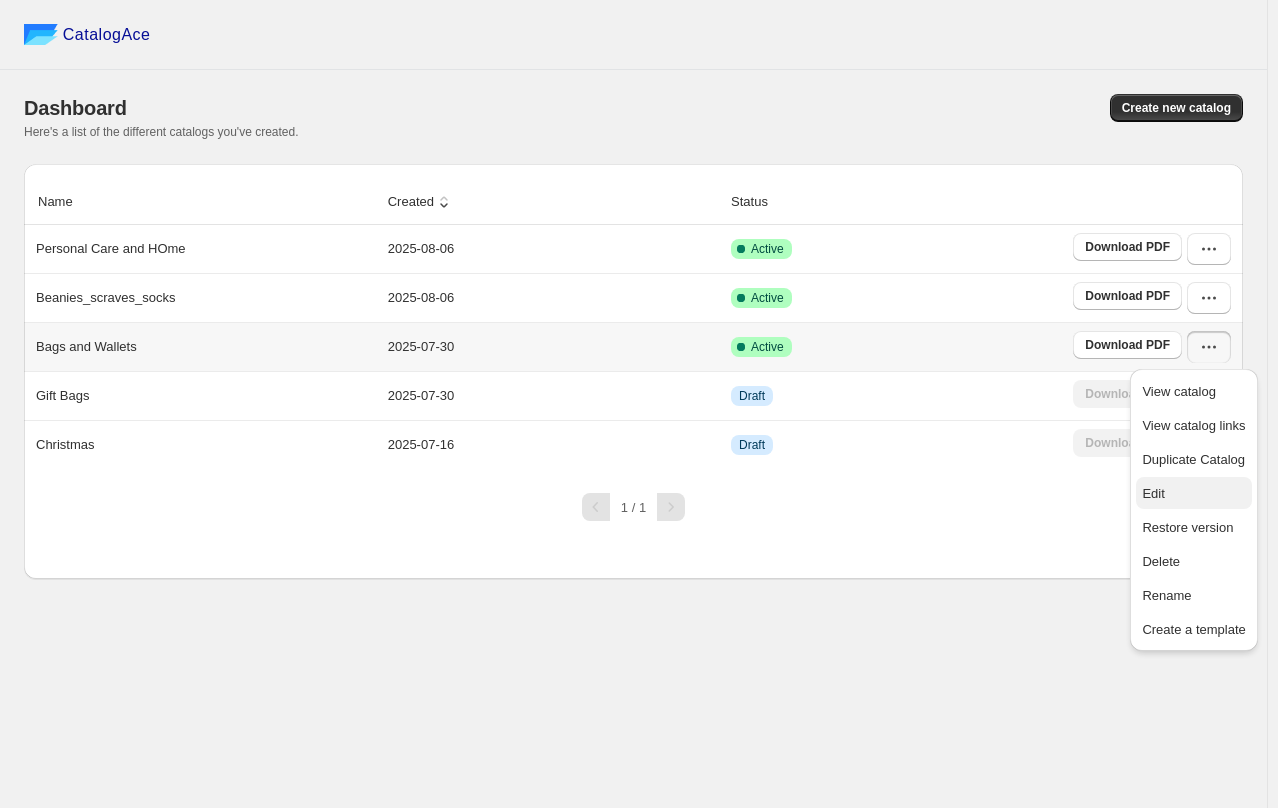 click on "Edit" at bounding box center (1193, 494) 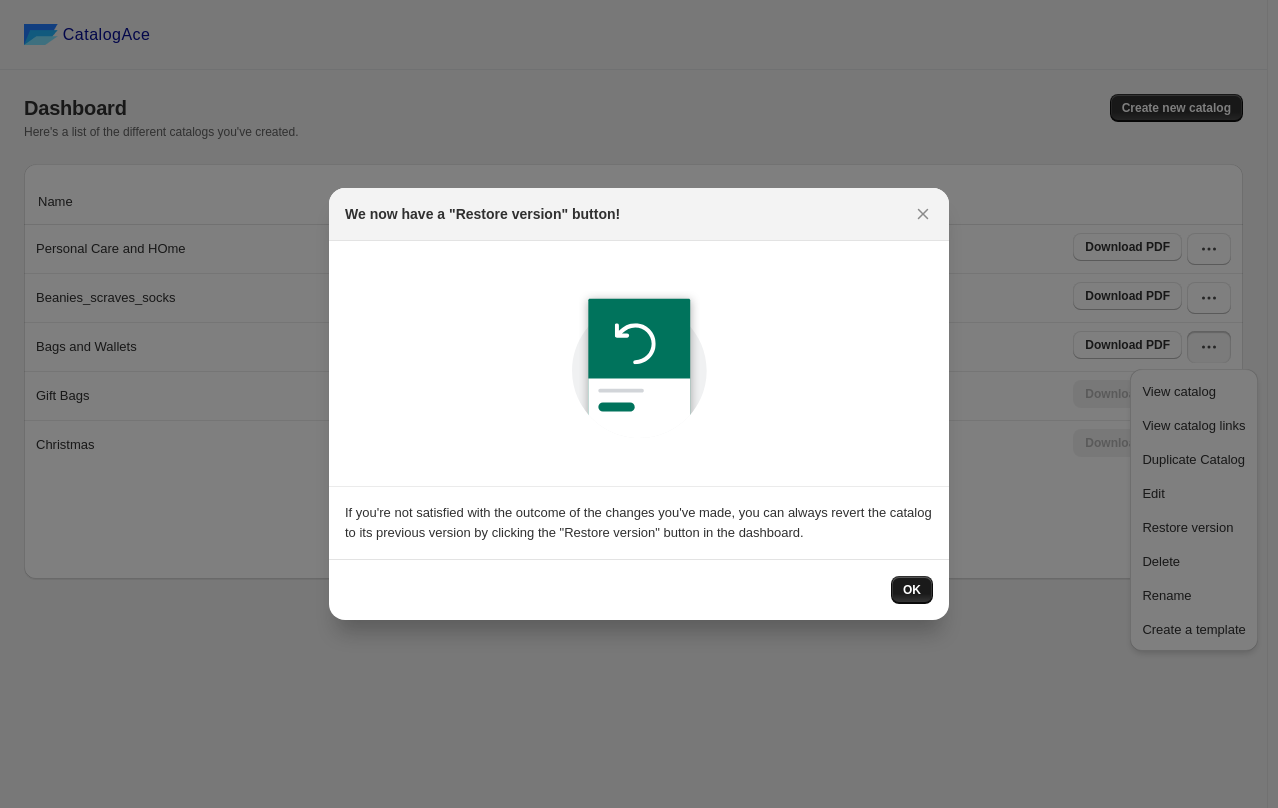 click on "OK" at bounding box center (912, 590) 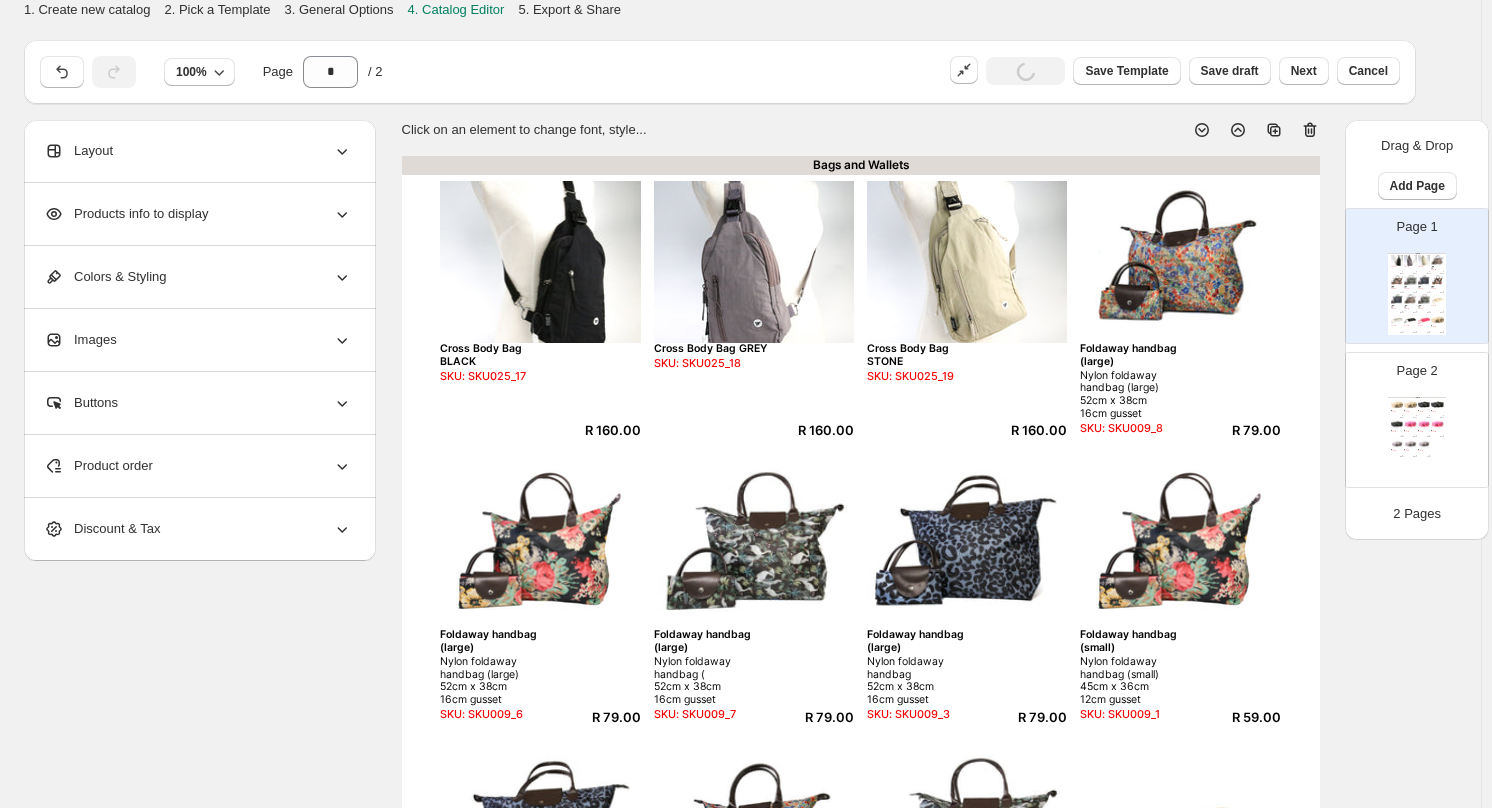 click 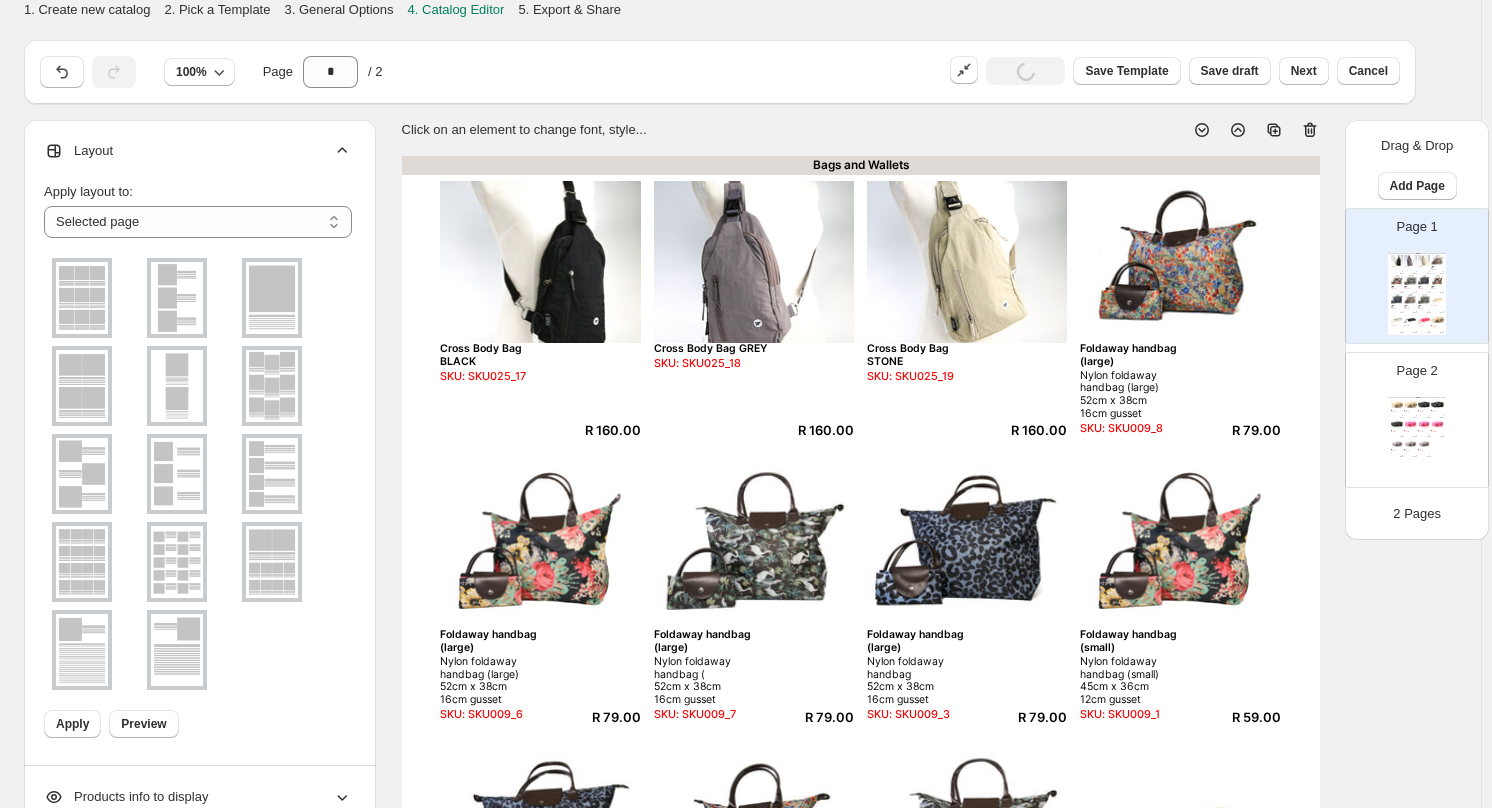 click at bounding box center (177, 562) 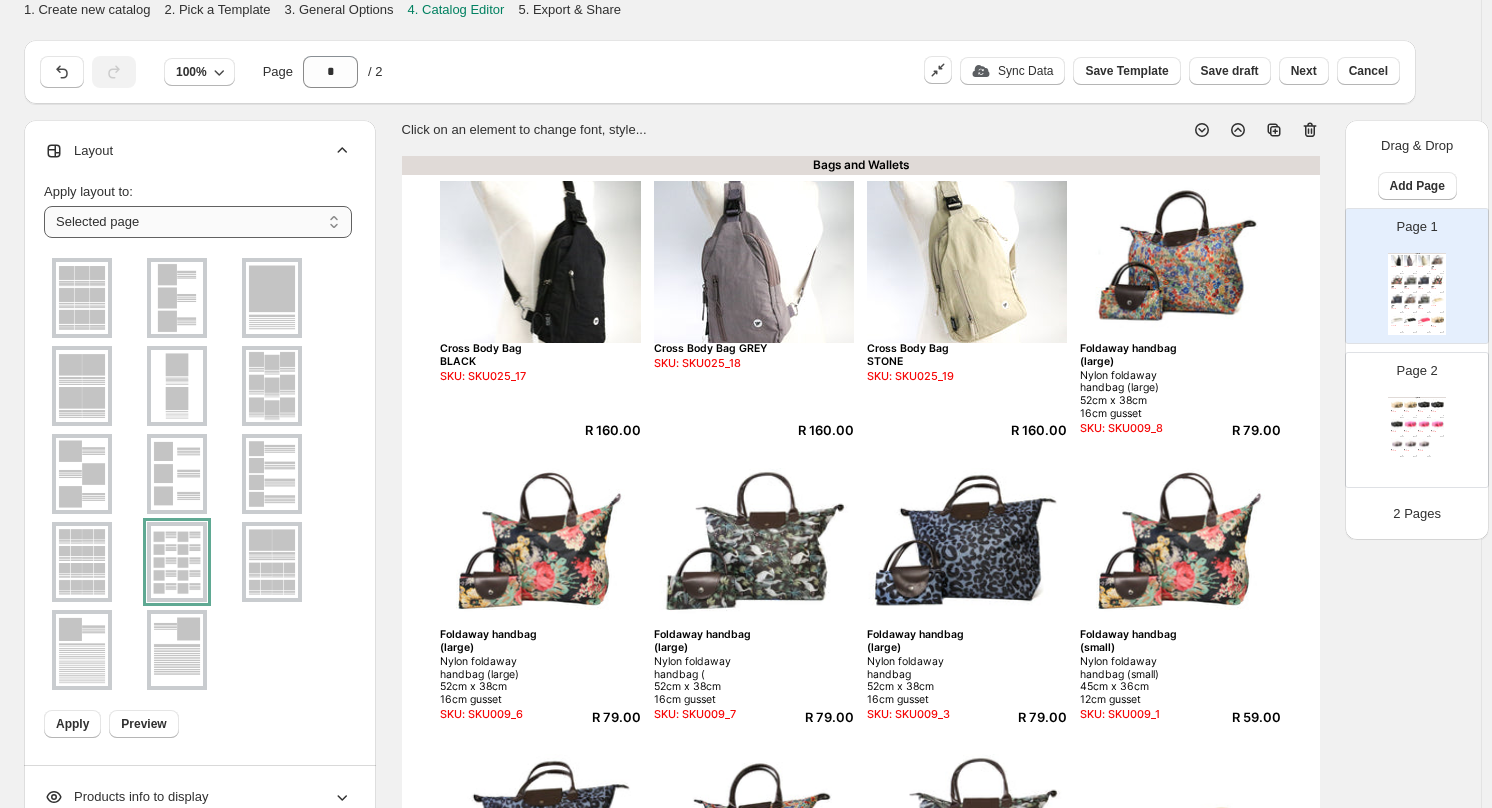 click on "**********" at bounding box center (198, 222) 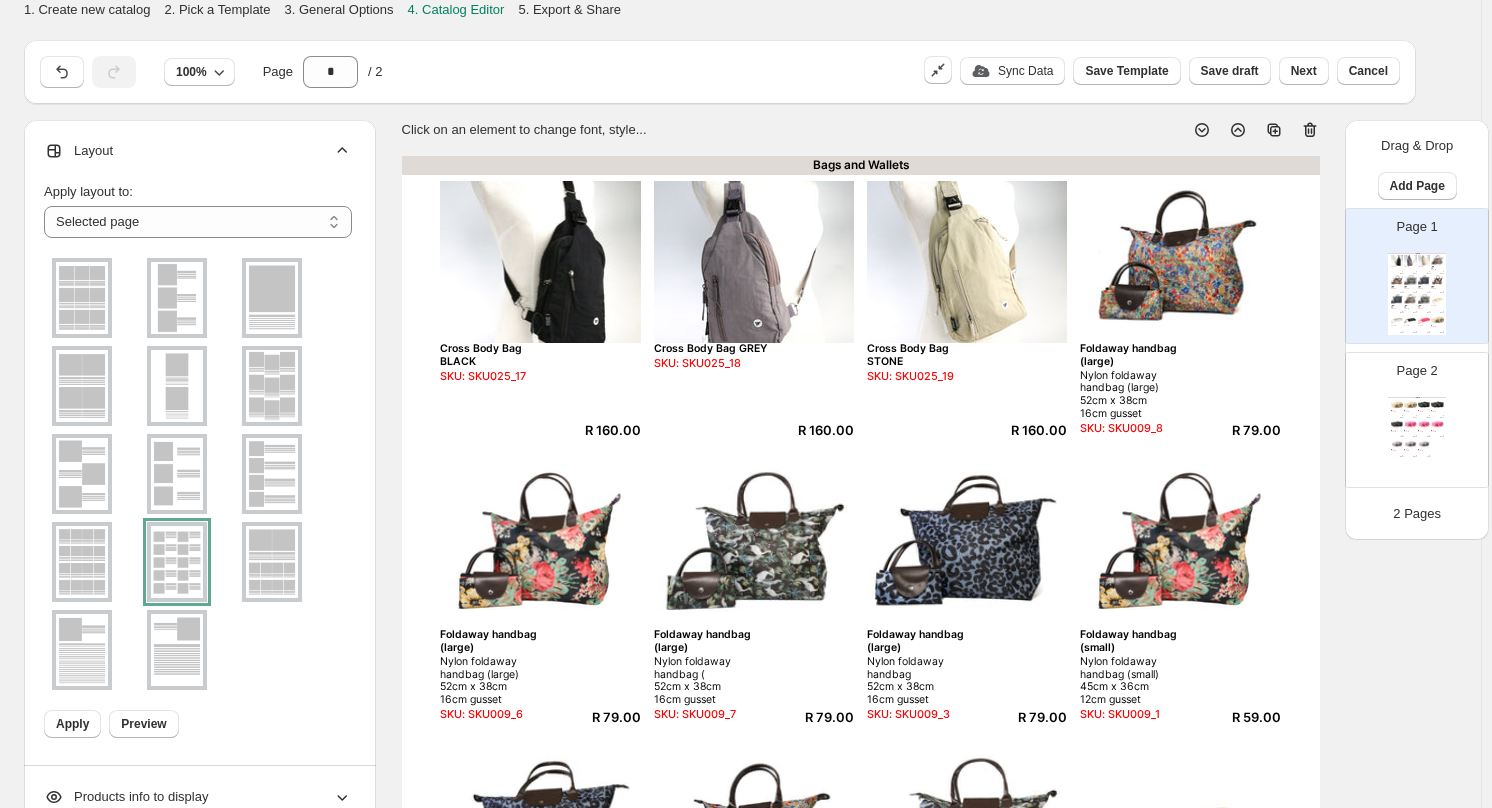 drag, startPoint x: 331, startPoint y: 230, endPoint x: 304, endPoint y: 238, distance: 28.160255 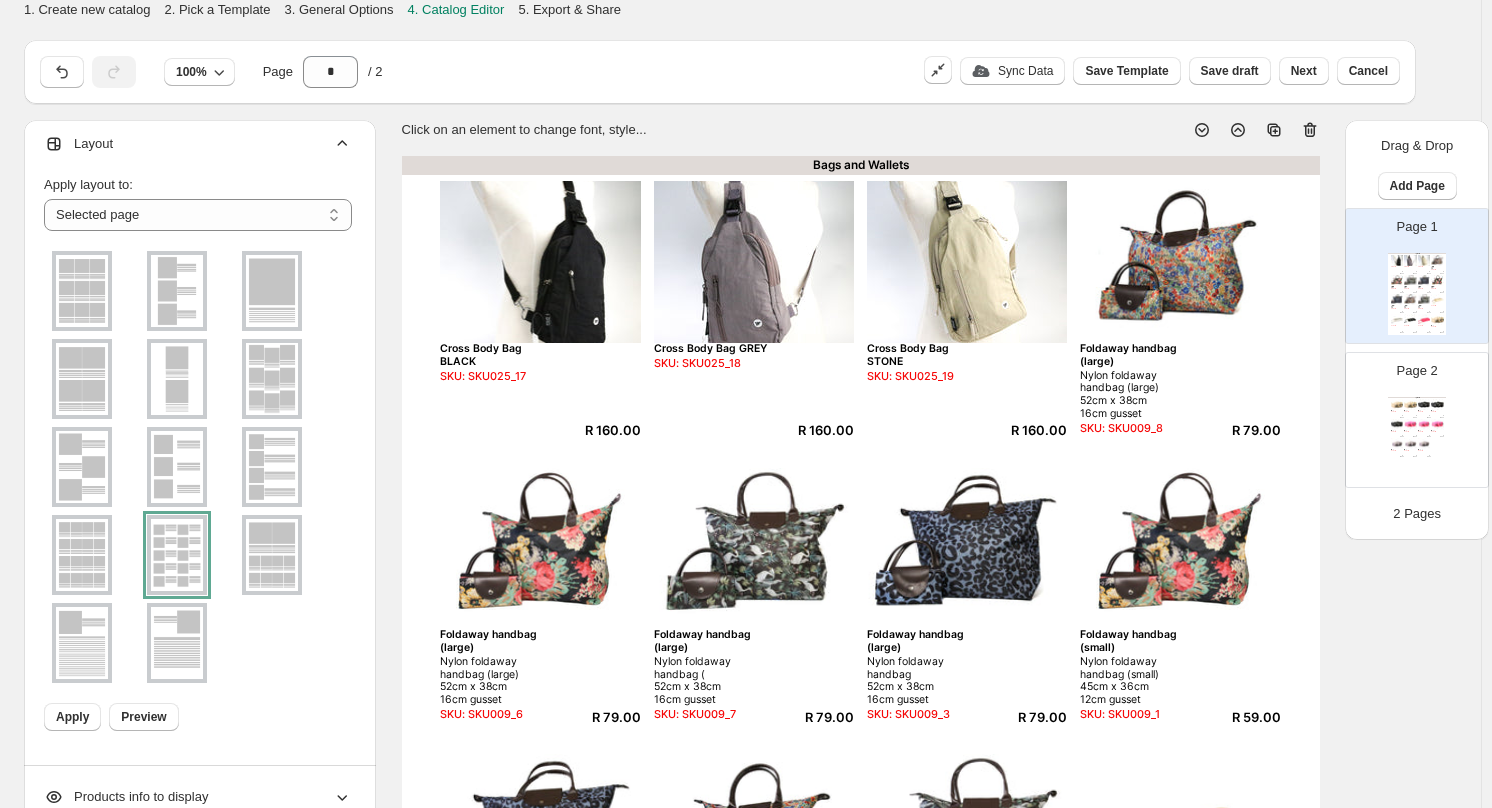 scroll, scrollTop: 9, scrollLeft: 0, axis: vertical 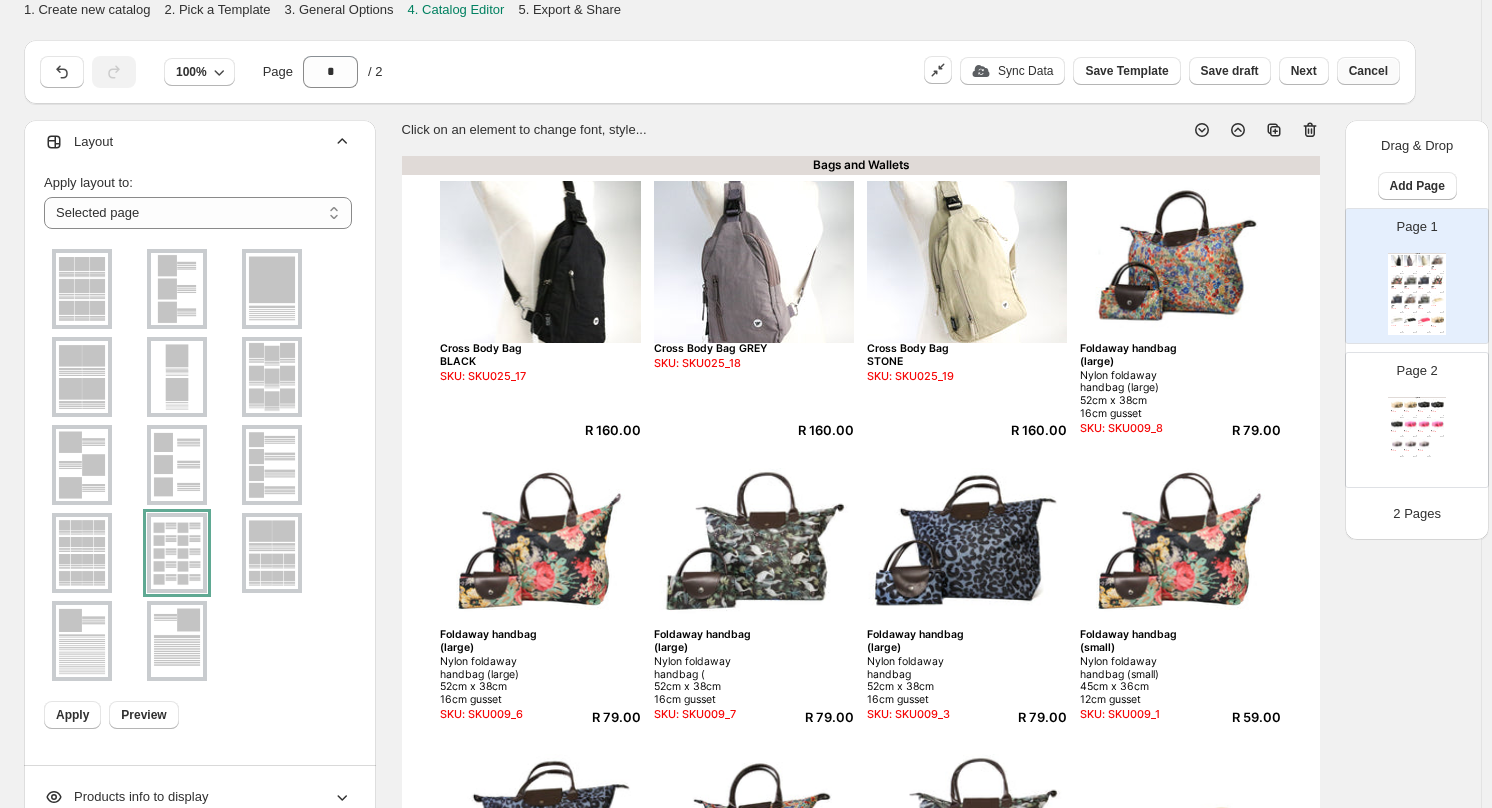 click on "Cancel" at bounding box center (1368, 71) 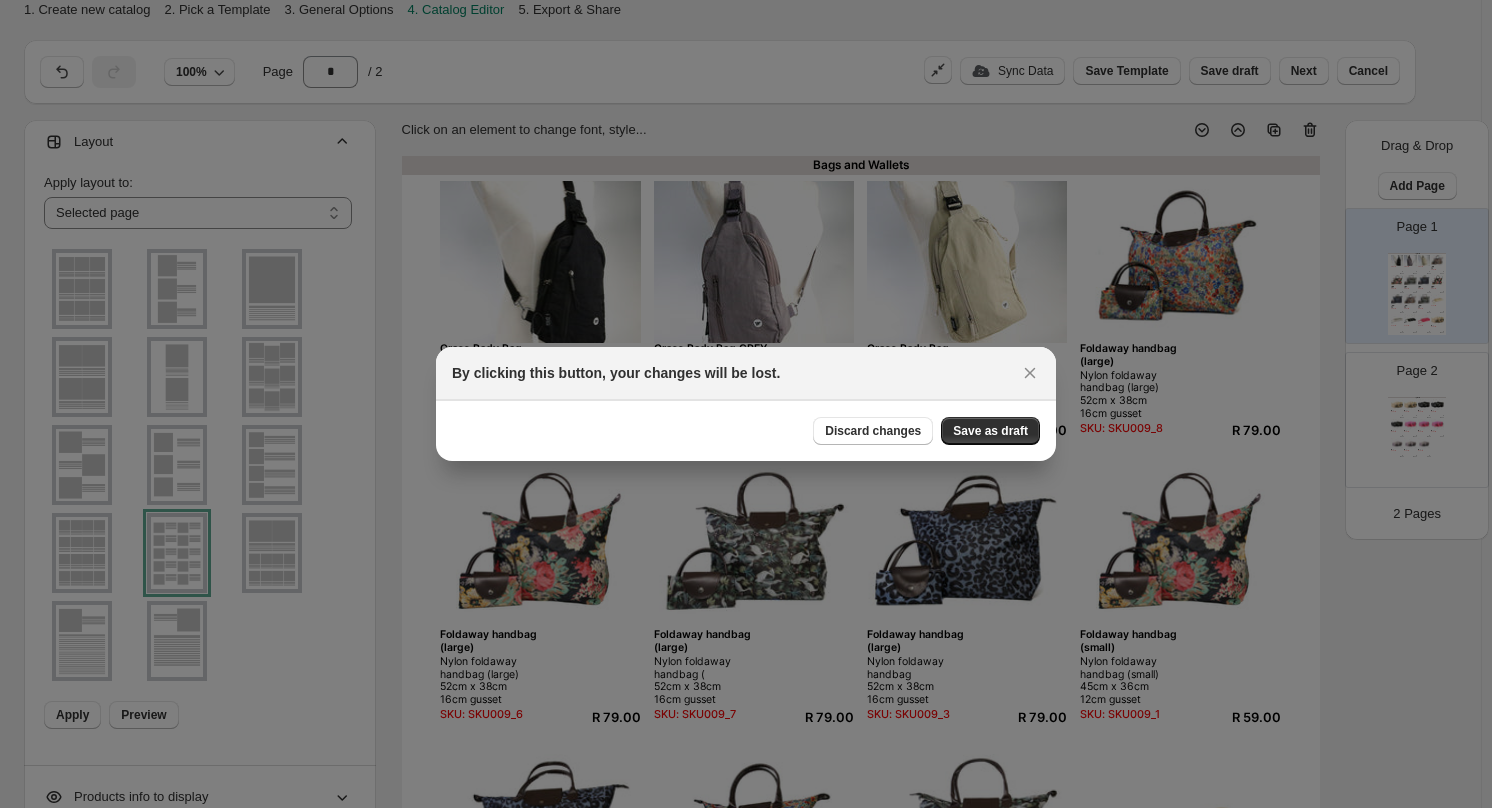 click on "Discard changes" at bounding box center (873, 431) 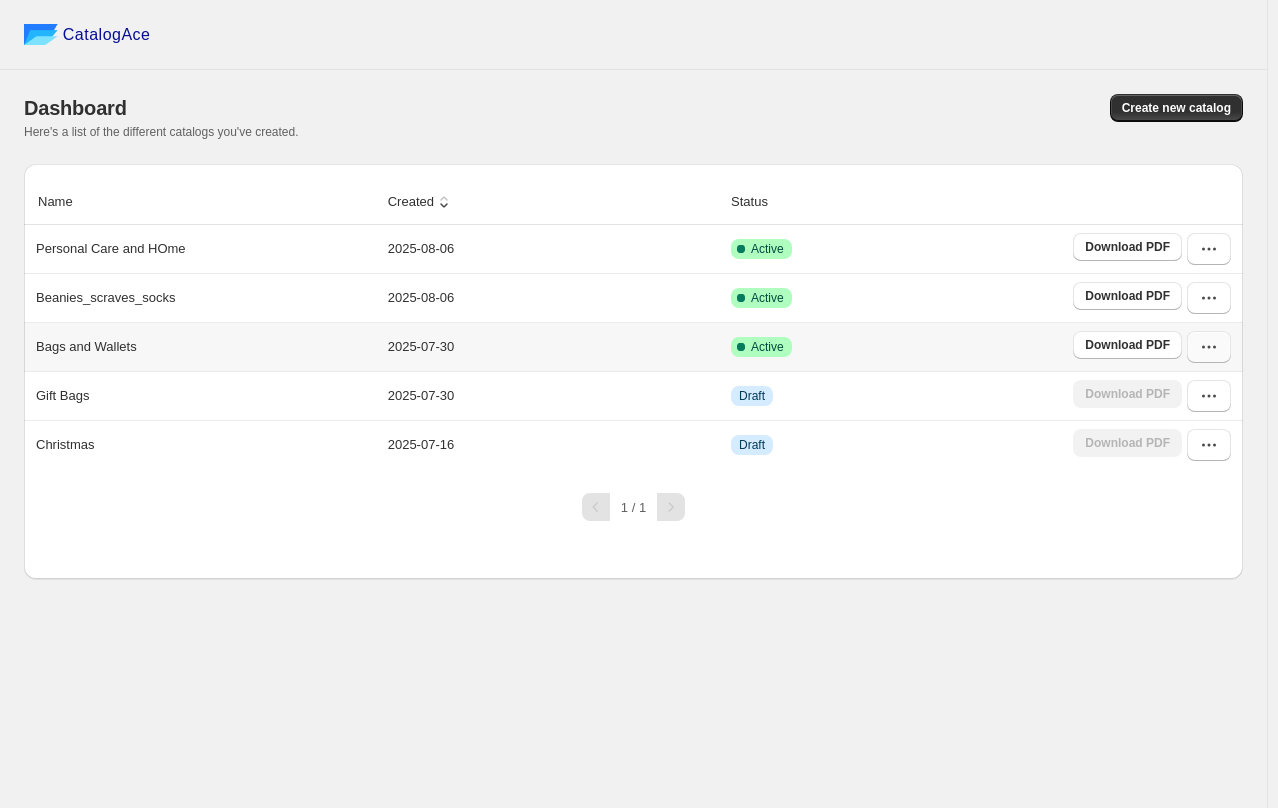 click at bounding box center (1209, 347) 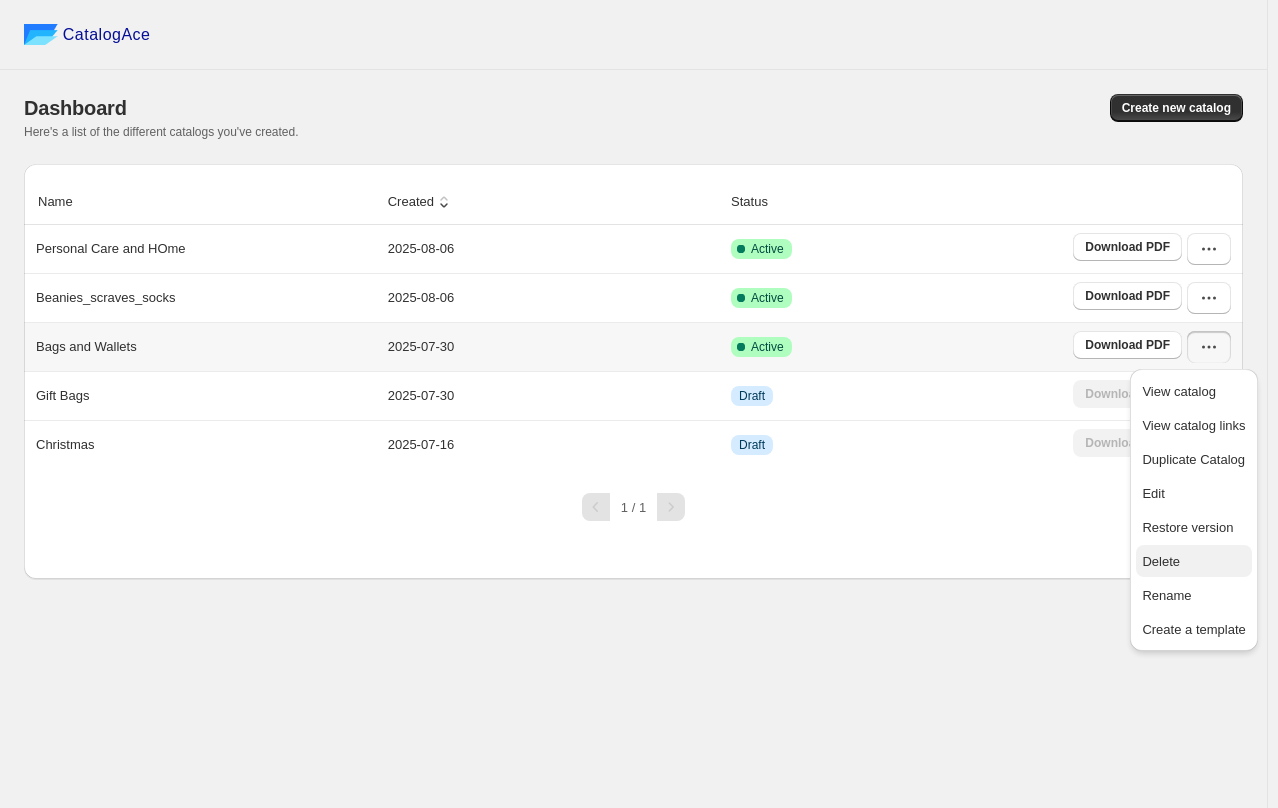 click on "Delete" at bounding box center (1193, 561) 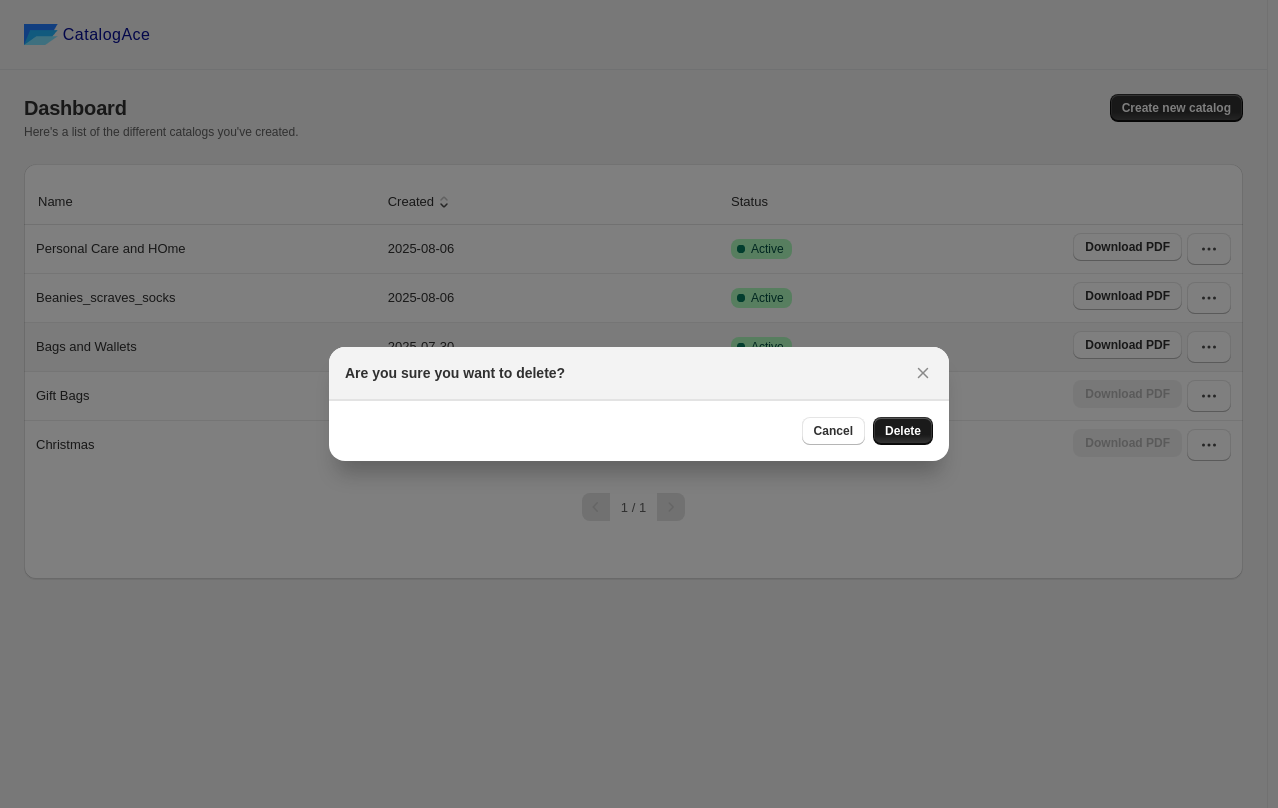 click on "Delete" at bounding box center [903, 431] 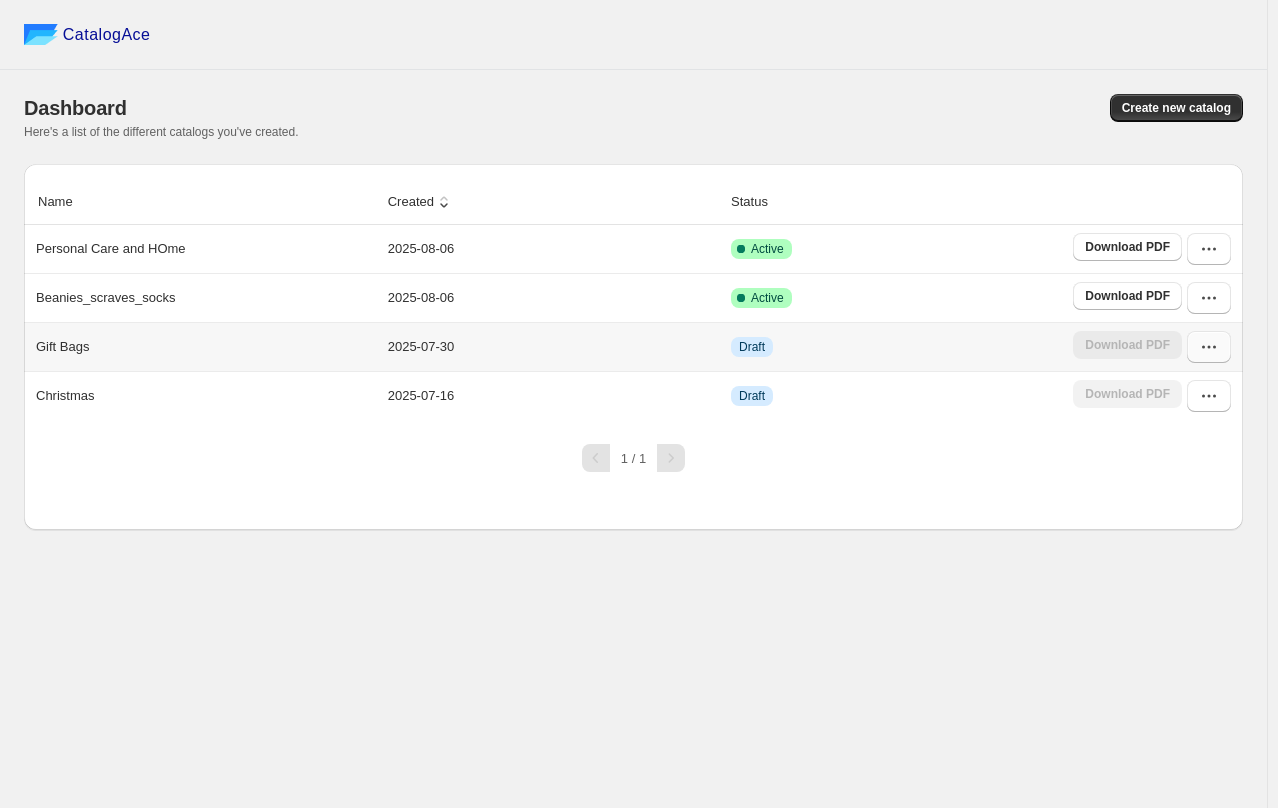 click 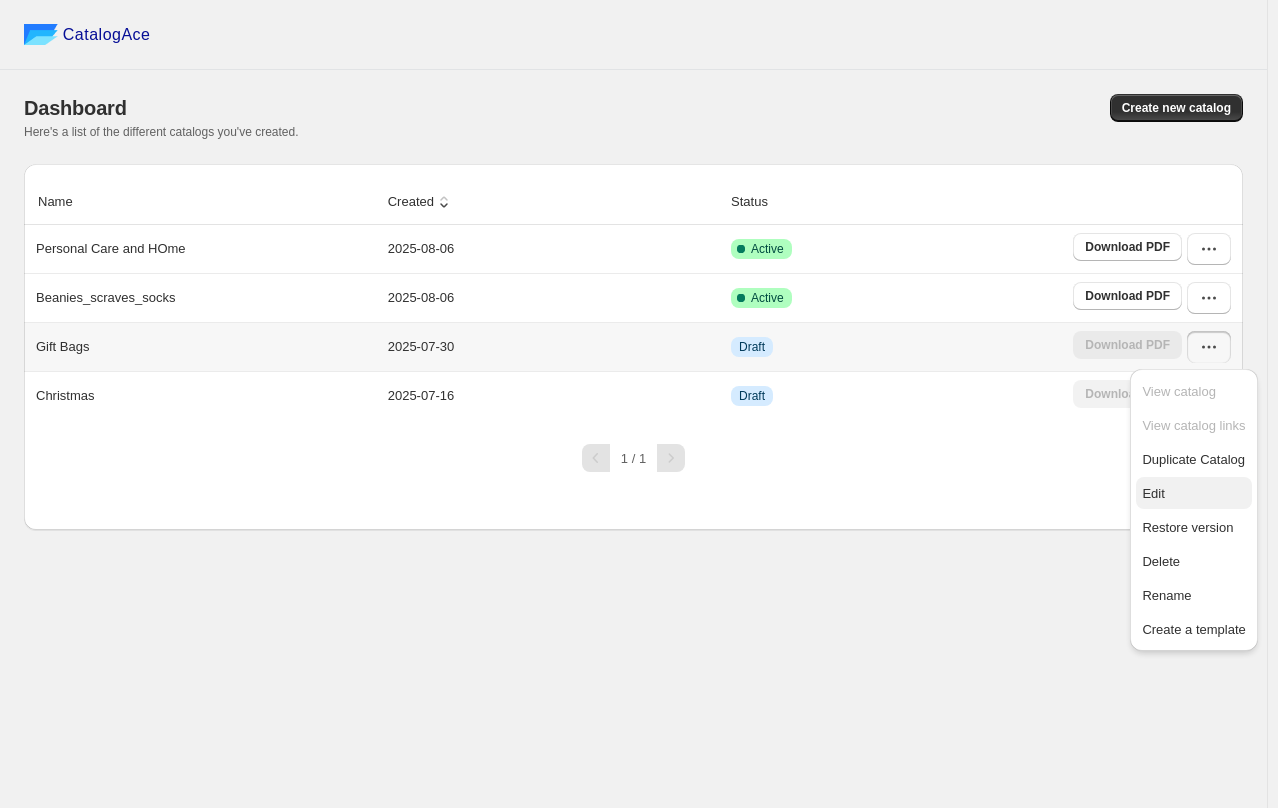 click on "Edit" at bounding box center (1193, 494) 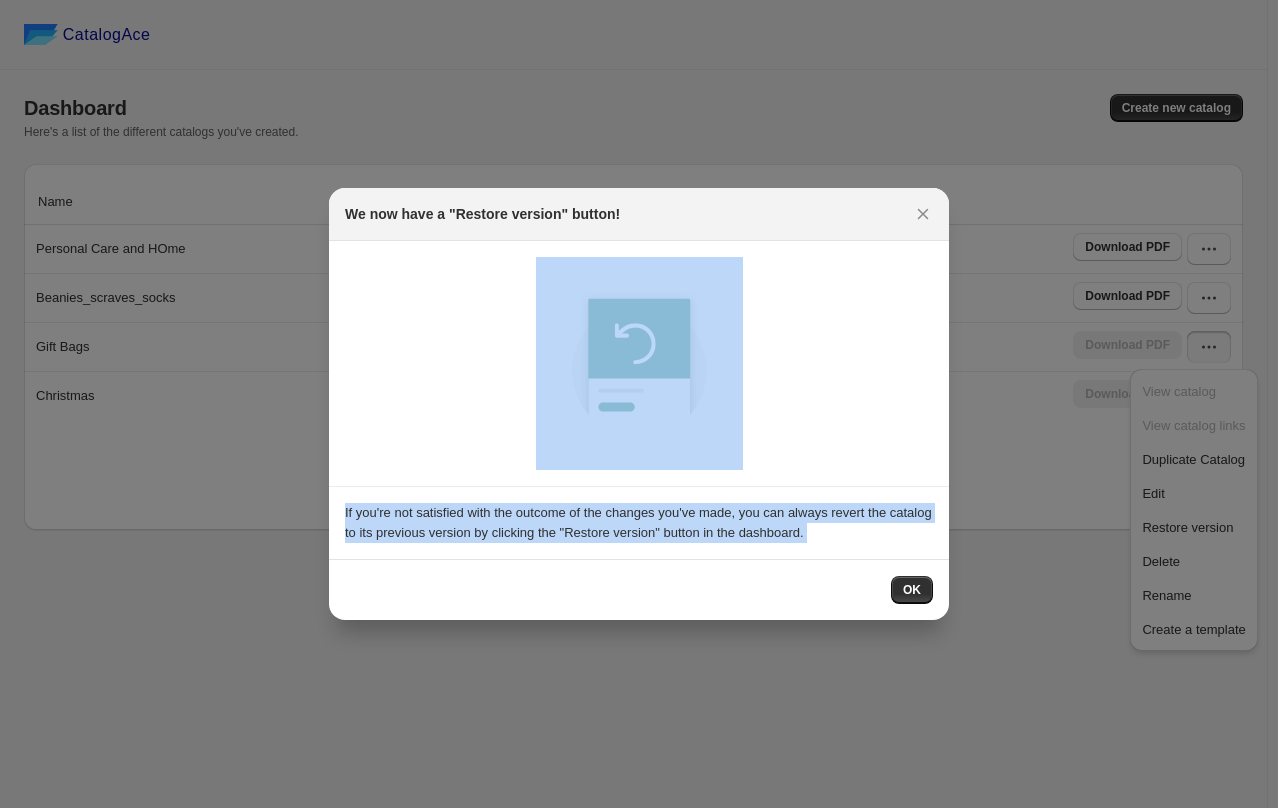 click on "We now have a "Restore version" button! If you're not satisfied with the outcome of the changes you've made, you can always revert the catalog to its previous version by clicking the "Restore version" button in the dashboard. OK" at bounding box center [639, 808] 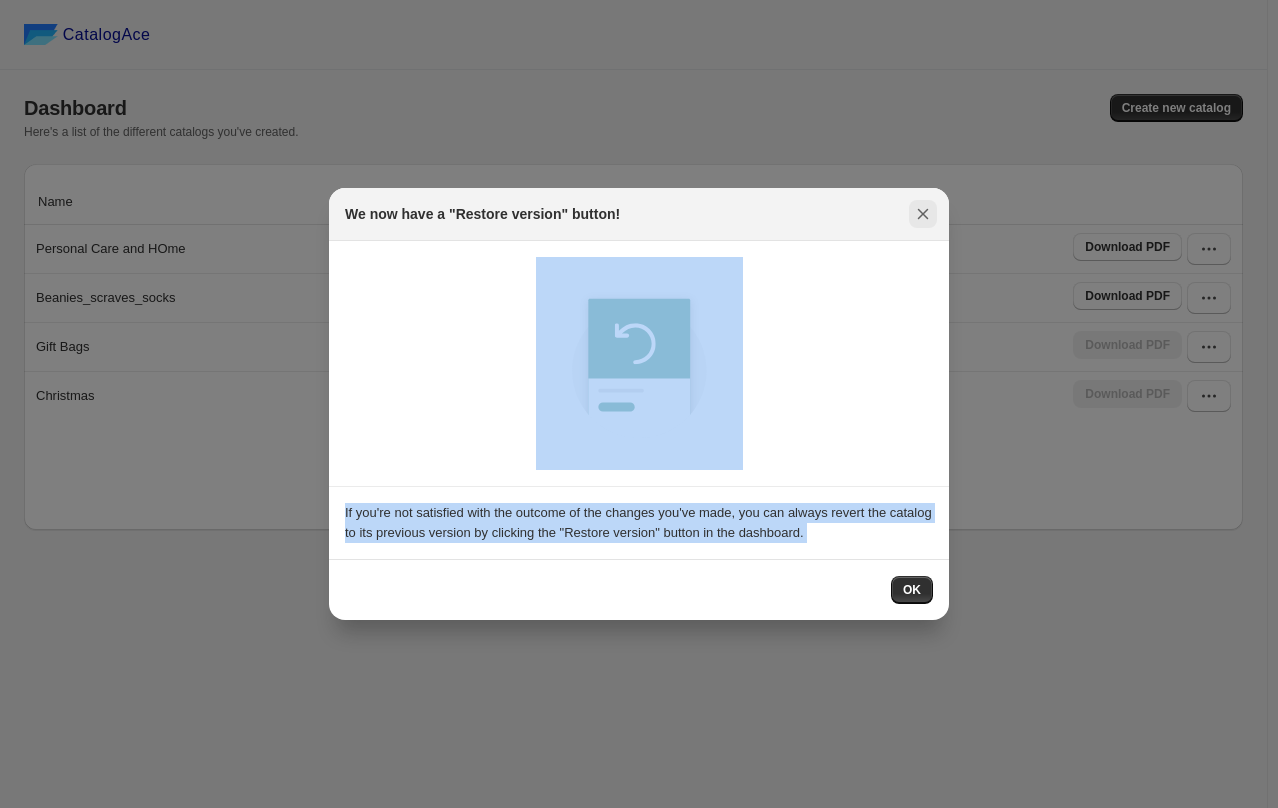 click at bounding box center [923, 214] 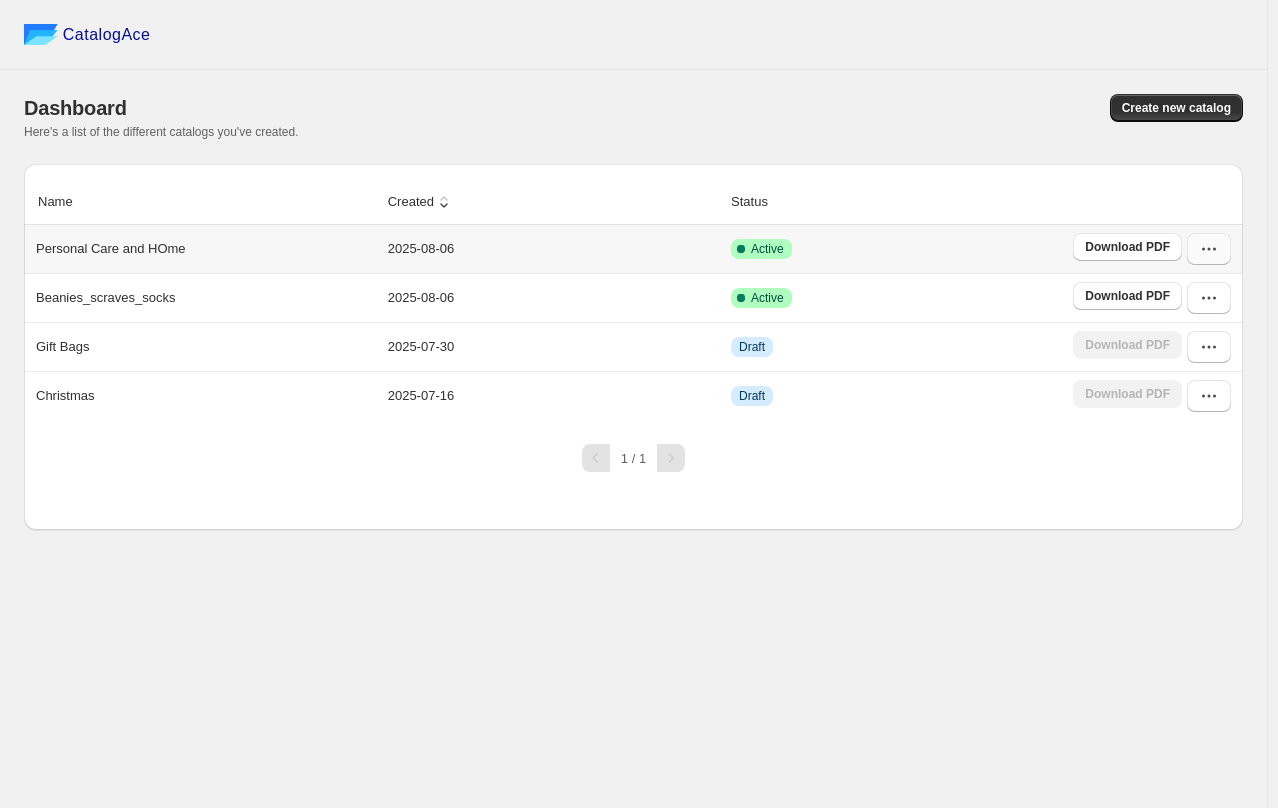 click 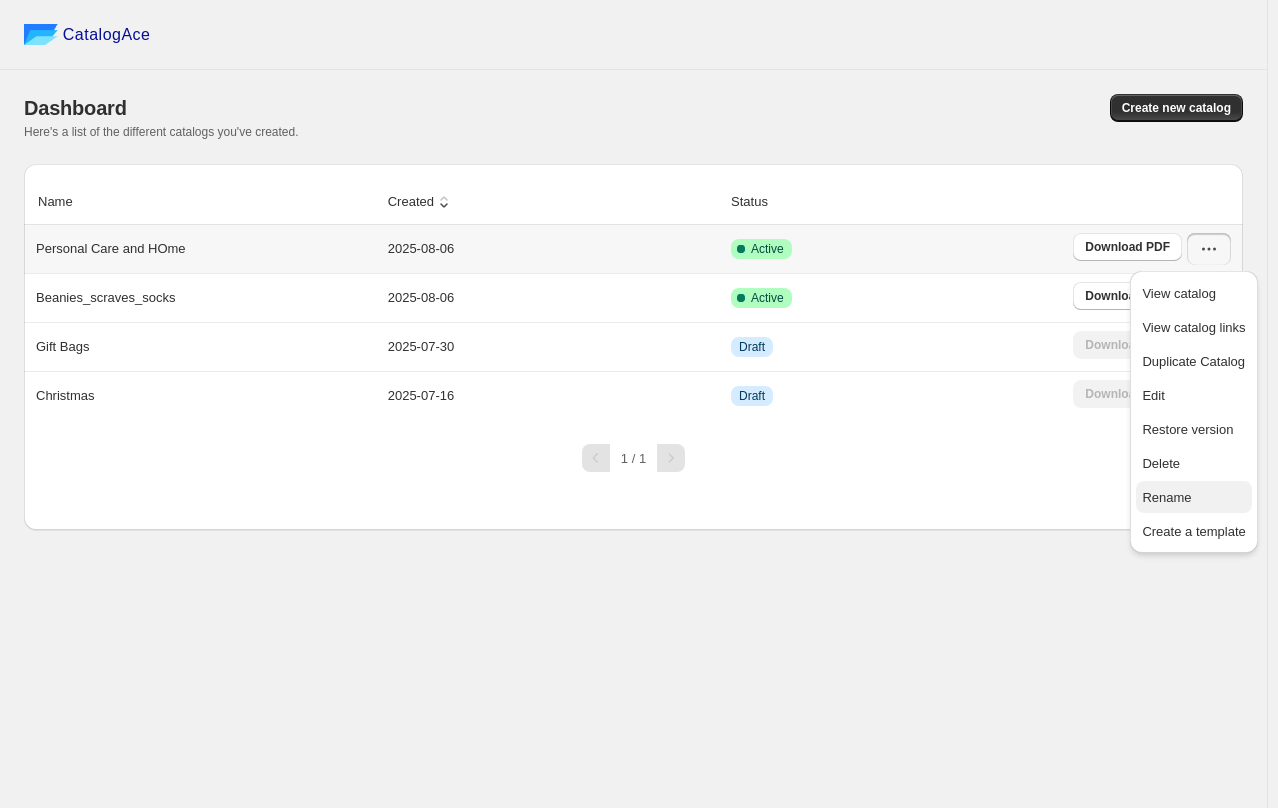 click on "Rename" at bounding box center [1166, 497] 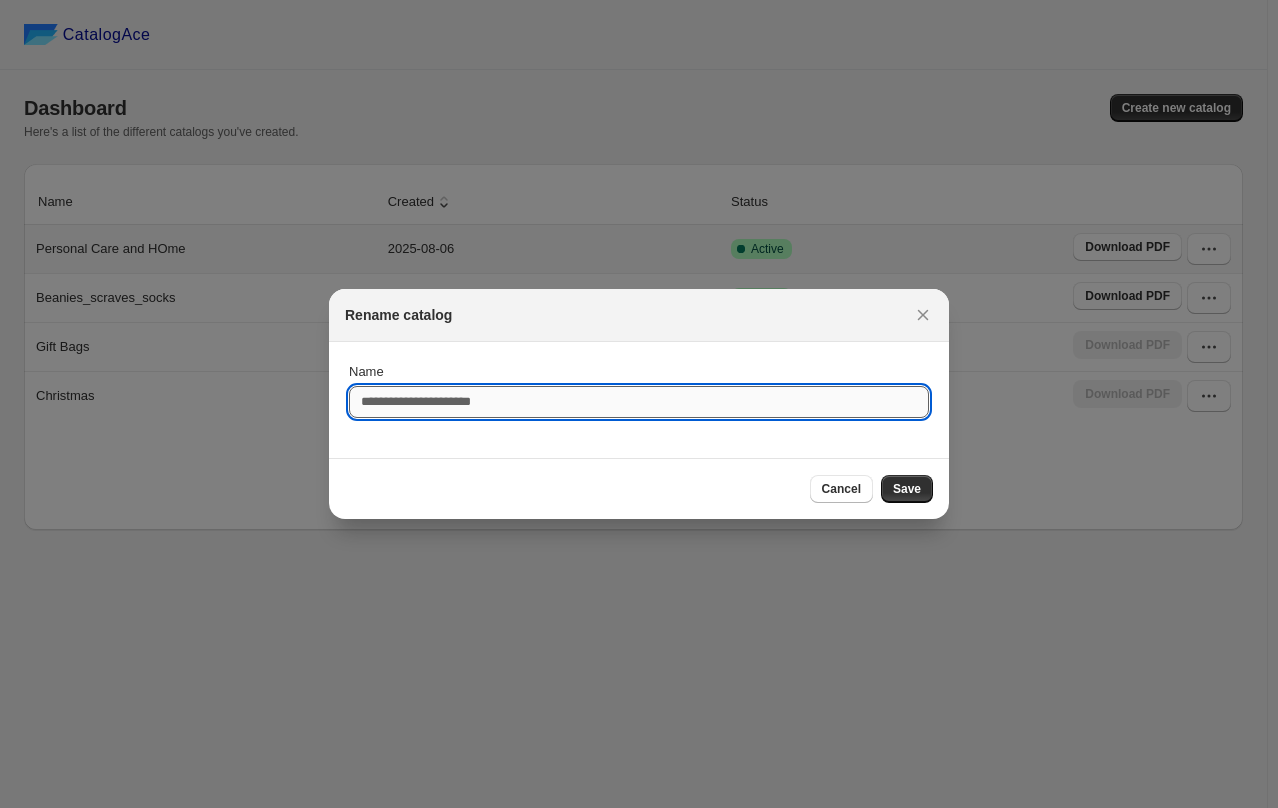 drag, startPoint x: 428, startPoint y: 398, endPoint x: 478, endPoint y: 366, distance: 59.36329 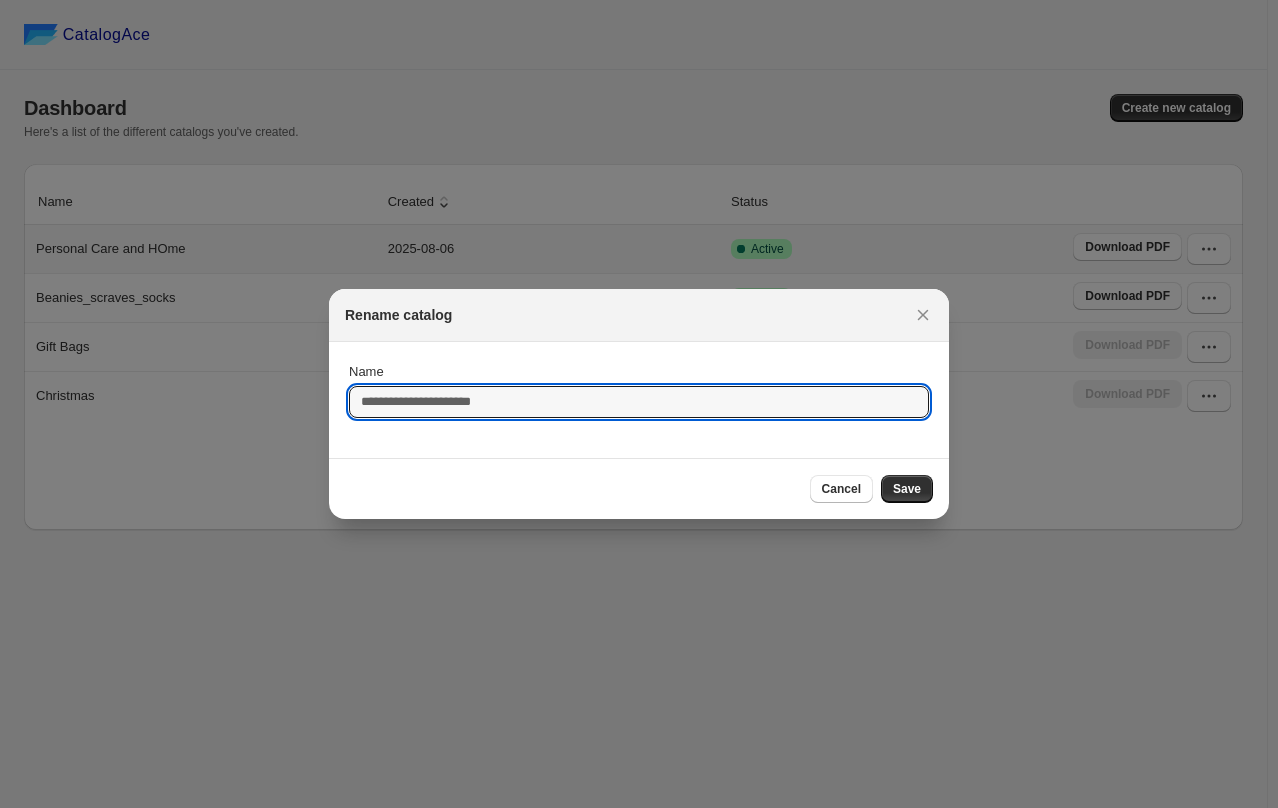 click on "Name" at bounding box center [639, 402] 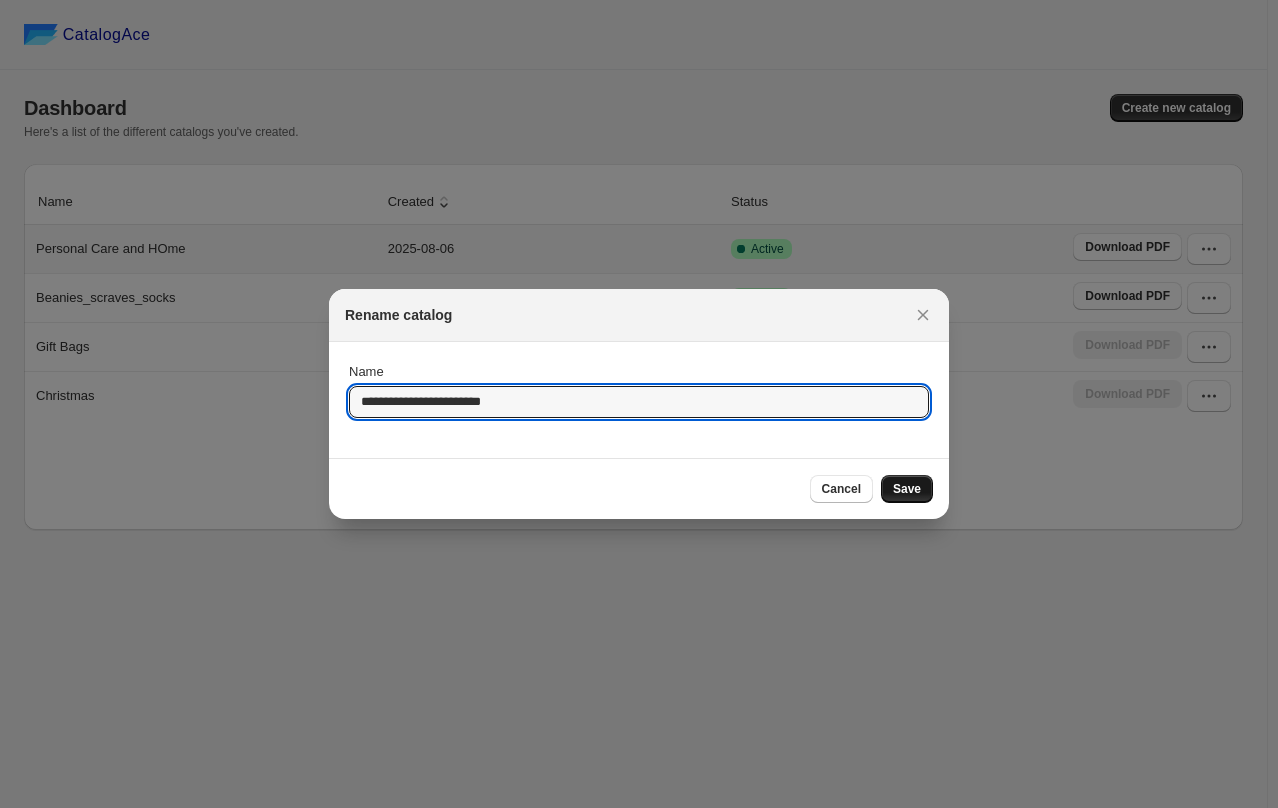 type on "**********" 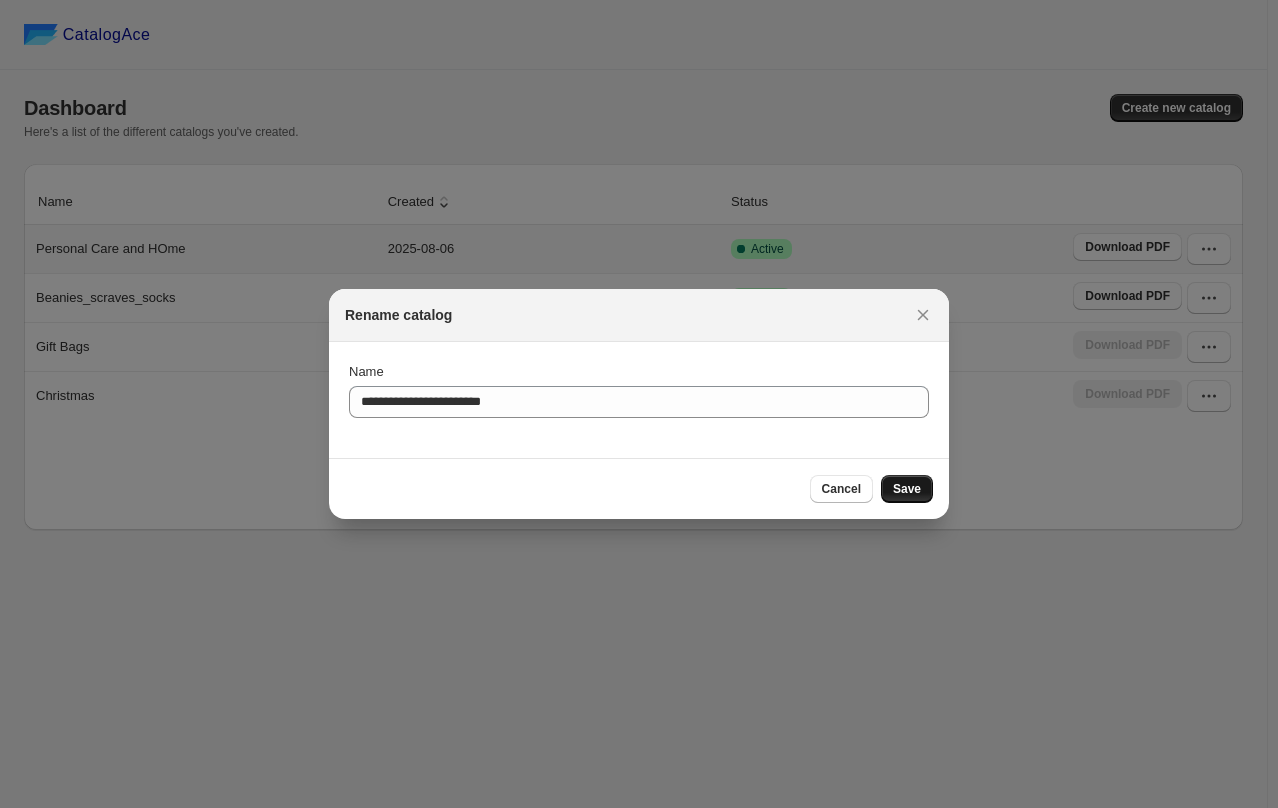 click on "Save" at bounding box center (907, 489) 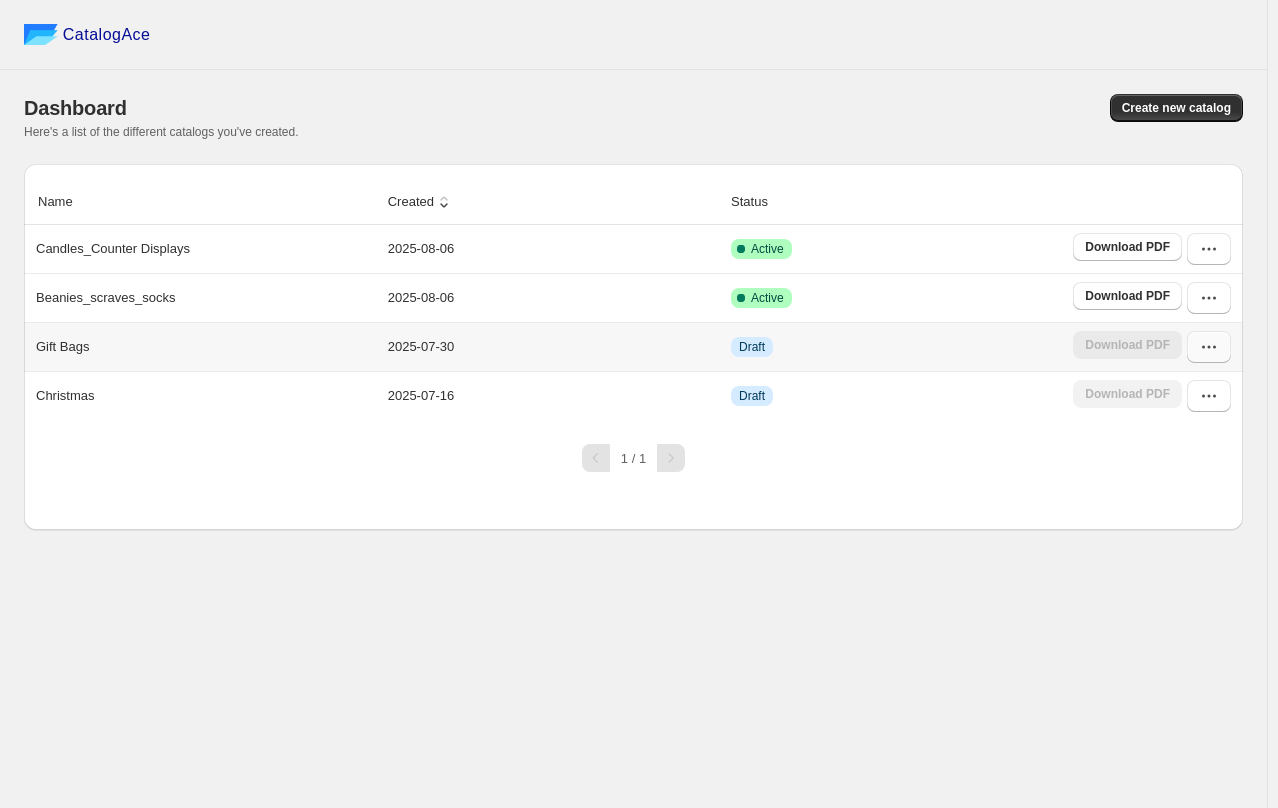 click 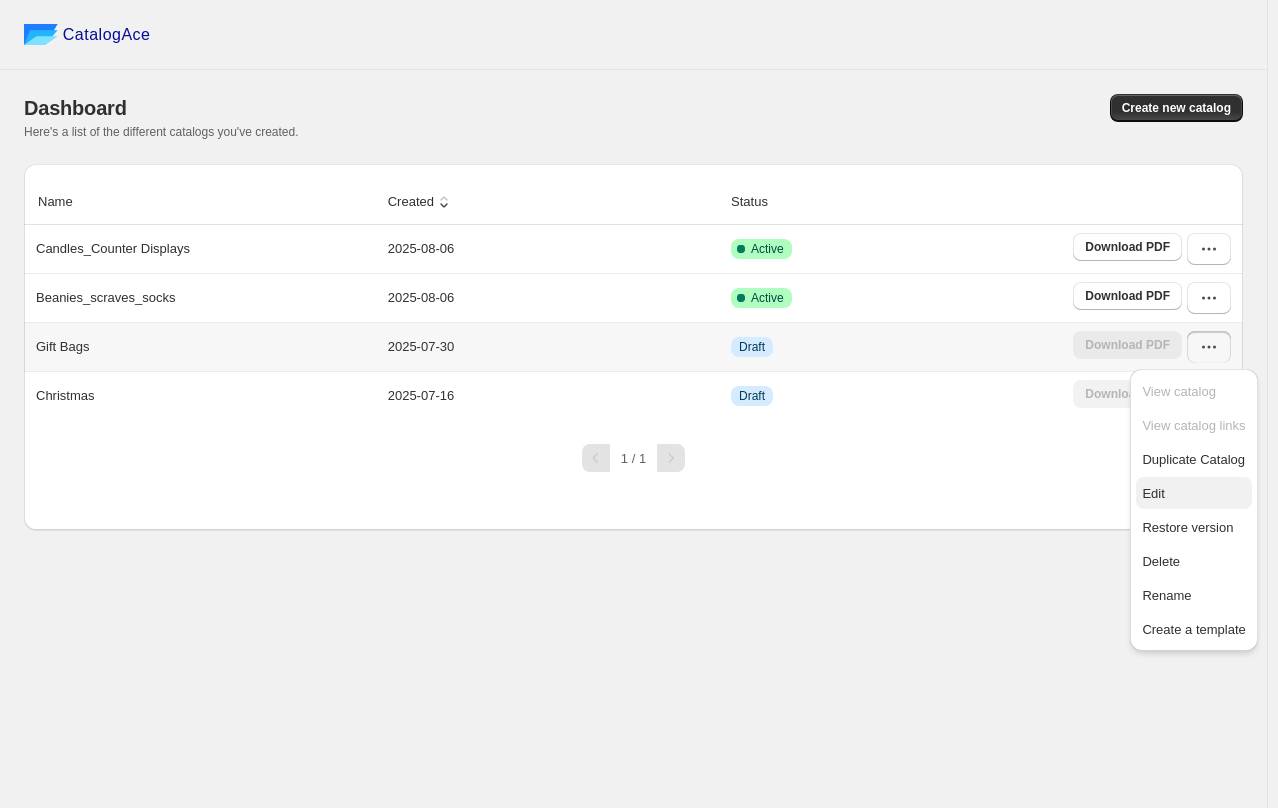 click on "Edit" at bounding box center [1193, 494] 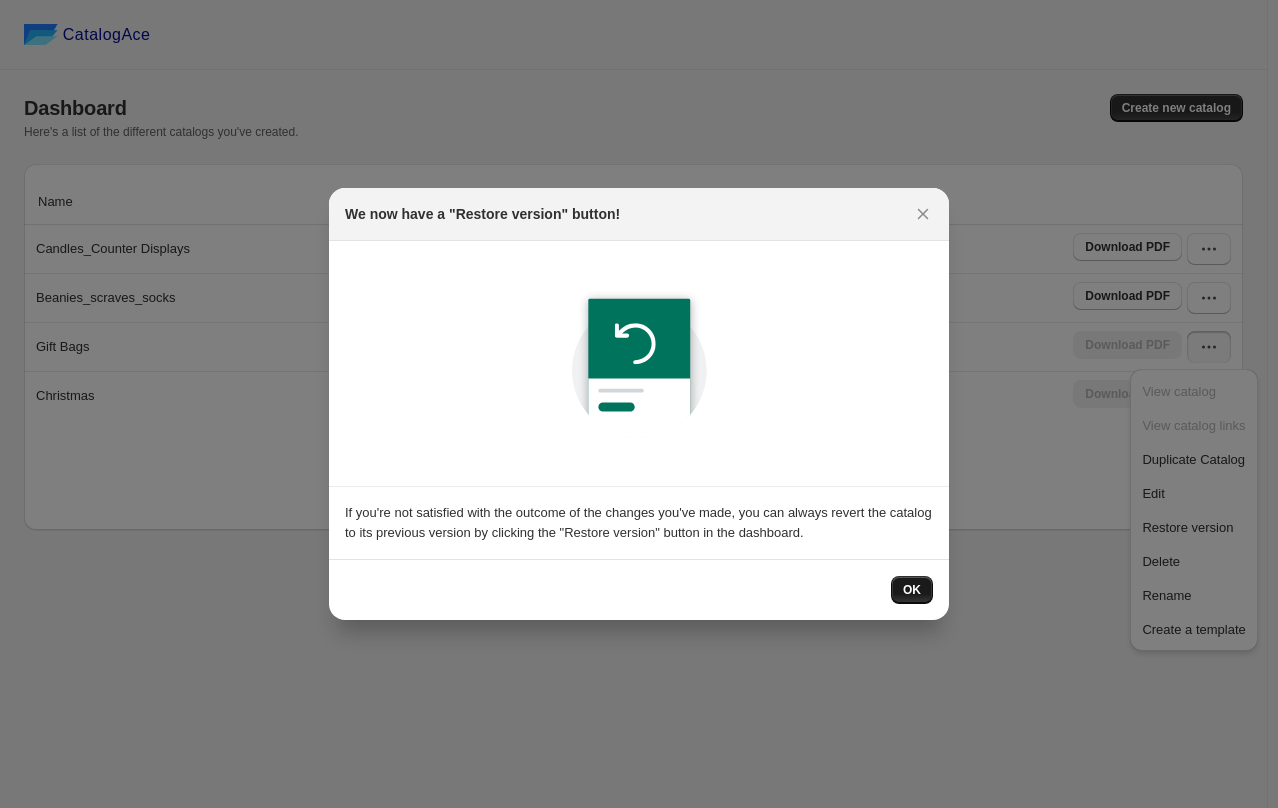 click on "OK" at bounding box center (912, 590) 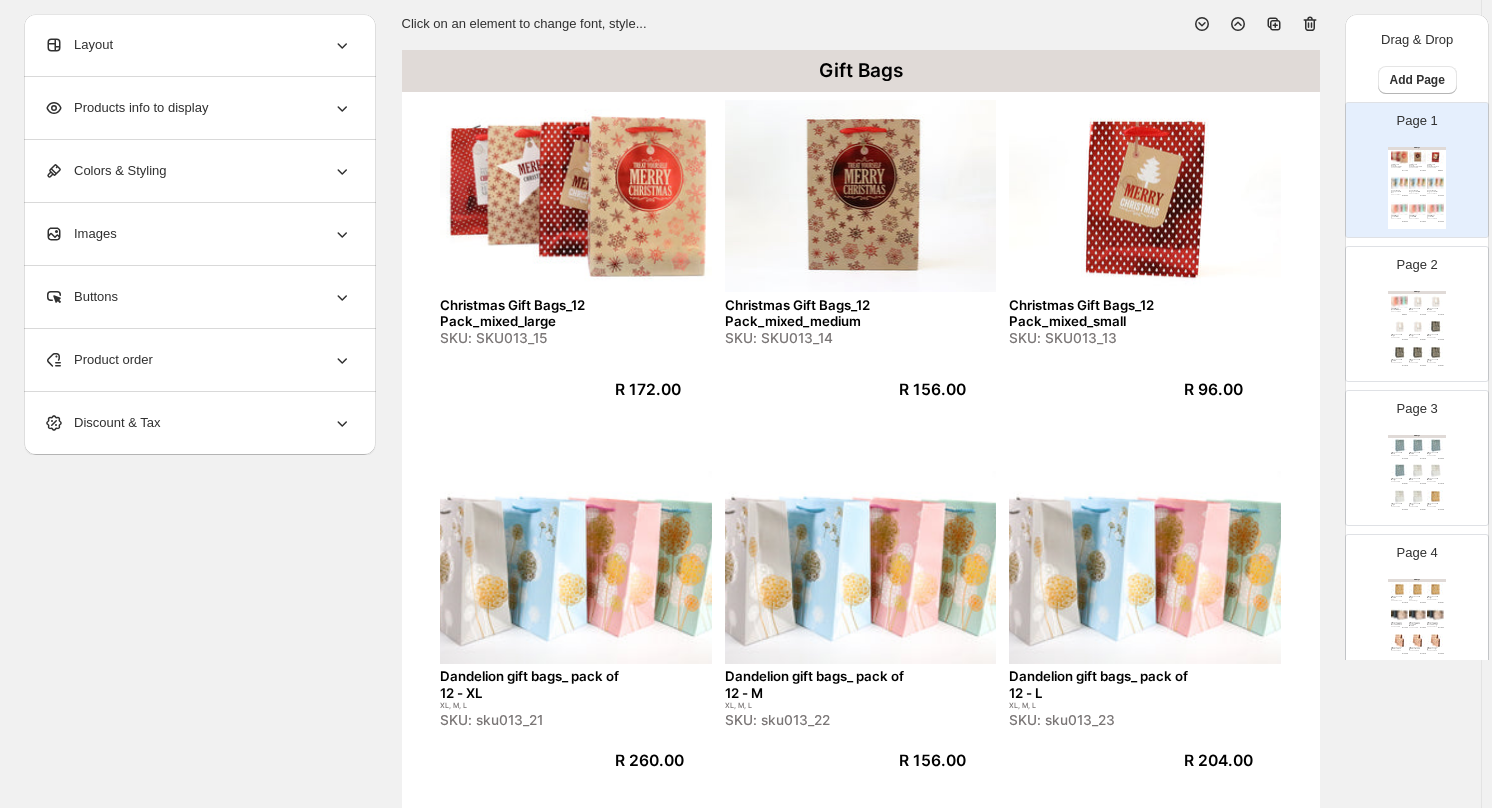 scroll, scrollTop: 0, scrollLeft: 0, axis: both 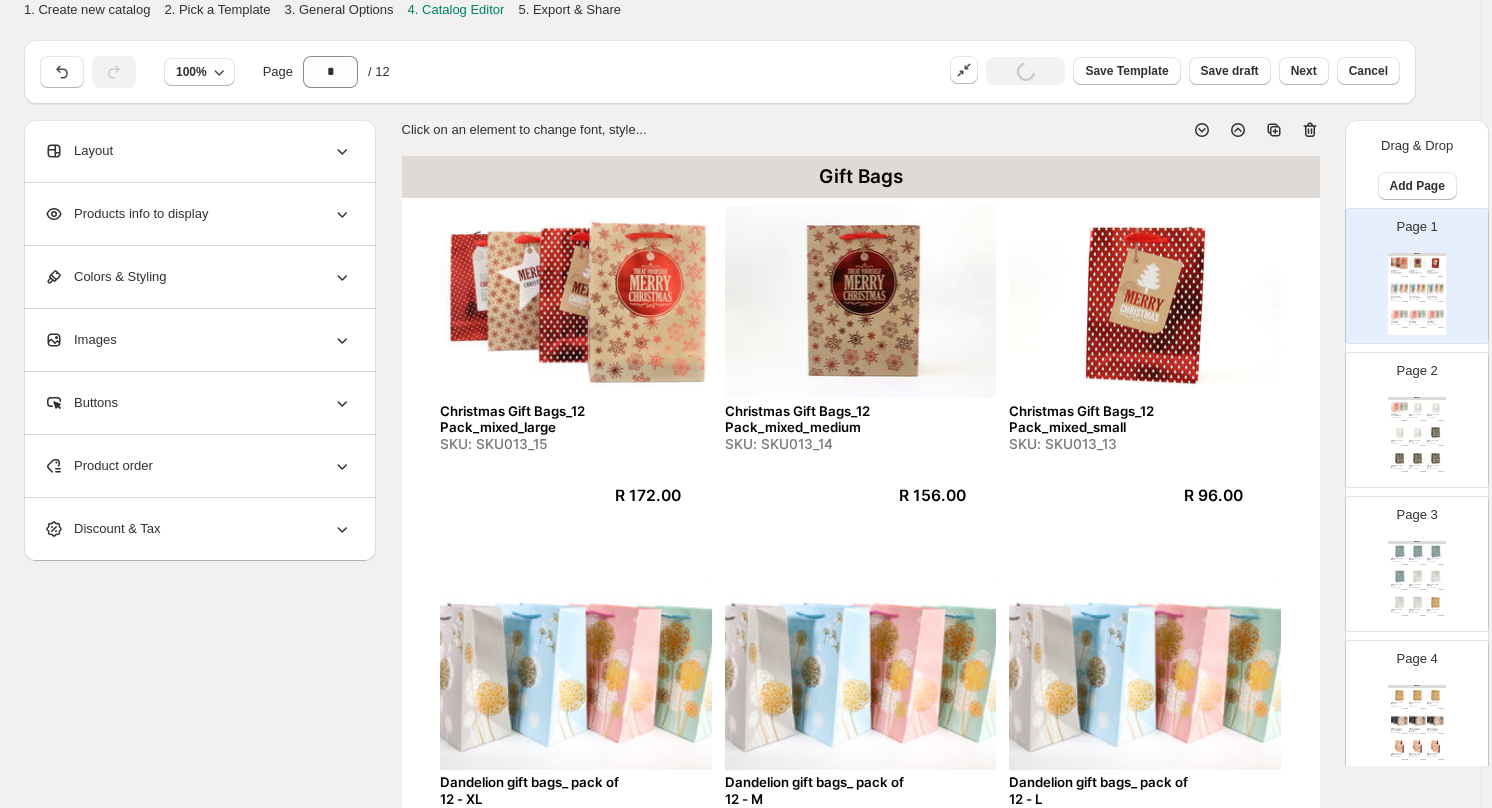 click 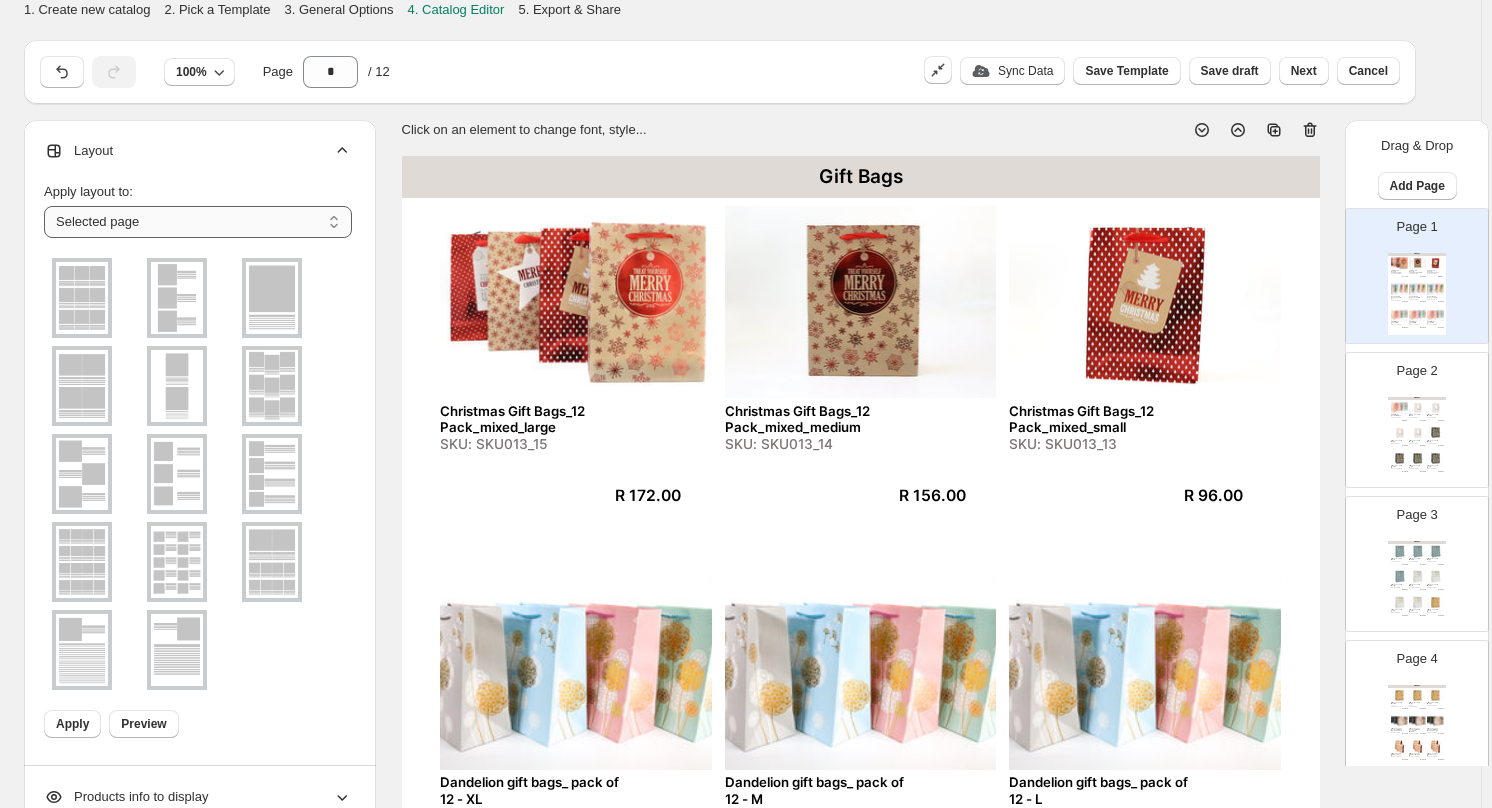click on "**********" at bounding box center (198, 222) 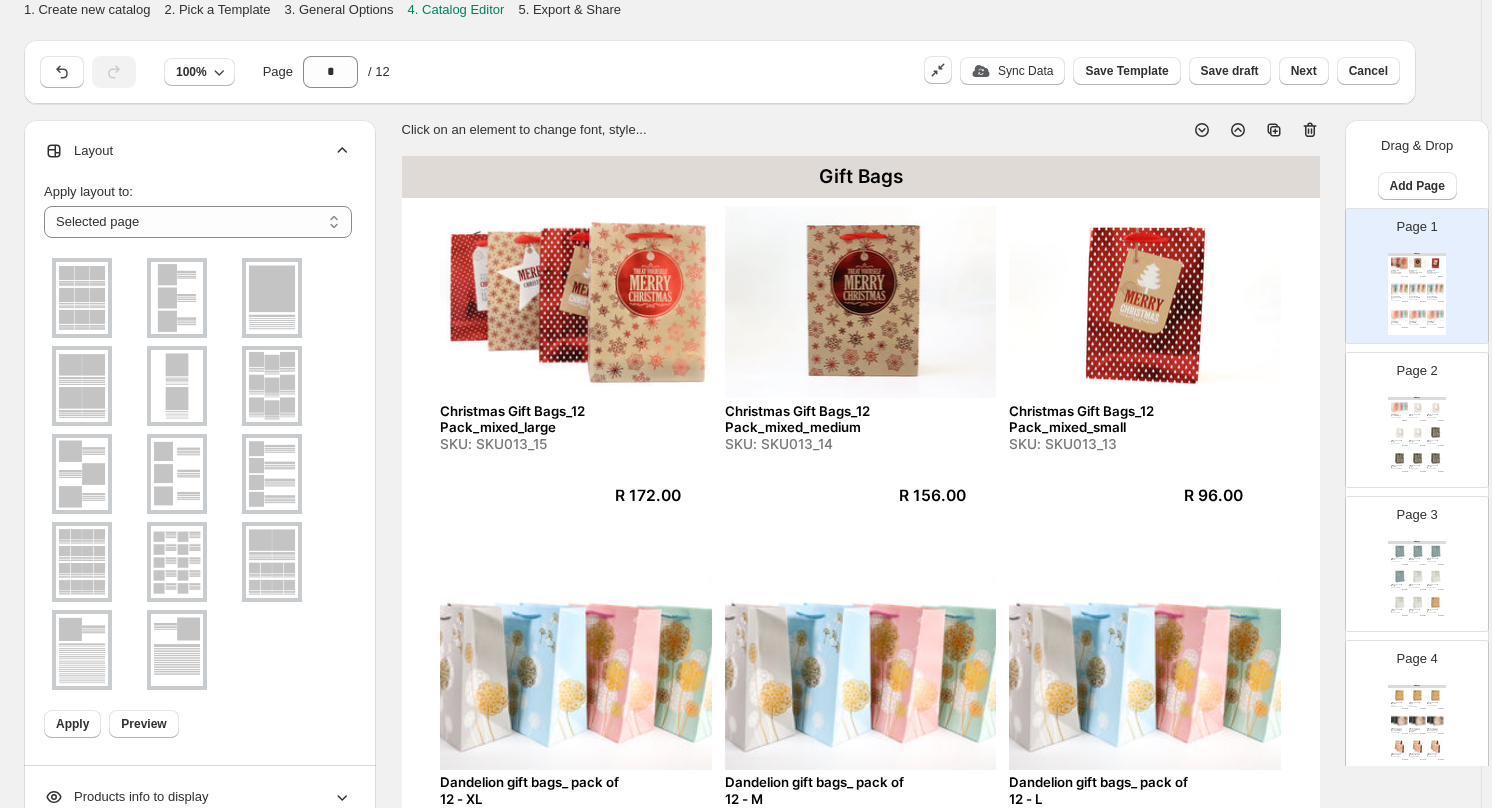 click on "Apply layout to:" at bounding box center (198, 192) 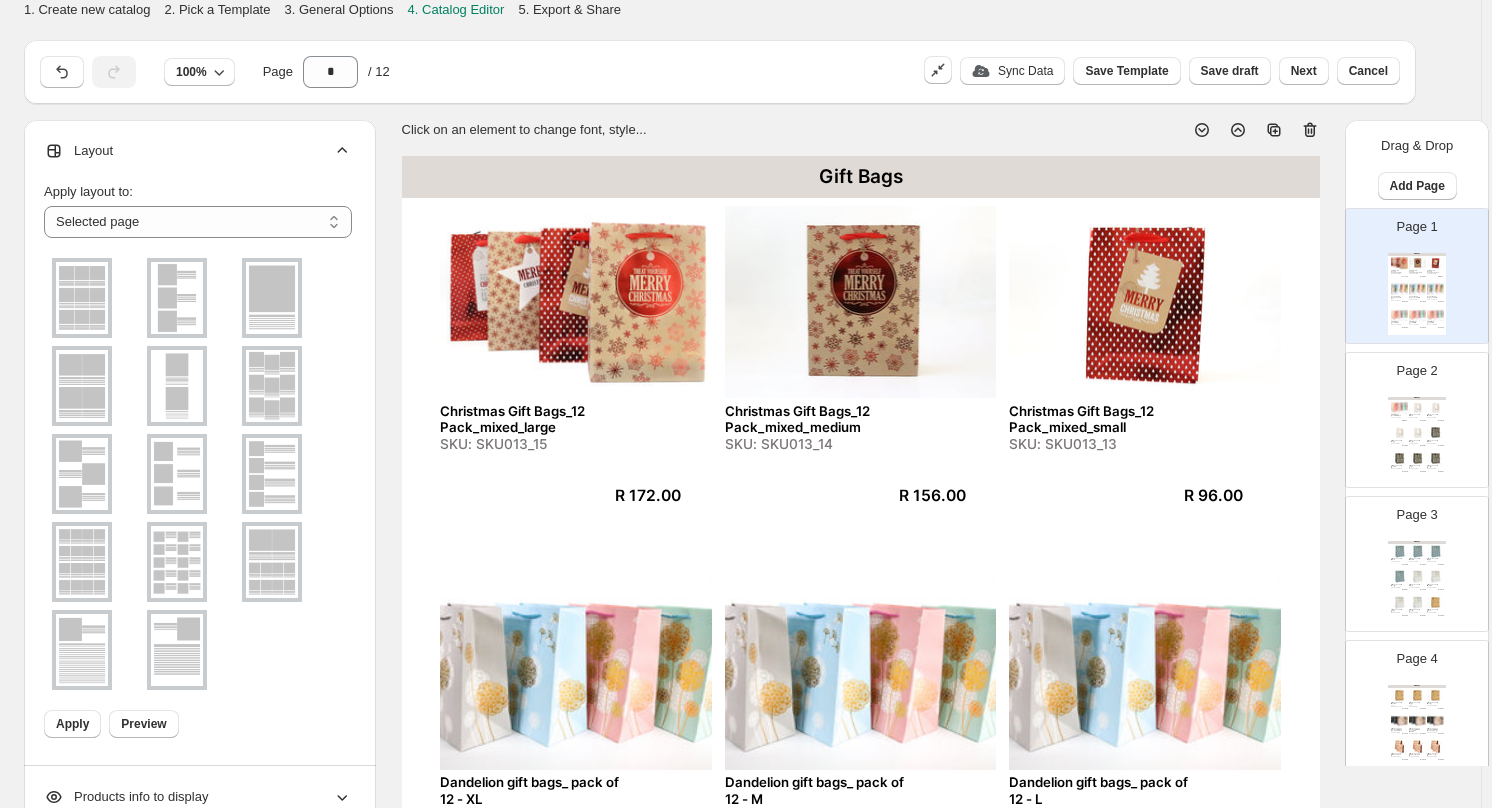 click at bounding box center (177, 562) 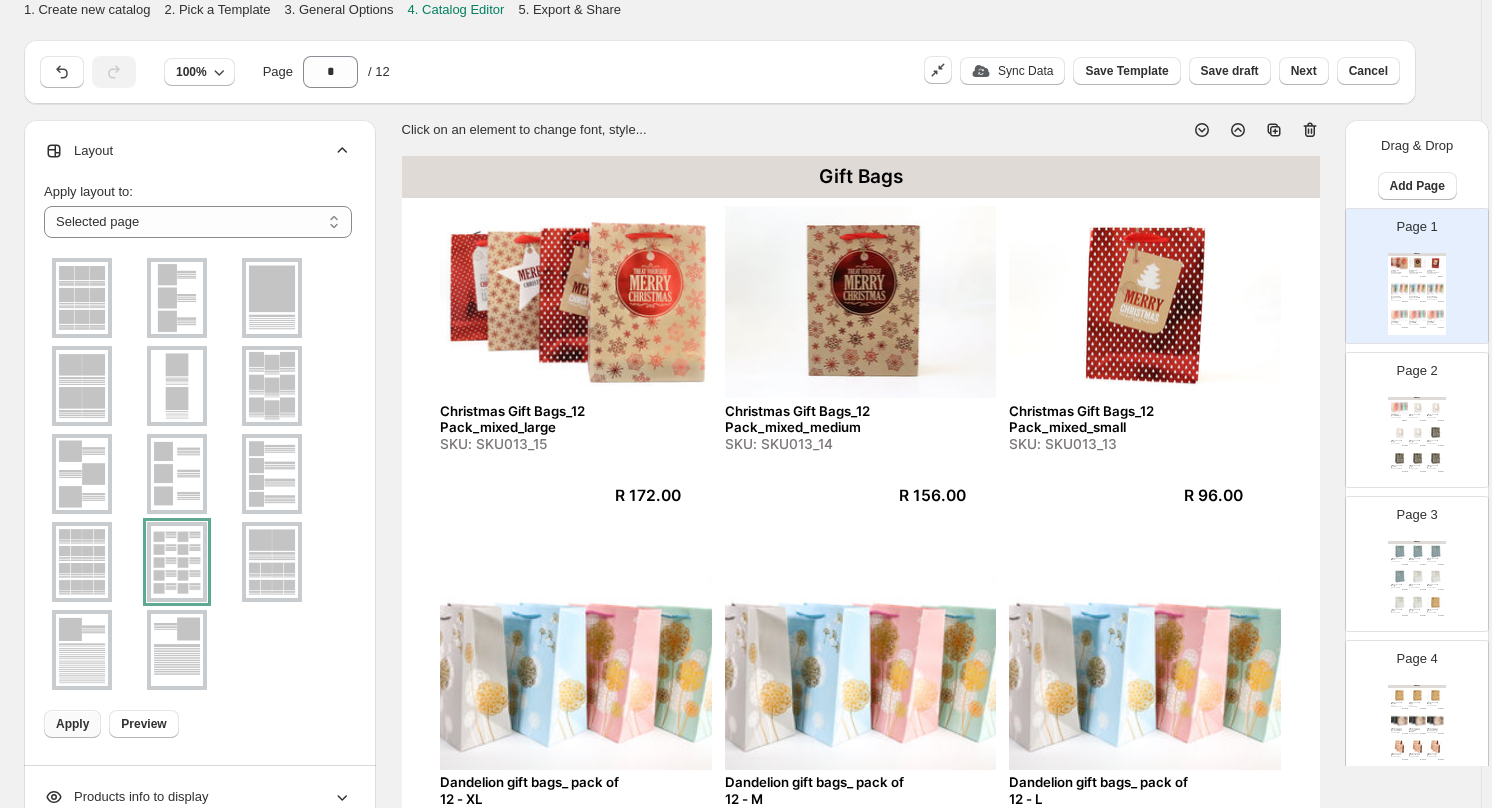 click on "Apply" at bounding box center [72, 724] 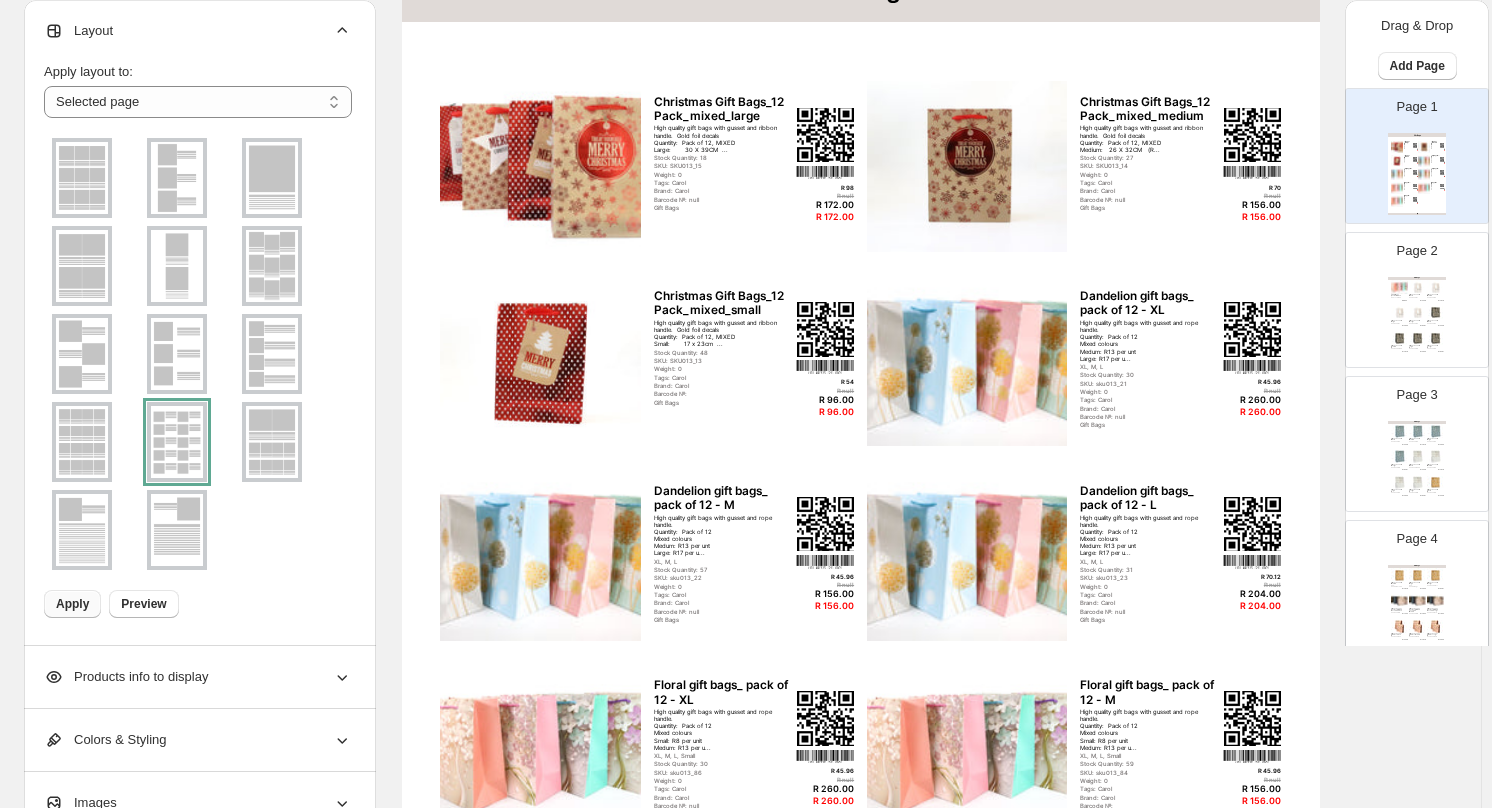 scroll, scrollTop: 118, scrollLeft: 0, axis: vertical 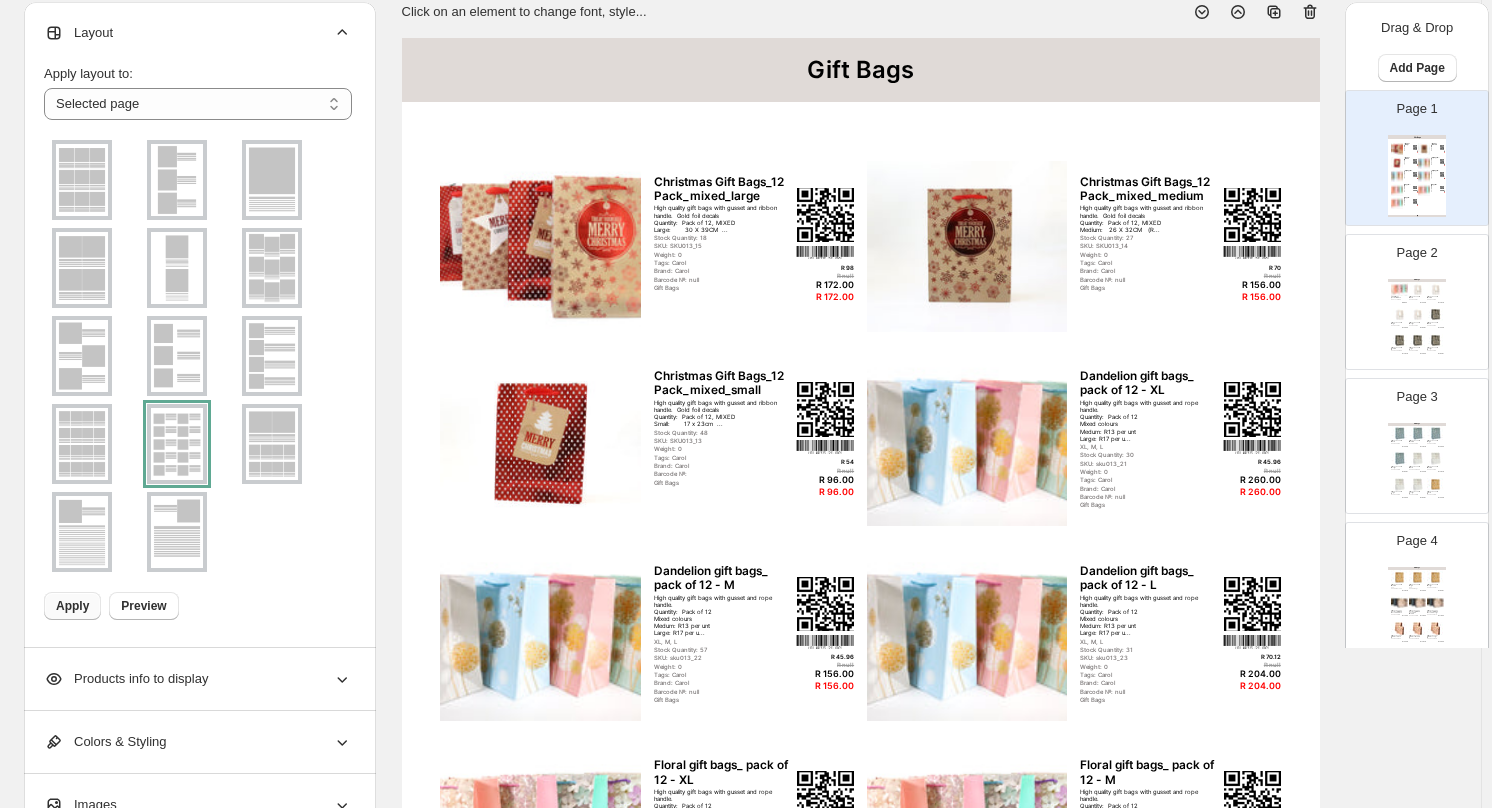 click on "Gift Bags Floral gift bags_ pack of 12 - Small XL, M, L, Small SKU:  sku013_83 R 96.00 Gift Bags_Pack of 12 - Small Small, Medium, Large, X Large SKU:  SKU013_1 R 104.09 Gift Bags_Pack of 12 - Medium Small, Medium, Large, X Large SKU:  SKU013_0 R 156.26 Gift Bags_Pack of 12 - Large Small, Medium, Large, X Large SKU:  SKU013_2 R 208.43 Gift Bags_Pack of 12 - X Large Small, Medium, Large, X Large SKU:  SKU013_3 R 260.61 Gift Bags_Pack of 12 - Small Small, Medium, Large, X Large SKU:  SKU013_4 R 104.09 Gift Bags_Pack of 12 - Medium Small, Medium, Large, X Large SKU:  SKUD013_00 R 156.26 Gift Bags_Pack of 12 - Large Small, Medium, Large, X Large SKU:  SKU013_5 R 208.43 Gift Bags_Pack of 12 - X Large Small, Medium, Large, X Large SKU:  SKU013_6 R 260.61" at bounding box center (1417, 320) 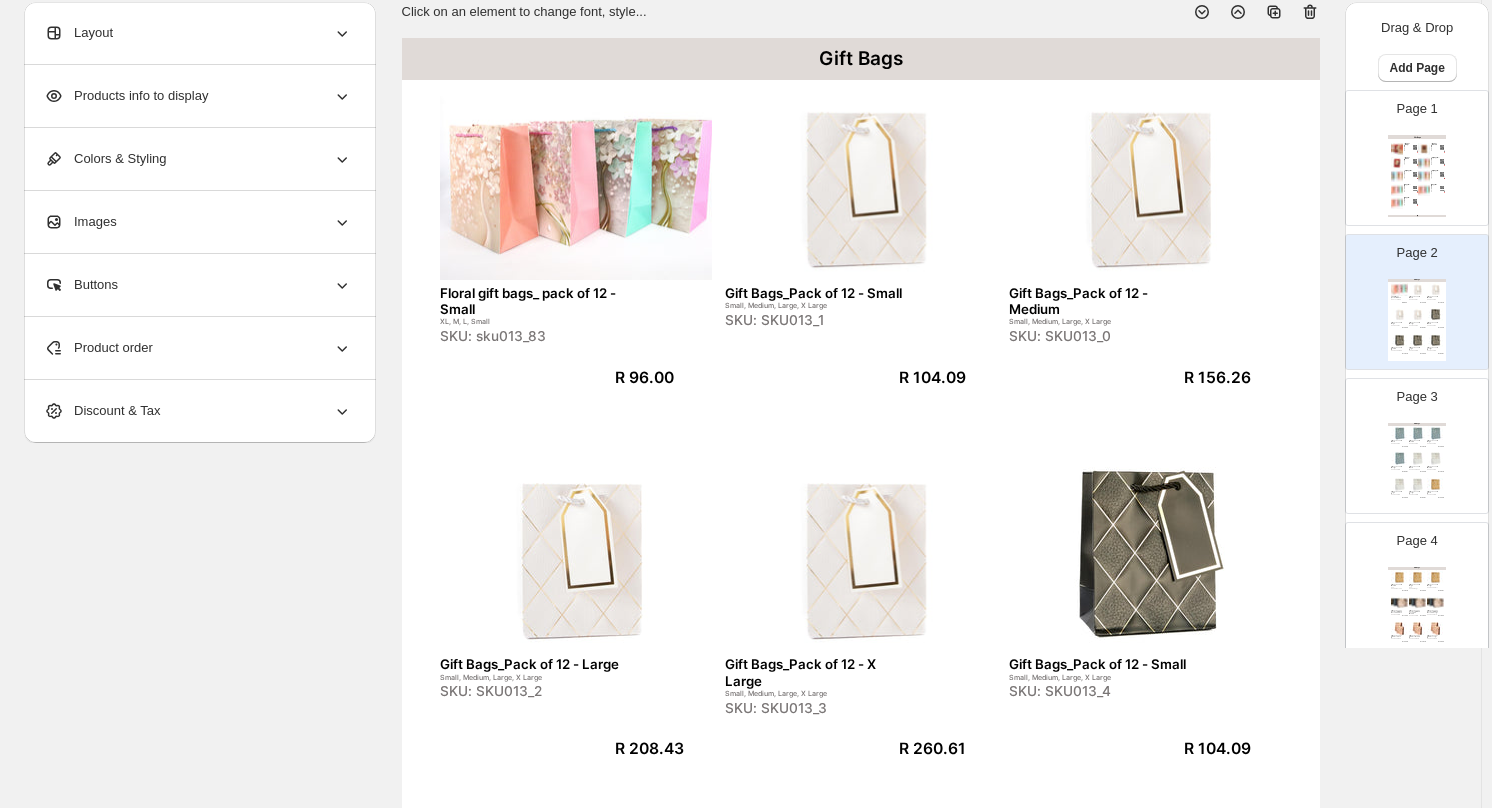 click 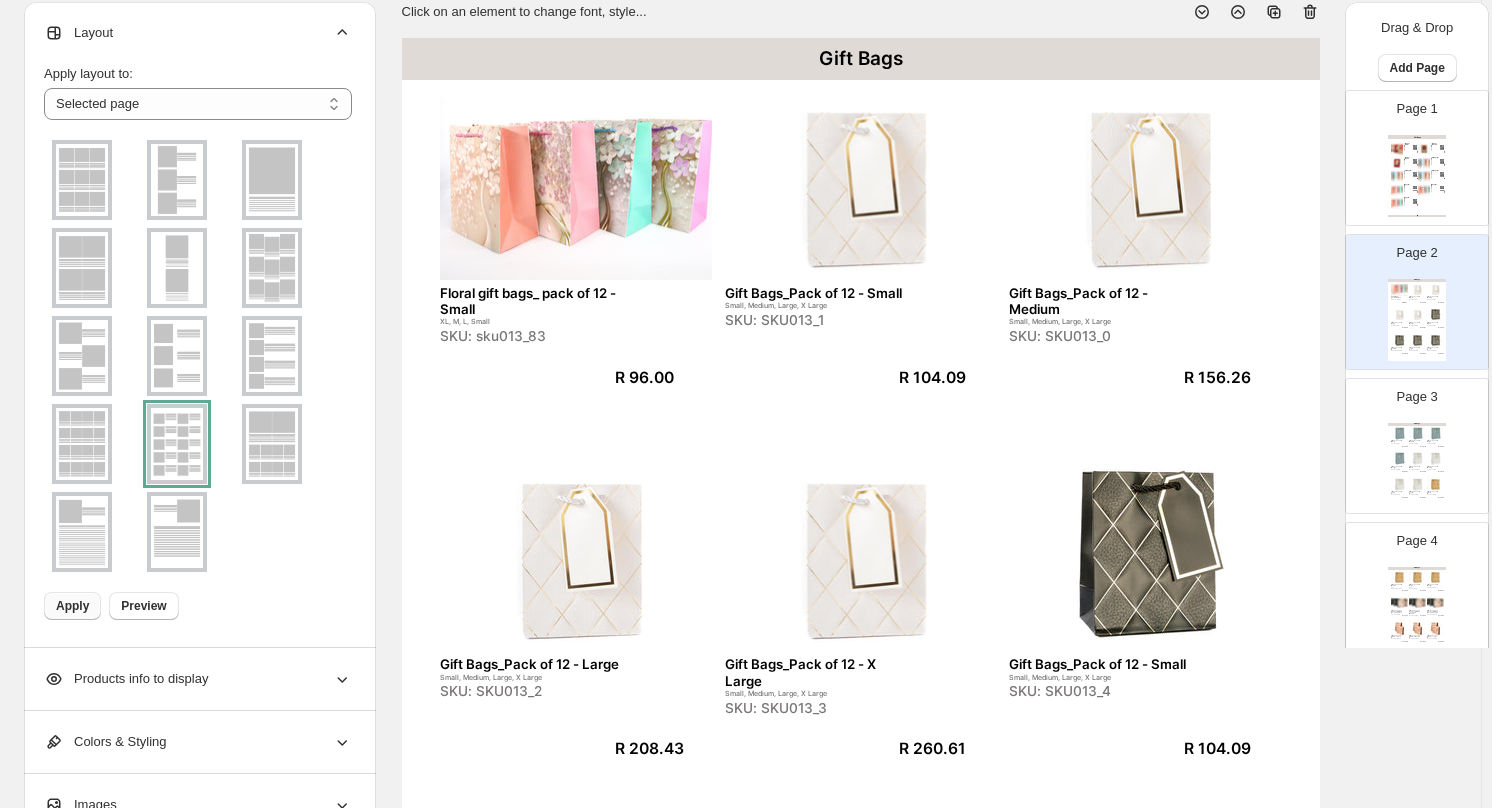 click at bounding box center [177, 444] 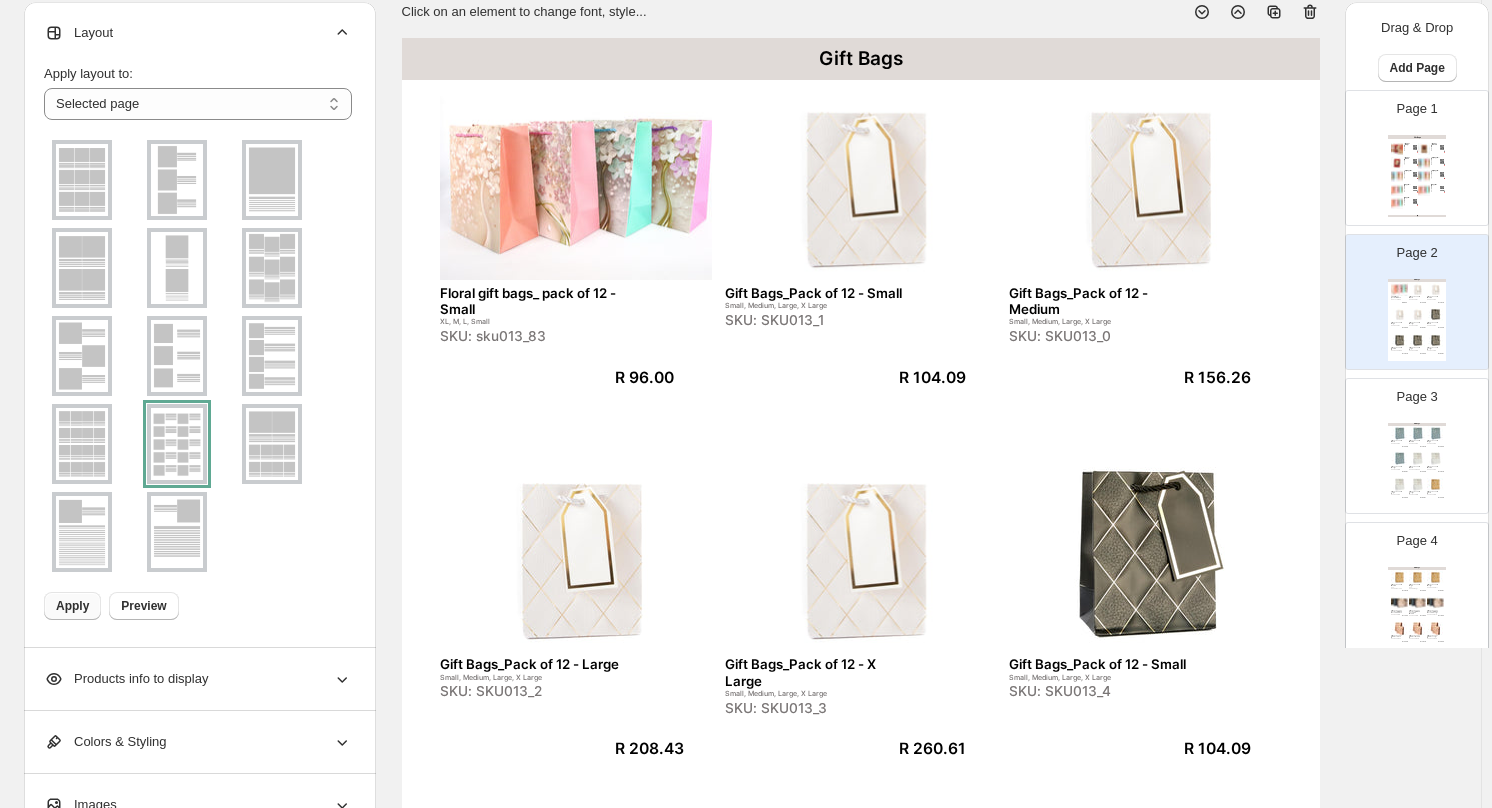 click on "Apply" at bounding box center (72, 606) 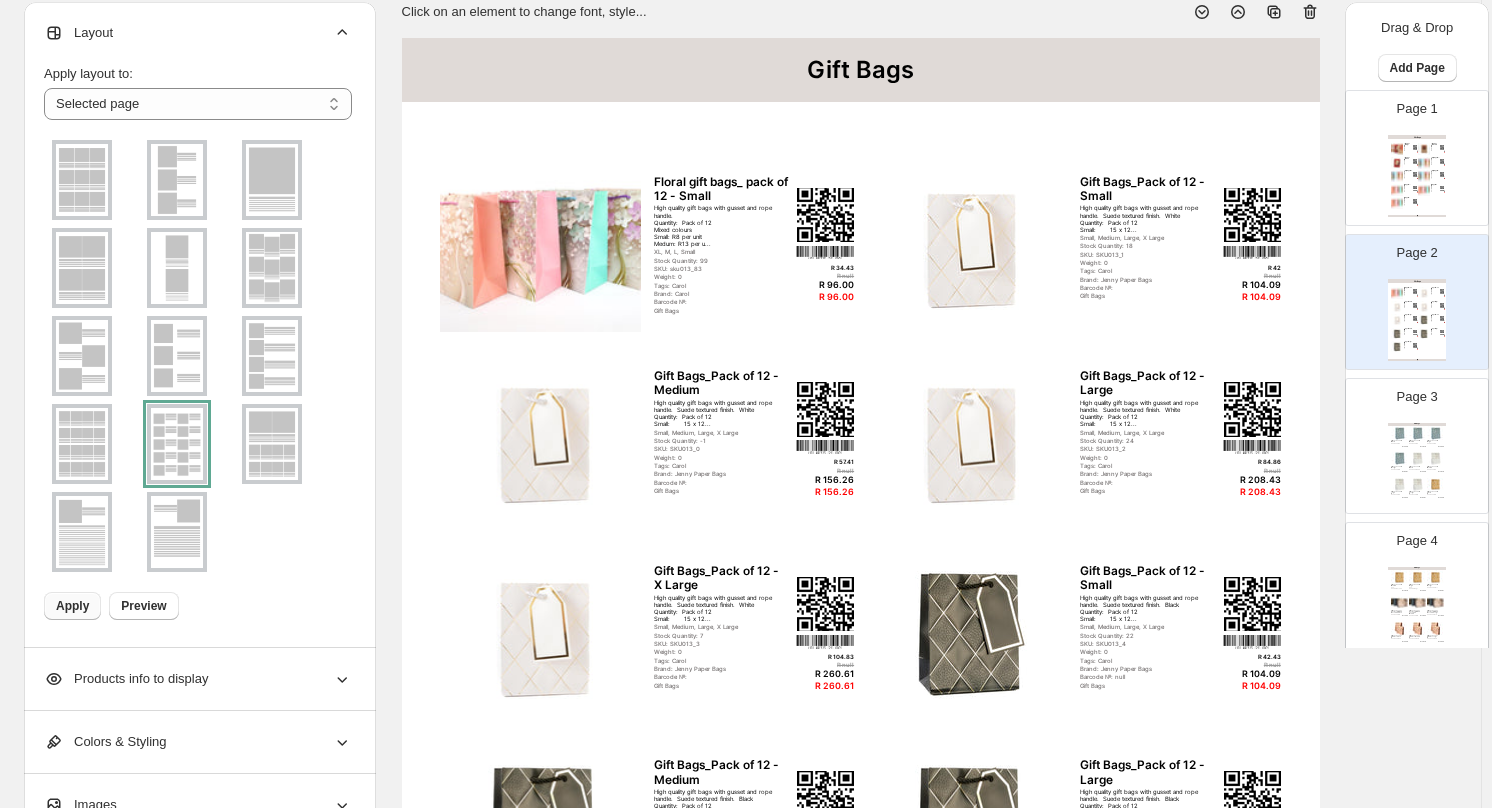 click on "Gift Bags Gift Bags_Pack of 12 - Small Small, Medium, Large, X Large SKU:  SKU013_7 R 104.09 Gift Bags_Pack of 12 - Medium Small, Medium, Large, X Large SKU:  SKU013_8 R 156.26 Gift Bags_Pack of 12 - Large Small, Medium, Large, X Large SKU:  SKU013_9 R 208.43 Gift Bags_Pack of 12 - X Large Small, Medium, Large, X Large SKU:  SKU013_10 R 260.61 Gift Bags_Pack of 12 - Small Small, Medium, Large, X Large SKU:  SKU013_000 R 104.09 Gift Bags_Pack of 12 - Medium Small, Medium, Large, X Large SKU:  SKU013_11 R 156.26 Gift Bags_Pack of 12 - Large Small, Medium, Large, X Large SKU:  SKU013_12 R 208.43 Gift Bags_Pack of 12 - X Large Small, Medium, Large, X Large SKU:  SKU013_16 R 260.61 Gift Bags_Pack of 12 - Small Small, Medium, Large, X Large SKU:  SKU013_17 R 104.09" at bounding box center (1417, 464) 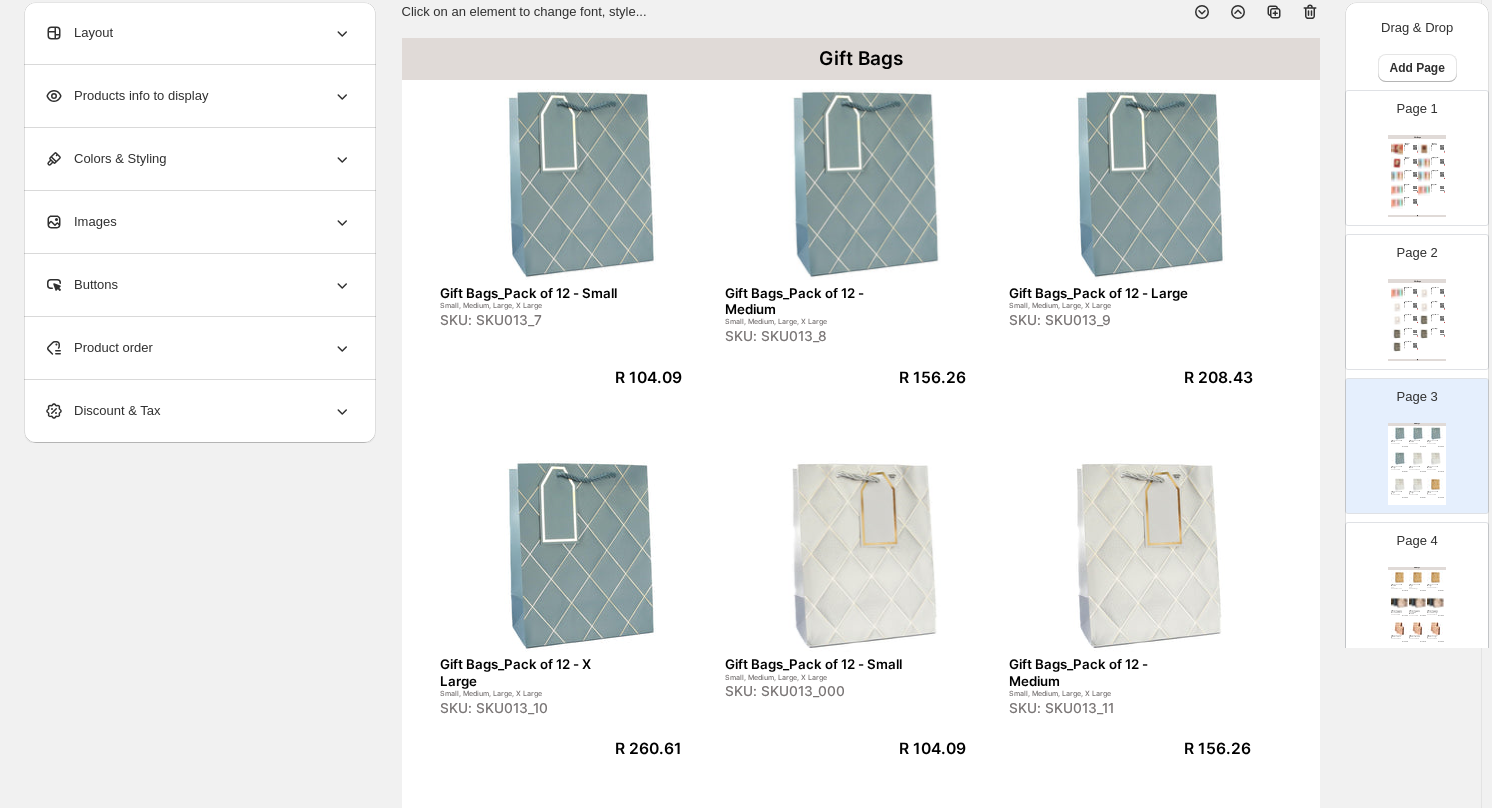 click on "Layout" at bounding box center [198, 33] 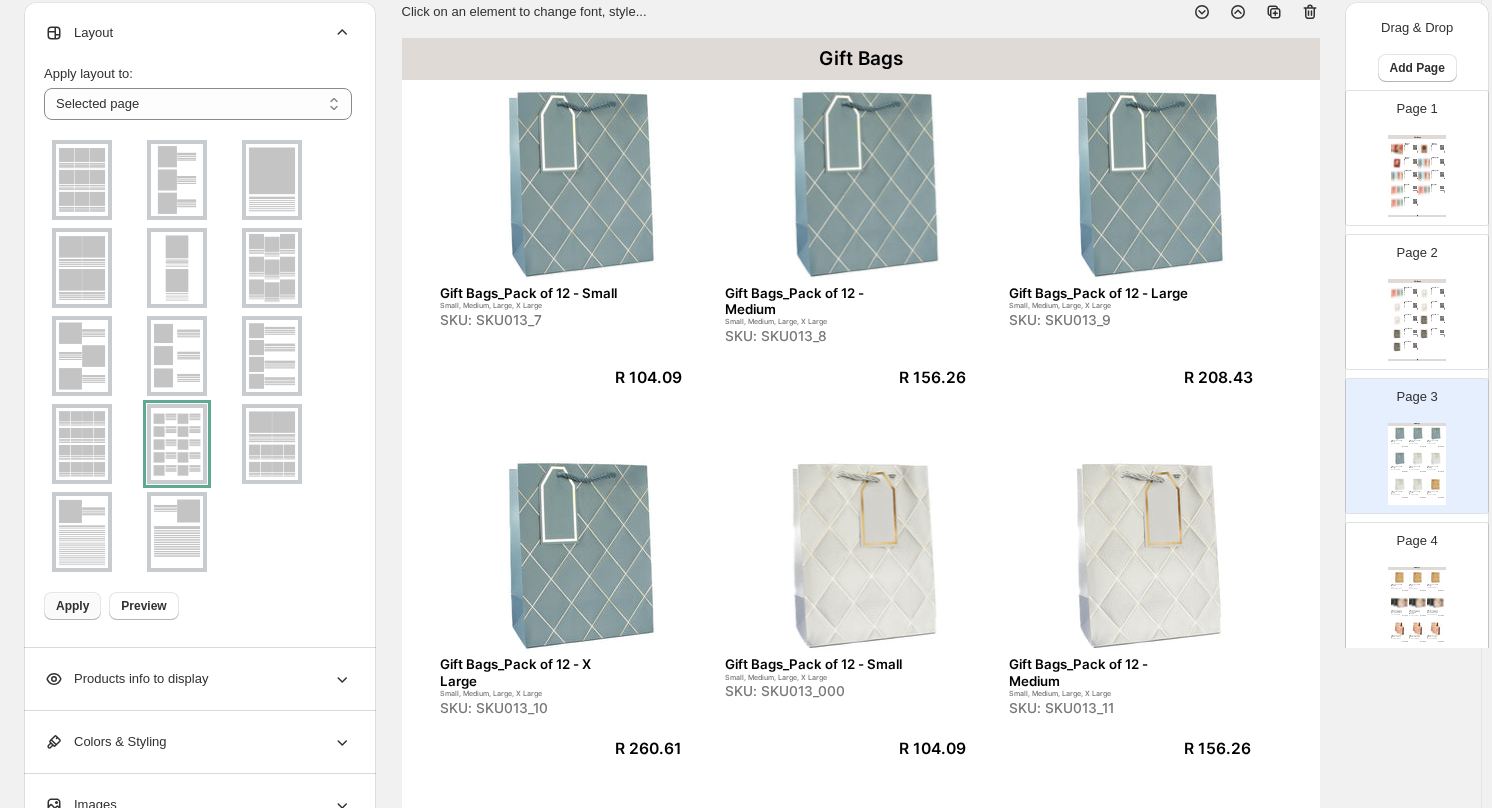 click at bounding box center (177, 444) 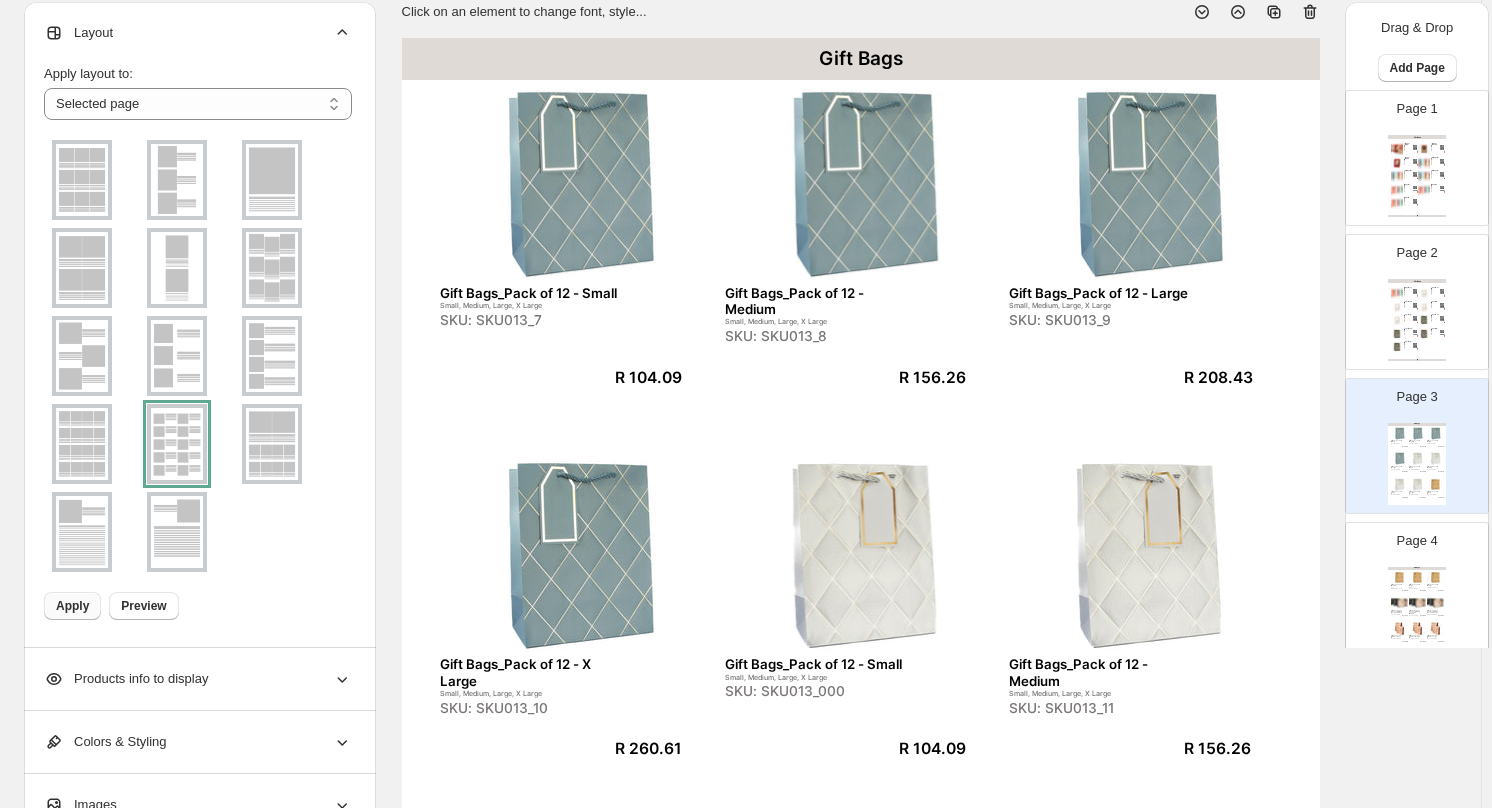 click on "Apply" at bounding box center (72, 606) 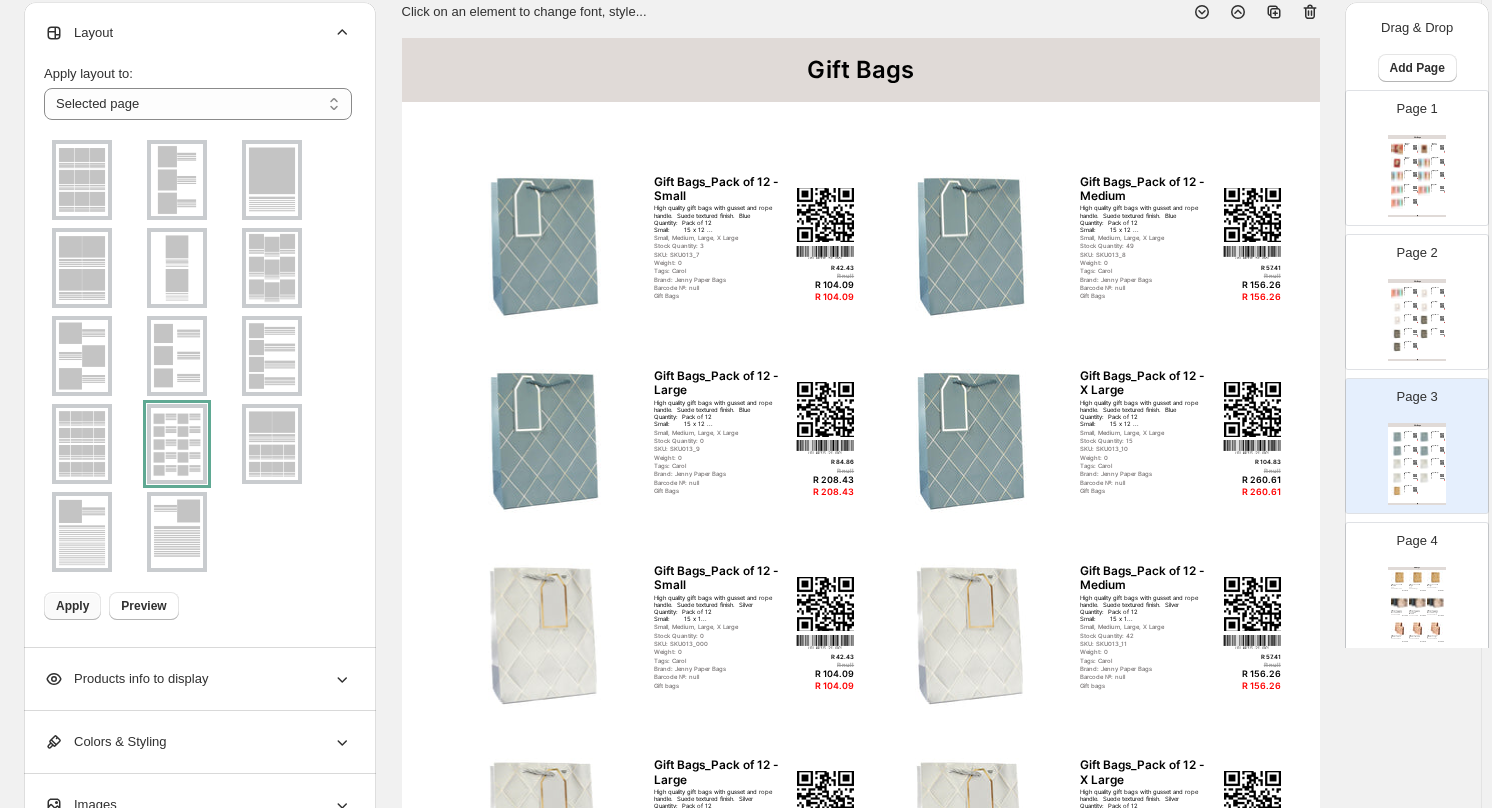 click at bounding box center (1435, 602) 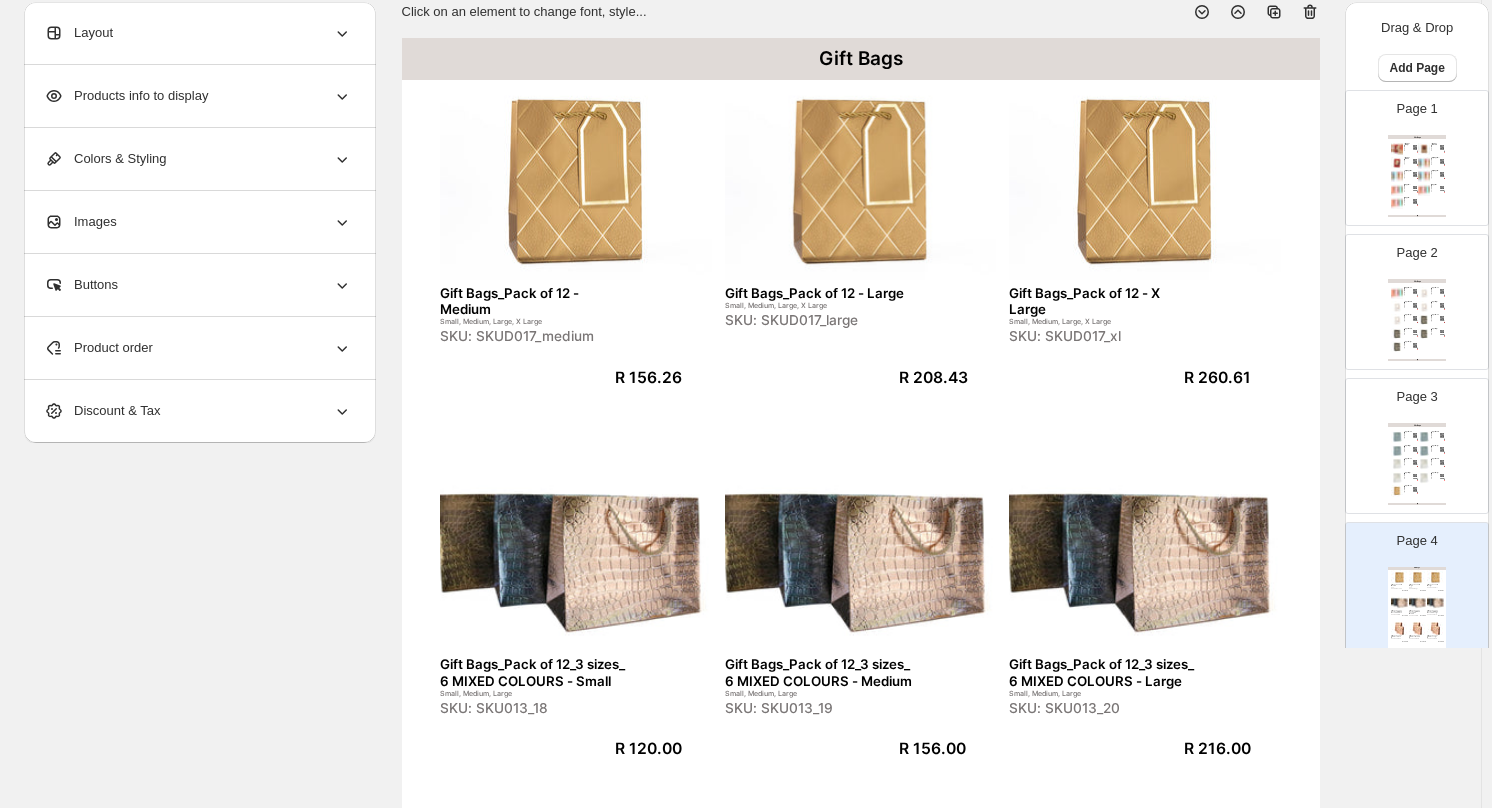 click 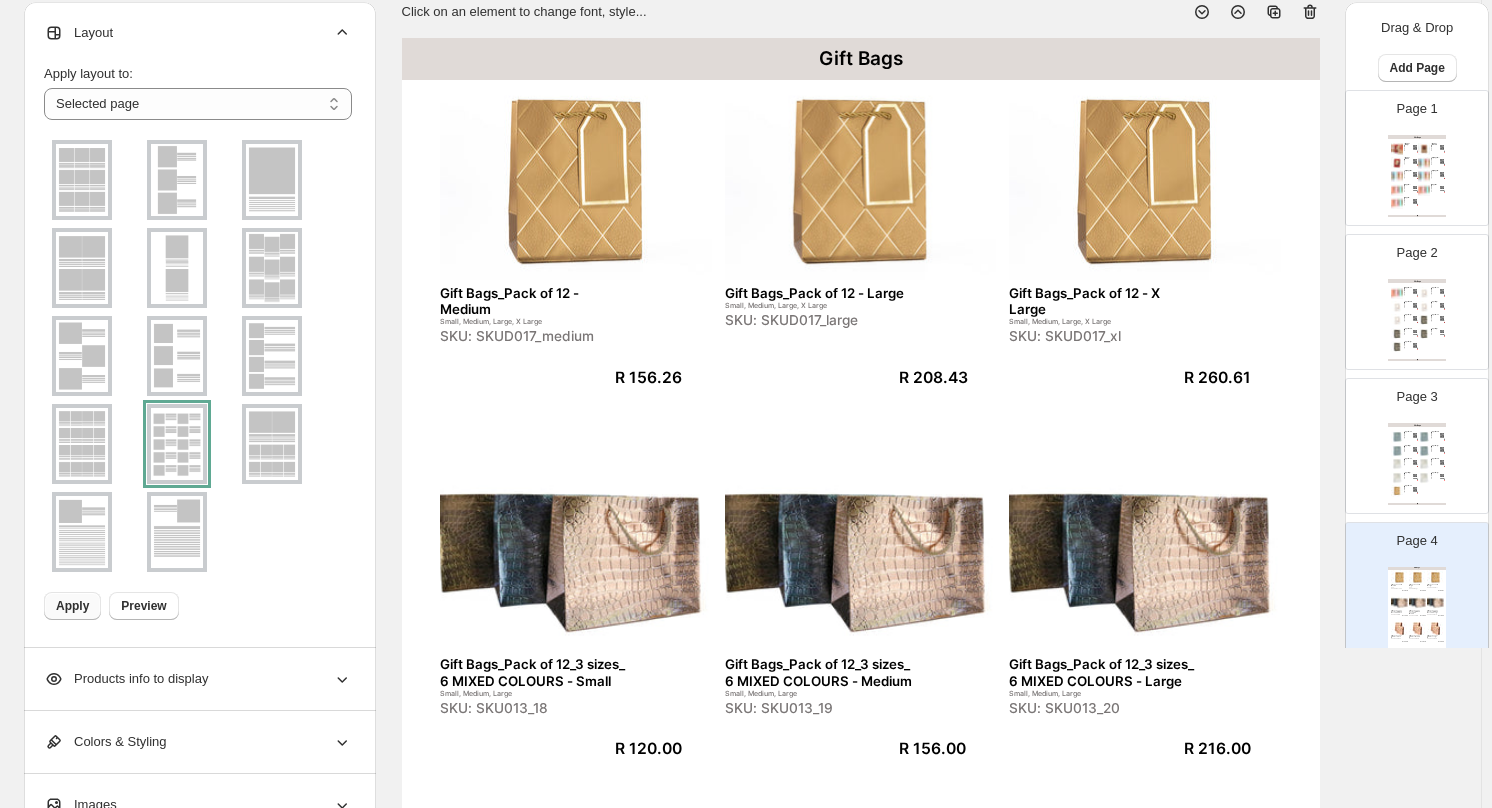 click at bounding box center [177, 444] 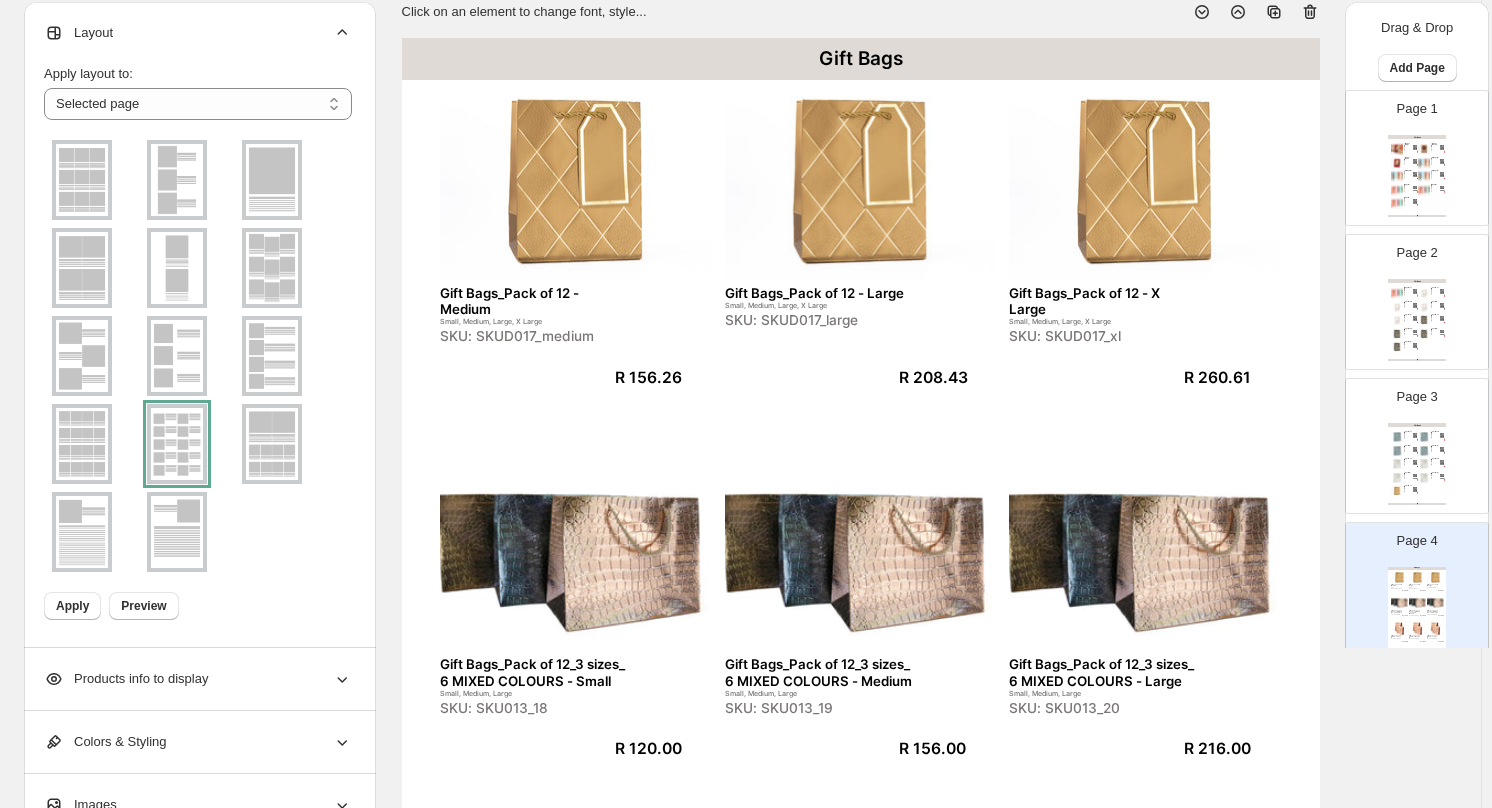 click on "Apply" at bounding box center (72, 606) 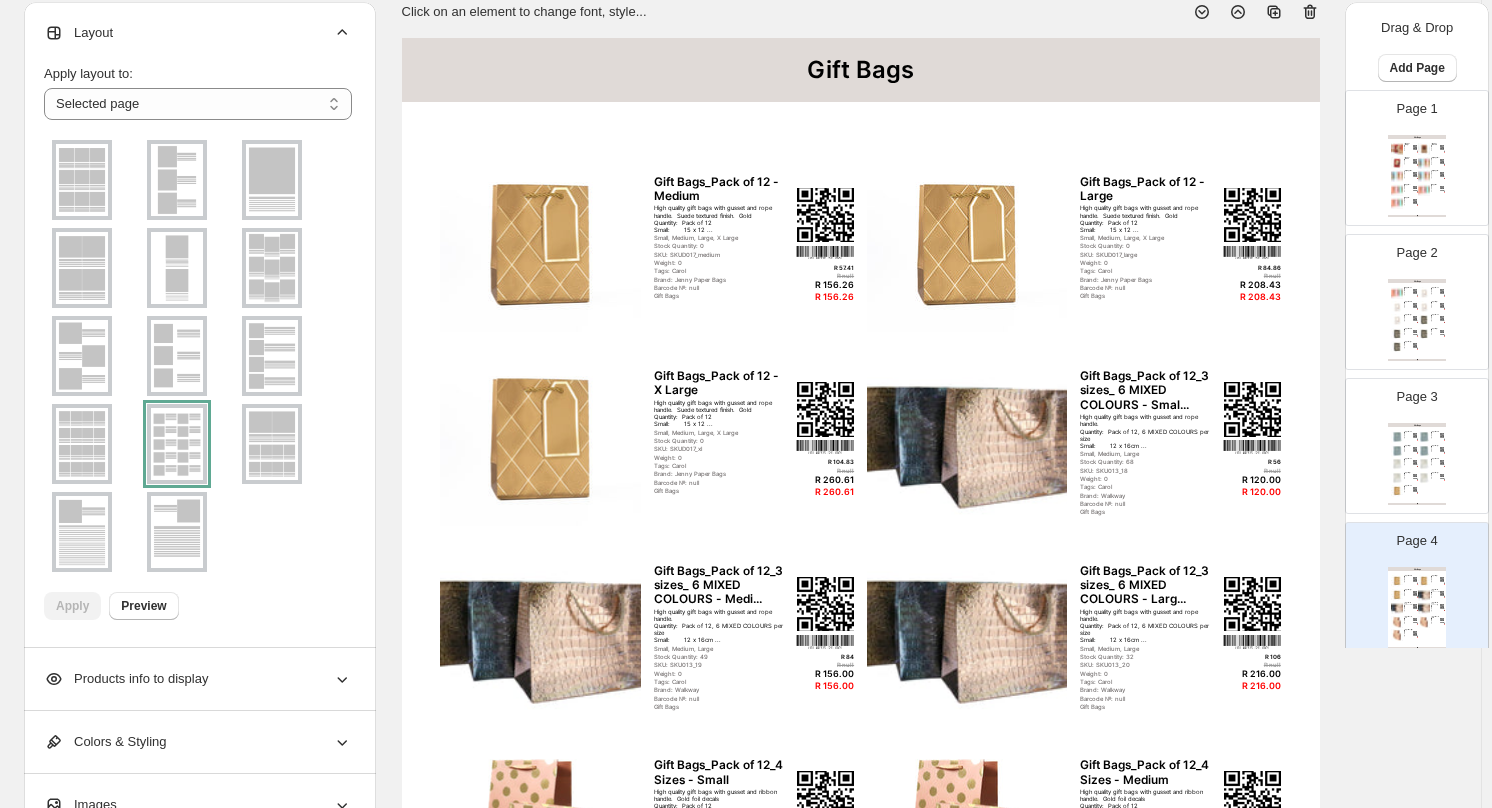 drag, startPoint x: 1429, startPoint y: 160, endPoint x: 1416, endPoint y: 160, distance: 13 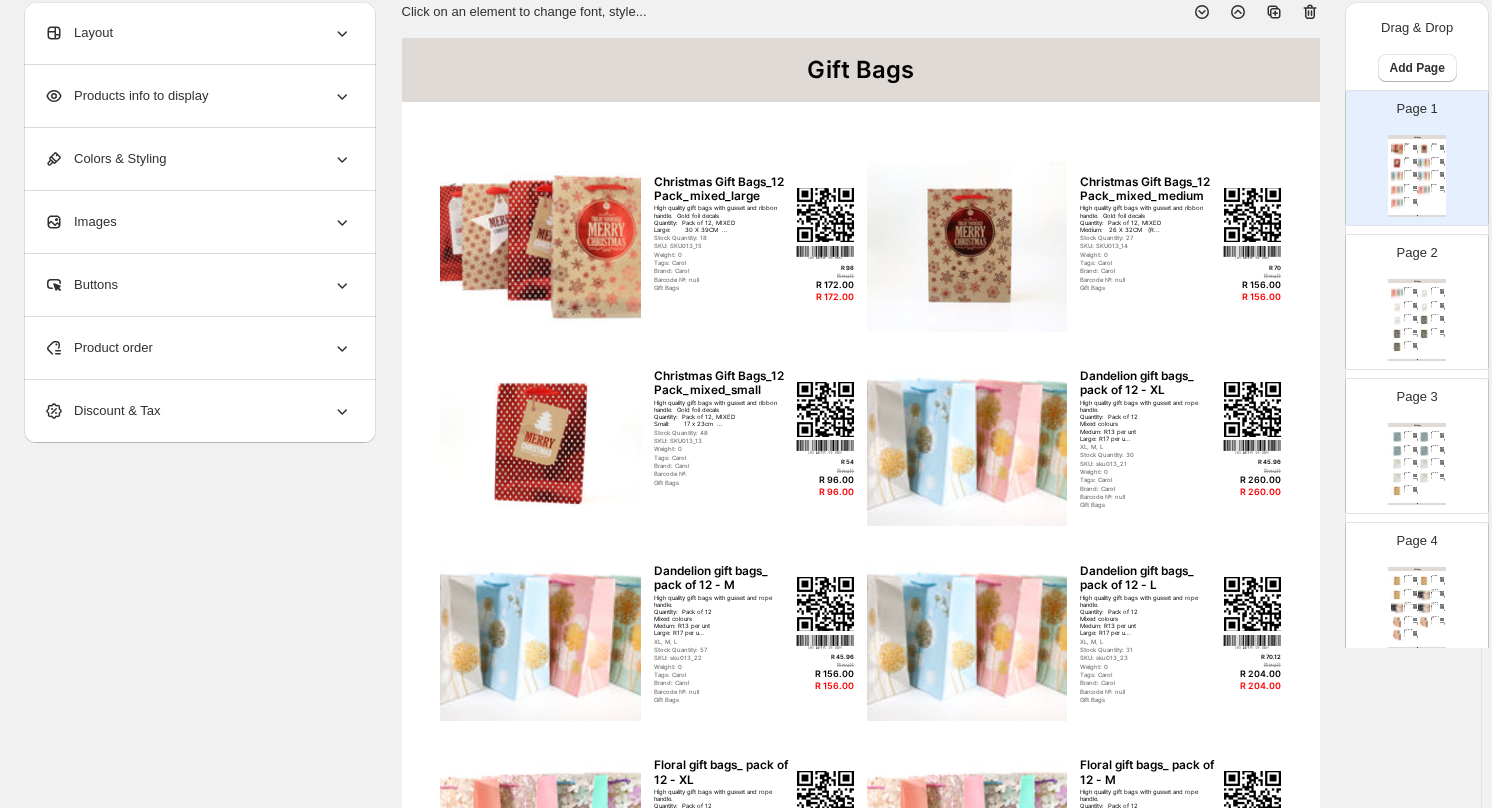 click 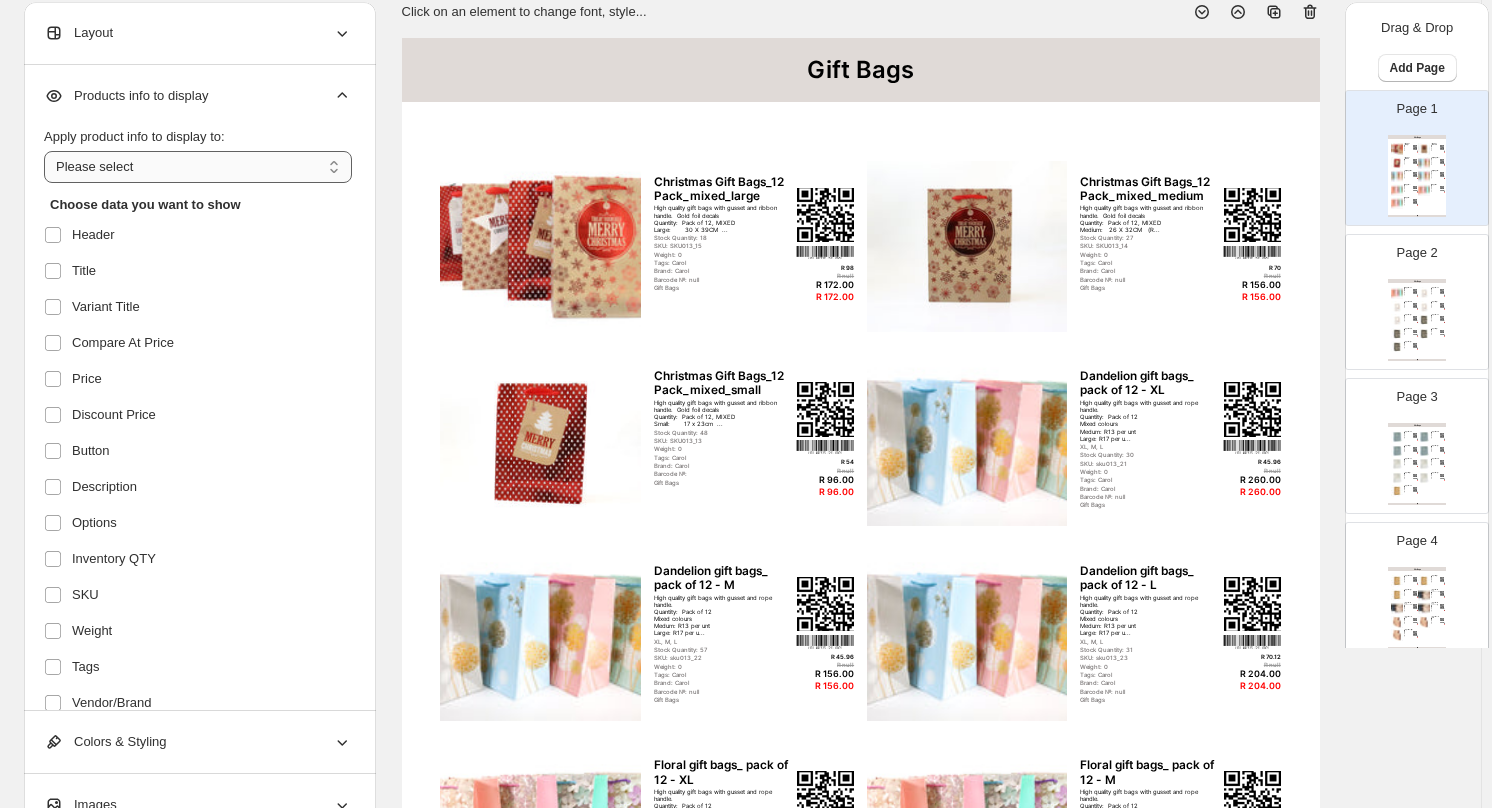 drag, startPoint x: 343, startPoint y: 173, endPoint x: 324, endPoint y: 171, distance: 19.104973 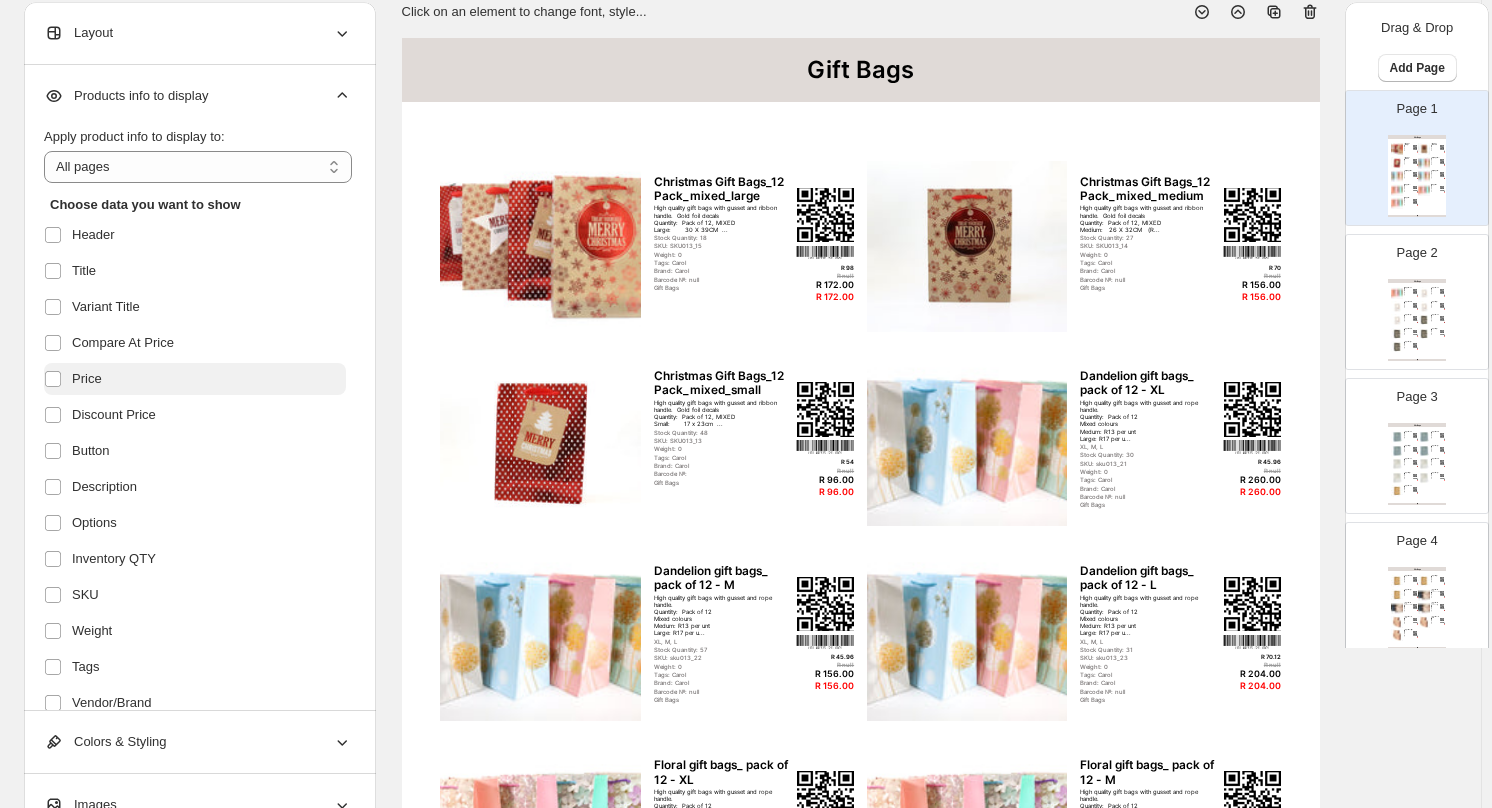 click at bounding box center [53, 343] 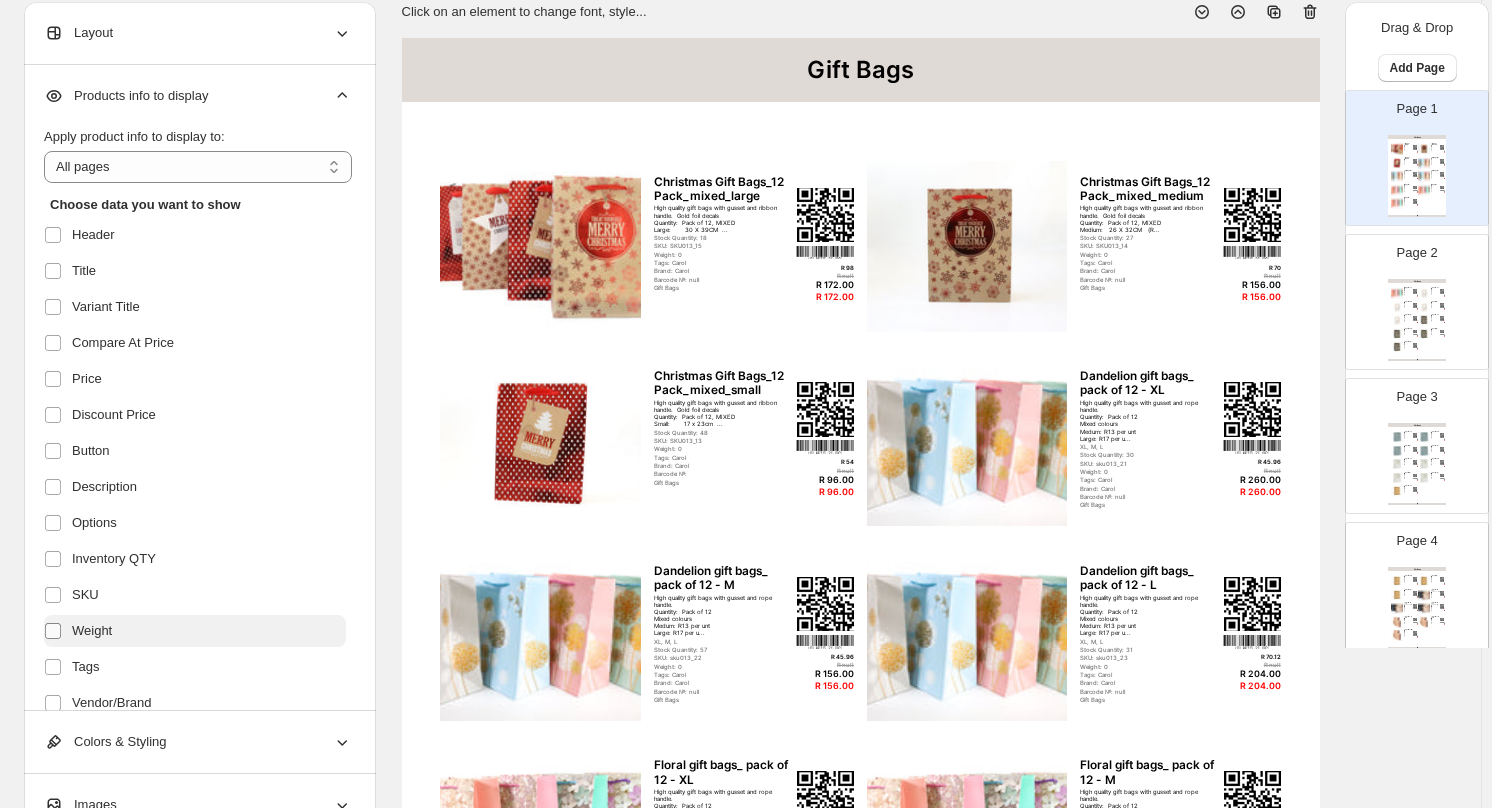 click at bounding box center [57, 631] 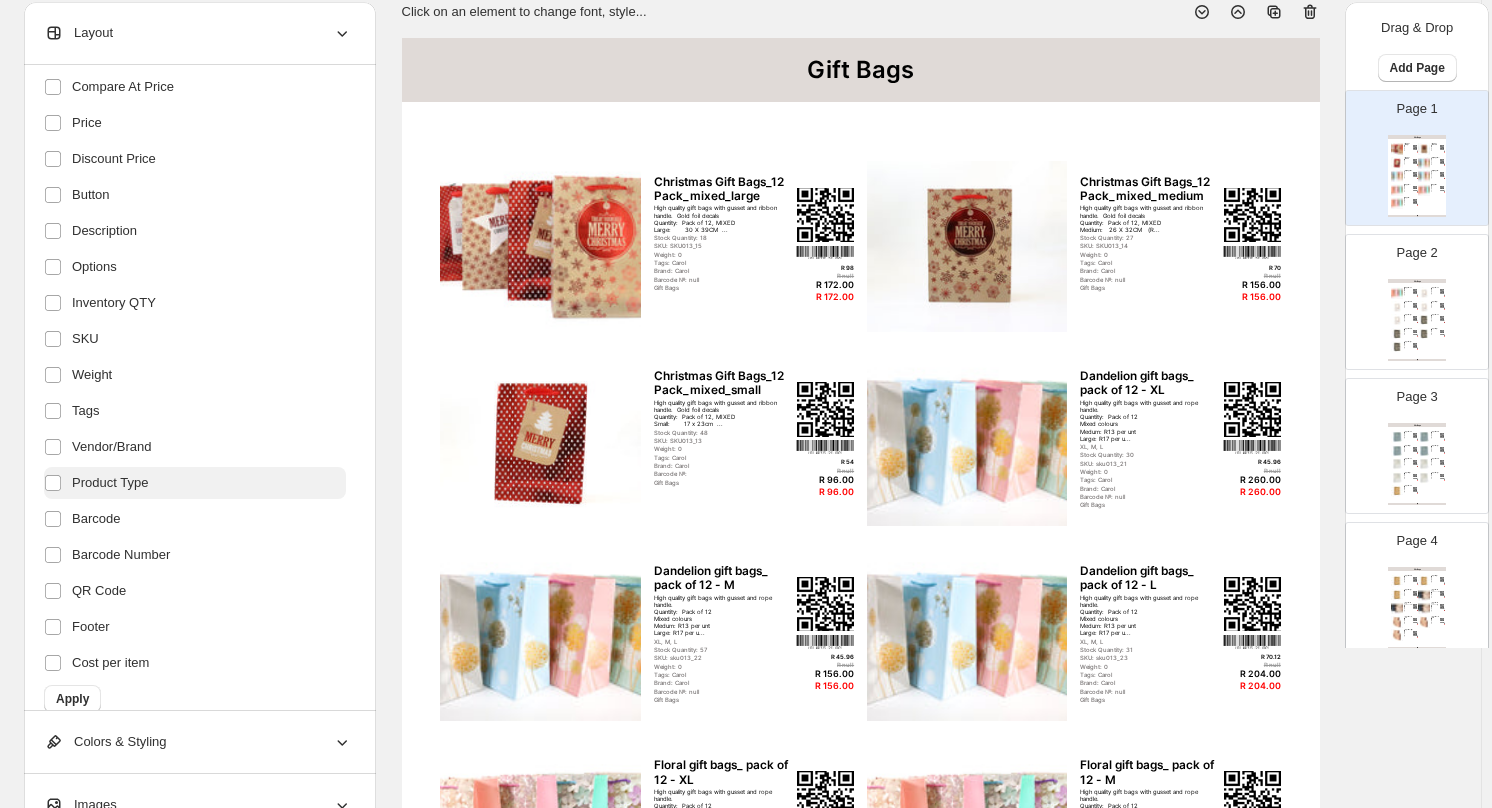 scroll, scrollTop: 279, scrollLeft: 0, axis: vertical 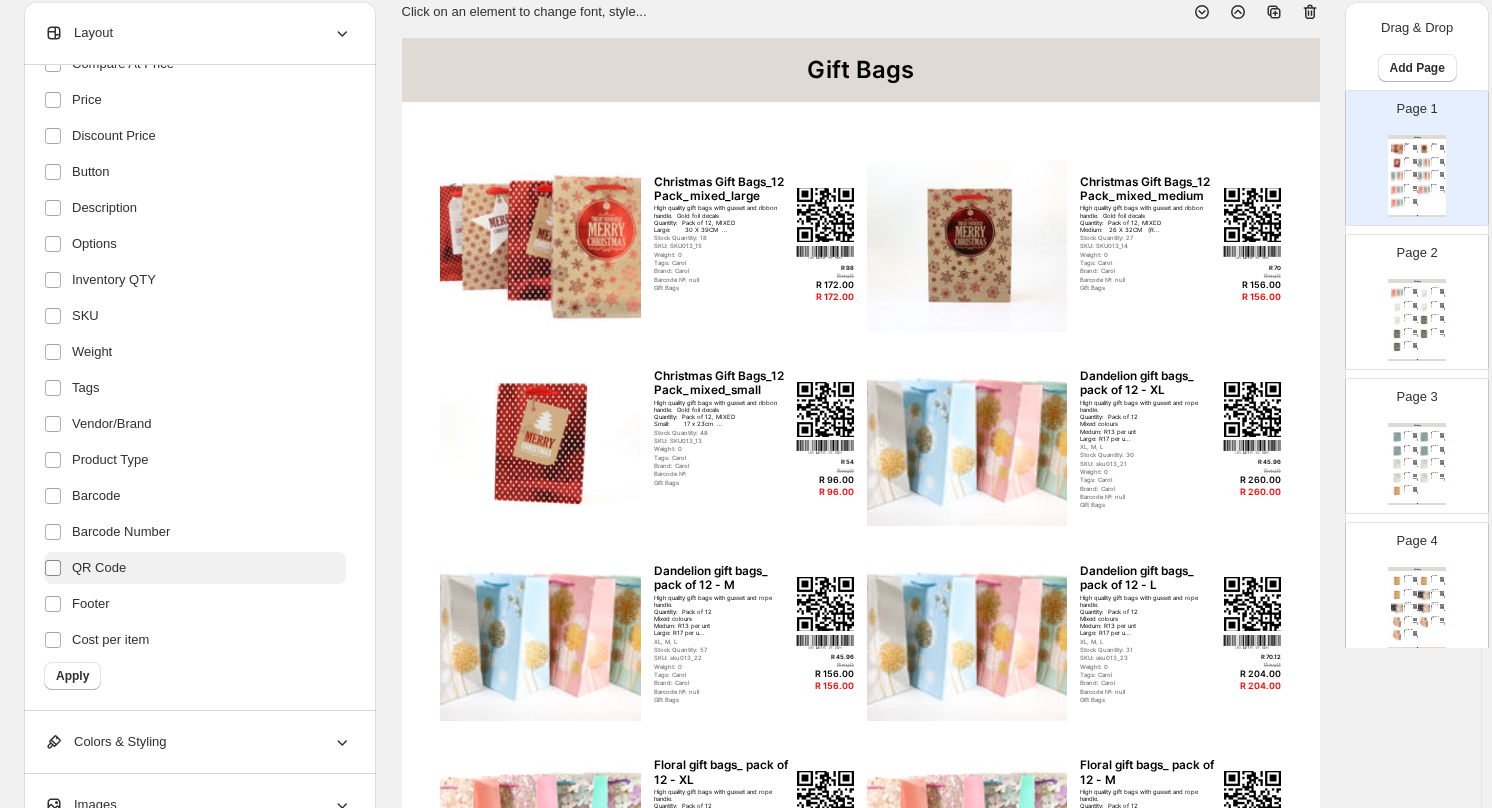 click at bounding box center (53, 532) 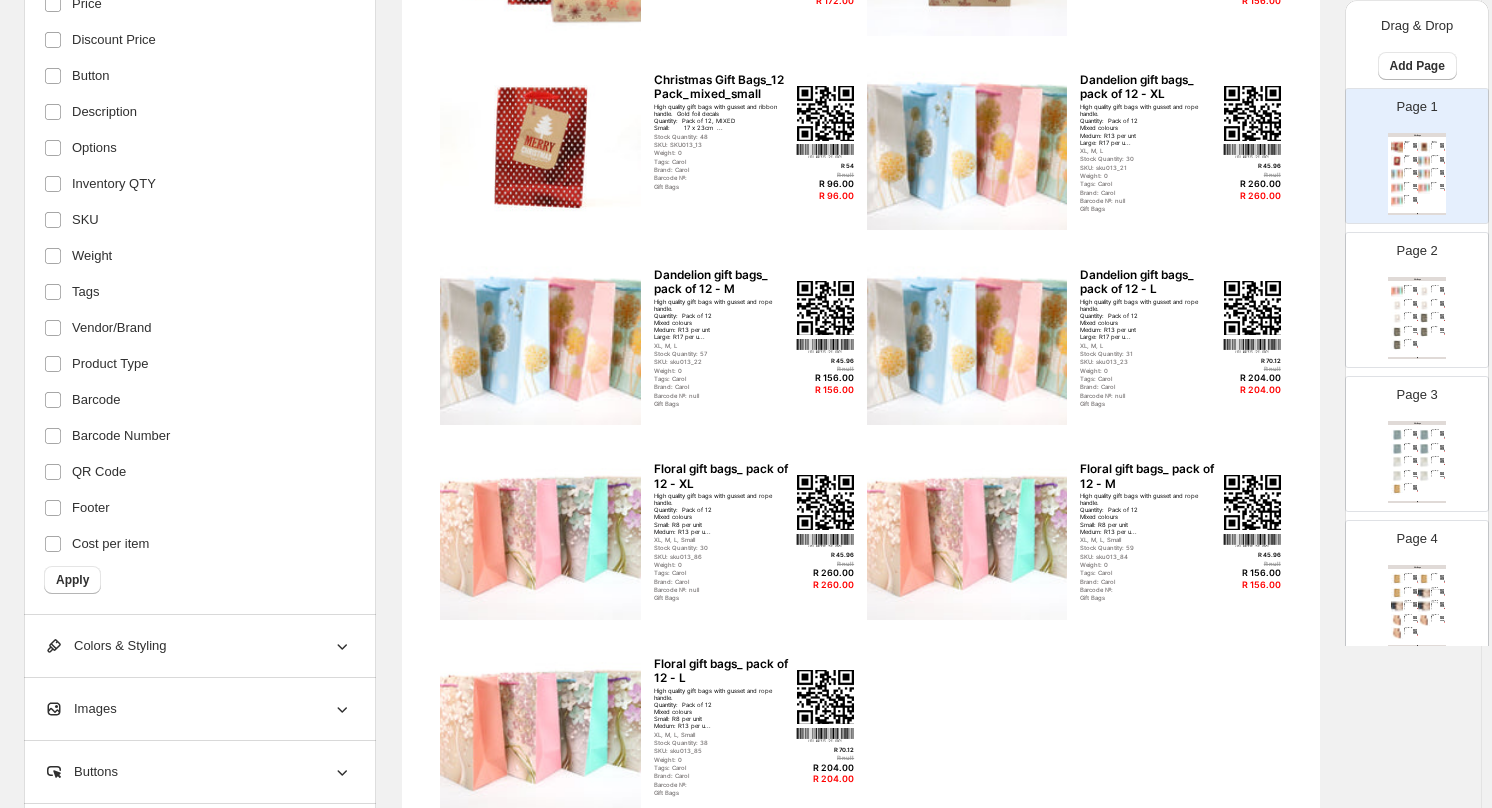 scroll, scrollTop: 418, scrollLeft: 0, axis: vertical 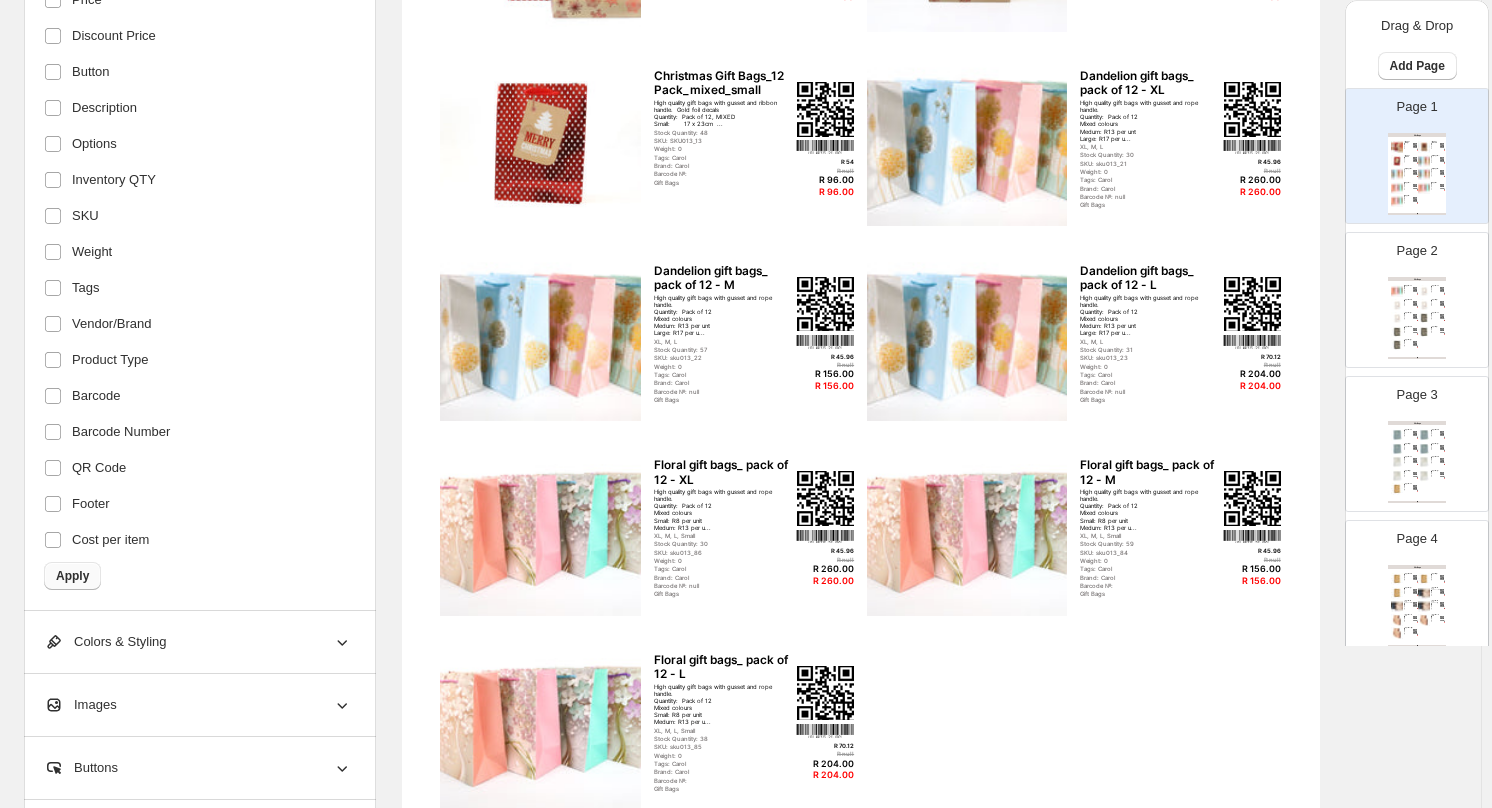 click on "Apply" at bounding box center [72, 576] 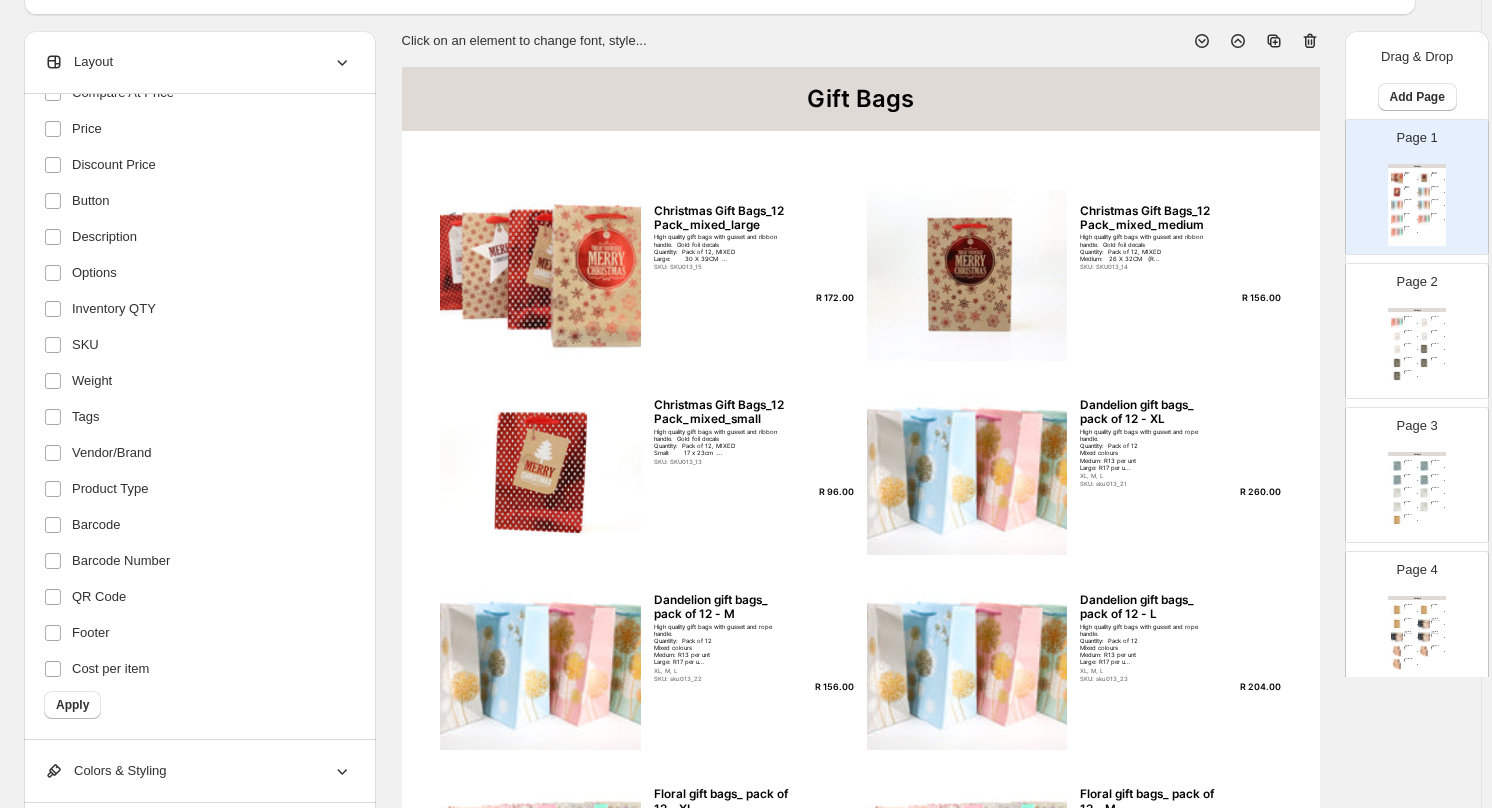 scroll, scrollTop: 18, scrollLeft: 0, axis: vertical 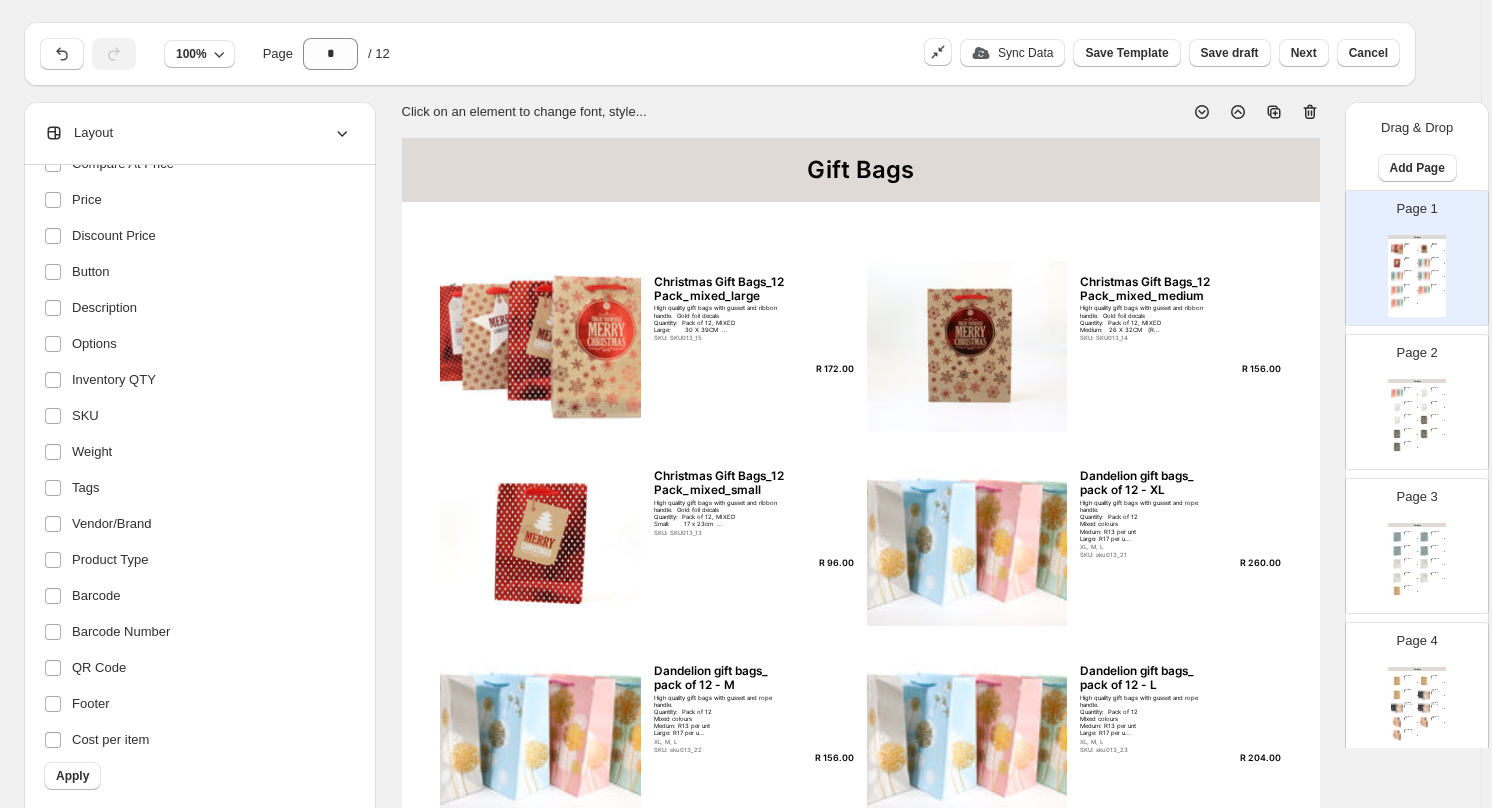 click on "Christmas Gift Bags_12 Pack_mixed_large" at bounding box center (722, 289) 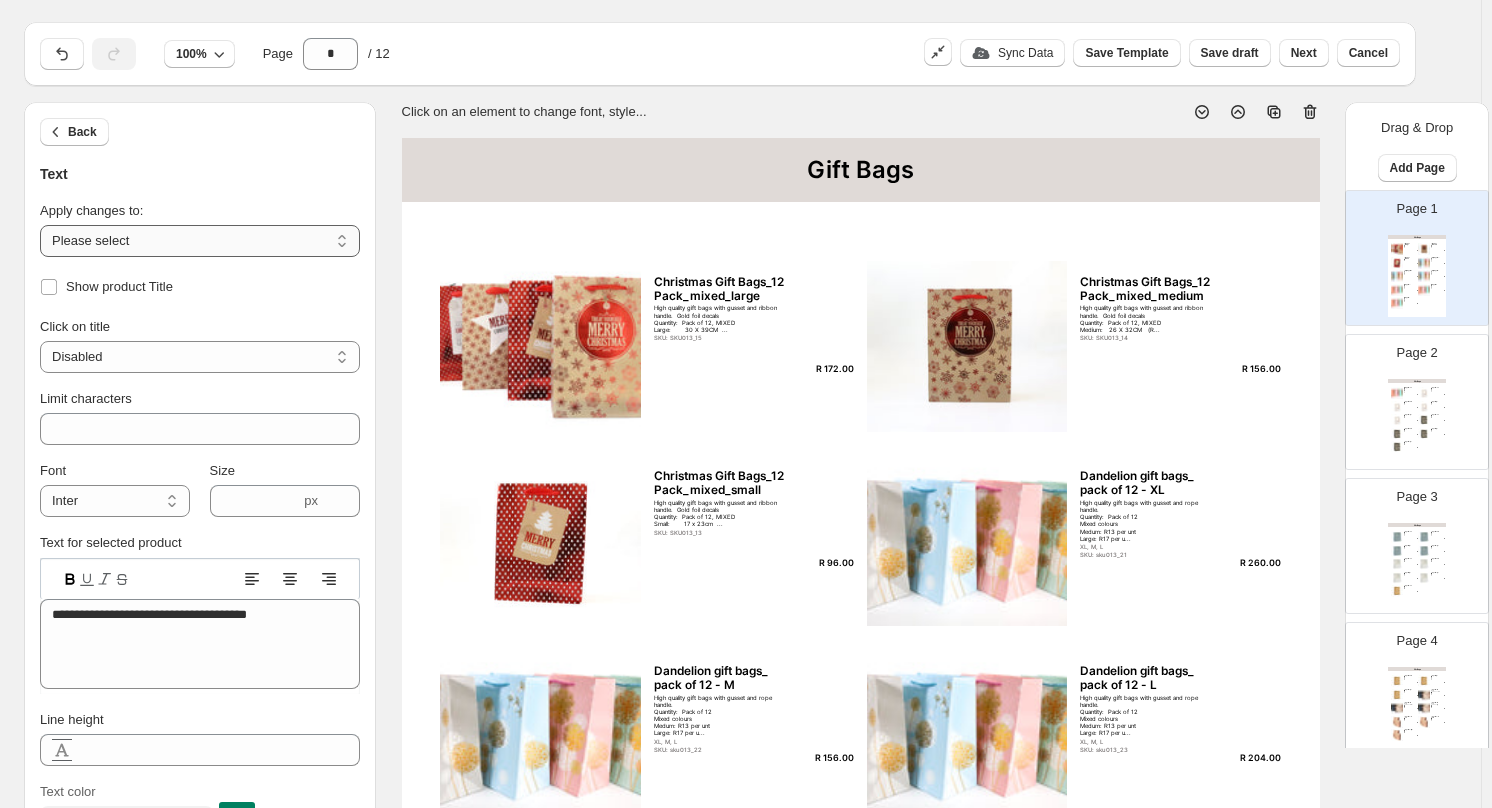 click on "**********" at bounding box center [200, 241] 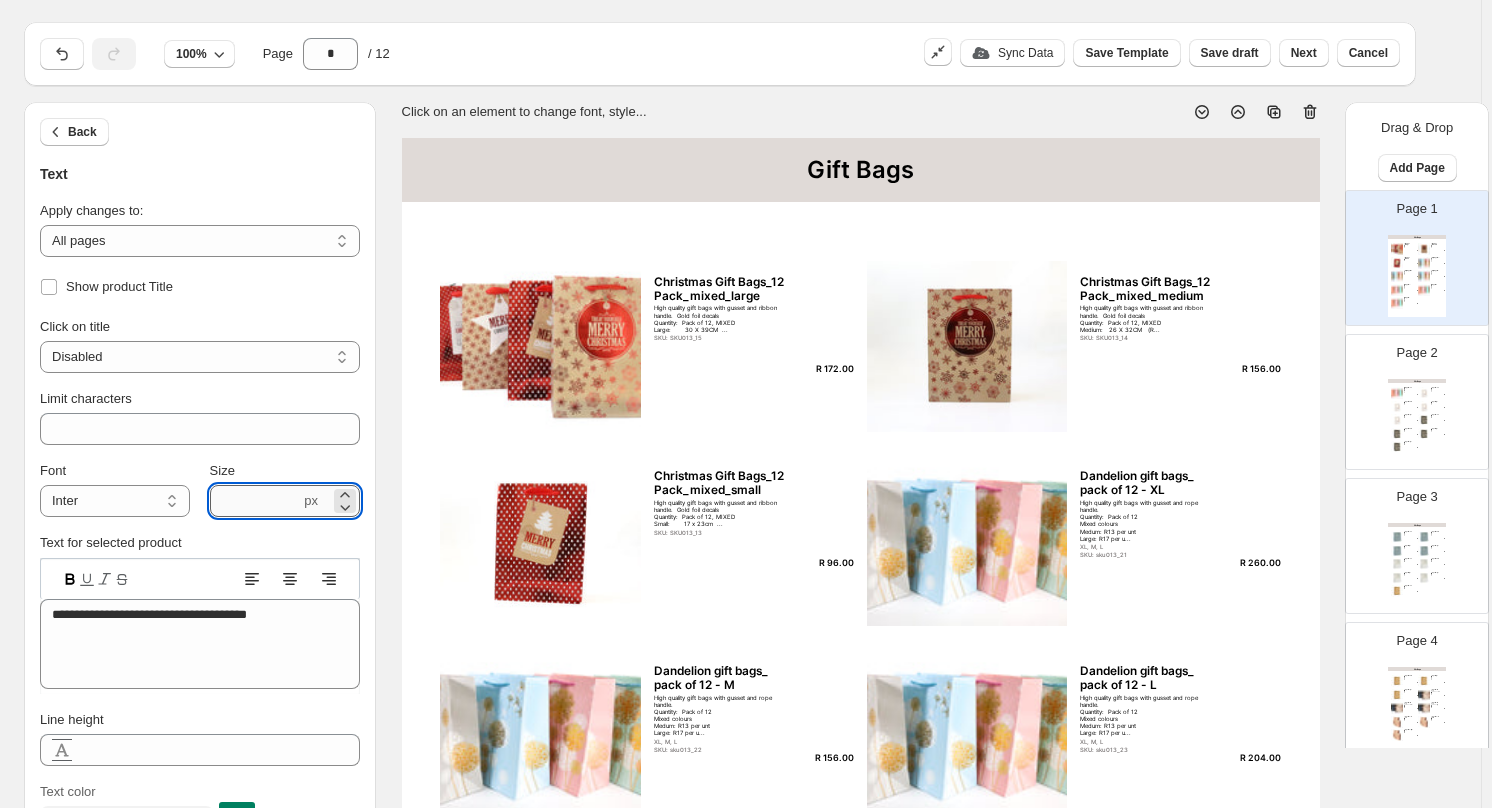 click on "****" at bounding box center (255, 501) 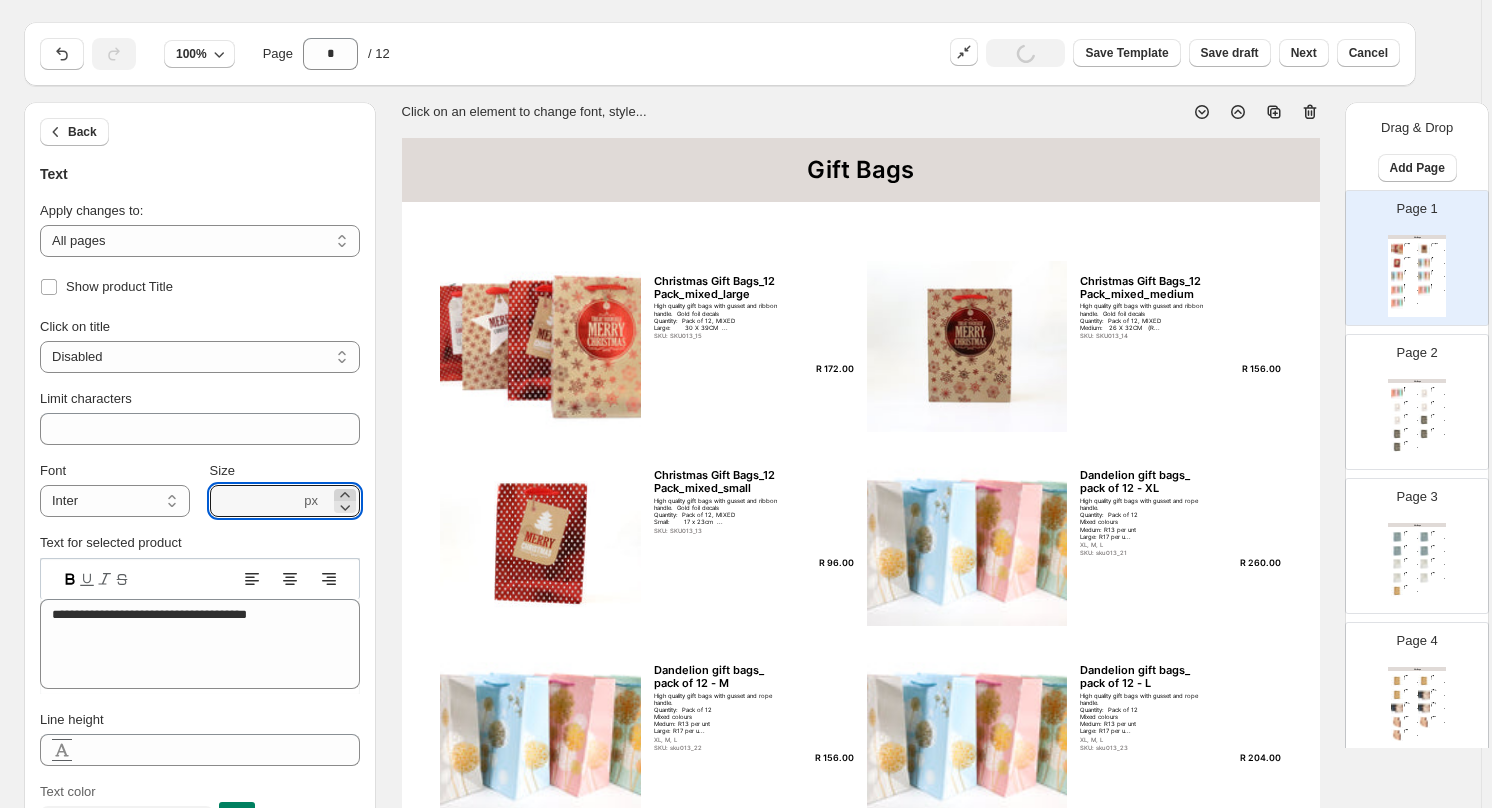 click at bounding box center (345, 501) 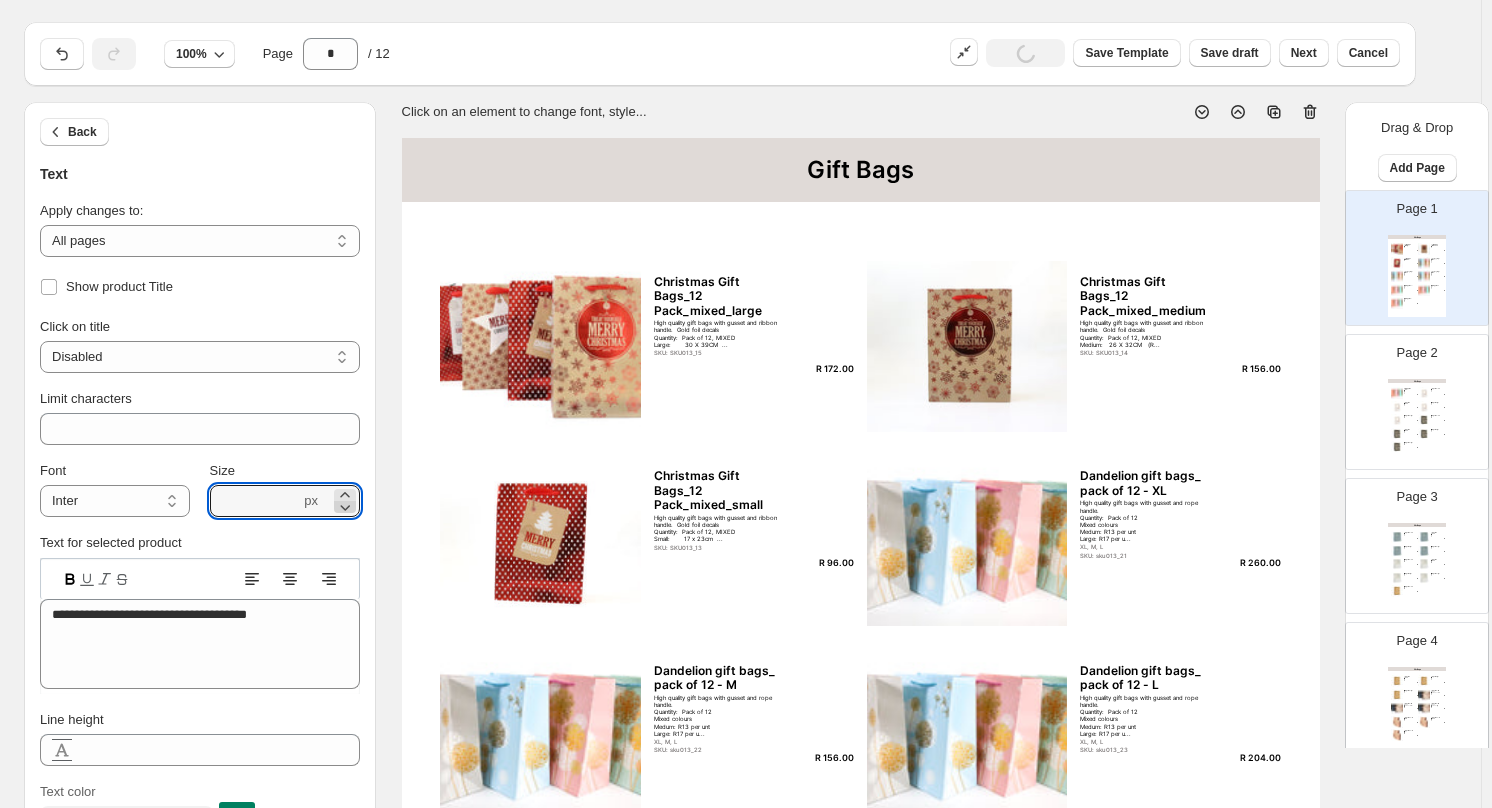 click 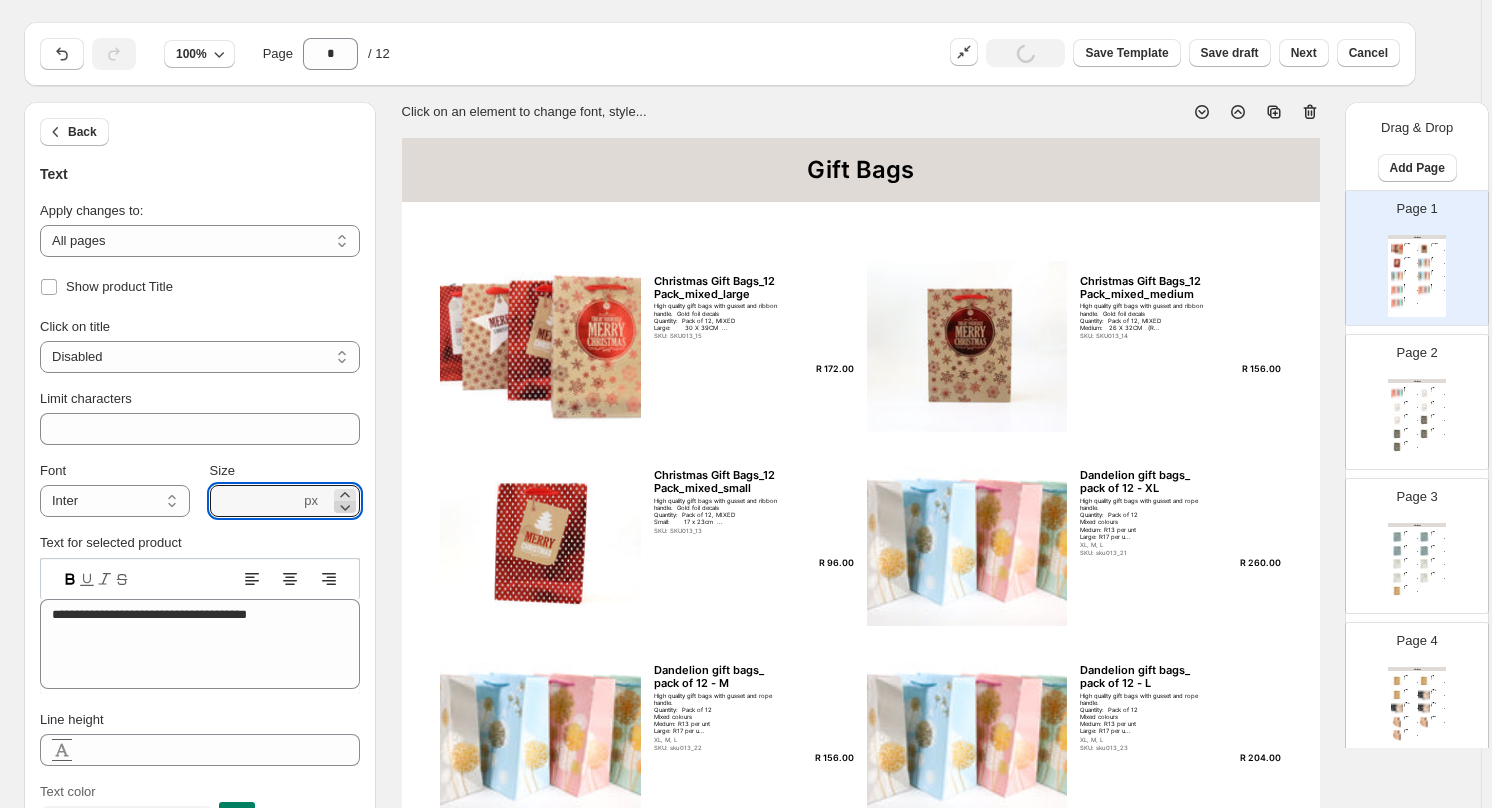click 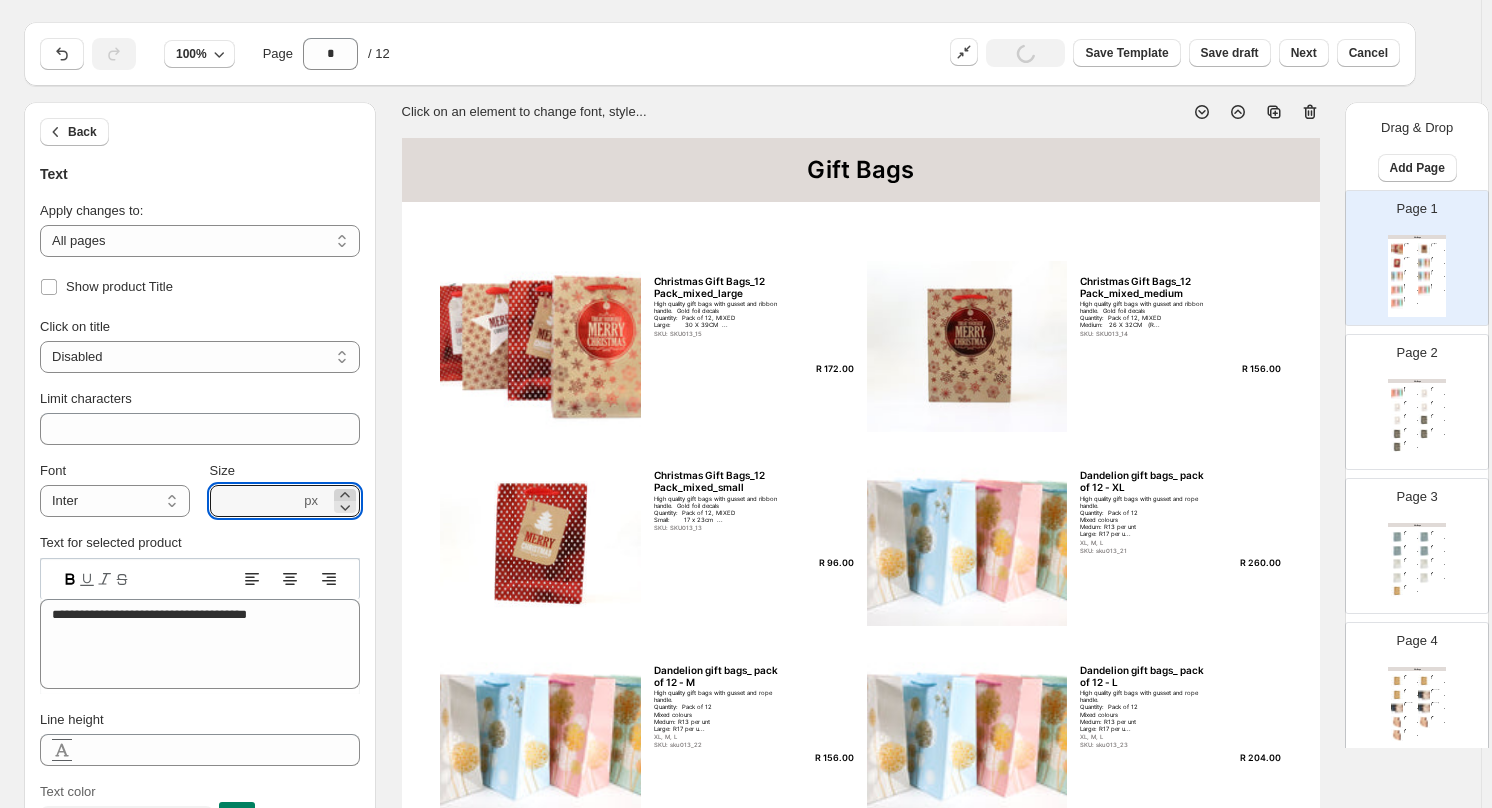 click 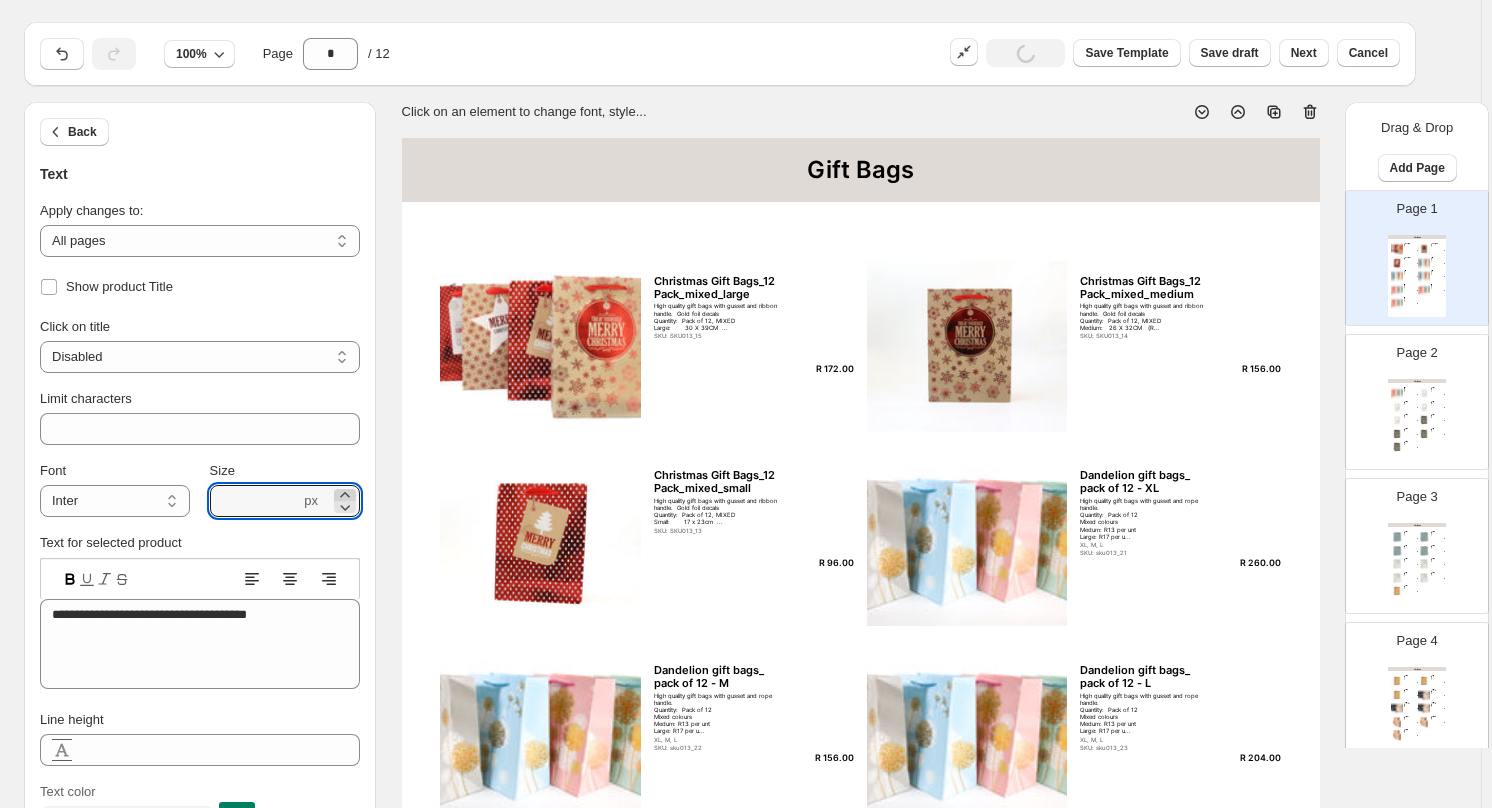 click 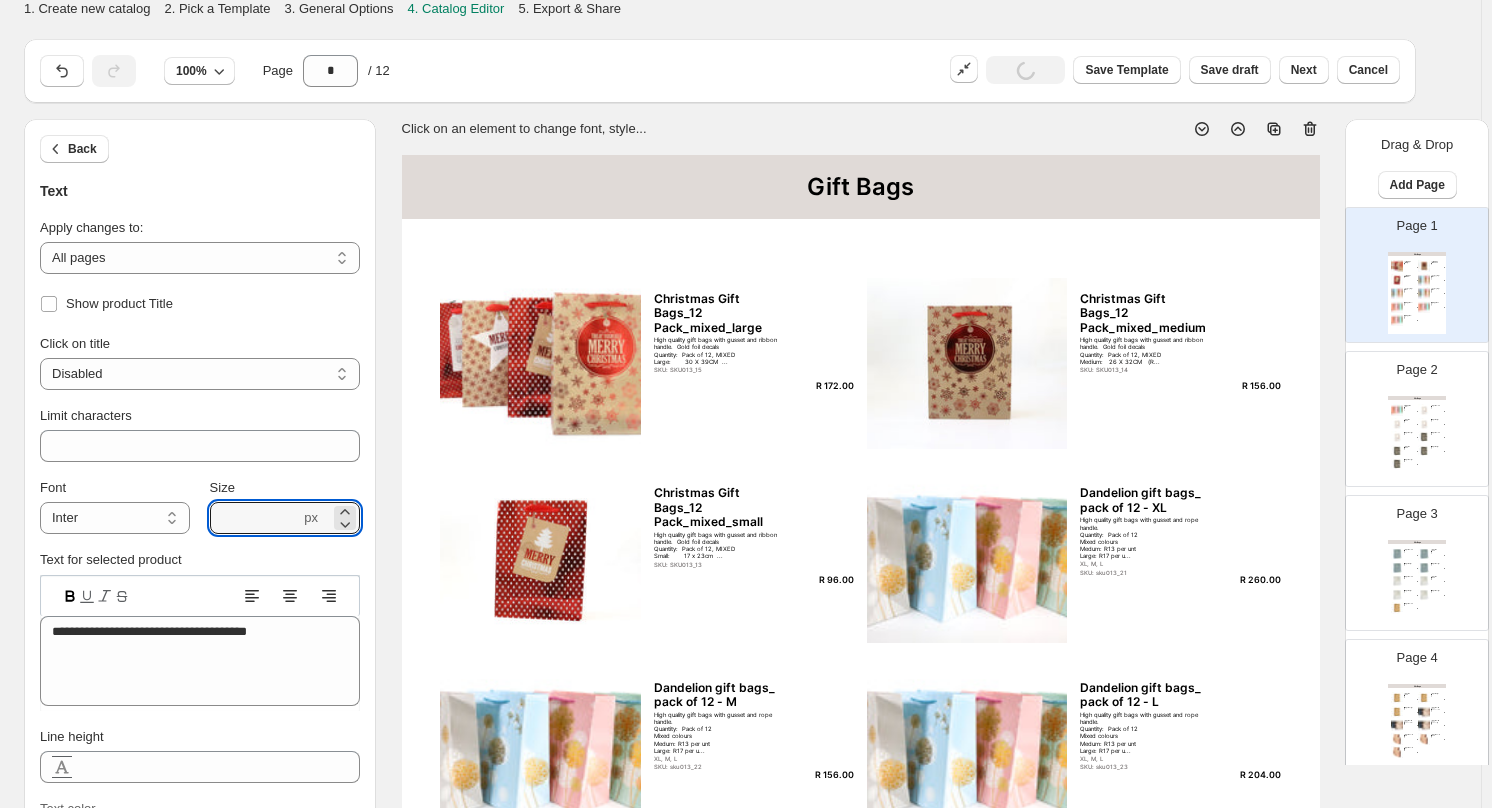 scroll, scrollTop: 0, scrollLeft: 0, axis: both 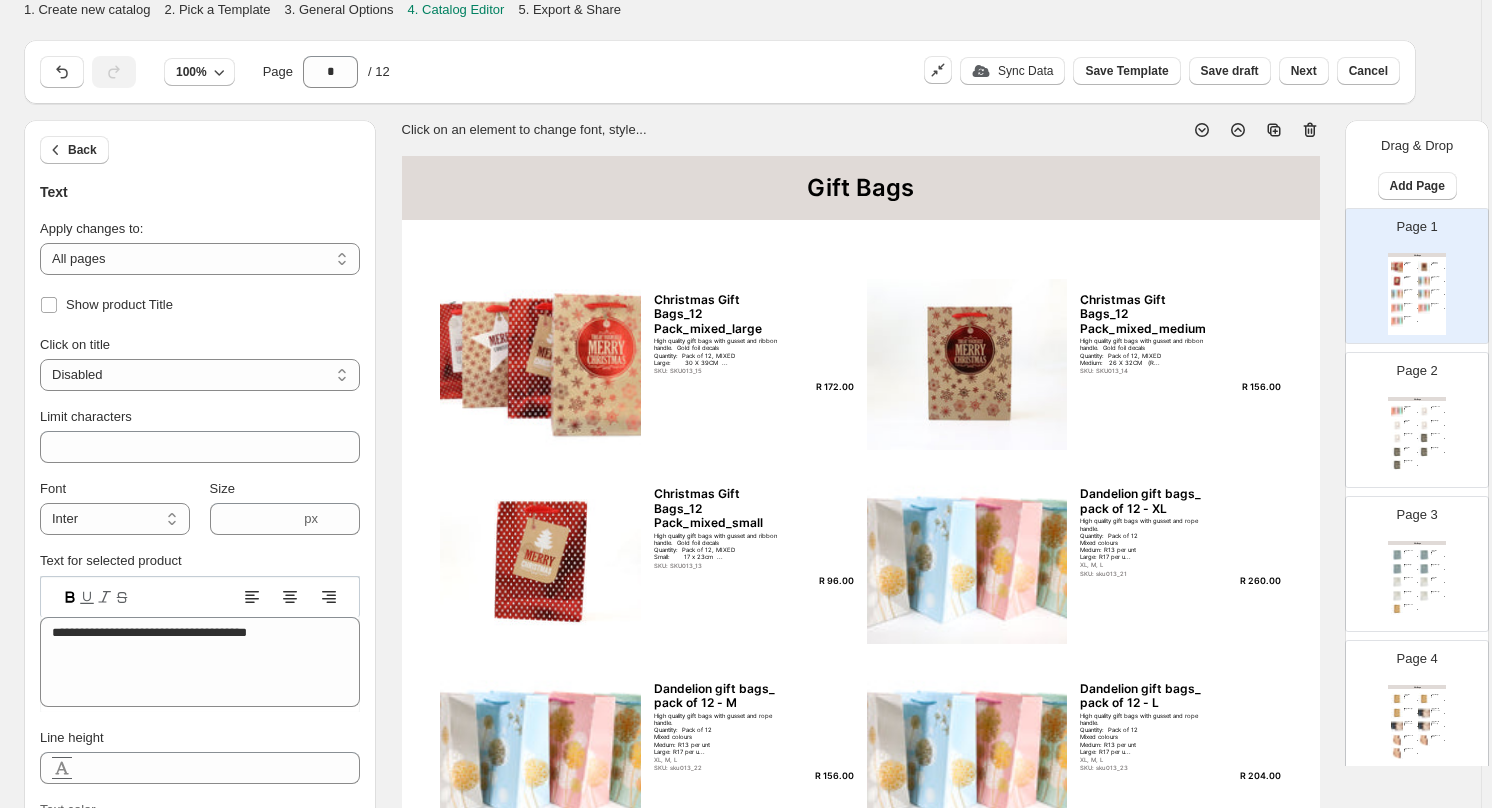 click on "High quality gift bags with gusset and ribbon handle.  Gold foil decals
Quantity:  Pack of 12, MIXED
Large:       30 X 39CM  ..." at bounding box center [722, 351] 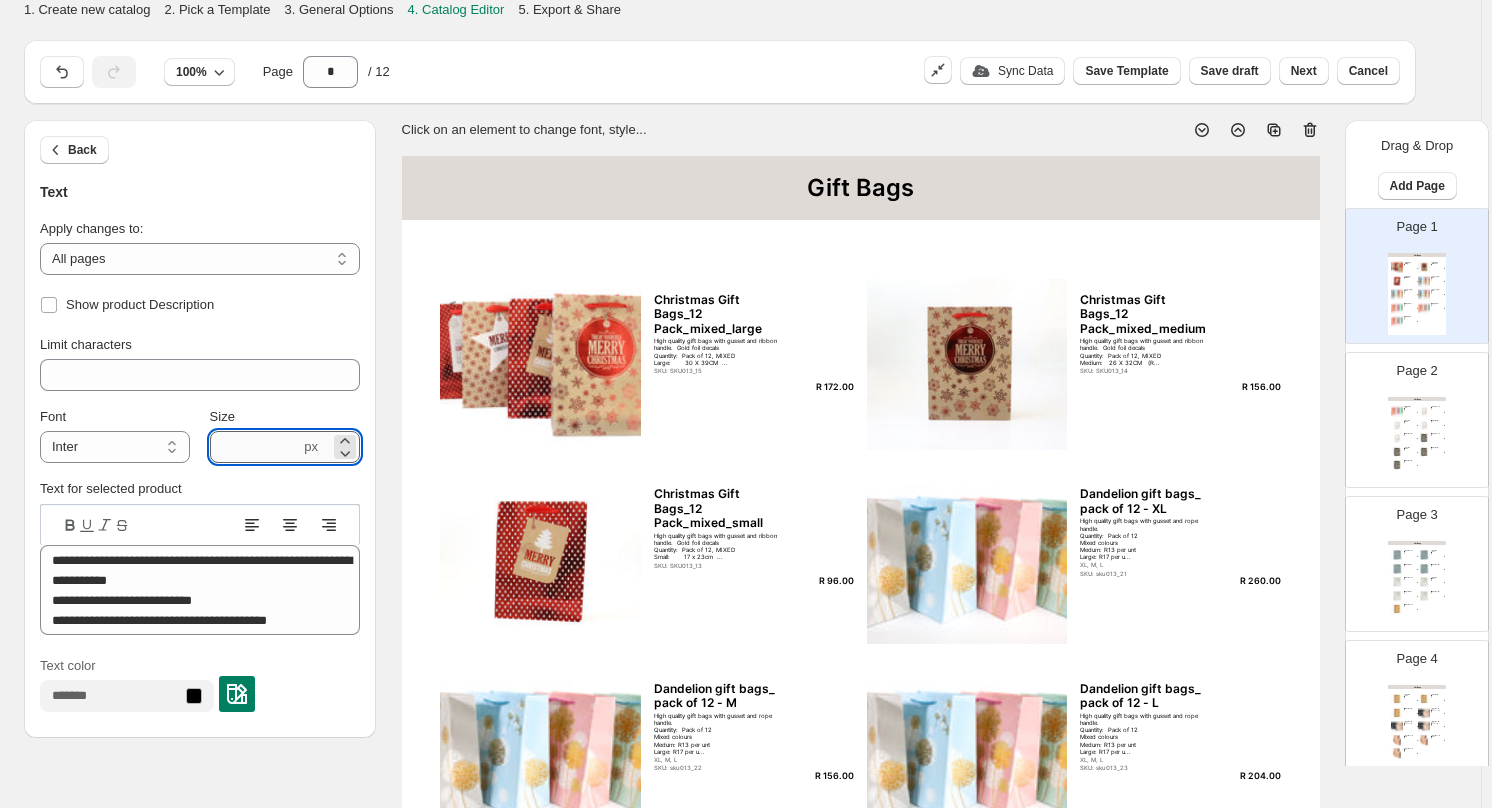 click on "***" at bounding box center [255, 447] 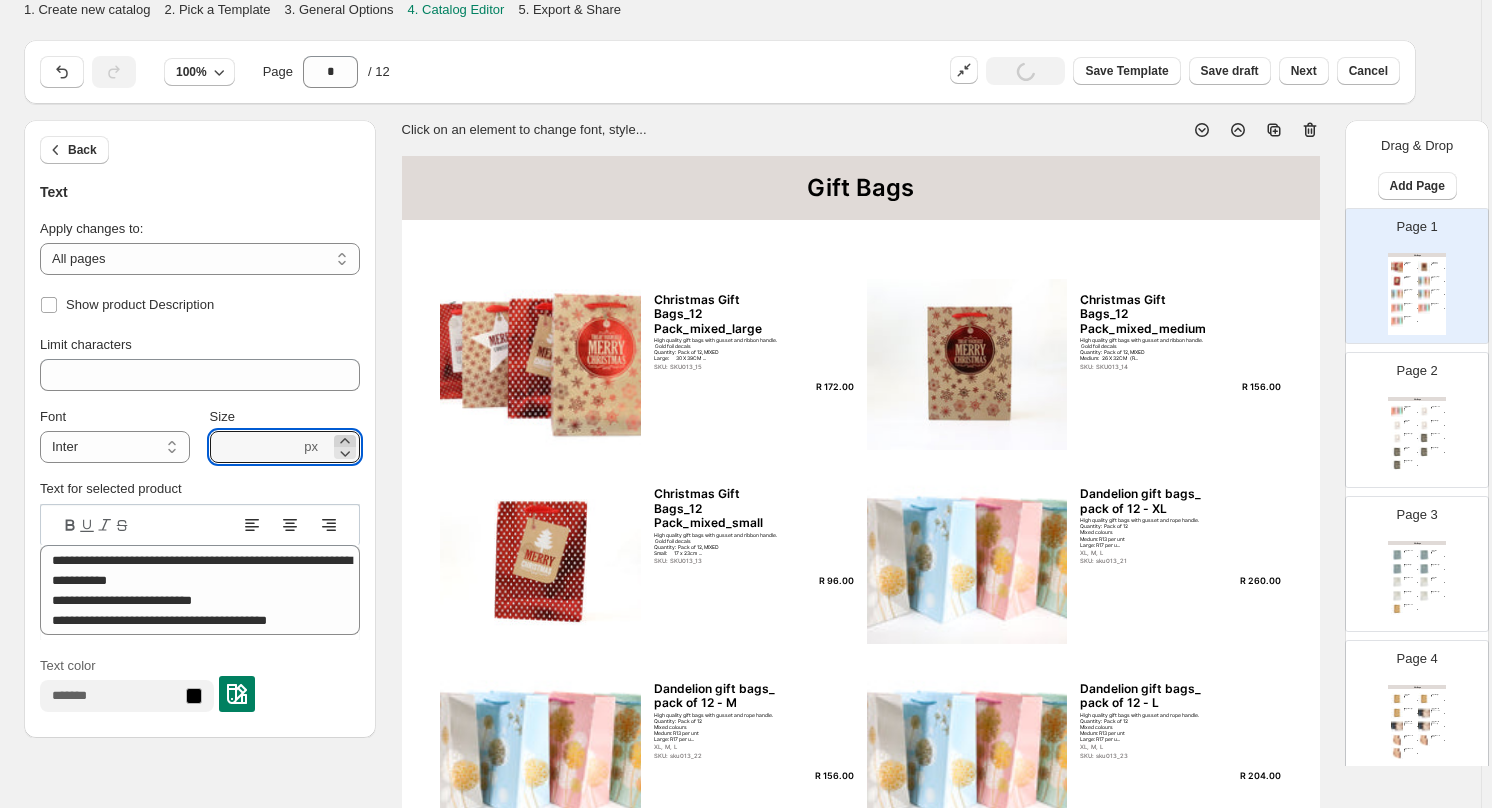 click 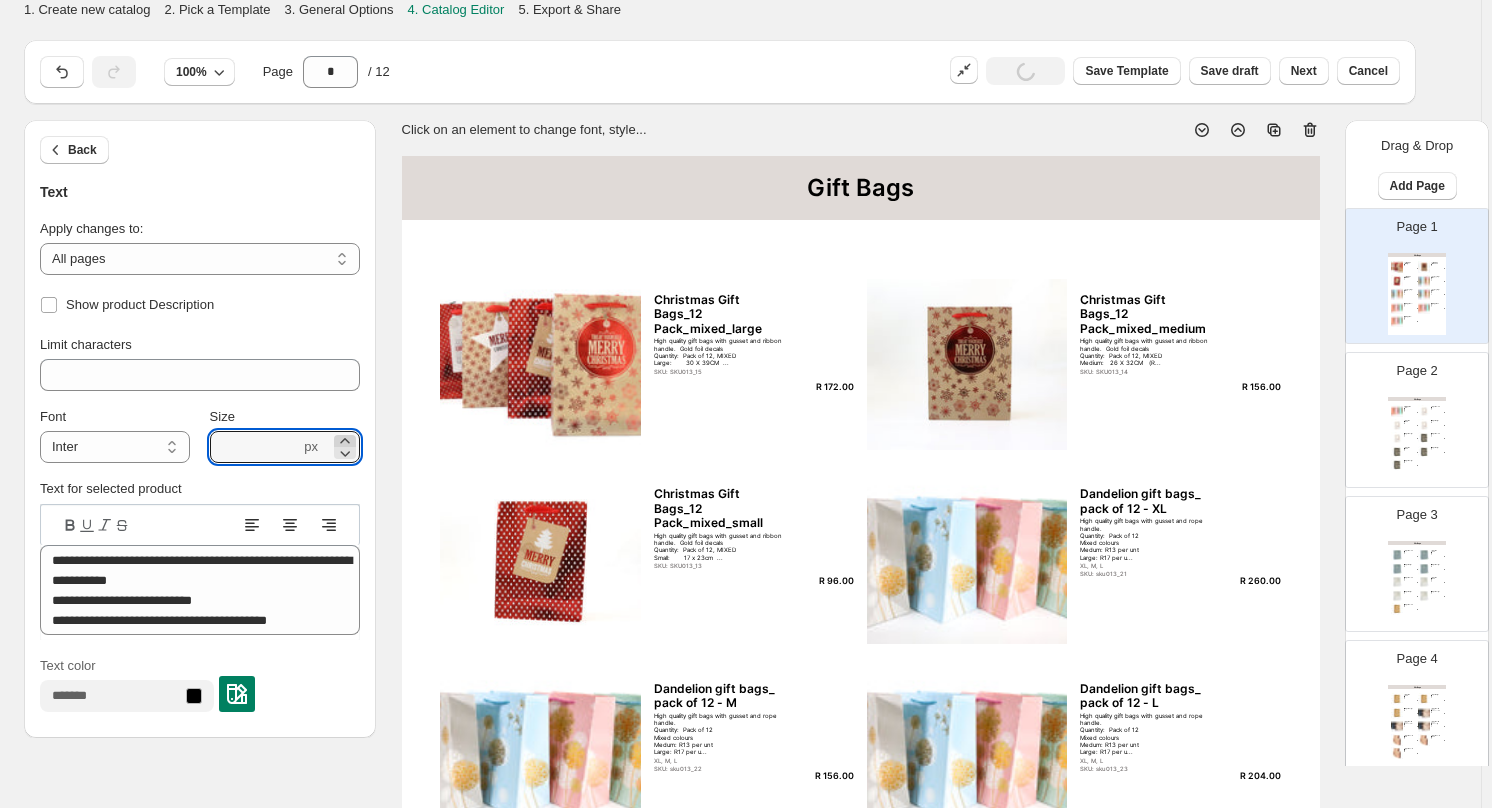 click 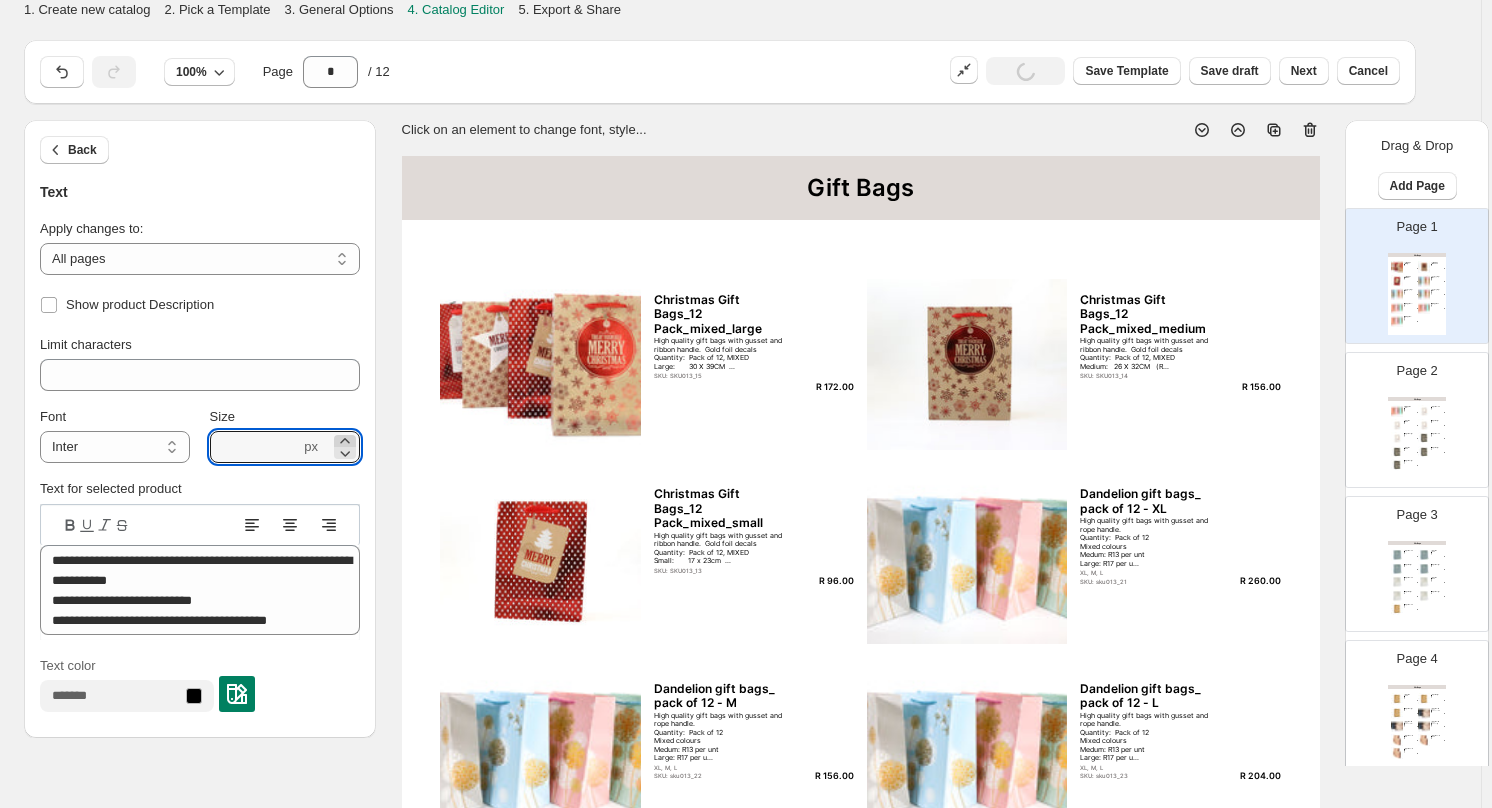 click 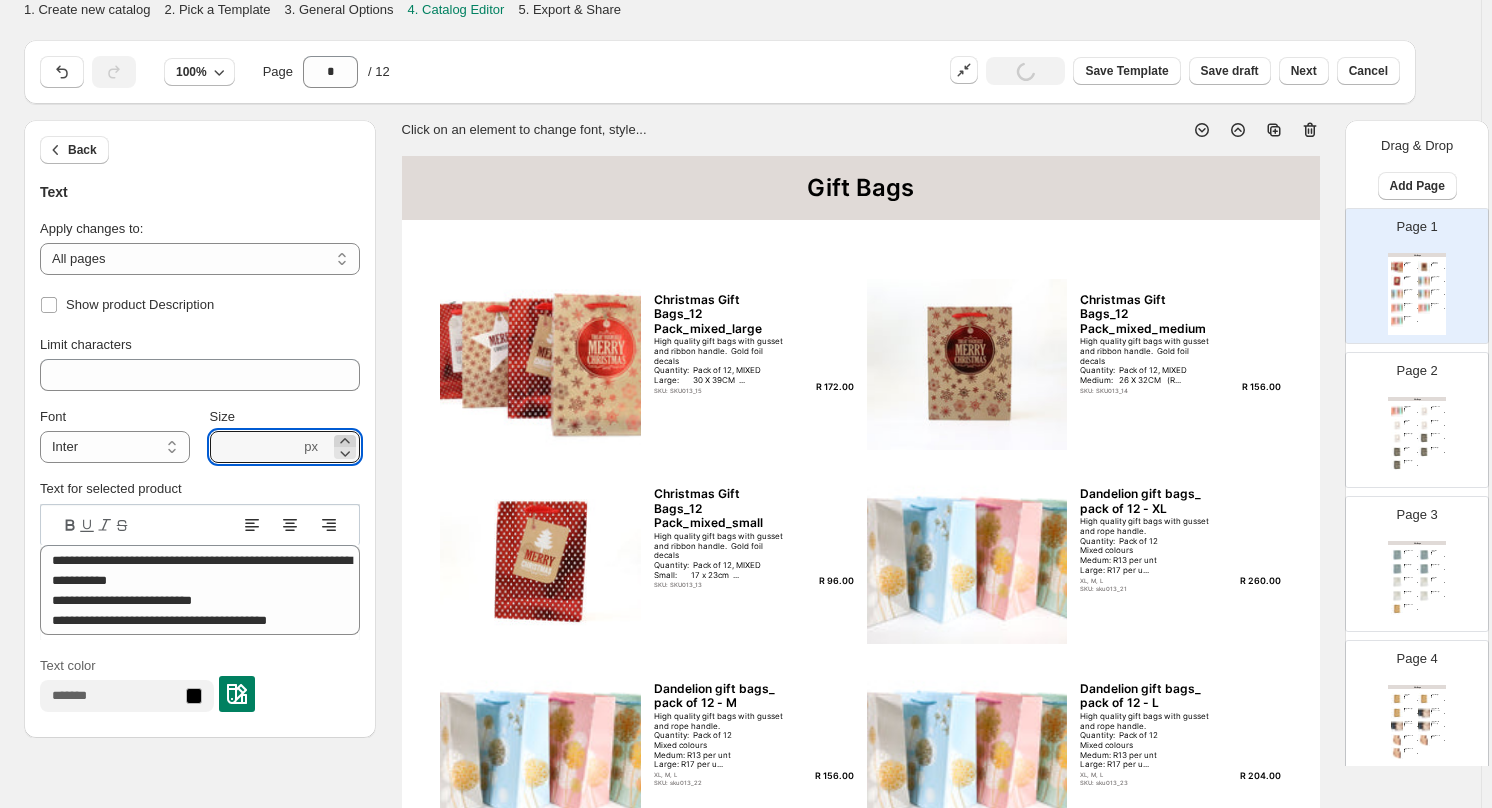 click 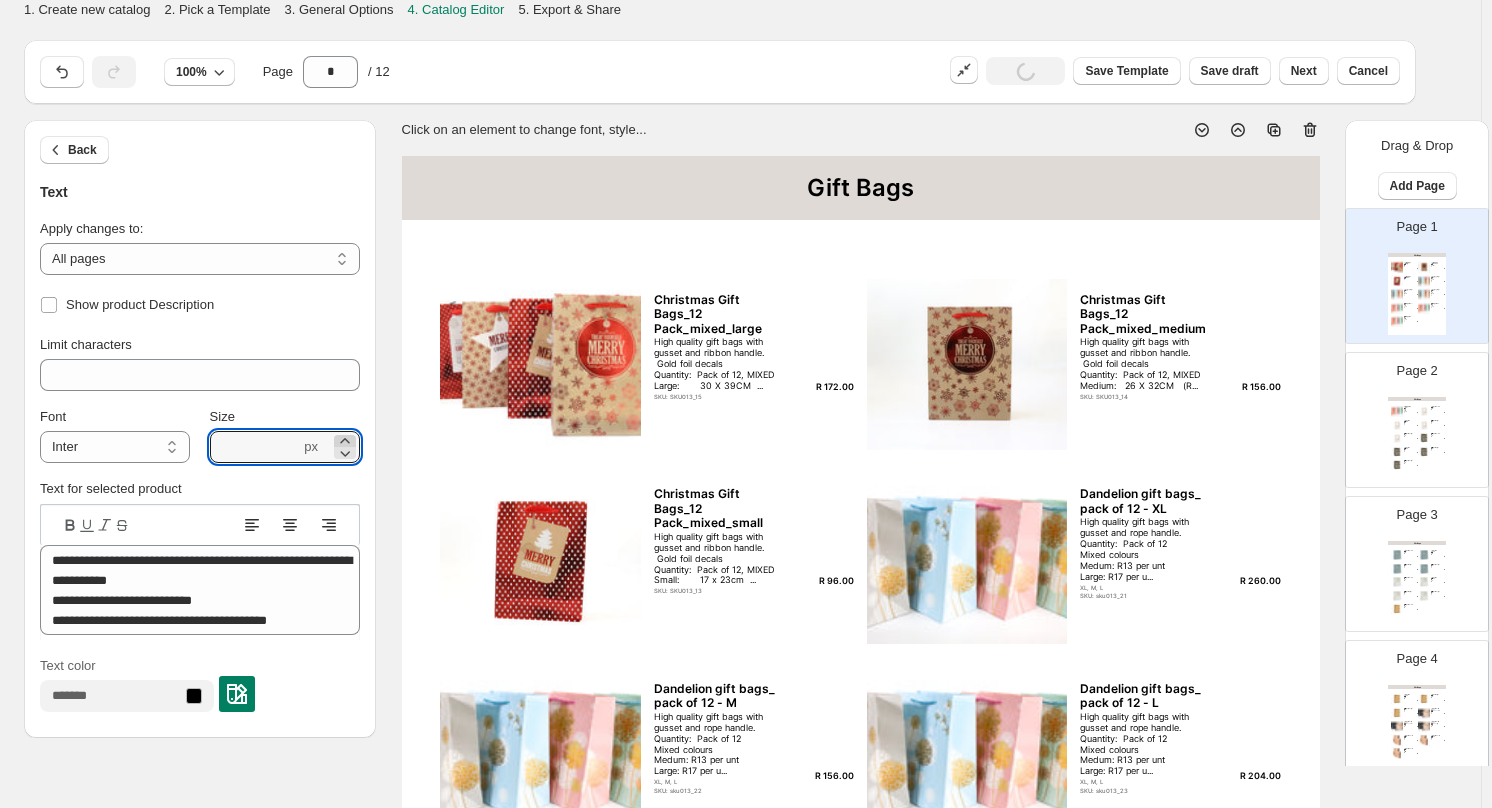 click 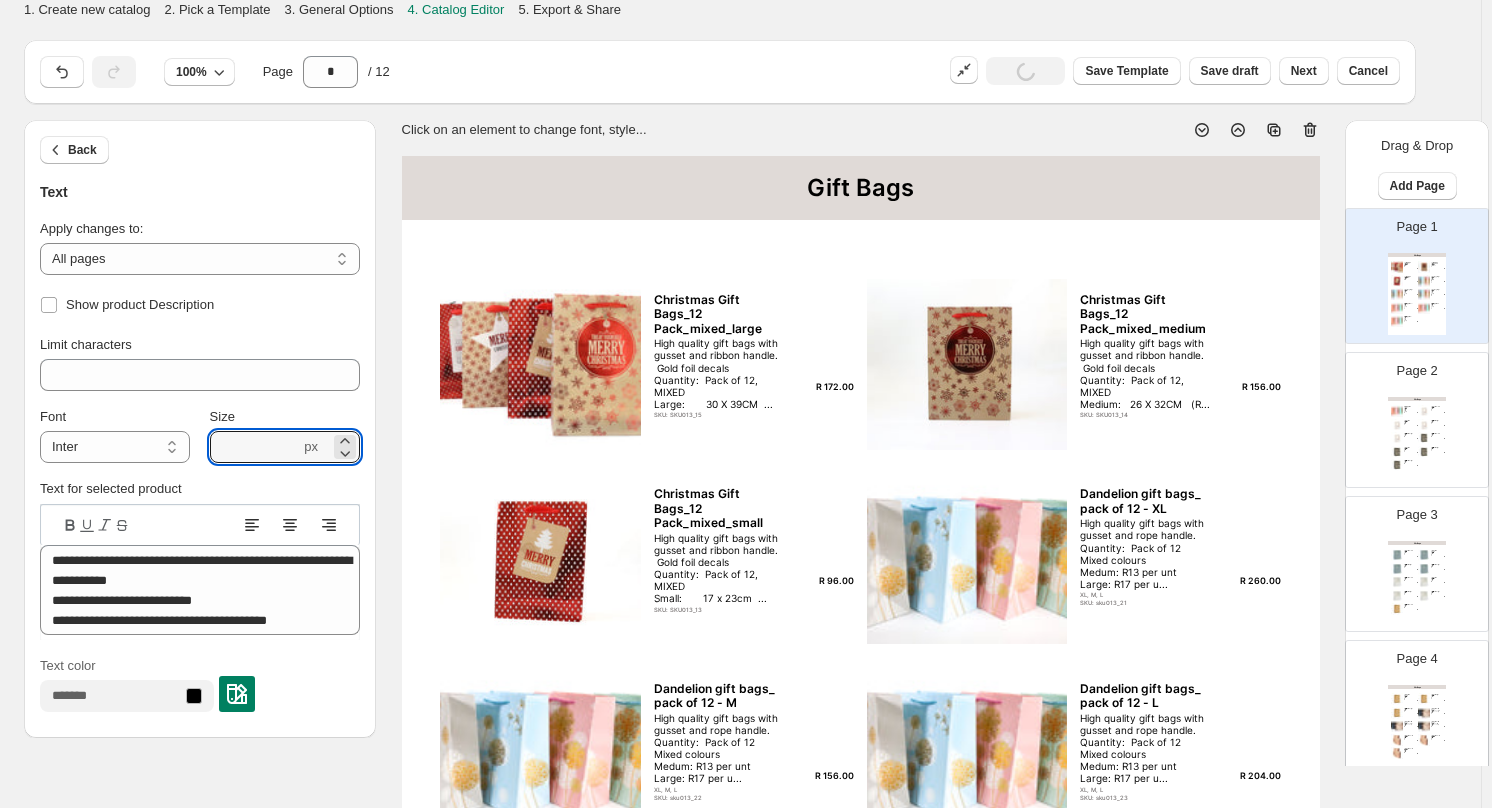 click on "High quality gift bags with gusset and ribbon handle.  Gold foil decals
Quantity:  Pack of 12, MIXED
Large:       30 X 39CM  ..." at bounding box center [722, 373] 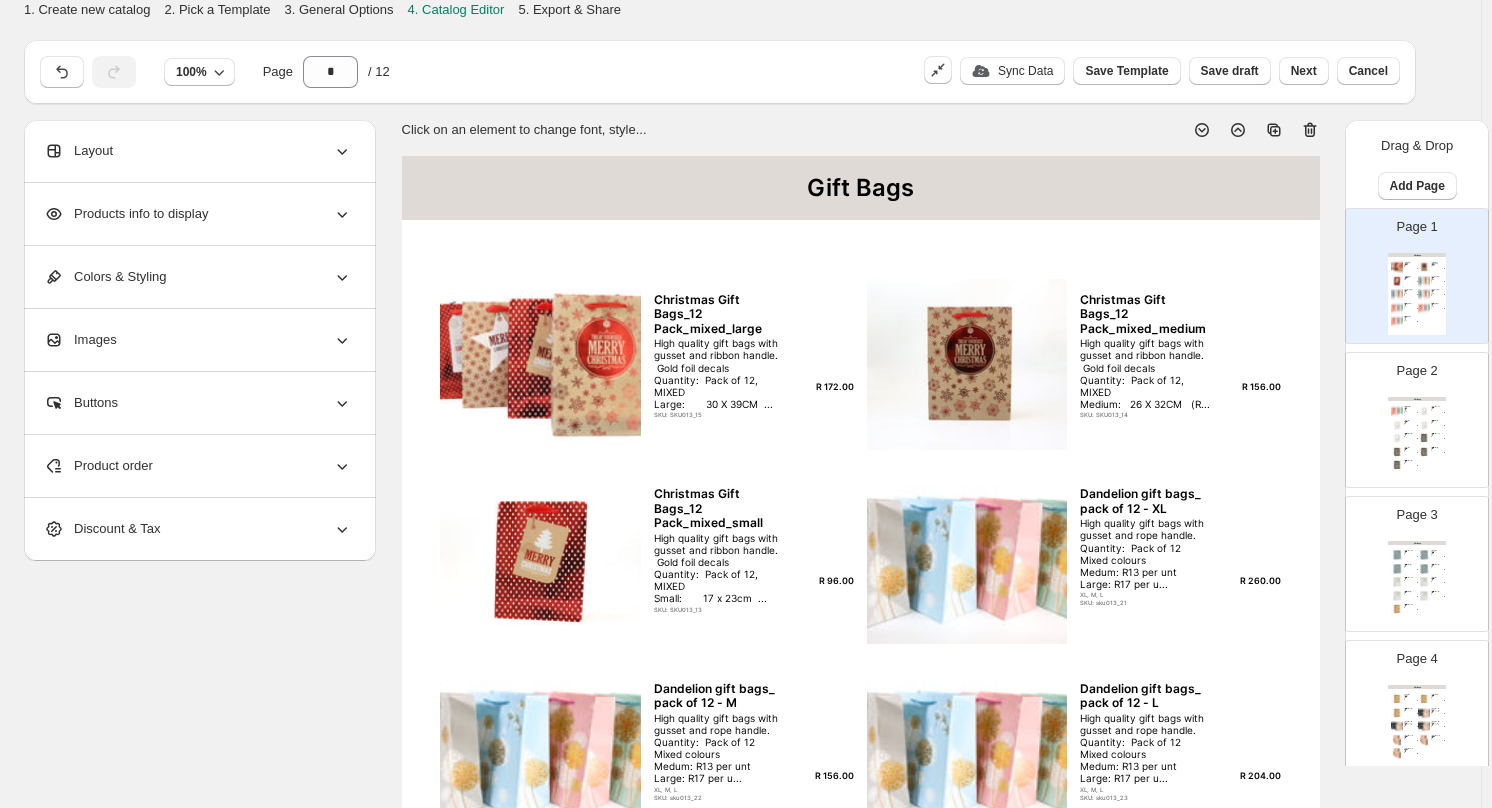 click on "High quality gift bags with gusset and ribbon handle.  Gold foil decals
Quantity:  Pack of 12, MIXED
Large:       30 X 39CM  ..." at bounding box center [722, 373] 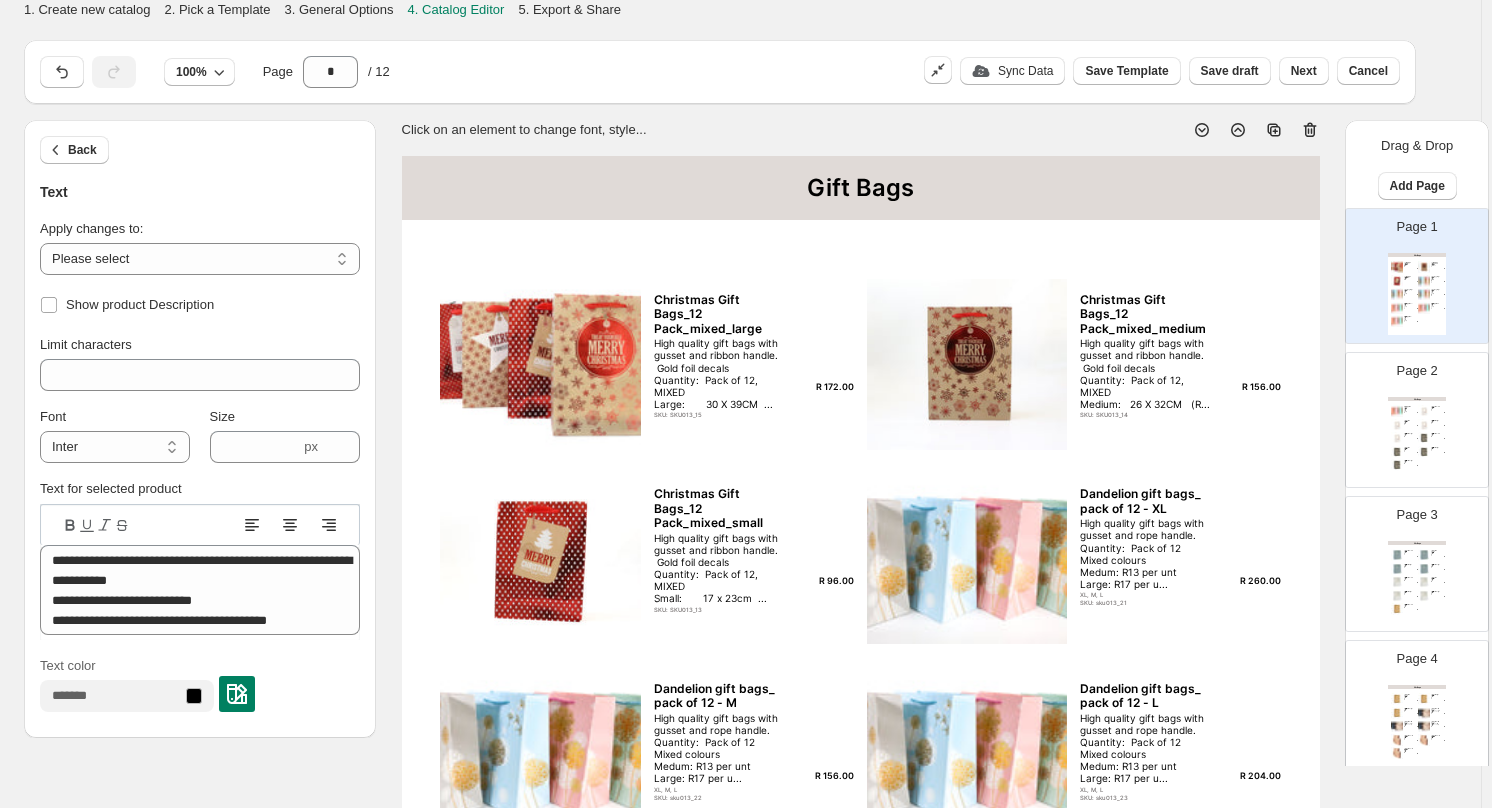 click on "SKU:  SKU013_15" at bounding box center [722, 414] 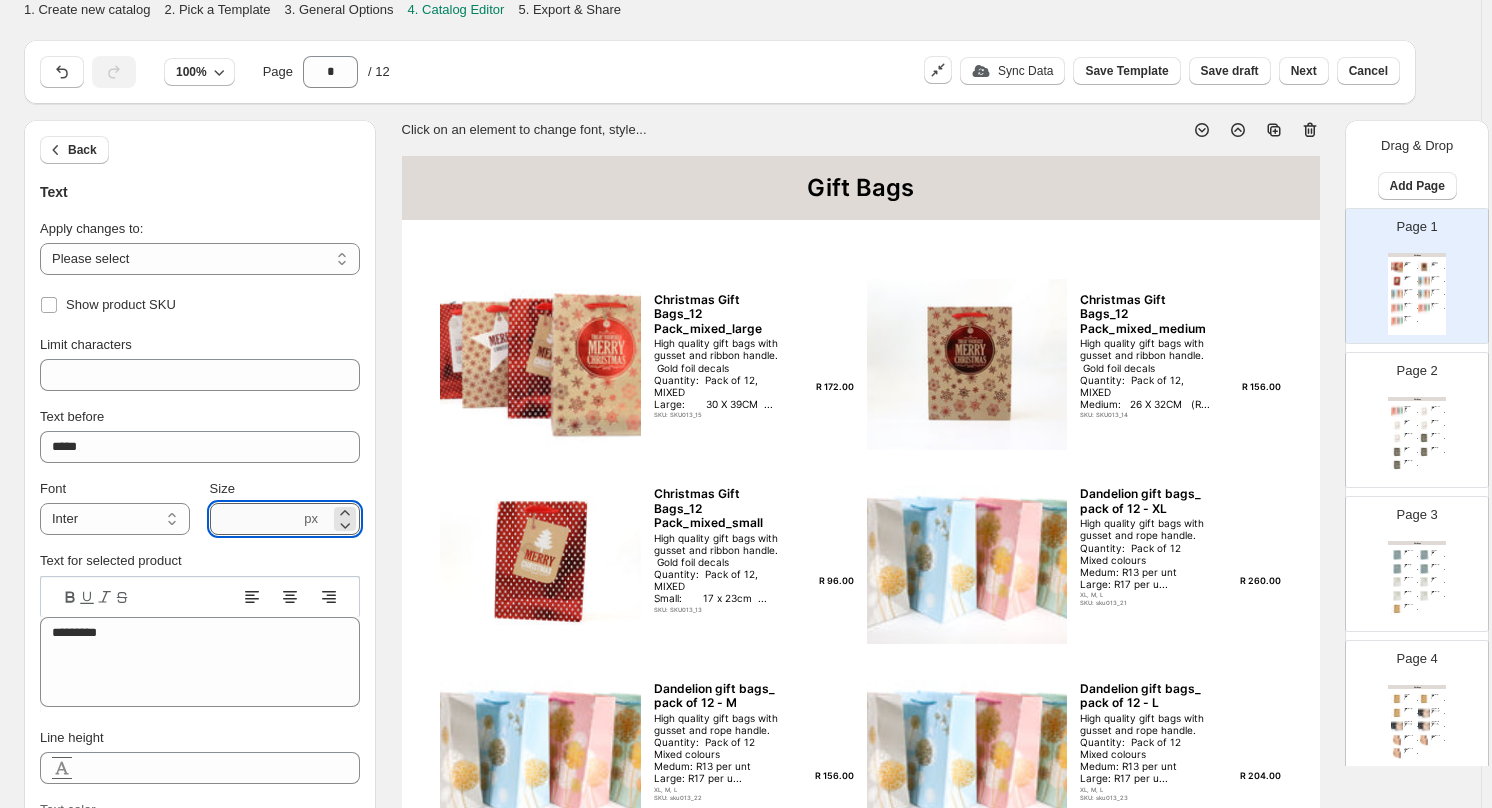 click on "***" at bounding box center [255, 519] 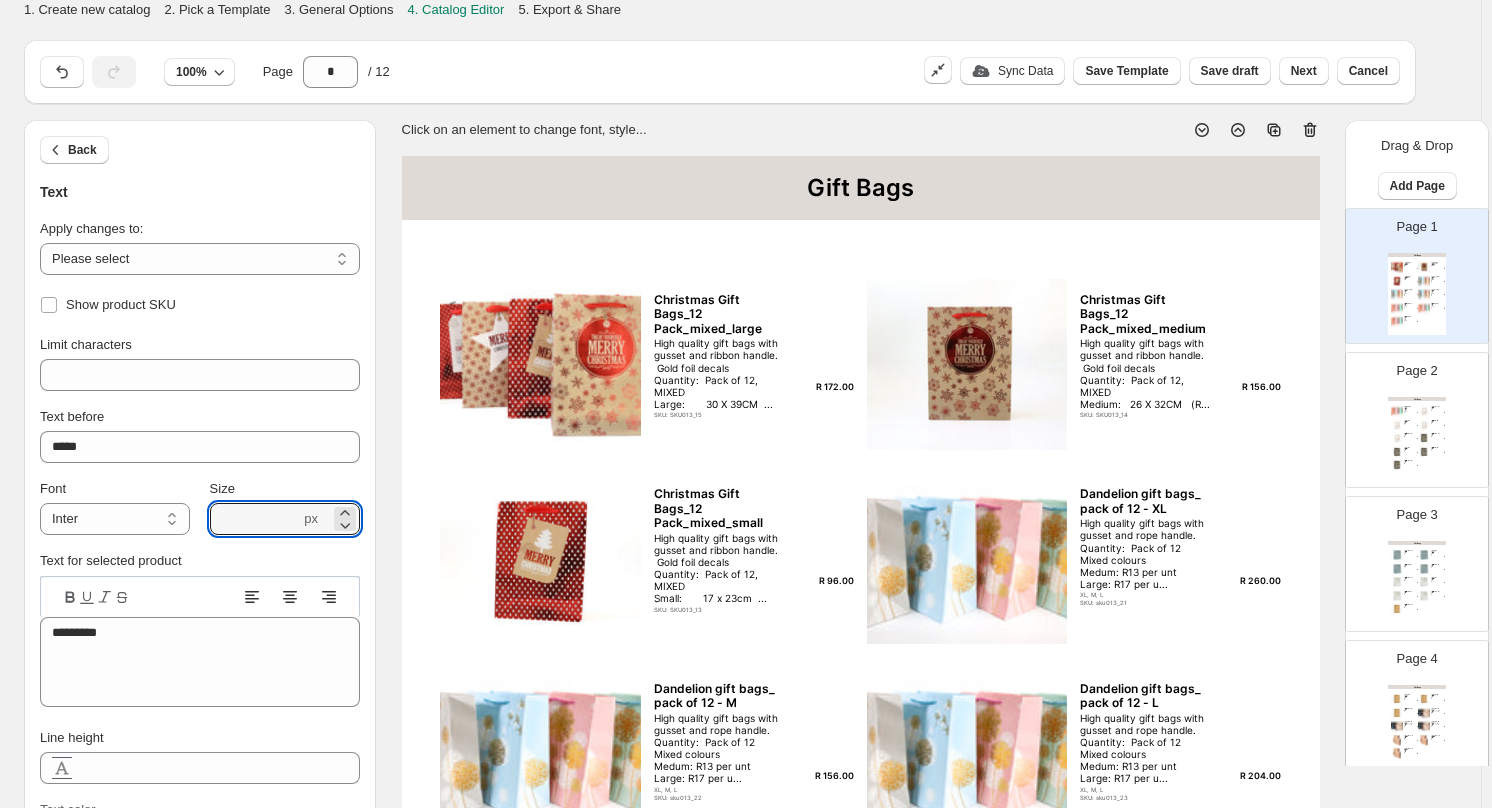 type on "***" 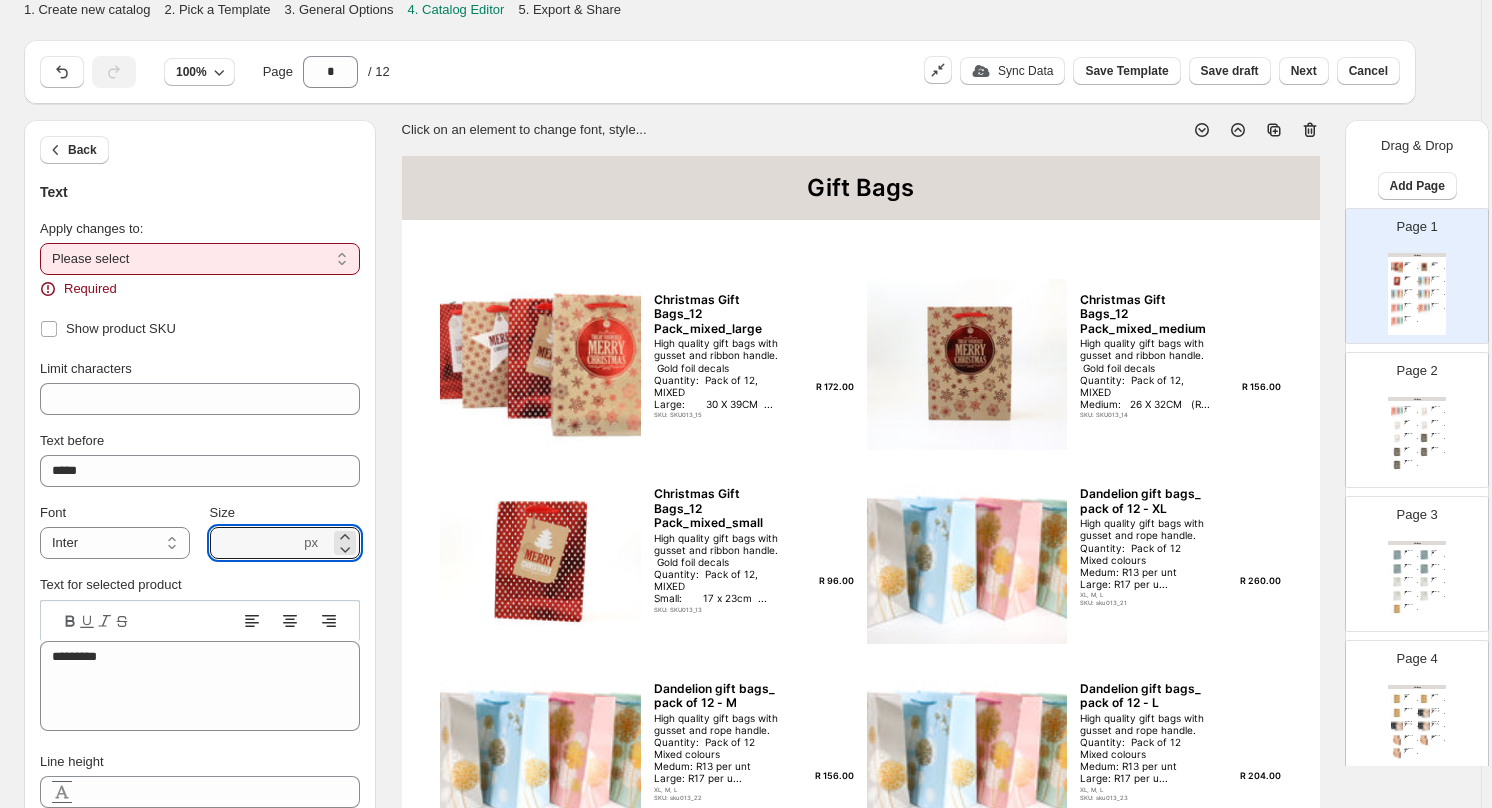 click on "**********" at bounding box center [200, 259] 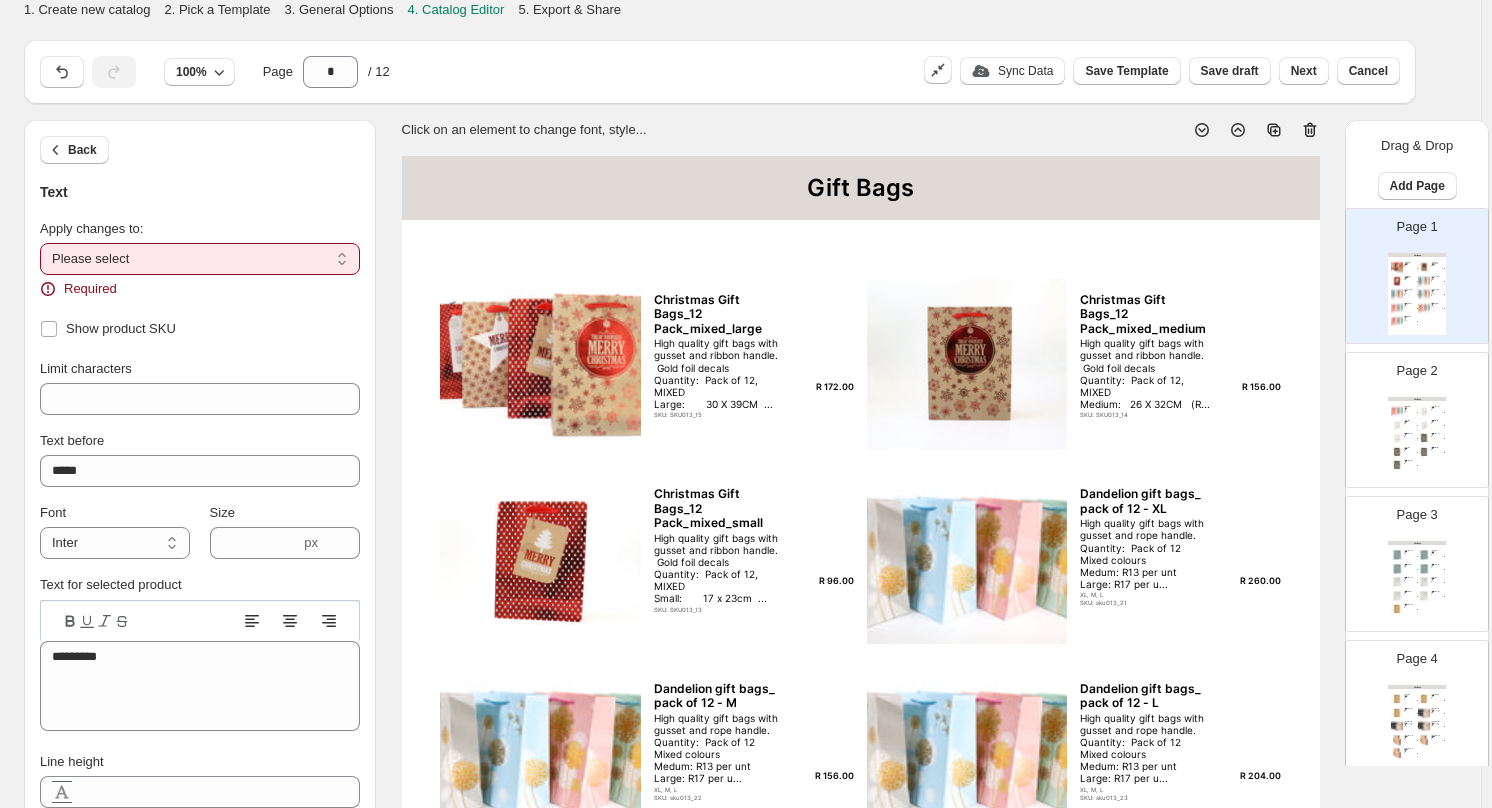 select on "**********" 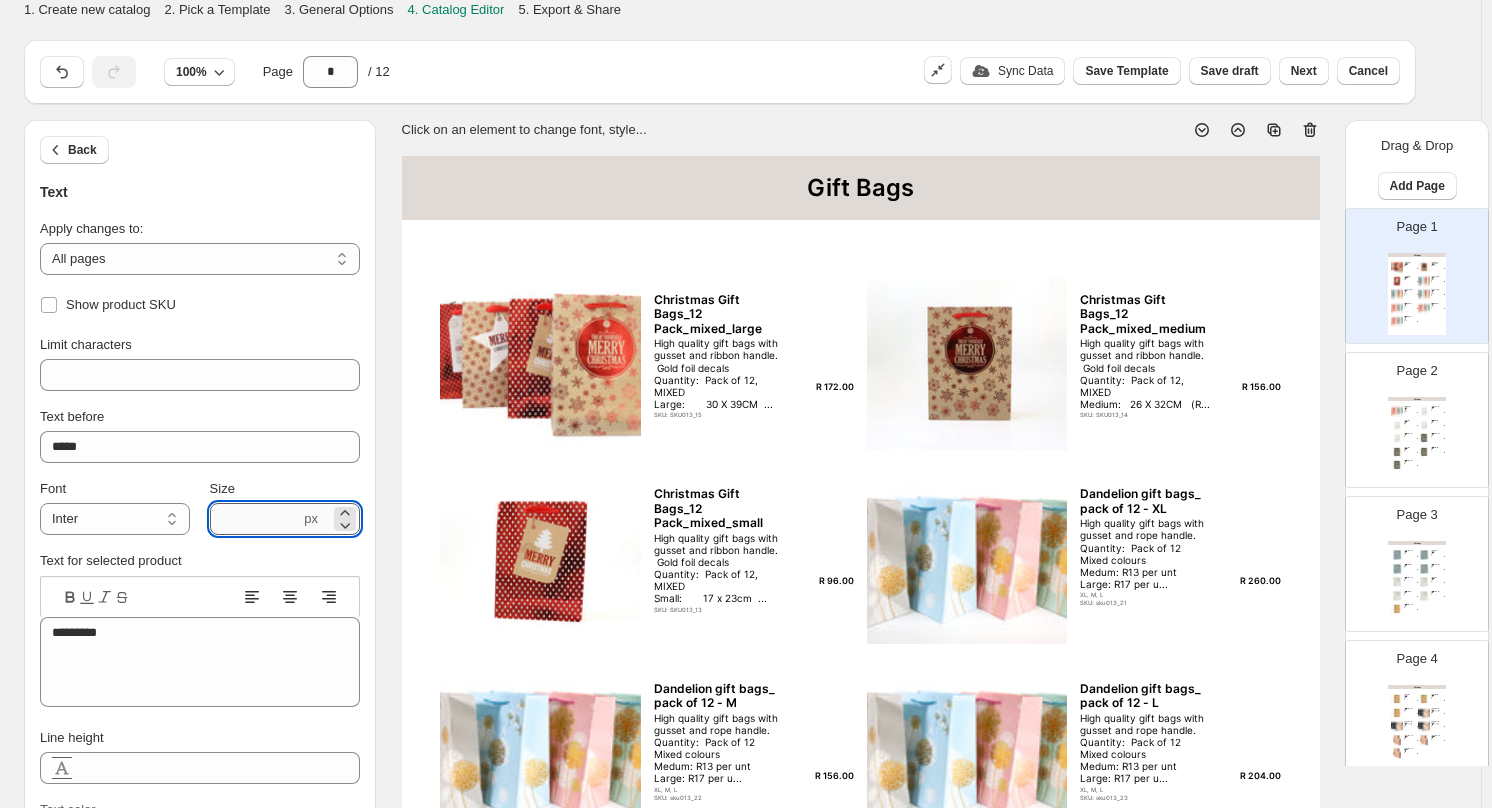 click on "***" at bounding box center [255, 519] 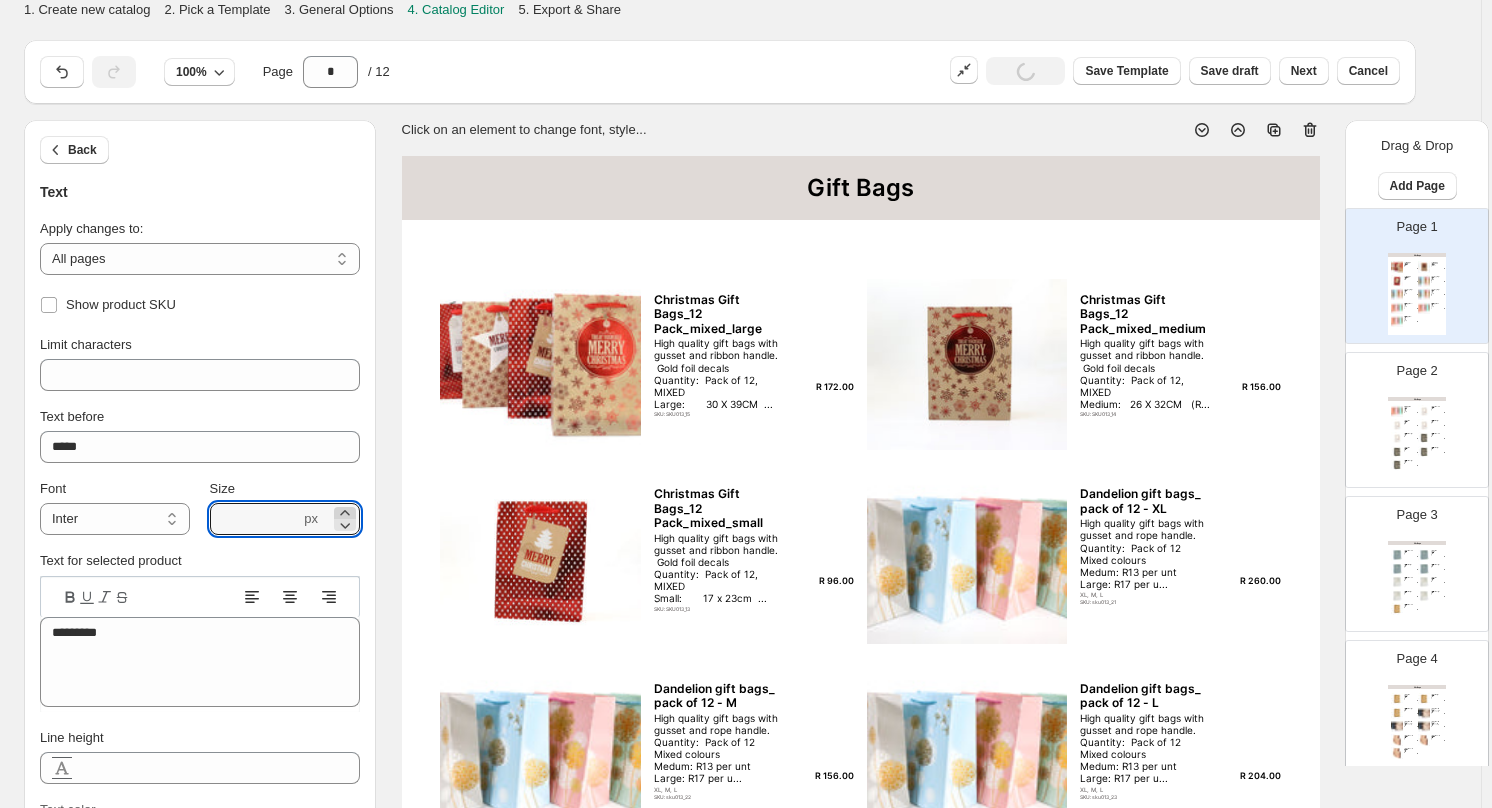 click 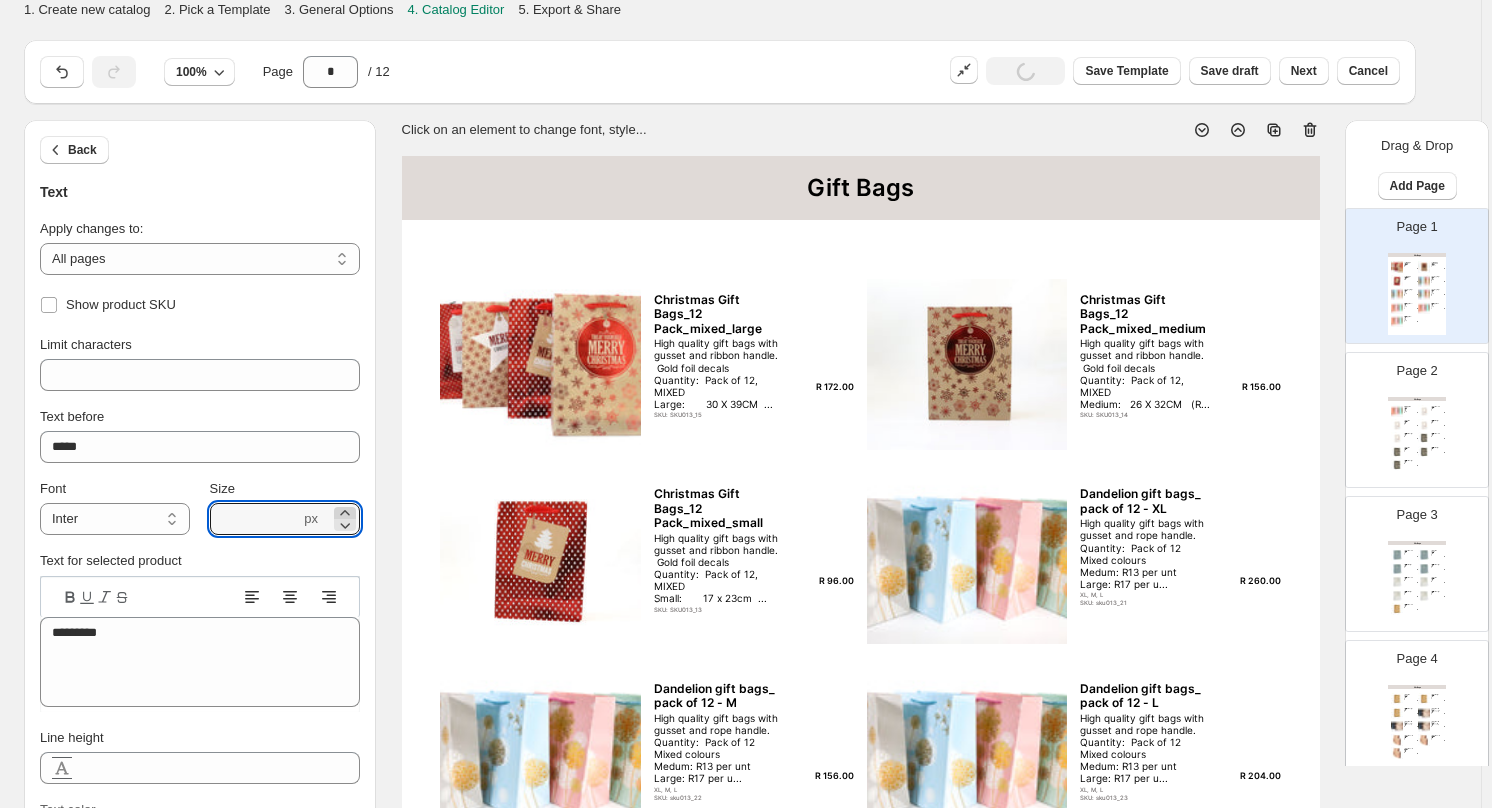 click 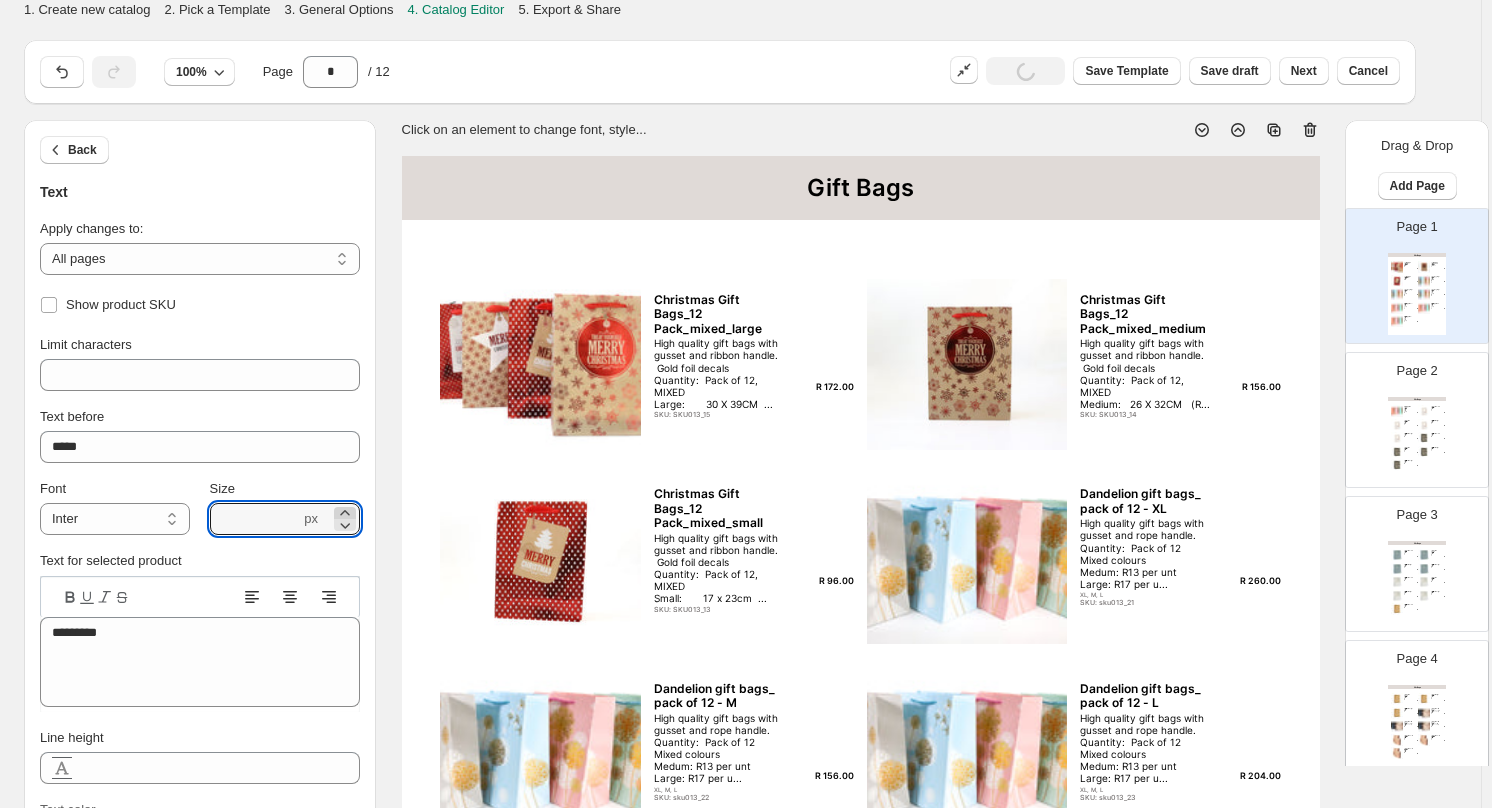 click 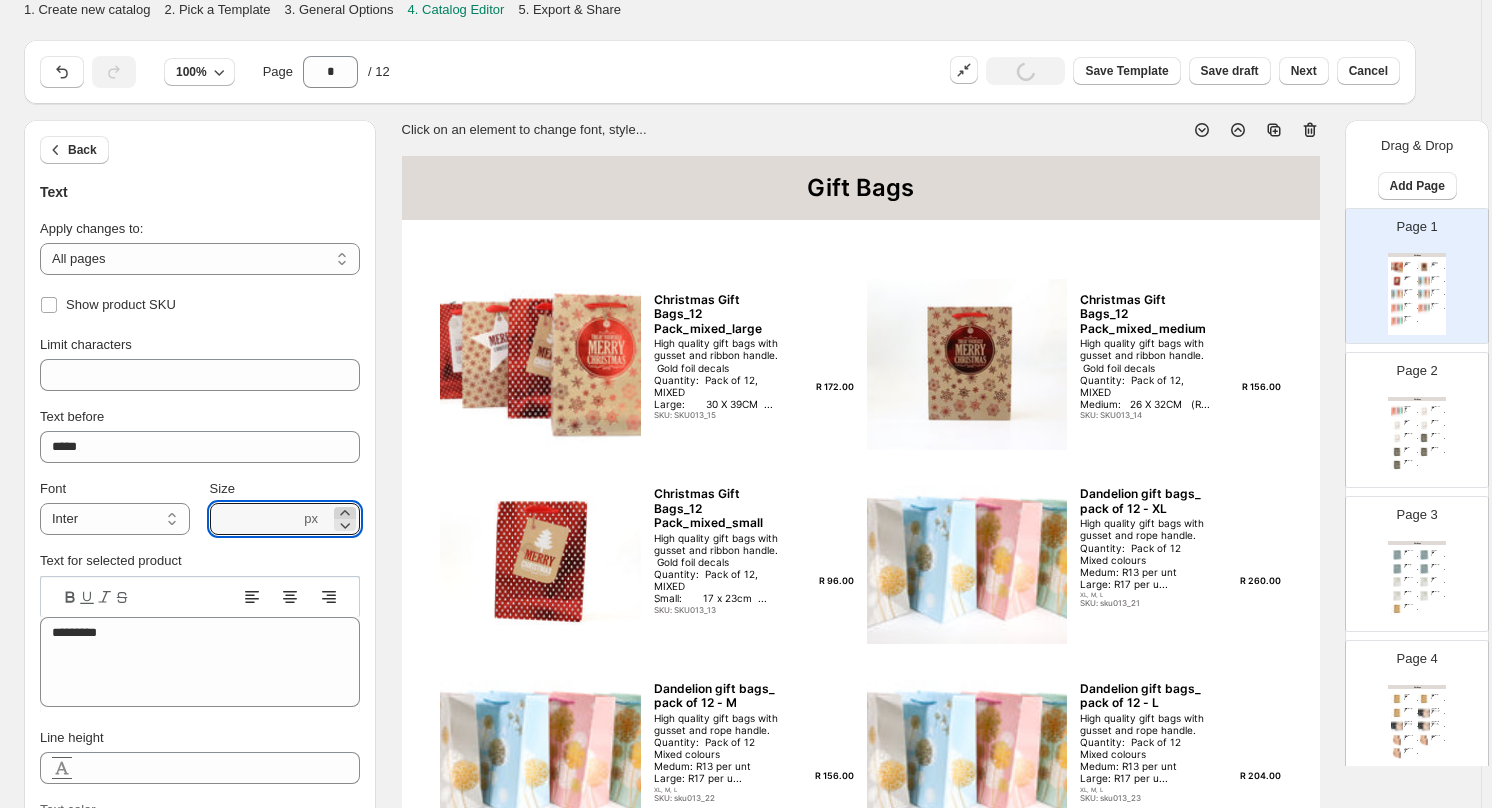 click 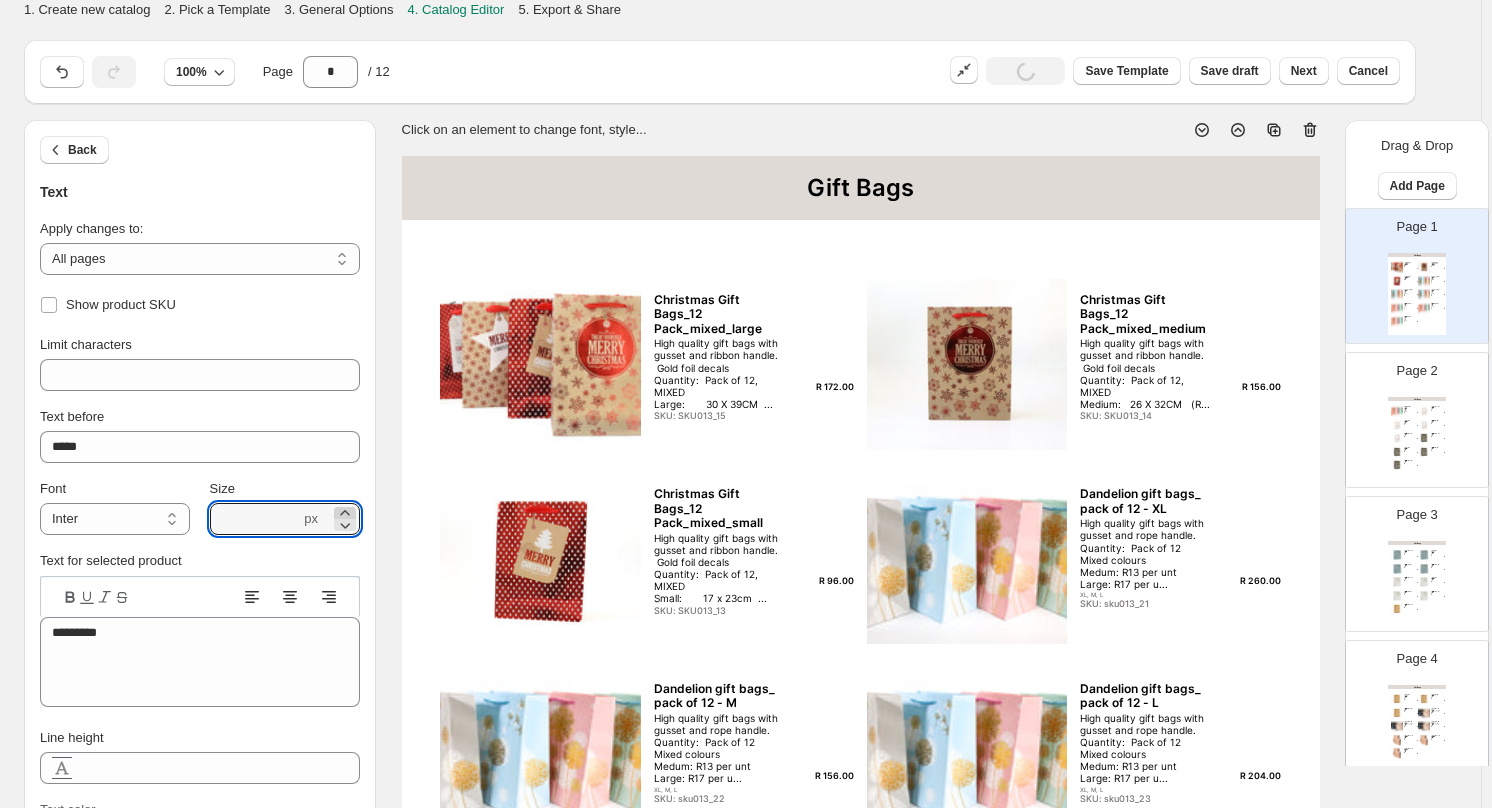 click 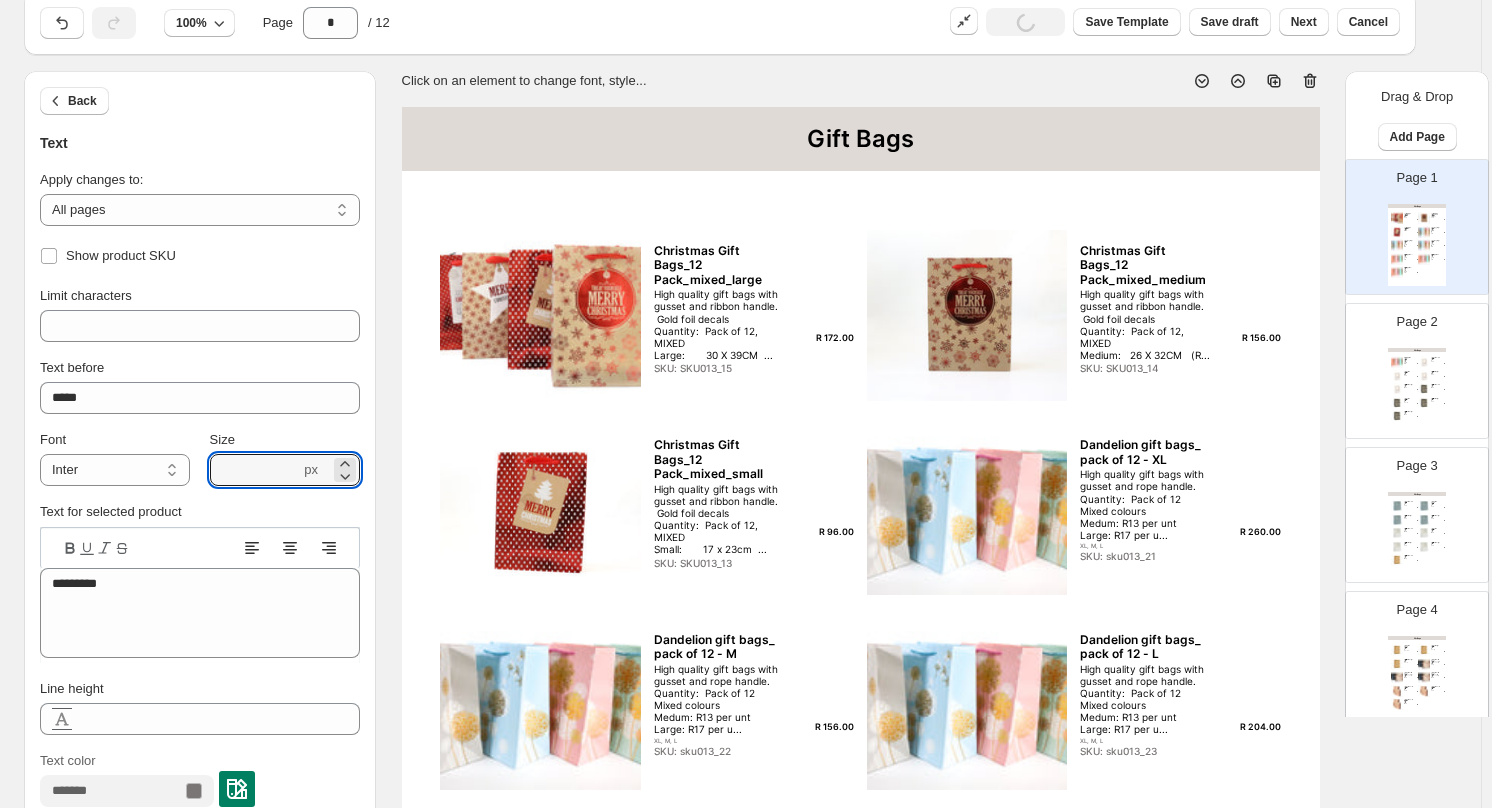 scroll, scrollTop: 300, scrollLeft: 0, axis: vertical 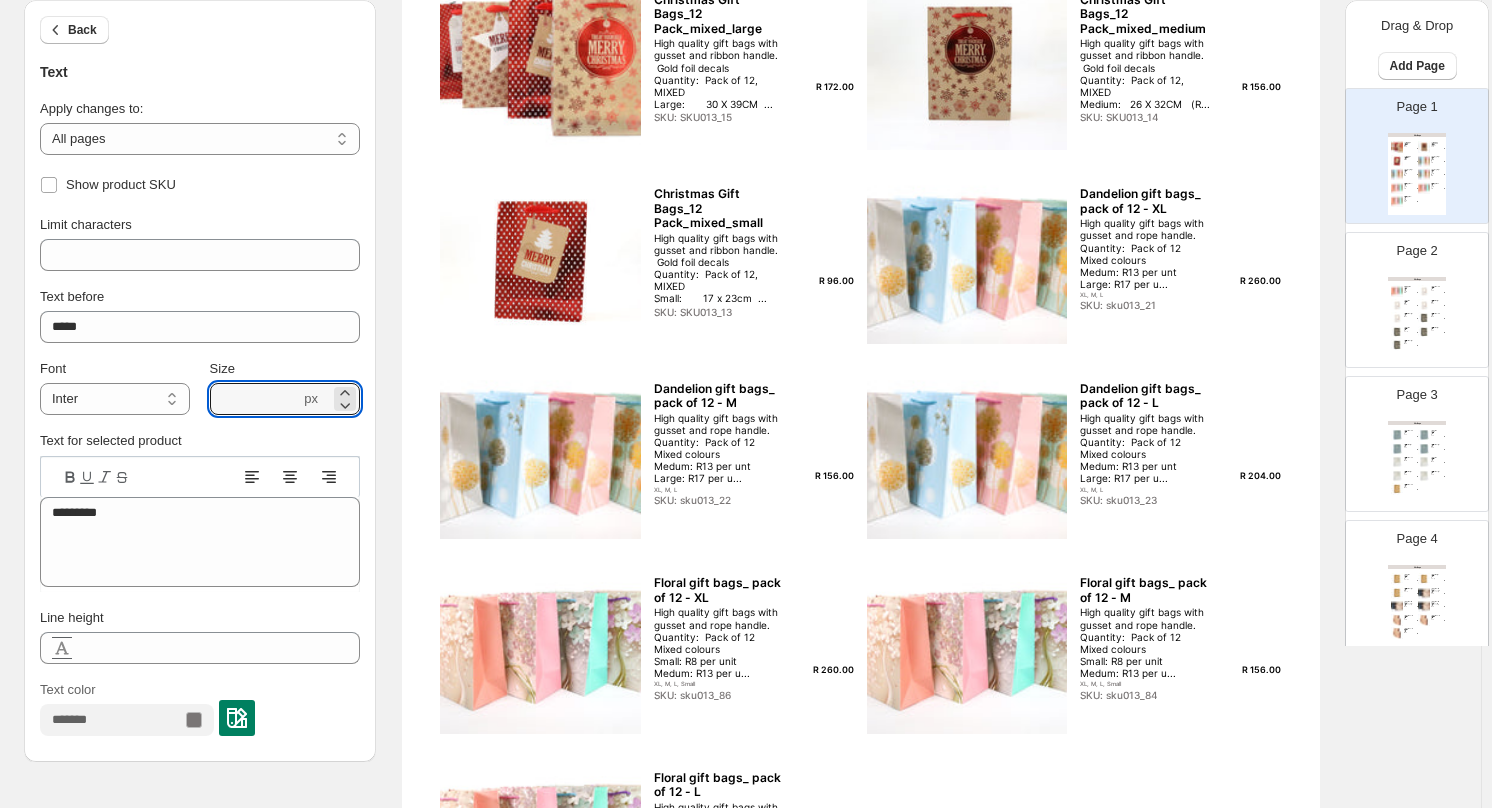click at bounding box center [237, 718] 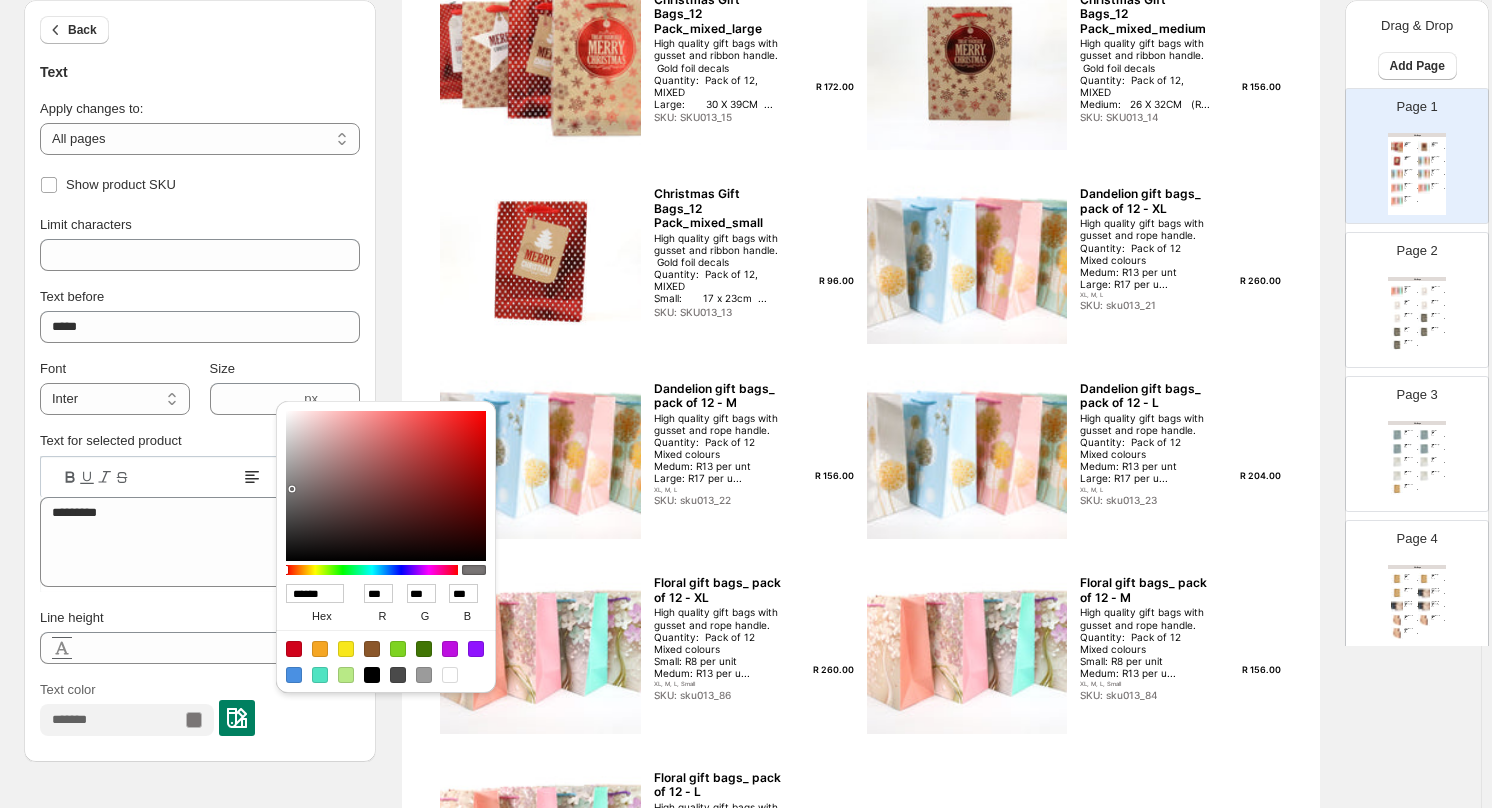 type on "******" 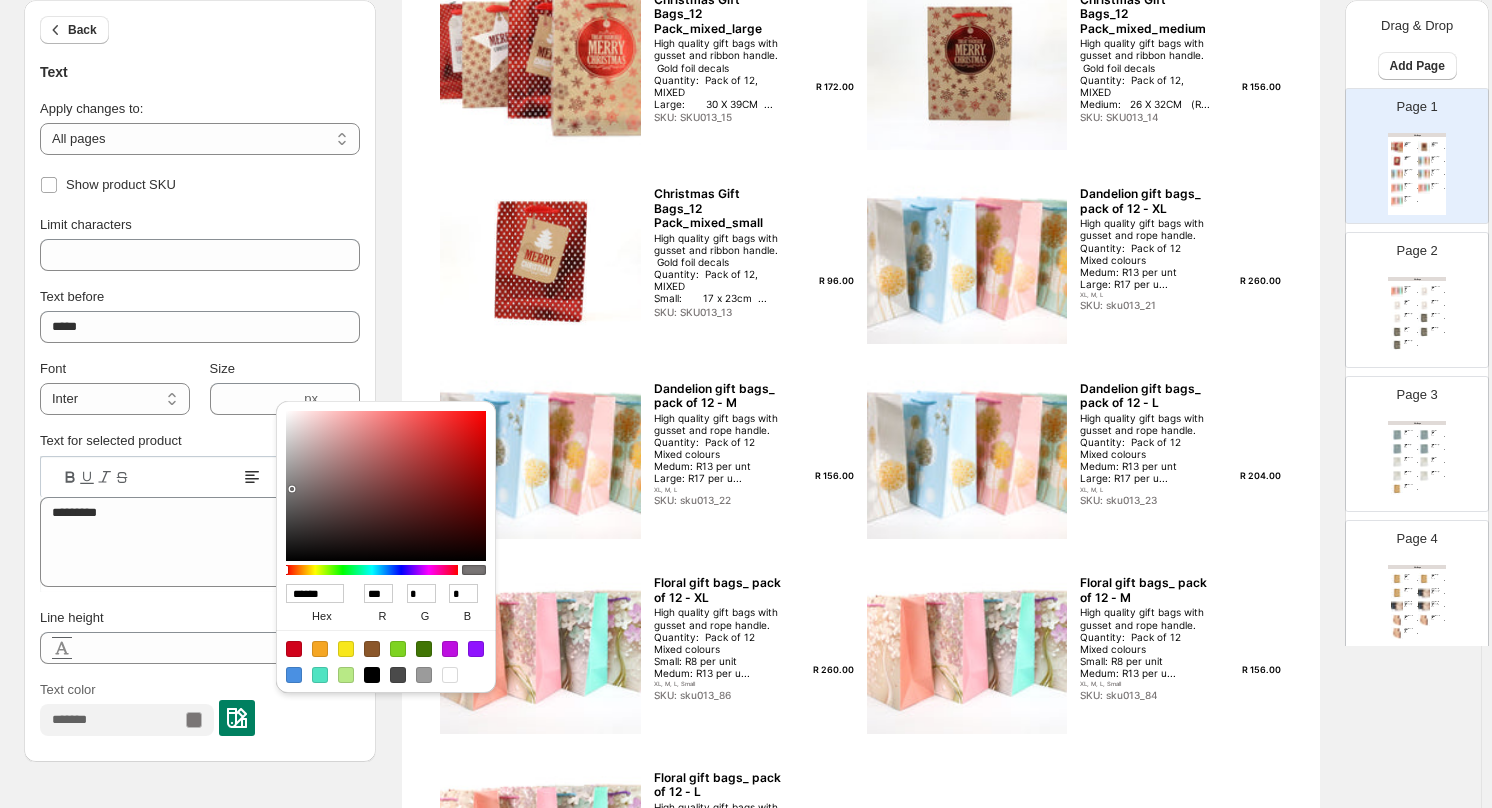 click at bounding box center [386, 486] 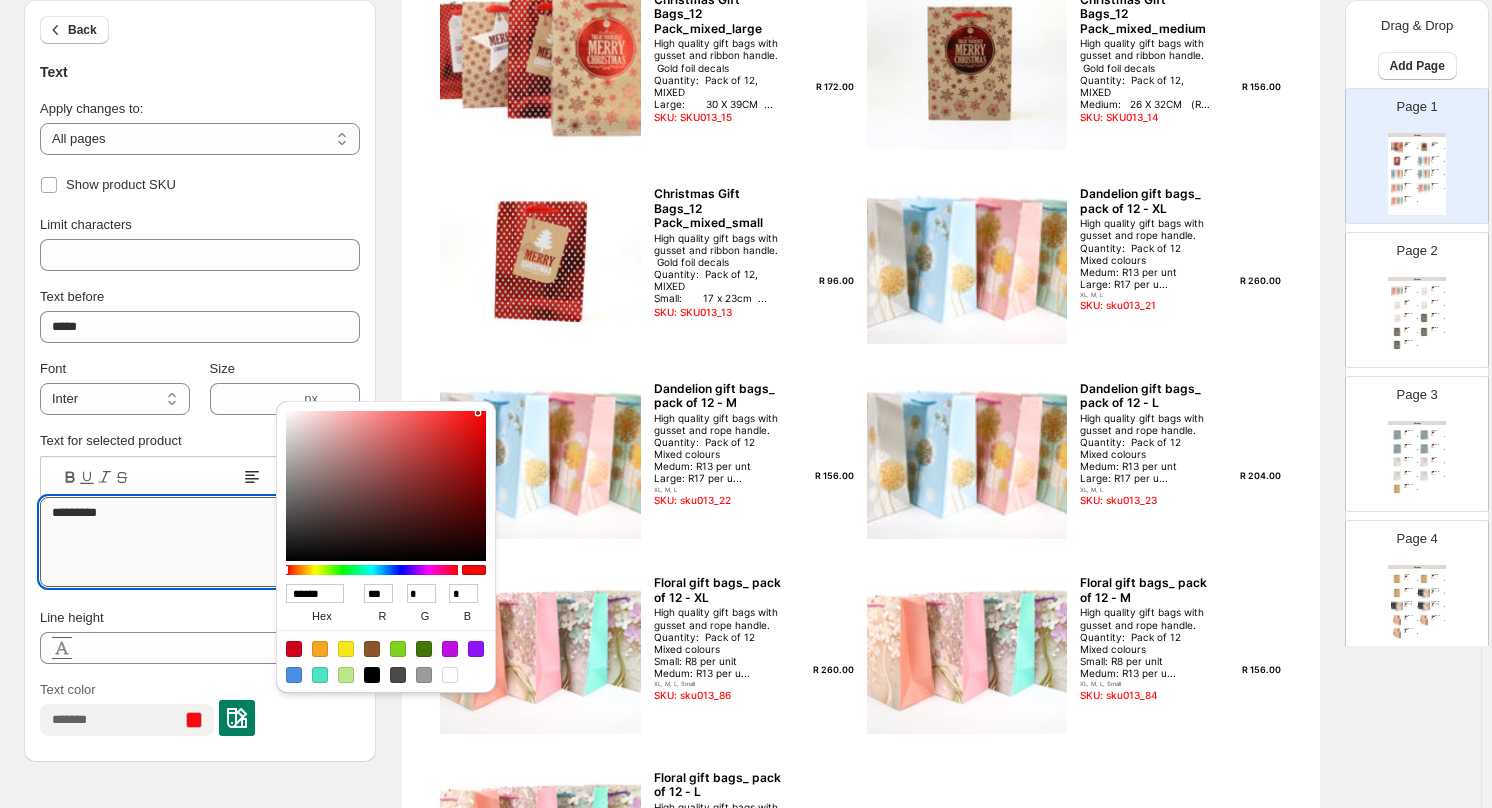 drag, startPoint x: 219, startPoint y: 513, endPoint x: 223, endPoint y: 501, distance: 12.649111 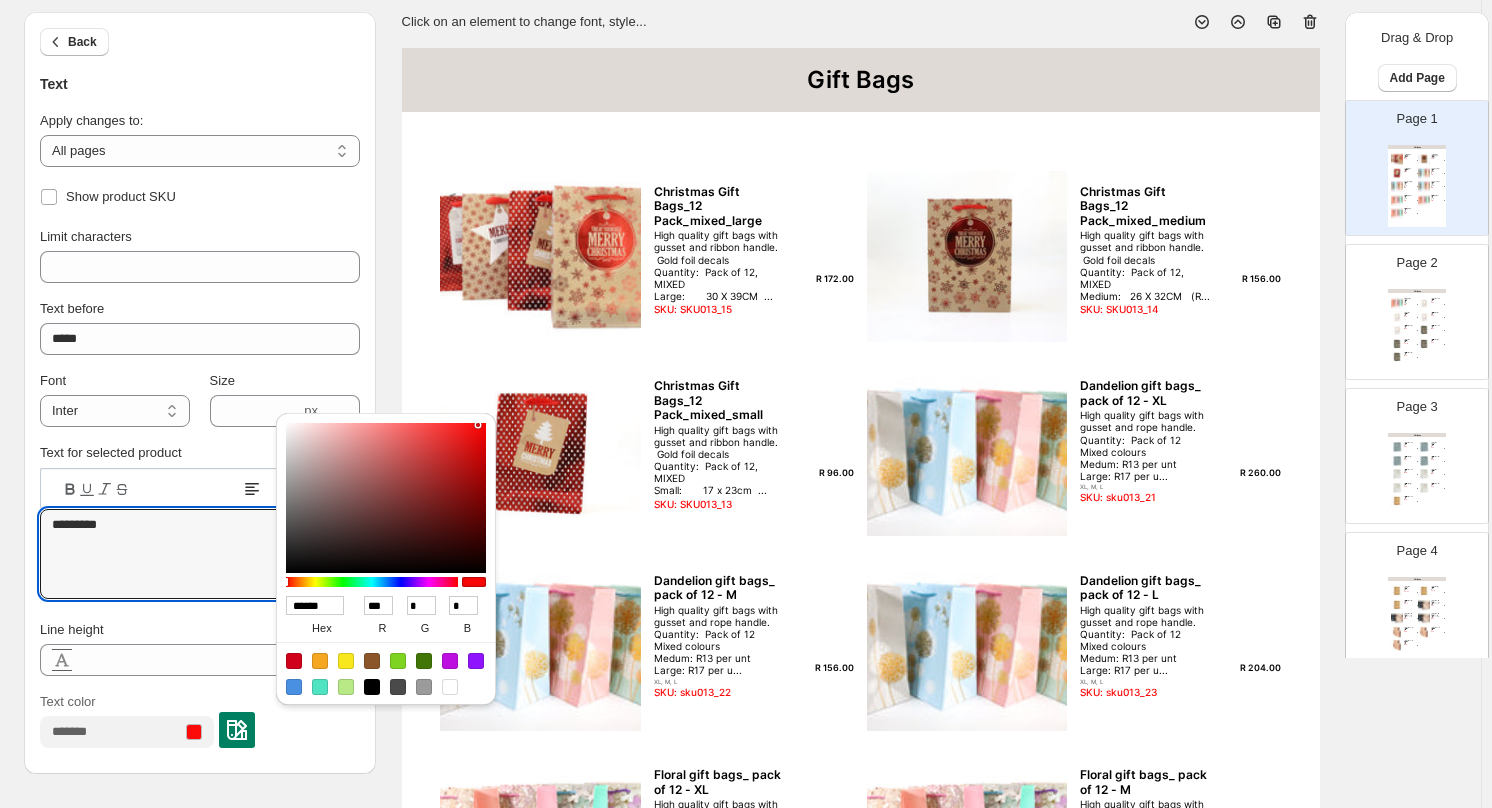 scroll, scrollTop: 100, scrollLeft: 0, axis: vertical 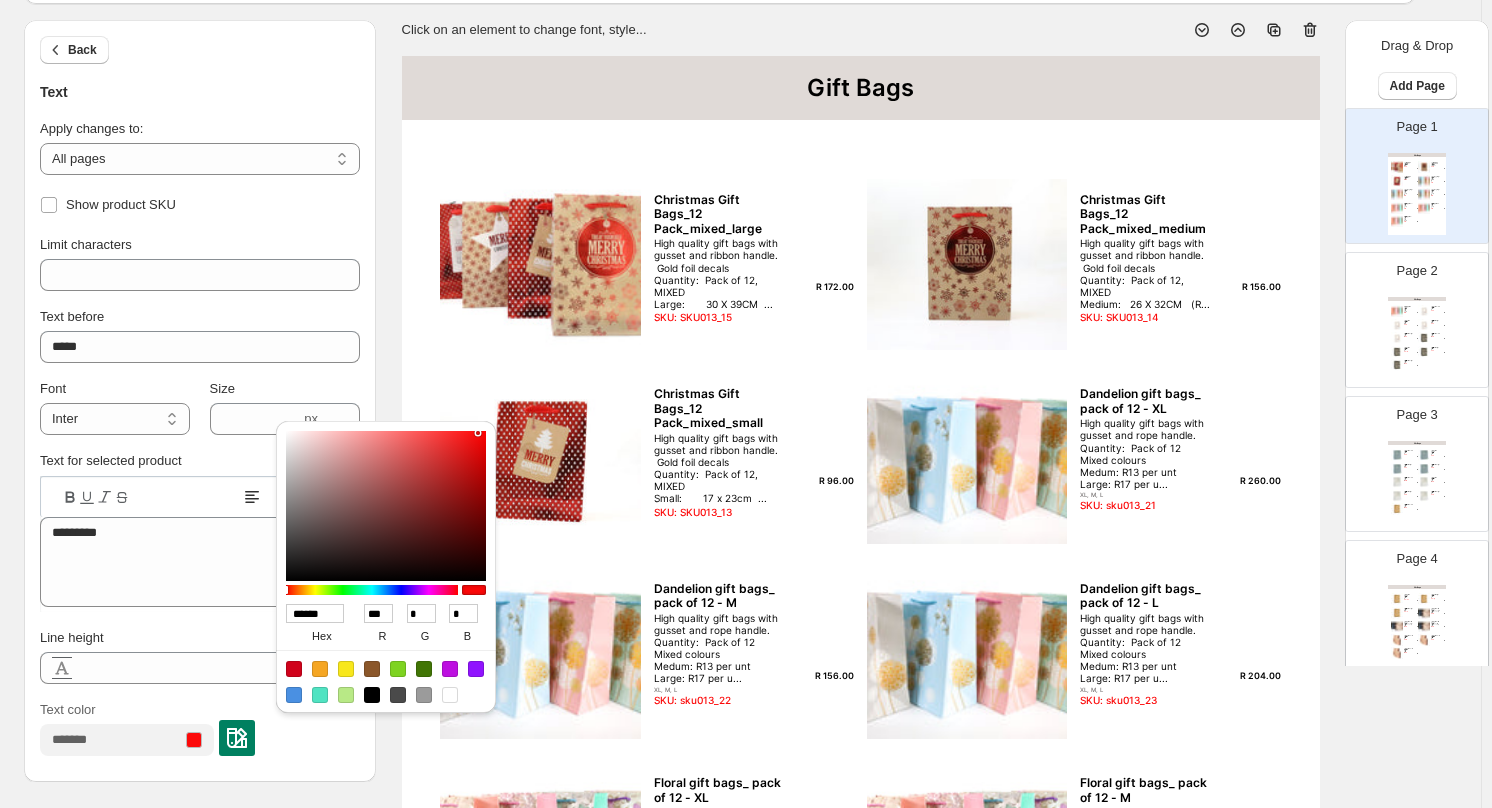 click on "R 172.00" at bounding box center (825, 287) 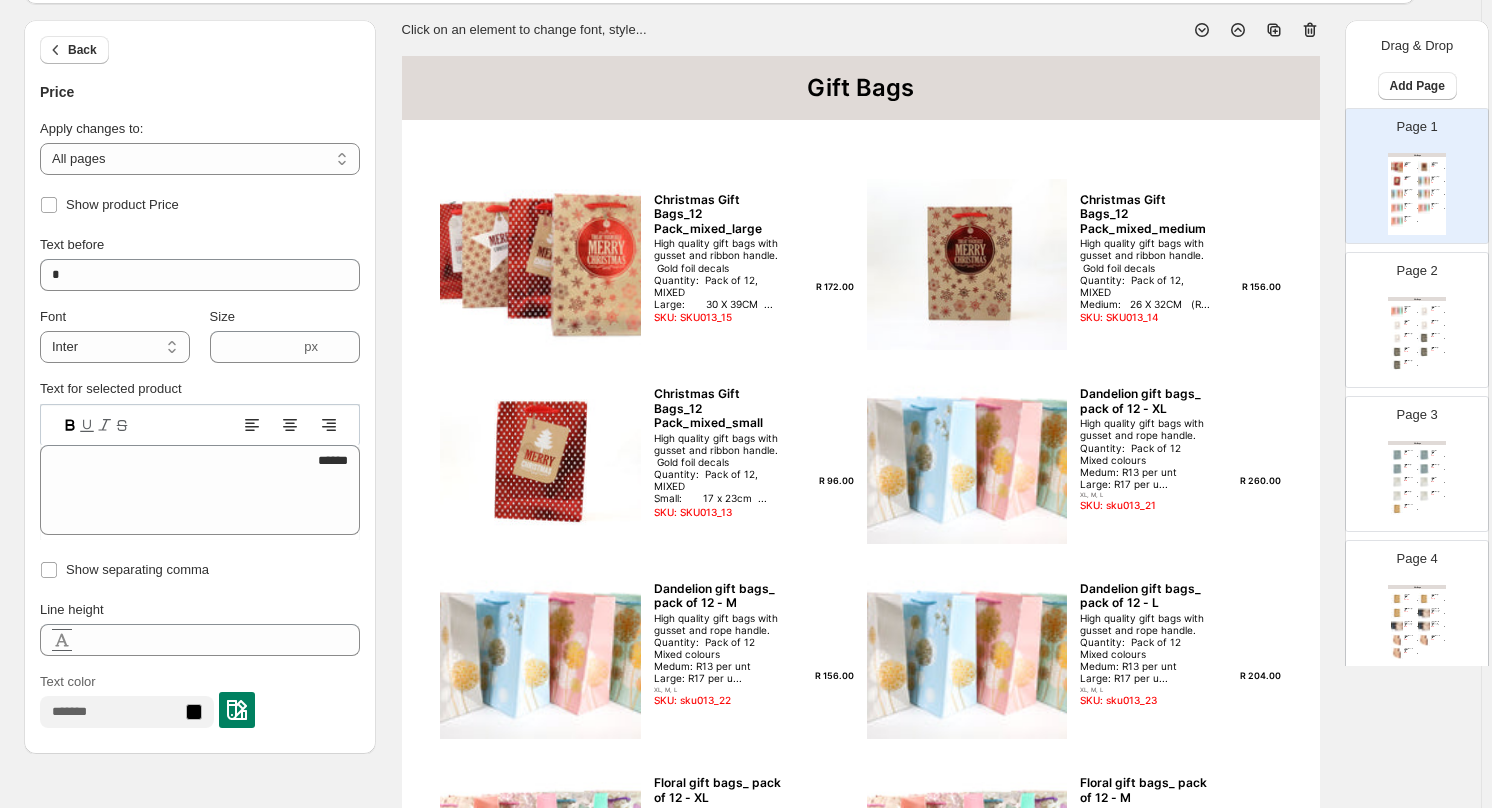 click on "R 172.00" at bounding box center (825, 287) 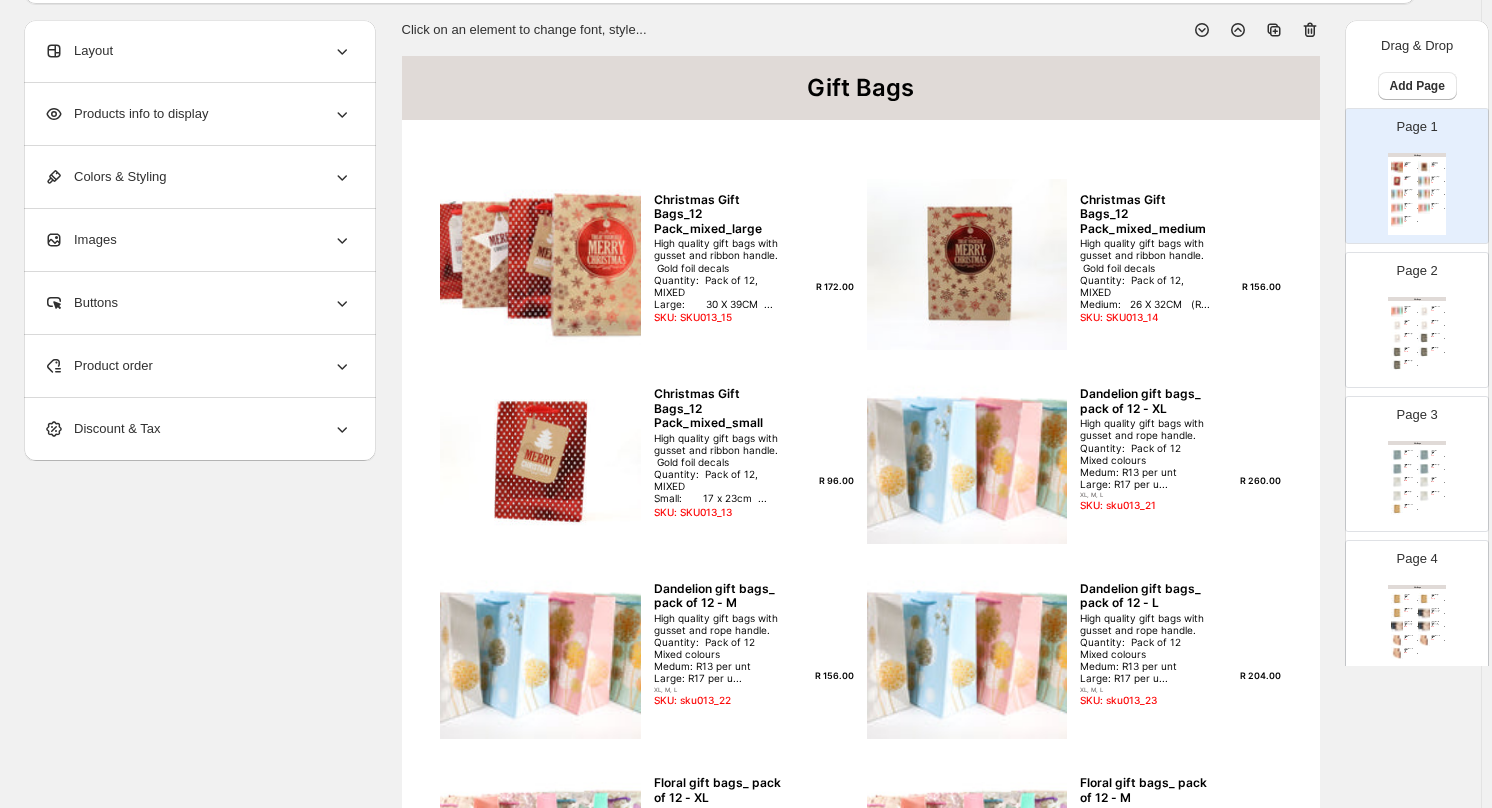click on "Christmas Gift Bags_12 Pack_mixed_large High quality gift bags with gusset and ribbon handle.  Gold foil decals
Quantity:  Pack of 12, MIXED
Large:       30 X 39CM  ... SKU:  SKU013_15" at bounding box center (754, 259) 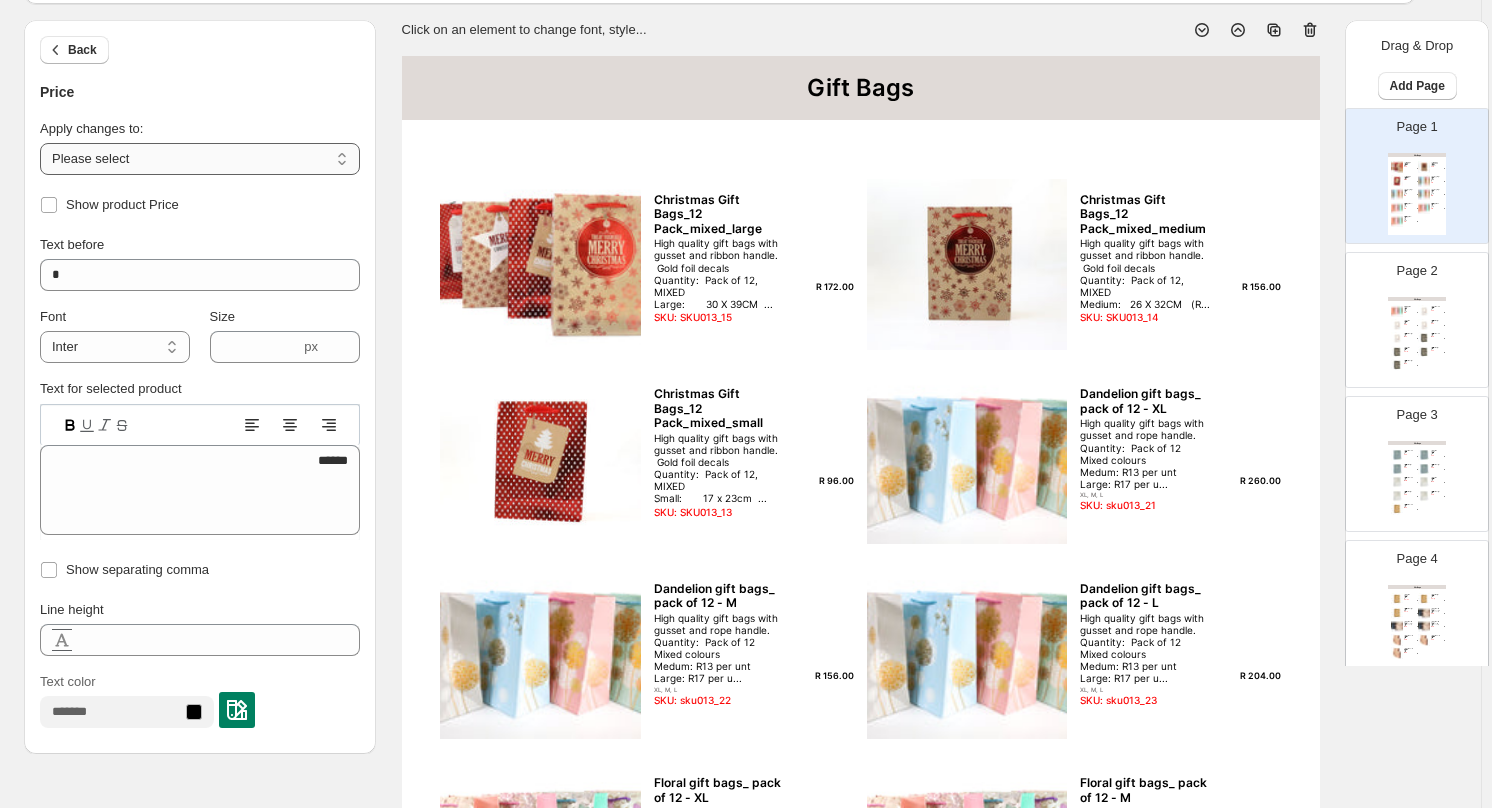 click on "**********" at bounding box center [200, 159] 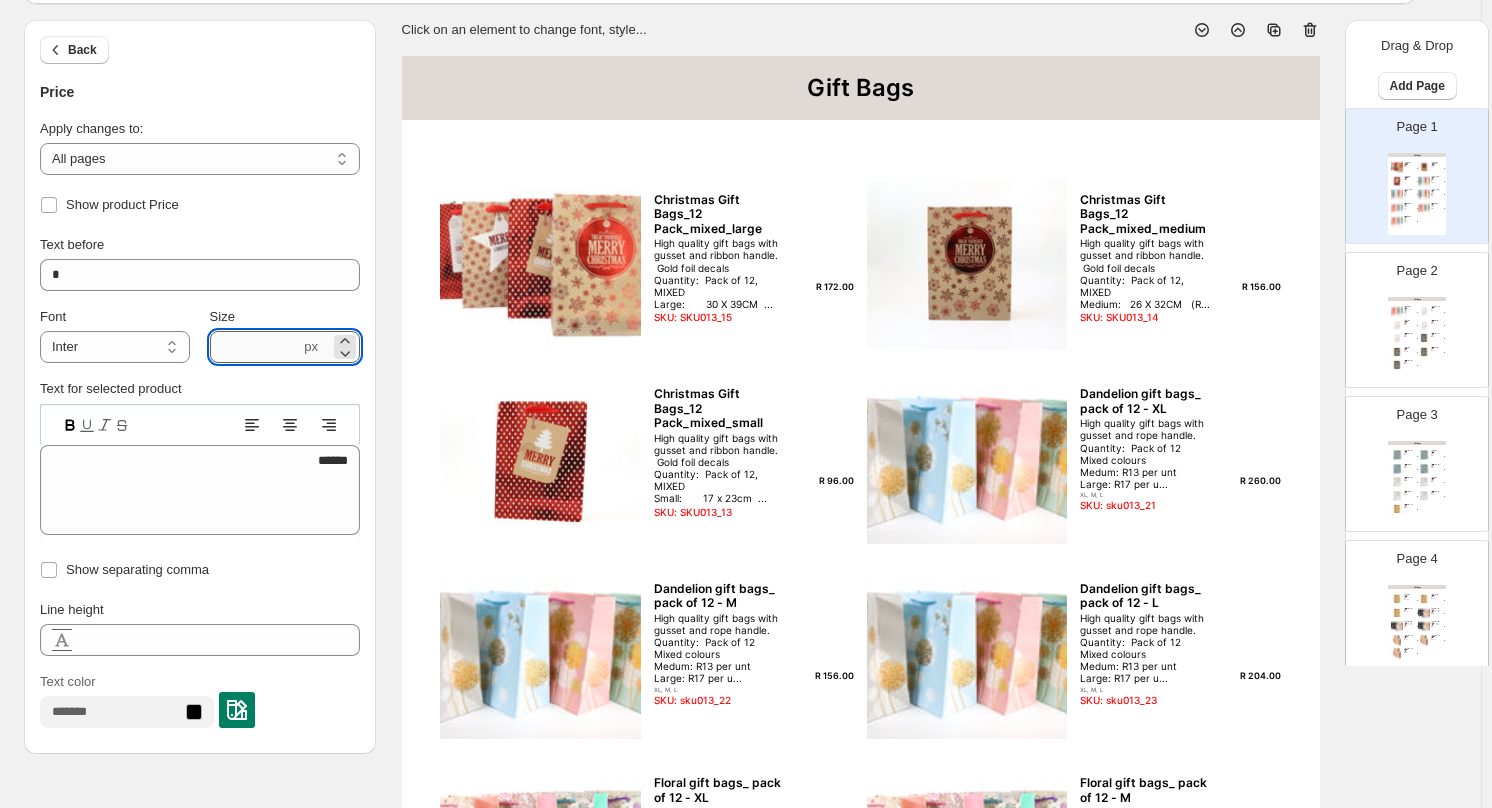 click on "***" at bounding box center (255, 347) 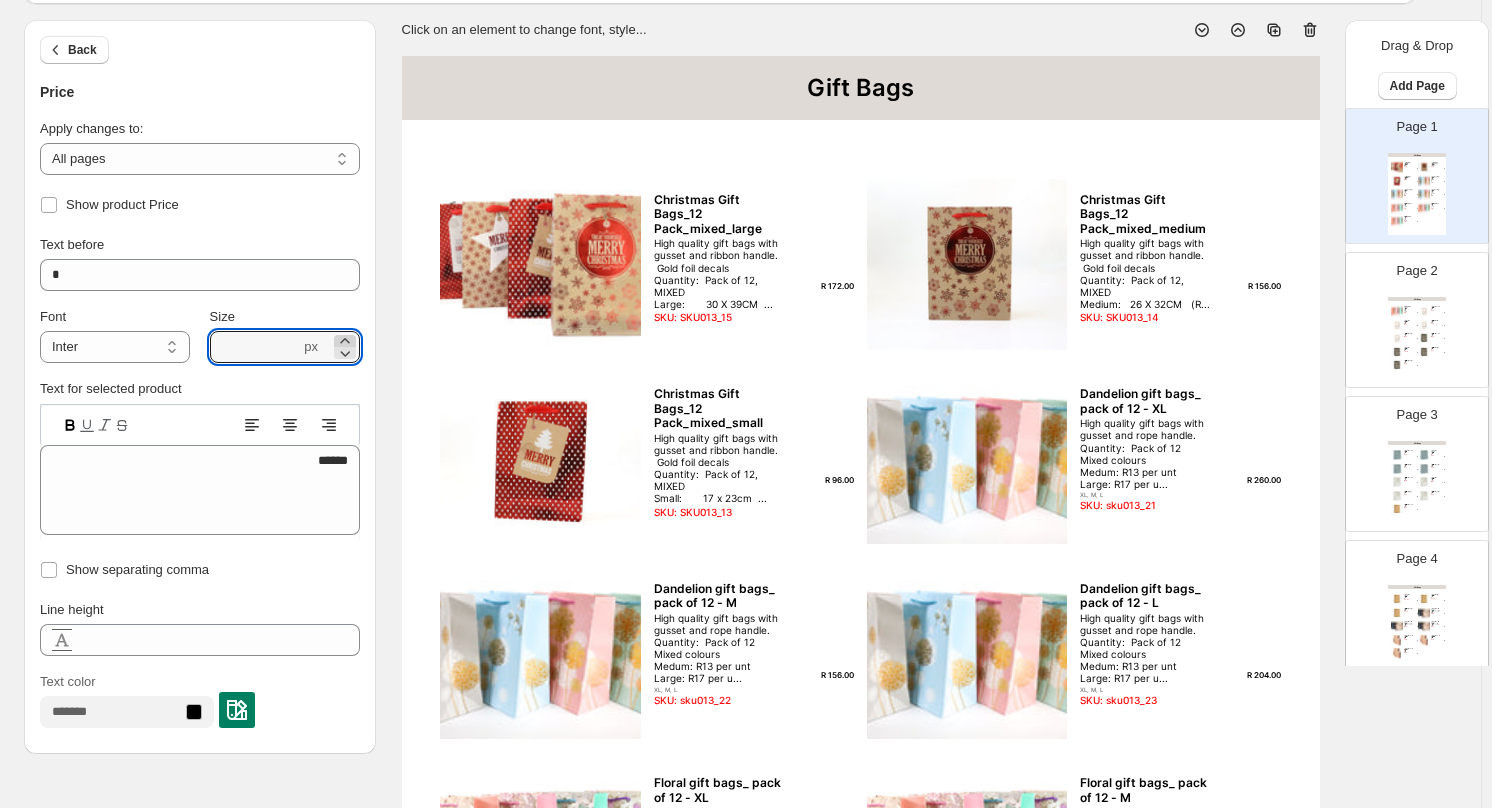 click 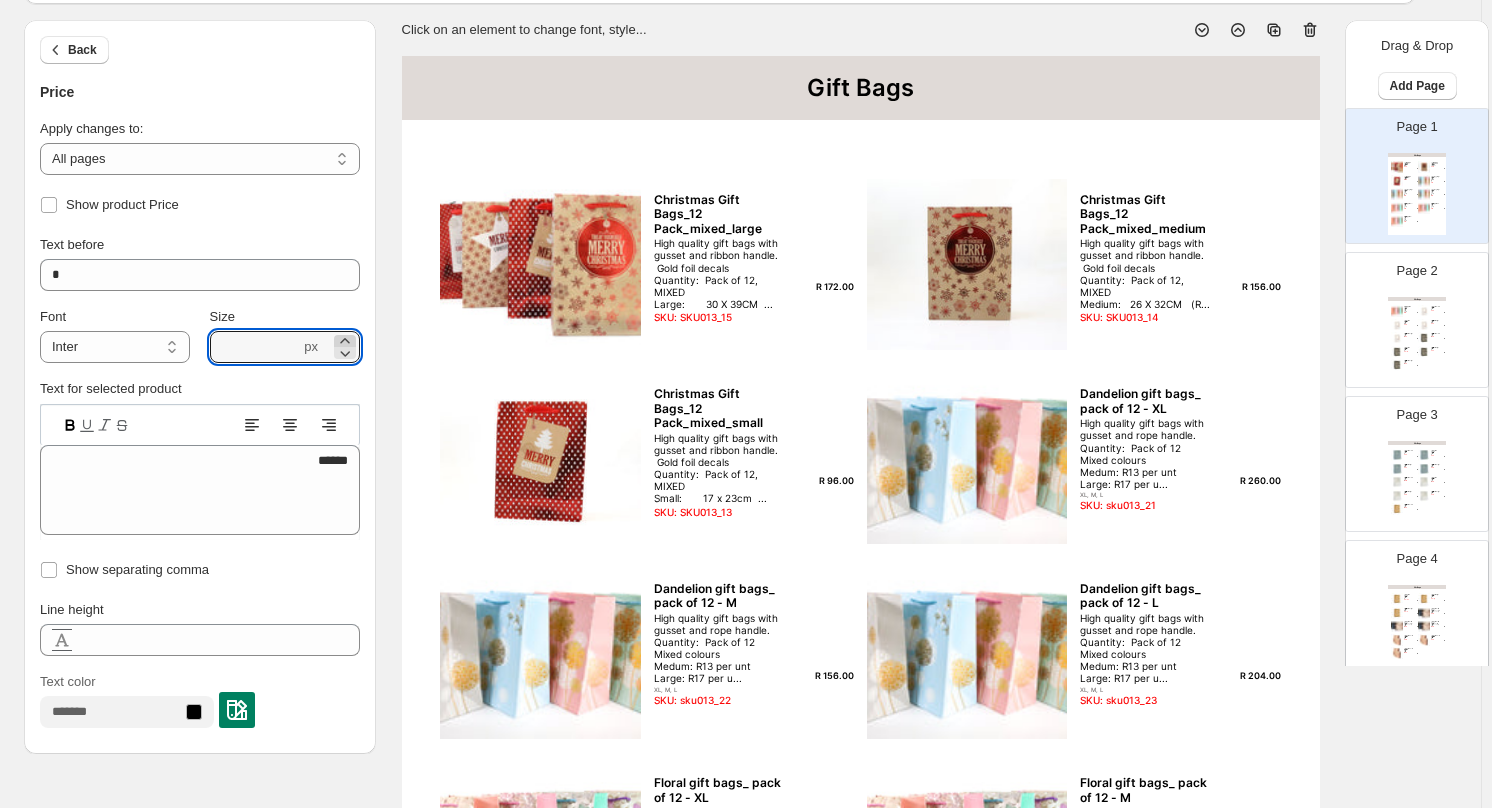 click 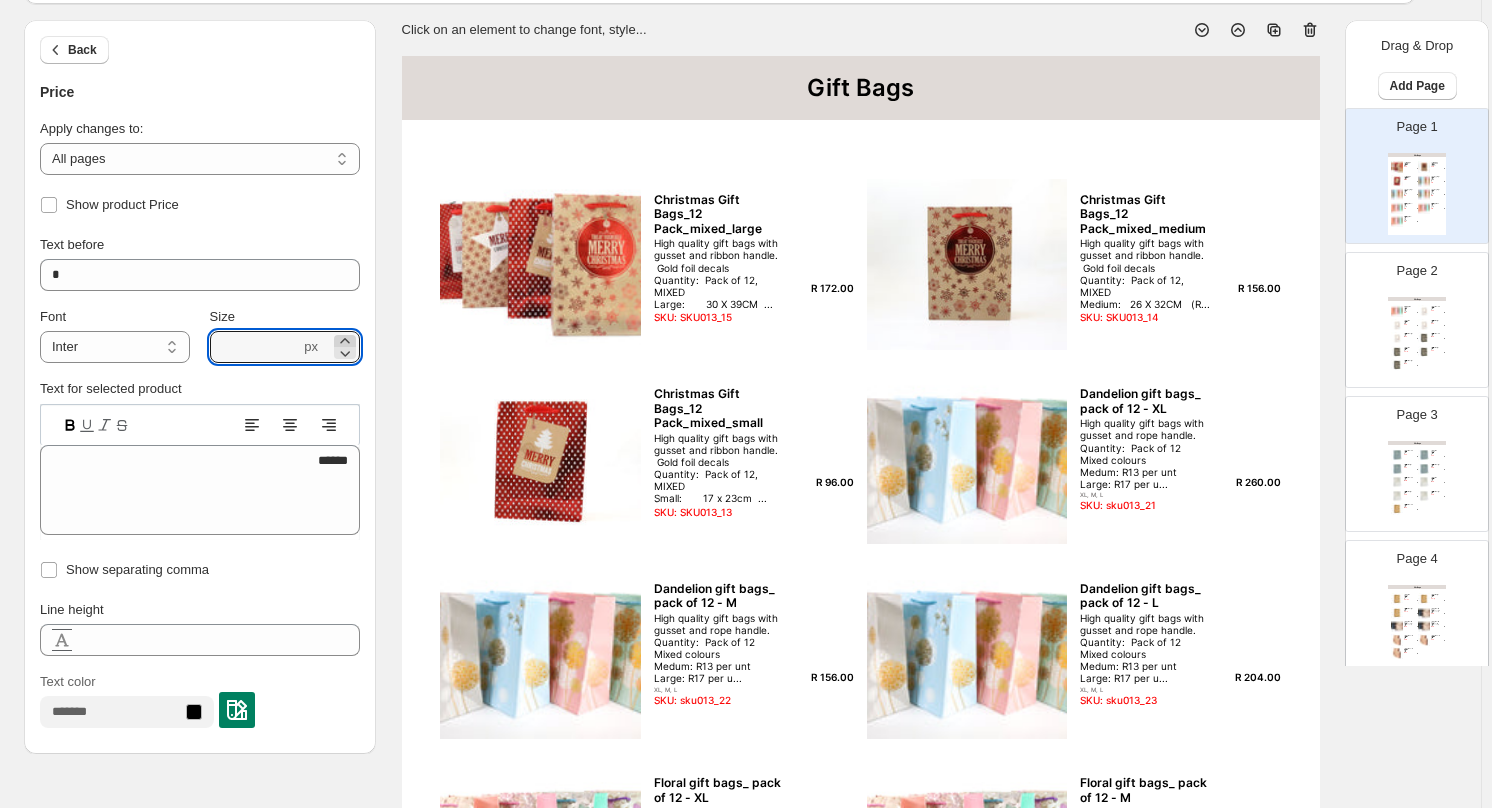 click 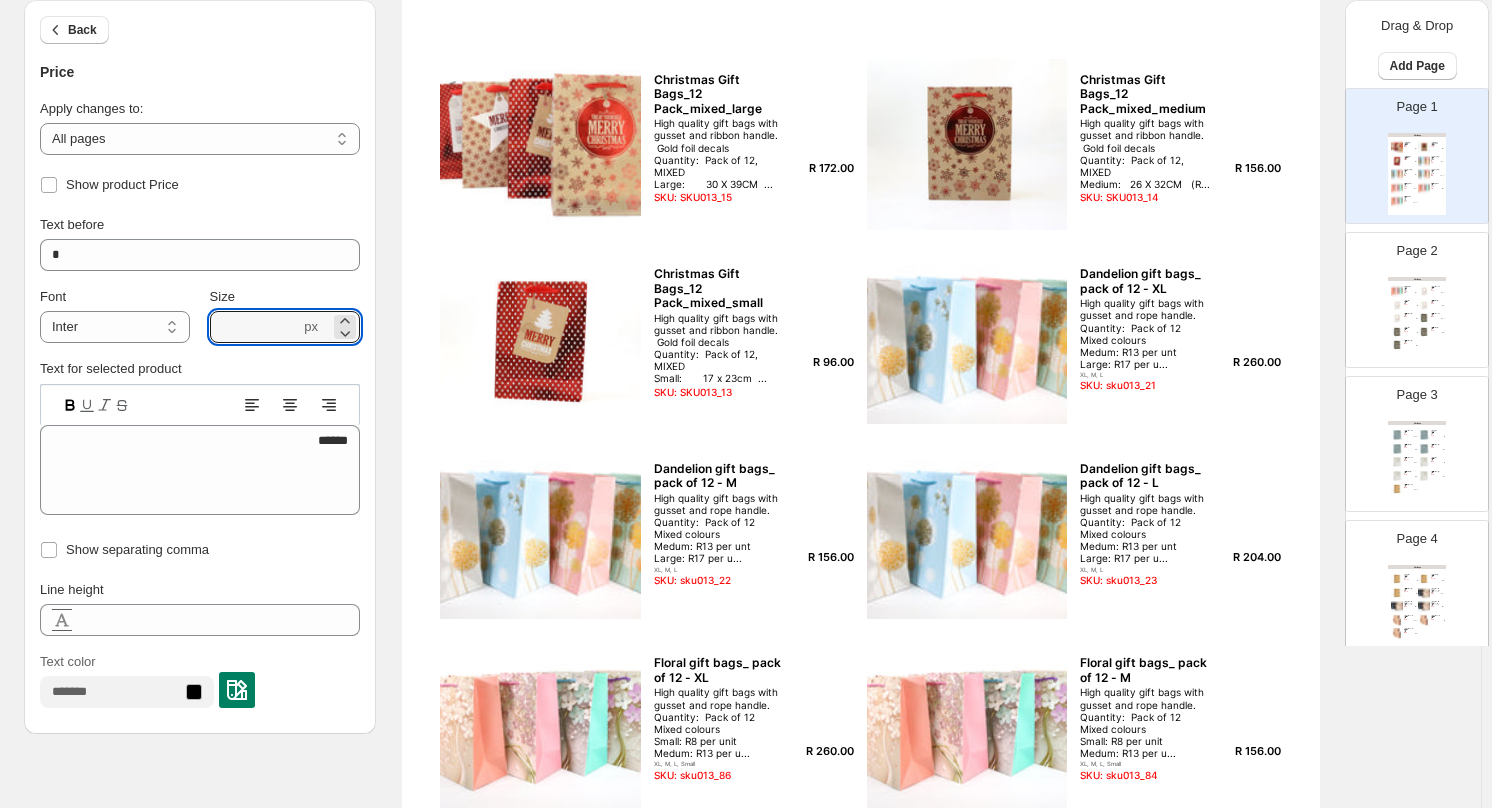 scroll, scrollTop: 200, scrollLeft: 0, axis: vertical 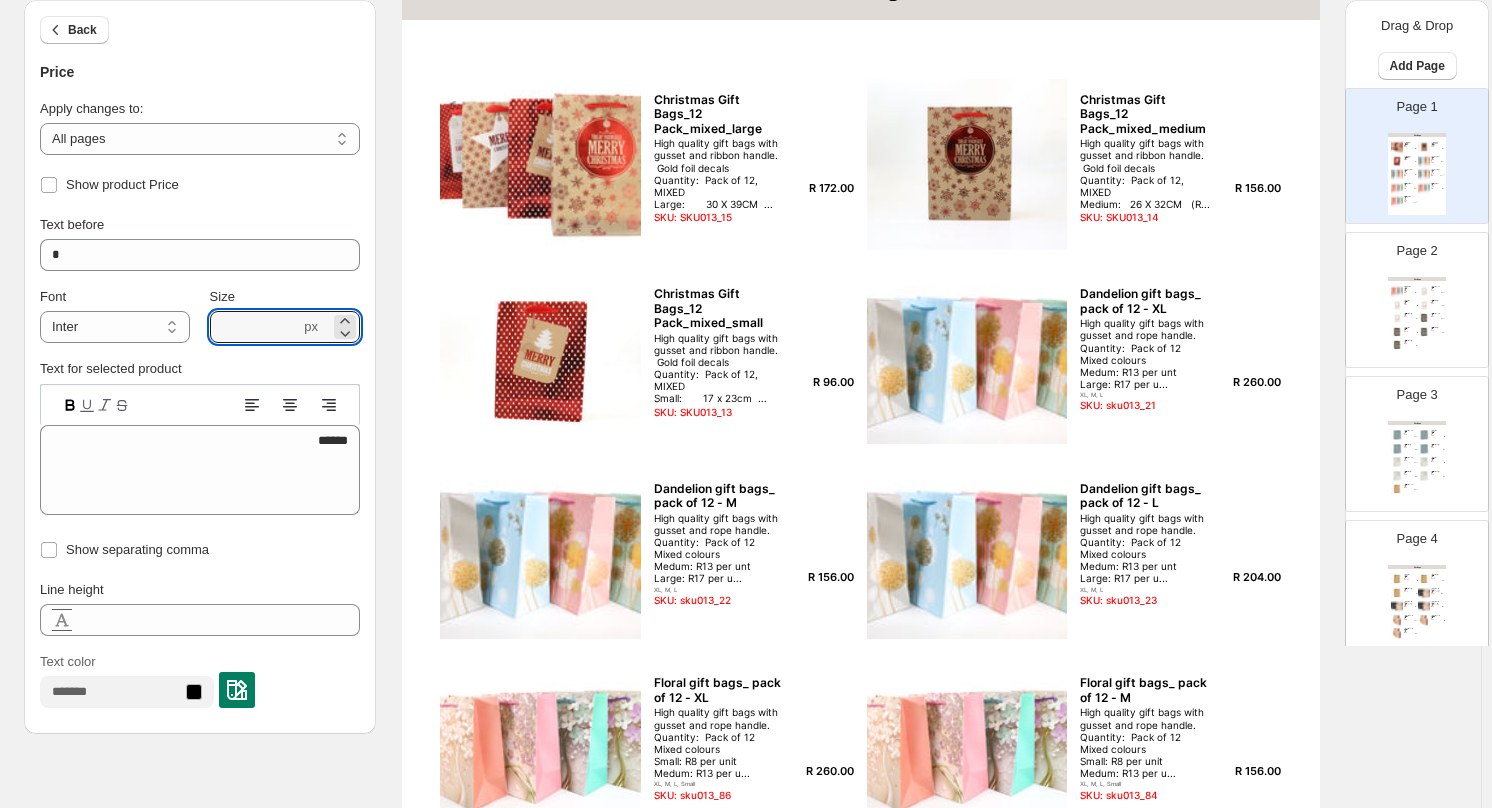 click at bounding box center (1424, 332) 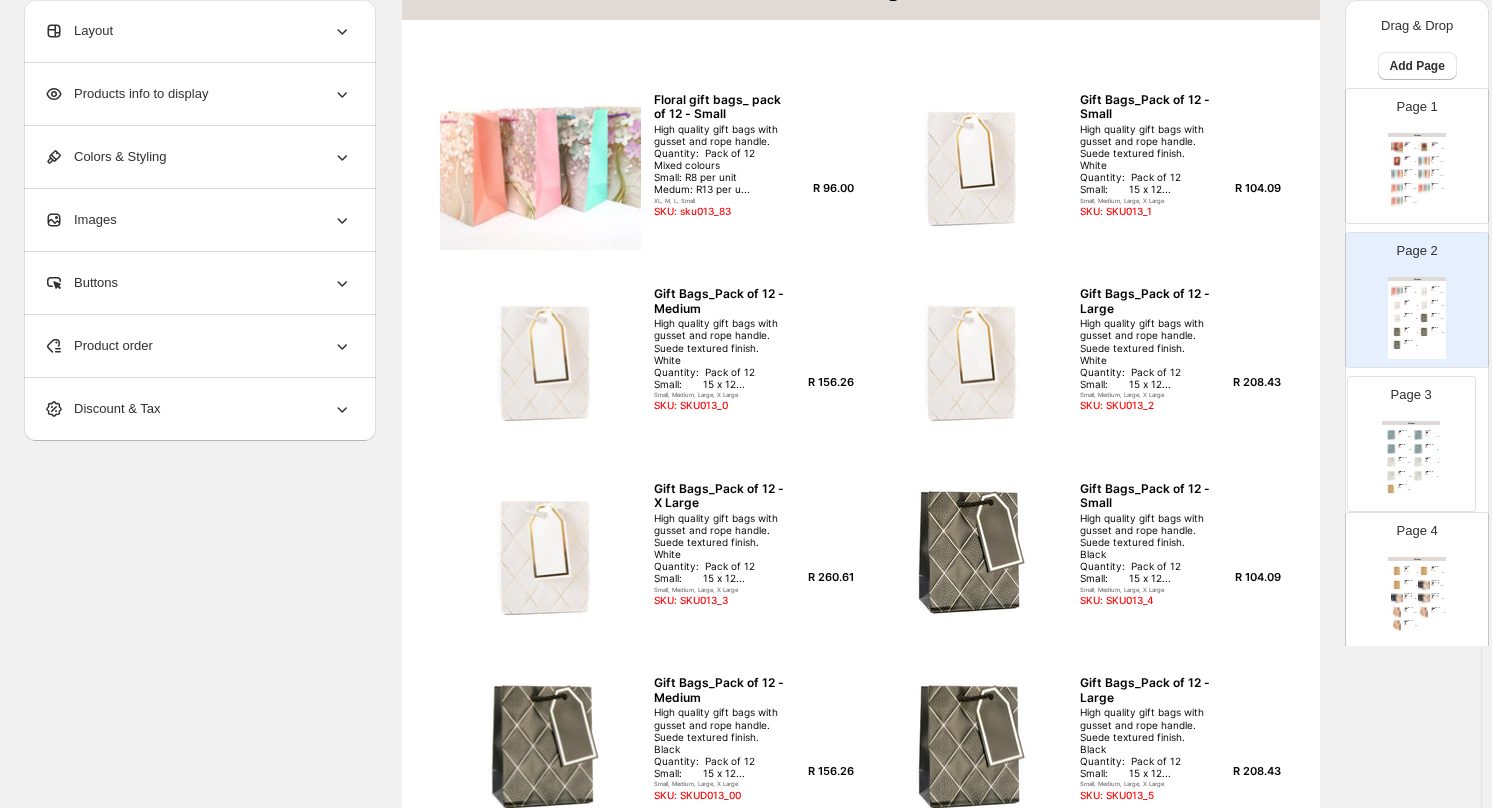 click on "Page 1 Gift Bags Christmas Gift Bags_12 Pack_mixed_large High quality gift bags with gusset and ribbon handle.  Gold foil decals
Quantity:  Pack of 12, MIXED
Large:       30 X 39CM  ... SKU:  SKU013_15 R 172.00 Christmas Gift Bags_12 Pack_mixed_medium High quality gift bags with gusset and ribbon handle.  Gold foil decals
Quantity:  Pack of 12, MIXED
Medium:   26 X 32CM   (R... SKU:  SKU013_14 R 156.00 Christmas Gift Bags_12 Pack_mixed_small High quality gift bags with gusset and ribbon handle.  Gold foil decals
Quantity:  Pack of 12, MIXED
Small:       17 x 23cm  ... SKU:  SKU013_13 R 96.00 Dandelion gift bags_ pack of 12 - XL High quality gift bags with gusset and rope handle.
Quantity:  Pack of 12
Mixed colours
Medum: R13 per unt
Large: R17 per u... XL, M, L SKU:  sku013_21 R 260.00 Dandelion gift bags_ pack of 12 - M High quality gift bags with gusset and rope handle.
Quantity:  Pack of 12
Mixed colours
Medum: R13 per unt
Large: R17 per u... XL, M, L SKU:  sku013_22 R 156.00" at bounding box center (1417, 948) 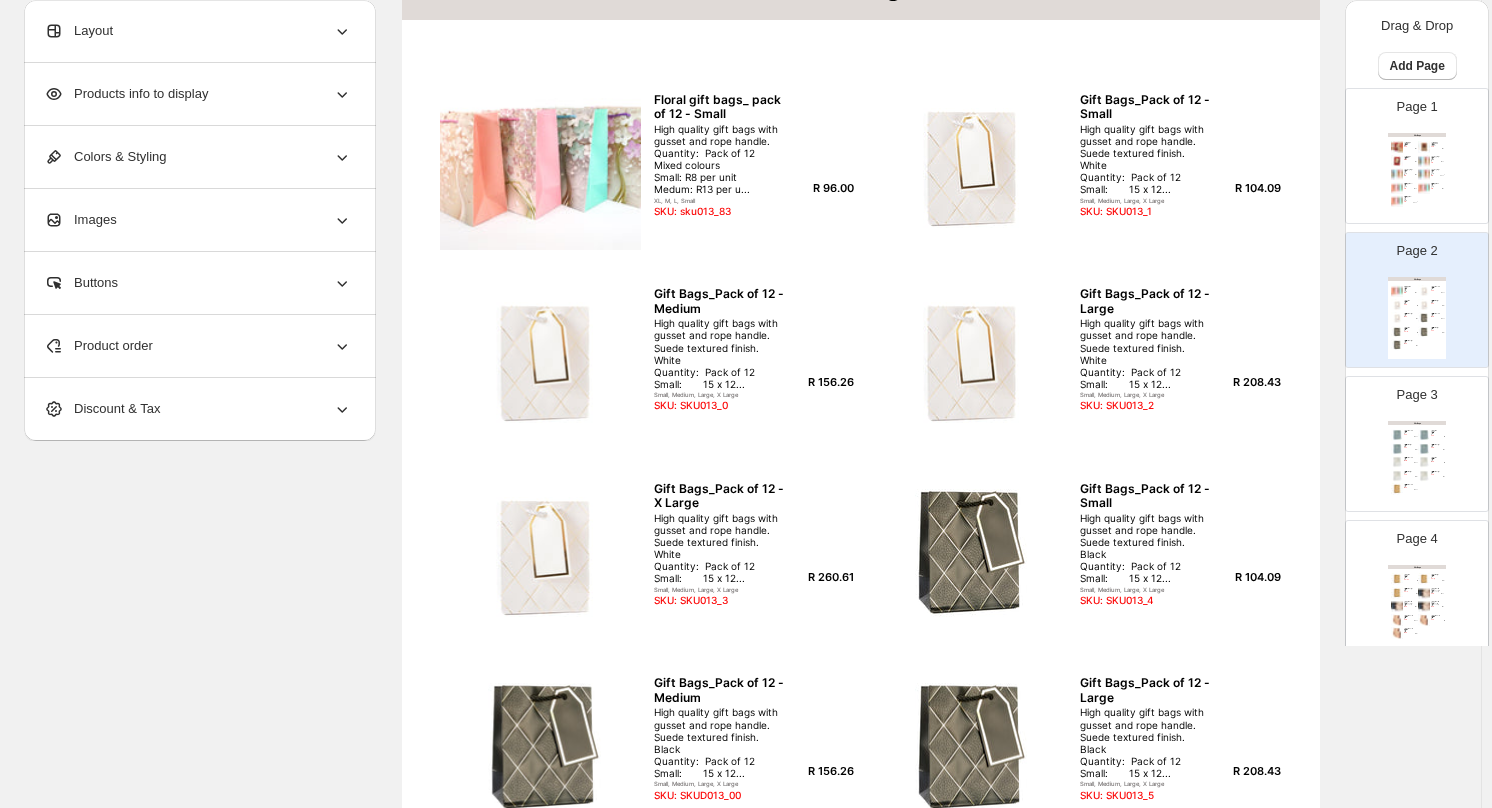 click 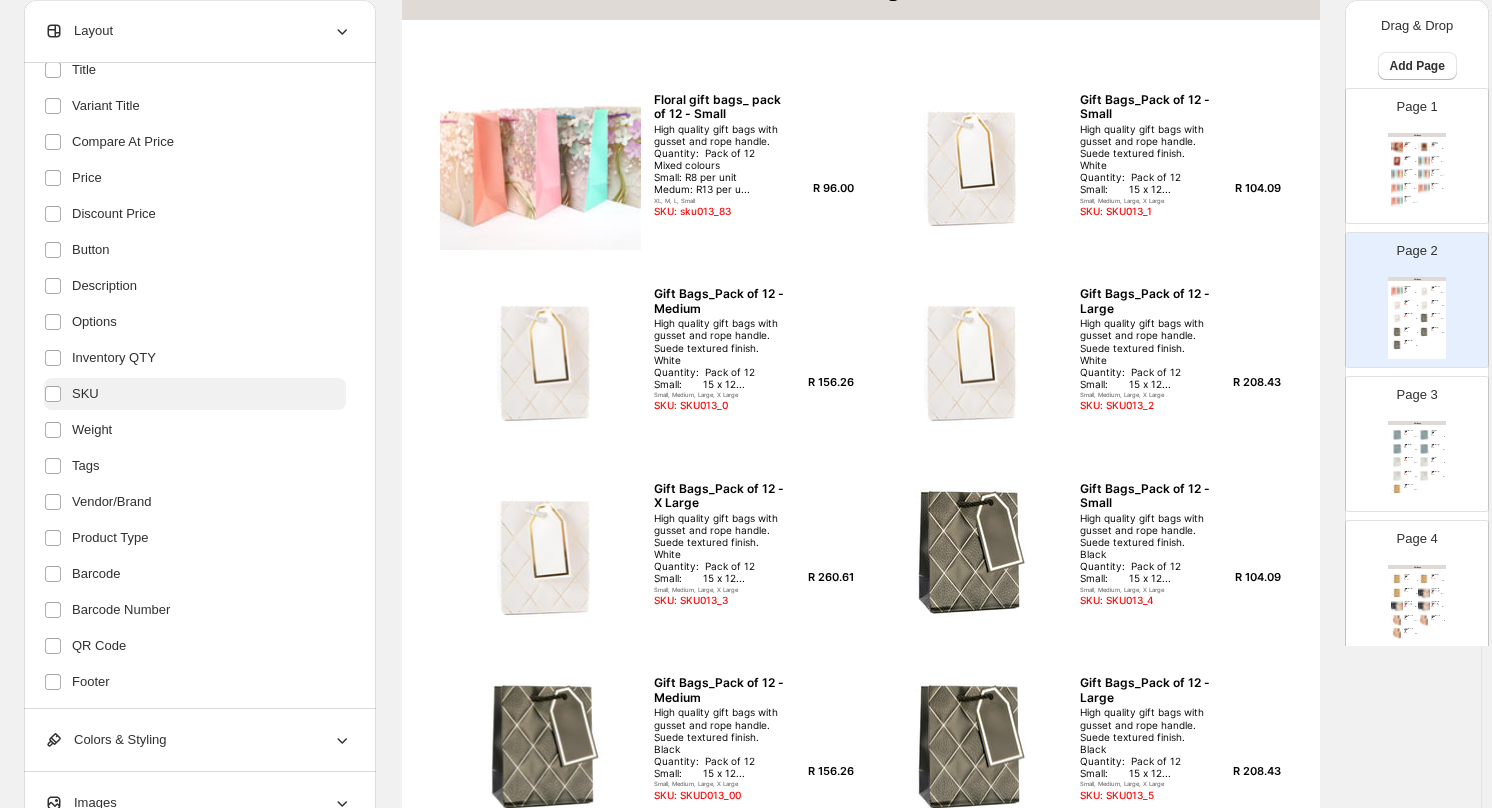 scroll, scrollTop: 200, scrollLeft: 0, axis: vertical 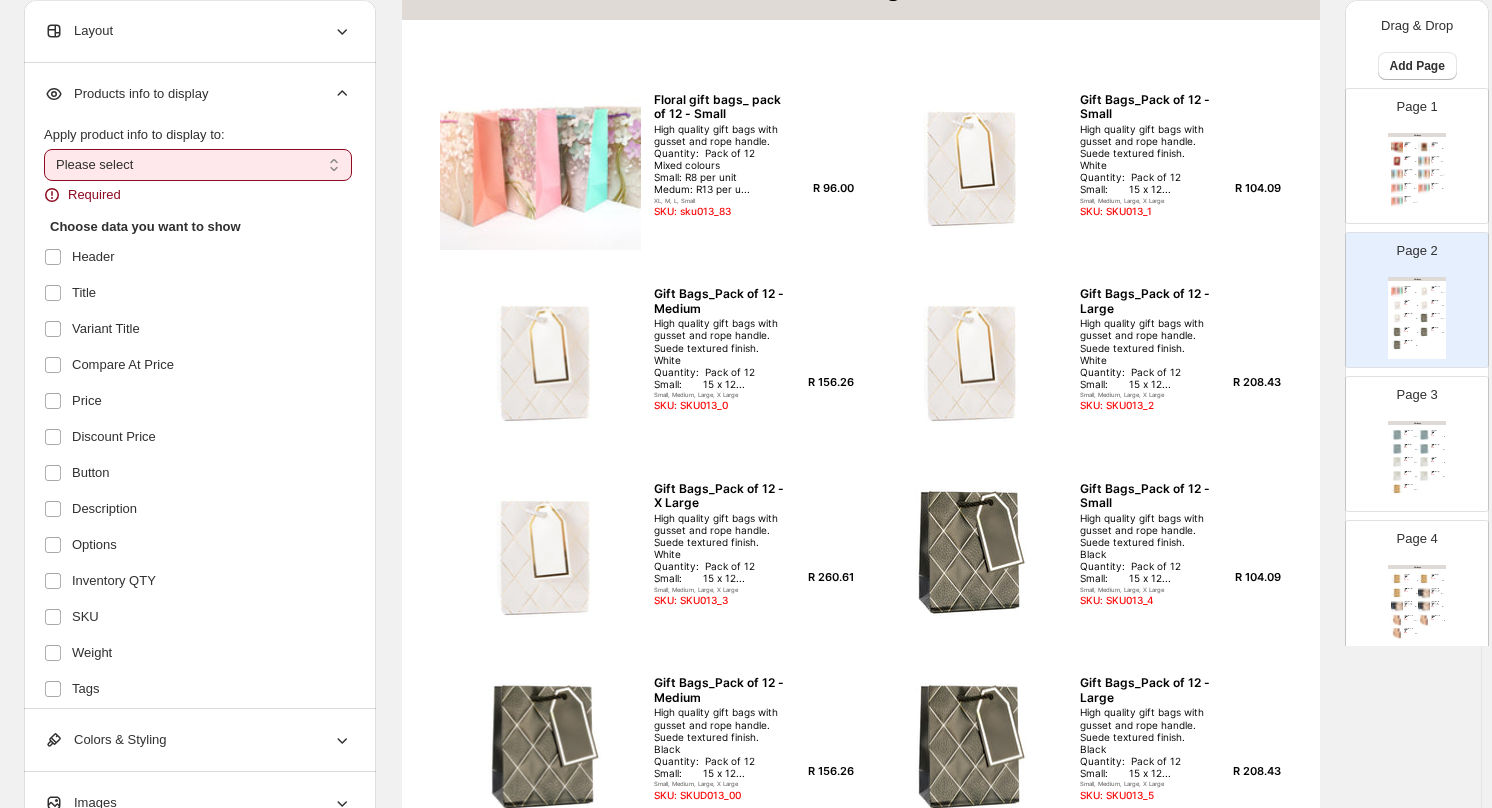 click on "**********" at bounding box center (198, 165) 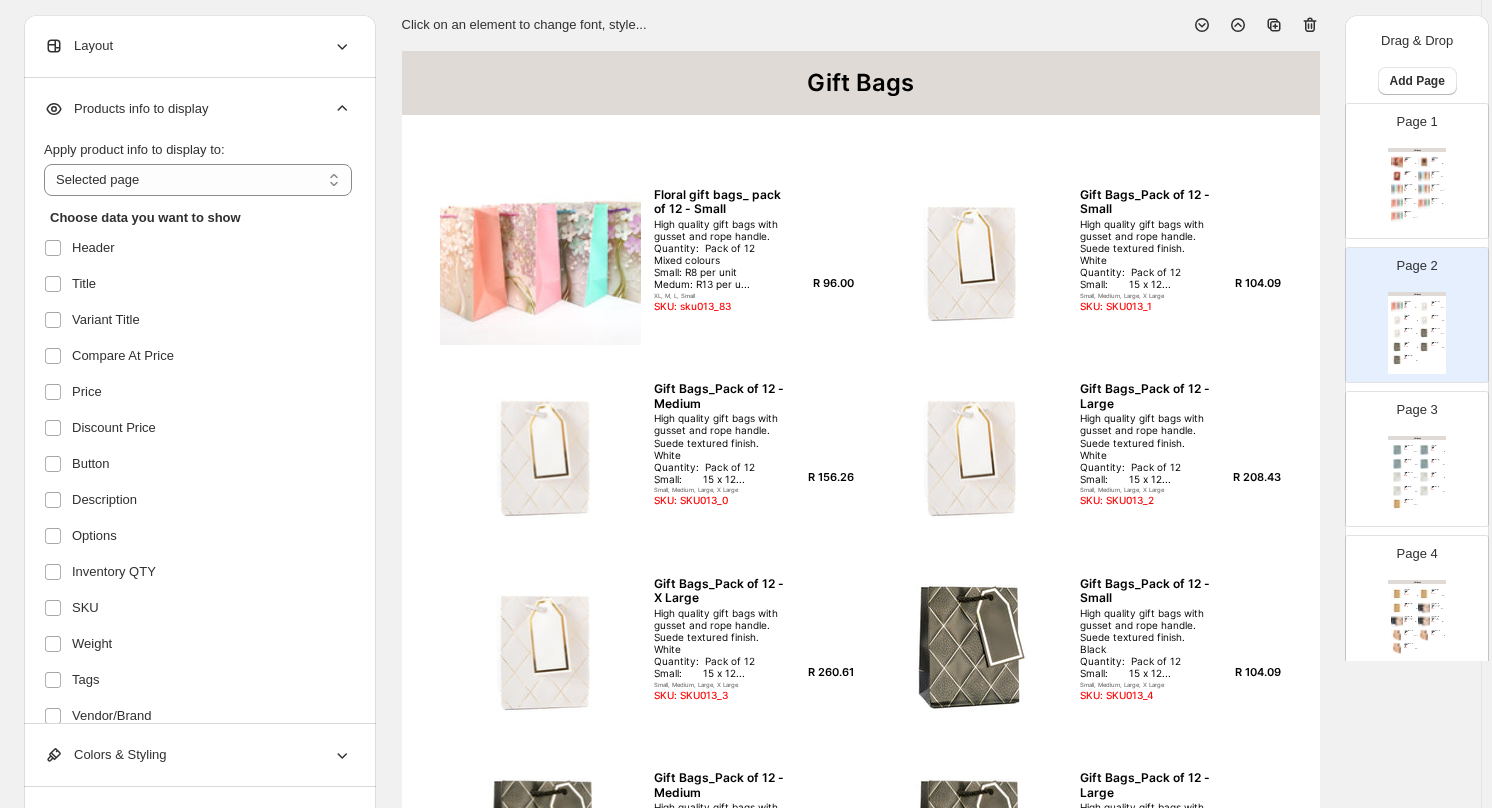 scroll, scrollTop: 0, scrollLeft: 0, axis: both 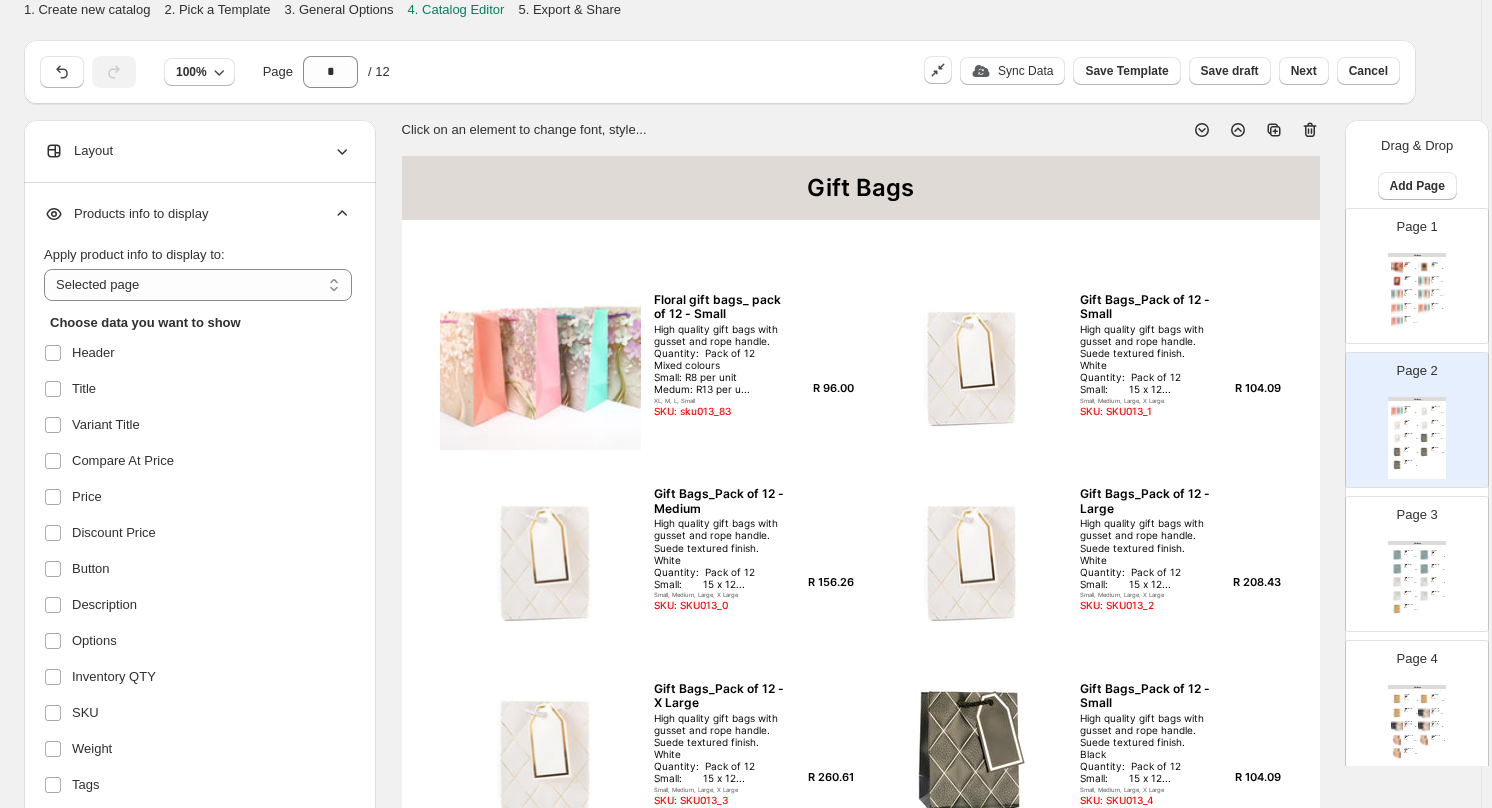 click on "High quality gift bags with gusset and rope handle.
Quantity:  Pack of 12
Mixed colours
Medum: R13 per unt
Large: R17 per u..." at bounding box center (1408, 293) 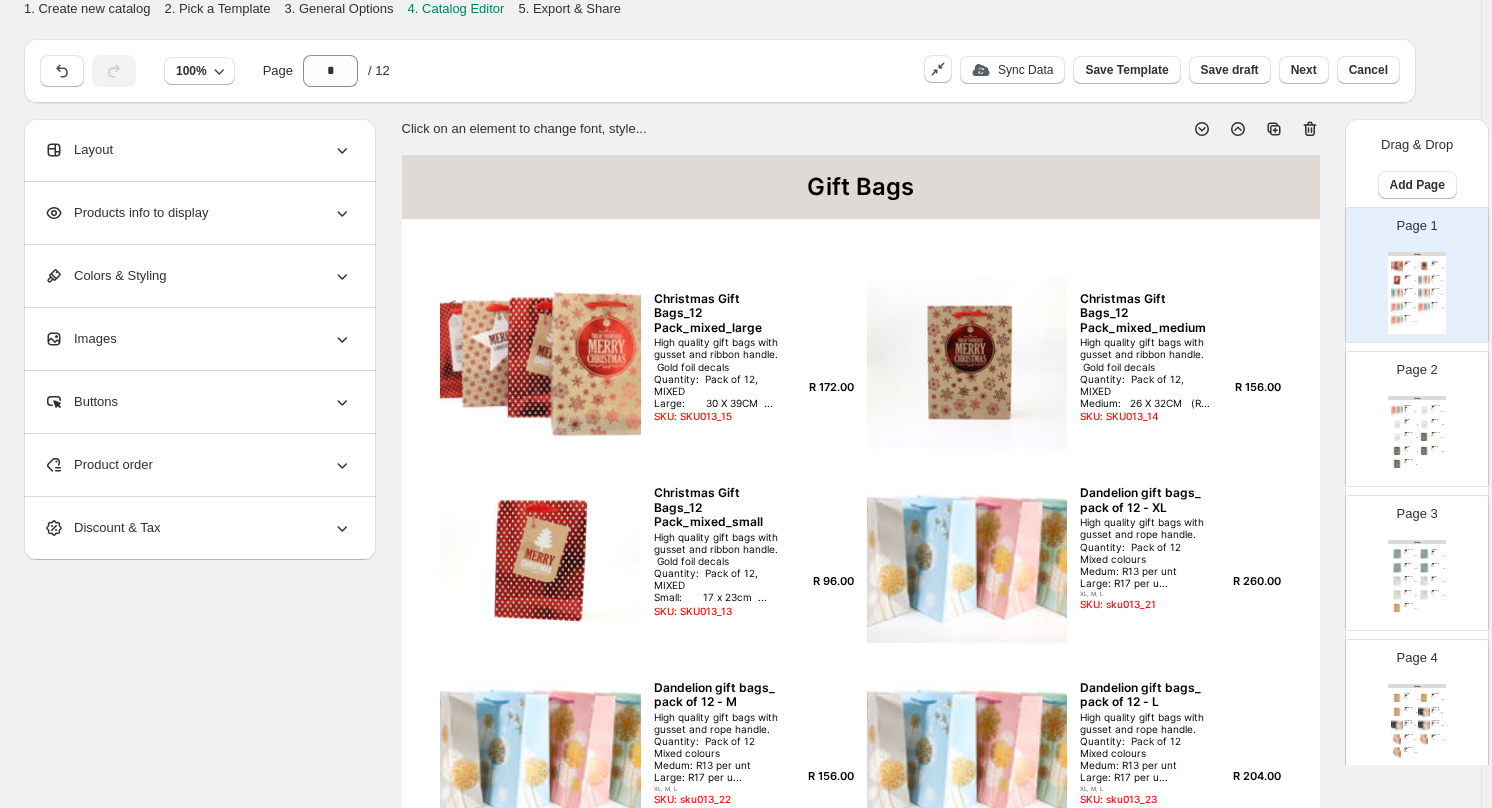 scroll, scrollTop: 0, scrollLeft: 0, axis: both 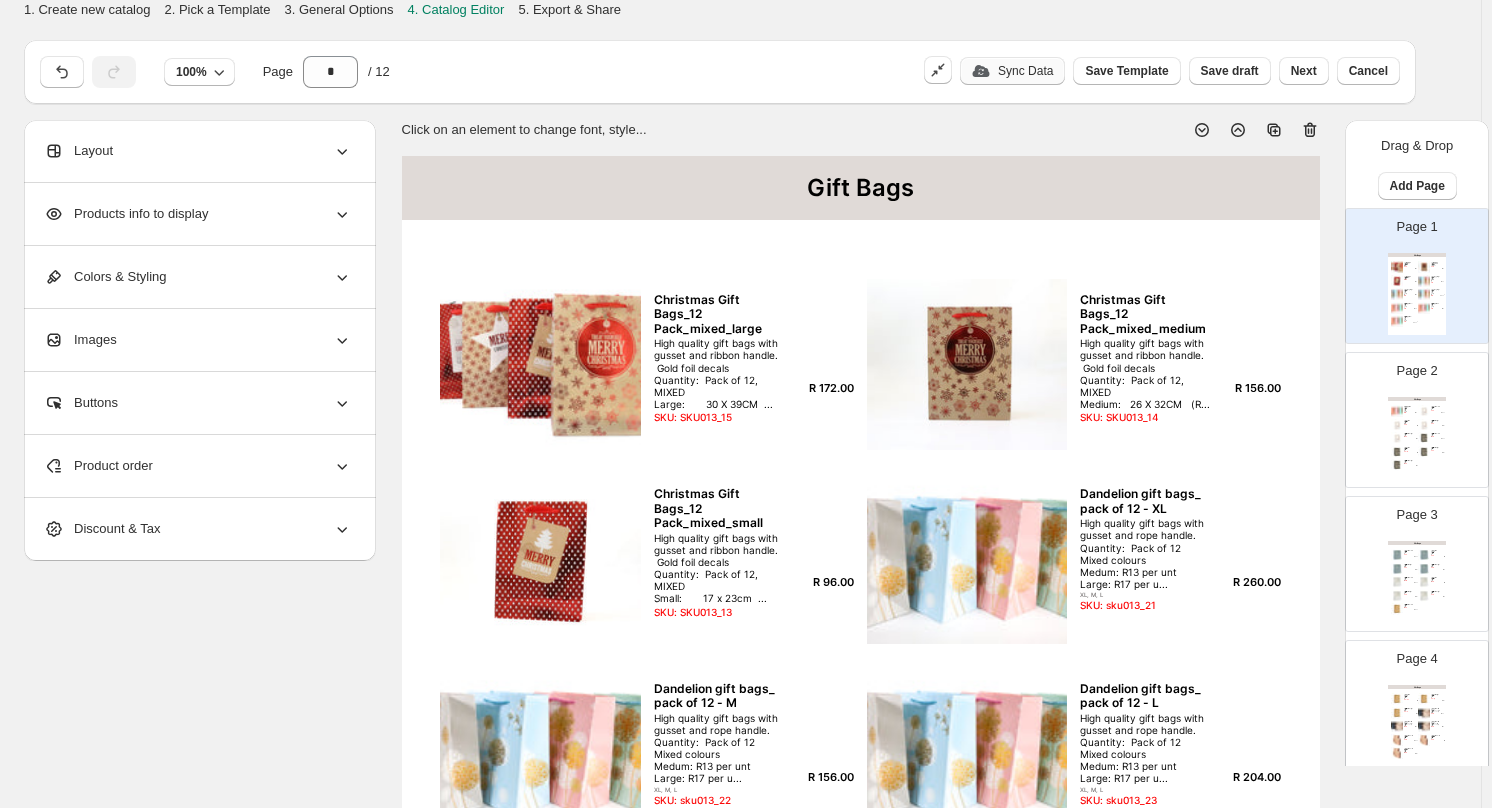 click on "Sync Data" at bounding box center [1025, 71] 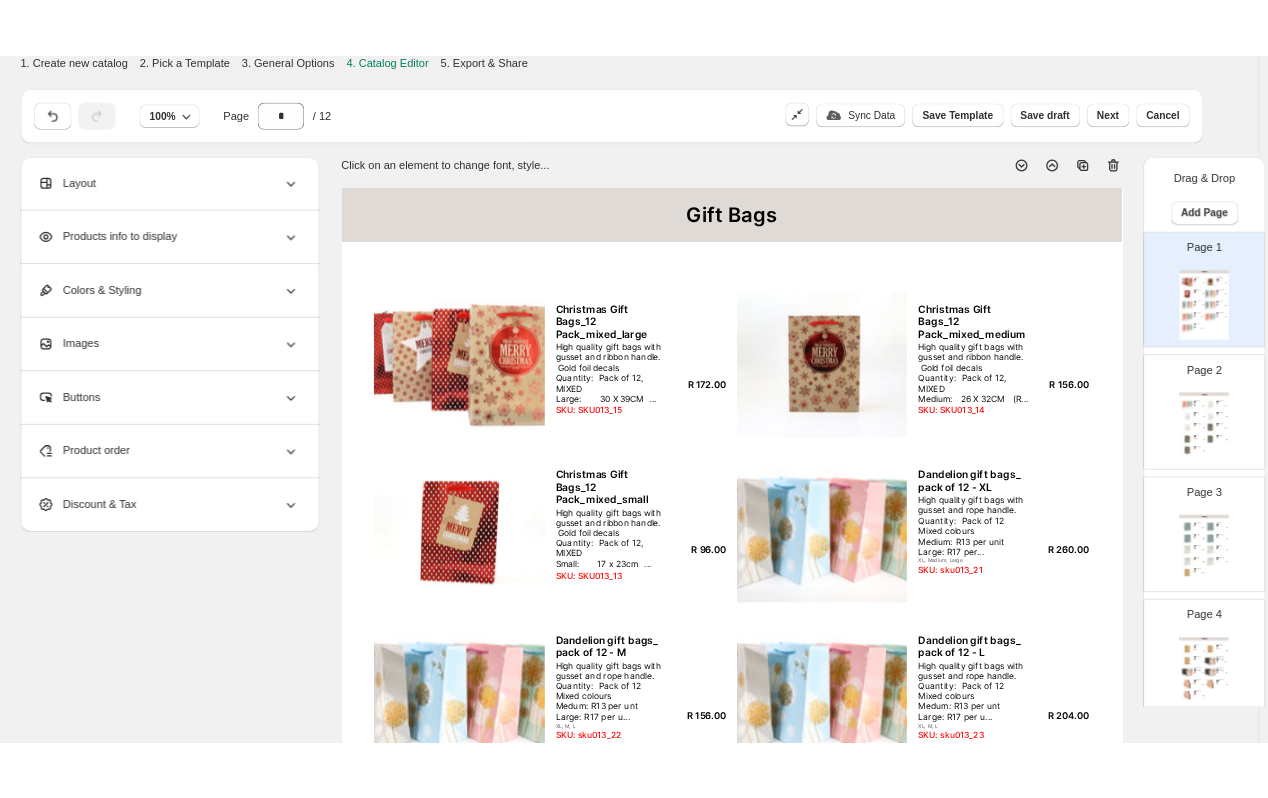 scroll, scrollTop: 0, scrollLeft: 0, axis: both 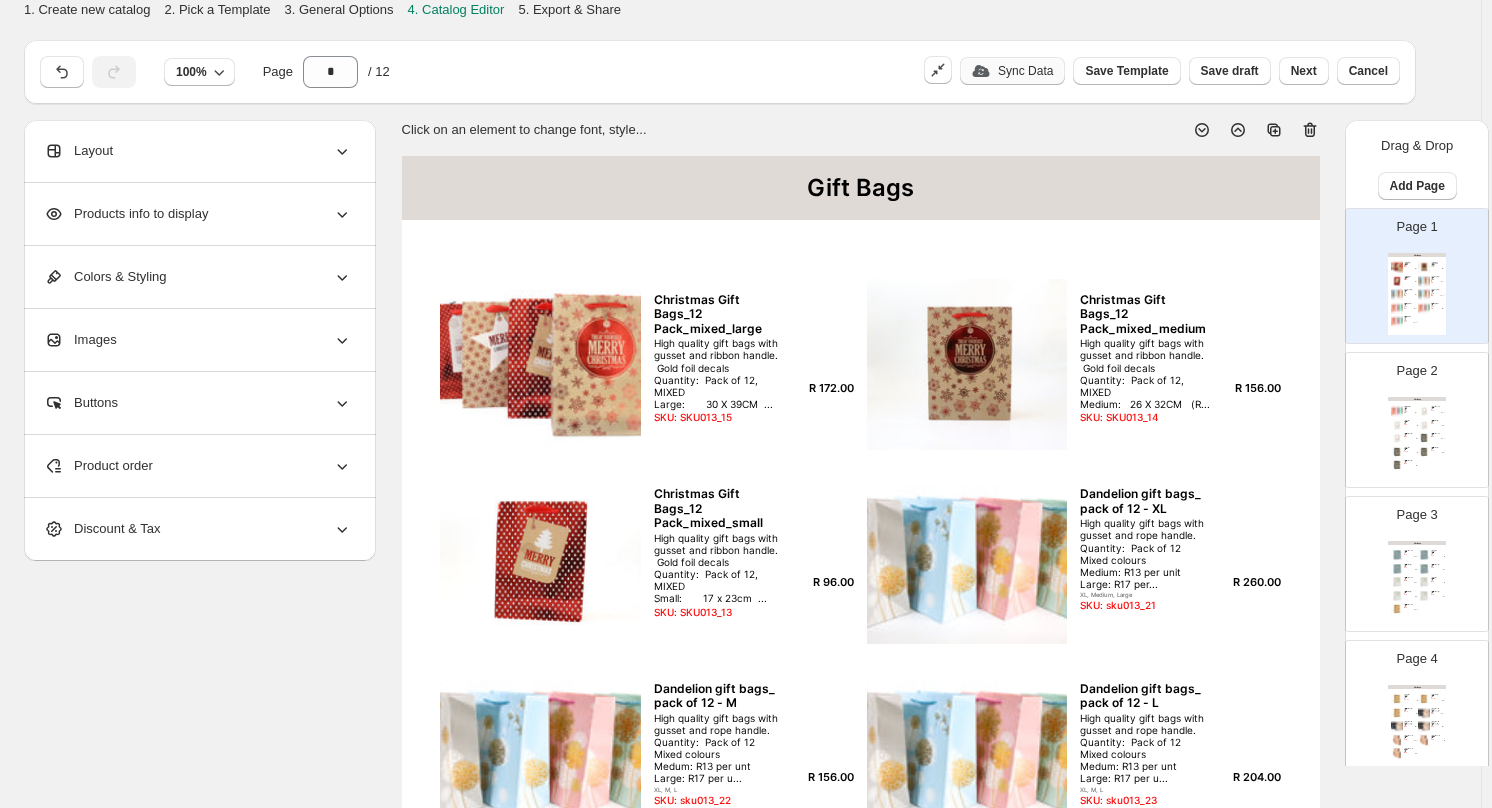click on "Sync Data" at bounding box center [1025, 71] 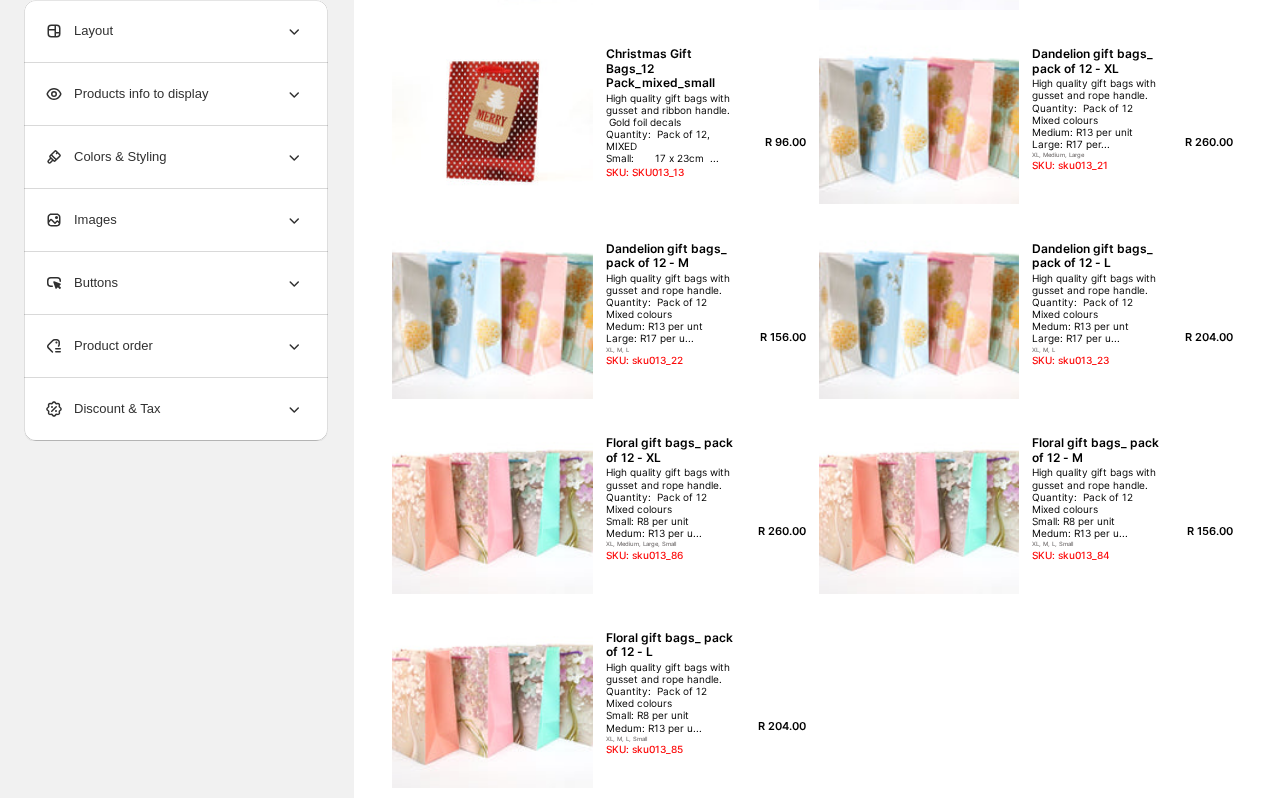 scroll, scrollTop: 128, scrollLeft: 0, axis: vertical 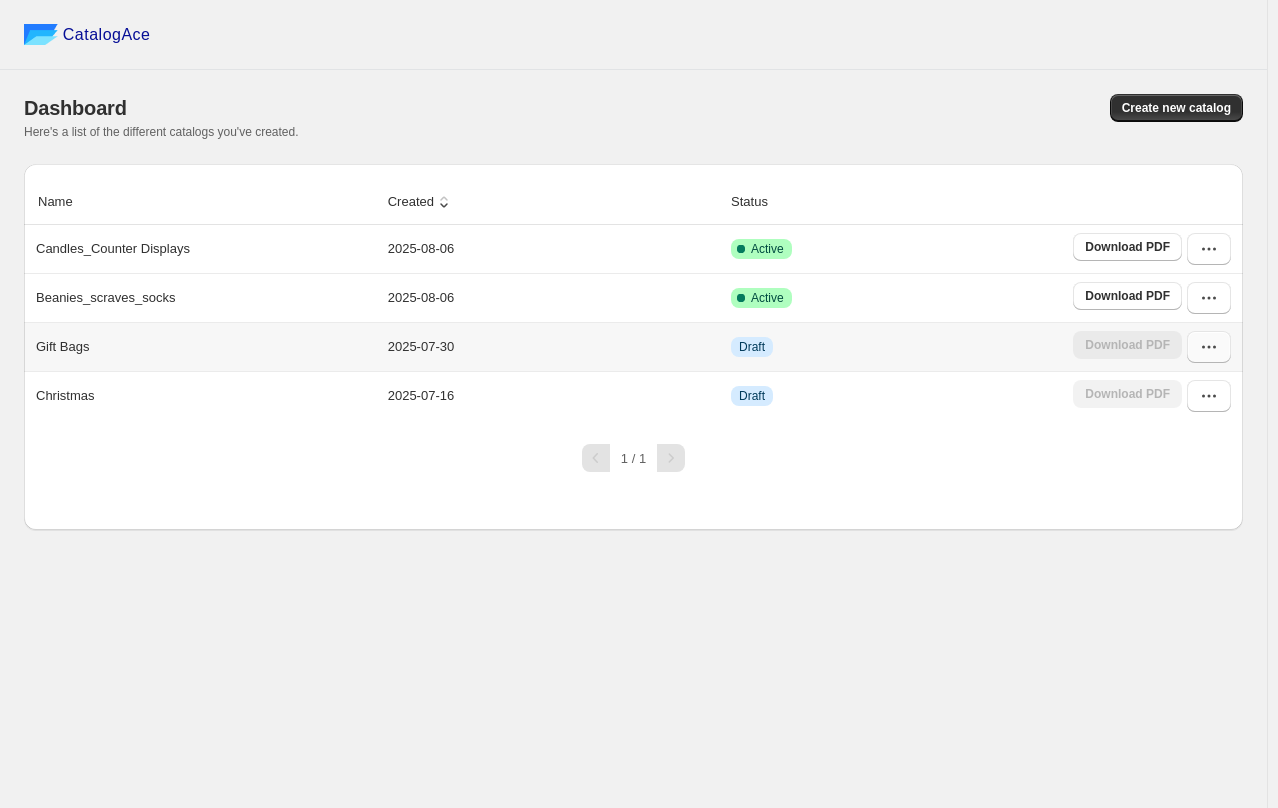 click at bounding box center [1209, 347] 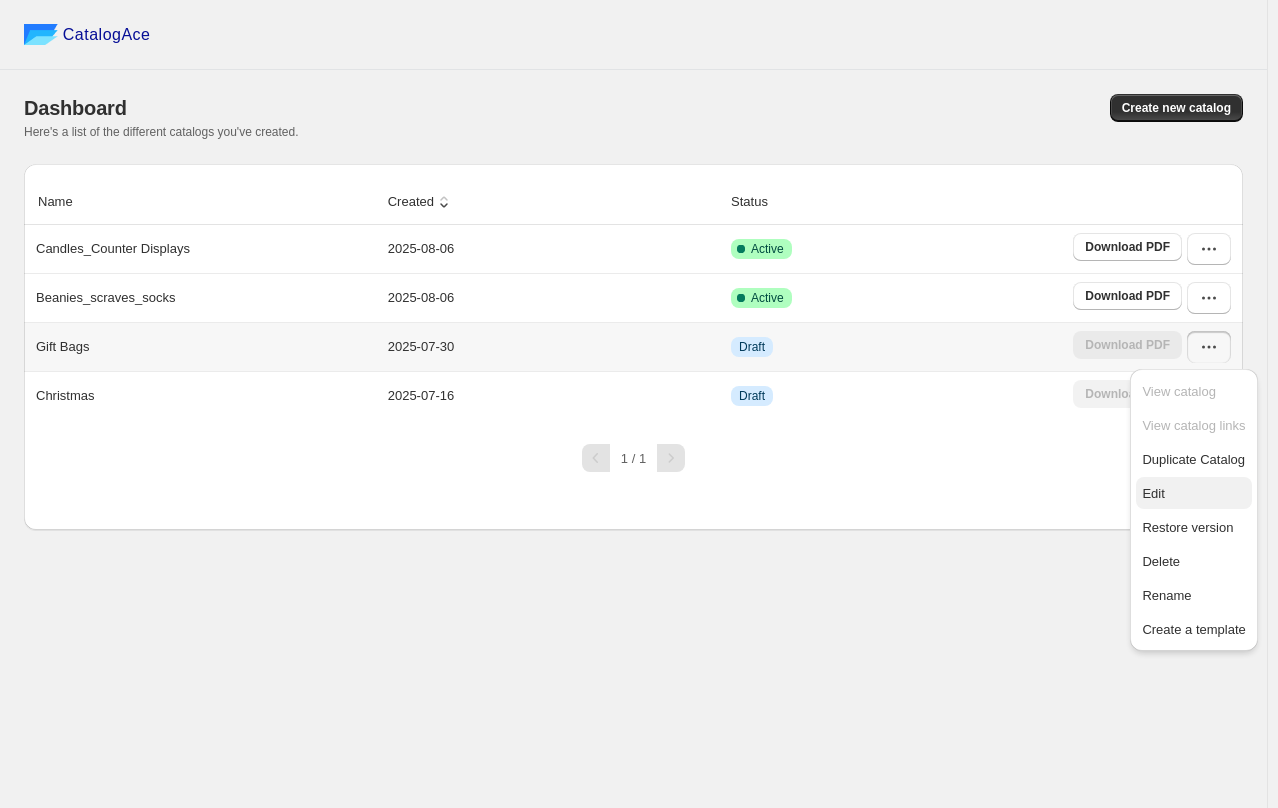 click on "Edit" at bounding box center [1153, 493] 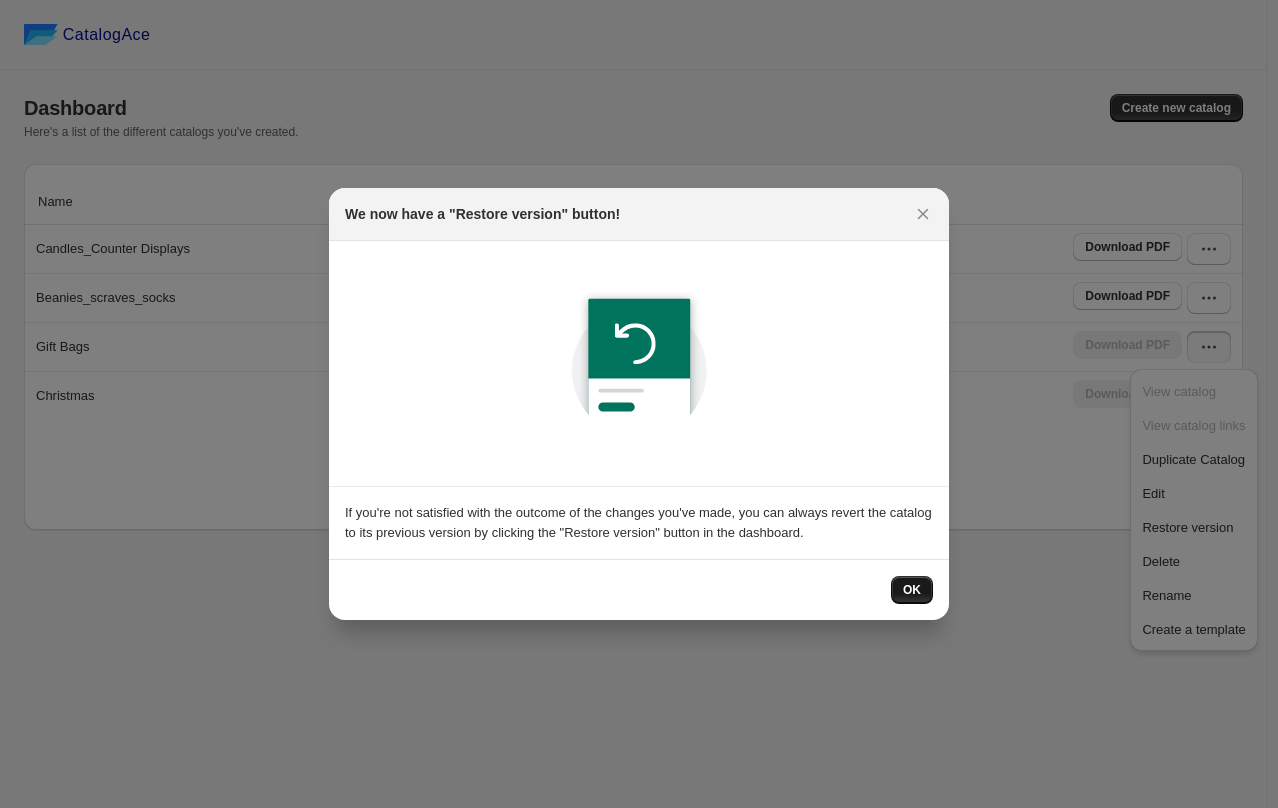 click on "OK" at bounding box center [912, 590] 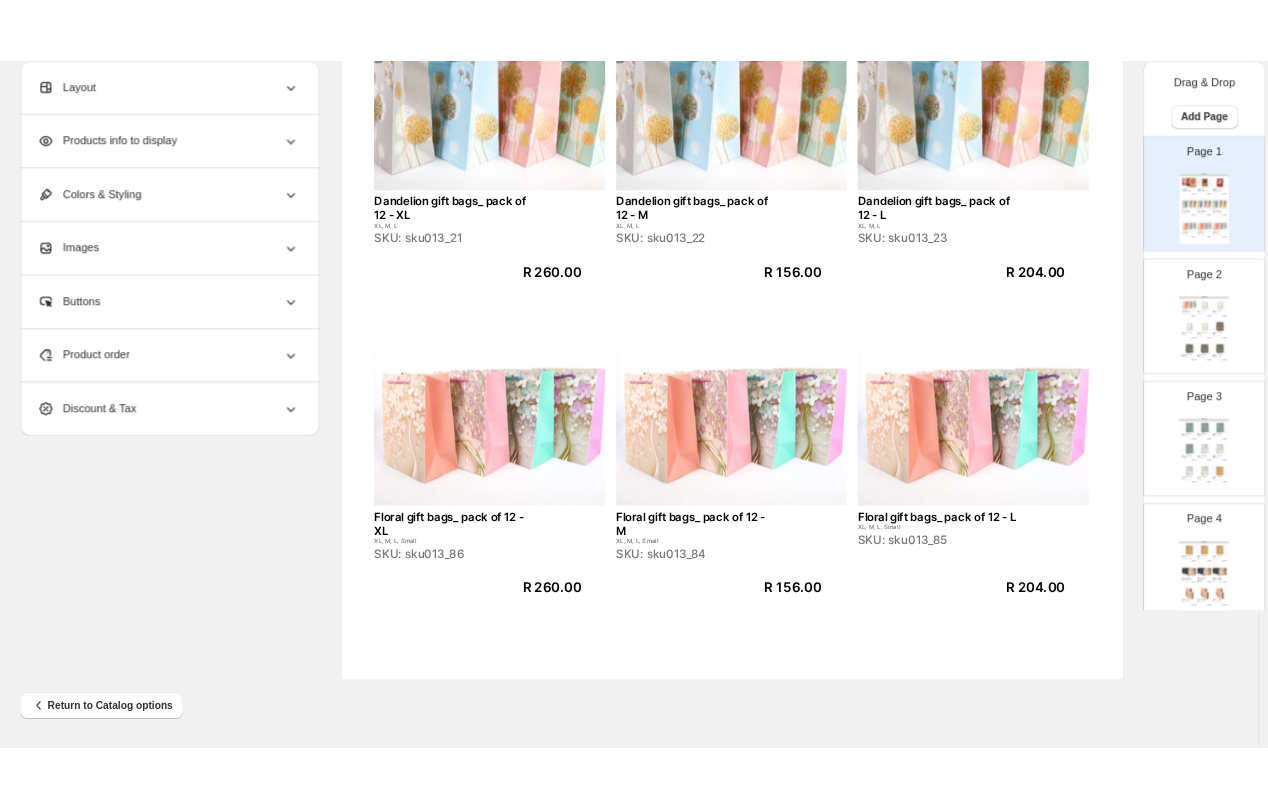 scroll, scrollTop: 0, scrollLeft: 0, axis: both 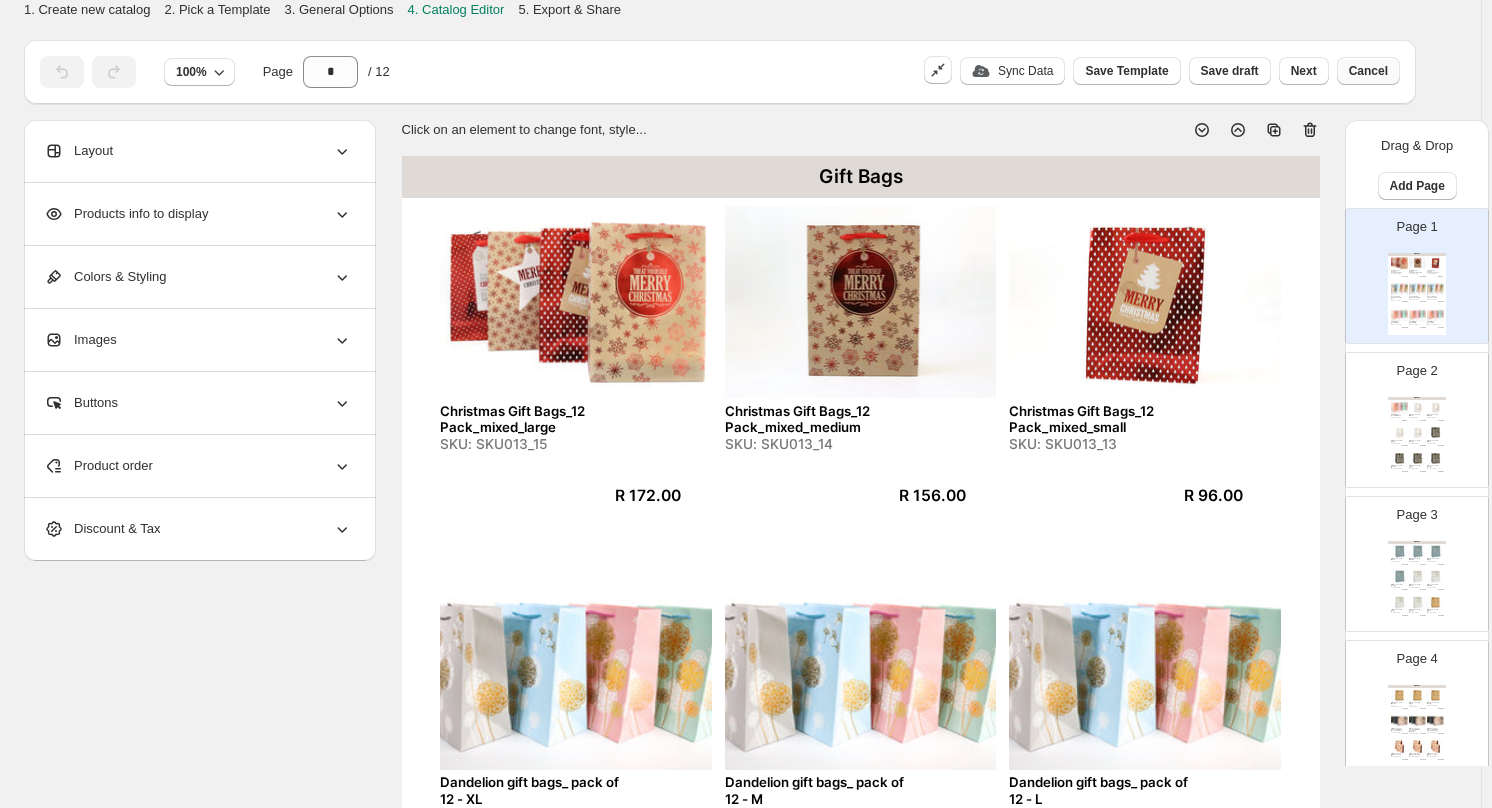 click on "Cancel" at bounding box center [1368, 71] 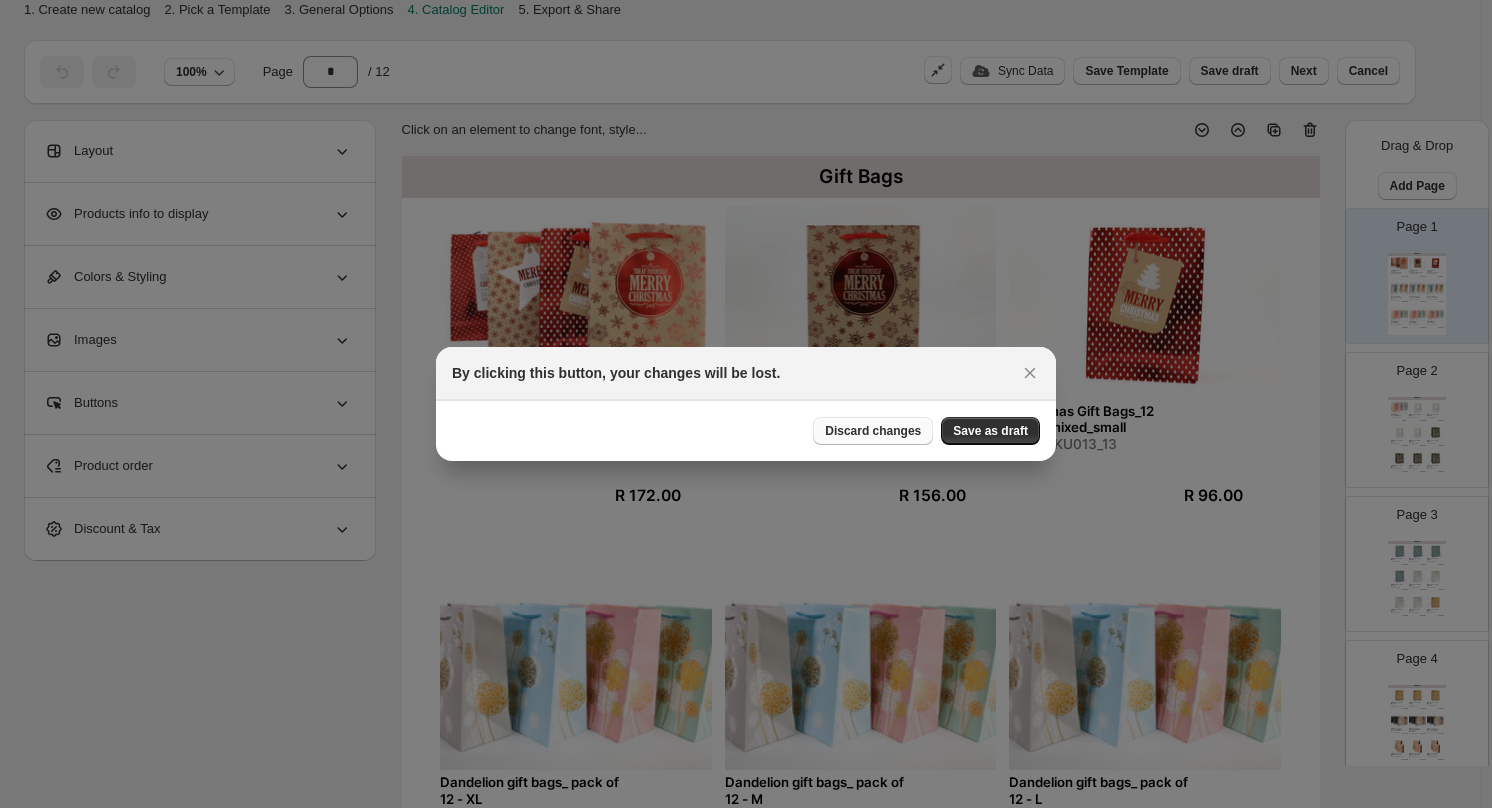 click on "Discard changes" at bounding box center [873, 431] 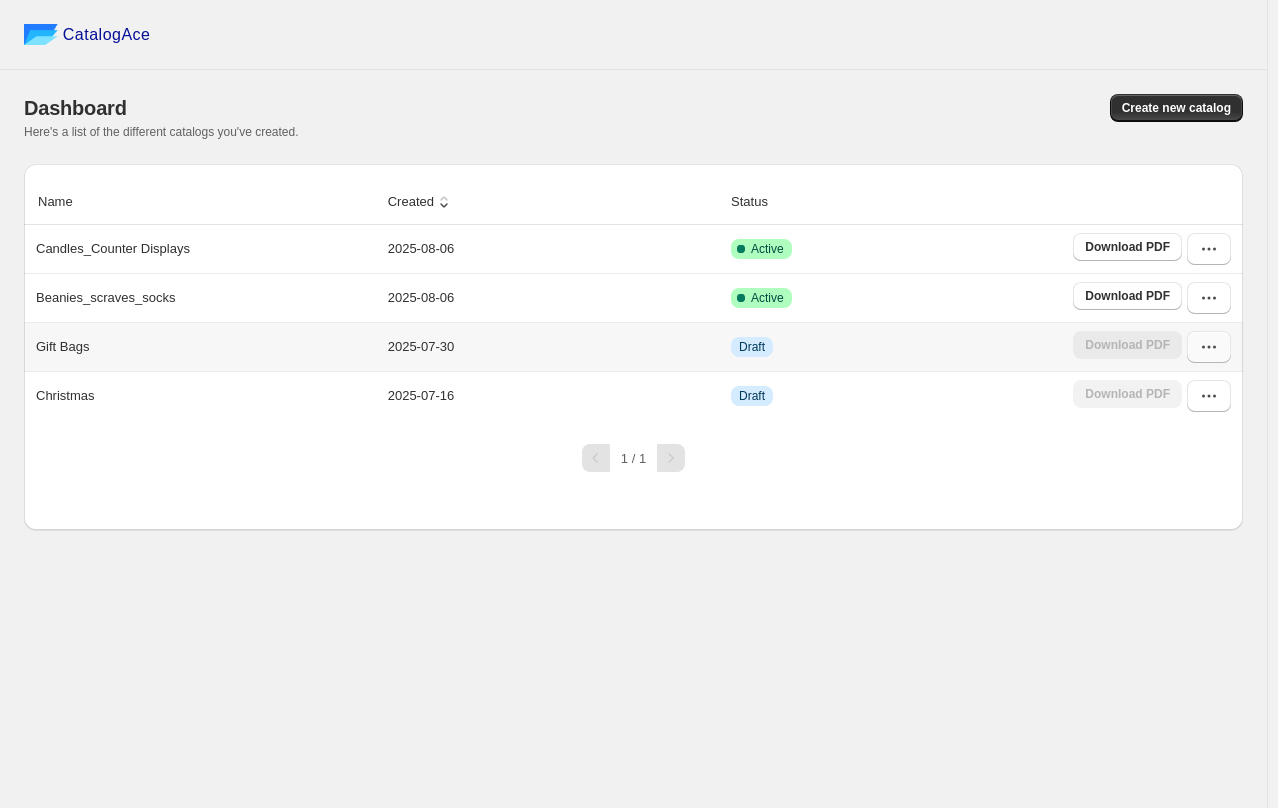 click 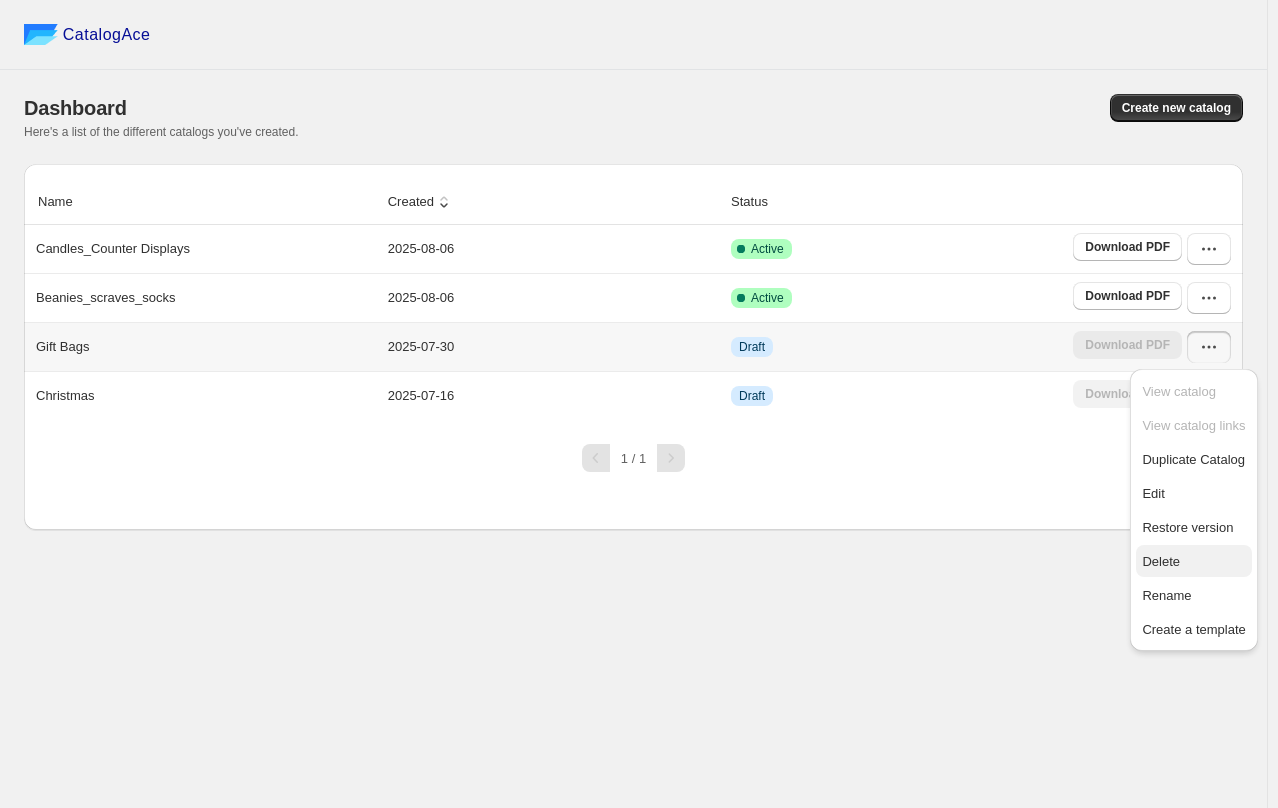 click on "Delete" at bounding box center (1193, 561) 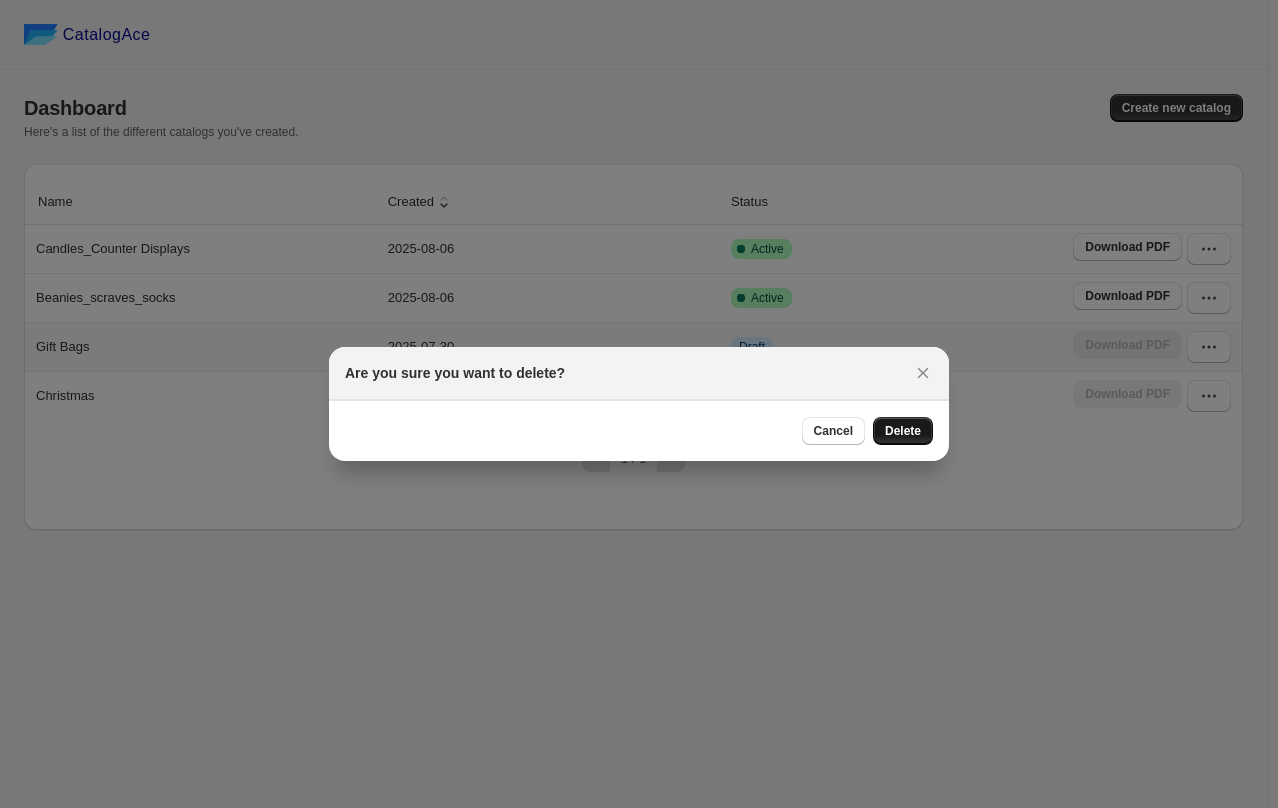 click on "Delete" at bounding box center [903, 431] 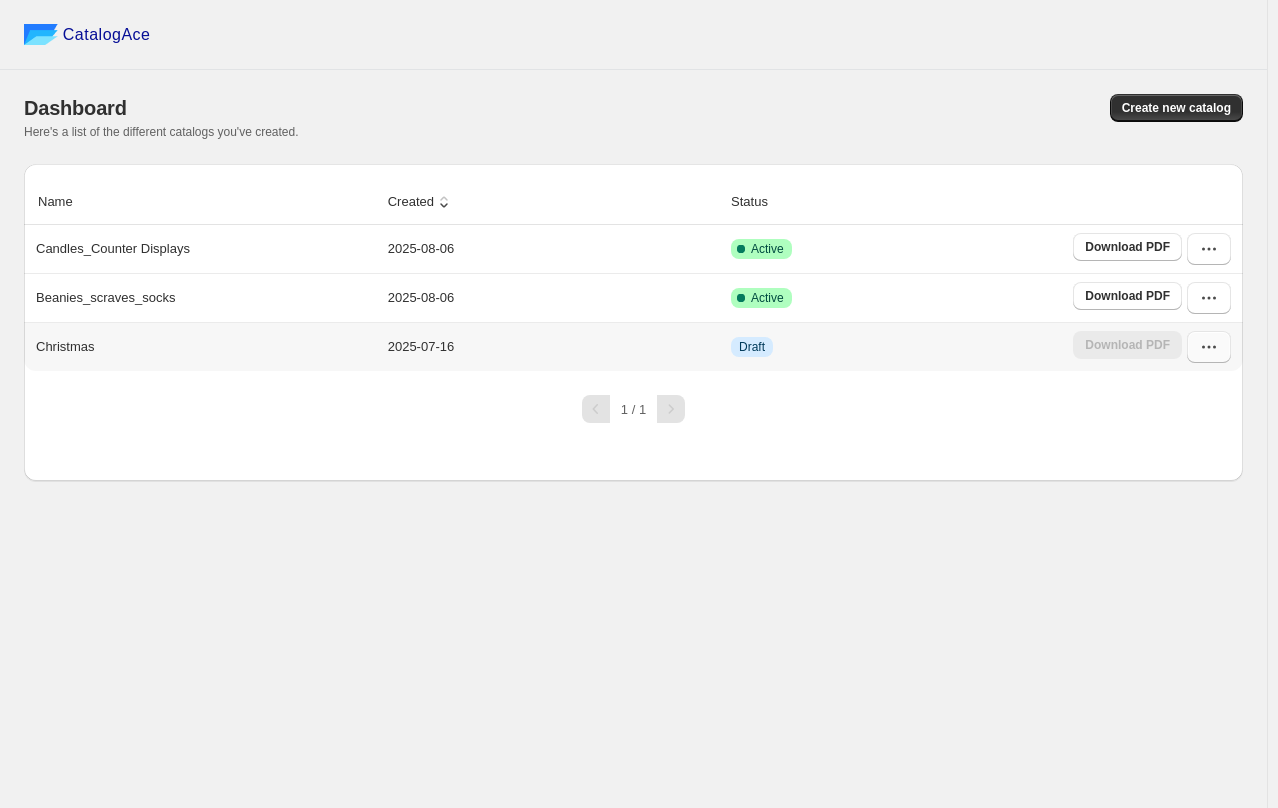 click 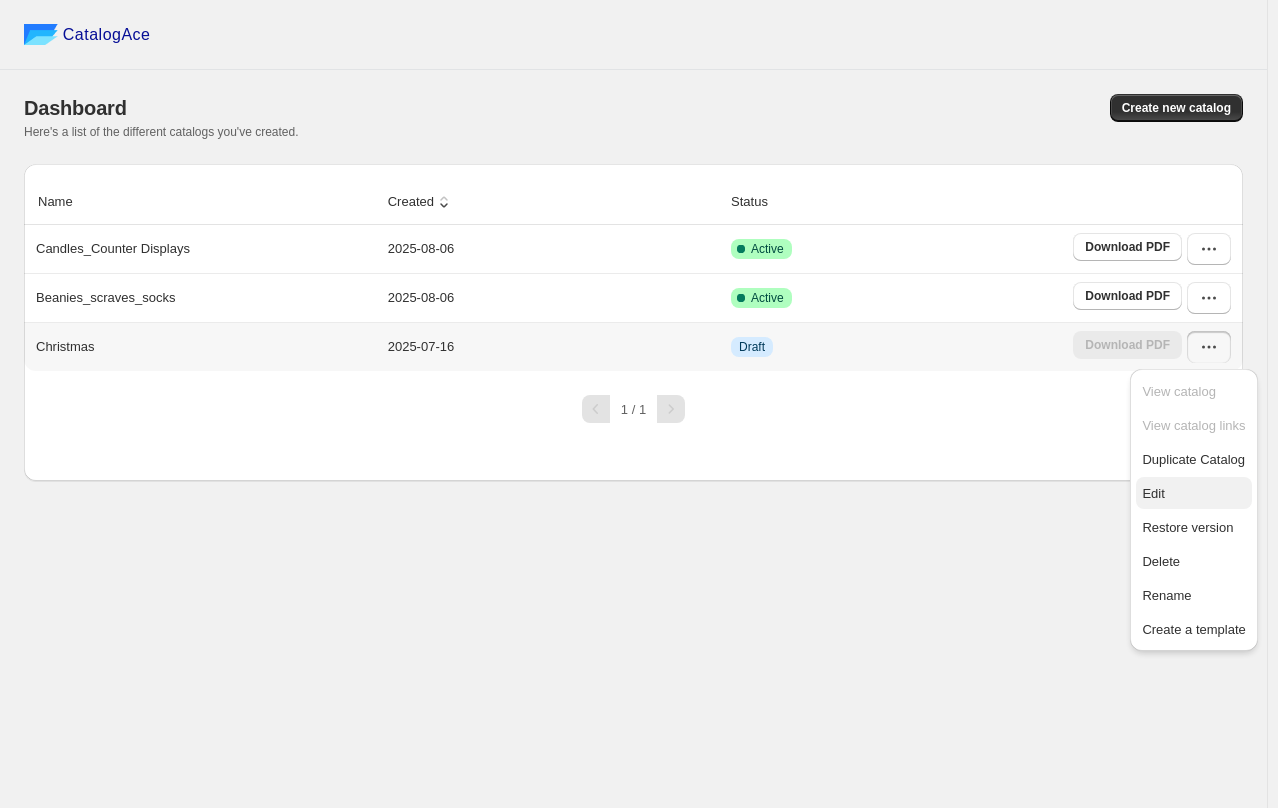 click on "Edit" at bounding box center [1153, 493] 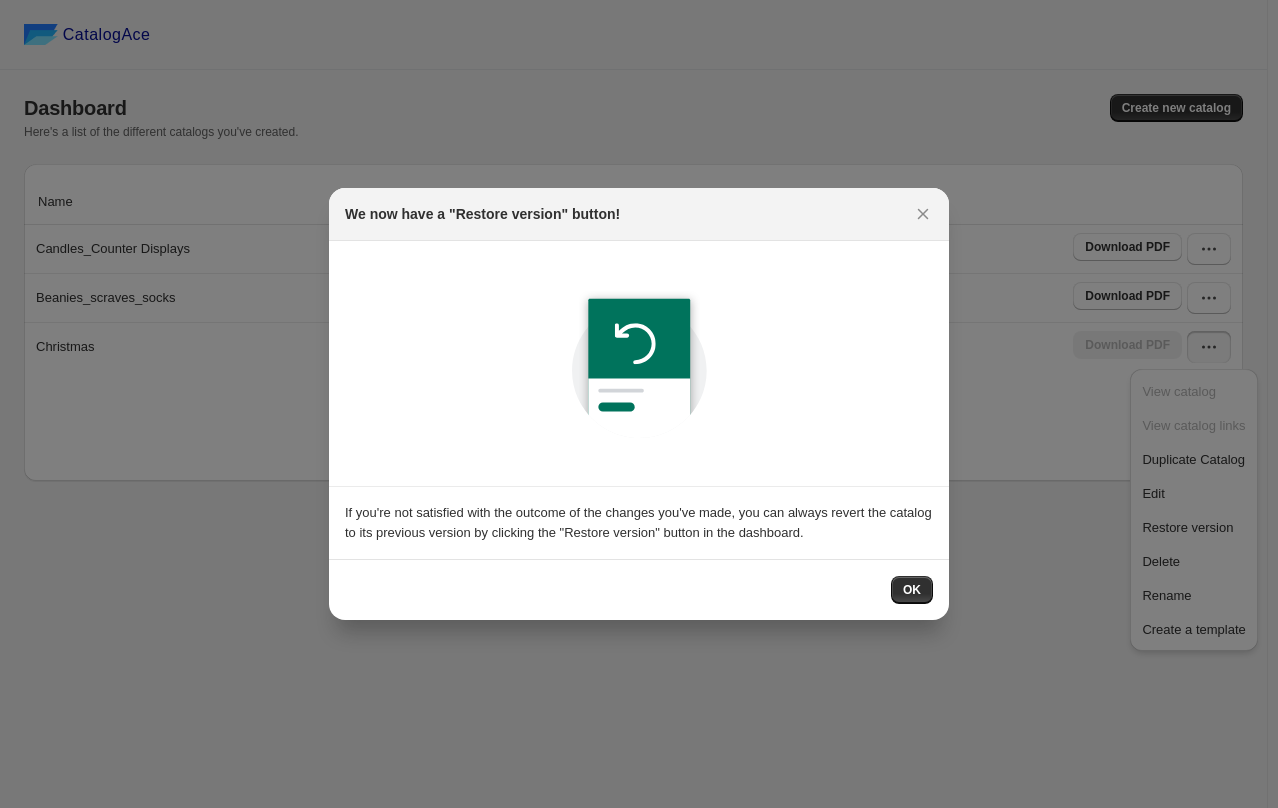 click on "OK" at bounding box center (912, 590) 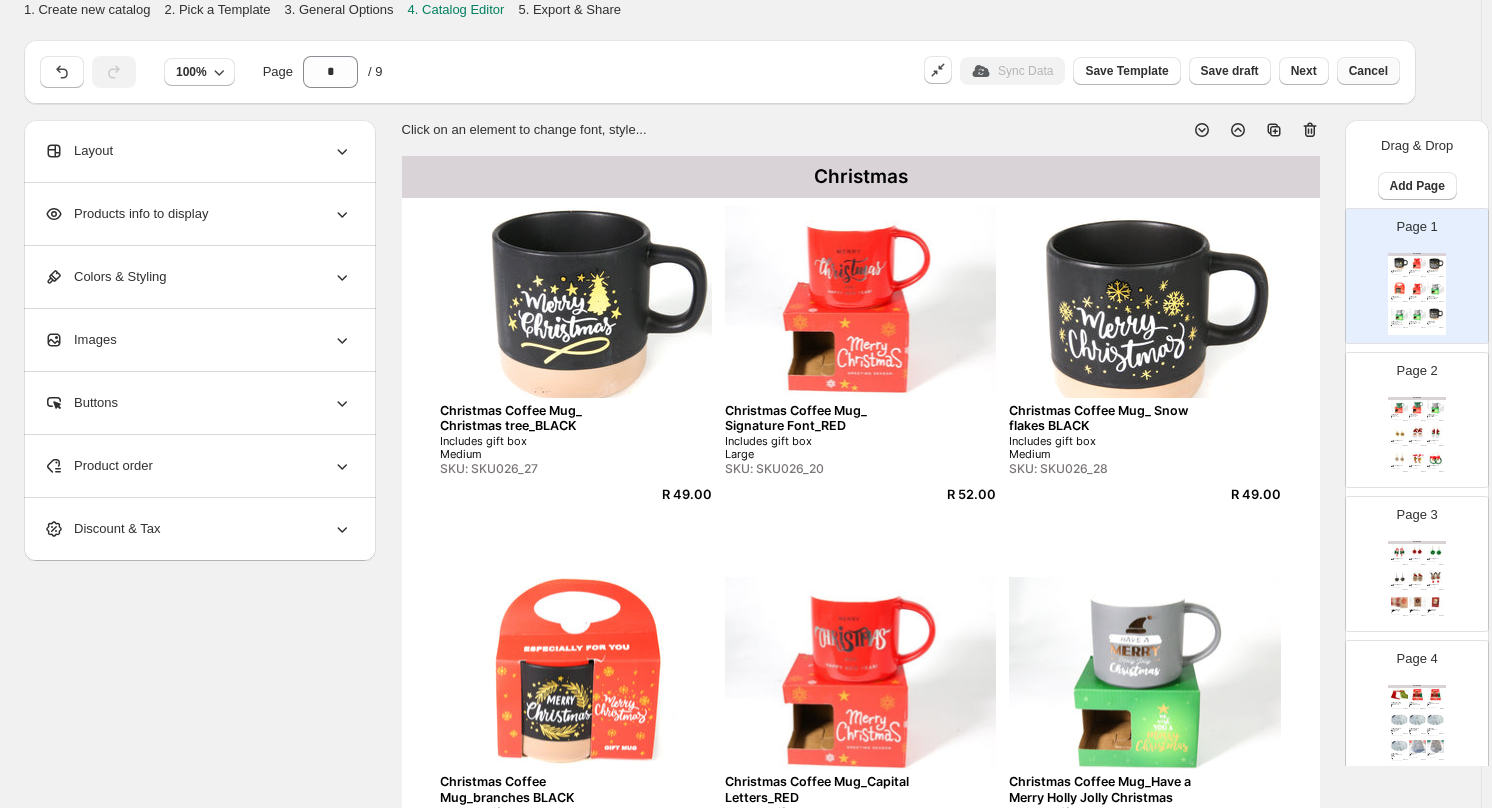 click on "Cancel" at bounding box center (1368, 71) 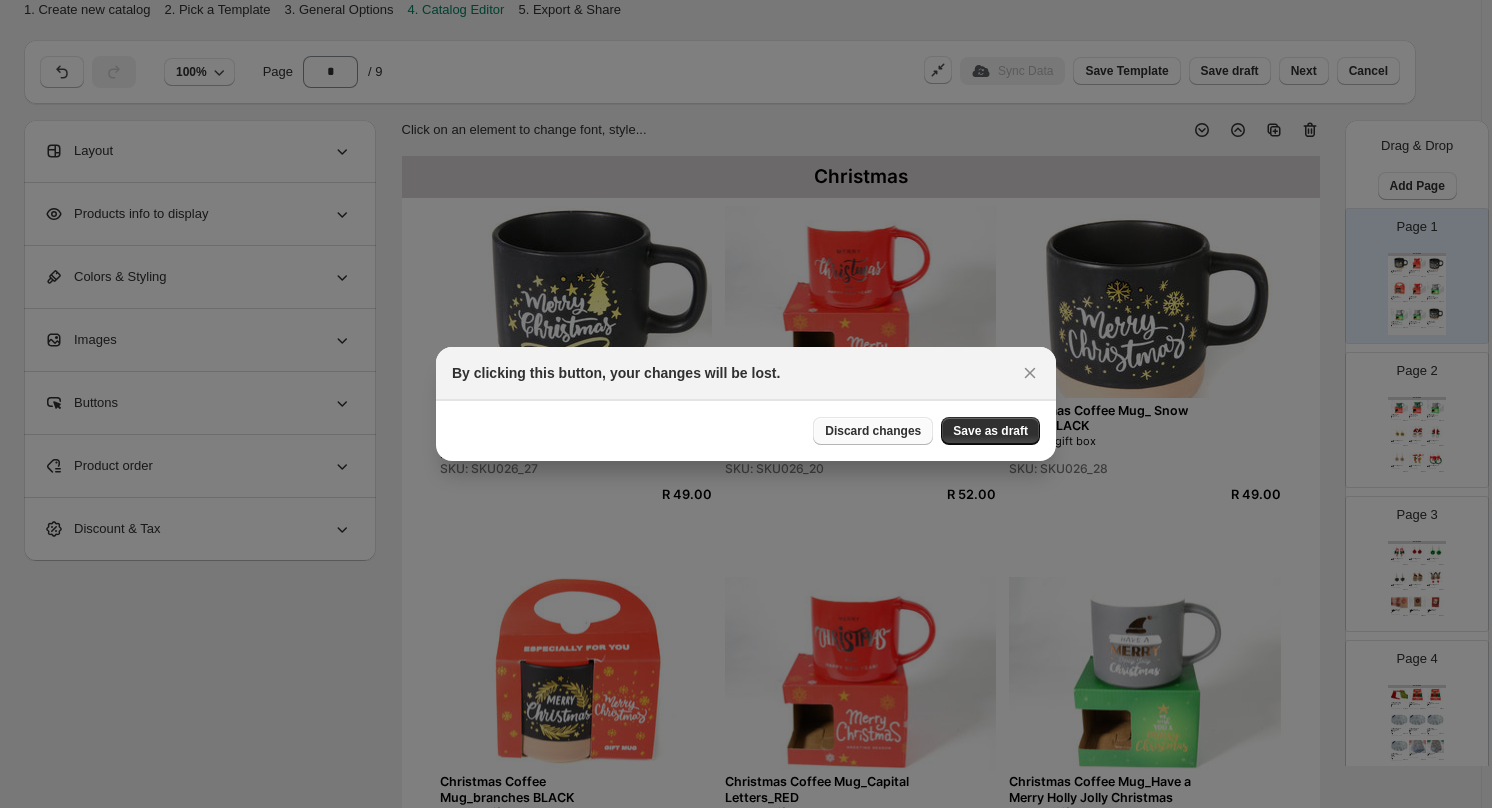 click on "Discard changes" at bounding box center [873, 431] 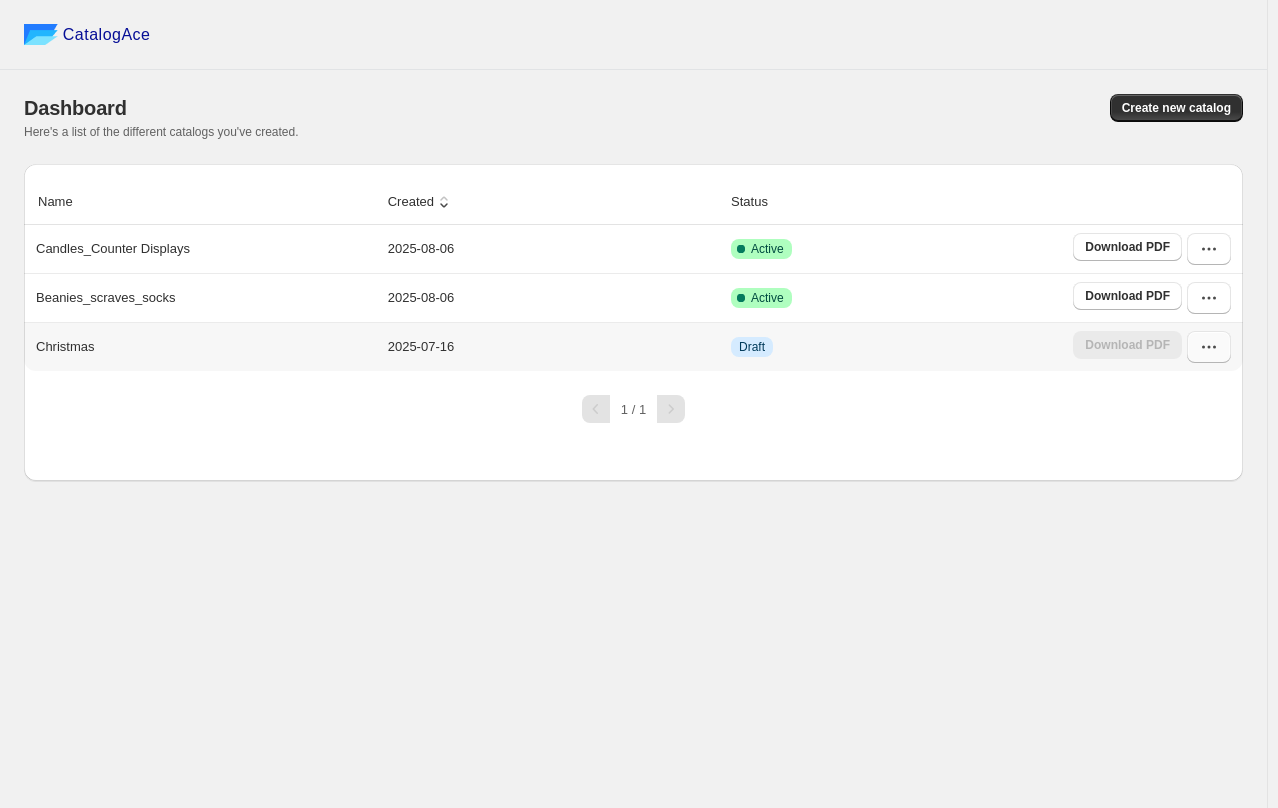 drag, startPoint x: 1206, startPoint y: 353, endPoint x: 1191, endPoint y: 348, distance: 15.811388 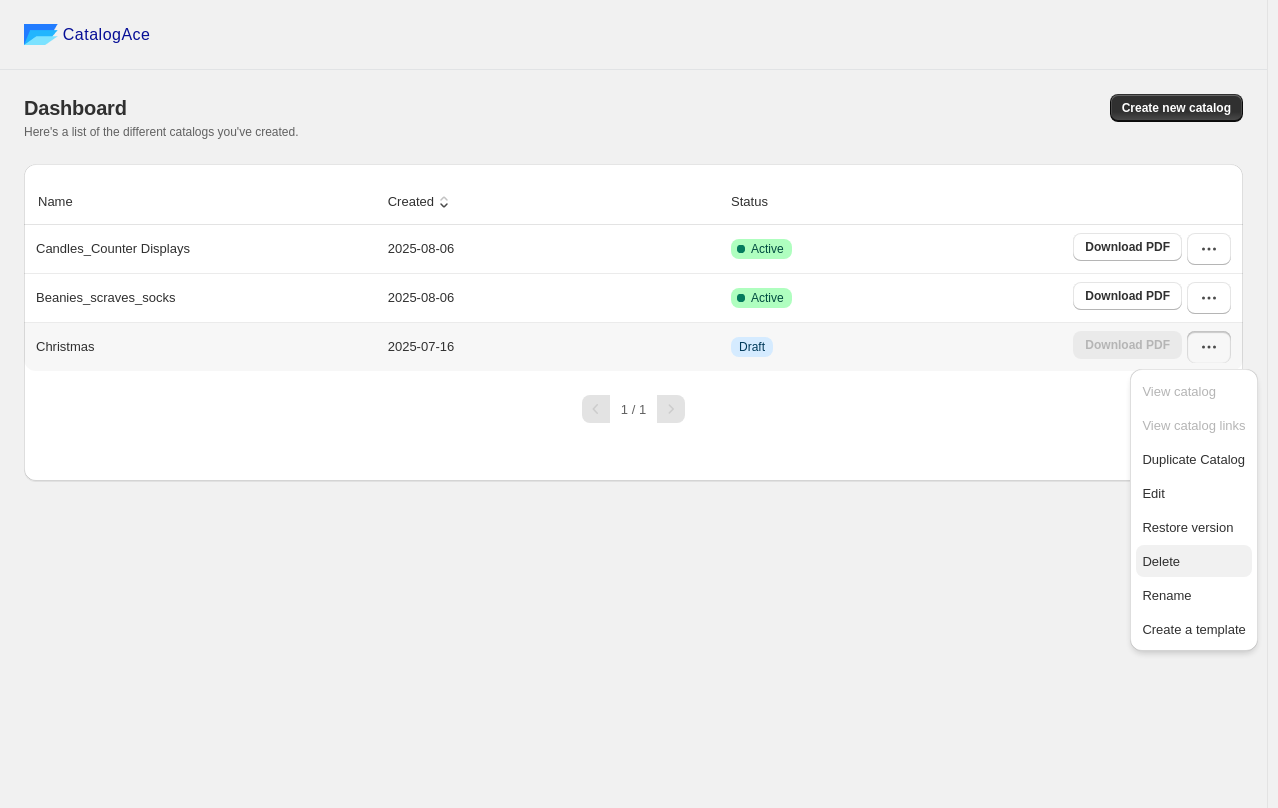 click on "Delete" at bounding box center [1193, 561] 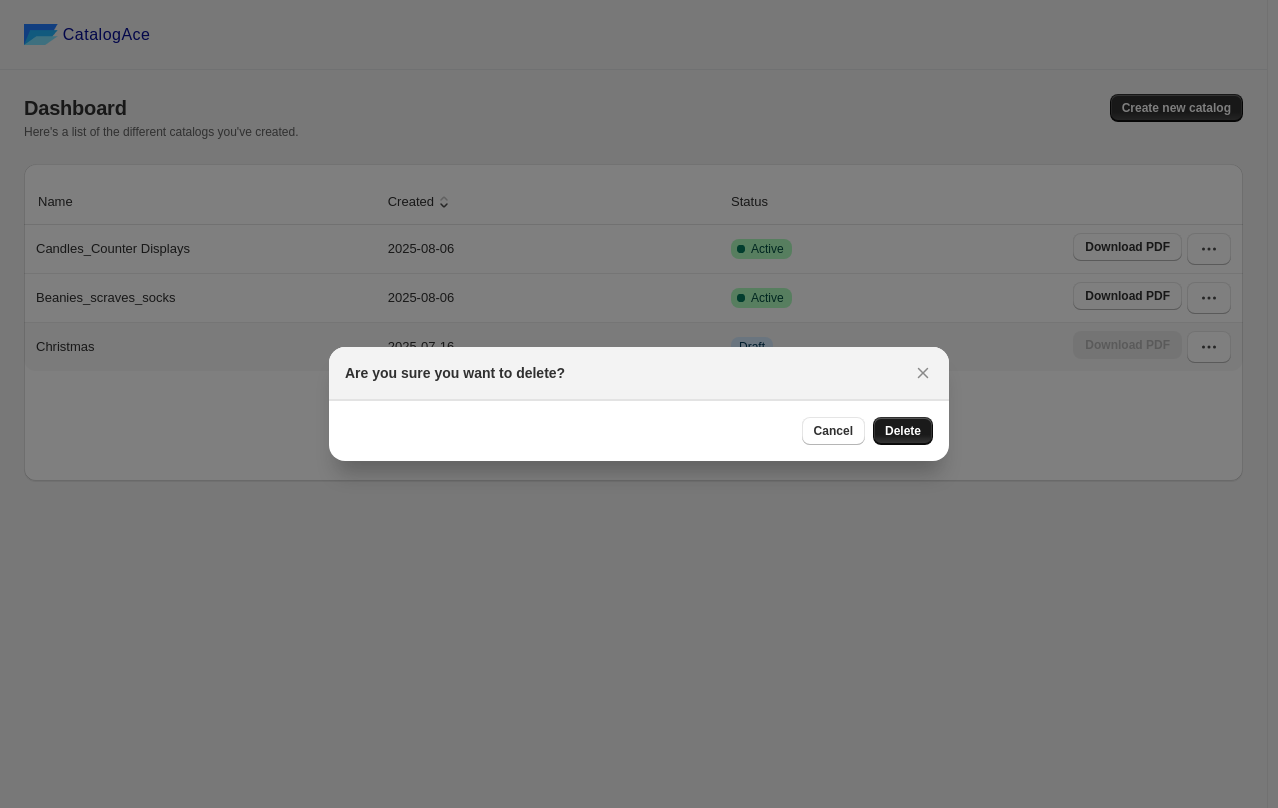 click on "Delete" at bounding box center [903, 431] 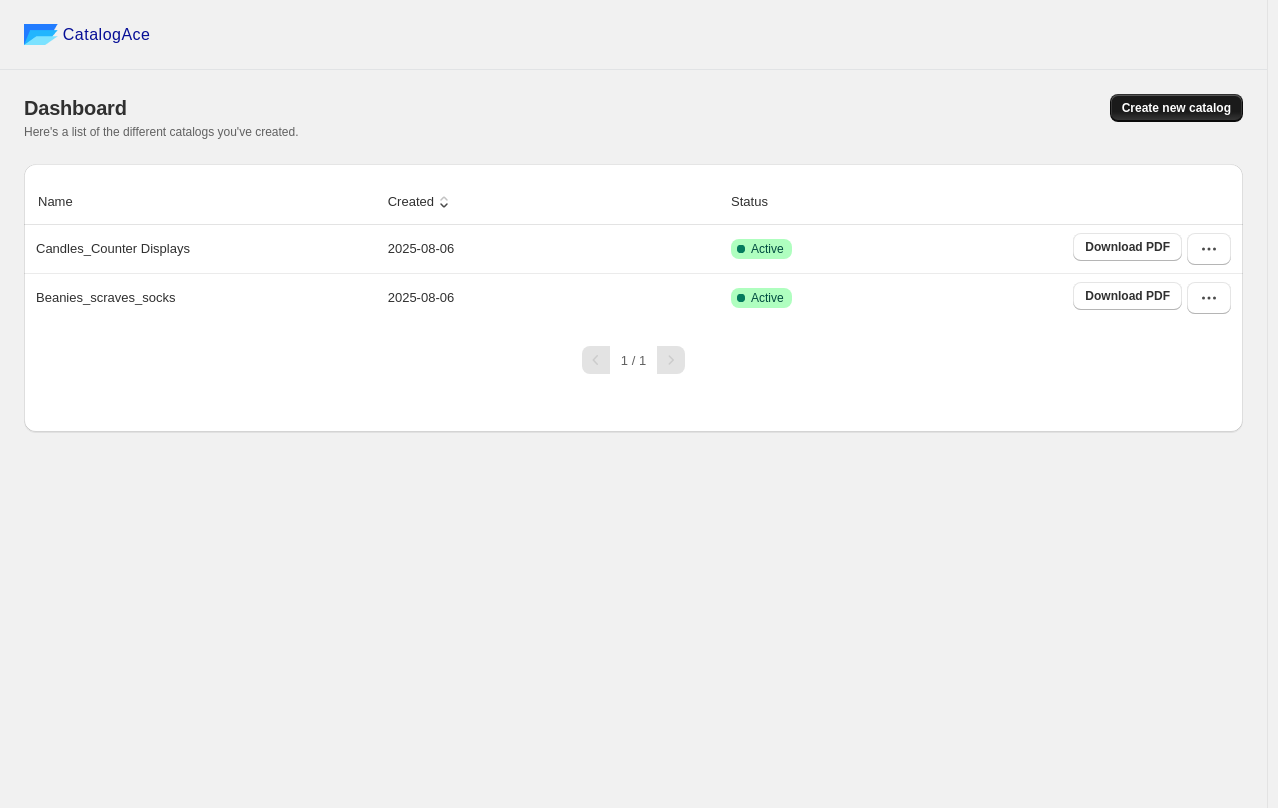 click on "Create new catalog" at bounding box center (1176, 108) 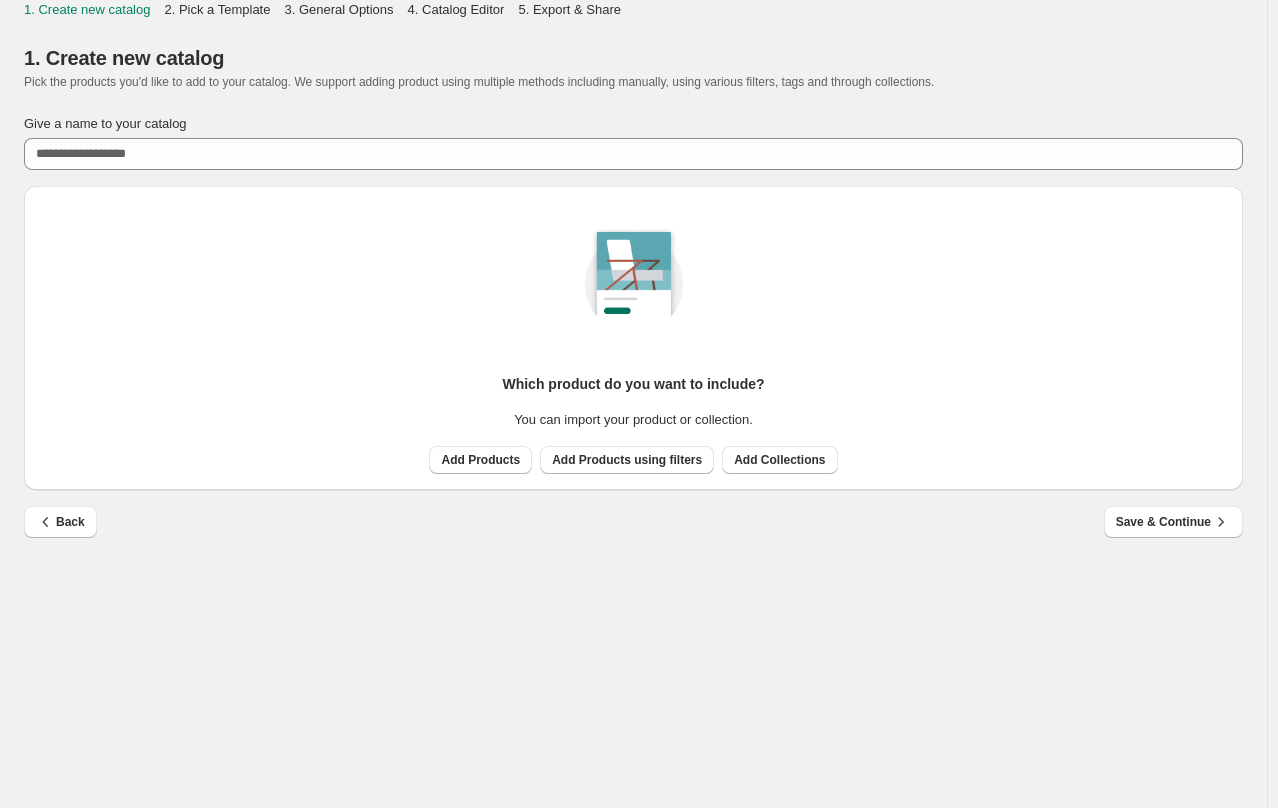 click on "Which product do you want to include? You can import your product or collection. Add Products Add Products using filters Add Collections" at bounding box center (633, 338) 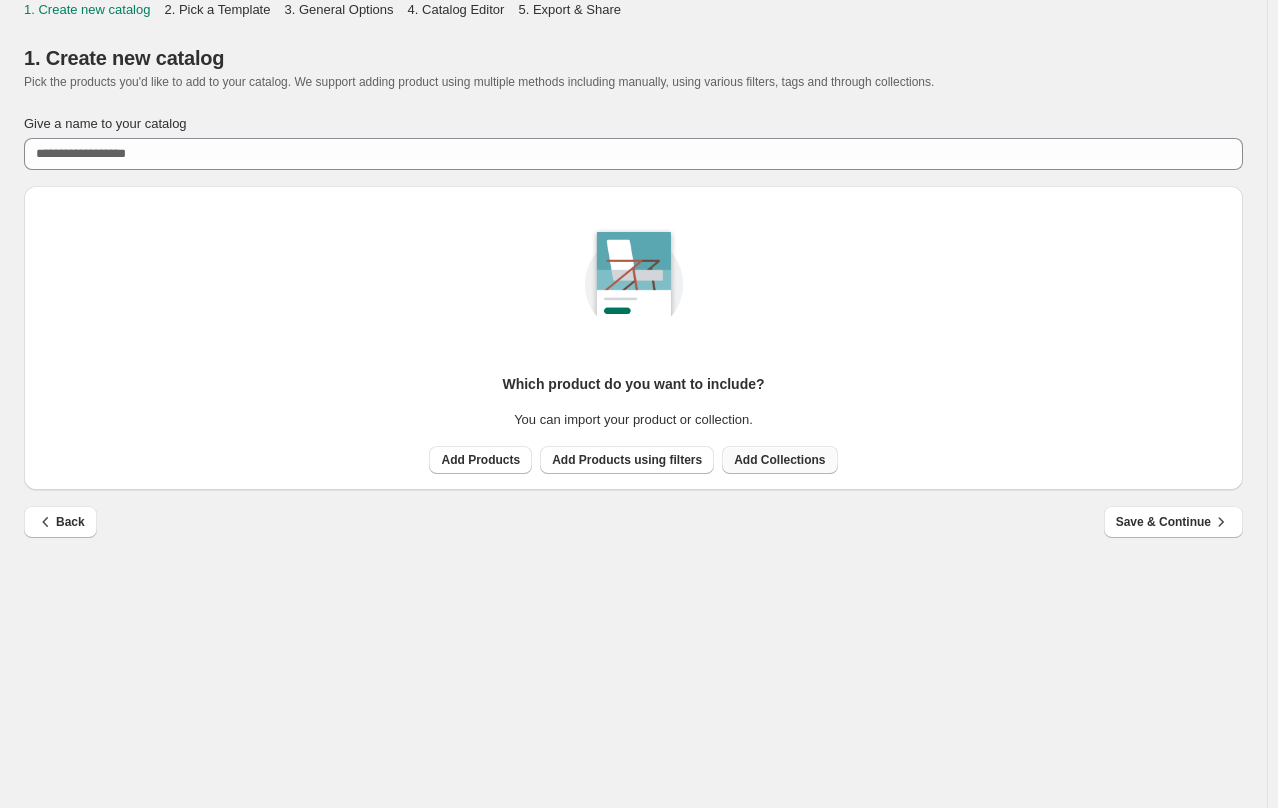 click on "Add Collections" at bounding box center (779, 460) 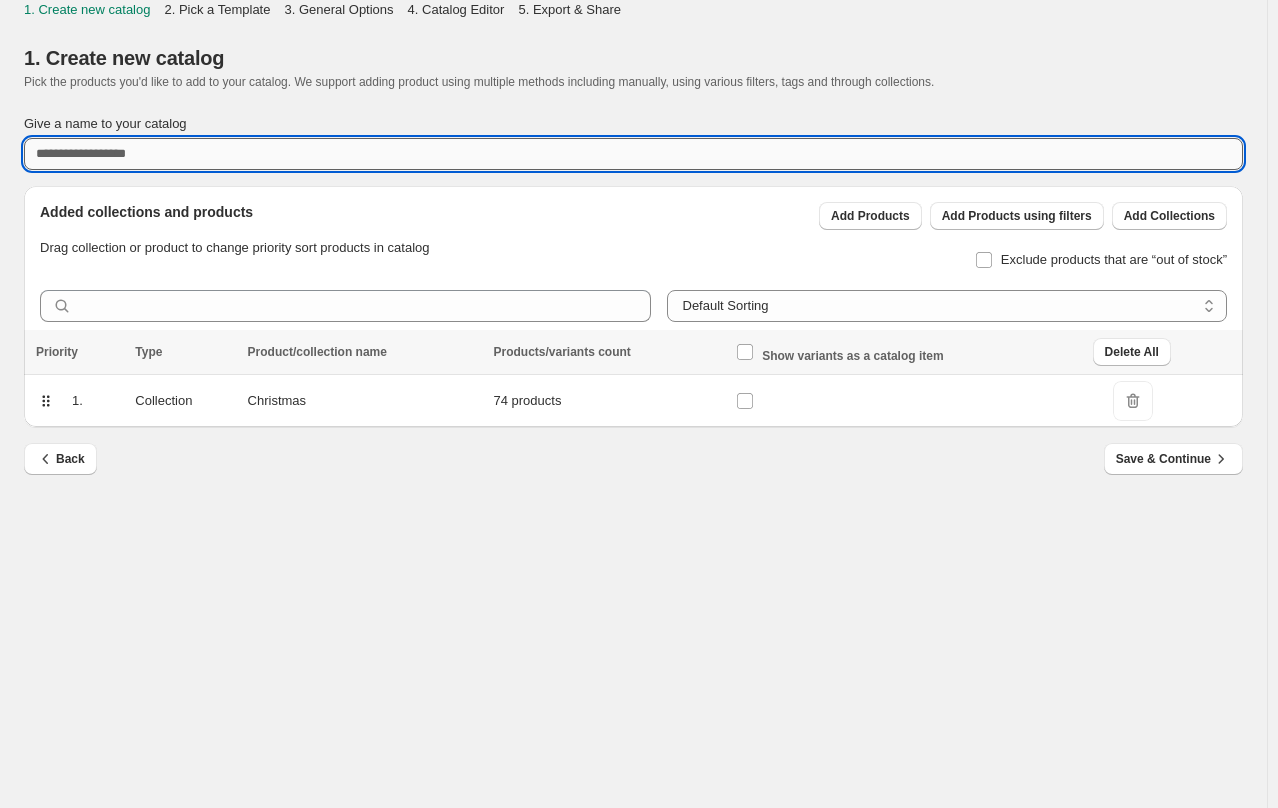 click on "Give a name to your catalog" at bounding box center (633, 154) 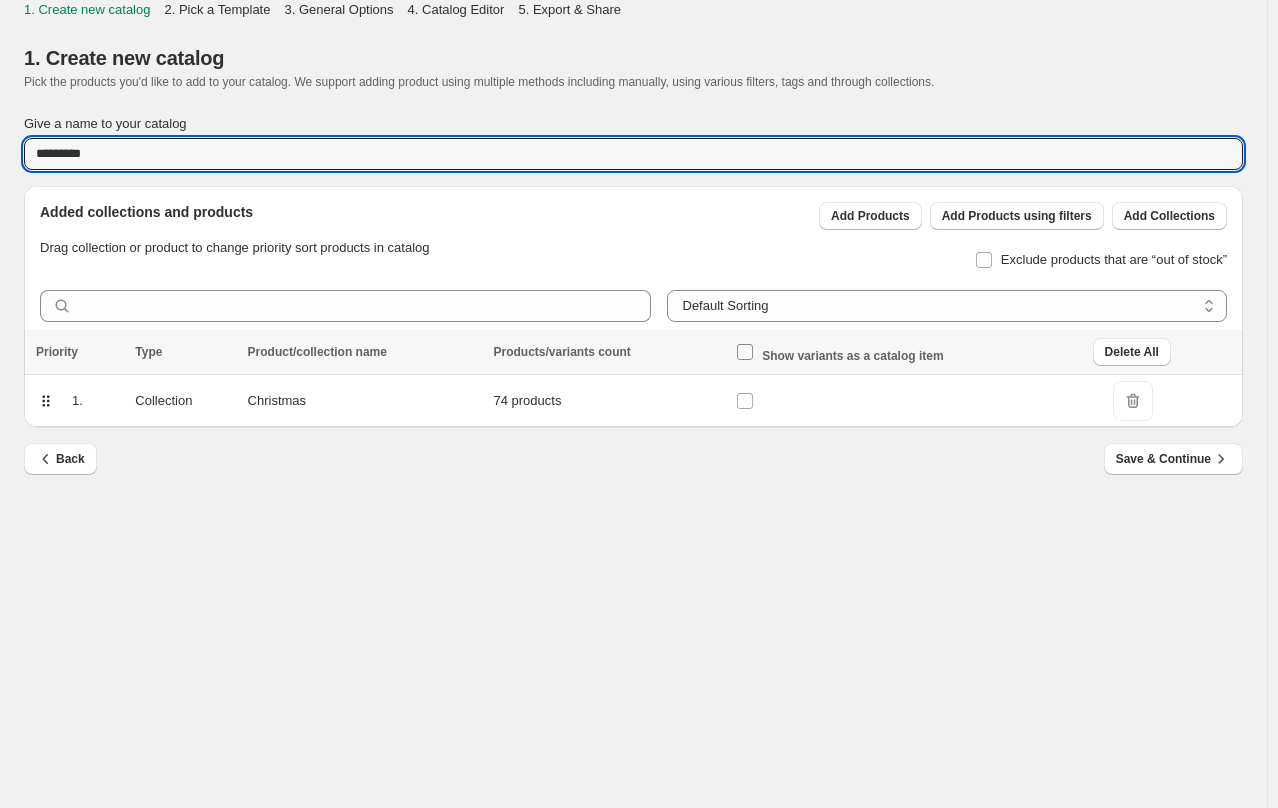 type on "*********" 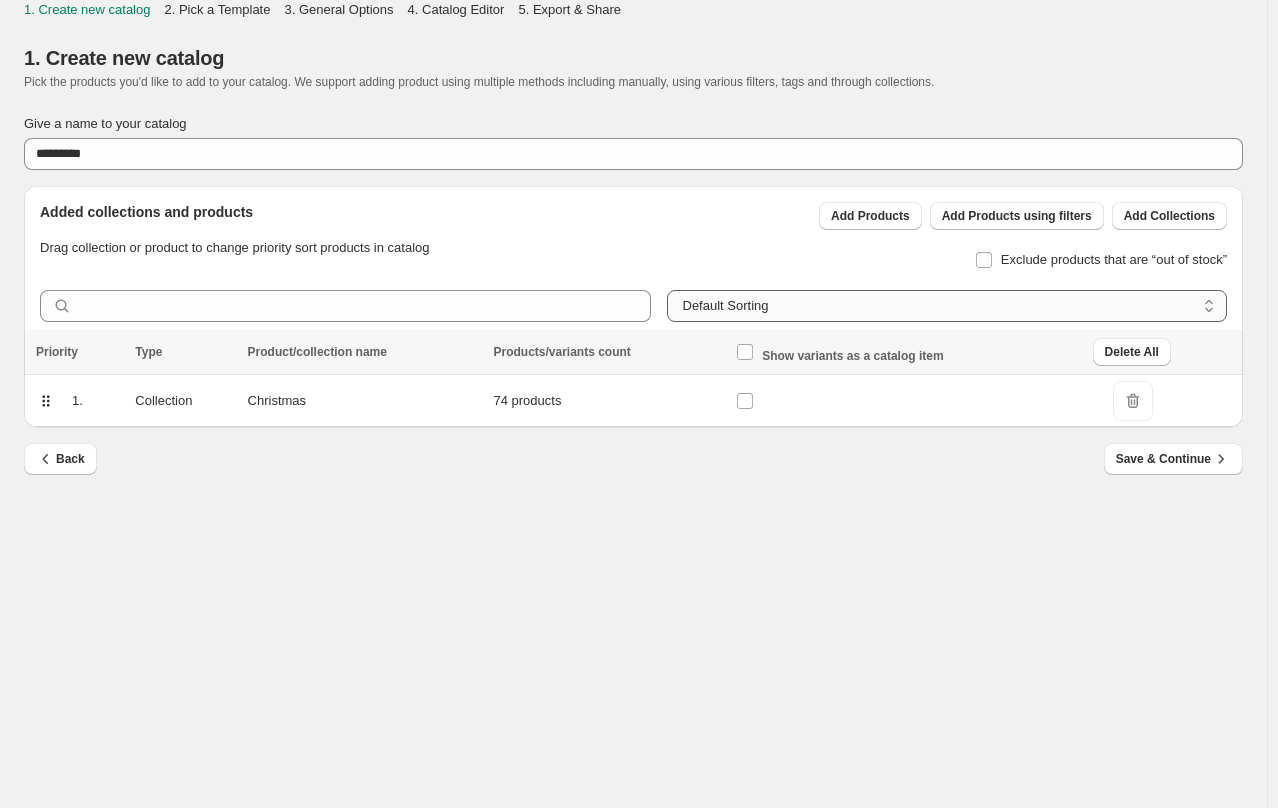 drag, startPoint x: 1218, startPoint y: 308, endPoint x: 1208, endPoint y: 301, distance: 12.206555 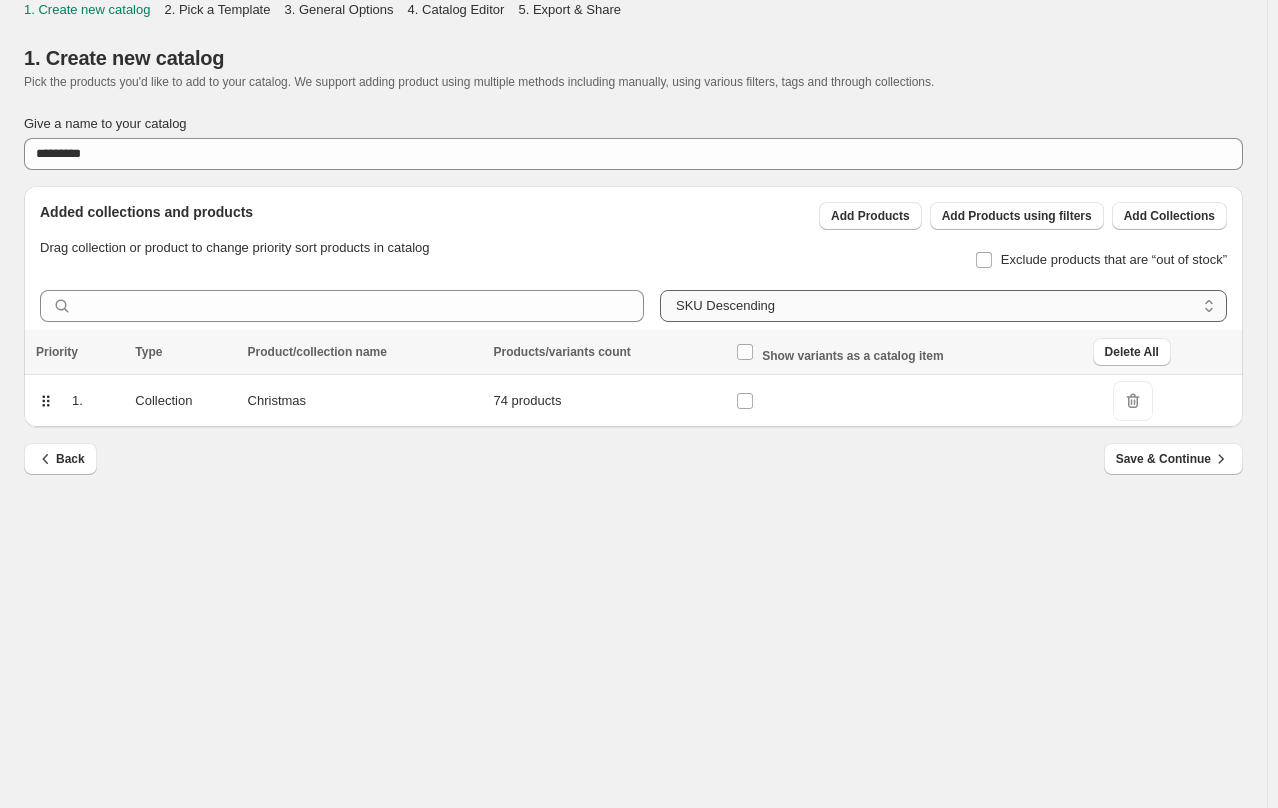 drag, startPoint x: 1215, startPoint y: 318, endPoint x: 1141, endPoint y: 320, distance: 74.02702 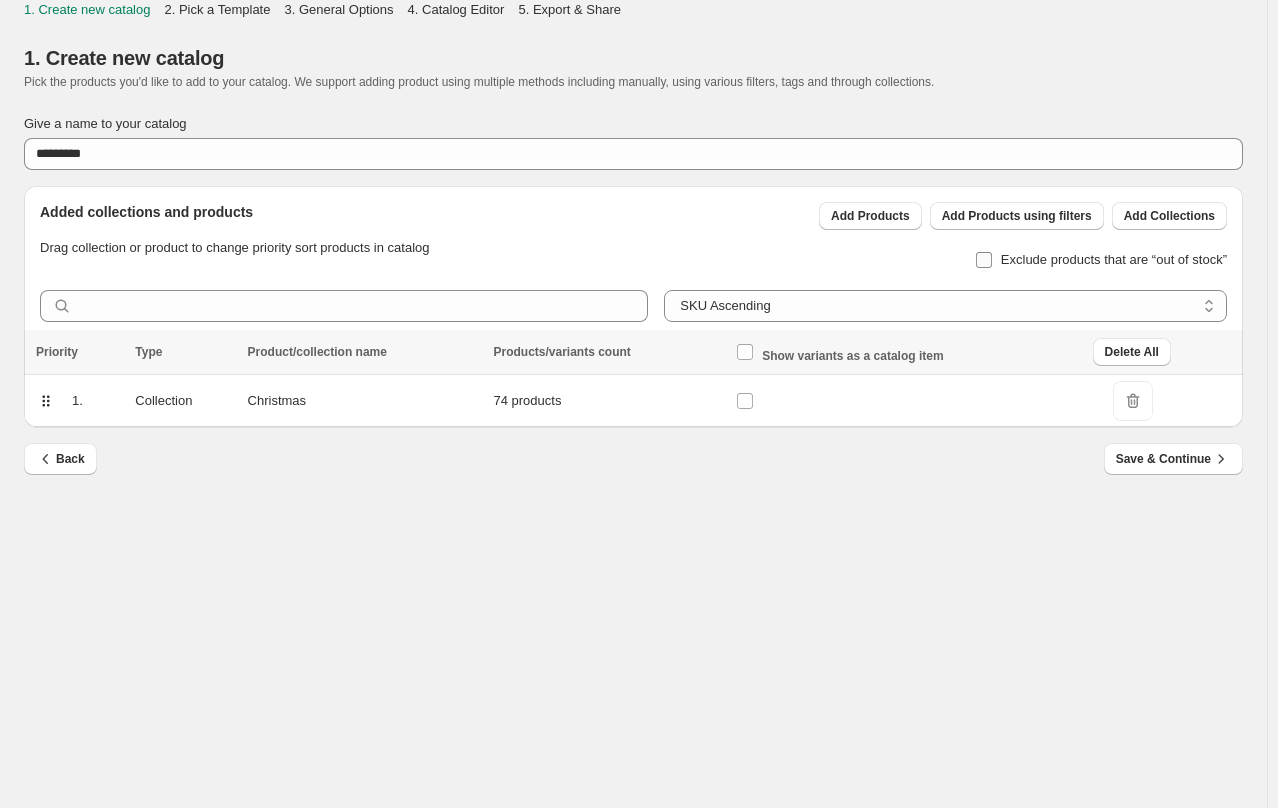 click on "Exclude products that are “out of stock”" at bounding box center (1114, 259) 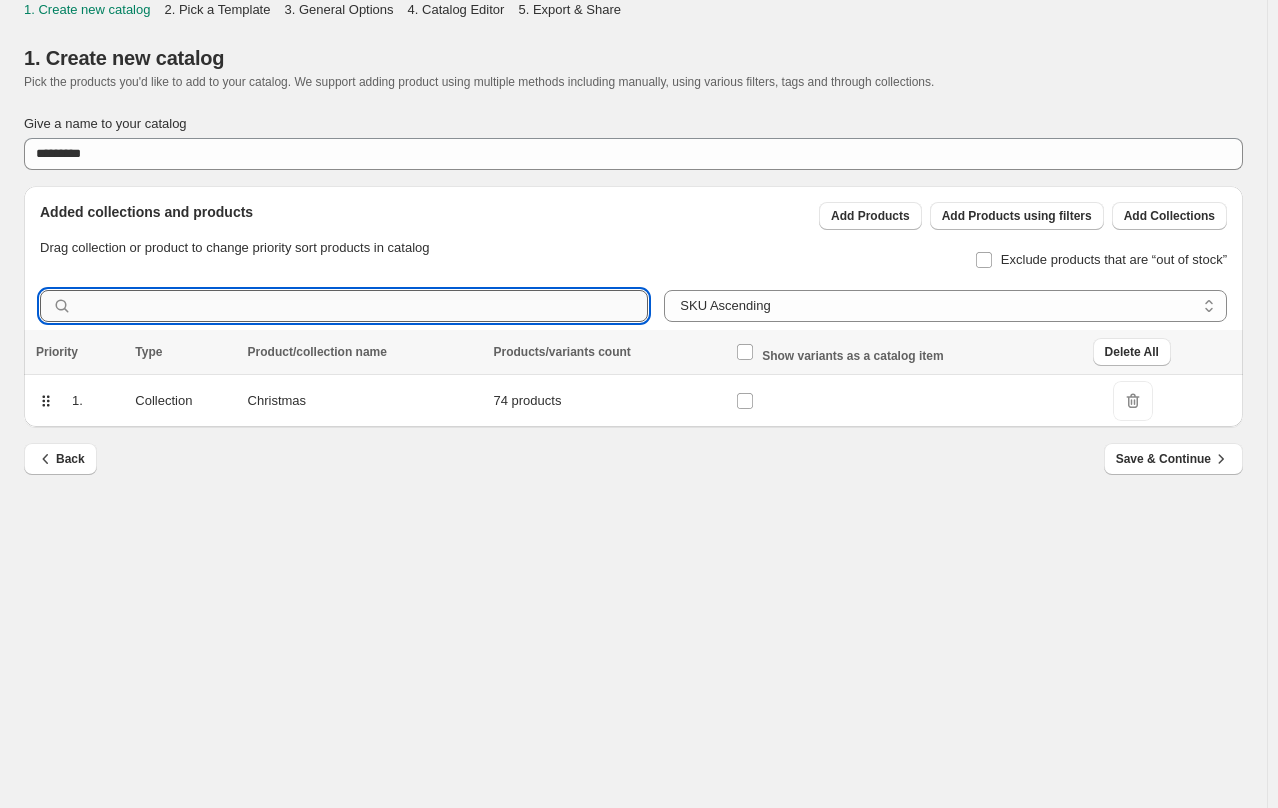click at bounding box center [363, 306] 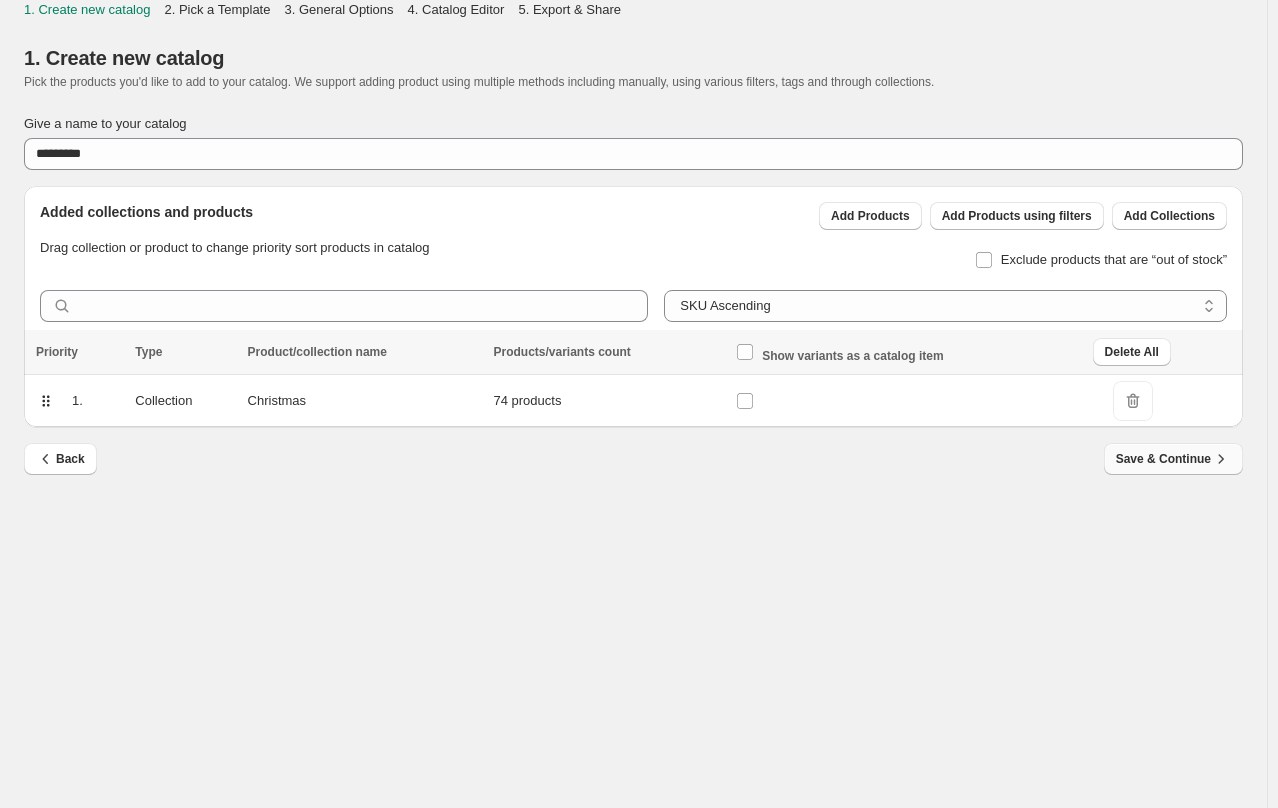 click on "Save & Continue" at bounding box center [1173, 459] 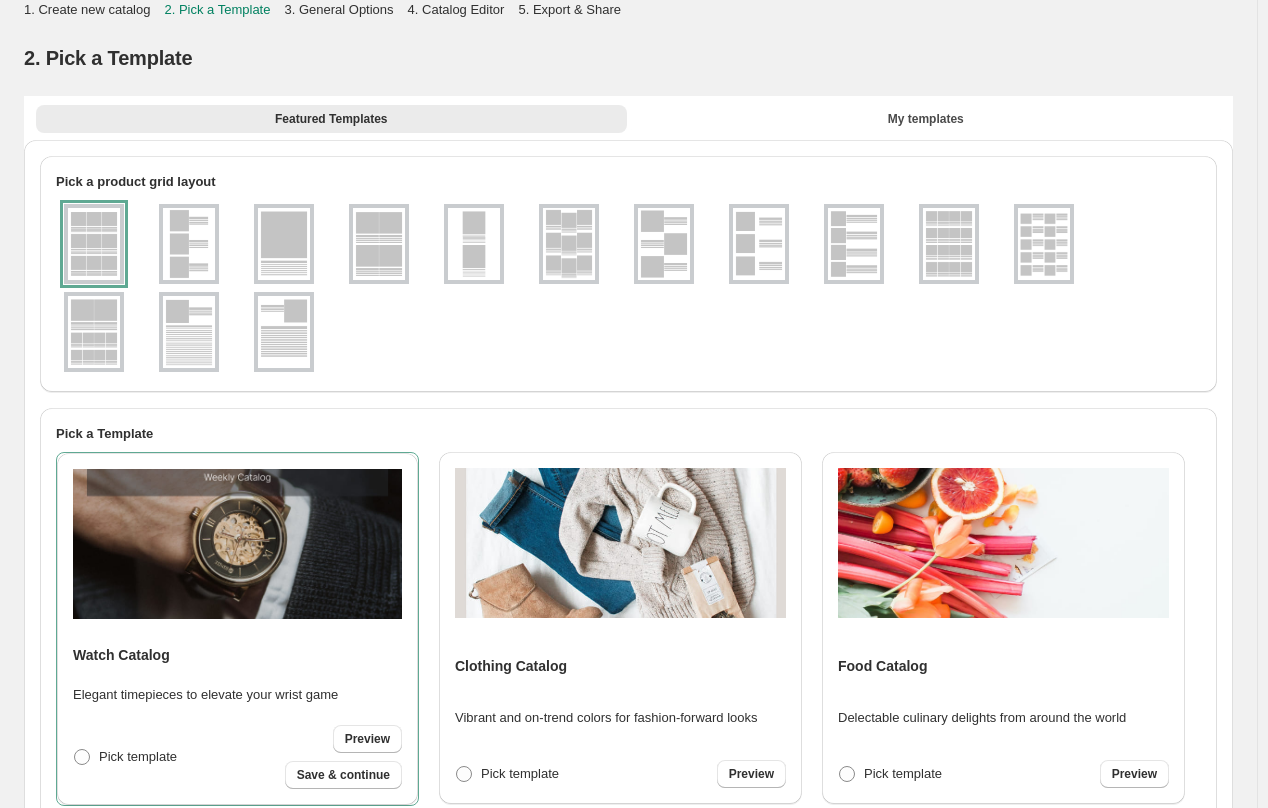 click at bounding box center (1044, 244) 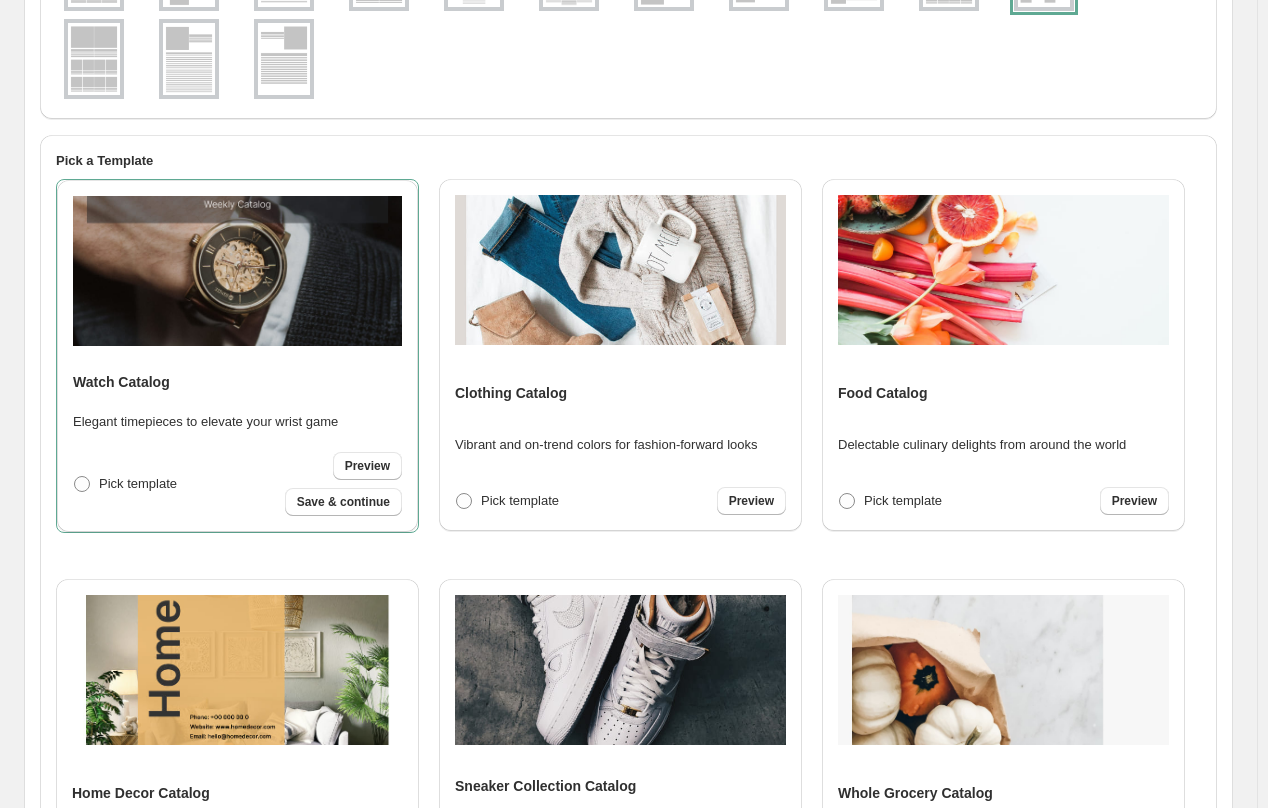 scroll, scrollTop: 300, scrollLeft: 0, axis: vertical 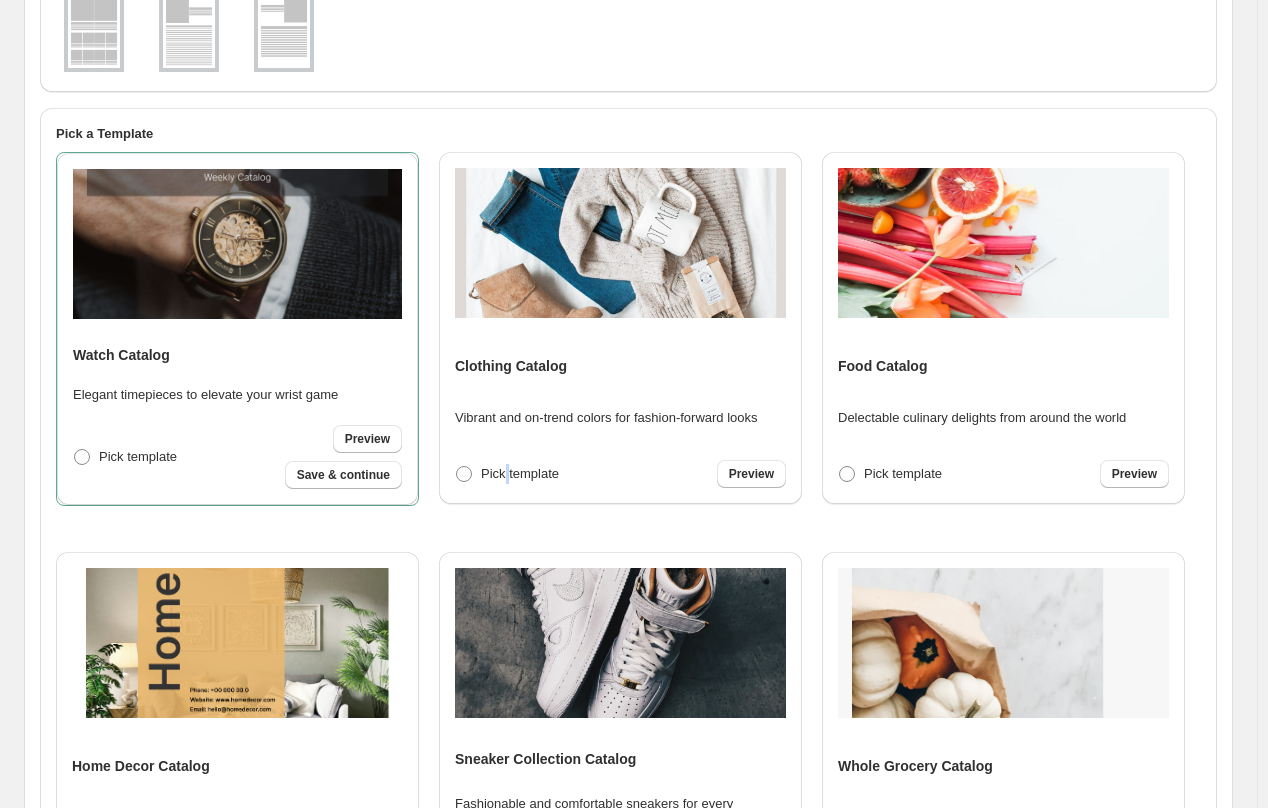 click on "Pick template" at bounding box center (520, 473) 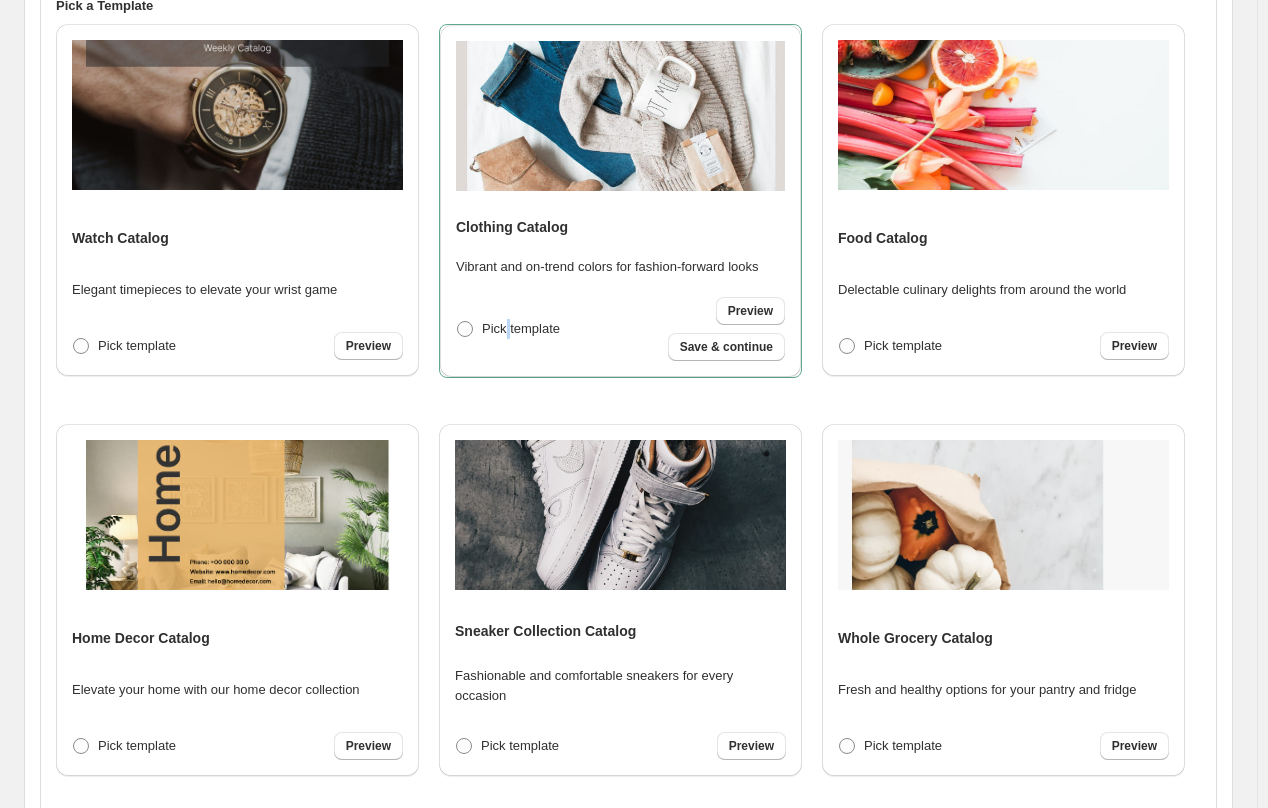scroll, scrollTop: 570, scrollLeft: 0, axis: vertical 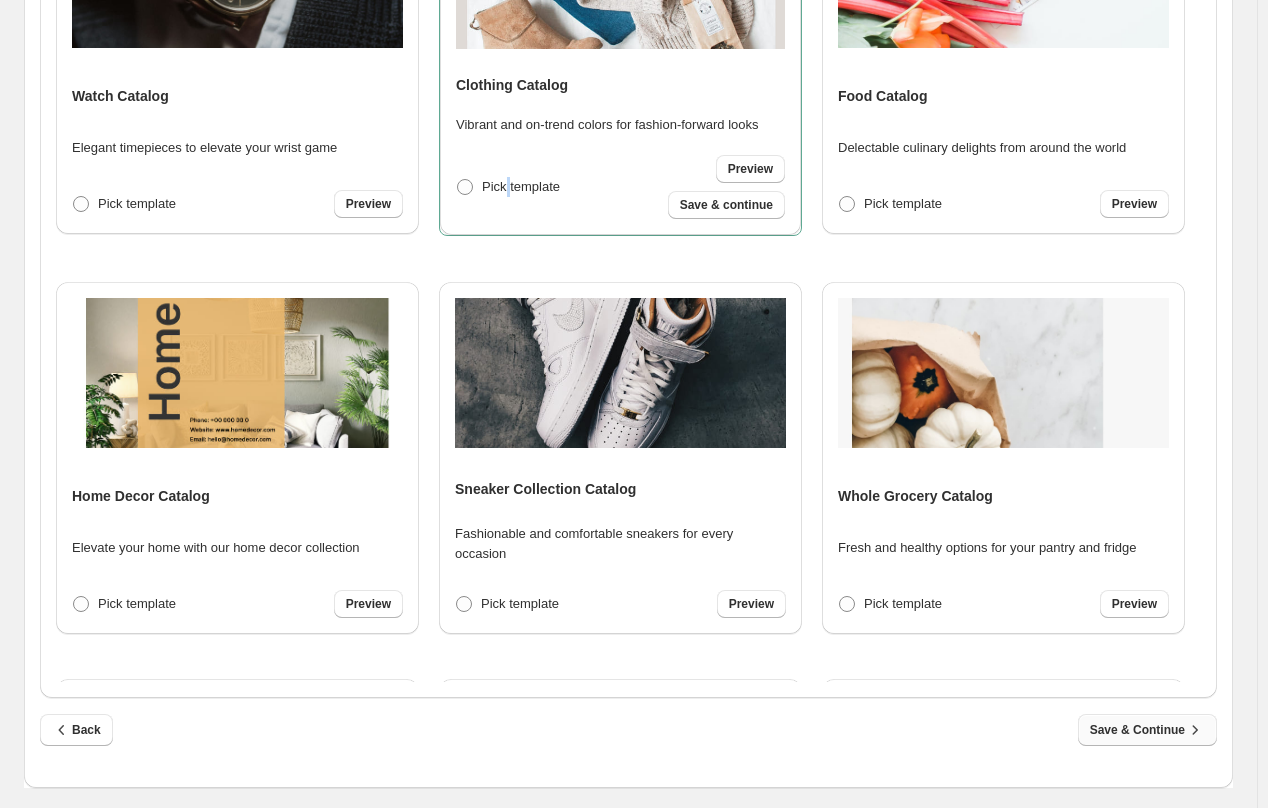 click on "Save & Continue" at bounding box center (1147, 730) 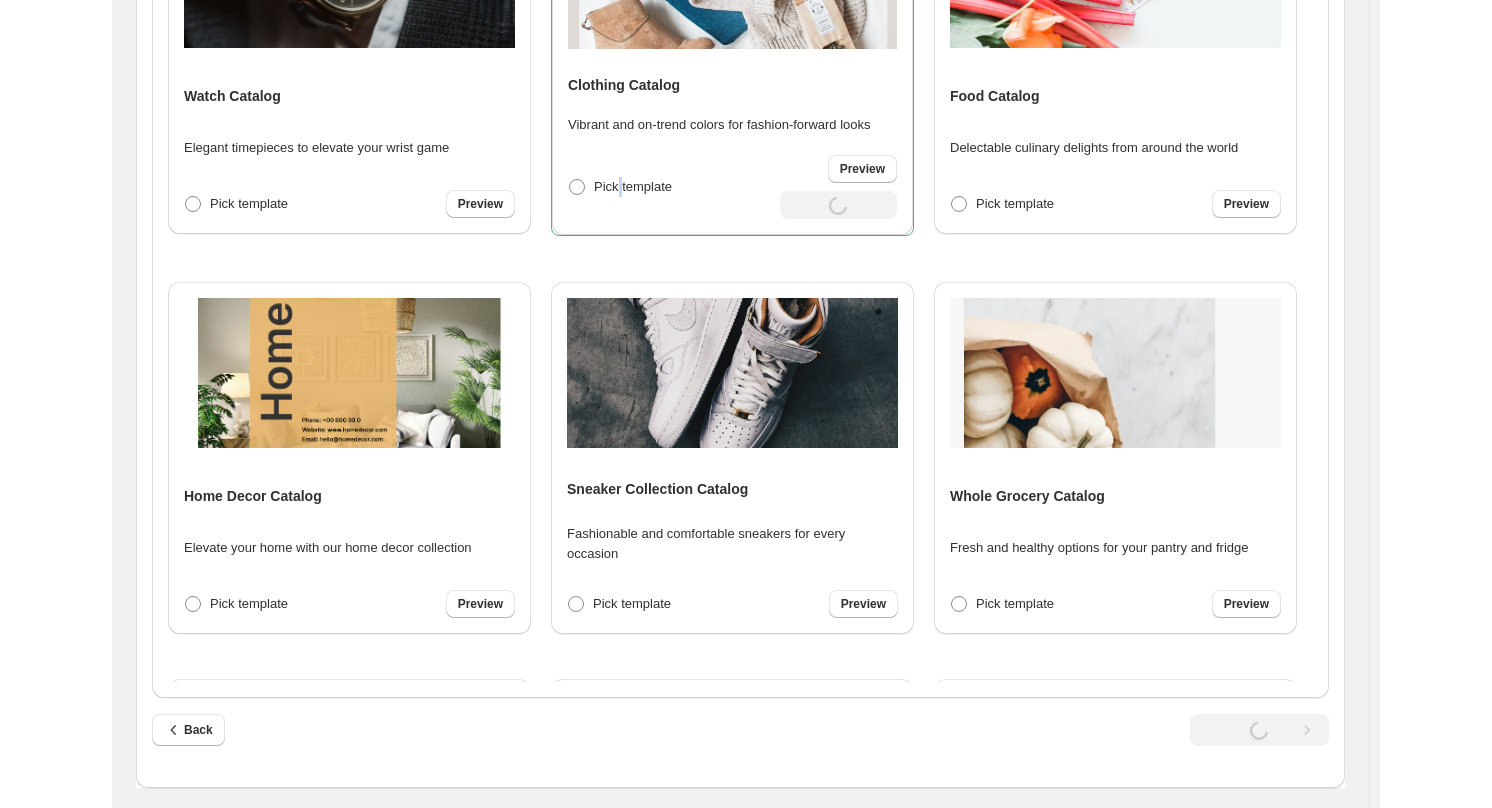 scroll, scrollTop: 0, scrollLeft: 0, axis: both 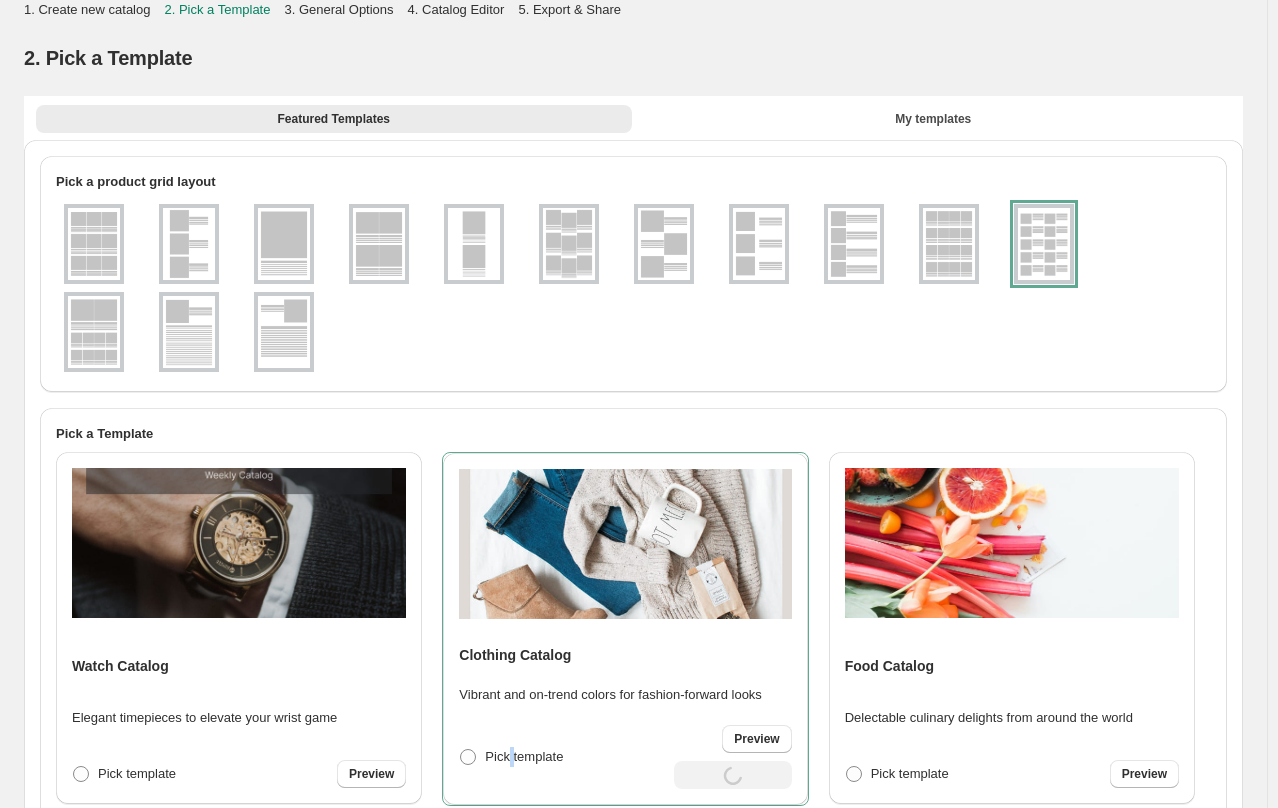 select on "**********" 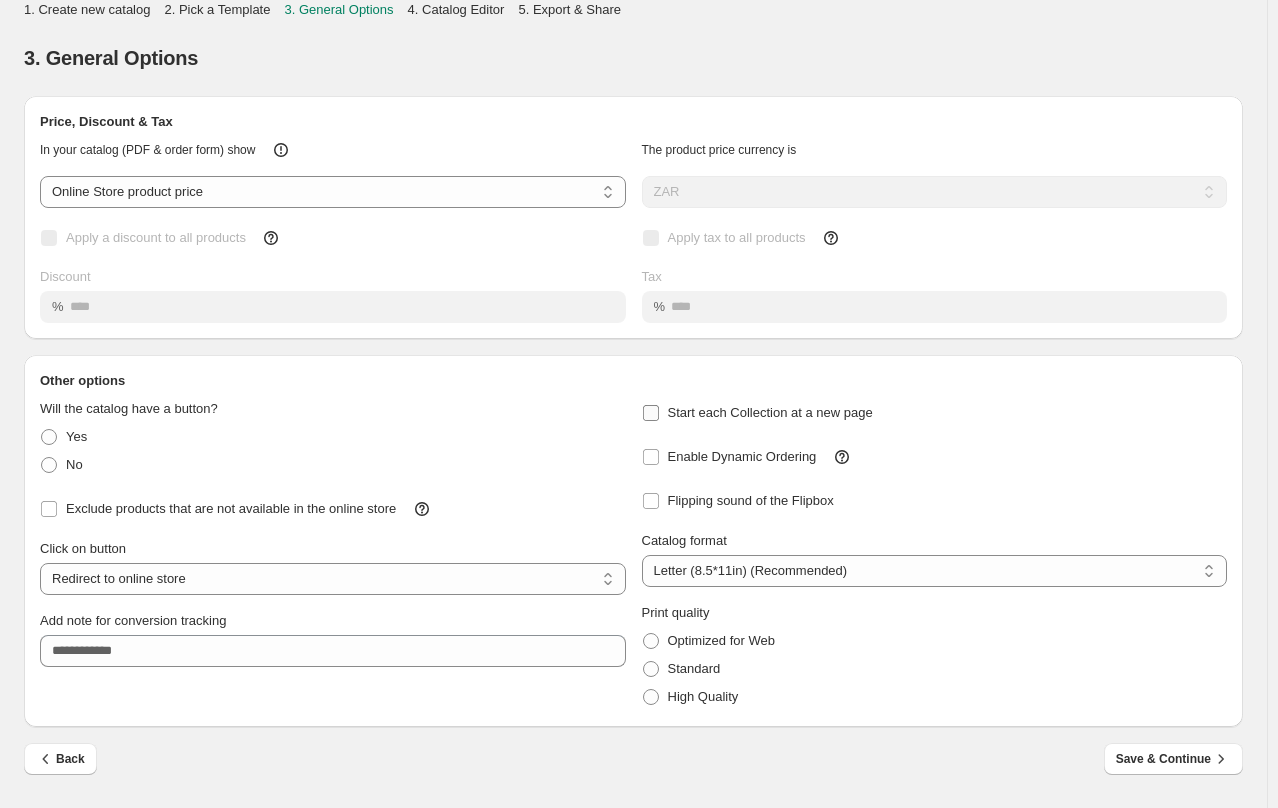 click on "Start each Collection at a new page" at bounding box center (770, 412) 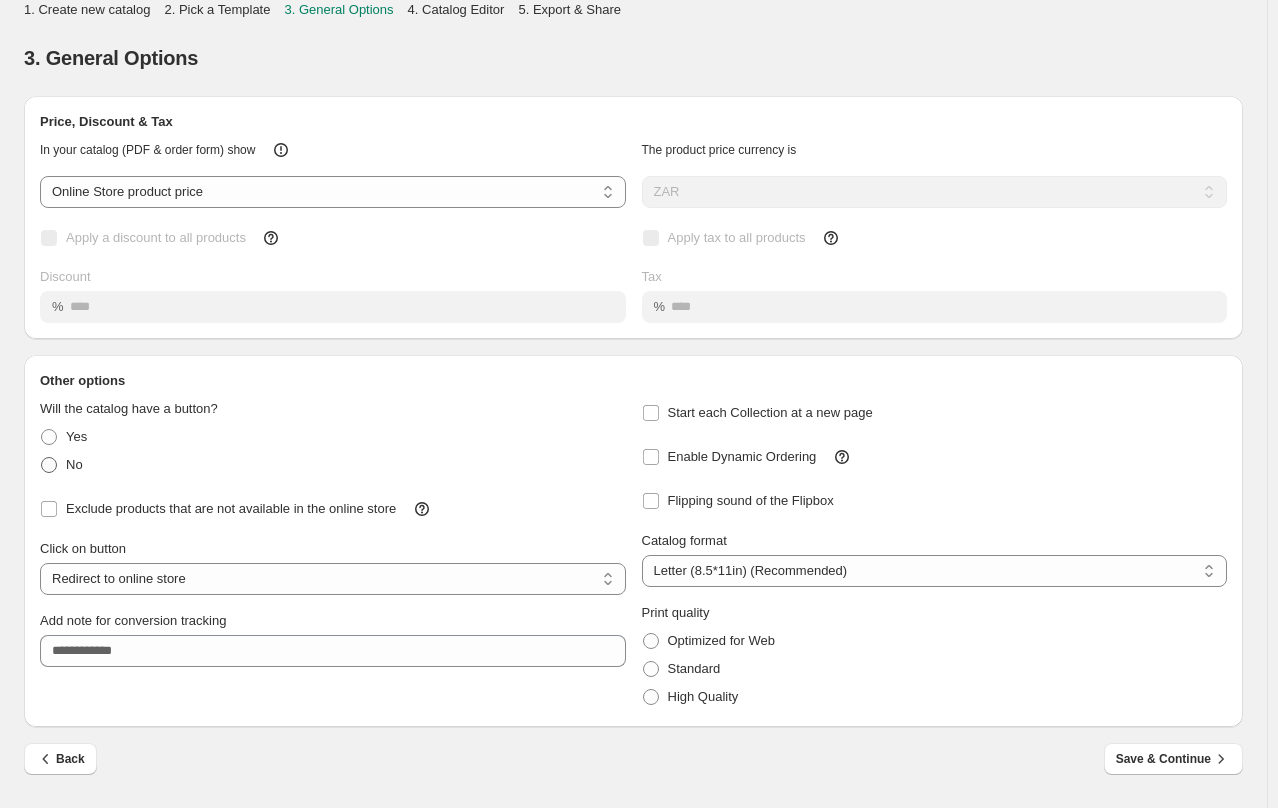 click at bounding box center [49, 465] 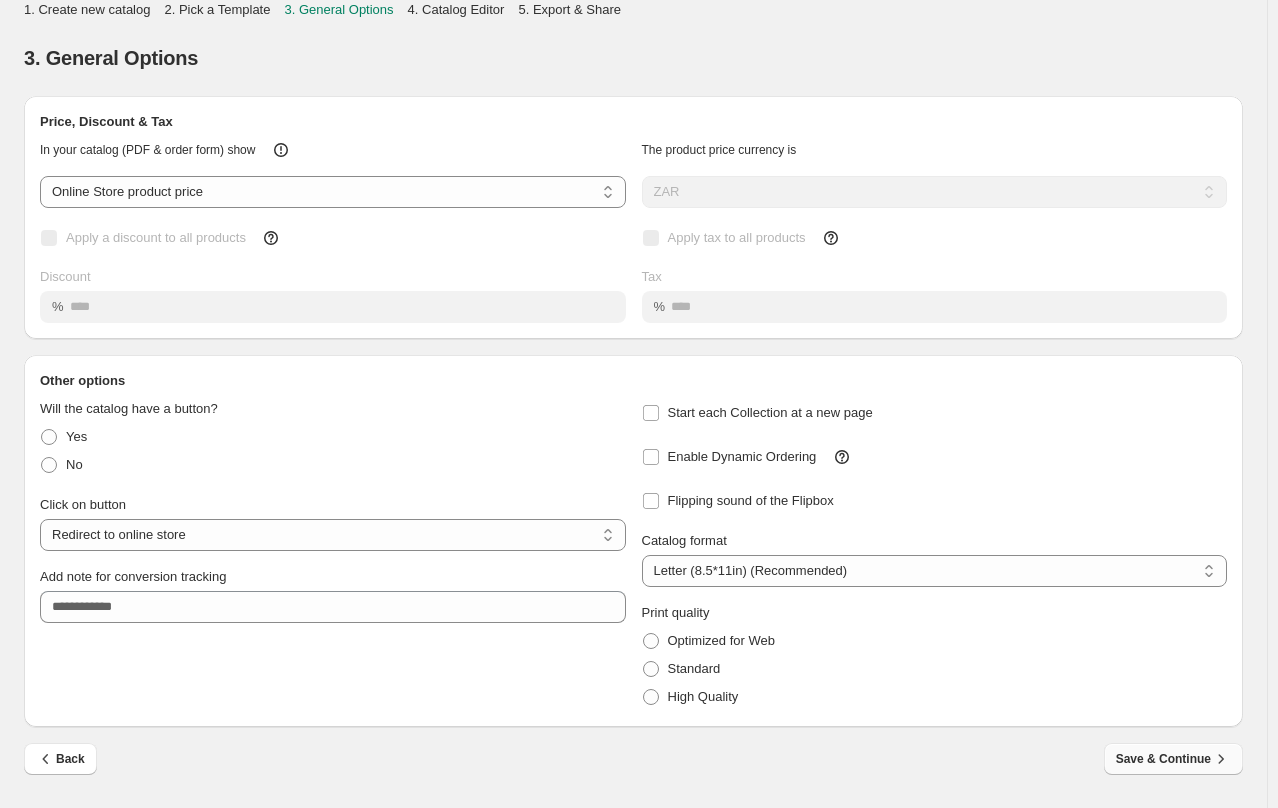 click on "Save & Continue" at bounding box center (1173, 759) 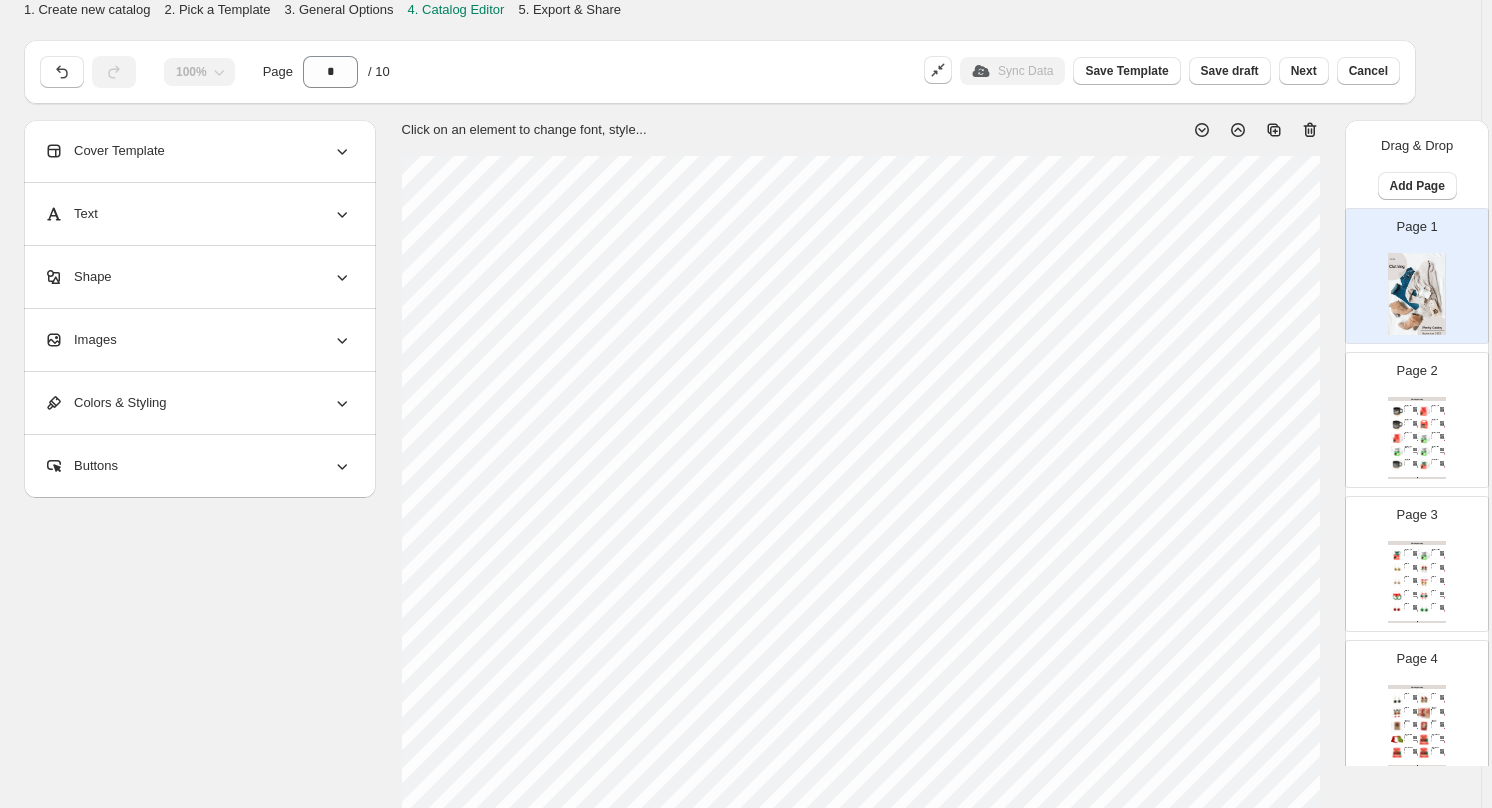 drag, startPoint x: 1313, startPoint y: 130, endPoint x: 1348, endPoint y: 195, distance: 73.82411 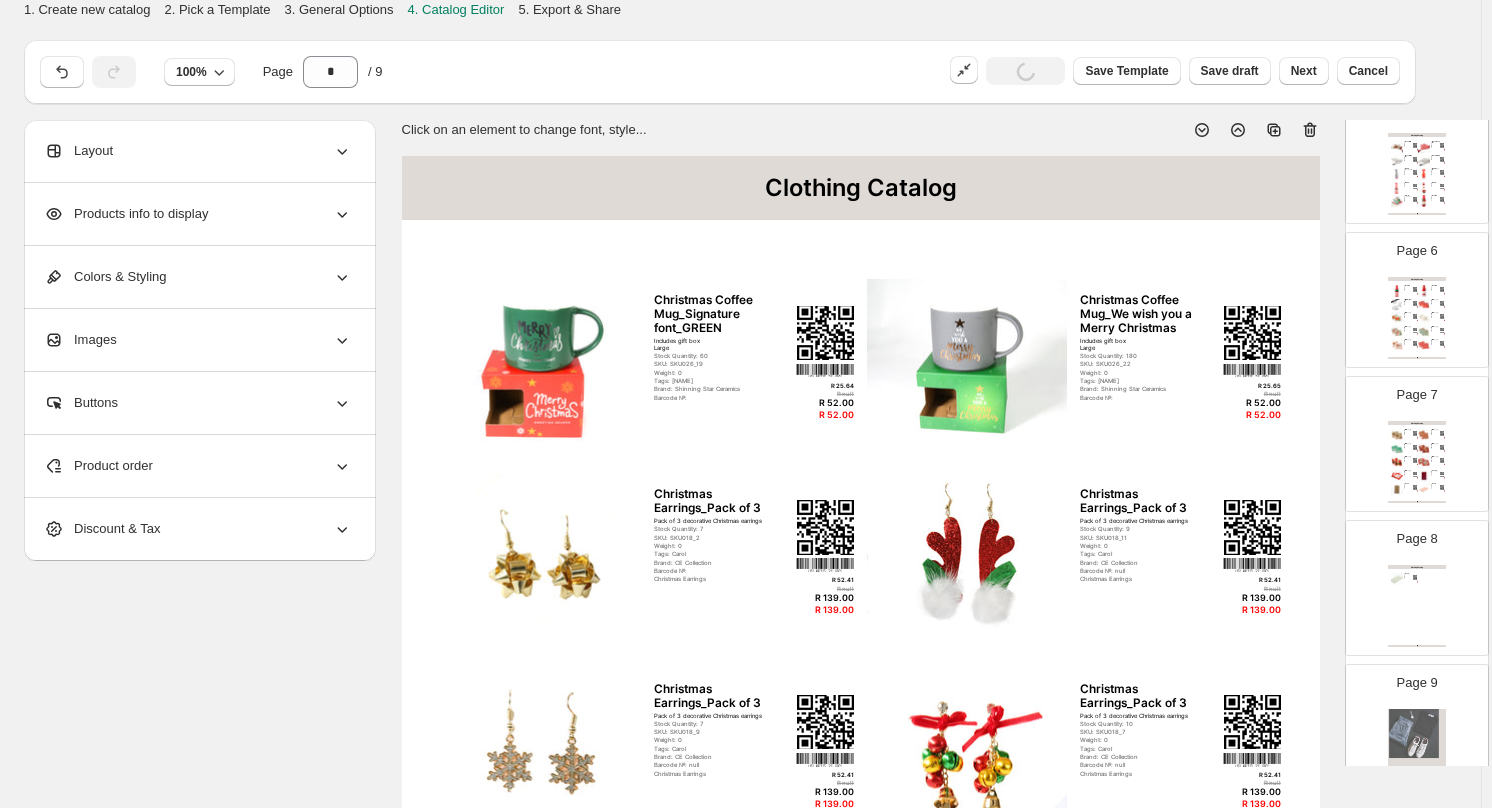 scroll, scrollTop: 782, scrollLeft: 0, axis: vertical 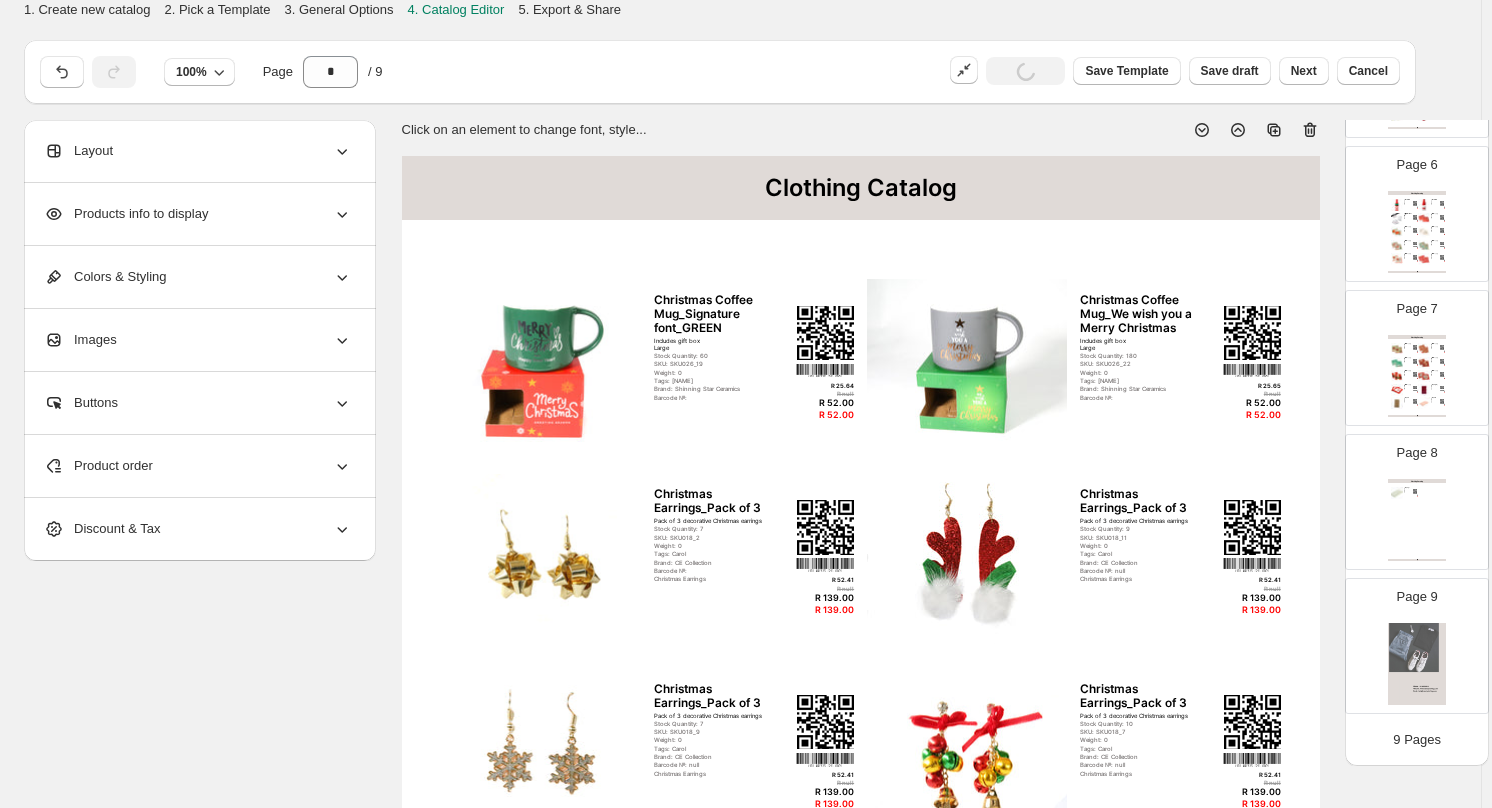 click at bounding box center [1417, 664] 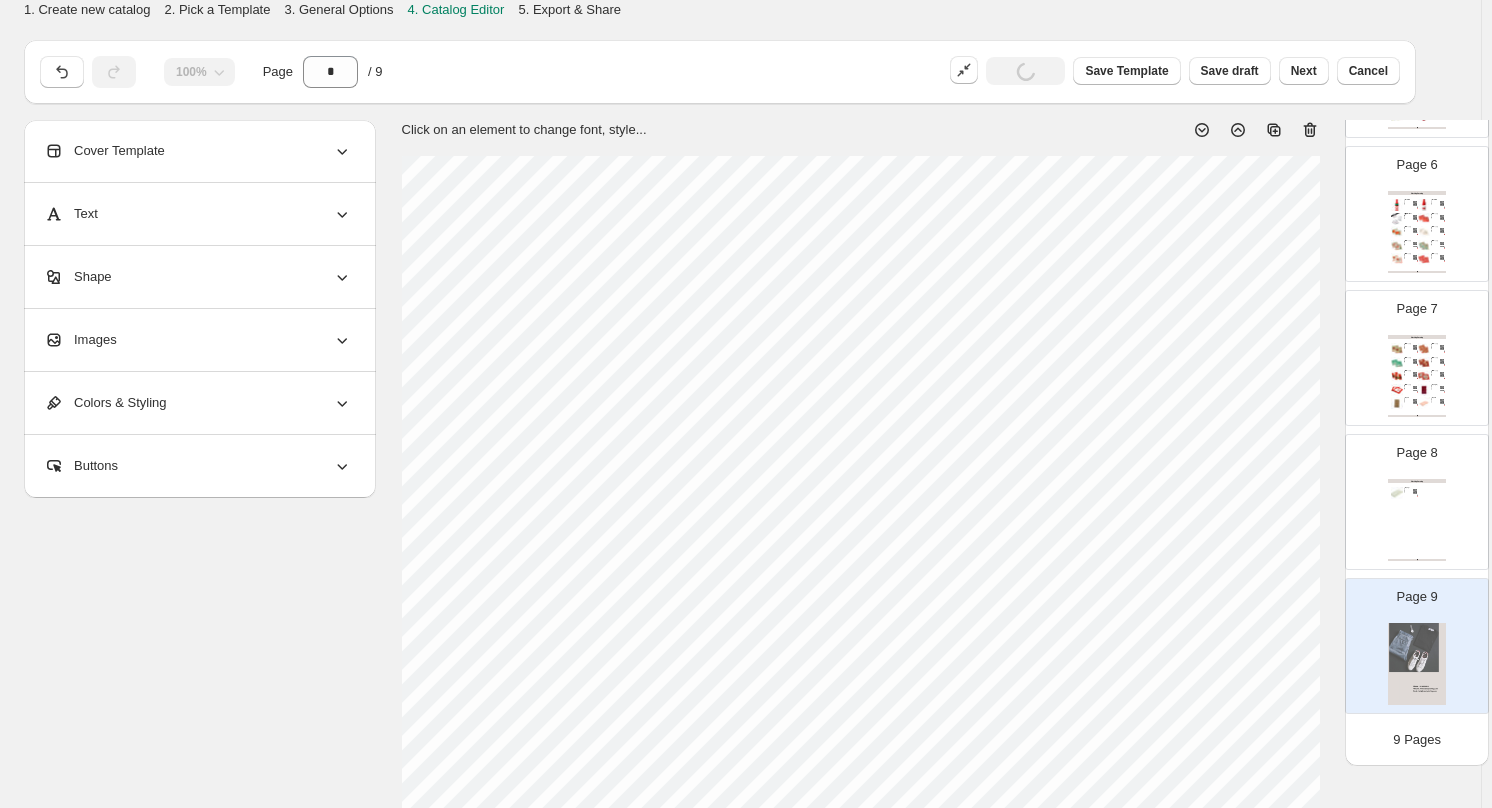 click 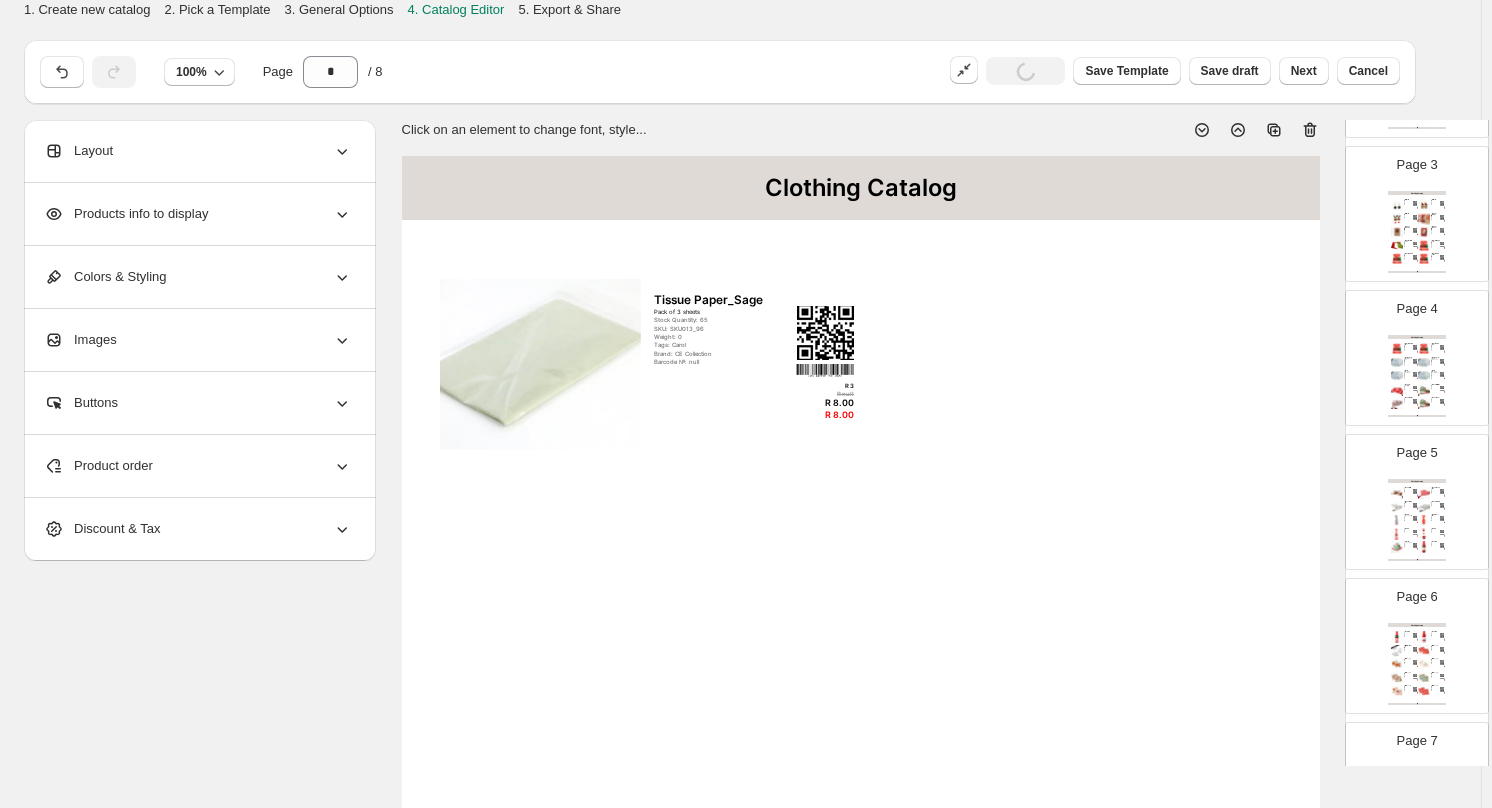 scroll, scrollTop: 0, scrollLeft: 0, axis: both 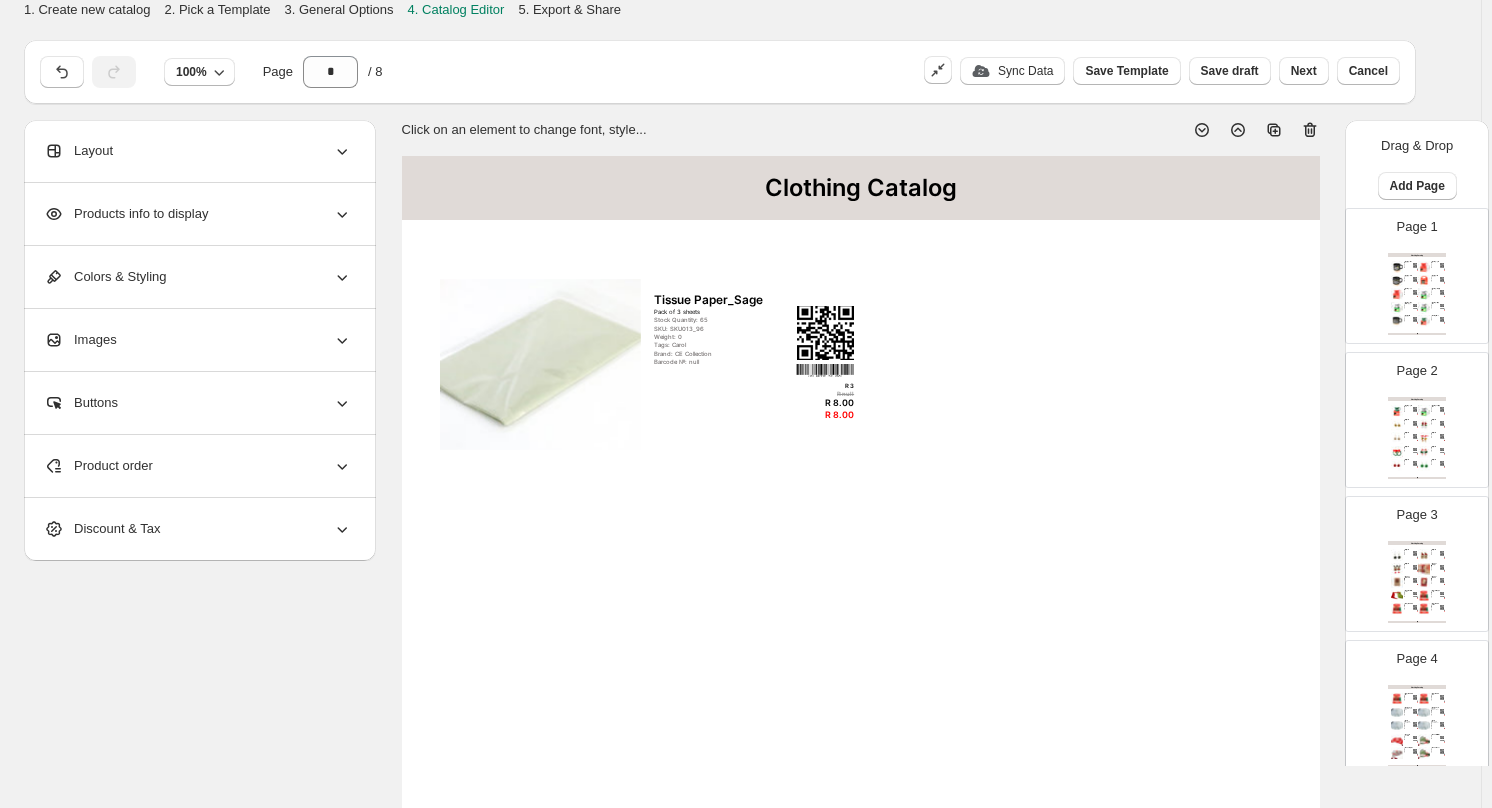 click at bounding box center [1424, 281] 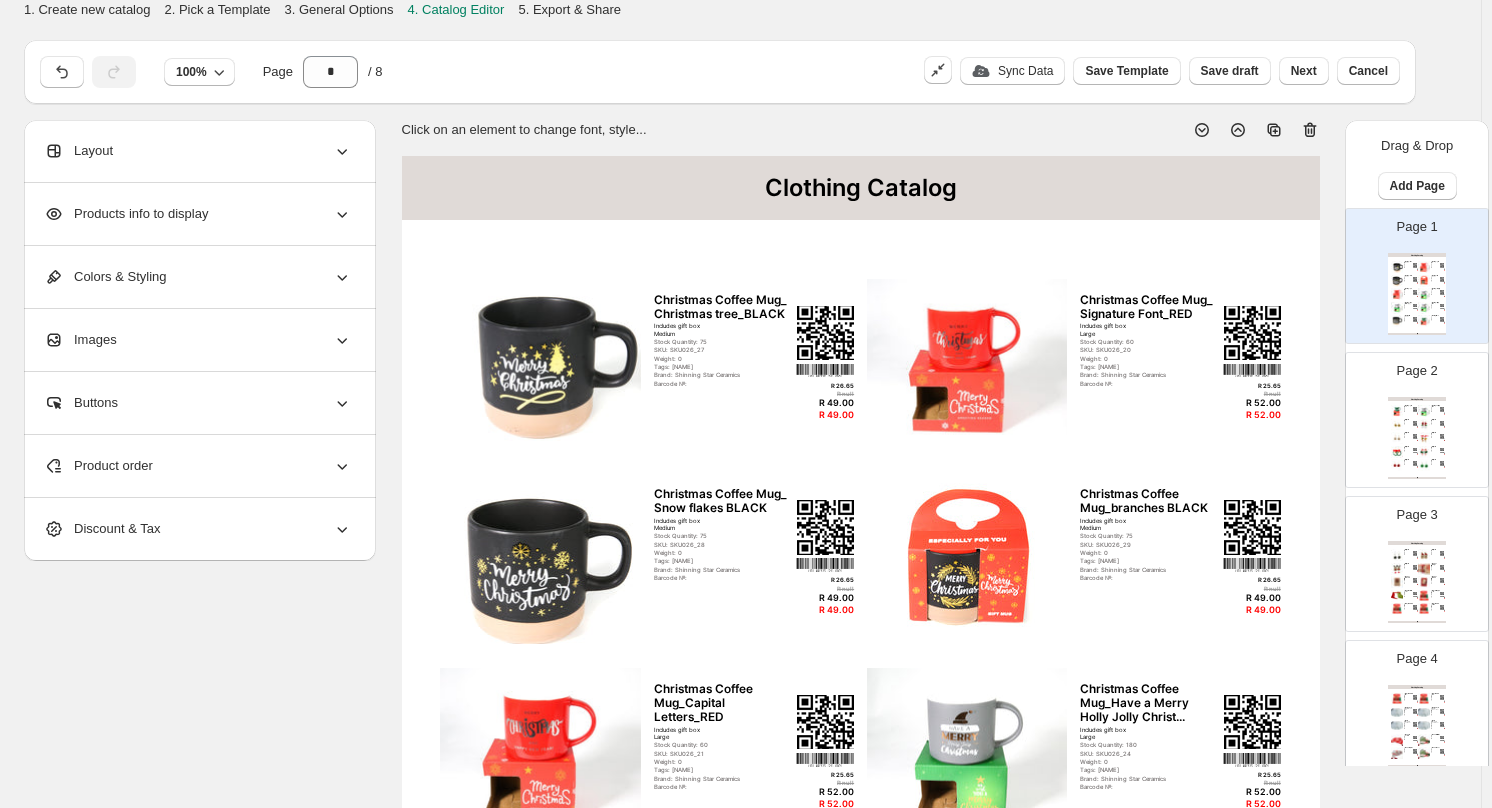 click 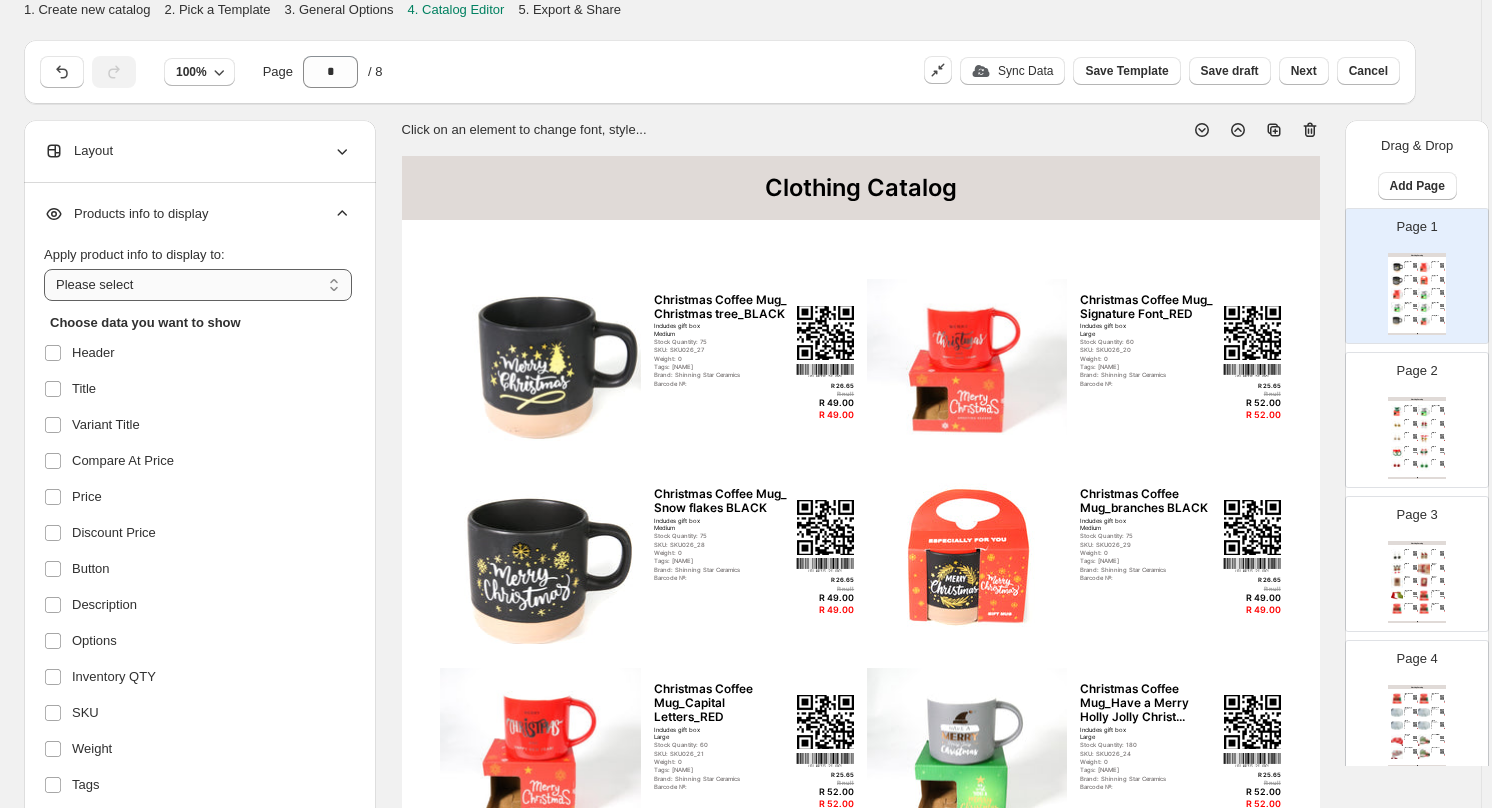 drag, startPoint x: 335, startPoint y: 293, endPoint x: 298, endPoint y: 295, distance: 37.054016 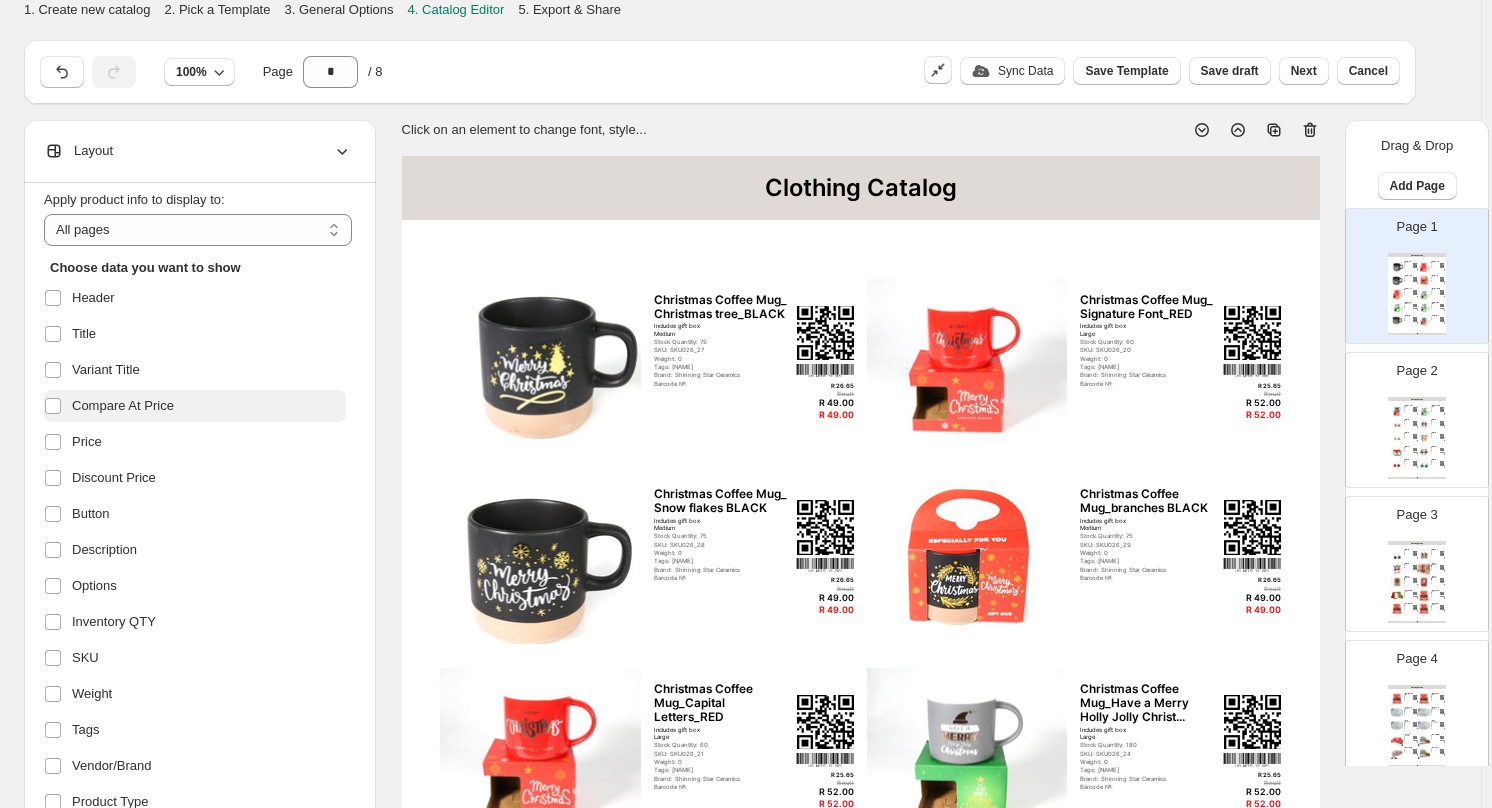 scroll, scrollTop: 100, scrollLeft: 0, axis: vertical 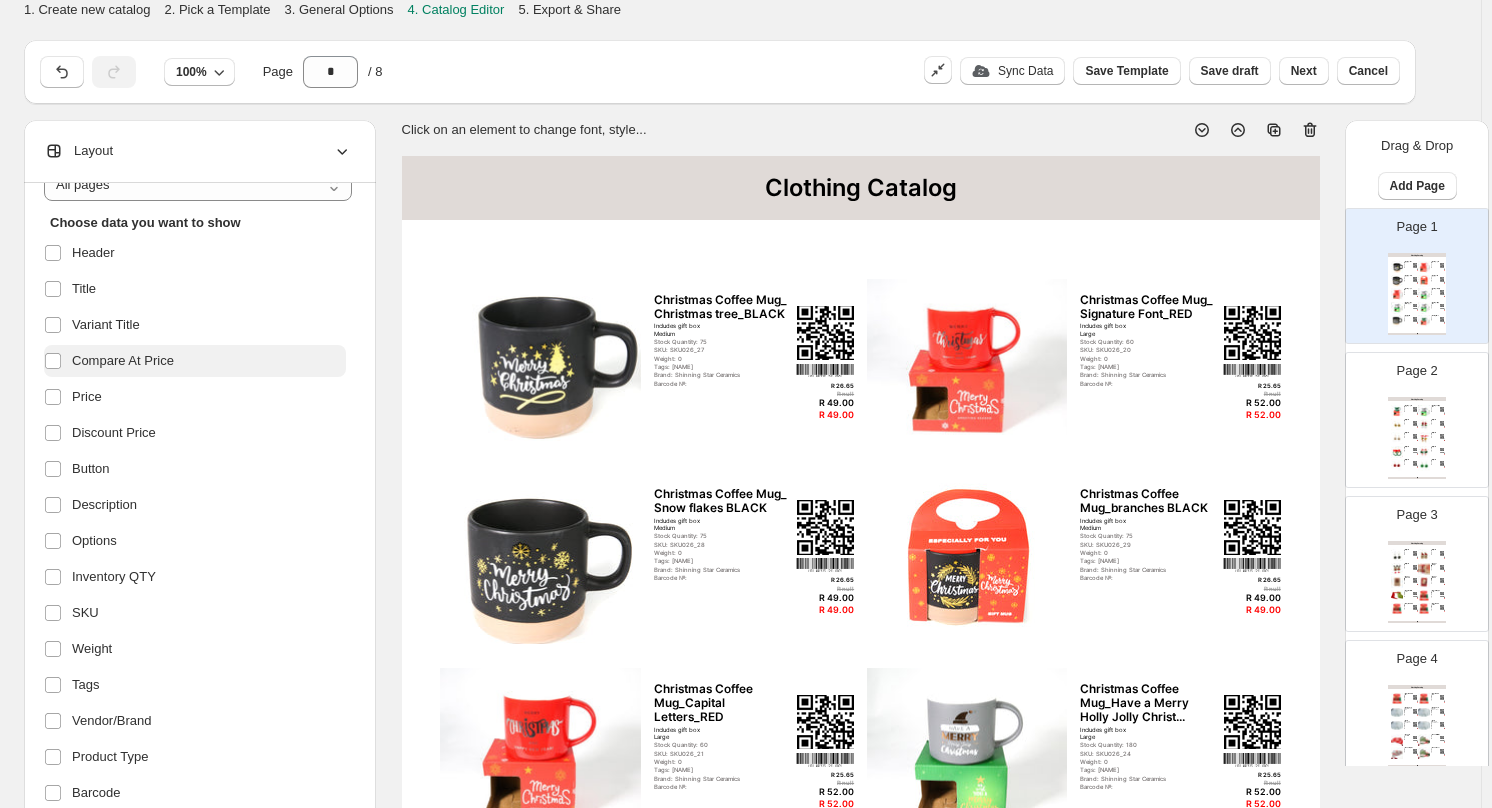 click on "Compare At Price" at bounding box center (123, 361) 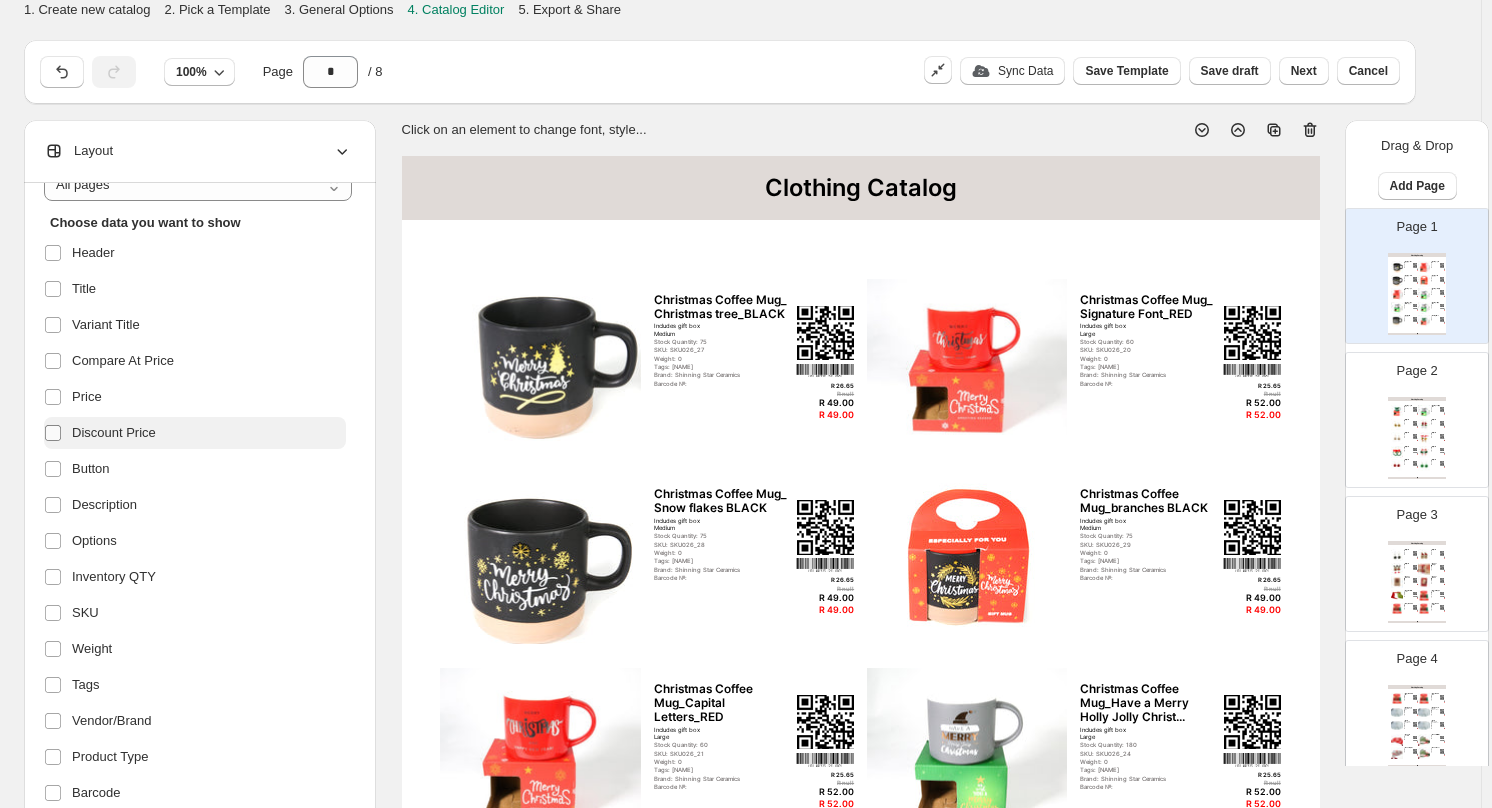 click at bounding box center (57, 433) 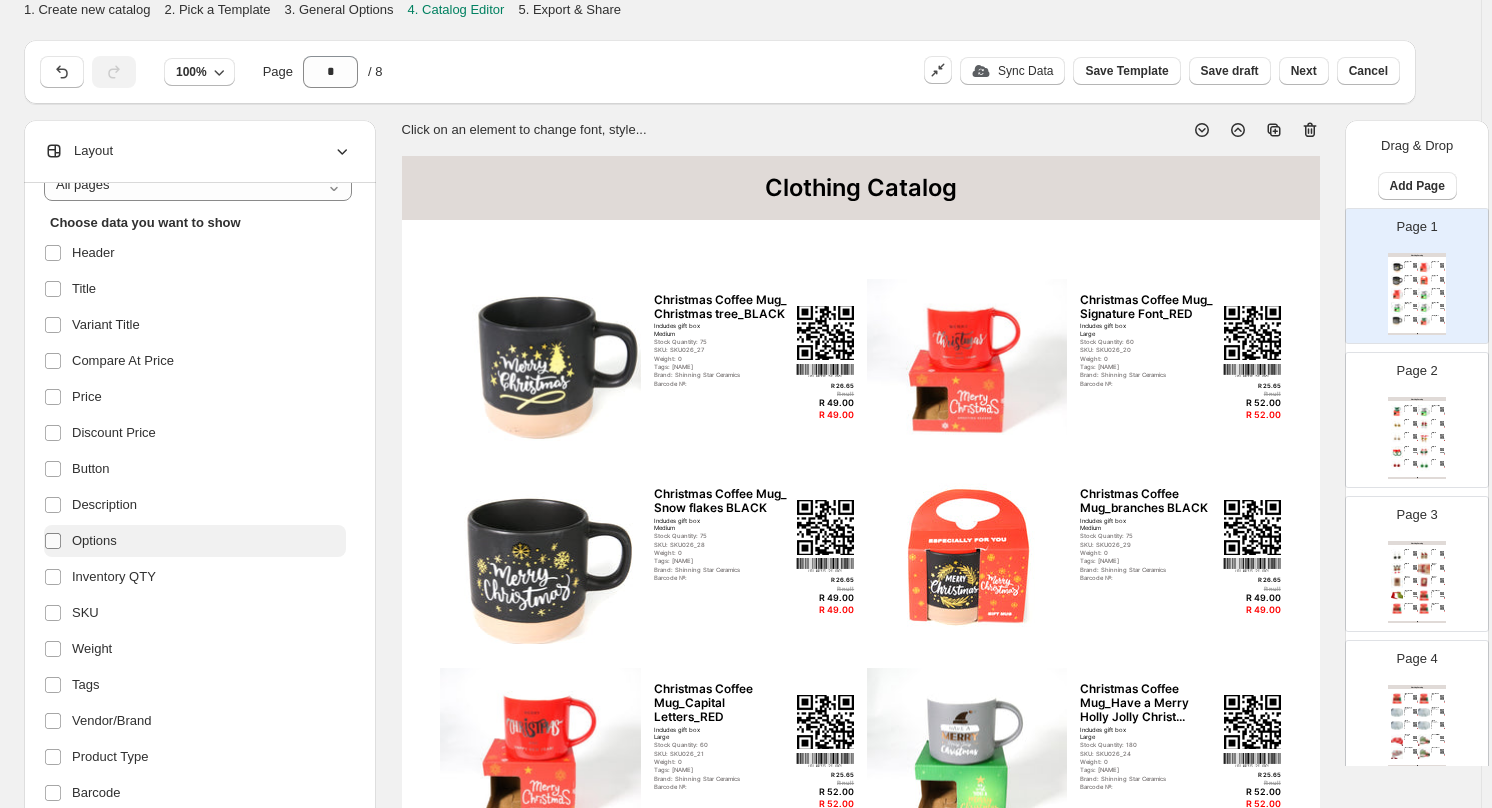 click at bounding box center (53, 541) 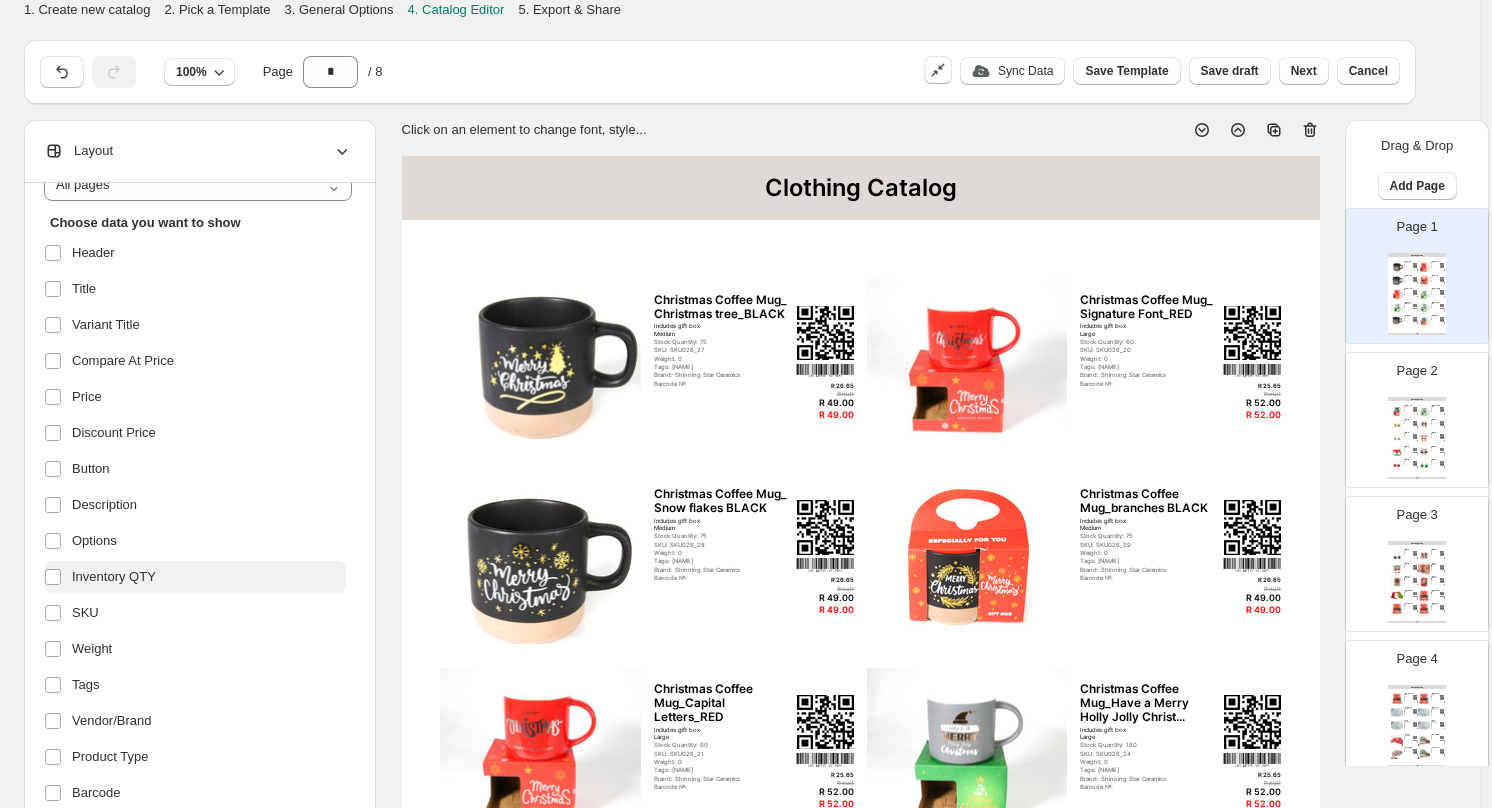 click on "Inventory QTY" at bounding box center [195, 577] 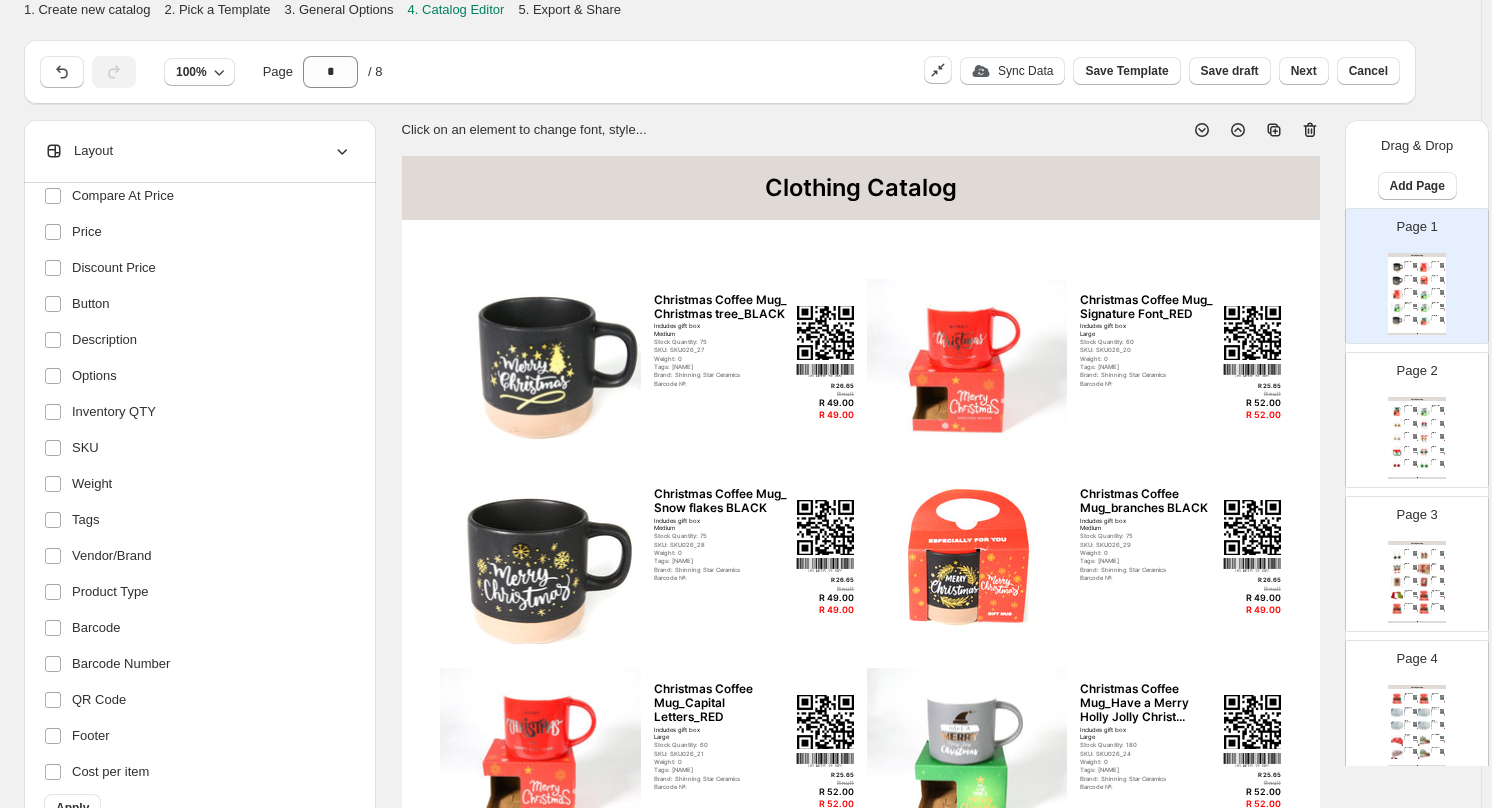 scroll, scrollTop: 279, scrollLeft: 0, axis: vertical 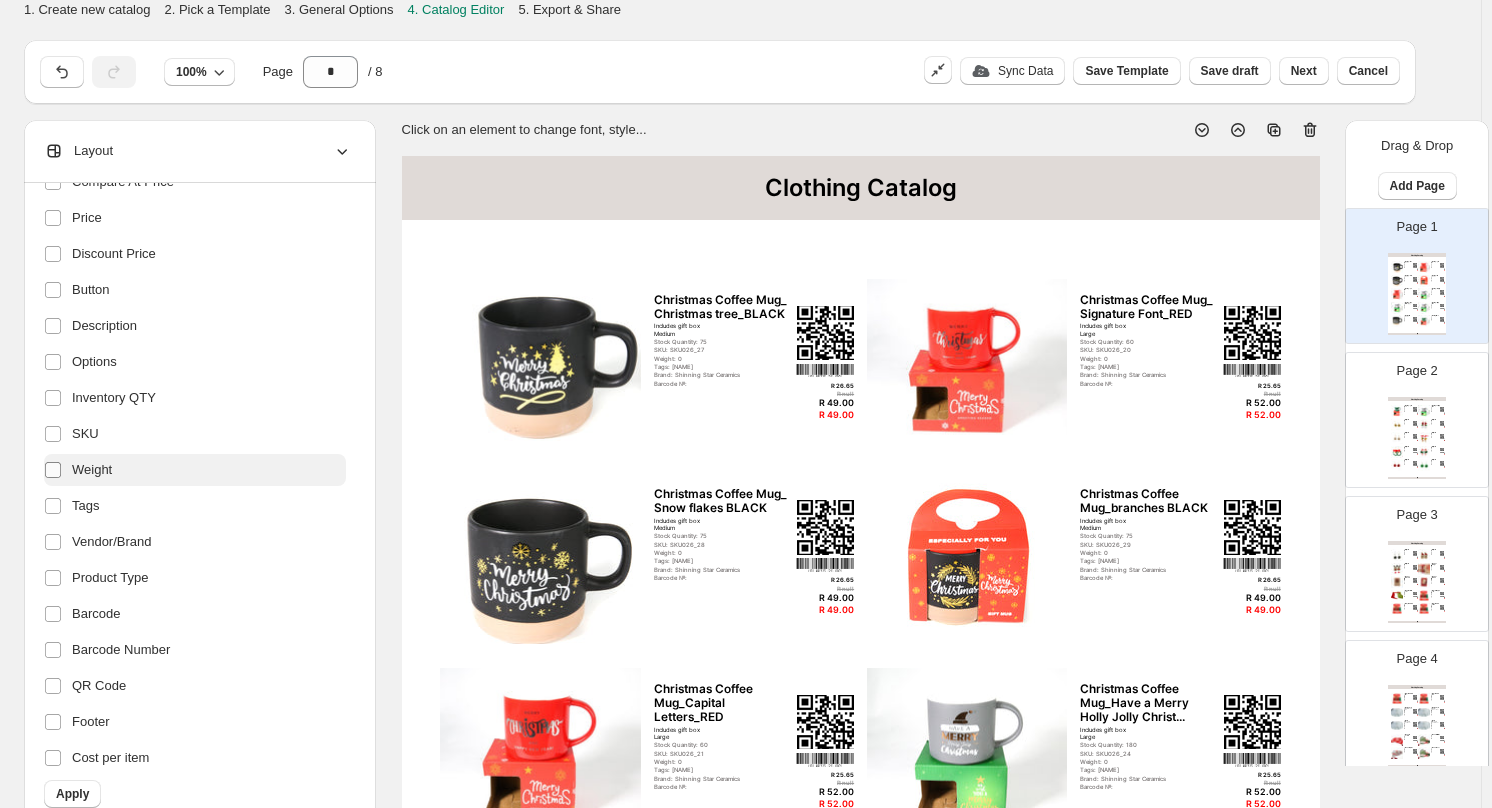 click at bounding box center [57, 470] 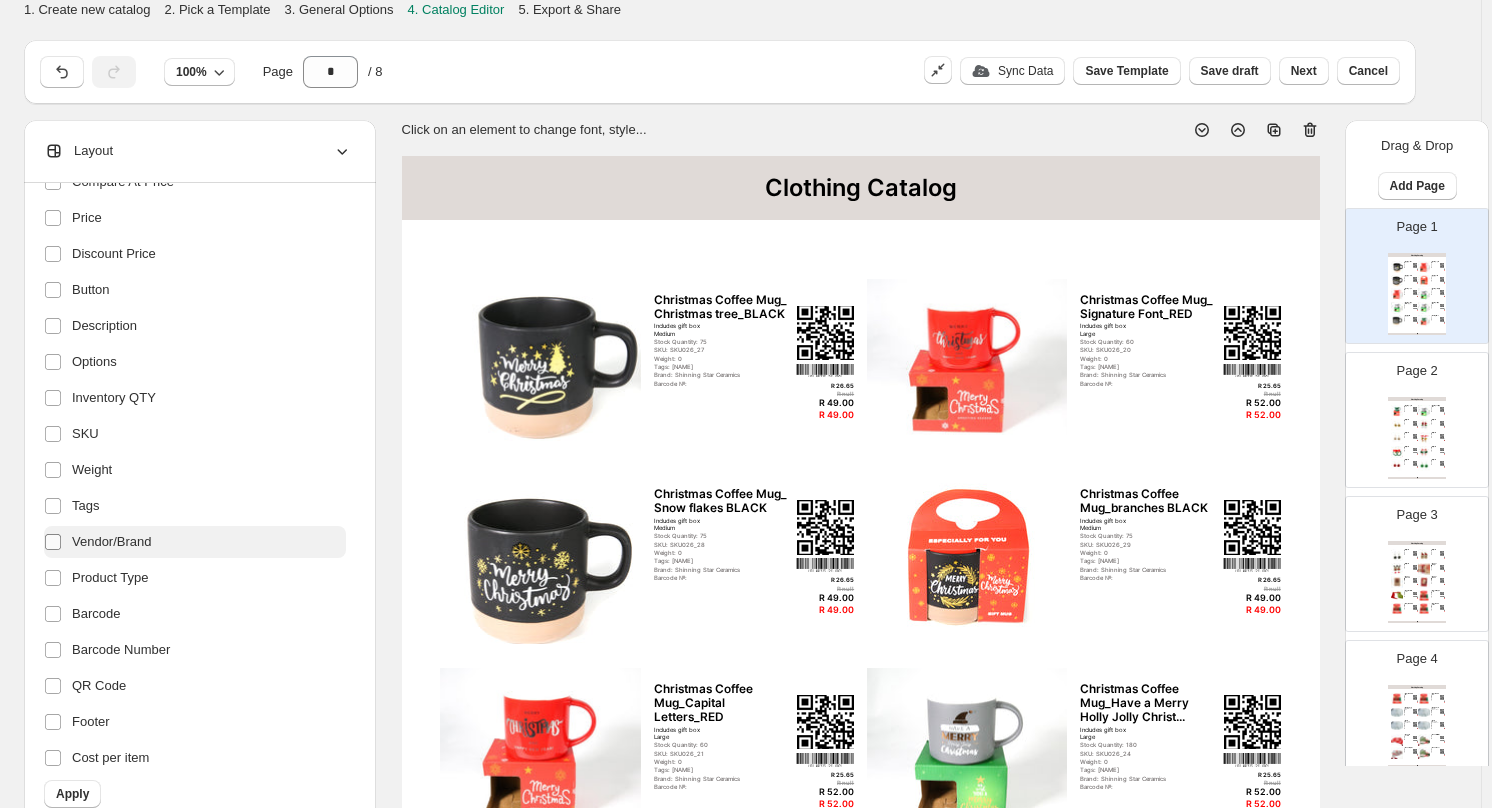click on "Vendor/Brand" at bounding box center [195, 542] 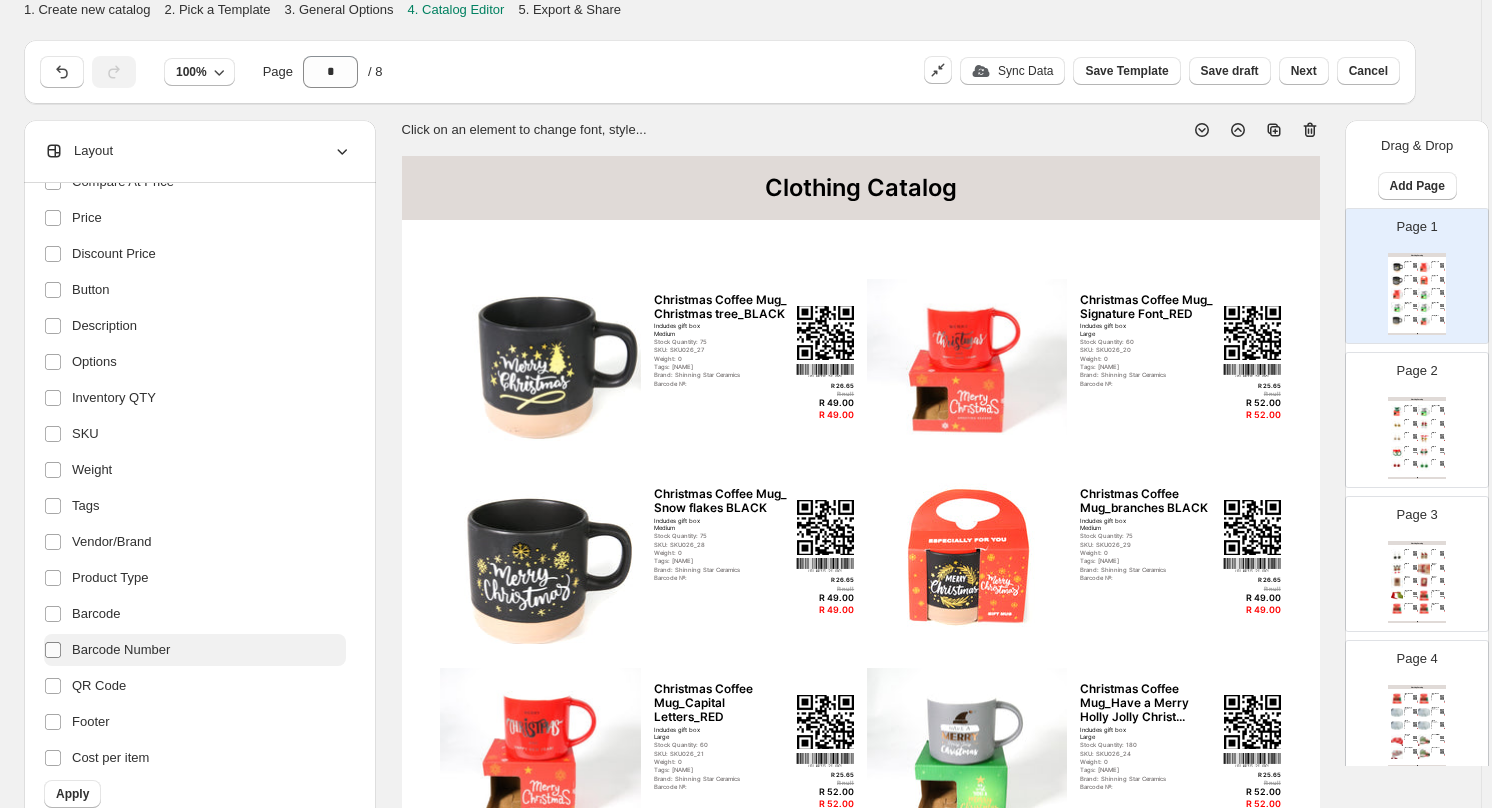 click at bounding box center [53, 650] 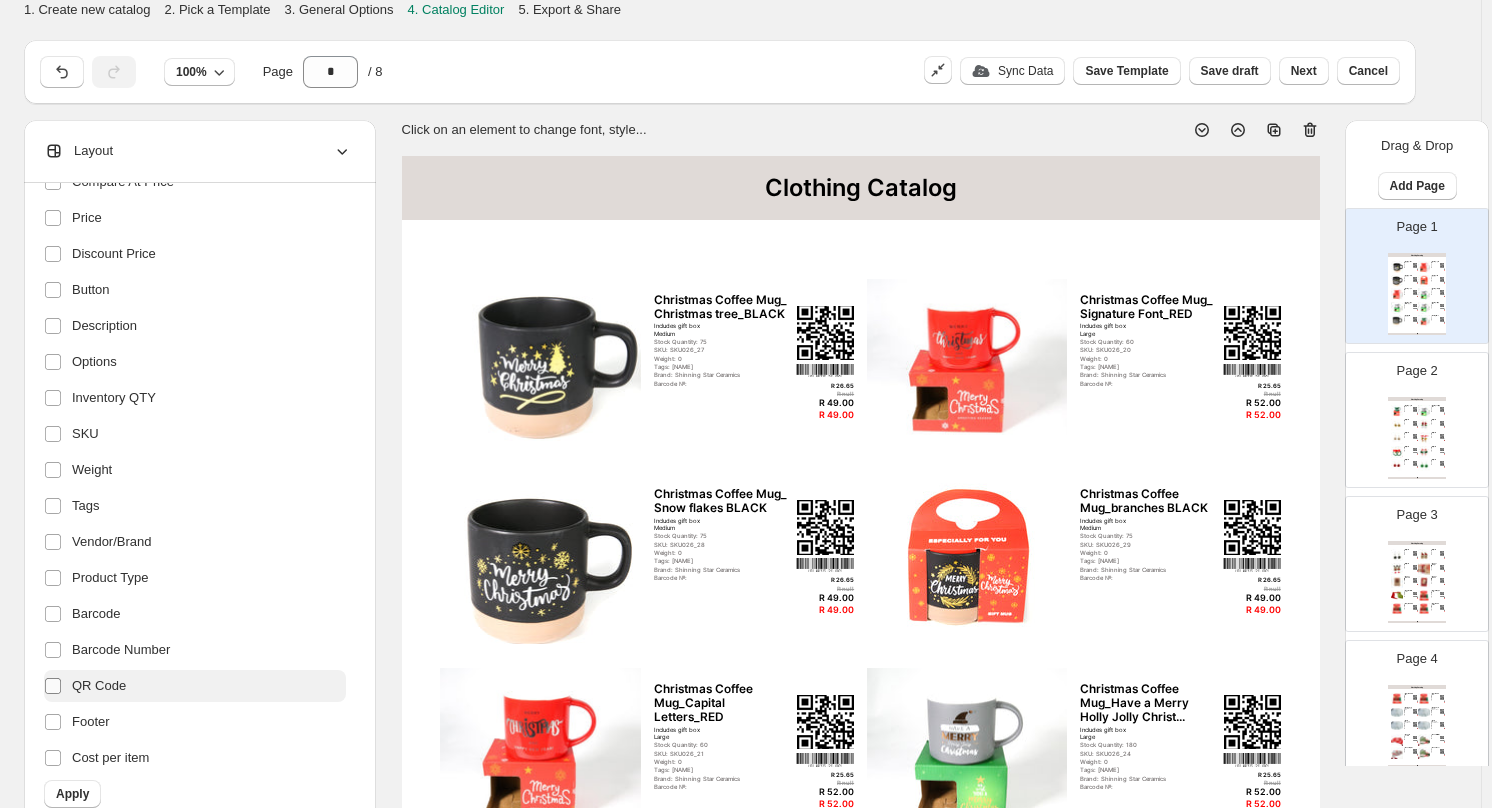 click at bounding box center [53, 686] 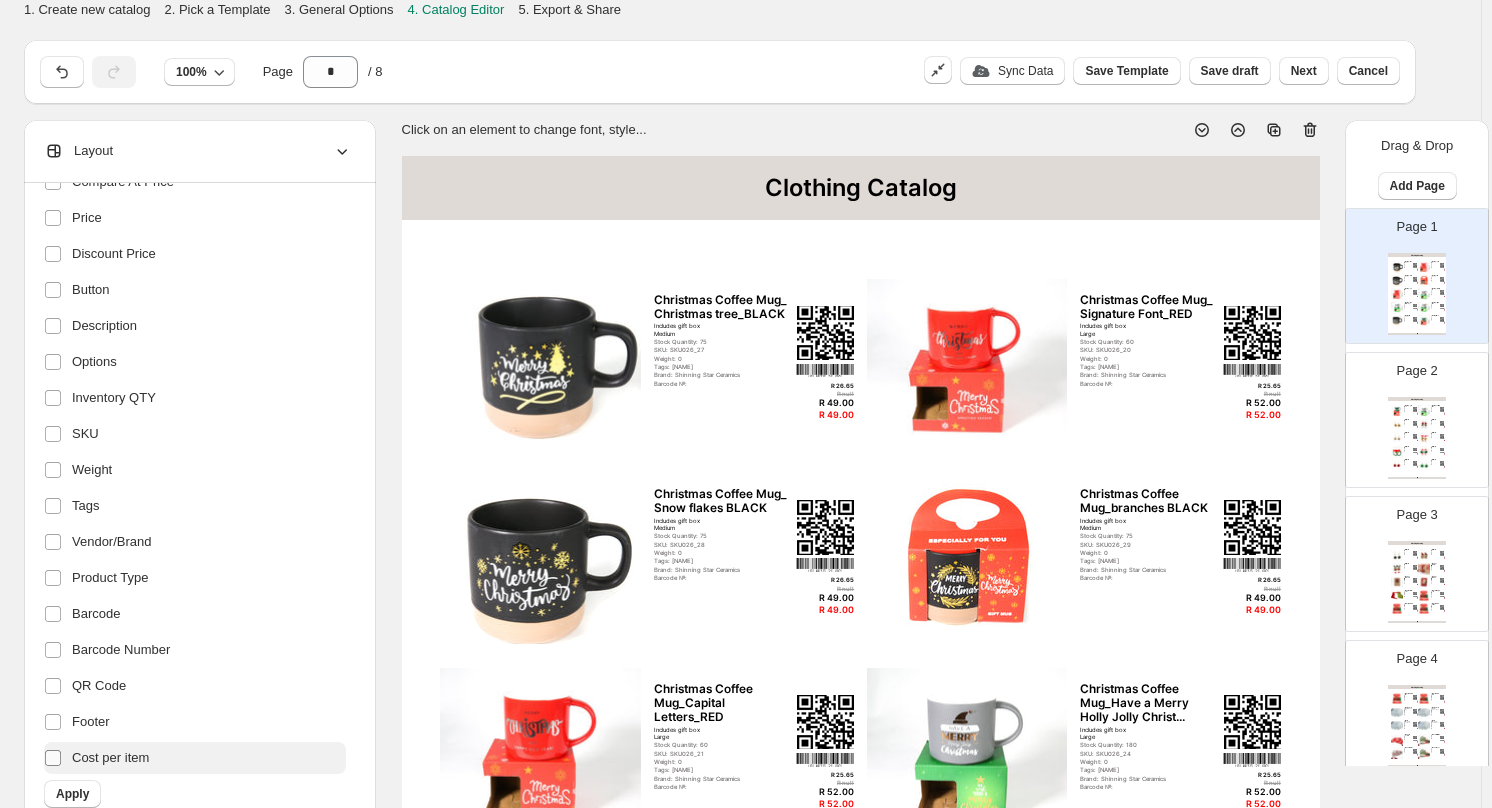 drag, startPoint x: 75, startPoint y: 723, endPoint x: 71, endPoint y: 753, distance: 30.265491 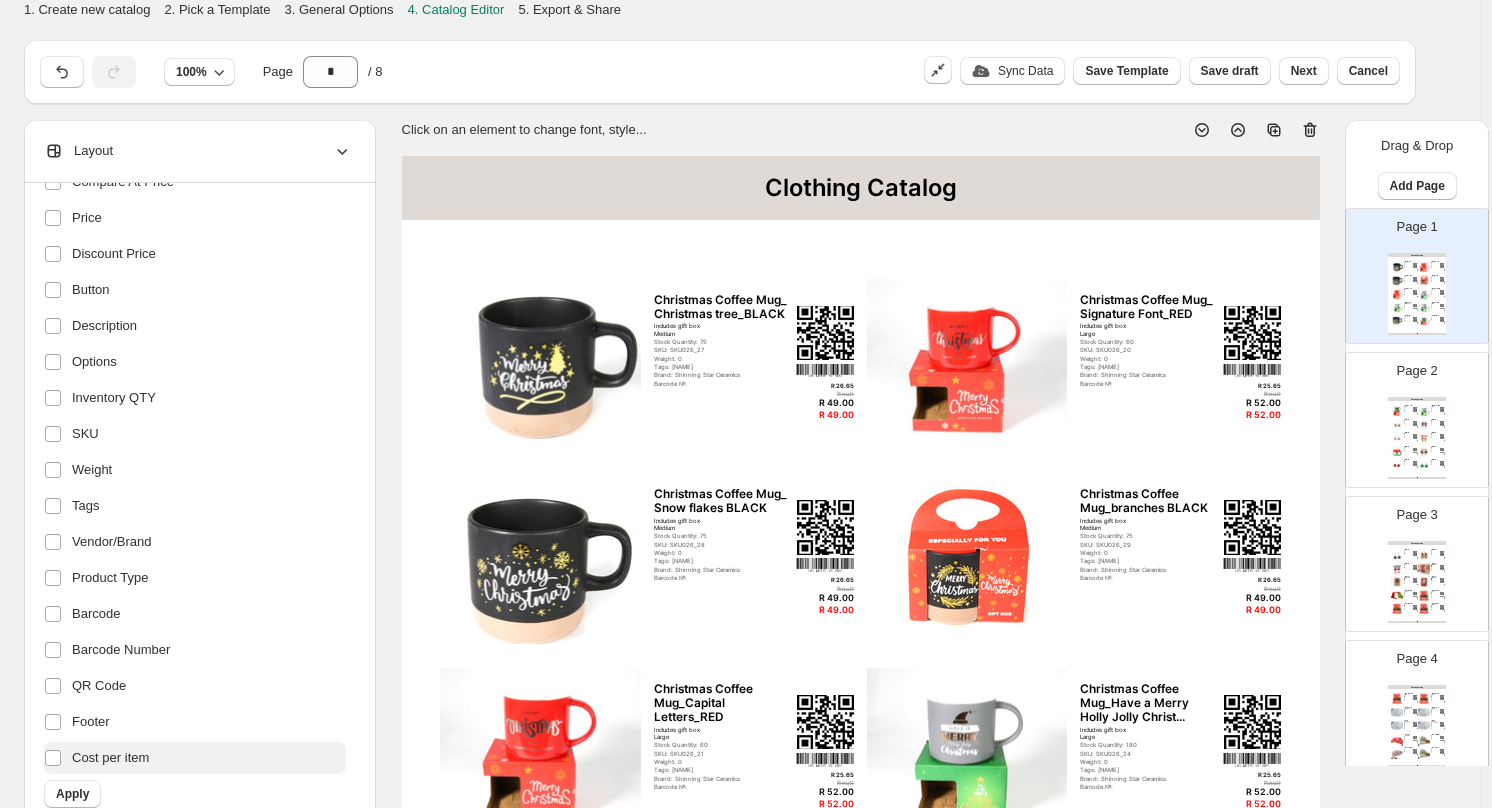 drag, startPoint x: 68, startPoint y: 790, endPoint x: 193, endPoint y: 748, distance: 131.86736 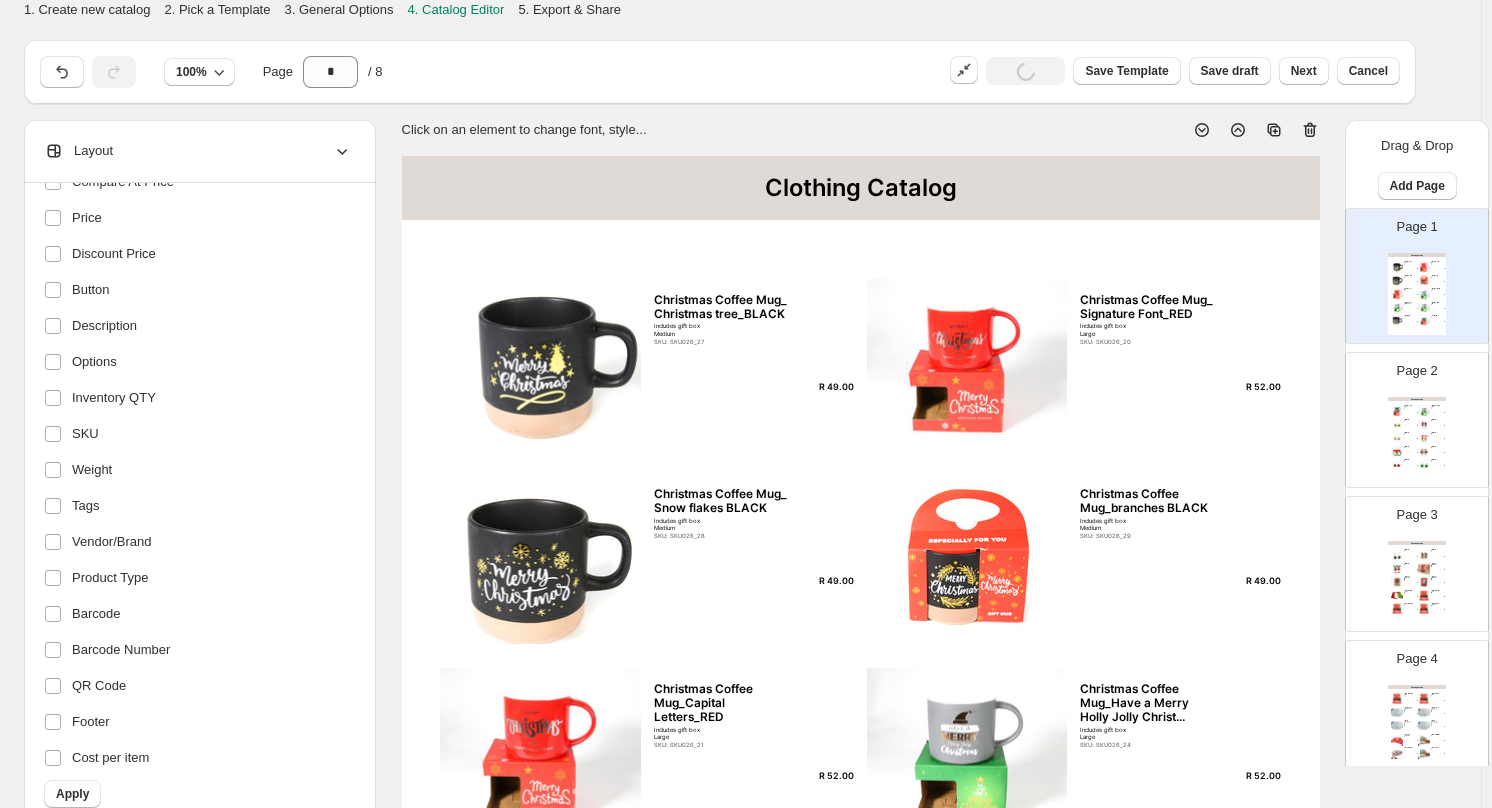click on "Christmas Coffee Mug_ Christmas tree_BLACK" at bounding box center [722, 307] 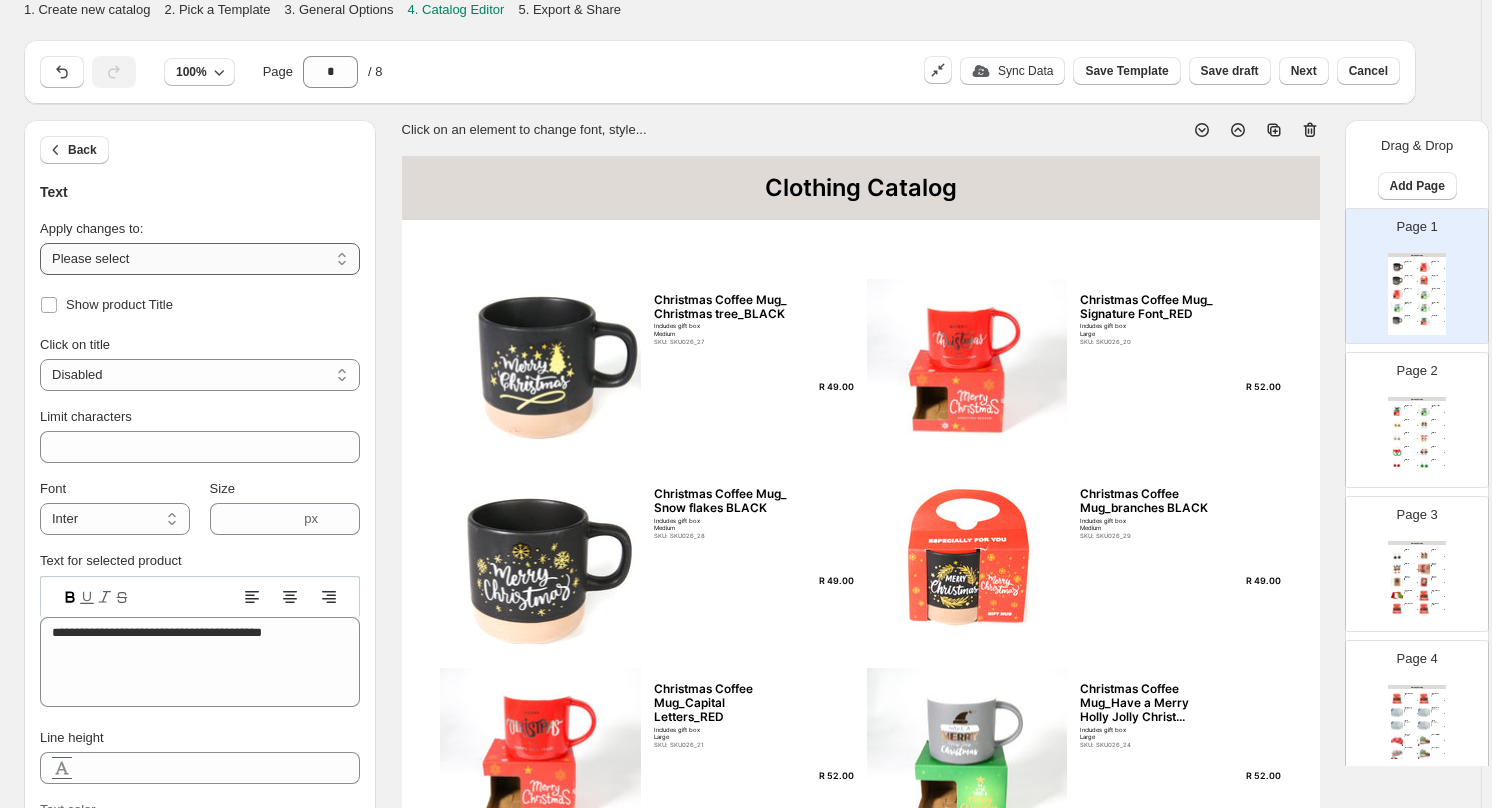 click on "**********" at bounding box center (200, 259) 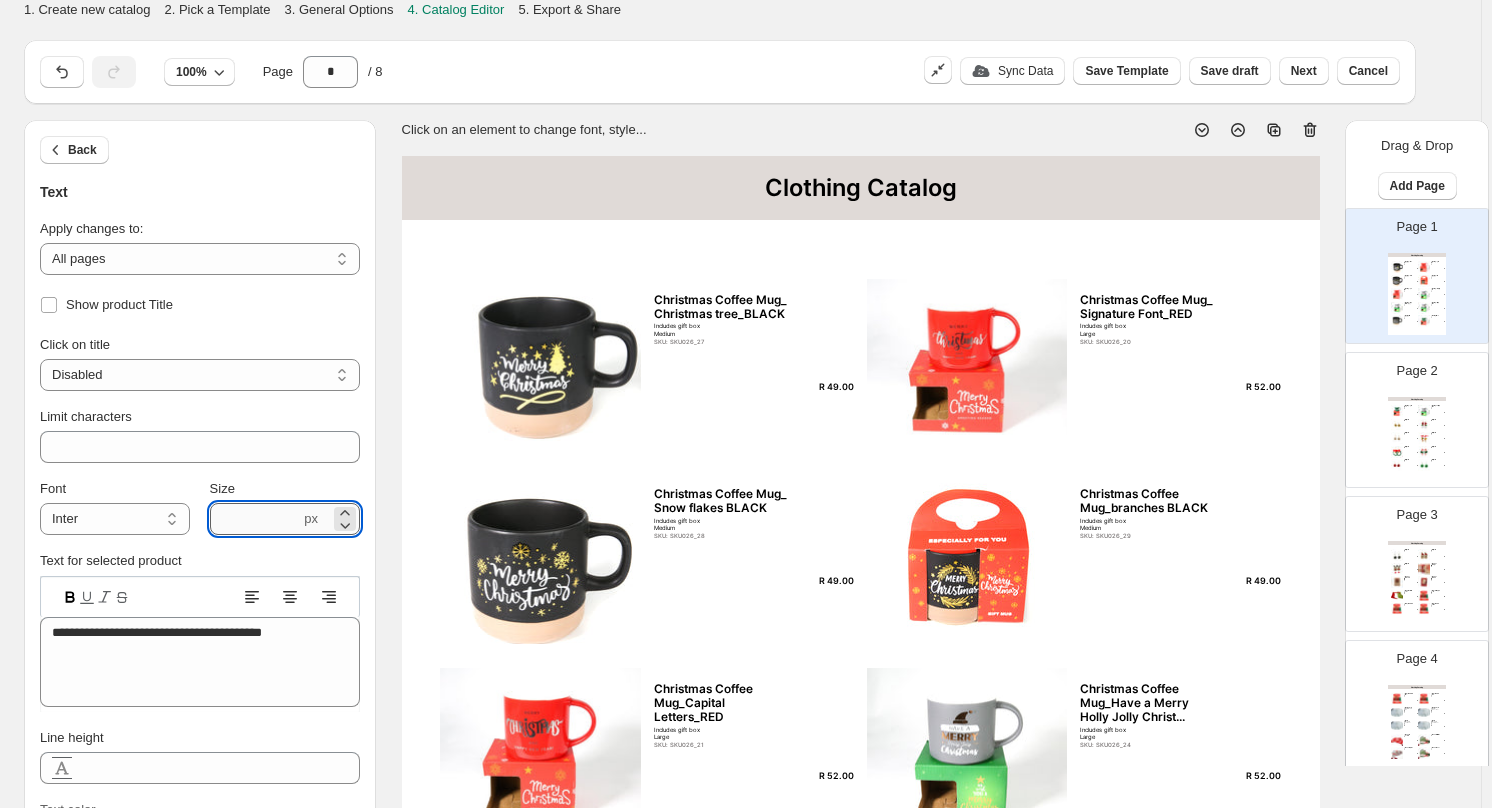 click on "****" at bounding box center [255, 519] 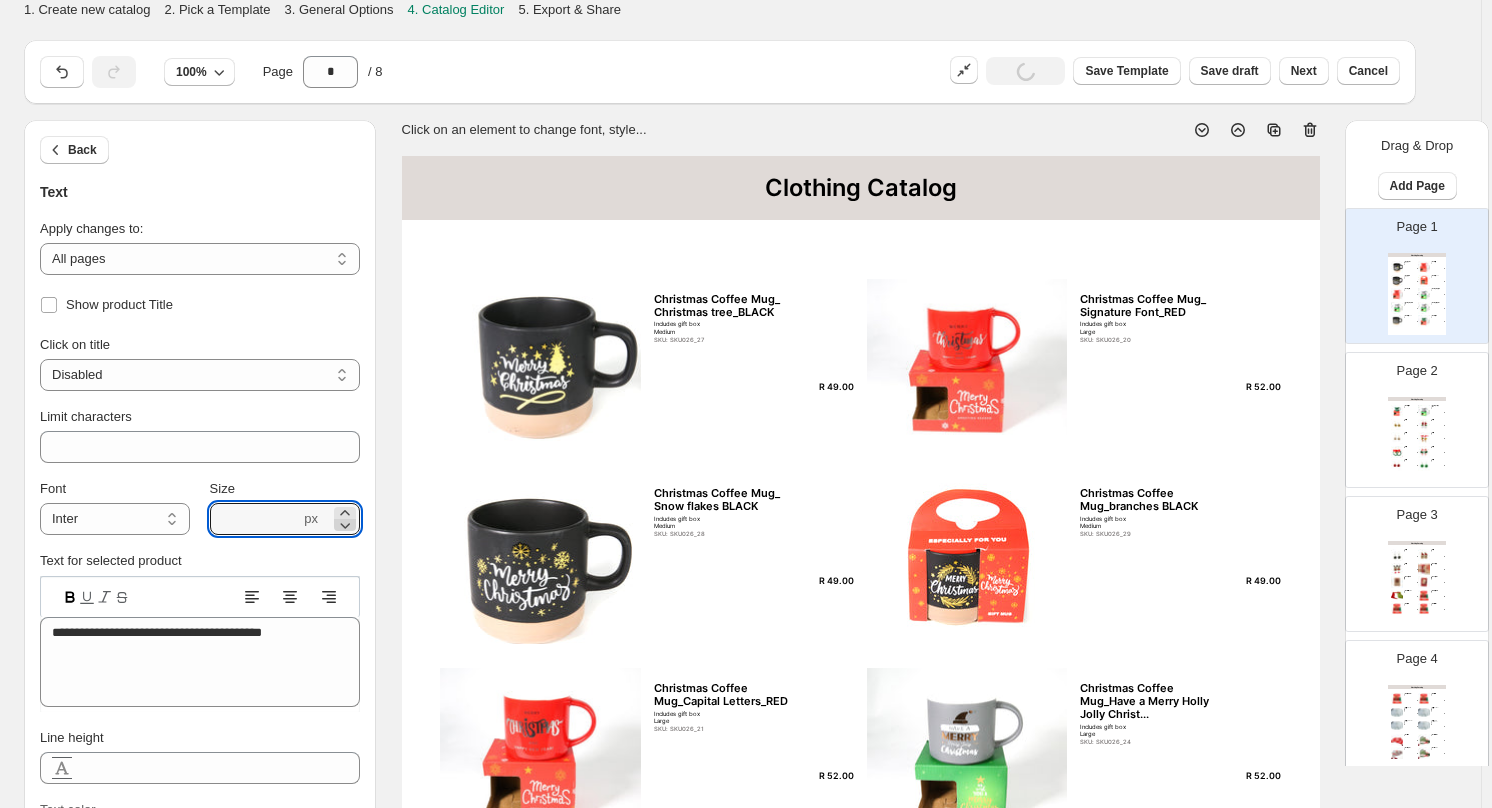 click 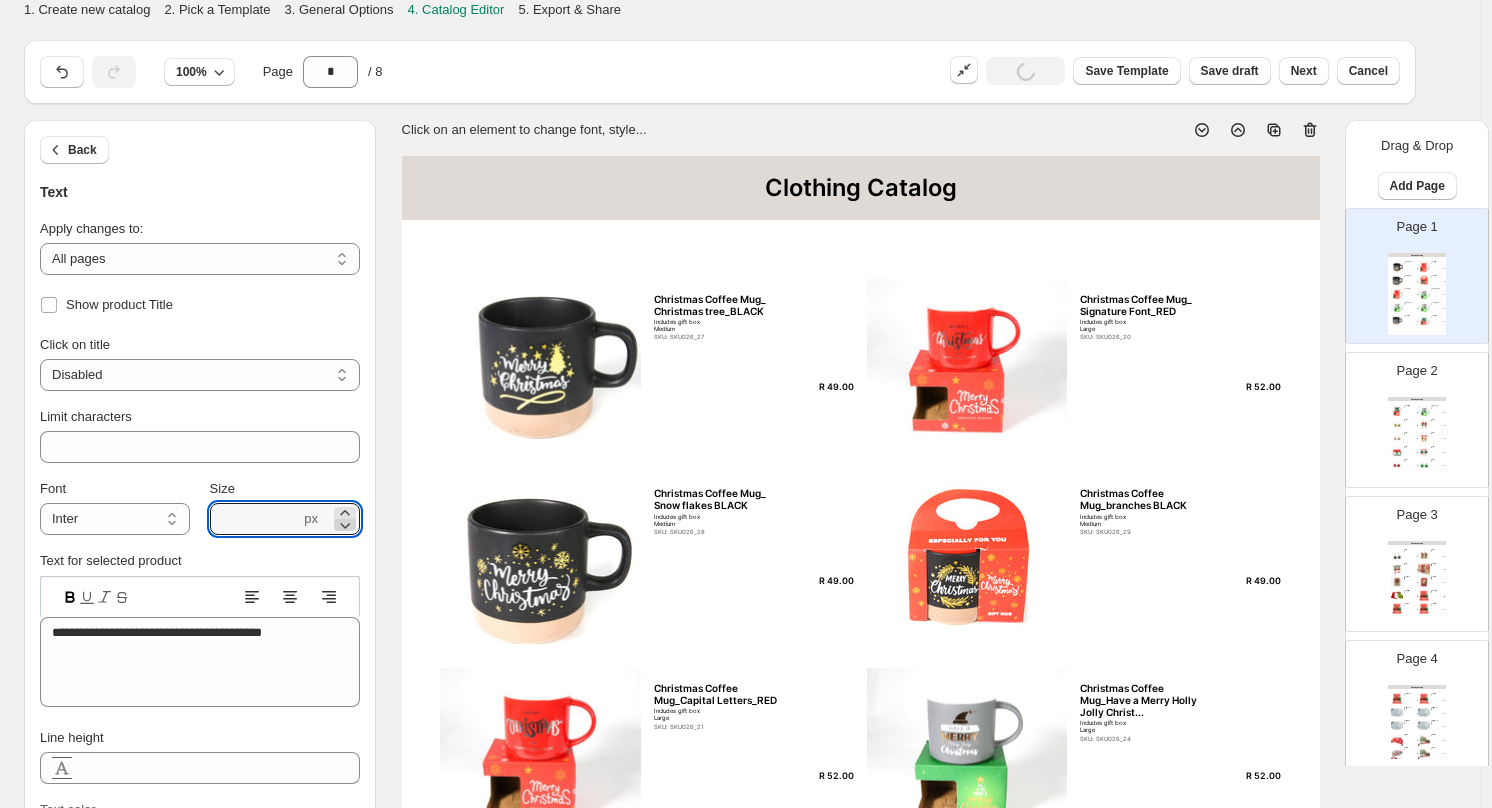 click 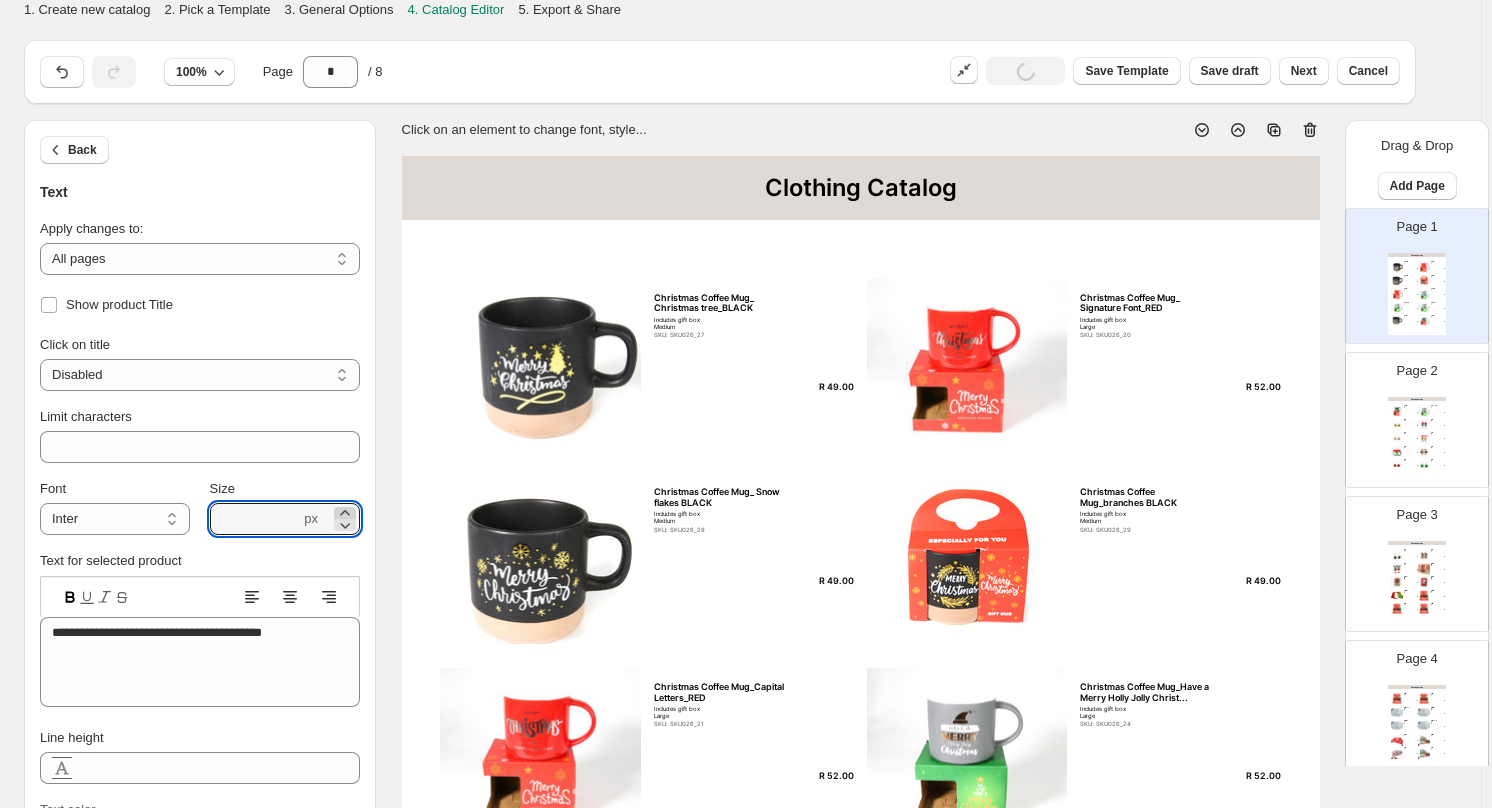 click 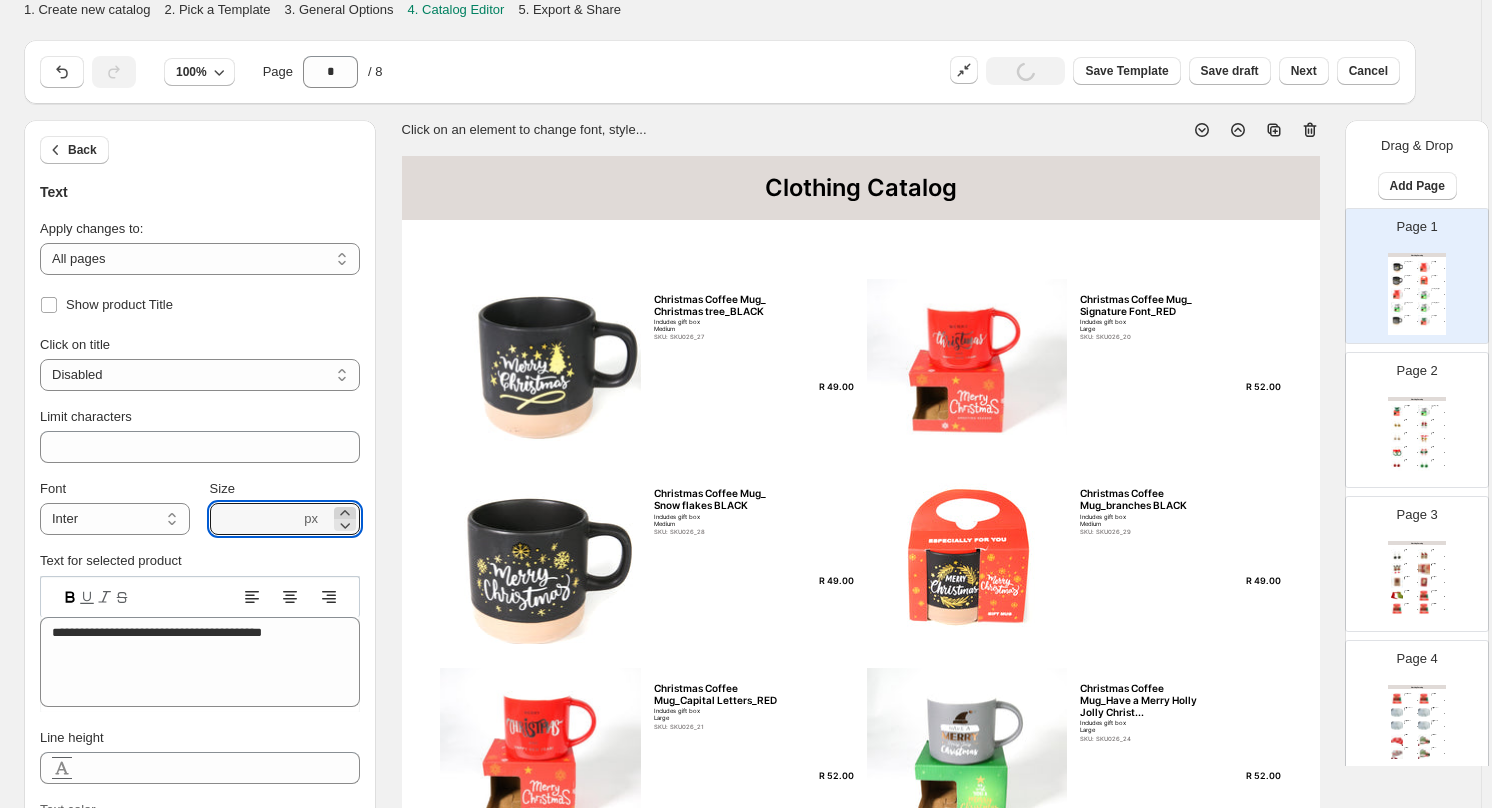 click 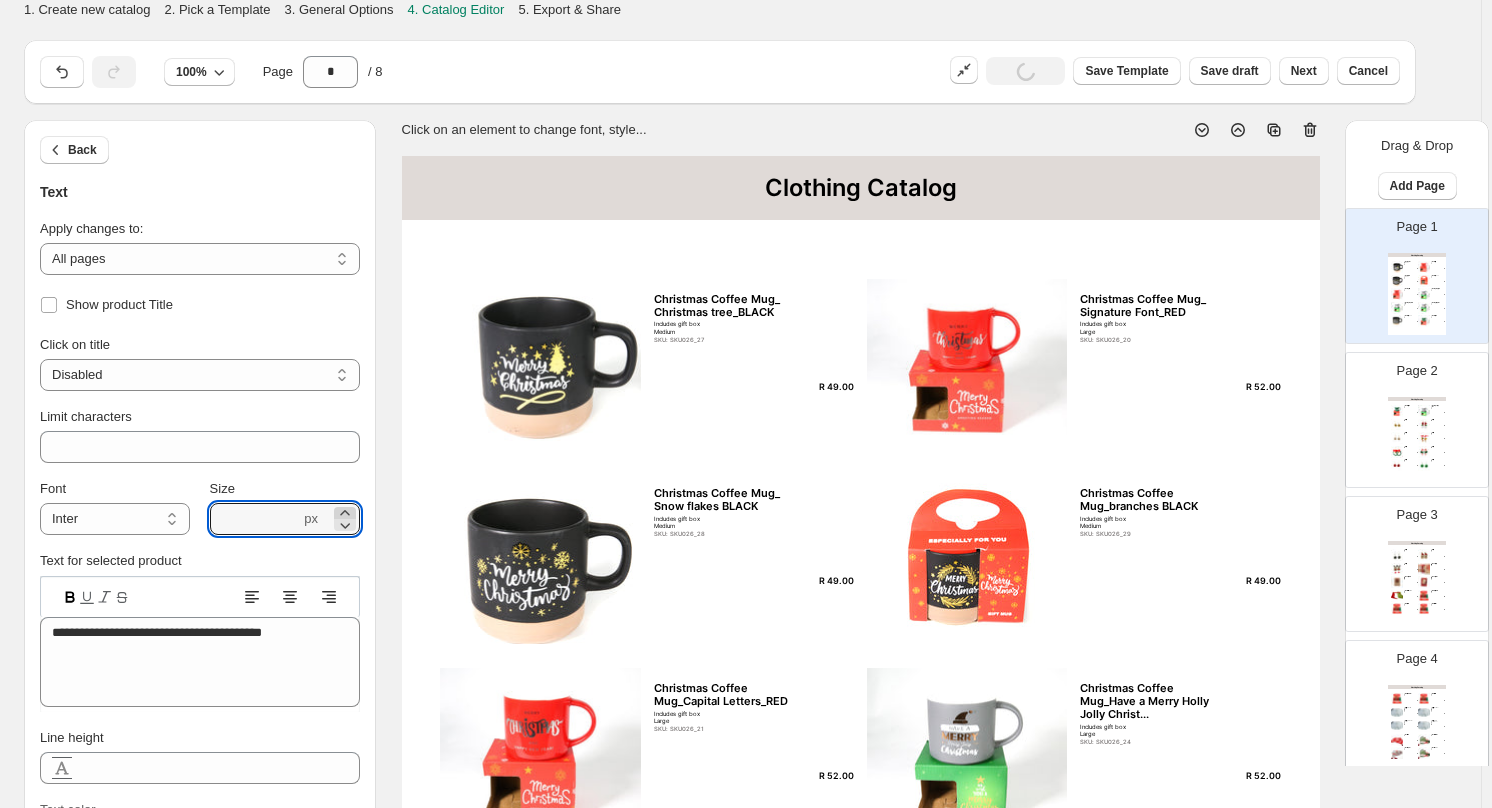 click 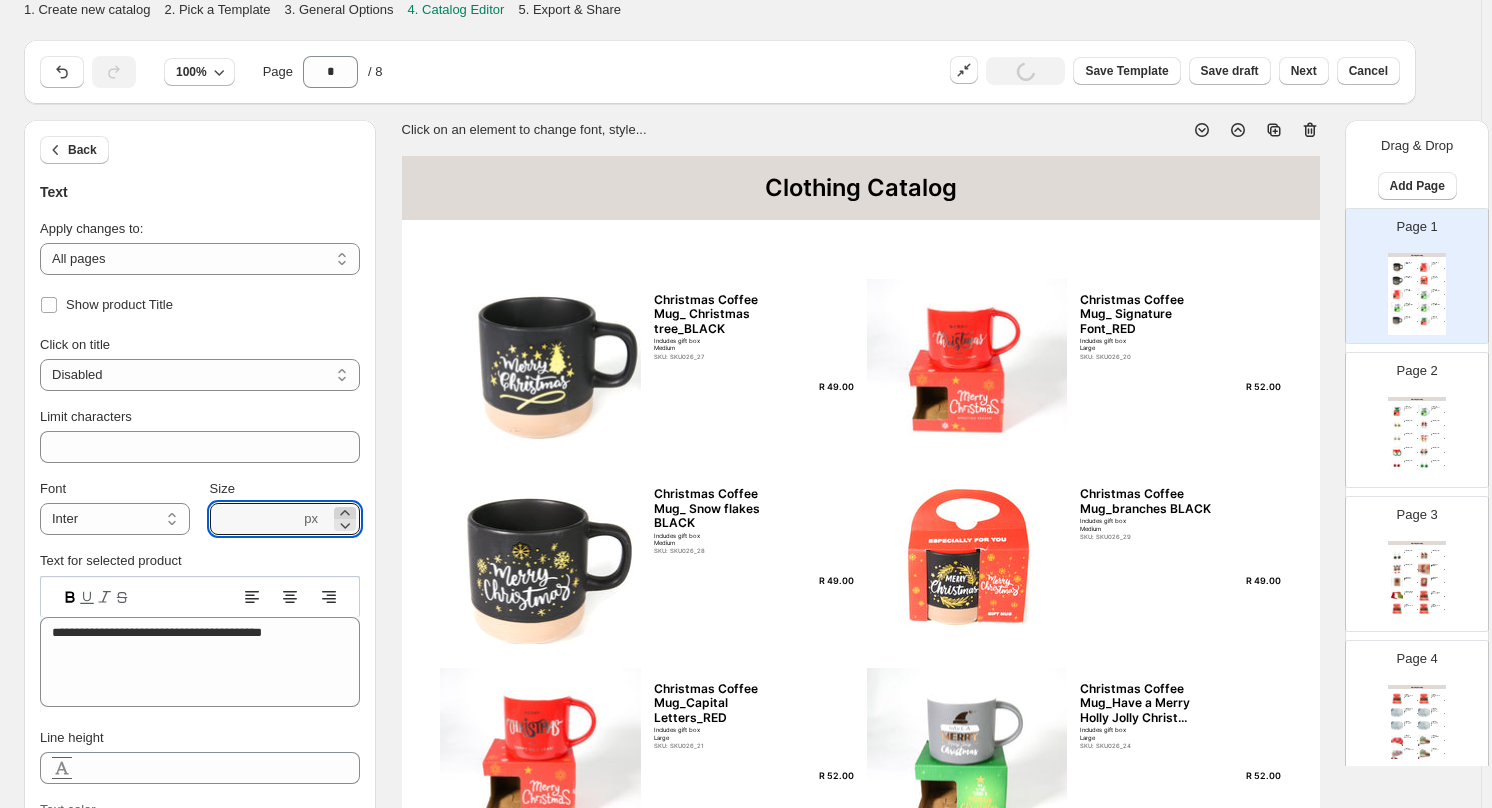 click 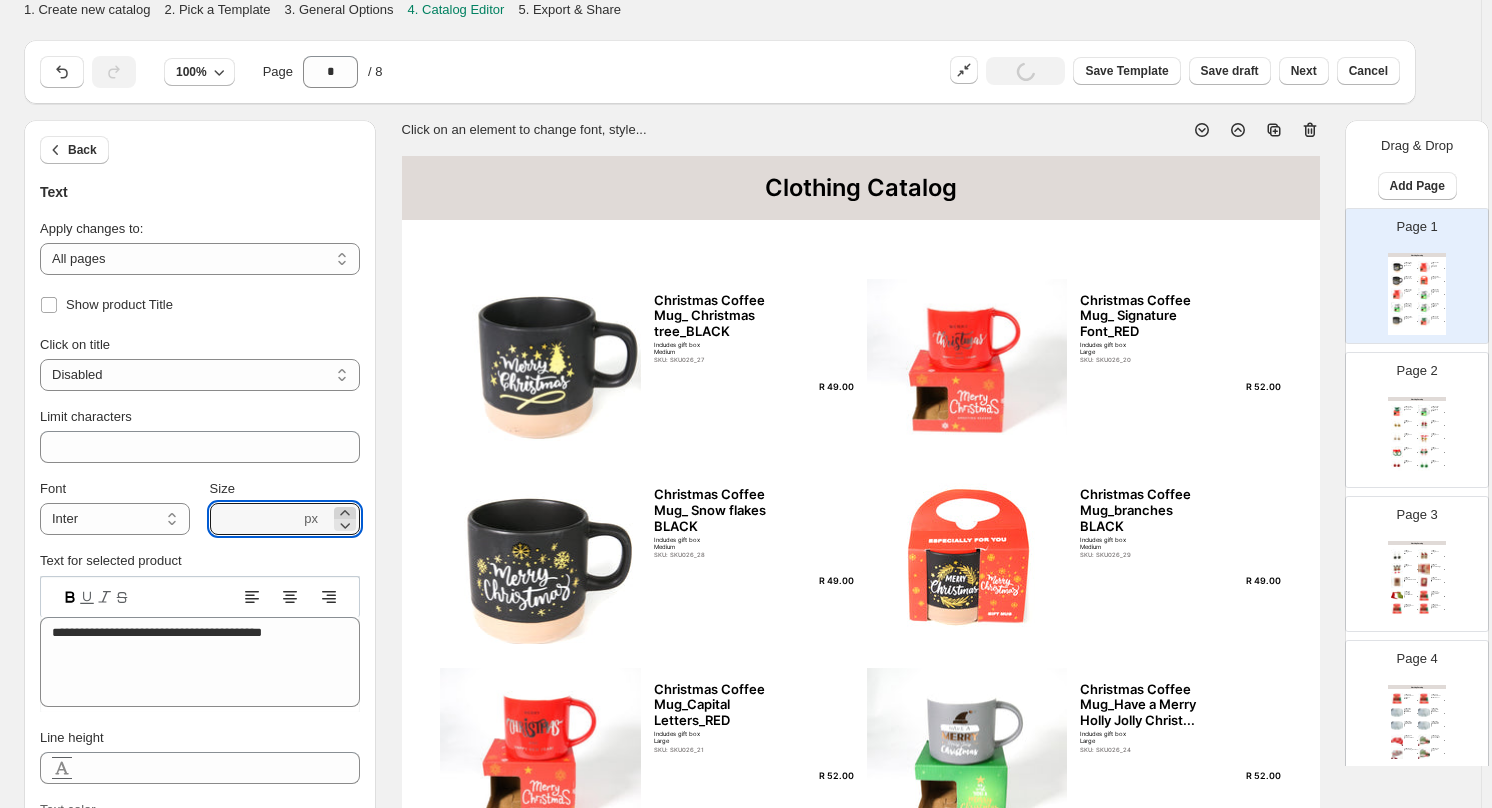 click 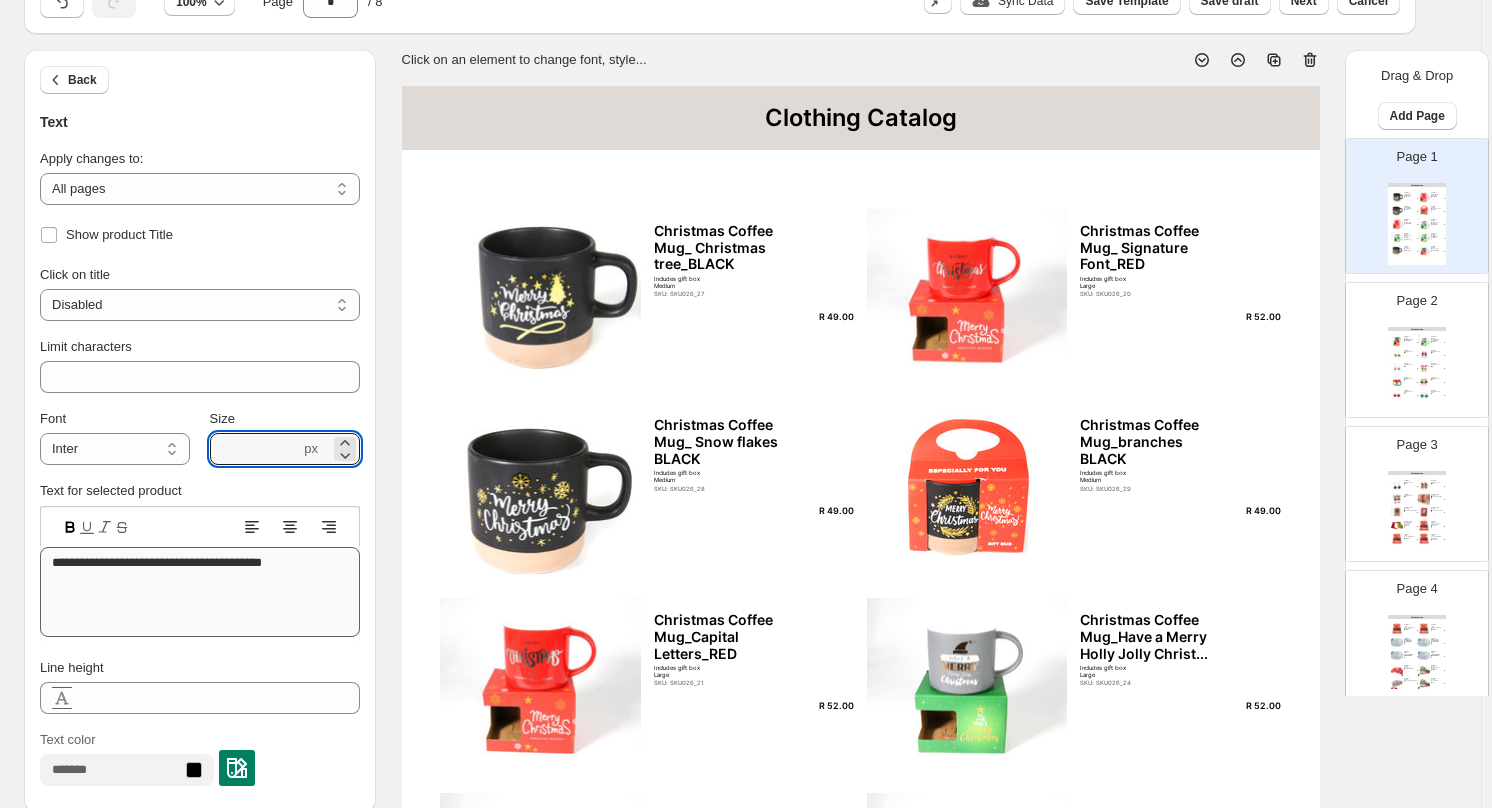 scroll, scrollTop: 200, scrollLeft: 0, axis: vertical 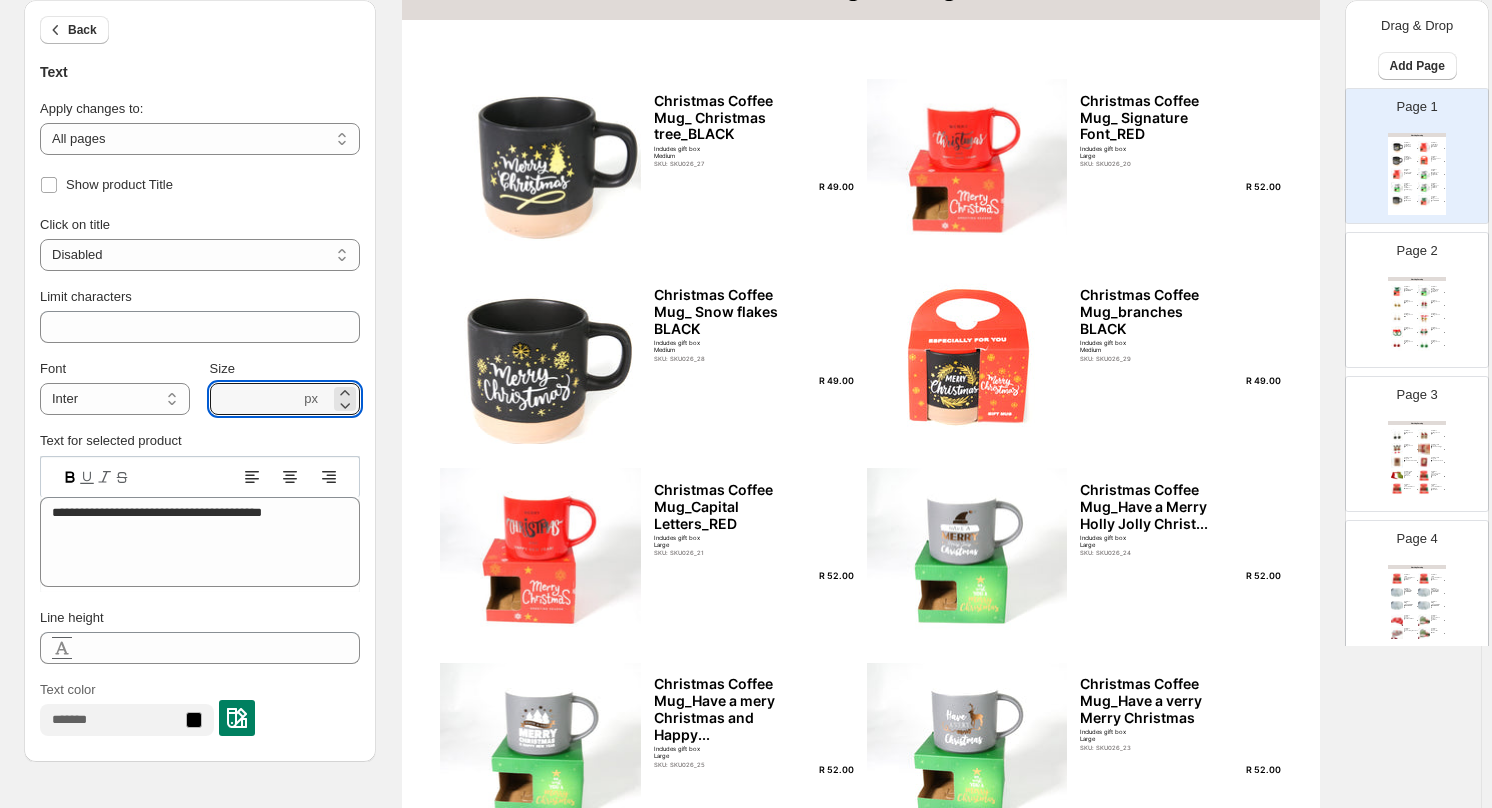 click on "Includes gift box
Medium" at bounding box center [722, 152] 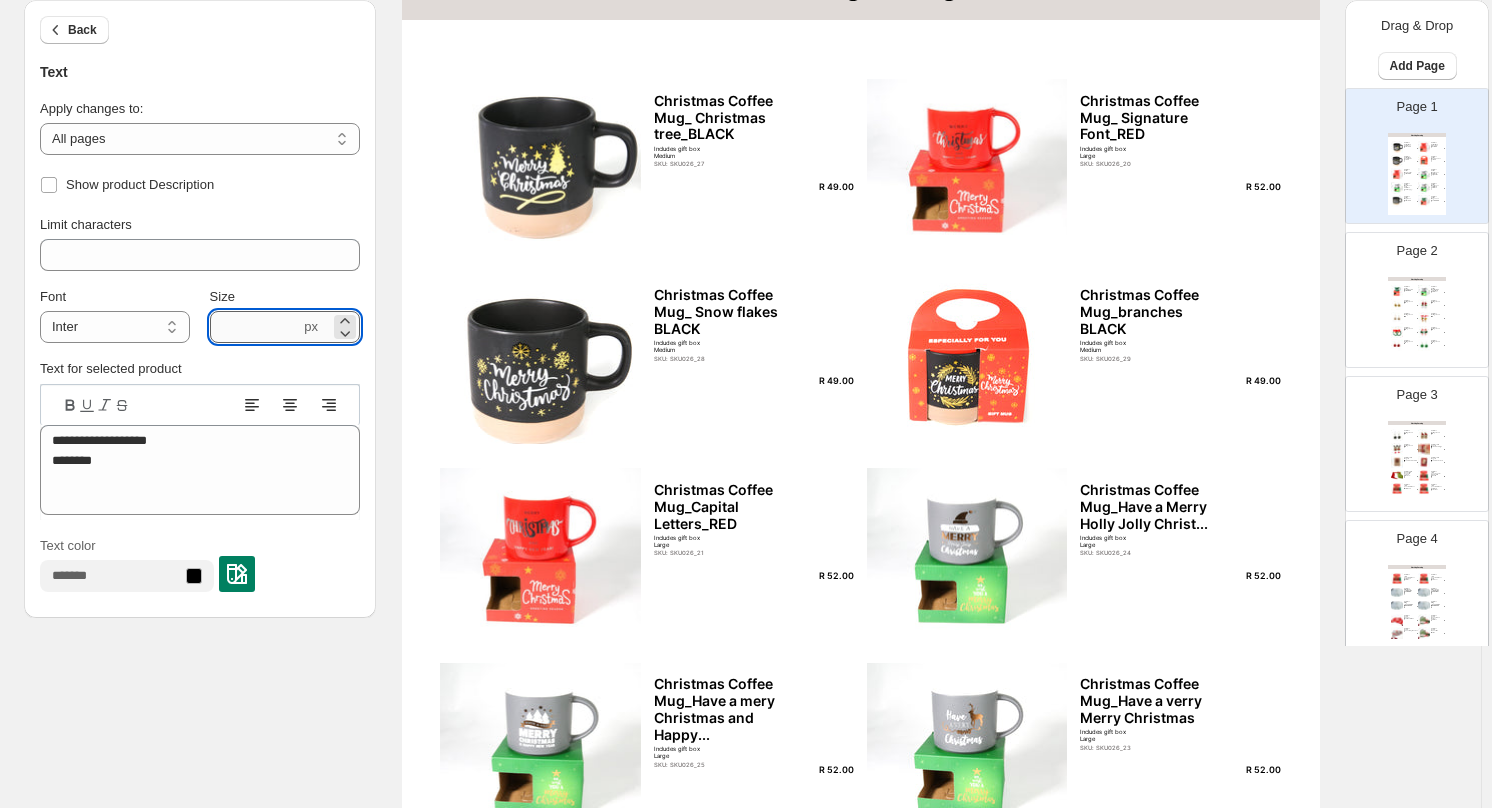 click on "***" at bounding box center (255, 327) 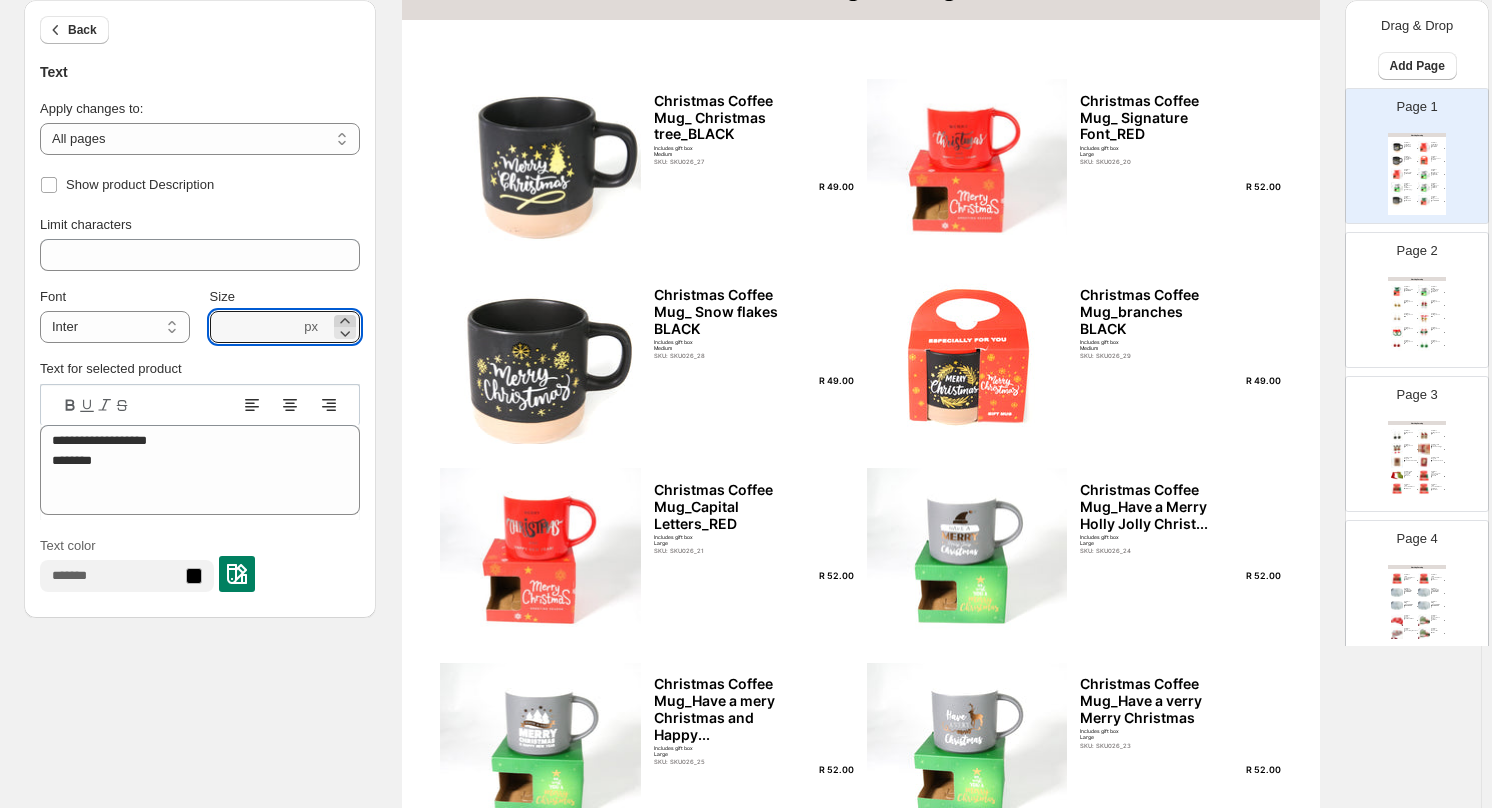 click 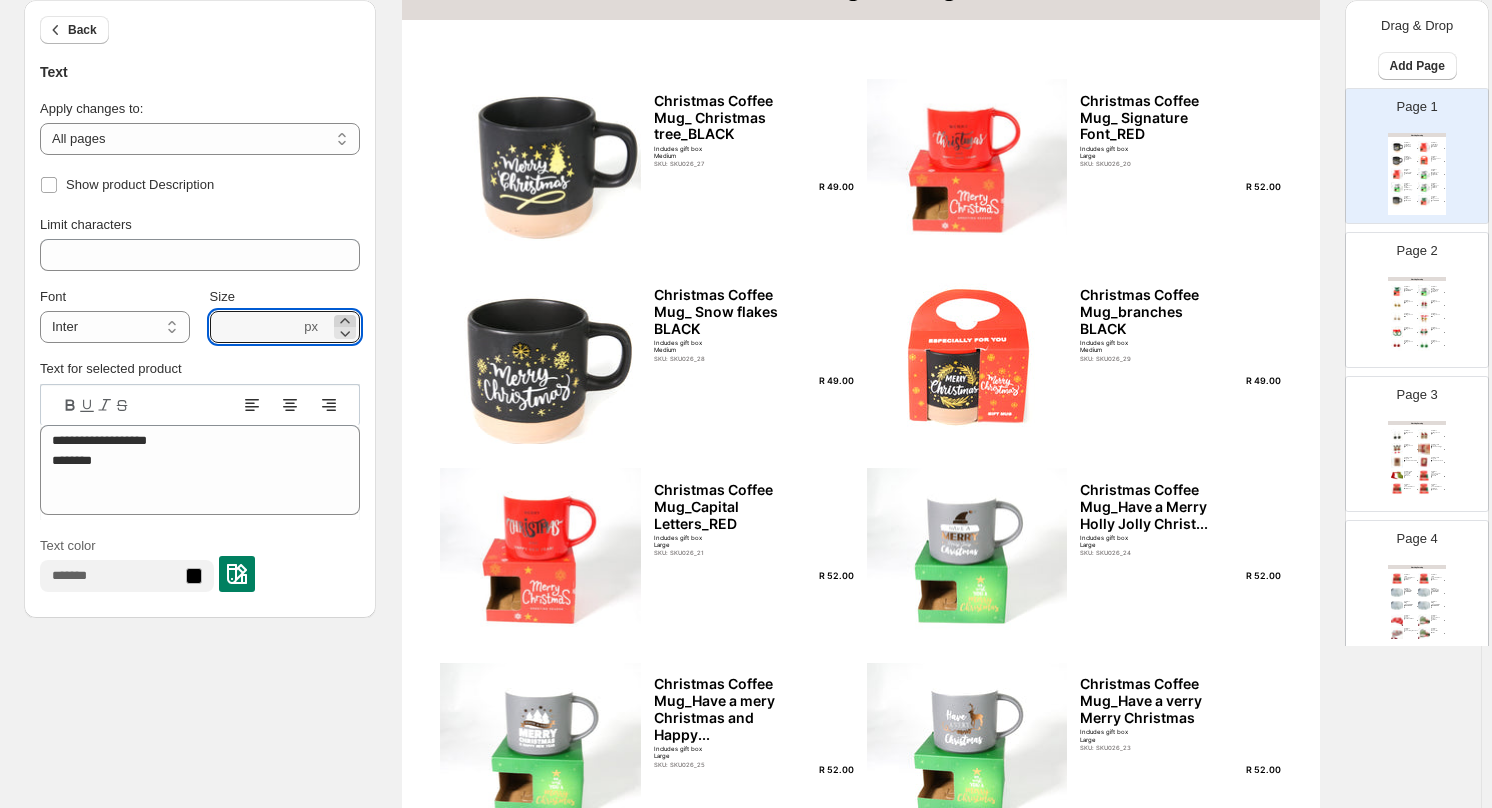 click 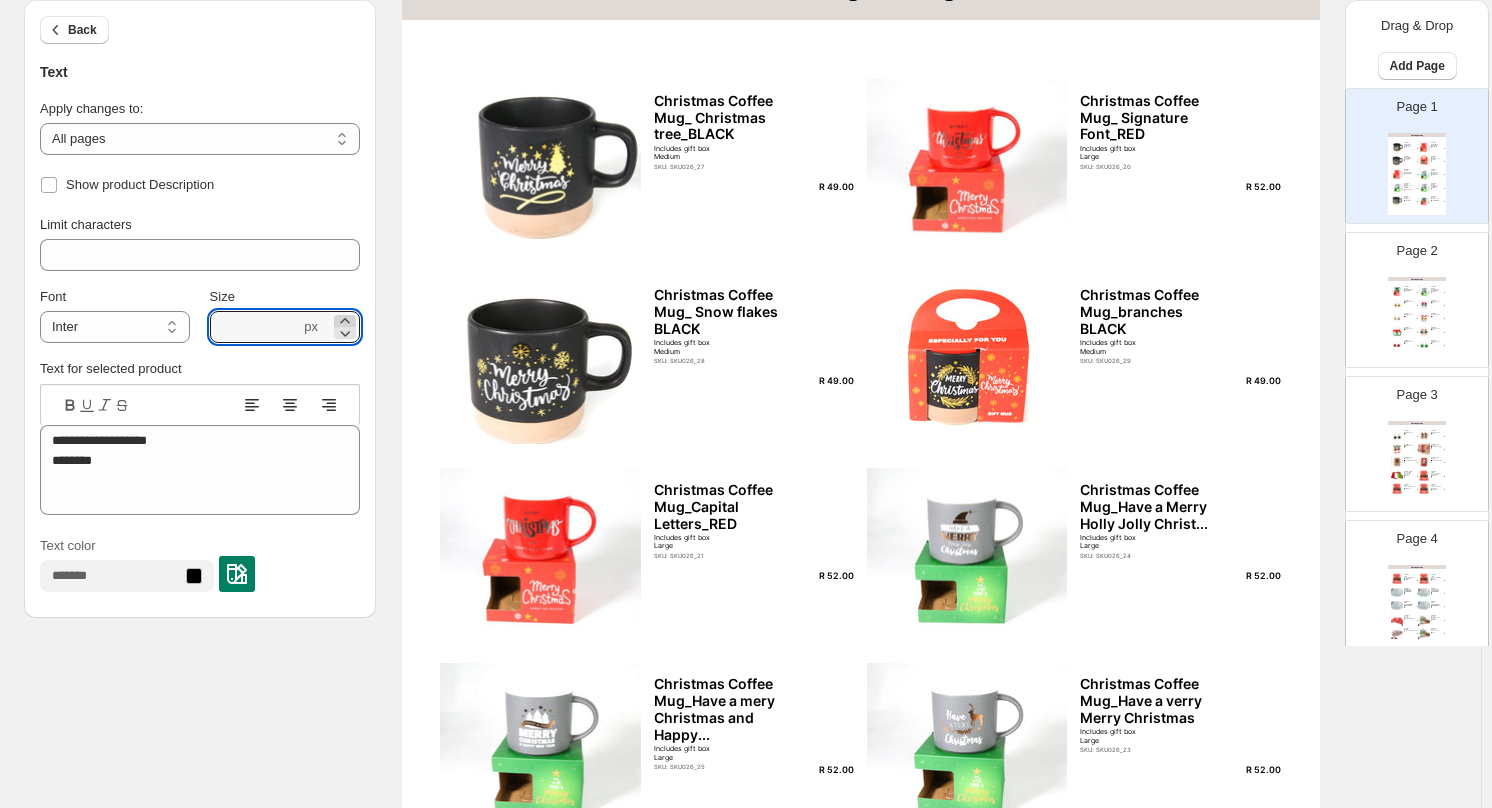 click 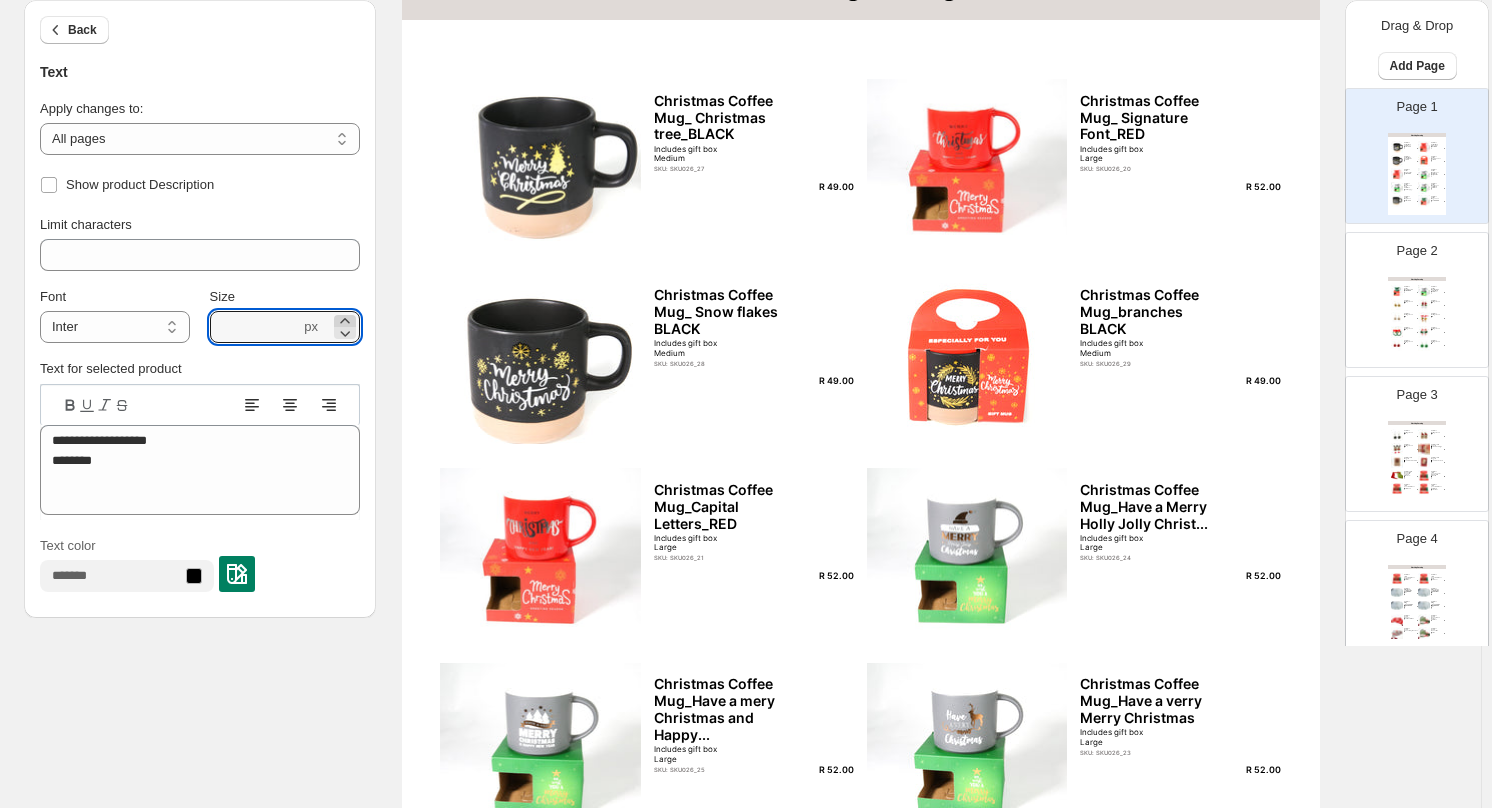 click 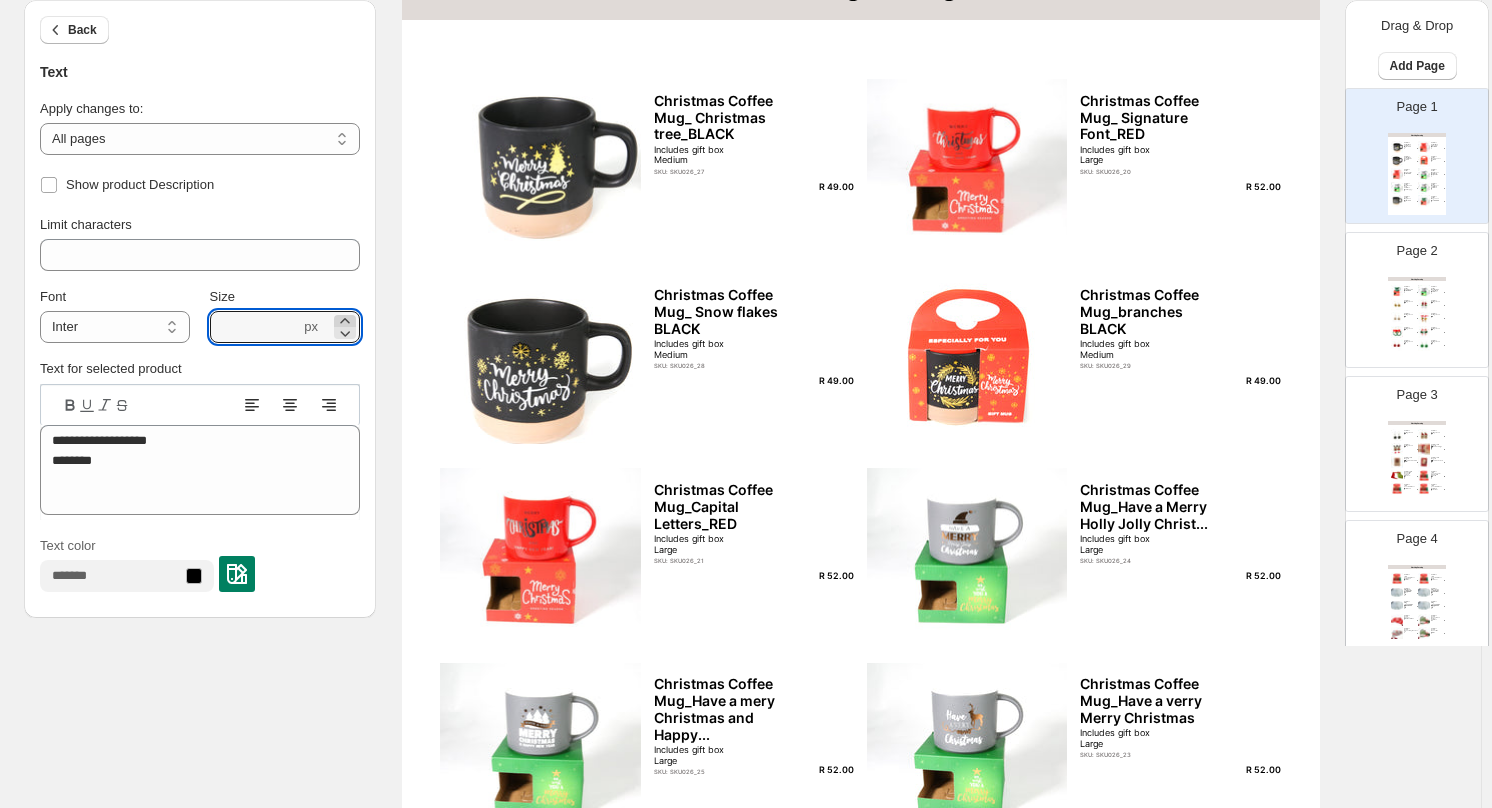 click 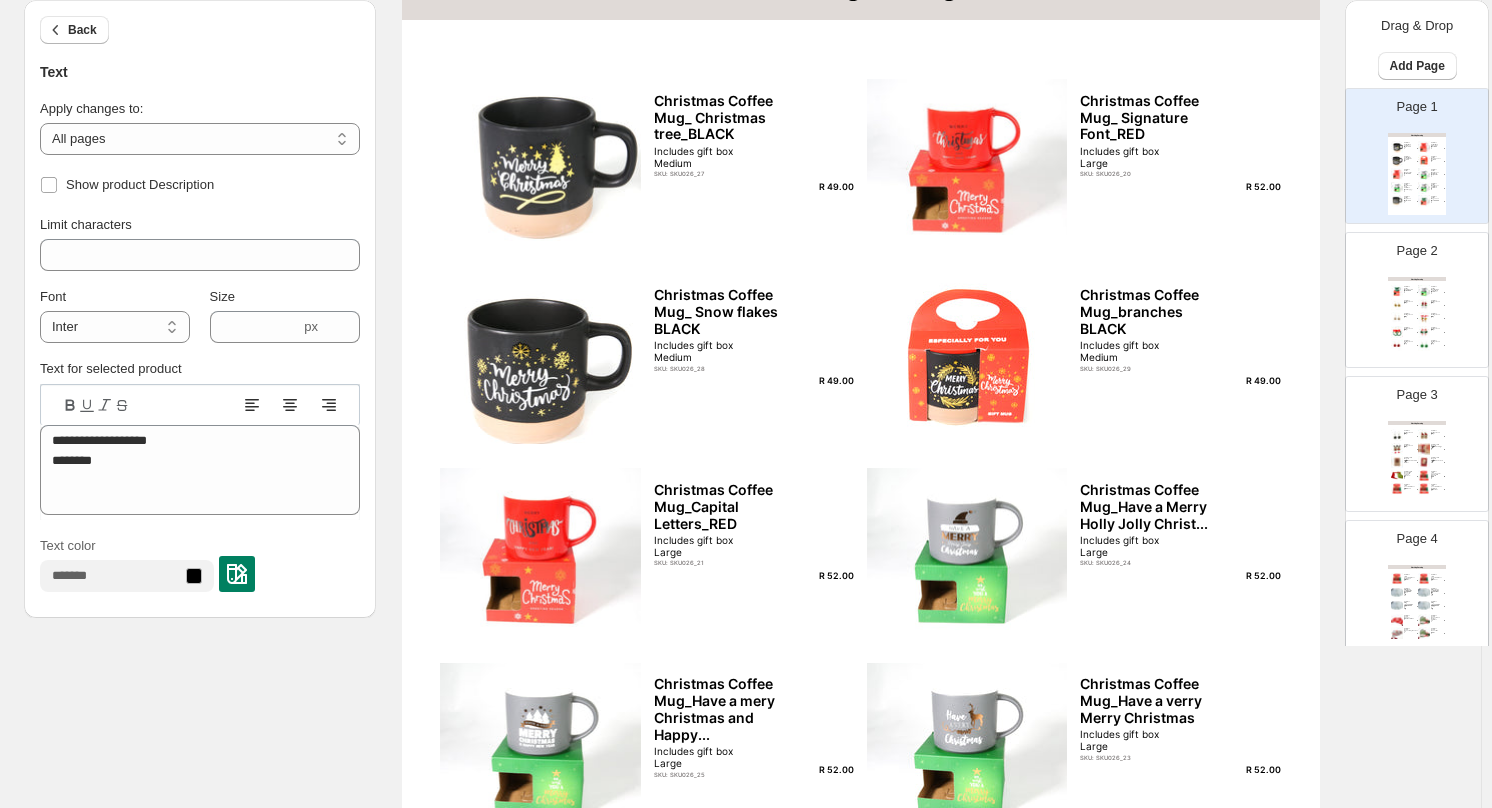 click on "SKU:  SKU026_27" at bounding box center [722, 173] 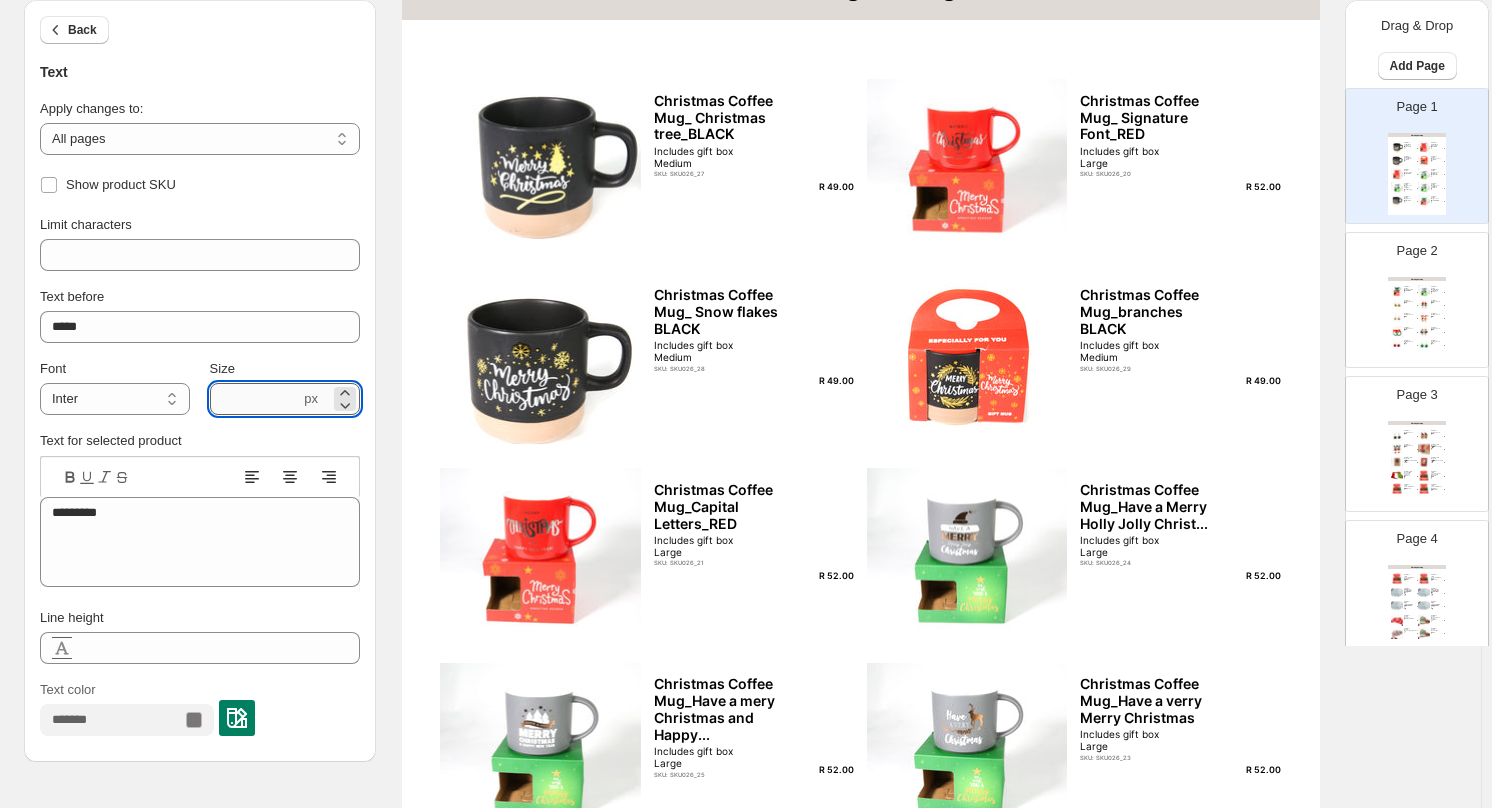click on "***" at bounding box center [255, 399] 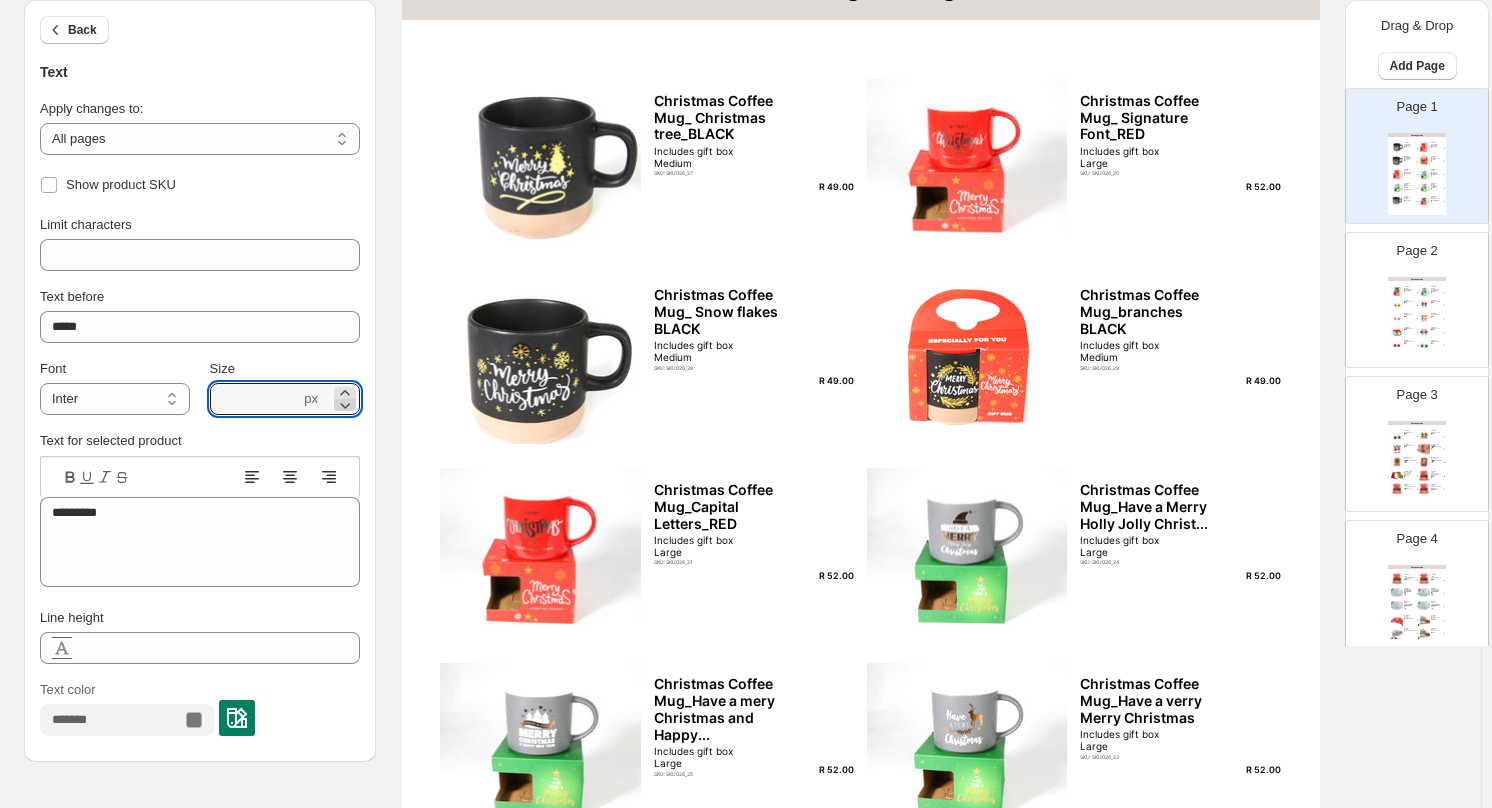 click 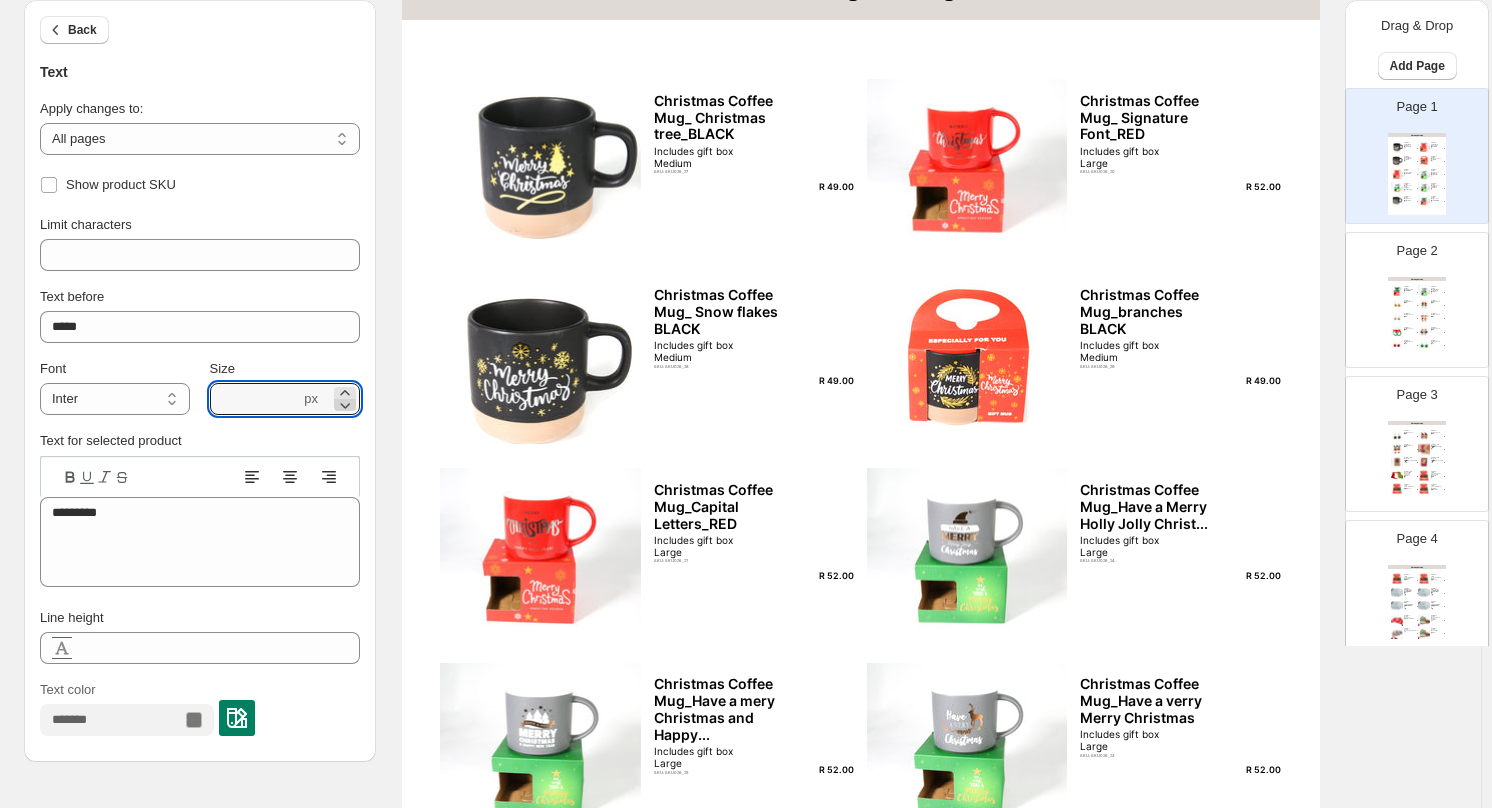 click 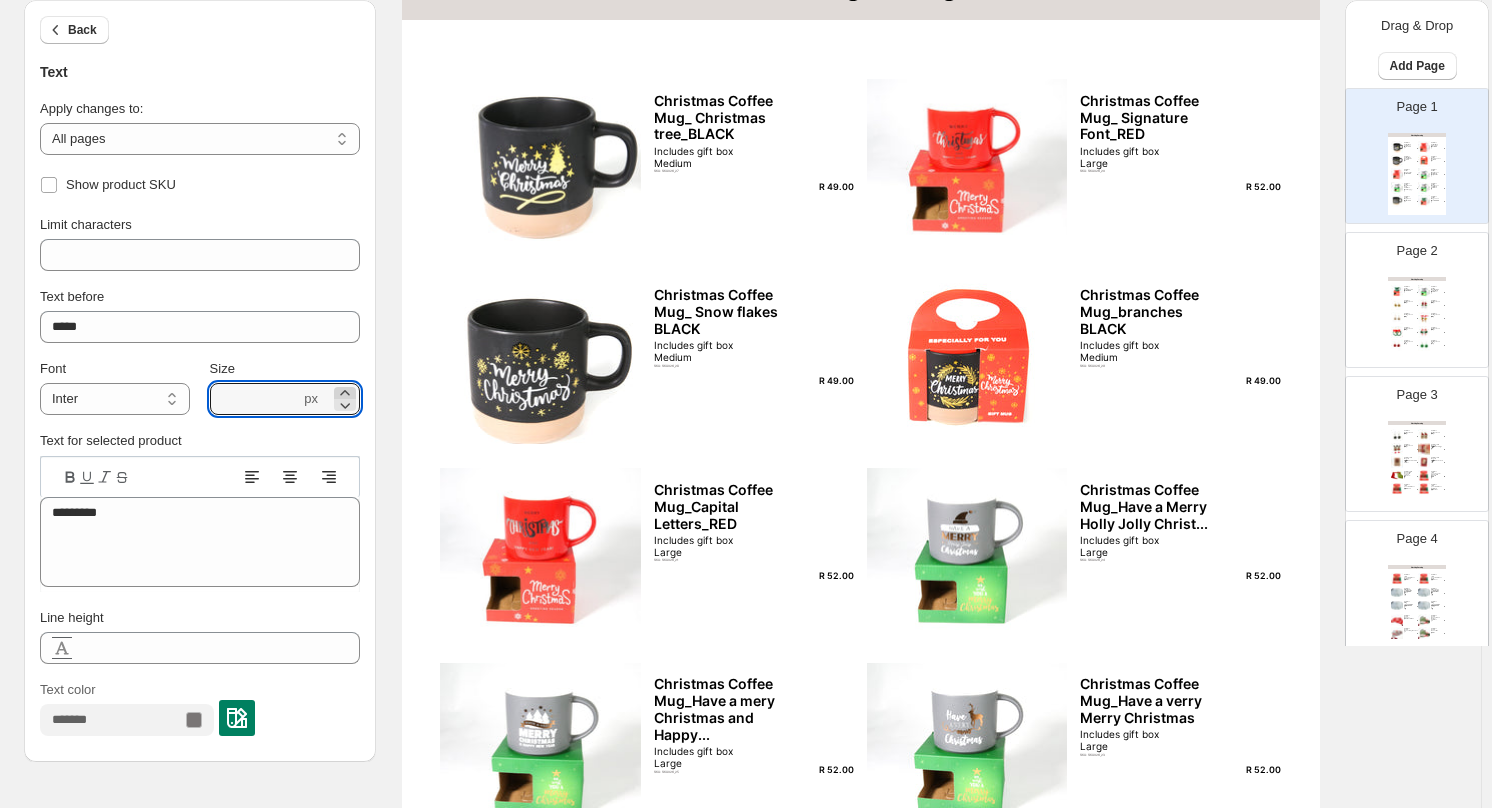 click 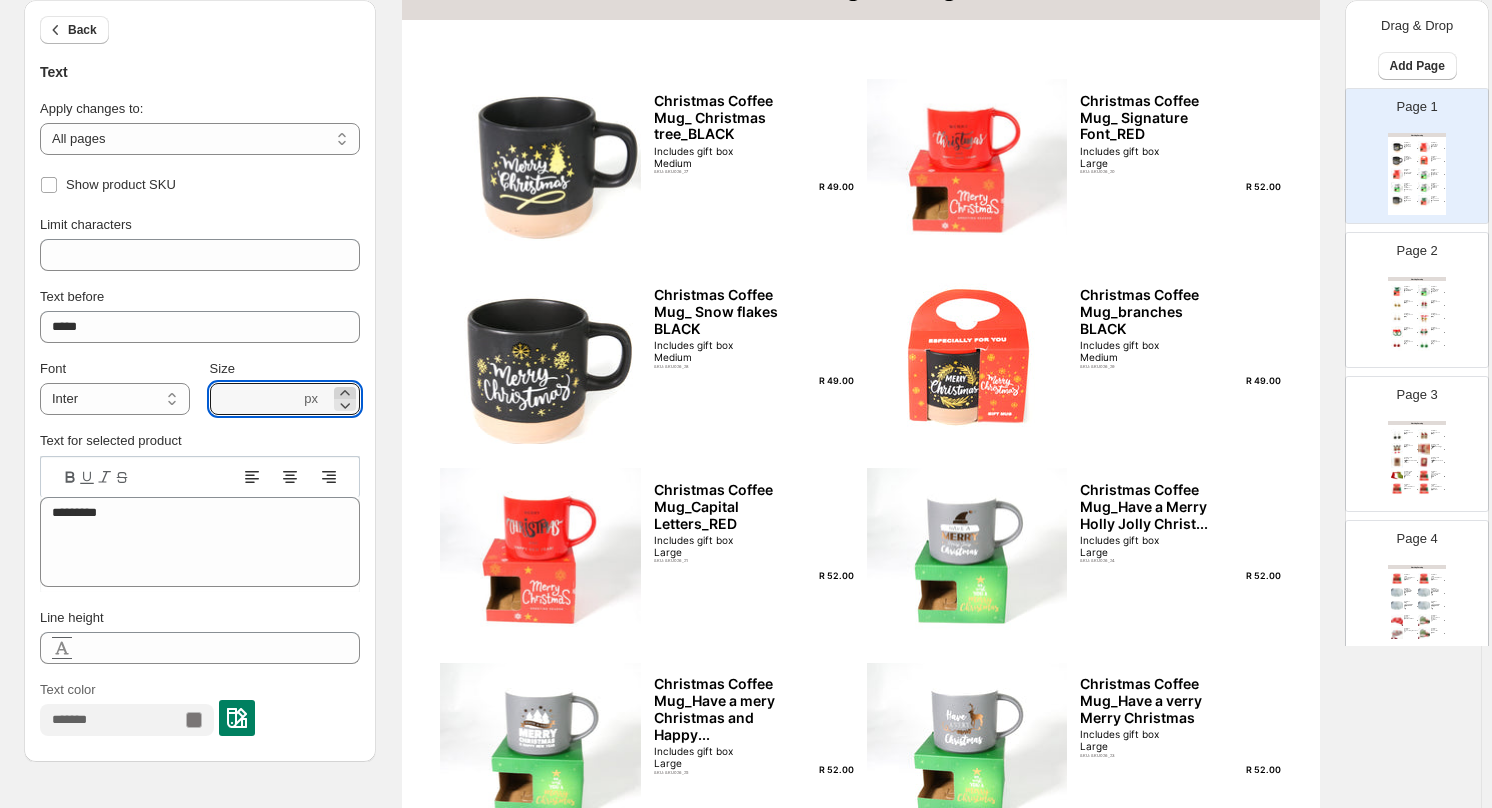 click 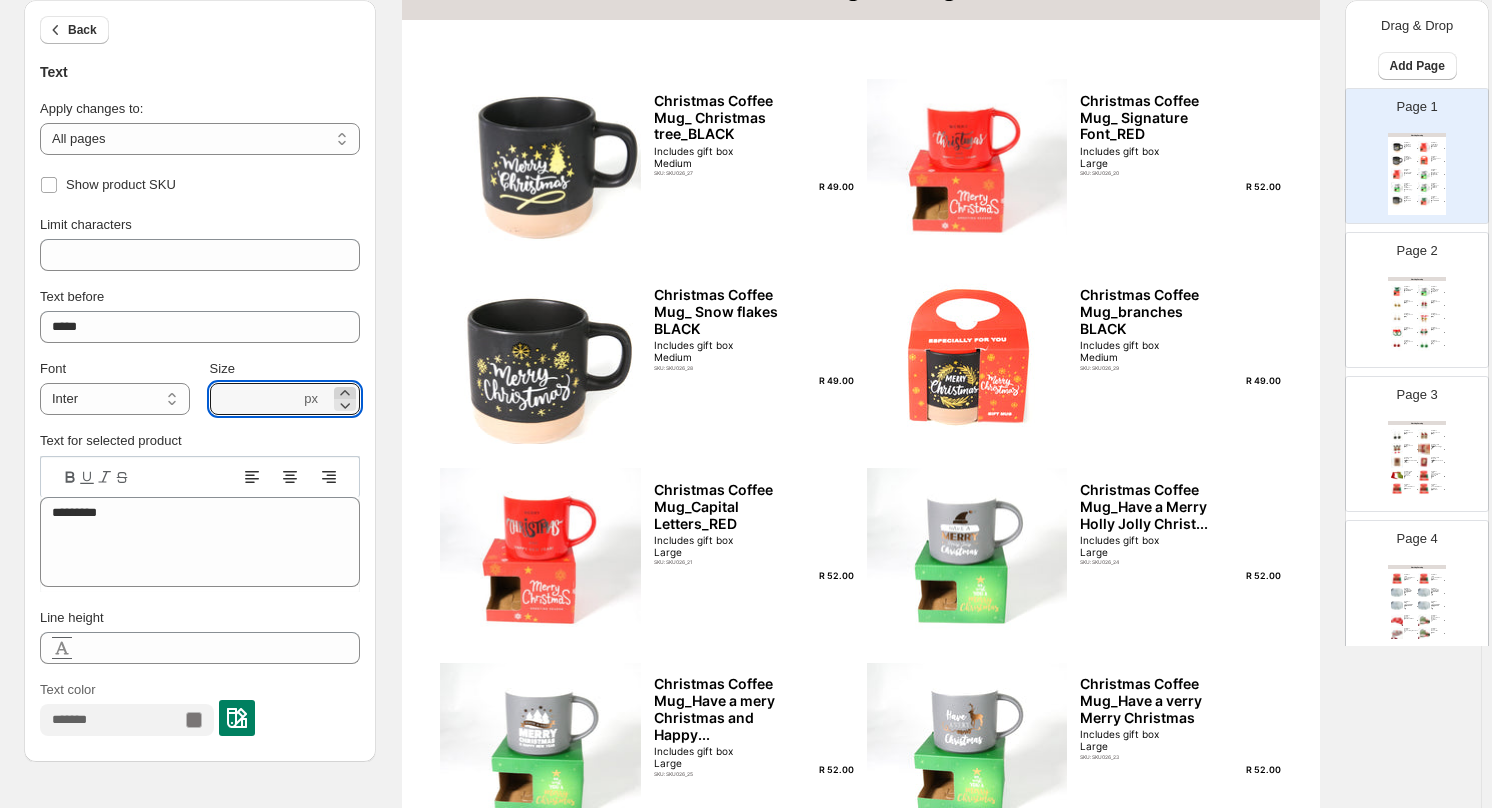click 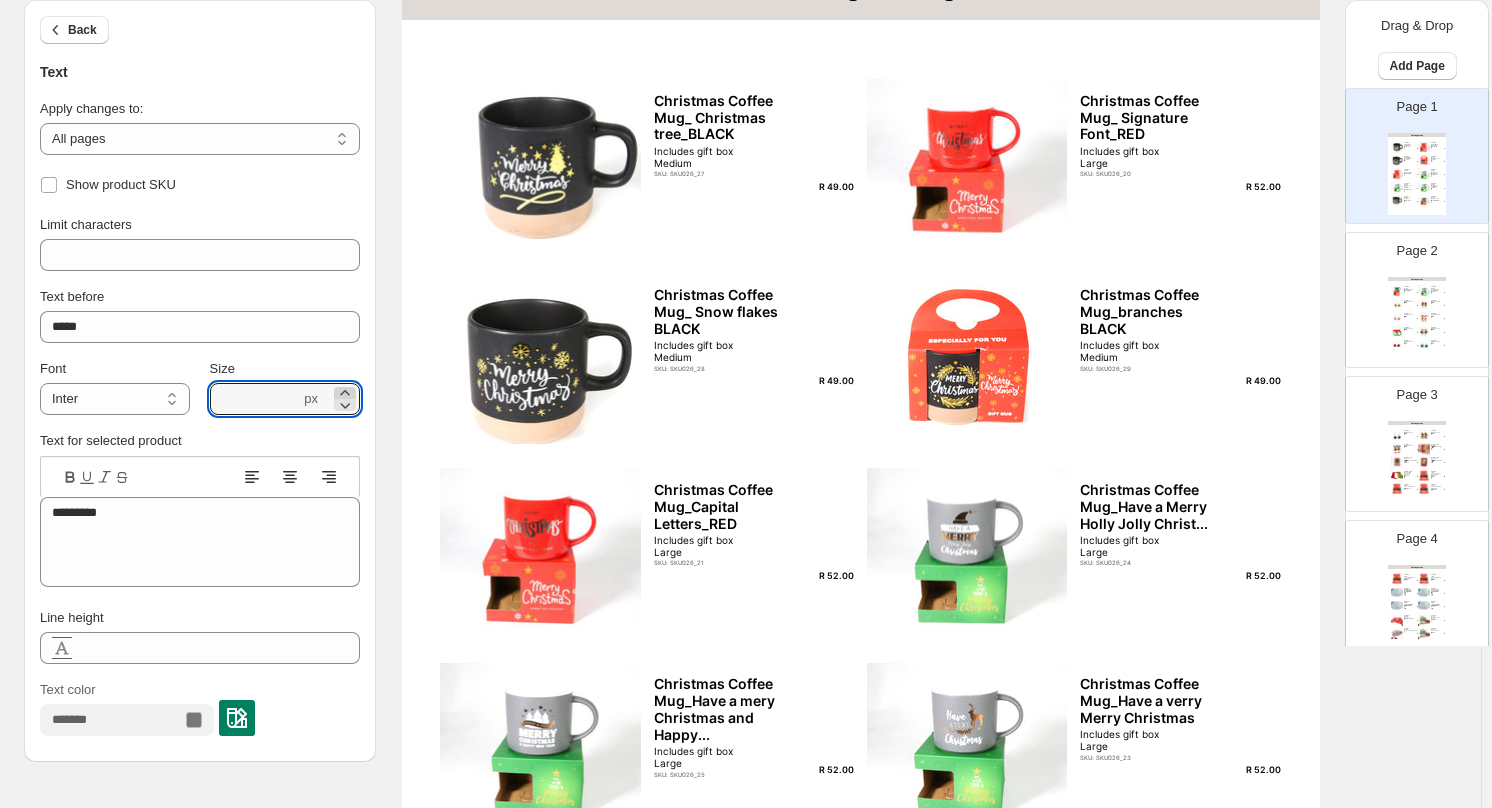 click 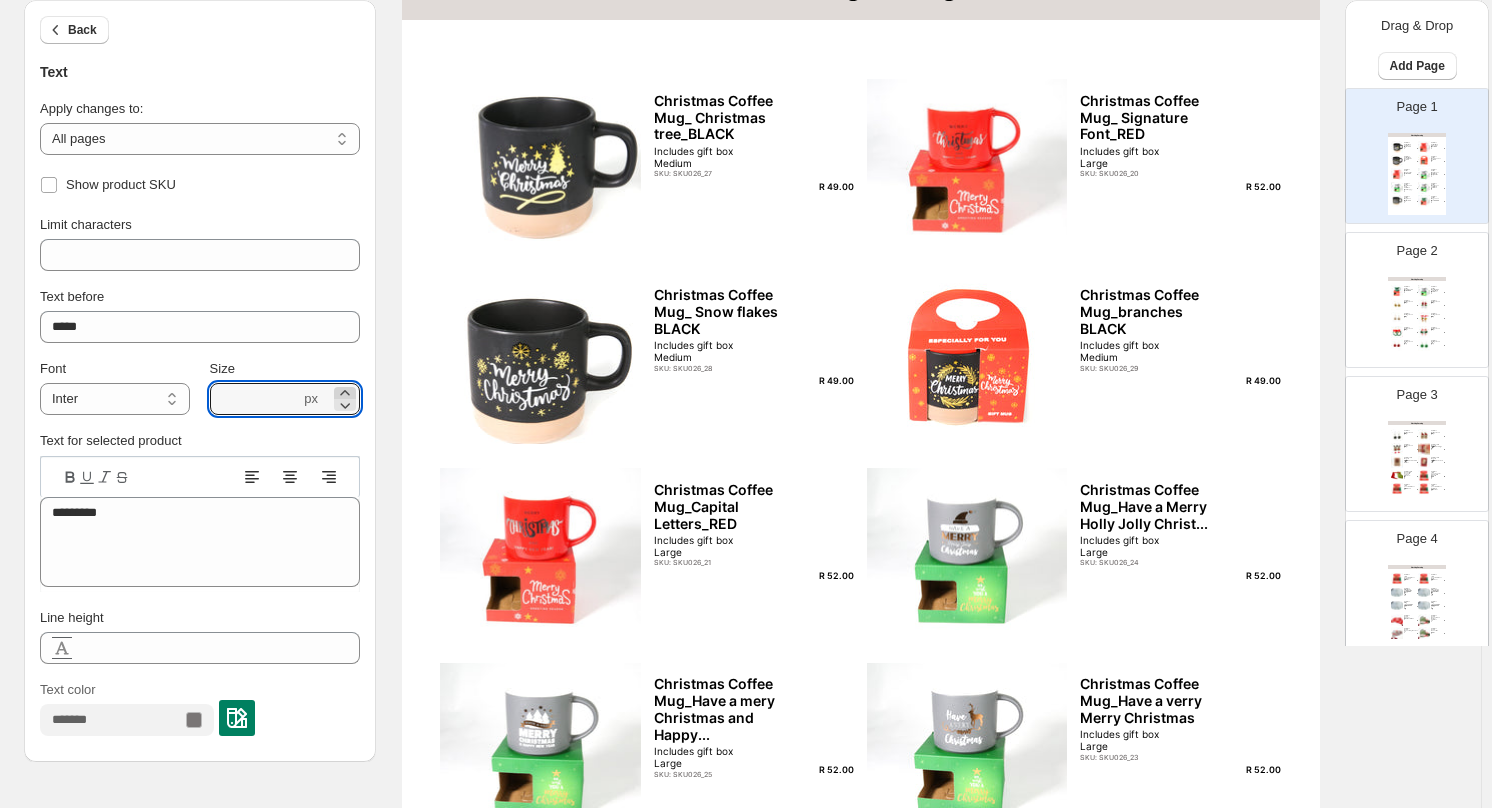 click 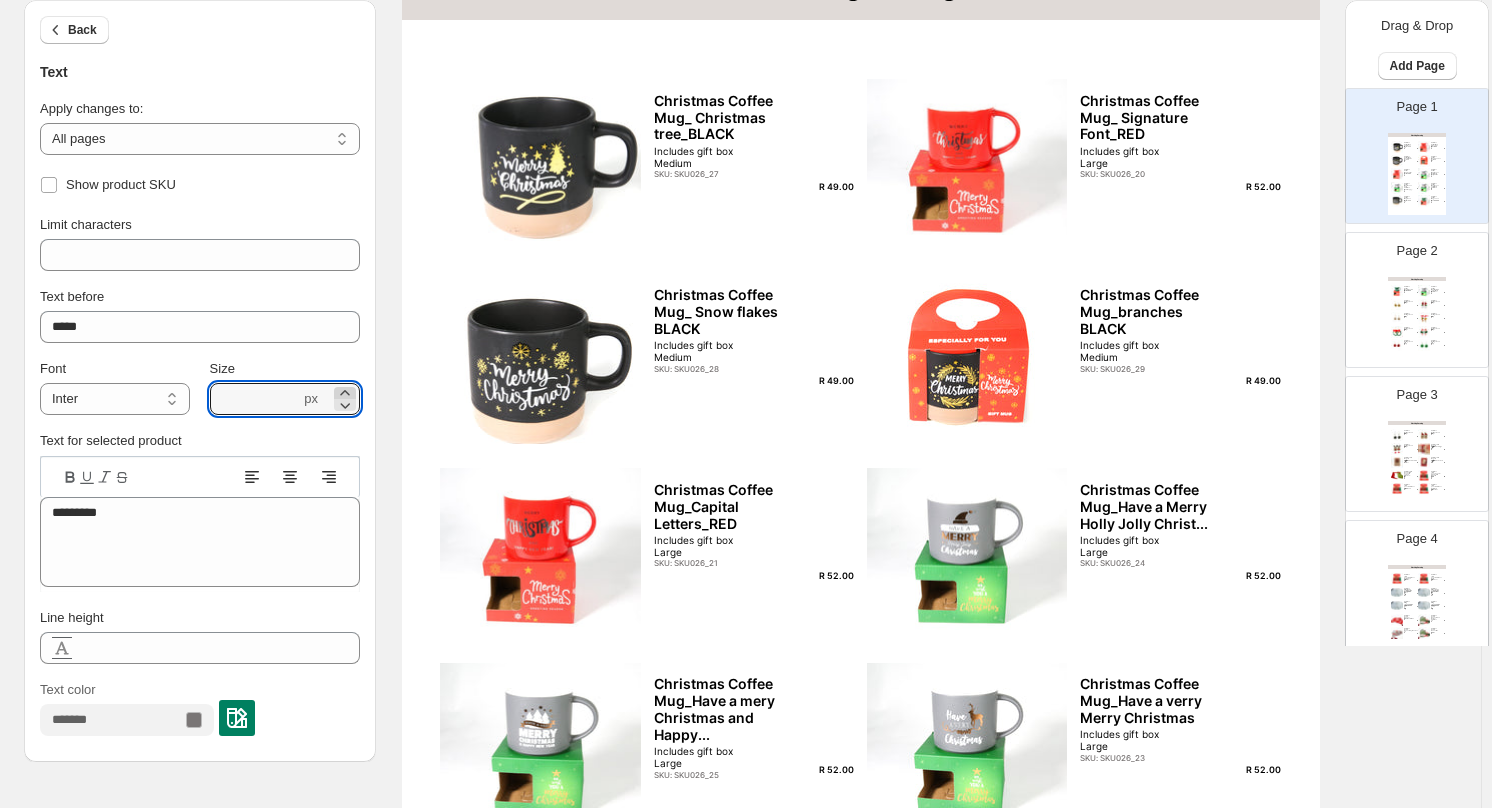 click 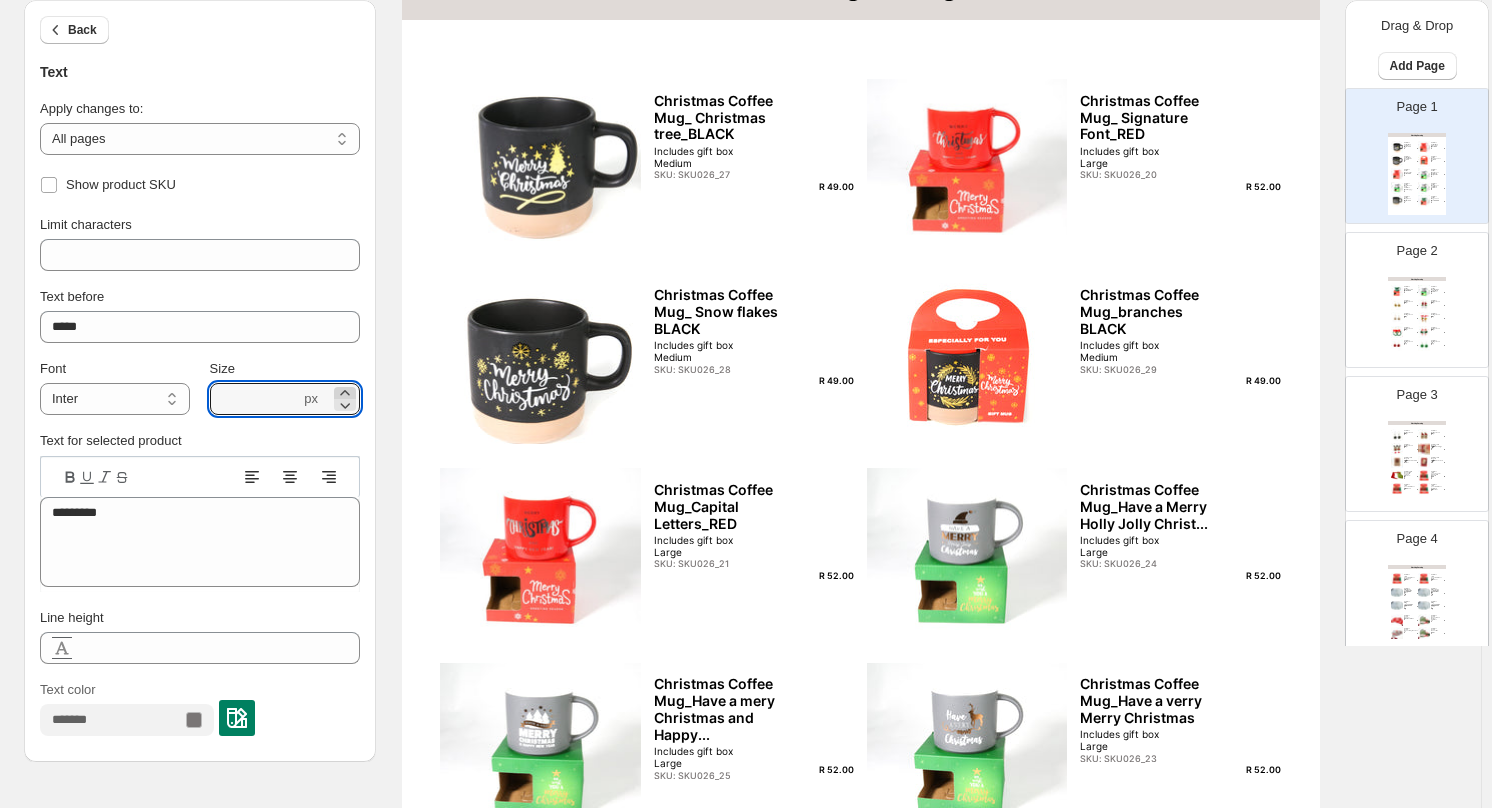 click 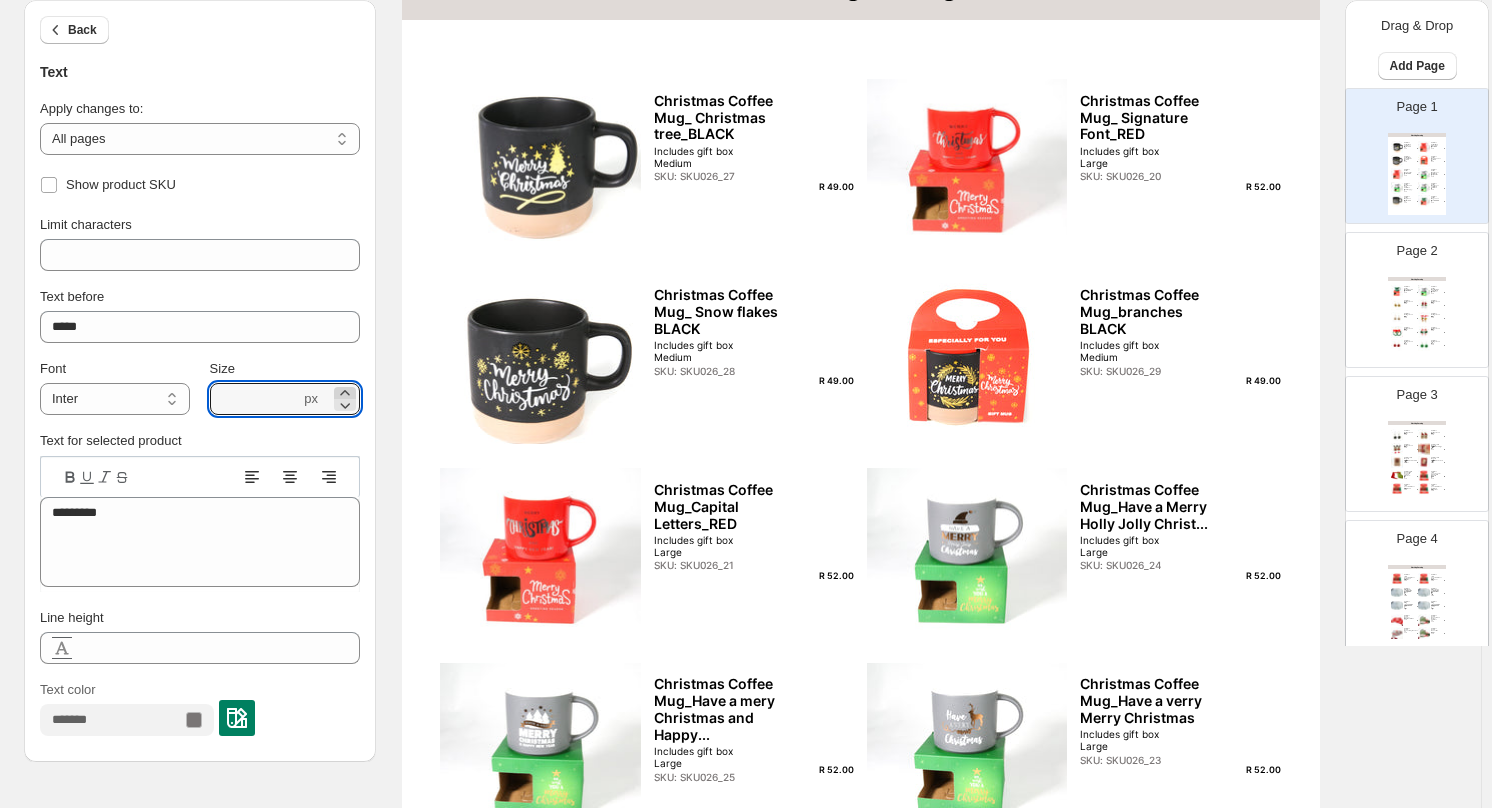 click 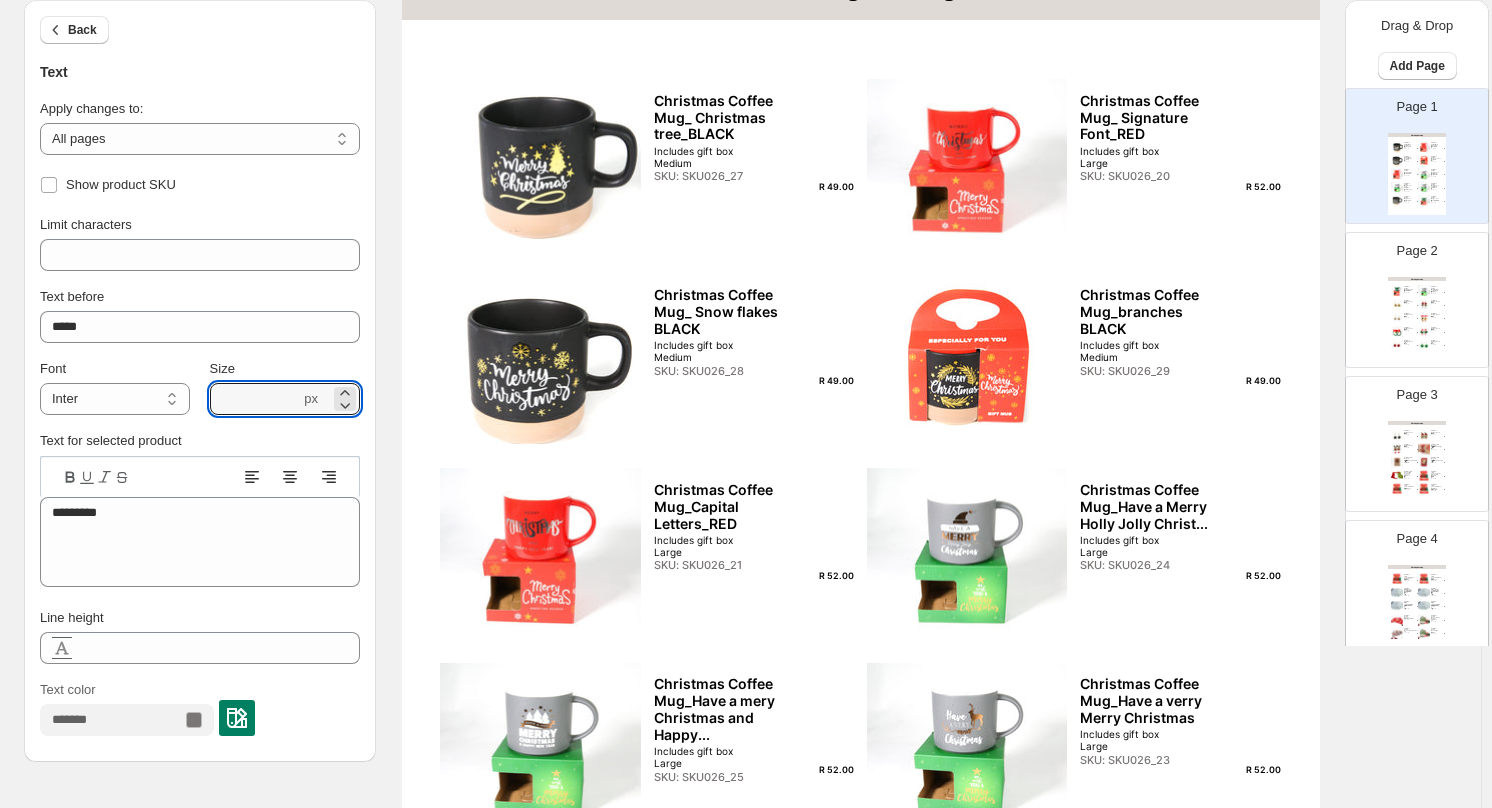 click at bounding box center [237, 718] 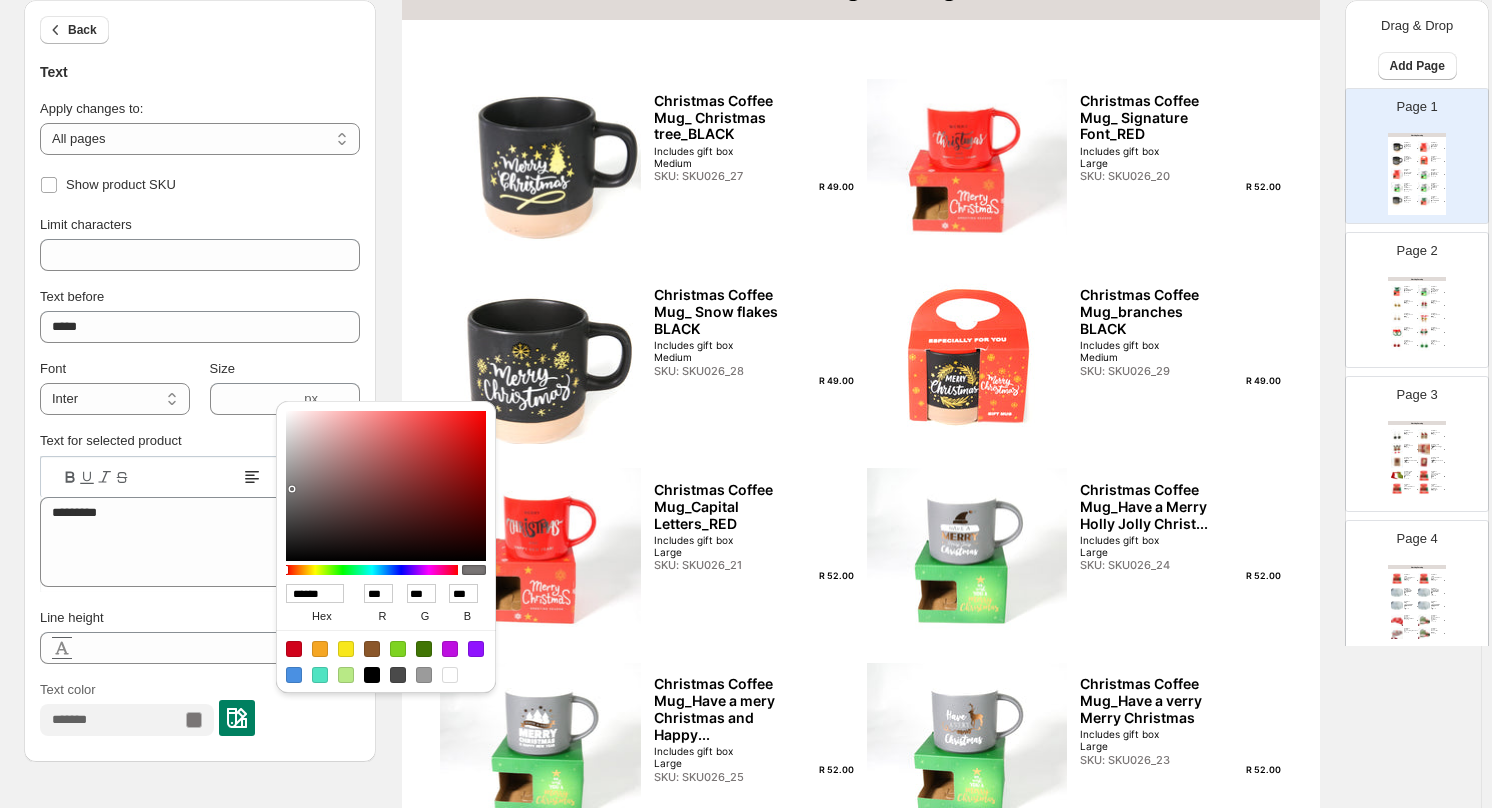 type on "******" 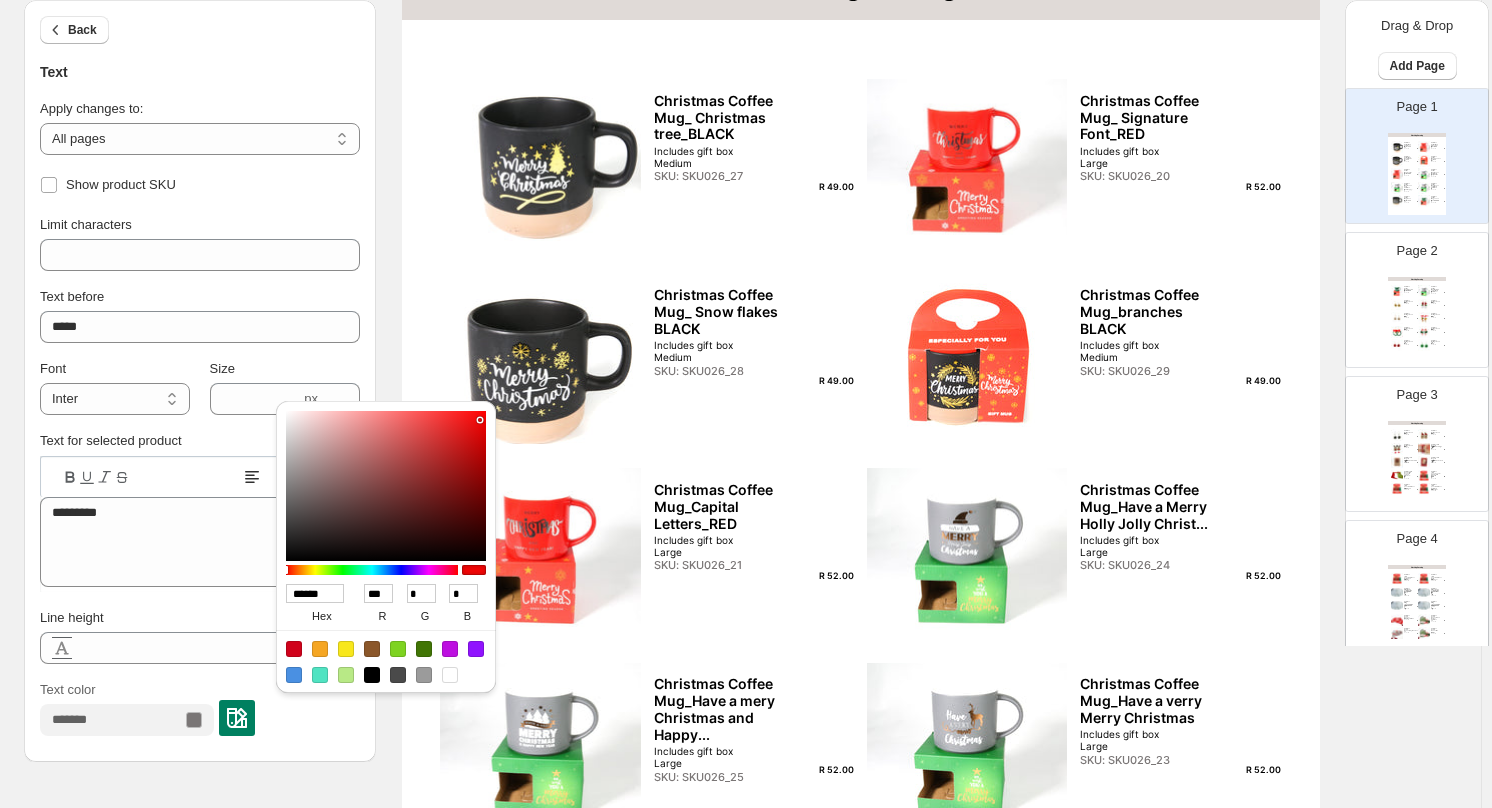click at bounding box center (386, 486) 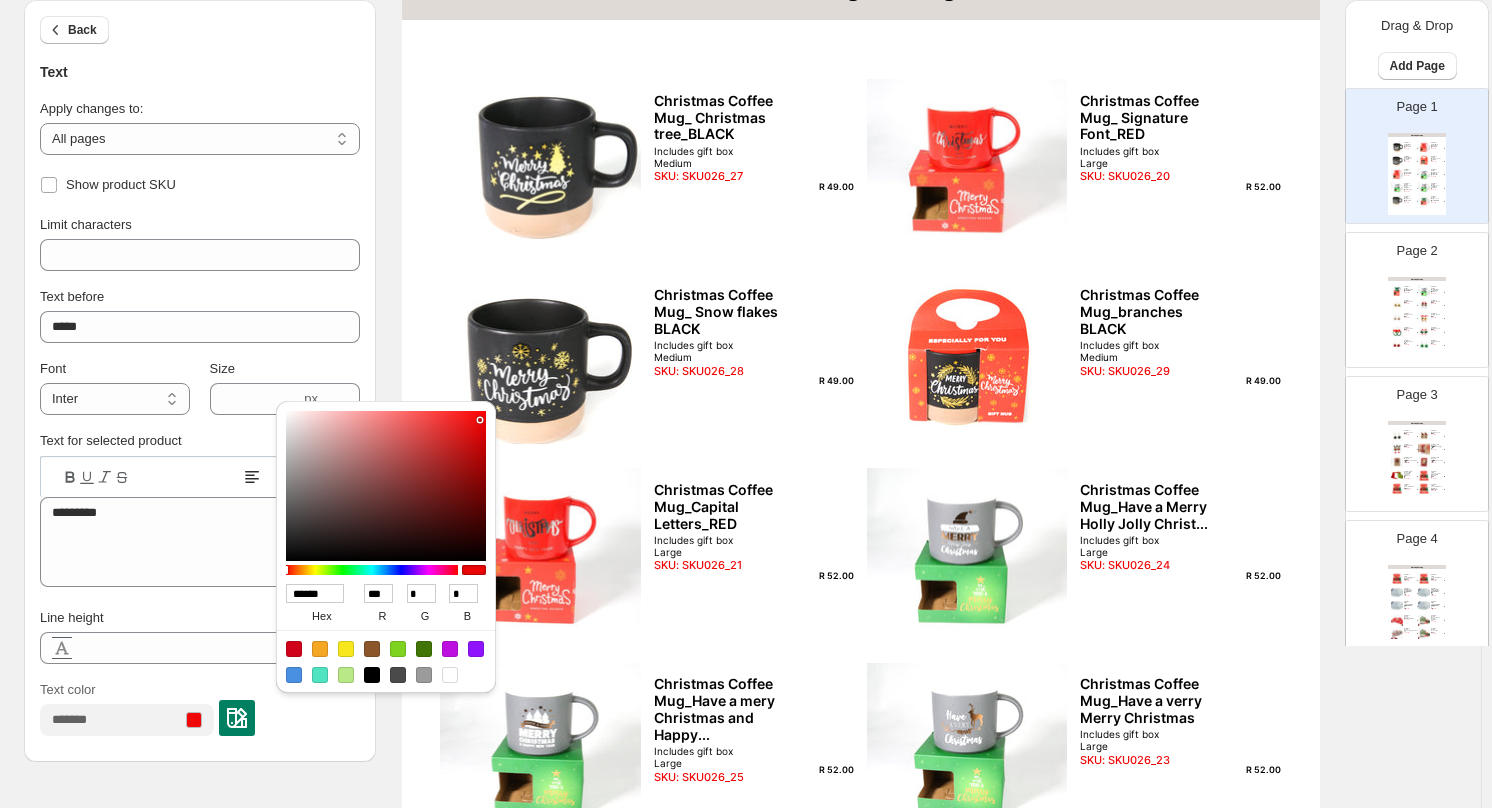 click on "R 49.00" at bounding box center [825, 187] 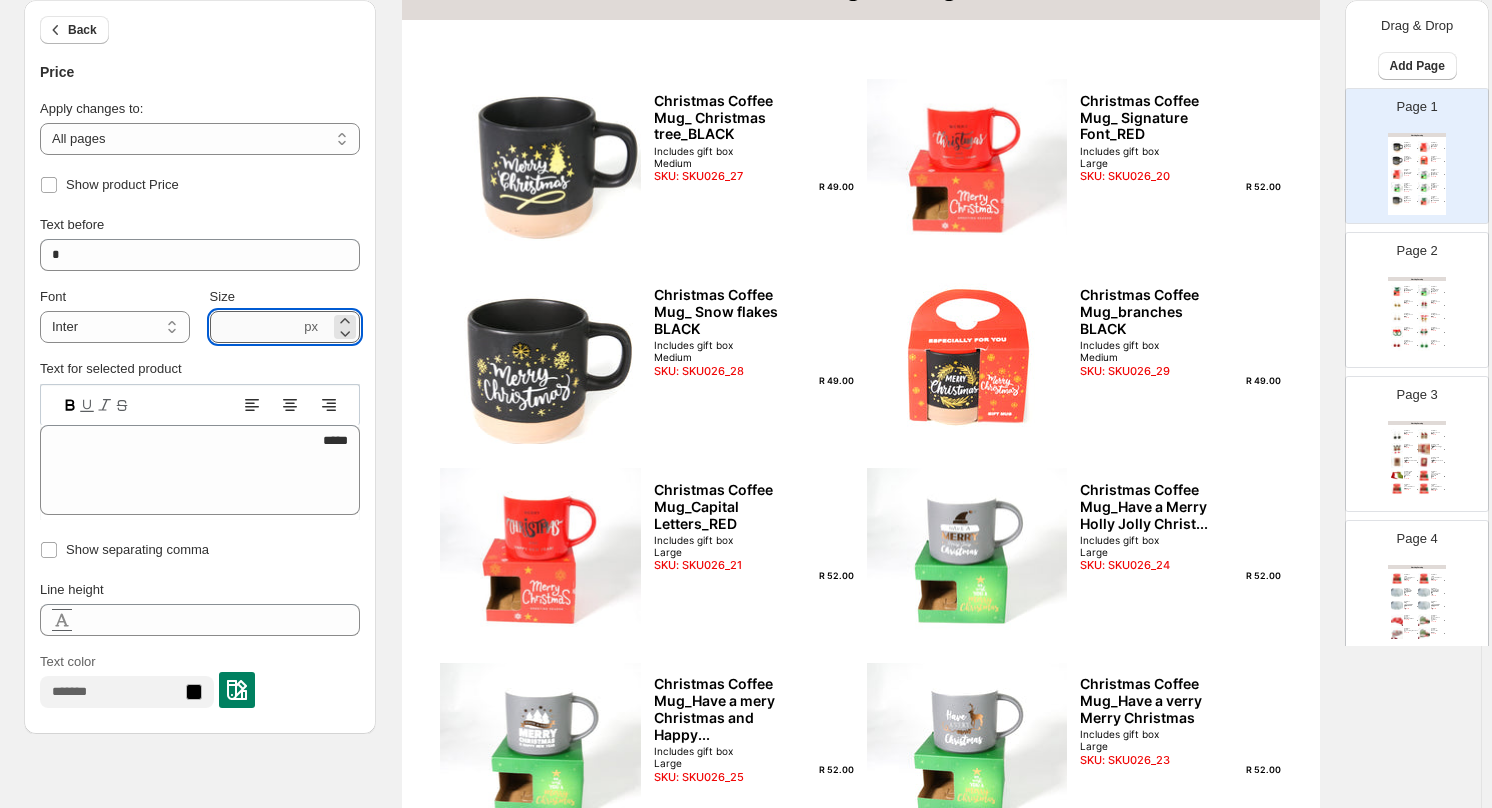 click on "***" at bounding box center (255, 327) 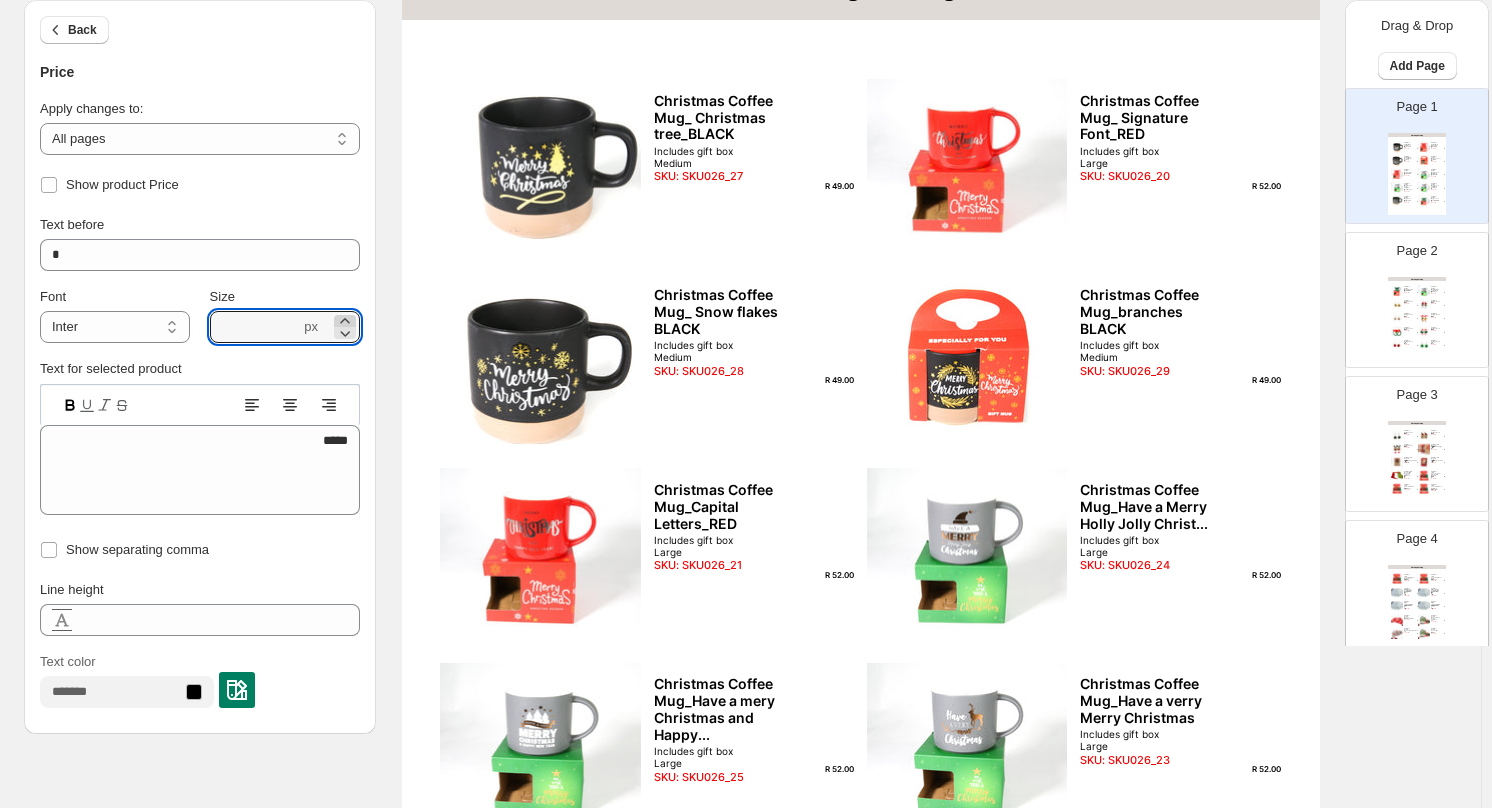 click 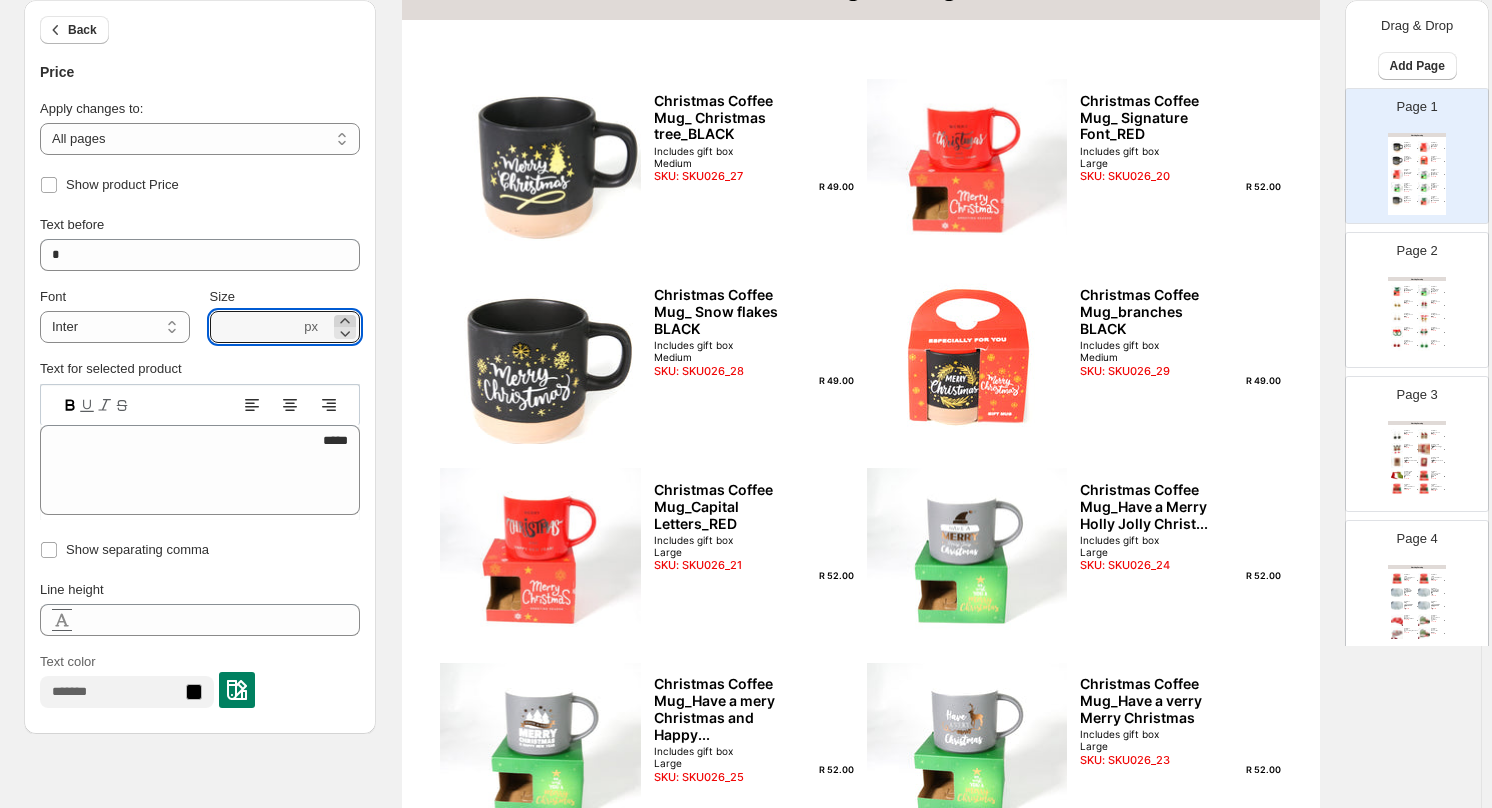 click 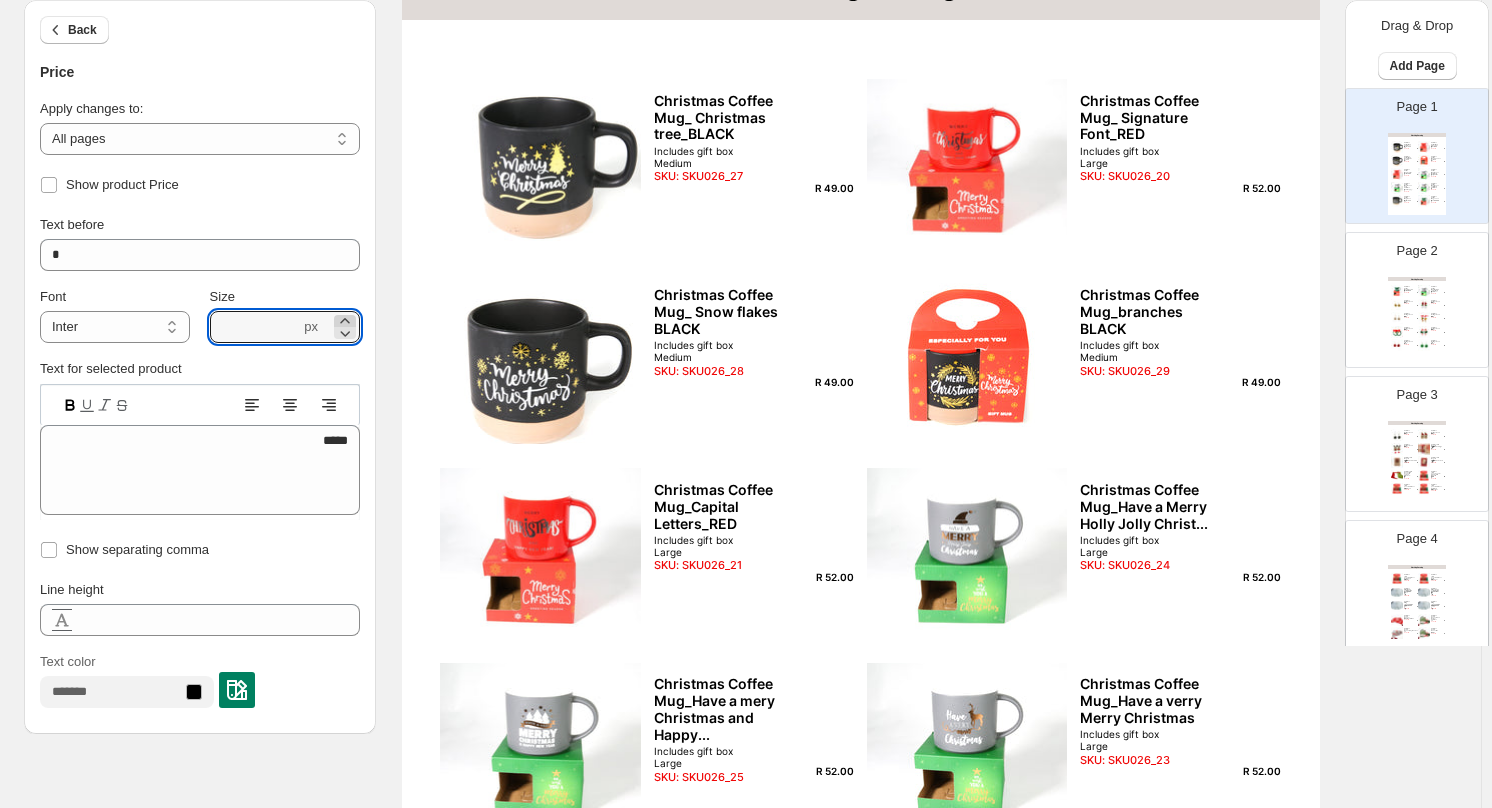 click 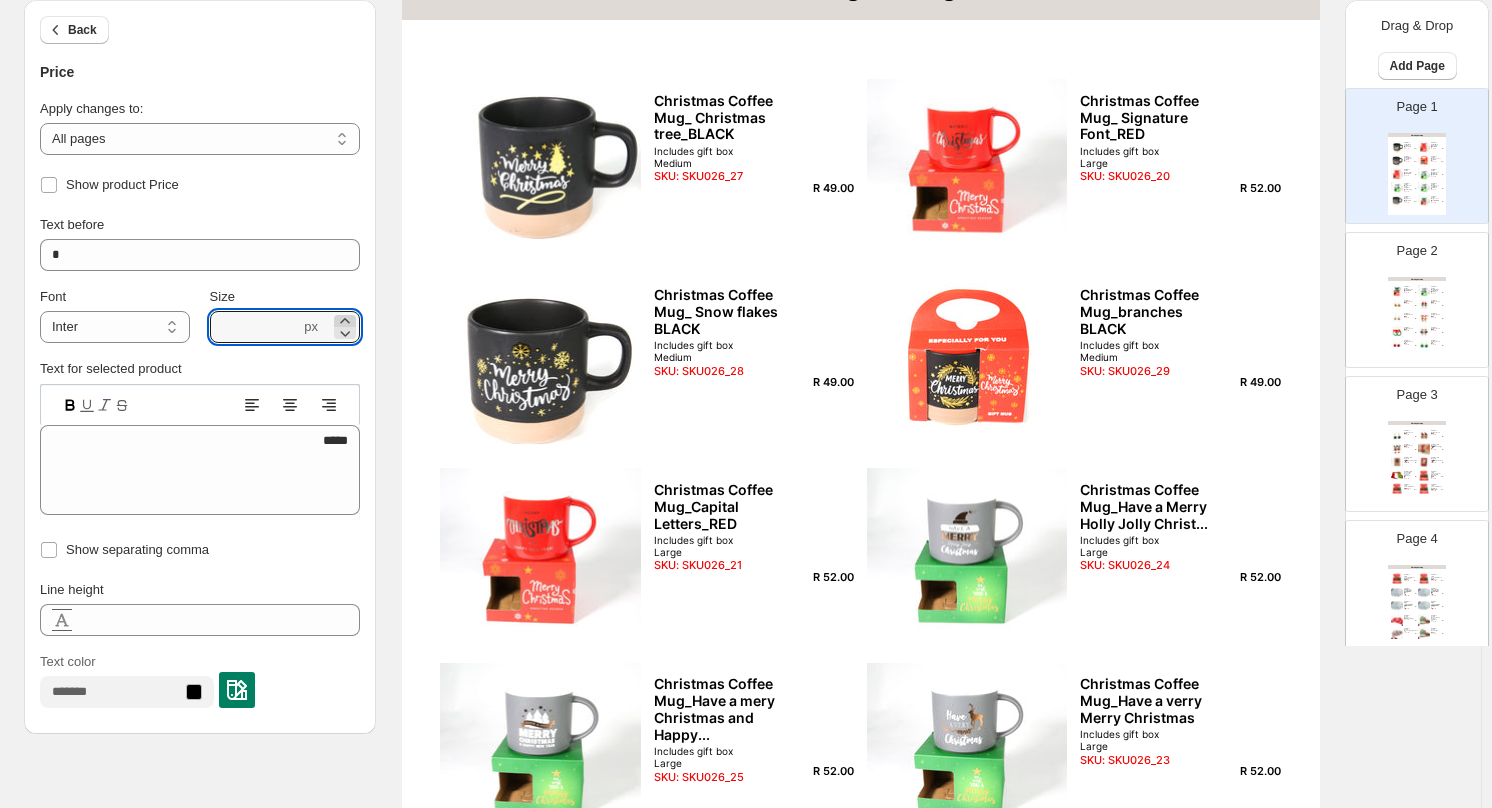 click 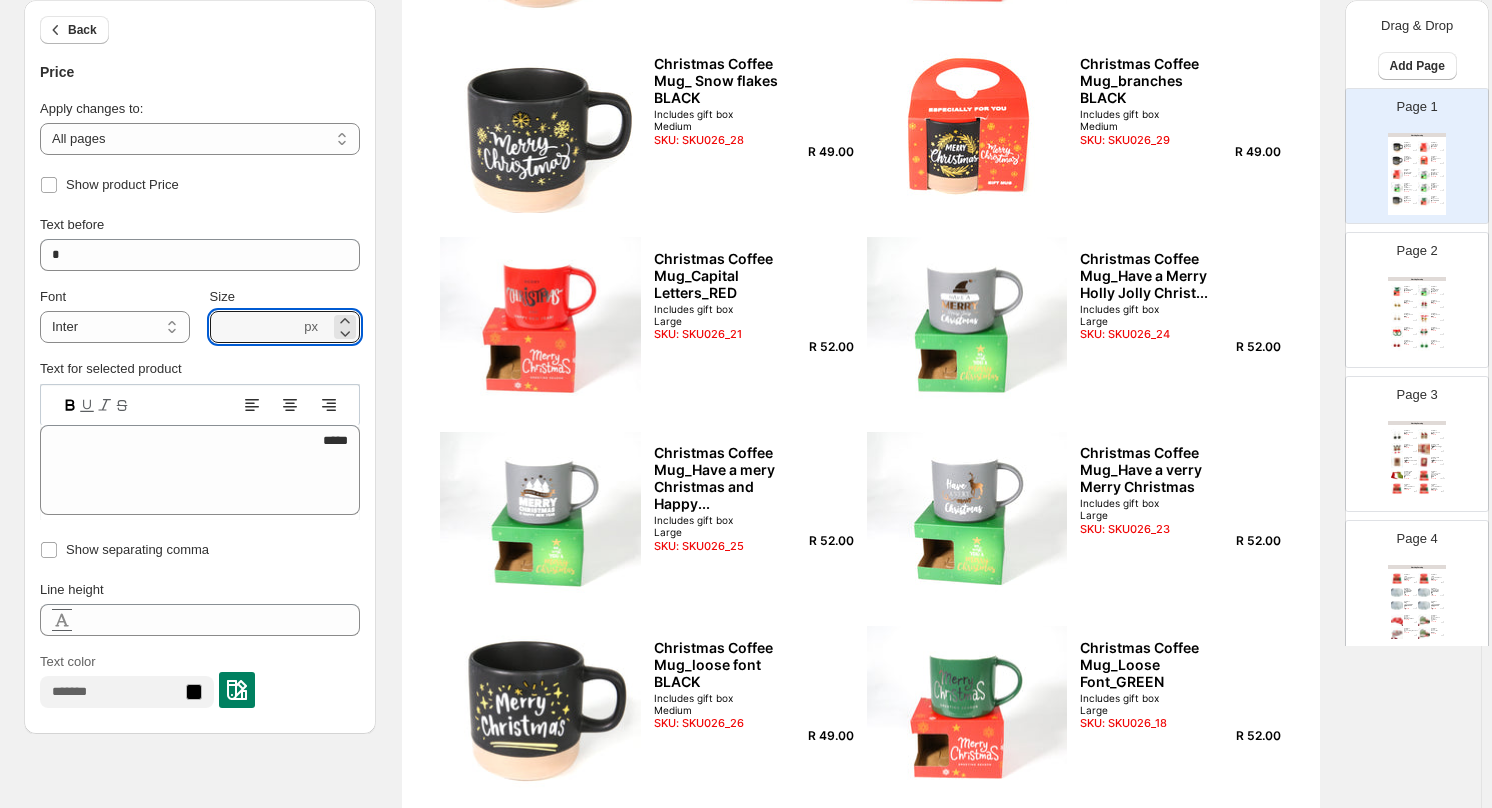 scroll, scrollTop: 0, scrollLeft: 0, axis: both 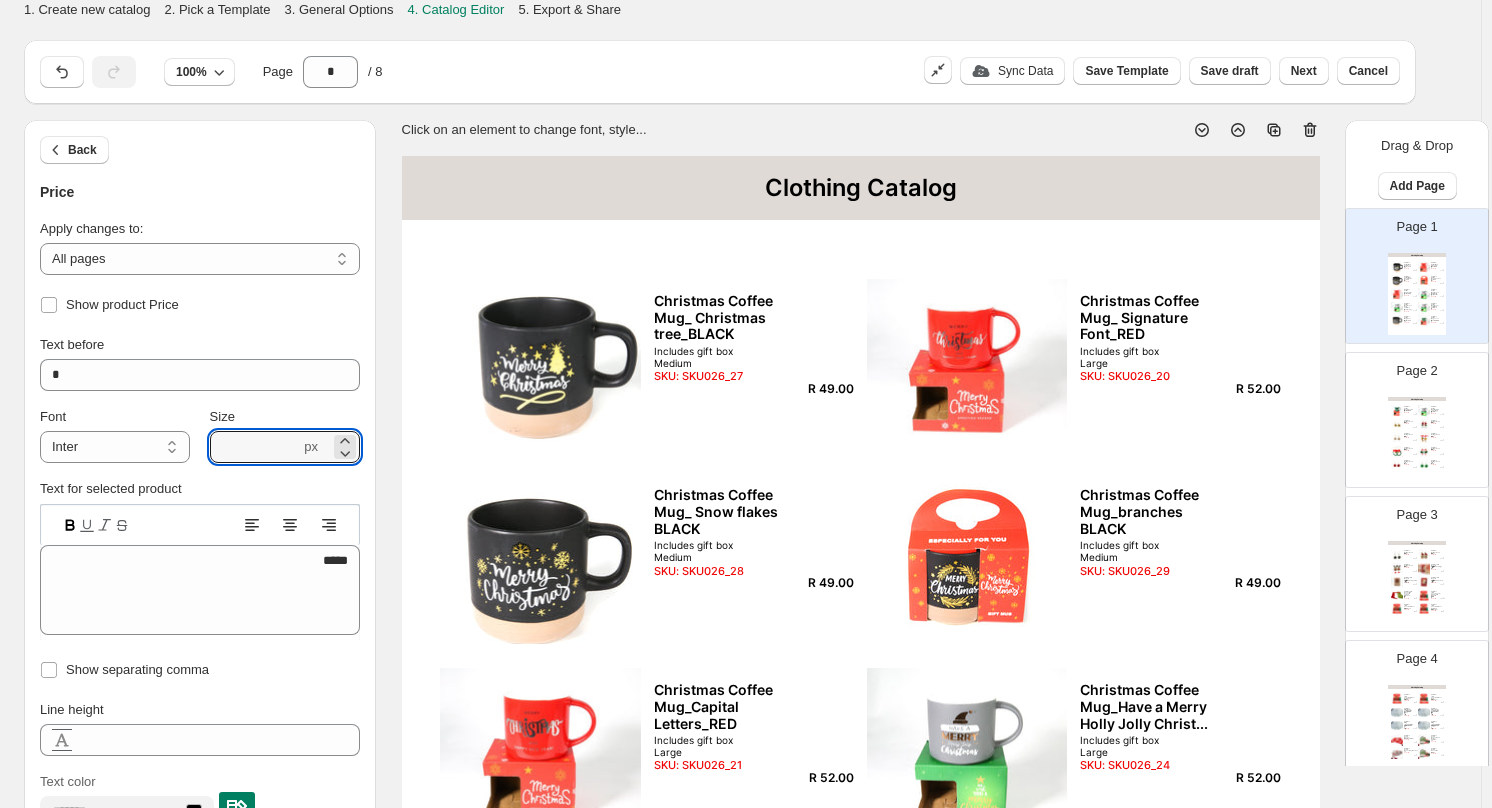 click on "Clothing Catalog" at bounding box center [861, 188] 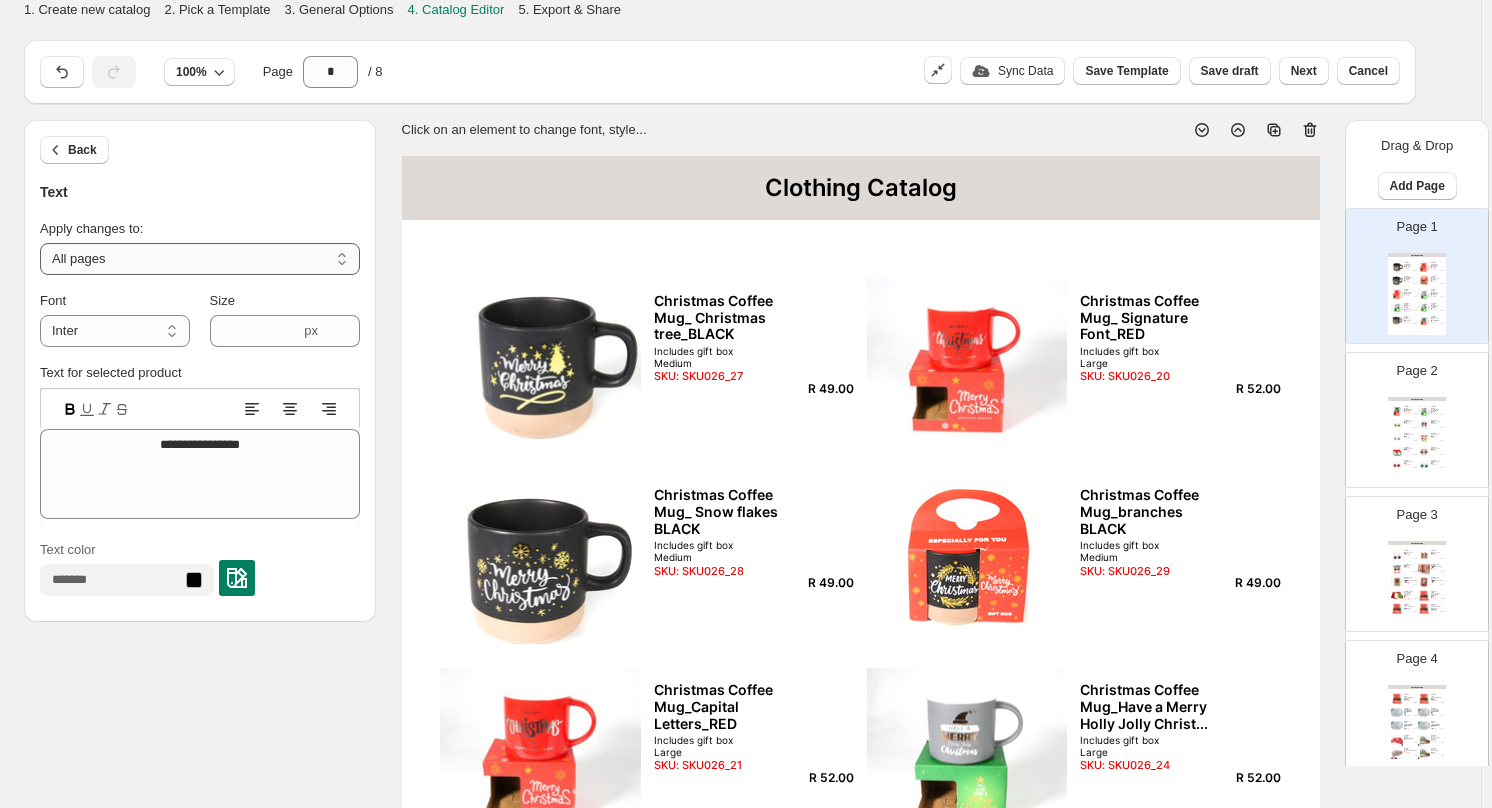 click on "**********" at bounding box center (200, 259) 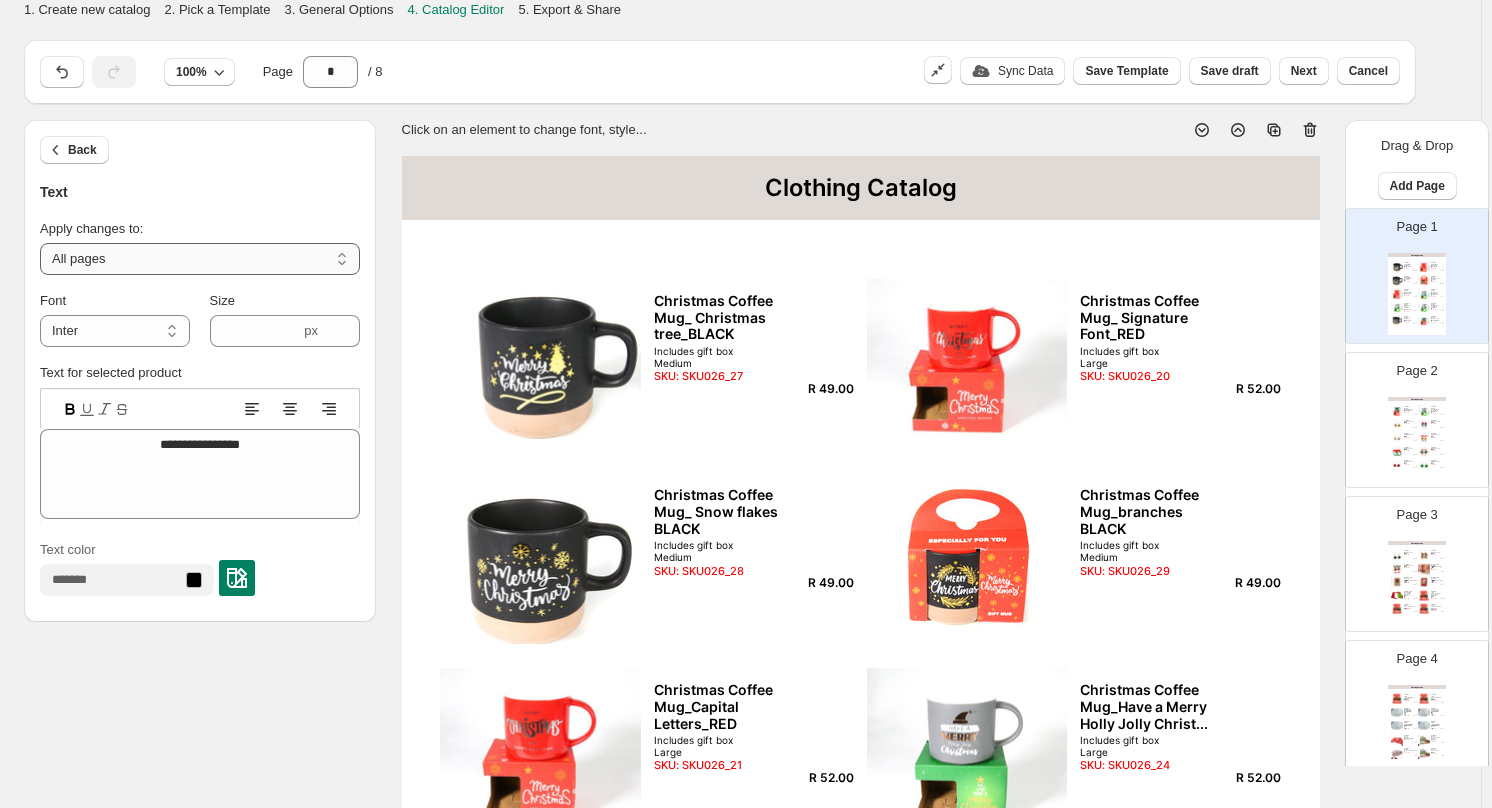 click on "**********" at bounding box center [200, 259] 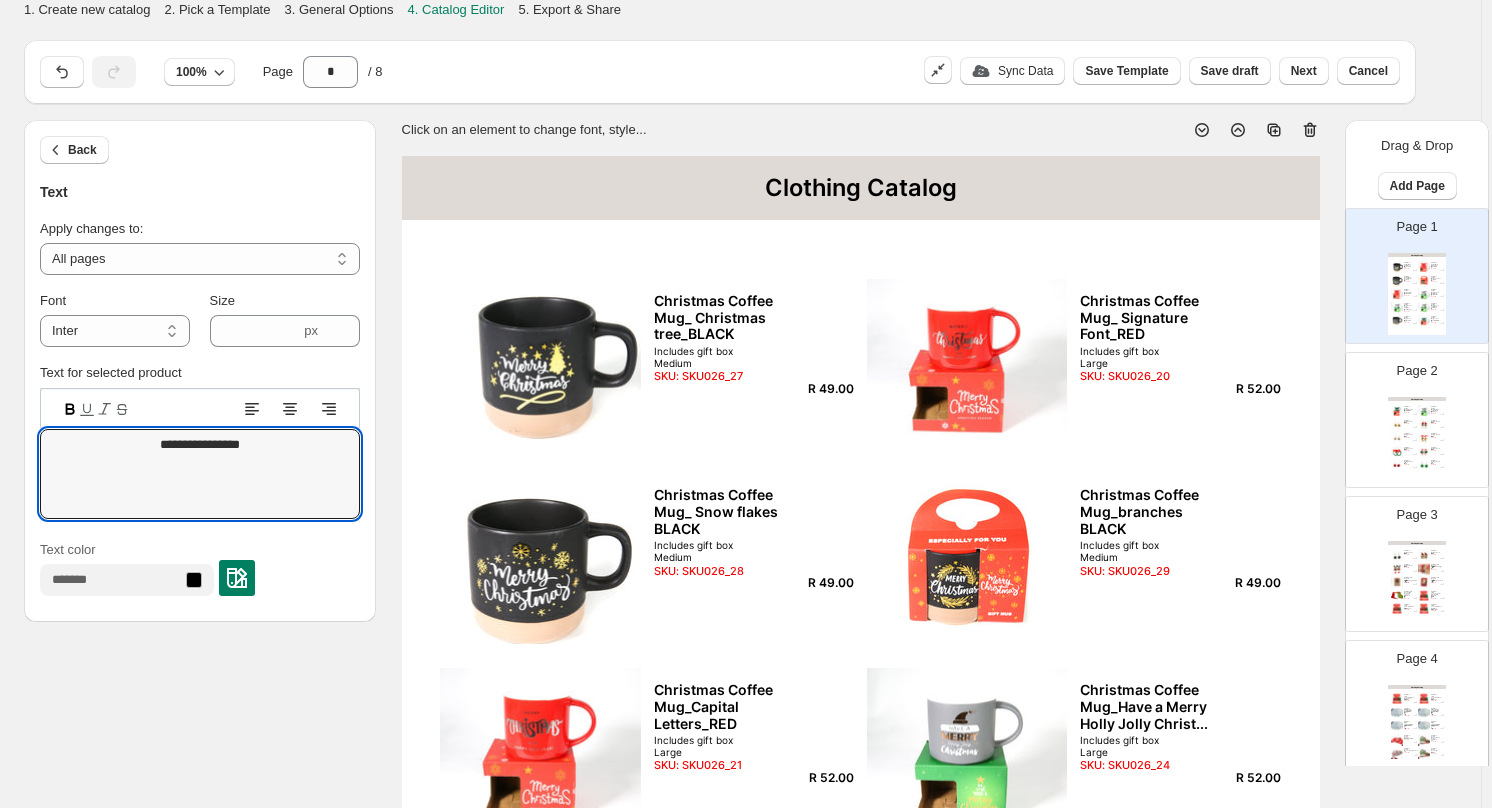 drag, startPoint x: 266, startPoint y: 443, endPoint x: 150, endPoint y: 363, distance: 140.91132 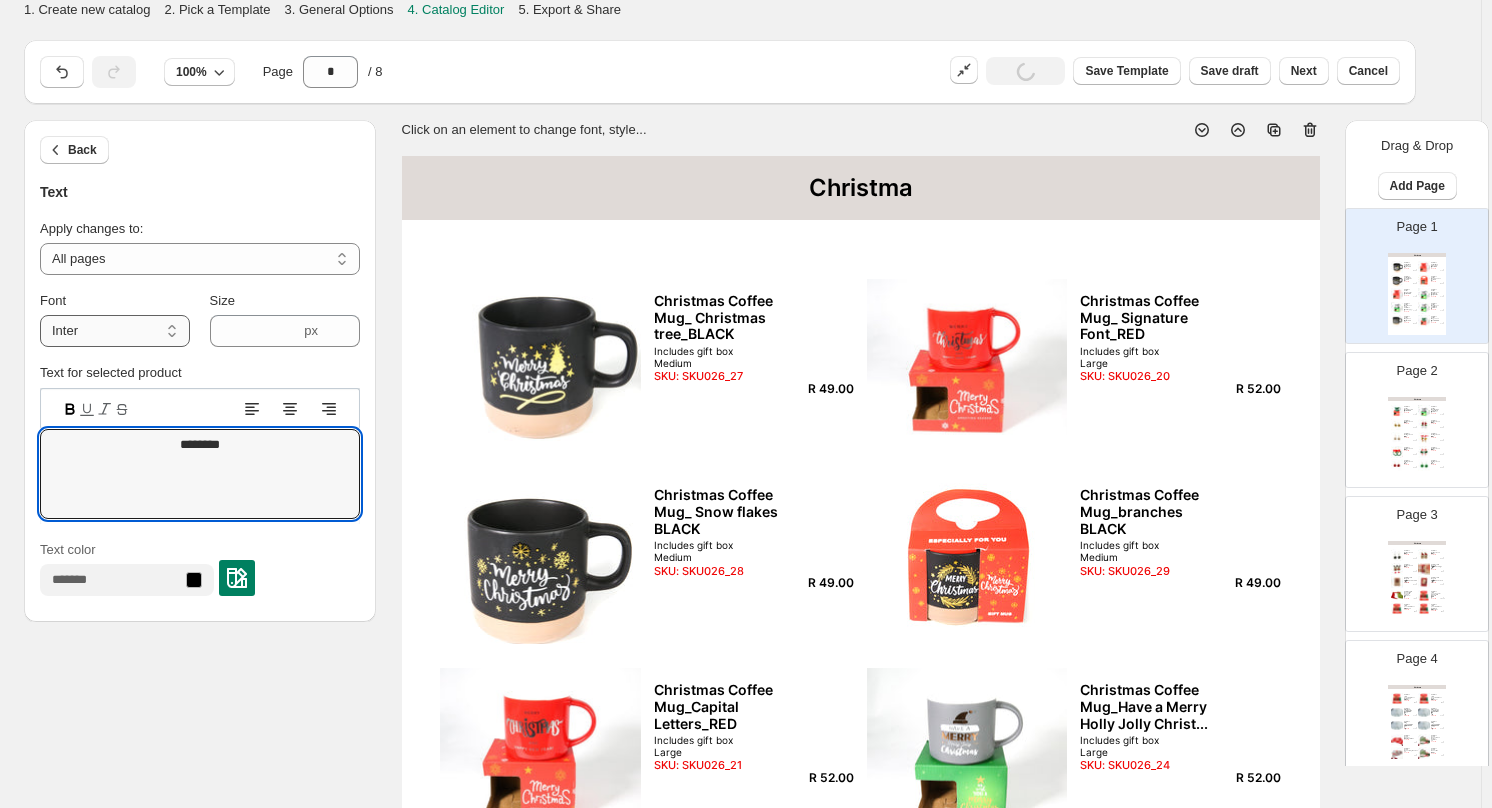 type on "*********" 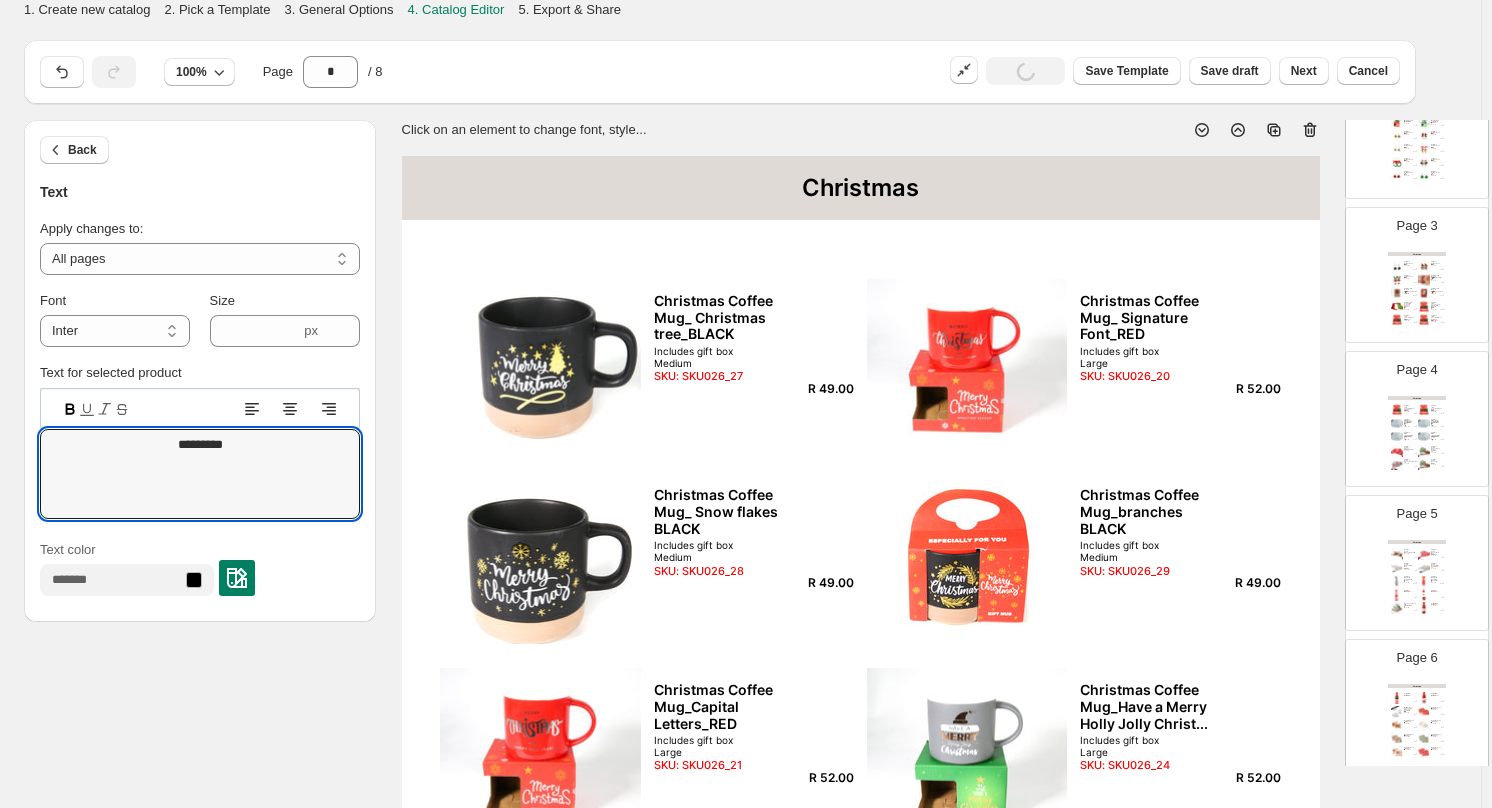 scroll, scrollTop: 400, scrollLeft: 0, axis: vertical 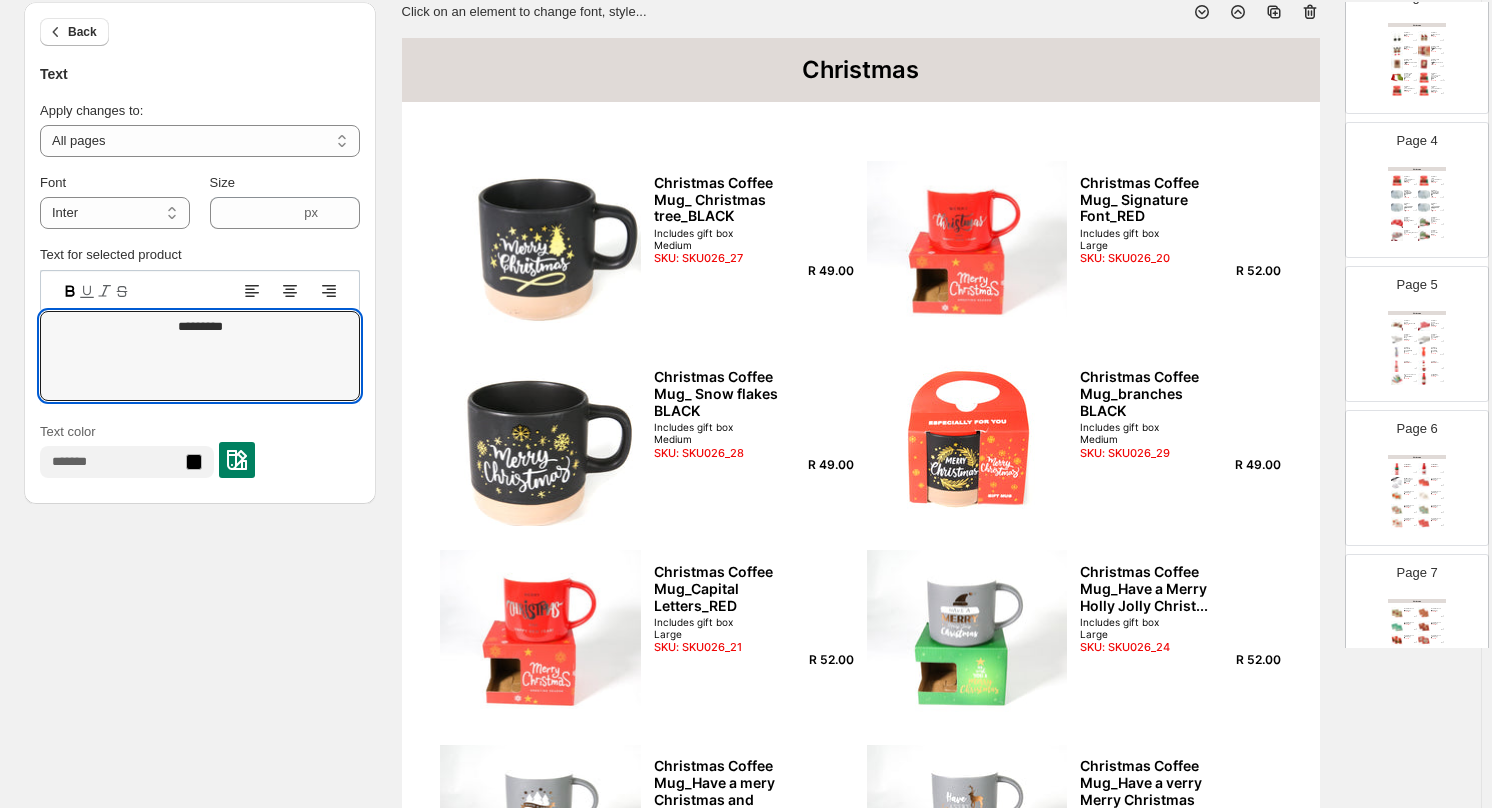 click on "Christmas String Lights_USB_10m BRITE WHITE USB Power Supply
Brite White
10 m
Multiple light settings SKU:  SKU026_01" at bounding box center (1410, 207) 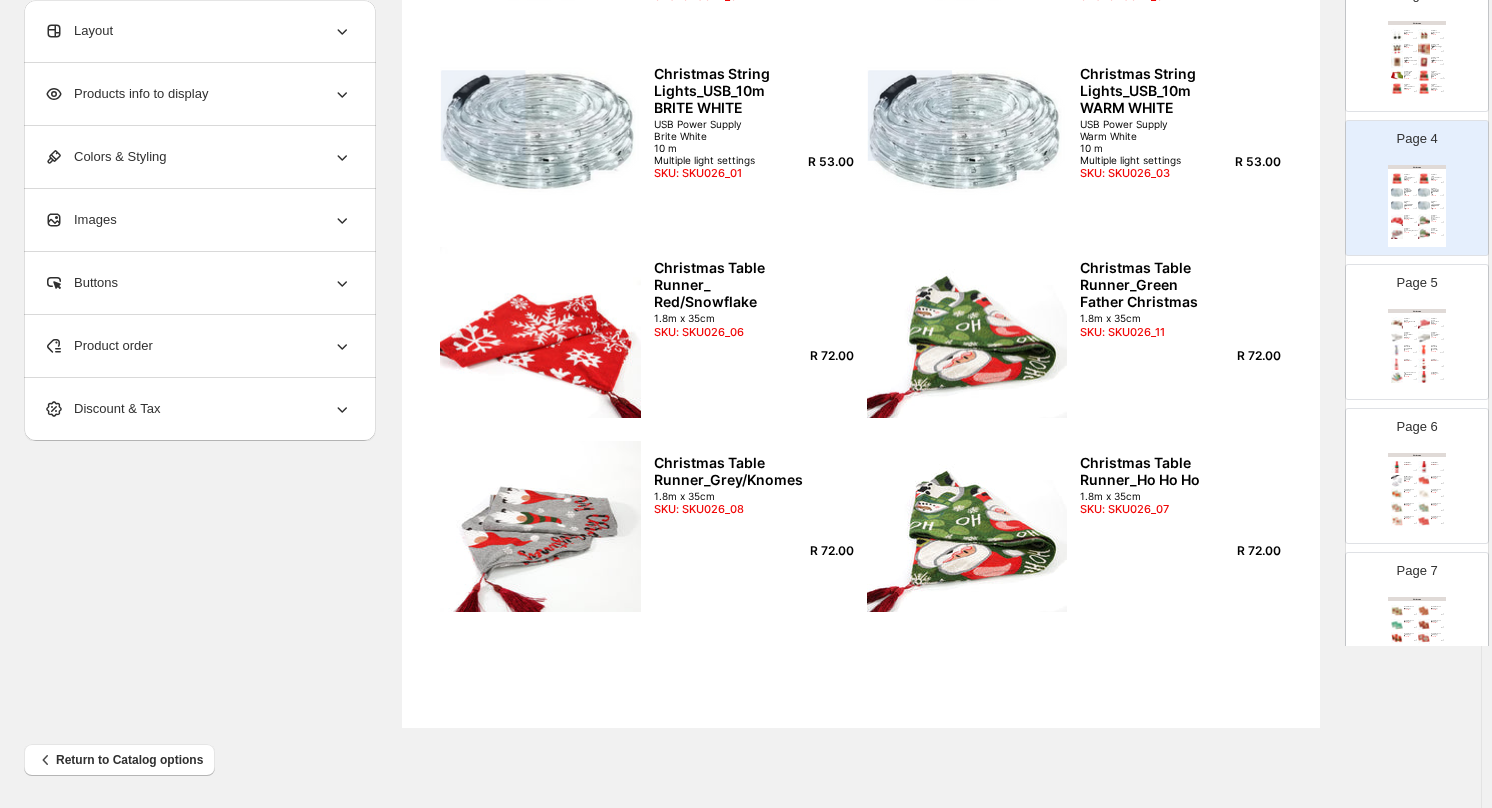 scroll, scrollTop: 618, scrollLeft: 0, axis: vertical 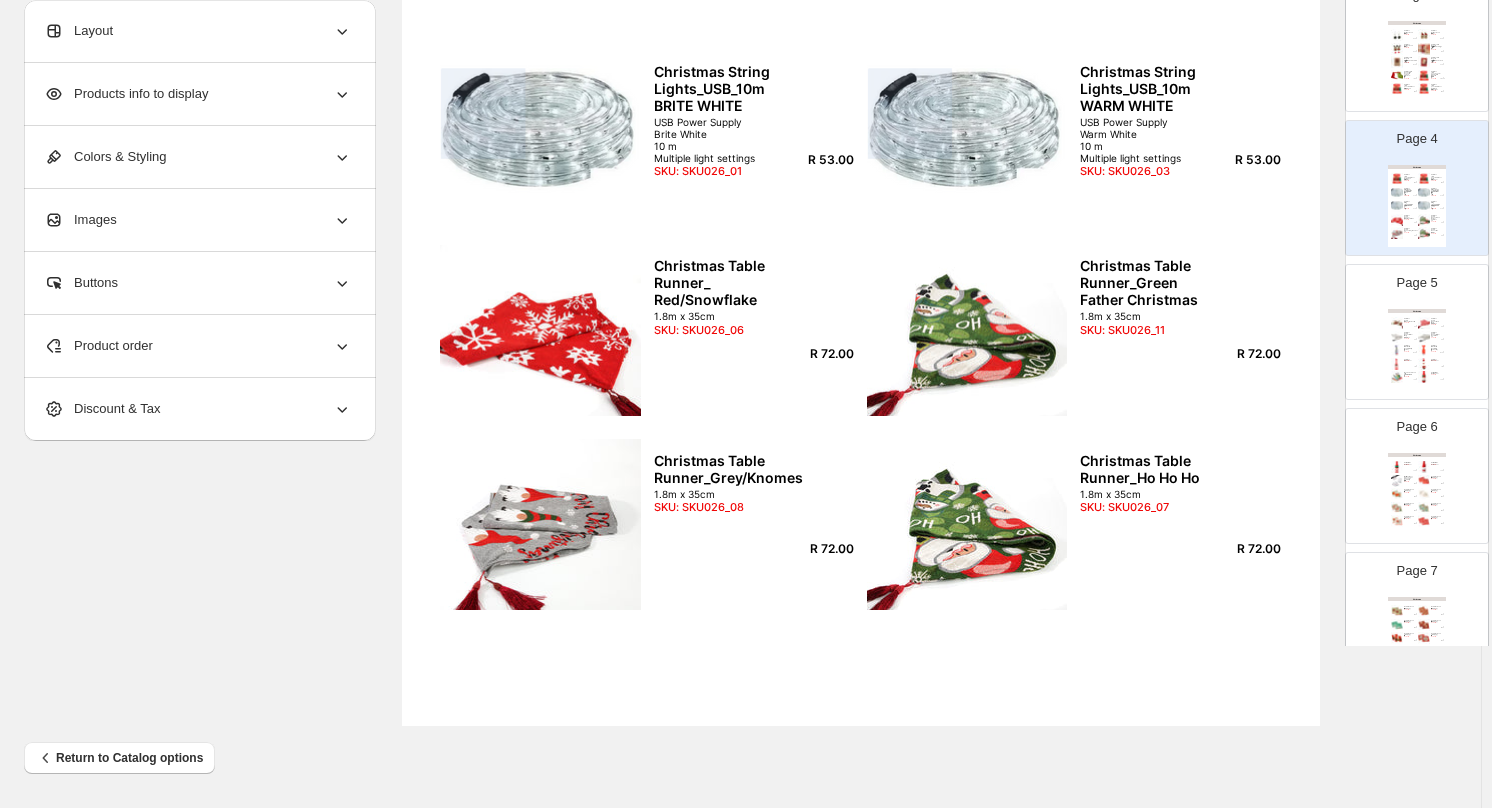 click on "SKU:  SKU026_17" at bounding box center [1408, 352] 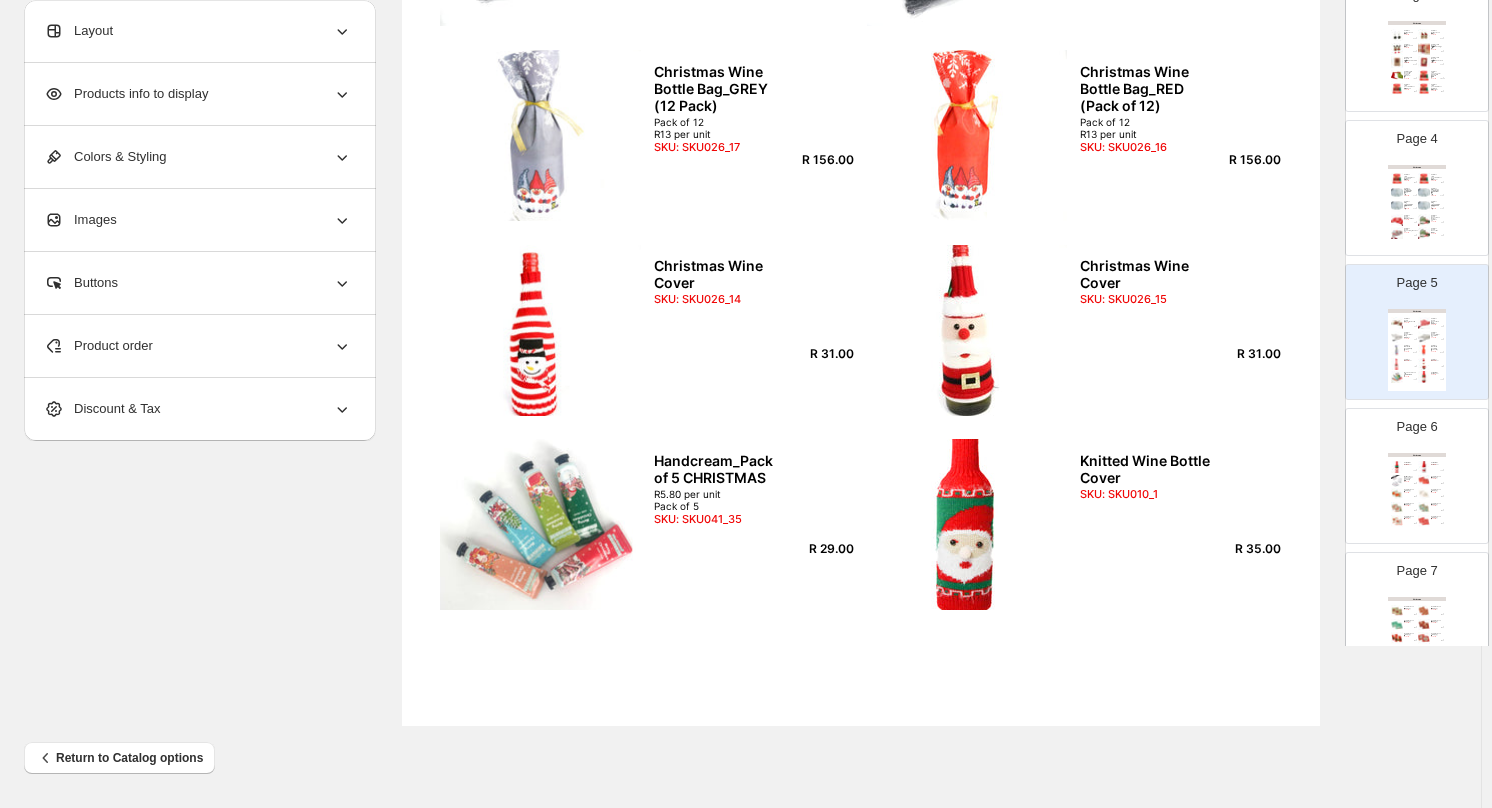 click on "Page 1 Christmas Christmas Coffee Mug_ Christmas tree_BLACK Includes gift box
Medium   SKU:  SKU026_27 R 49.00 Christmas Coffee Mug_ Signature Font_RED Includes gift box
Large
SKU:  SKU026_20 R 52.00 Christmas Coffee Mug_ Snow flakes BLACK Includes gift box
Medium   SKU:  SKU026_28 R 49.00 Christmas Coffee Mug_branches BLACK Includes gift box
Medium   SKU:  SKU026_29 R 49.00 Christmas Coffee Mug_Capital Letters_RED Includes gift box
Large
SKU:  SKU026_21 R 52.00 Christmas Coffee Mug_Have a Merry Holly Jolly Christ... Includes gift box
Large   SKU:  SKU026_24 R 52.00 Christmas Coffee Mug_Have a mery Christmas and Happy... Includes gift box
Large
SKU:  SKU026_25 R 52.00 Christmas Coffee Mug_Have a verry Merry Christmas Includes gift box
Large
SKU:  SKU026_23 R 52.00 Christmas Coffee Mug_loose font BLACK Includes gift box
Medium   SKU:  SKU026_26 R 49.00 Christmas Coffee Mug_Loose Font_GREEN Includes gift box
Large
SKU:  SKU026_18 R 52.00 Page 2 Christmas SKU:  SKU026_19 Page 3" at bounding box center [1417, 260] 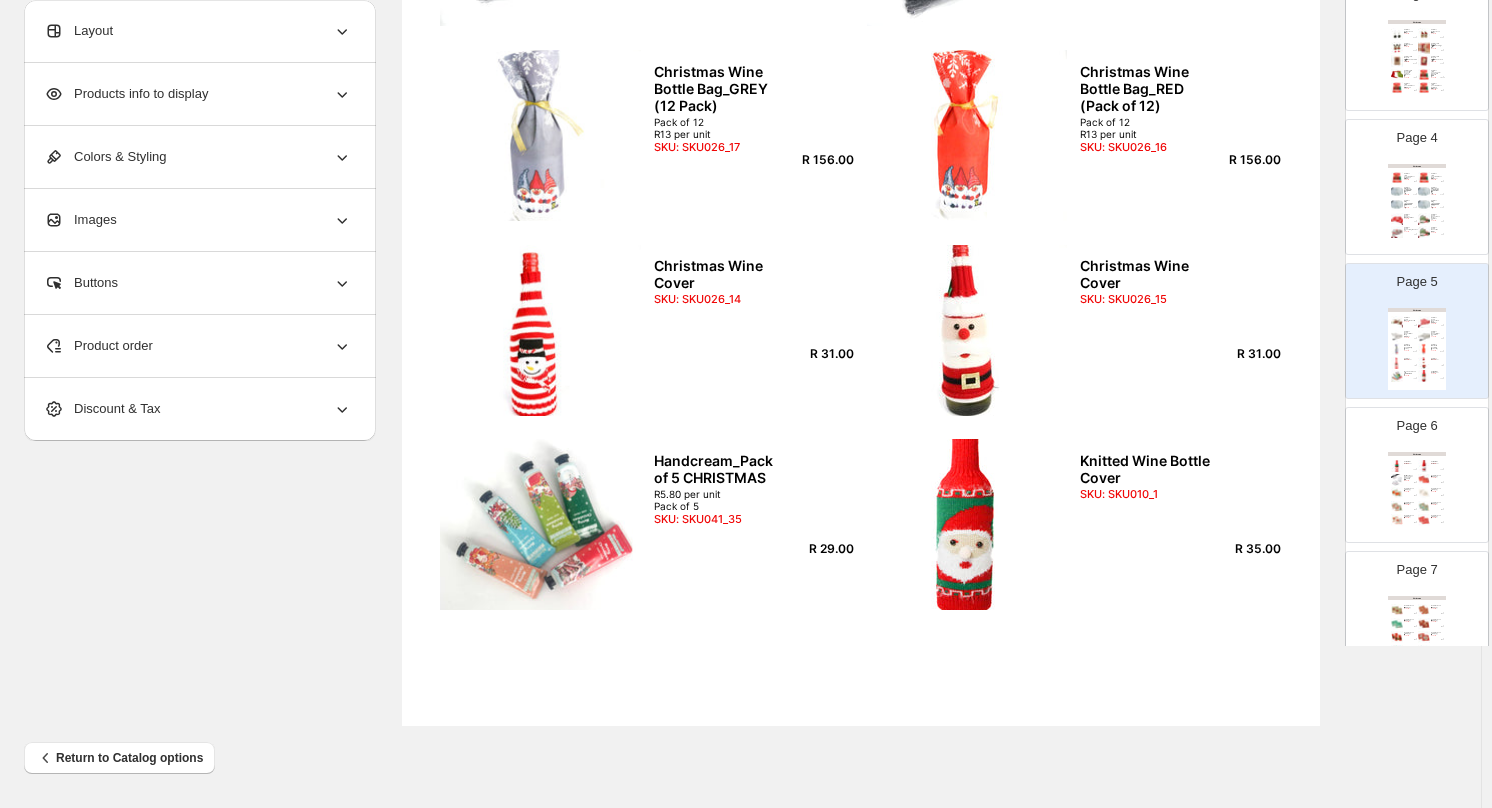 click on "Christmas Knitted Wine Bottle Cover SKU:  SKU010_2 R 35.00 Knitted Wine Bottle Cover SKU:  SKU010_3 R 35.00 Multifunctional Transparent Adhesive Cable Clip Ideal for hanging christmas lights and other cables SKU:  SKU026_05 R 14.00 Serviettes_Pack of 20 (2ply) Pack of 20 Printed serviettes (2ply)
SKU:  SKU001_77 R 14.00 Serviettes_Pack of 20 (2ply) Pack of 20 Printed serviettes (2ply)
SKU:  SKU001_47 R 14.00 Serviettes_Pack of 20 (2ply) Pack of 20 Printed serviettes (2ply)
SKU:  SKU001_48 R 14.00 Serviettes_Pack of 20 (2ply) Pack of 20 Printed serviettes (2ply)
SKU:  SKU001_54 R 14.00 Serviettes_Pack of 20 (2ply) Pack of 20 Printed serviettes (2ply)
SKU:  SKU001_56 R 14.00 Serviettes_Pack of 20 (2ply) Pack of 20 Printed serviettes (2ply)
SKU:  SKU001_57 R 14.00 Serviettes_Pack of 20 (2ply) Pack of 20 Printed serviettes (2ply)
SKU:  SKU001_60 R 14.00" at bounding box center [1417, 493] 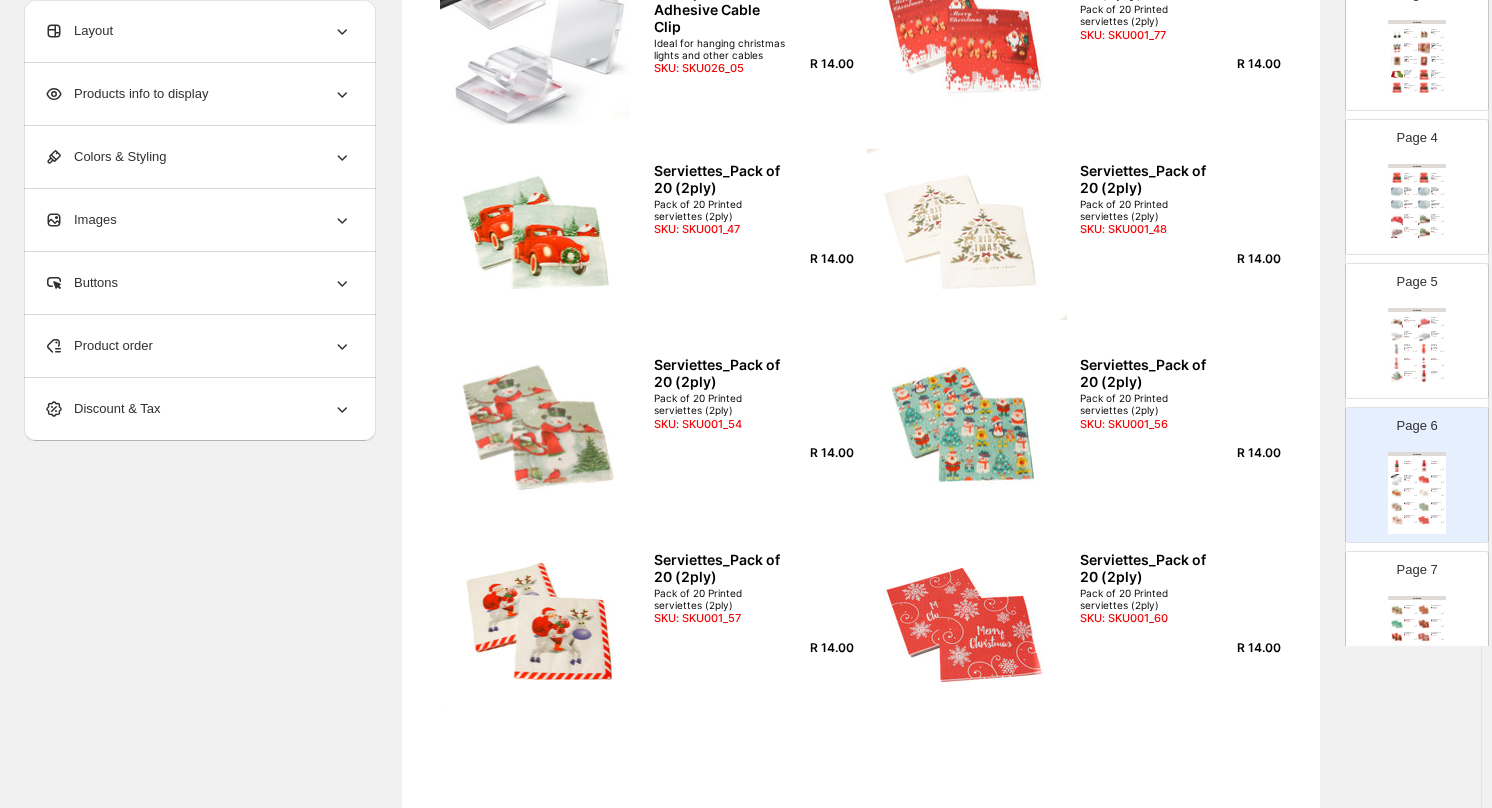 scroll, scrollTop: 618, scrollLeft: 0, axis: vertical 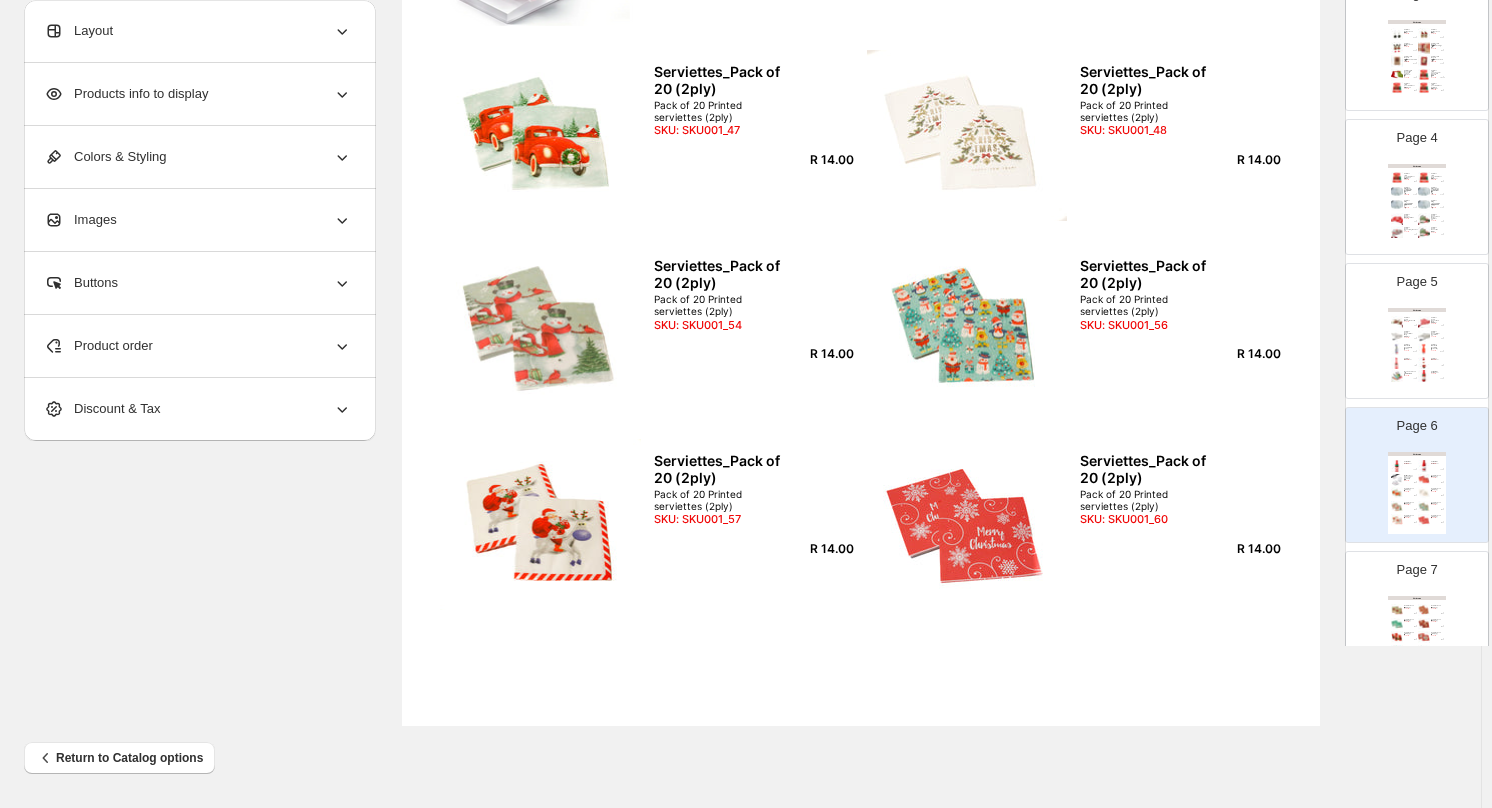 click on "Serviettes_Pack of 20 (2ply)" at bounding box center [1435, 620] 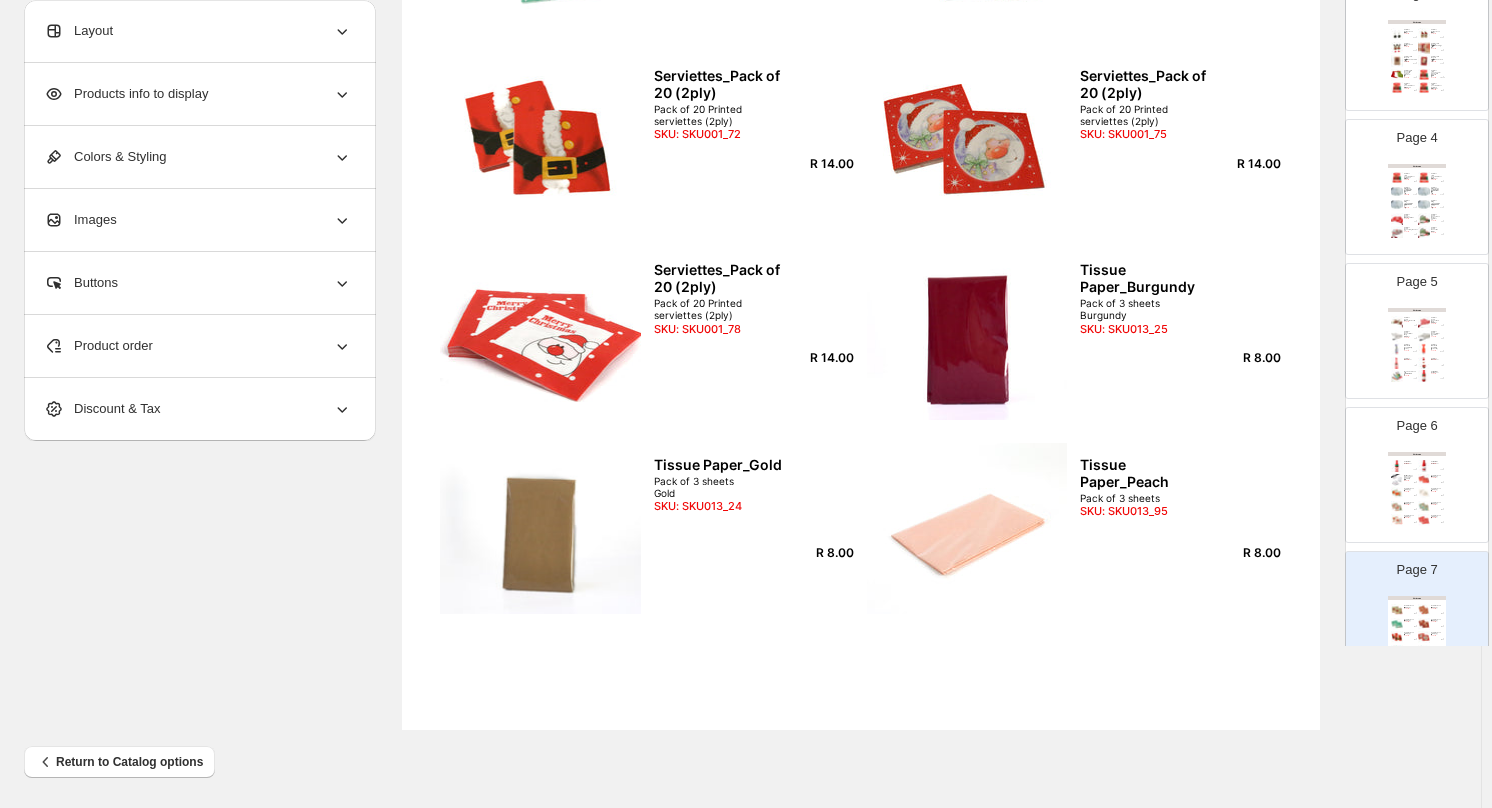 scroll, scrollTop: 618, scrollLeft: 0, axis: vertical 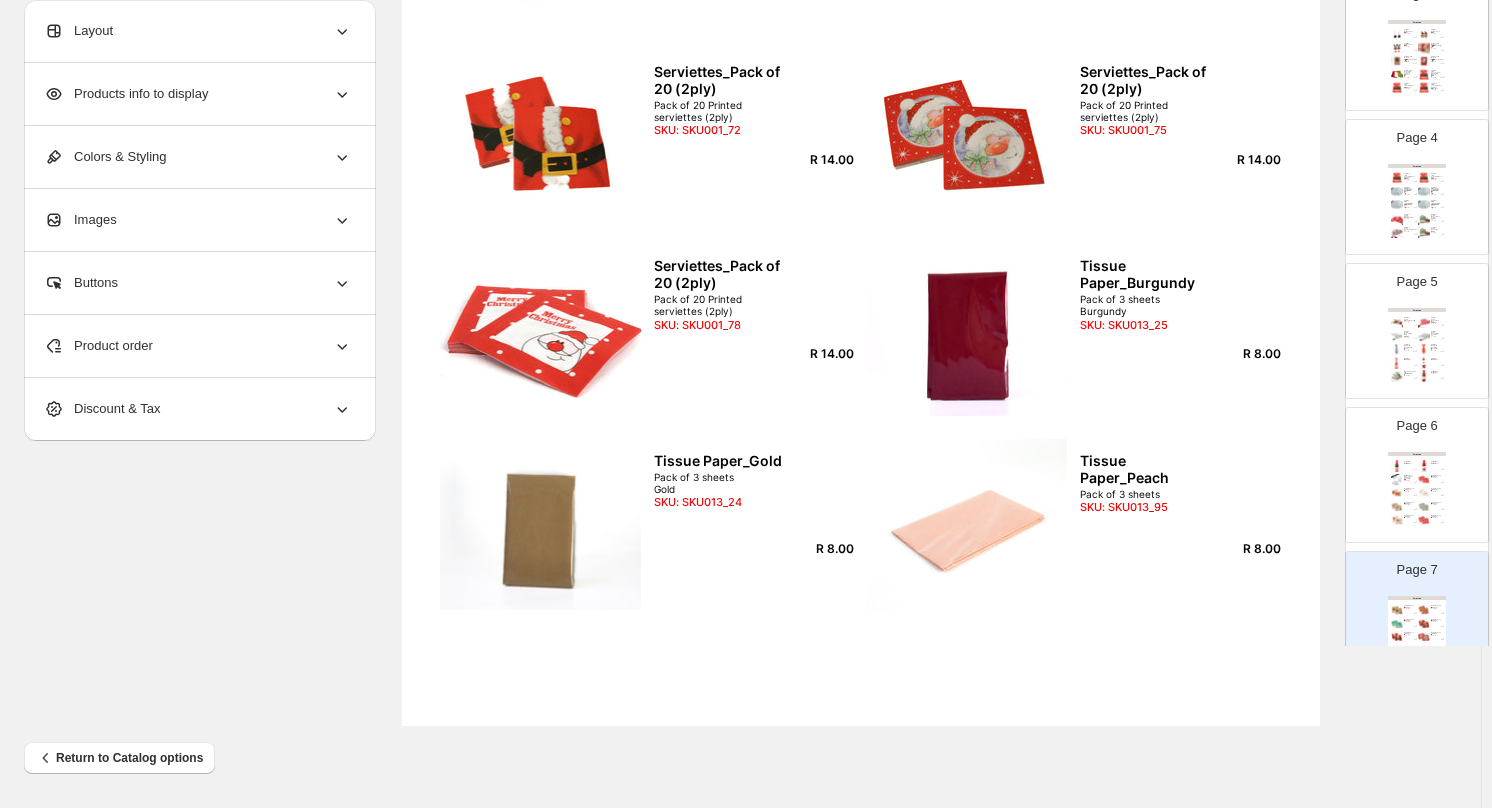 click at bounding box center [1424, 507] 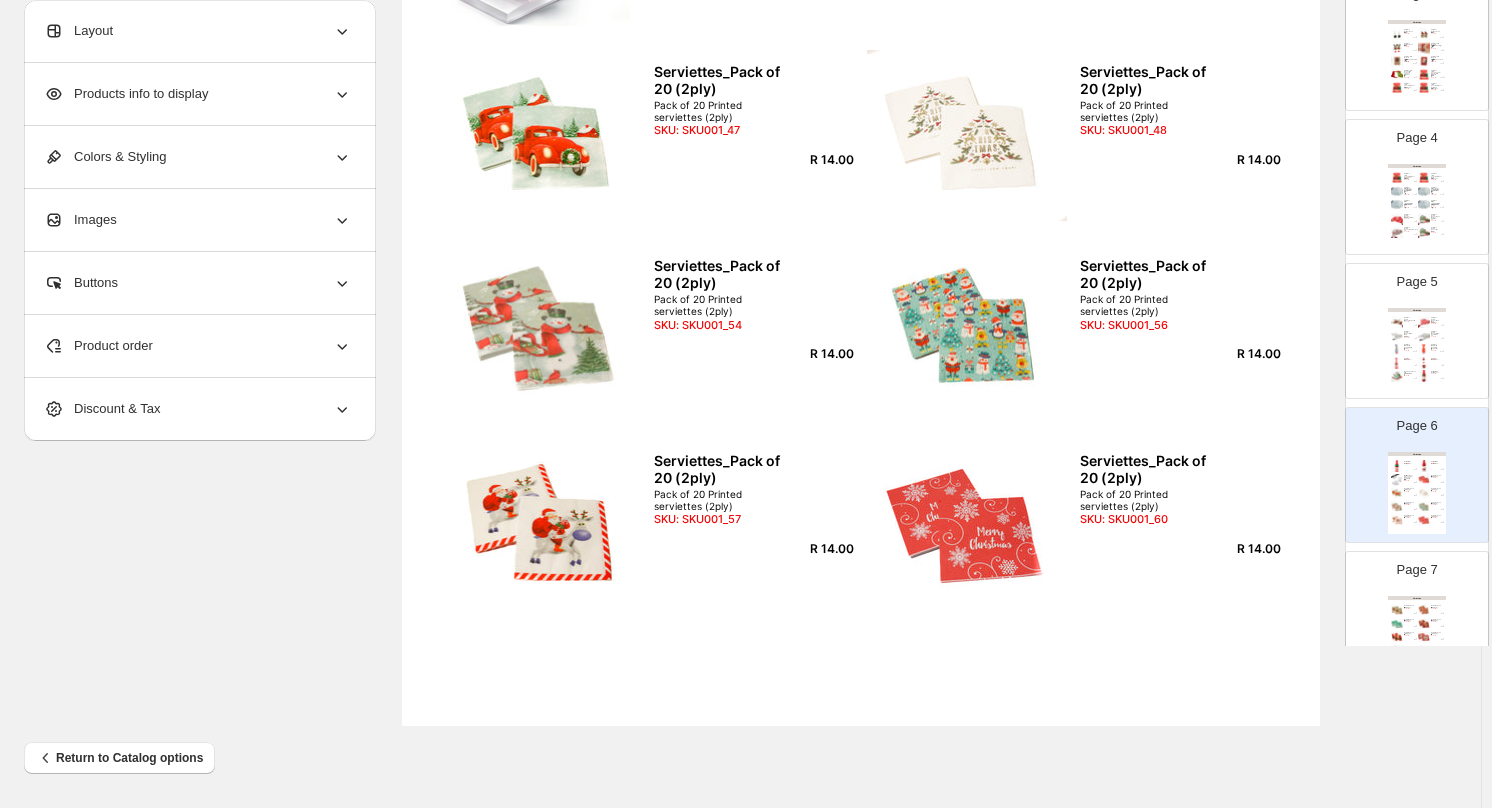 click on "Christmas Christmas Table Runner_Poinsettia 1.8m x 35cm SKU:  SKU026_13 R 72.00 Christmas Table Runner_Red Merry Christmas 1.8m x 35cm SKU:  SKU026_09 R 72.00 Christmas Table Runner_Silver Merry Christmas 1.8m x 35cm SKU:  SKU026_12 R 72.00 Christmas Table Runner_Silver Snowflake 1.8m x 35cm SKU:  SKU026_10 R 72.00 Christmas Wine Bottle Bag_GREY (12 Pack) Pack of 12
R13 per unit SKU:  SKU026_17 R 156.00 Christmas Wine Bottle Bag_RED (Pack of 12) Pack of 12
R13 per unit SKU:  SKU026_16 R 156.00 Christmas Wine Cover SKU:  SKU026_14 R 31.00 Christmas Wine Cover SKU:  SKU026_15 R 31.00 Handcream_Pack of 5 CHRISTMAS R5.80 per unit
Pack of 5 SKU:  SKU041_35 R 29.00 Knitted Wine Bottle Cover SKU:  SKU010_1 R 35.00" at bounding box center [1417, 349] 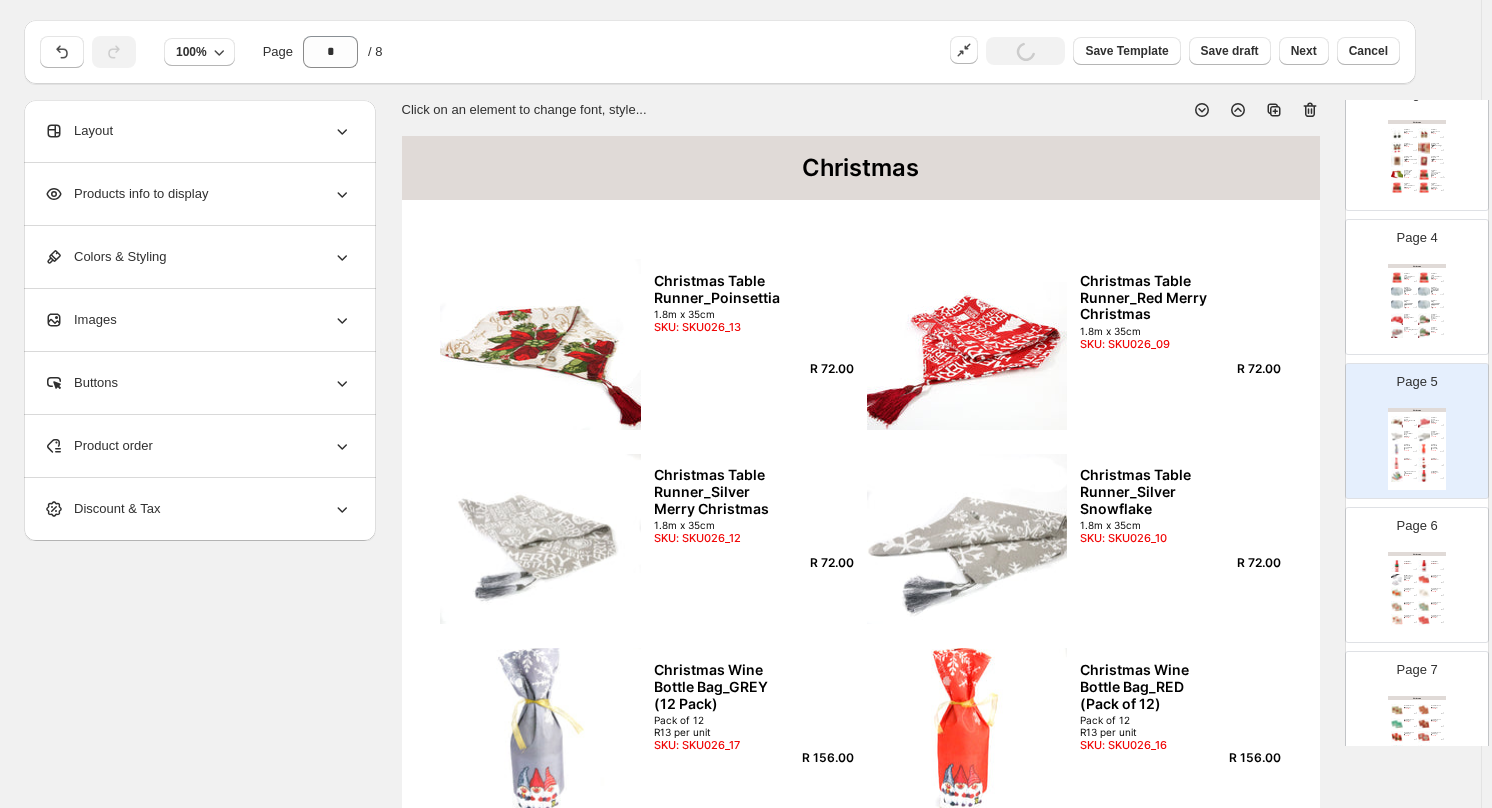 scroll, scrollTop: 18, scrollLeft: 0, axis: vertical 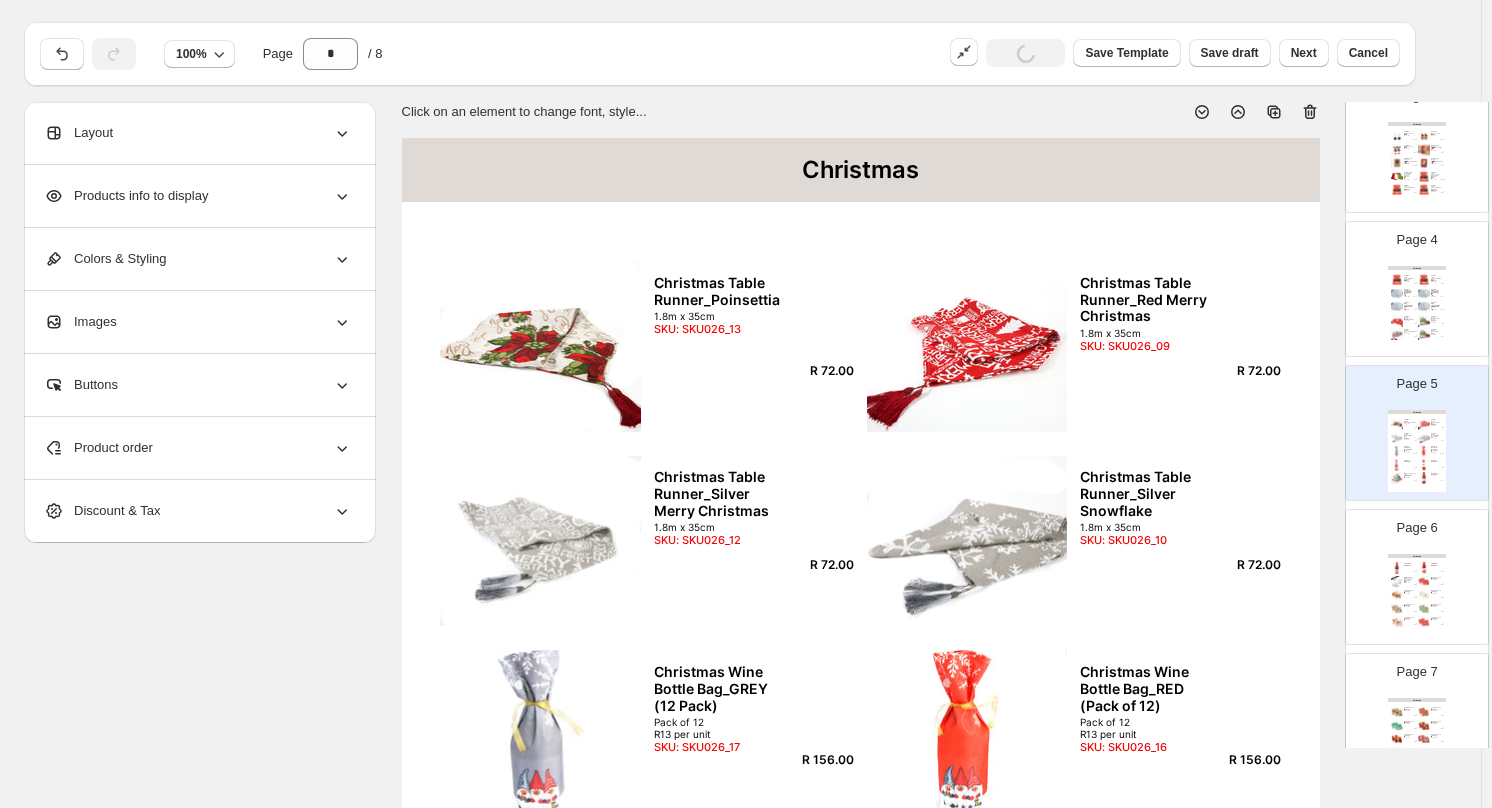 click on "R 53.00" at bounding box center (1415, 309) 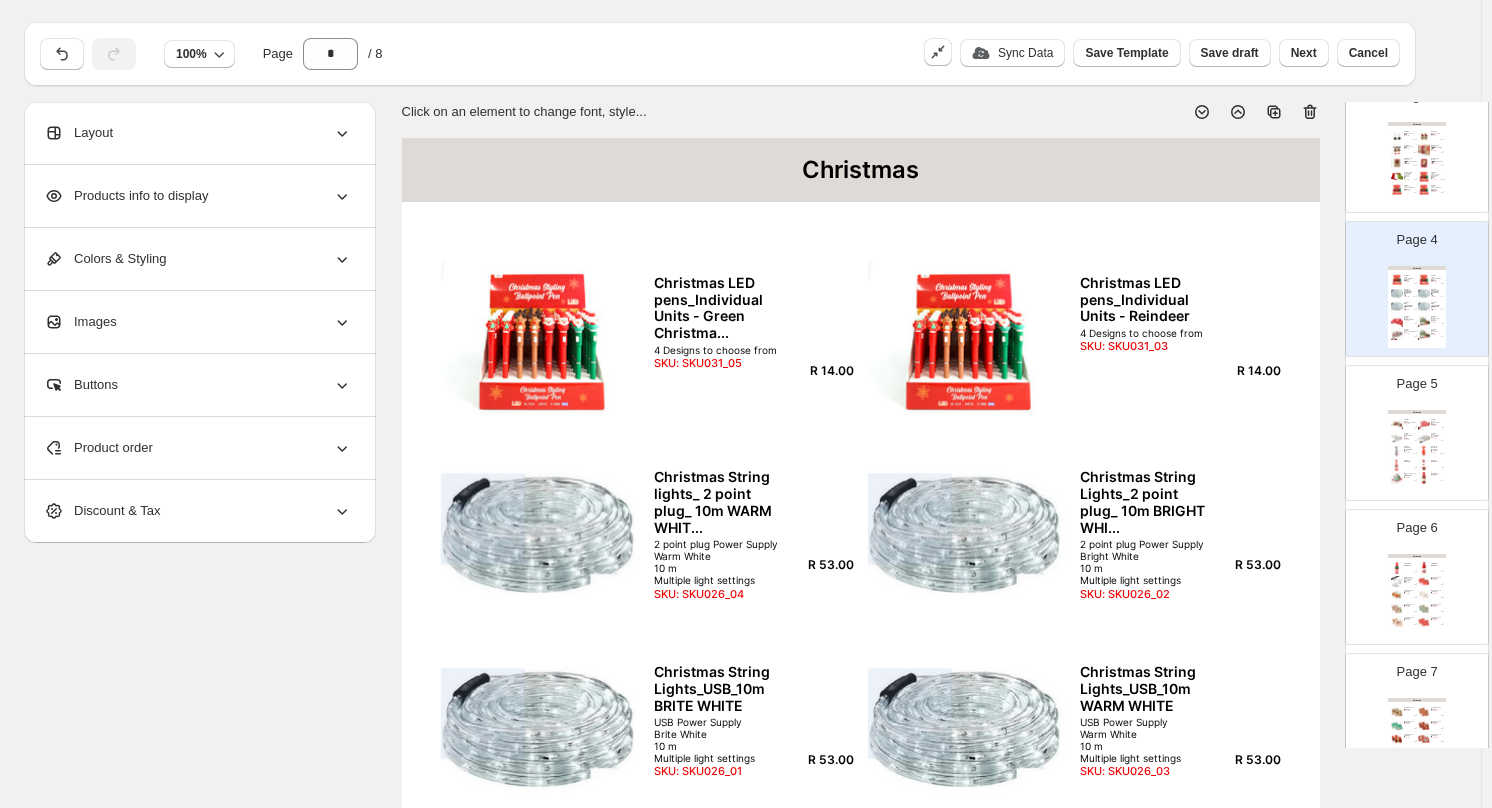 click at bounding box center (1424, 177) 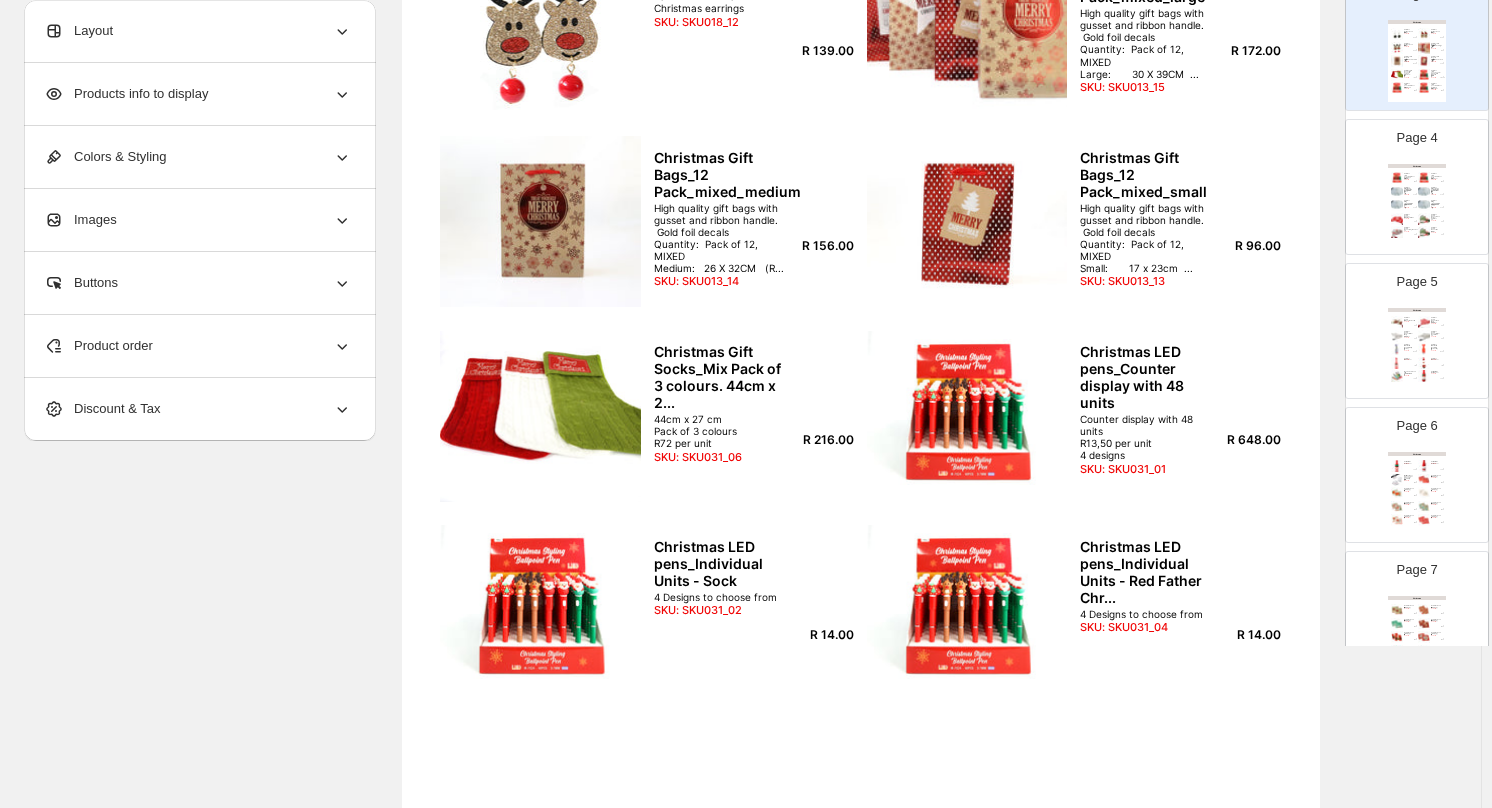 scroll, scrollTop: 618, scrollLeft: 0, axis: vertical 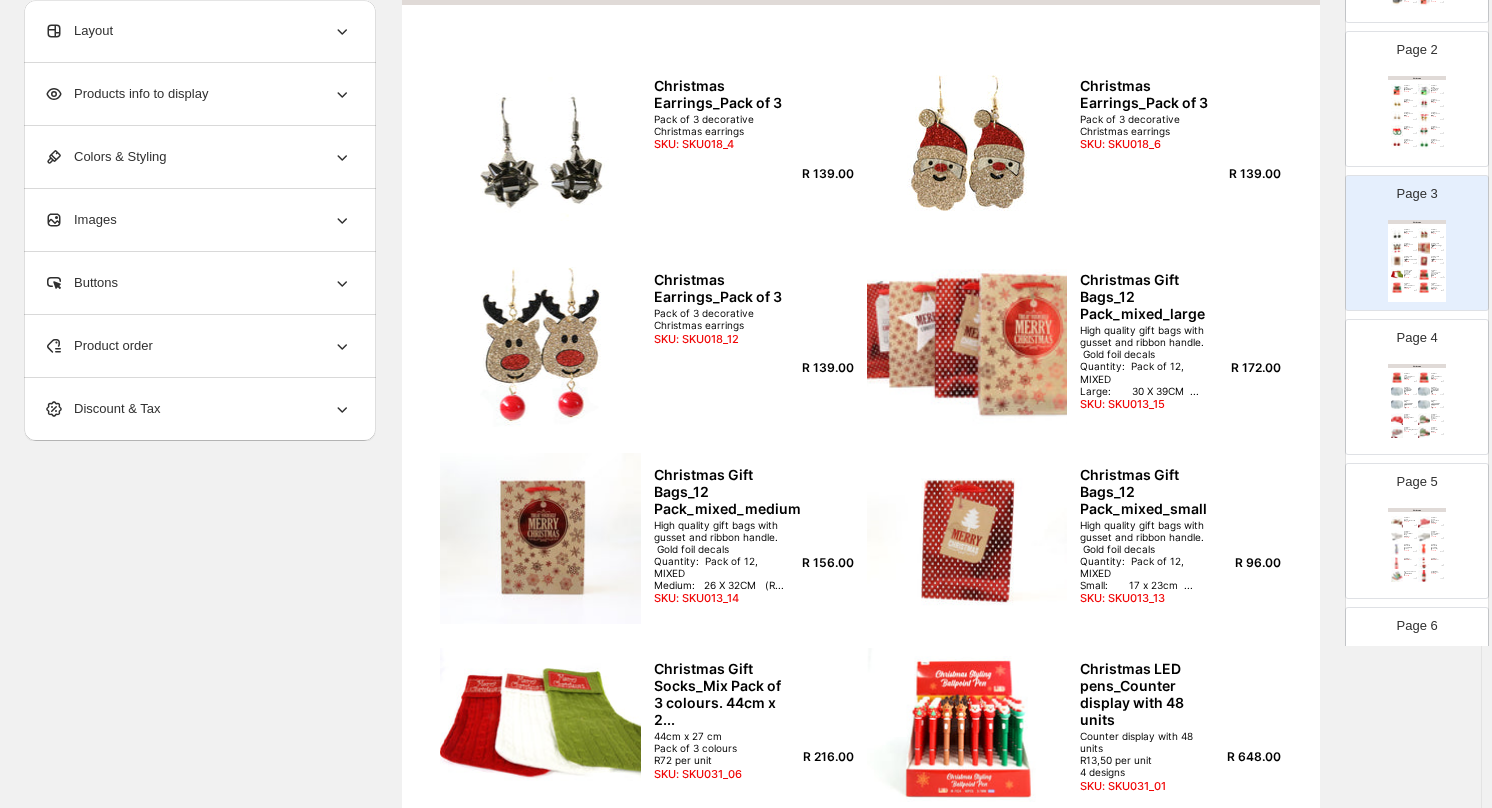 click on "Page 1 Christmas Christmas Coffee Mug_ Christmas tree_BLACK Includes gift box
Medium   SKU:  SKU026_27 R 49.00 Christmas Coffee Mug_ Signature Font_RED Includes gift box
Large
SKU:  SKU026_20 R 52.00 Christmas Coffee Mug_ Snow flakes BLACK Includes gift box
Medium   SKU:  SKU026_28 R 49.00 Christmas Coffee Mug_branches BLACK Includes gift box
Medium   SKU:  SKU026_29 R 49.00 Christmas Coffee Mug_Capital Letters_RED Includes gift box
Large
SKU:  SKU026_21 R 52.00 Christmas Coffee Mug_Have a Merry Holly Jolly Christ... Includes gift box
Large   SKU:  SKU026_24 R 52.00 Christmas Coffee Mug_Have a mery Christmas and Happy... Includes gift box
Large
SKU:  SKU026_25 R 52.00 Christmas Coffee Mug_Have a verry Merry Christmas Includes gift box
Large
SKU:  SKU026_23 R 52.00 Christmas Coffee Mug_loose font BLACK Includes gift box
Medium   SKU:  SKU026_26 R 49.00 Christmas Coffee Mug_Loose Font_GREEN Includes gift box
Large
SKU:  SKU026_18 R 52.00 Page 2 Christmas SKU:  SKU026_19 Page 3" at bounding box center [1417, 459] 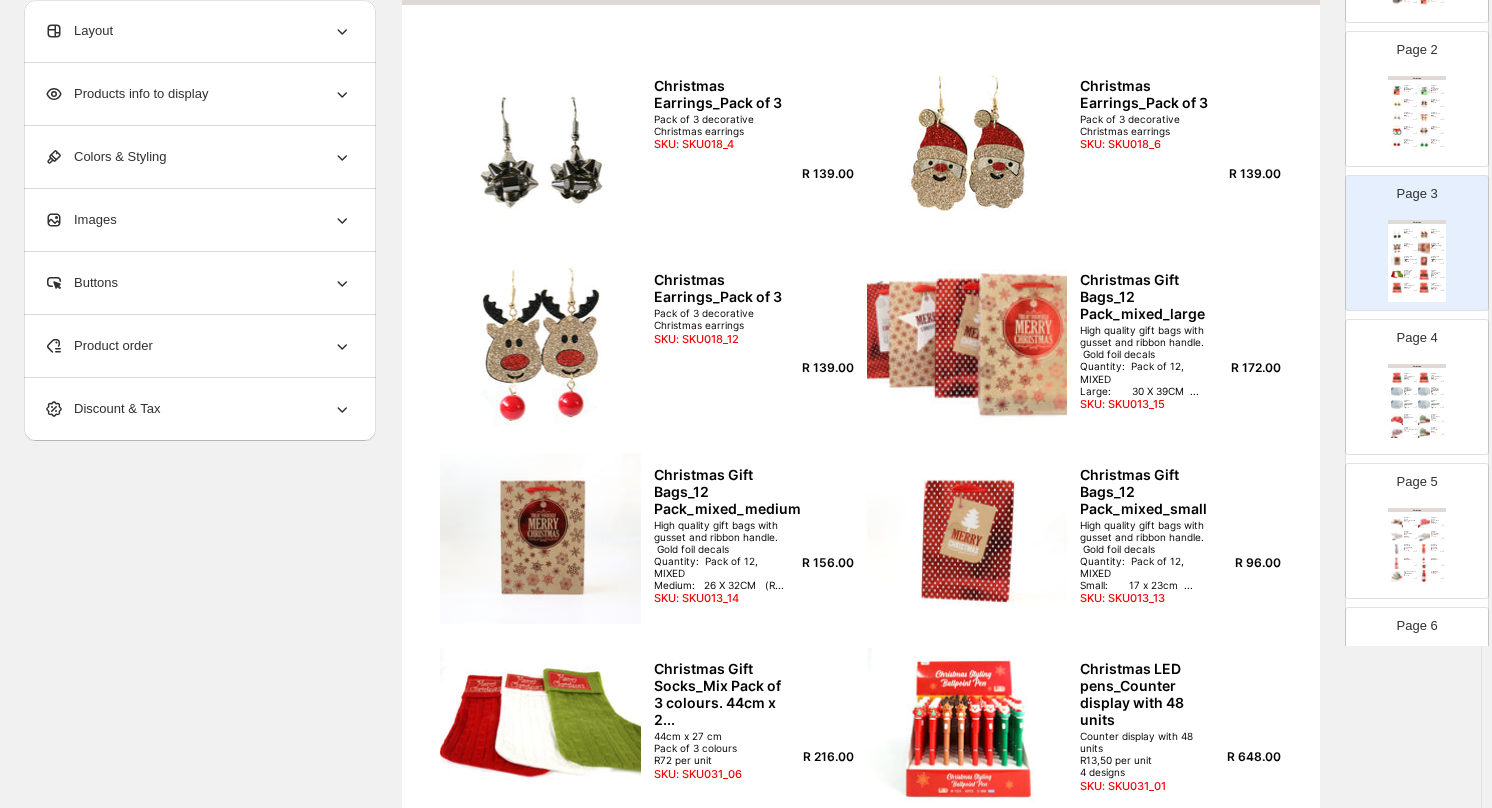 drag, startPoint x: 1420, startPoint y: 246, endPoint x: 1420, endPoint y: 226, distance: 20 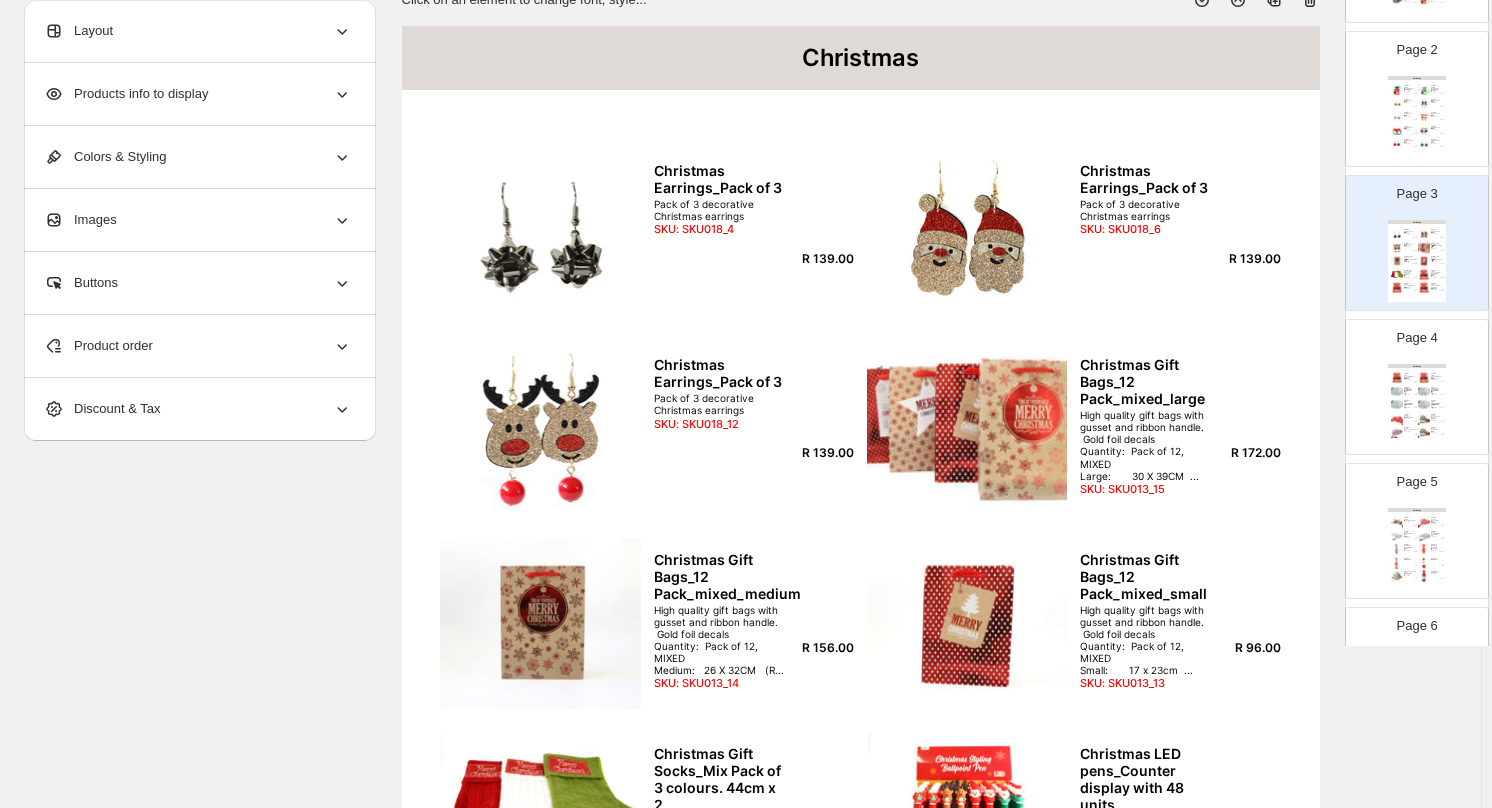 scroll, scrollTop: 15, scrollLeft: 0, axis: vertical 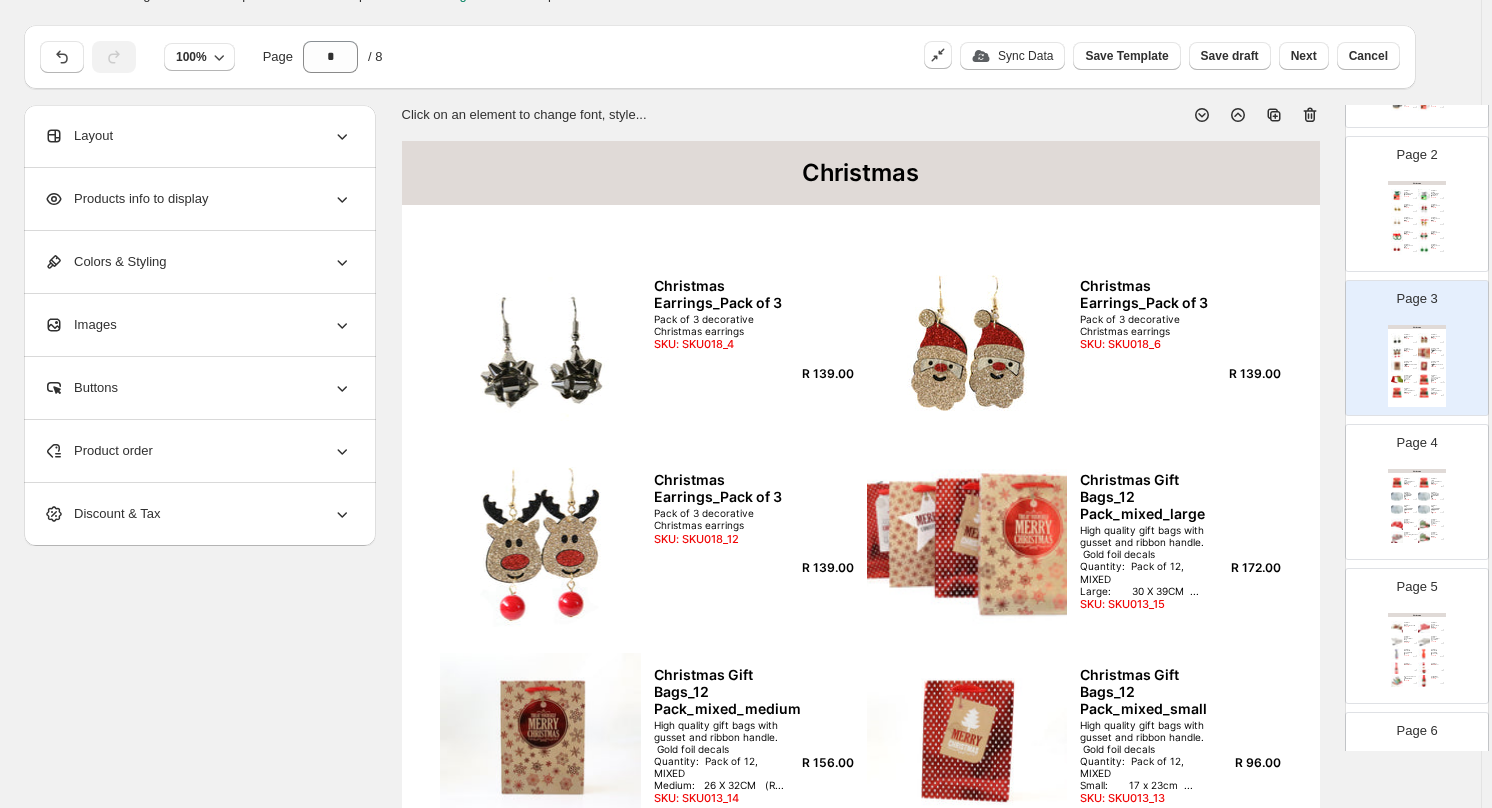click at bounding box center (1424, 195) 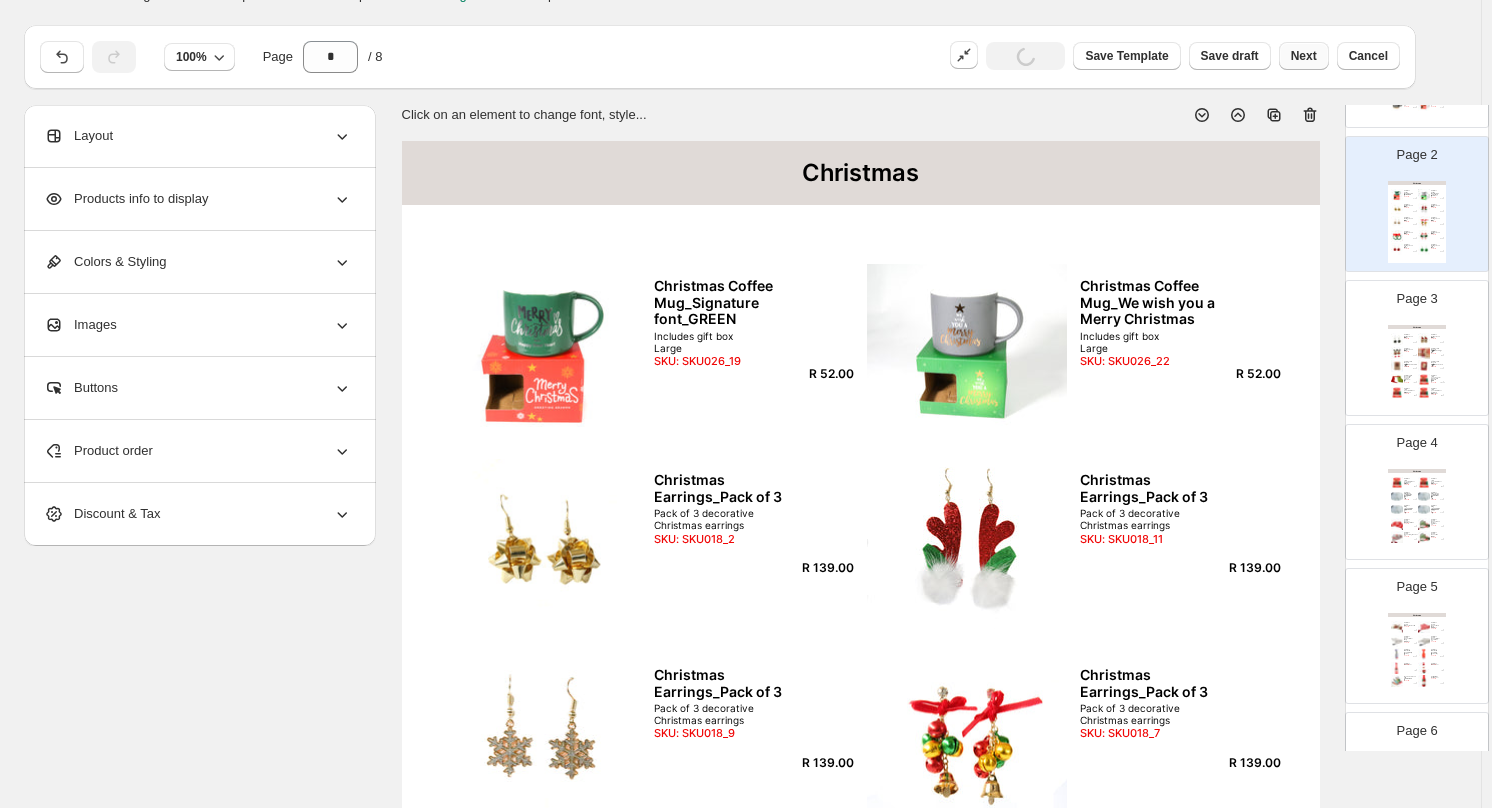 click on "Next" at bounding box center (1304, 56) 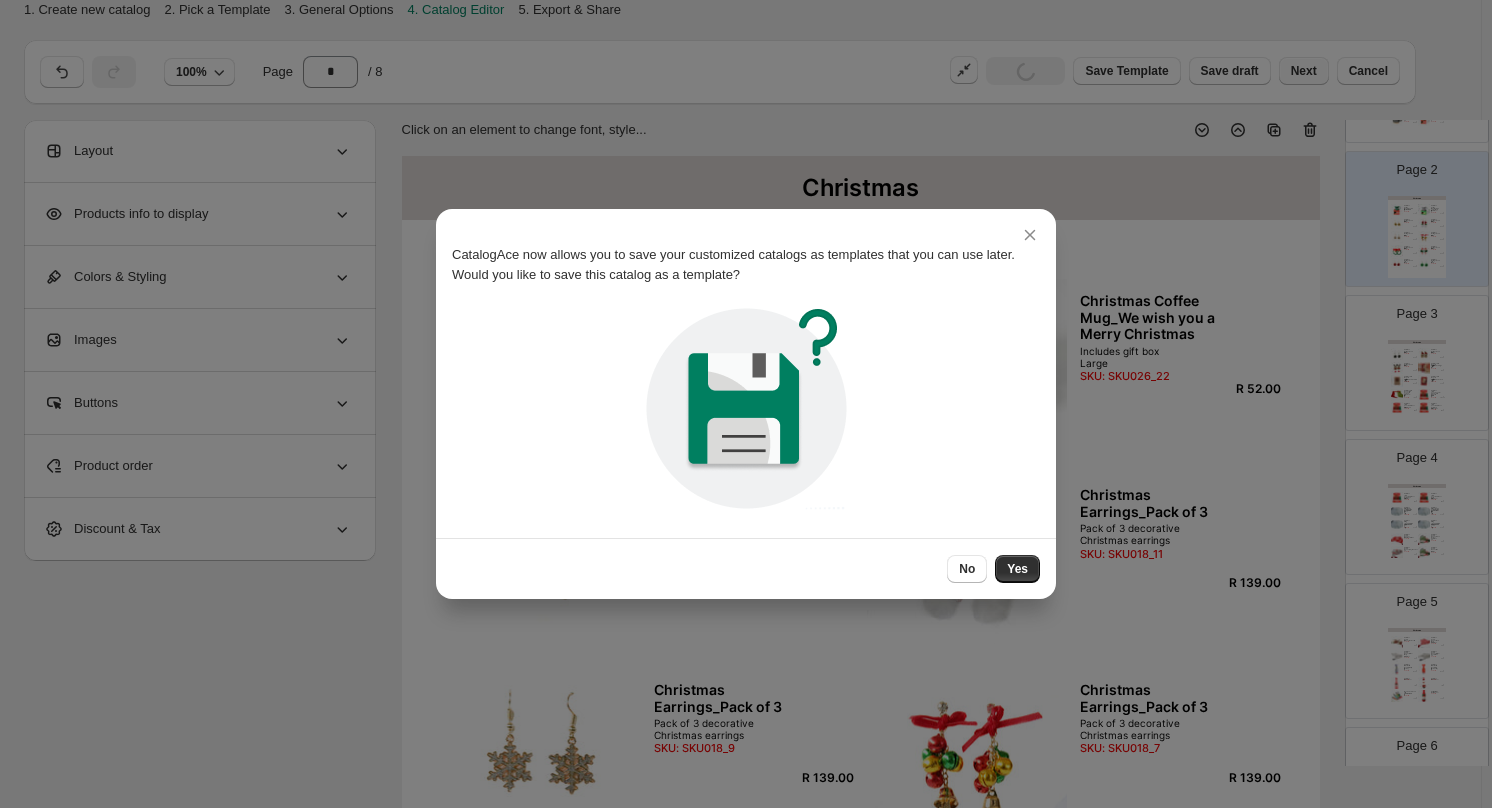 scroll, scrollTop: 15, scrollLeft: 0, axis: vertical 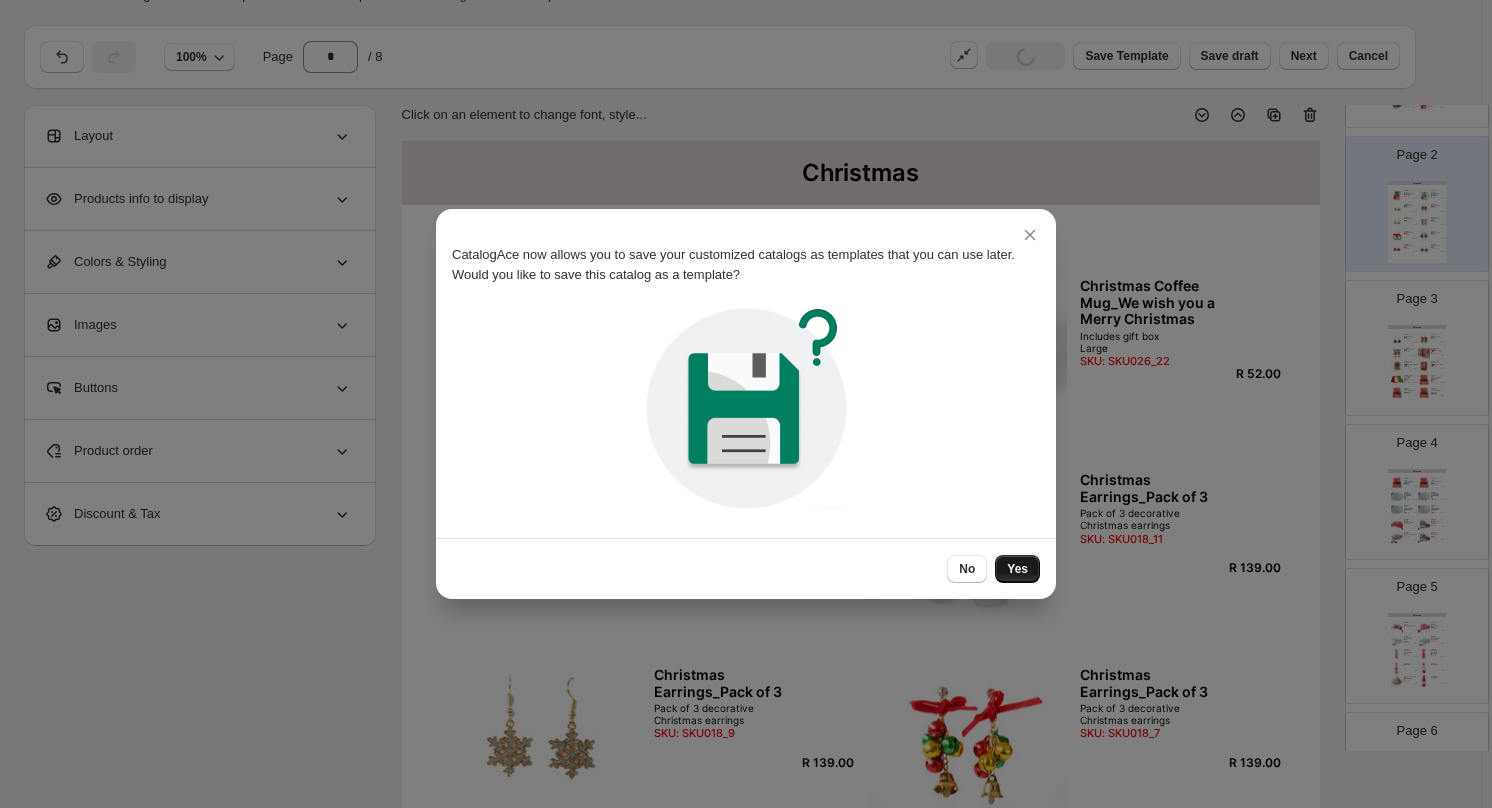 click on "Yes" at bounding box center [1017, 569] 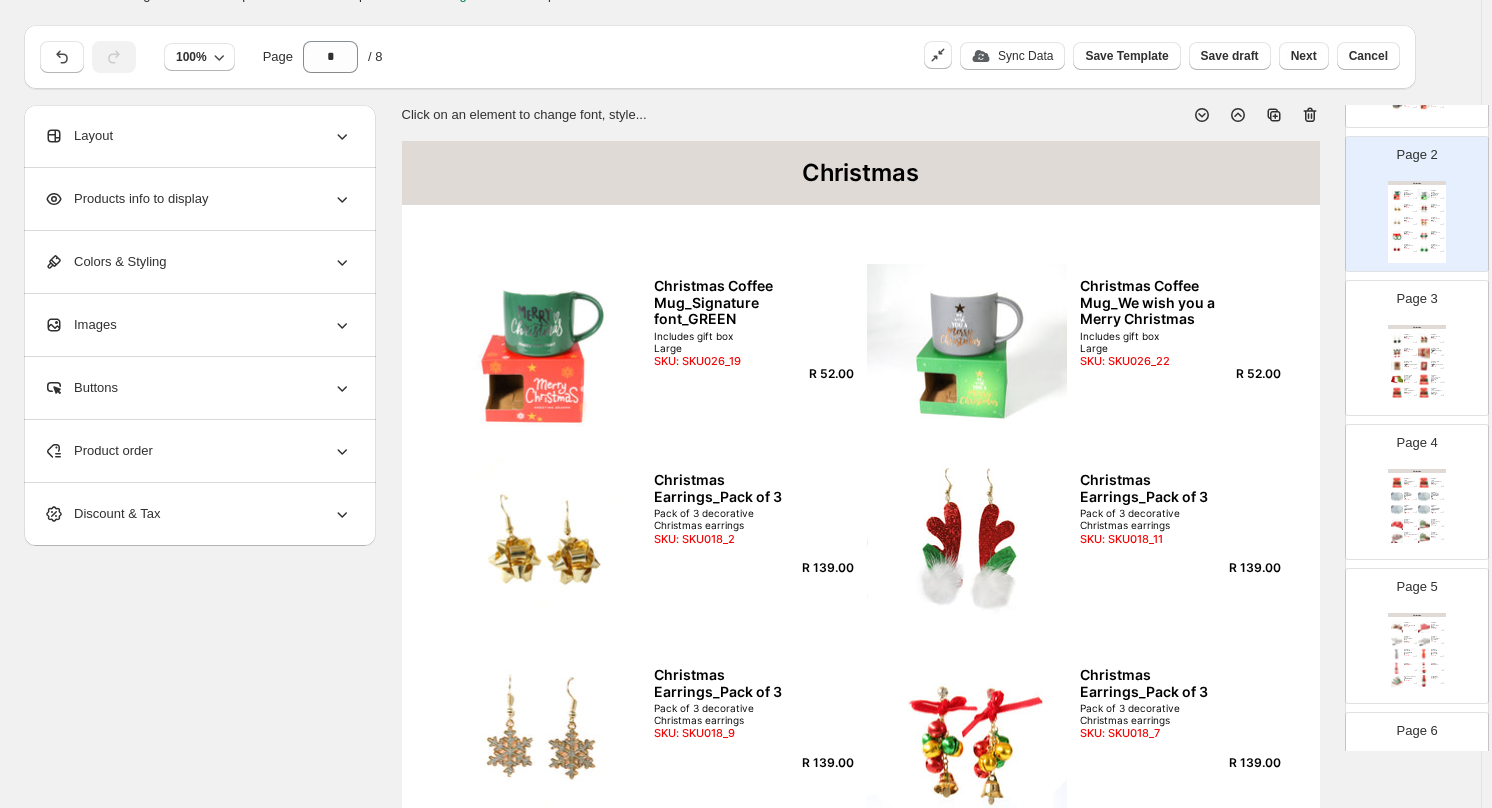 drag, startPoint x: 1152, startPoint y: 220, endPoint x: 1293, endPoint y: 208, distance: 141.50972 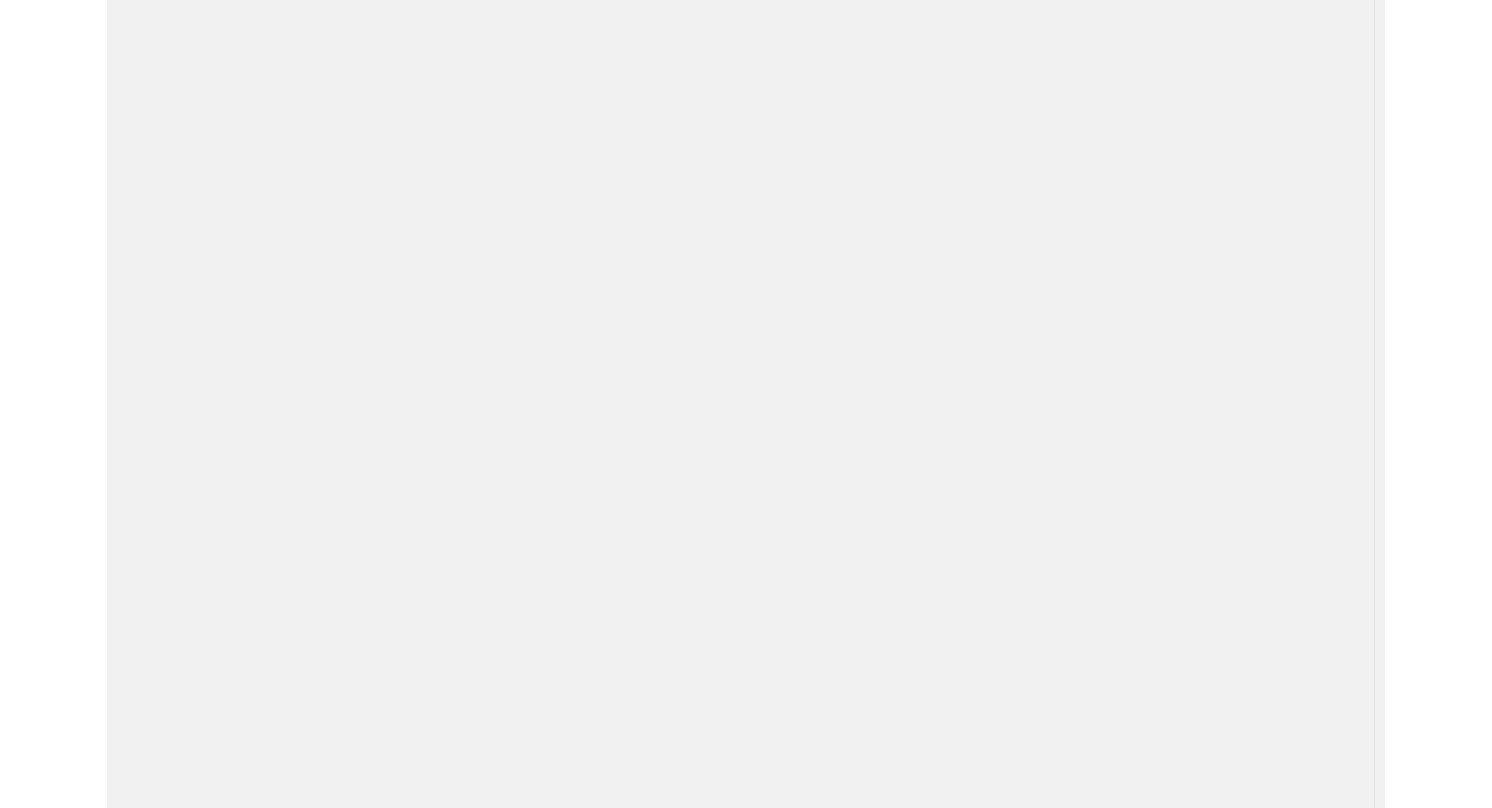 scroll, scrollTop: 0, scrollLeft: 0, axis: both 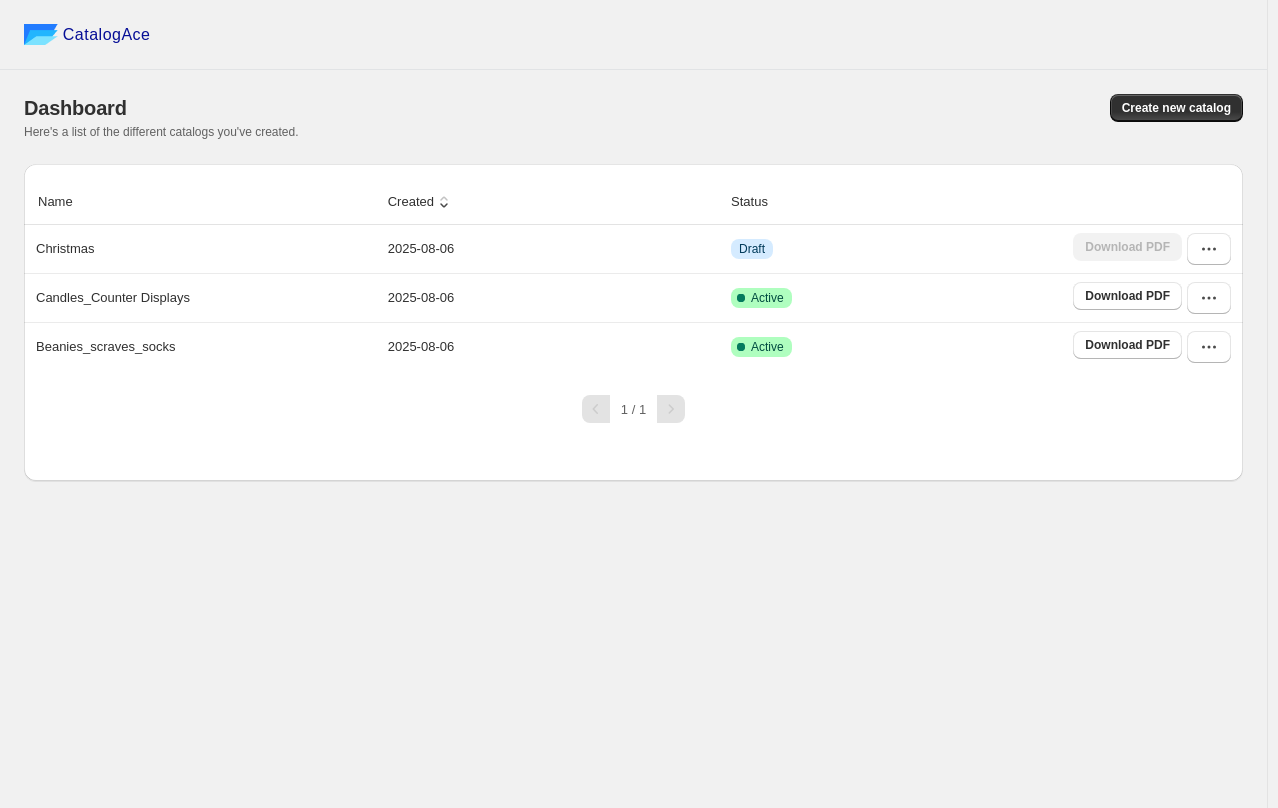 click on "CatalogAce Dashboard Create new catalog Here's a list of the different catalogs you've created. Name Created Status Christmas 2025-08-06 Draft Download PDF Candles_Counter Displays 2025-08-06 Active Download PDF Beanies_scraves_socks 2025-08-06 Active Download PDF 1 / 1 Billing Help Center Get Support Suggestion box" at bounding box center (633, 404) 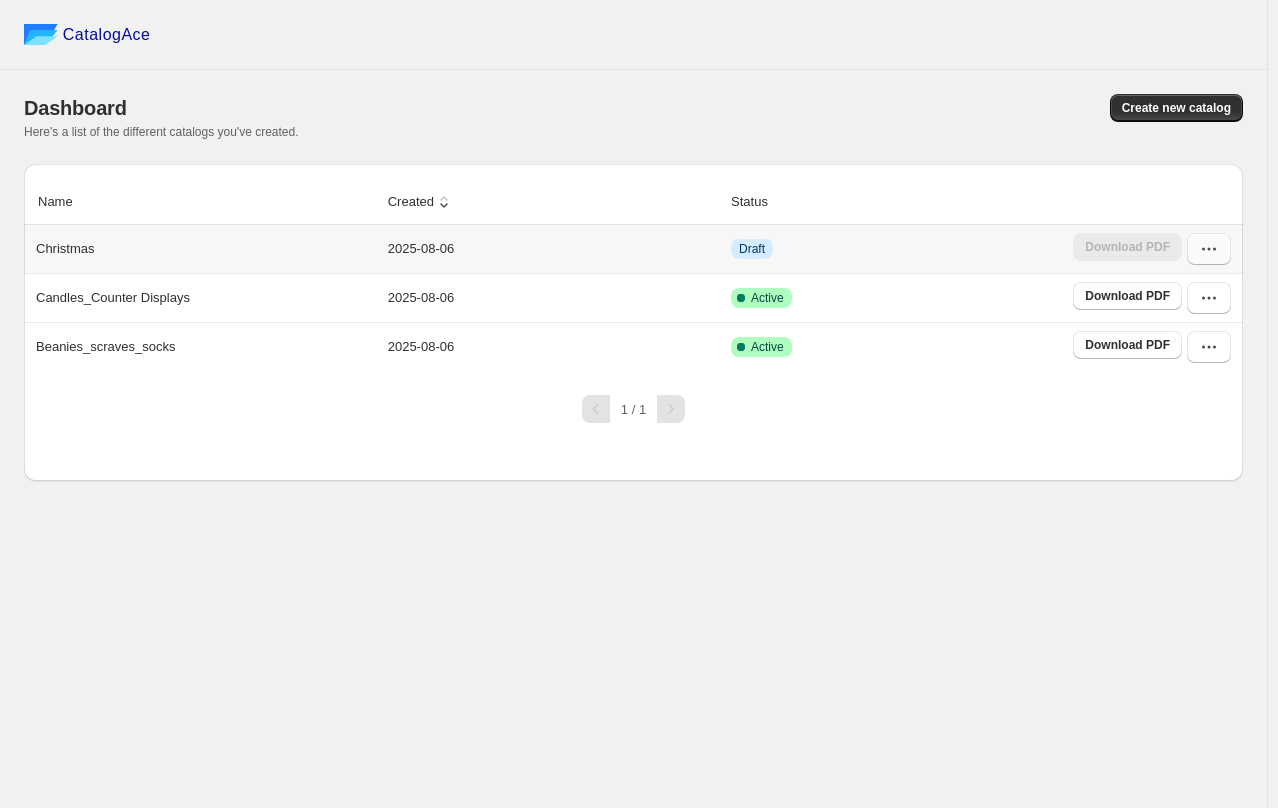 click 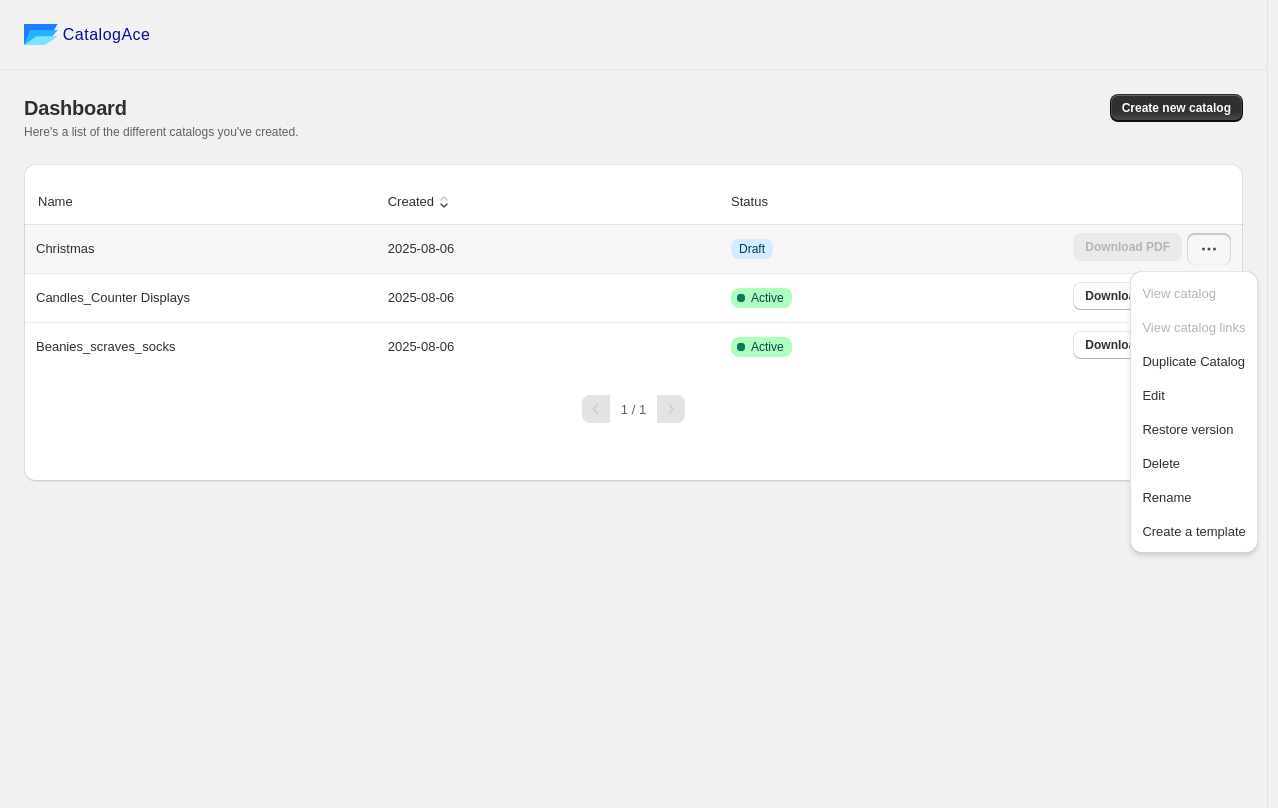 click on "View catalog View catalog links Duplicate Catalog Edit Restore version Delete Rename Create a template" at bounding box center (1193, 412) 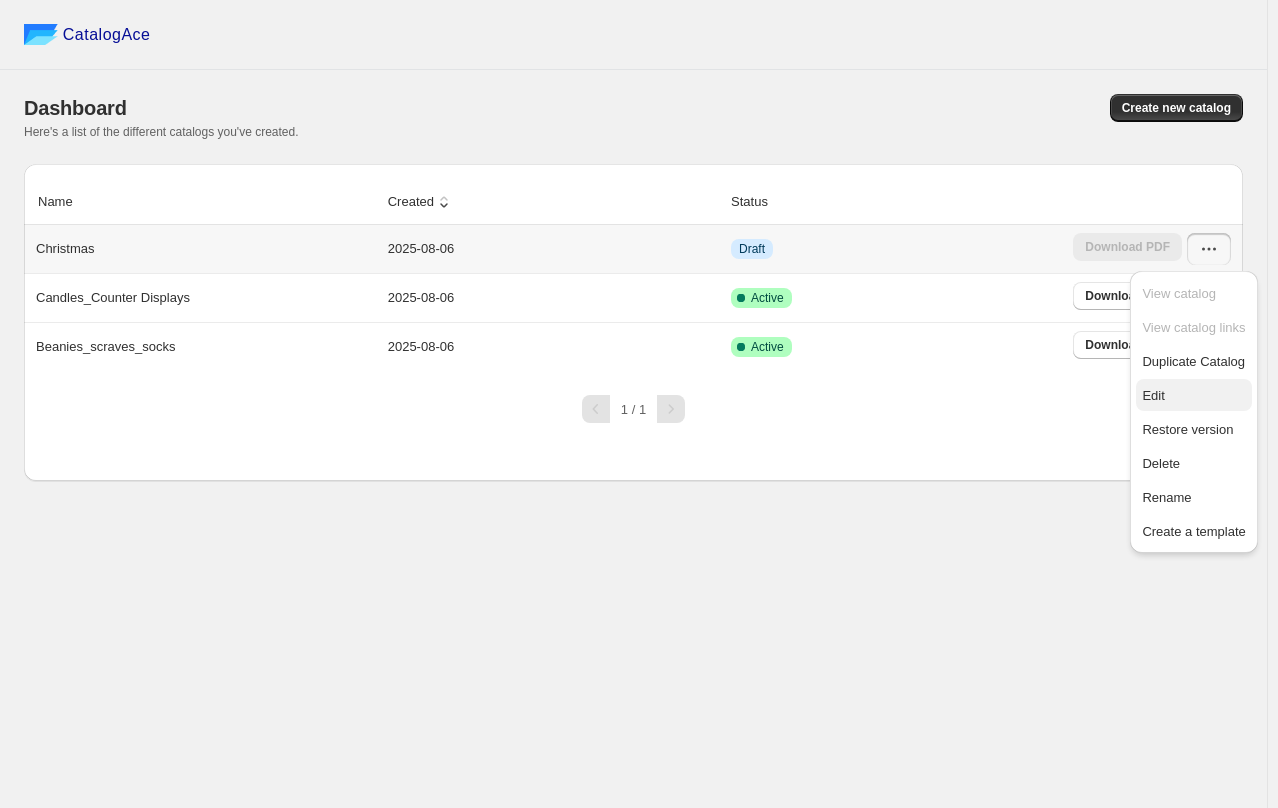 click on "Edit" at bounding box center [1193, 395] 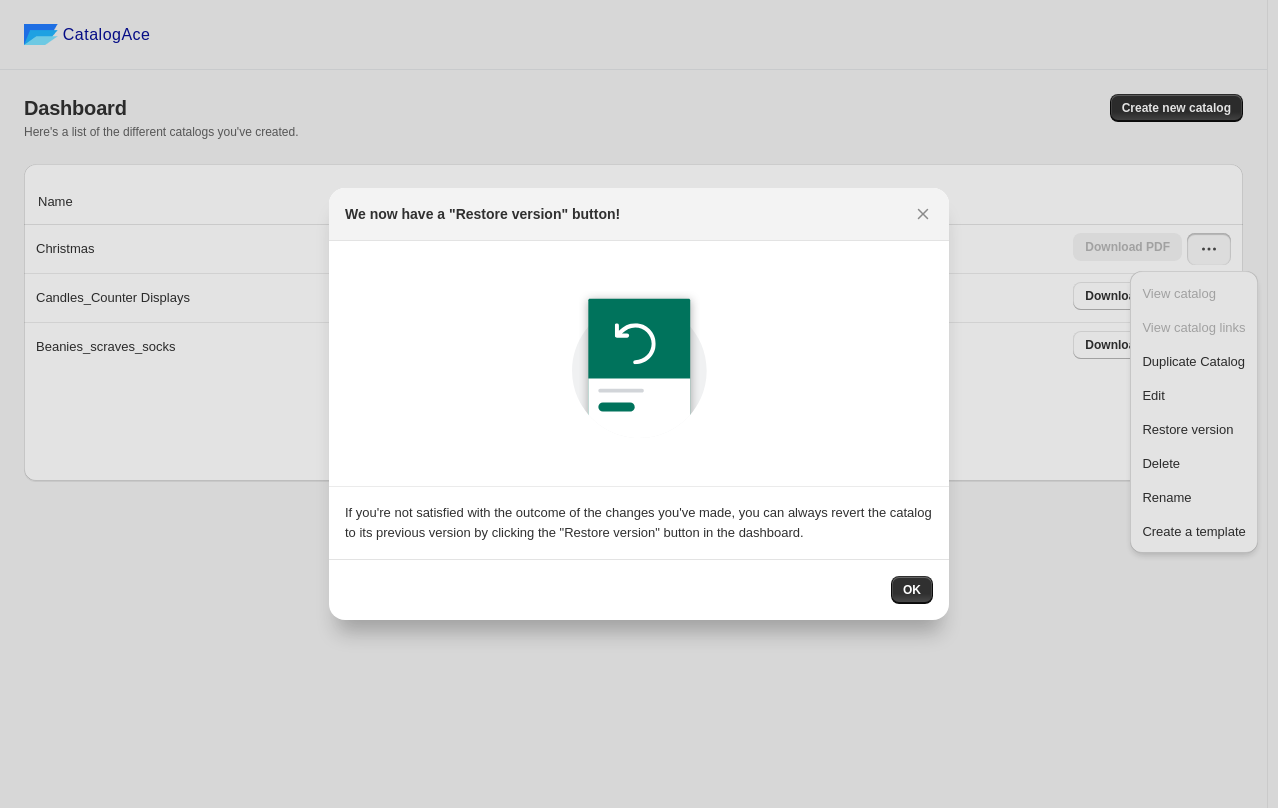 click on "OK" at bounding box center (912, 590) 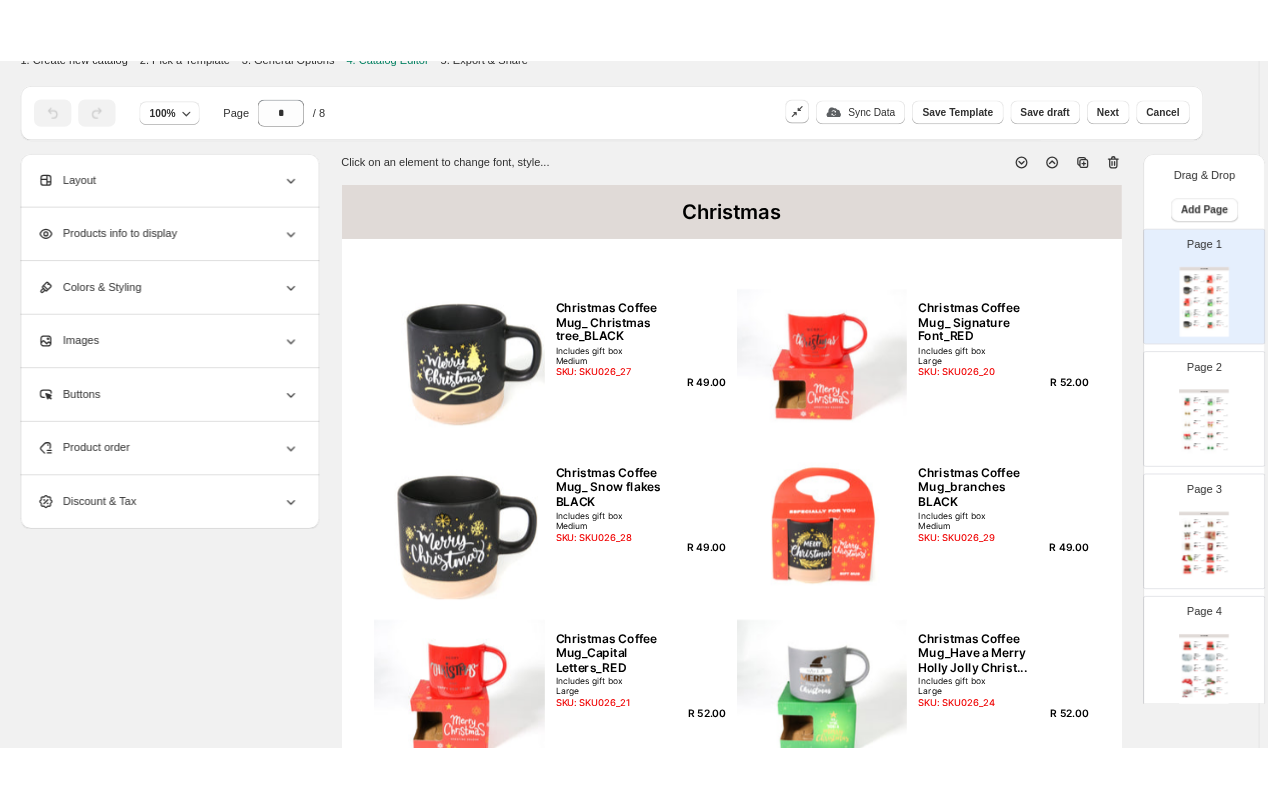 scroll, scrollTop: 0, scrollLeft: 0, axis: both 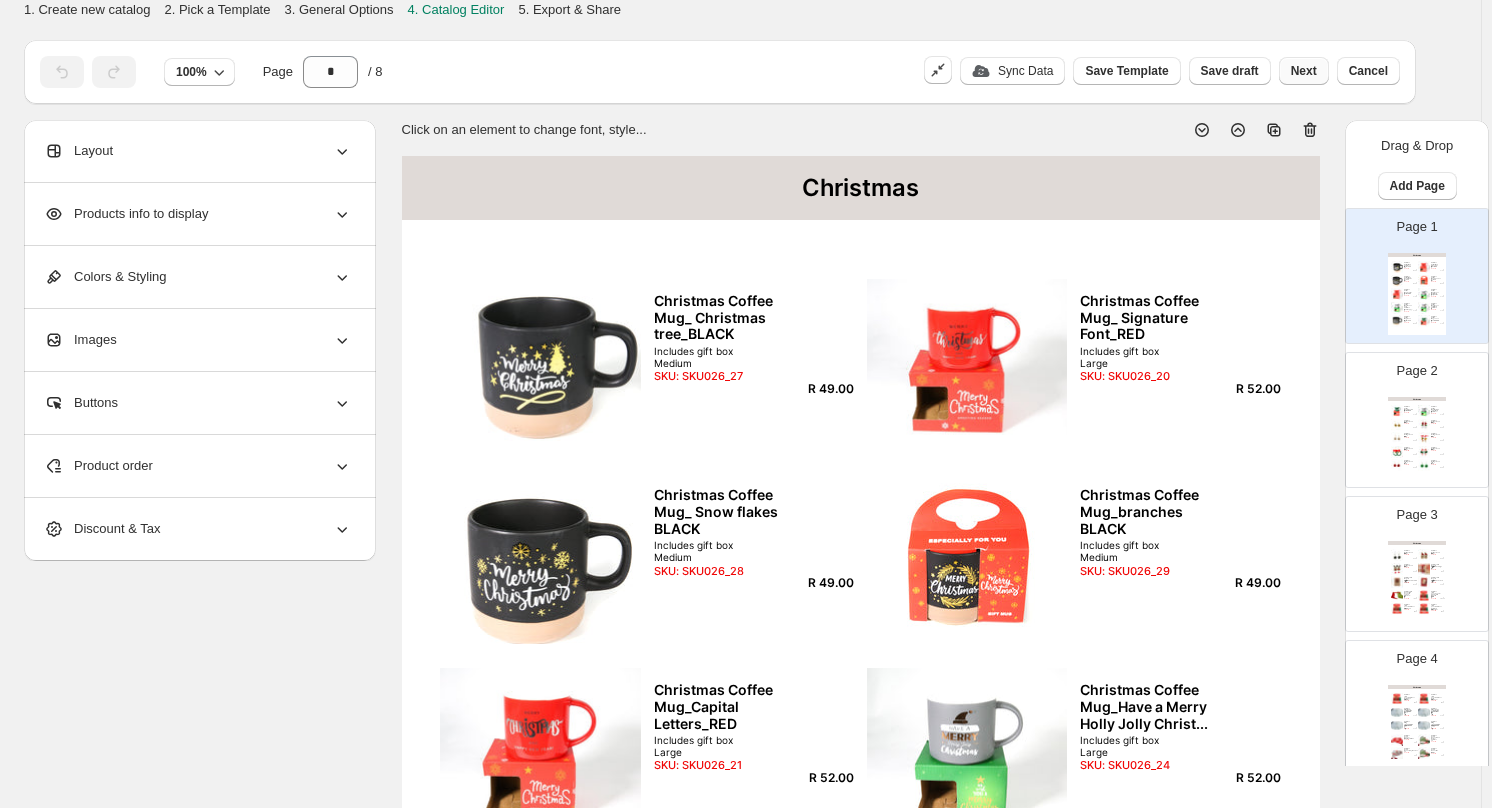 click on "Next" at bounding box center (1304, 71) 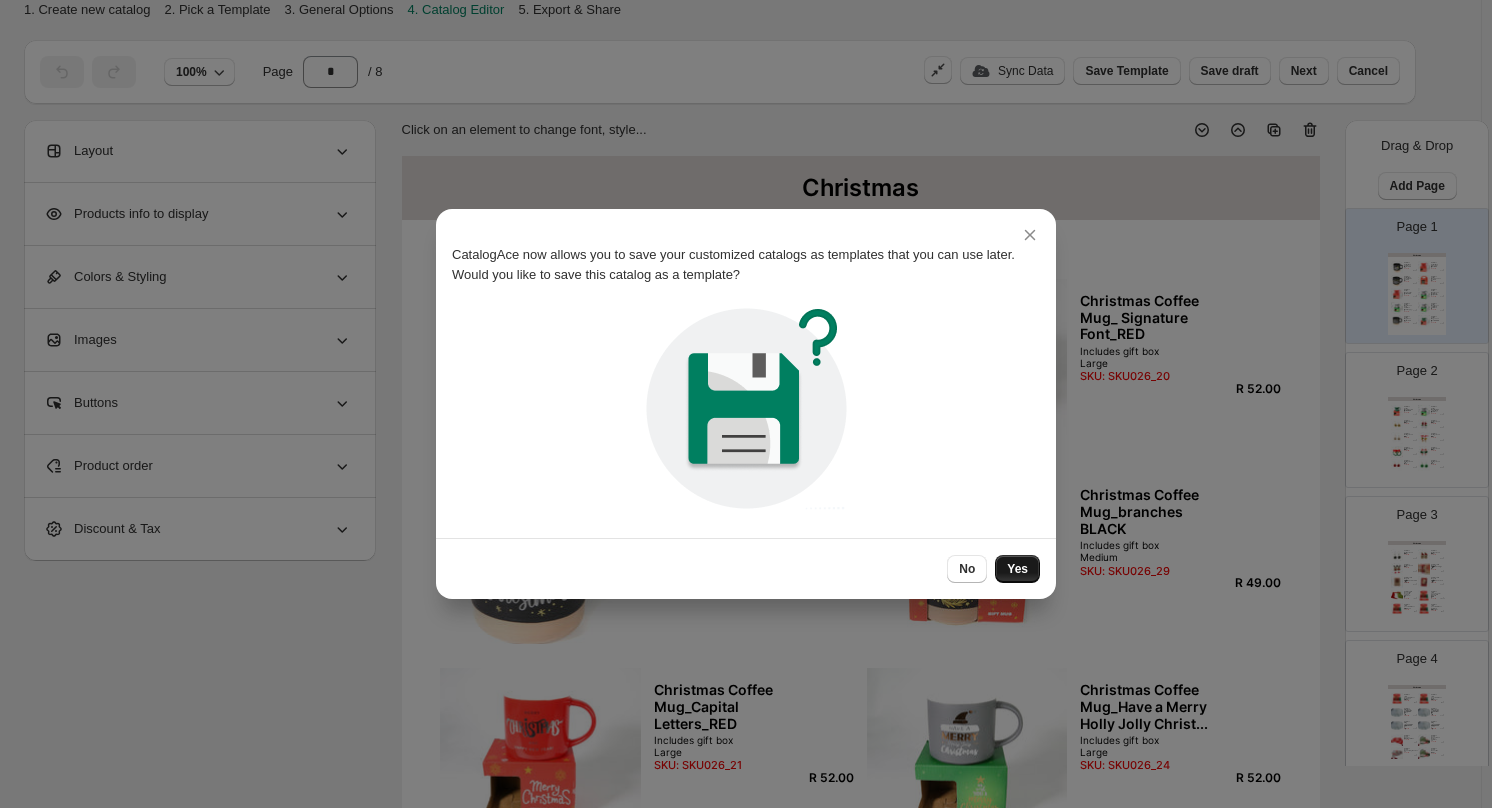 click on "Yes" at bounding box center (1017, 569) 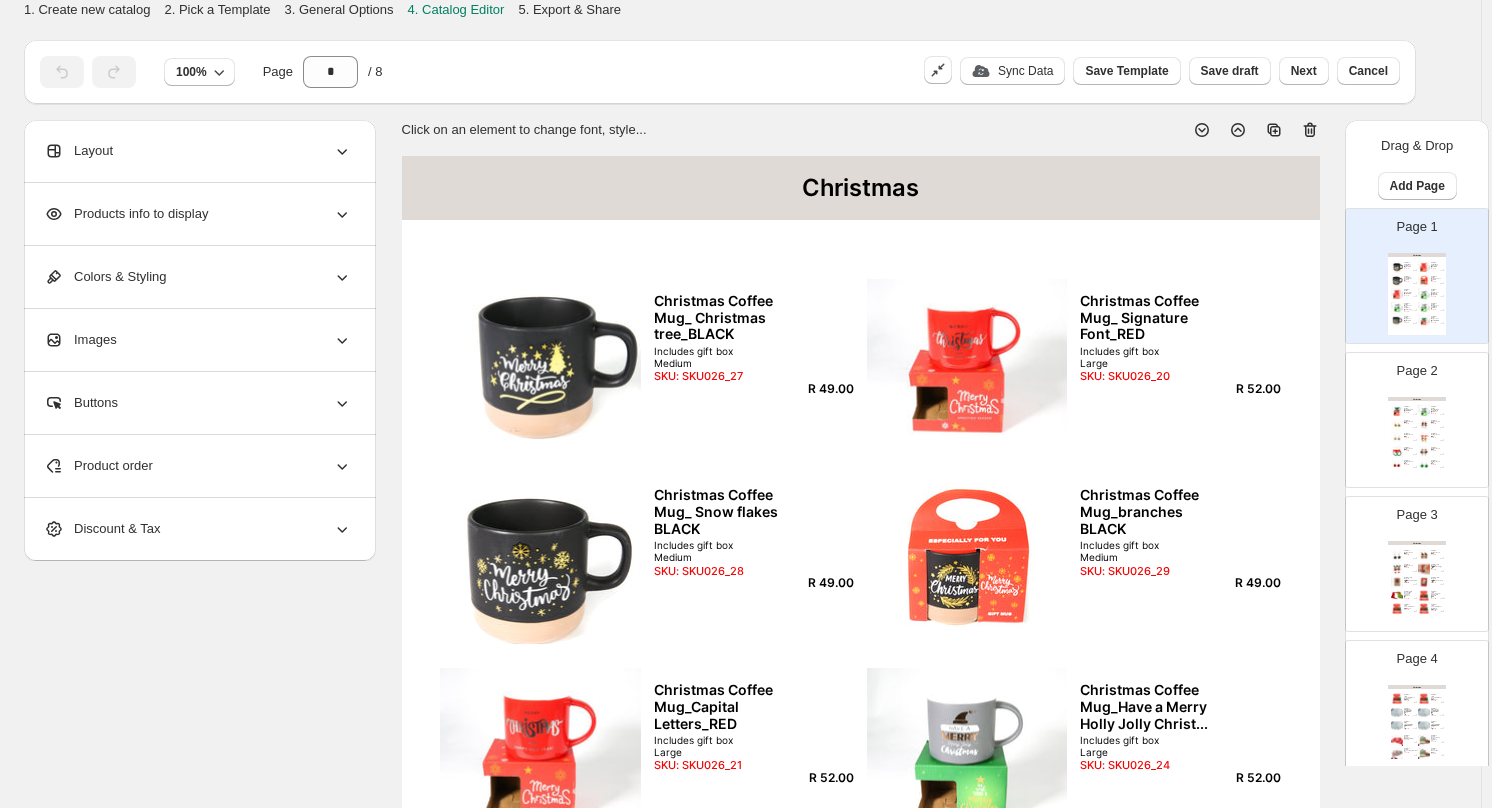 click on "Next" at bounding box center (1304, 71) 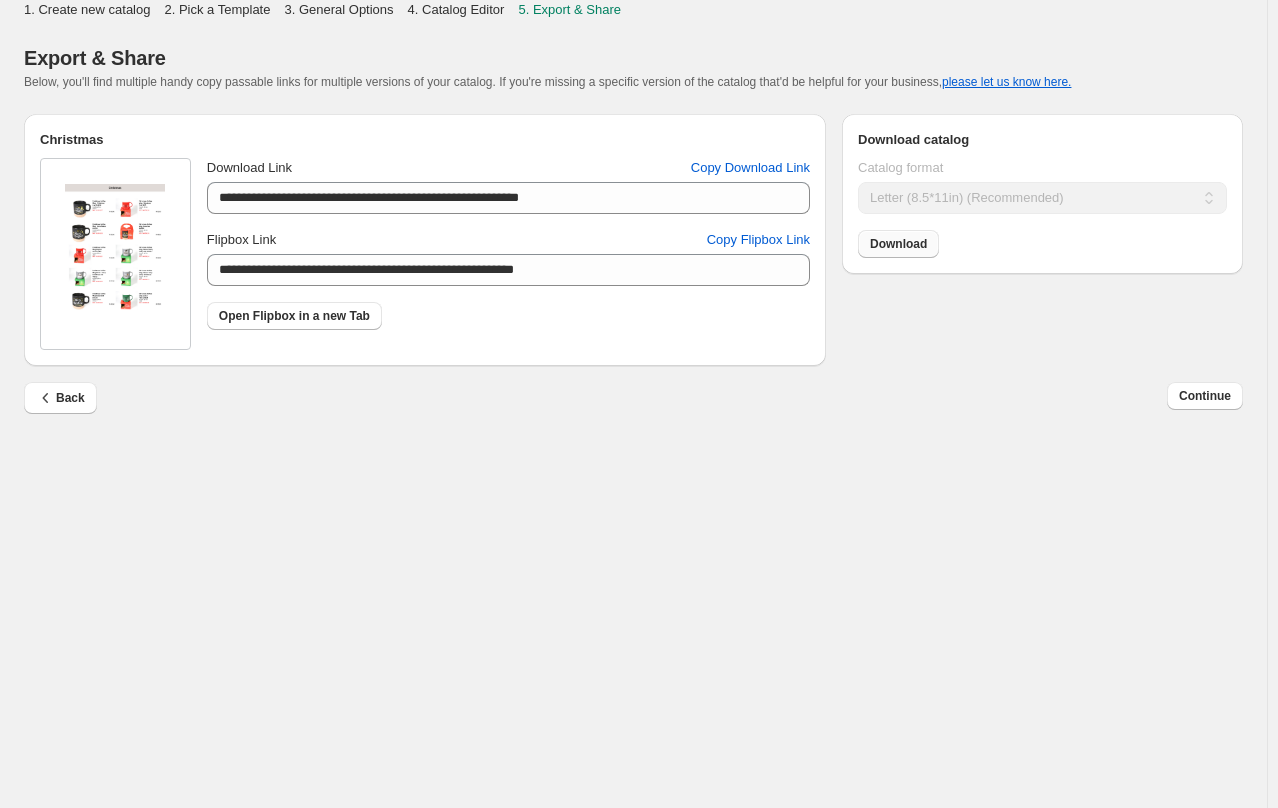 click on "Download" at bounding box center [898, 244] 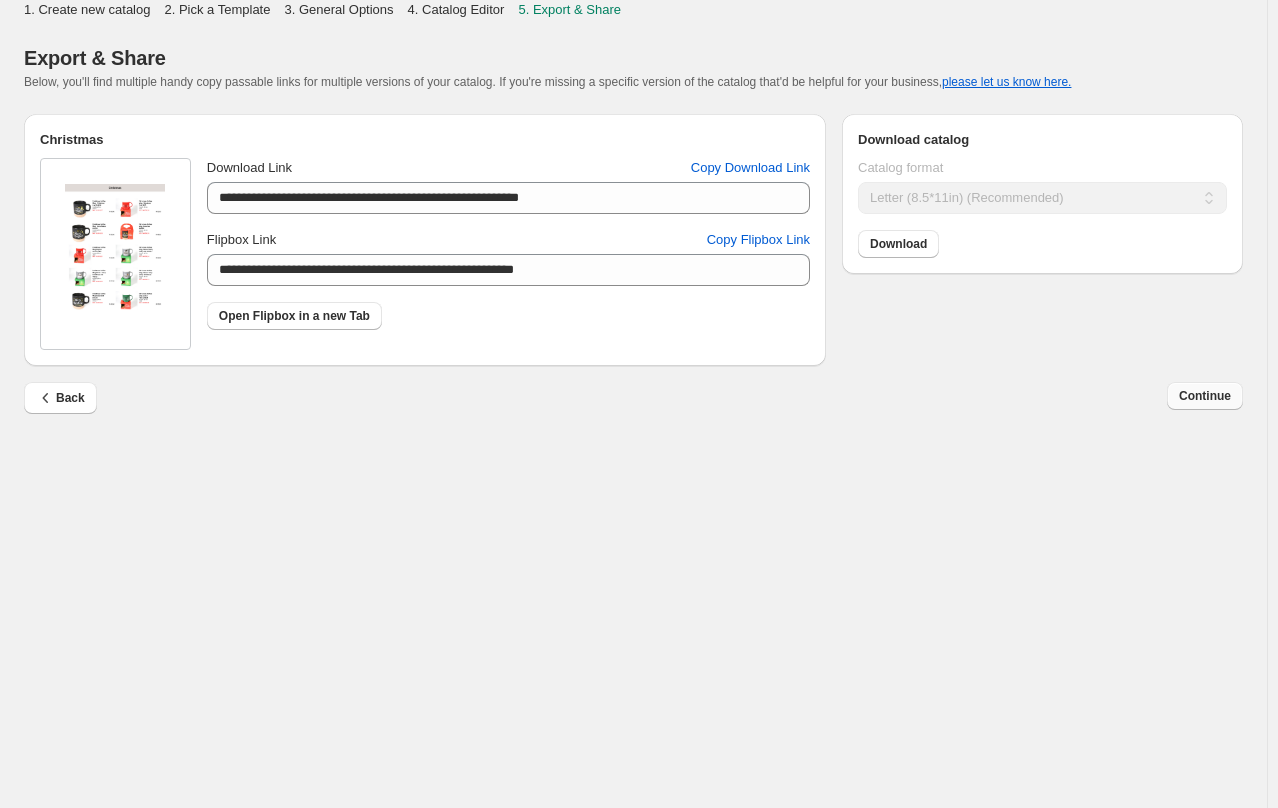 click on "Continue" at bounding box center [1205, 396] 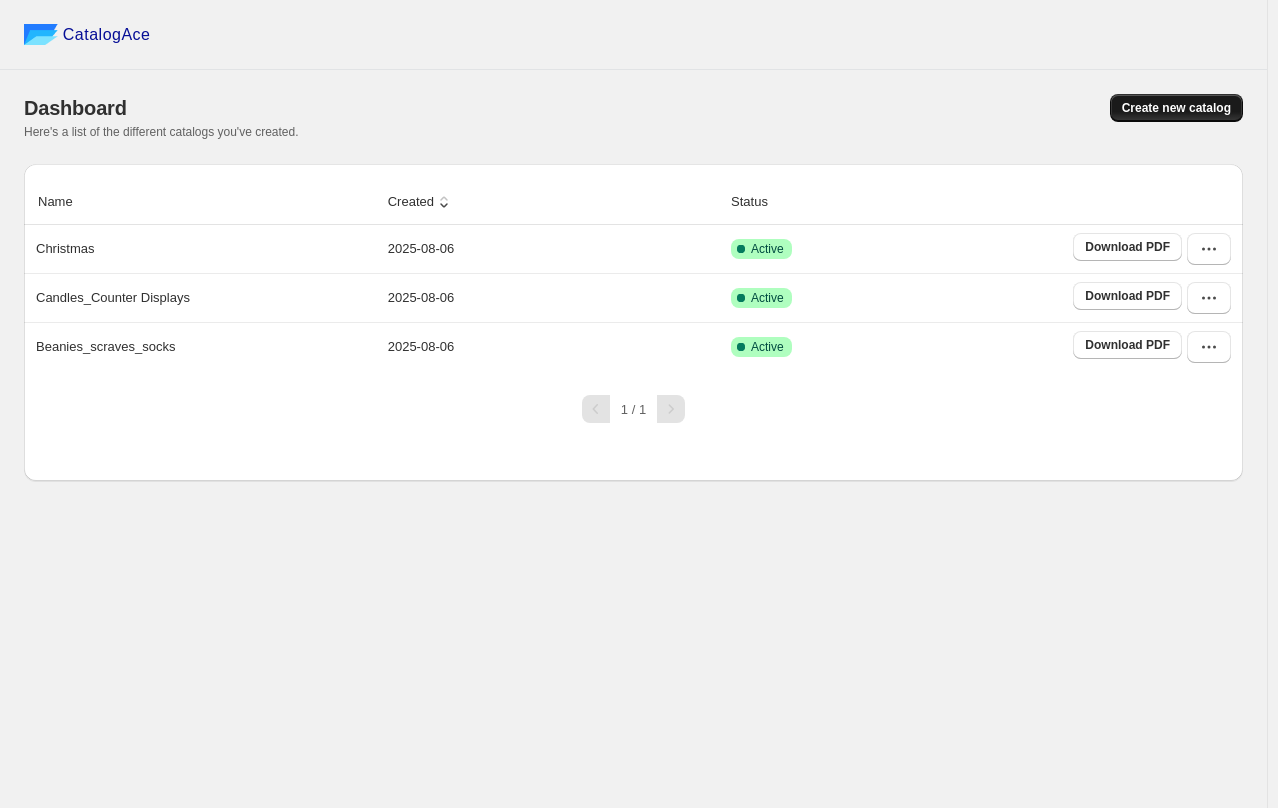 click on "Create new catalog" at bounding box center (1176, 108) 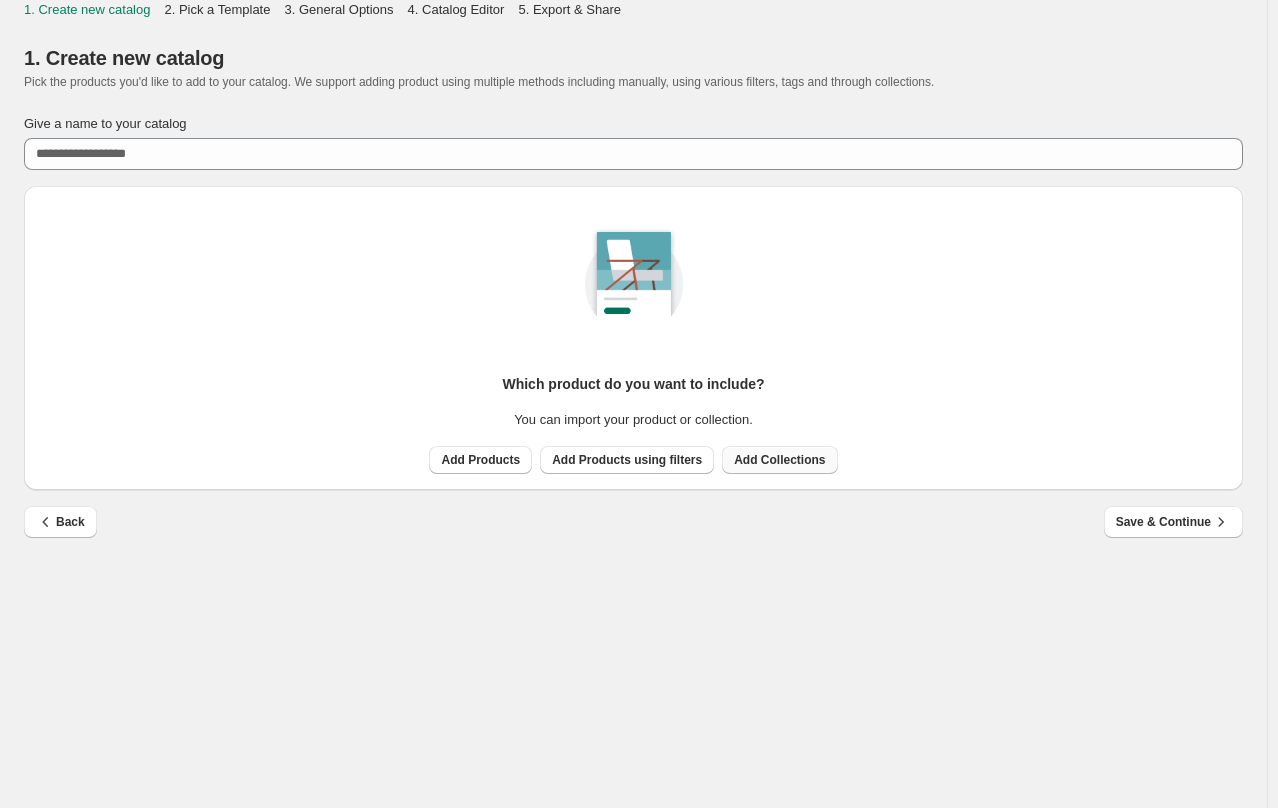 click on "Add Collections" at bounding box center (779, 460) 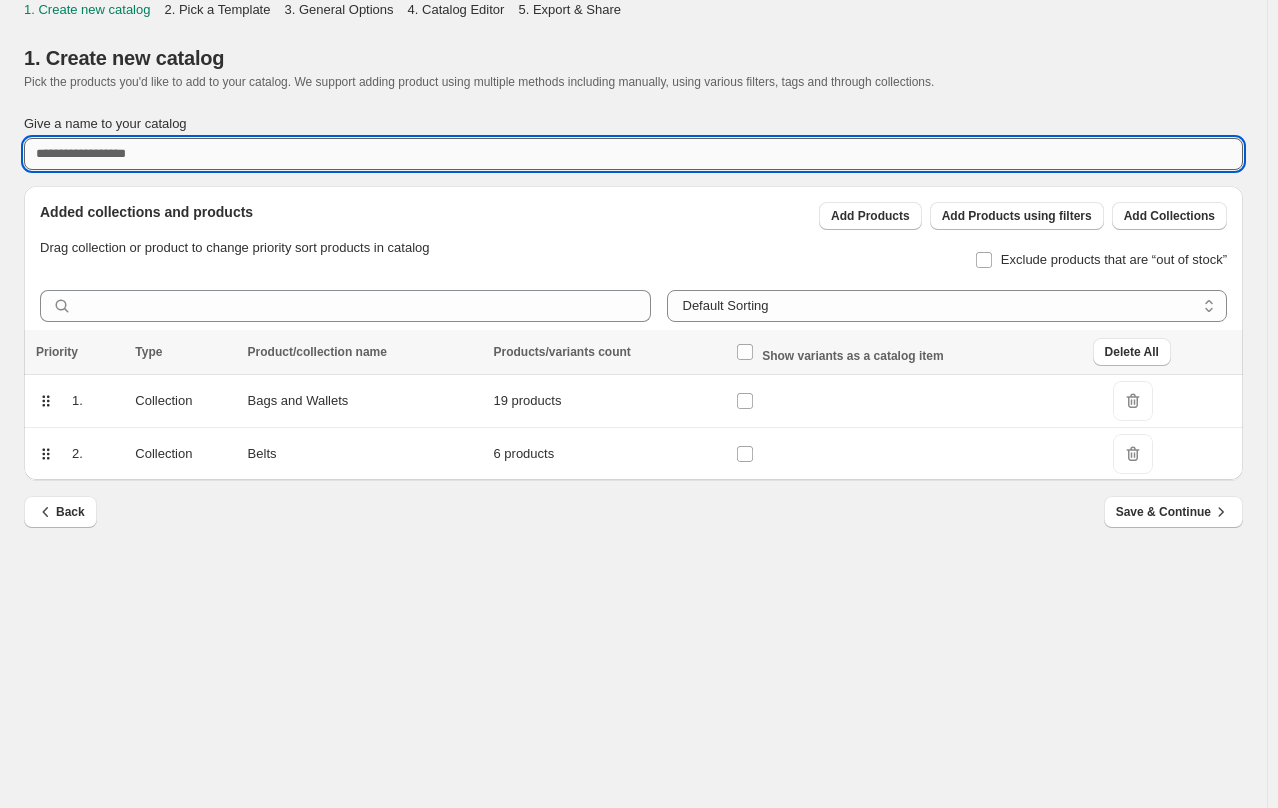 click on "Give a name to your catalog" at bounding box center (633, 154) 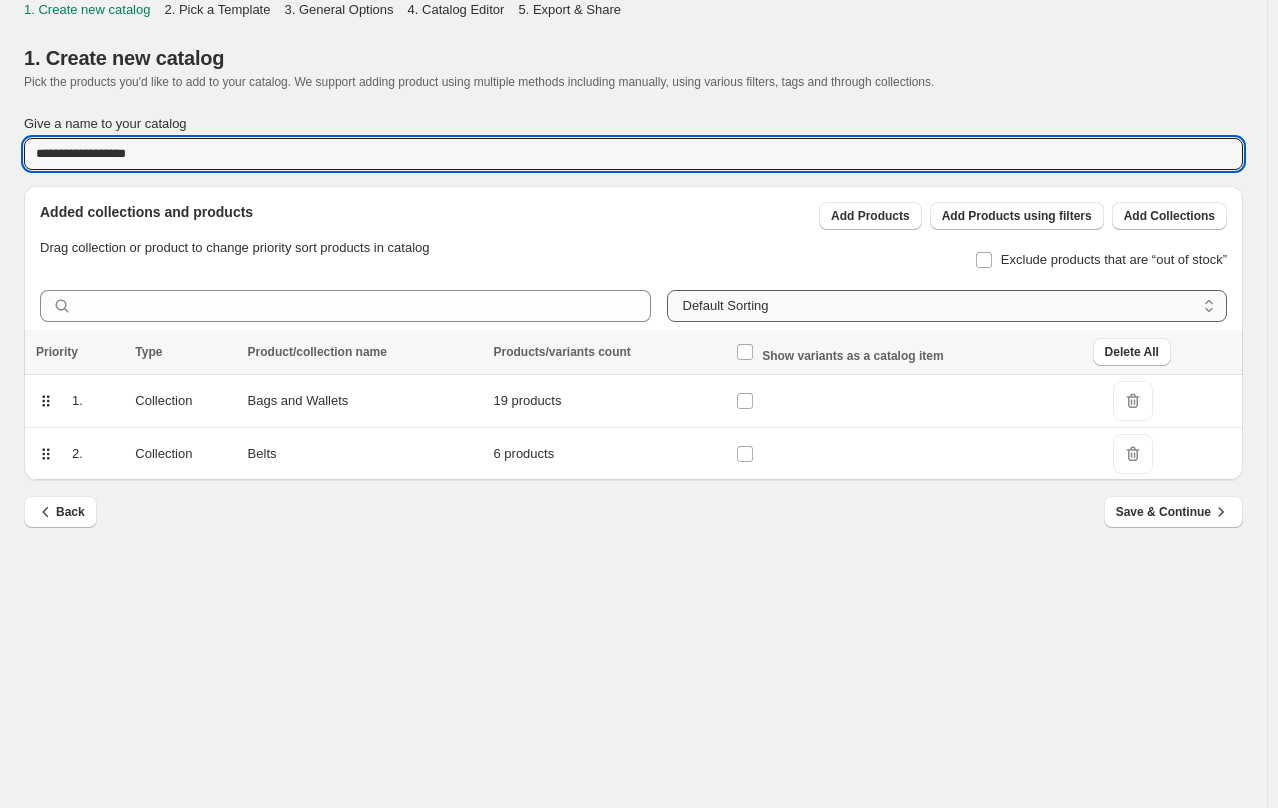type on "**********" 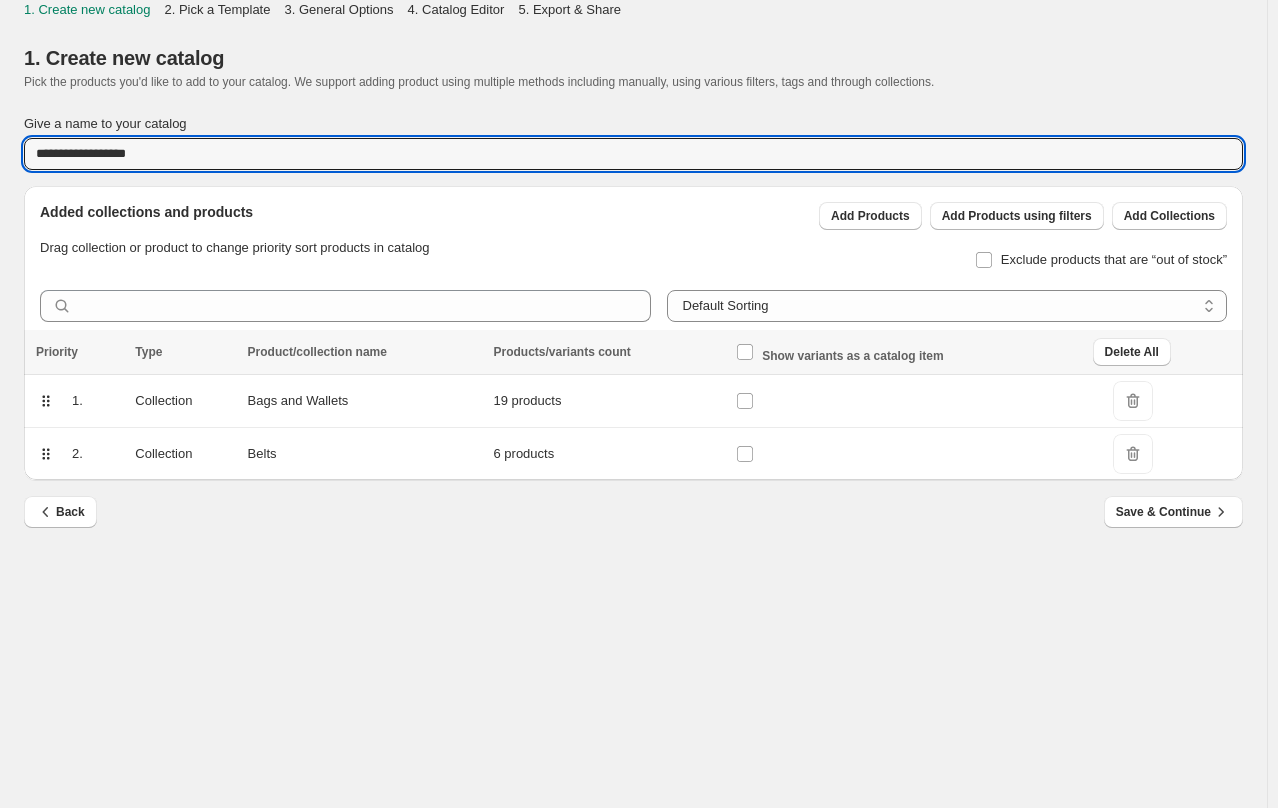 drag, startPoint x: 1211, startPoint y: 308, endPoint x: 1196, endPoint y: 308, distance: 15 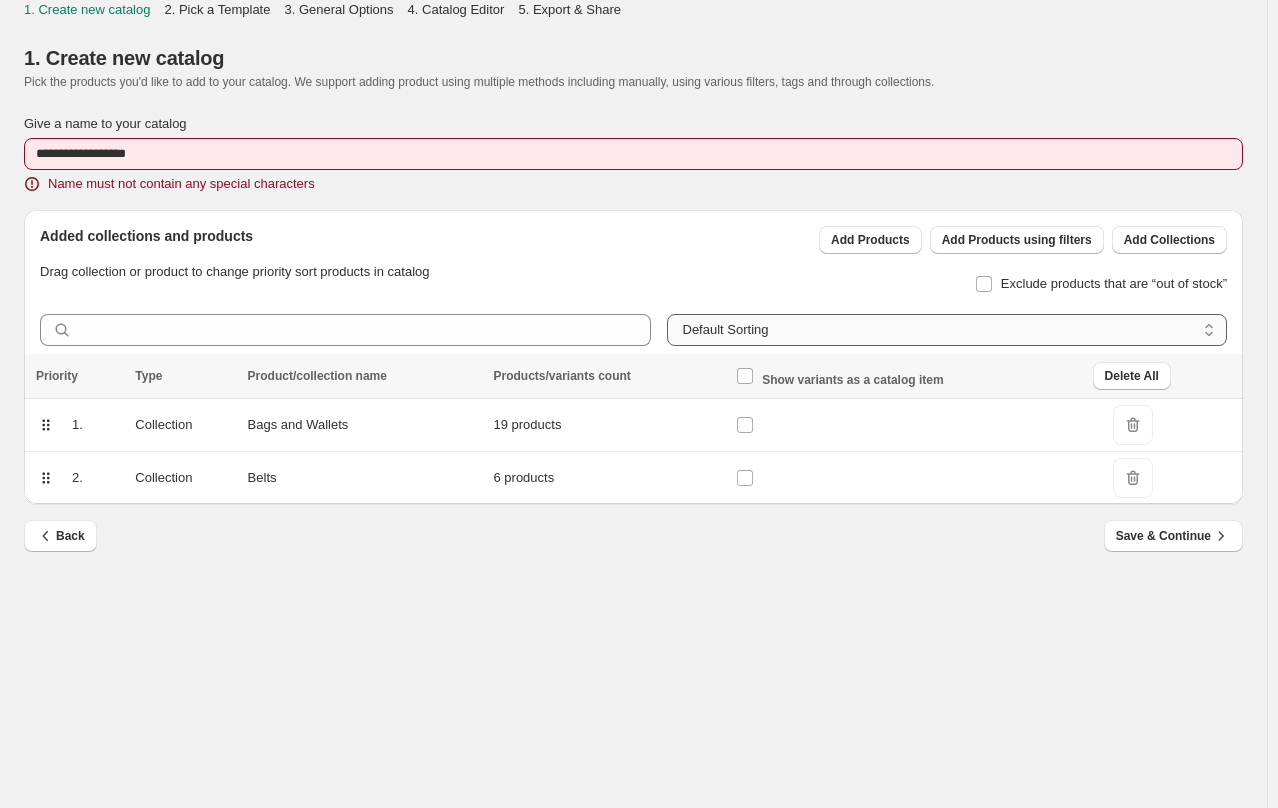 select on "******" 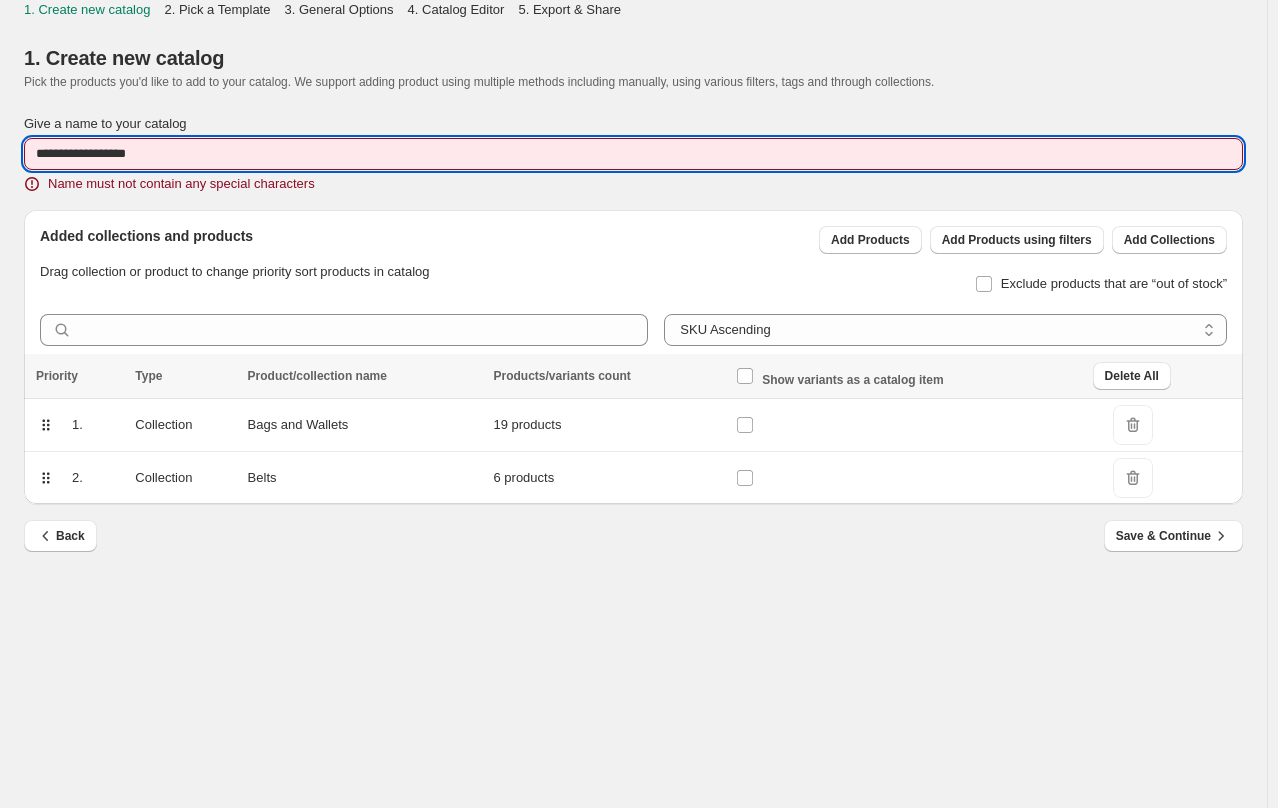 click on "**********" at bounding box center [633, 154] 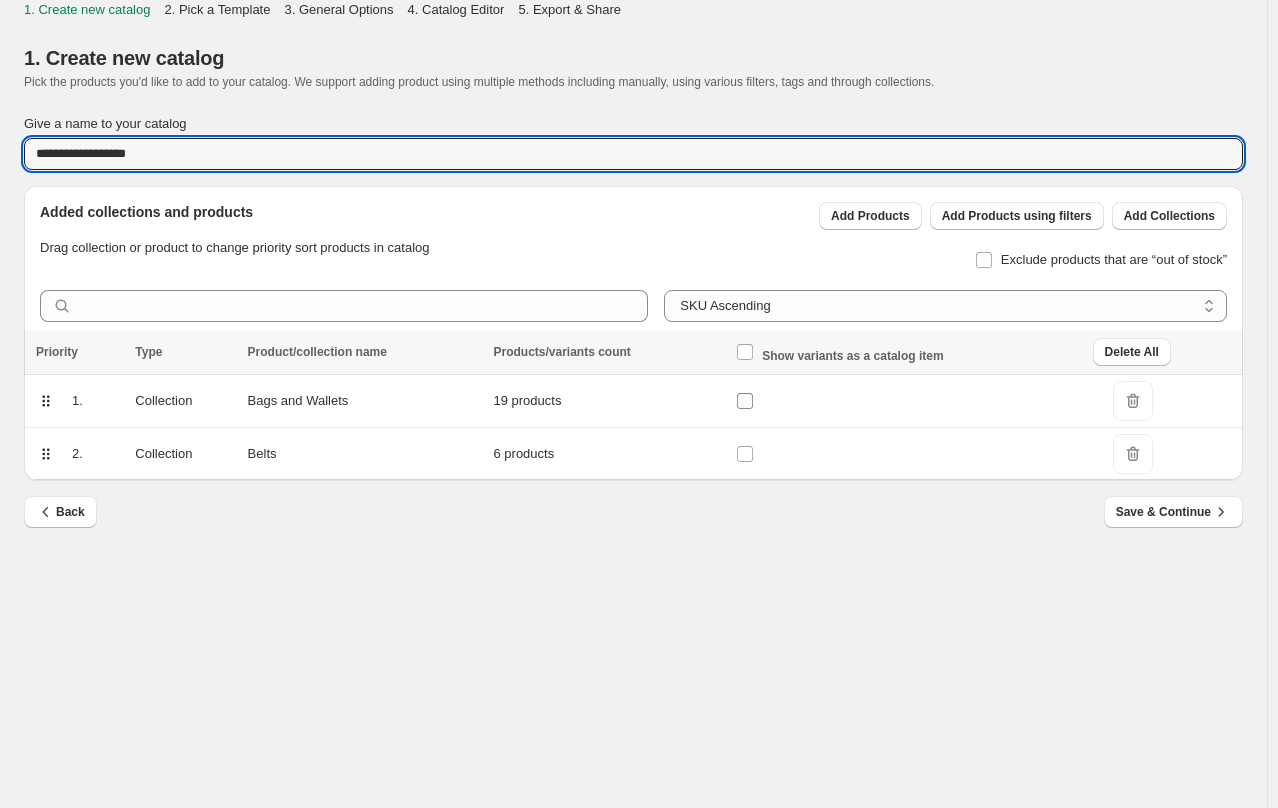 type on "**********" 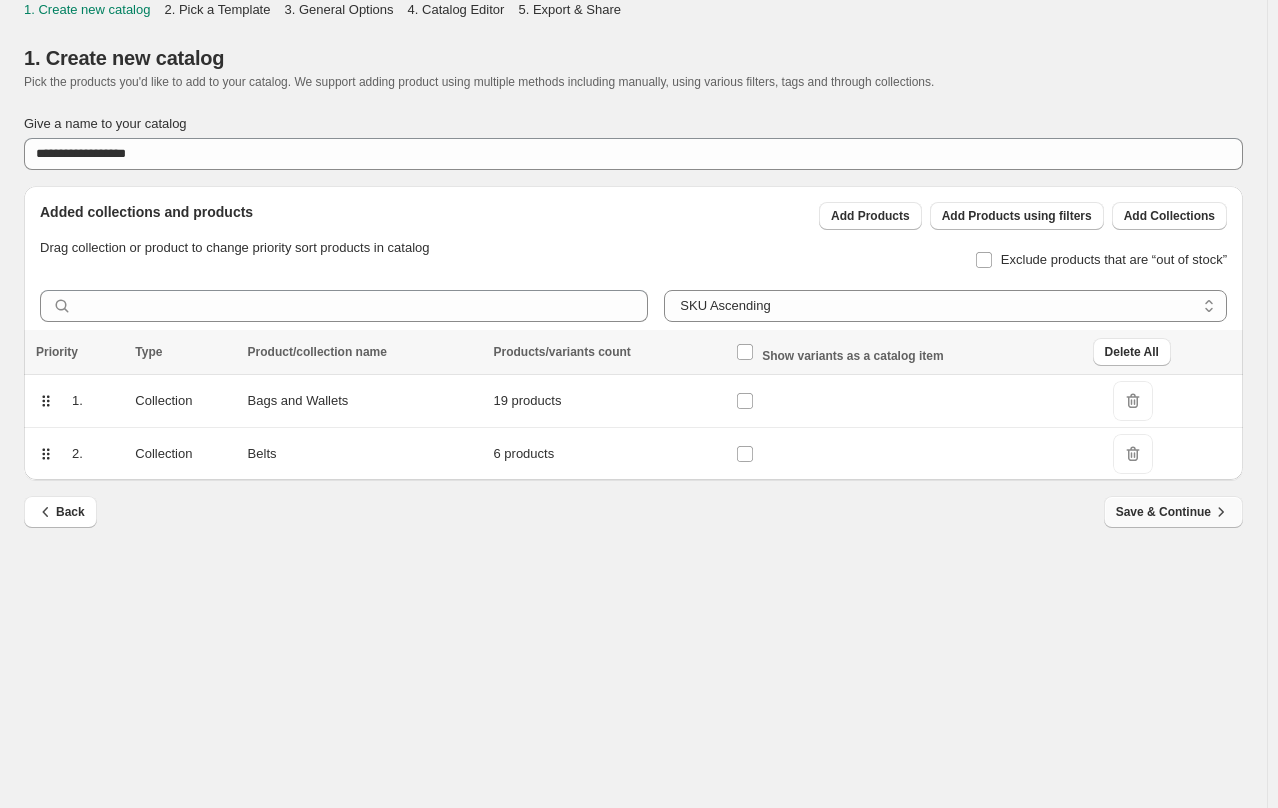click on "Save & Continue" at bounding box center [1173, 512] 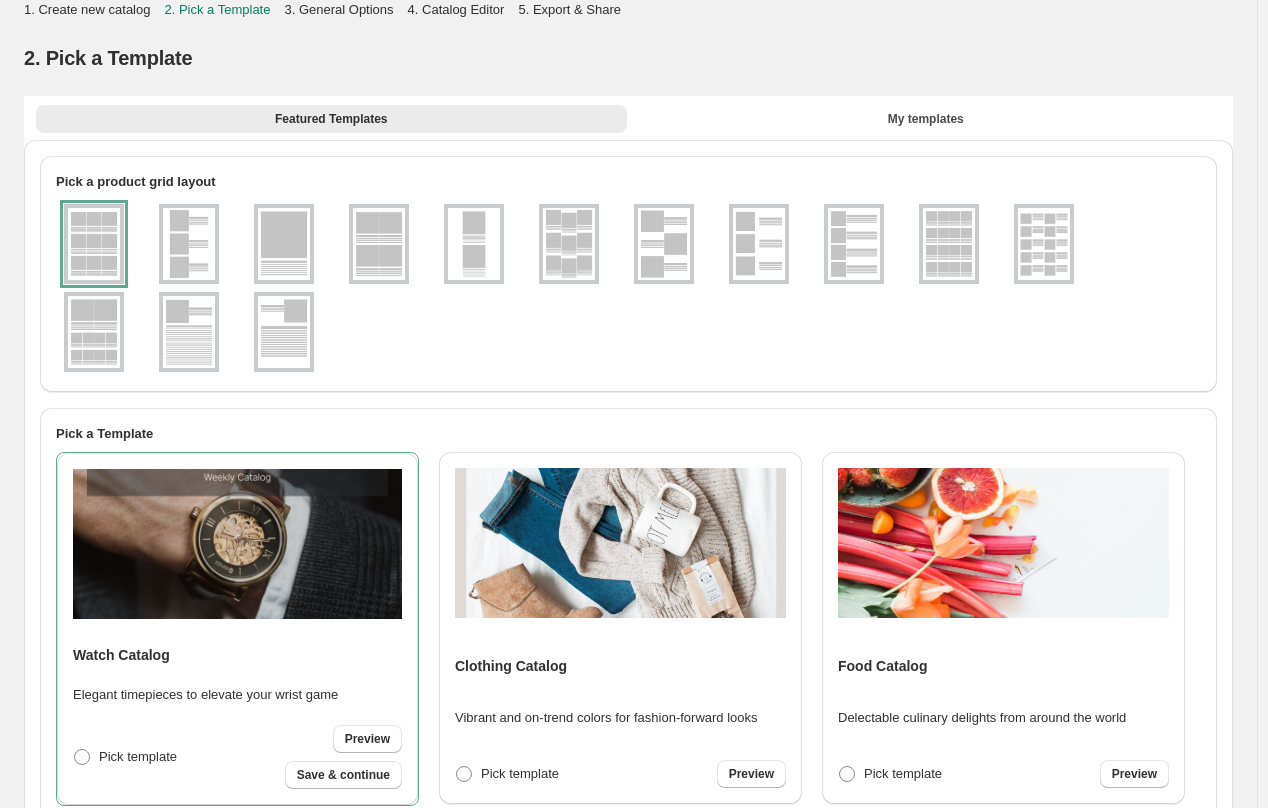 click at bounding box center [1044, 244] 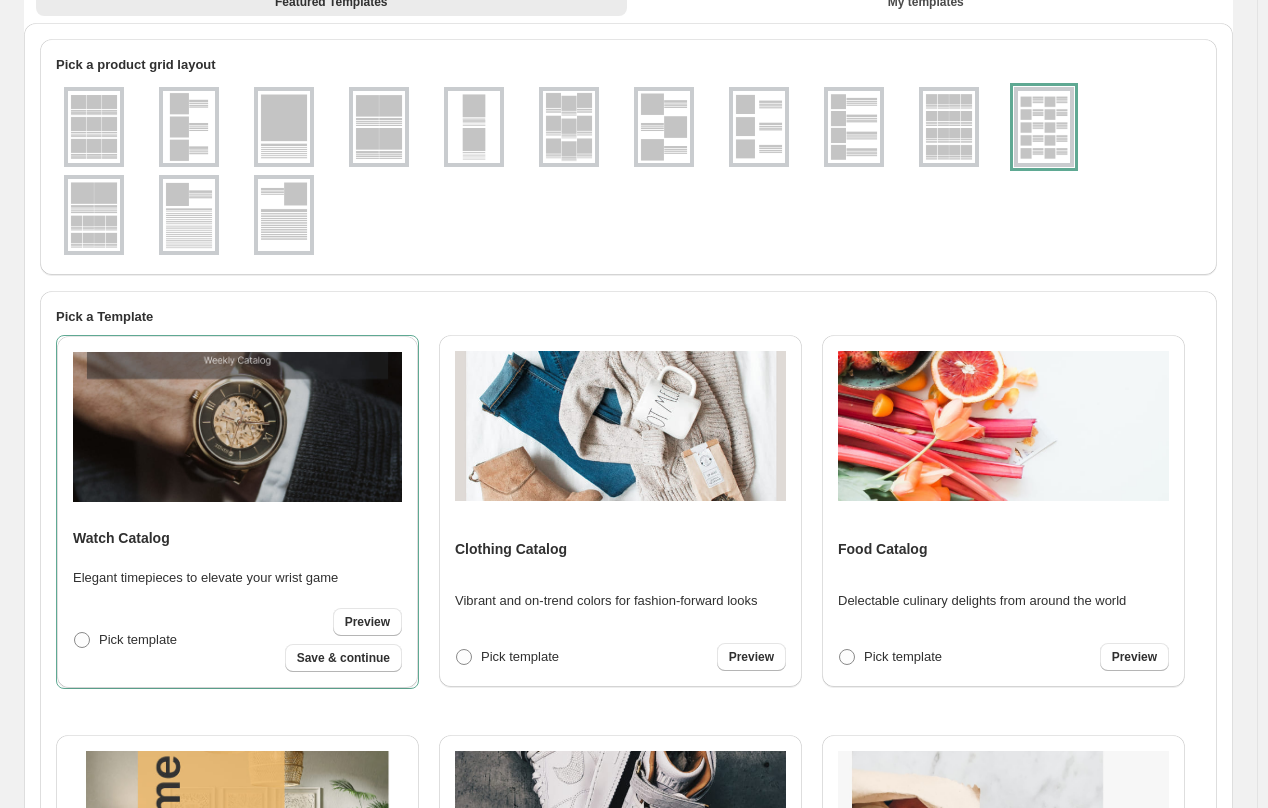 scroll, scrollTop: 400, scrollLeft: 0, axis: vertical 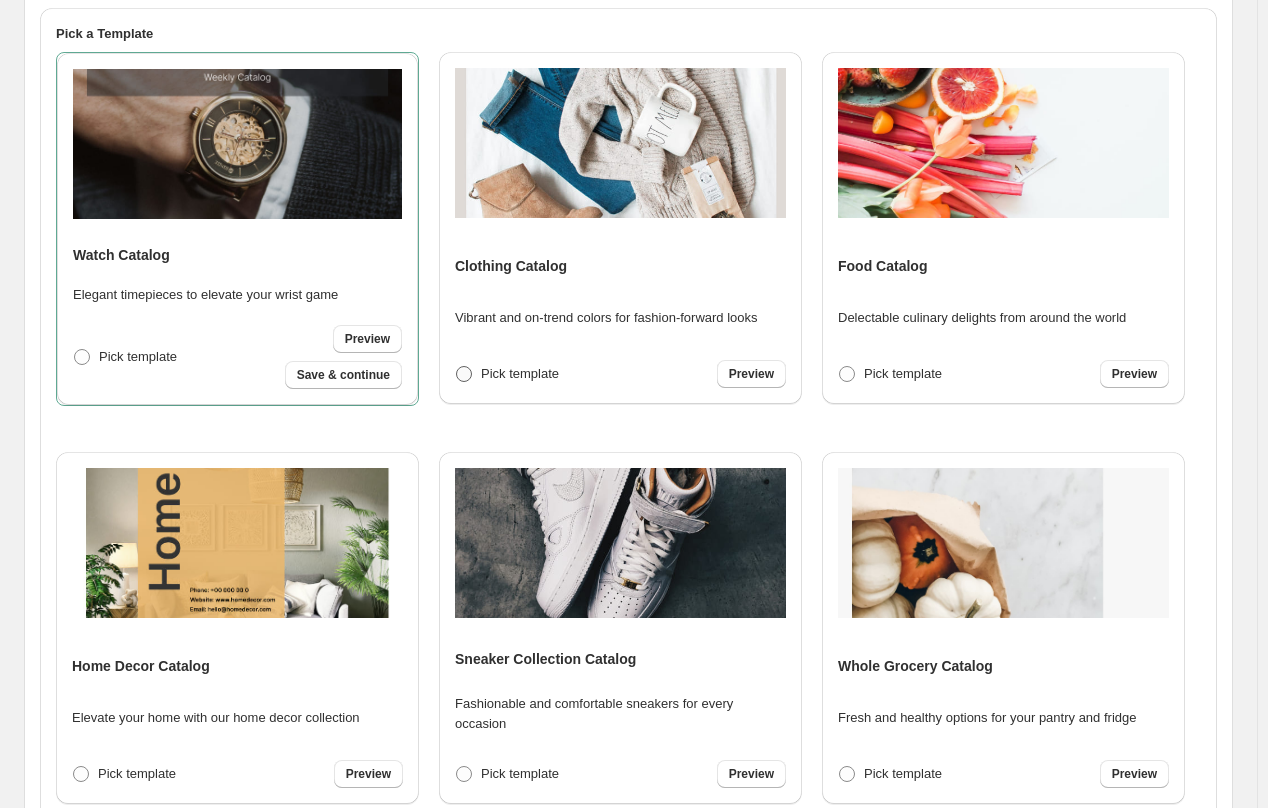 click at bounding box center (464, 374) 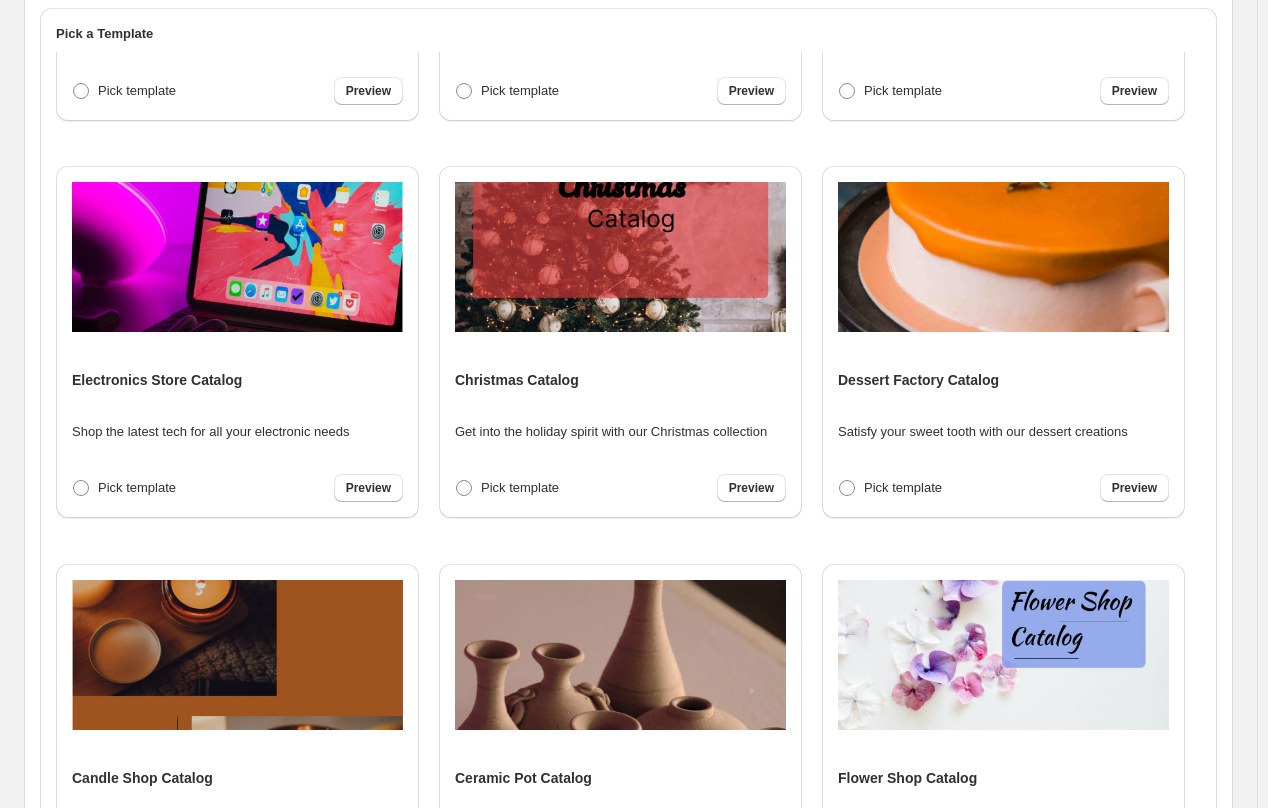 scroll, scrollTop: 2780, scrollLeft: 0, axis: vertical 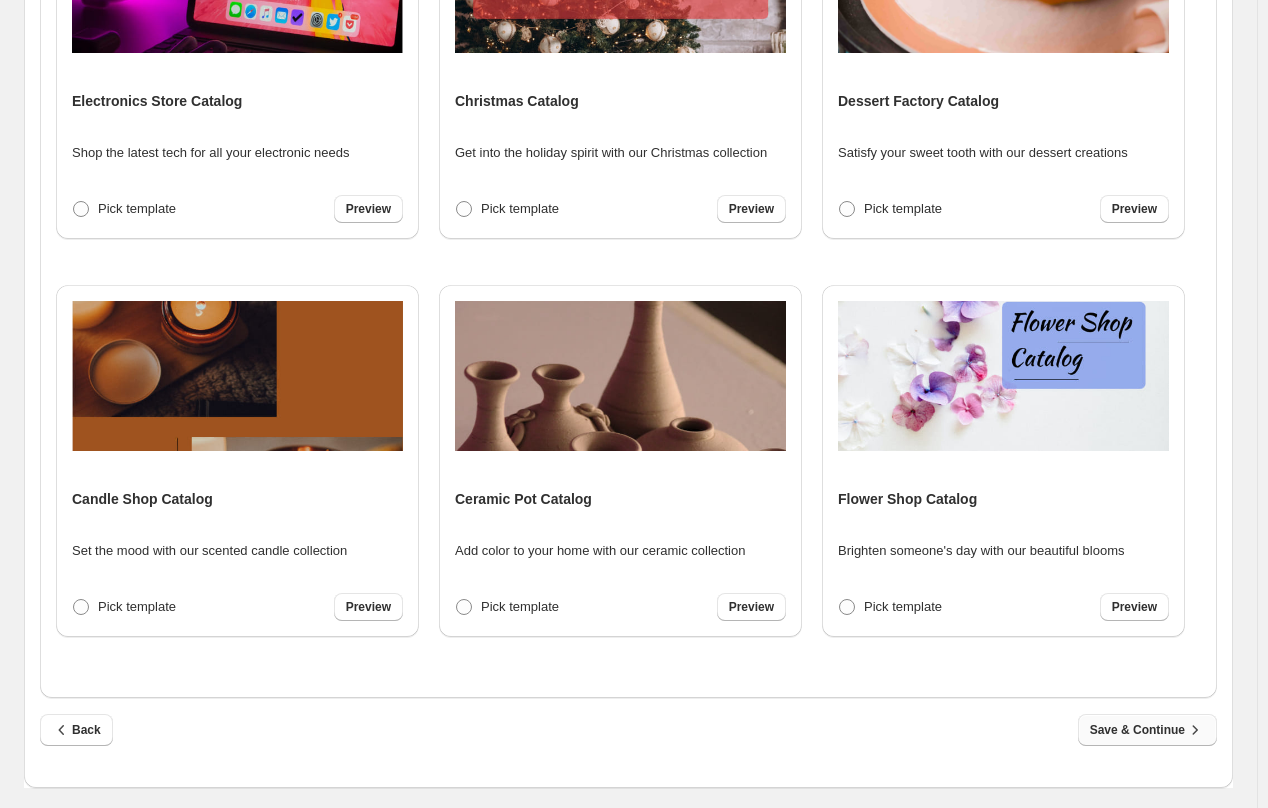 click on "Save & Continue" at bounding box center [1147, 730] 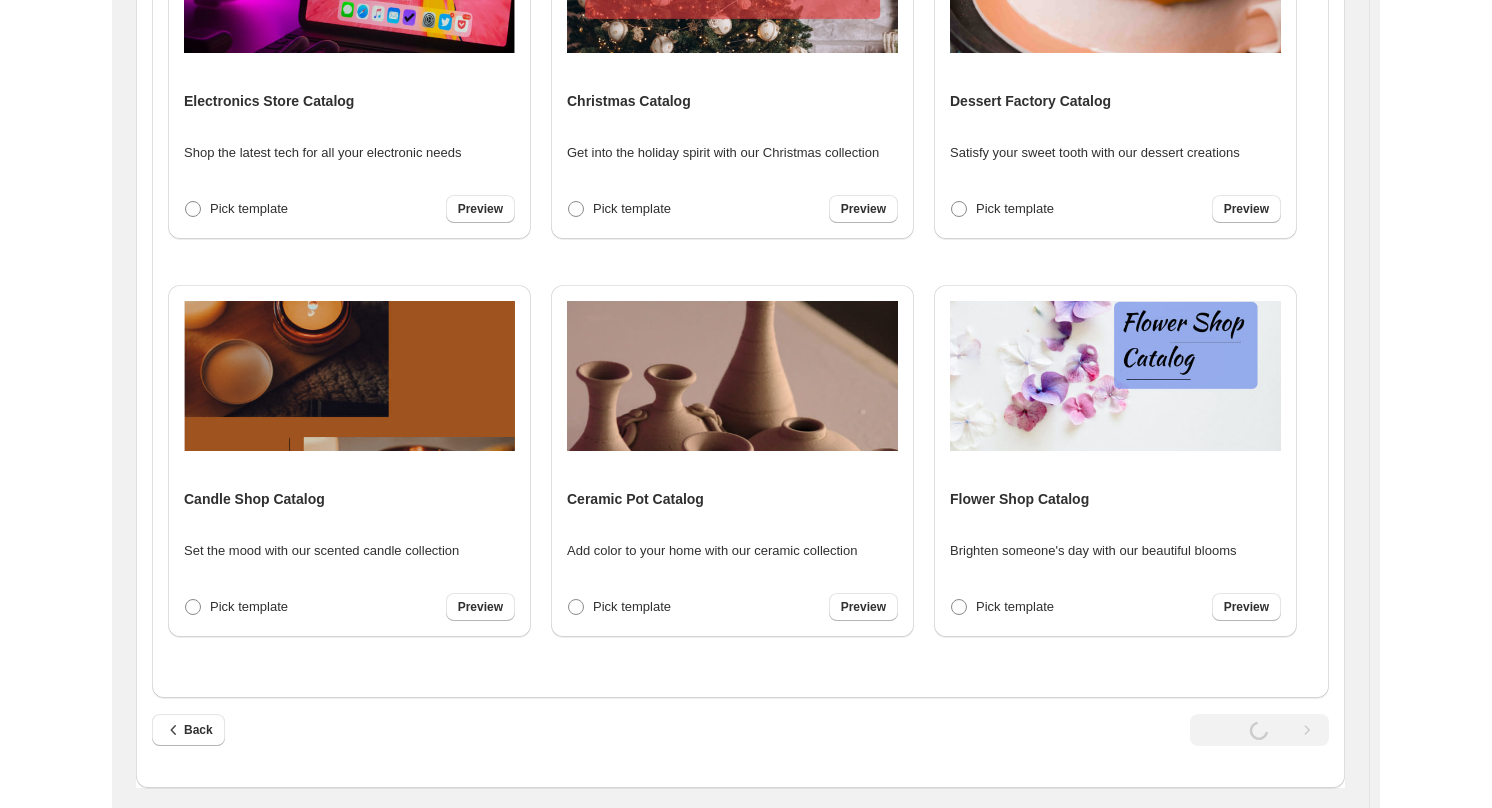 scroll, scrollTop: 0, scrollLeft: 0, axis: both 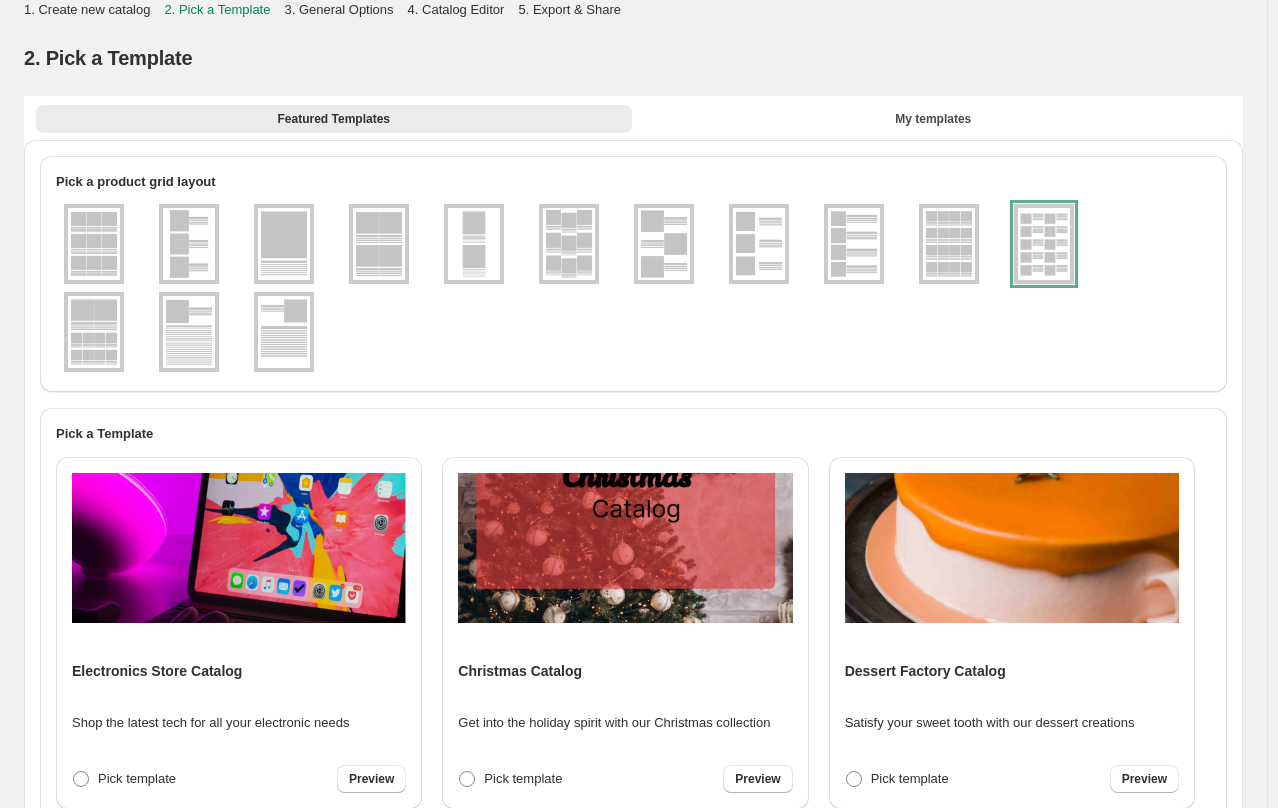 select on "**********" 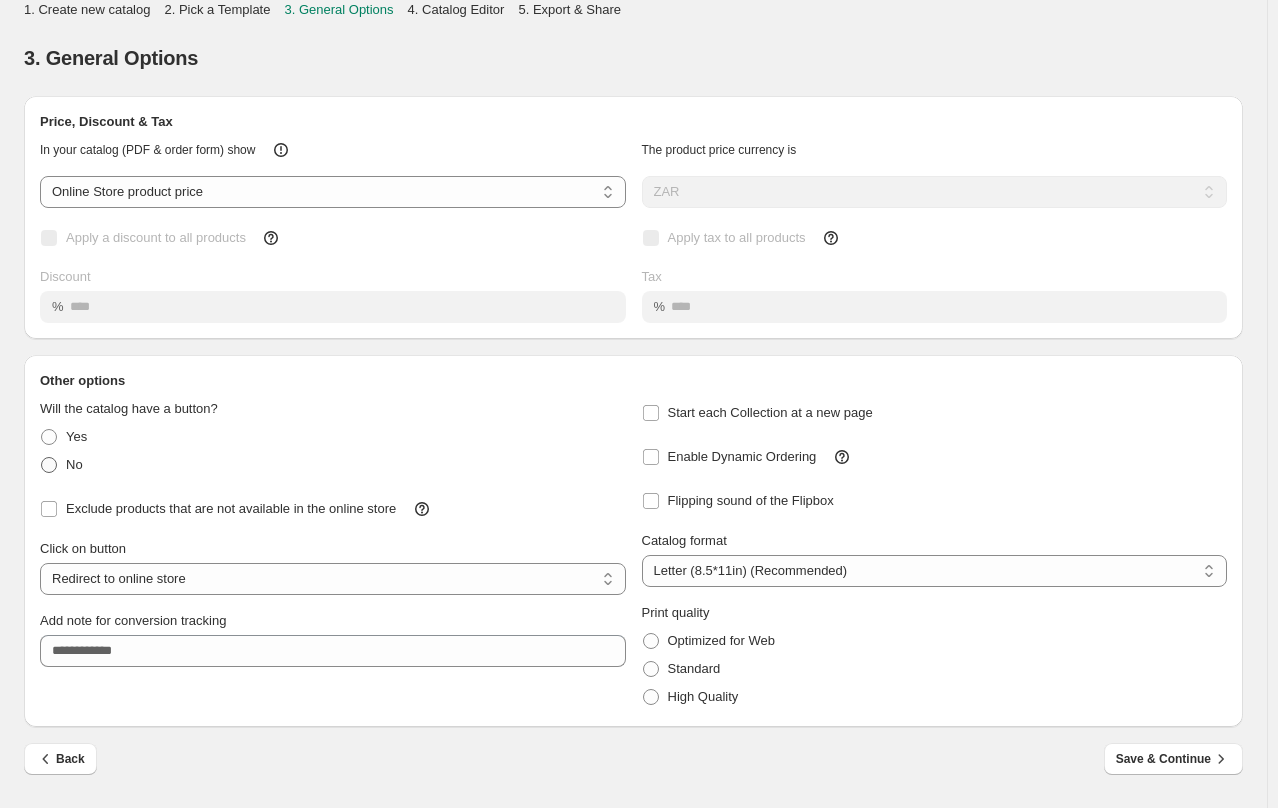 click at bounding box center (49, 465) 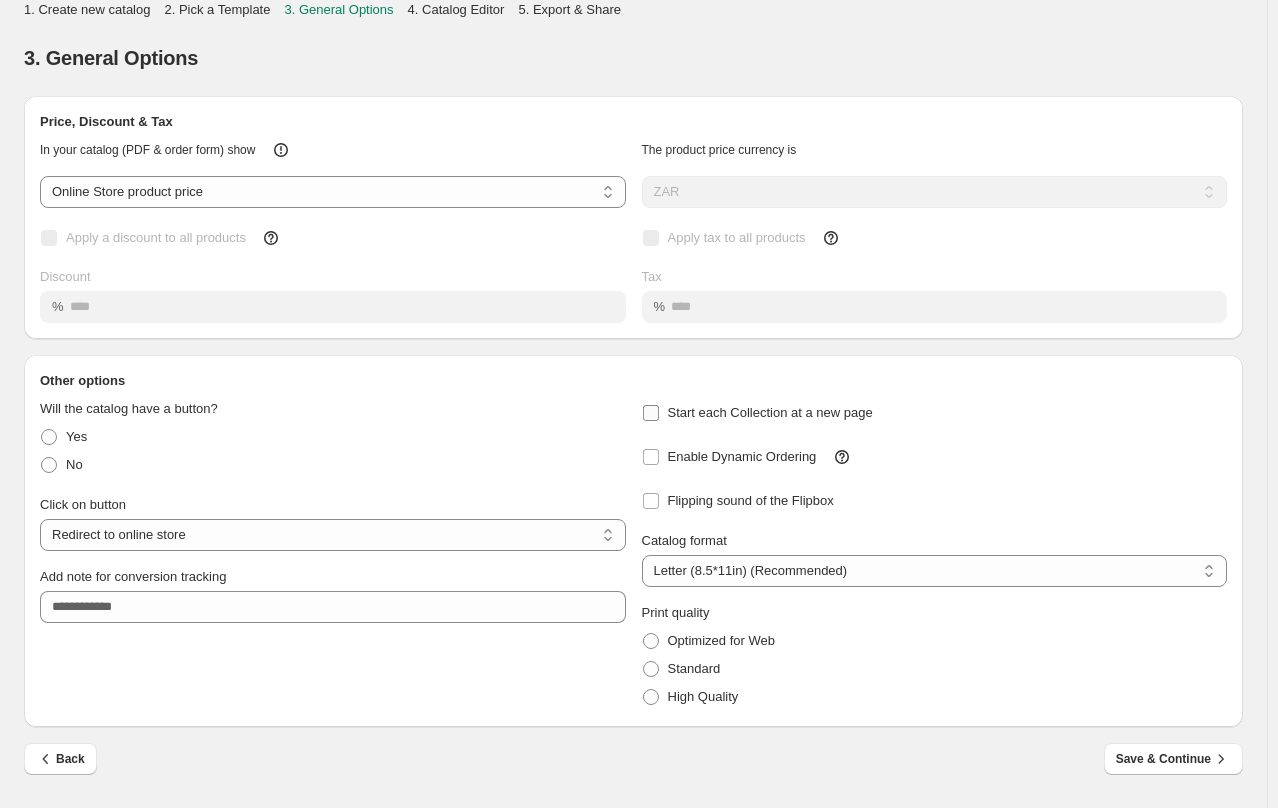 click on "Start each Collection at a new page" at bounding box center [757, 413] 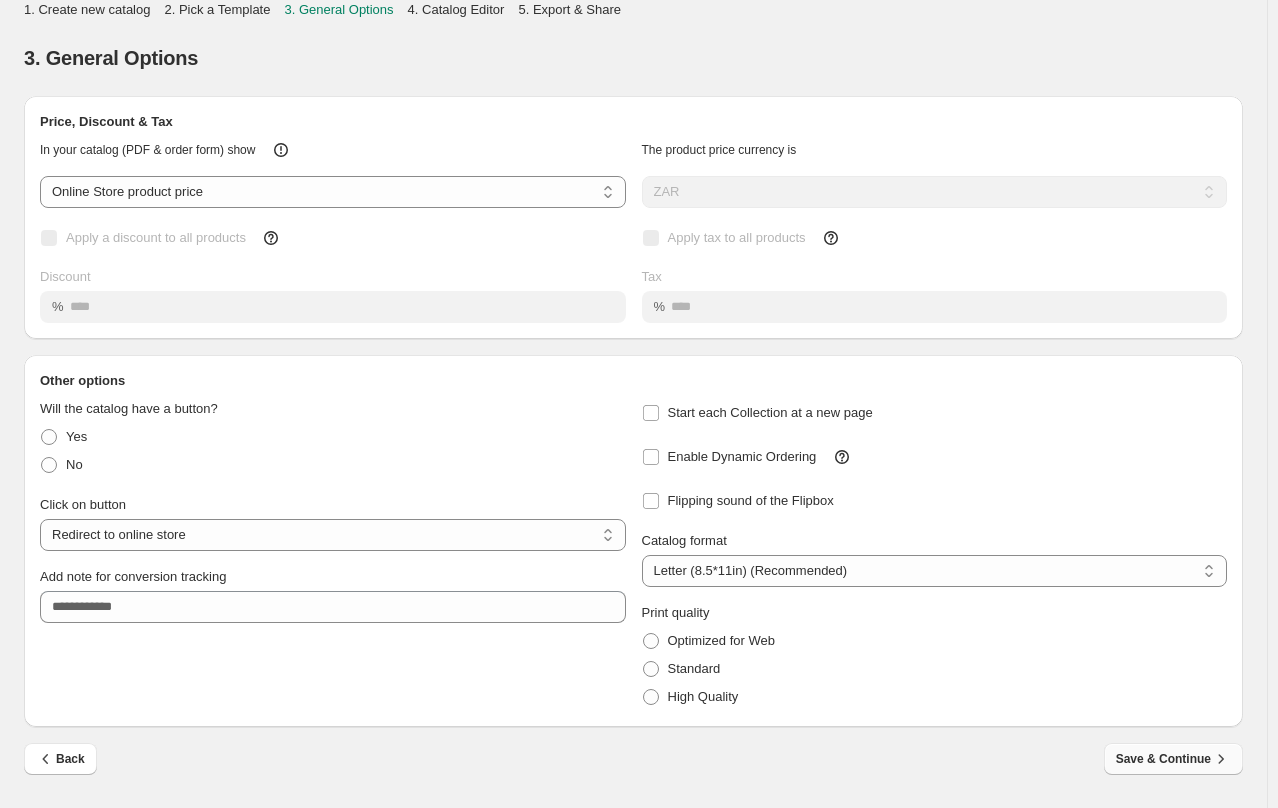 click on "Save & Continue" at bounding box center [1173, 759] 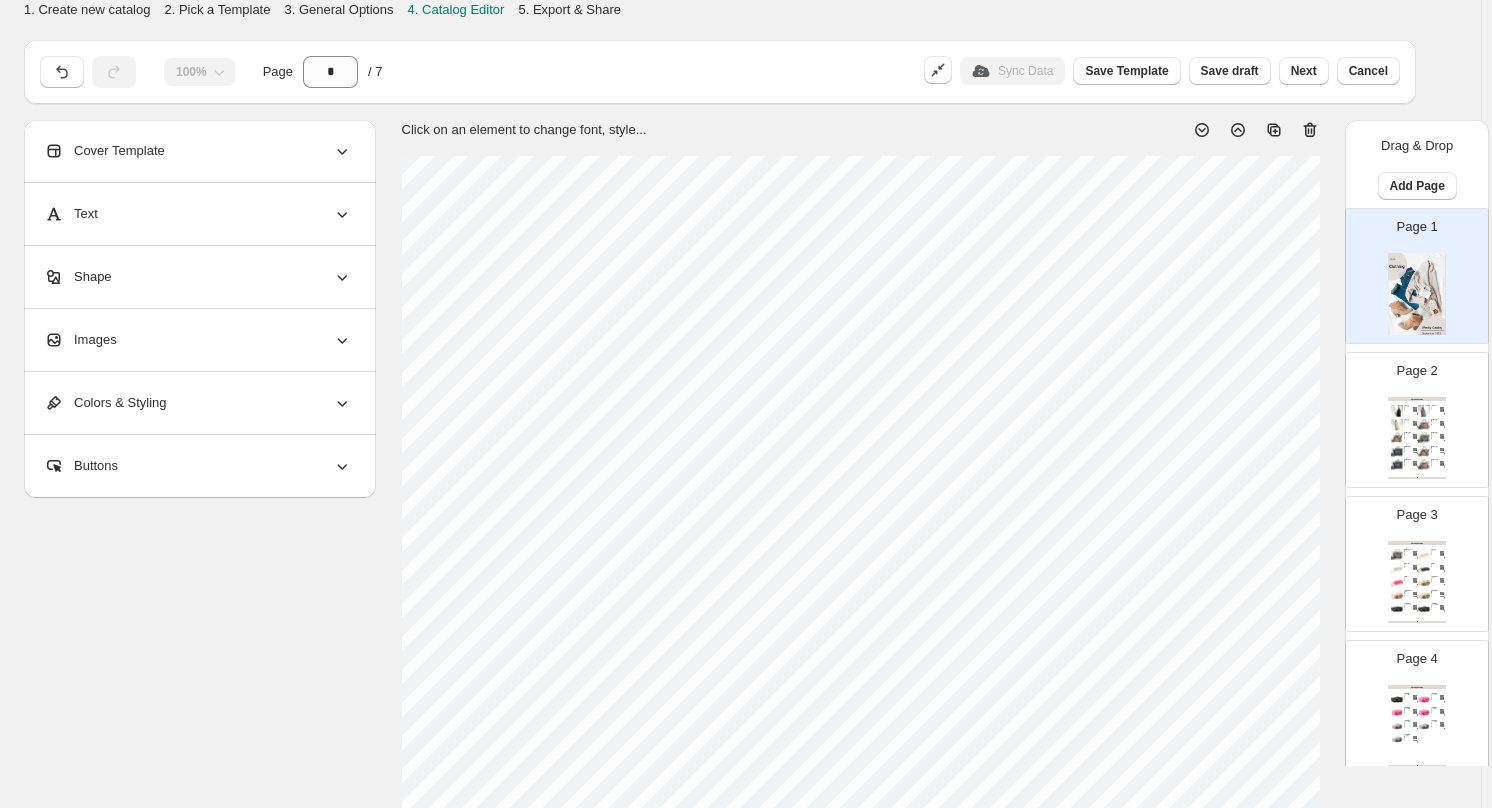 click 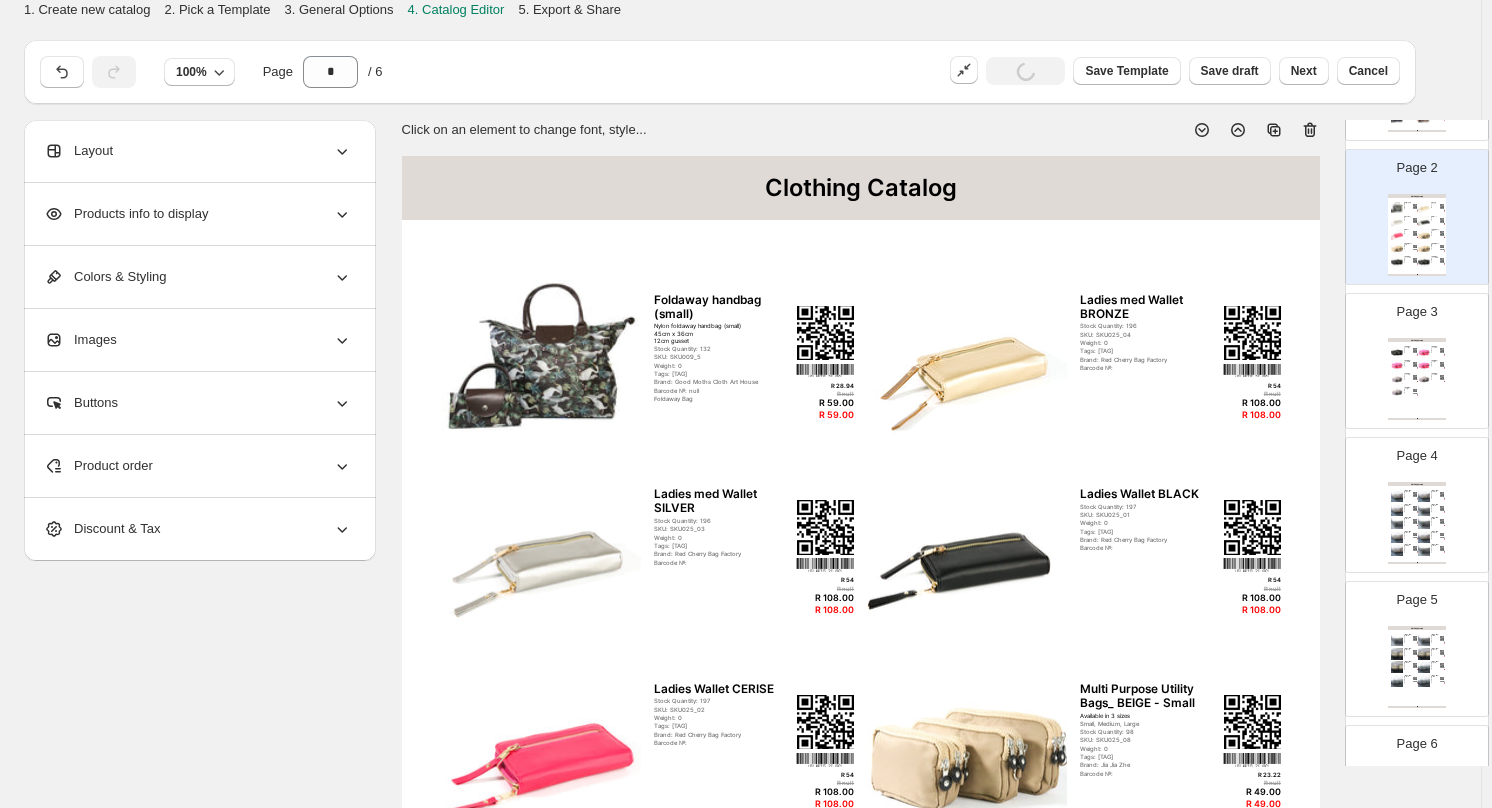 scroll, scrollTop: 350, scrollLeft: 0, axis: vertical 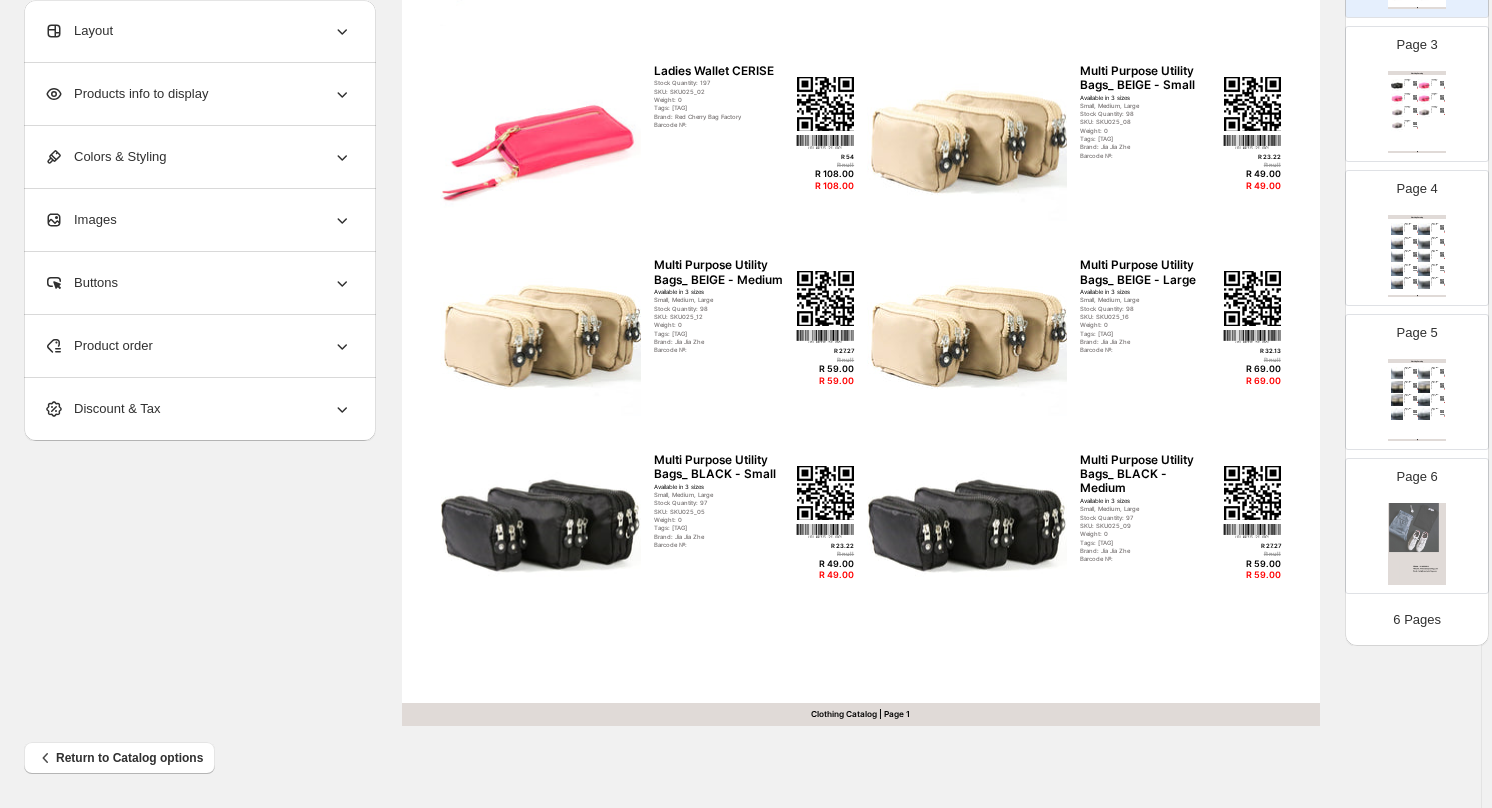 click at bounding box center [1417, 544] 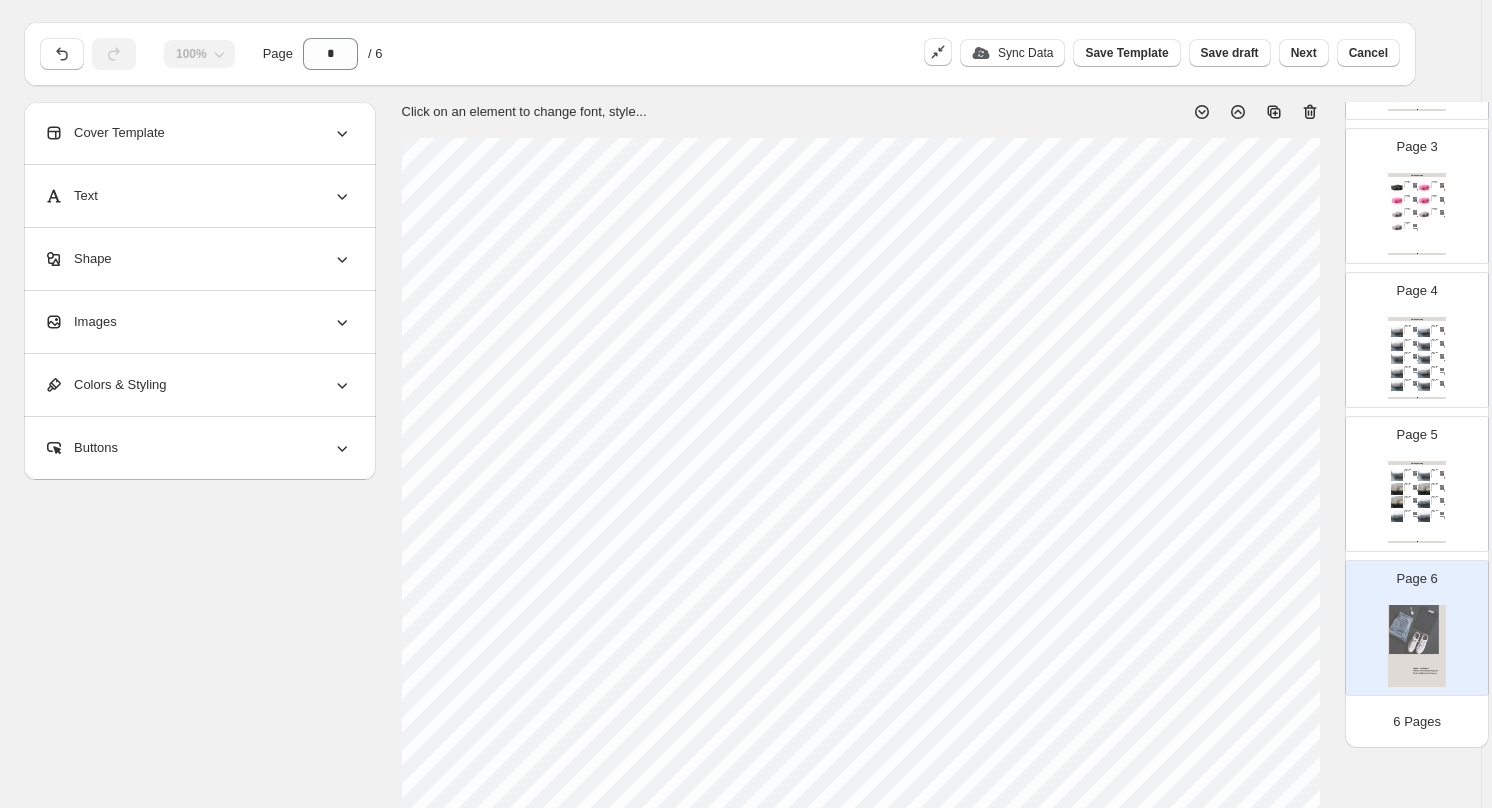 scroll, scrollTop: 0, scrollLeft: 0, axis: both 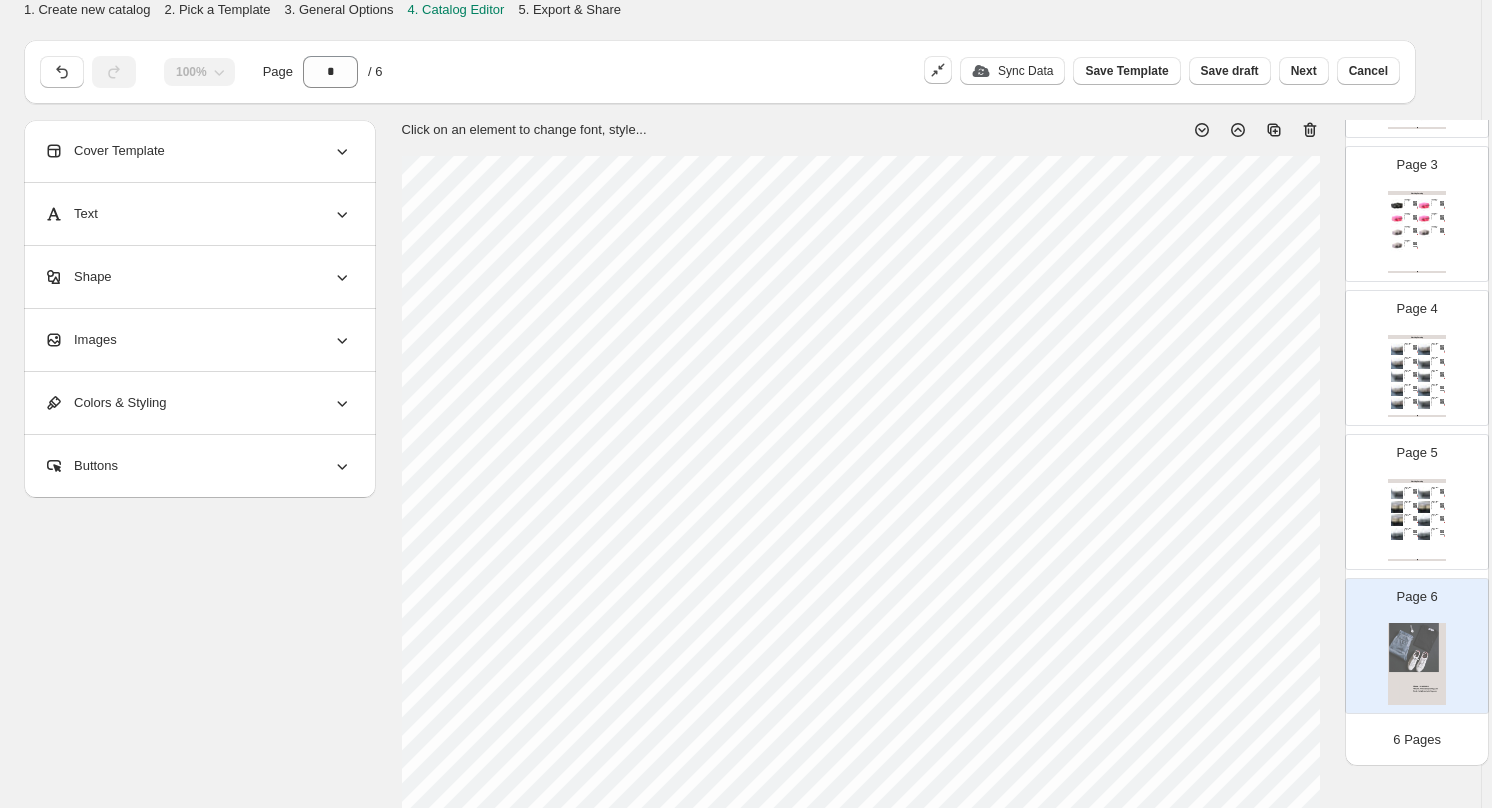 click 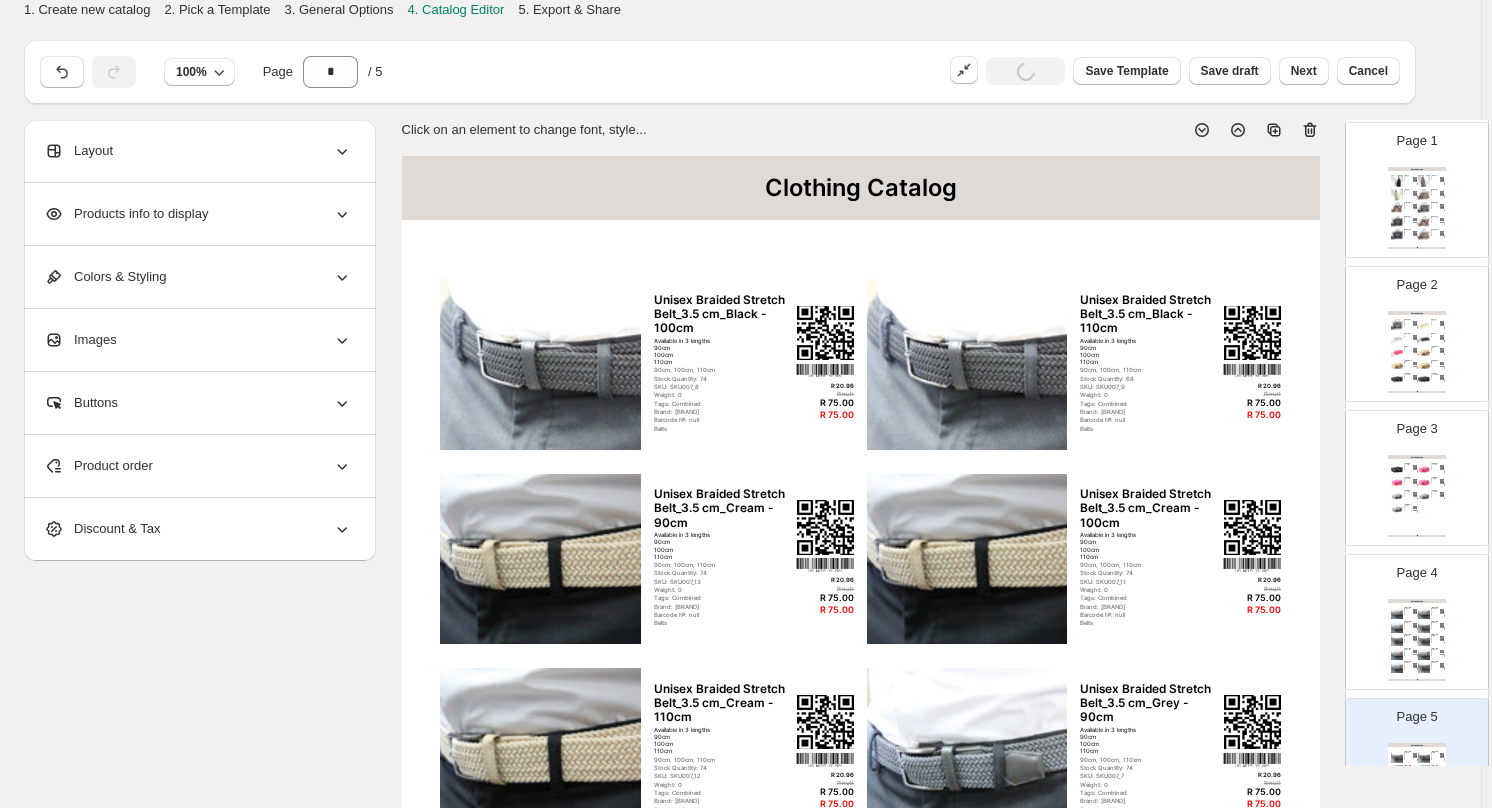 scroll, scrollTop: 0, scrollLeft: 0, axis: both 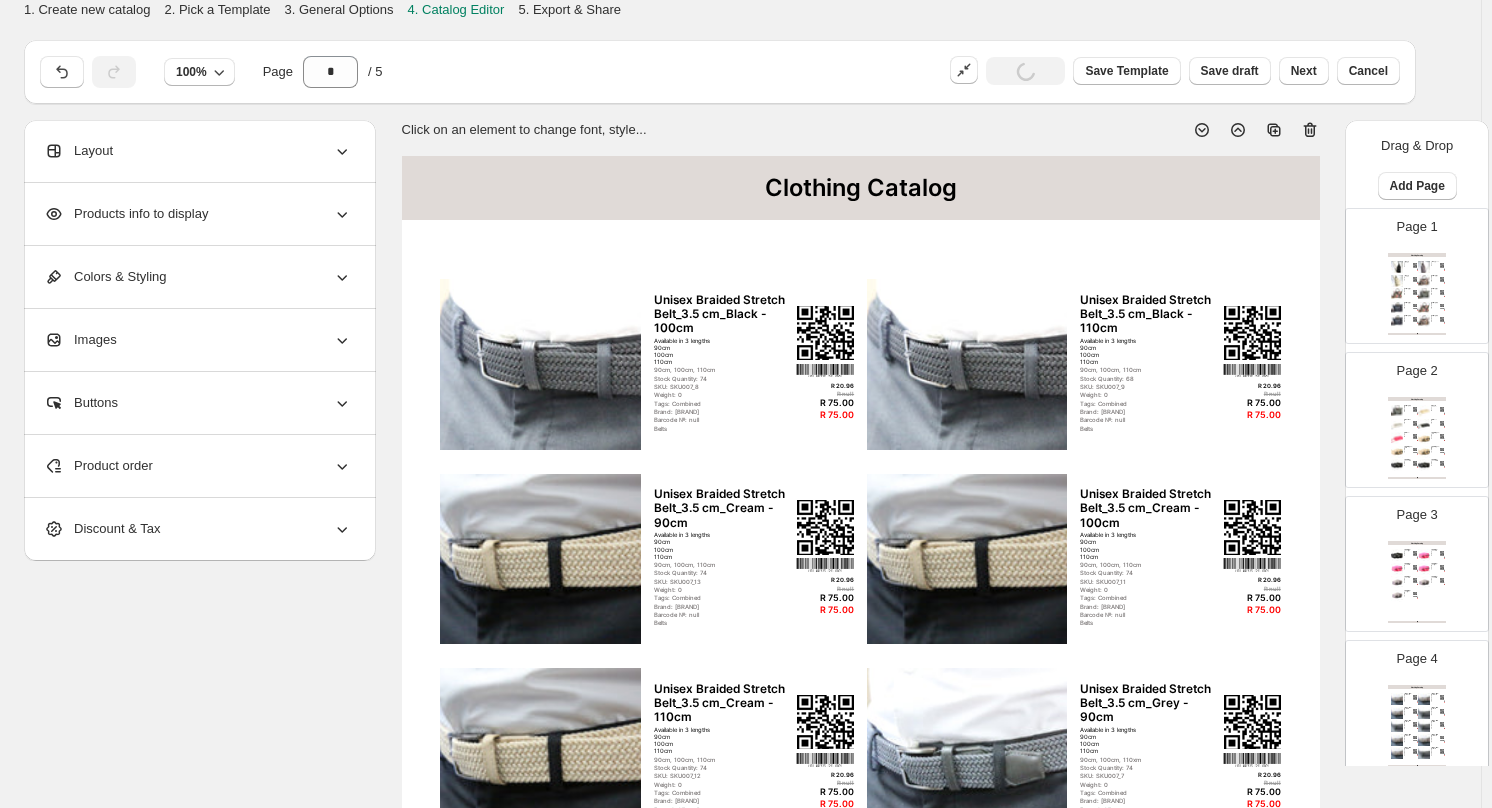 click at bounding box center [1424, 294] 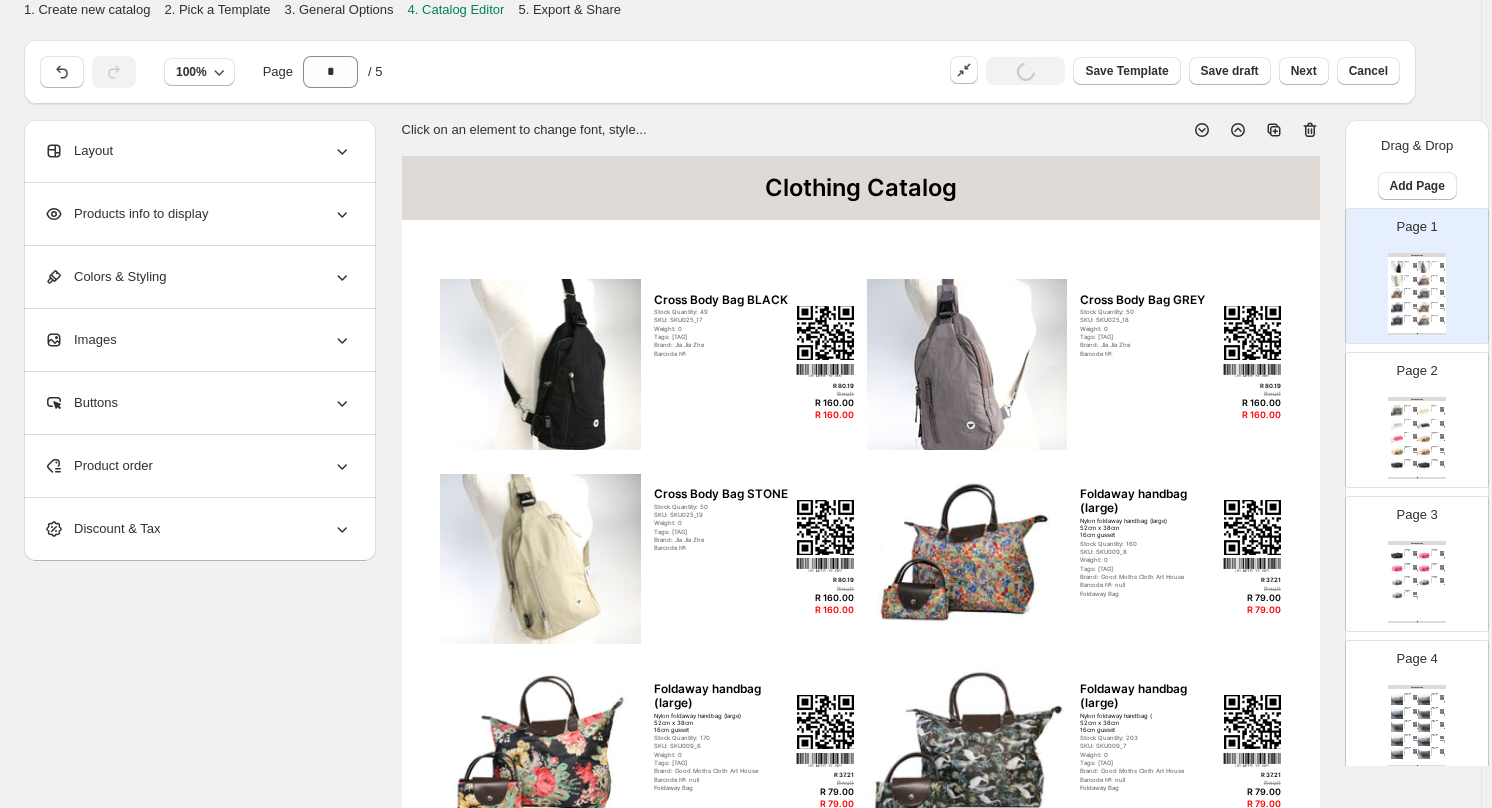 click 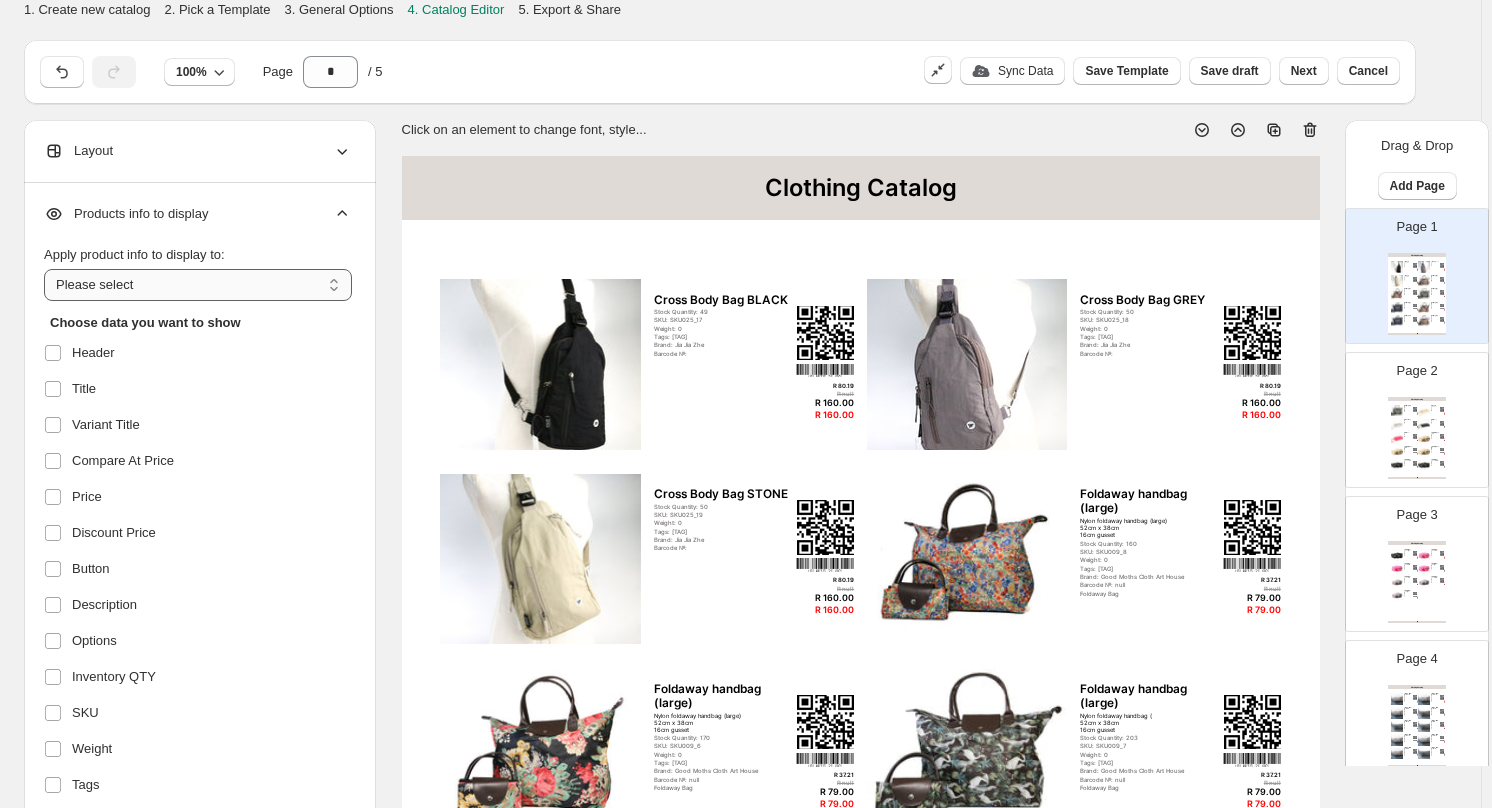 click on "**********" at bounding box center [198, 285] 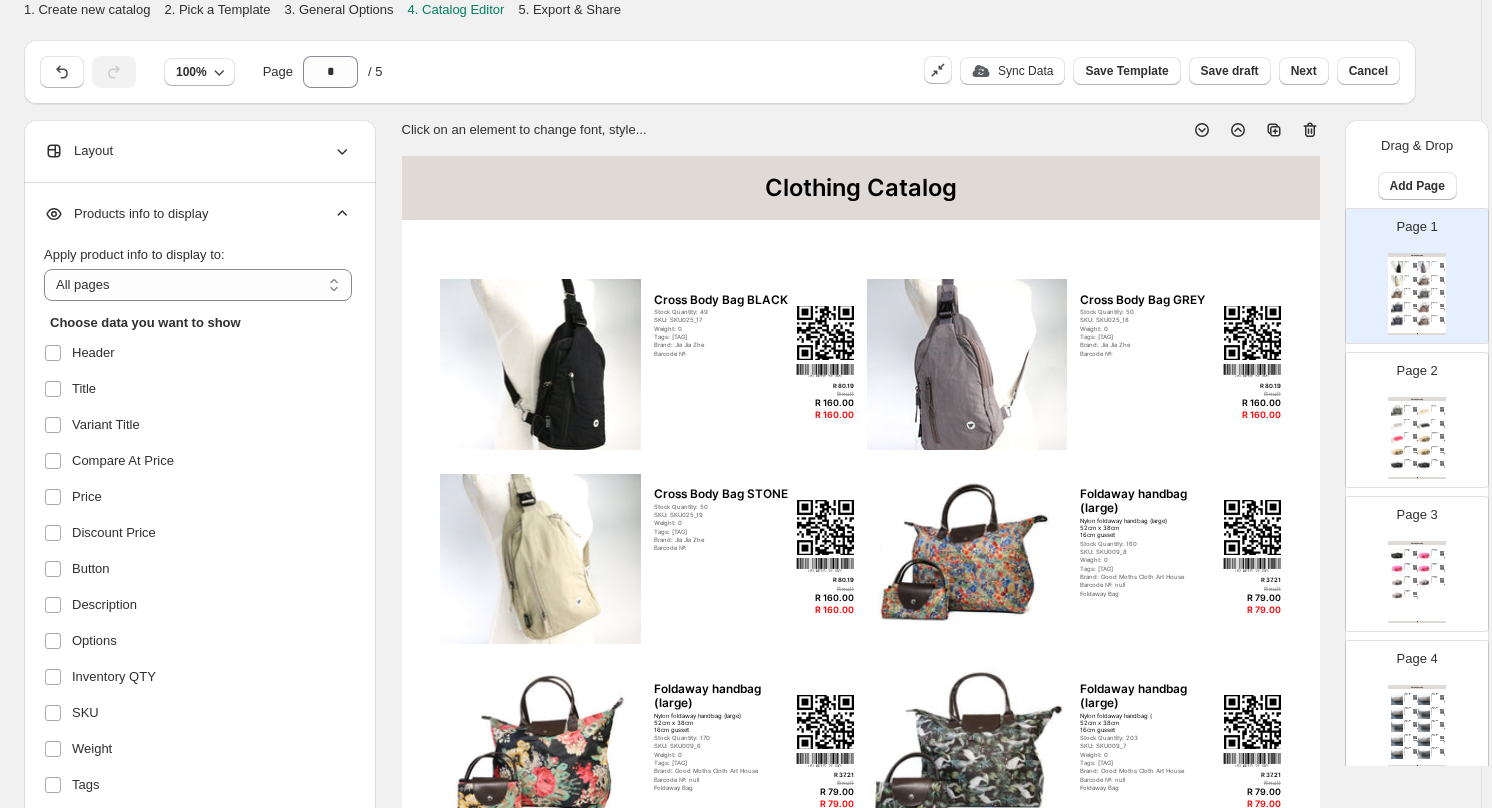 scroll, scrollTop: 100, scrollLeft: 0, axis: vertical 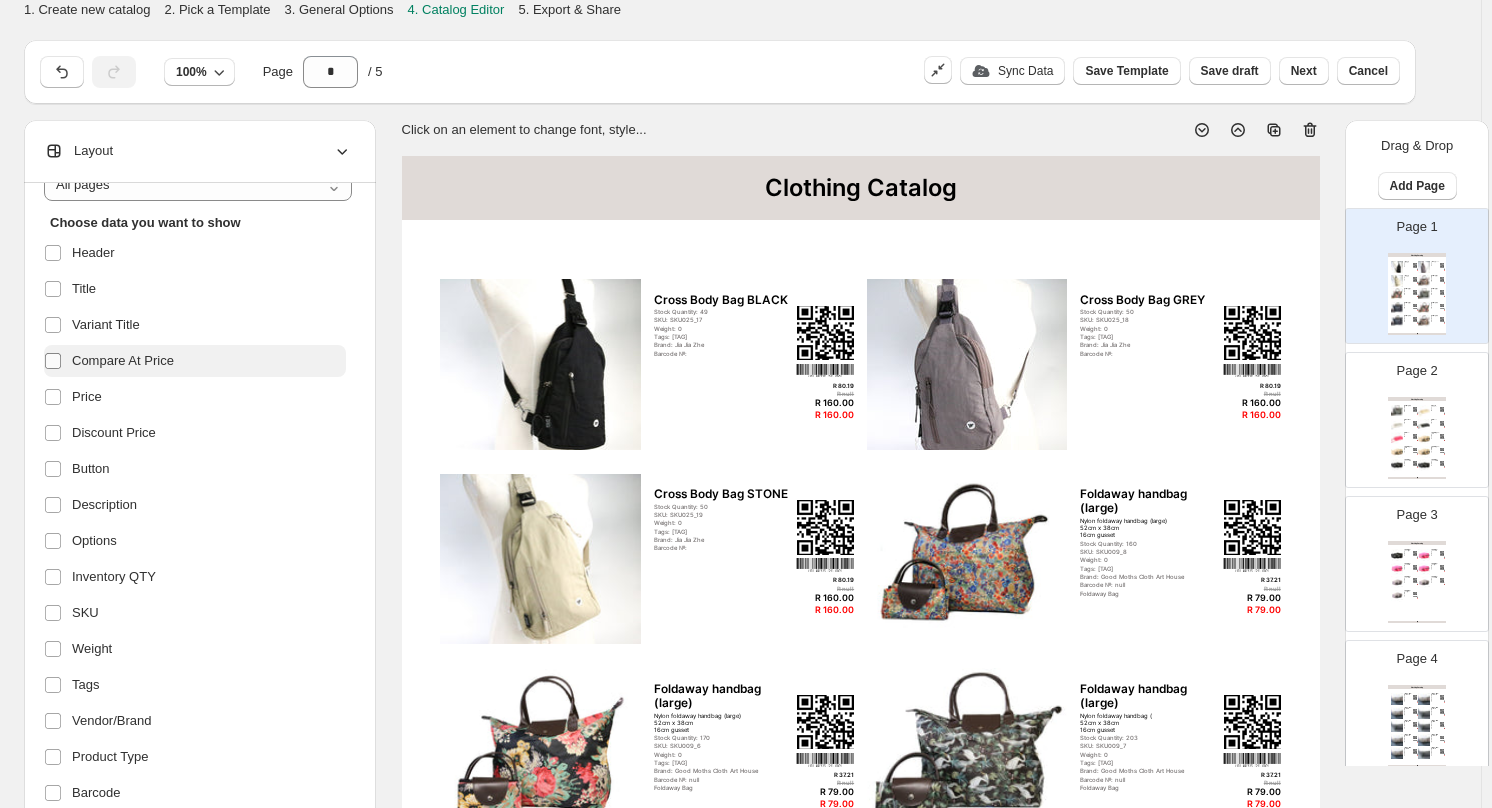 click at bounding box center (57, 361) 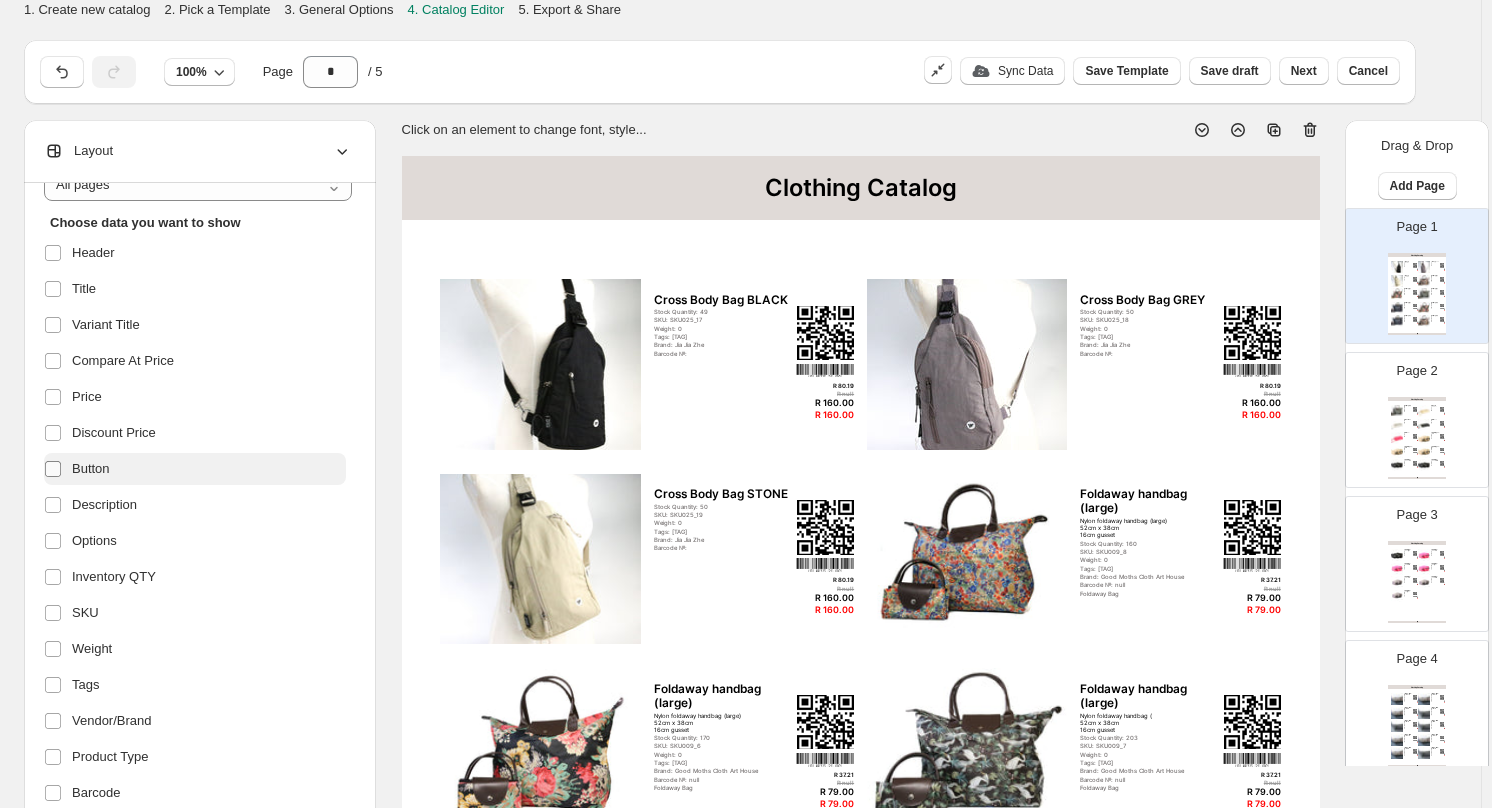 click at bounding box center (53, 469) 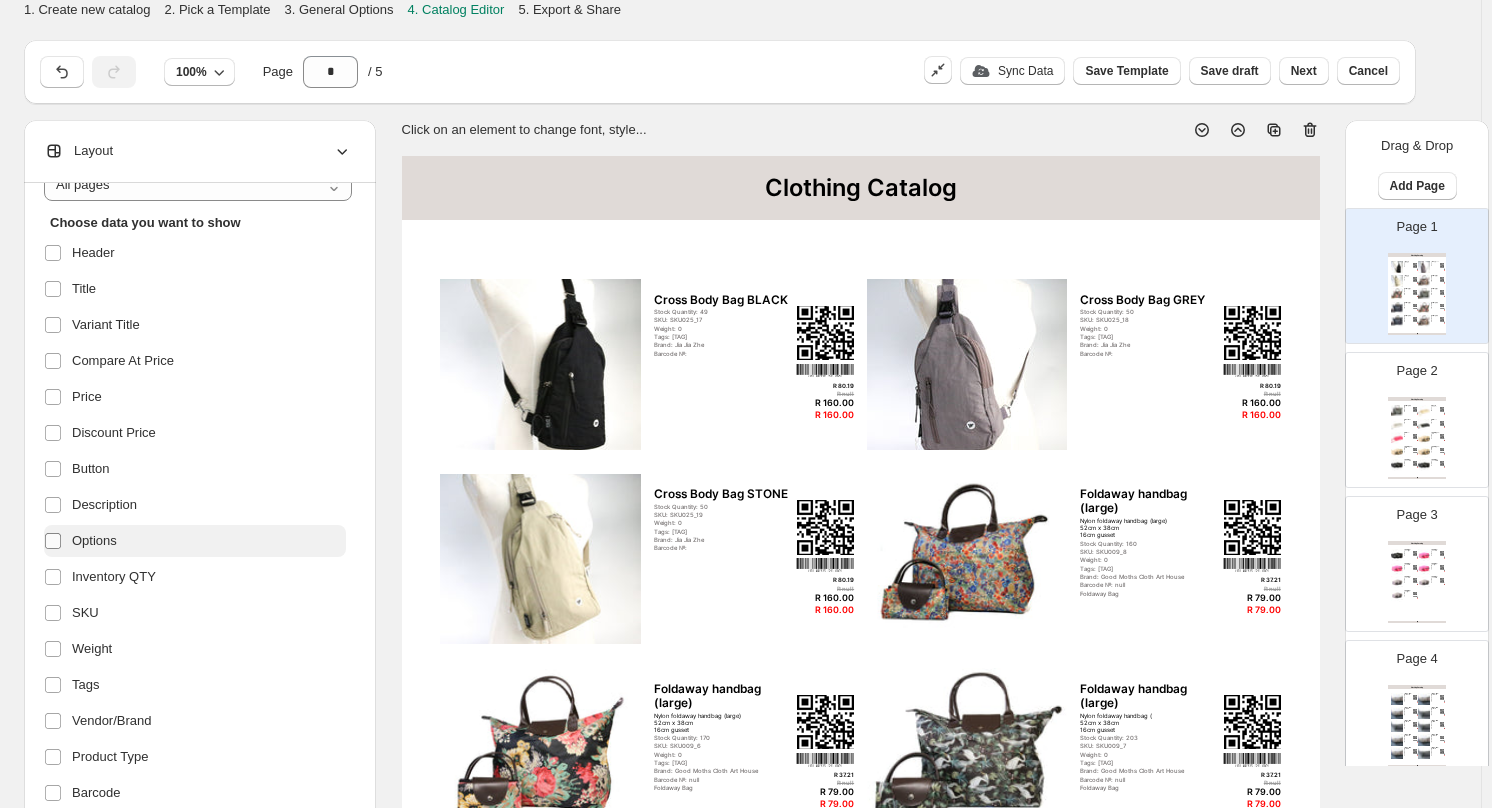 click at bounding box center [57, 541] 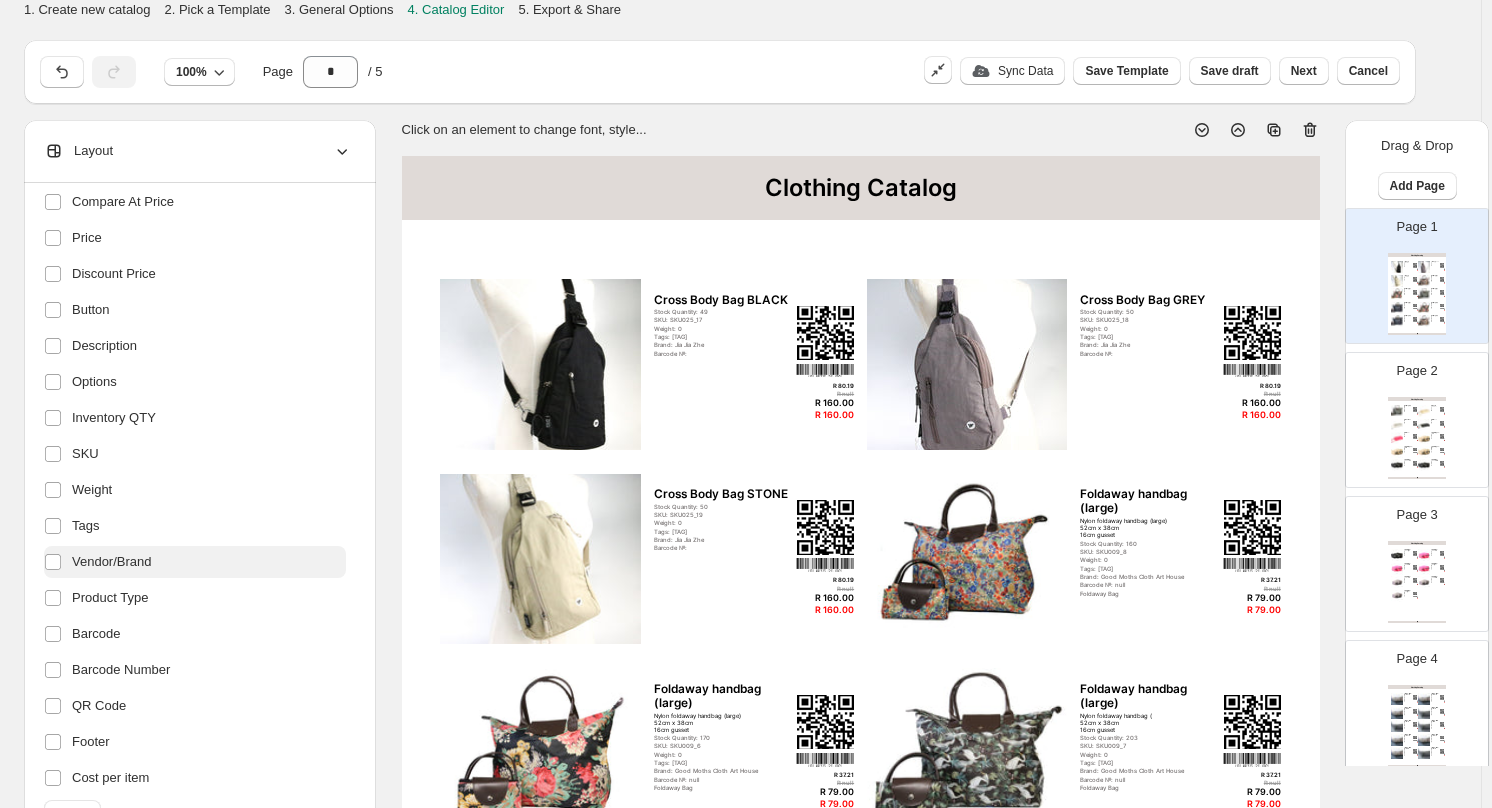 scroll, scrollTop: 279, scrollLeft: 0, axis: vertical 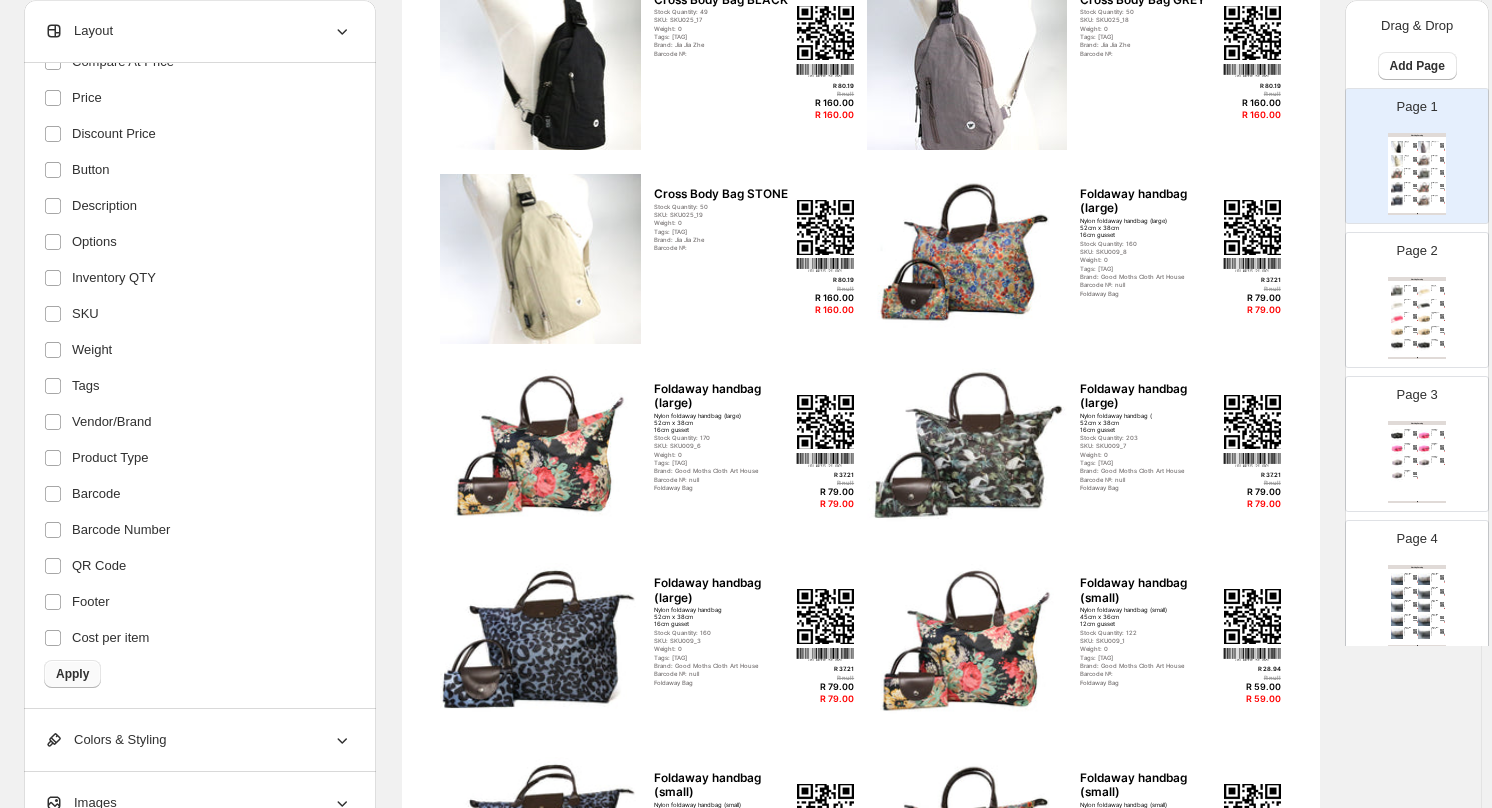 click on "Apply" at bounding box center (72, 674) 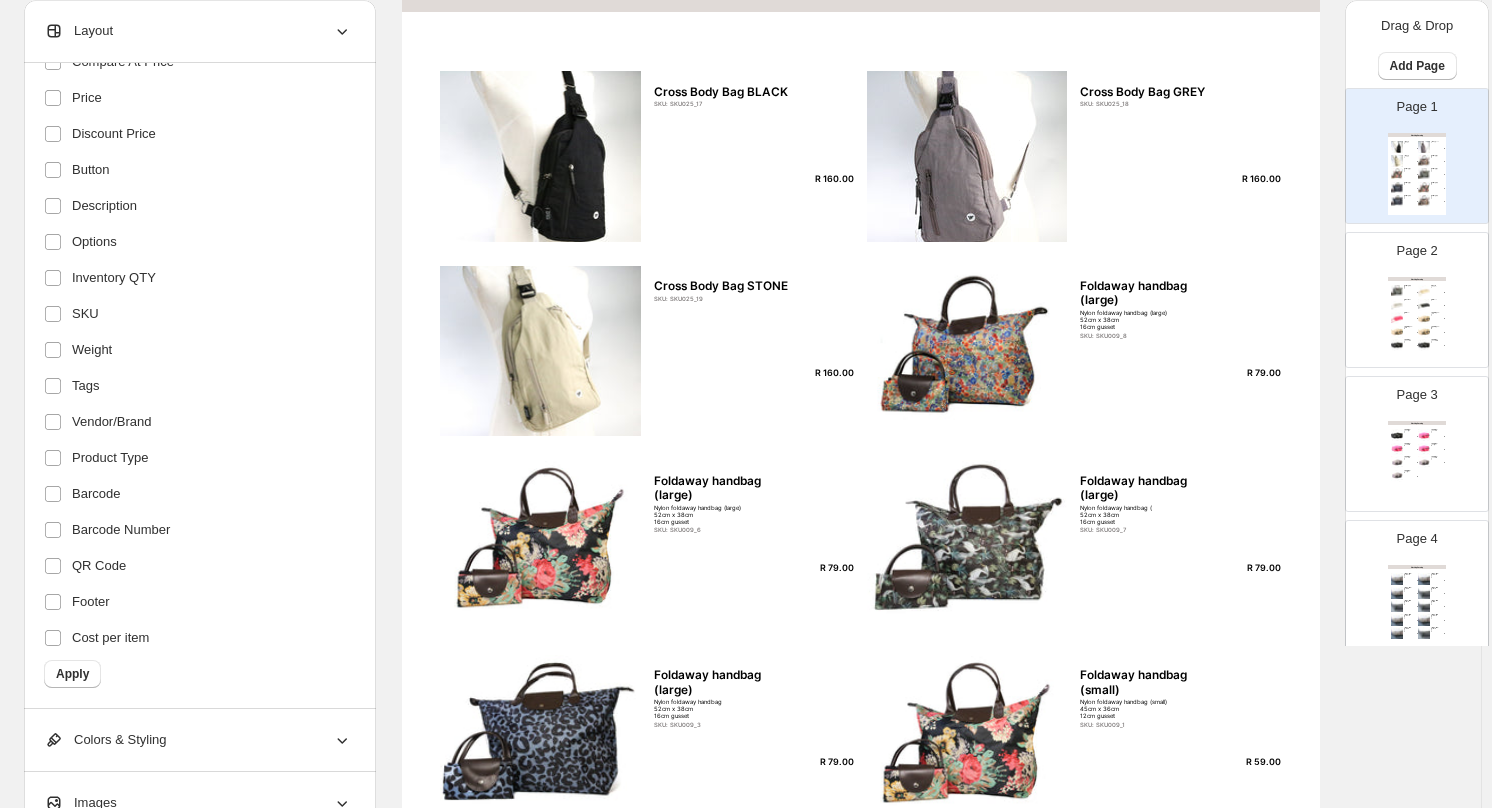 scroll, scrollTop: 0, scrollLeft: 0, axis: both 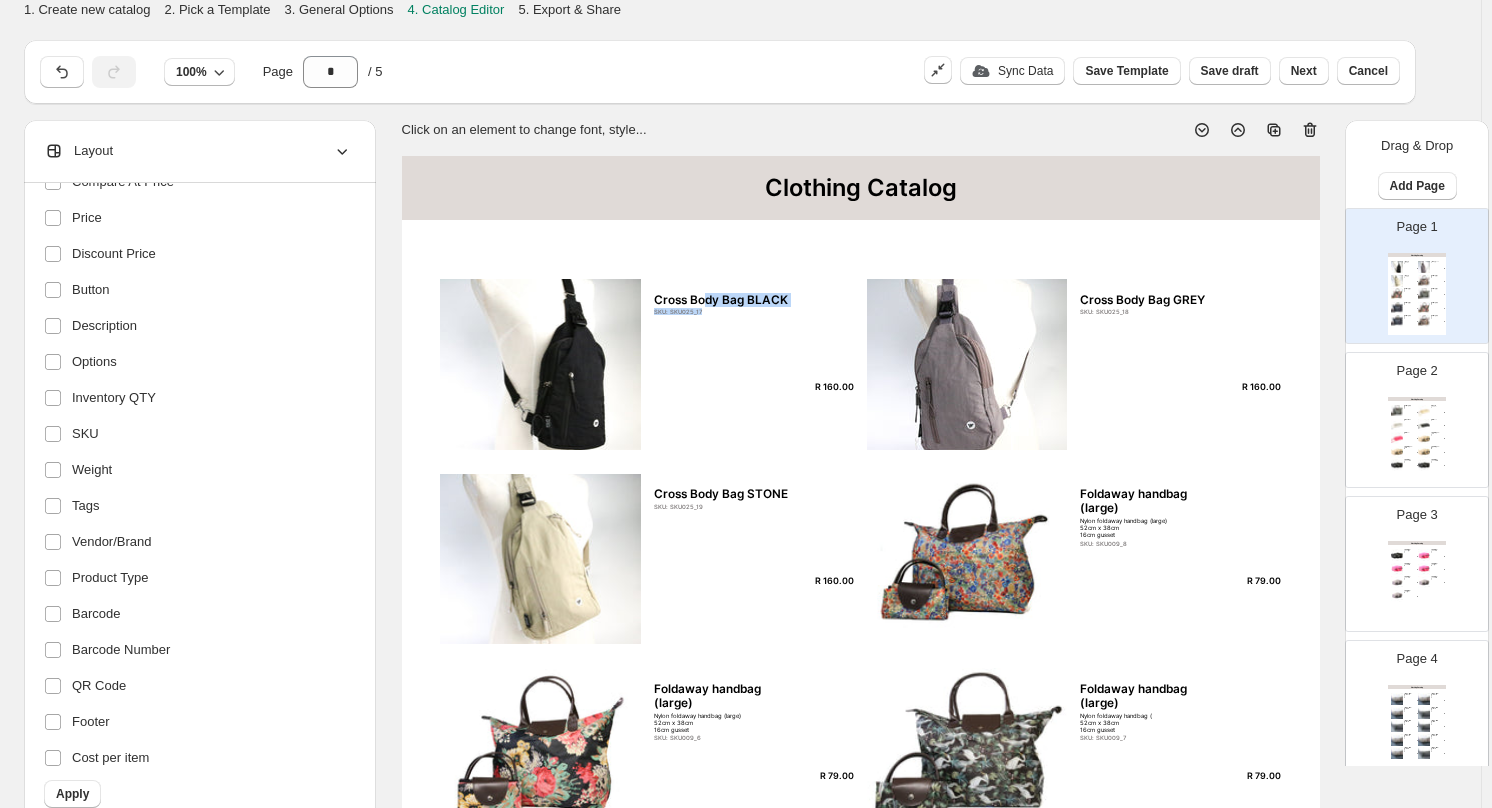 click on "Cross Body Bag BLACK SKU:  SKU025_17" at bounding box center (754, 305) 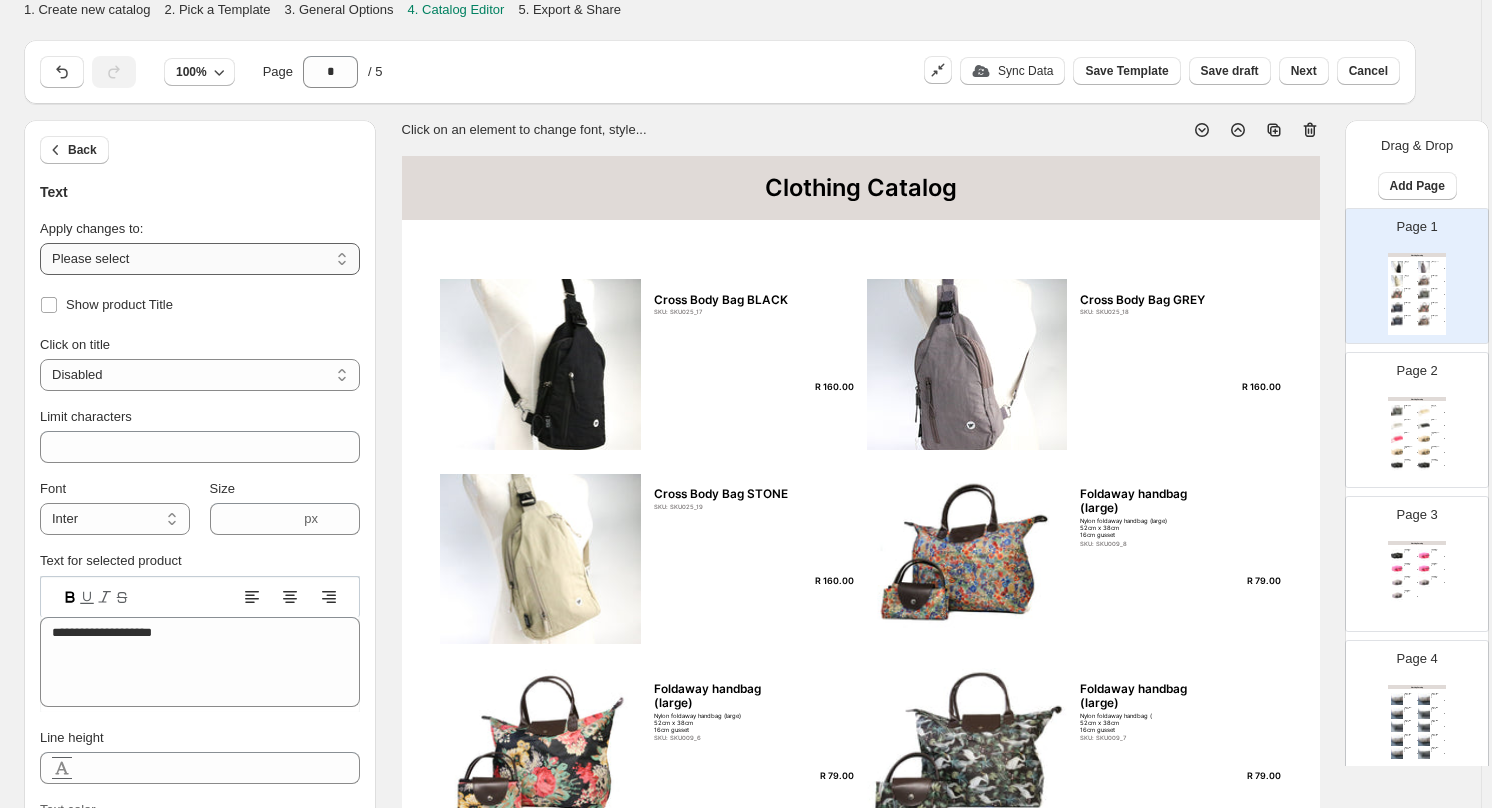 click on "**********" at bounding box center [200, 259] 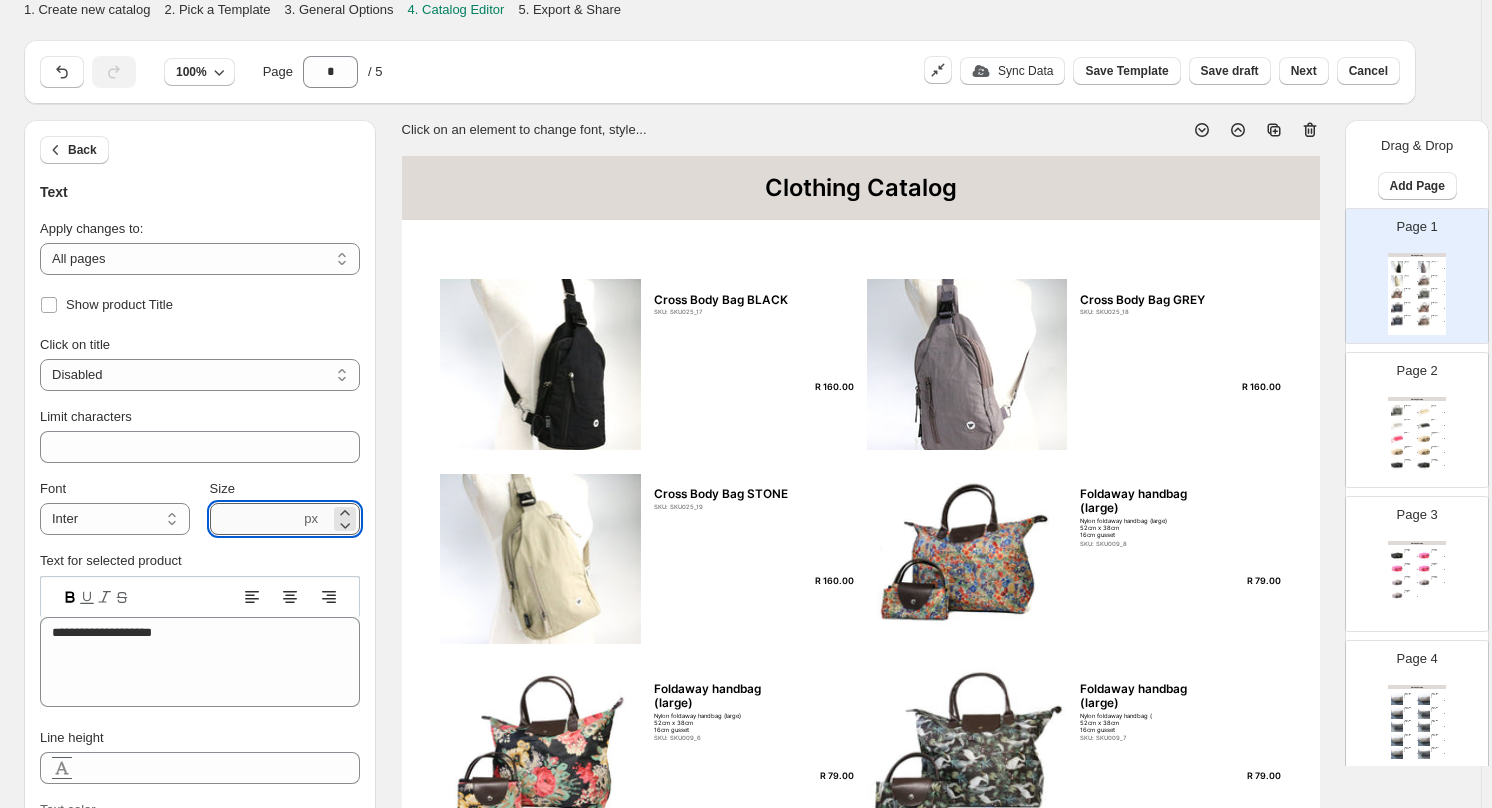 click on "****" at bounding box center (255, 519) 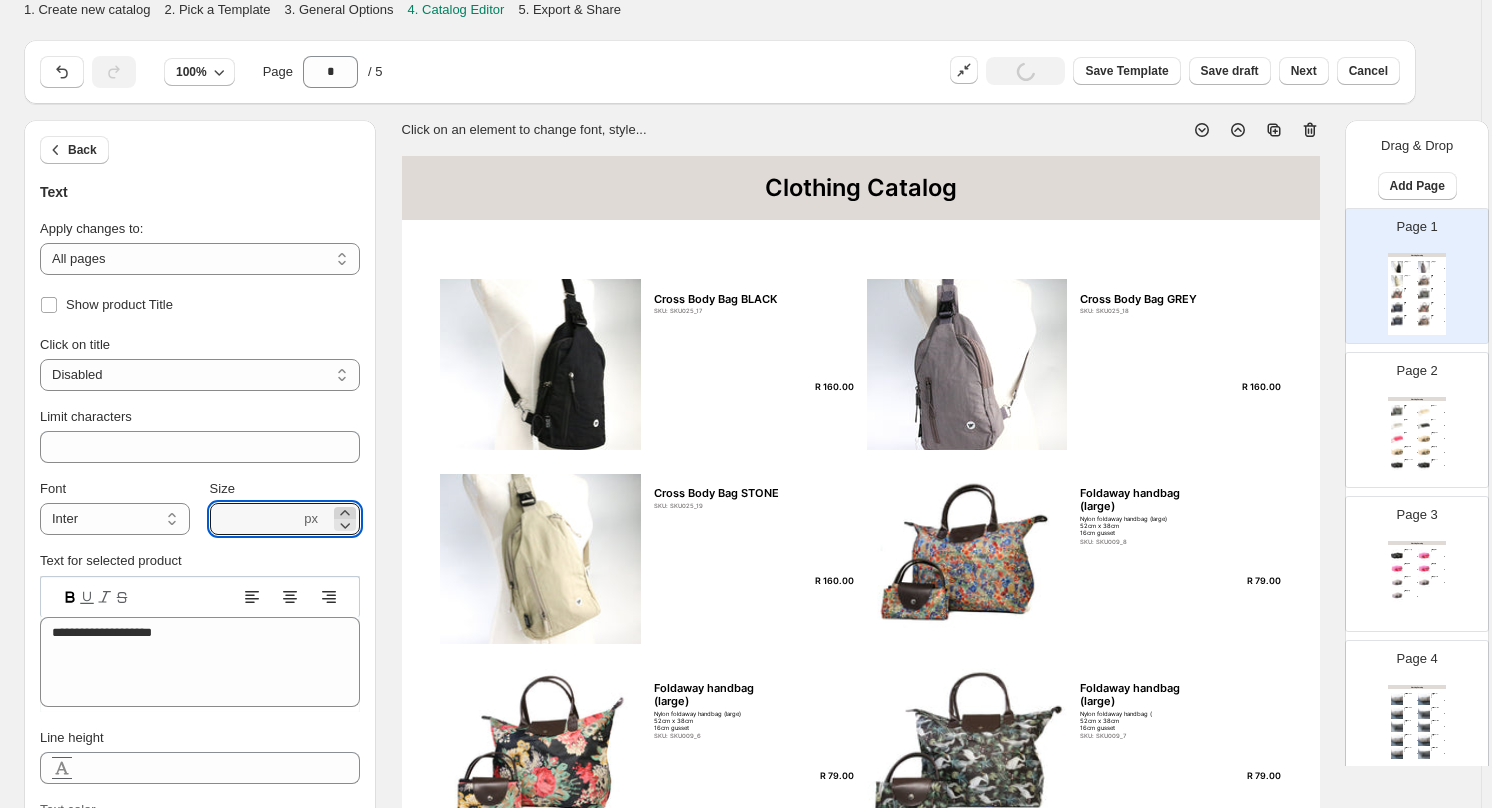 click 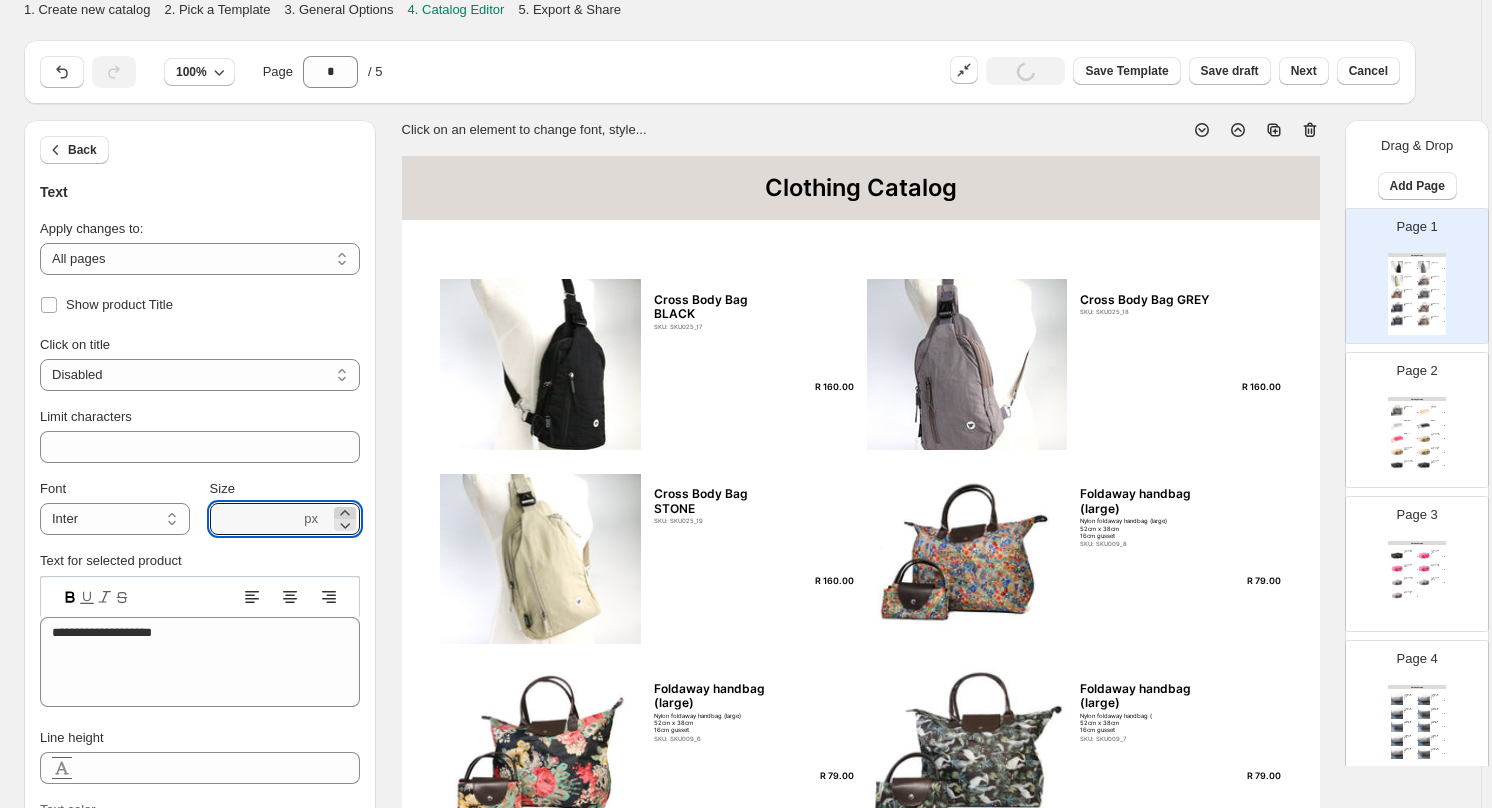 click 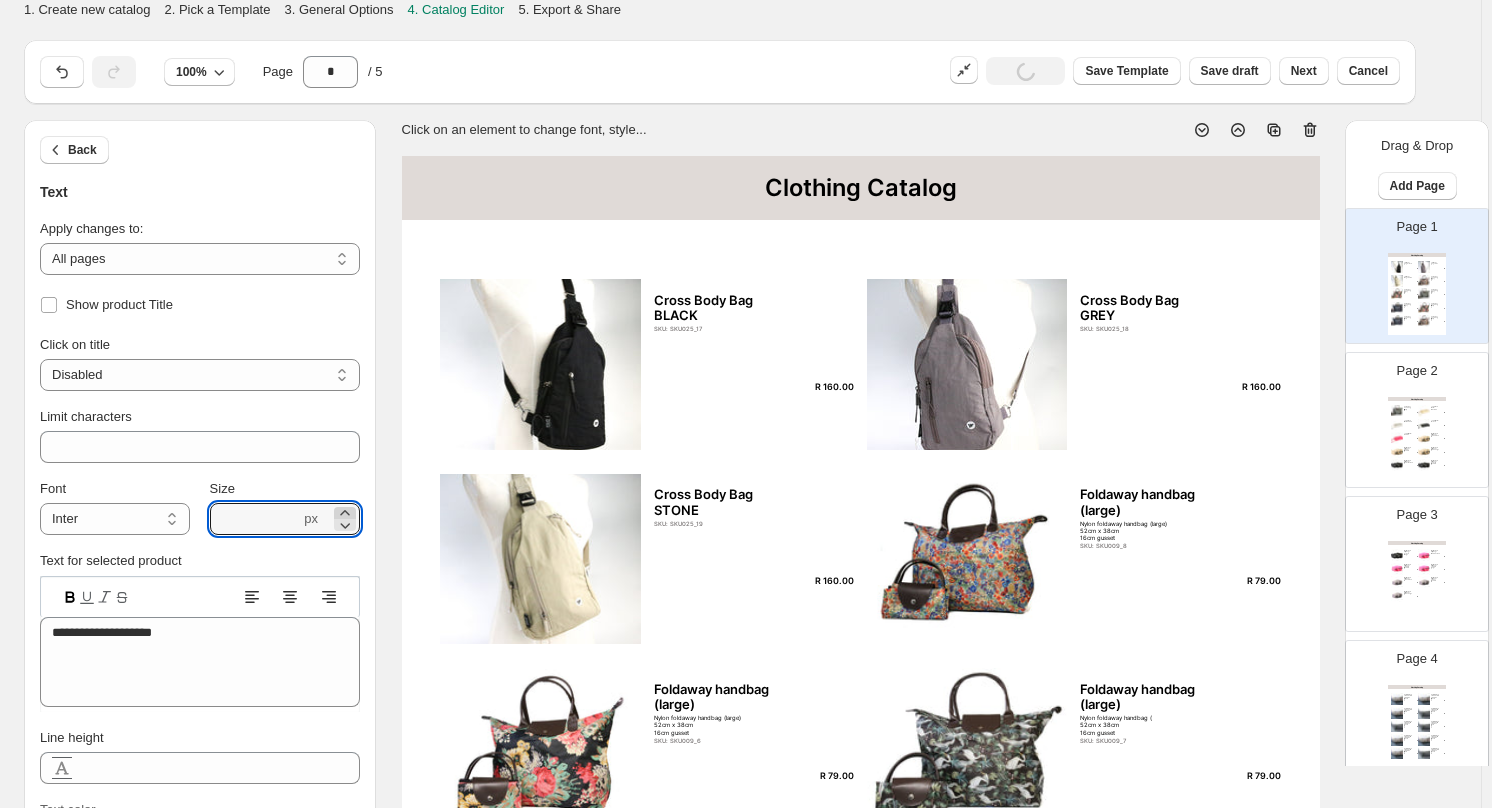 click 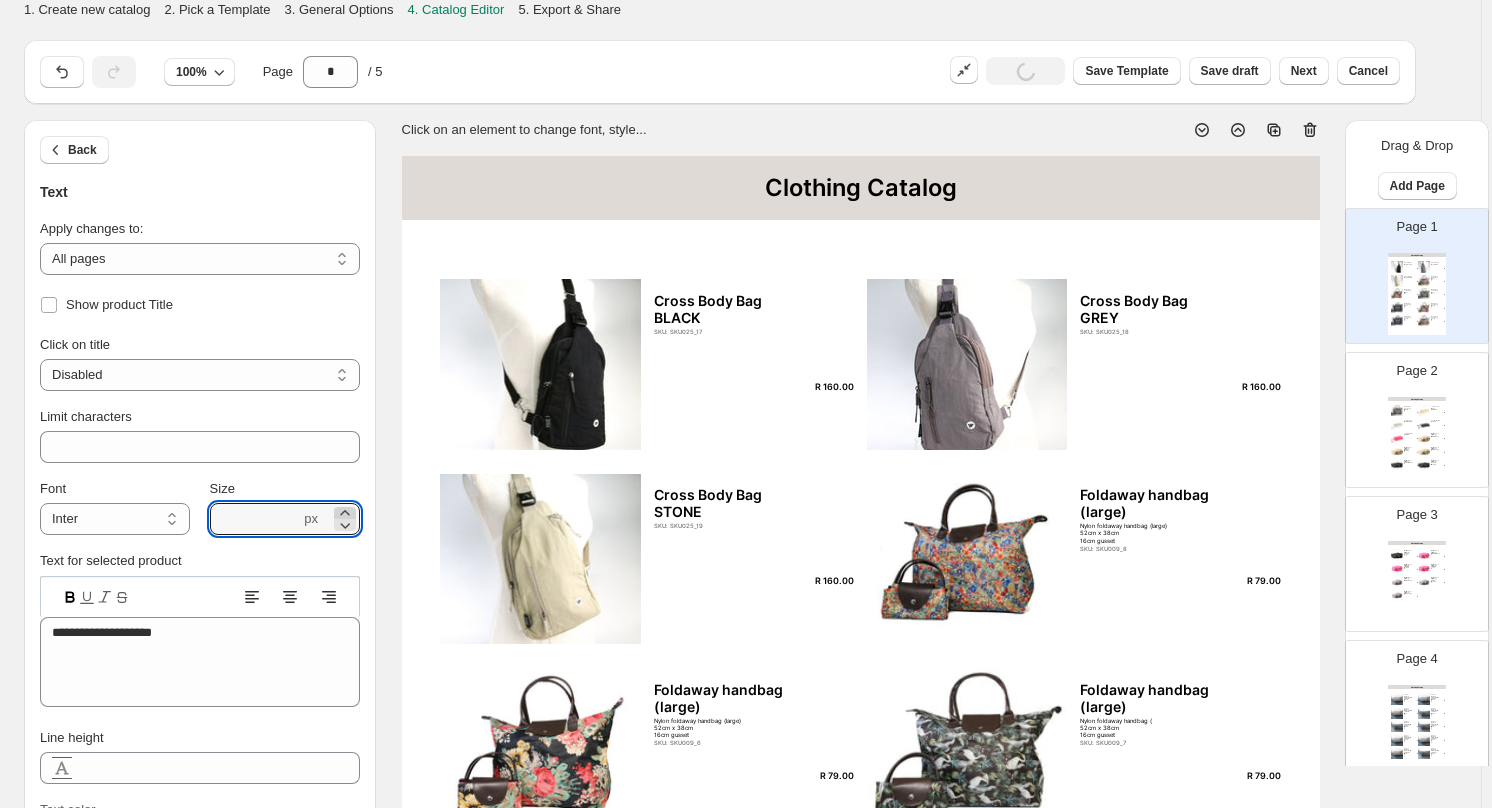 click 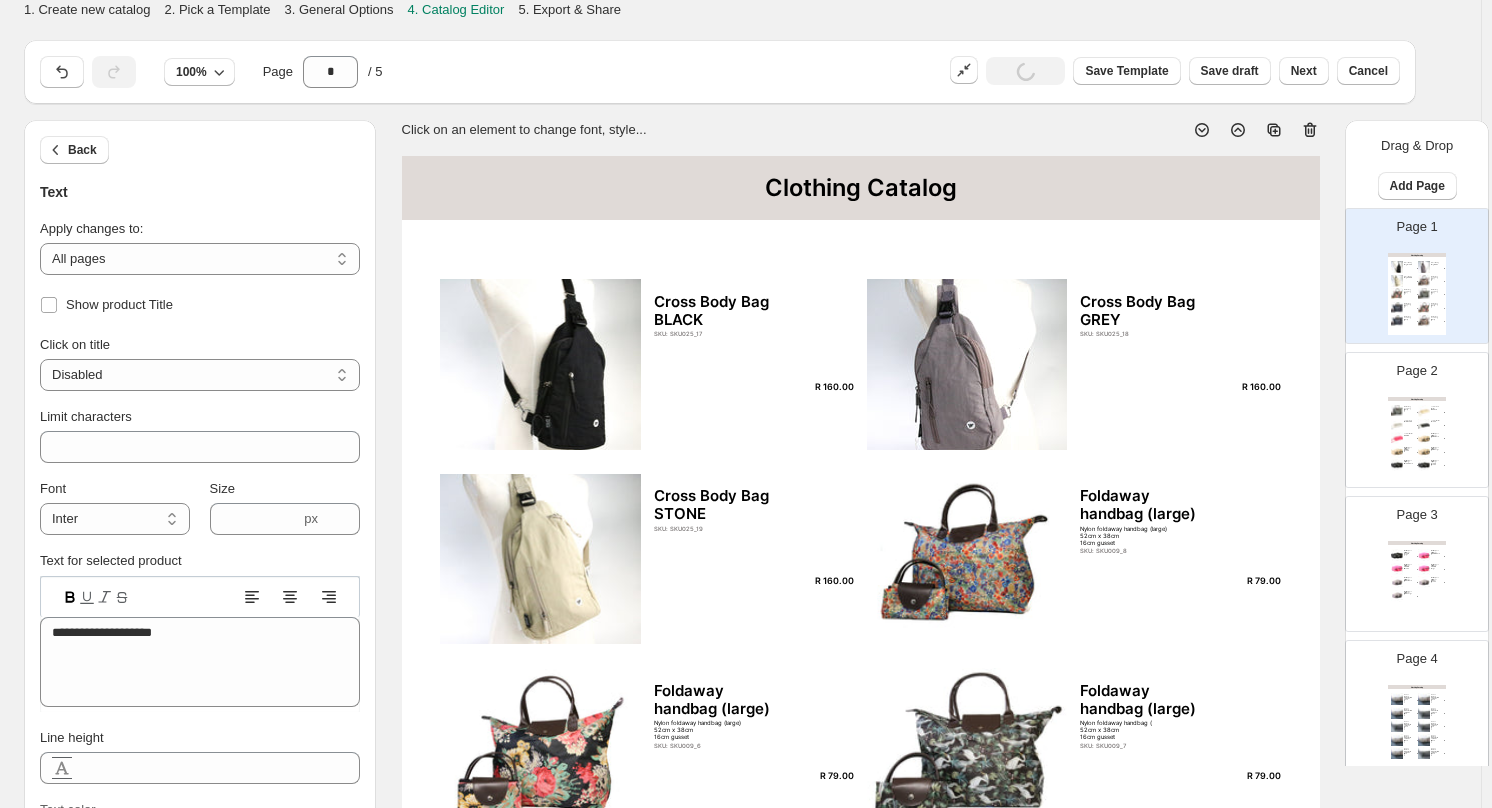 click on "Cross Body Bag BLACK SKU:  SKU025_17 R 160.00 Cross Body Bag GREY SKU:  SKU025_18 R 160.00 Cross Body Bag STONE SKU:  SKU025_19 R 160.00 Foldaway handbag (large) Nylon foldaway handbag (large)
52cm x 38cm
16cm gusset SKU:  SKU009_8 R 79.00 Foldaway handbag (large) Nylon foldaway handbag (large)
52cm x 38cm
16cm gusset SKU:  SKU009_6 R 79.00 Foldaway handbag (large) Nylon foldaway handbag (
52cm x 38cm
16cm gusset SKU:  SKU009_7 R 79.00 Foldaway handbag (large) Nylon foldaway handbag
52cm x 38cm
16cm gusset SKU:  SKU009_3 R 79.00 Foldaway handbag (small) Nylon foldaway handbag (small)
45cm x 36cm
12cm gusset SKU:  SKU009_1 R 59.00 Foldaway handbag (small) Nylon foldaway handbag (small)
45cm x 36cm
12cm gusset SKU:  SKU009_2 R 59.00 Foldaway handbag (small) Nylon foldaway handbag (small)
45cm x 36cm
12cm gusset SKU:  SKU009_4 R 59.00" at bounding box center (861, 750) 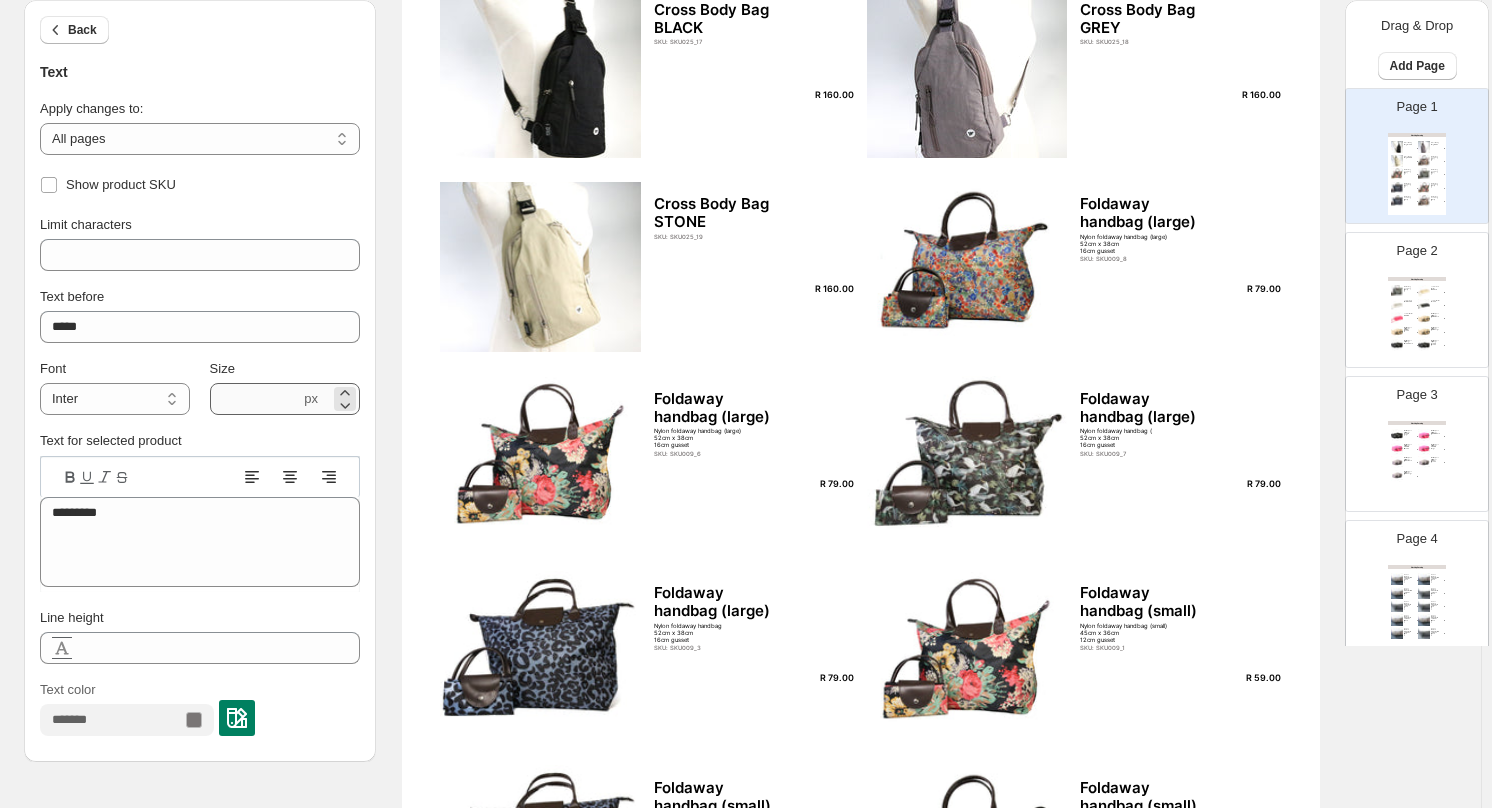 scroll, scrollTop: 300, scrollLeft: 0, axis: vertical 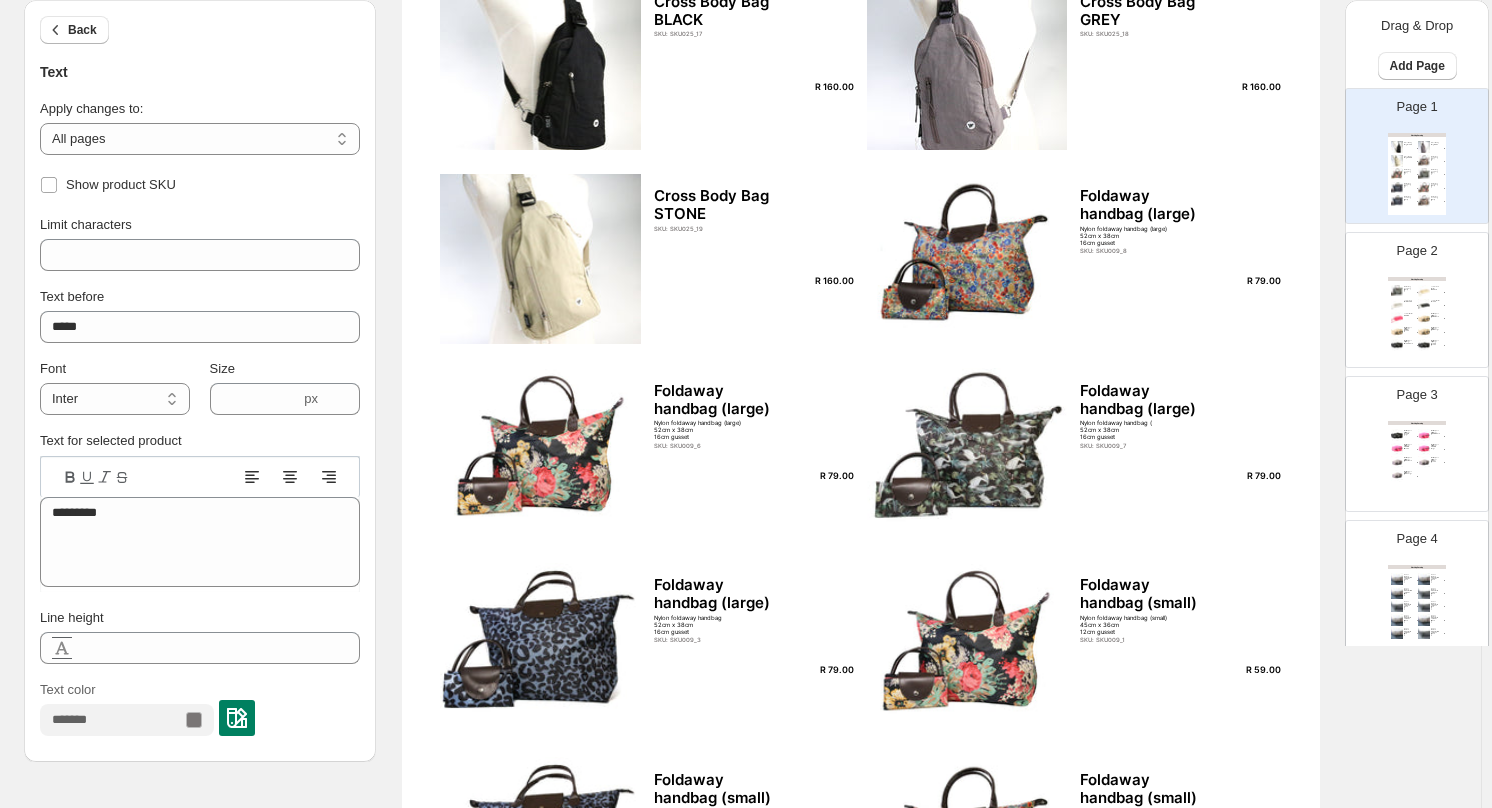 click on "Nylon foldaway handbag (large)
52cm x 38cm
16cm gusset" at bounding box center (1148, 235) 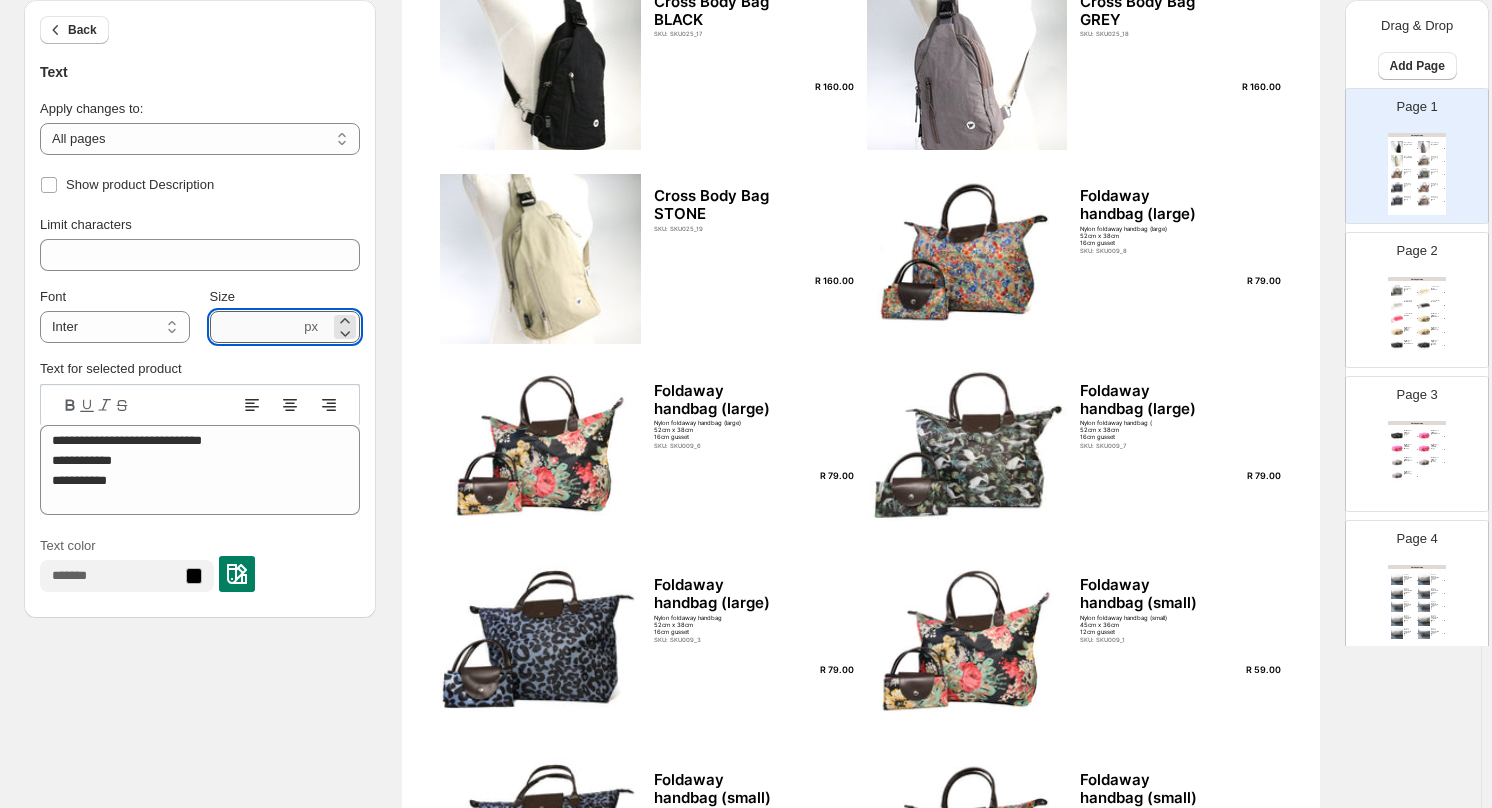 click on "***" at bounding box center (255, 327) 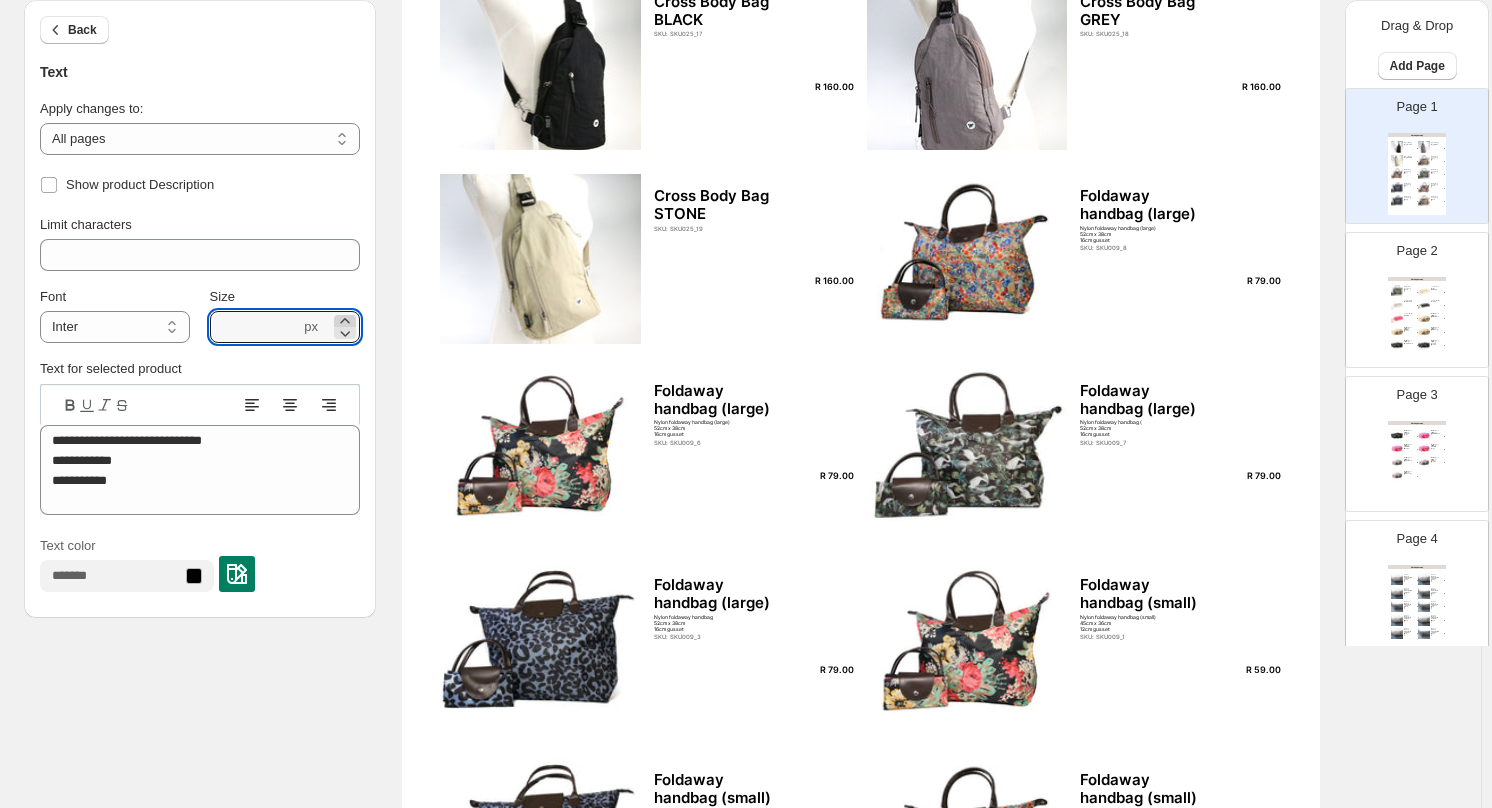 click 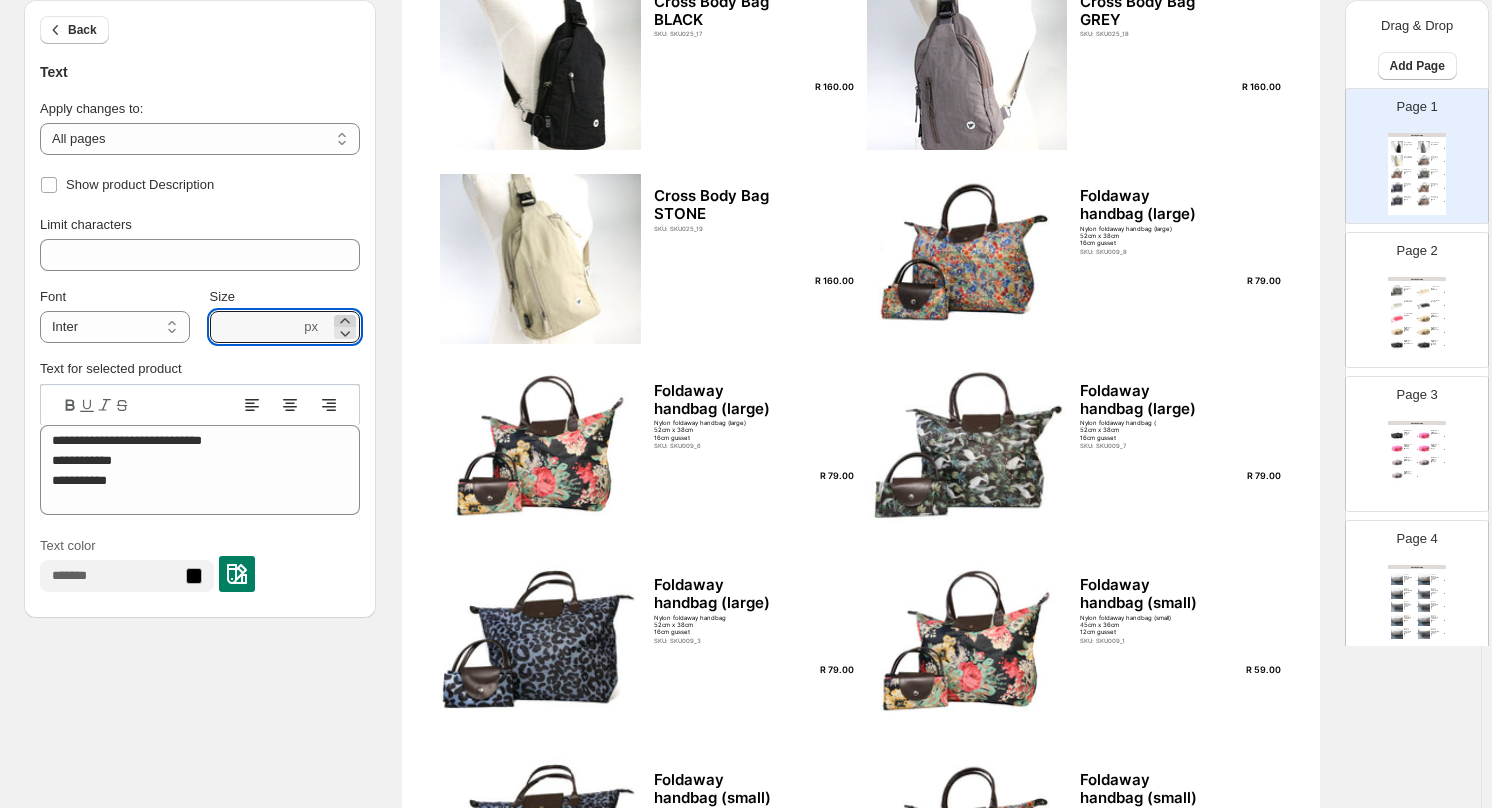 click 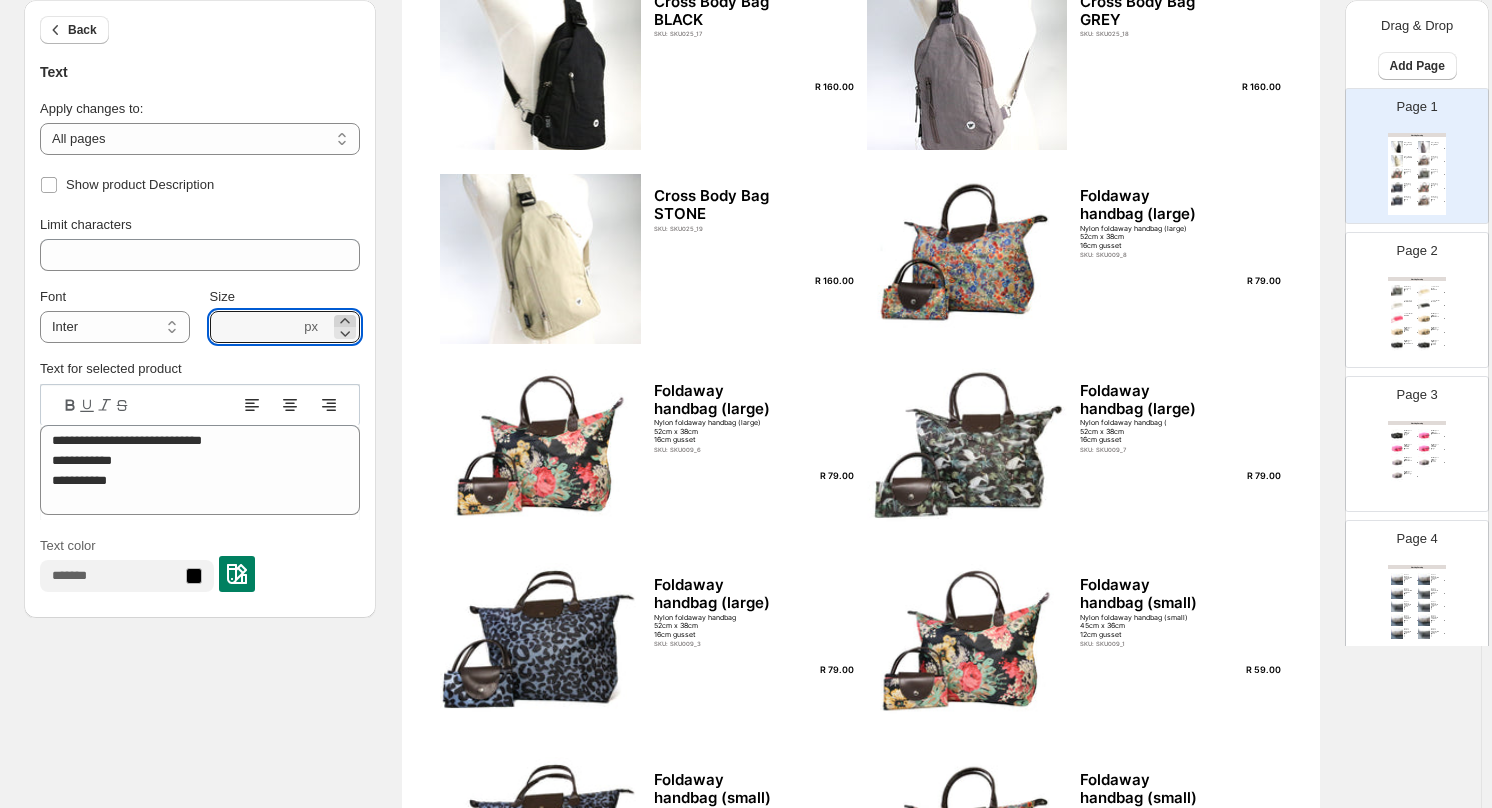 click 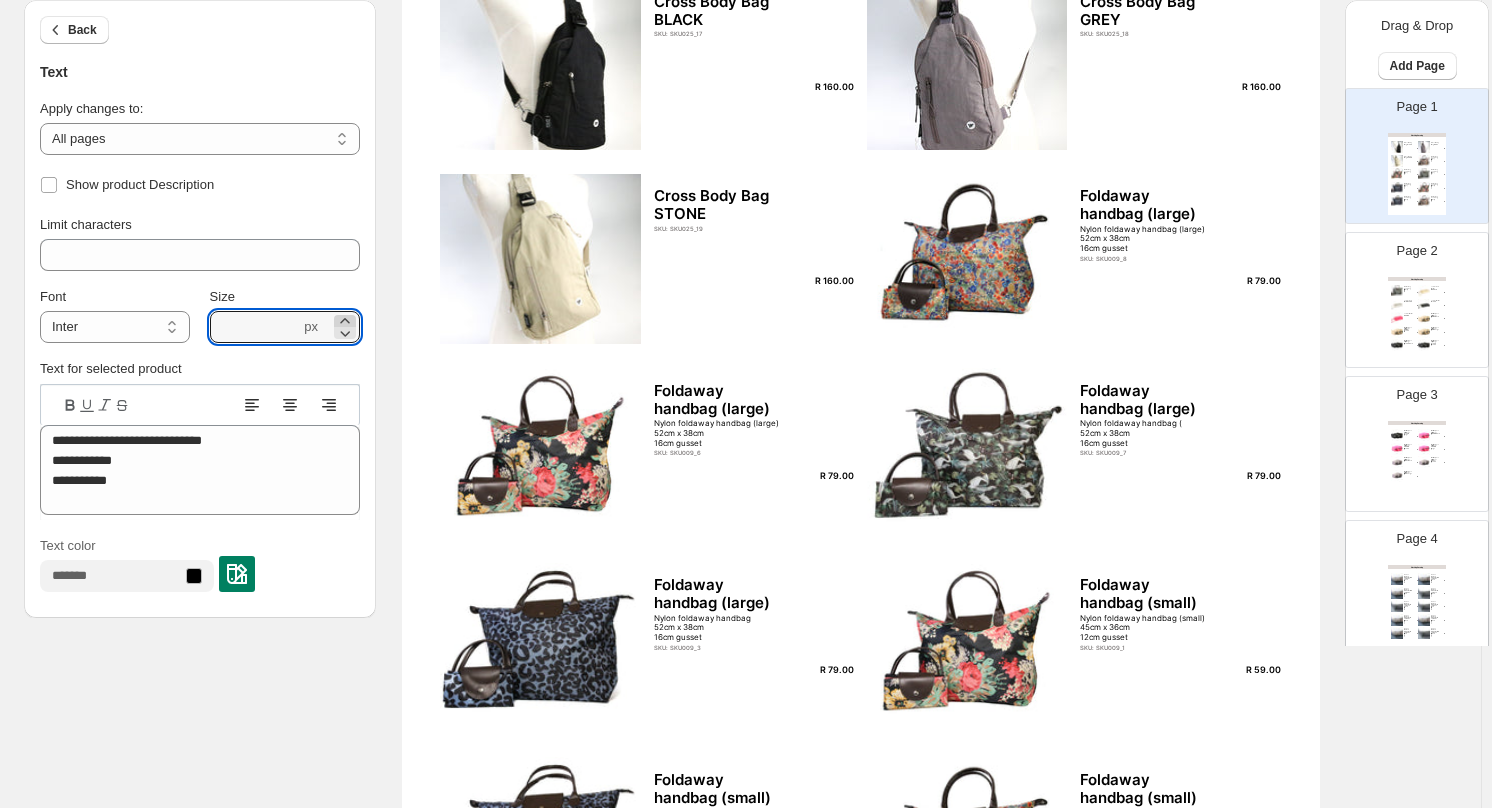 click 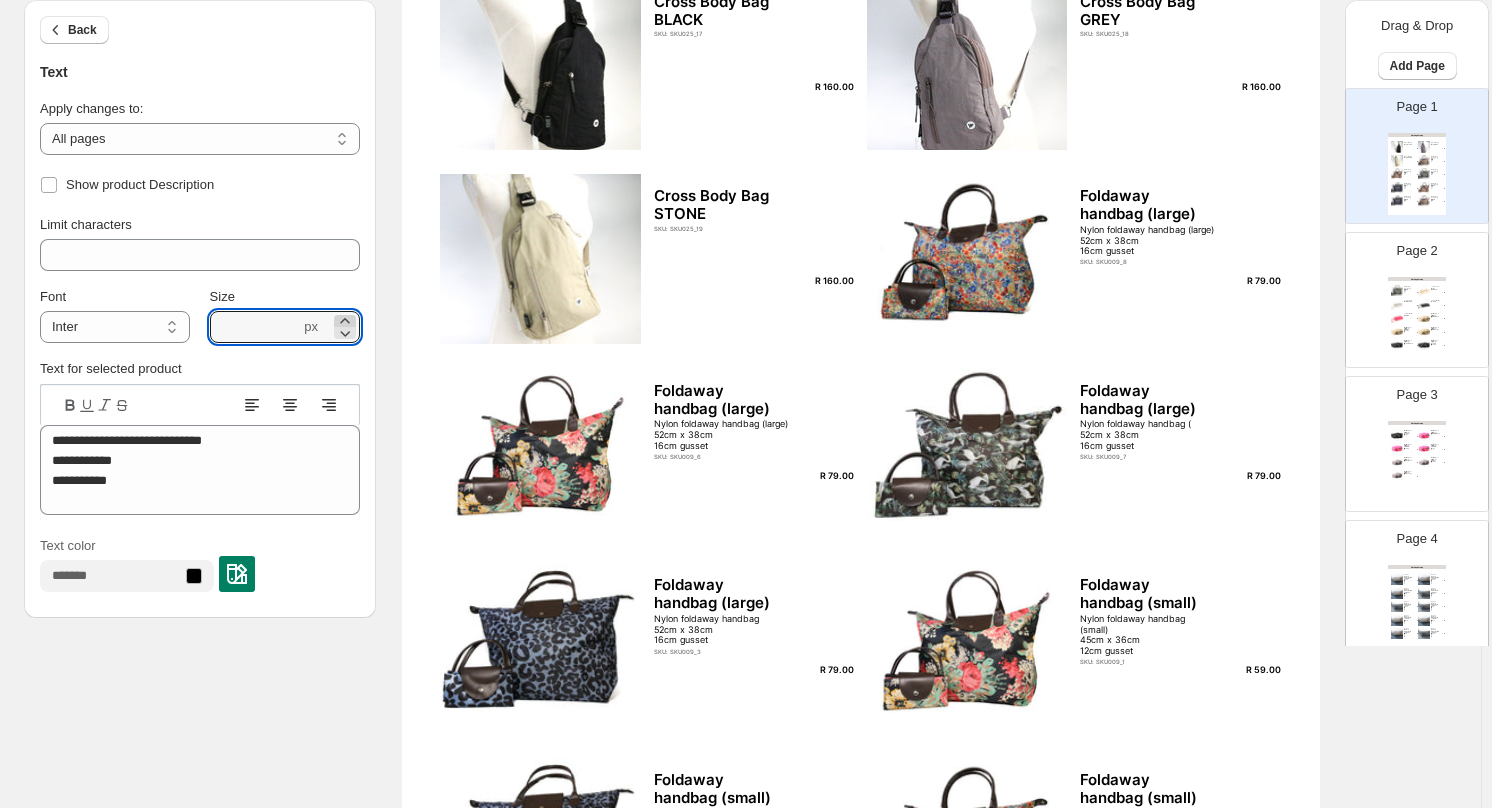 click 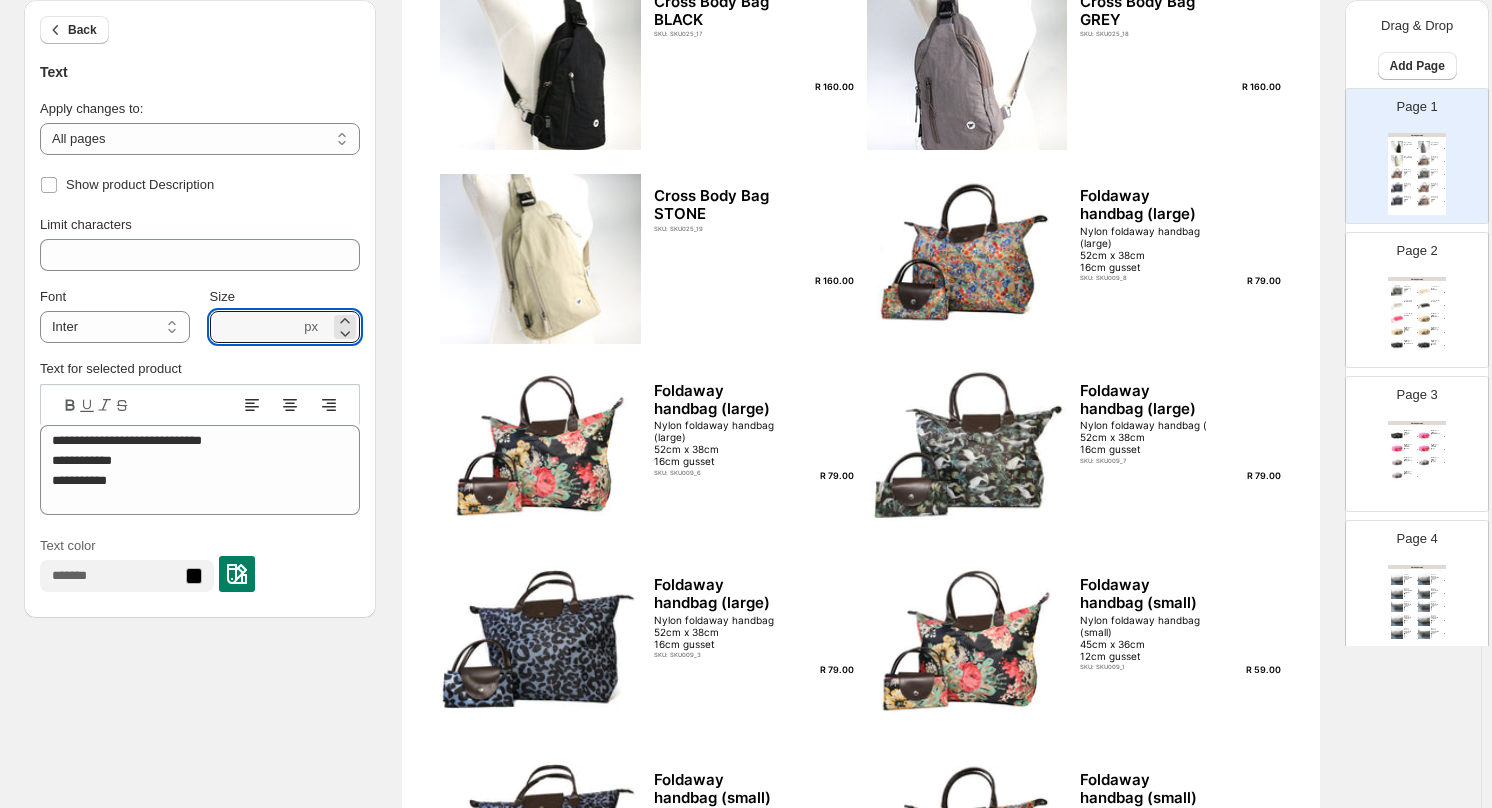 click on "SKU:  SKU025_17" at bounding box center (722, 33) 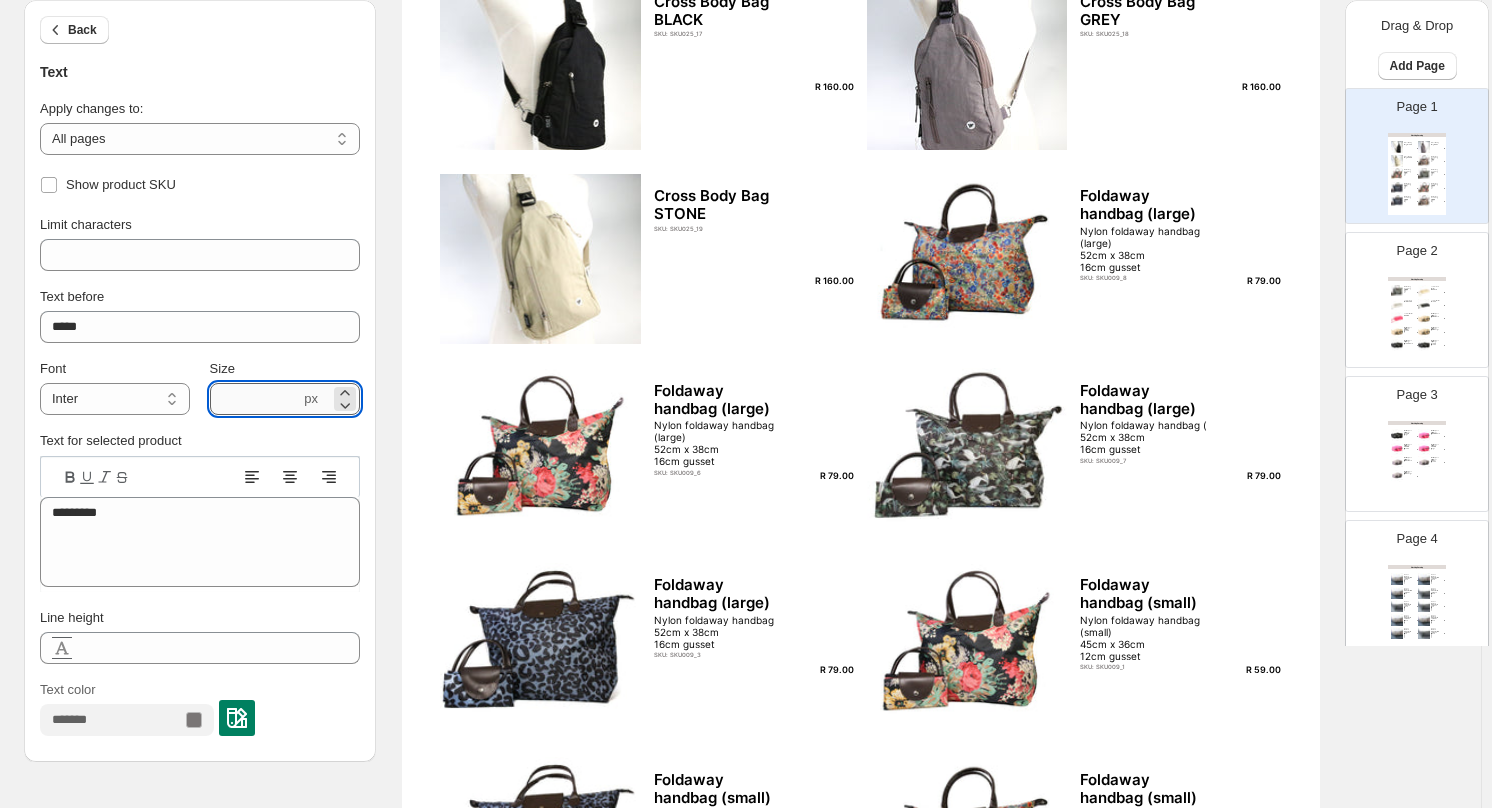 click on "***" at bounding box center (255, 399) 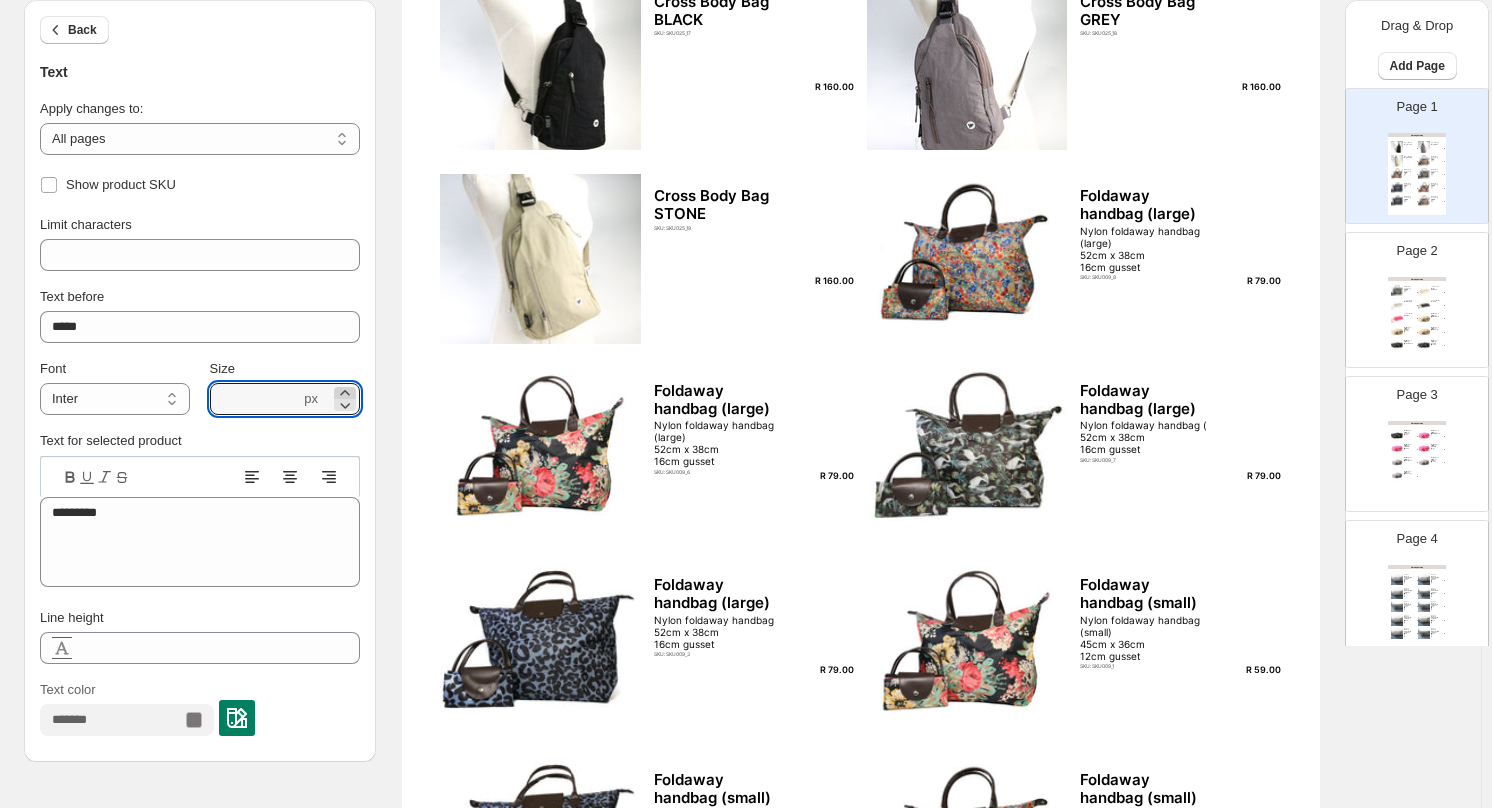 click 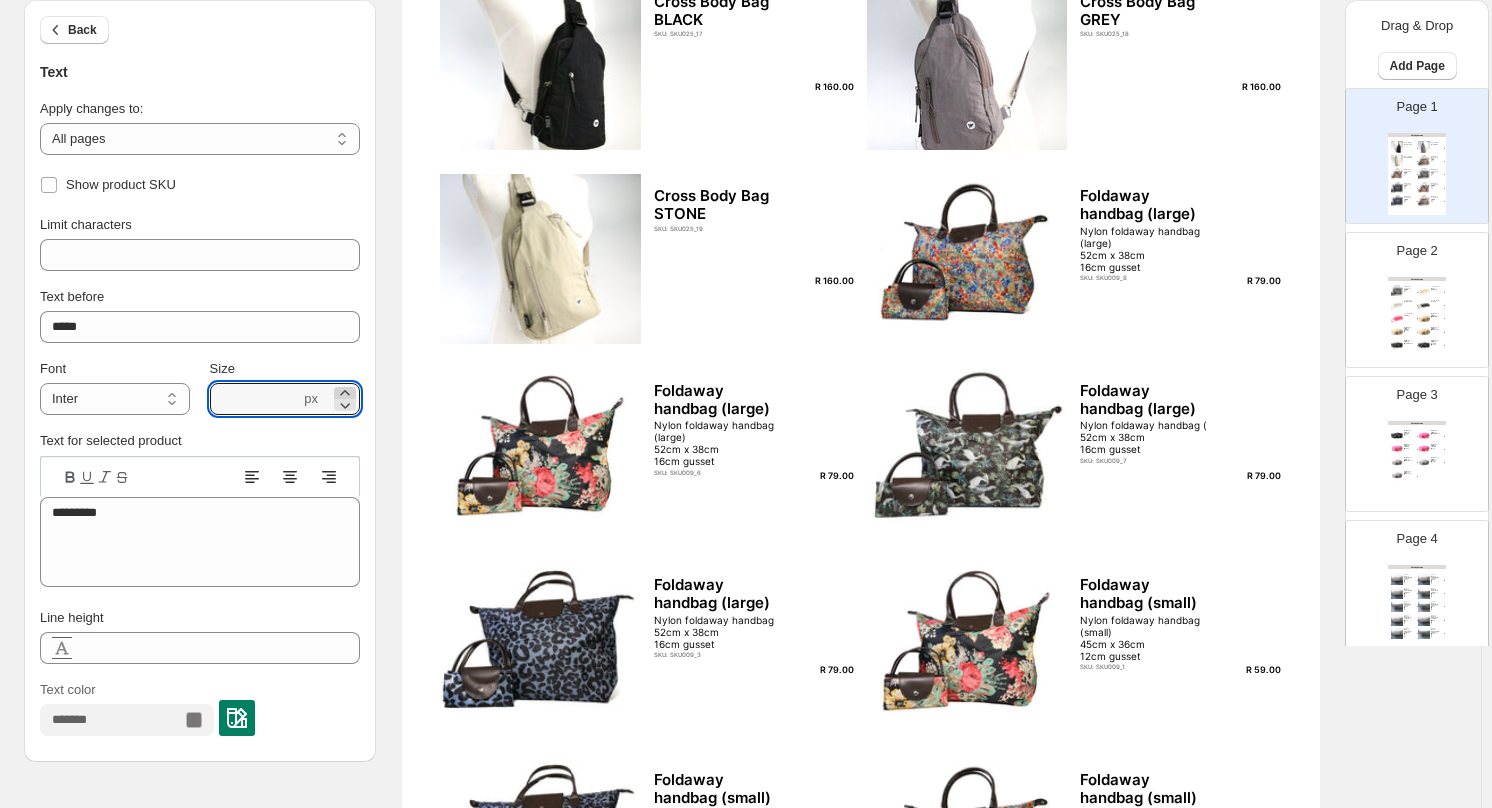 click 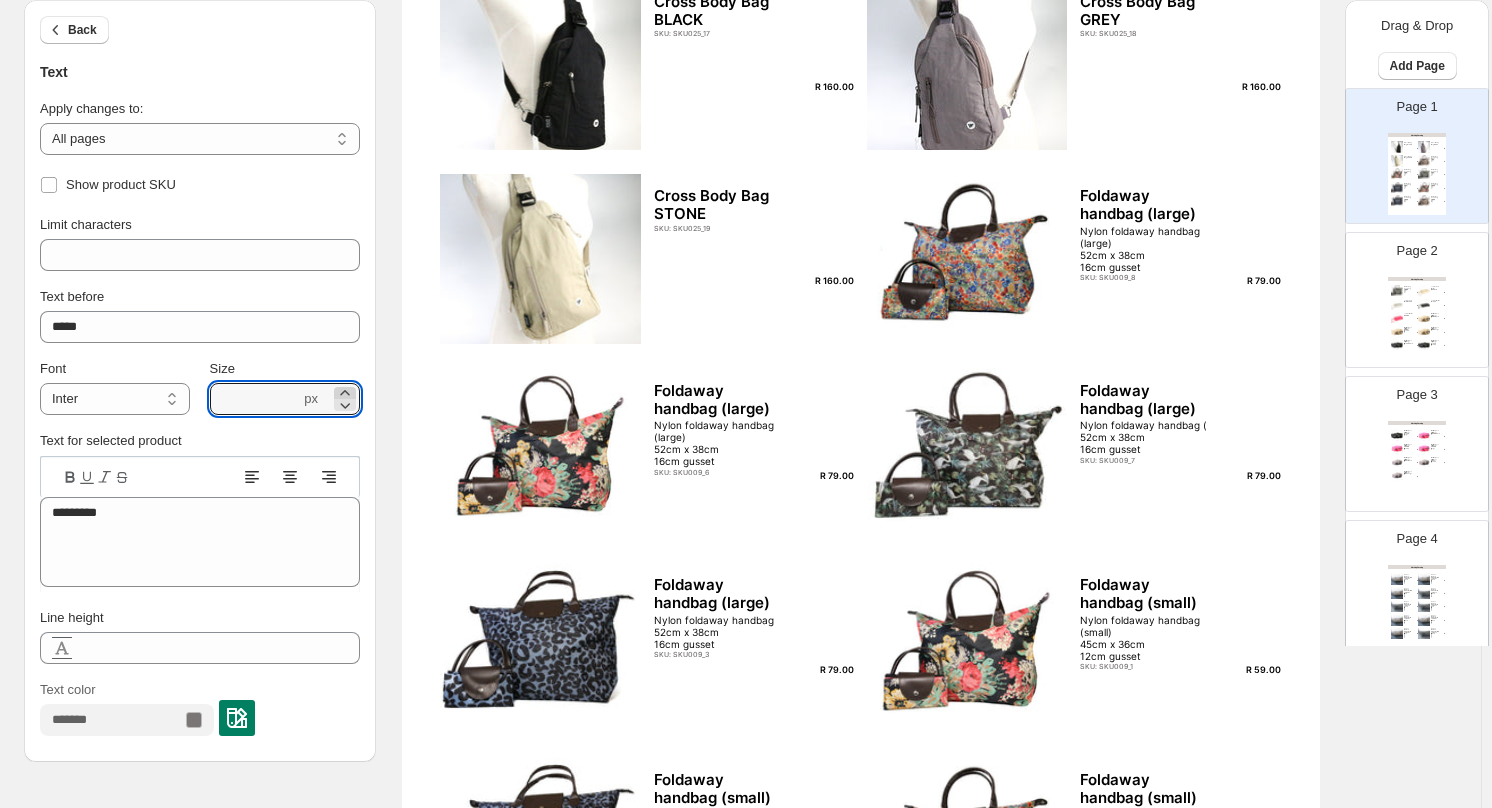 click 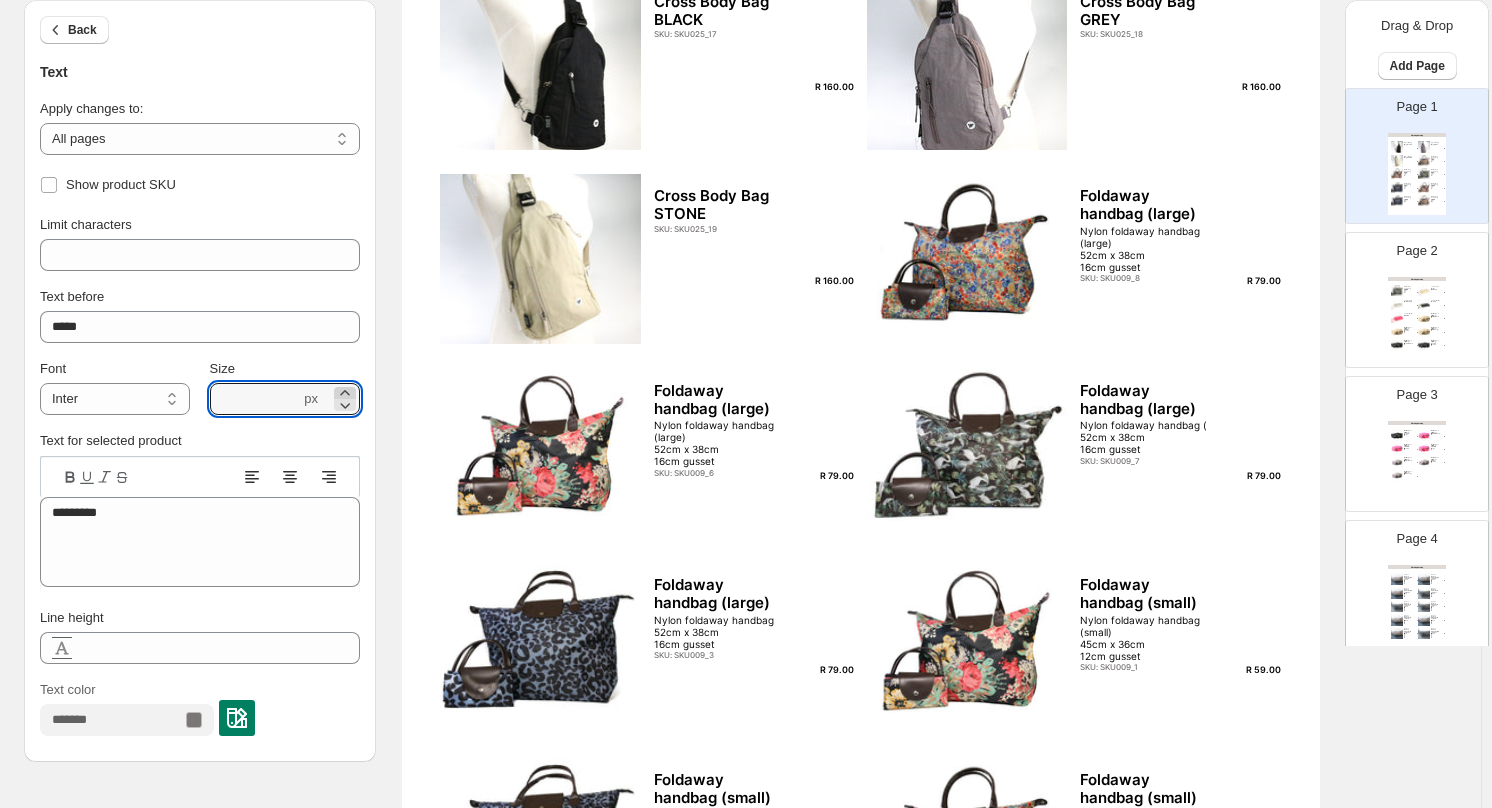 click 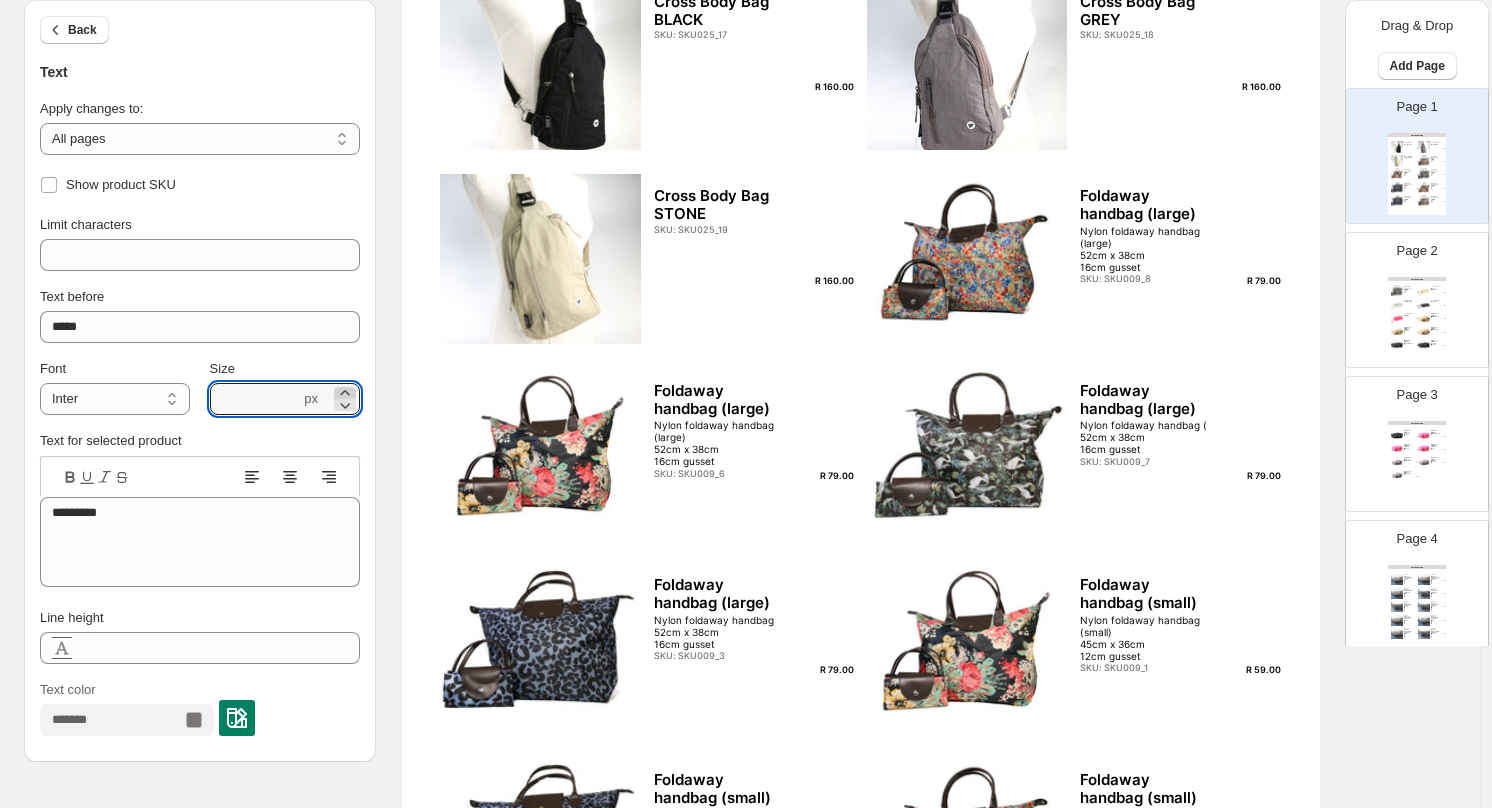 click 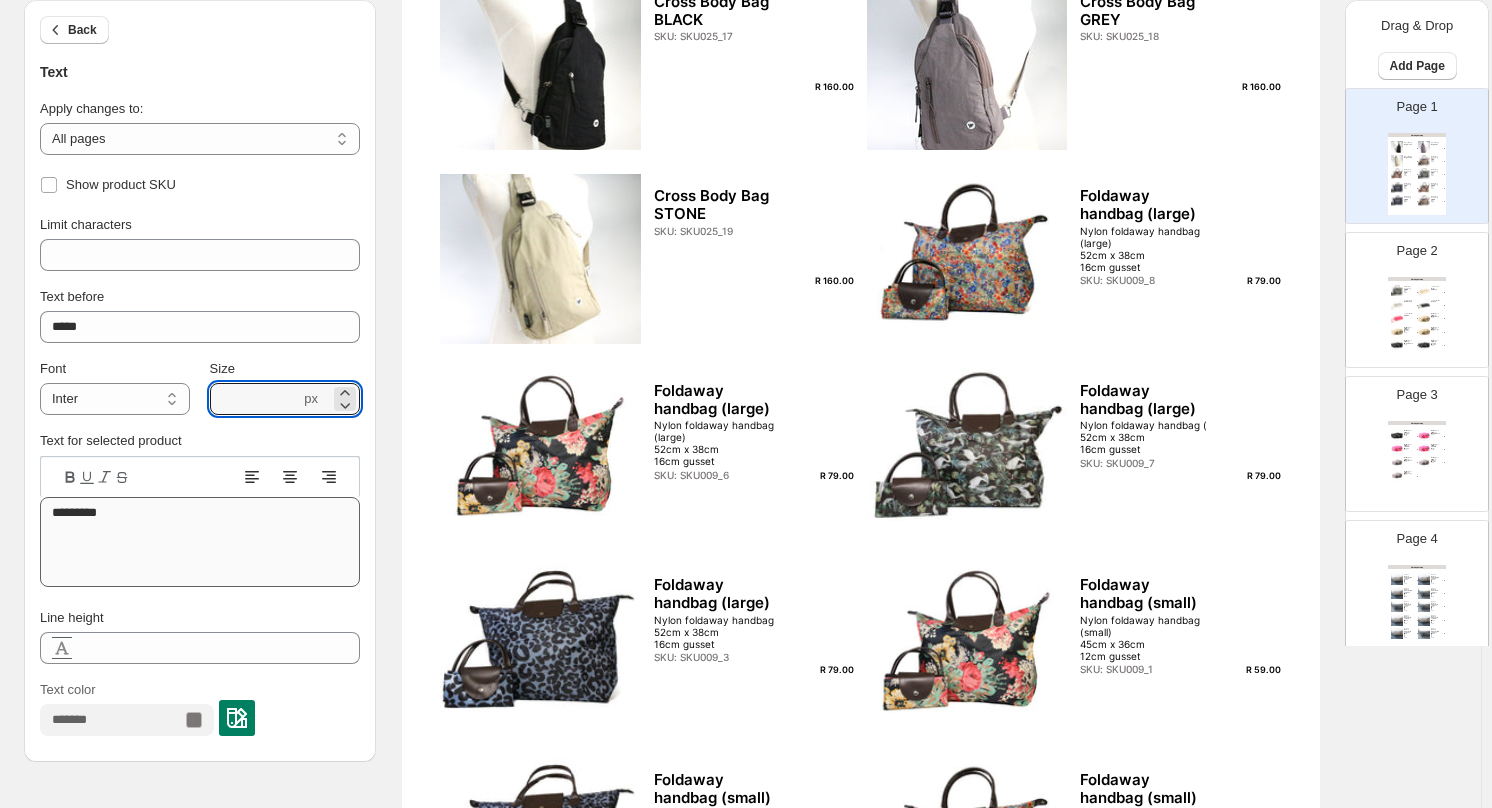 scroll, scrollTop: 500, scrollLeft: 0, axis: vertical 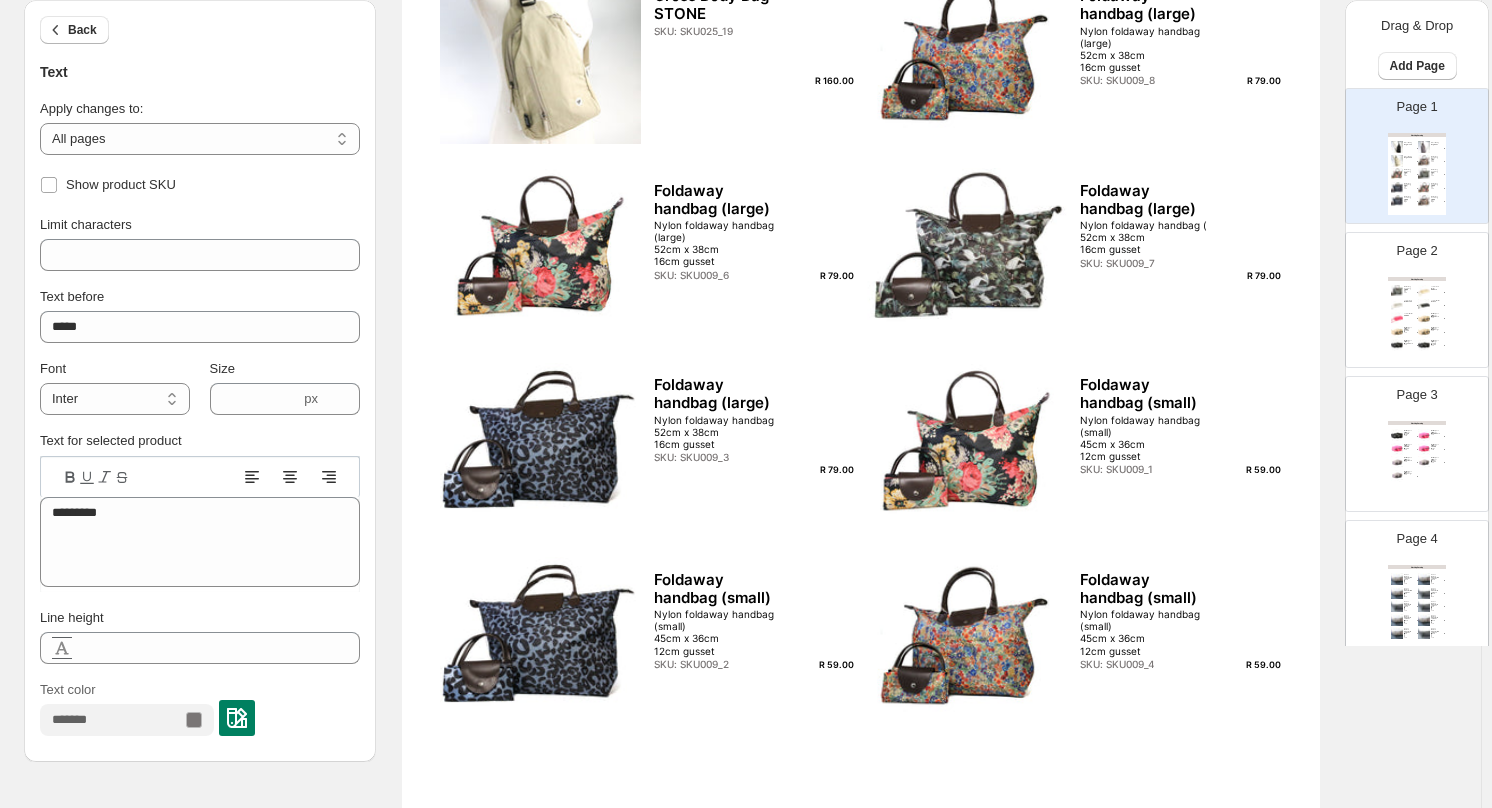 click at bounding box center [237, 718] 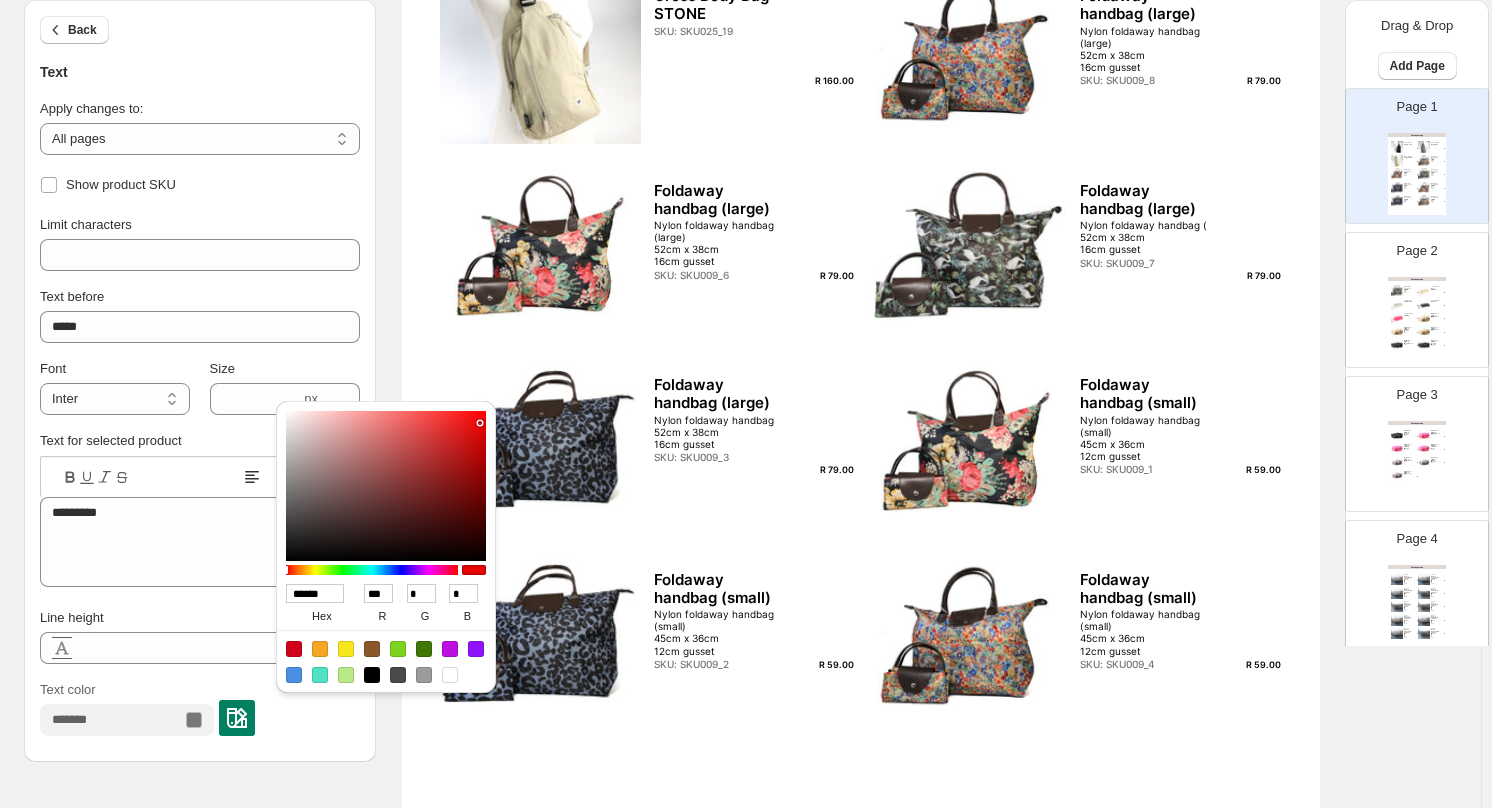 type on "******" 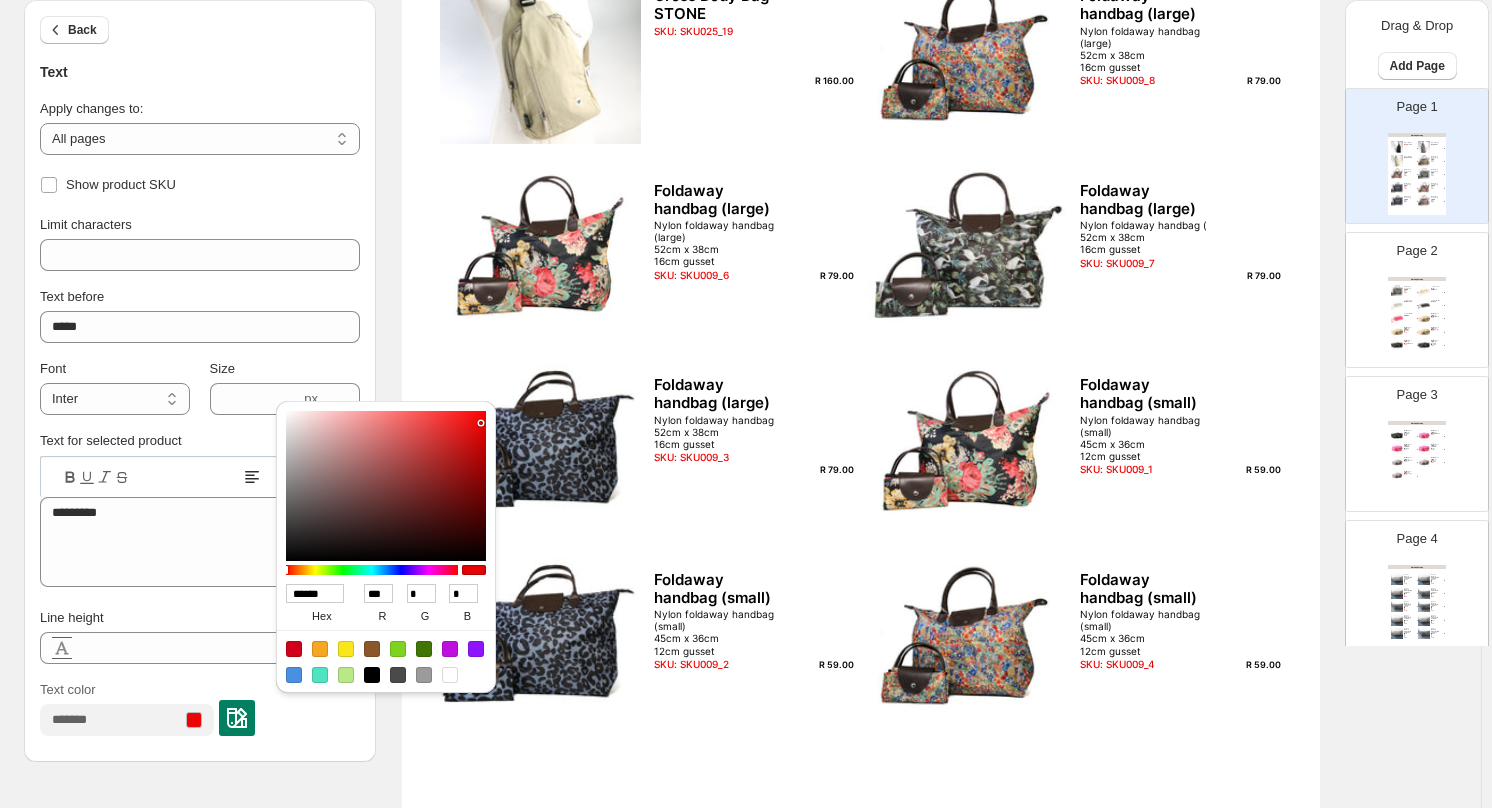 click on "**********" at bounding box center (200, 472) 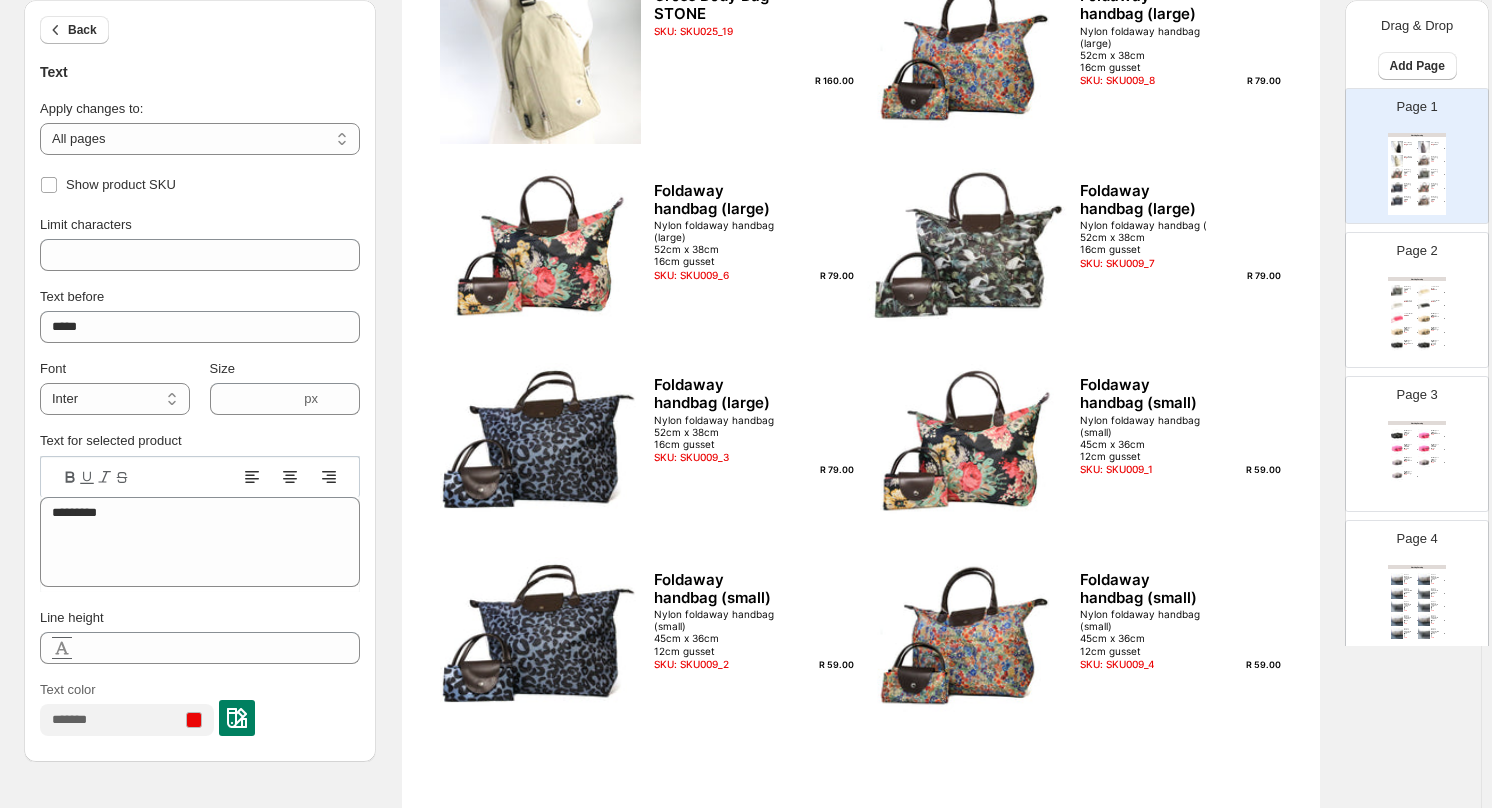 click on "Foldaway handbag (large) Nylon foldaway handbag (large)
52cm x 38cm
16cm gusset SKU:  SKU009_6" at bounding box center (754, 232) 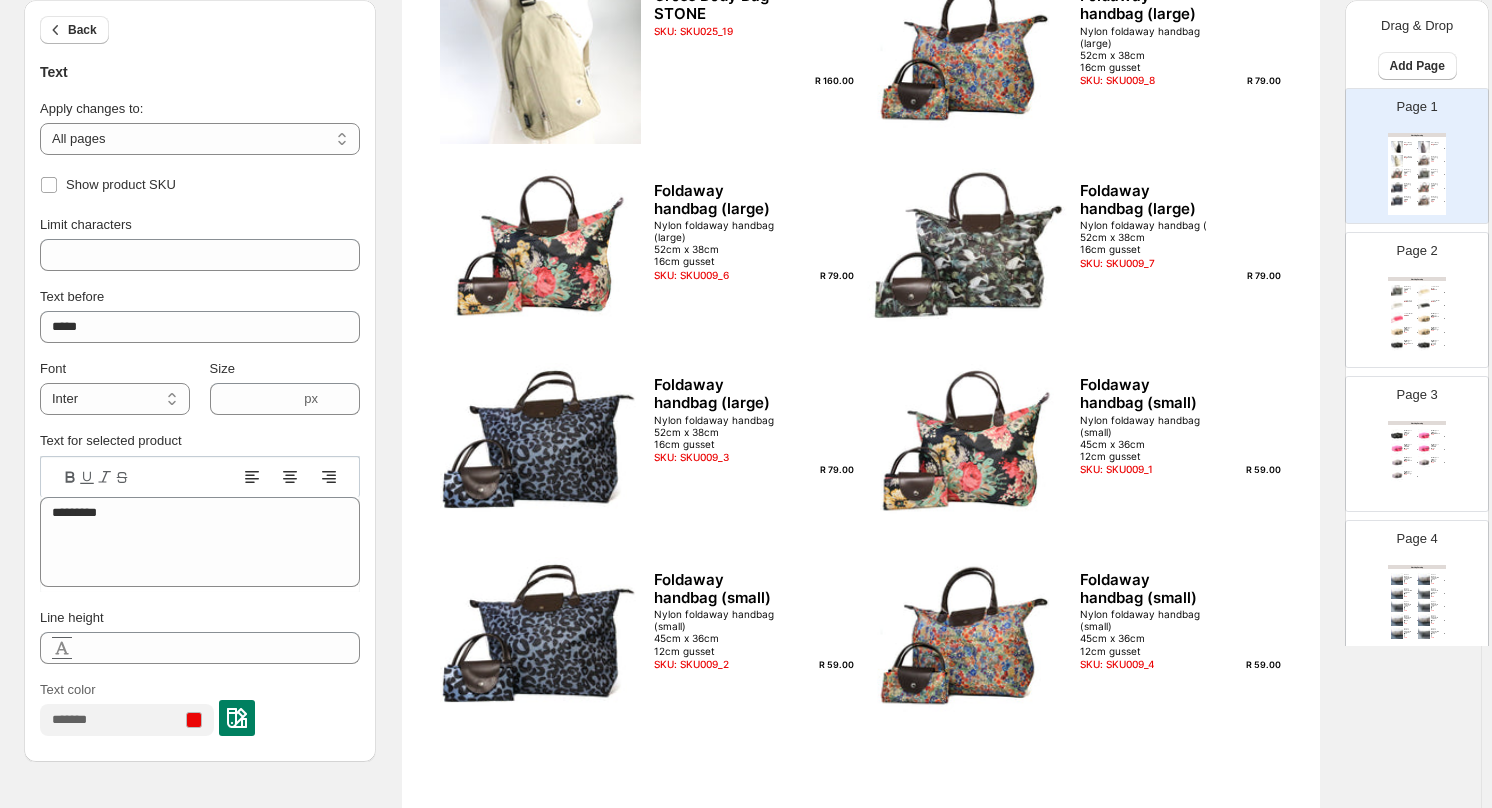 click on "R 79.00" at bounding box center (825, 276) 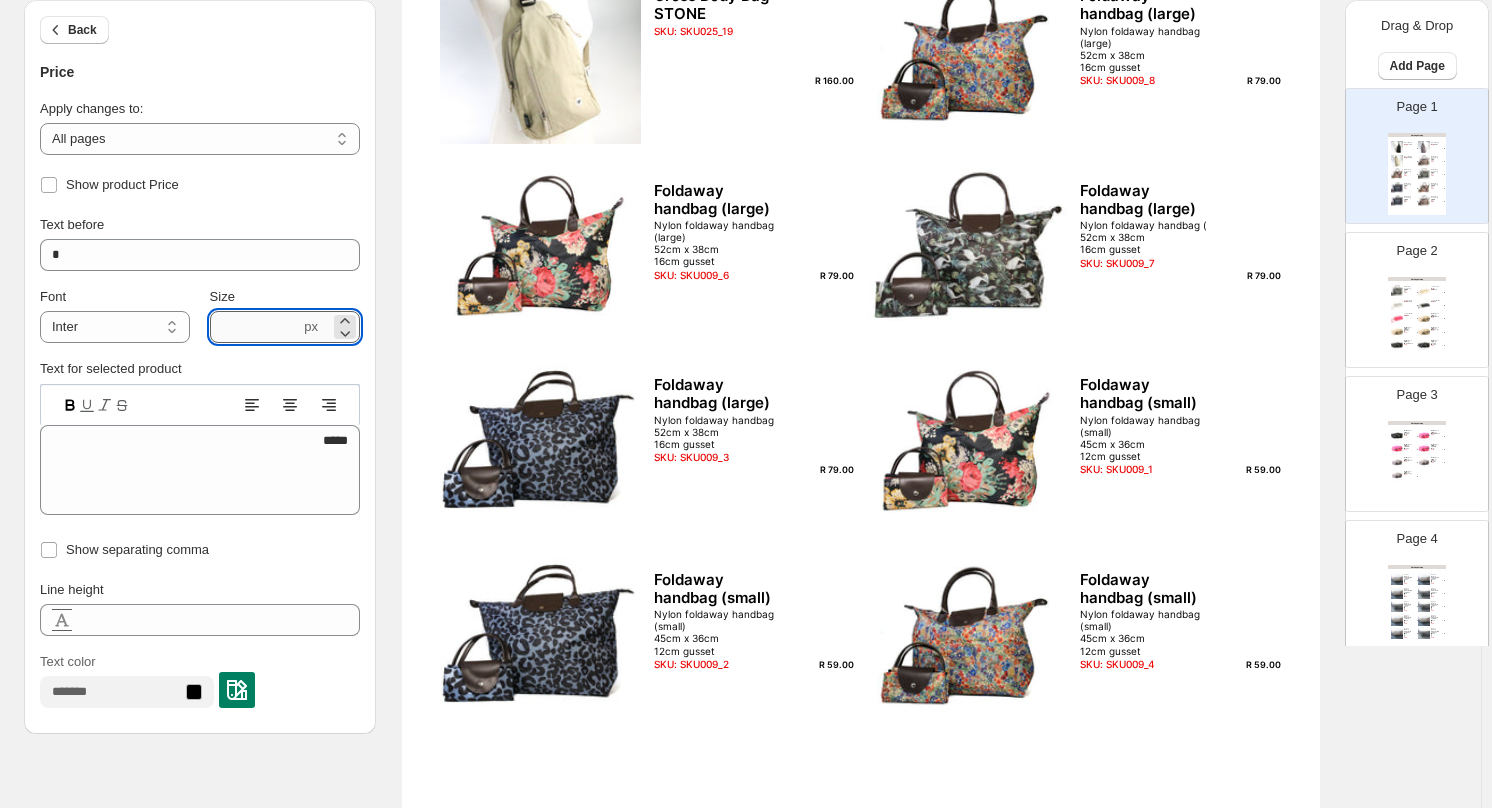 click on "***" at bounding box center [255, 327] 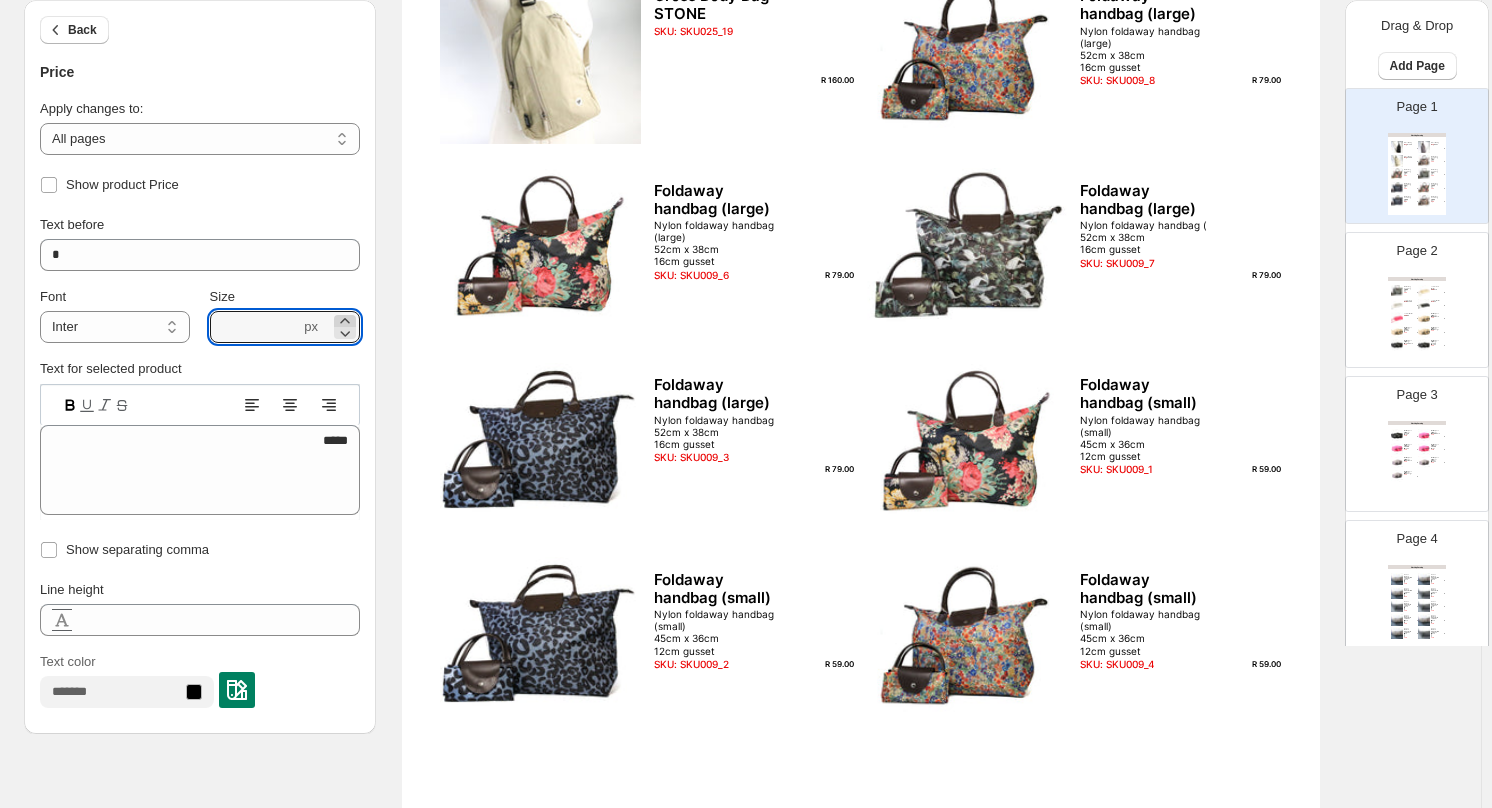 click 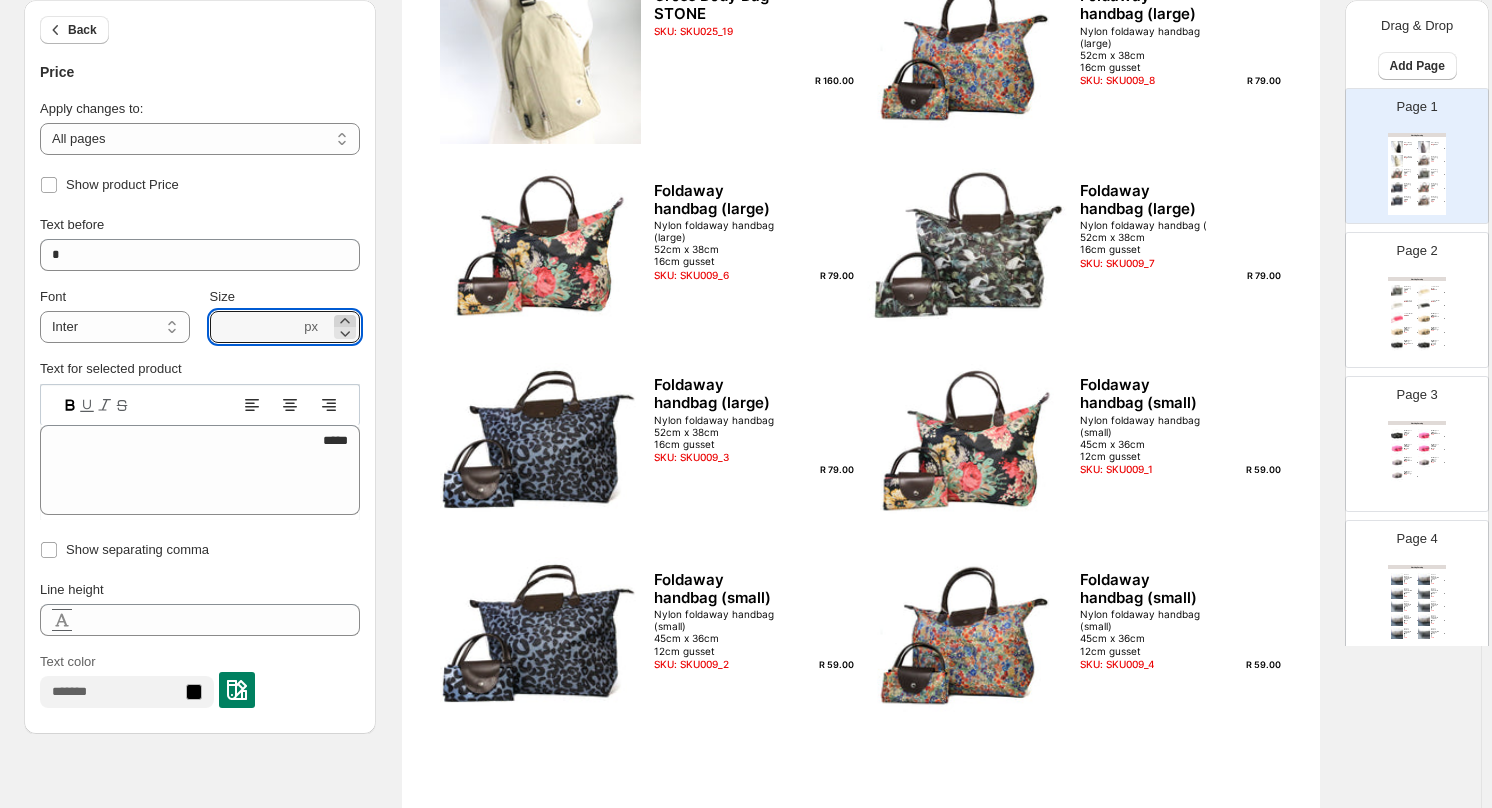 click 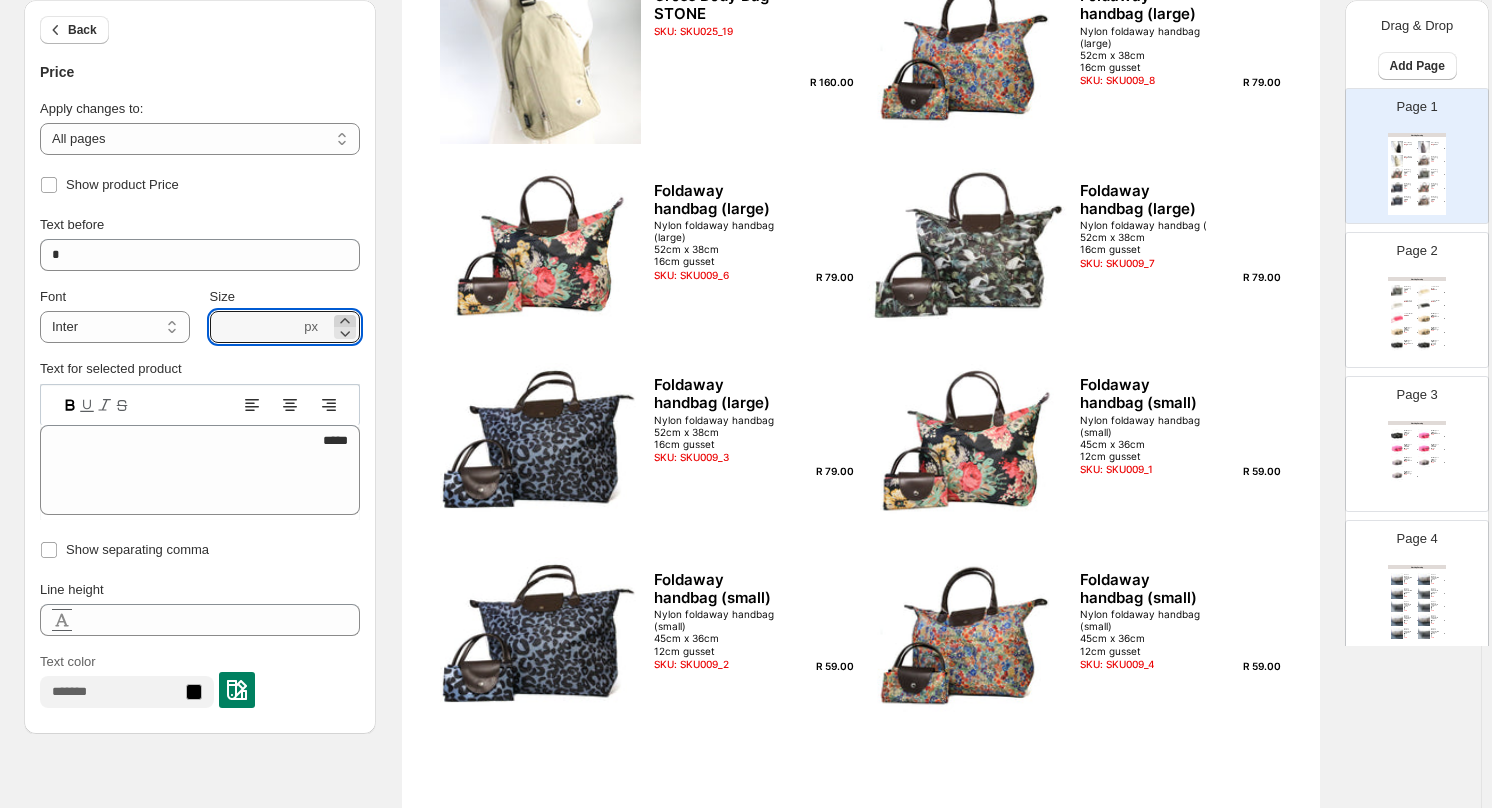 click 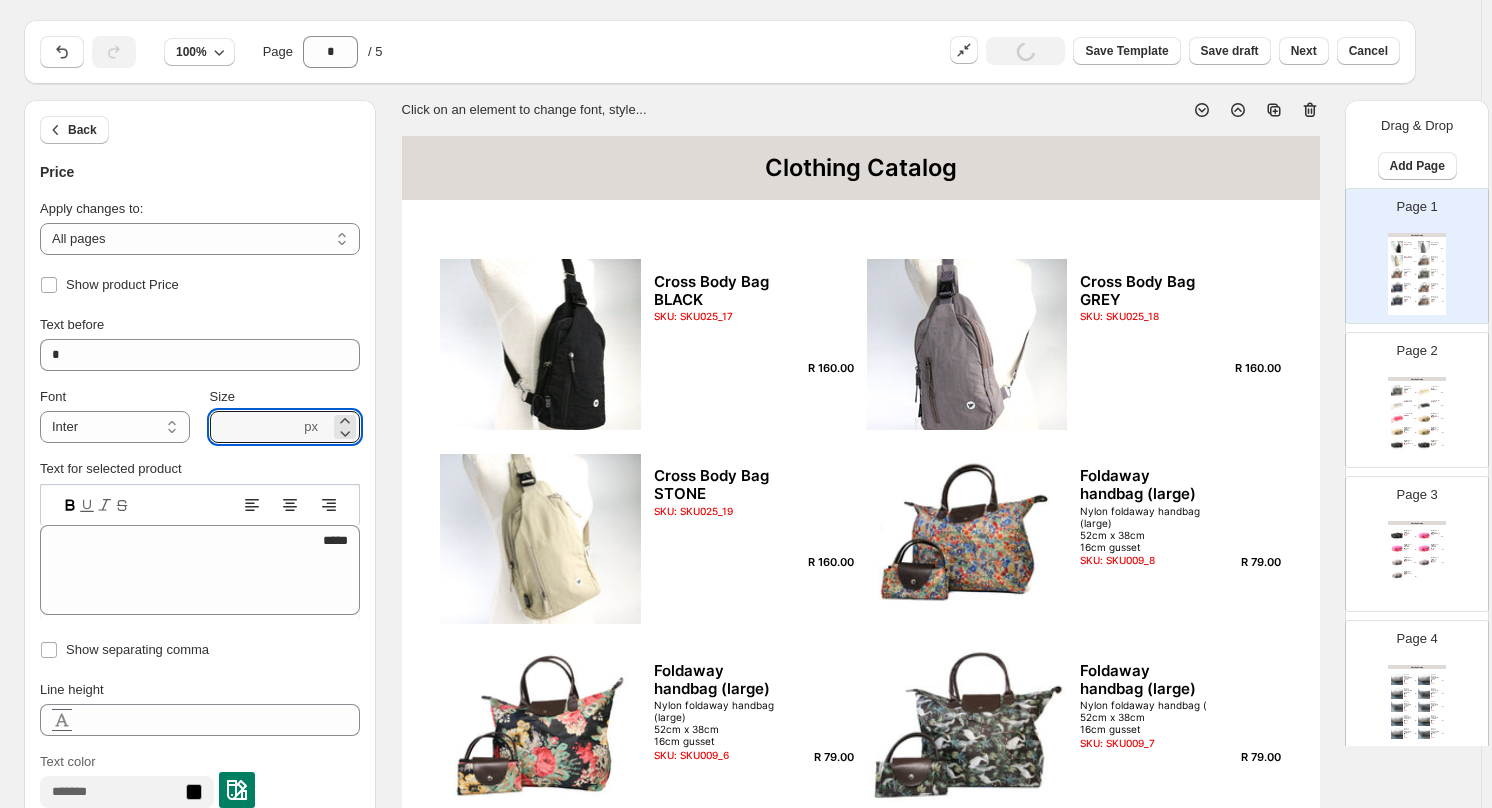 scroll, scrollTop: 0, scrollLeft: 0, axis: both 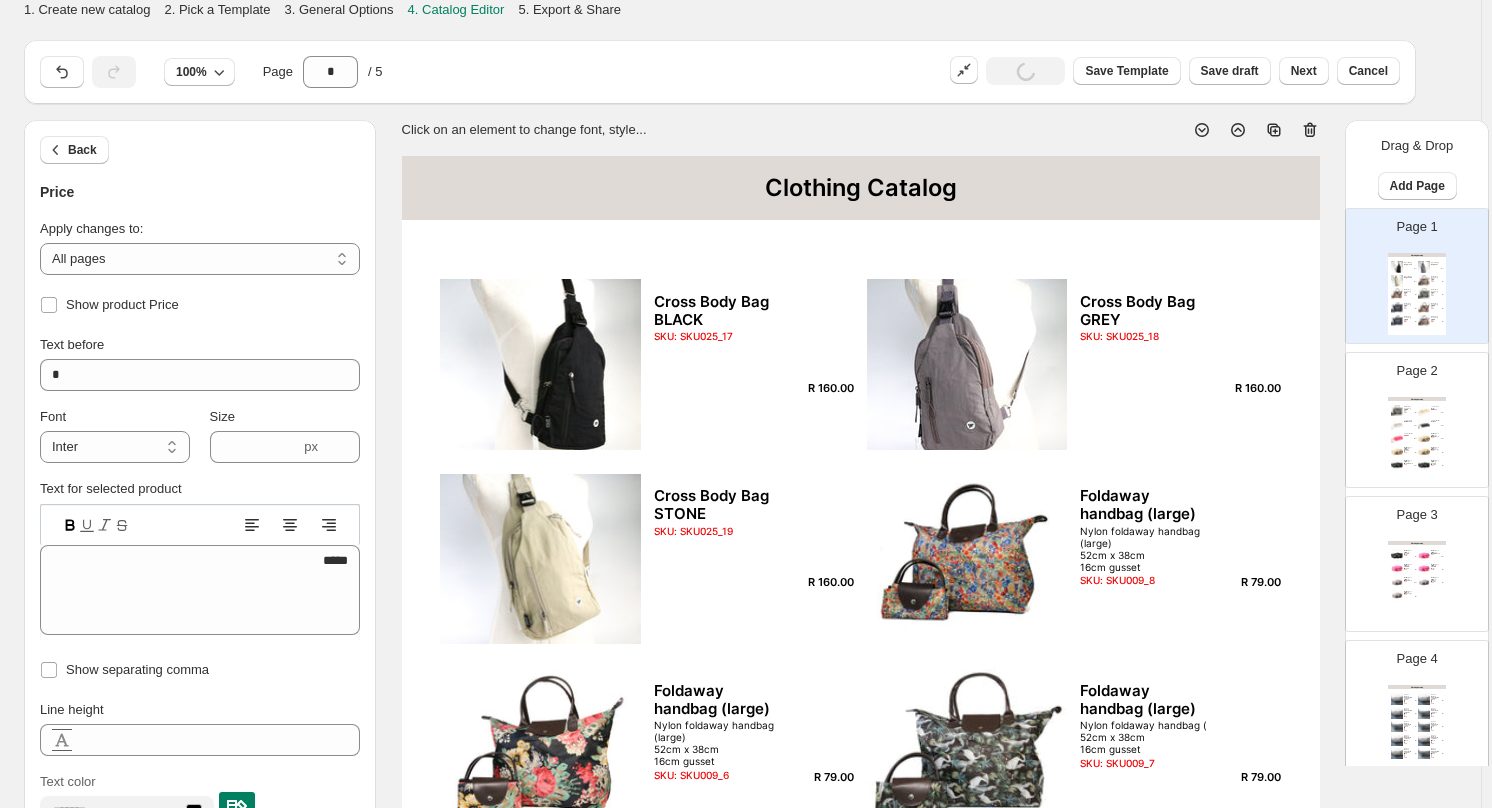 click on "Clothing Catalog" at bounding box center [861, 188] 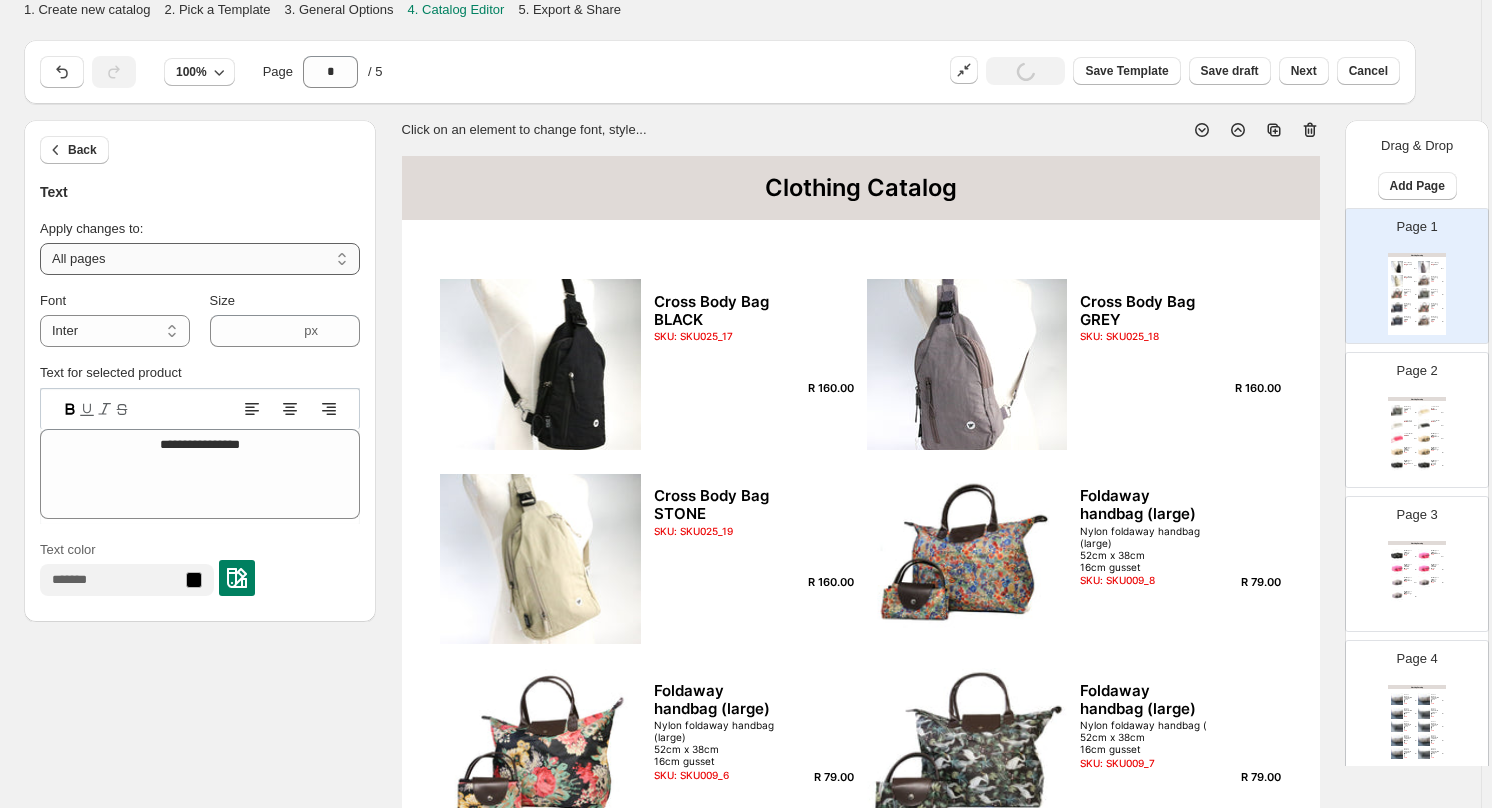 drag, startPoint x: 348, startPoint y: 265, endPoint x: 321, endPoint y: 270, distance: 27.45906 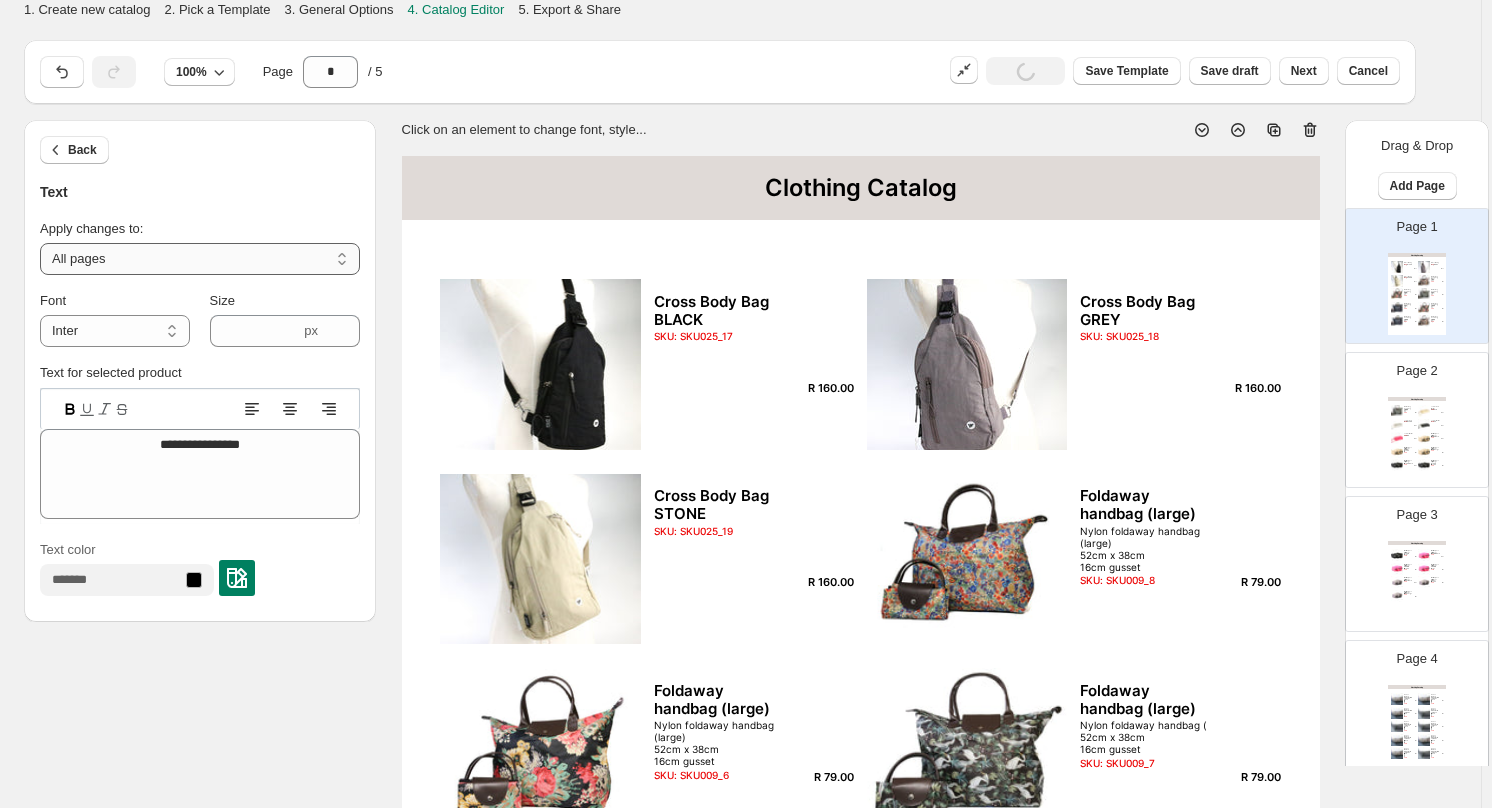 click on "**********" at bounding box center [200, 259] 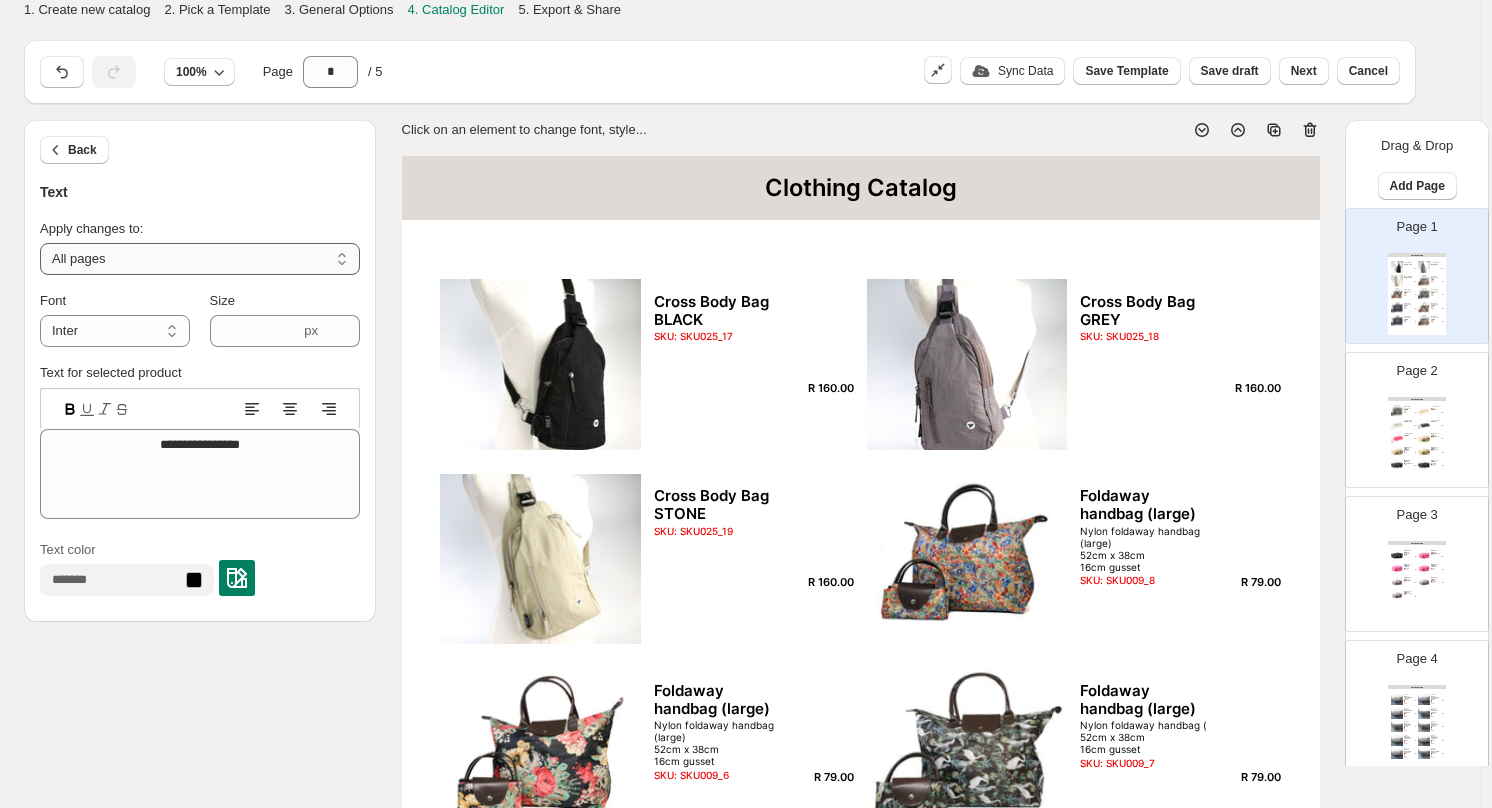 select on "**********" 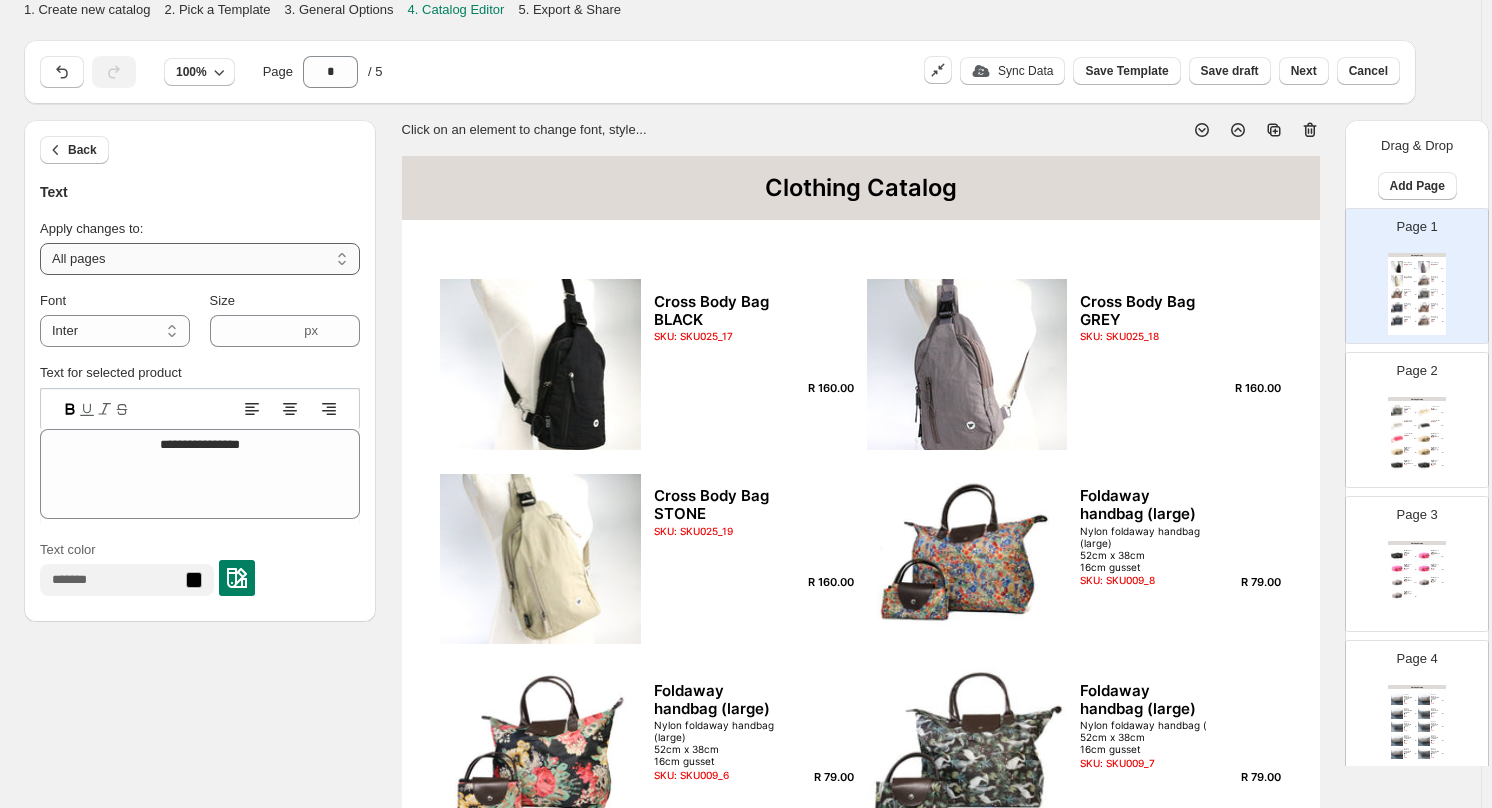 click on "**********" at bounding box center (200, 259) 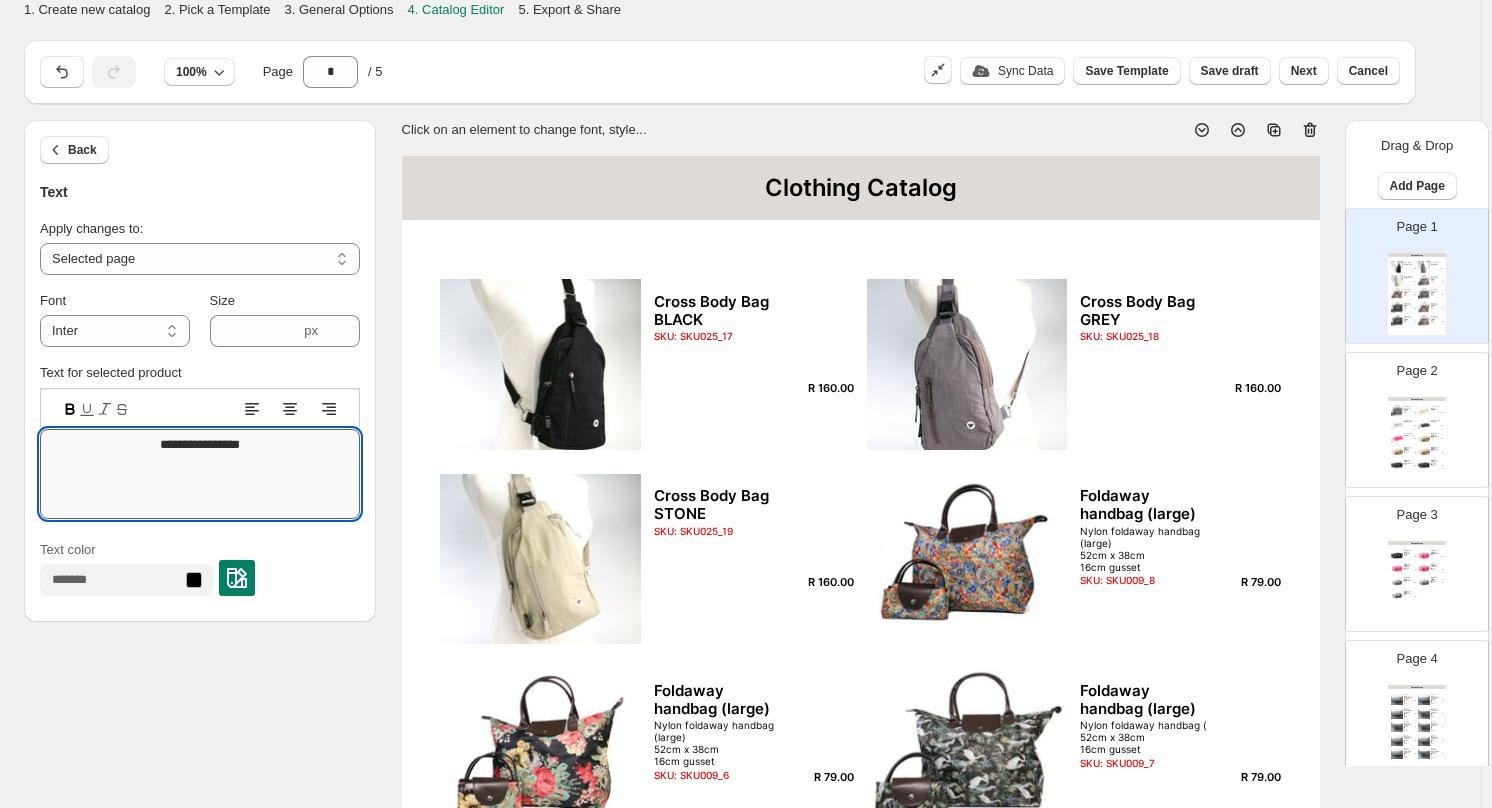 click on "**********" at bounding box center (200, 474) 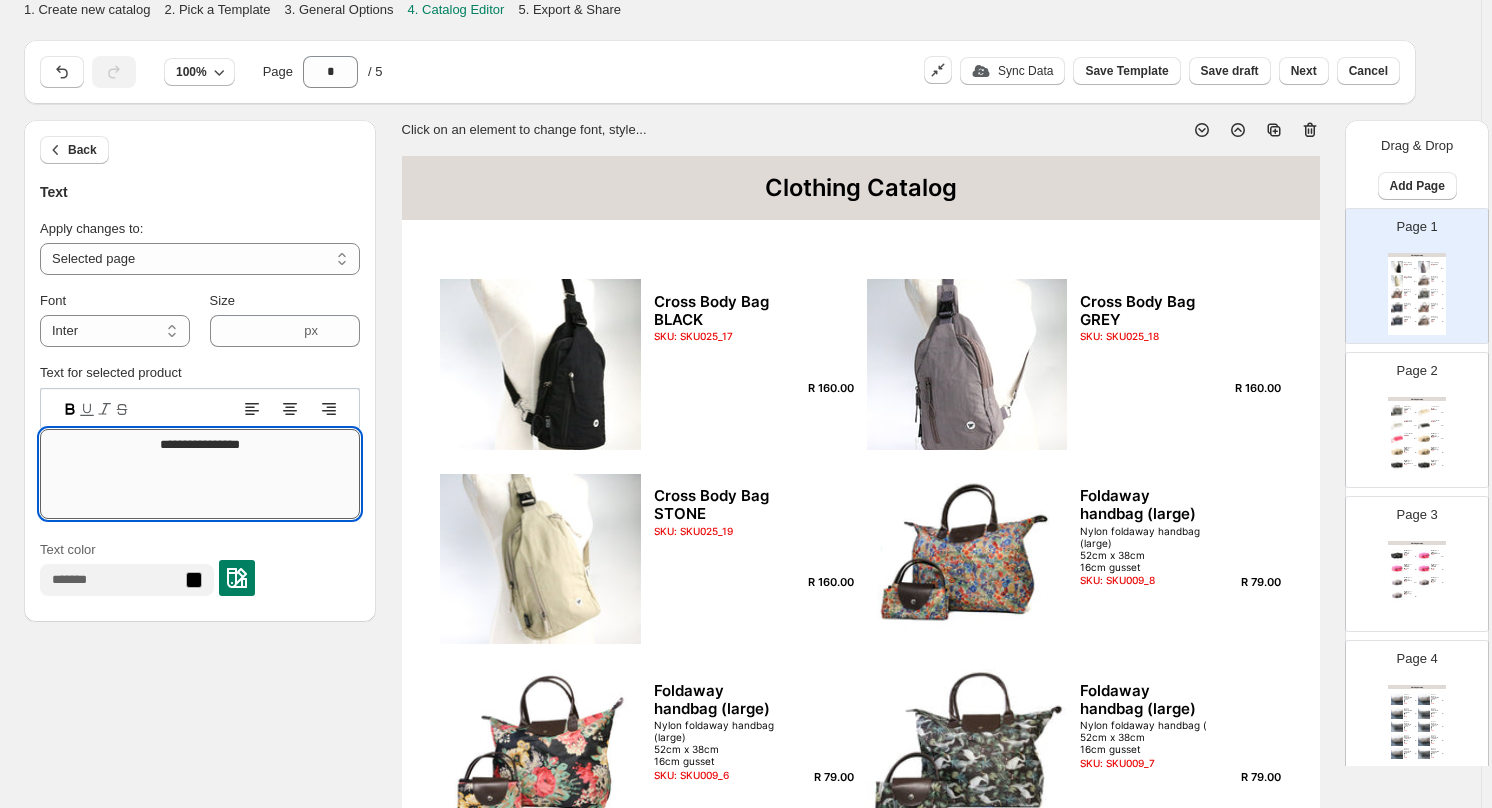 click on "**********" at bounding box center (200, 474) 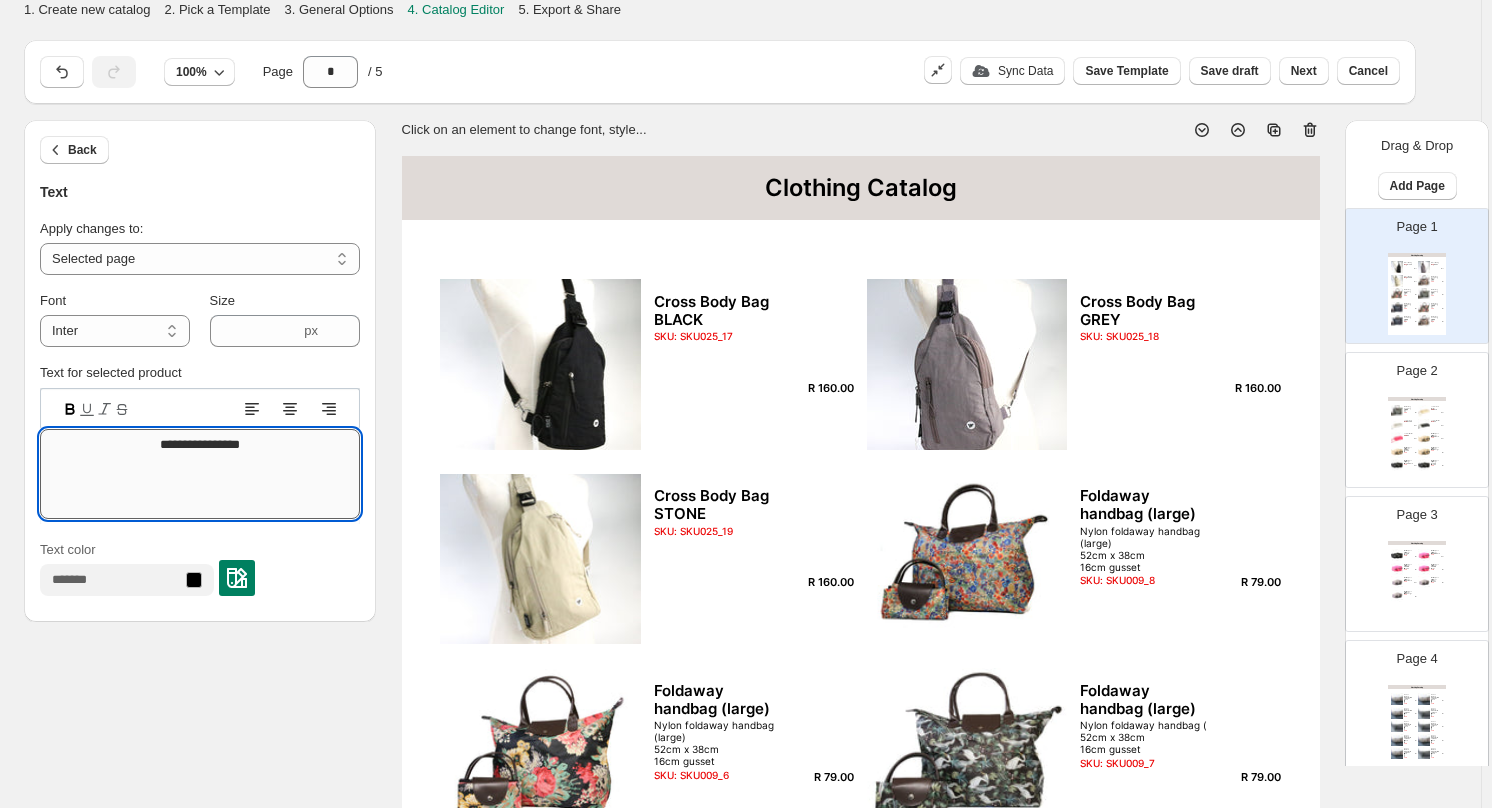drag, startPoint x: 286, startPoint y: 440, endPoint x: 25, endPoint y: 435, distance: 261.04788 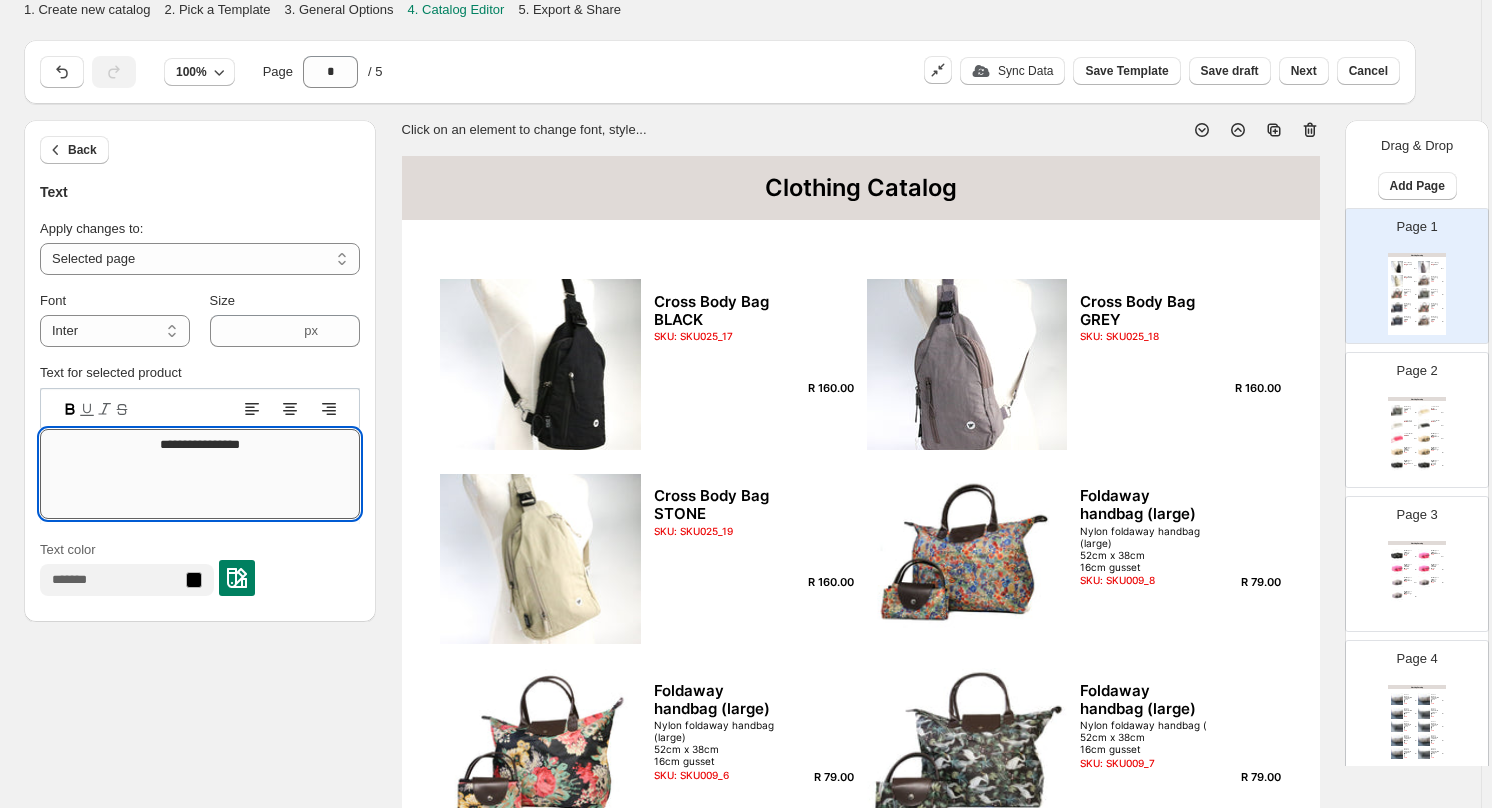 click on "**********" at bounding box center [200, 474] 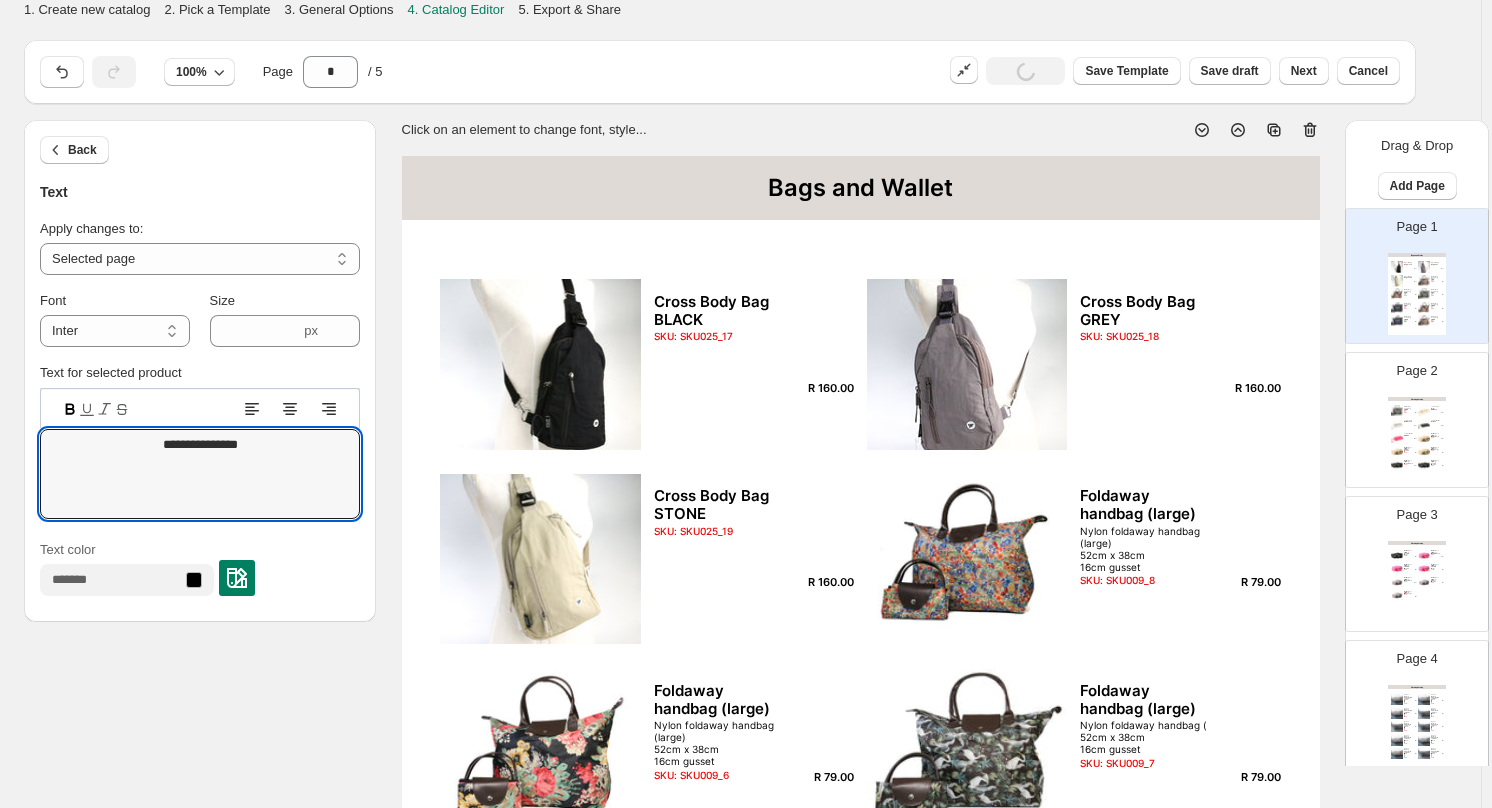 type on "**********" 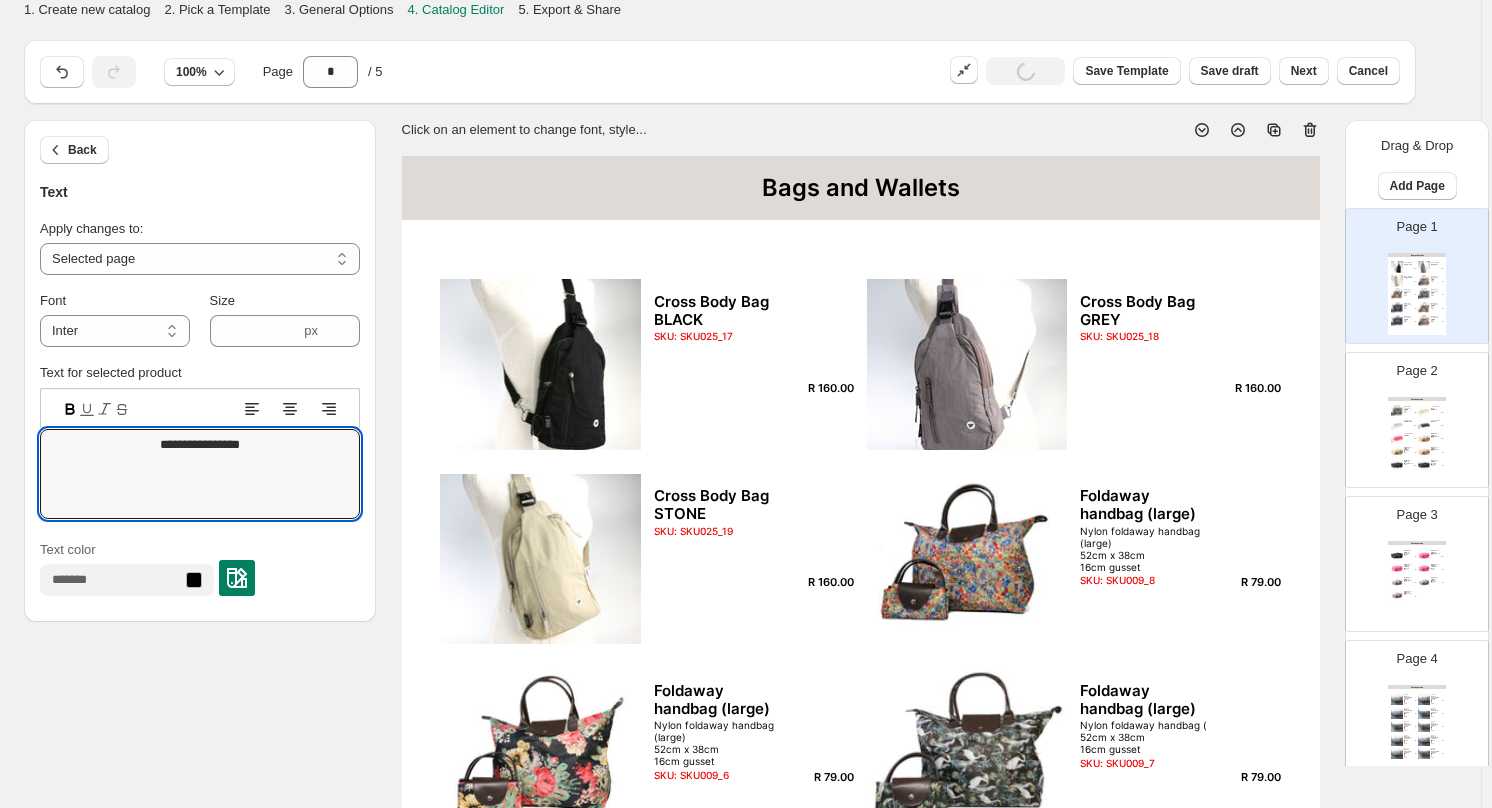 drag, startPoint x: 298, startPoint y: 448, endPoint x: 16, endPoint y: 475, distance: 283.2896 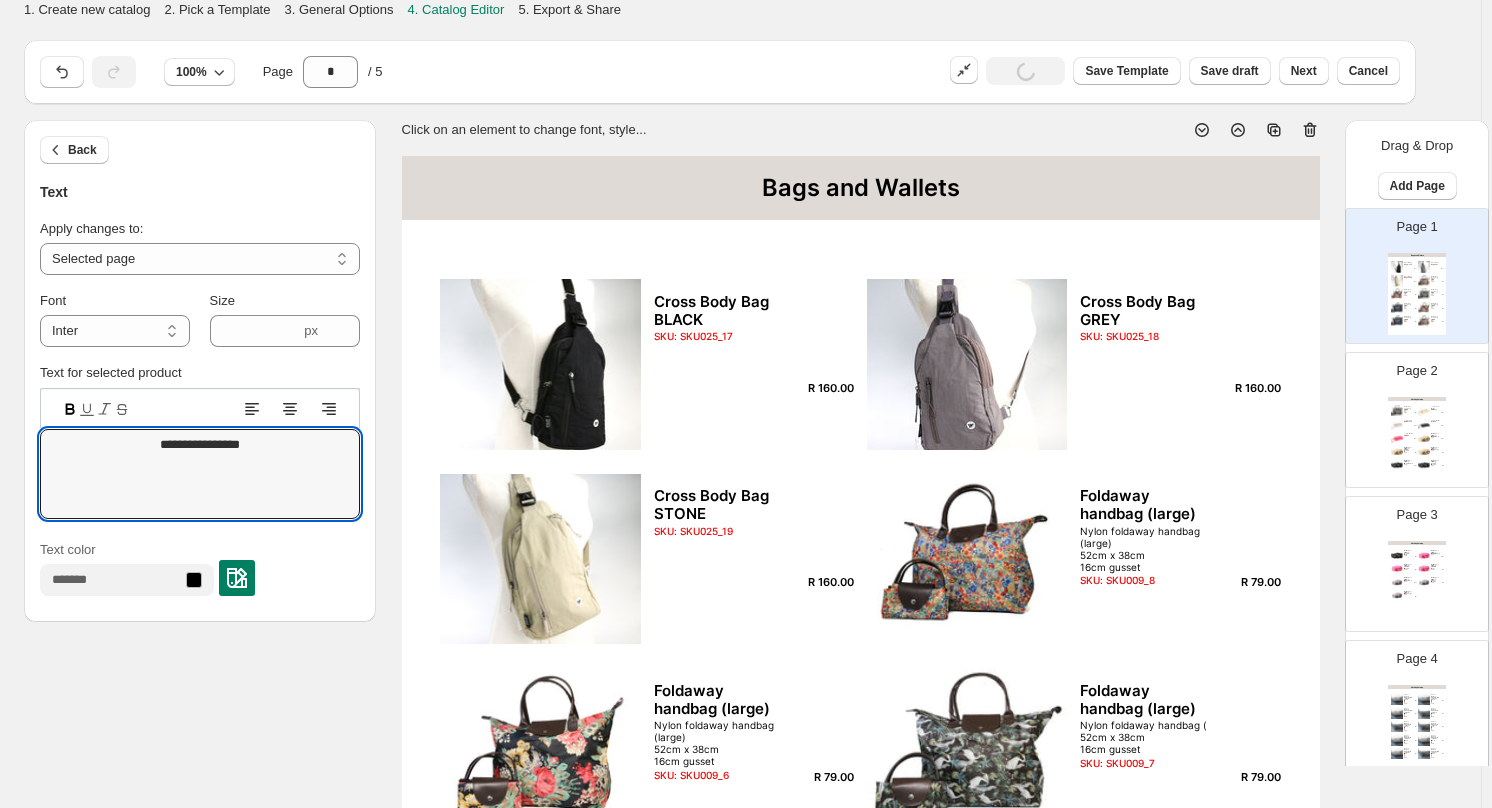 click on "Cross Body Bag BLACK SKU:  SKU025_17 R 160.00 Cross Body Bag GREY SKU:  SKU025_18 R 160.00 Cross Body Bag STONE SKU:  SKU025_19 R 160.00 Foldaway handbag (large) Nylon foldaway handbag (large)
52cm x 38cm
16cm gusset SKU:  SKU009_8 R 79.00 Foldaway handbag (large) Nylon foldaway handbag (large)
52cm x 38cm
16cm gusset SKU:  SKU009_6 R 79.00 Foldaway handbag (large) Nylon foldaway handbag (
52cm x 38cm
16cm gusset SKU:  SKU009_7 R 79.00 Foldaway handbag (large) SKU:  SKU009_3 R 79.00" at bounding box center (732, 721) 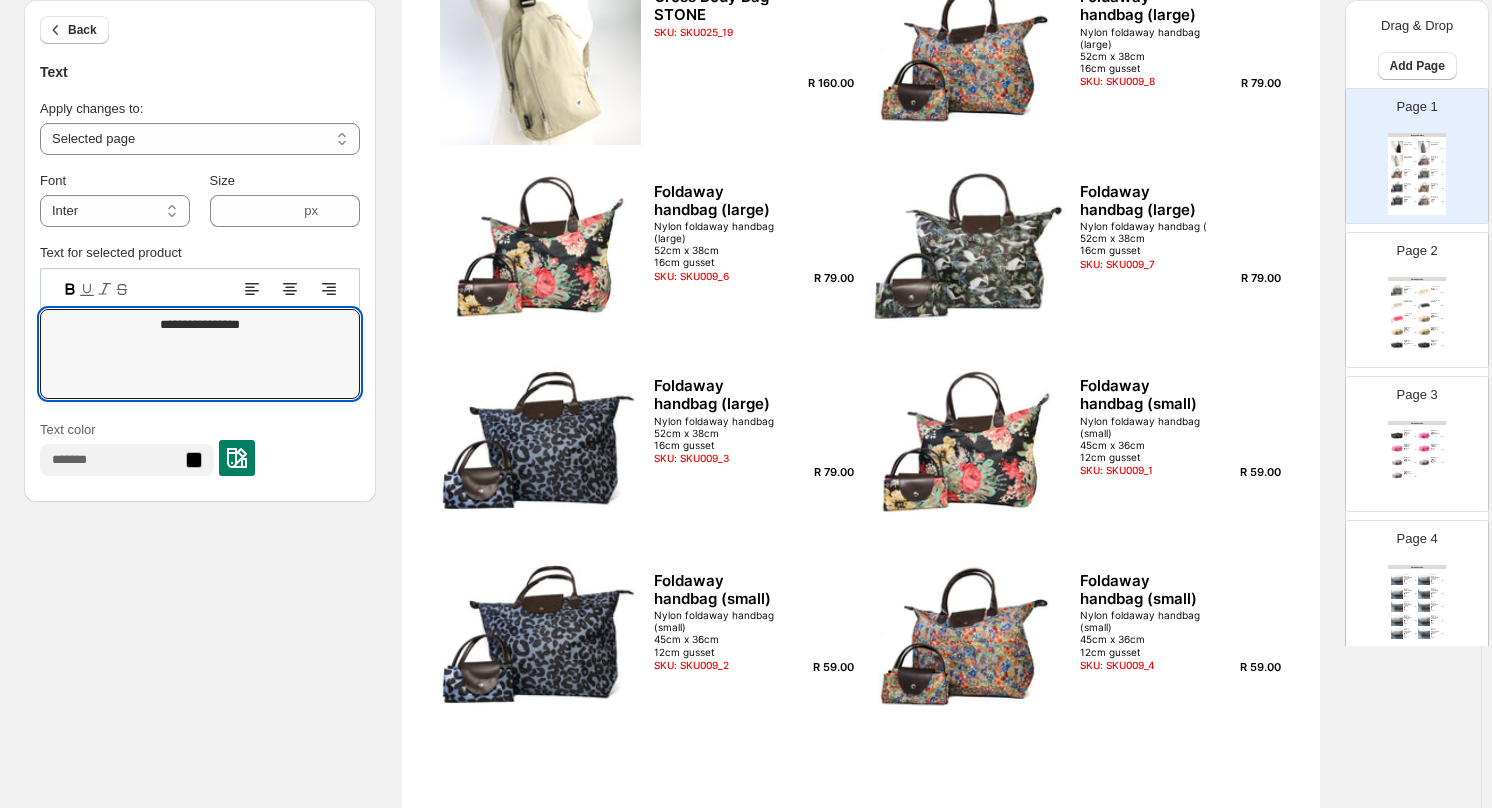 scroll, scrollTop: 618, scrollLeft: 0, axis: vertical 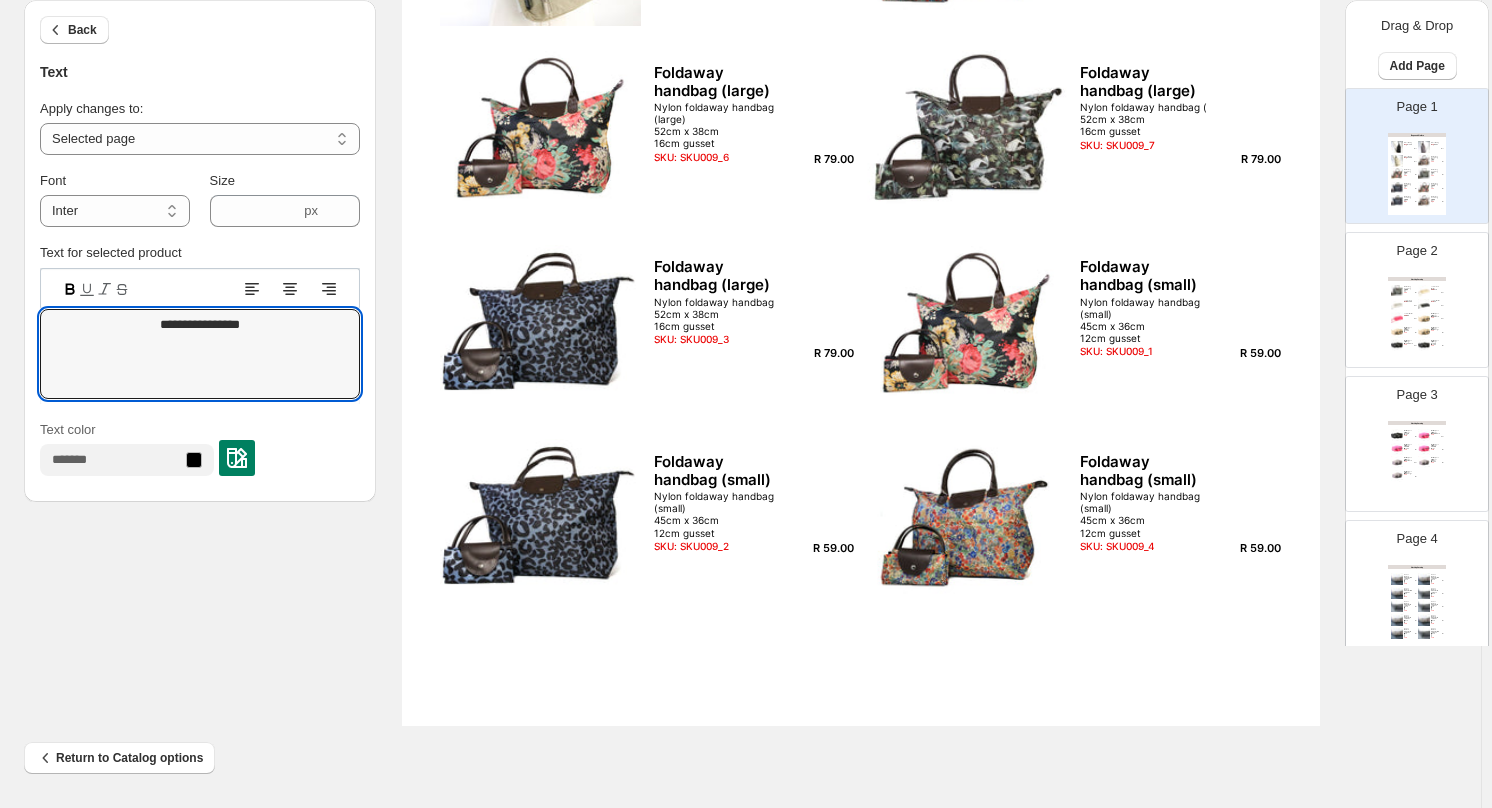 click at bounding box center (1424, 318) 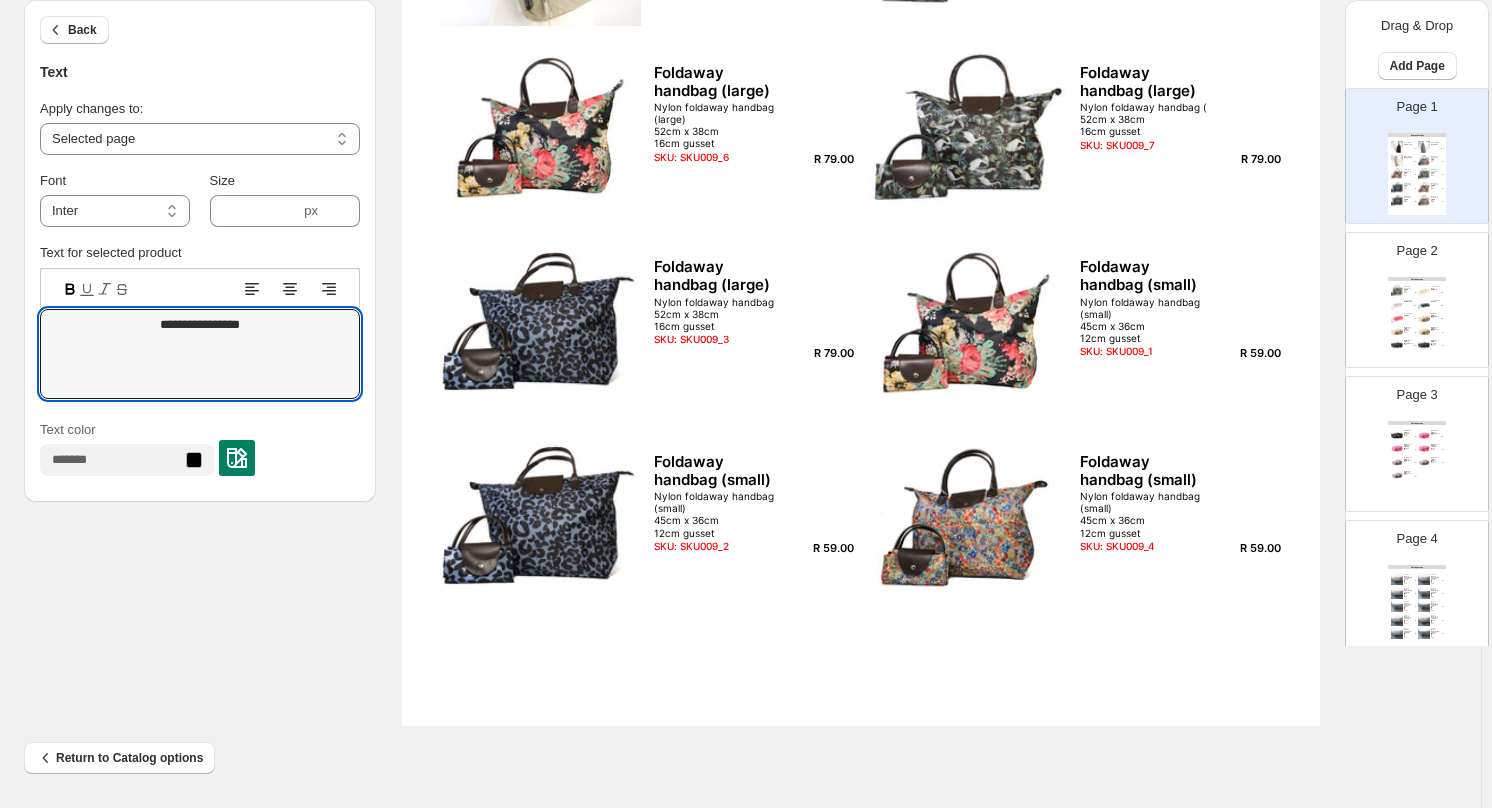 type on "*" 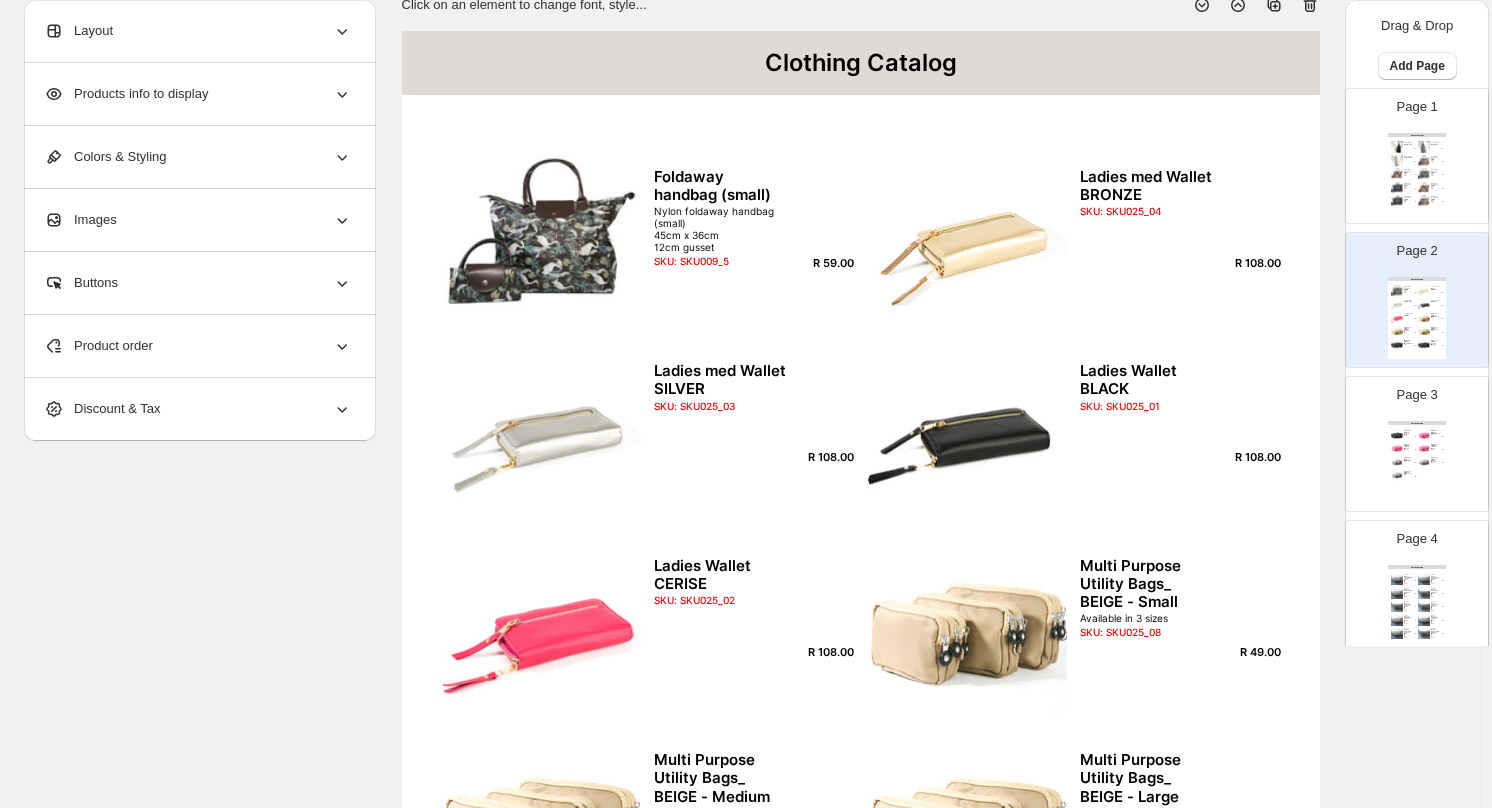 scroll, scrollTop: 0, scrollLeft: 0, axis: both 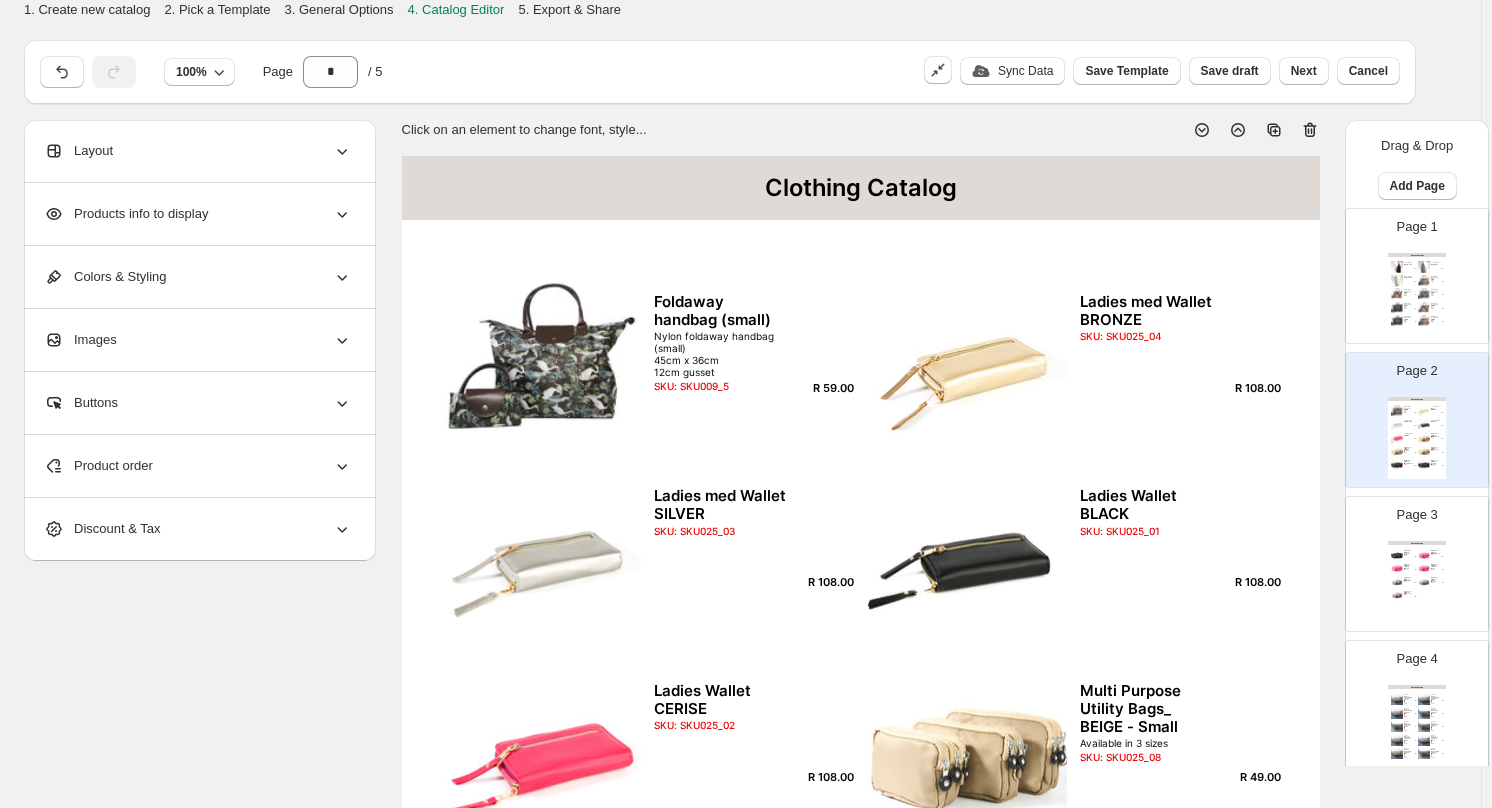 click on "Clothing Catalog" at bounding box center [861, 188] 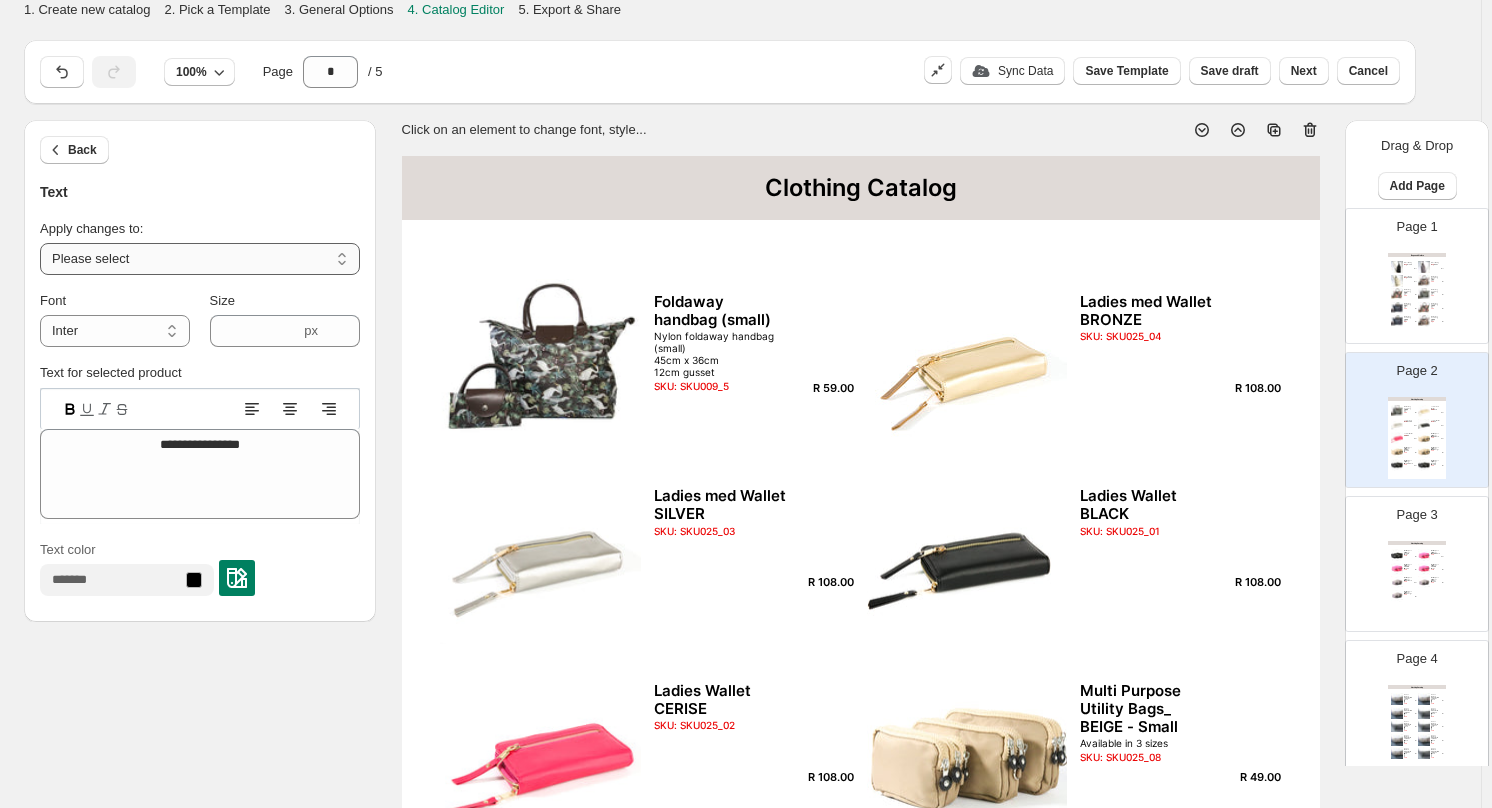 click on "**********" at bounding box center [200, 259] 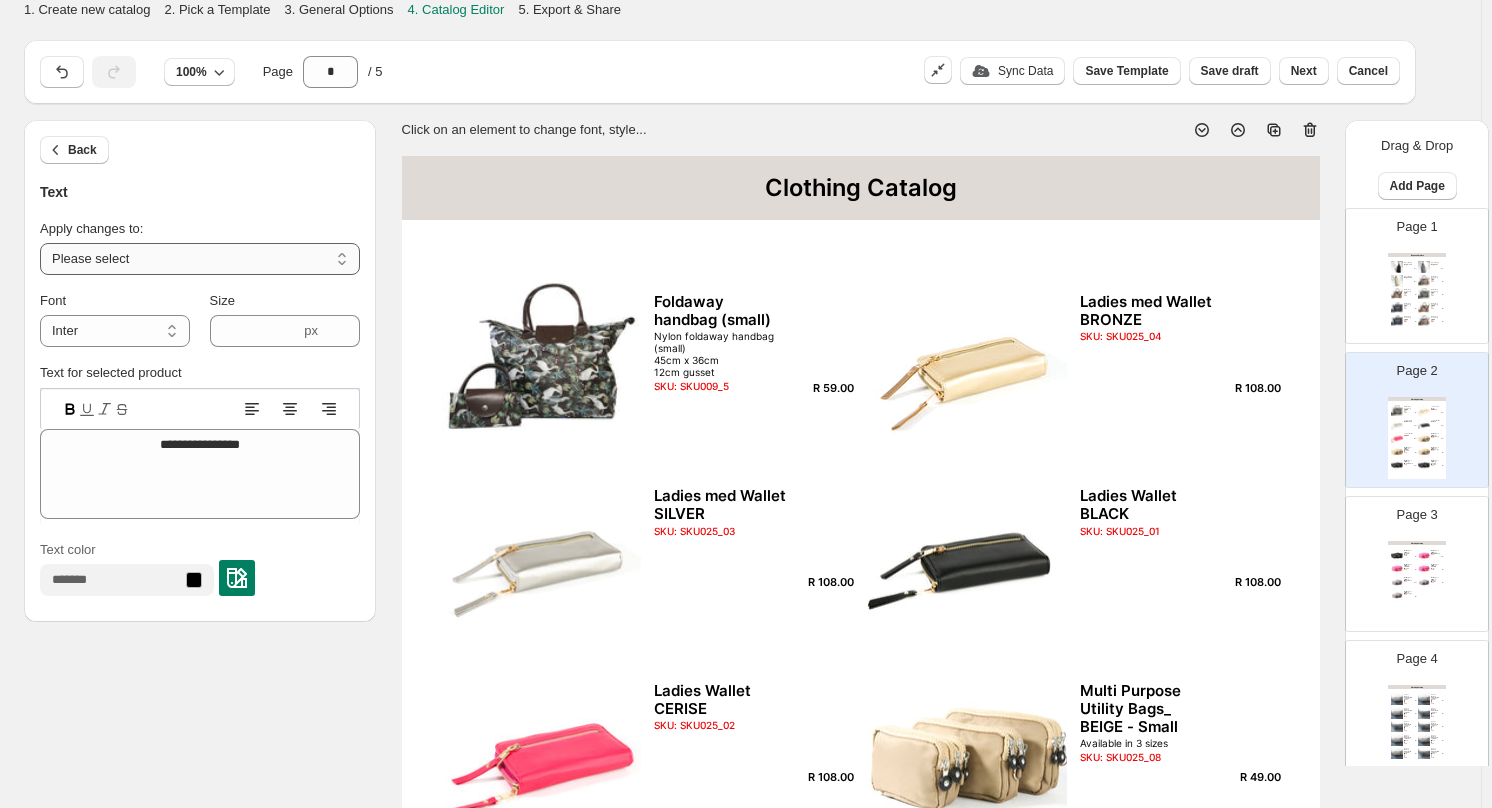 click on "**********" at bounding box center [200, 259] 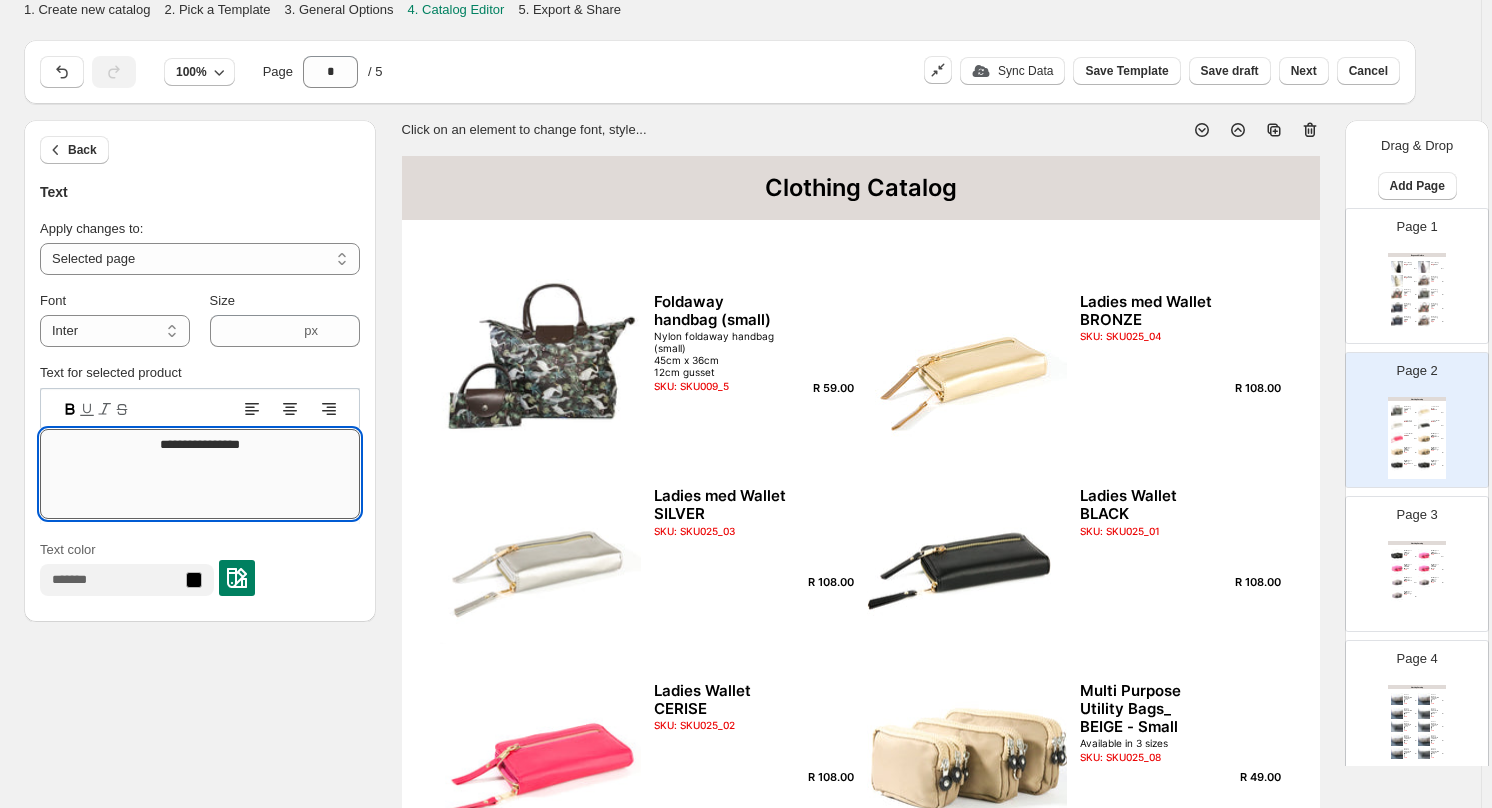 drag, startPoint x: 268, startPoint y: 451, endPoint x: 56, endPoint y: 456, distance: 212.05896 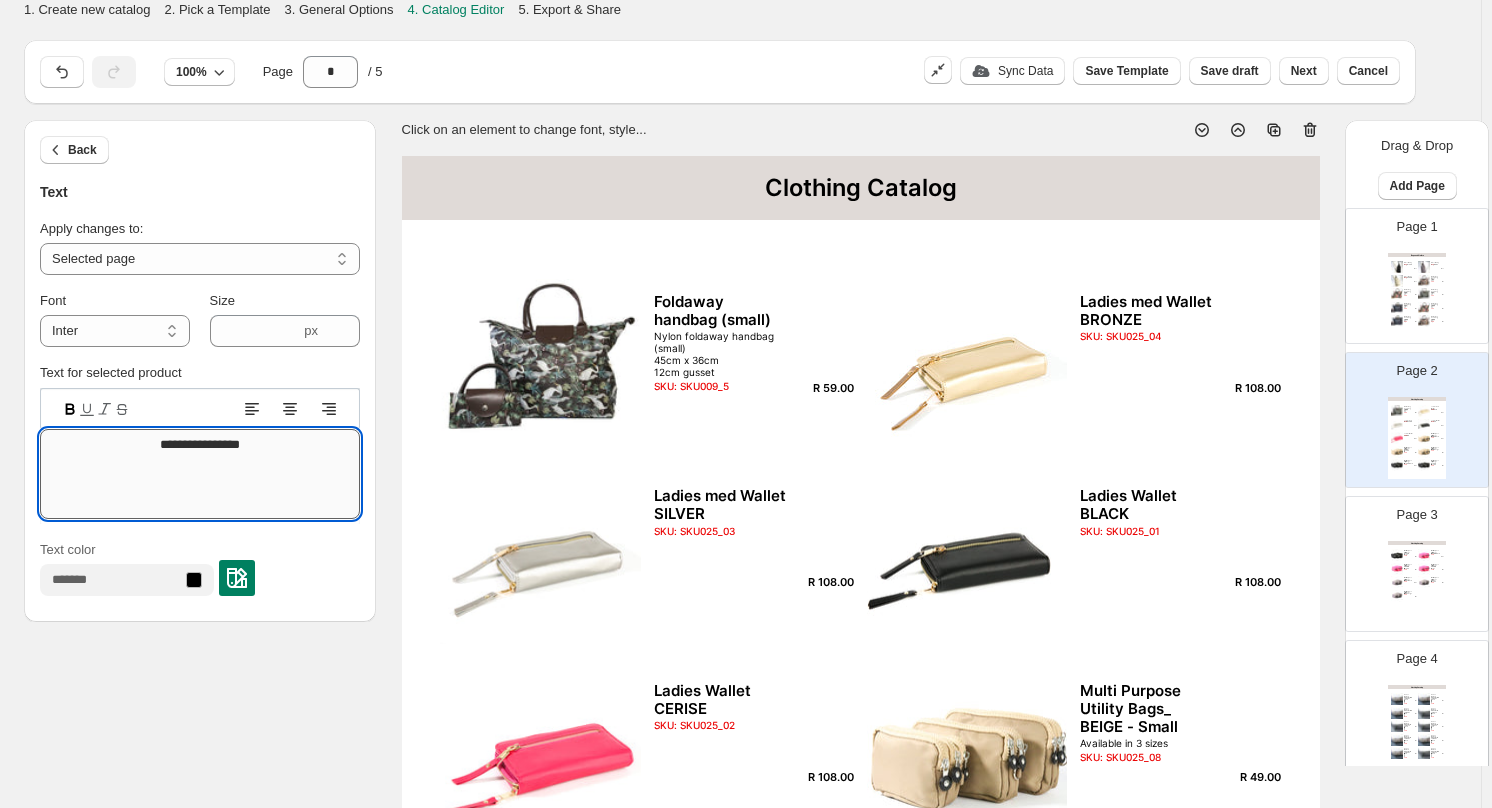 paste 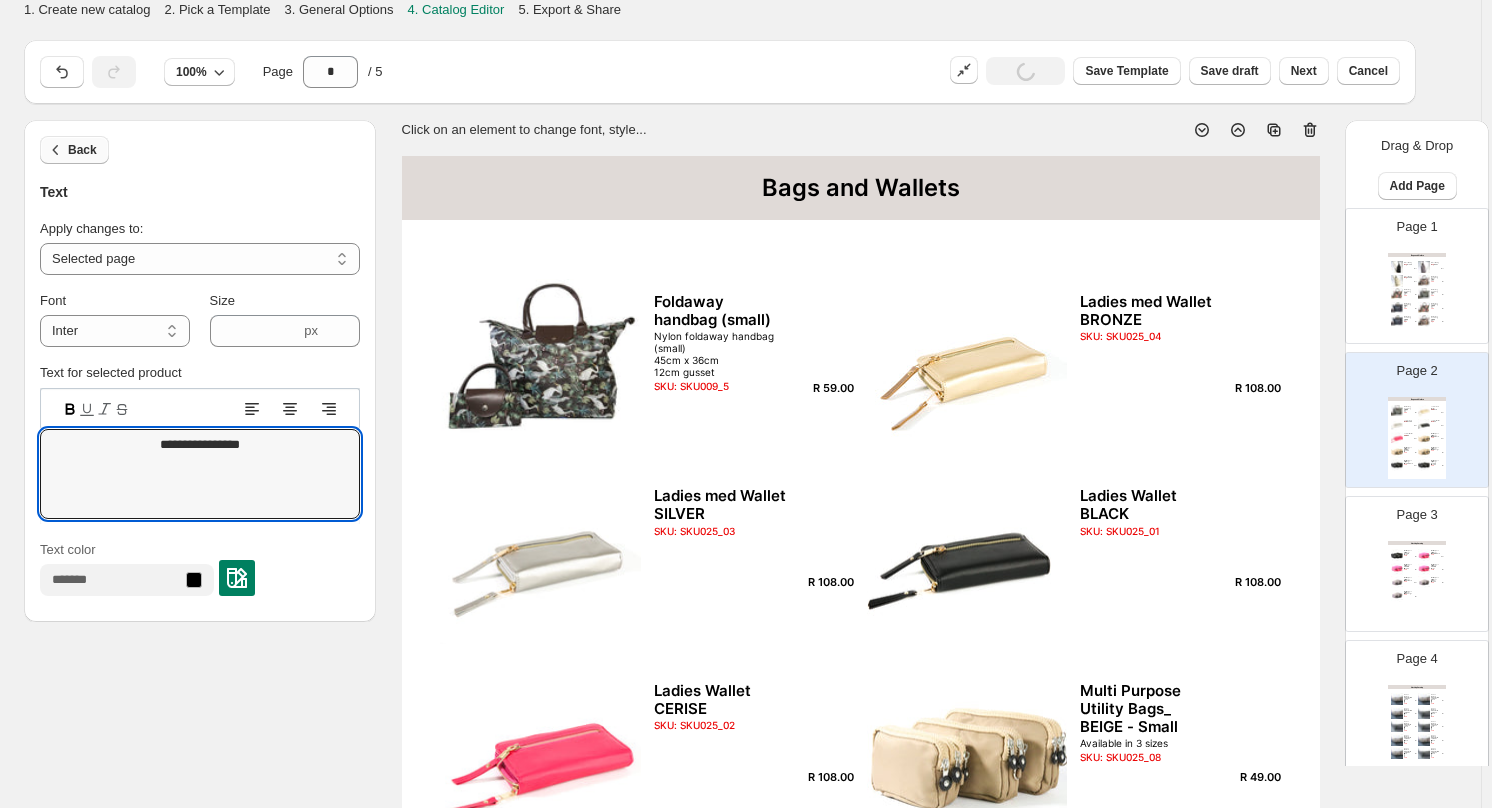 type on "**********" 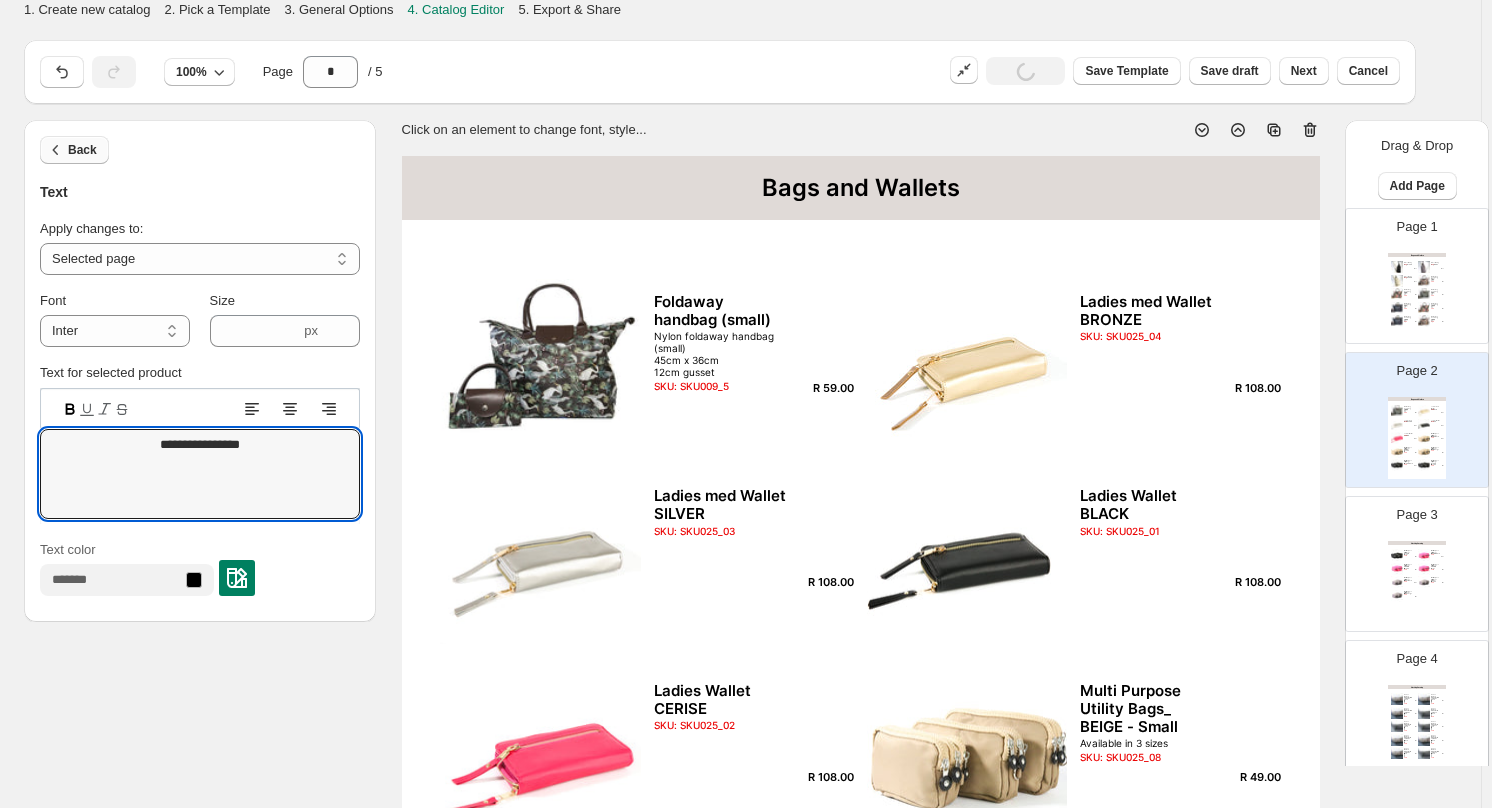 click on "Back" at bounding box center [82, 150] 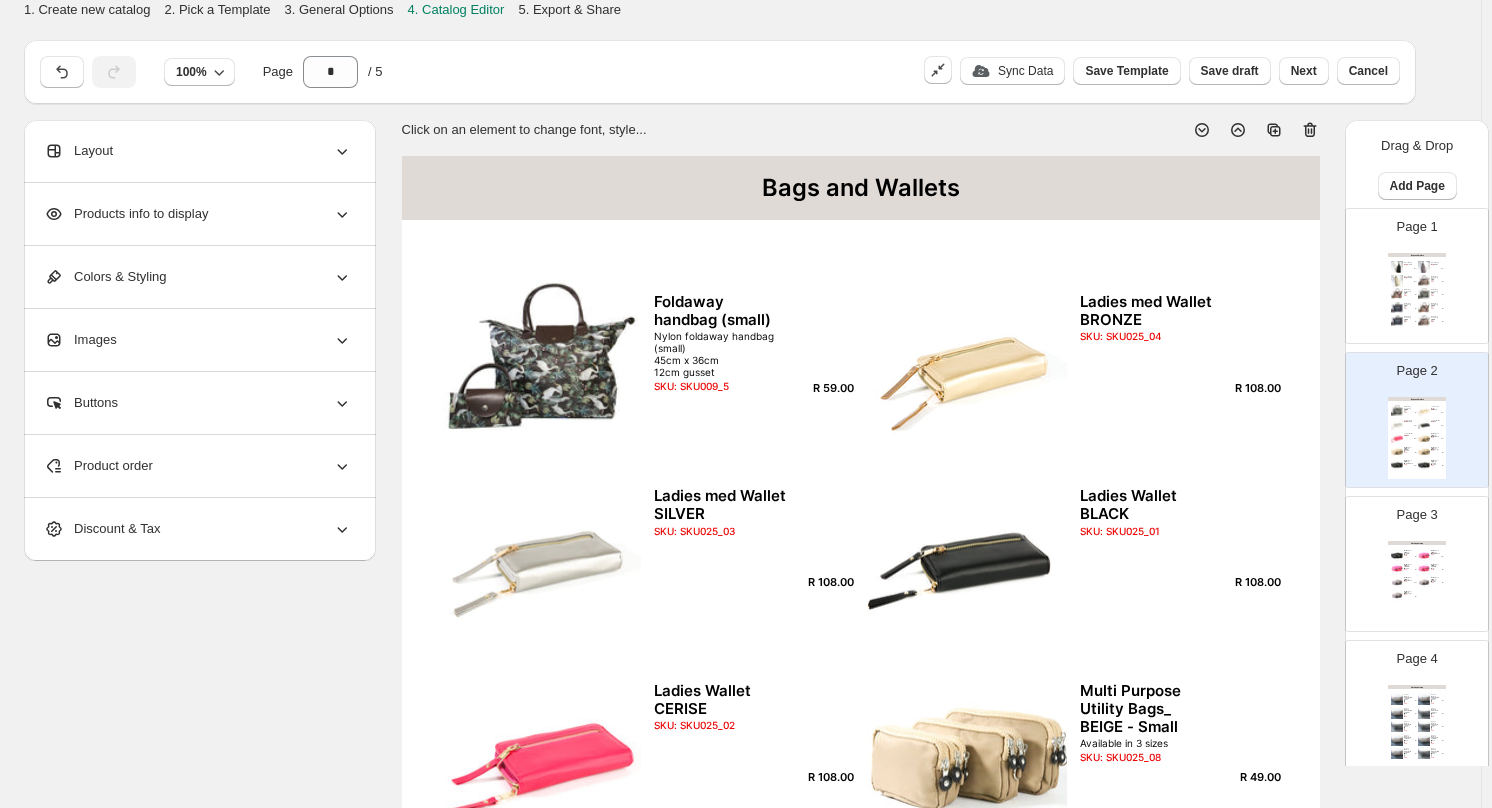 click at bounding box center (1424, 582) 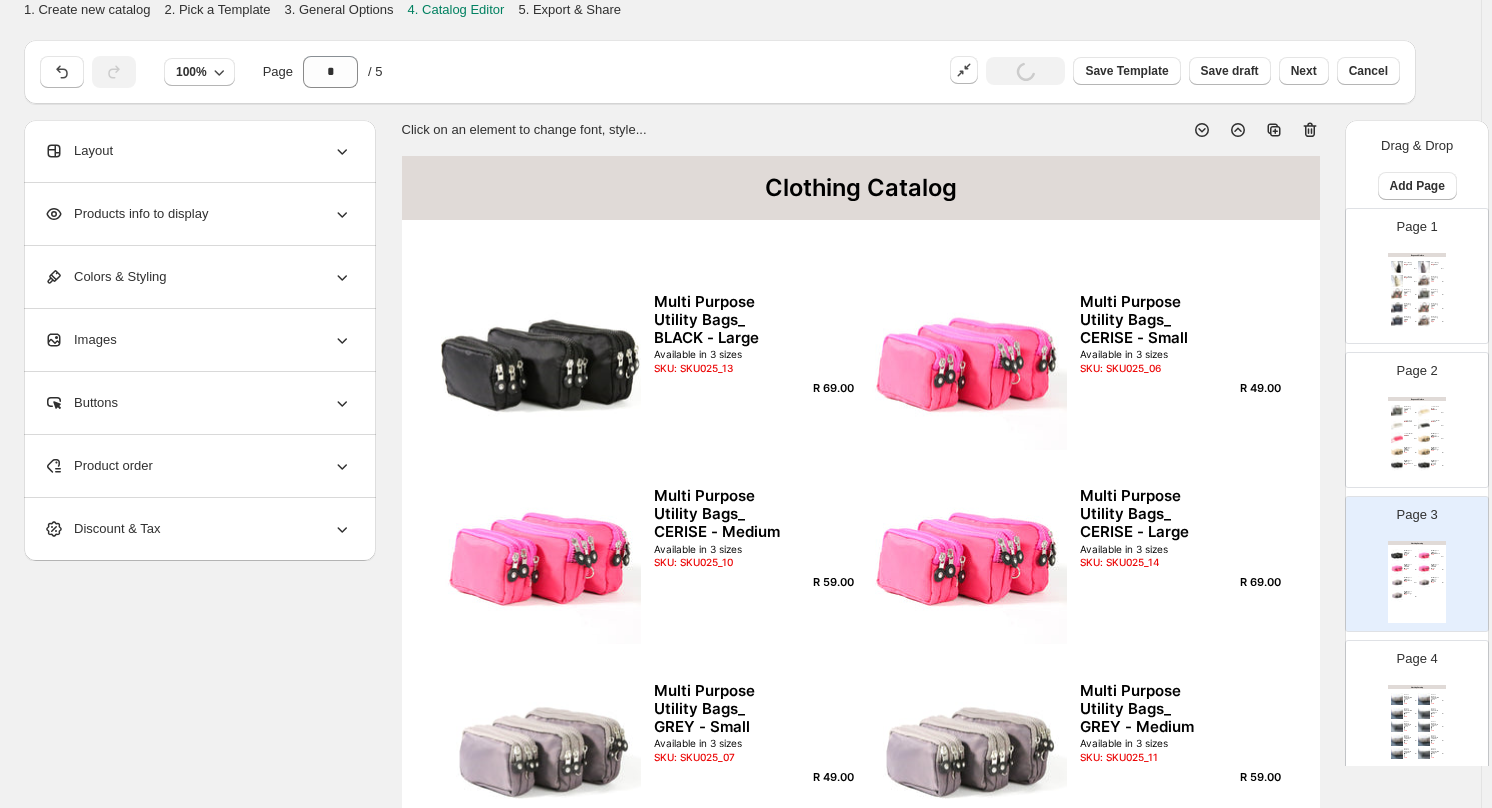 type on "*" 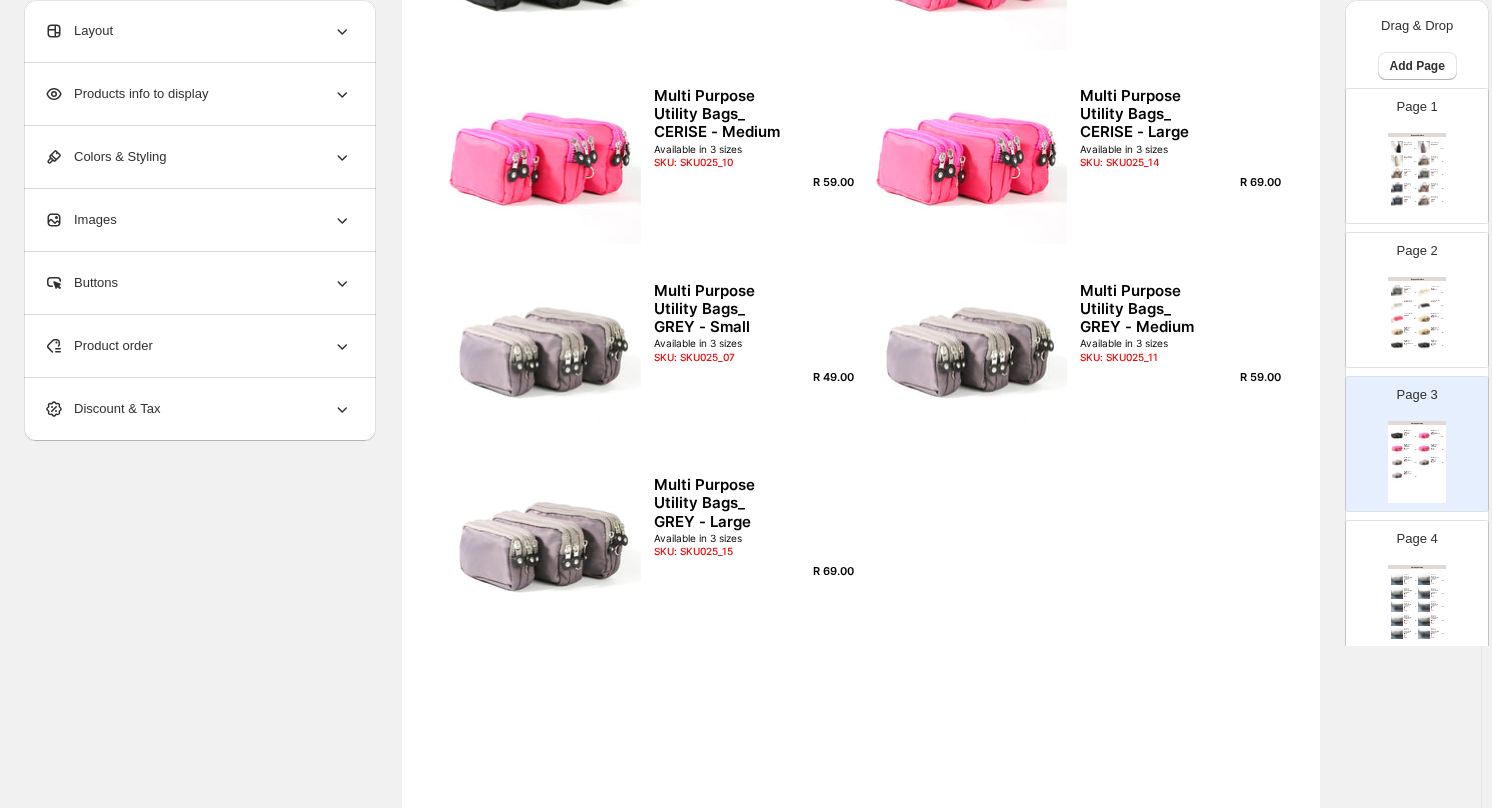 scroll, scrollTop: 0, scrollLeft: 0, axis: both 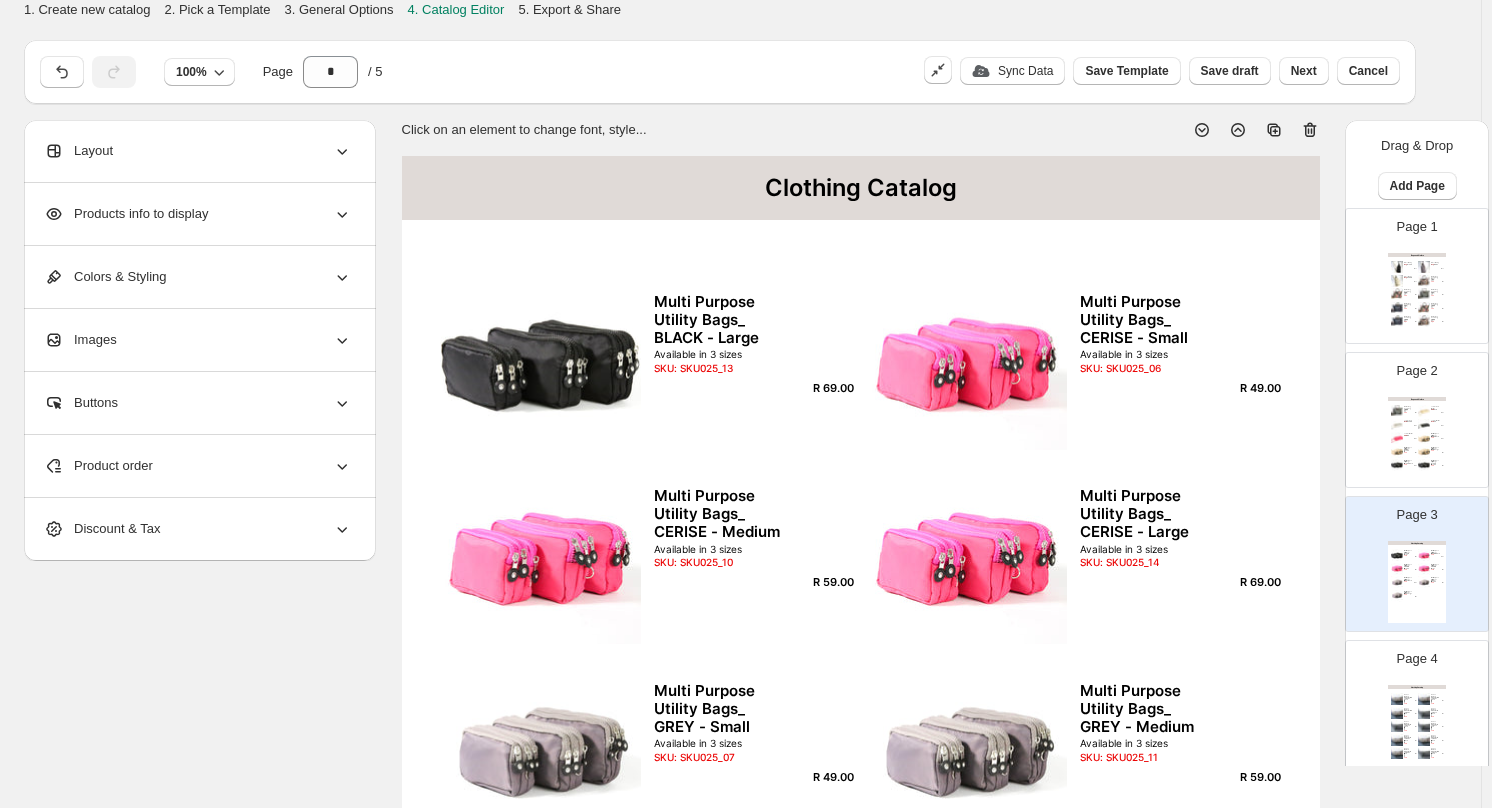 drag, startPoint x: 881, startPoint y: 193, endPoint x: 813, endPoint y: 188, distance: 68.18358 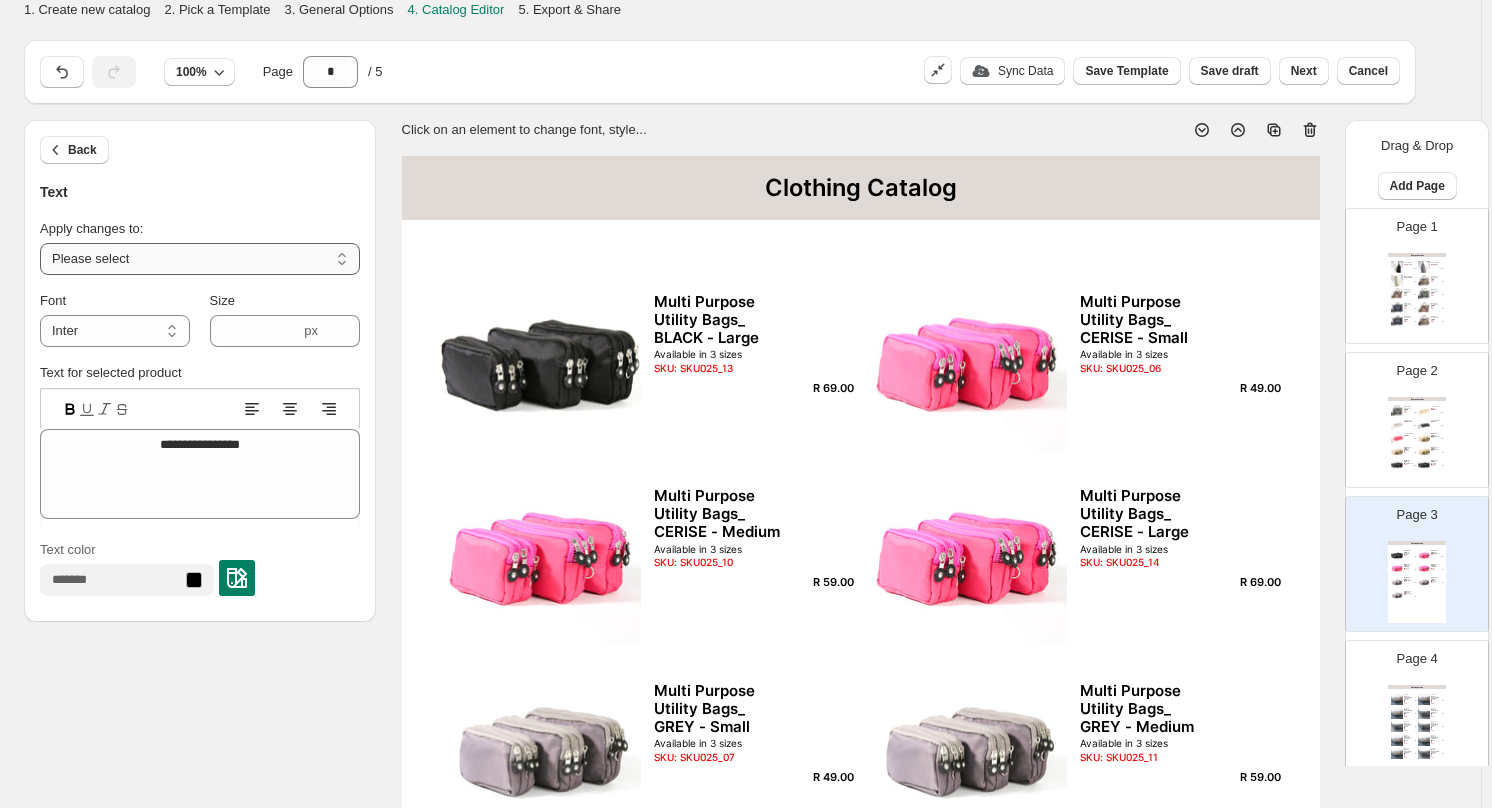 click on "**********" at bounding box center (200, 259) 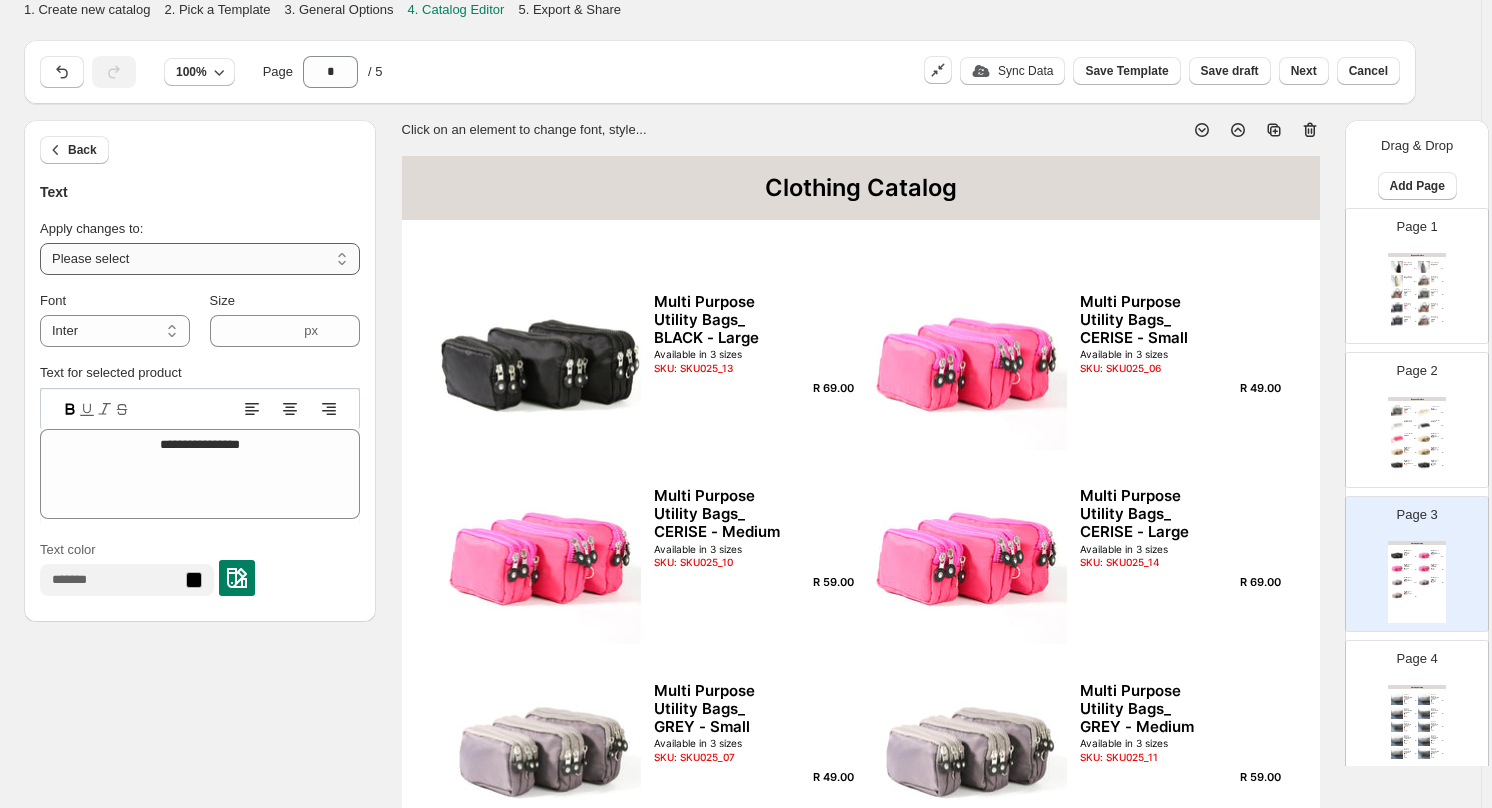 select on "**********" 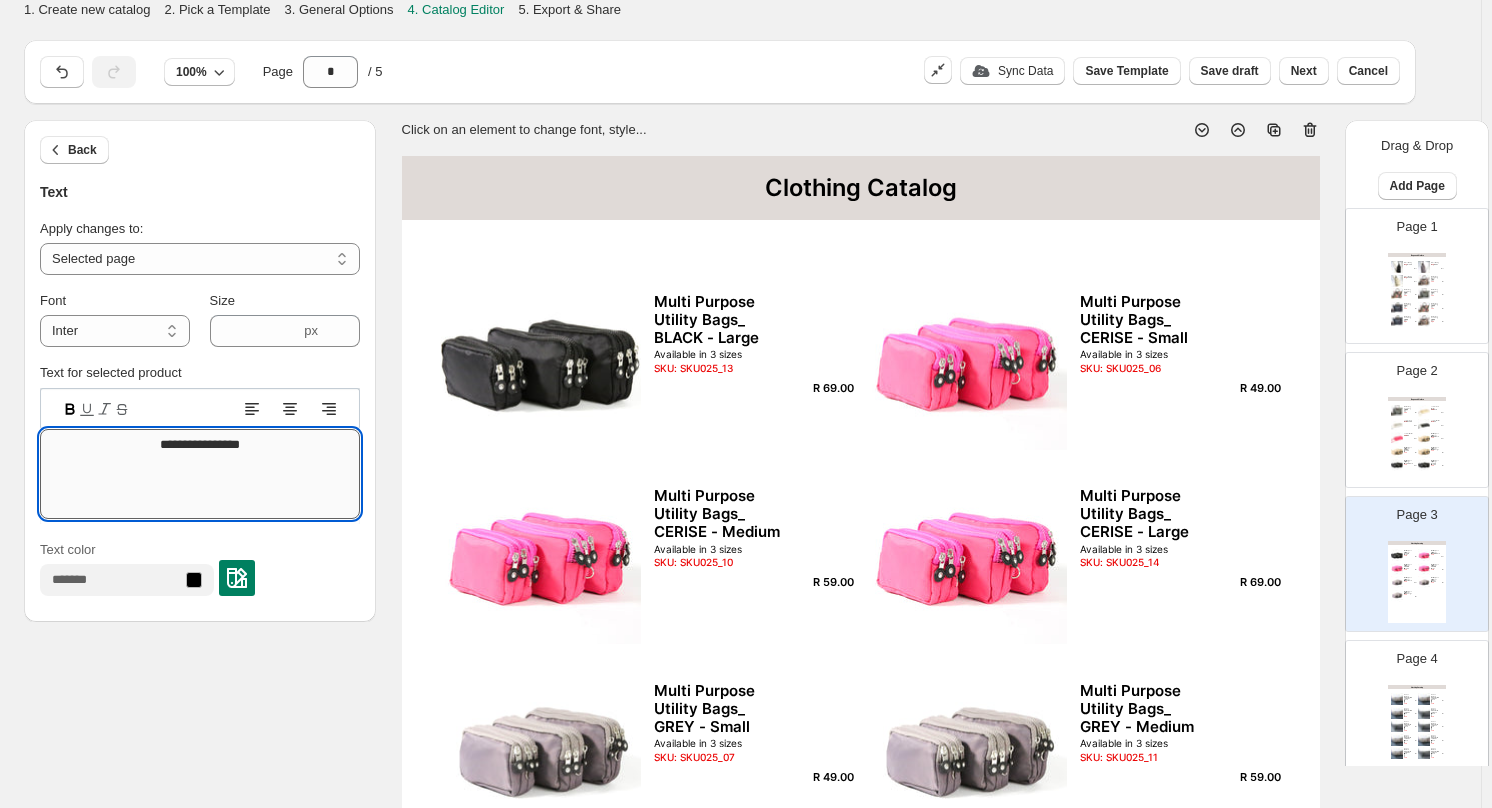 drag, startPoint x: 280, startPoint y: 456, endPoint x: 83, endPoint y: 463, distance: 197.12433 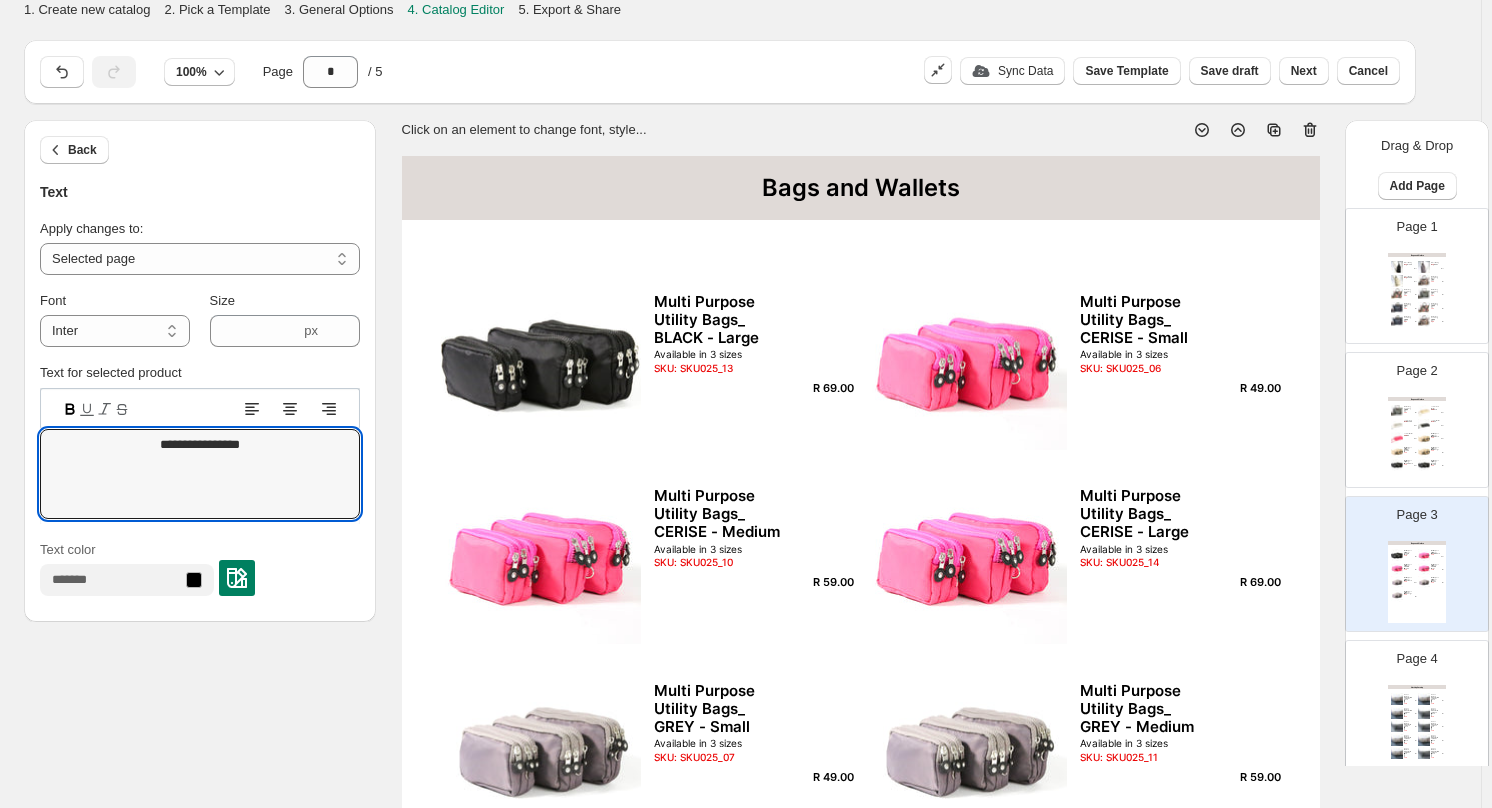 click at bounding box center (1424, 726) 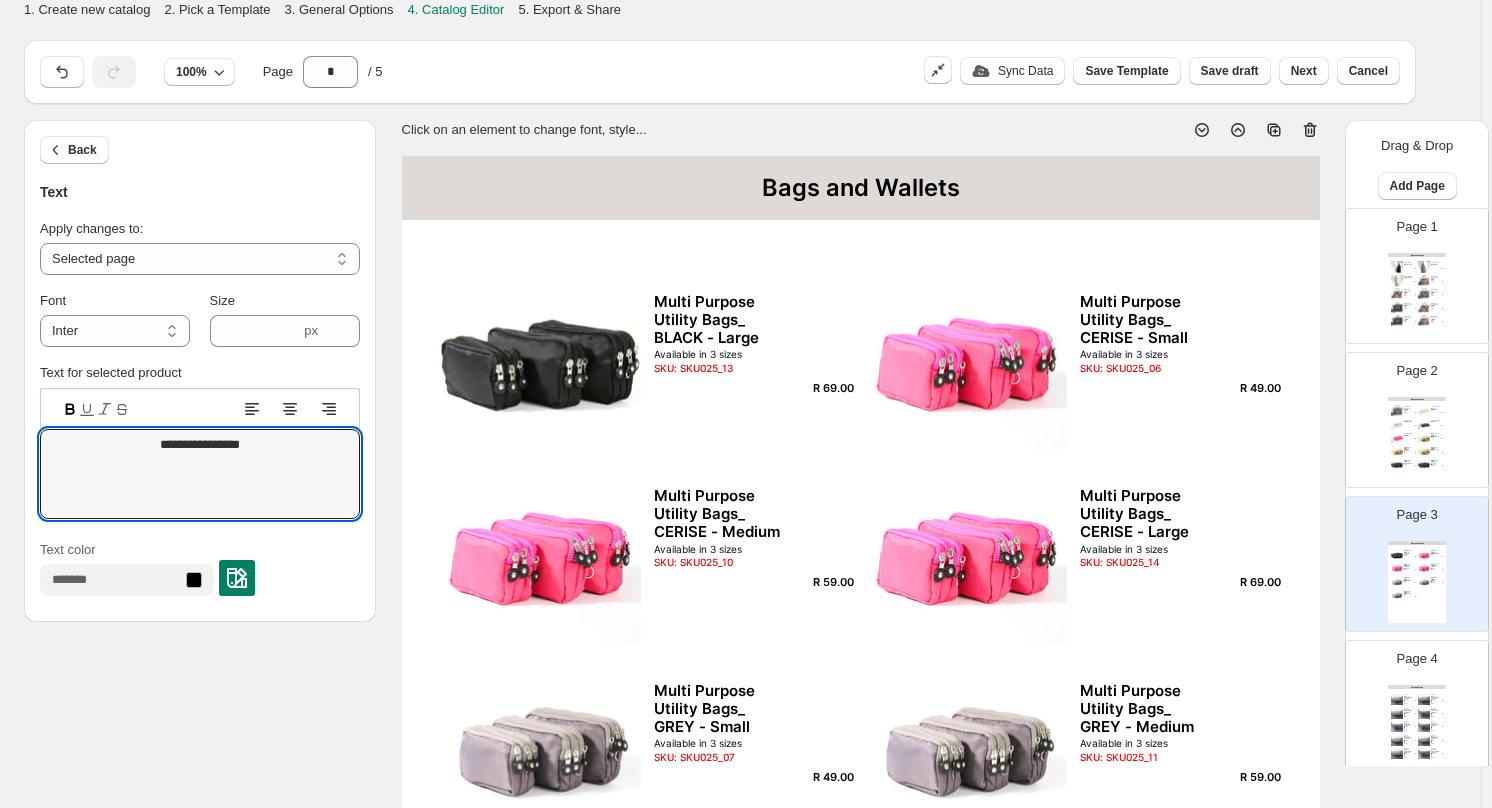 type on "*" 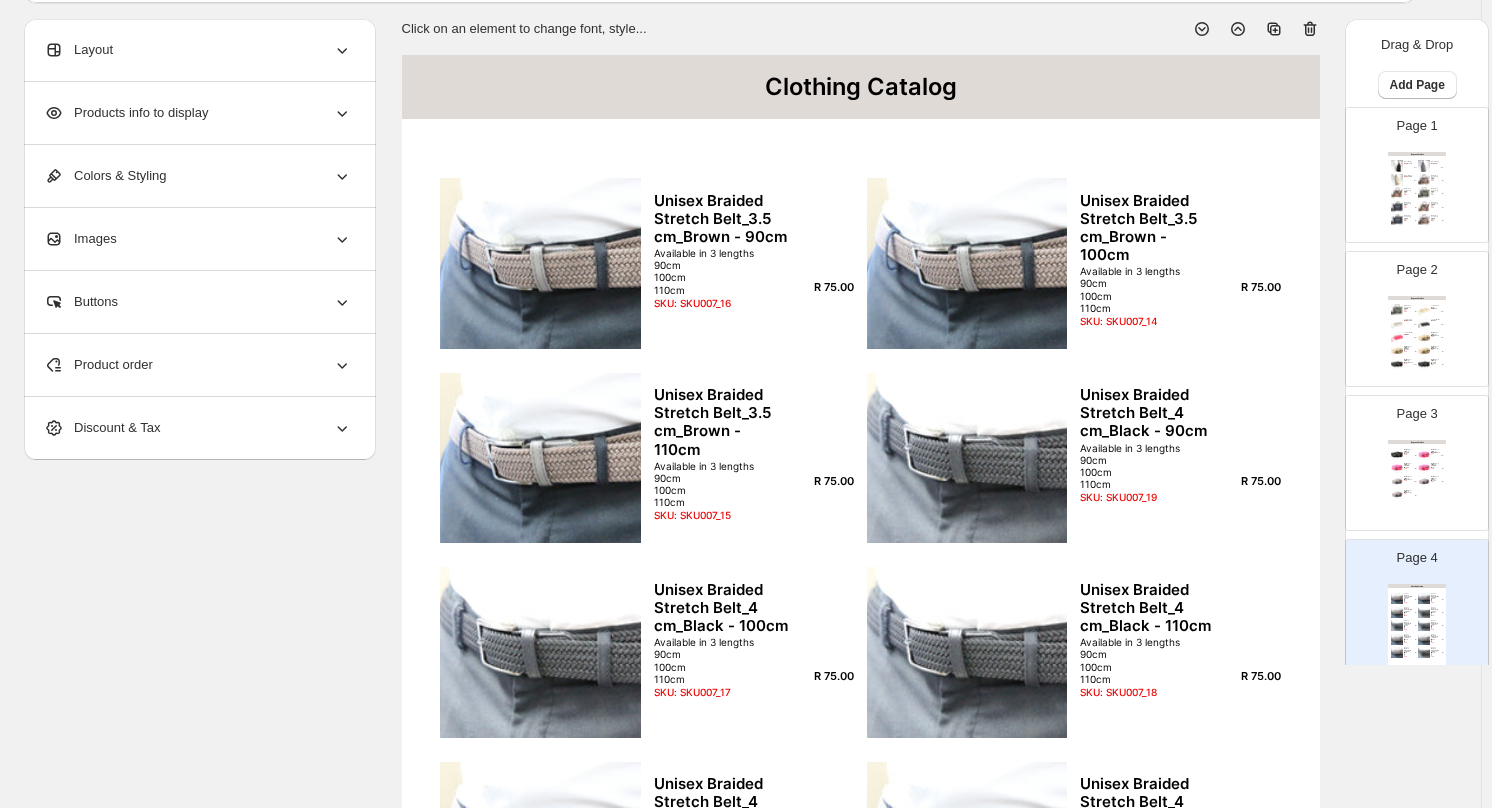 scroll, scrollTop: 100, scrollLeft: 0, axis: vertical 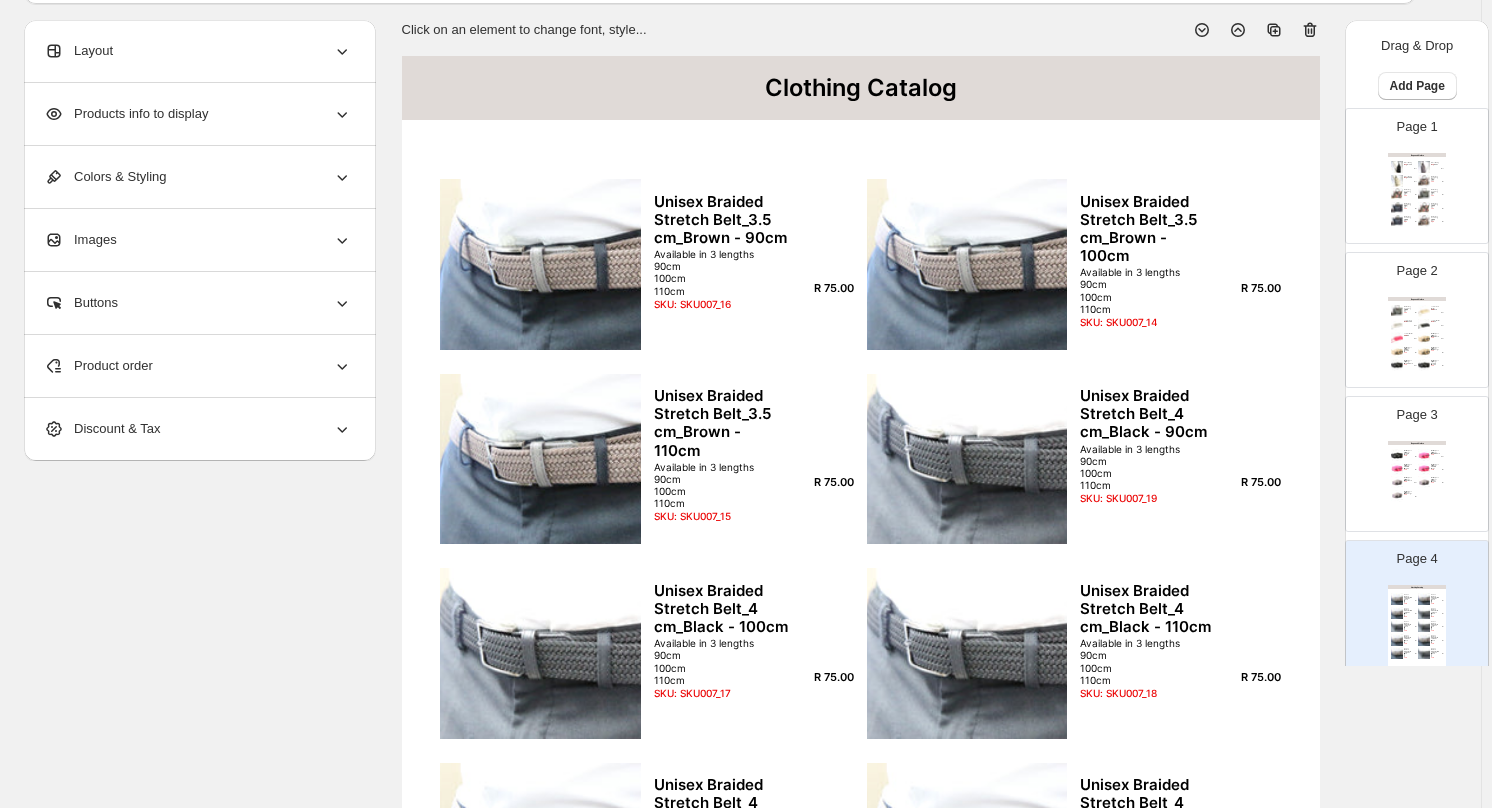 click on "Clothing Catalog" at bounding box center (861, 88) 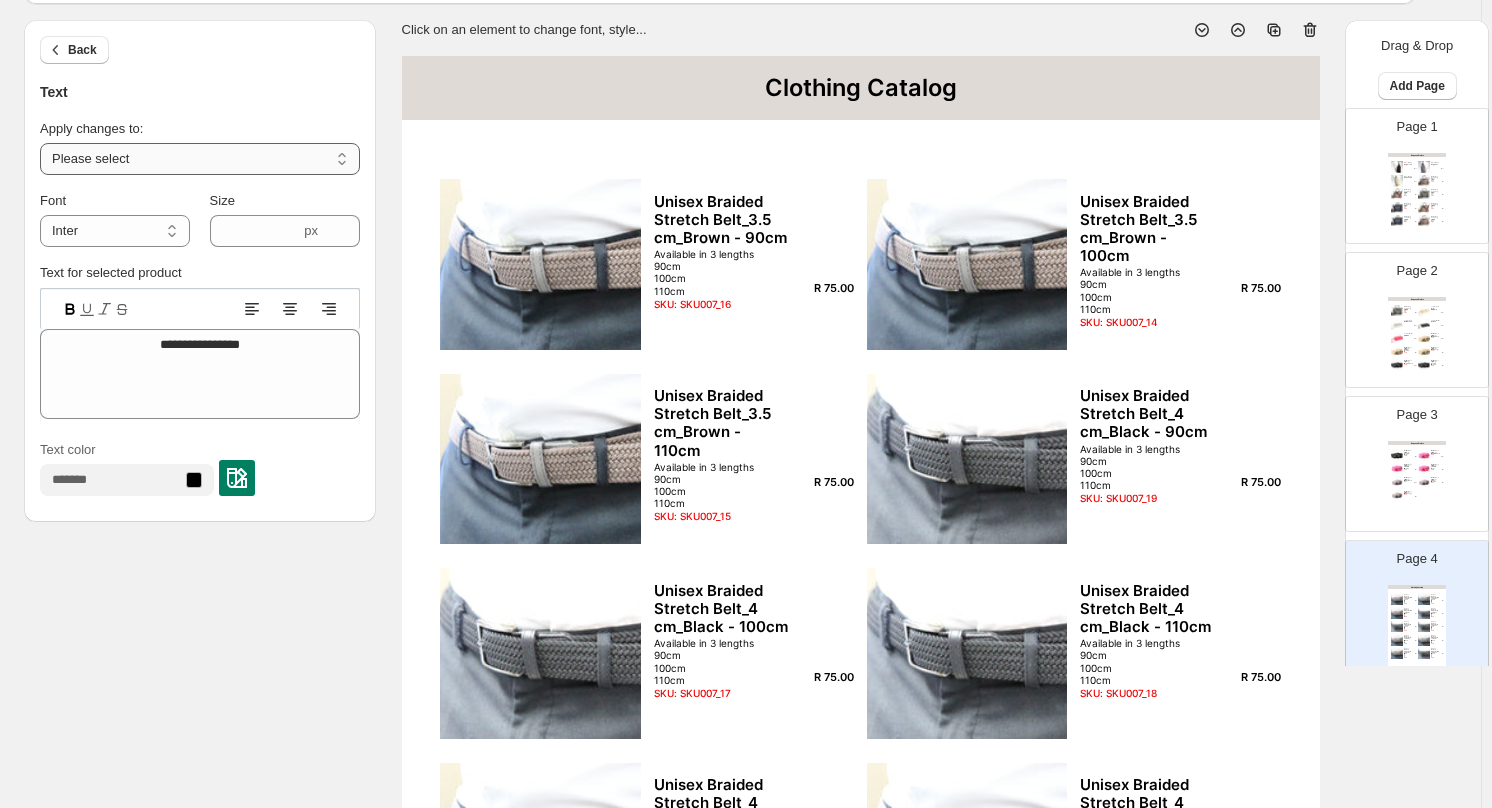 drag, startPoint x: 340, startPoint y: 168, endPoint x: 328, endPoint y: 170, distance: 12.165525 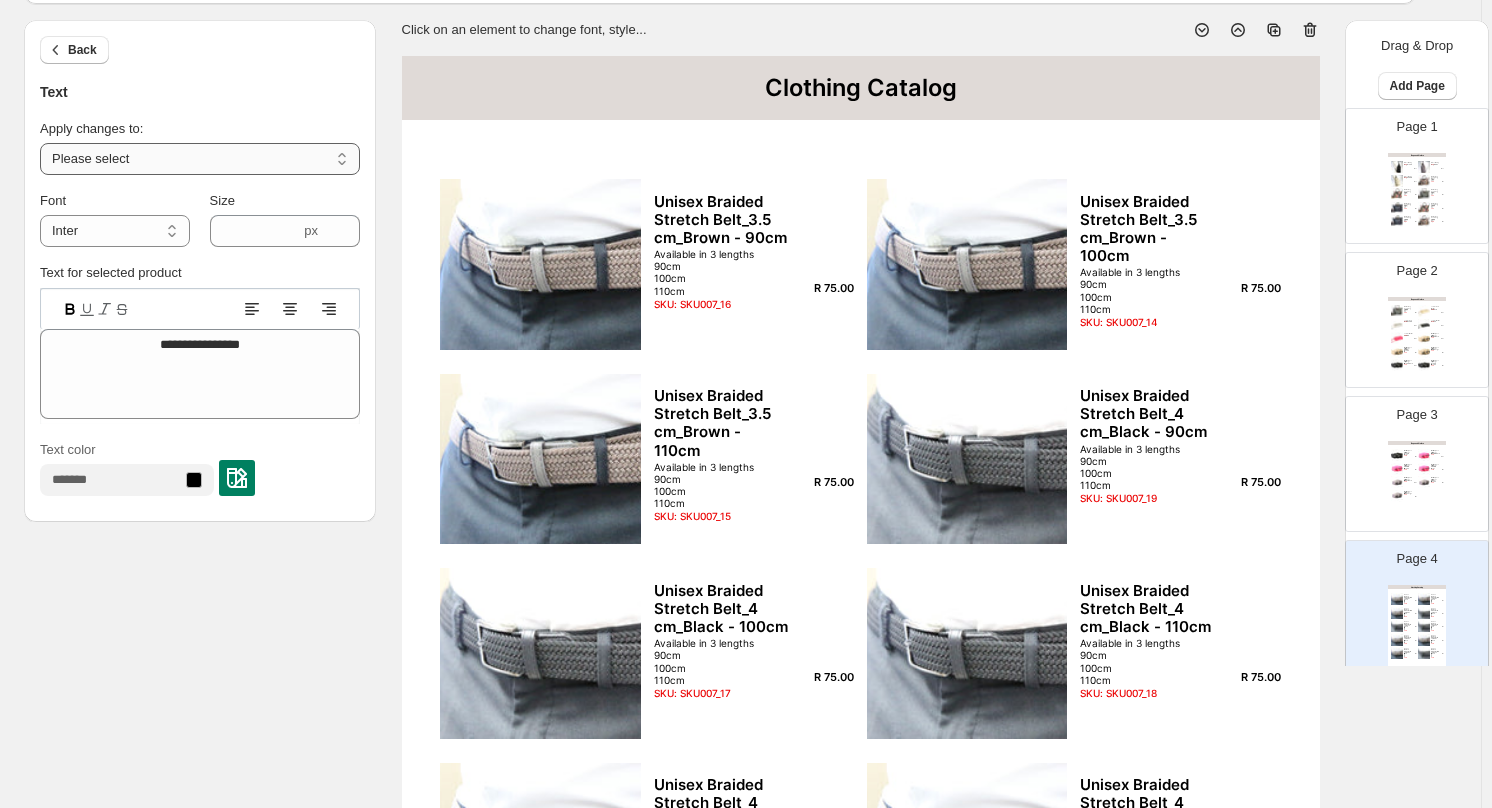 click on "**********" at bounding box center [200, 159] 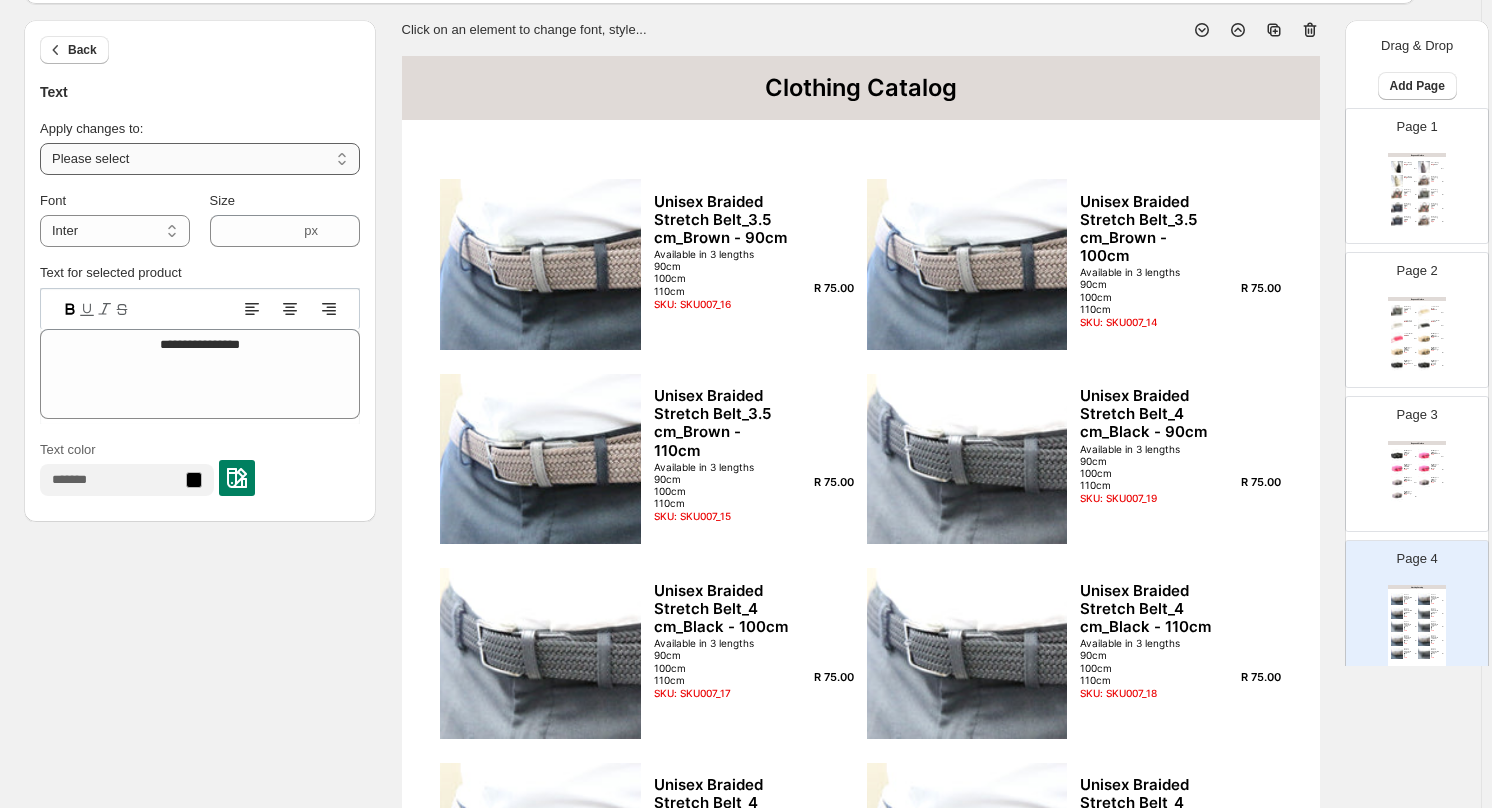 click on "**********" at bounding box center [200, 159] 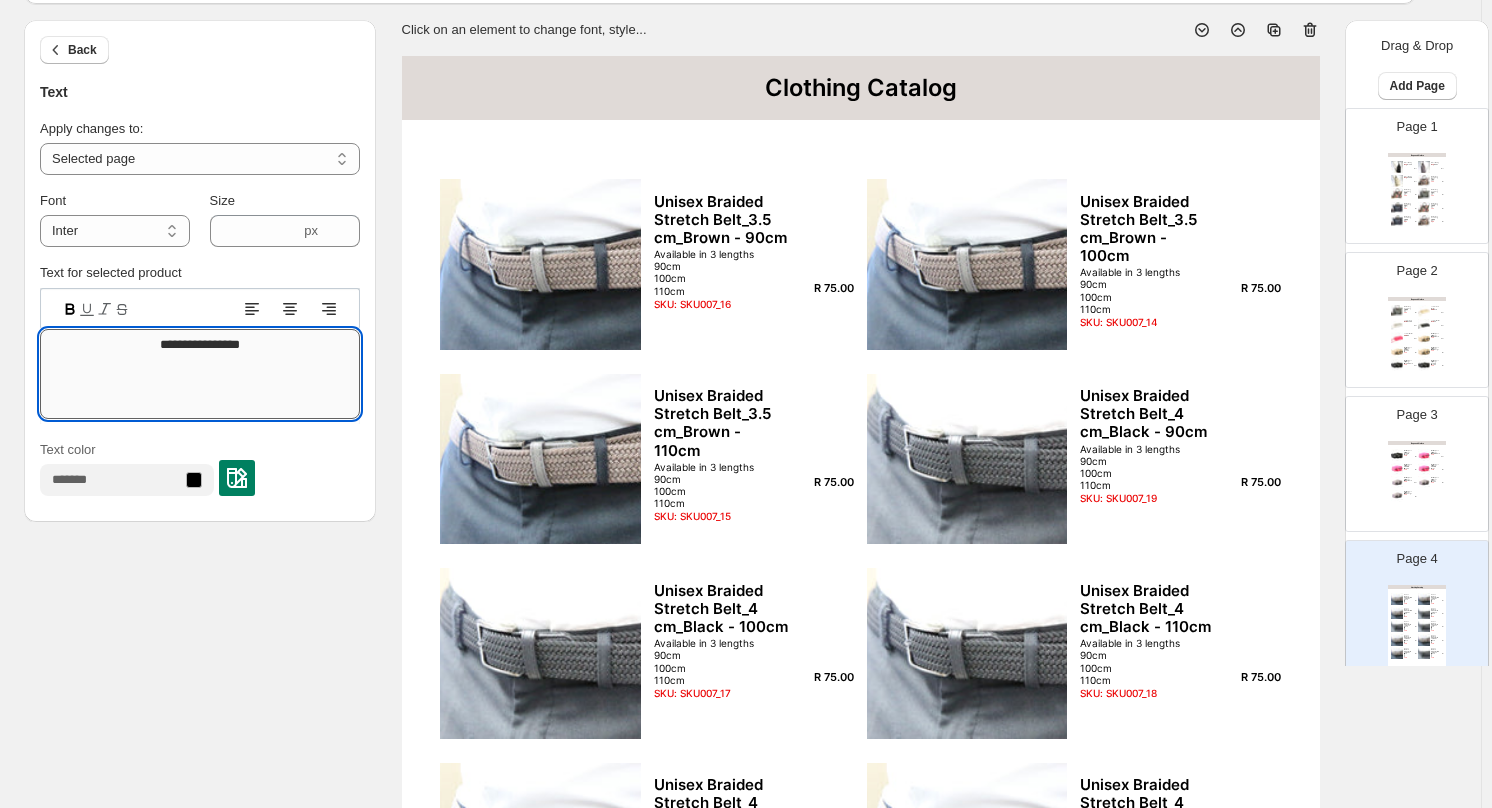 drag, startPoint x: 285, startPoint y: 350, endPoint x: 66, endPoint y: 385, distance: 221.77917 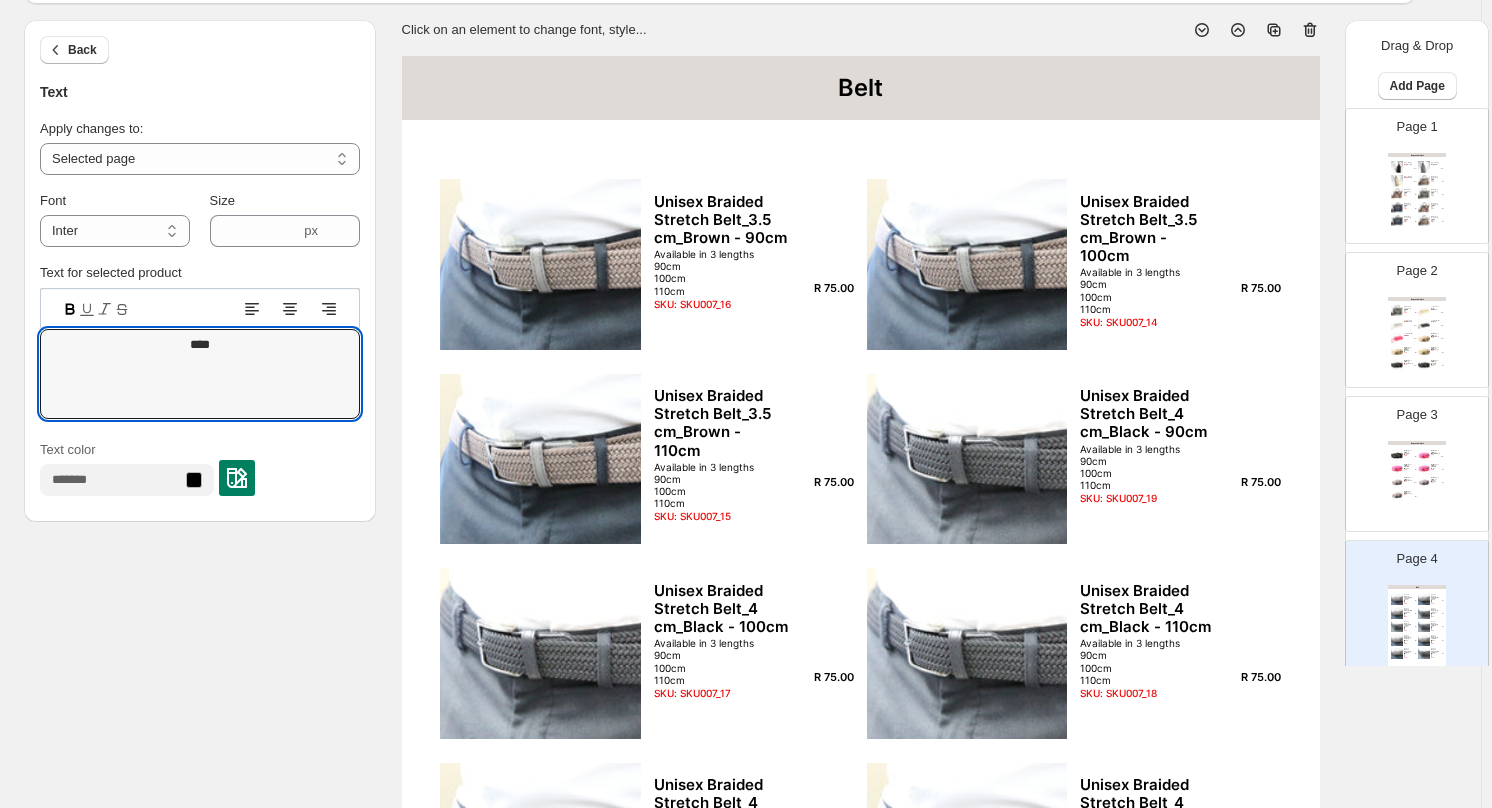 type on "*****" 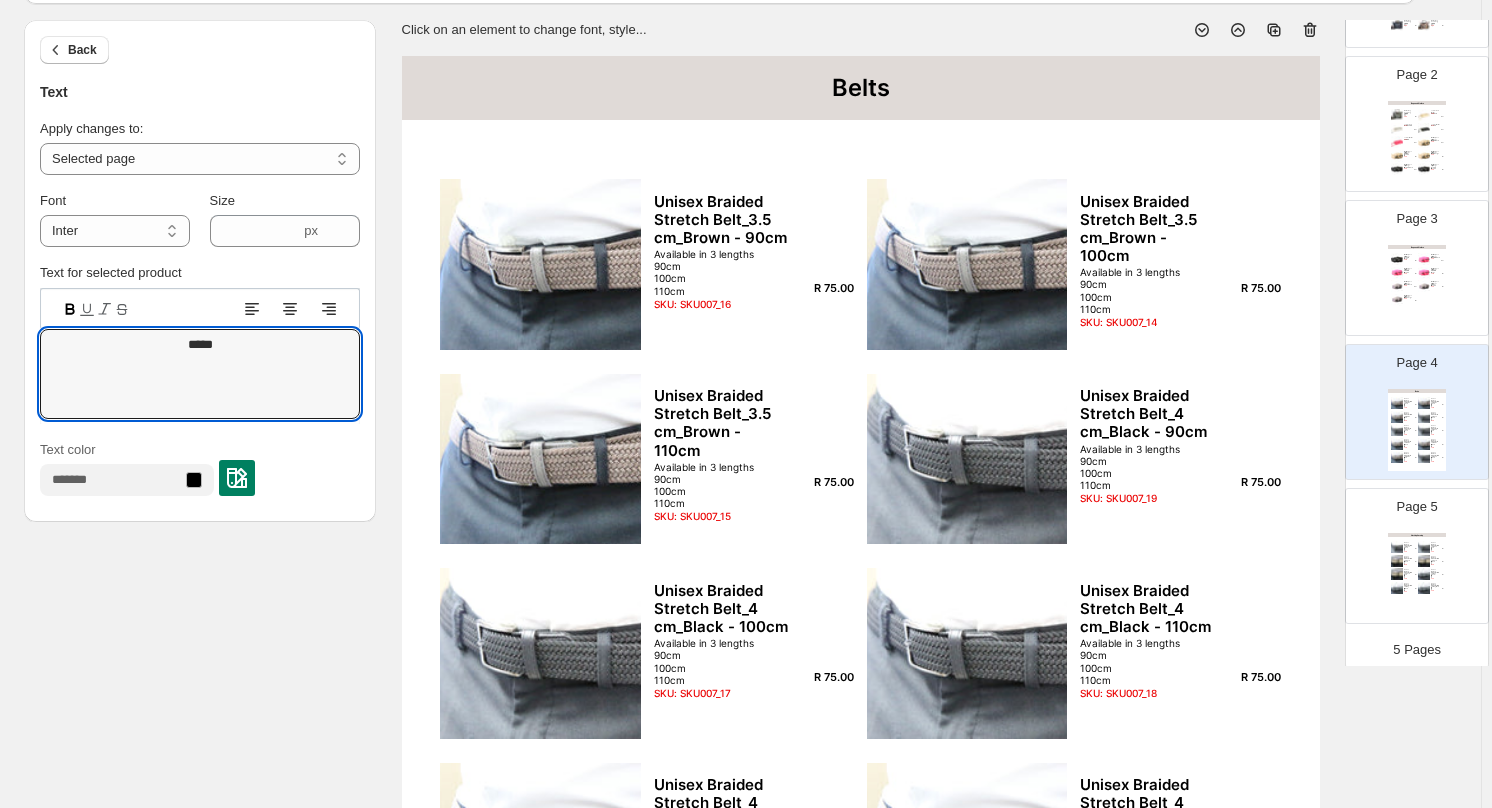 scroll, scrollTop: 206, scrollLeft: 0, axis: vertical 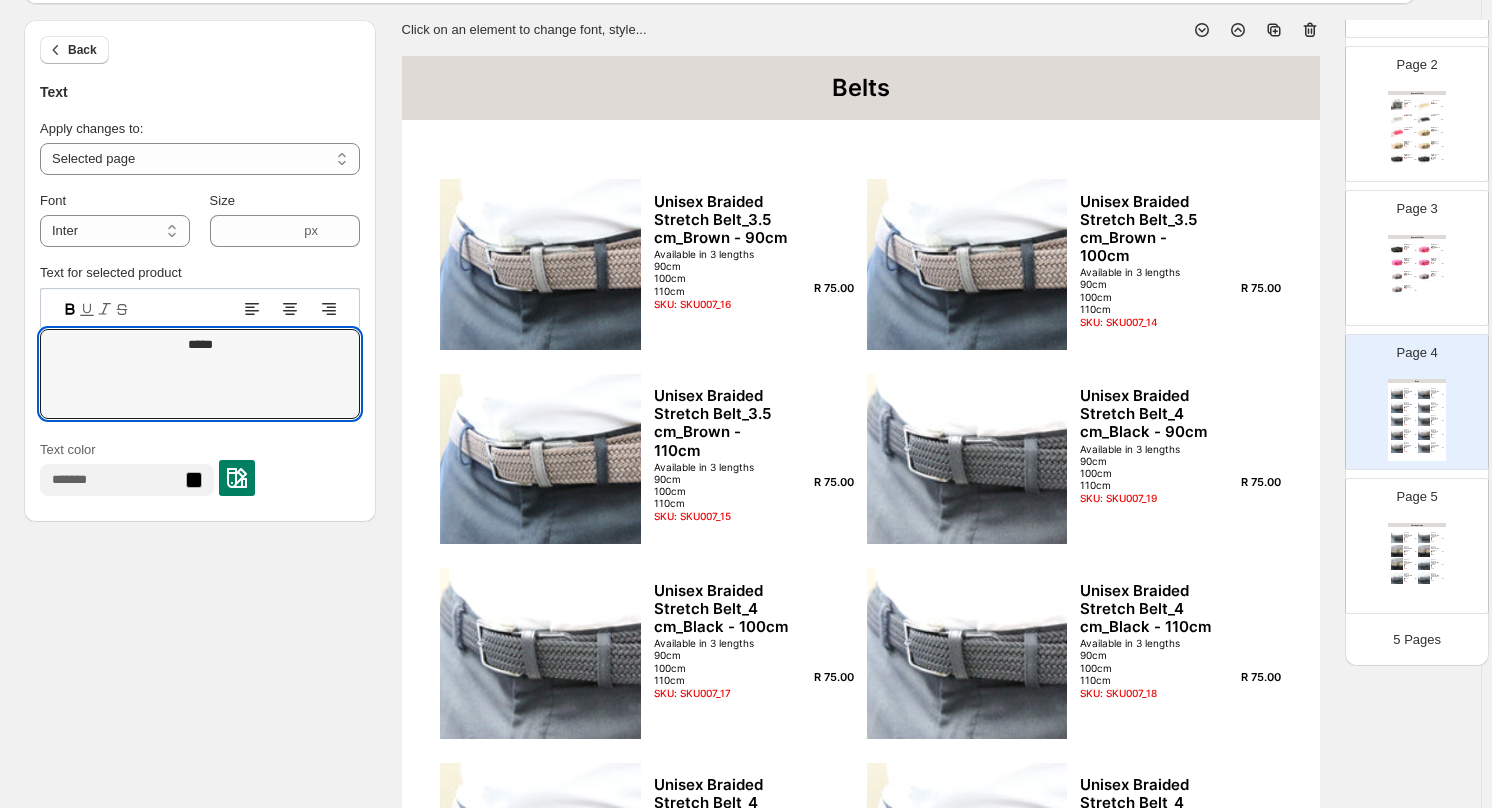 click at bounding box center [1424, 564] 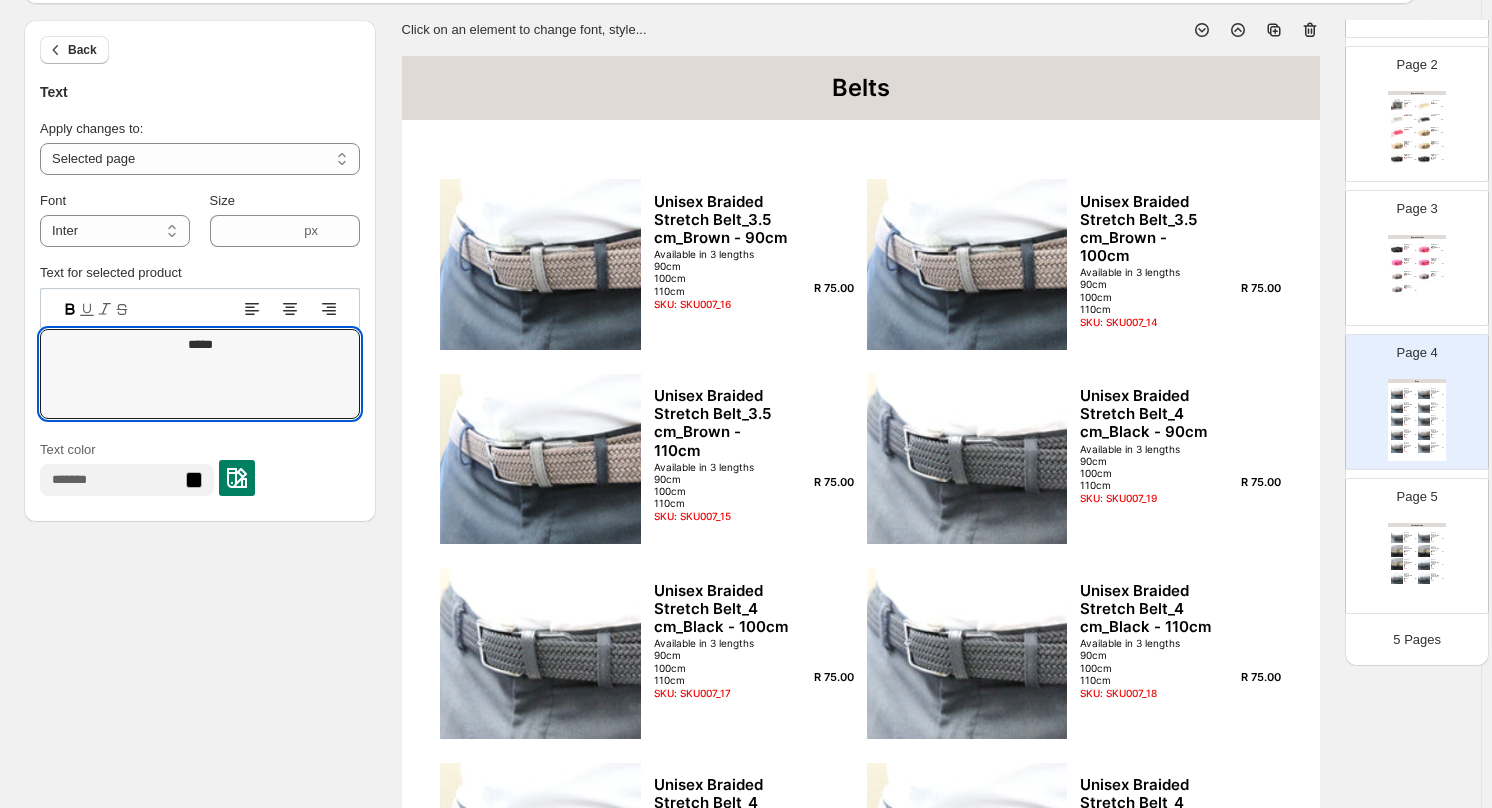 type on "*" 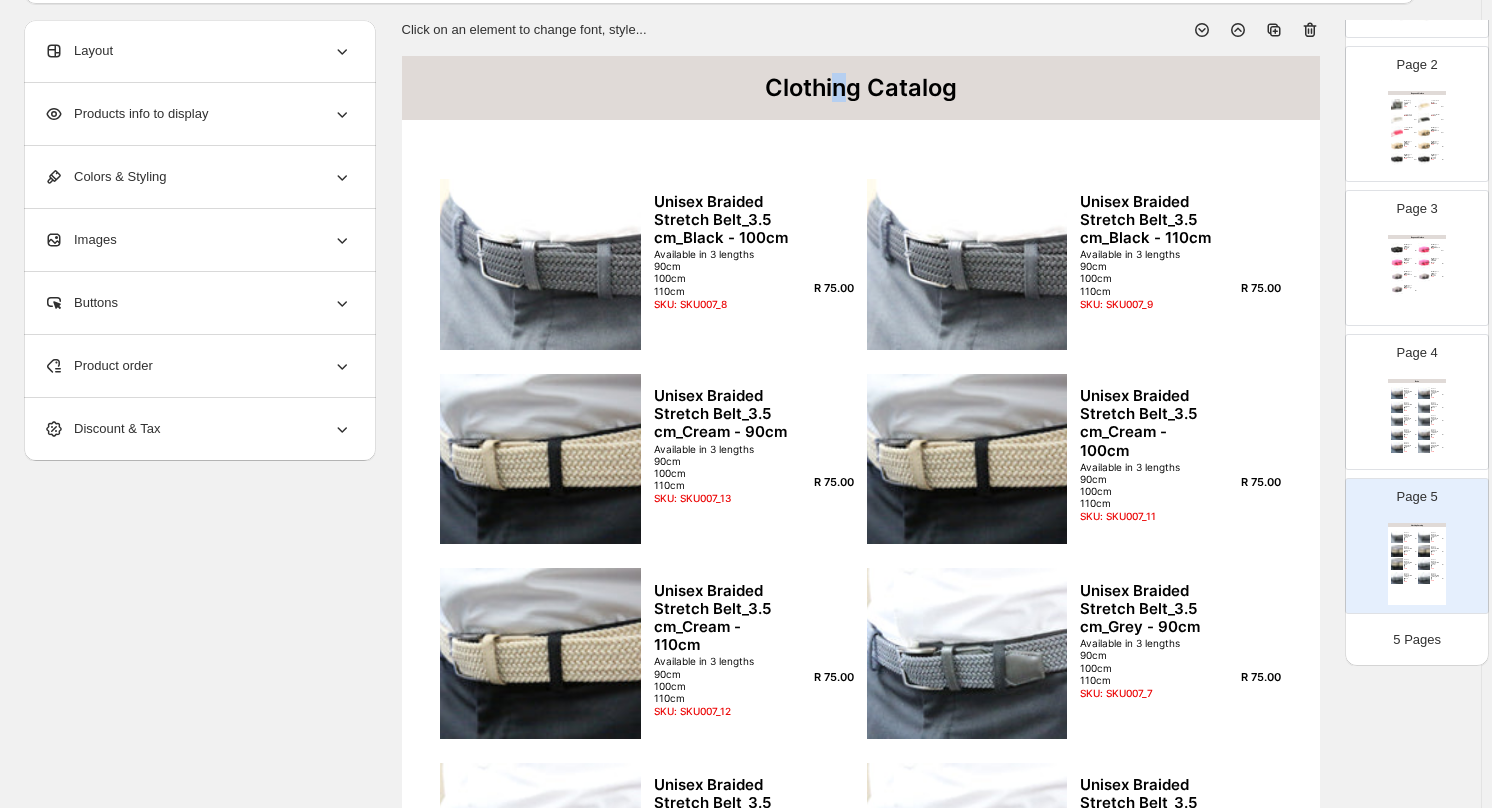 drag, startPoint x: 840, startPoint y: 91, endPoint x: 831, endPoint y: 86, distance: 10.29563 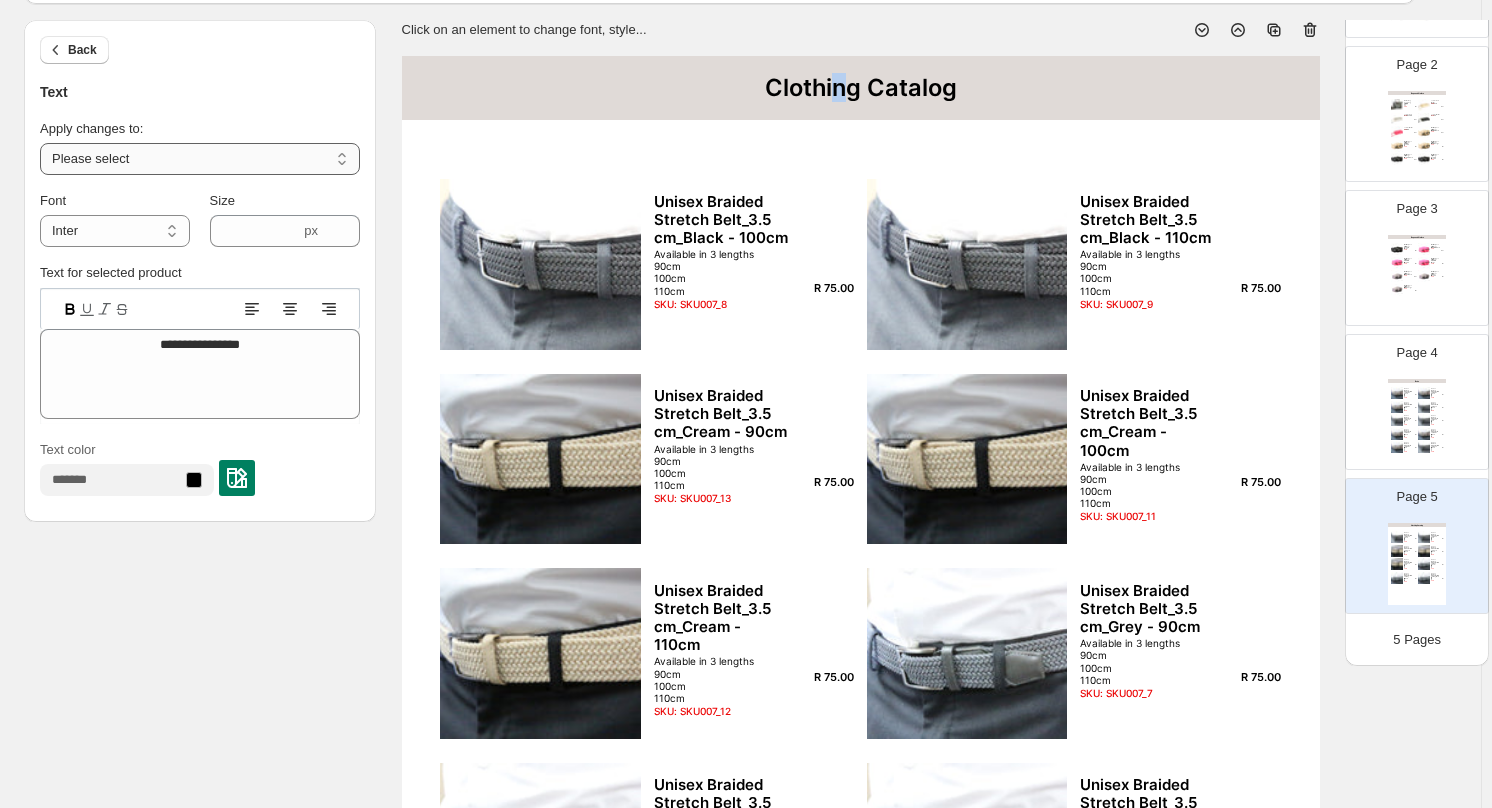 click on "**********" at bounding box center (200, 159) 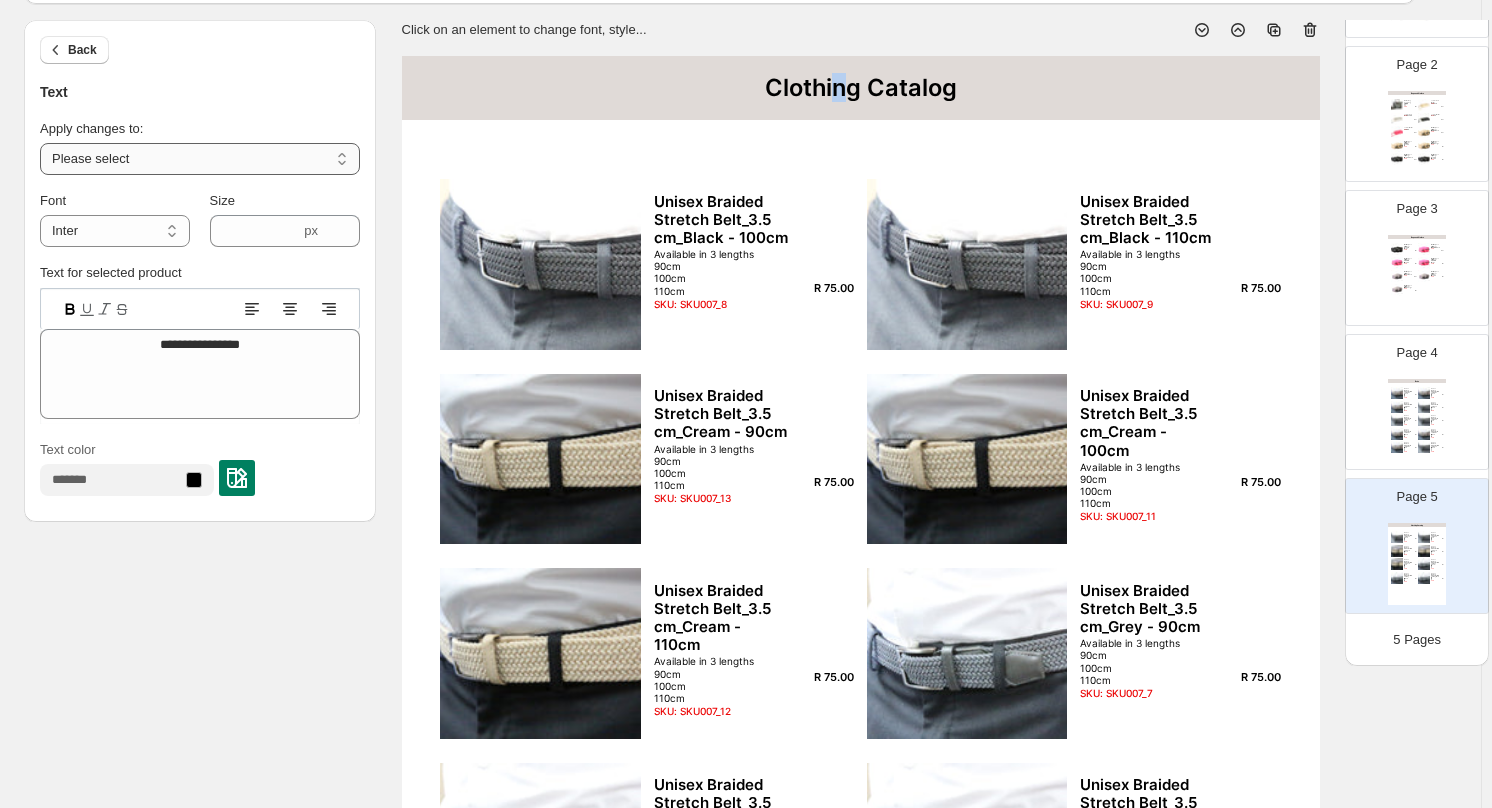 click on "**********" at bounding box center [200, 159] 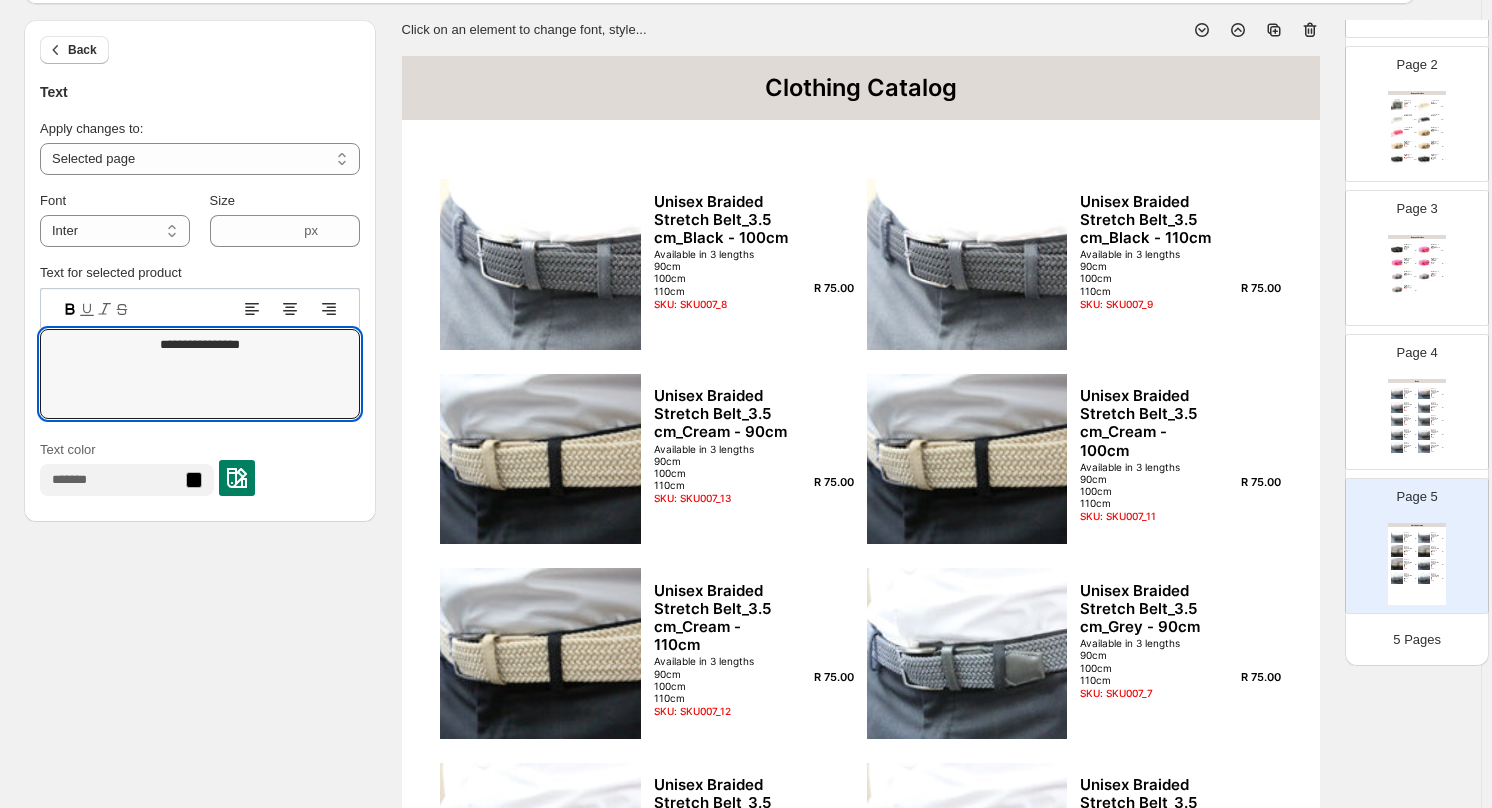 drag, startPoint x: 270, startPoint y: 341, endPoint x: 110, endPoint y: 318, distance: 161.64467 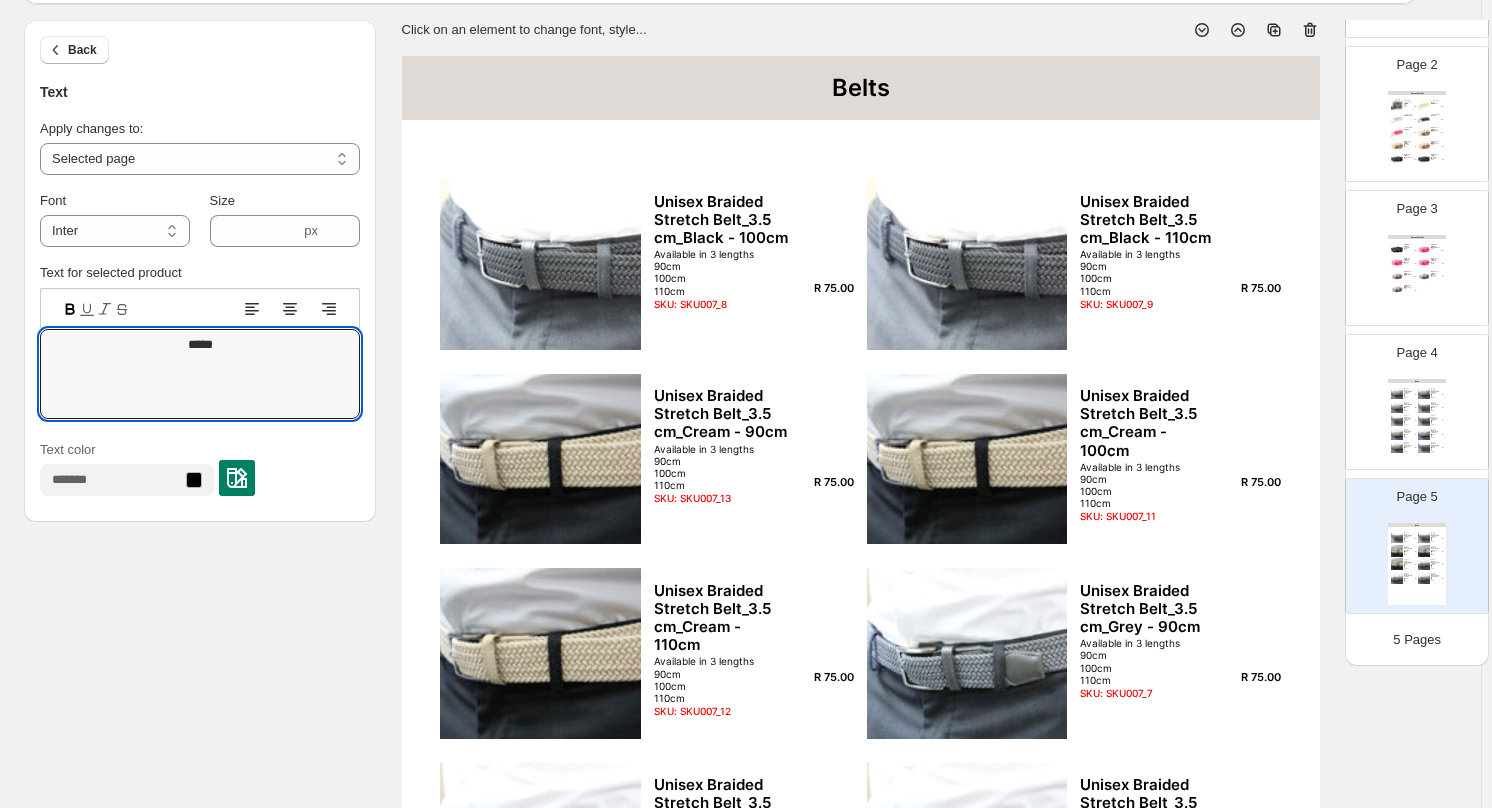 type on "*****" 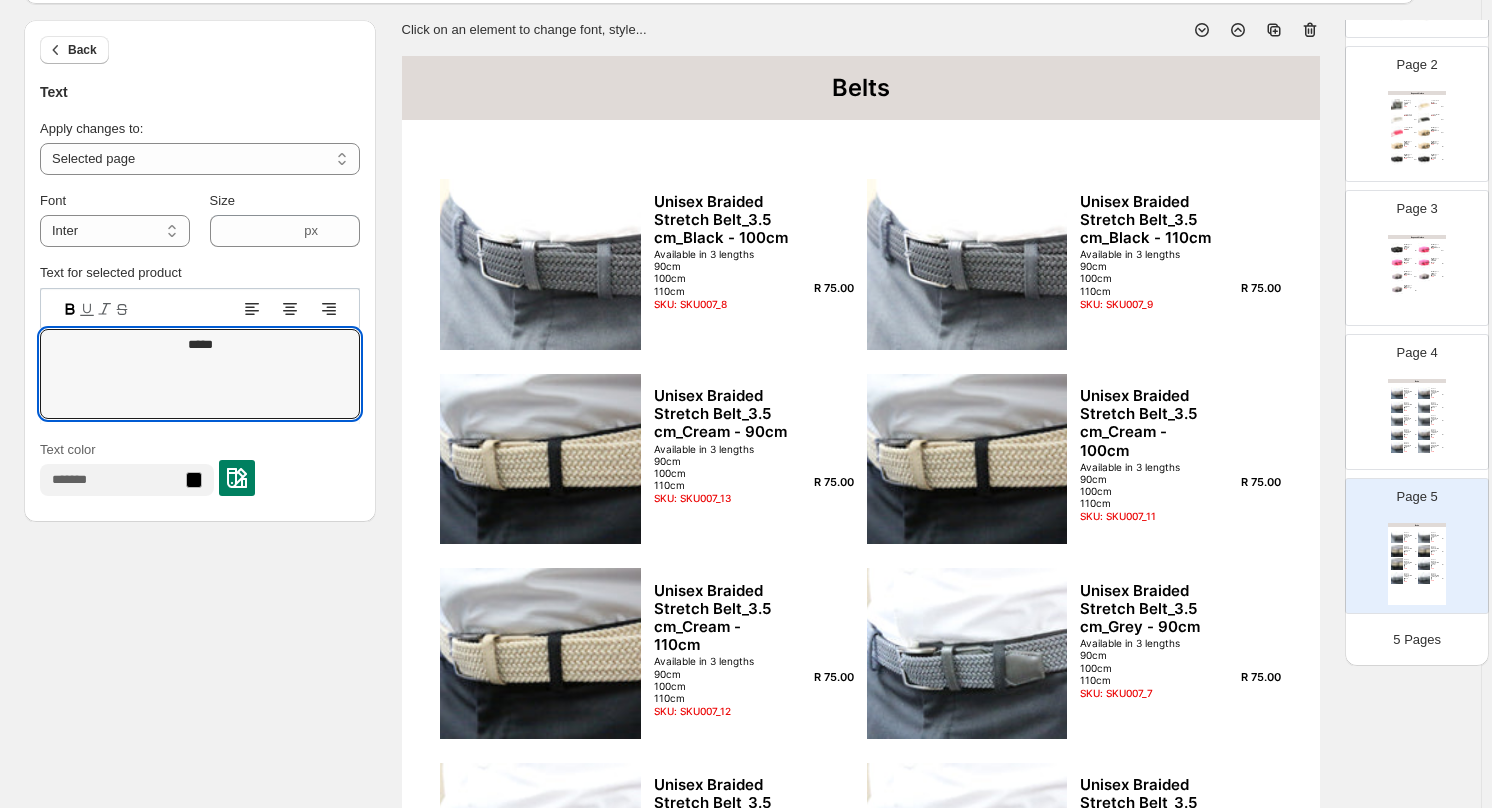 click on "**********" at bounding box center [740, 632] 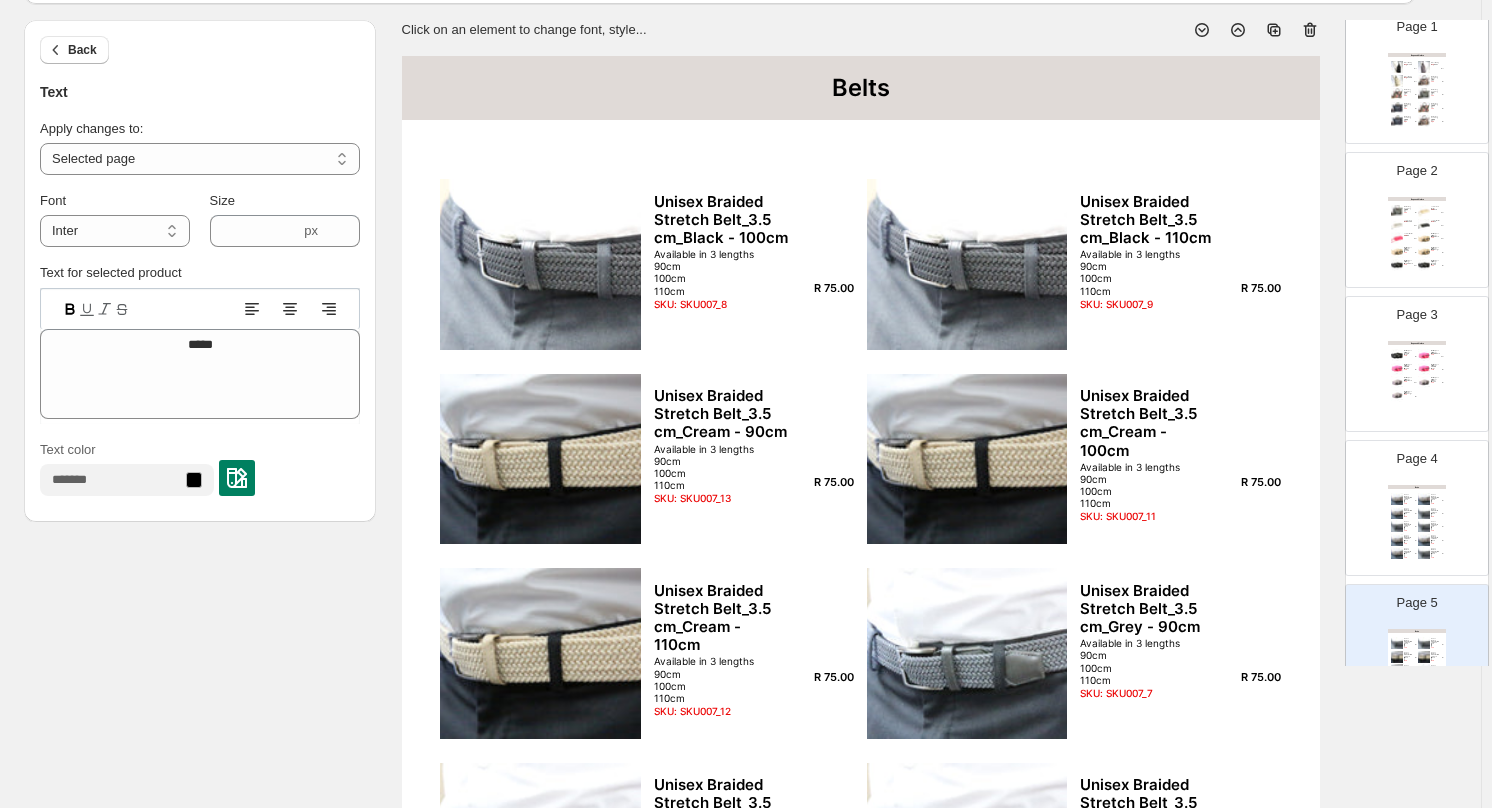 scroll, scrollTop: 0, scrollLeft: 0, axis: both 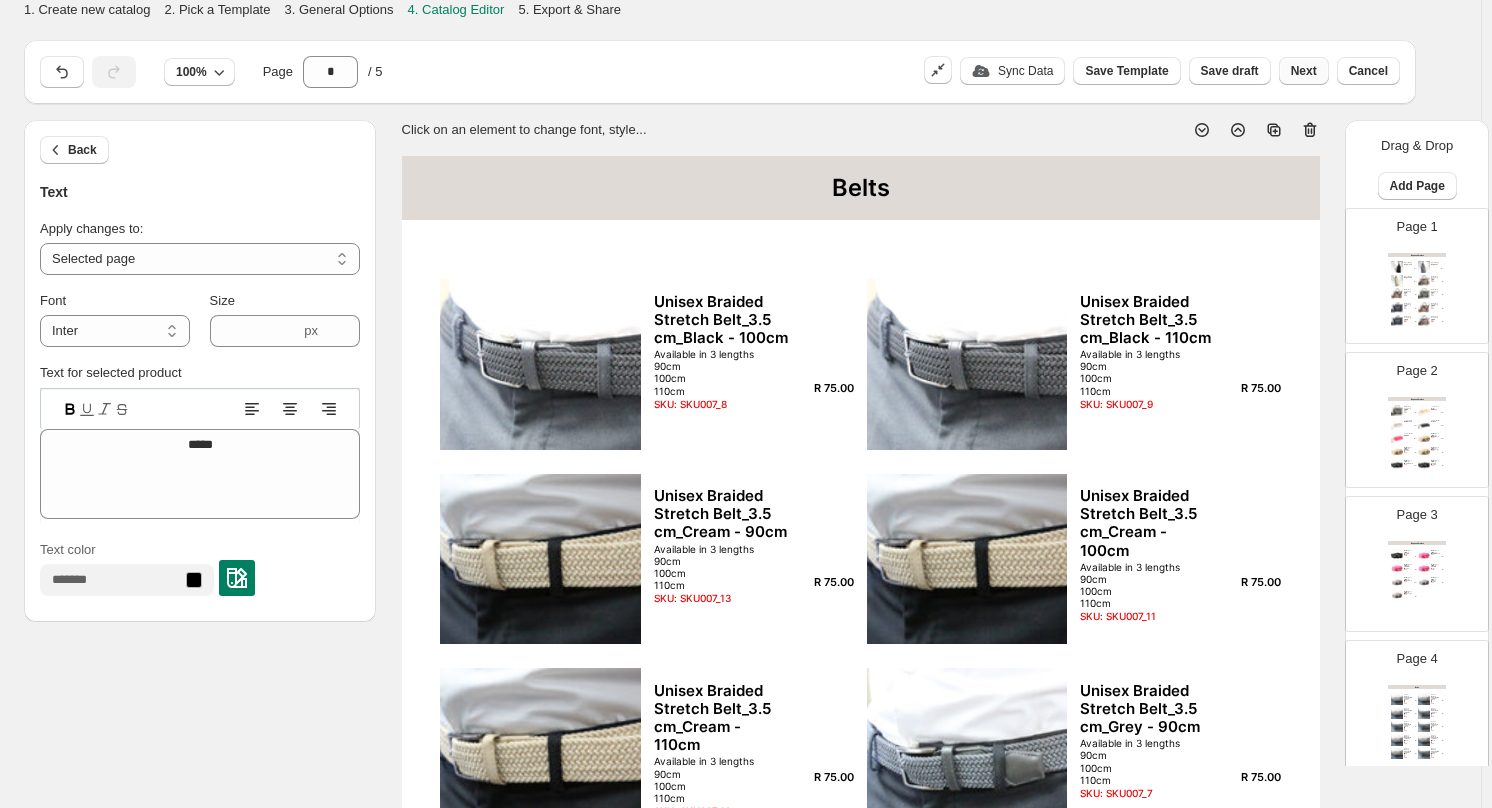 click on "Next" at bounding box center (1304, 71) 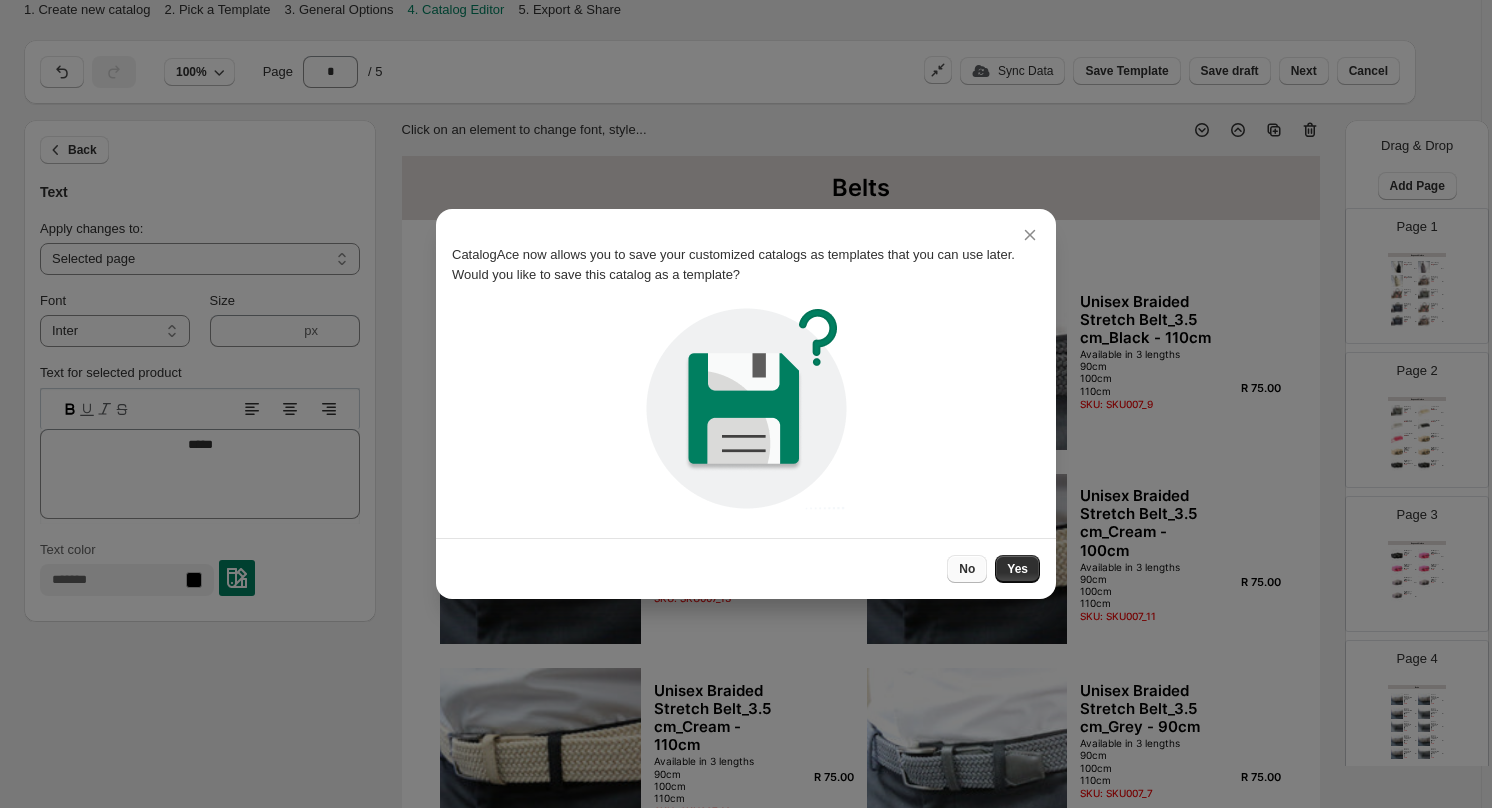 click on "No" at bounding box center (967, 569) 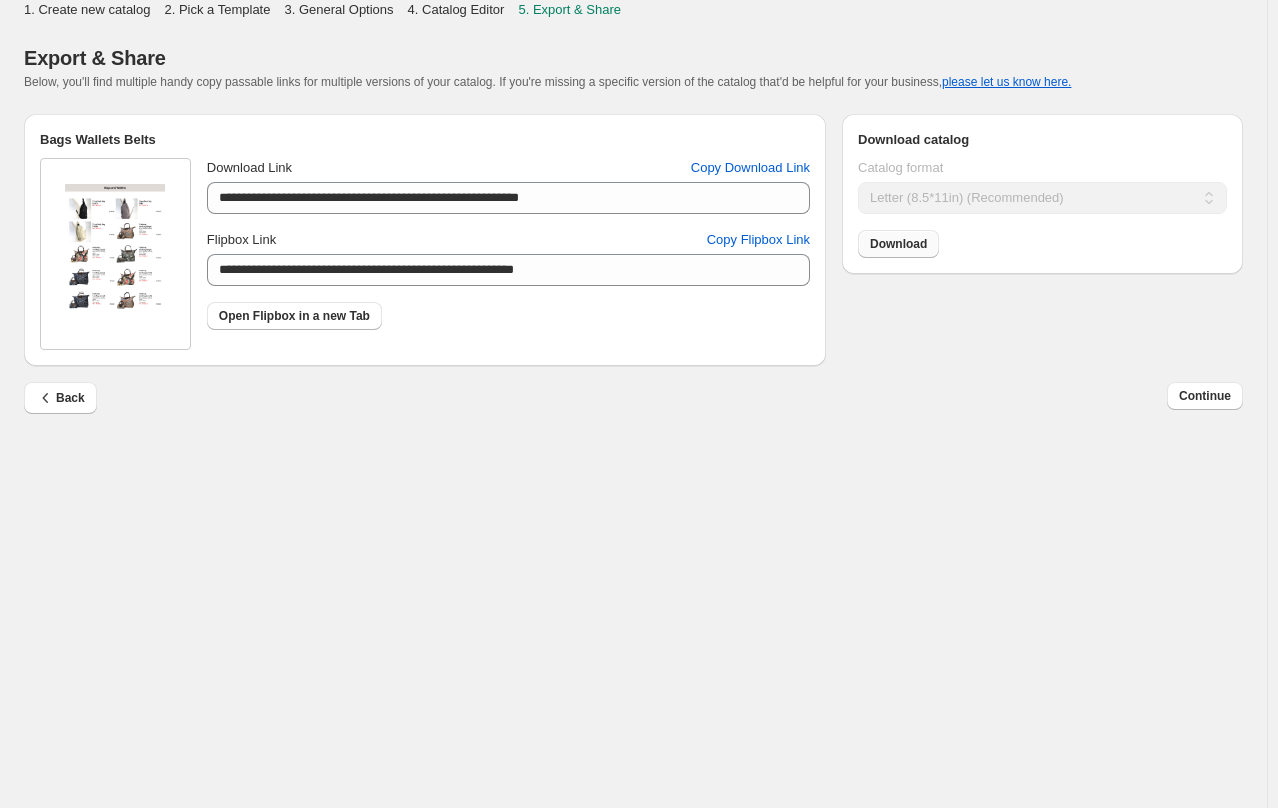 click on "Download" at bounding box center [898, 244] 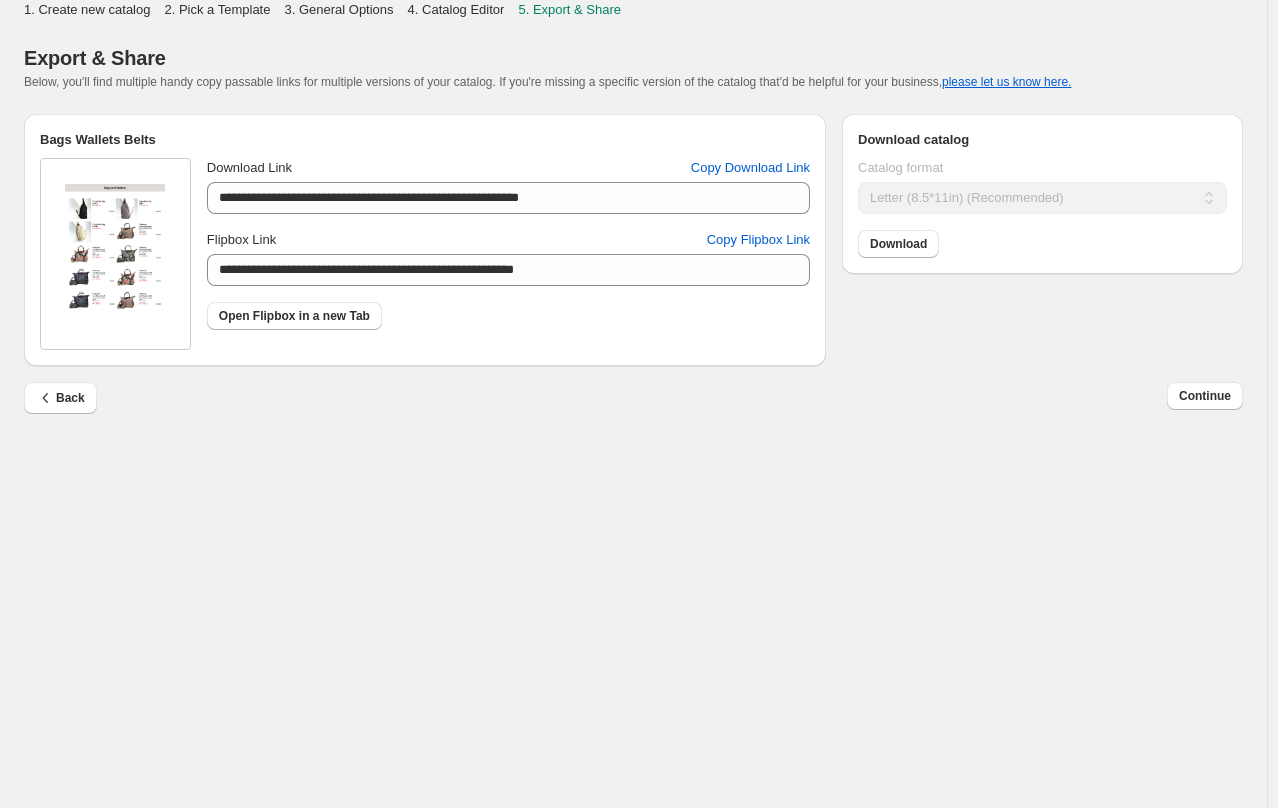 click on "Continue" at bounding box center [1205, 396] 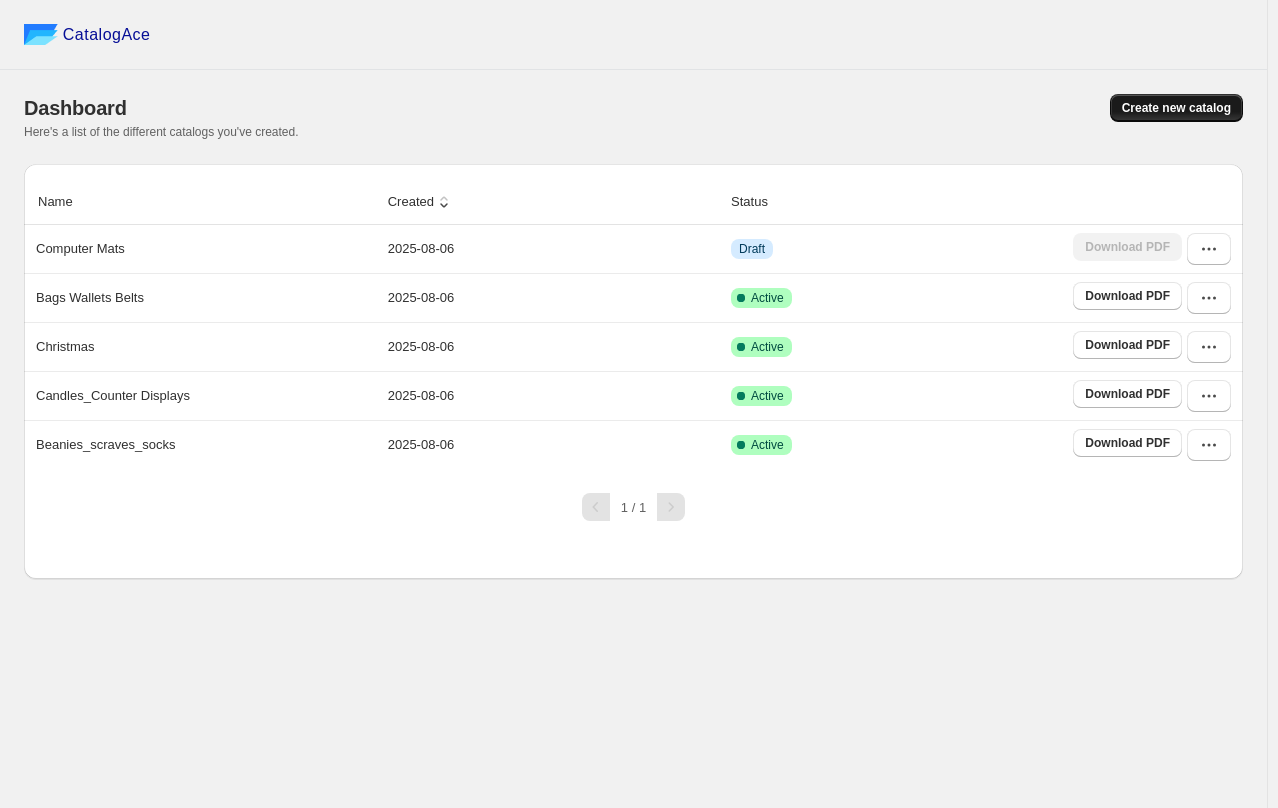 click on "Create new catalog" at bounding box center (1176, 108) 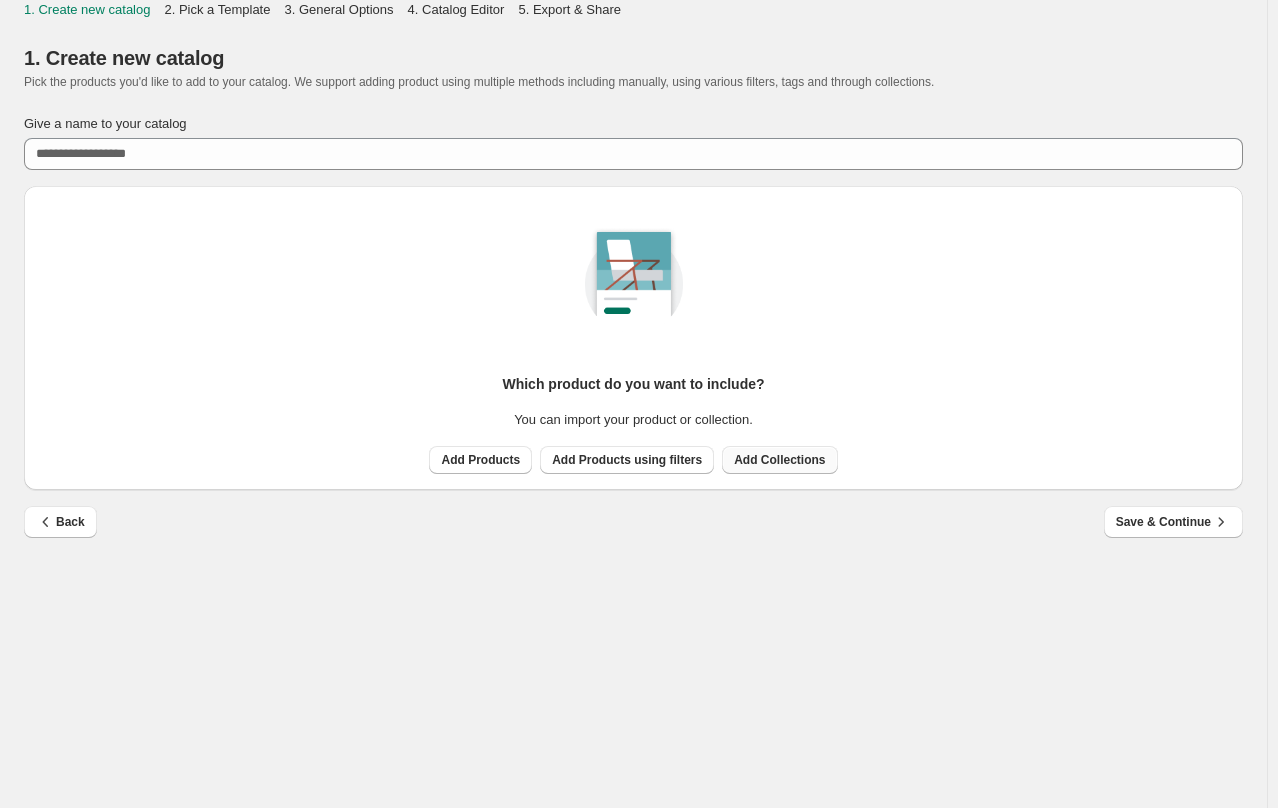 click on "Add Collections" at bounding box center [779, 460] 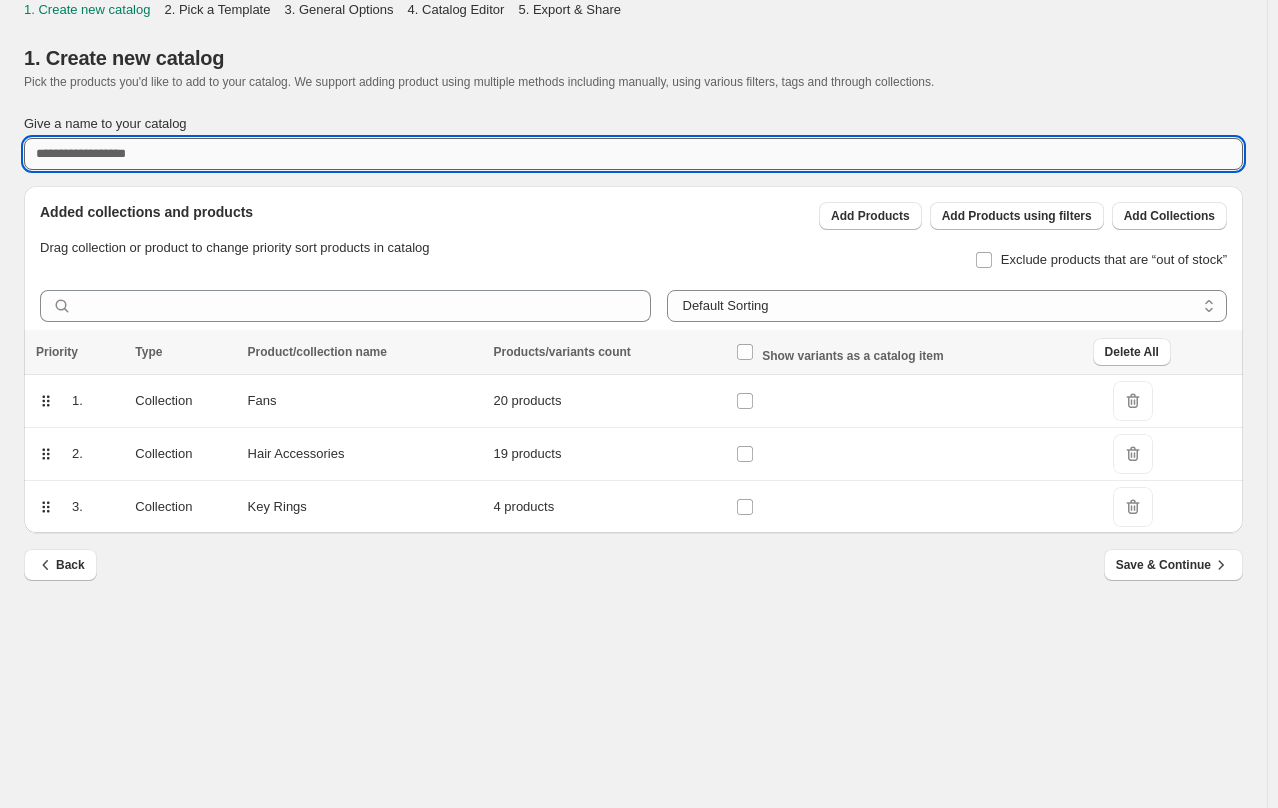 click on "Give a name to your catalog" at bounding box center [633, 154] 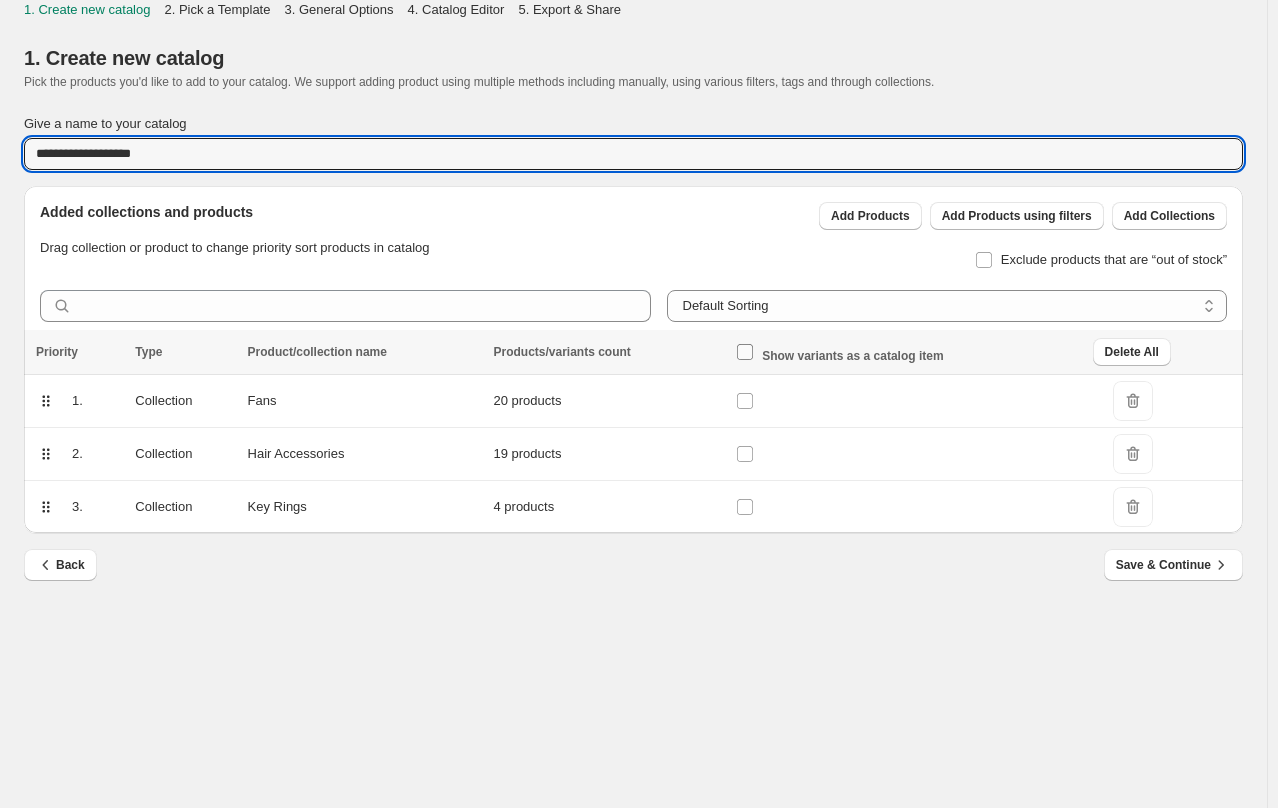type on "**********" 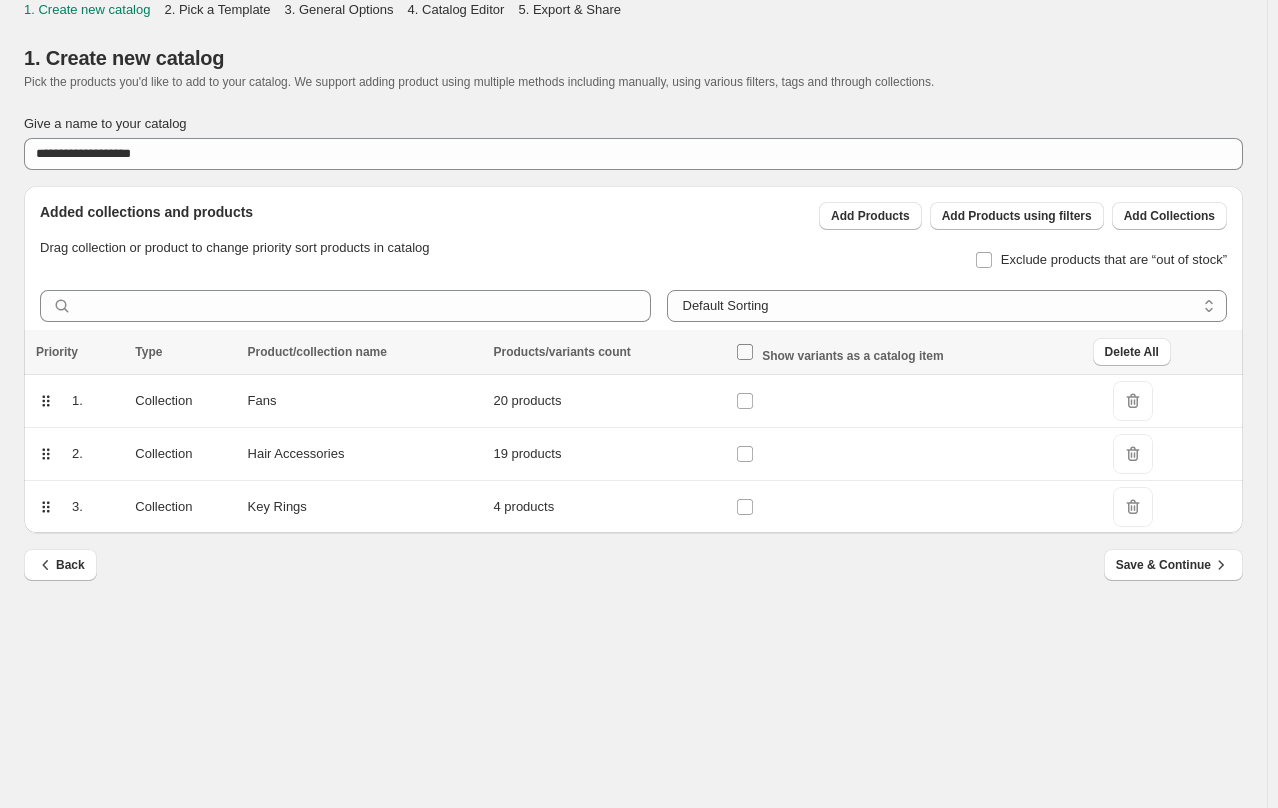 click at bounding box center [749, 352] 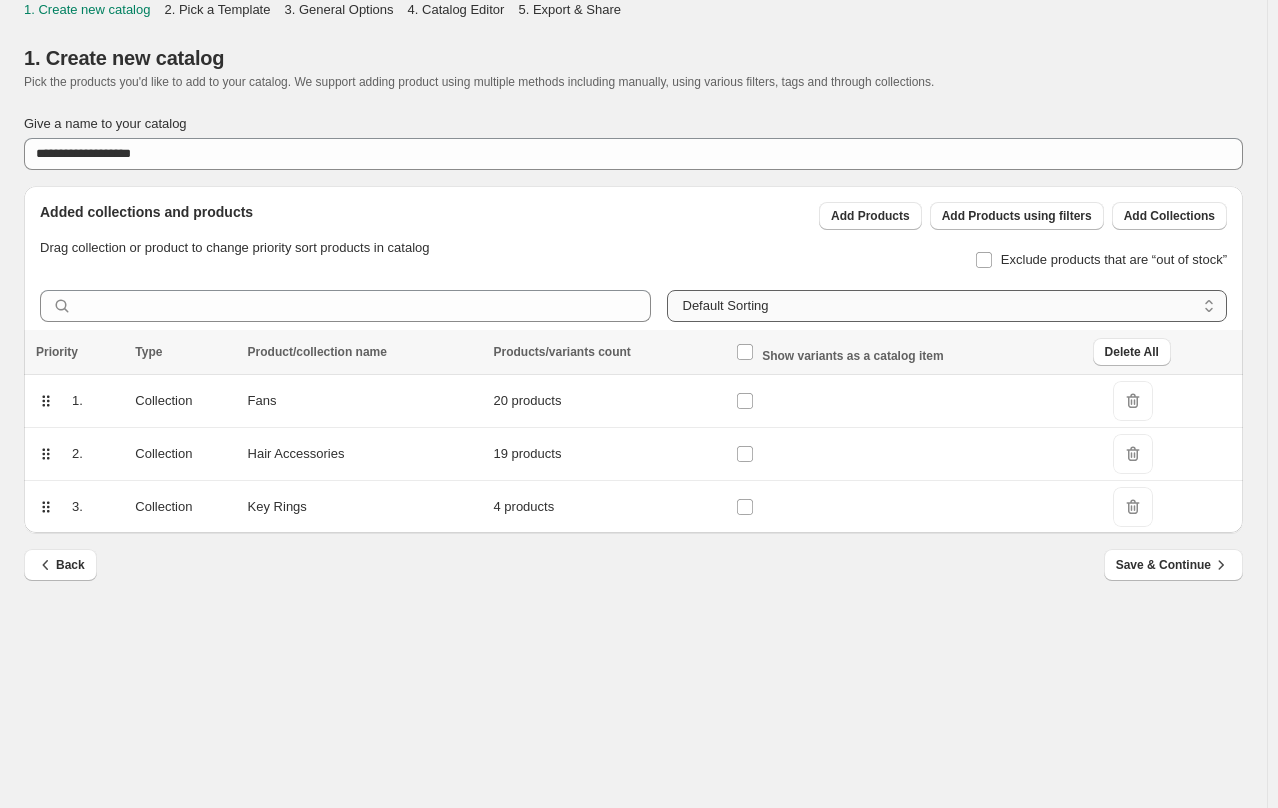 click on "**********" at bounding box center (947, 306) 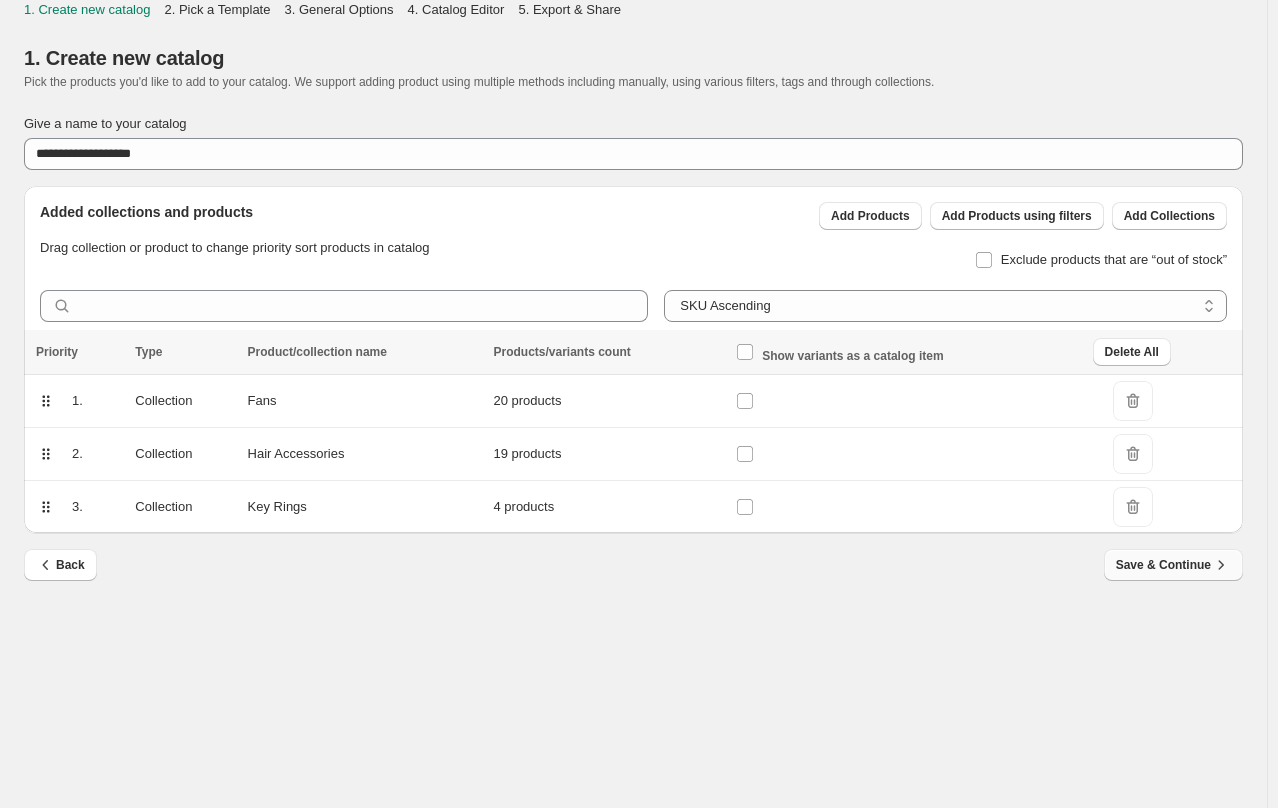 click on "Save & Continue" at bounding box center [1173, 565] 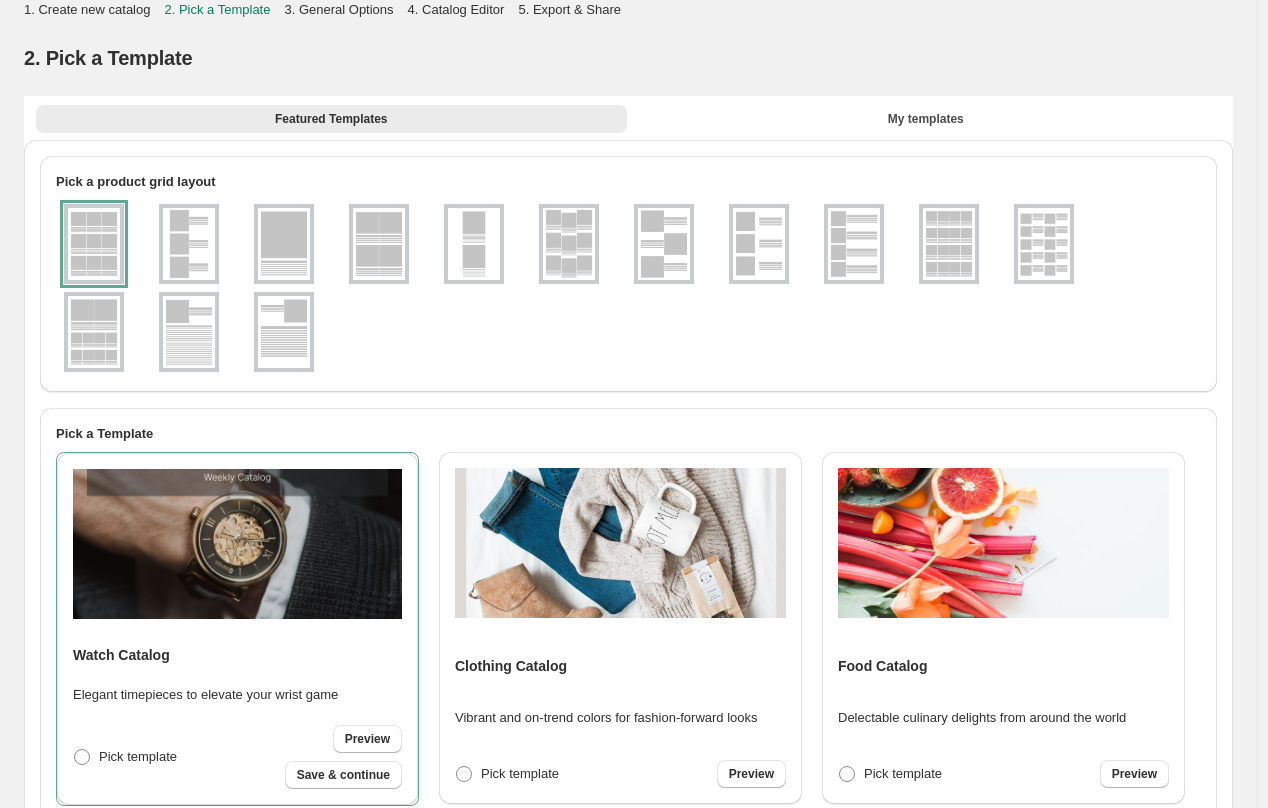 click at bounding box center (1044, 244) 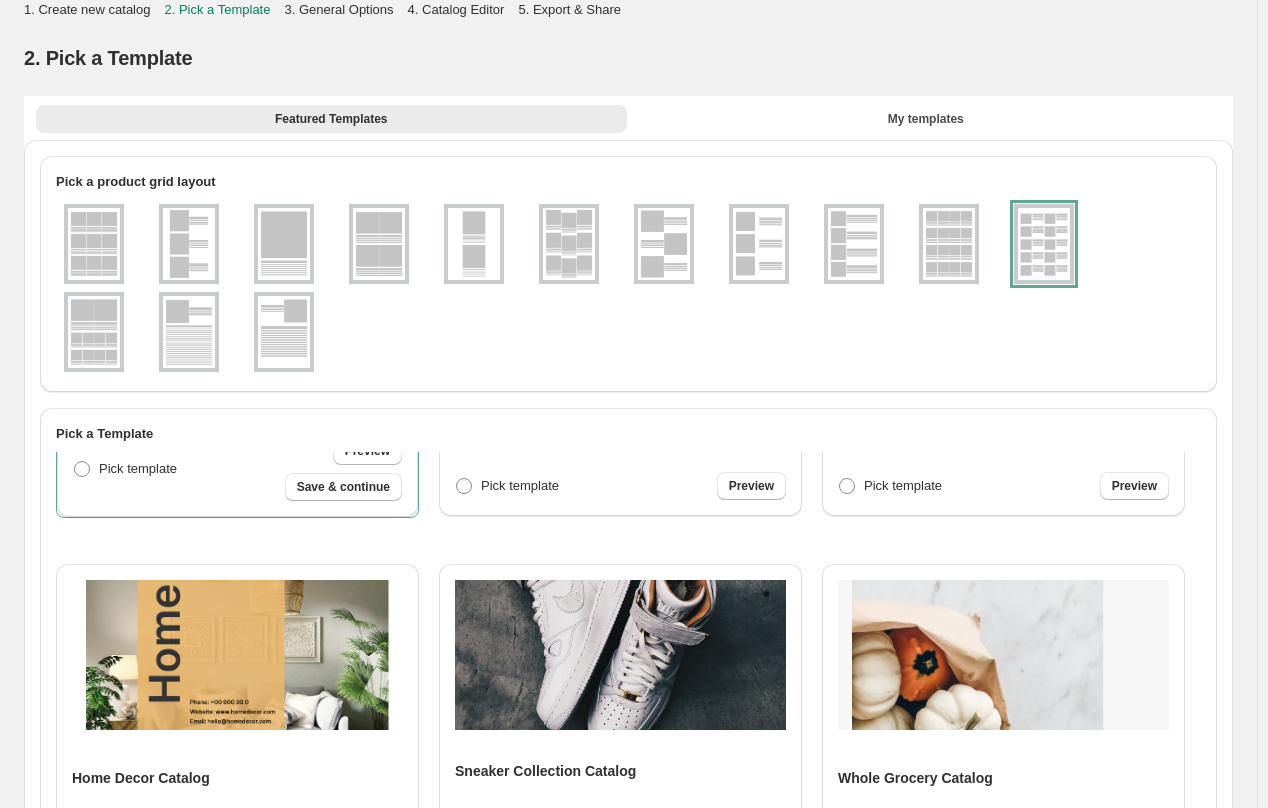 scroll, scrollTop: 300, scrollLeft: 0, axis: vertical 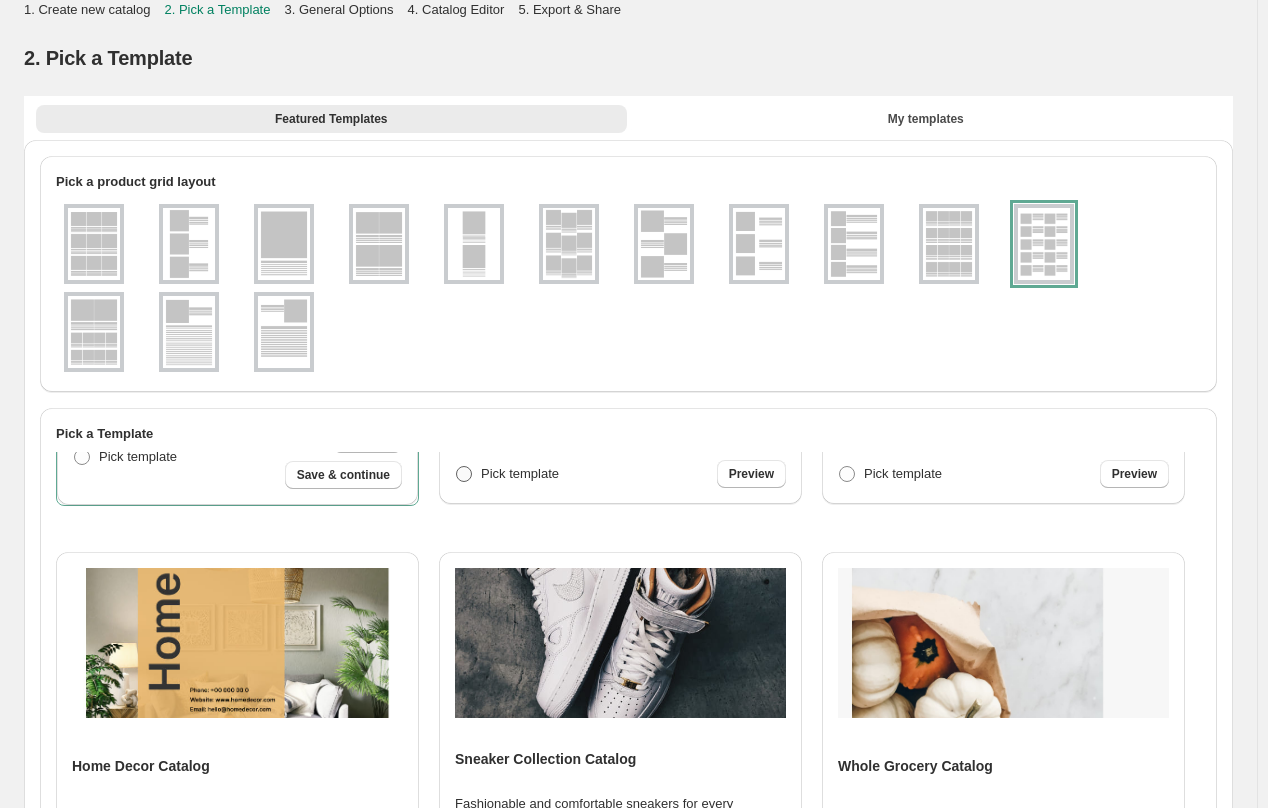 click at bounding box center [464, 474] 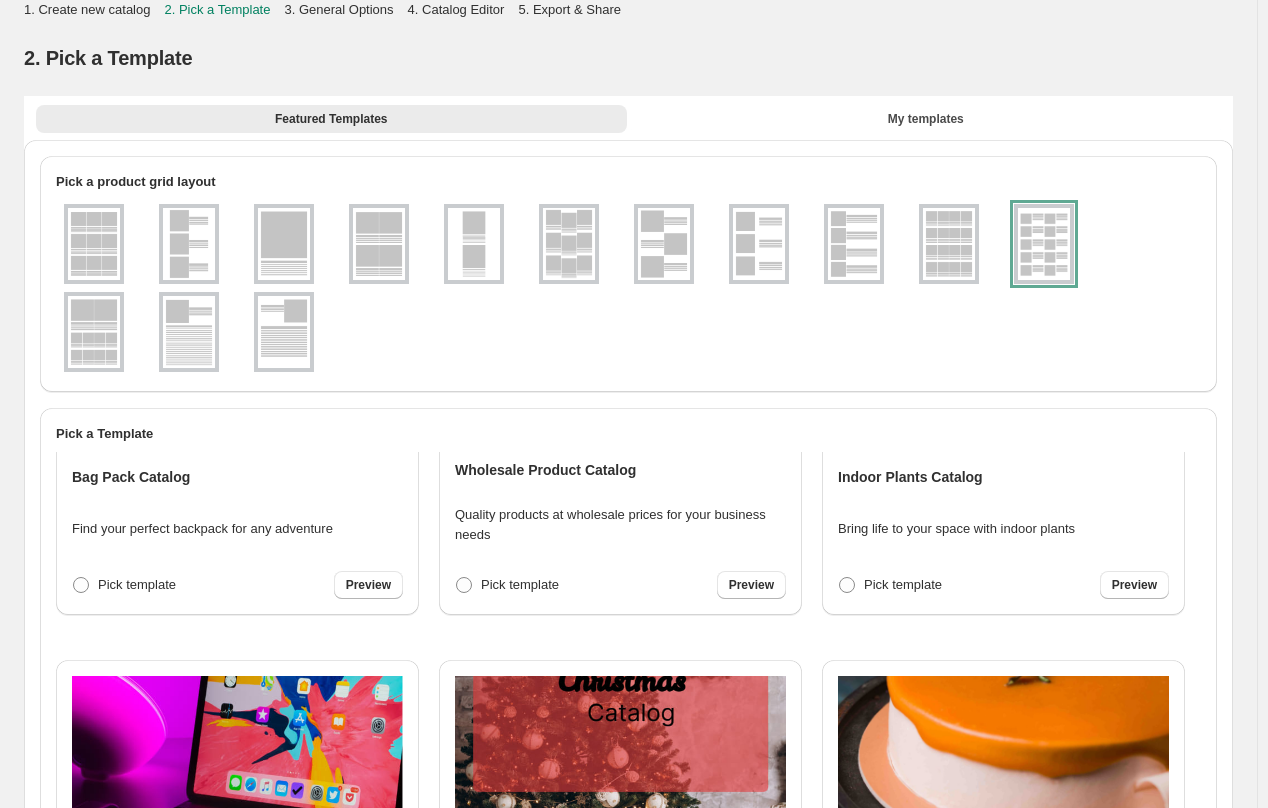 scroll, scrollTop: 2780, scrollLeft: 0, axis: vertical 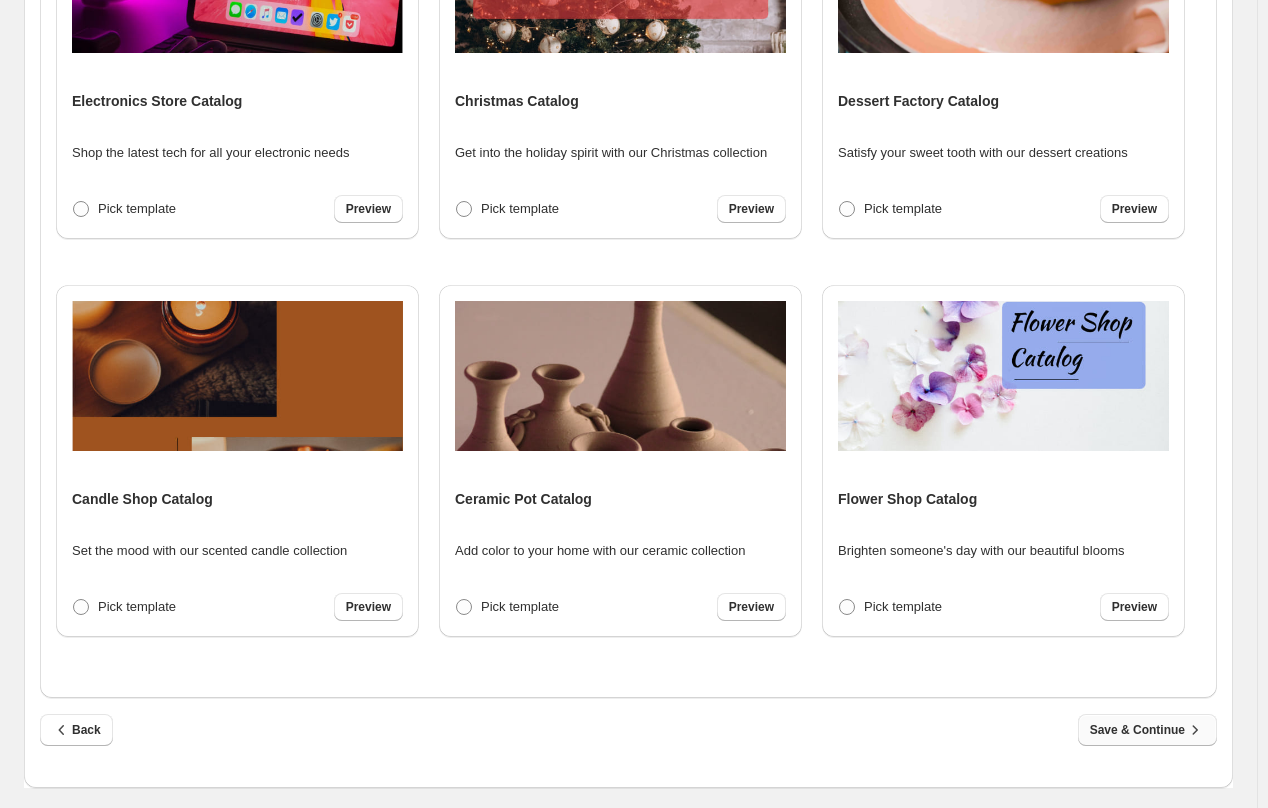 click on "Save & Continue" at bounding box center [1147, 730] 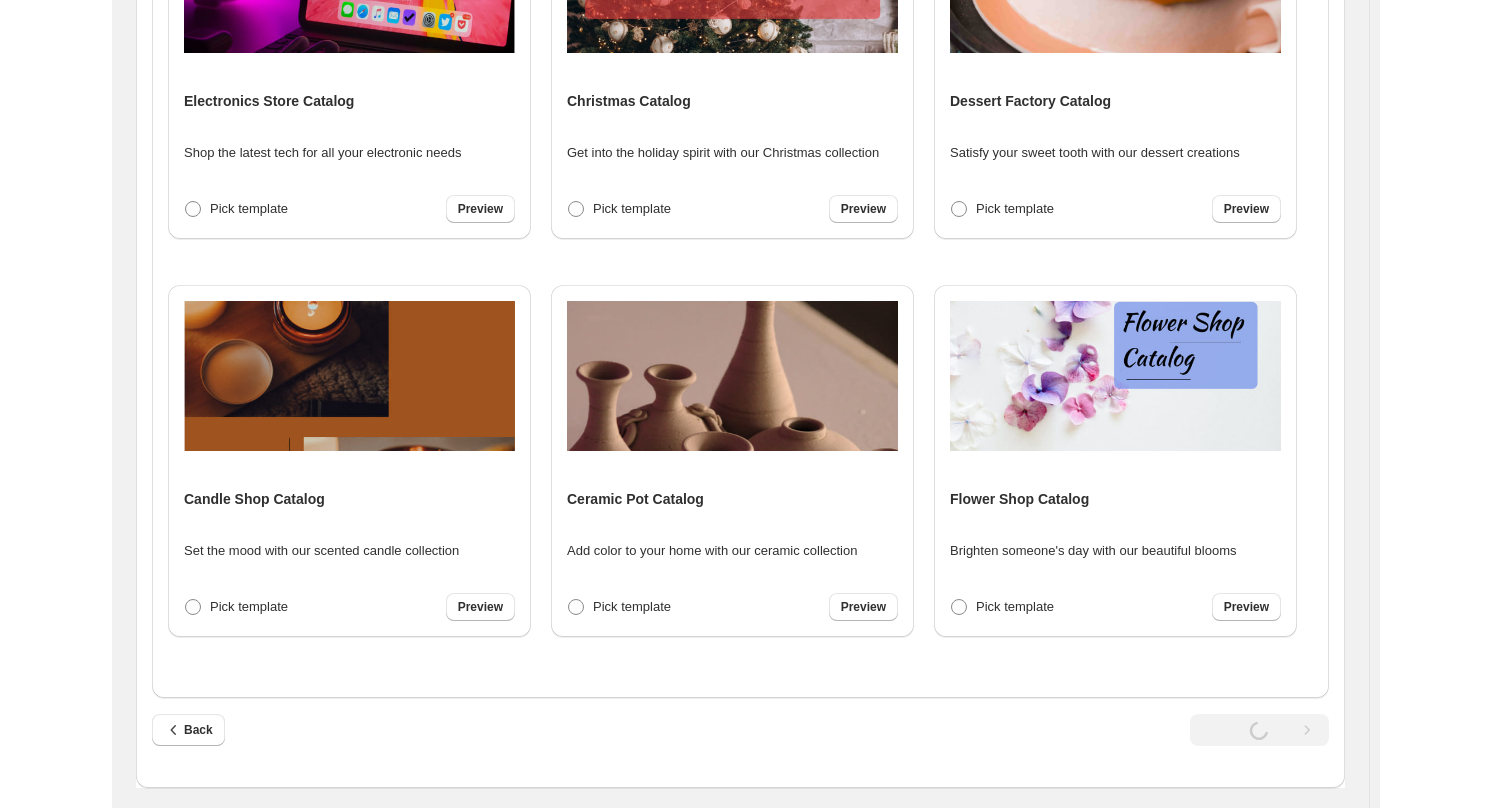 scroll, scrollTop: 0, scrollLeft: 0, axis: both 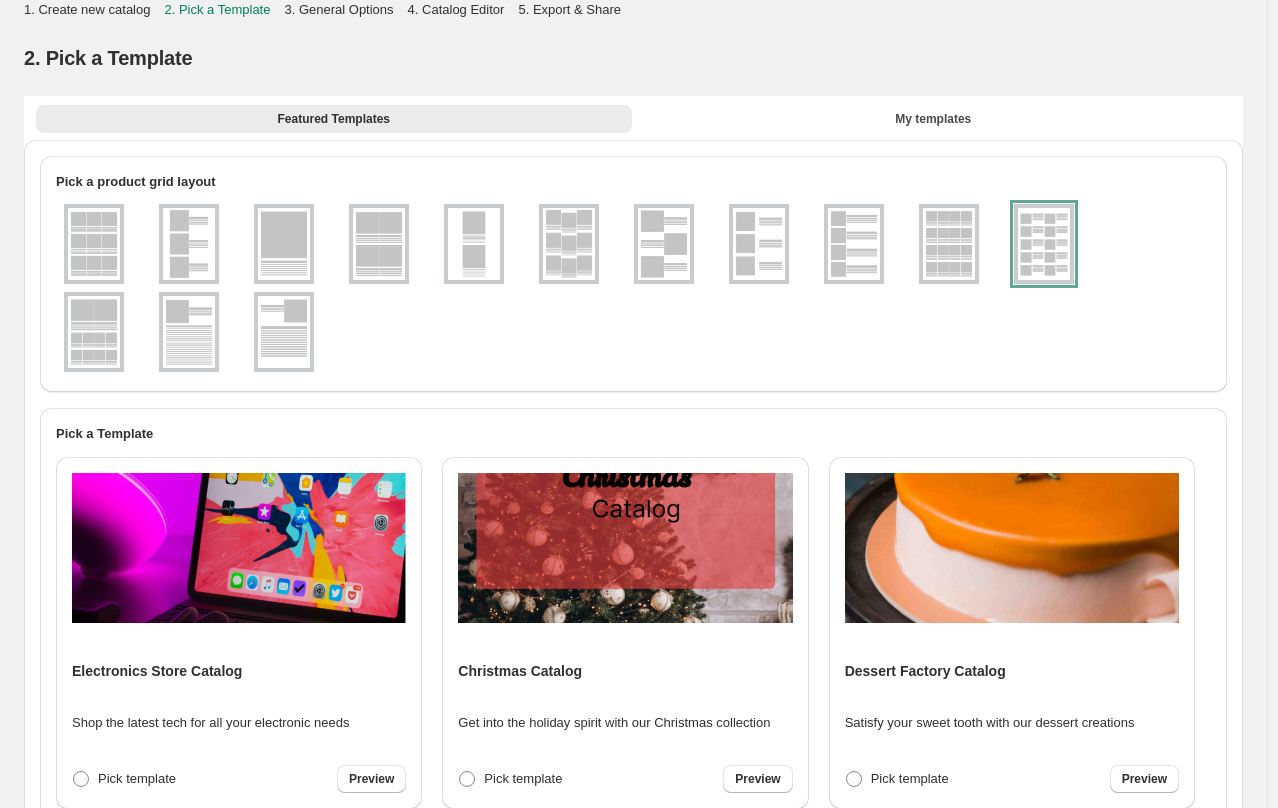 select on "**********" 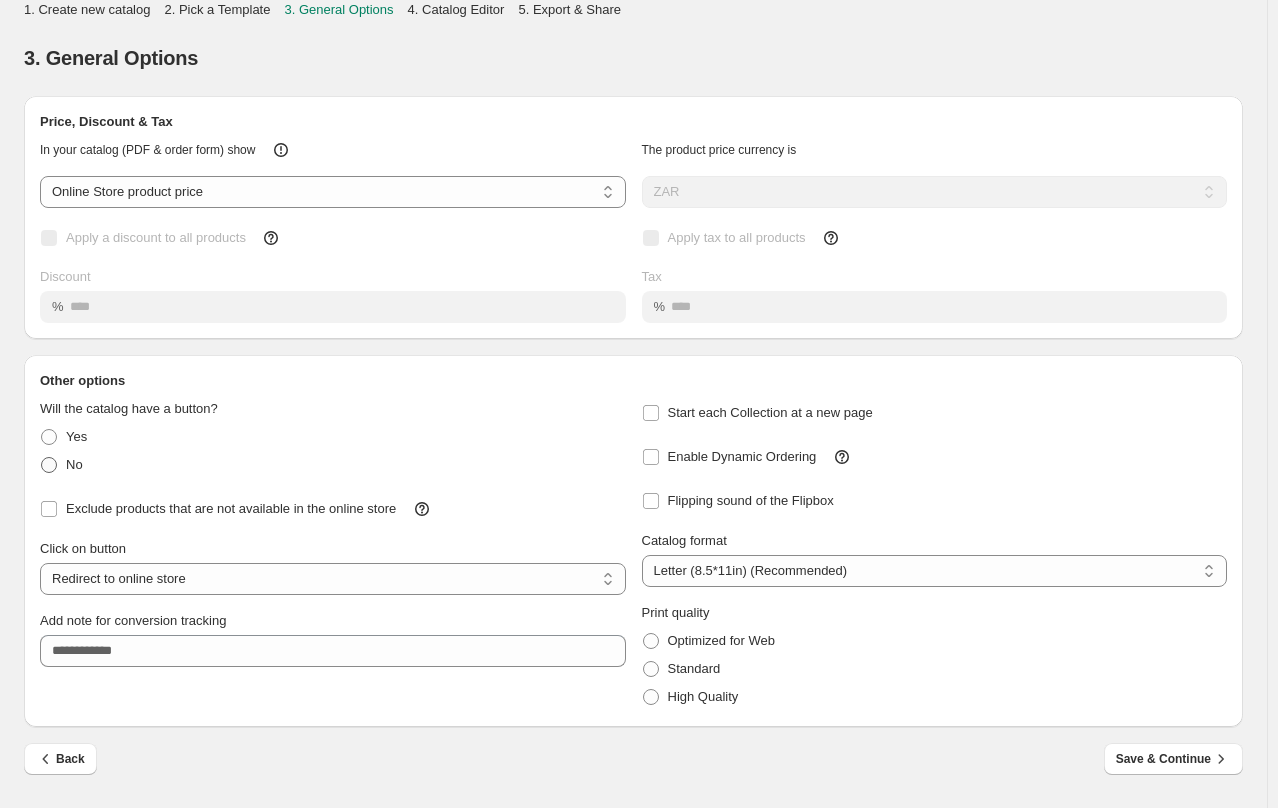 click on "No" at bounding box center [74, 464] 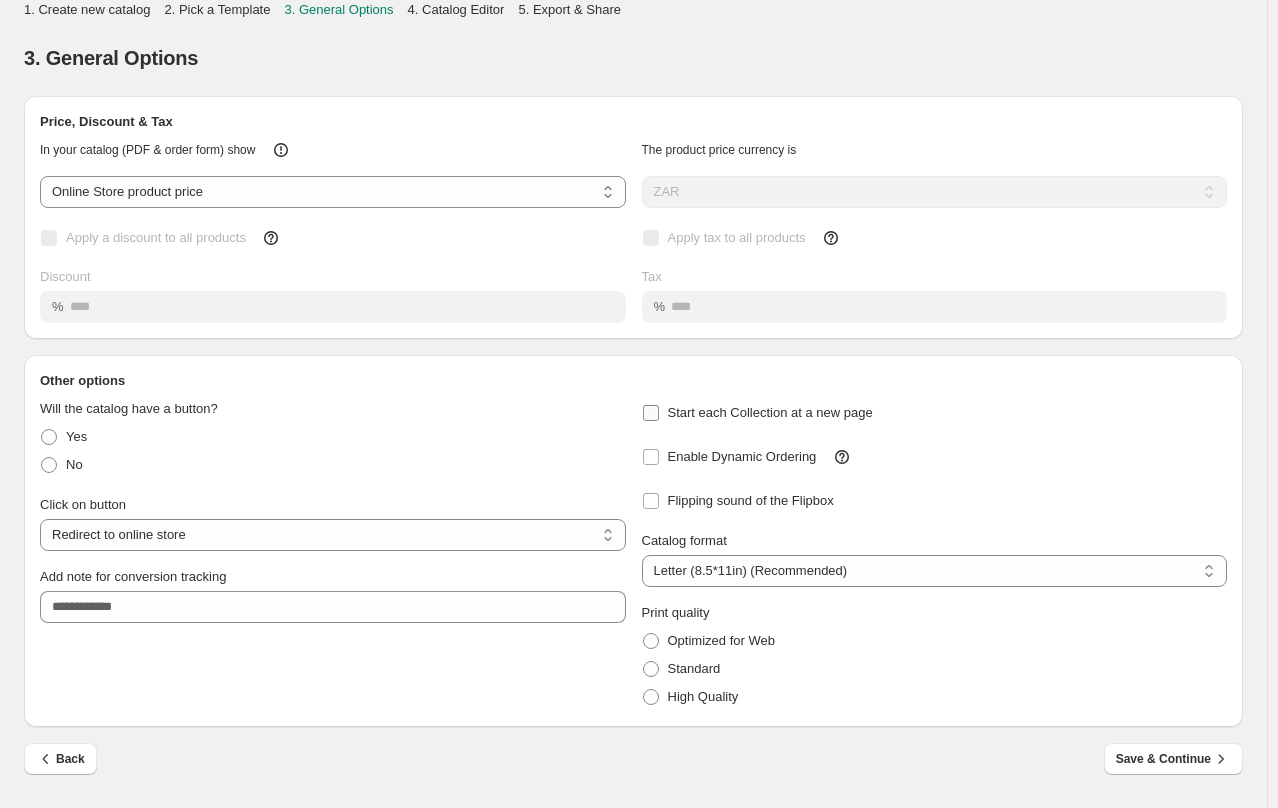 click on "Start each Collection at a new page" at bounding box center (770, 412) 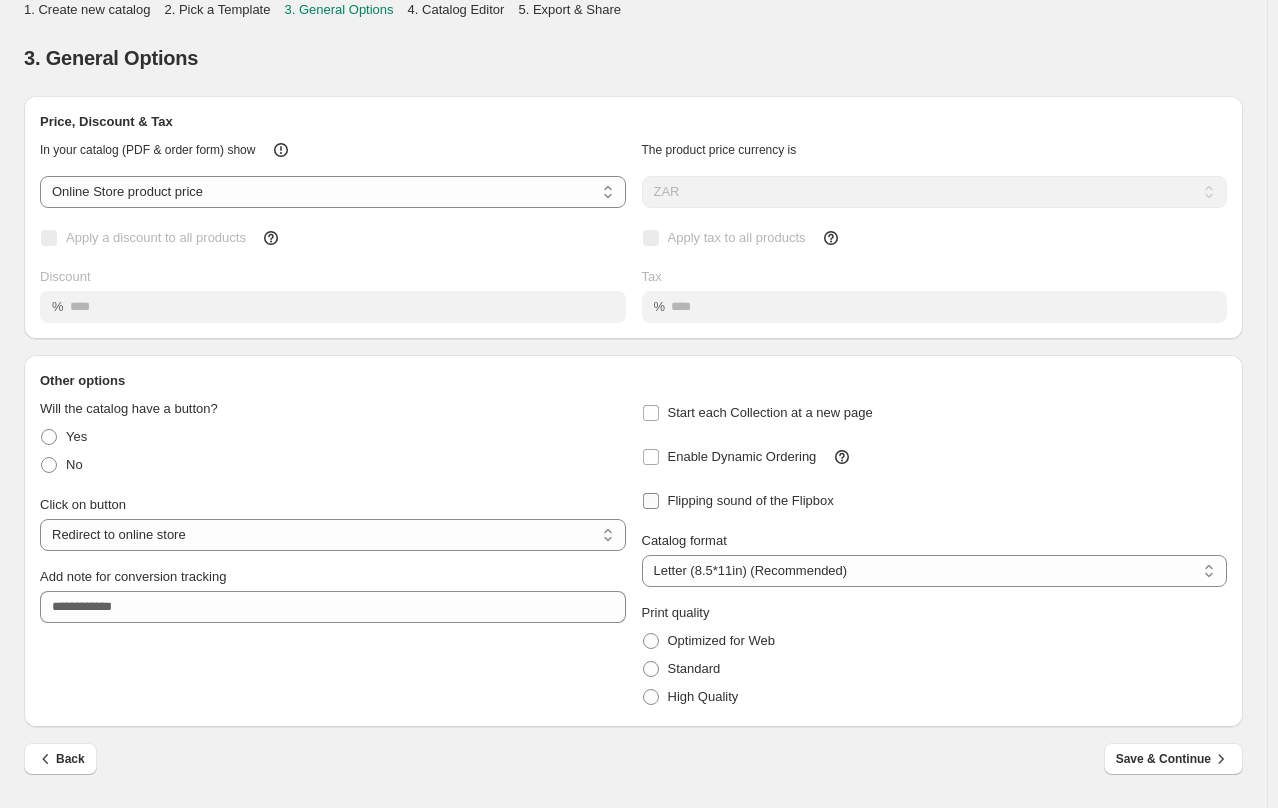 click on "Flipping sound of the Flipbox" at bounding box center (738, 501) 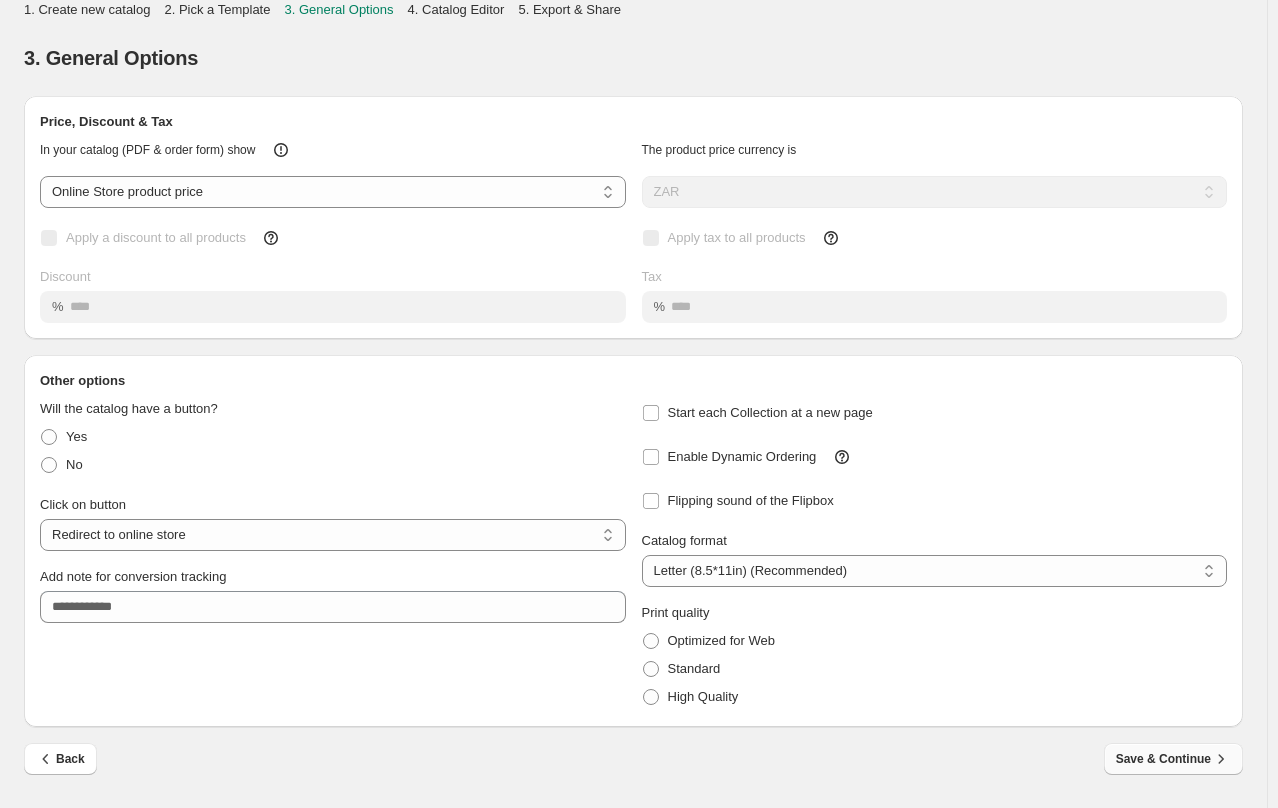 click on "Save & Continue" at bounding box center [1173, 759] 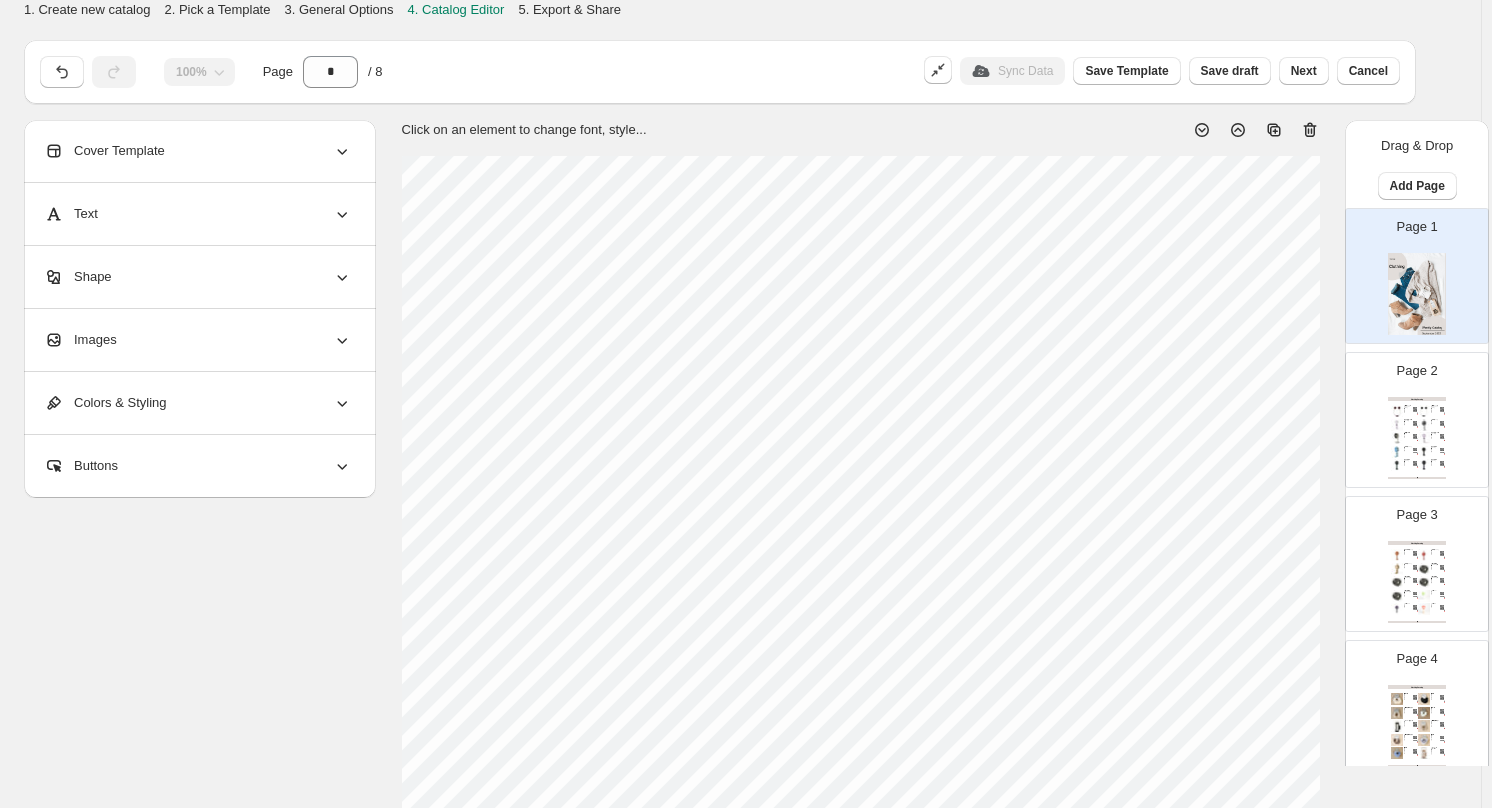click 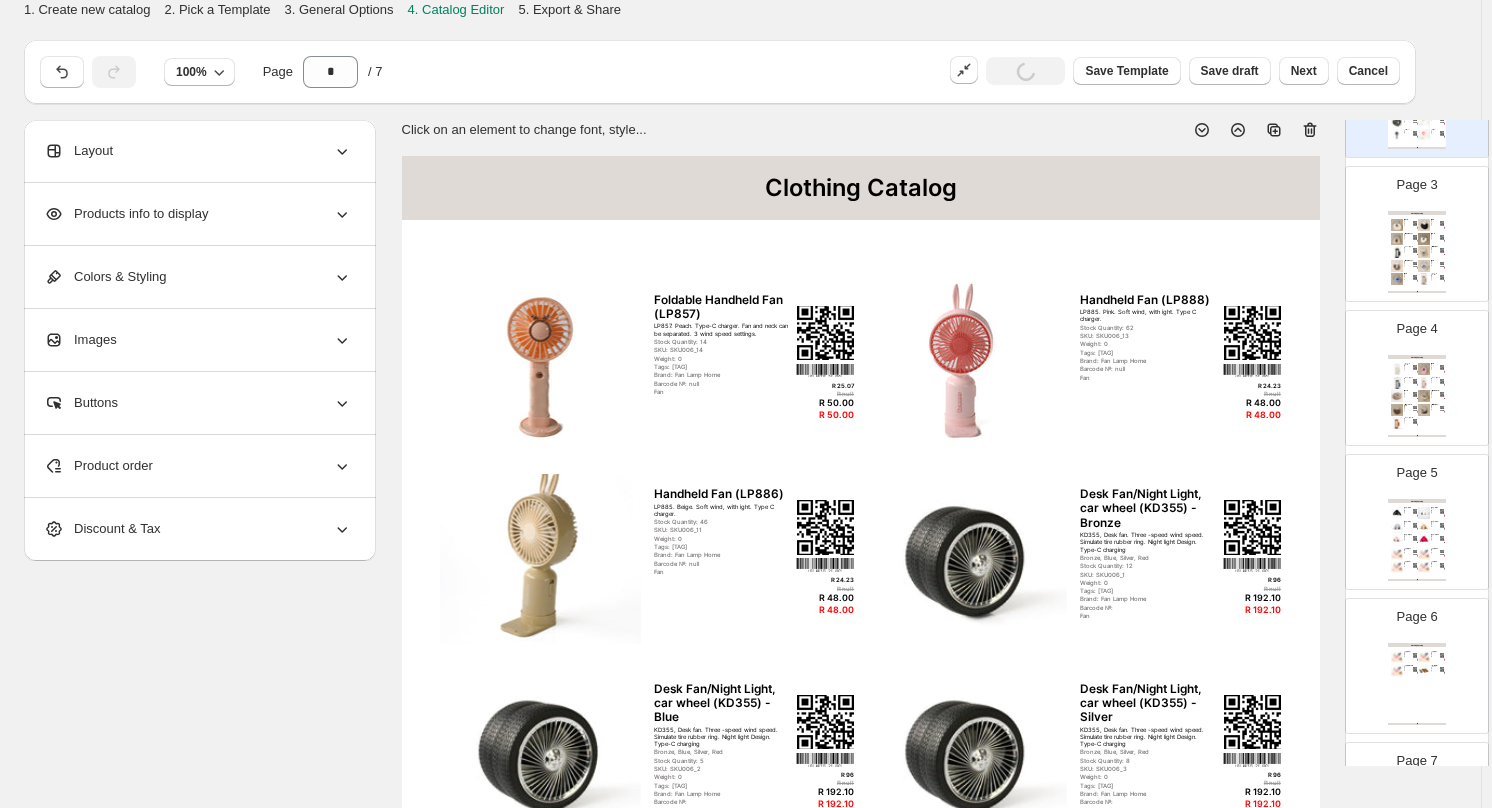 scroll, scrollTop: 494, scrollLeft: 0, axis: vertical 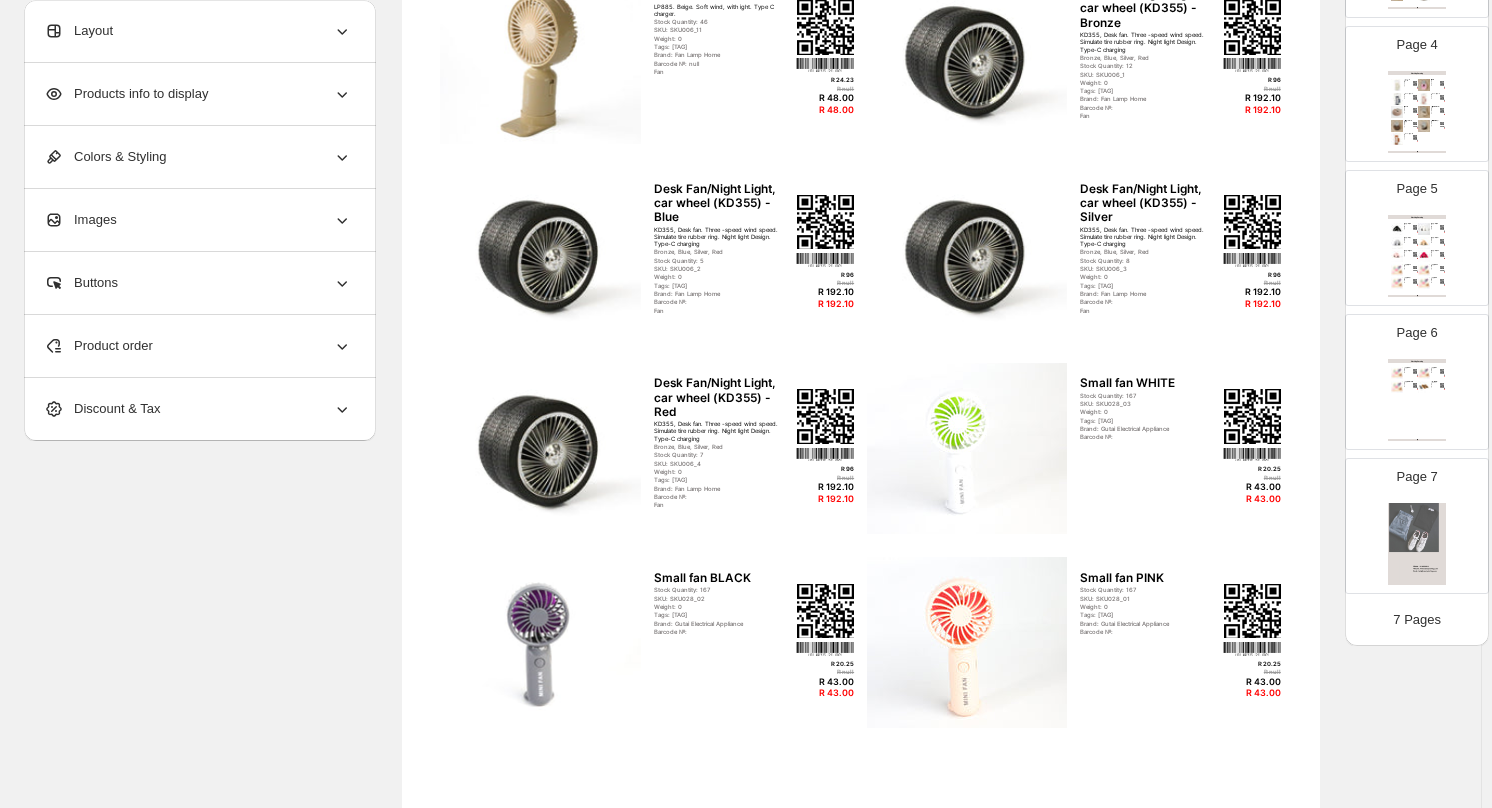 click at bounding box center [1417, 544] 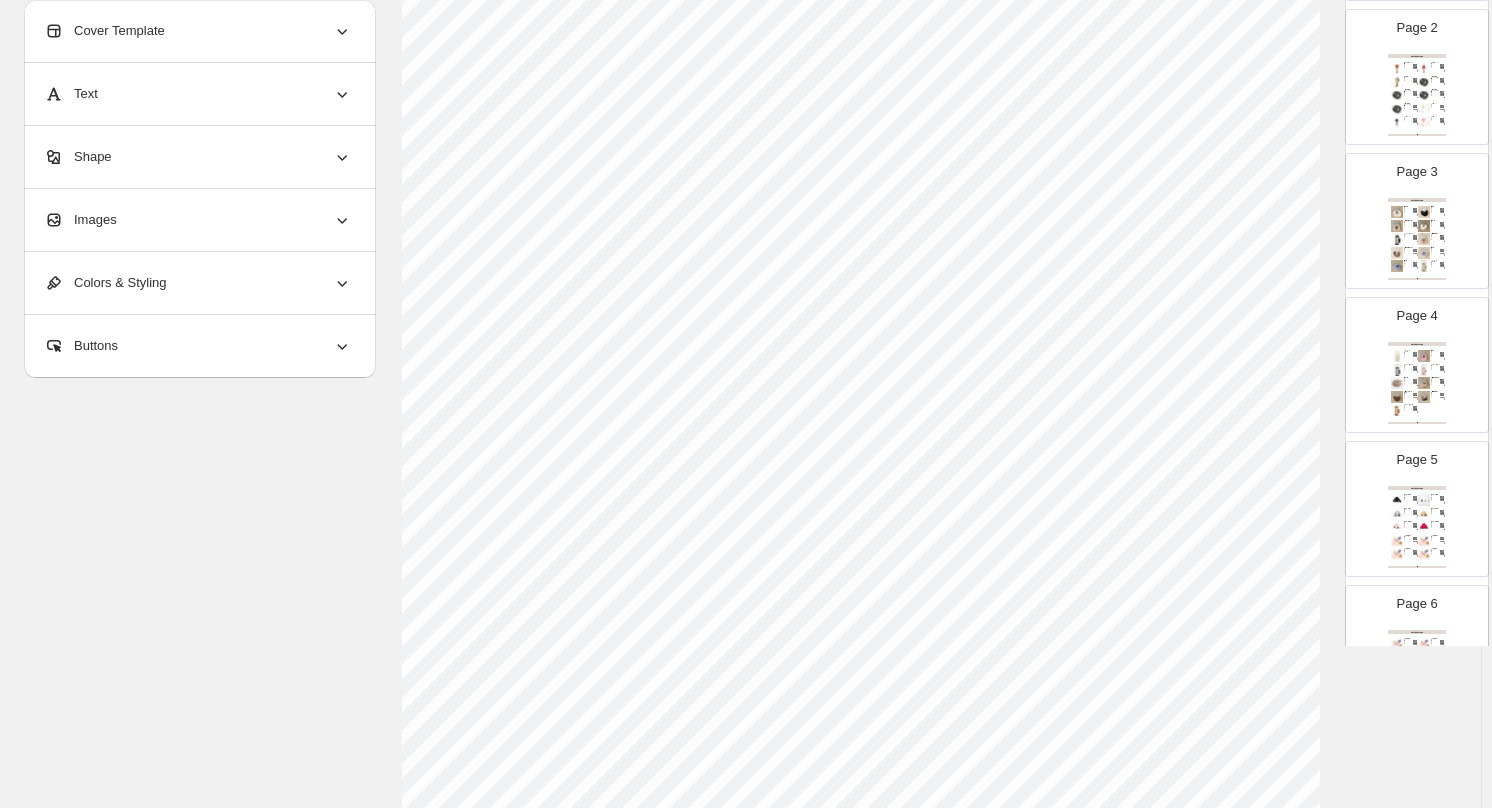 scroll, scrollTop: 0, scrollLeft: 0, axis: both 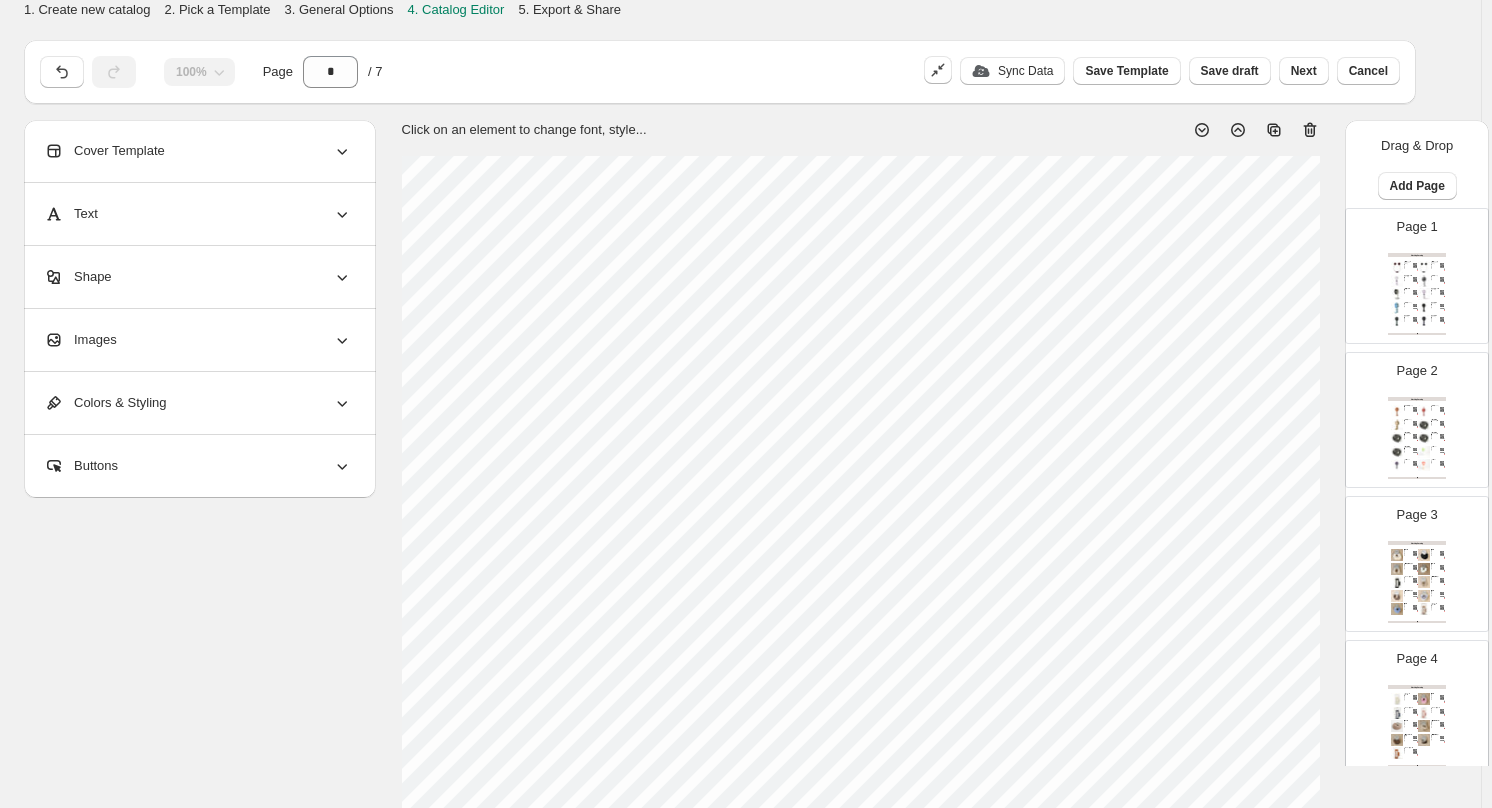 click 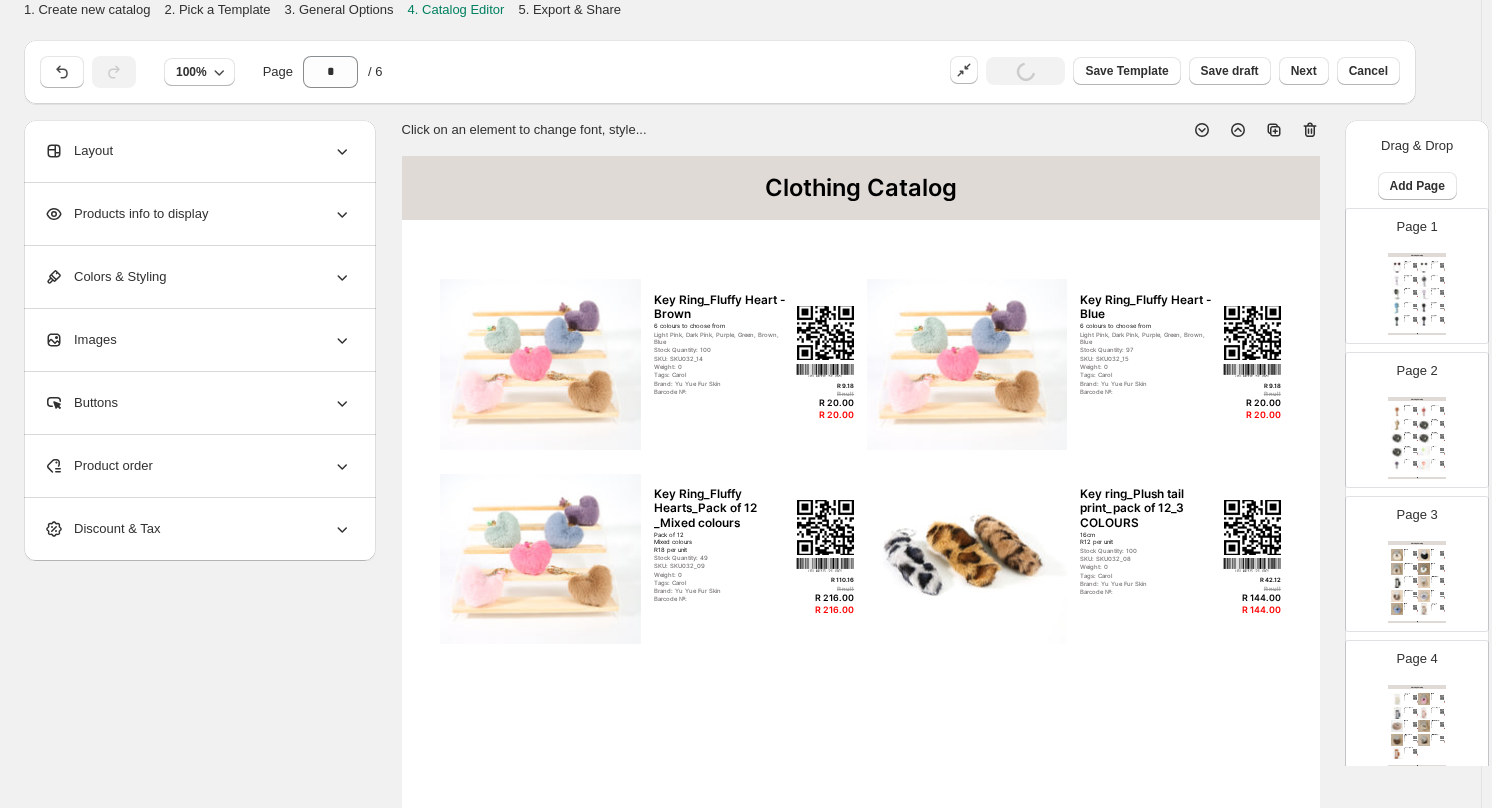 click at bounding box center [1424, 281] 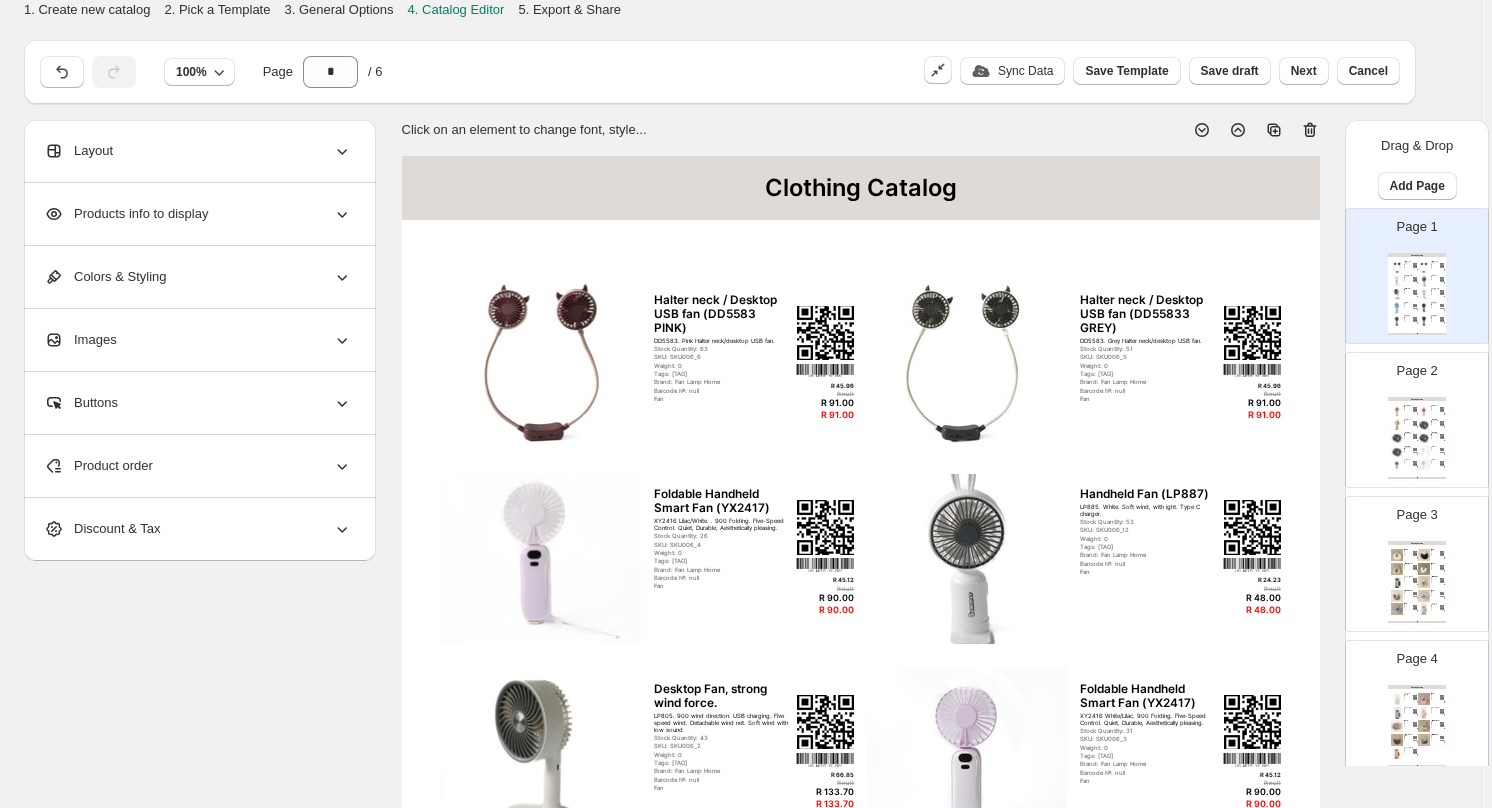 click on "Products info to display" at bounding box center (198, 214) 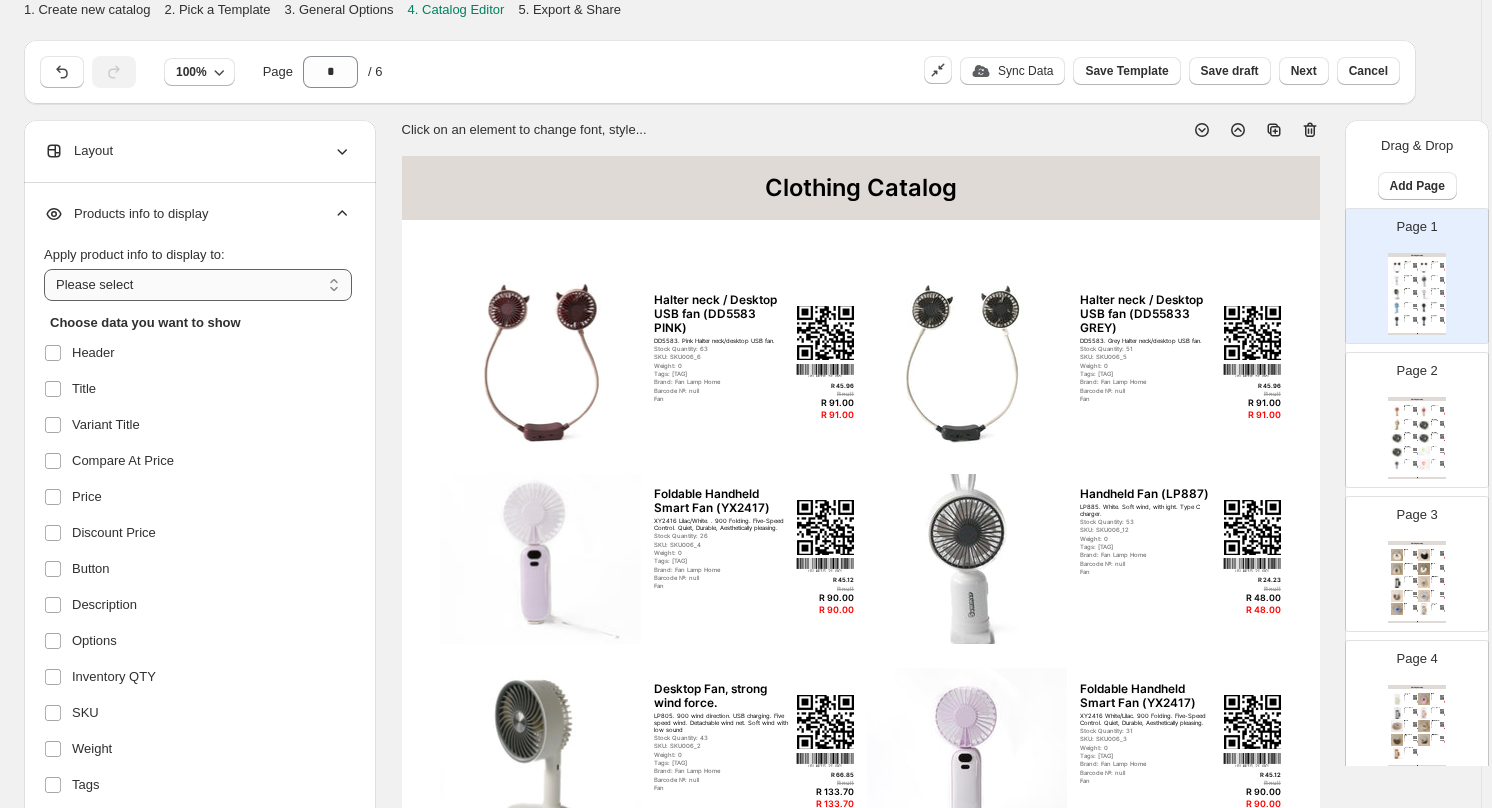 click on "**********" at bounding box center [198, 285] 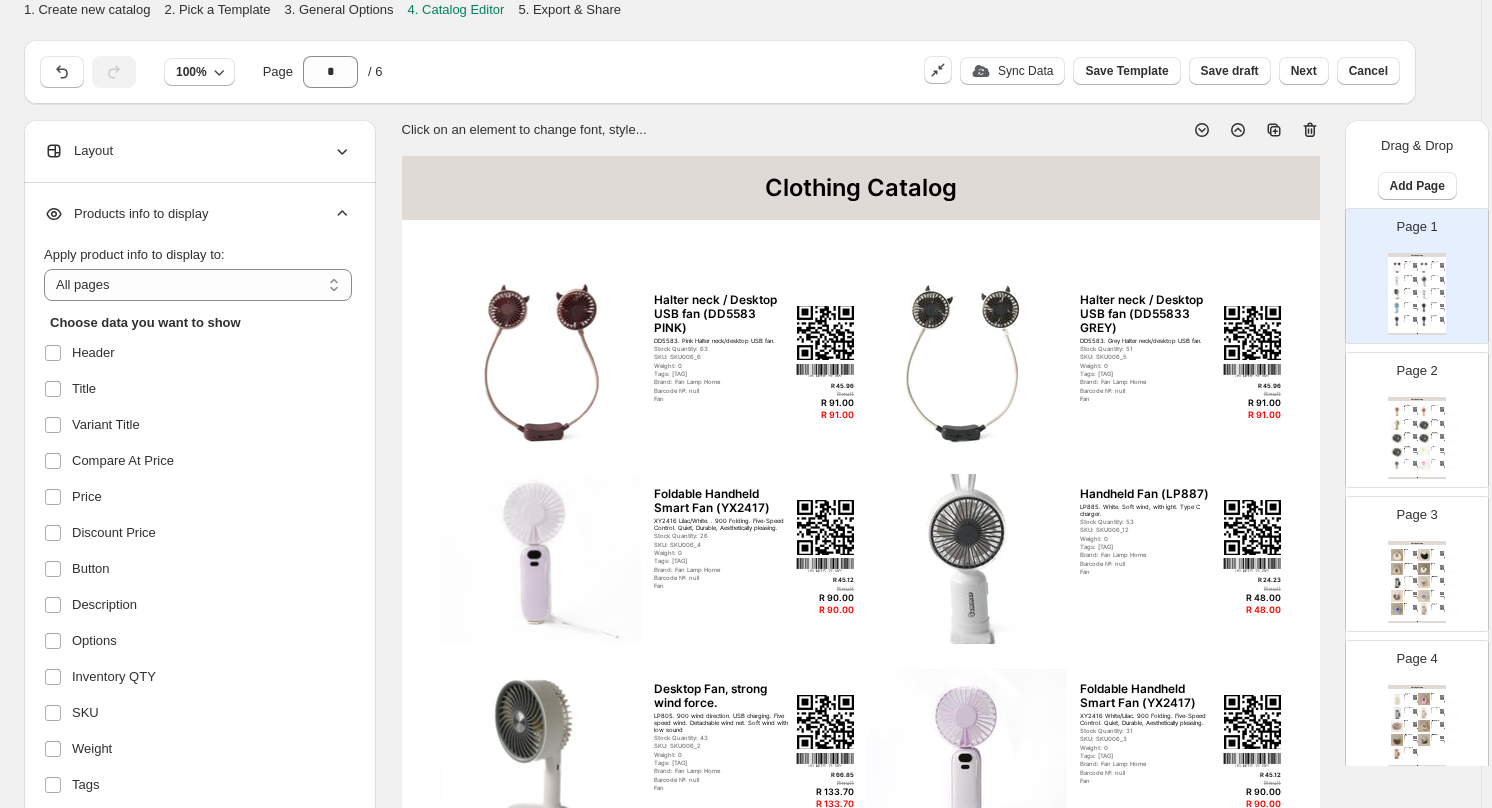 scroll, scrollTop: 100, scrollLeft: 0, axis: vertical 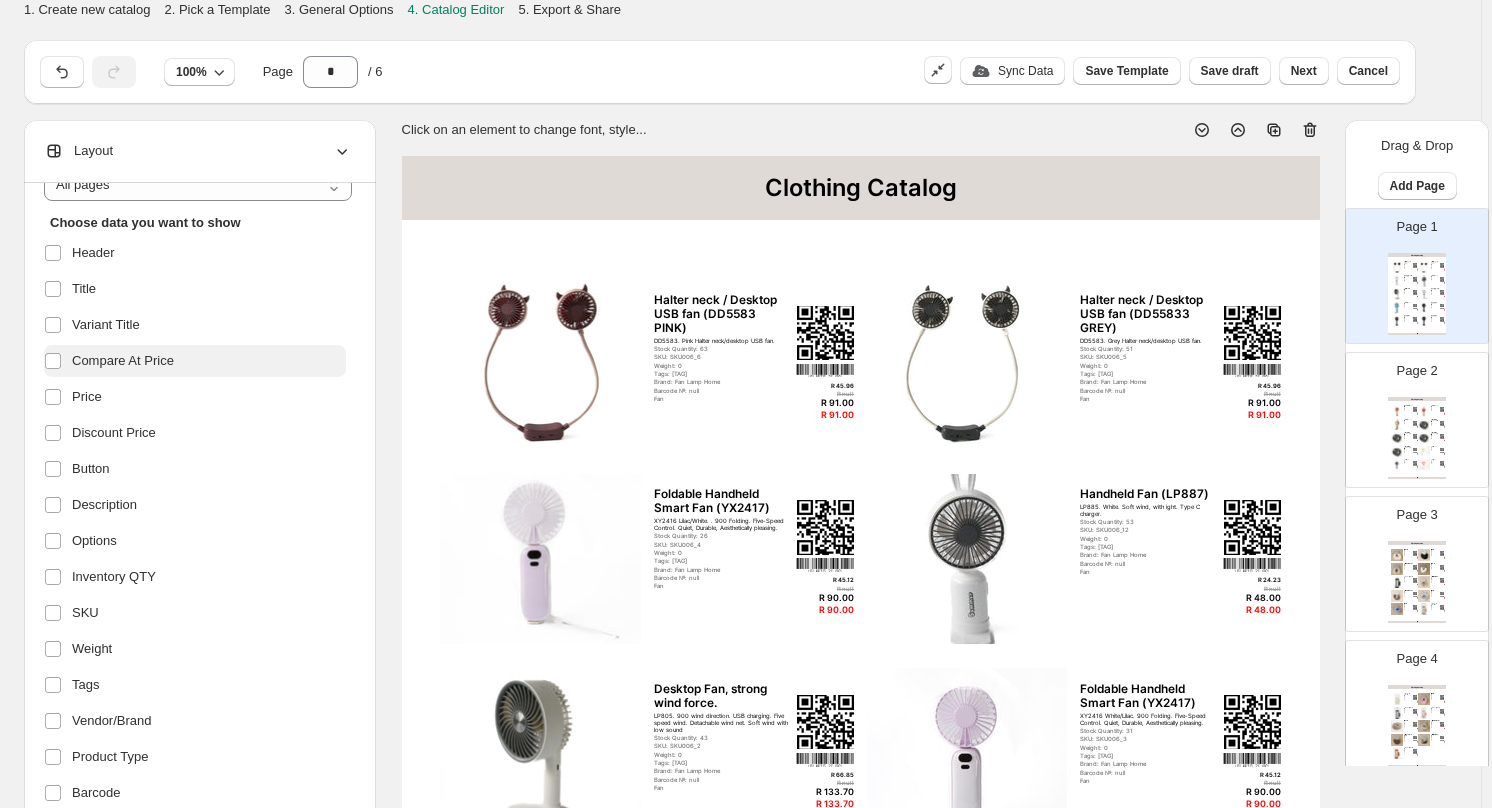 click on "Compare At Price" at bounding box center [195, 361] 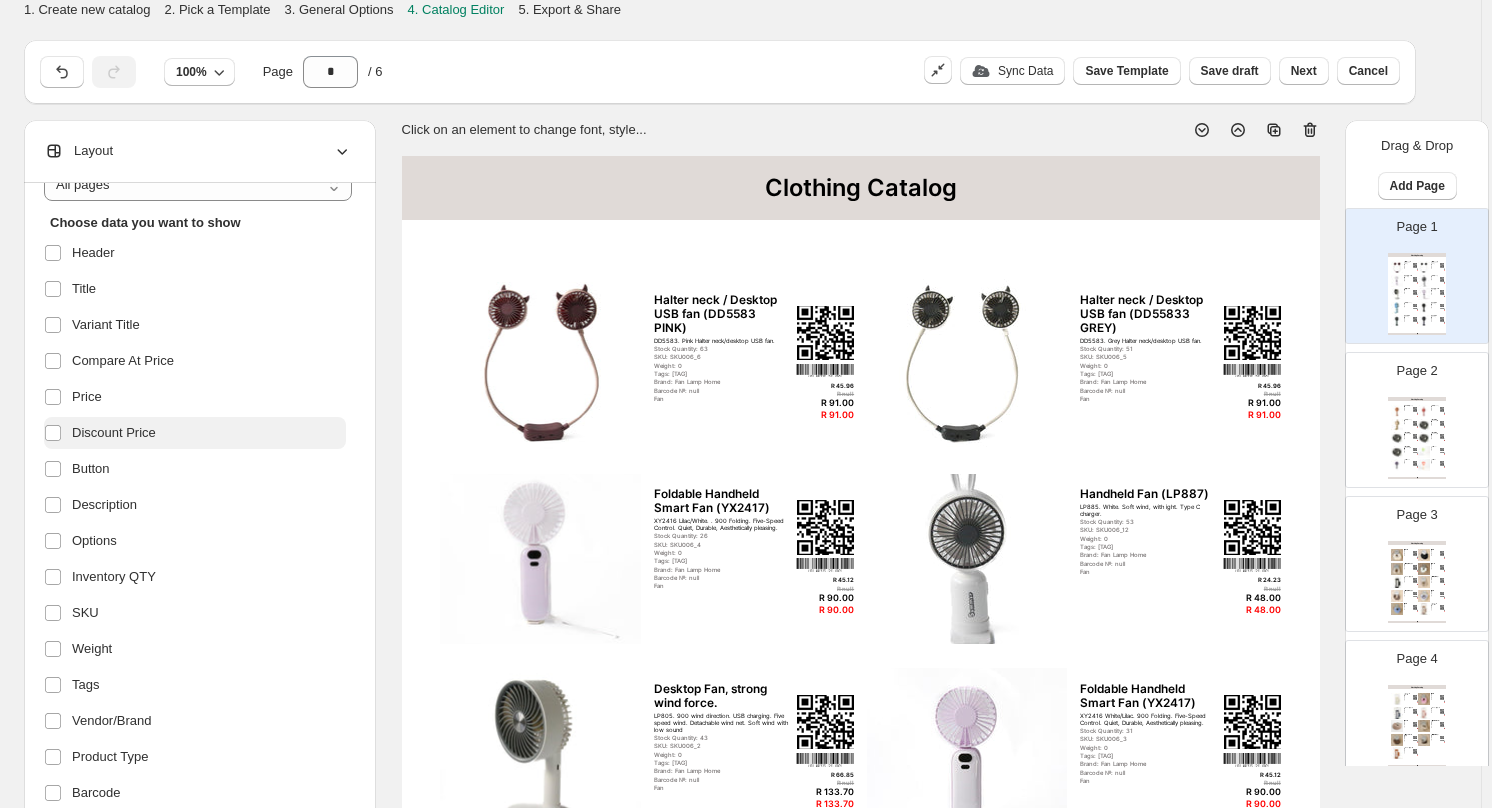 click on "Discount Price" at bounding box center [114, 433] 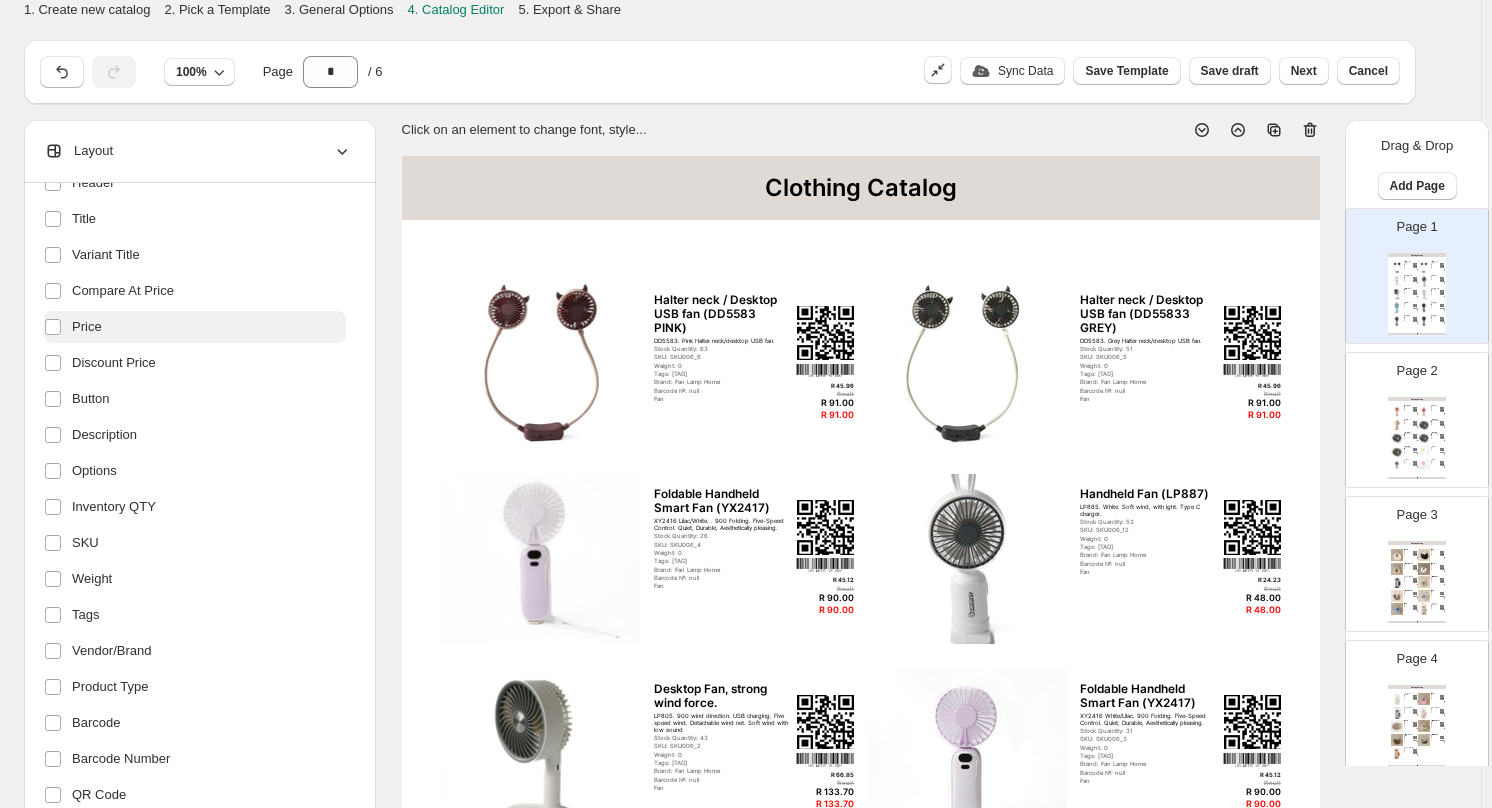 scroll, scrollTop: 200, scrollLeft: 0, axis: vertical 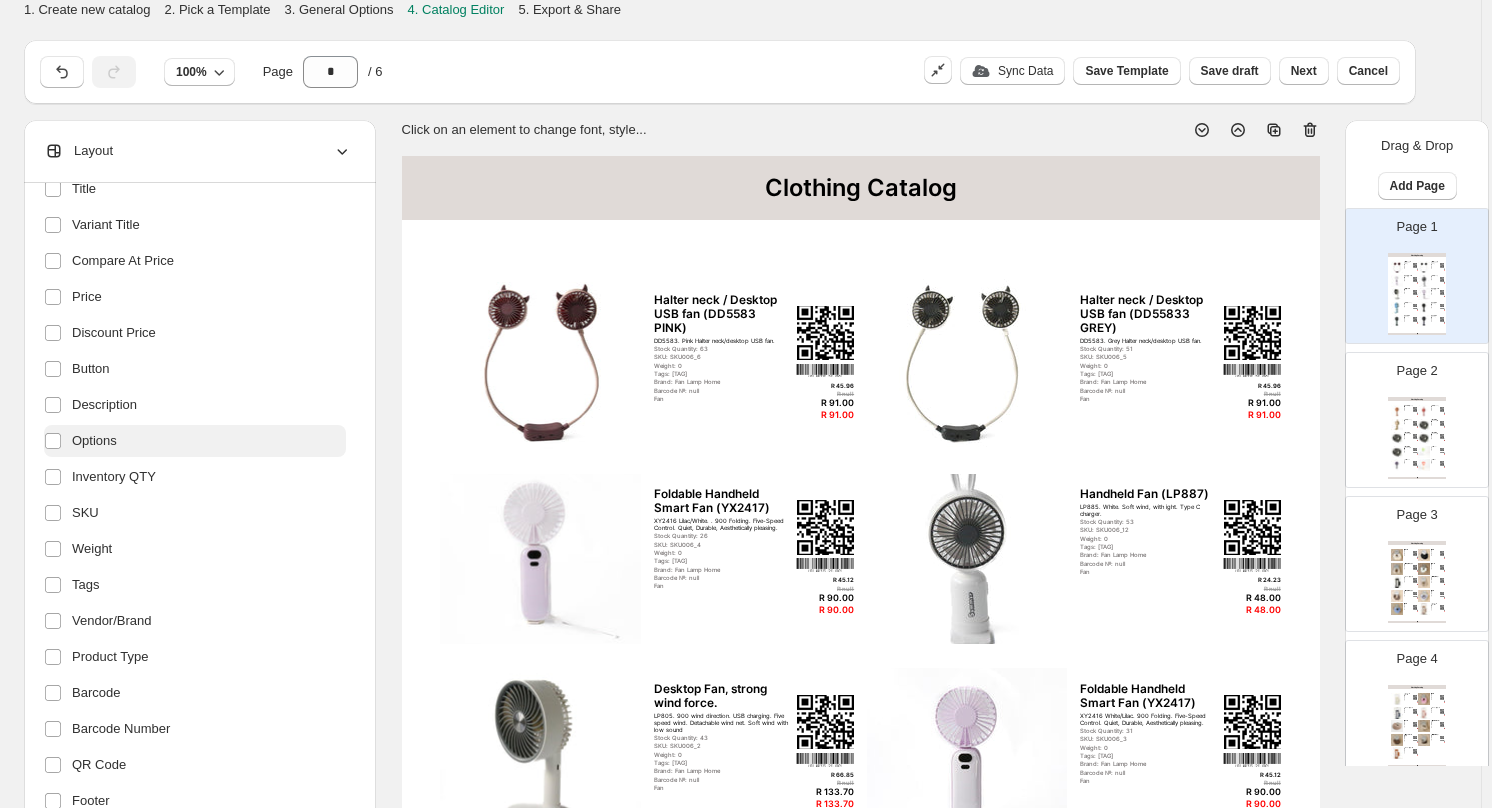 click on "Options" at bounding box center [195, 441] 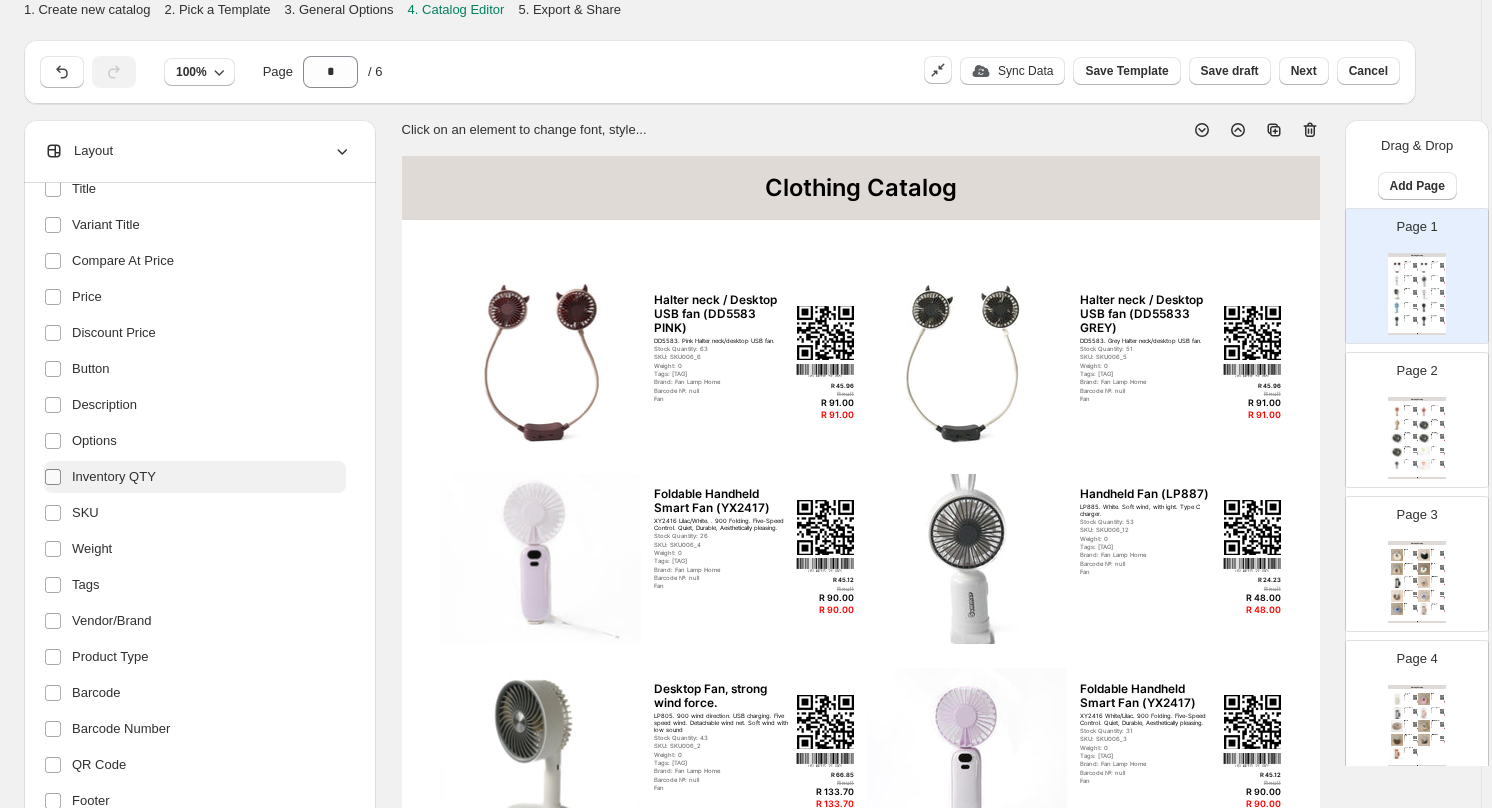 click at bounding box center [57, 477] 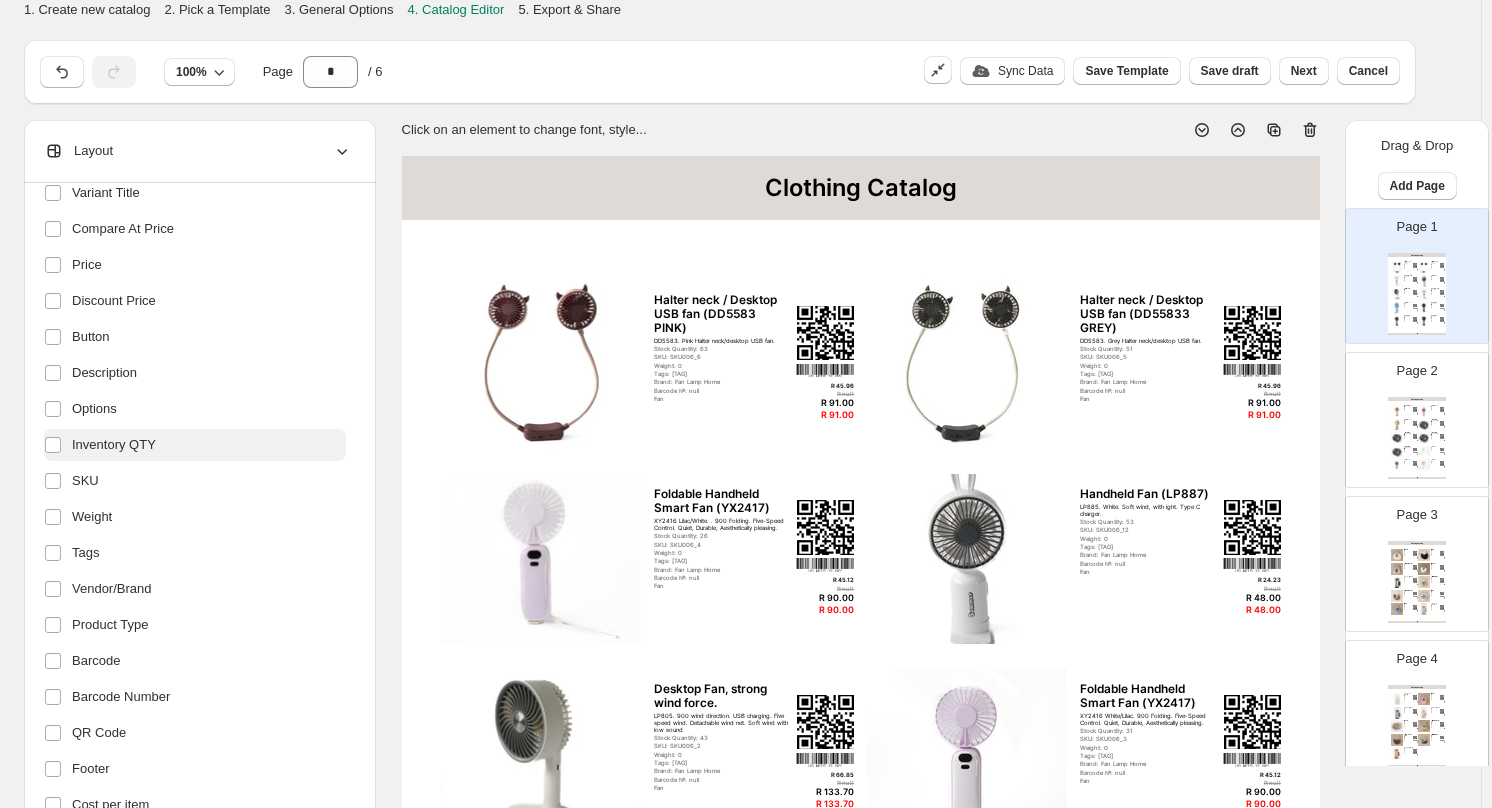 scroll, scrollTop: 279, scrollLeft: 0, axis: vertical 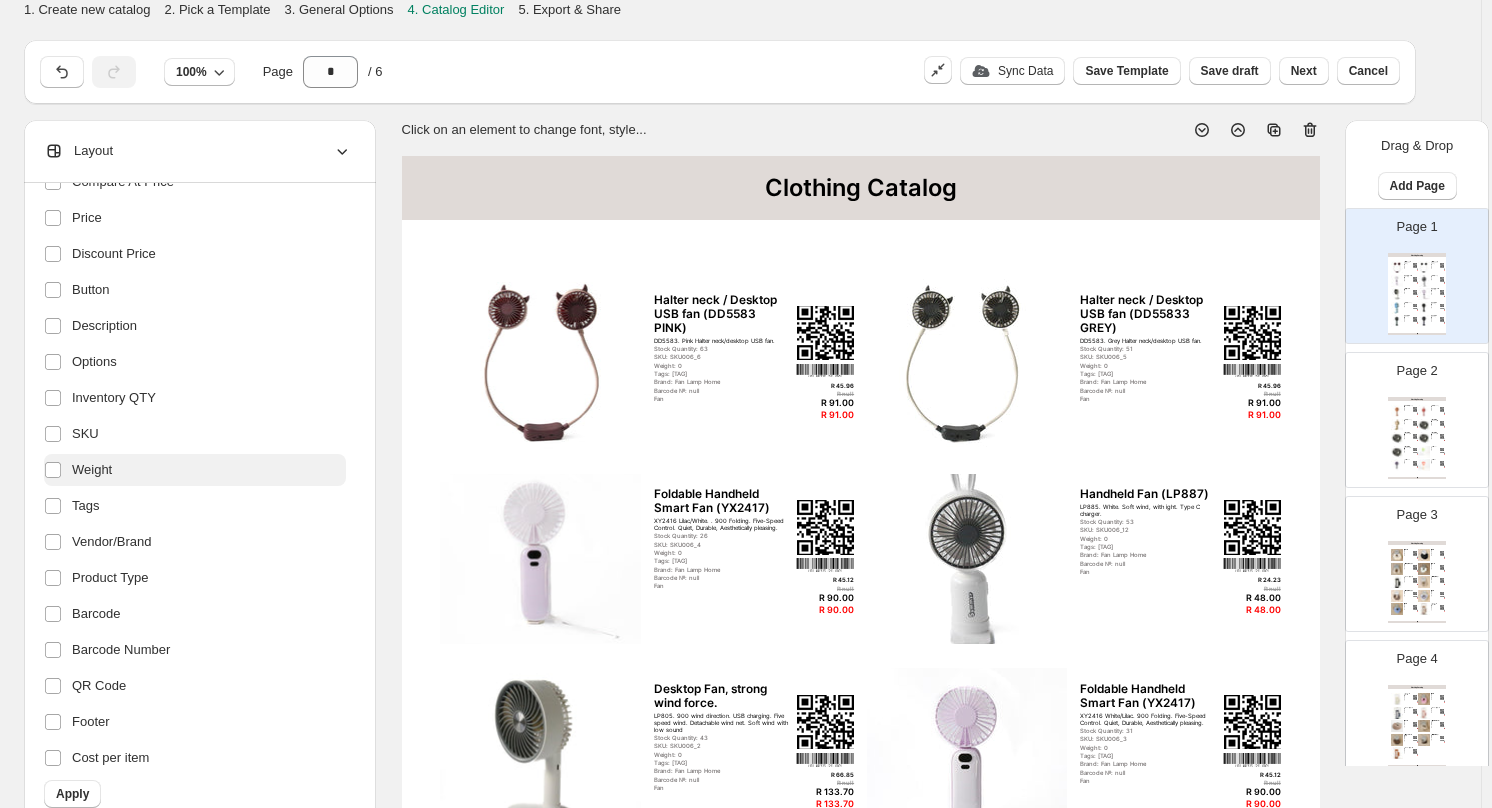 click on "Weight" at bounding box center (195, 470) 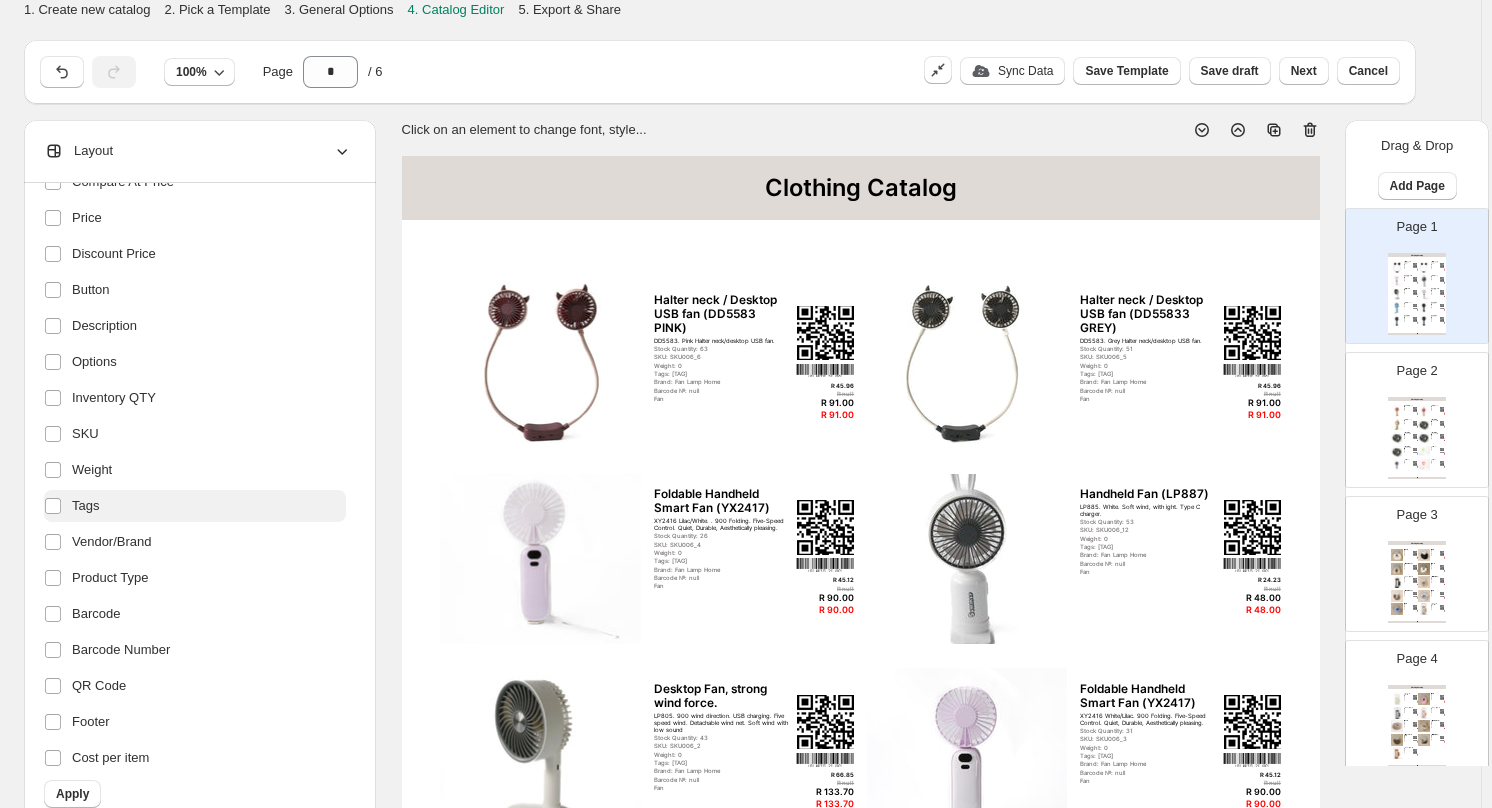 click on "Tags" at bounding box center [195, 506] 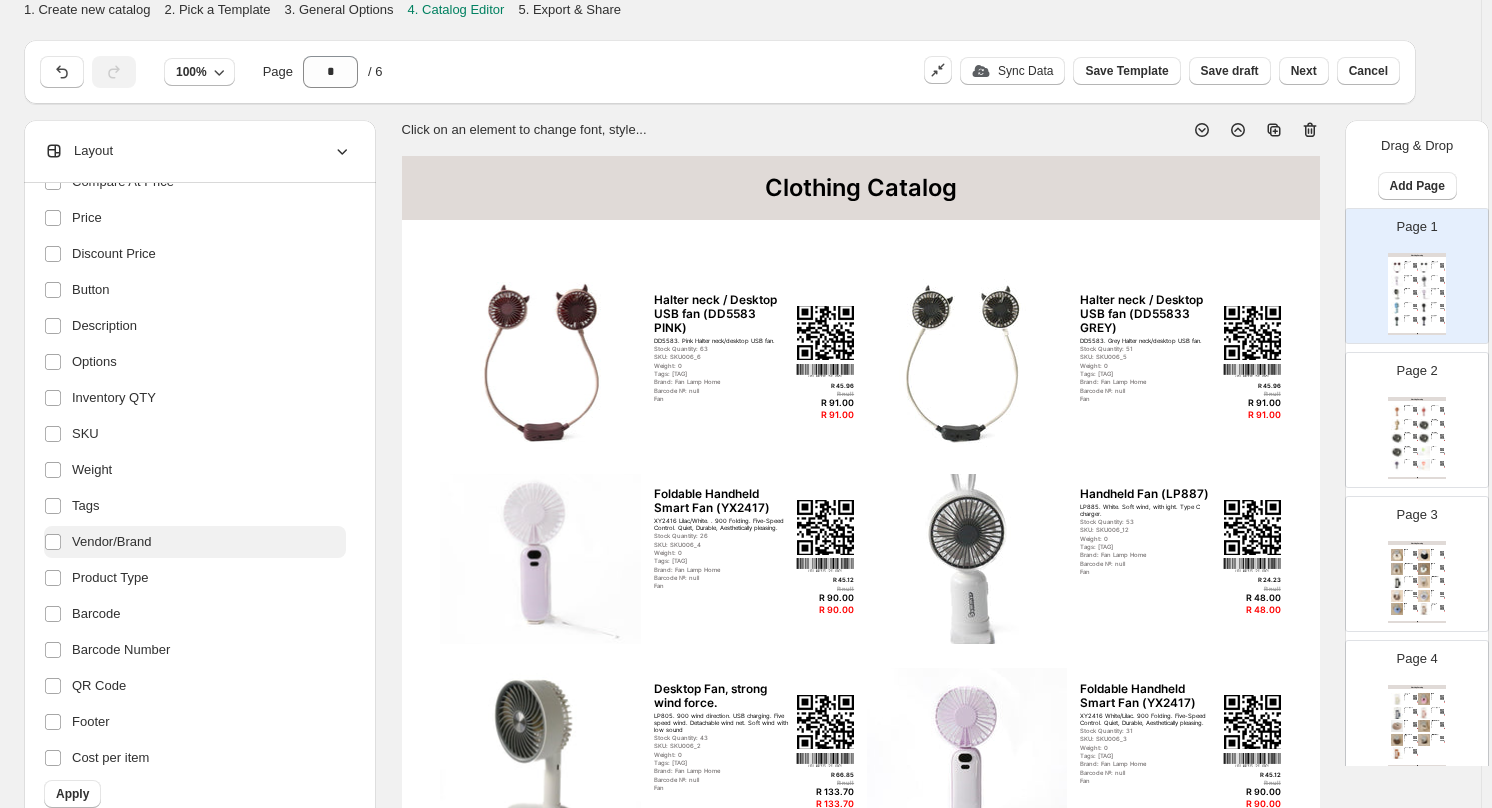 click on "Vendor/Brand" at bounding box center [195, 542] 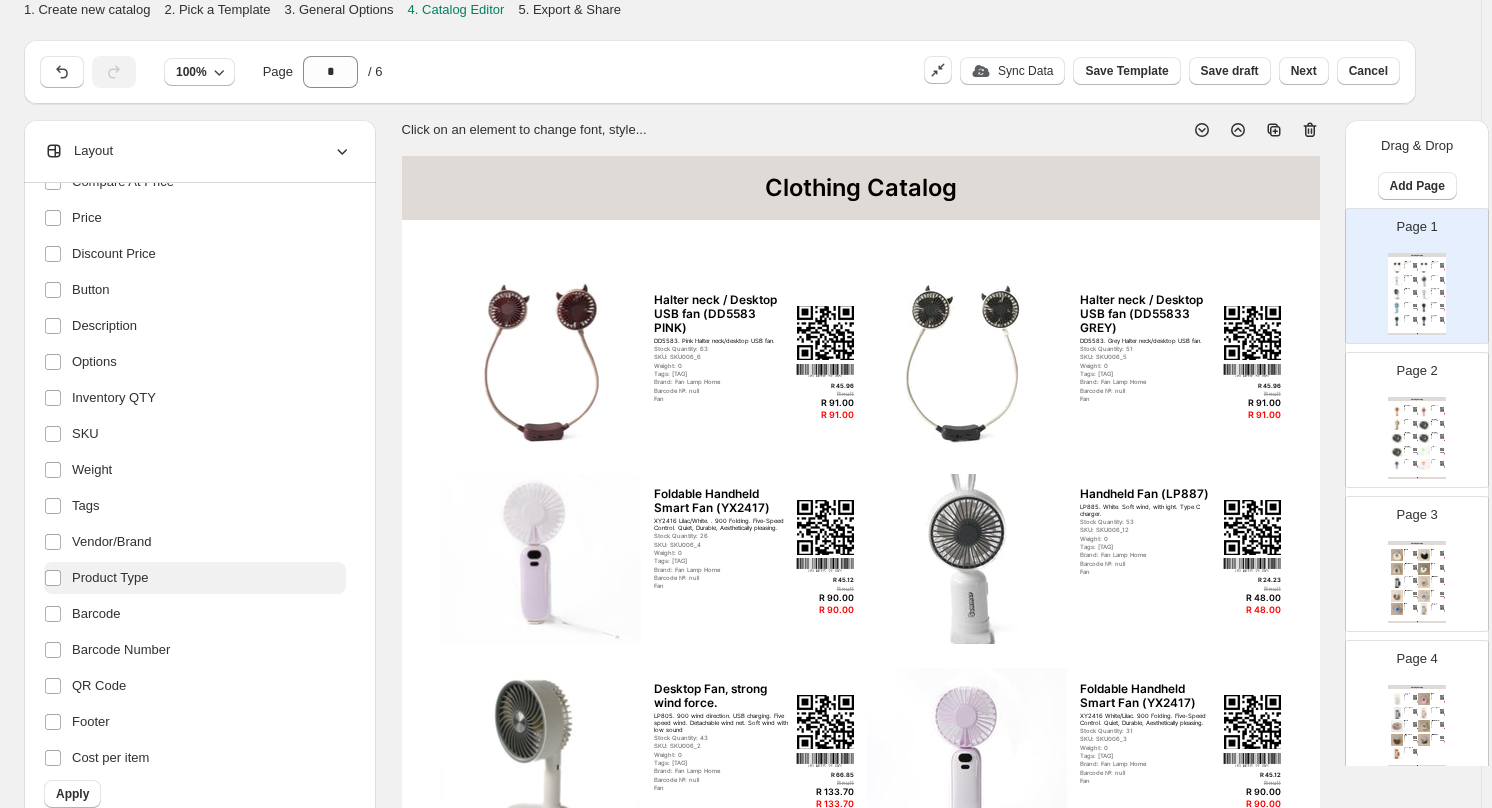 click on "Product Type" at bounding box center [110, 578] 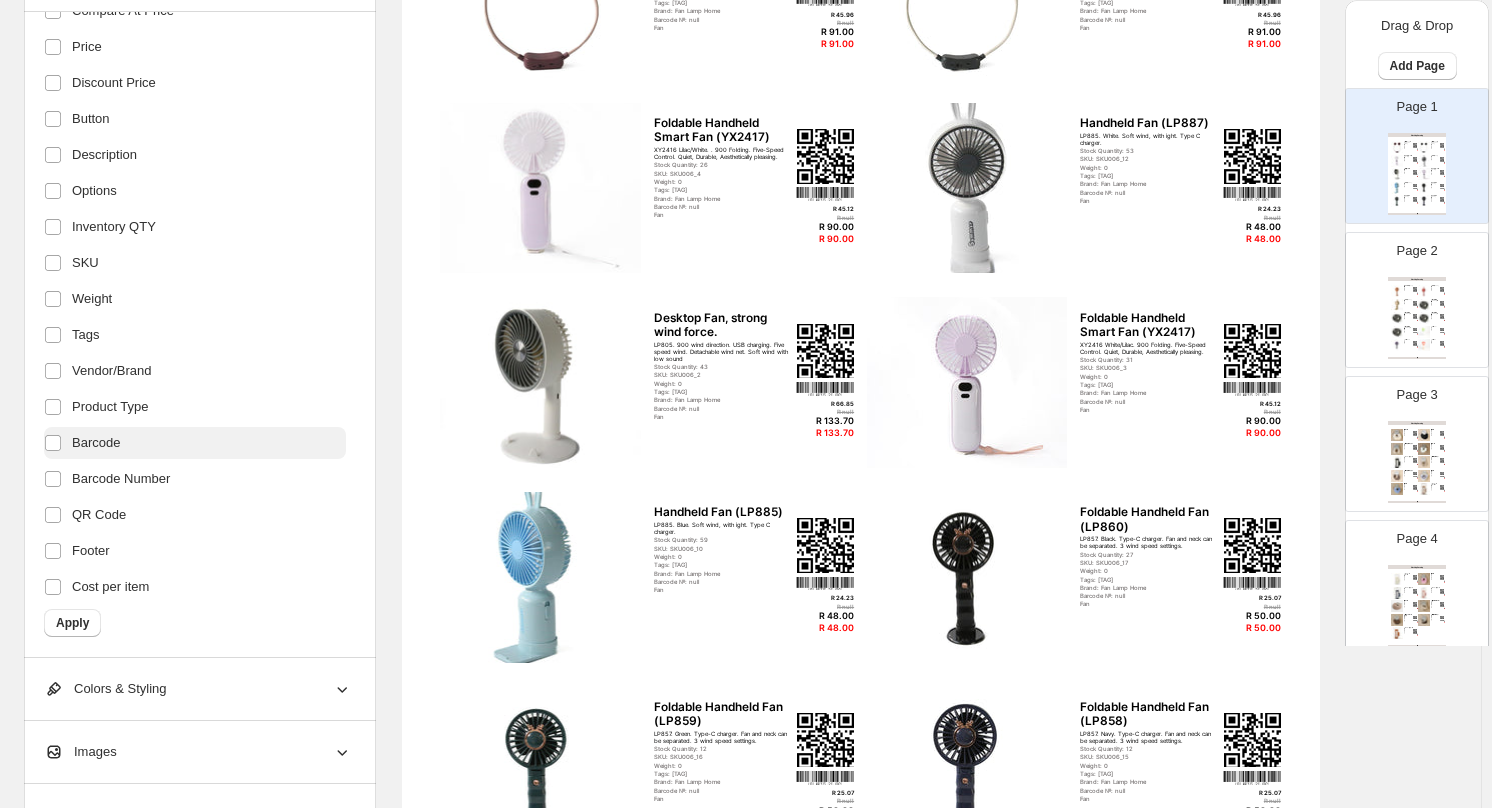 scroll, scrollTop: 400, scrollLeft: 0, axis: vertical 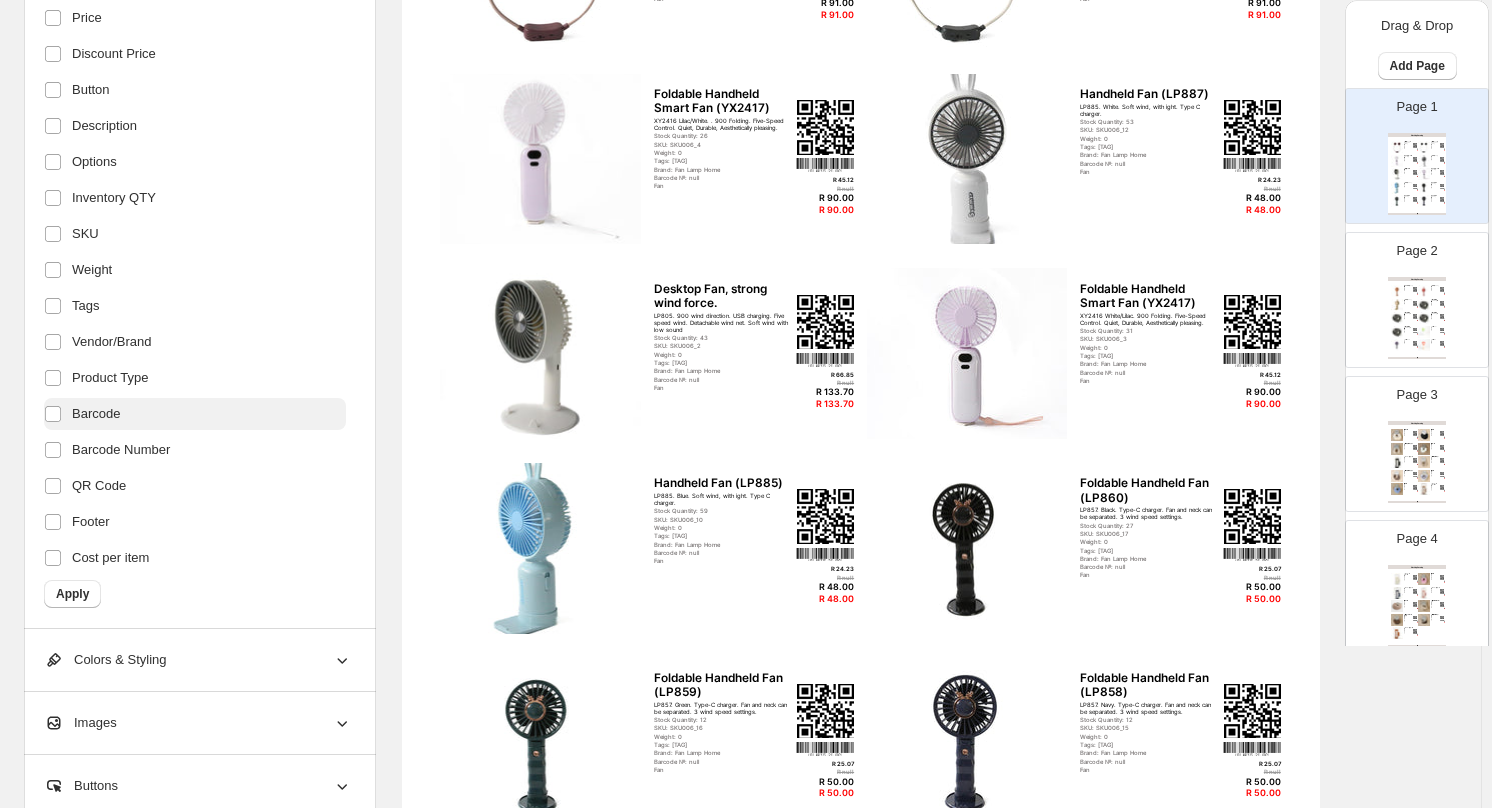 click on "Barcode" at bounding box center (96, 414) 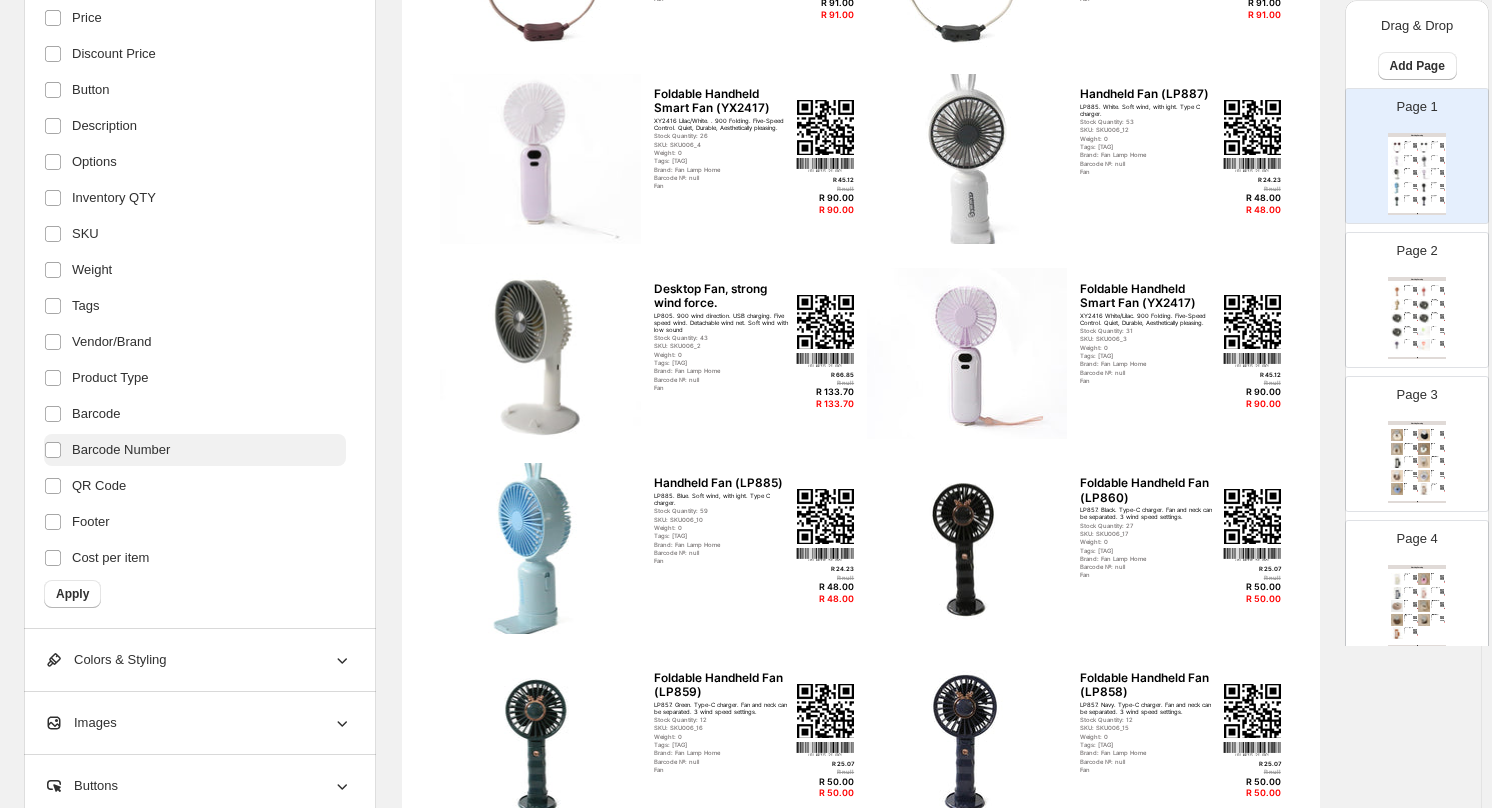click on "Barcode Number" at bounding box center [121, 450] 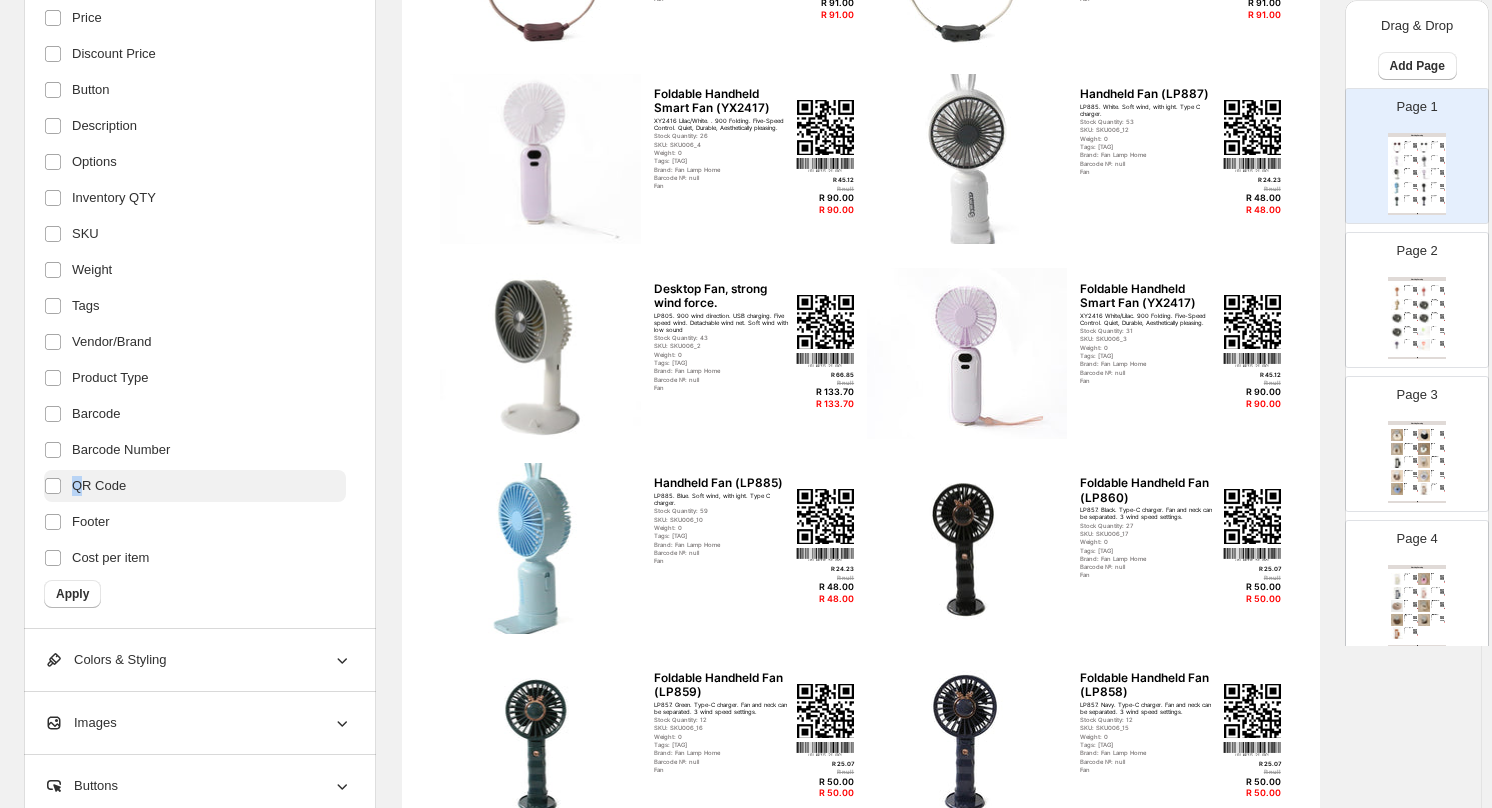 click on "QR Code" at bounding box center (99, 486) 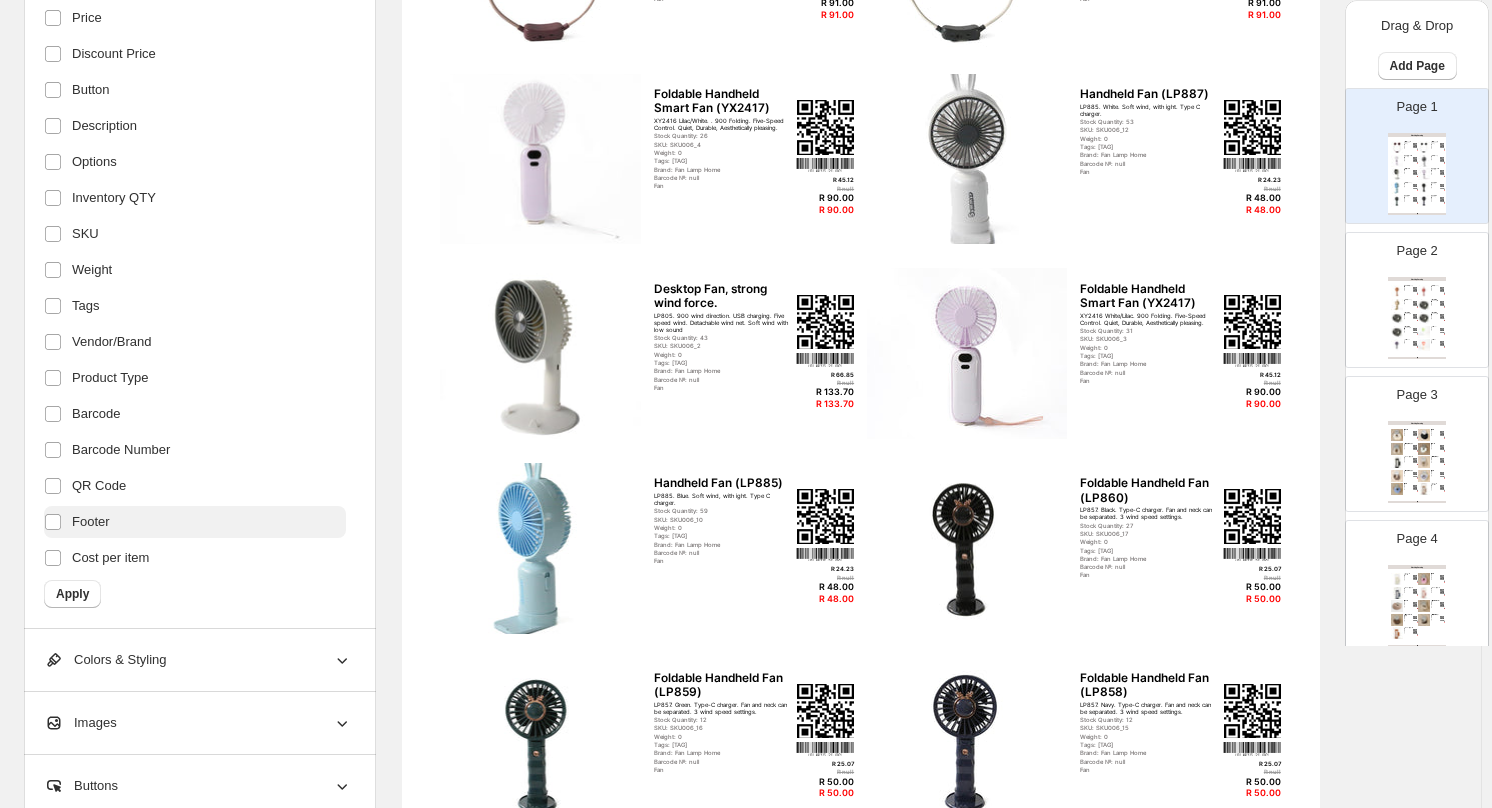 click on "Footer" at bounding box center [91, 522] 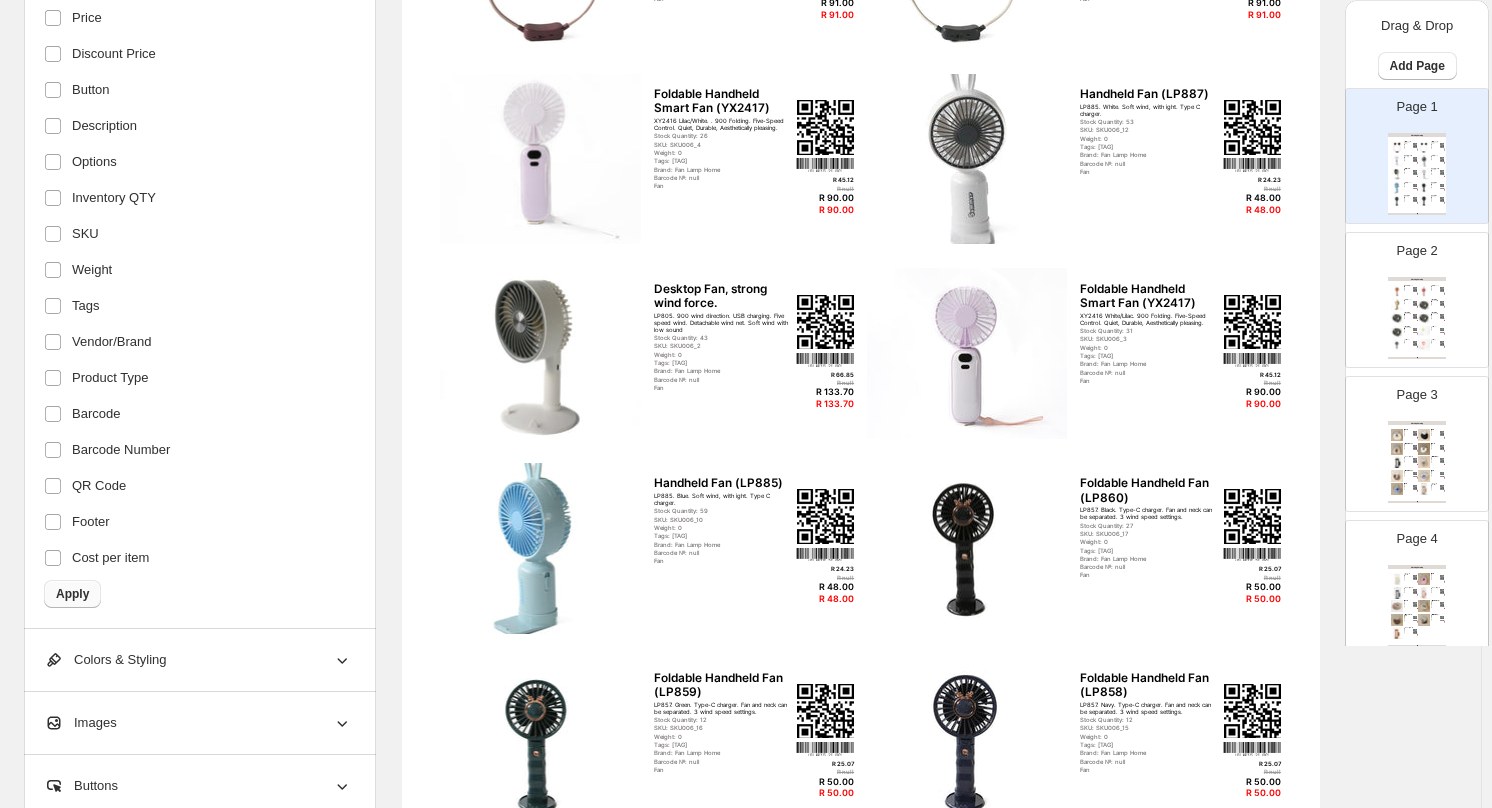 click on "Apply" at bounding box center [72, 594] 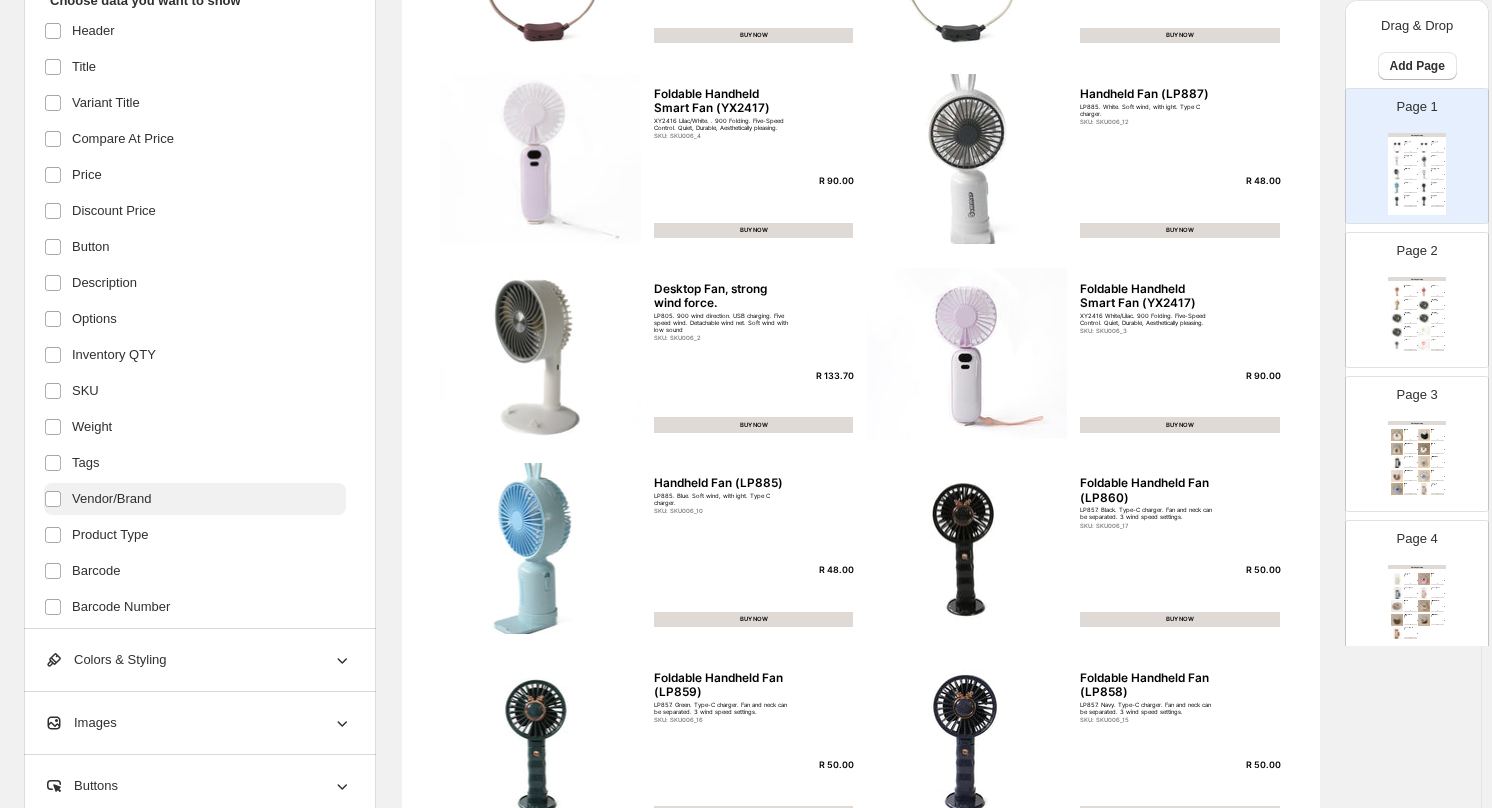scroll, scrollTop: 79, scrollLeft: 0, axis: vertical 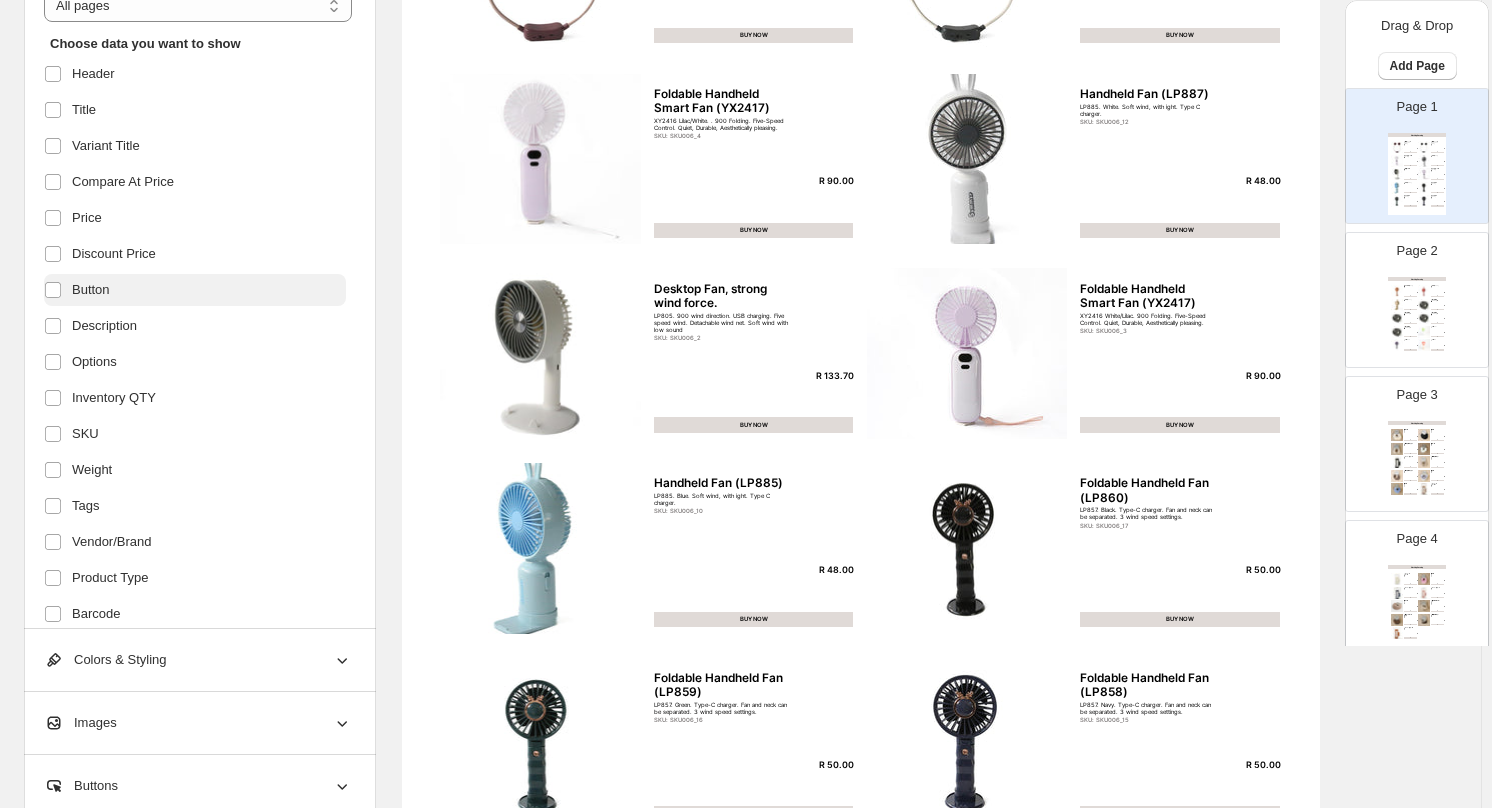 click on "Button" at bounding box center (91, 290) 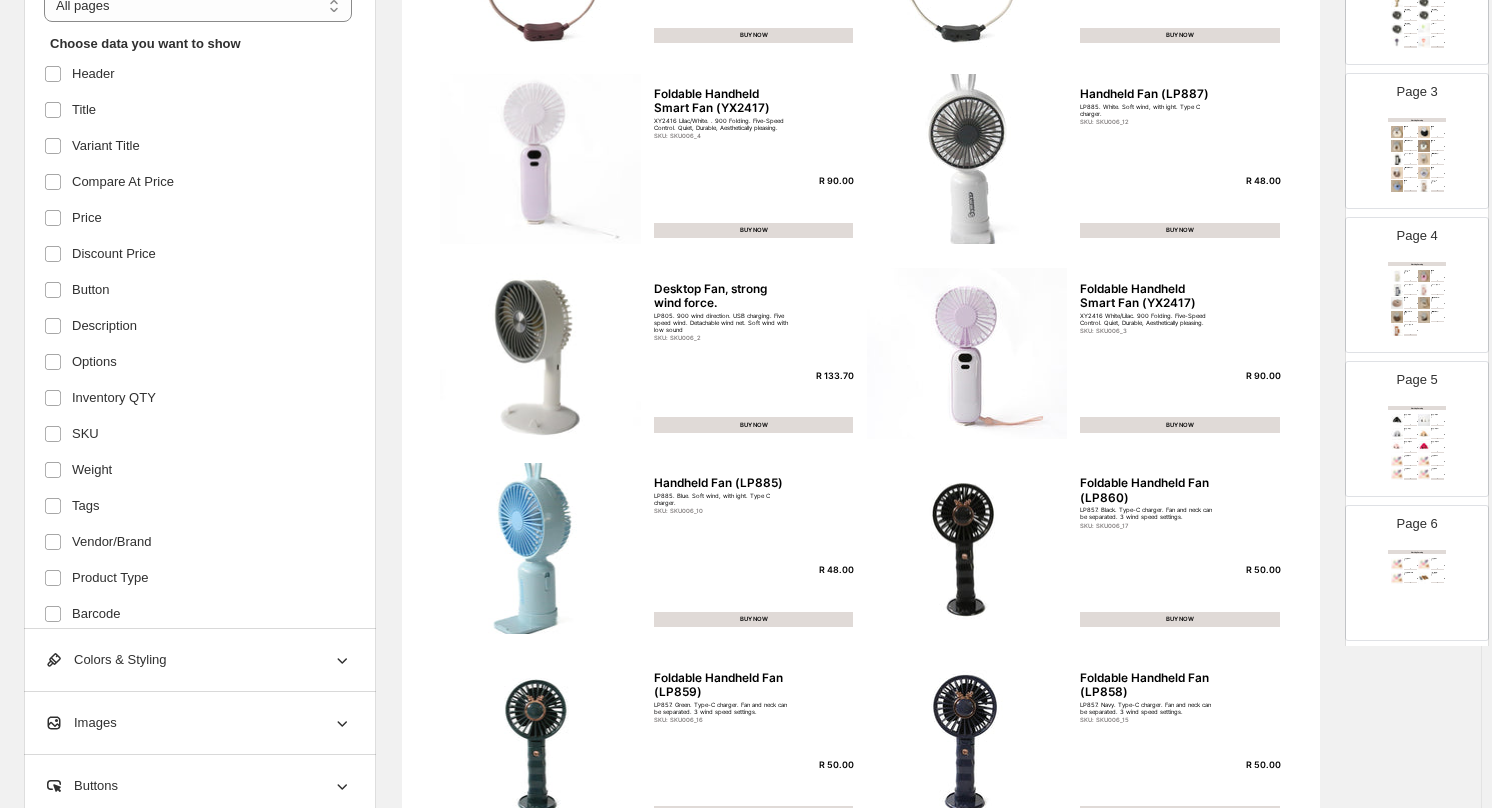 scroll, scrollTop: 350, scrollLeft: 0, axis: vertical 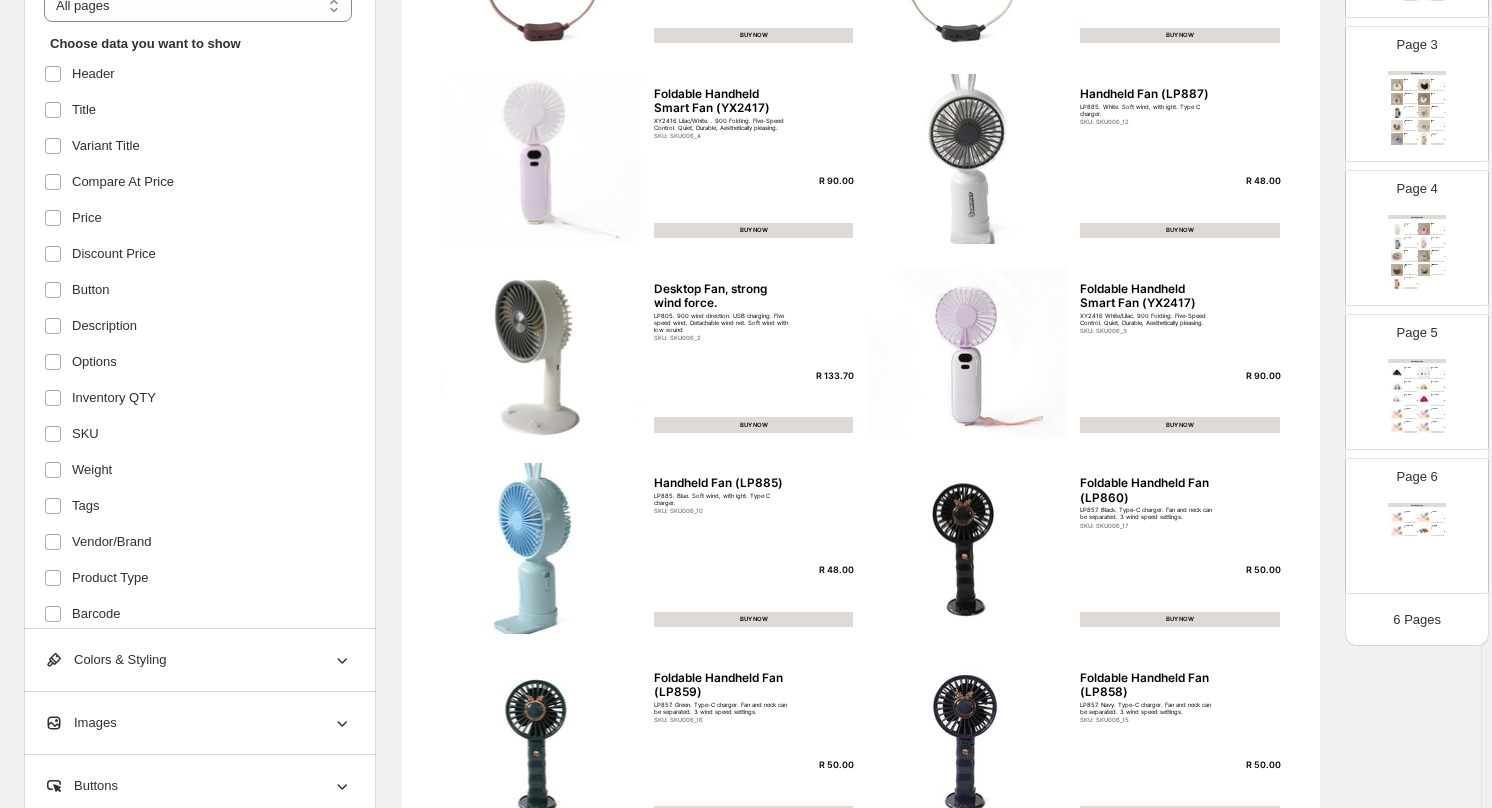 click on "6 Pages" at bounding box center [1417, 620] 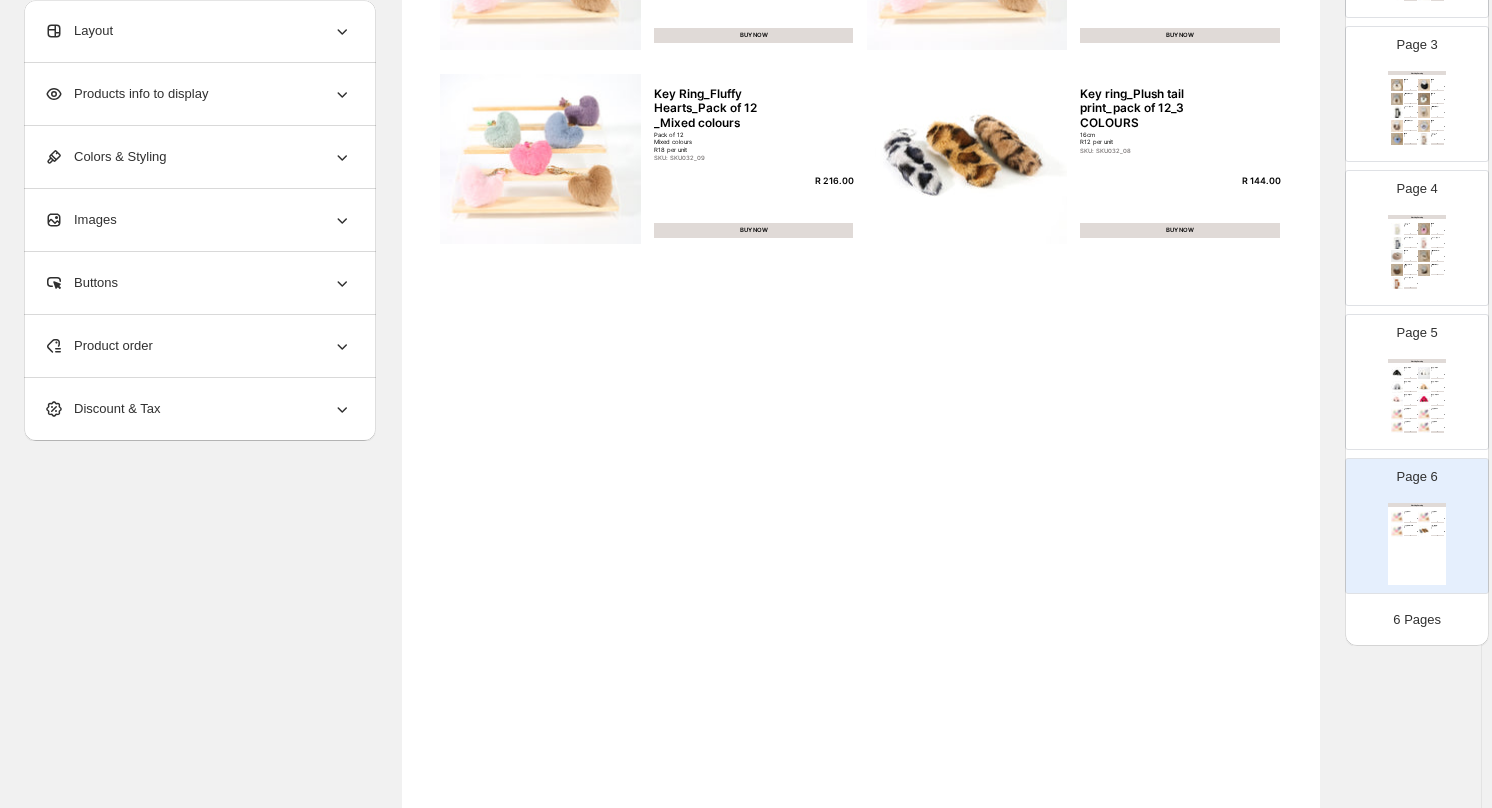scroll, scrollTop: 0, scrollLeft: 0, axis: both 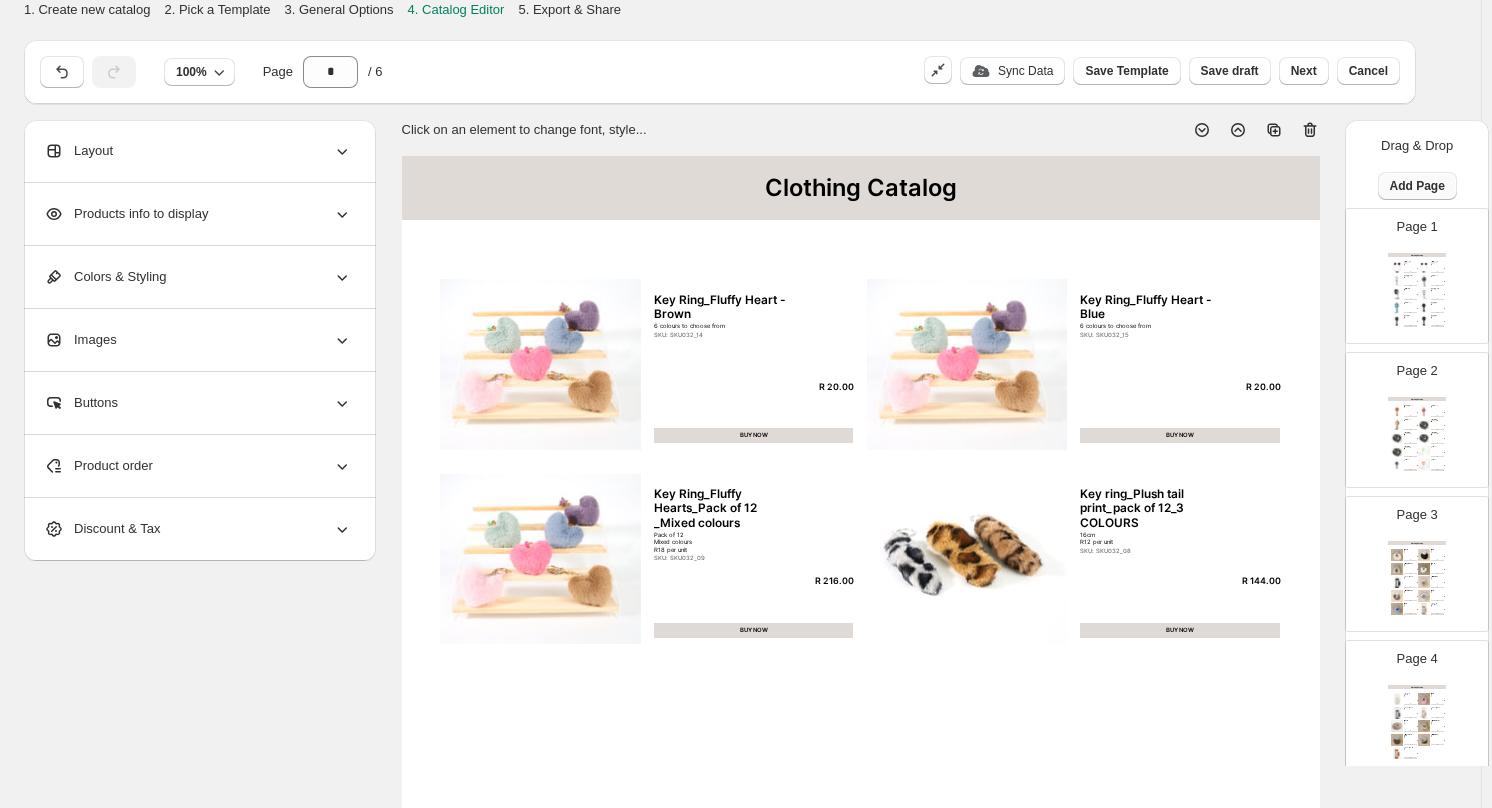 click on "Add Page" at bounding box center (1417, 186) 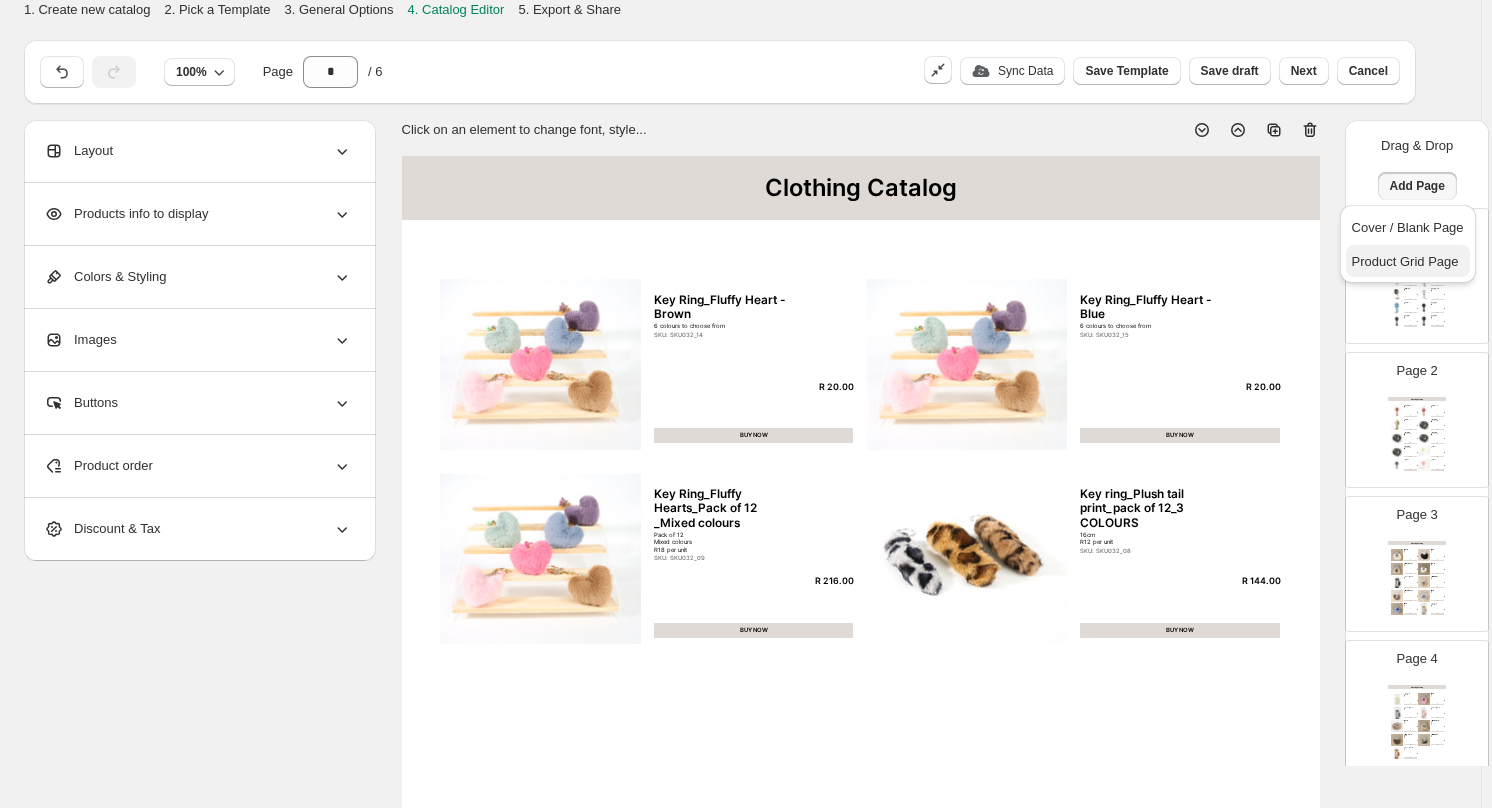 click on "Product Grid Page" at bounding box center [1405, 261] 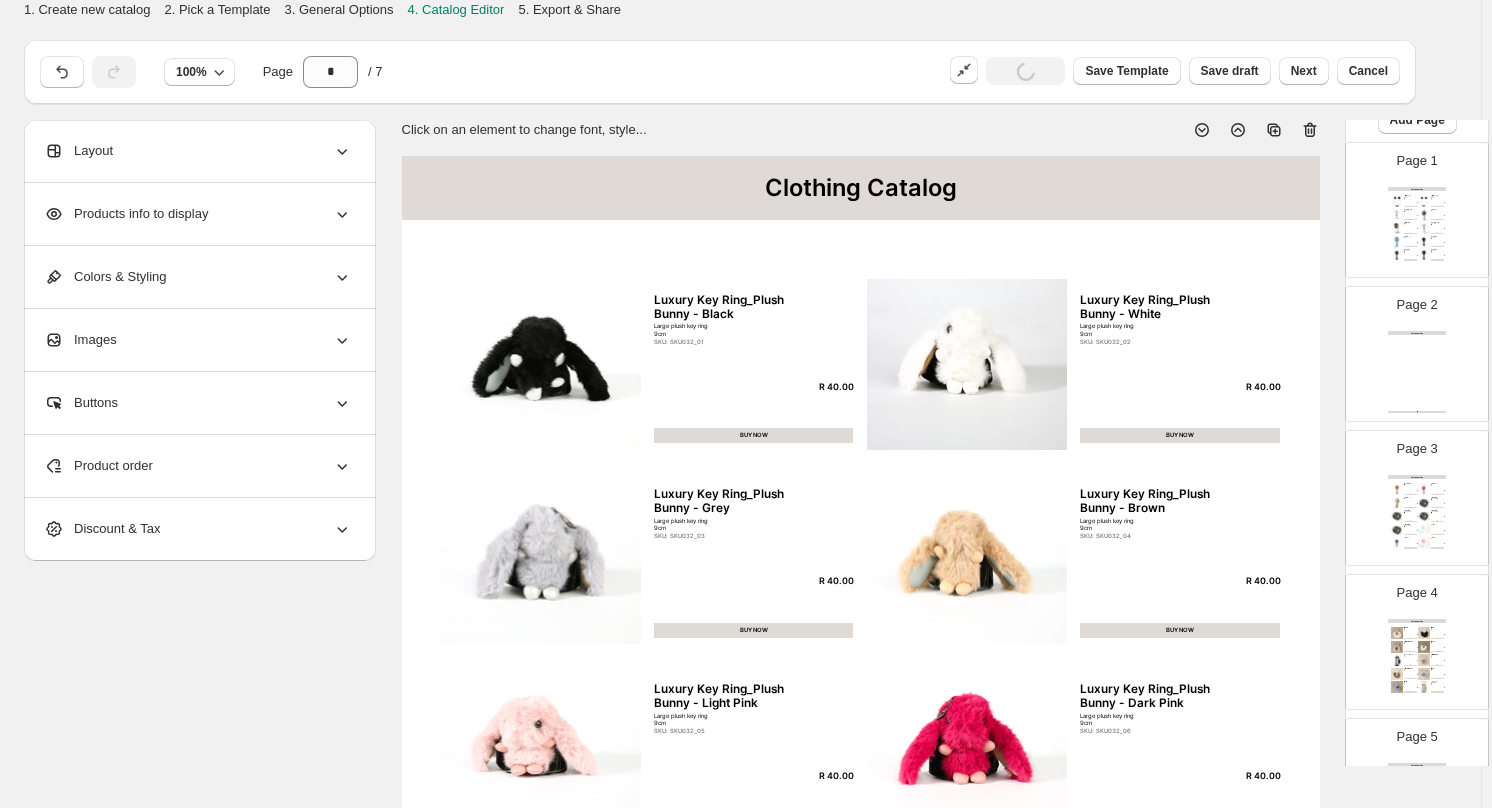 scroll, scrollTop: 100, scrollLeft: 0, axis: vertical 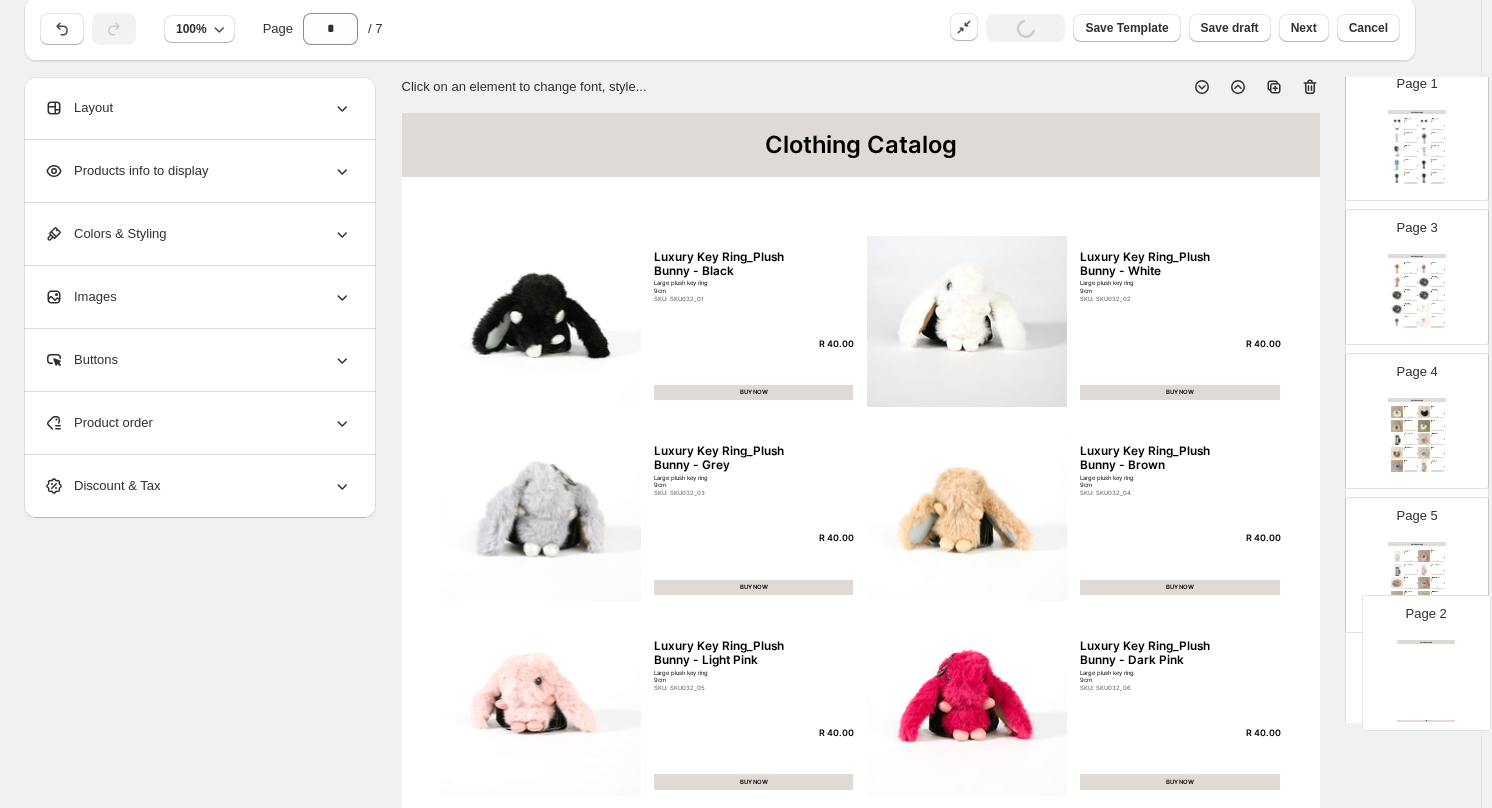 drag, startPoint x: 1432, startPoint y: 348, endPoint x: 1447, endPoint y: 691, distance: 343.32782 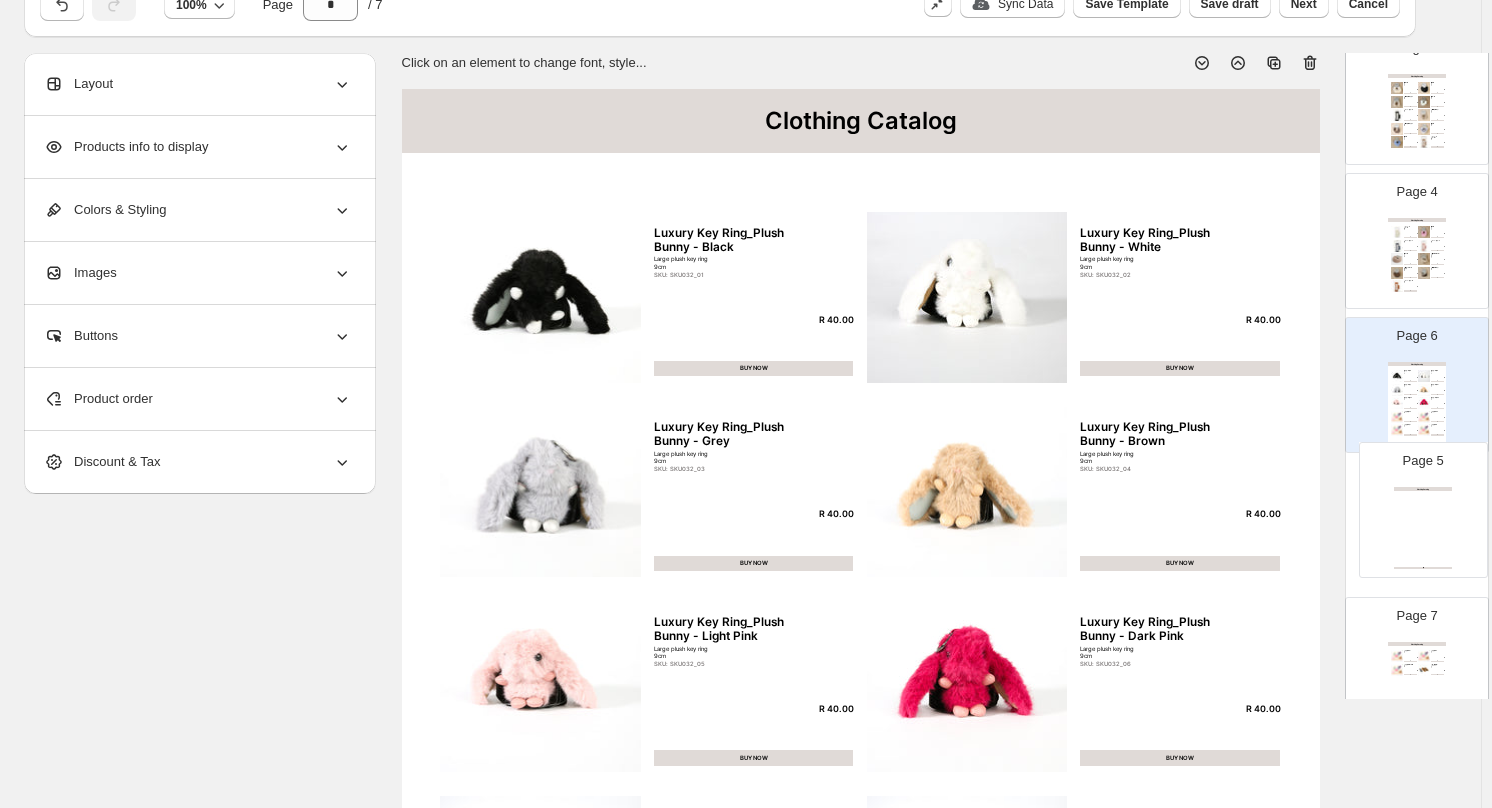 scroll, scrollTop: 419, scrollLeft: 0, axis: vertical 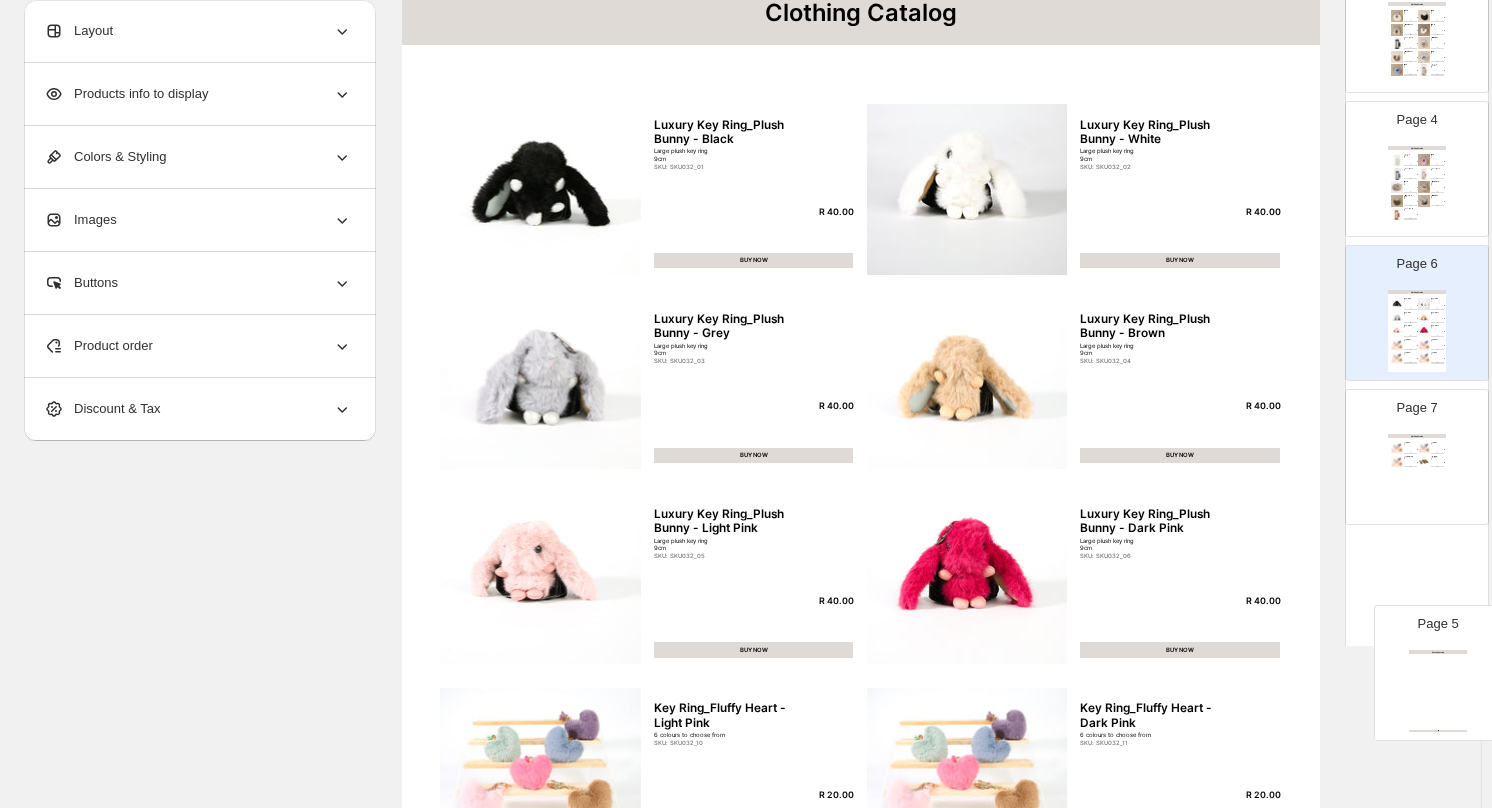 drag, startPoint x: 1403, startPoint y: 391, endPoint x: 1410, endPoint y: 664, distance: 273.08972 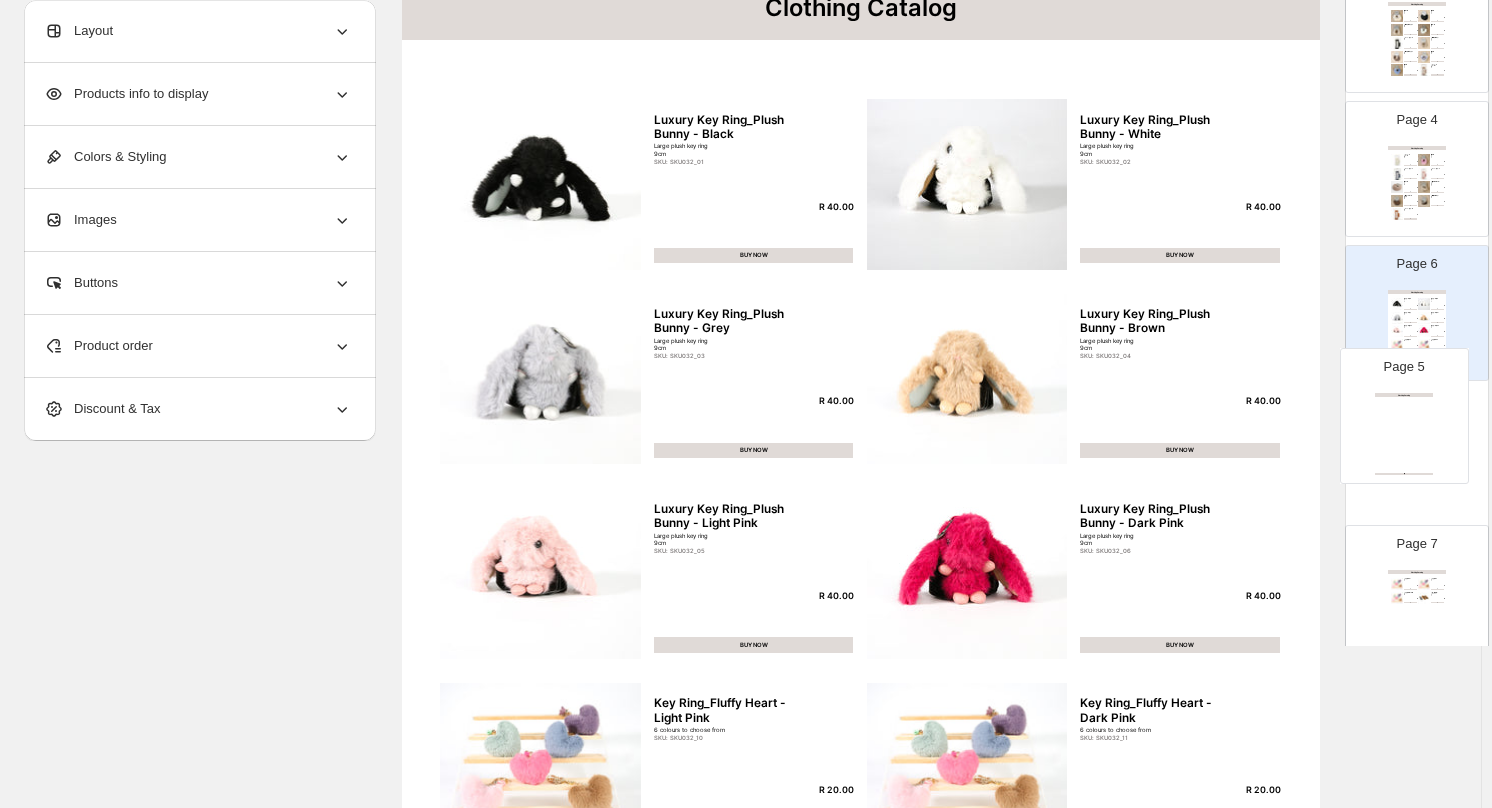drag, startPoint x: 1432, startPoint y: 331, endPoint x: 1423, endPoint y: 451, distance: 120.33703 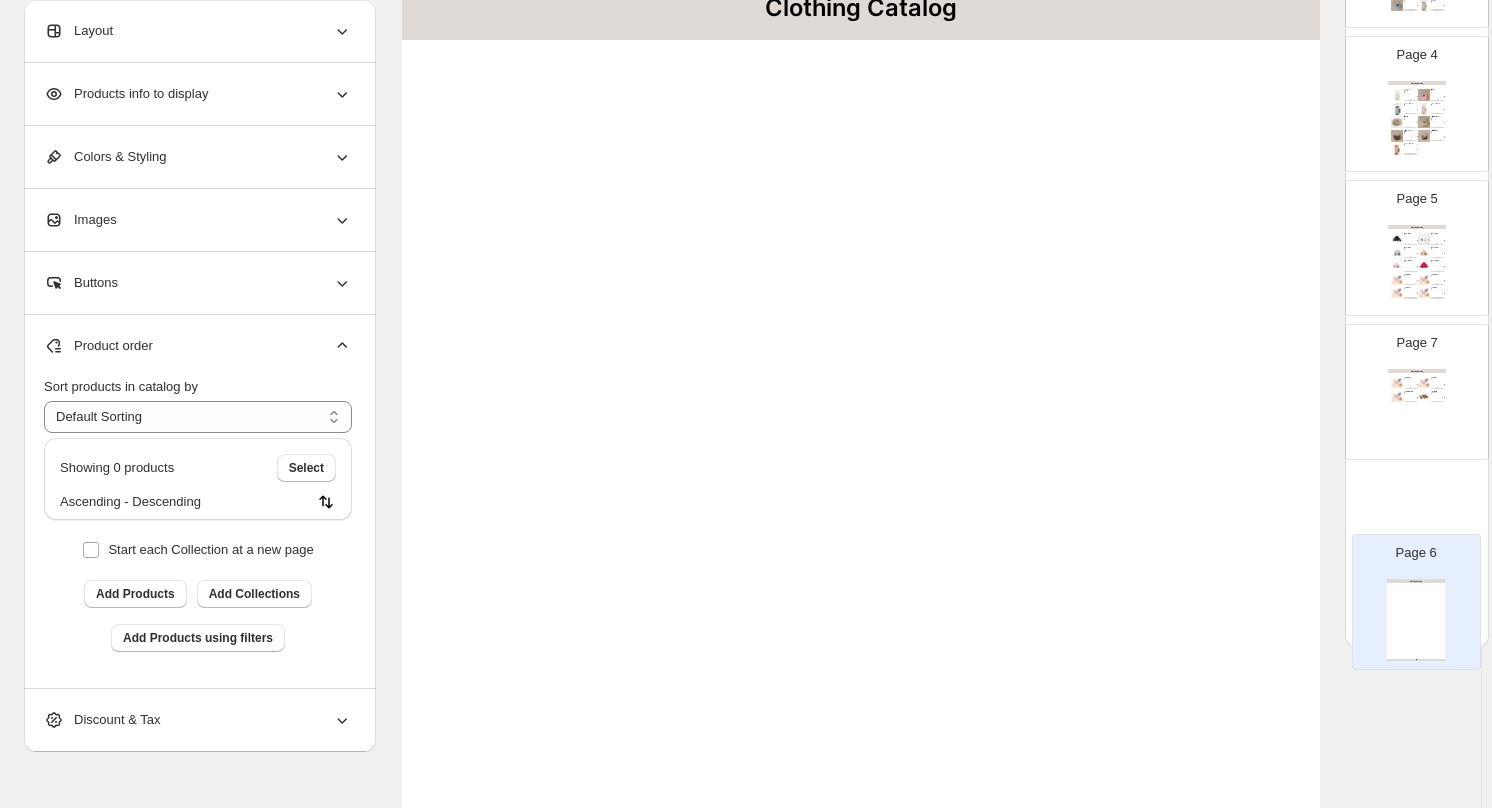 scroll, scrollTop: 486, scrollLeft: 0, axis: vertical 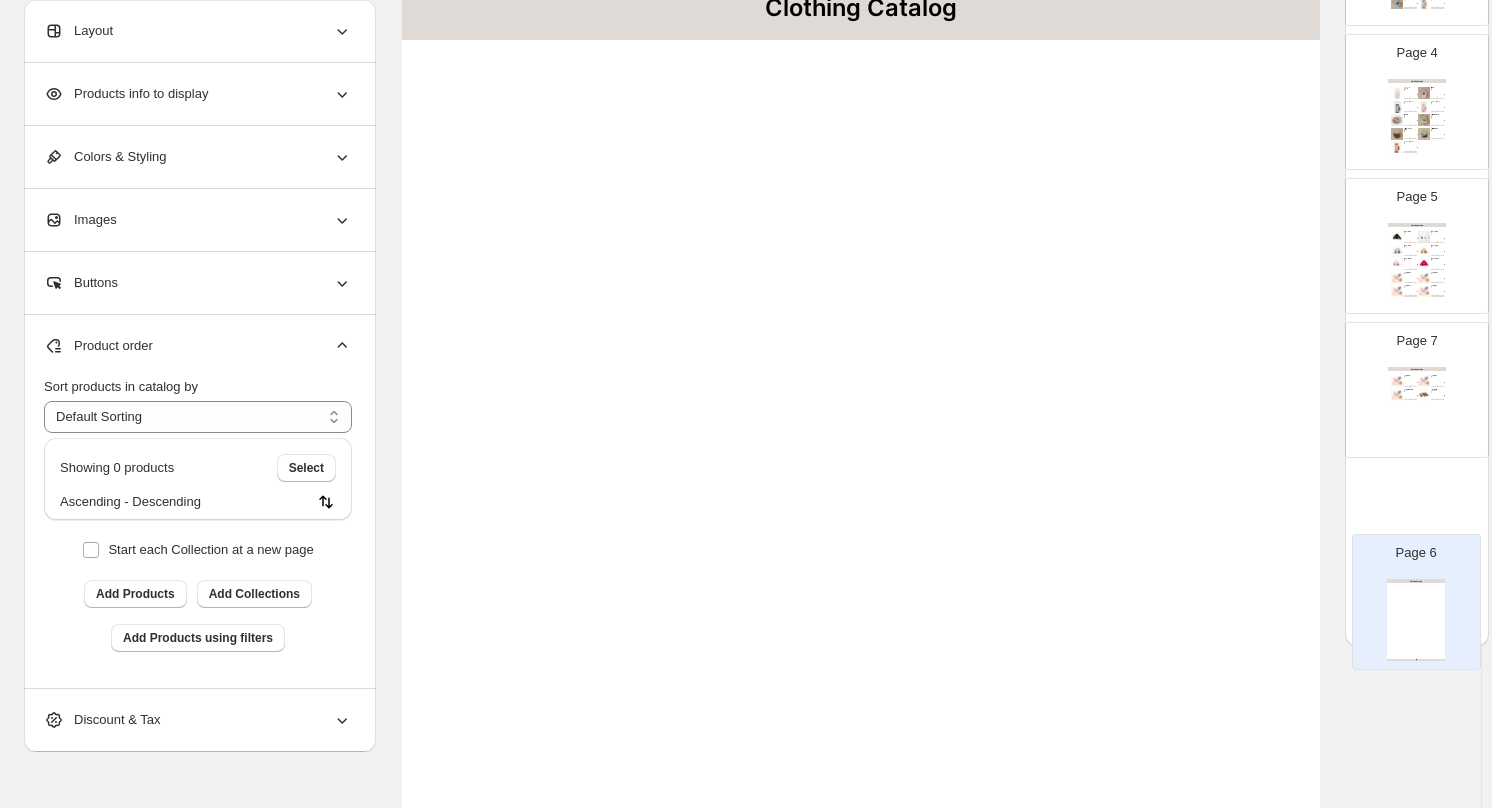 drag, startPoint x: 1425, startPoint y: 481, endPoint x: 1425, endPoint y: 608, distance: 127 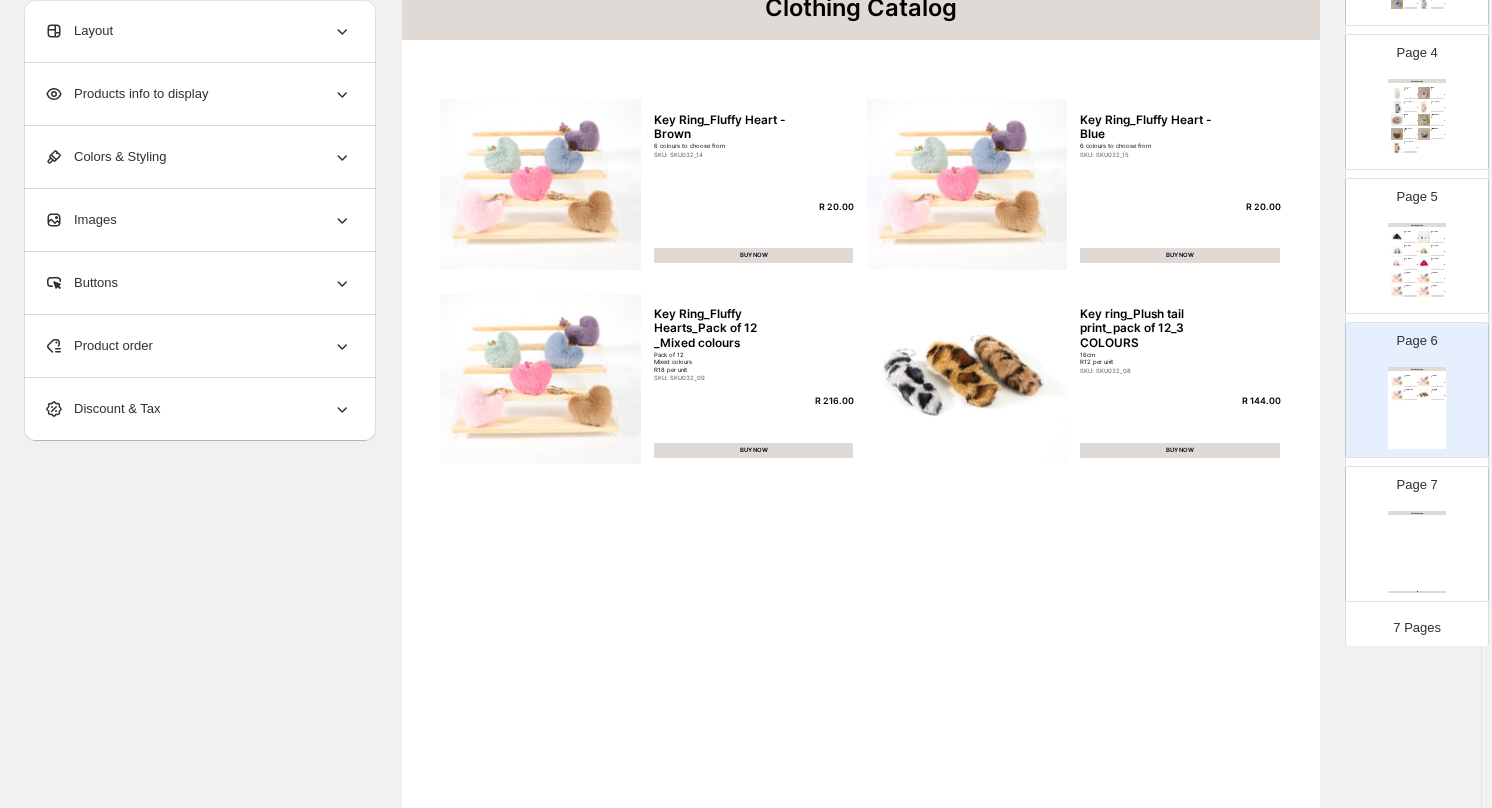 click on "Clothing Catalog Clothing Catalog | Page undefined" at bounding box center (1417, 552) 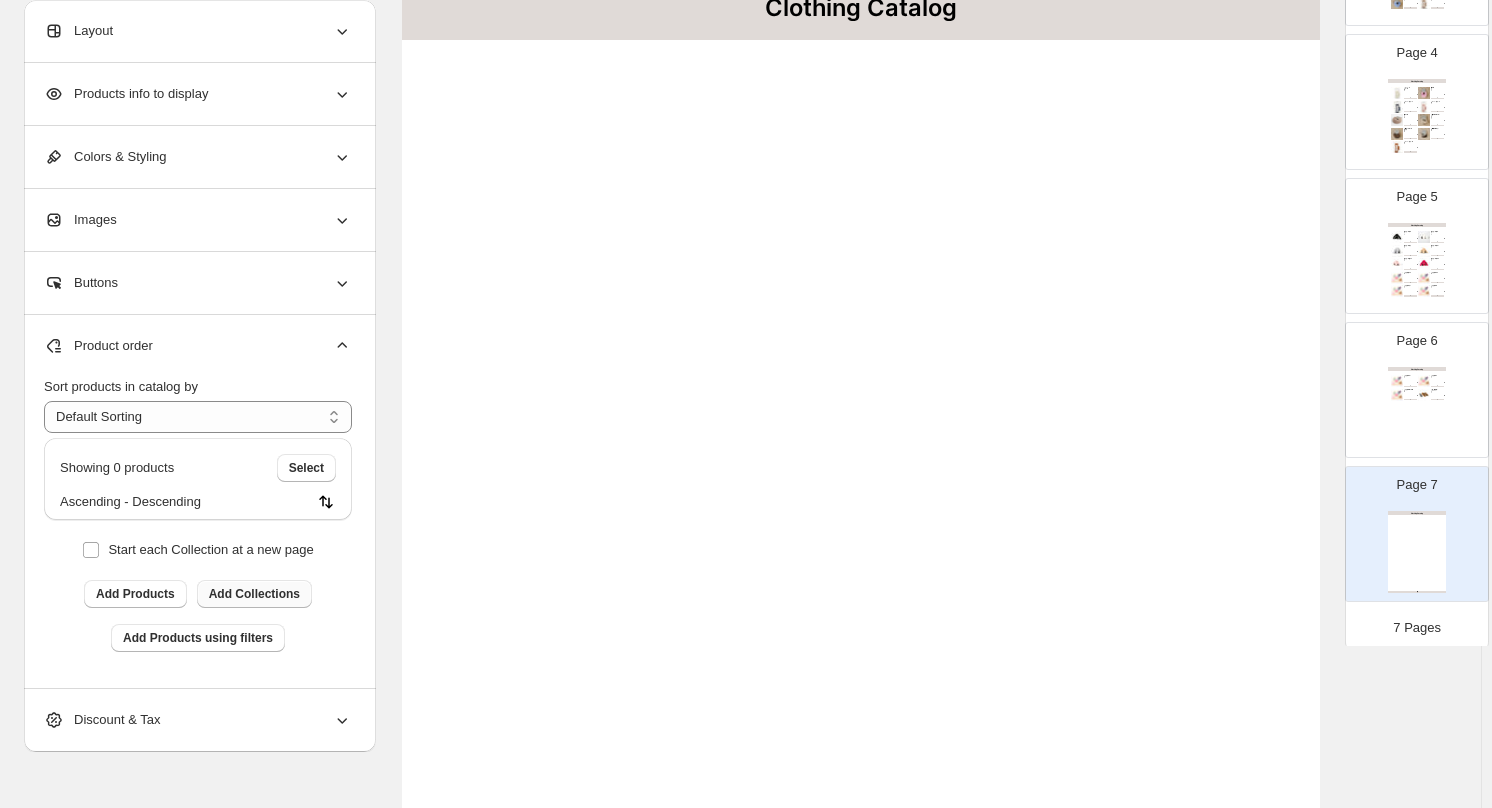 click on "Add Collections" at bounding box center [254, 594] 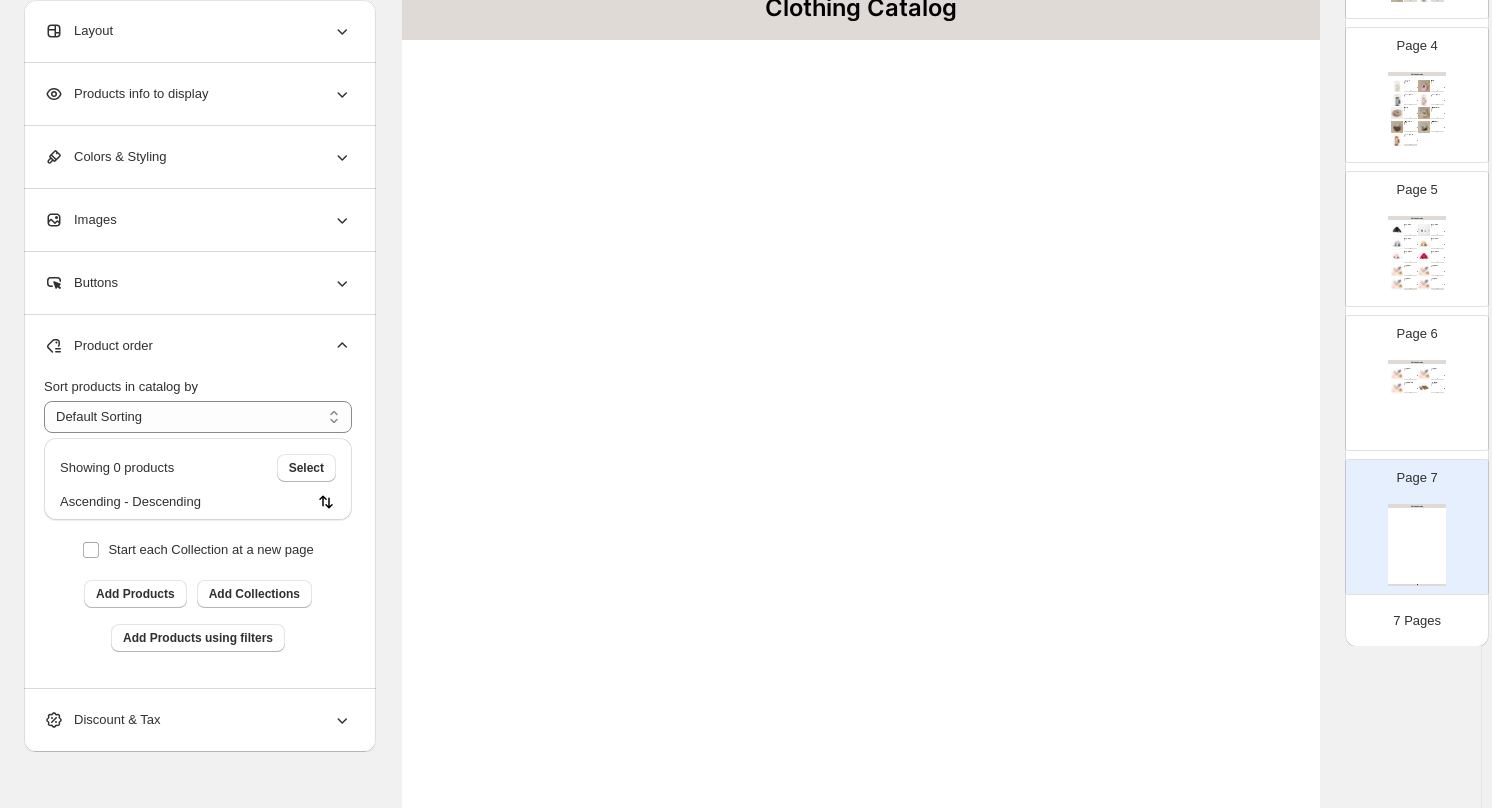 scroll, scrollTop: 494, scrollLeft: 0, axis: vertical 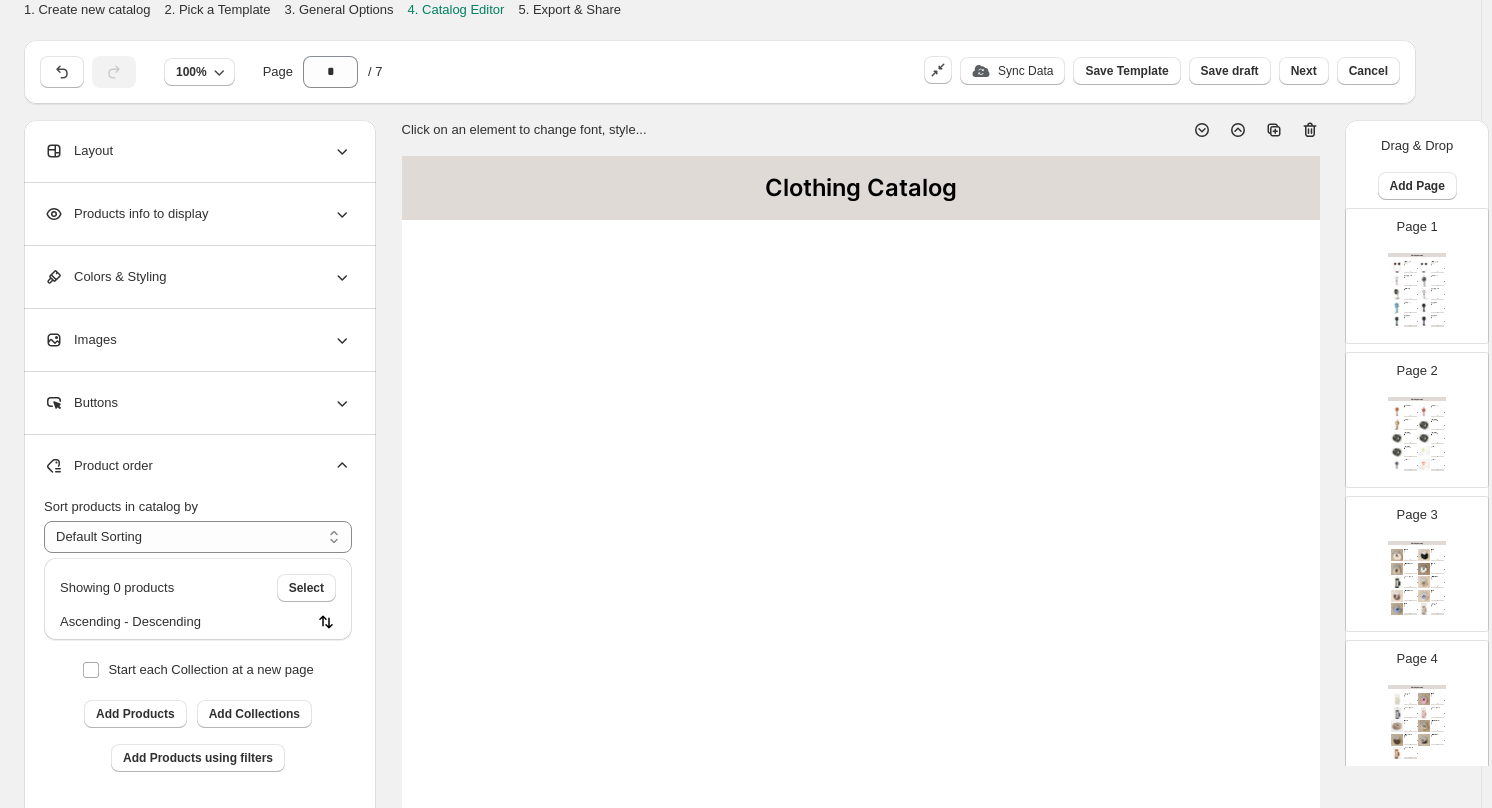 click at bounding box center [1424, 267] 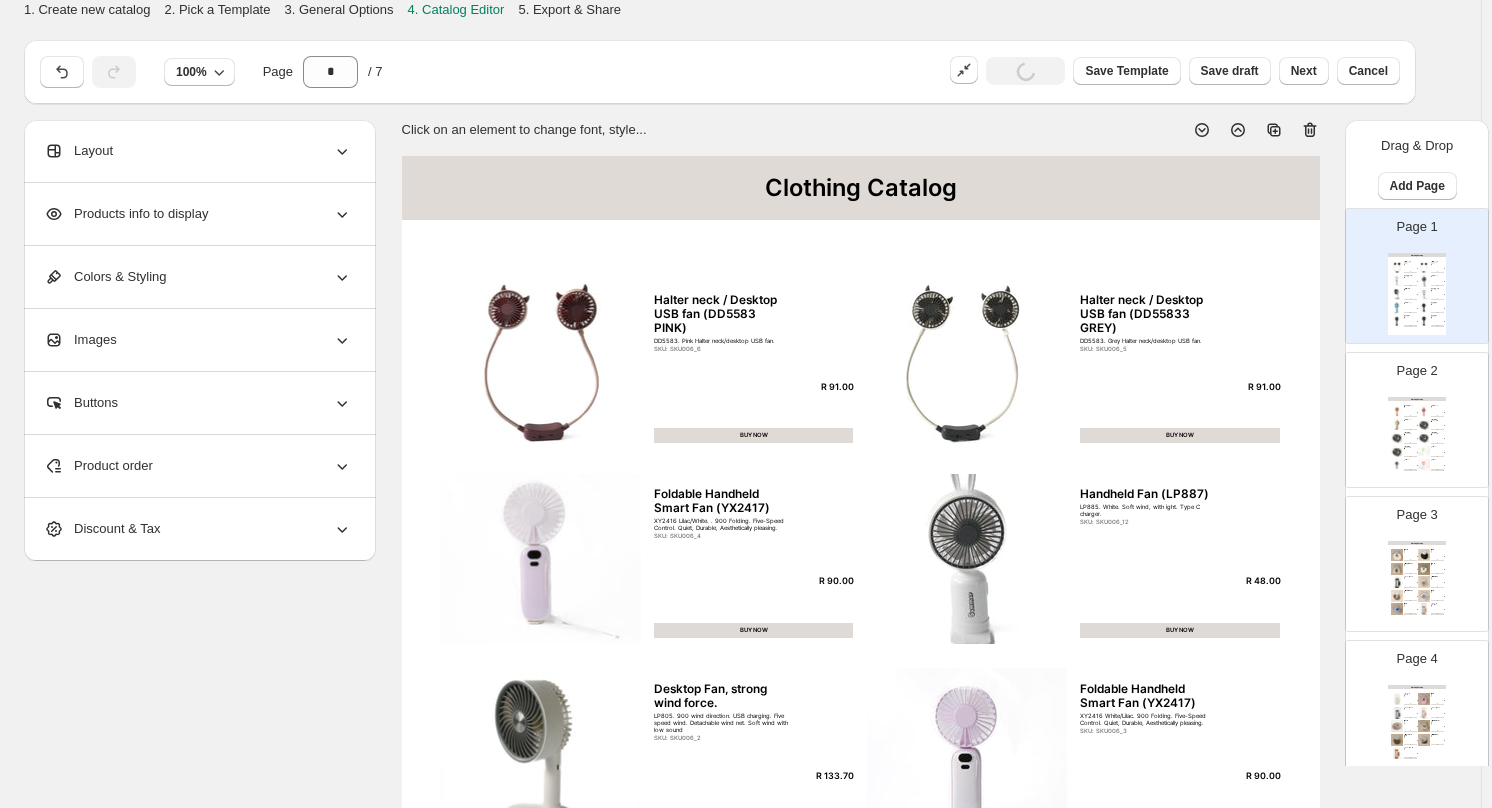 click on "Page 1 Clothing Catalog Halter neck / Desktop USB fan (DD5583 PINK) DD5583. Pink Halter neck/desktop USB fan.
SKU:  SKU006_6 R 91.00 BUY NOW Halter neck / Desktop USB fan (DD55833 GREY) DD5583. Grey Halter neck/desktop USB fan.
SKU:  SKU006_5 R 91.00 BUY NOW Foldable Handheld Smart Fan (YX2417) XY2416 Lilac/White. . 900 Folding. Five-Speed Control. Quiet, Durable, Aesthetically pleasing.
SKU:  SKU006_4 R 90.00 BUY NOW Handheld Fan (LP887) LP885. White. Soft wind, with ight. Type C charger.
SKU:  SKU006_12 R 48.00 BUY NOW Desktop Fan, strong wind force. LP805. 900 wind direction. USB charging. Five speed wind. Detachable wind net. Soft wind with low sound
SKU:  SKU006_2 R 133.70 BUY NOW Foldable Handheld Smart Fan (YX2417) XY2416 White/Lilac. 900 Folding. Five-Speed Control. Quiet, Durable, Aesthetically pleasing.
SKU:  SKU006_3 R 90.00 BUY NOW Handheld Fan (LP885) LP885. Blue. Soft wind, with ight. Type C charger.
SKU:  SKU006_10 R 48.00 BUY NOW Foldable Handheld Fan (LP860) SKU:  SKU006_17 R 50.00" at bounding box center (1417, 708) 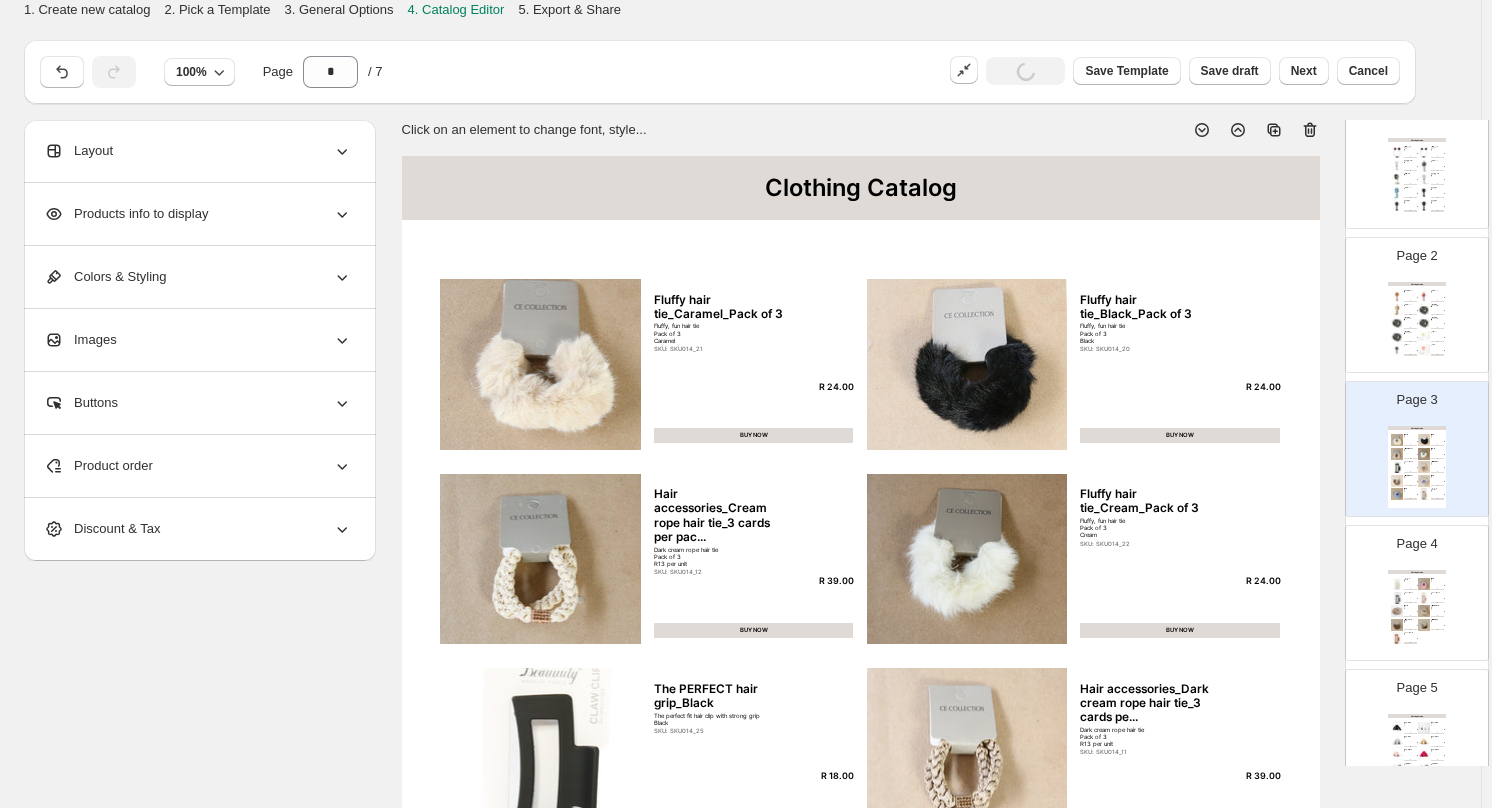 scroll, scrollTop: 200, scrollLeft: 0, axis: vertical 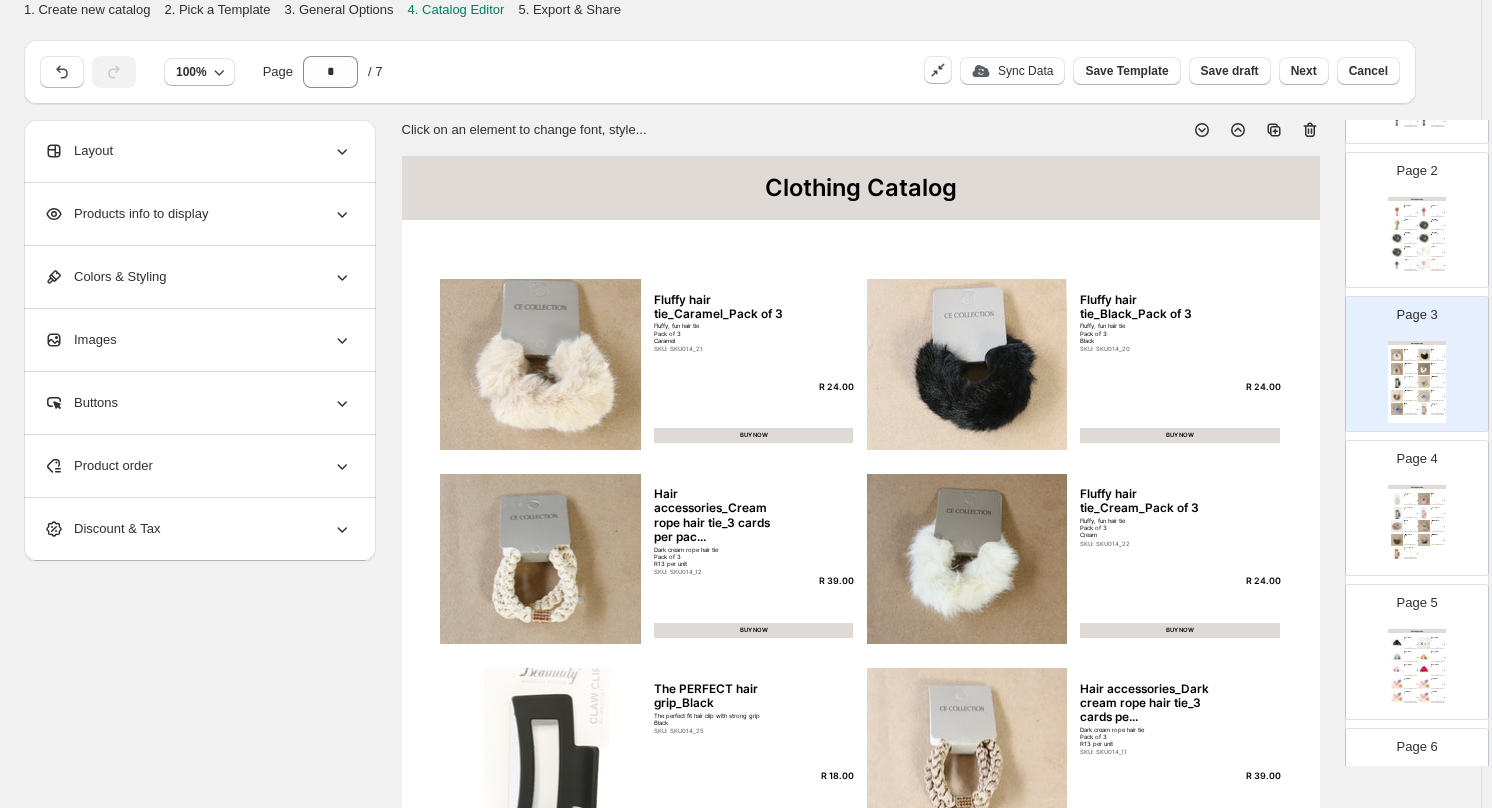 click 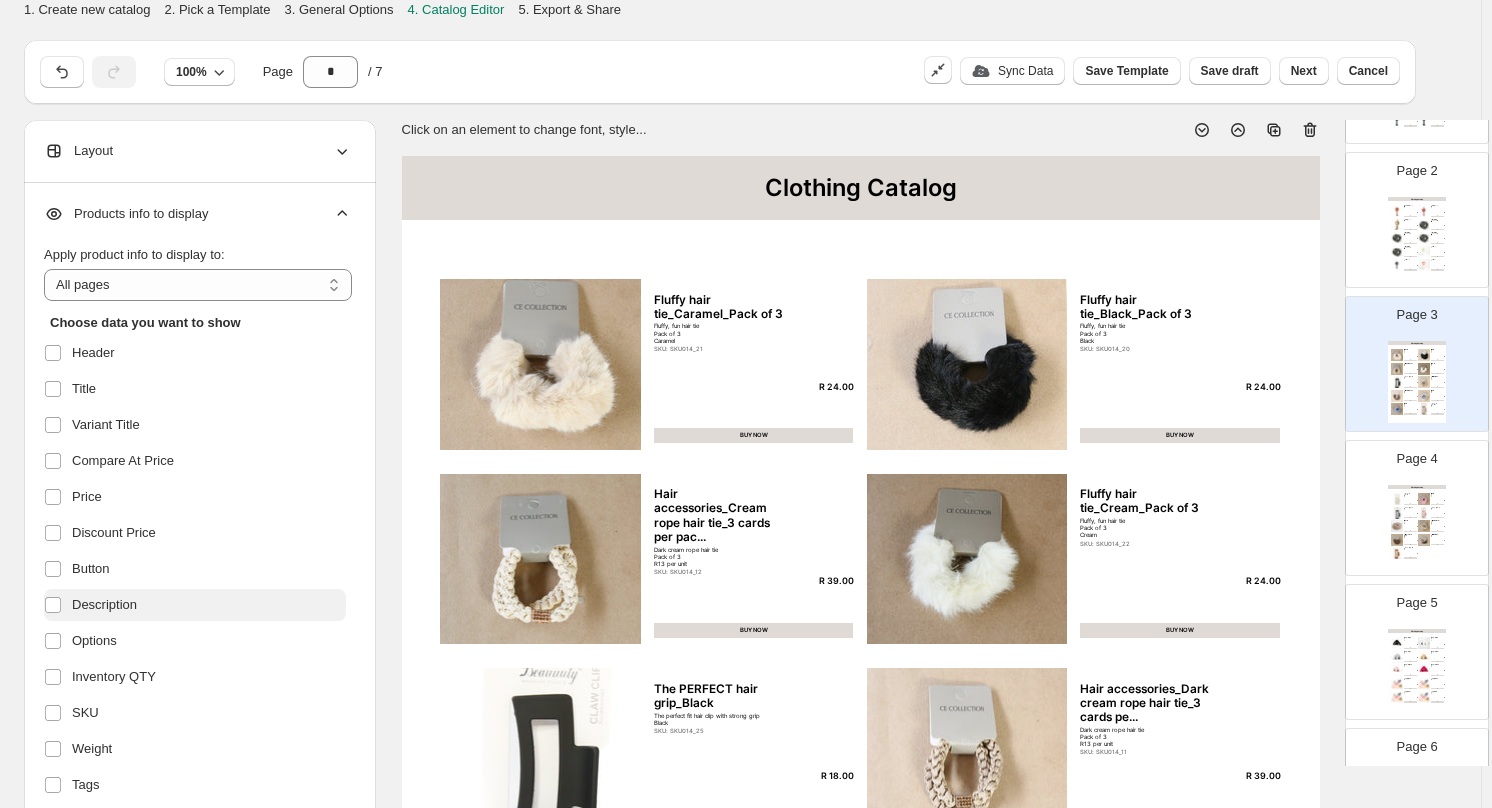 scroll, scrollTop: 100, scrollLeft: 0, axis: vertical 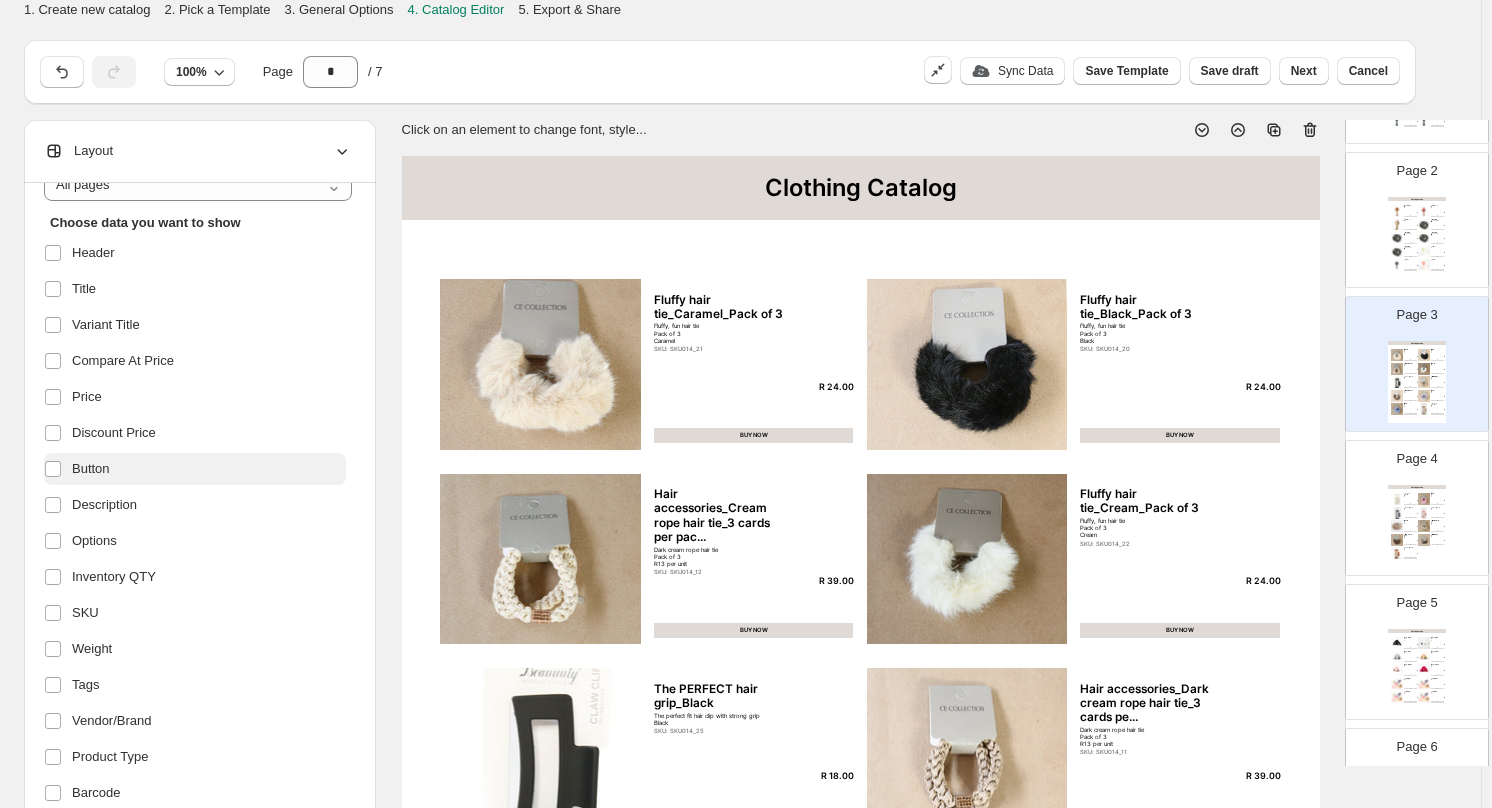 click on "Button" at bounding box center [91, 469] 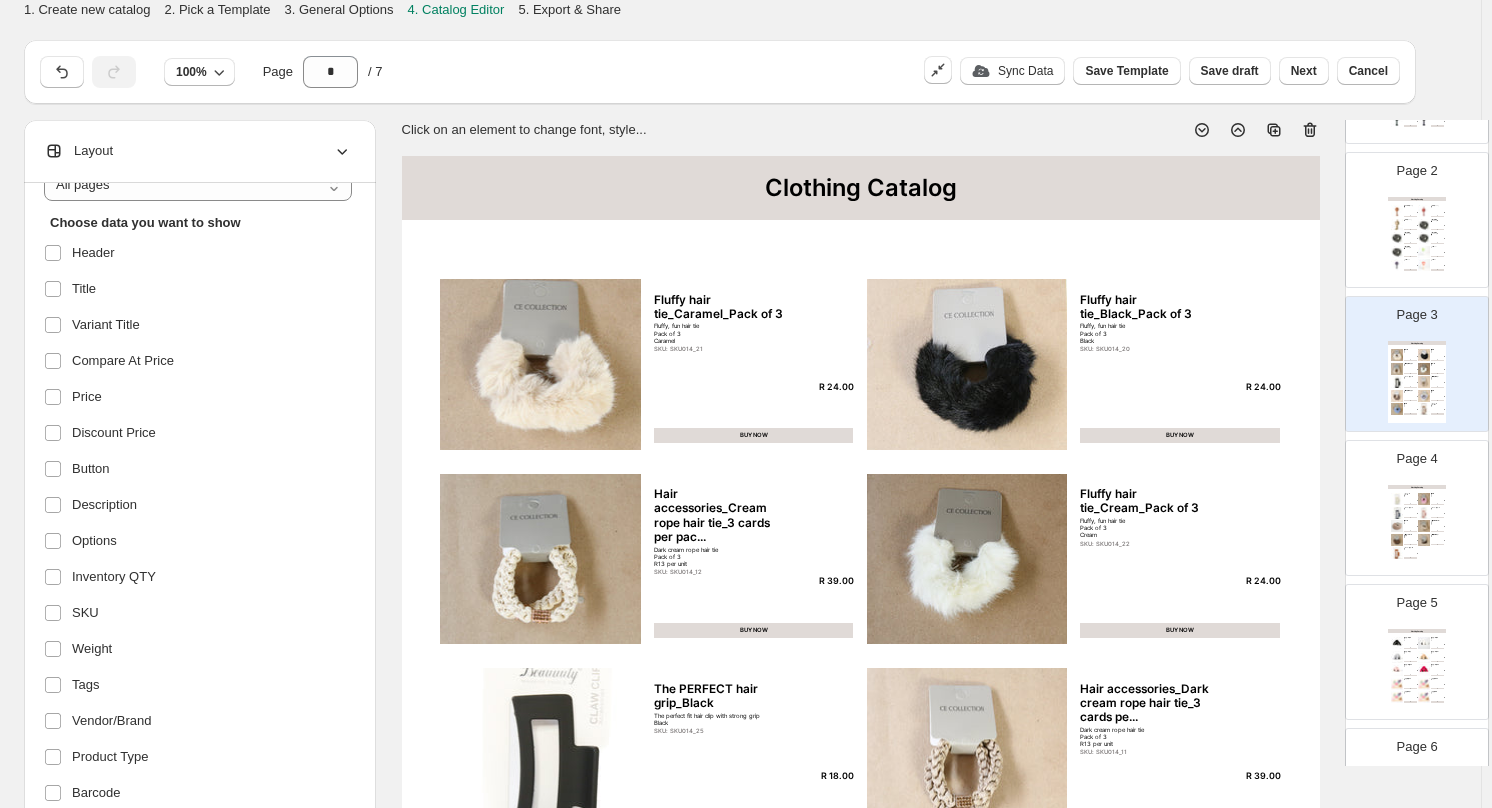 click on "Clothing Catalog Fluffy hair tie_Caramel_Pack of 3 Fluffy, fun hair tie
Pack of 3
Caramel SKU:  SKU014_21 R 24.00 BUY NOW Fluffy hair tie_Black_Pack of 3 Fluffy, fun hair tie
Pack of 3
Black SKU:  SKU014_20 R 24.00 BUY NOW Hair accessories_Cream rope hair tie_3 cards per pac... Dark cream rope hair tie
Pack of 3
R13 per unit SKU:  SKU014_12 R 39.00 BUY NOW Fluffy hair tie_Cream_Pack of 3 Fluffy, fun hair tie
Pack of 3
Cream SKU:  SKU014_22 R 24.00 BUY NOW The PERFECT hair grip_Black The perfect fit hair clip with strong grip
Black SKU:  SKU014_25 R 18.00 BUY NOW Hair accessories_Dark cream rope hair tie_3 cards pe... Dark cream rope hair tie
Pack of 3
R13 per unit SKU:  SKU014_11 R 39.00 BUY NOW Hair accessories_Brown rope hair tie_3 cards per pac... Brown rope hair tie
Pack of 3
R13 per unit SKU:  SKU014_10 R 39.00 BUY NOW Fluffy hair tie_Grey_Pack of 3 Fluffy, fun hair tie
Pack of 3
Grey SKU:  SKU014_19 R 24.00 BUY NOW Fluffy hair tie_Blue_Pack of 3 Fluffy, fun hair tie
Pack of 3
Blue SKU:  SKU014_16" at bounding box center [861, 750] 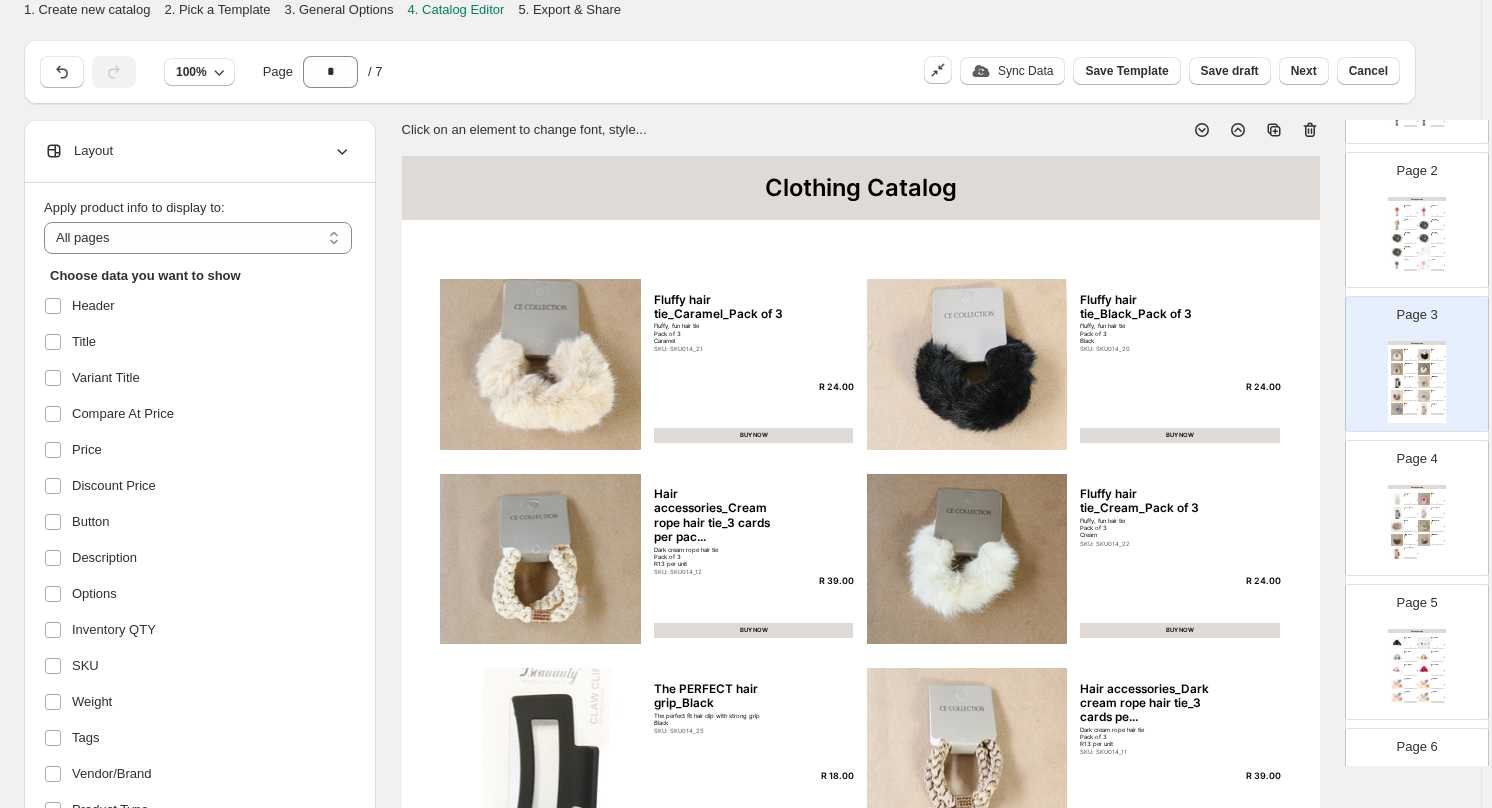 scroll, scrollTop: 0, scrollLeft: 0, axis: both 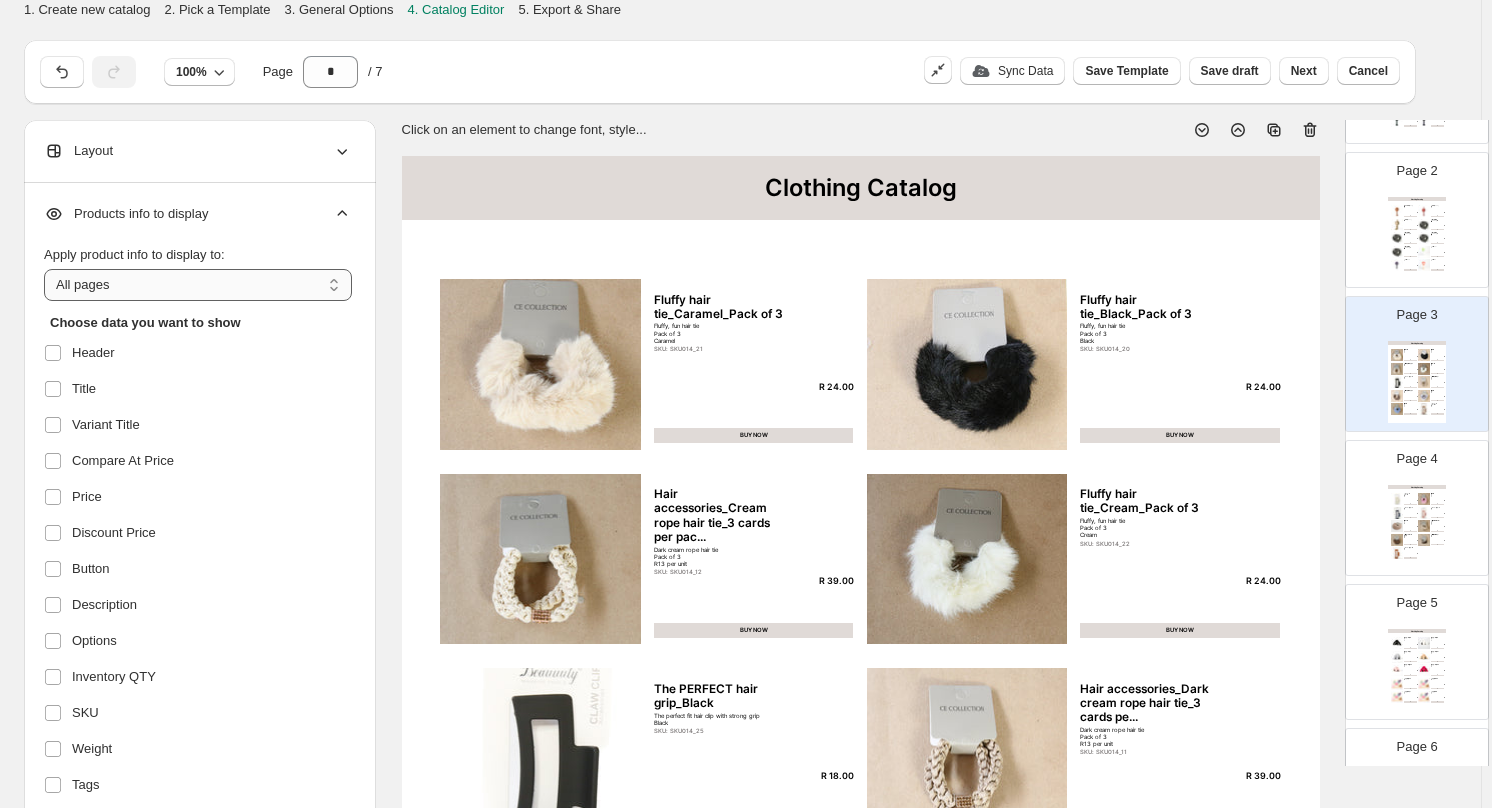 click on "**********" at bounding box center (198, 285) 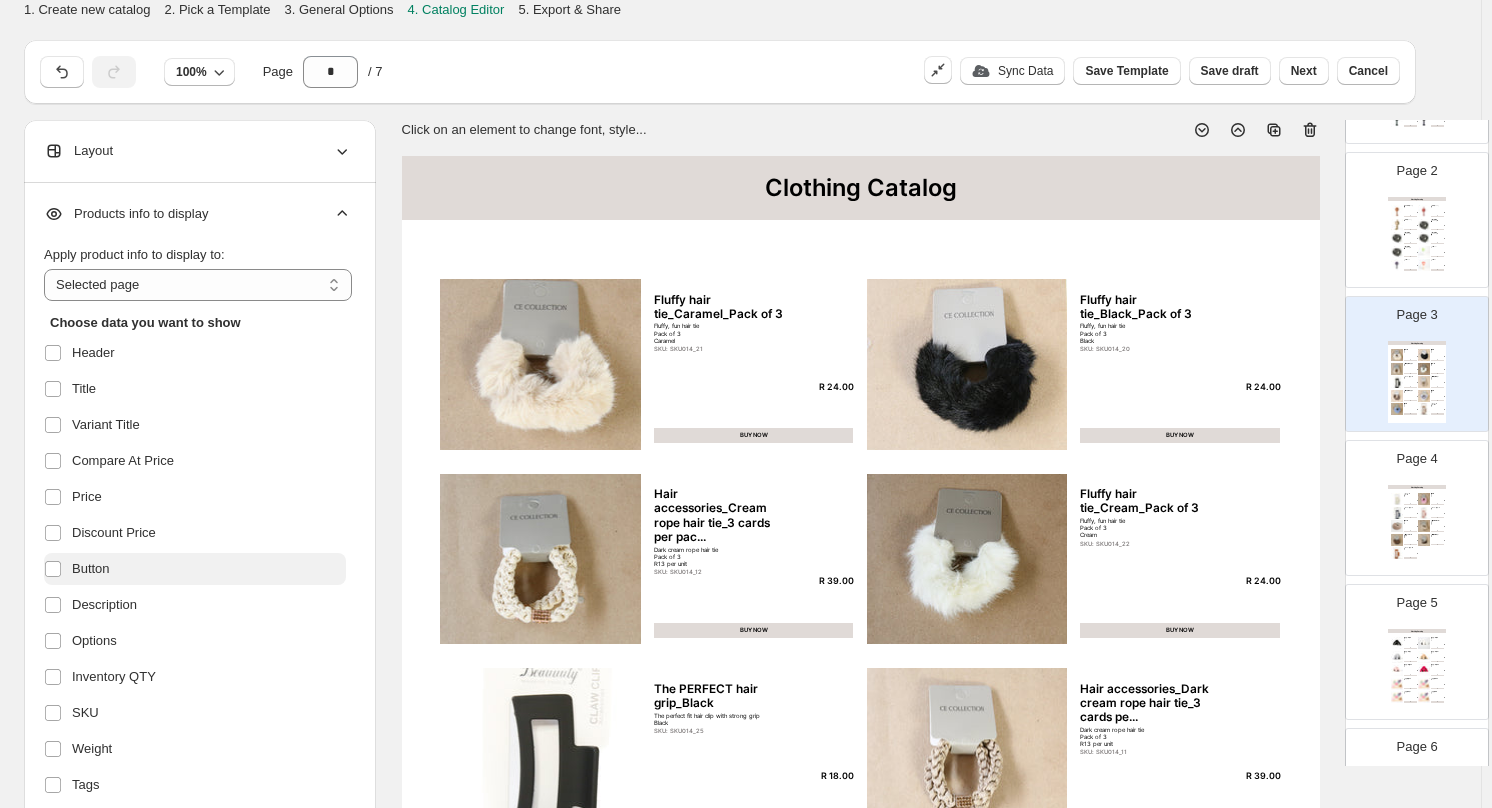 click on "Button" at bounding box center [91, 569] 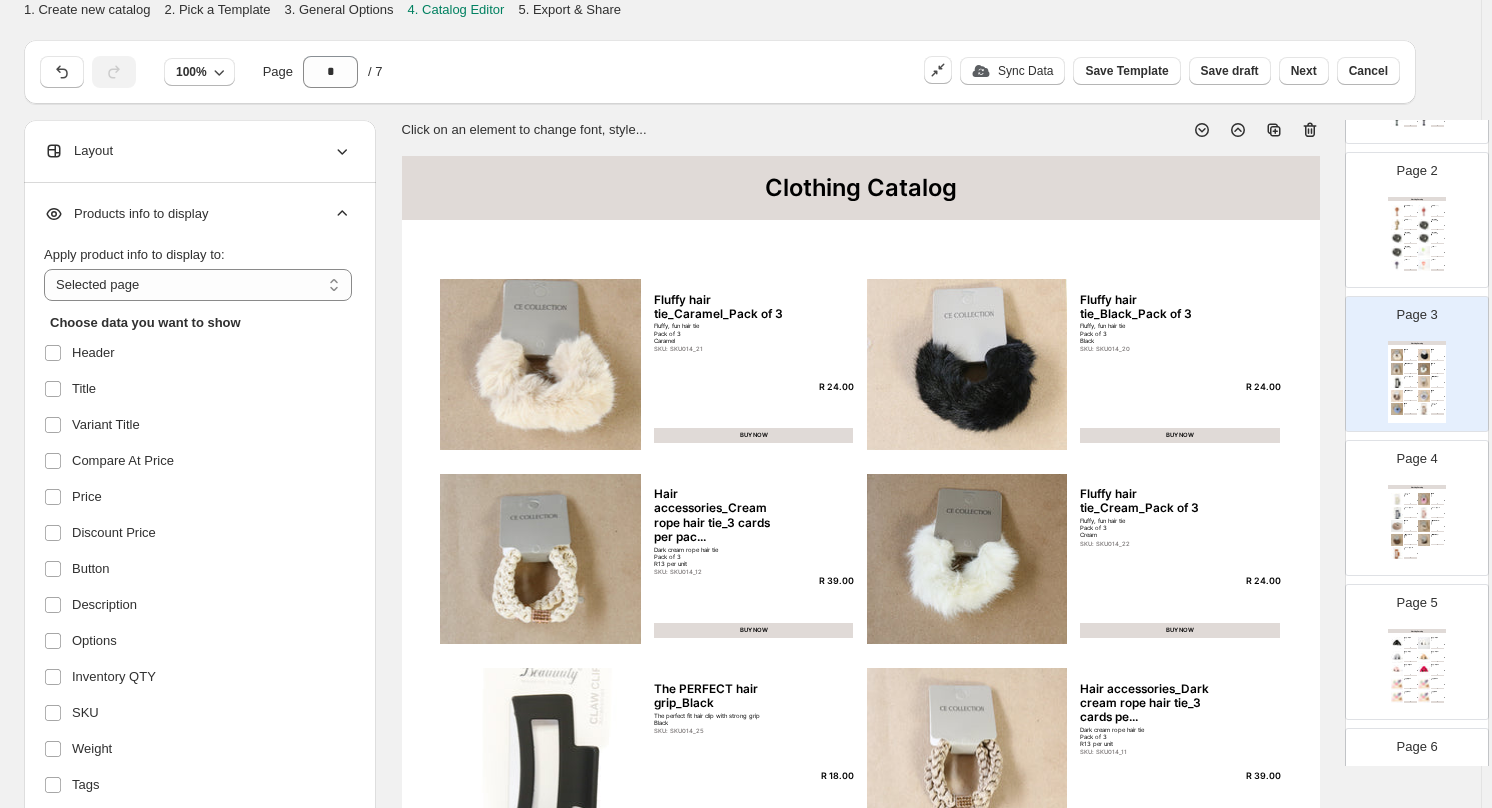 click on "Clothing Catalog The PERFECT hair grip_Cream The perfect fit hair clip with strong grip
Cream SKU:  SKU014_23 R 18.00 BUY NOW Fluffy hair tie_Pink_Pack of 3 Fluffy, fun hair tie
Pack of 3
Pink SKU:  SKU014_17 R 24.00 BUY NOW The PERFECT hair grip_Blue The perfect fit hair clip with strong grip
Blue SKU:  SKU014_26 R 18.00 BUY NOW The PERFECT hair grip_Pink The perfect fit hair clip with strong grip
Pink SKU:  SKU014_24 R 18.00 BUY NOW Fluffy hair tie_Camel_Pack of 3 Fluffy hair tie
Pack of 3
Camel
R8 per unit SKU:  SKU014_29 R 24.00 BUY NOW Hair accessories_Mixed cream and caramel_3 cards per... Mixed cream and caramel
Pack of 3
R13 per unit SKU:  SKU014_15 R 39.00 BUY NOW Hair accessories_Mixed brown and black_3 cards per p... Mixed brown and black
Pack of 3
R13 per unit SKU:  SKU014_14 R 39.00 BUY NOW Hair accessories_Scrunchy mixed hair ties_3 cards pe... Scrunchy mixed hair ties
Pack of 3
R13 per unit SKU:  SKU014_13 R 39.00 BUY NOW The PERFECT hair grip_Toffee SKU:  SKU014_28 R 18.00 BUY NOW" at bounding box center [1417, 526] 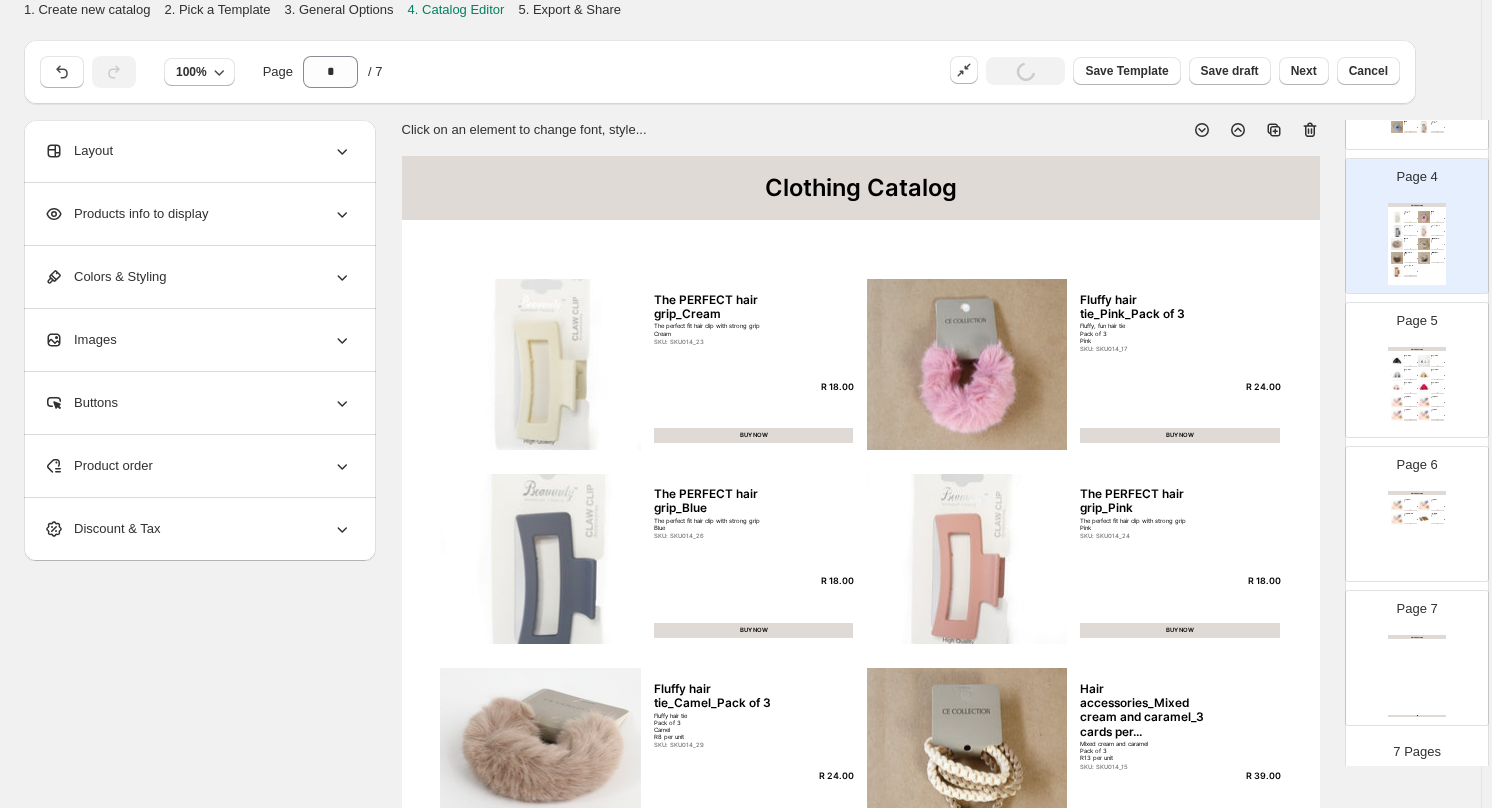 scroll, scrollTop: 494, scrollLeft: 0, axis: vertical 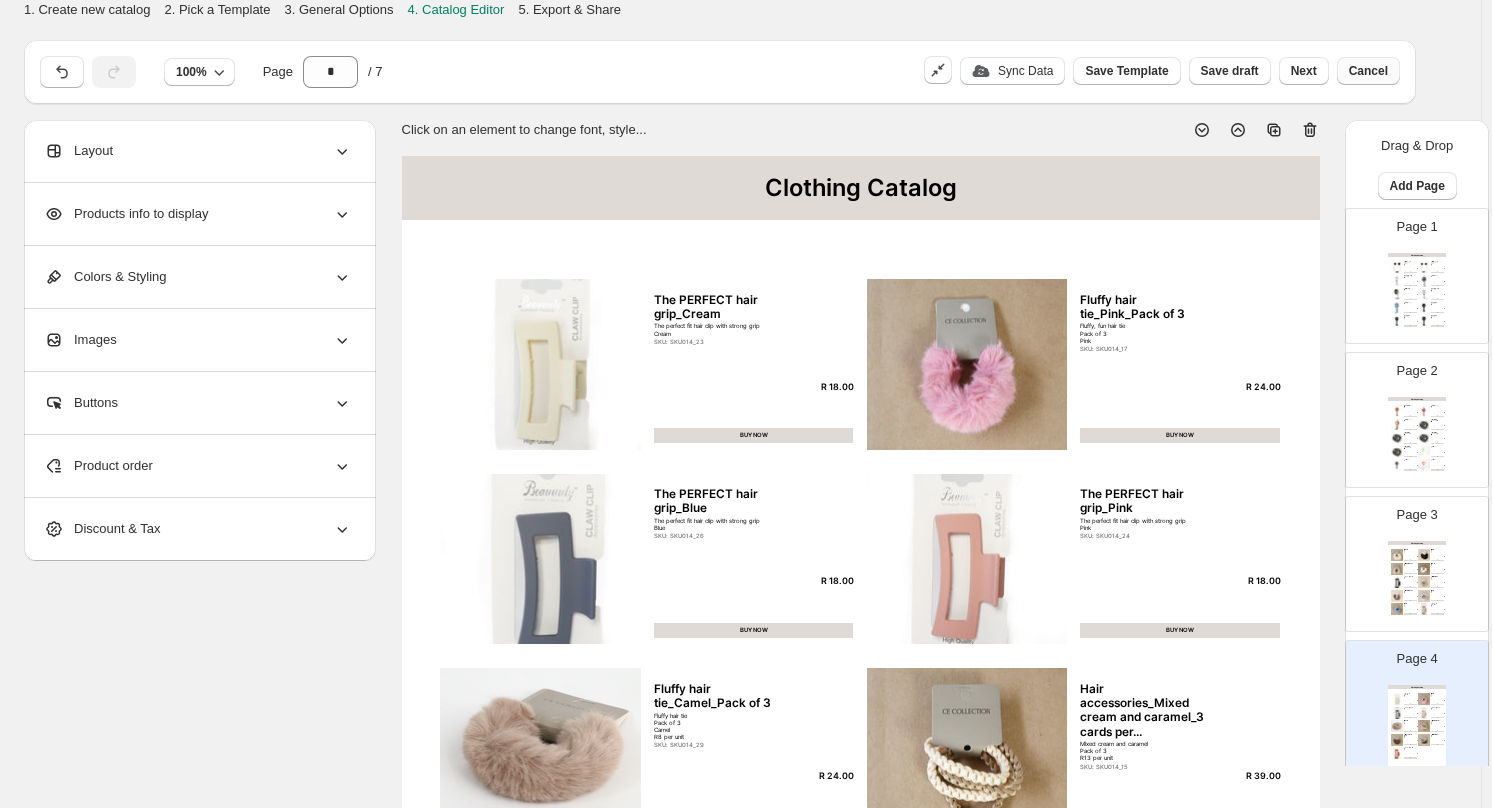 click on "Cancel" at bounding box center [1368, 71] 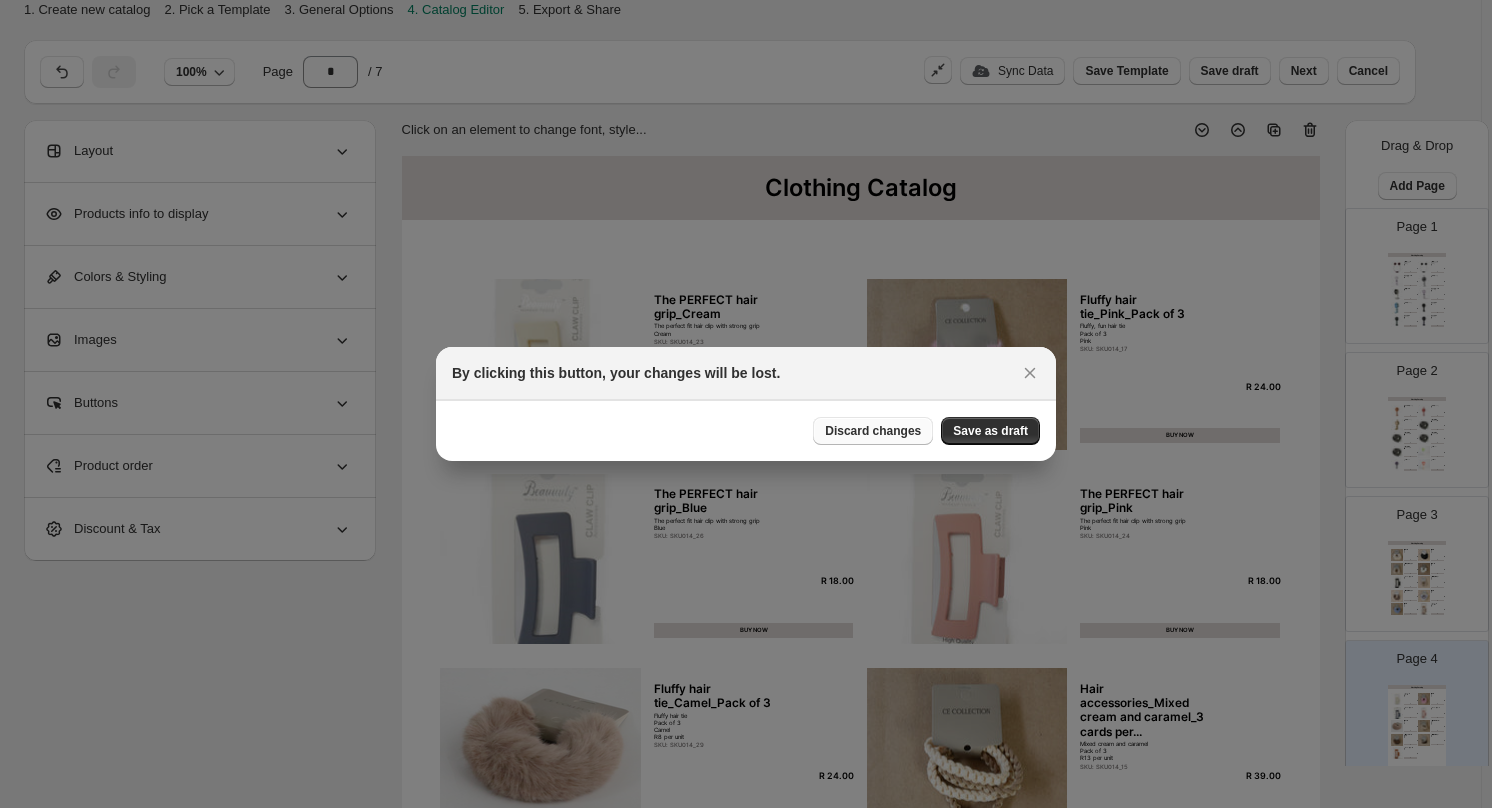 click on "Discard changes" at bounding box center [873, 431] 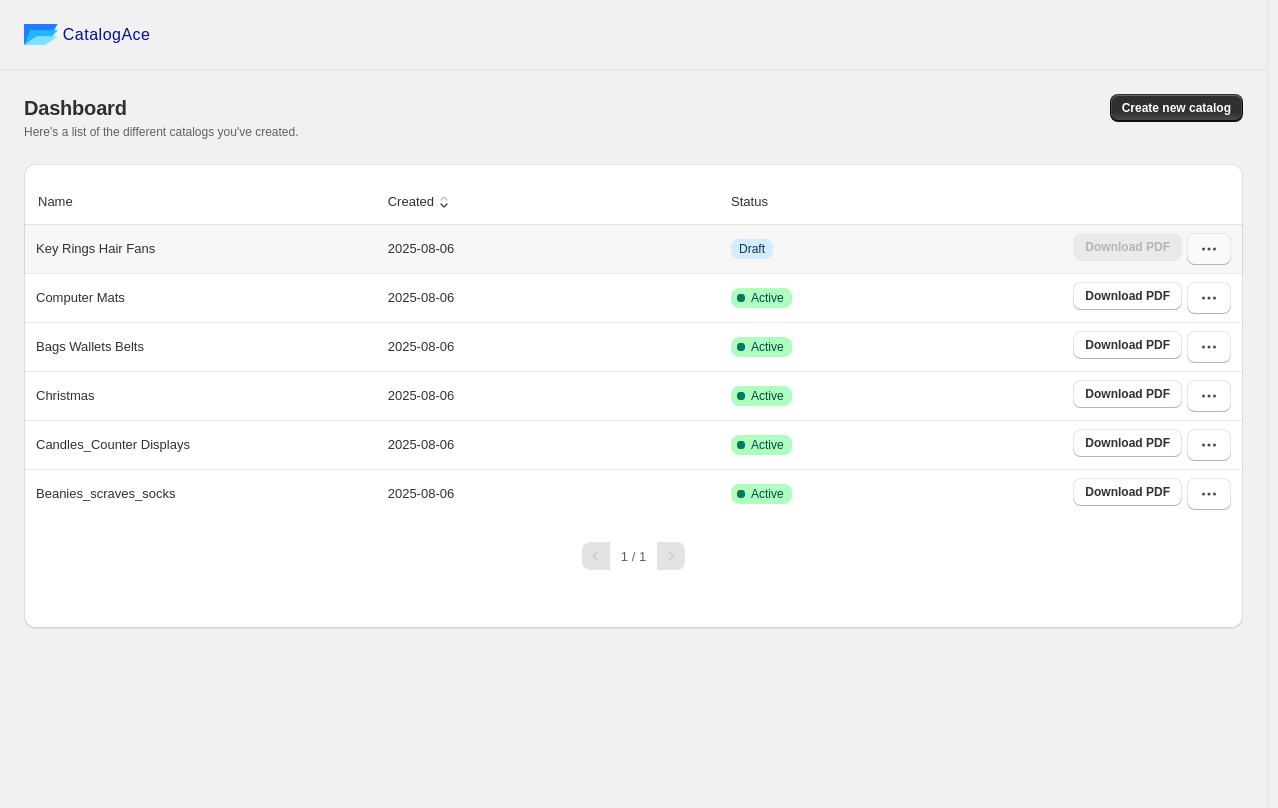 click 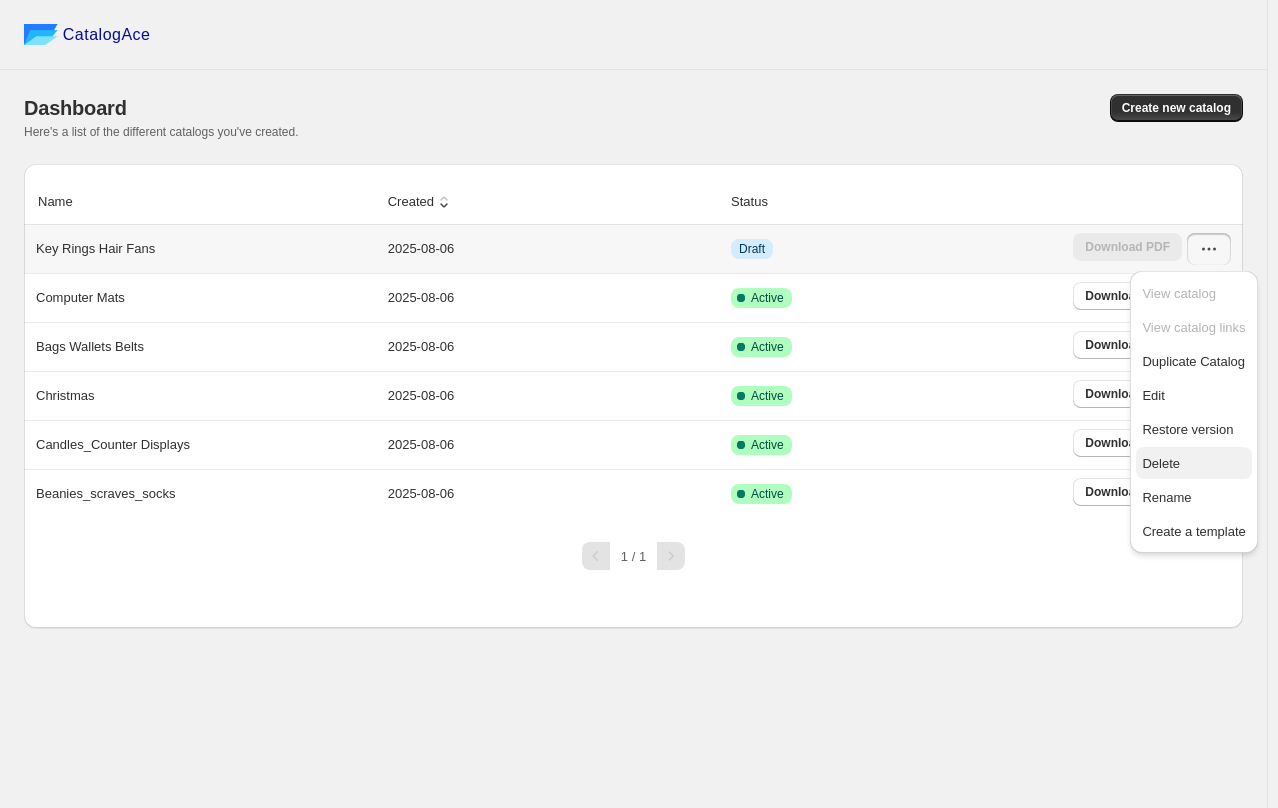 click on "Delete" at bounding box center (1161, 463) 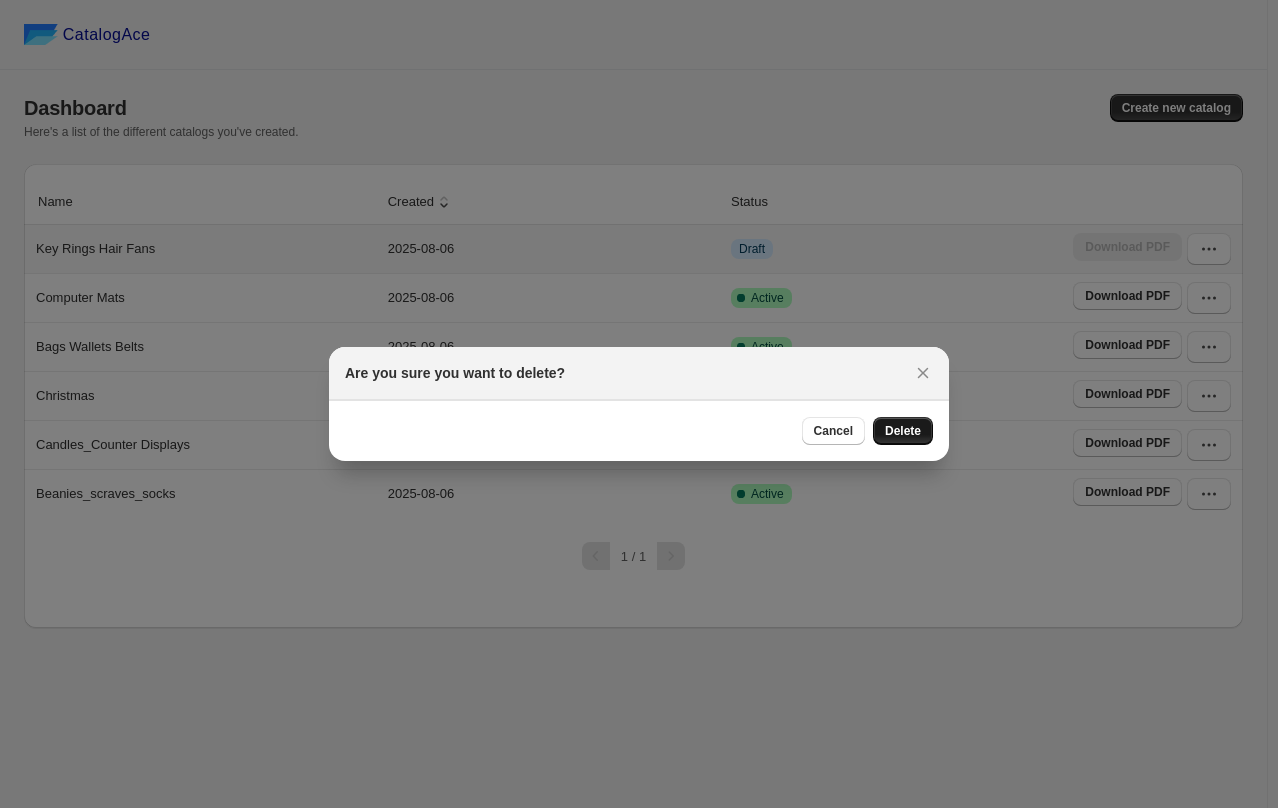 click on "Delete" at bounding box center (903, 431) 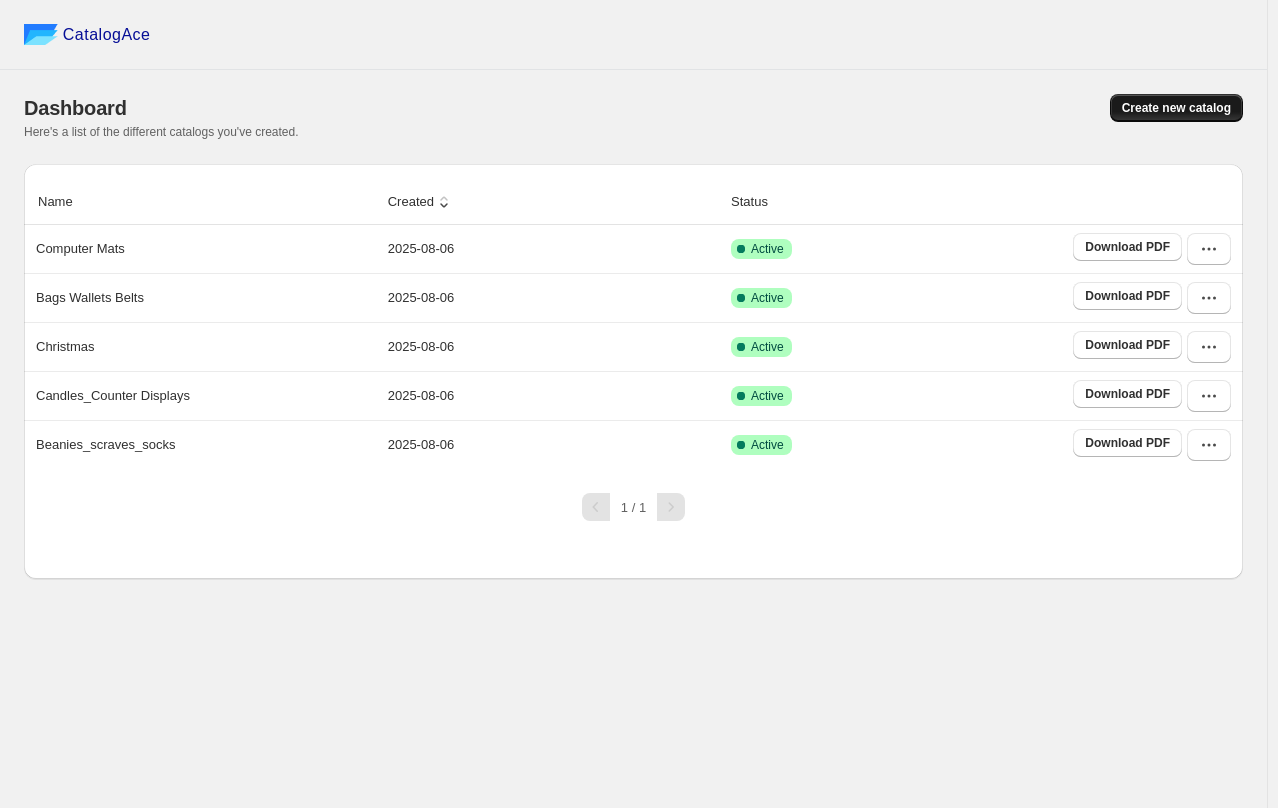 click on "Create new catalog" at bounding box center [1176, 108] 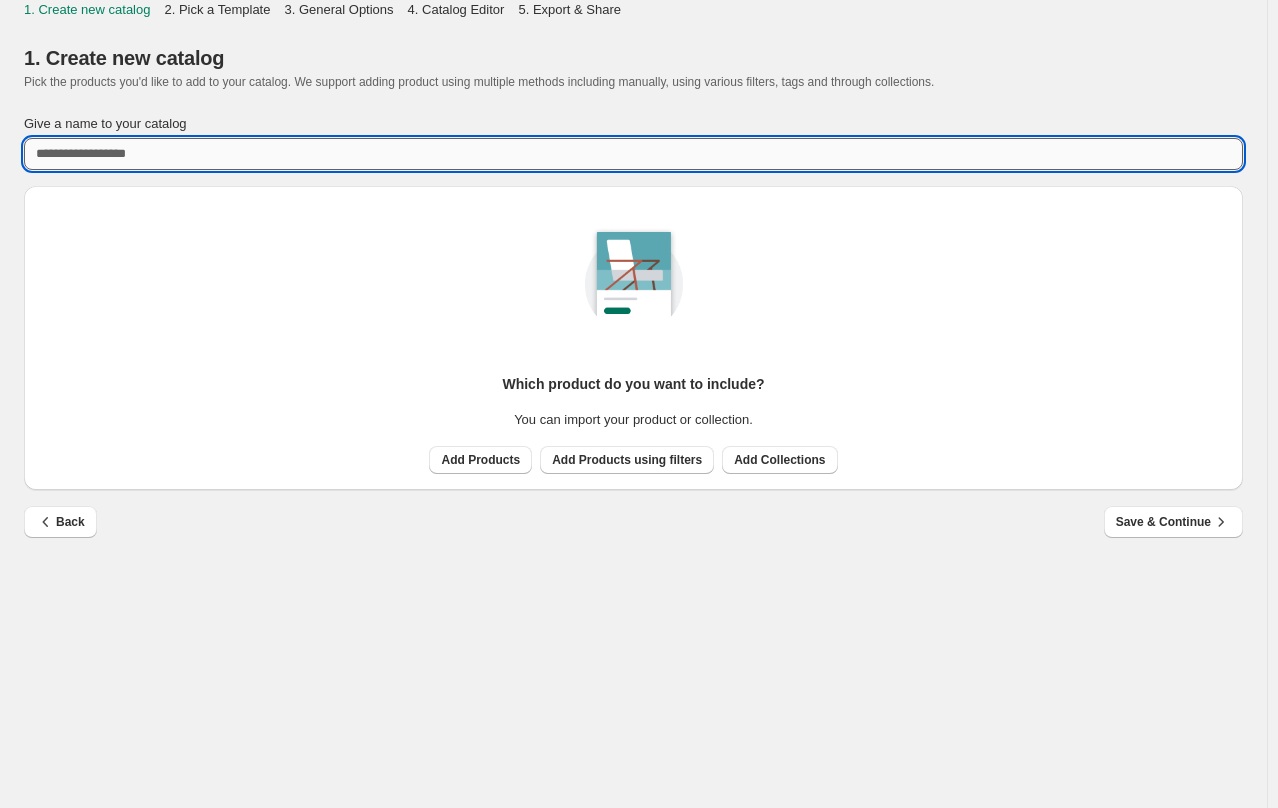click on "Give a name to your catalog" at bounding box center [633, 154] 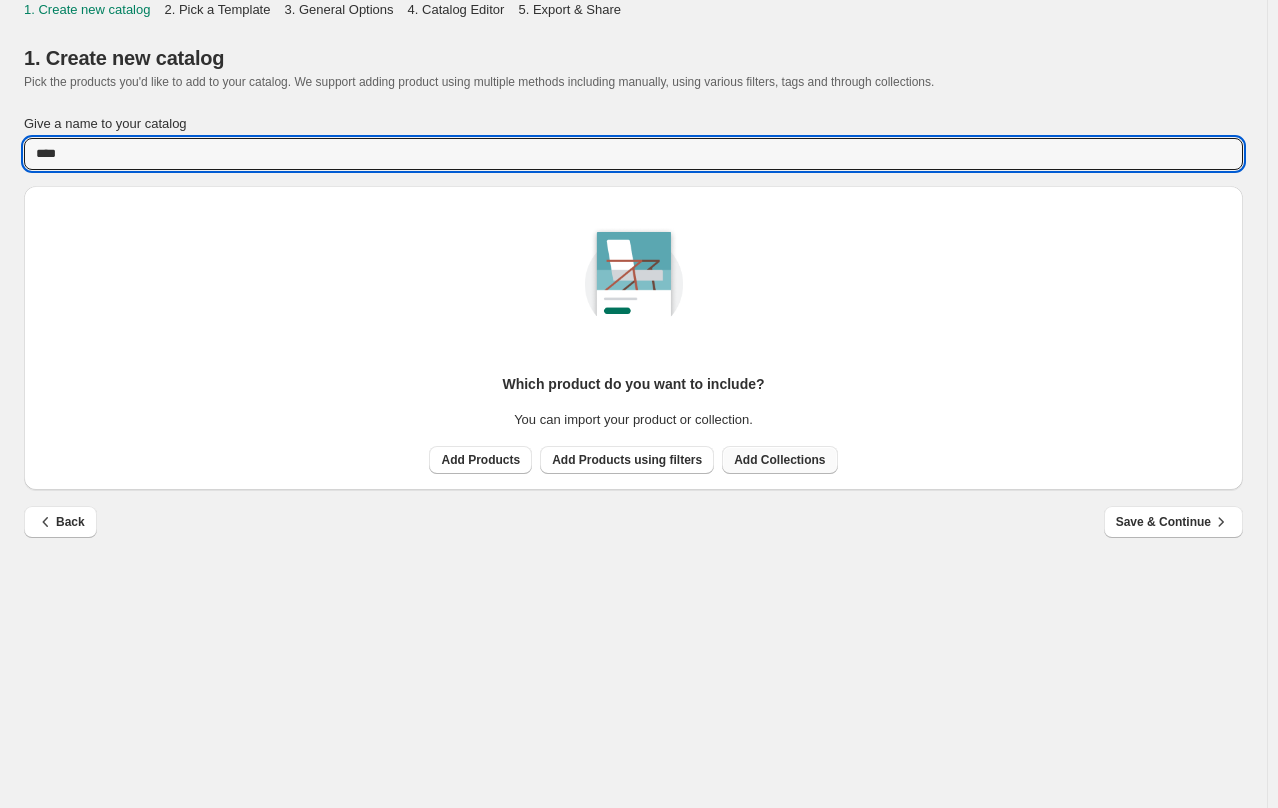 type on "****" 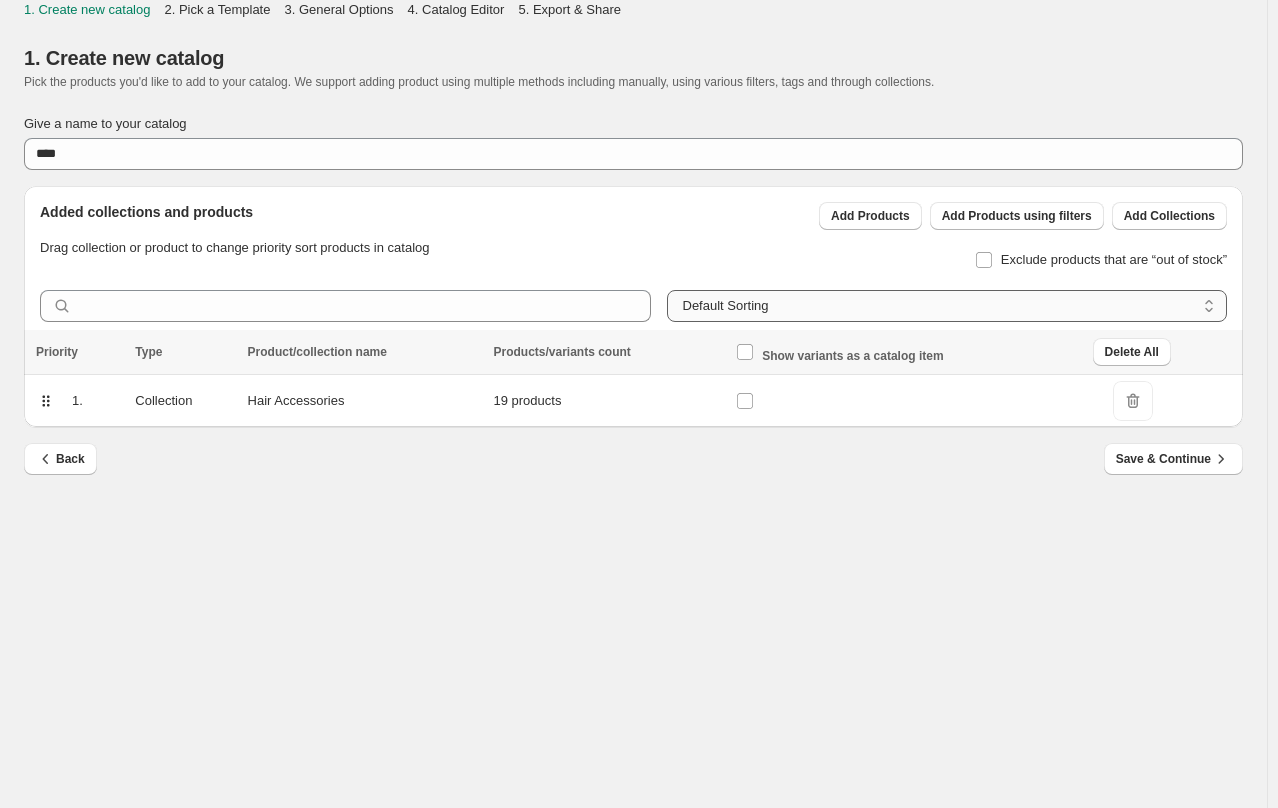 drag, startPoint x: 1205, startPoint y: 313, endPoint x: 1011, endPoint y: 308, distance: 194.06442 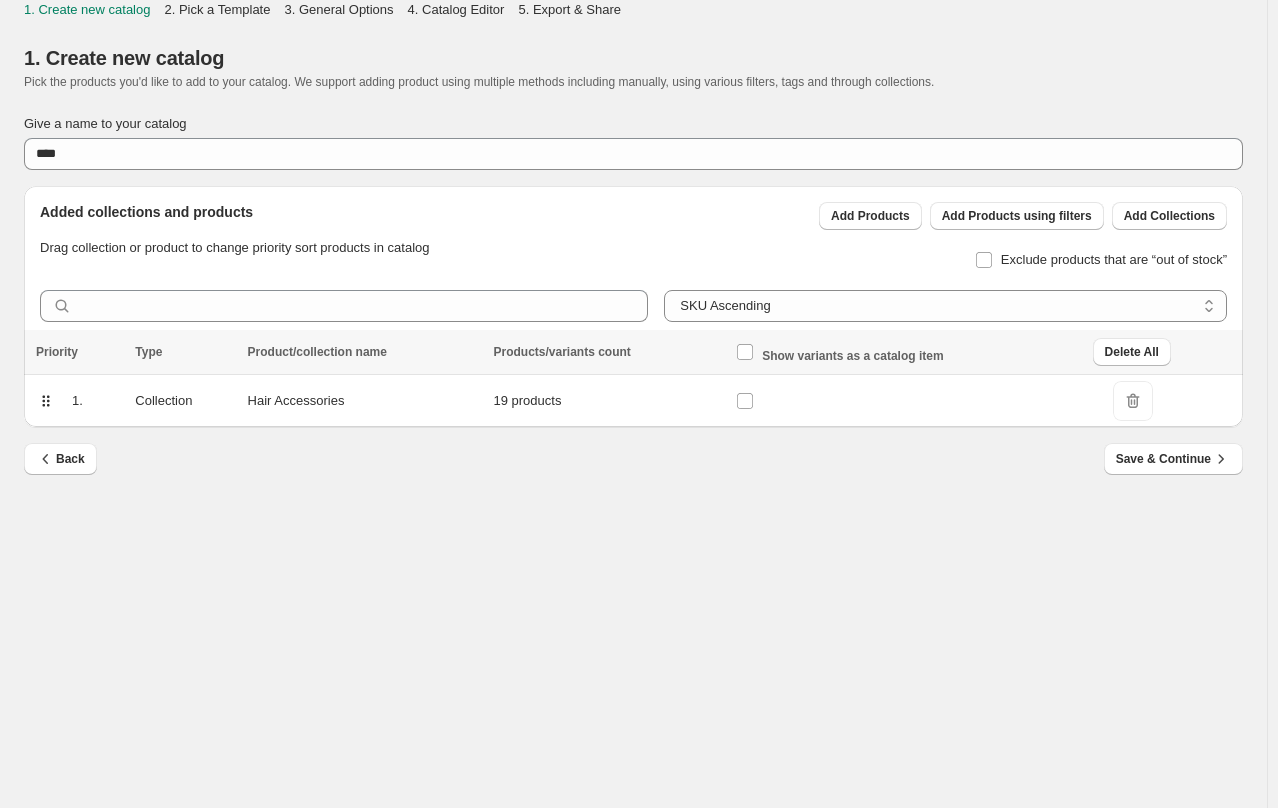 drag, startPoint x: 773, startPoint y: 358, endPoint x: 771, endPoint y: 368, distance: 10.198039 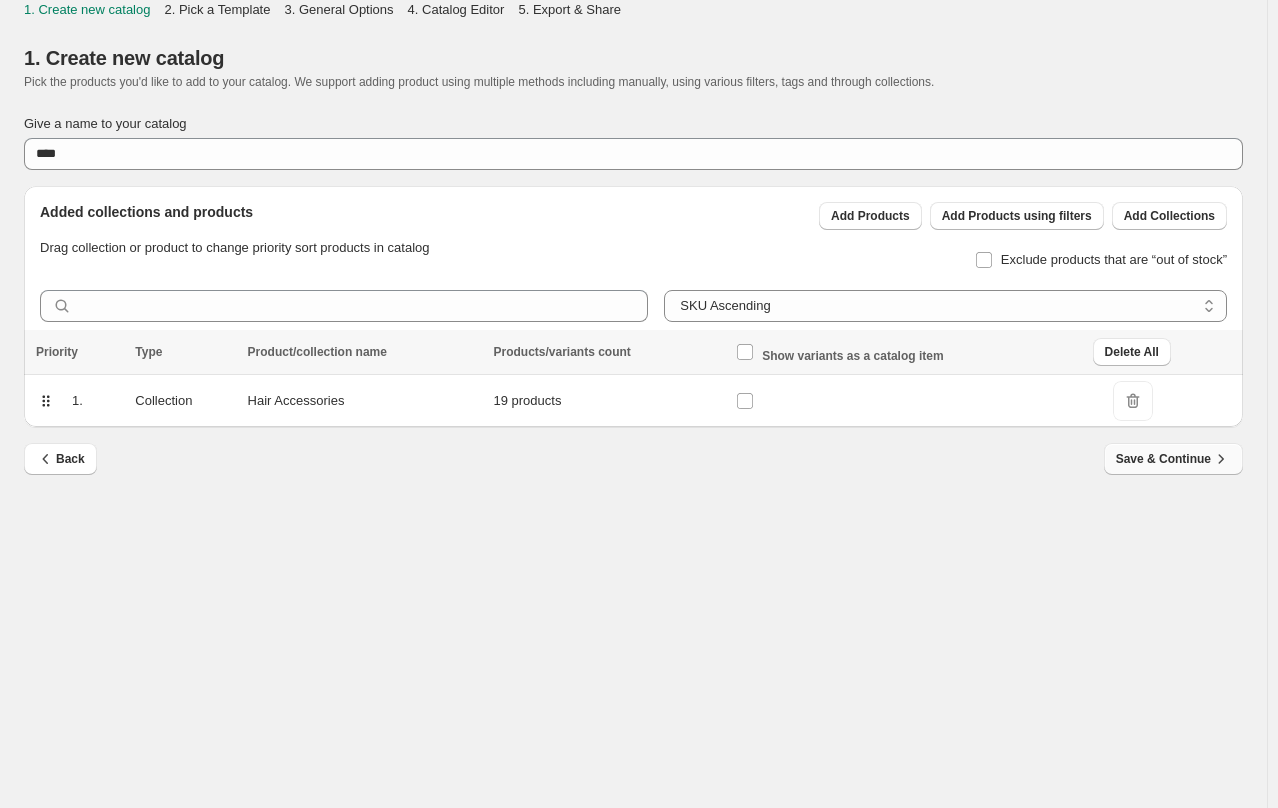 click on "Save & Continue" at bounding box center (1173, 459) 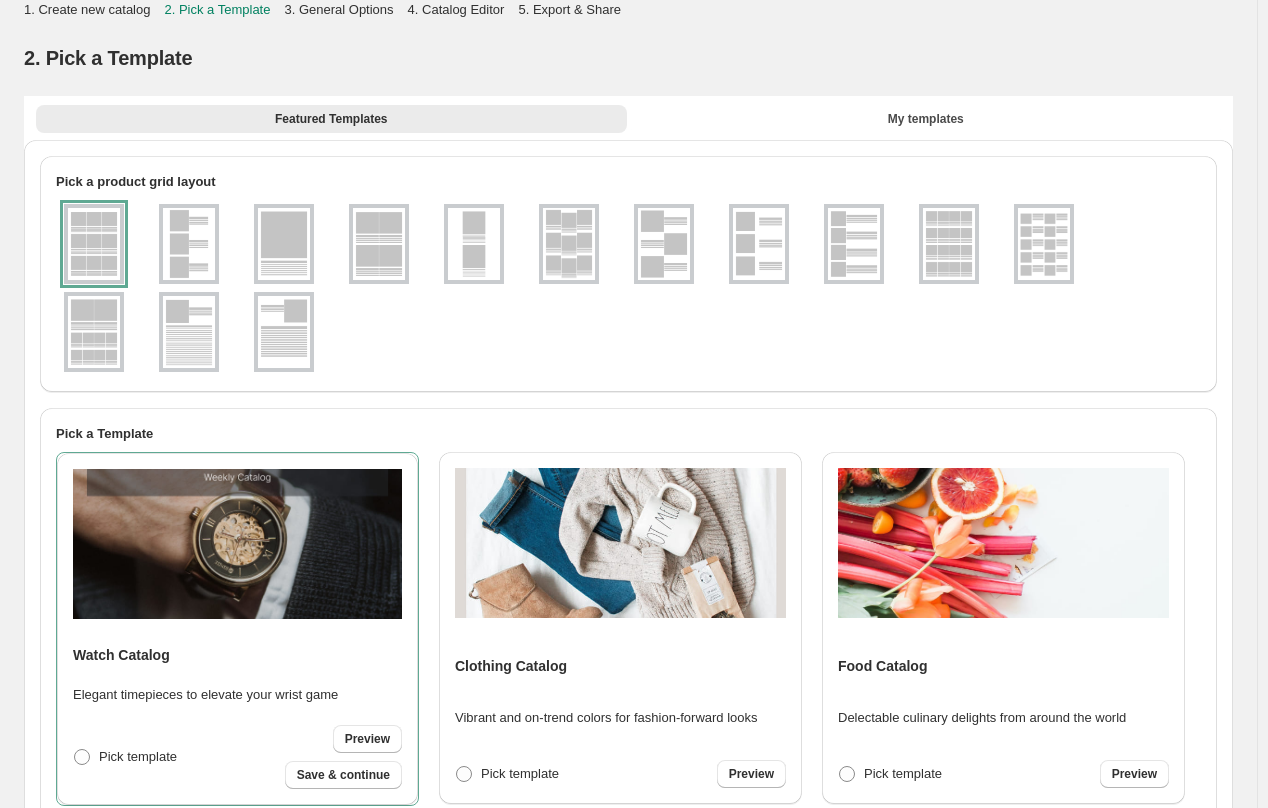 click at bounding box center (1044, 244) 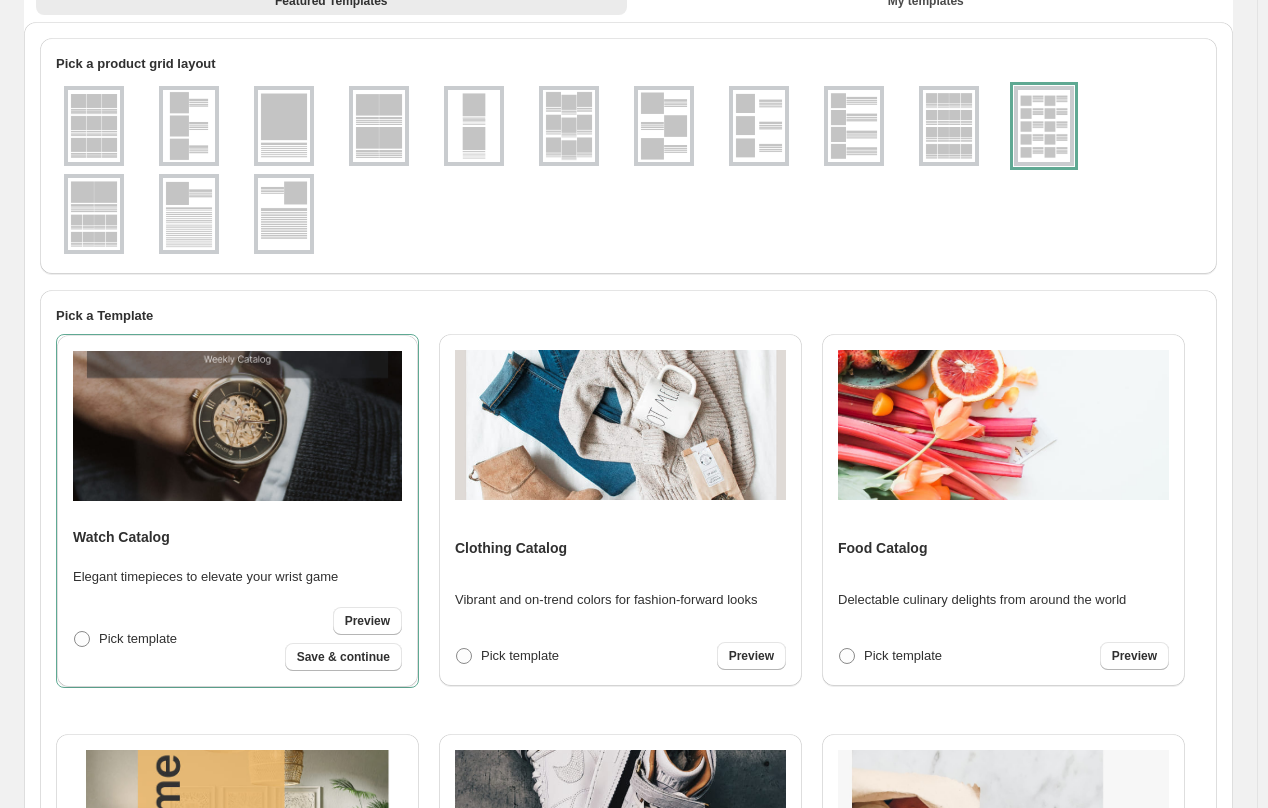 scroll, scrollTop: 300, scrollLeft: 0, axis: vertical 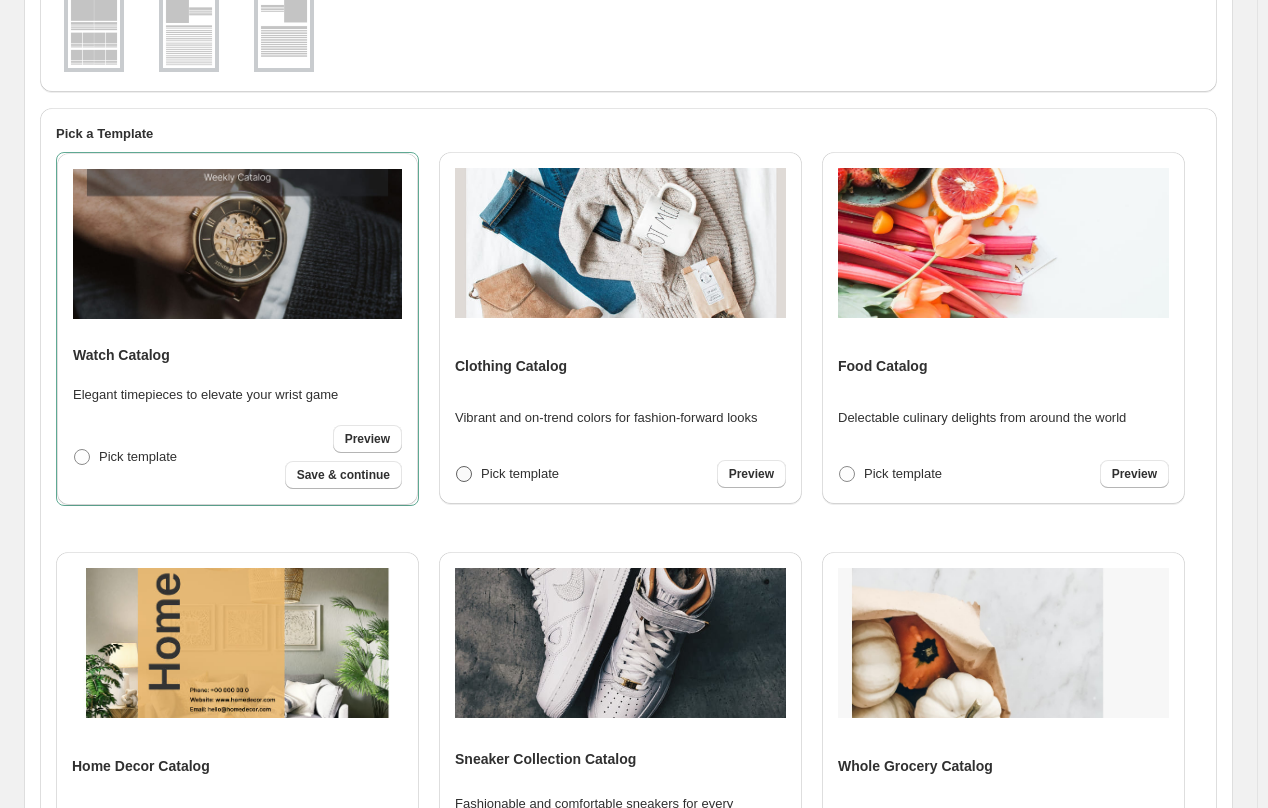 click on "Pick template" at bounding box center (520, 473) 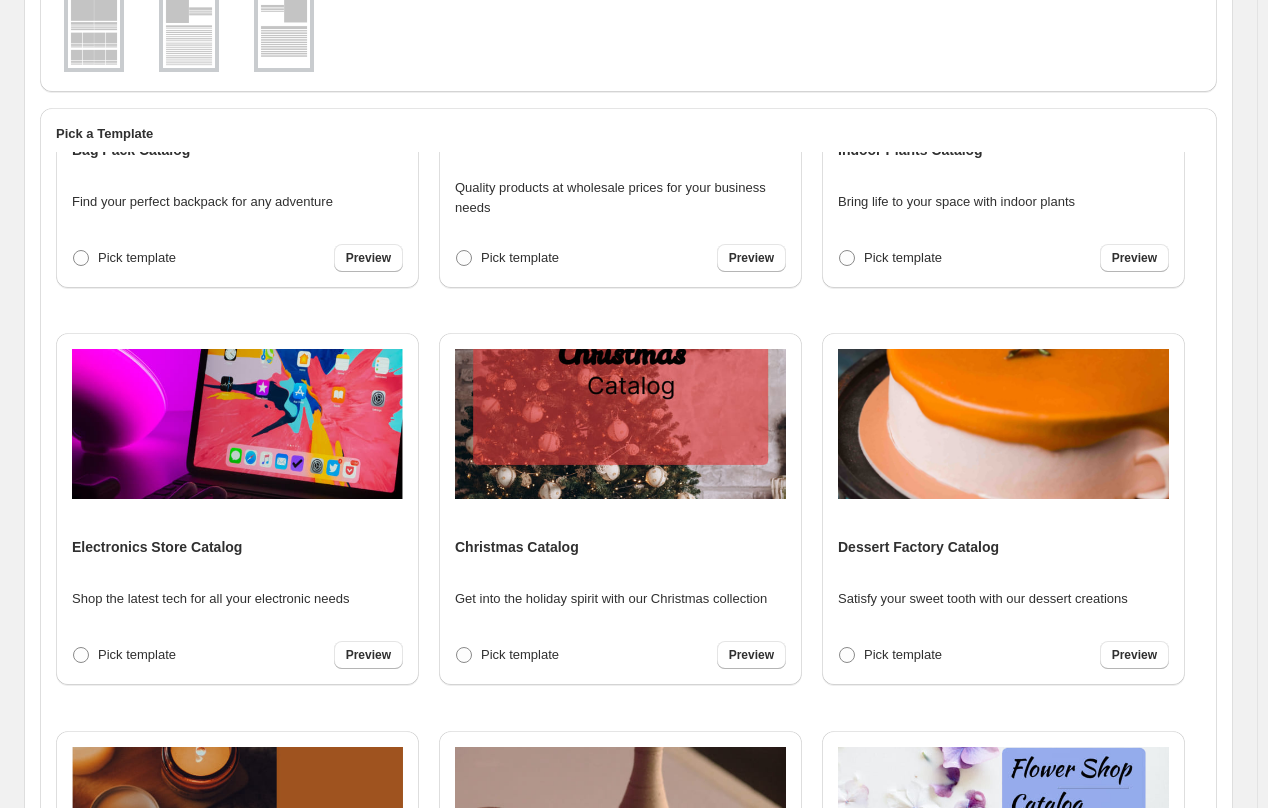 scroll, scrollTop: 2780, scrollLeft: 0, axis: vertical 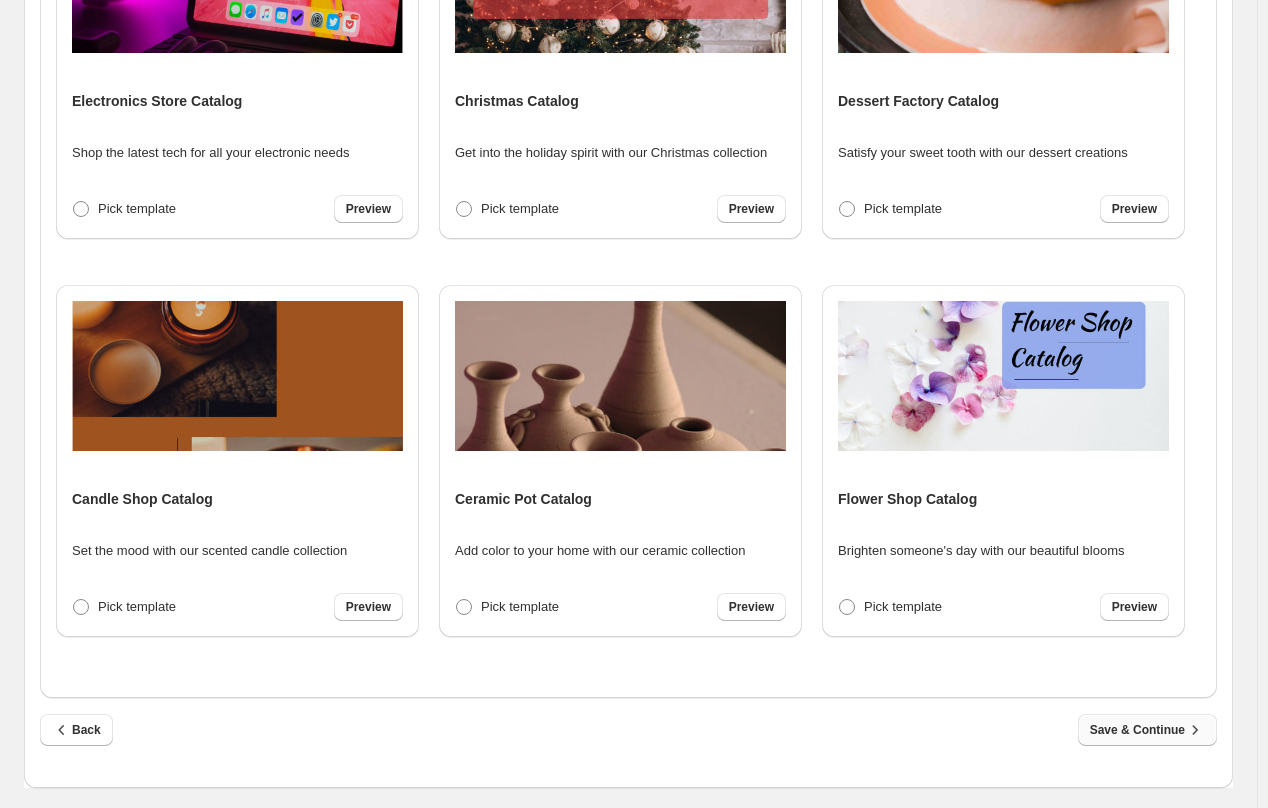 click on "Save & Continue" at bounding box center (1147, 730) 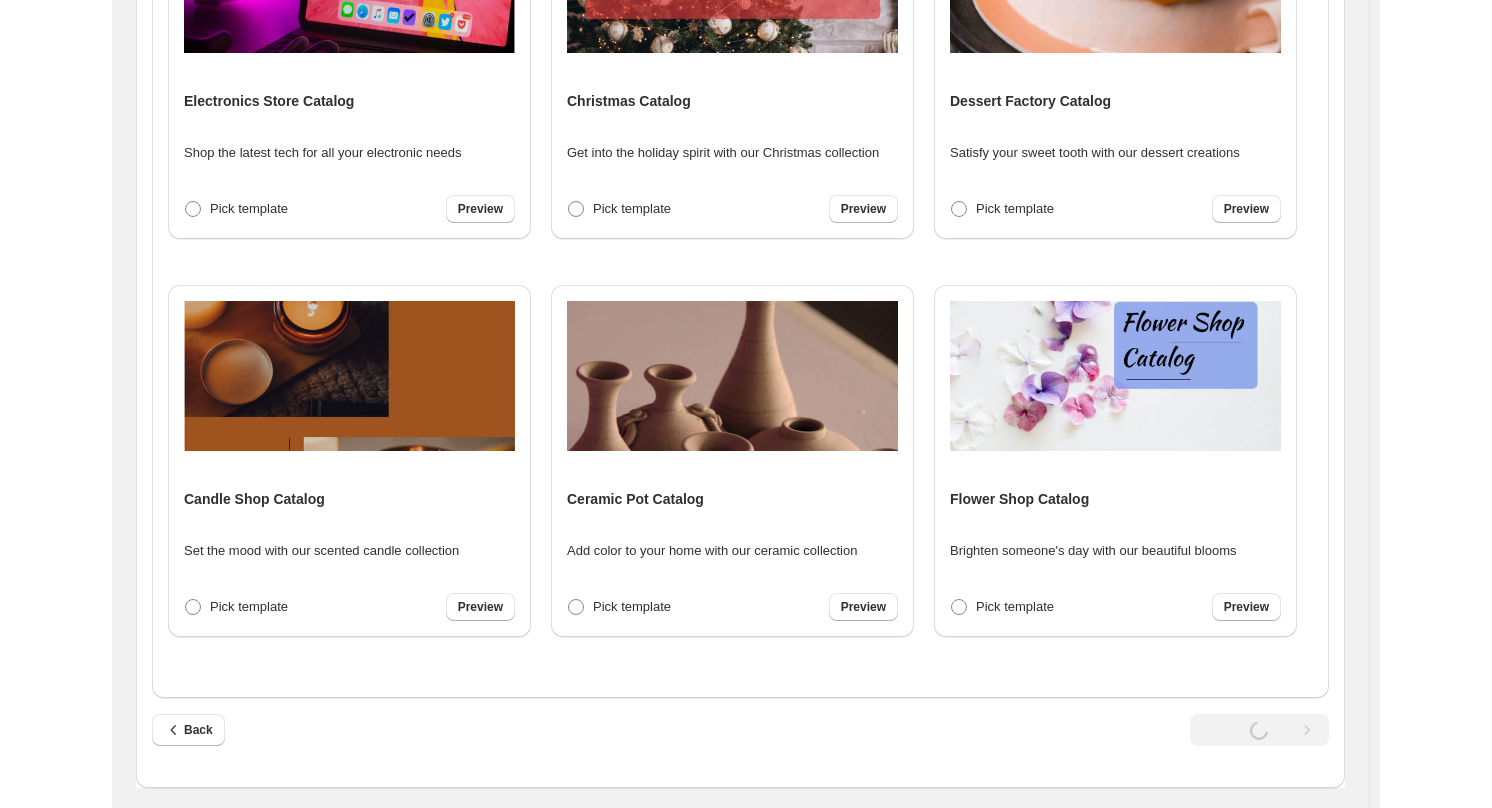 scroll, scrollTop: 0, scrollLeft: 0, axis: both 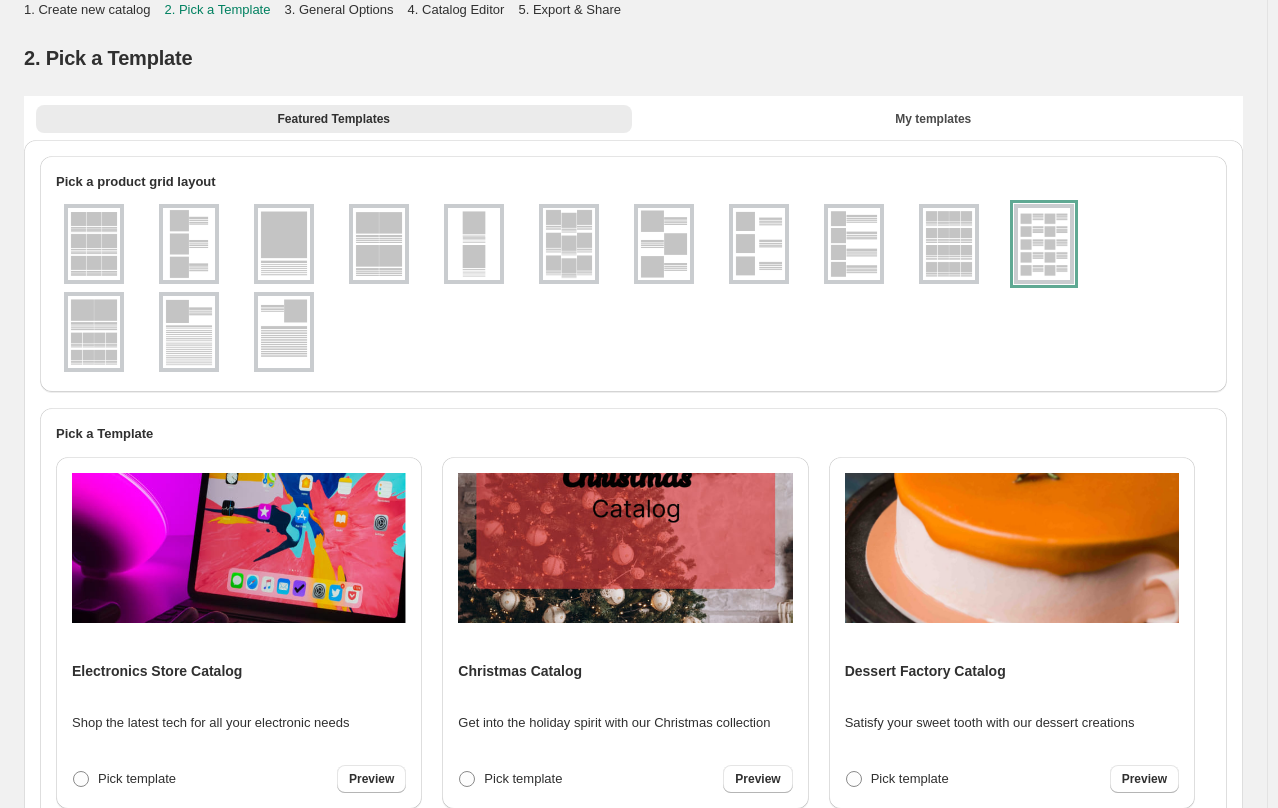 select on "**********" 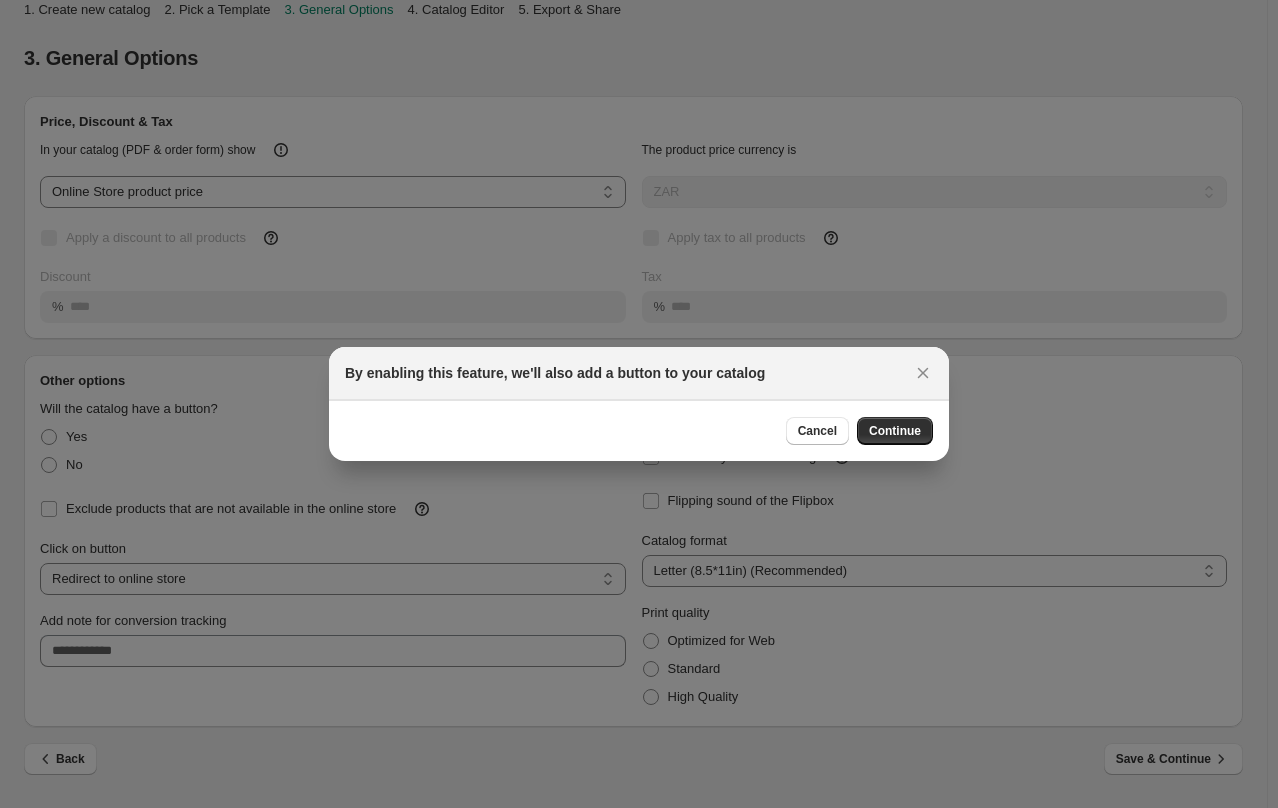 click on "Cancel" at bounding box center [817, 431] 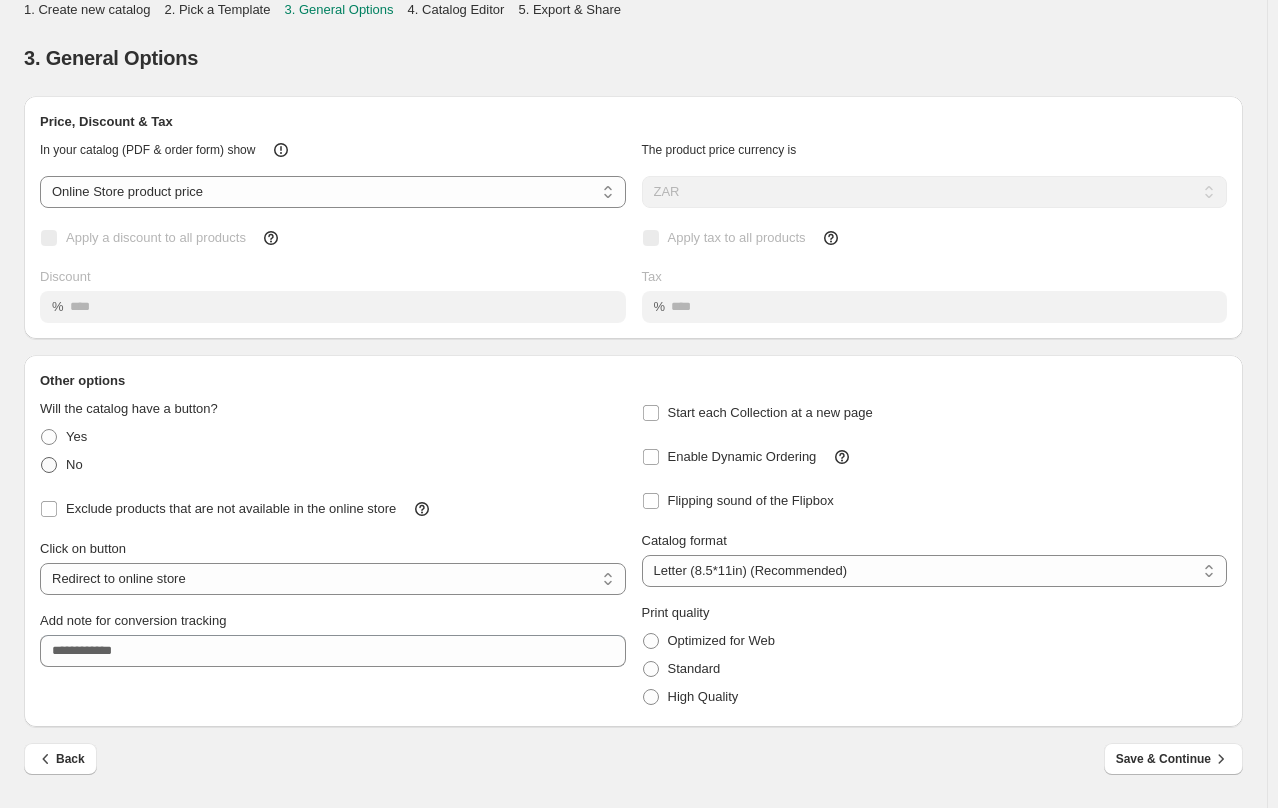click on "No" at bounding box center [74, 464] 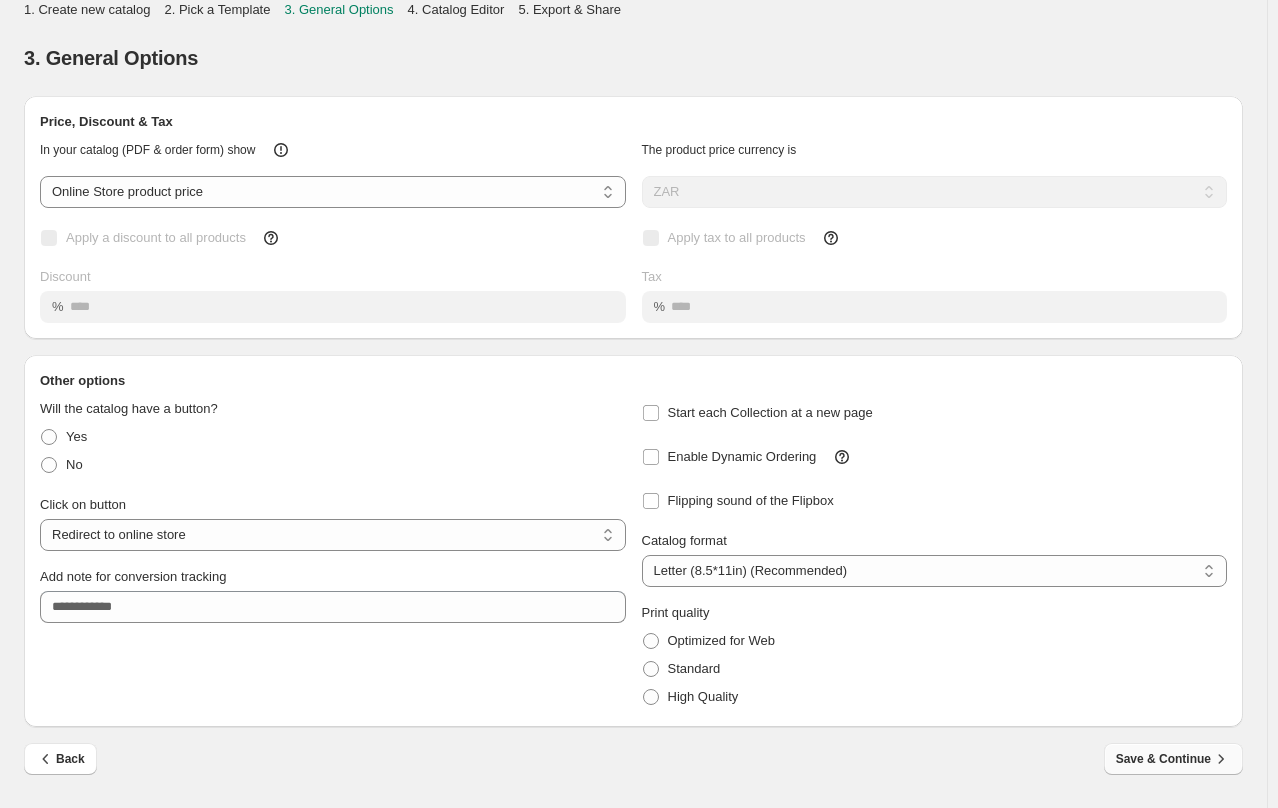 click on "Save & Continue" at bounding box center (1173, 759) 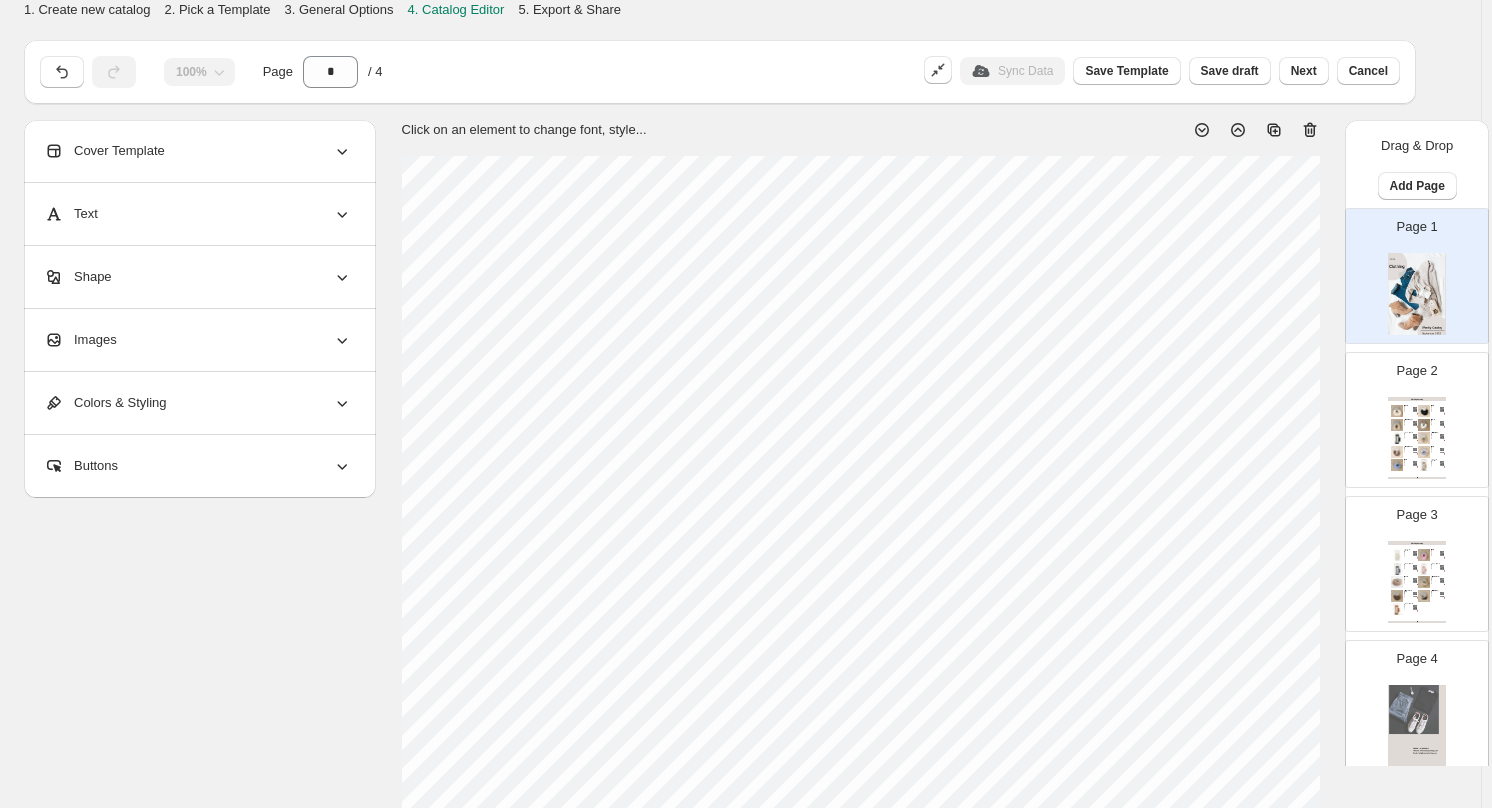 click 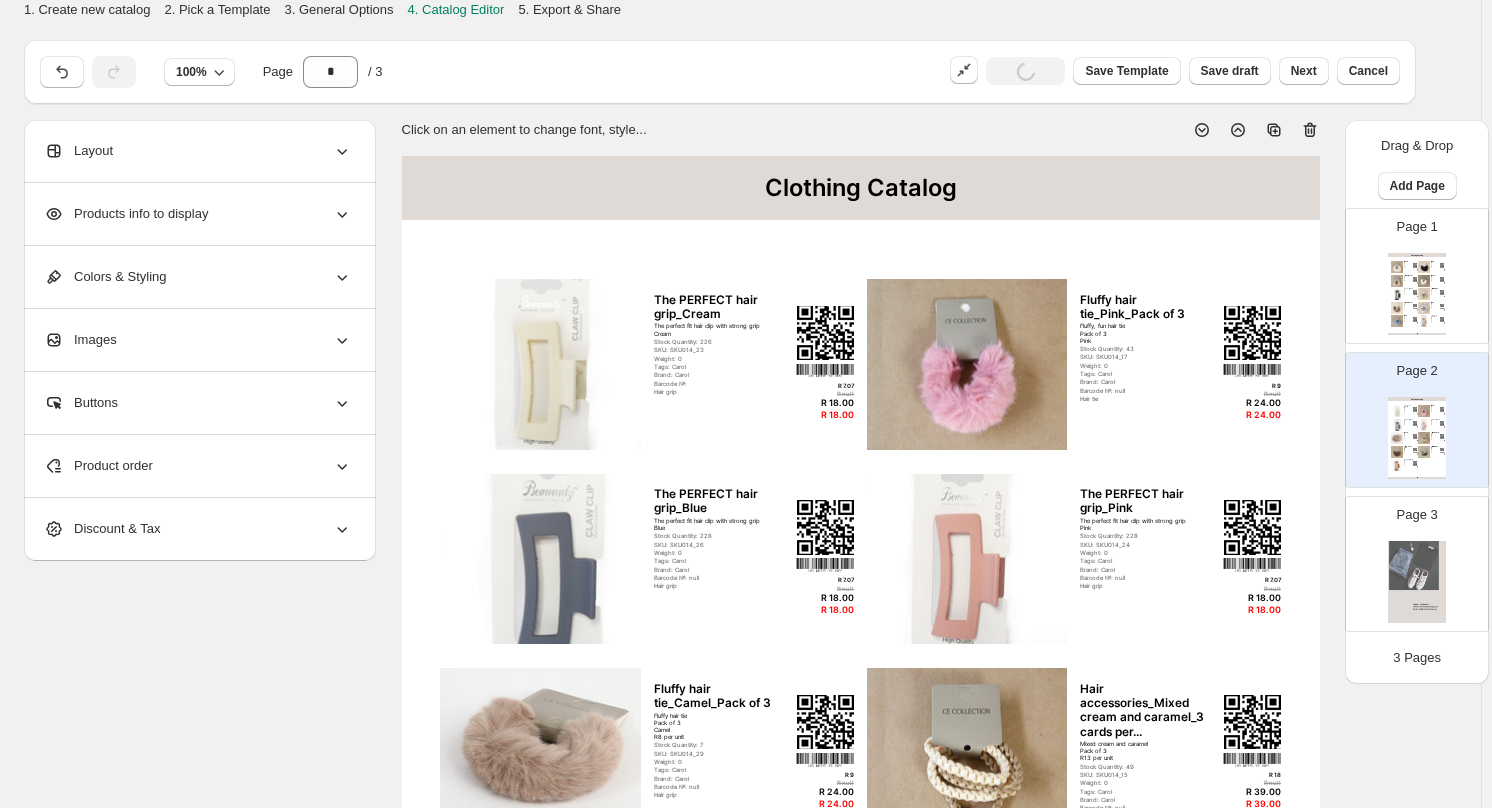 click at bounding box center (1417, 582) 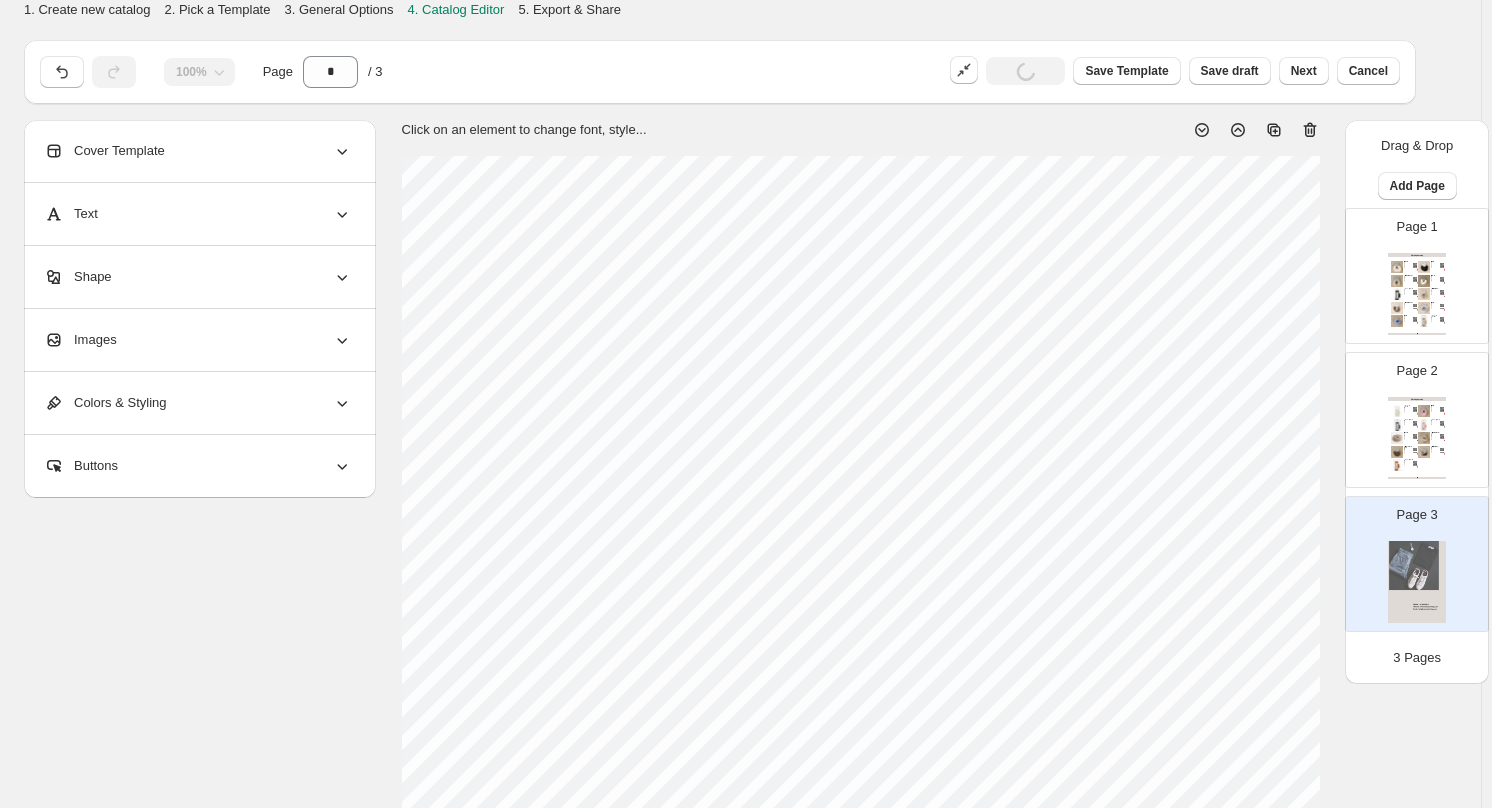 click 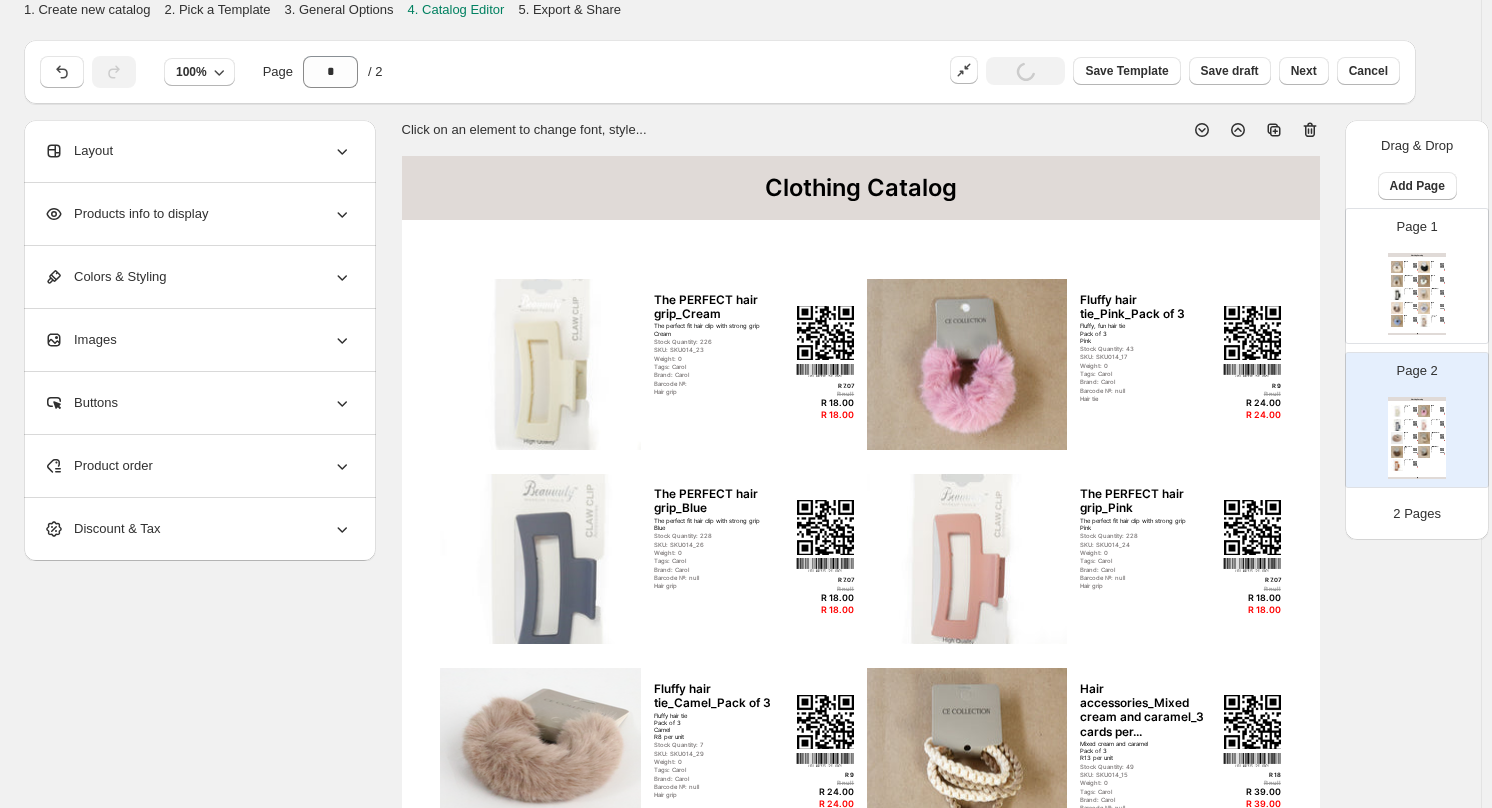 click on "Clothing Catalog Fluffy hair tie_Caramel_Pack of 3 Fluffy, fun hair tie
Pack of 3
Caramel Stock Quantity:  36 SKU:  SKU014_21 Weight:  0 Tags:  Carol Brand:  Carol Barcode №:  null Hair tie R 9 R null R 24.00 R 24.00 Fluffy hair tie_Black_Pack of 3 Fluffy, fun hair tie
Pack of 3
Black Stock Quantity:  35 SKU:  SKU014_20 Weight:  0 Tags:  Carol Brand:  Carol Barcode №:  null Hair grip R 9 R null R 24.00 R 24.00 Hair accessories_Cream rope hair tie_3 cards per pac... Dark cream rope hair tie
Pack of 3
R13 per unit Stock Quantity:  26 SKU:  SKU014_12 Weight:  0 Tags:  Carol Brand:  Carol Barcode №:  null Hair tie R 18 R null R 39.00 R 39.00 Fluffy hair tie_Cream_Pack of 3 Fluffy, fun hair tie
Pack of 3
Cream Stock Quantity:  38 SKU:  SKU014_22 Weight:  0 Tags:  Carol Brand:  Carol Barcode №:  null Hair tie R 9 R null R 24.00 R 24.00 The PERFECT hair grip_Black The perfect fit hair clip with strong grip
Black Stock Quantity:  220 SKU:  SKU014_25 Weight:  0 Tags:  Carol Brand:  Carol Barcode №:  null" at bounding box center [1417, 294] 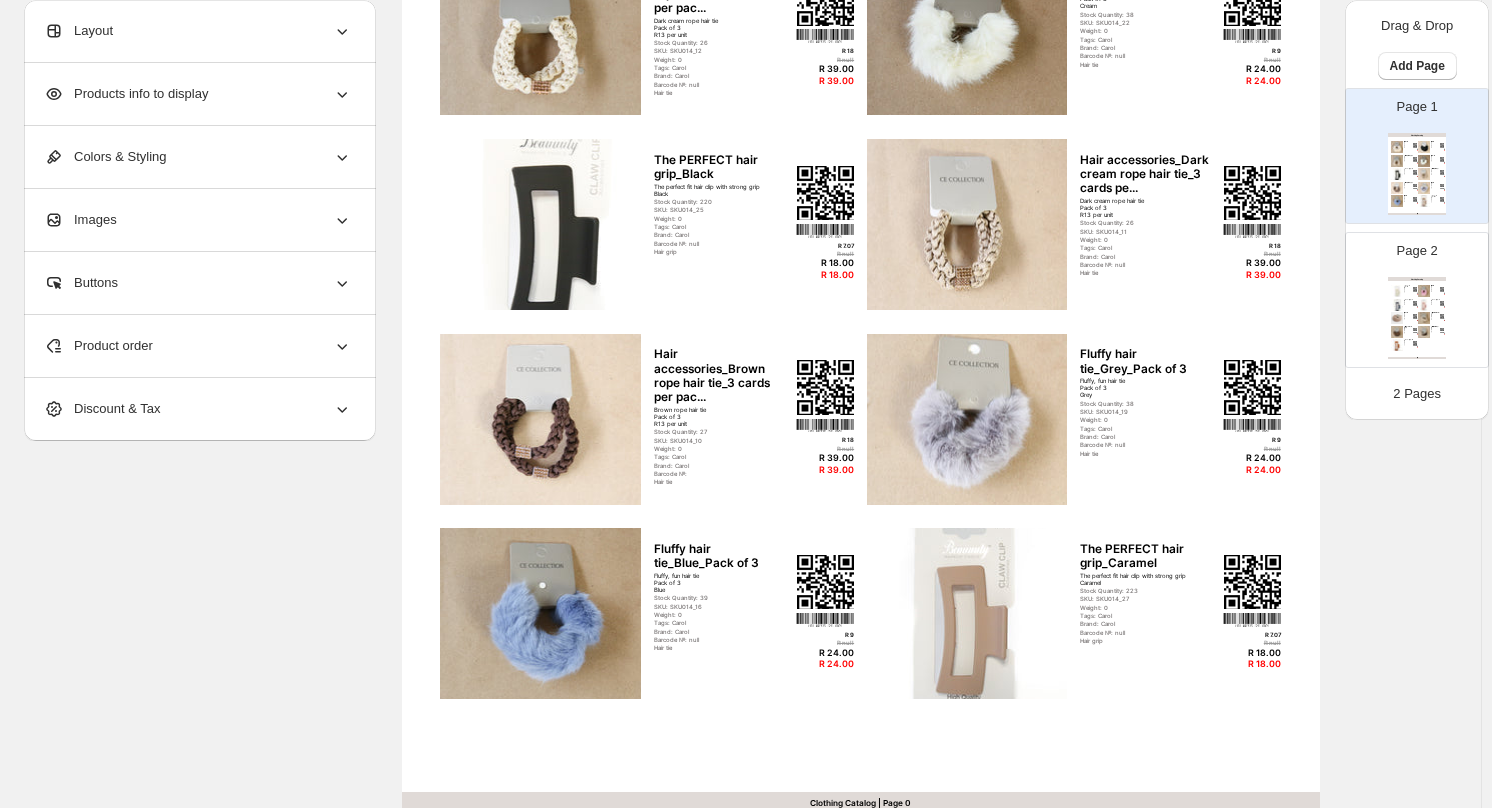 scroll, scrollTop: 600, scrollLeft: 0, axis: vertical 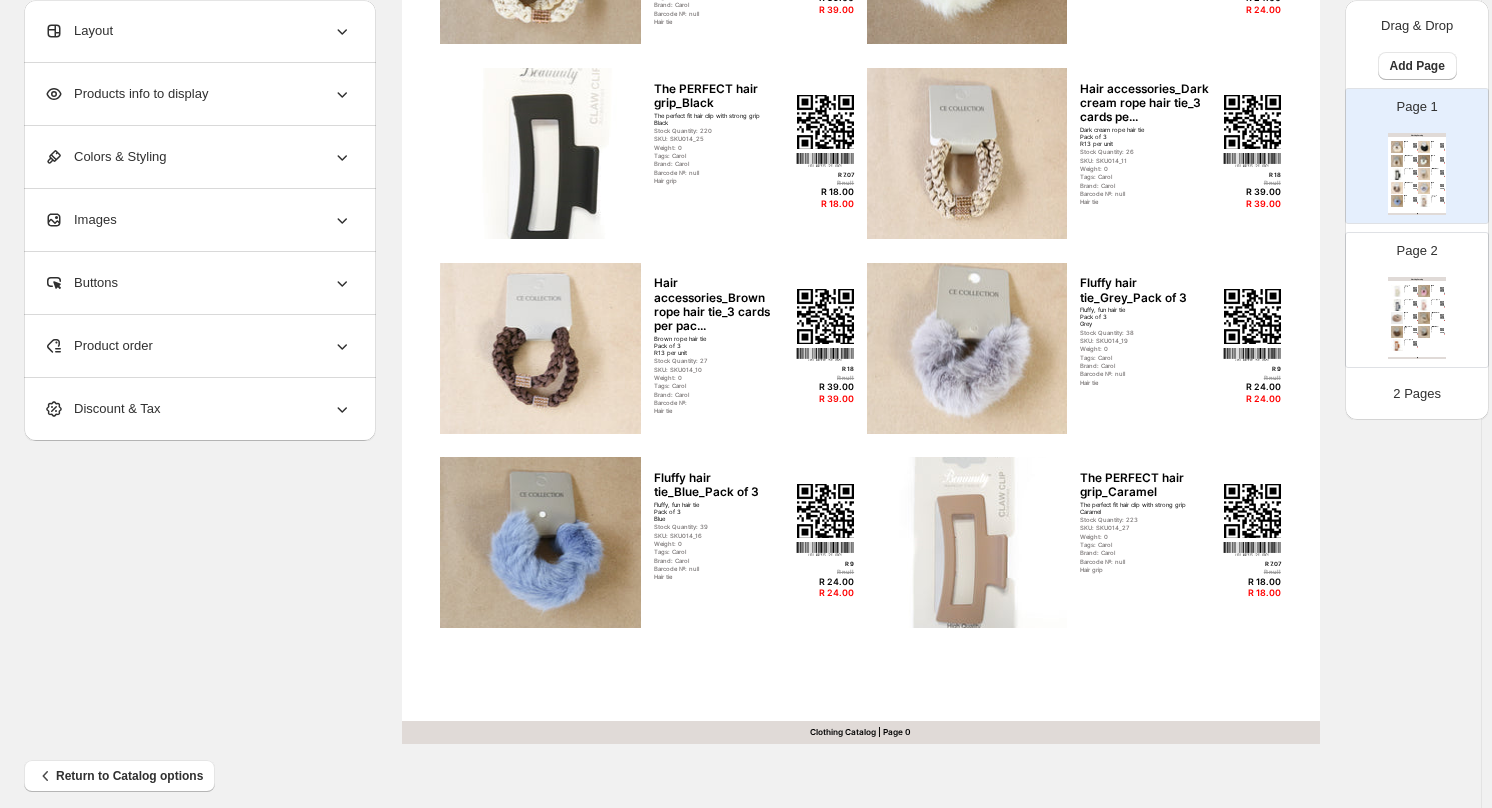 click at bounding box center [1424, 318] 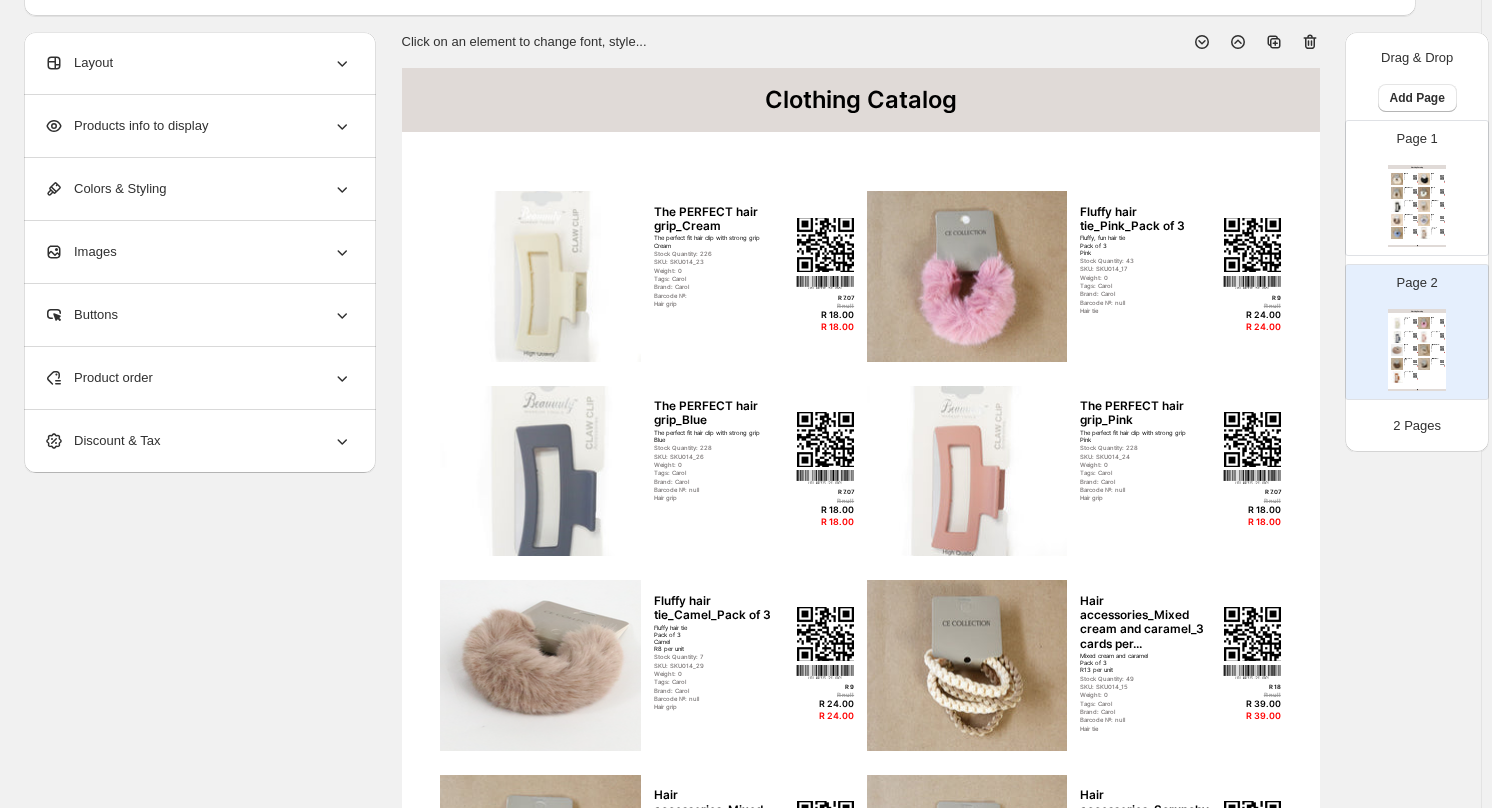 scroll, scrollTop: 0, scrollLeft: 0, axis: both 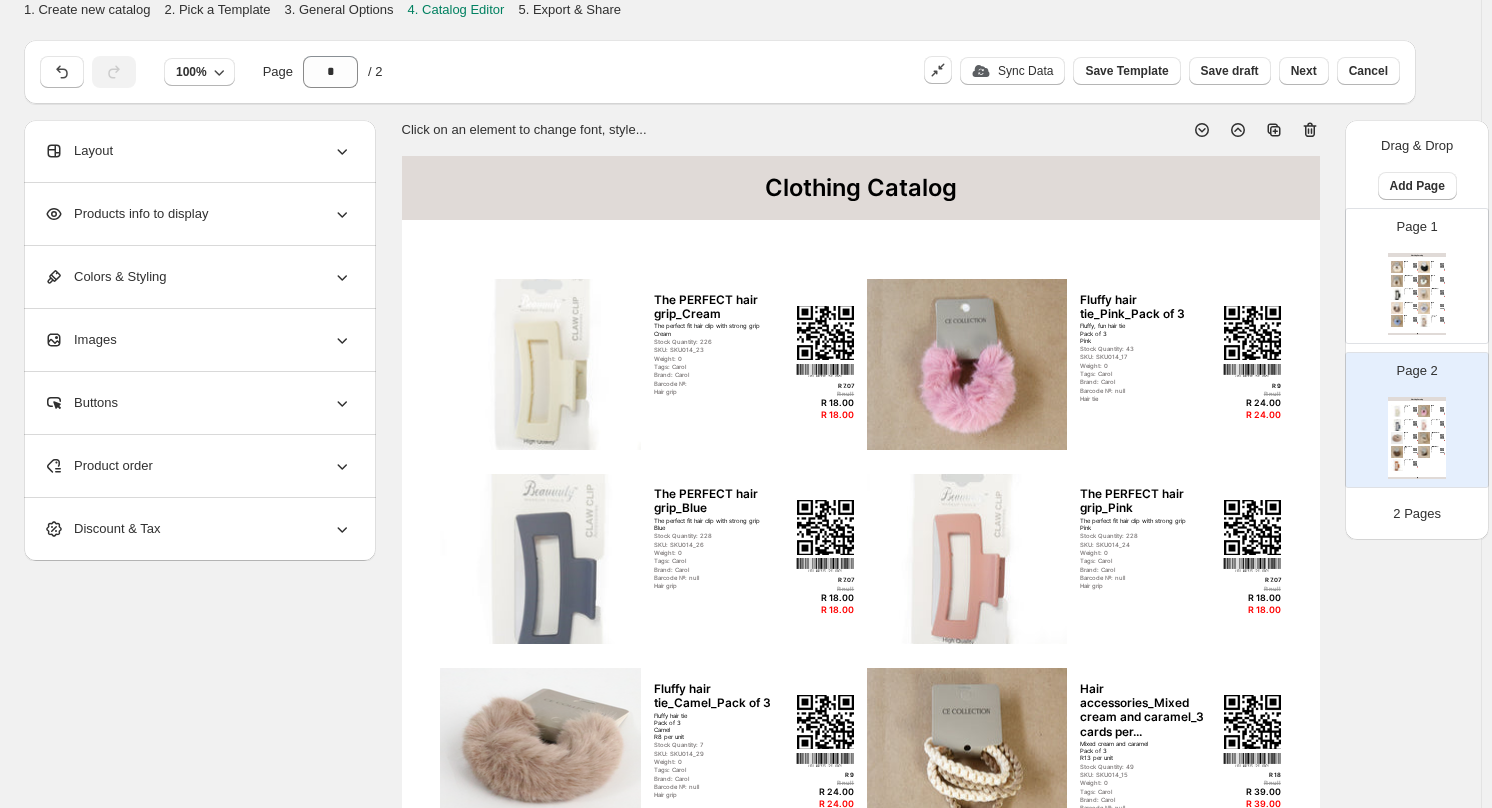 click on "Clothing Catalog Fluffy hair tie_Caramel_Pack of 3 Fluffy, fun hair tie
Pack of 3
Caramel Stock Quantity:  36 SKU:  SKU014_21 Weight:  0 Tags:  Carol Brand:  Carol Barcode №:  null Hair tie R 9 R null R 24.00 R 24.00 Fluffy hair tie_Black_Pack of 3 Fluffy, fun hair tie
Pack of 3
Black Stock Quantity:  35 SKU:  SKU014_20 Weight:  0 Tags:  Carol Brand:  Carol Barcode №:  null Hair grip R 9 R null R 24.00 R 24.00 Hair accessories_Cream rope hair tie_3 cards per pac... Dark cream rope hair tie
Pack of 3
R13 per unit Stock Quantity:  26 SKU:  SKU014_12 Weight:  0 Tags:  Carol Brand:  Carol Barcode №:  null Hair tie R 18 R null R 39.00 R 39.00 Fluffy hair tie_Cream_Pack of 3 Fluffy, fun hair tie
Pack of 3
Cream Stock Quantity:  38 SKU:  SKU014_22 Weight:  0 Tags:  Carol Brand:  Carol Barcode №:  null Hair tie R 9 R null R 24.00 R 24.00 The PERFECT hair grip_Black The perfect fit hair clip with strong grip
Black Stock Quantity:  220 SKU:  SKU014_25 Weight:  0 Tags:  Carol Brand:  Carol Barcode №:  null" at bounding box center [1417, 294] 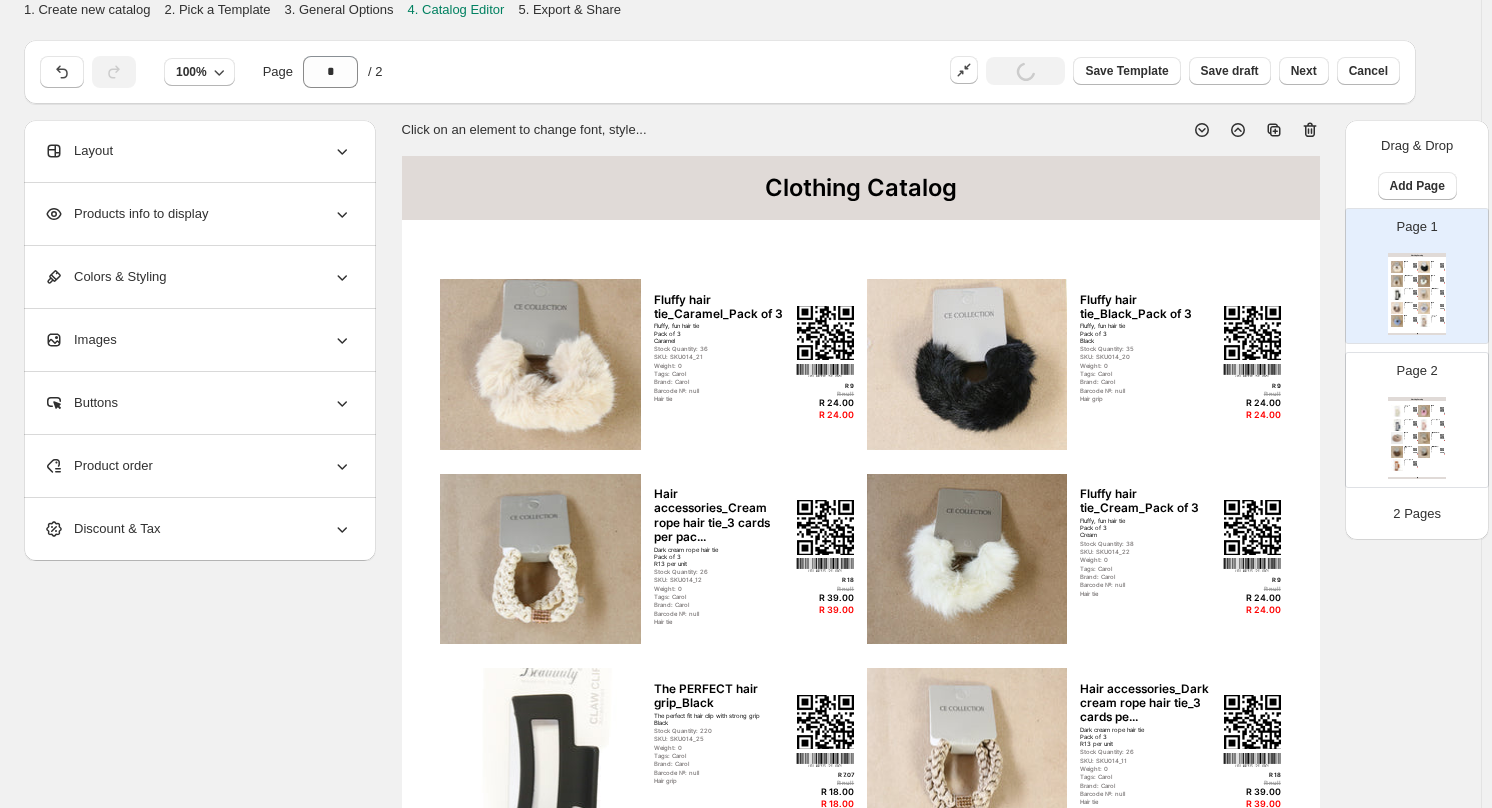 click 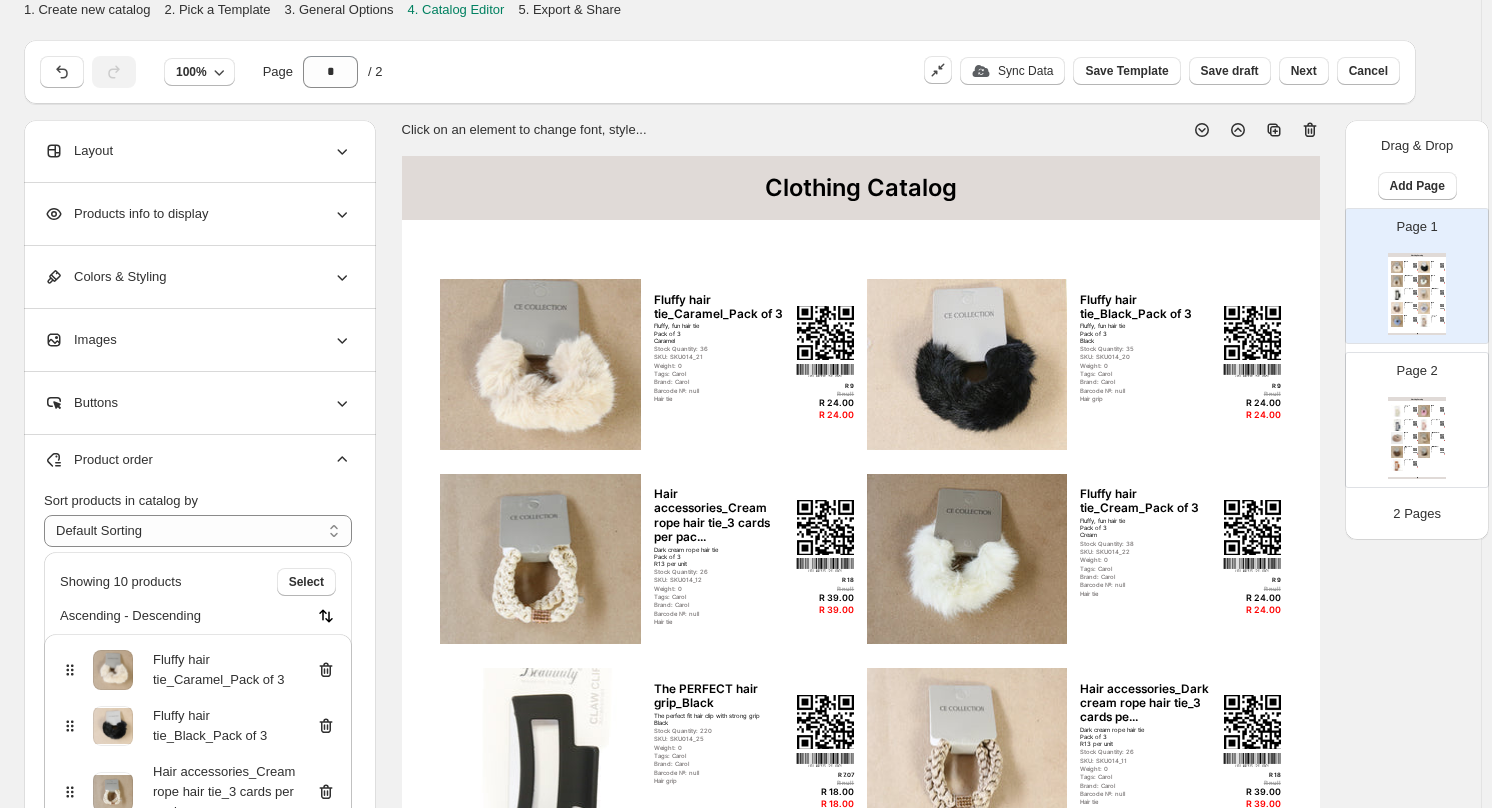scroll, scrollTop: 0, scrollLeft: 0, axis: both 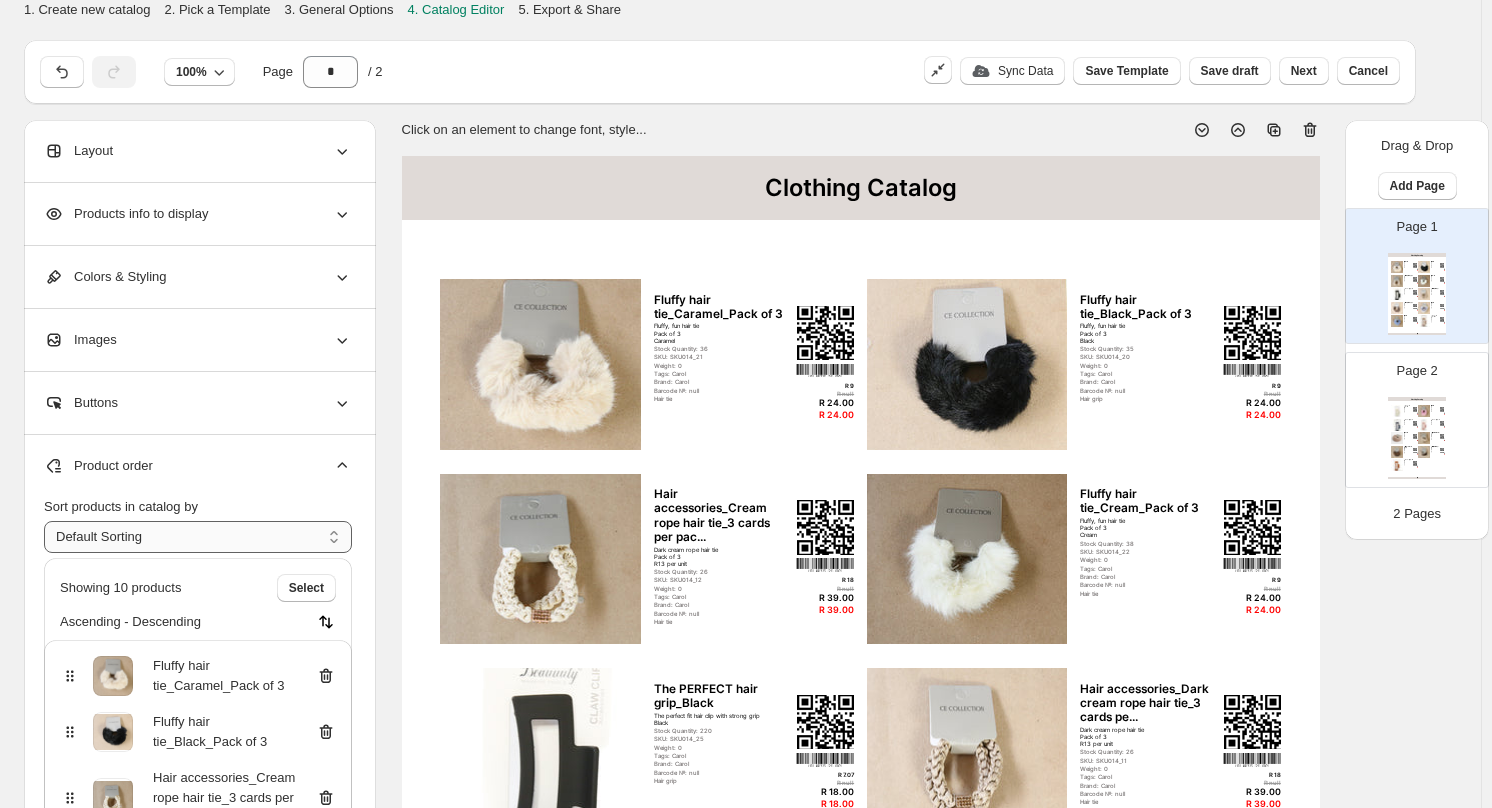 click on "**********" at bounding box center (198, 537) 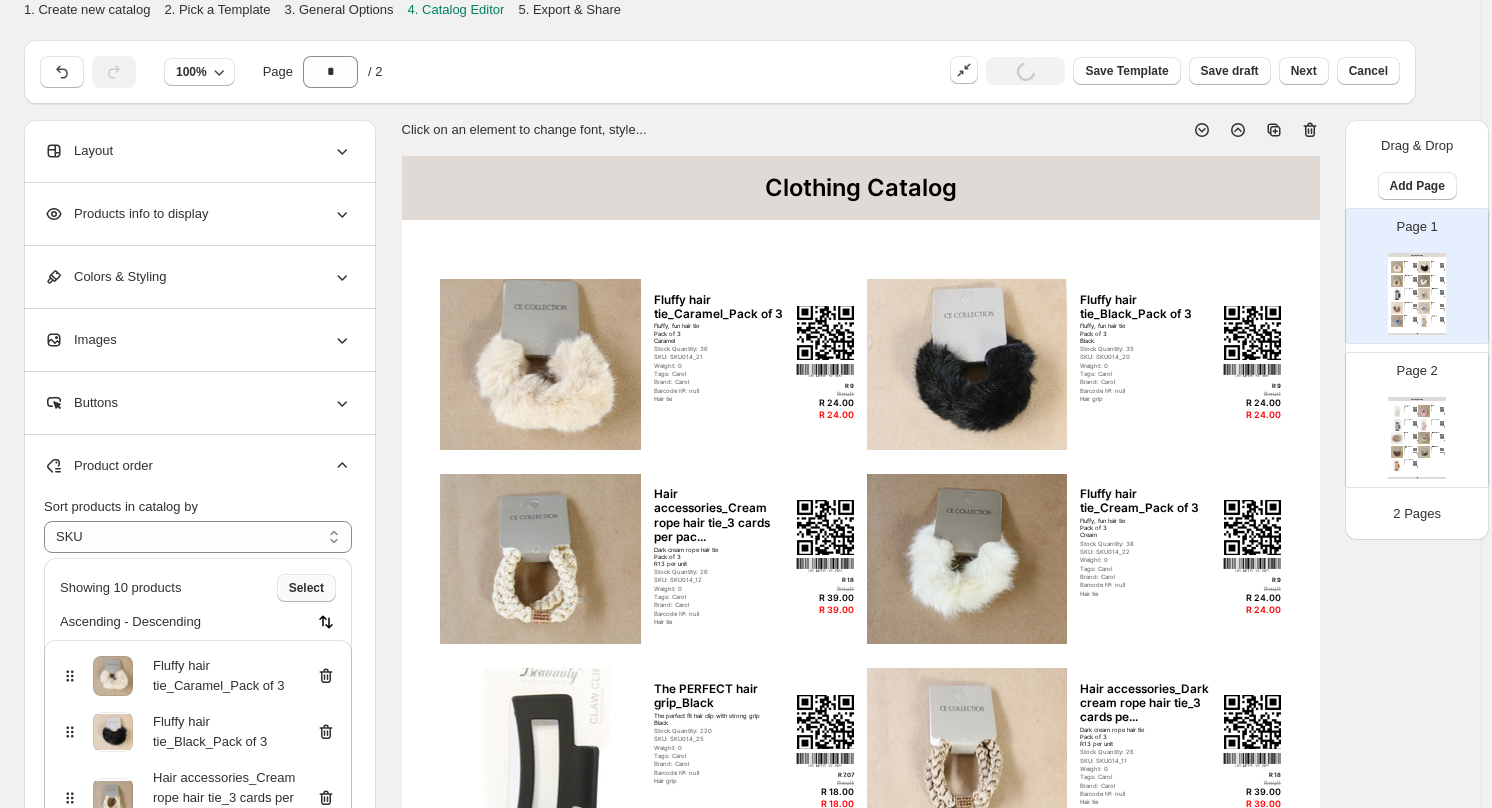 click on "Select" at bounding box center (306, 588) 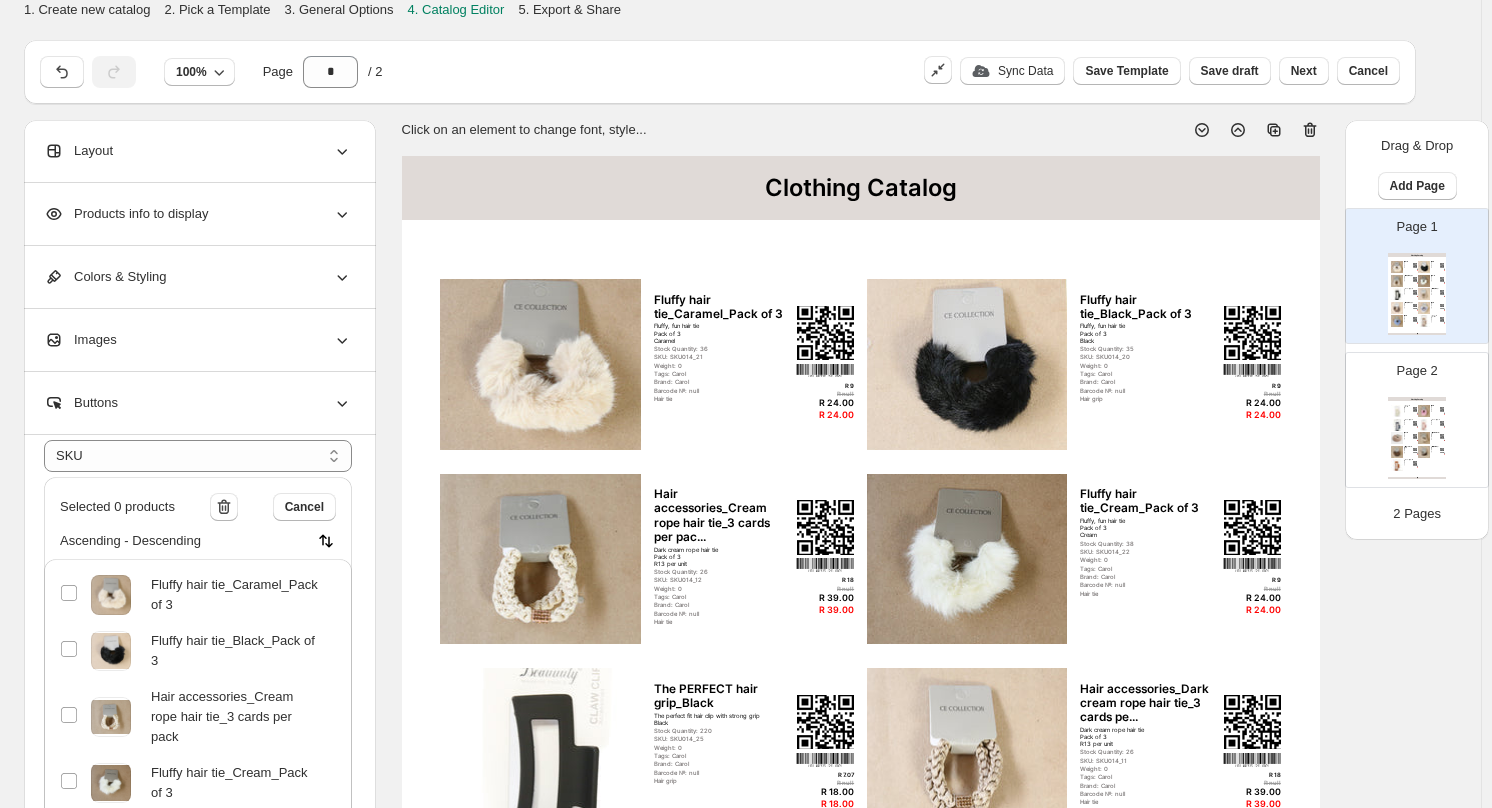 scroll, scrollTop: 64, scrollLeft: 0, axis: vertical 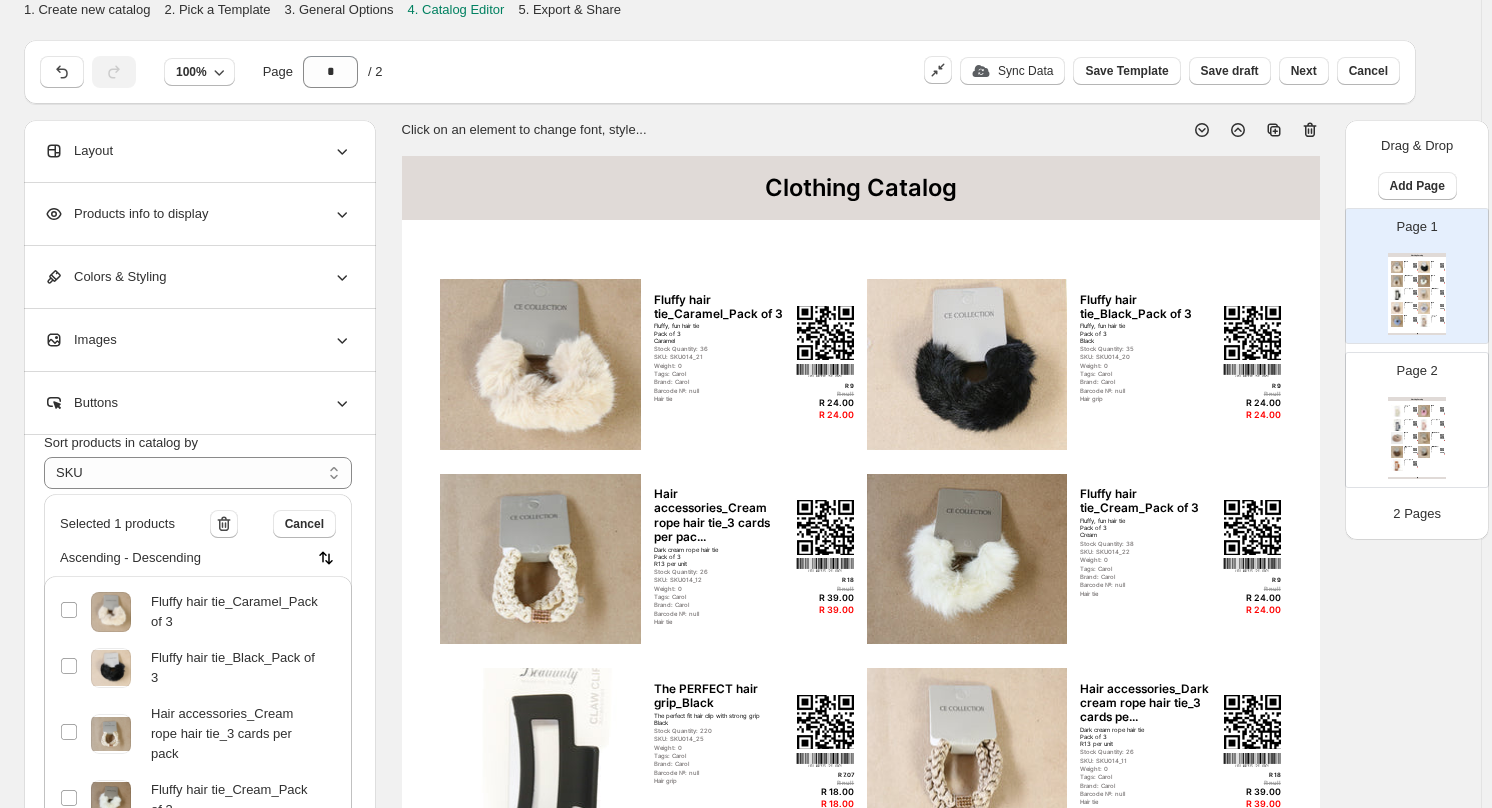 click on "Fluffy hair tie_Black_Pack of 3" at bounding box center [198, 668] 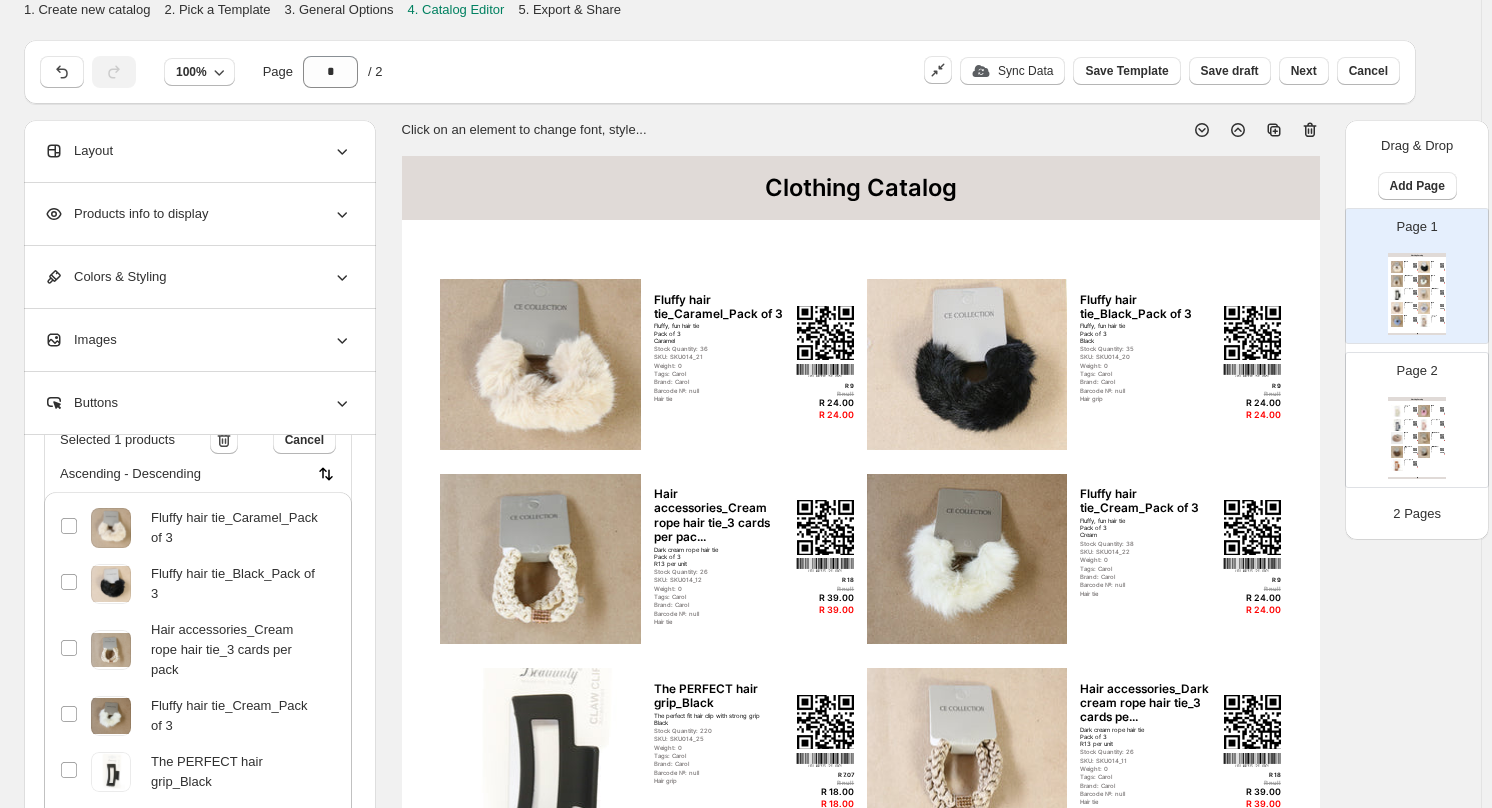scroll, scrollTop: 264, scrollLeft: 0, axis: vertical 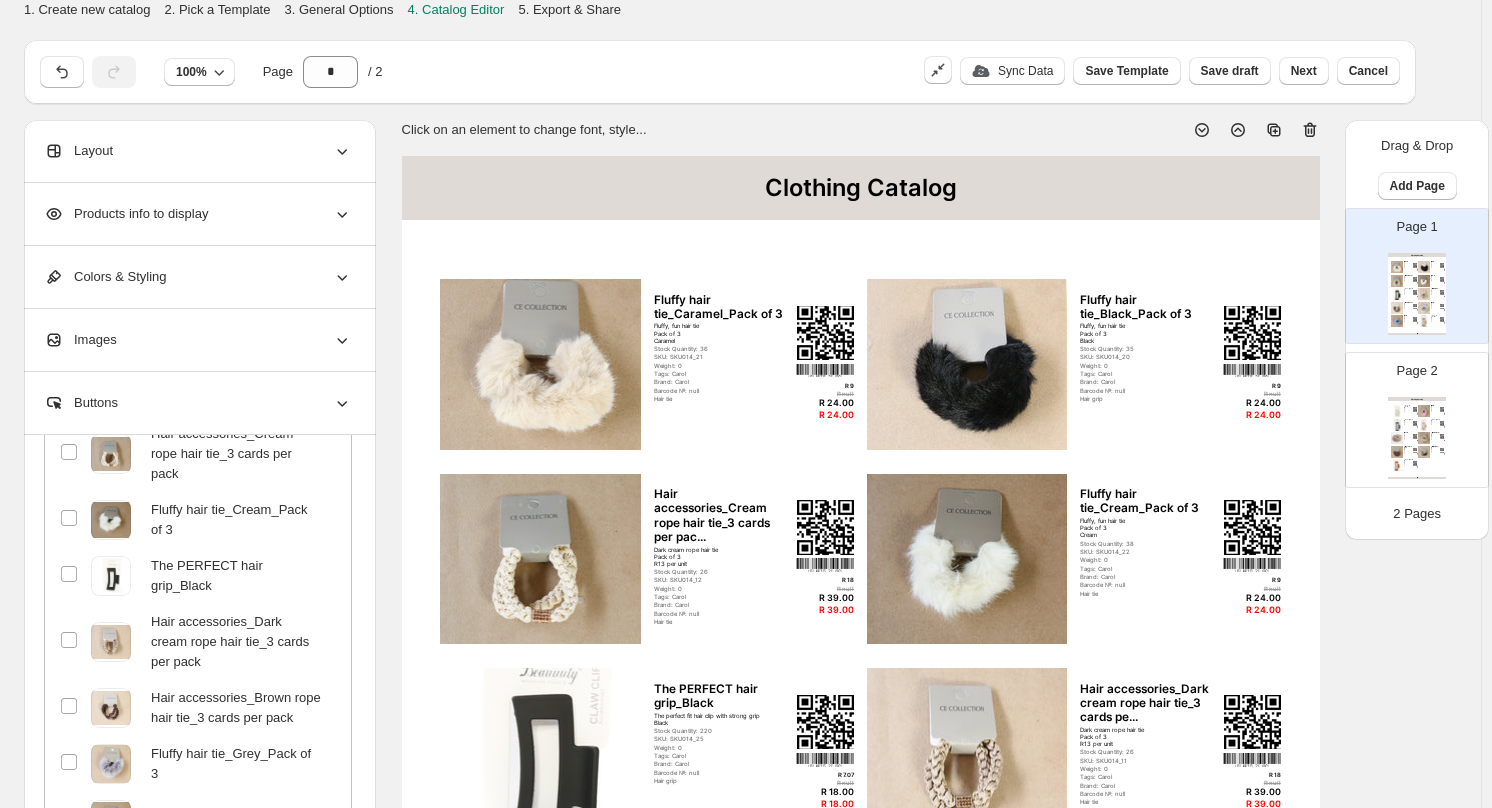 click at bounding box center [69, 642] 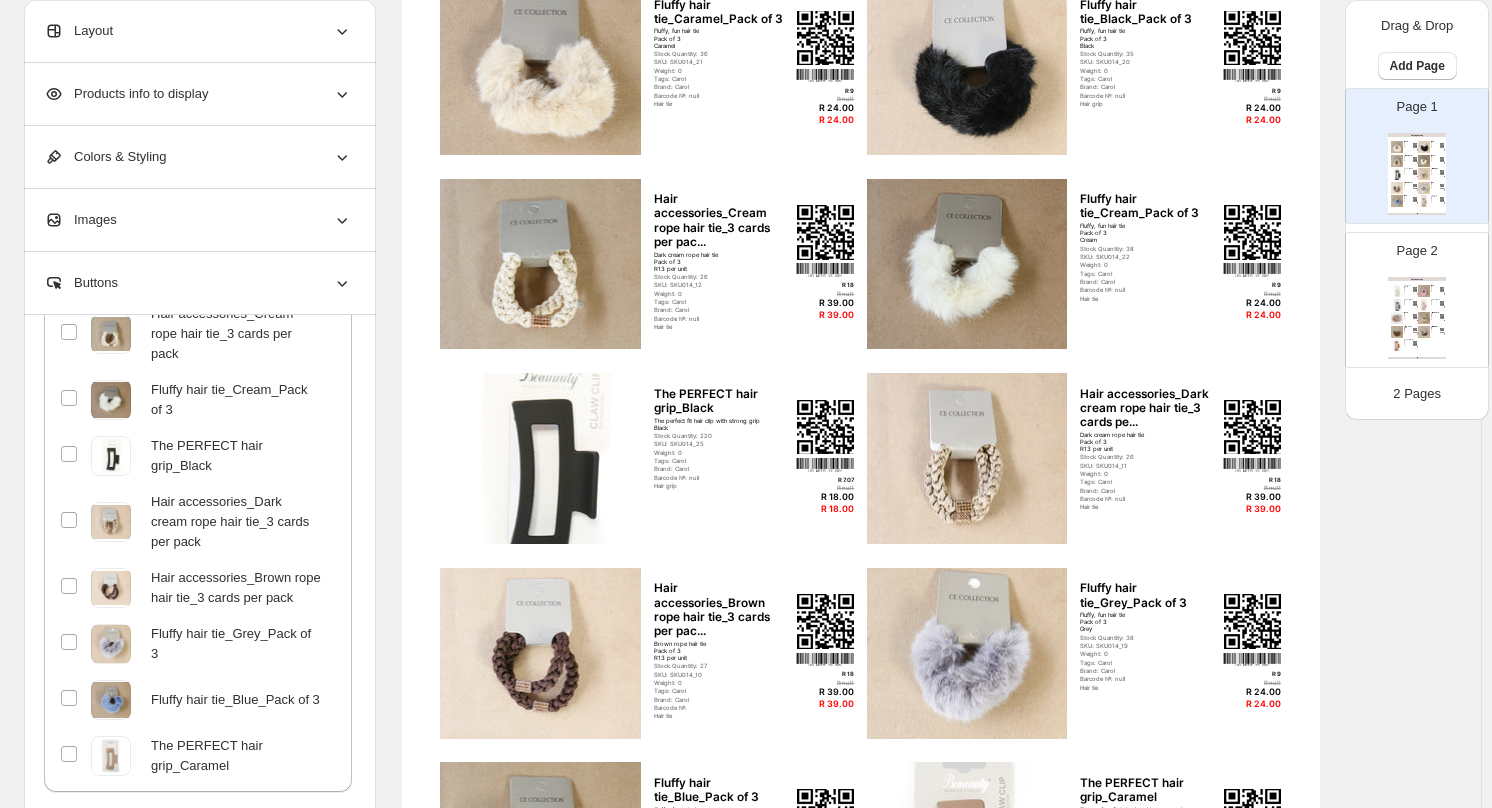 scroll, scrollTop: 500, scrollLeft: 0, axis: vertical 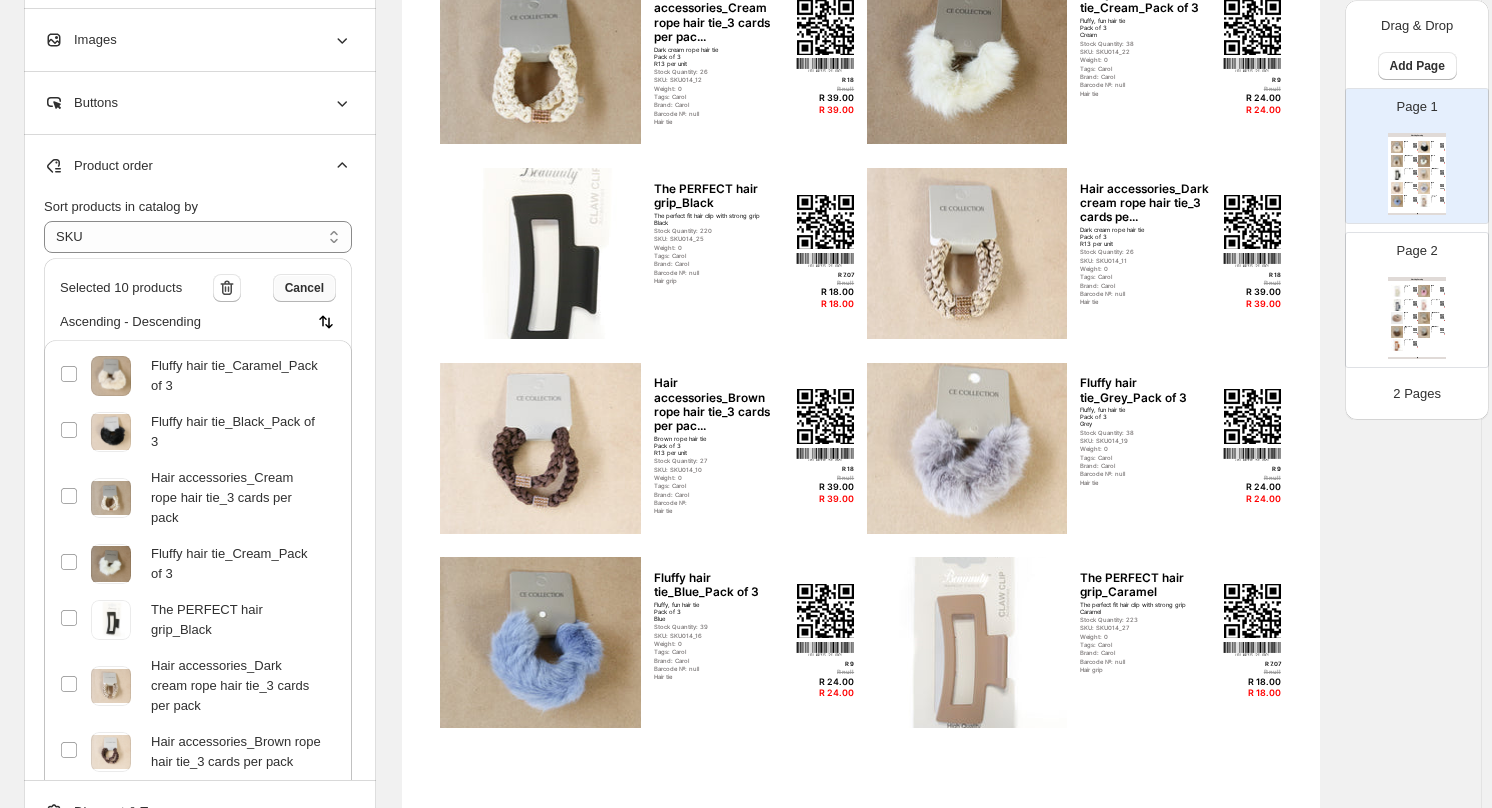 click on "Cancel" at bounding box center (304, 288) 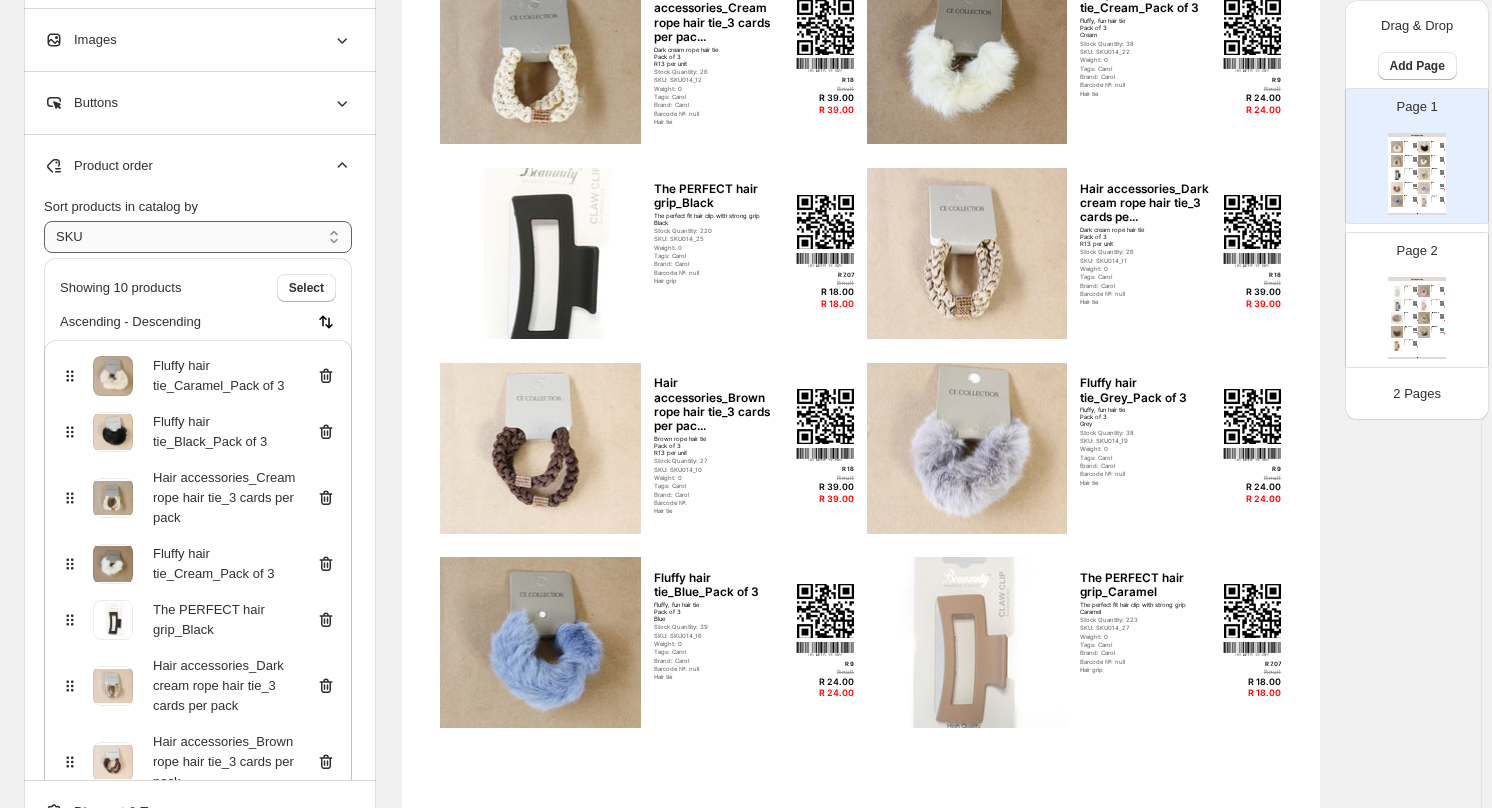 click on "**********" at bounding box center [198, 237] 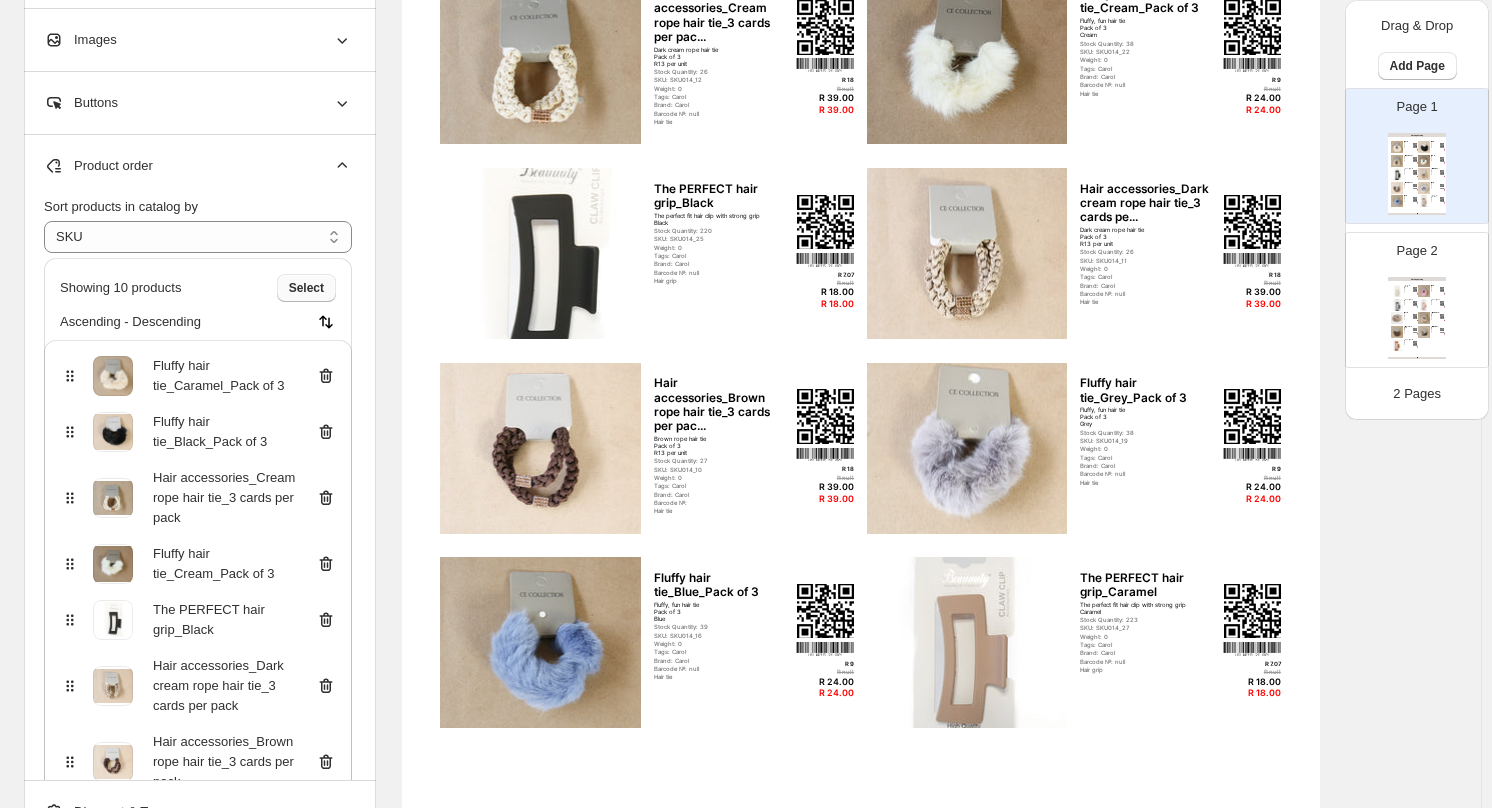 click on "Select" at bounding box center (306, 288) 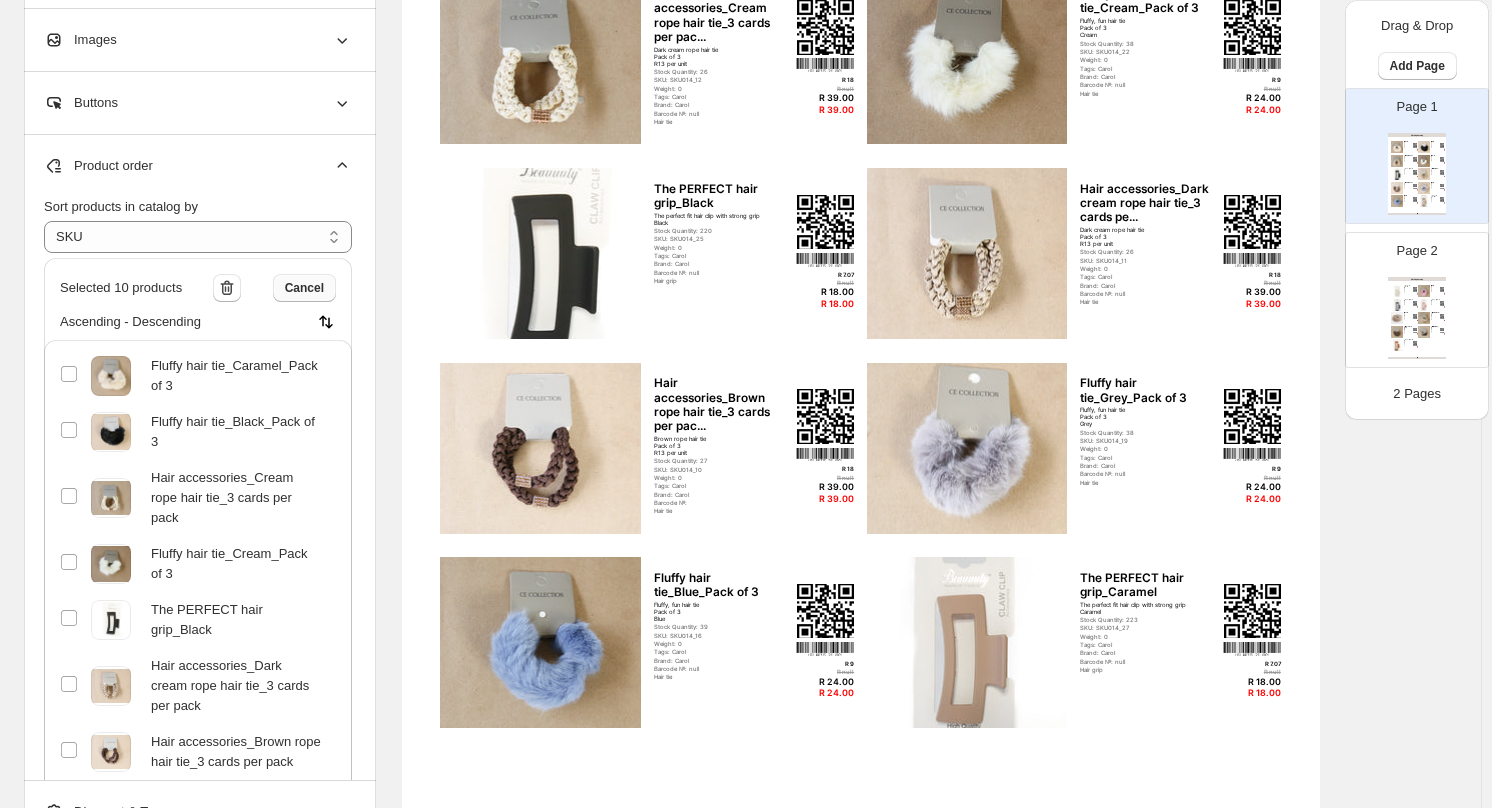 click on "Cancel" at bounding box center (304, 288) 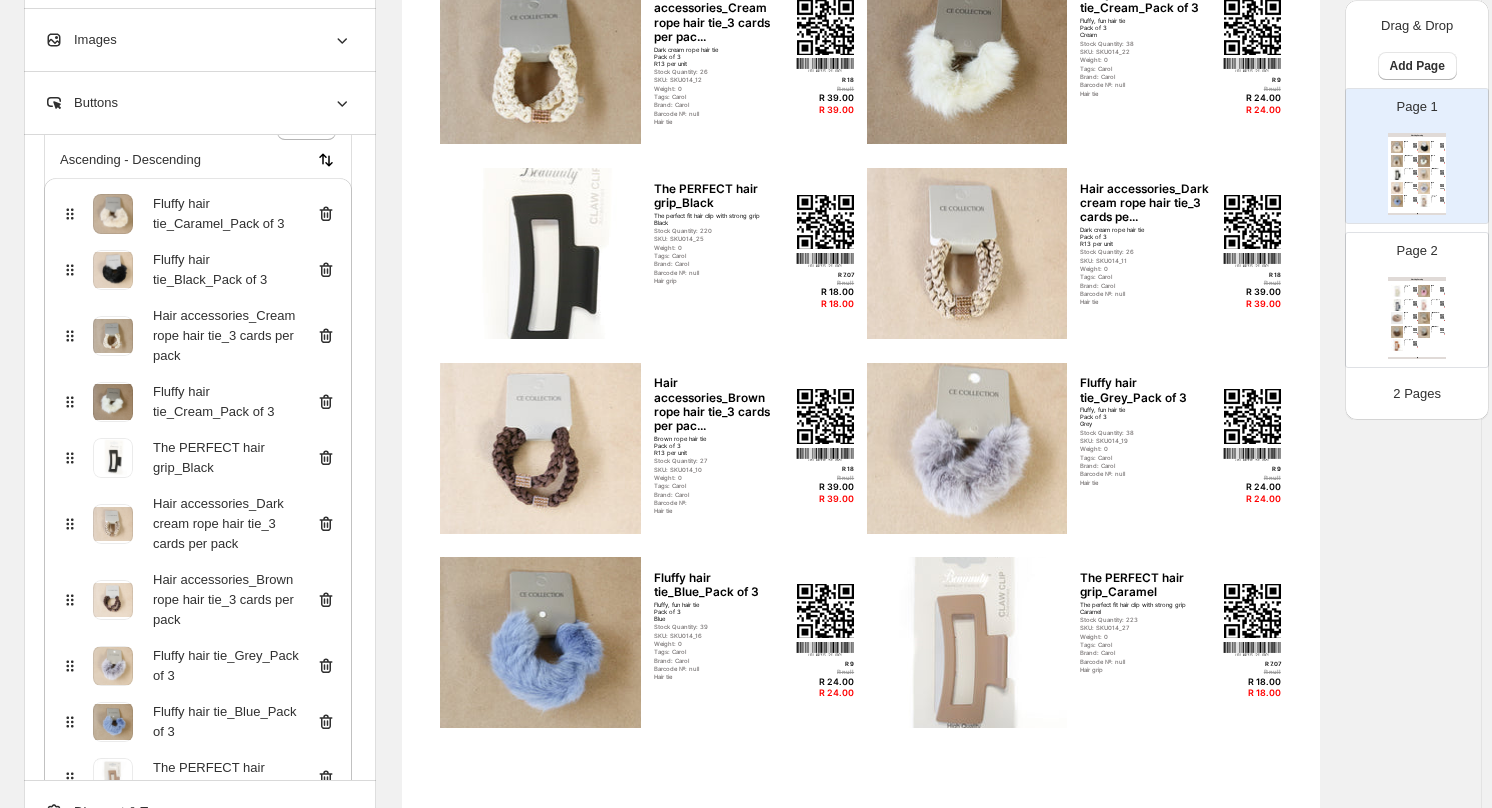 scroll, scrollTop: 404, scrollLeft: 0, axis: vertical 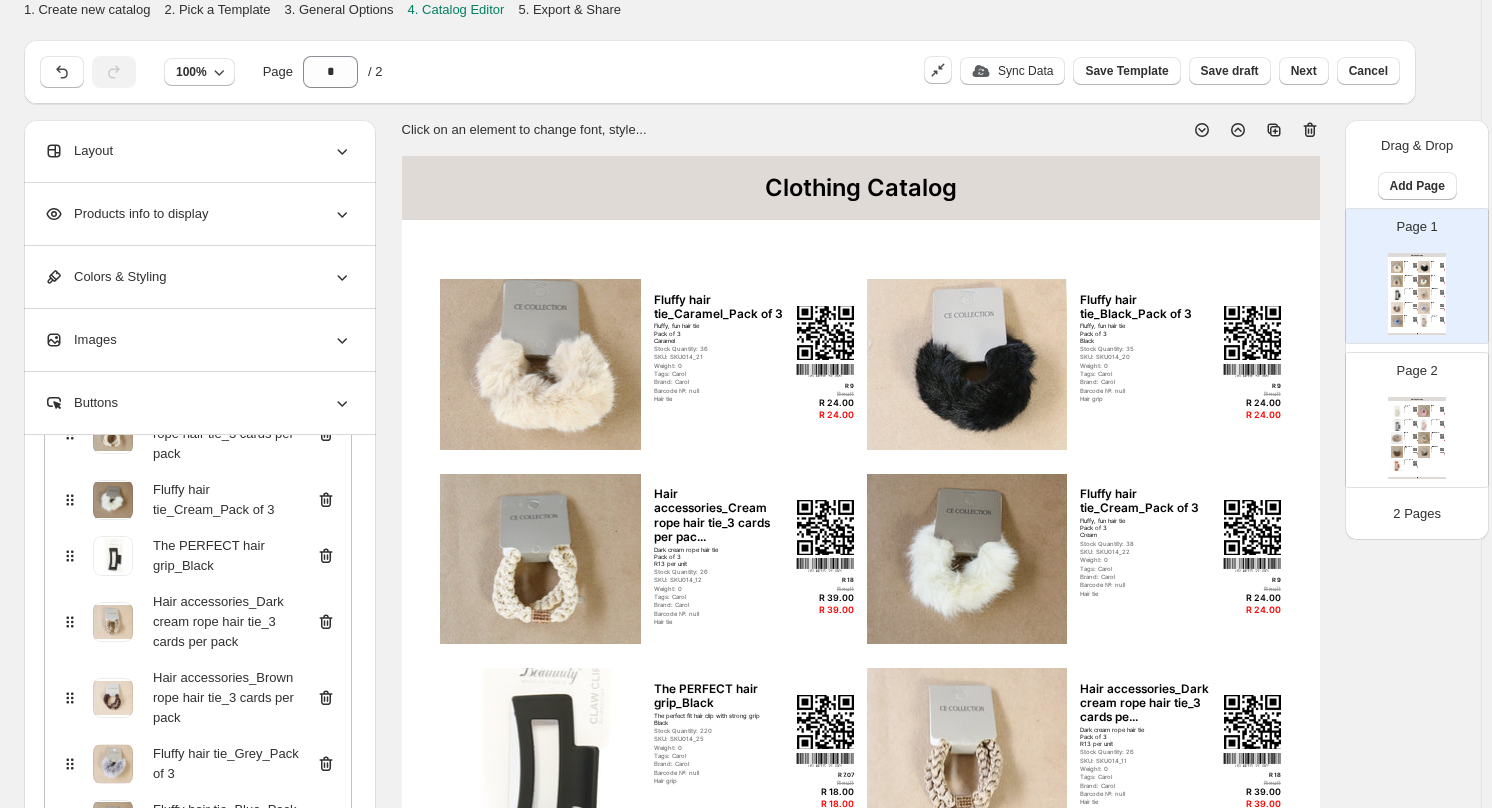 click 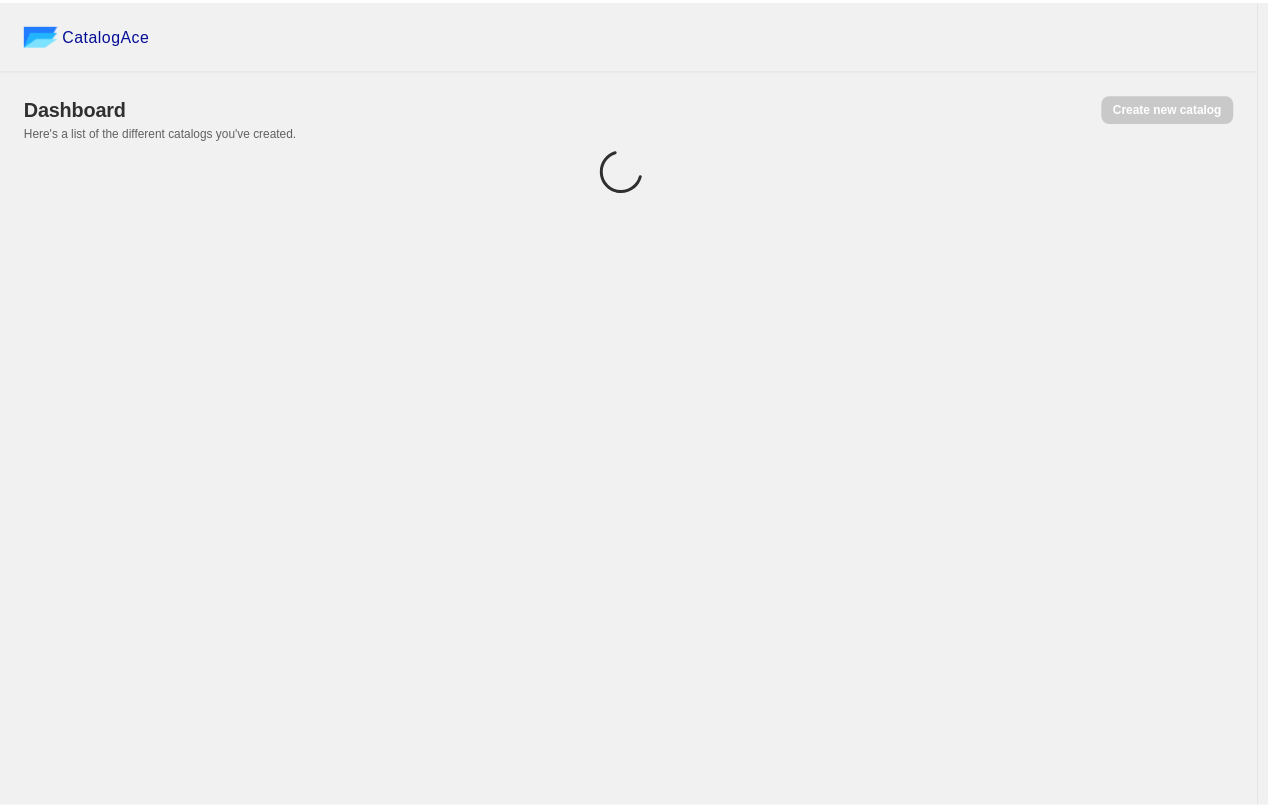 scroll, scrollTop: 0, scrollLeft: 0, axis: both 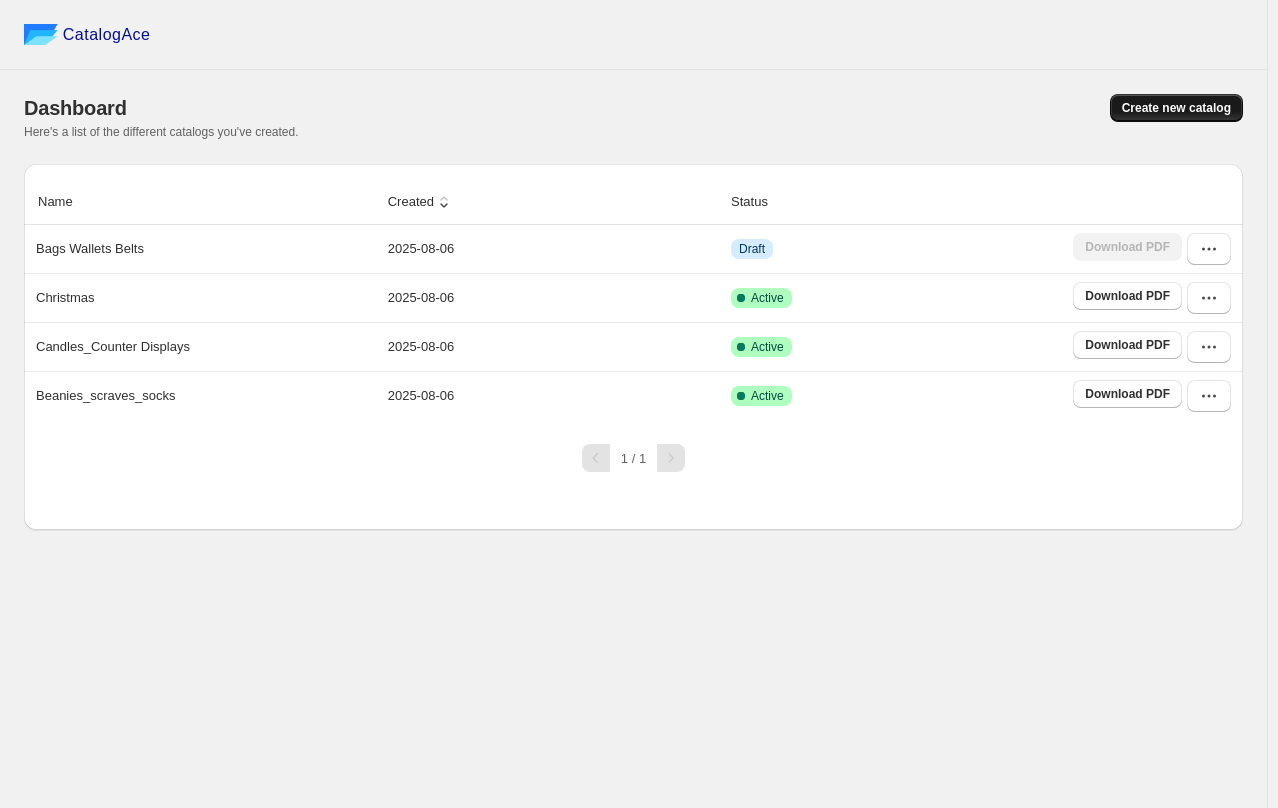 click on "Create new catalog" at bounding box center [1176, 108] 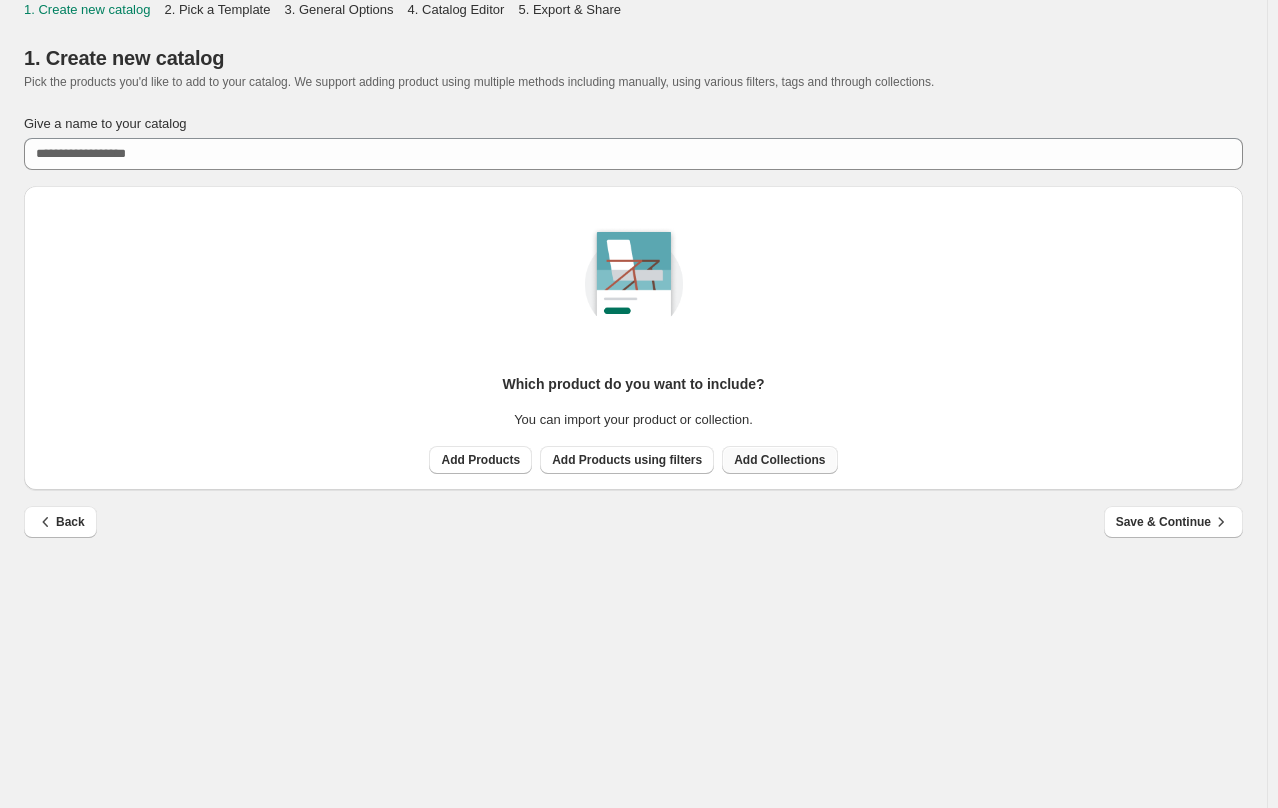 click on "Add Collections" at bounding box center [779, 460] 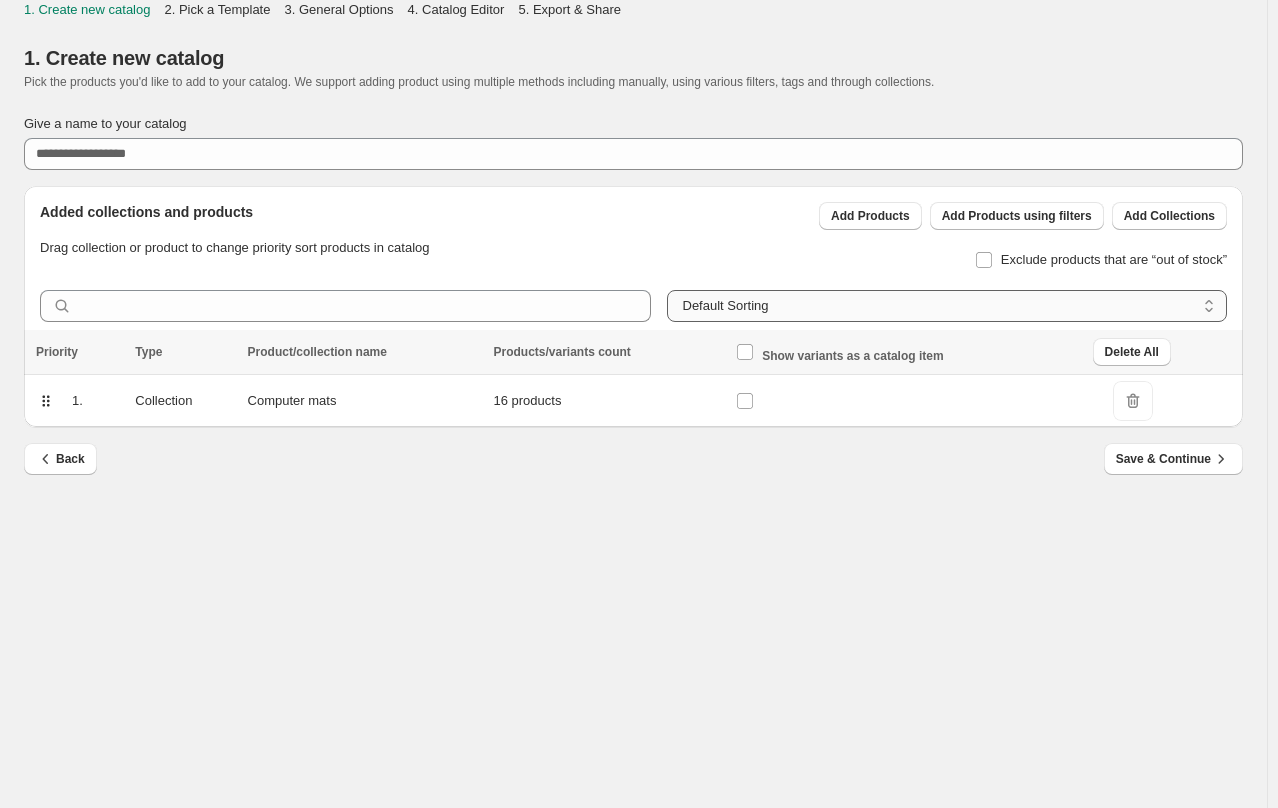 click on "**********" at bounding box center [947, 306] 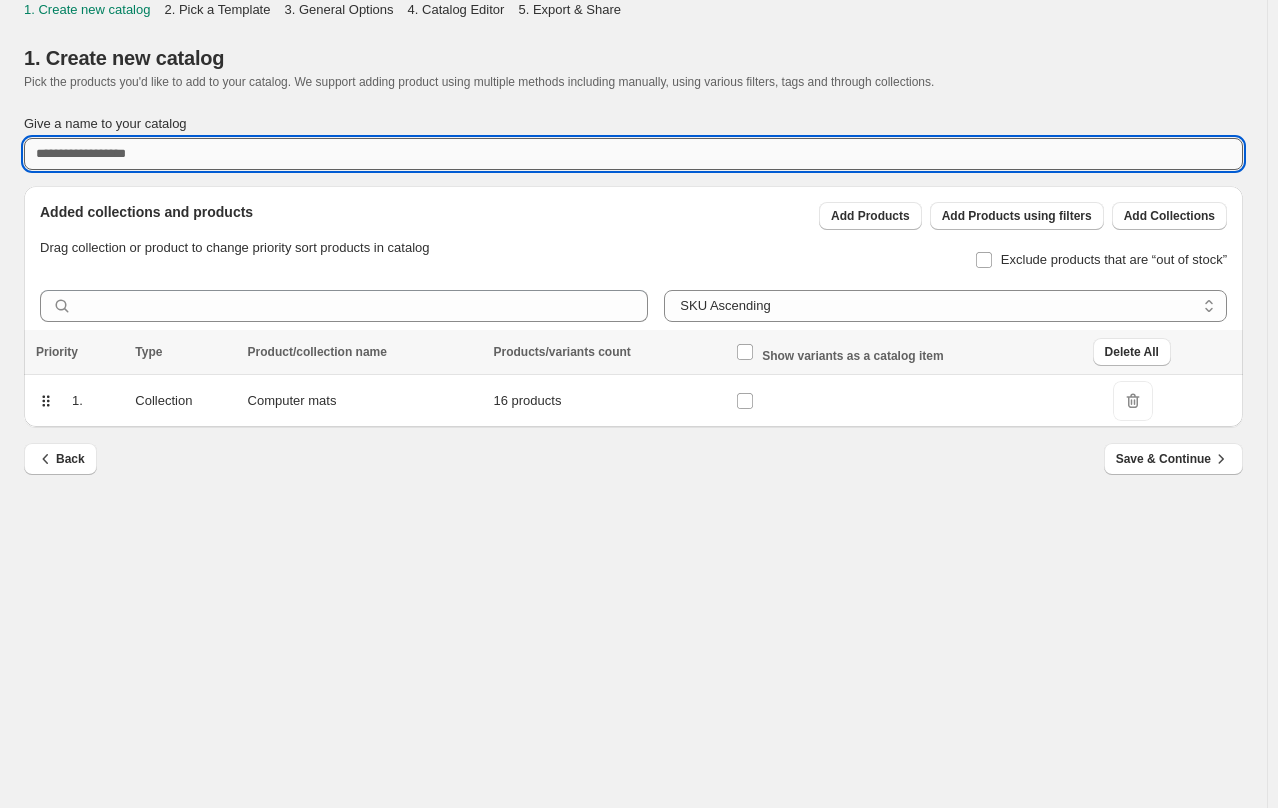 click on "Give a name to your catalog" at bounding box center [633, 154] 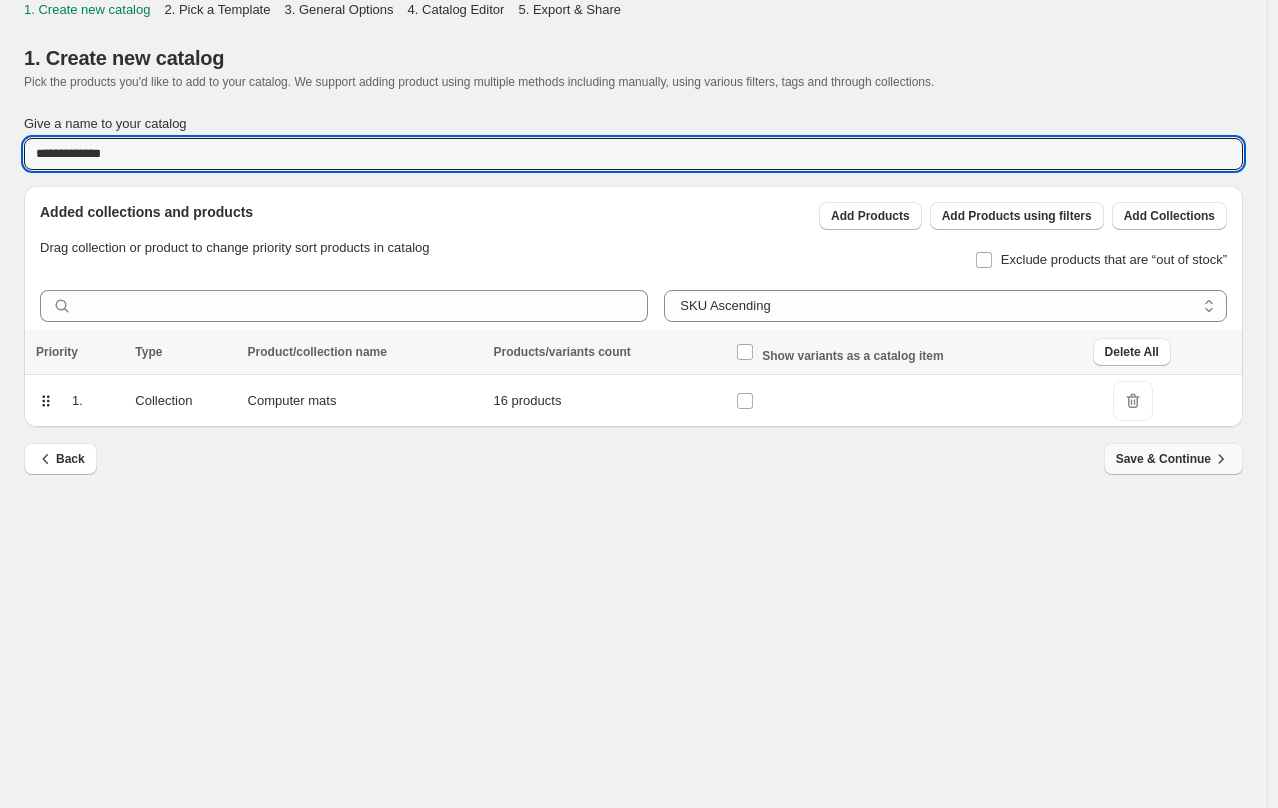 type on "**********" 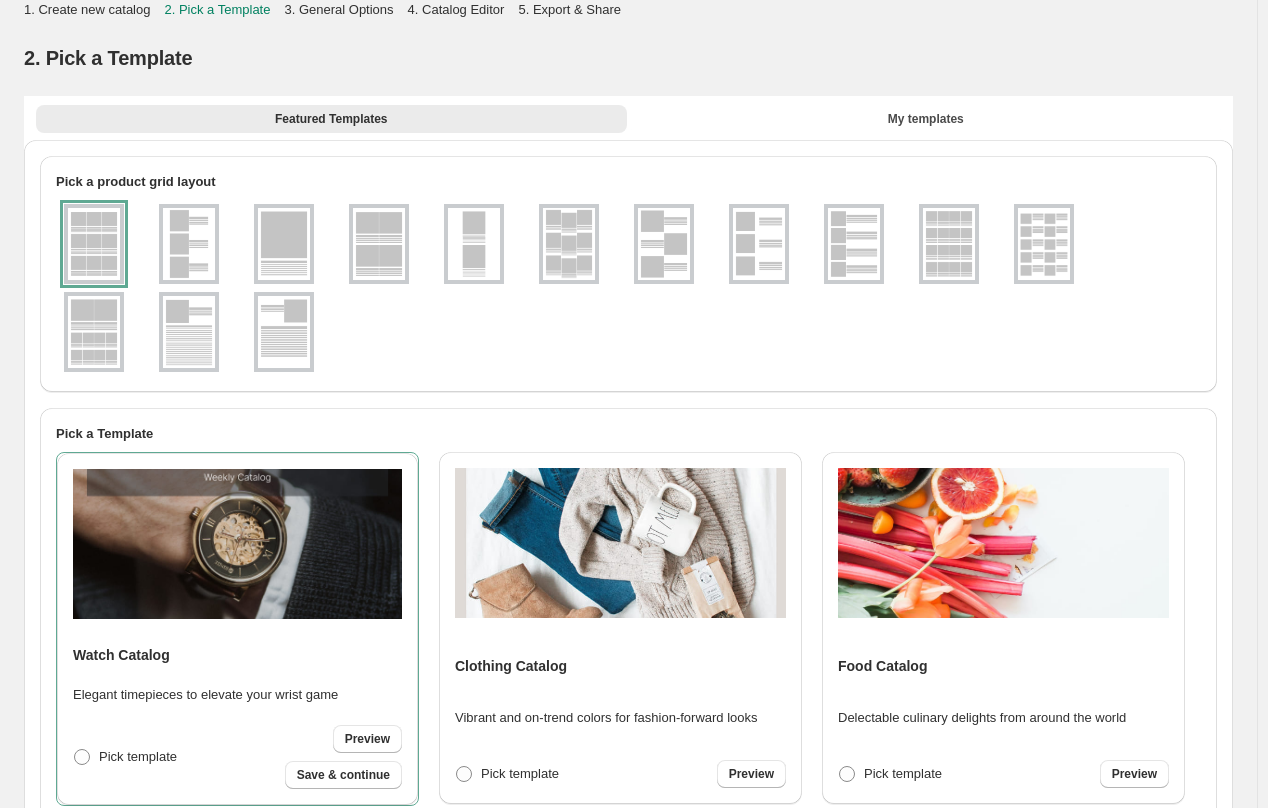 click at bounding box center (1044, 244) 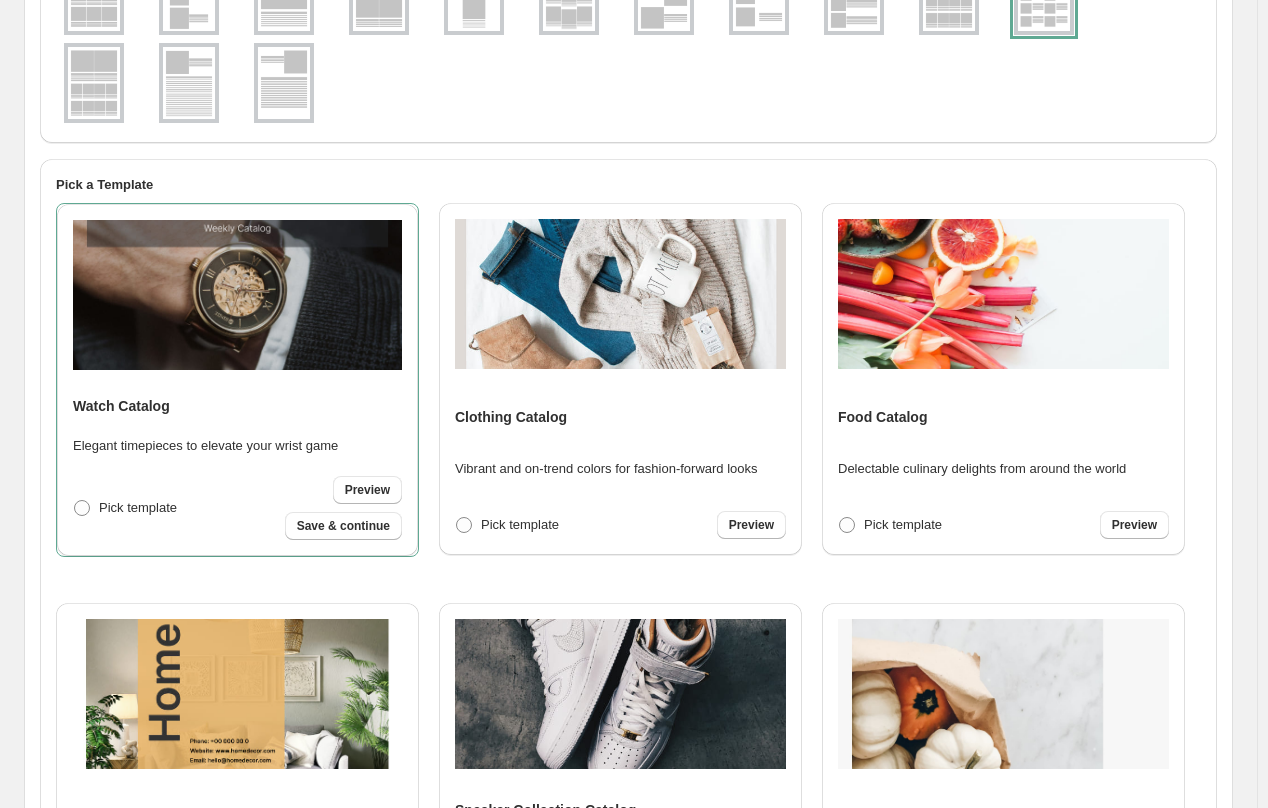 scroll, scrollTop: 300, scrollLeft: 0, axis: vertical 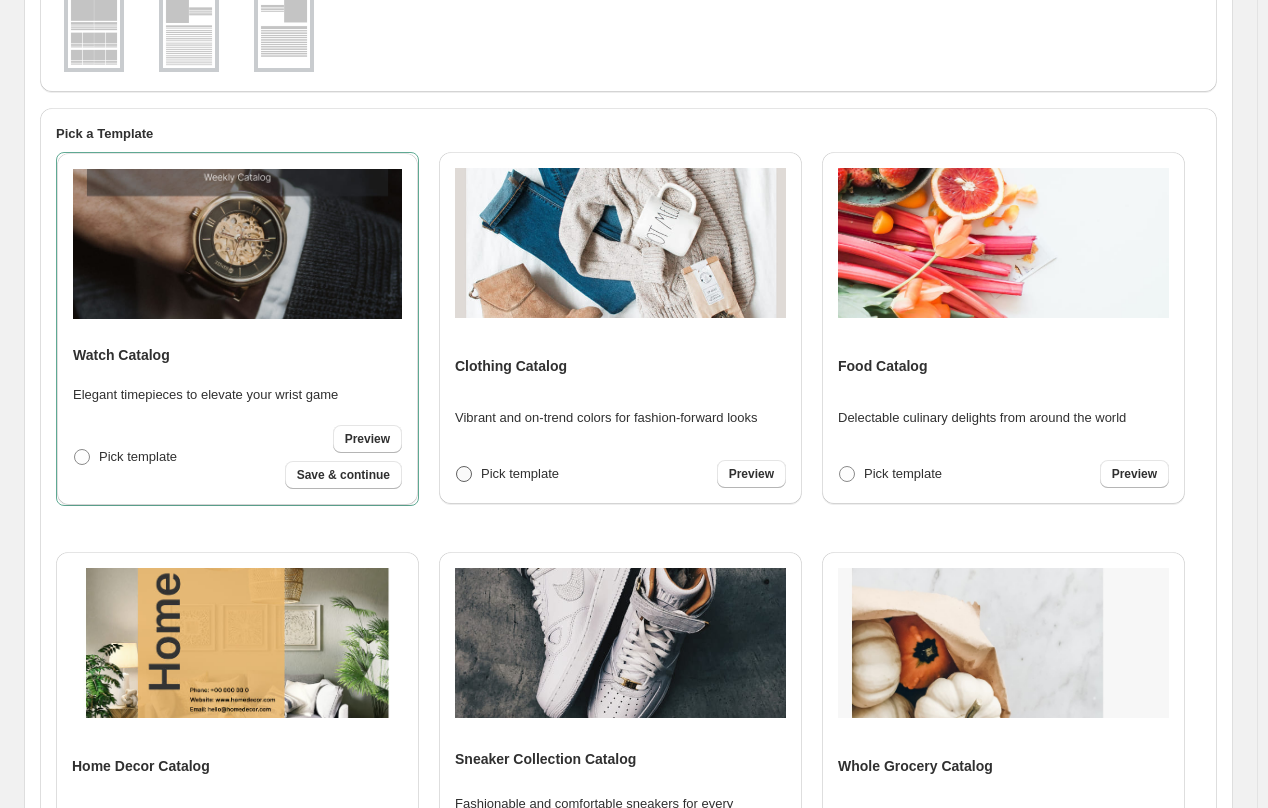 click on "Pick template" at bounding box center [520, 473] 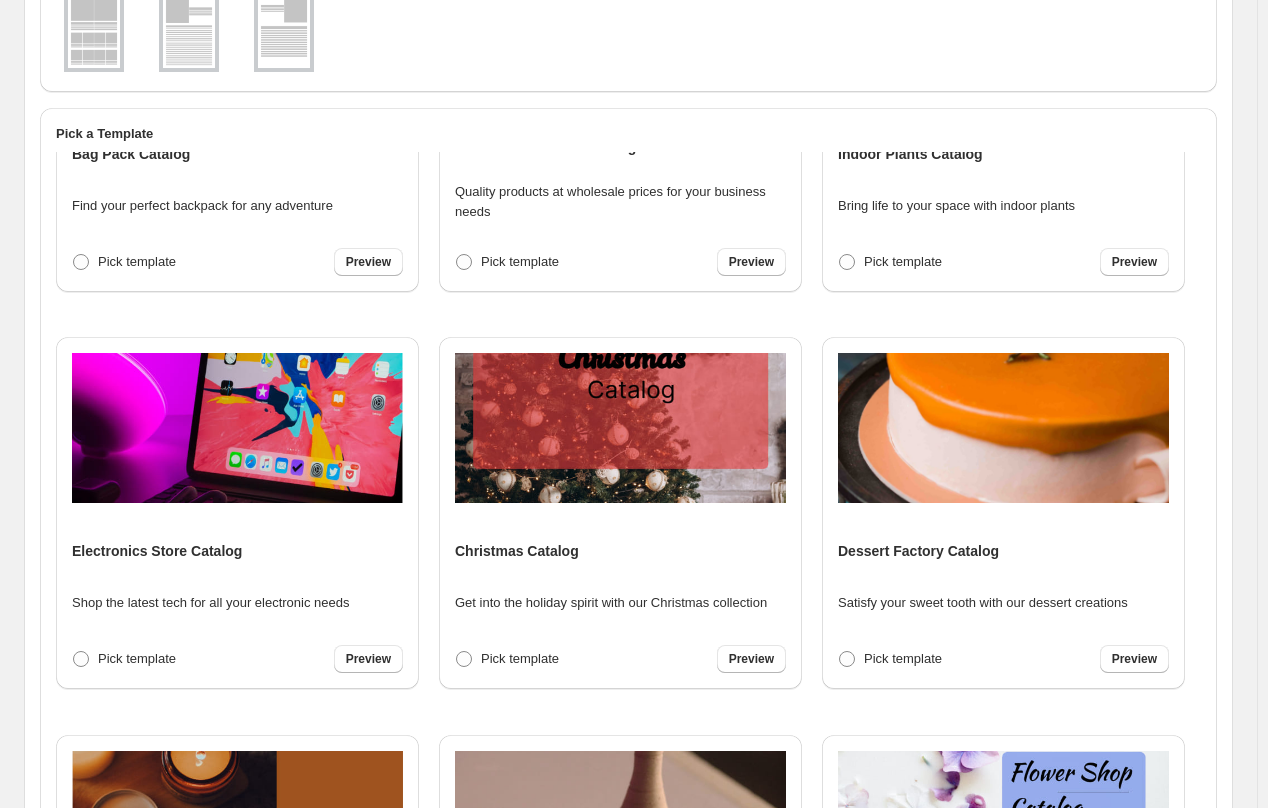 scroll, scrollTop: 2780, scrollLeft: 0, axis: vertical 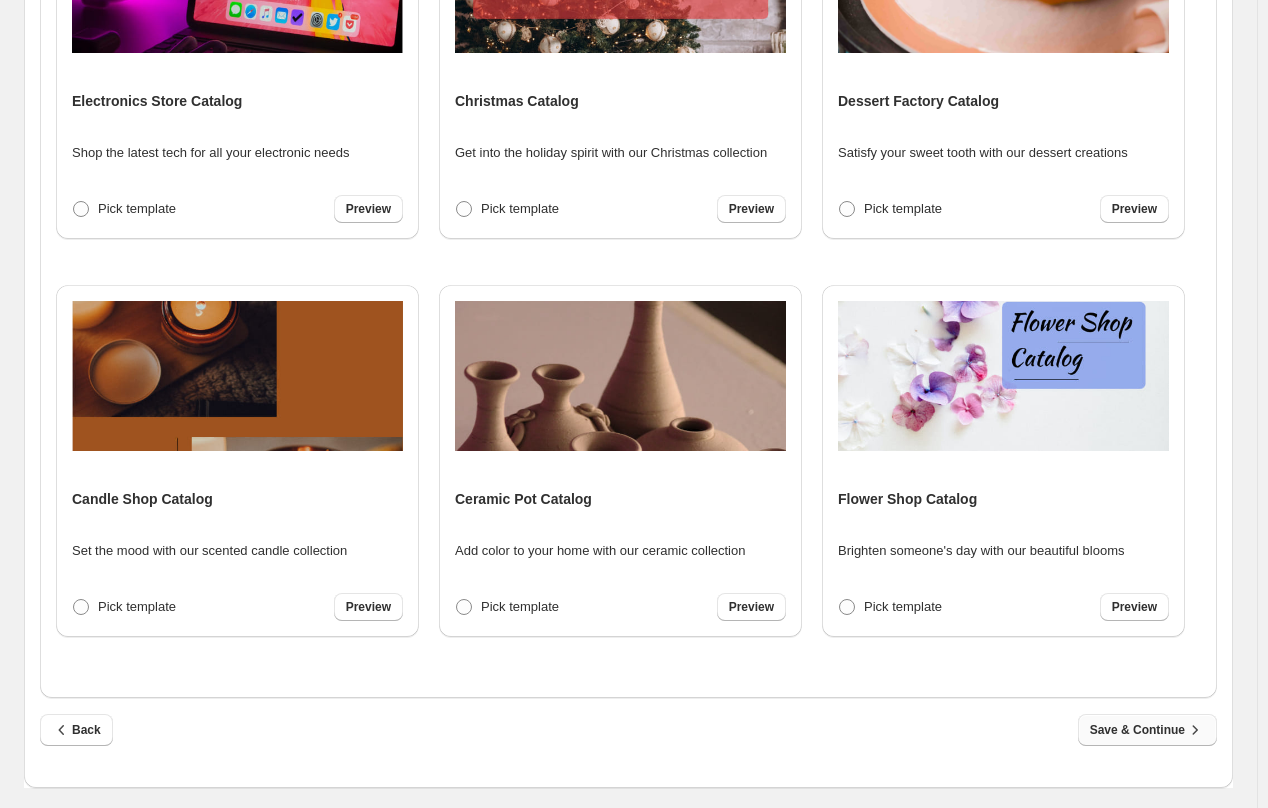 click on "Save & Continue" at bounding box center [1147, 730] 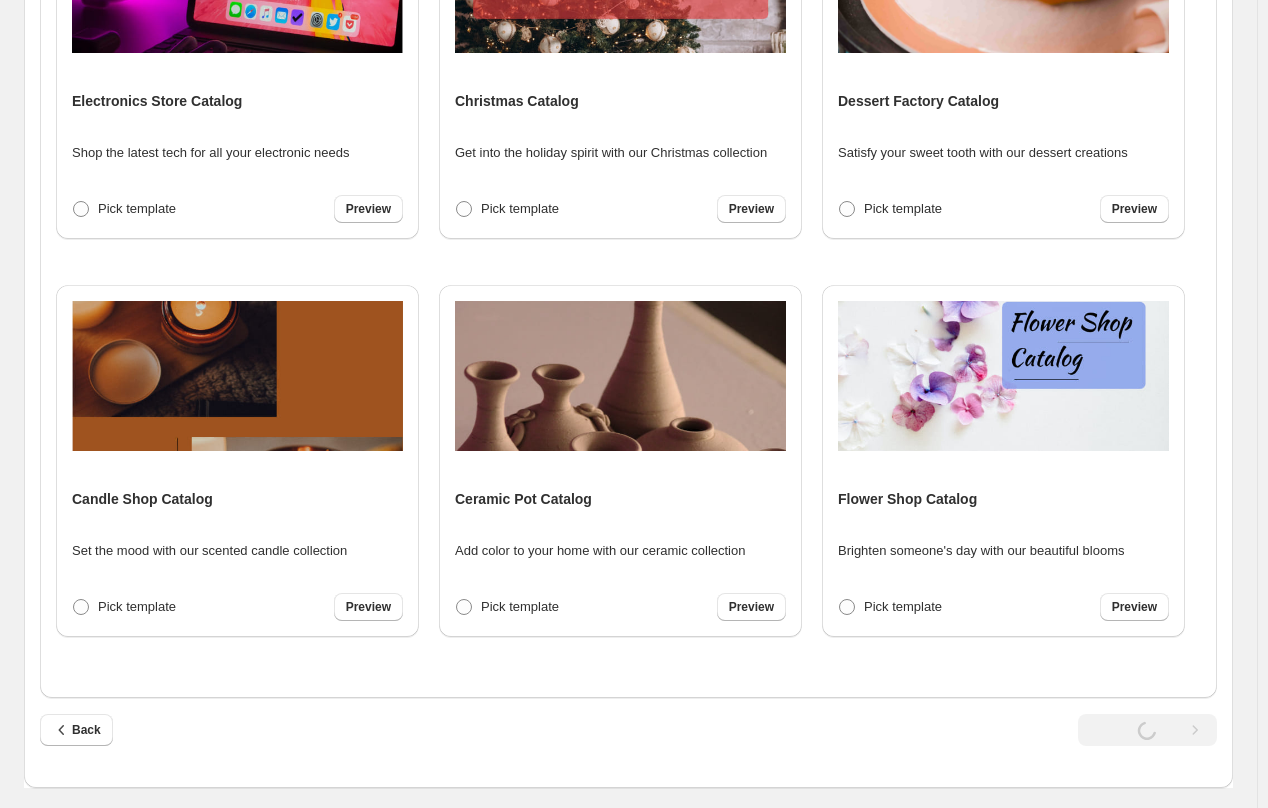 select on "**********" 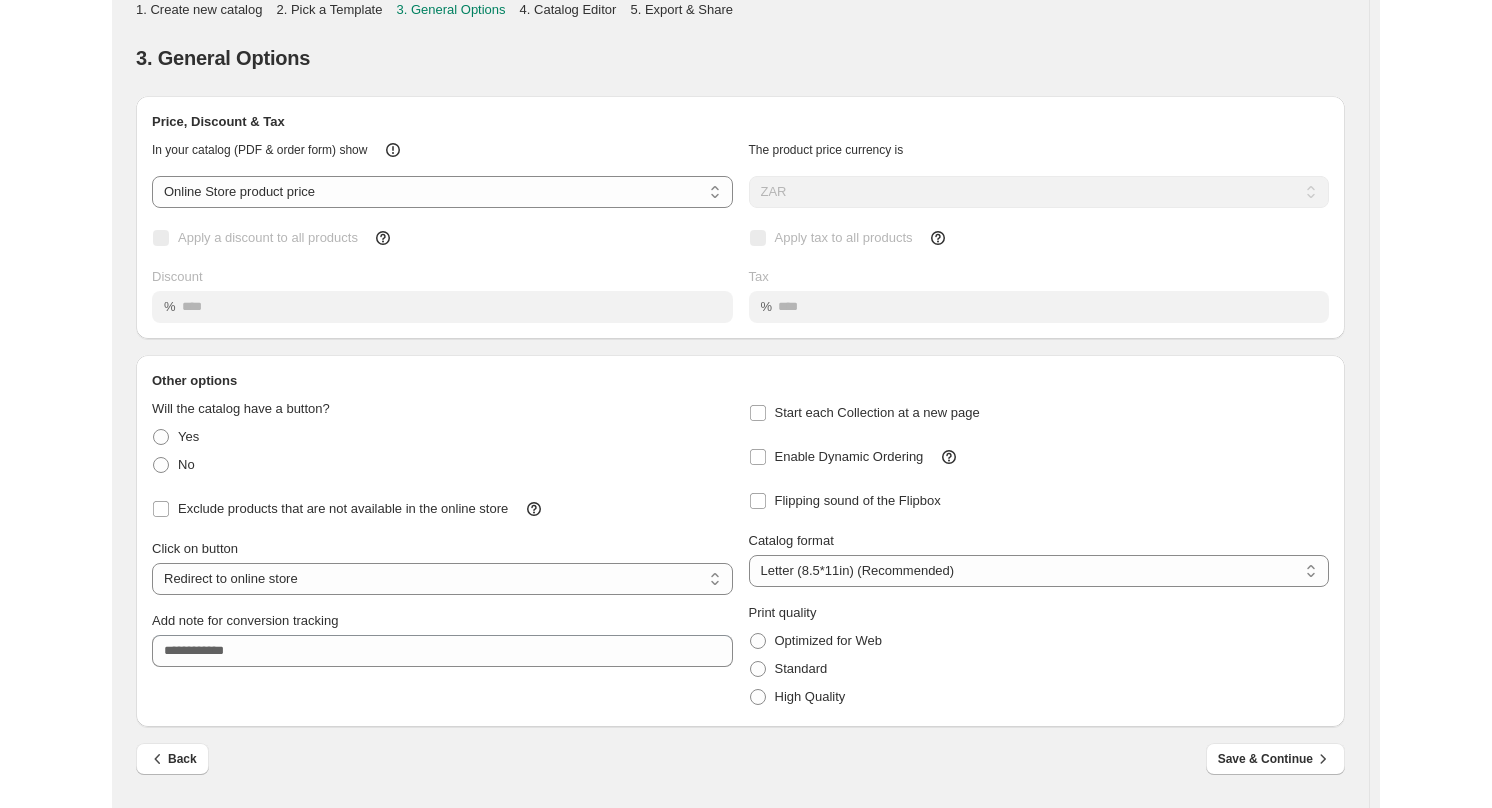 scroll, scrollTop: 0, scrollLeft: 0, axis: both 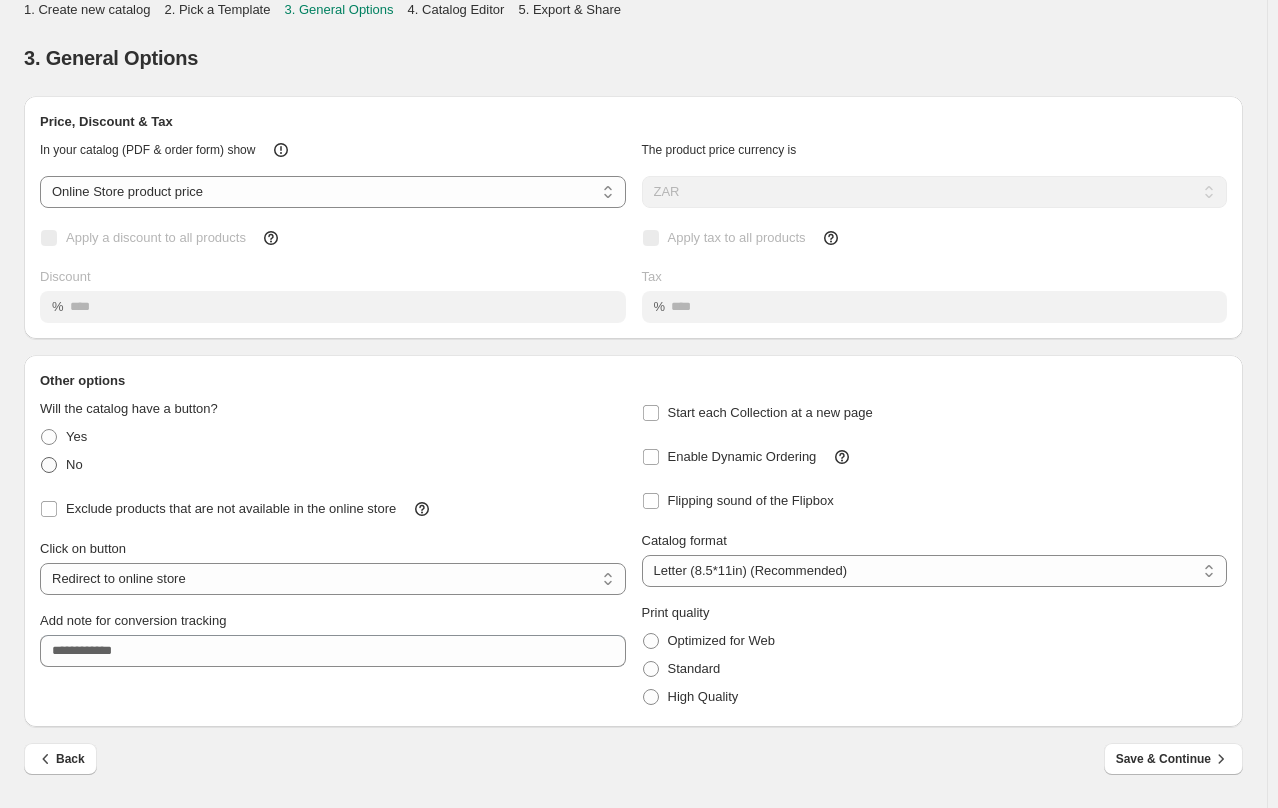 click on "No" at bounding box center [74, 464] 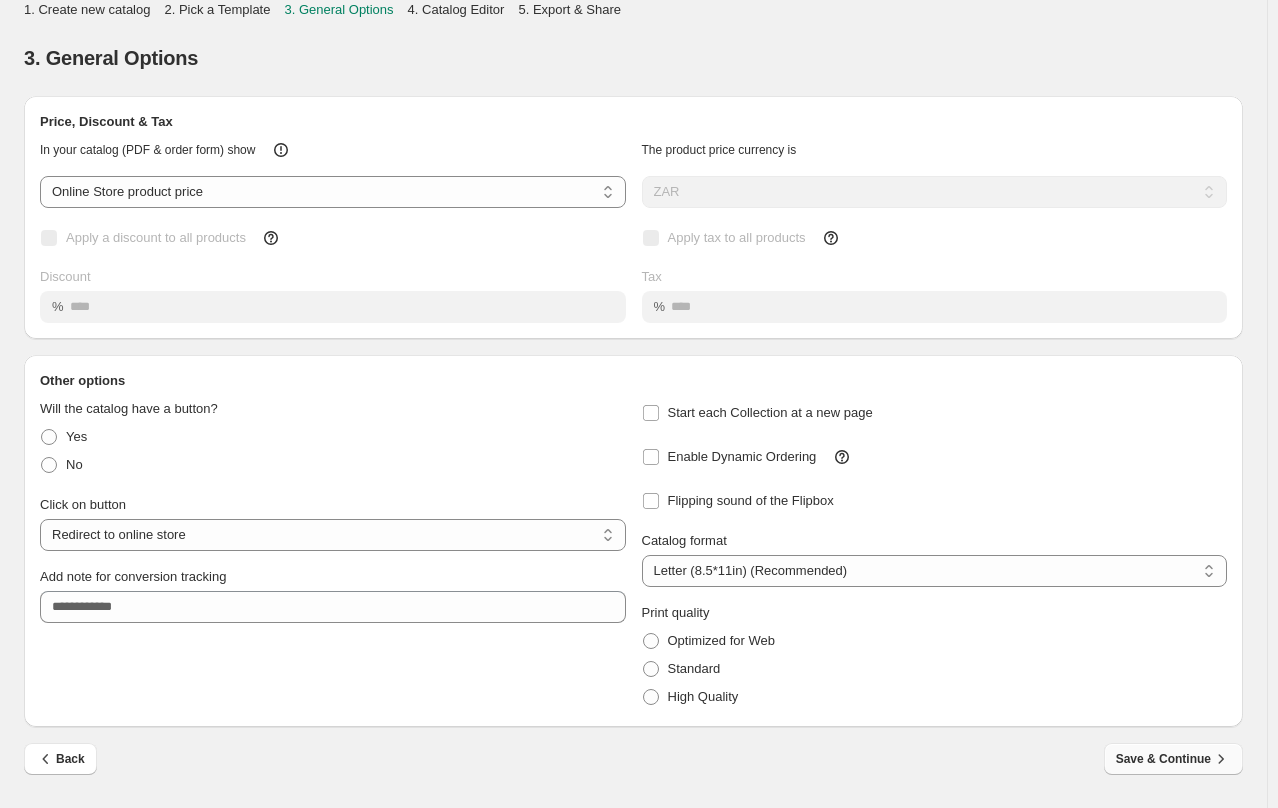 click on "Save & Continue" at bounding box center [1173, 759] 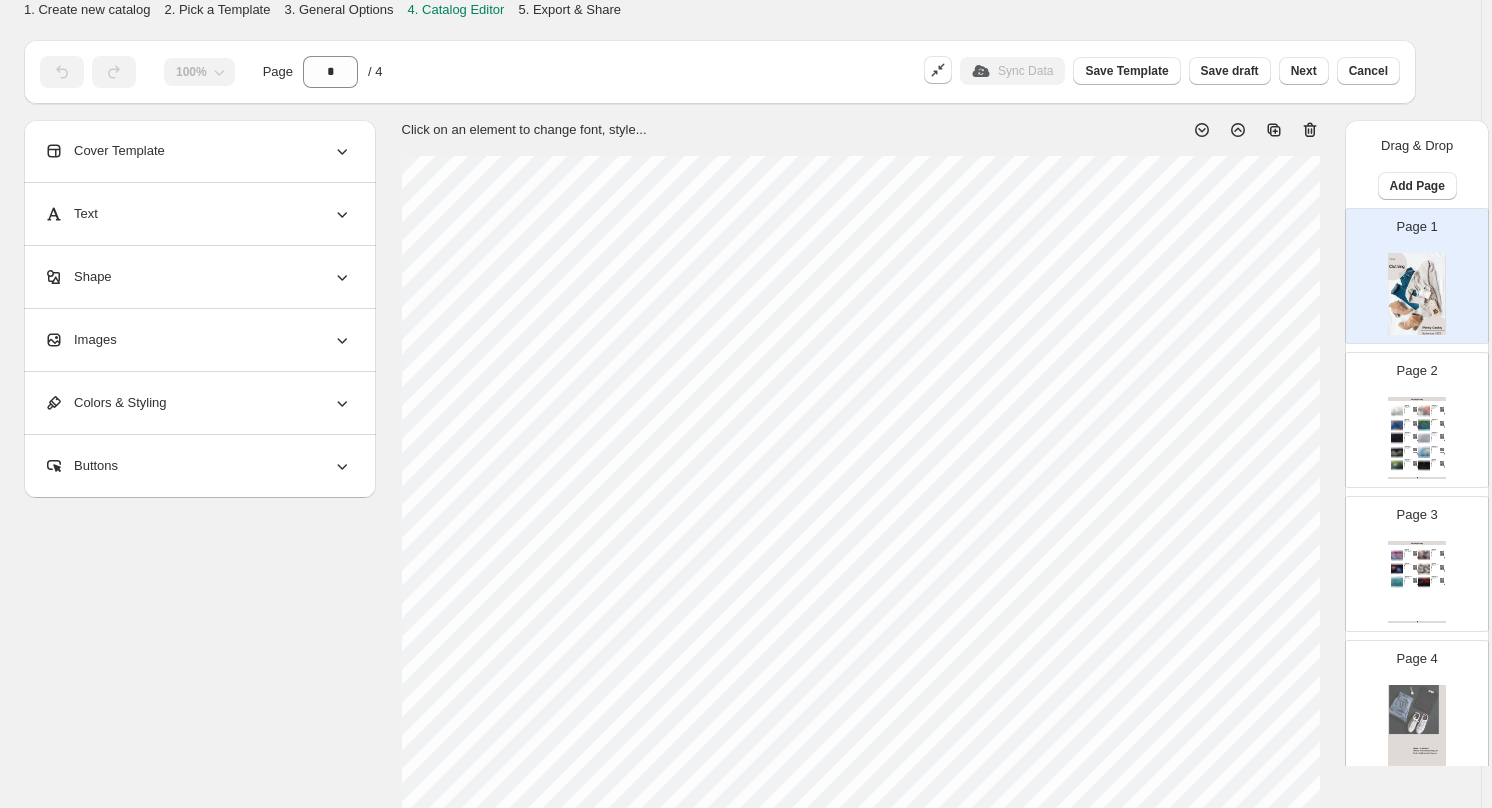 click 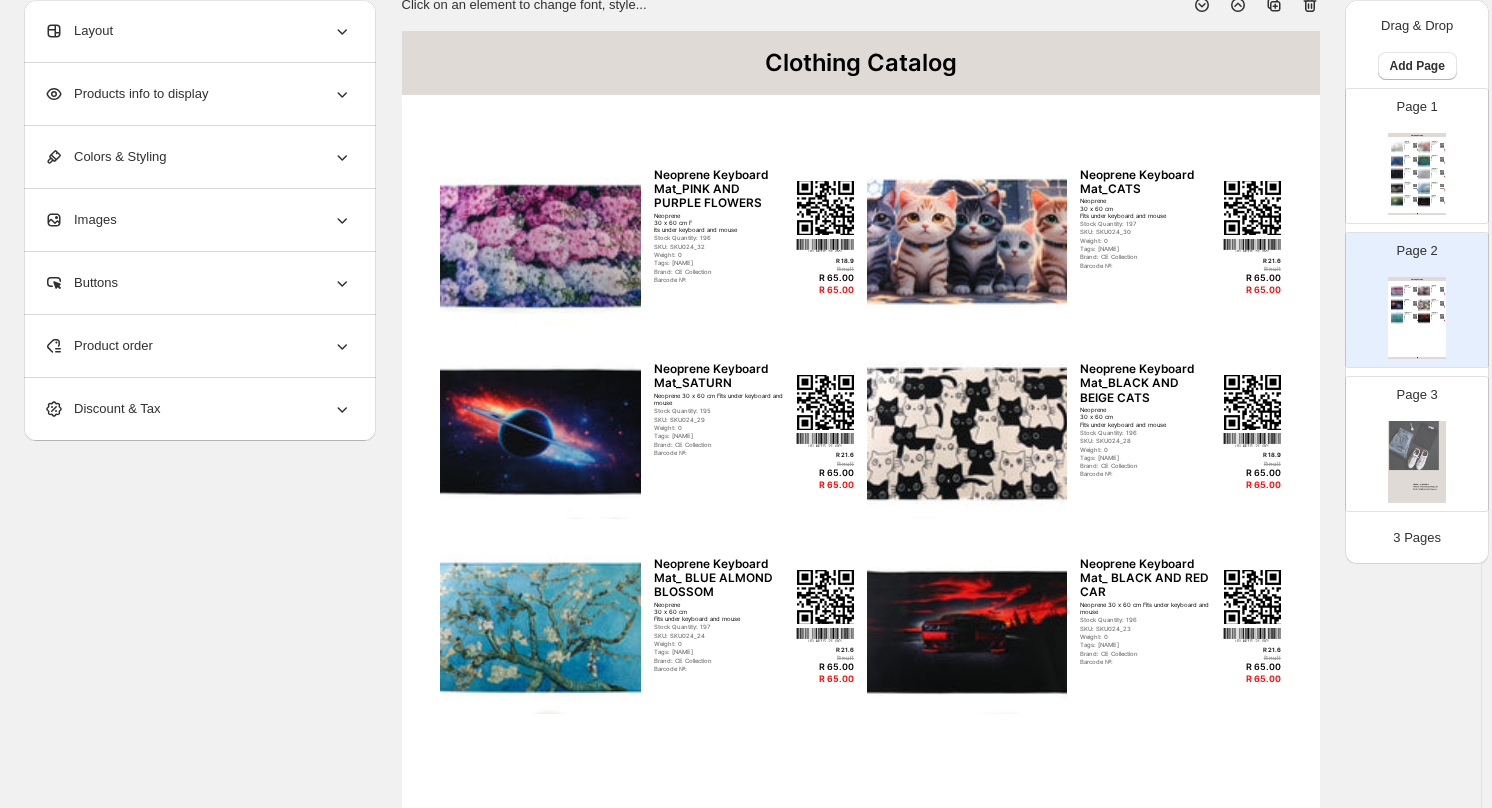 scroll, scrollTop: 300, scrollLeft: 0, axis: vertical 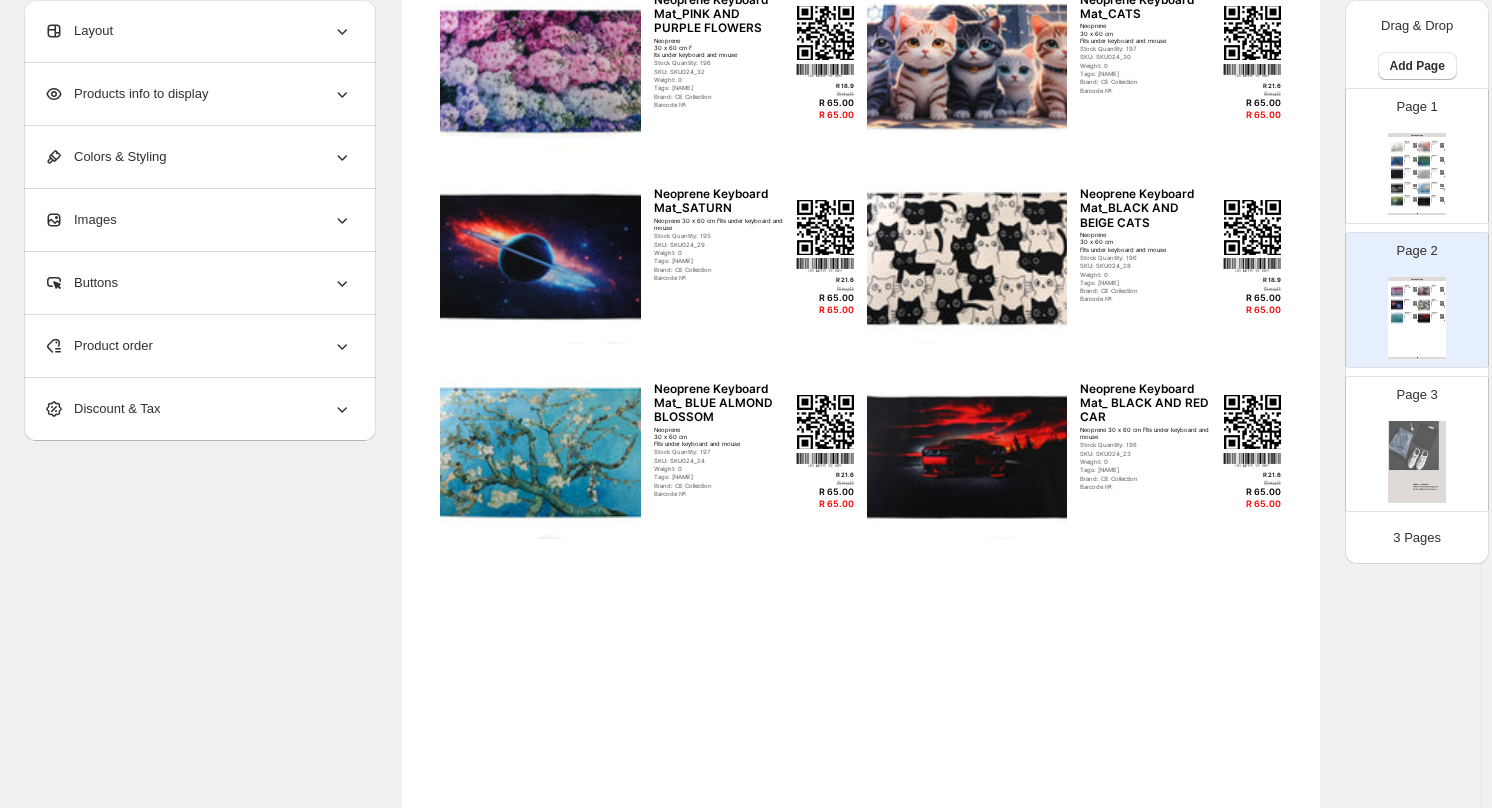 click at bounding box center [1417, 462] 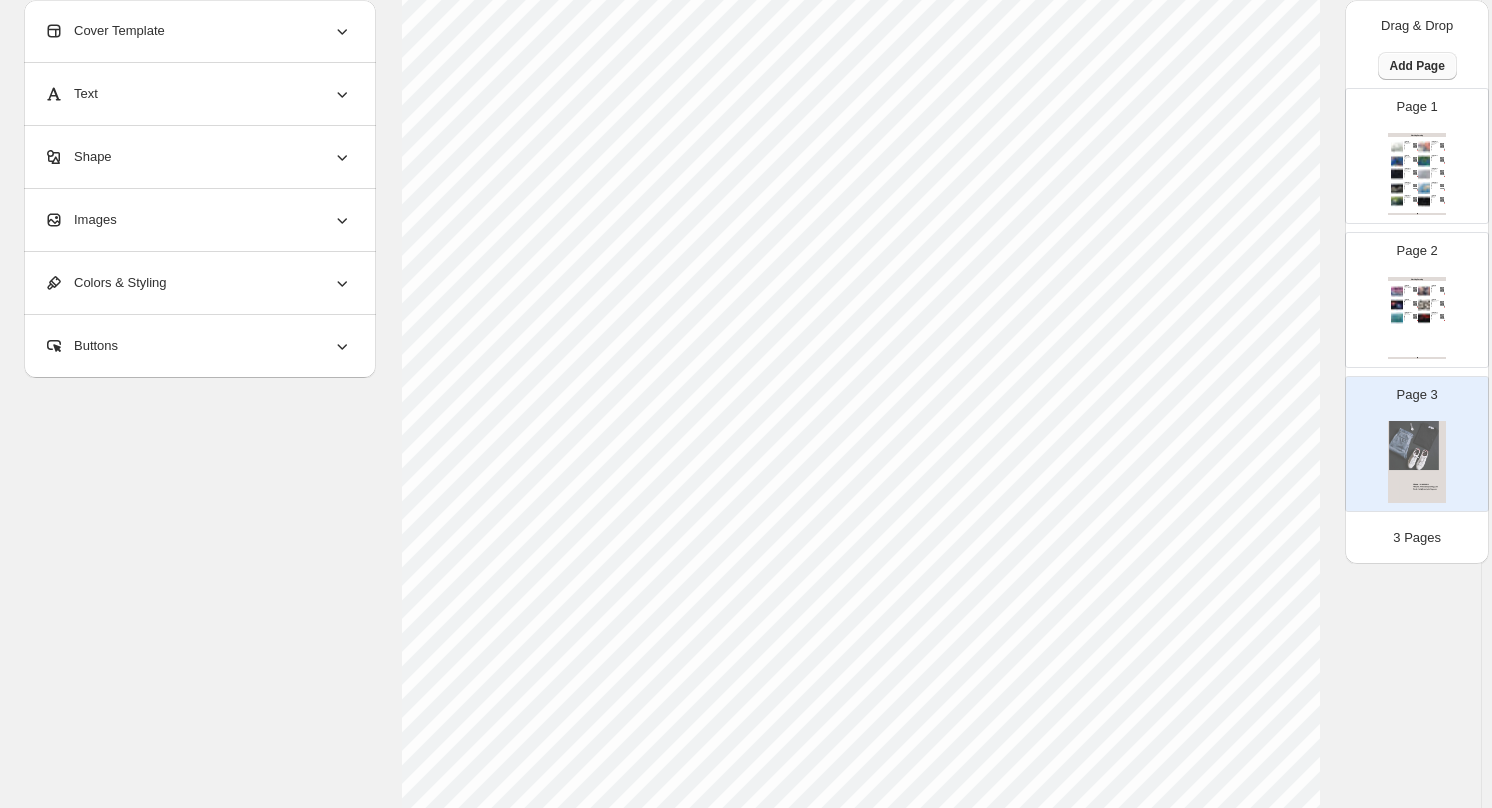 scroll, scrollTop: 0, scrollLeft: 0, axis: both 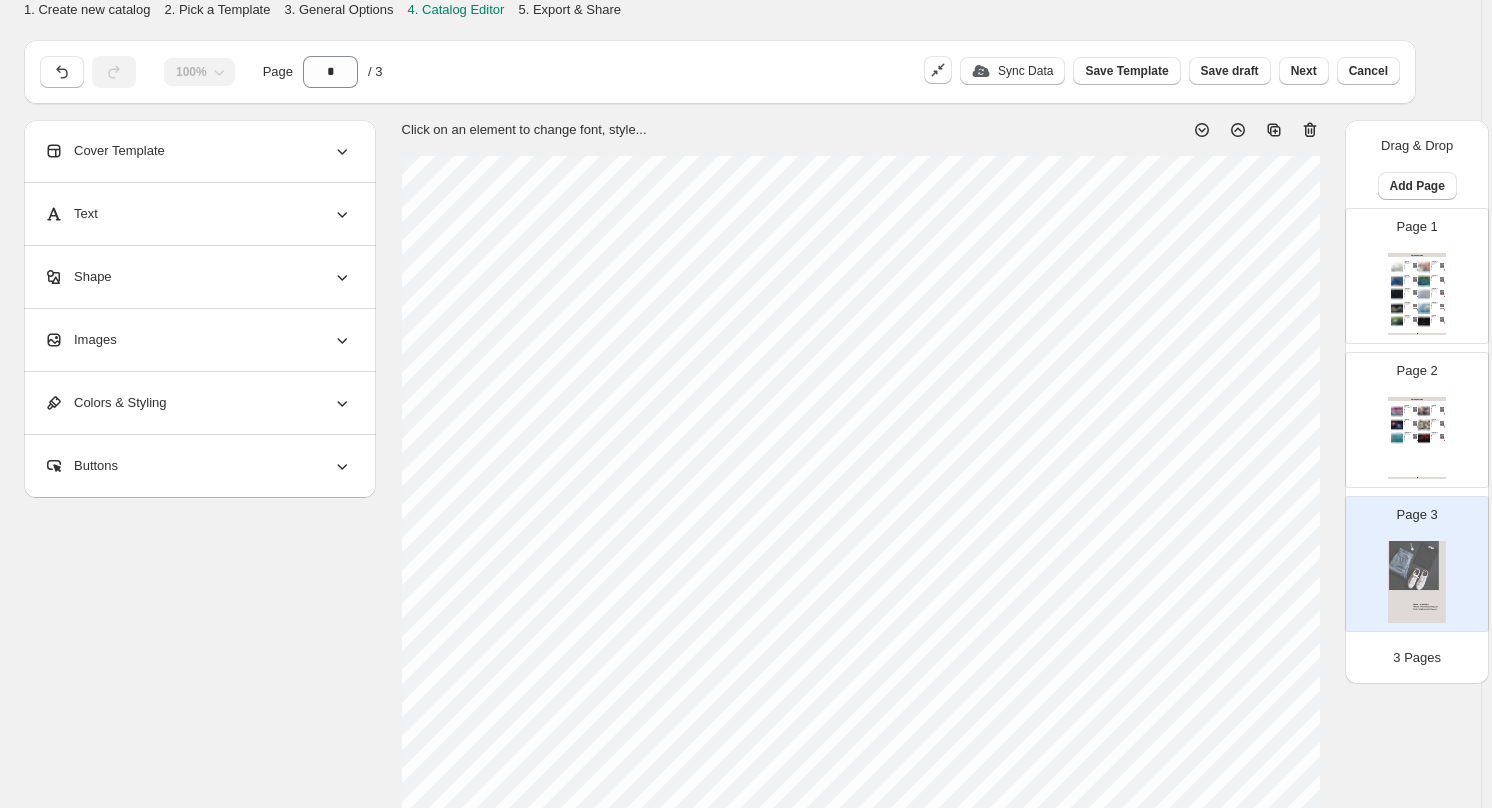 click 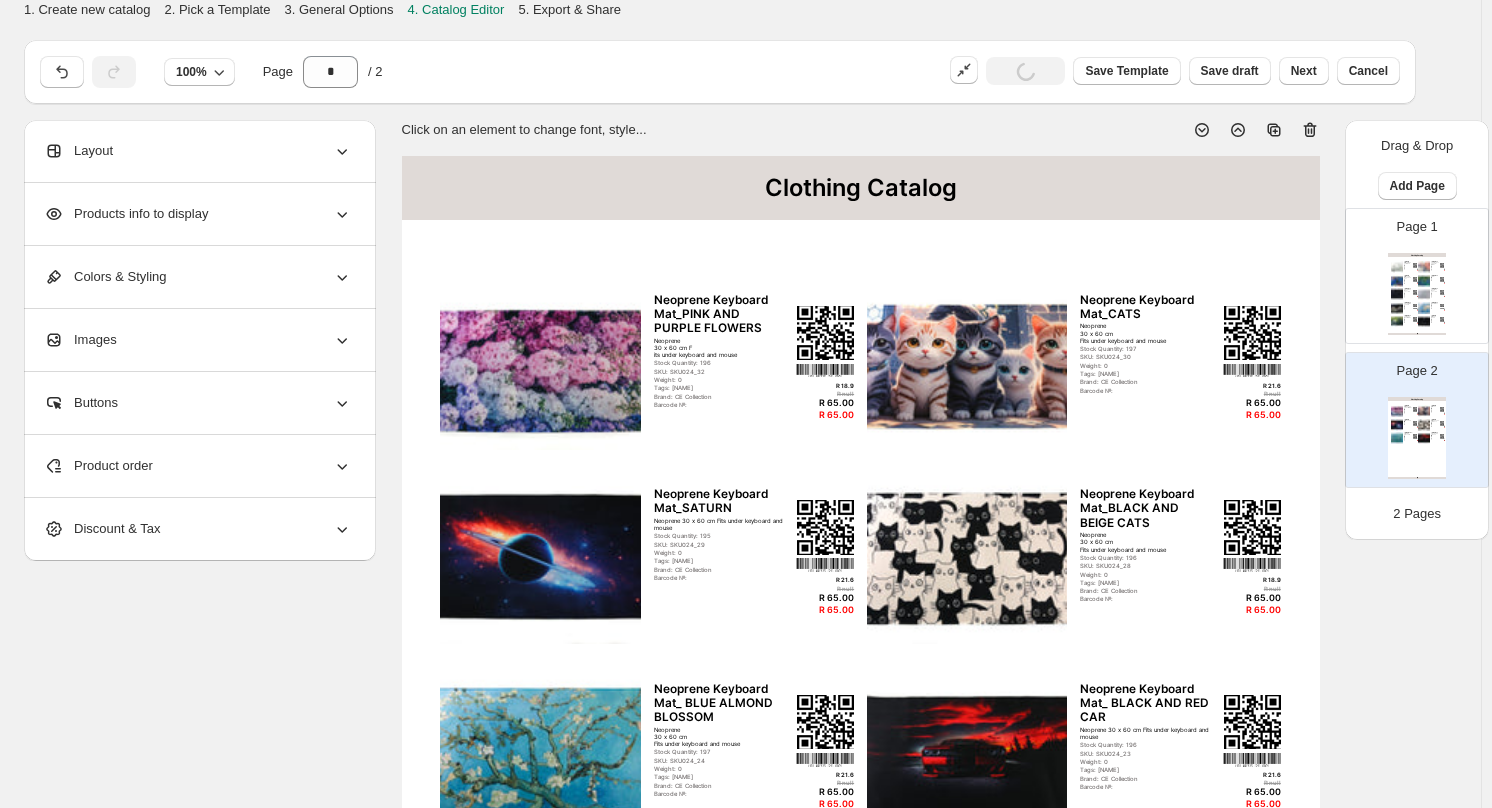click 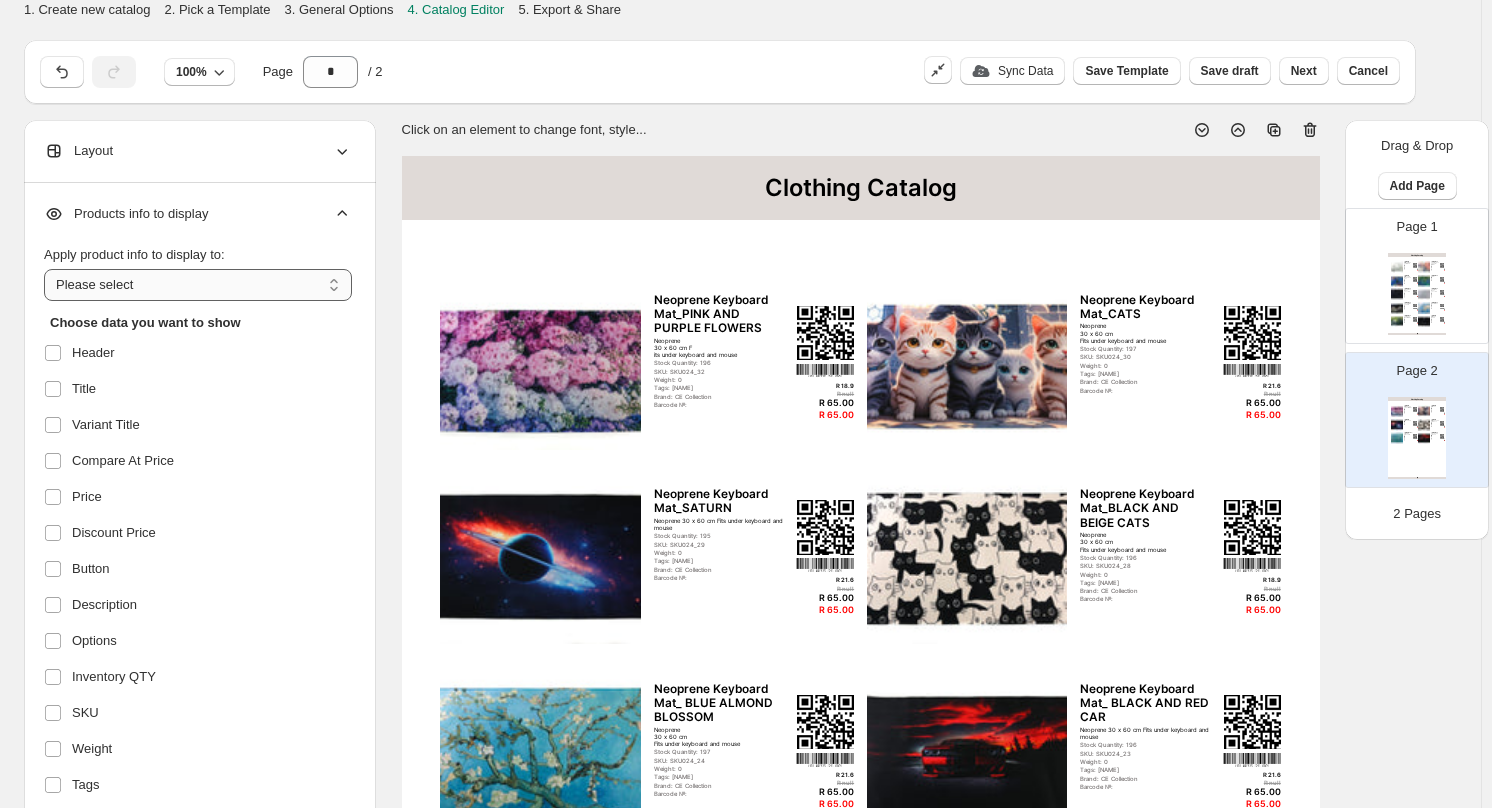 drag, startPoint x: 340, startPoint y: 286, endPoint x: 295, endPoint y: 298, distance: 46.572525 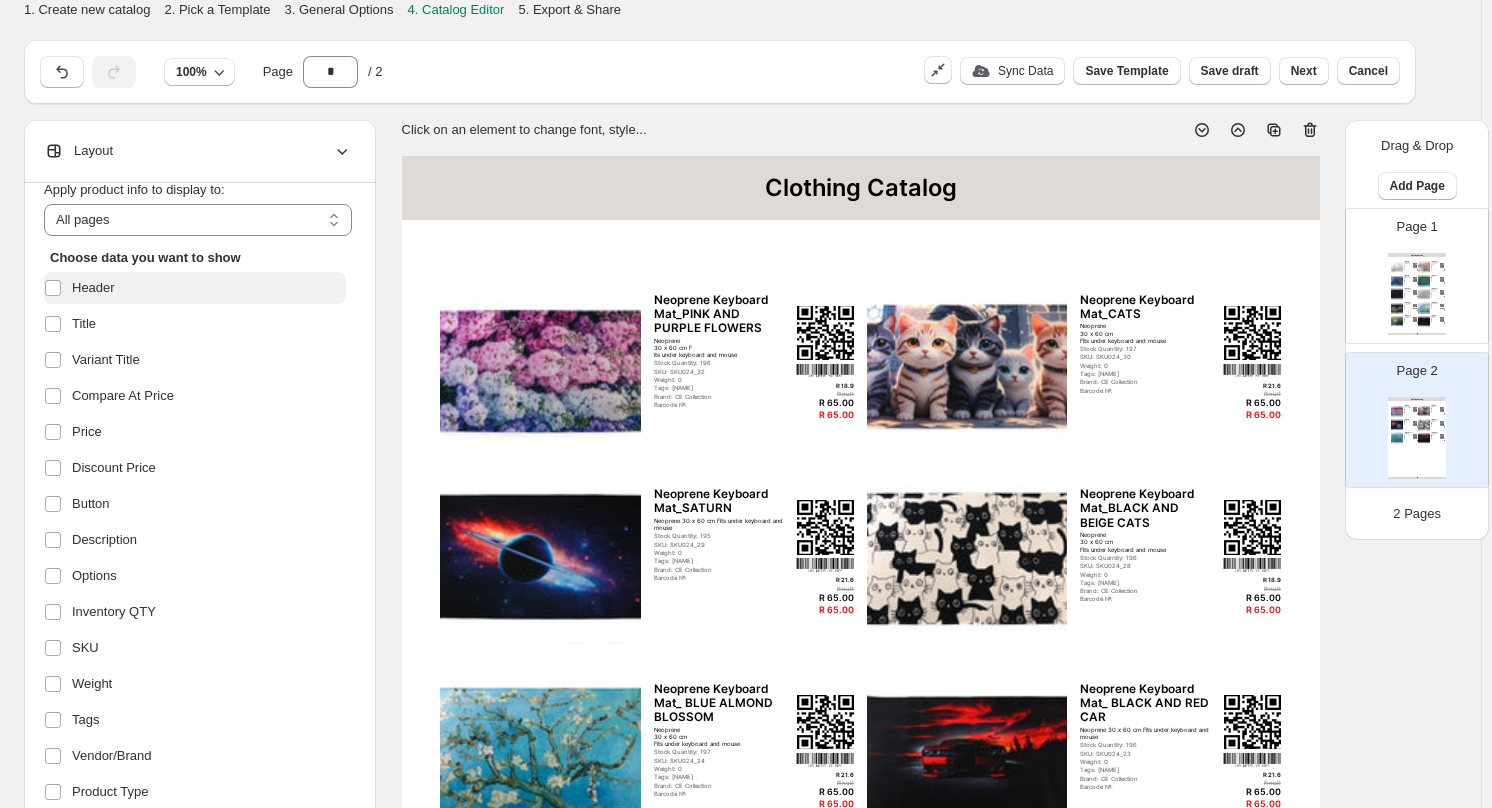 scroll, scrollTop: 100, scrollLeft: 0, axis: vertical 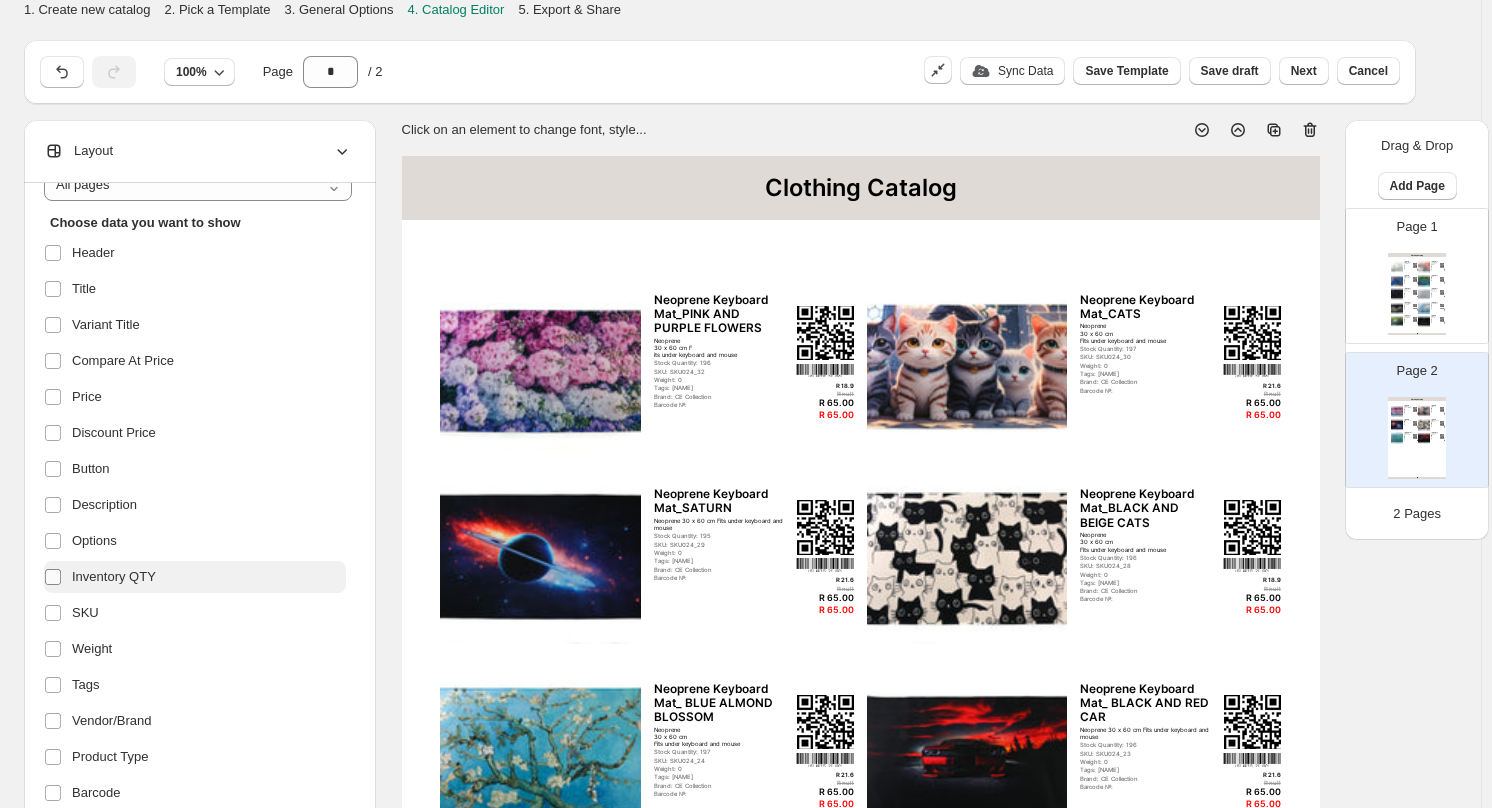 click at bounding box center (57, 577) 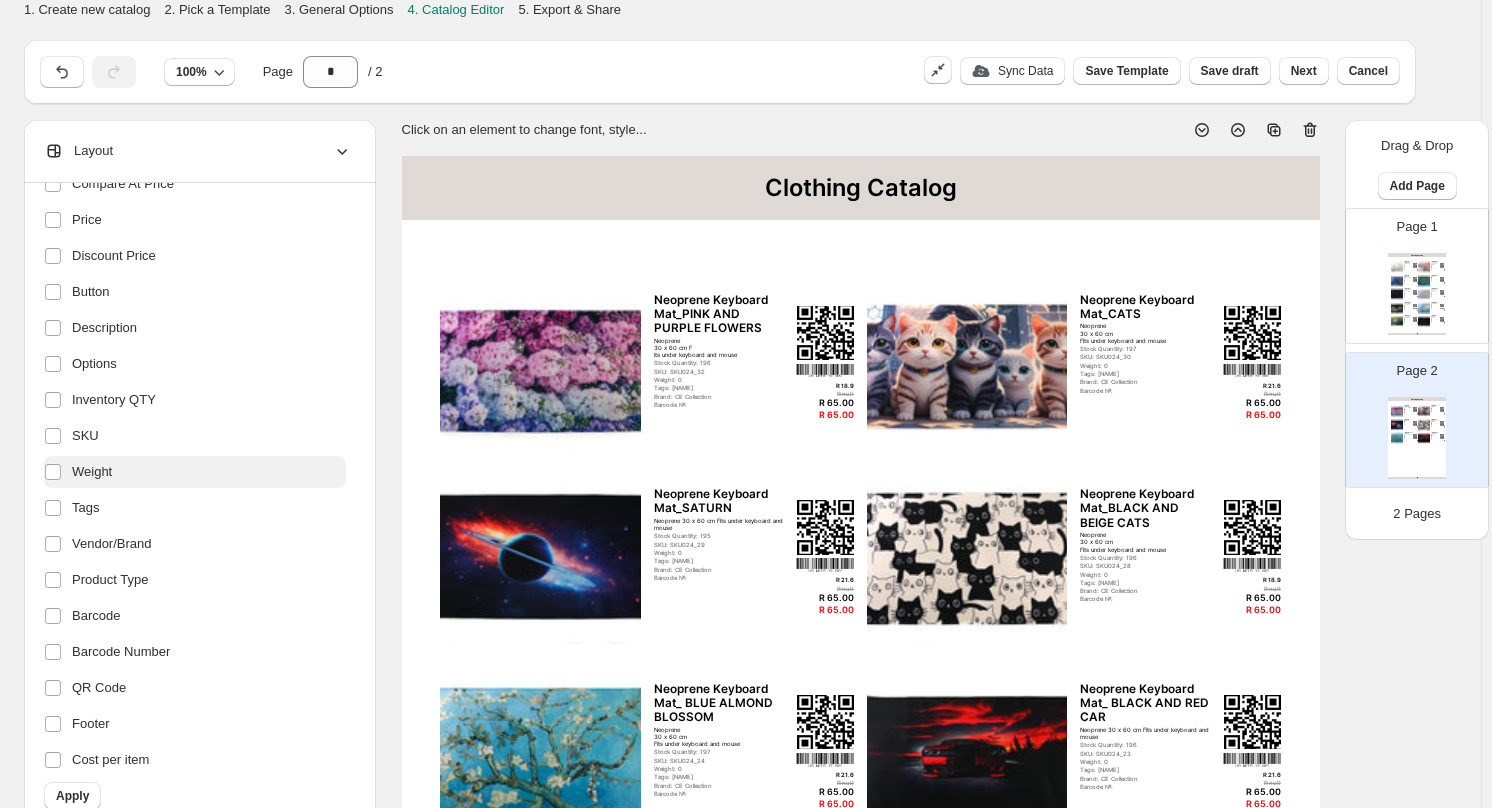 scroll, scrollTop: 279, scrollLeft: 0, axis: vertical 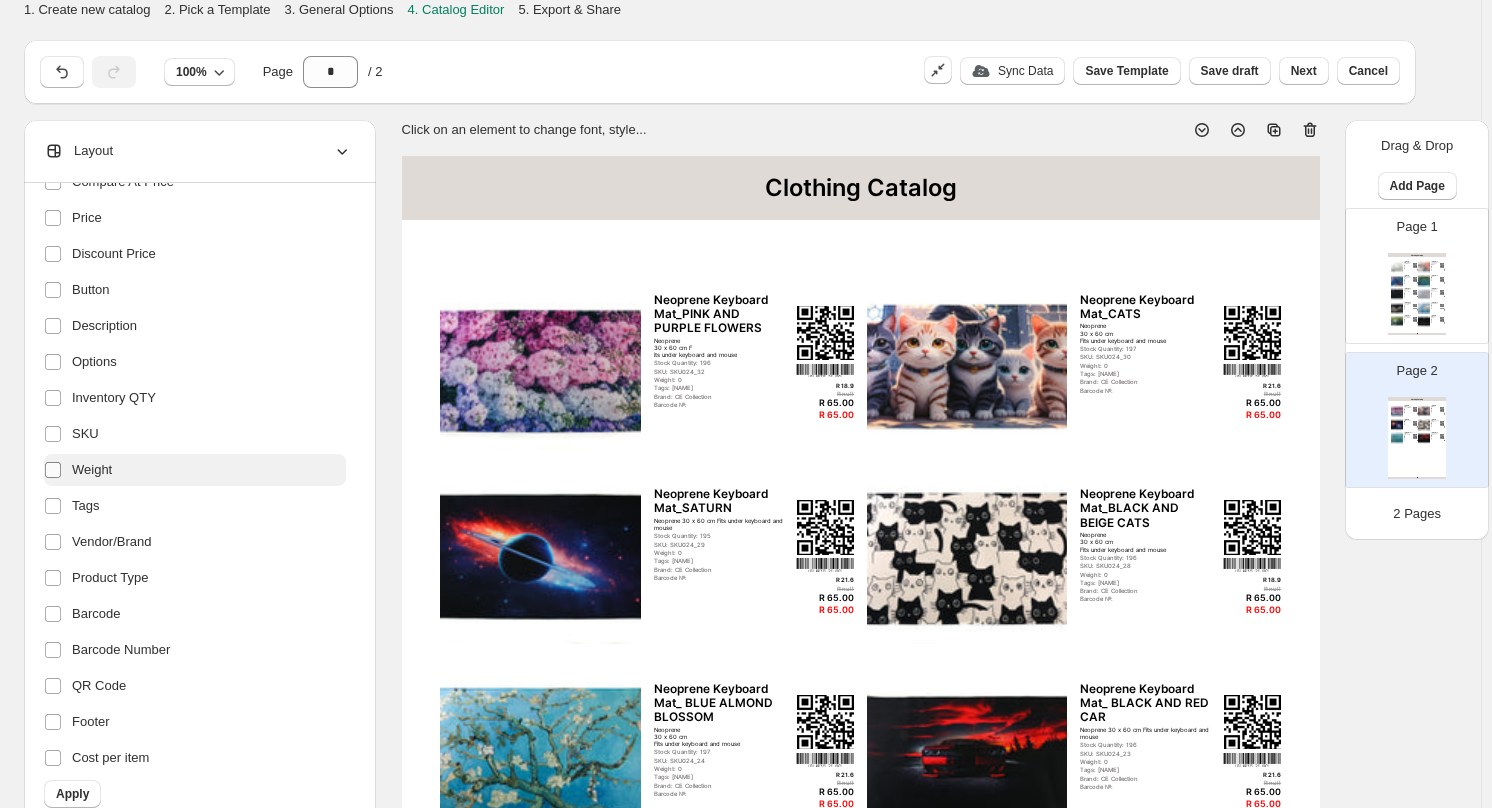 click at bounding box center [53, 470] 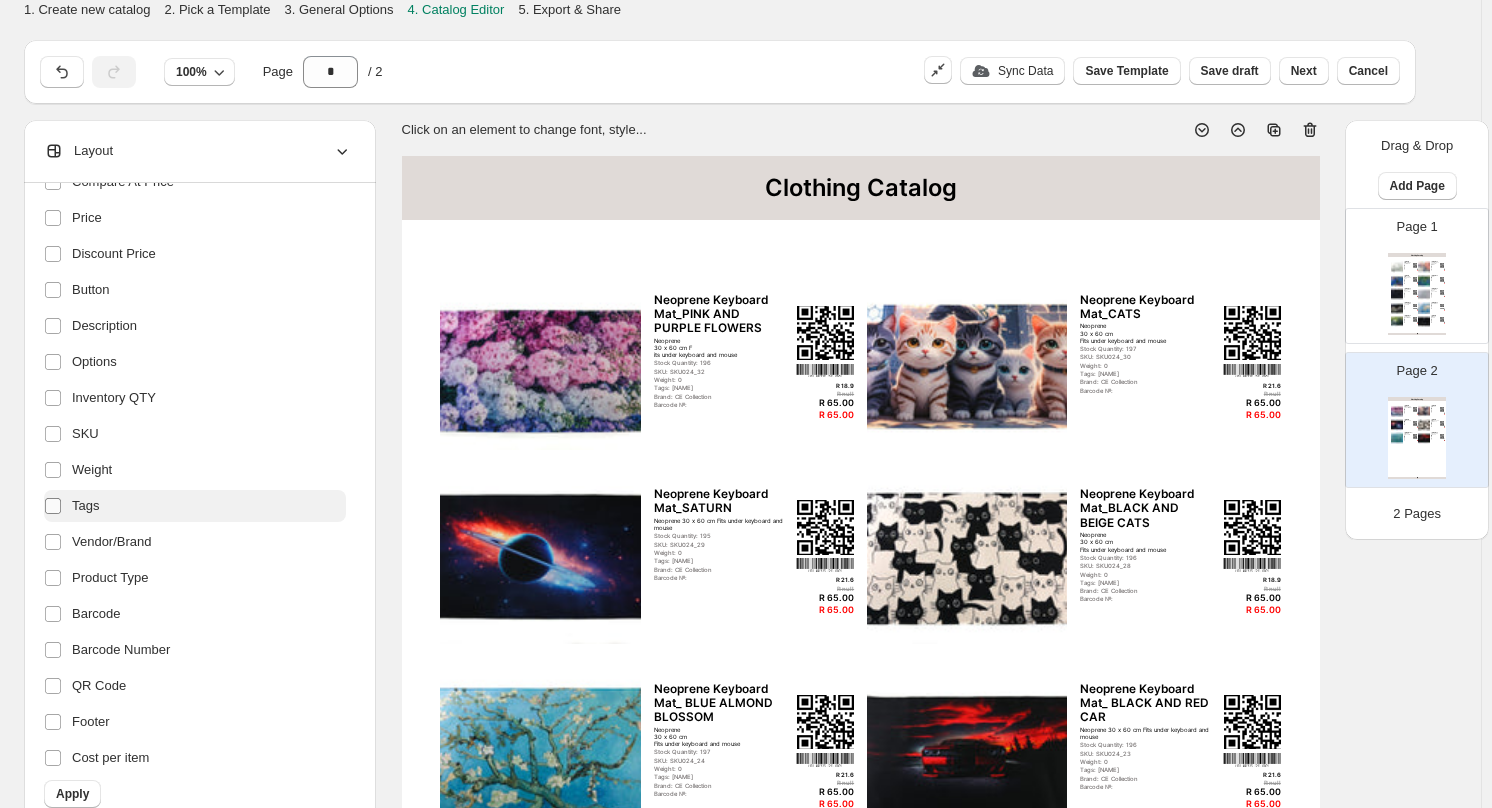 click at bounding box center [57, 506] 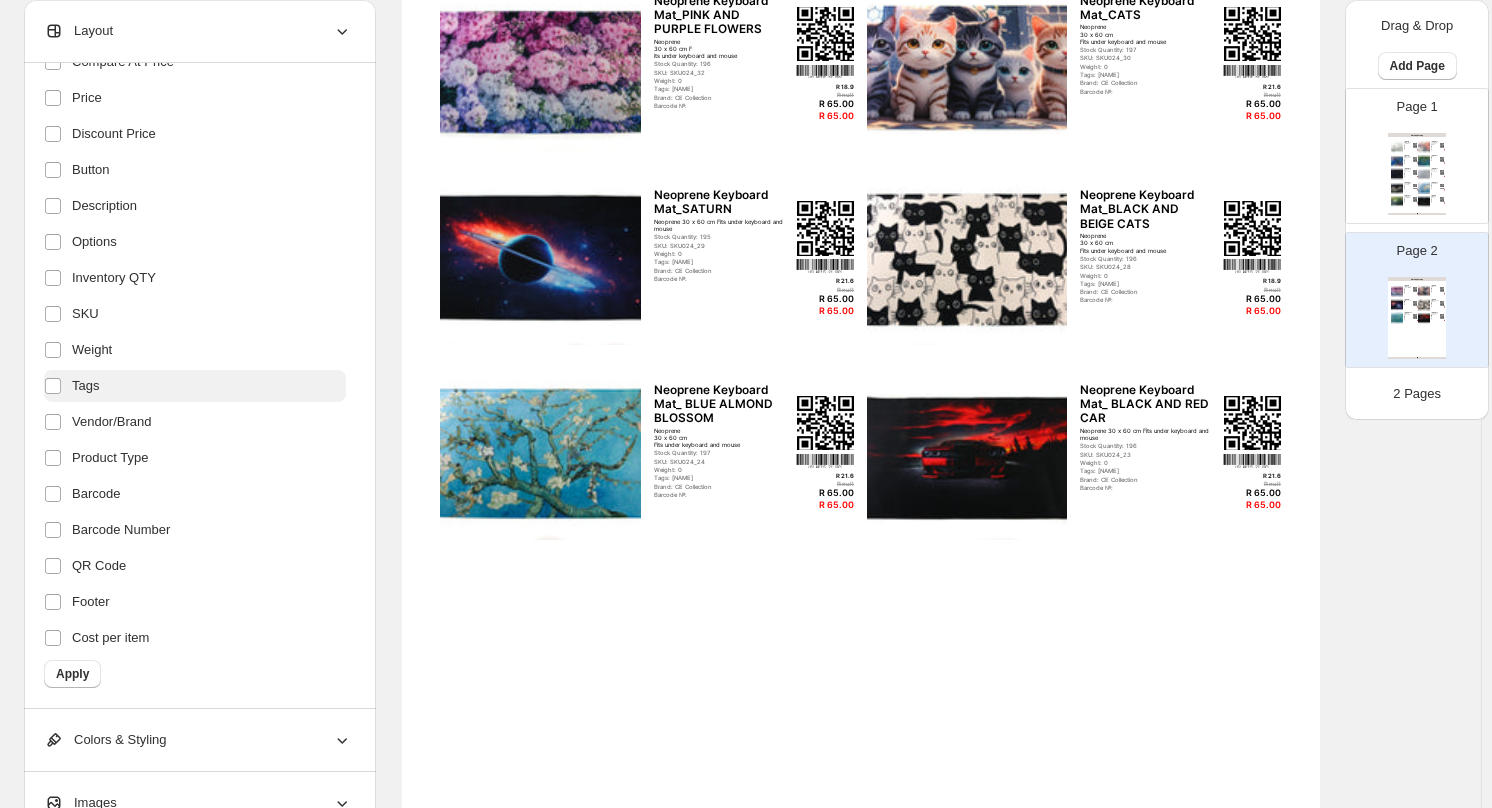 scroll, scrollTop: 300, scrollLeft: 0, axis: vertical 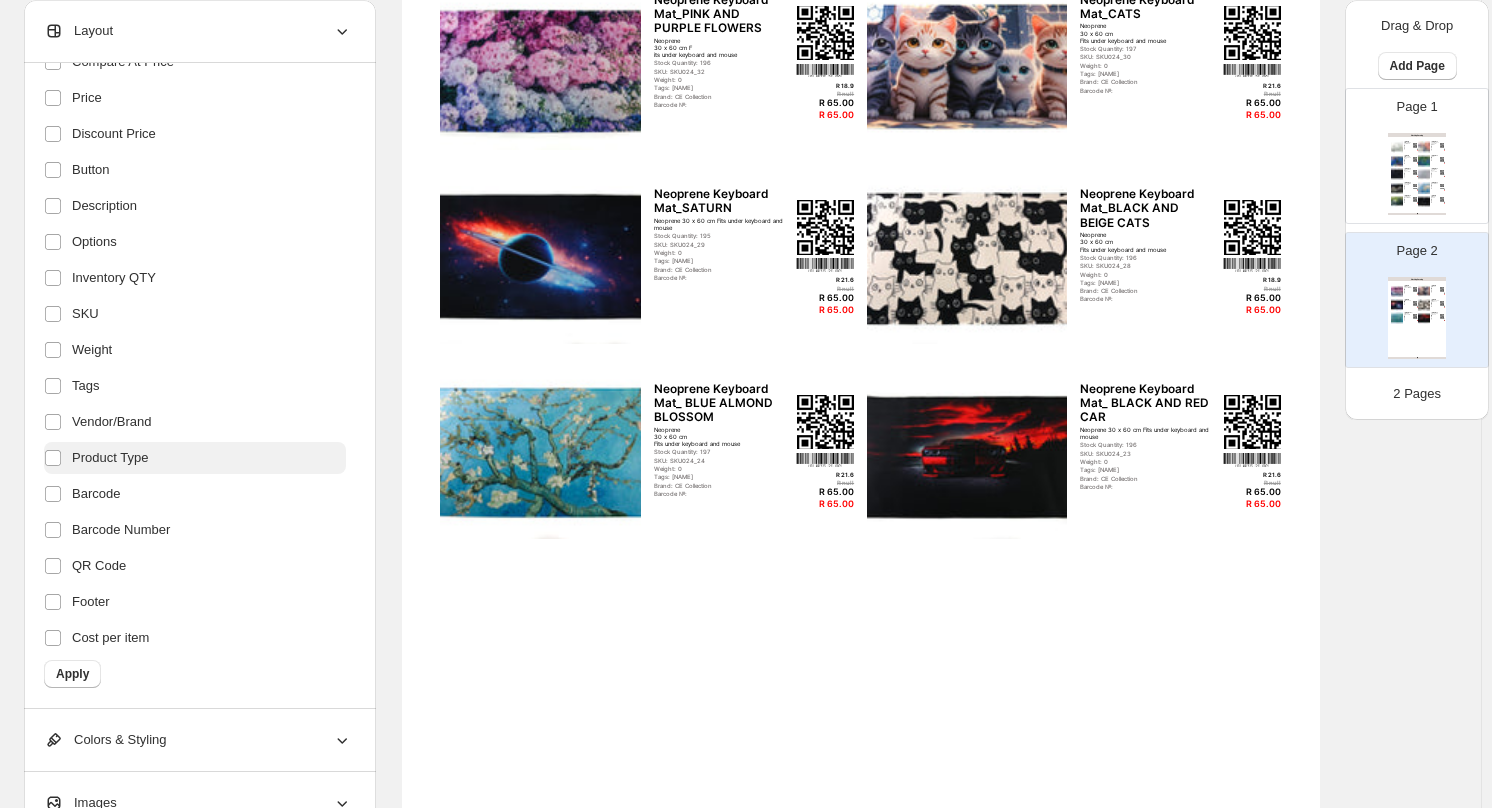 click on "Product Type" at bounding box center (110, 458) 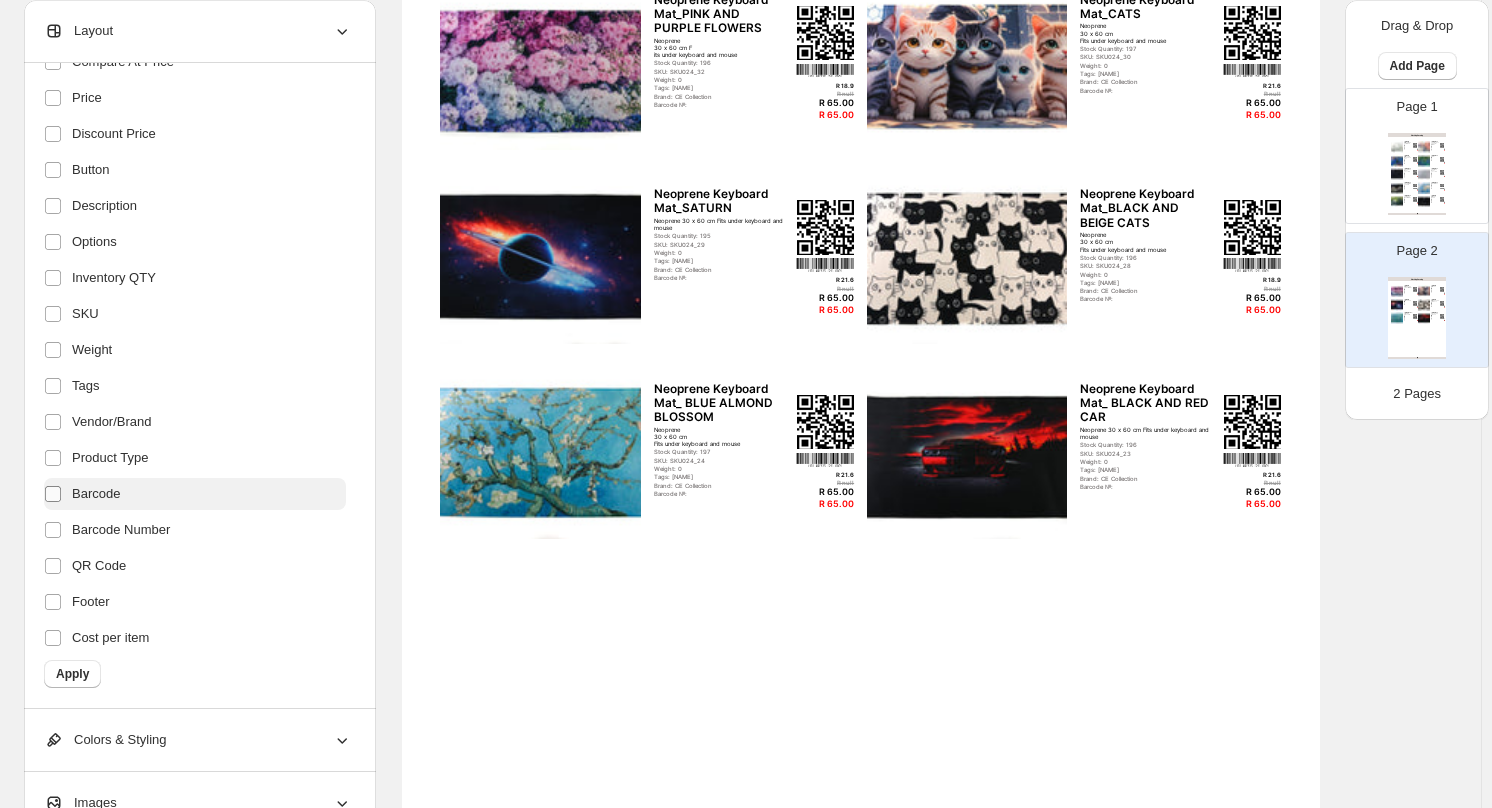 click at bounding box center (57, 494) 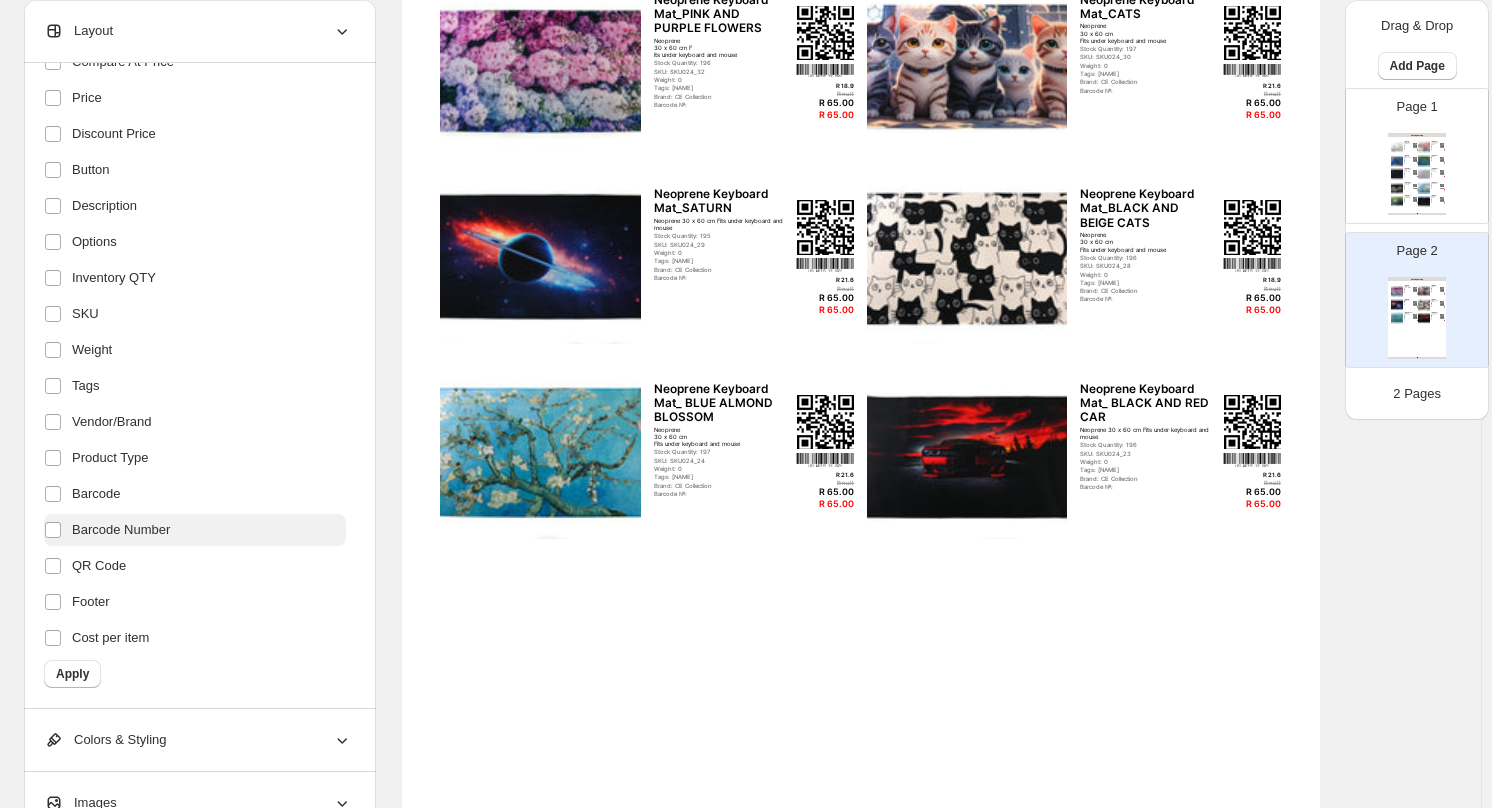 click on "Barcode Number" at bounding box center (121, 530) 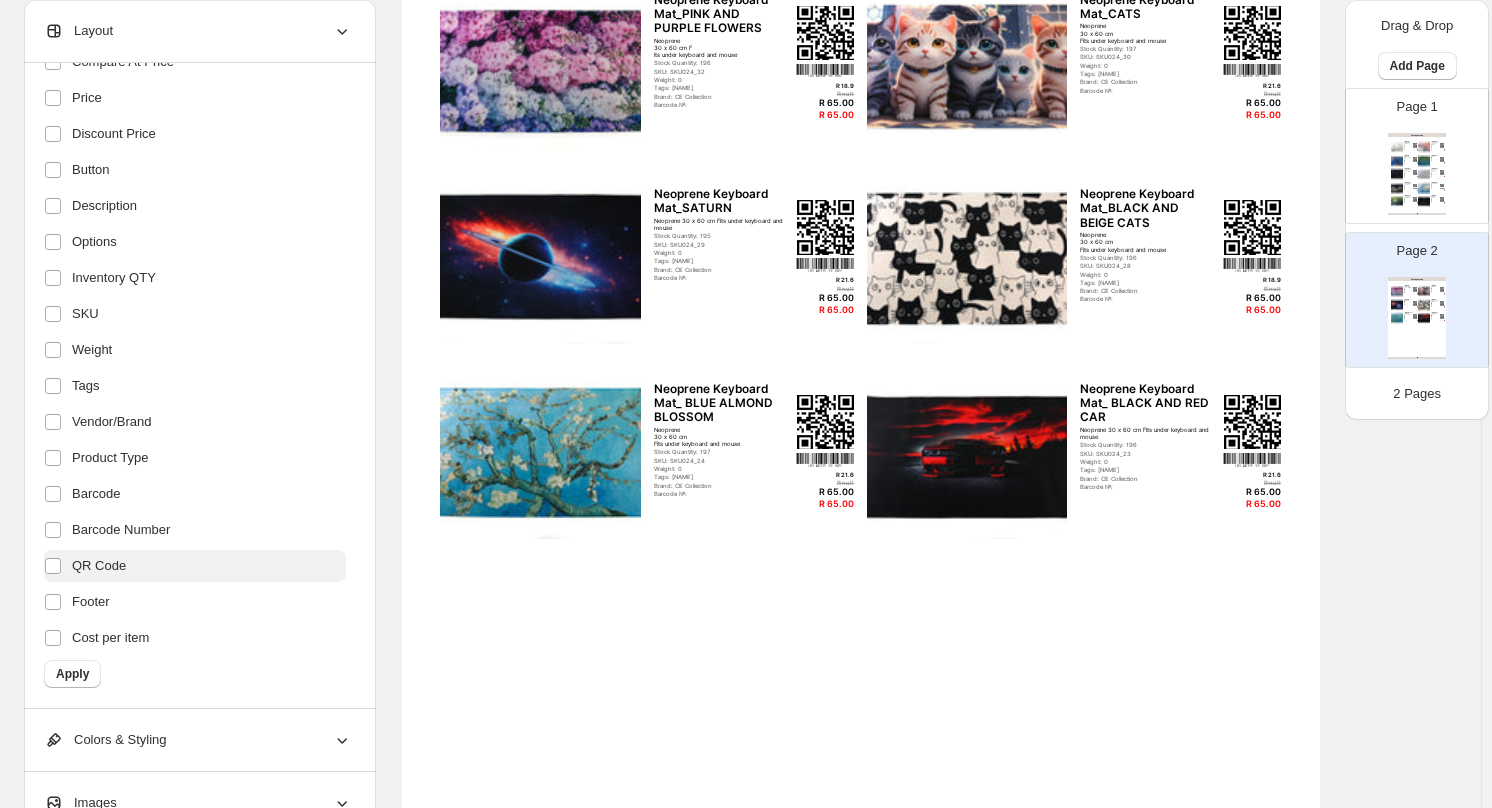 click on "QR Code" at bounding box center (99, 566) 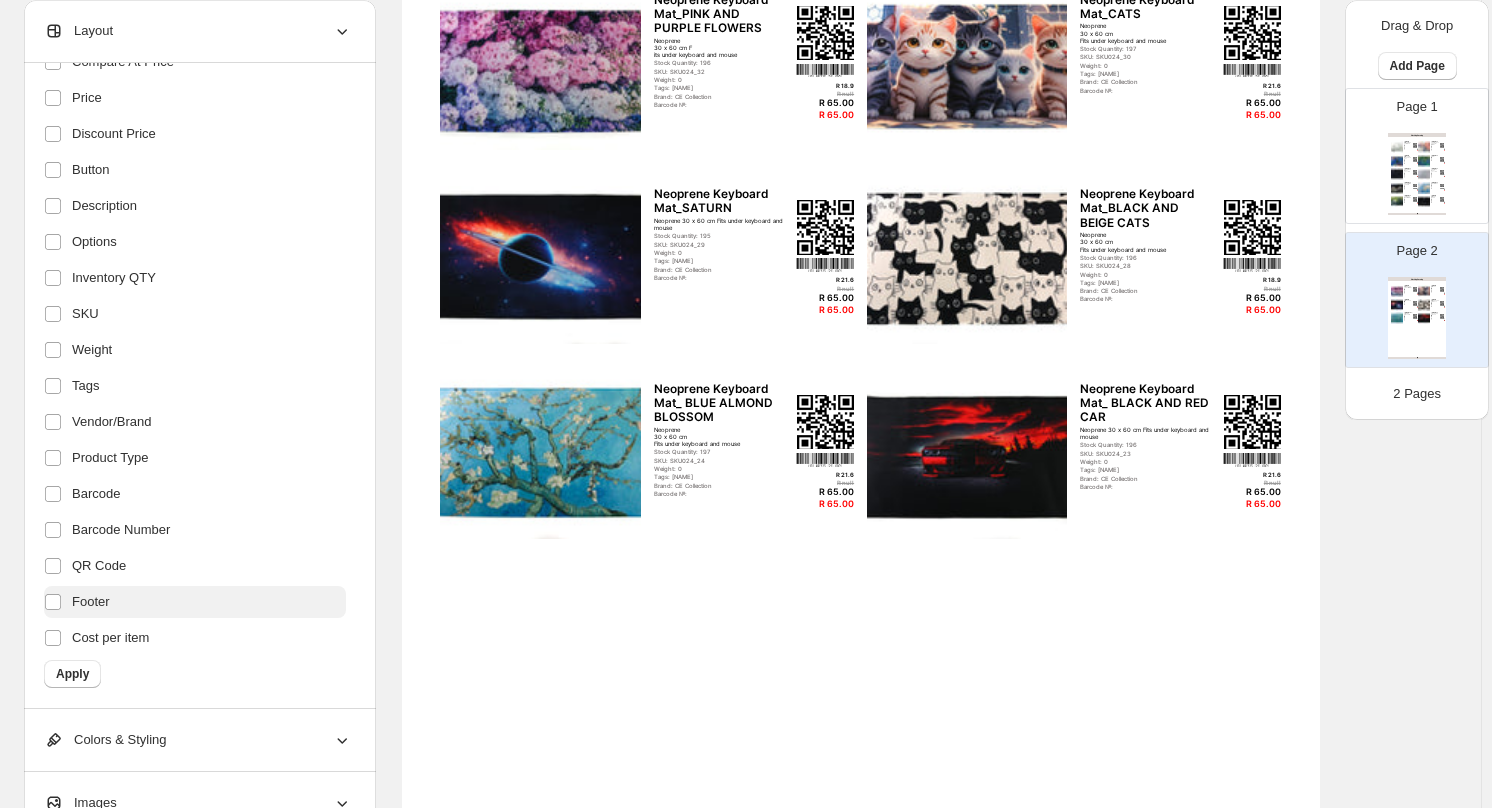 click on "Footer" at bounding box center [91, 602] 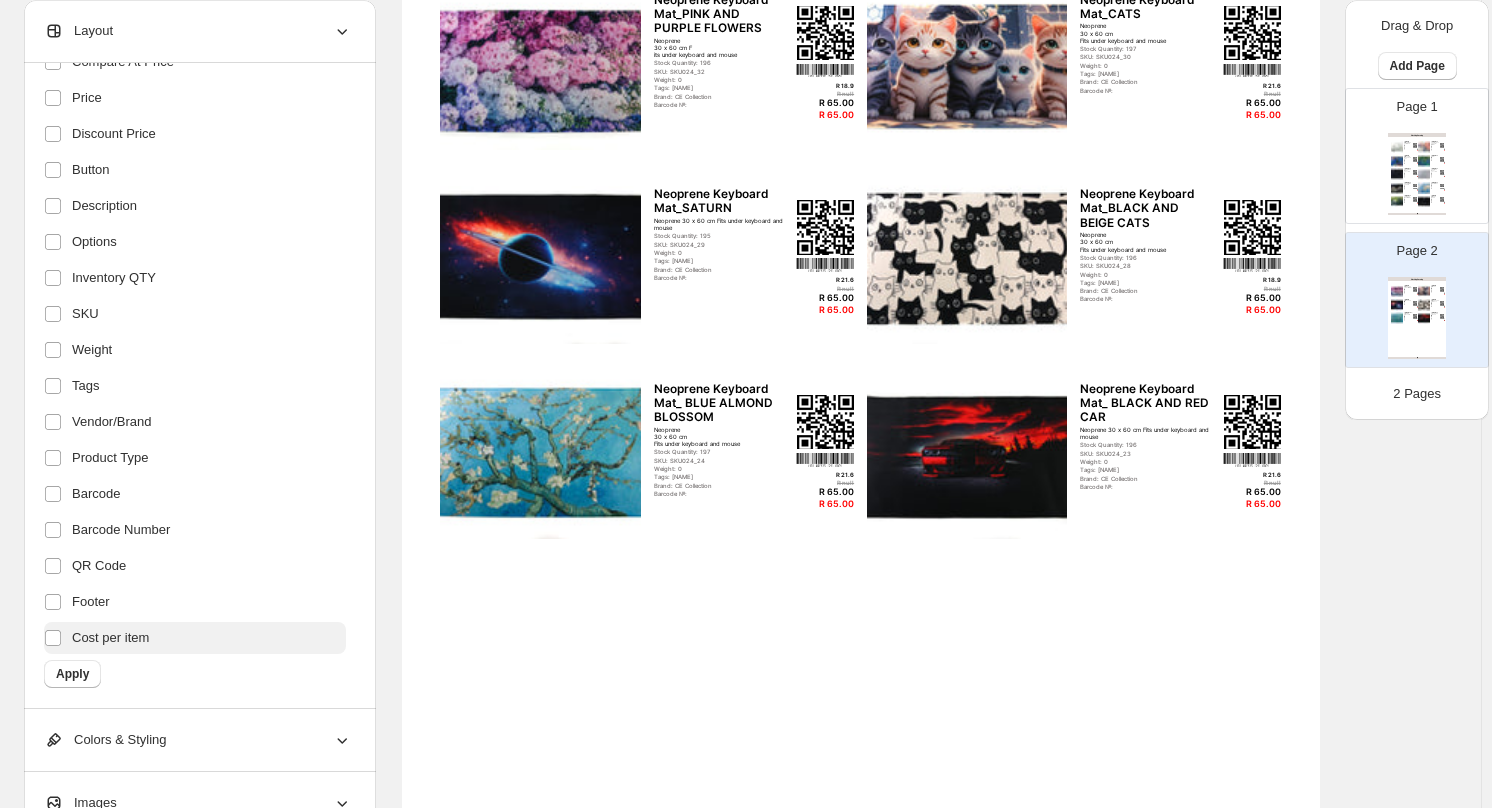 click on "Cost per item" at bounding box center (195, 638) 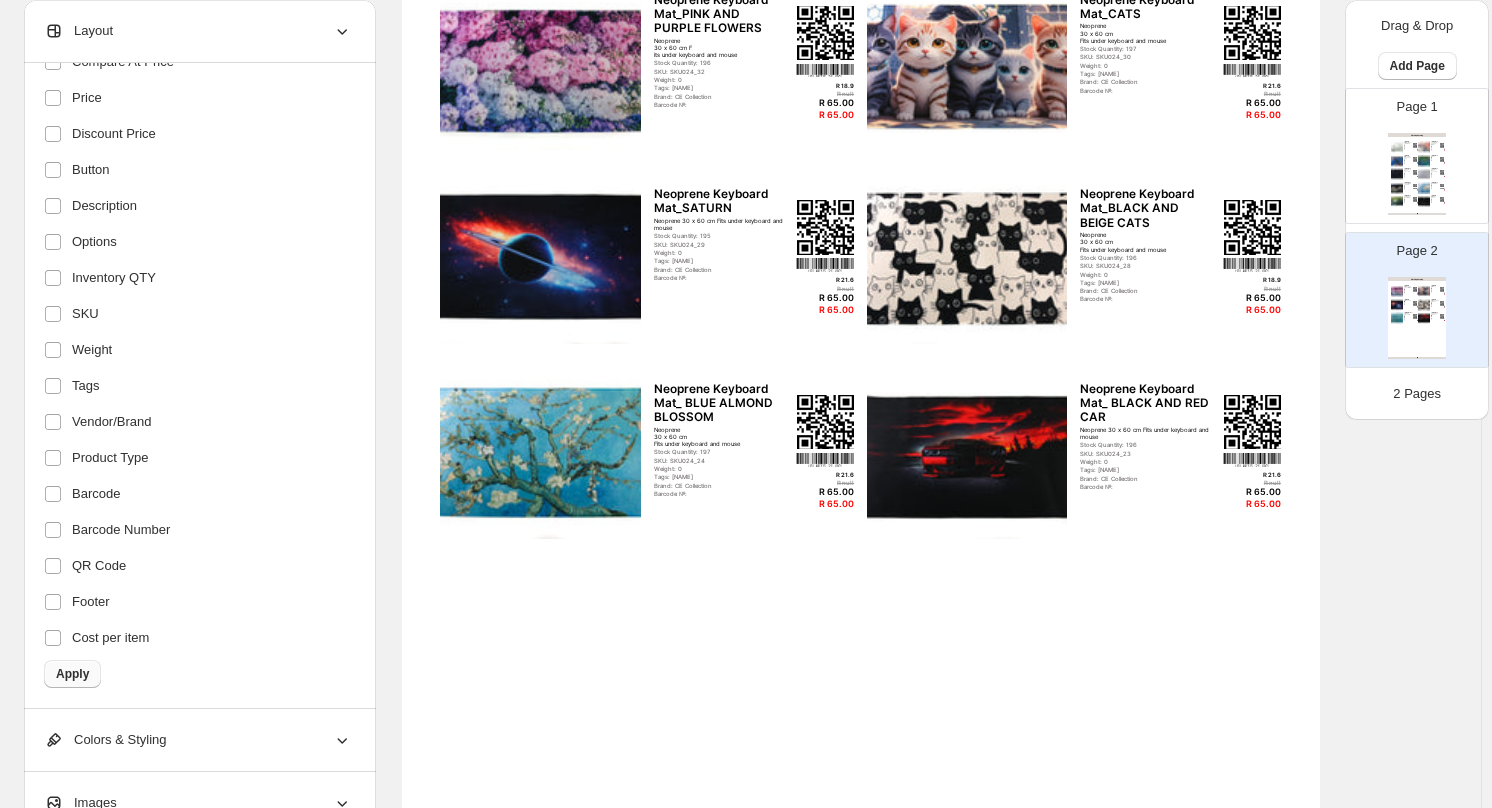click on "Apply" at bounding box center [72, 674] 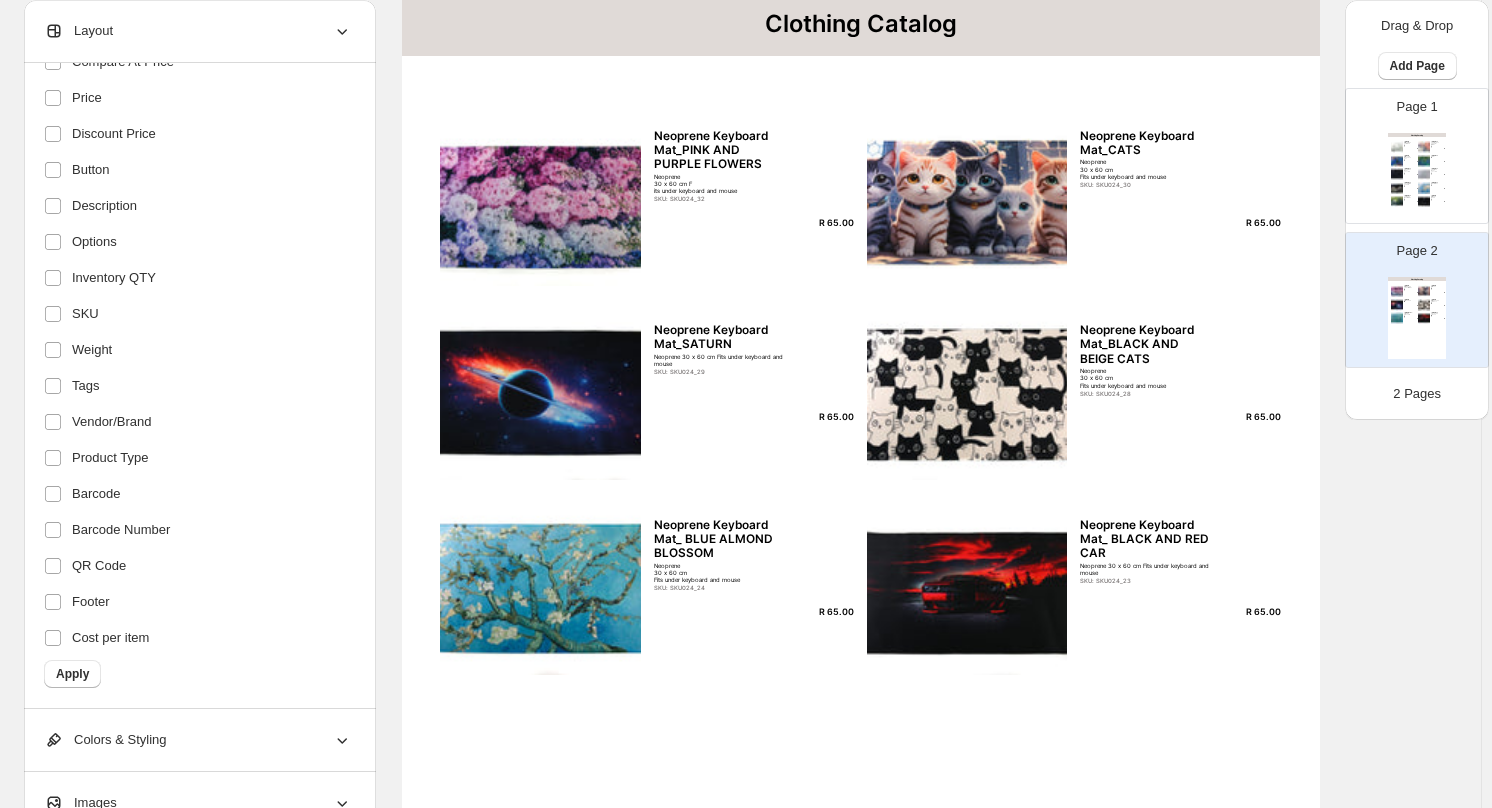 scroll, scrollTop: 0, scrollLeft: 0, axis: both 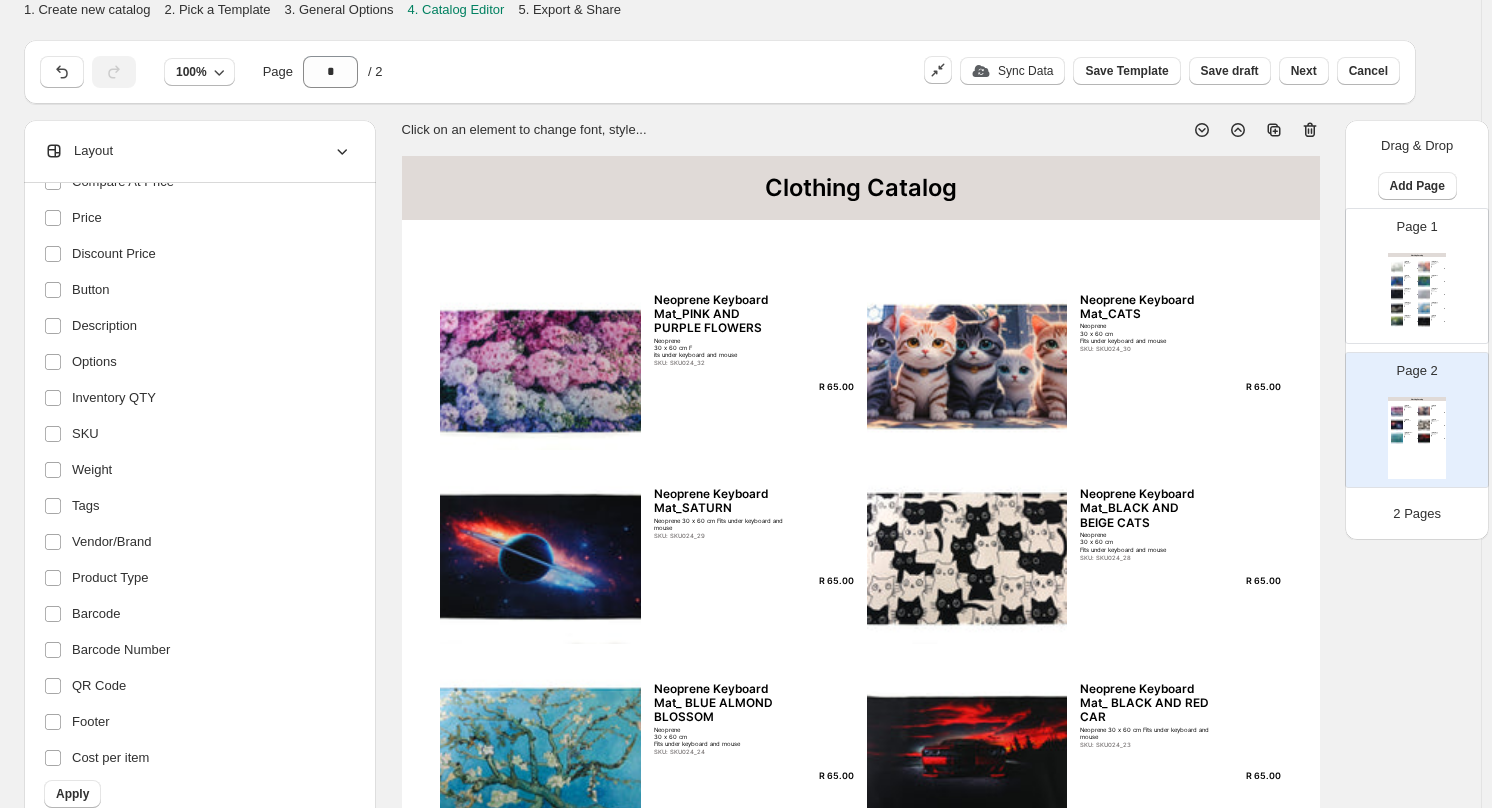 click on "Neoprene Keyboard Mat_PINK AND PURPLE FLOWERS" at bounding box center [722, 314] 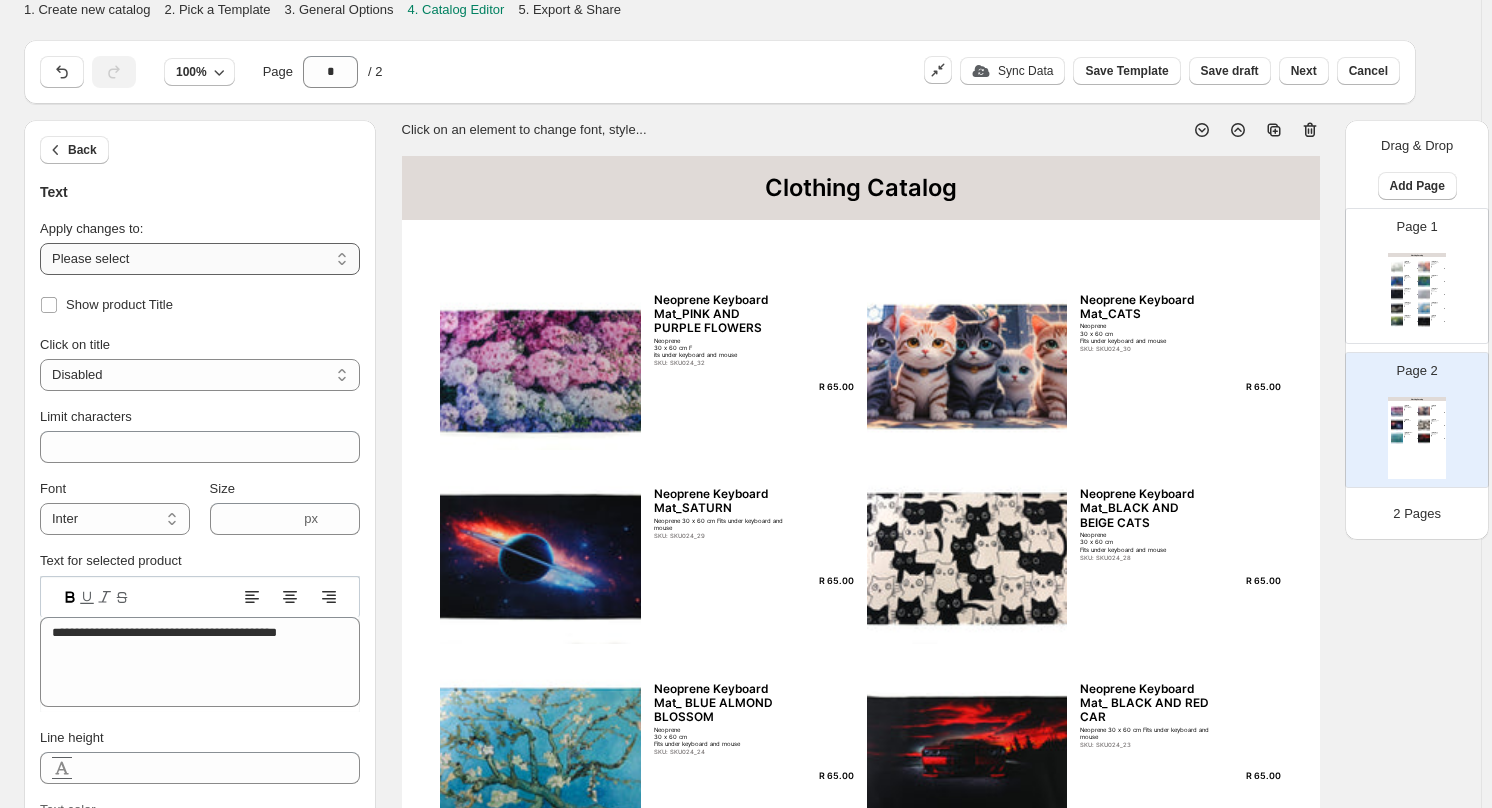 drag, startPoint x: 342, startPoint y: 264, endPoint x: 320, endPoint y: 271, distance: 23.086792 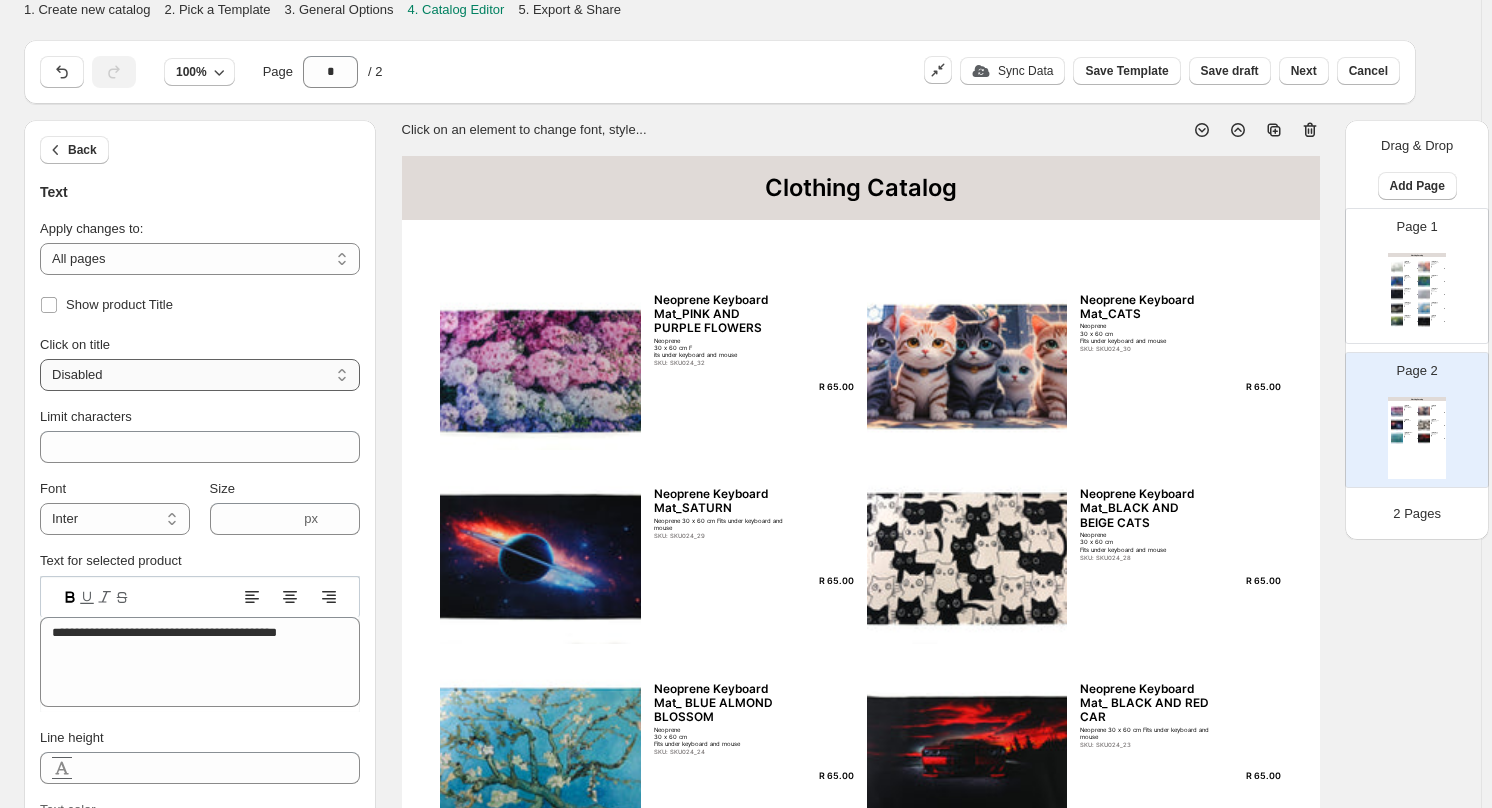 scroll, scrollTop: 200, scrollLeft: 0, axis: vertical 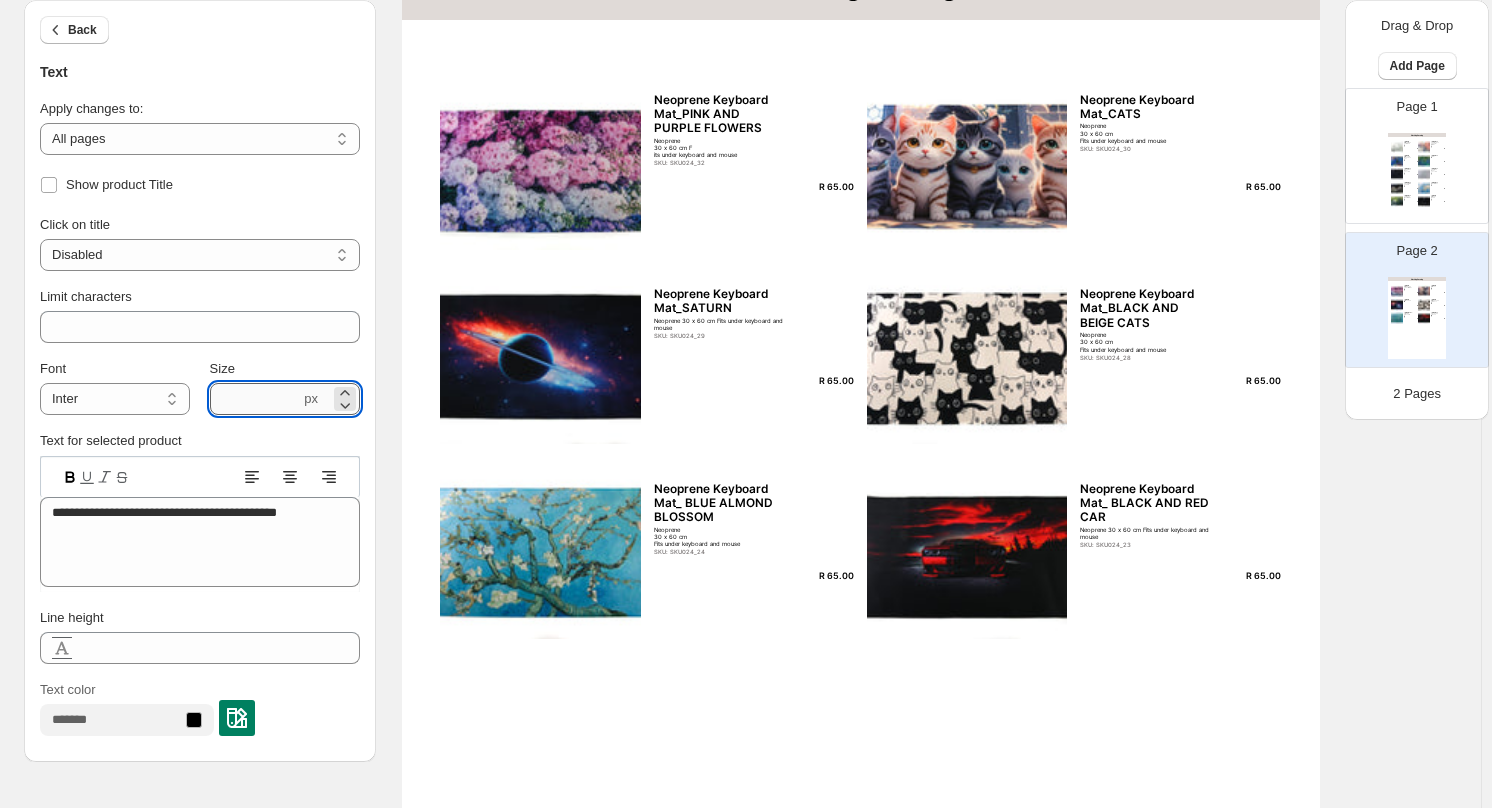 click on "****" at bounding box center [255, 399] 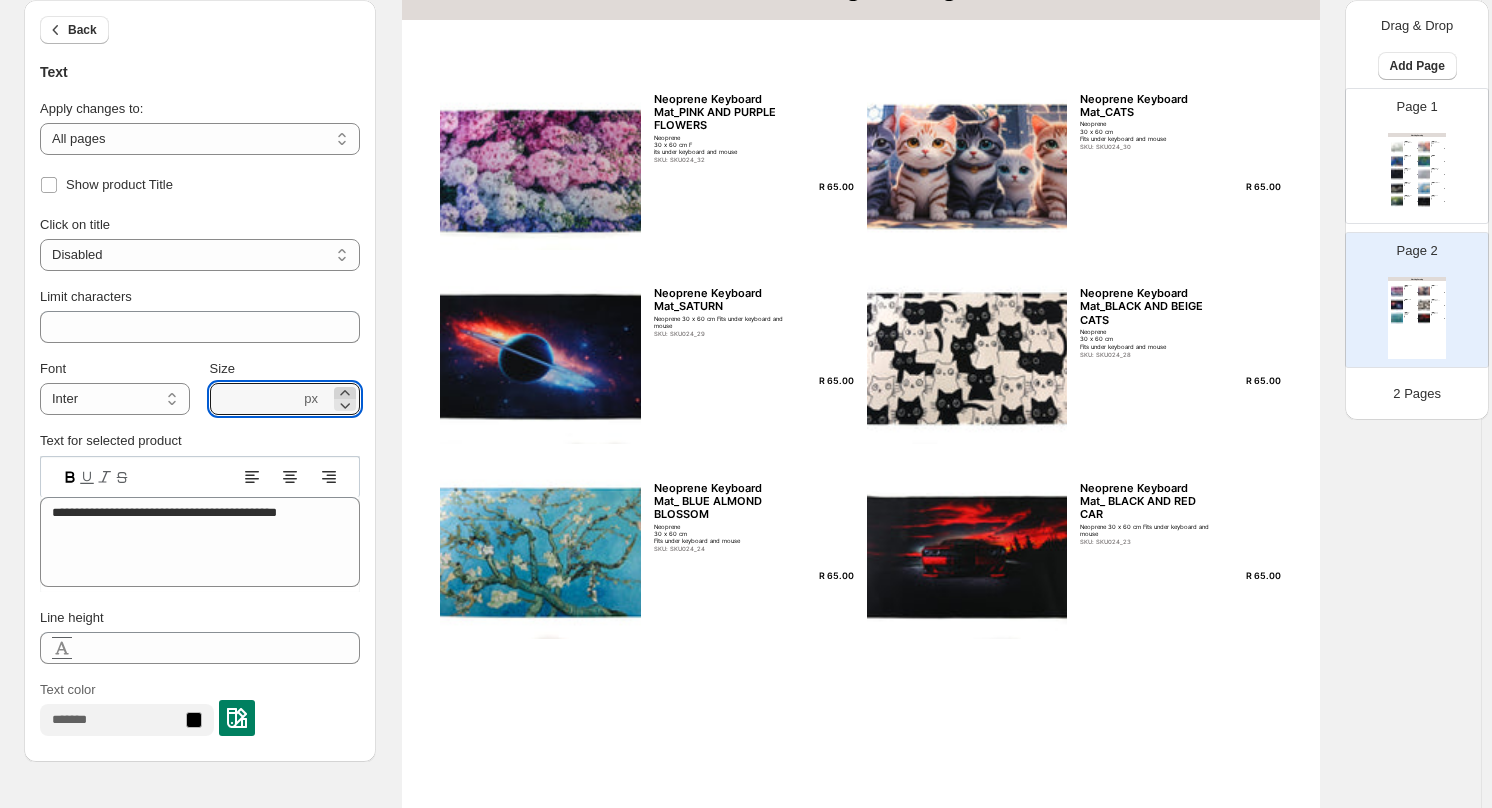 click 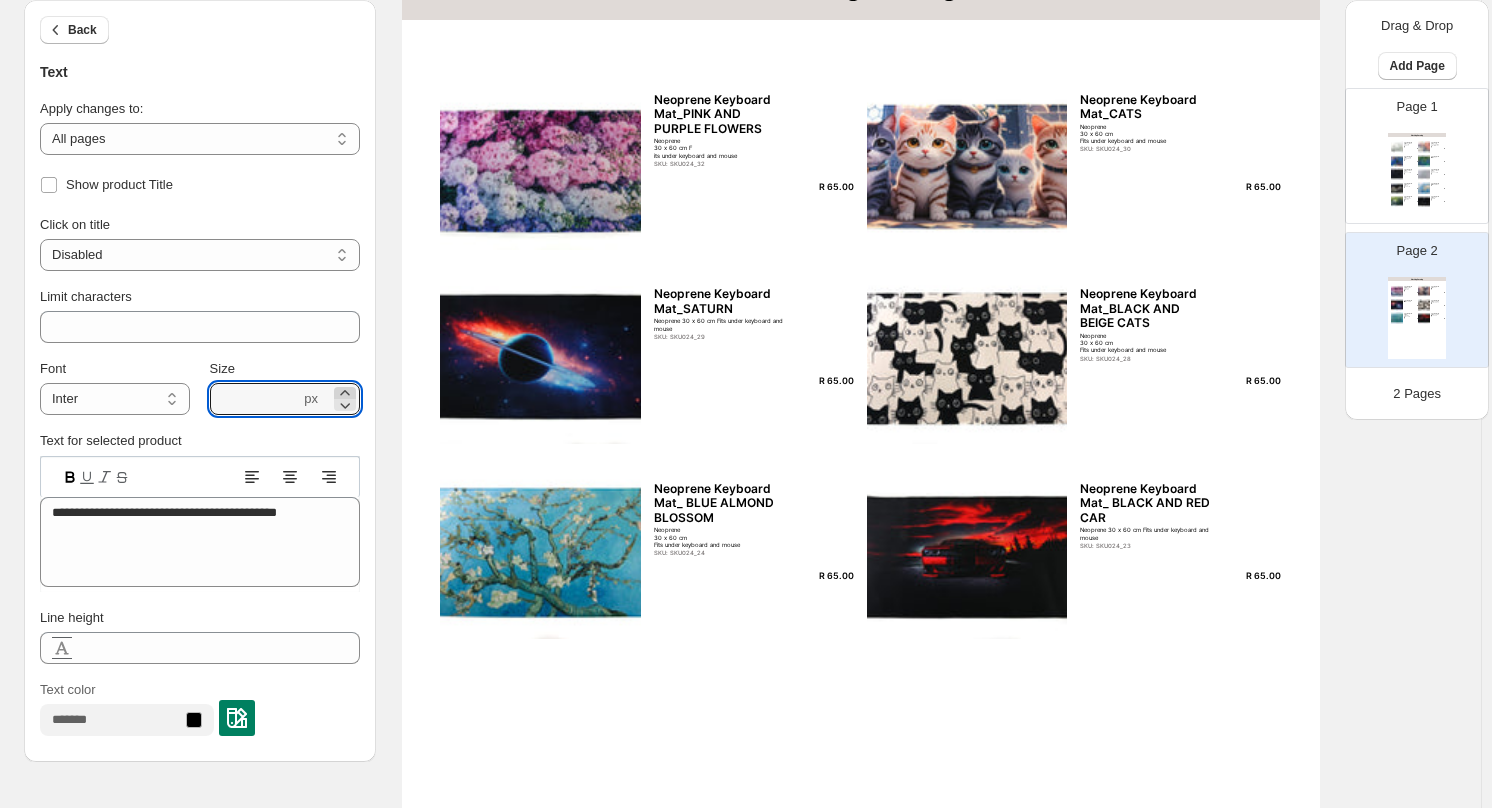 click 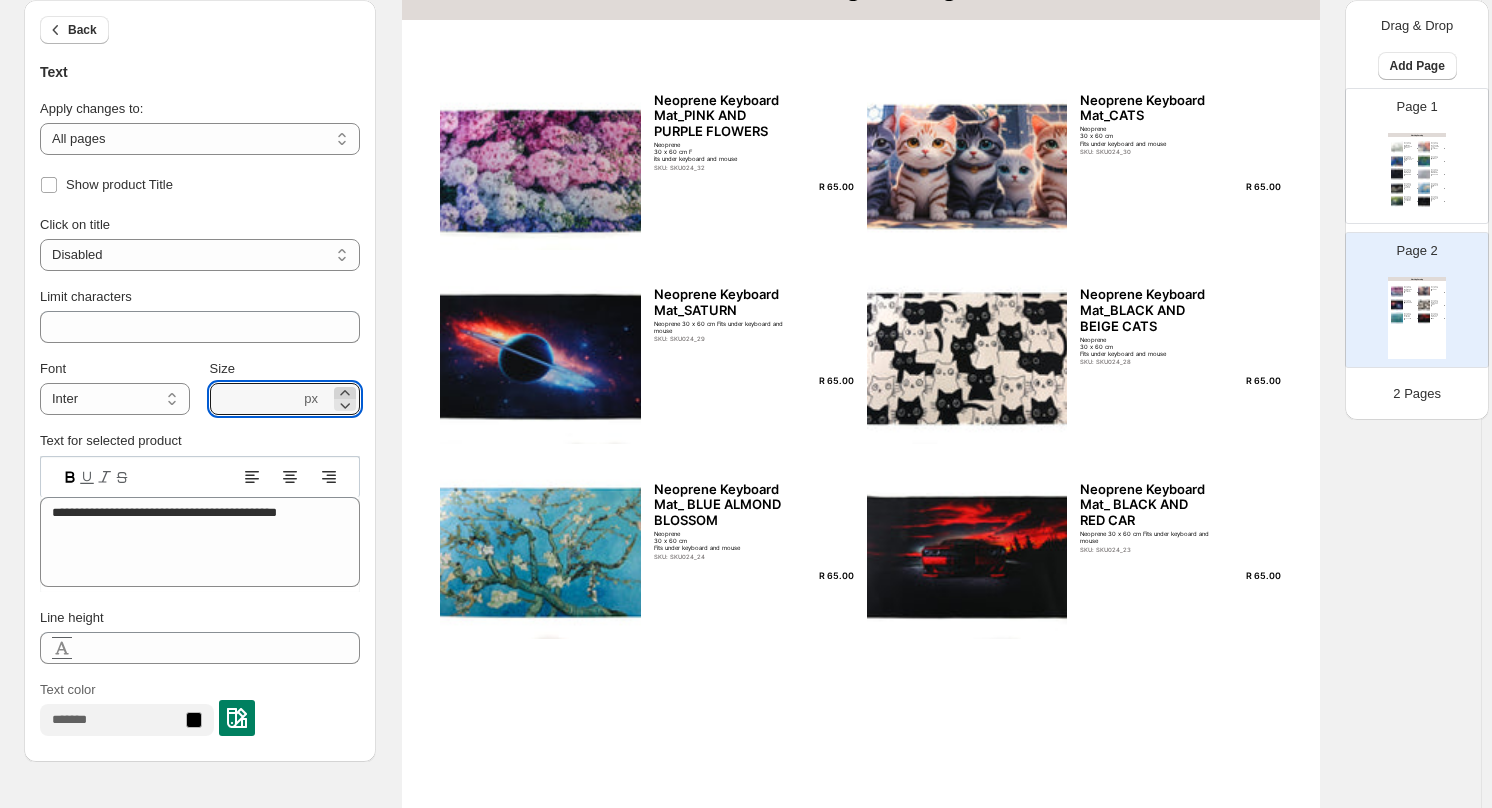 click 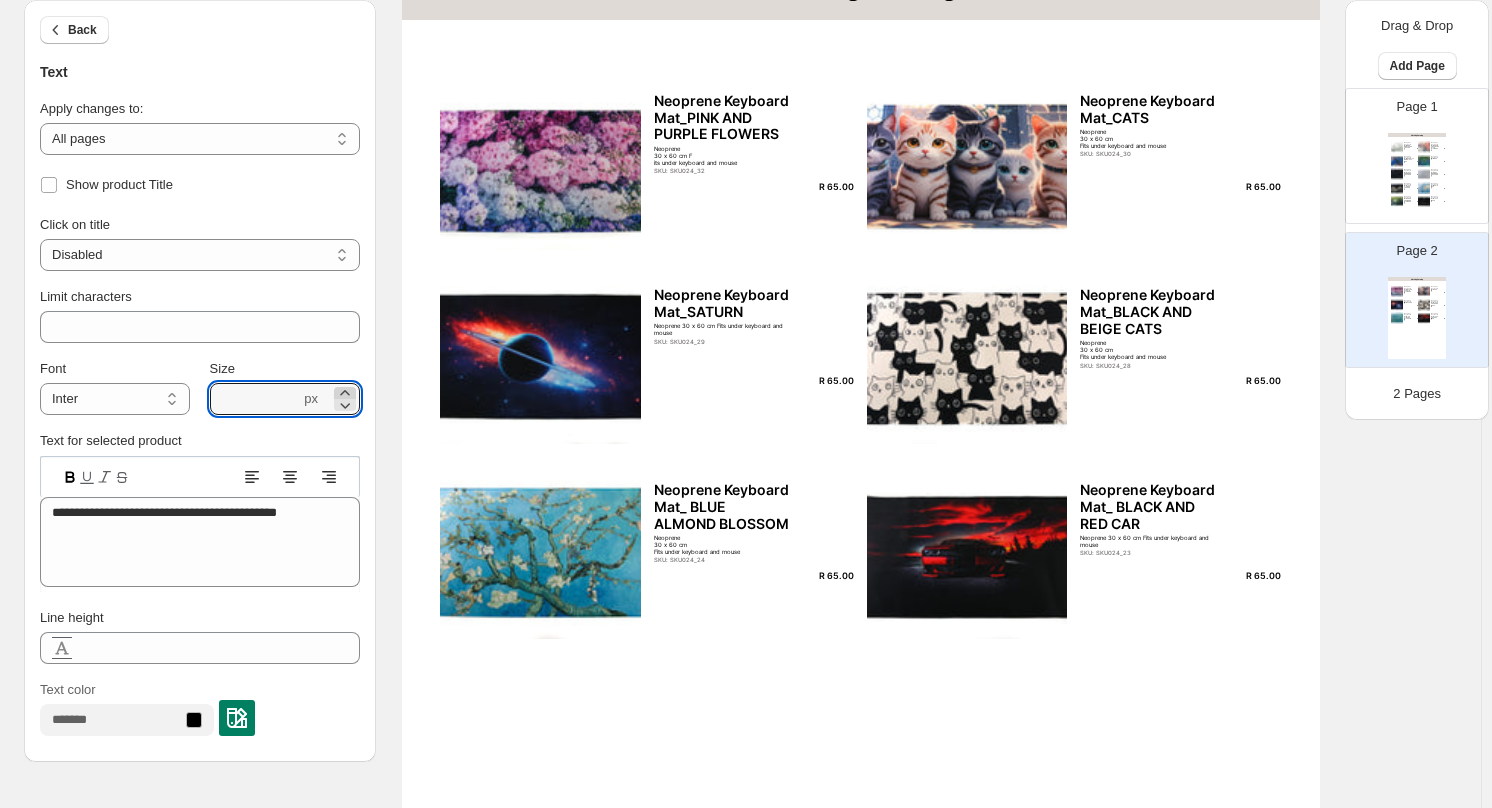 click 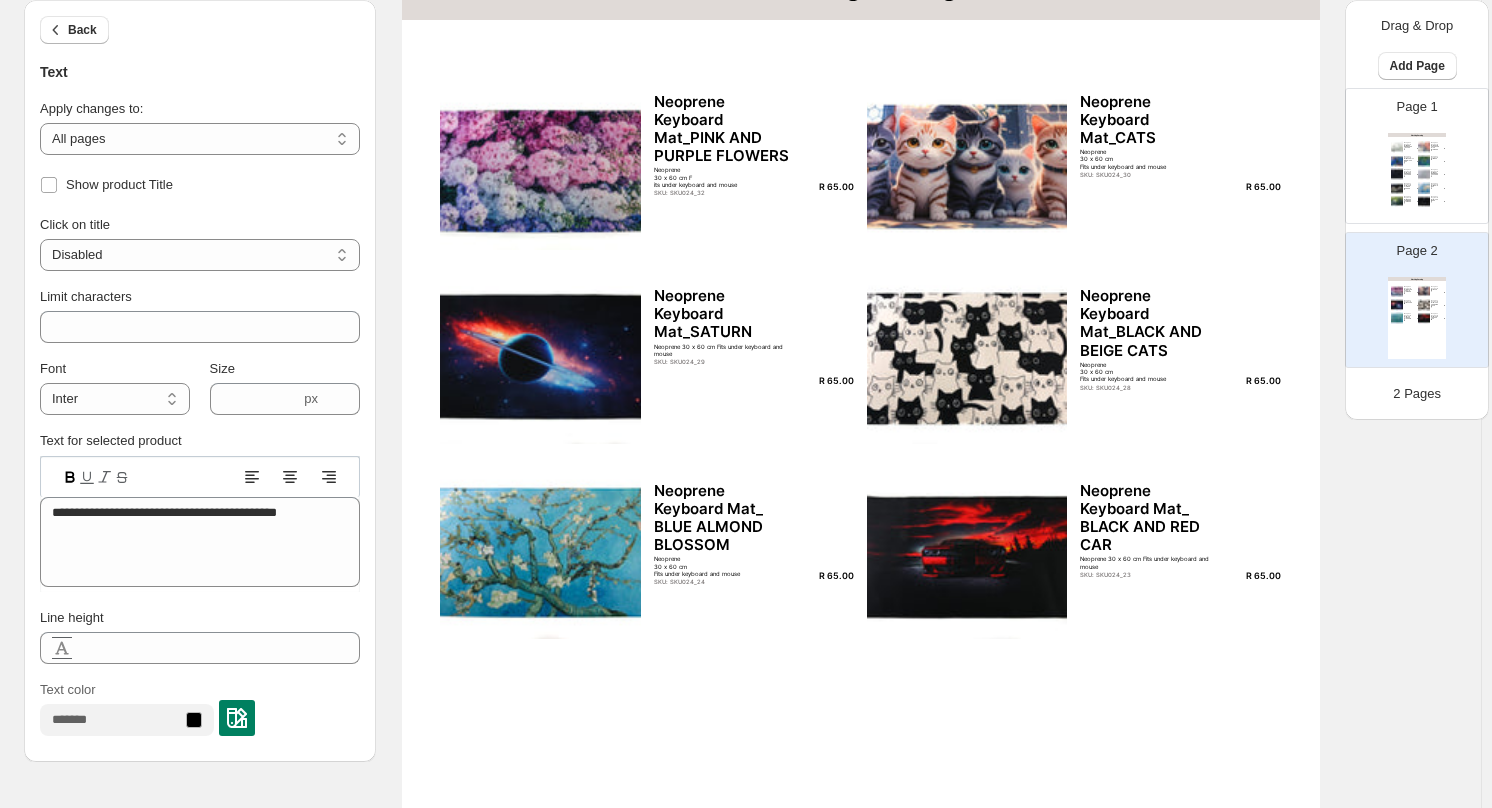 click on "Neoprene
30 x 60 cm F
its under keyboard and mouse" at bounding box center (722, 176) 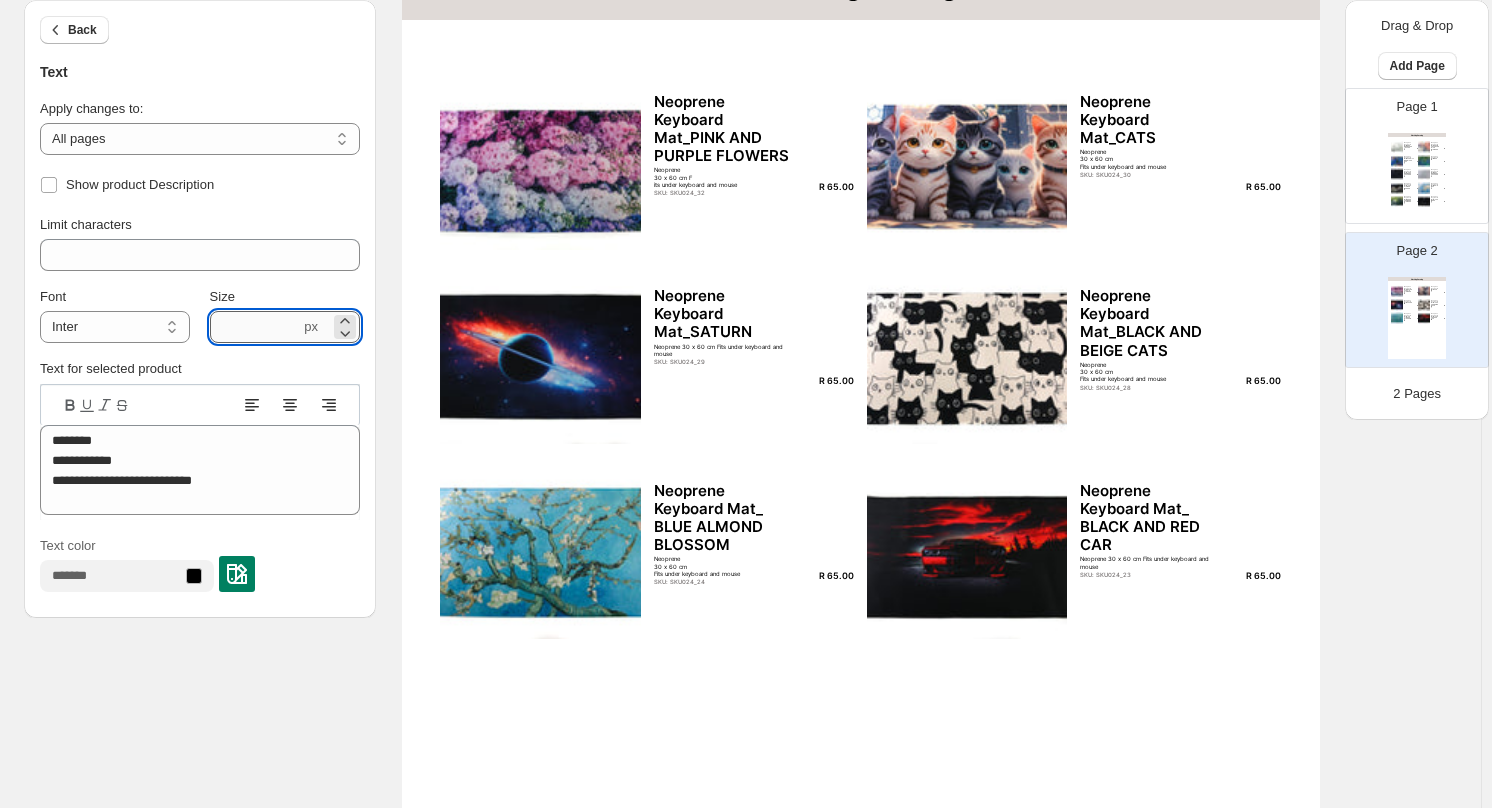 click on "***" at bounding box center (255, 327) 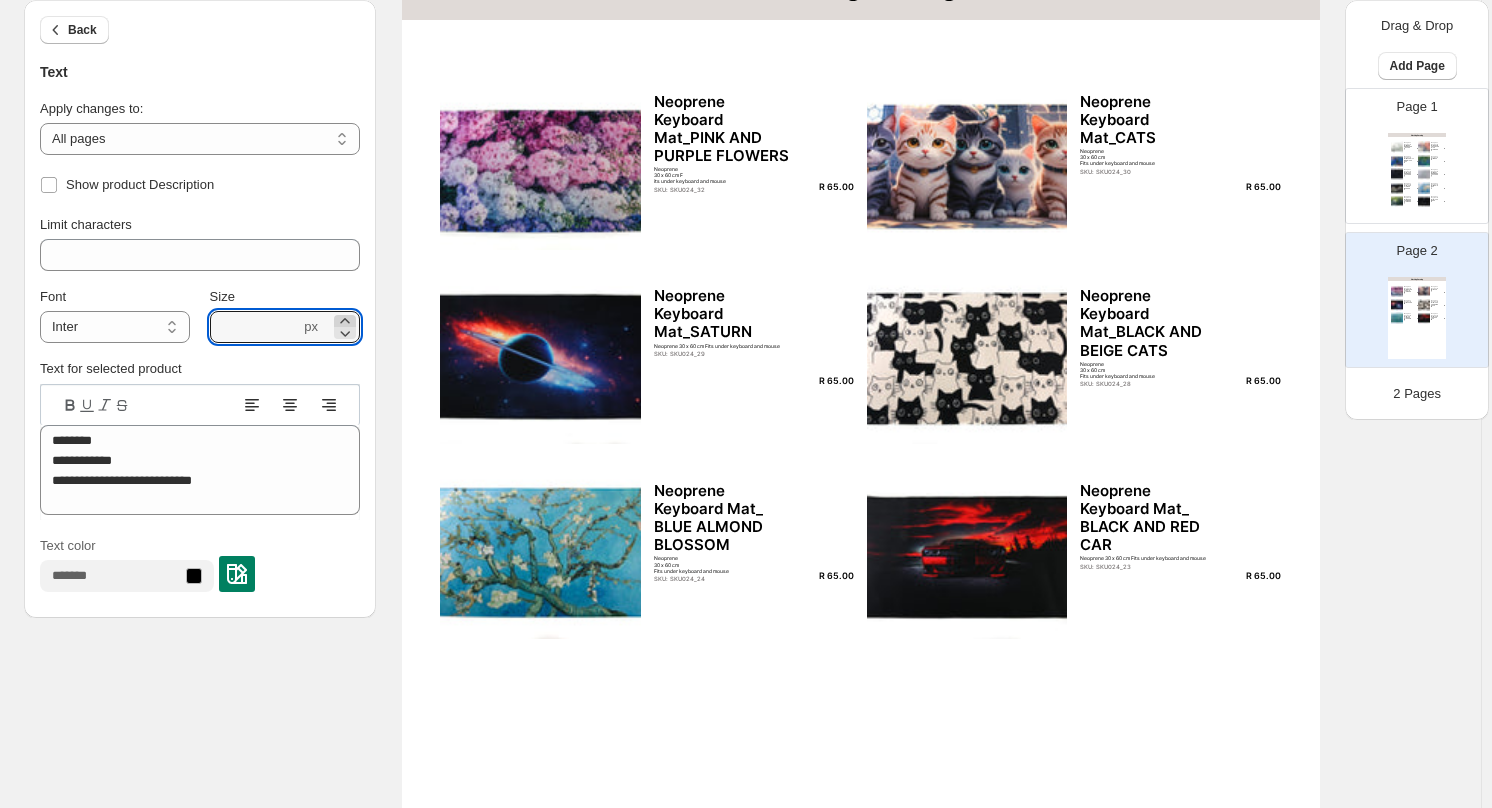 click 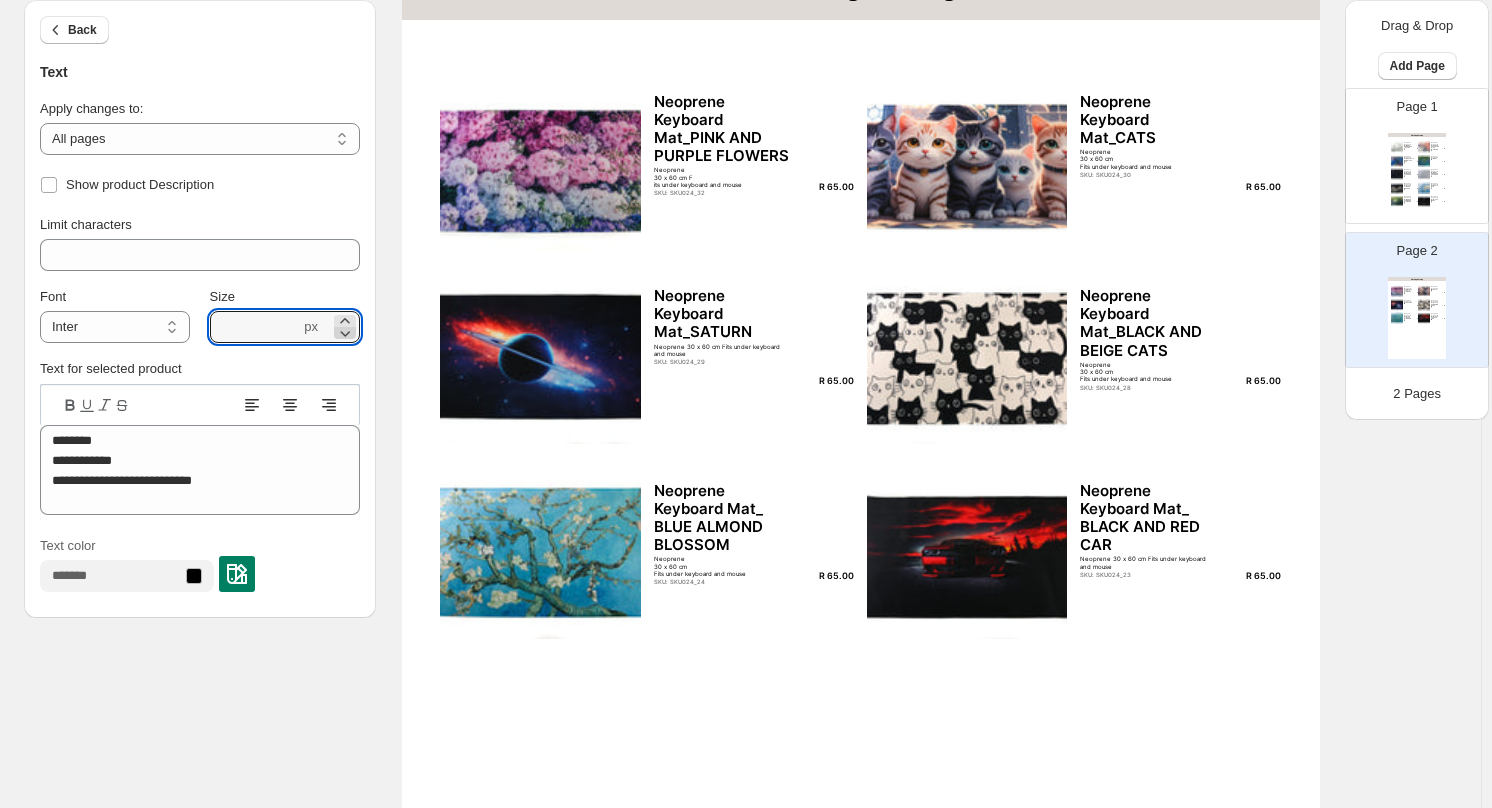 click 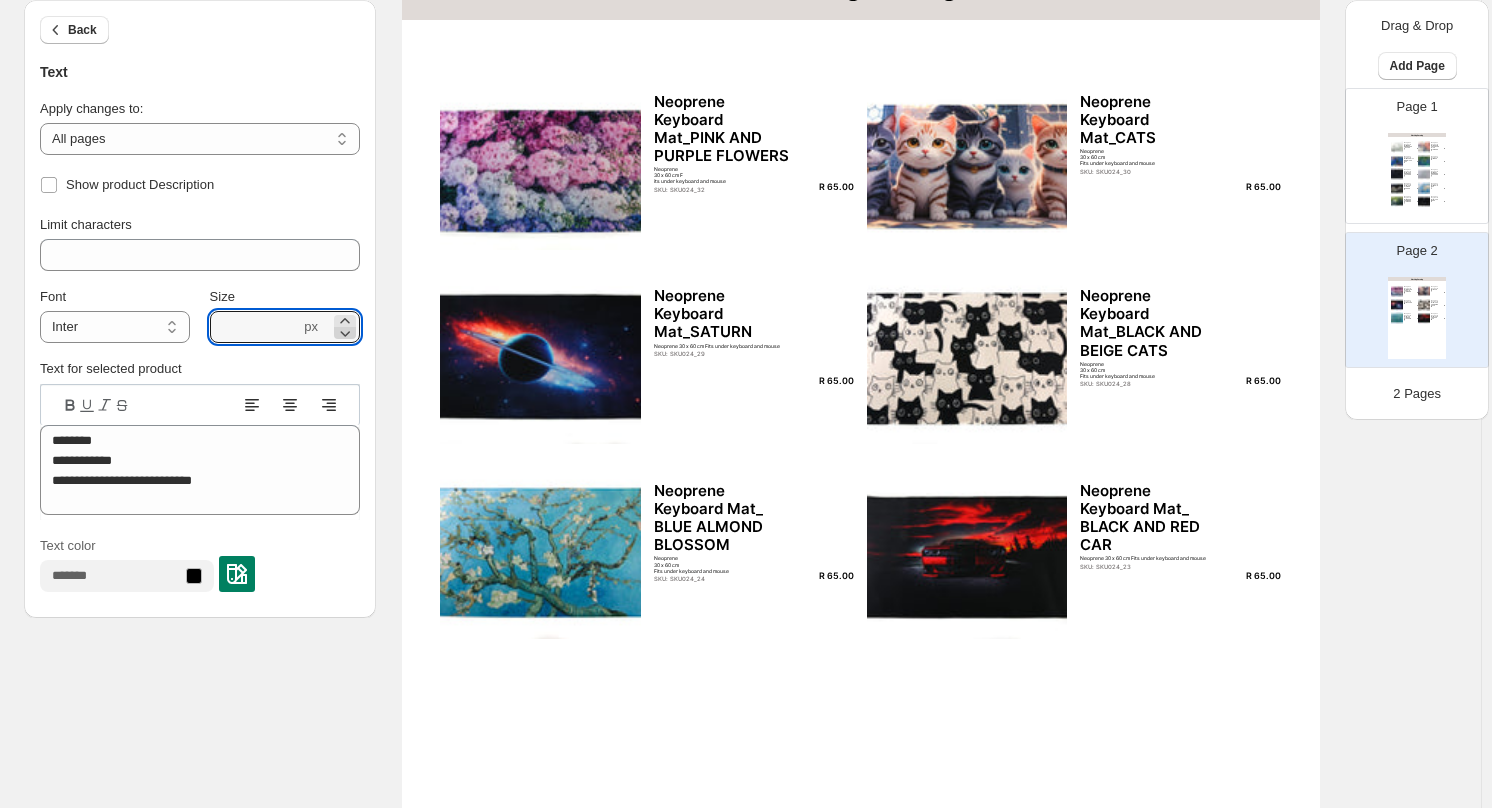 click 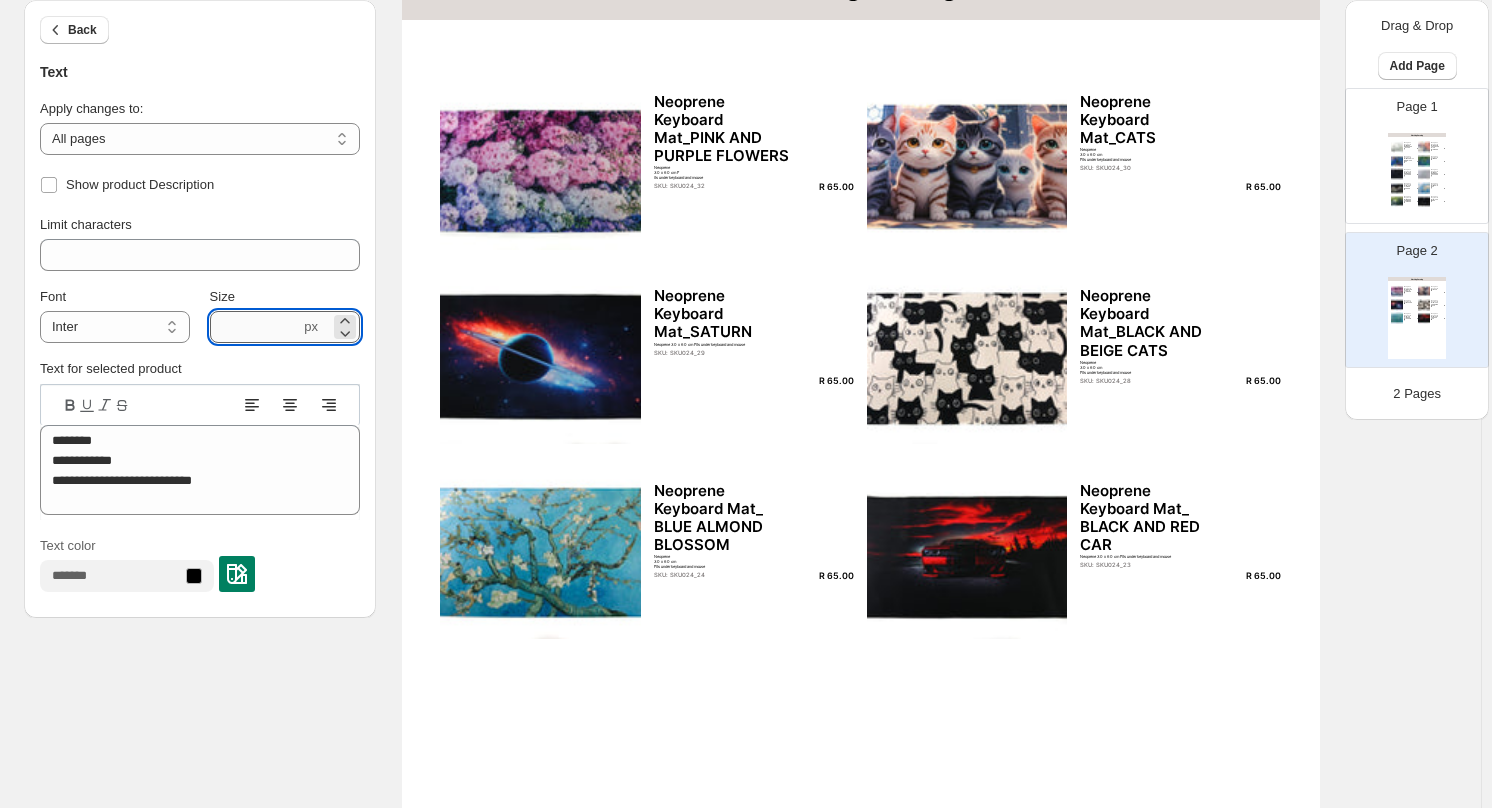 click on "***" at bounding box center (255, 327) 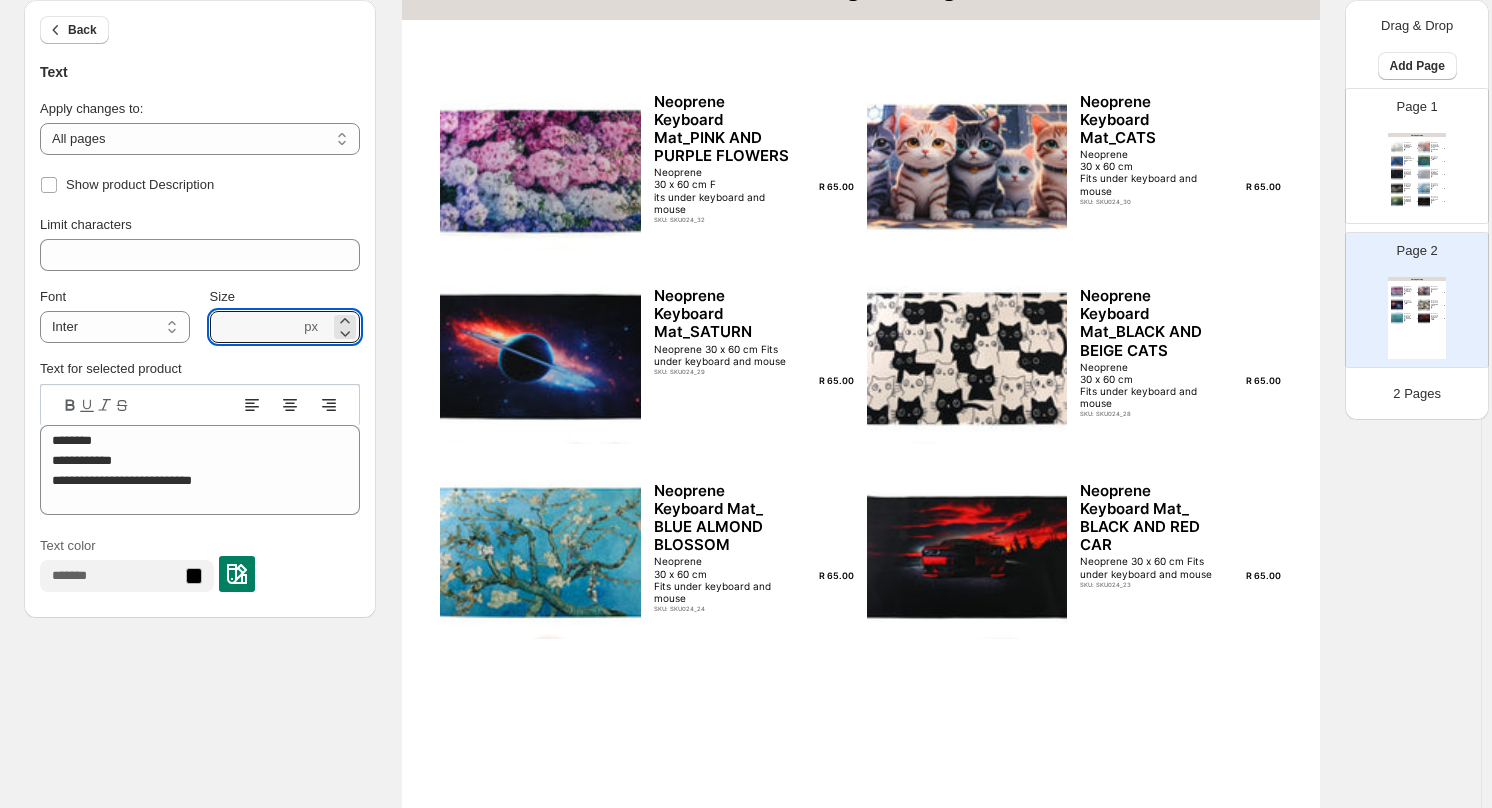 type on "****" 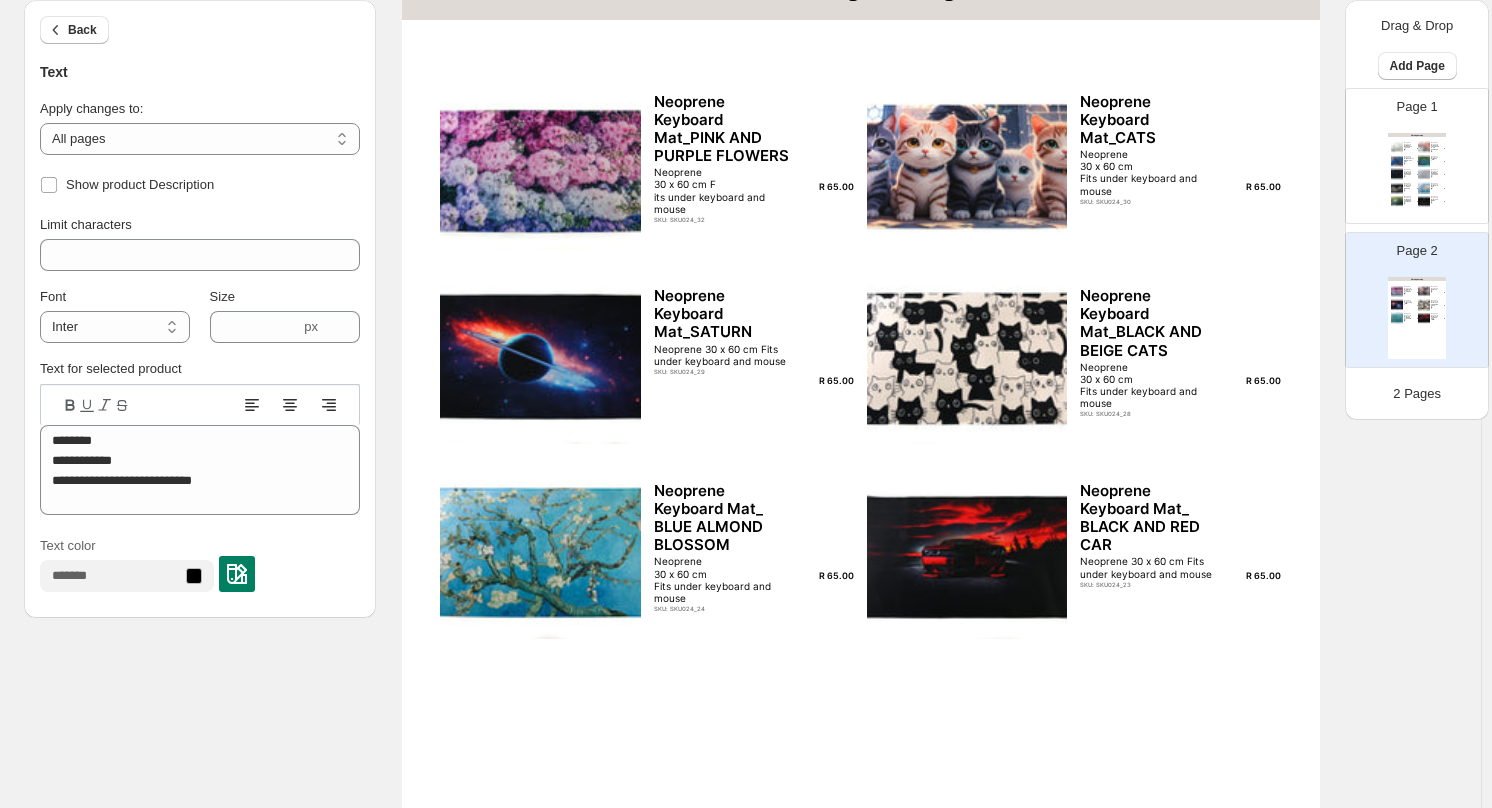 click on "SKU:  SKU024_32" at bounding box center (722, 219) 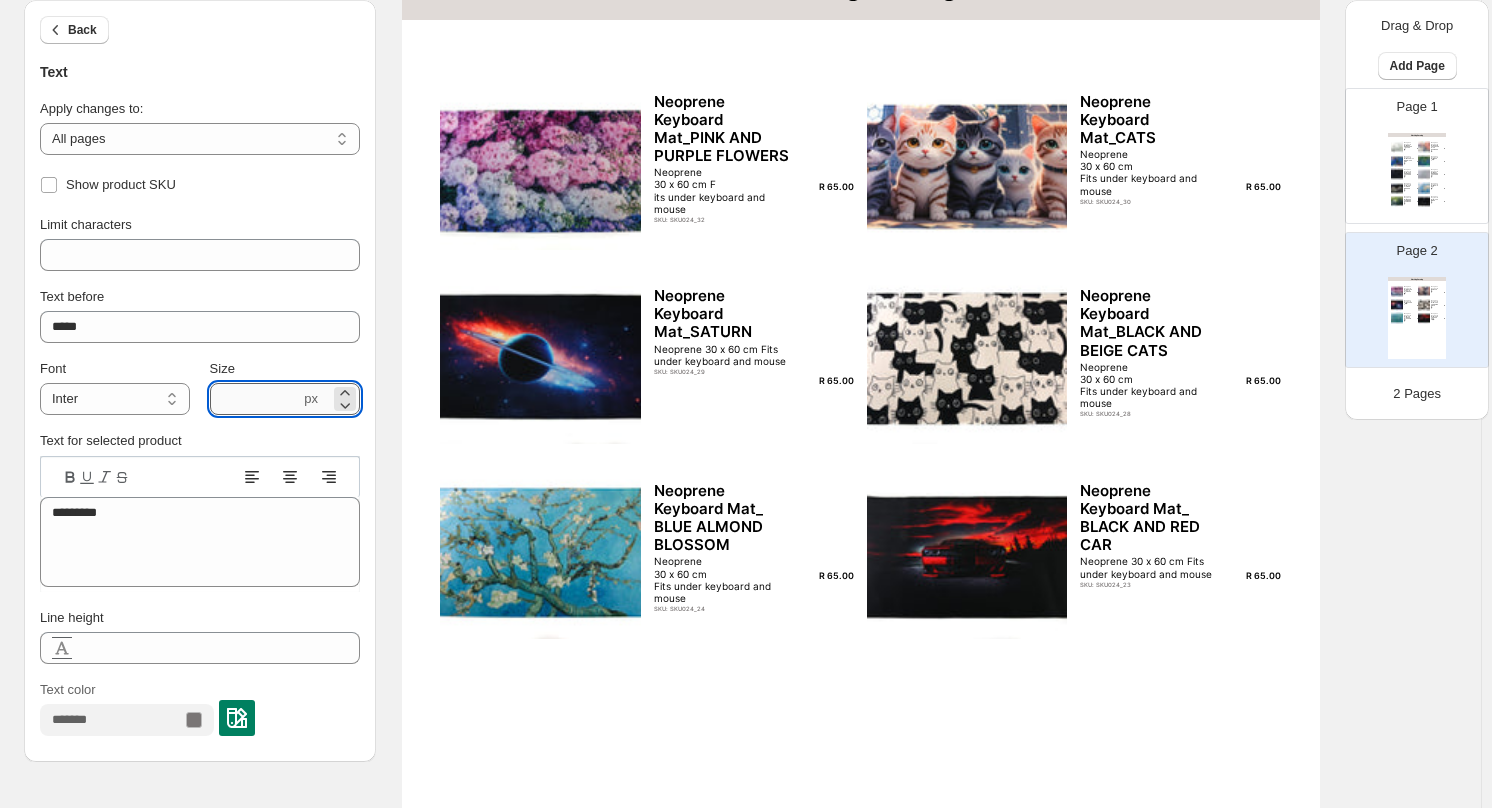 click on "***" at bounding box center (255, 399) 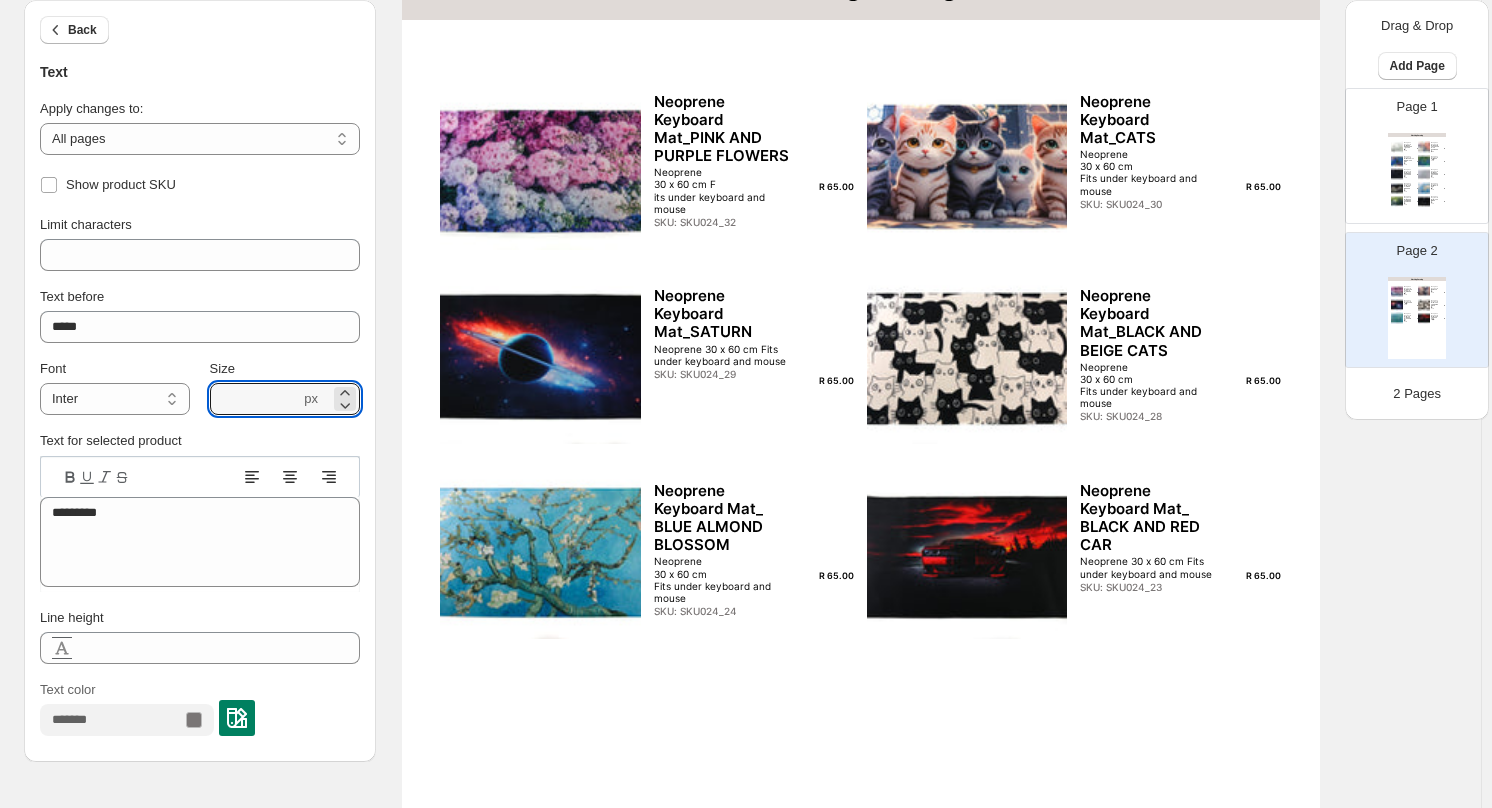 type on "****" 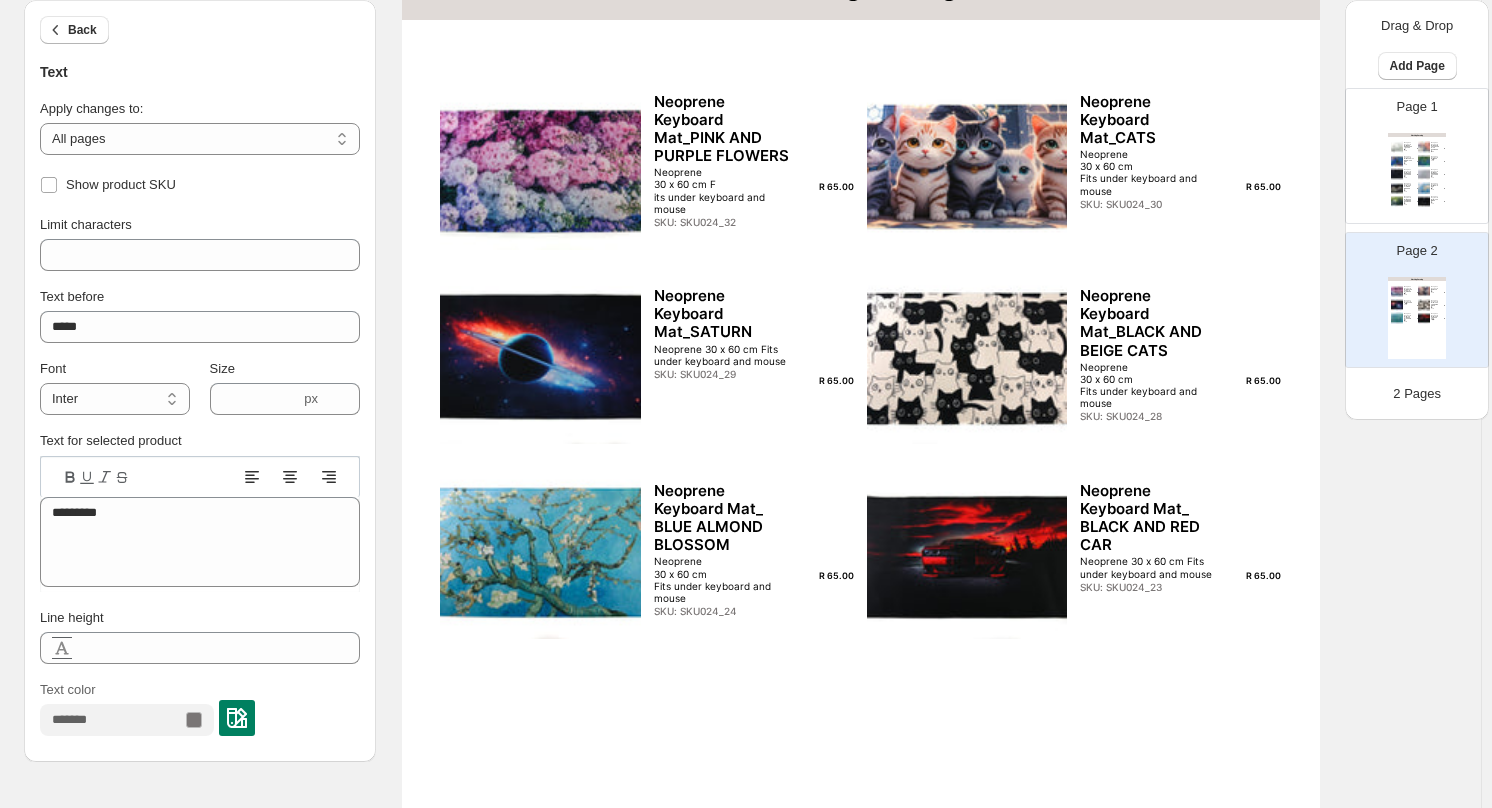 click at bounding box center [237, 718] 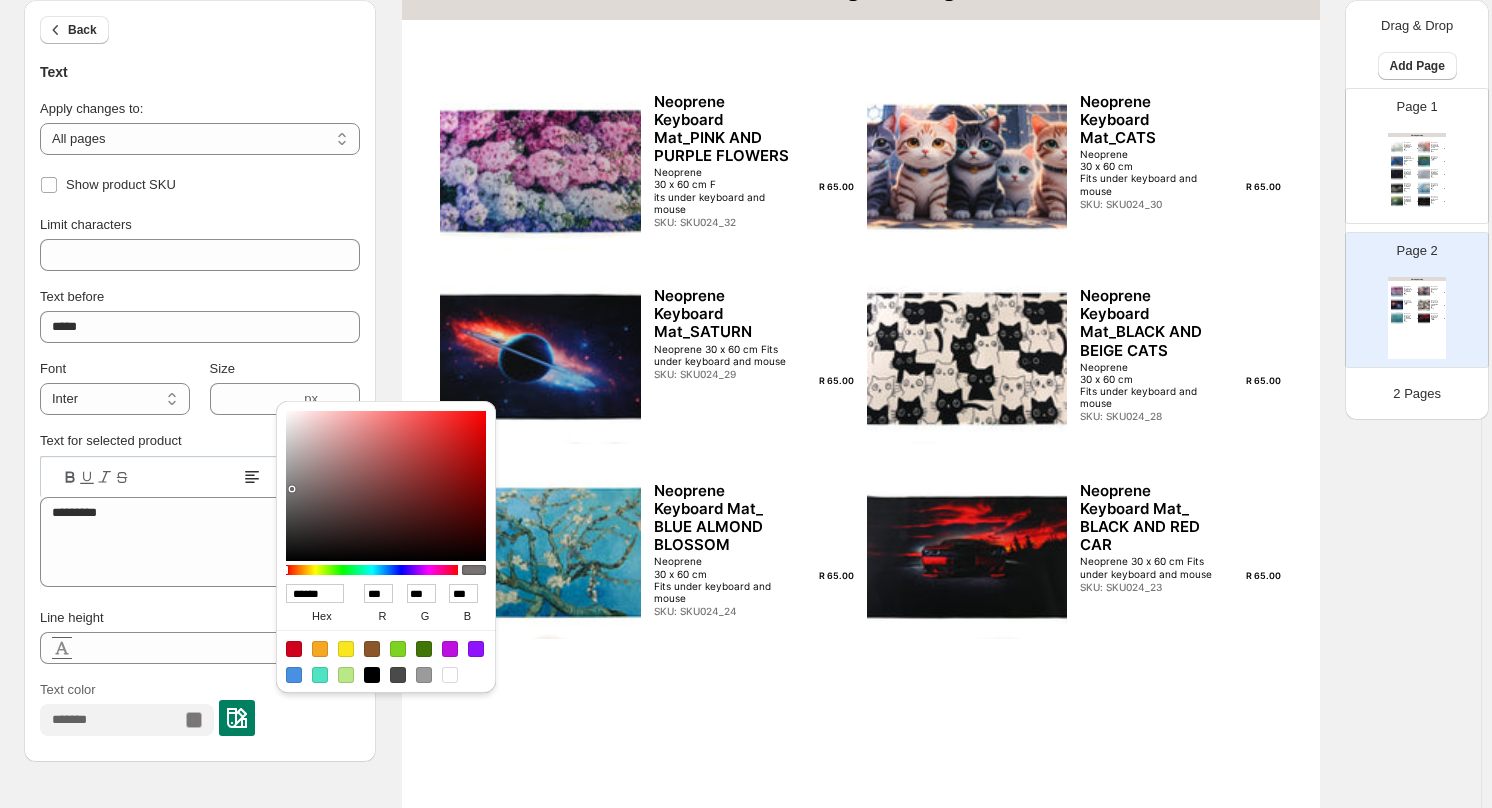type on "******" 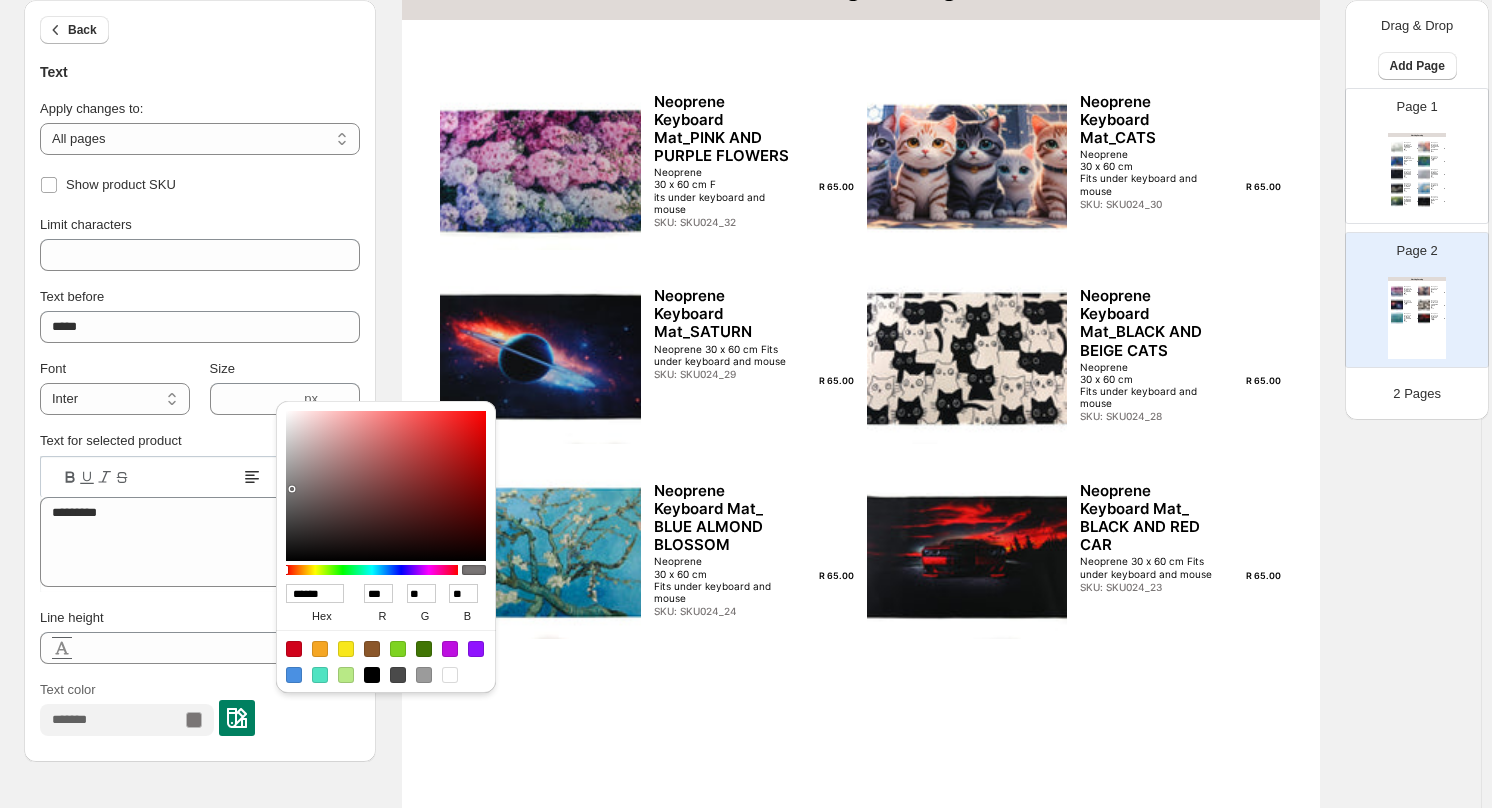 click at bounding box center (386, 486) 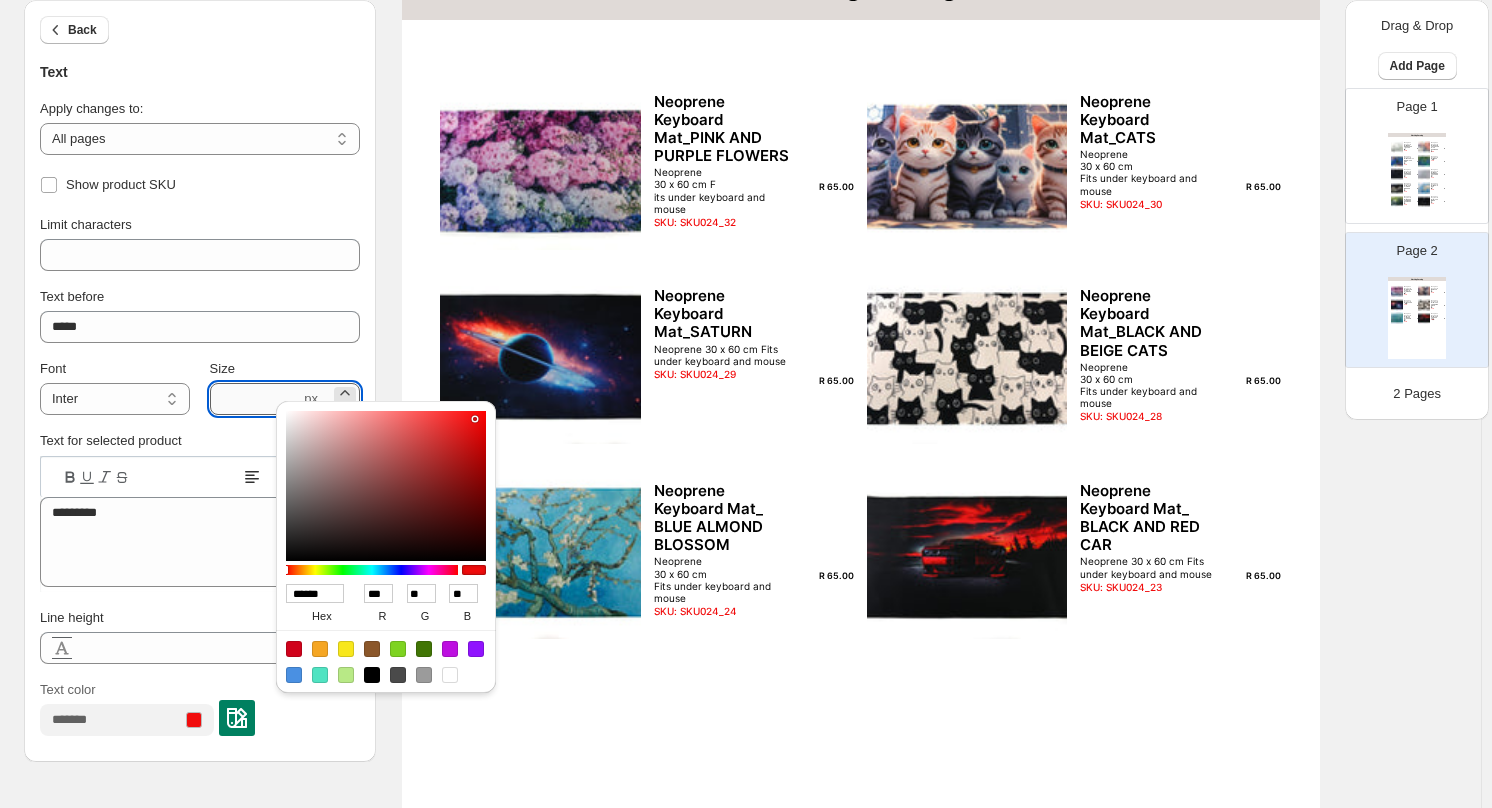 click on "****" at bounding box center (255, 399) 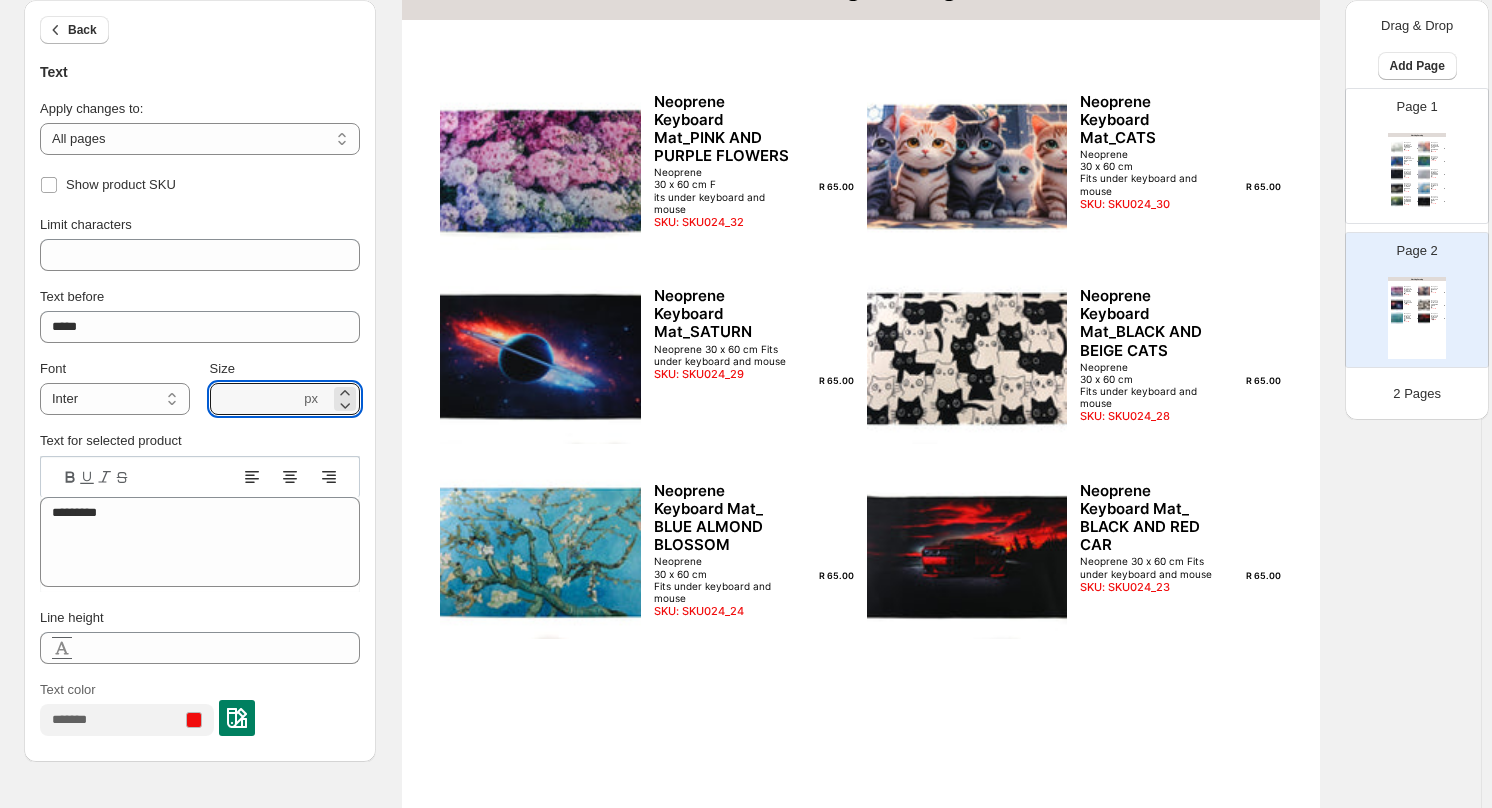 type on "****" 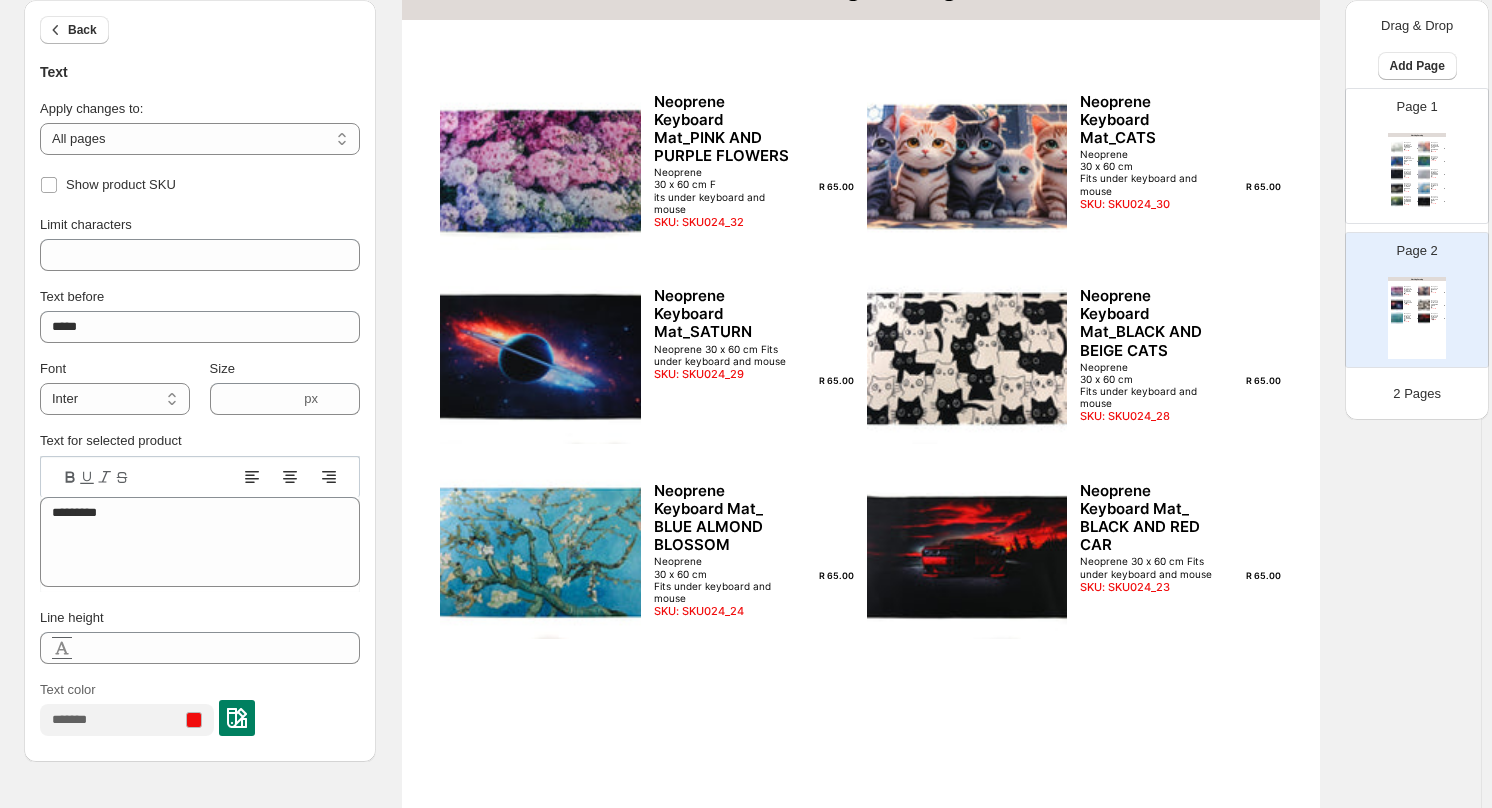 click on "R 65.00" at bounding box center [825, 187] 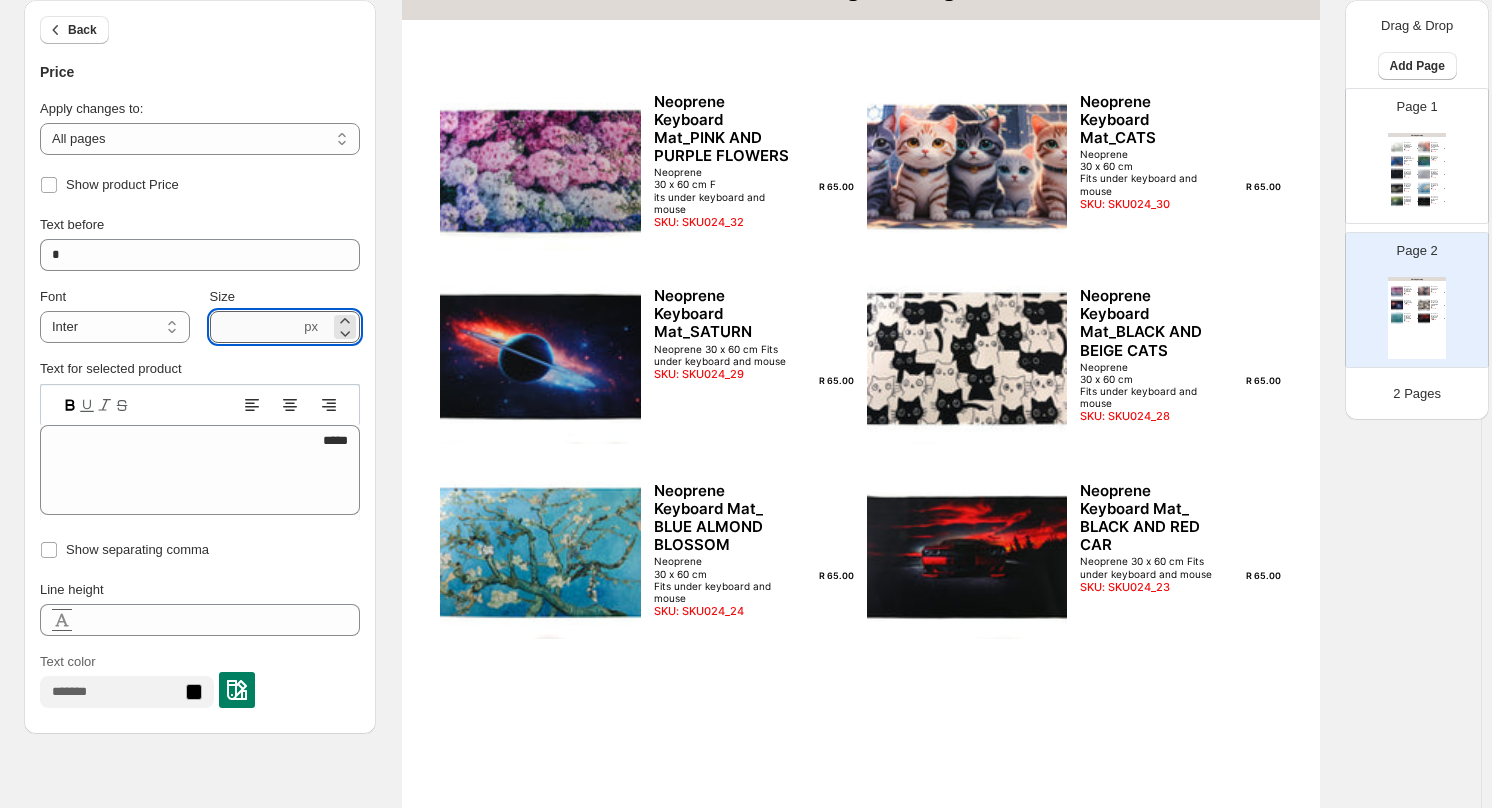 click on "***" at bounding box center [255, 327] 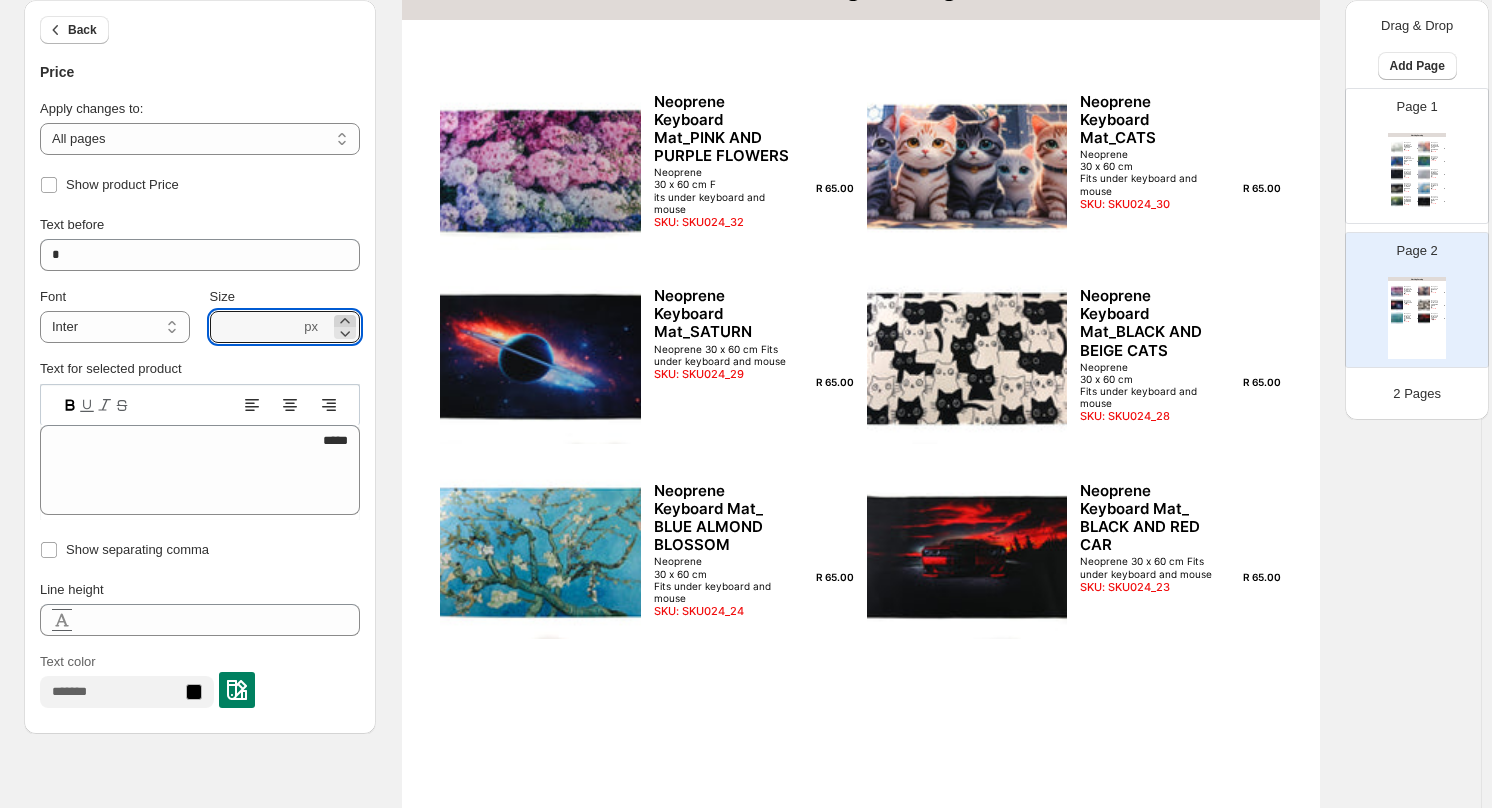 click 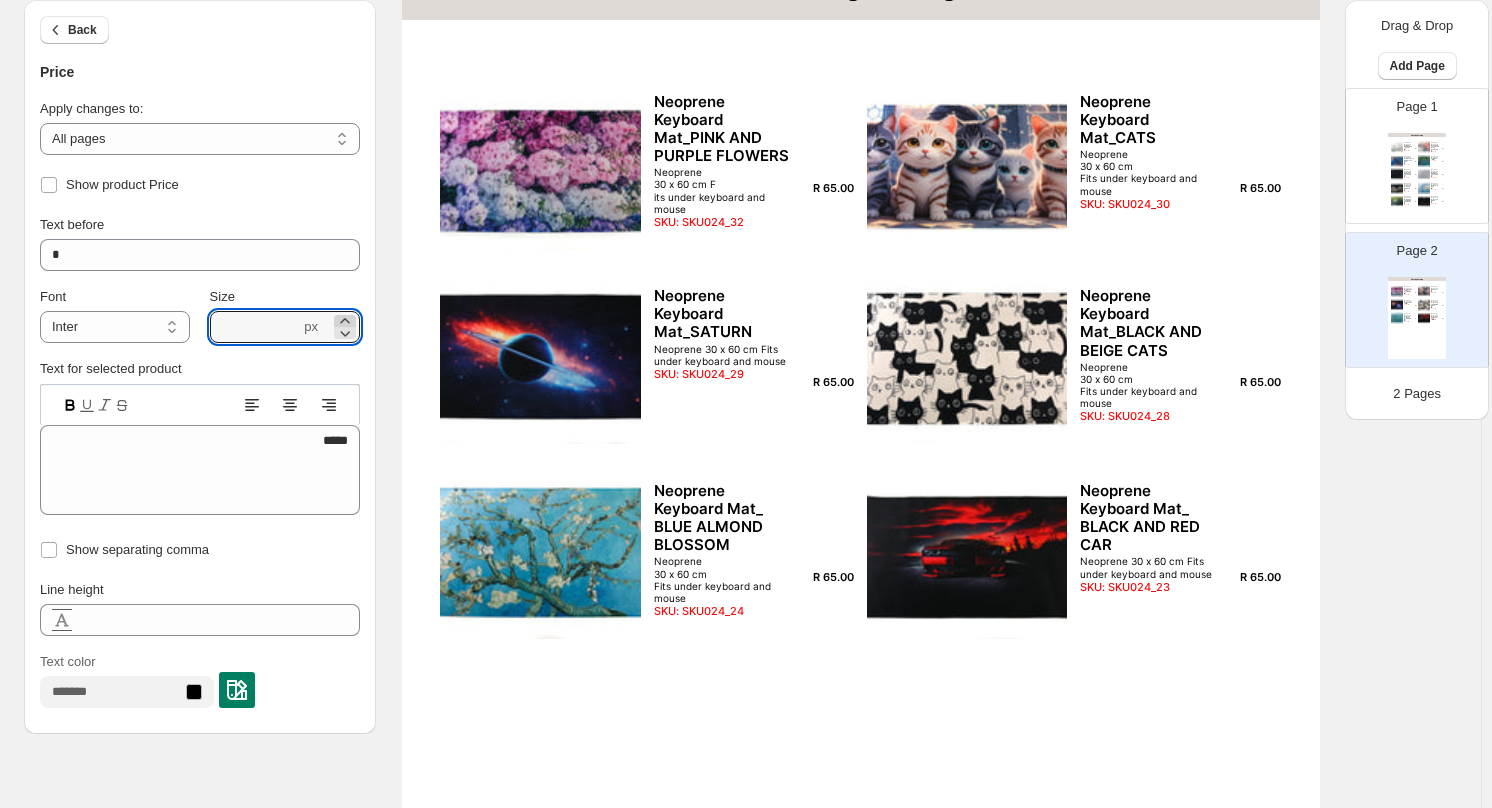 click 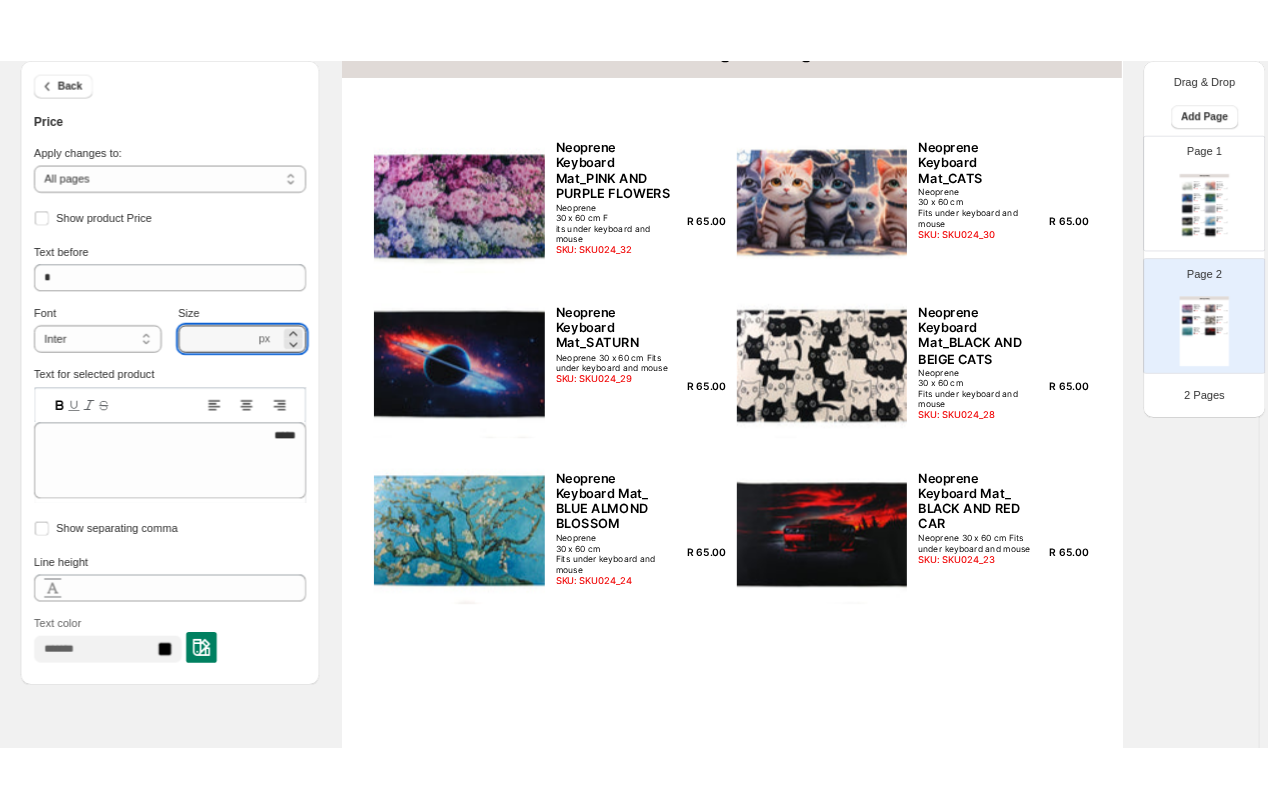 scroll, scrollTop: 0, scrollLeft: 0, axis: both 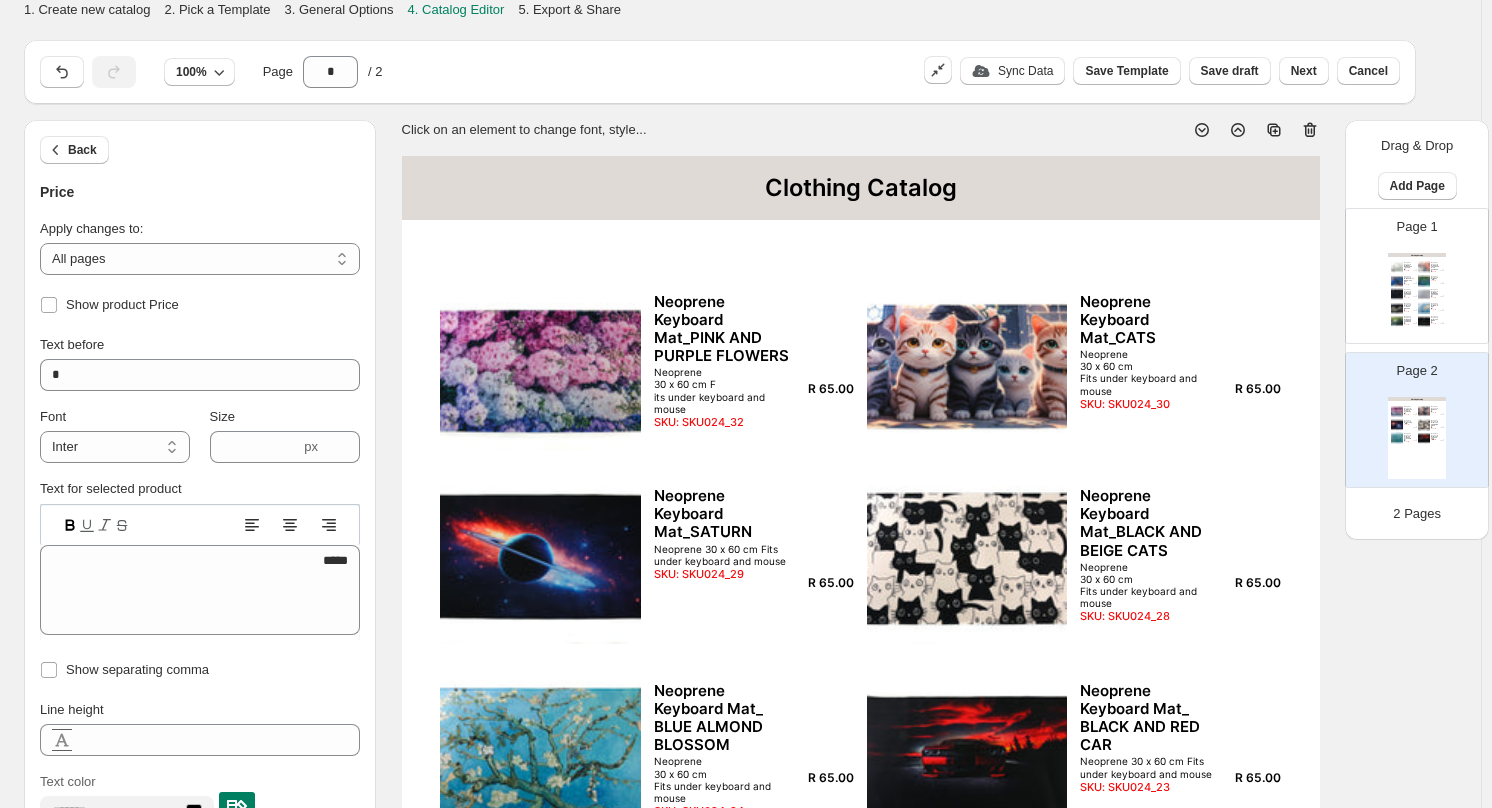 drag, startPoint x: 940, startPoint y: 201, endPoint x: 813, endPoint y: 188, distance: 127.66362 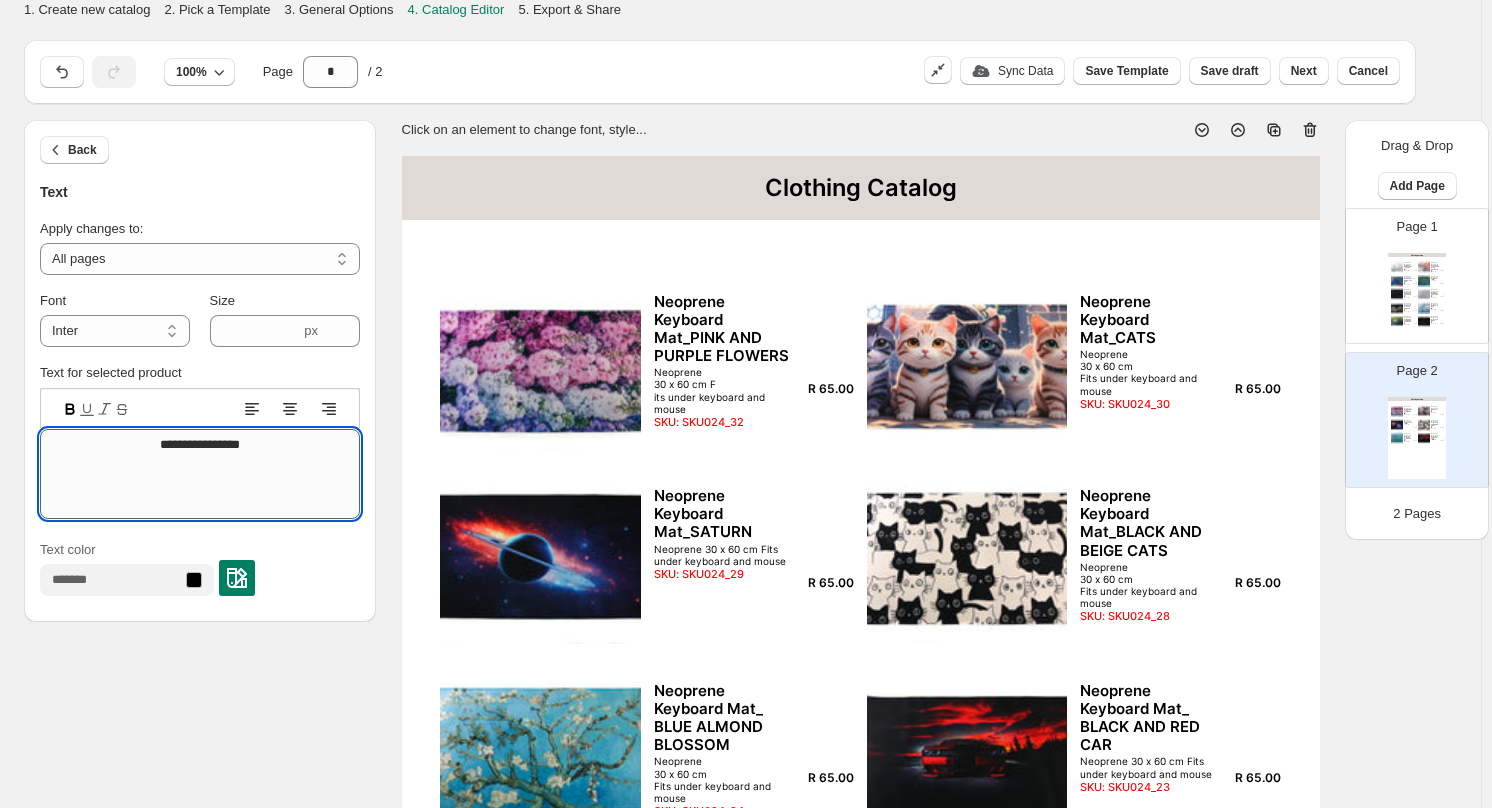 drag, startPoint x: 267, startPoint y: 453, endPoint x: 118, endPoint y: 456, distance: 149.0302 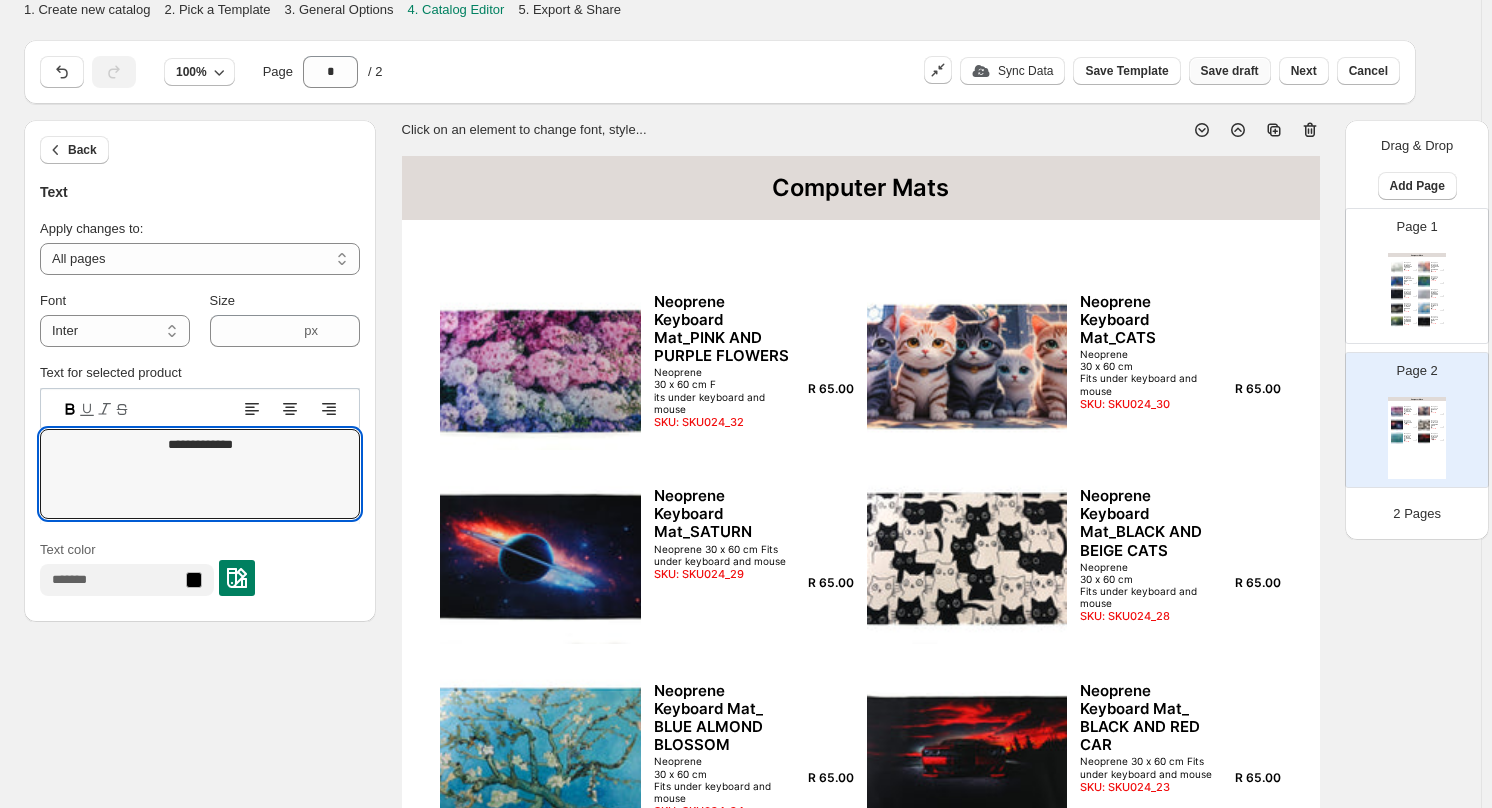 type on "**********" 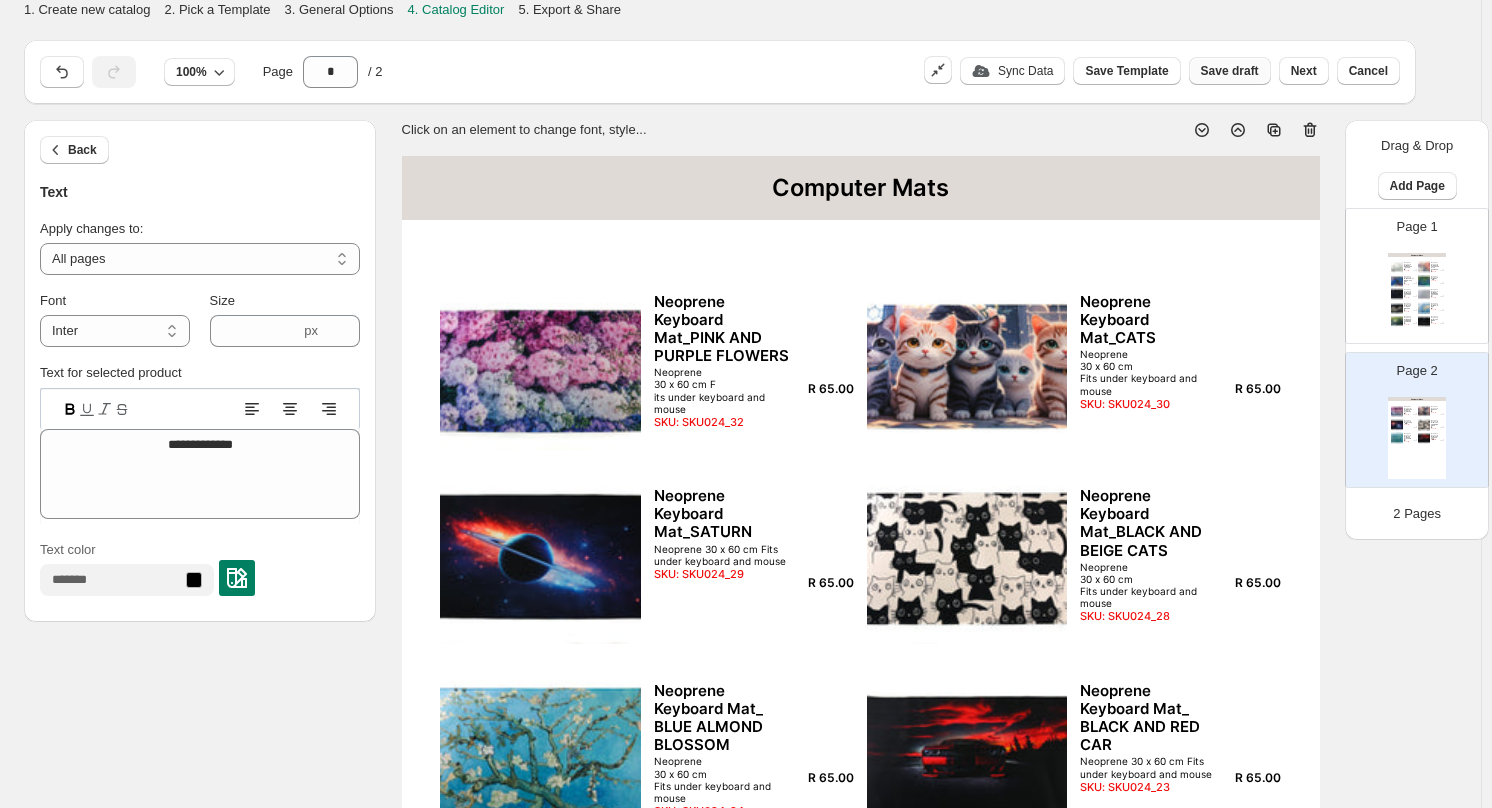 click on "Save draft" at bounding box center (1230, 71) 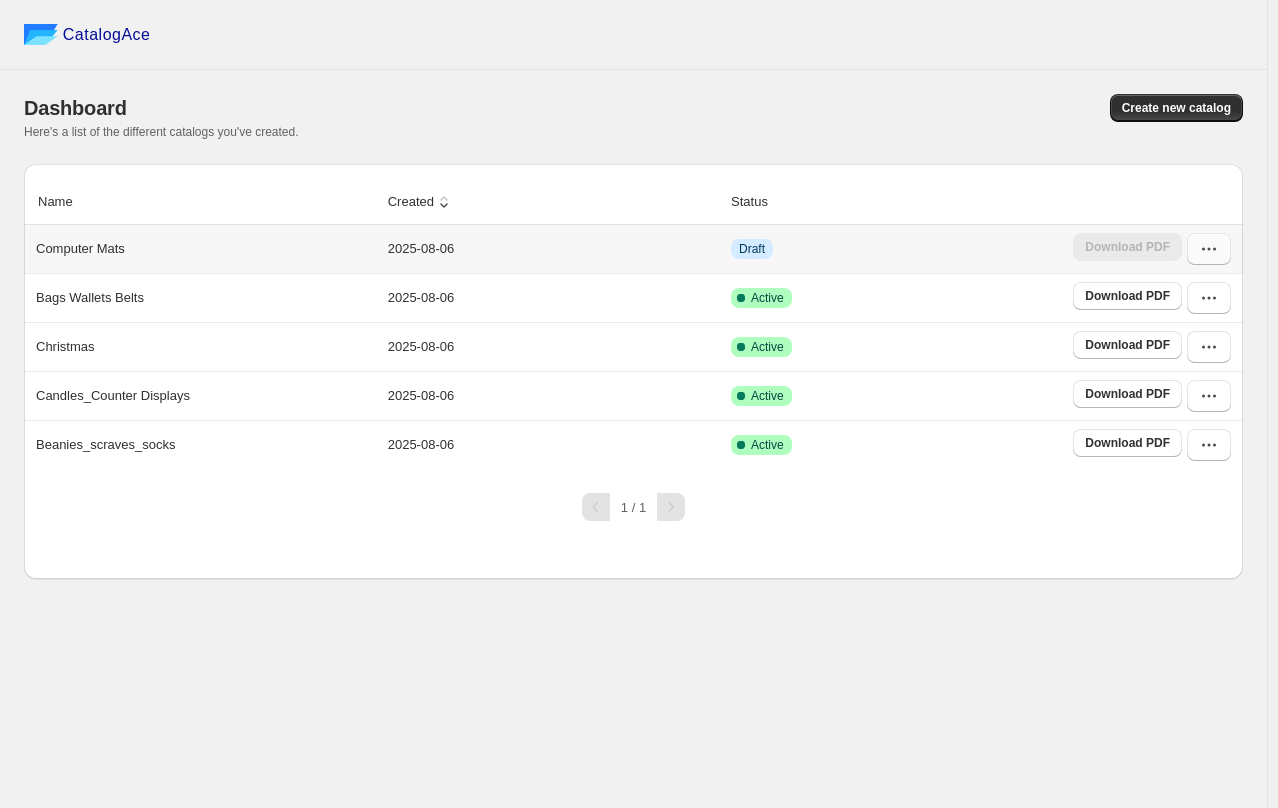 click 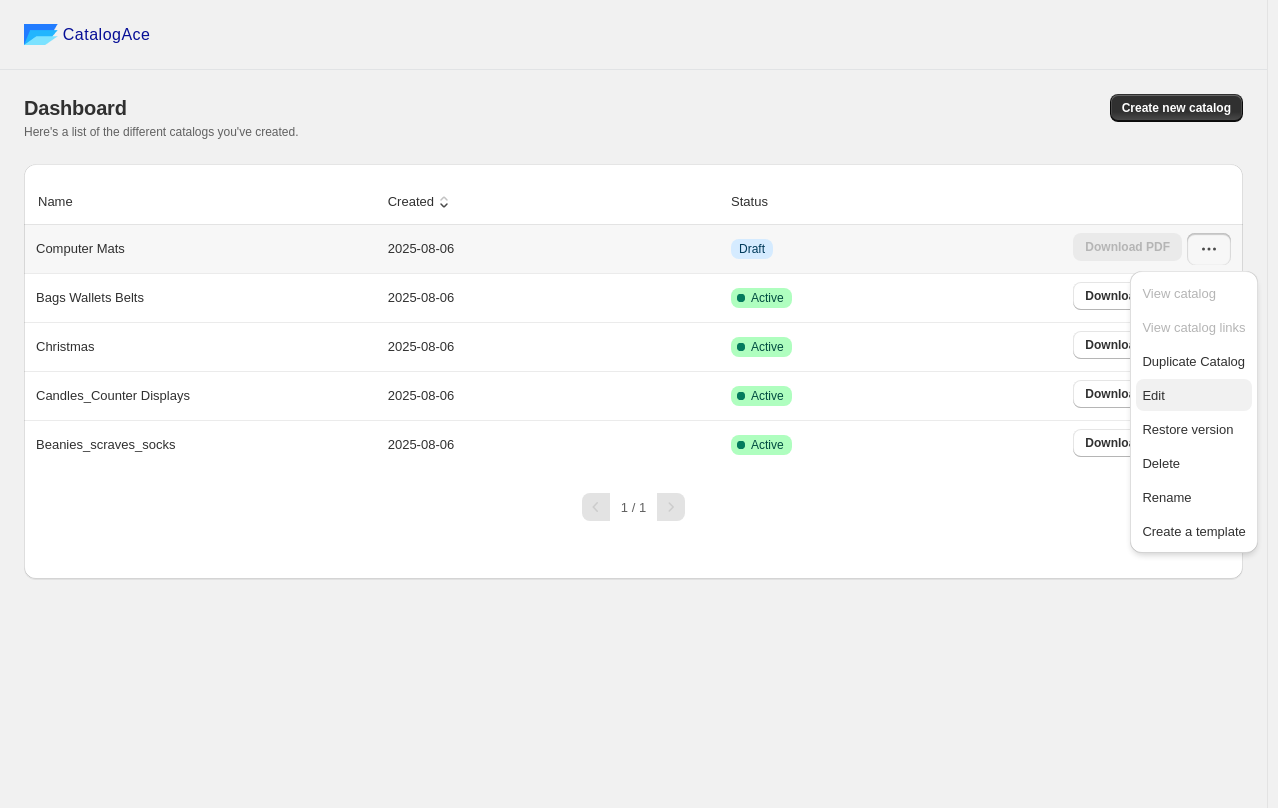 click on "Edit" at bounding box center [1193, 396] 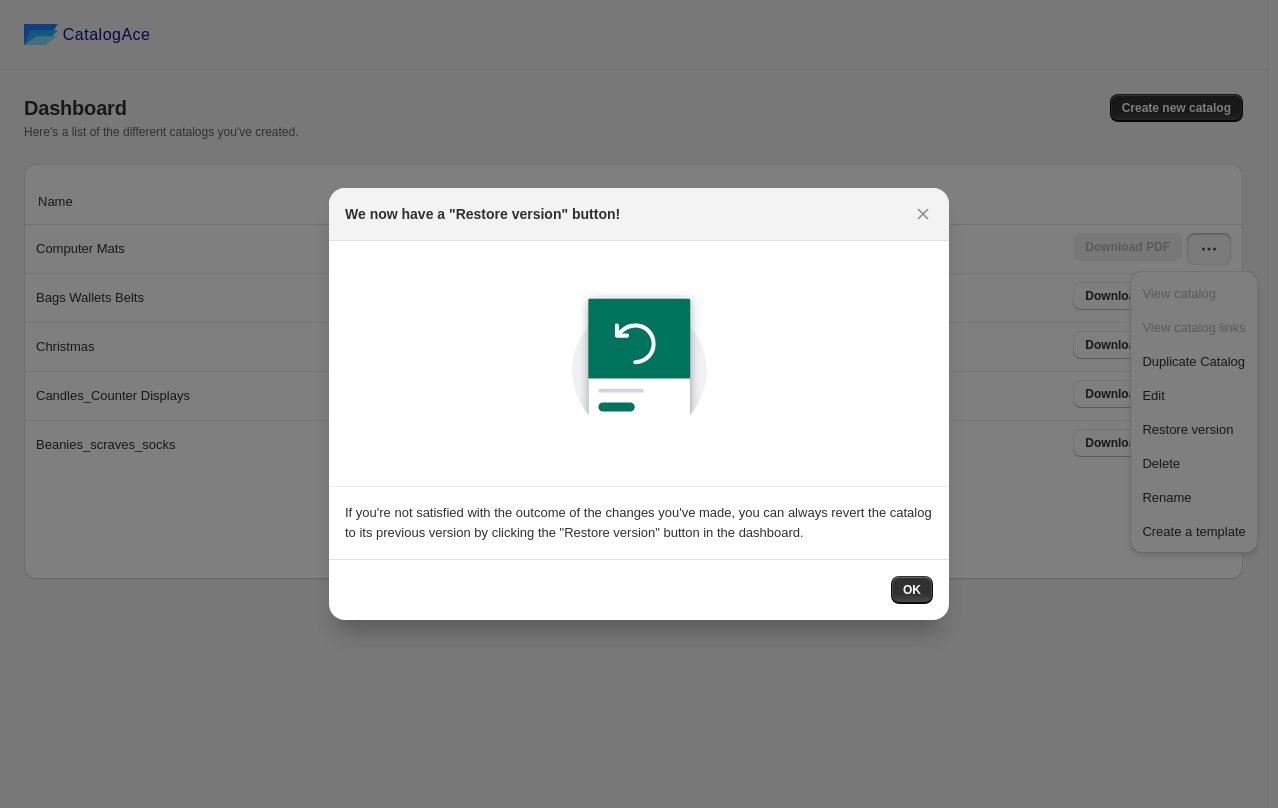 click on "OK" at bounding box center (912, 590) 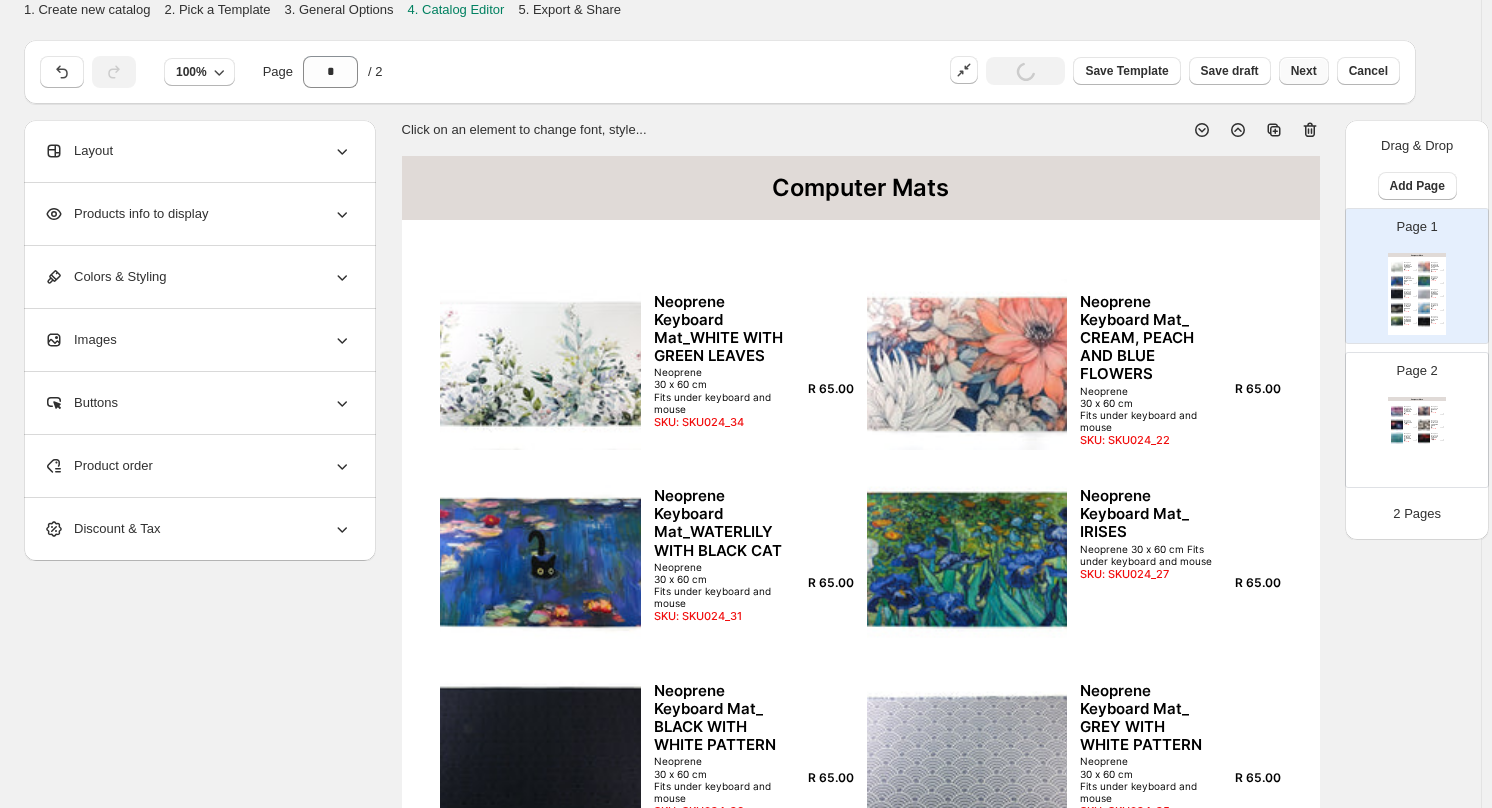 click on "Next" at bounding box center [1304, 71] 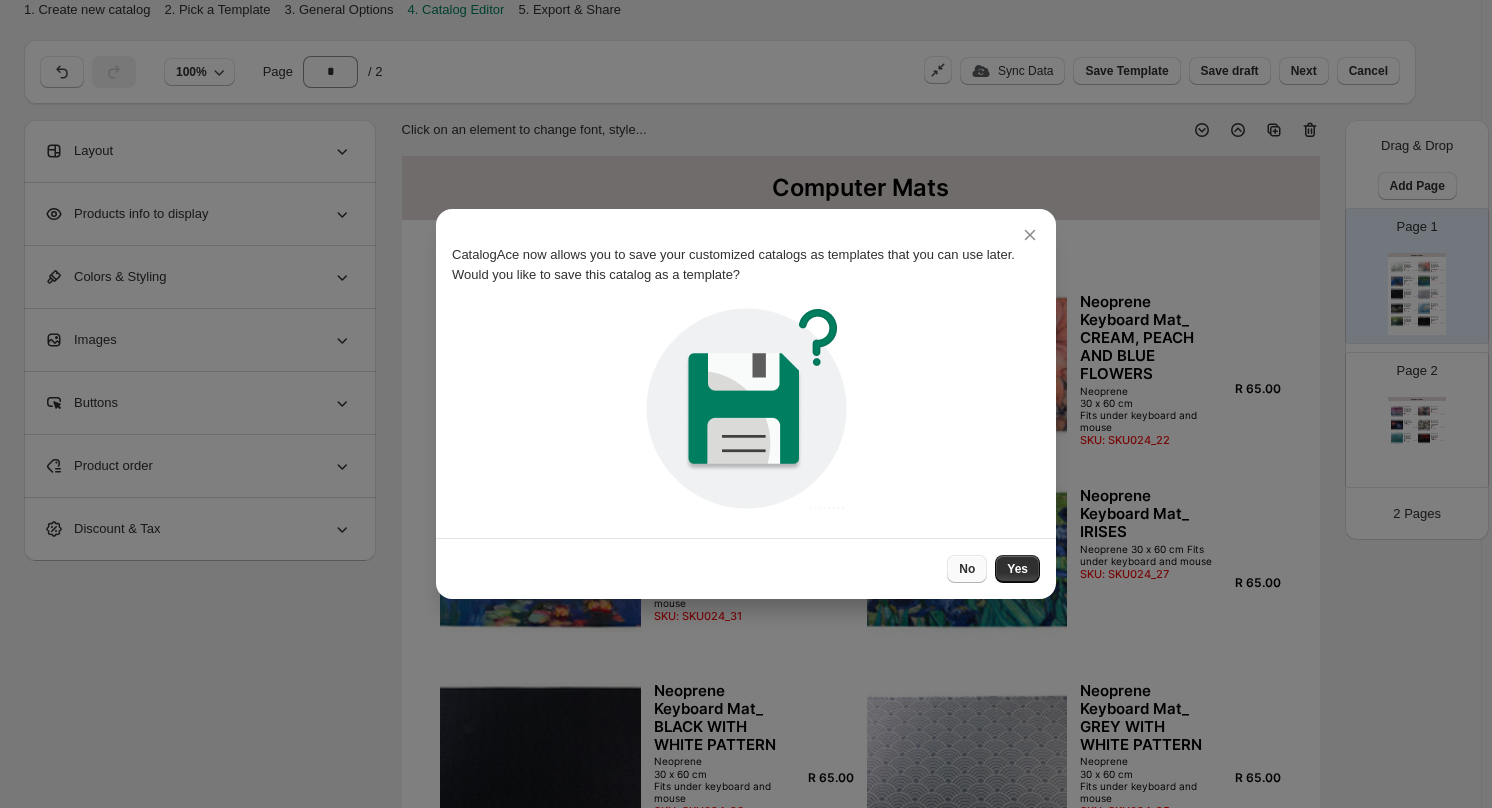 click on "No" at bounding box center [967, 569] 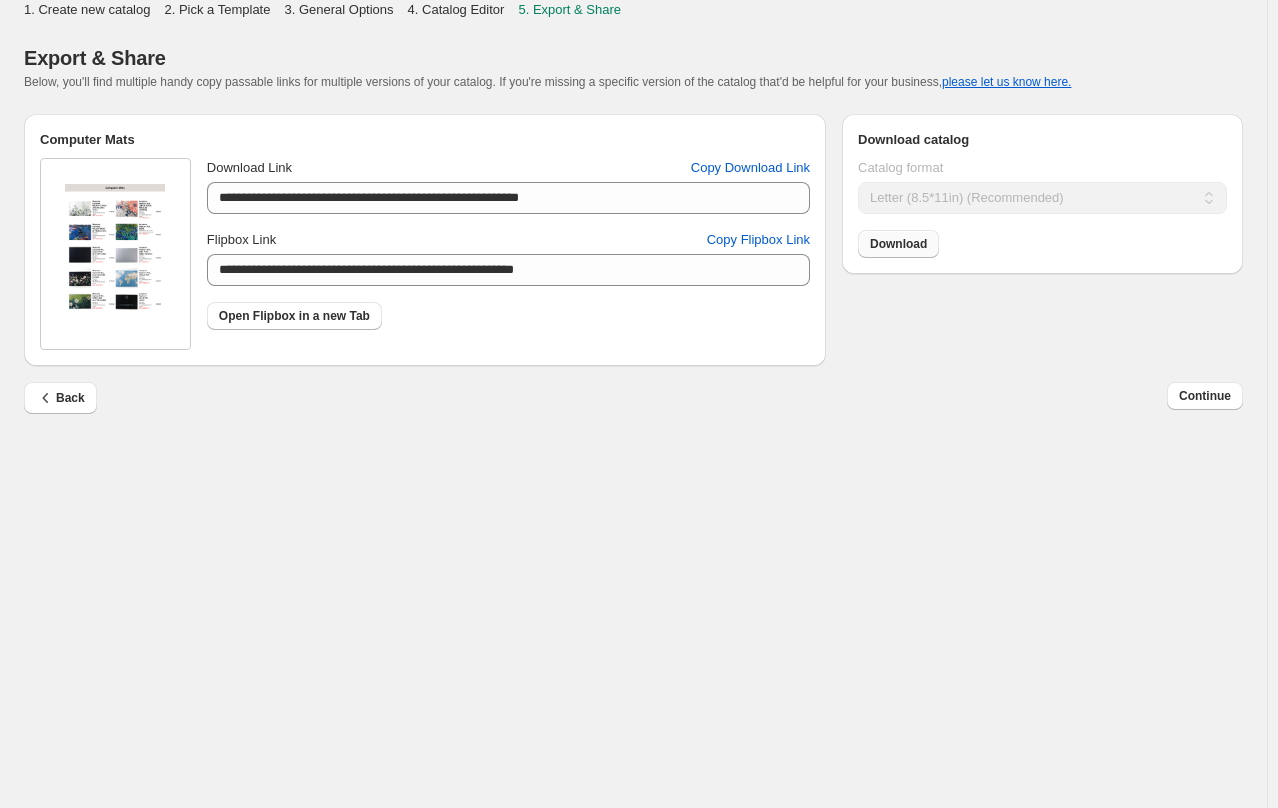 click on "Download" at bounding box center (898, 244) 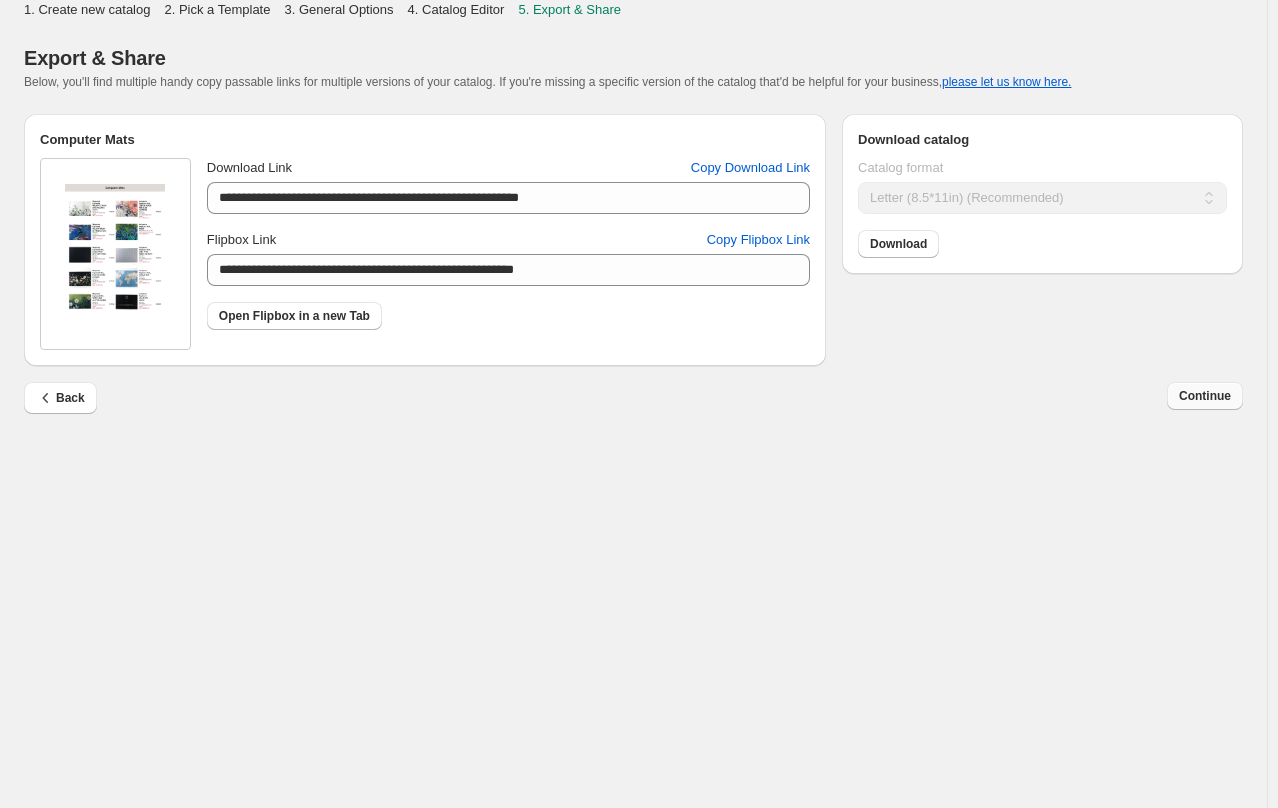 click on "Continue" at bounding box center (1205, 396) 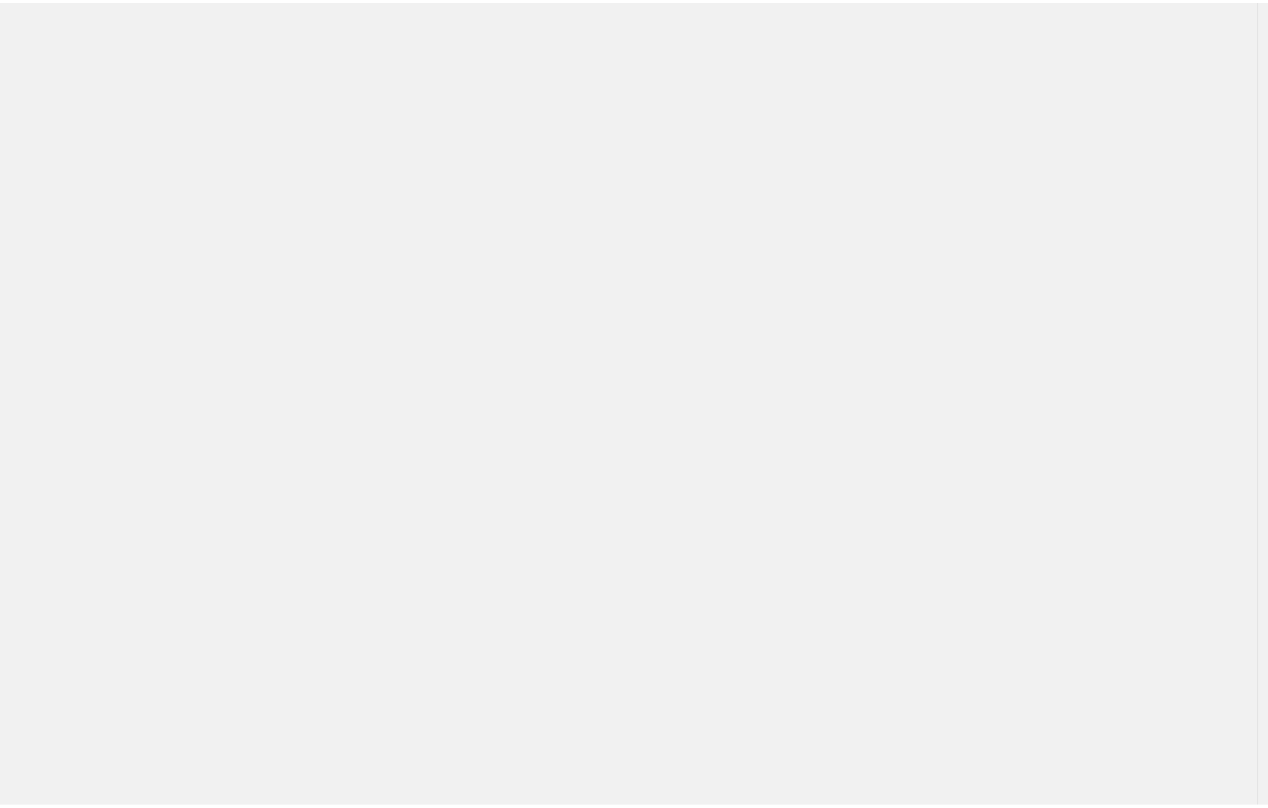 scroll, scrollTop: 0, scrollLeft: 0, axis: both 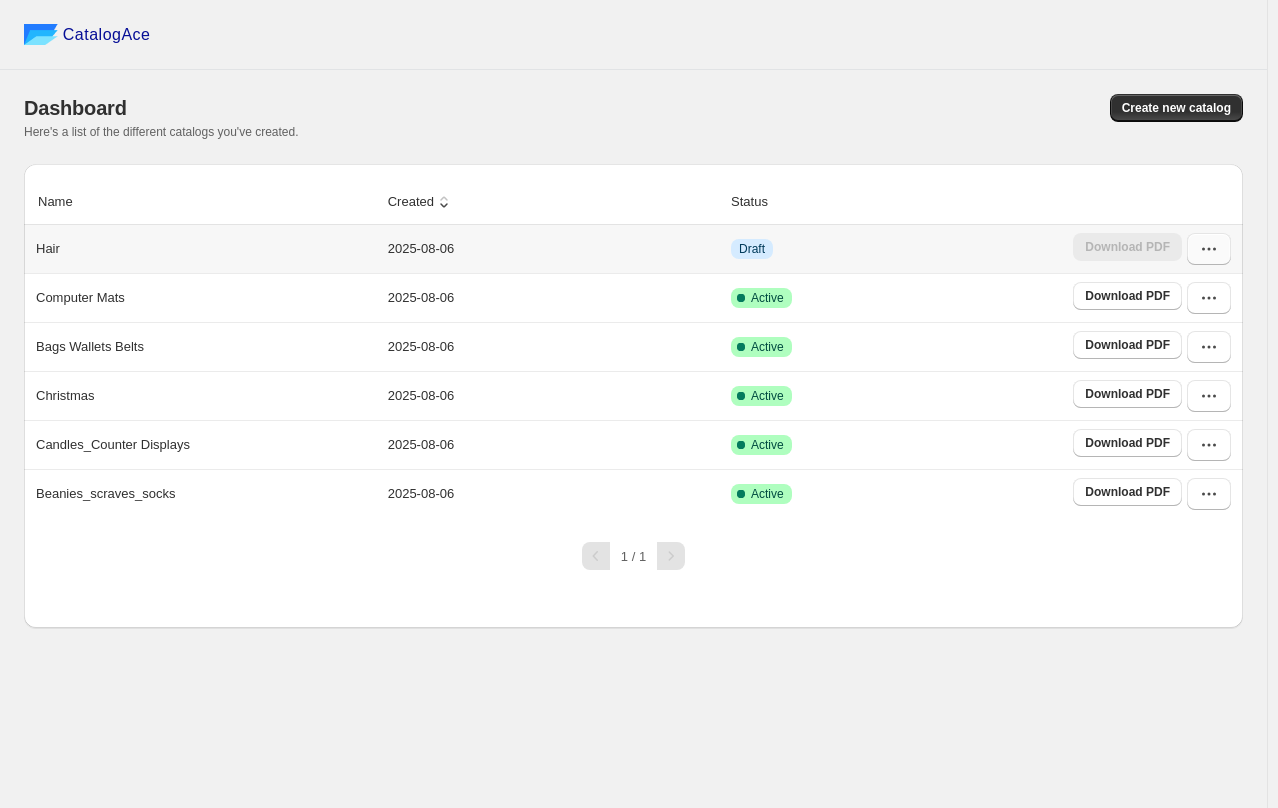 click at bounding box center [1209, 249] 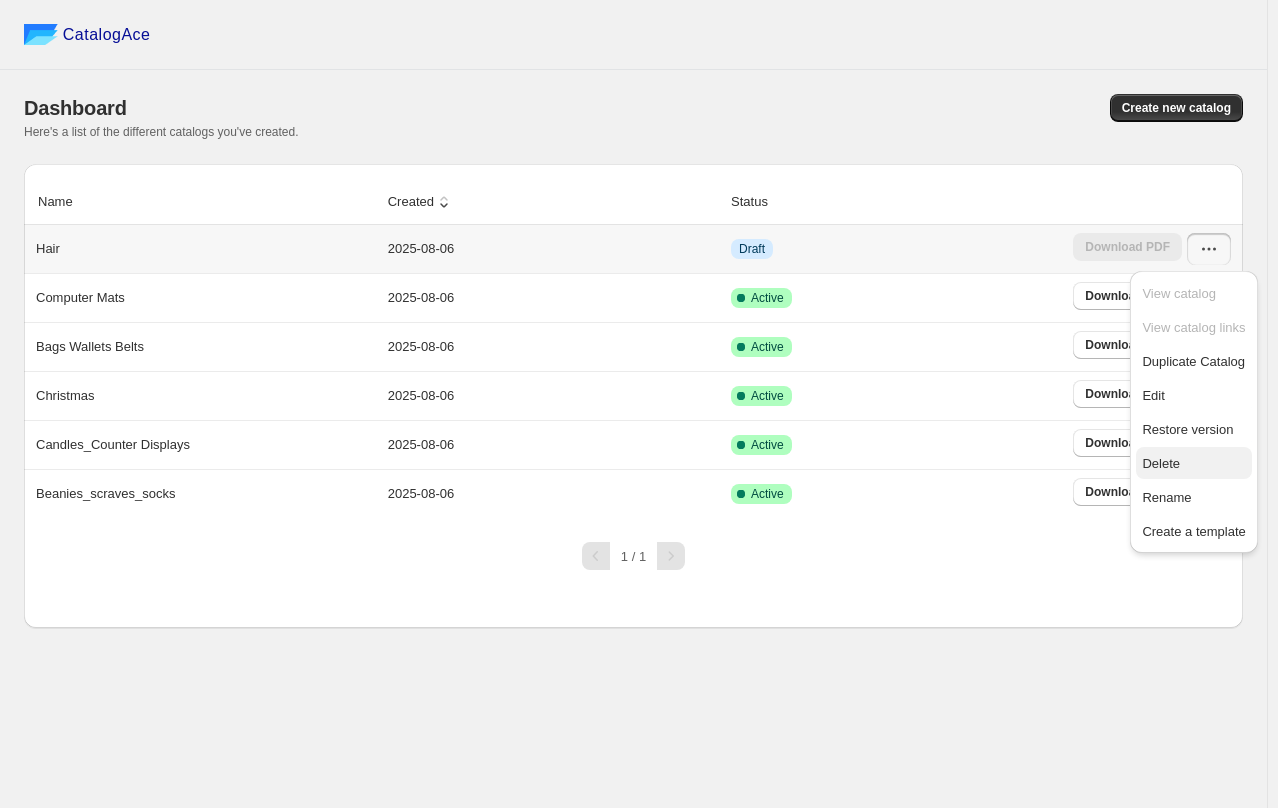 click on "Delete" at bounding box center [1193, 464] 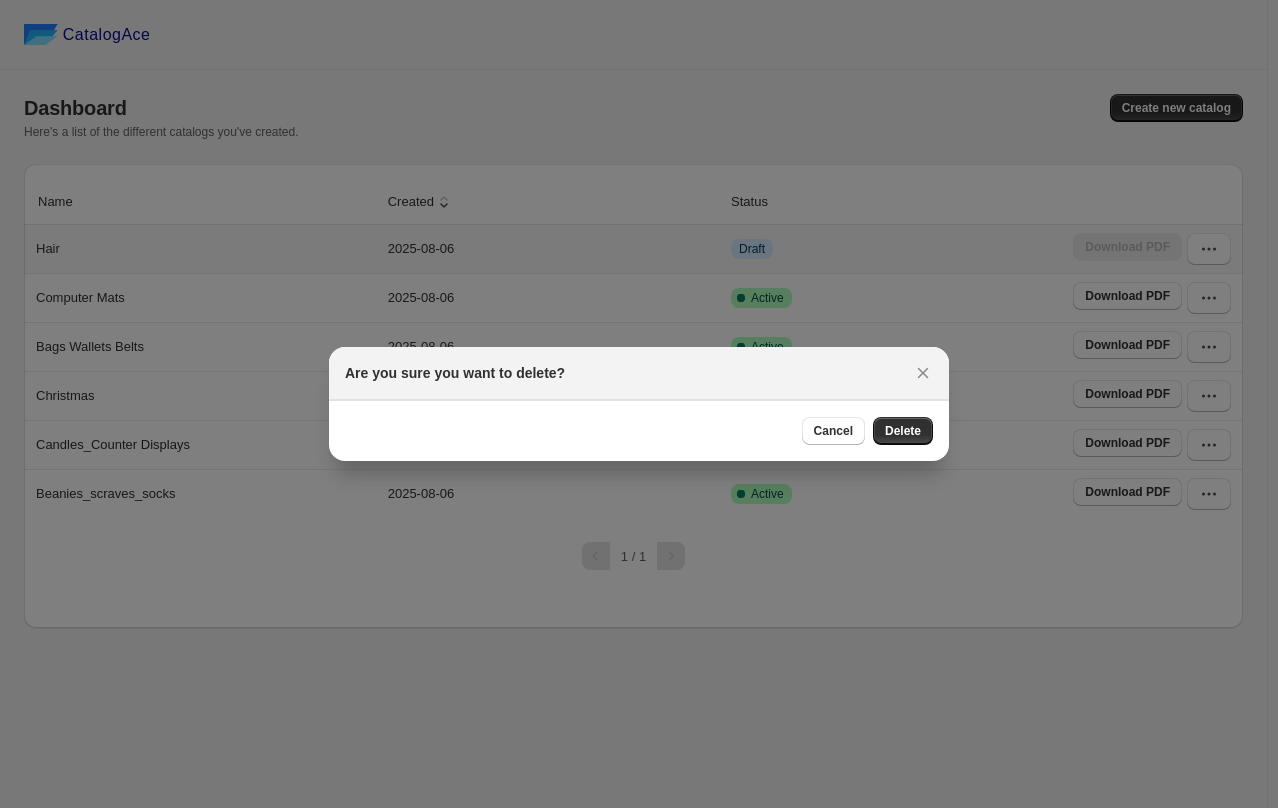 click on "Delete" at bounding box center [903, 431] 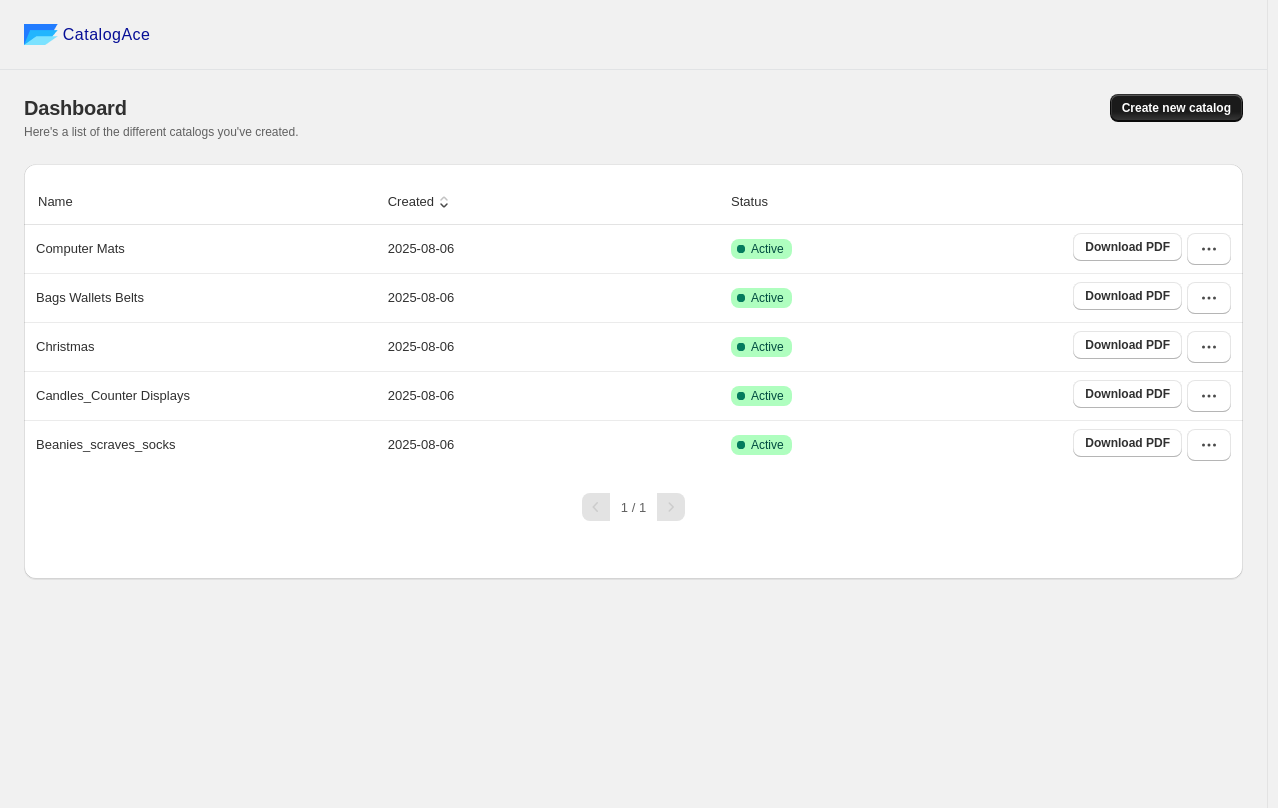 click on "Create new catalog" at bounding box center (1176, 108) 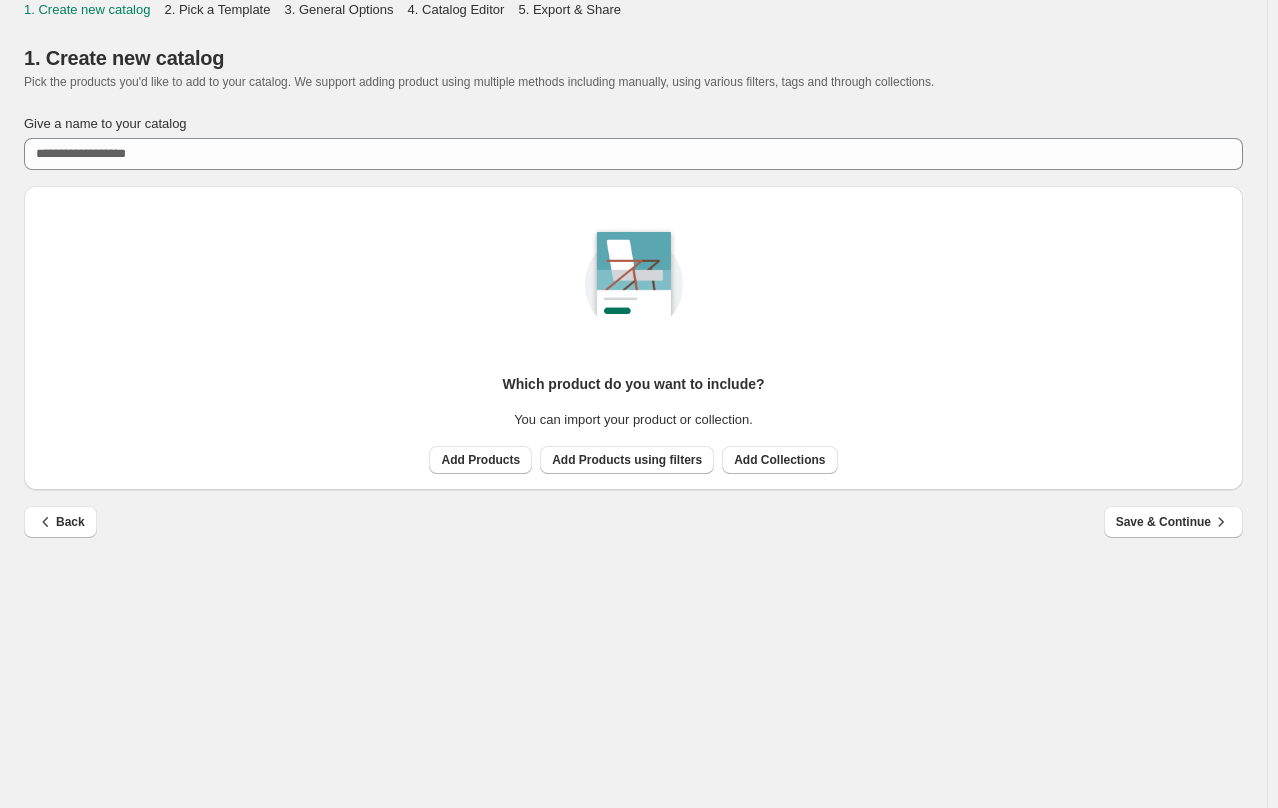 drag, startPoint x: 203, startPoint y: 116, endPoint x: 204, endPoint y: 130, distance: 14.035668 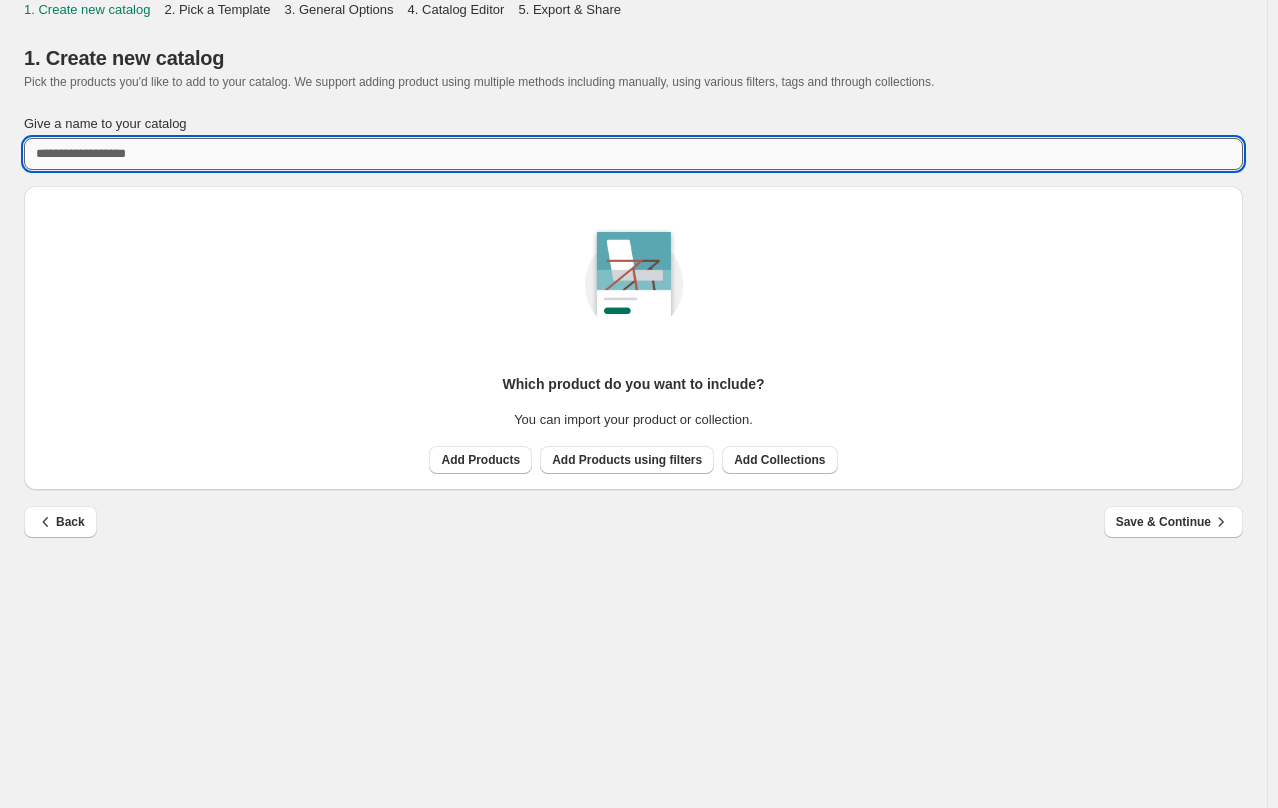 click on "Give a name to your catalog" at bounding box center [633, 154] 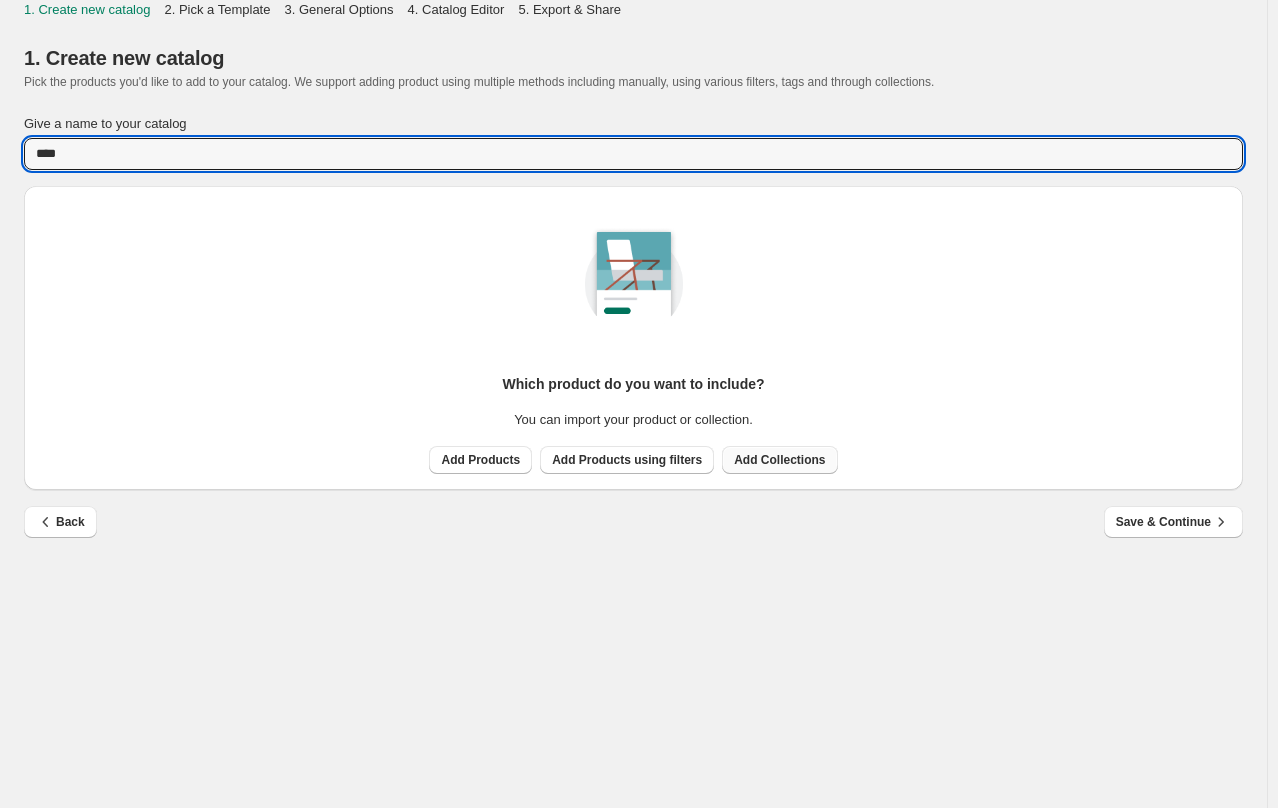 type on "****" 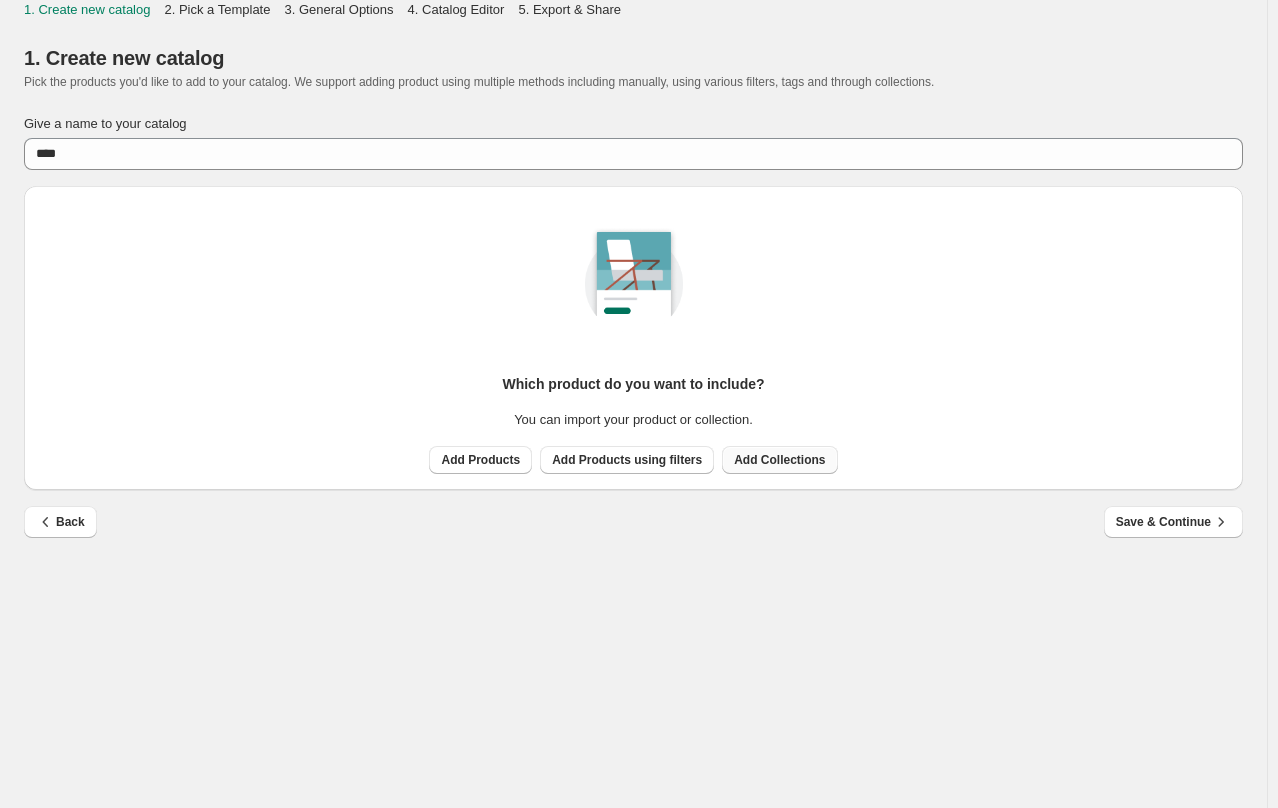 click on "Add Collections" at bounding box center [779, 460] 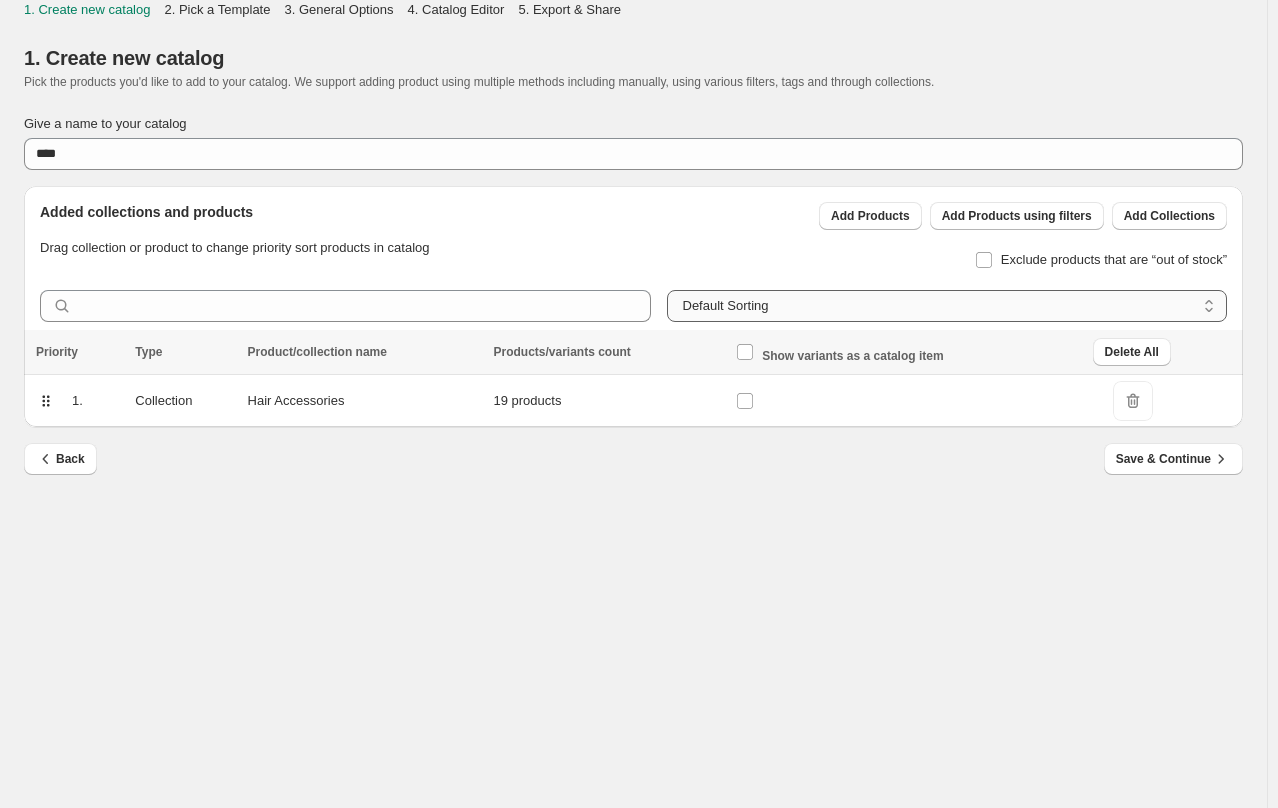 click on "**********" at bounding box center (947, 306) 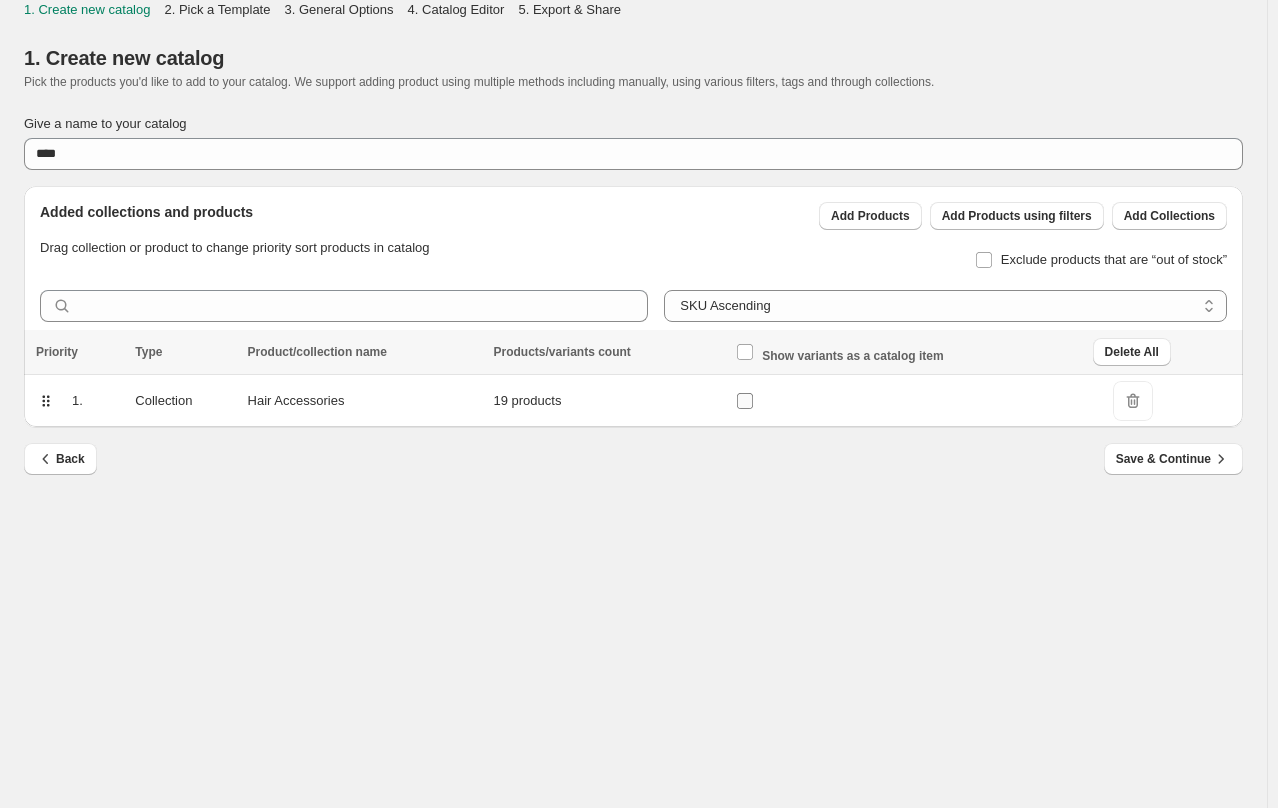 click at bounding box center (749, 401) 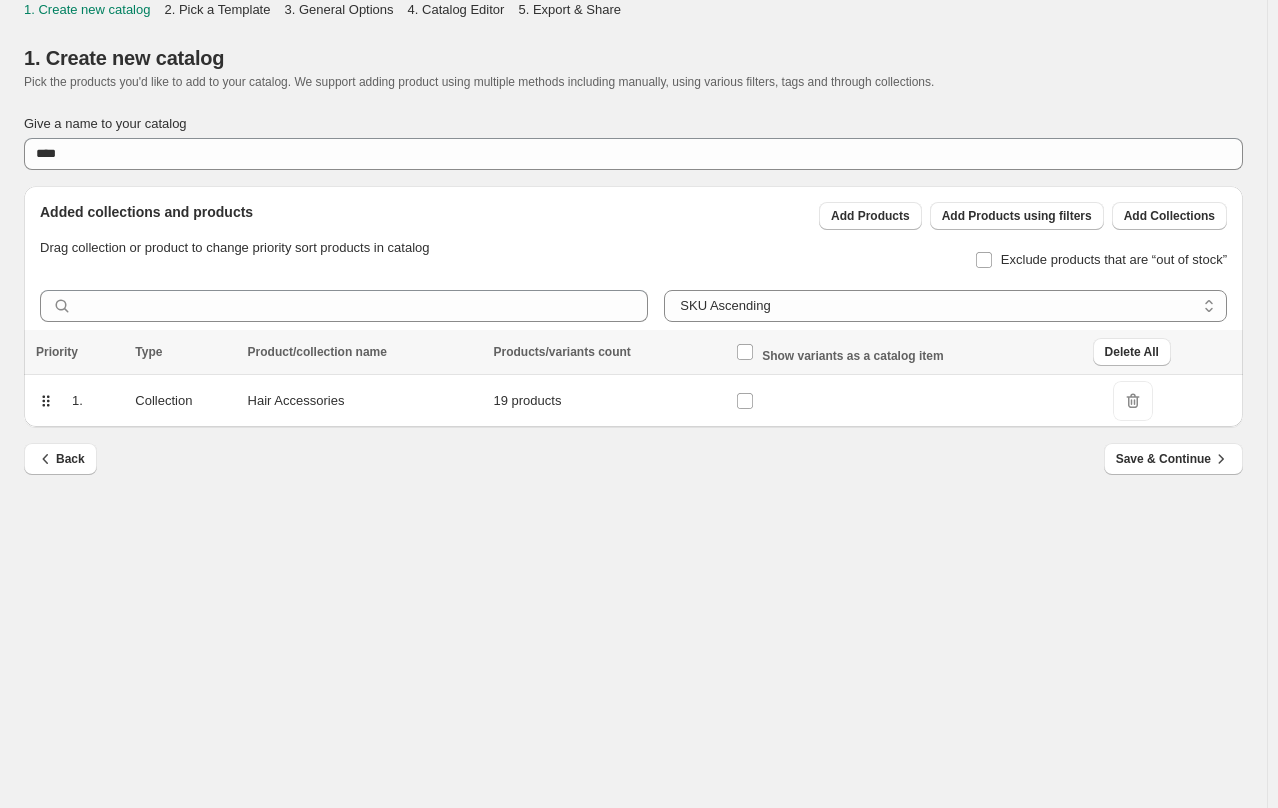 click on "Back Save & Continue" at bounding box center [625, 451] 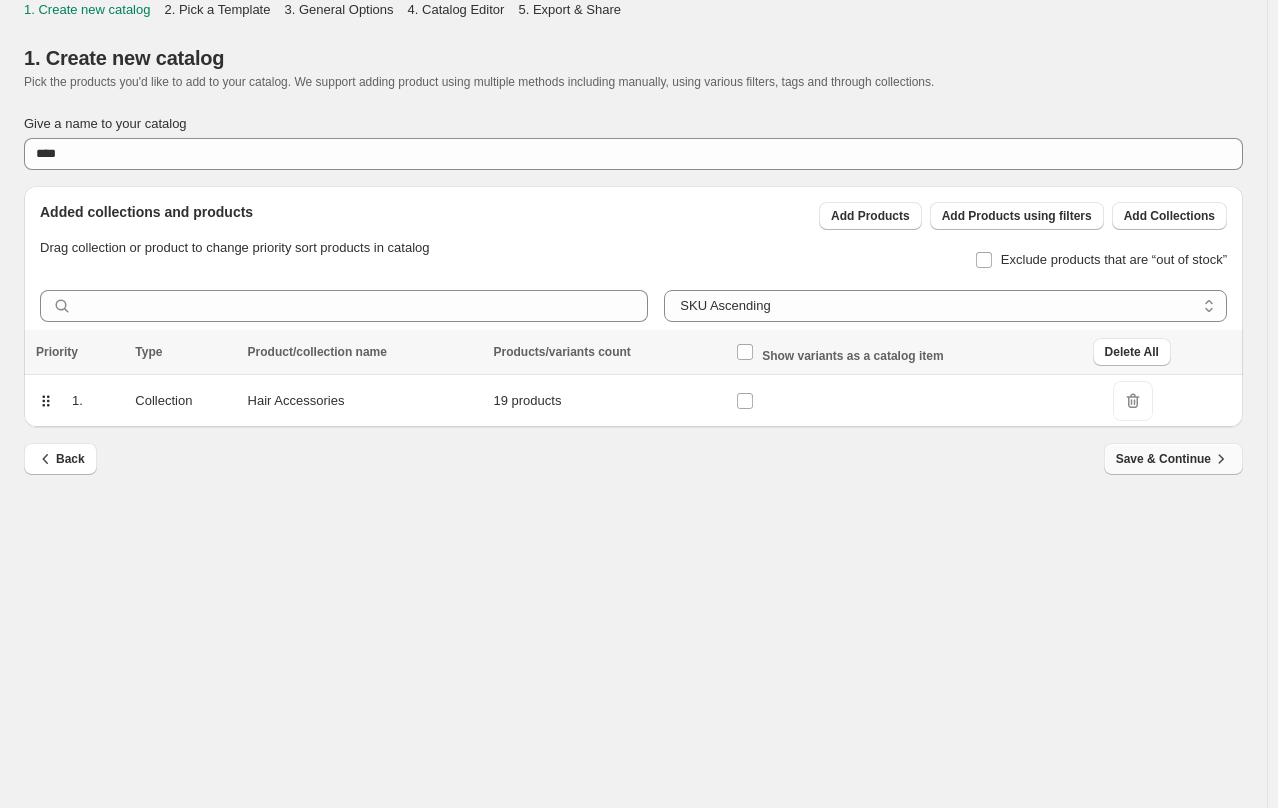 click on "Save & Continue" at bounding box center (1173, 459) 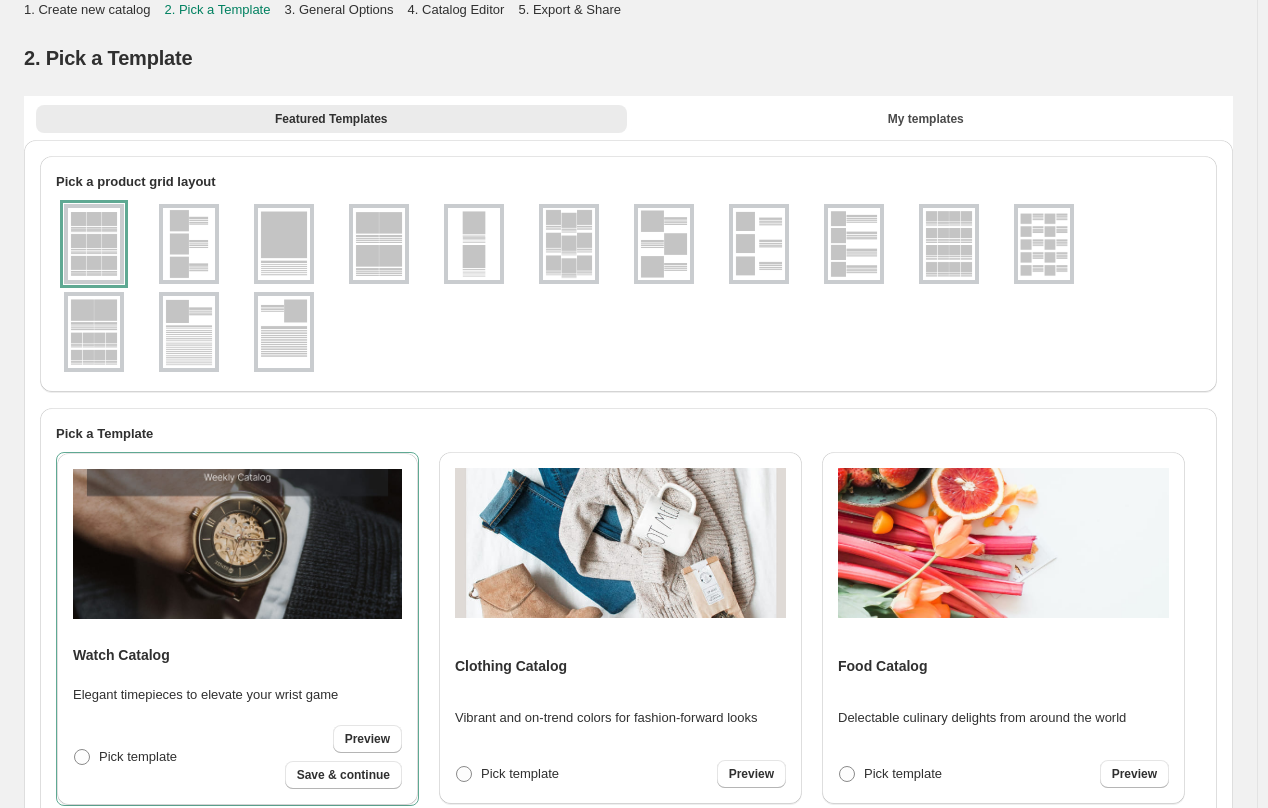 click at bounding box center (1044, 244) 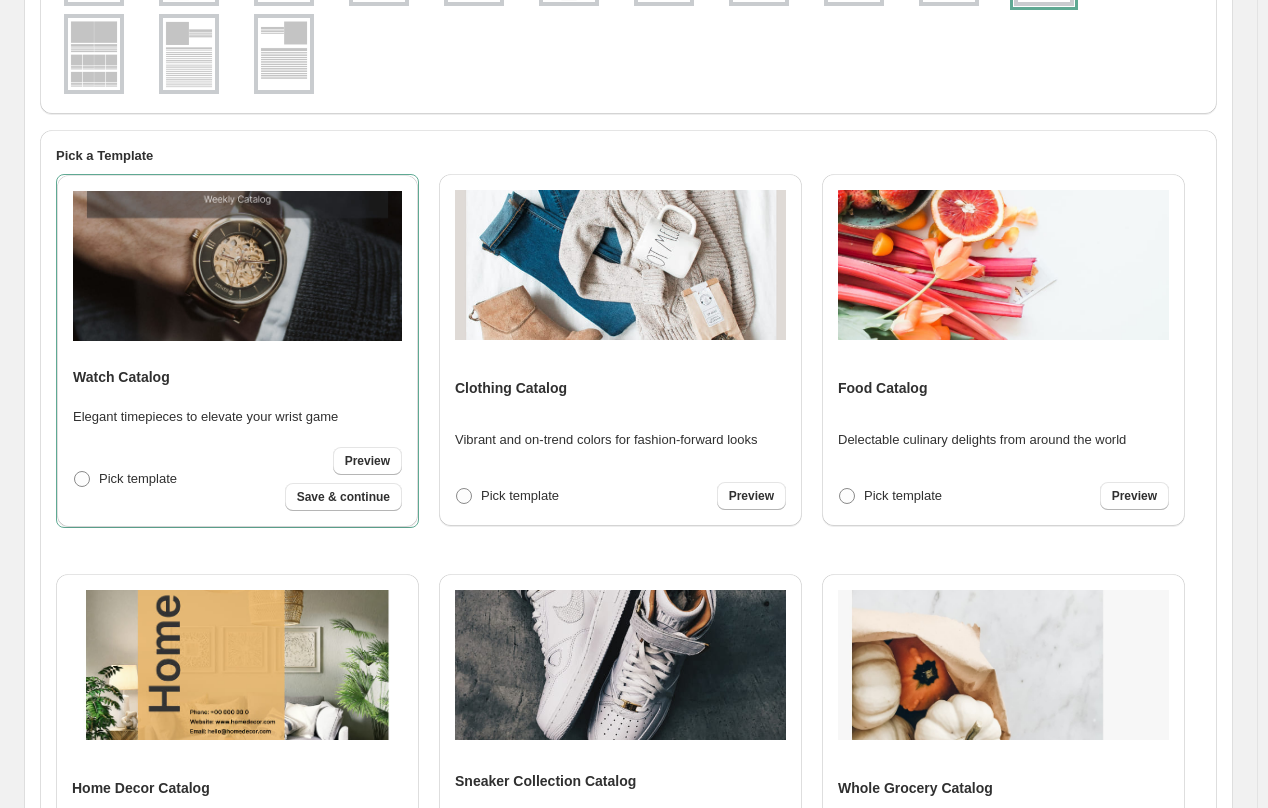scroll, scrollTop: 300, scrollLeft: 0, axis: vertical 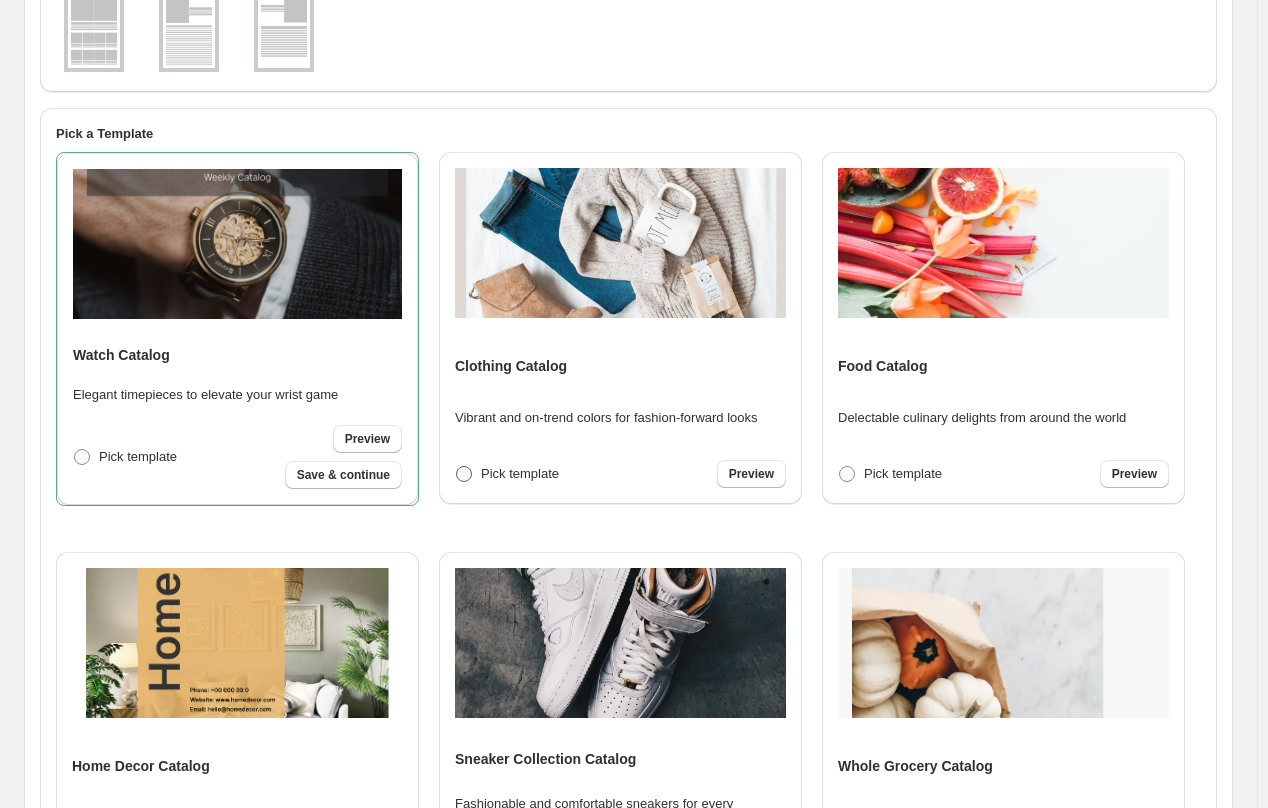 click on "Pick template" at bounding box center (520, 473) 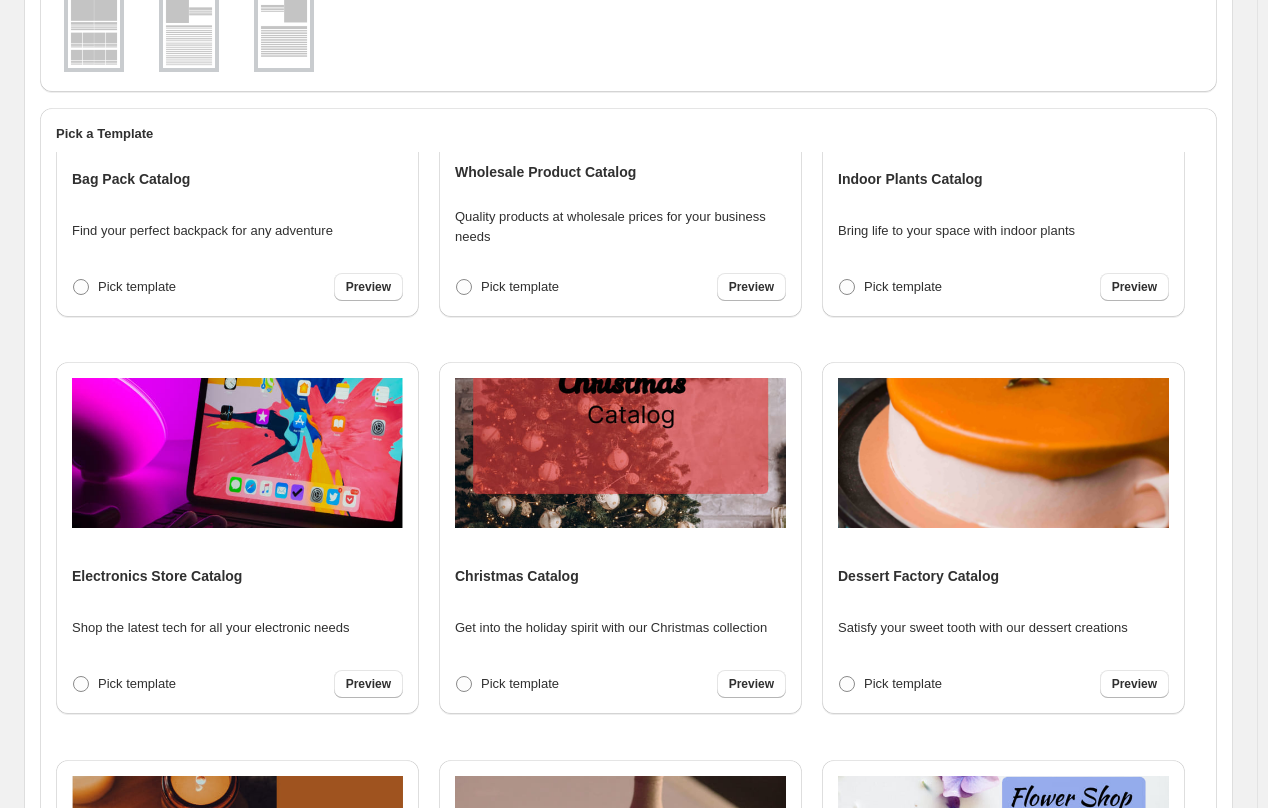 scroll, scrollTop: 2780, scrollLeft: 0, axis: vertical 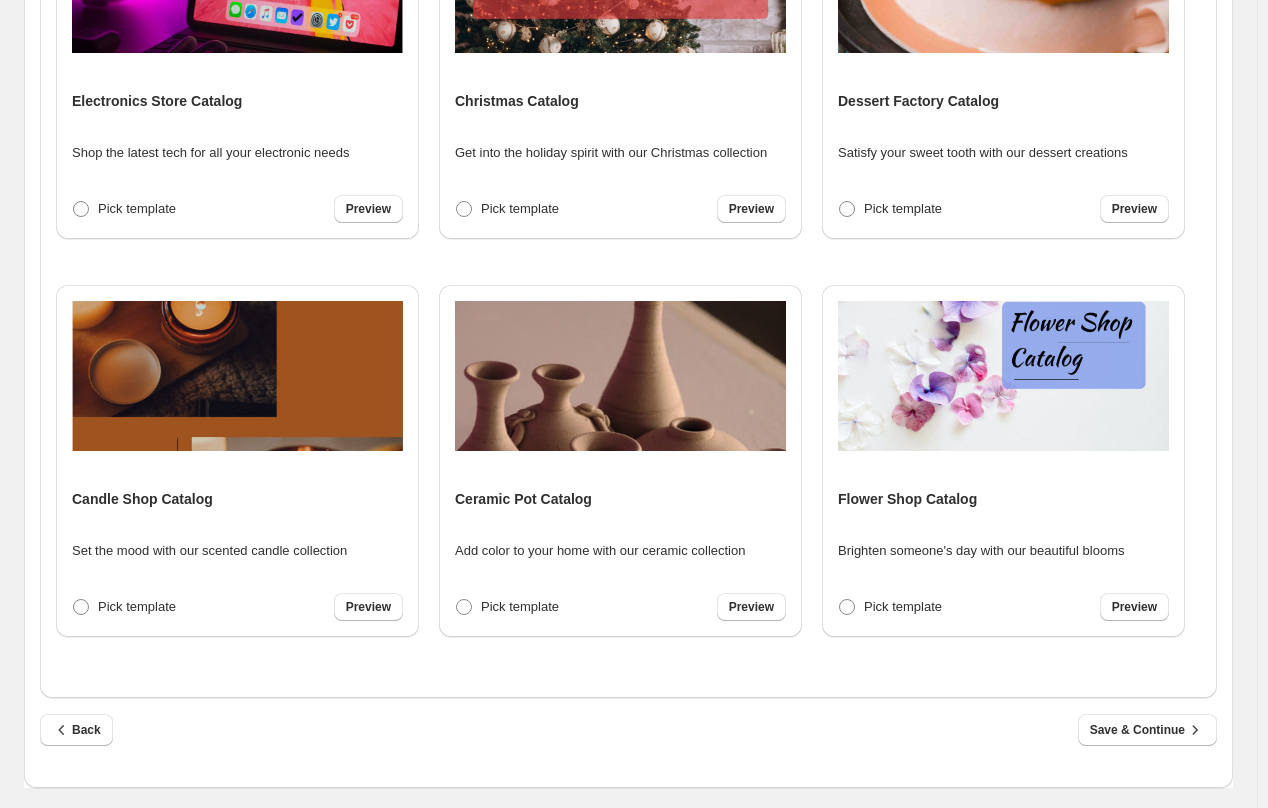 click on "Back Save & Continue" at bounding box center (620, 722) 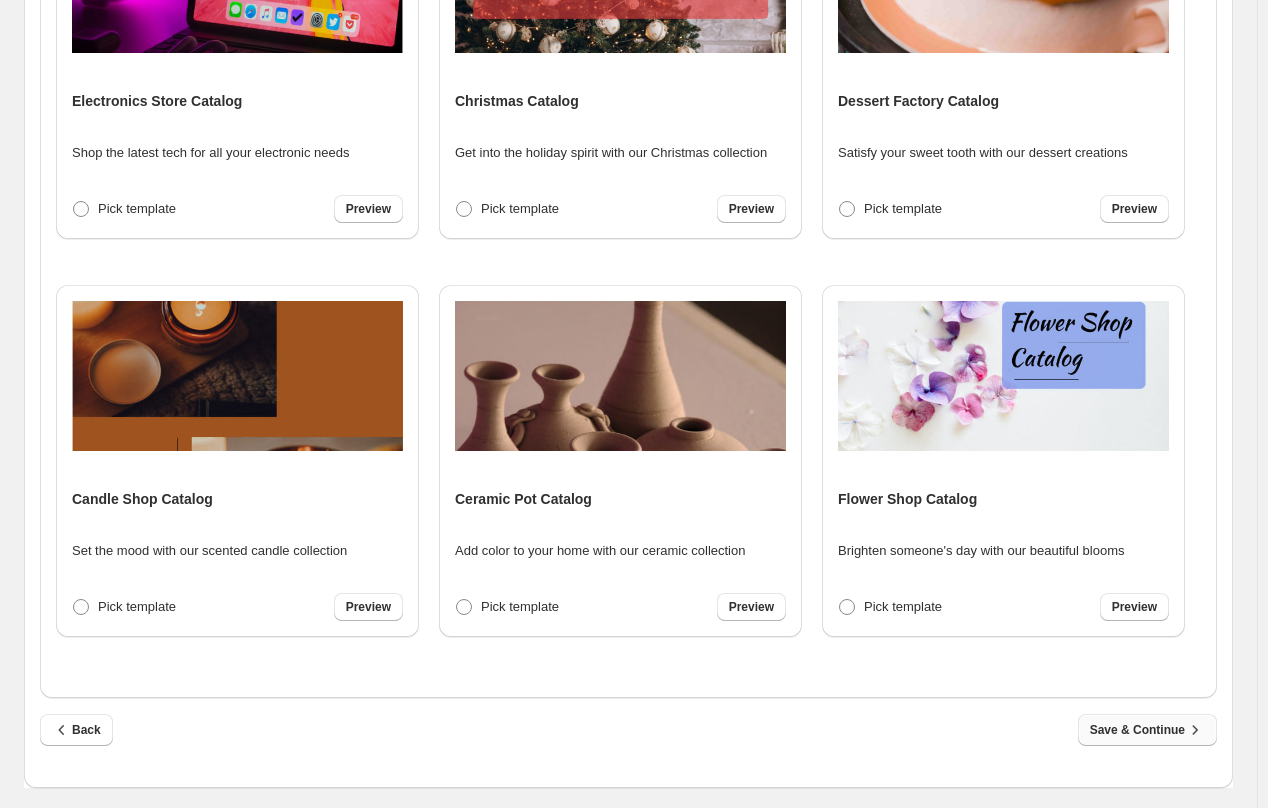 click on "Save & Continue" at bounding box center [1147, 730] 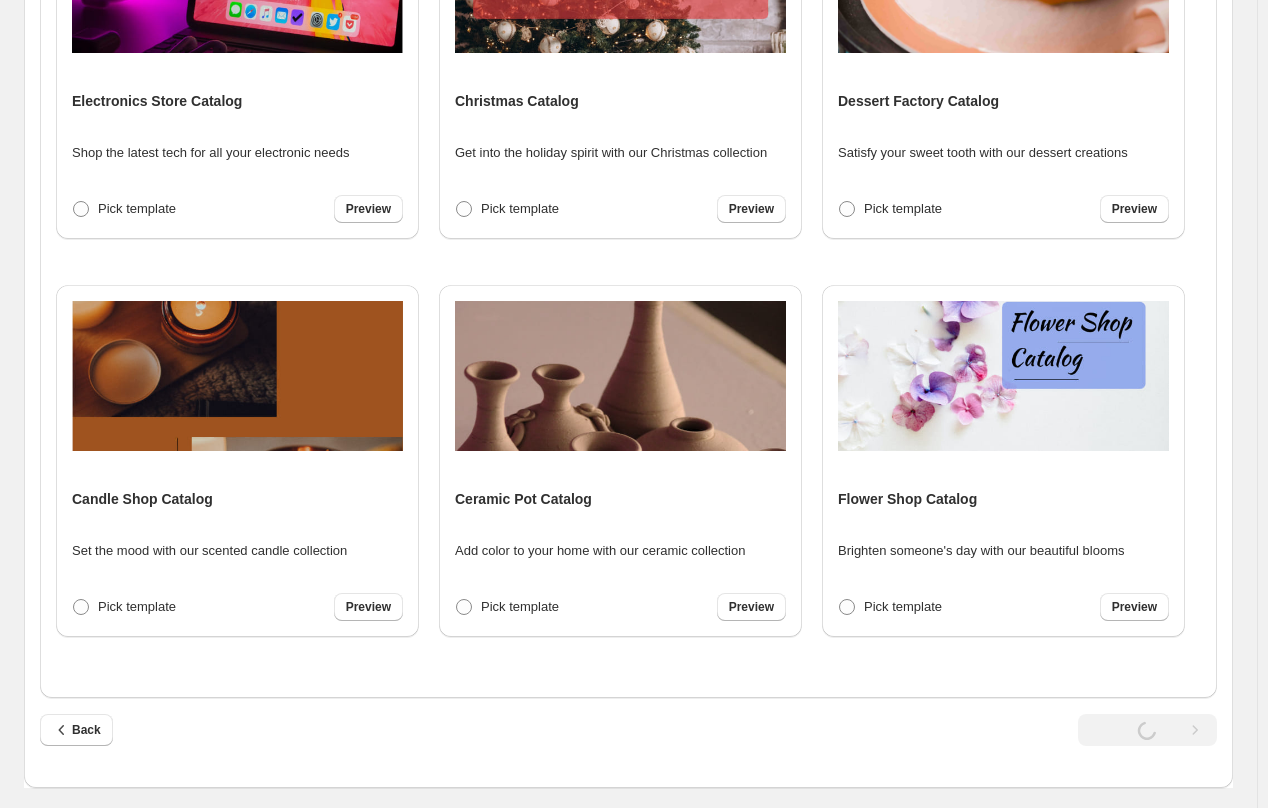select on "**********" 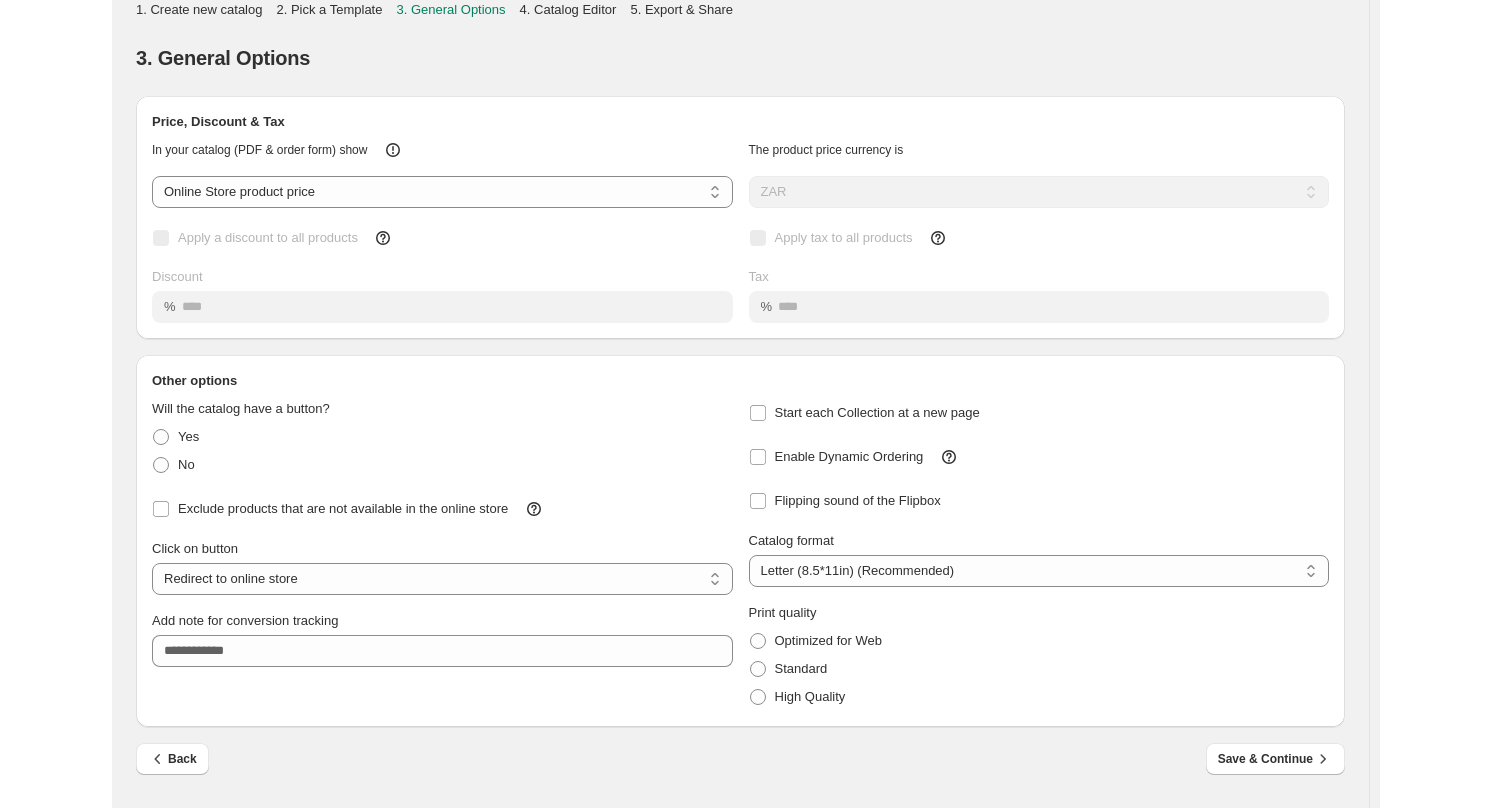 scroll, scrollTop: 0, scrollLeft: 0, axis: both 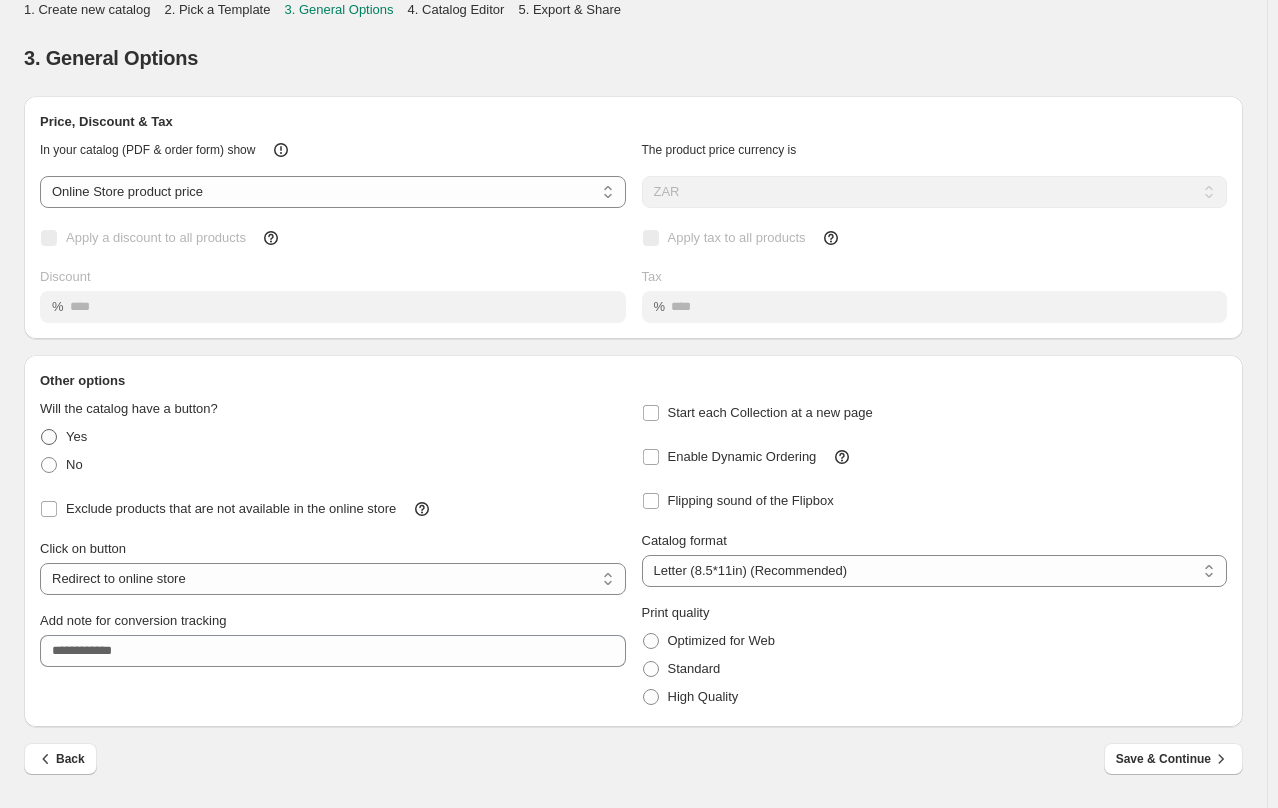 drag, startPoint x: 96, startPoint y: 438, endPoint x: 69, endPoint y: 438, distance: 27 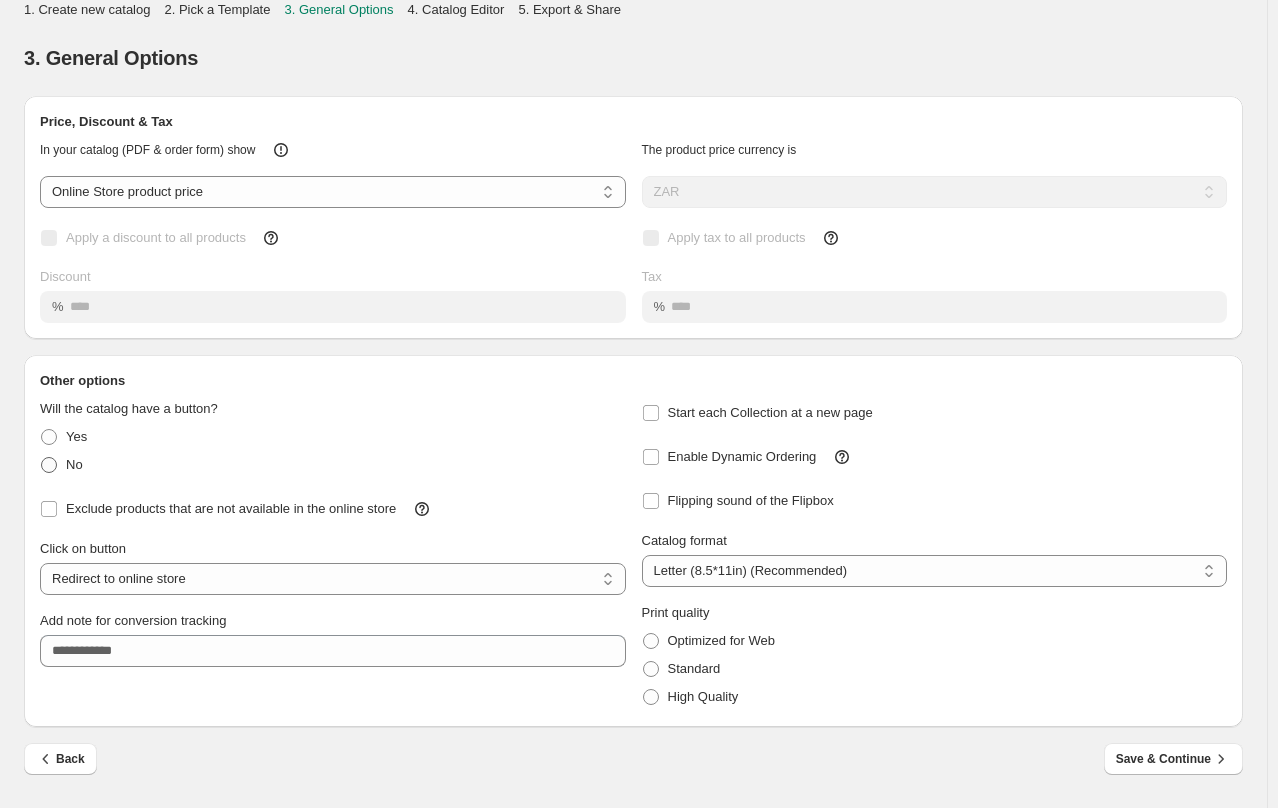 click on "No" at bounding box center [74, 464] 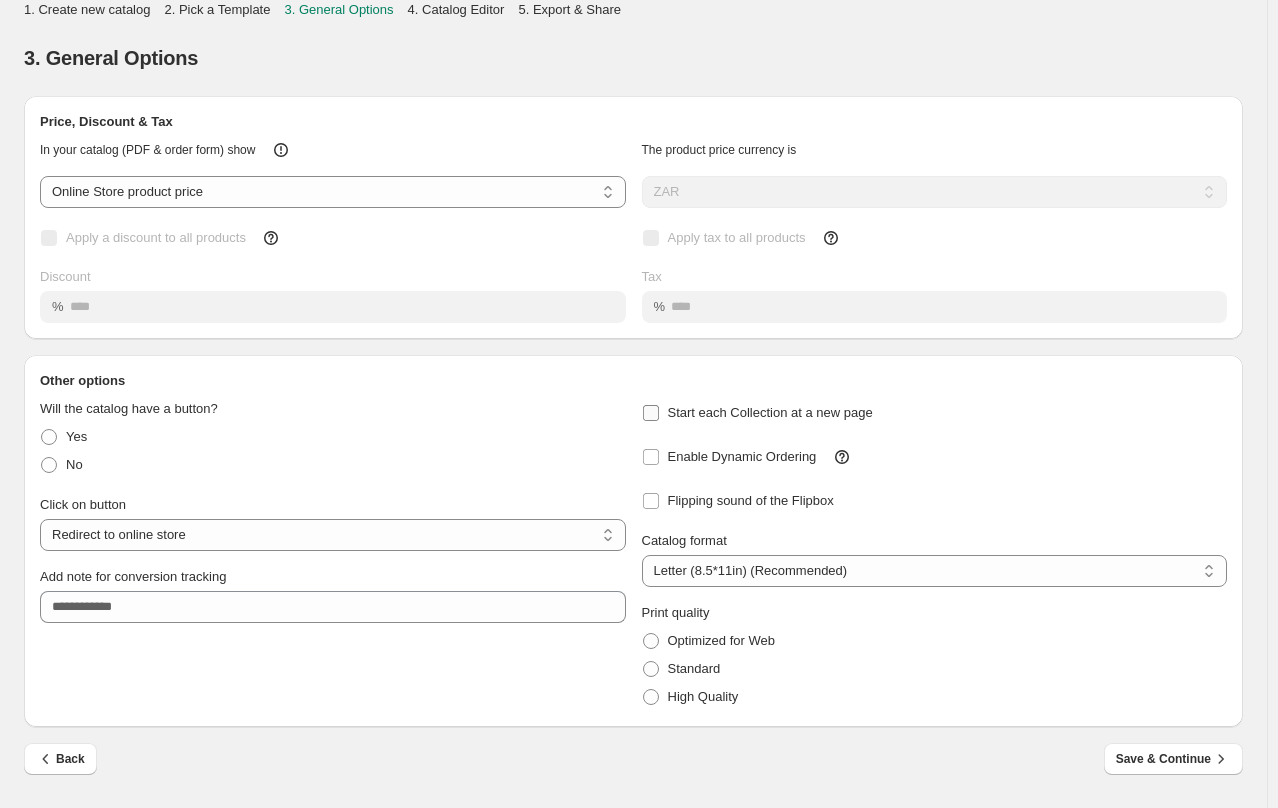 drag, startPoint x: 666, startPoint y: 428, endPoint x: 659, endPoint y: 416, distance: 13.892444 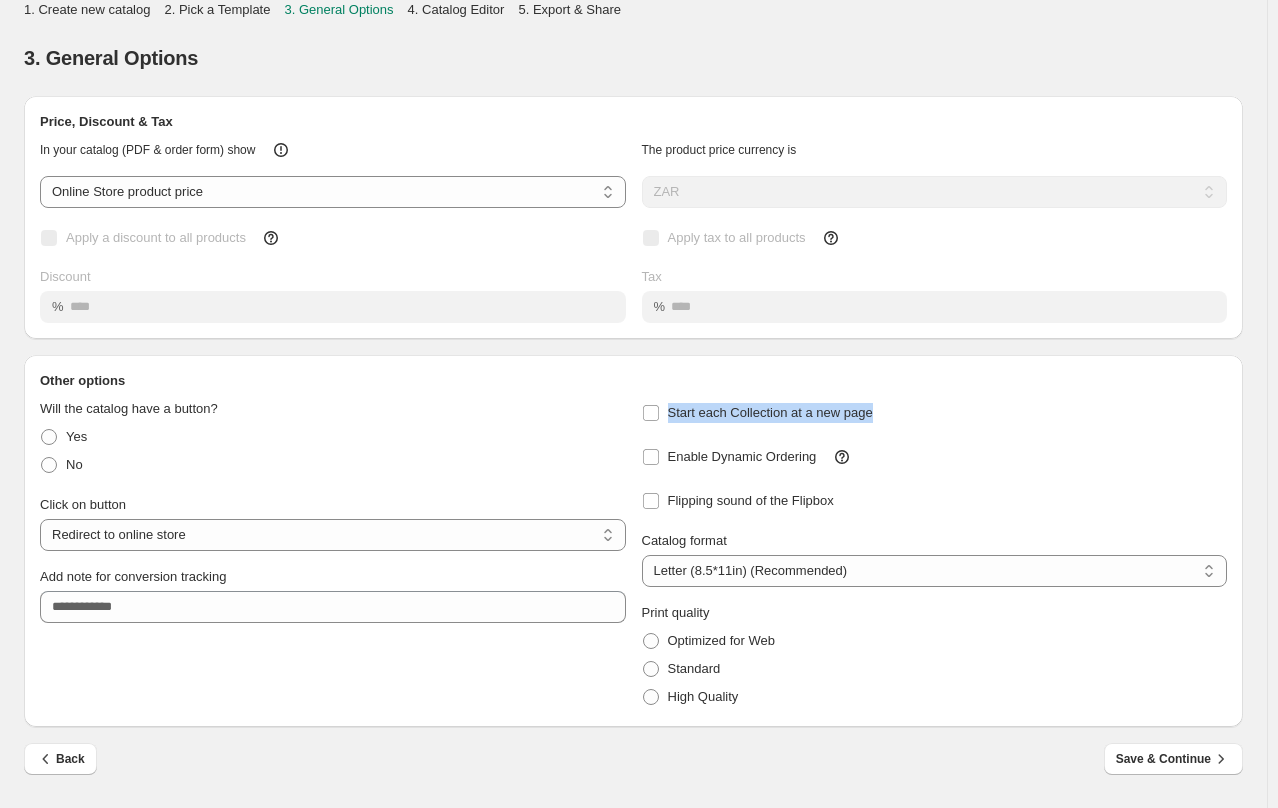 click on "Save & Continue" at bounding box center (1173, 759) 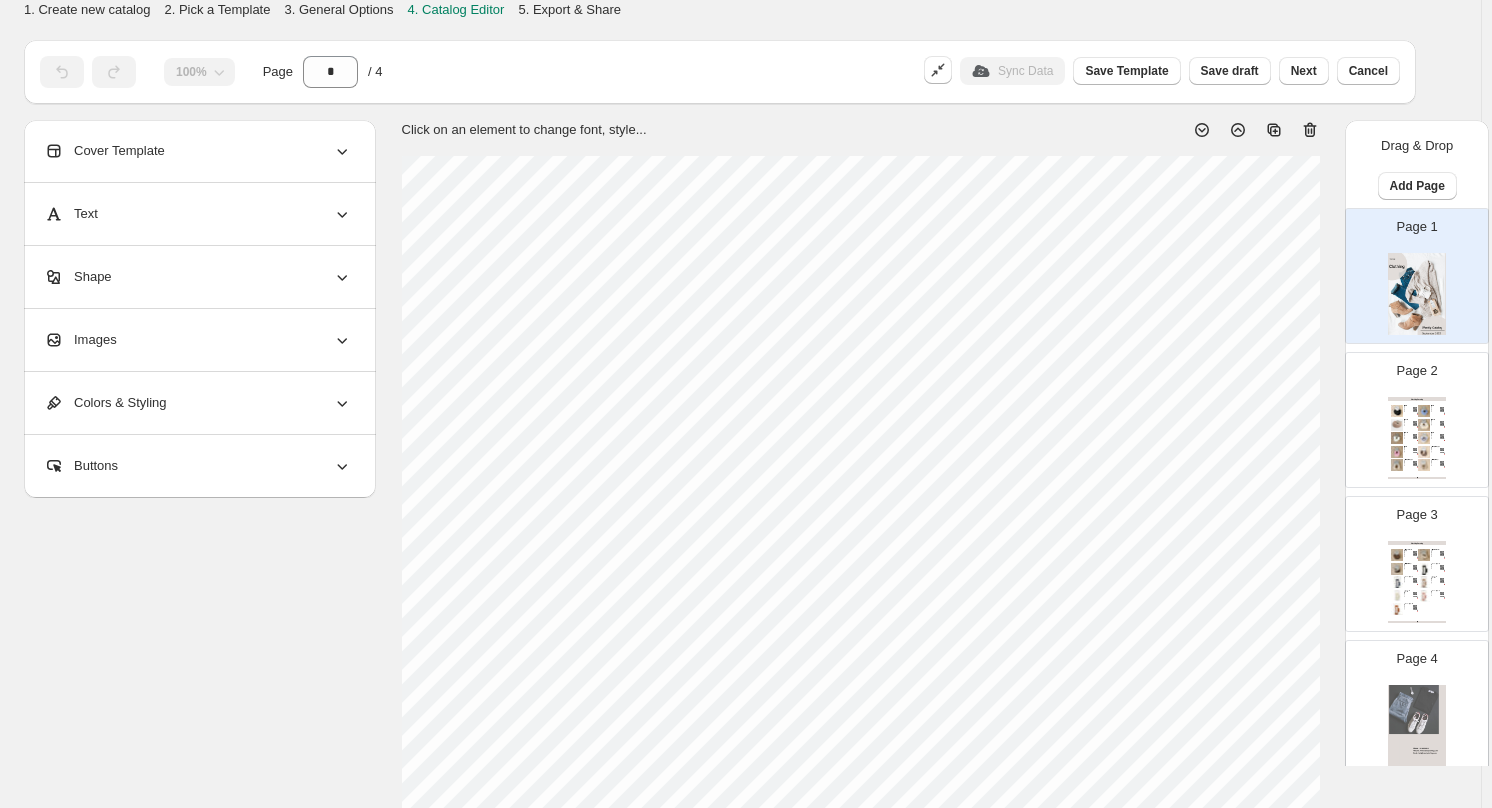 click 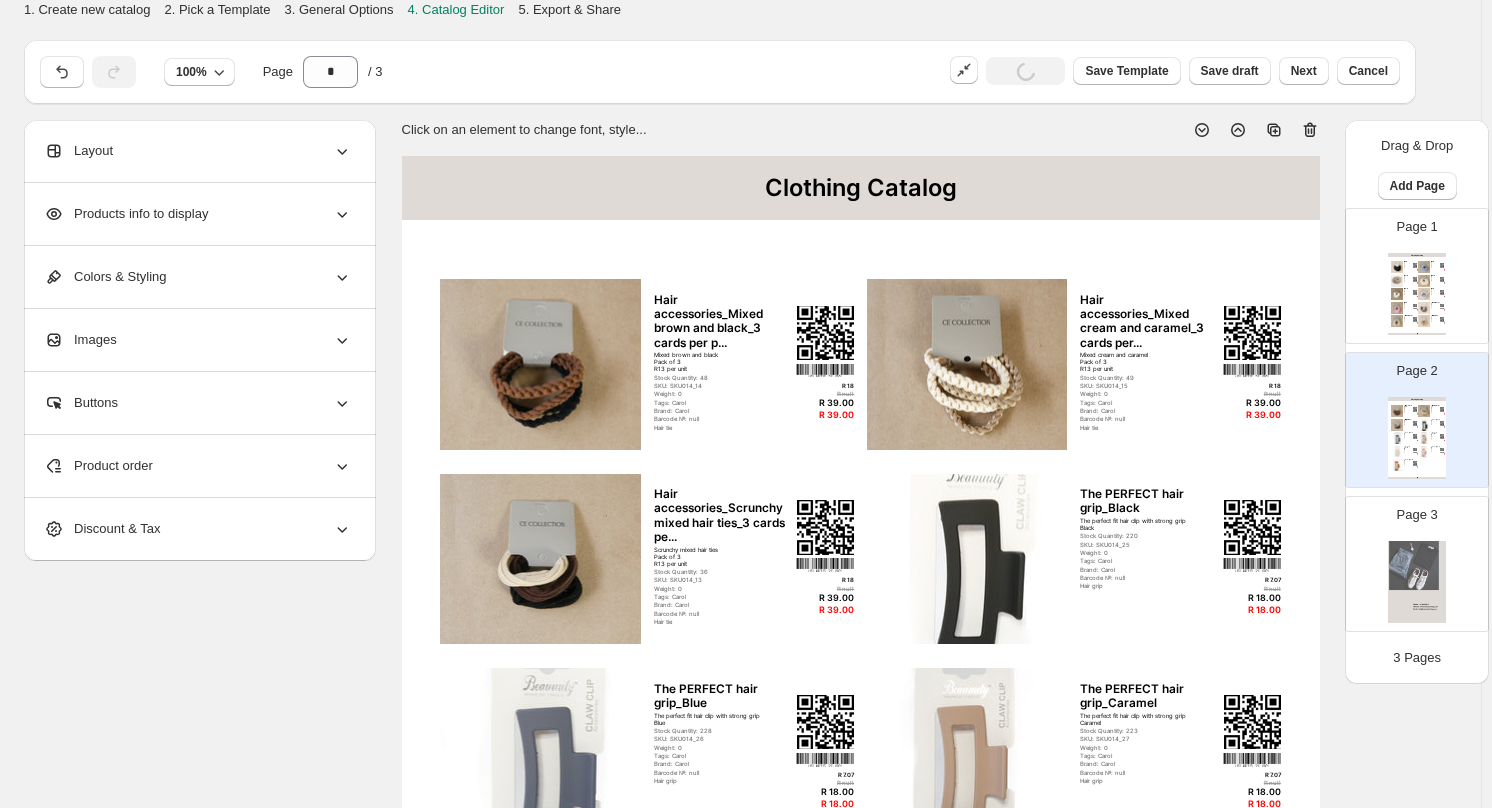 click at bounding box center (1417, 582) 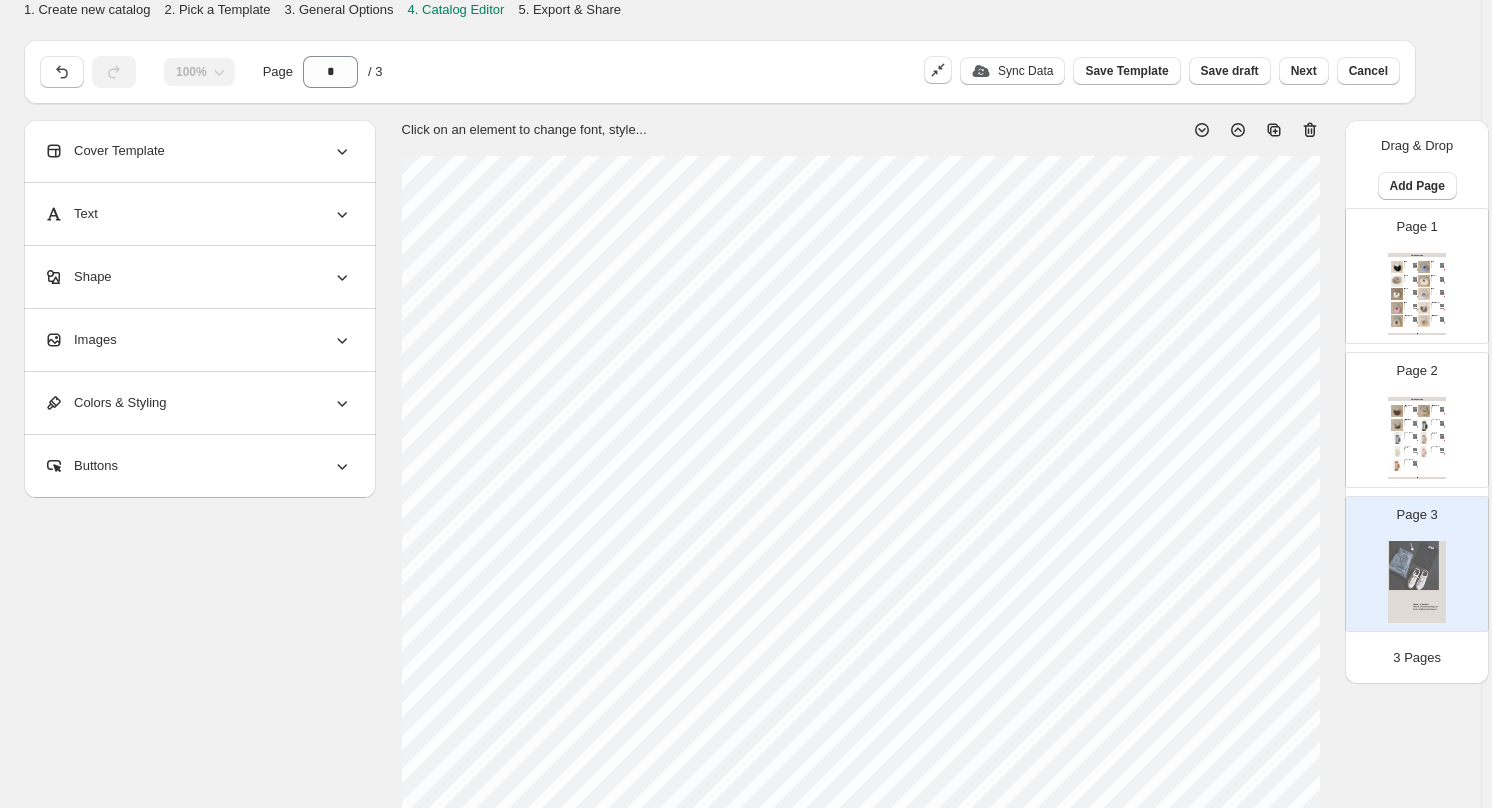 click 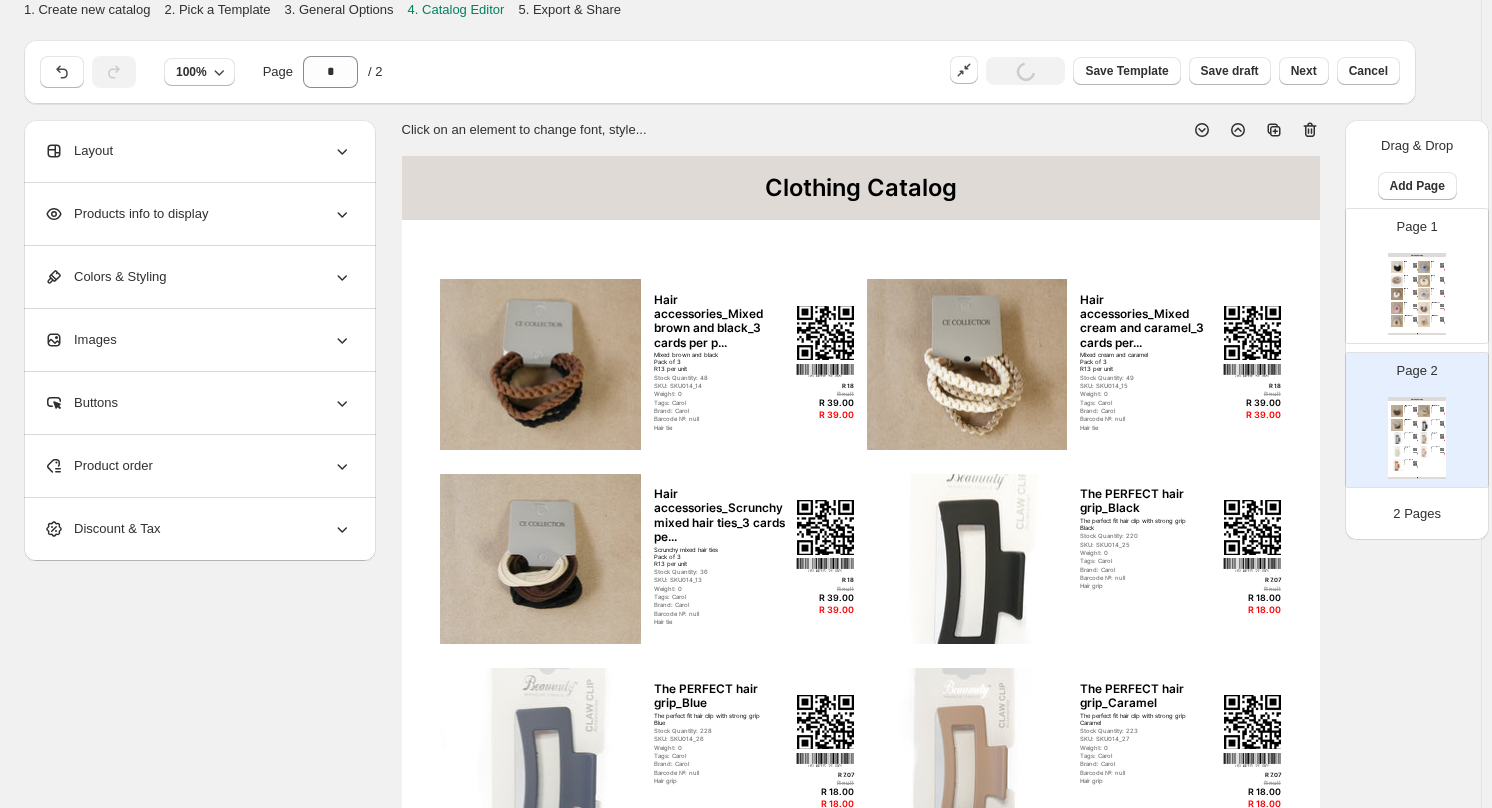click at bounding box center (1424, 294) 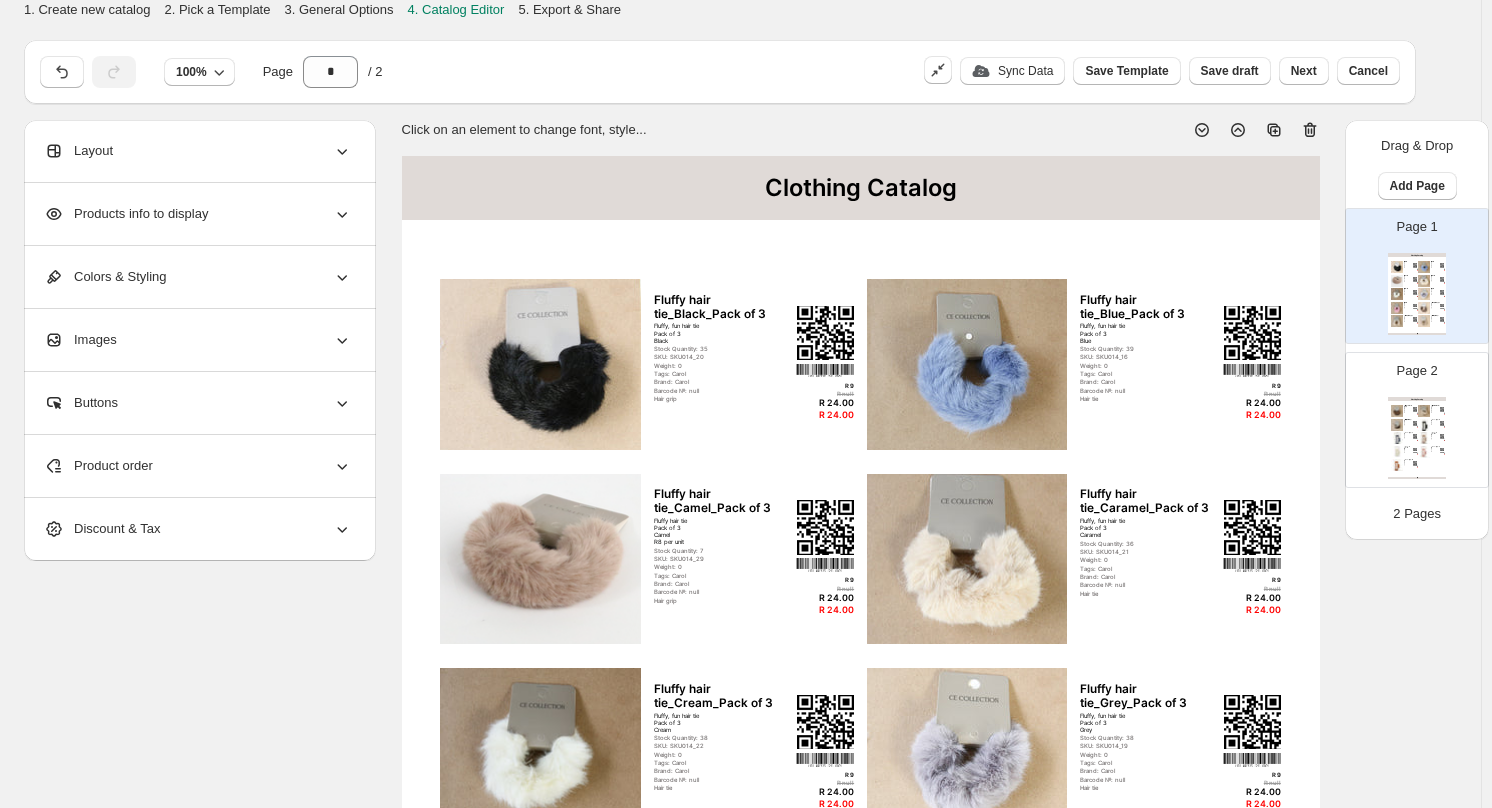 click 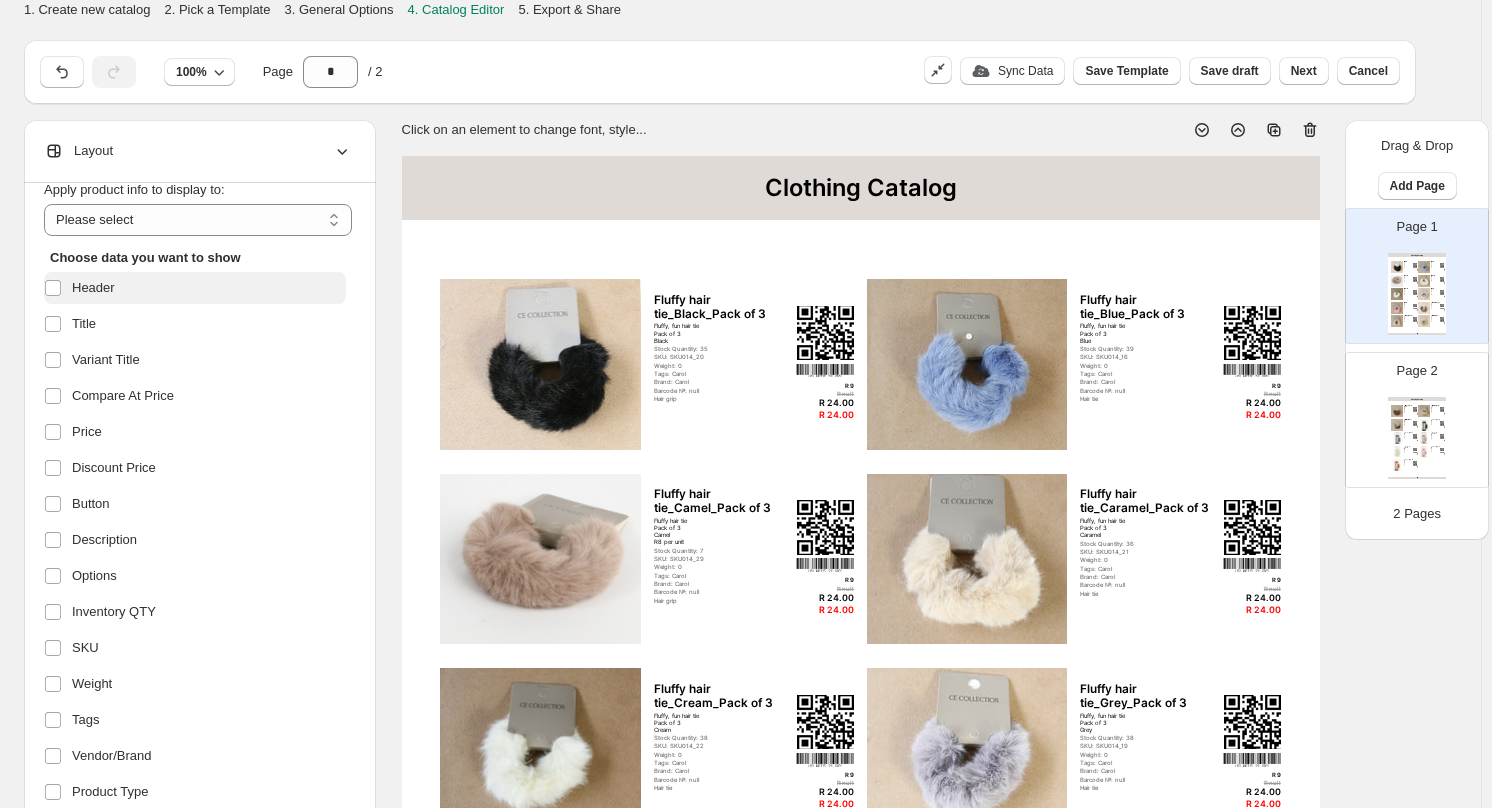 scroll, scrollTop: 100, scrollLeft: 0, axis: vertical 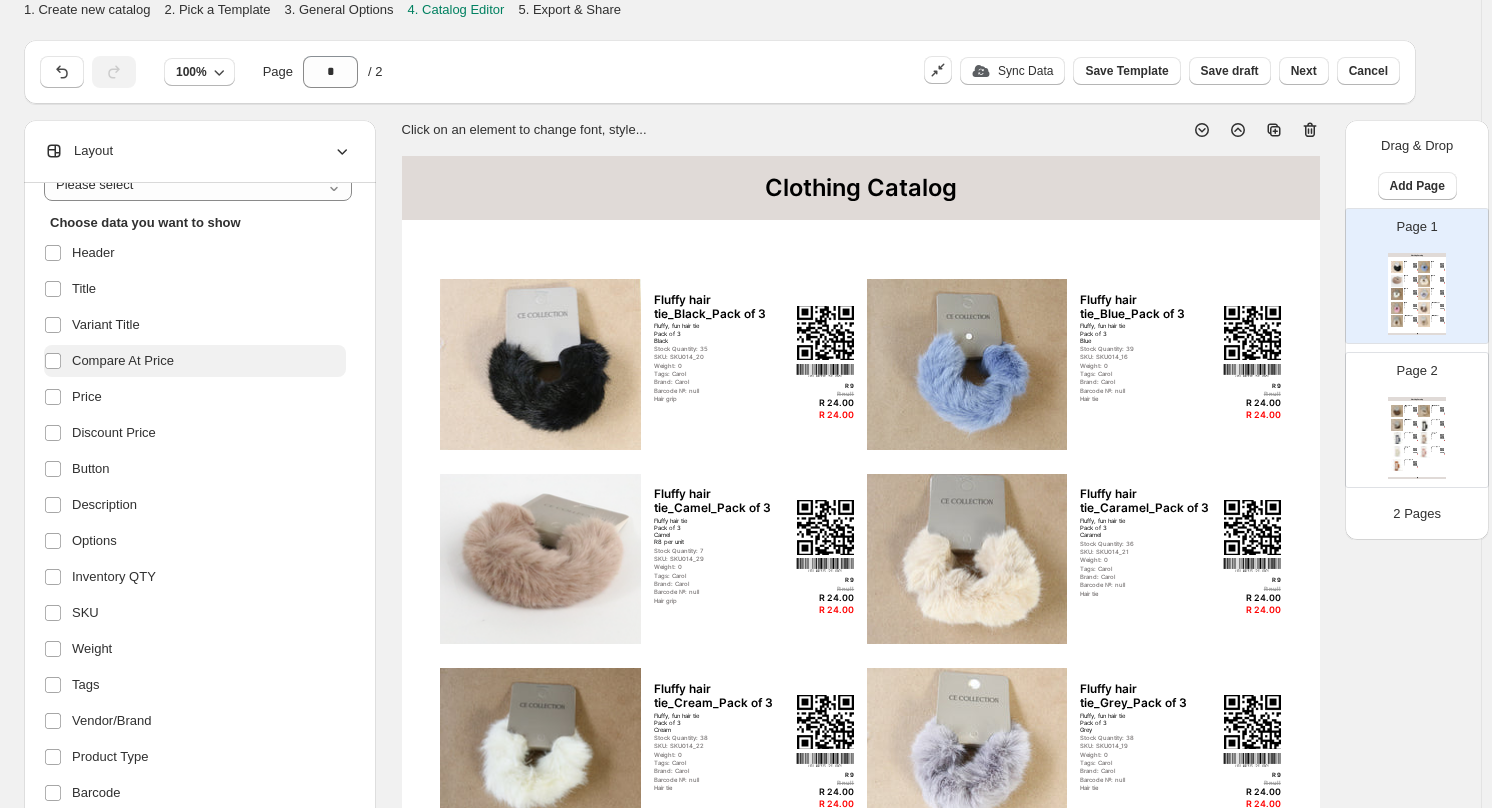 click on "Compare At Price" at bounding box center (123, 361) 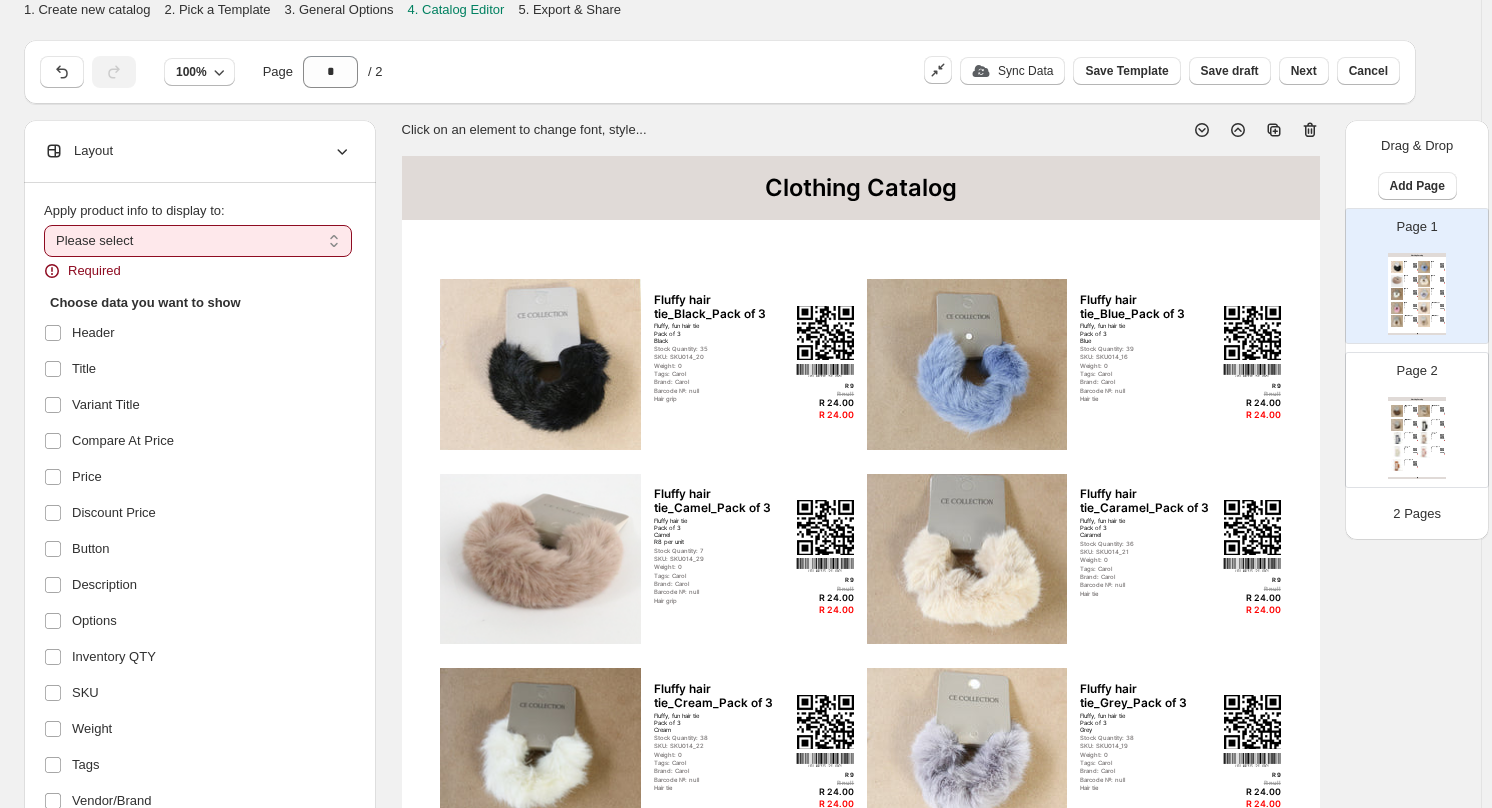 scroll, scrollTop: 0, scrollLeft: 0, axis: both 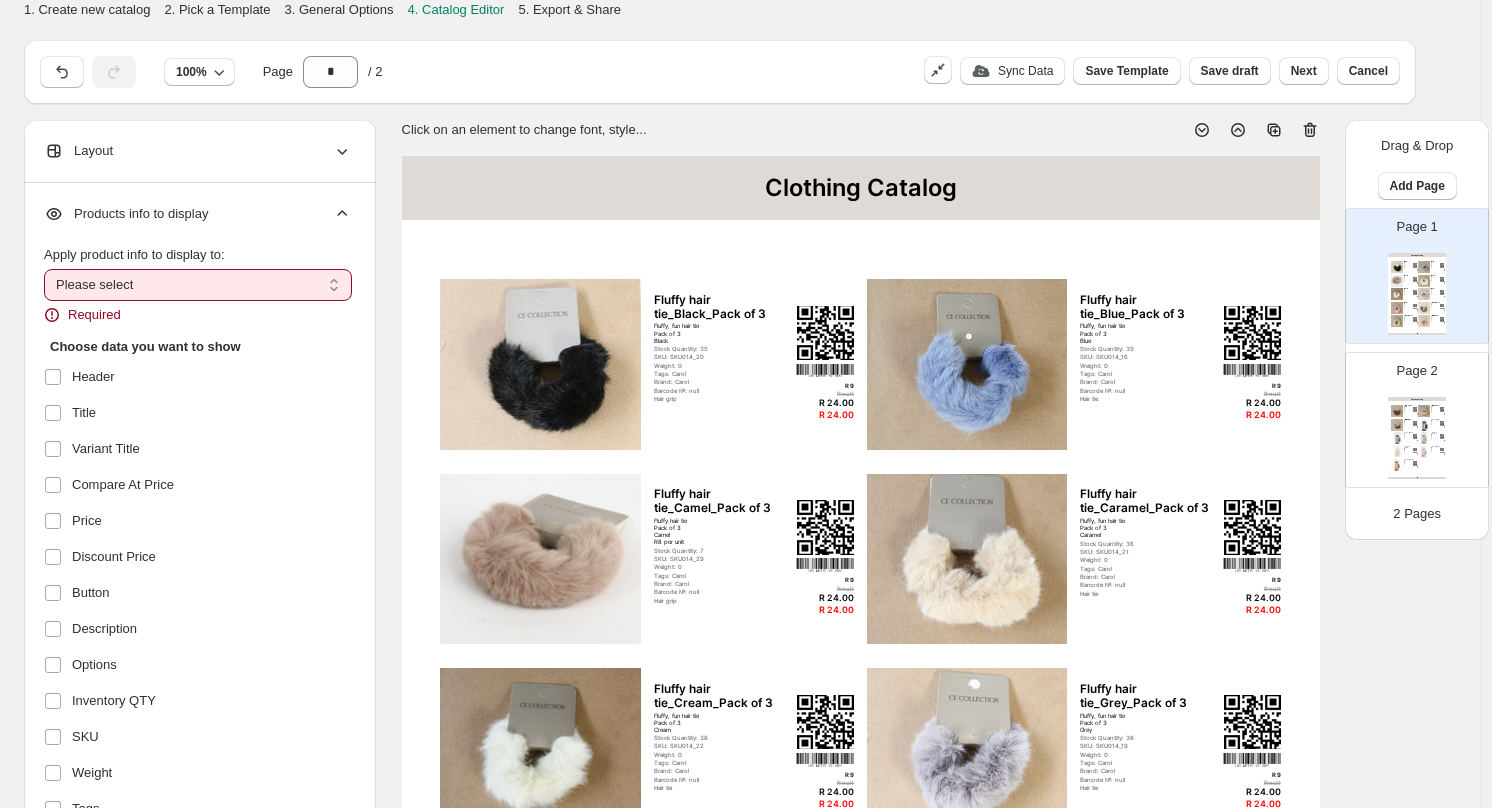 click on "**********" at bounding box center [198, 285] 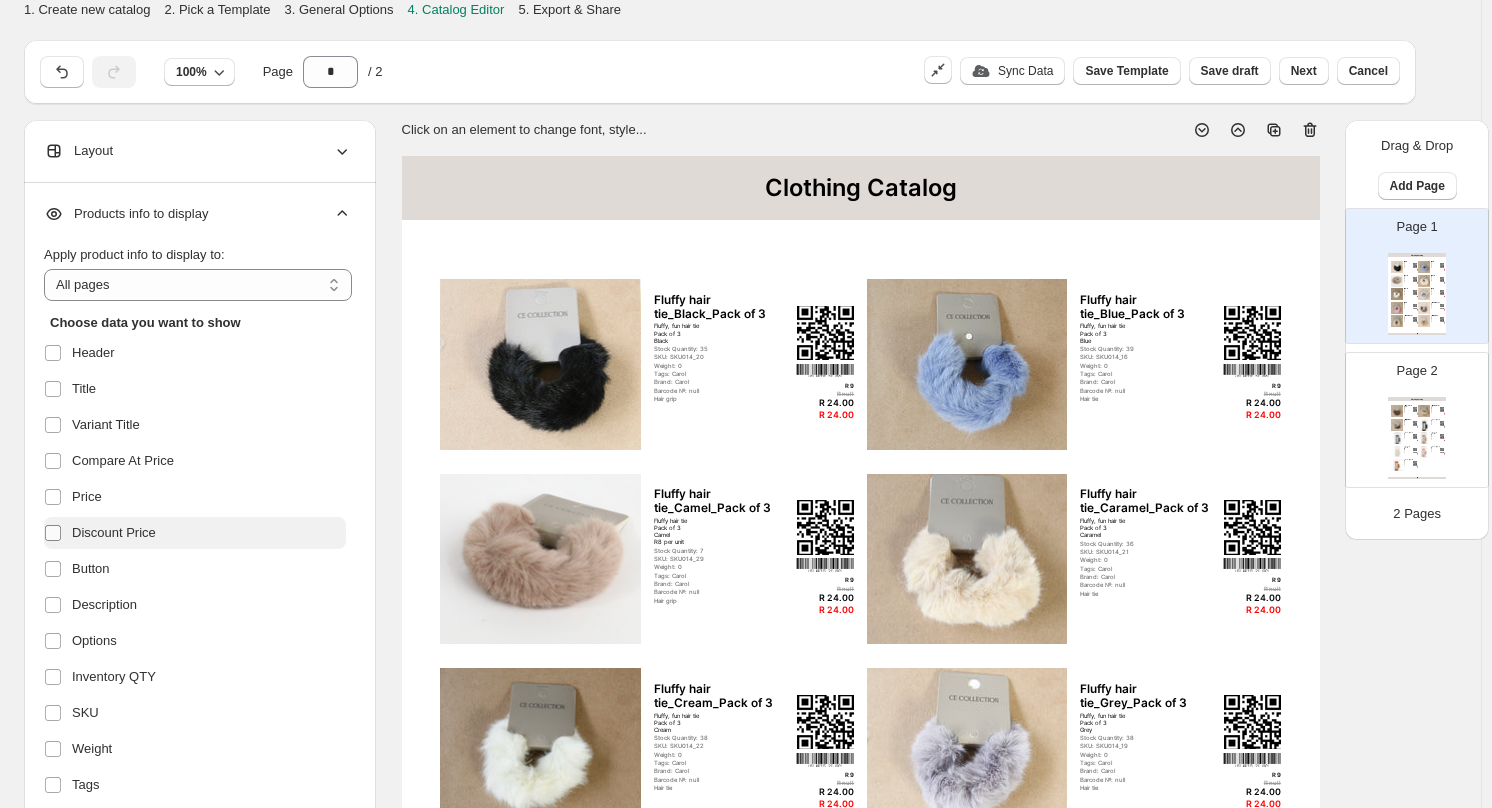 click on "Header Title Variant Title Compare At Price Price Discount Price Button Description Options Inventory QTY SKU Weight Tags Vendor/Brand Product Type Barcode Barcode Number QR Code Footer Cost per item" at bounding box center (195, 695) 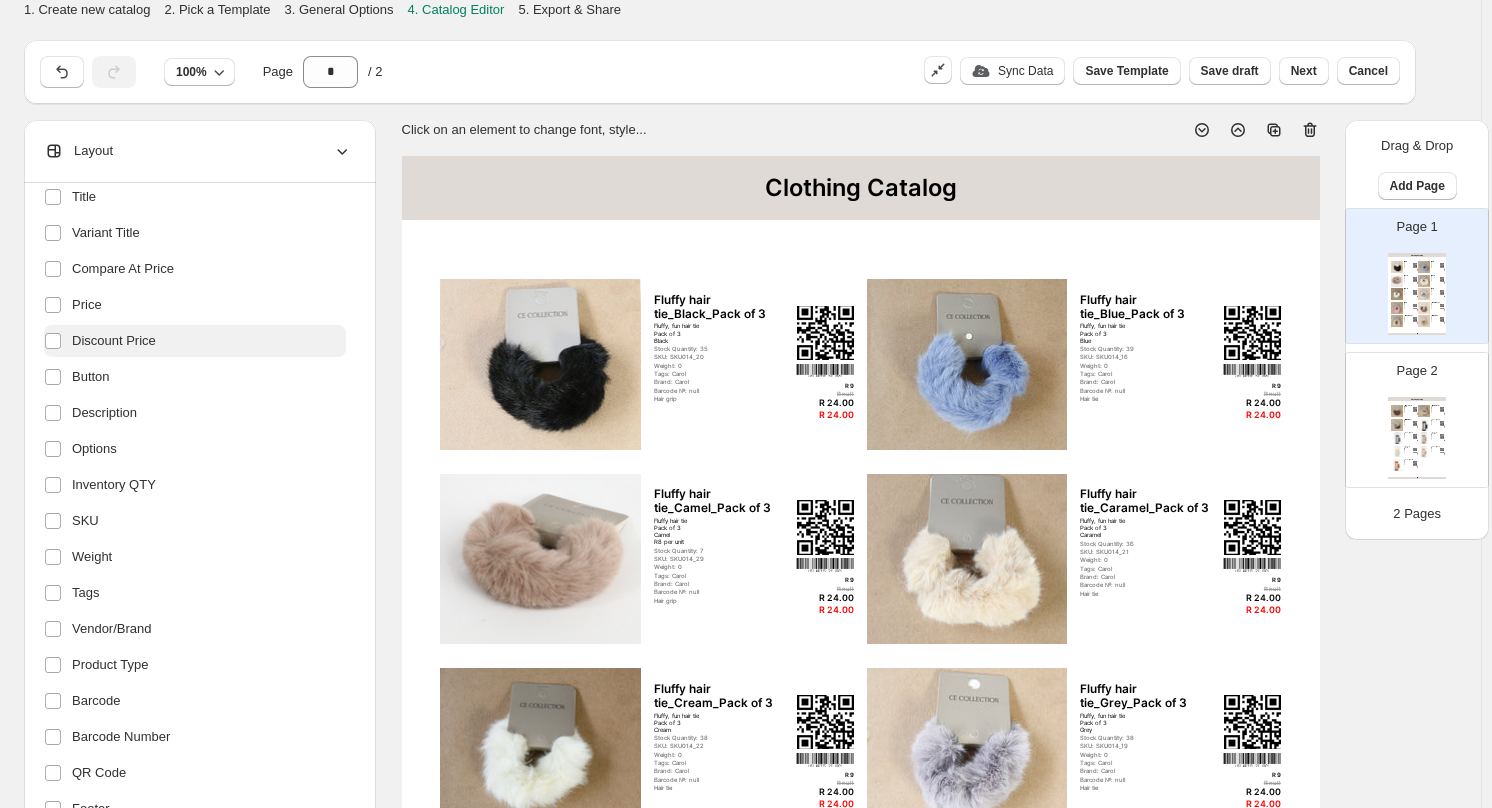scroll, scrollTop: 200, scrollLeft: 0, axis: vertical 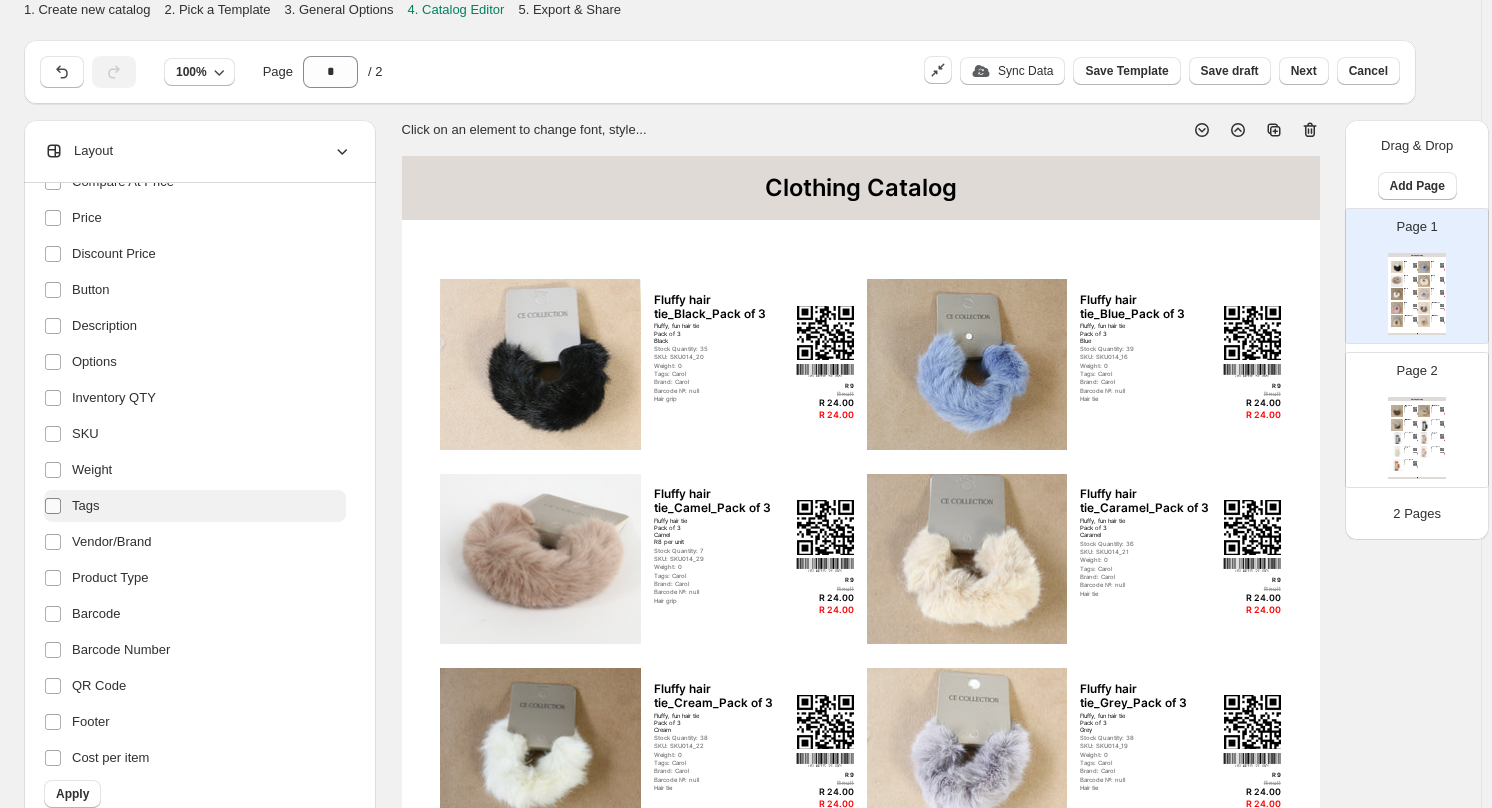 click at bounding box center (57, 506) 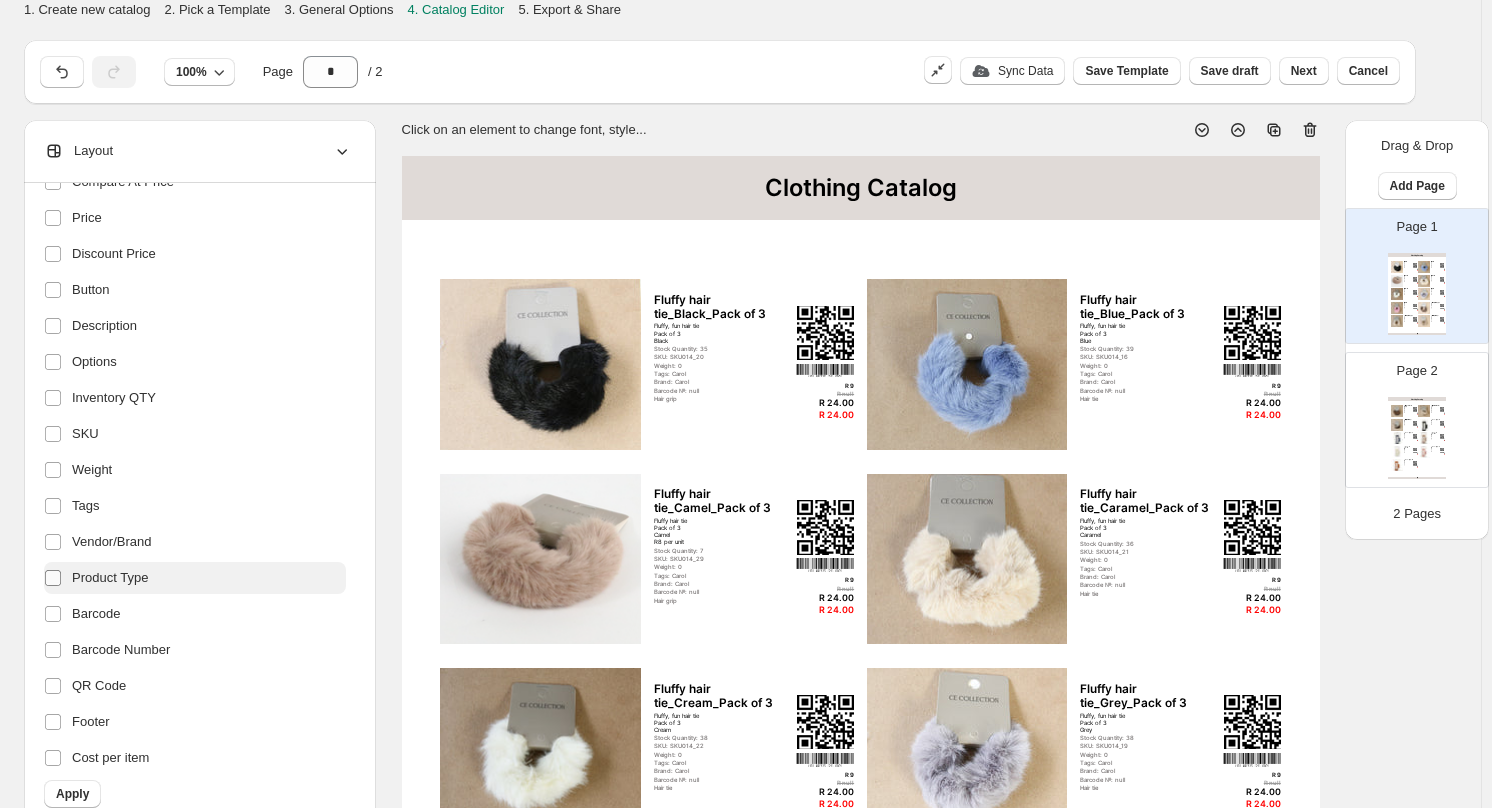 scroll, scrollTop: 300, scrollLeft: 0, axis: vertical 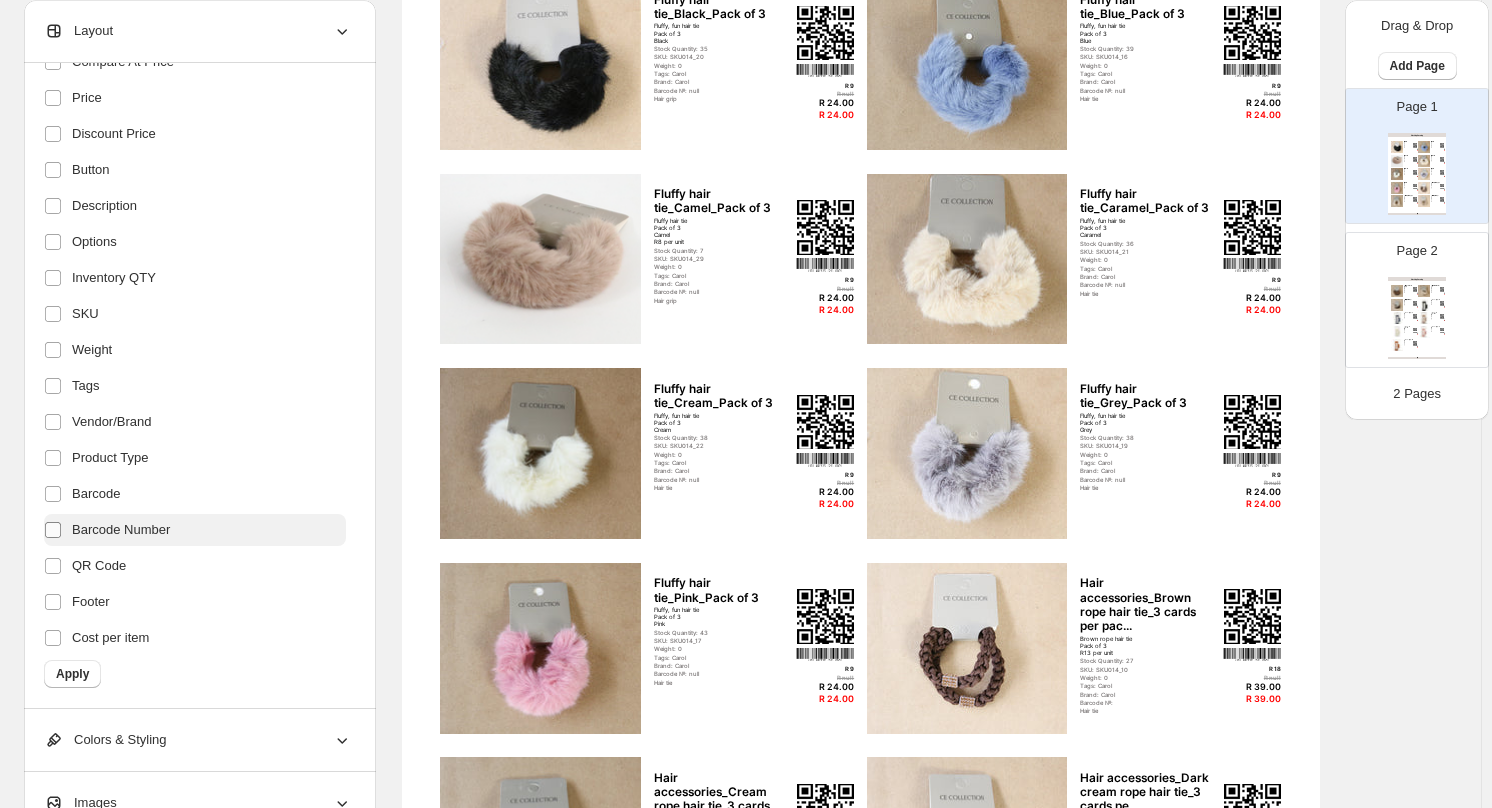 click at bounding box center [53, 530] 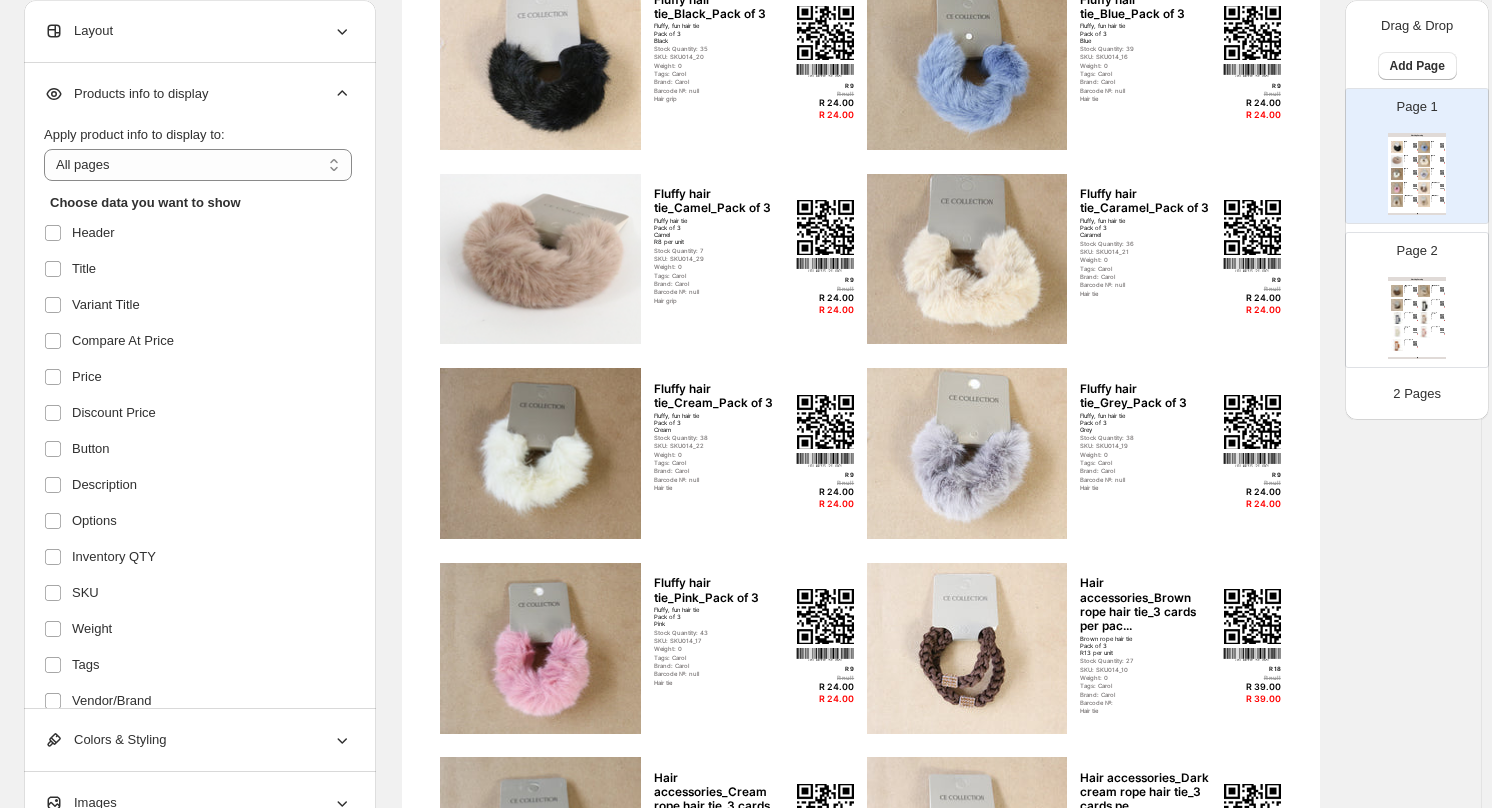 scroll, scrollTop: 279, scrollLeft: 0, axis: vertical 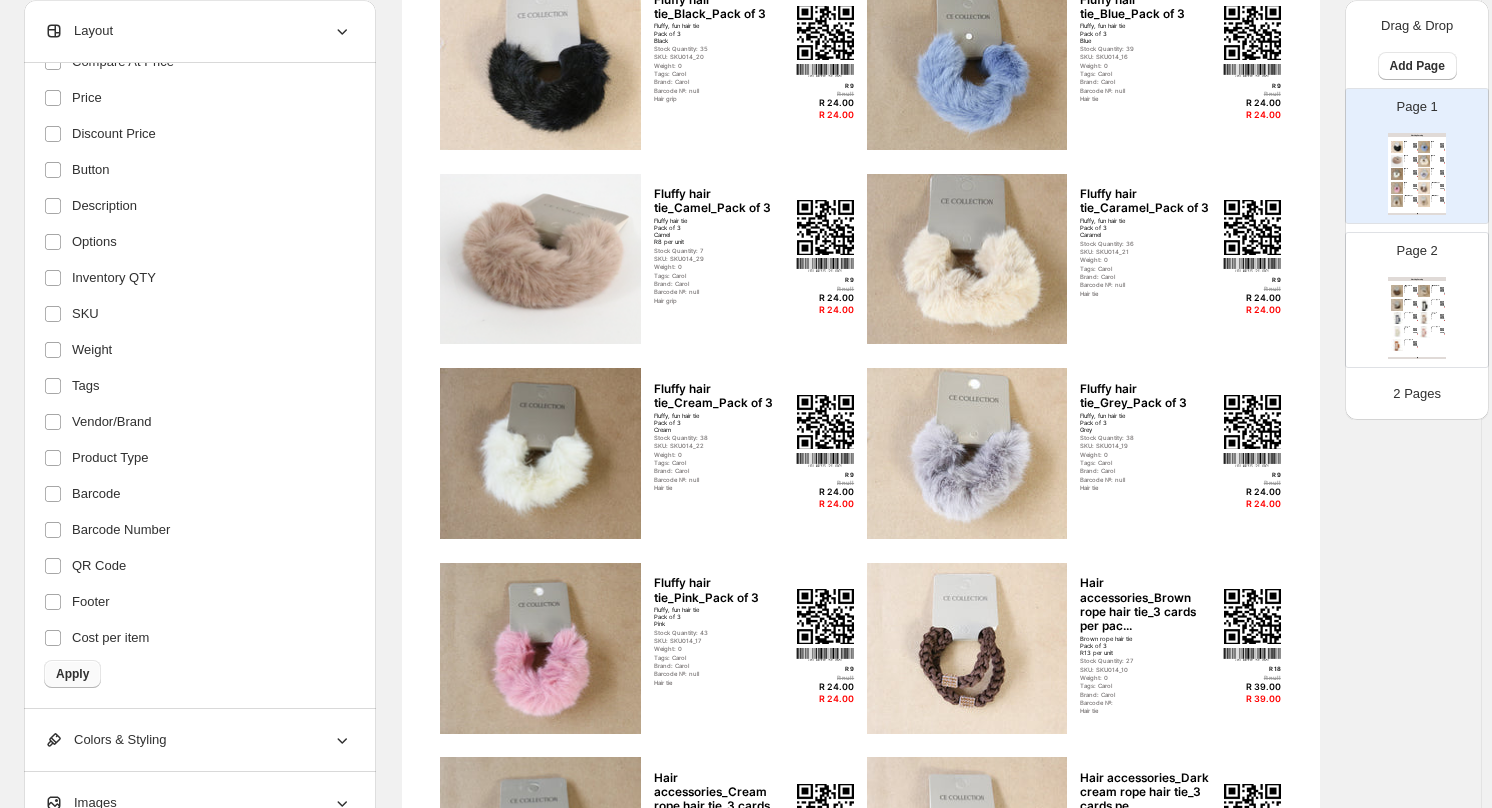 click on "Apply" at bounding box center [72, 674] 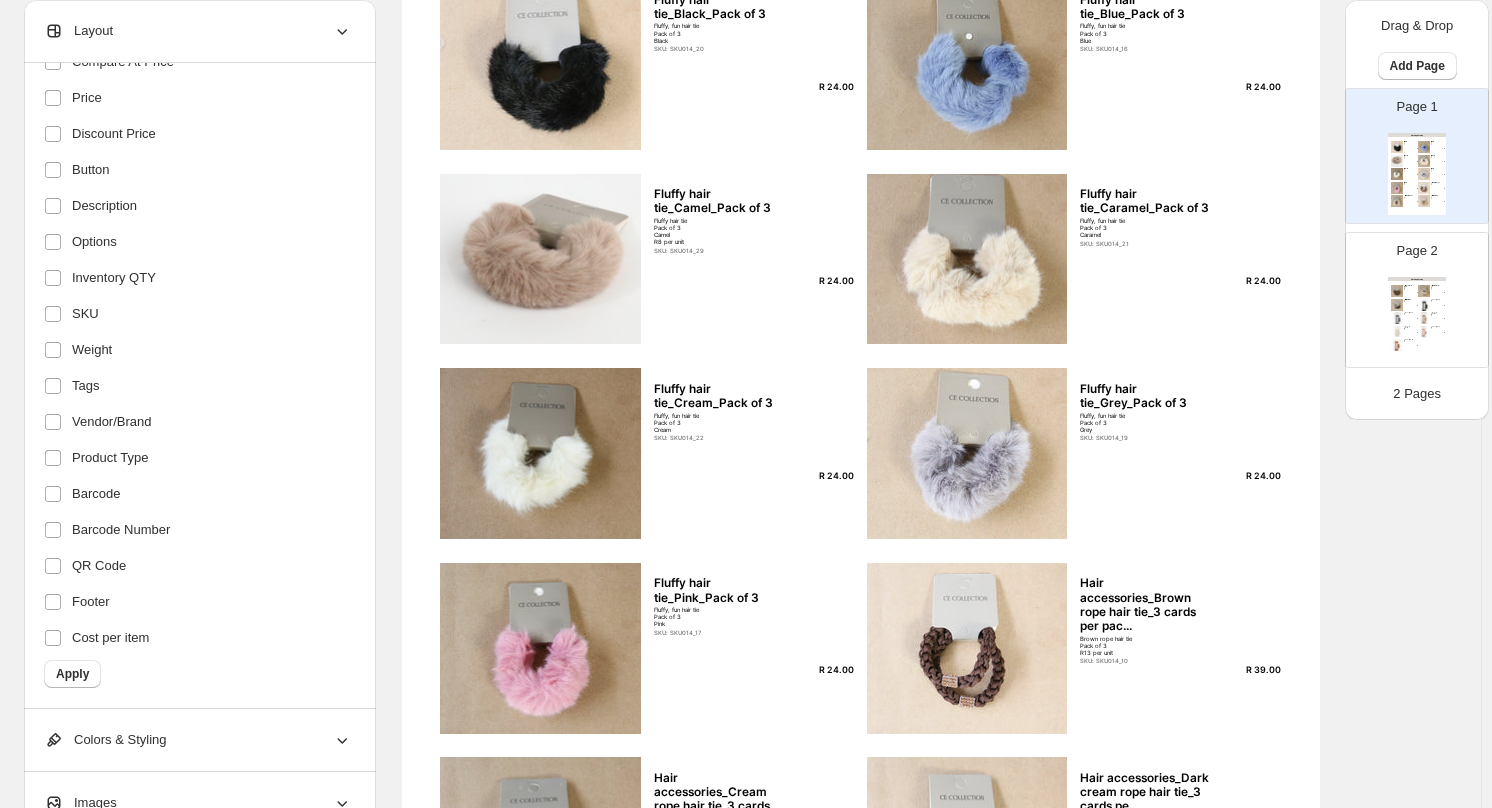 scroll, scrollTop: 0, scrollLeft: 0, axis: both 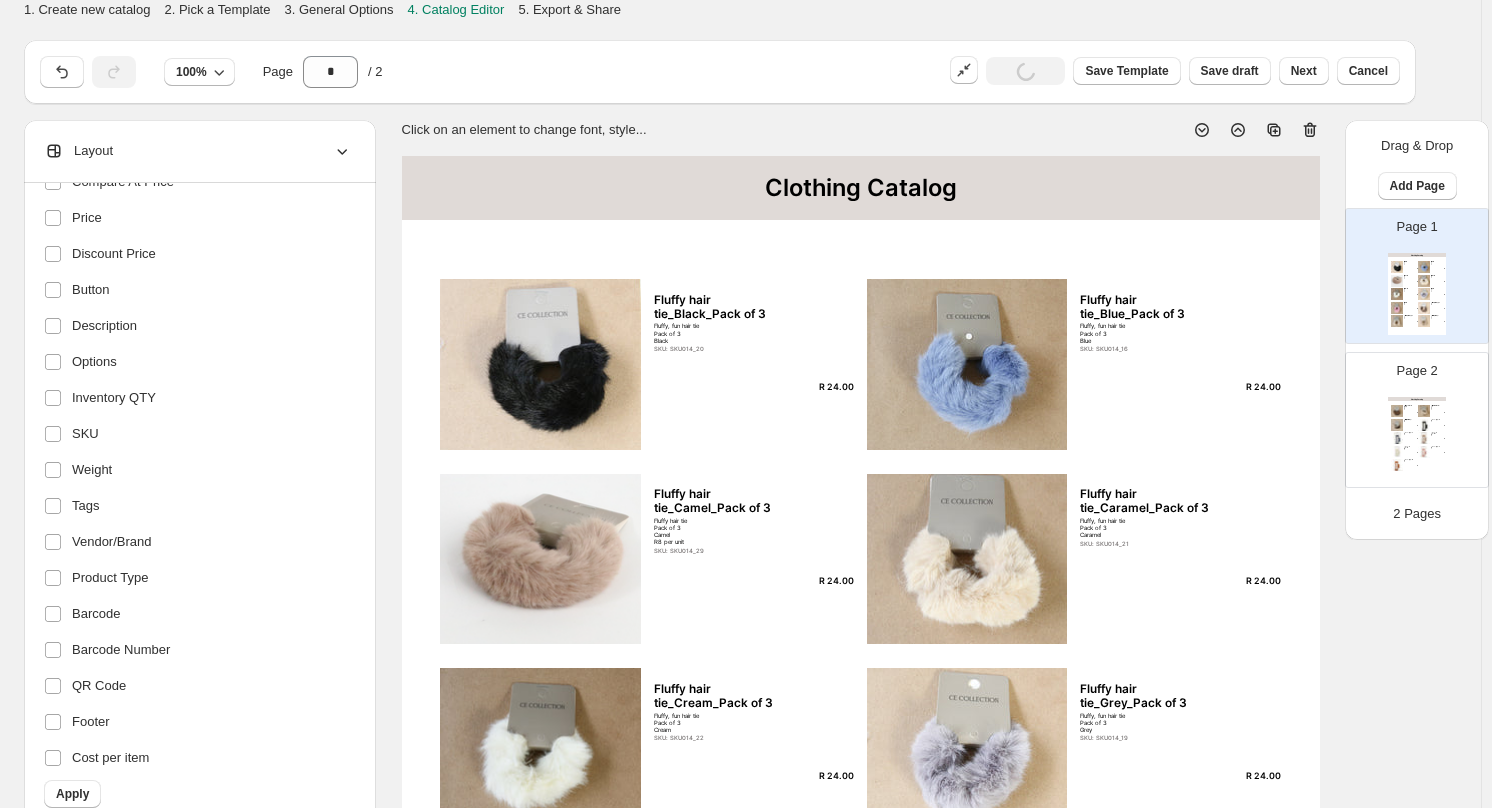 click on "Fluffy, fun hair tie
Pack of 3
Black" at bounding box center (722, 332) 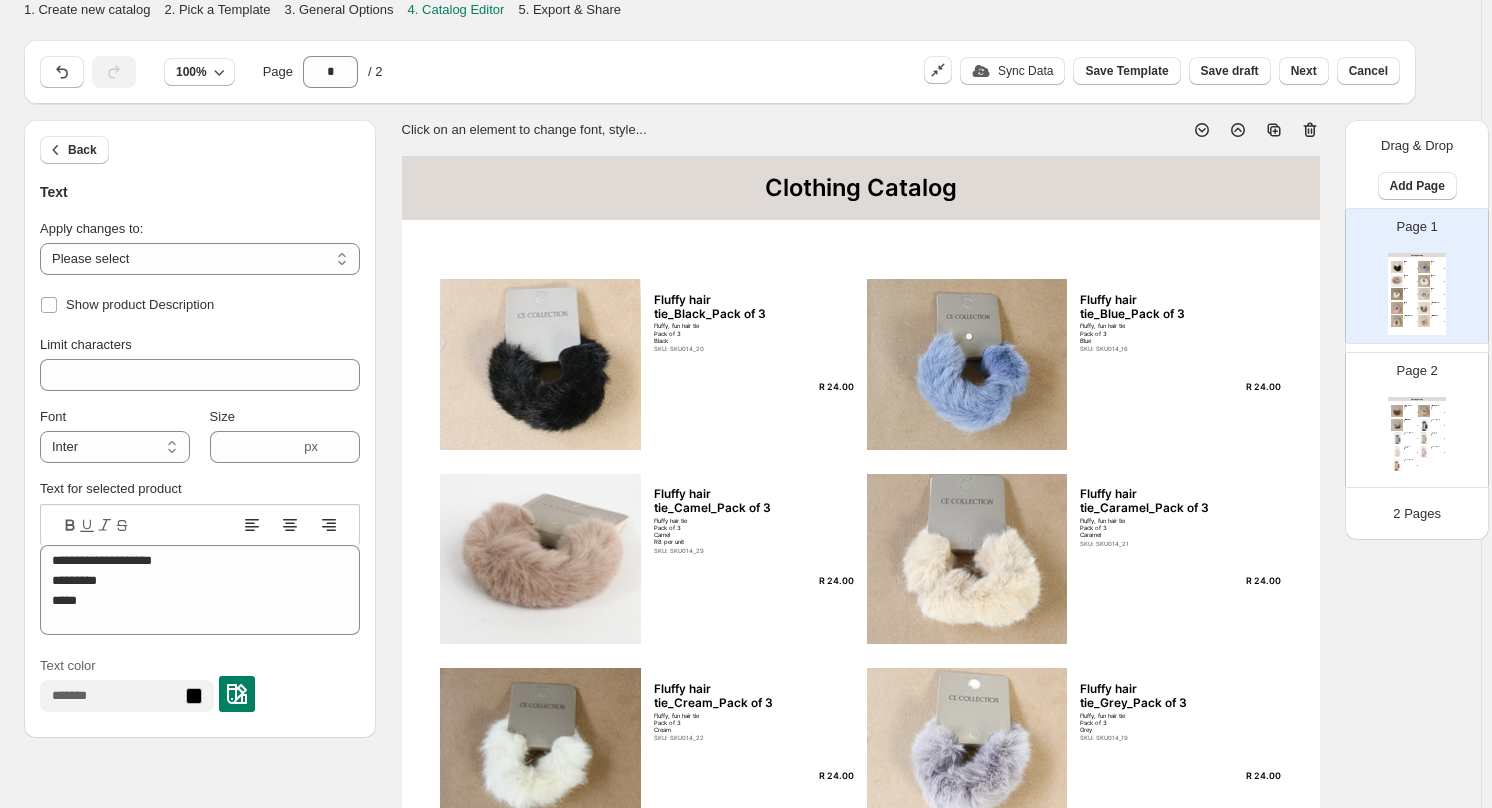 click on "Fluffy hair tie_Black_Pack of 3" at bounding box center [722, 307] 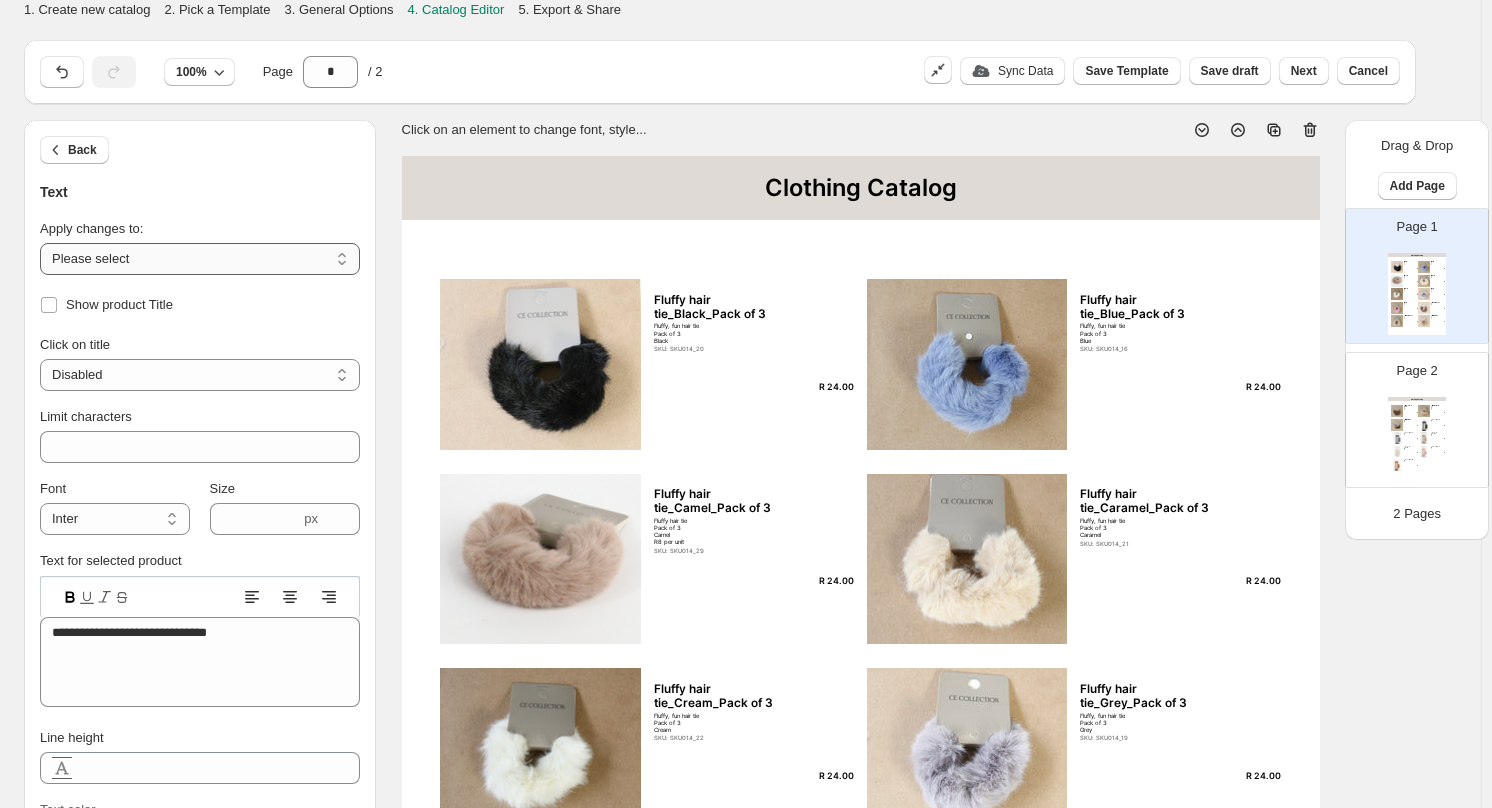 click on "**********" at bounding box center (200, 259) 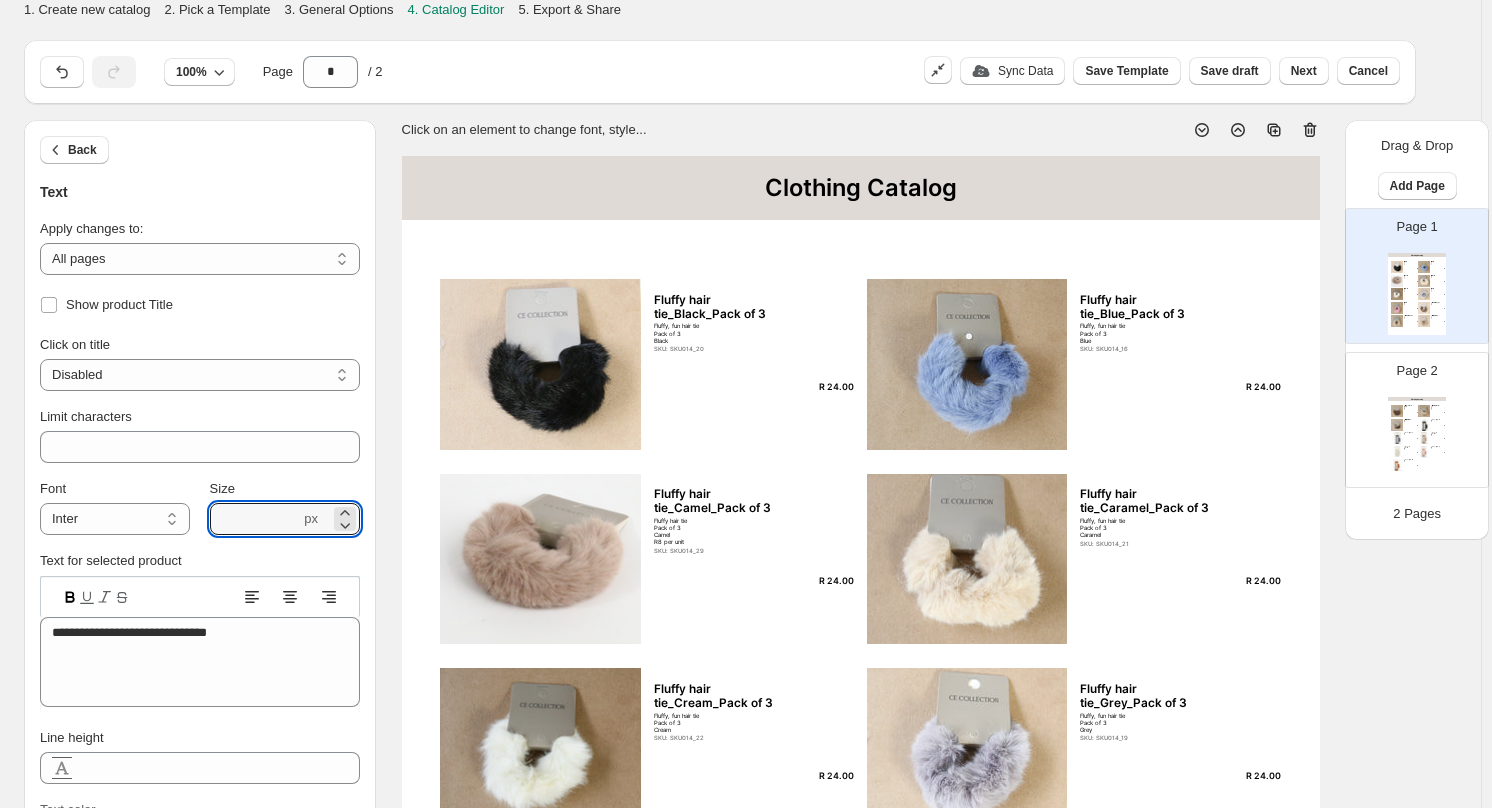 click on "**********" at bounding box center (200, 628) 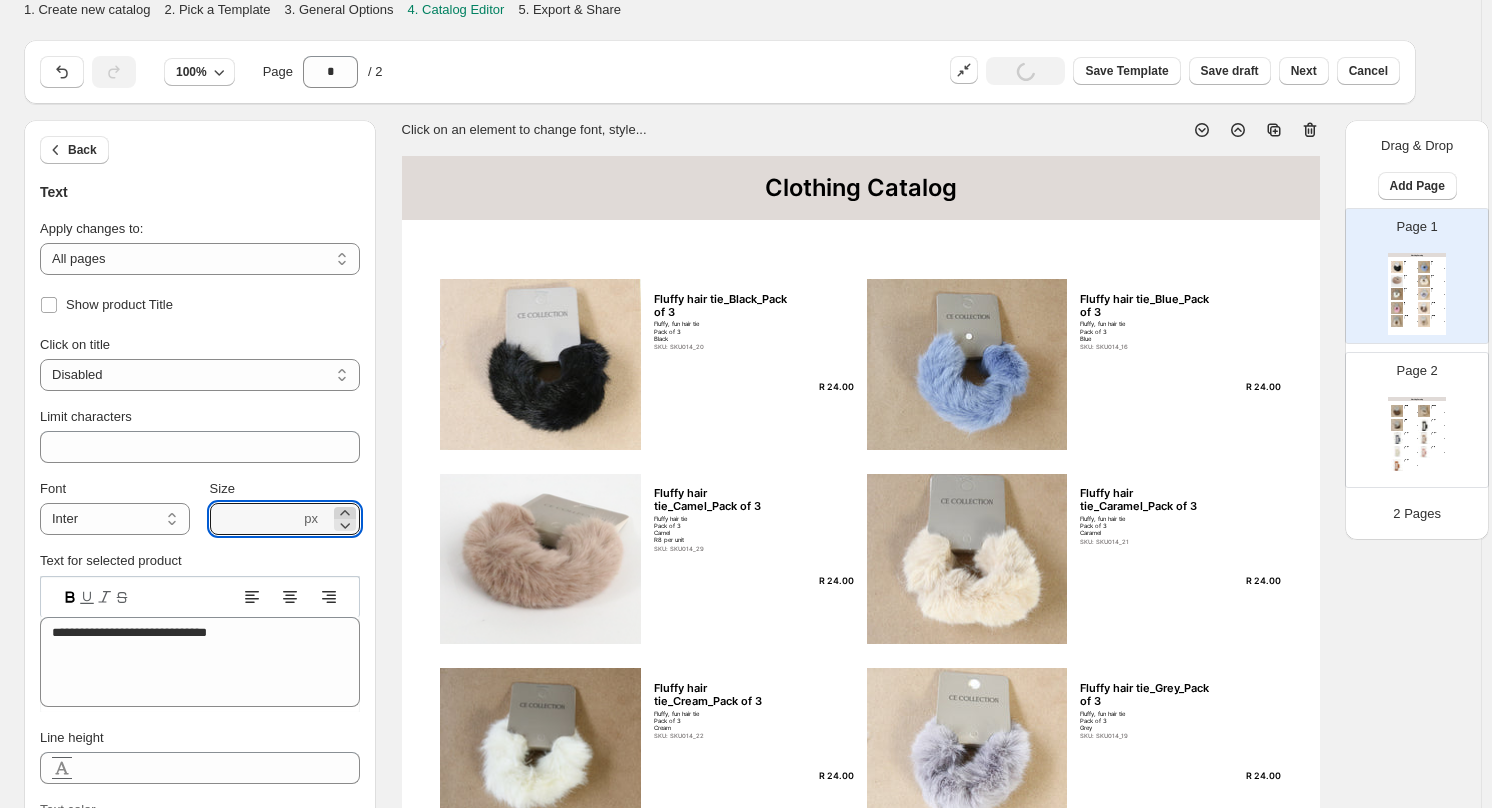 click 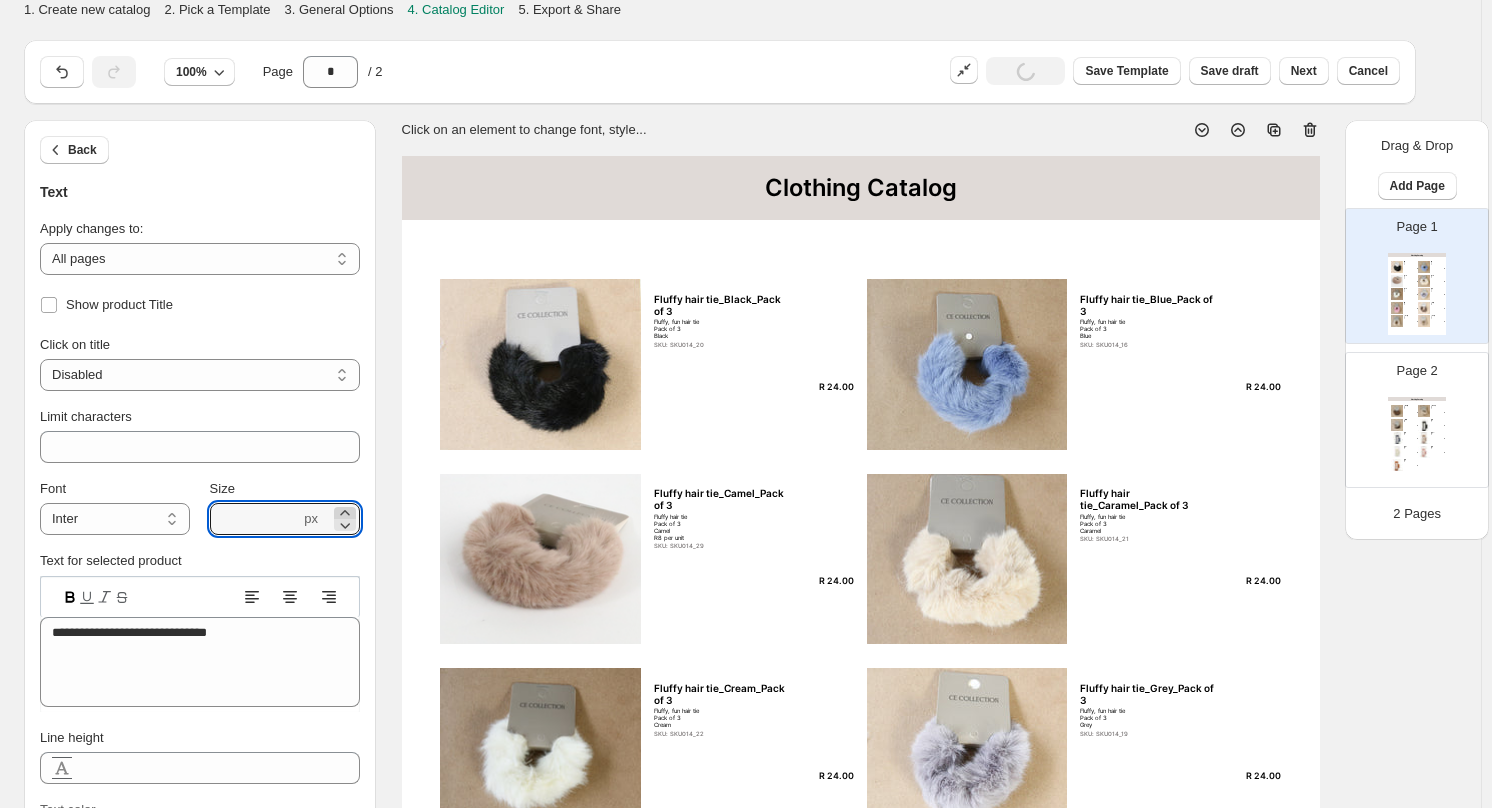 click 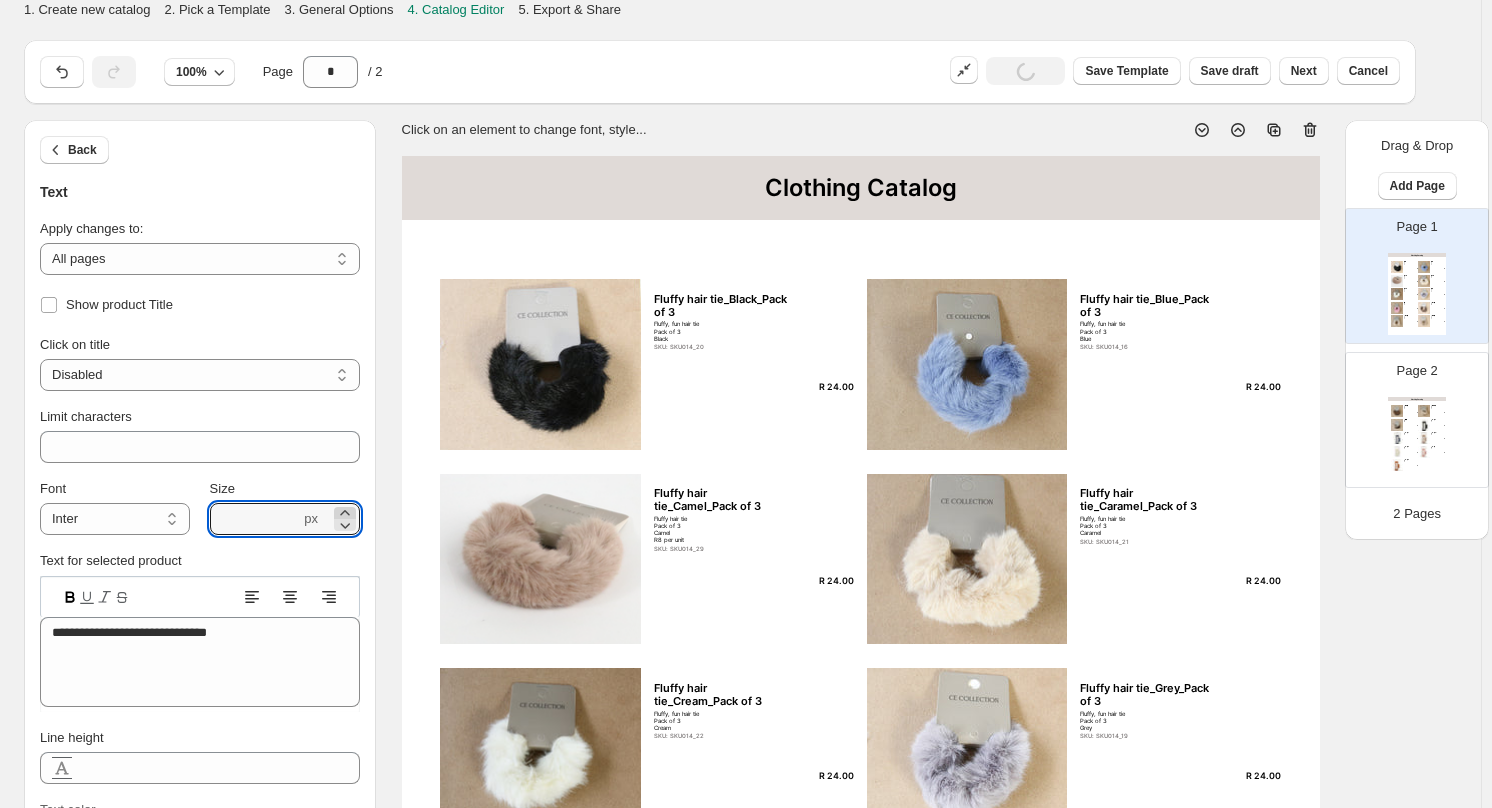 click 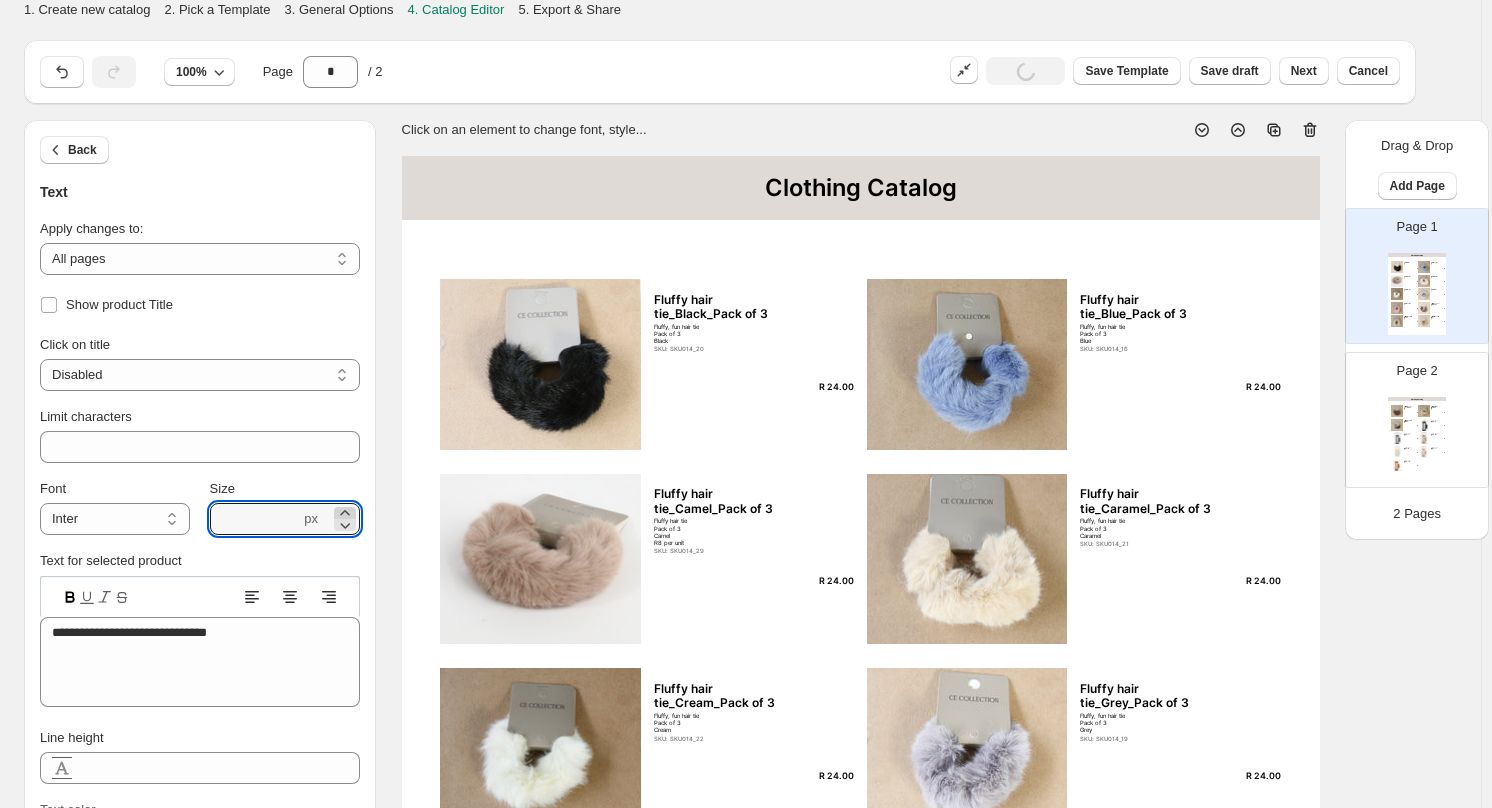 click 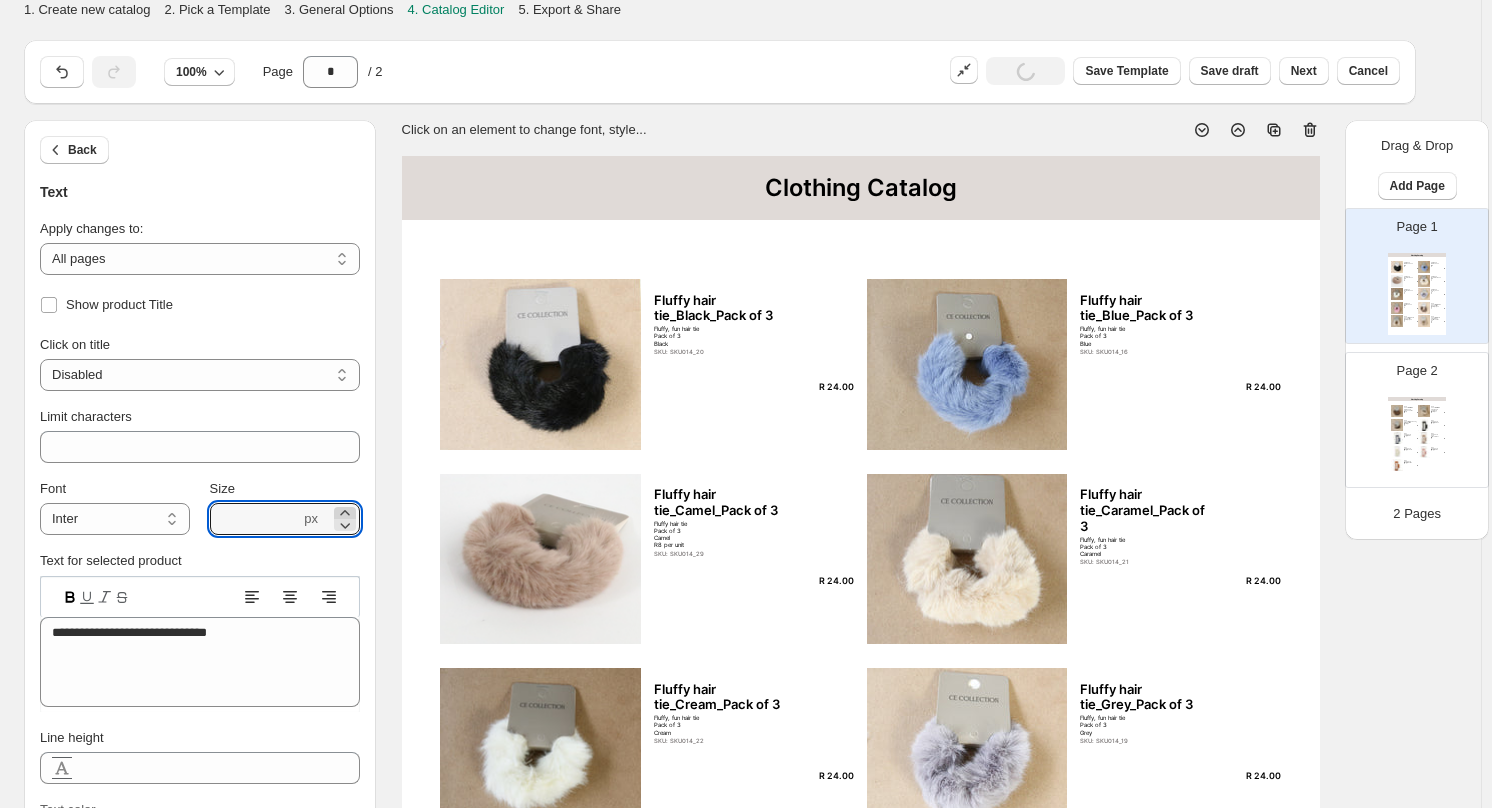 click 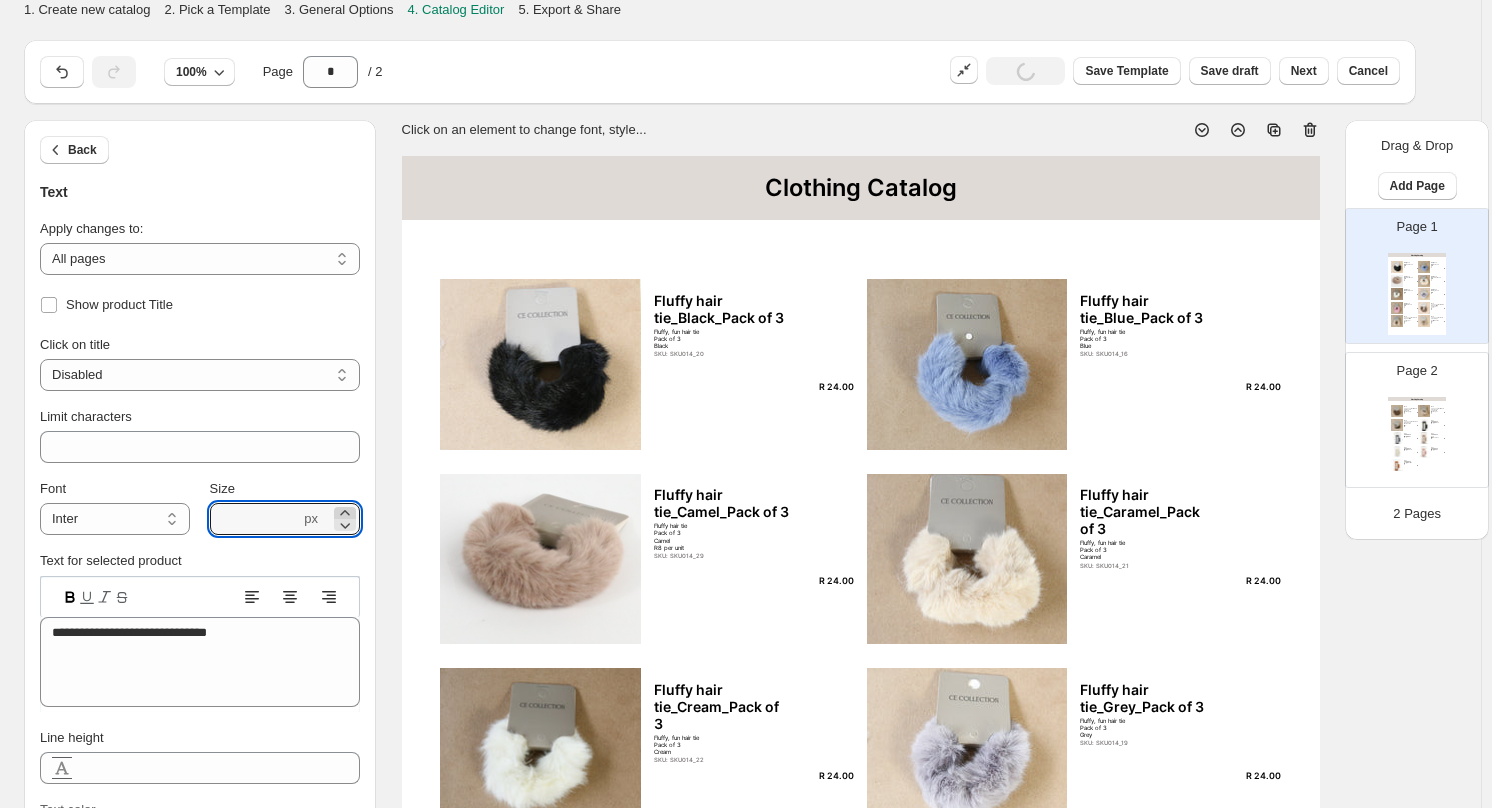 click 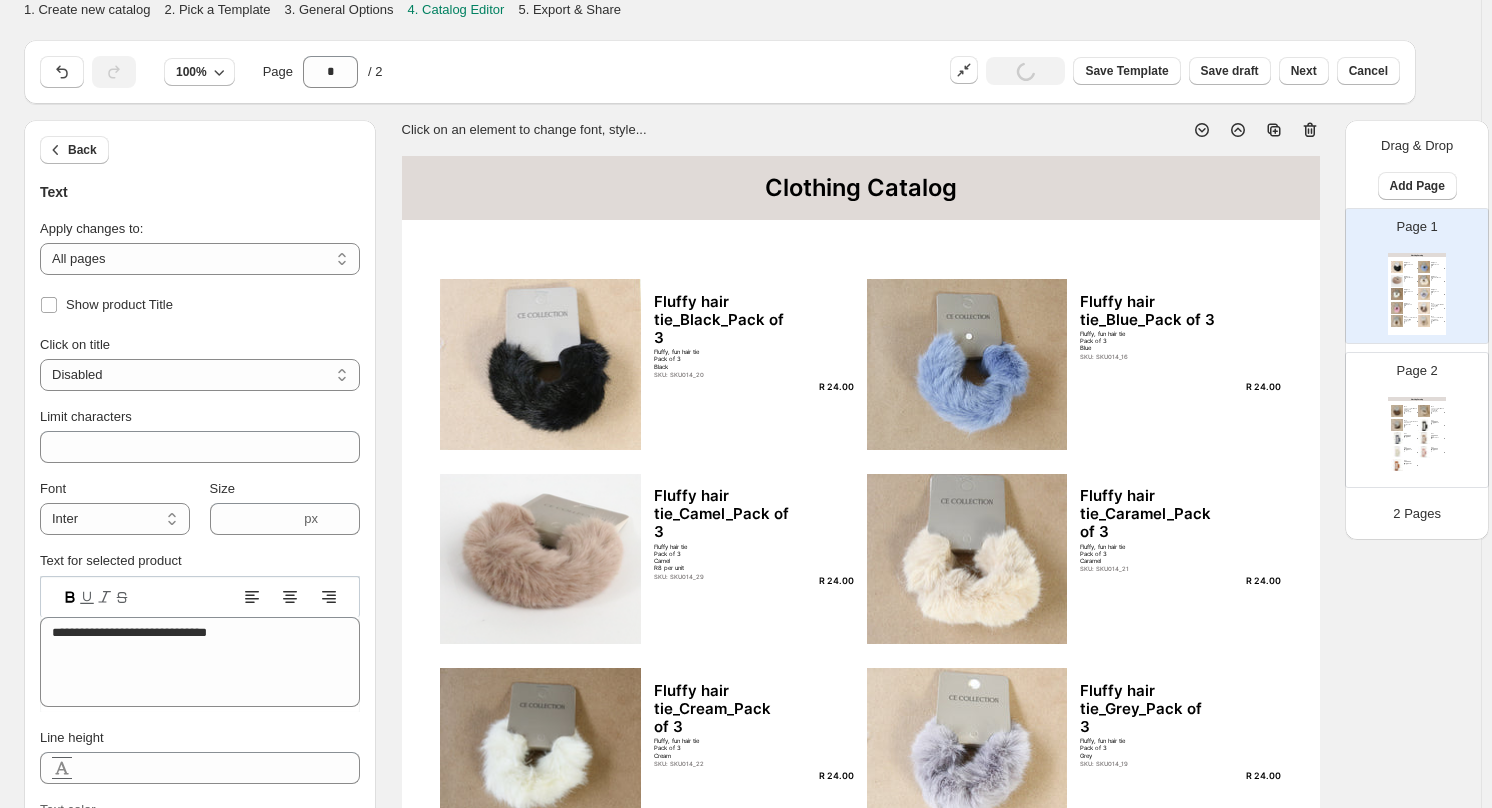 click on "Fluffy, fun hair tie
Pack of 3
Black" at bounding box center (722, 358) 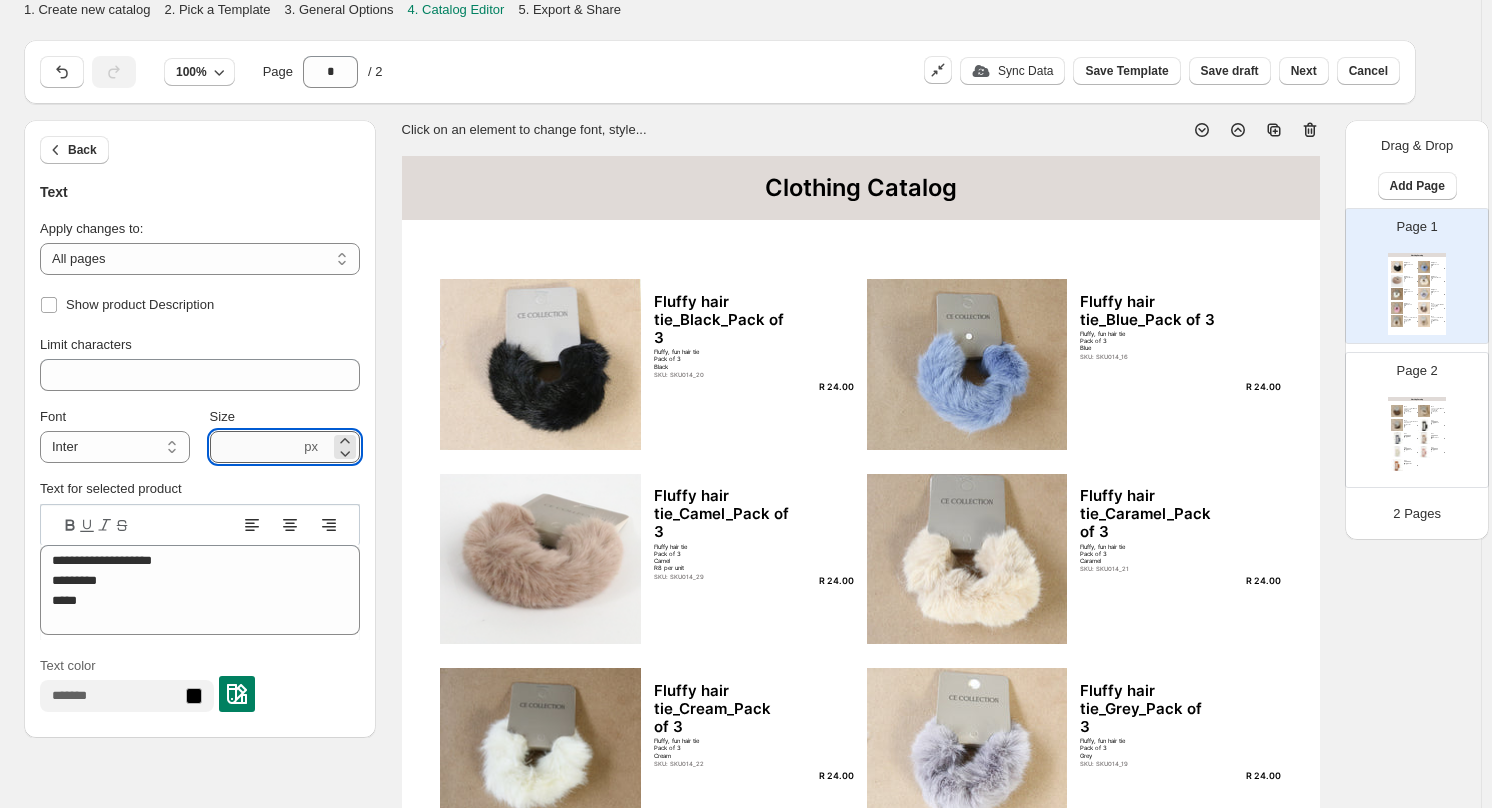 click on "***" at bounding box center (255, 447) 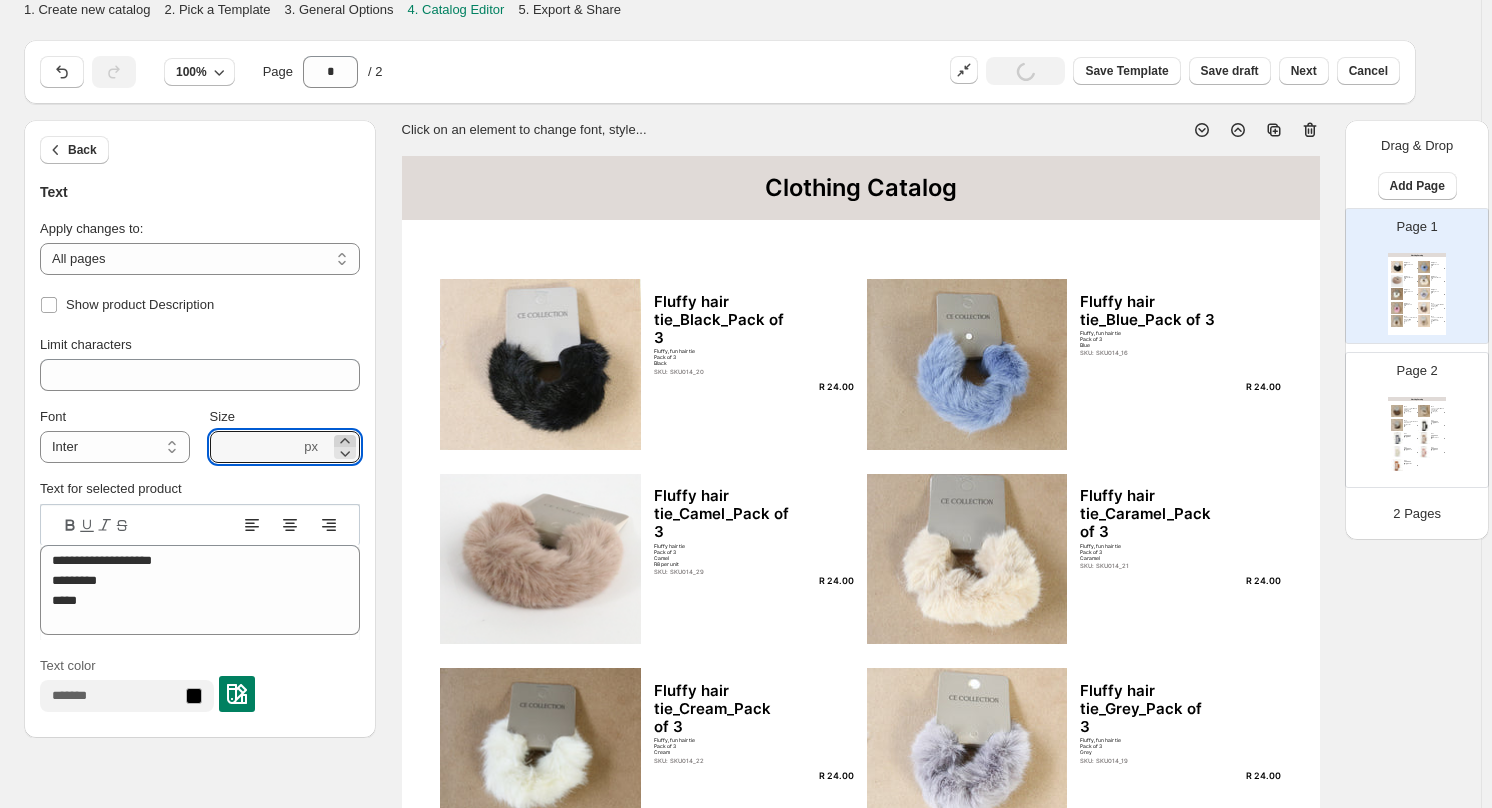 click 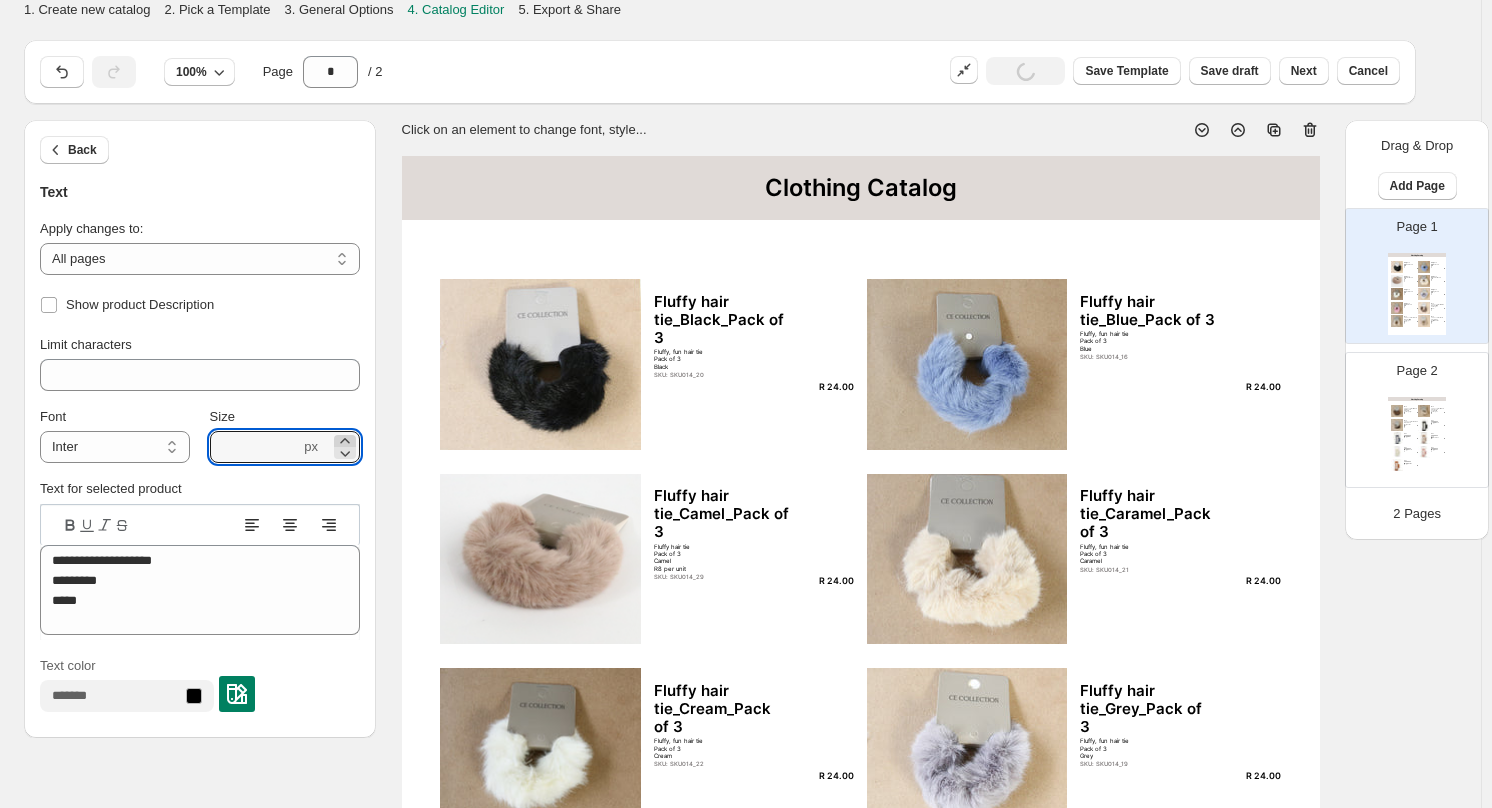 click 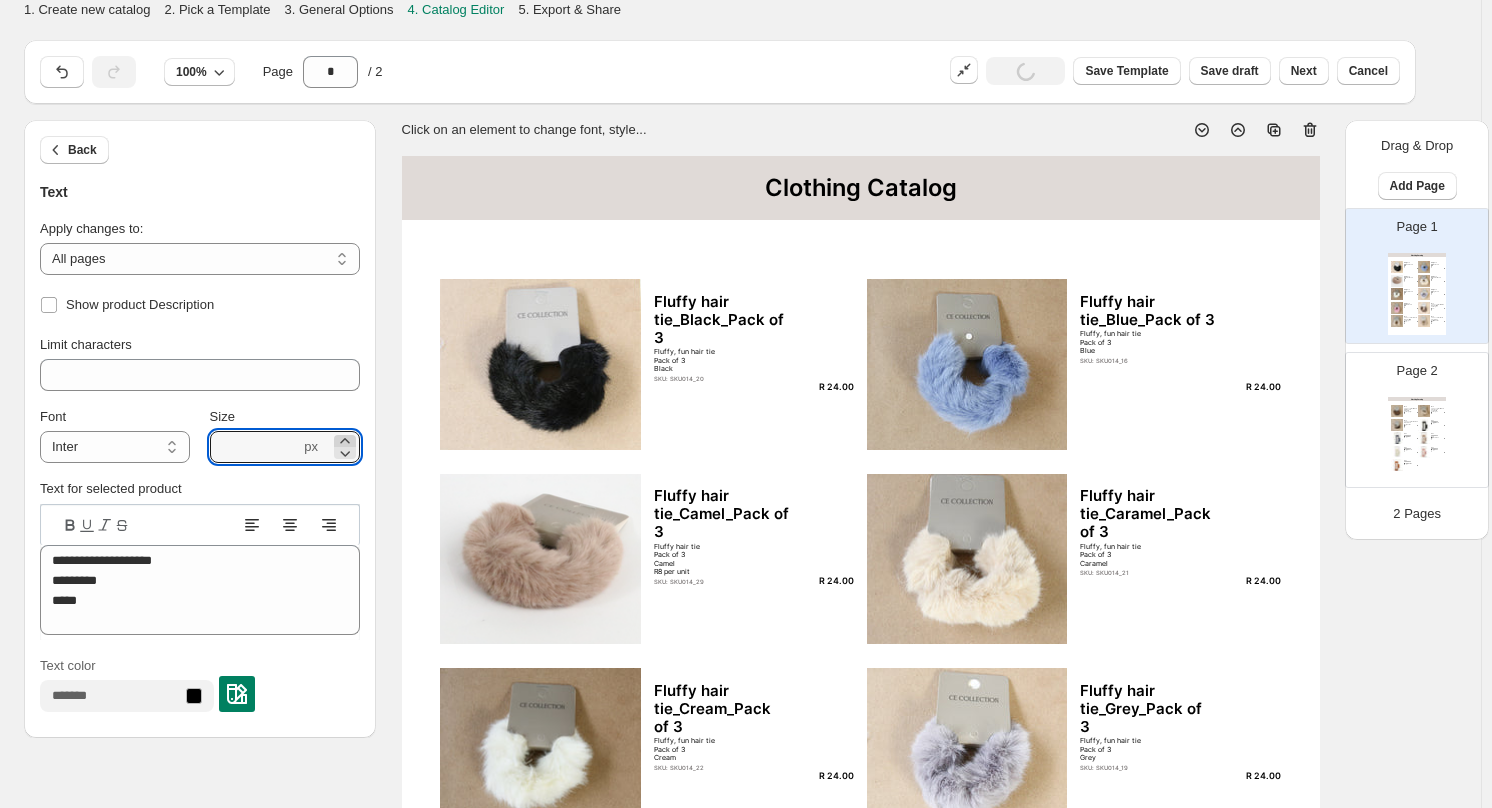 click 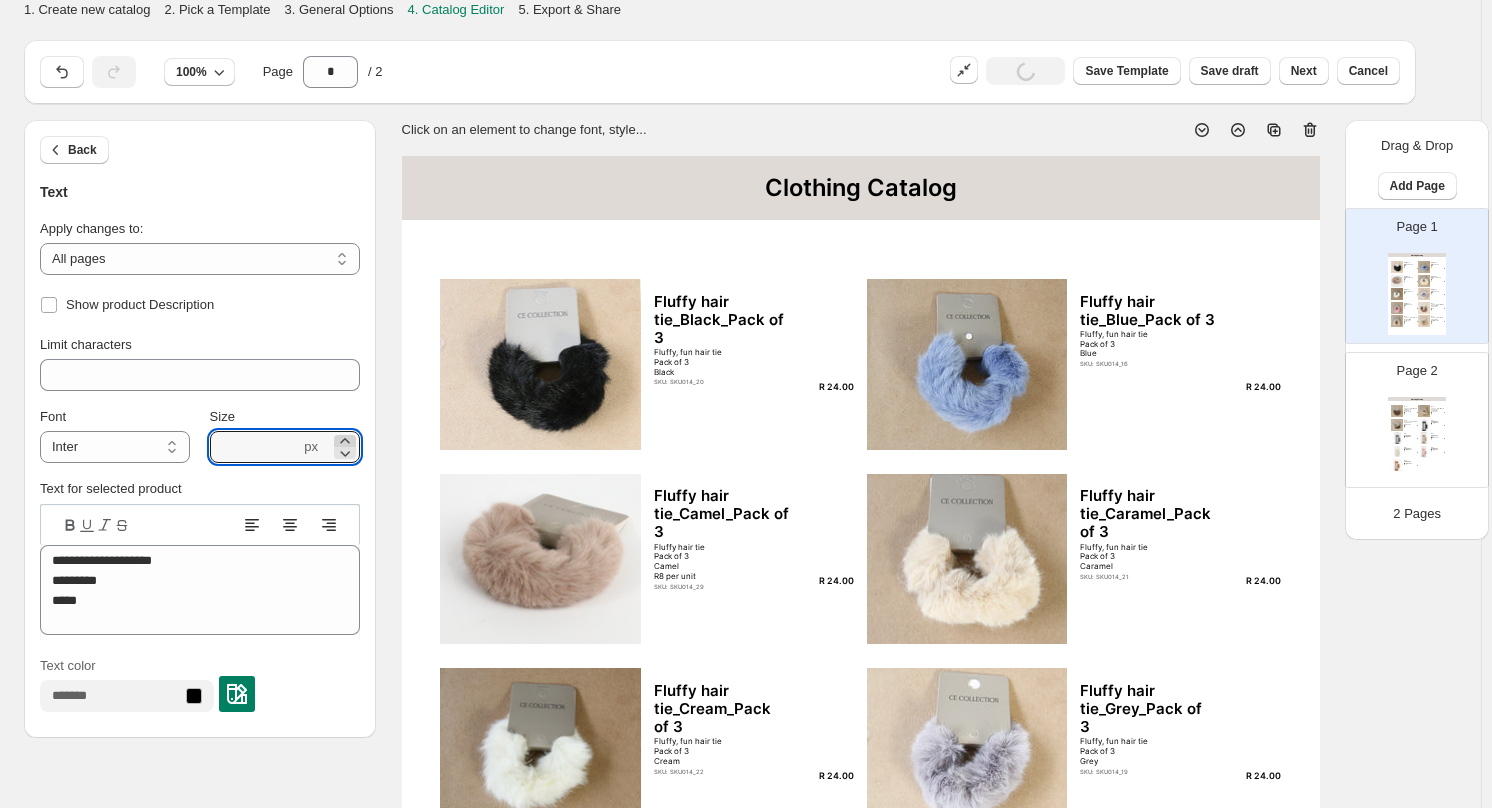 click 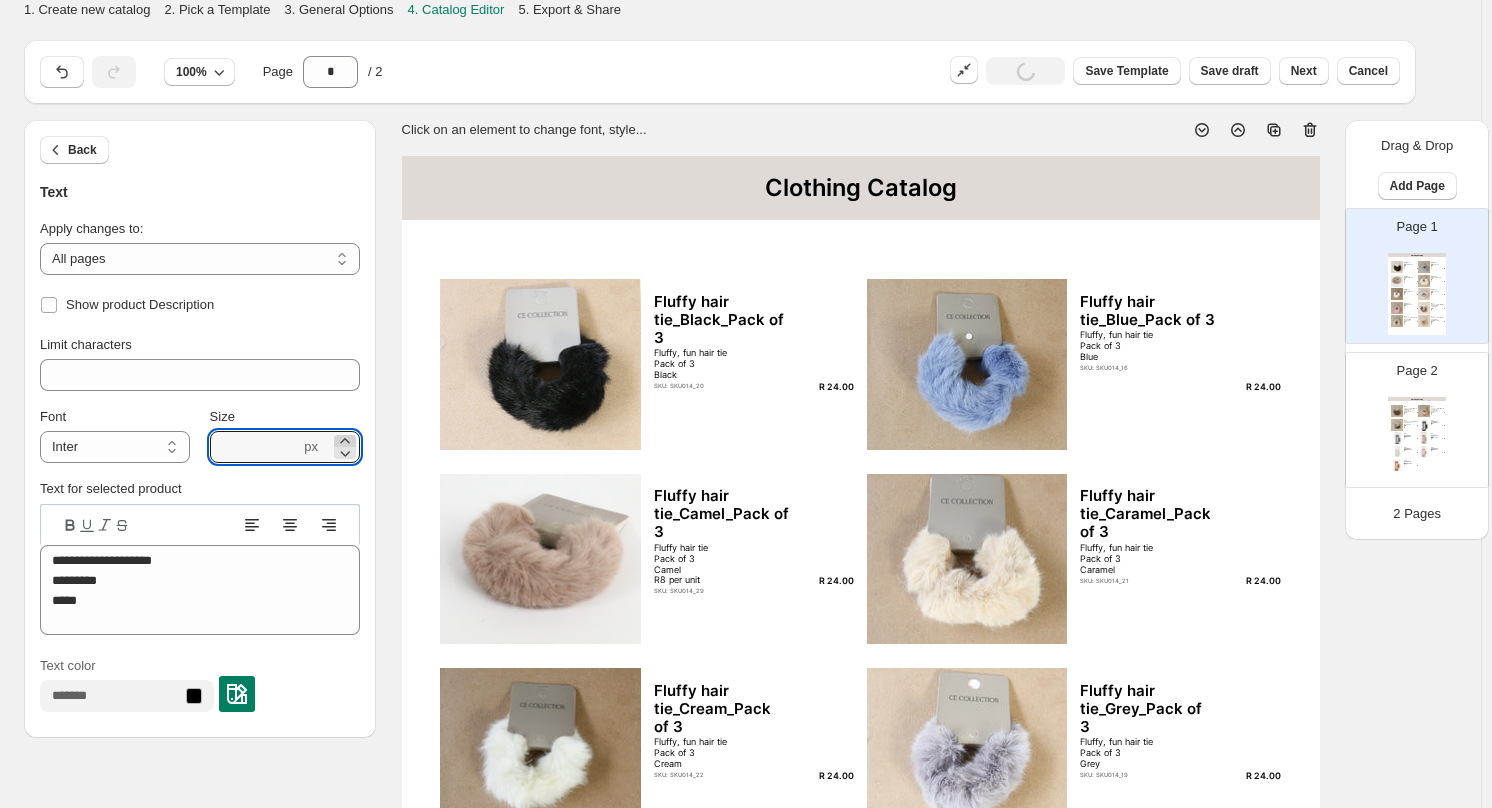 click 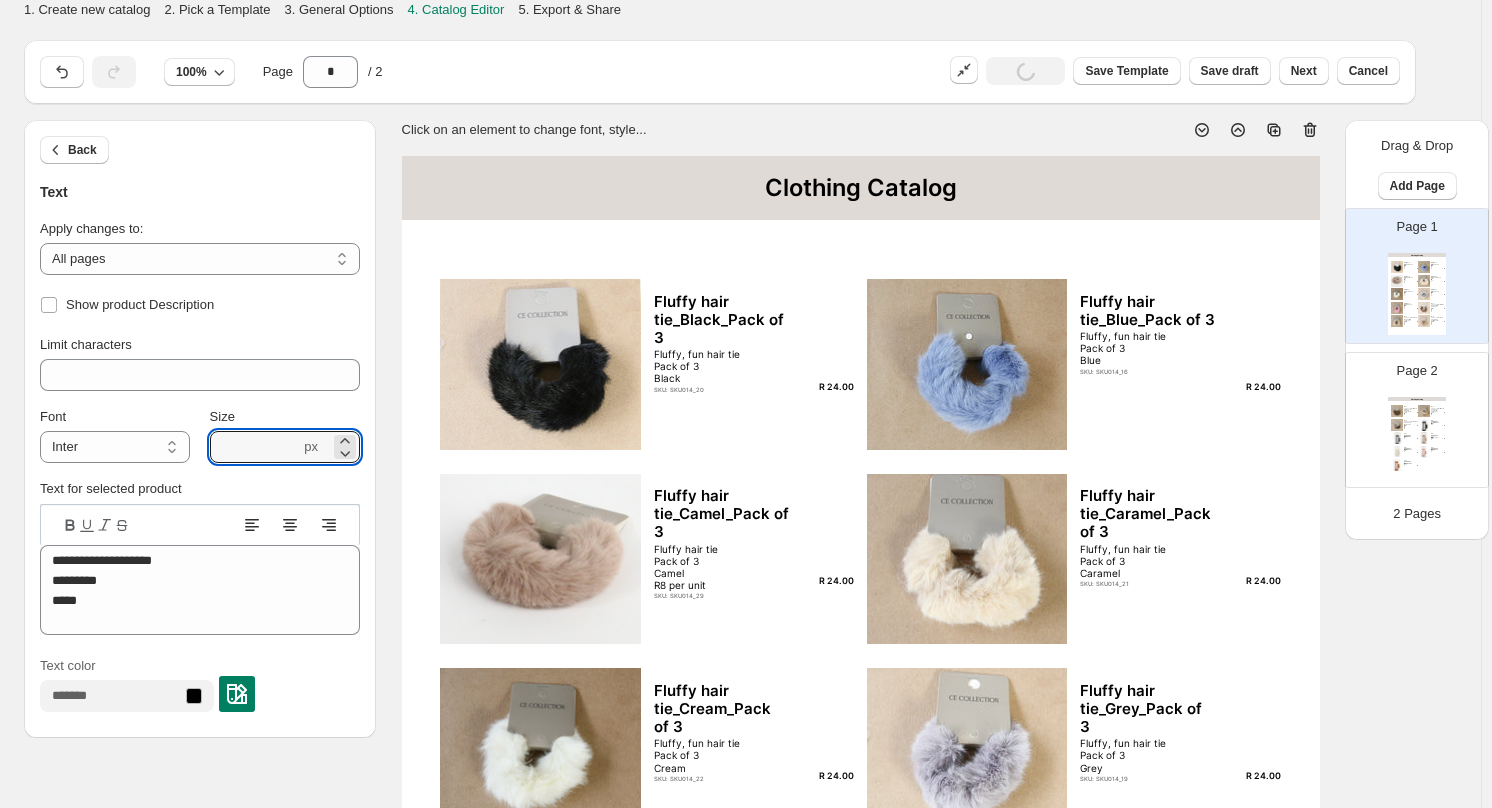 click on "SKU:  SKU014_20" at bounding box center [722, 389] 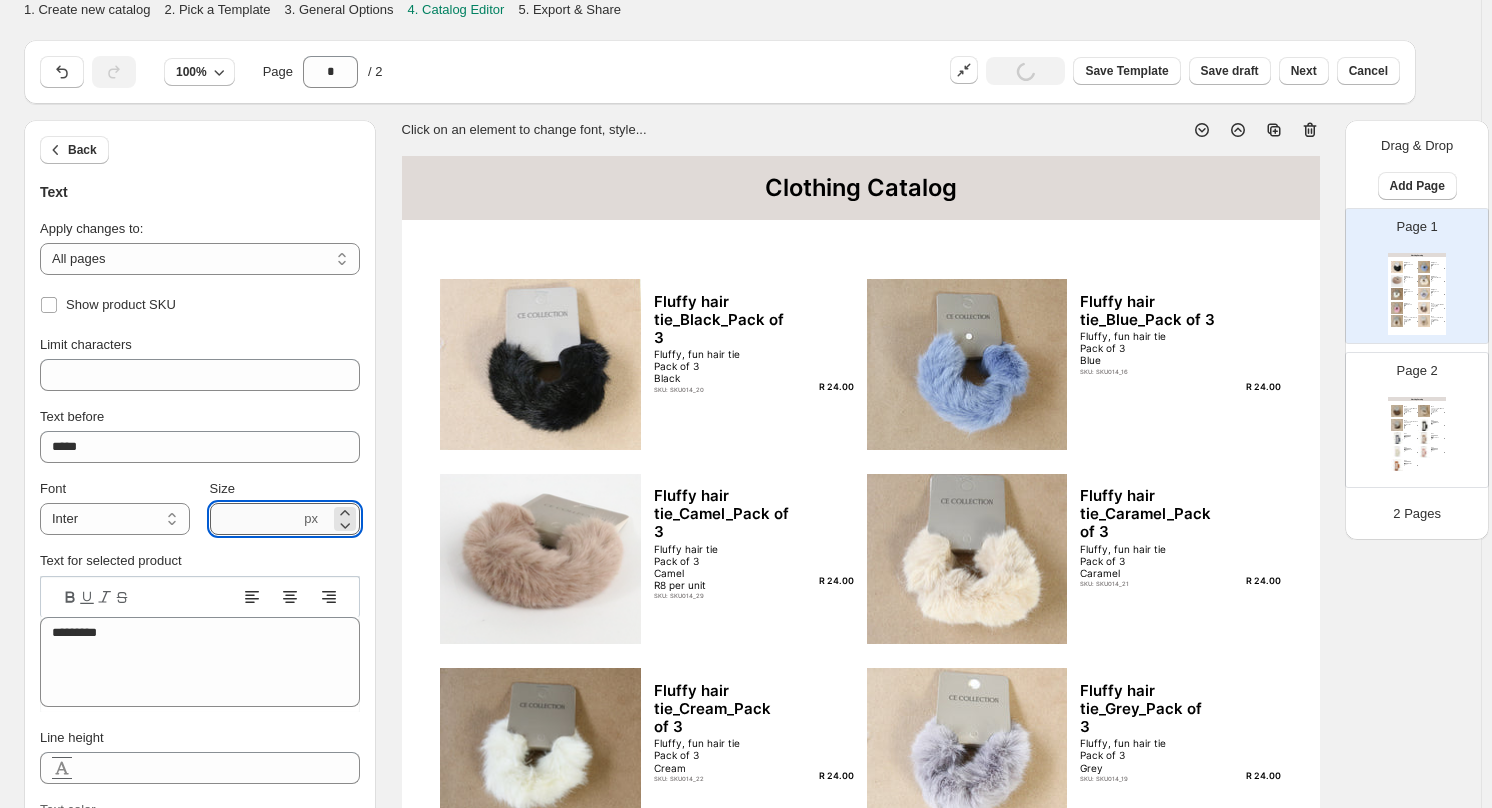 click on "***" at bounding box center [255, 519] 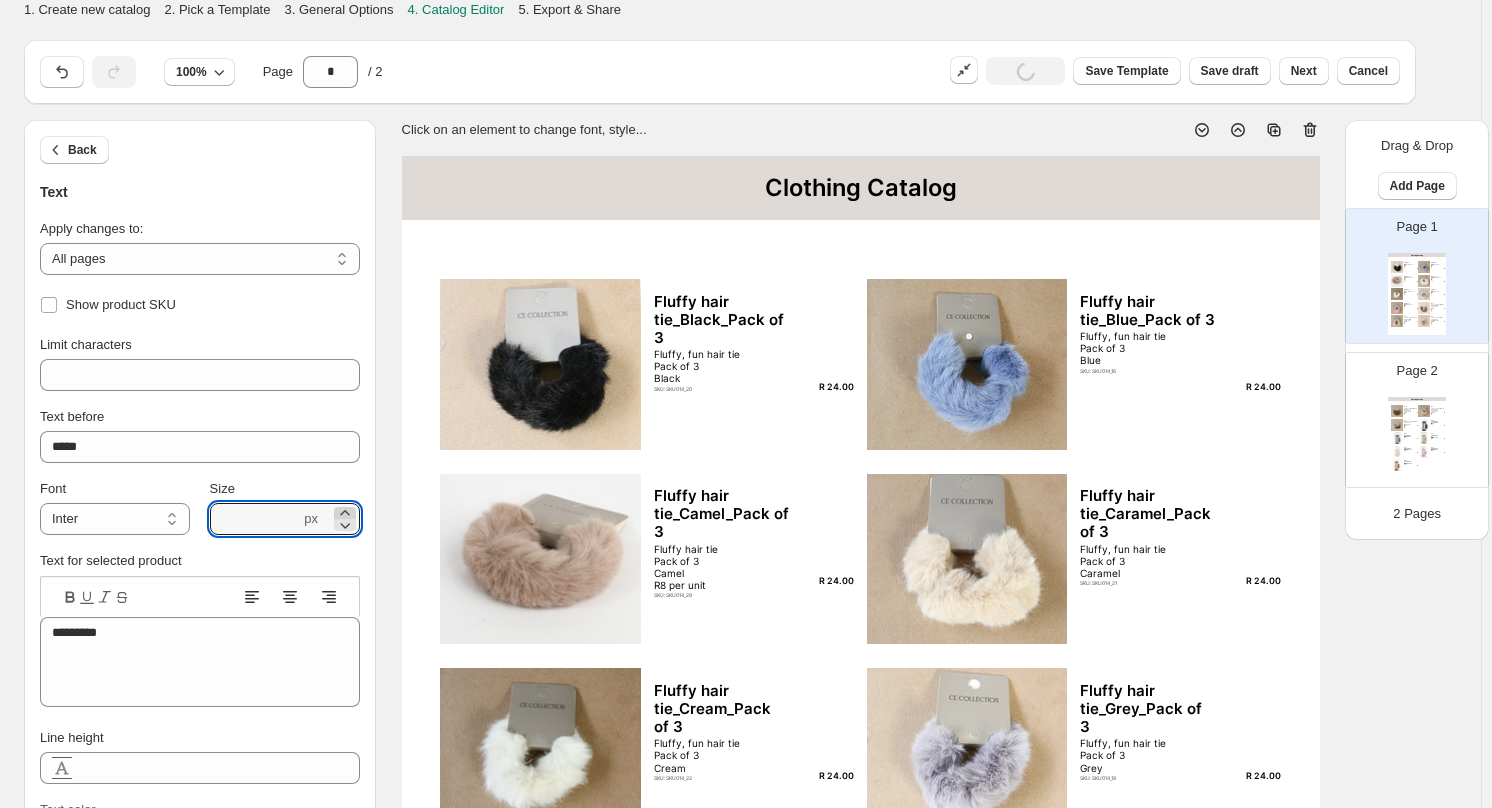click 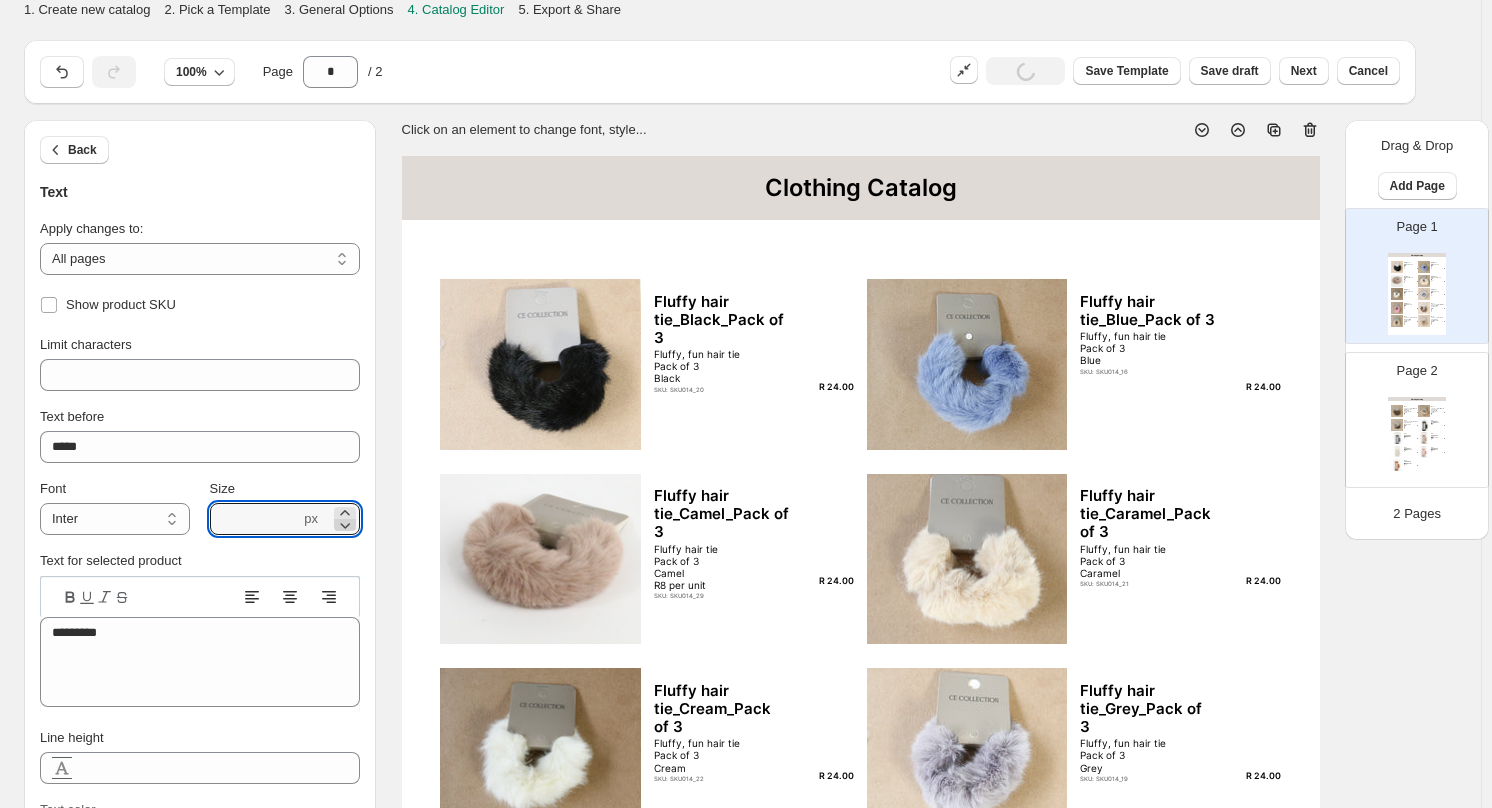click at bounding box center (345, 519) 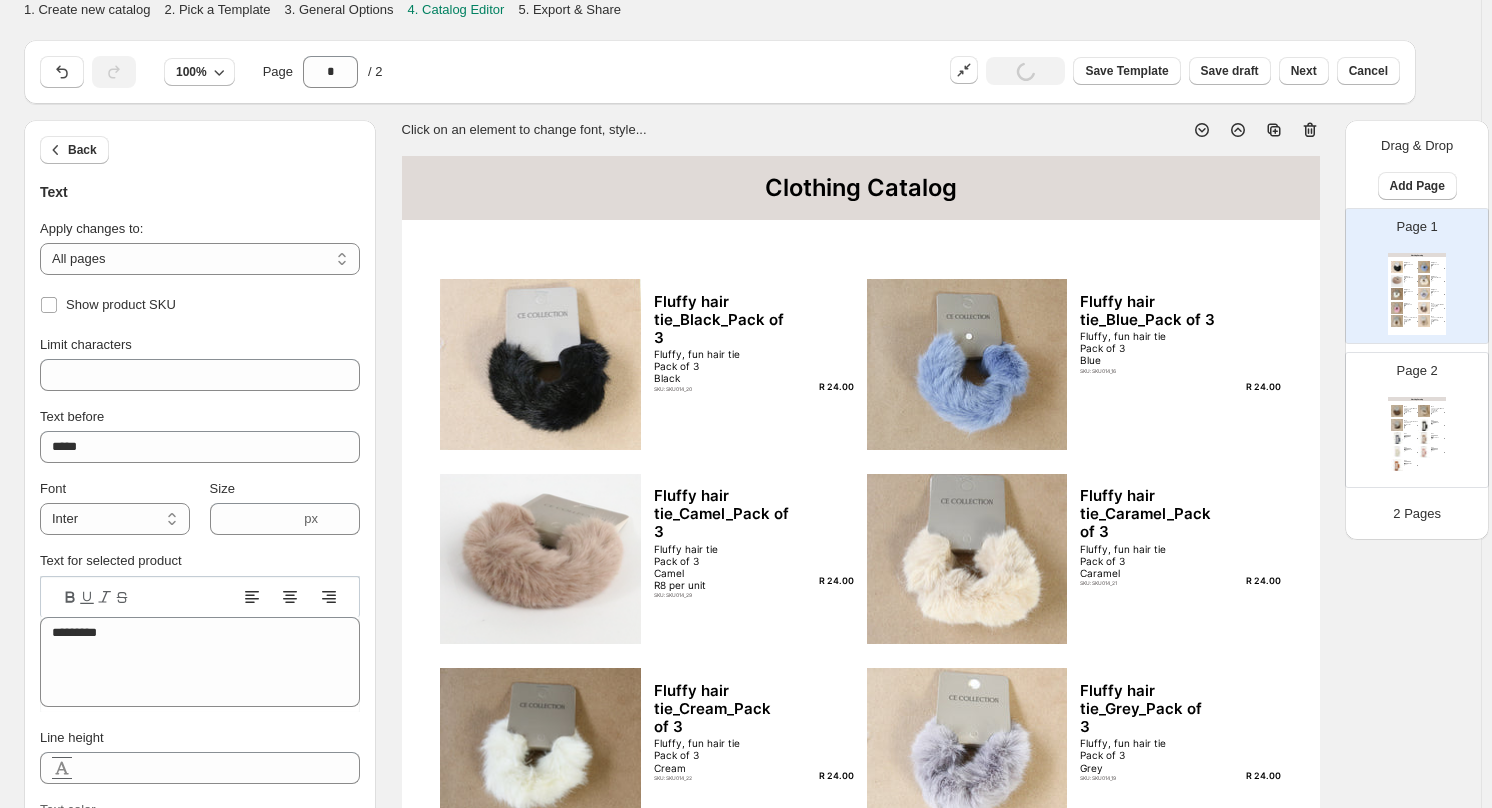 click on "Size *** px" at bounding box center [285, 507] 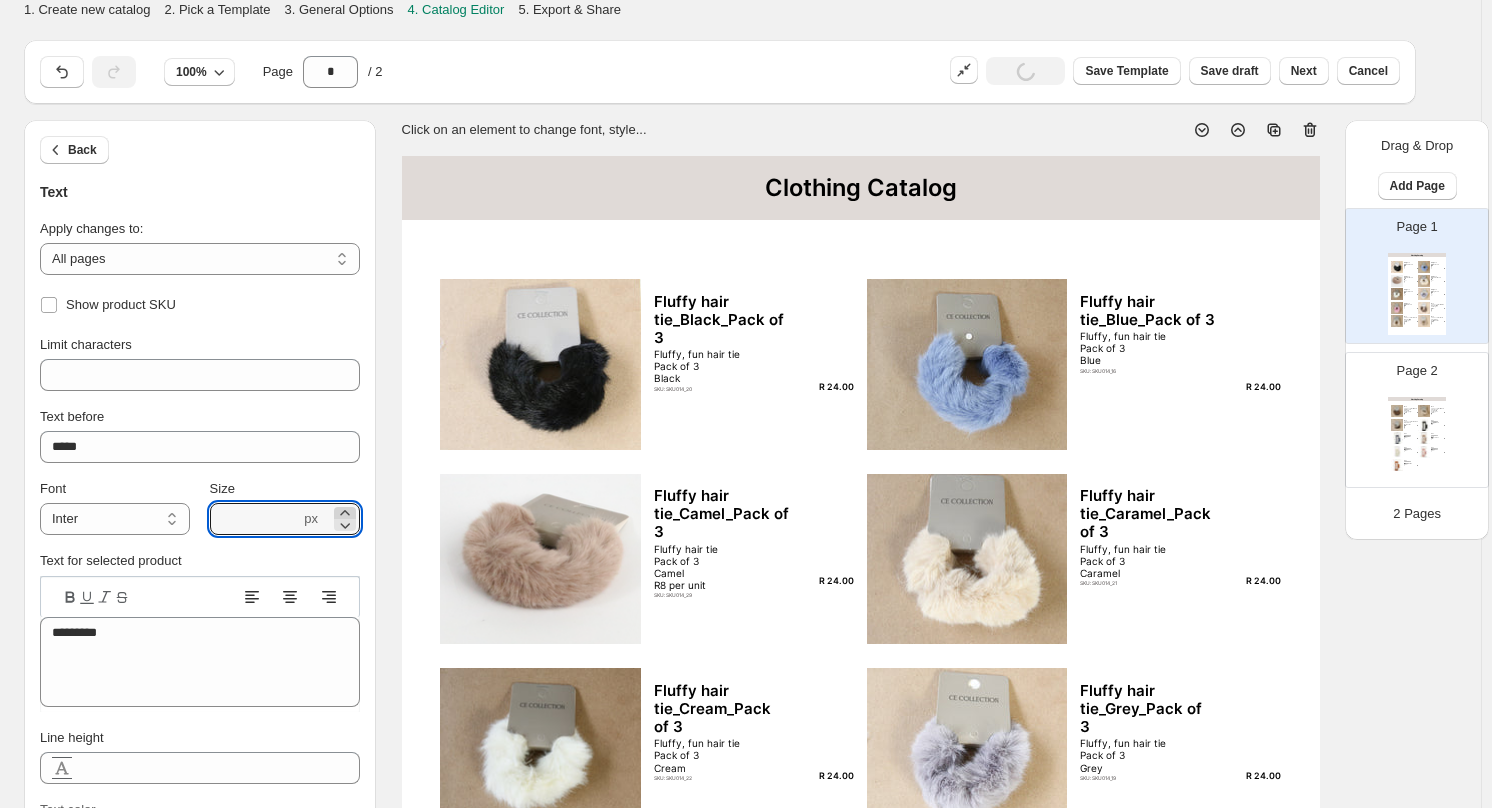 click 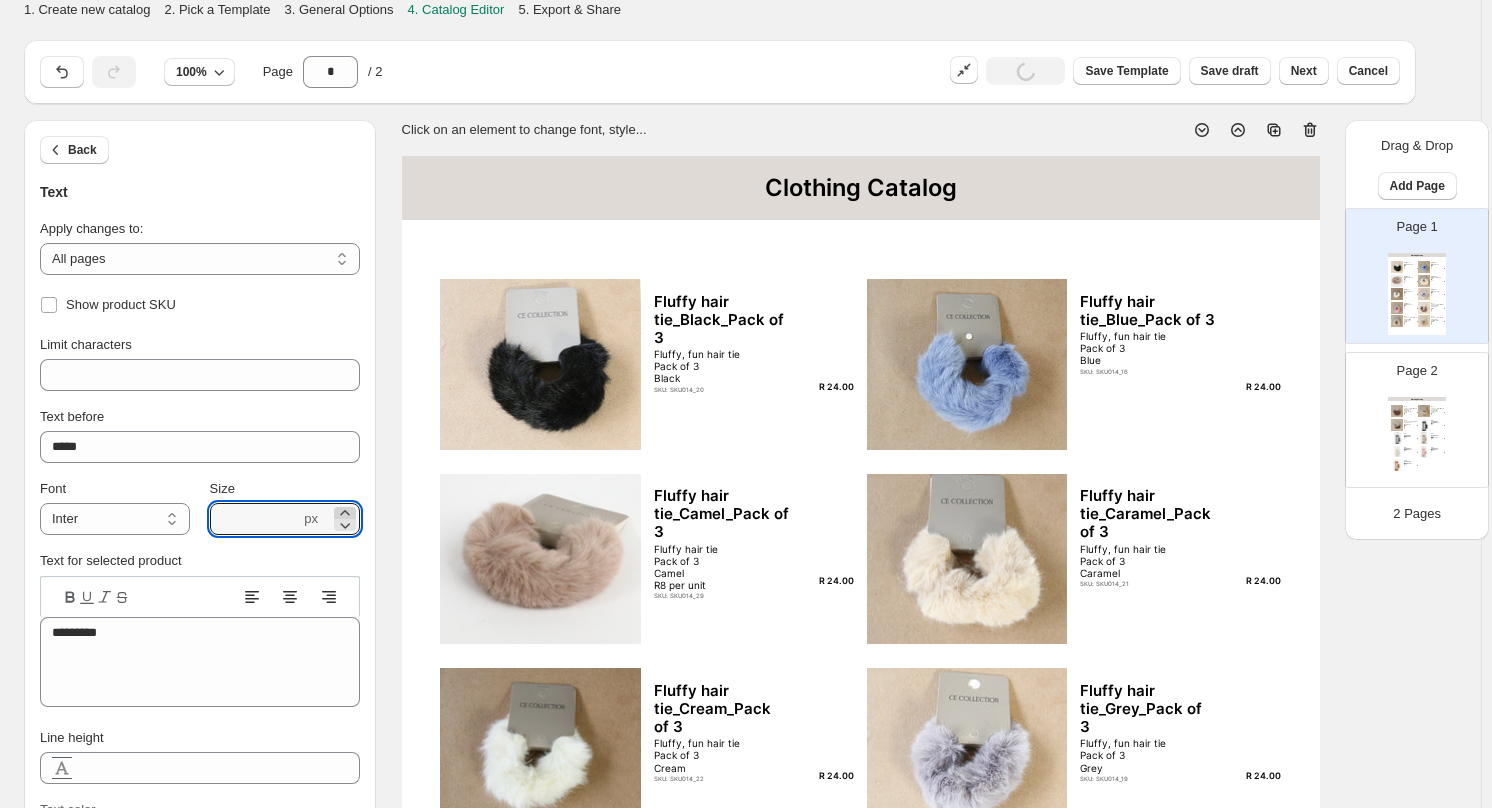 click 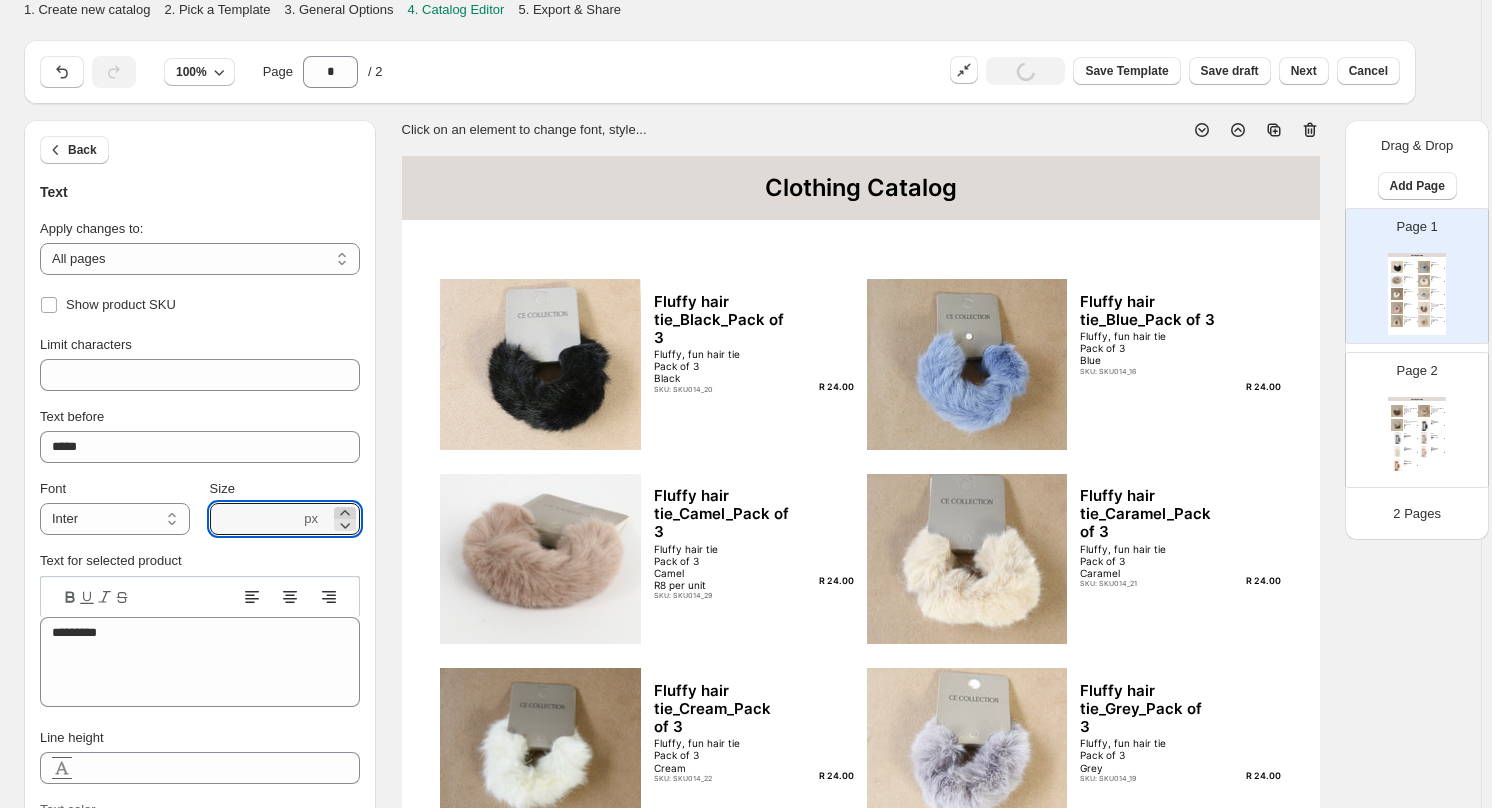 click 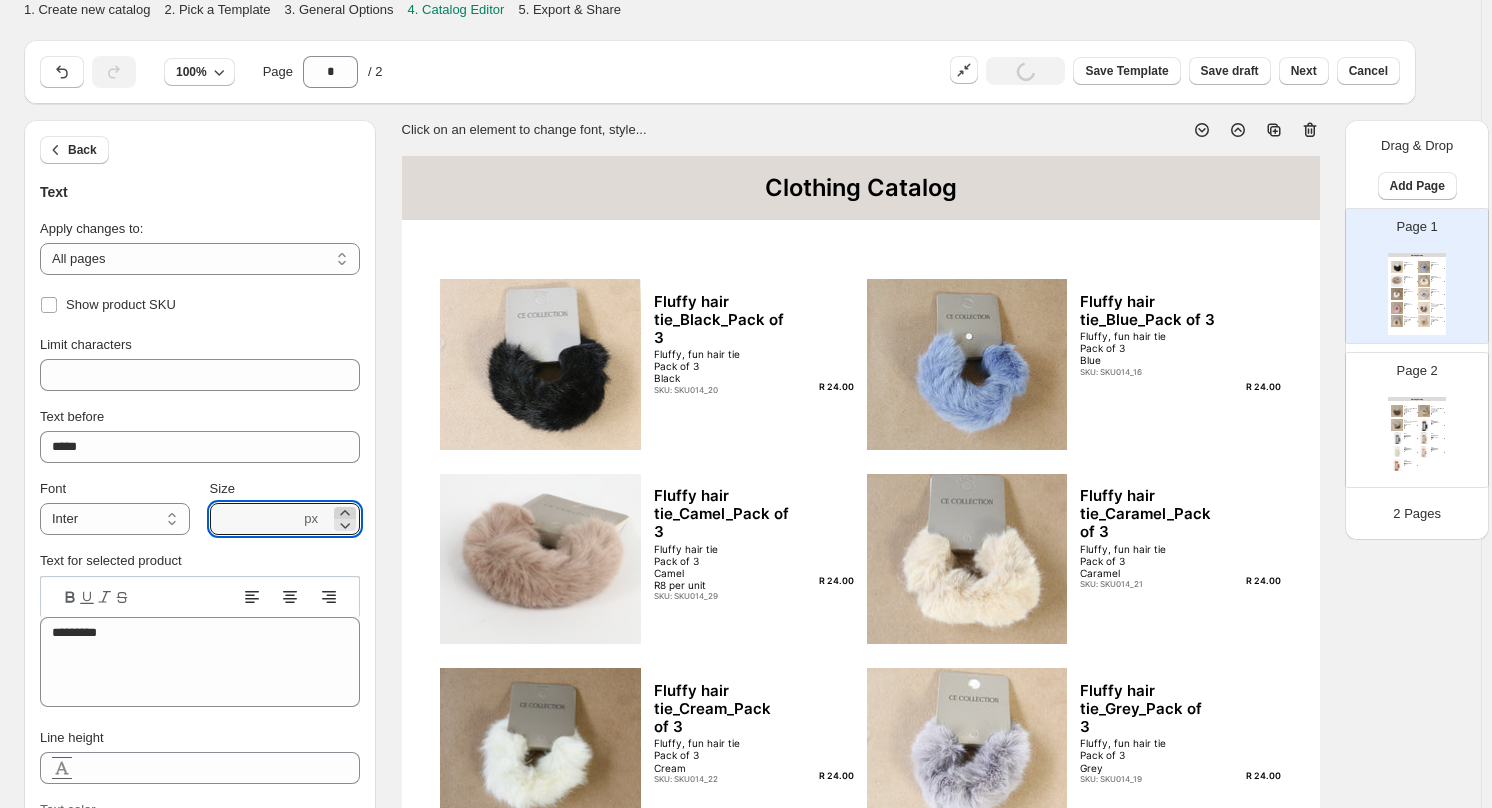 click 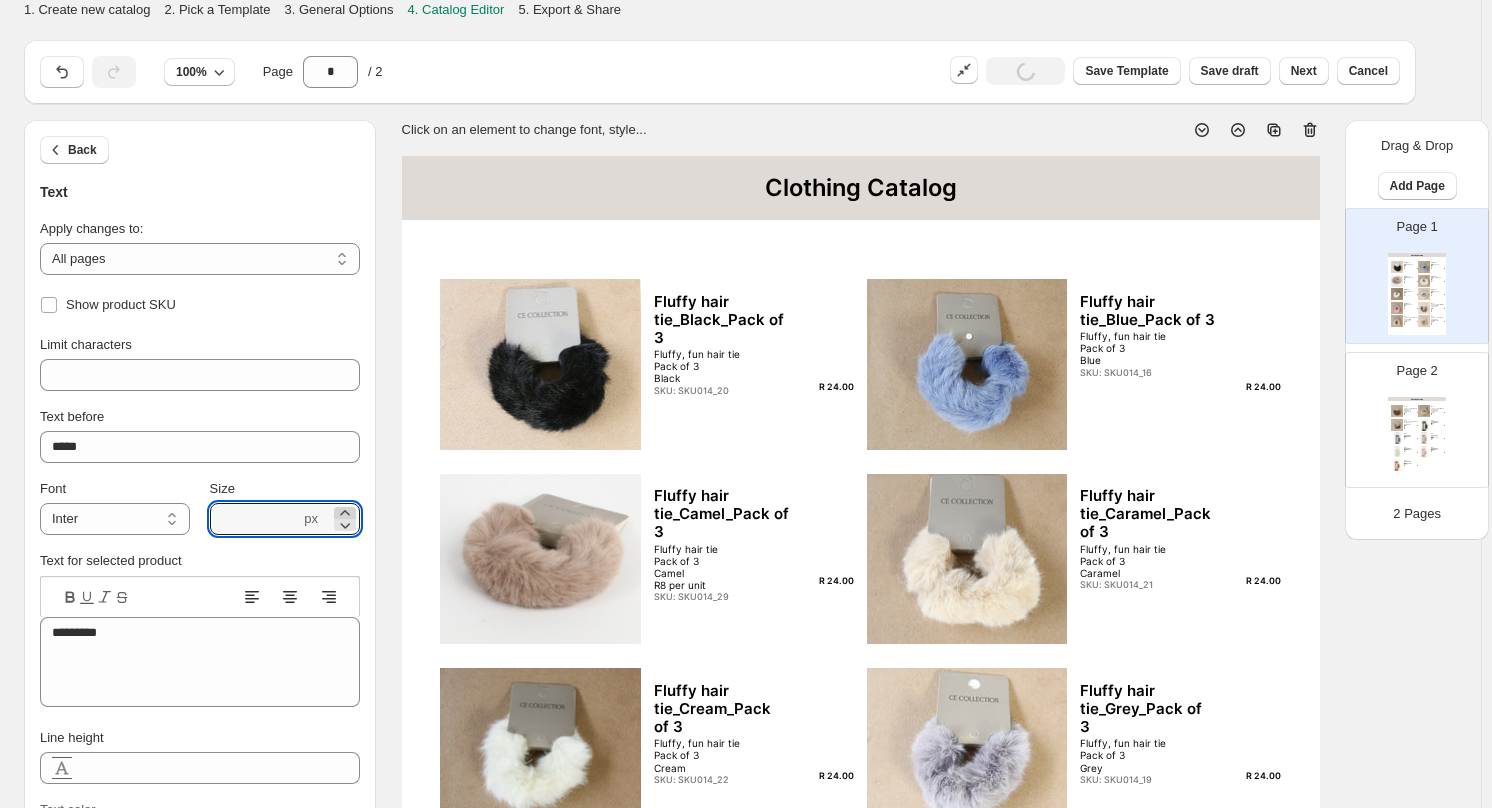 click 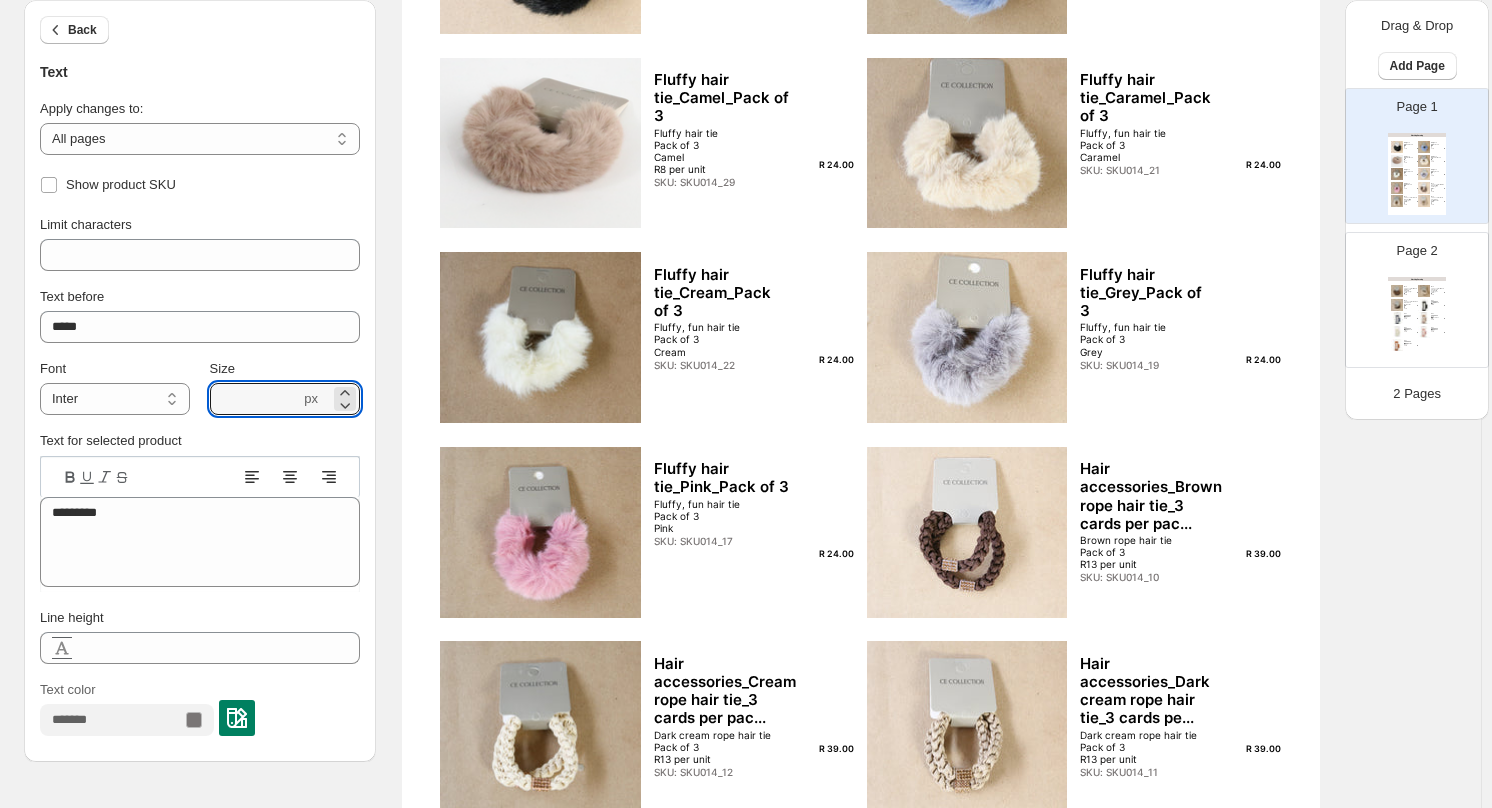 scroll, scrollTop: 618, scrollLeft: 0, axis: vertical 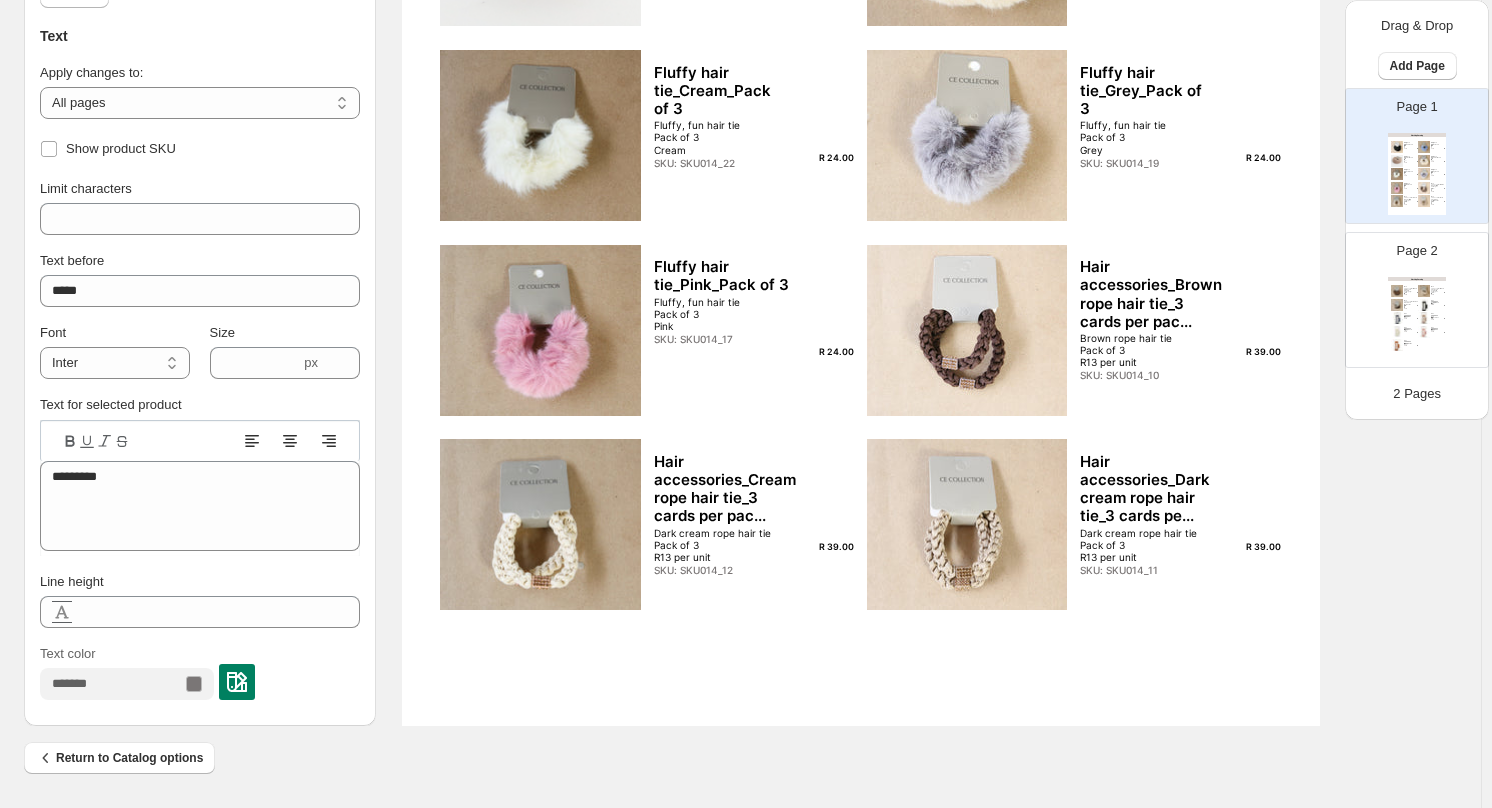 click at bounding box center [237, 682] 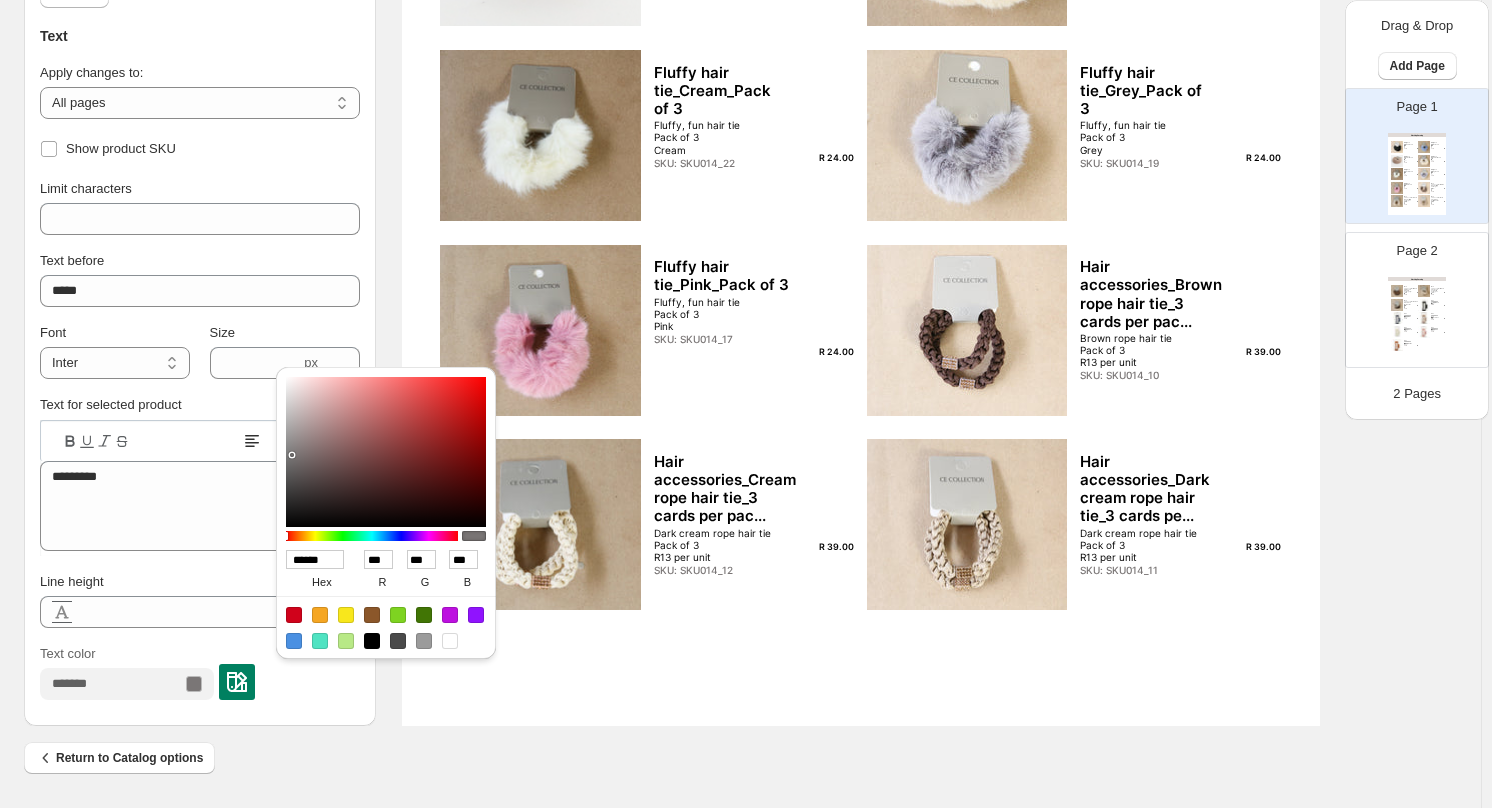 type on "******" 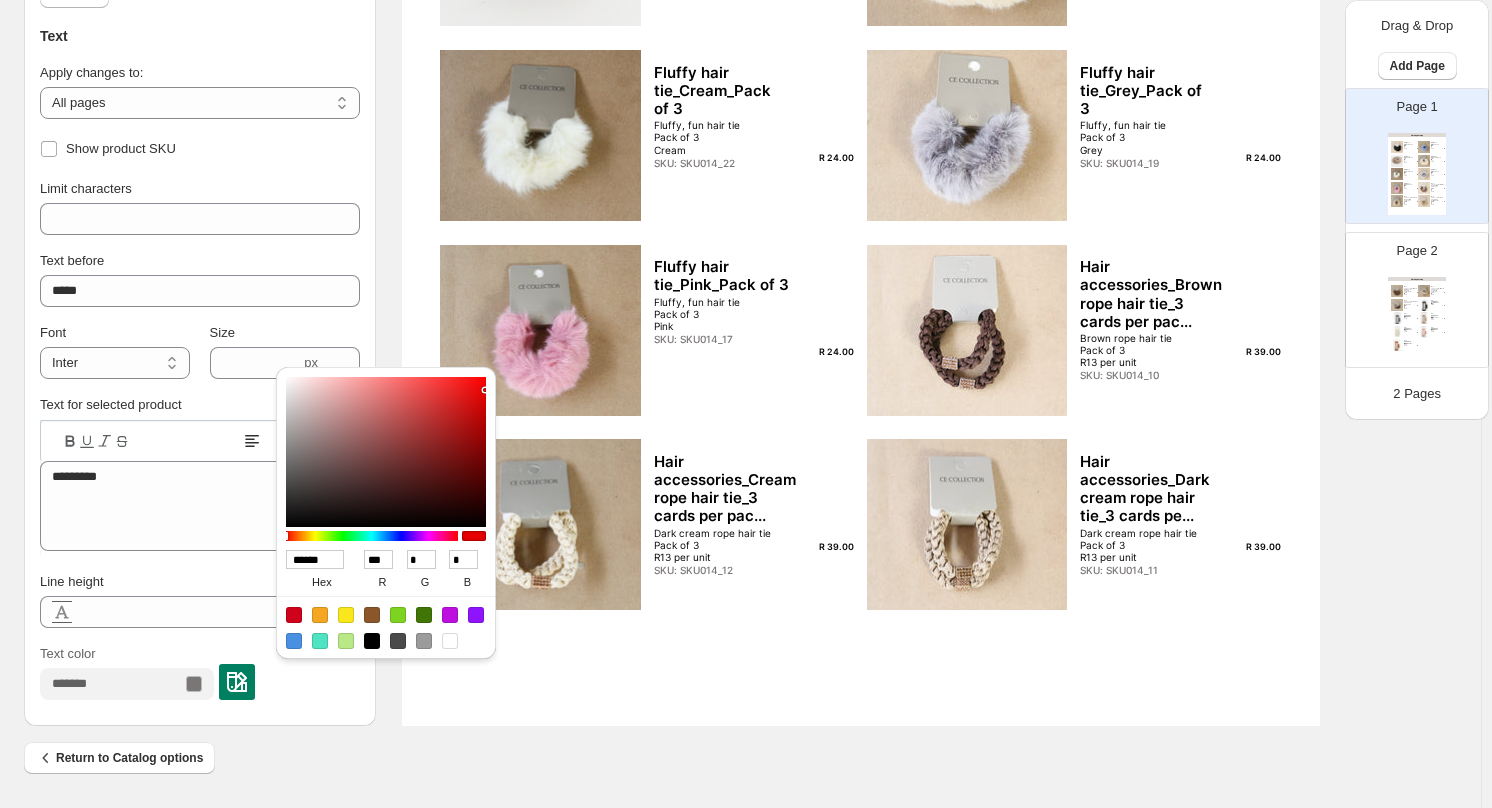 click at bounding box center (386, 452) 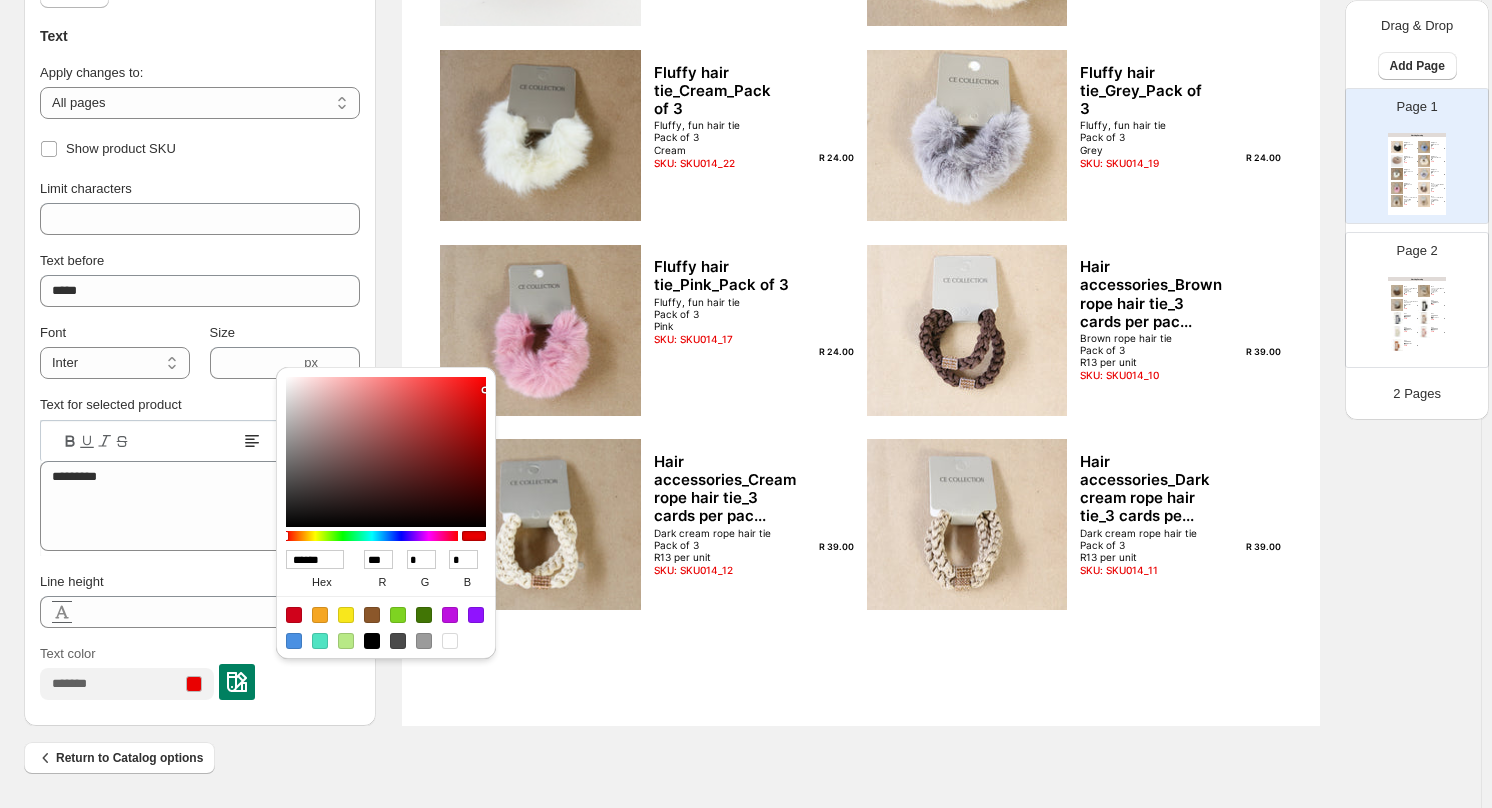 click on "R 24.00" at bounding box center (825, 158) 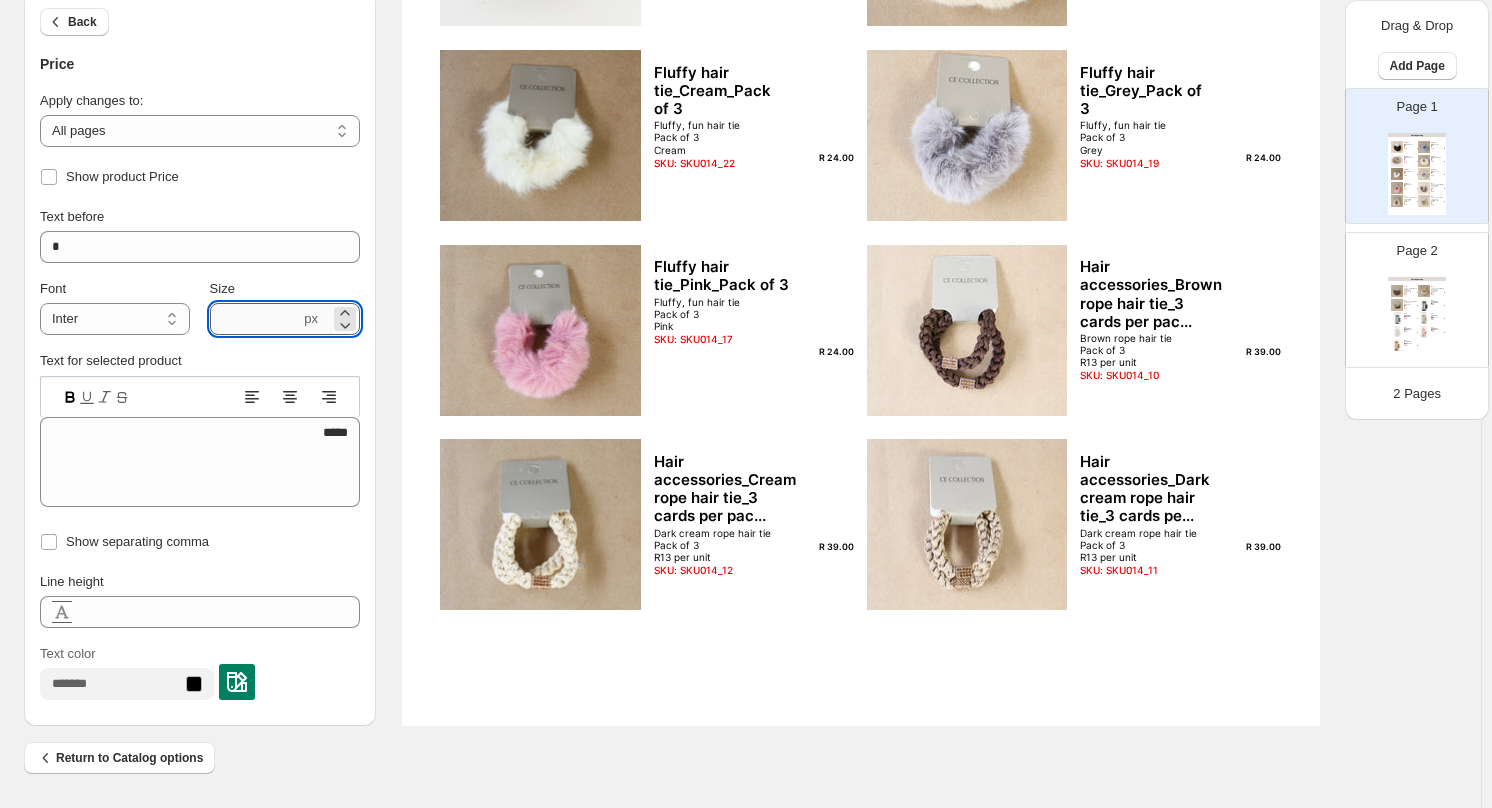 click on "***" at bounding box center [255, 319] 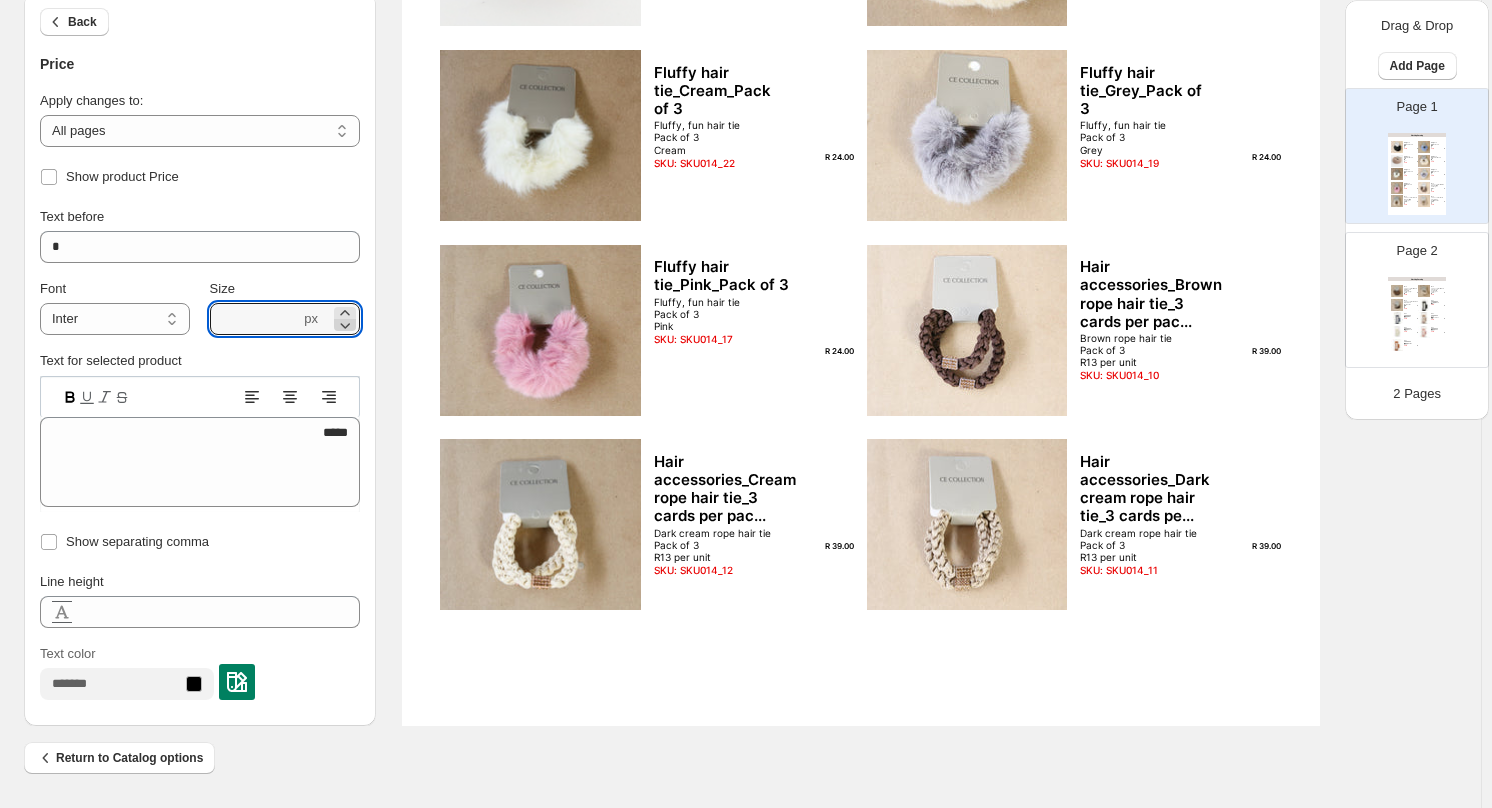click 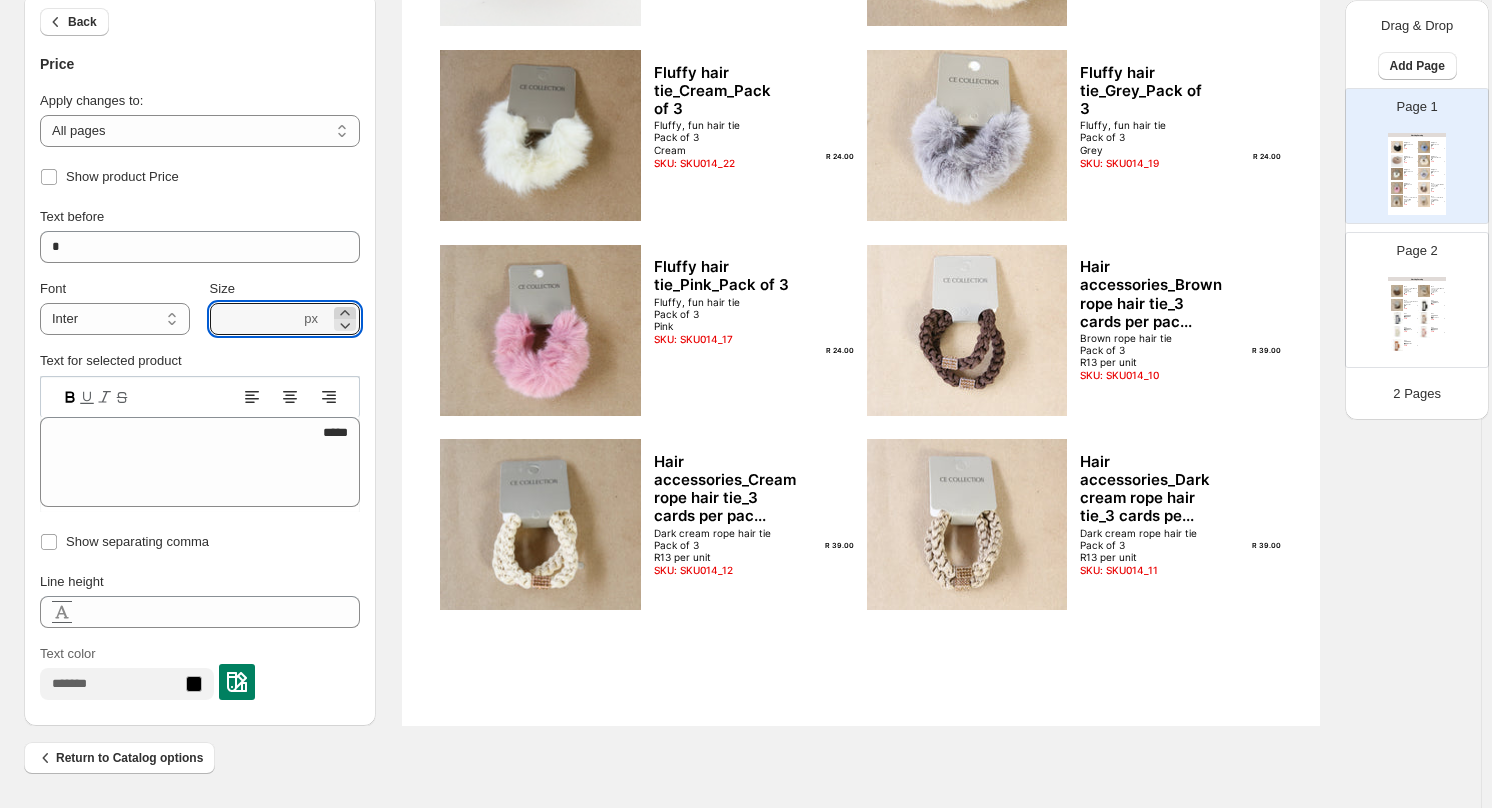 click 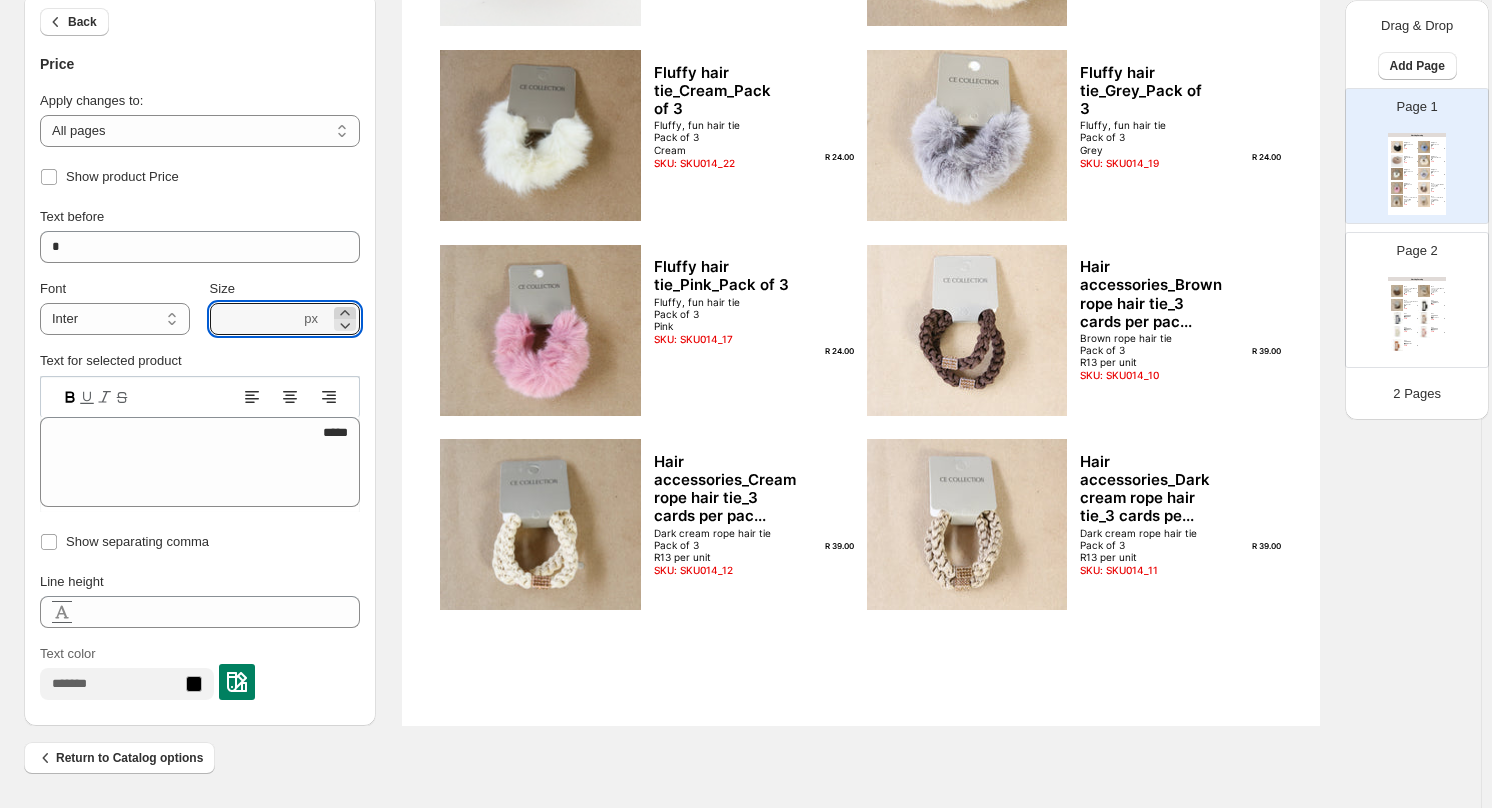 click 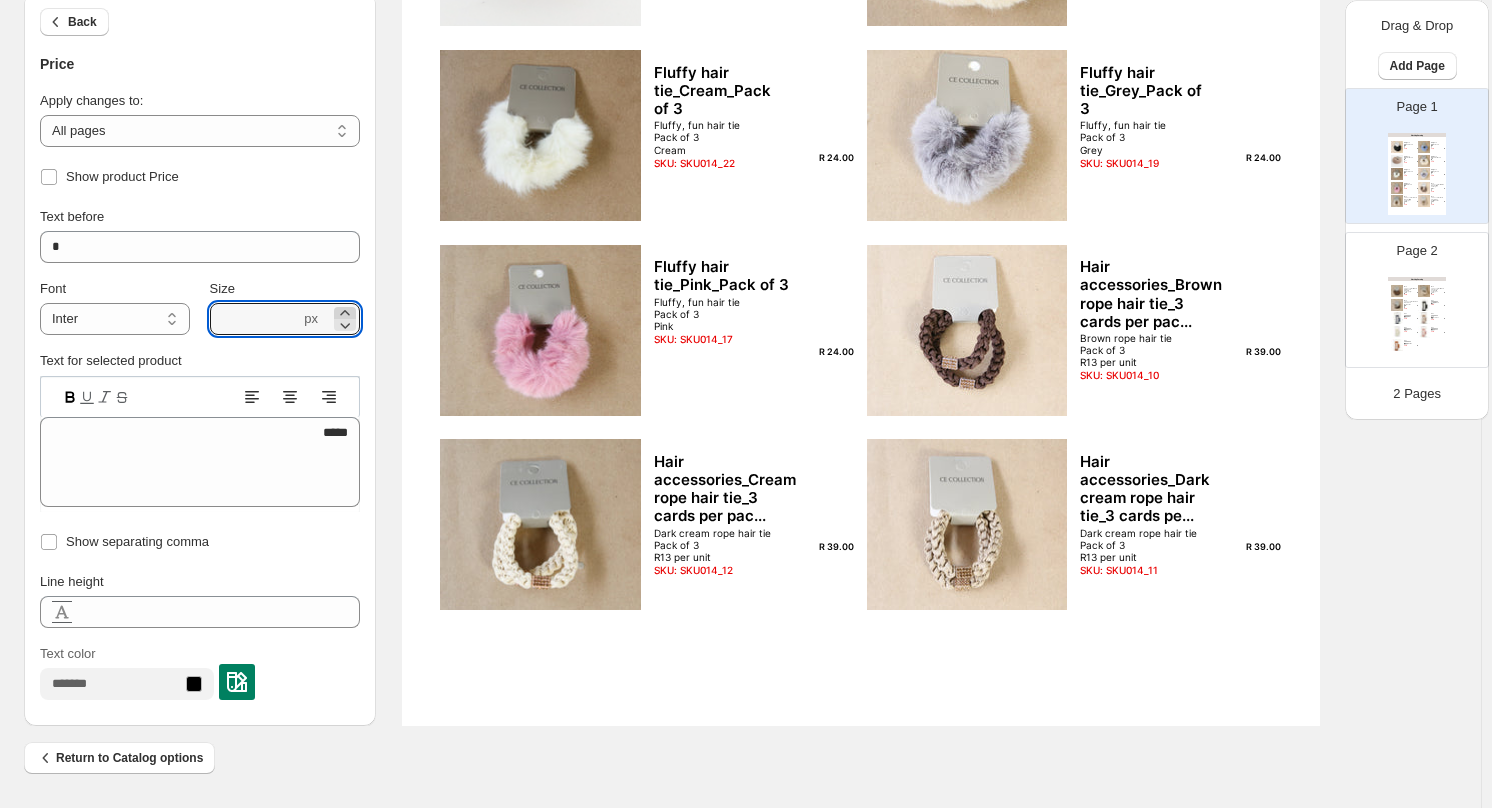 click 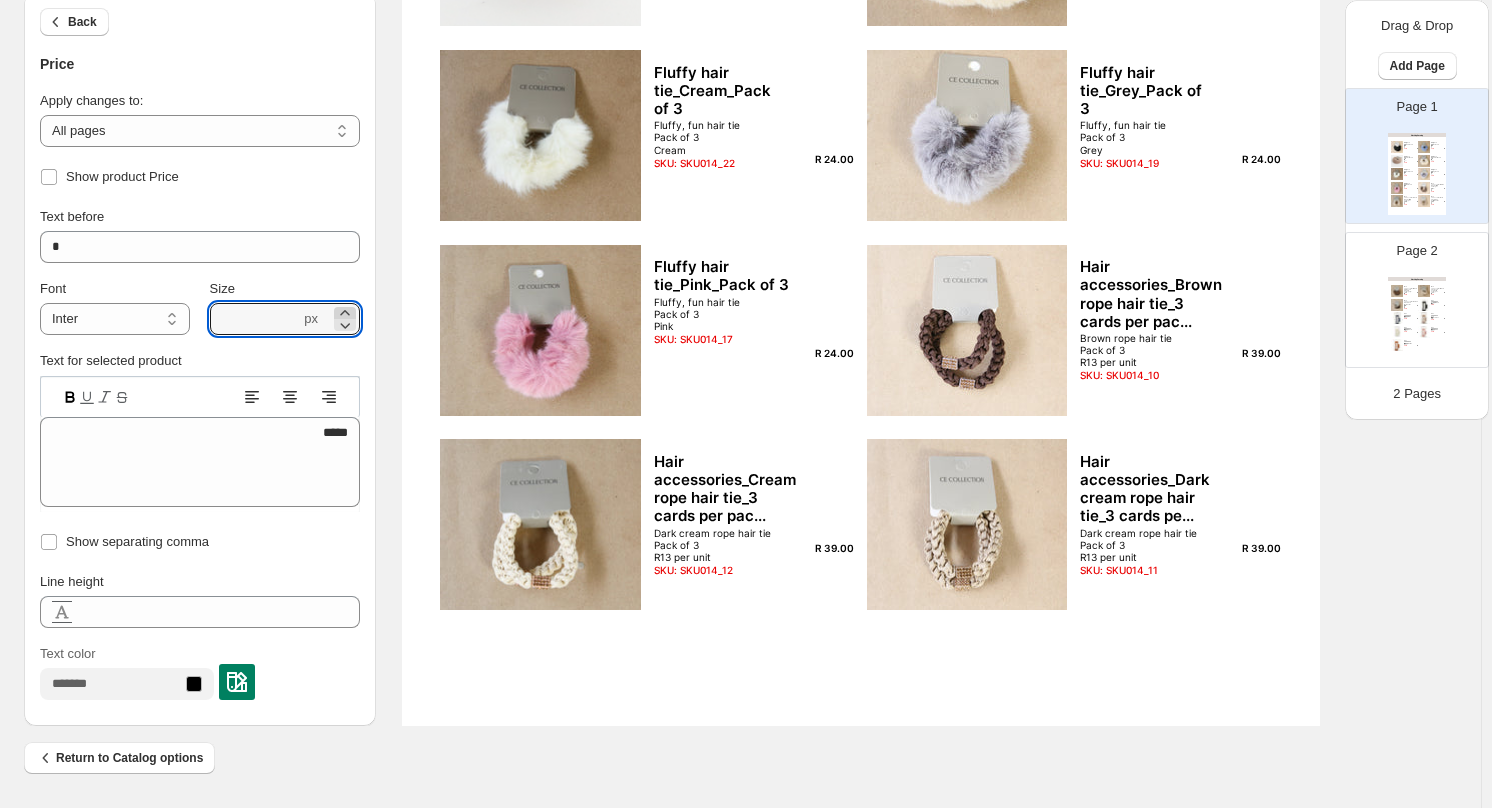 click 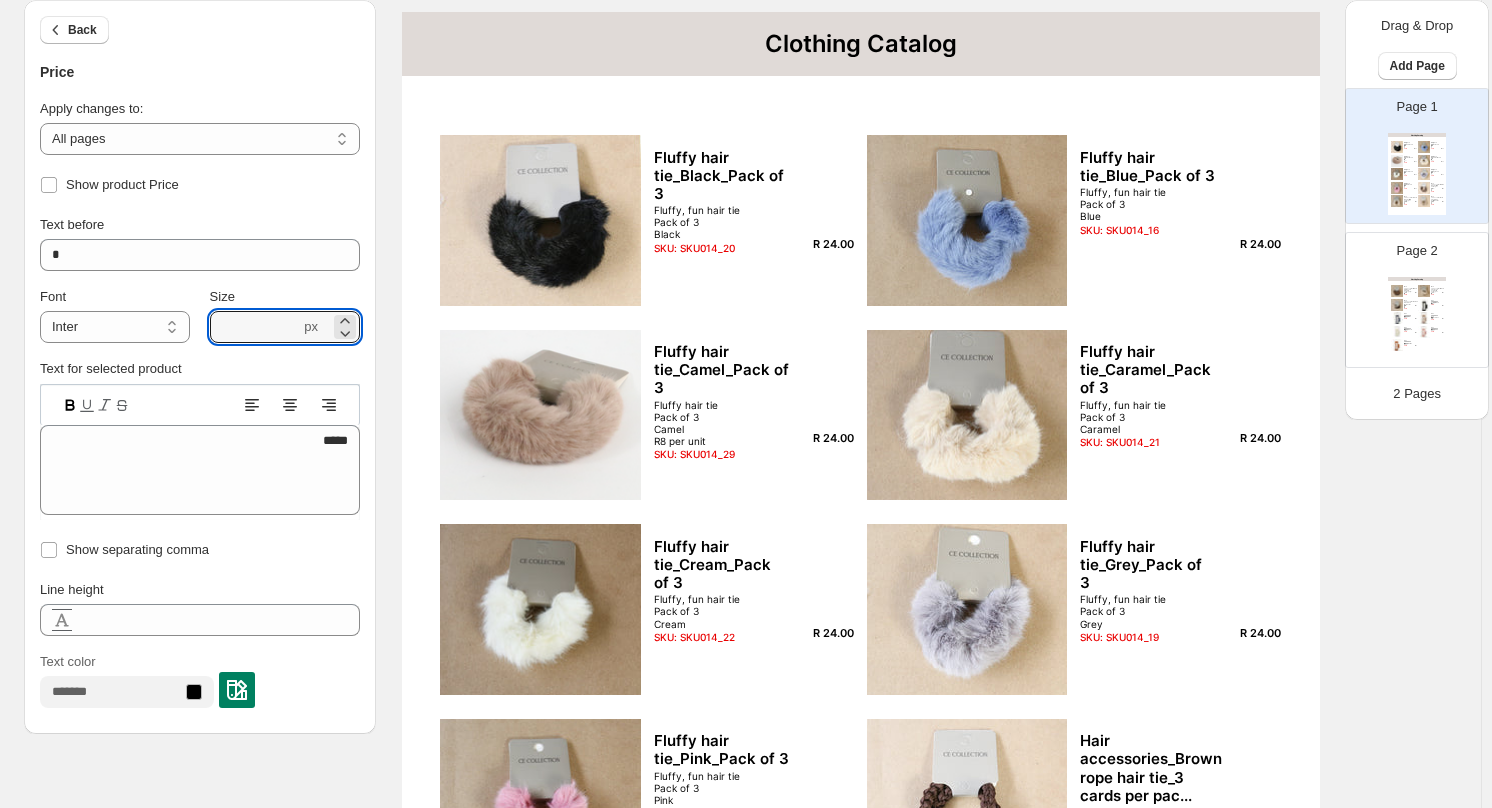 scroll, scrollTop: 118, scrollLeft: 0, axis: vertical 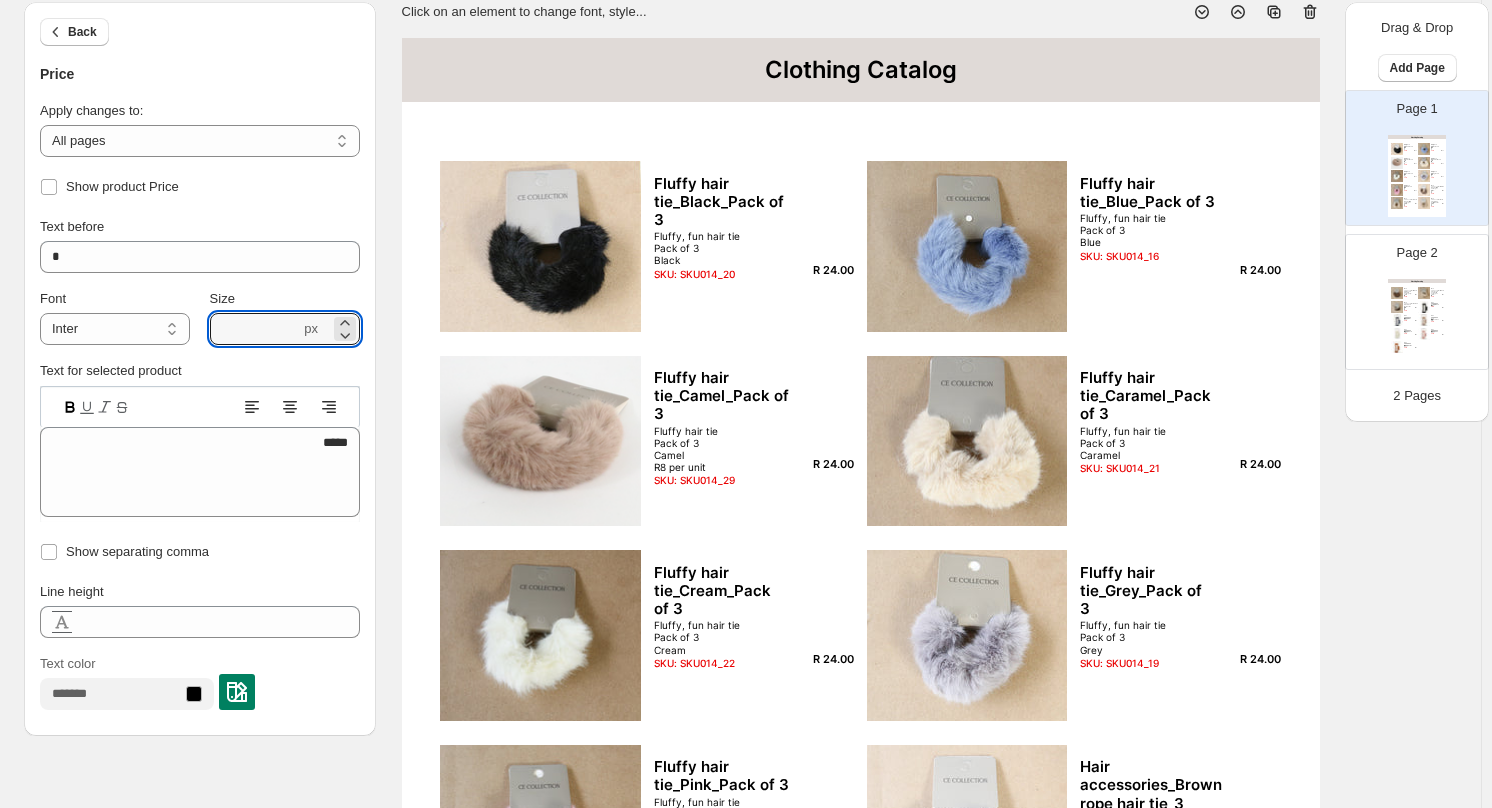 click on "Clothing Catalog" at bounding box center (861, 70) 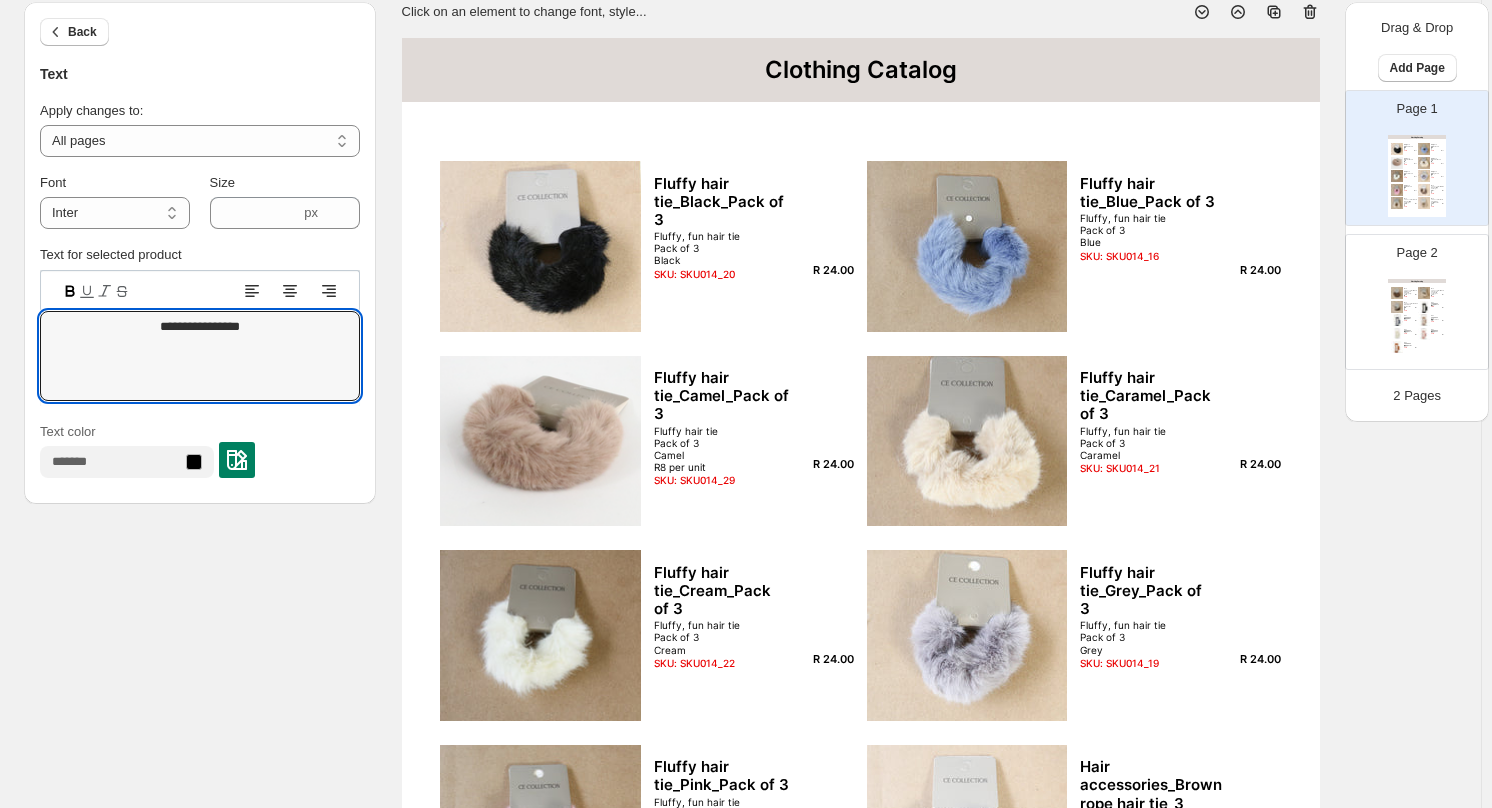 drag, startPoint x: 201, startPoint y: 326, endPoint x: 88, endPoint y: 301, distance: 115.73245 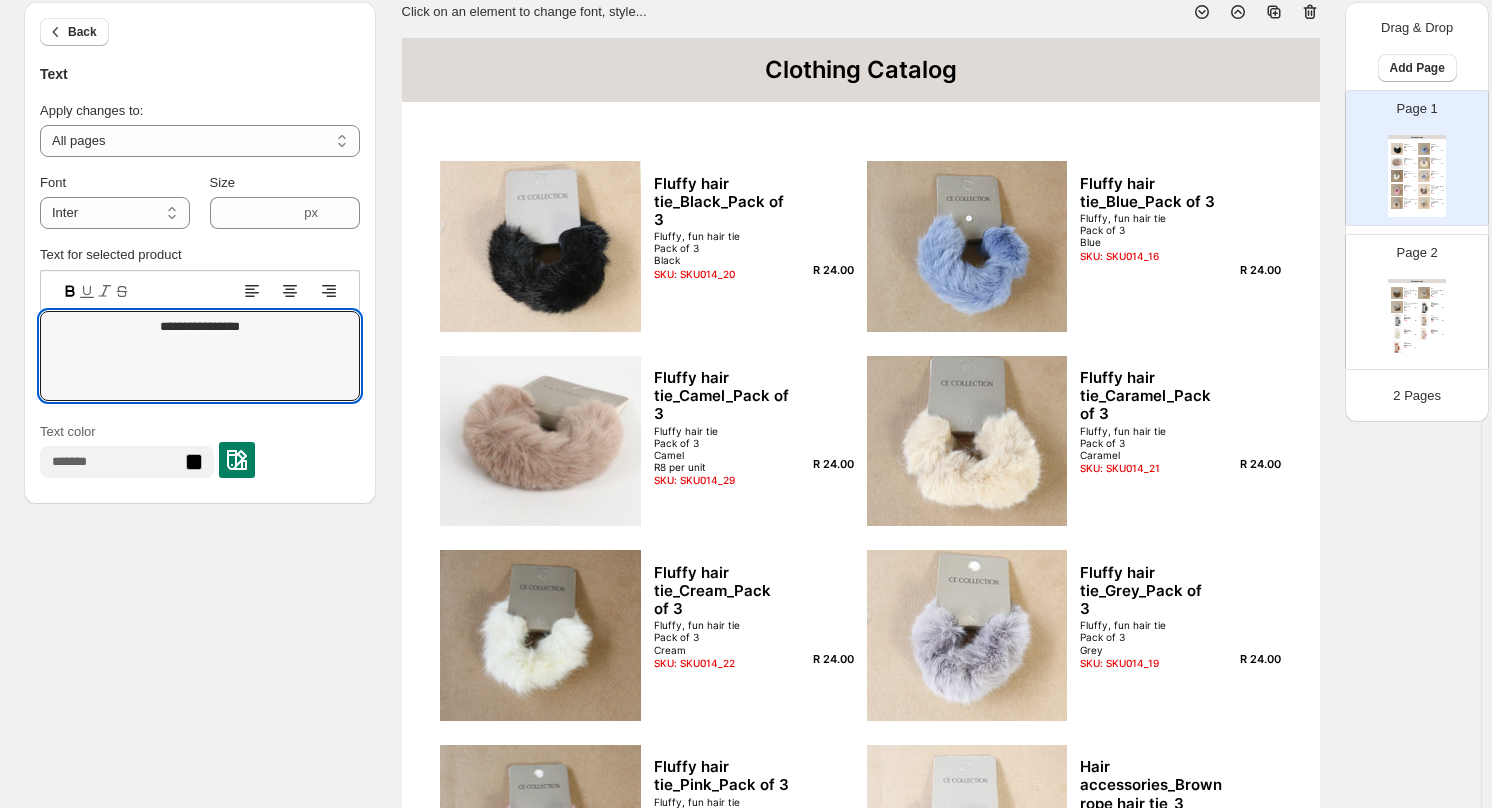 click on "**********" at bounding box center (200, 356) 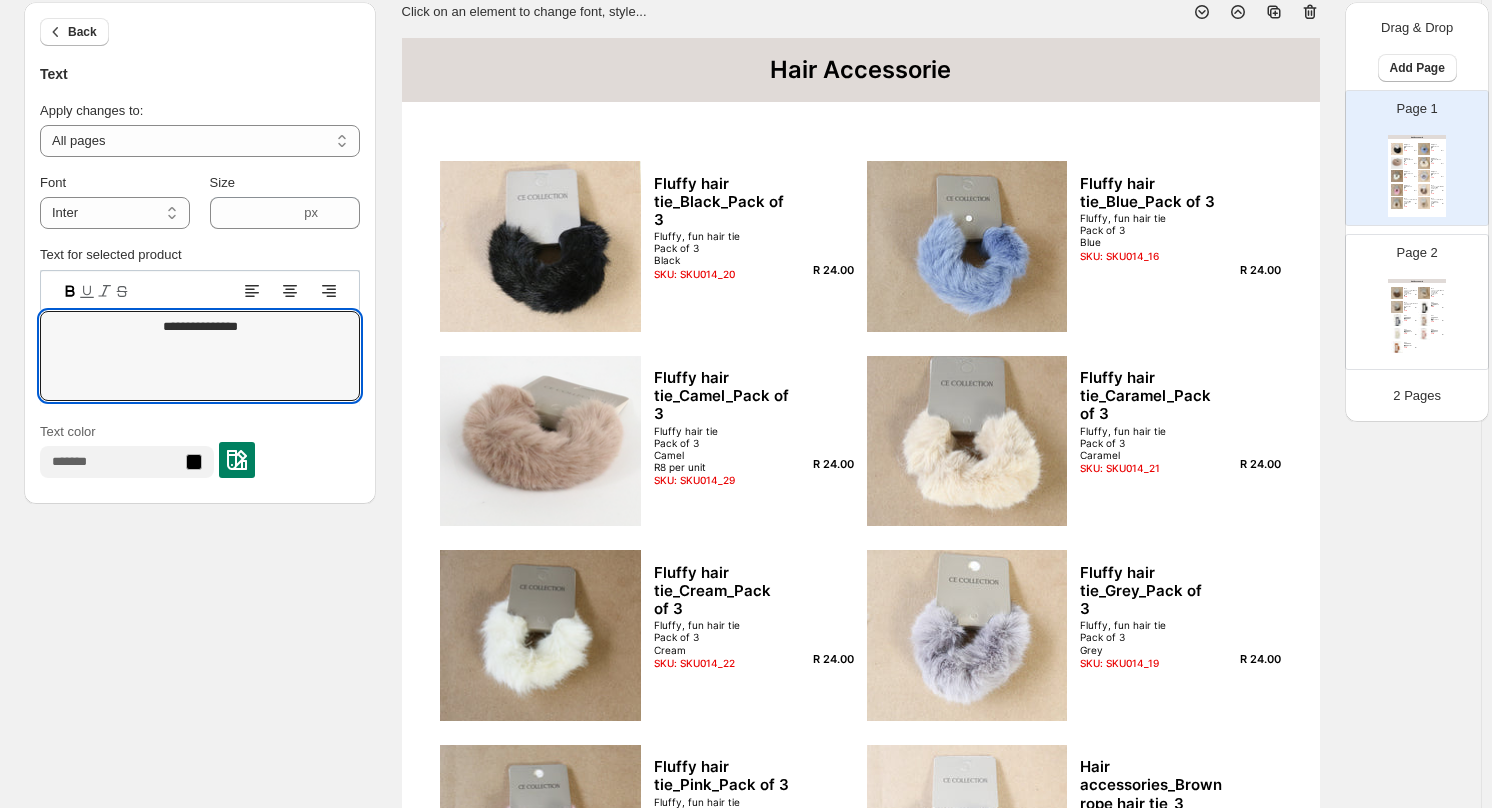 type on "**********" 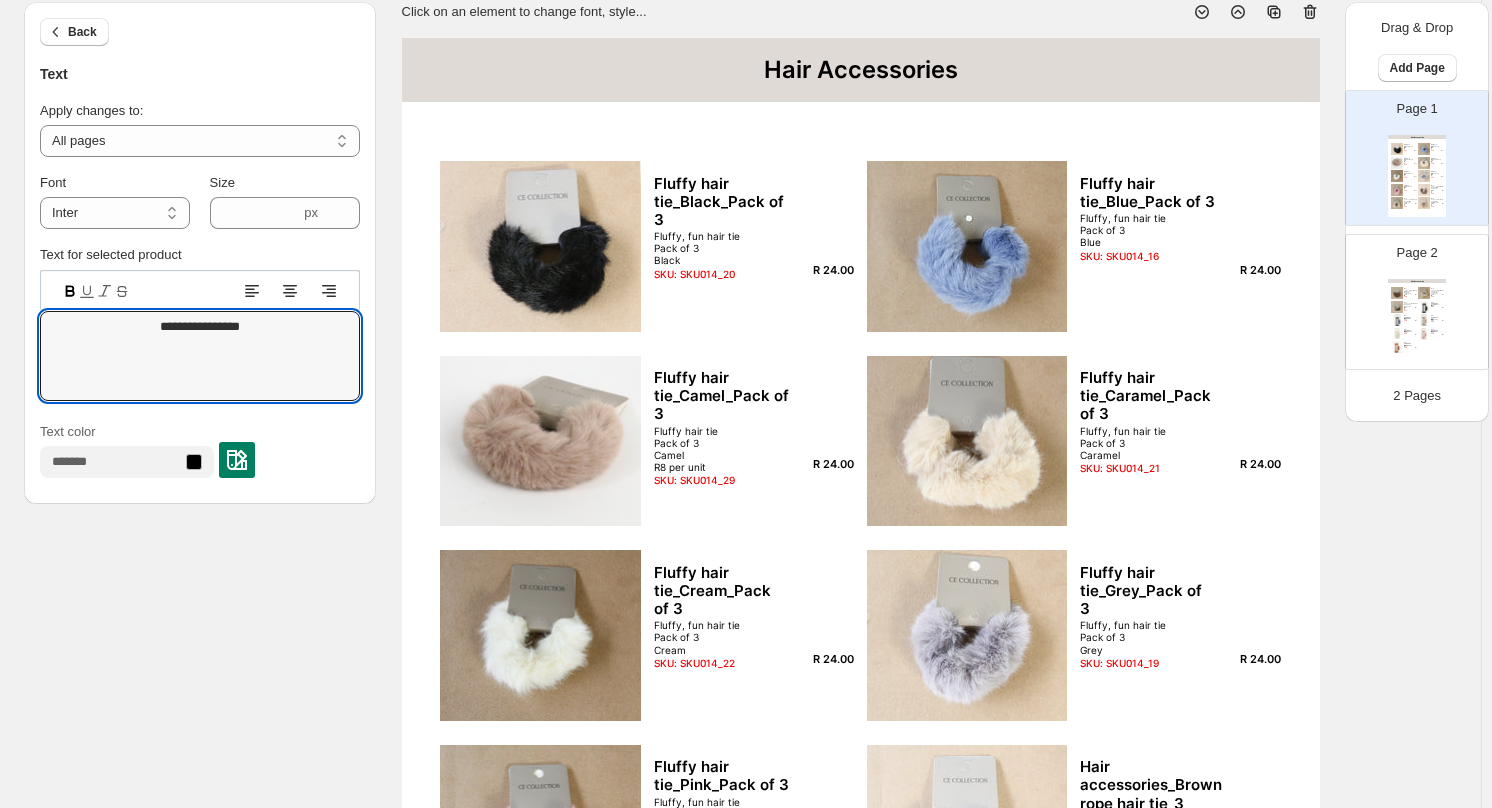 drag, startPoint x: 1430, startPoint y: 331, endPoint x: 1421, endPoint y: 318, distance: 15.811388 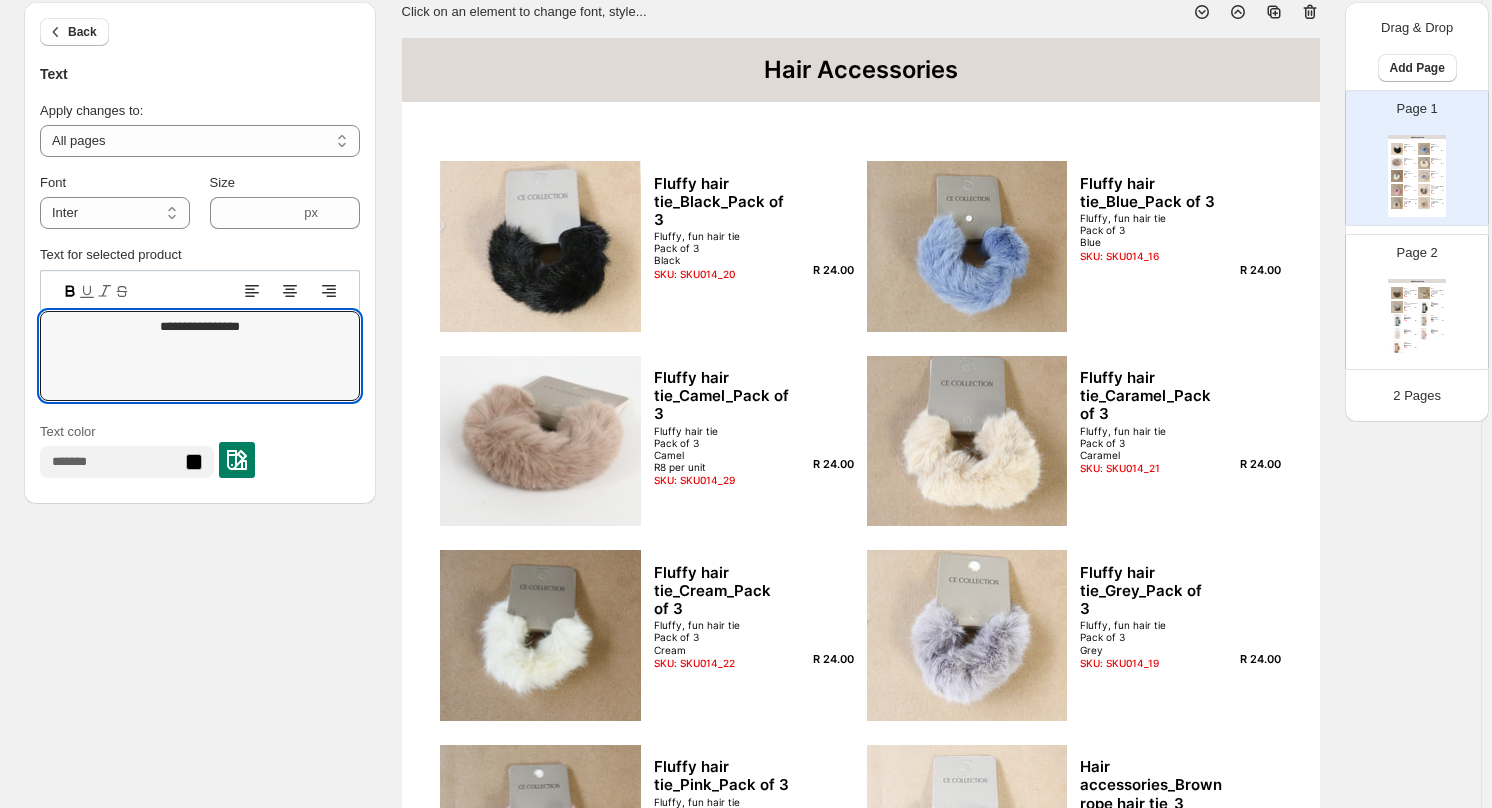 click at bounding box center (1424, 334) 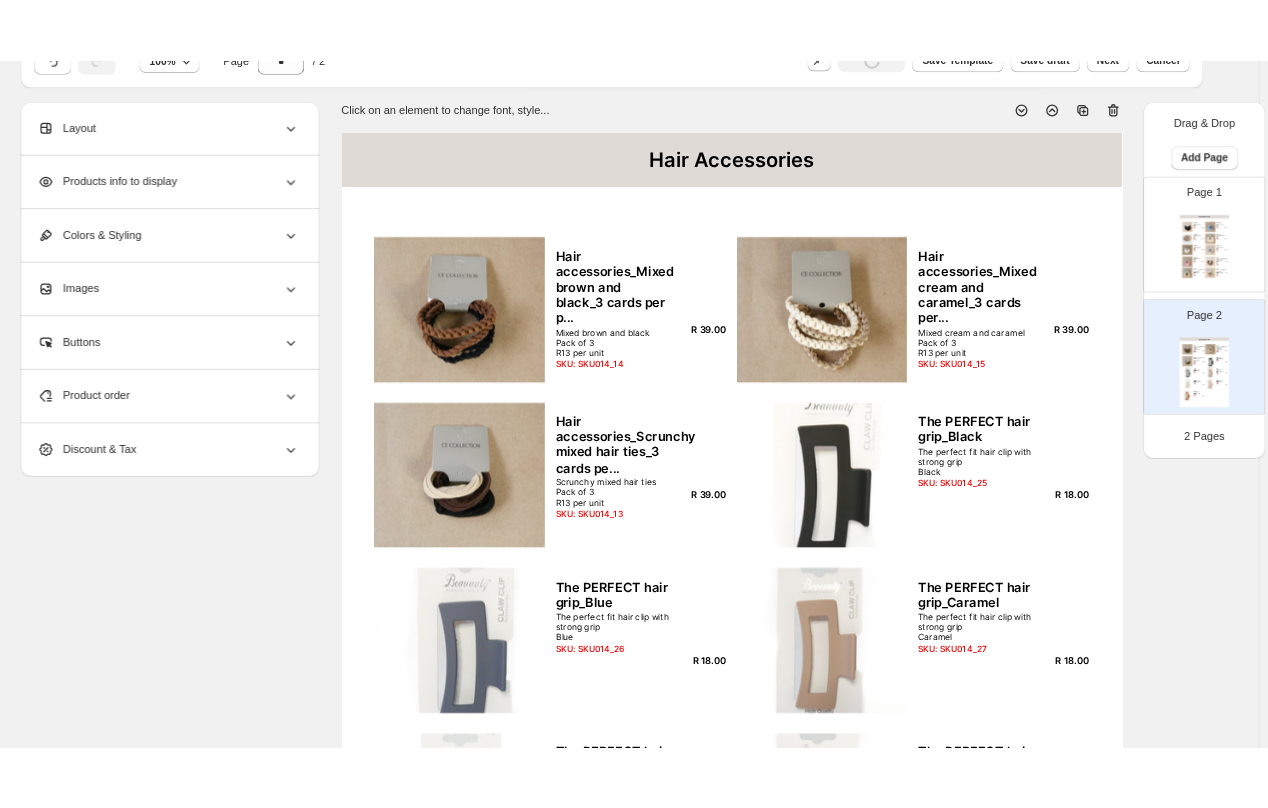 scroll, scrollTop: 0, scrollLeft: 0, axis: both 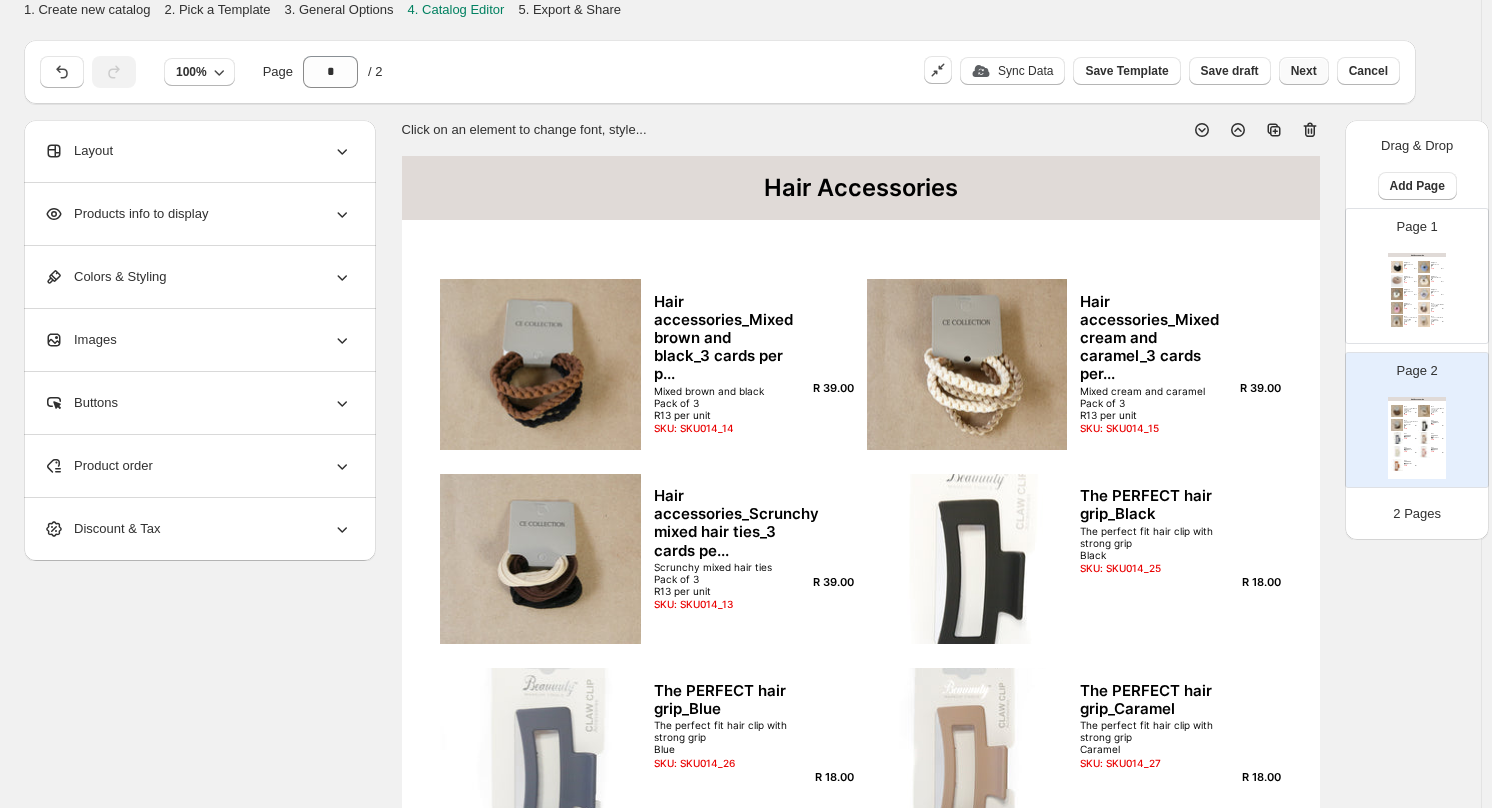 click on "Next" at bounding box center (1304, 71) 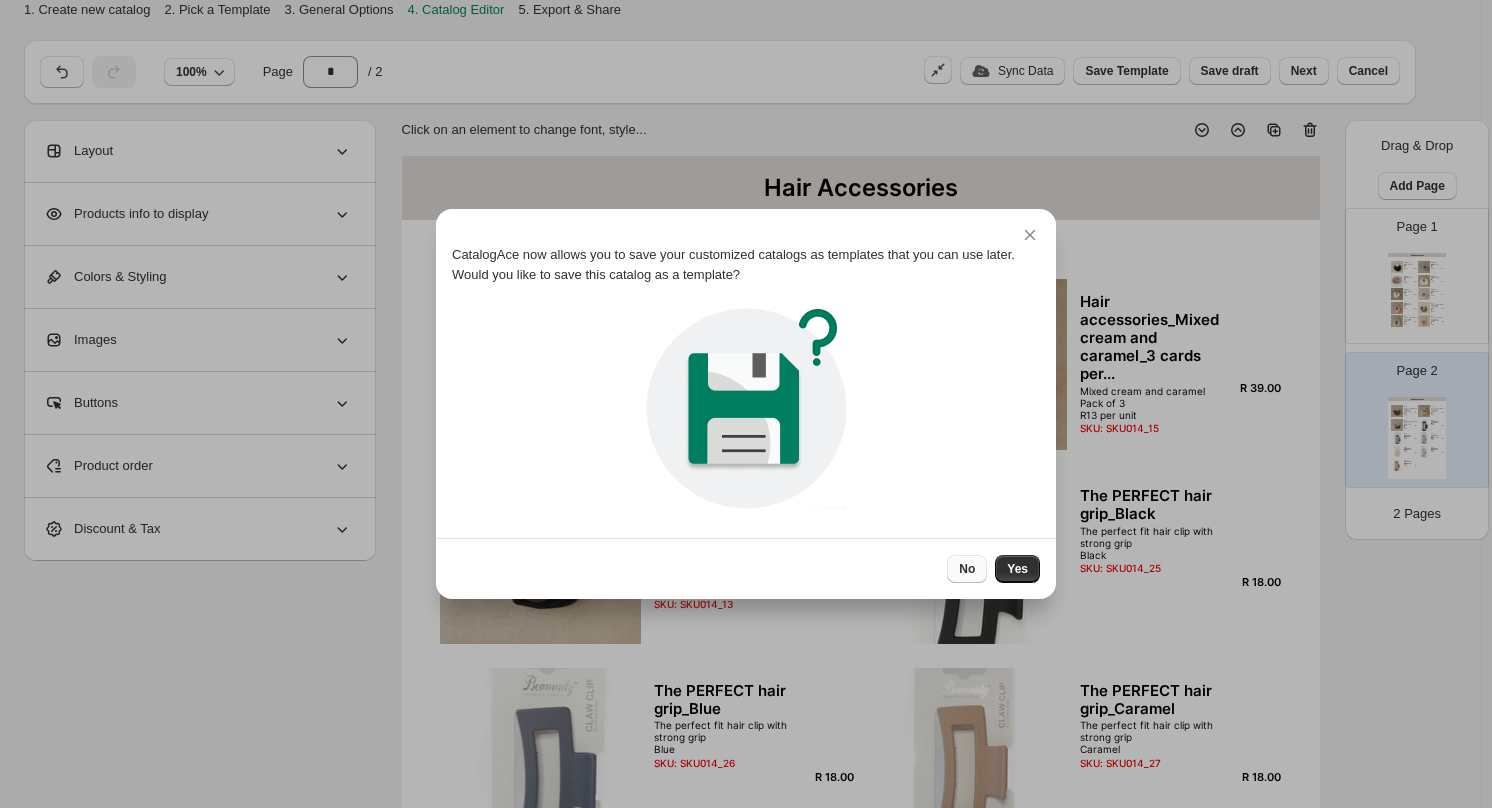 click on "No" at bounding box center (967, 569) 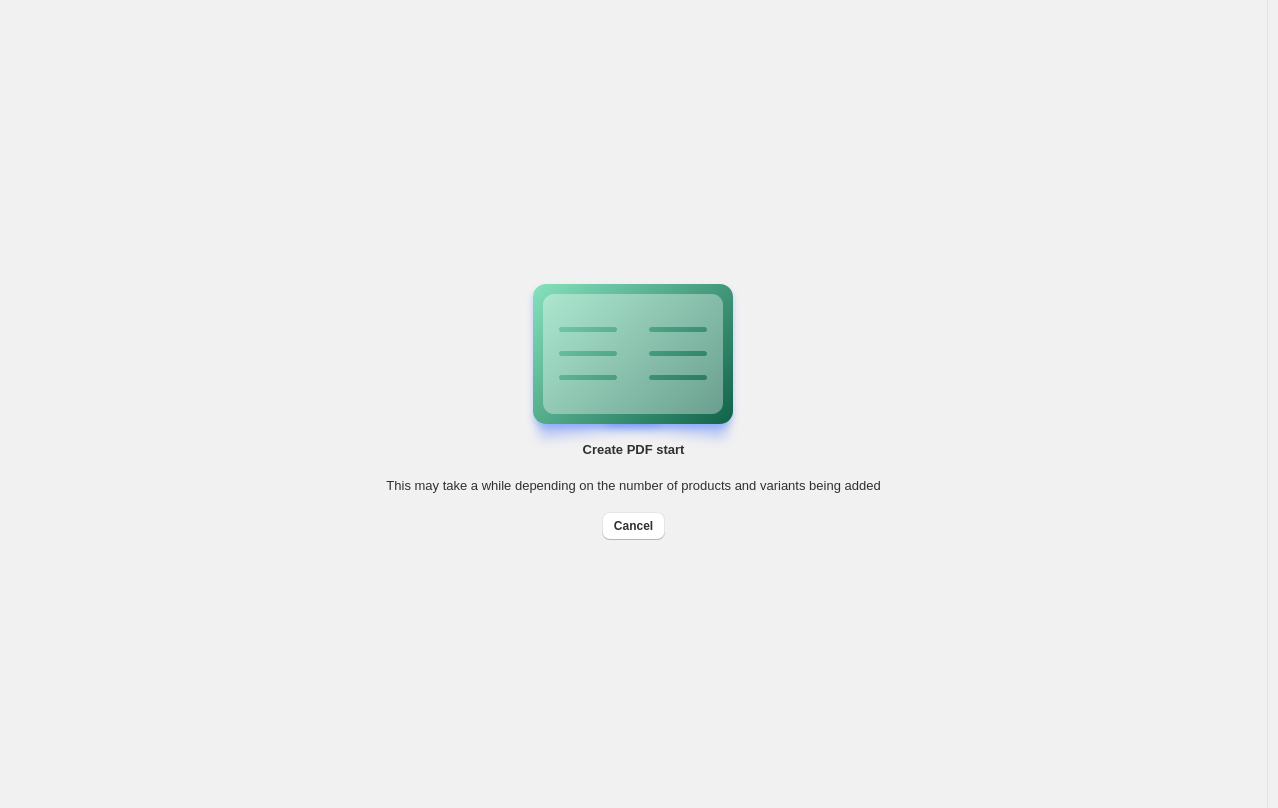 drag, startPoint x: 149, startPoint y: 181, endPoint x: 368, endPoint y: 16, distance: 274.20065 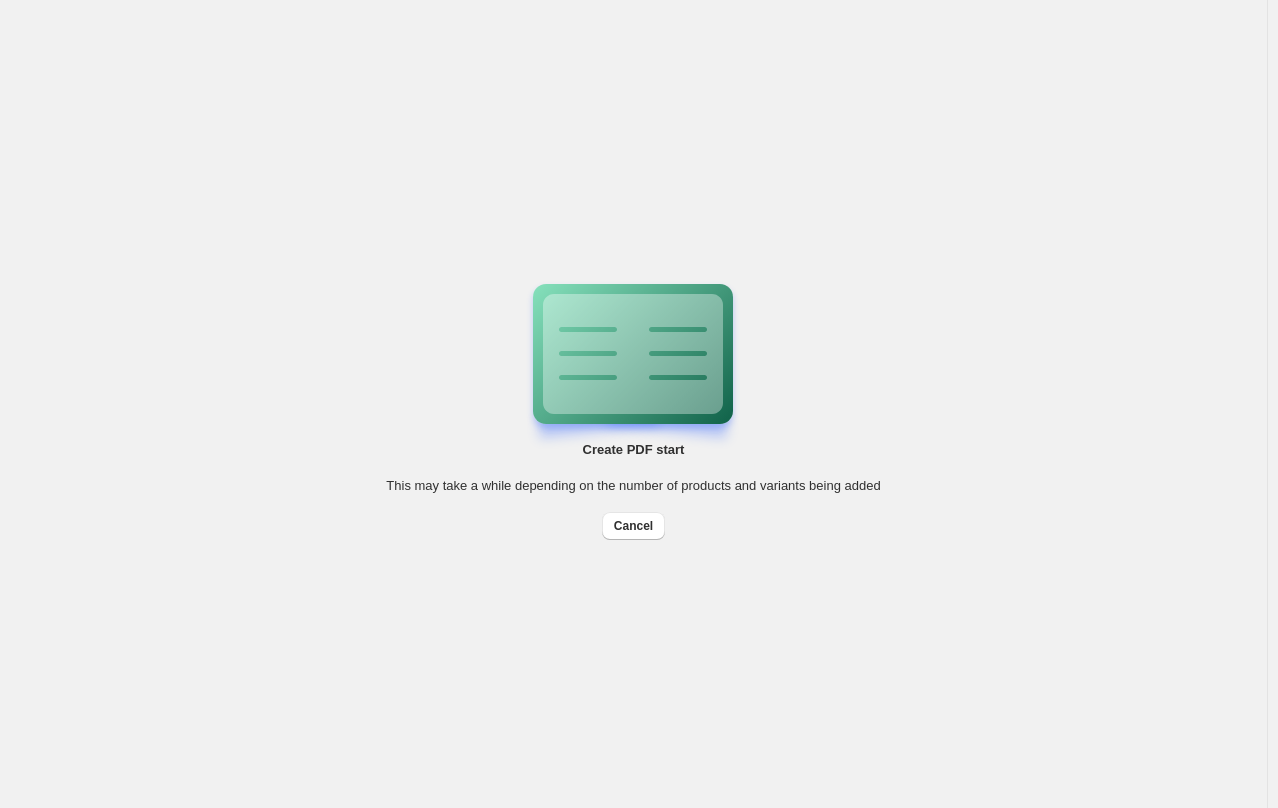 click on "Create PDF start This may take a while depending on the number of products and variants being added Cancel Billing Help Center Get Support Suggestion box" at bounding box center (633, 404) 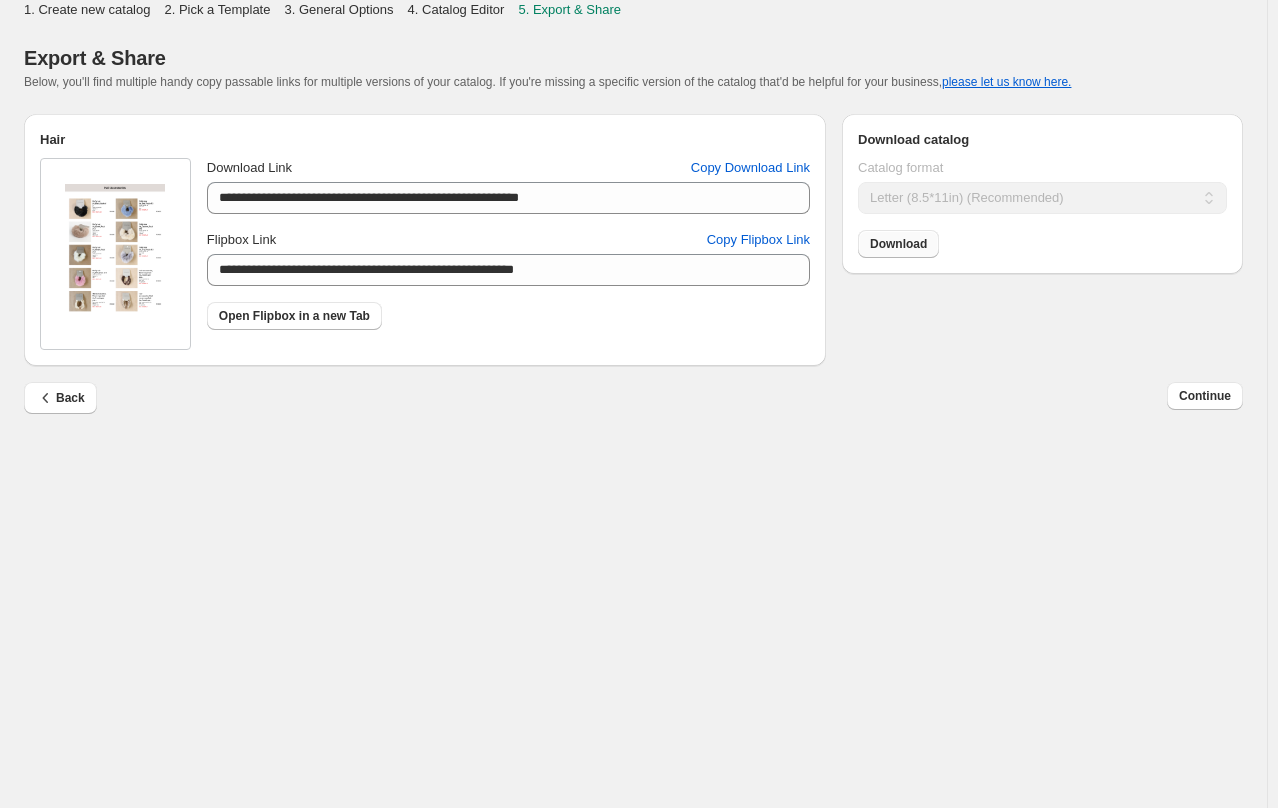 click on "Download" at bounding box center [898, 244] 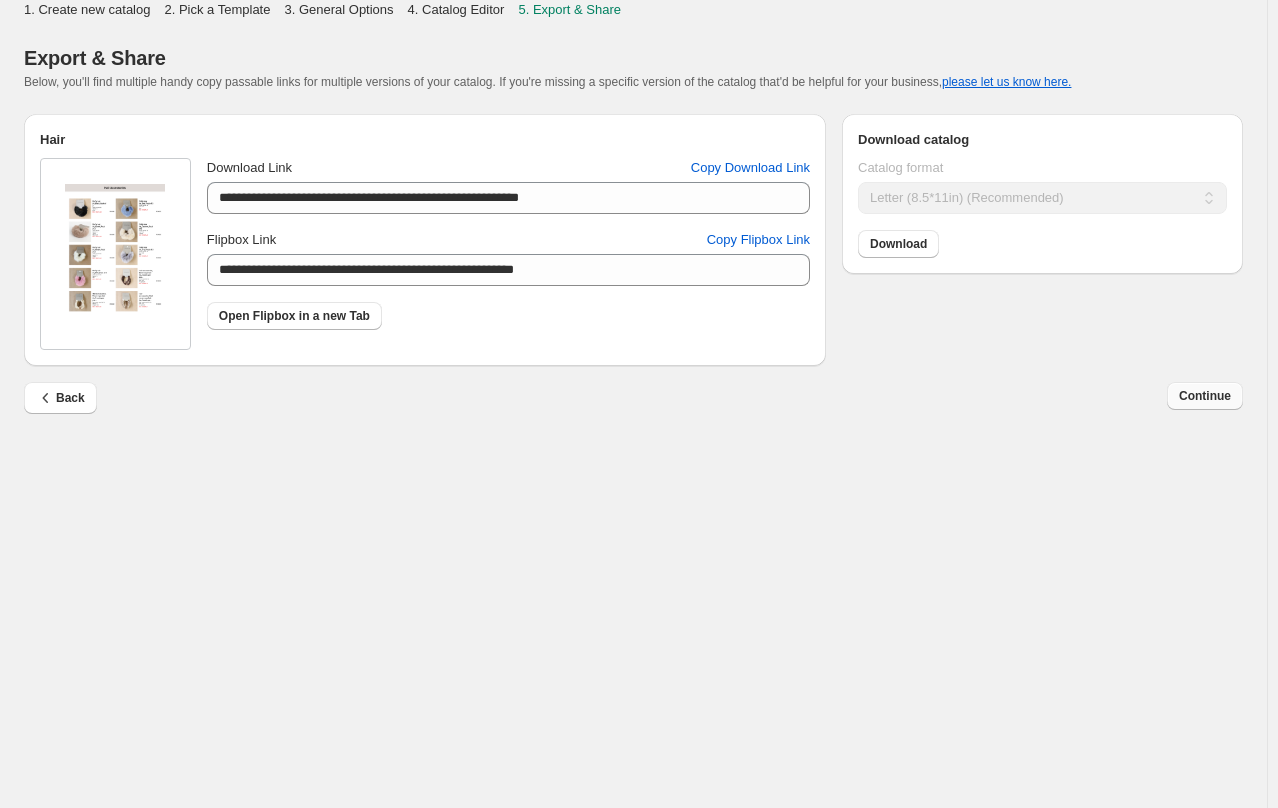 click on "Continue" at bounding box center [1205, 396] 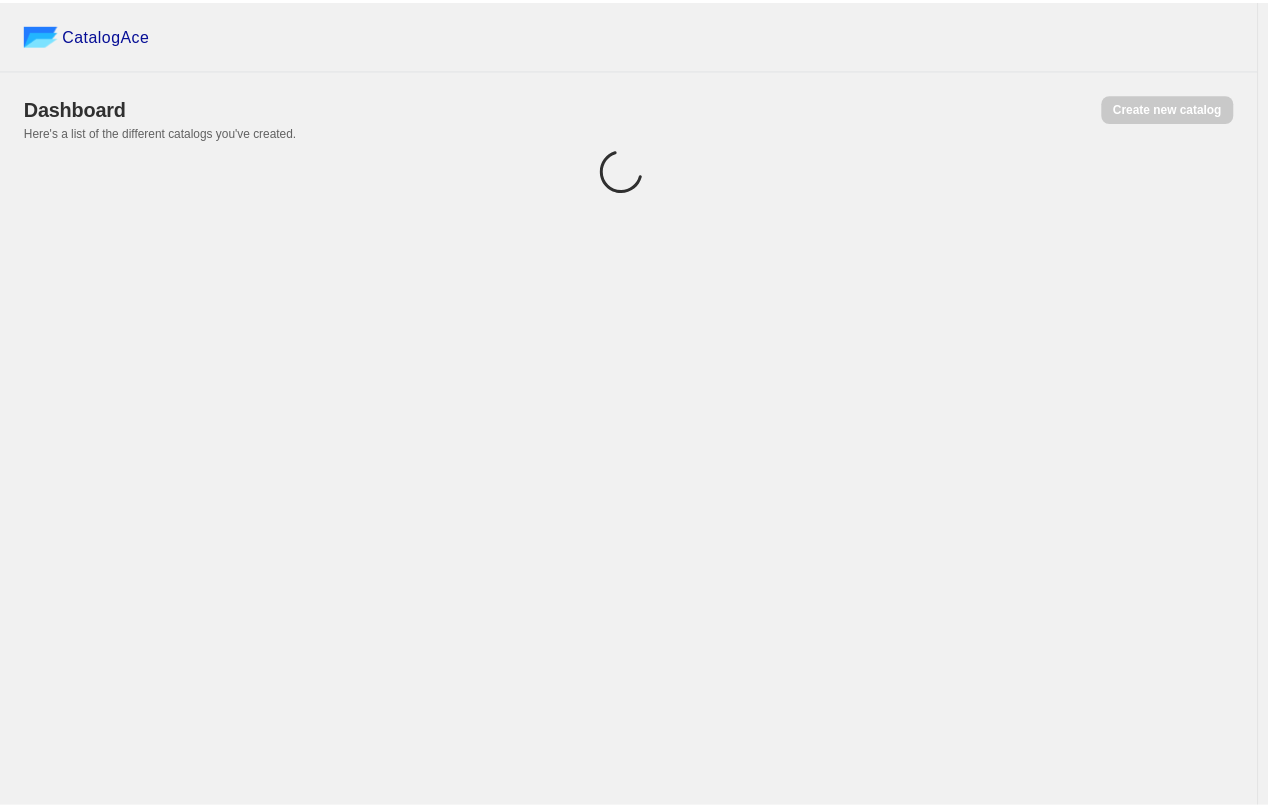 scroll, scrollTop: 0, scrollLeft: 0, axis: both 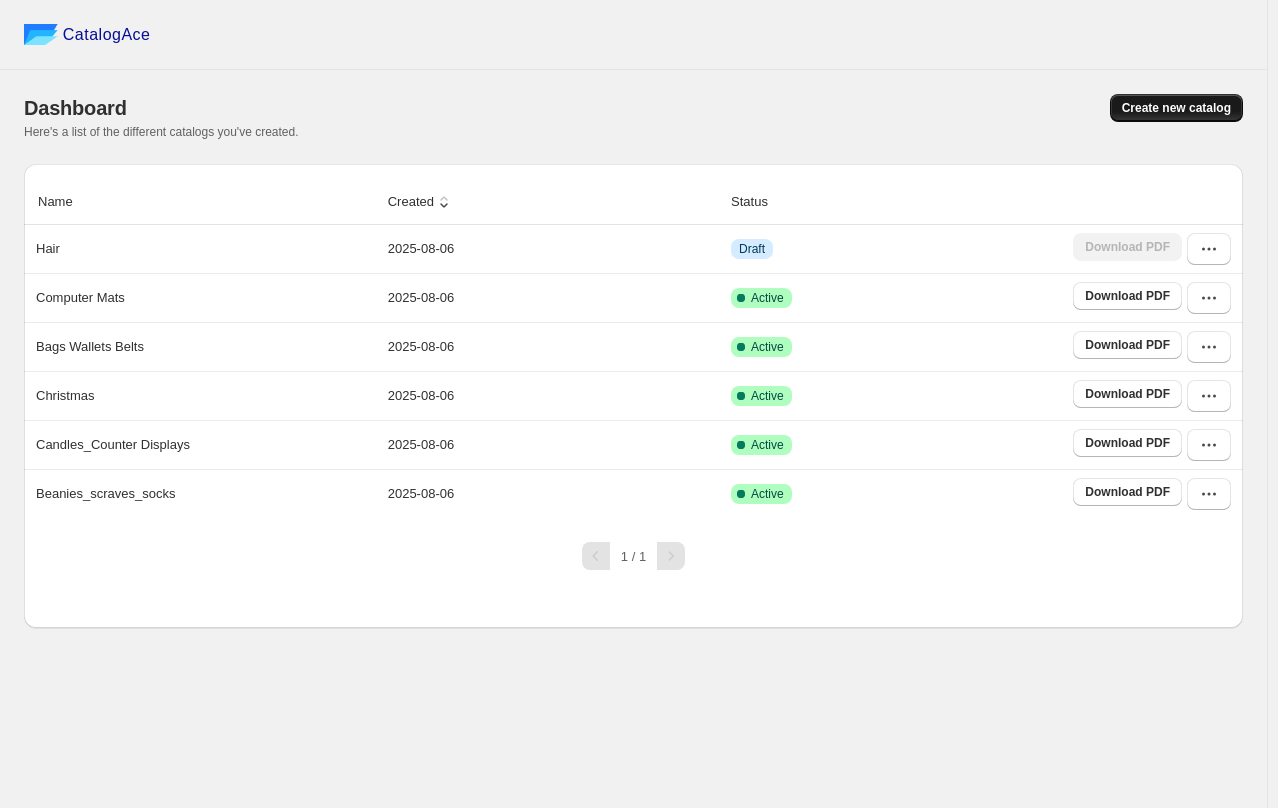 click on "Create new catalog" at bounding box center [1176, 108] 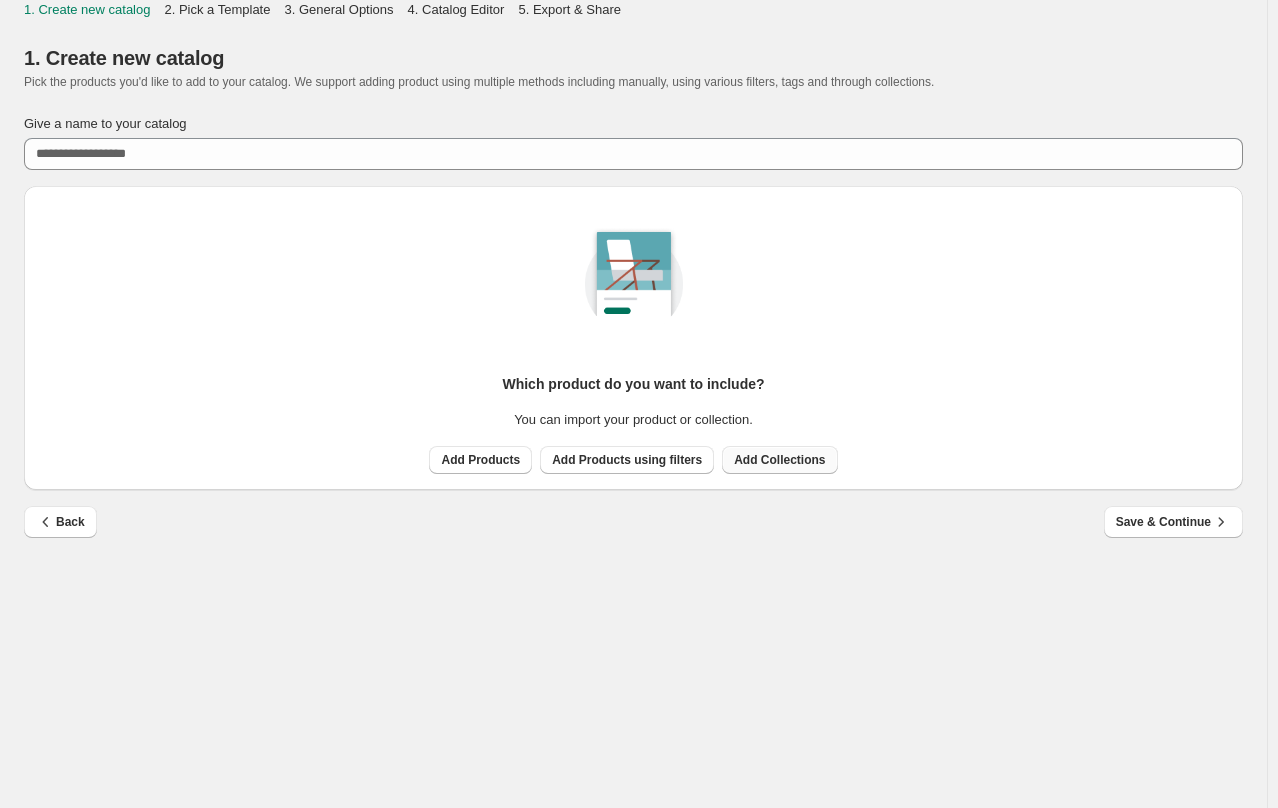 click on "Add Collections" at bounding box center (779, 460) 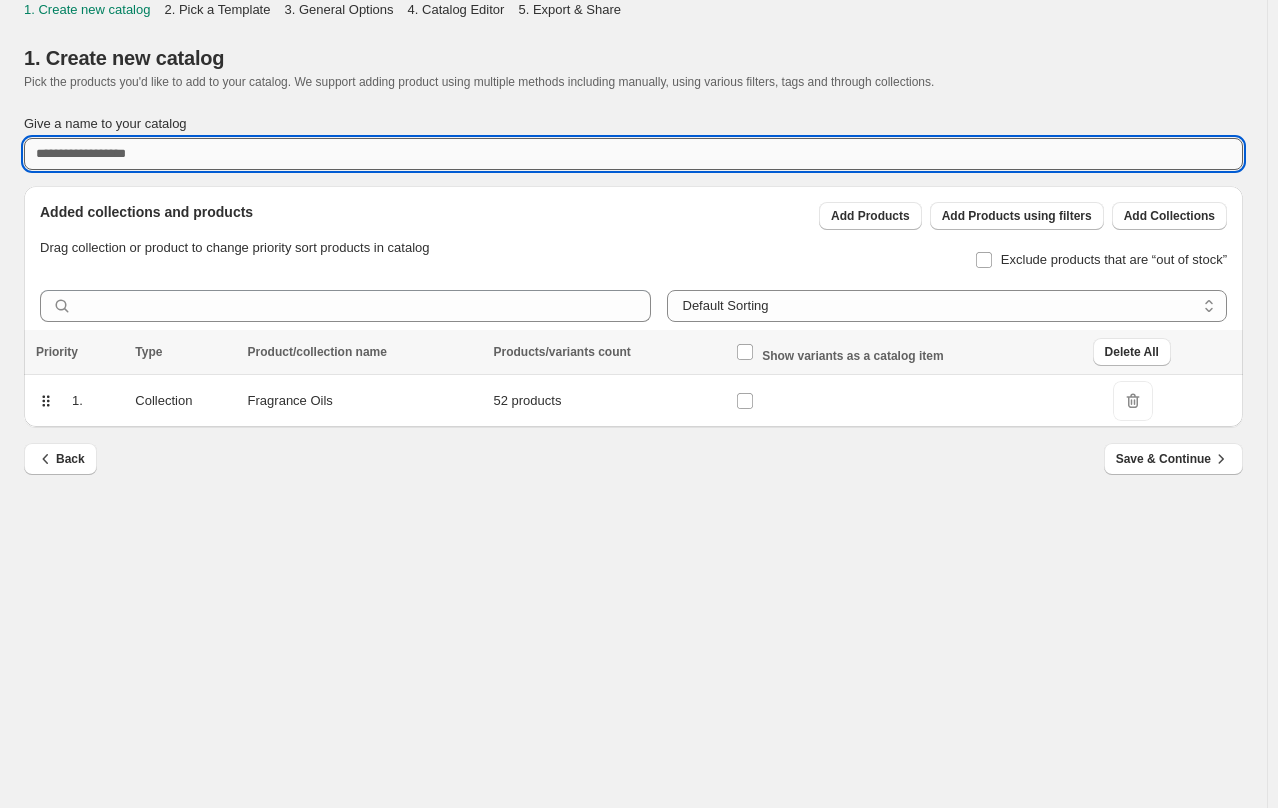 click on "Give a name to your catalog" at bounding box center (633, 154) 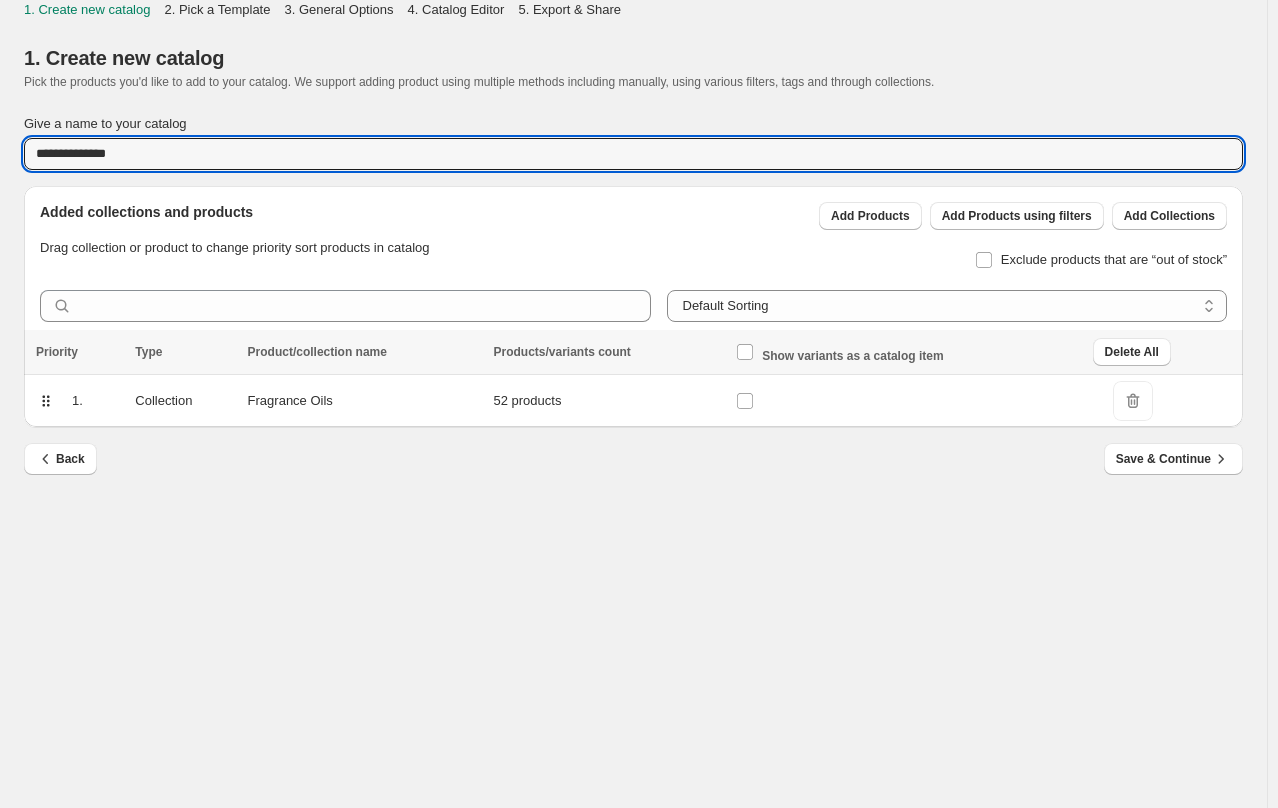 type on "**********" 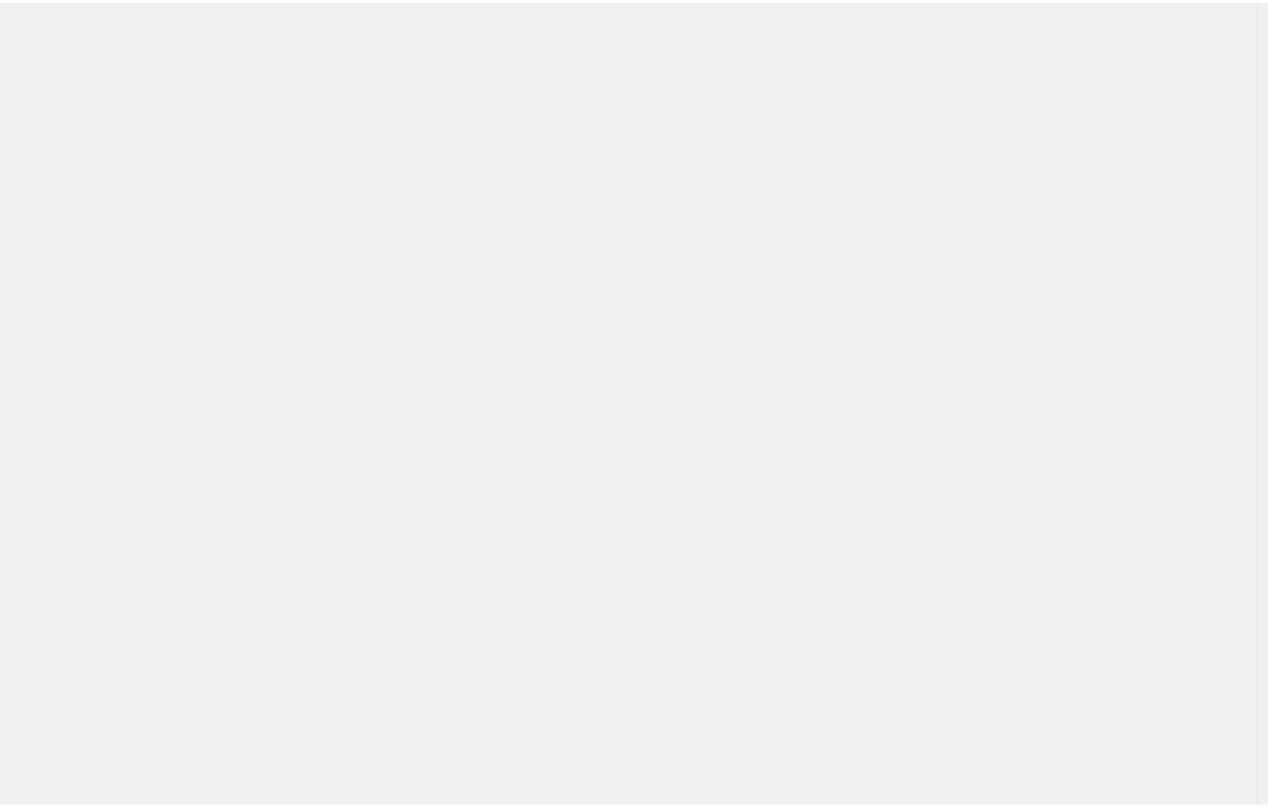 scroll, scrollTop: 0, scrollLeft: 0, axis: both 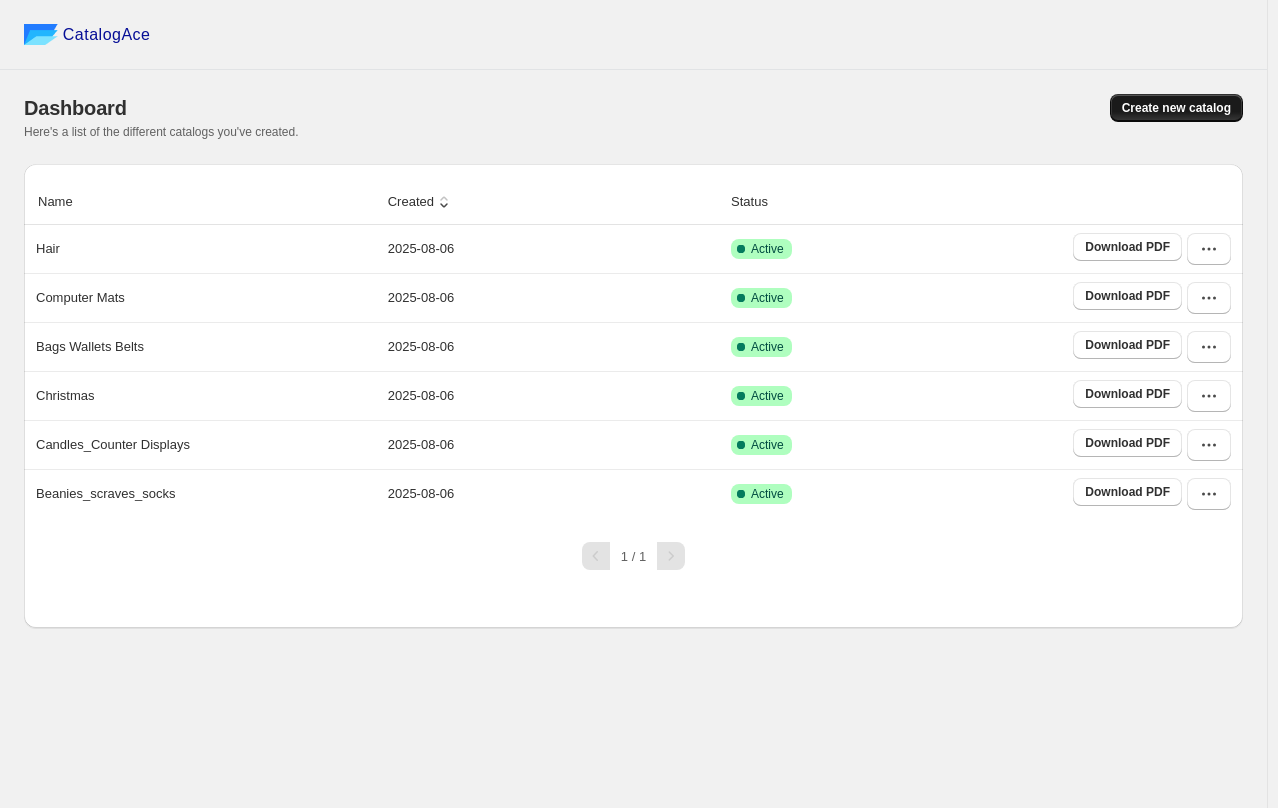 click on "Create new catalog" at bounding box center (1176, 108) 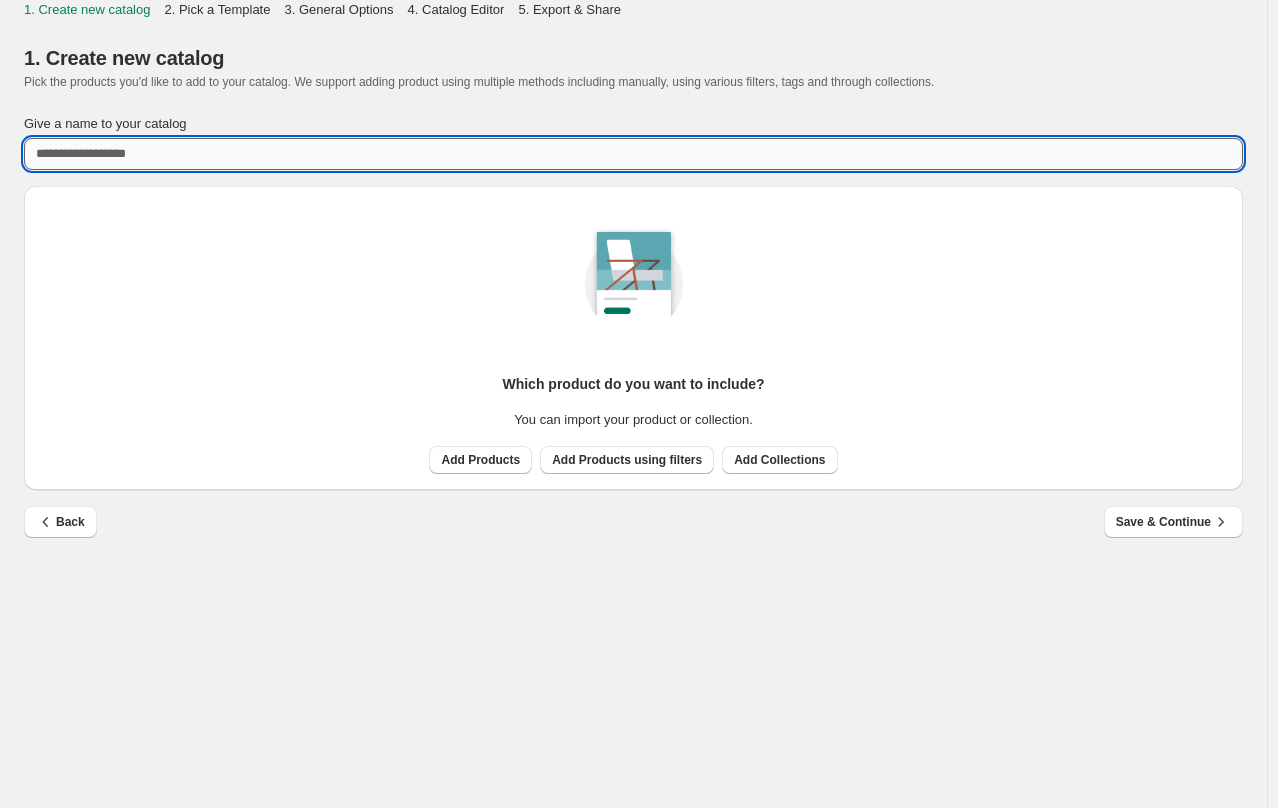click on "Give a name to your catalog" at bounding box center (633, 154) 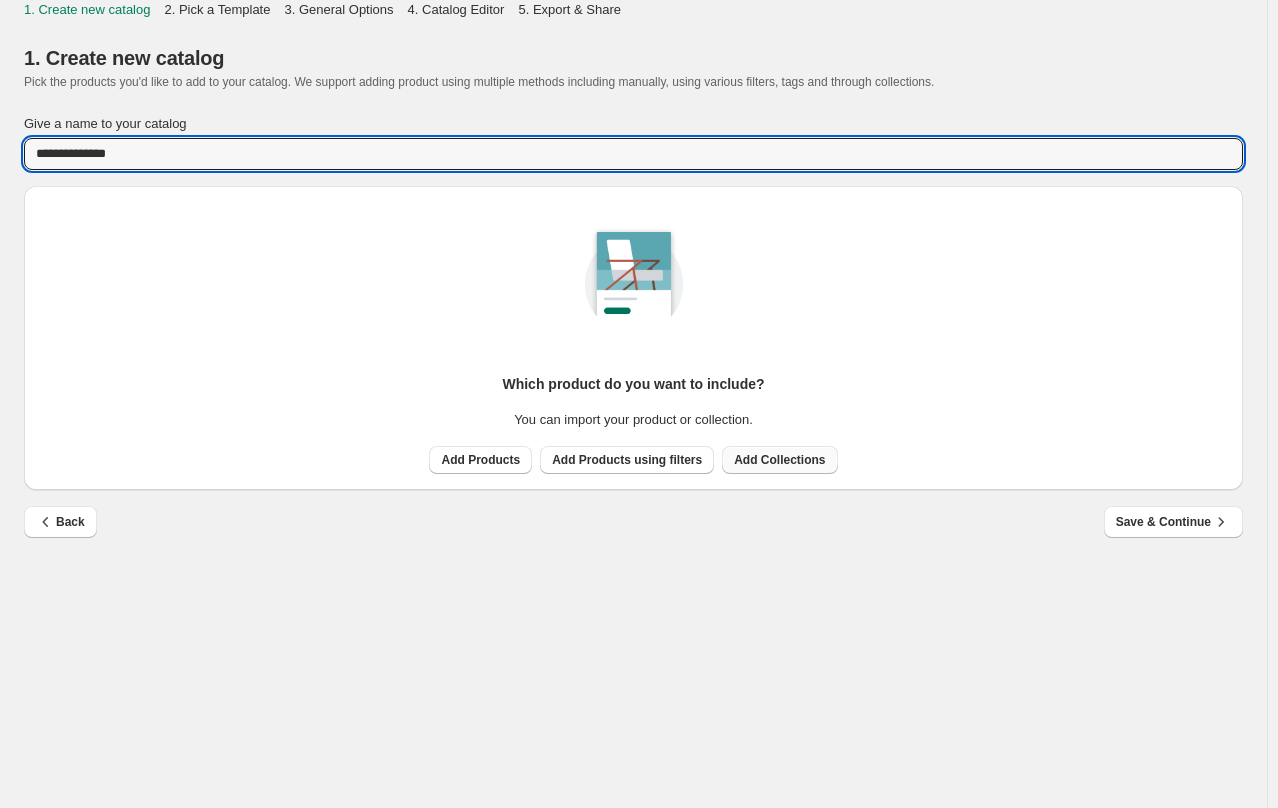 click on "Add Collections" at bounding box center [779, 460] 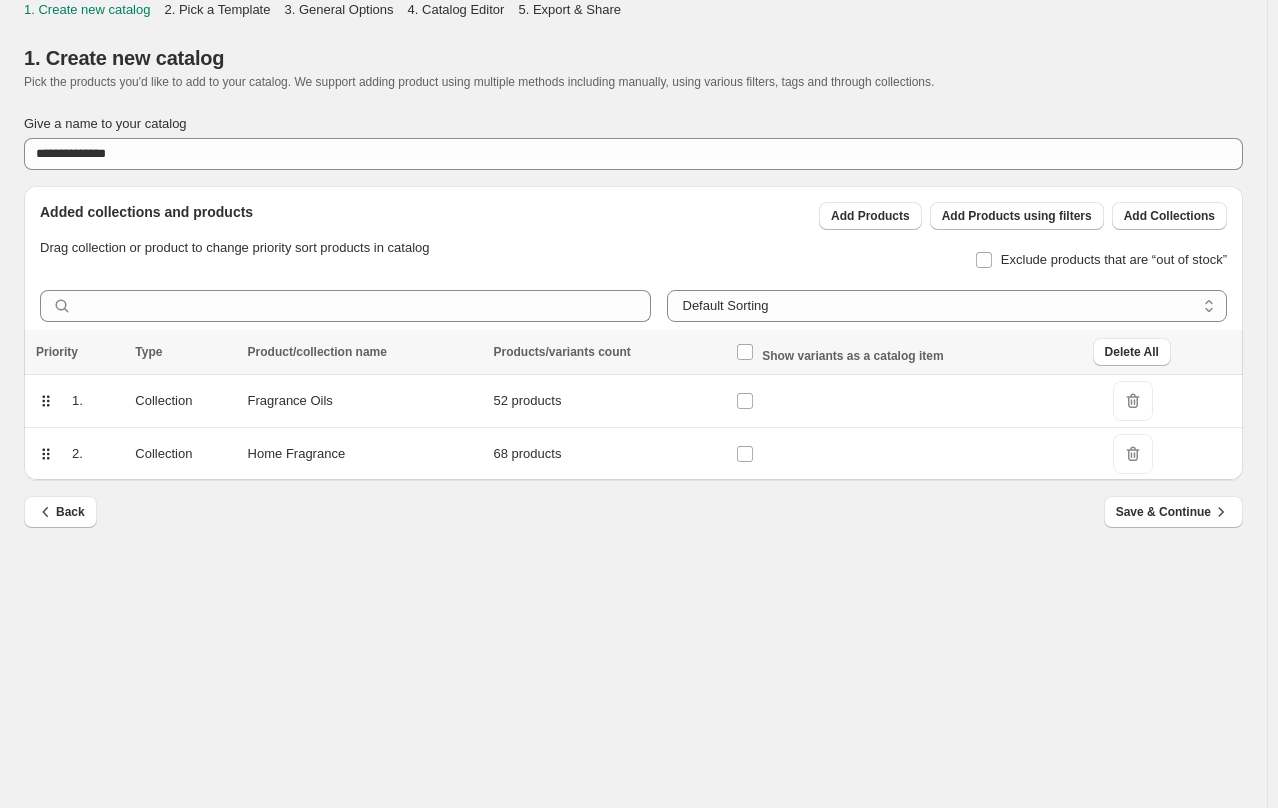 click on "Give a name to your catalog" at bounding box center [105, 123] 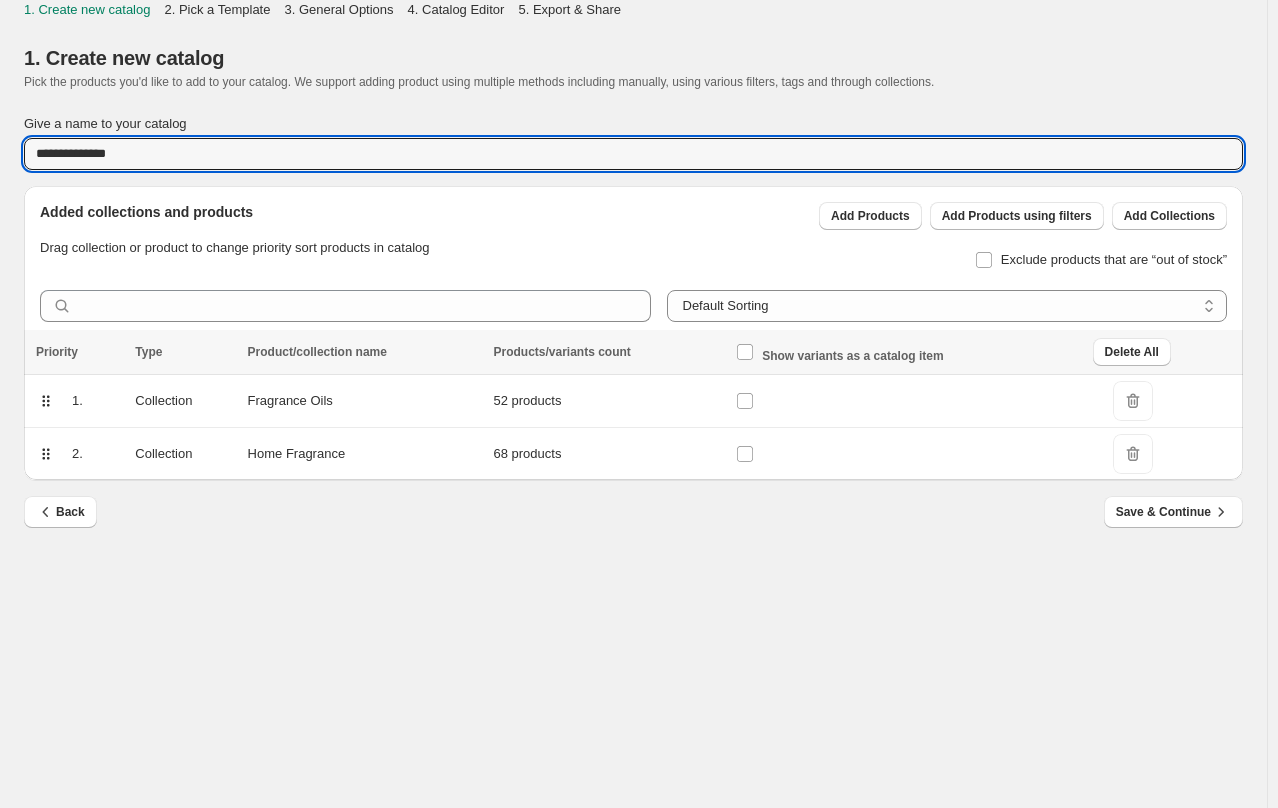 click on "**********" at bounding box center [633, 154] 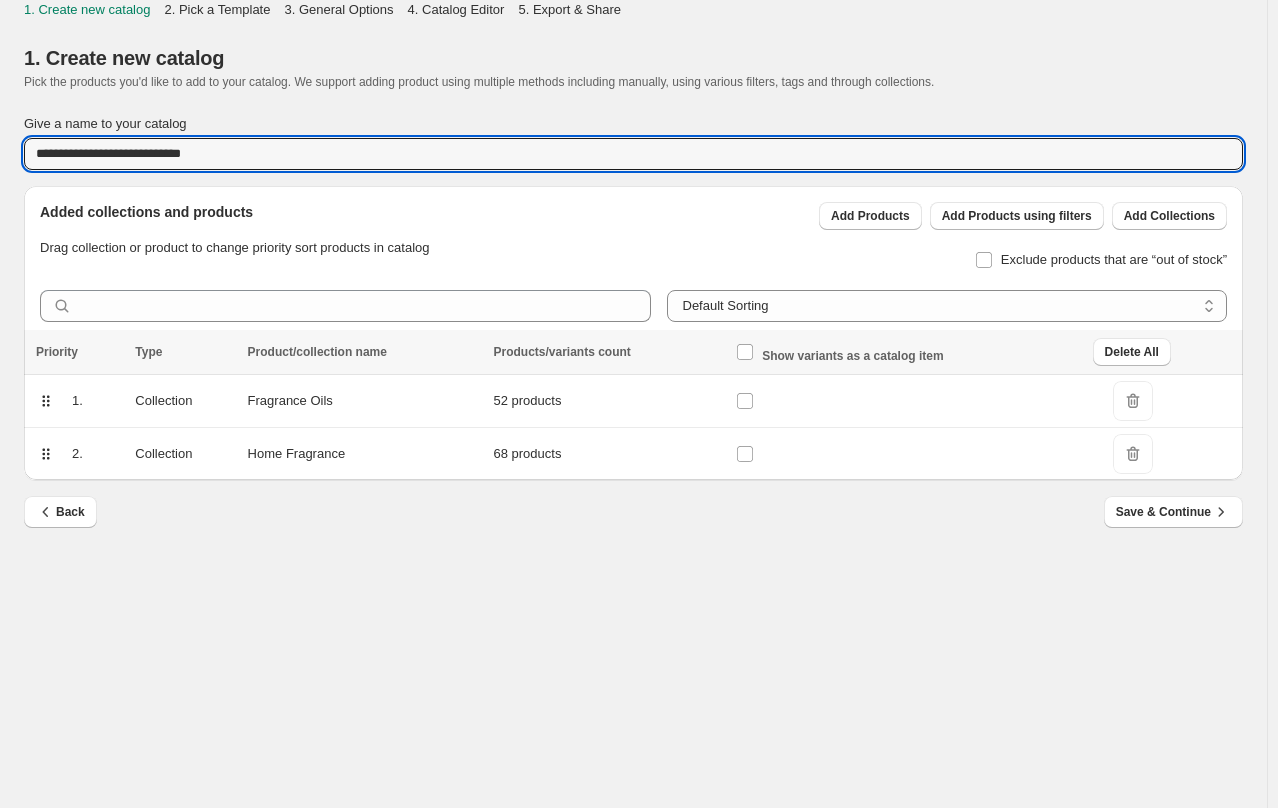 click on "DeleteIcon" at bounding box center (1133, 454) 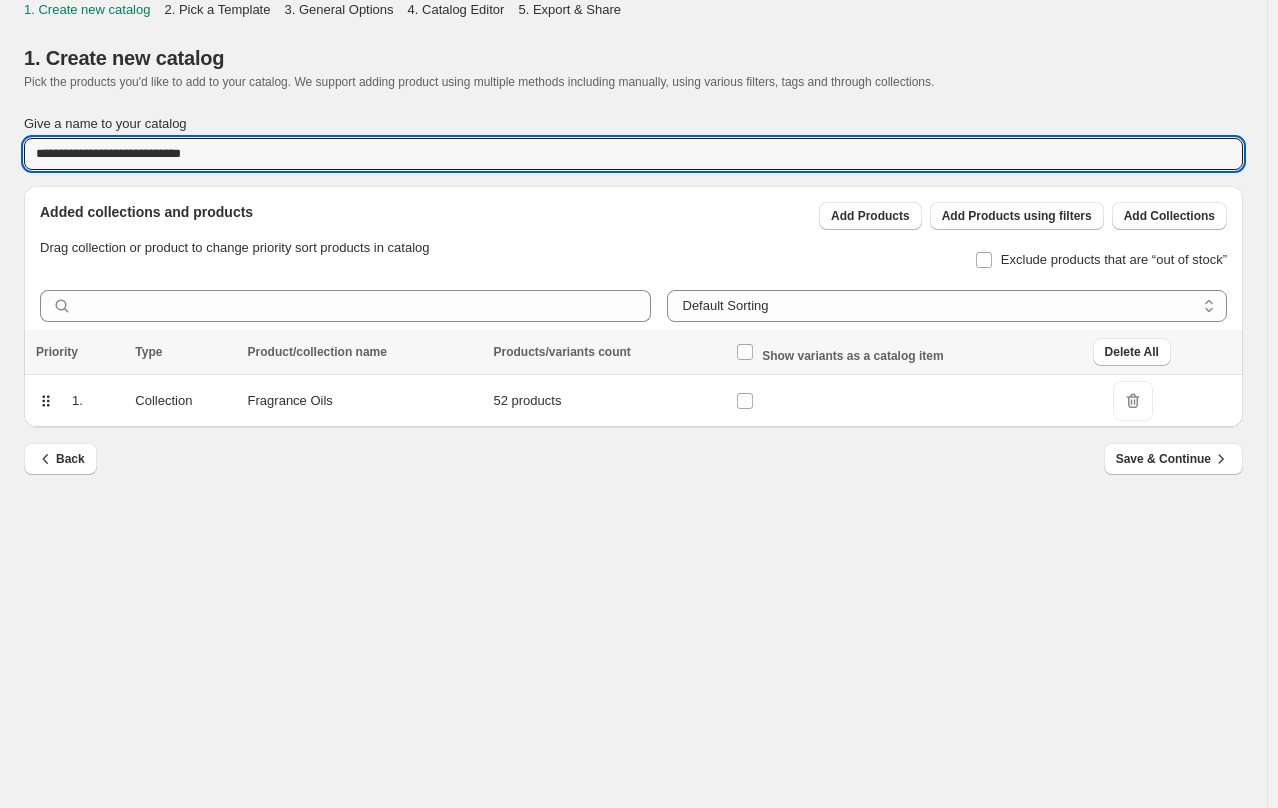 drag, startPoint x: 248, startPoint y: 151, endPoint x: 126, endPoint y: 128, distance: 124.1491 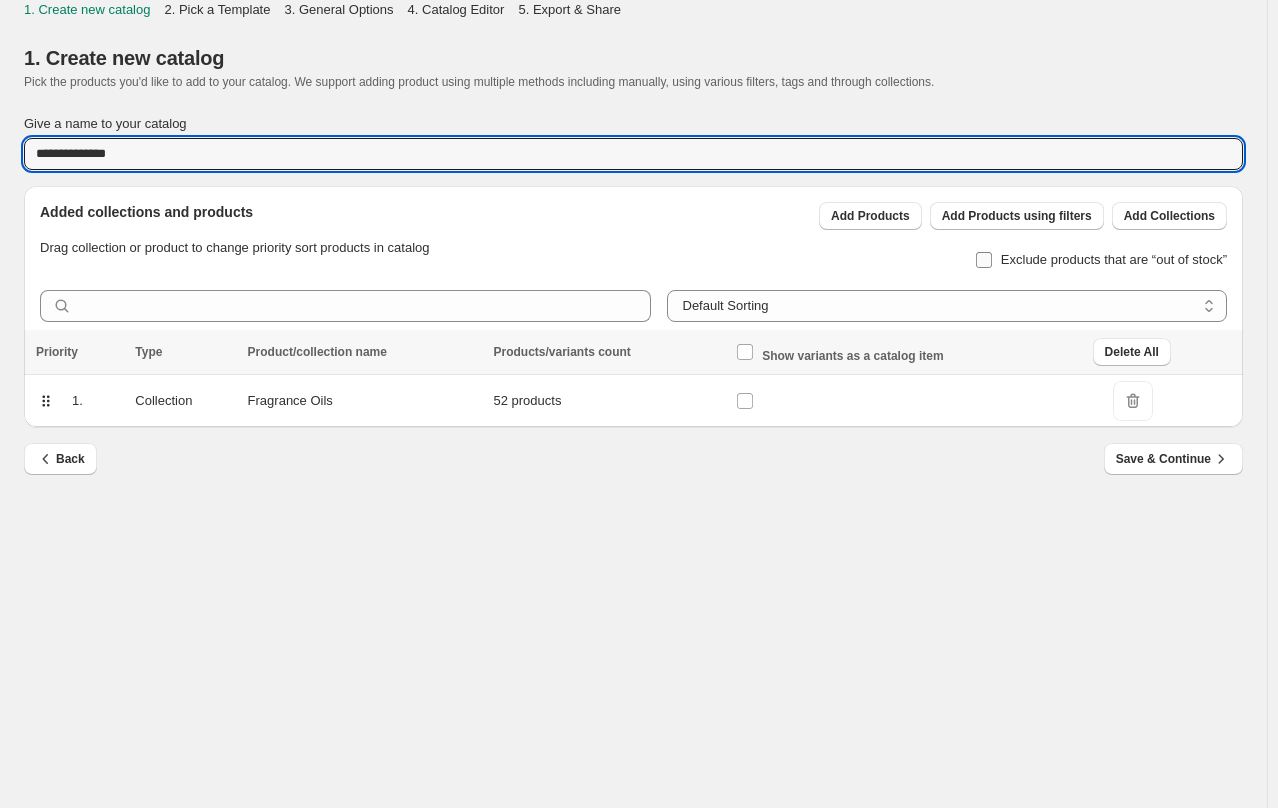 type on "**********" 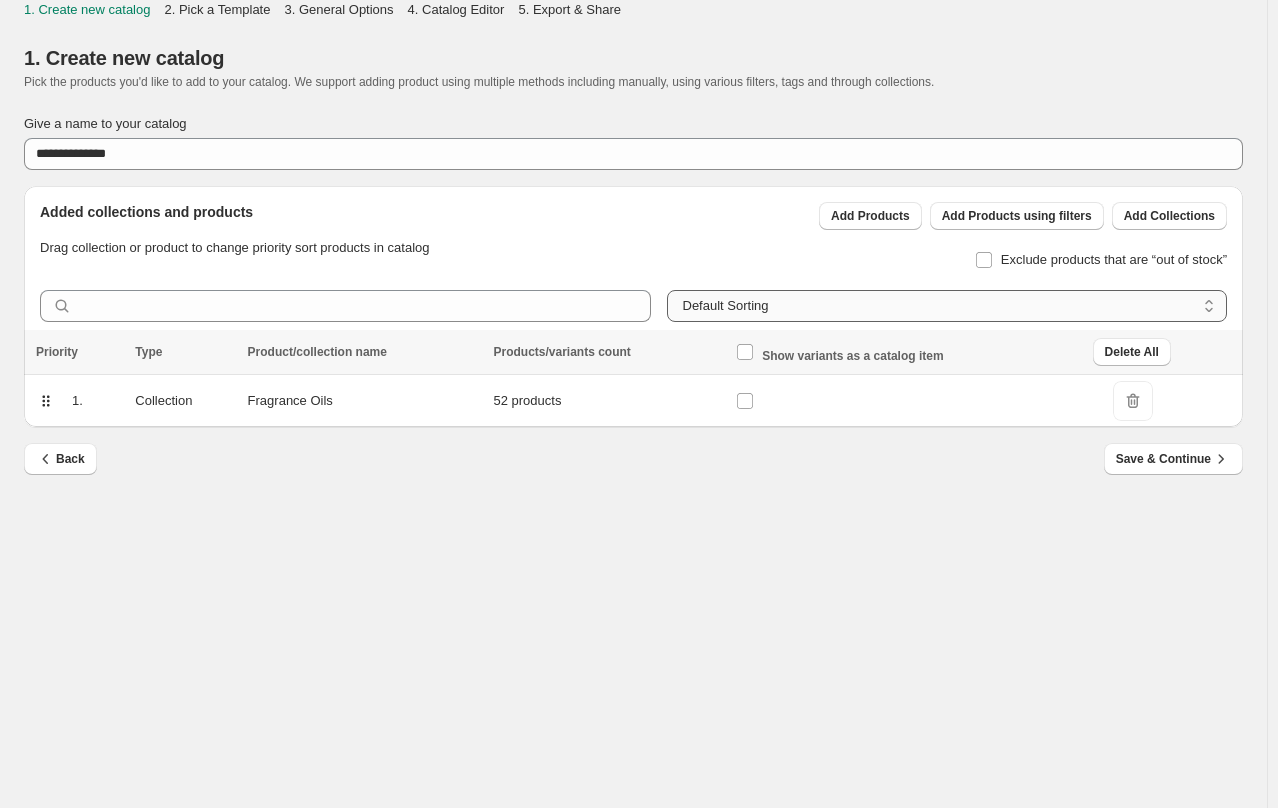drag, startPoint x: 1211, startPoint y: 308, endPoint x: 1106, endPoint y: 318, distance: 105.47511 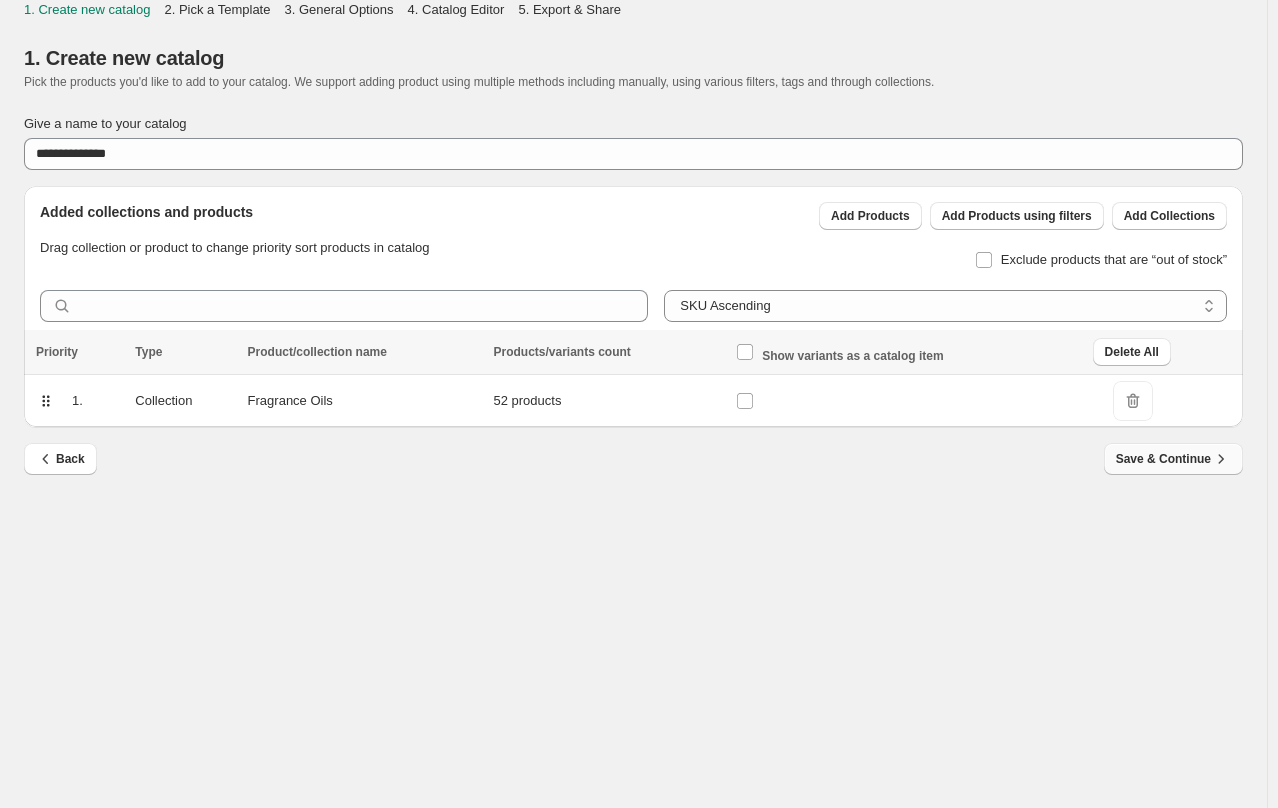 click on "Save & Continue" at bounding box center [1173, 459] 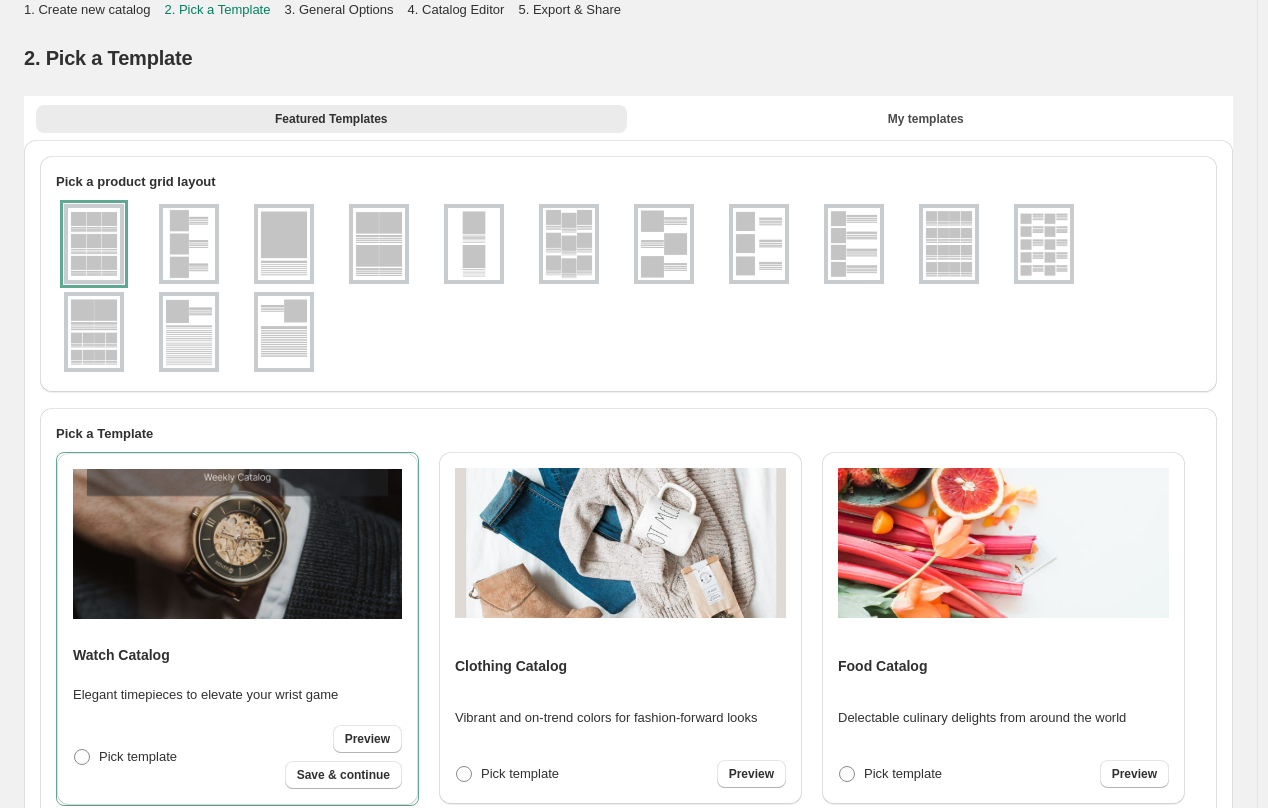 click at bounding box center [1044, 244] 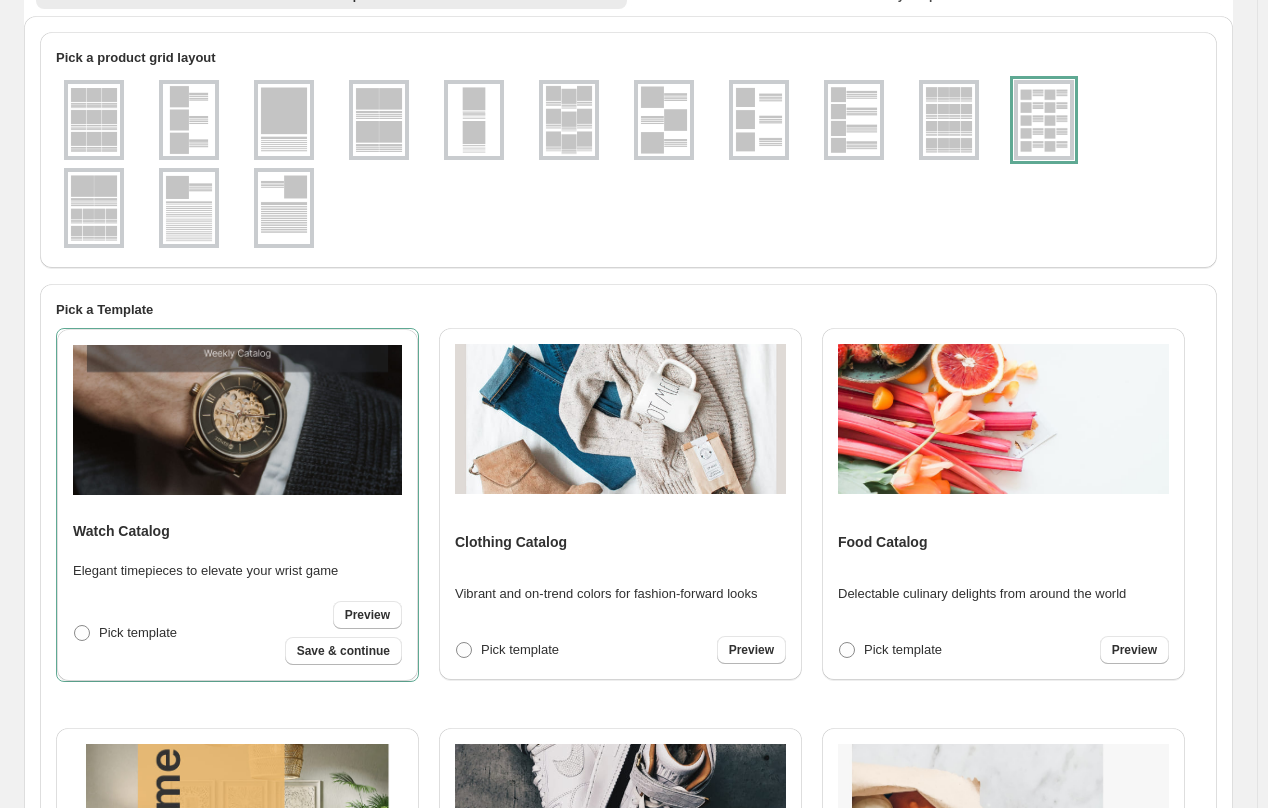 scroll, scrollTop: 300, scrollLeft: 0, axis: vertical 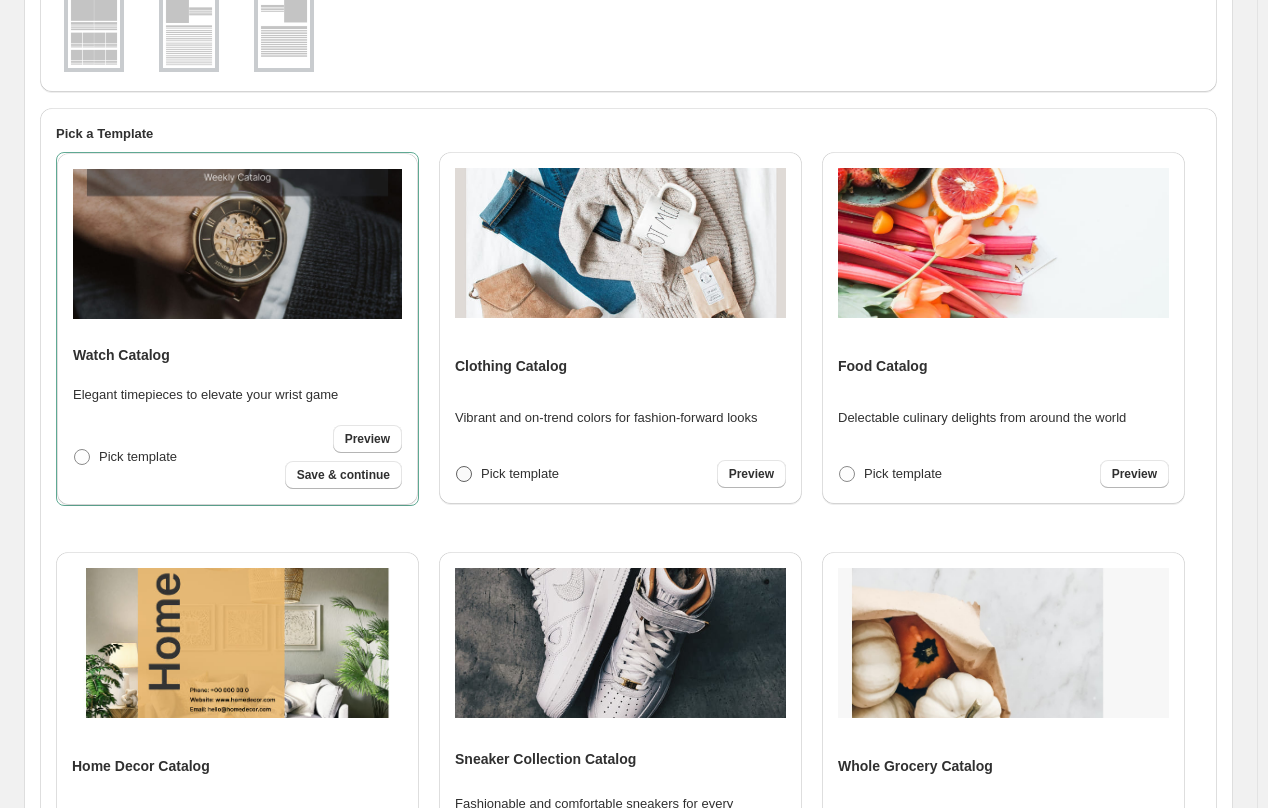 click on "Pick template" at bounding box center (520, 473) 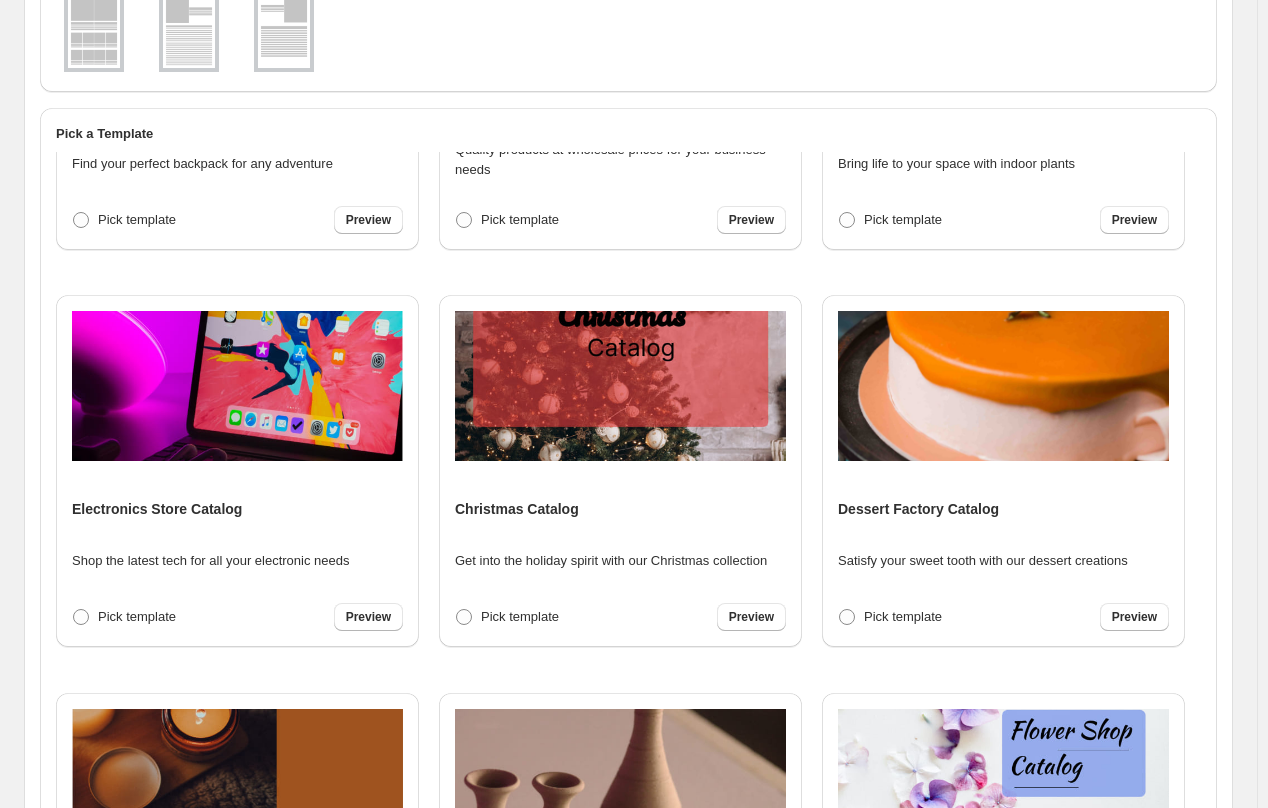 scroll, scrollTop: 2780, scrollLeft: 0, axis: vertical 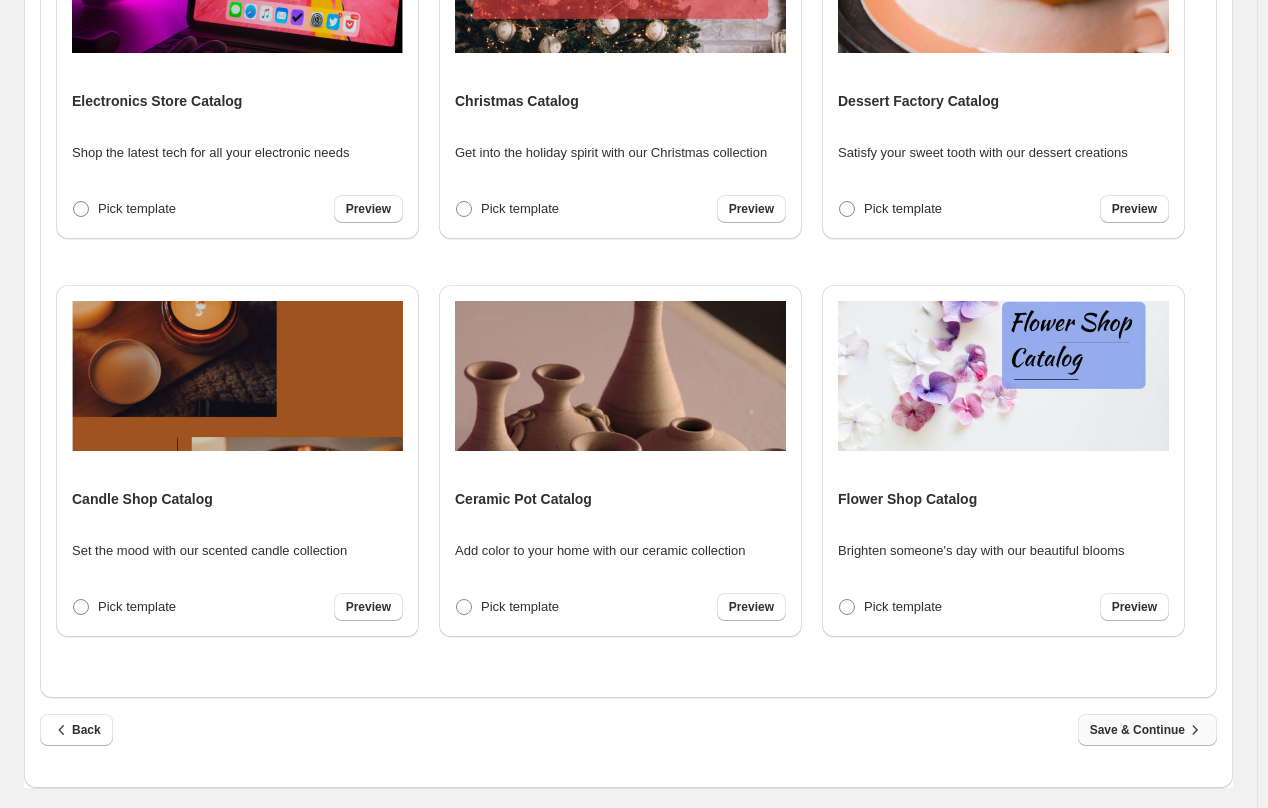 click on "Save & Continue" at bounding box center [1147, 730] 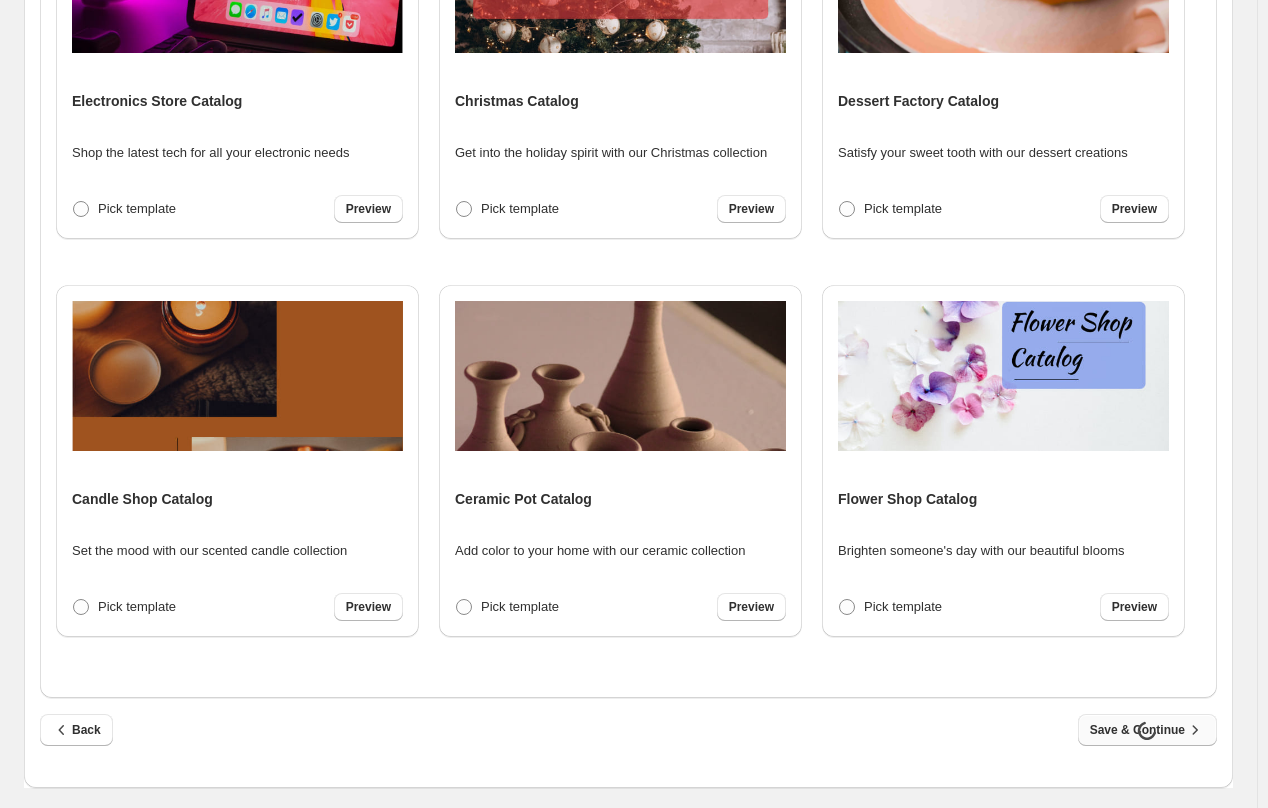 select on "**********" 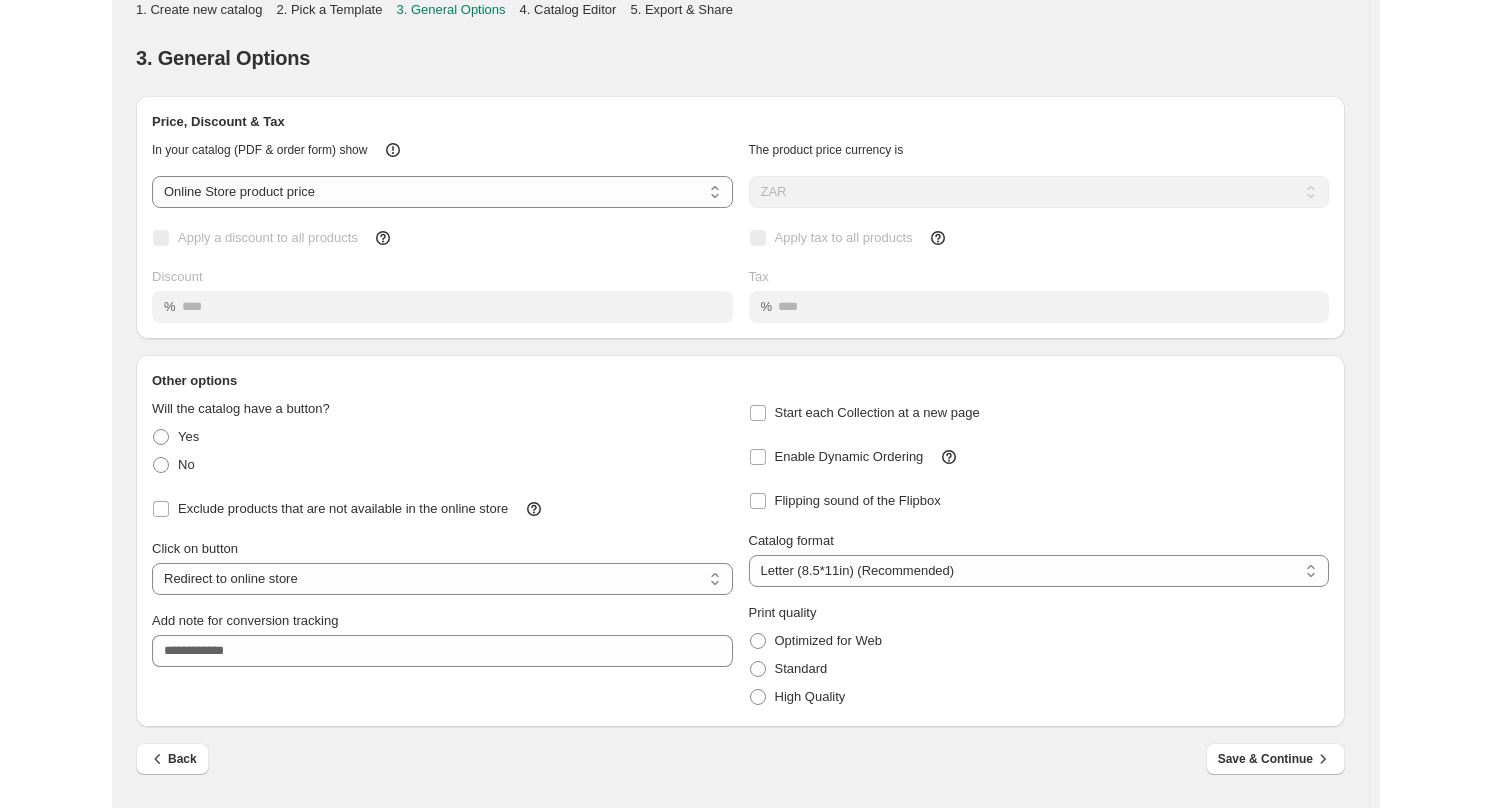 scroll, scrollTop: 0, scrollLeft: 0, axis: both 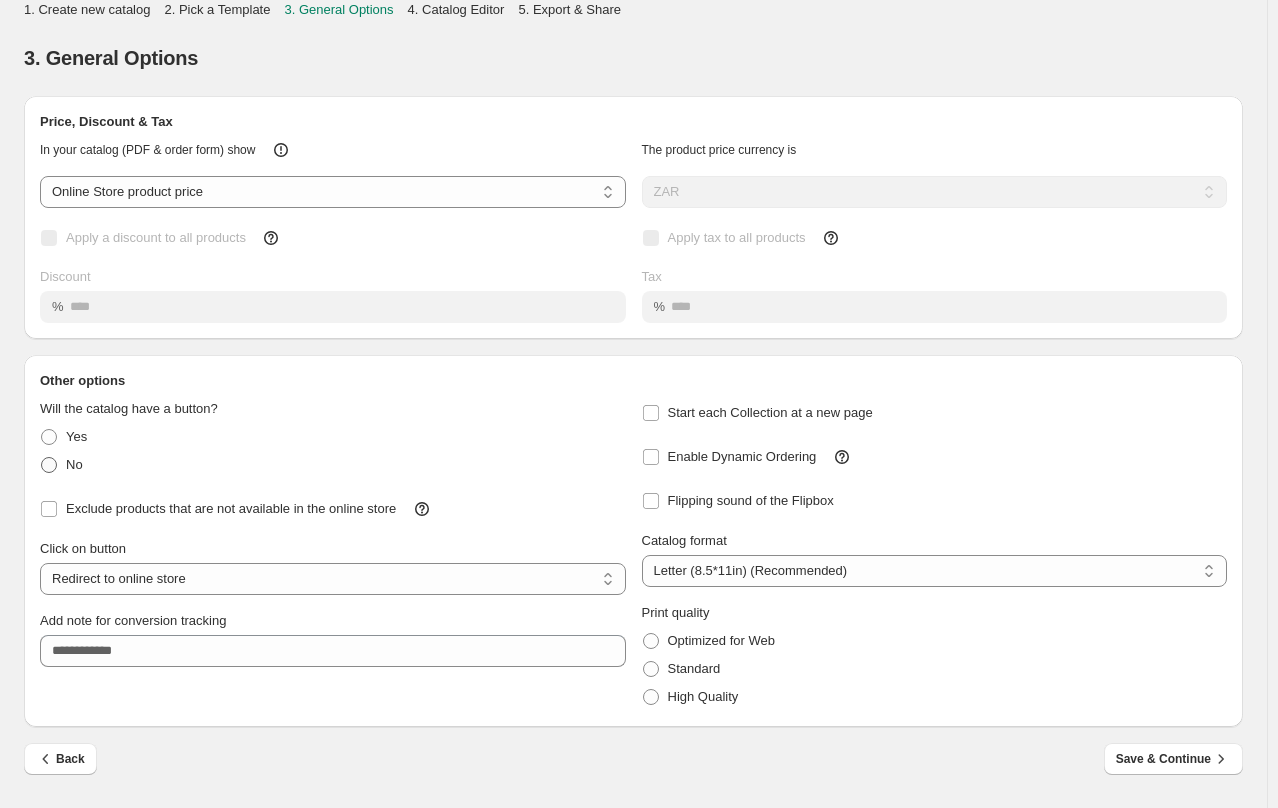 click at bounding box center (49, 465) 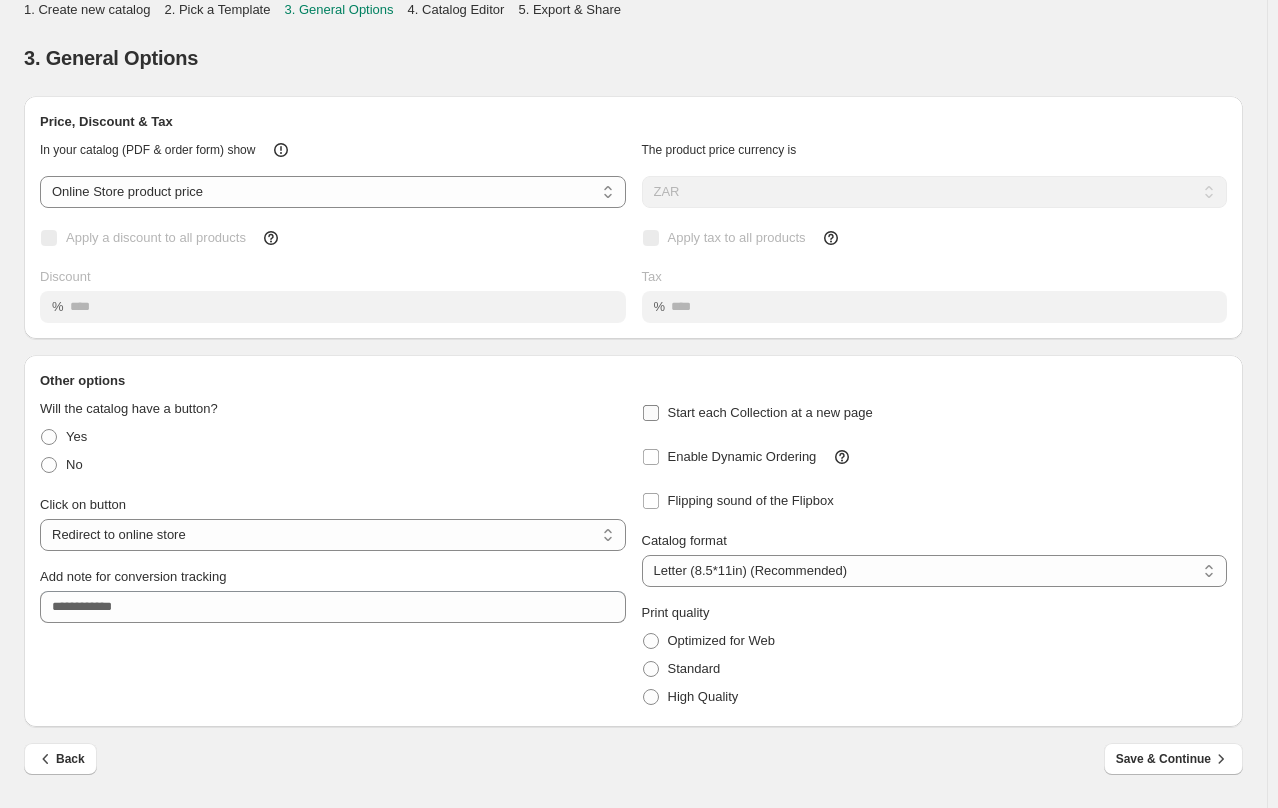 click on "Start each Collection at a new page" at bounding box center [770, 412] 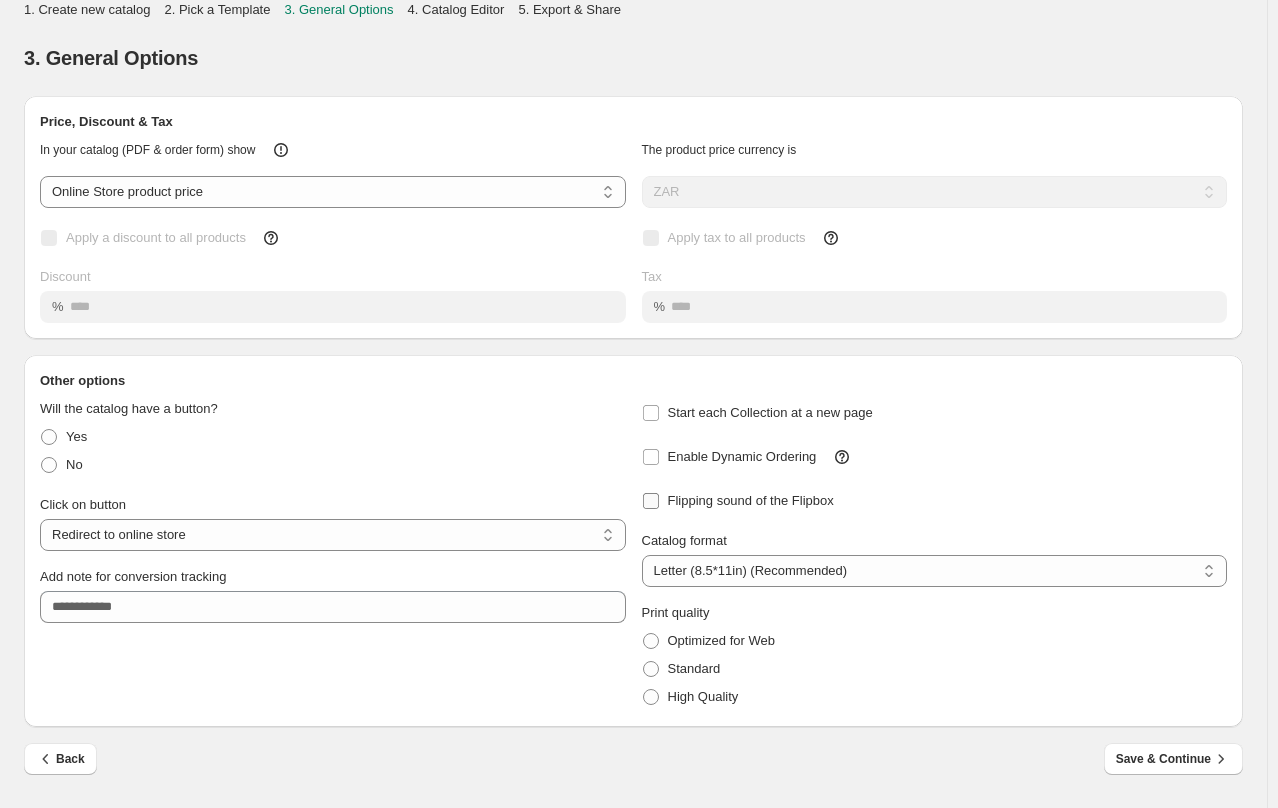 click on "Flipping sound of the Flipbox" at bounding box center [751, 500] 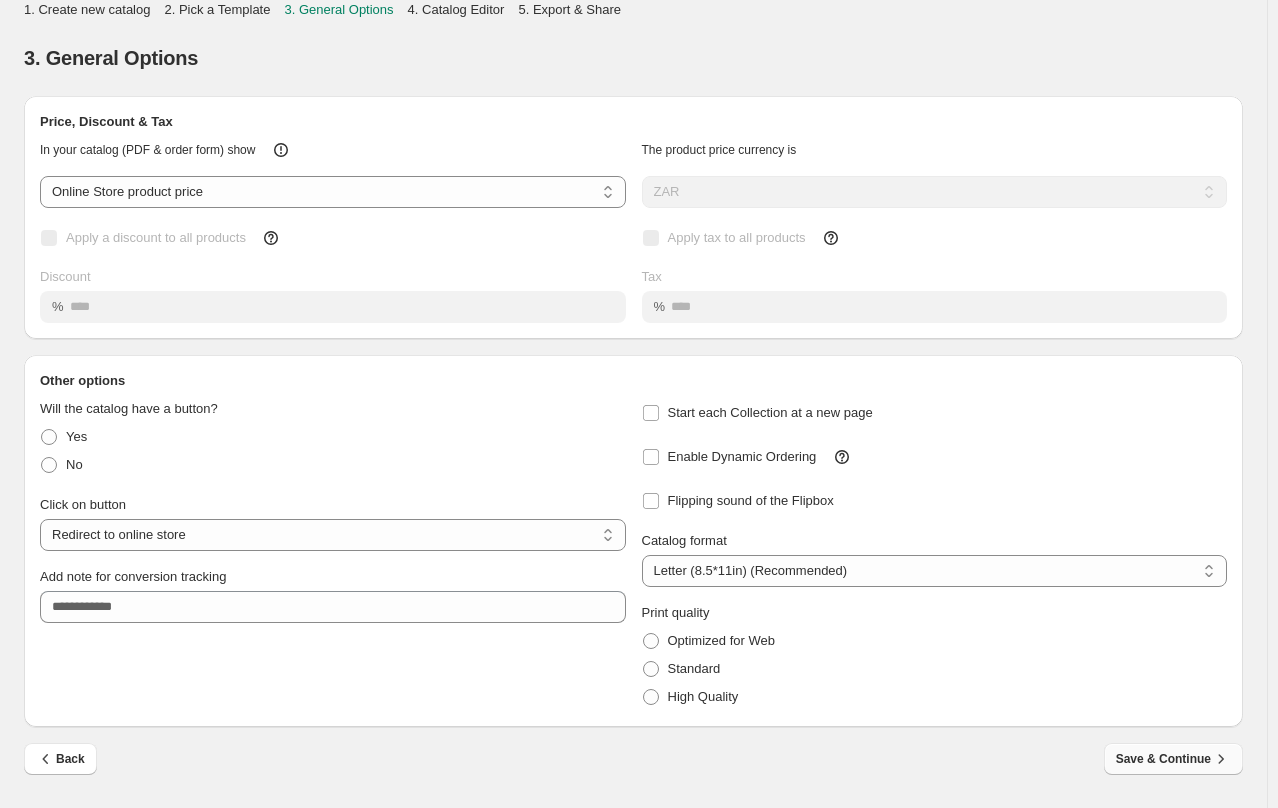 click on "Save & Continue" at bounding box center (1173, 759) 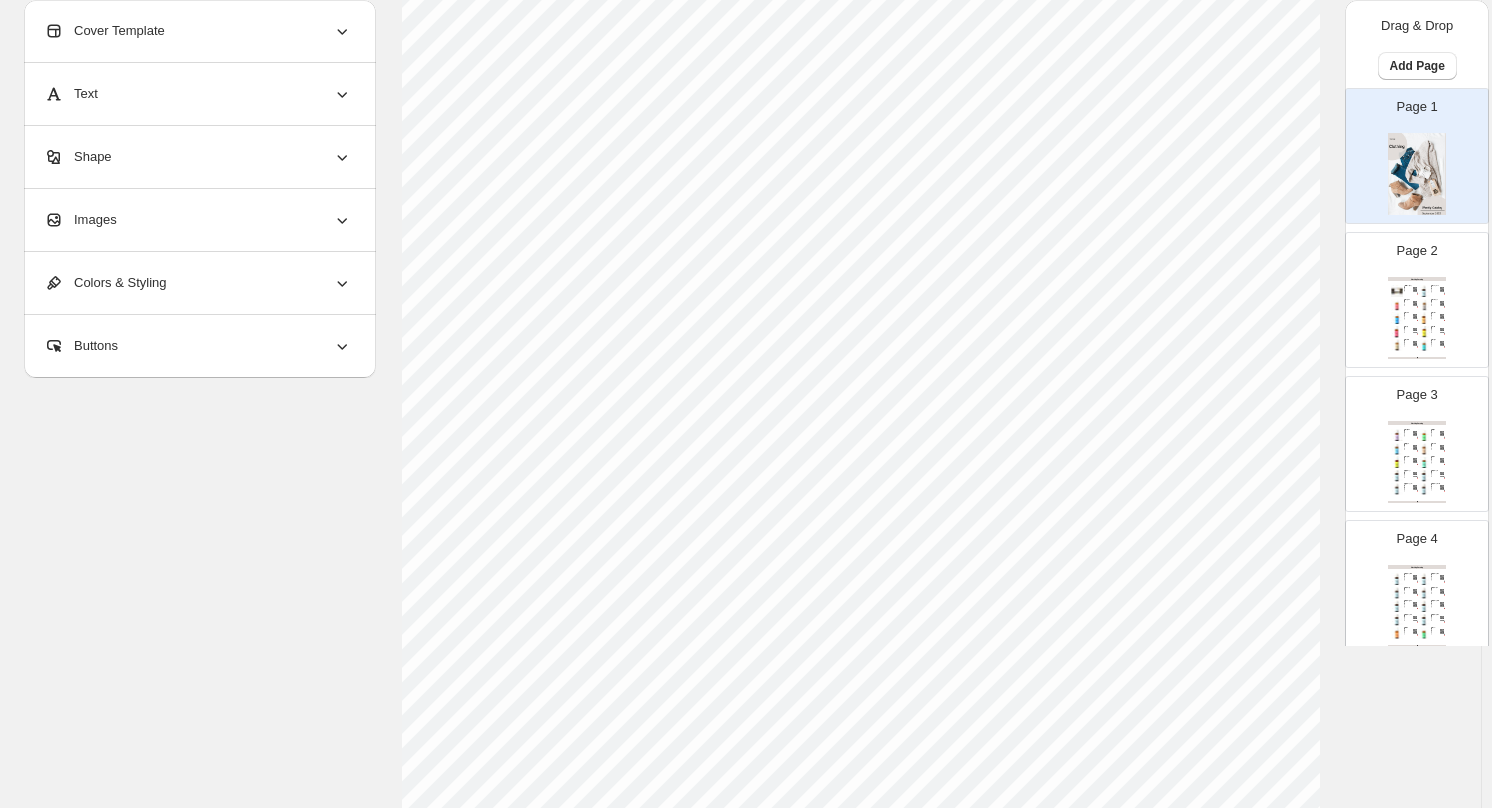 click on "Page 1 Page 2 Clothing Catalog Assorted Essential Oil - 6 Pack (10ml) Assorted Essential Oil - 6 Pack
Fragrances: Ocean, [BRAND], [BRAND], [BRAND], Encounter Stock Quantity:  119 SKU:  SKU008_81 Weight:  0 Tags:  [PERSON] Brand:  Yiwu Kupai Electronics Barcode №:  null Fragrance Oil R 48.36 R null R 99.00 R 99.00 Fragrance Oil, Baby Powder Fragrance oil can be used with diffusers and oil burners.
Size: 10ml
Fragrance:
Note: Not to be ingested or used directly on... Stock Quantity:  86 SKU:  SKUF001_1 Weight:  0 Tags:  Fragrance Oil Brand:  FireFly Barcode №:  null Fragrance Oil R 8 R null R 18.00 R 18.00 Fragrance Oil, Bergamot Fragrance oil can be used with diffusers and oil burners.
Size: 10ml
Fragrance: Bergamot
Fragrance: Bergamot
Notes: Not to be ingested or used di... Stock Quantity:  100 SKU:  SKUF001_2 Weight:  0 Tags:  Fragrance Oil Brand:  FireFly Barcode №:  null Fragrance Oil R 8 R null R 18.00 R 18.00 Fragrance Oil, Black Pepper Stock Quantity:  98 SKU:  SKUF001_3 Weight:  0 Tags:  Fragrance Oil Fragrance Oil" at bounding box center (1417, 660) 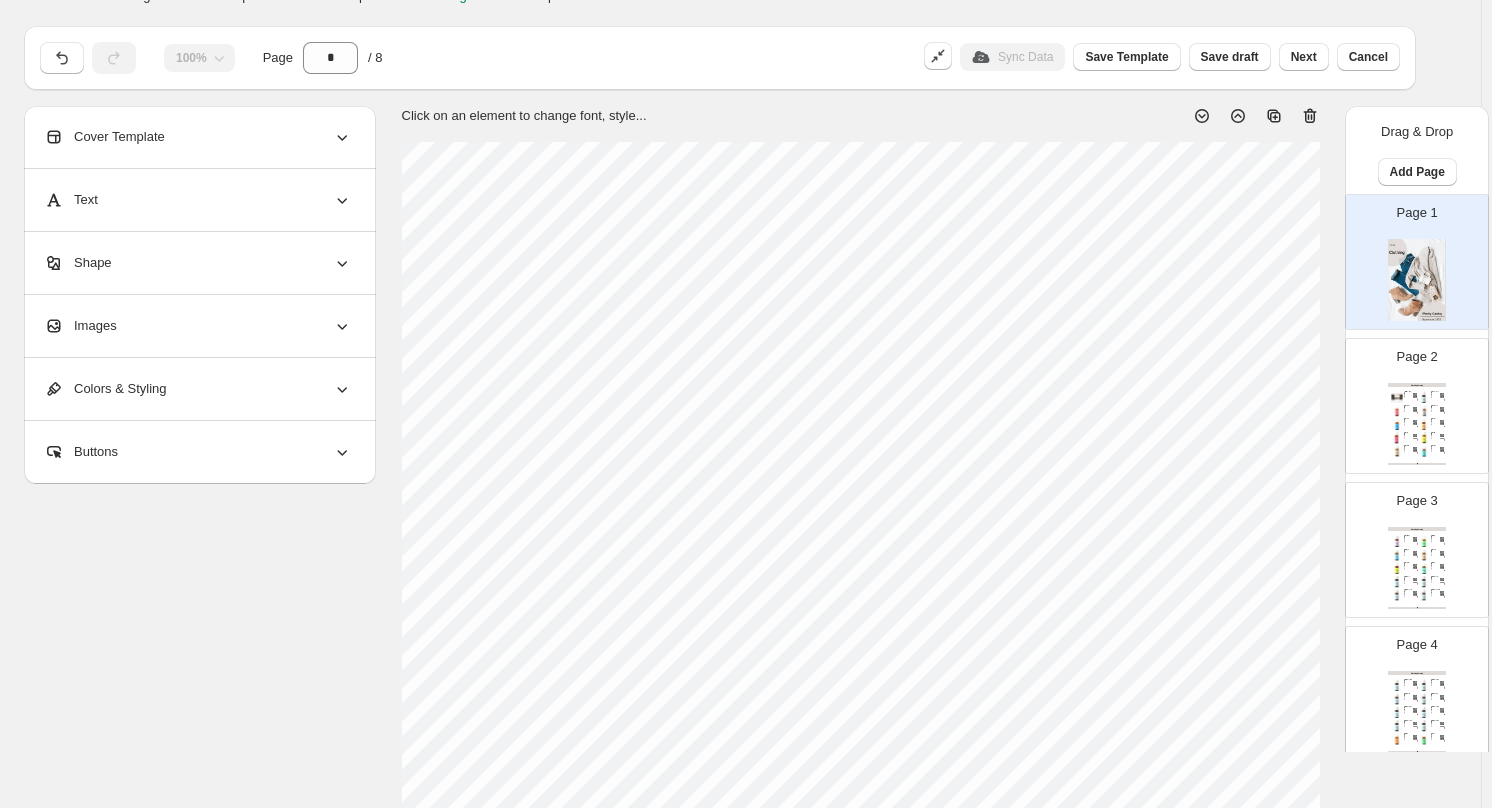scroll, scrollTop: 0, scrollLeft: 0, axis: both 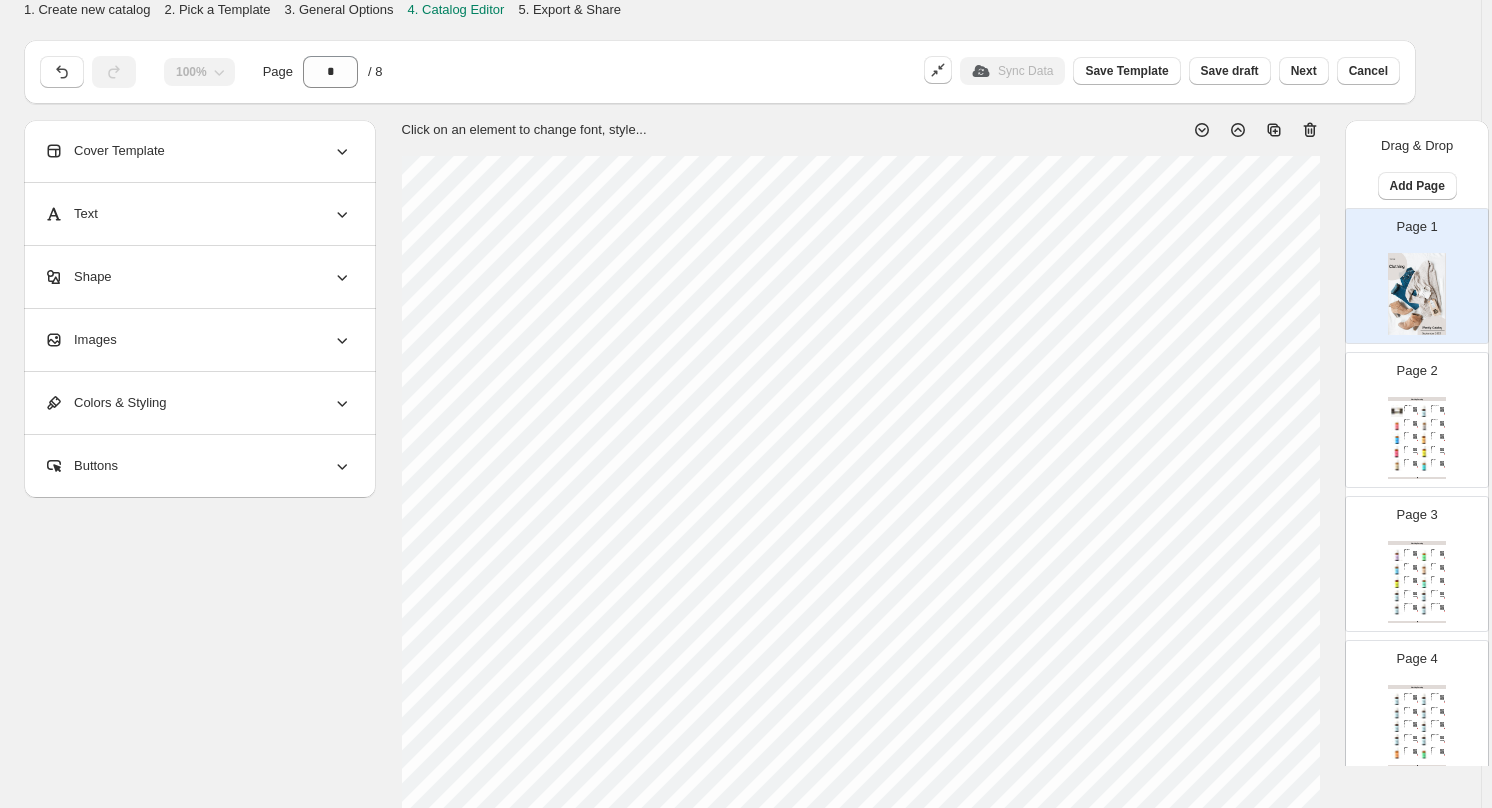 click 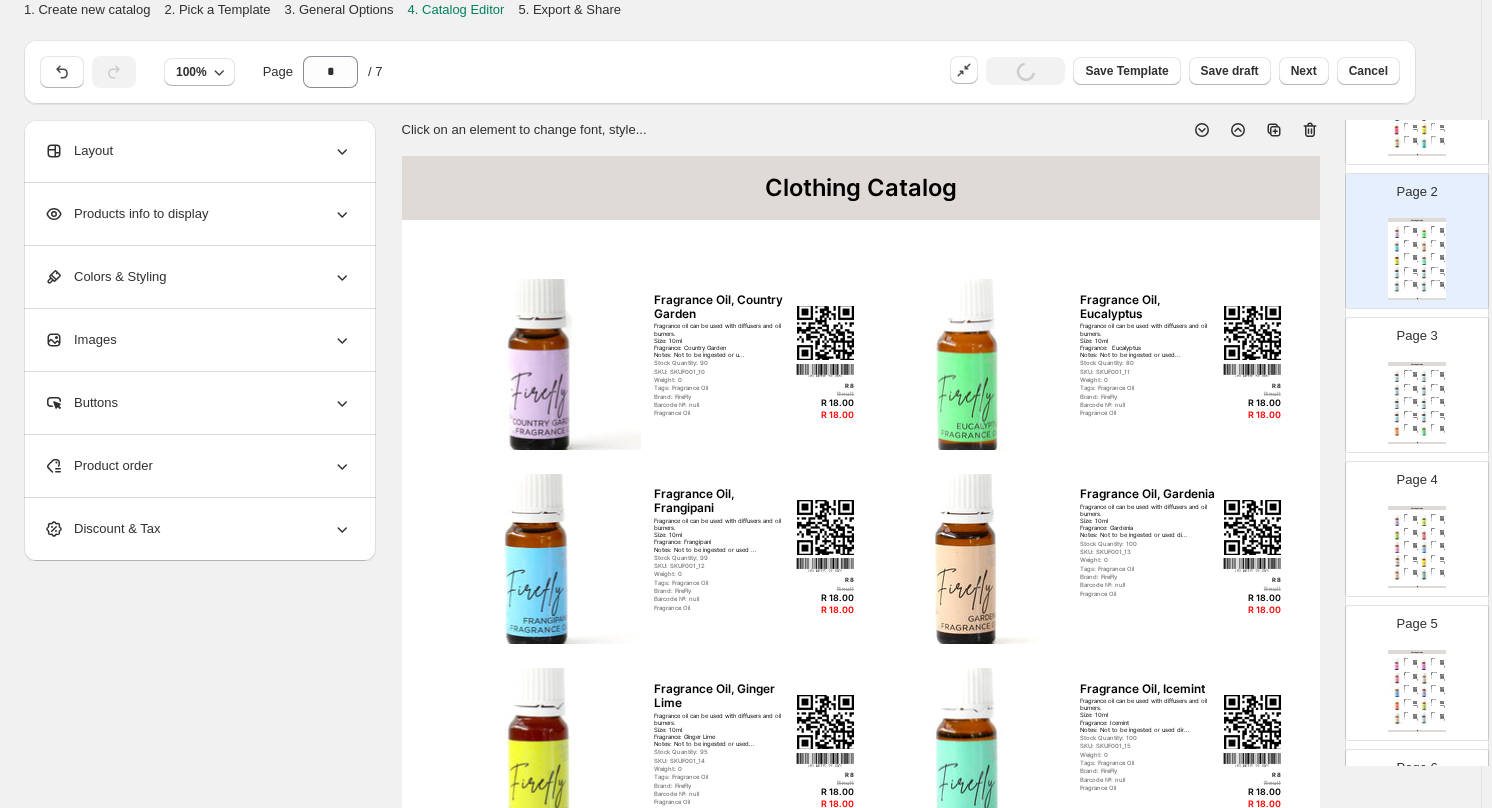 scroll, scrollTop: 494, scrollLeft: 0, axis: vertical 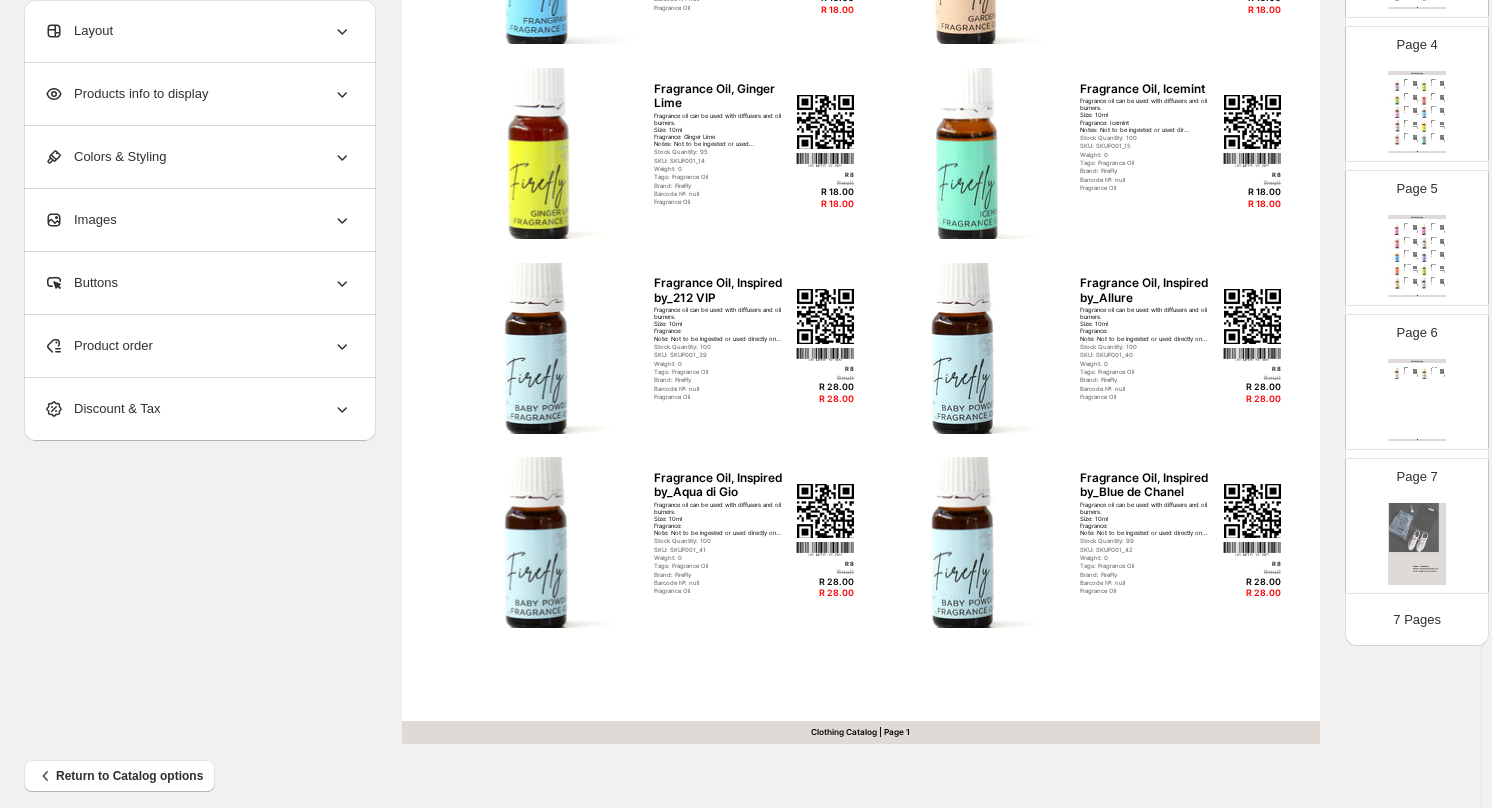 click on "Page 7" at bounding box center [1417, 526] 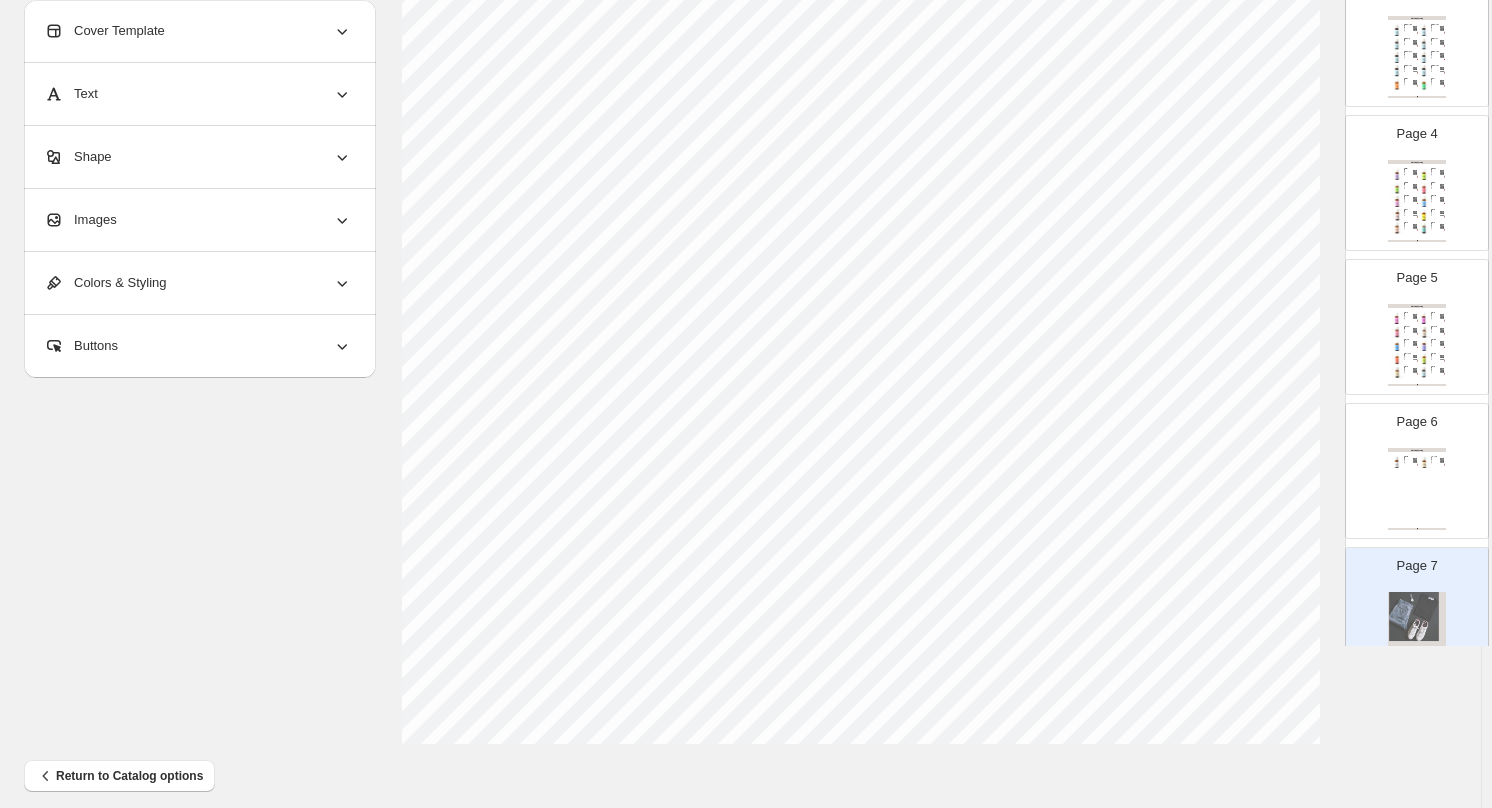 scroll, scrollTop: 0, scrollLeft: 0, axis: both 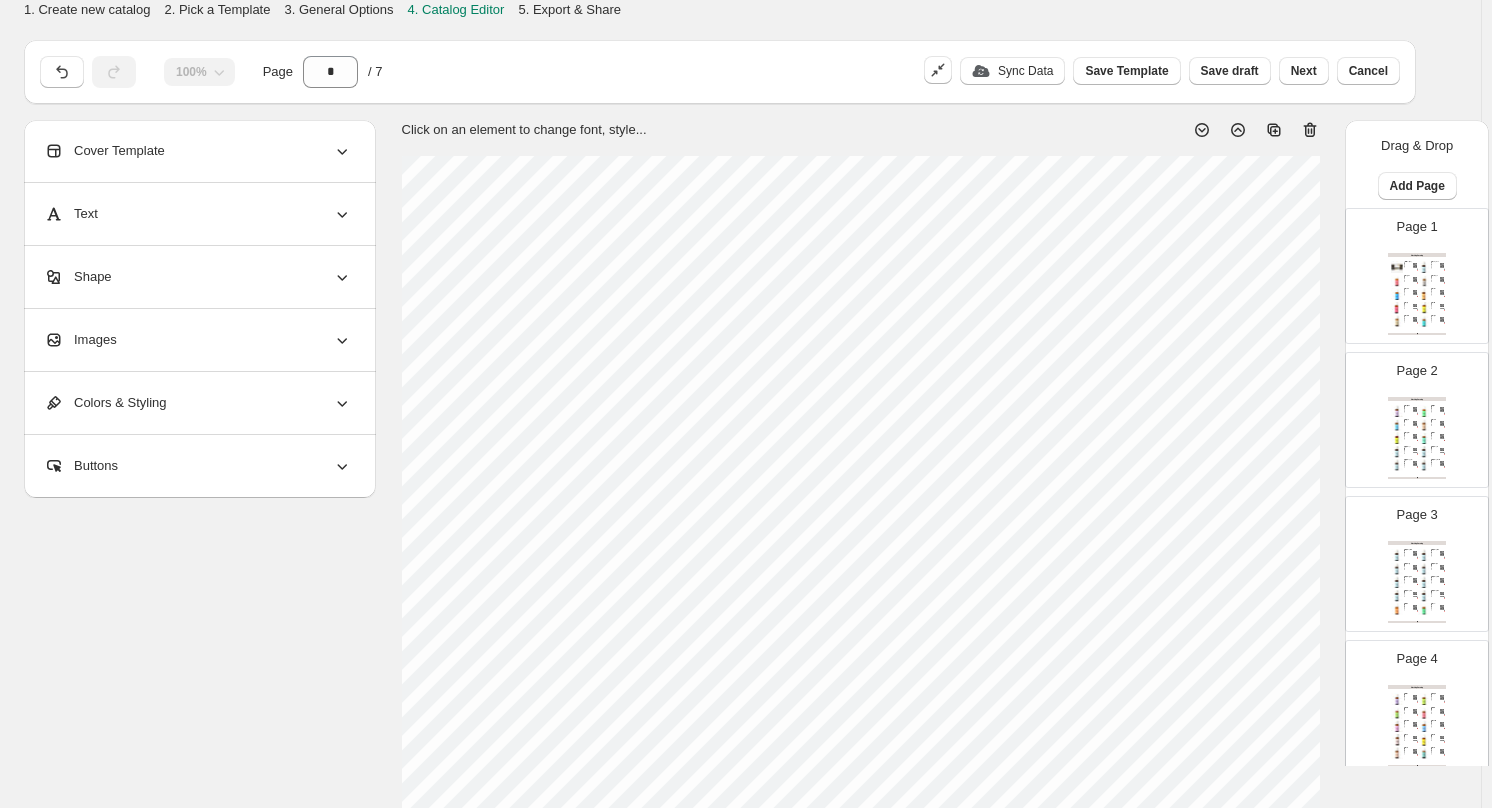click on "Click on an element to change font, style..." at bounding box center (861, 724) 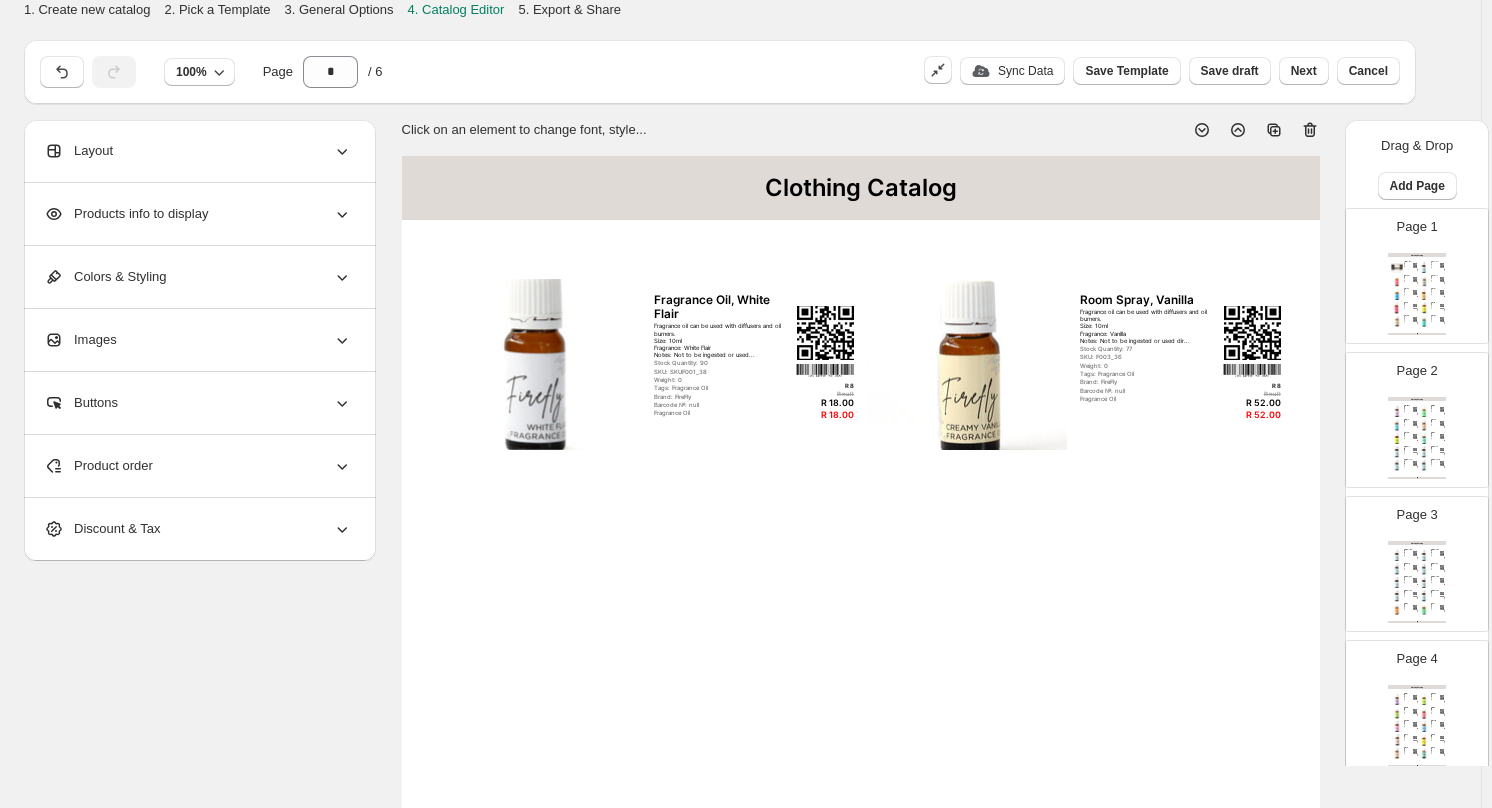 drag, startPoint x: 345, startPoint y: 213, endPoint x: 328, endPoint y: 215, distance: 17.117243 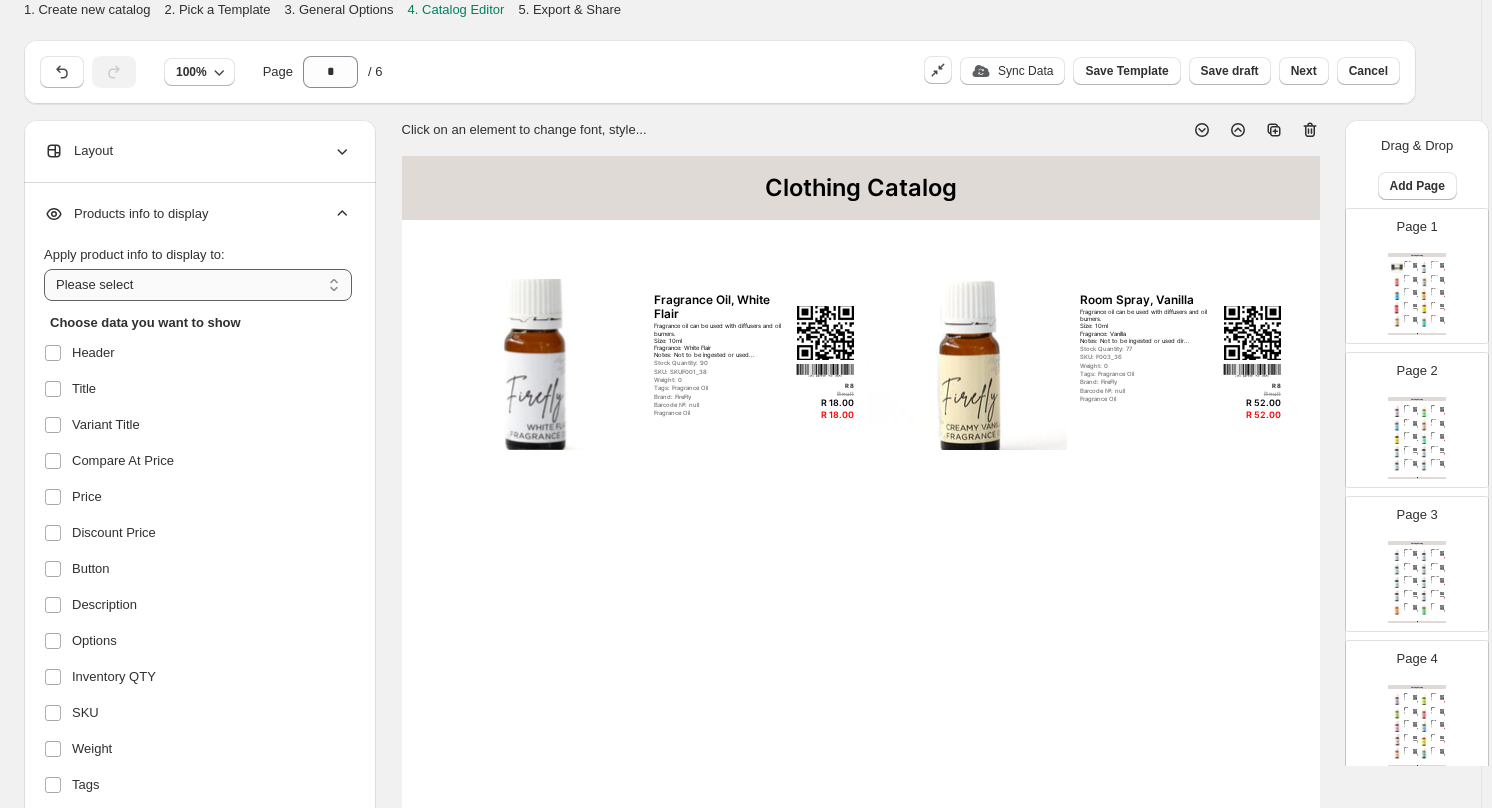 click on "**********" at bounding box center (198, 285) 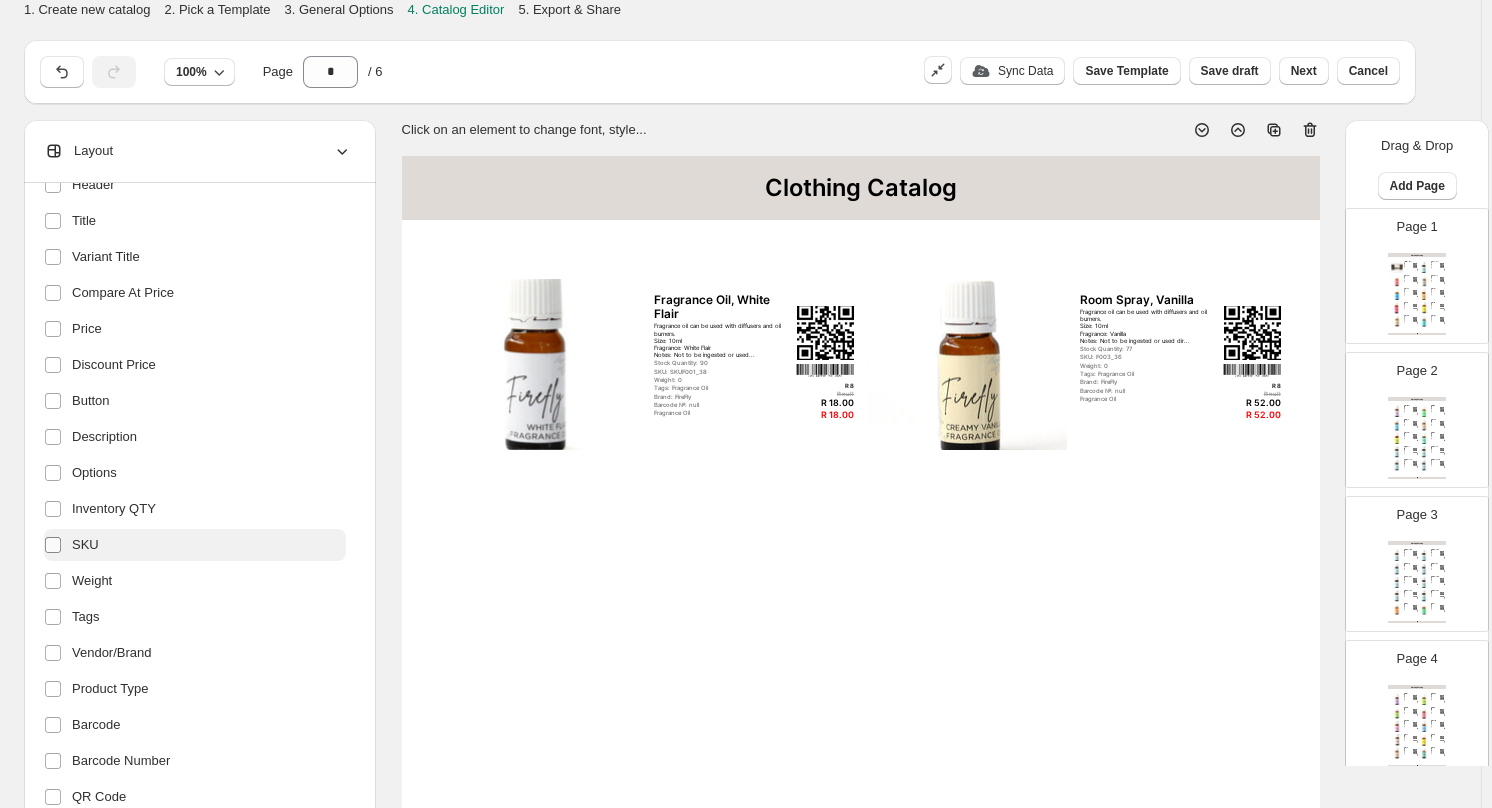 scroll, scrollTop: 200, scrollLeft: 0, axis: vertical 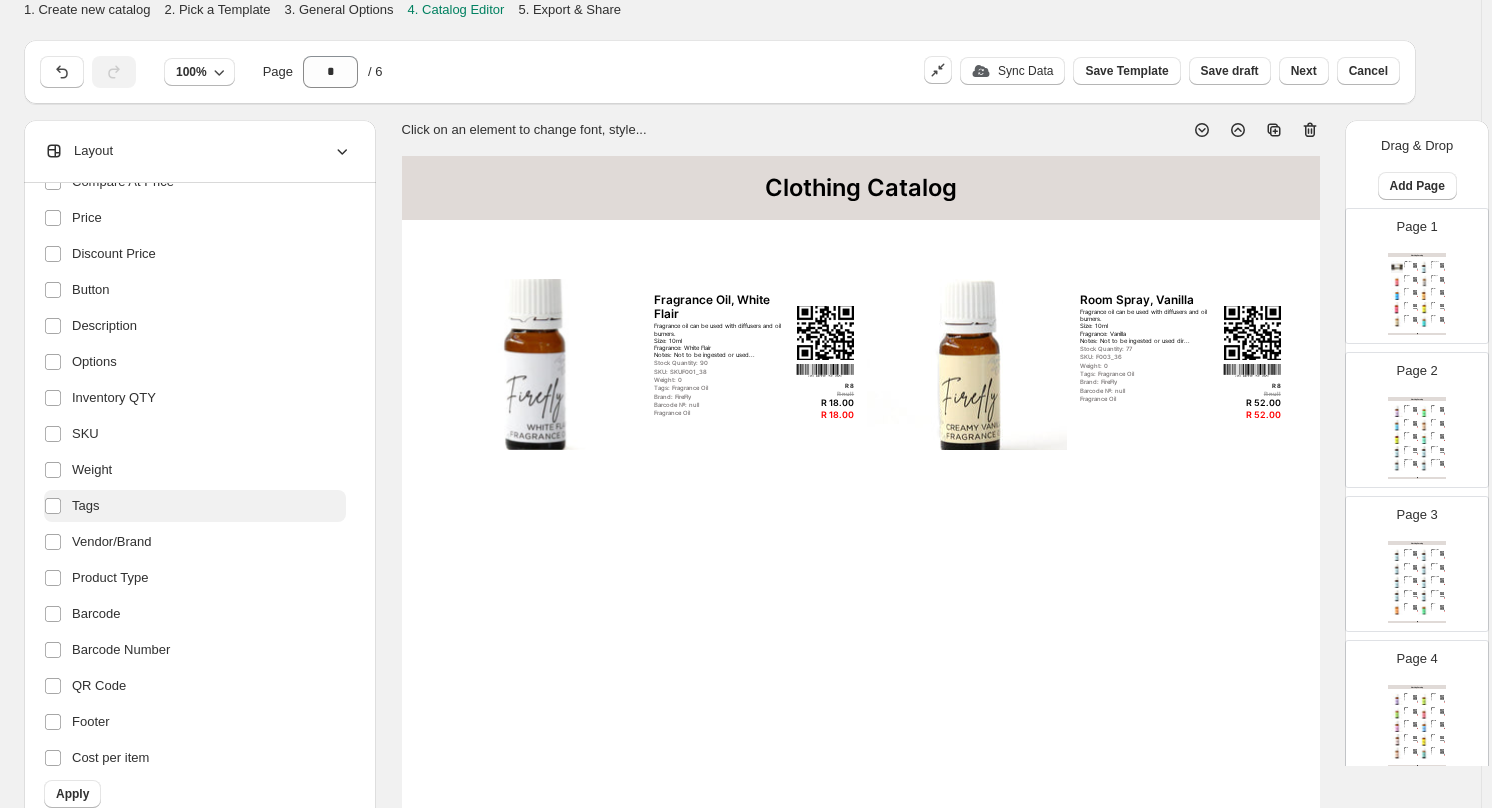 click on "Tags" at bounding box center (195, 506) 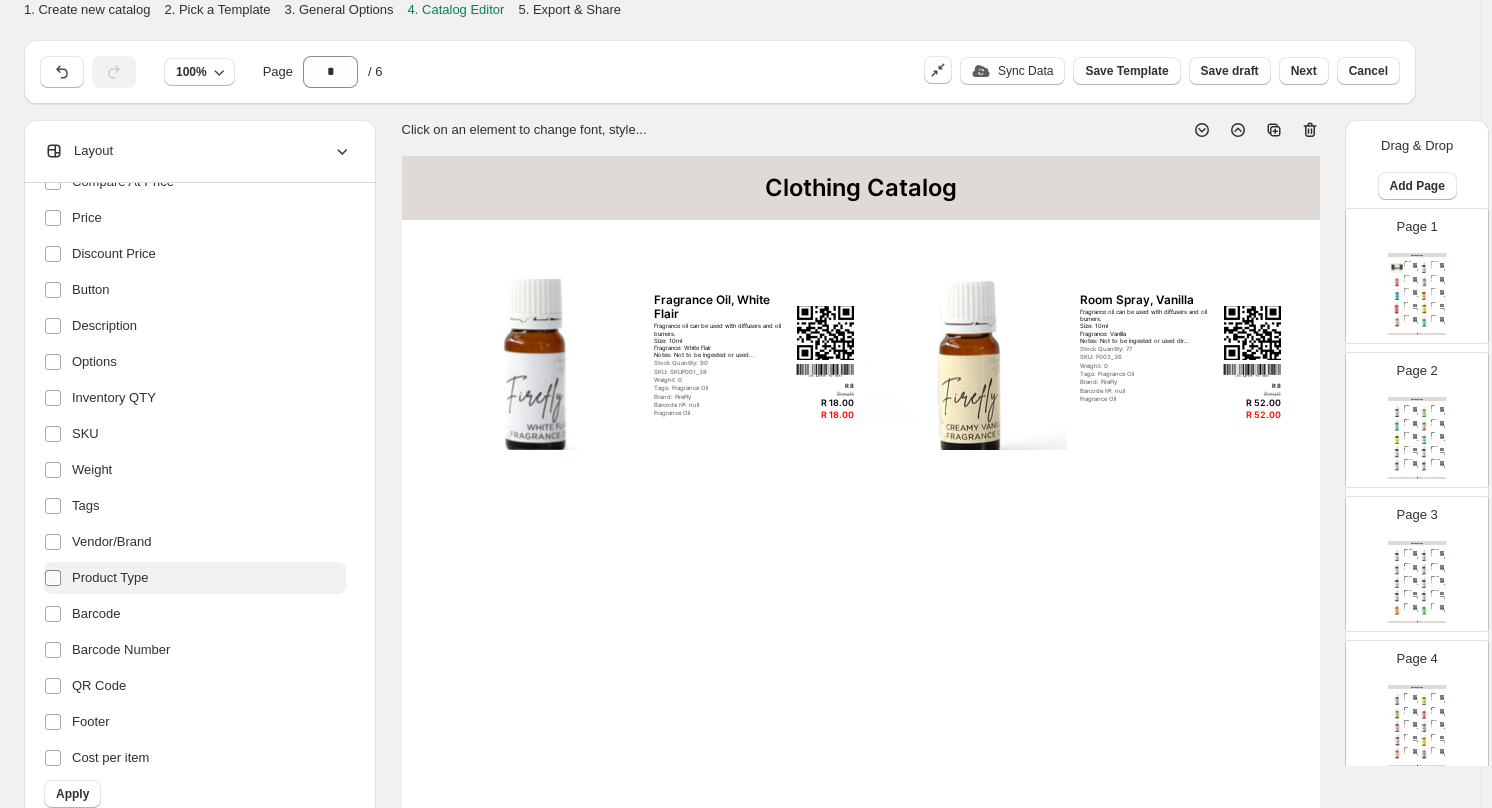 drag, startPoint x: 63, startPoint y: 538, endPoint x: 53, endPoint y: 568, distance: 31.622776 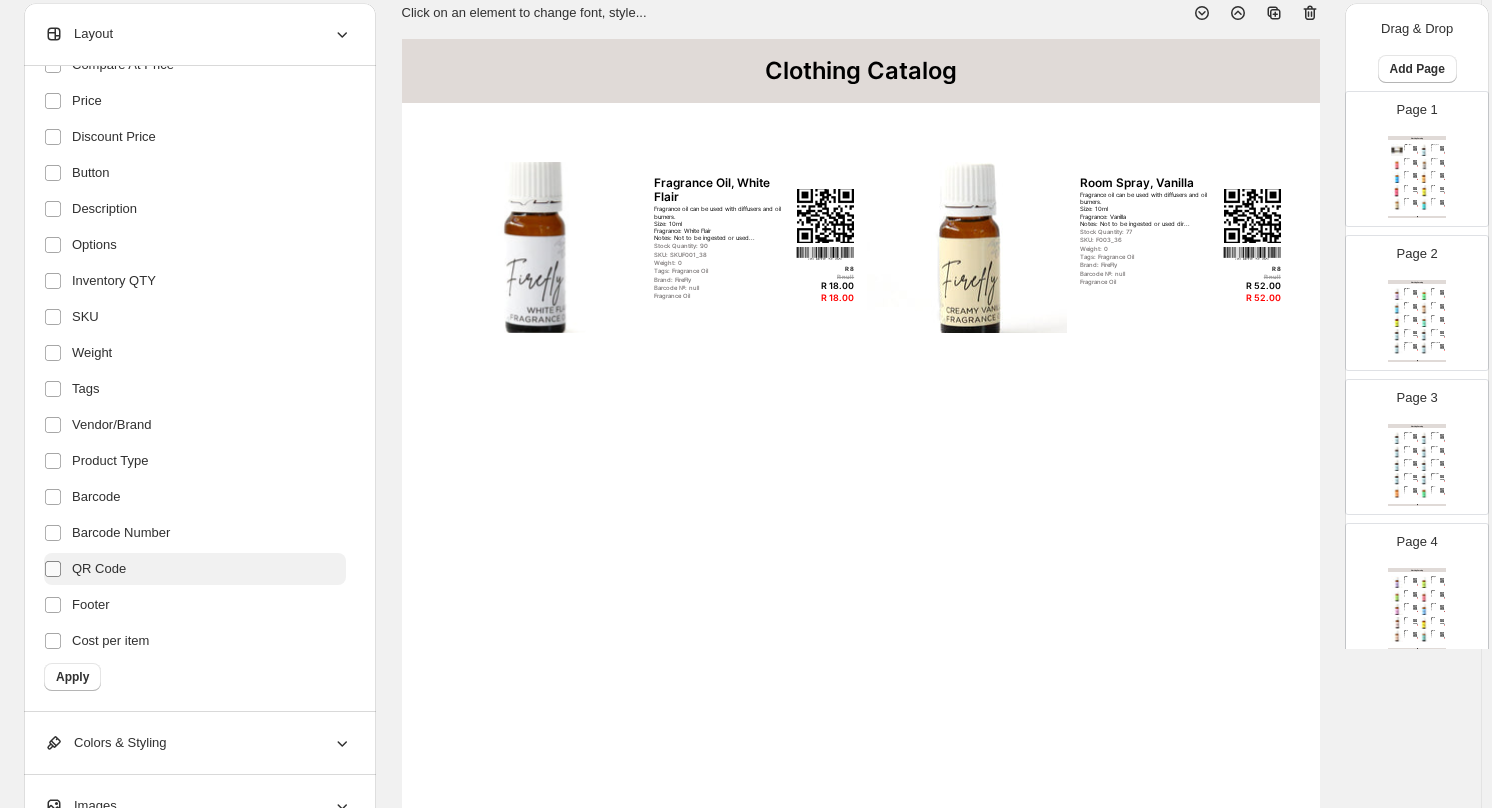 scroll, scrollTop: 300, scrollLeft: 0, axis: vertical 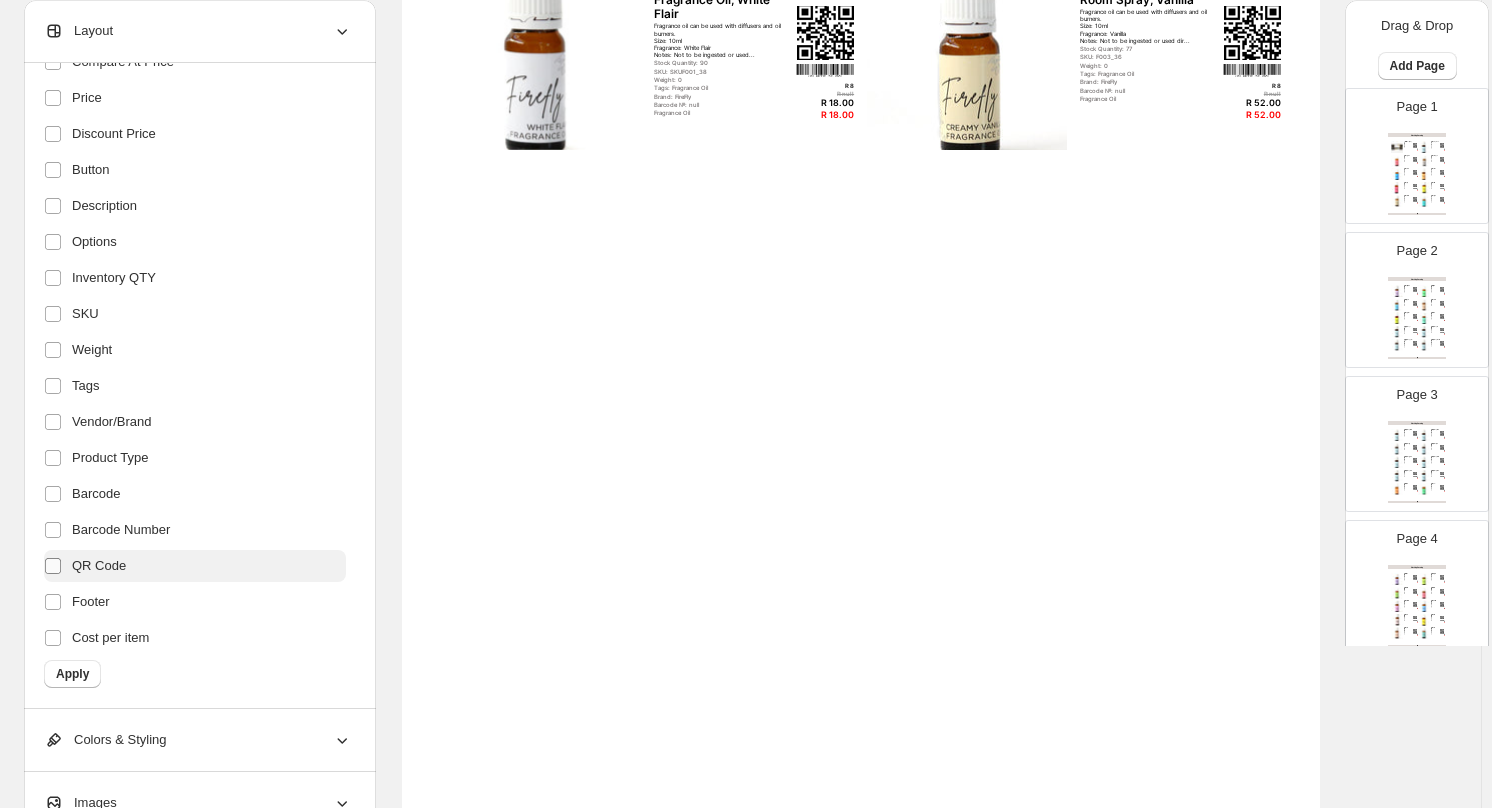 click at bounding box center [53, 530] 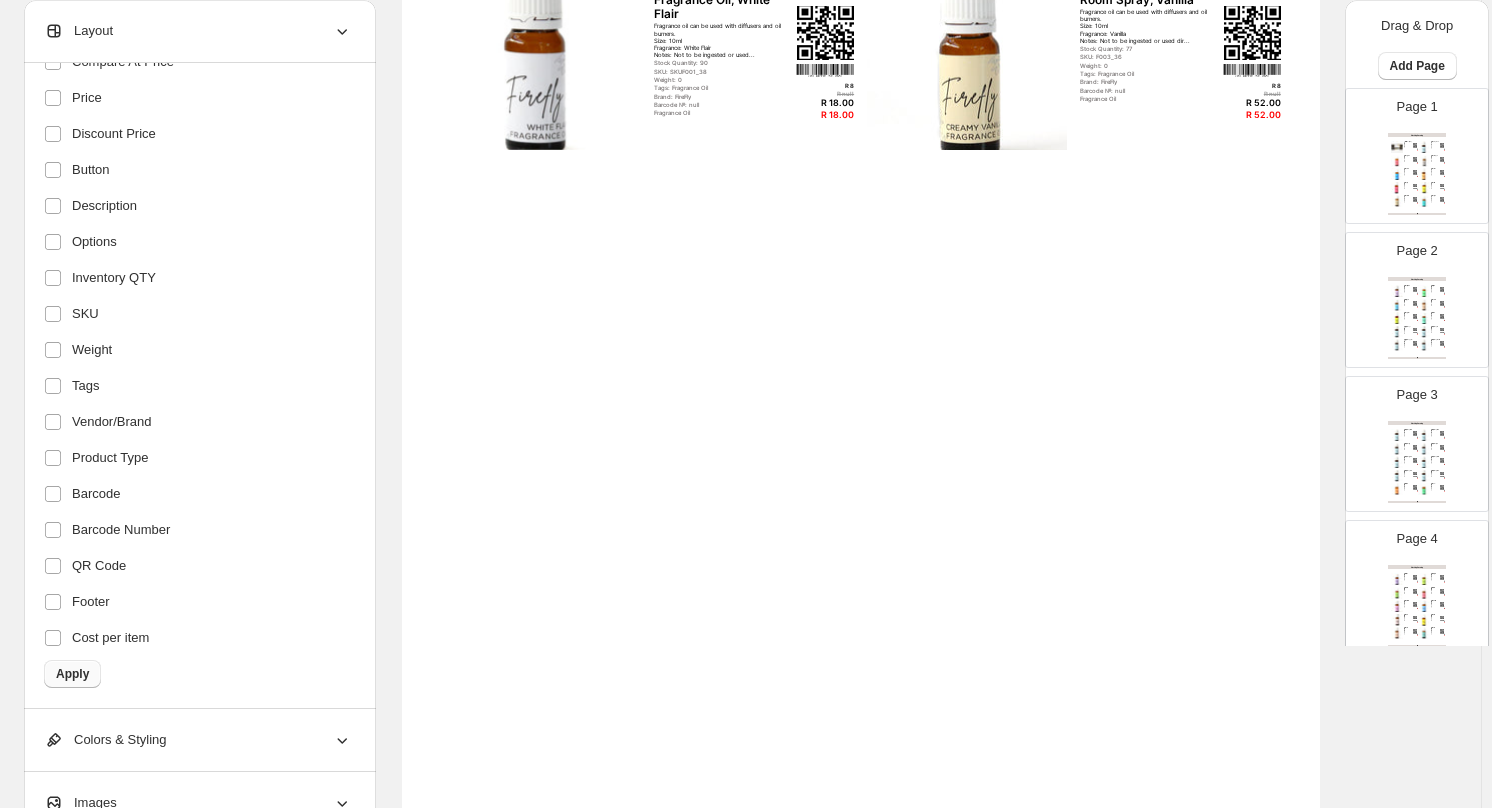 click on "Apply" at bounding box center (72, 674) 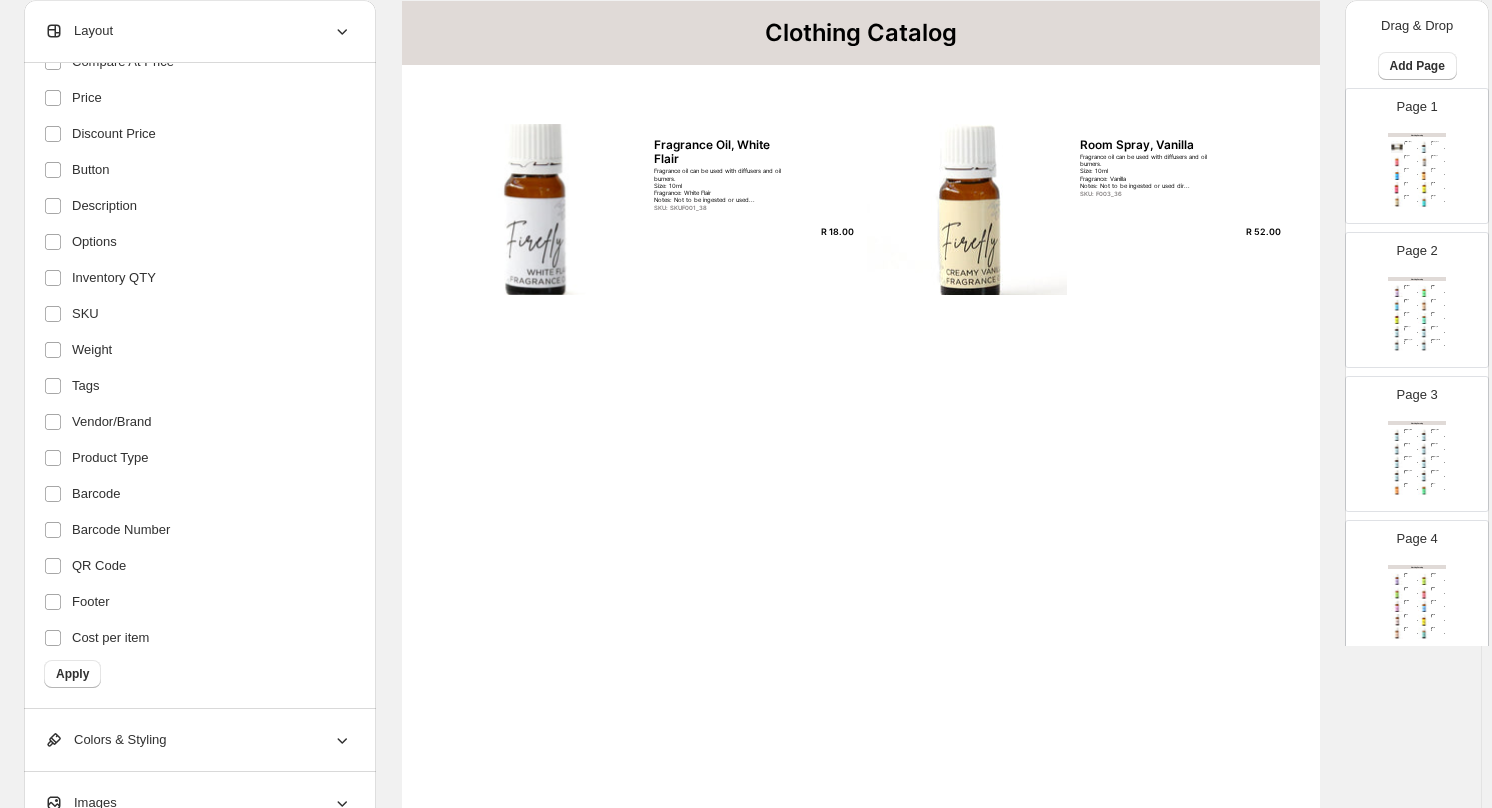 scroll, scrollTop: 0, scrollLeft: 0, axis: both 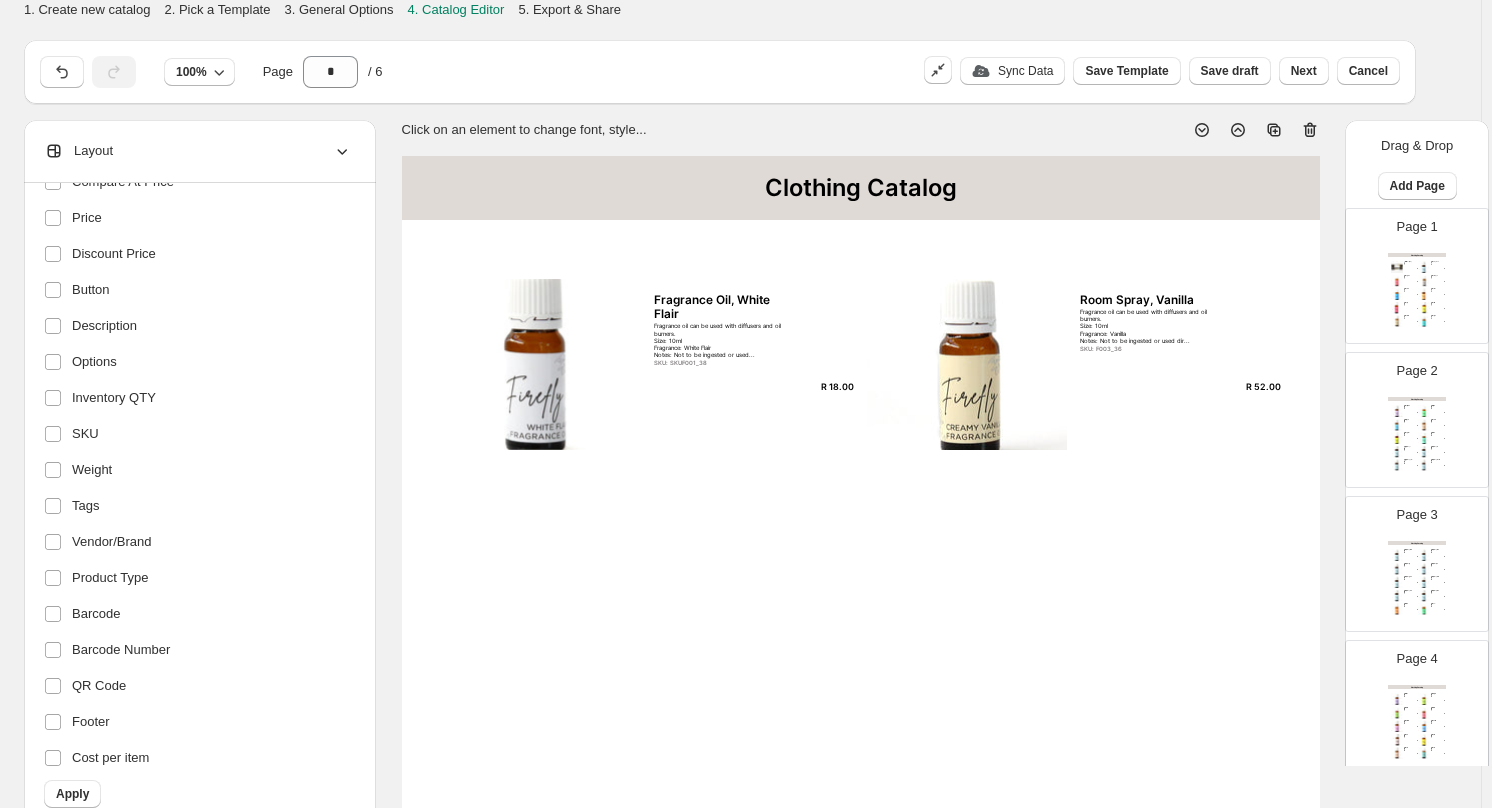 click on "Fragrance Oil, Blue River" at bounding box center [1408, 289] 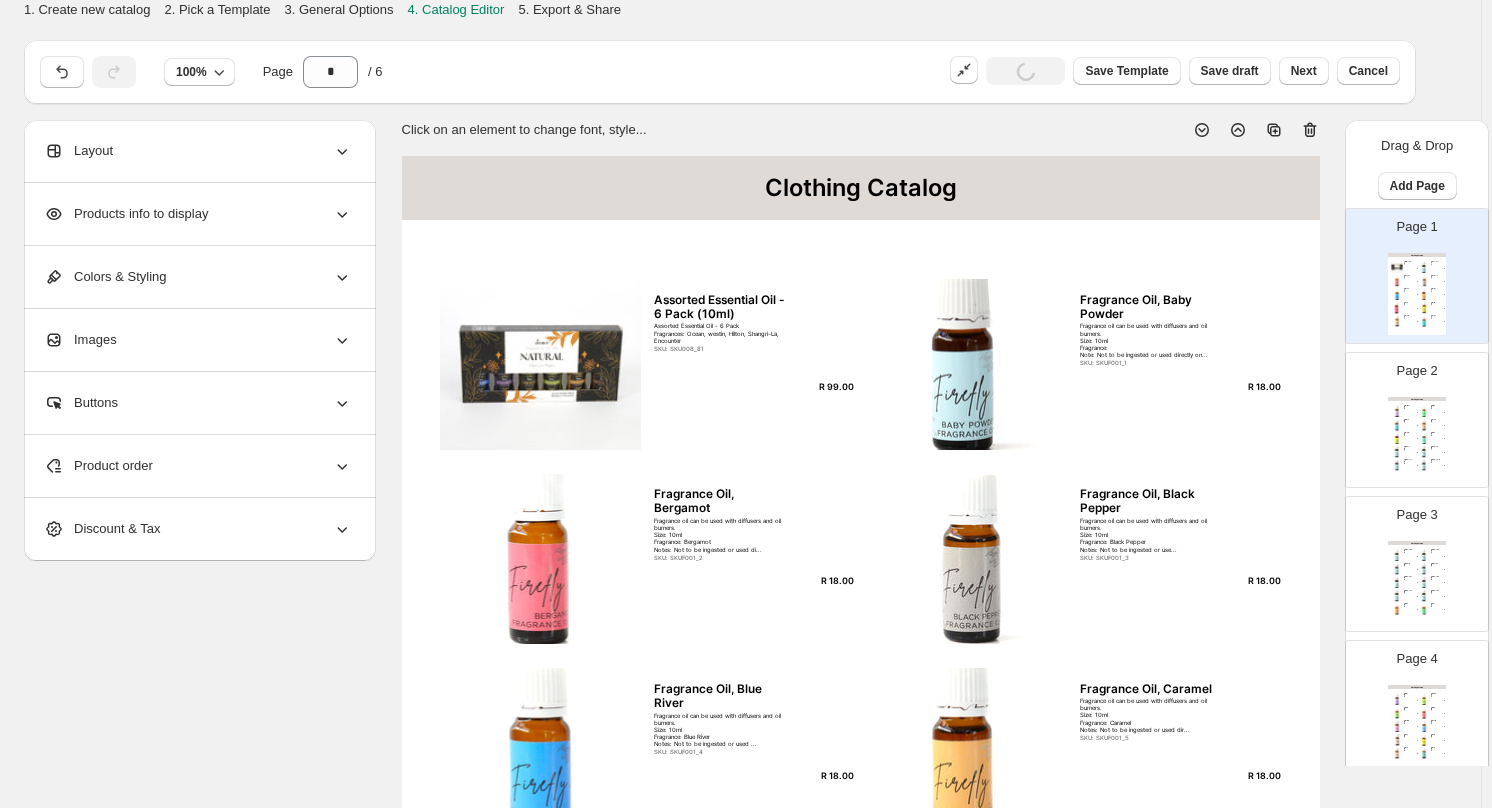 scroll, scrollTop: 0, scrollLeft: 0, axis: both 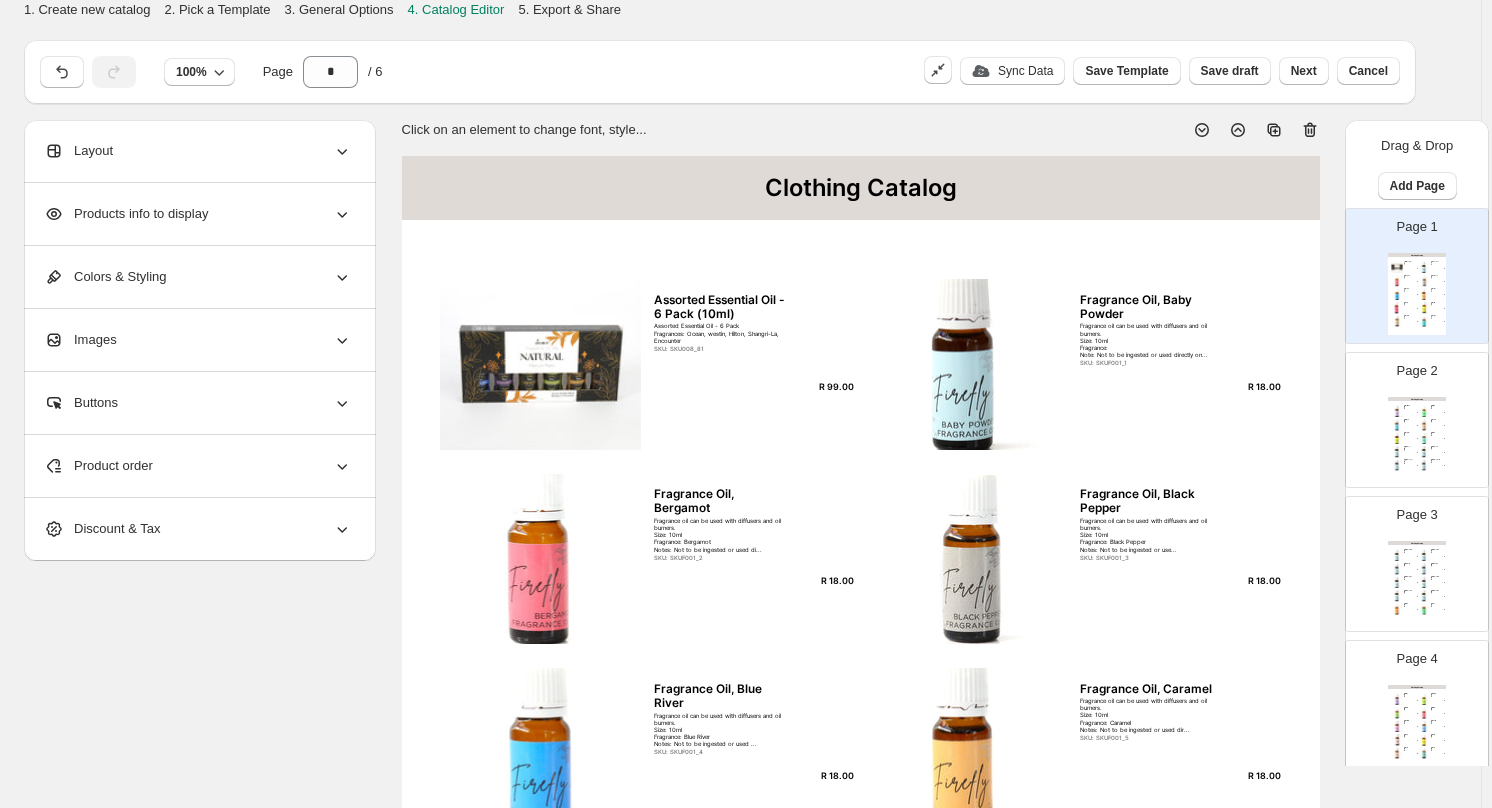 click on "Assorted Essential Oil - 6 Pack (10ml)" at bounding box center [722, 307] 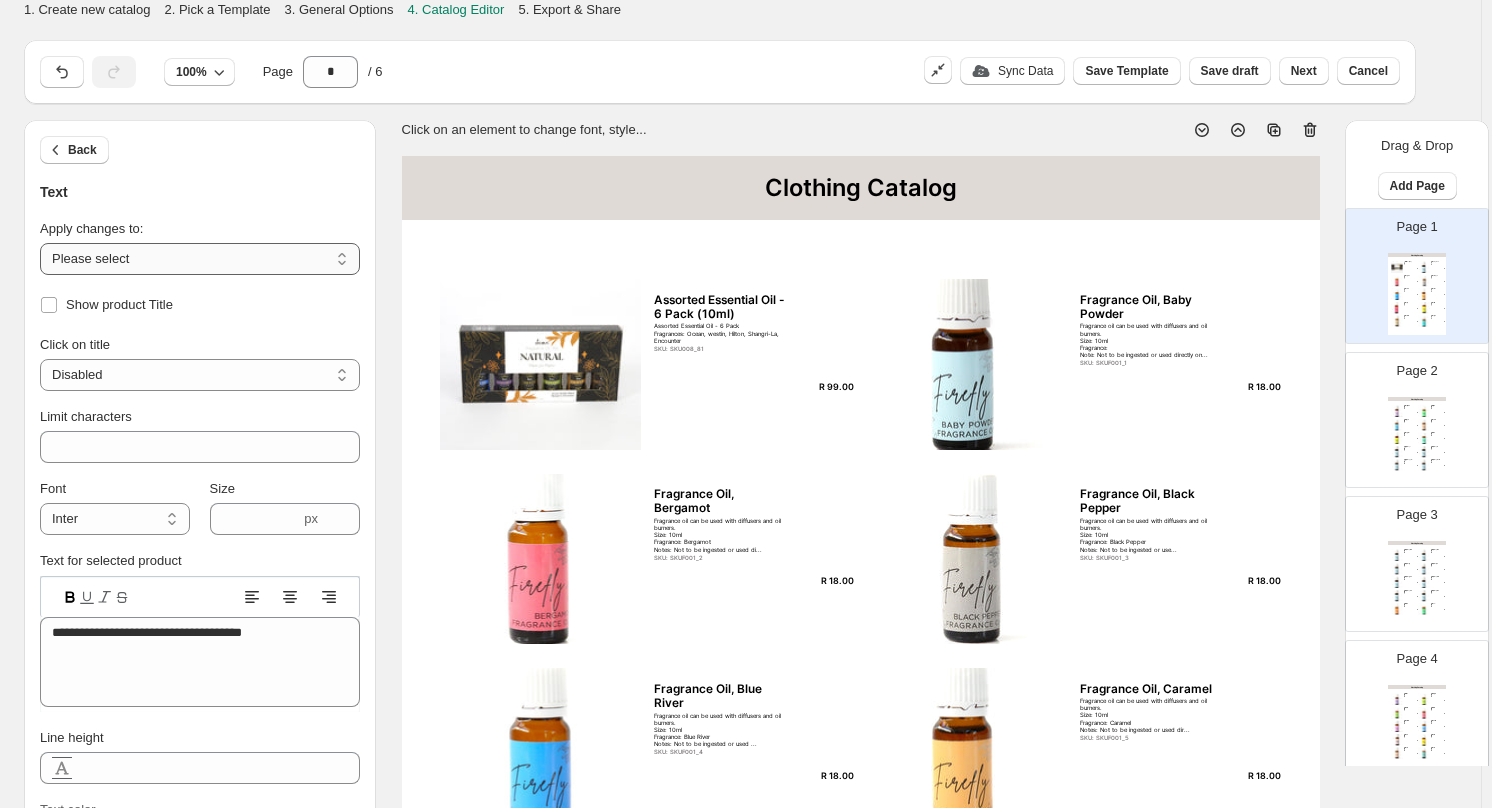 drag, startPoint x: 347, startPoint y: 263, endPoint x: 295, endPoint y: 265, distance: 52.03845 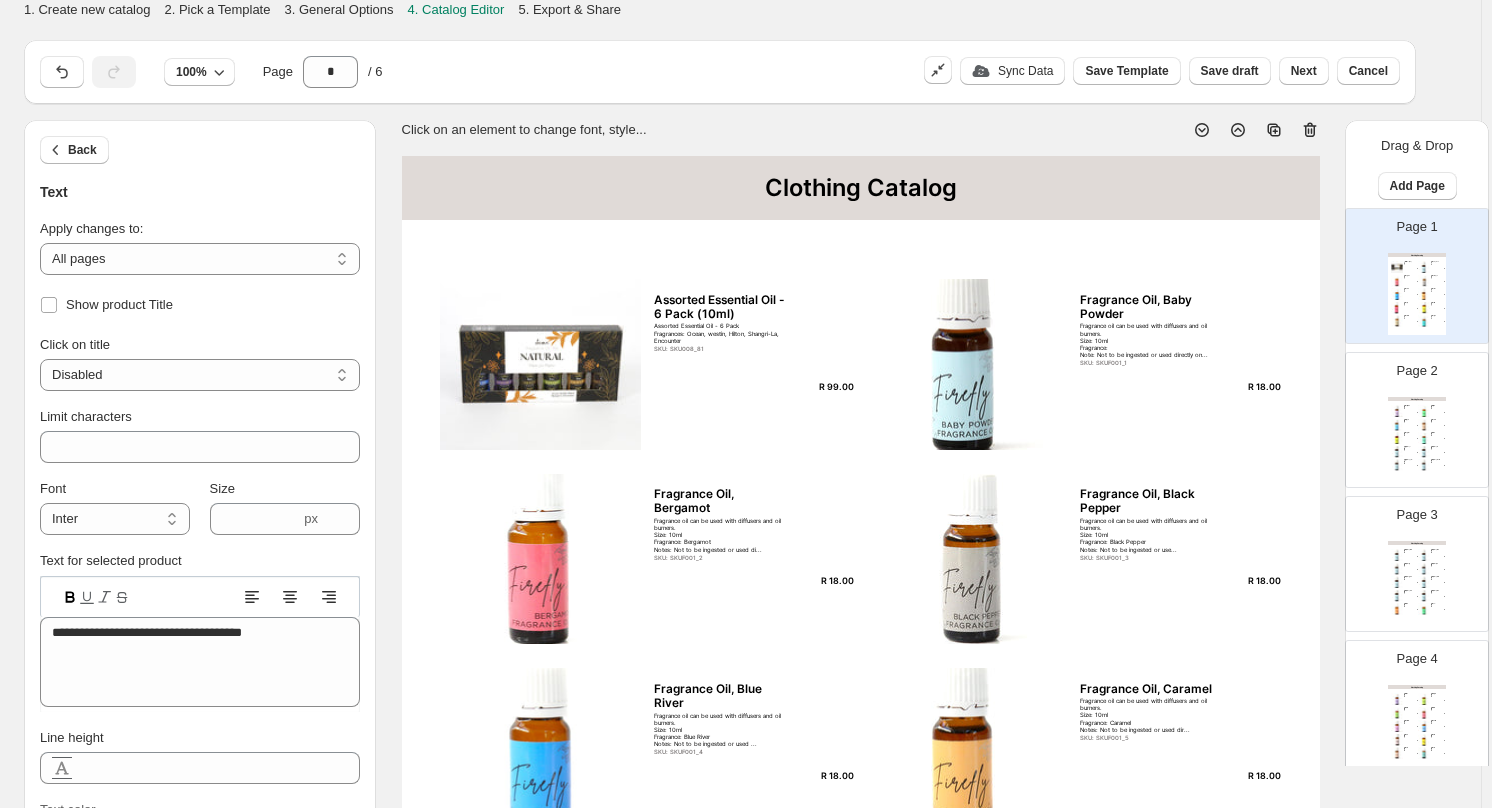 click on "Assorted Essential Oil - 6 Pack (10ml)" at bounding box center (722, 307) 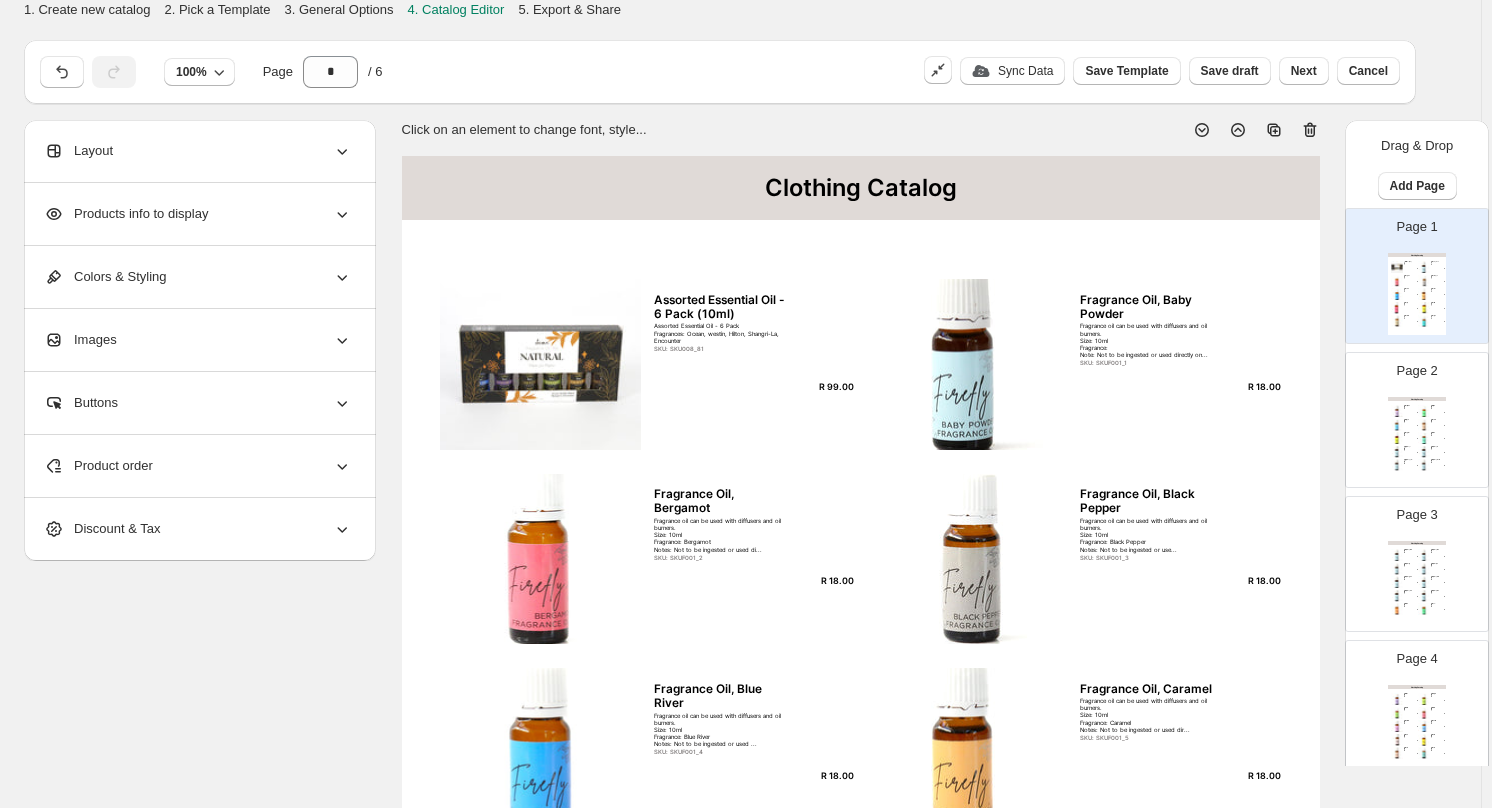 click on "Assorted Essential Oil - 6 Pack (10ml)" at bounding box center (722, 307) 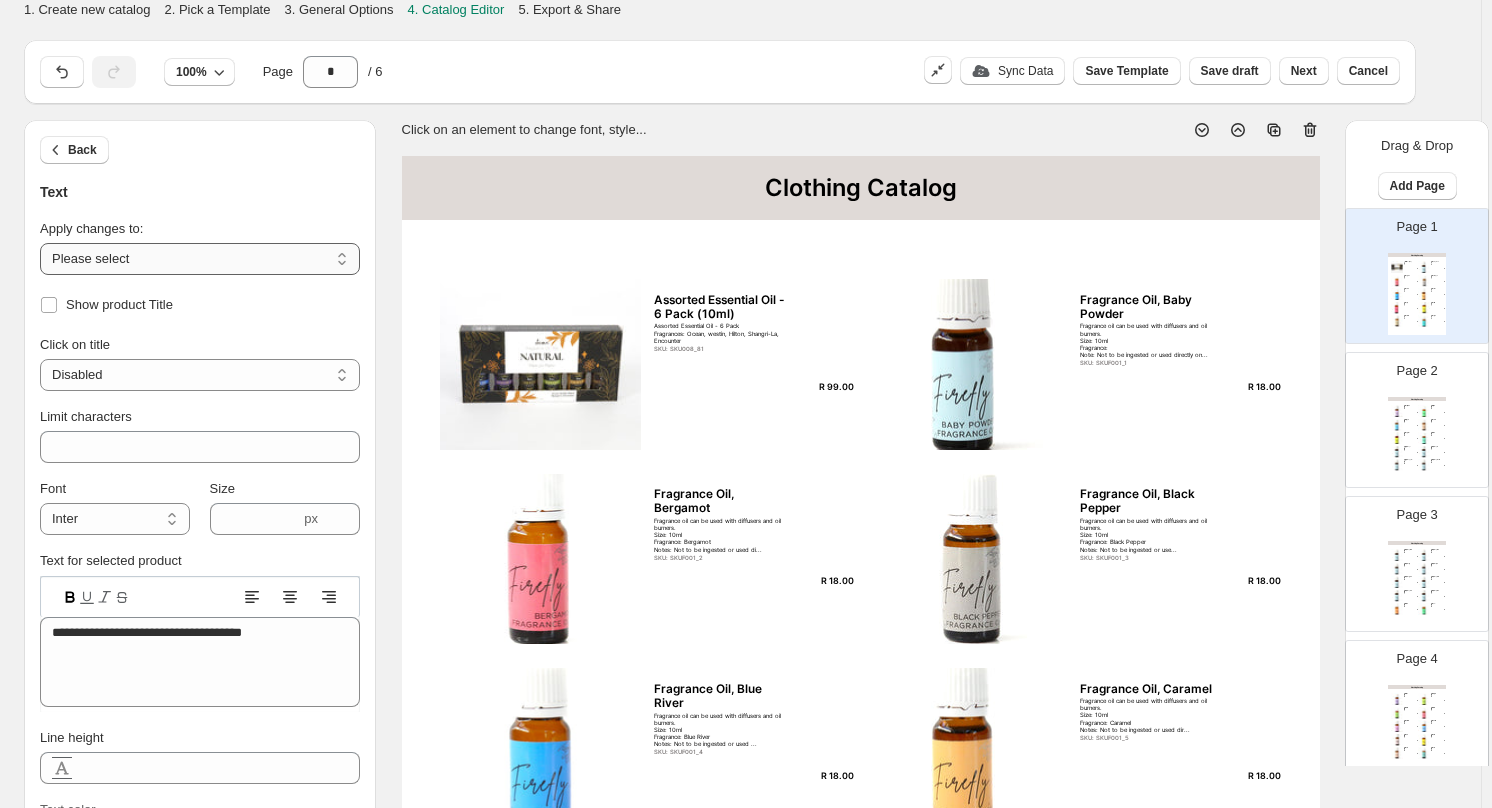 click on "**********" at bounding box center (200, 259) 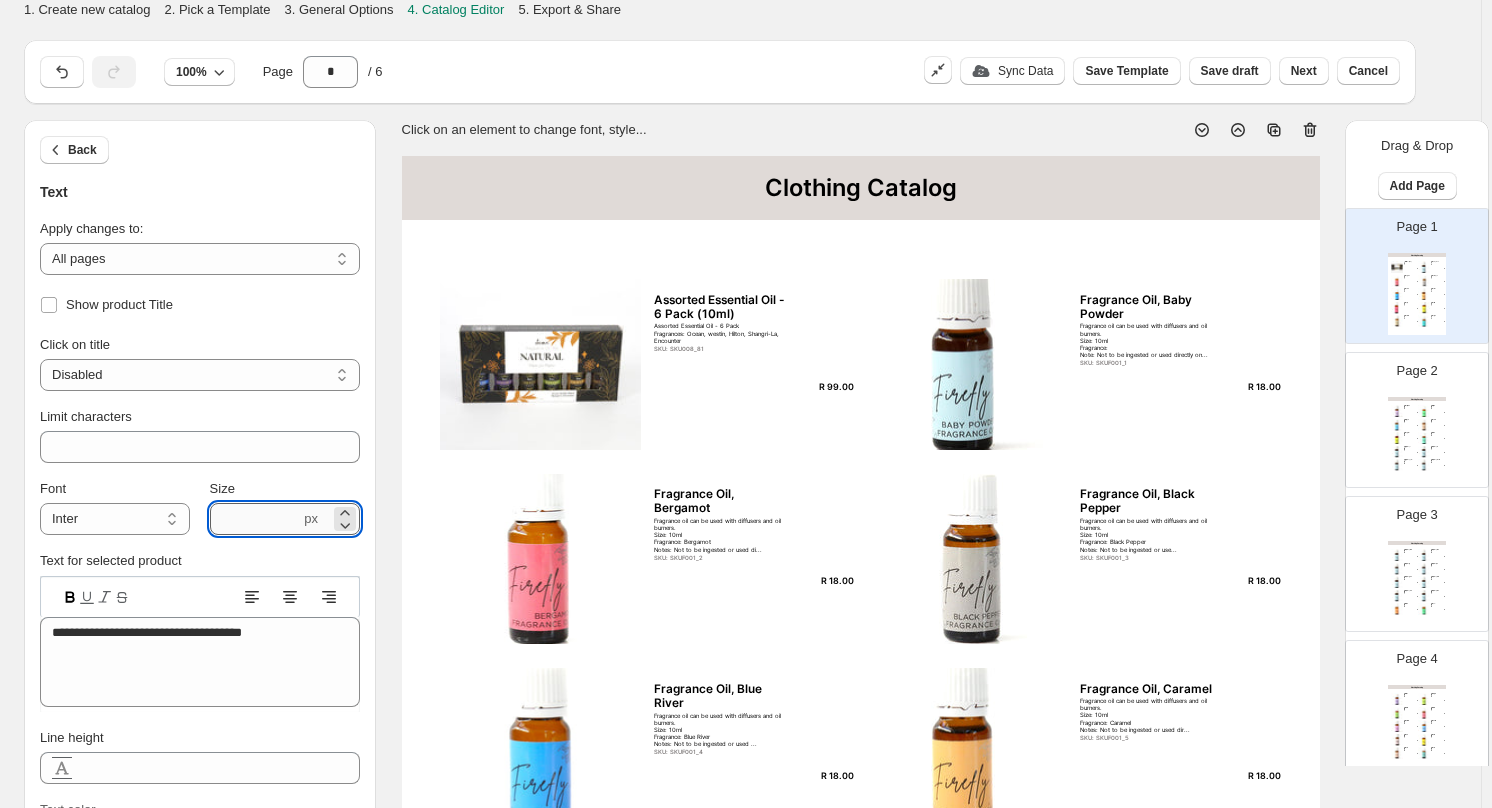 click on "****" at bounding box center [255, 519] 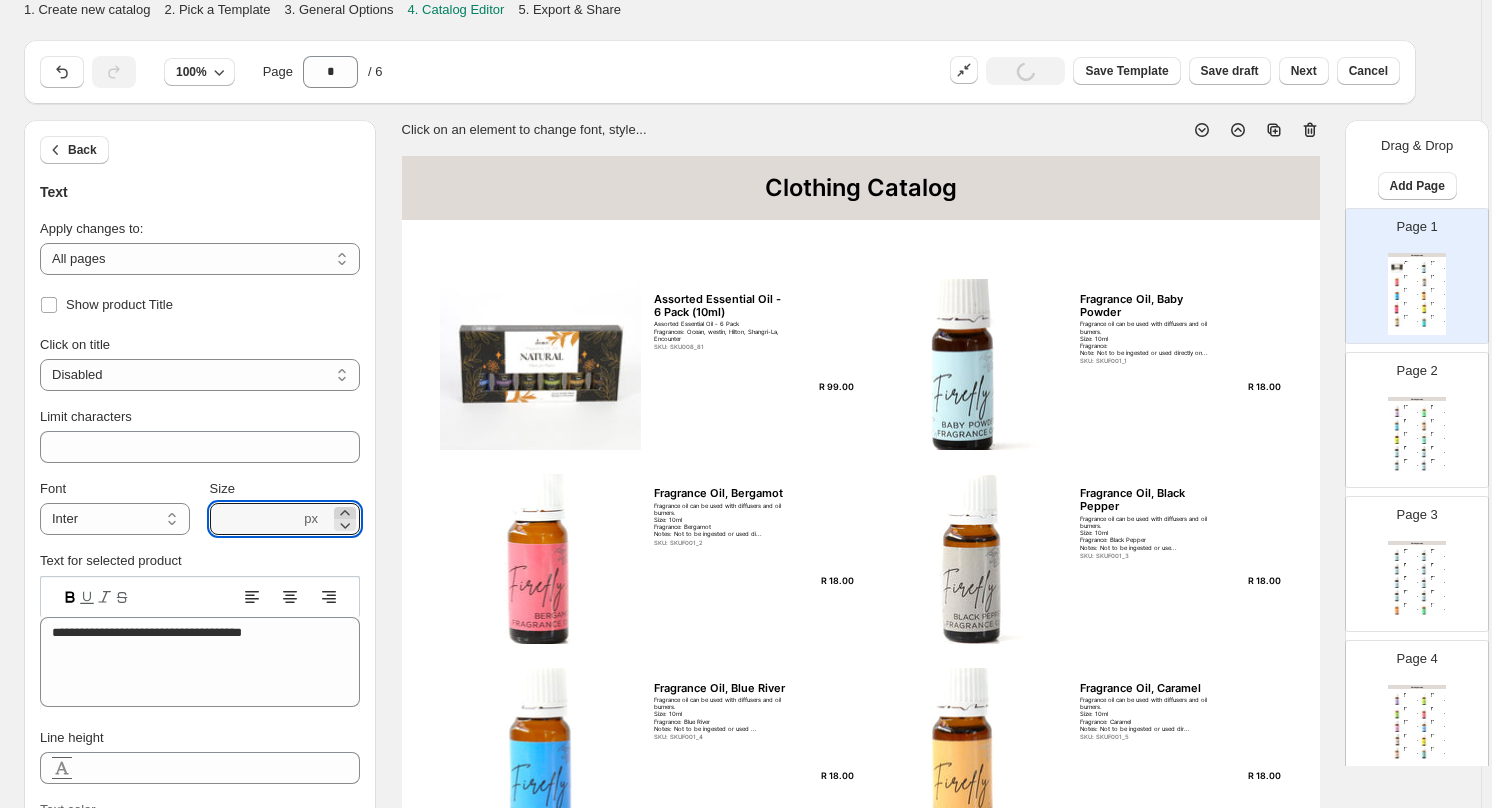 click 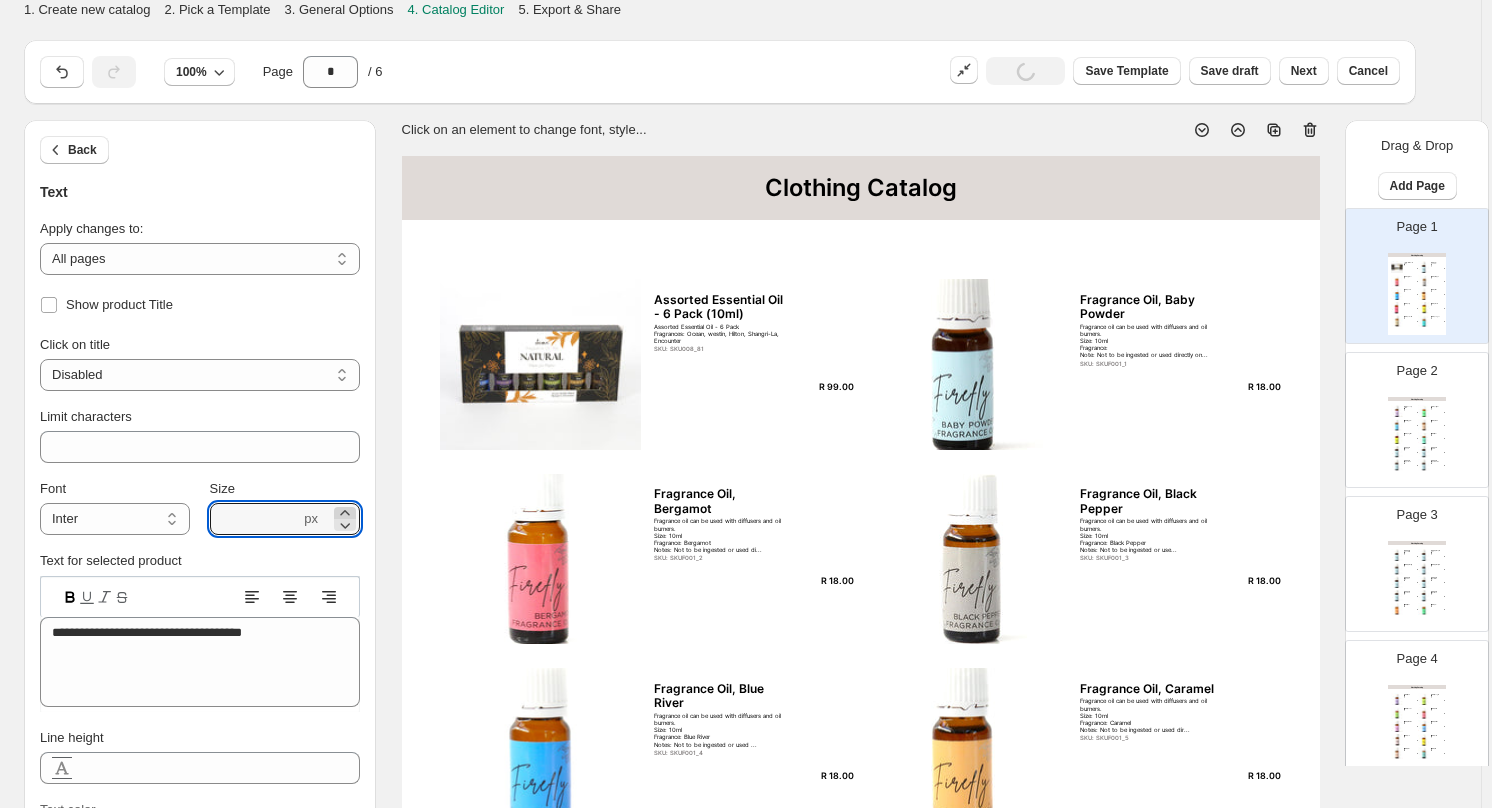 click 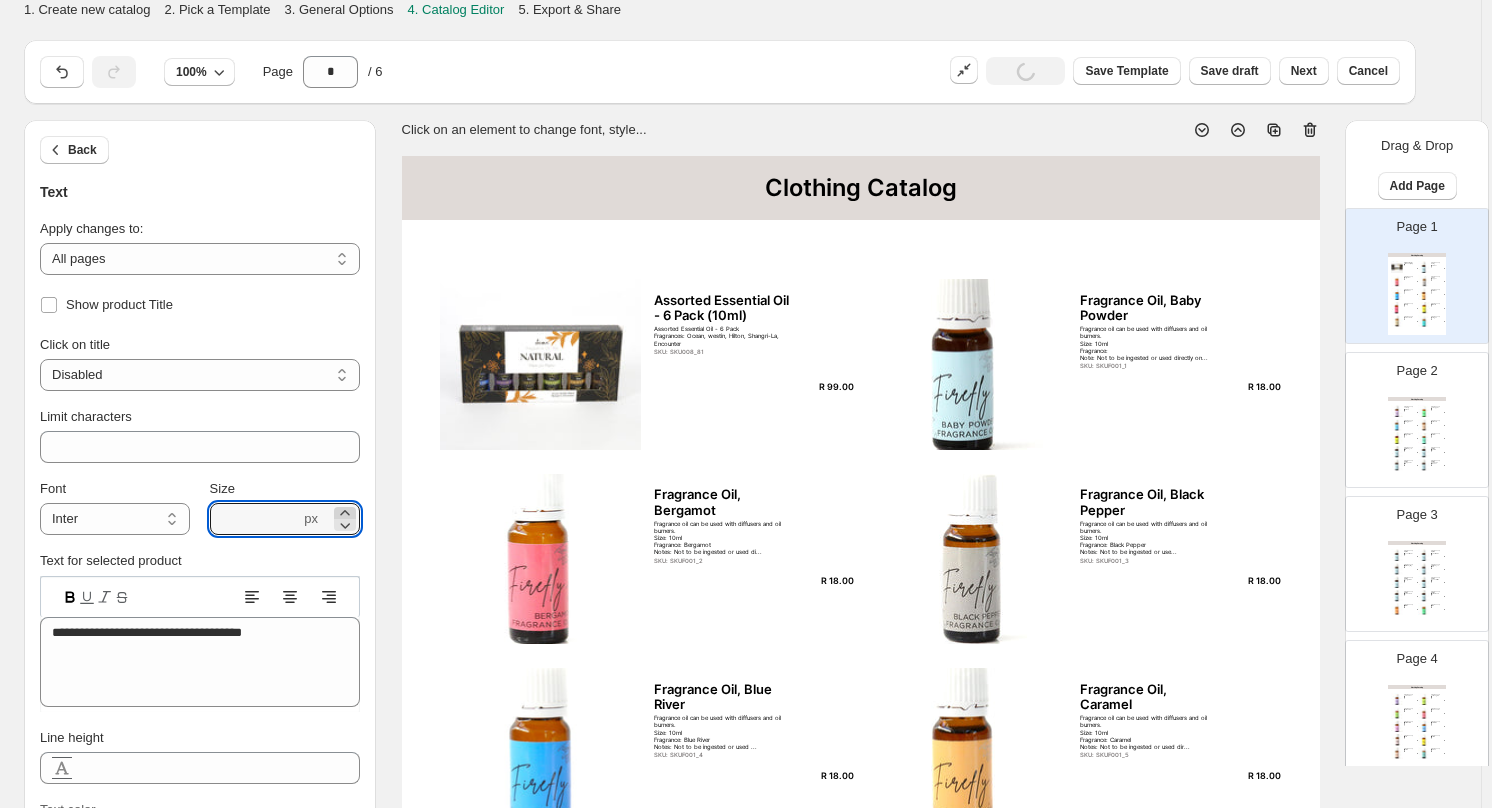 click 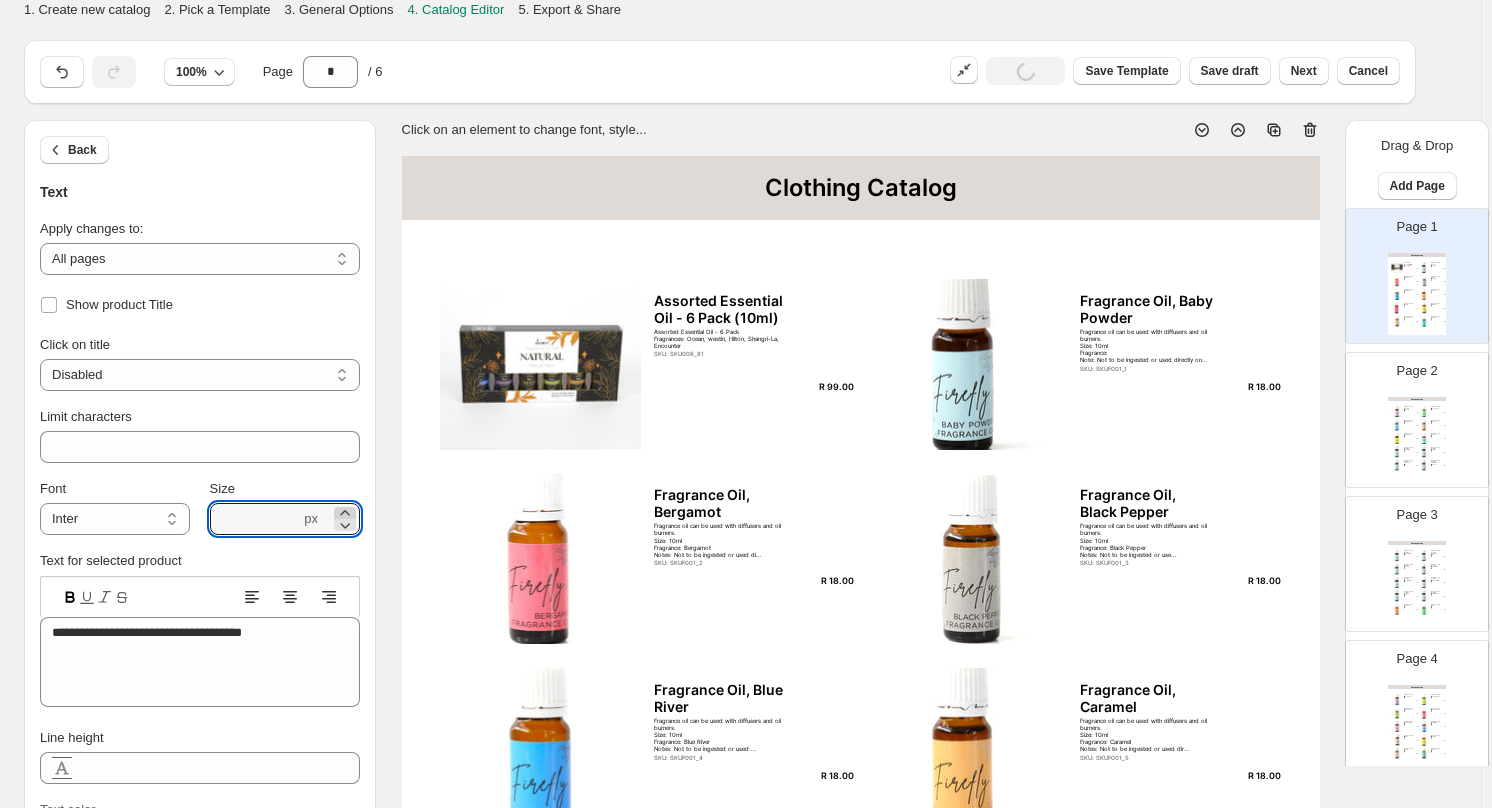 click 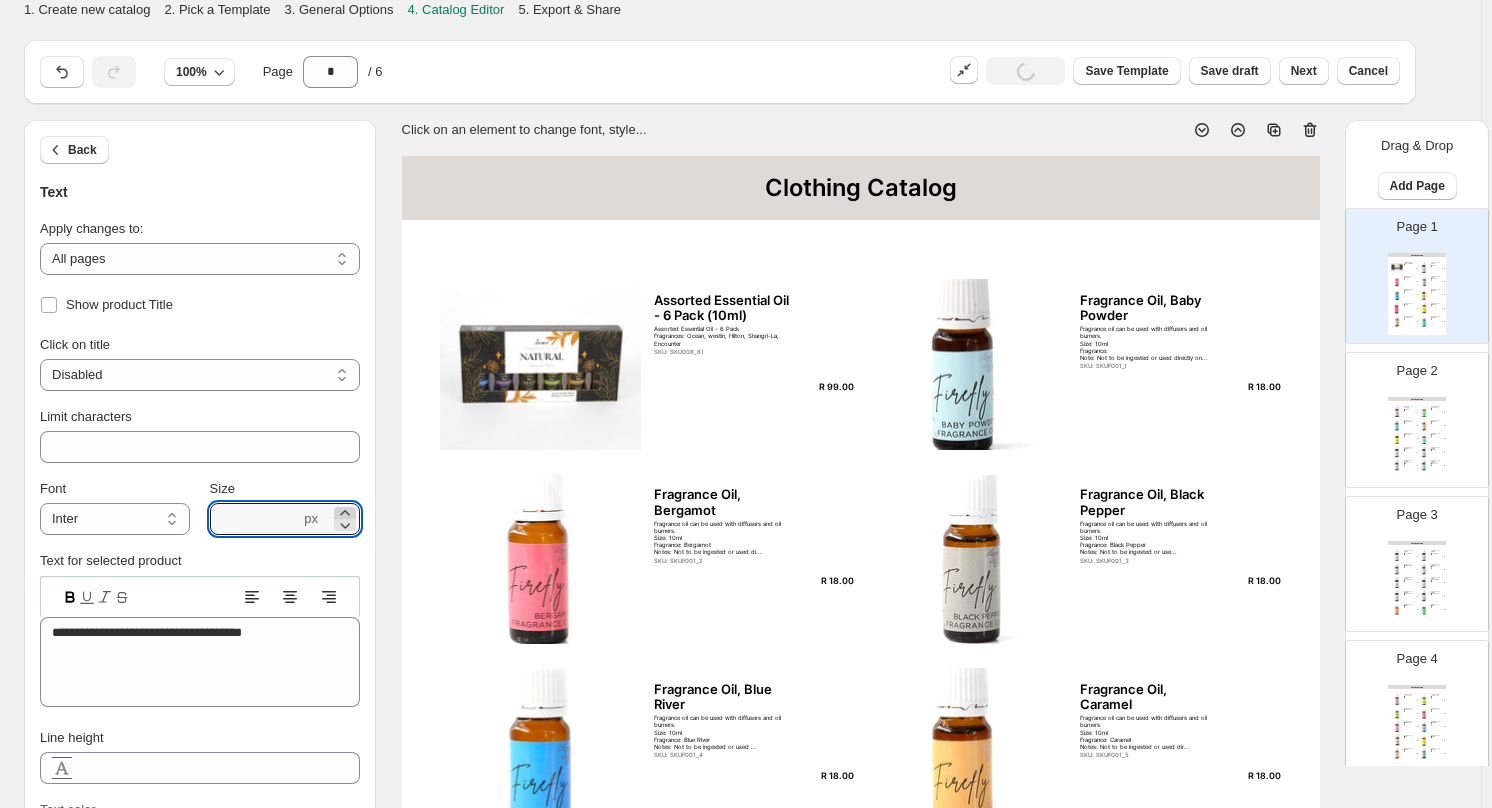 click 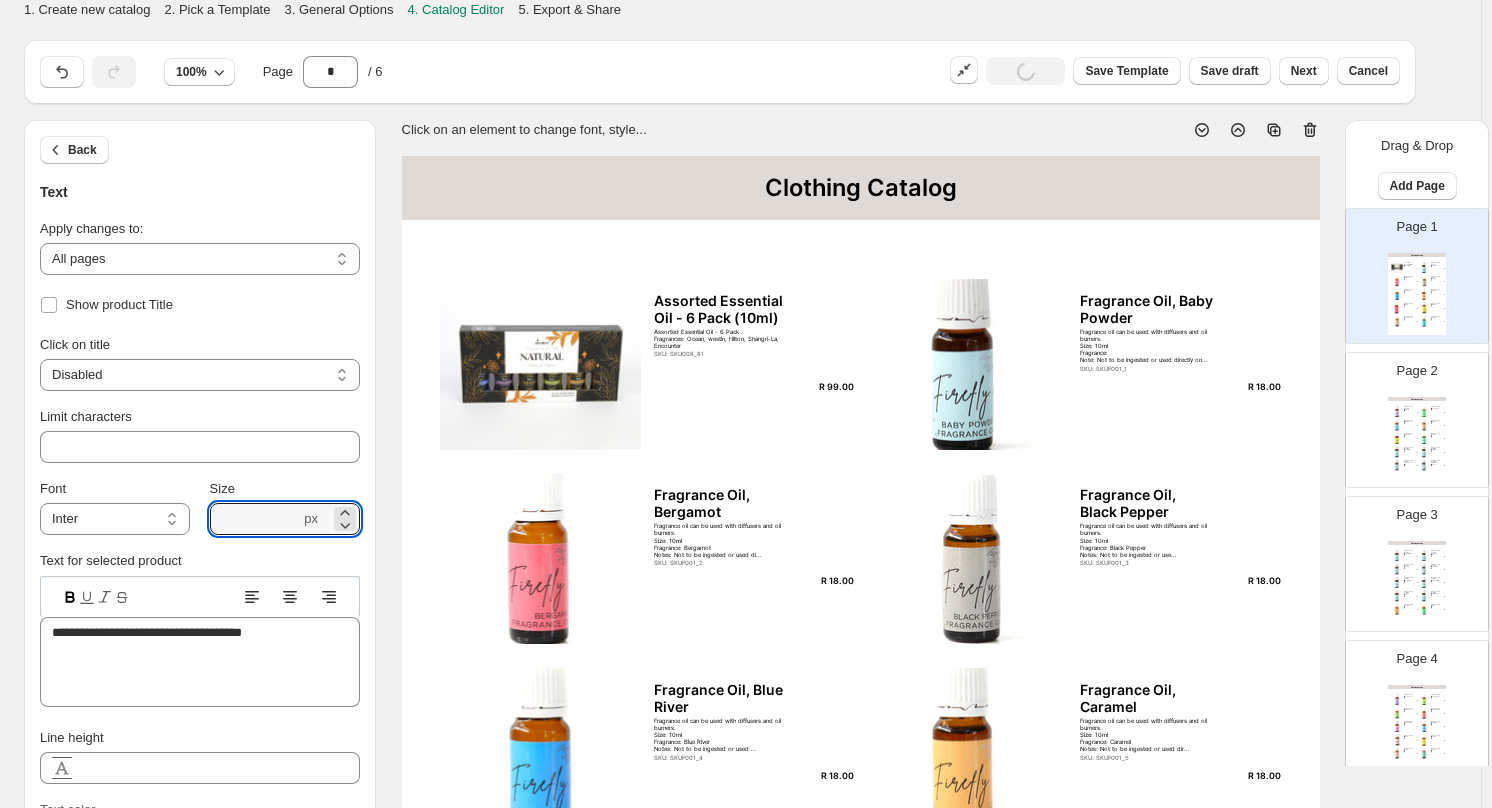 click 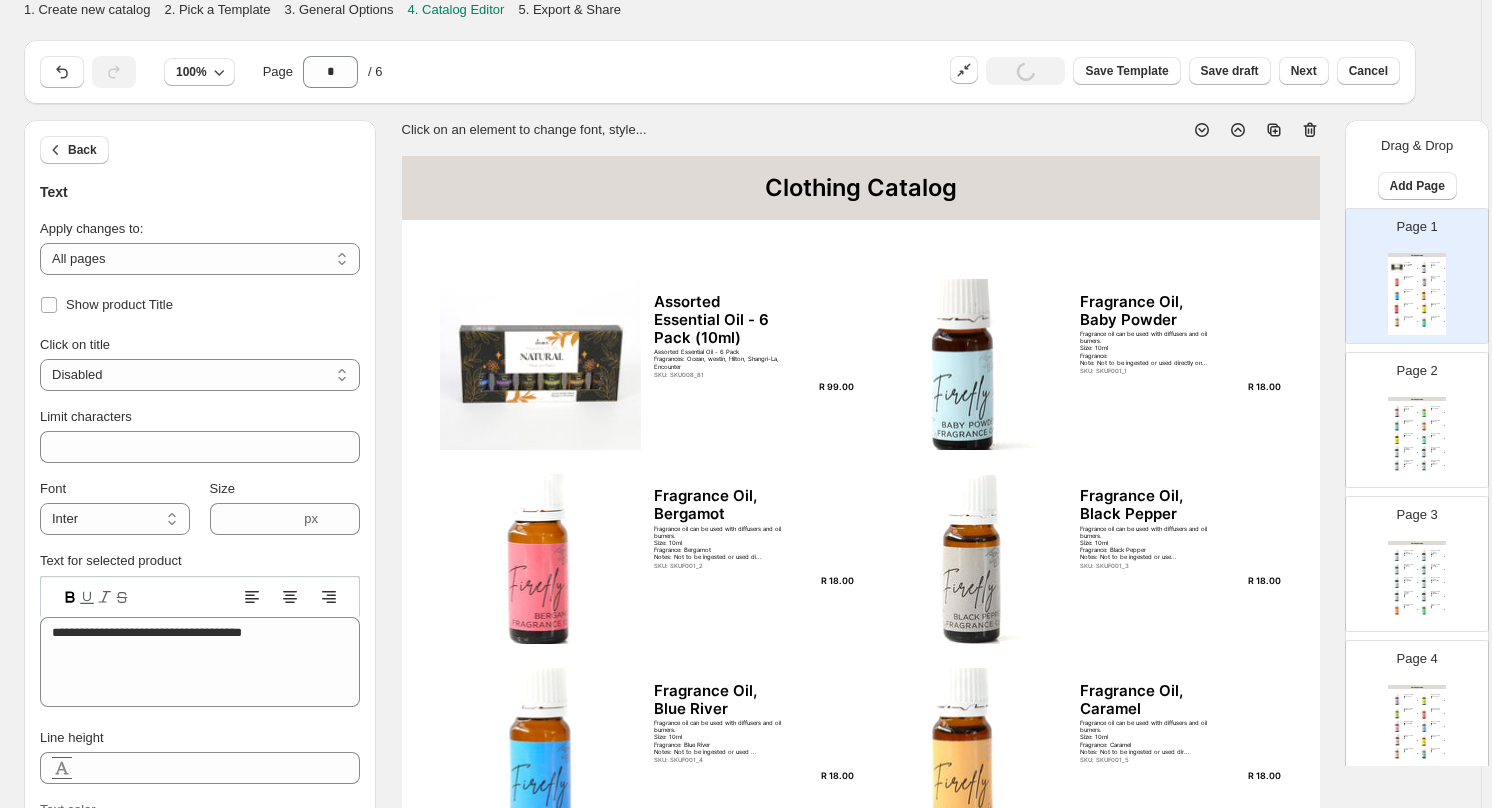 click on "Assorted Essential Oil - 6 Pack
Fragrances: Ocean, westin, Hilton, Shangri-La, Encounter" at bounding box center (722, 358) 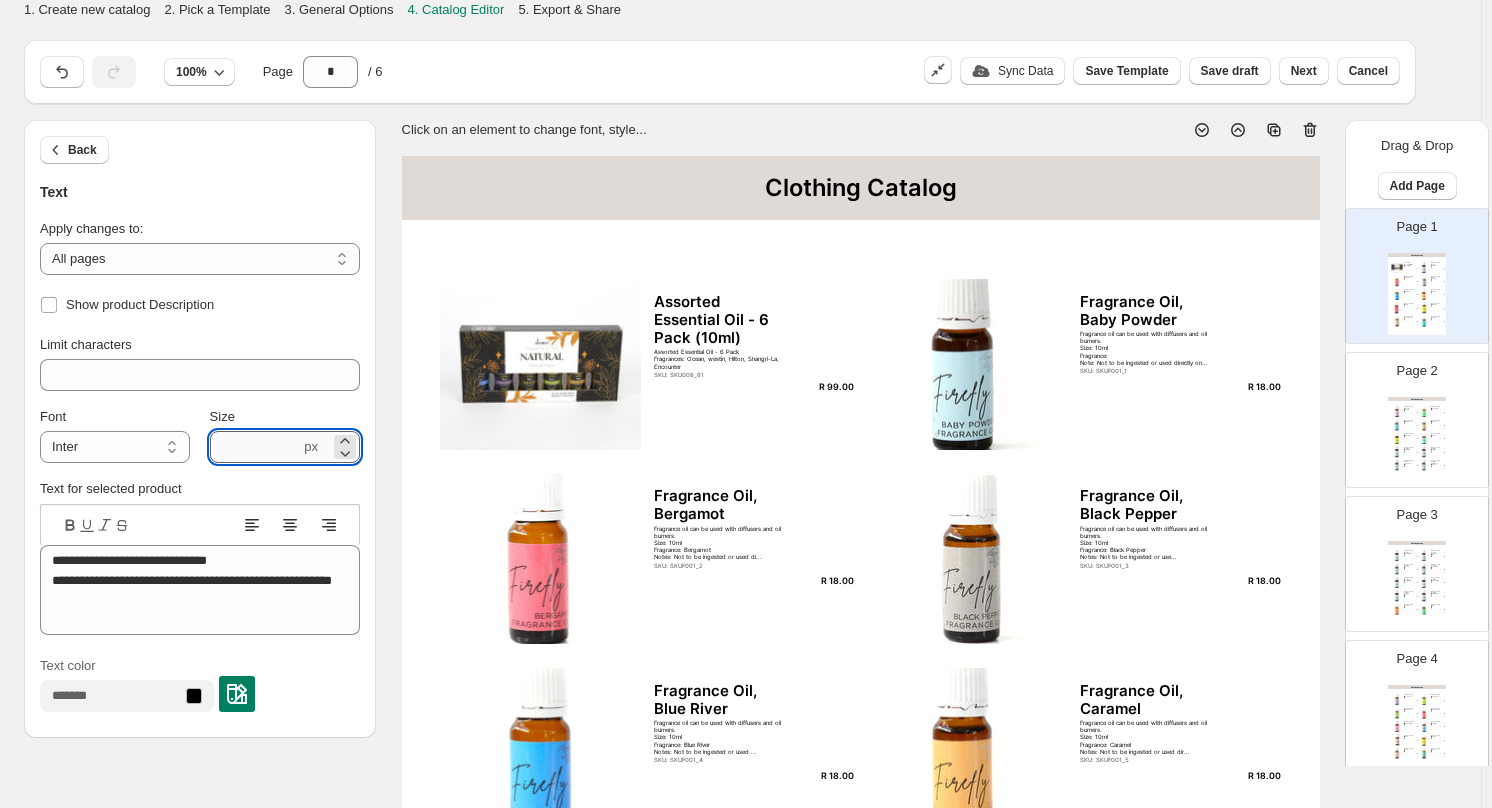 click on "***" at bounding box center [255, 447] 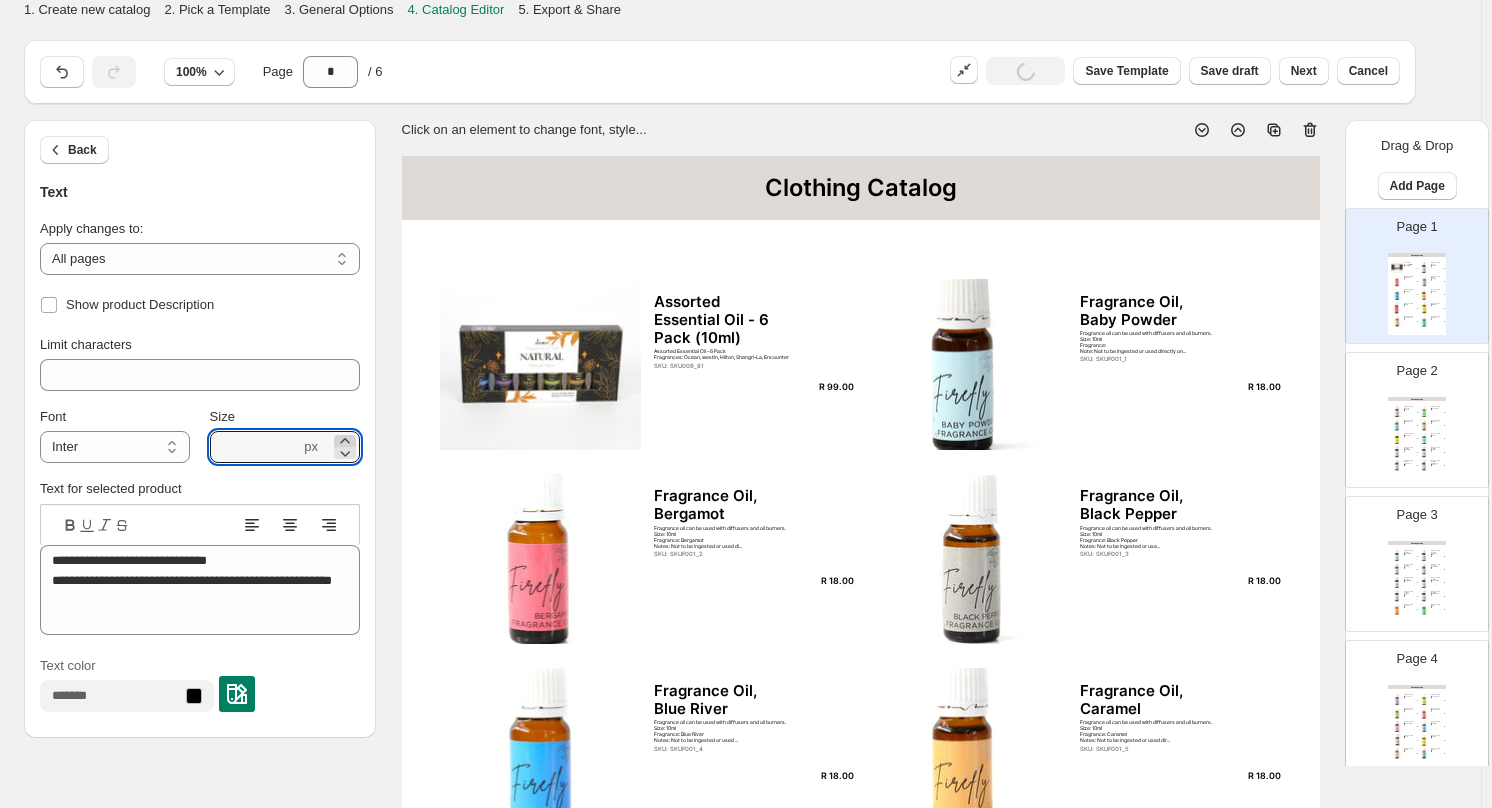 click 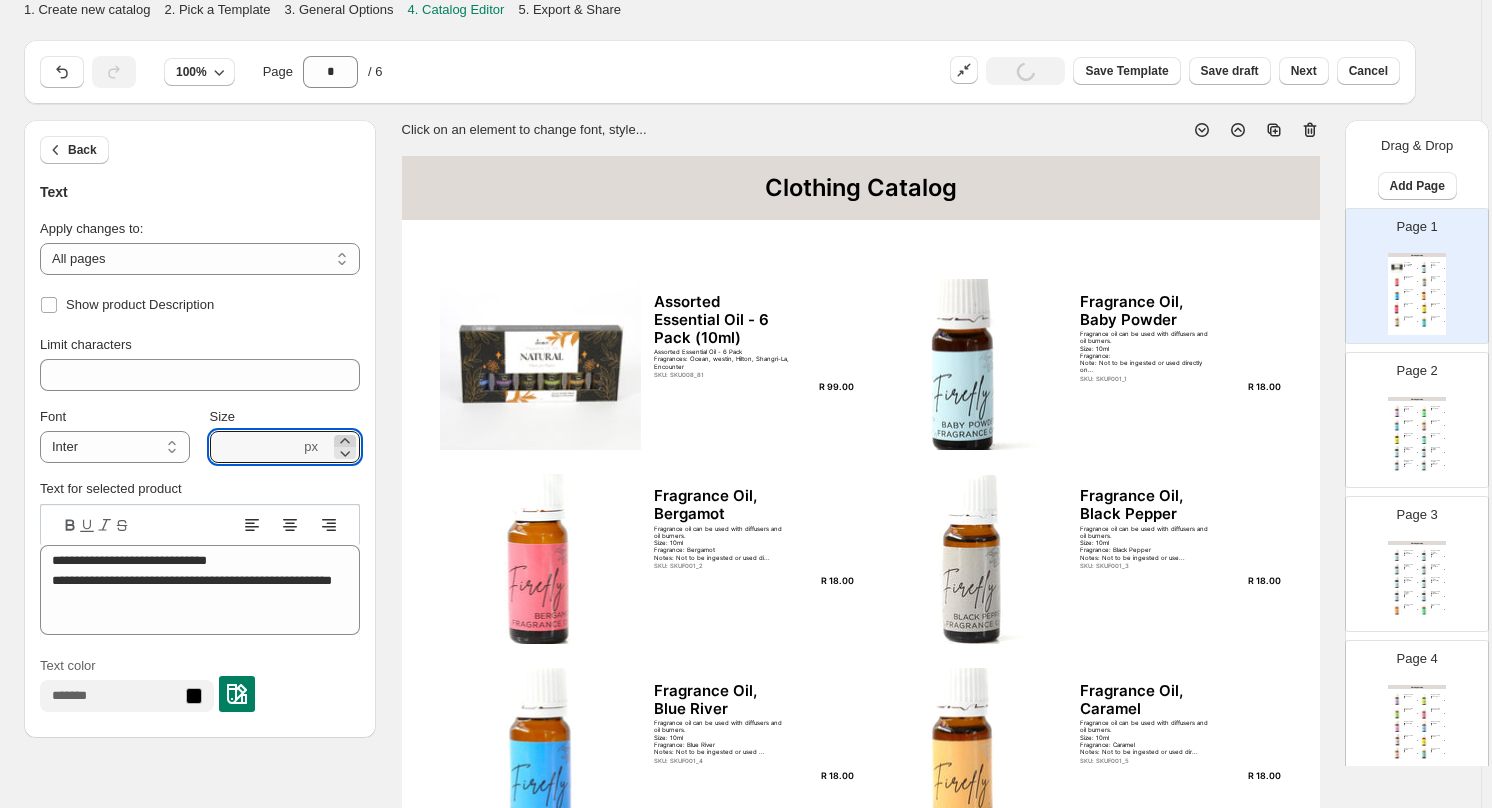 click 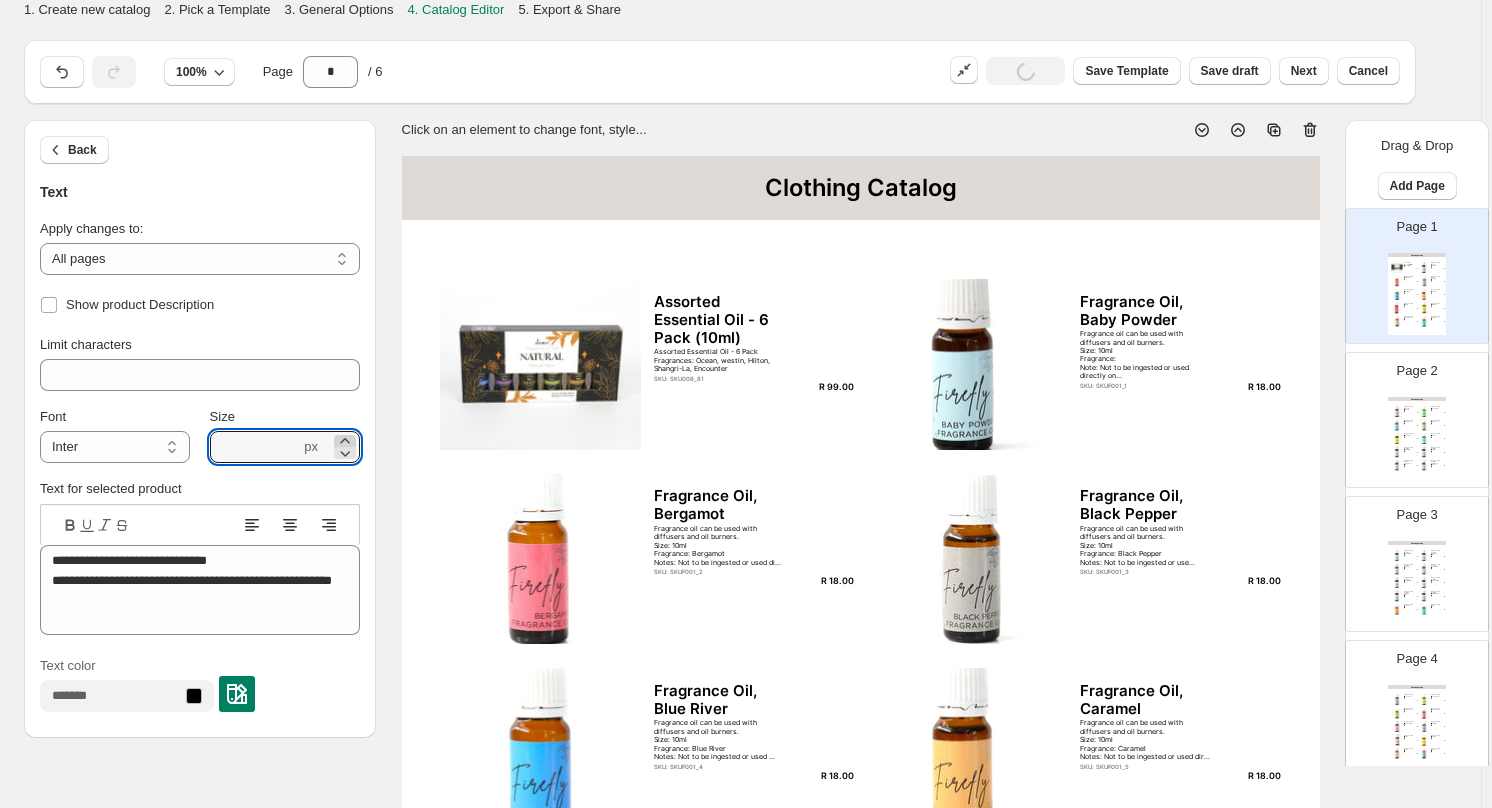 click 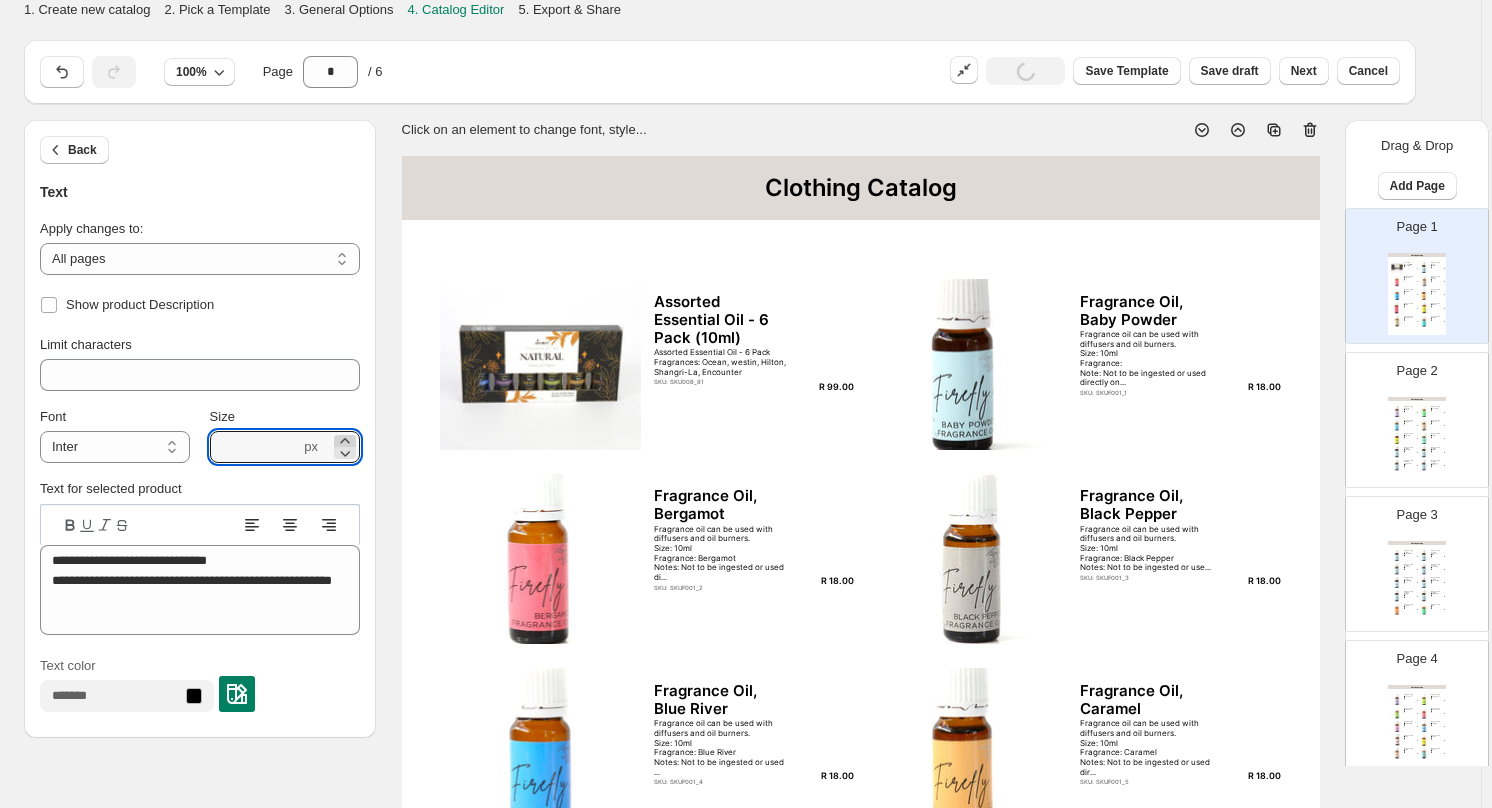 click 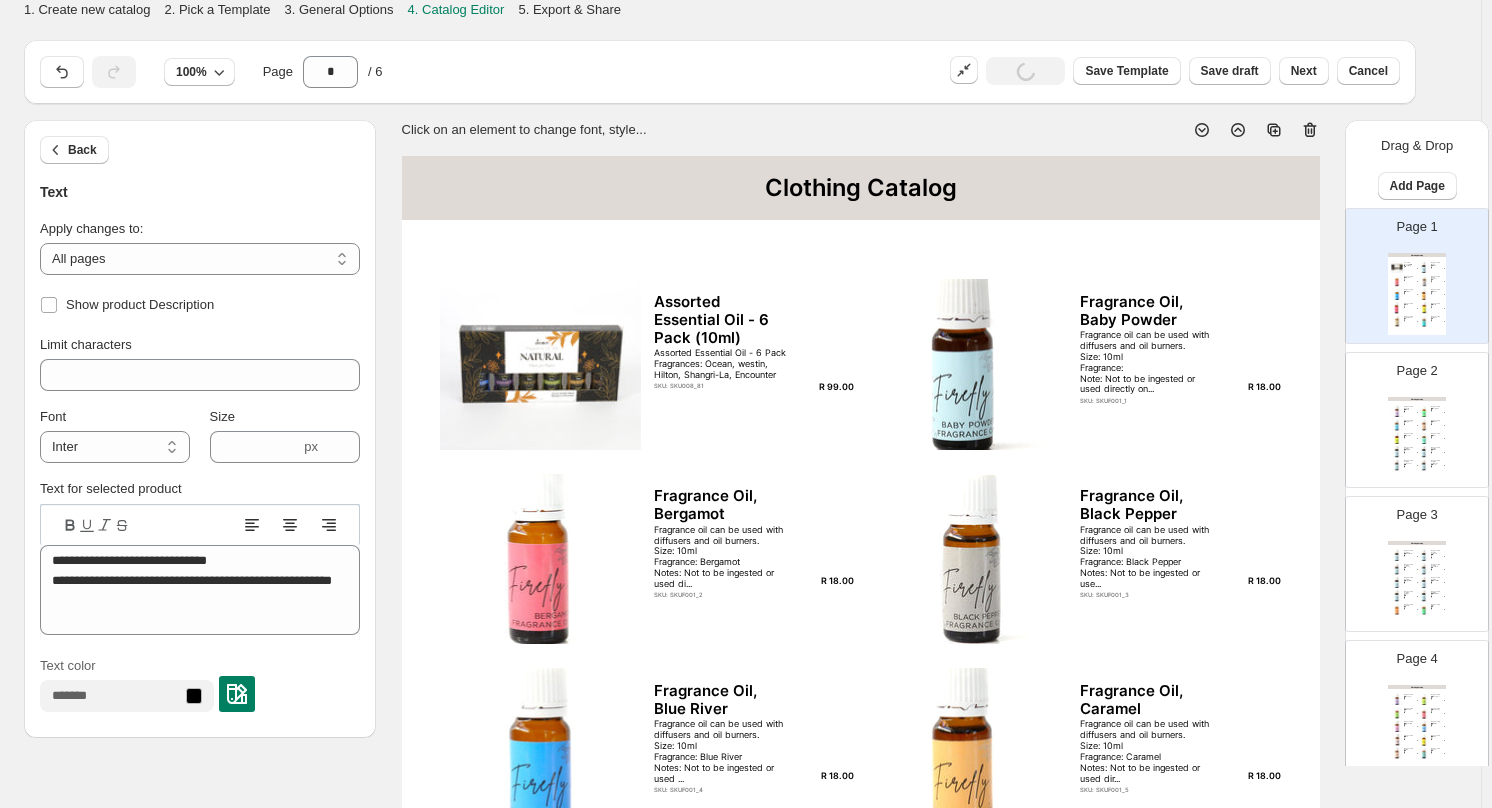 click on "Assorted Essential Oil - 6 Pack (10ml) Assorted Essential Oil - 6 Pack
Fragrances: Ocean, westin, Hilton, Shangri-La, Encounter SKU:  SKU008_81" at bounding box center [754, 342] 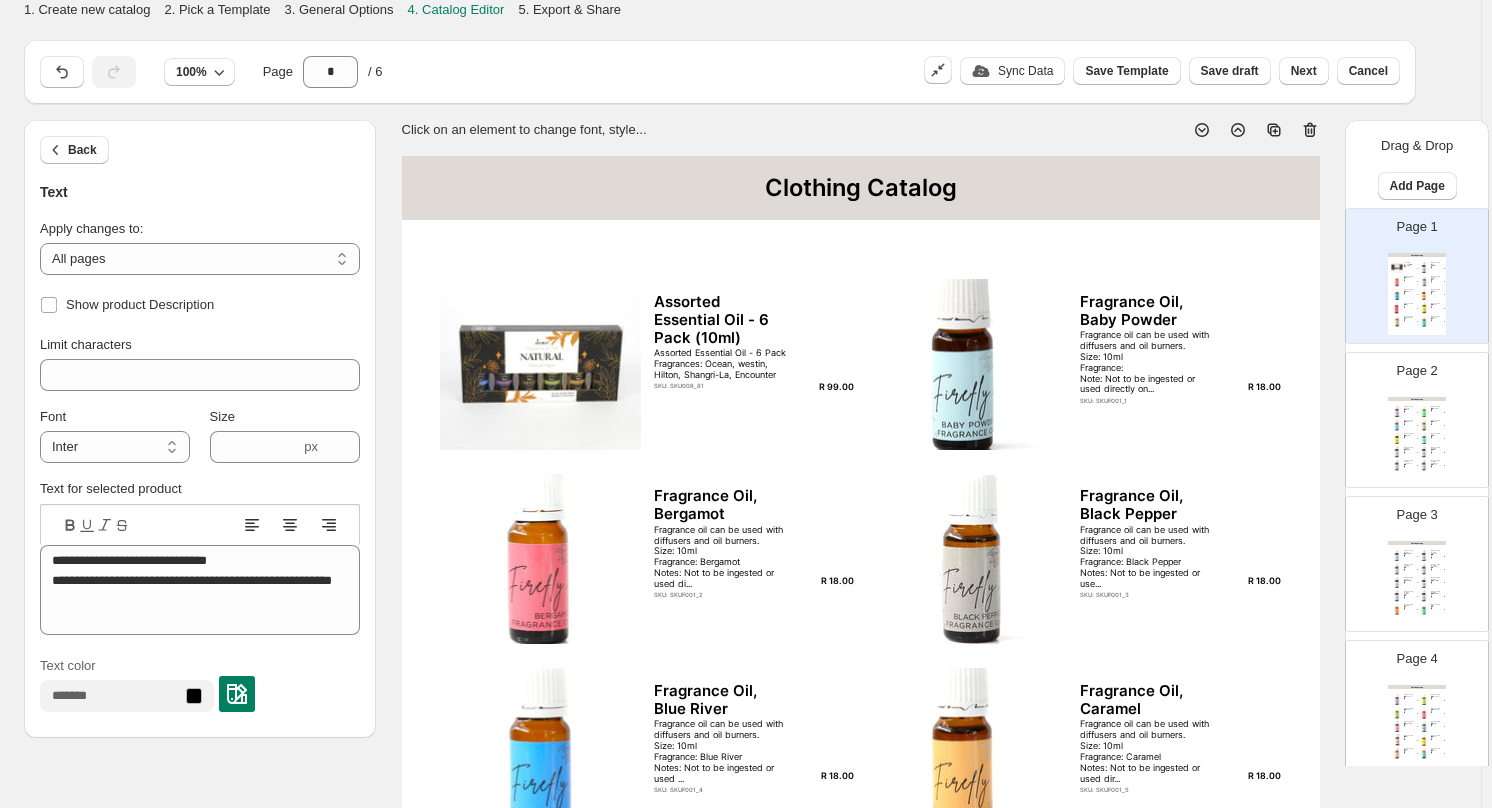 click on "Assorted Essential Oil - 6 Pack (10ml) Assorted Essential Oil - 6 Pack
Fragrances: Ocean, westin, Hilton, Shangri-La, Encounter SKU:  SKU008_81" at bounding box center (754, 342) 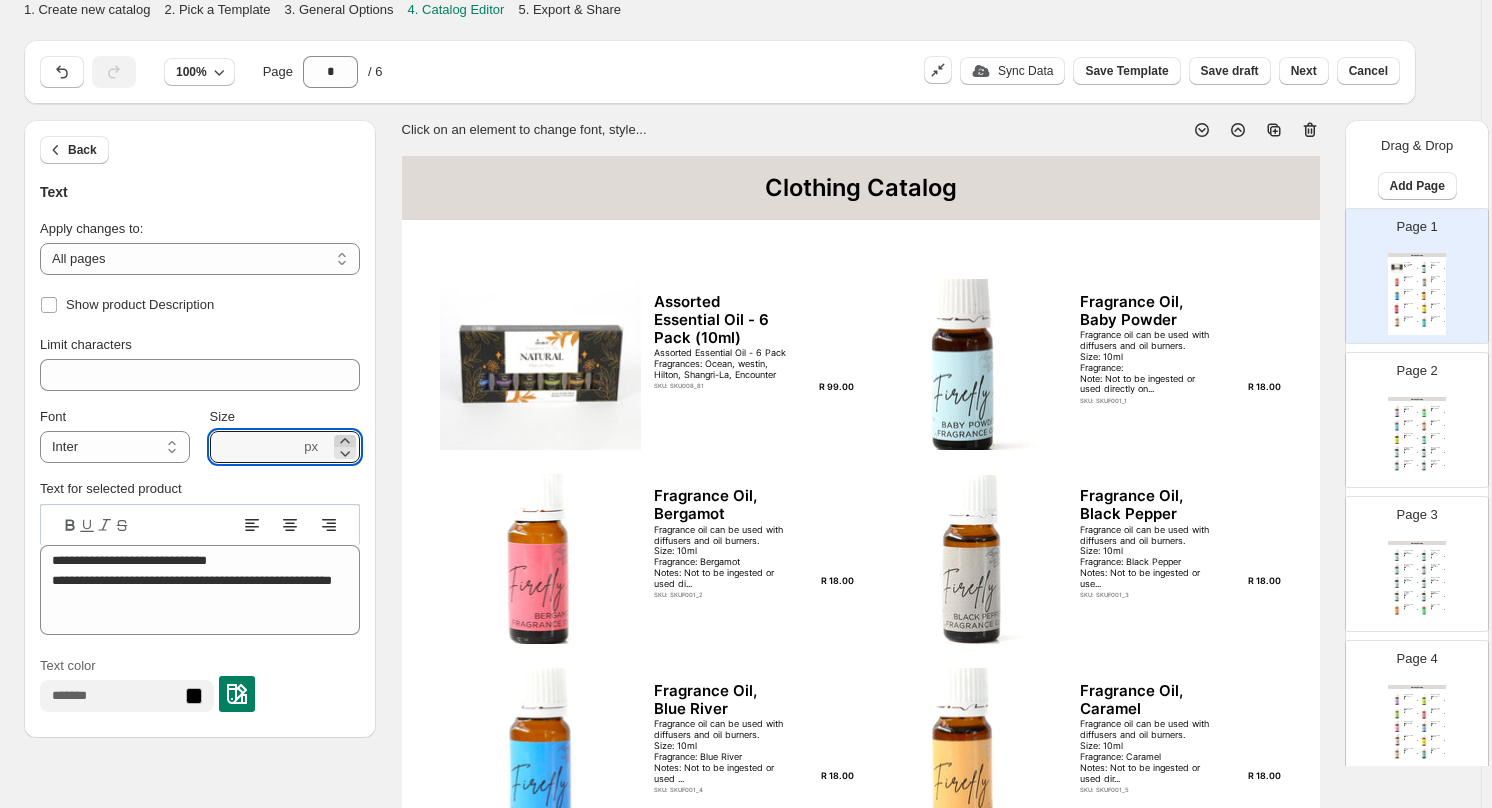 click 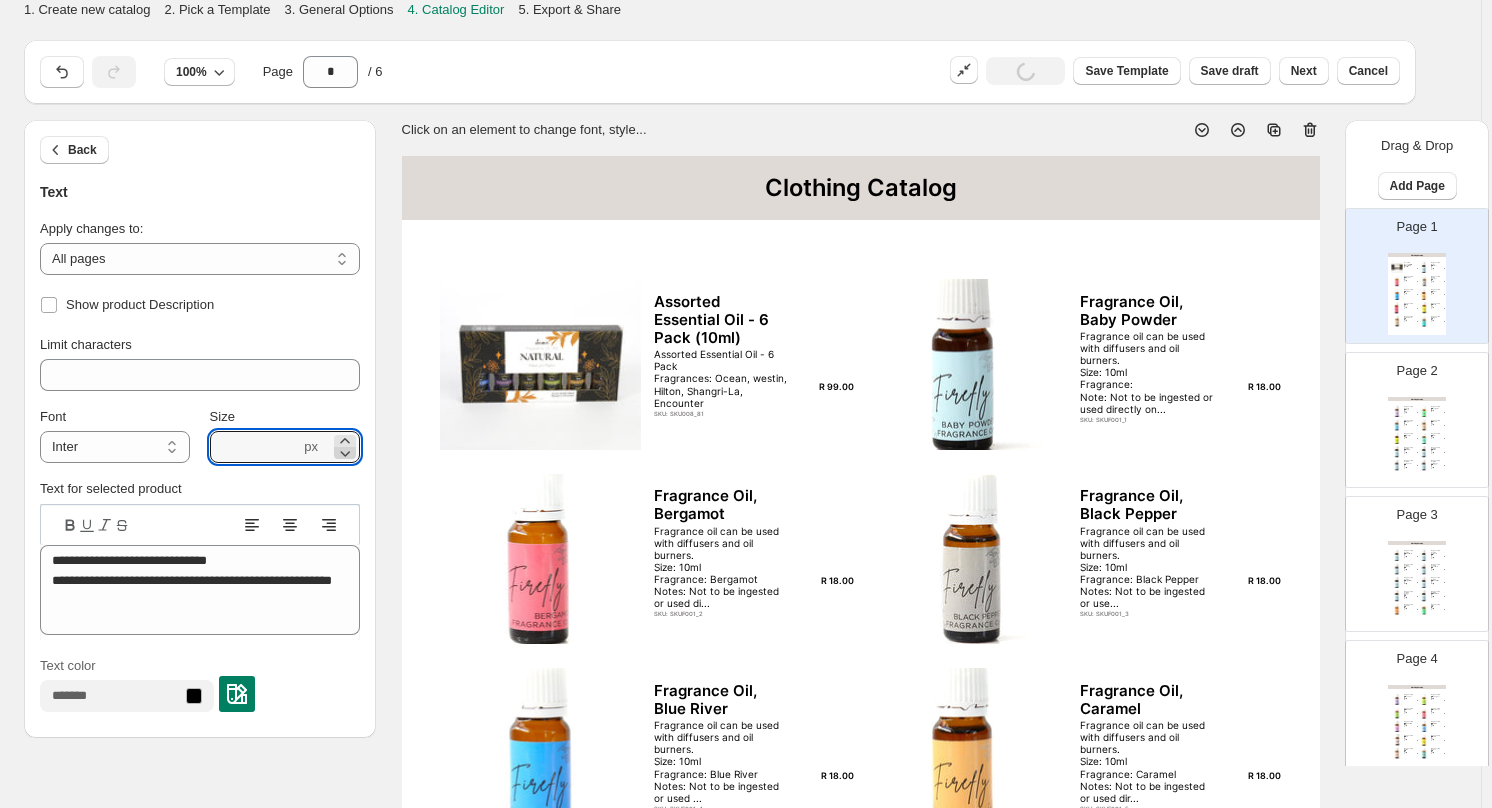 click 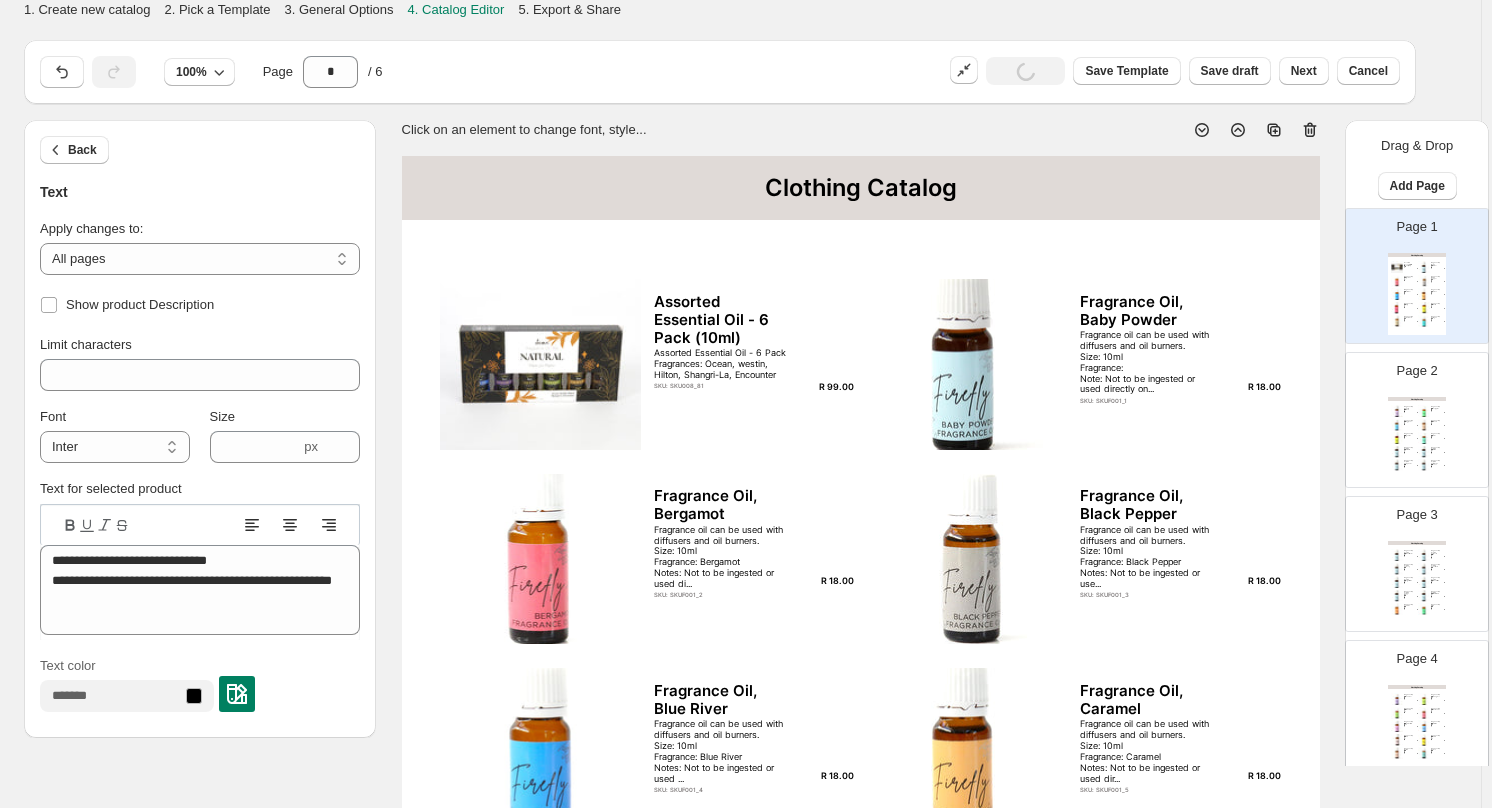 click on "Clothing Catalog Assorted Essential Oil - 6 Pack (10ml) Assorted Essential Oil - 6 Pack
Fragrances: Ocean, westin, Hilton, Shangri-La, Encounter SKU:  SKU008_81 R 99.00 Fragrance Oil, Baby Powder Fragrance oil can be used with diffusers and oil burners.
Size: 10ml
Fragrance:
Note: Not to be ingested or used directly on... SKU:  SKUF001_1 R 18.00 Fragrance Oil, Bergamot Fragrance oil can be used with diffusers and oil burners.
Size: 10ml
Fragrance: Bergamot
Notes: Not to be ingested or used di... SKU:  SKUF001_2 R 18.00 Fragrance Oil, Black Pepper Fragrance oil can be used with diffusers and oil burners.
Size: 10ml
Fragrance: Black Pepper
Notes: Not to be ingested or use... SKU:  SKUF001_3 R 18.00 Fragrance Oil, Blue River Fragrance oil can be used with diffusers and oil burners.
Size: 10ml
Fragrance: Blue River
Notes: Not to be ingested or used ... SKU:  SKUF001_4 R 18.00 Fragrance Oil, Caramel SKU:  SKUF001_5 R 18.00 Fragrance Oil, Cherry SKU:  SKUF001_6 R 18.00 Fragrance Oil, Citronella SKU:  SKUF001_7" at bounding box center (861, 750) 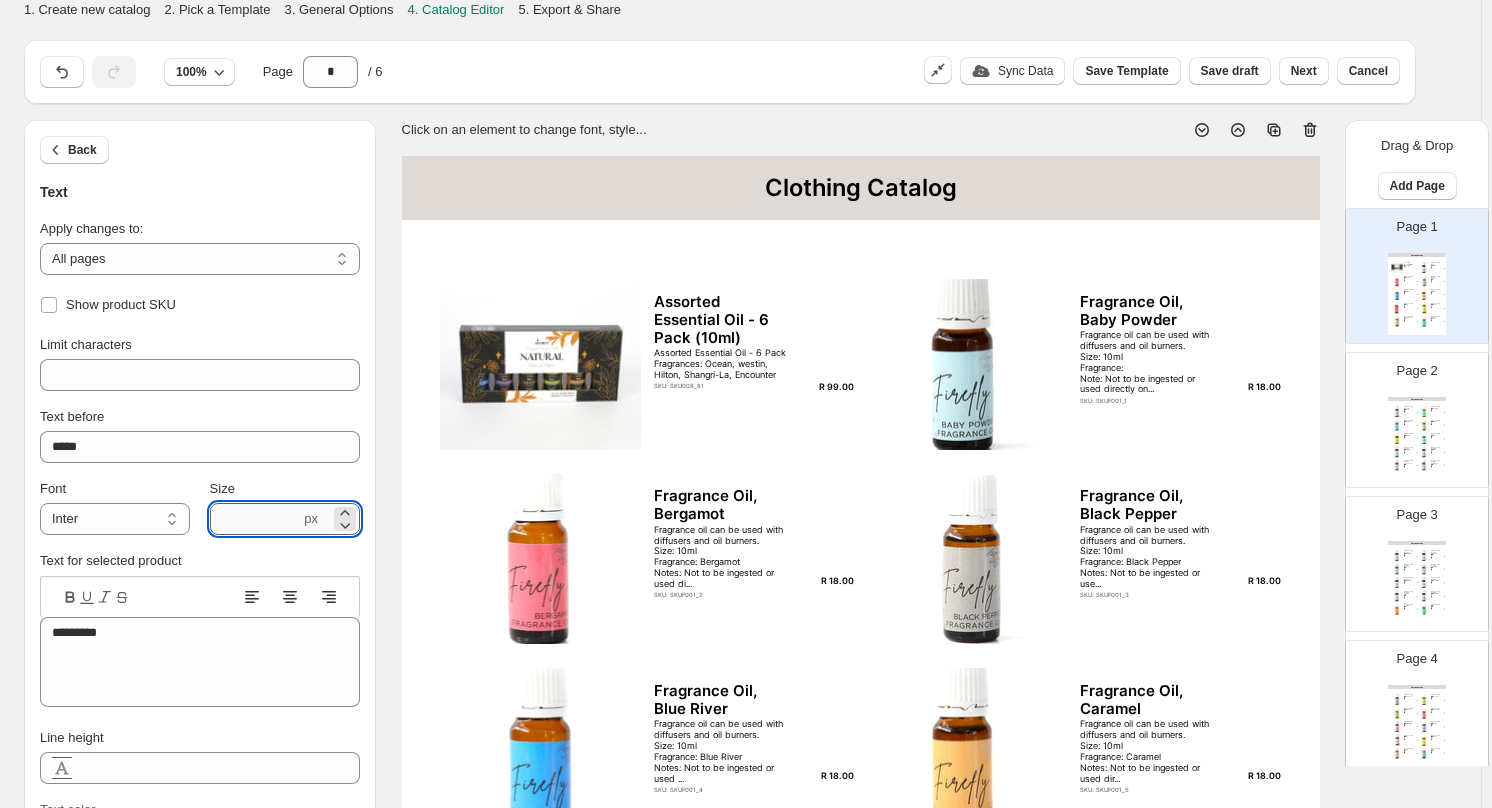 click on "***" at bounding box center (255, 519) 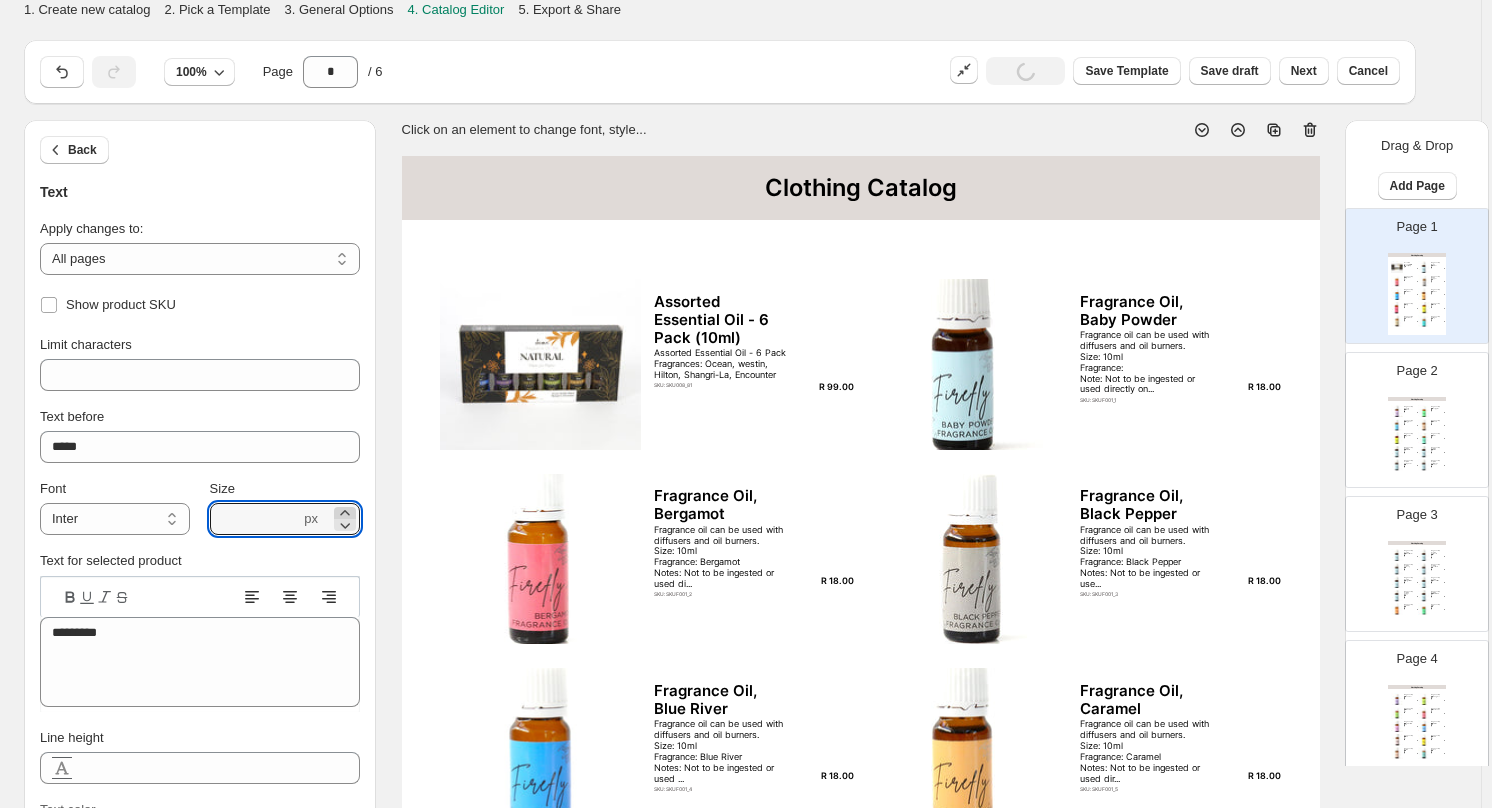 click 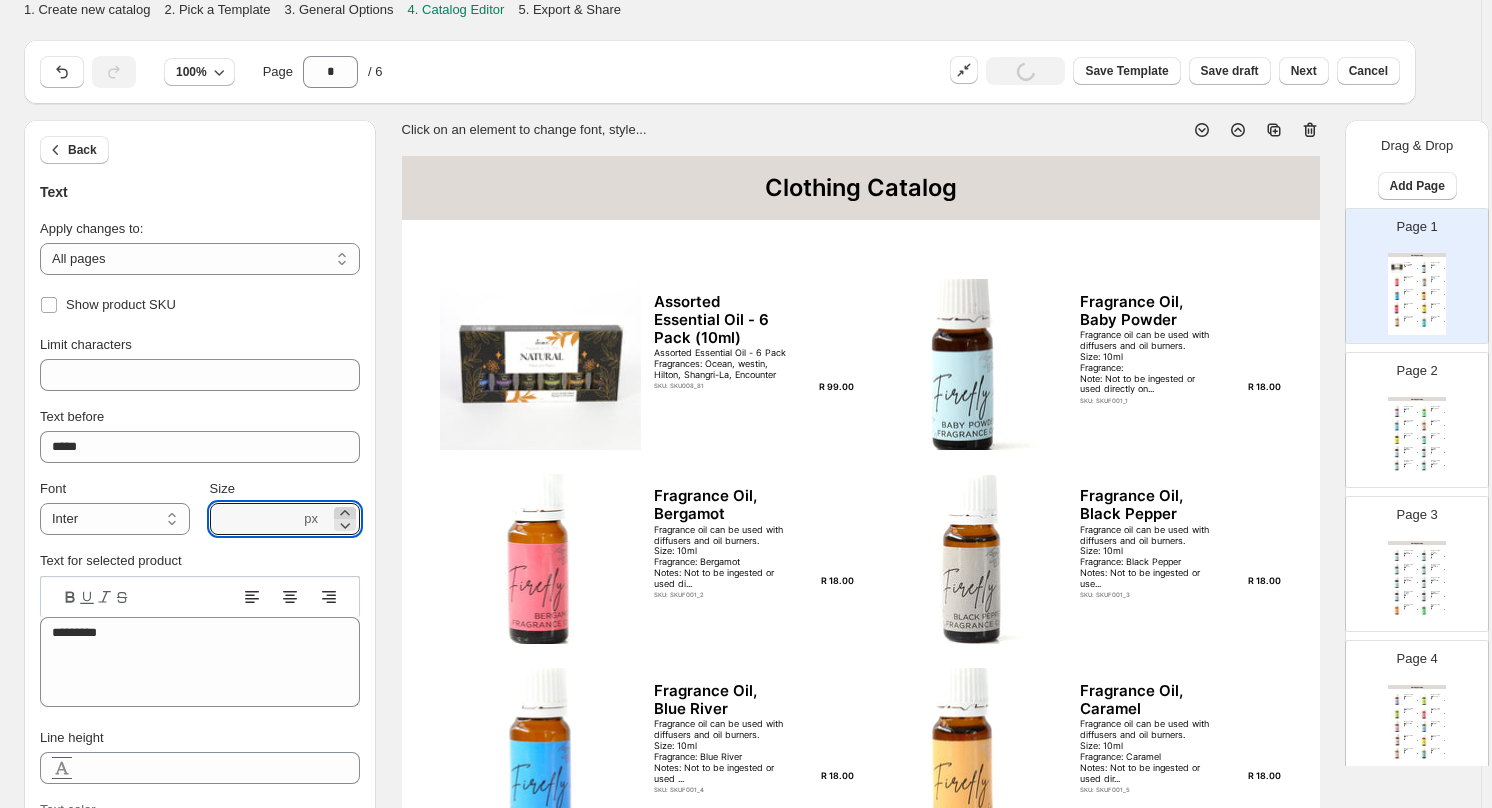 click 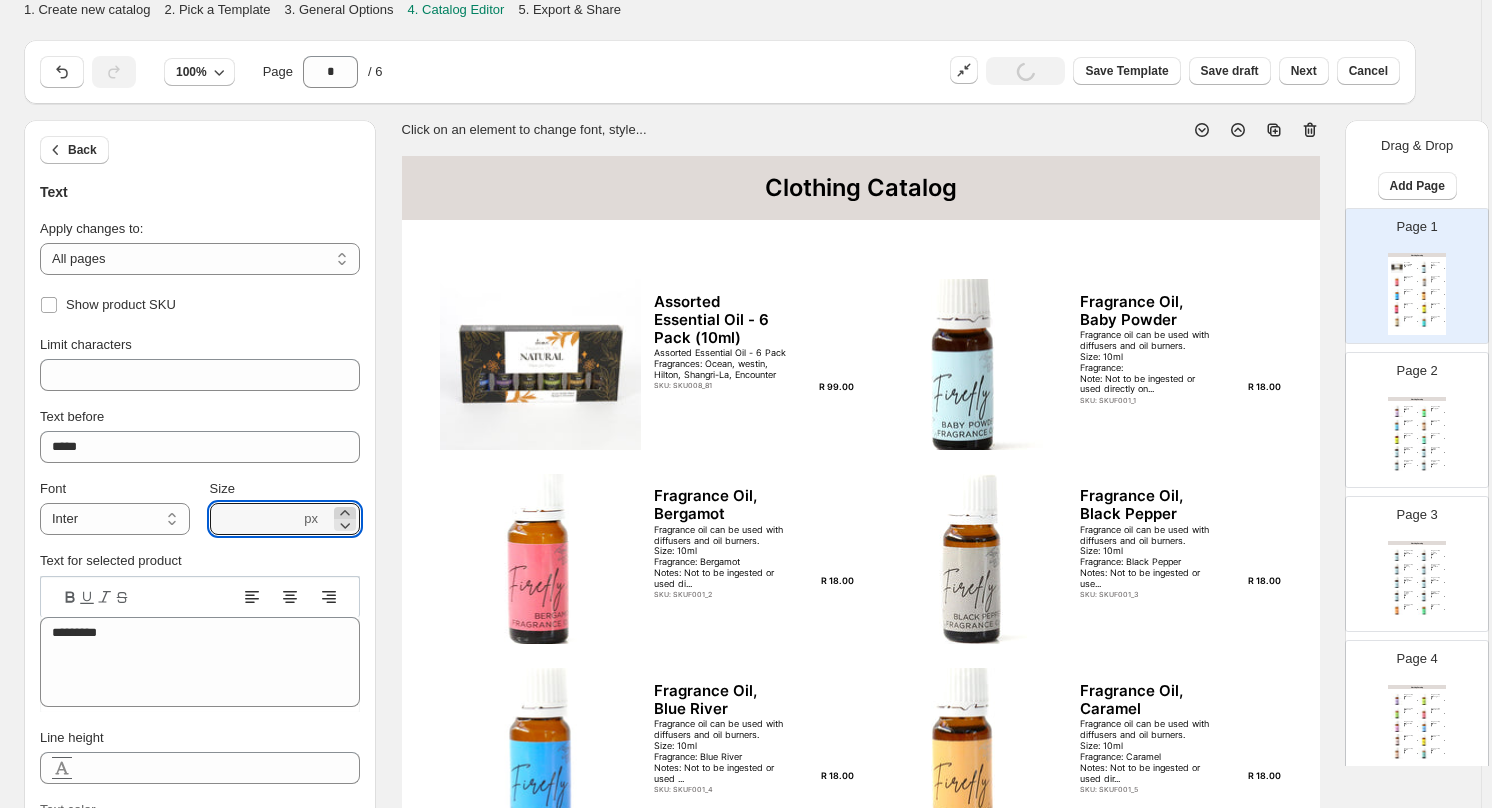 click 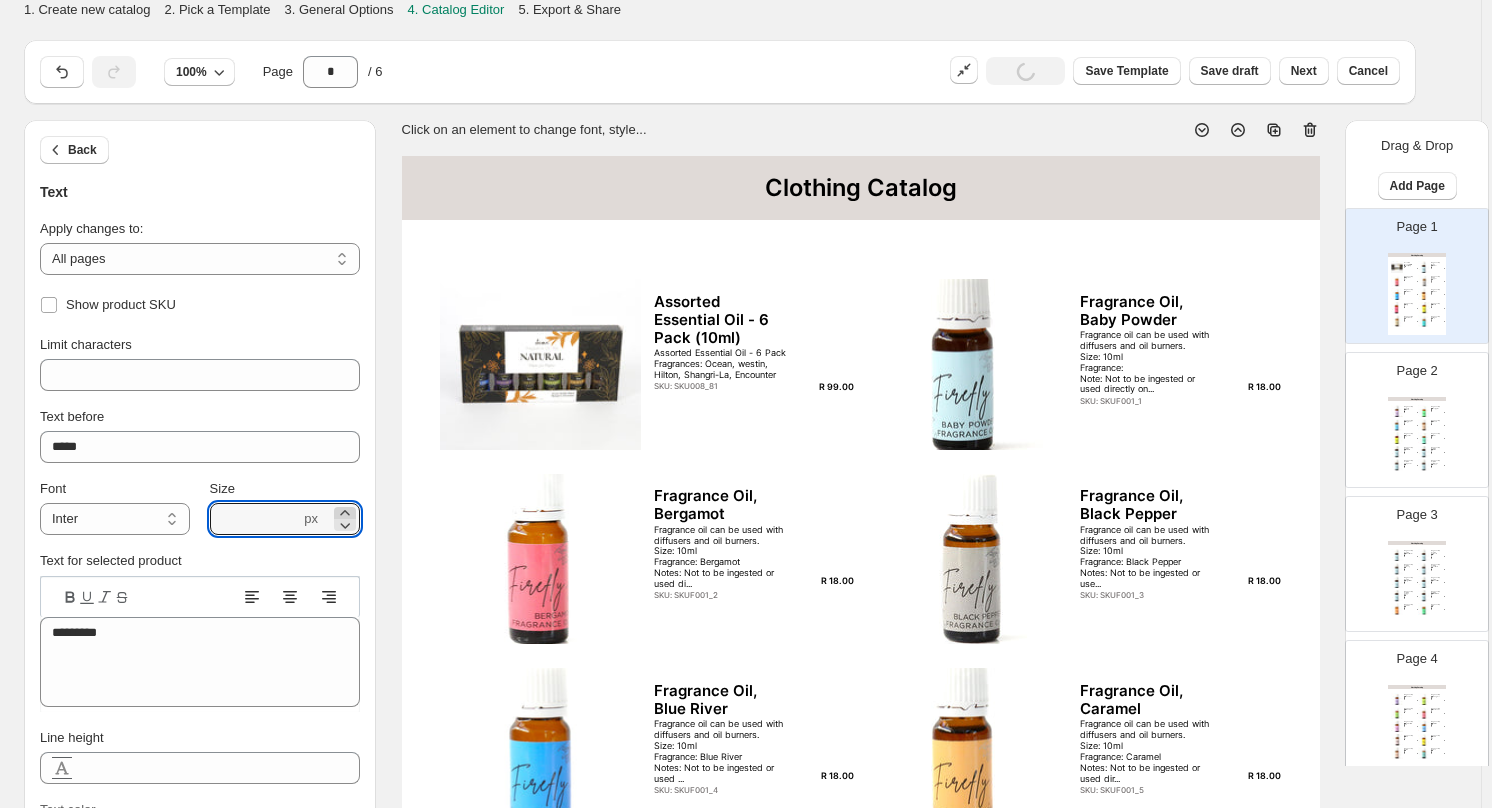 click 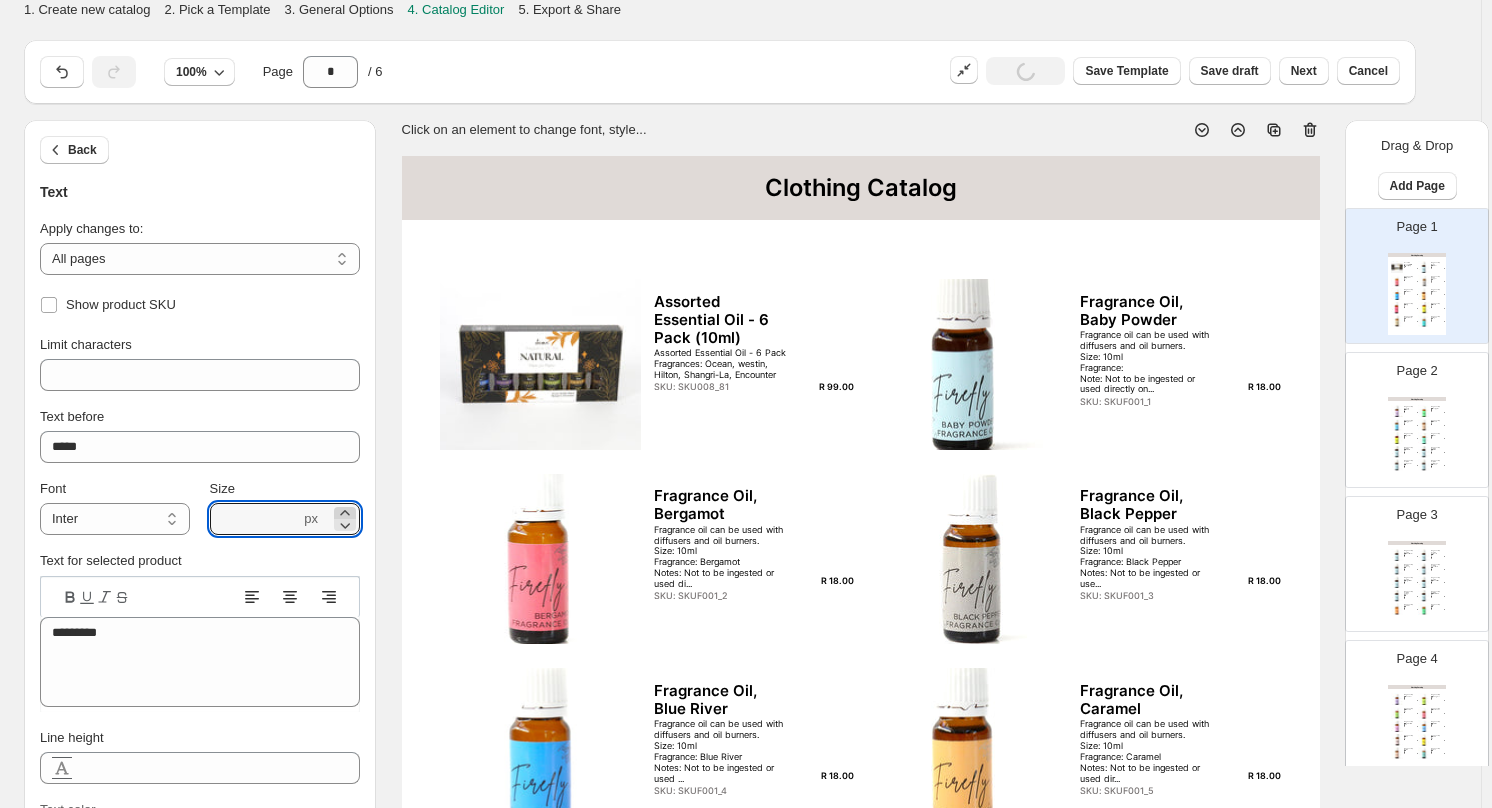 click 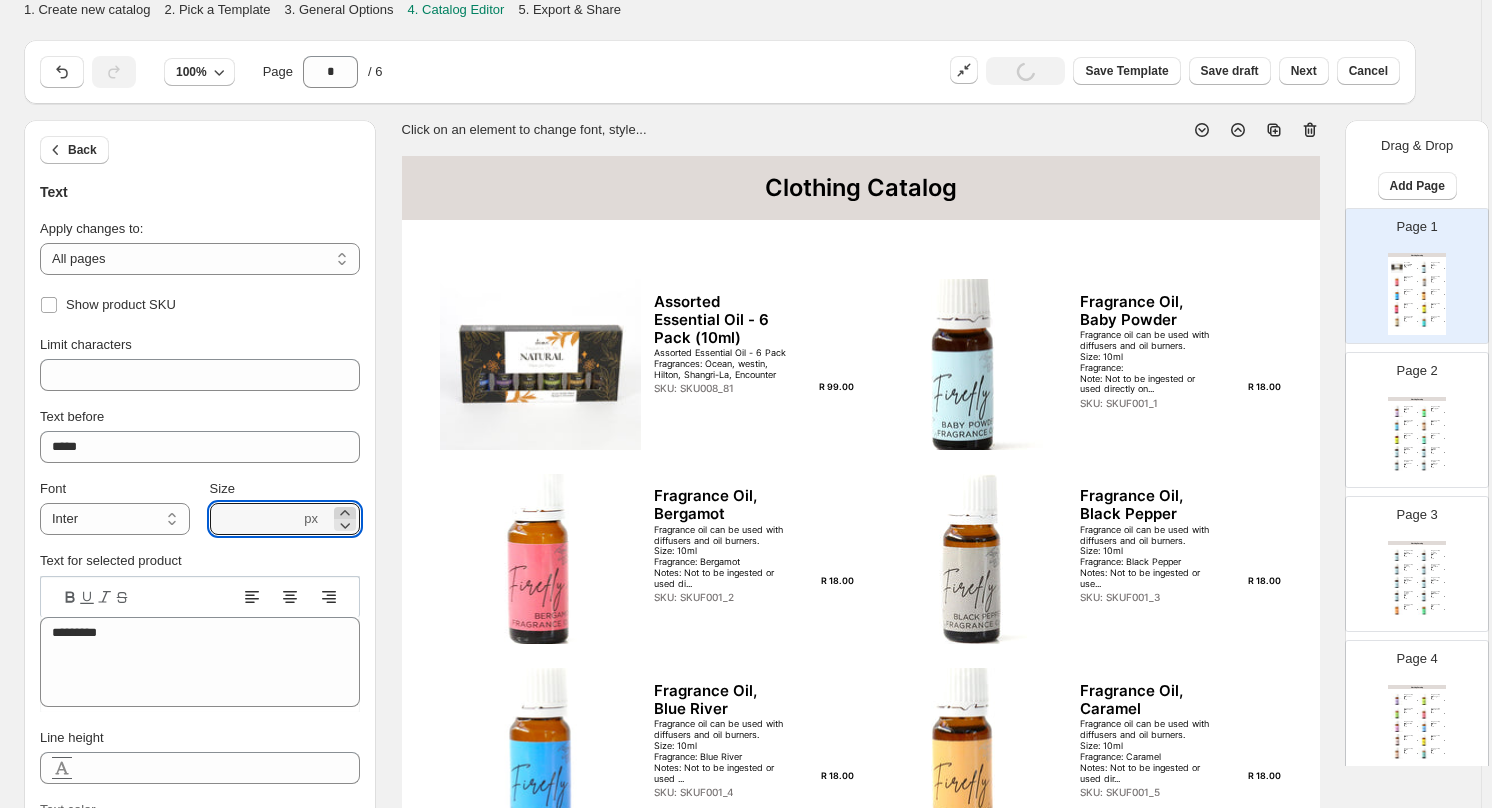 click 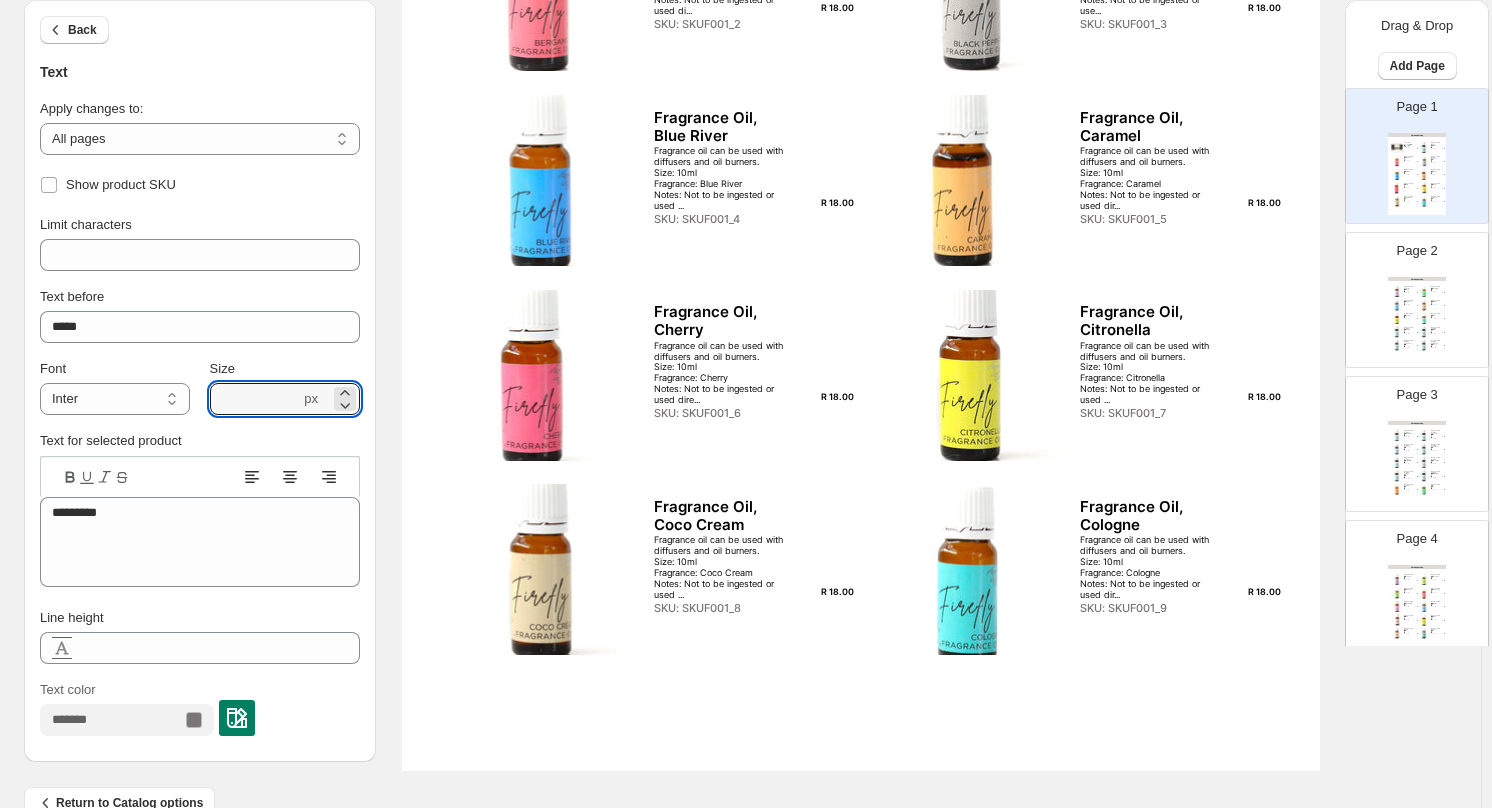 scroll, scrollTop: 618, scrollLeft: 0, axis: vertical 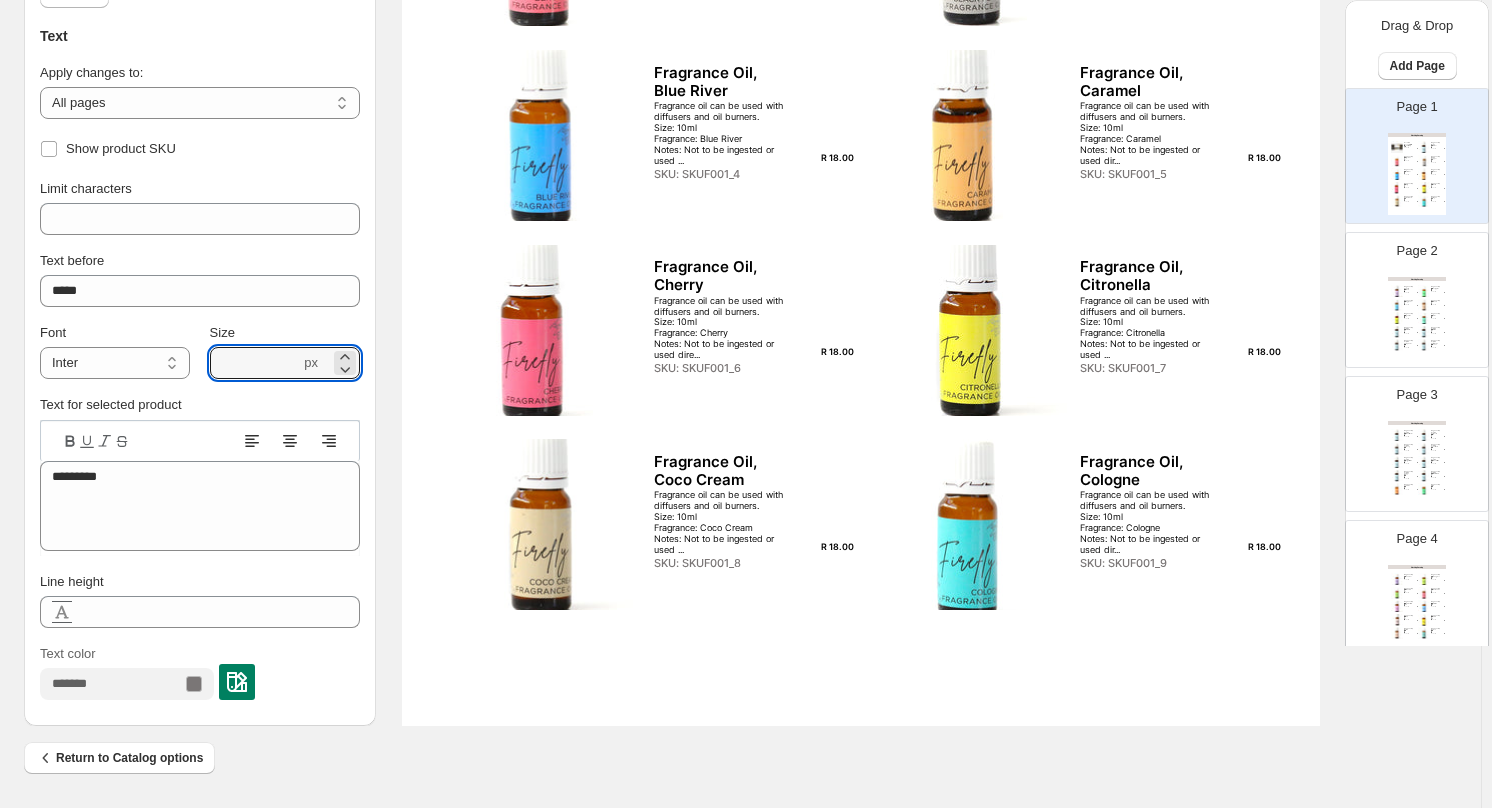 click at bounding box center (237, 682) 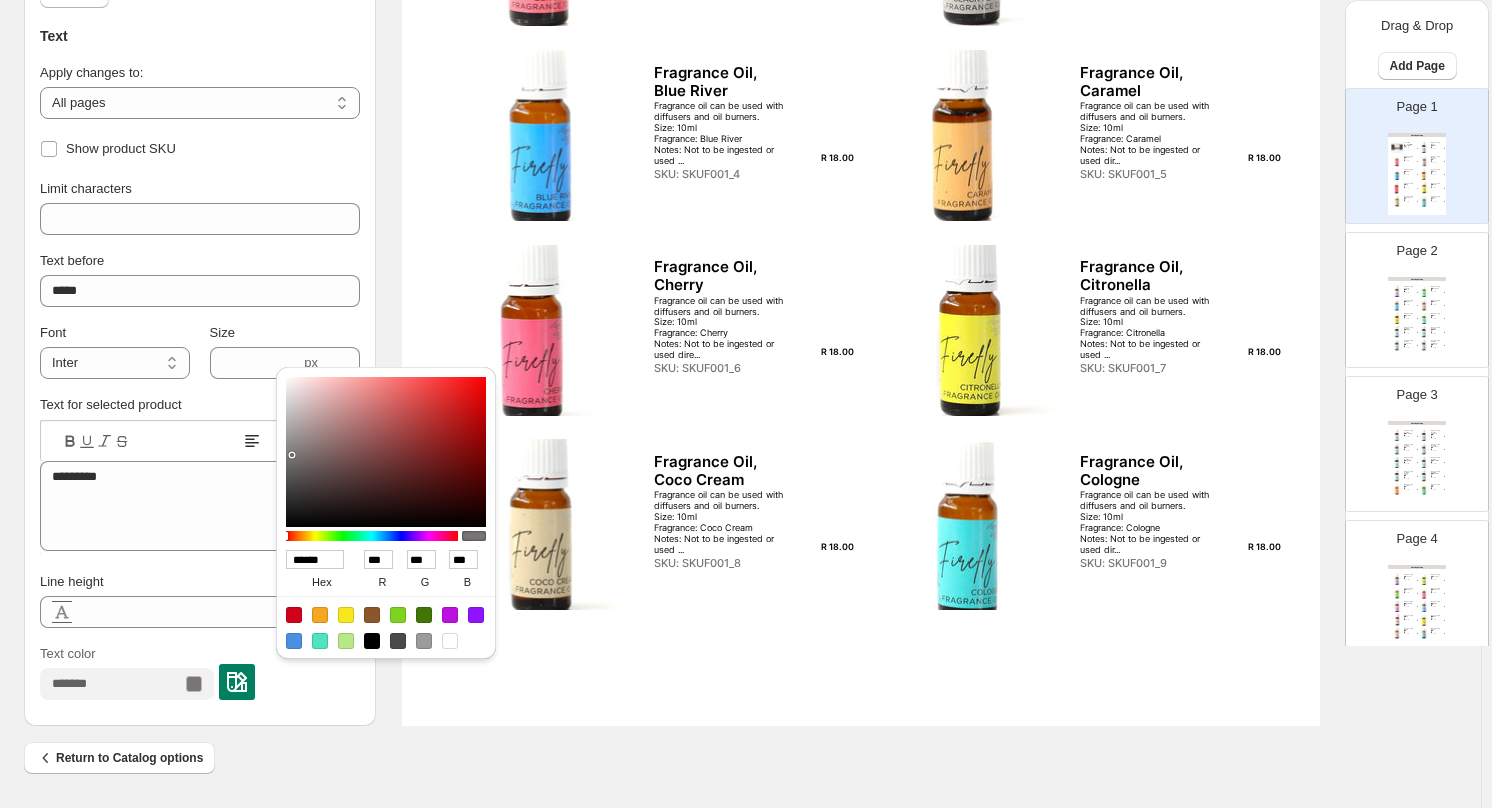 type on "******" 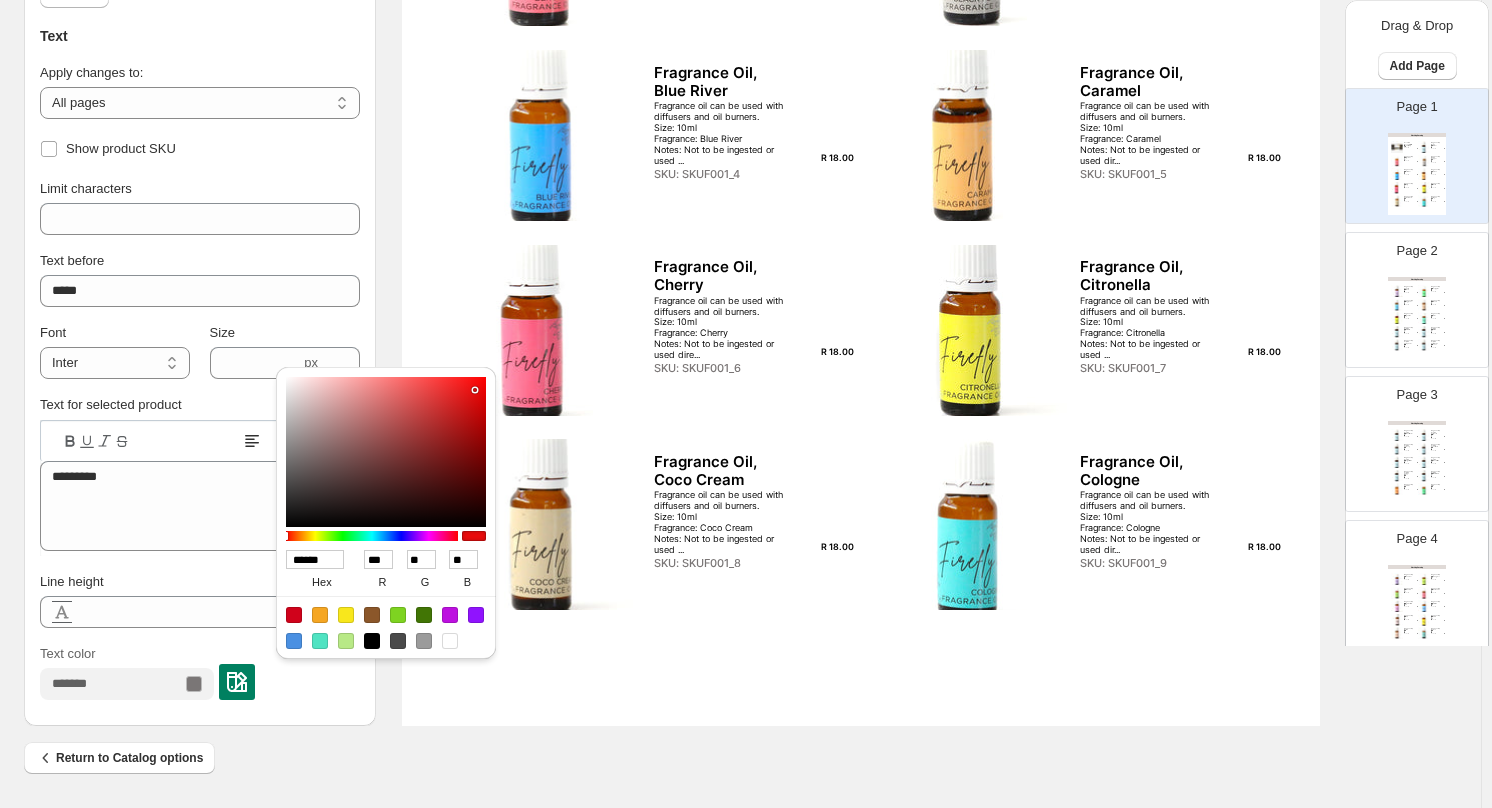 click at bounding box center [386, 452] 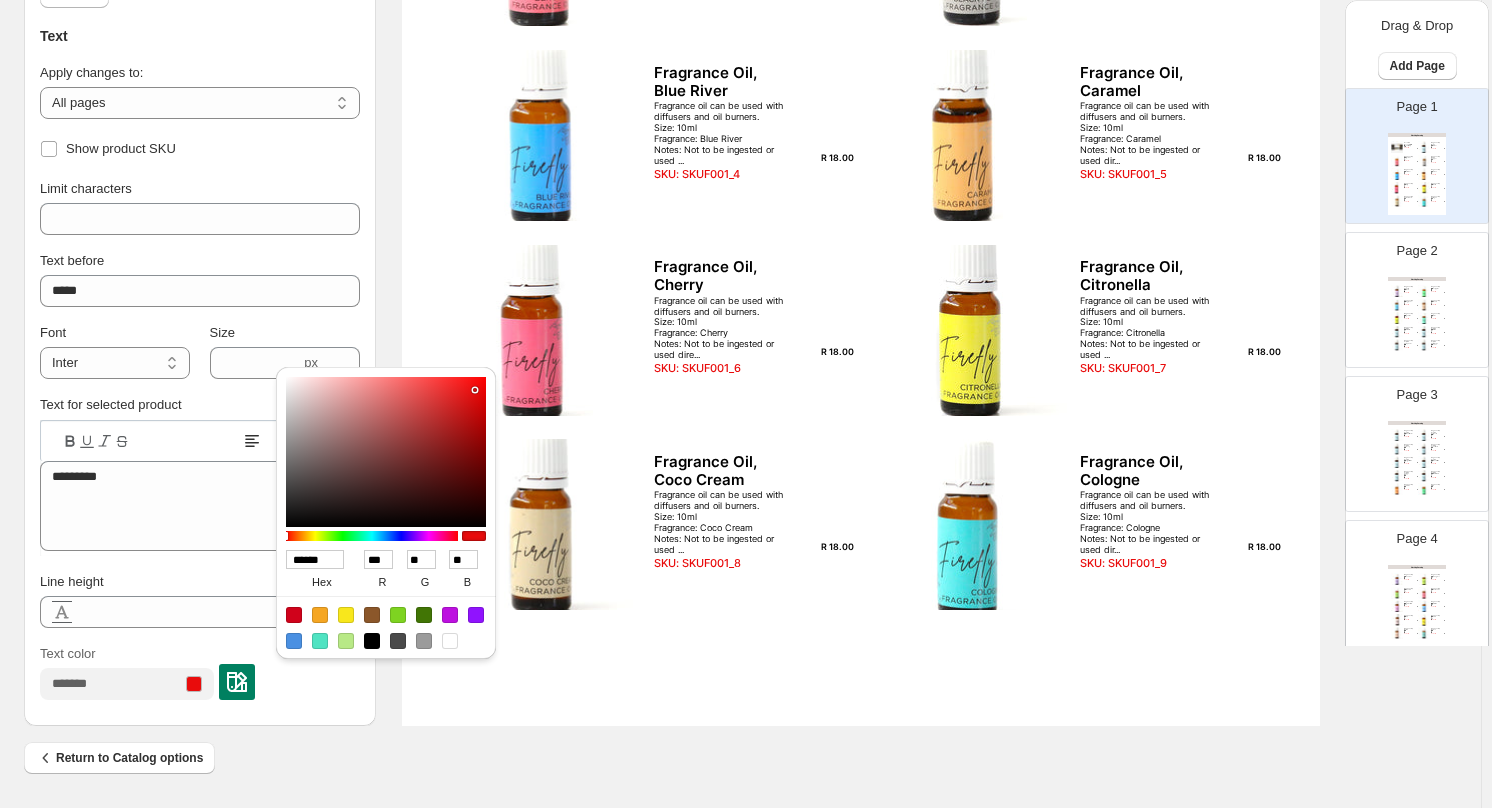 click on "R 18.00" at bounding box center (825, 352) 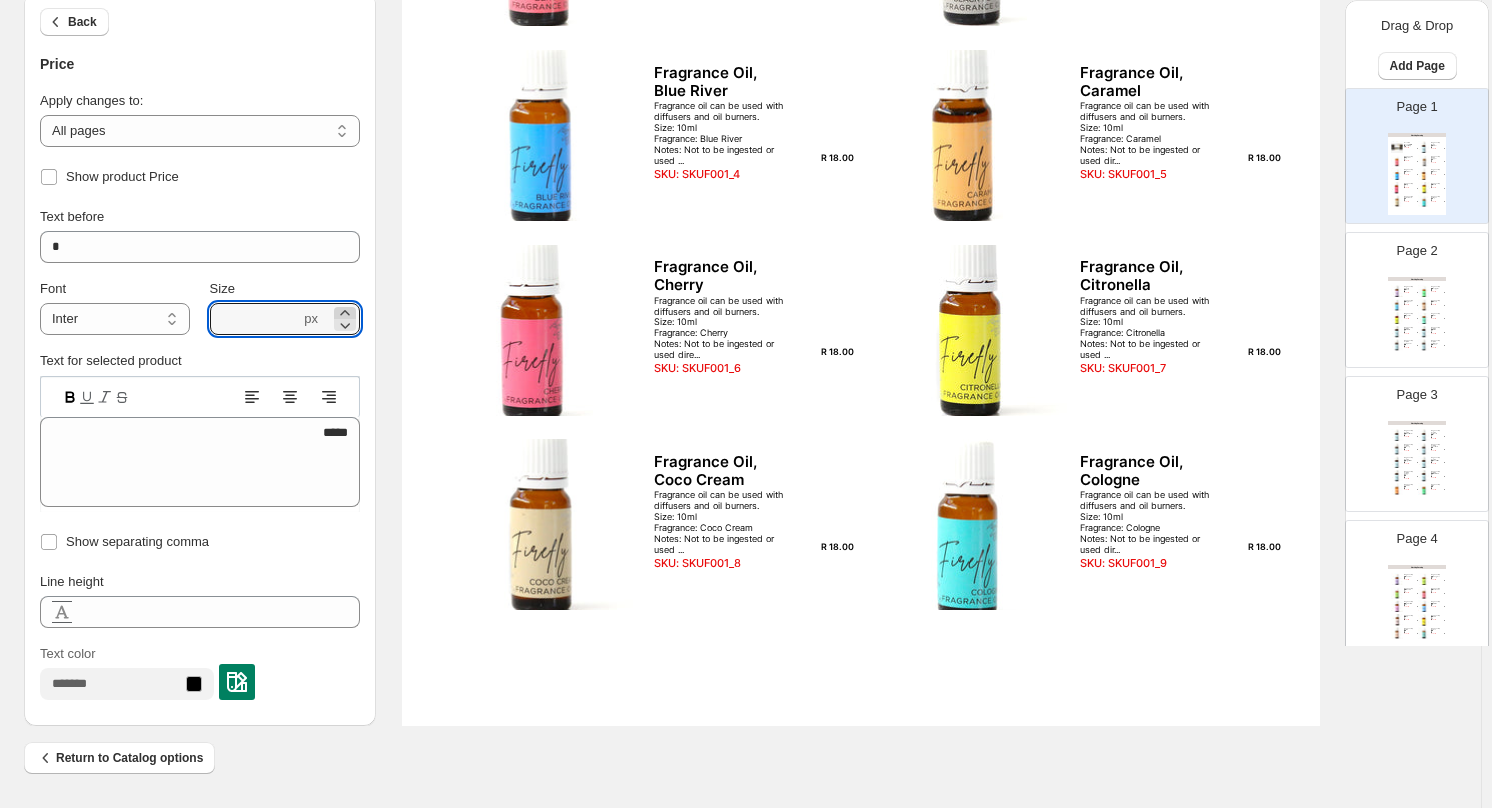 click 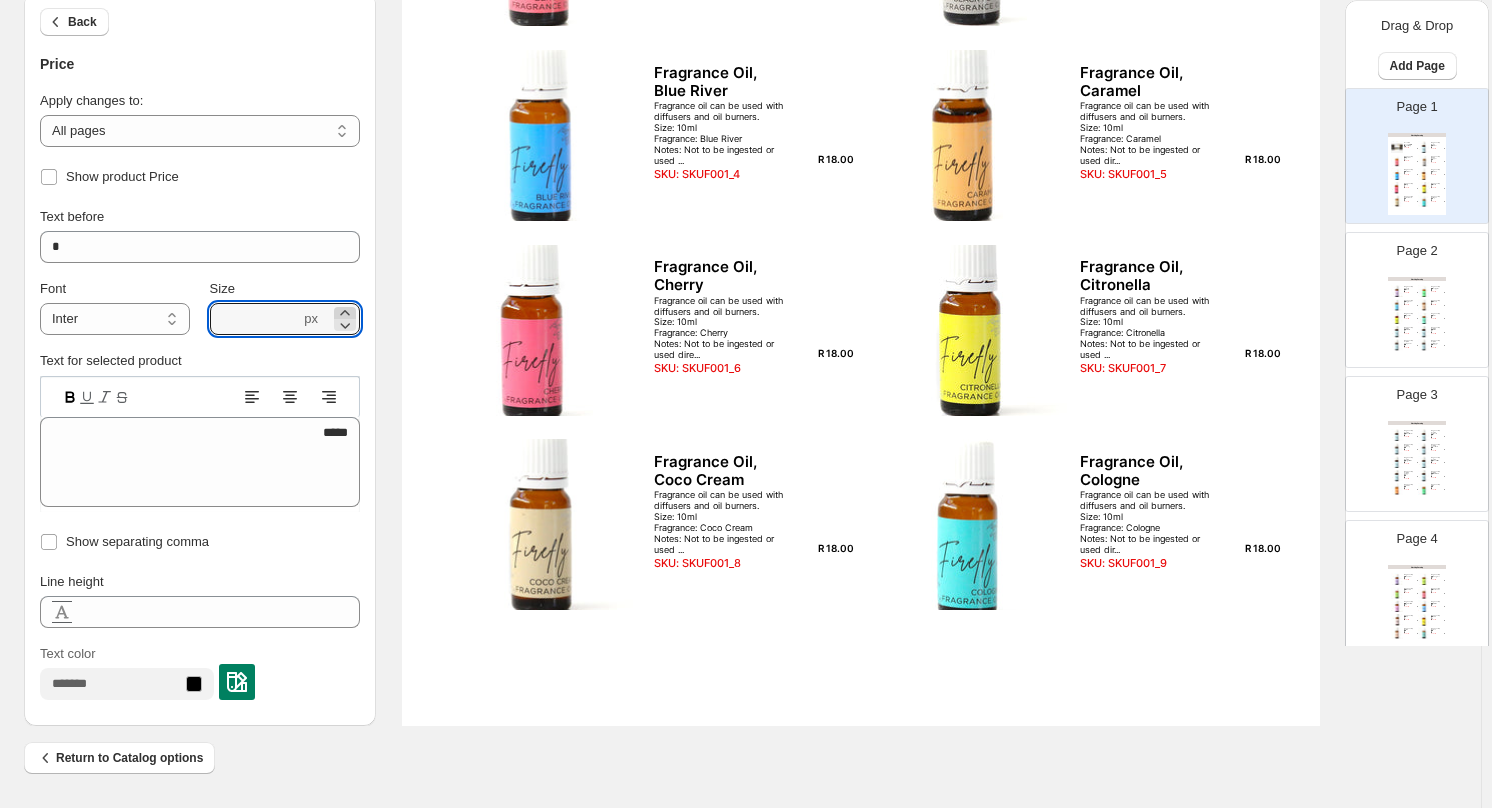 click 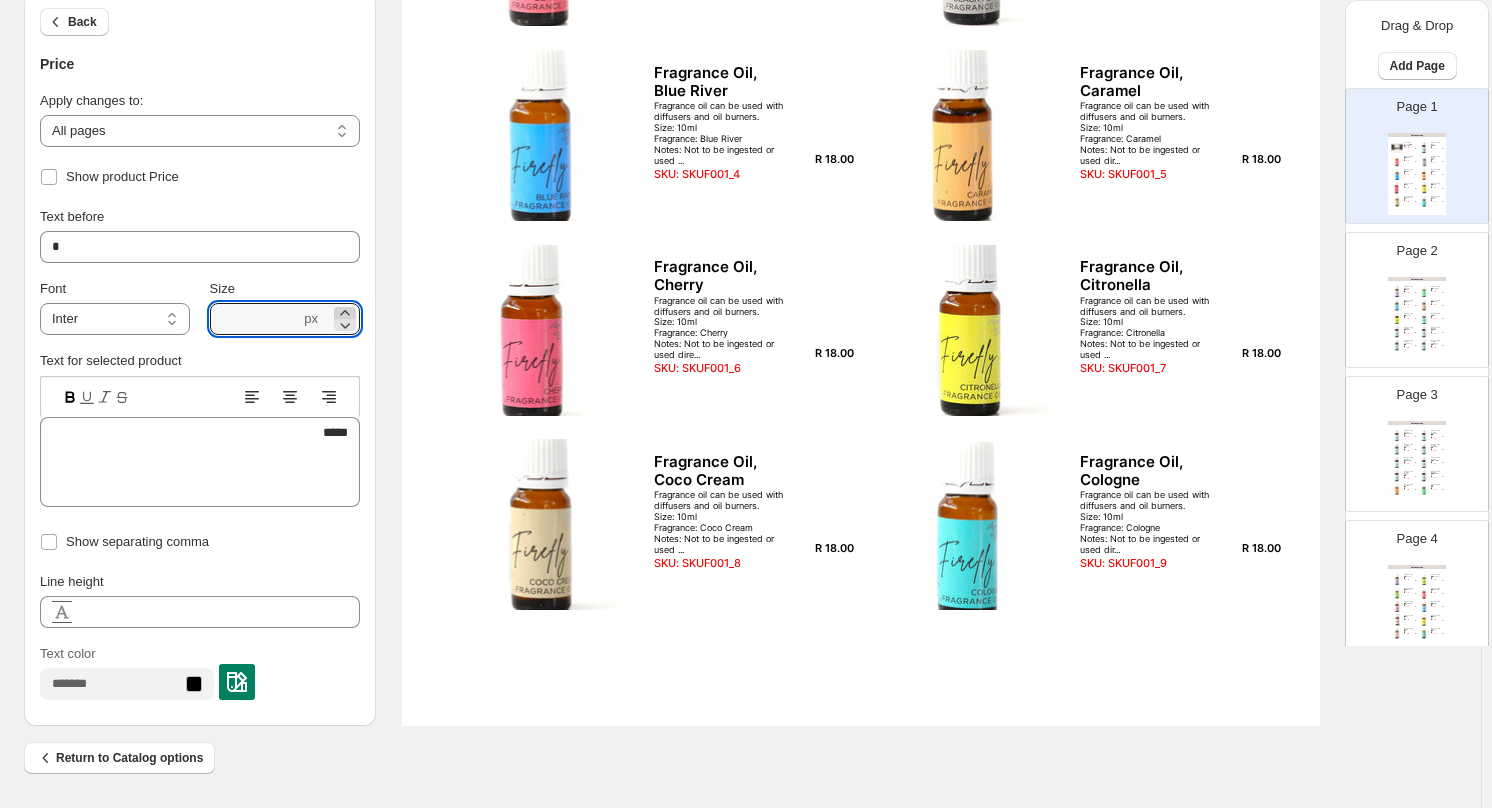 click 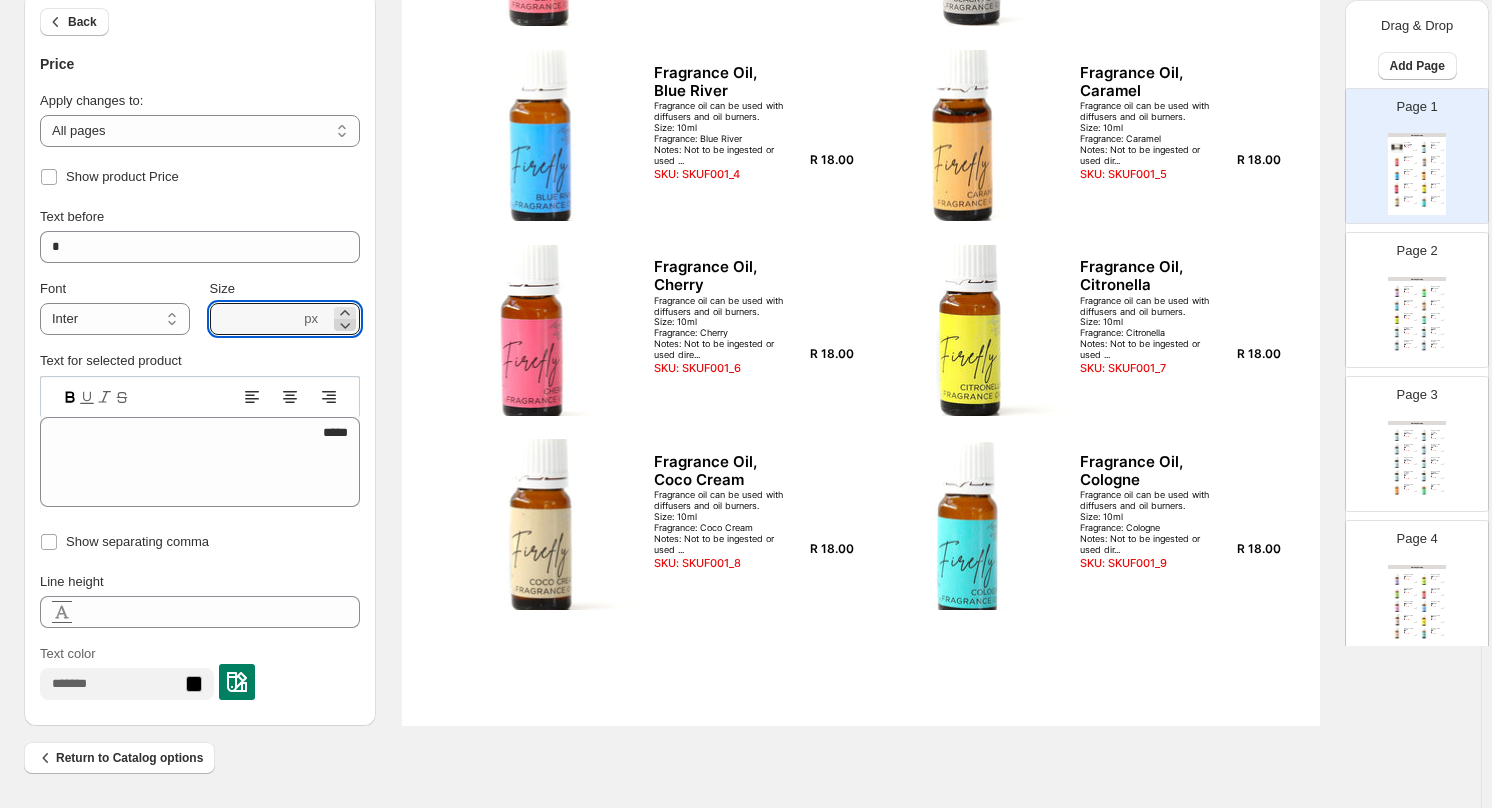 click 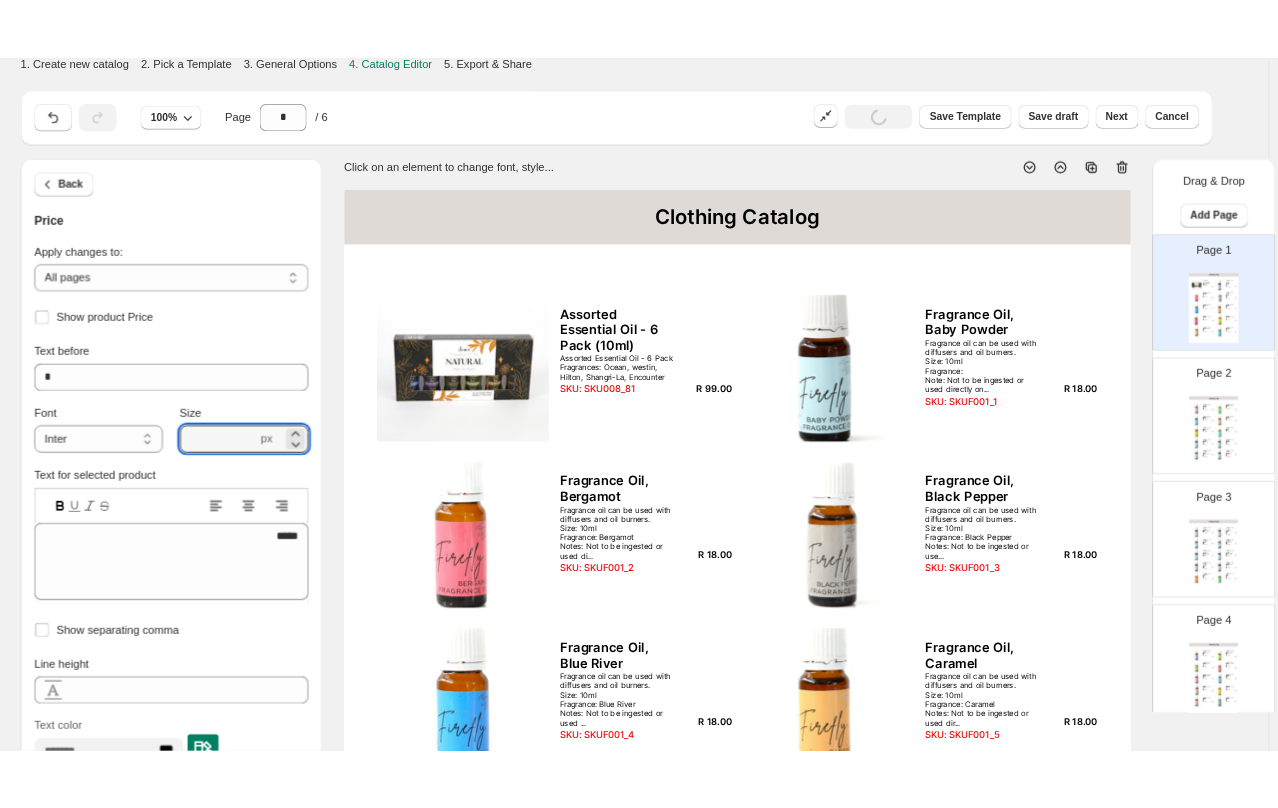 scroll, scrollTop: 0, scrollLeft: 0, axis: both 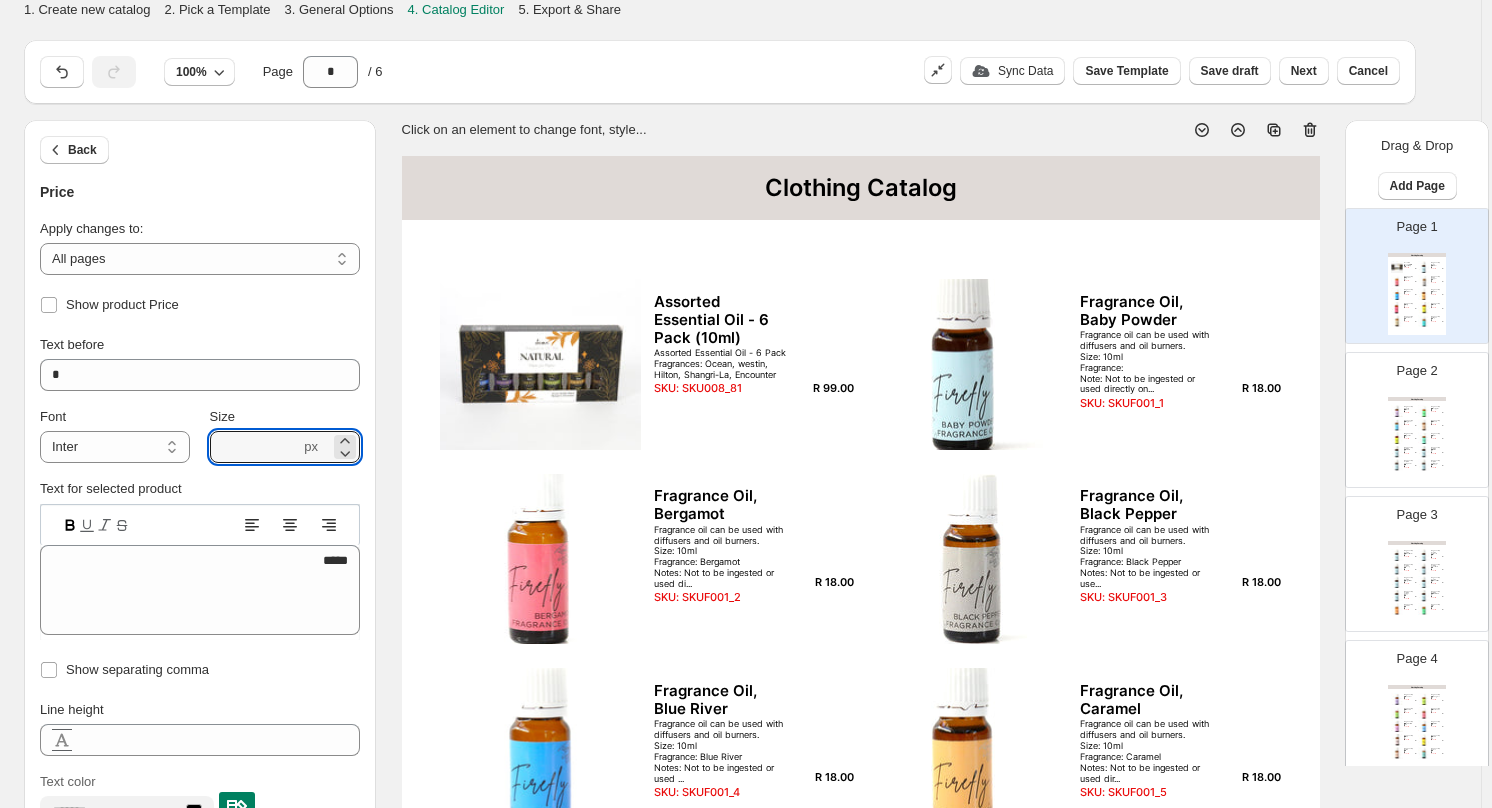 click on "Clothing Catalog" at bounding box center [861, 188] 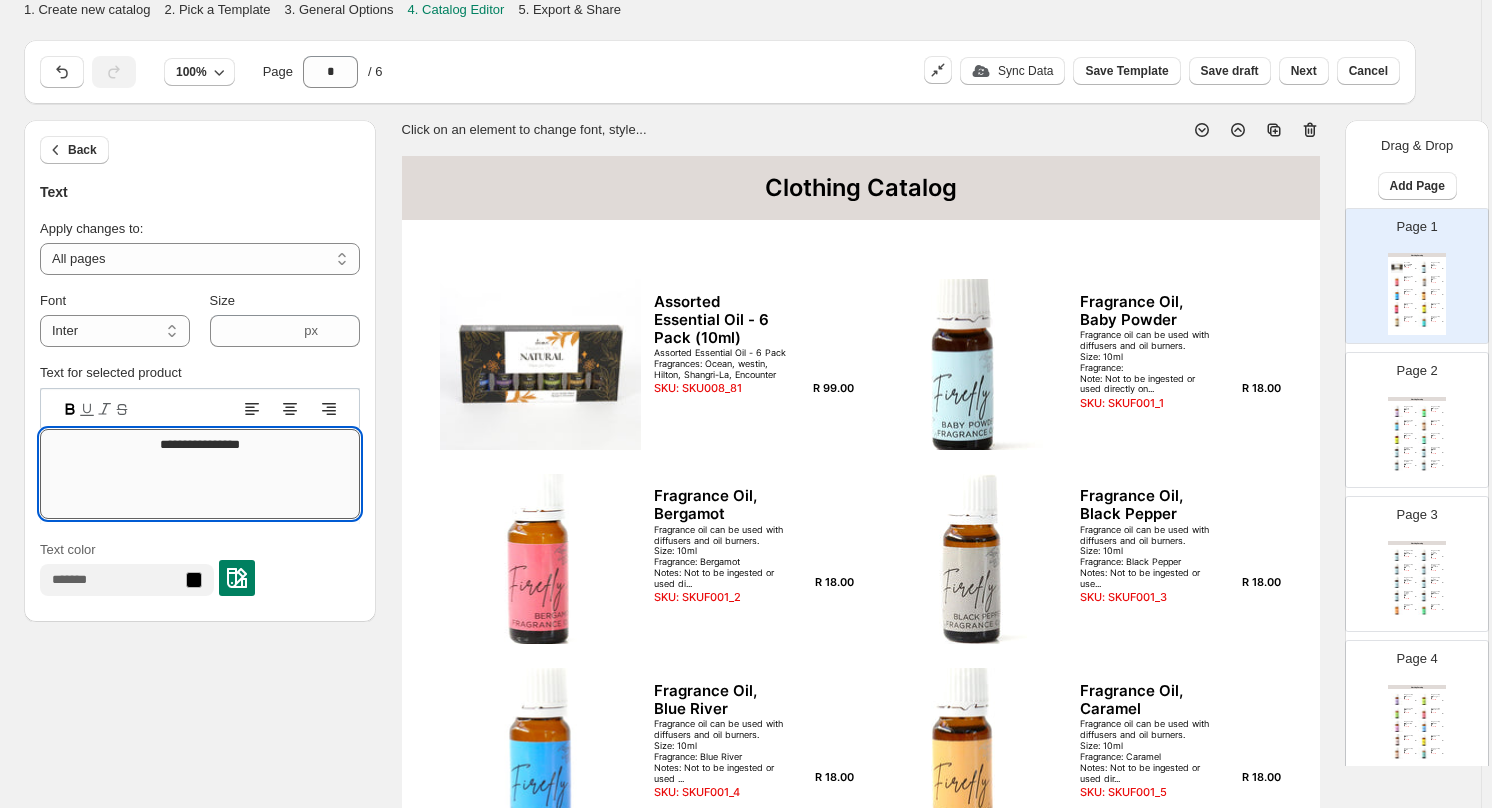 click on "**********" at bounding box center (200, 474) 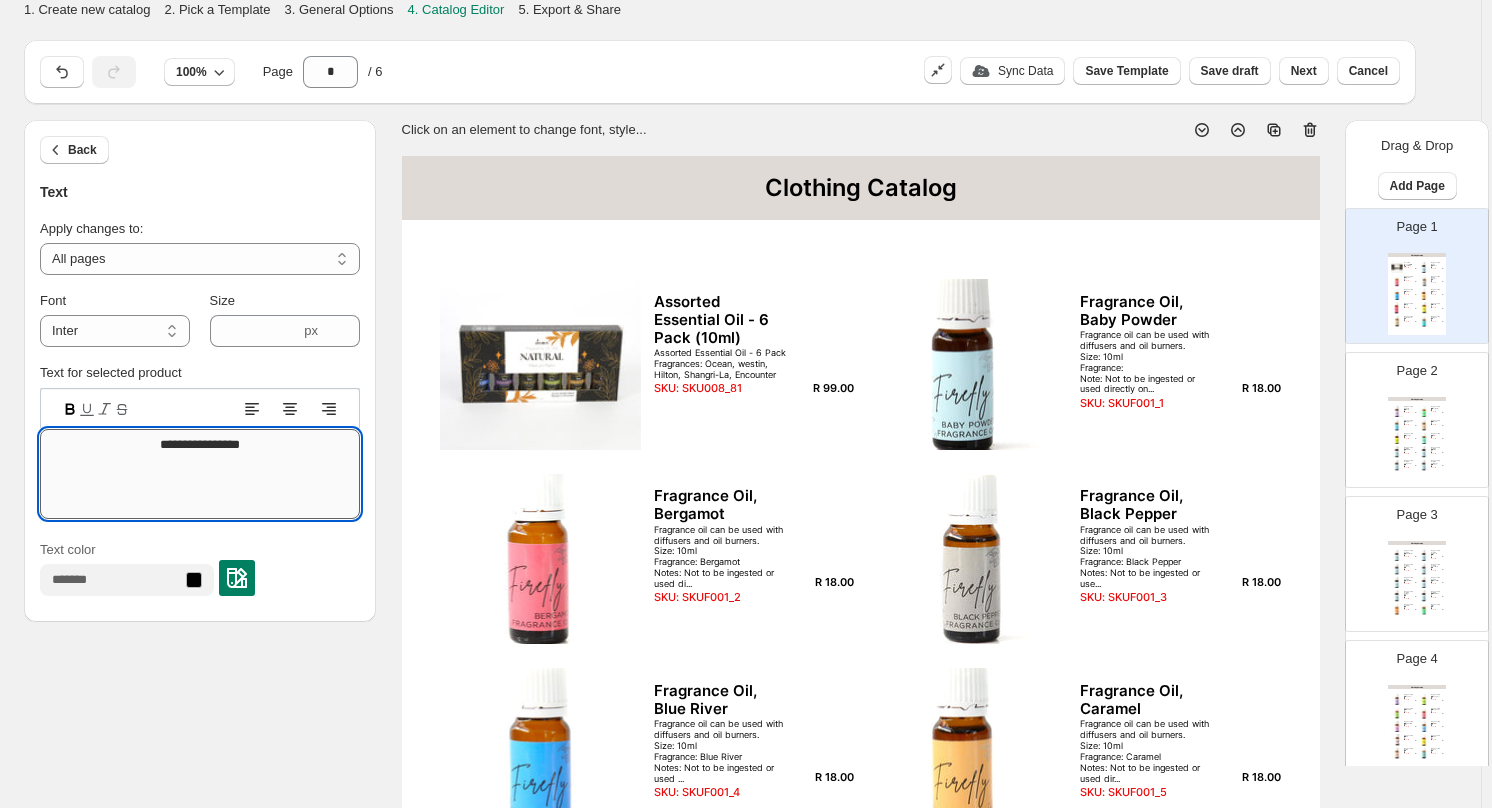 click on "**********" at bounding box center (200, 474) 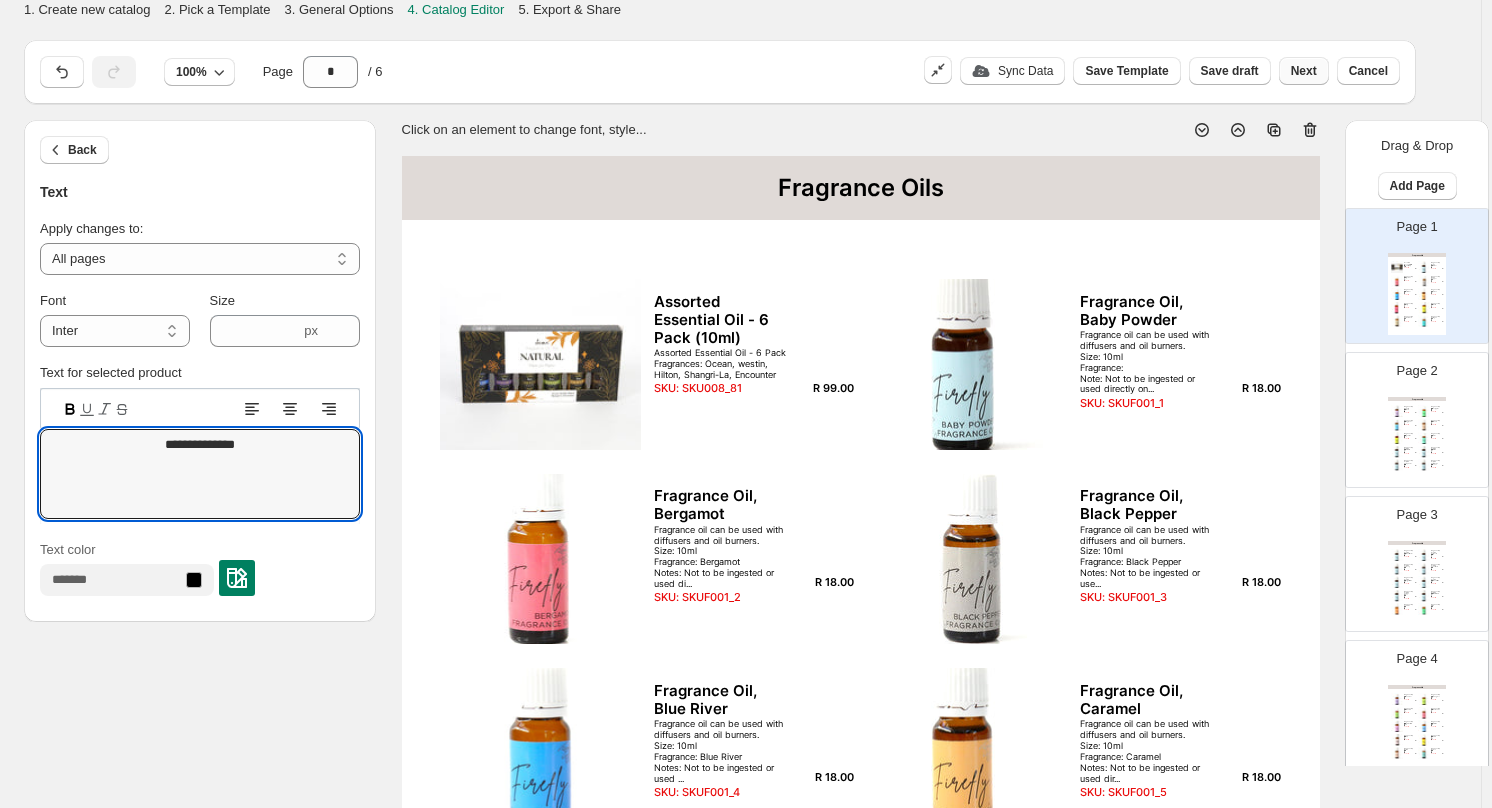 type on "**********" 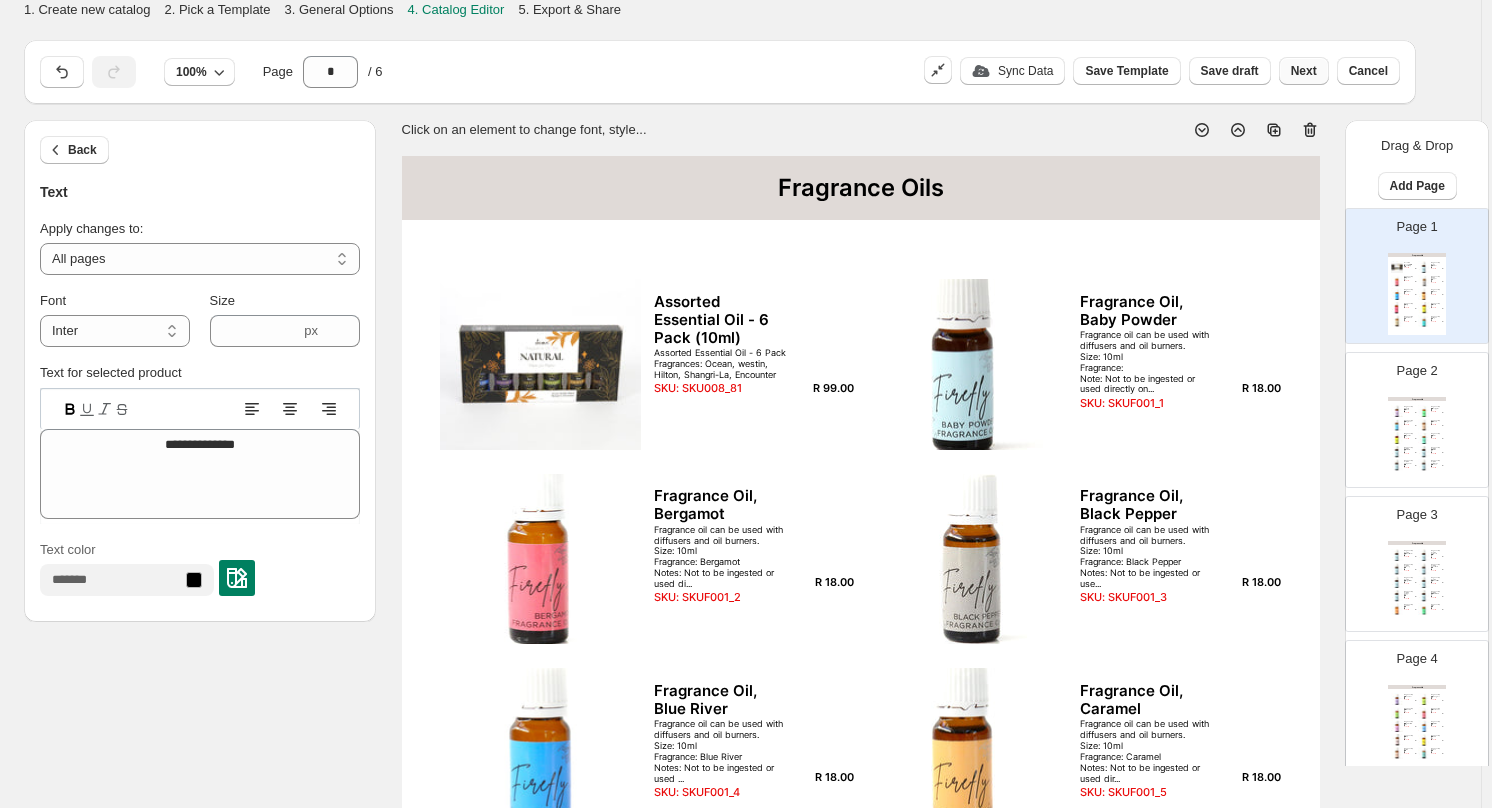 click on "Next" at bounding box center (1304, 71) 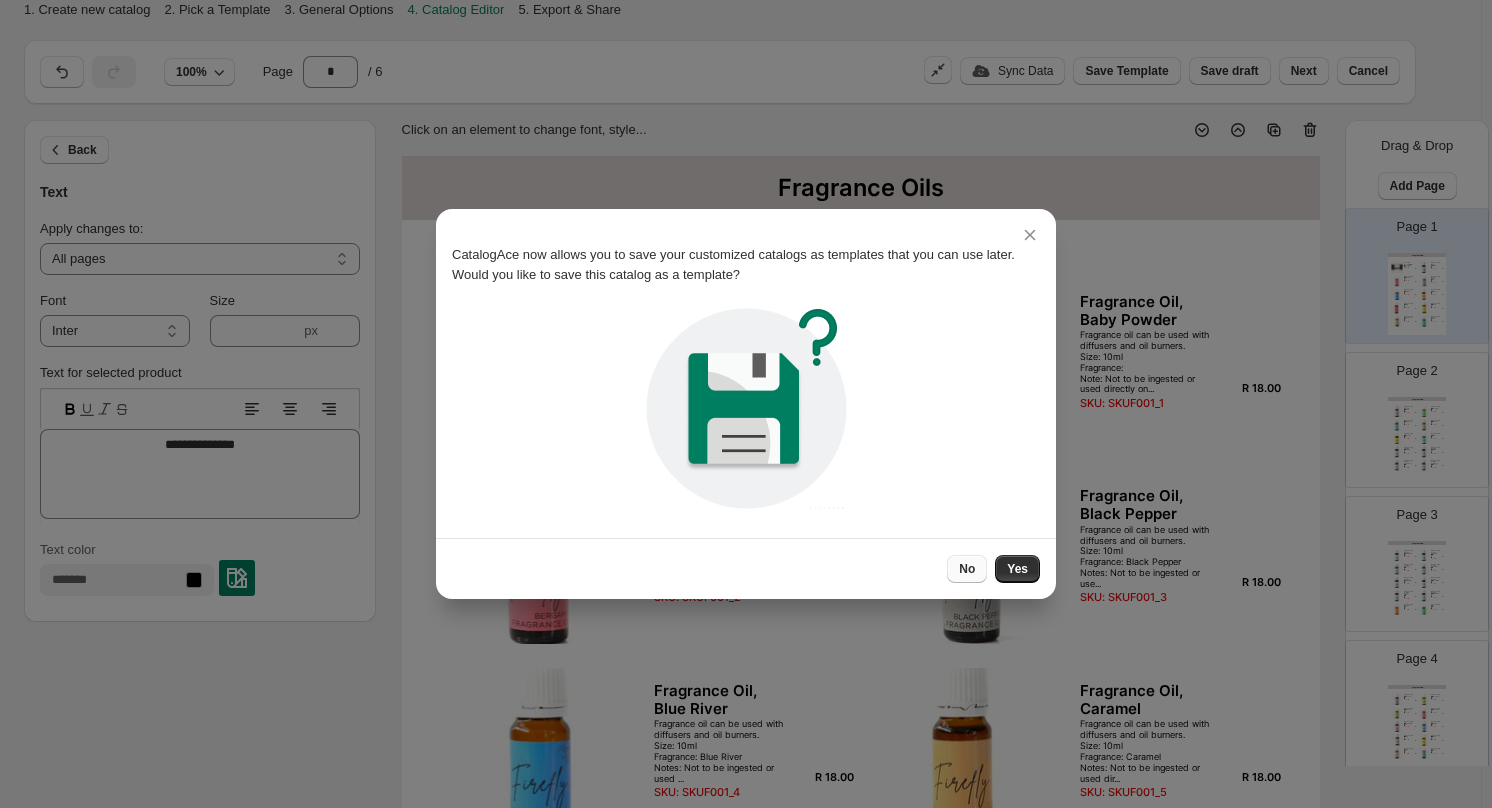 click on "No" at bounding box center [967, 569] 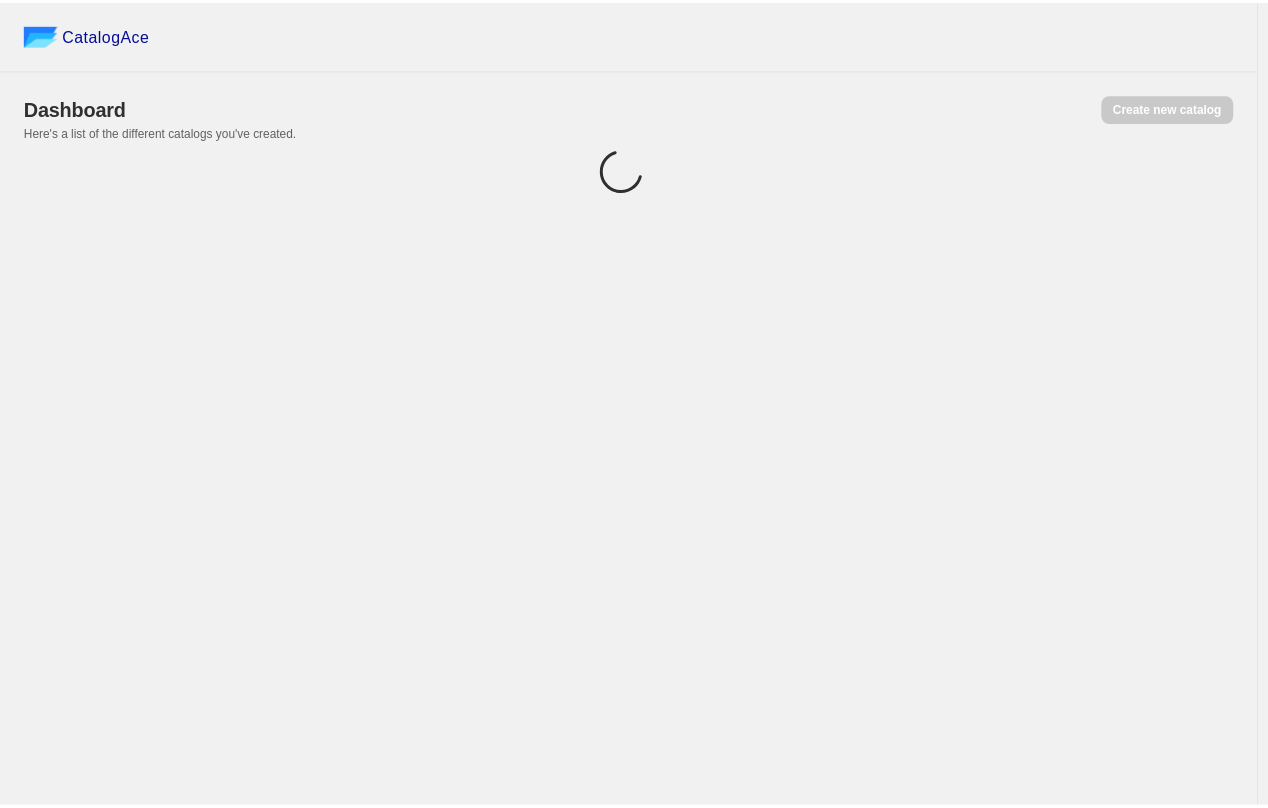 scroll, scrollTop: 0, scrollLeft: 0, axis: both 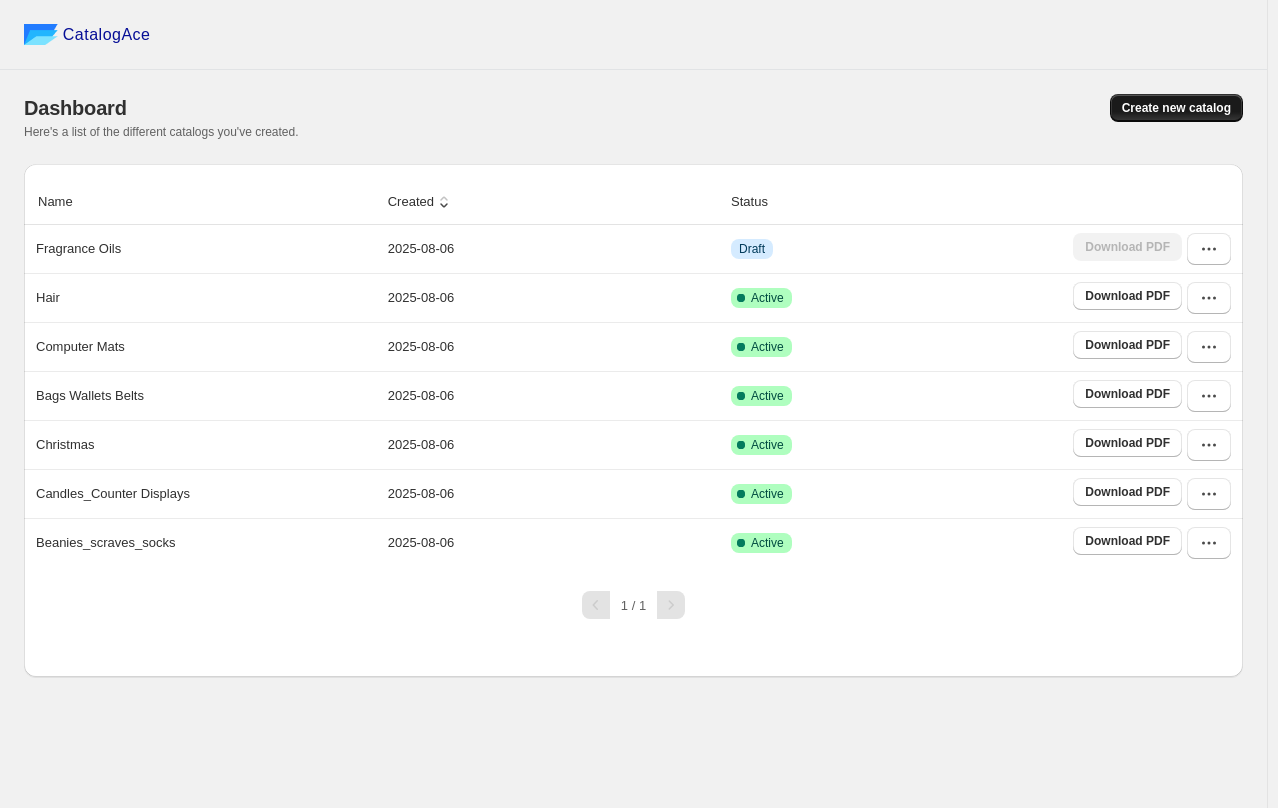 click on "Create new catalog" at bounding box center (1176, 108) 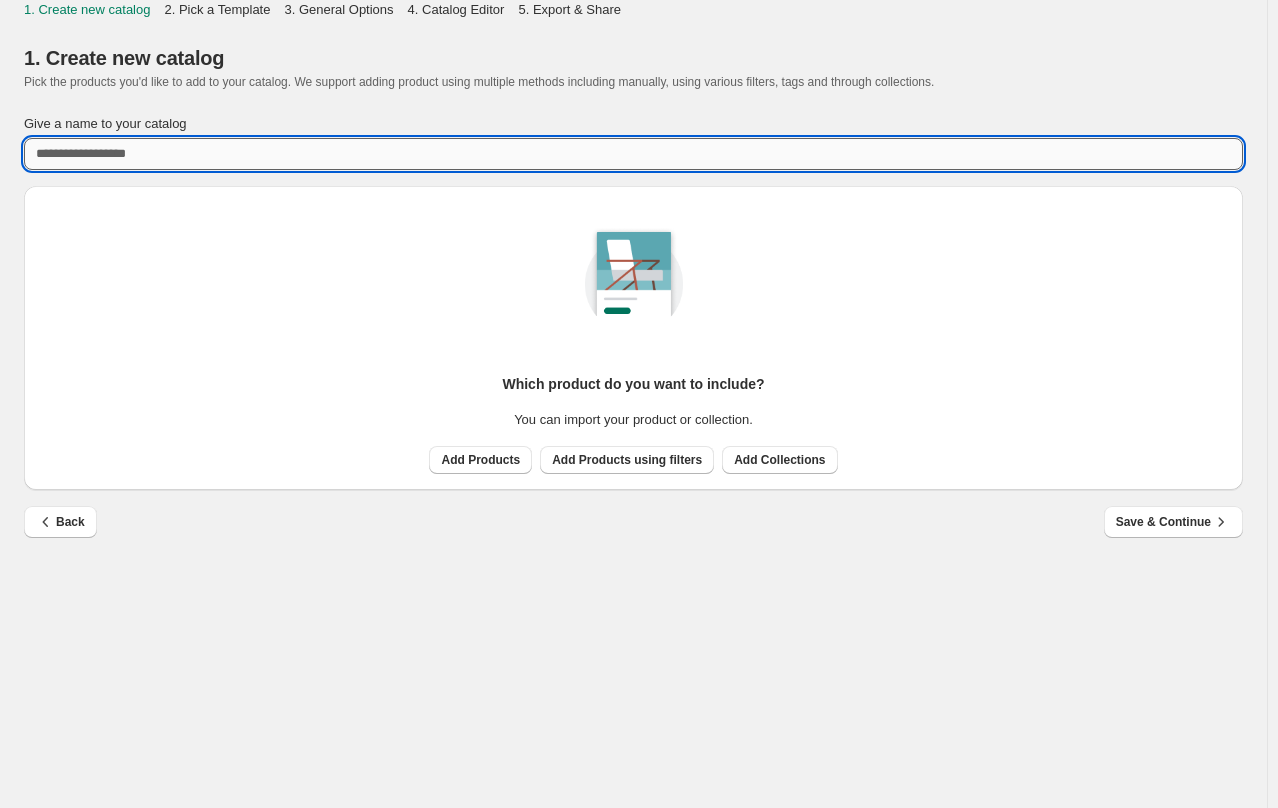 click on "Give a name to your catalog" at bounding box center [633, 154] 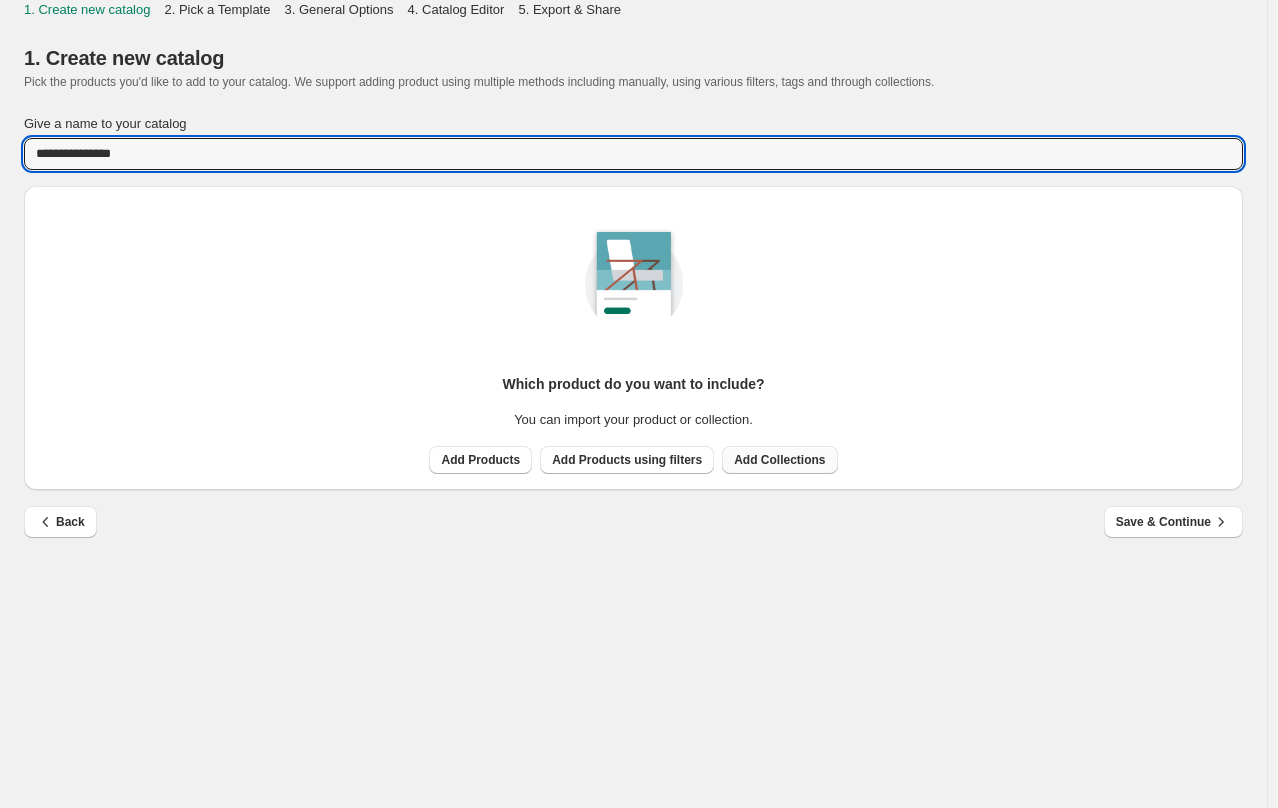 type on "**********" 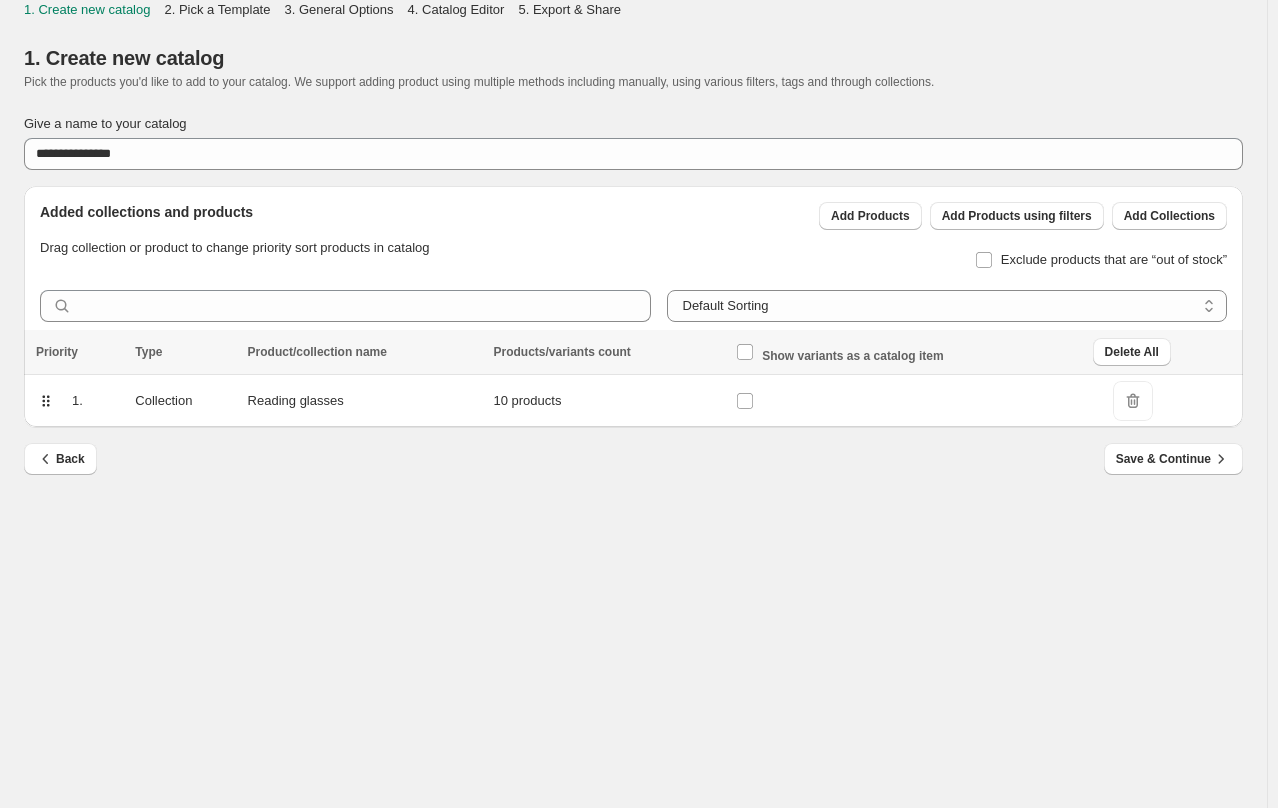 click on "**********" at bounding box center (633, 404) 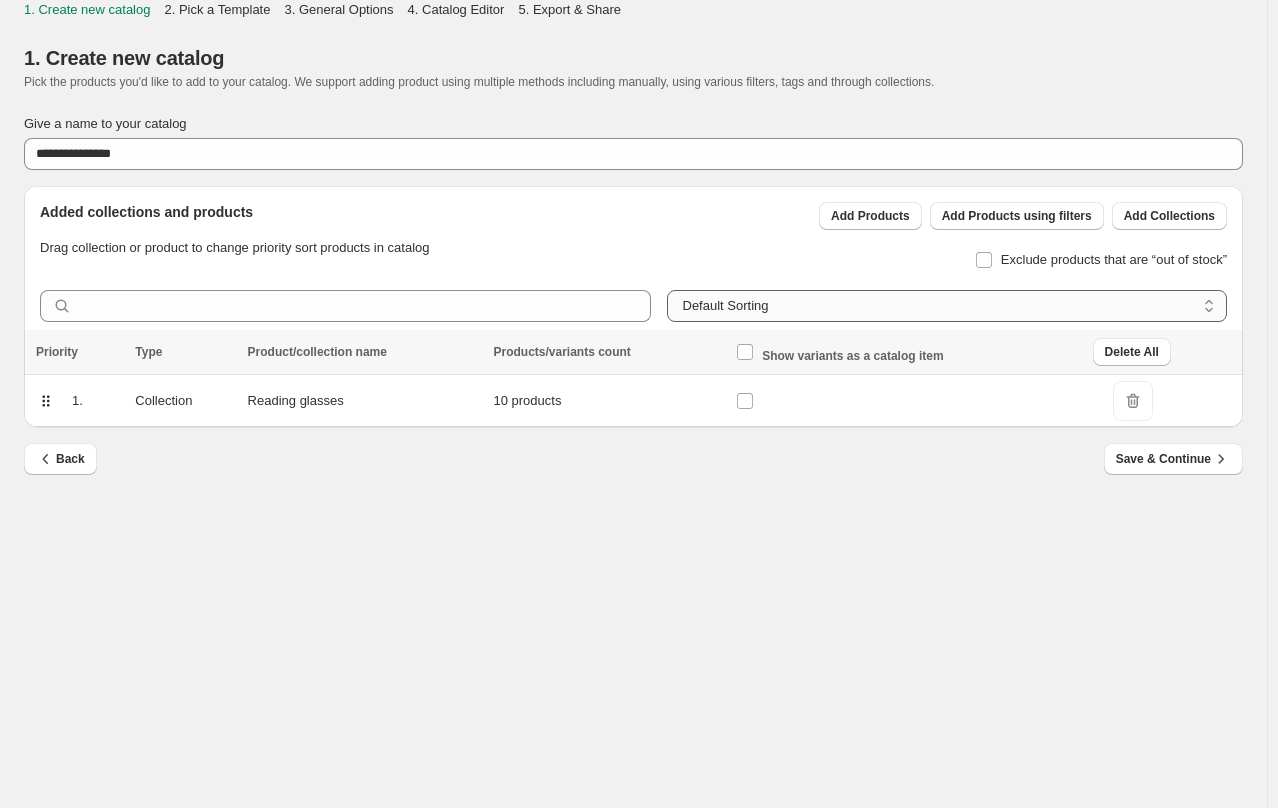 click on "**********" at bounding box center (947, 306) 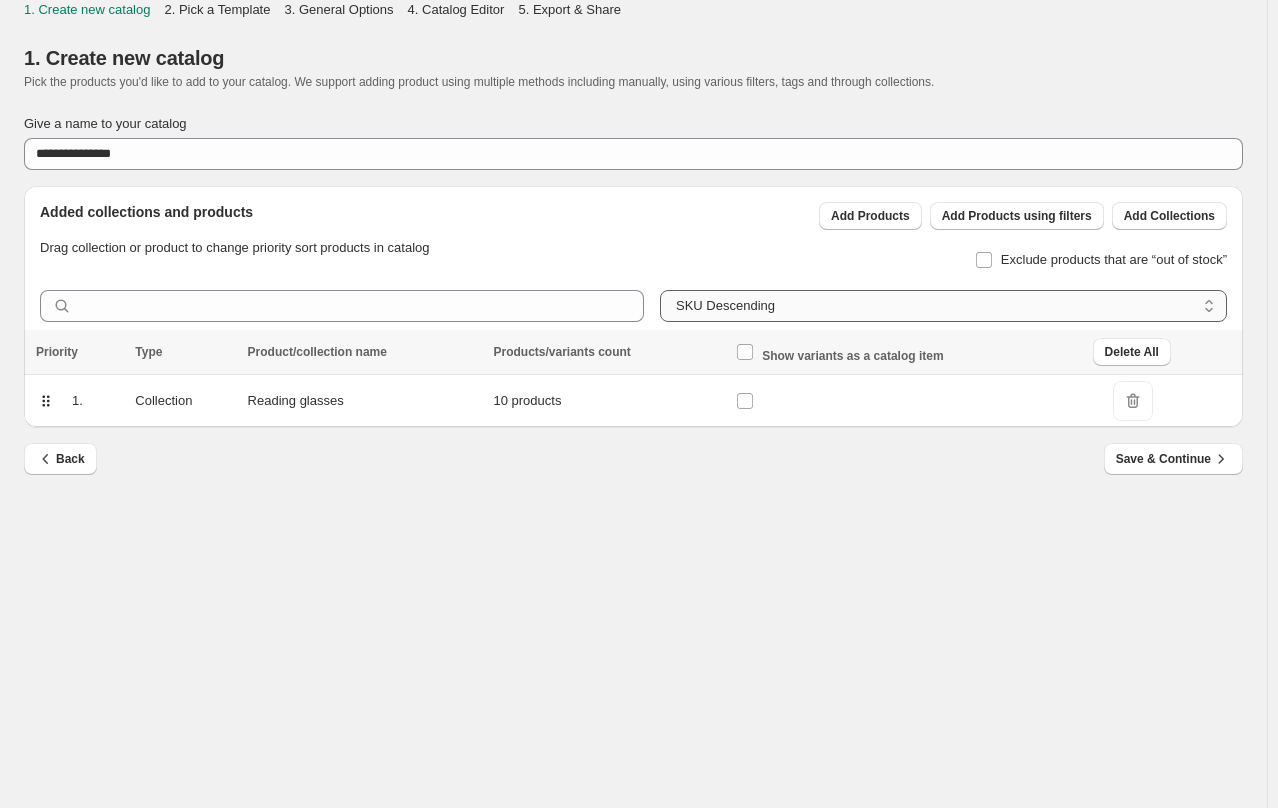 drag, startPoint x: 1218, startPoint y: 308, endPoint x: 1184, endPoint y: 308, distance: 34 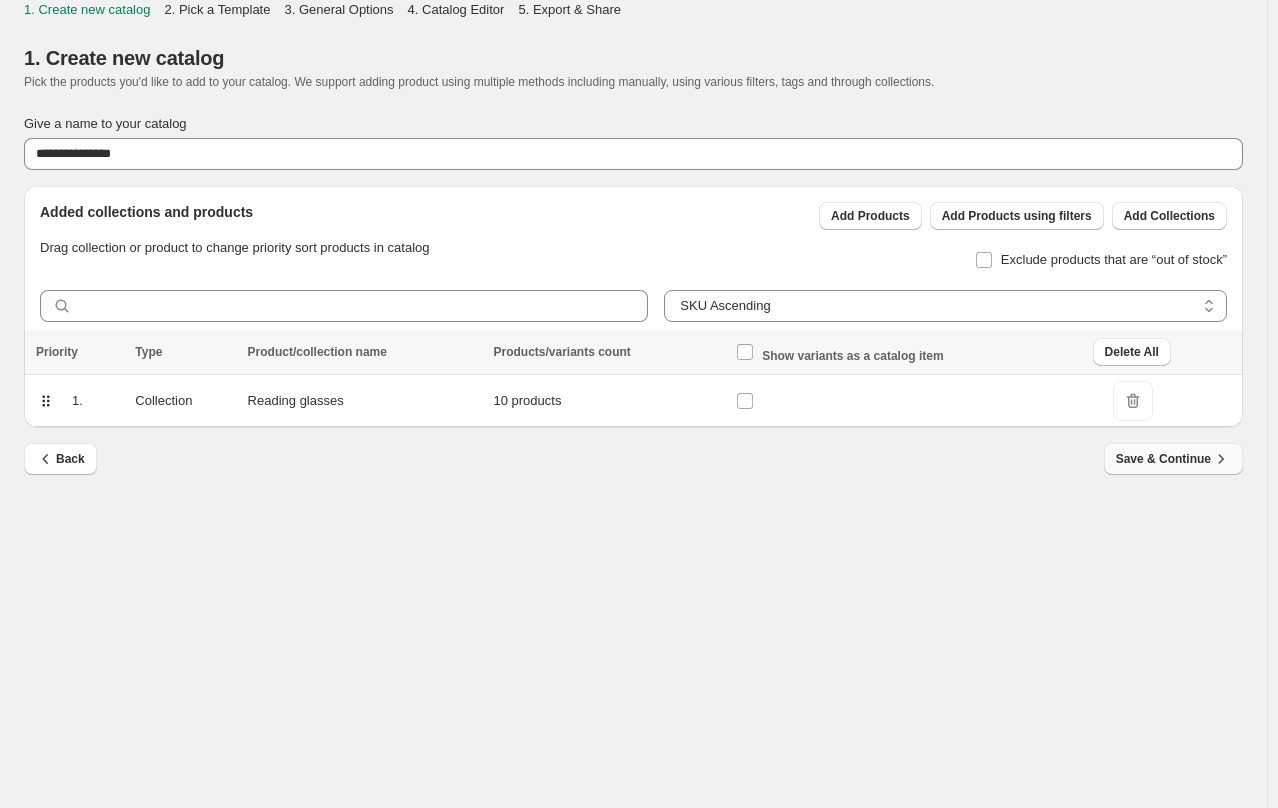 click on "Save & Continue" at bounding box center (1173, 459) 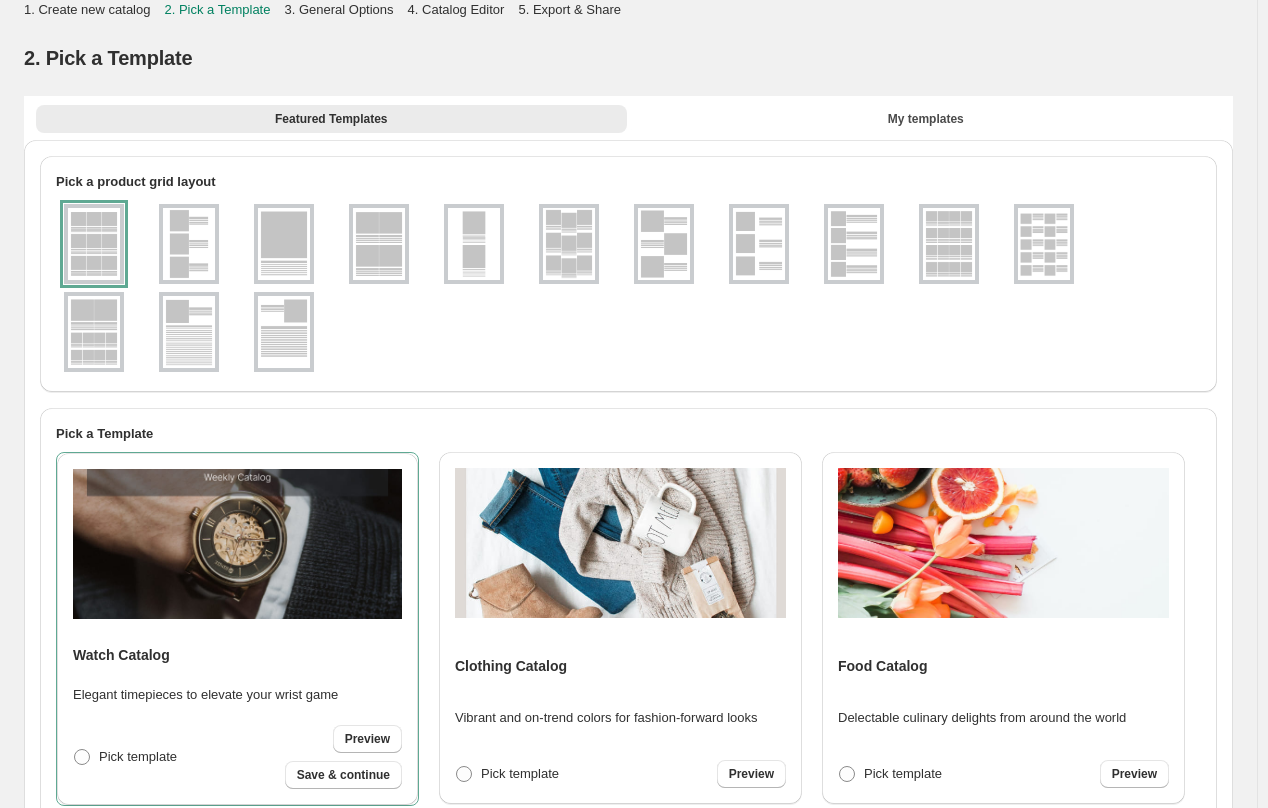 click at bounding box center (1044, 244) 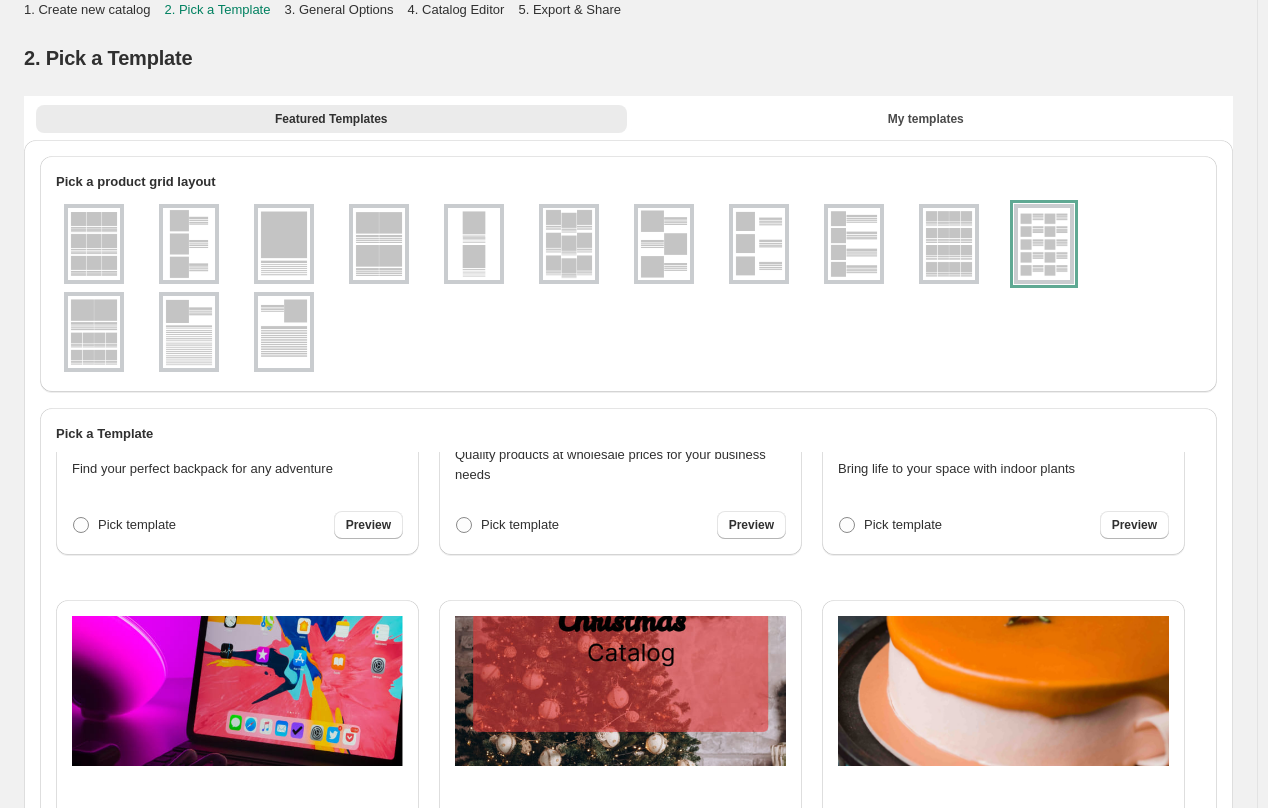 scroll, scrollTop: 2780, scrollLeft: 0, axis: vertical 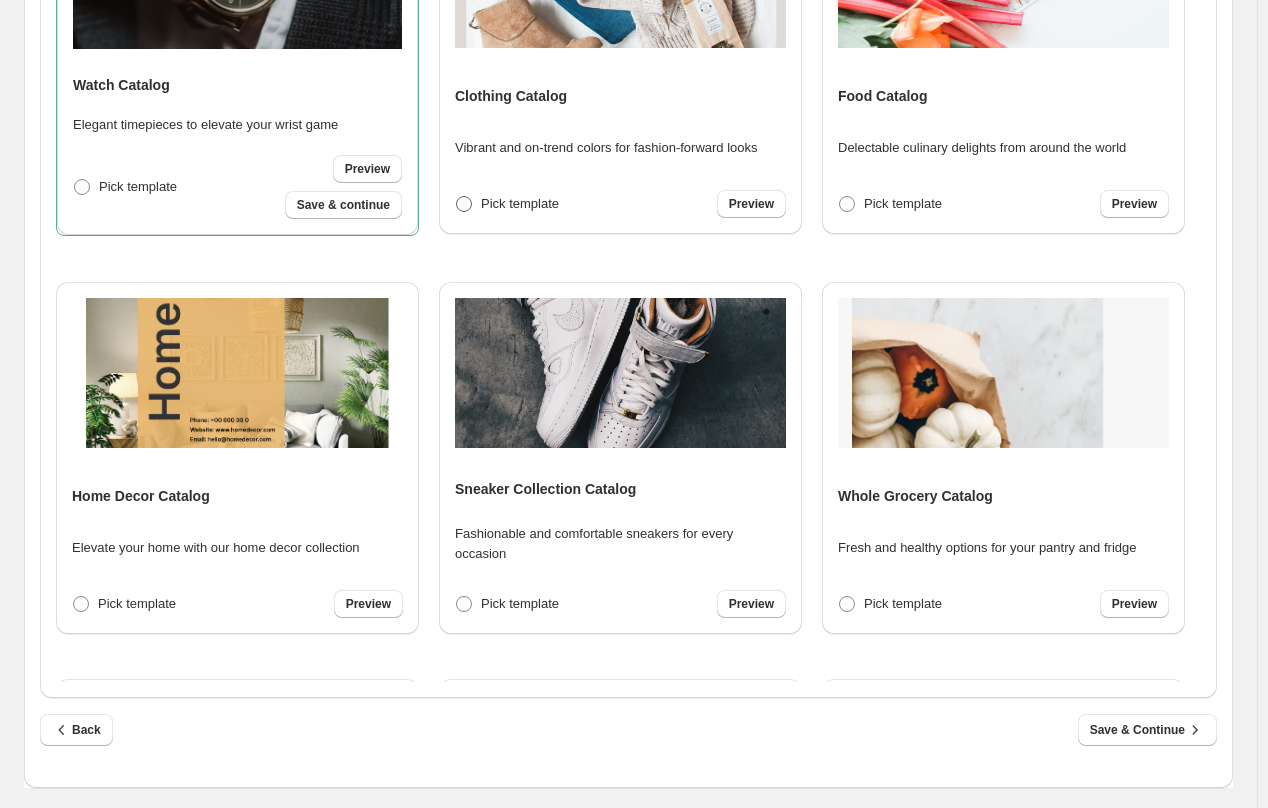 drag, startPoint x: 523, startPoint y: 208, endPoint x: 521, endPoint y: 198, distance: 10.198039 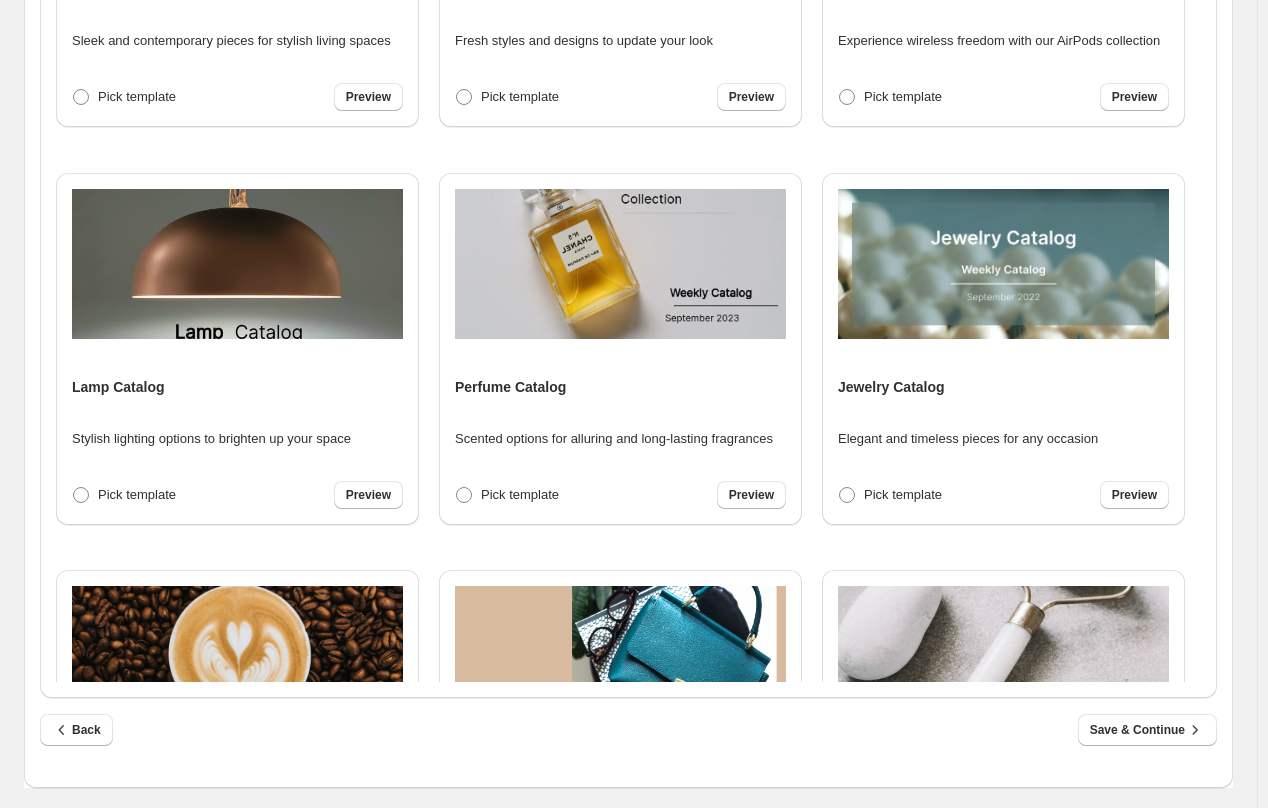 scroll, scrollTop: 1200, scrollLeft: 0, axis: vertical 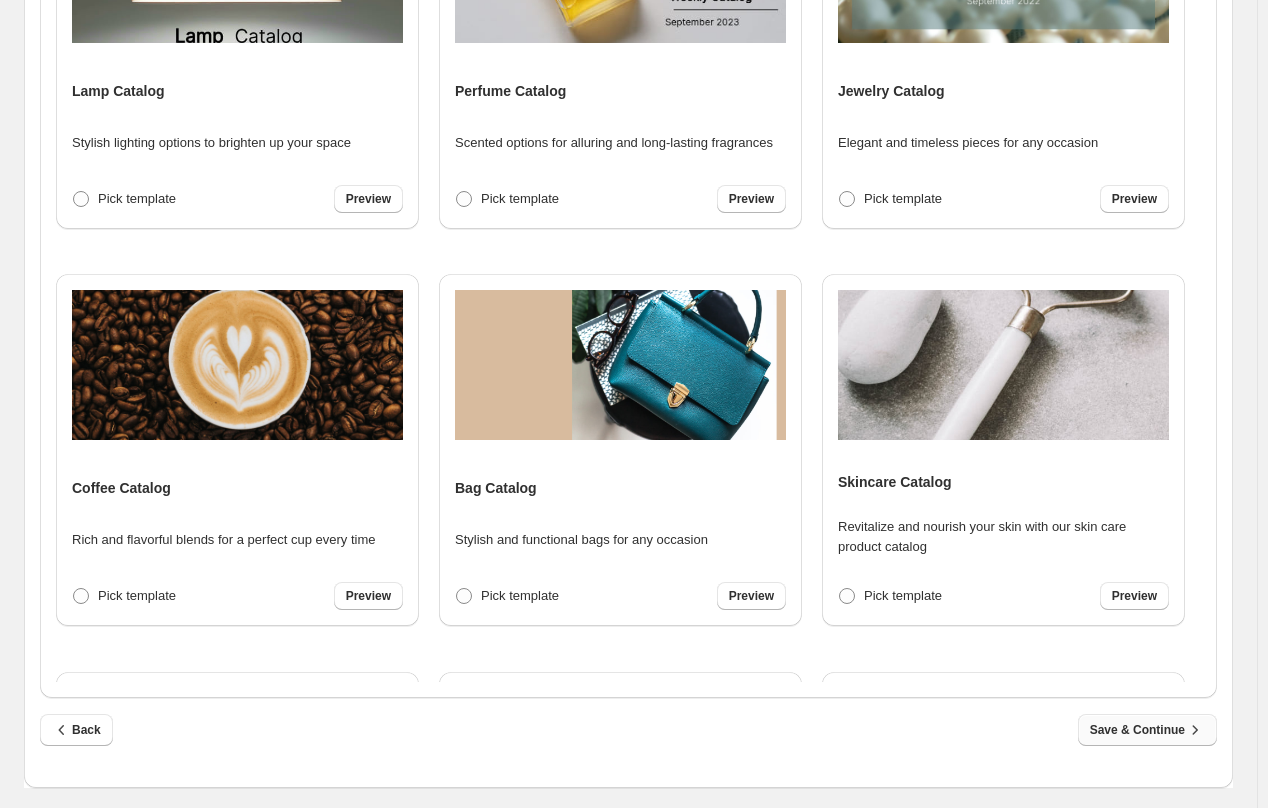 click on "Save & Continue" at bounding box center (1147, 730) 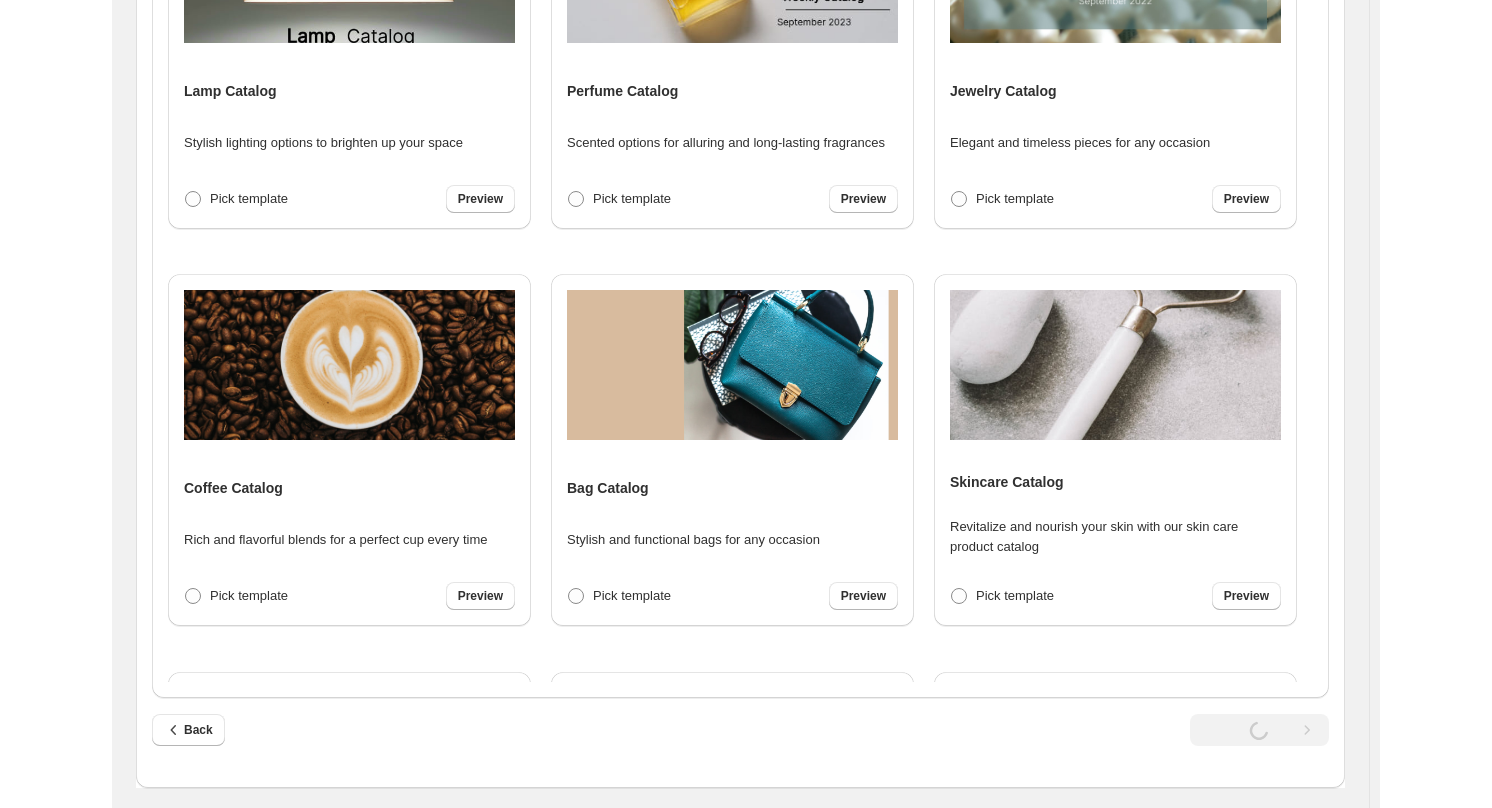 scroll, scrollTop: 0, scrollLeft: 0, axis: both 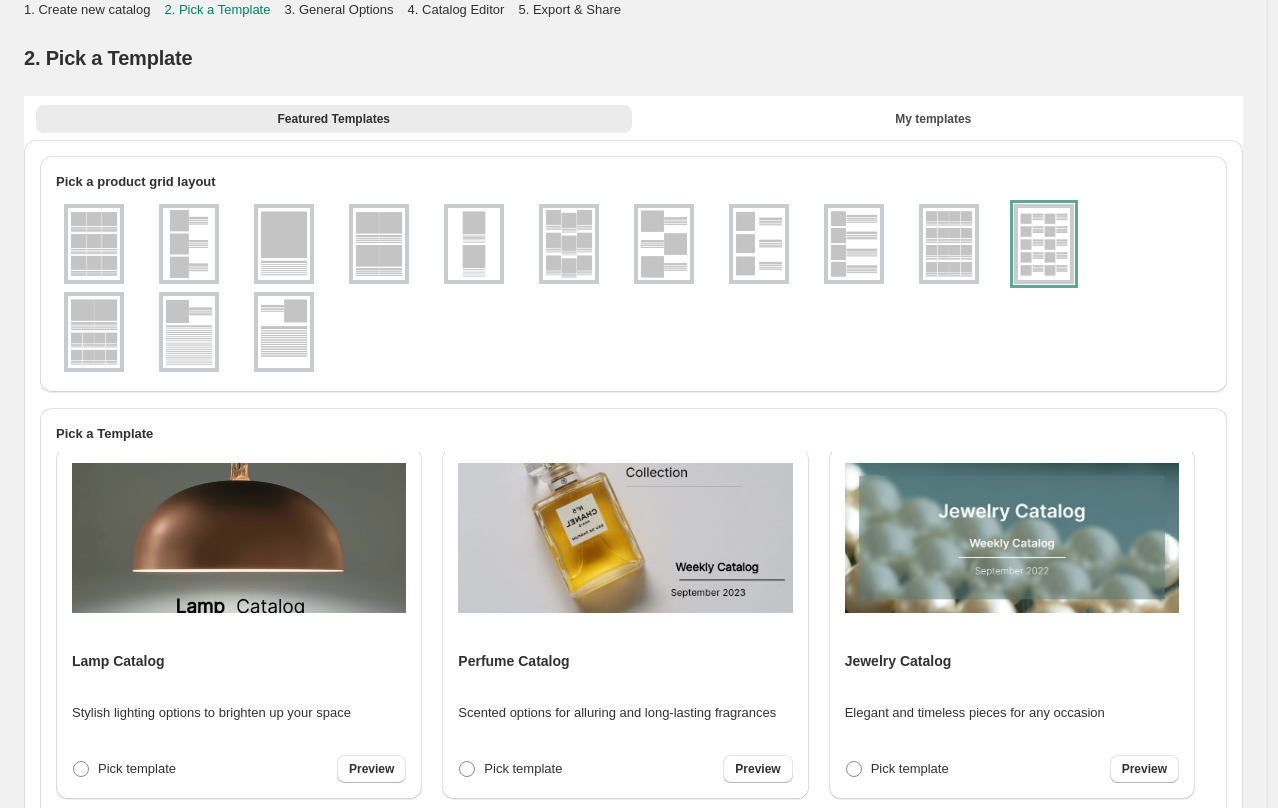 select on "**********" 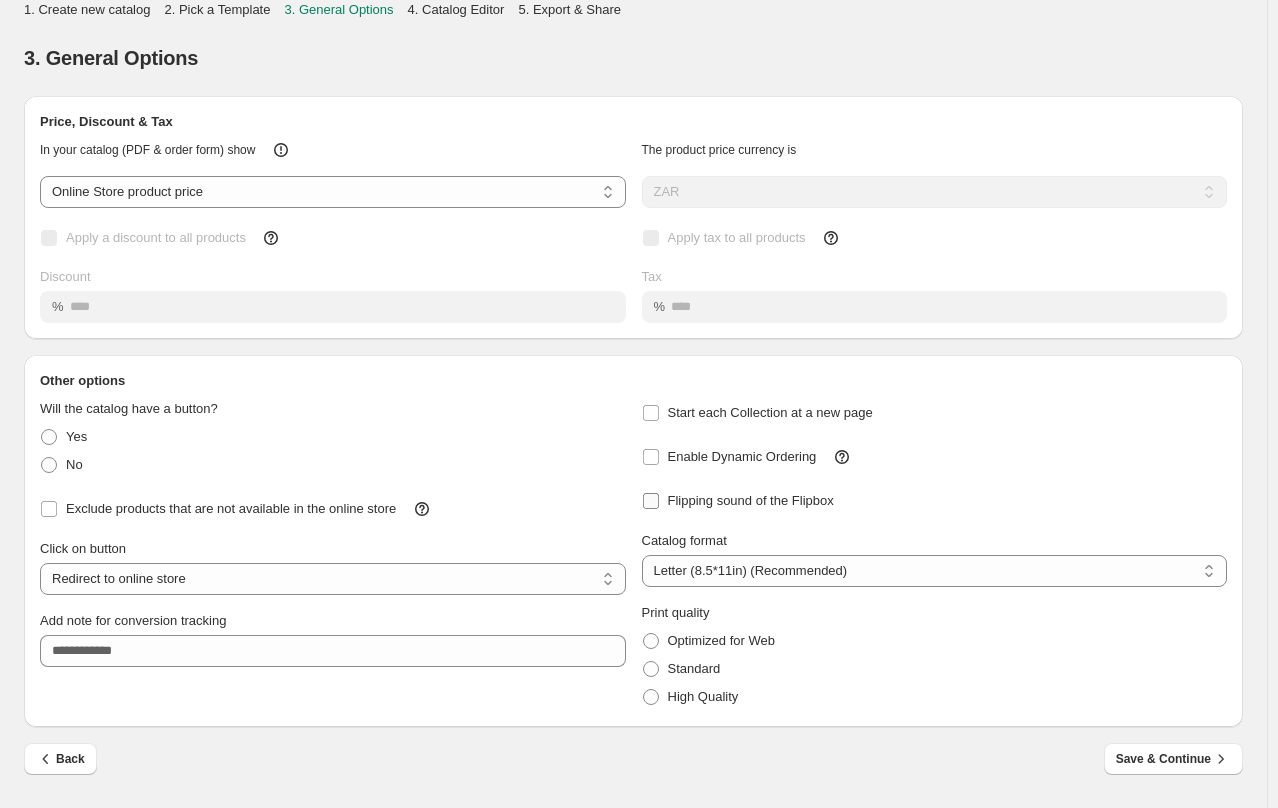 click on "Flipping sound of the Flipbox" at bounding box center [738, 501] 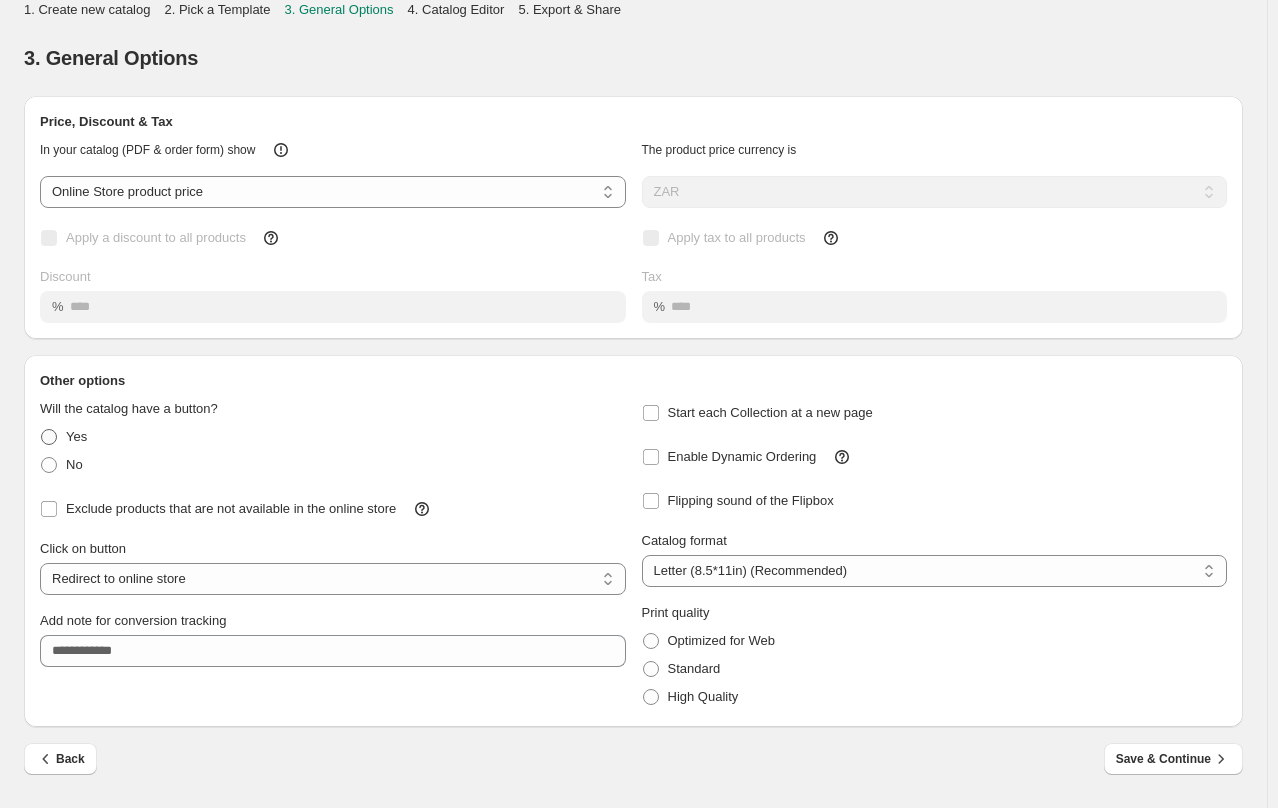 drag, startPoint x: 61, startPoint y: 463, endPoint x: 61, endPoint y: 451, distance: 12 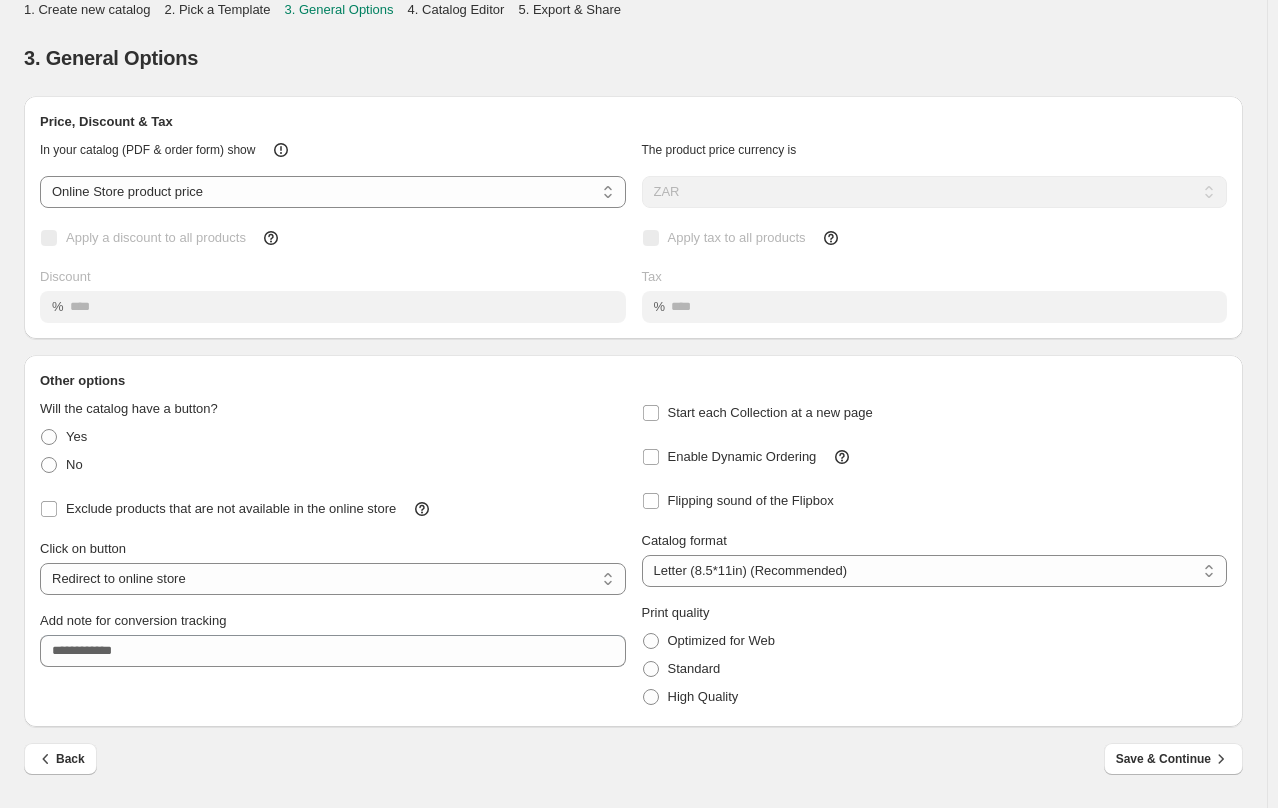 click on "Back Save & Continue" at bounding box center [625, 751] 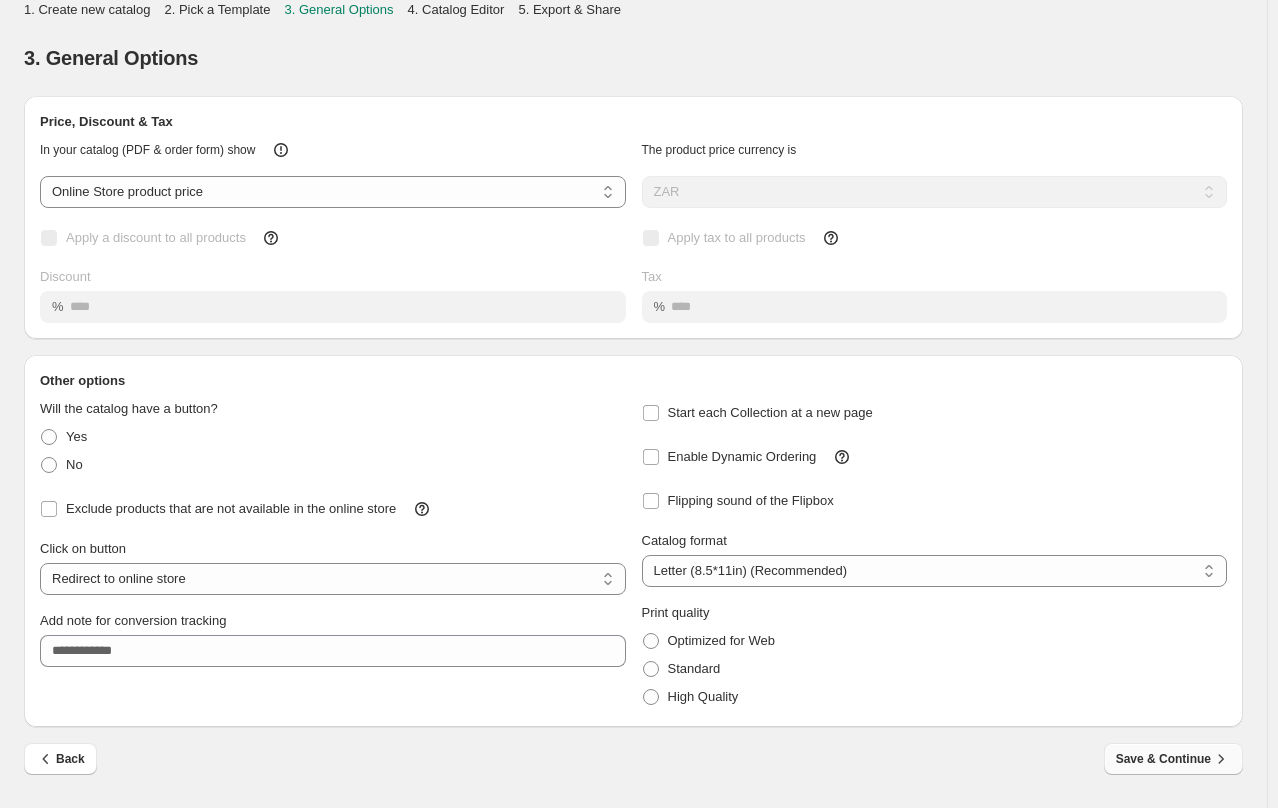 click on "Save & Continue" at bounding box center [1173, 759] 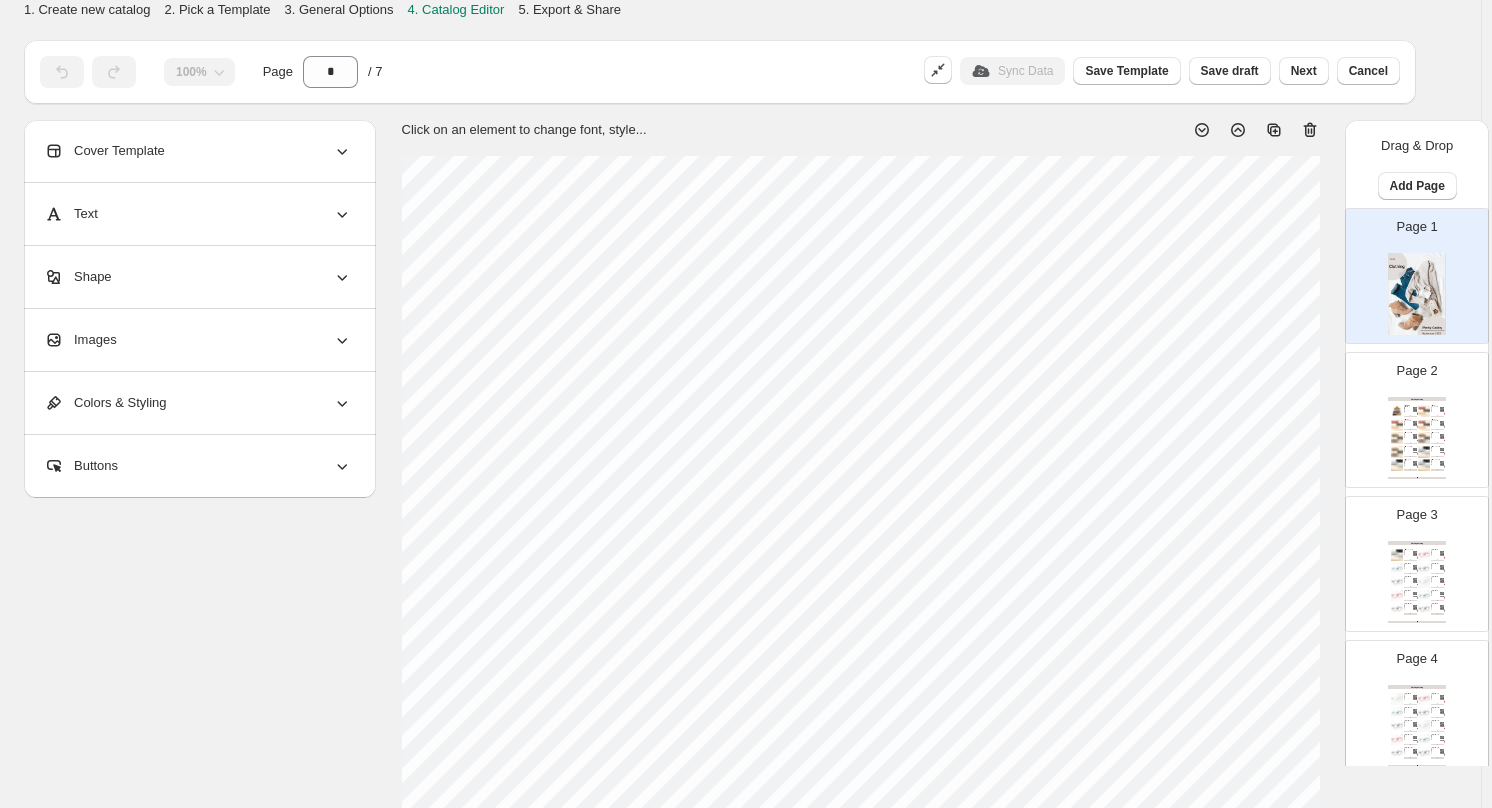 click on "Page 1 Page 2 Clothing Catalog Counter Display Reading glasses_36 units Mixed colours and strengths
36 units with display stand
R43 per unit Stock Quantity:  28 SKU:  SKU040_42 Weight:  0 Tags:  Combined Brand:  xinxin Box industry Barcode №:   R 466.56 R null R 1548.00 R 1548.00 BUY NOW Glasses case_ANIMAL TEXTURE - Grey 3 colours to choose from Grey, Pink, Cream Stock Quantity:  63 SKU:  SKU040_39 Weight:  0 Tags:  Combined Brand:  xinxin Box industry Barcode №:   R 14.31 R null R 35.00 R 35.00 BUY NOW Glasses case_ANIMAL TEXTURE - Pink 3 colours to choose from Grey, Pink, Cream Stock Quantity:  64 SKU:  SKU040_40 Weight:  0 Tags:  Combined Brand:  xinxin Box industry Barcode №:   R 14.31 R null R 35.00 R 35.00 BUY NOW Glasses case_ANIMAL TEXTURE - Cream 3 colours to choose from Grey, Pink, Cream Stock Quantity:  64 SKU:  SKU040_41 Weight:  0 Tags:  Combined Brand:  xinxin Box industry Barcode №:   R 14.31 R null R 35.00 R 35.00 BUY NOW Glasses case_LEOPARD - Cream 3 colours to choose from R 8.1" at bounding box center (1417, 708) 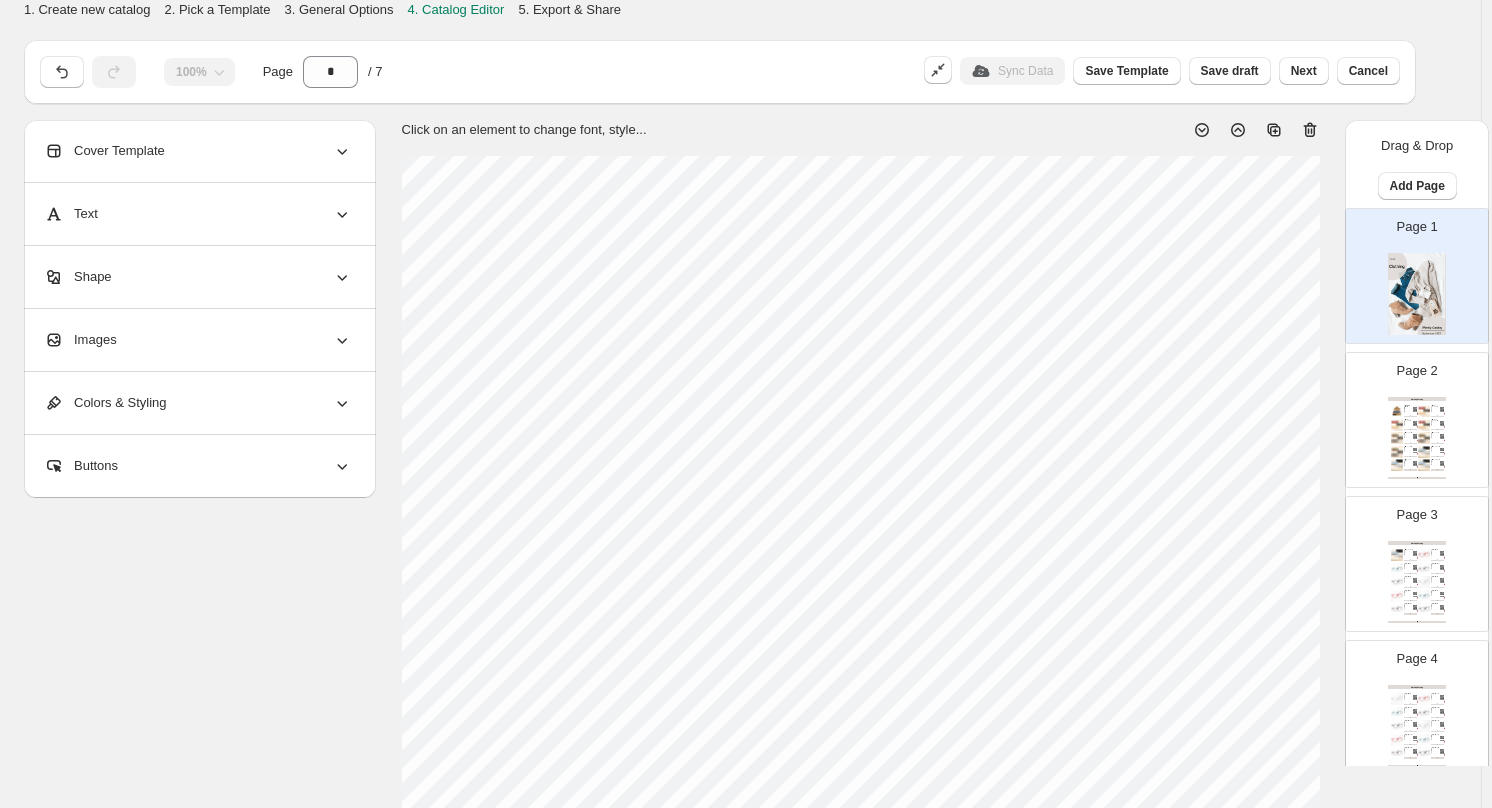 click 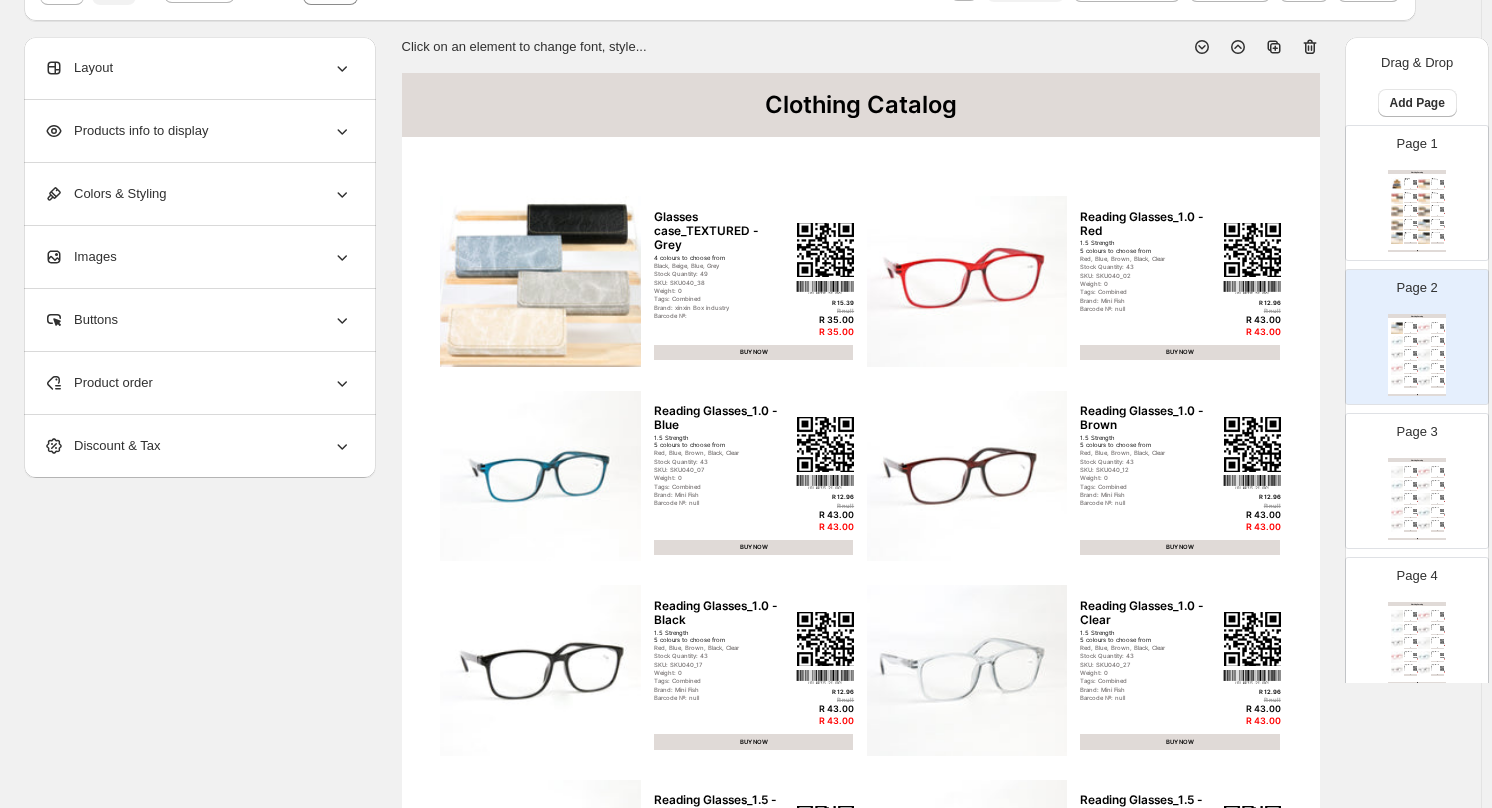 scroll, scrollTop: 600, scrollLeft: 0, axis: vertical 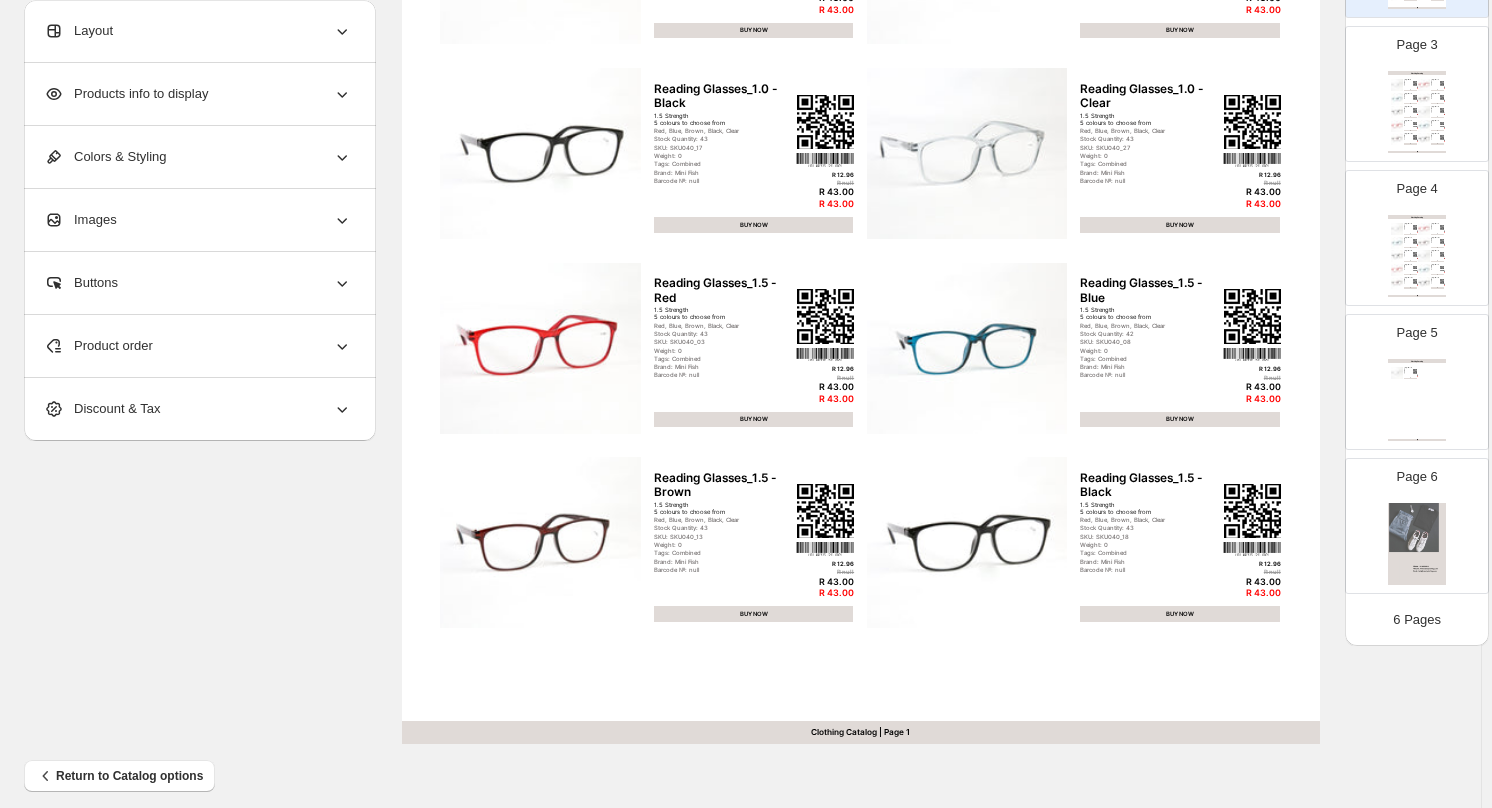 click at bounding box center [1417, 544] 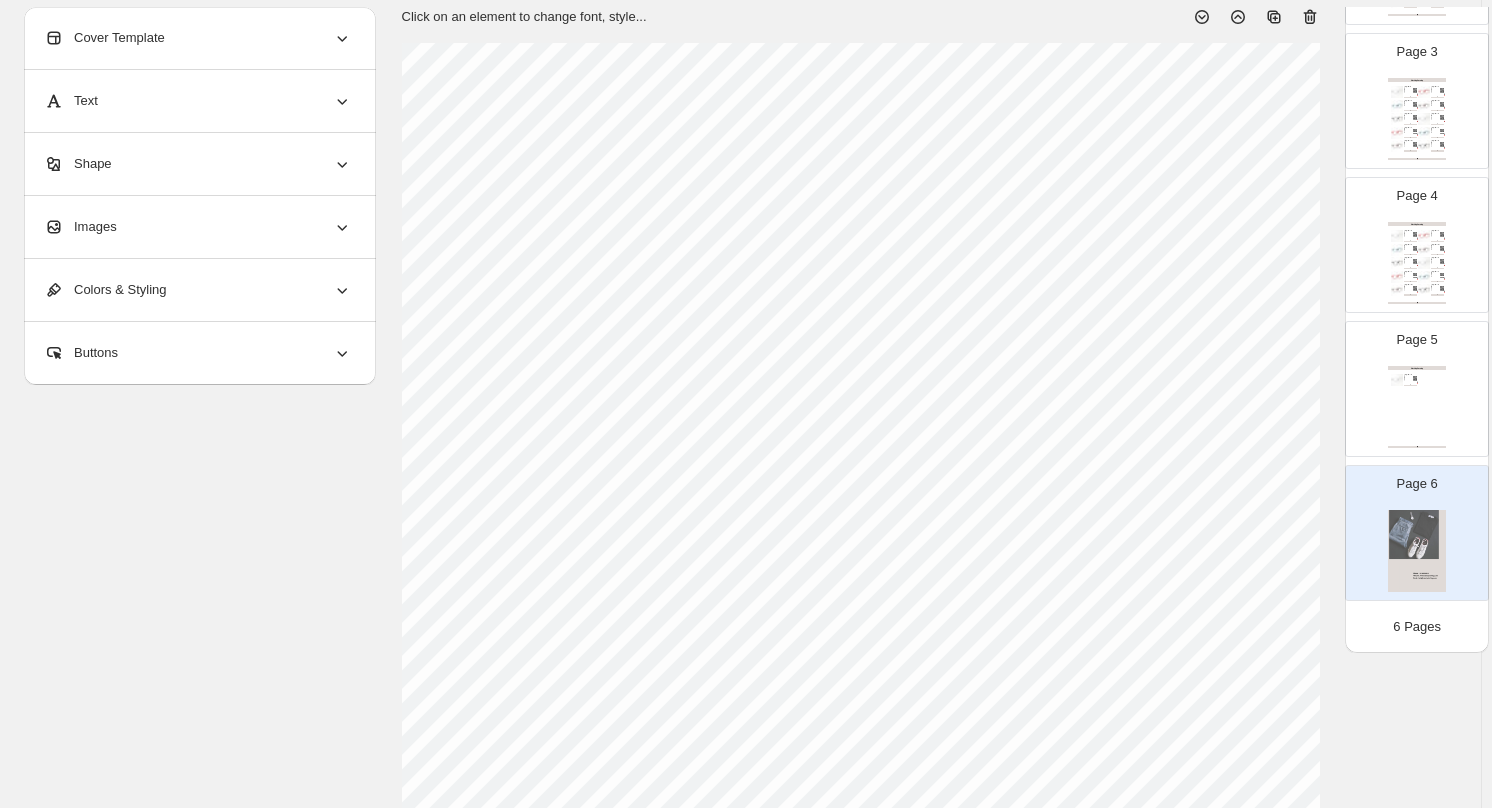 scroll, scrollTop: 0, scrollLeft: 0, axis: both 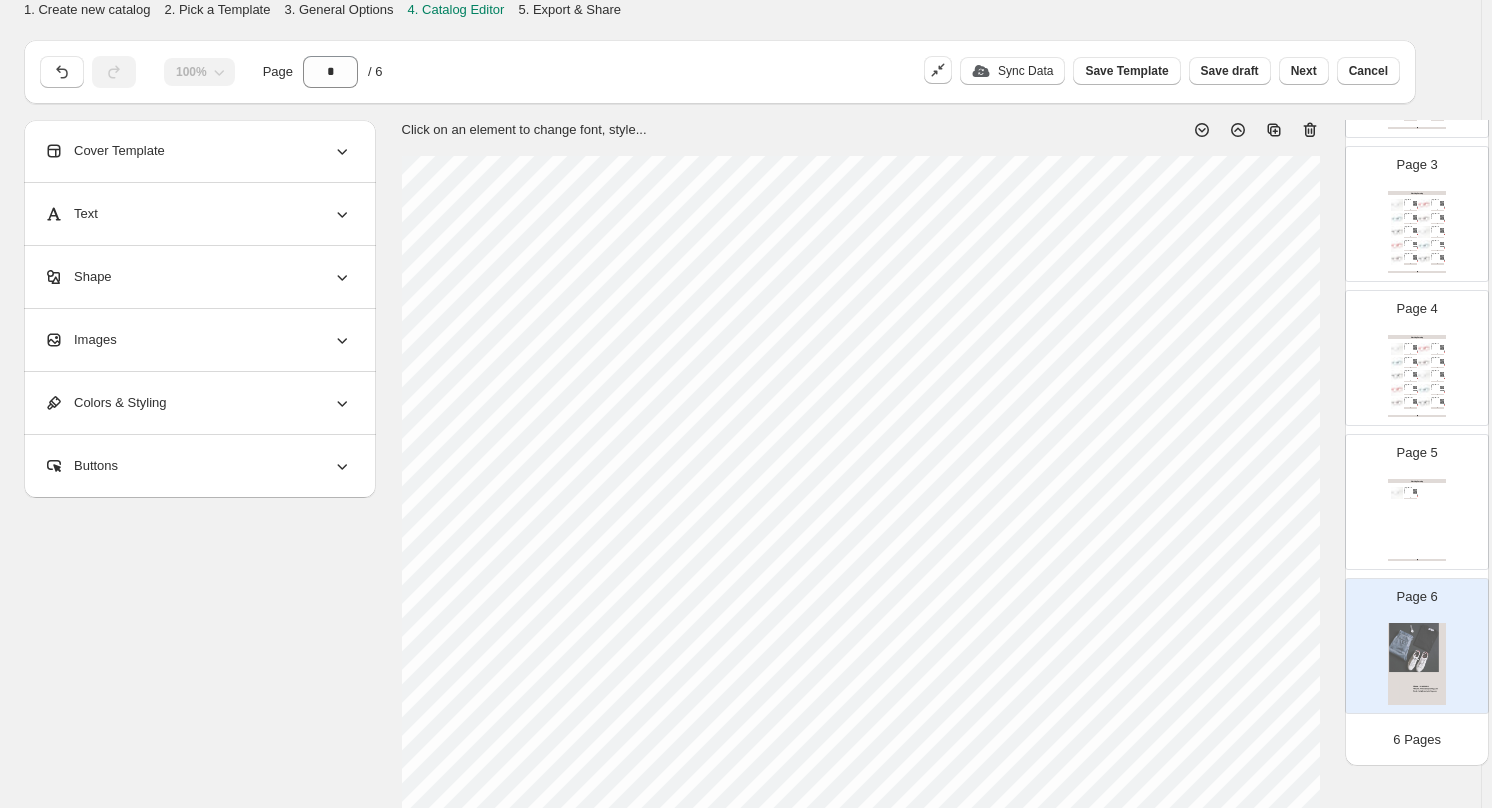 click 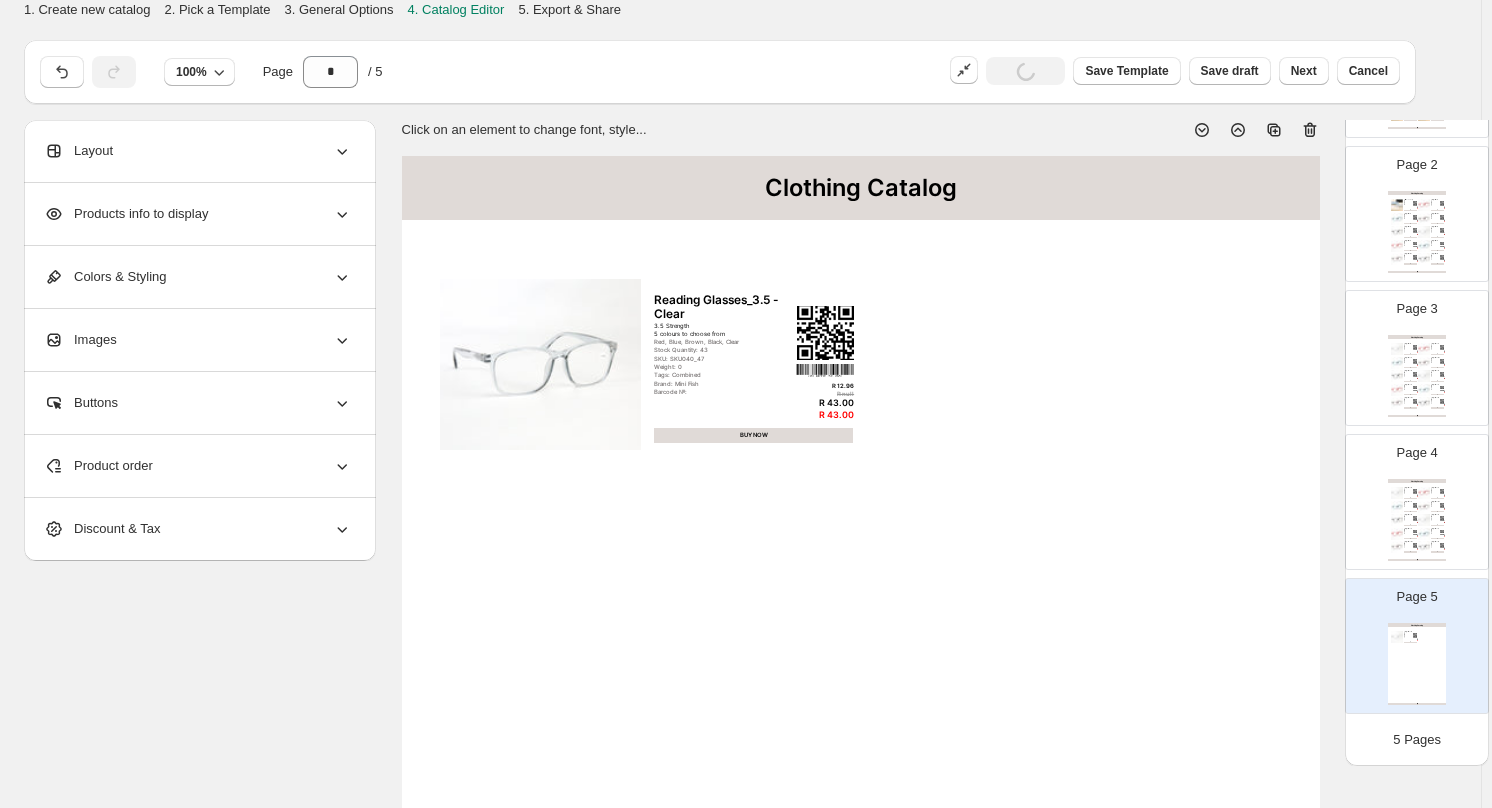 scroll, scrollTop: 206, scrollLeft: 0, axis: vertical 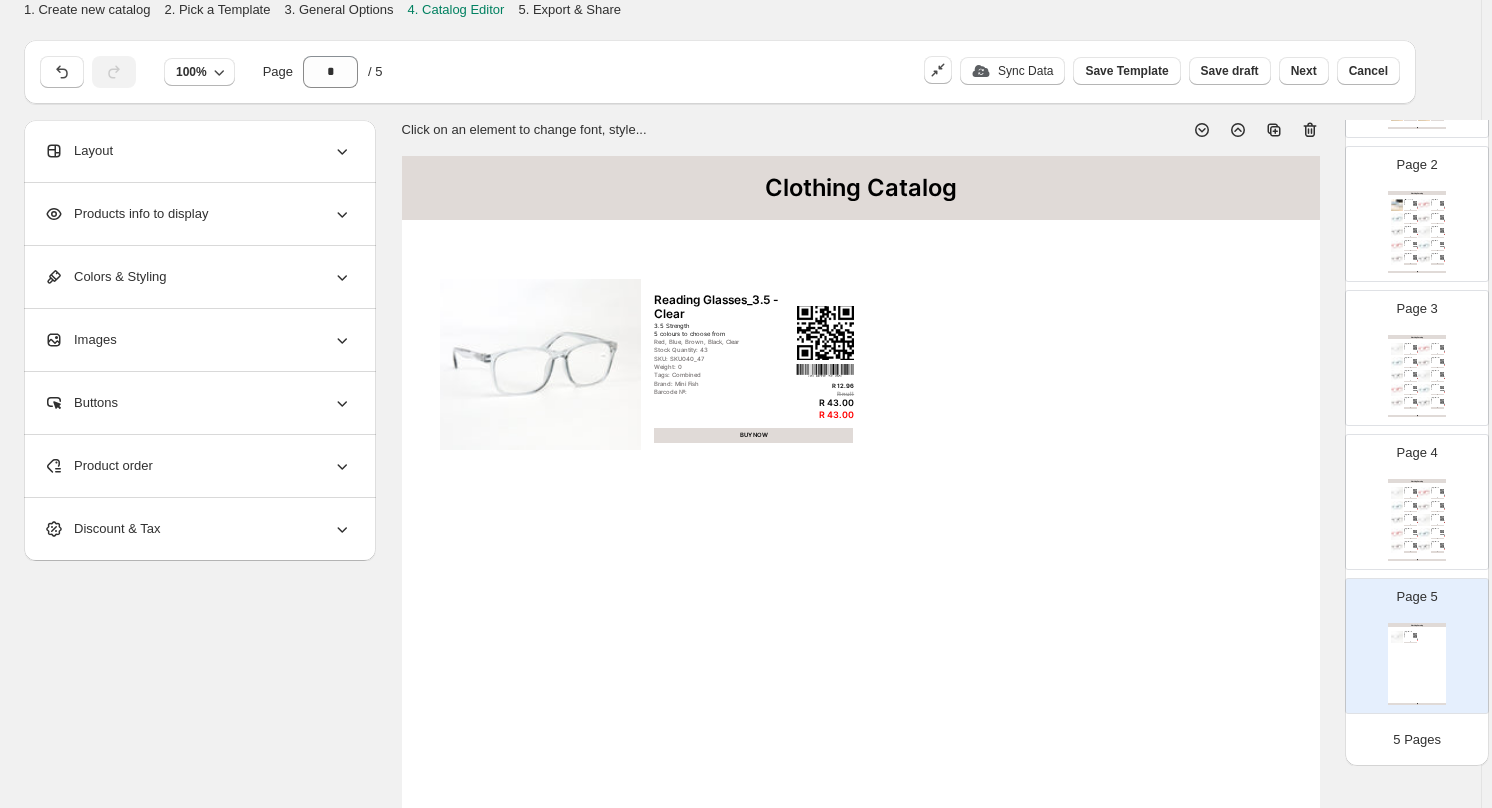 click on "Products info to display" at bounding box center [198, 214] 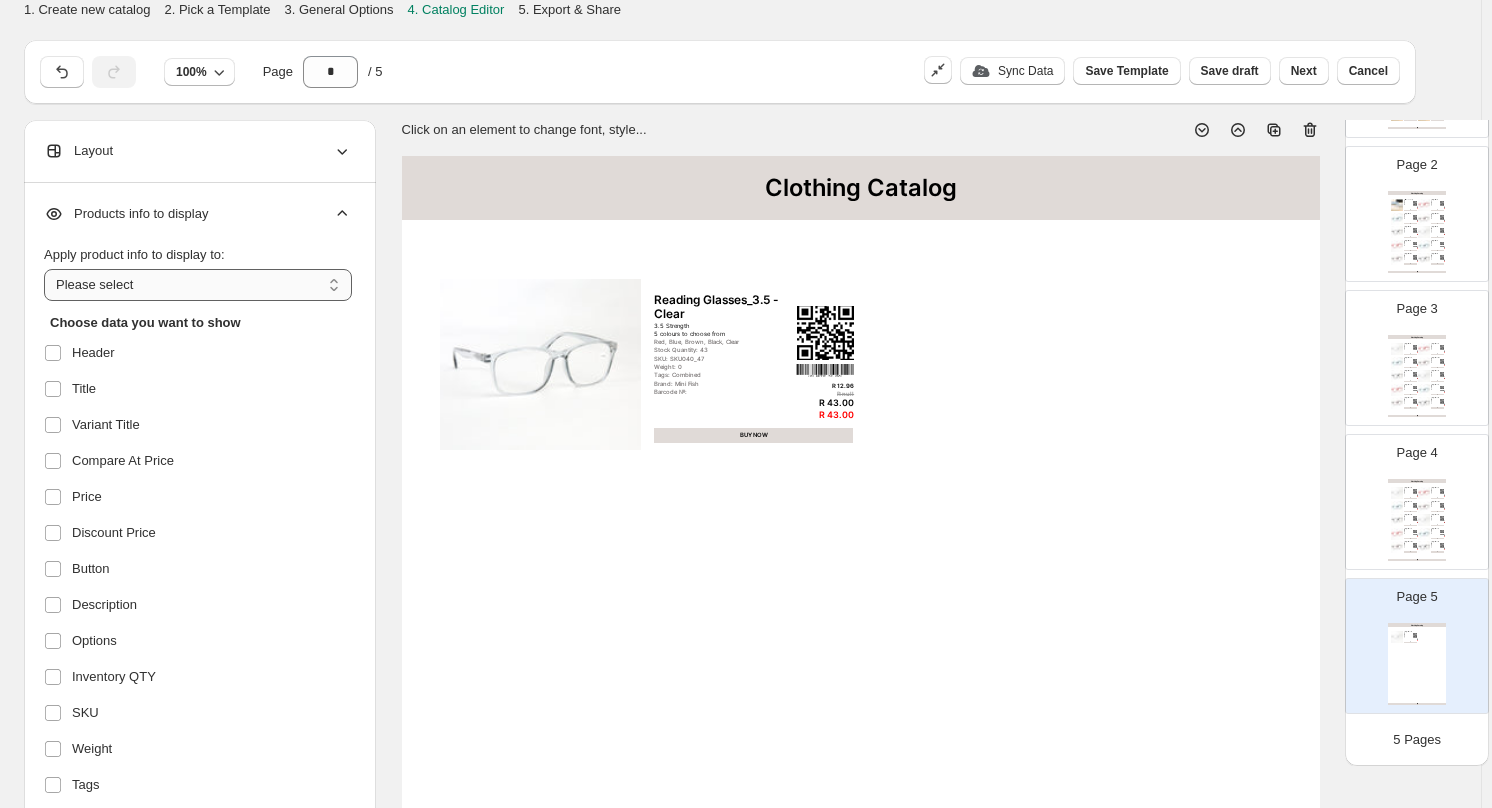 click on "**********" at bounding box center (198, 285) 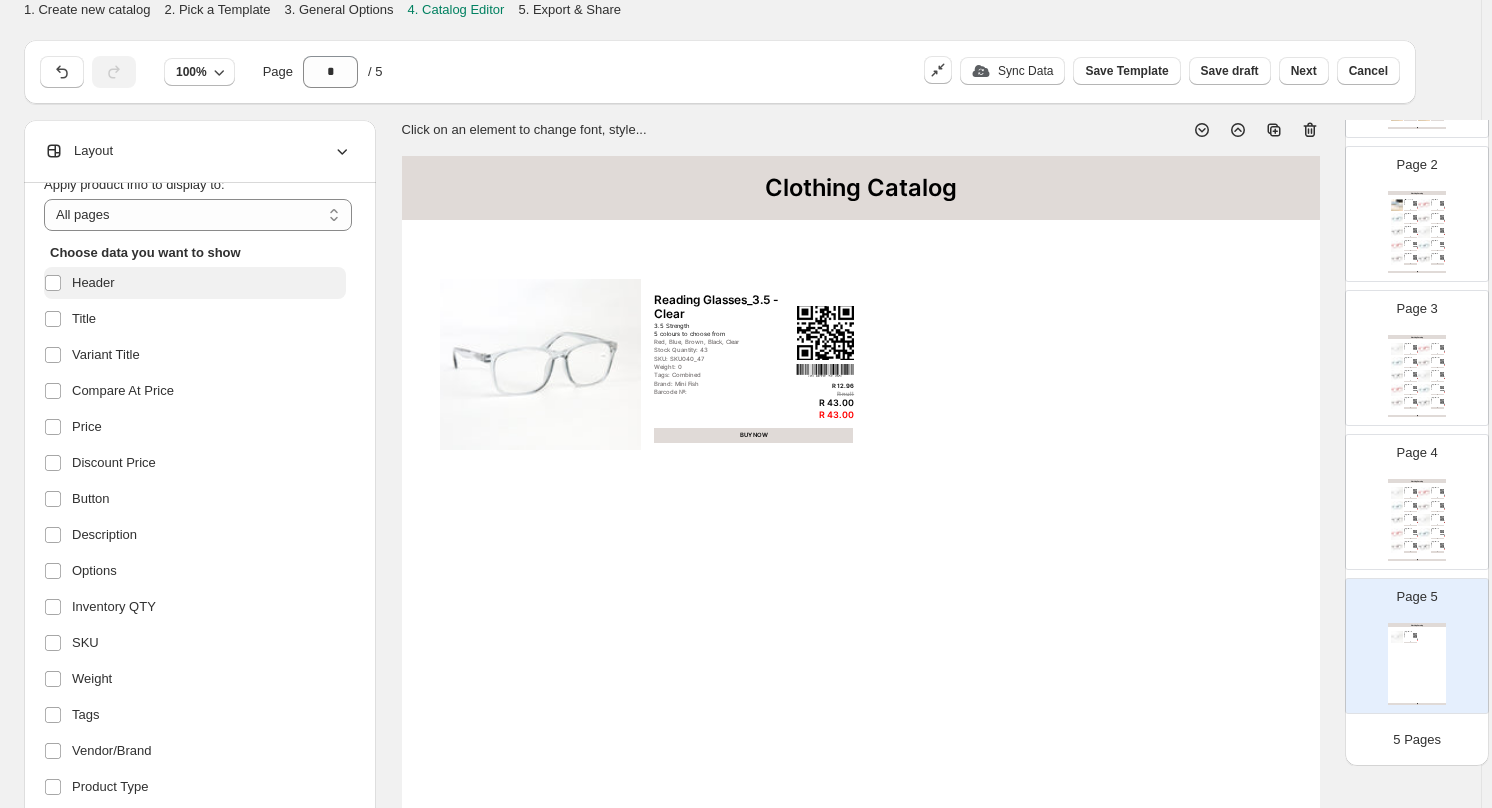 scroll, scrollTop: 100, scrollLeft: 0, axis: vertical 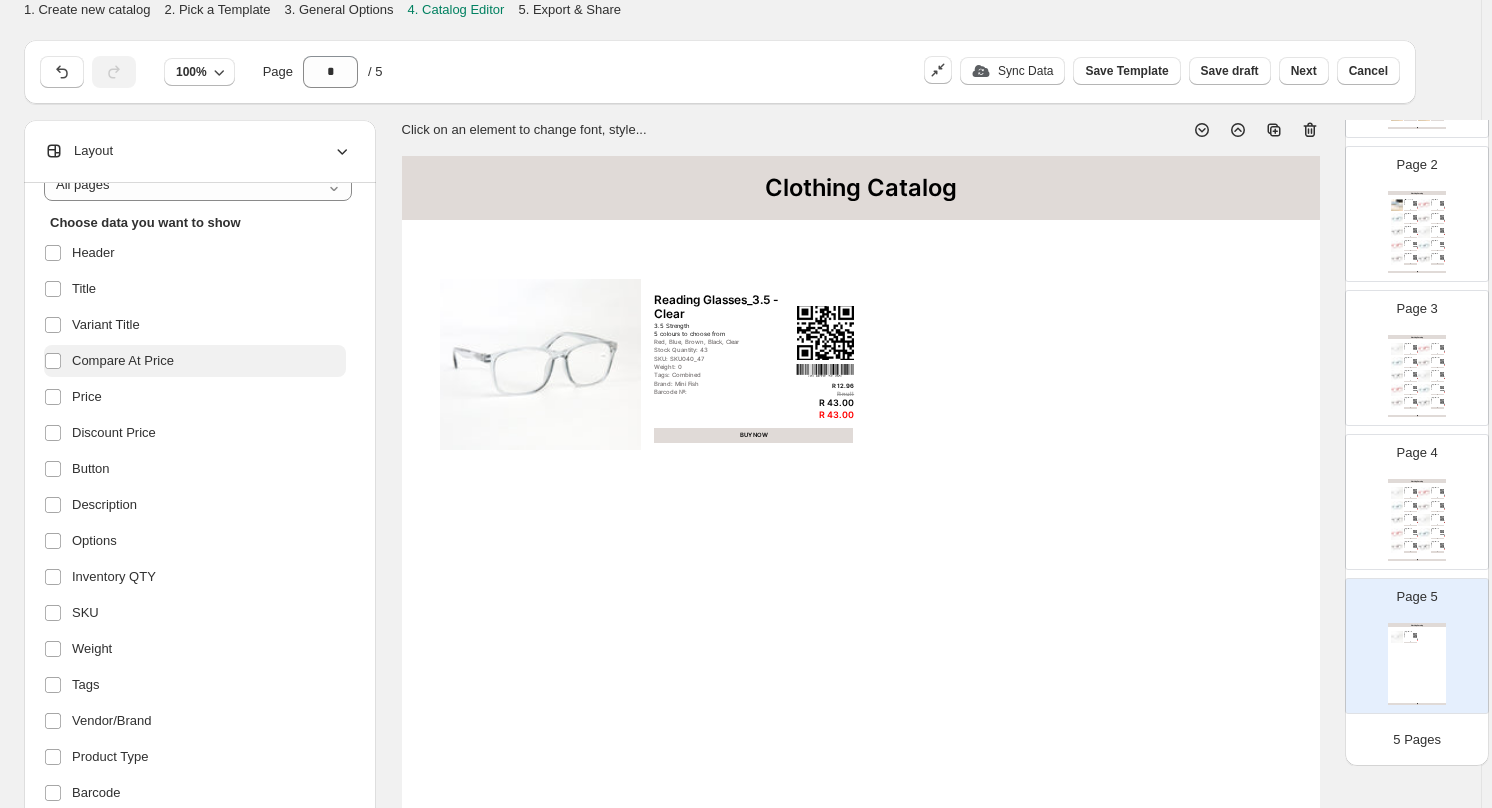 click on "Compare At Price" at bounding box center [195, 361] 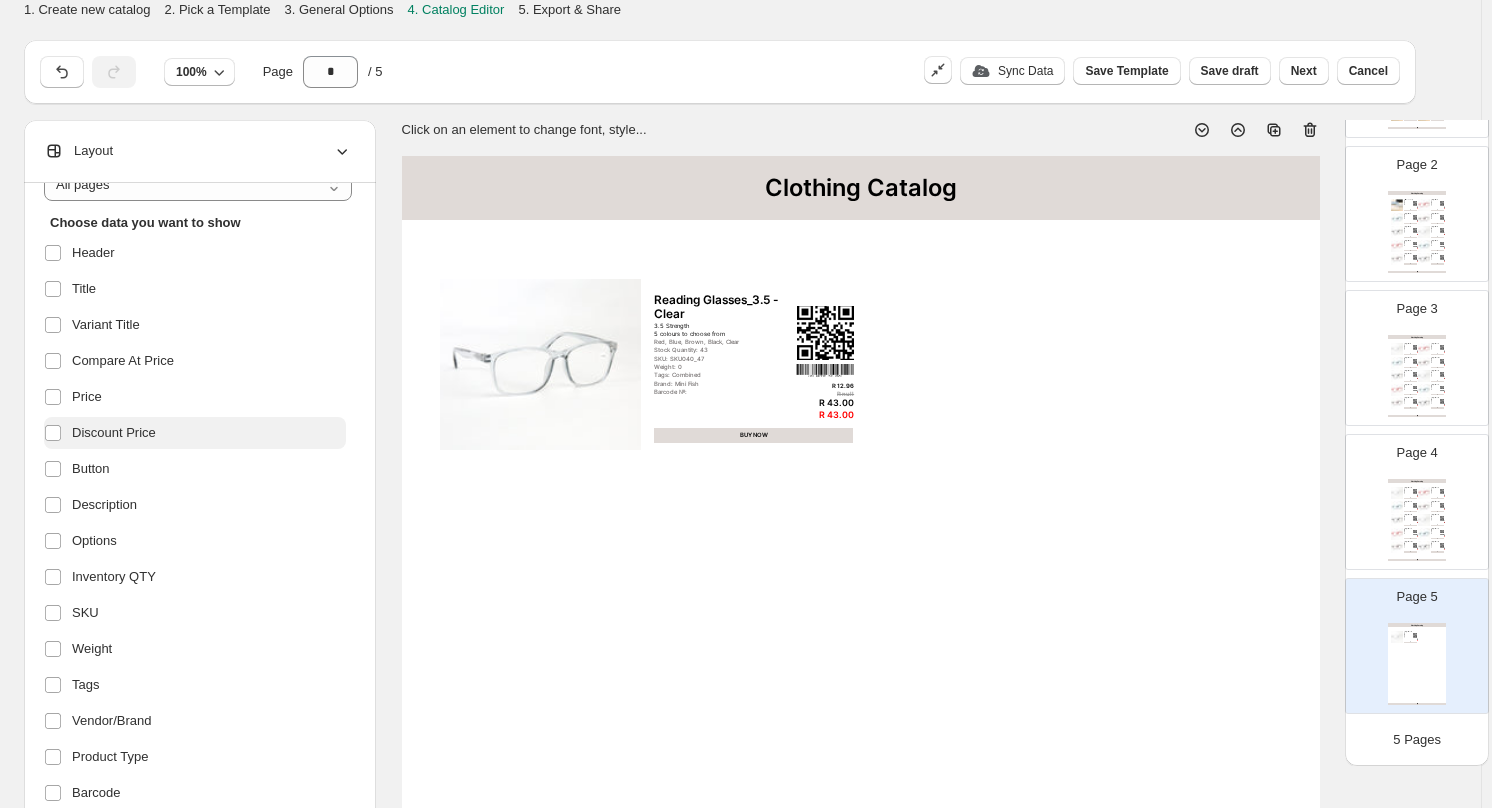 click on "Discount Price" at bounding box center (114, 433) 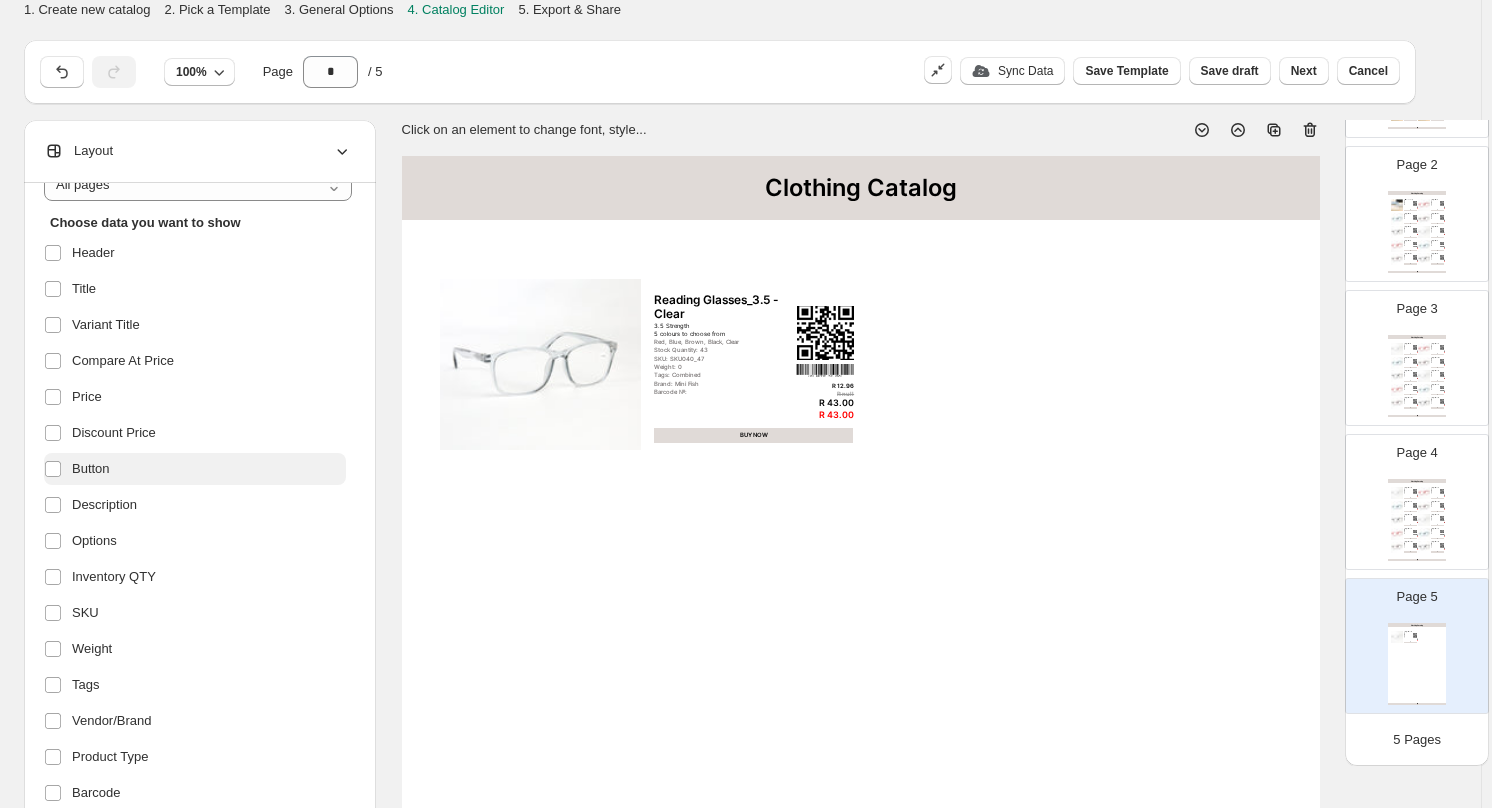 click on "Button" at bounding box center [91, 469] 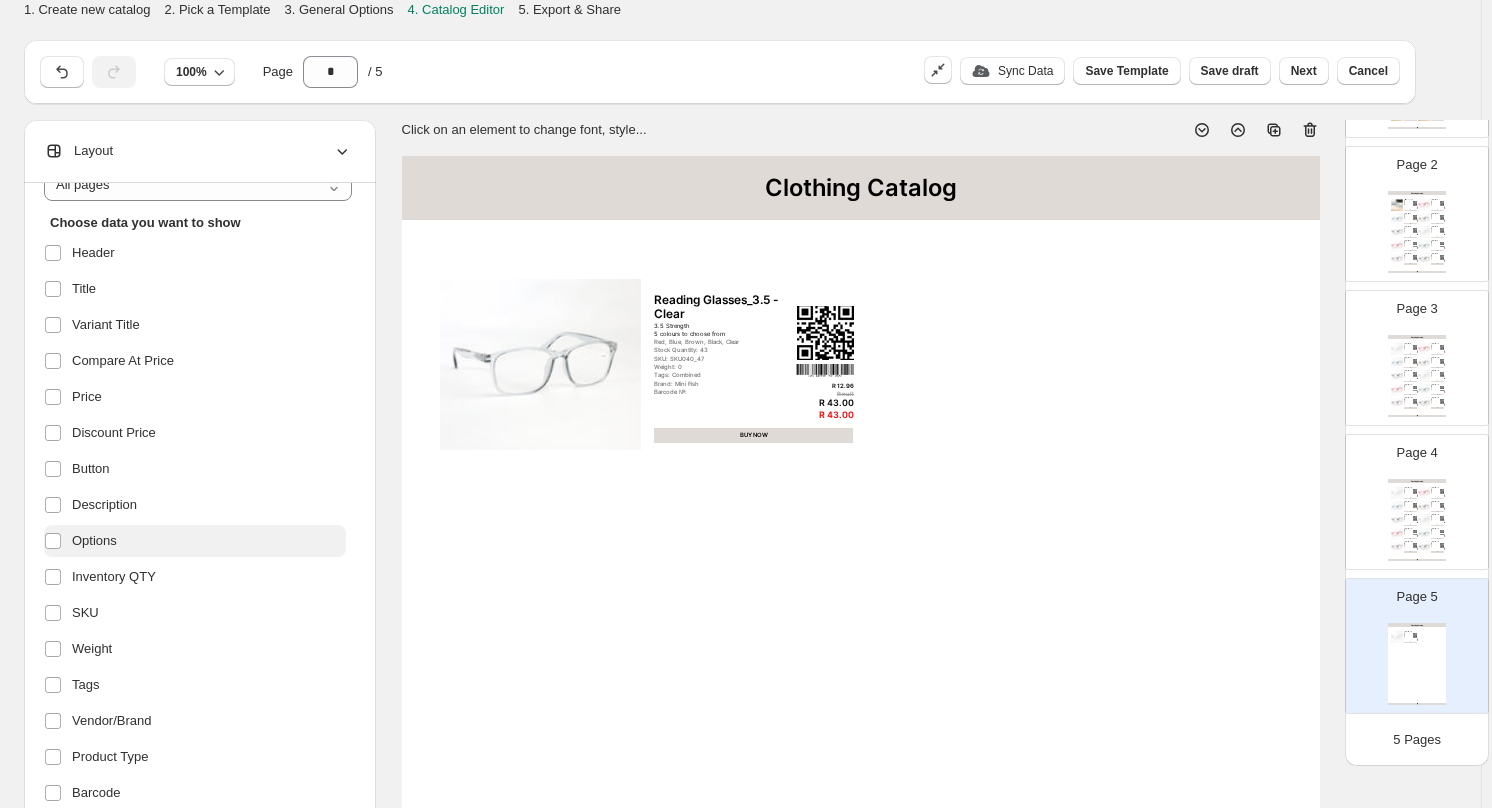 click on "Options" at bounding box center [94, 541] 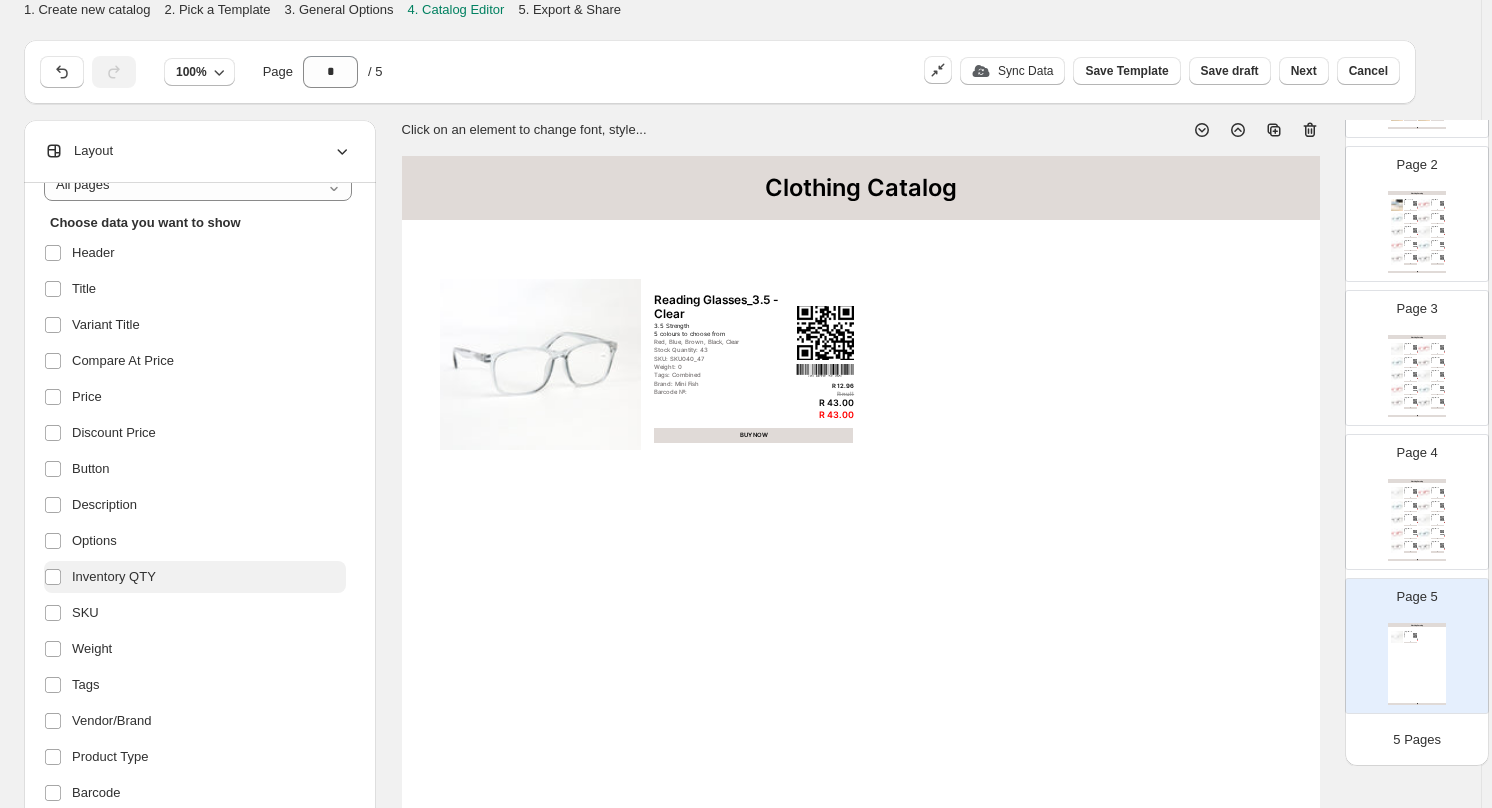 click on "Inventory QTY" at bounding box center [114, 577] 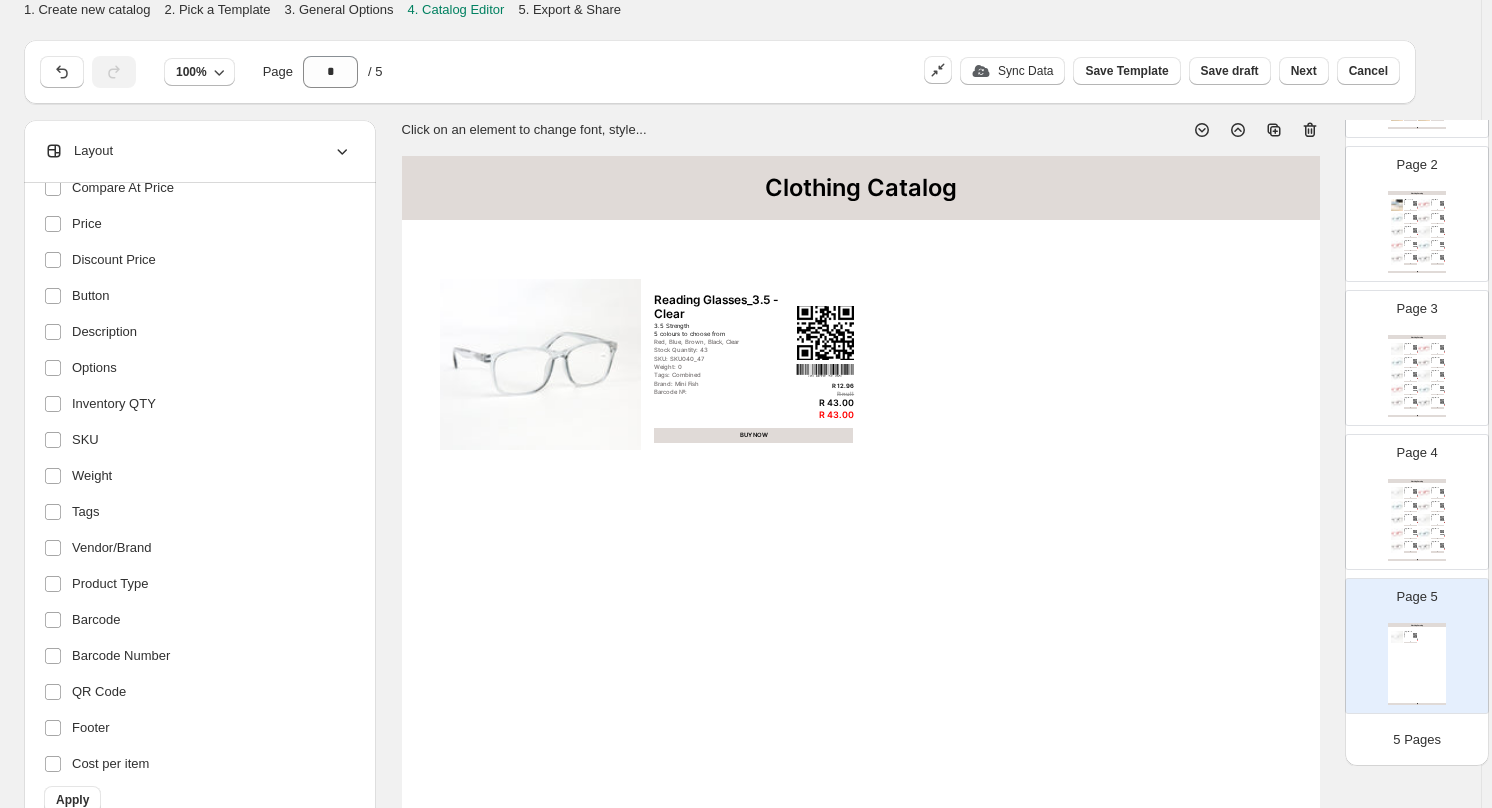 scroll, scrollTop: 279, scrollLeft: 0, axis: vertical 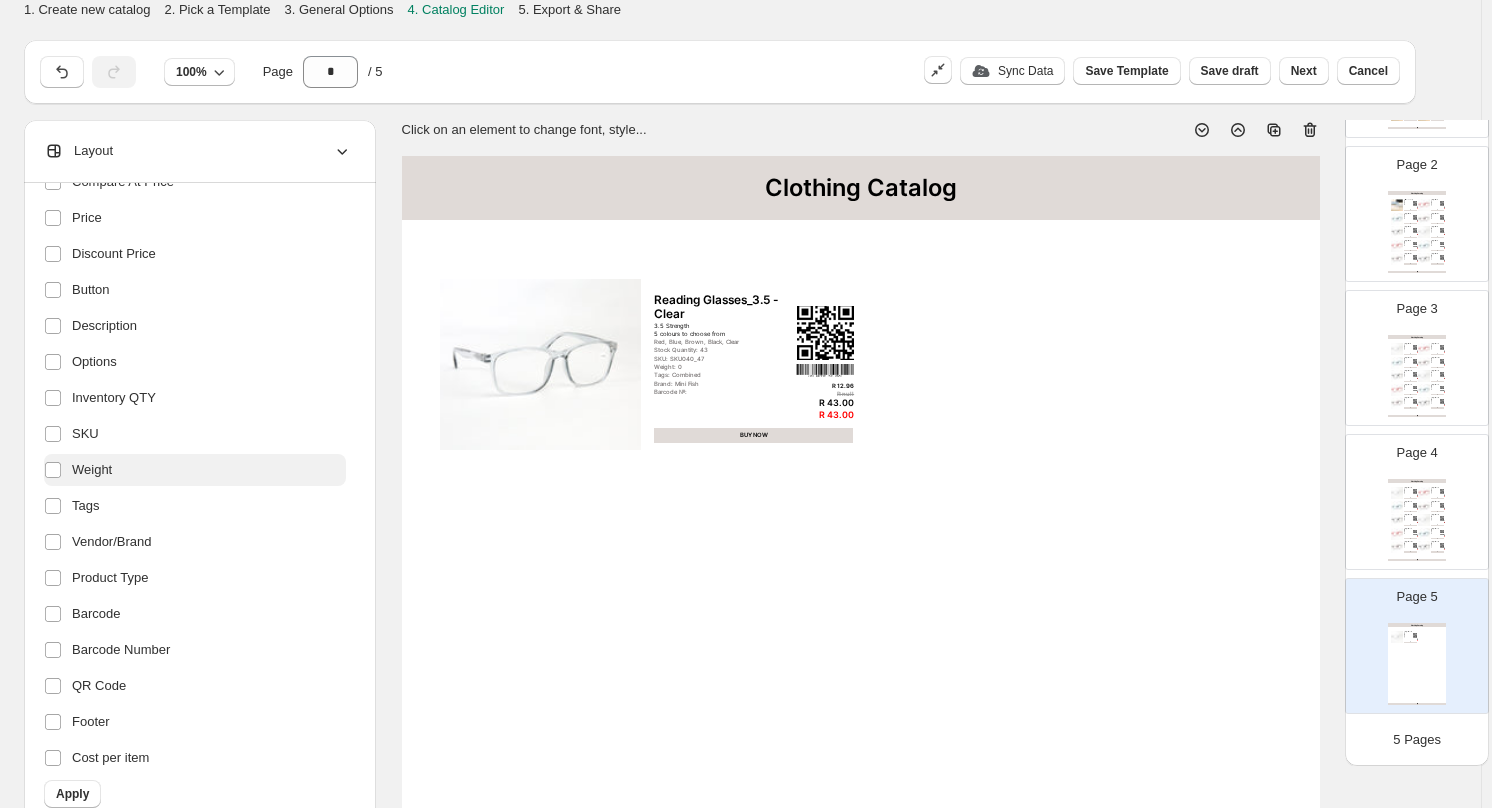 click on "Weight" at bounding box center (195, 470) 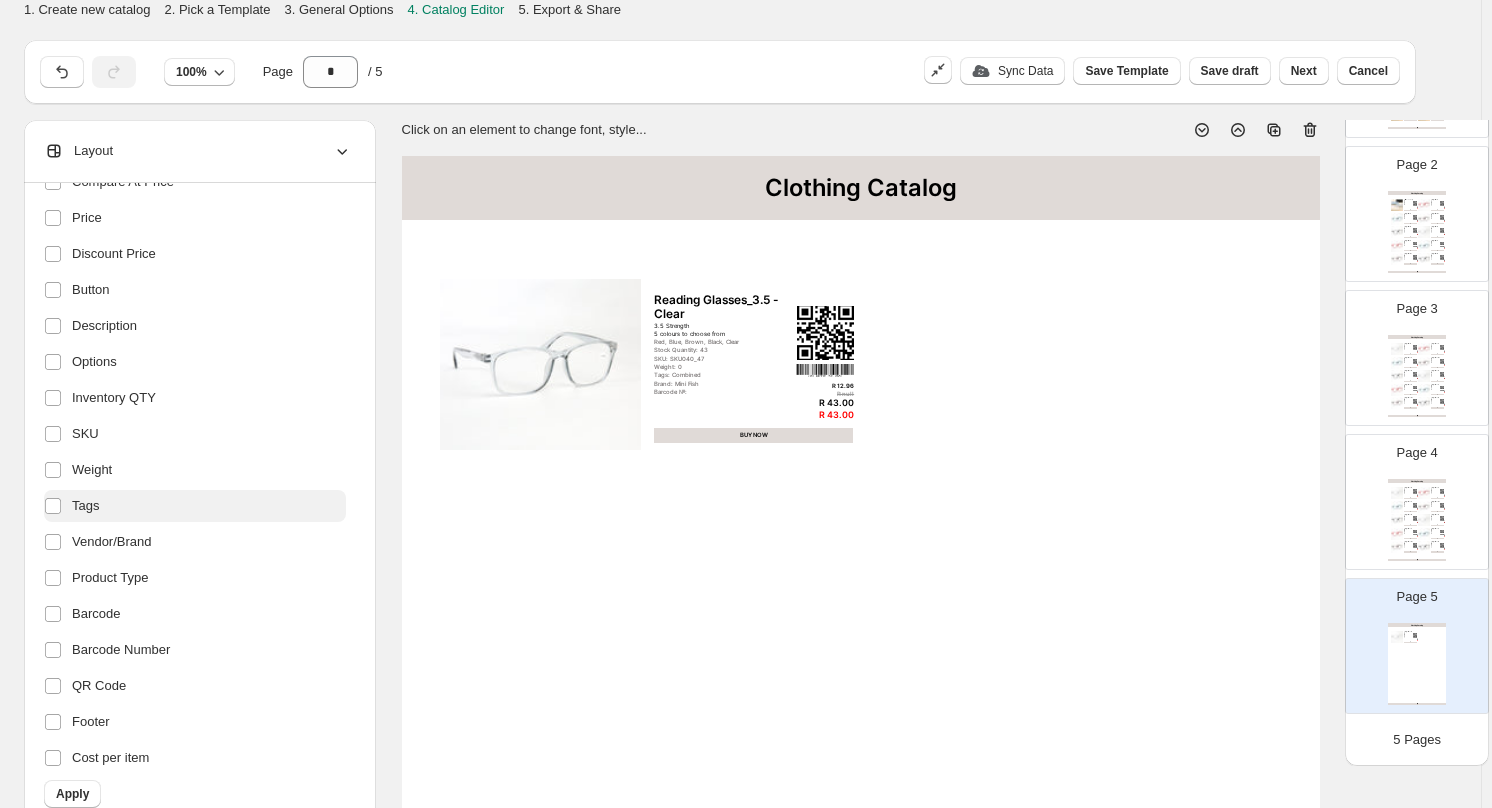 click on "Tags" at bounding box center [85, 506] 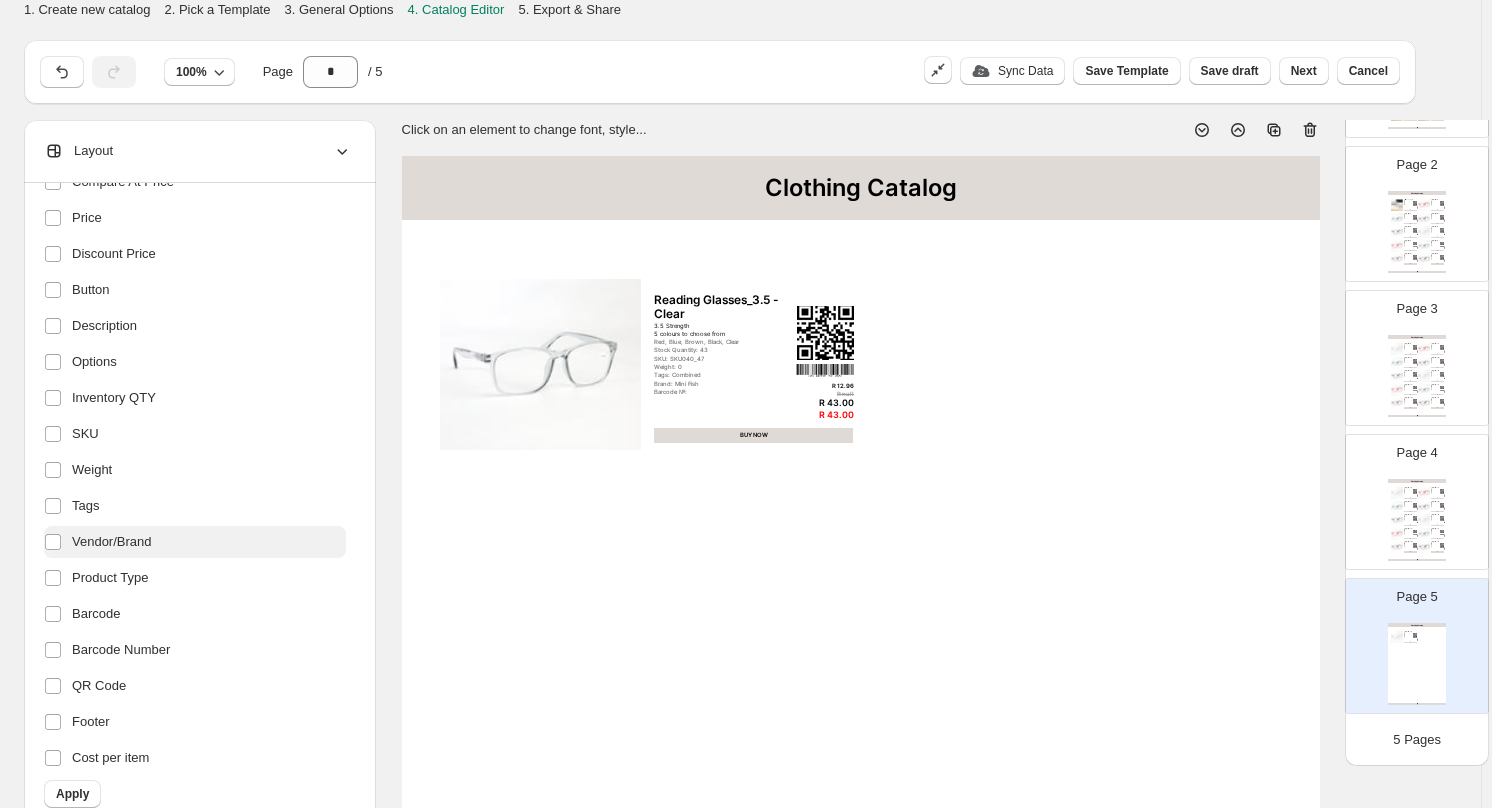 click on "Vendor/Brand" at bounding box center [195, 542] 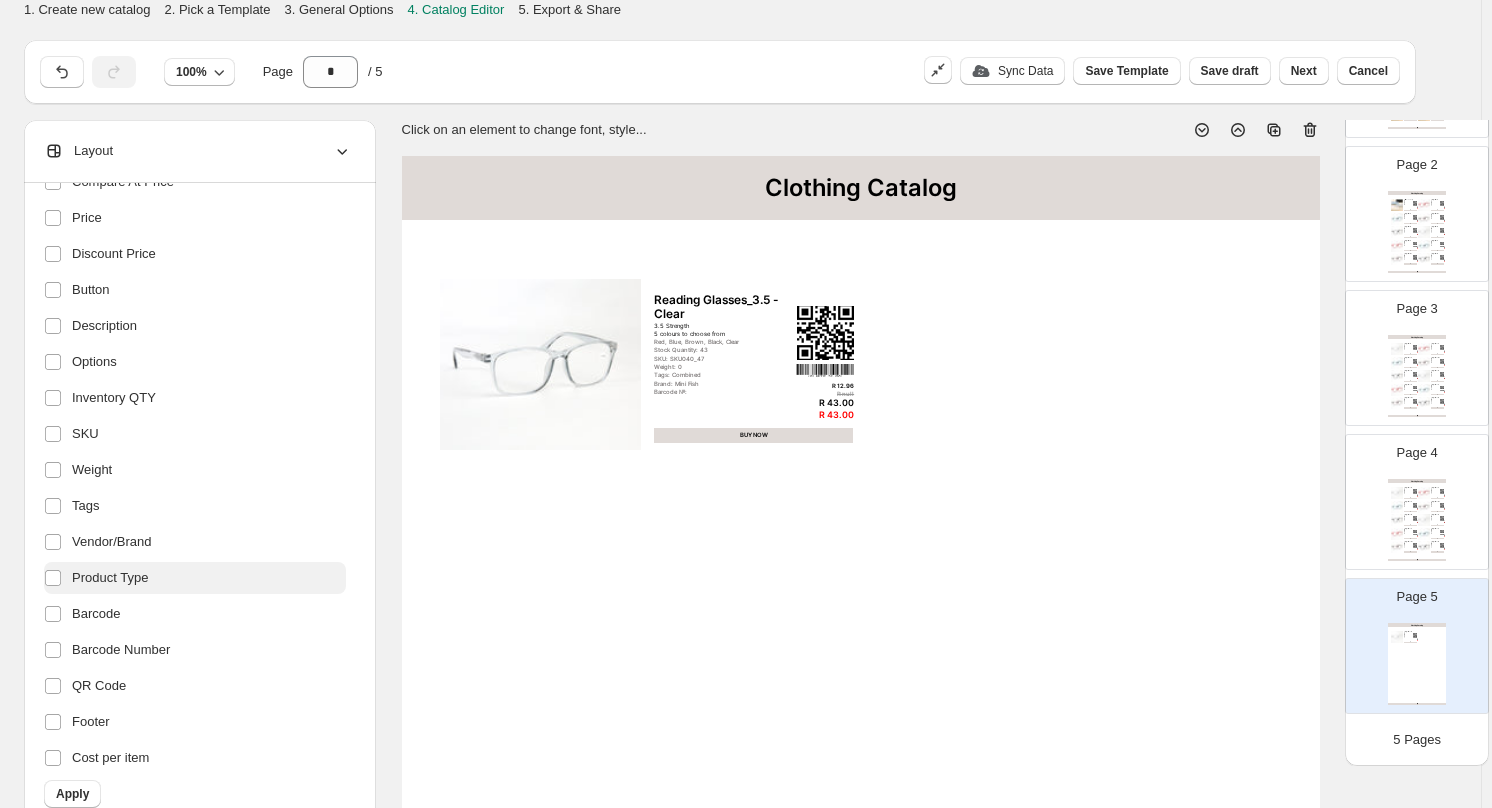 click on "Product Type" at bounding box center (110, 578) 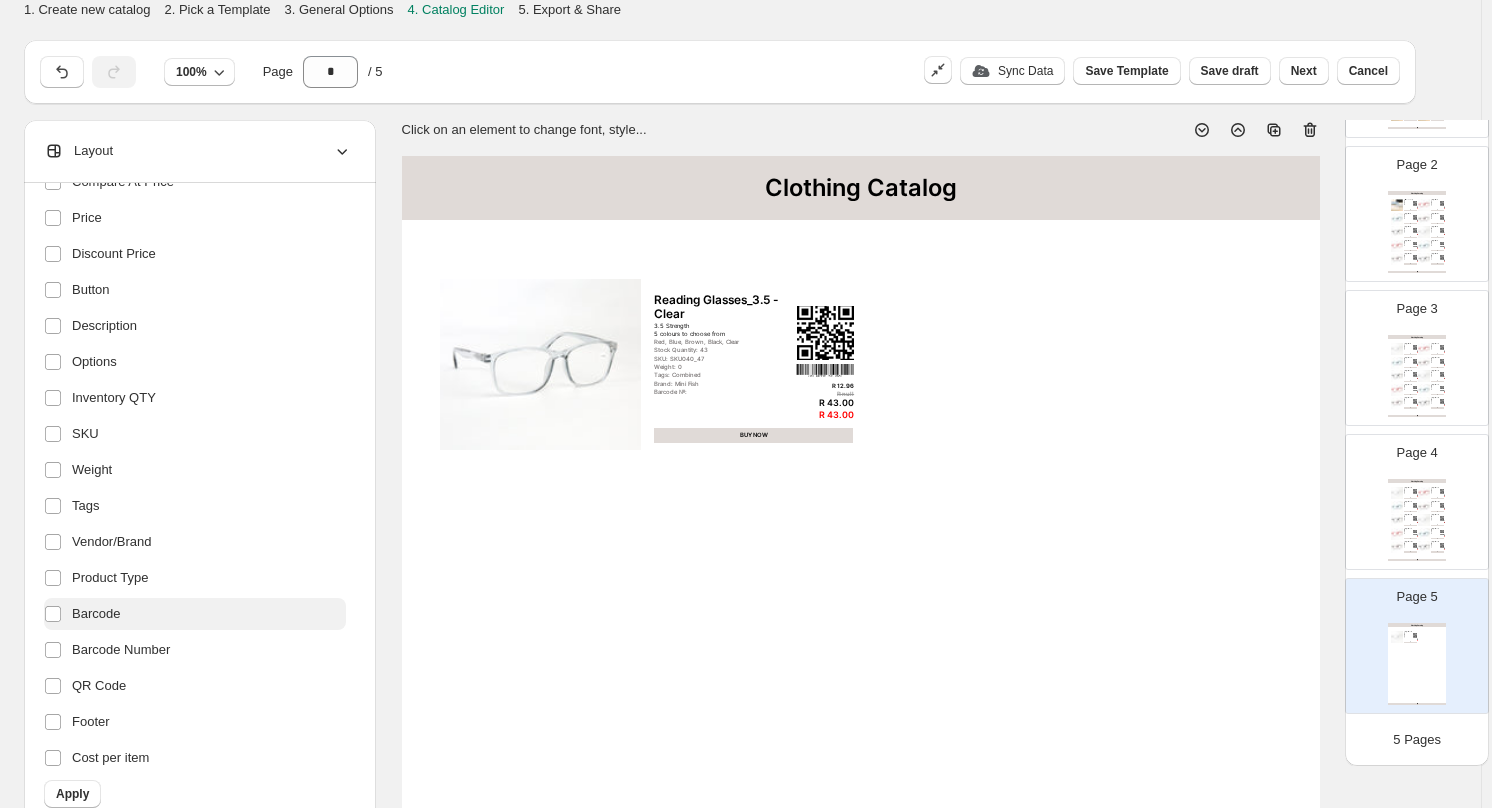 click on "Barcode" at bounding box center (96, 614) 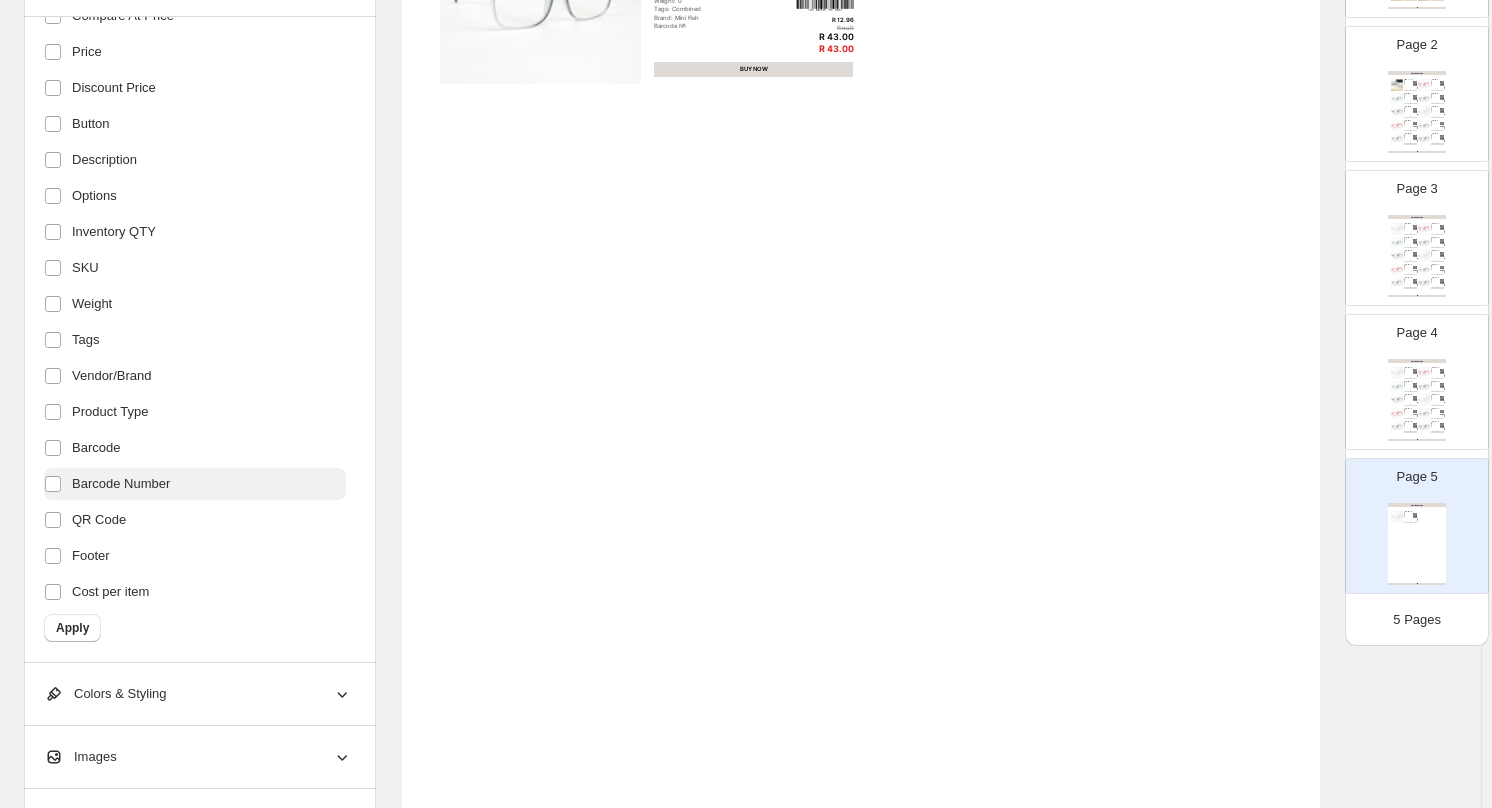 scroll, scrollTop: 400, scrollLeft: 0, axis: vertical 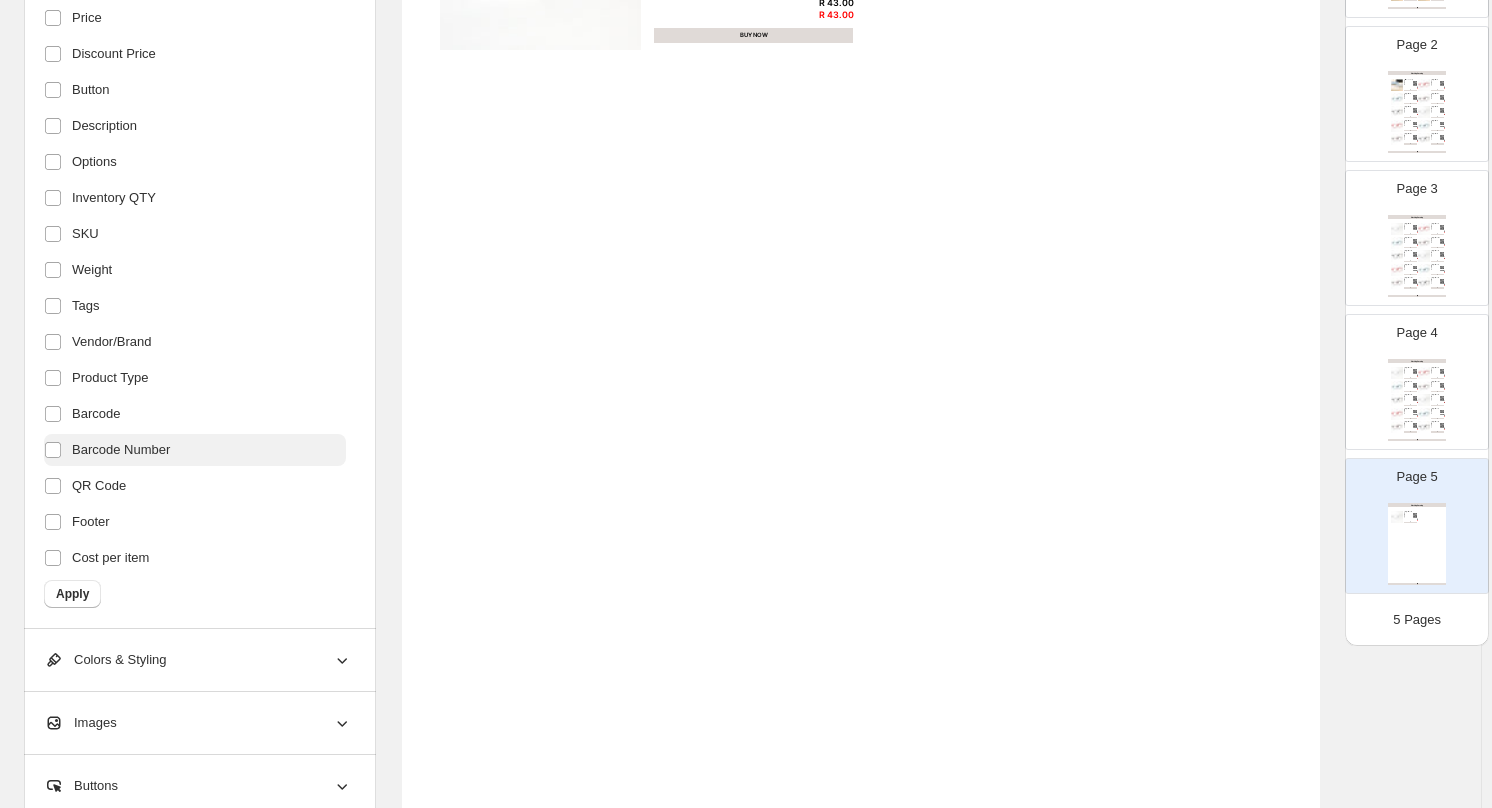 click on "Barcode Number" at bounding box center [121, 450] 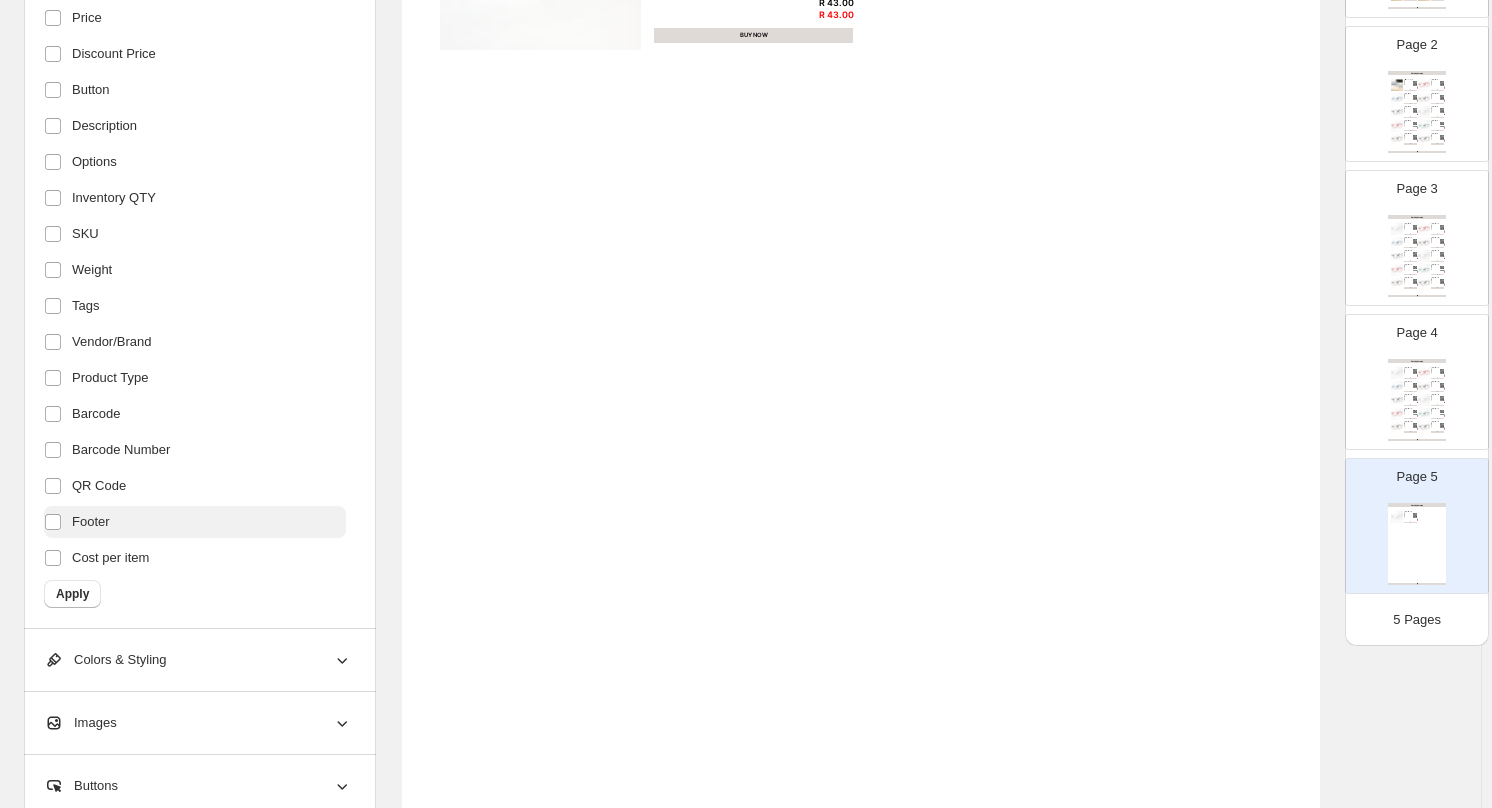 drag, startPoint x: 98, startPoint y: 483, endPoint x: 95, endPoint y: 513, distance: 30.149628 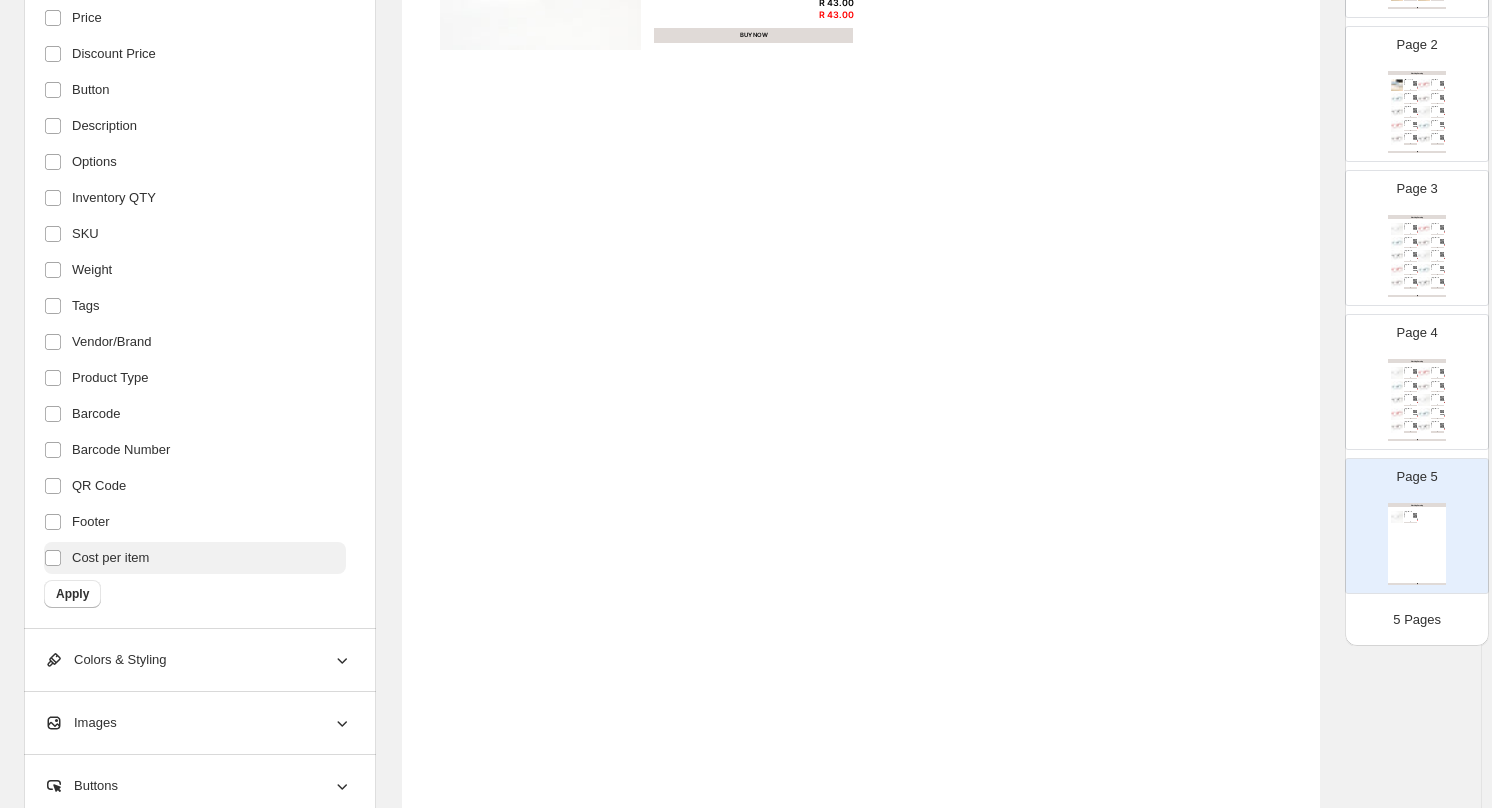 click on "Cost per item" at bounding box center (110, 558) 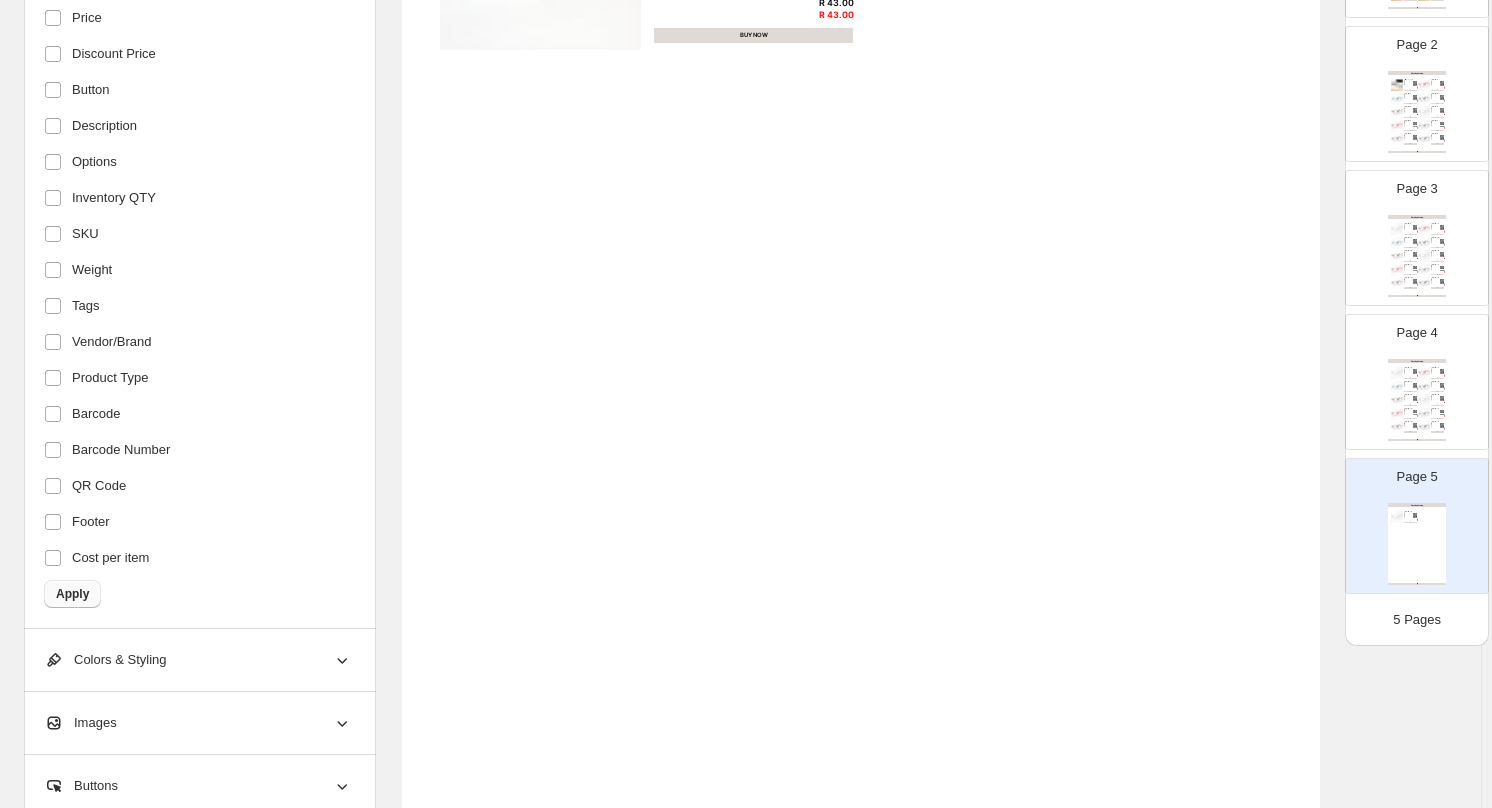 click on "Apply" at bounding box center [72, 594] 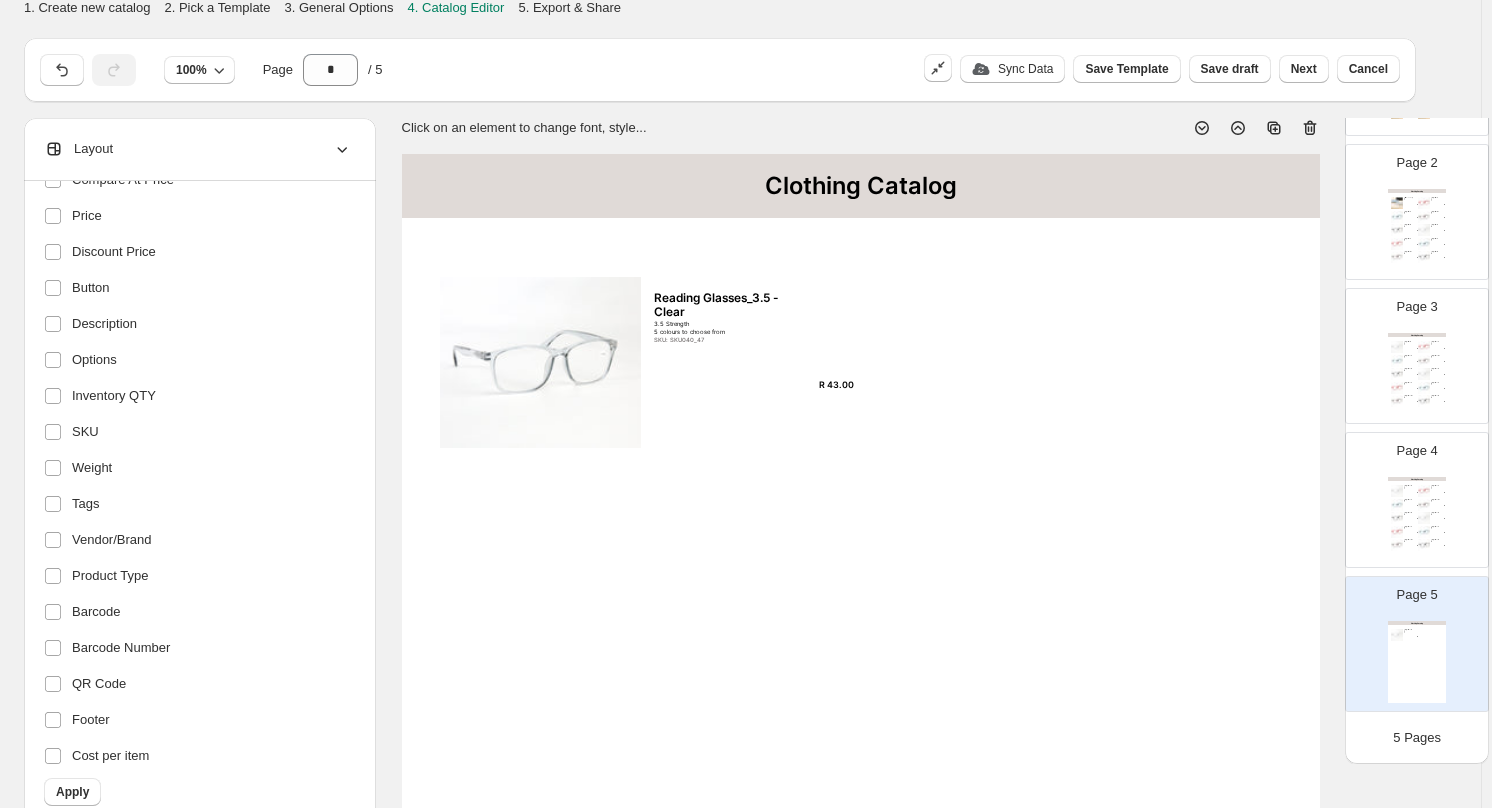 scroll, scrollTop: 0, scrollLeft: 0, axis: both 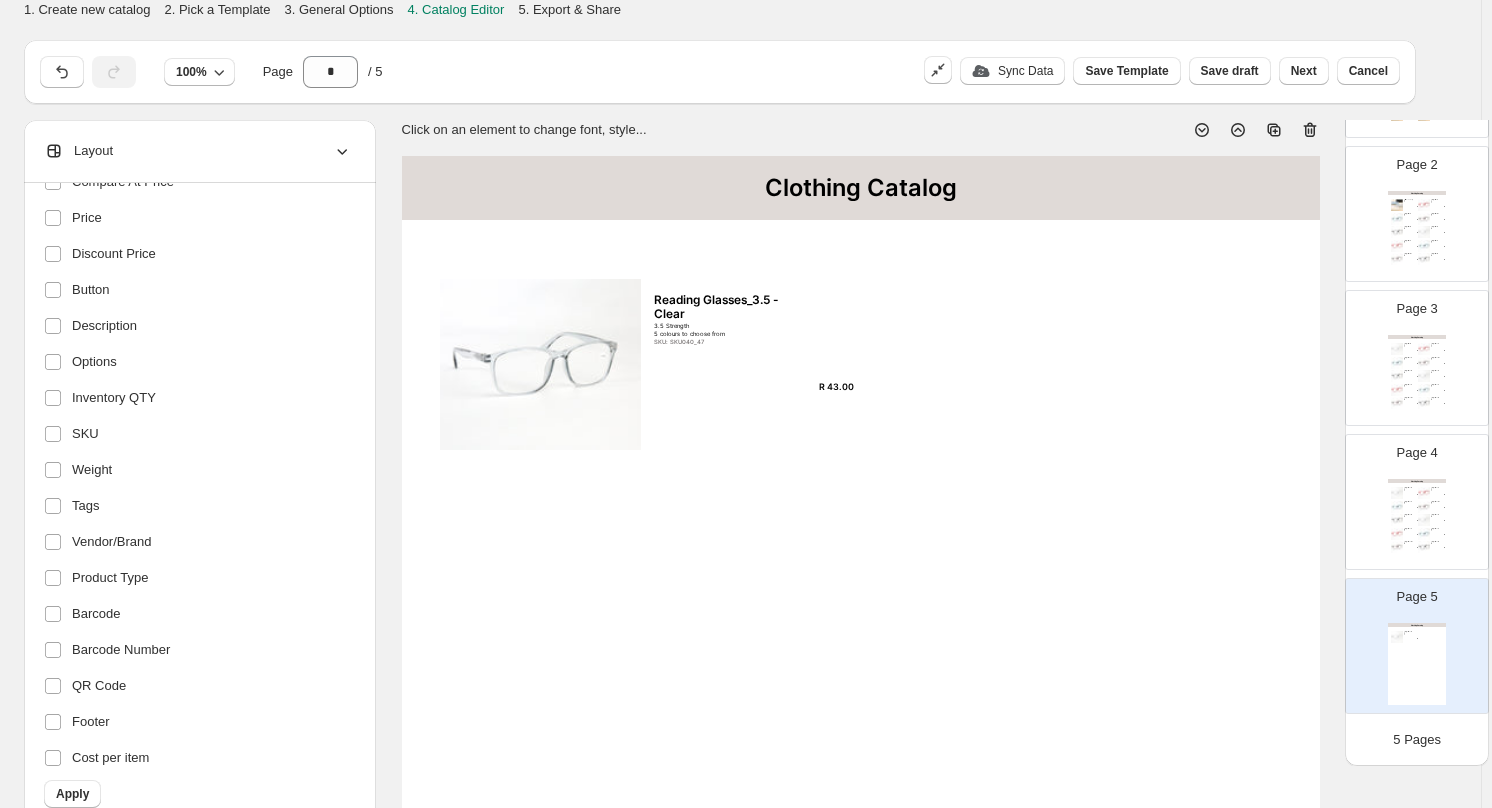 click on "Reading Glasses_3.5 - Clear" at bounding box center [722, 307] 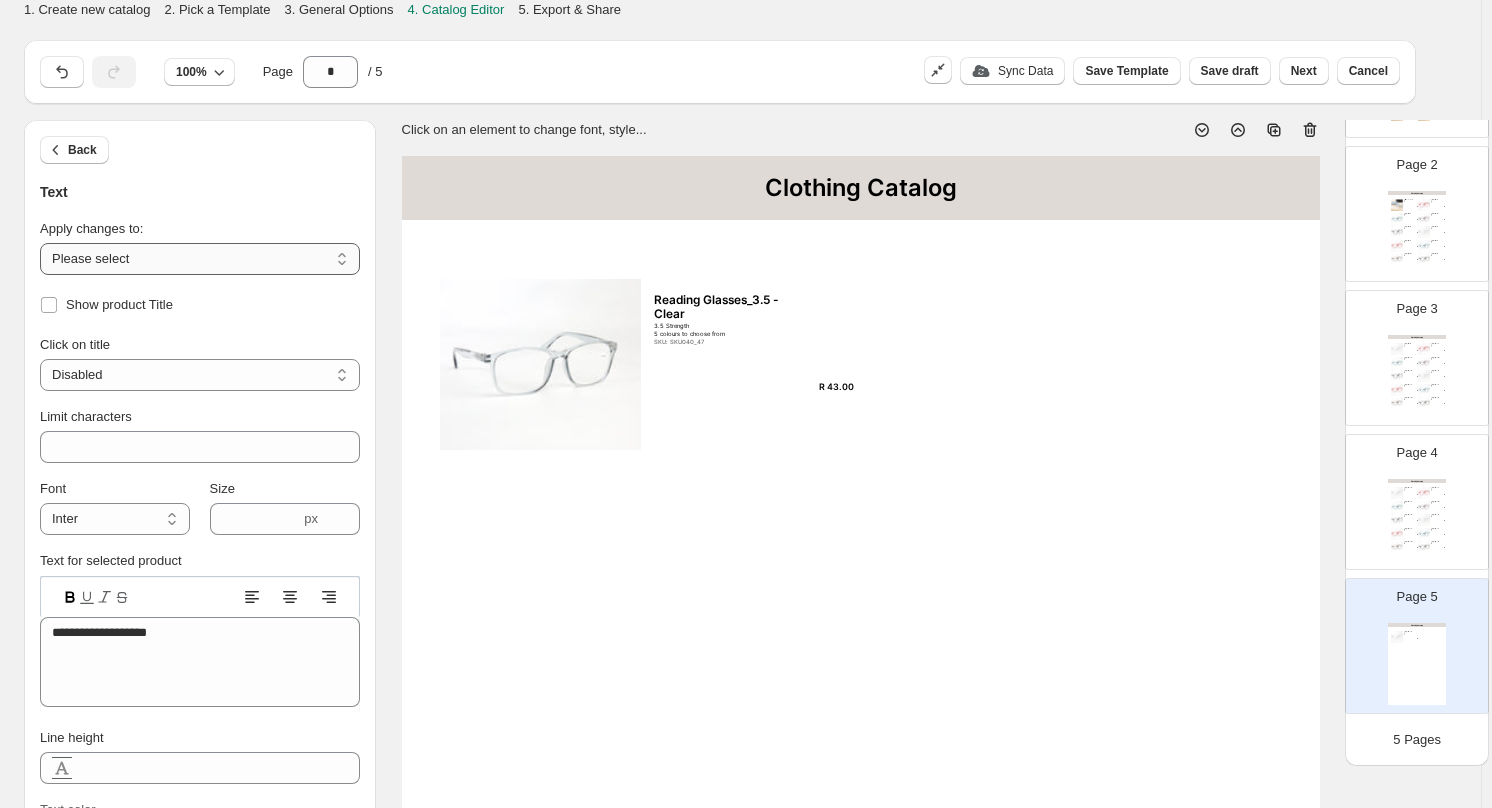 drag, startPoint x: 345, startPoint y: 261, endPoint x: 333, endPoint y: 263, distance: 12.165525 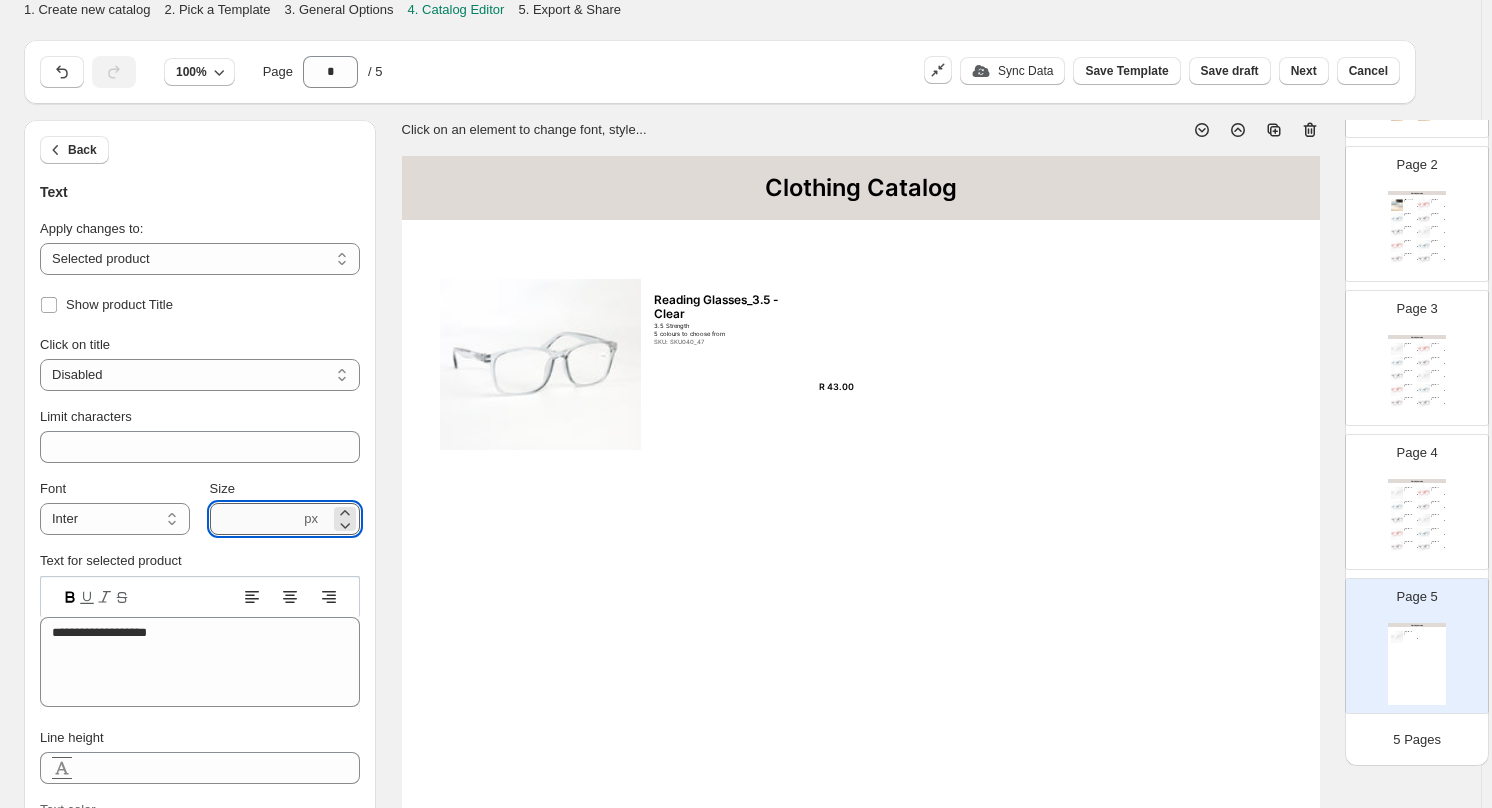 click on "****" at bounding box center (255, 519) 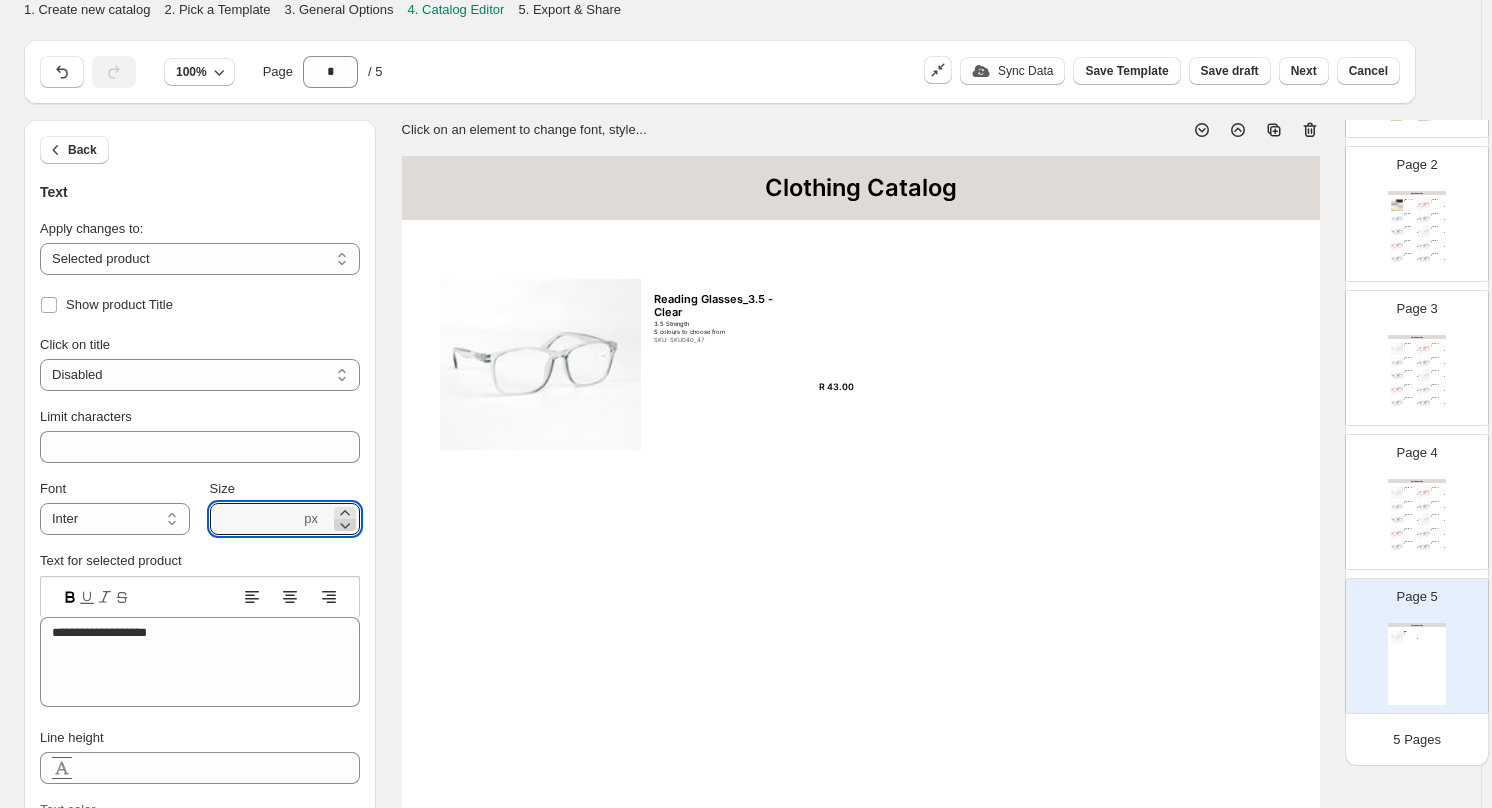 click 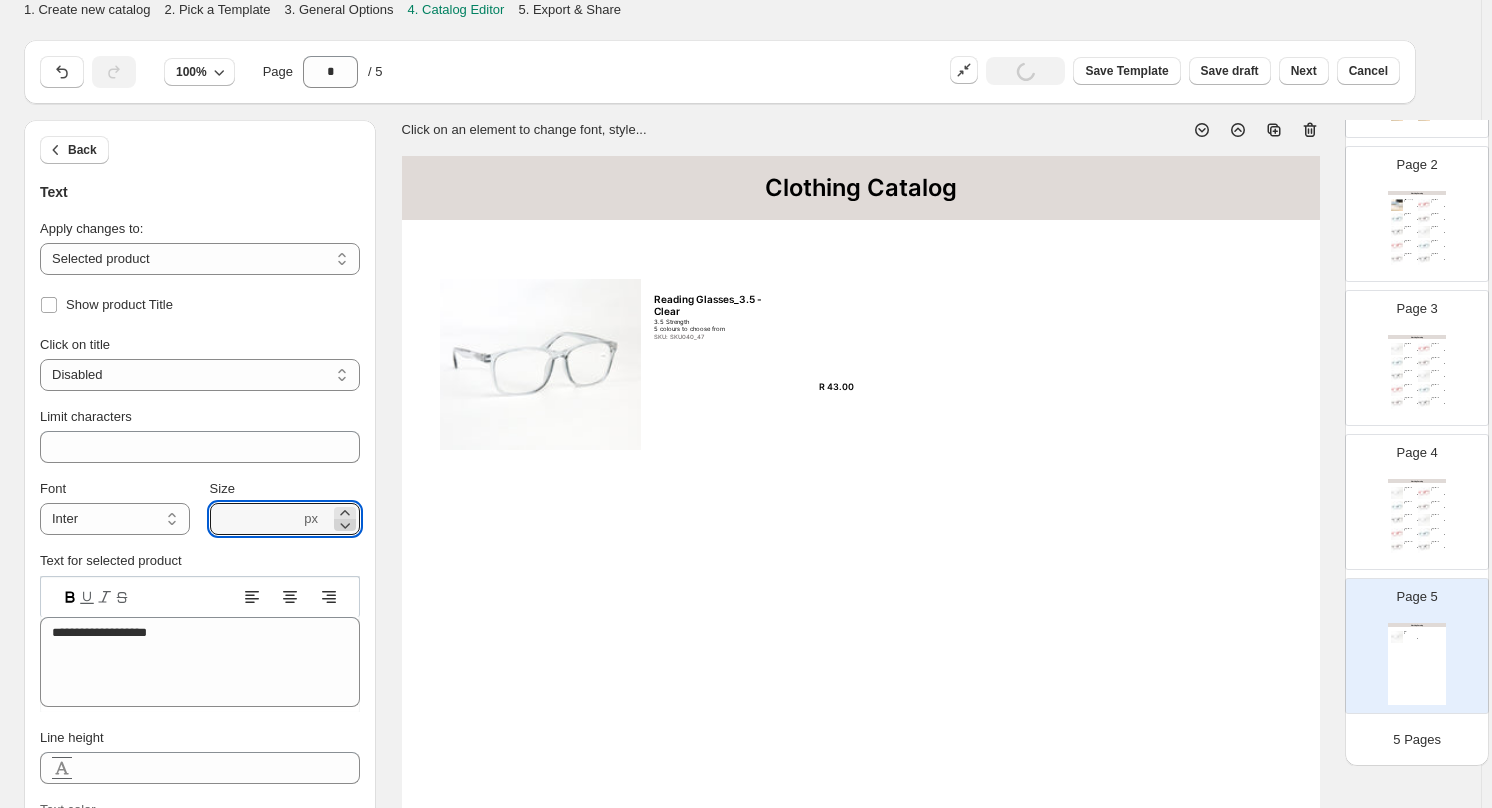 click 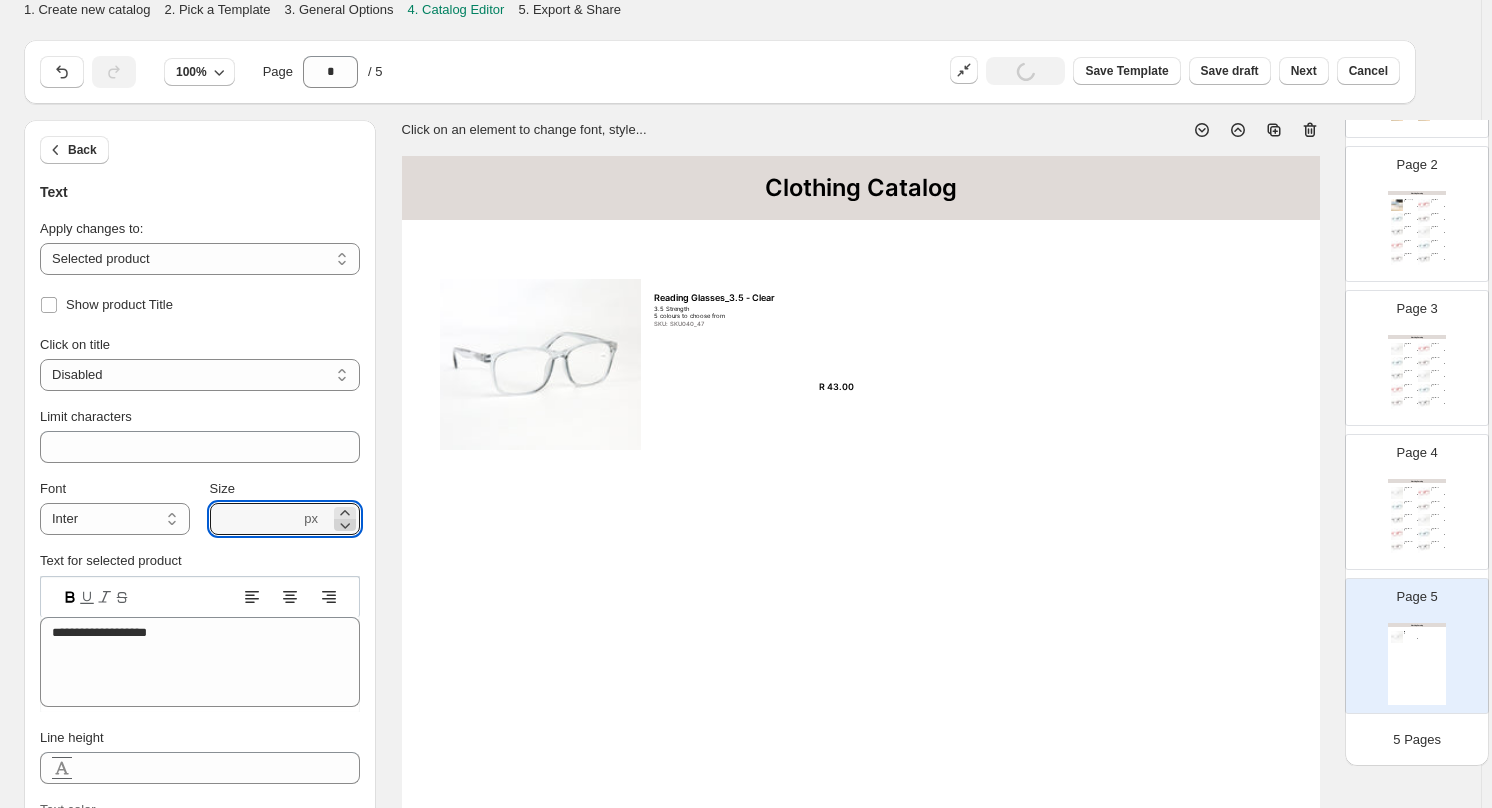 click 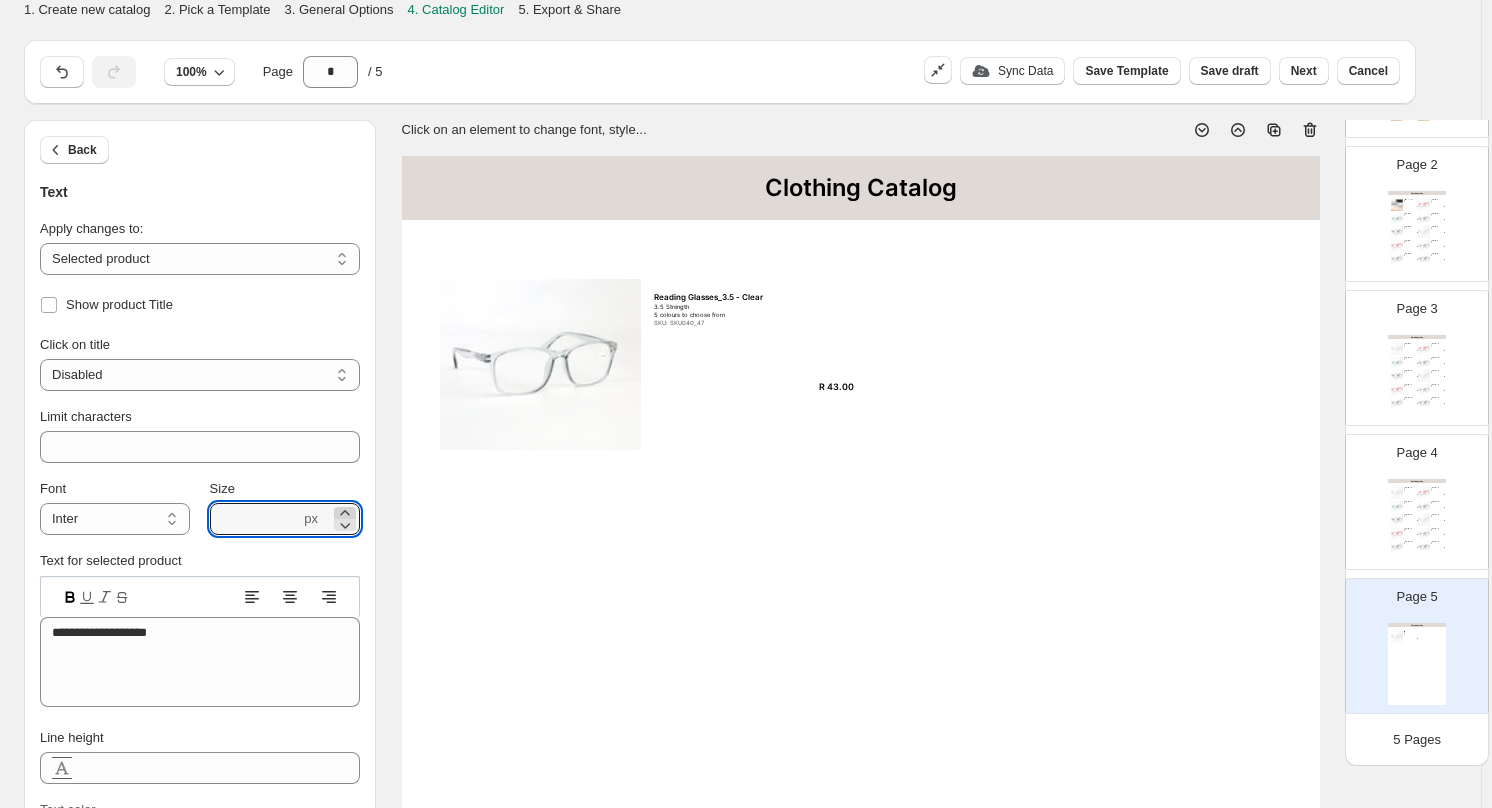 click 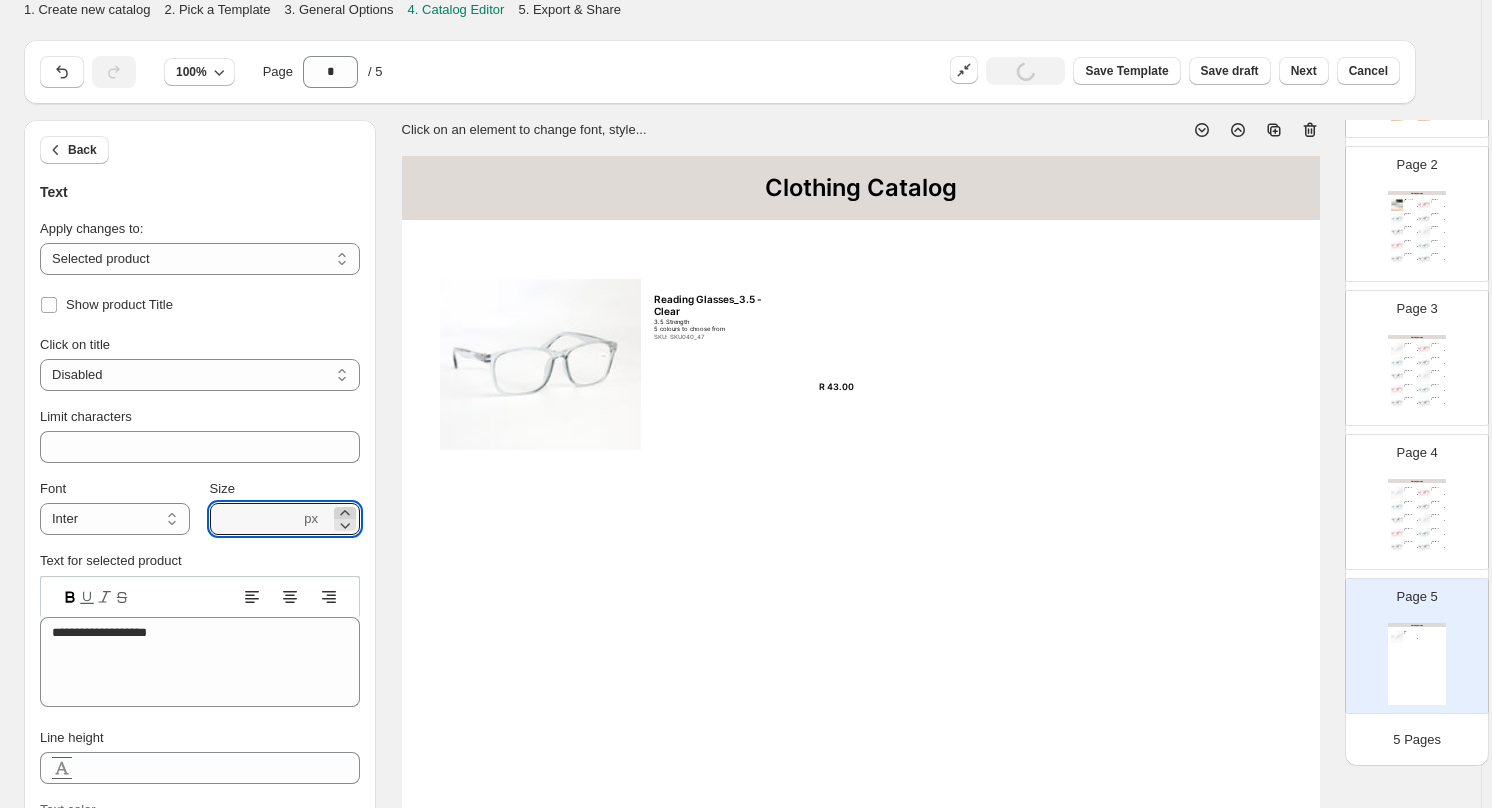 click 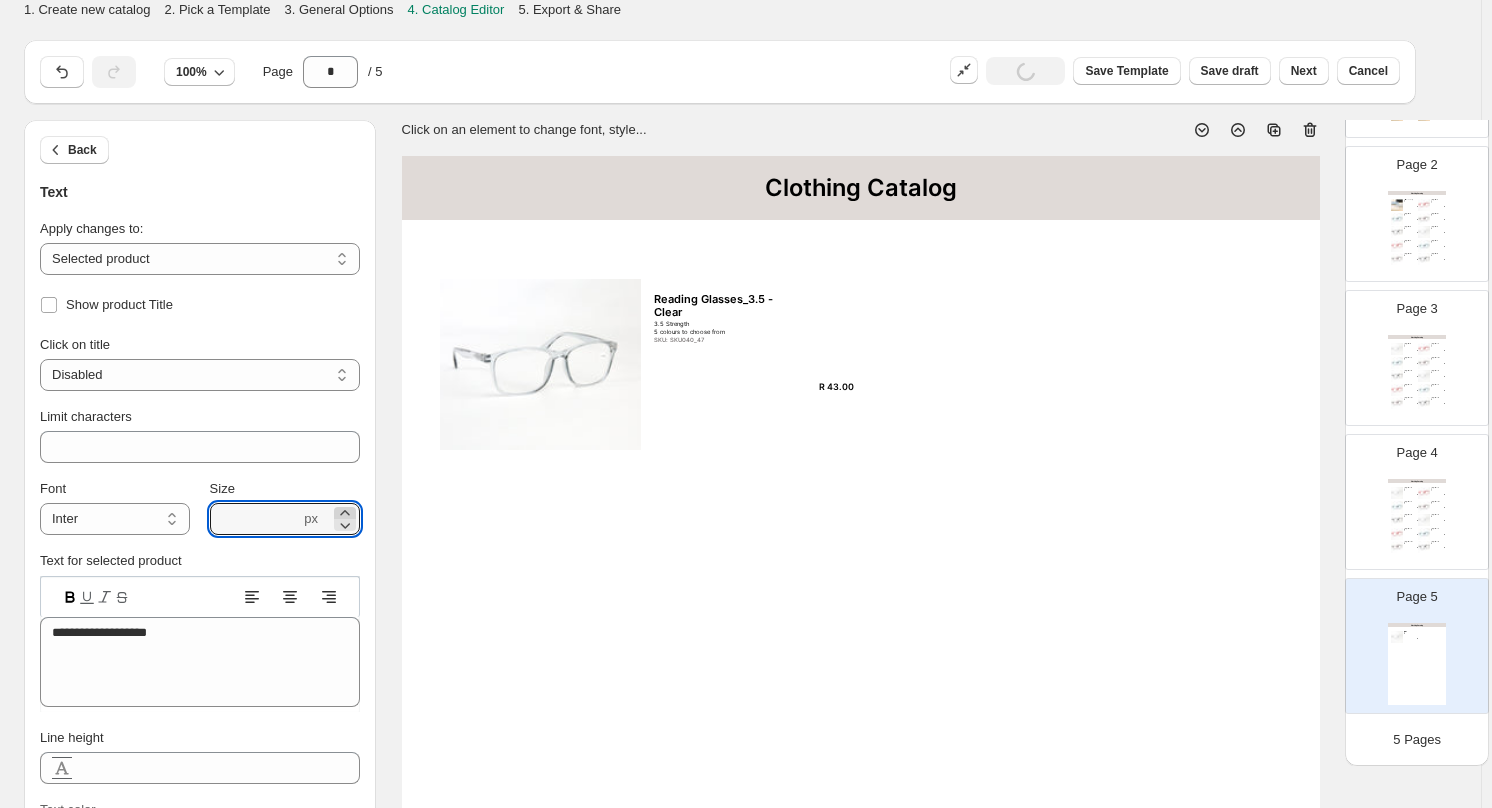 click 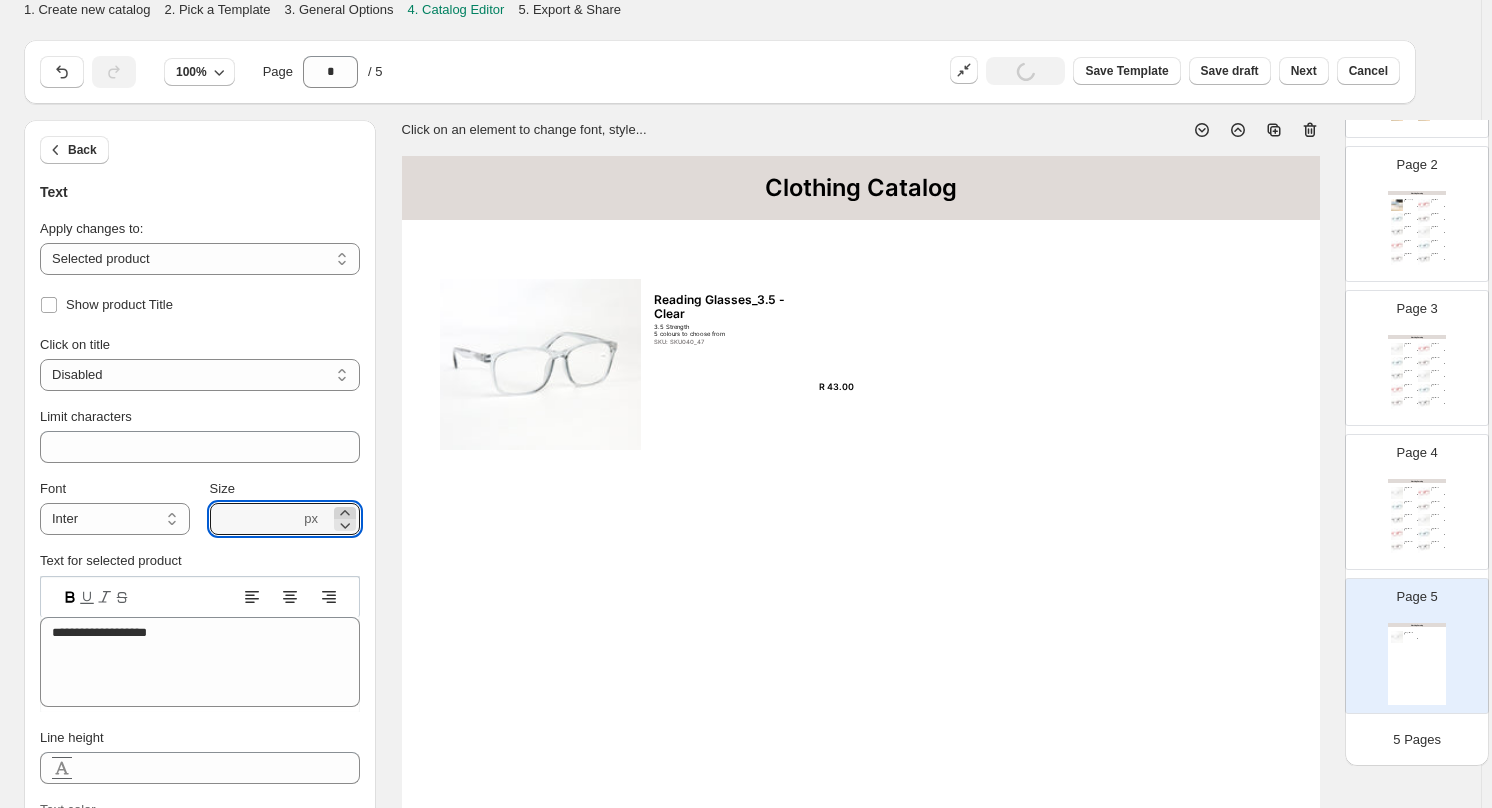click 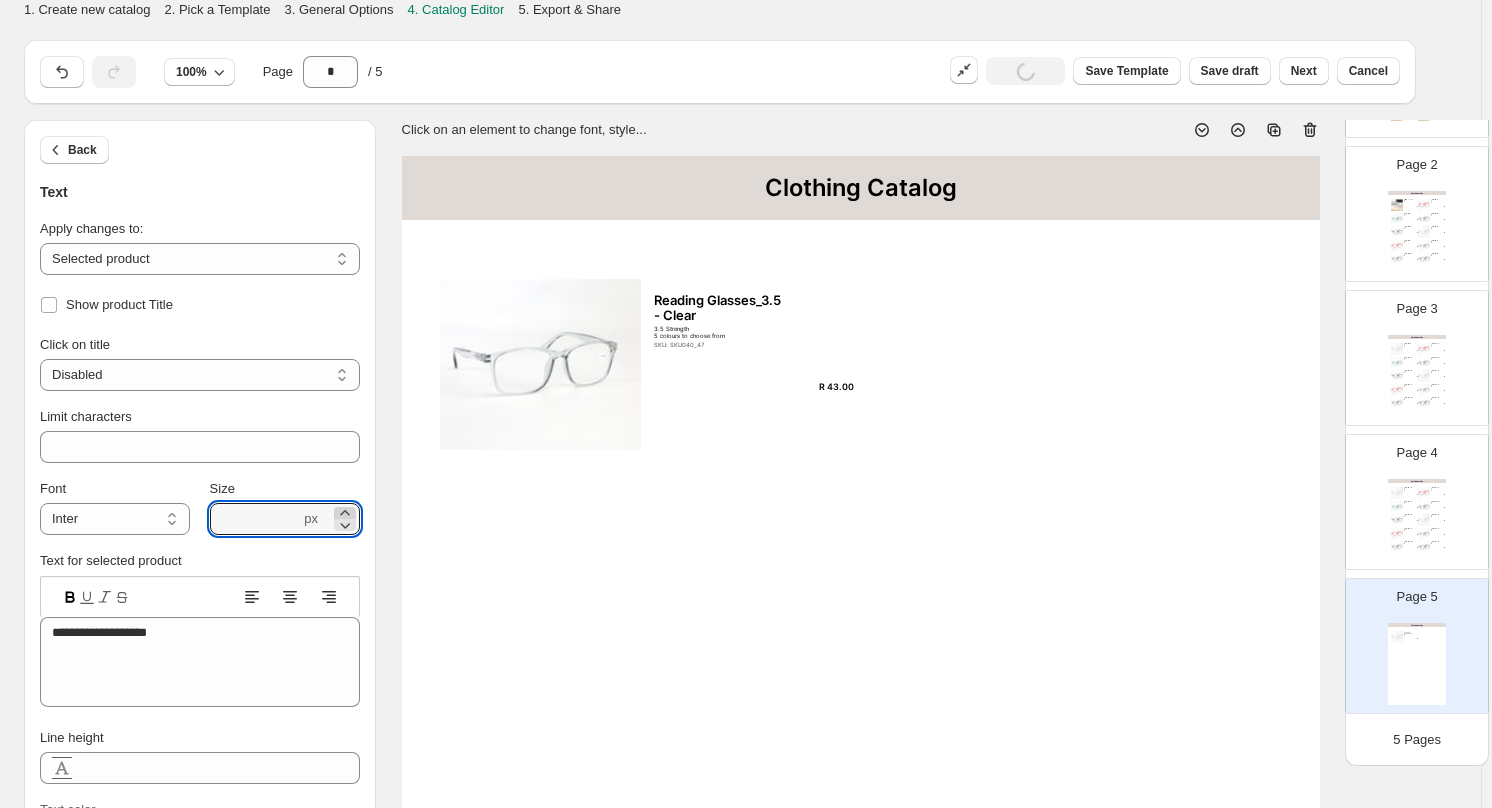 click 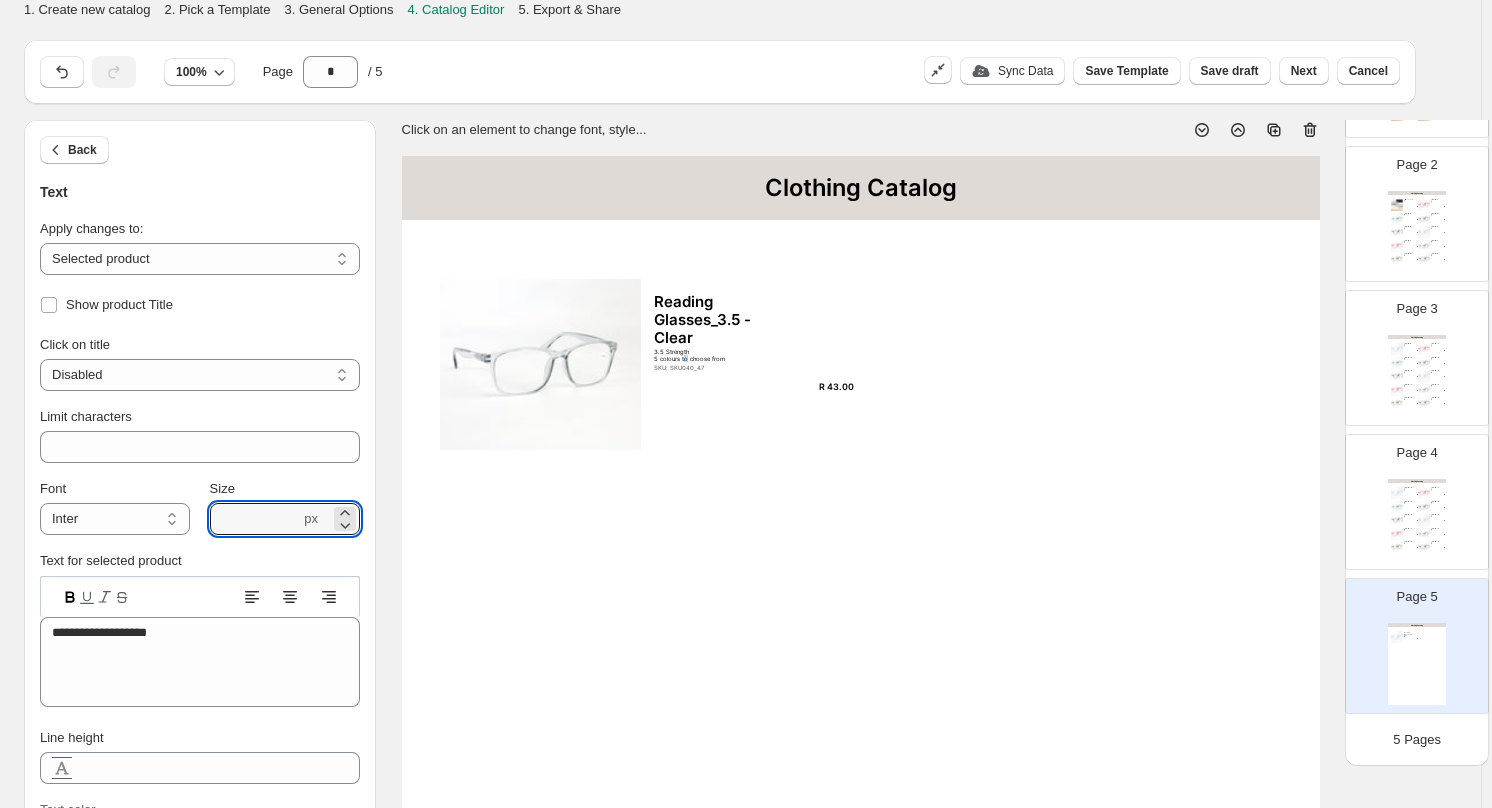 click on "3.5 Strength
5 colours to choose from" at bounding box center (722, 355) 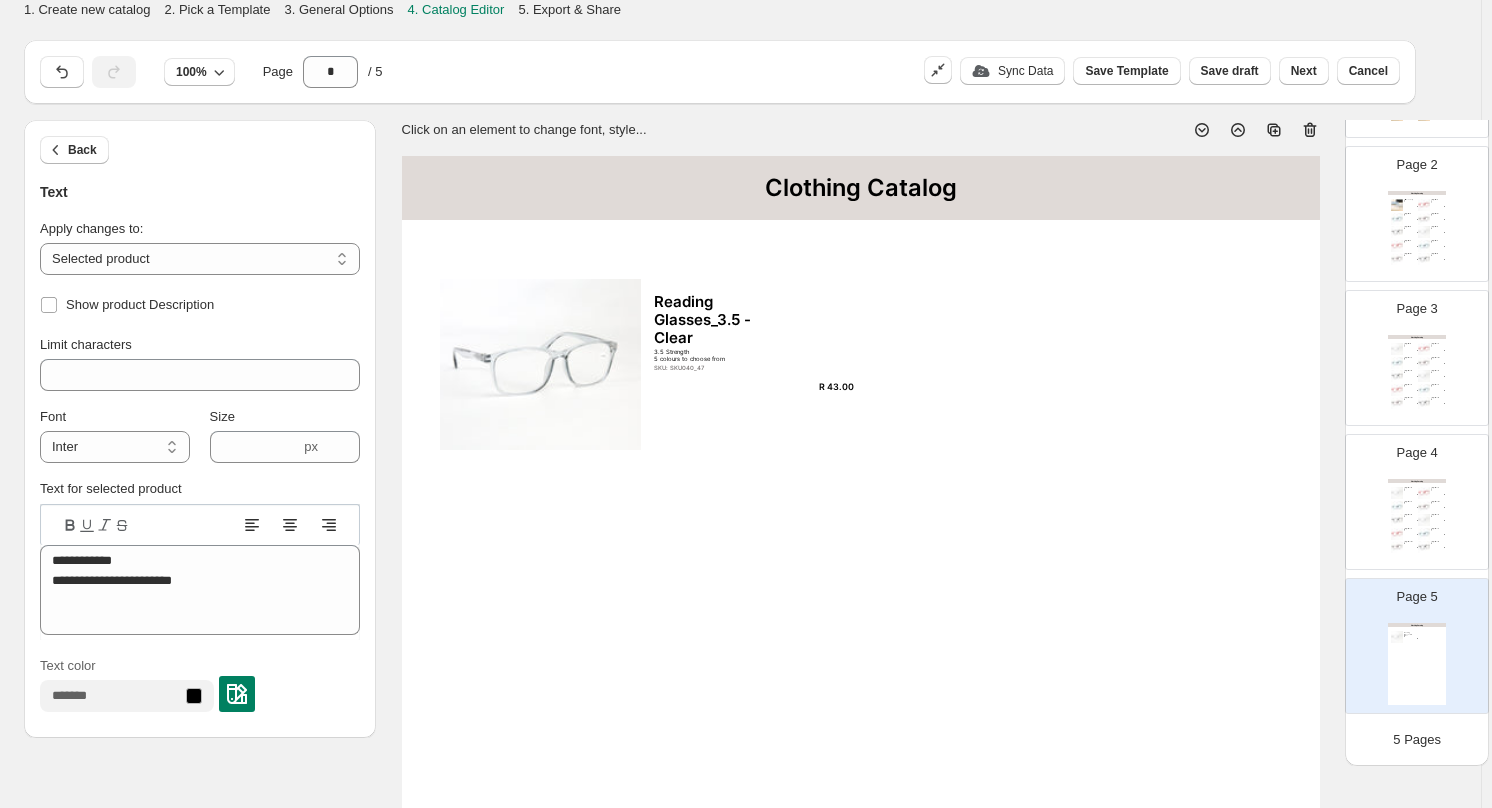 click on "Reading Glasses_3.5 - Clear" at bounding box center [722, 320] 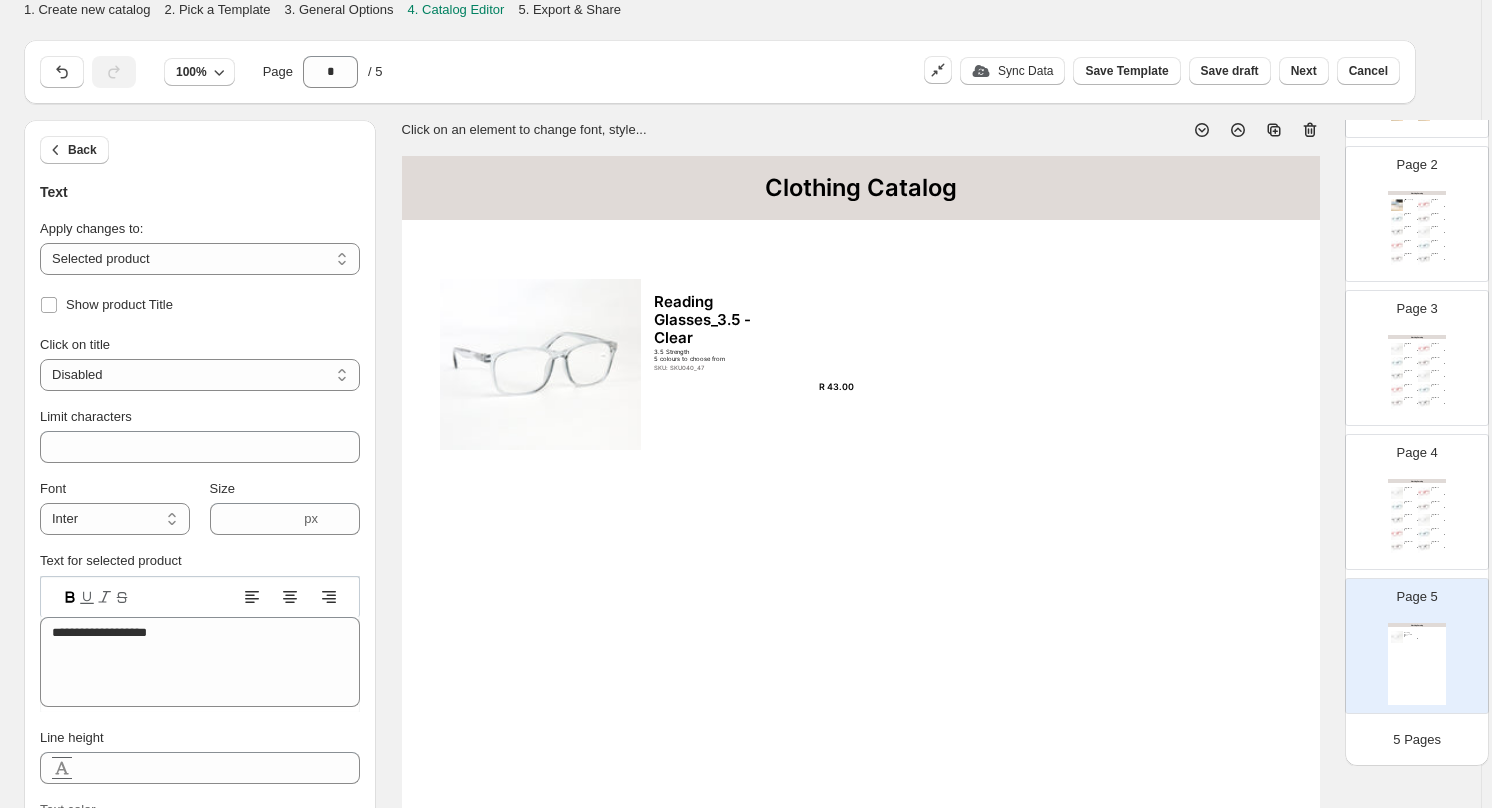 click on "Reading Glasses_3.5 - Clear" at bounding box center [722, 320] 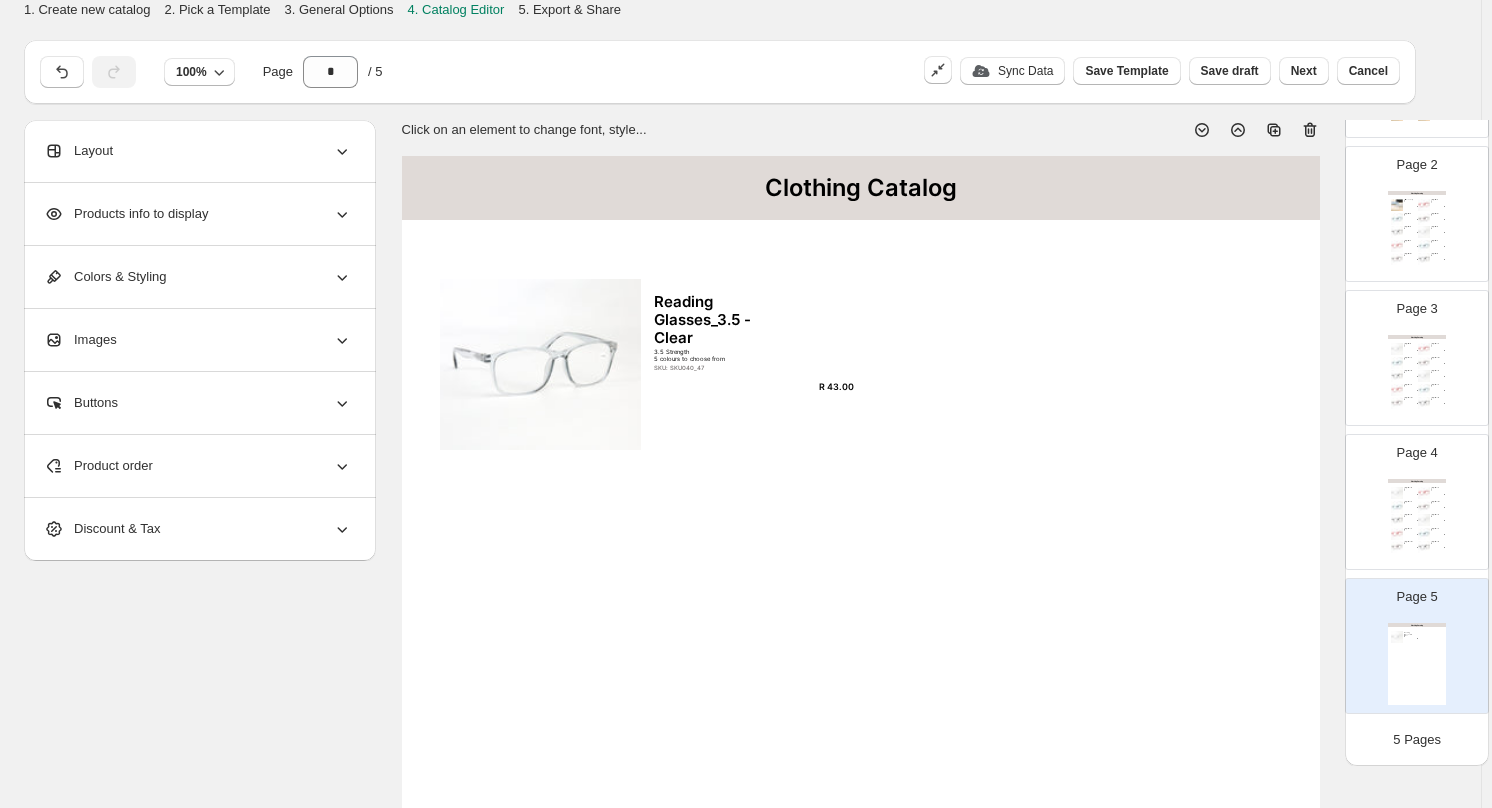 click on "3.5 Strength
5 colours to choose from" at bounding box center [722, 355] 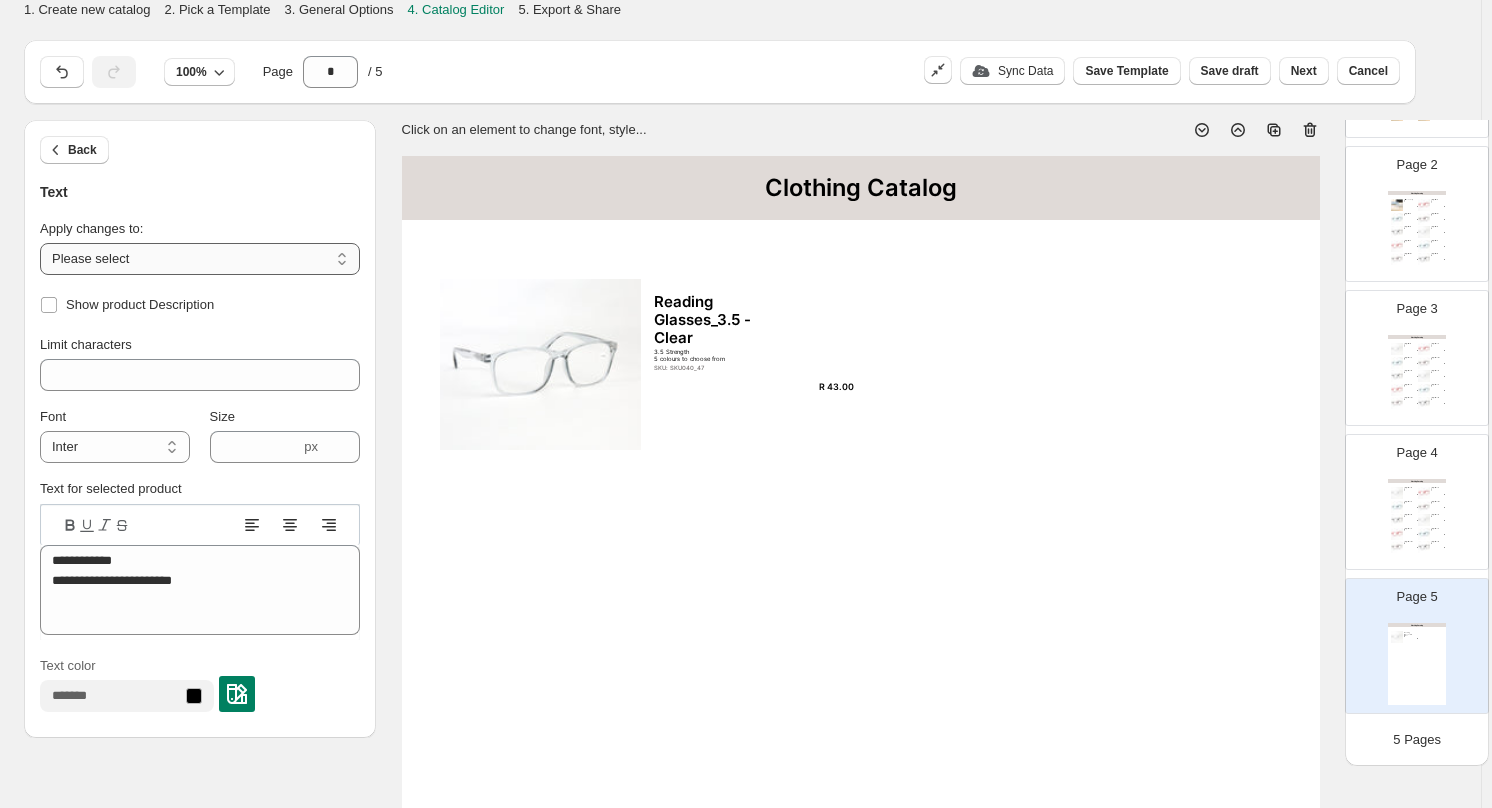 click on "**********" at bounding box center (200, 259) 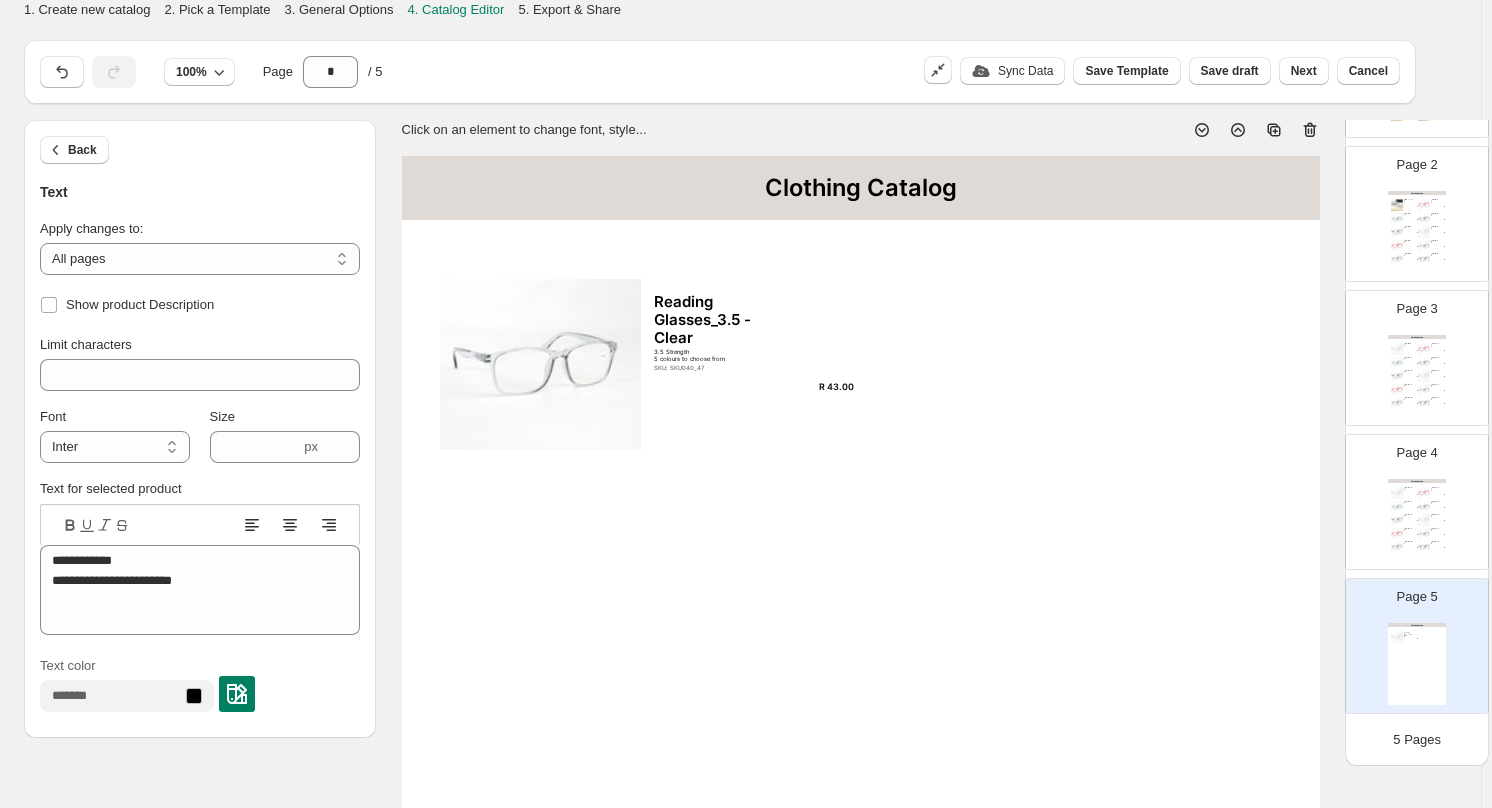 click on "Size" at bounding box center (285, 417) 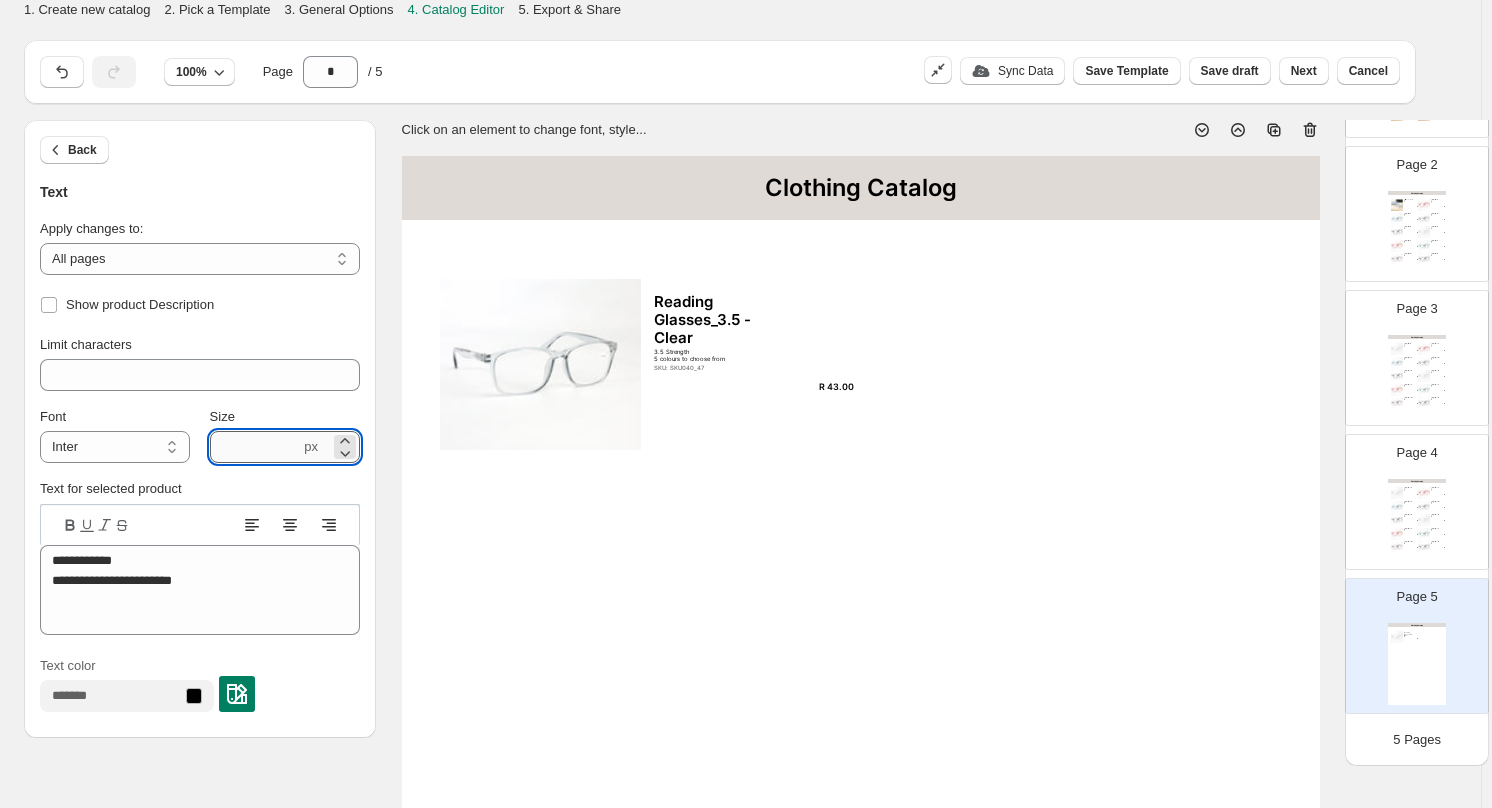 click on "***" at bounding box center (255, 447) 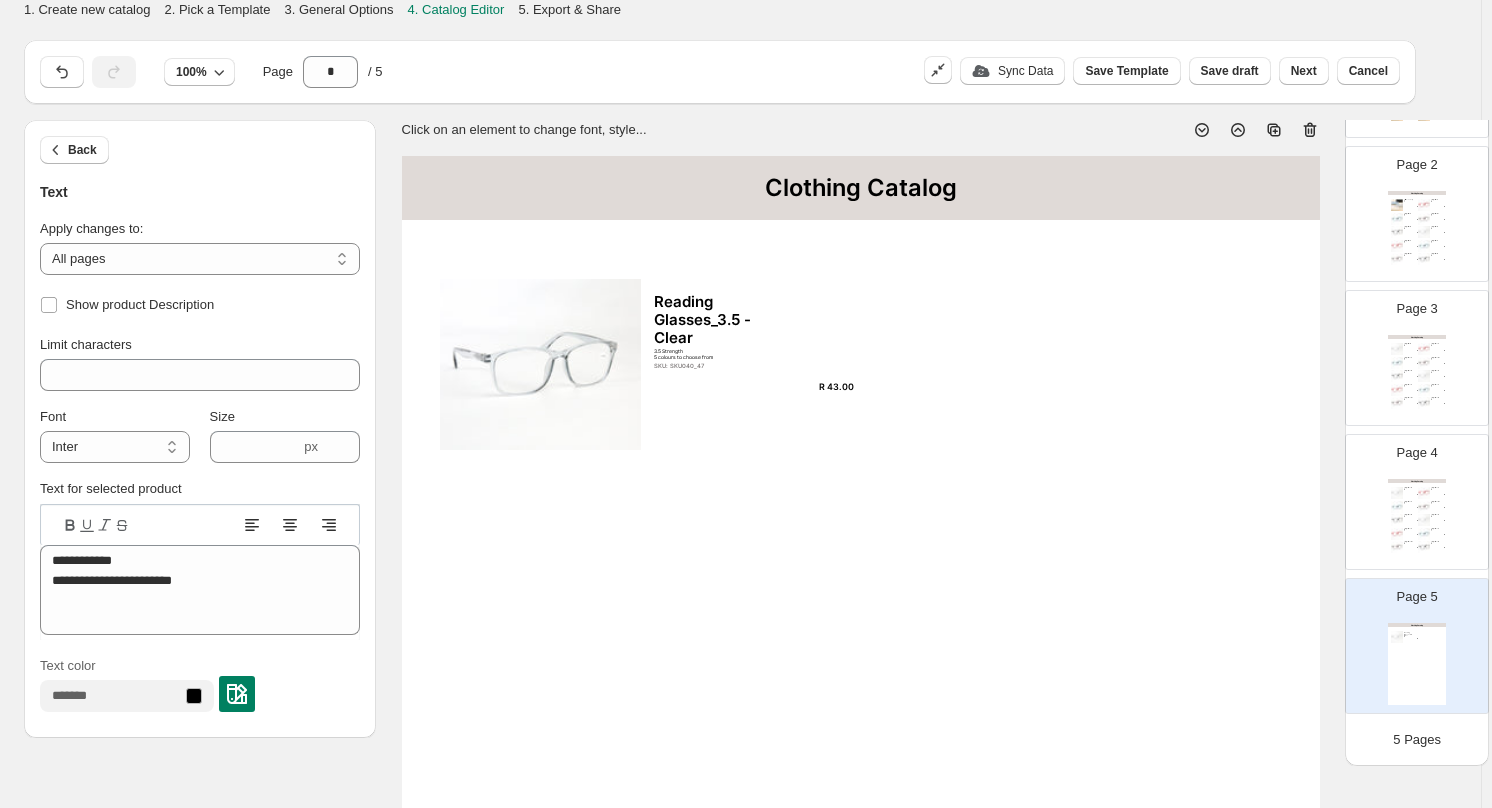 click on "Size *** px" at bounding box center [285, 435] 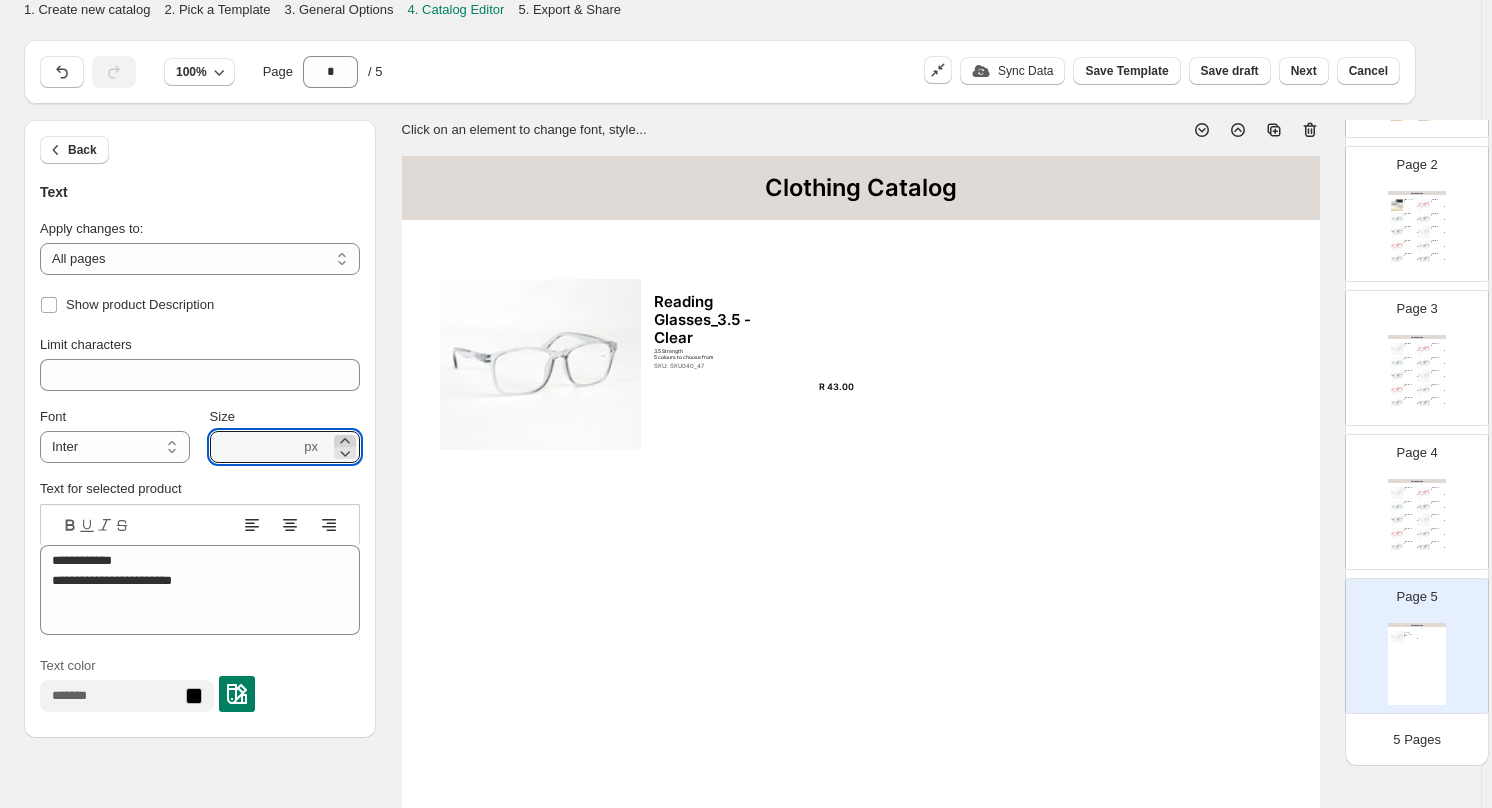 drag, startPoint x: 348, startPoint y: 443, endPoint x: 347, endPoint y: 431, distance: 12.0415945 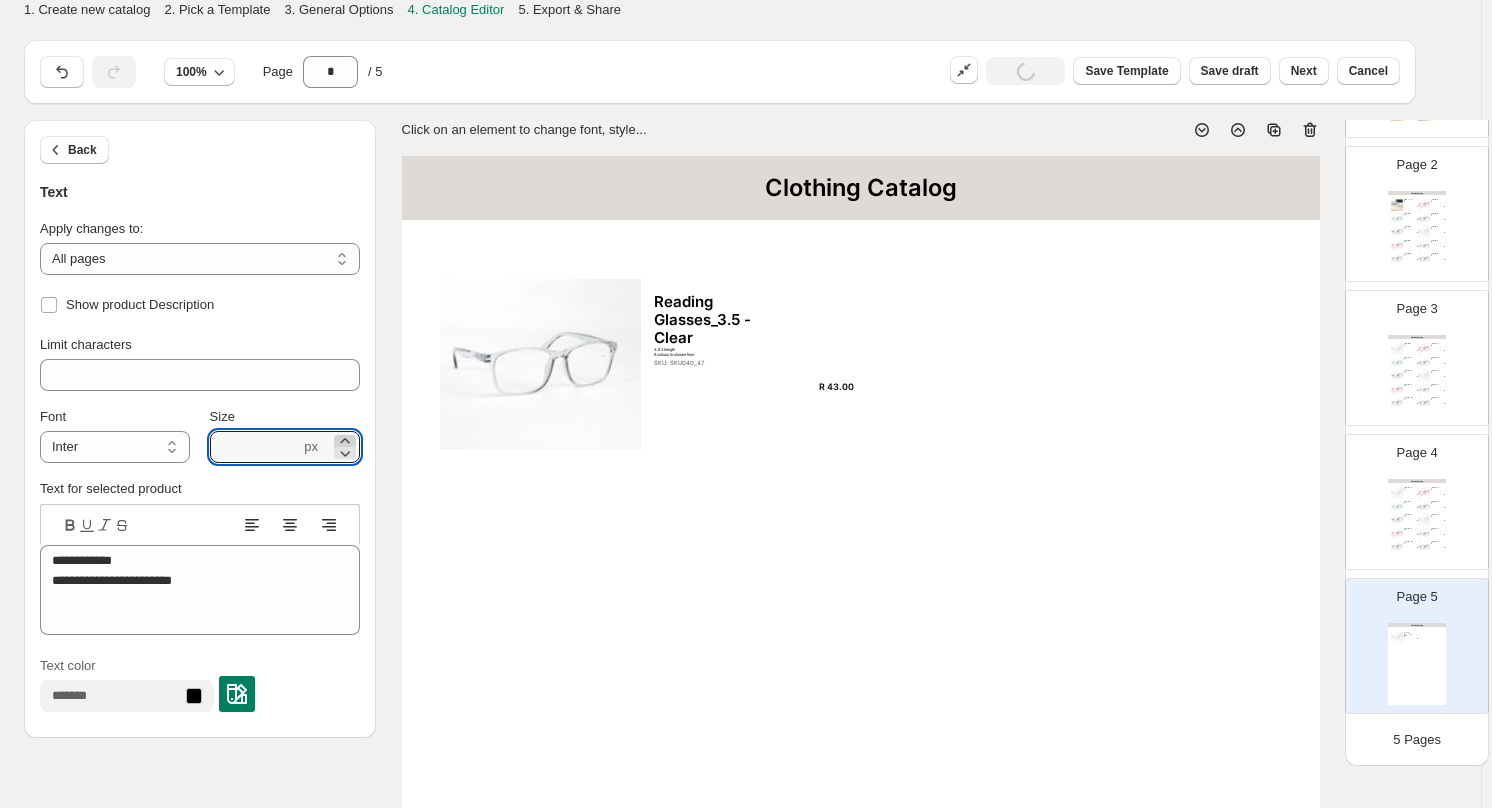 click 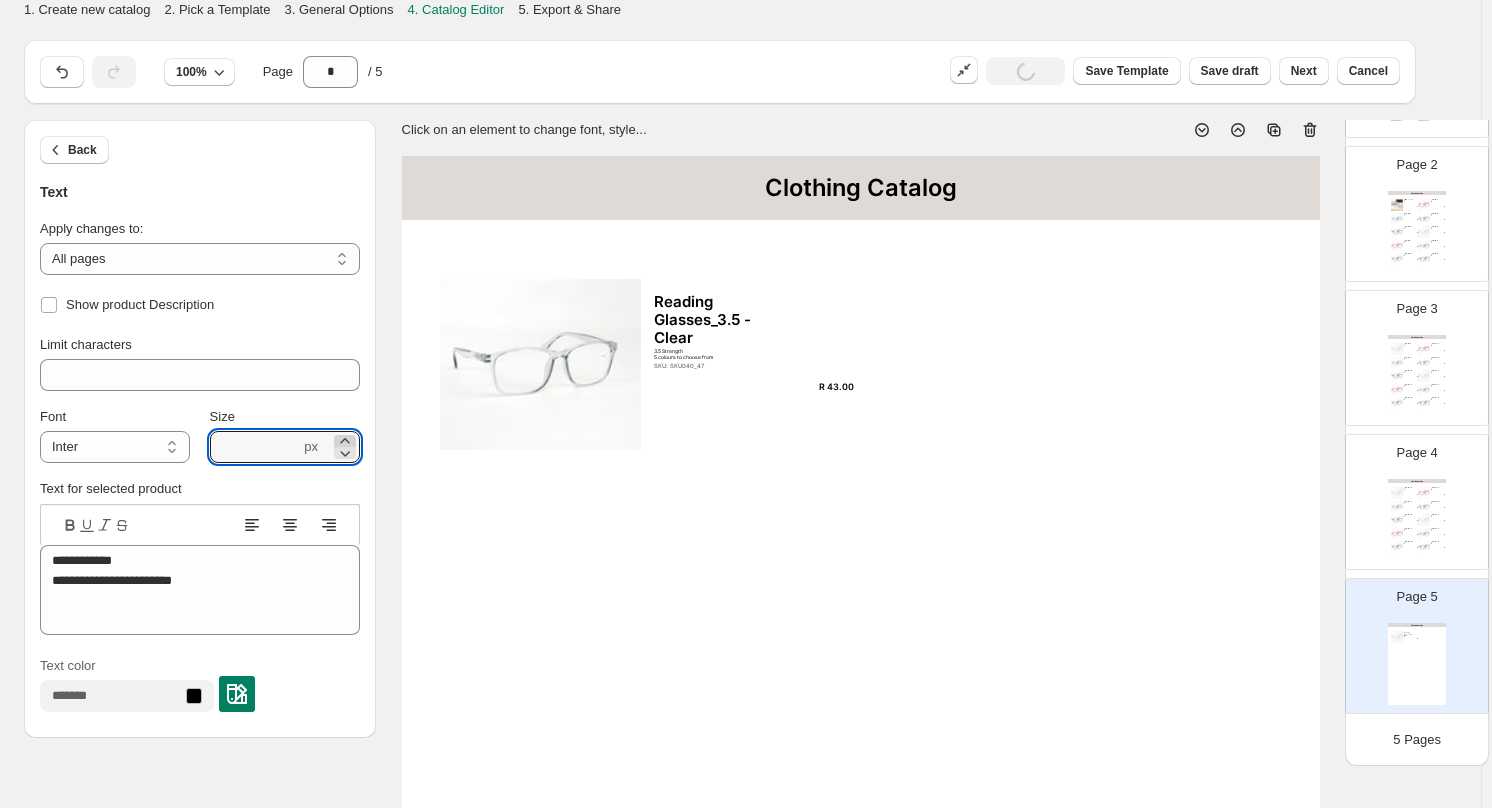 click 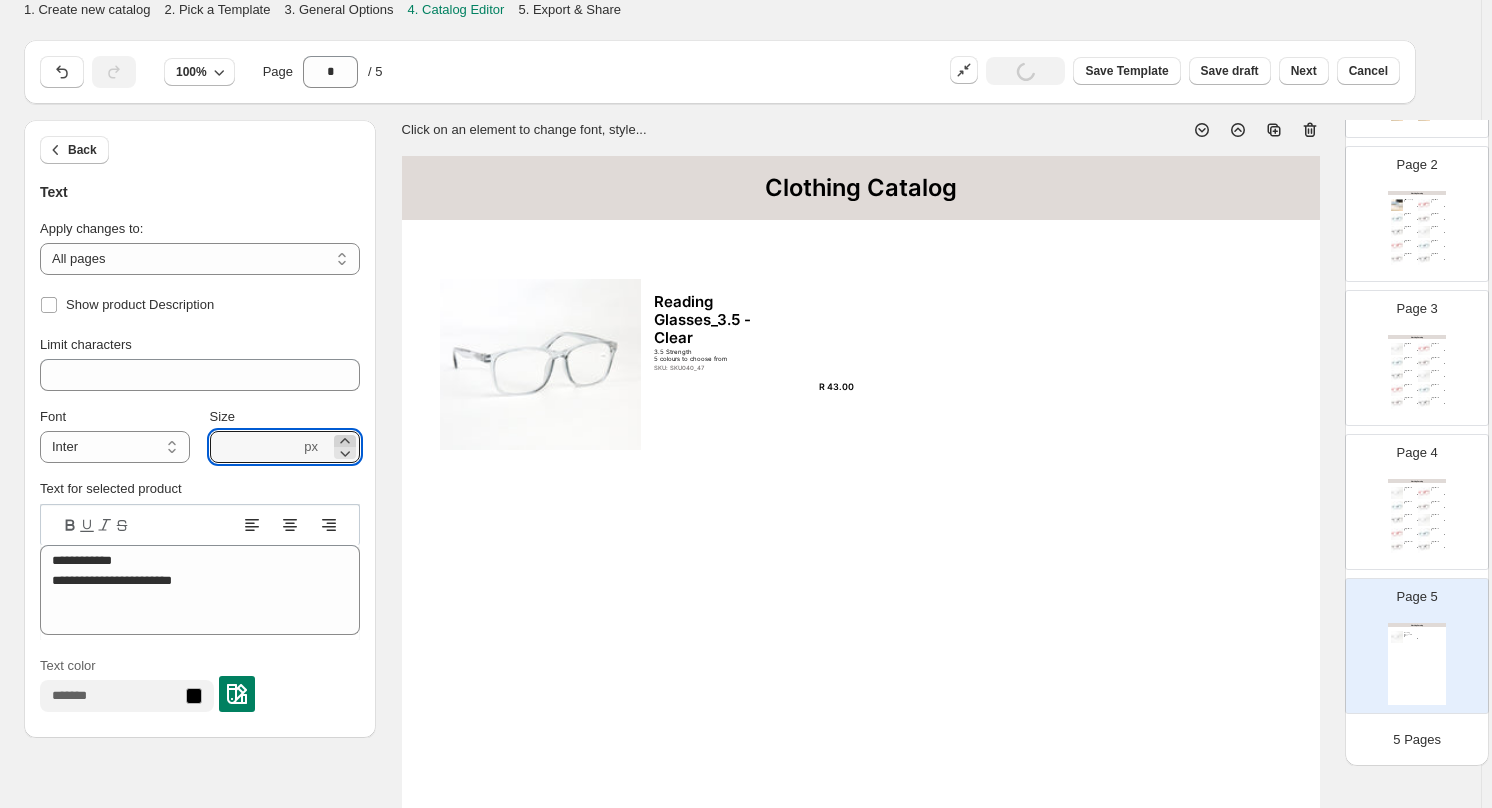 click 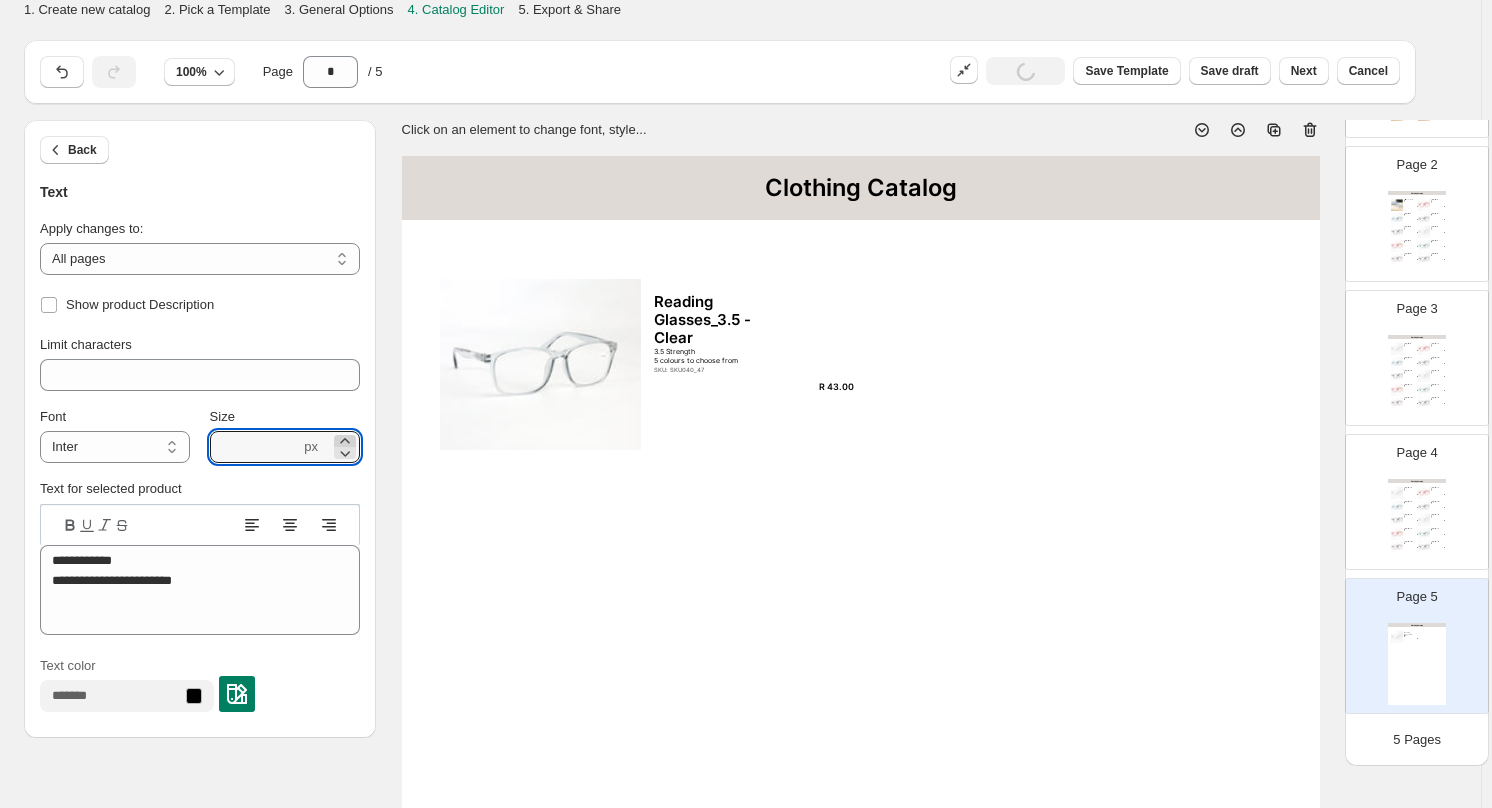 click 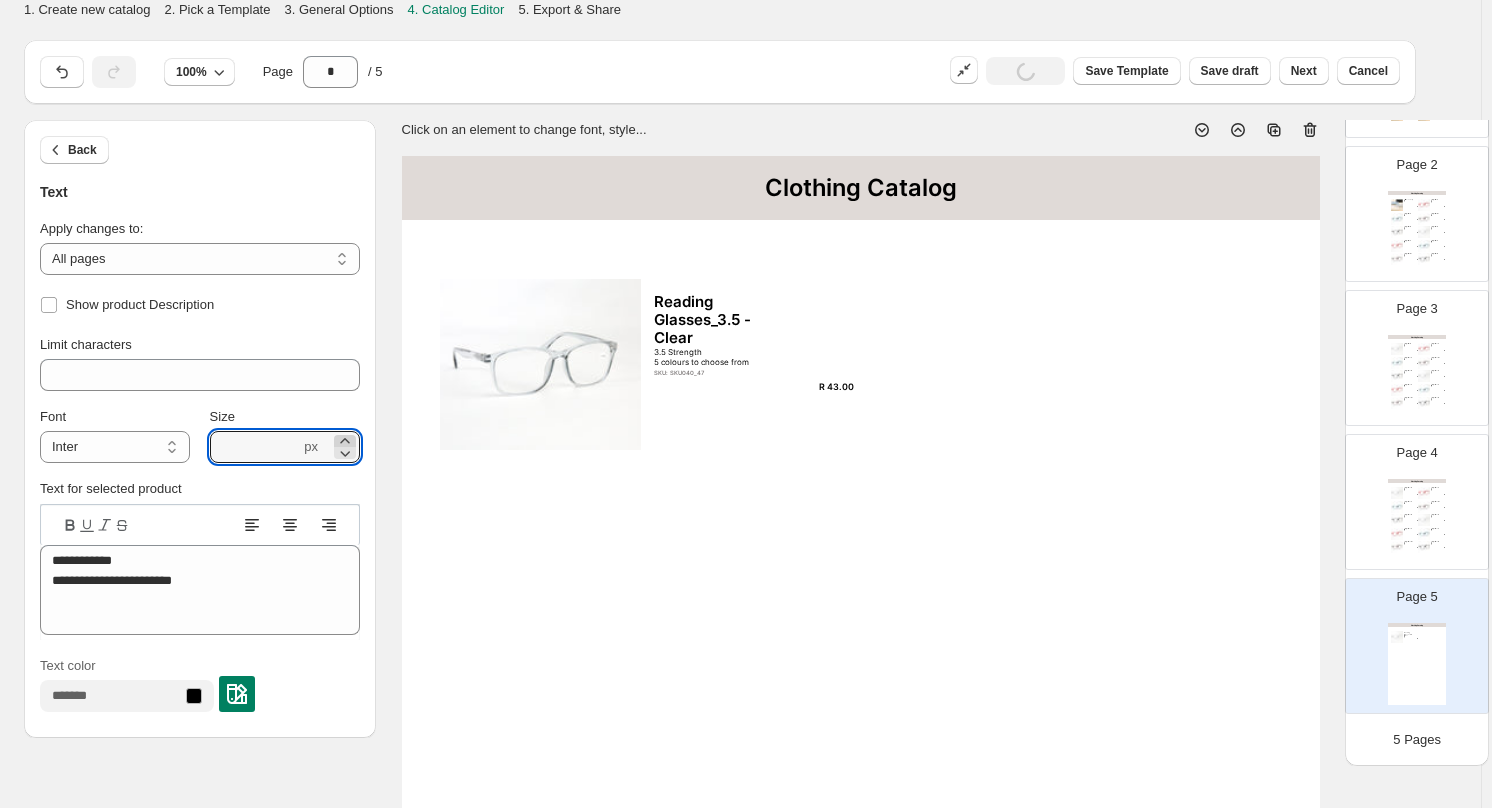 click 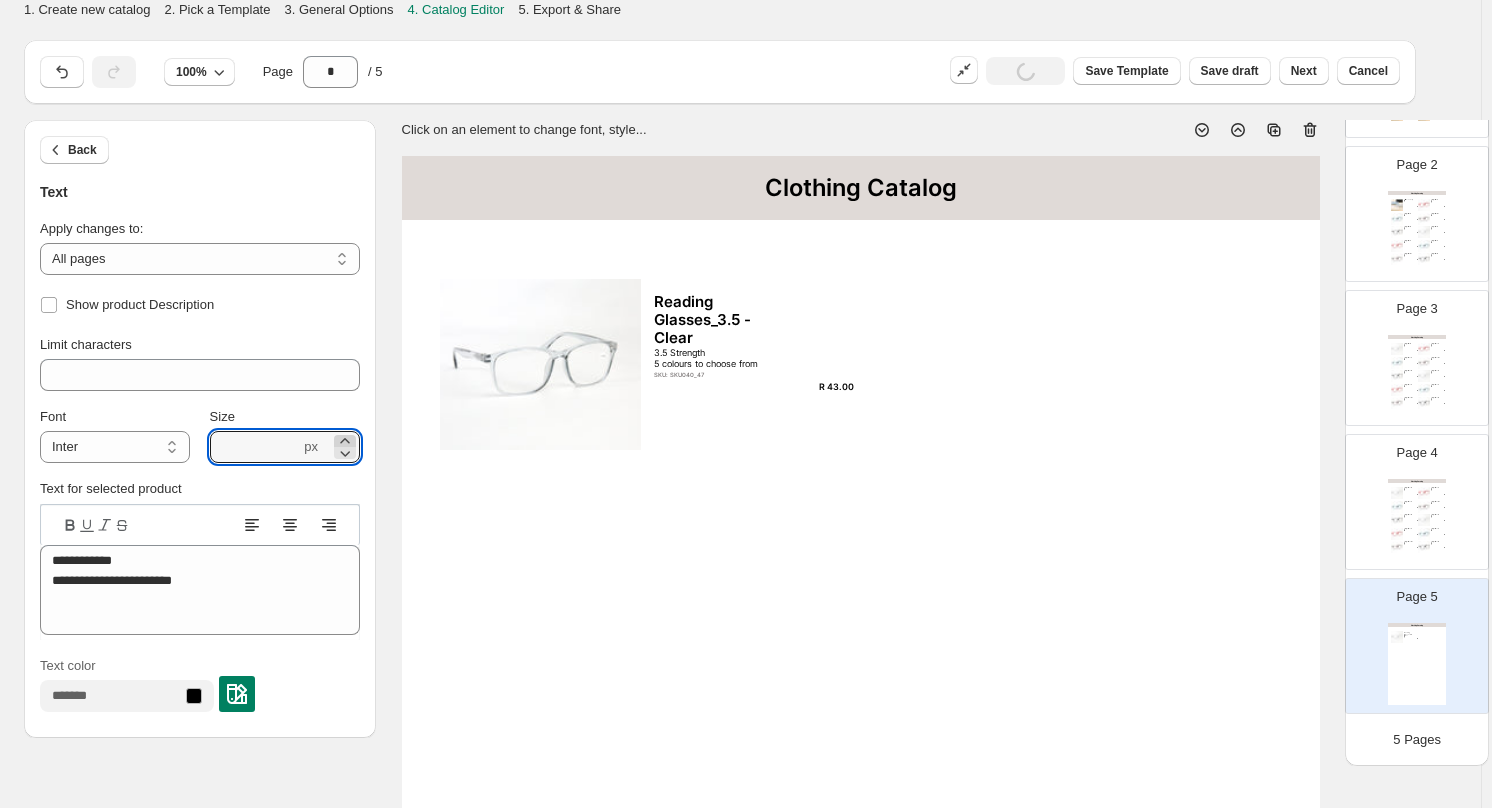click 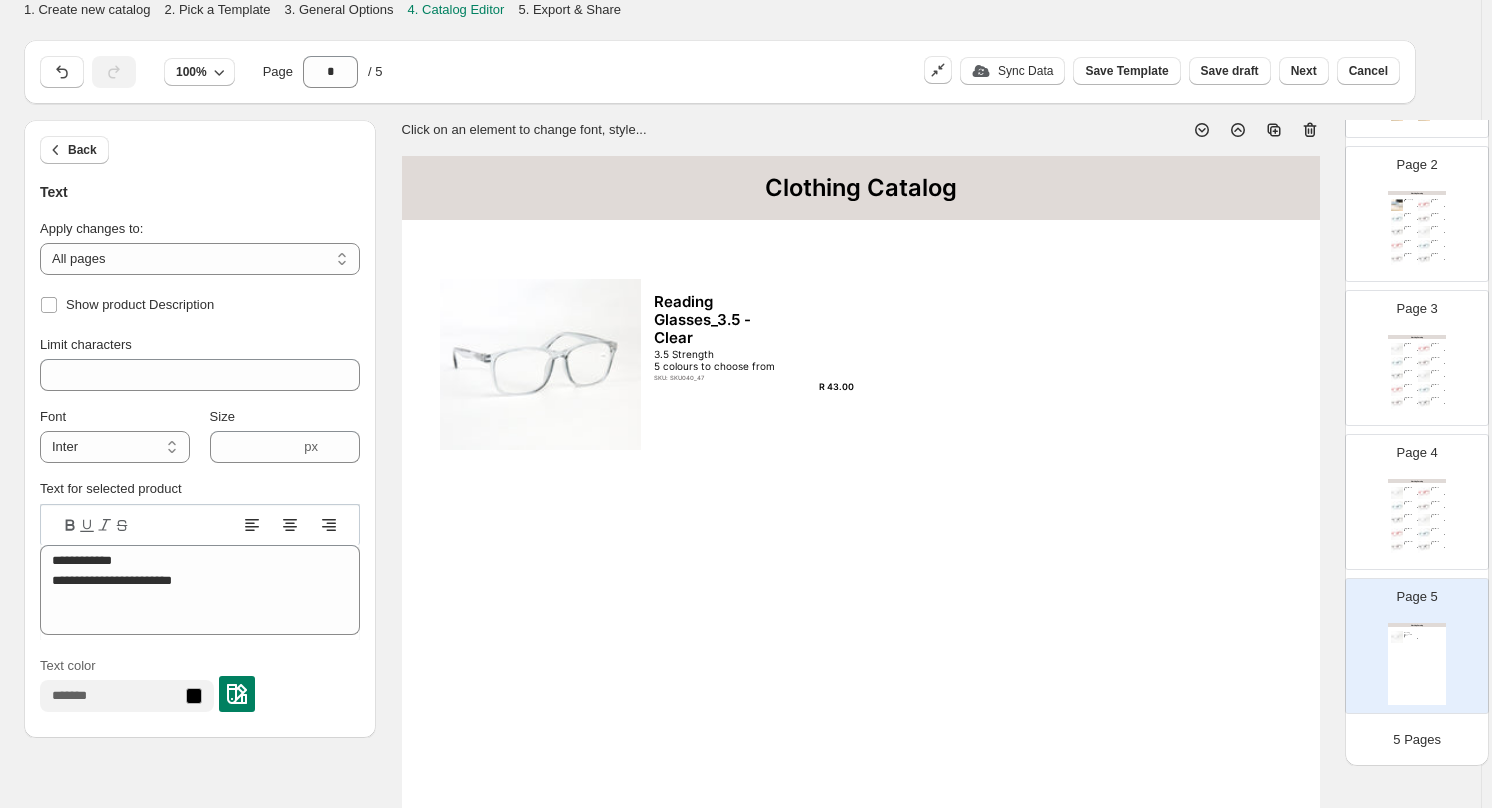 click on "Clothing Catalog Reading Glasses_3.5 - Clear 3.5 Strength
5 colours to choose from SKU:  SKU040_47 R 43.00" at bounding box center (861, 750) 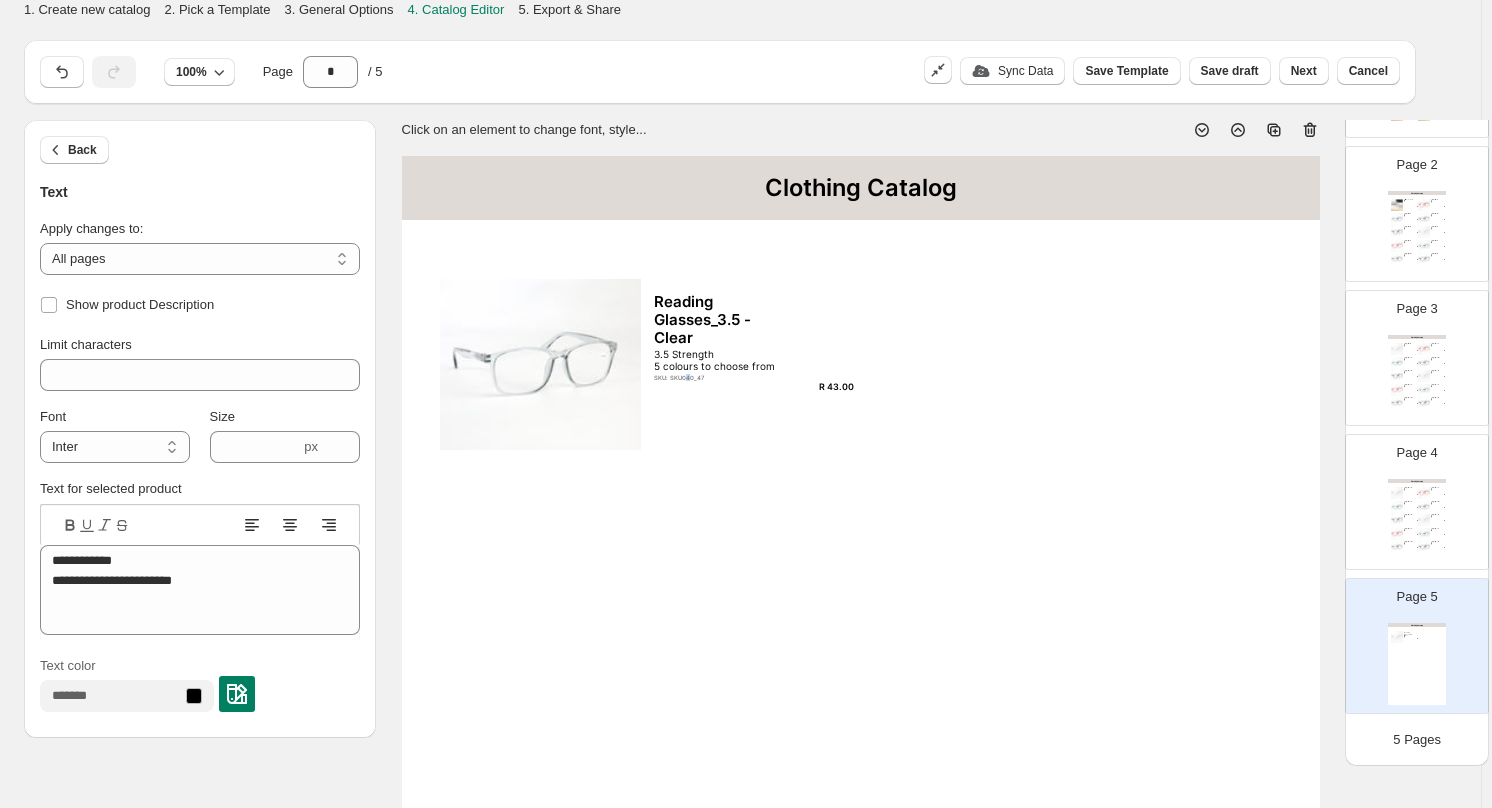click on "SKU:  SKU040_47" at bounding box center (722, 377) 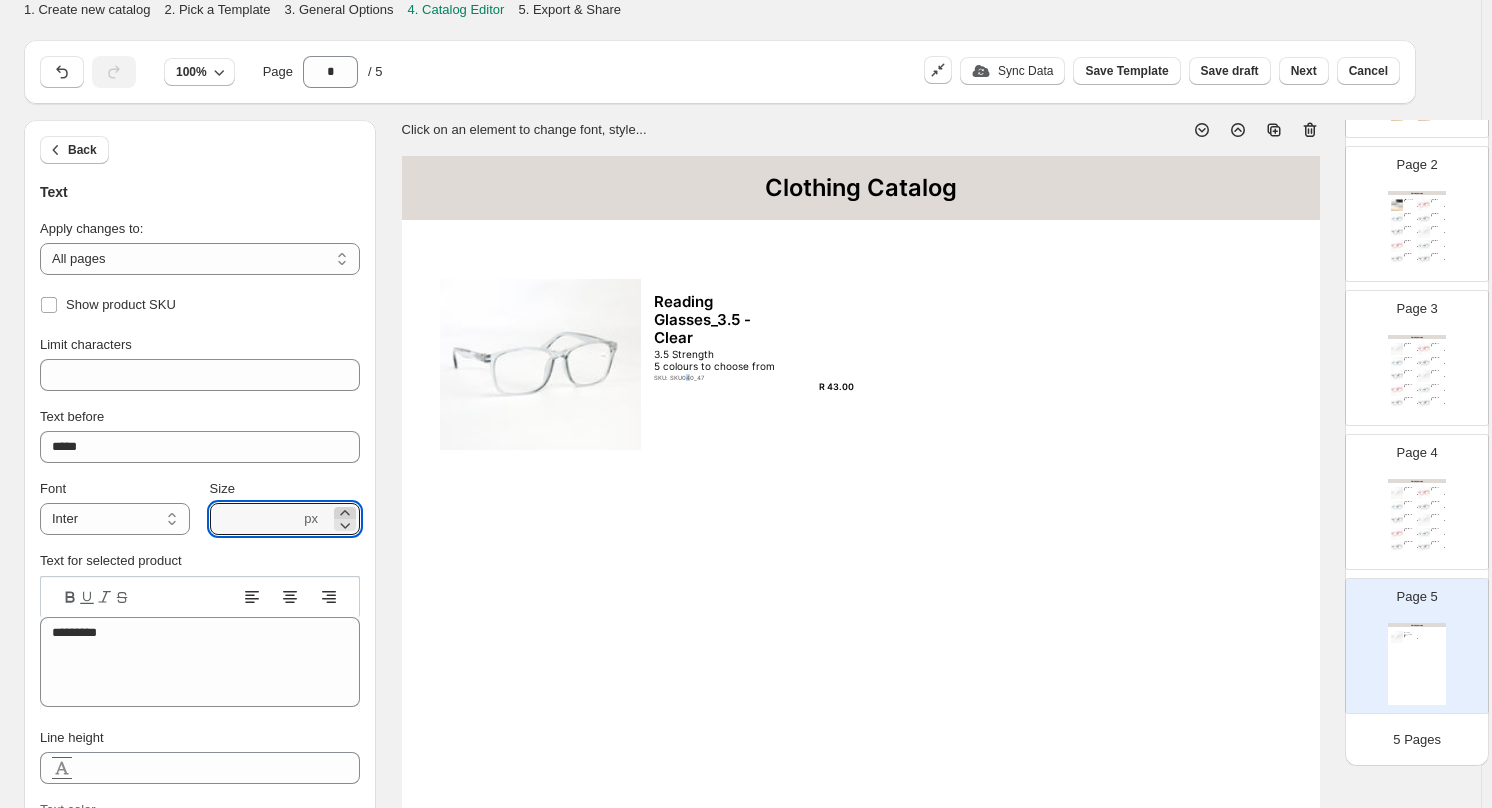click 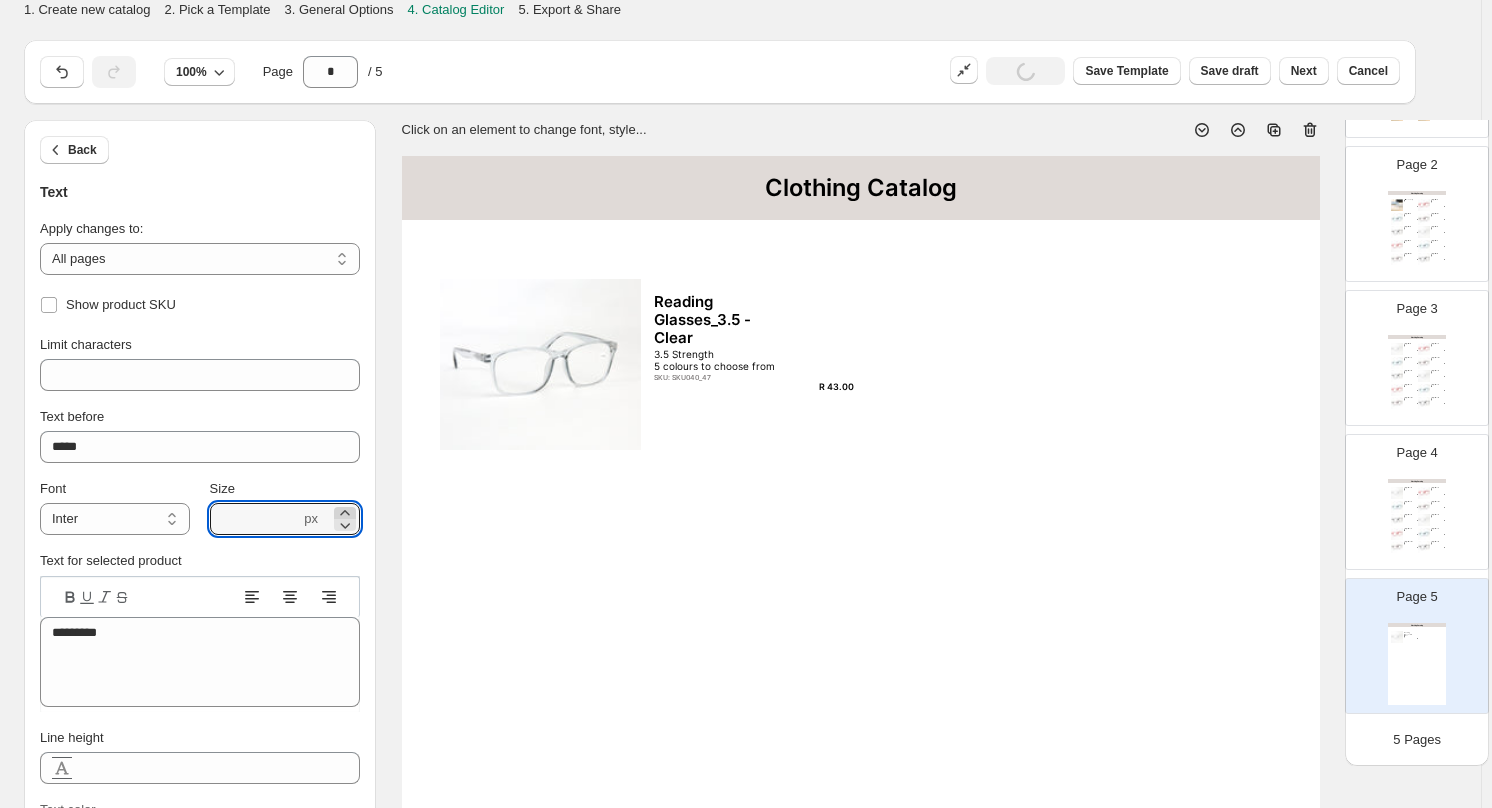 click 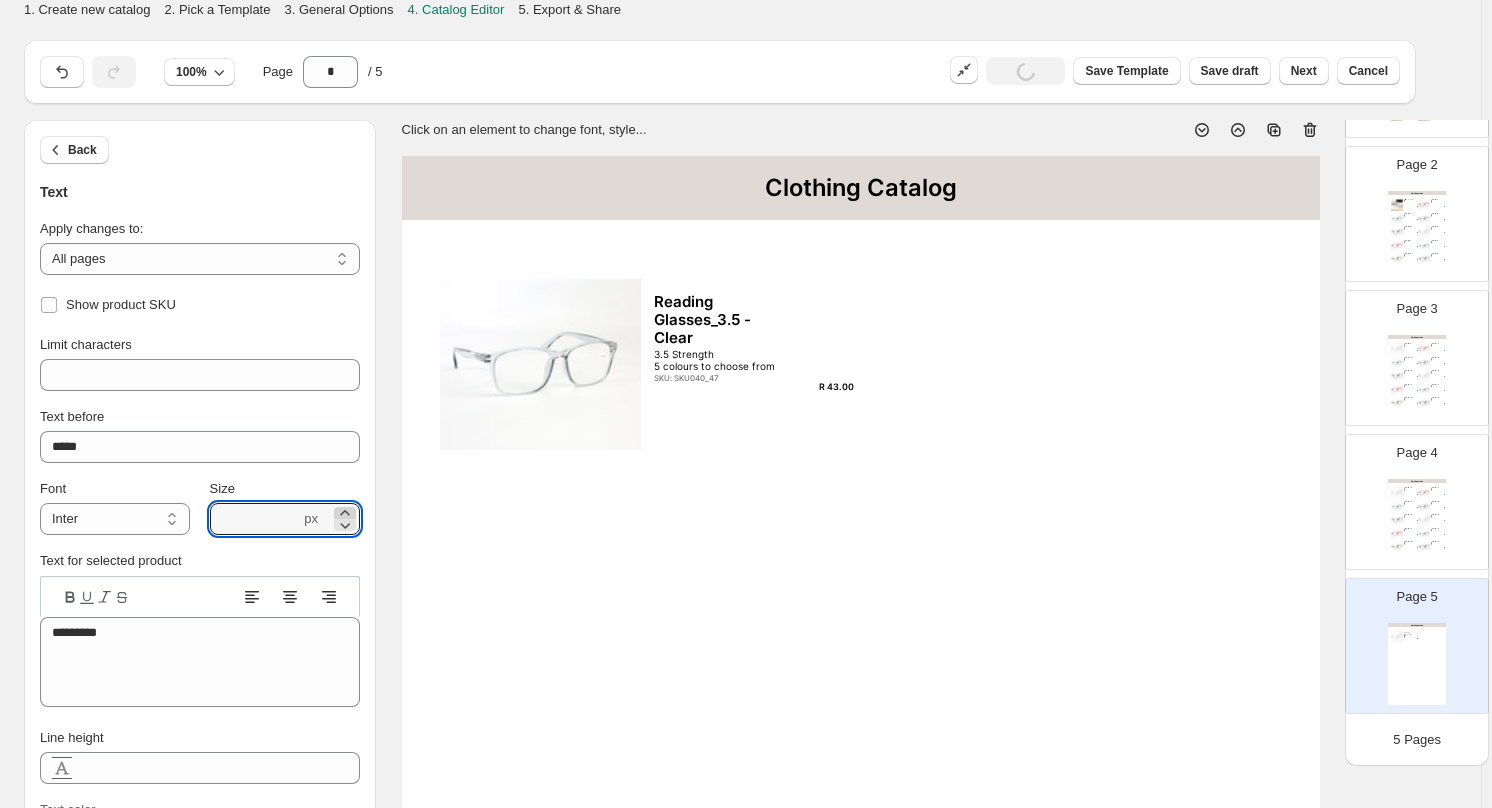 click 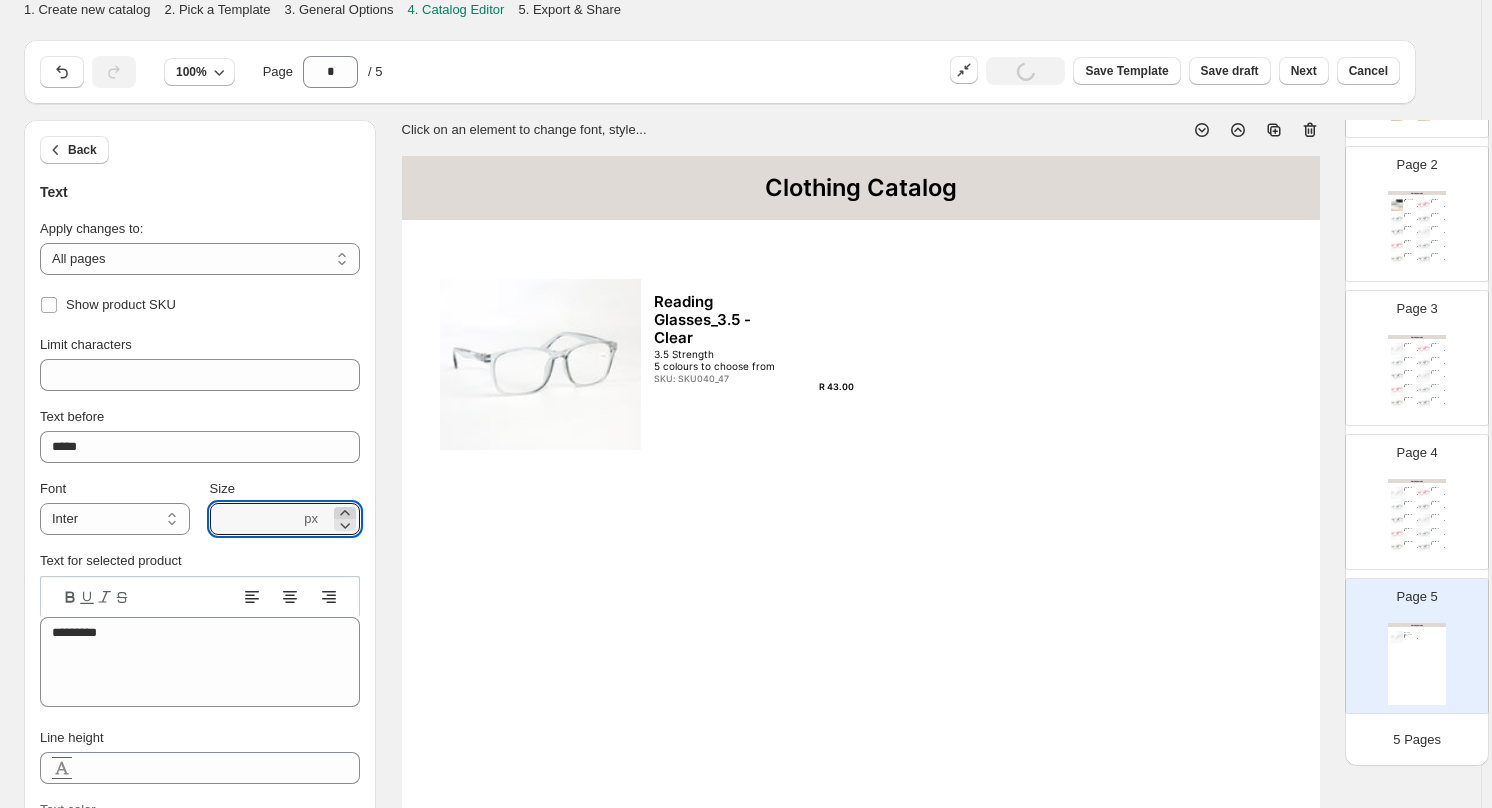 click 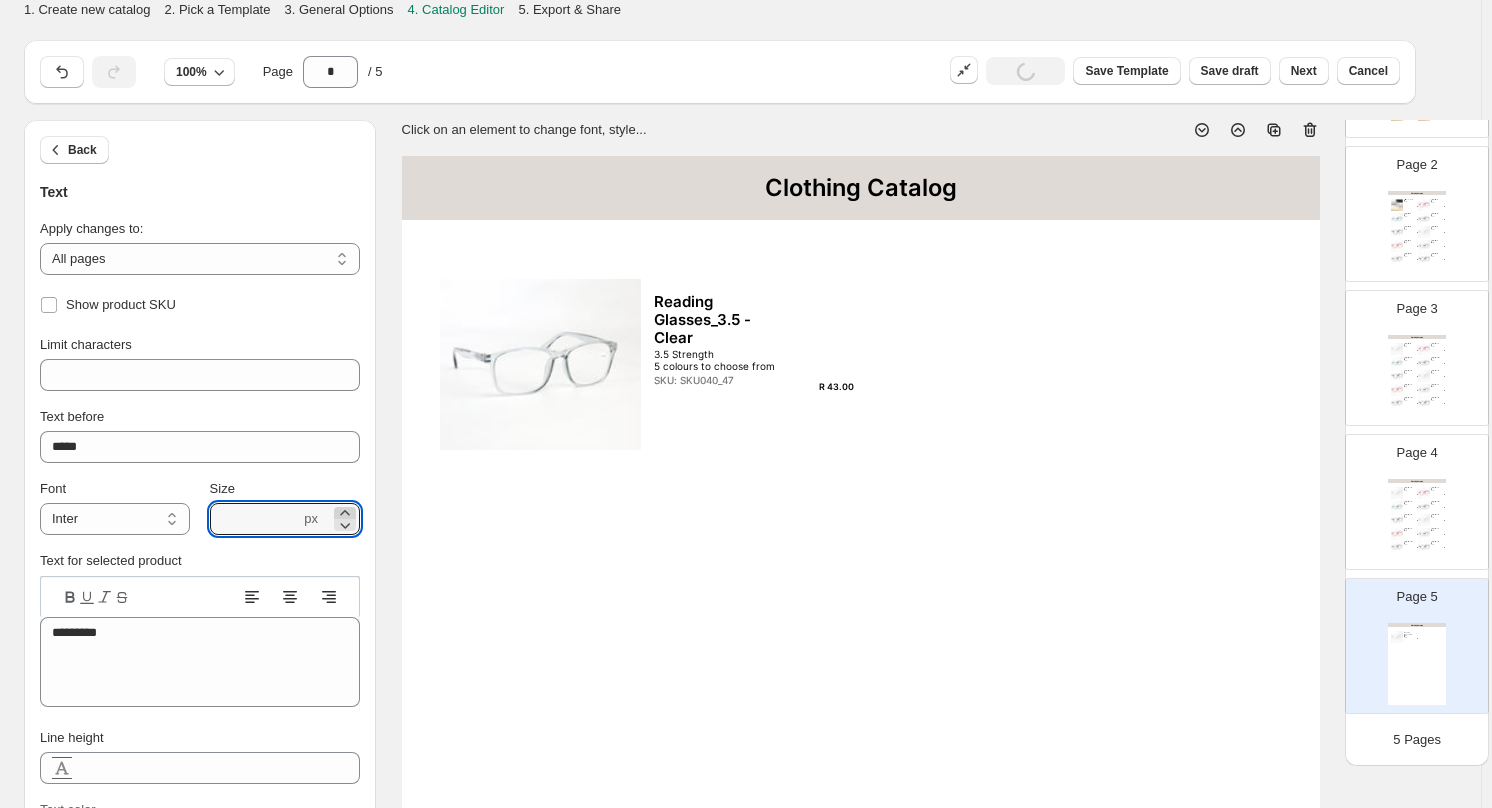 click 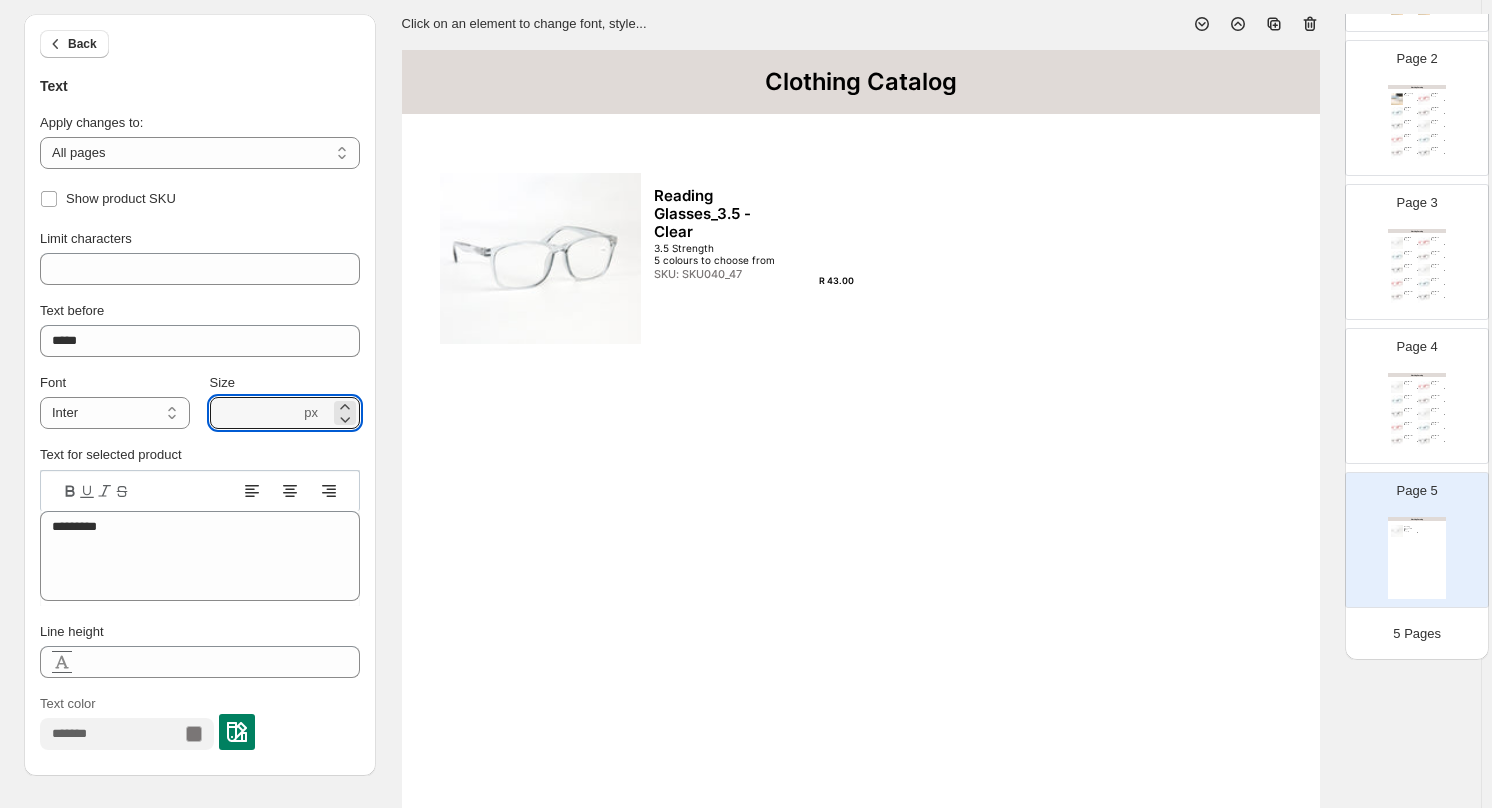 scroll, scrollTop: 300, scrollLeft: 0, axis: vertical 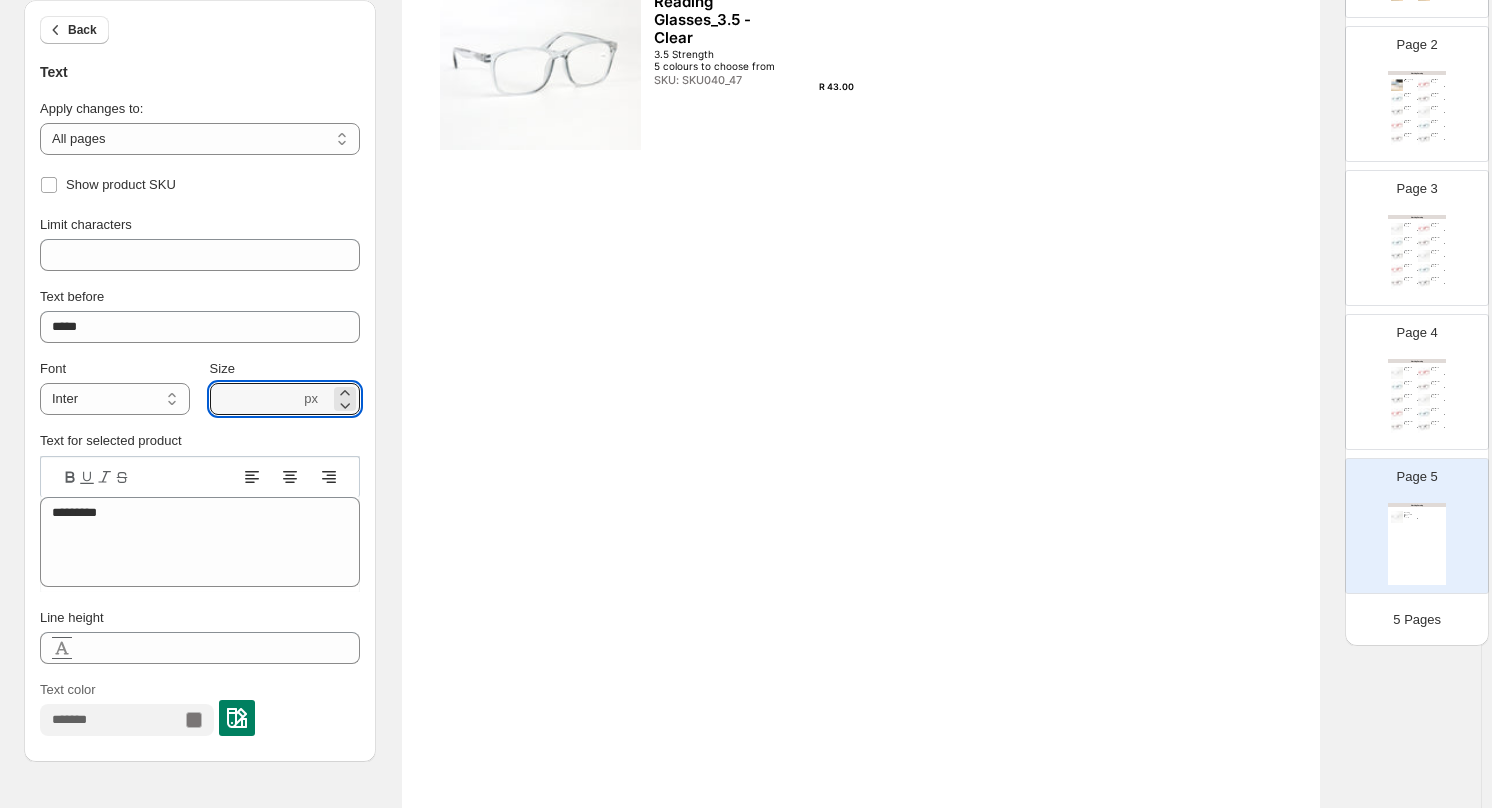 click at bounding box center (237, 718) 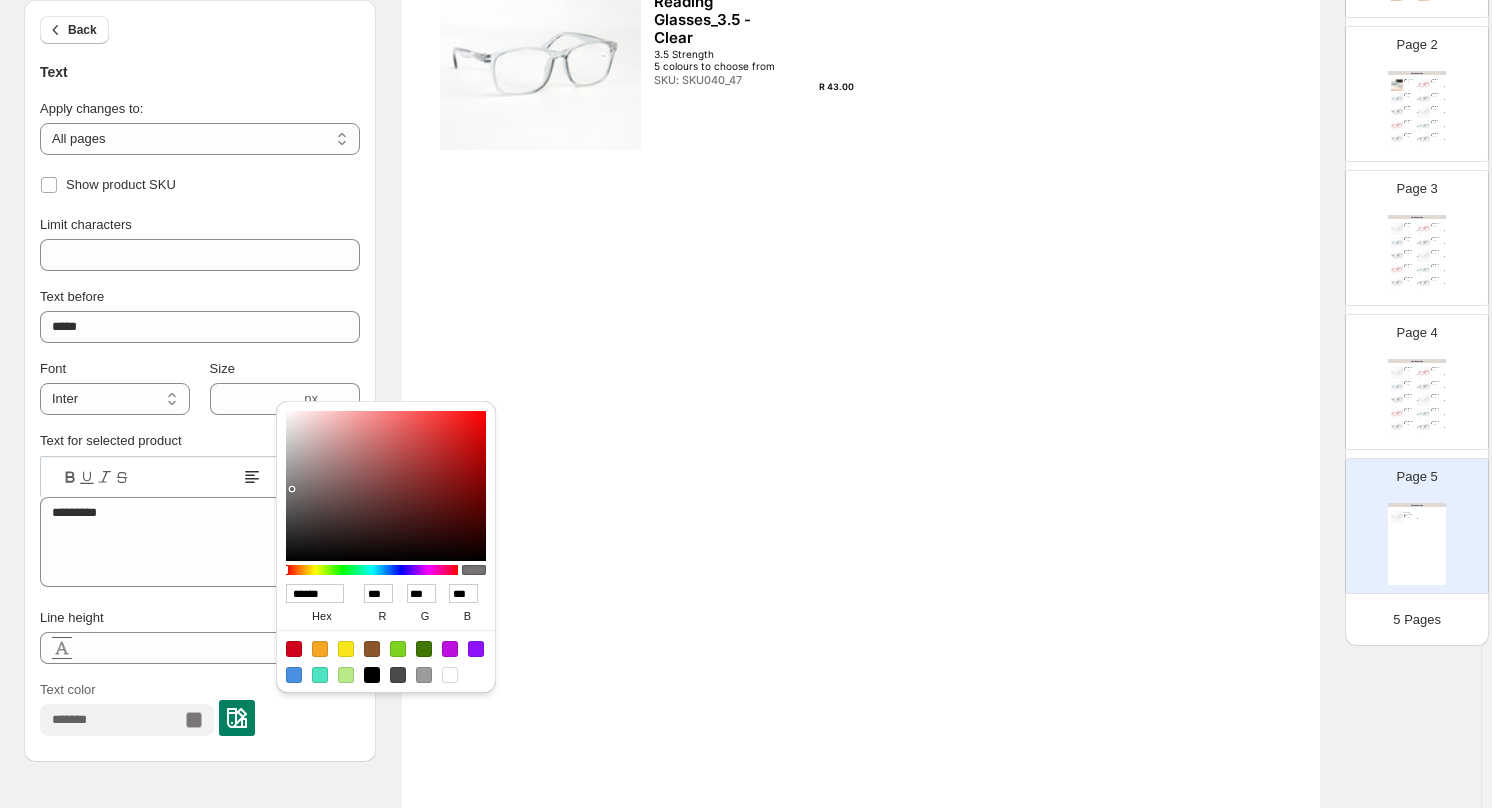 type on "******" 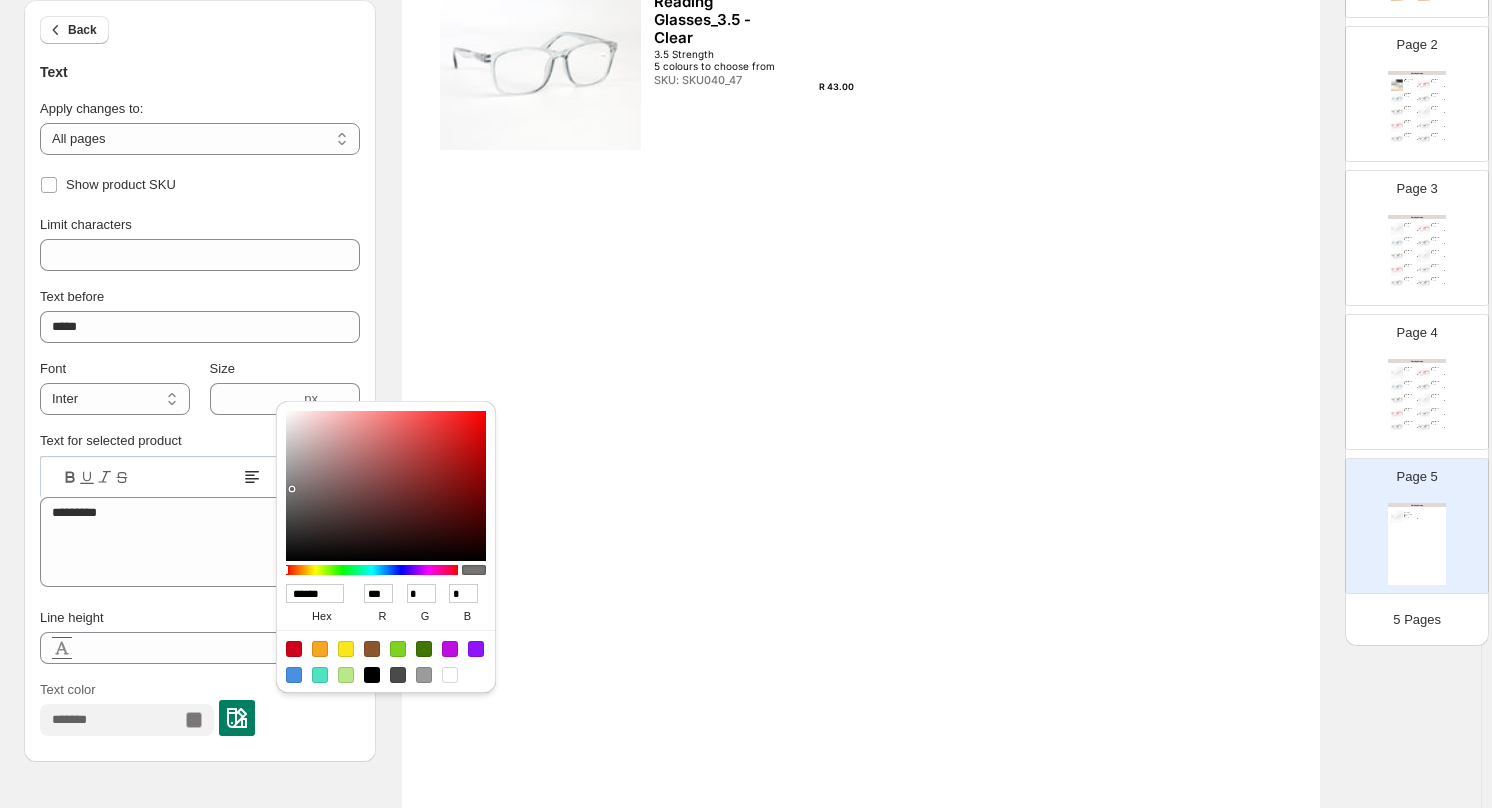 click at bounding box center (386, 486) 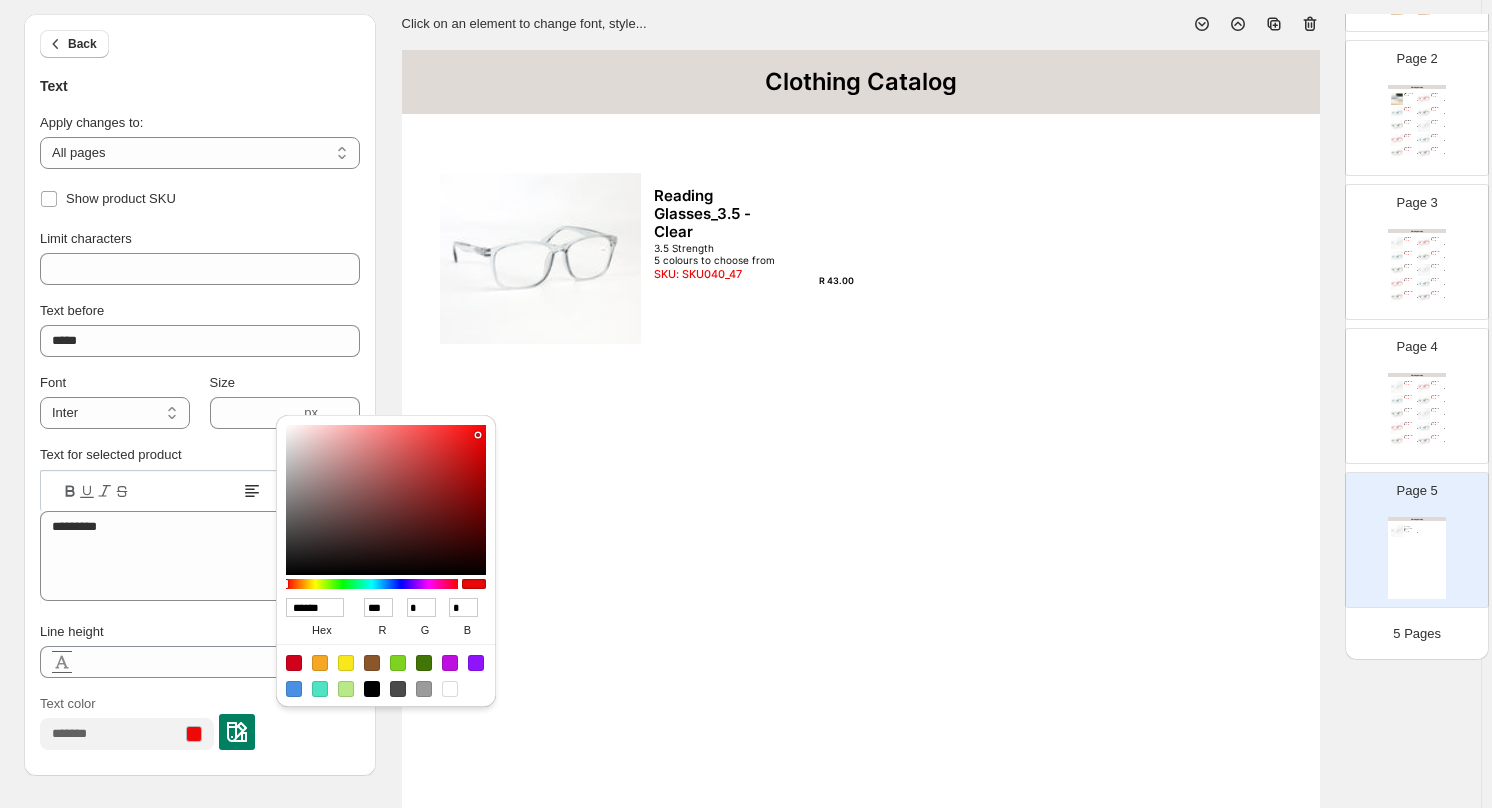 scroll, scrollTop: 100, scrollLeft: 0, axis: vertical 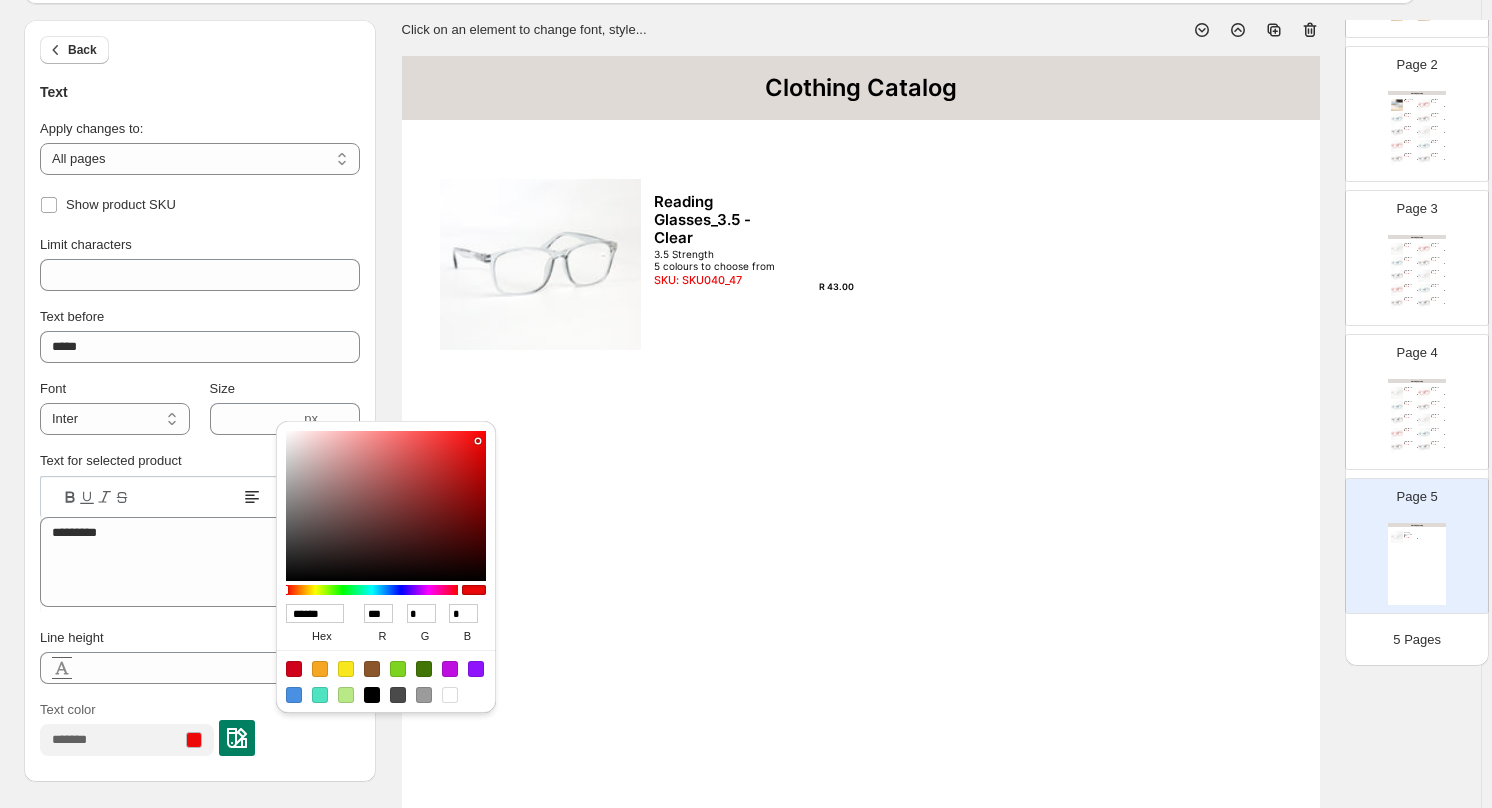 click on "R 43.00" at bounding box center (825, 288) 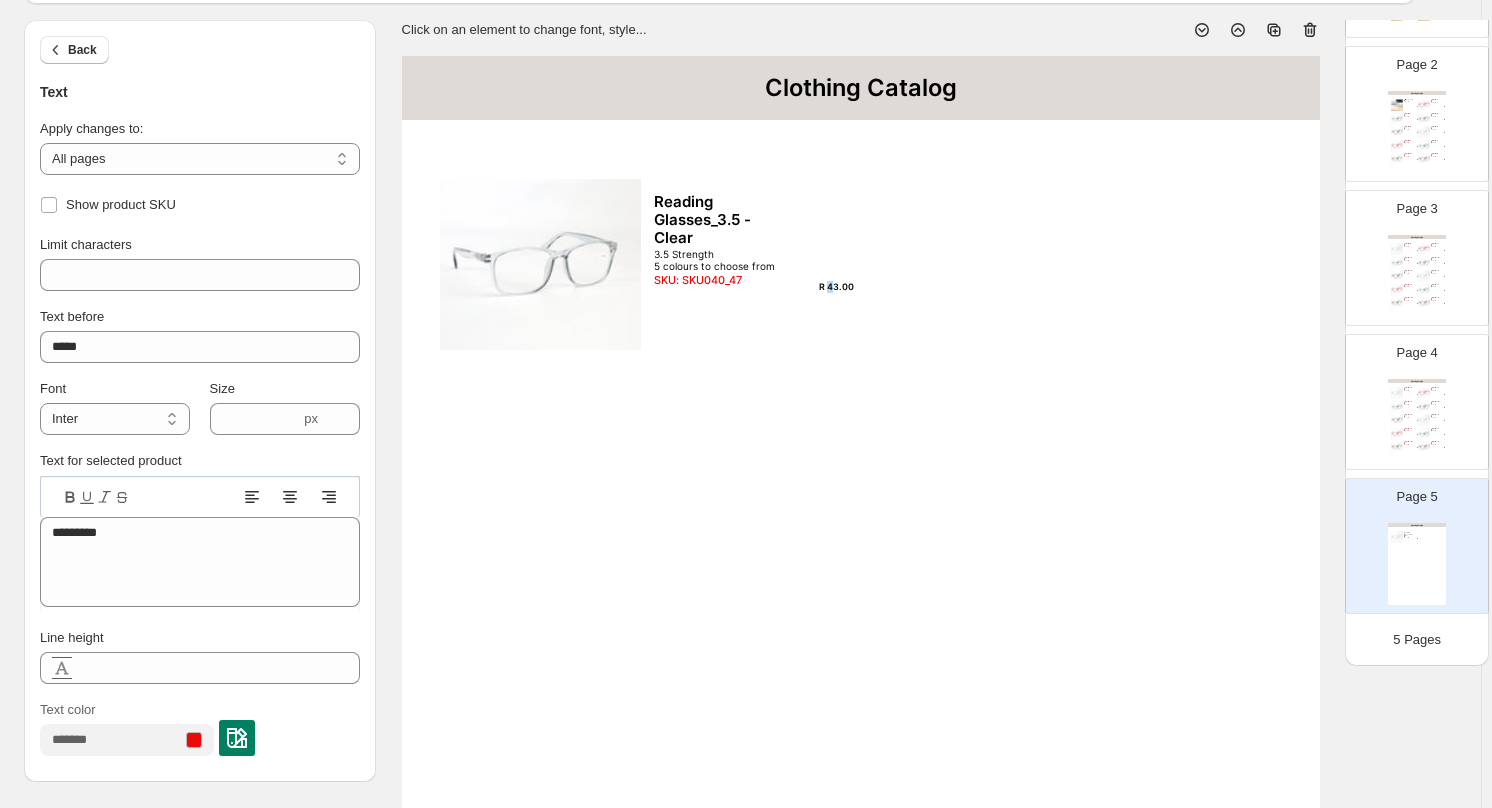 click on "R 43.00" at bounding box center (825, 287) 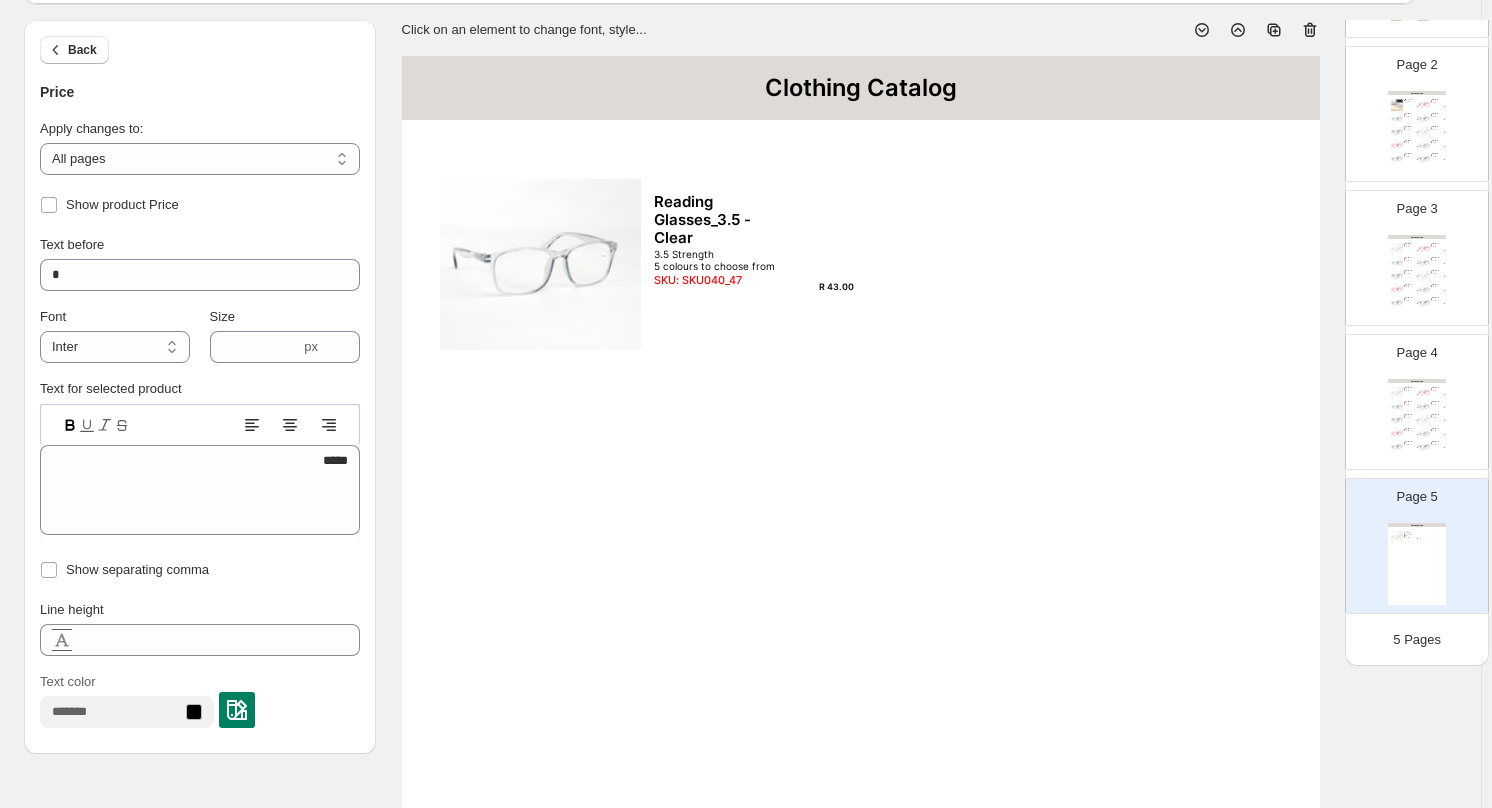 click on "Size" at bounding box center [285, 317] 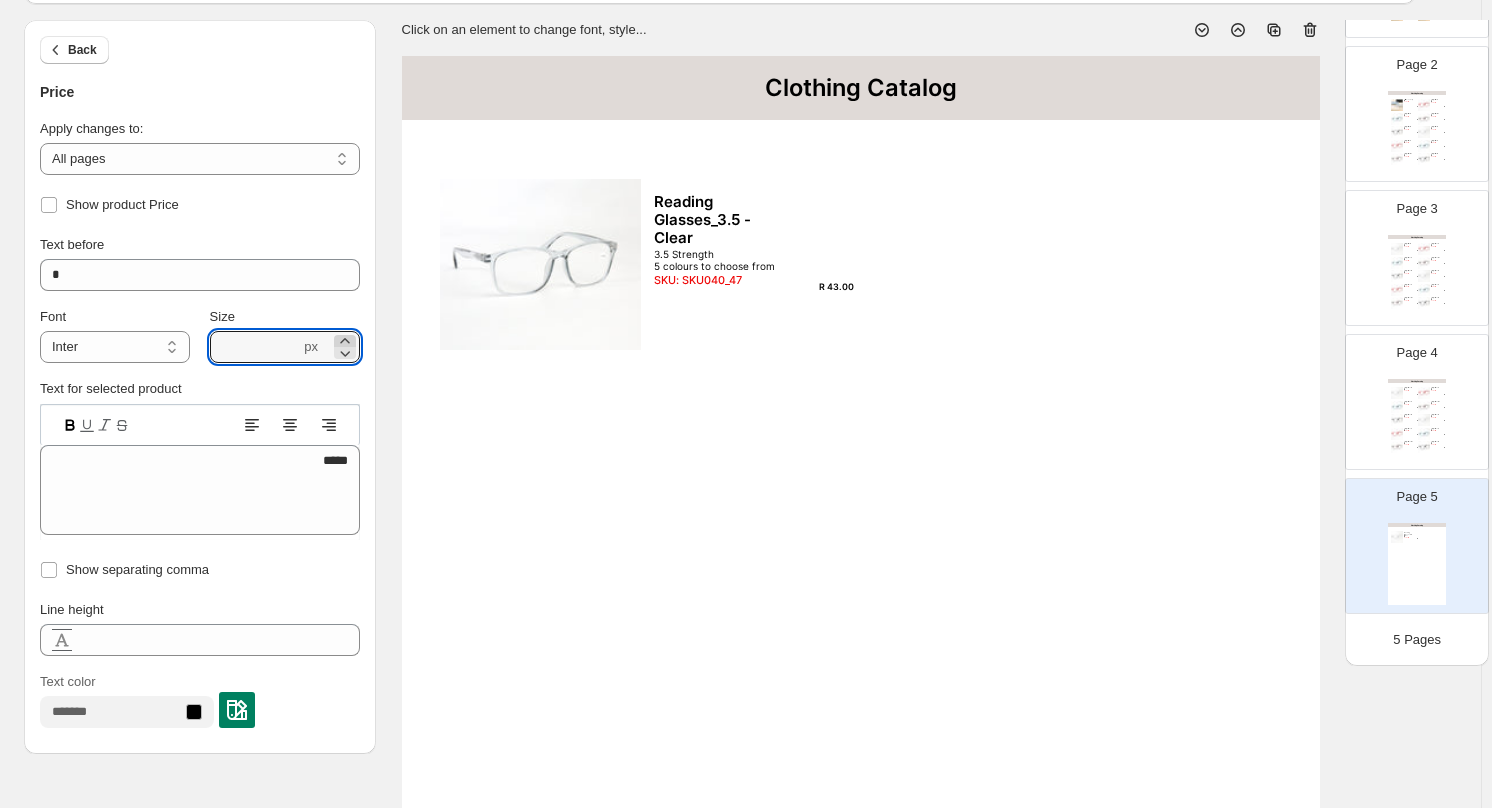 click 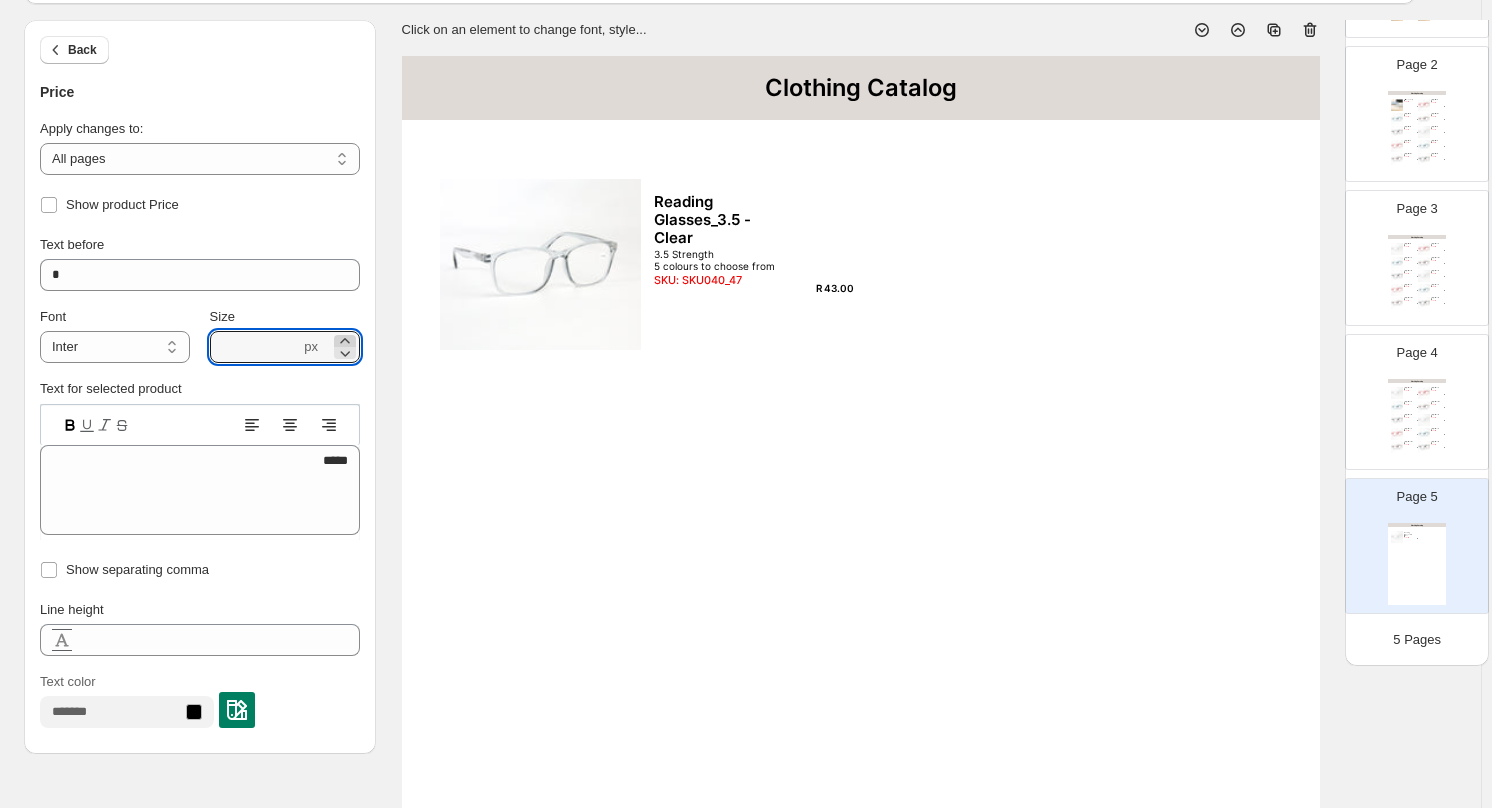 click 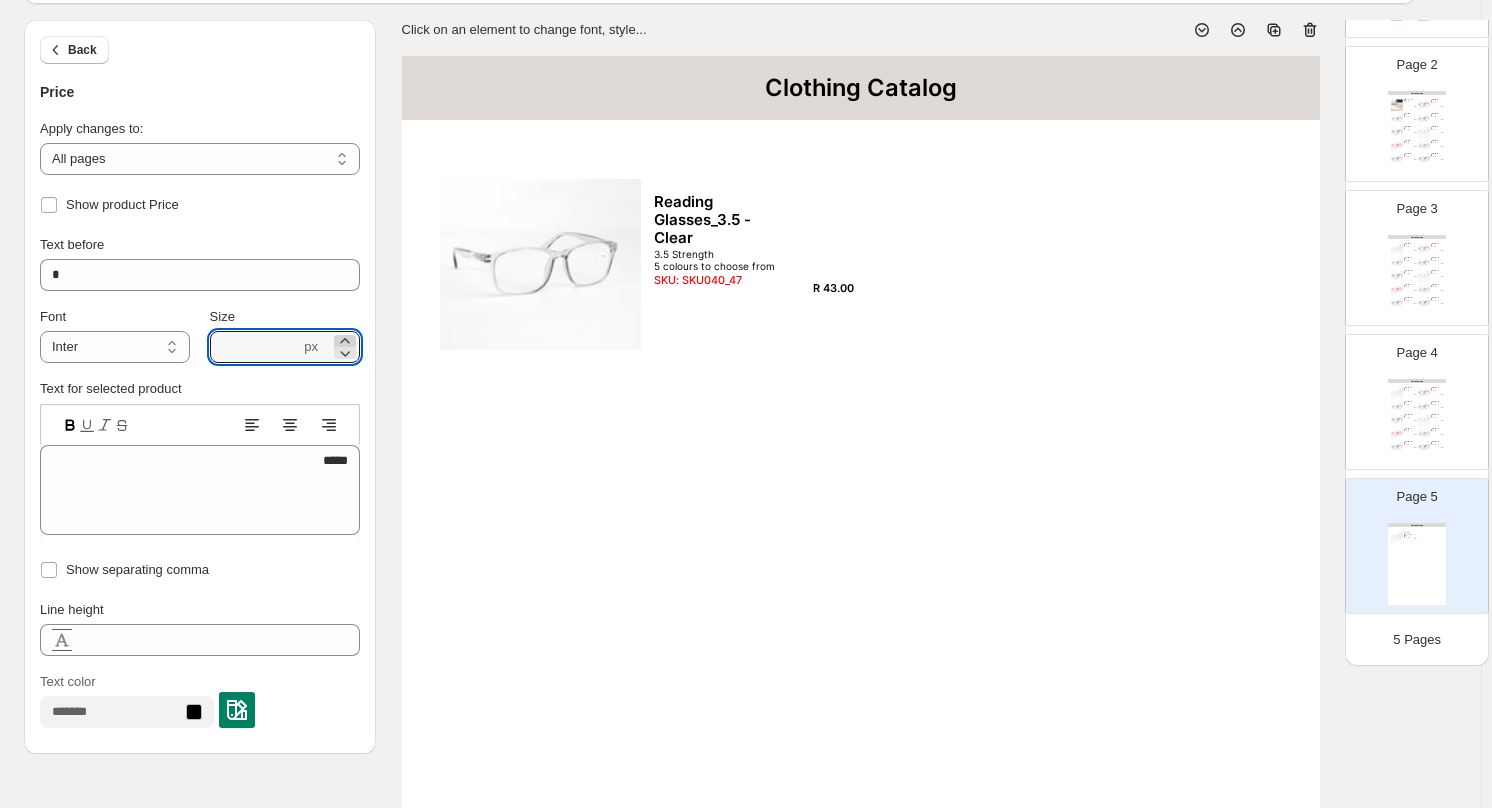 click 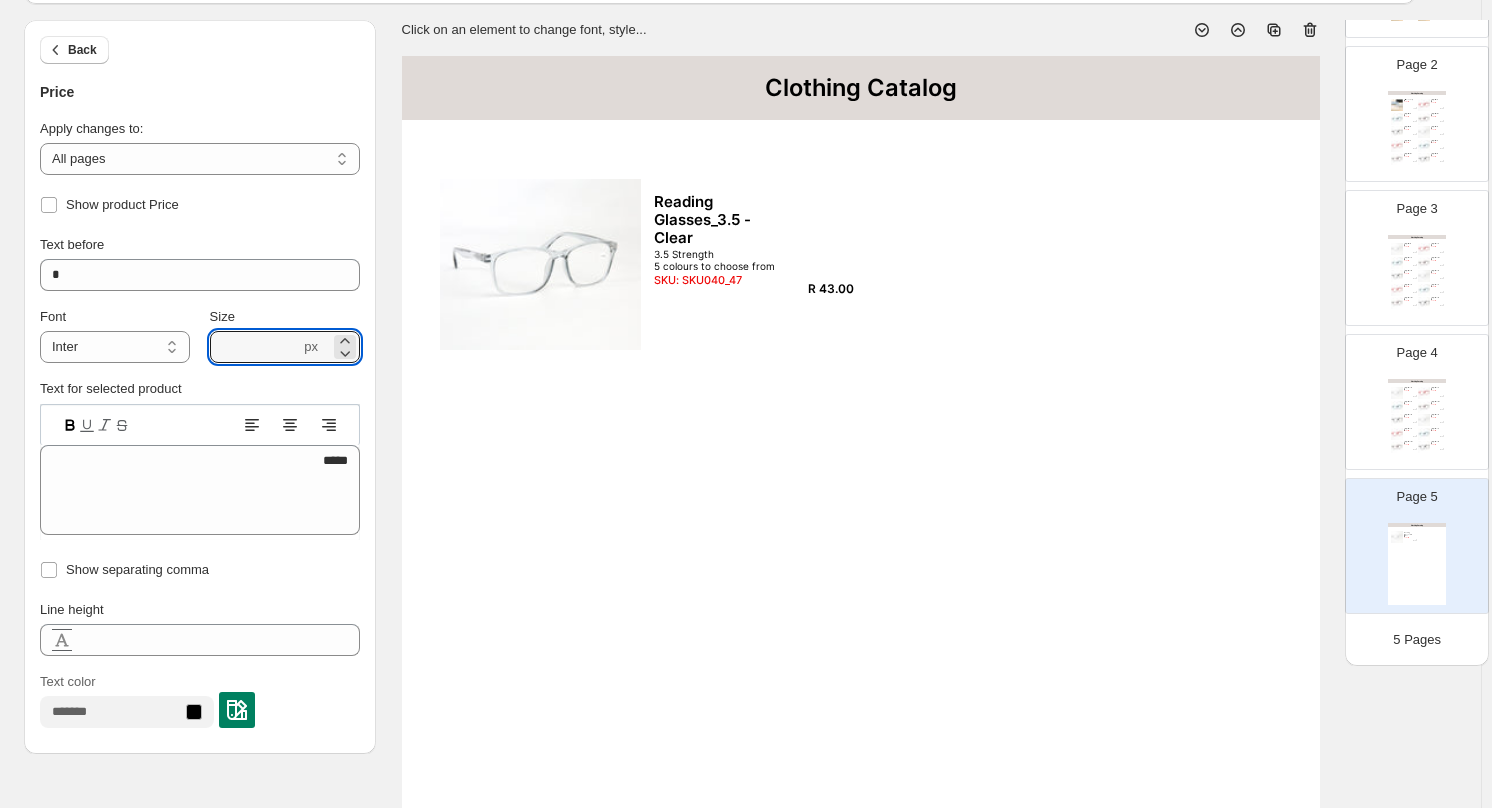 click at bounding box center (1424, 420) 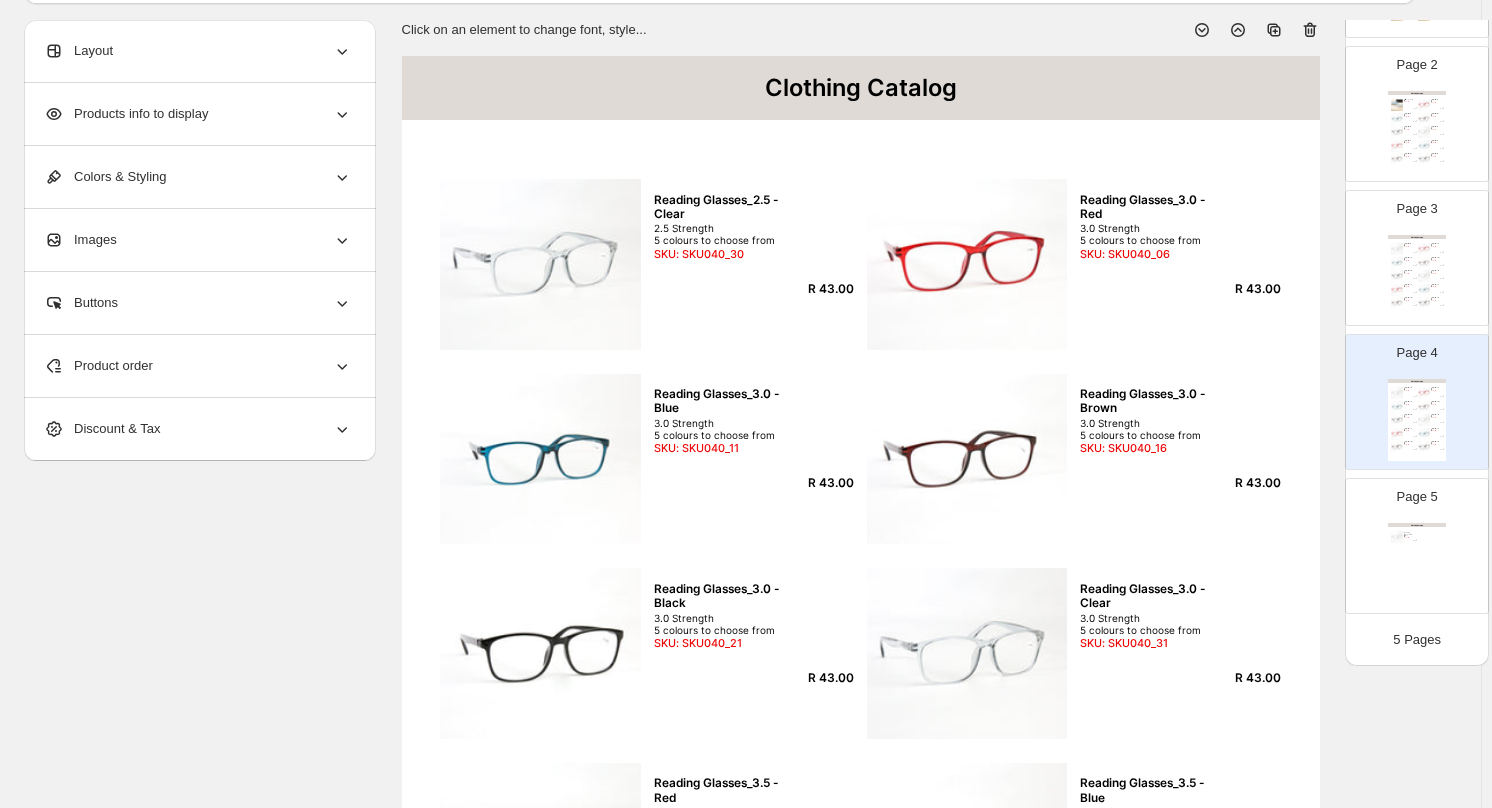 click on "Clothing Catalog" at bounding box center [861, 88] 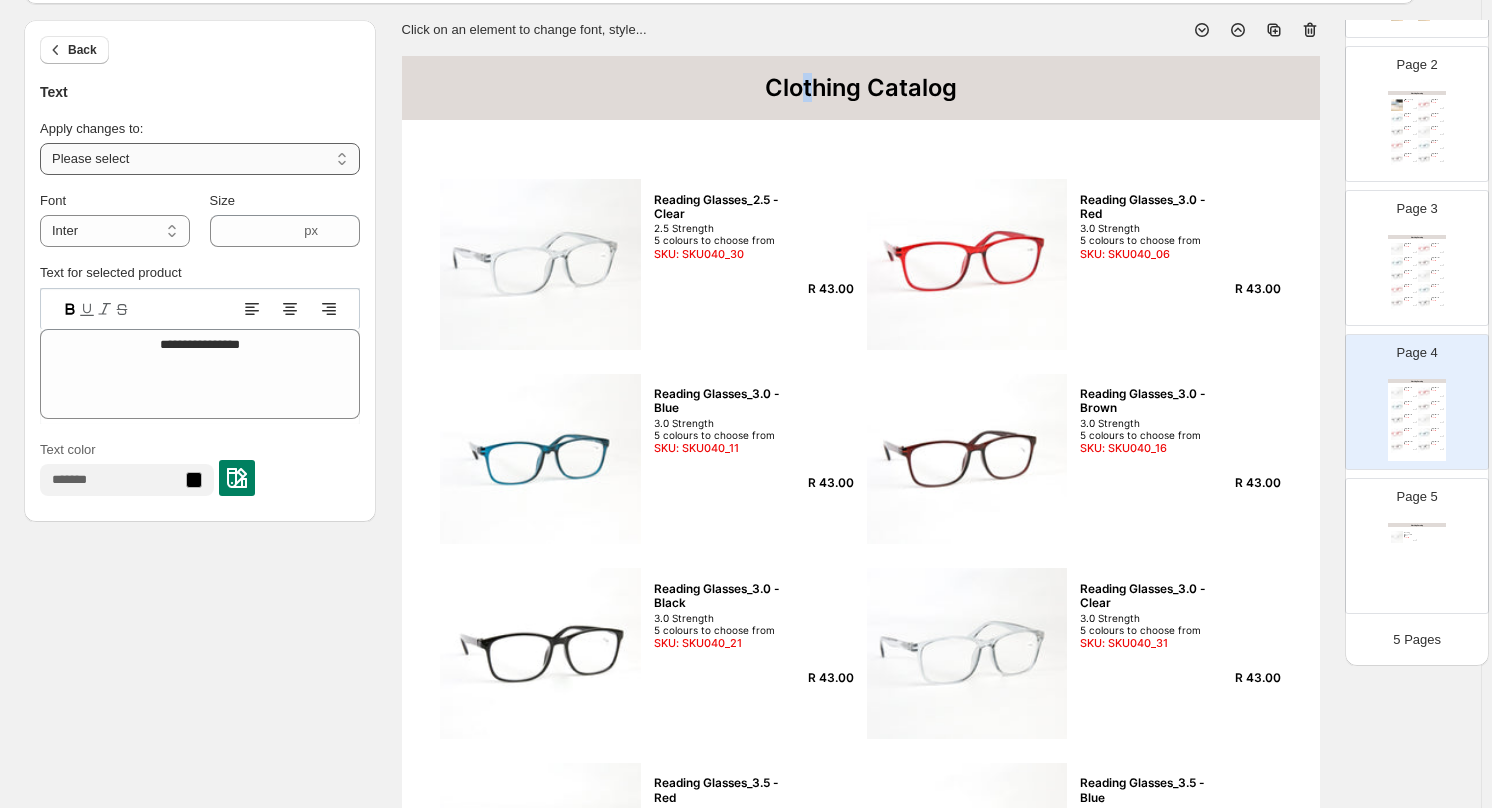 click on "**********" at bounding box center (200, 159) 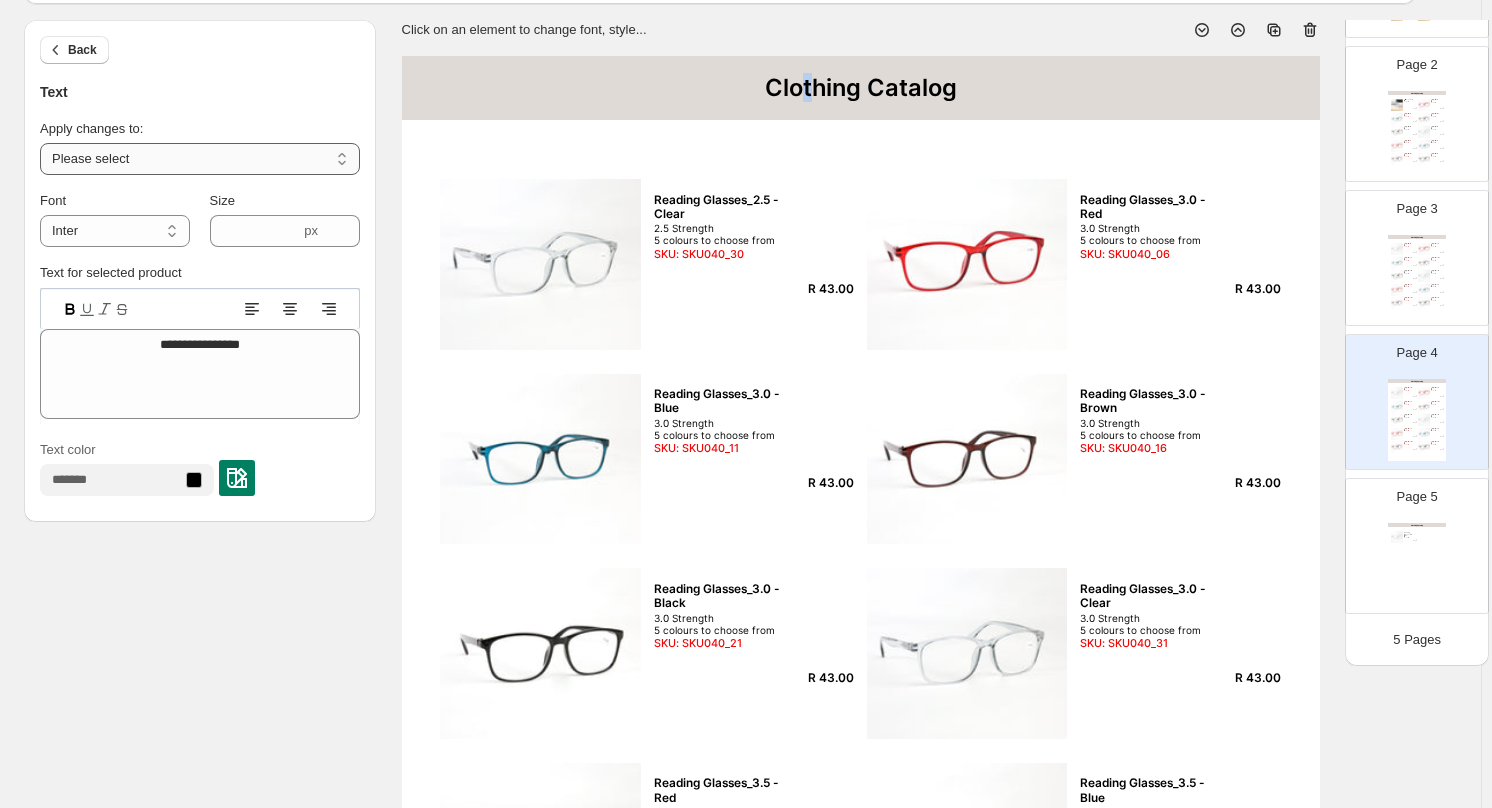 select on "**********" 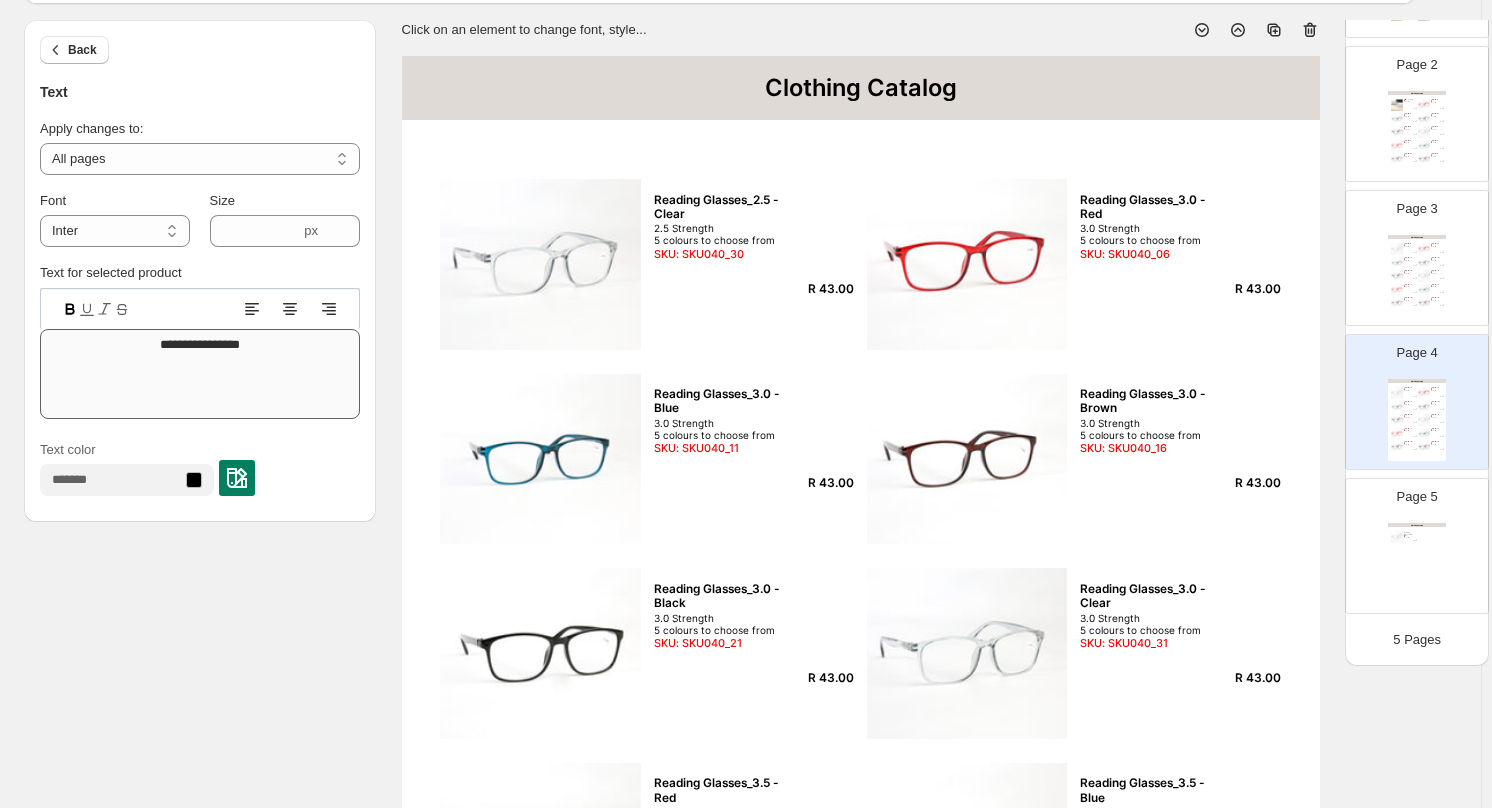 drag, startPoint x: 267, startPoint y: 326, endPoint x: 110, endPoint y: 348, distance: 158.5339 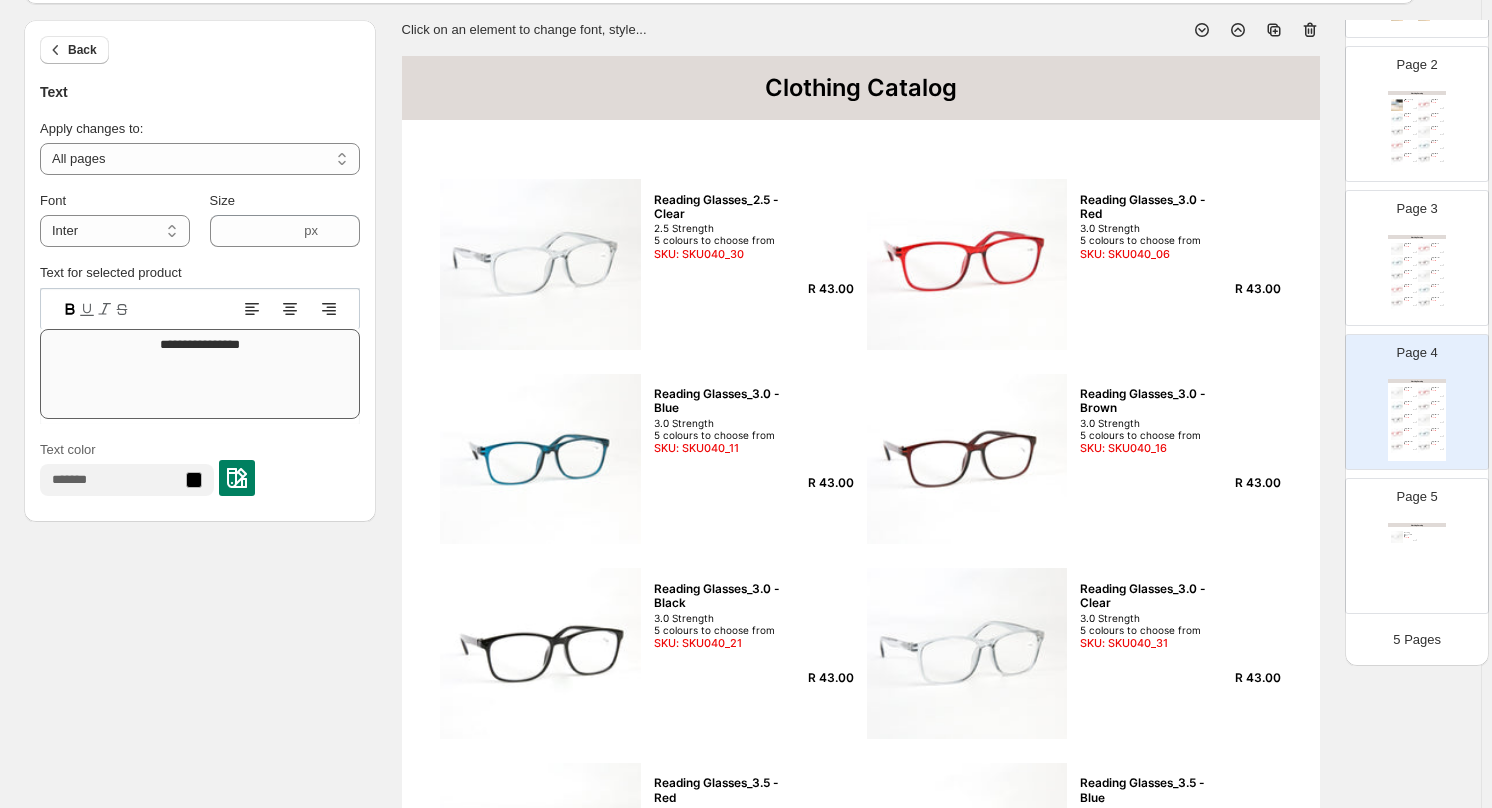 click on "**********" at bounding box center (200, 356) 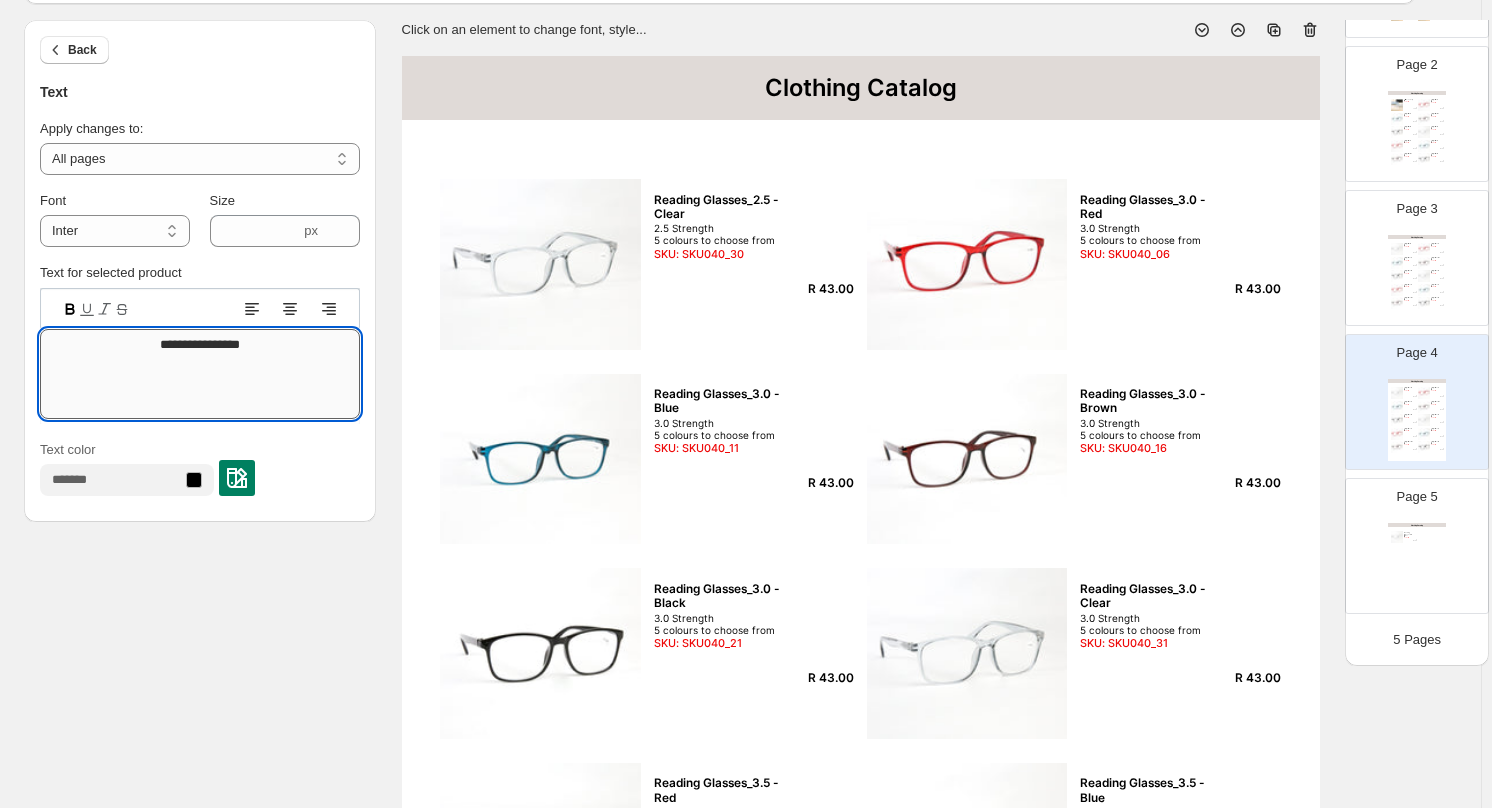 drag, startPoint x: 280, startPoint y: 361, endPoint x: 270, endPoint y: 356, distance: 11.18034 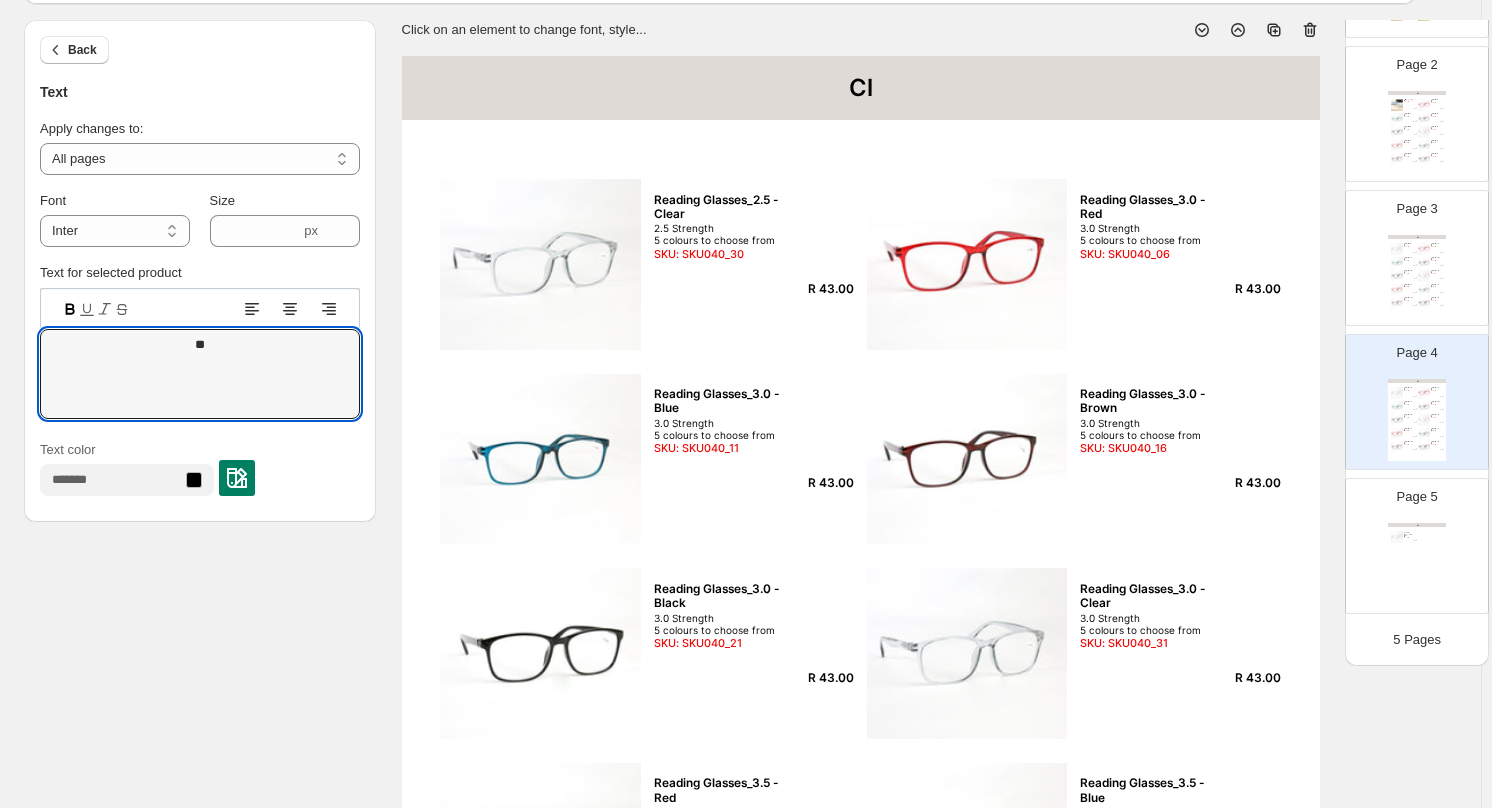 type on "*" 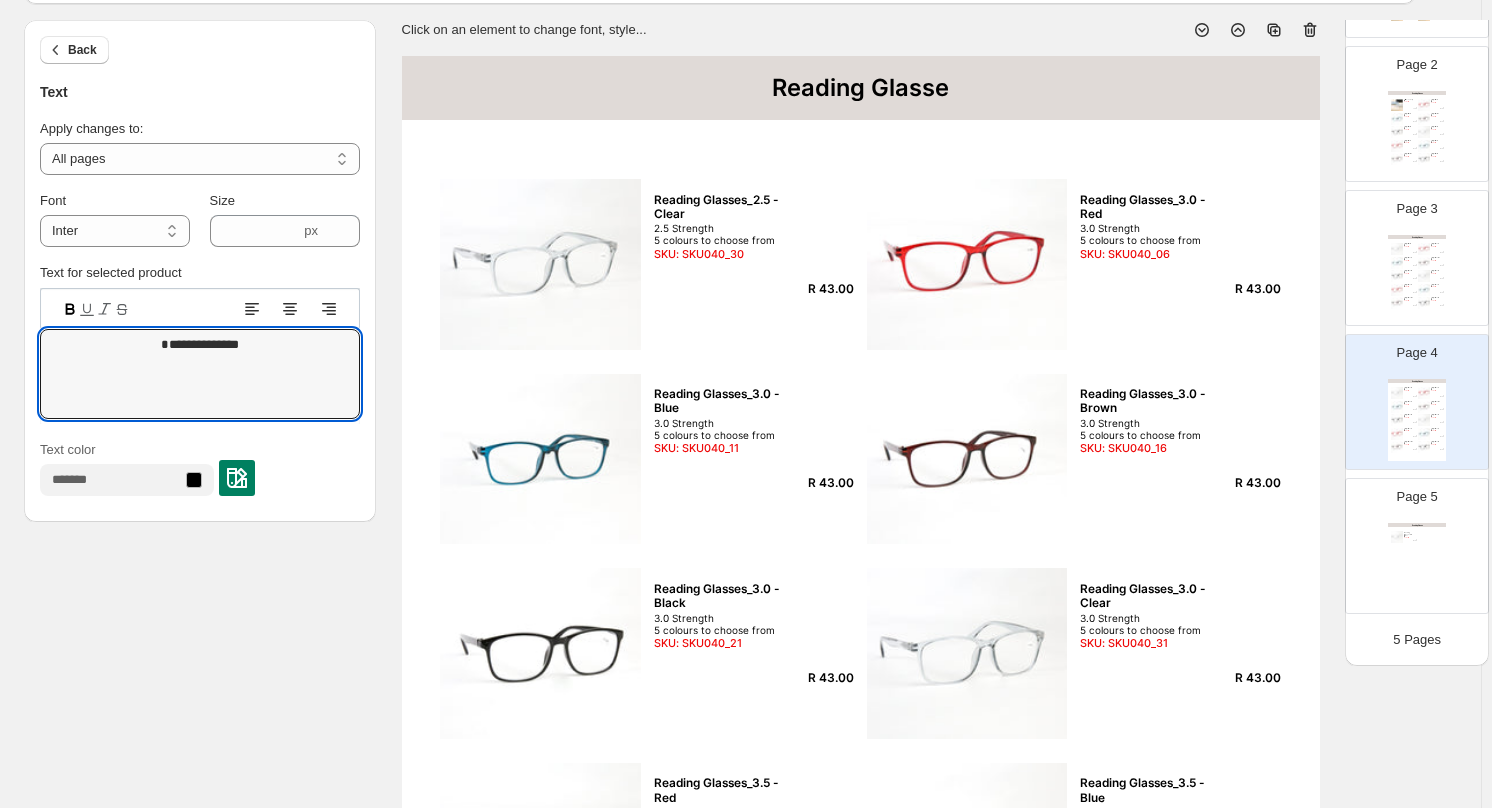 type on "**********" 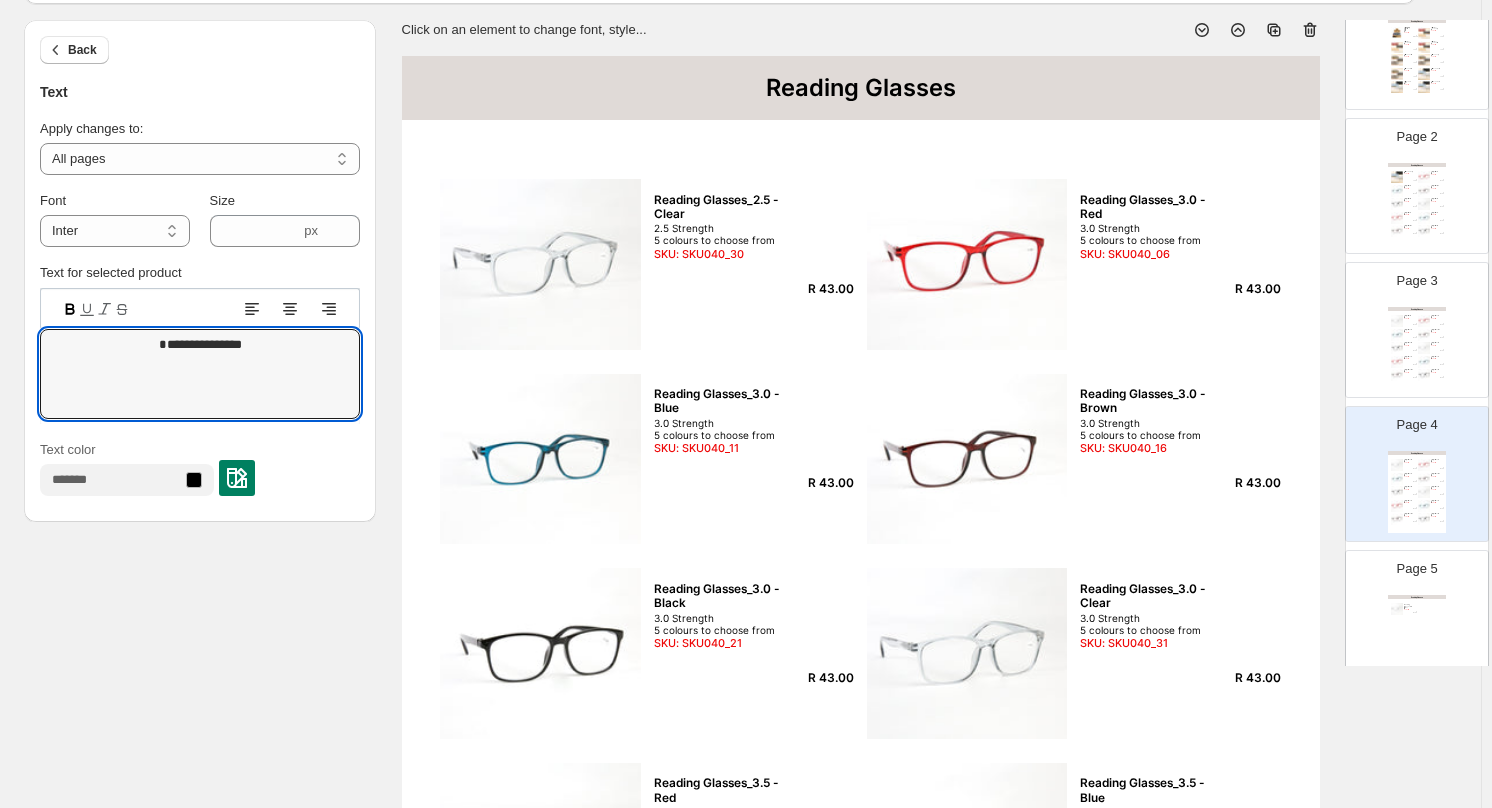 scroll, scrollTop: 0, scrollLeft: 0, axis: both 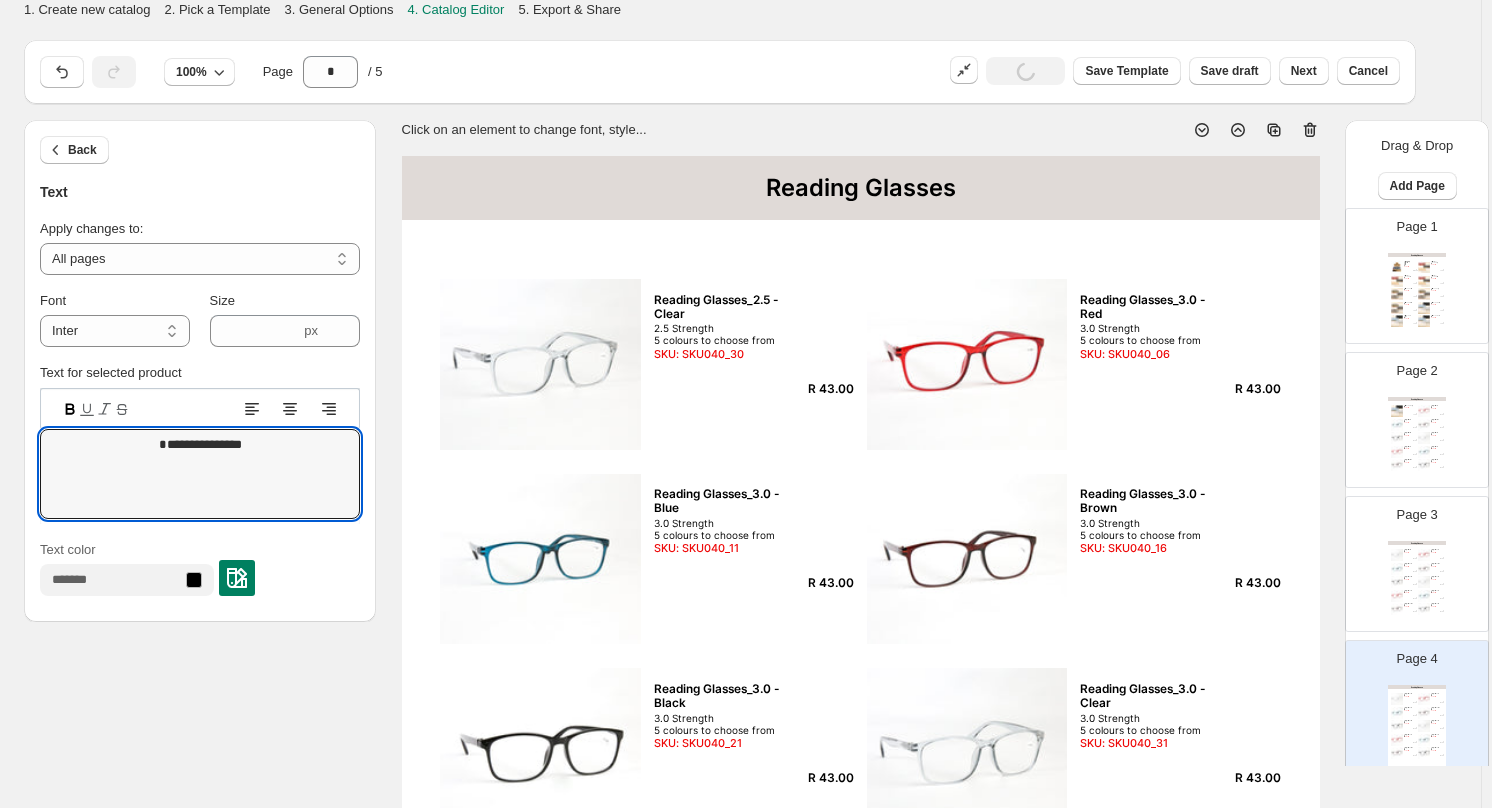 click on "Reading Glasses Counter Display Reading glasses_36 units Mixed colours and strengths
36 units with display stand
R43 per unit SKU:  SKU040_42 R 1548.00 Glasses case_ANIMAL TEXTURE - Grey 3 colours to choose from SKU:  SKU040_39 R 35.00 Glasses case_ANIMAL TEXTURE - Pink 3 colours to choose from SKU:  SKU040_40 R 35.00 Glasses case_ANIMAL TEXTURE - Cream 3 colours to choose from SKU:  SKU040_41 R 35.00 Glasses case_LEOPARD - Cream 3 colours to choose from SKU:  SKU040_32 R 30.00 Glasses case_LEOPARD - Grey 3 colours to choose from SKU:  SKU040_33 R 30.00 Glasses case_LEOPARD - White 3 colours to choose from SKU:  SKU040_34 R 30.00 Glasses case_TEXTURED - Black 4 colours to choose from SKU:  SKU040_35 R 35.00 Glasses case_TEXTURED - Beige 4 colours to choose from SKU:  SKU040_36 R 35.00 Glasses case_TEXTURED - Blue 4 colours to choose from SKU:  SKU040_37 R 35.00" at bounding box center [1417, 294] 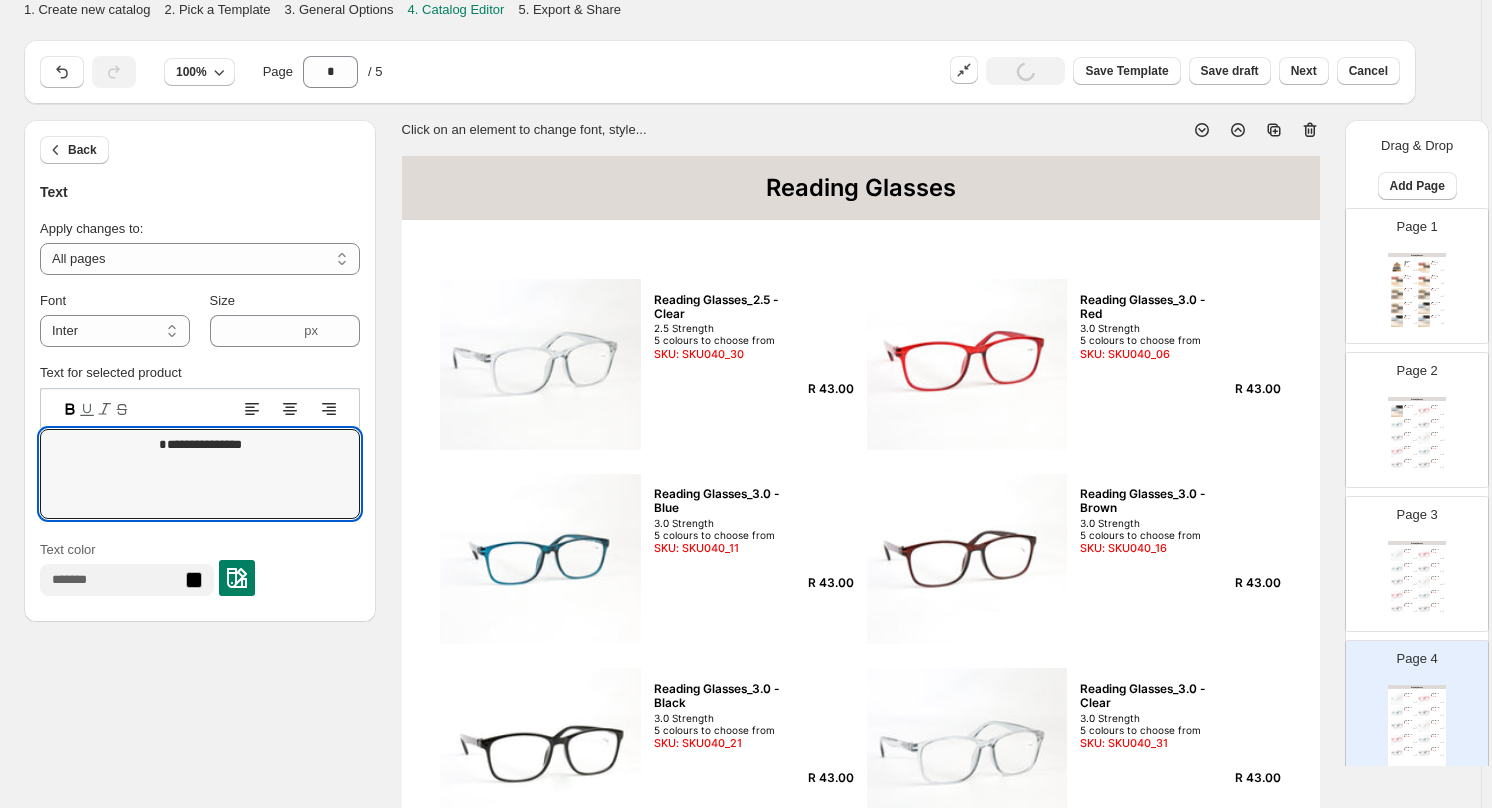 type on "*" 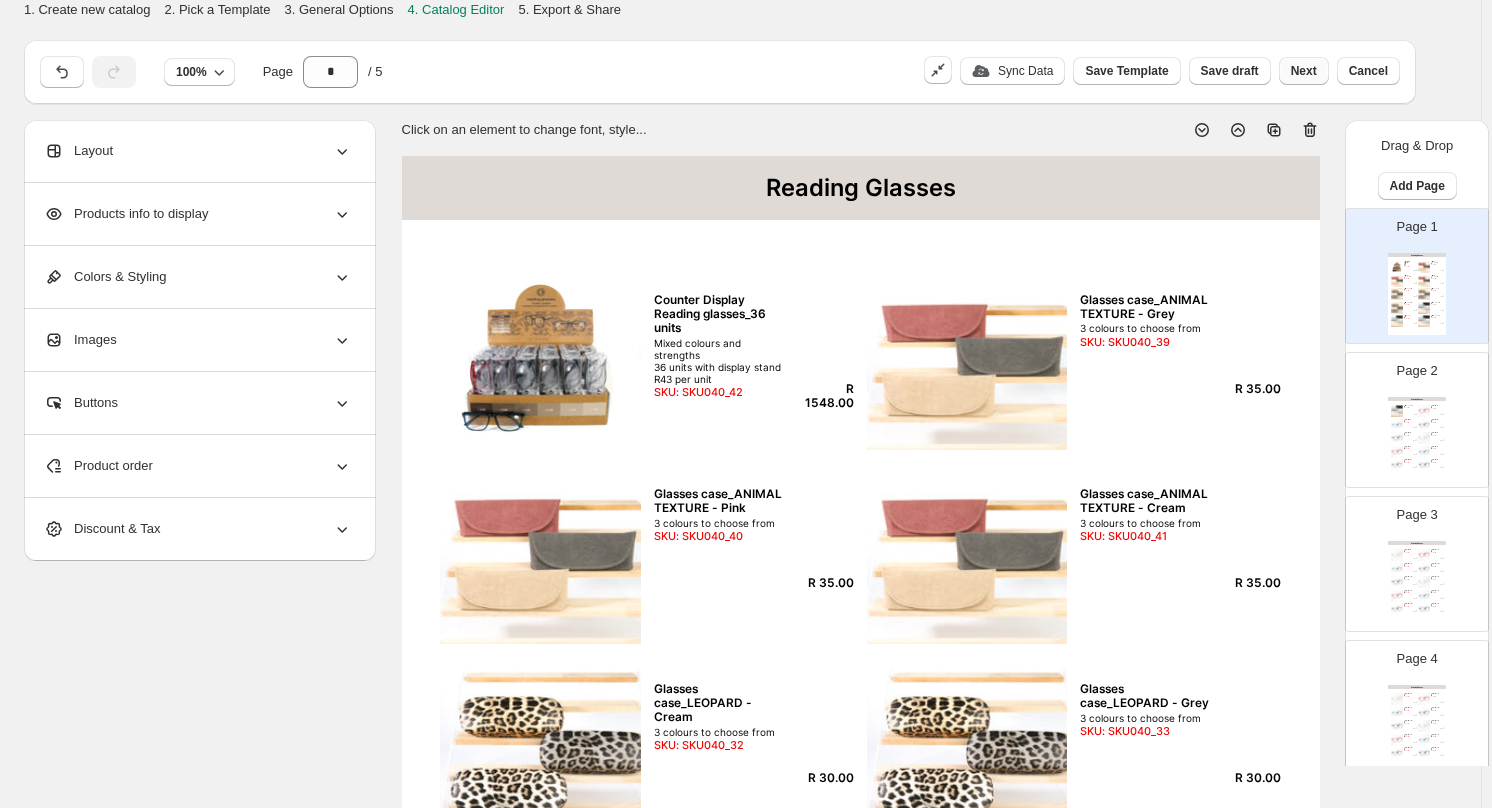 click on "Next" at bounding box center (1304, 71) 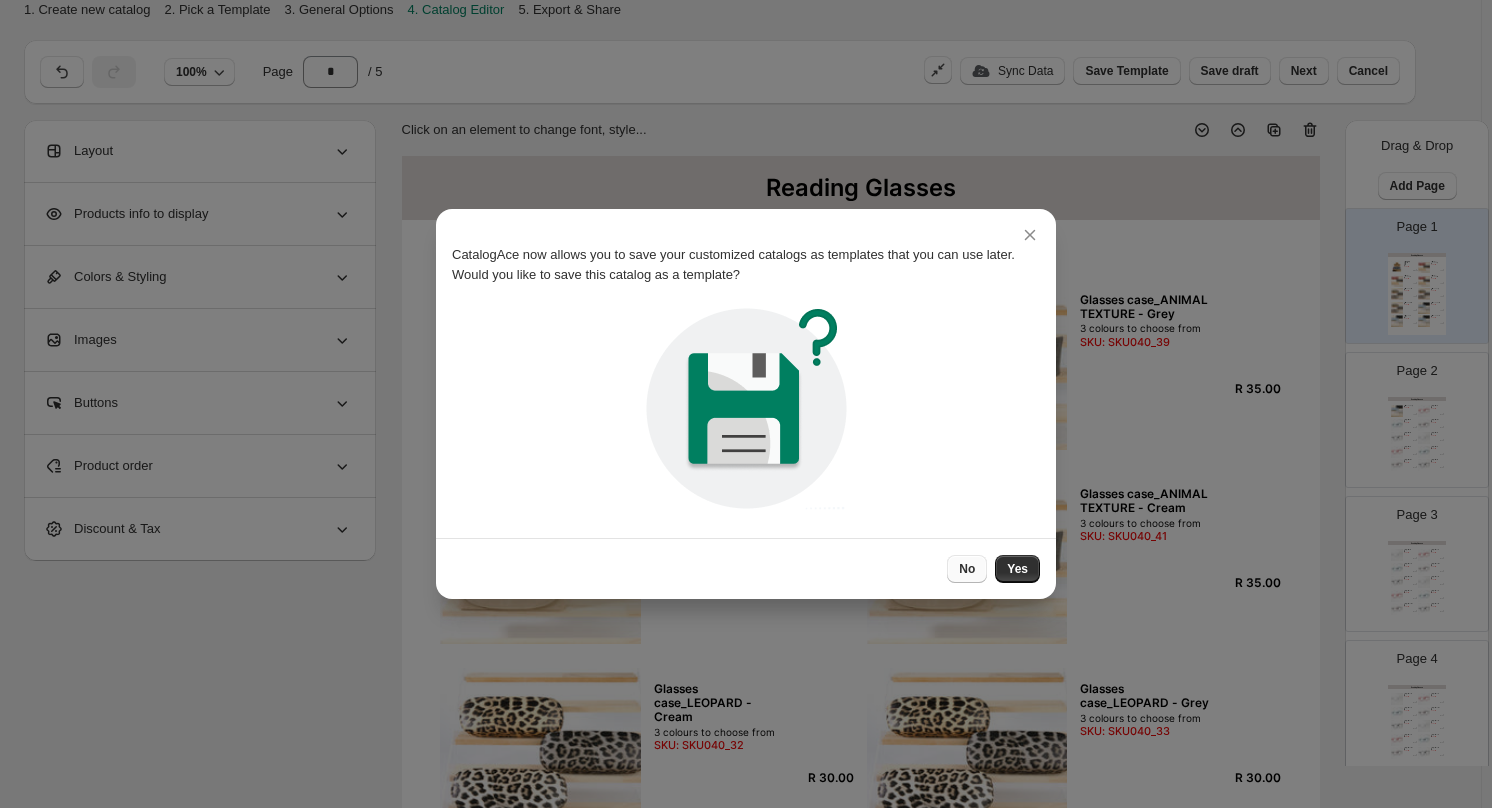 click on "No" at bounding box center [967, 569] 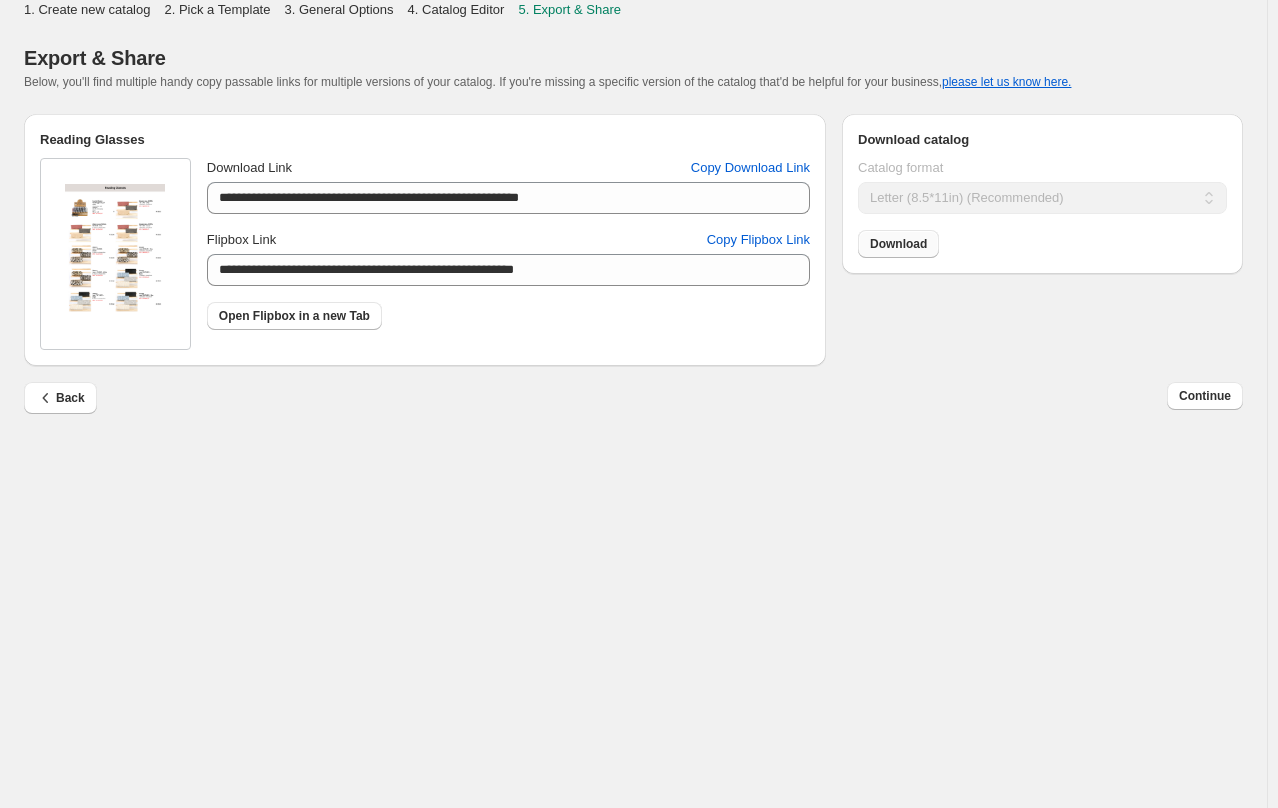 click on "Download" at bounding box center [898, 244] 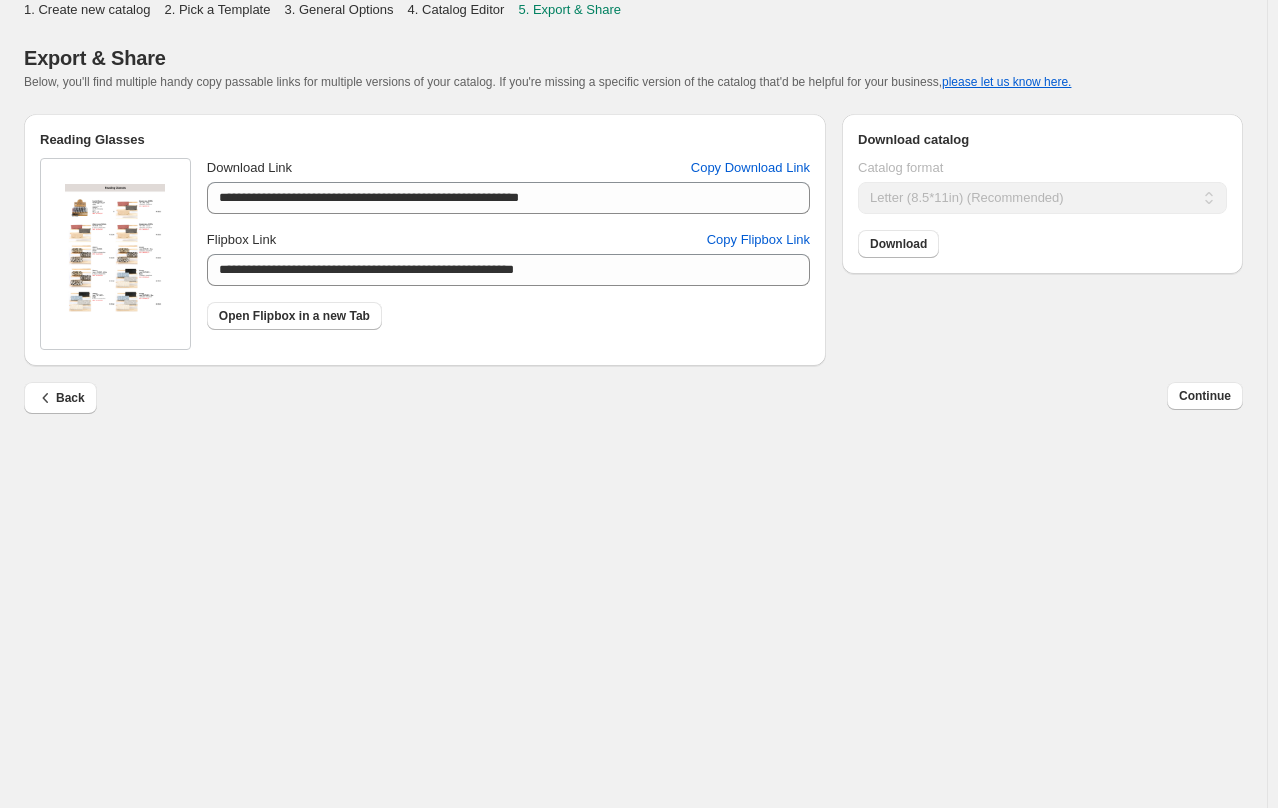 click on "Continue" at bounding box center [1205, 396] 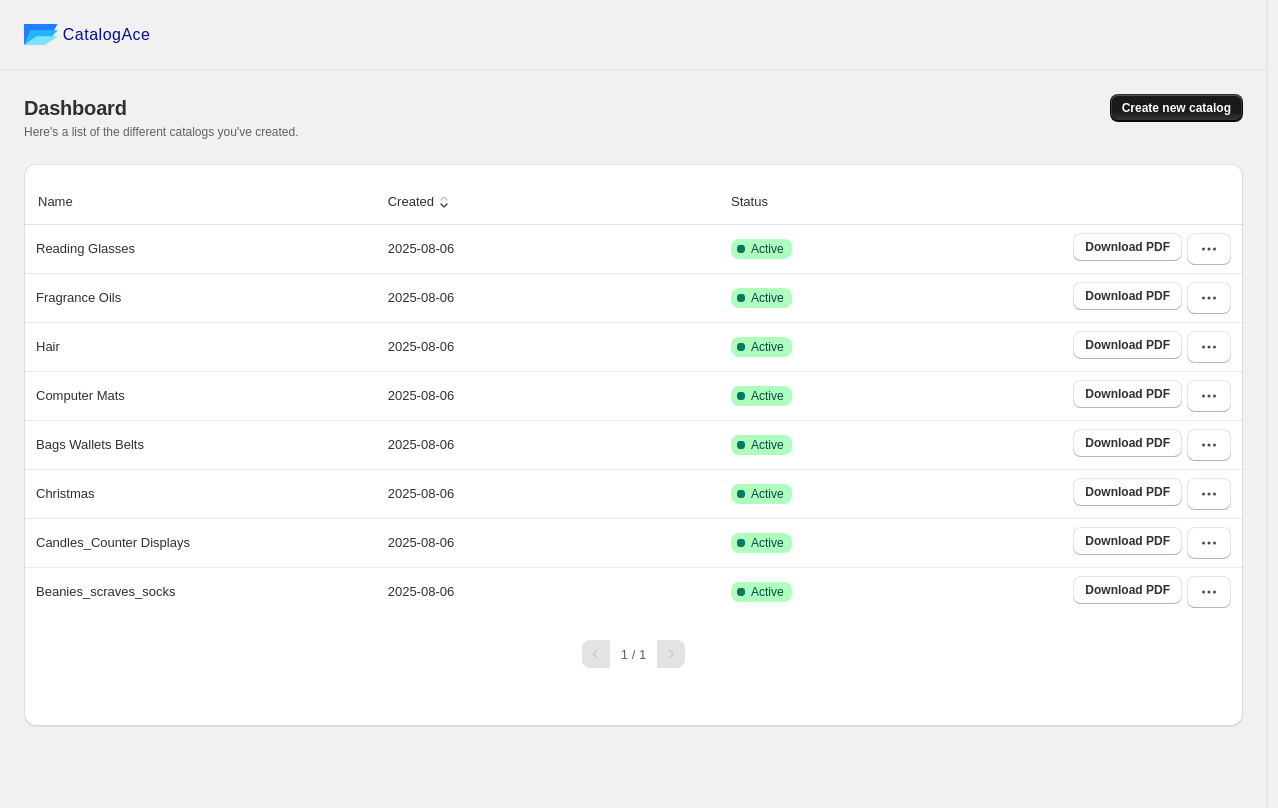 click on "Create new catalog" at bounding box center [1176, 108] 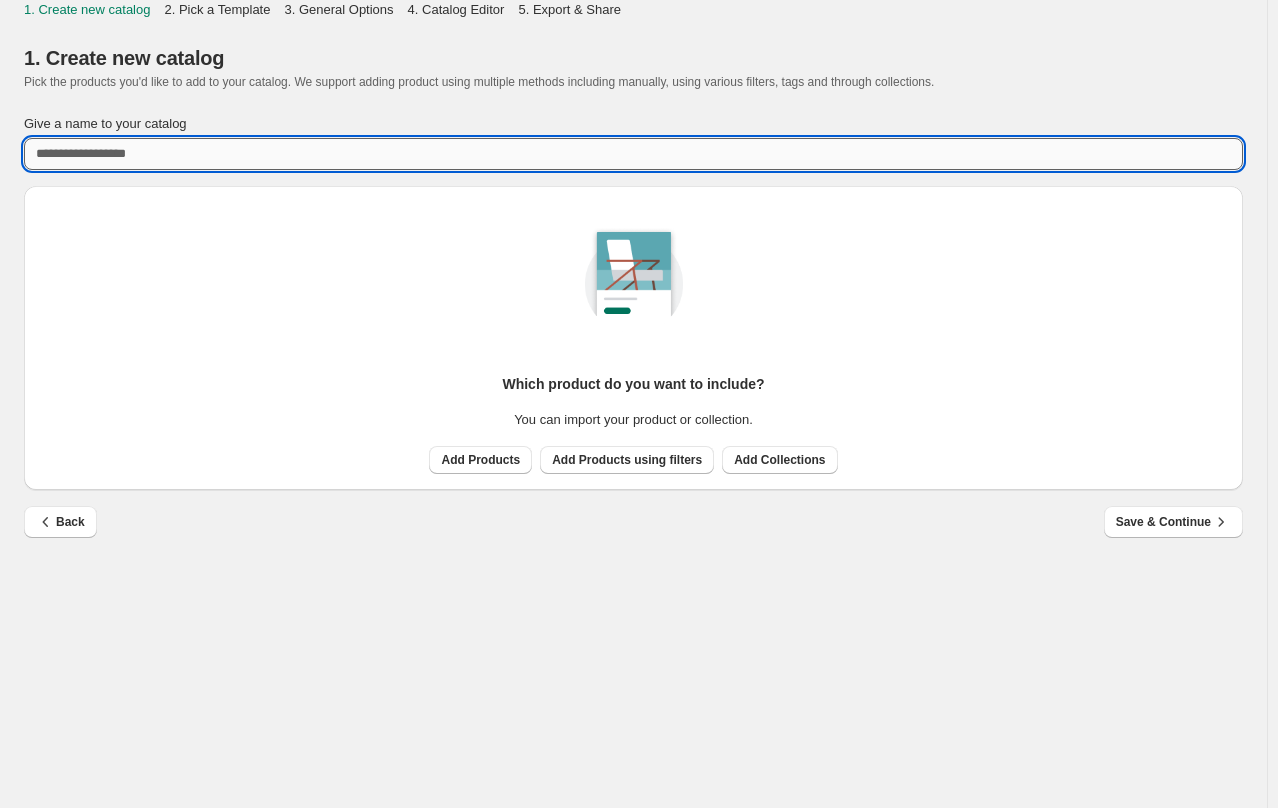 click on "Give a name to your catalog" at bounding box center [633, 154] 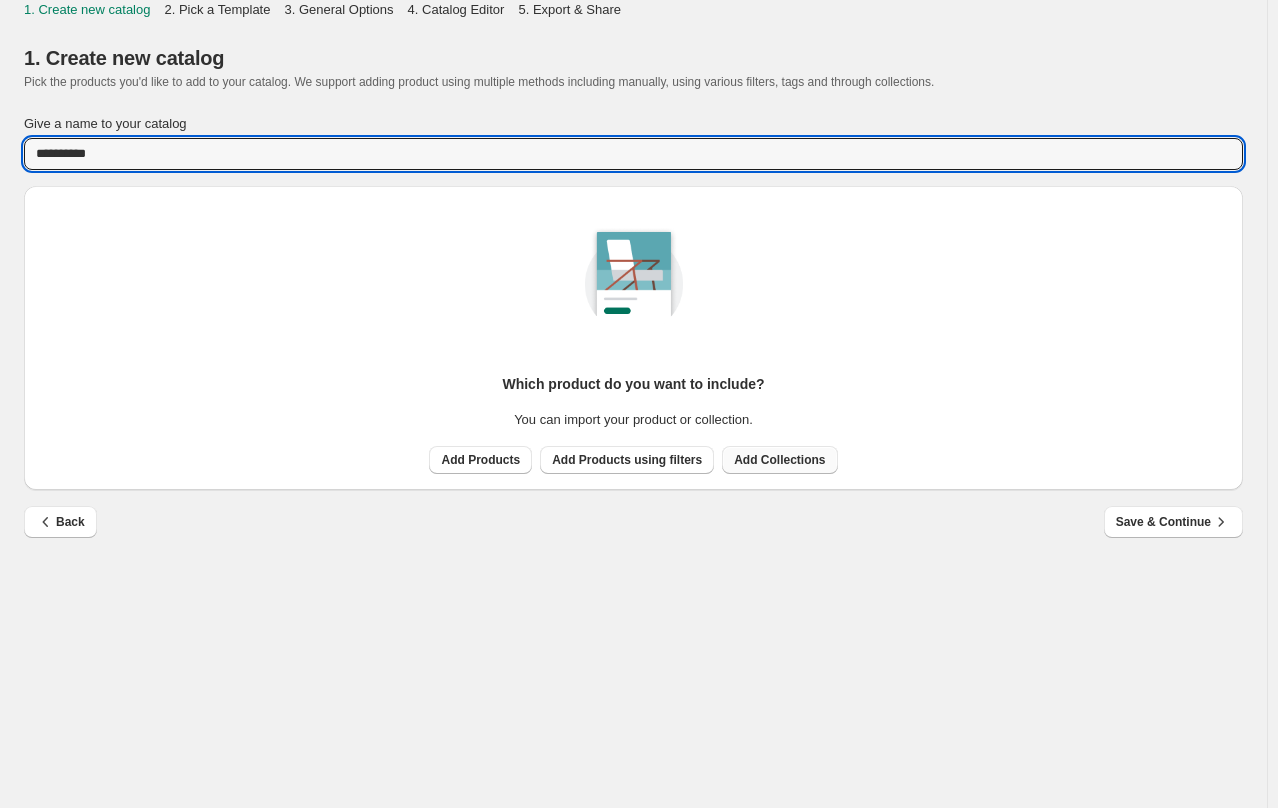 type on "**********" 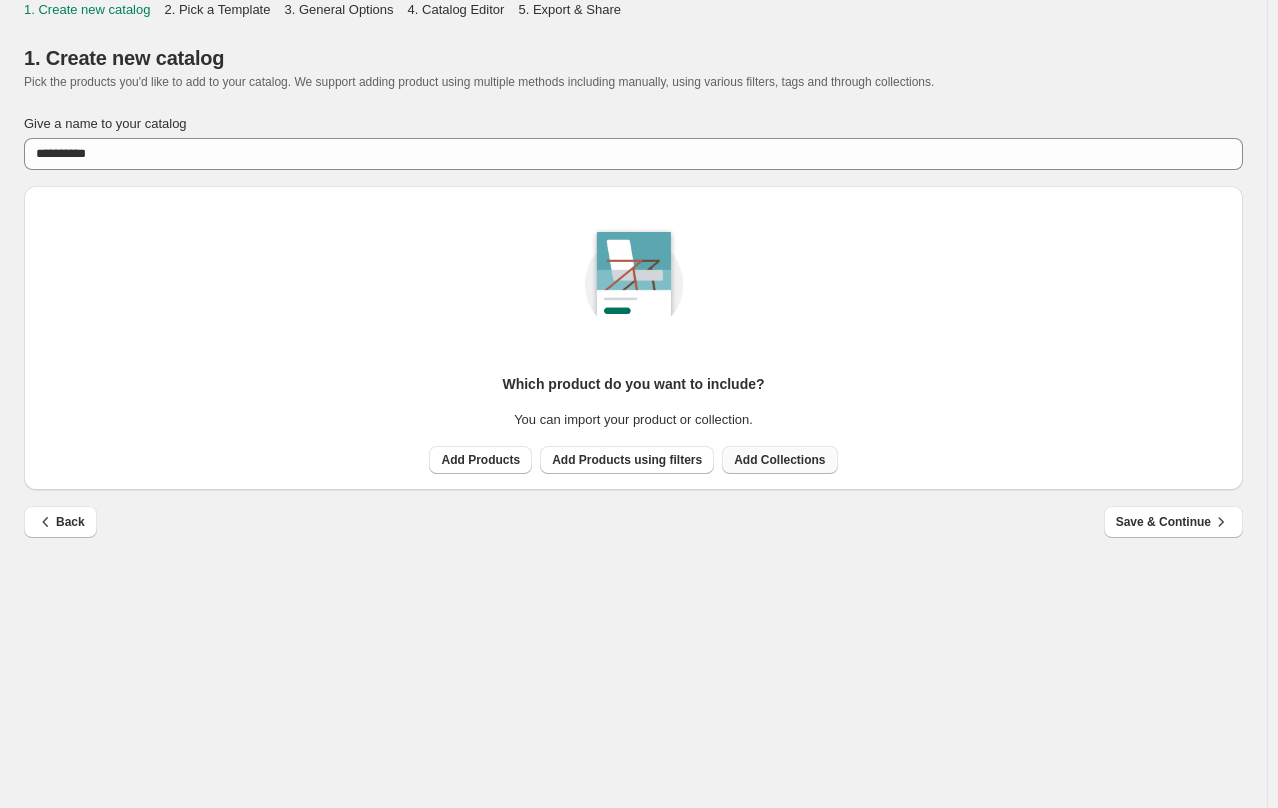 click on "Add Collections" at bounding box center [779, 460] 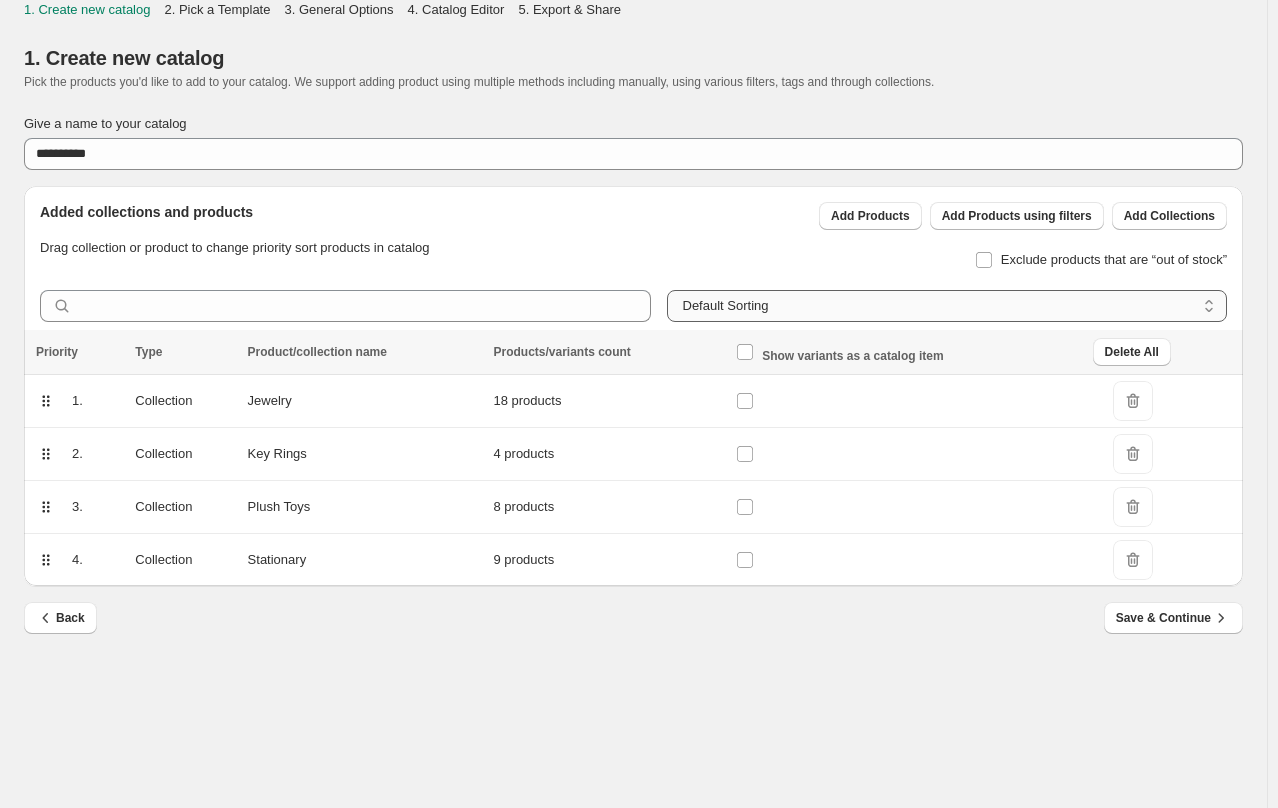 click on "**********" at bounding box center (947, 306) 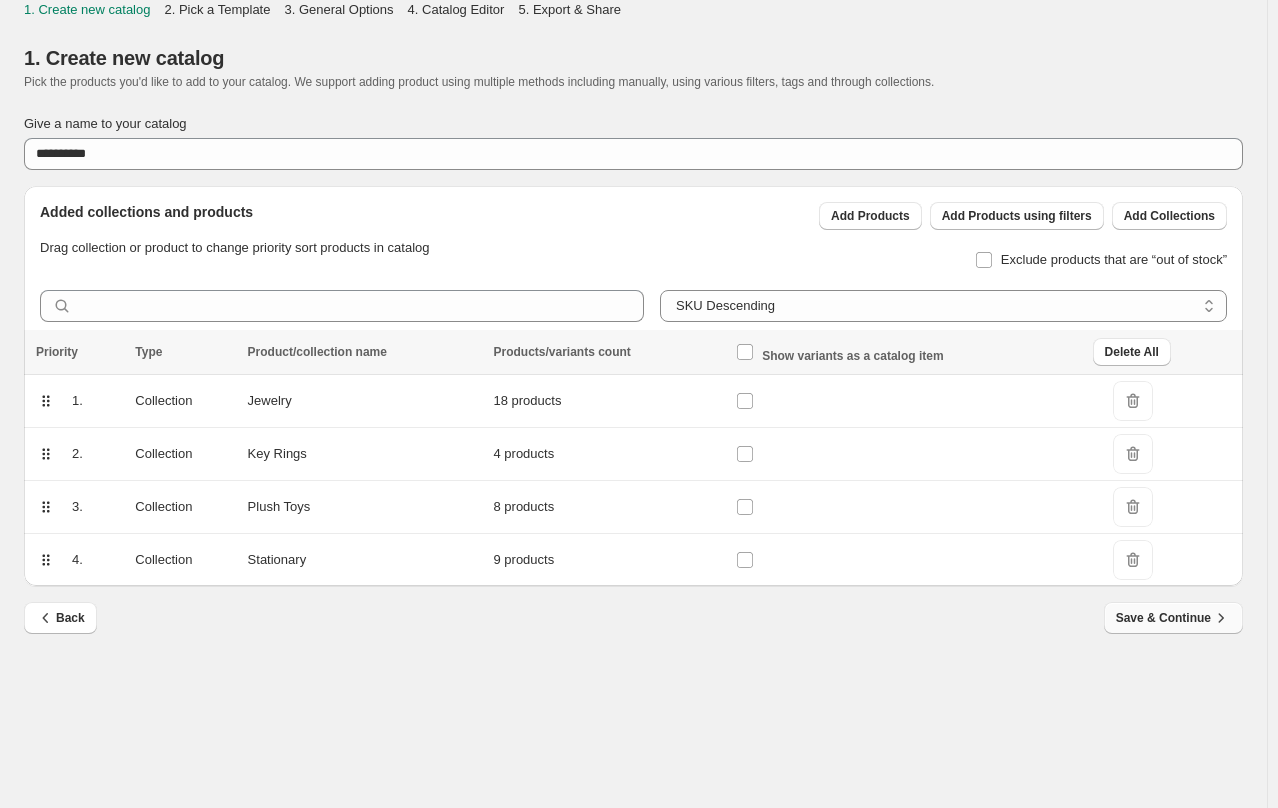 click on "Save & Continue" at bounding box center (1173, 618) 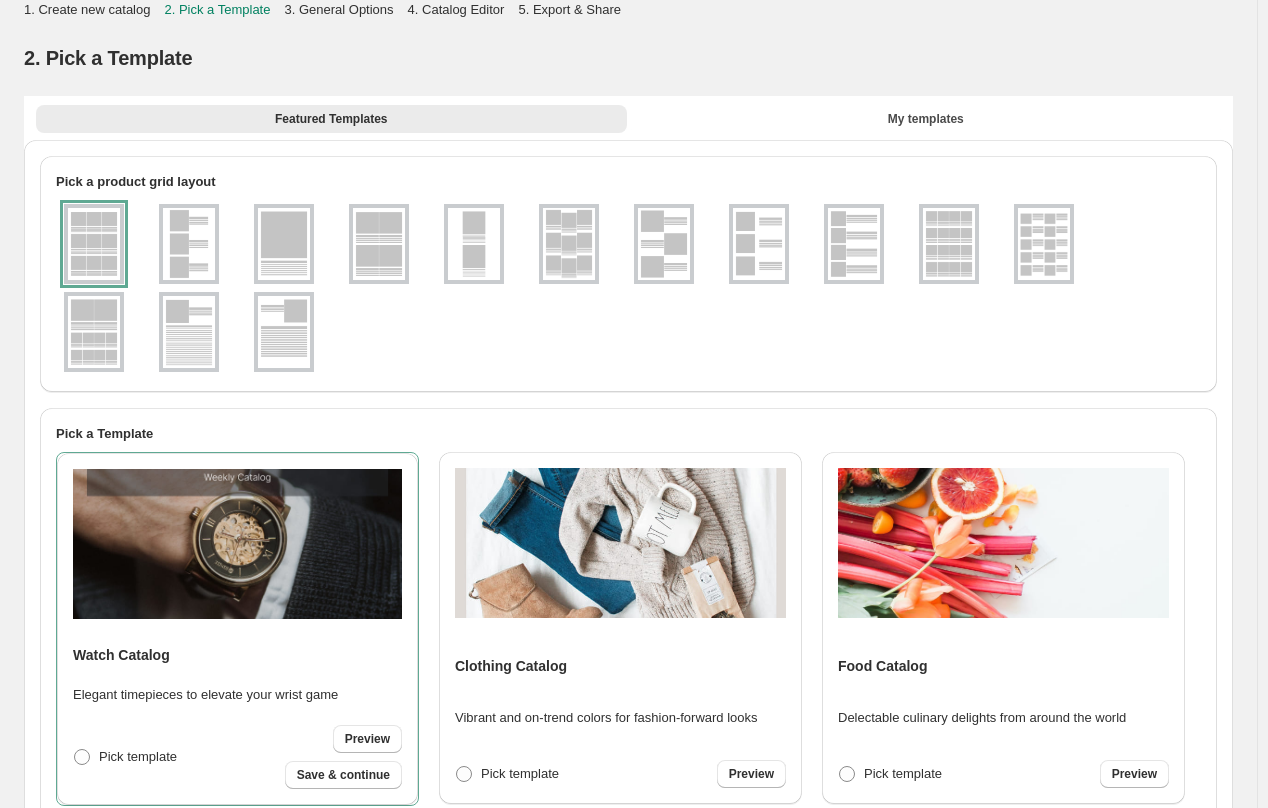 click at bounding box center [1044, 244] 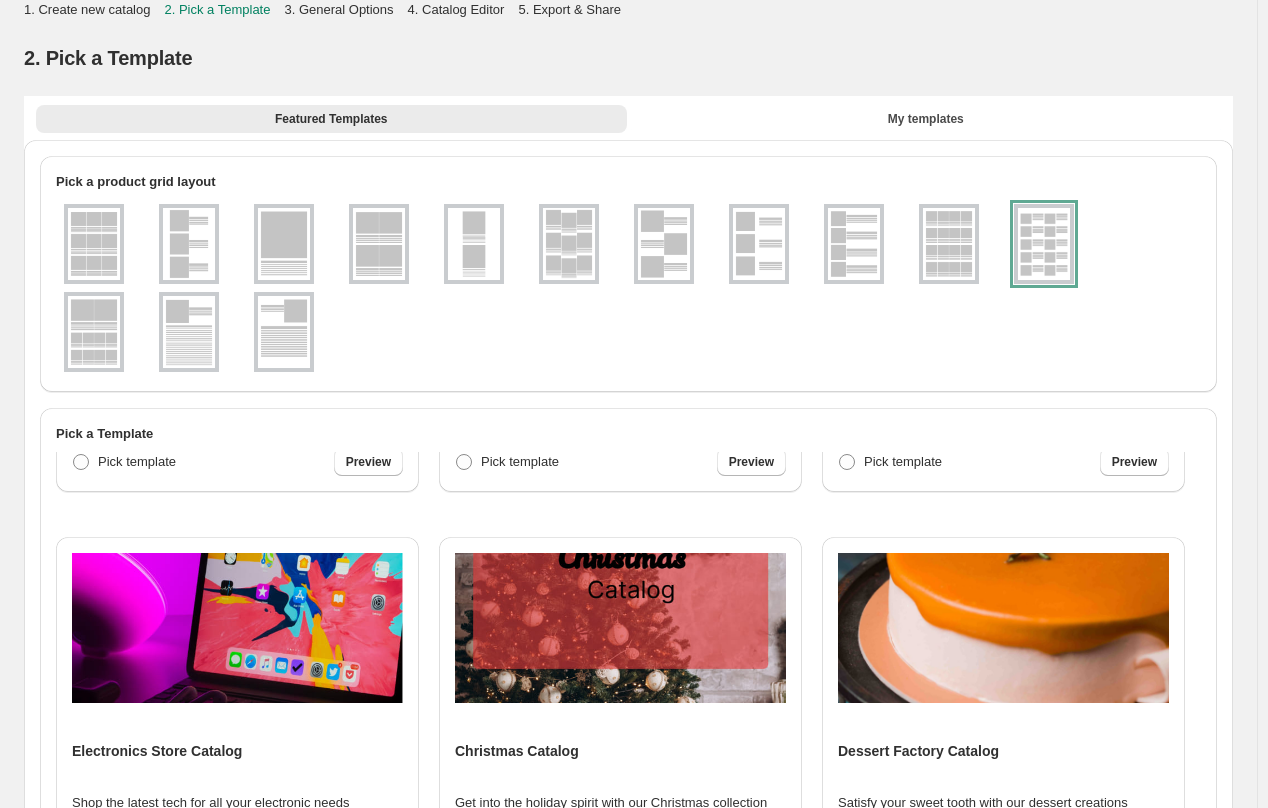 scroll, scrollTop: 2780, scrollLeft: 0, axis: vertical 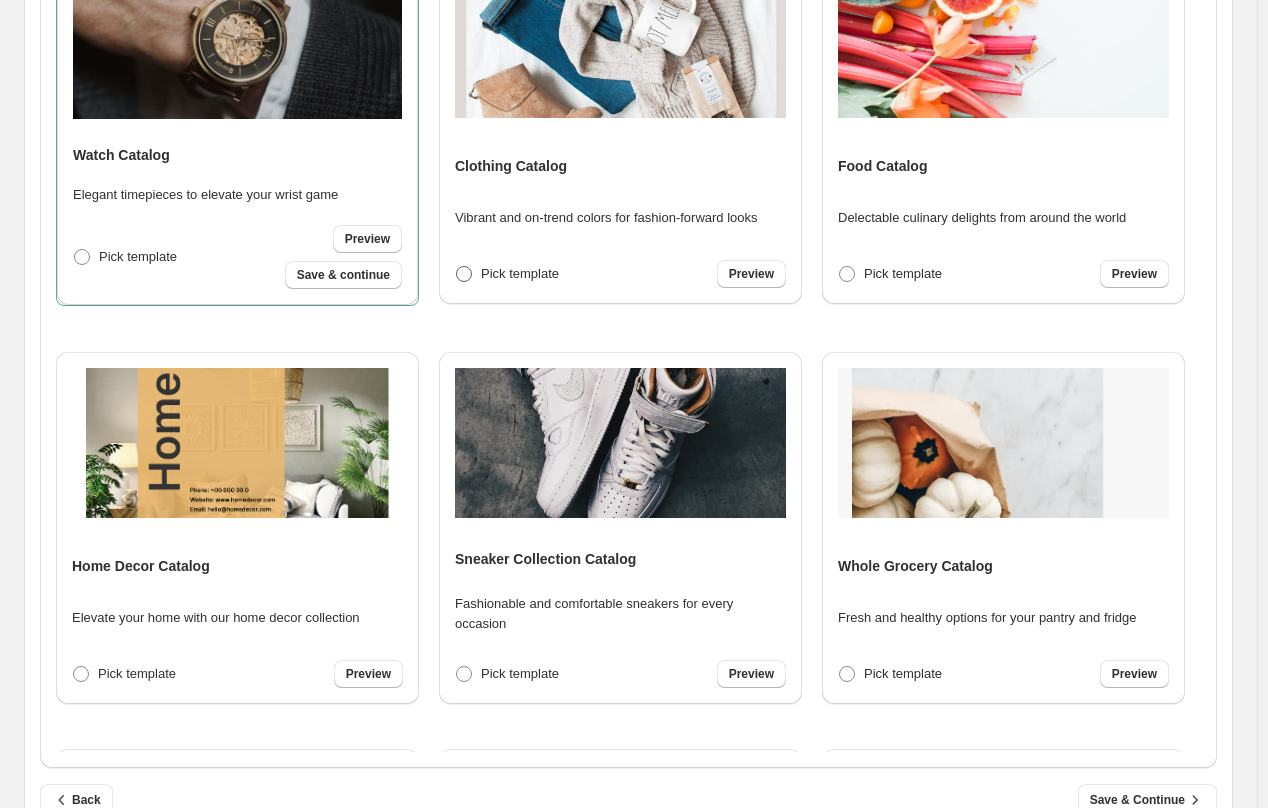 click at bounding box center [464, 274] 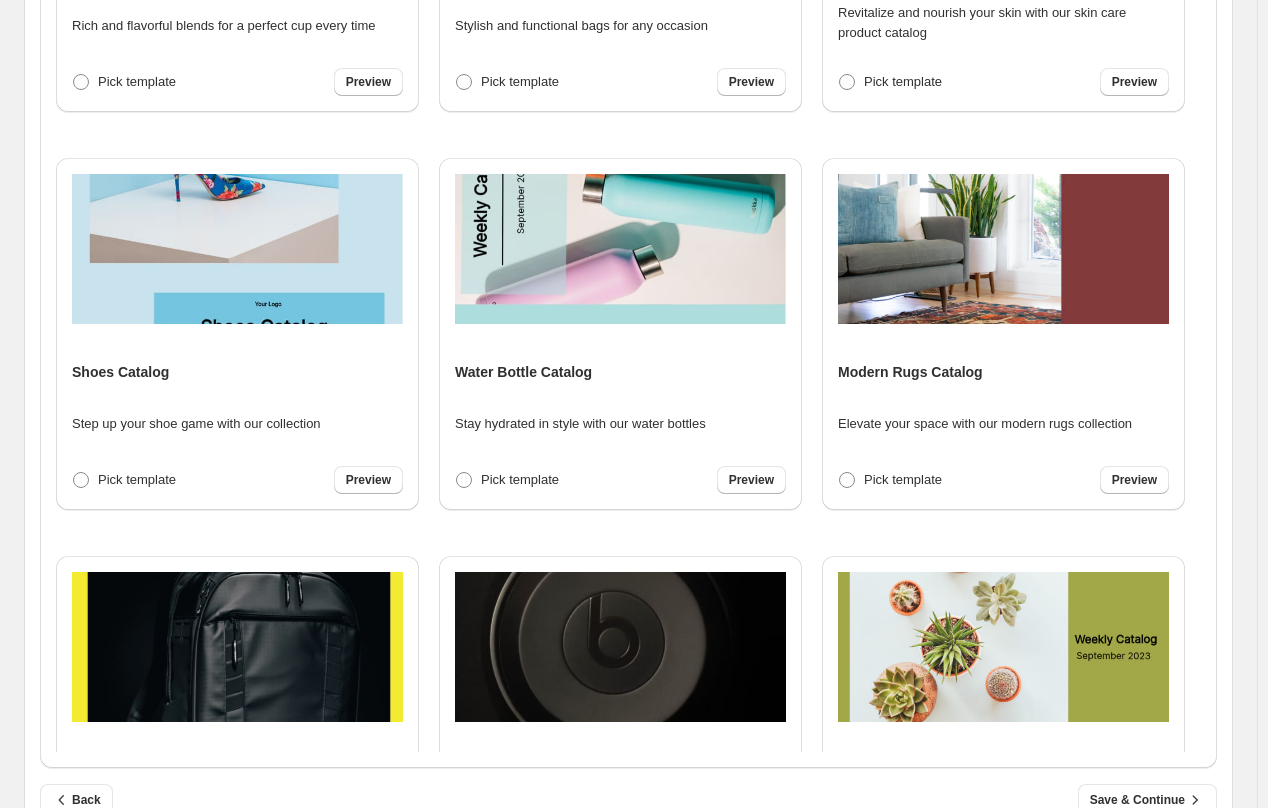 scroll, scrollTop: 1800, scrollLeft: 0, axis: vertical 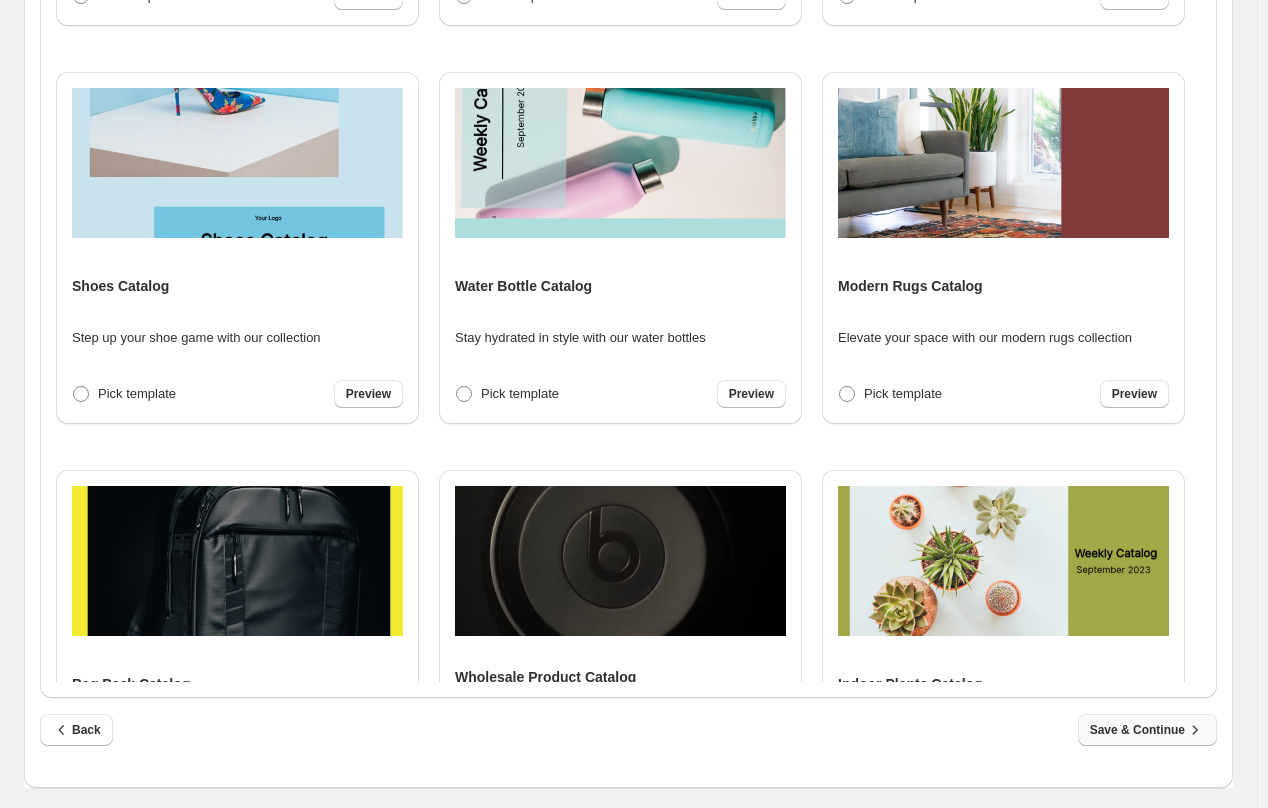 click on "Save & Continue" at bounding box center [1147, 730] 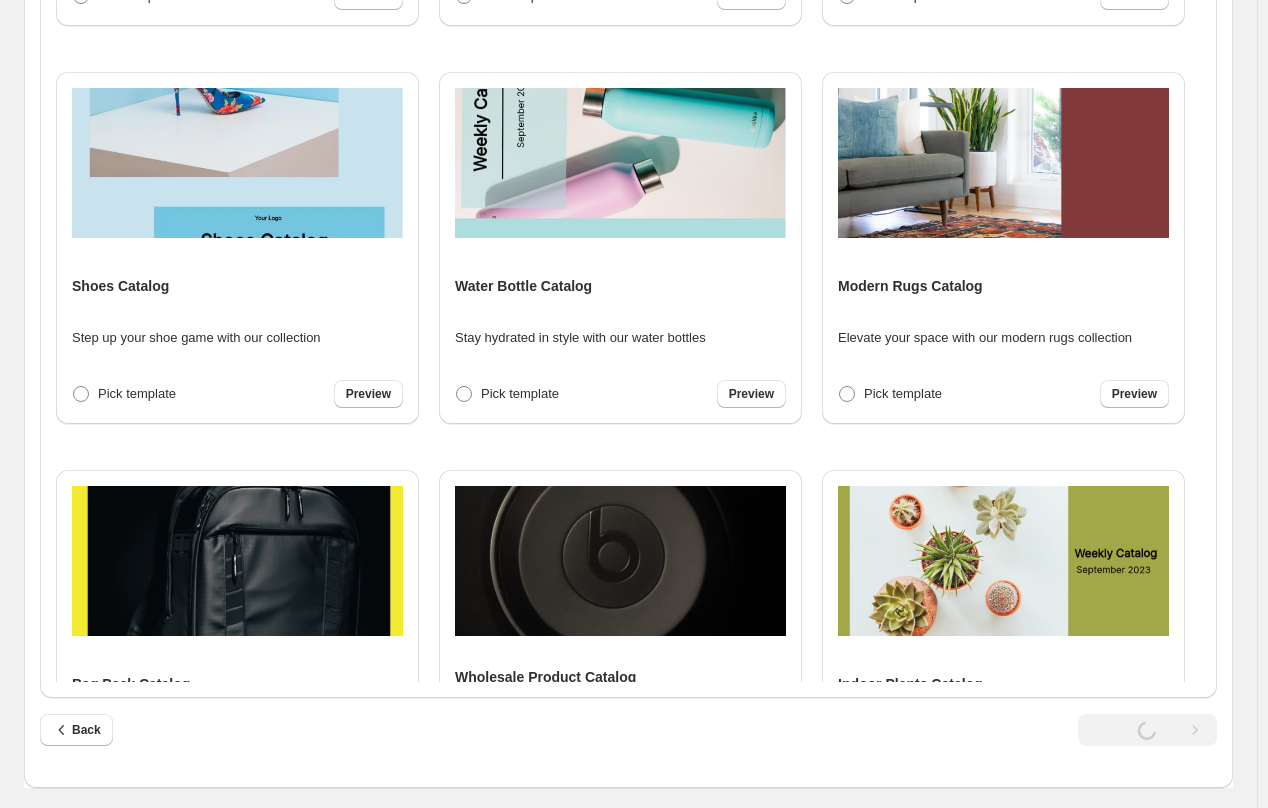 select on "**********" 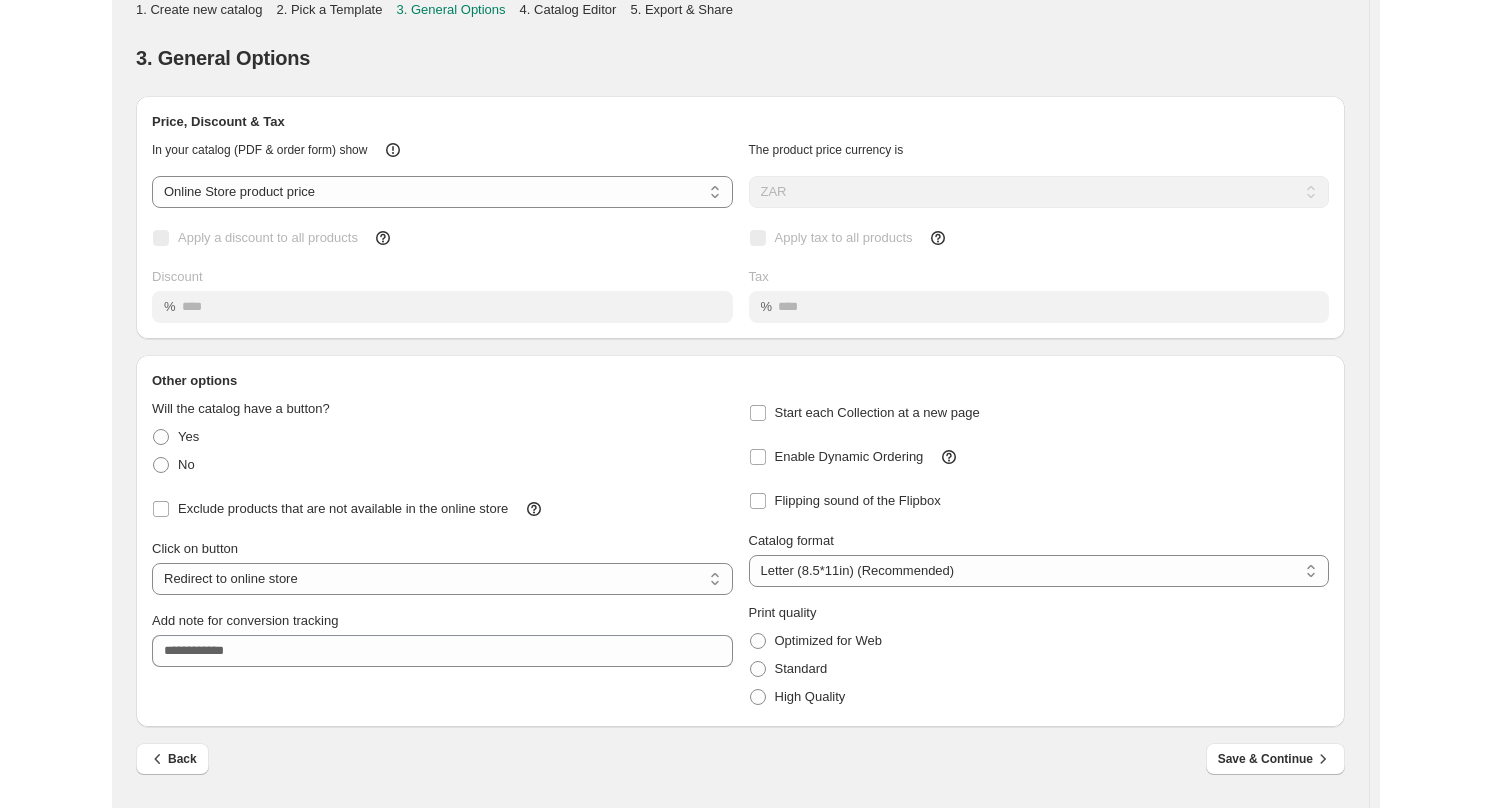 scroll, scrollTop: 0, scrollLeft: 0, axis: both 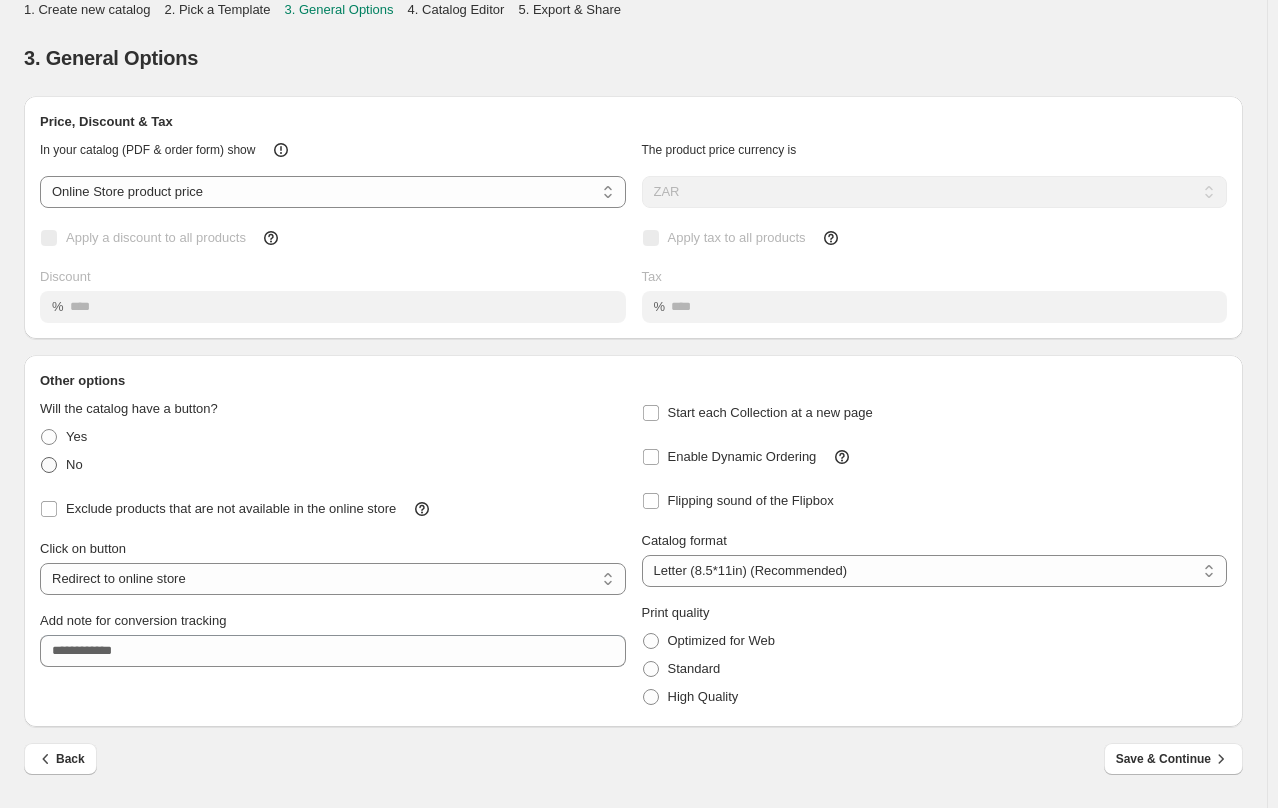 click on "No" at bounding box center [61, 465] 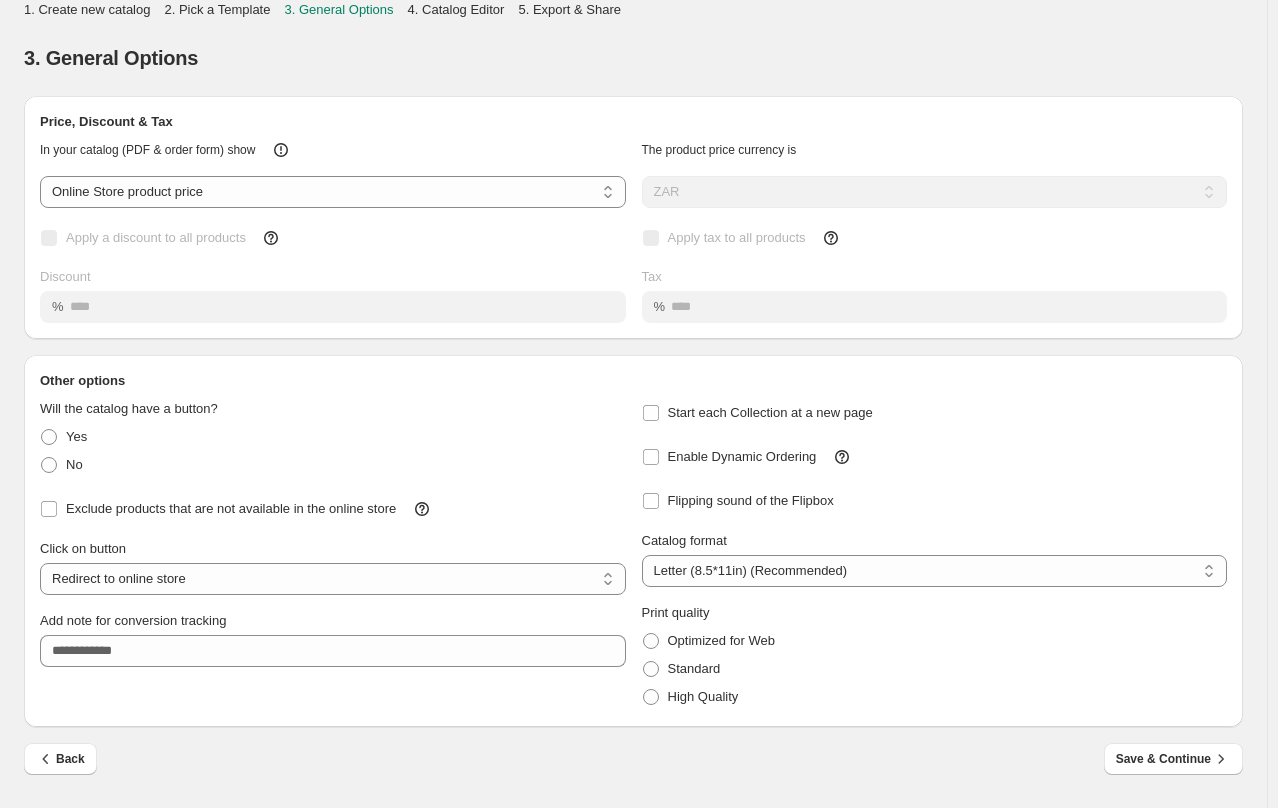 select on "**********" 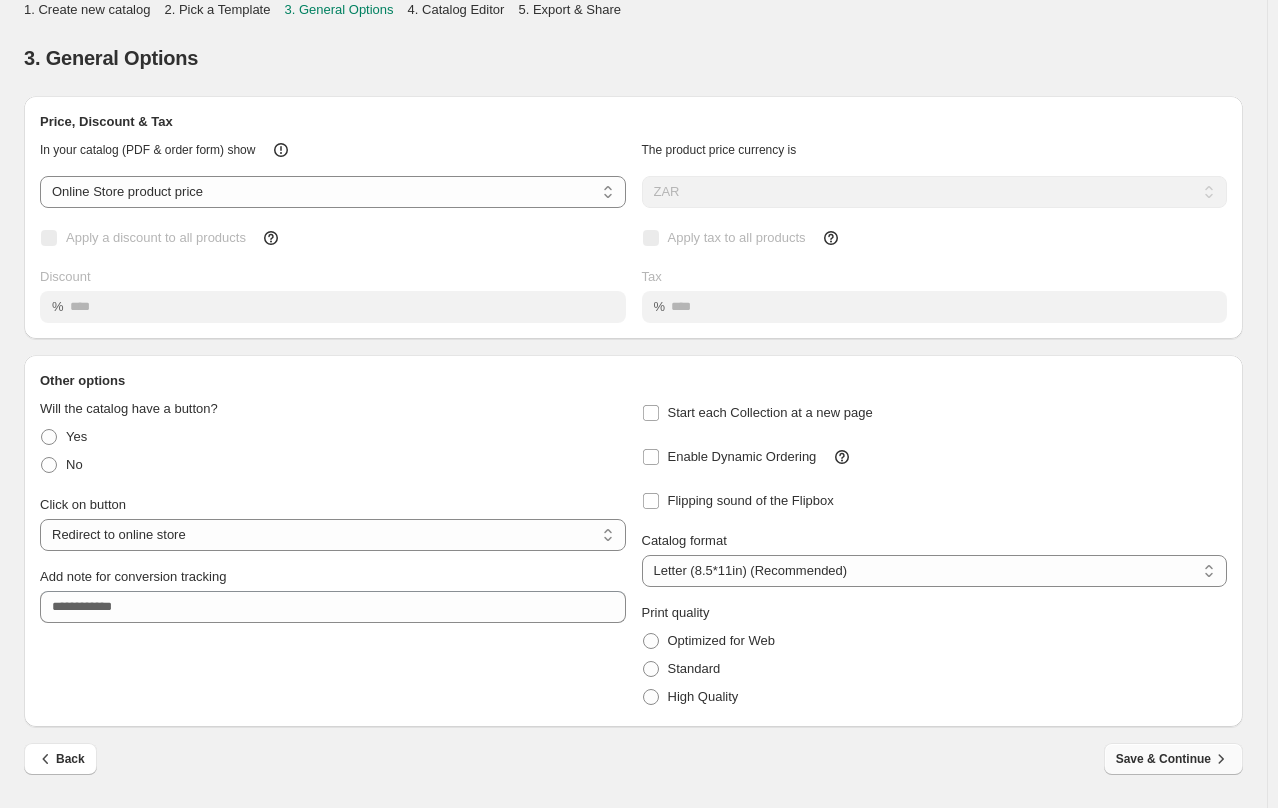 click on "Save & Continue" at bounding box center (1173, 759) 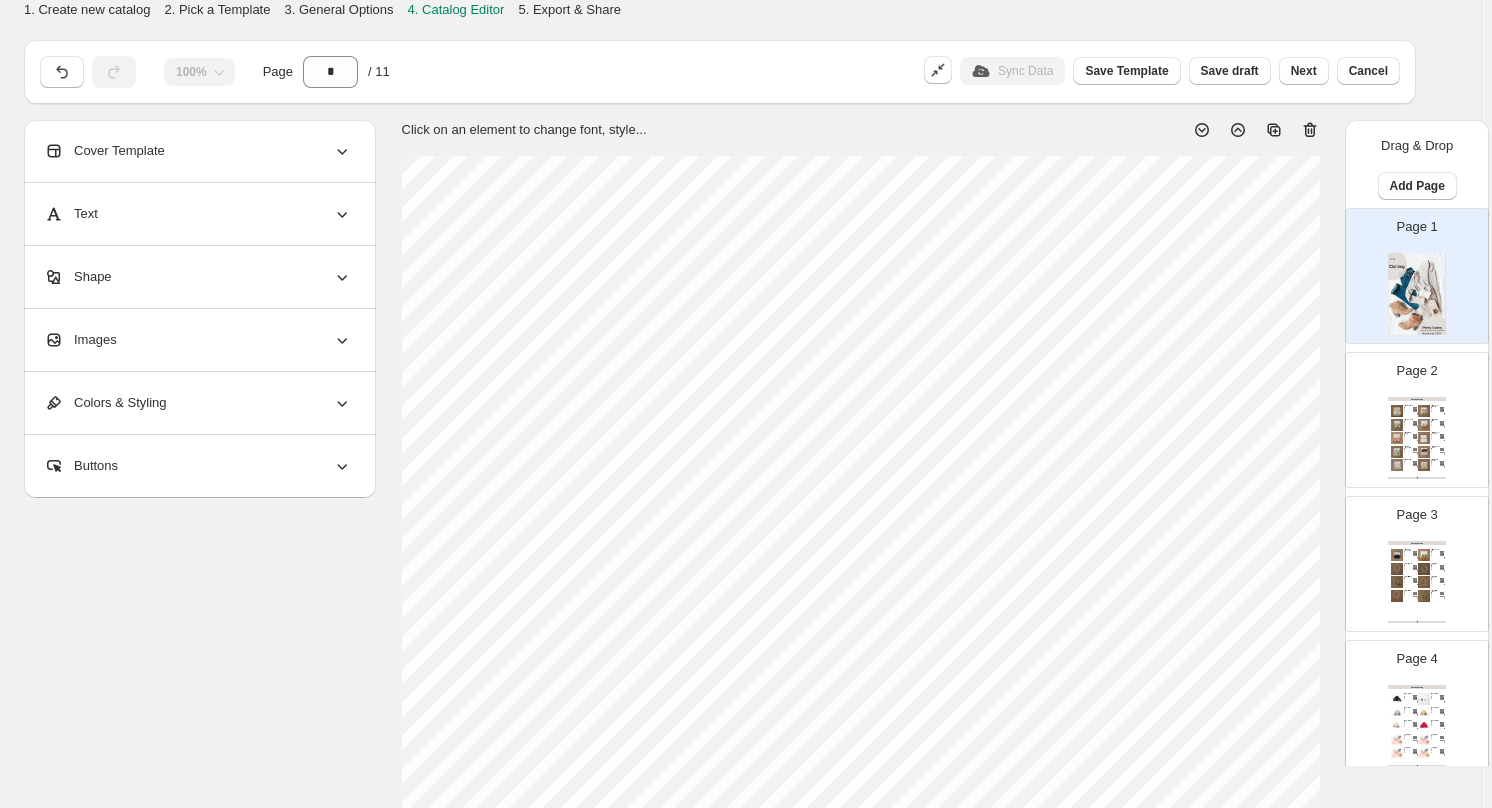 click 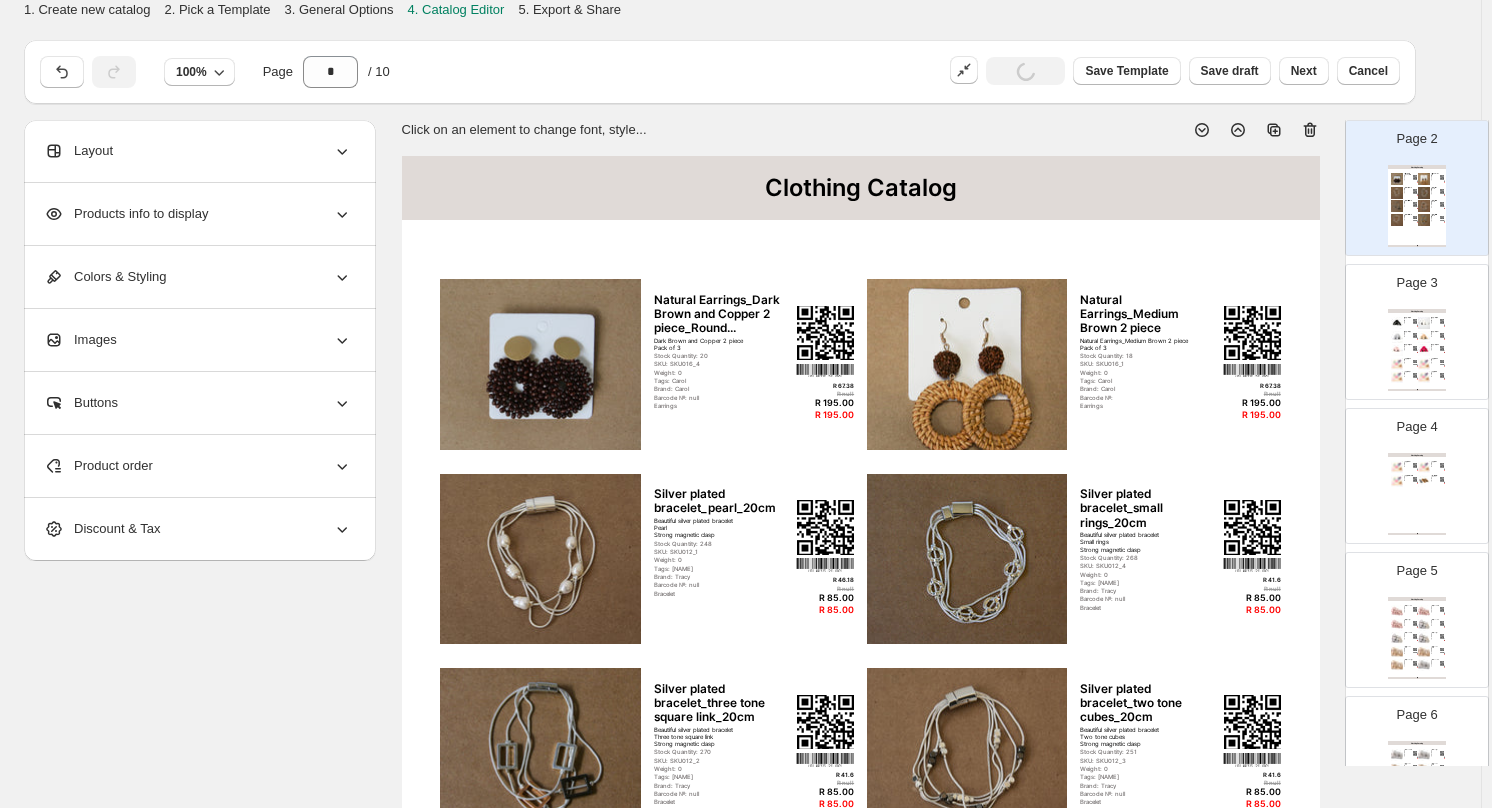 scroll, scrollTop: 926, scrollLeft: 0, axis: vertical 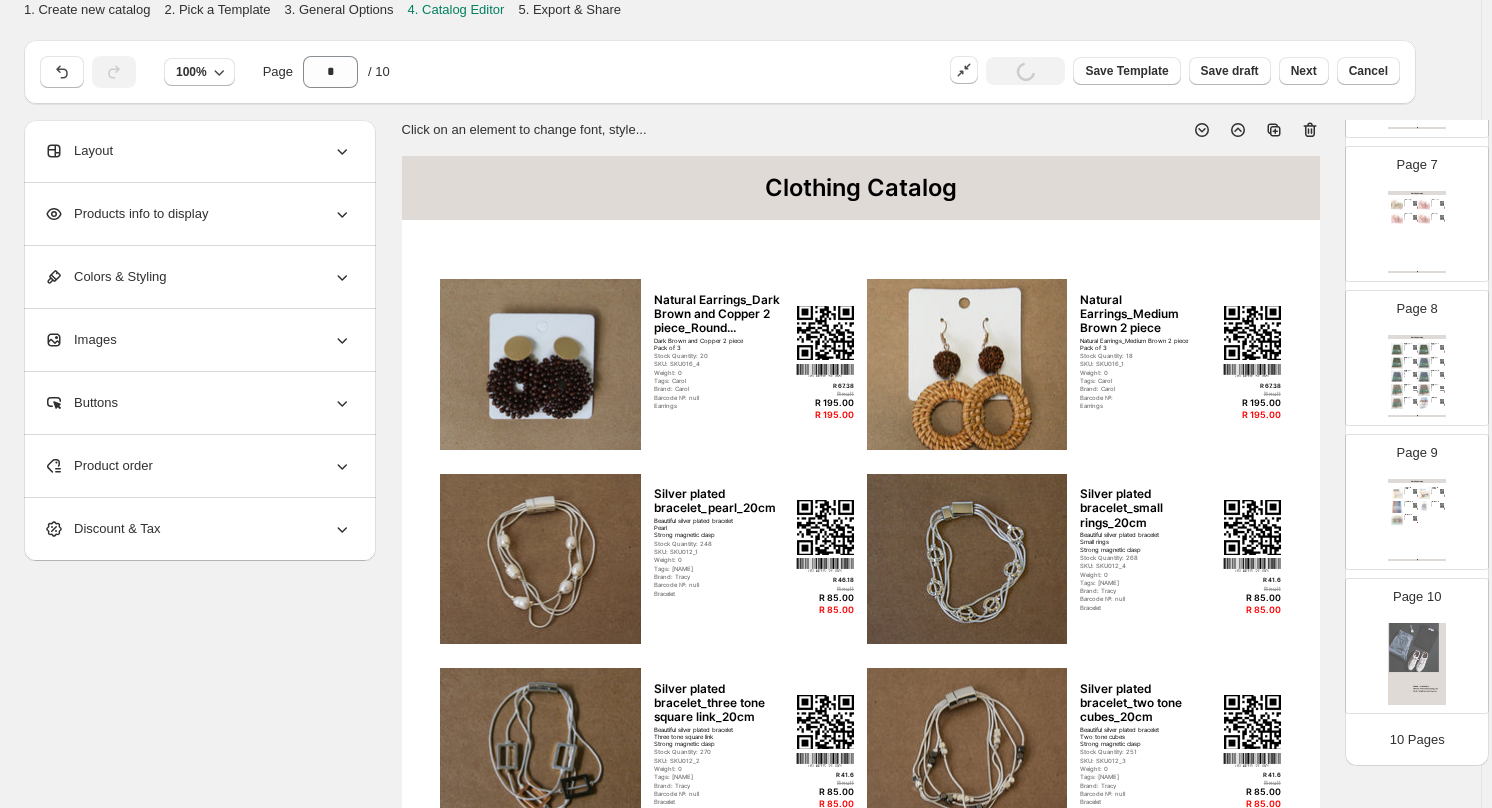 click at bounding box center (1417, 664) 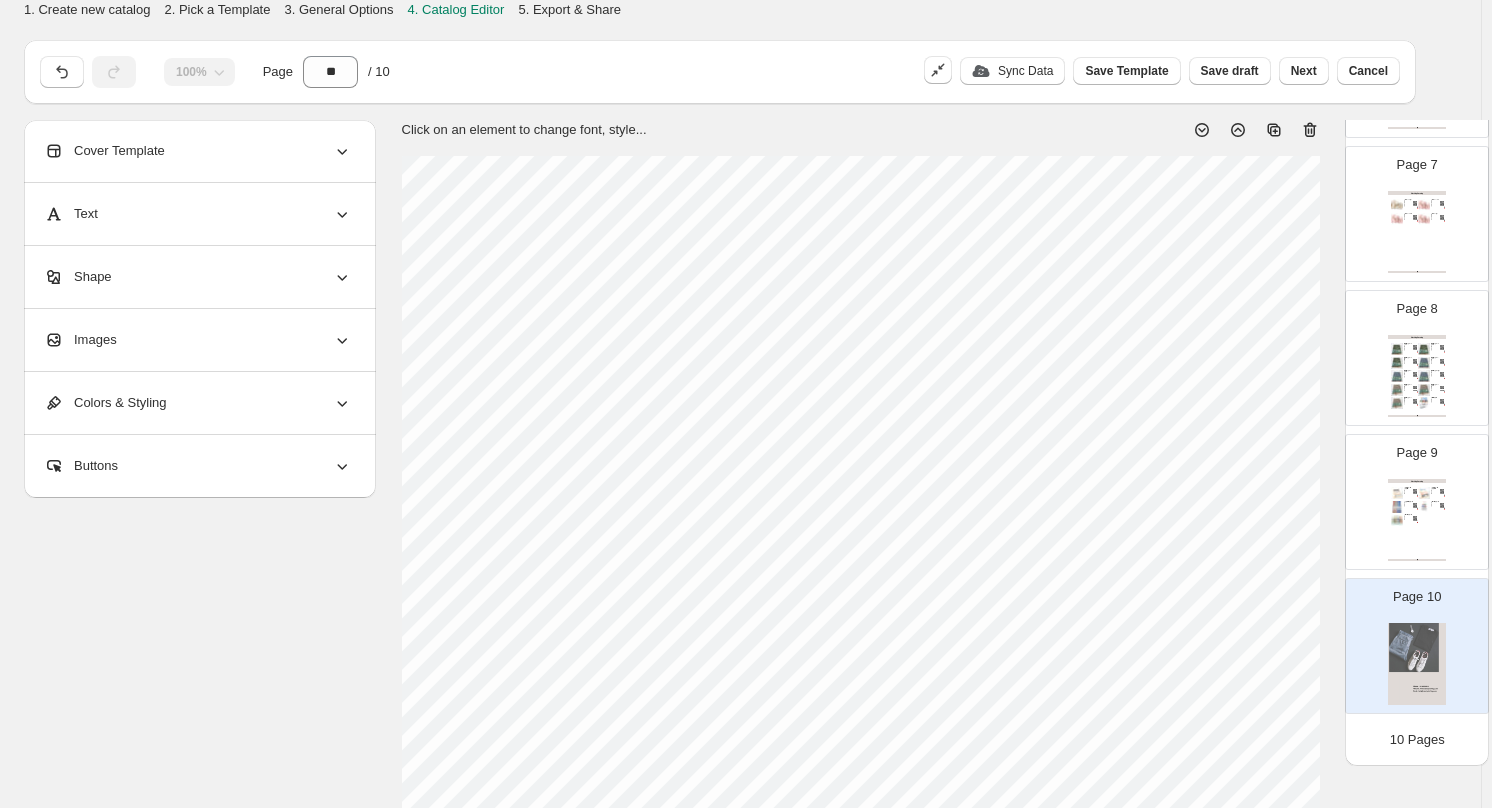 click 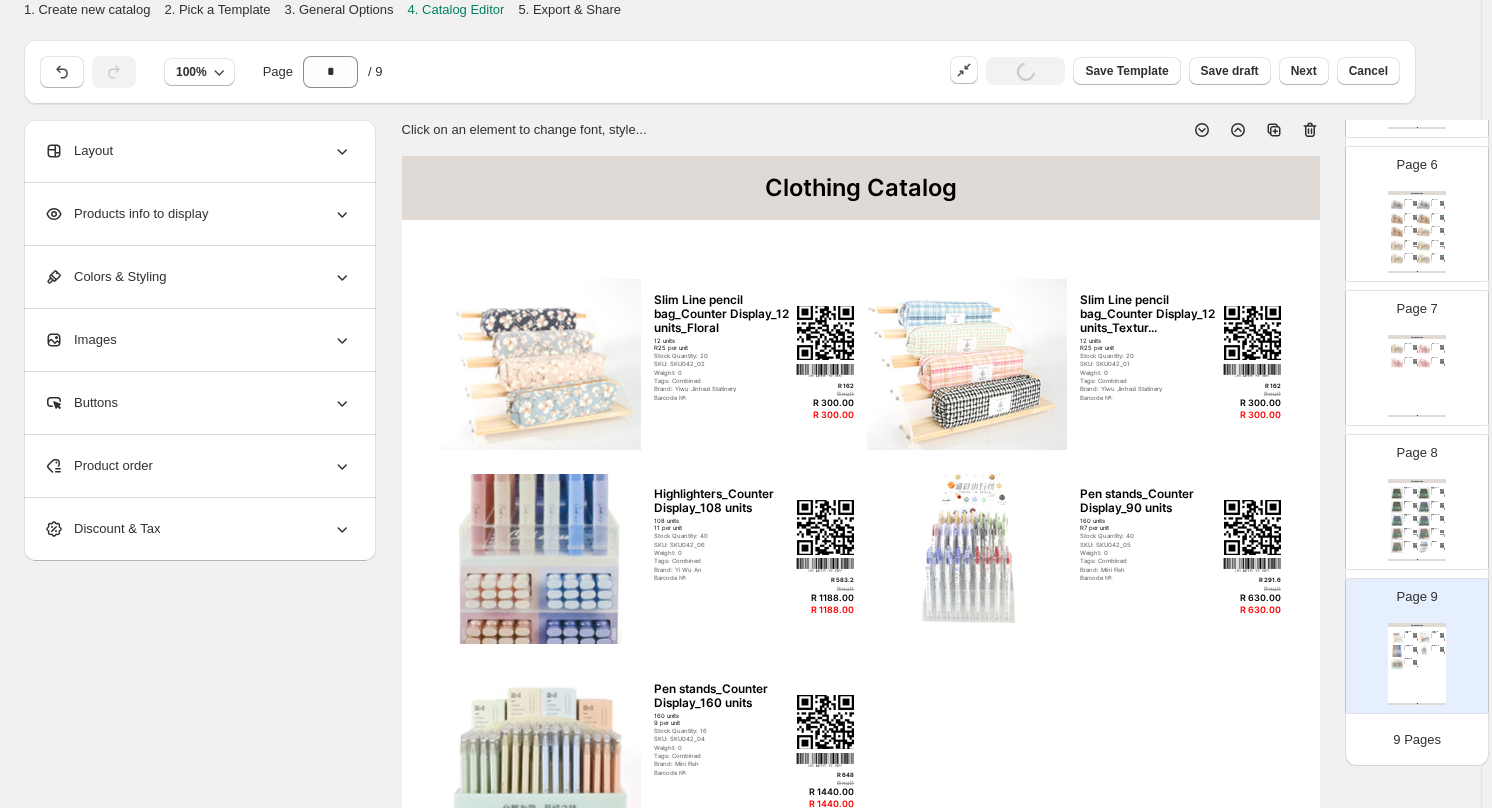 scroll, scrollTop: 0, scrollLeft: 0, axis: both 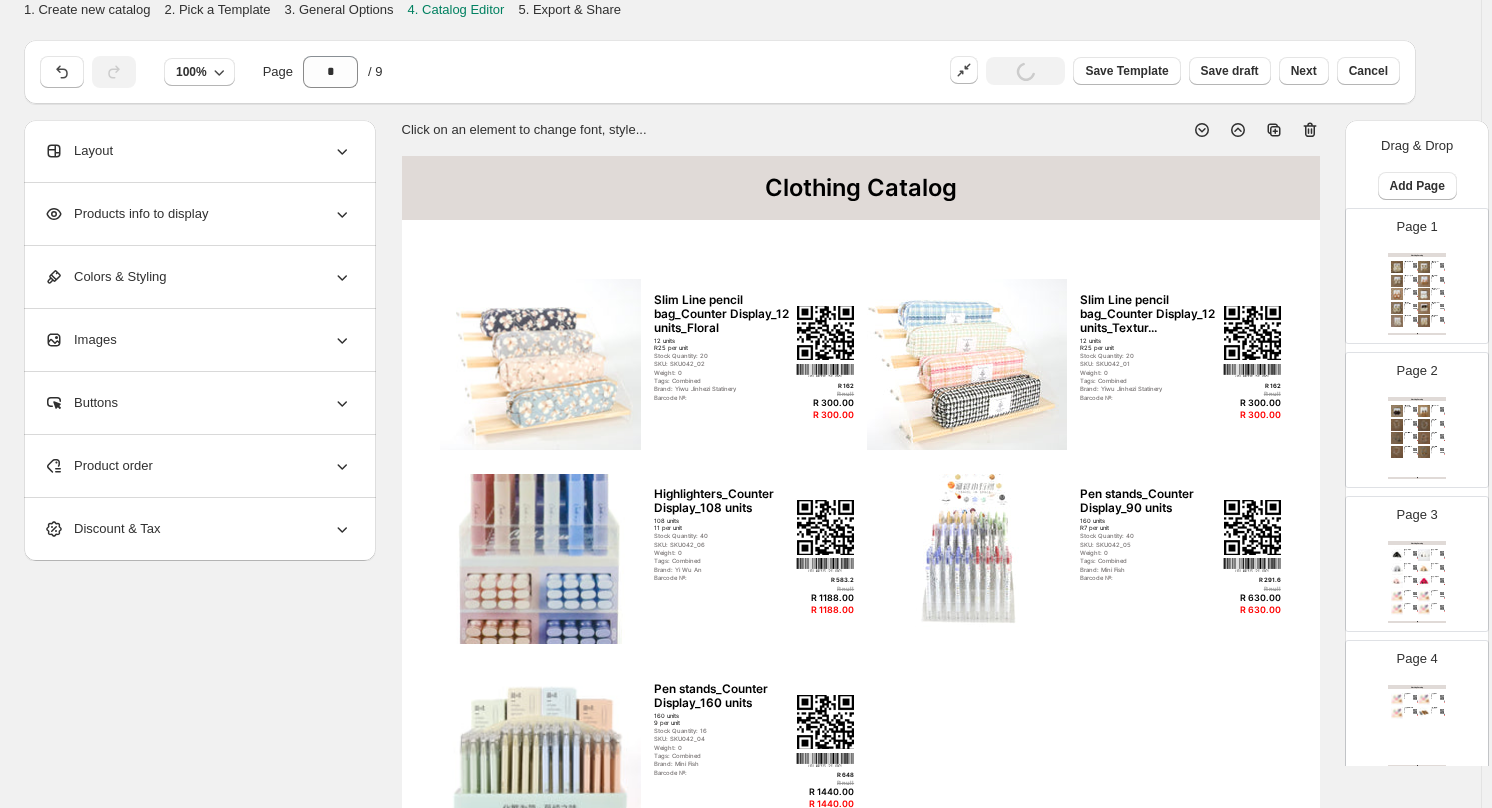 click at bounding box center [1424, 294] 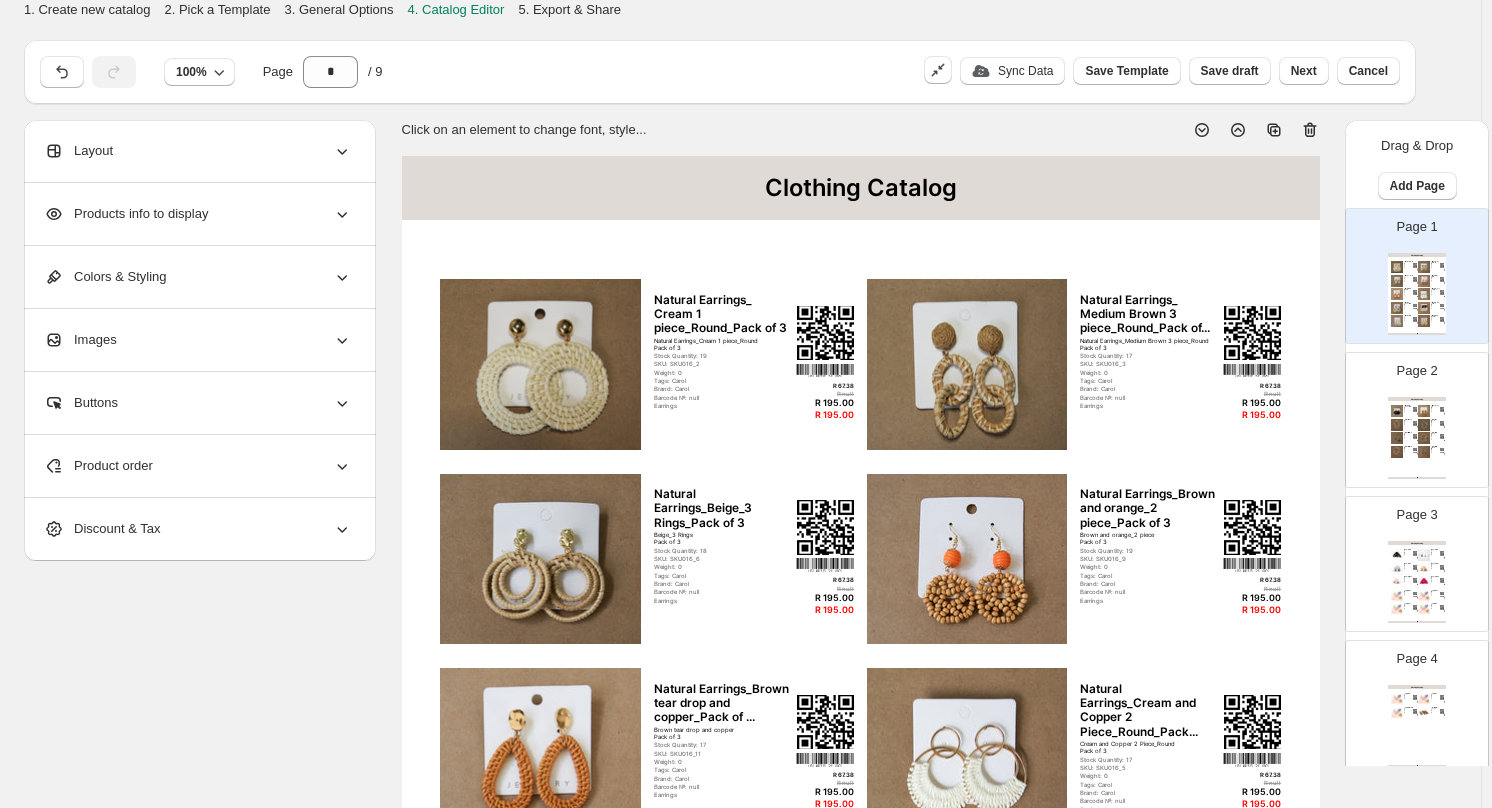 click on "Products info to display" at bounding box center (198, 214) 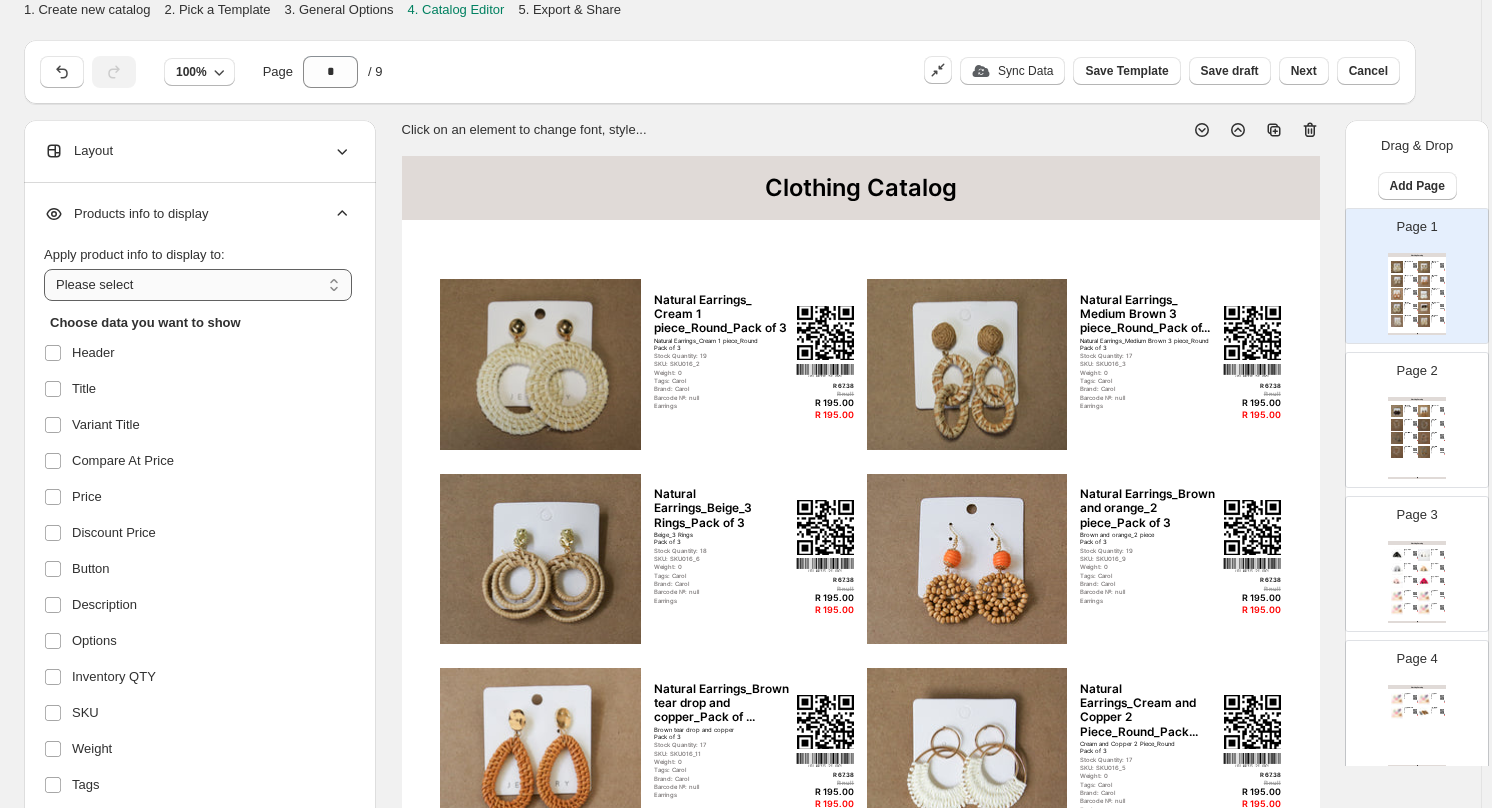 click on "**********" at bounding box center (198, 285) 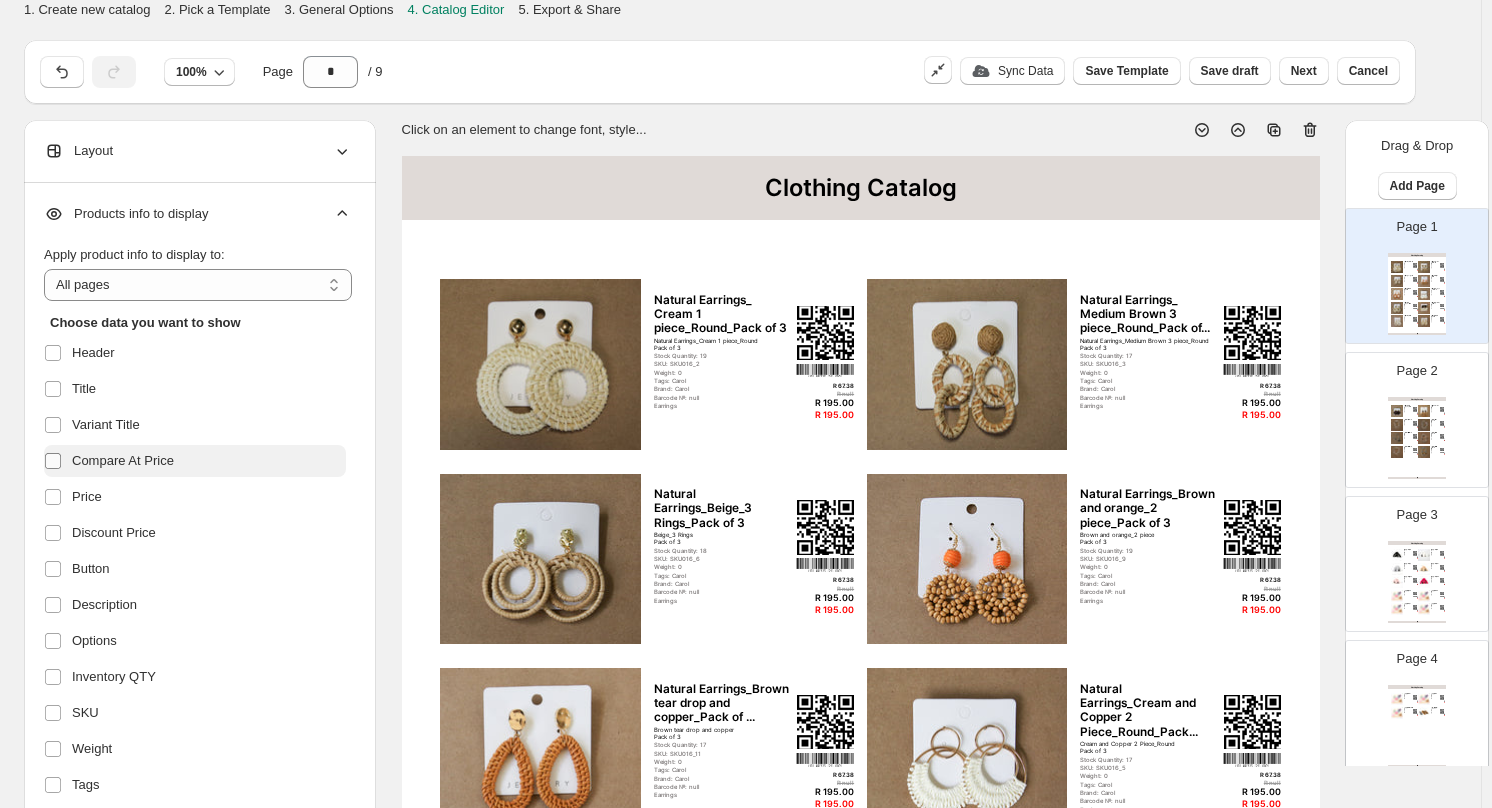 click at bounding box center (57, 461) 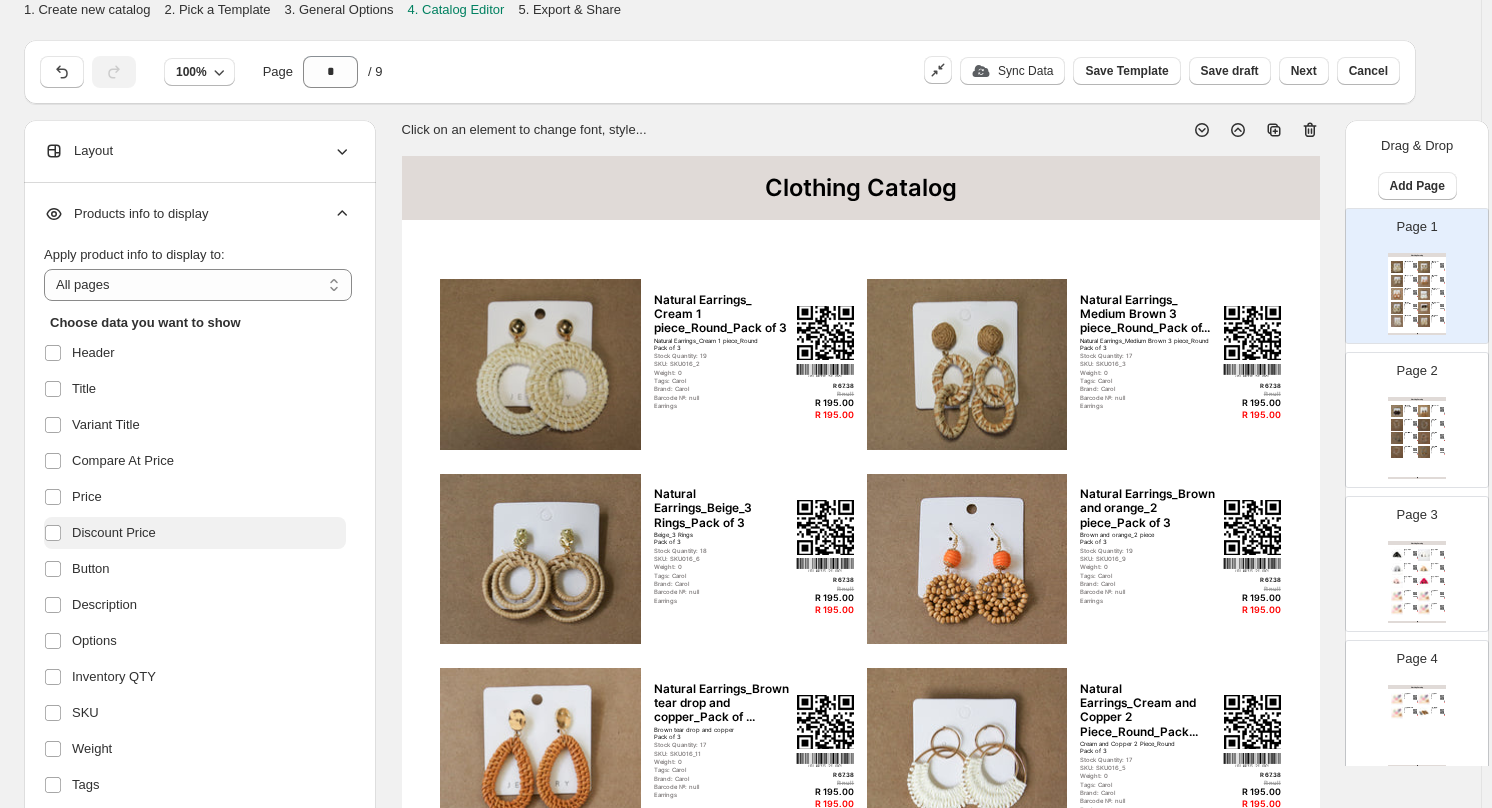 click on "Discount Price" at bounding box center (114, 533) 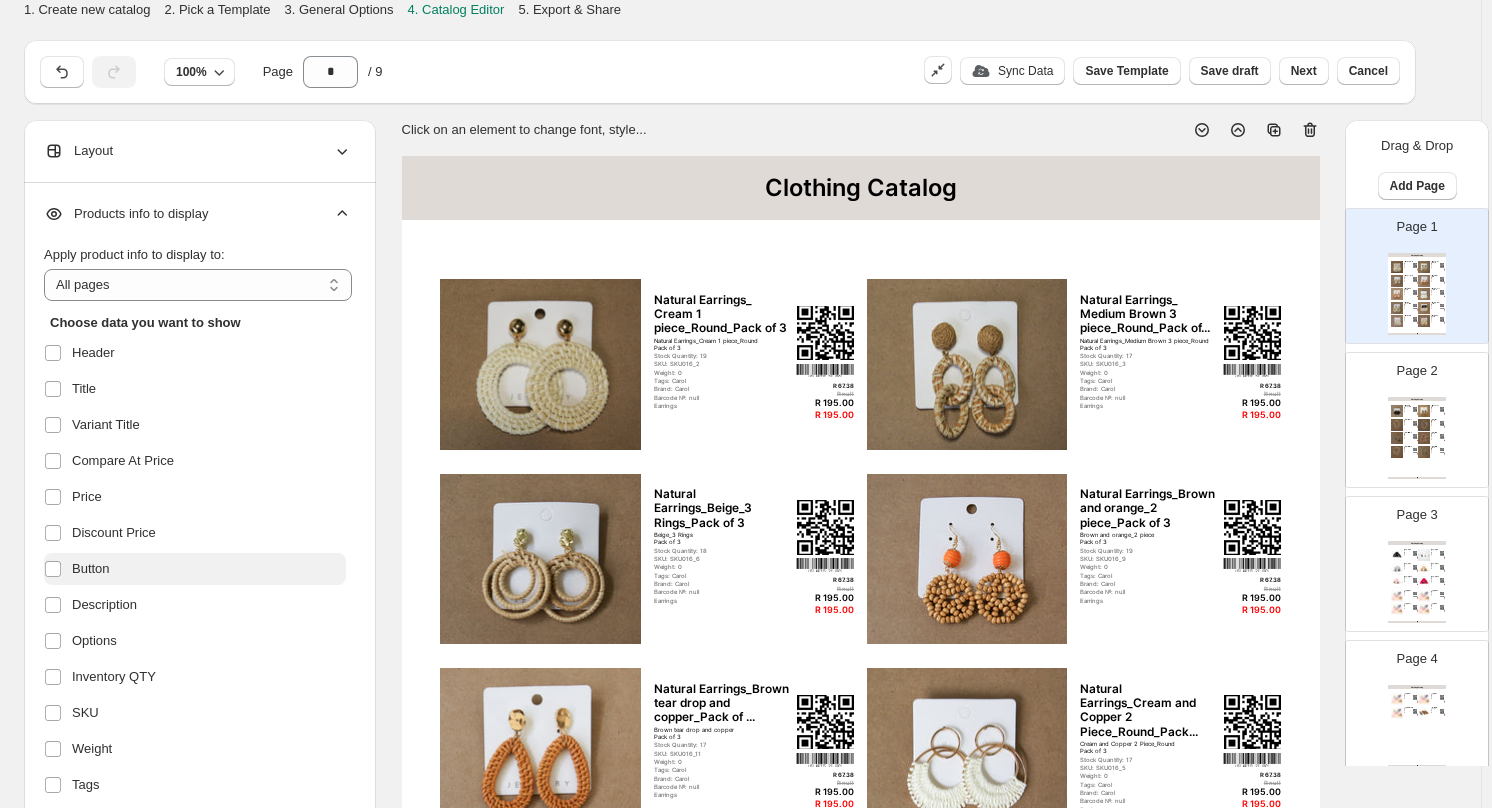 click on "Button" at bounding box center (91, 569) 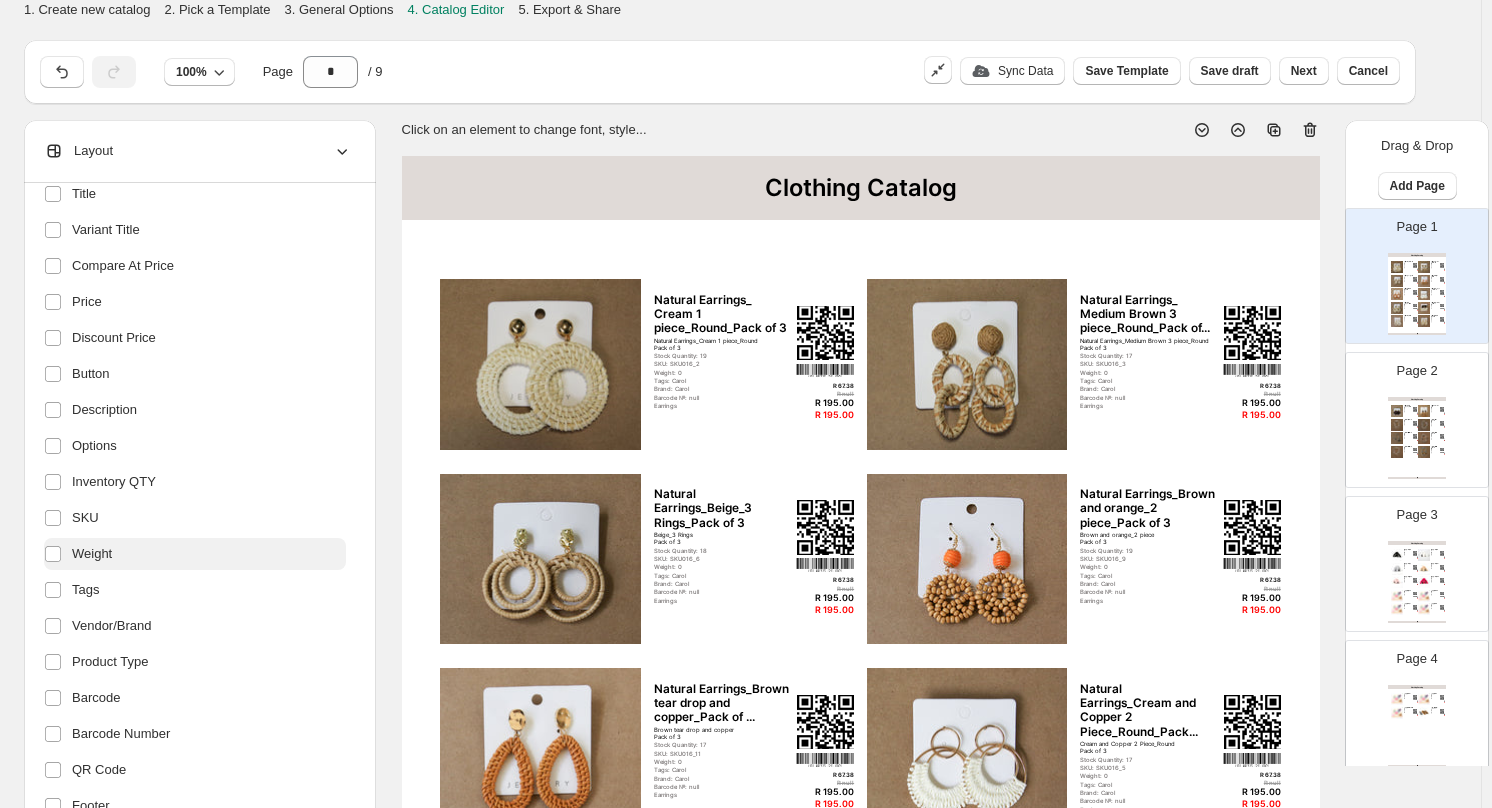 scroll, scrollTop: 200, scrollLeft: 0, axis: vertical 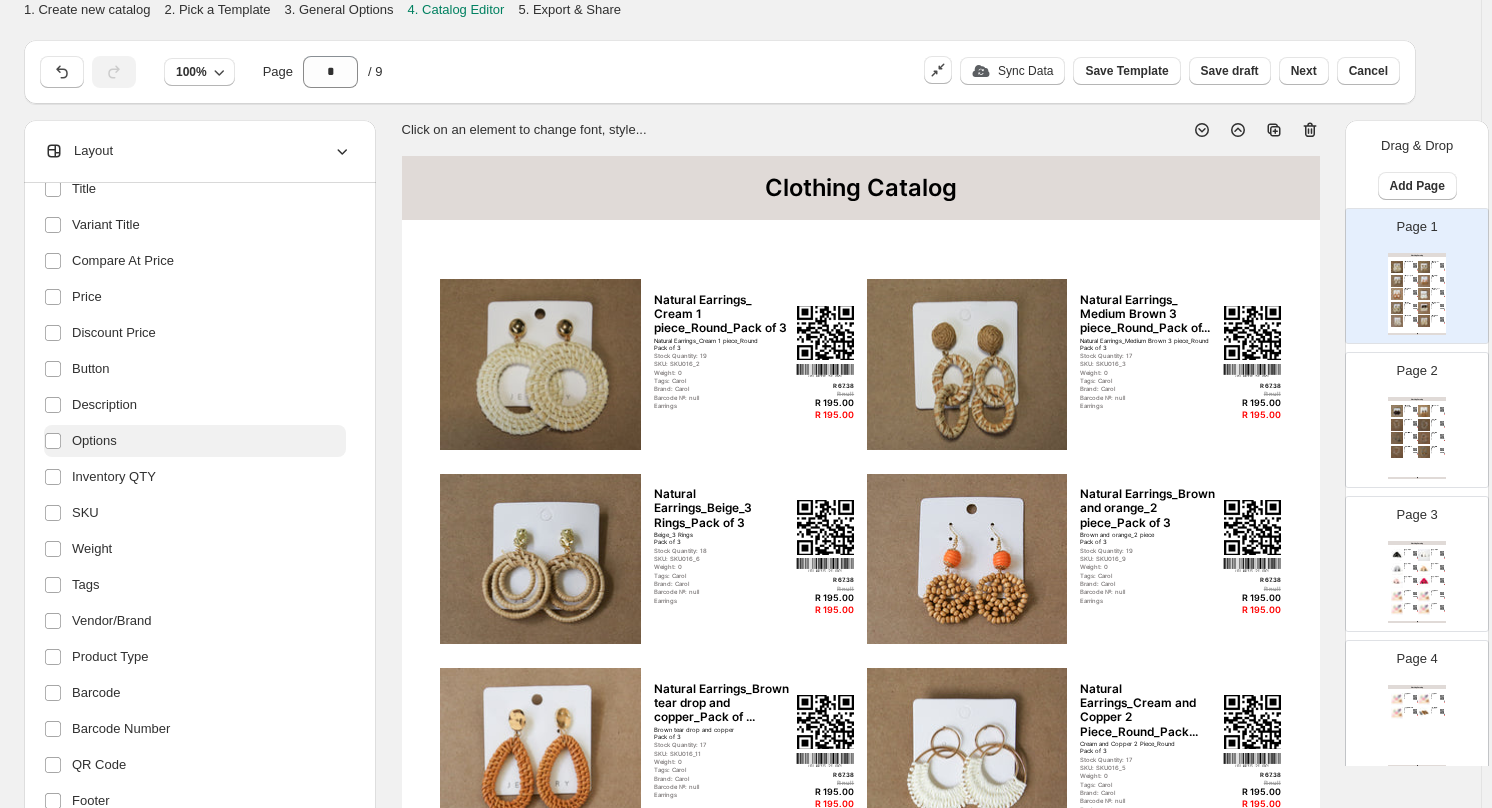 click on "Options" at bounding box center (94, 441) 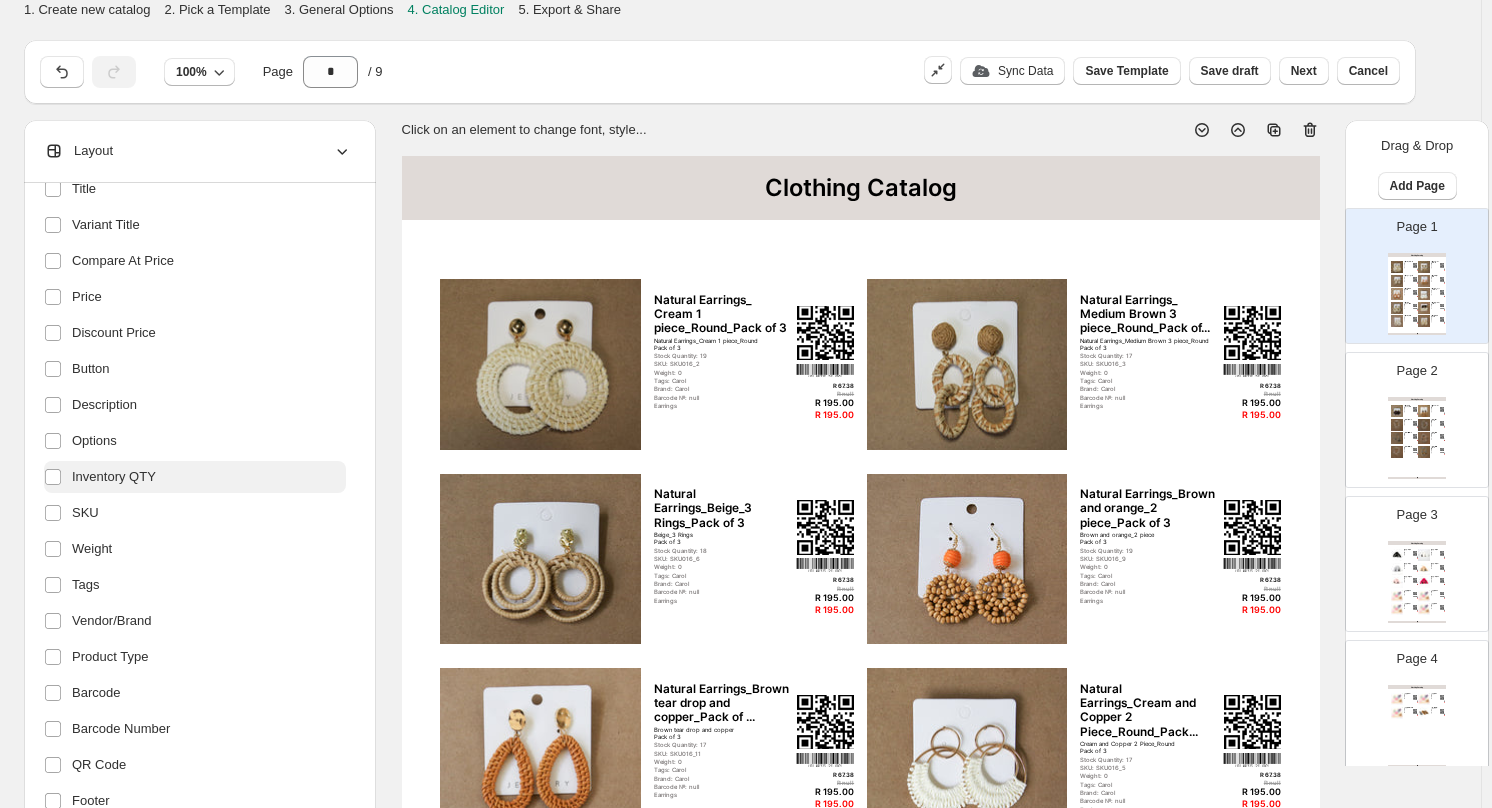 click on "Inventory QTY" at bounding box center (114, 477) 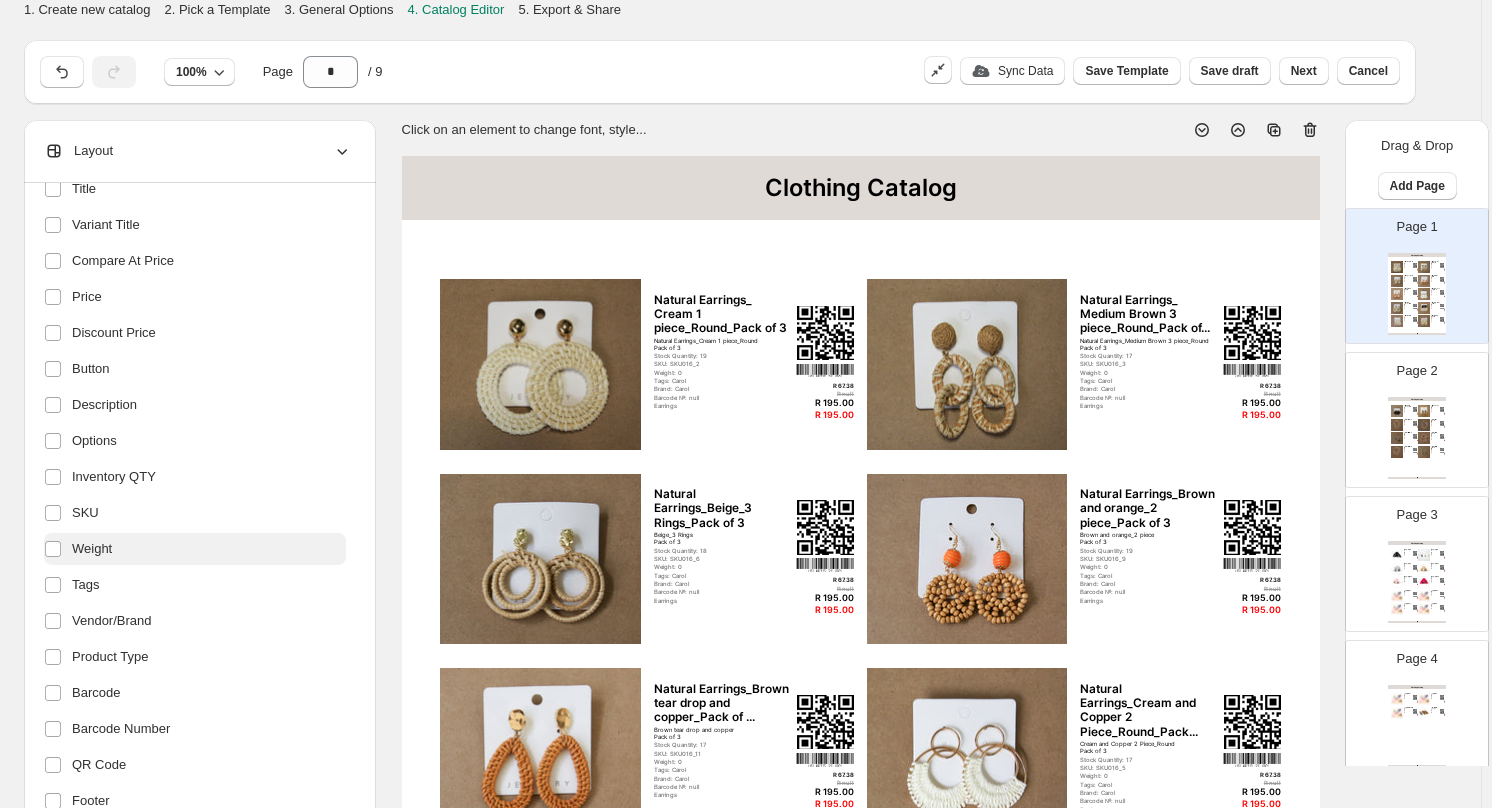 click on "Weight" at bounding box center [92, 549] 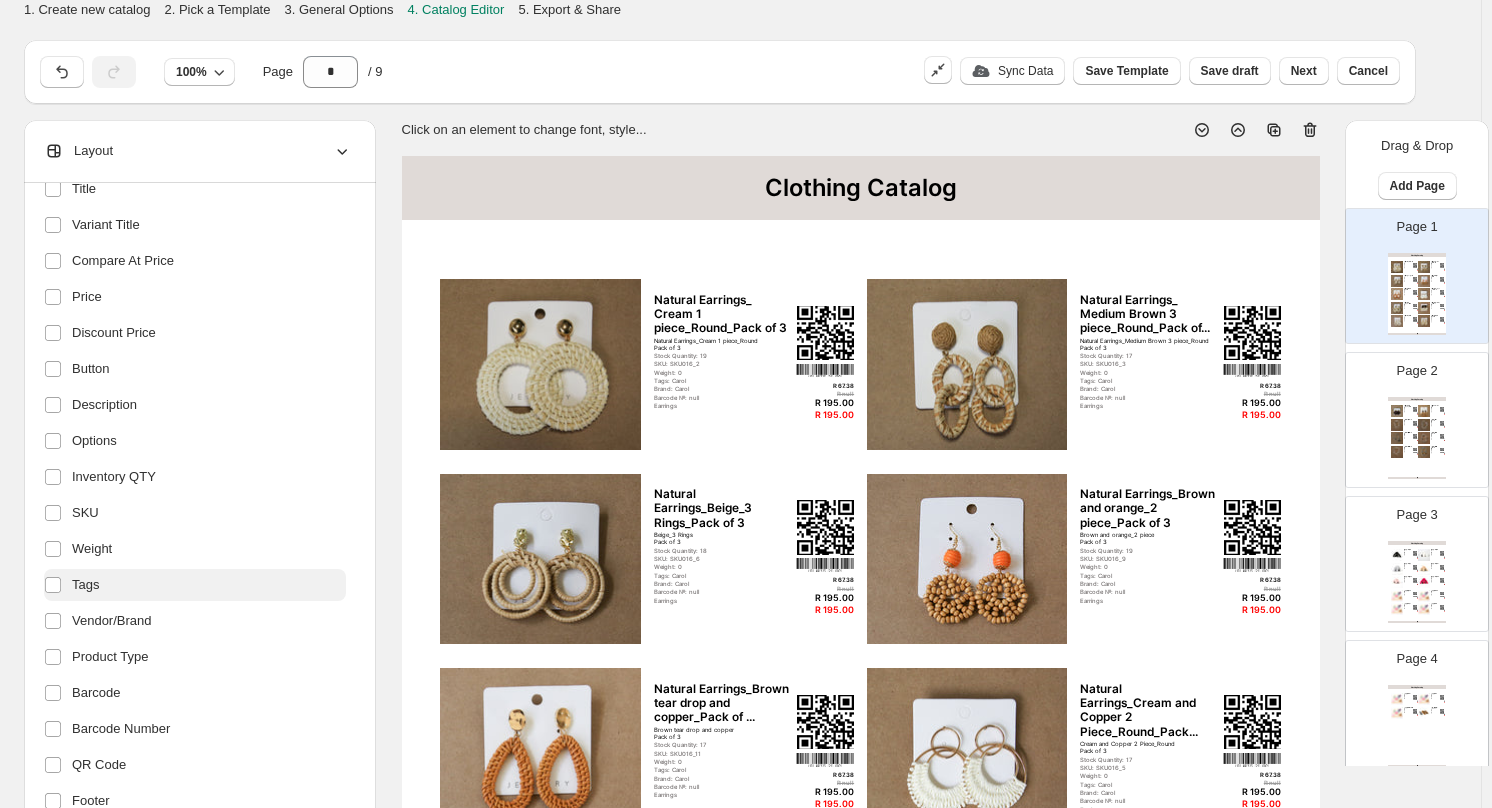 click on "Tags" at bounding box center [85, 585] 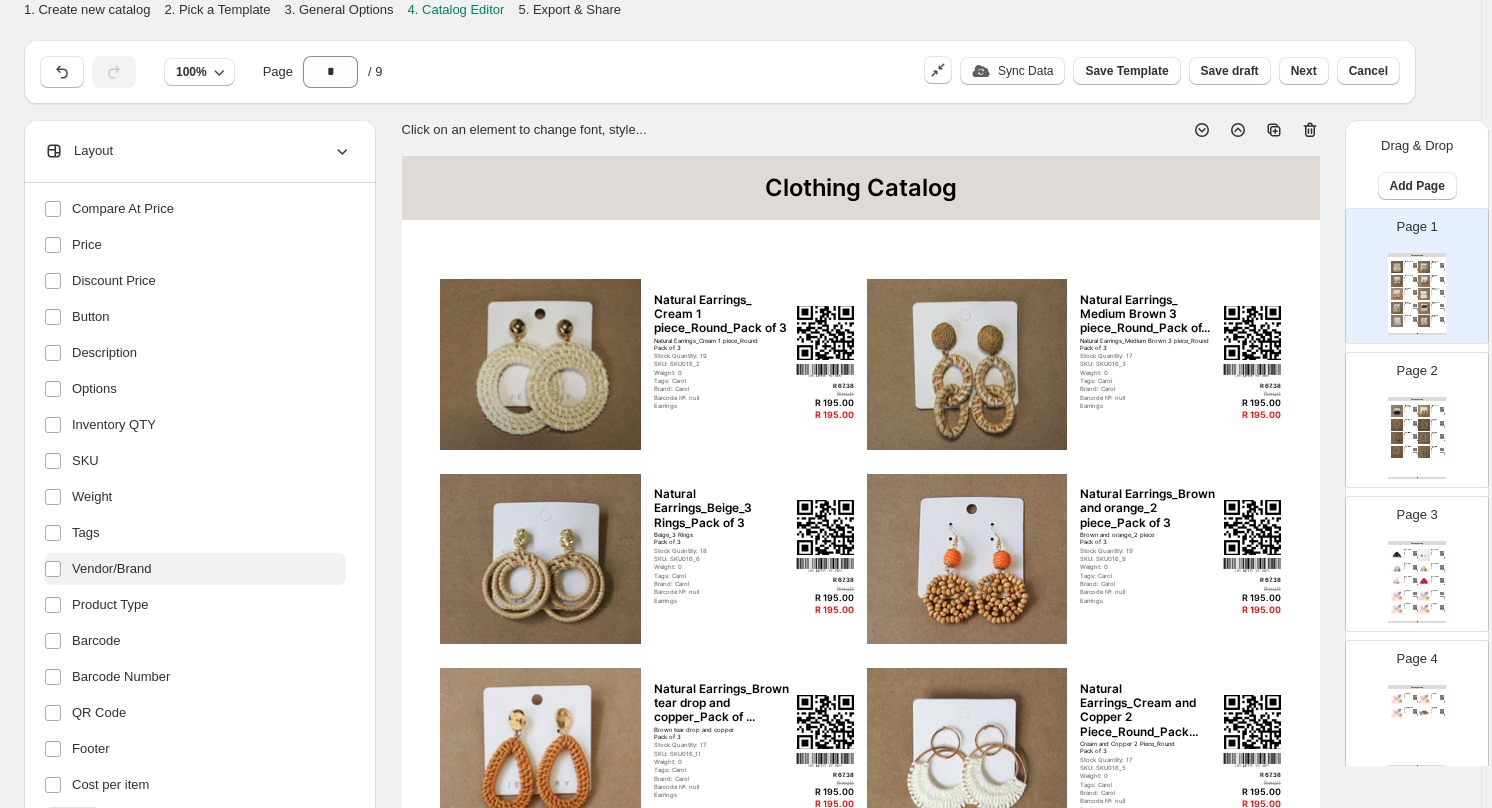 scroll, scrollTop: 279, scrollLeft: 0, axis: vertical 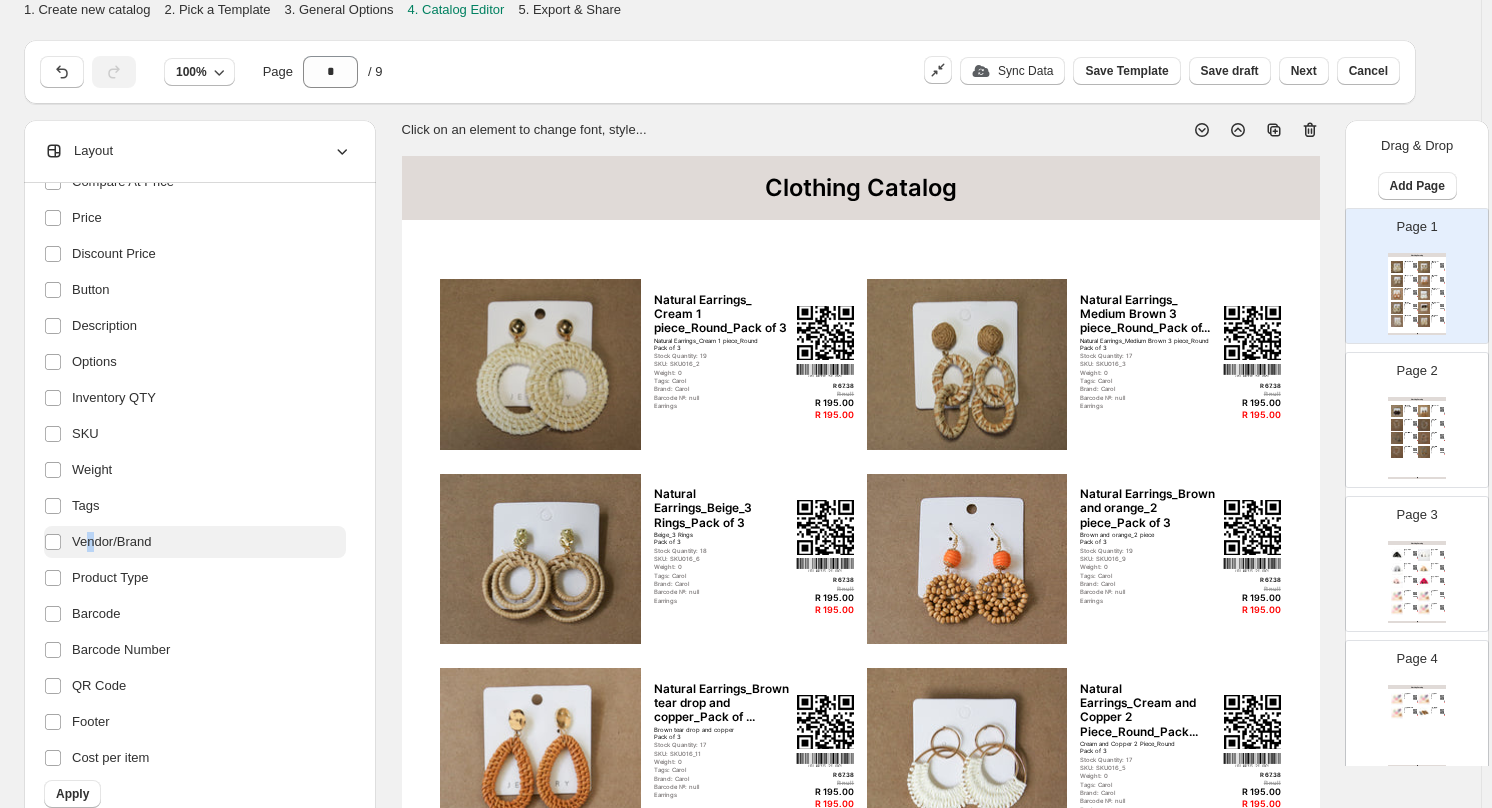 click on "Vendor/Brand" at bounding box center [112, 542] 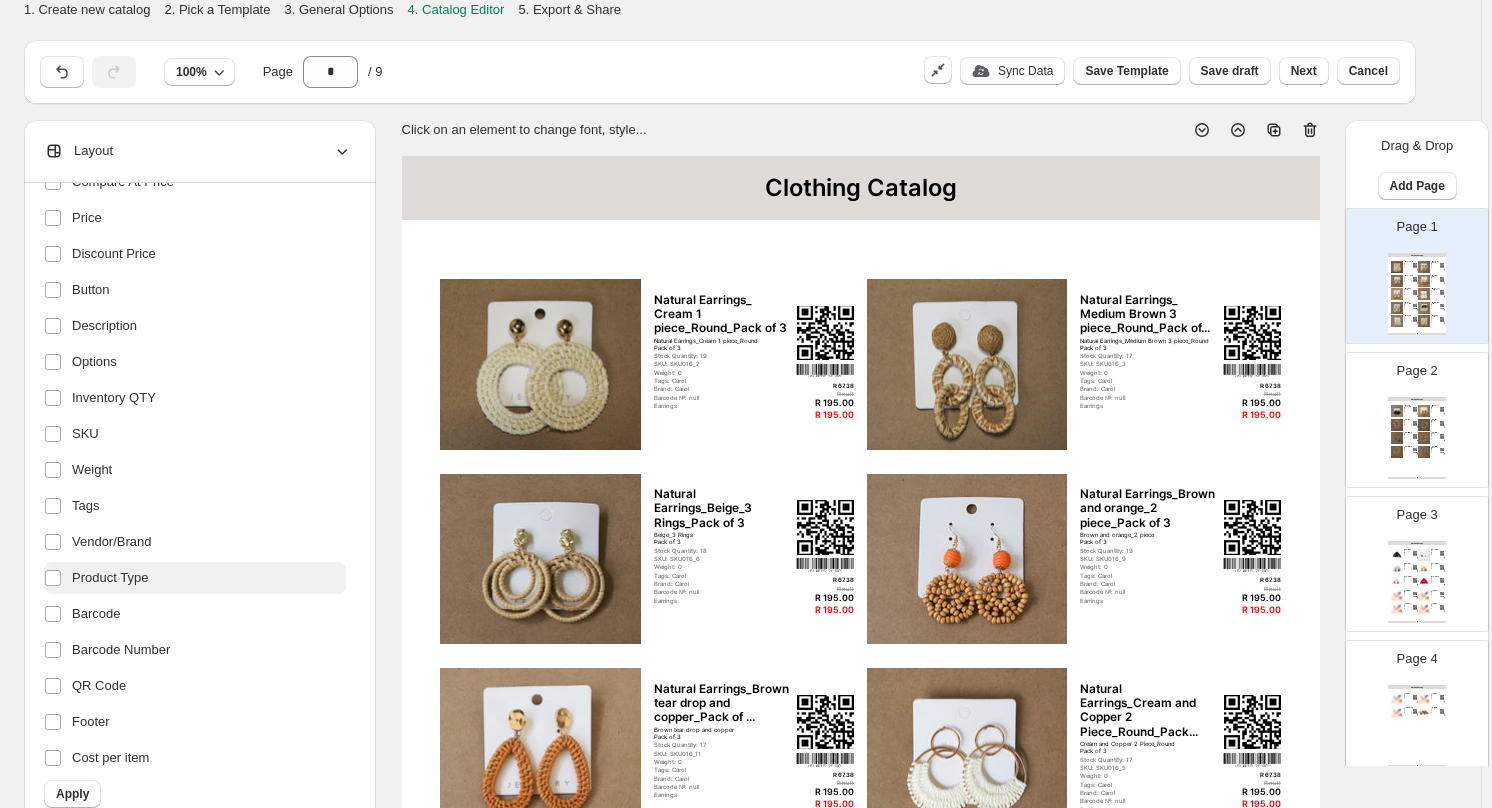 drag, startPoint x: 98, startPoint y: 578, endPoint x: 96, endPoint y: 568, distance: 10.198039 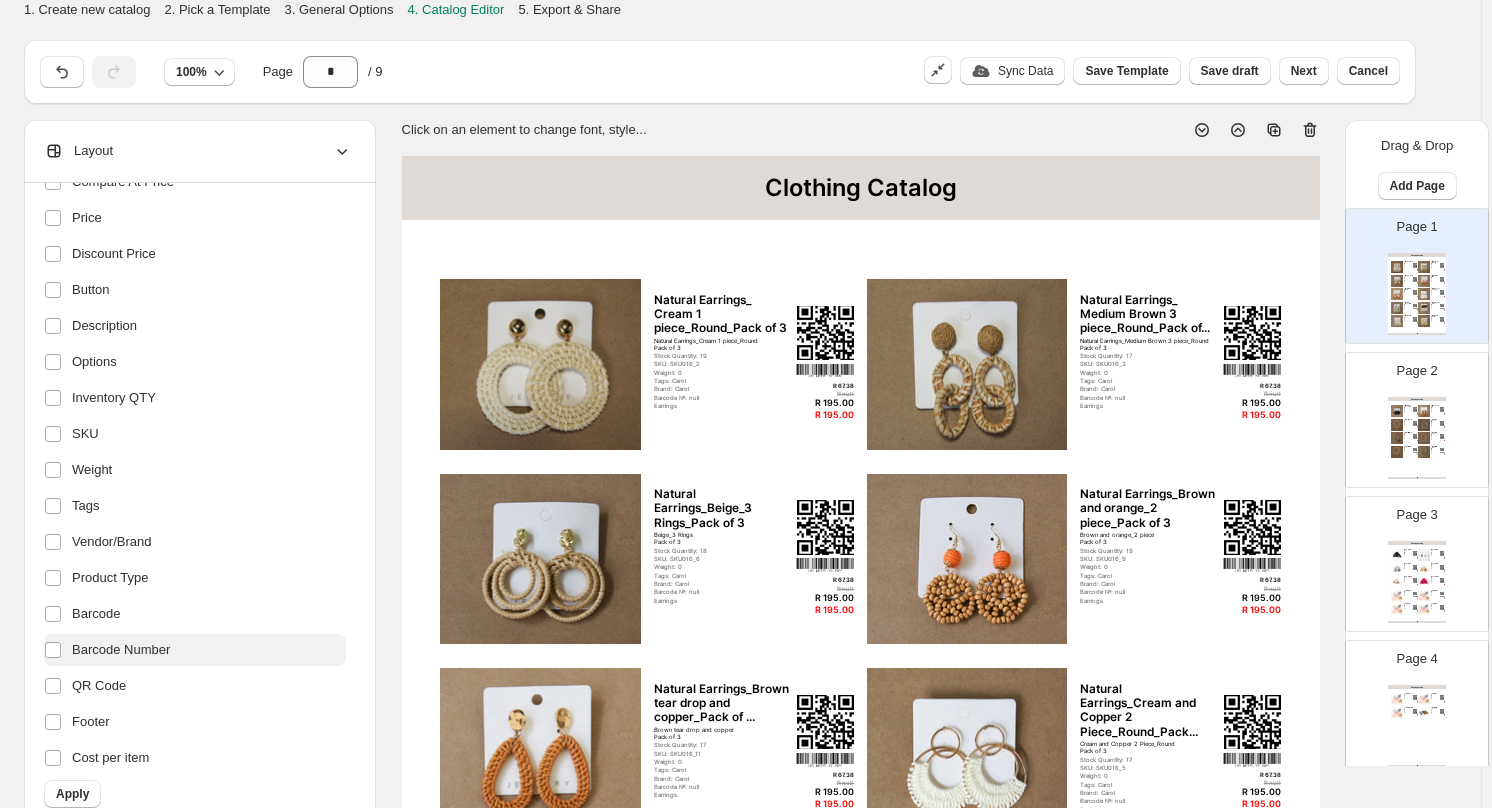drag, startPoint x: 96, startPoint y: 606, endPoint x: 89, endPoint y: 635, distance: 29.832869 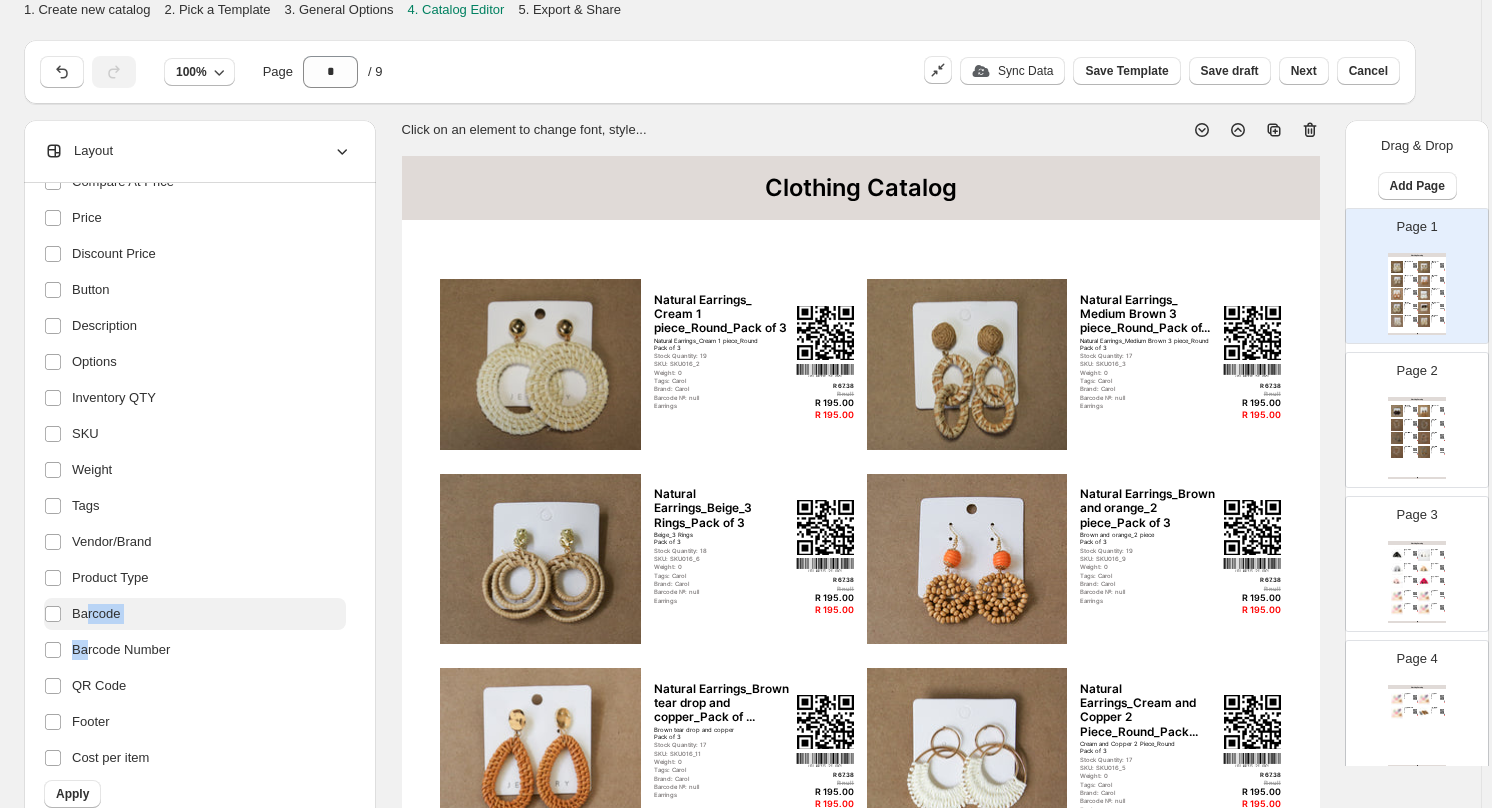 click on "Header Title Variant Title Compare At Price Price Discount Price Button Description Options Inventory QTY SKU Weight Tags Vendor/Brand Product Type Barcode Barcode Number QR Code Footer Cost per item" at bounding box center [195, 416] 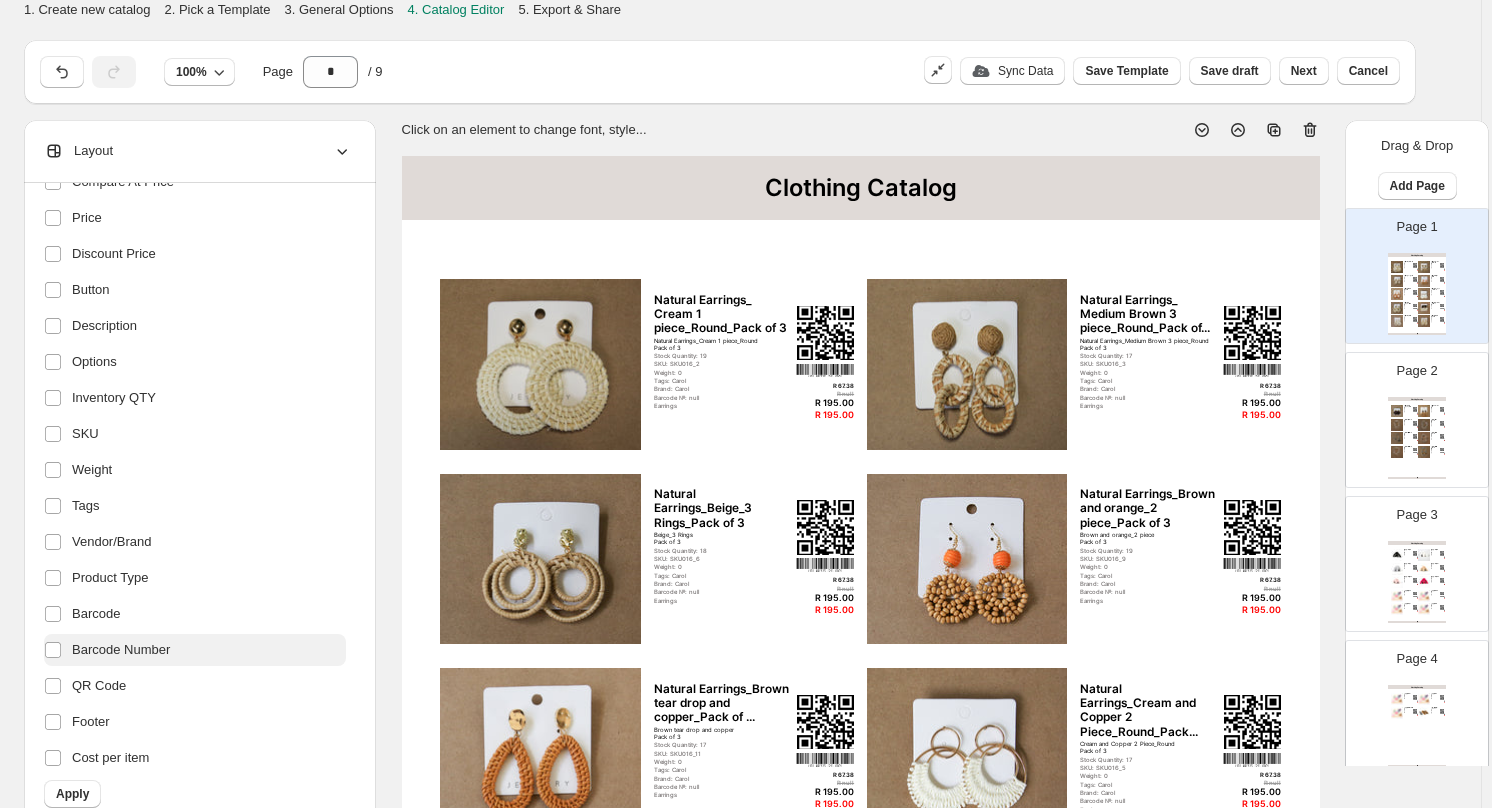 click on "Barcode Number" at bounding box center (121, 650) 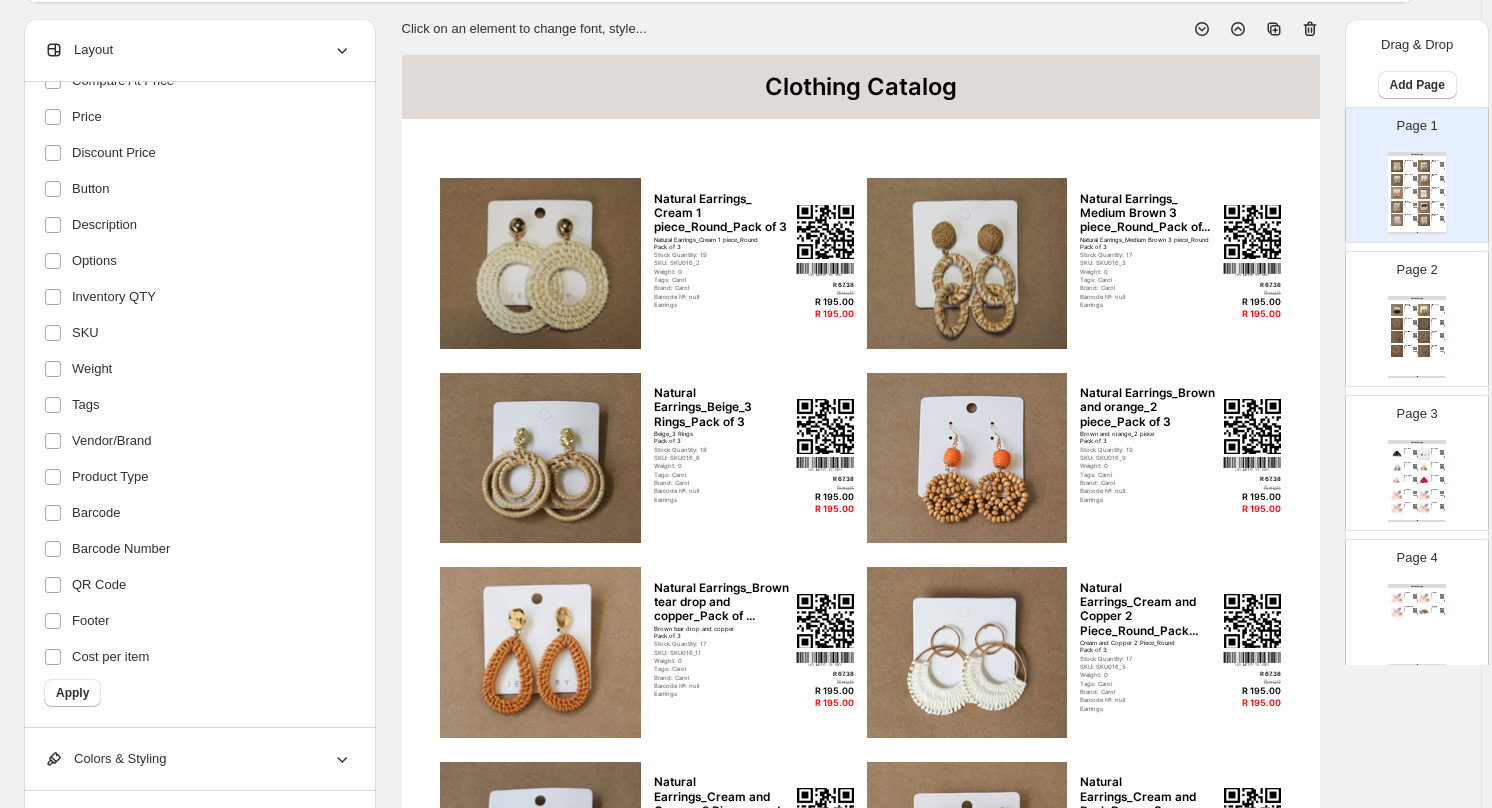 scroll, scrollTop: 300, scrollLeft: 0, axis: vertical 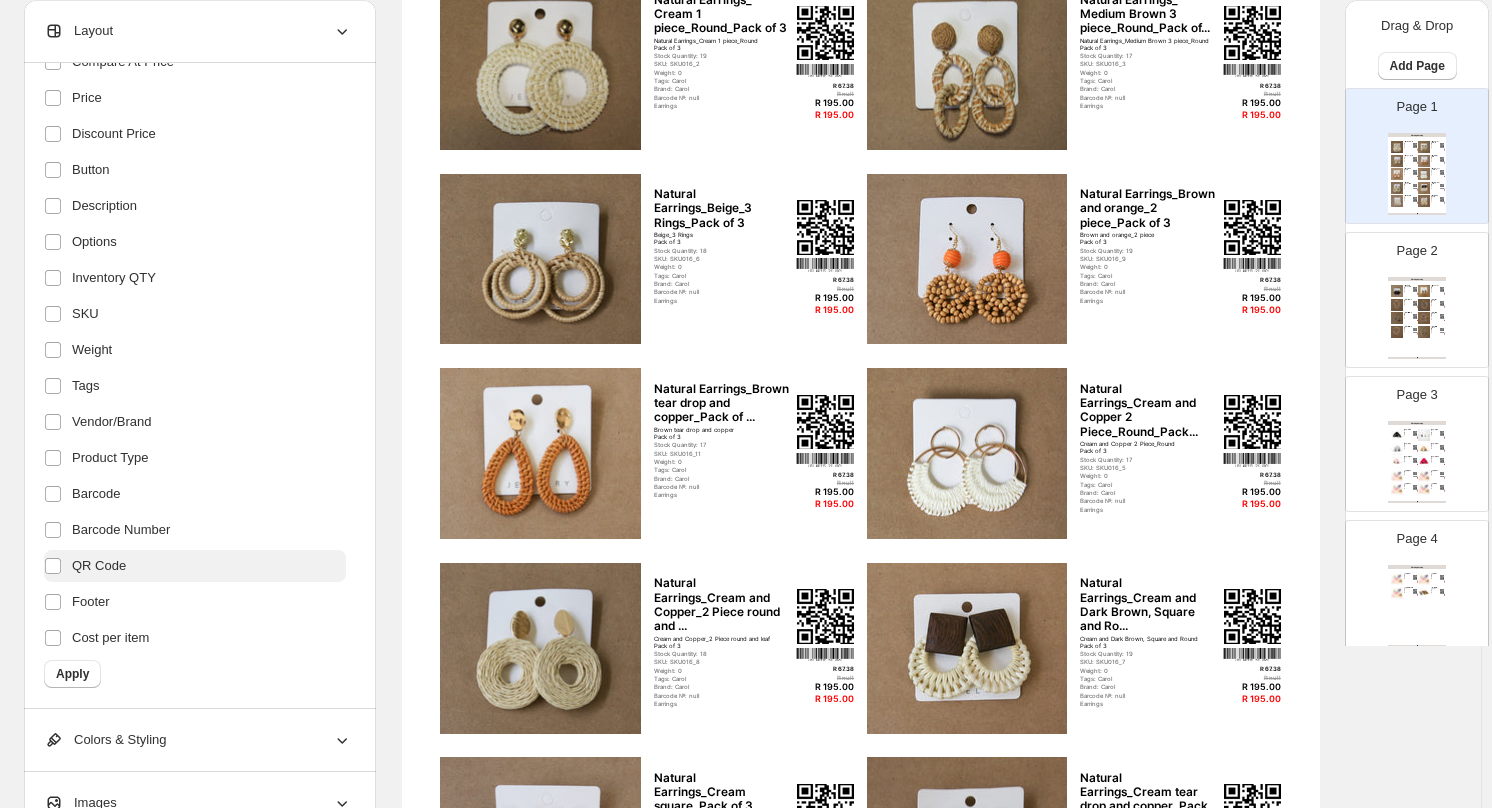 click on "QR Code" at bounding box center (99, 566) 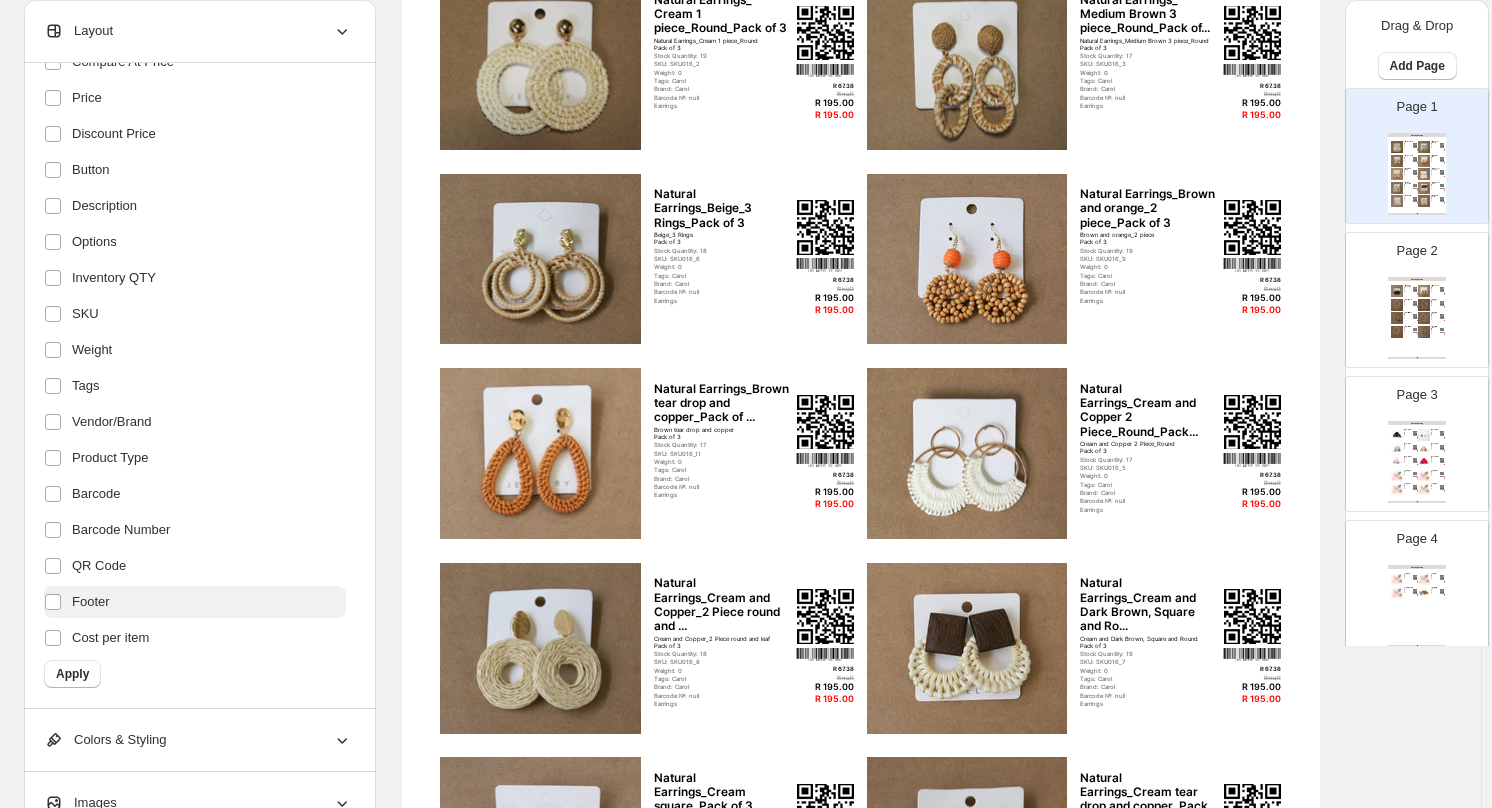 click on "Footer" at bounding box center [91, 602] 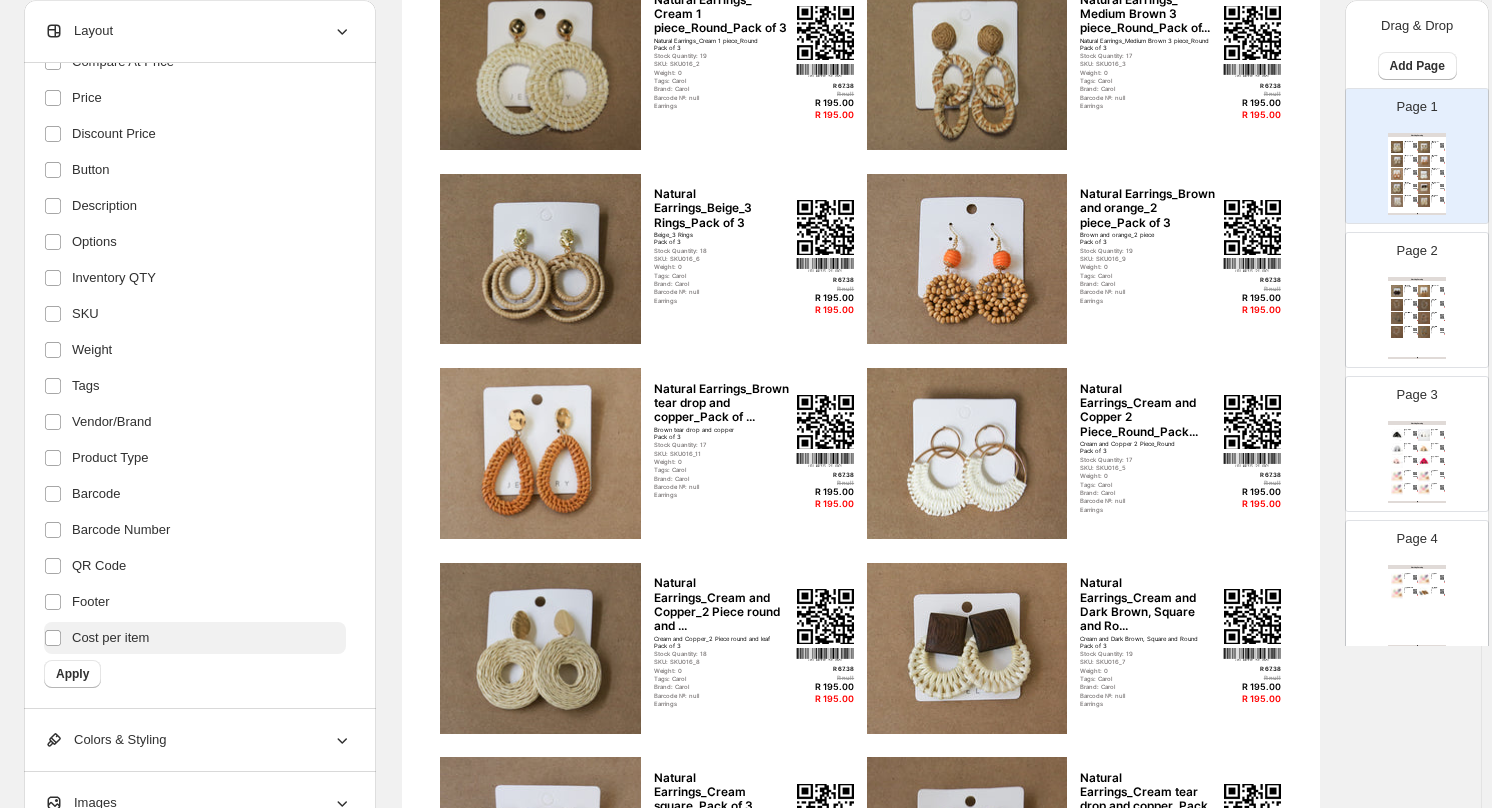 click on "Cost per item" at bounding box center (110, 638) 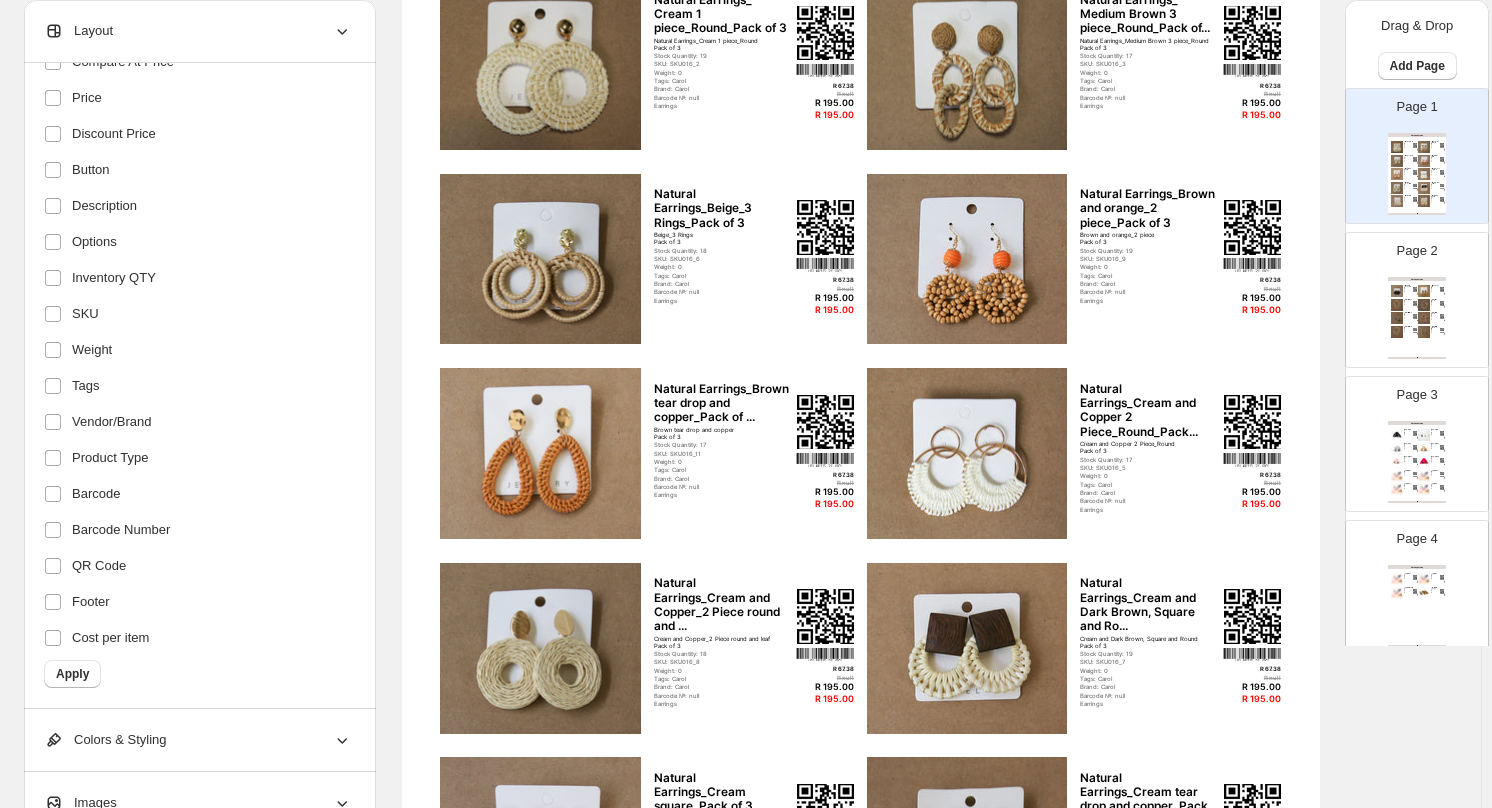 click on "Apply" at bounding box center [72, 674] 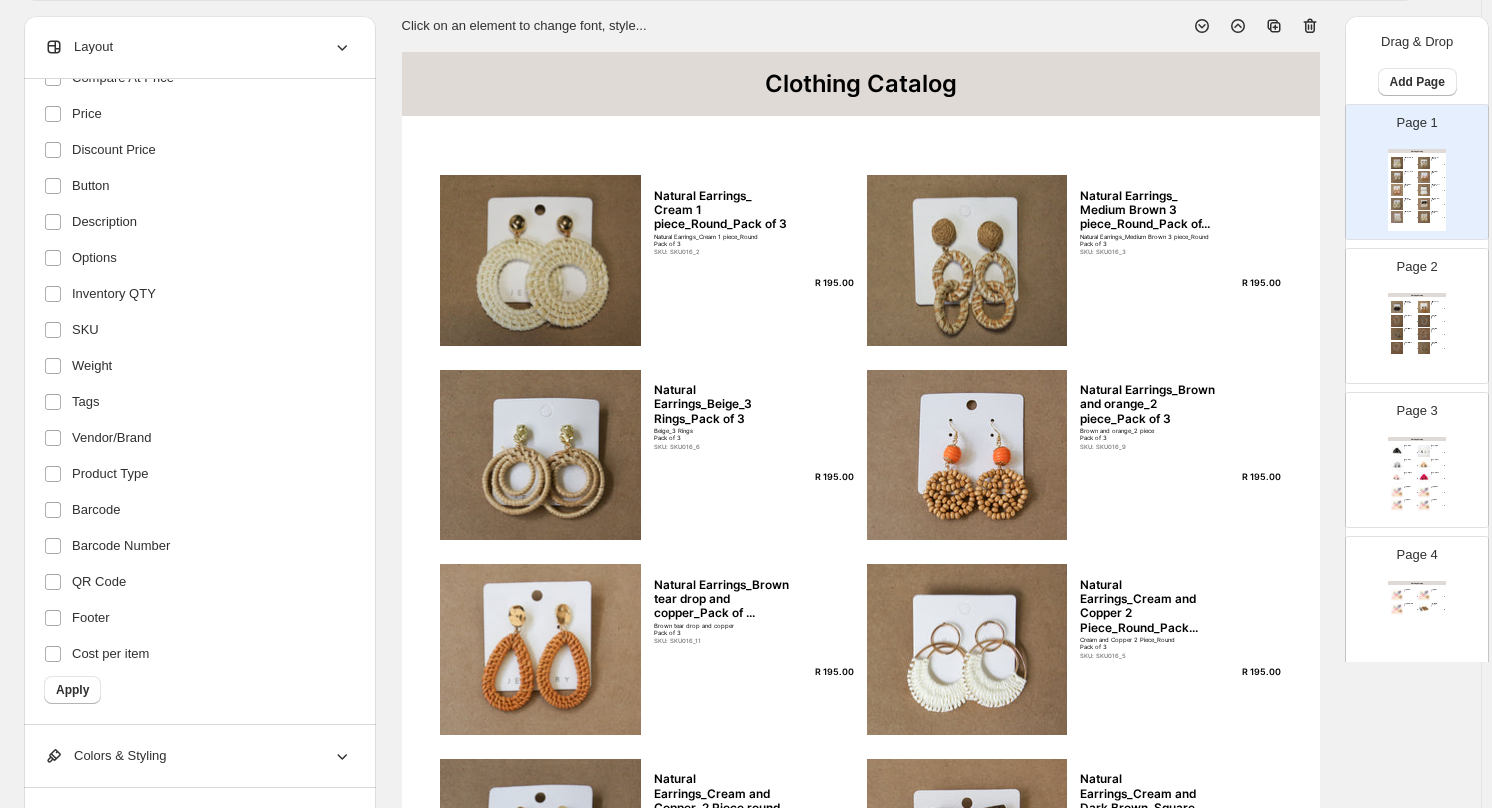 scroll, scrollTop: 0, scrollLeft: 0, axis: both 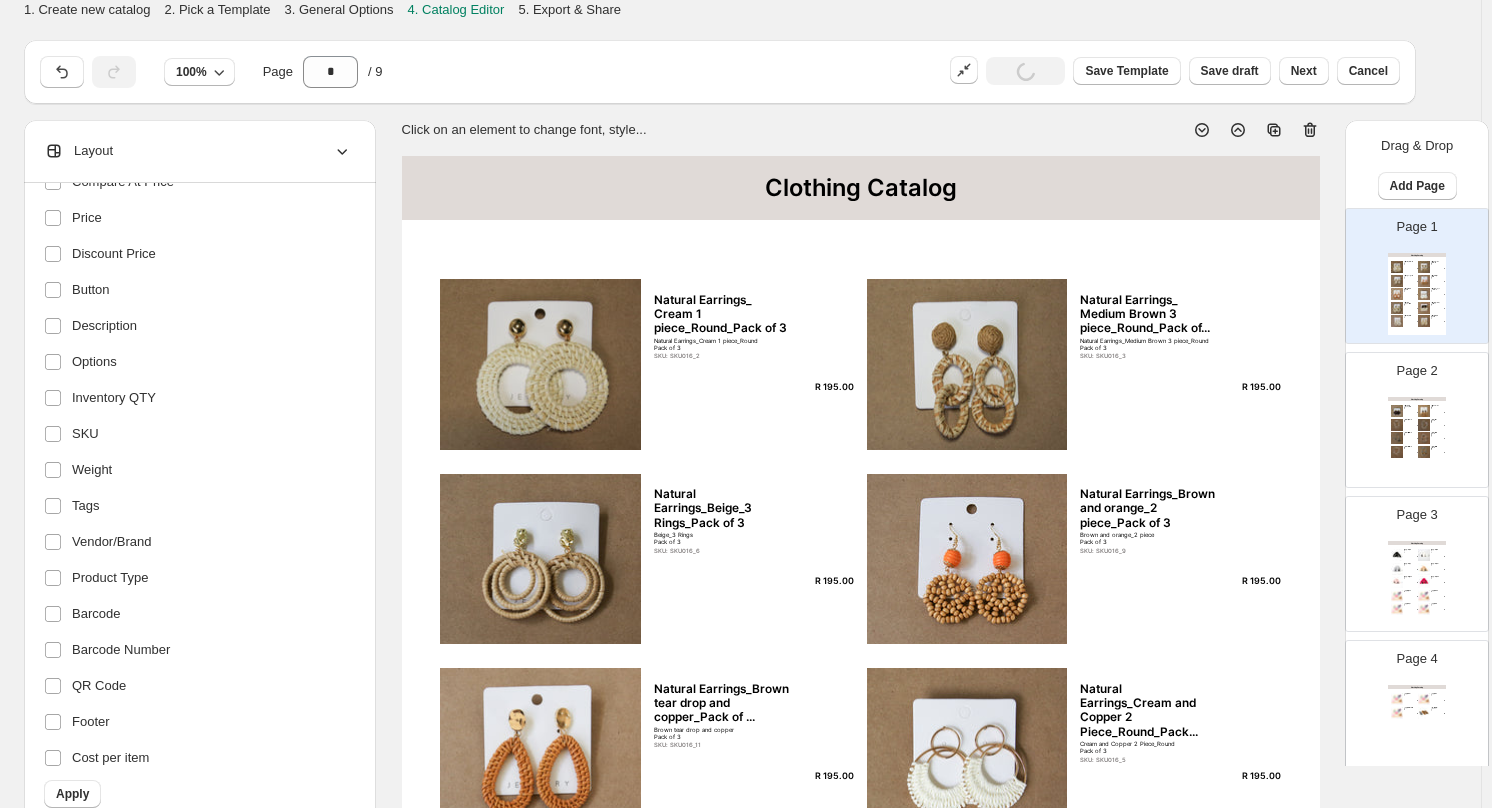 click on "Natural Earrings_ Cream 1 piece_Round_Pack of 3" at bounding box center [722, 314] 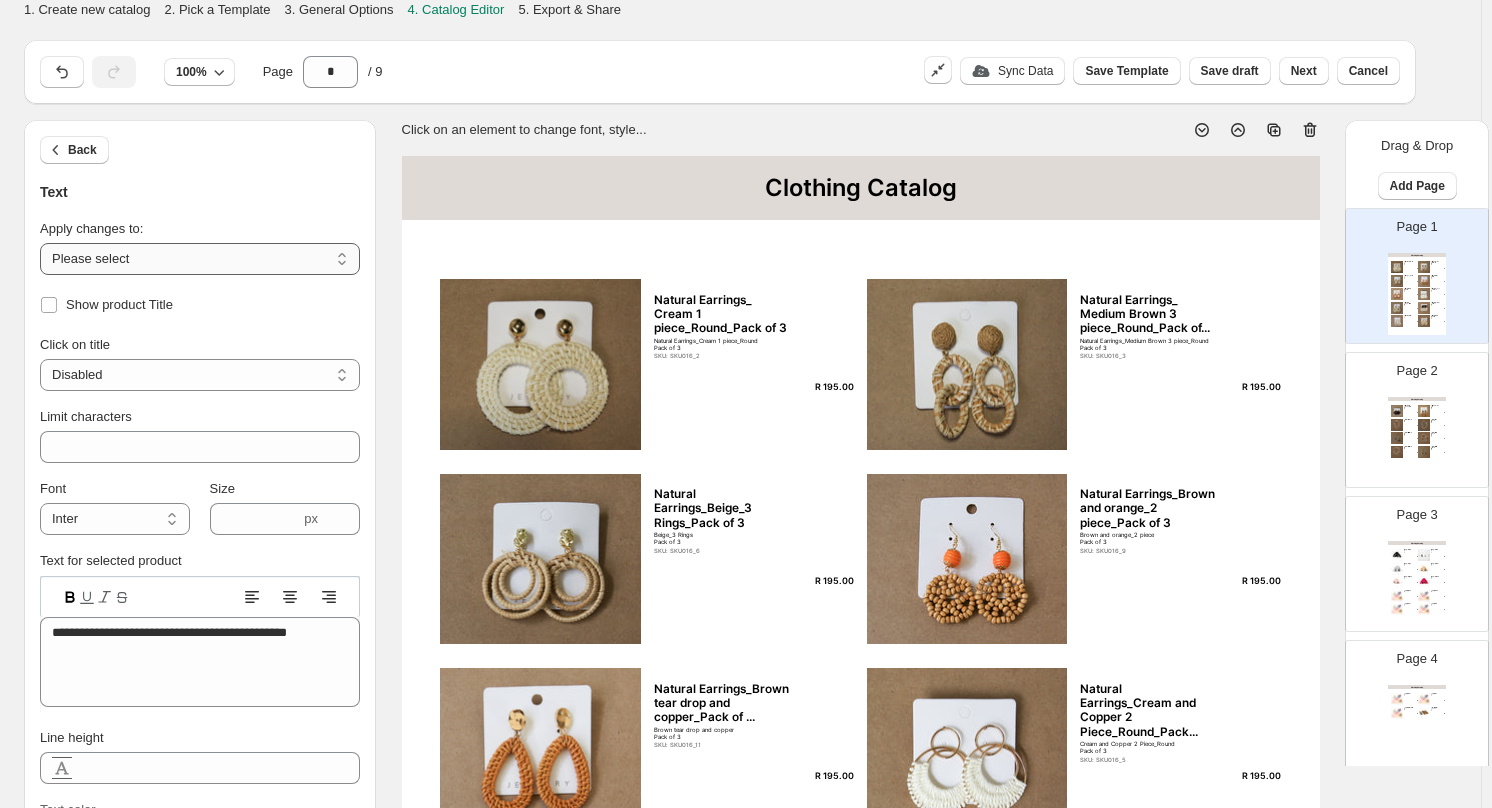 drag, startPoint x: 341, startPoint y: 263, endPoint x: 329, endPoint y: 270, distance: 13.892444 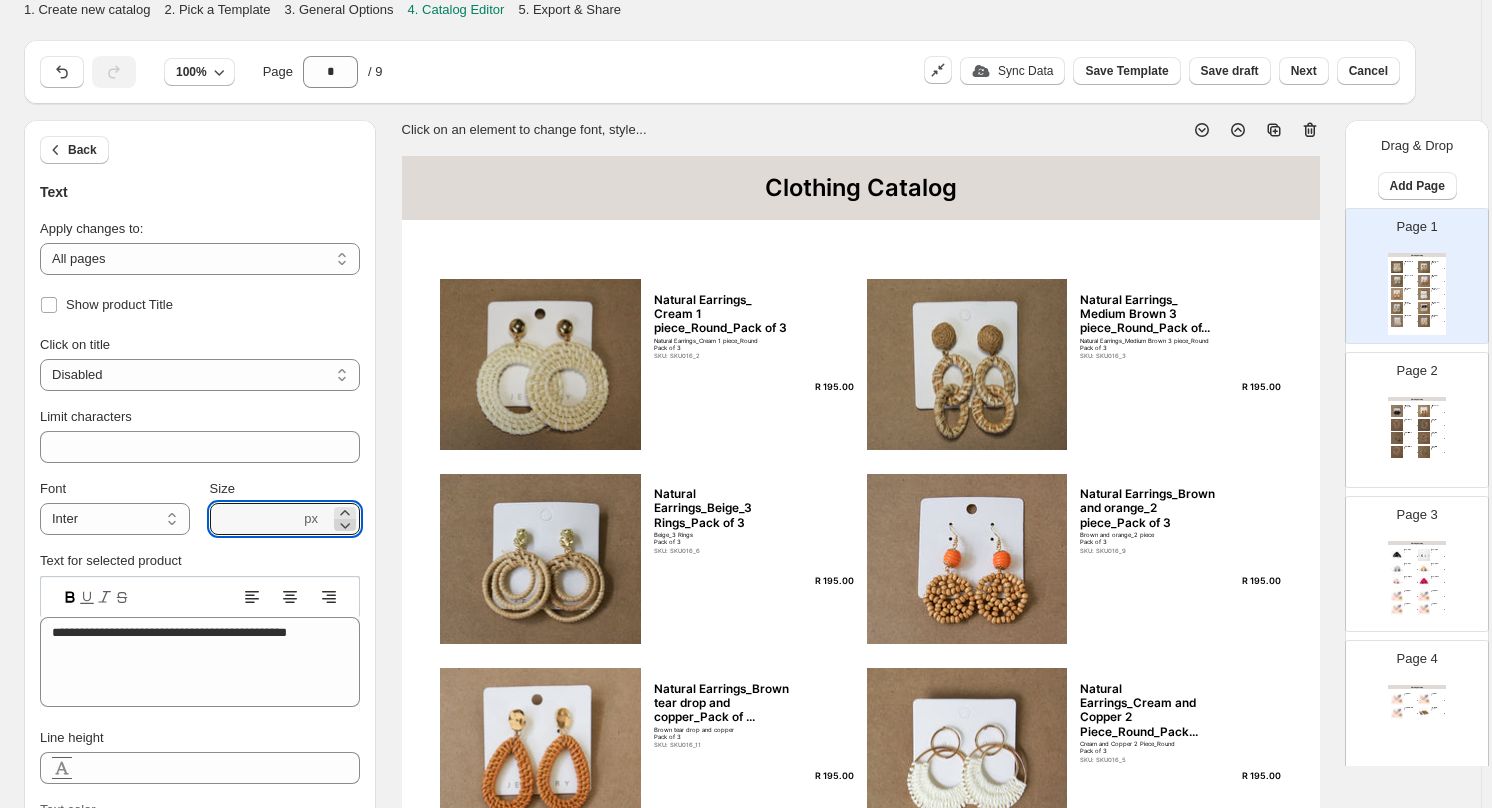 click 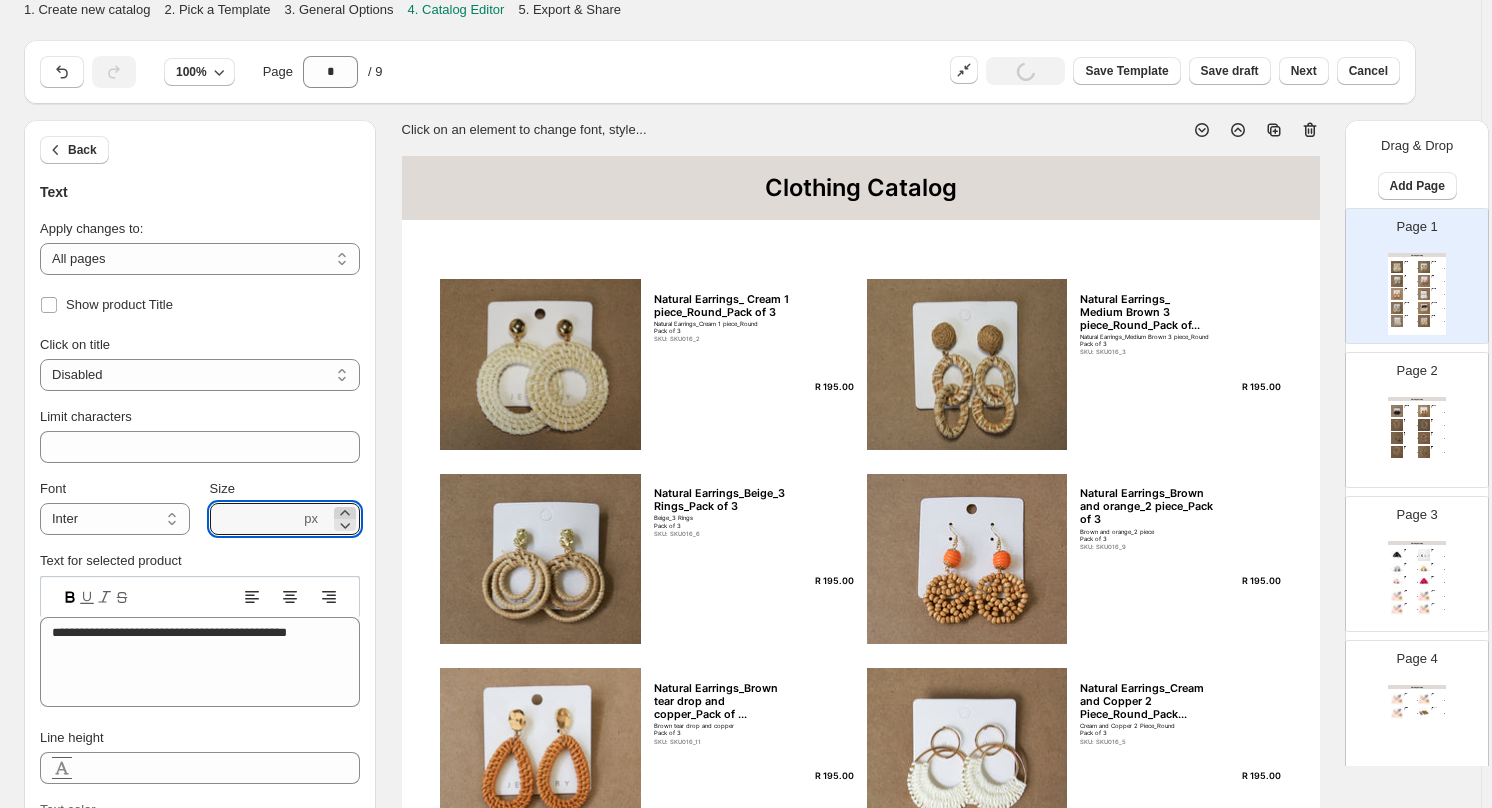 click 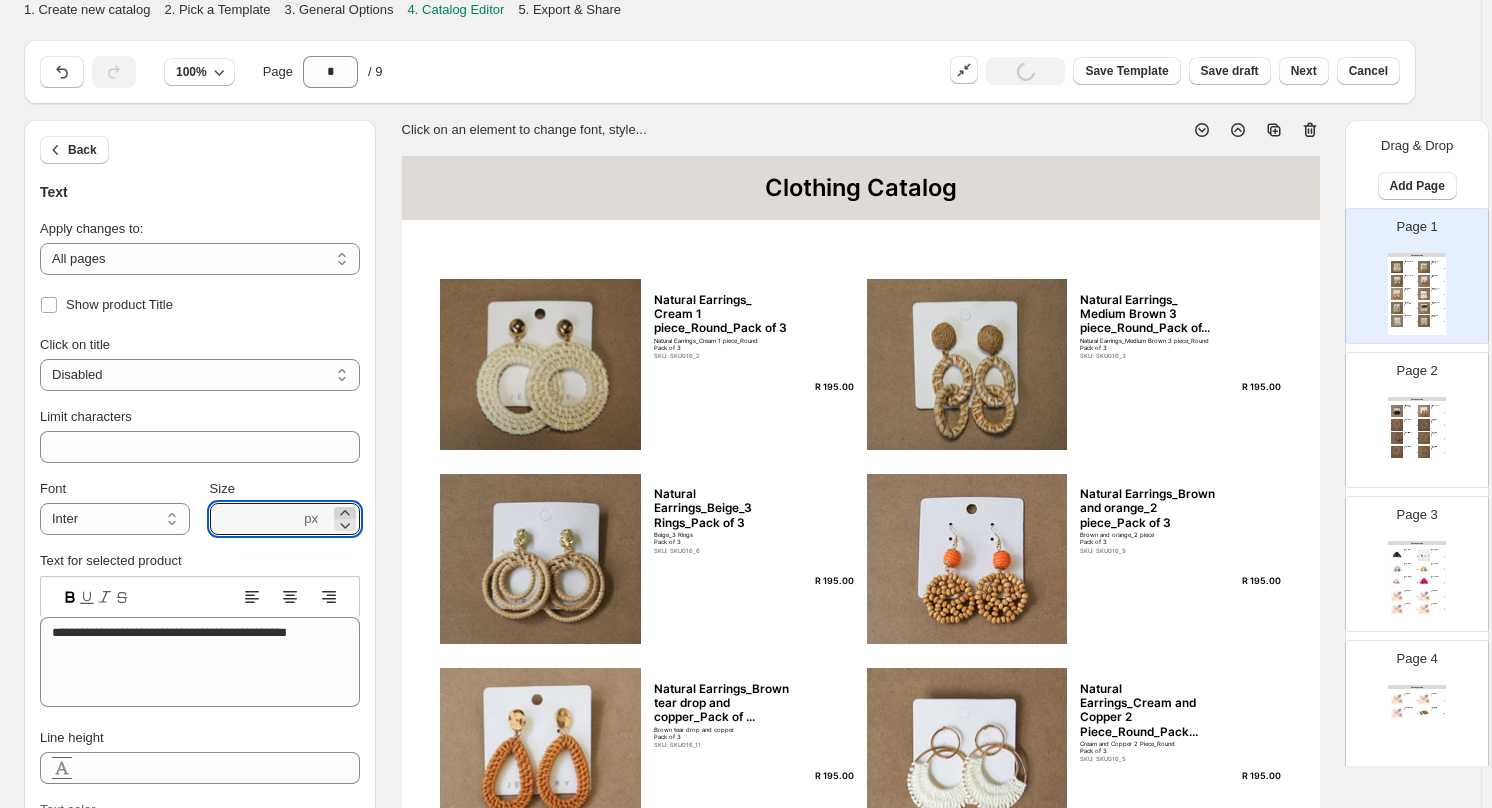 click 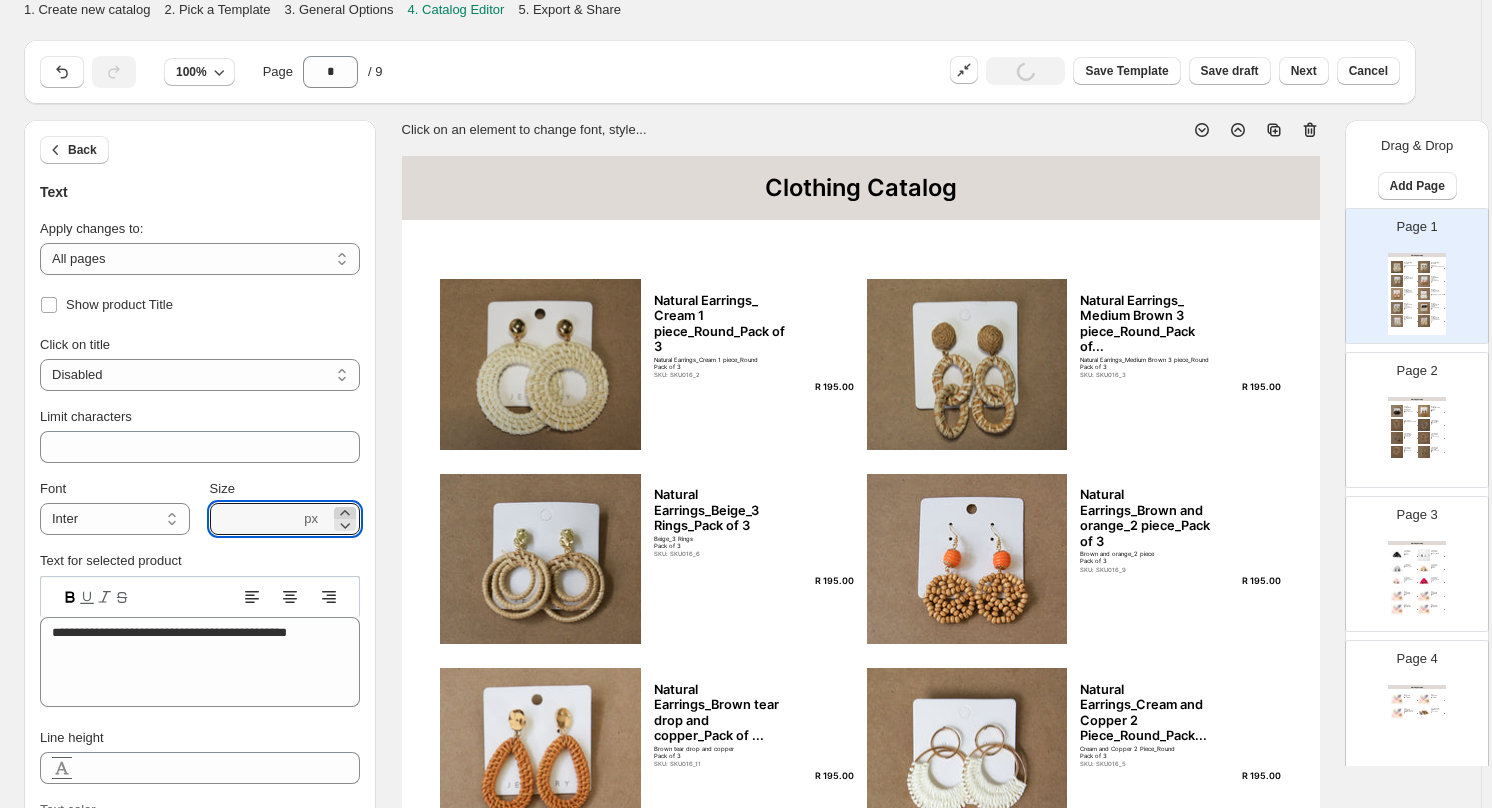 click 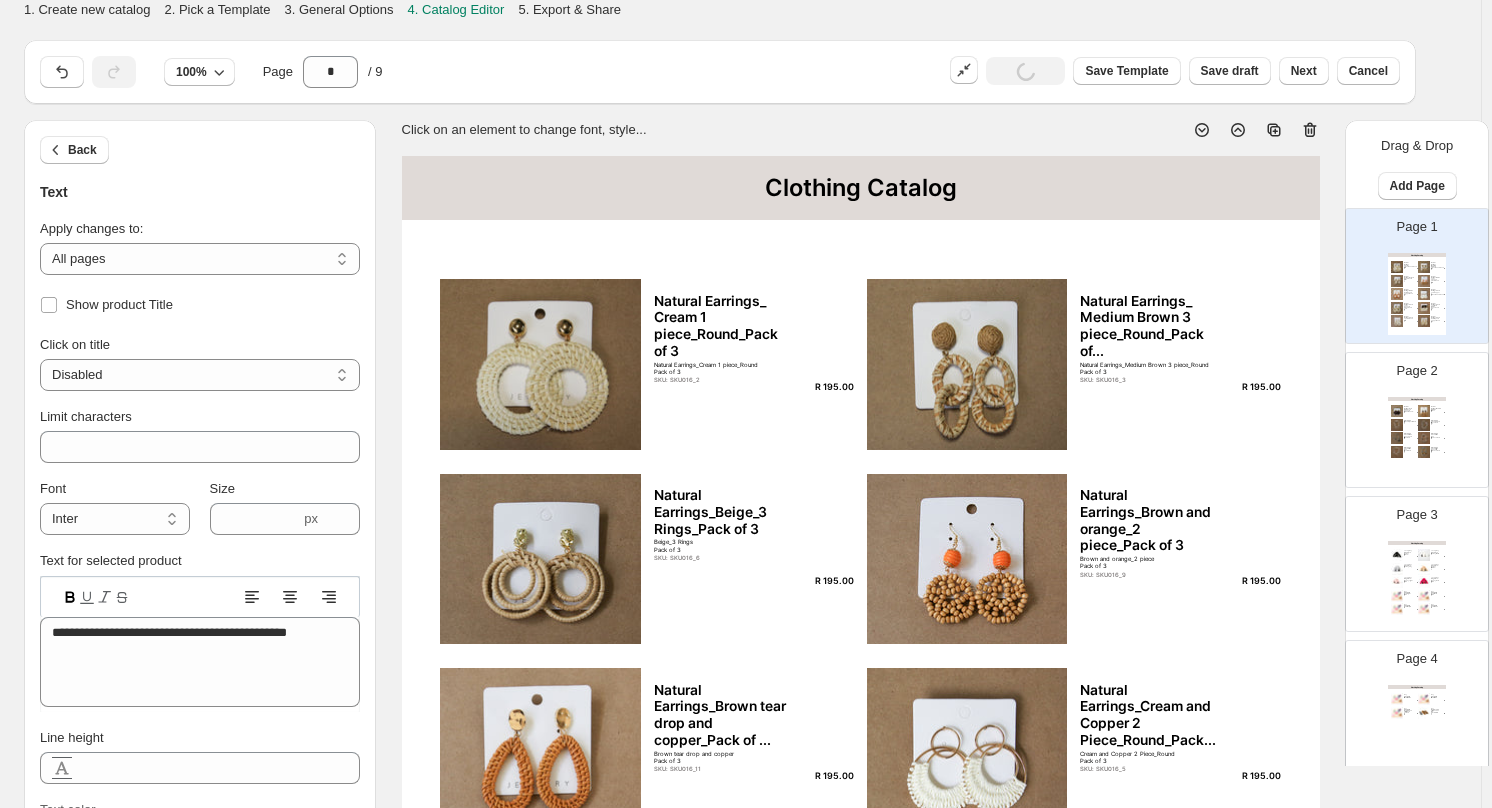 click on "Natural Earrings_Cream 1 piece_Round
Pack of 3" at bounding box center [722, 368] 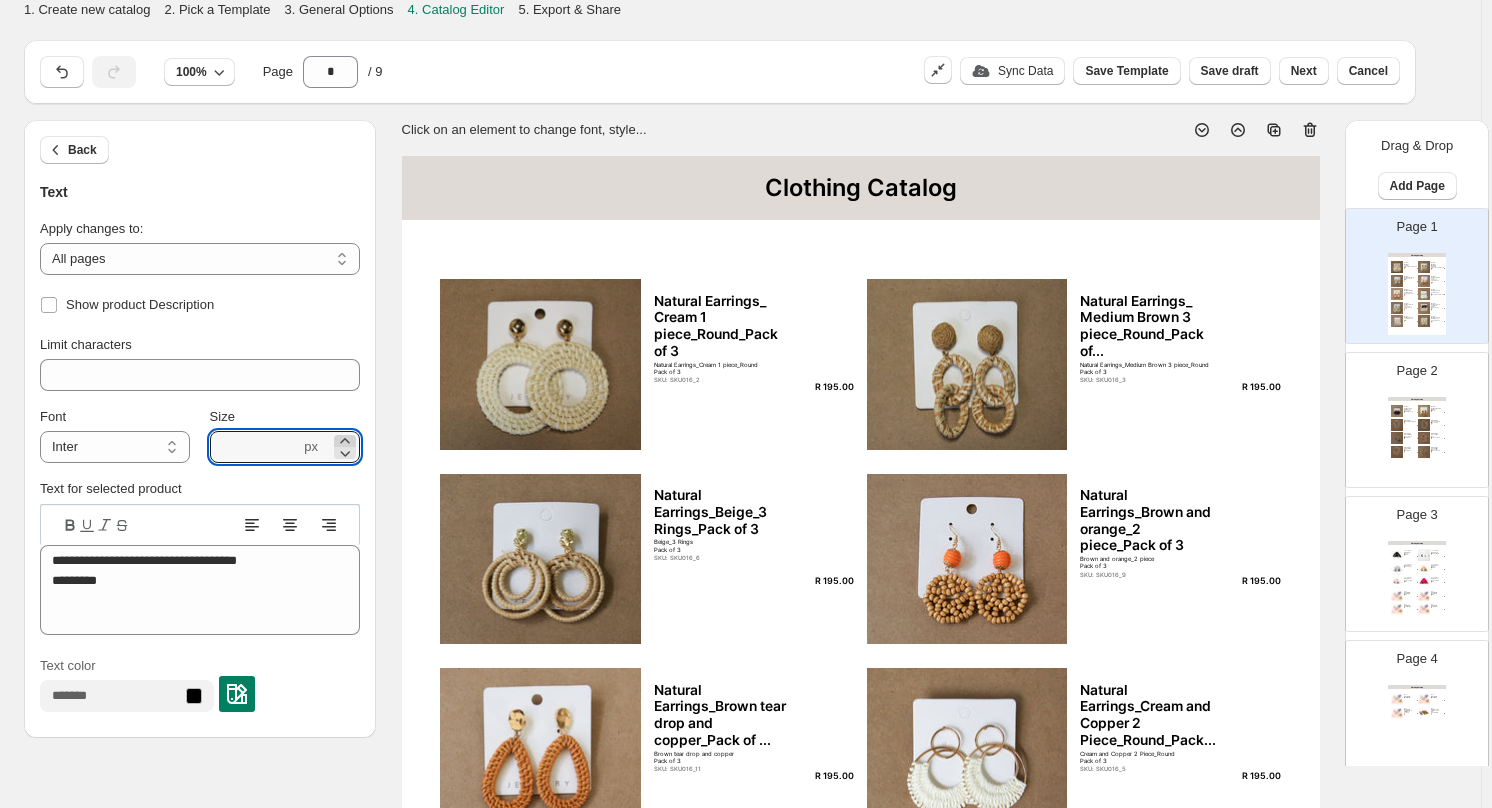 click 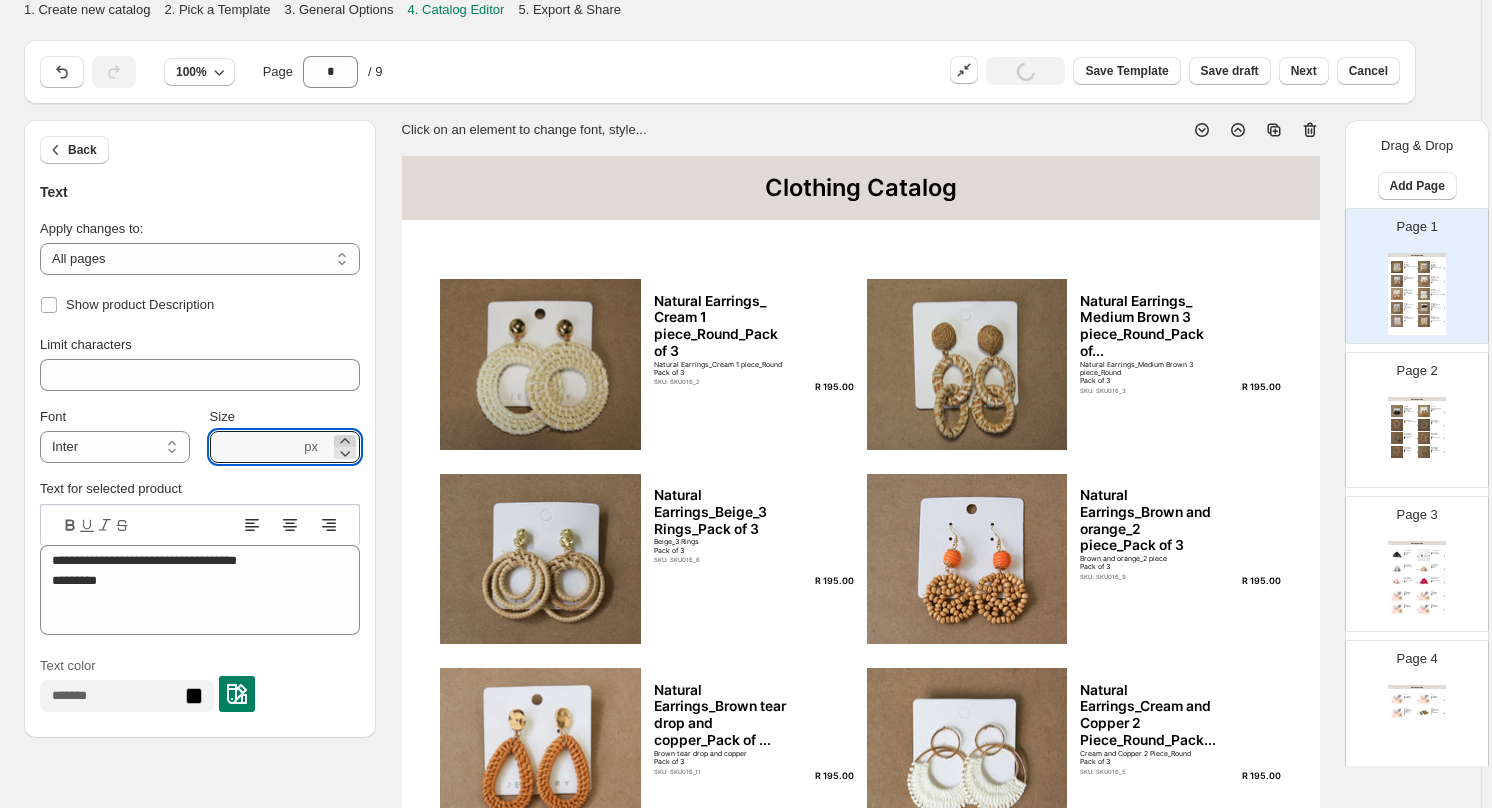 click 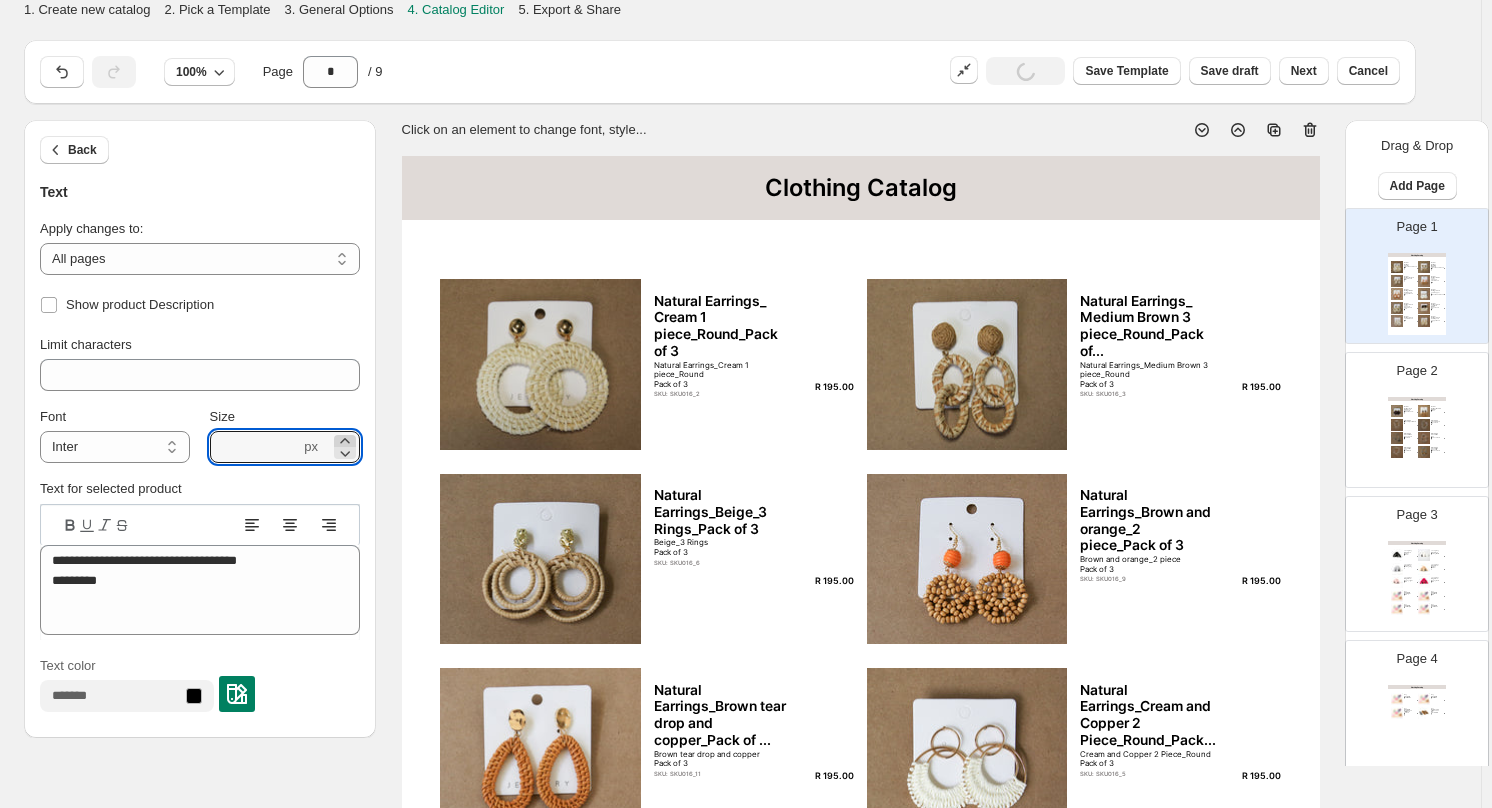 click 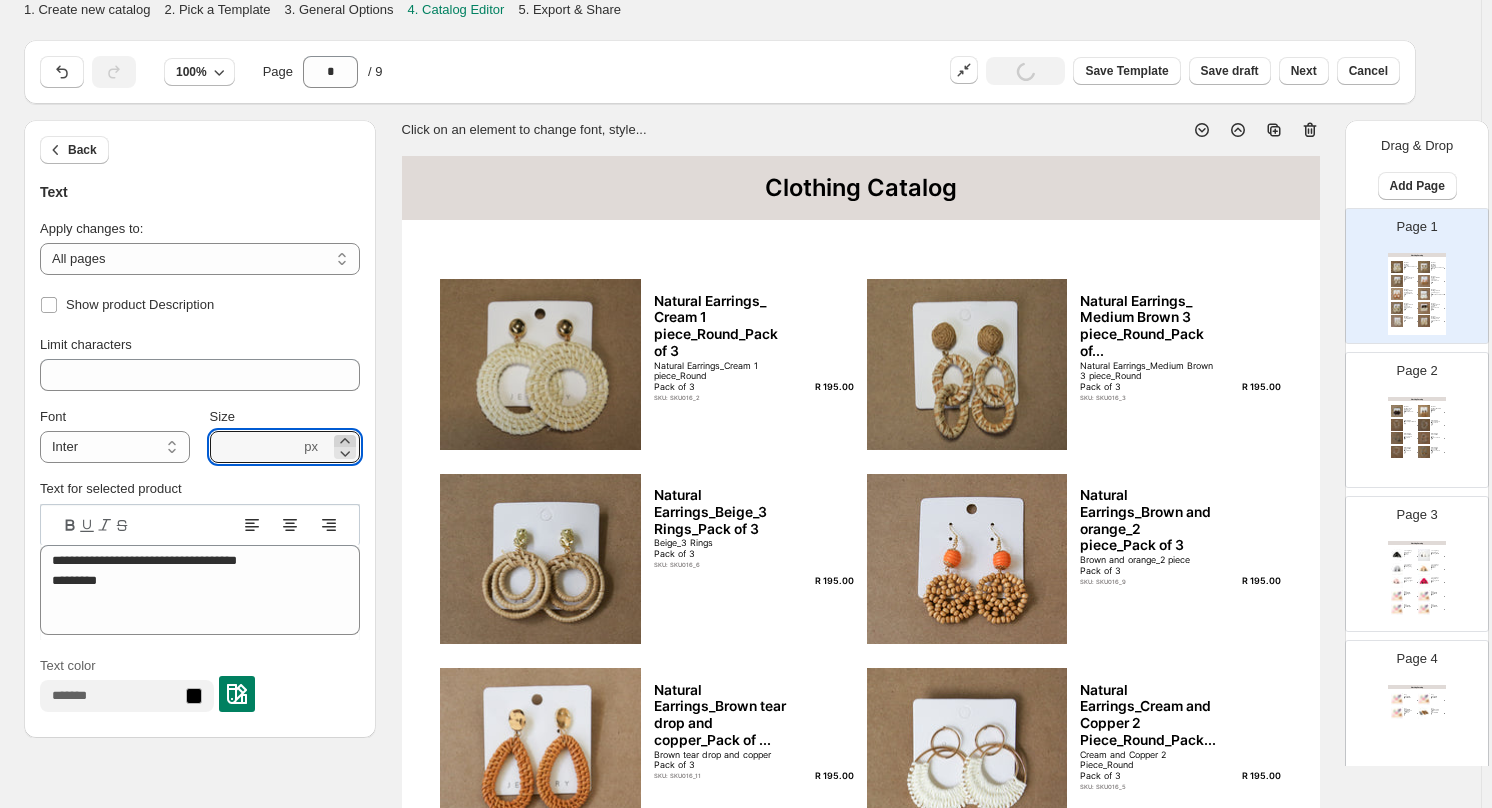 click 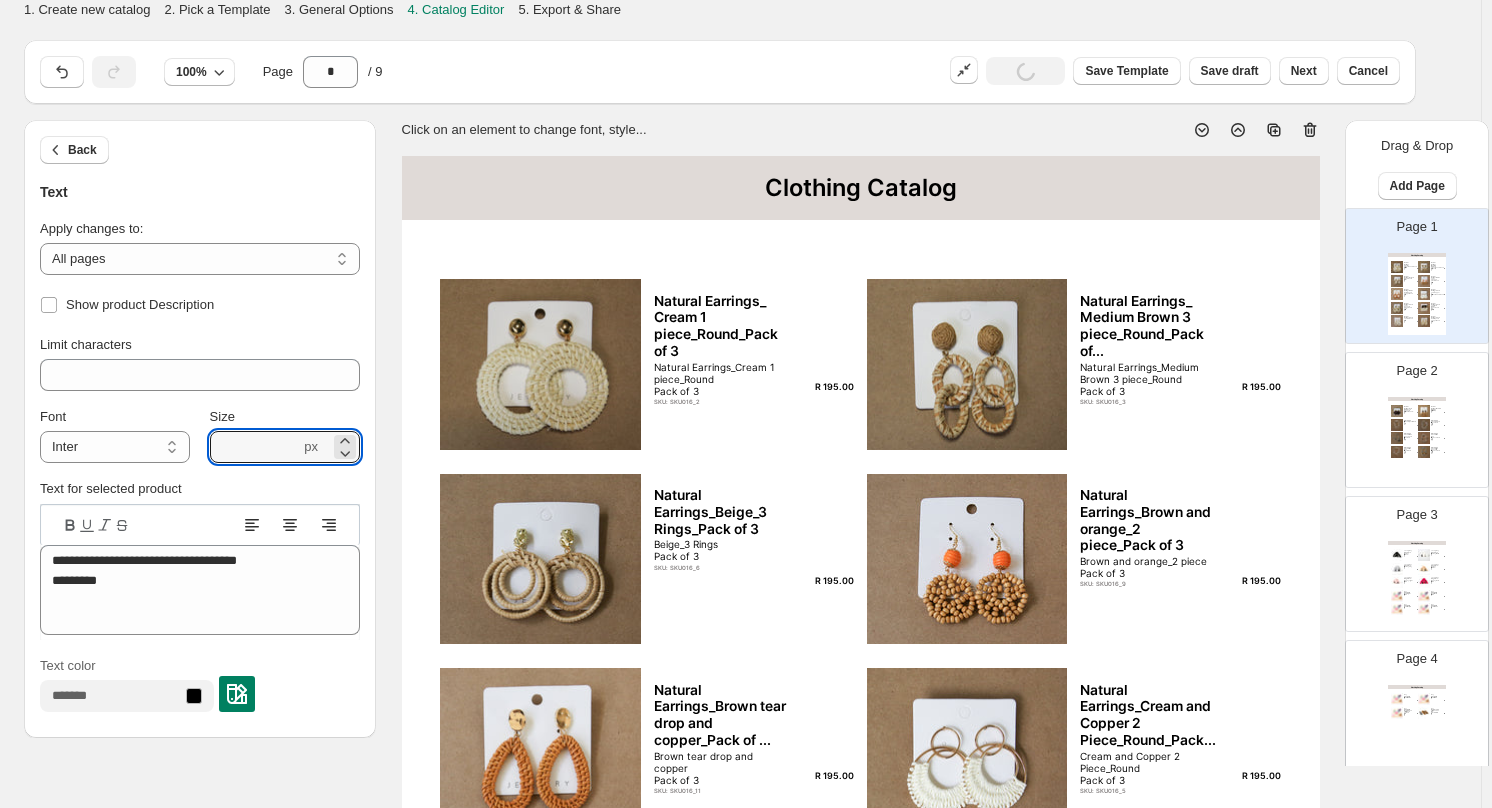click on "SKU:  SKU016_2" at bounding box center [722, 401] 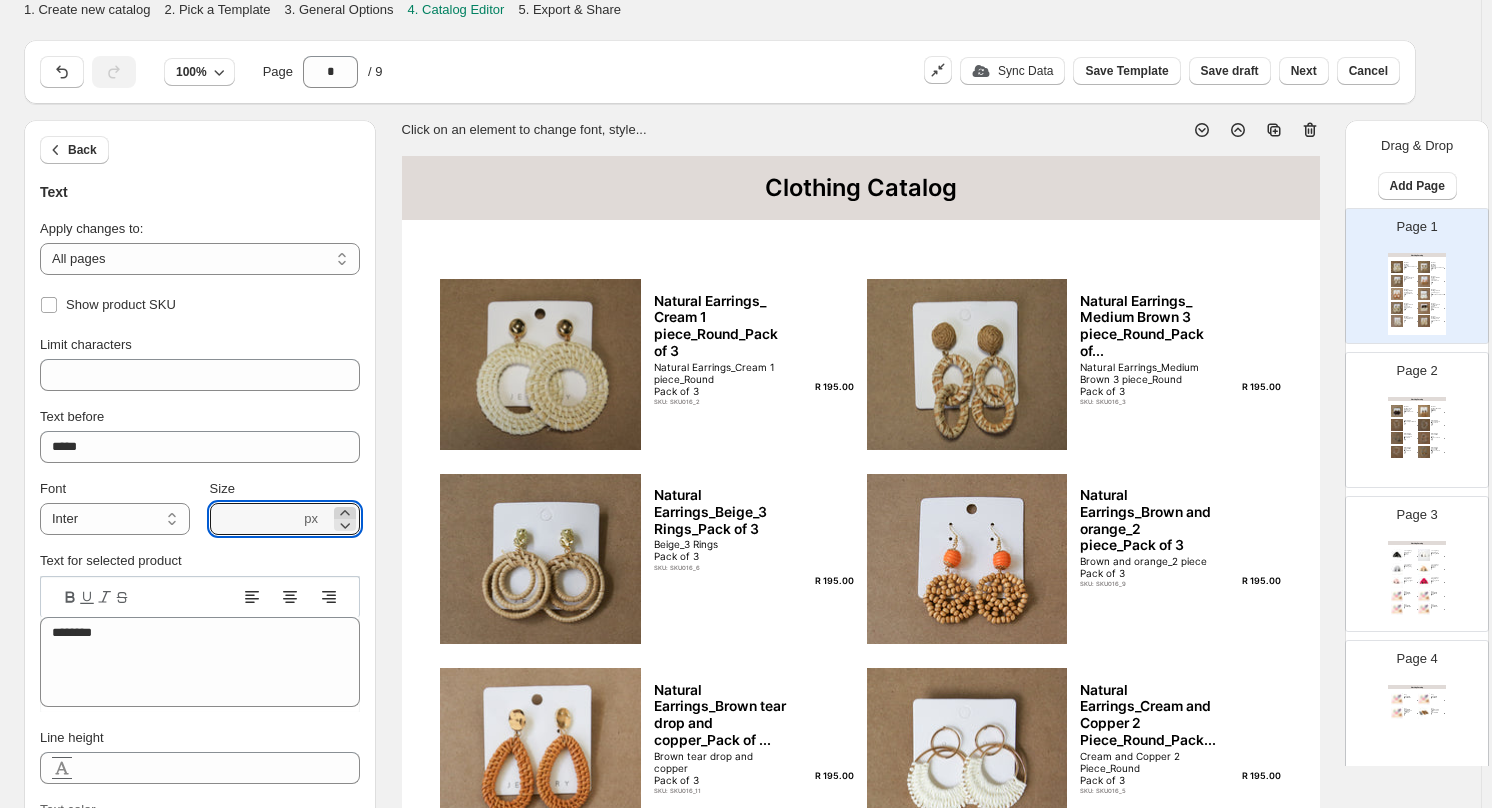 click 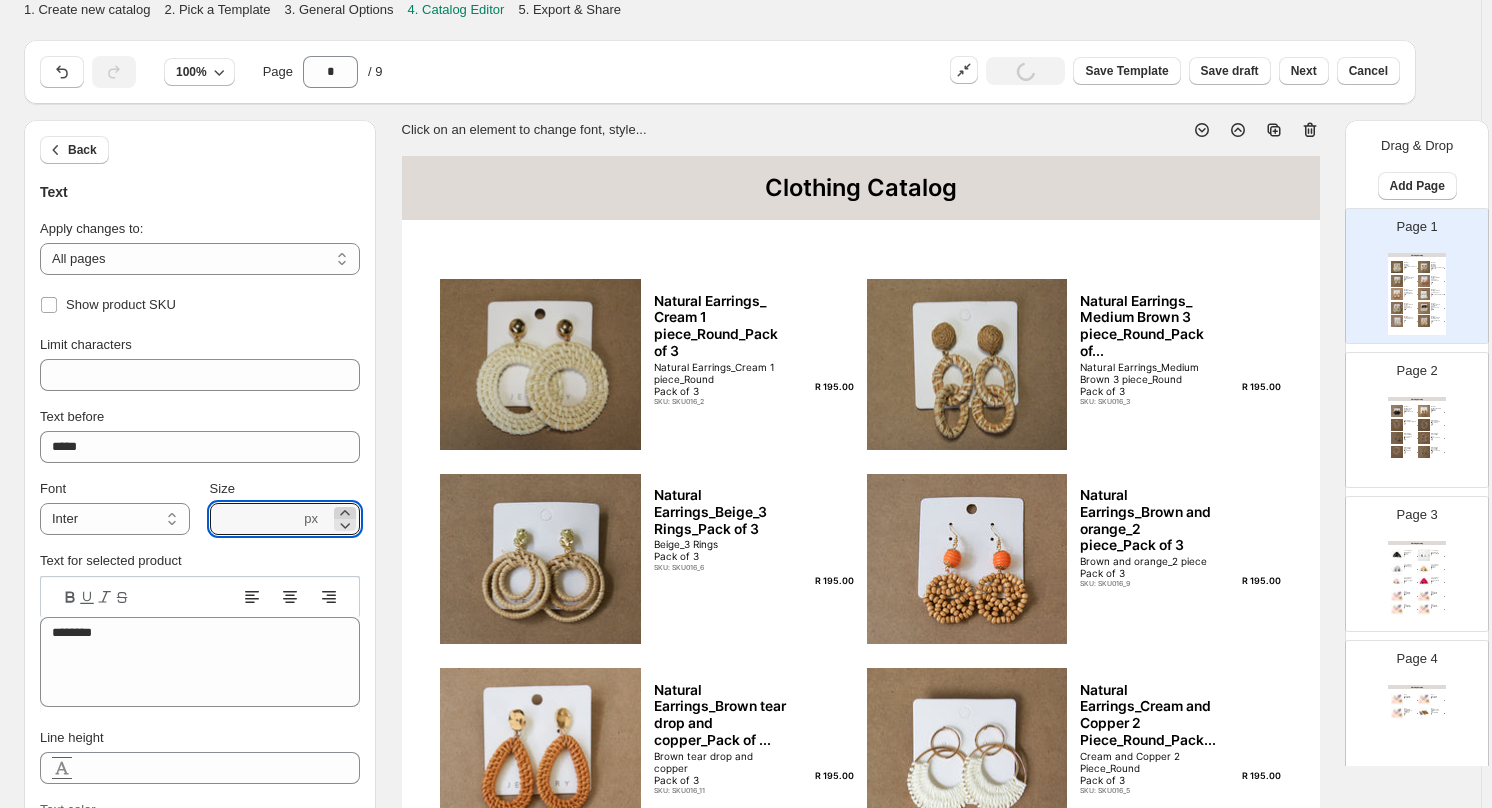 click 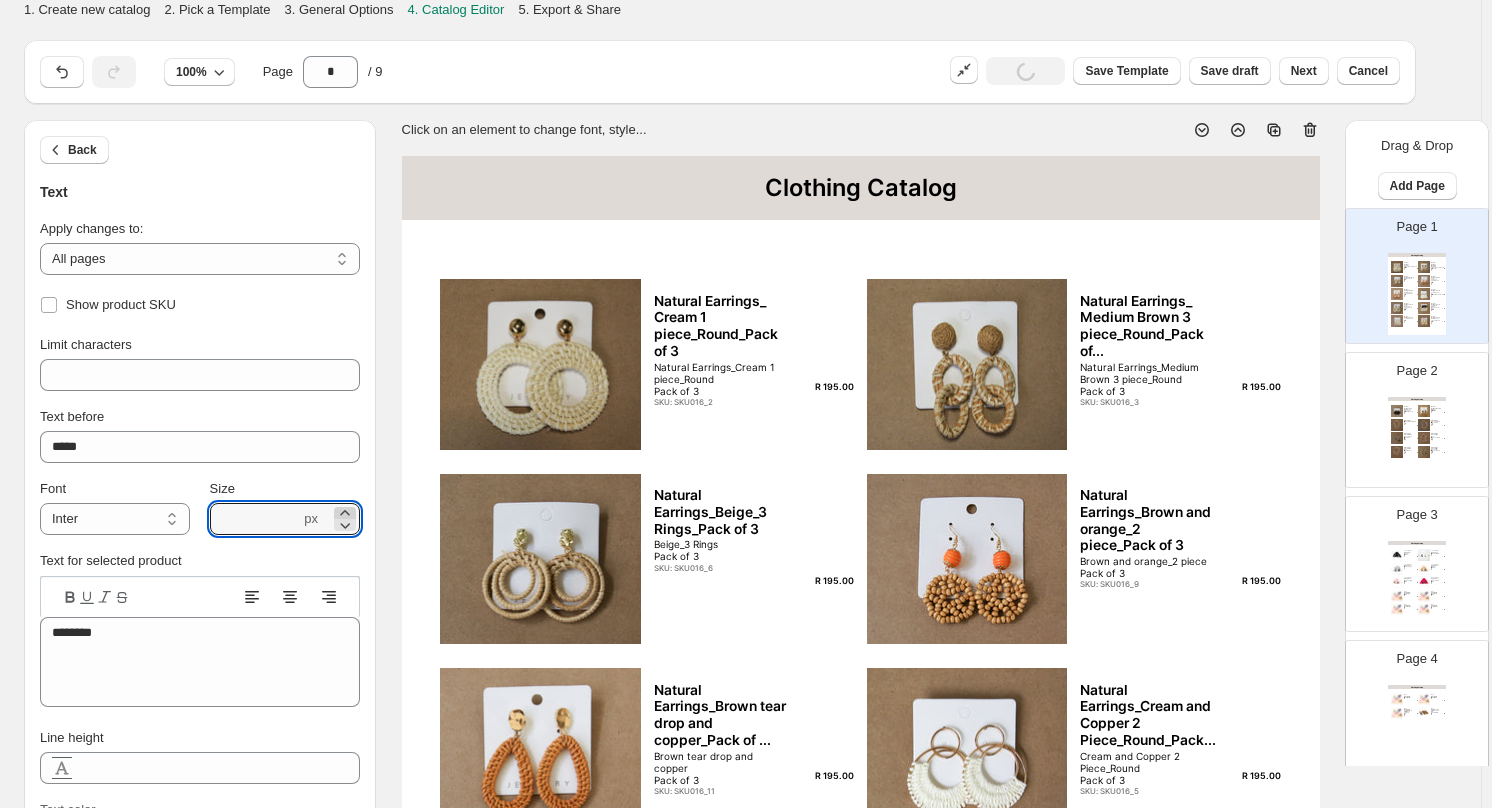 click 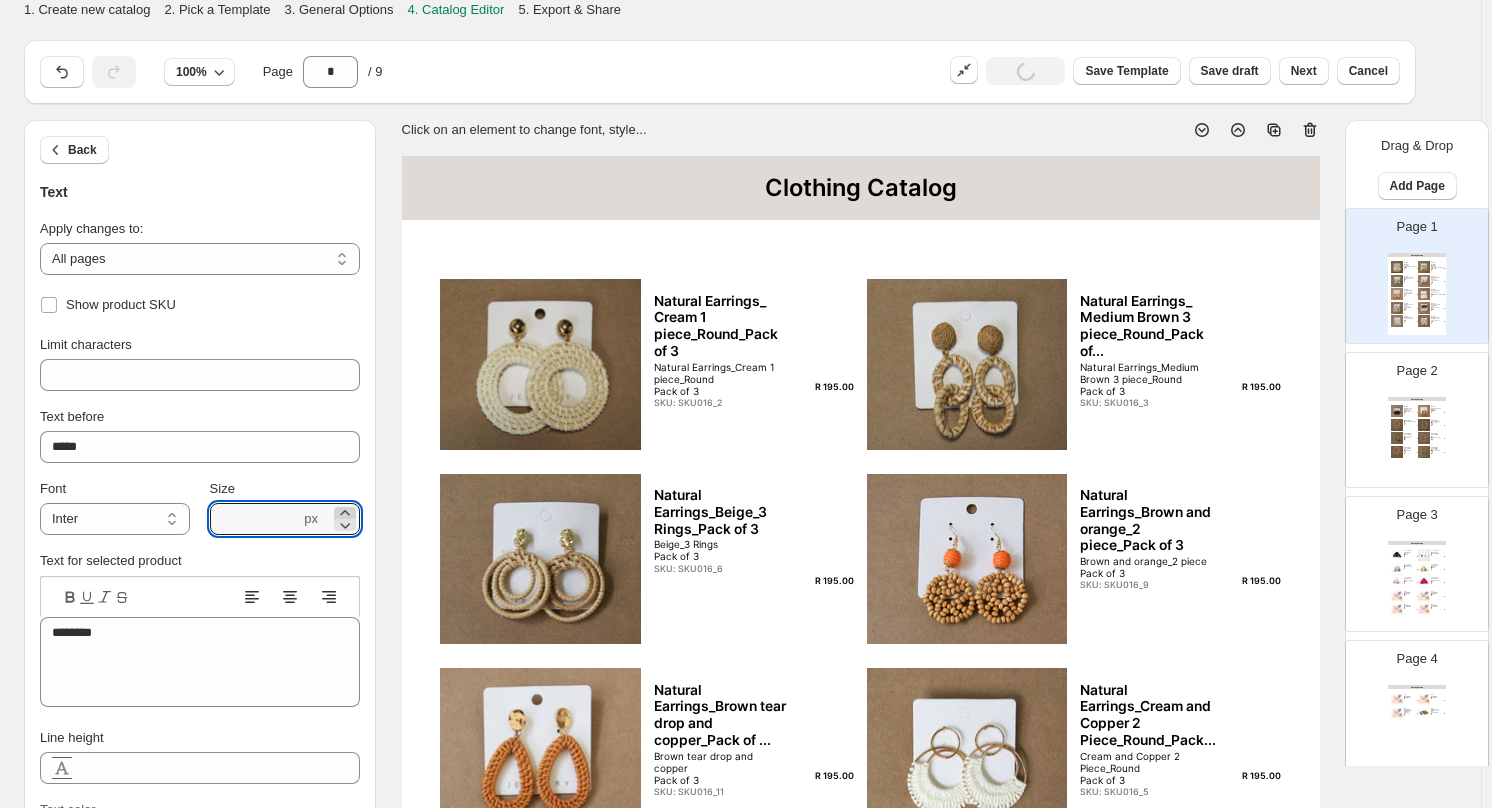 click 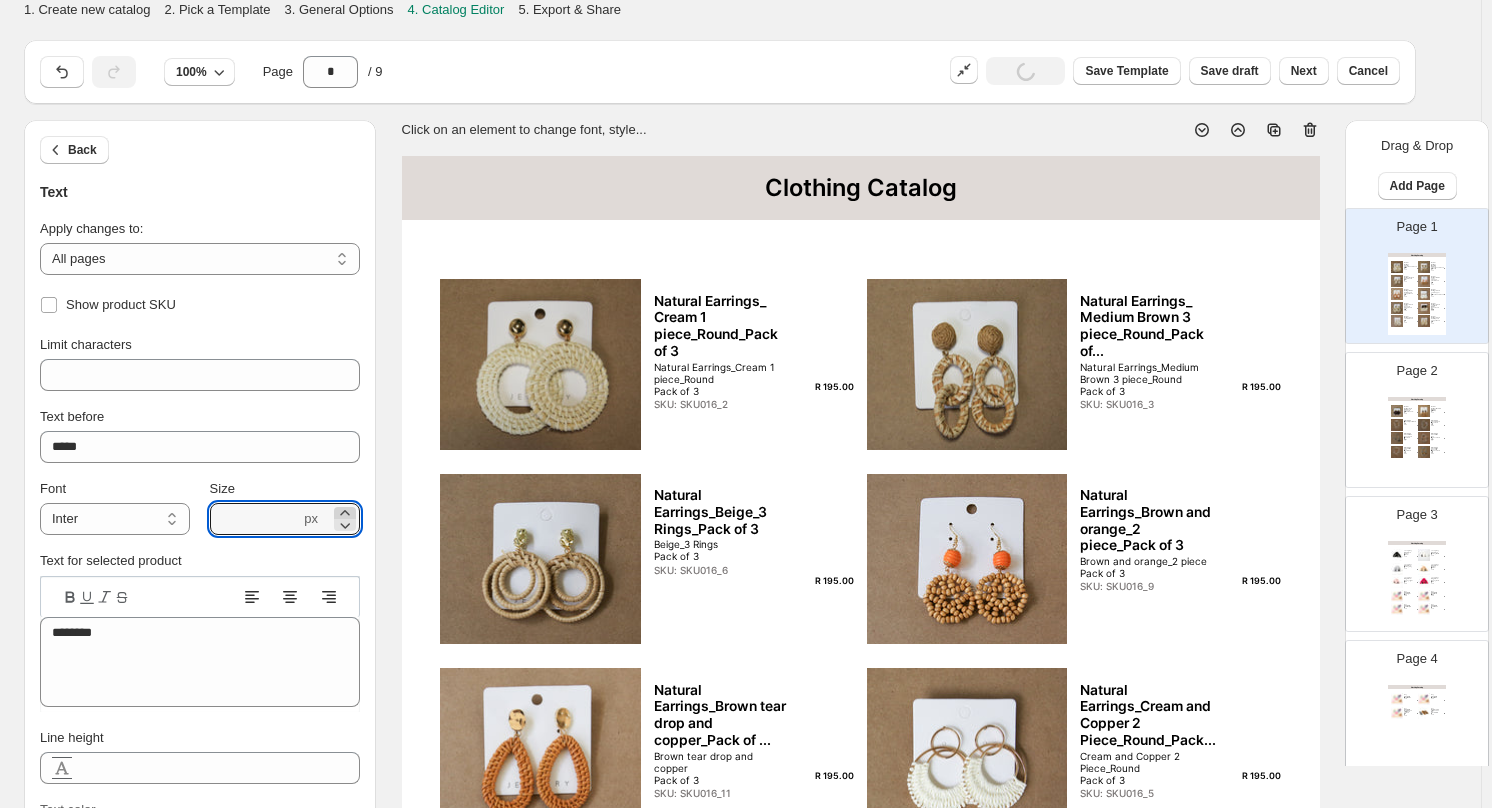 click 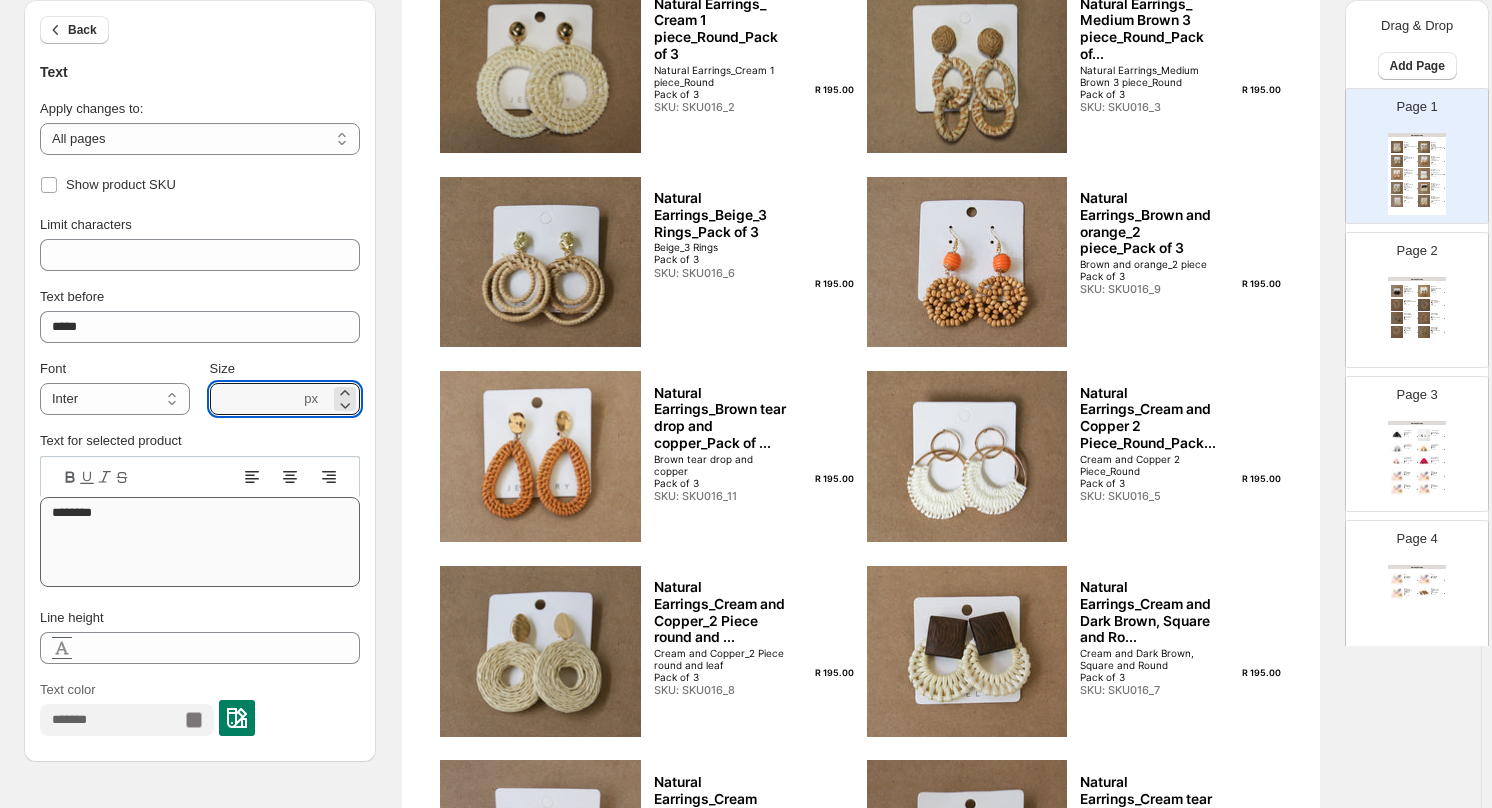scroll, scrollTop: 618, scrollLeft: 0, axis: vertical 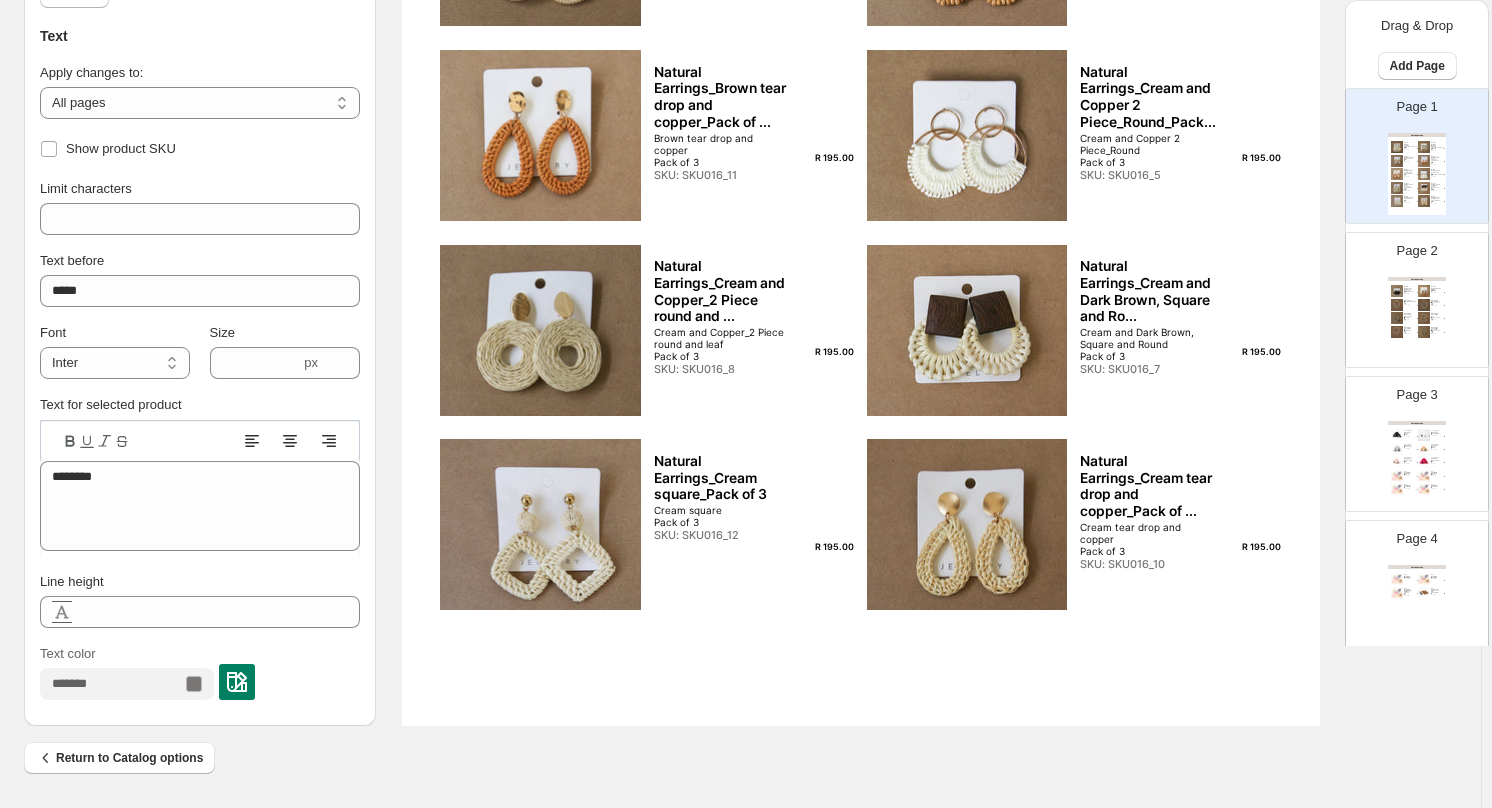 click at bounding box center (237, 682) 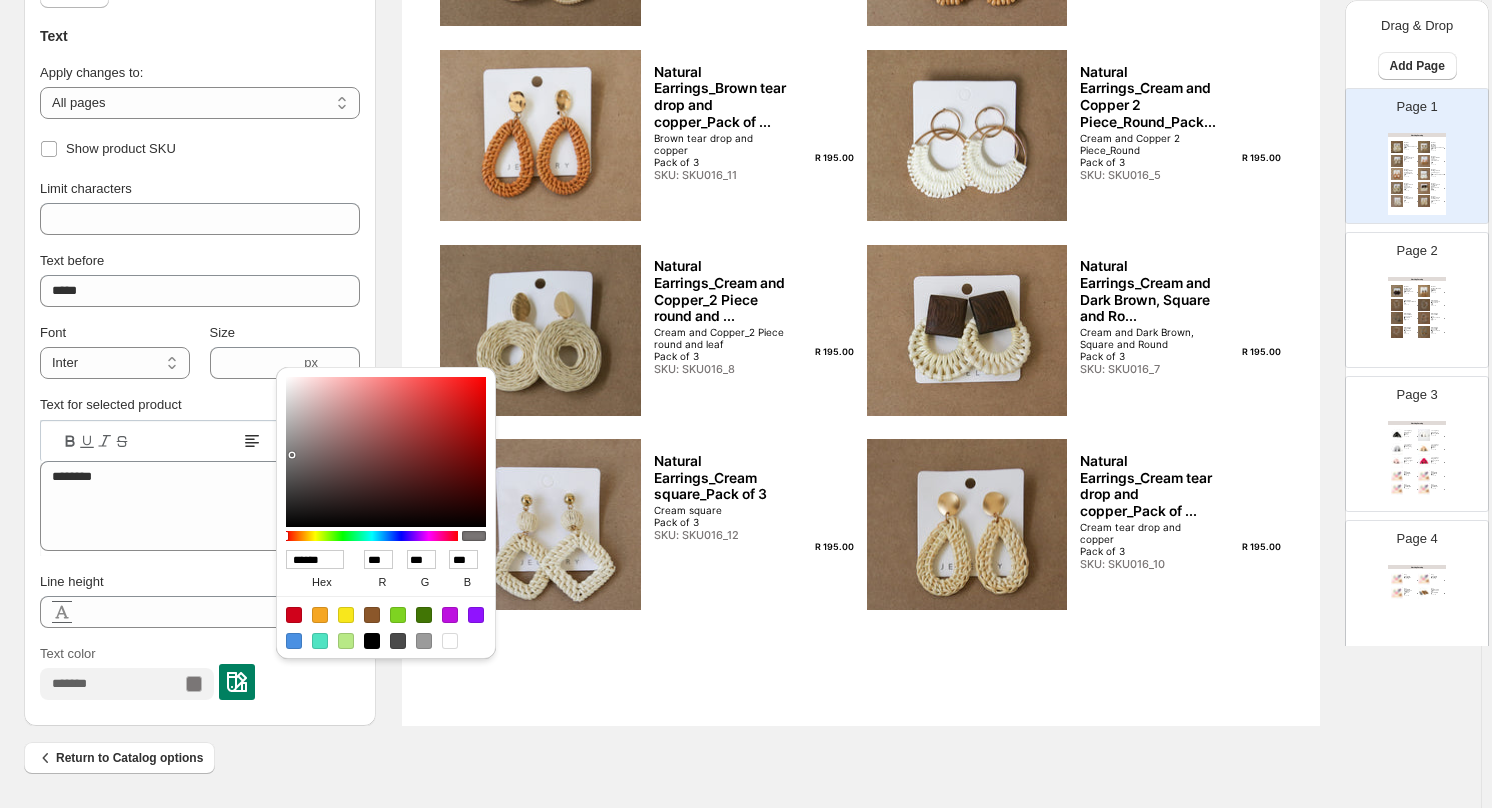 type on "******" 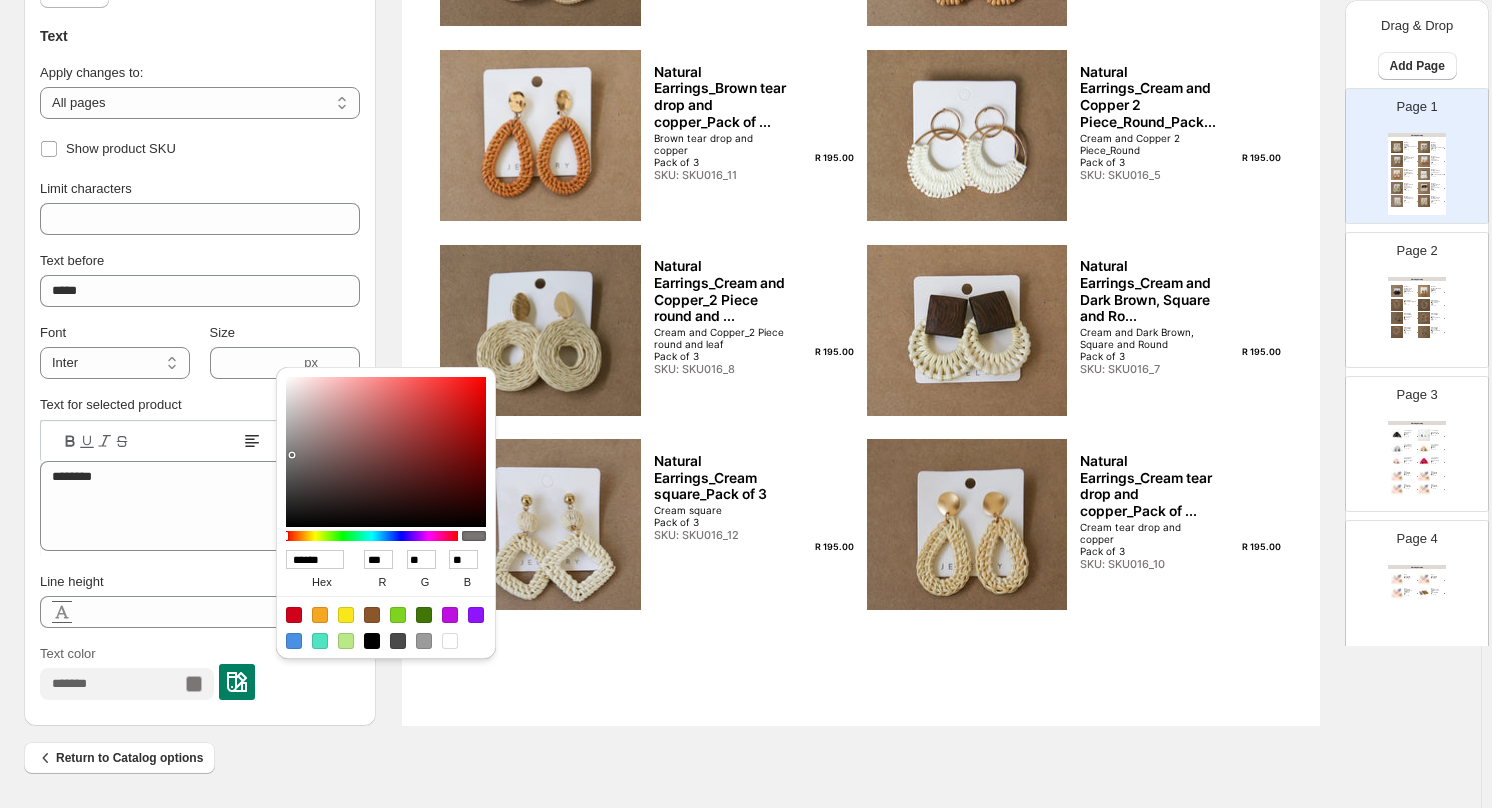 click at bounding box center [386, 452] 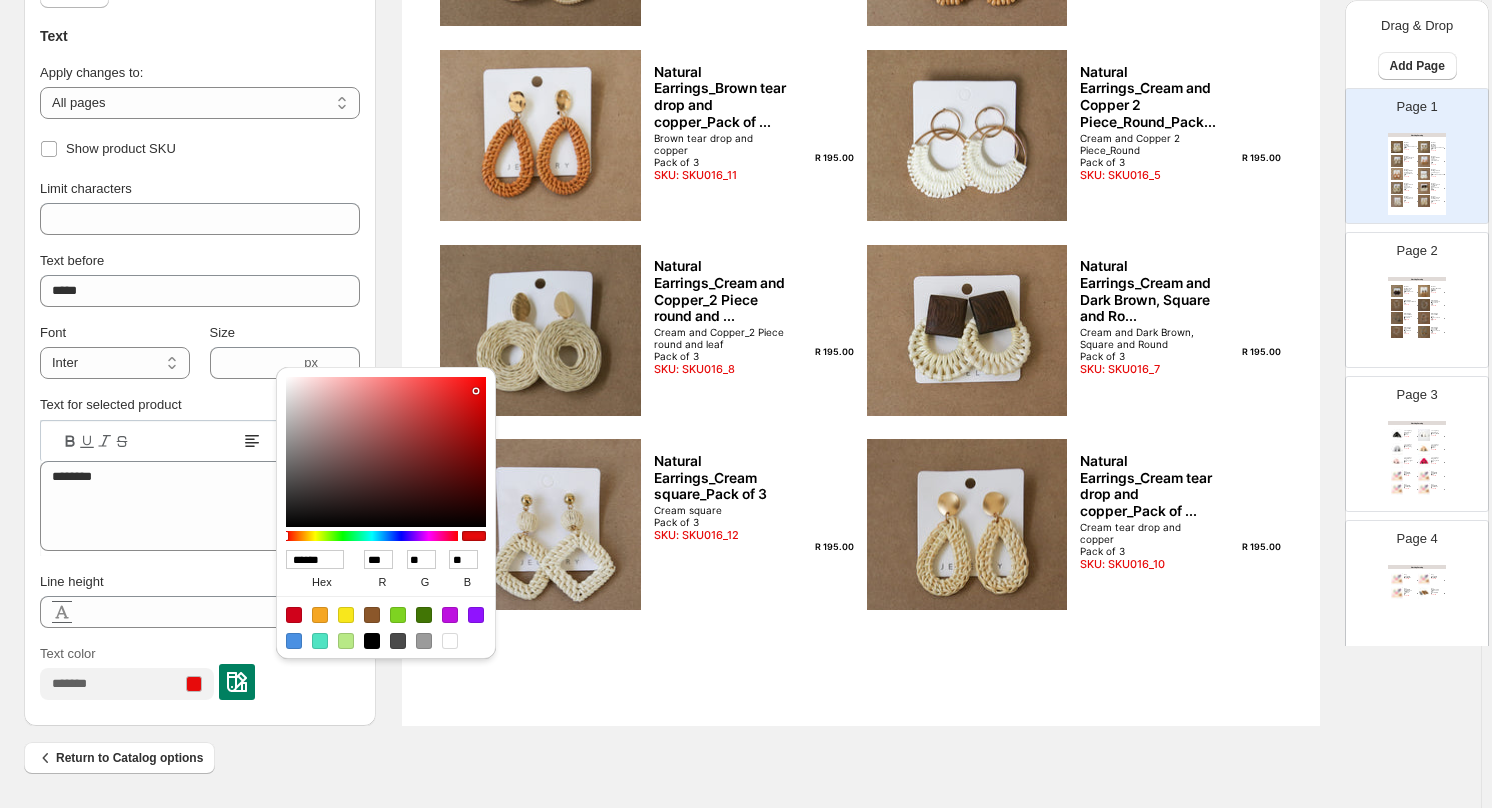 click on "R 195.00" at bounding box center [825, 158] 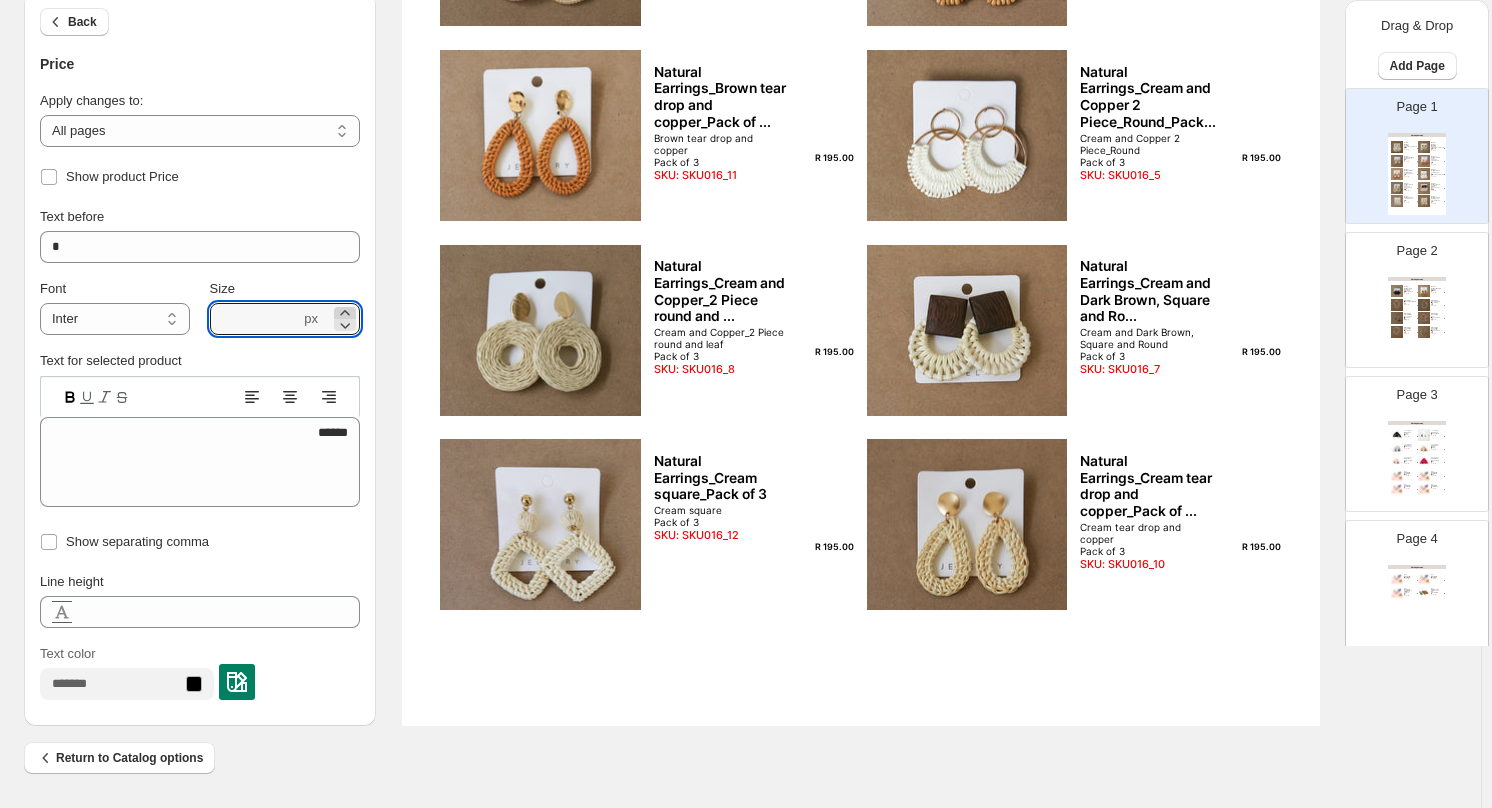 click 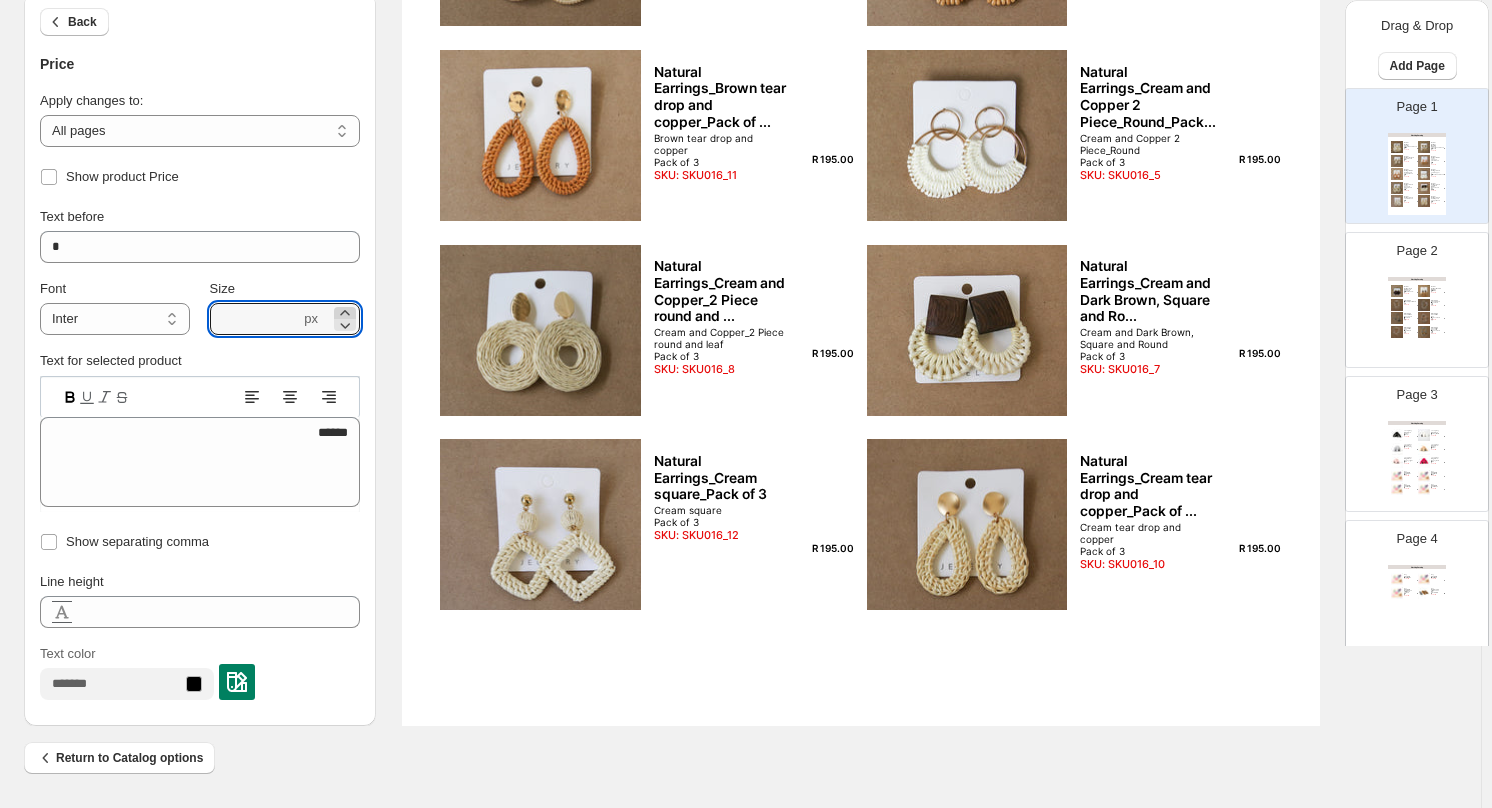 click 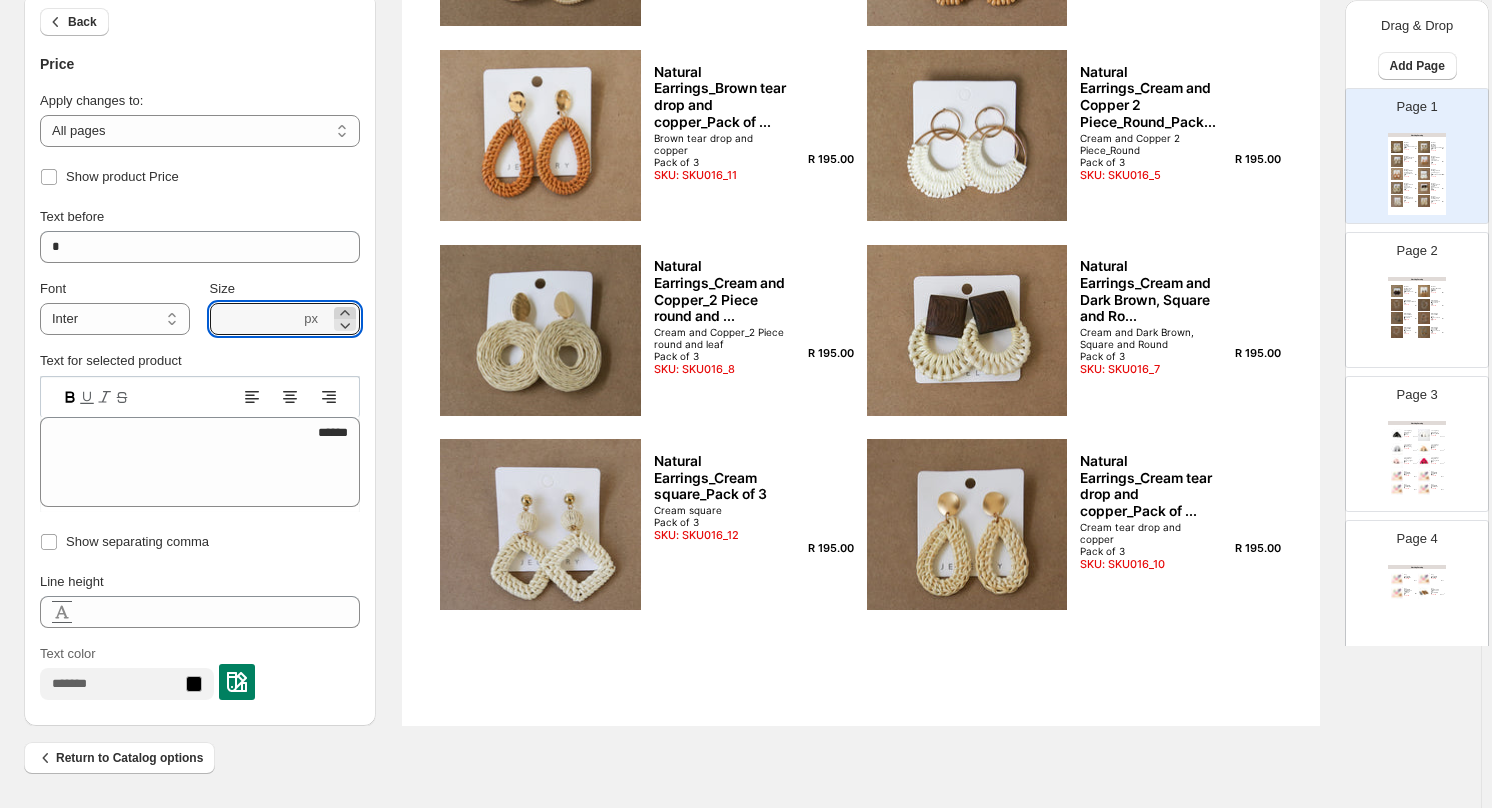 click 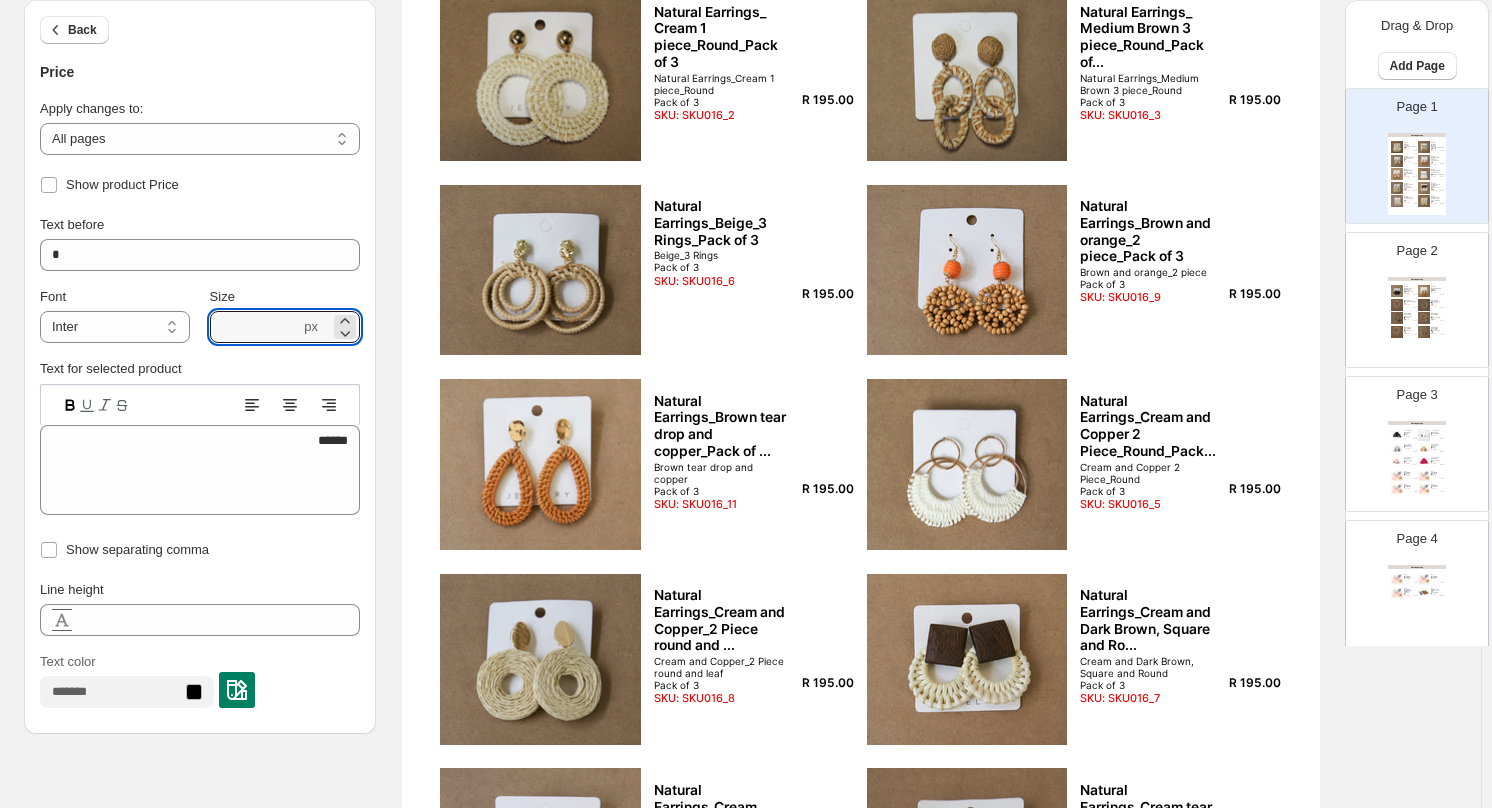 scroll, scrollTop: 0, scrollLeft: 0, axis: both 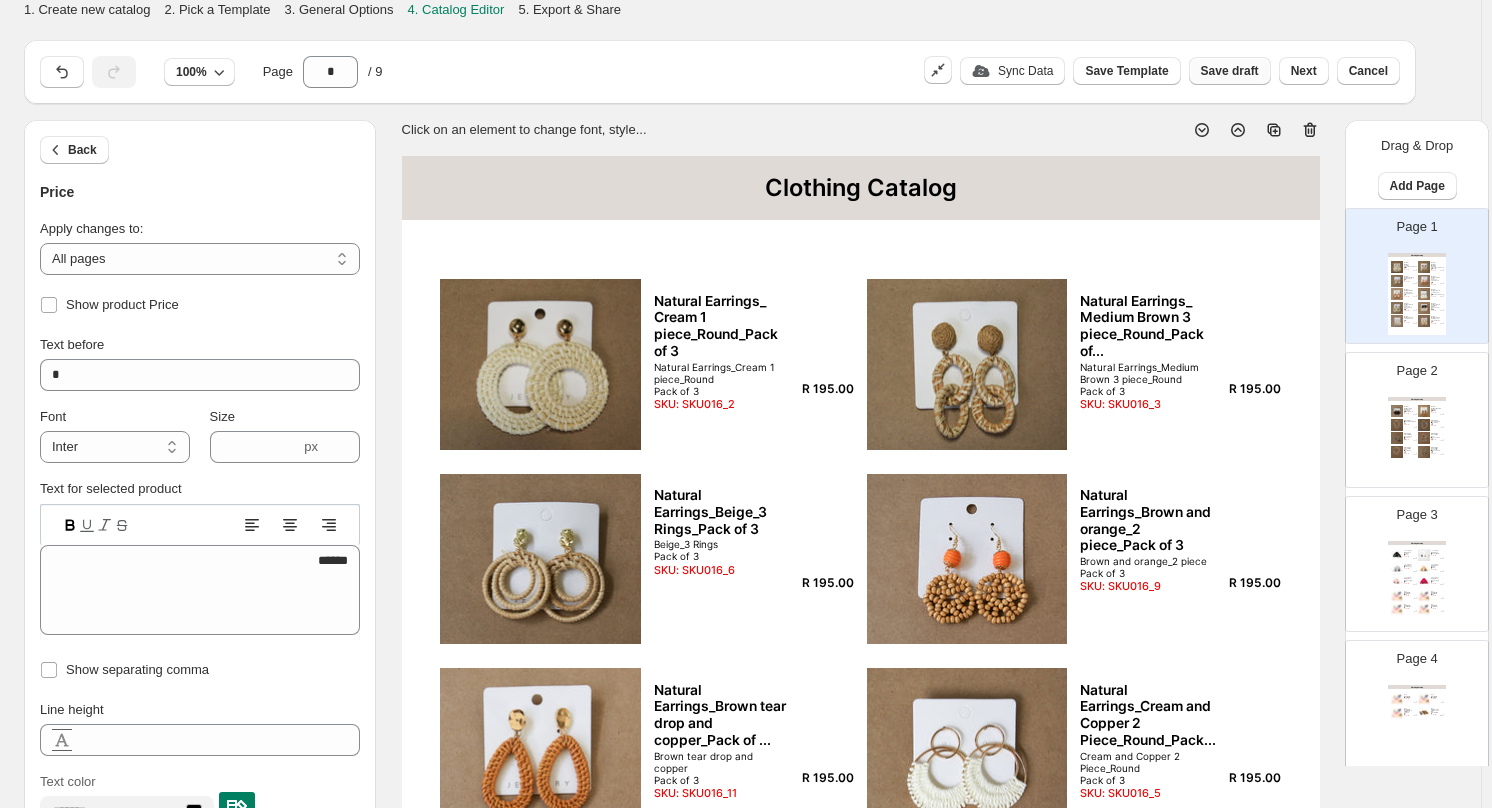 click on "Save draft" at bounding box center (1230, 71) 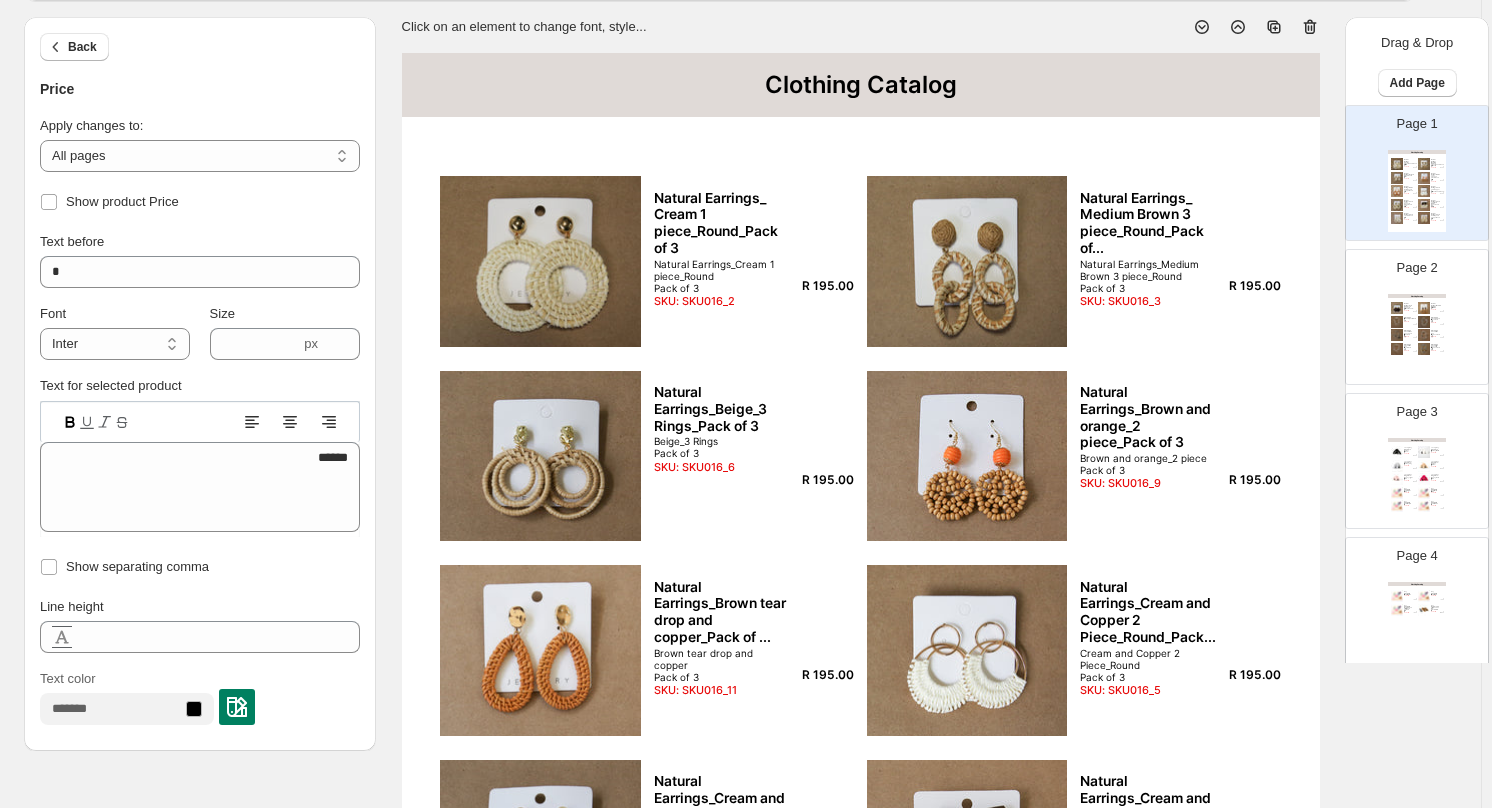 scroll, scrollTop: 0, scrollLeft: 0, axis: both 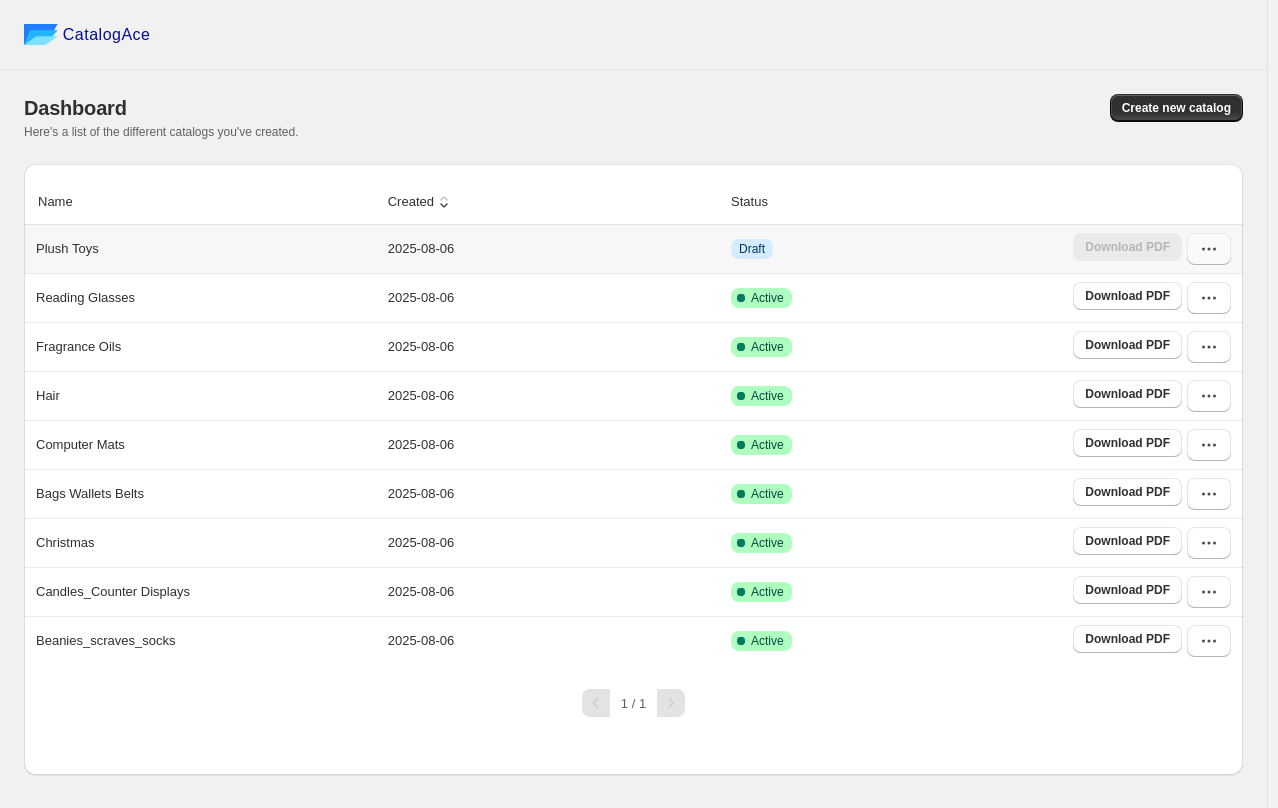 click 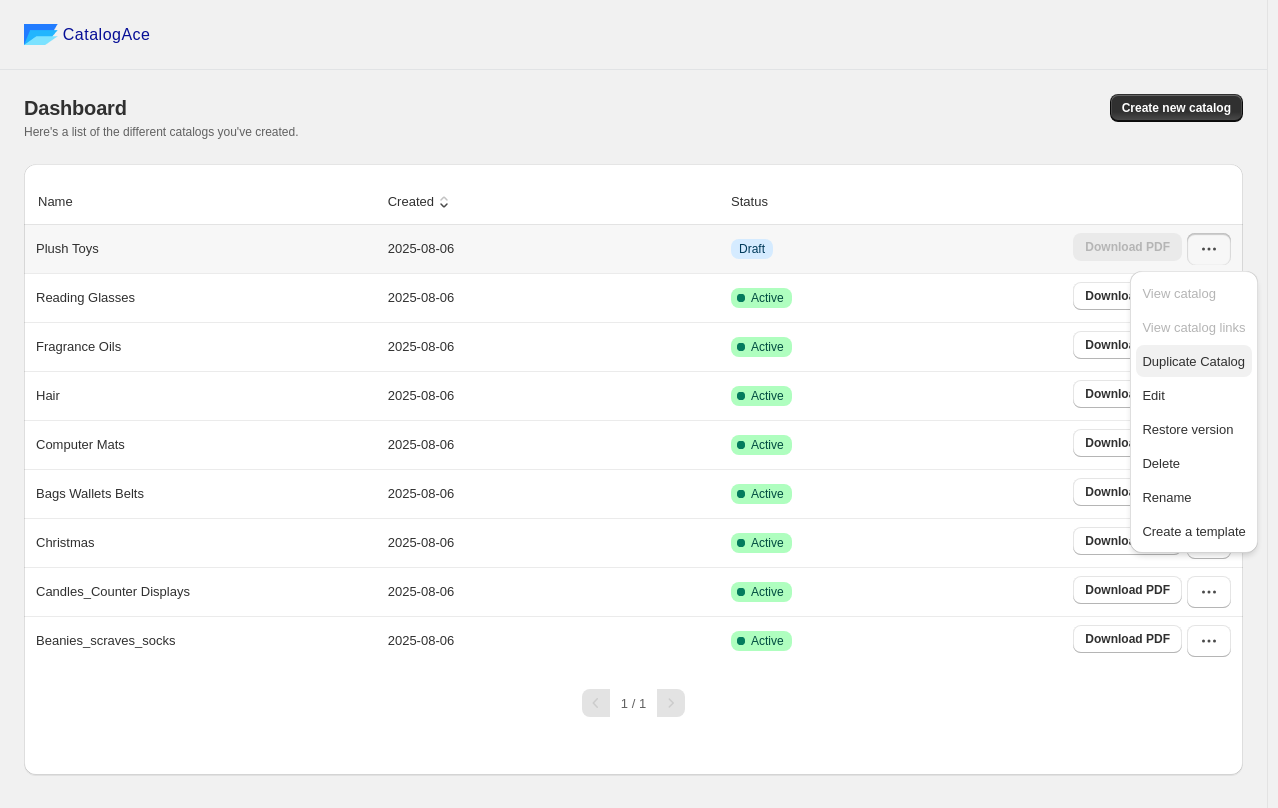 click on "Duplicate Catalog" at bounding box center [1193, 361] 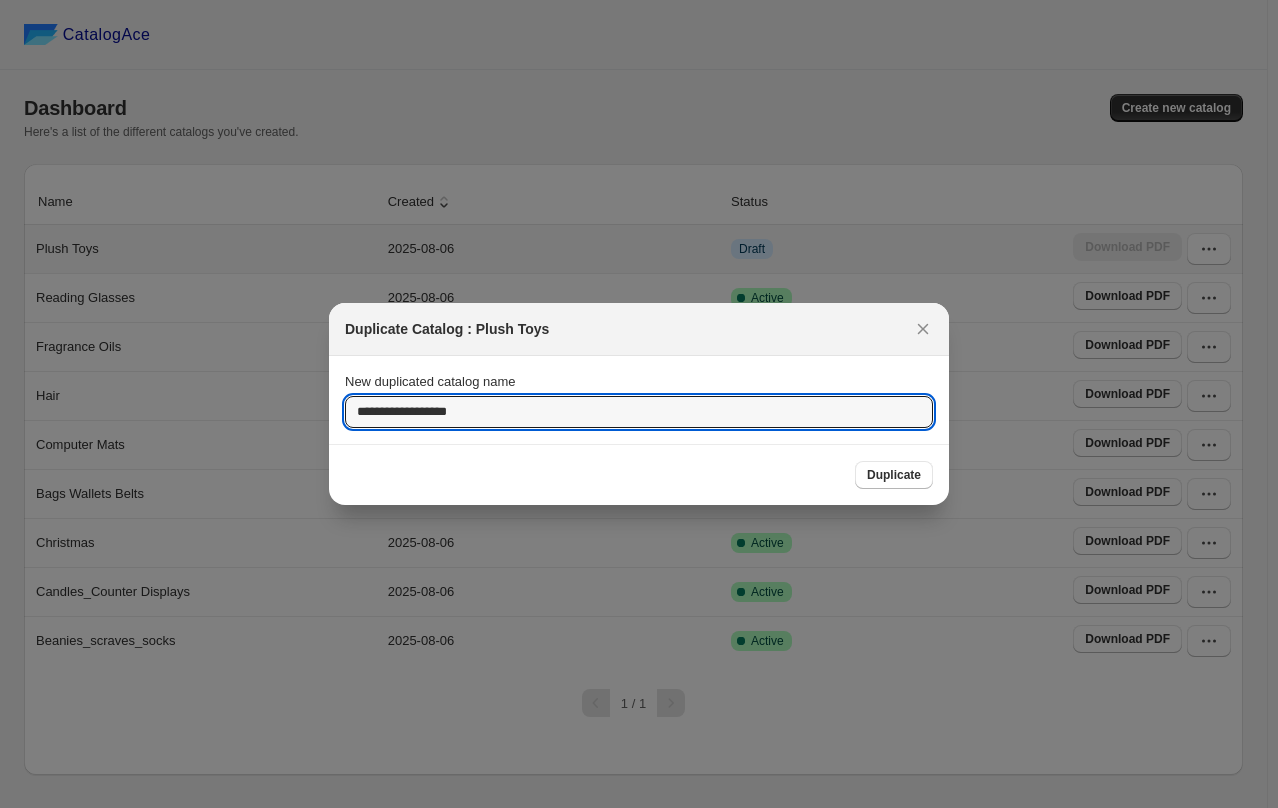drag, startPoint x: 499, startPoint y: 405, endPoint x: 271, endPoint y: 421, distance: 228.56071 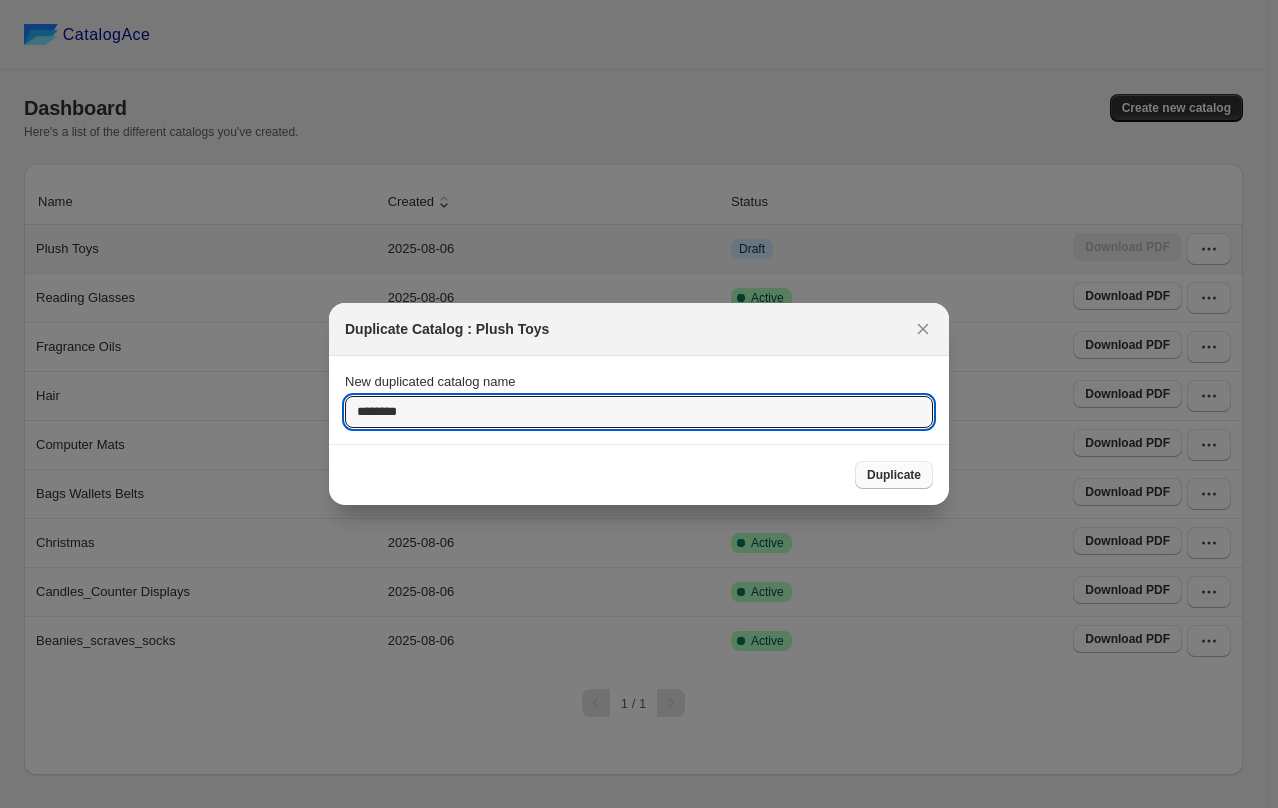 type on "********" 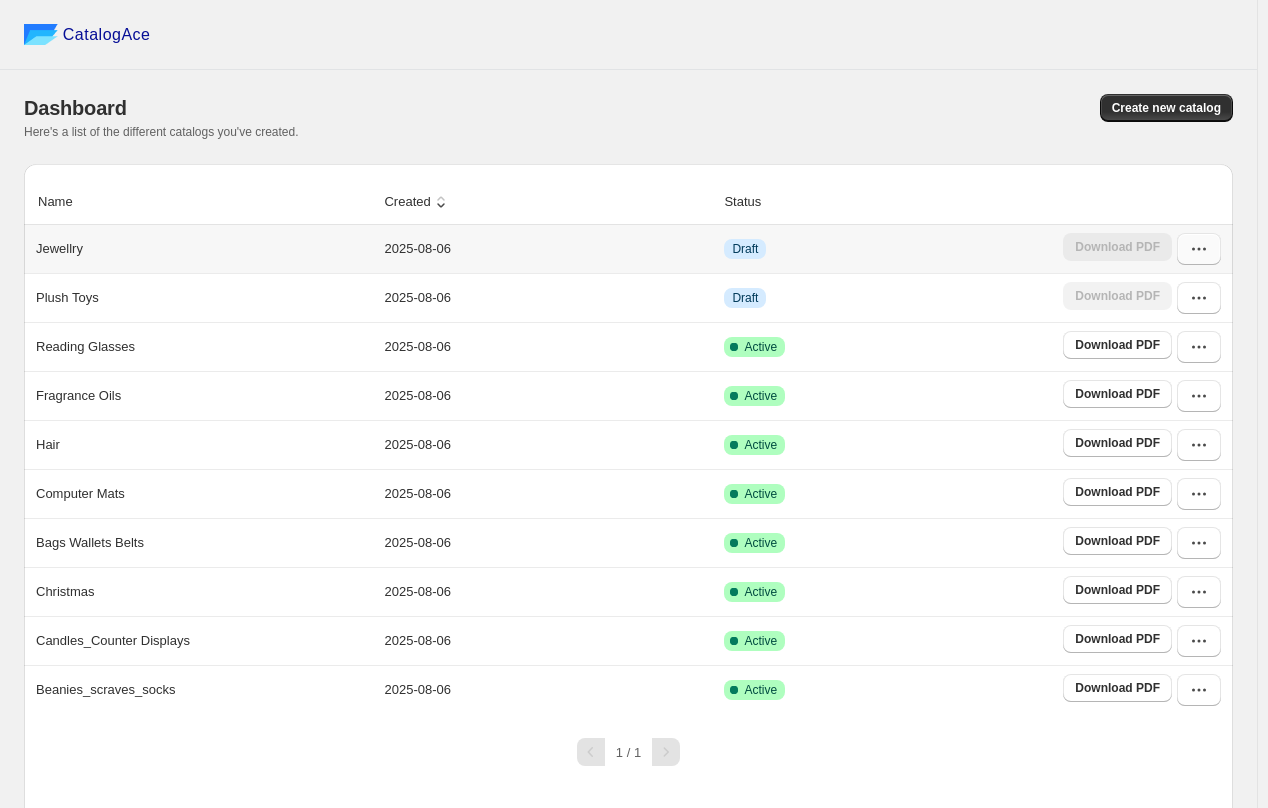 click 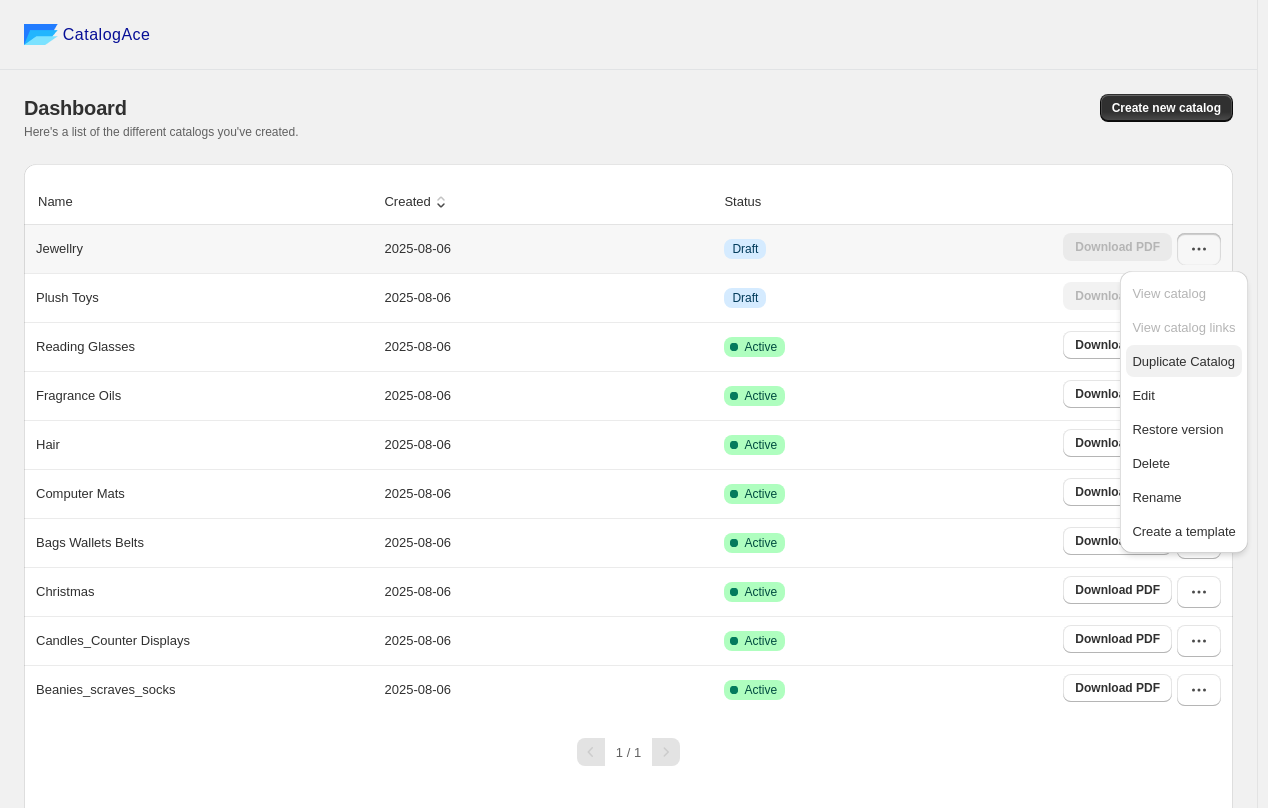 click on "Duplicate Catalog" at bounding box center (1183, 361) 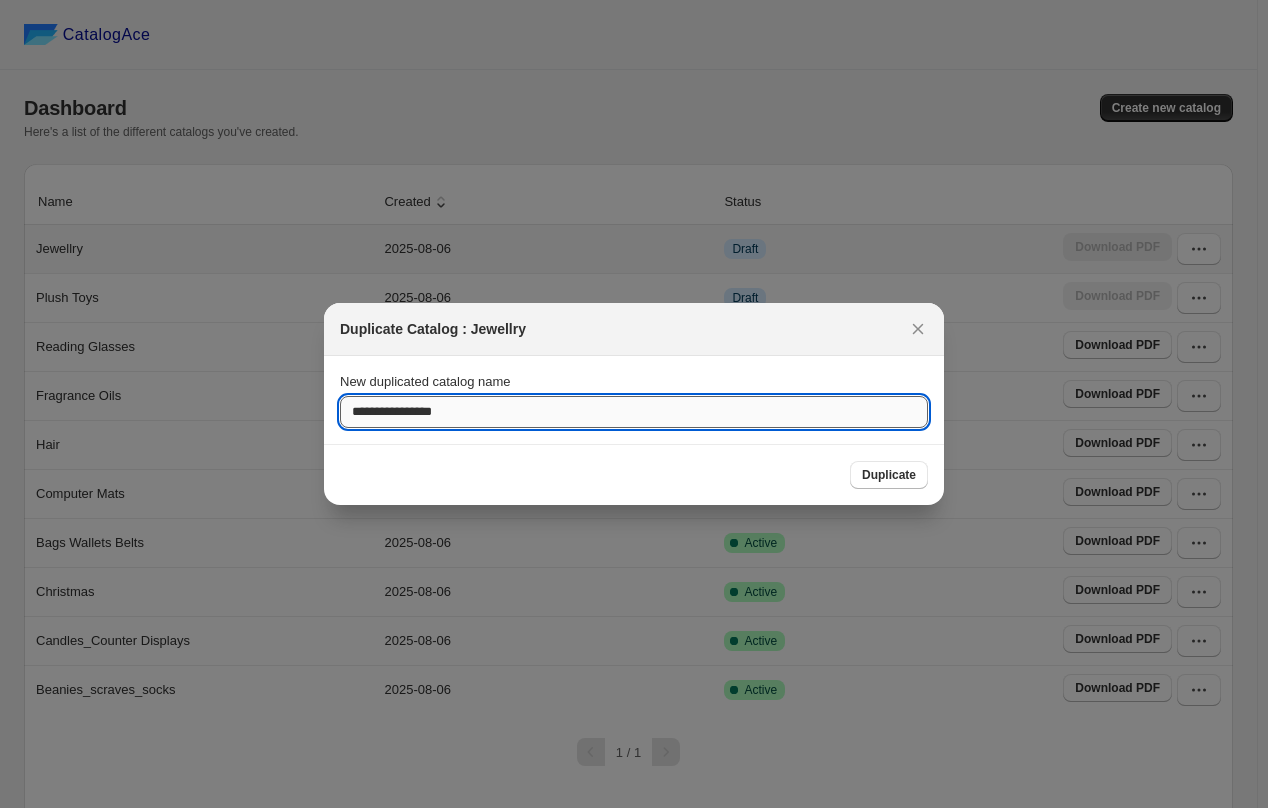 click on "**********" at bounding box center [634, 412] 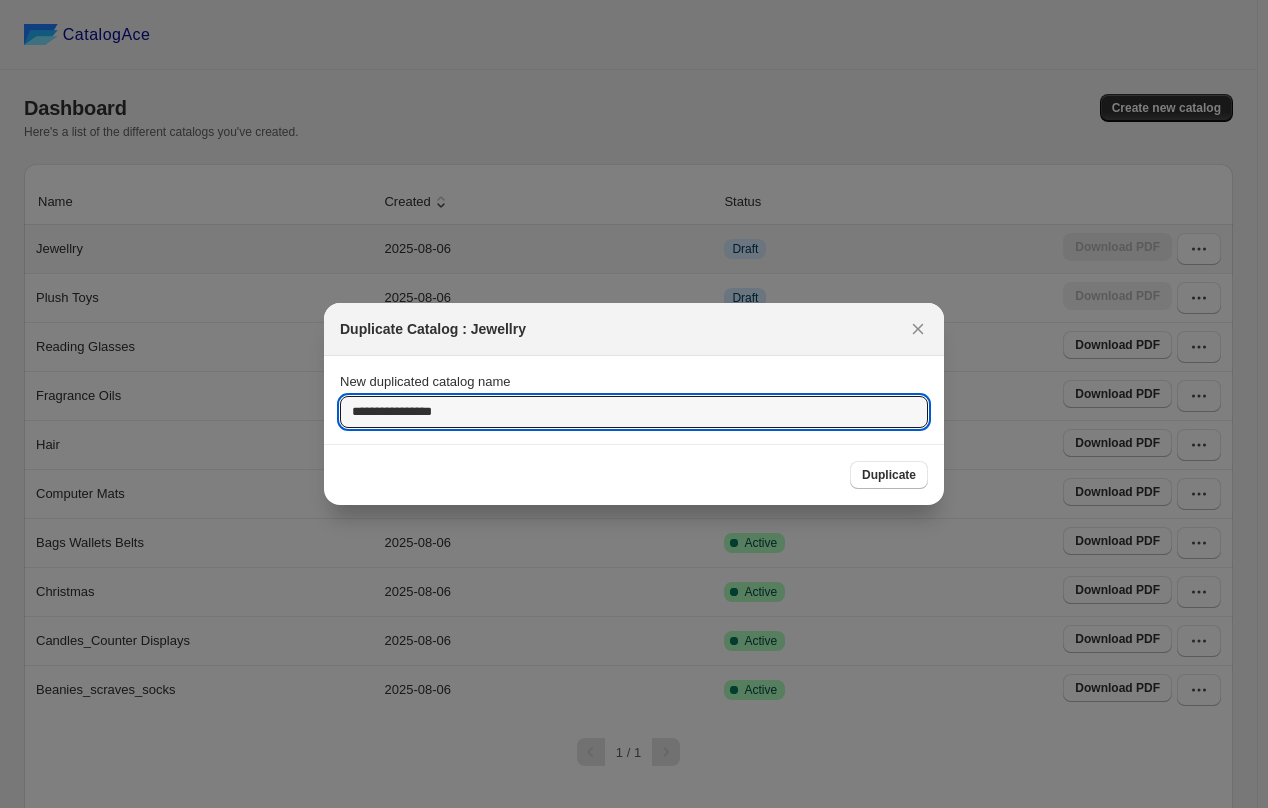 drag, startPoint x: 484, startPoint y: 413, endPoint x: 269, endPoint y: 411, distance: 215.00931 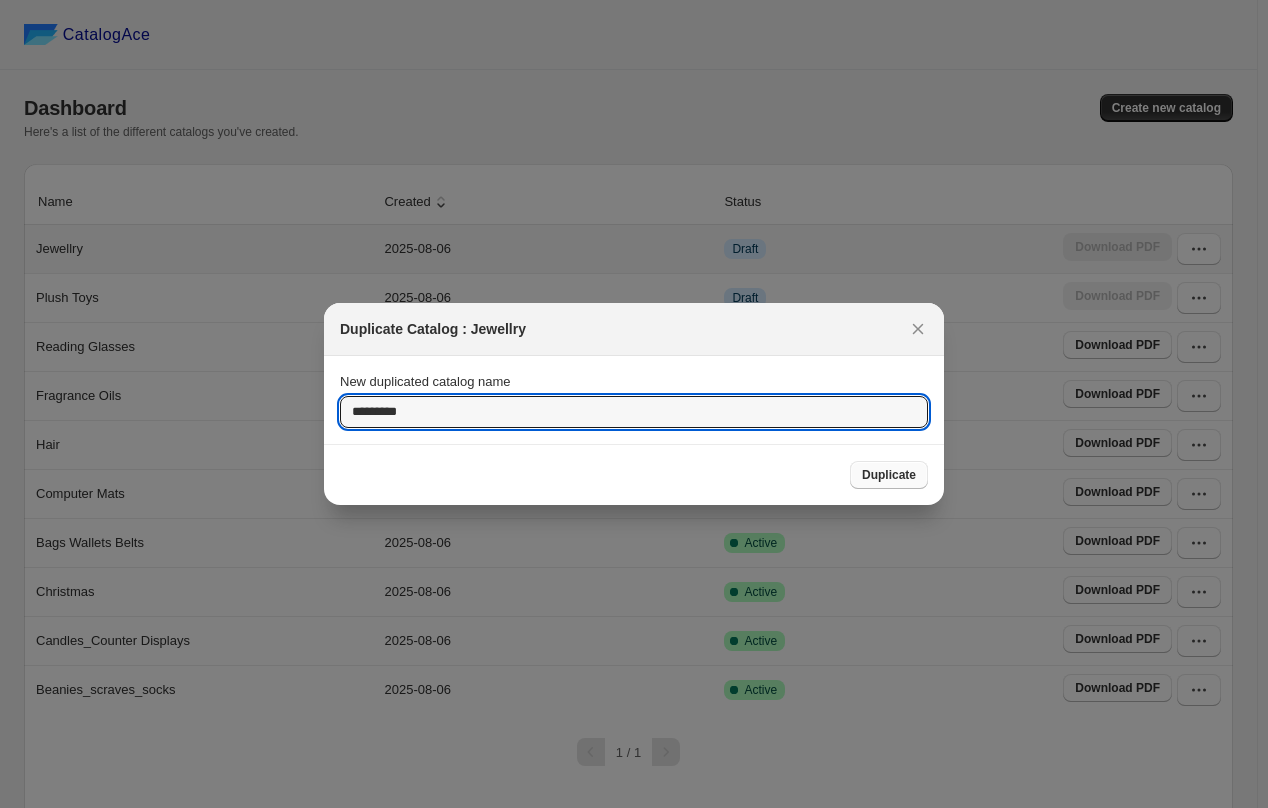type on "*********" 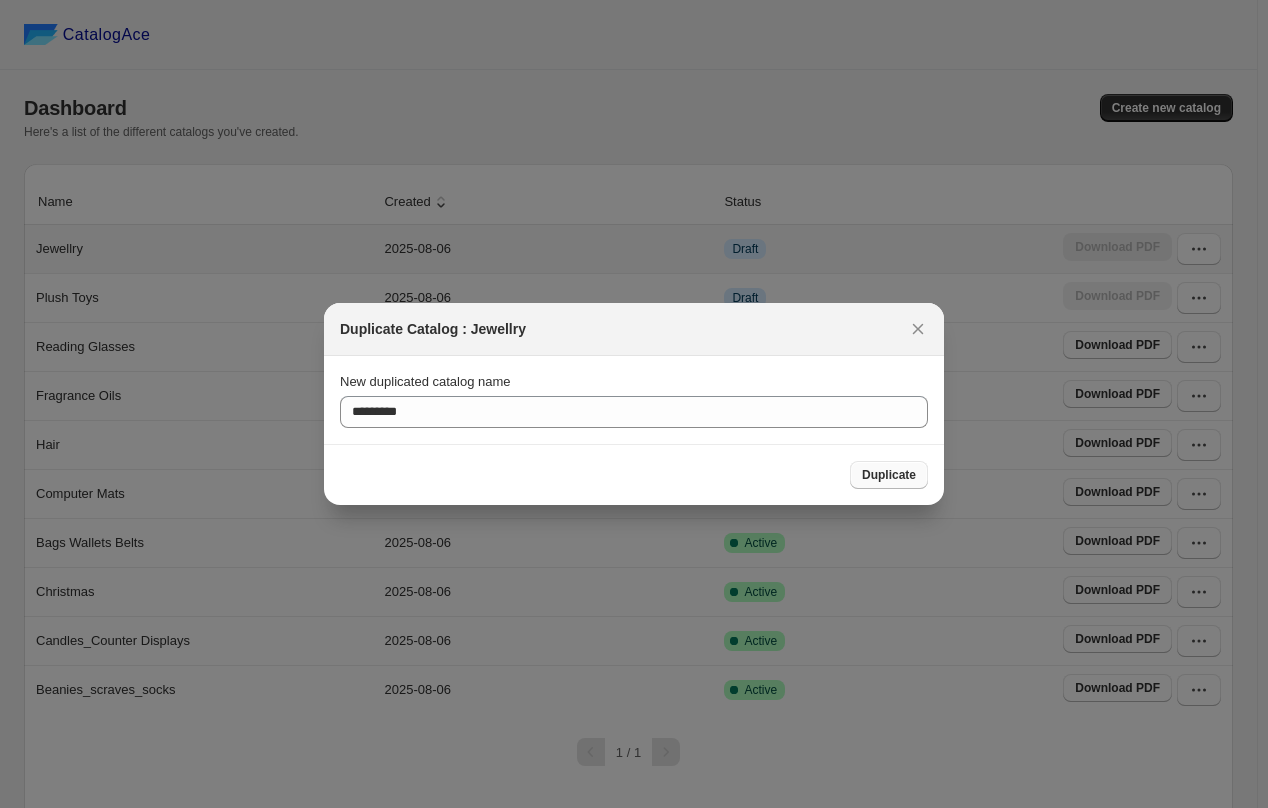 click on "Duplicate" at bounding box center (889, 475) 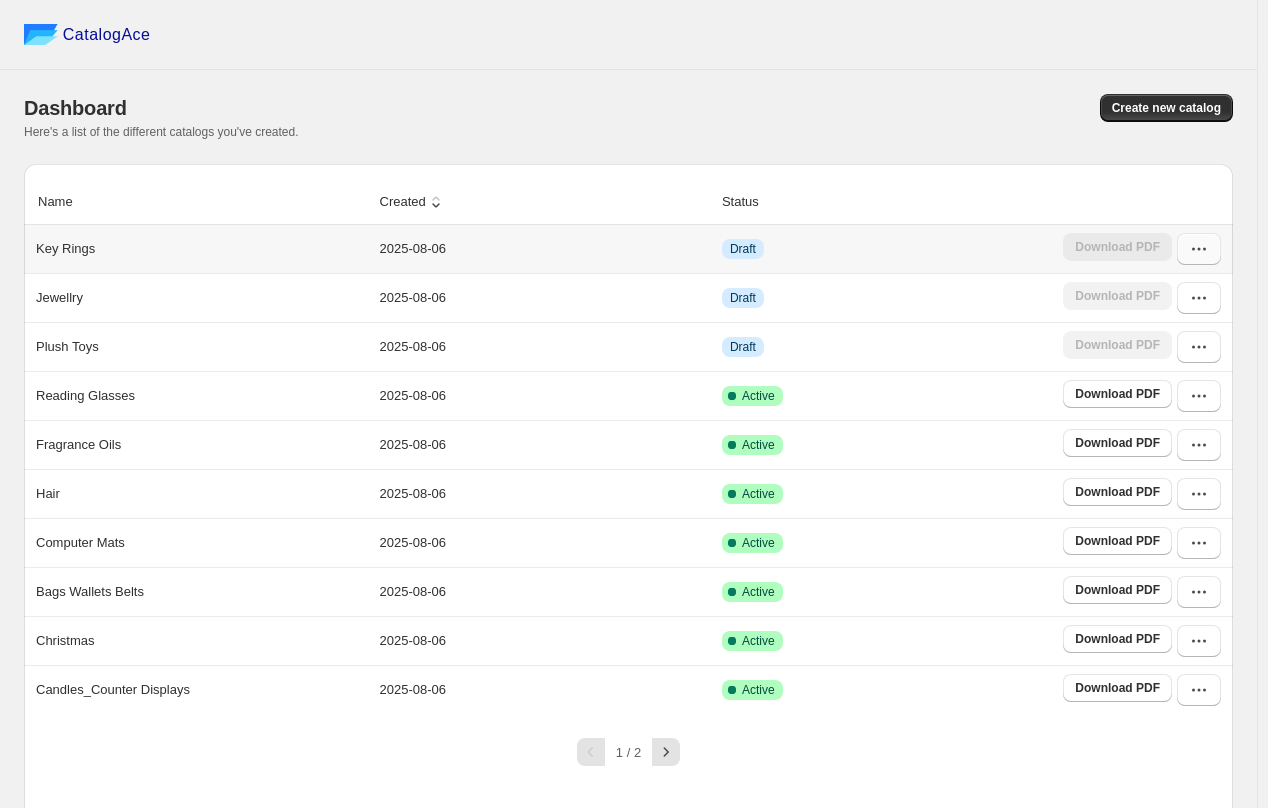 click 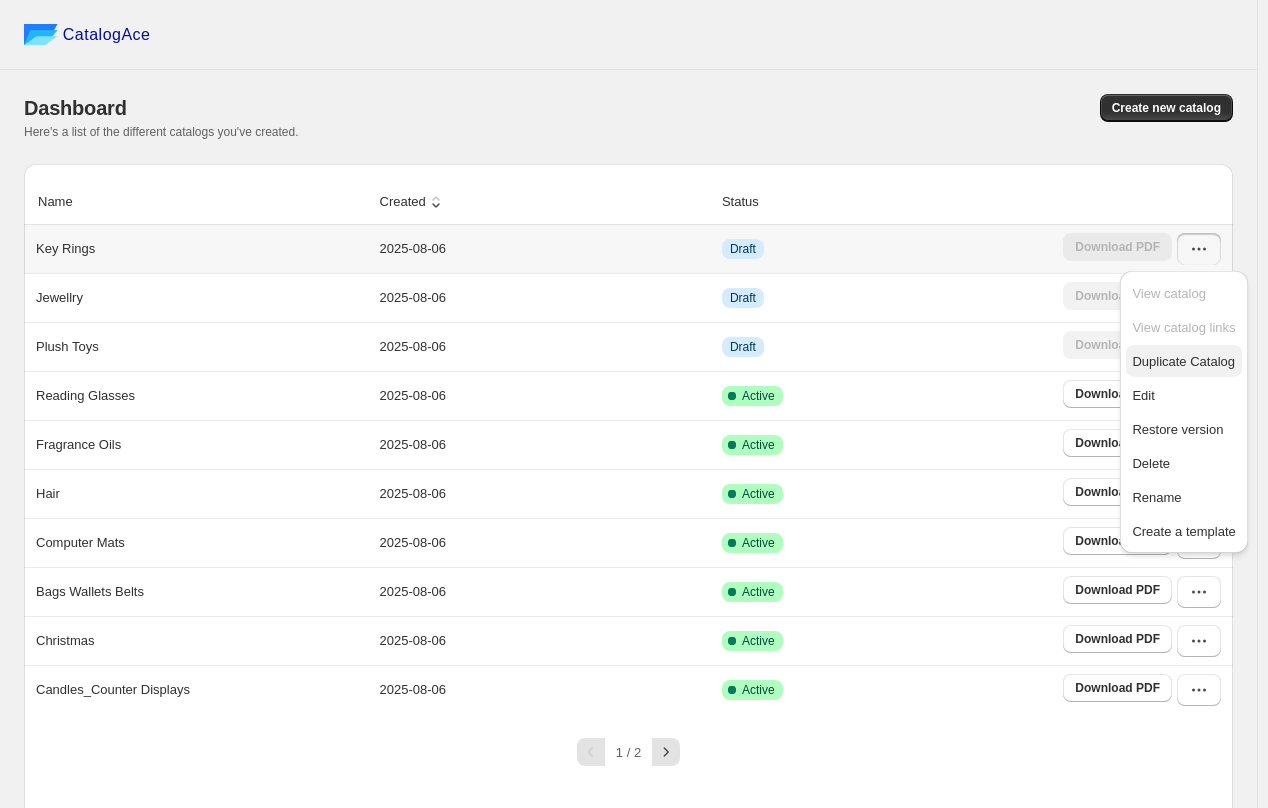 click on "Duplicate Catalog" at bounding box center (1183, 361) 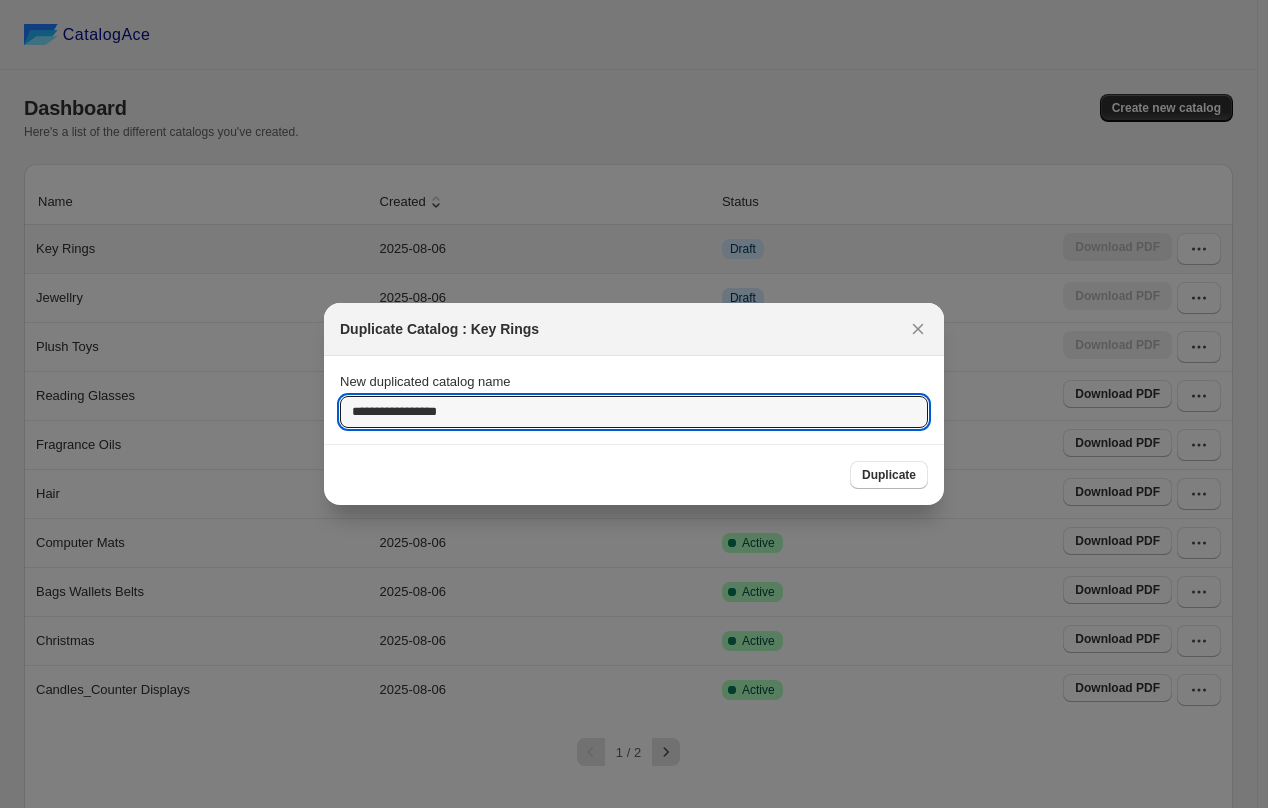 drag, startPoint x: 476, startPoint y: 420, endPoint x: 306, endPoint y: 406, distance: 170.5755 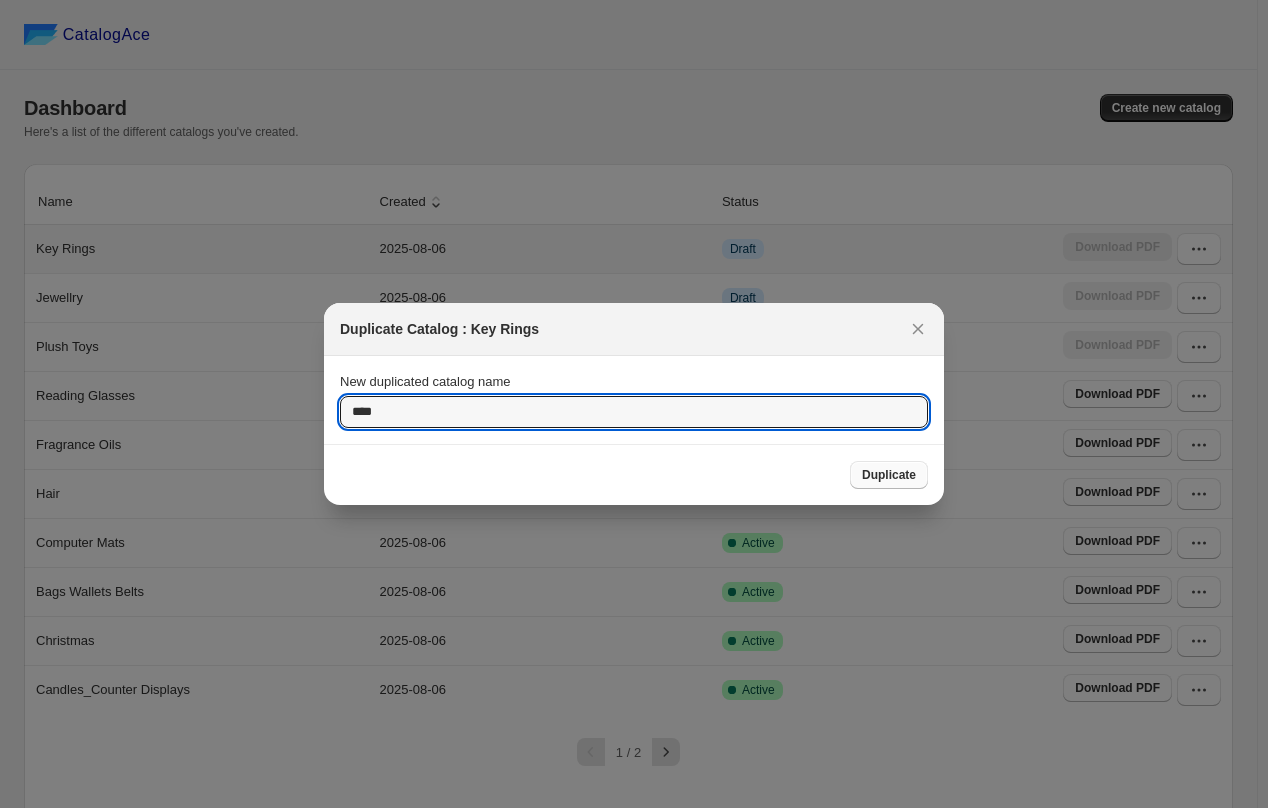 type on "****" 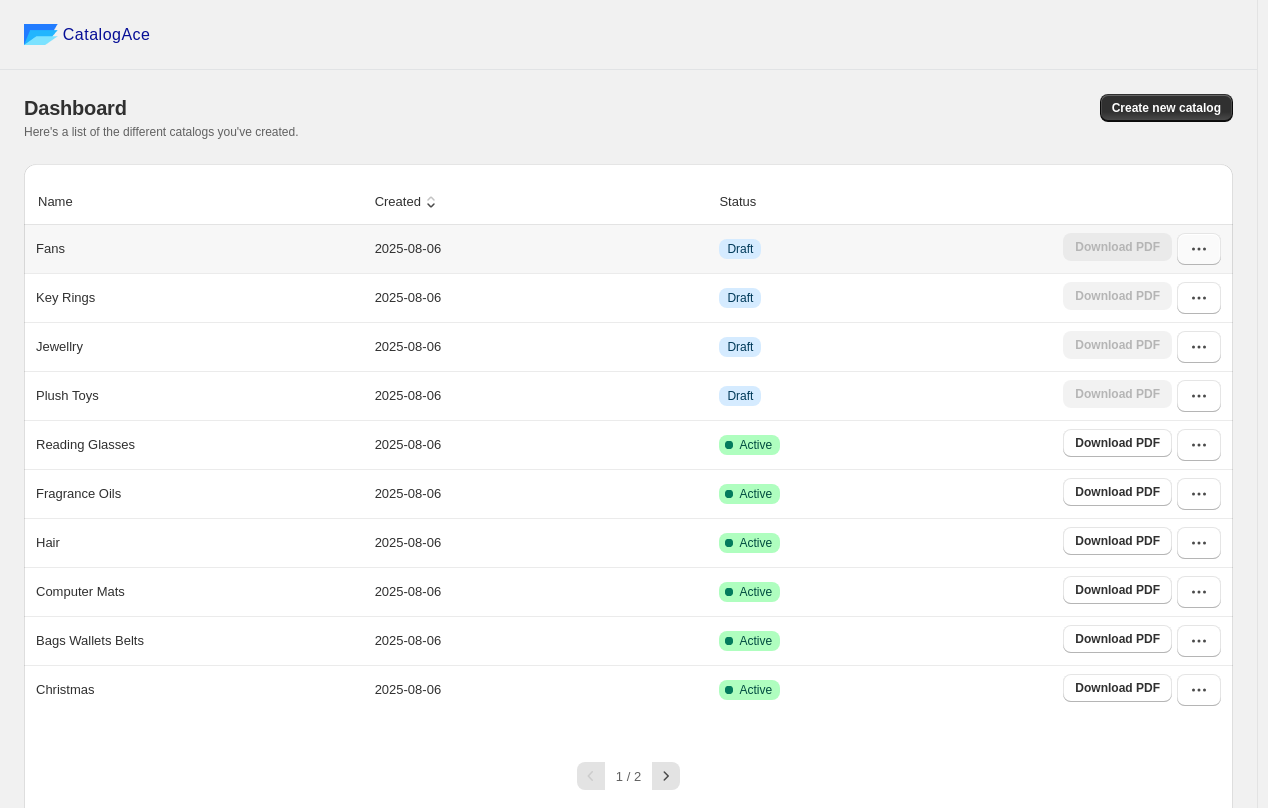 click 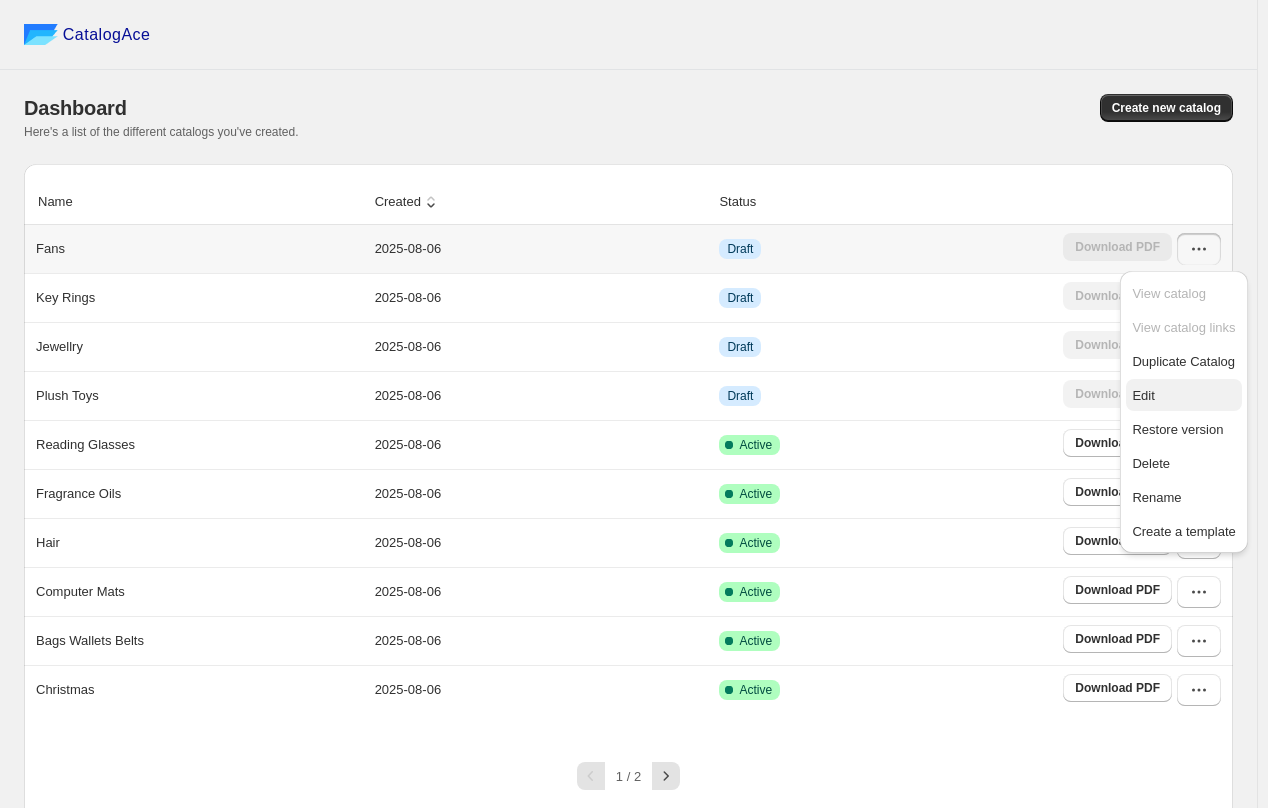 click on "Edit" at bounding box center (1183, 396) 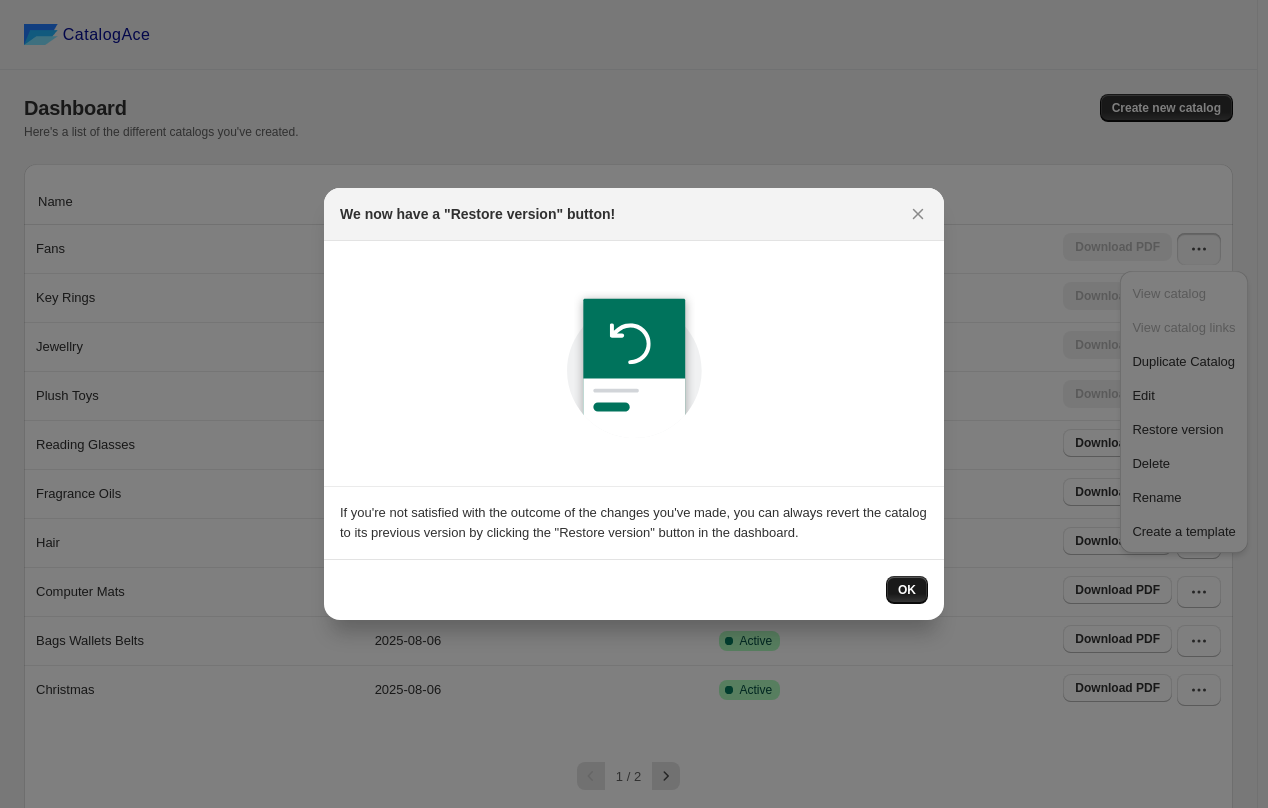 click on "OK" at bounding box center (907, 590) 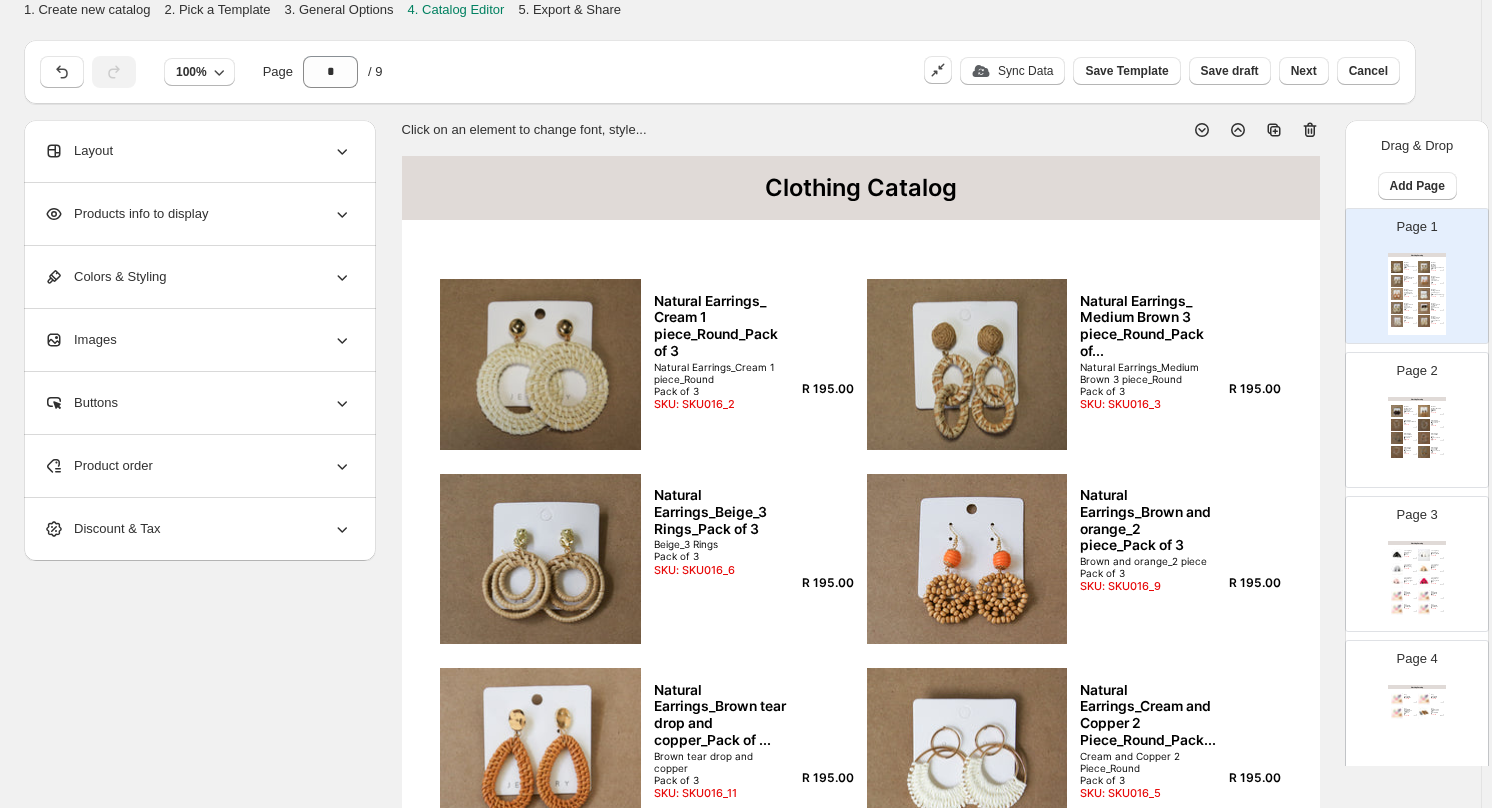 click 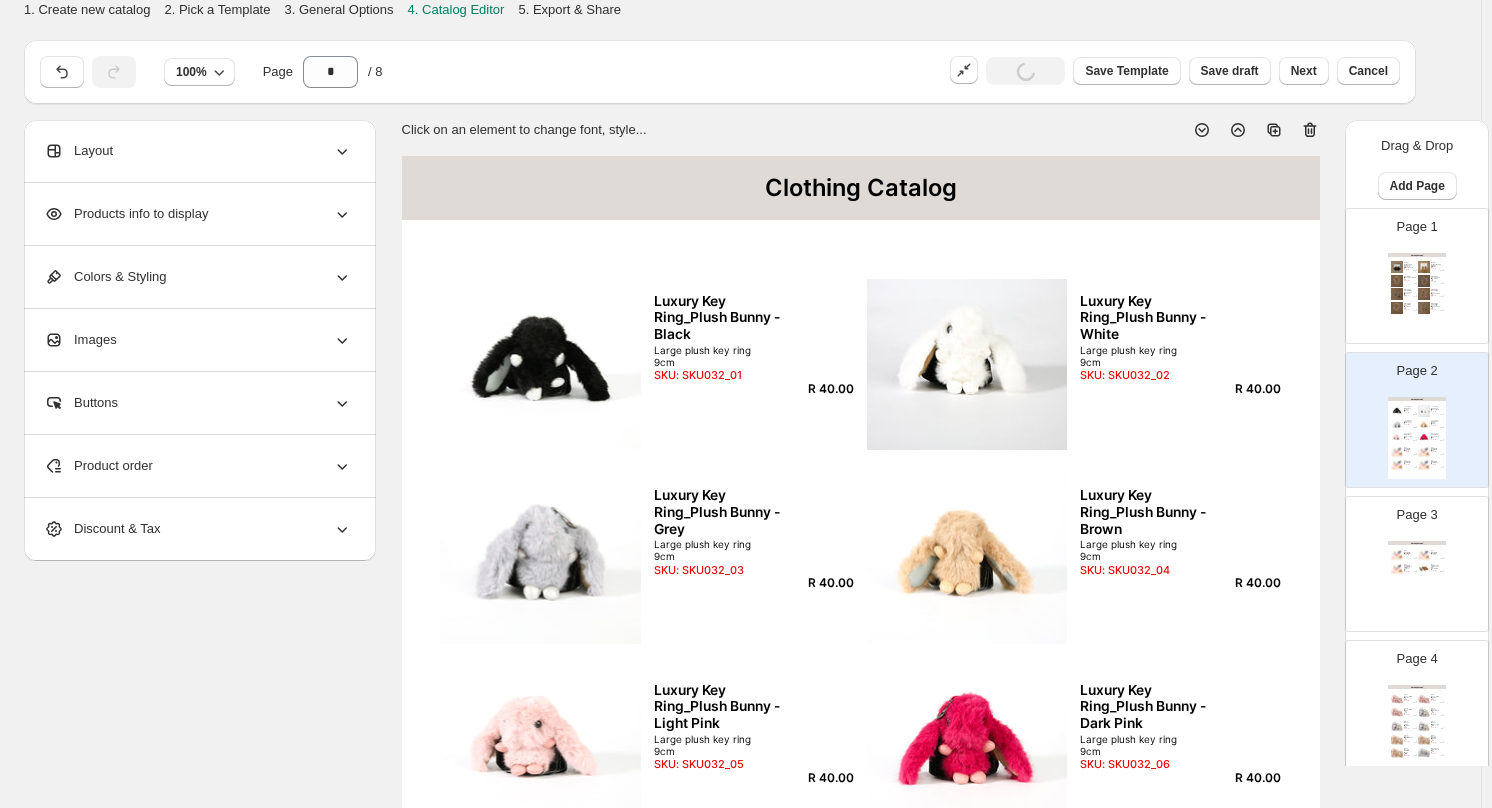 click 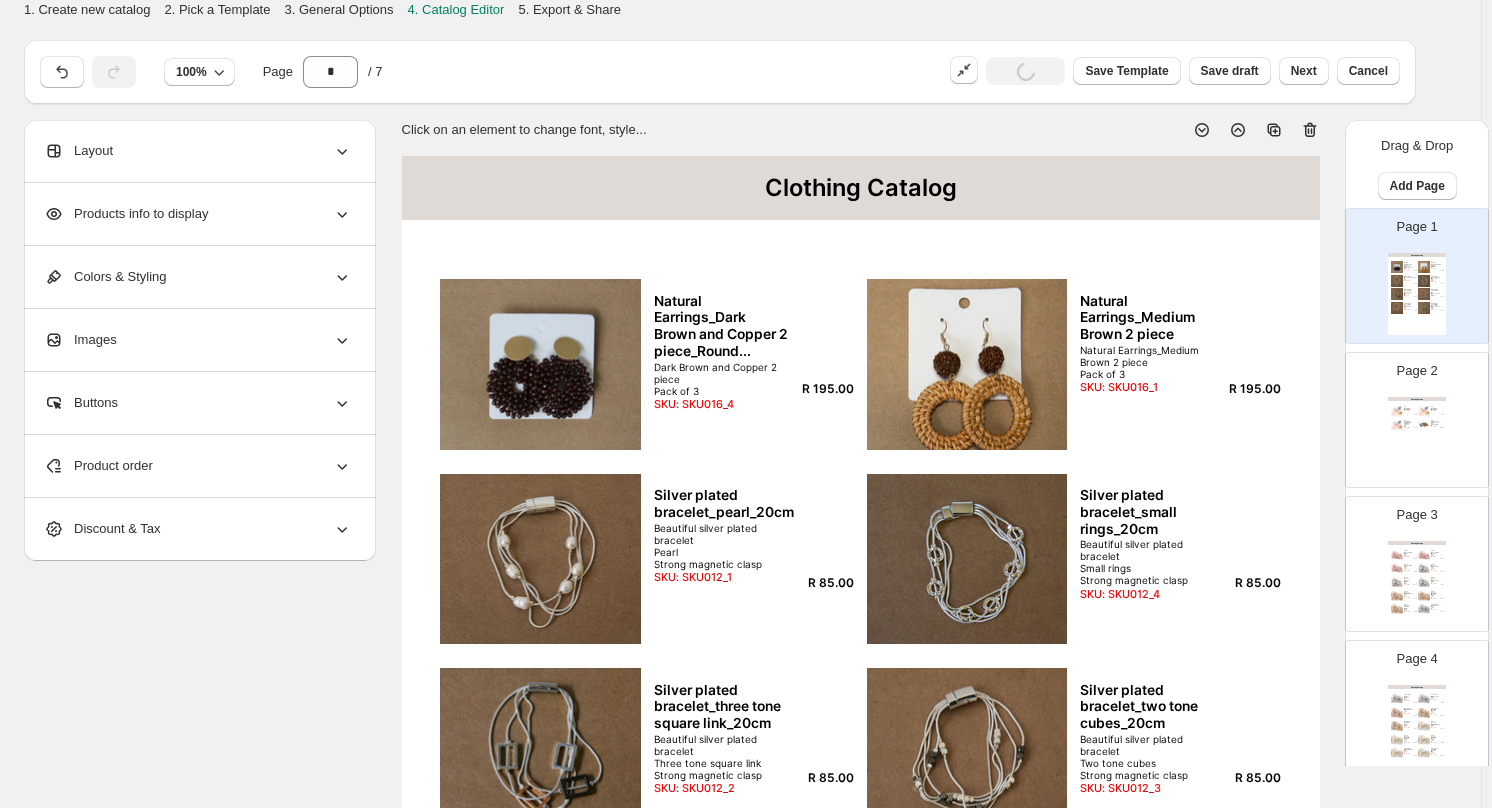 click 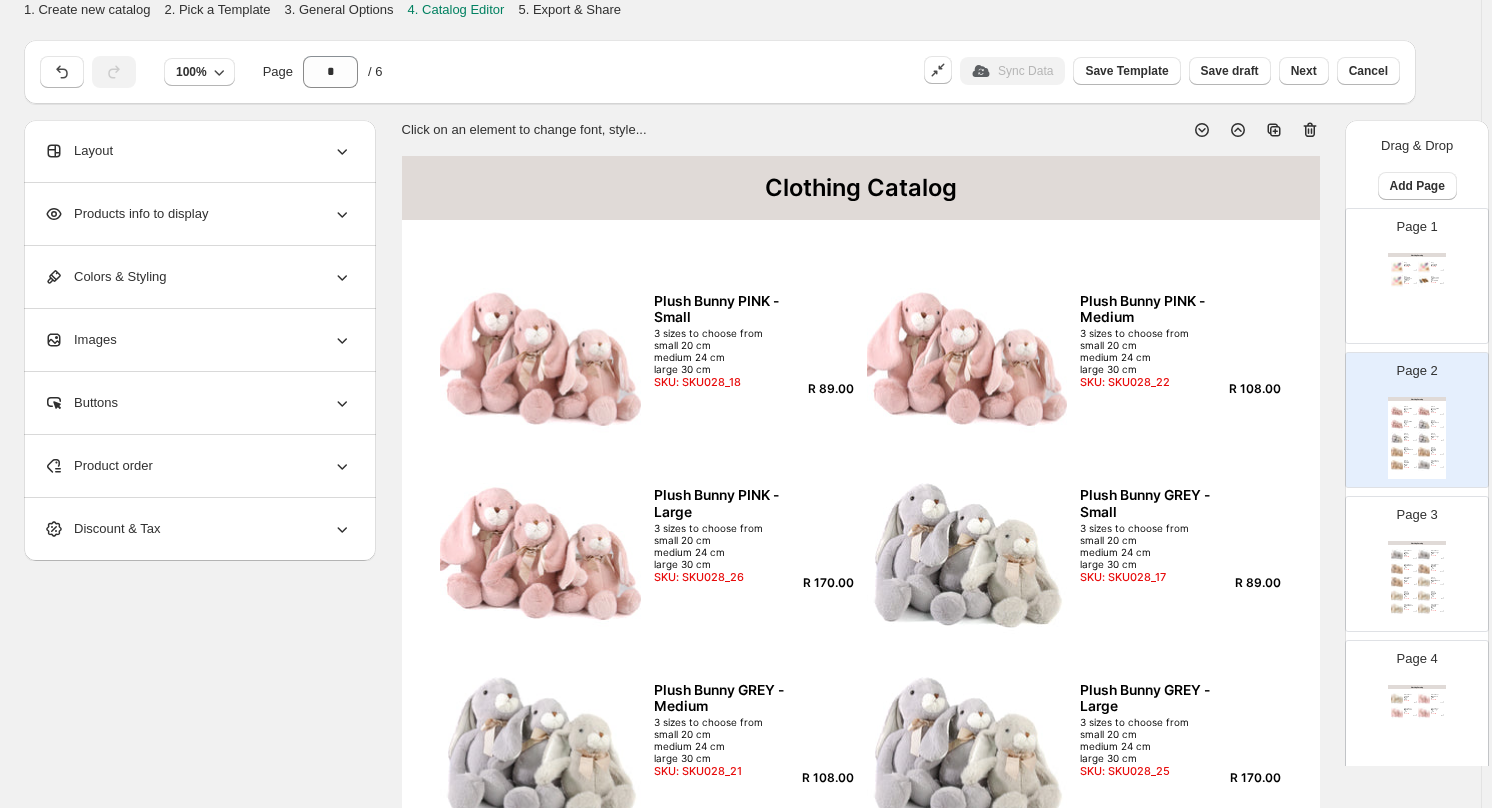 click 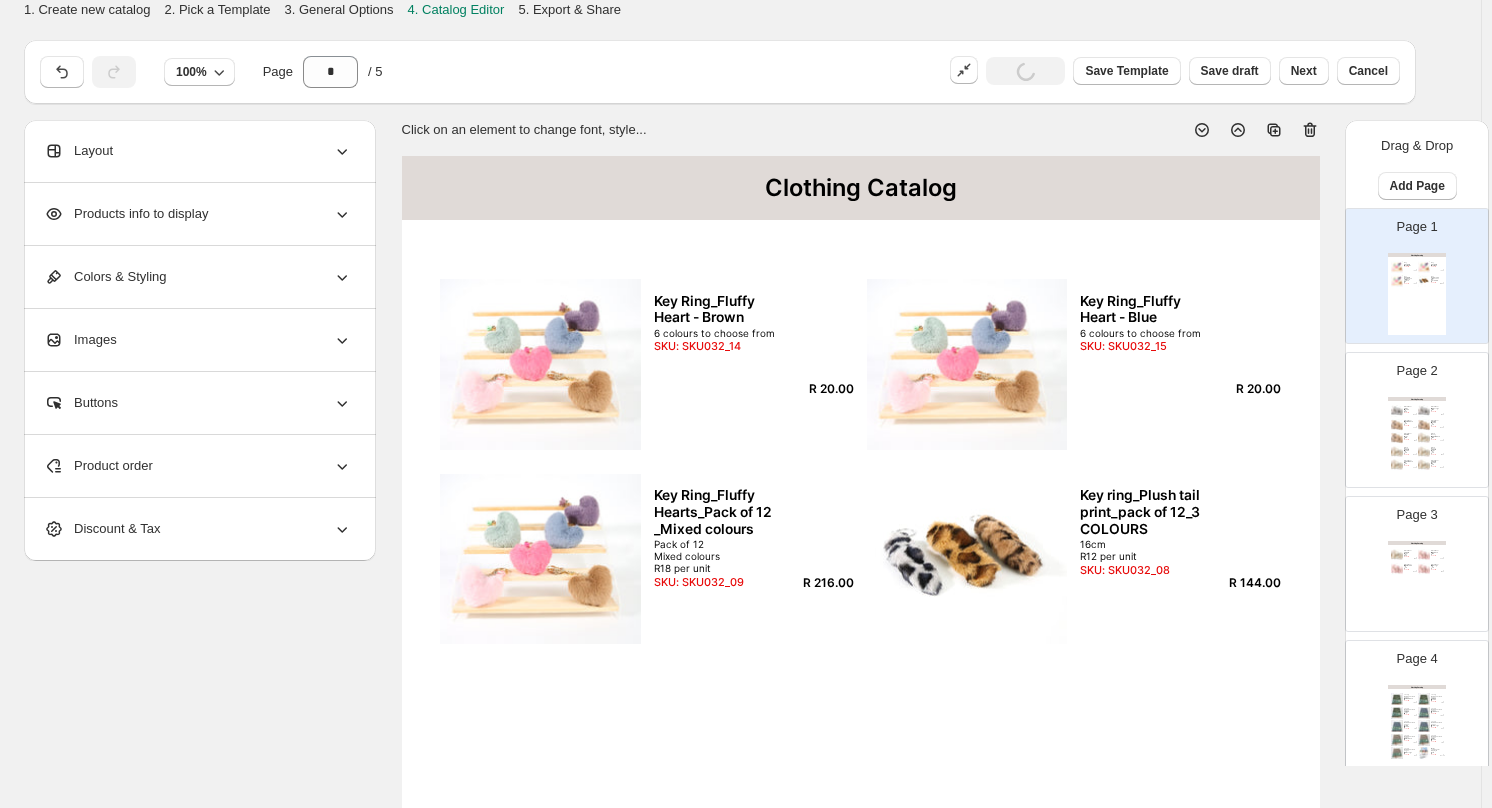 click 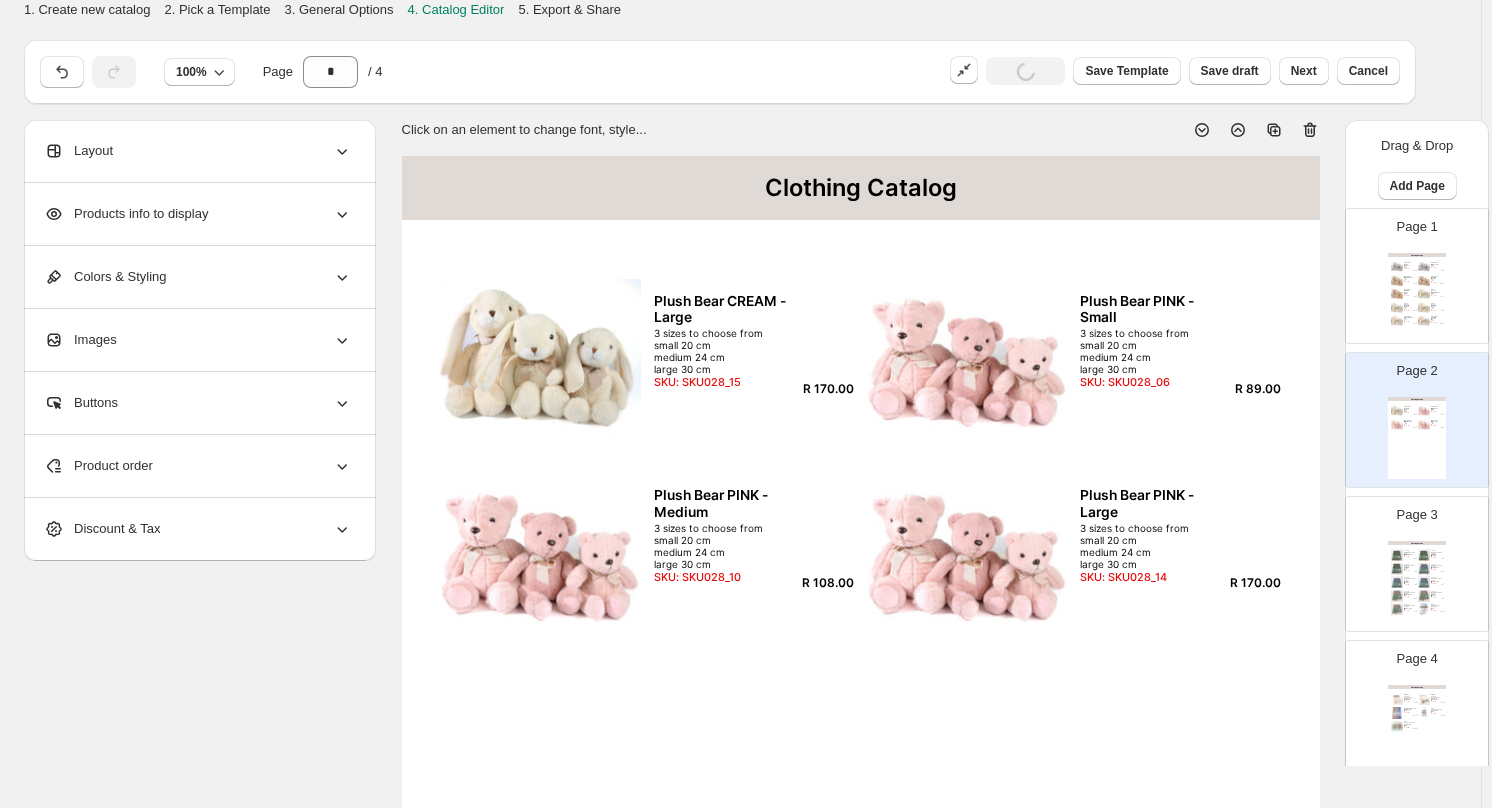 click 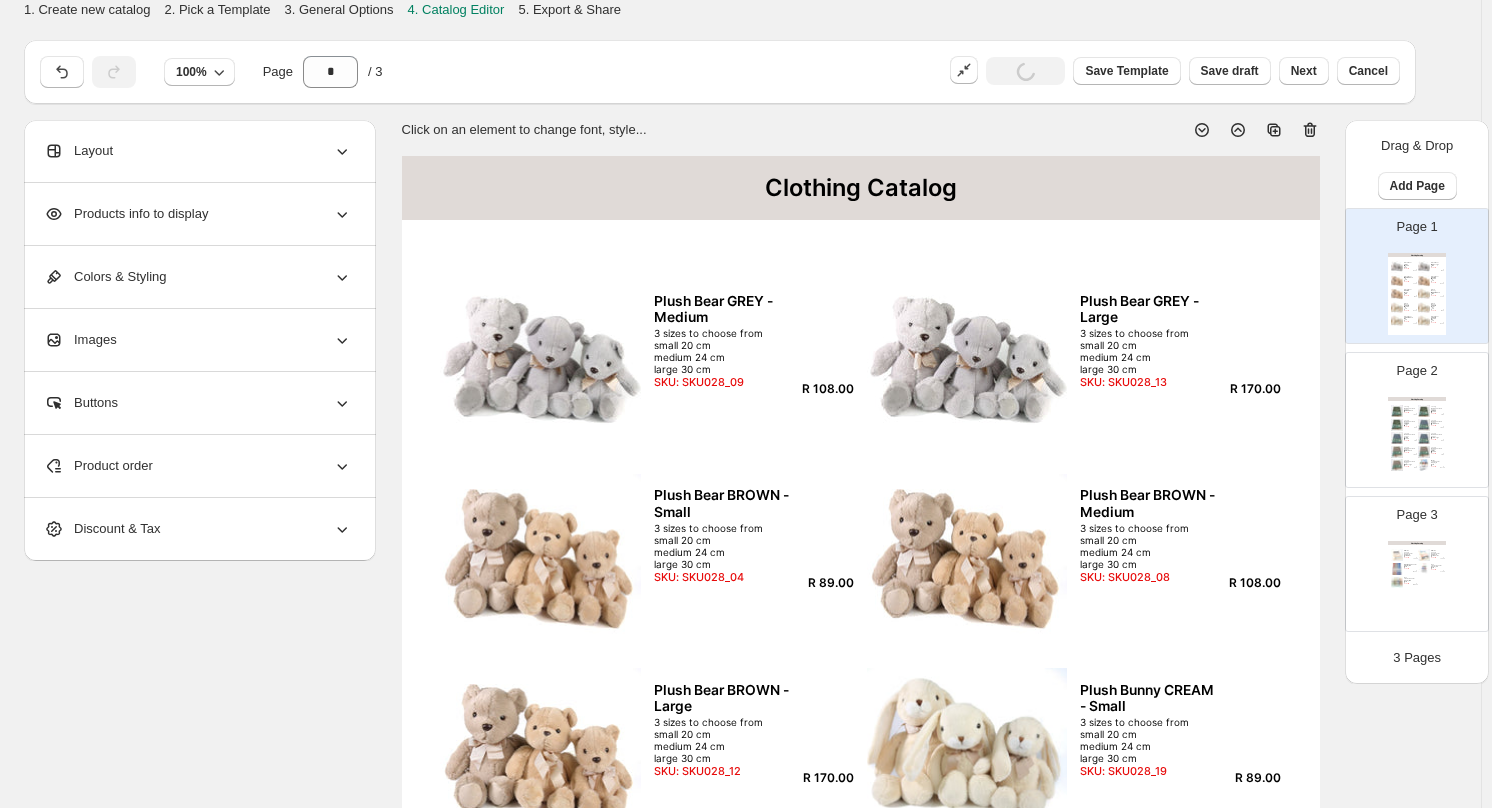 click 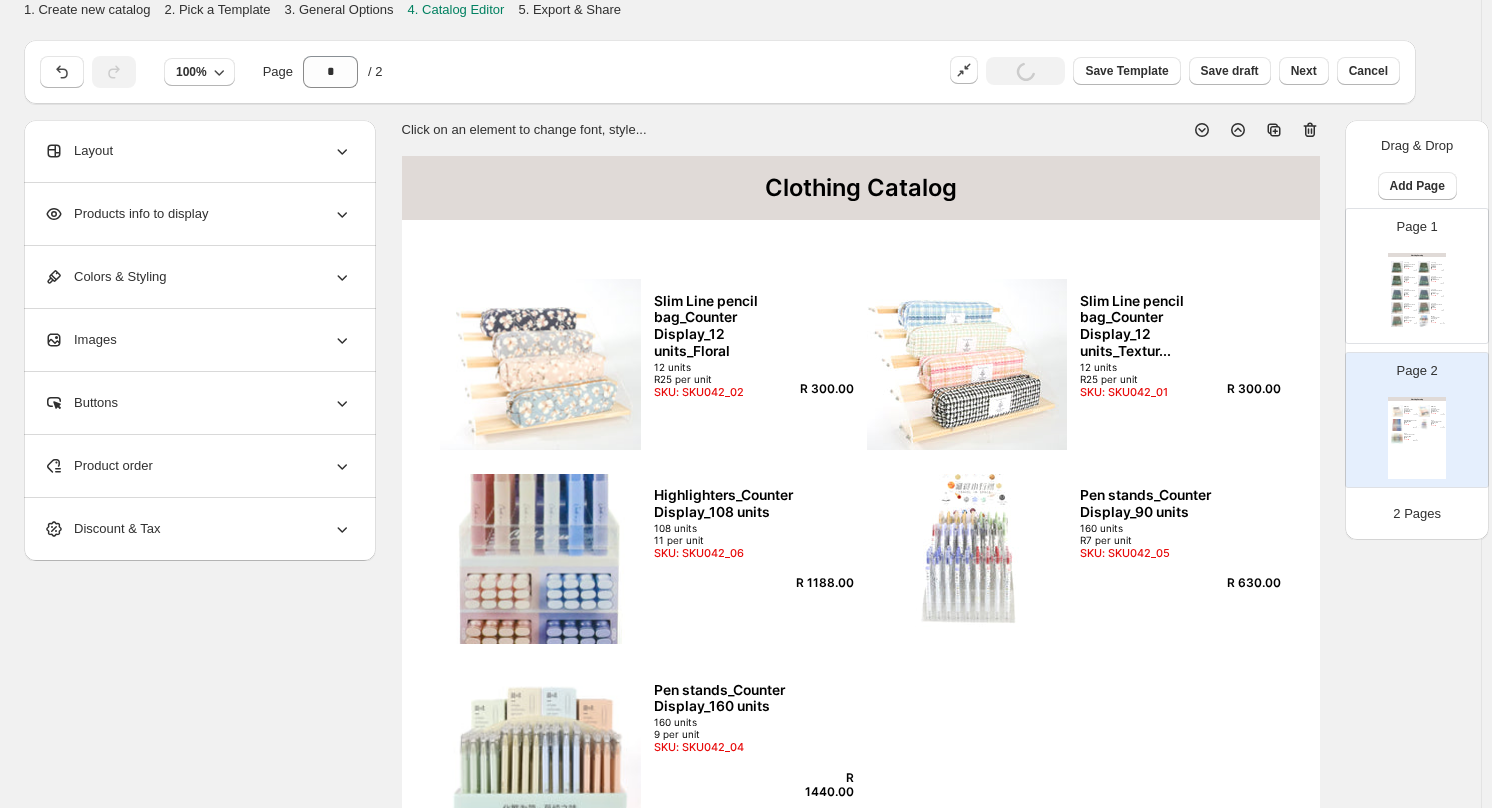 click 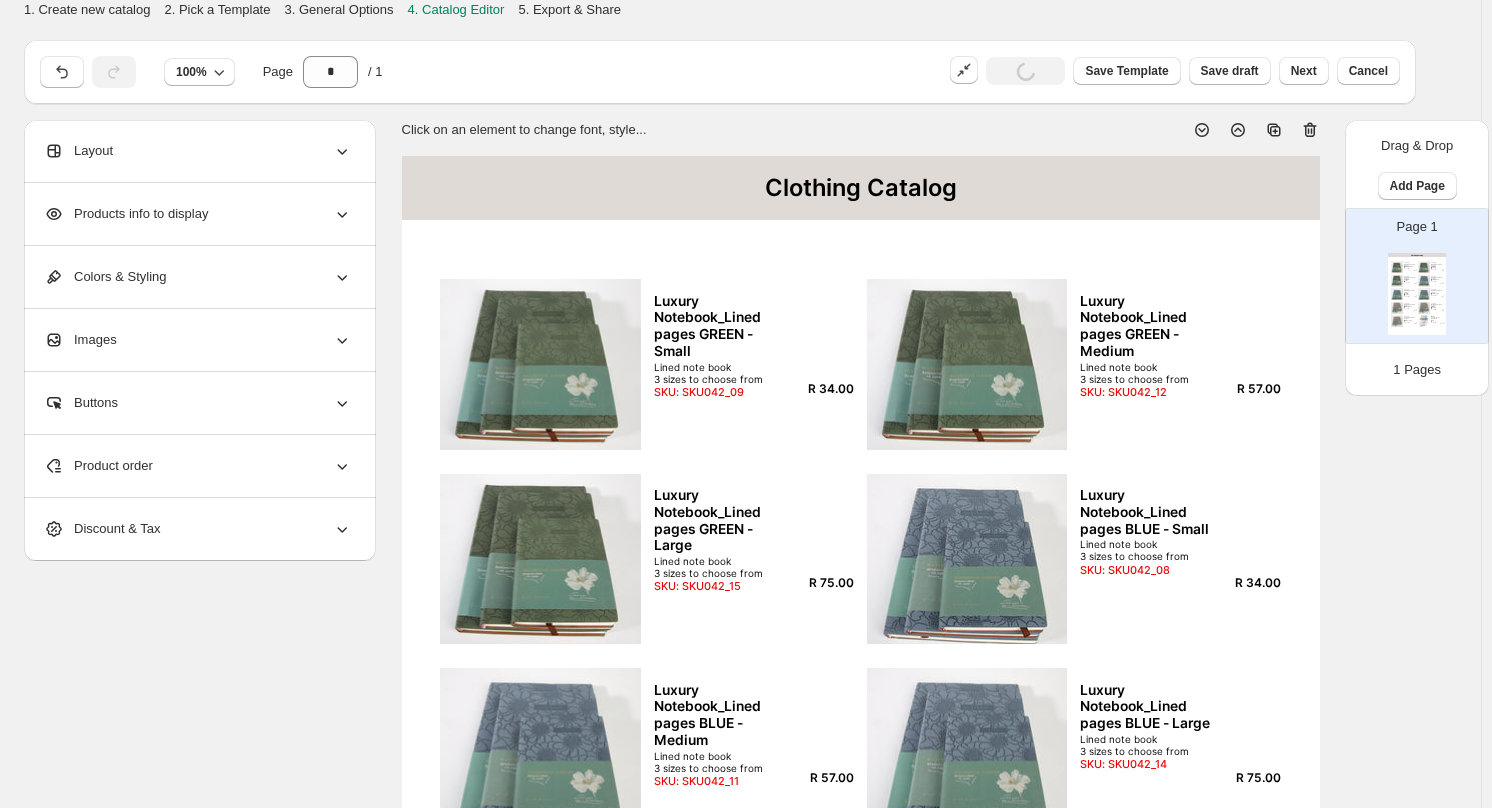 click 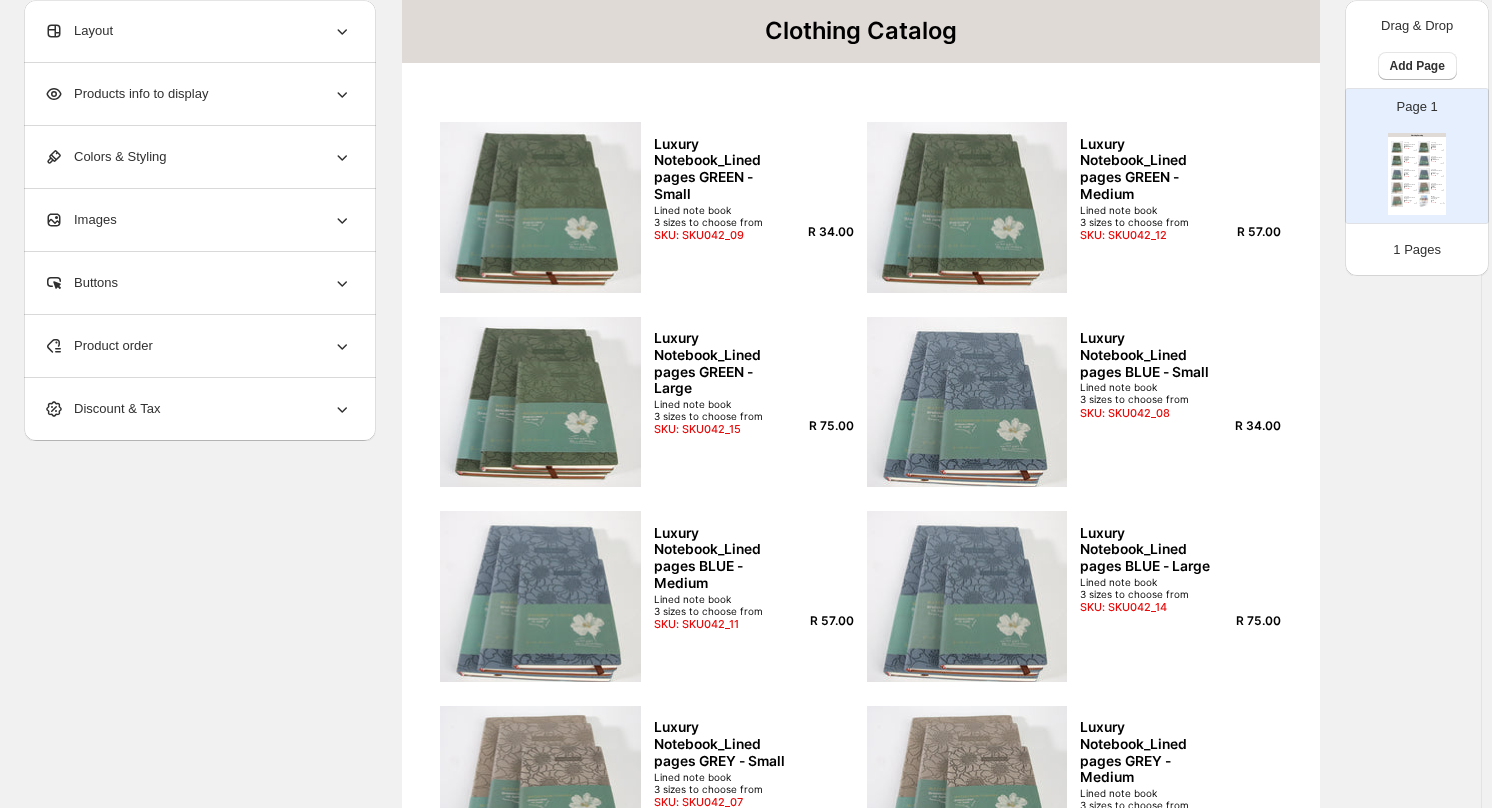 scroll, scrollTop: 0, scrollLeft: 0, axis: both 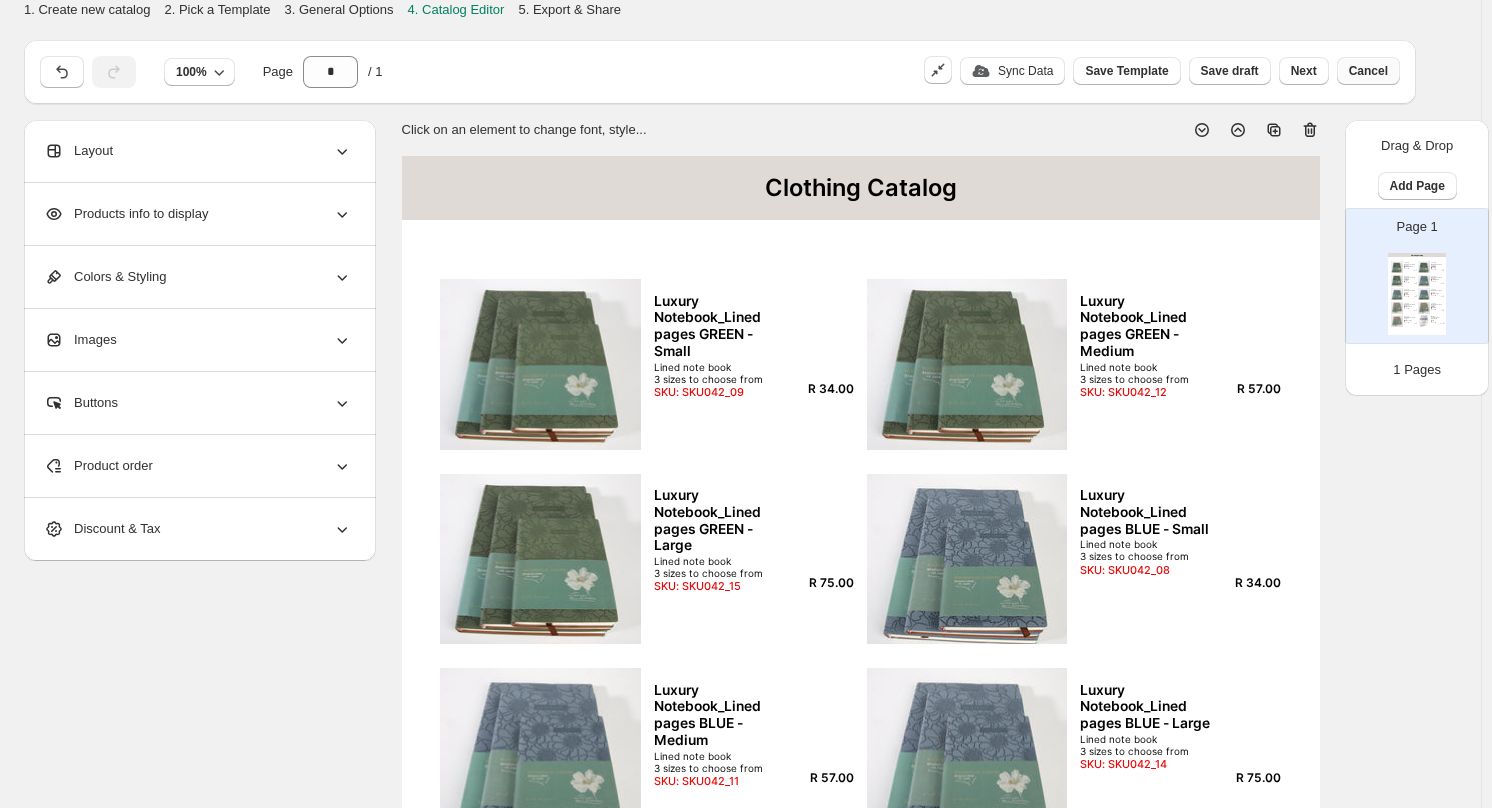 click on "Cancel" at bounding box center (1368, 71) 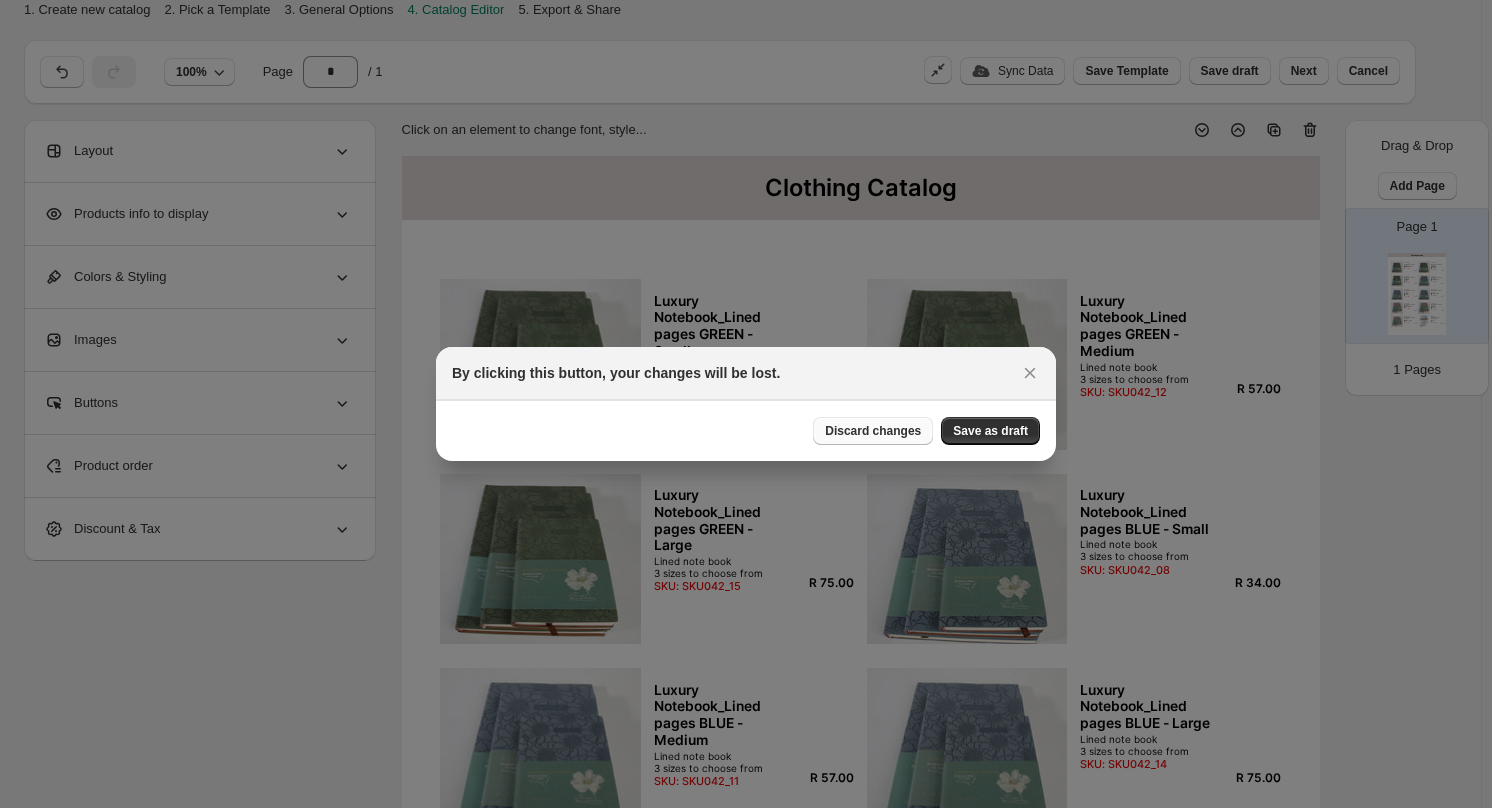 click on "Discard changes" at bounding box center [873, 431] 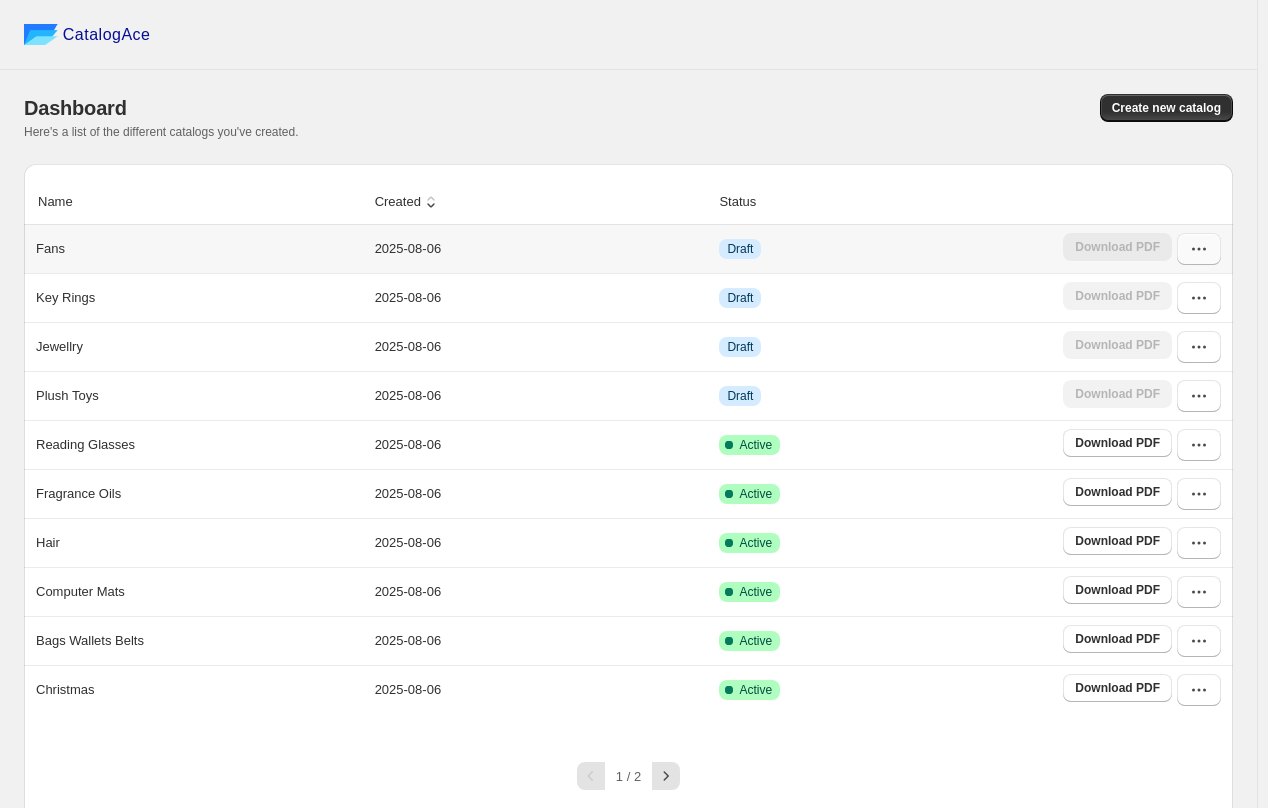 click 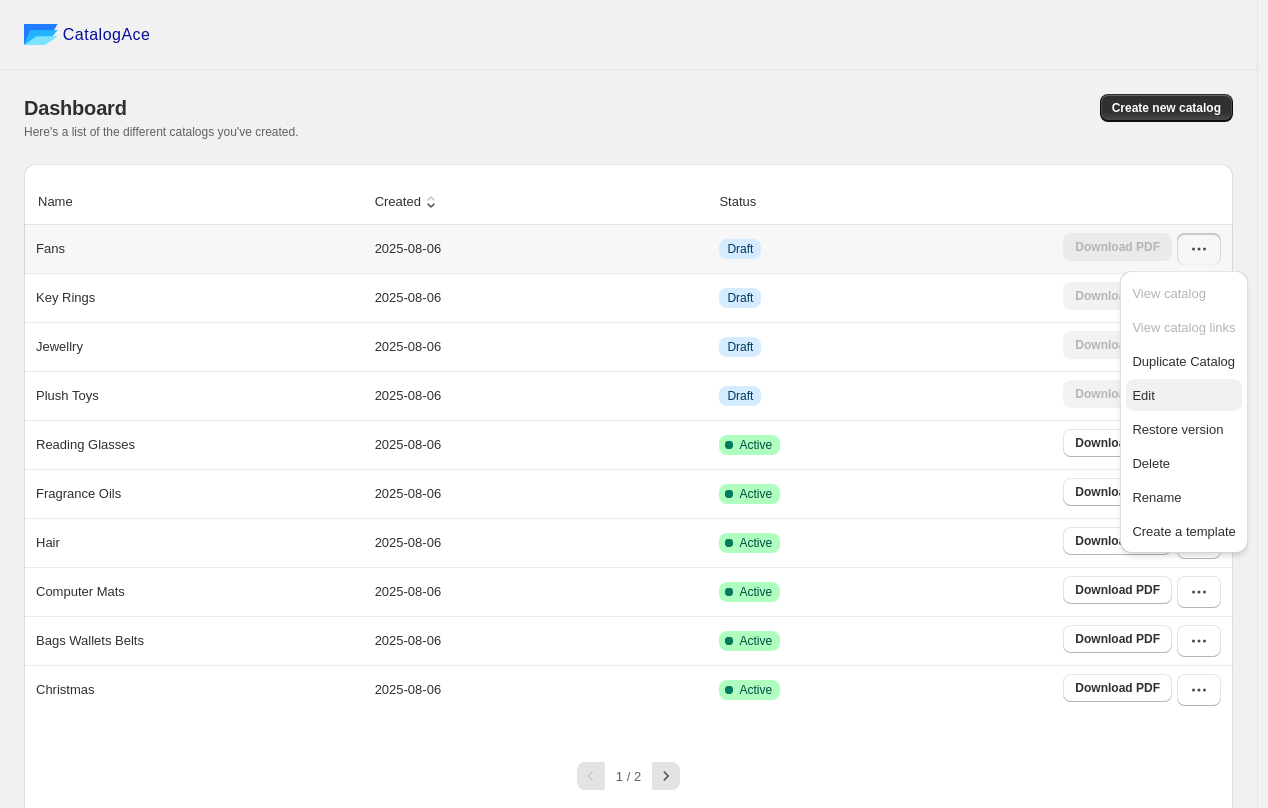 click on "Edit" at bounding box center (1143, 395) 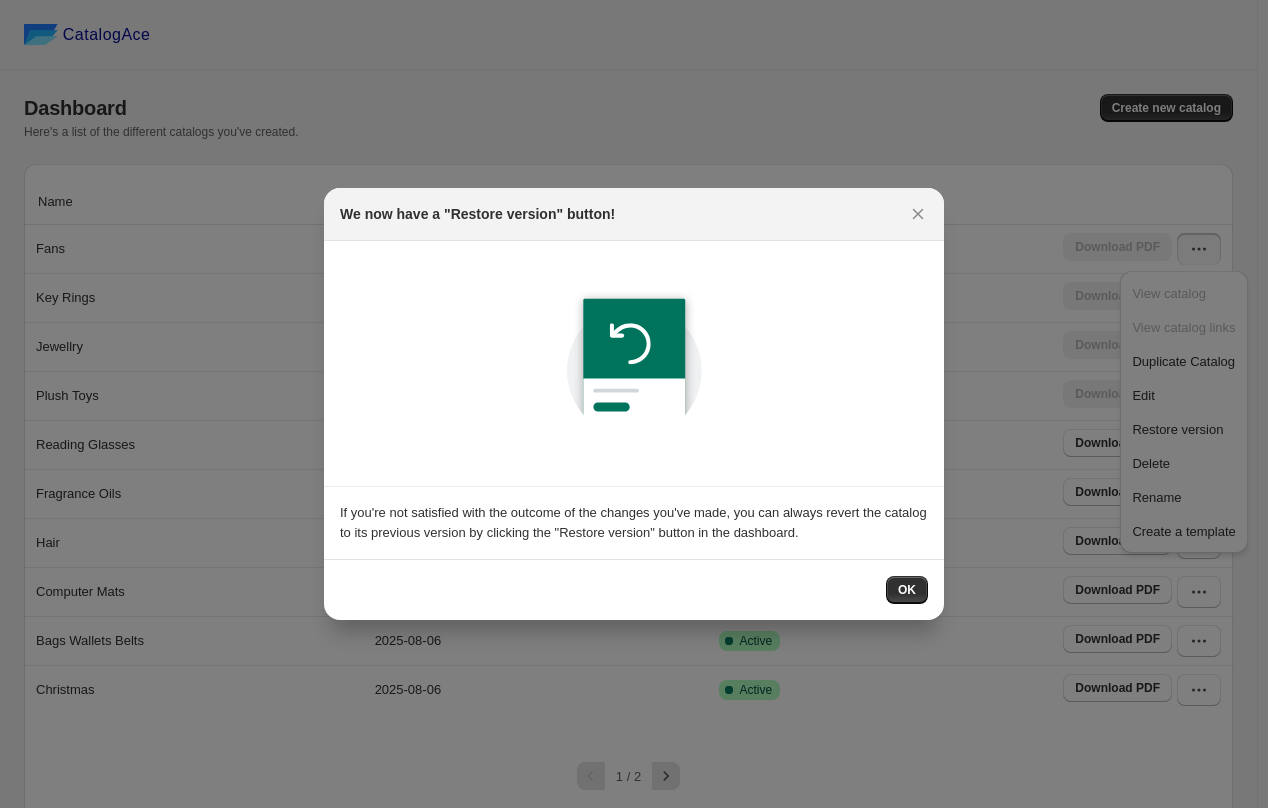 click on "OK" at bounding box center (634, 589) 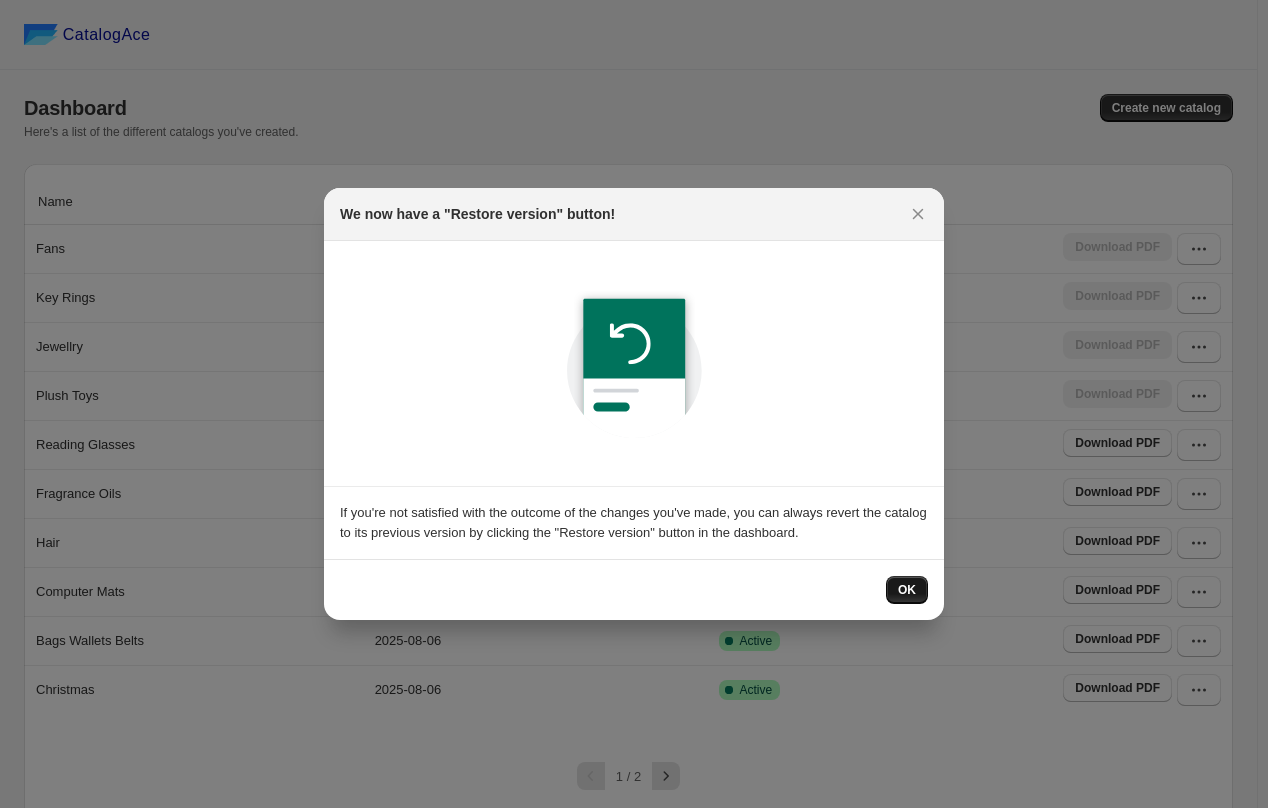 click on "OK" at bounding box center [907, 590] 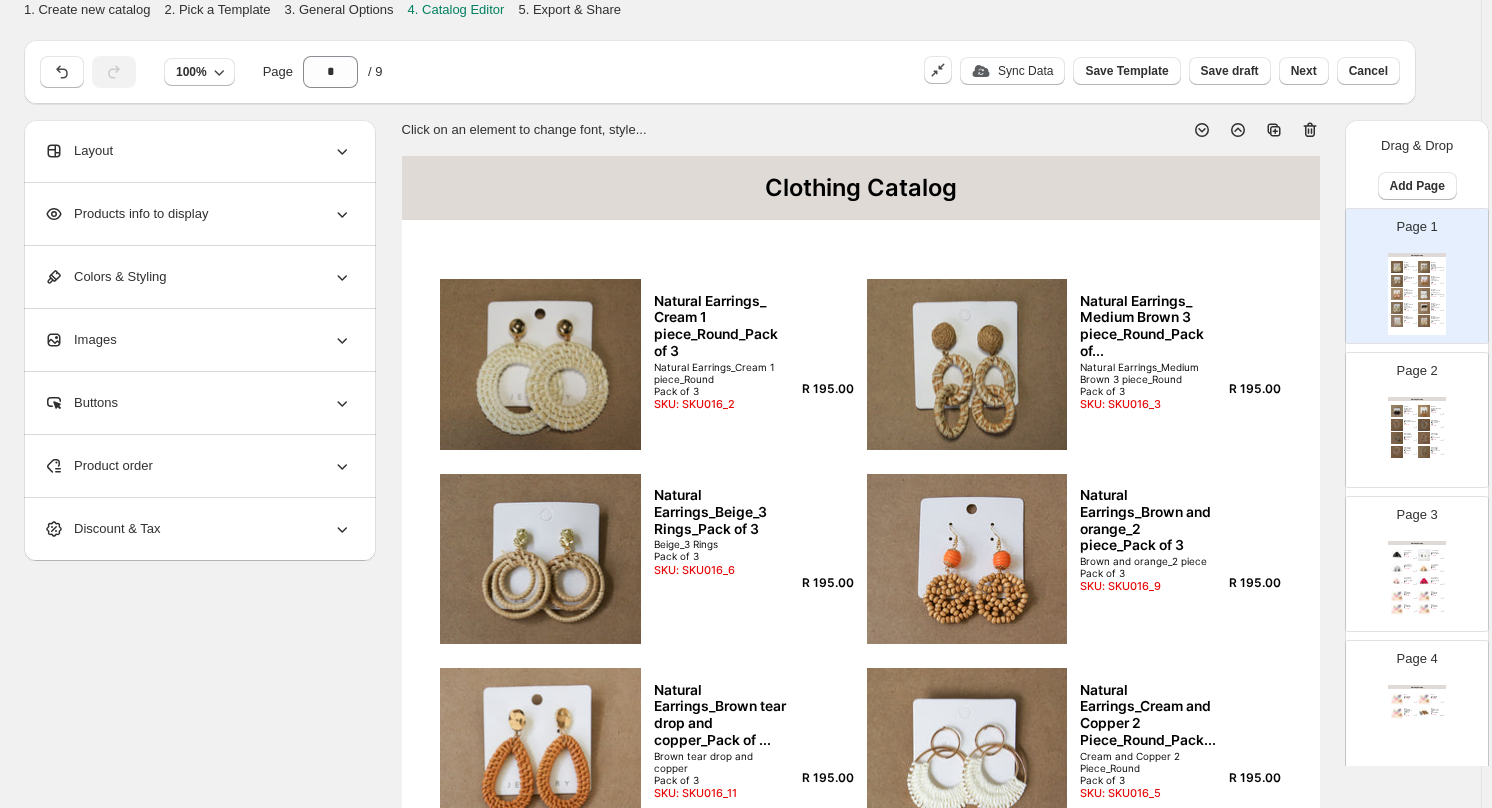 click 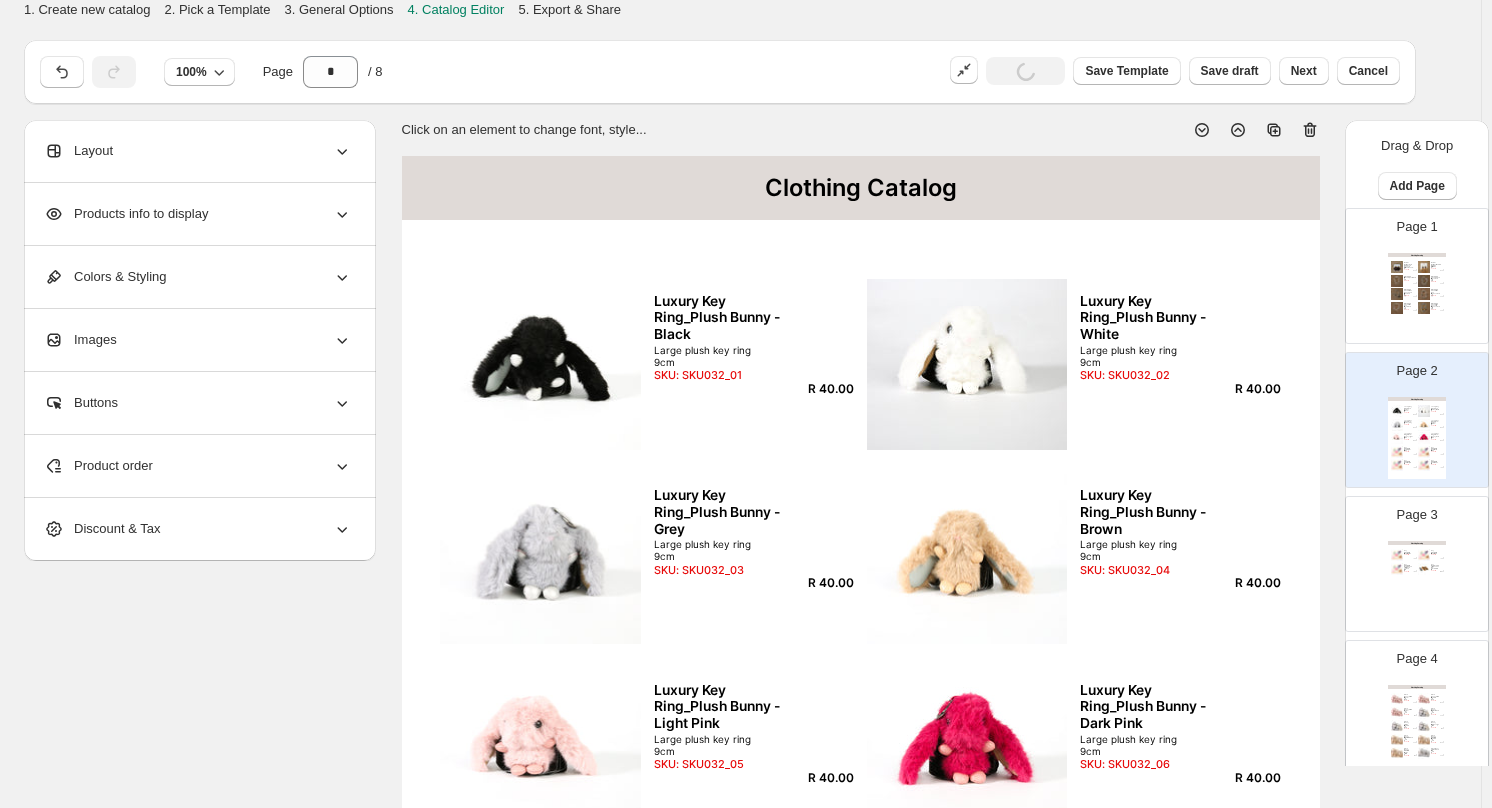 click at bounding box center (1424, 281) 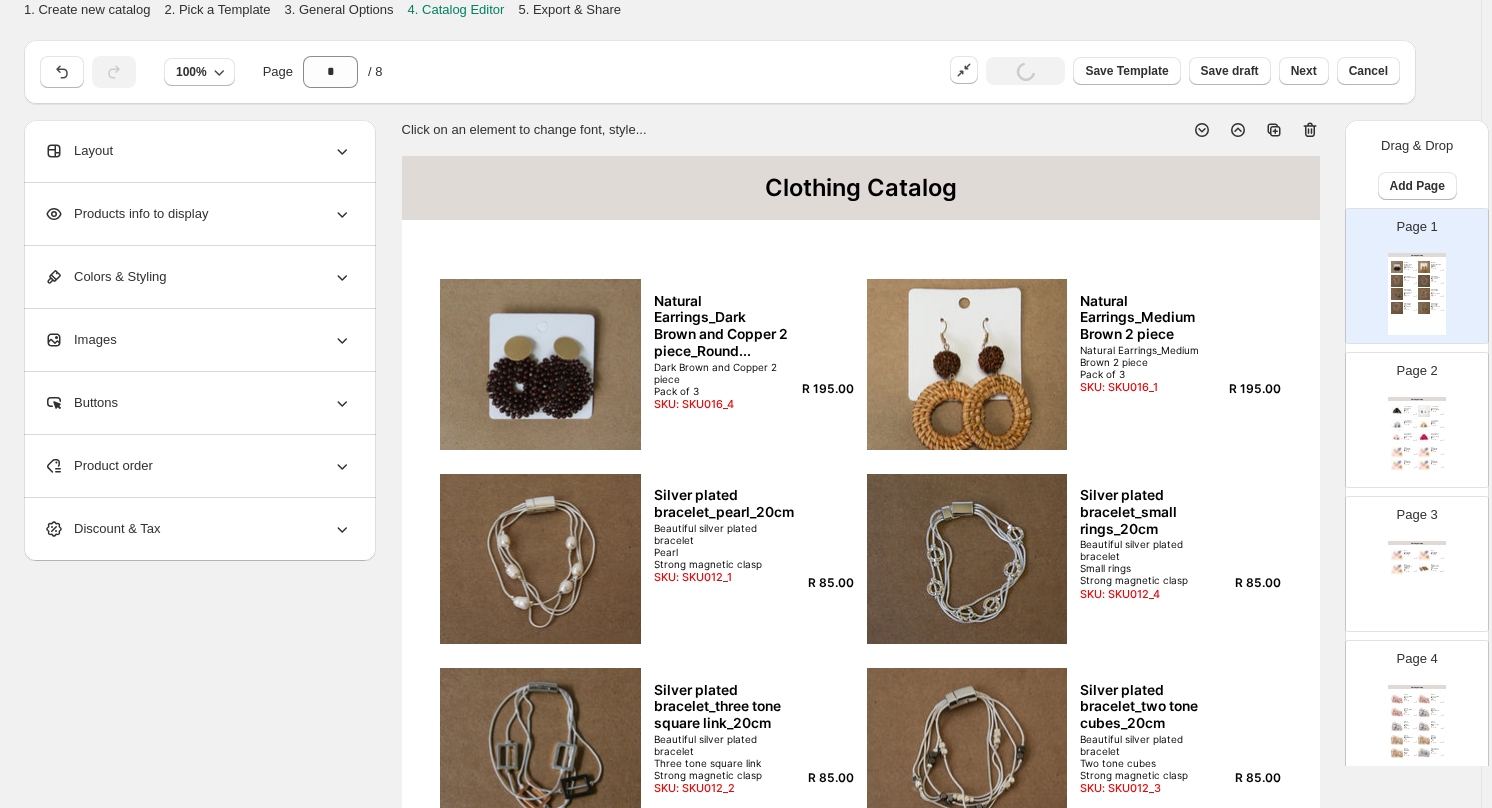 click 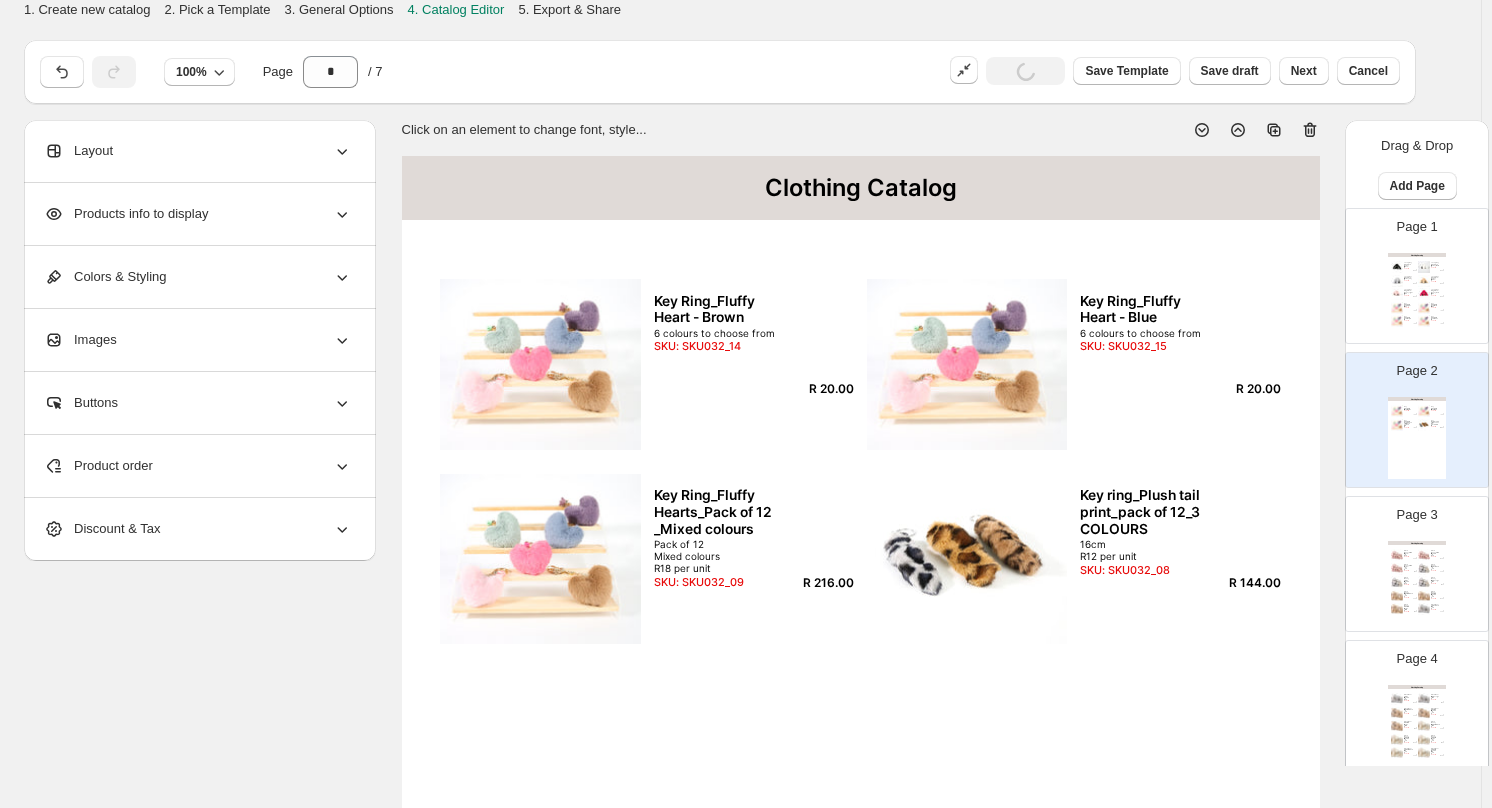 click at bounding box center [1424, 294] 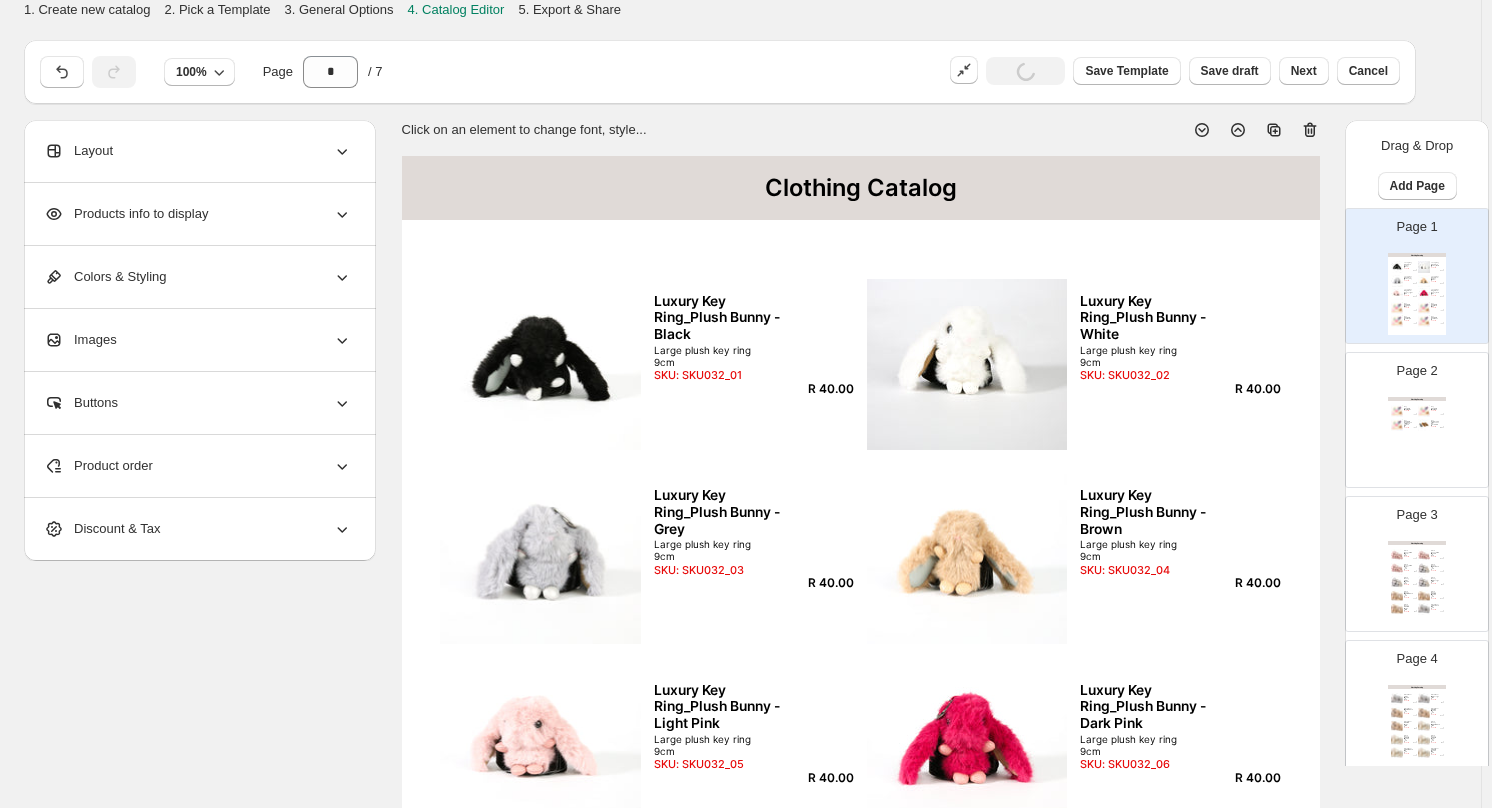 click 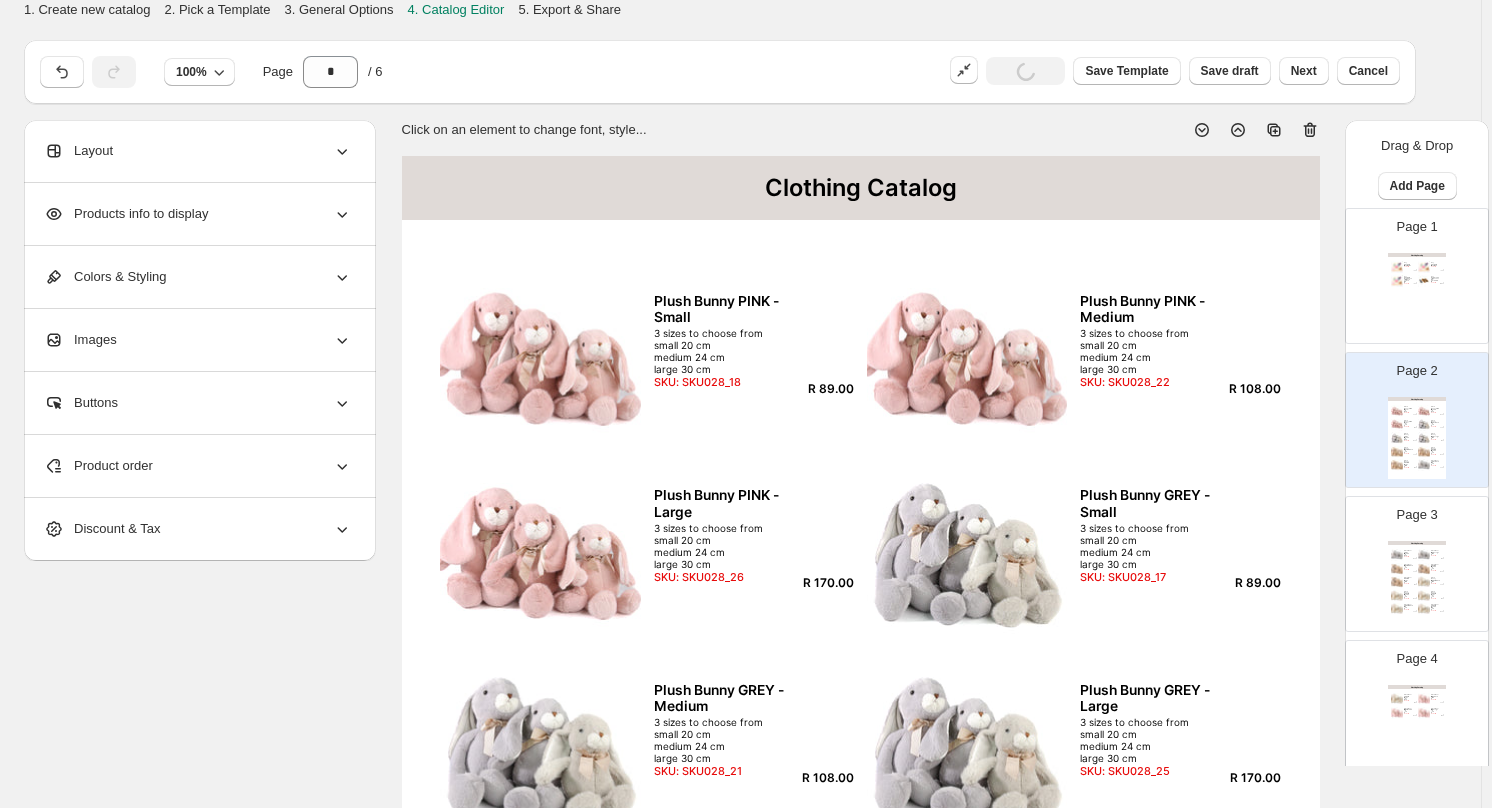click on "Page 1 Clothing Catalog Key Ring_Fluffy Heart - Brown 6 colours to choose from
SKU:  SKU032_14 R 20.00 Key Ring_Fluffy Heart - Blue 6 colours to choose from
SKU:  SKU032_15 R 20.00 Key Ring_Fluffy Hearts_Pack of 12 _Mixed colours Pack of 12
Mixed colours
R18 per unit SKU:  SKU032_09 R 216.00 Key ring_Plush tail  print_pack of 12_3 COLOURS 16cm
R12 per unit SKU:  SKU032_08 R 144.00" at bounding box center (1417, 276) 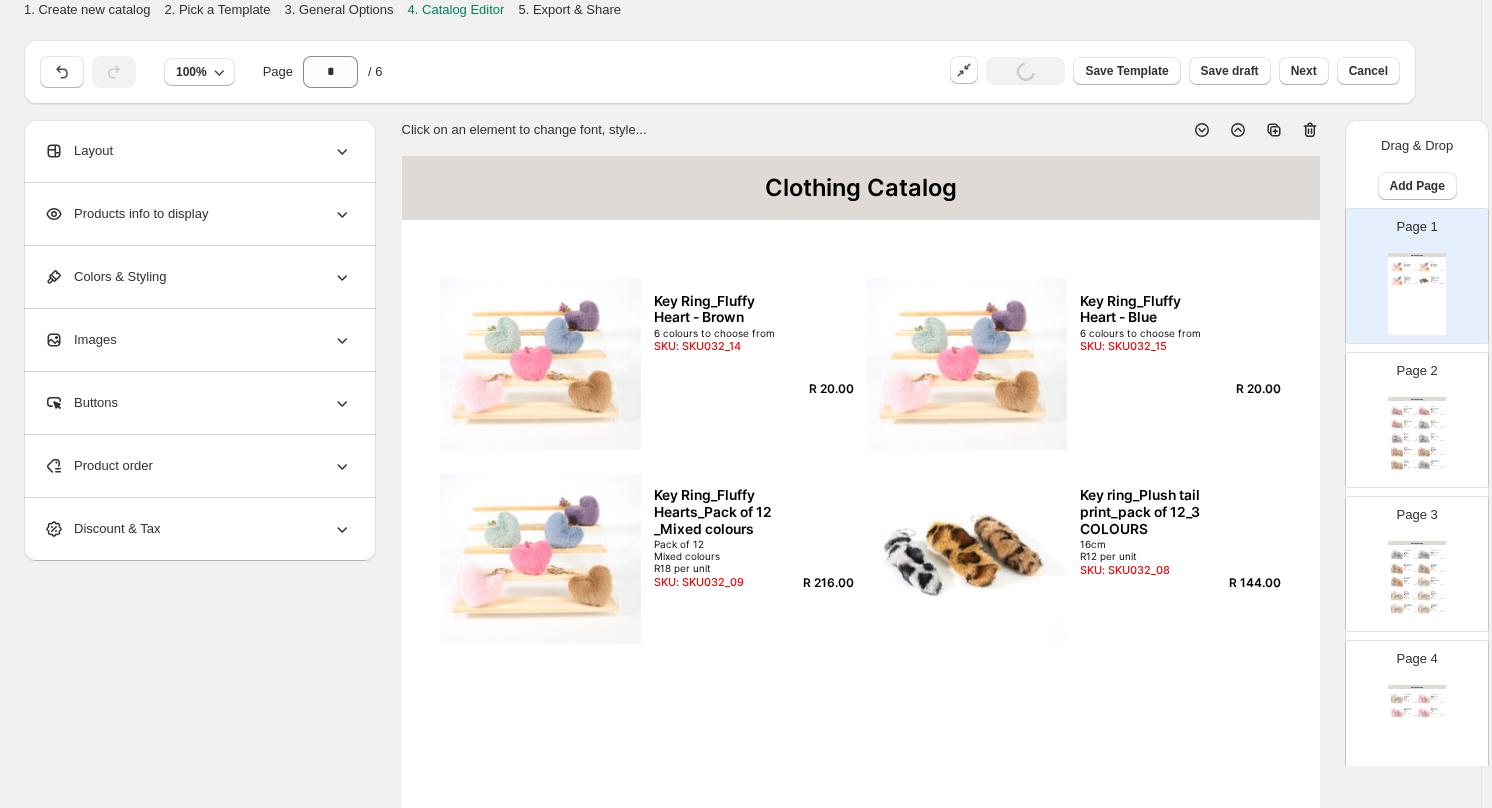 click 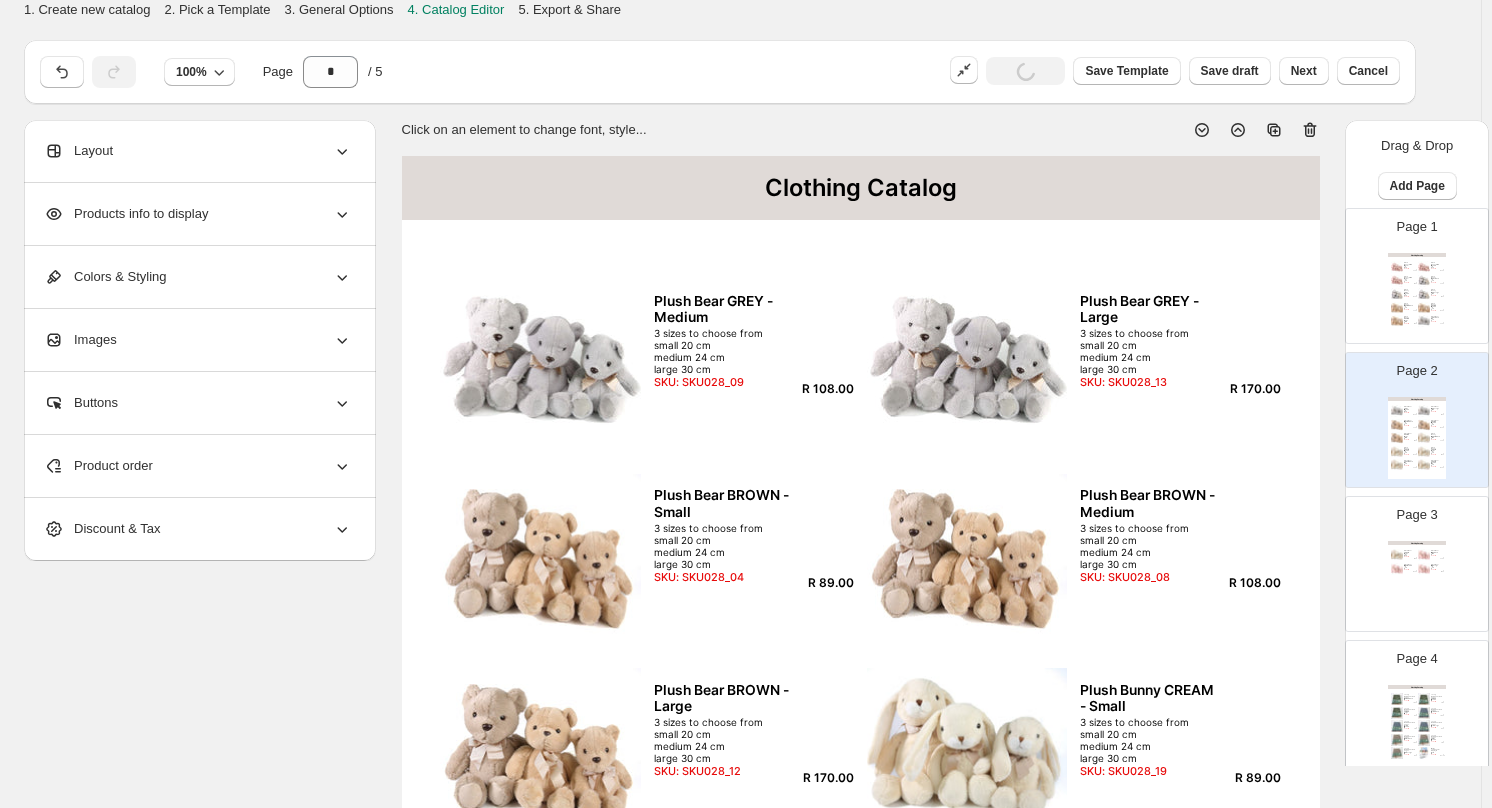 drag, startPoint x: 1411, startPoint y: 286, endPoint x: 1384, endPoint y: 216, distance: 75.026665 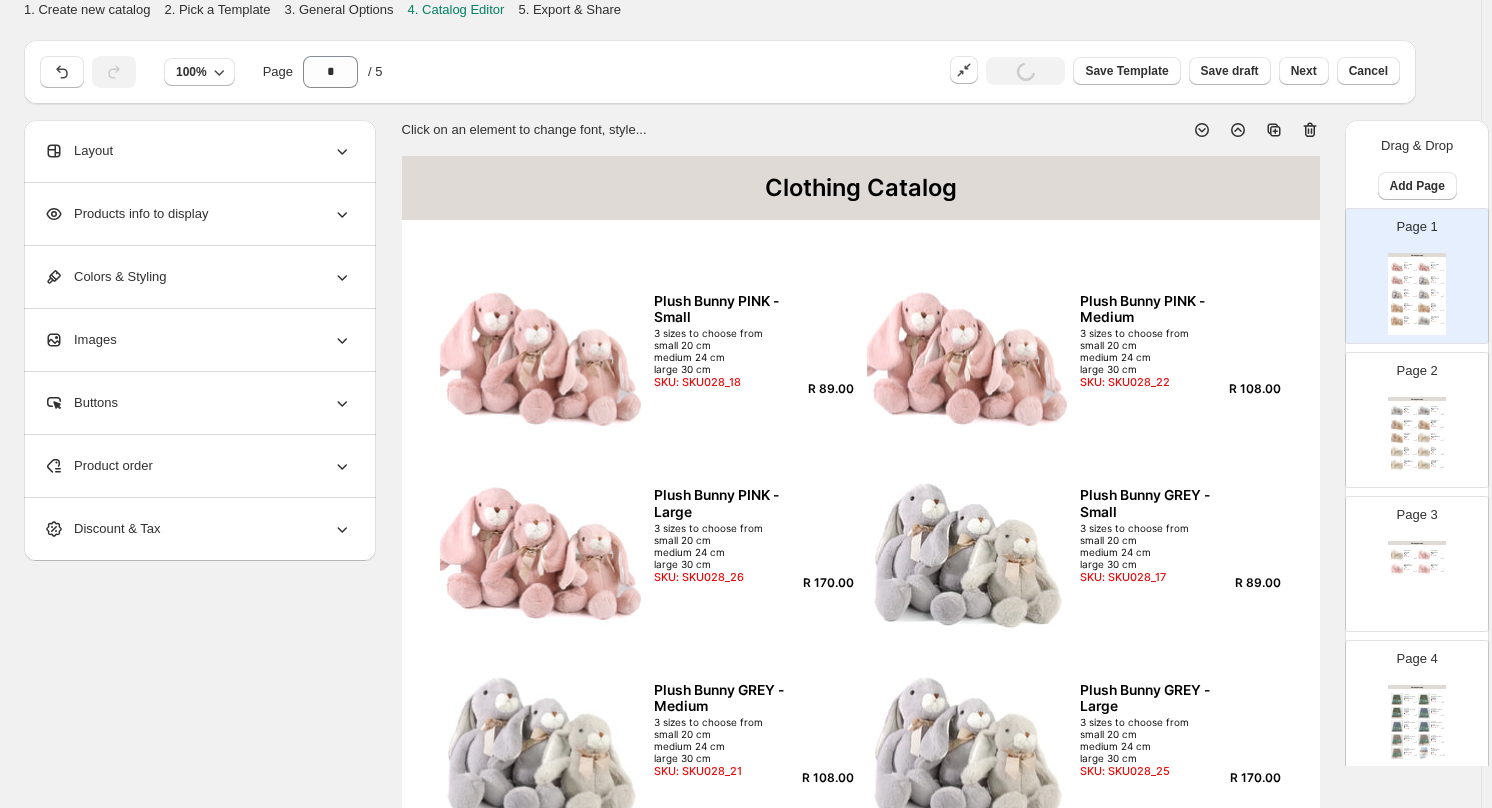 click 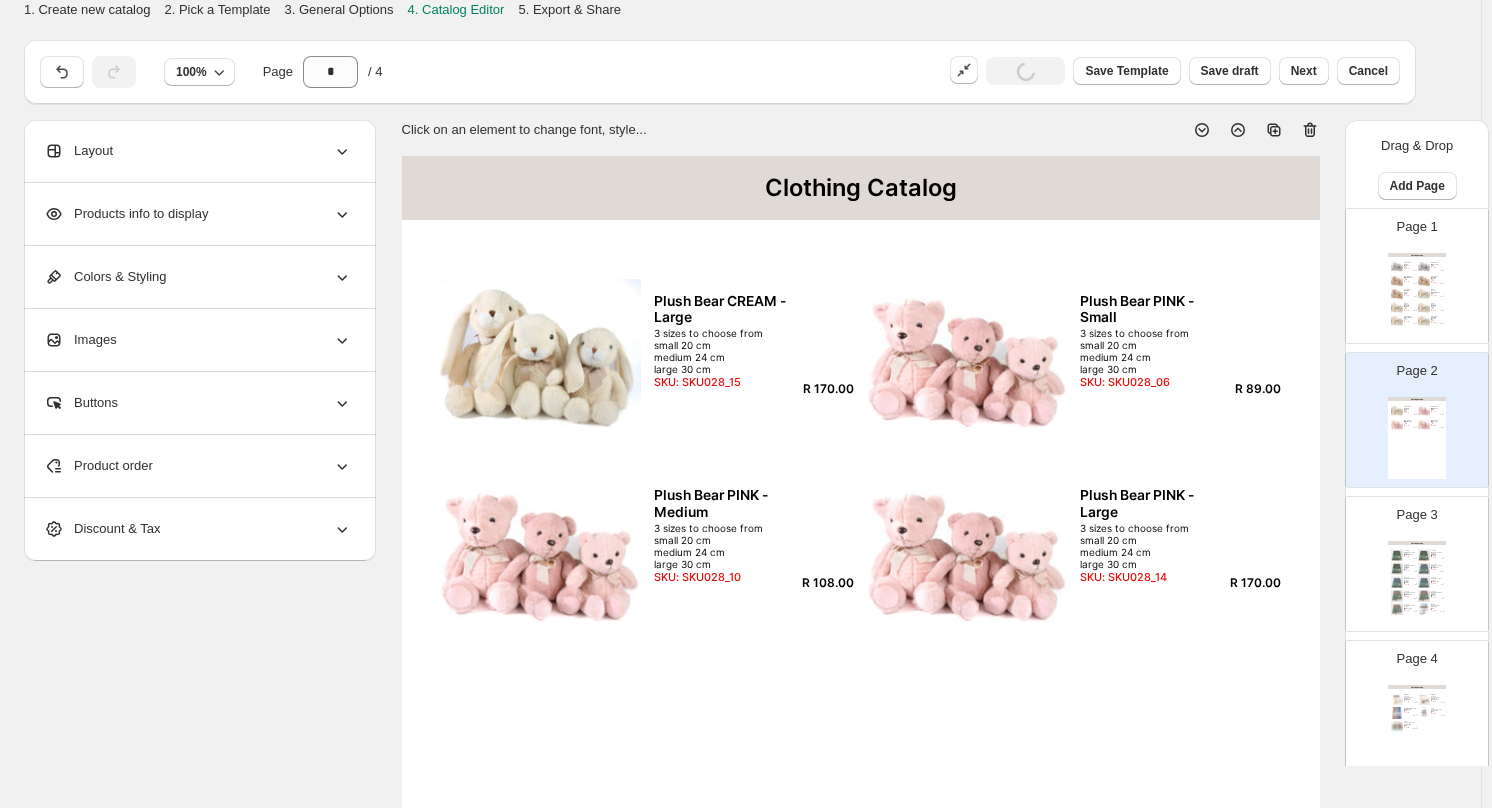drag, startPoint x: 1403, startPoint y: 293, endPoint x: 1366, endPoint y: 239, distance: 65.459915 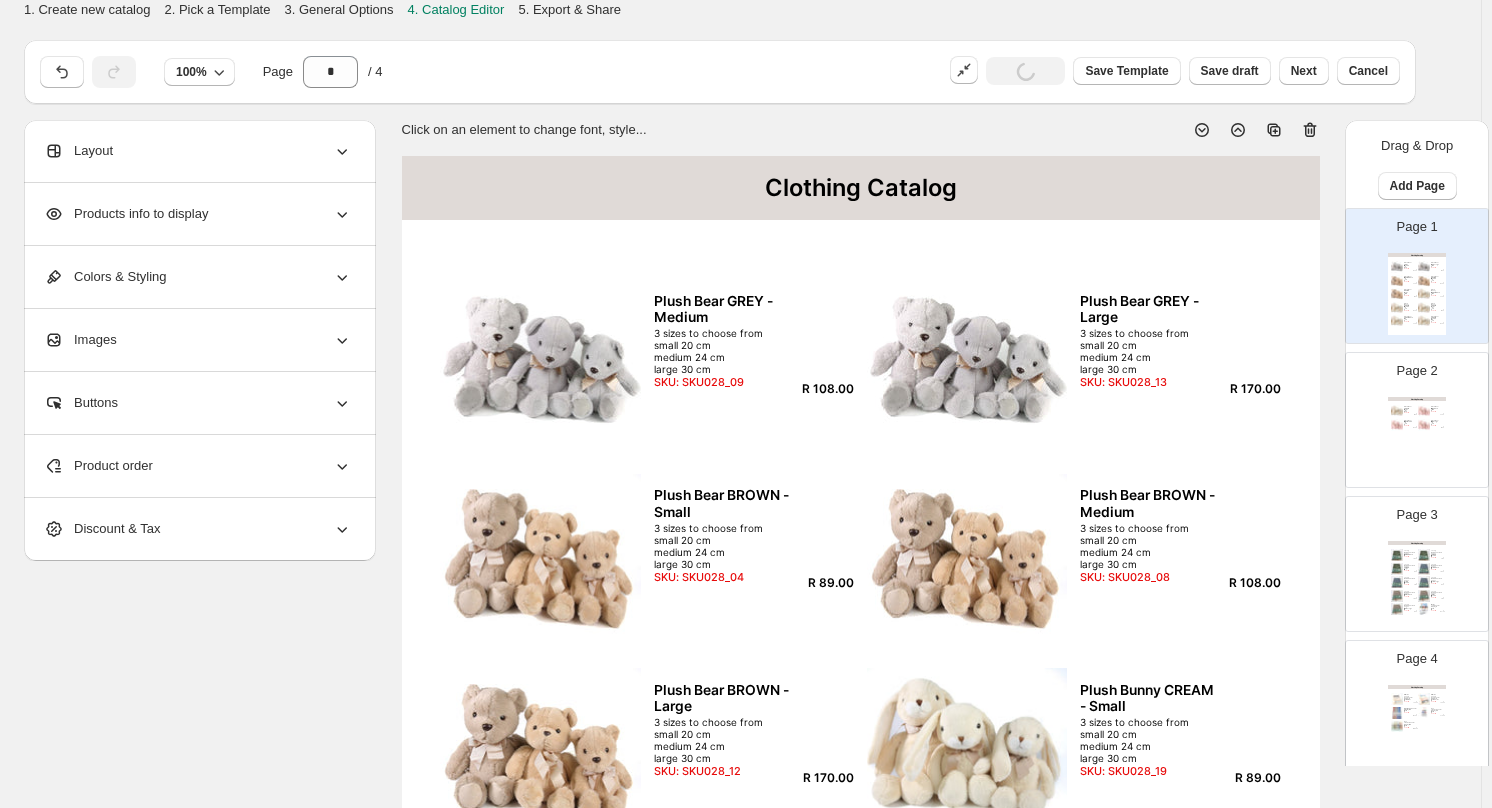 click 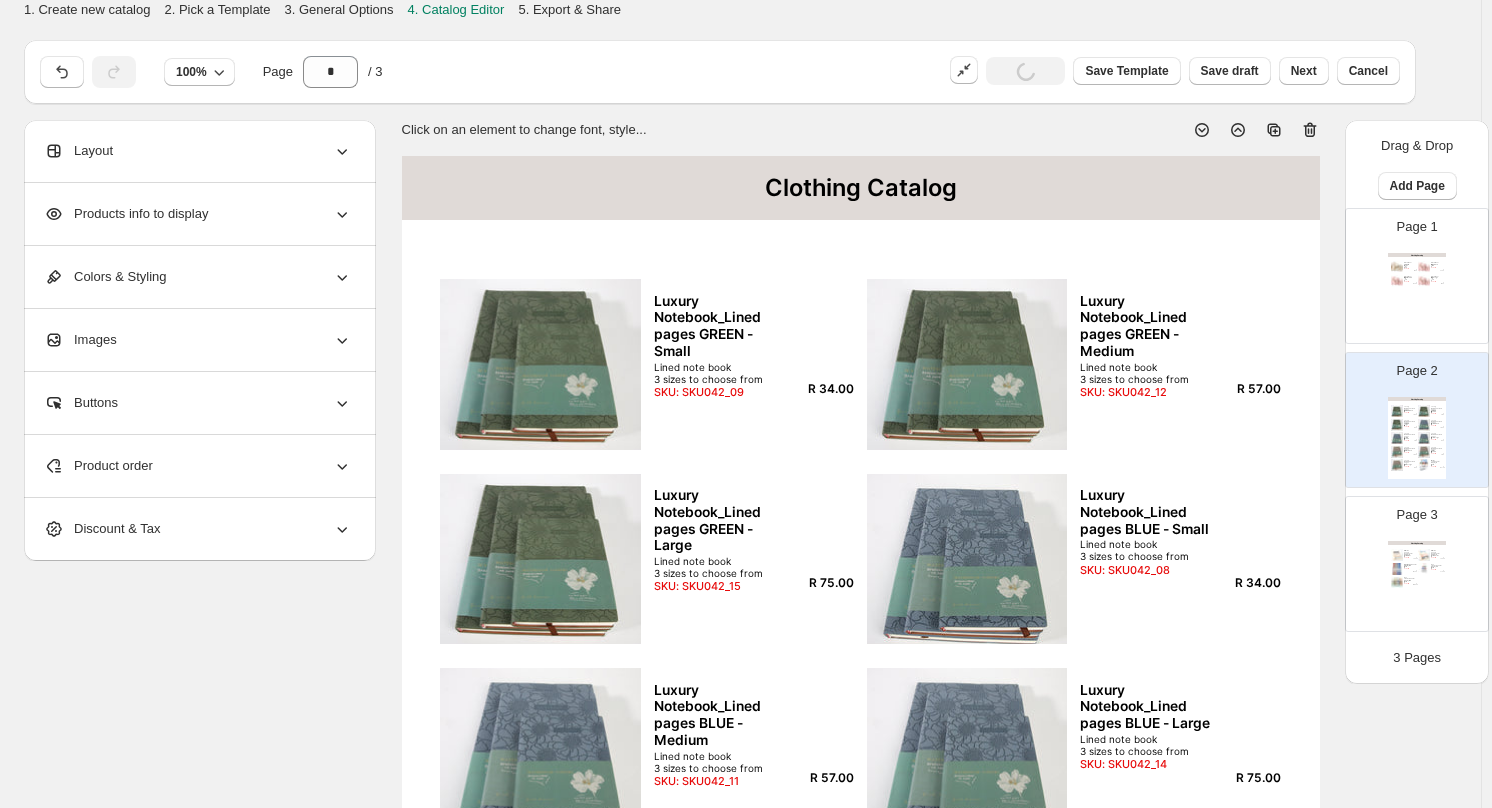 click on "Clothing Catalog Plush Bear CREAM - Large 3 sizes to choose from
small 20 cm
medium 24 cm
large 30 cm  SKU:  SKU028_15 R 170.00 Plush Bear PINK - Small 3 sizes to choose from
small 20 cm
medium 24 cm
large 30 cm  SKU:  SKU028_06 R 89.00 Plush Bear PINK - Medium 3 sizes to choose from
small 20 cm
medium 24 cm
large 30 cm  SKU:  SKU028_10 R 108.00 Plush Bear PINK - Large 3 sizes to choose from
small 20 cm
medium 24 cm
large 30 cm  SKU:  SKU028_14 R 170.00" at bounding box center (1417, 294) 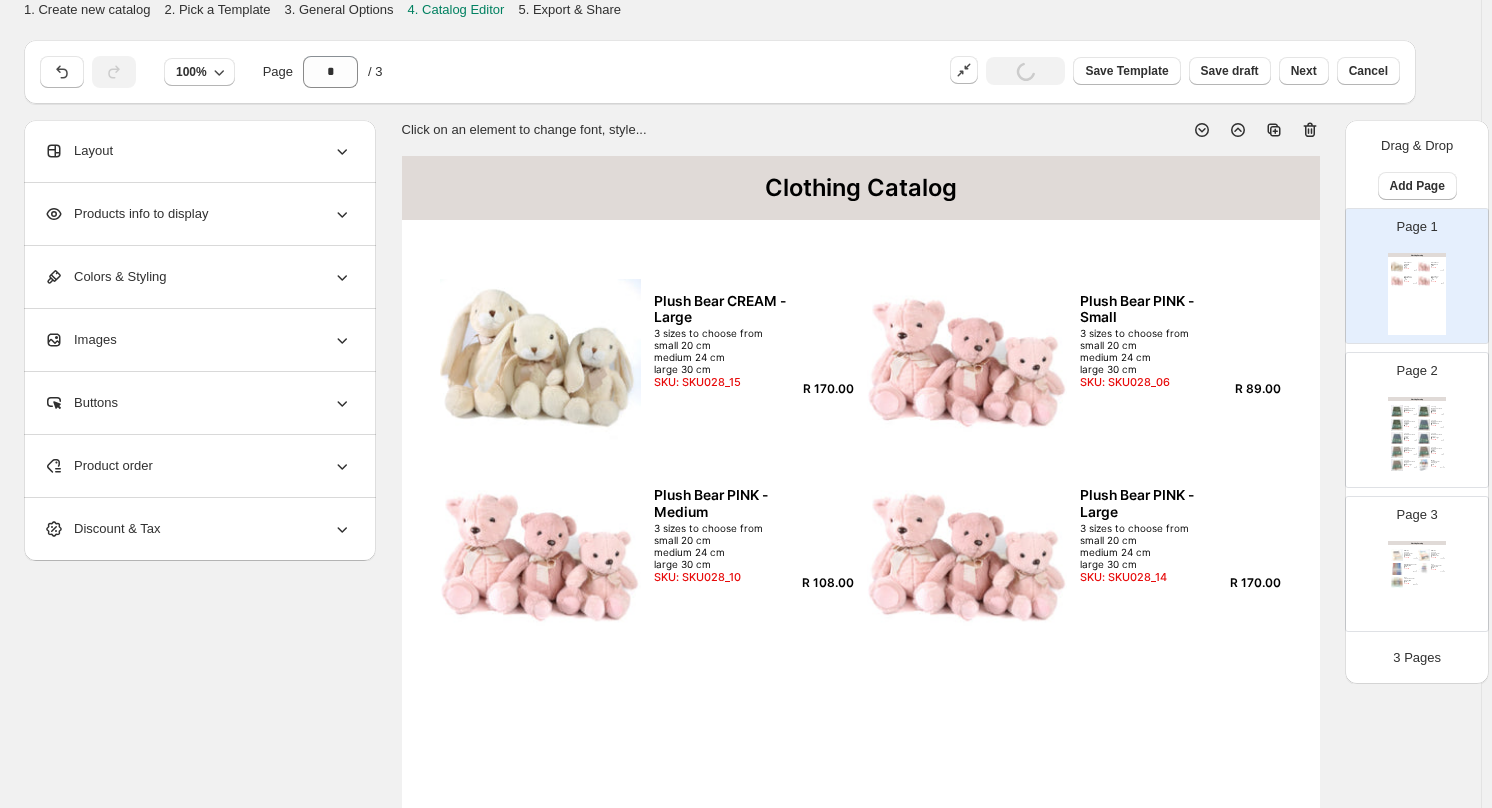click 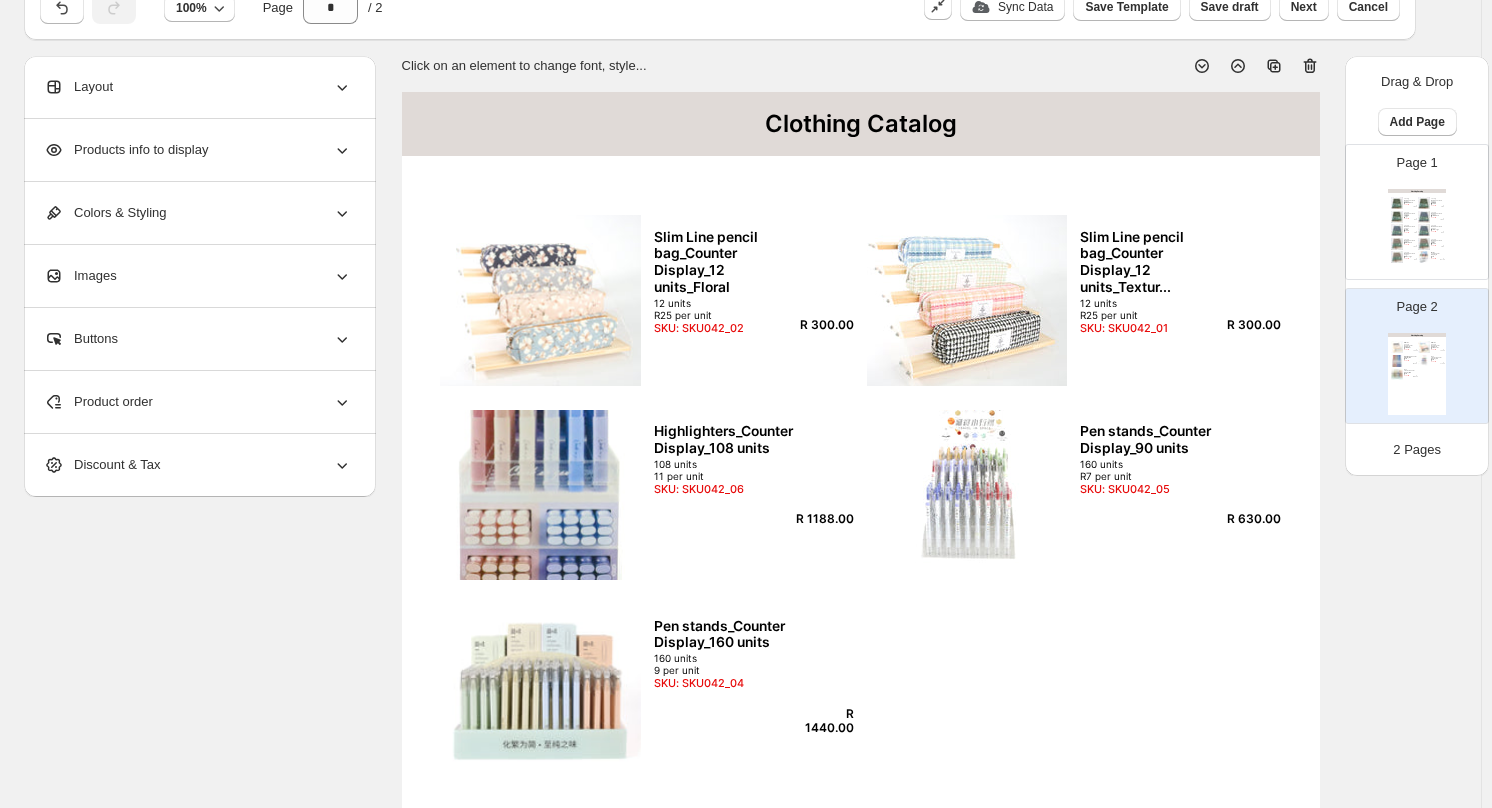 scroll, scrollTop: 0, scrollLeft: 0, axis: both 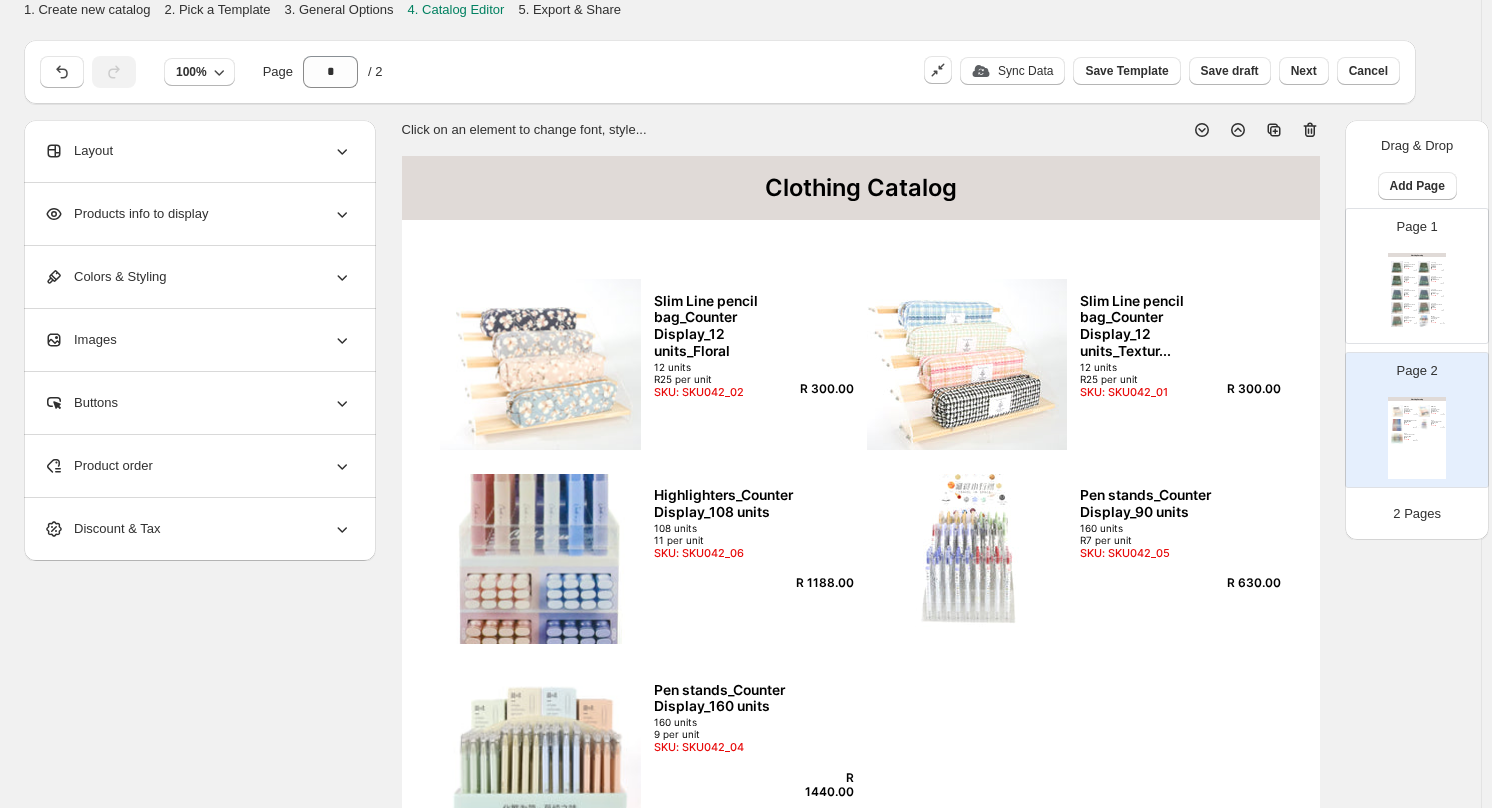 click on "Clothing Catalog Luxury Notebook_Lined pages GREEN - Small Lined note book
3 sizes to choose from  SKU:  SKU042_09 R 34.00 Luxury Notebook_Lined pages GREEN - Medium Lined note book
3 sizes to choose from  SKU:  SKU042_12 R 57.00 Luxury Notebook_Lined pages GREEN - Large Lined note book
3 sizes to choose from  SKU:  SKU042_15 R 75.00 Luxury Notebook_Lined pages BLUE - Small Lined note book
3 sizes to choose from  SKU:  SKU042_08 R 34.00 Luxury Notebook_Lined pages BLUE - Medium Lined note book
3 sizes to choose from  SKU:  SKU042_11 R 57.00 Luxury Notebook_Lined pages BLUE - Large Lined note book
3 sizes to choose from  SKU:  SKU042_14 R 75.00 Luxury Notebook_Lined pages GREY - Small Lined note book
3 sizes to choose from  SKU:  SKU042_07 R 34.00 Luxury Notebook_Lined pages GREY - Medium Lined note book
3 sizes to choose from  SKU:  SKU042_10 R 57.00 Luxury Notebook_Lined pages GREY - Large Lined note book
3 sizes to choose from  SKU:  SKU042_13 R 75.00 Maths sets_Counter Display _12 units R 492.00" at bounding box center [1417, 294] 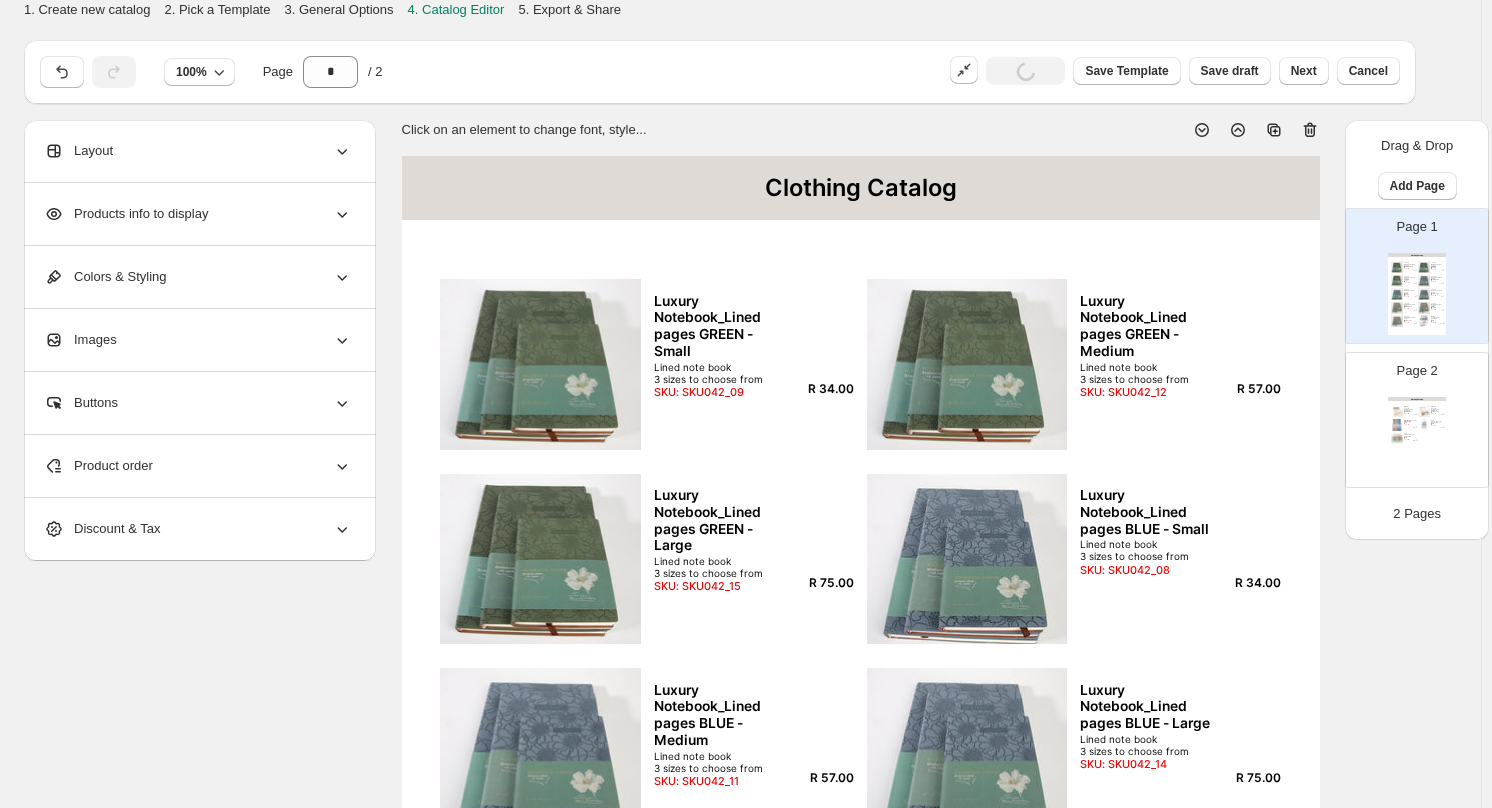 click on "Clothing Catalog Slim Line pencil bag_Counter Display_12 units_Floral 12 units
R25 per unit  SKU:  SKU042_02 R 300.00 Slim Line pencil bag_Counter Display_12 units_Textur... 12 units
R25 per unit  SKU:  SKU042_01 R 300.00 Highlighters_Counter Display_108 units 108 units
11 per unit  SKU:  SKU042_06 R 1188.00 Pen stands_Counter Display_90 units 160 units
R7 per unit SKU:  SKU042_05 R 630.00 Pen stands_Counter Display_160 units 160 units
9 per unit  SKU:  SKU042_04 R 1440.00" at bounding box center [1417, 438] 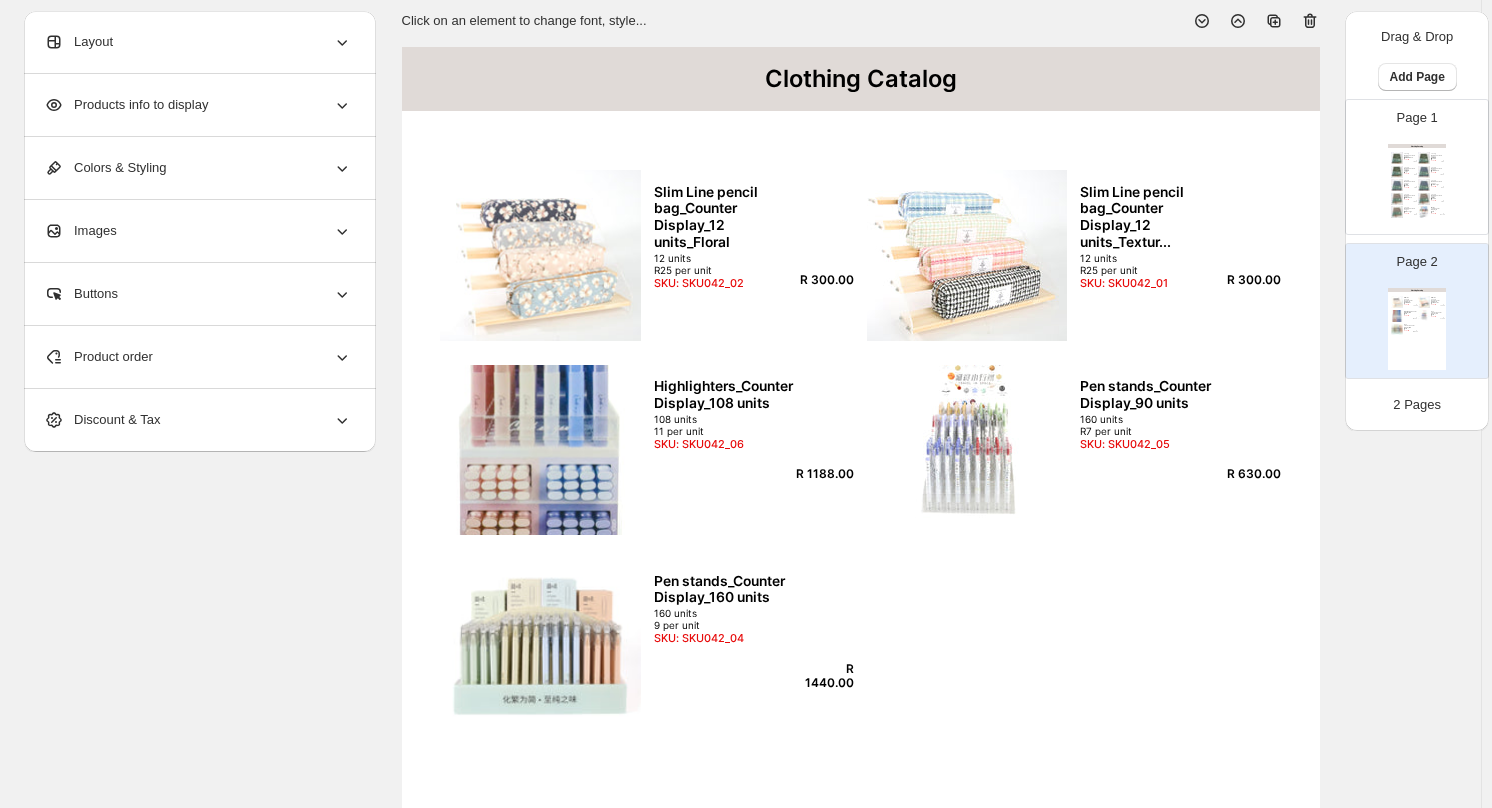 scroll, scrollTop: 0, scrollLeft: 0, axis: both 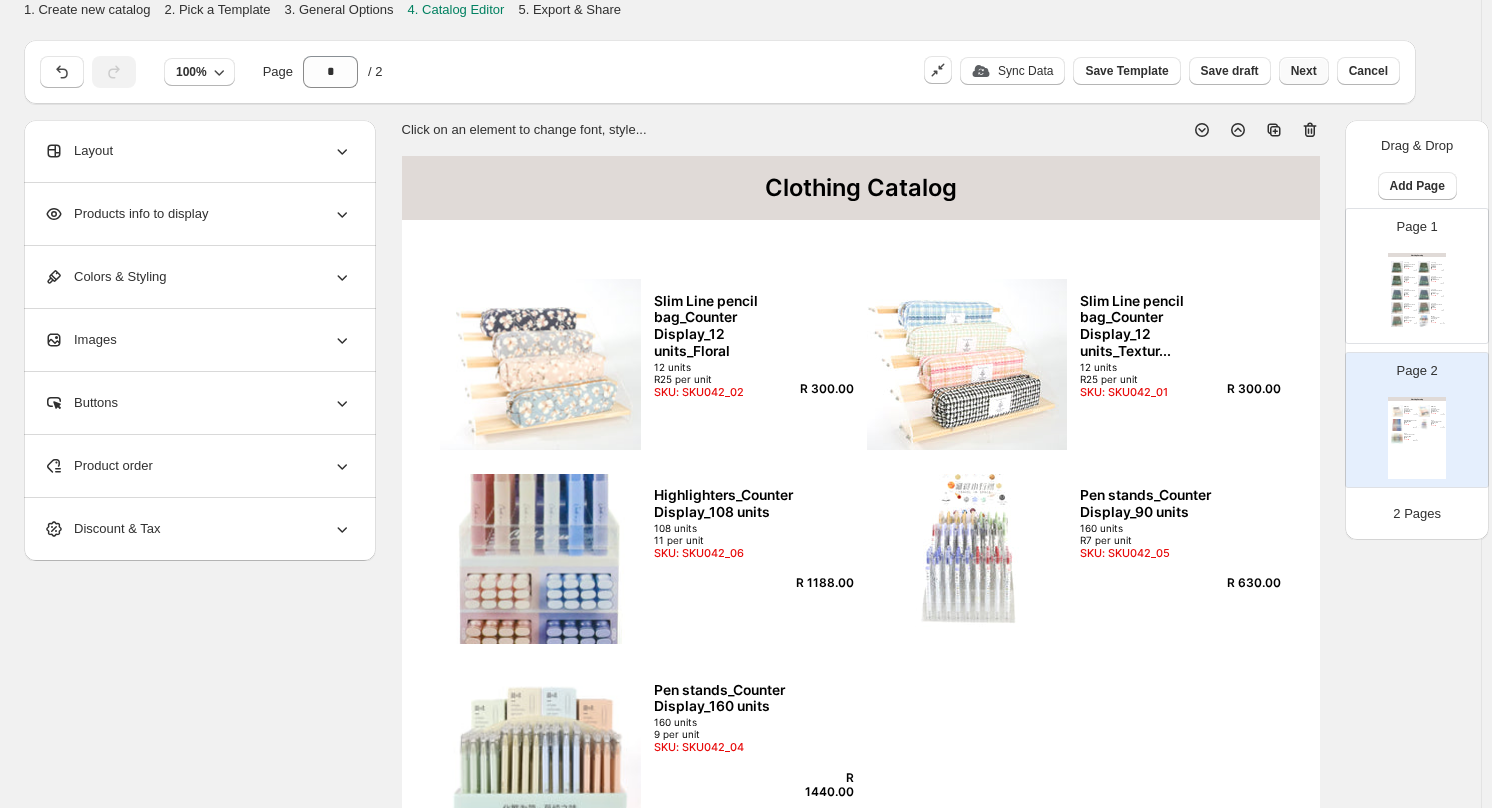 click on "Next" at bounding box center (1304, 71) 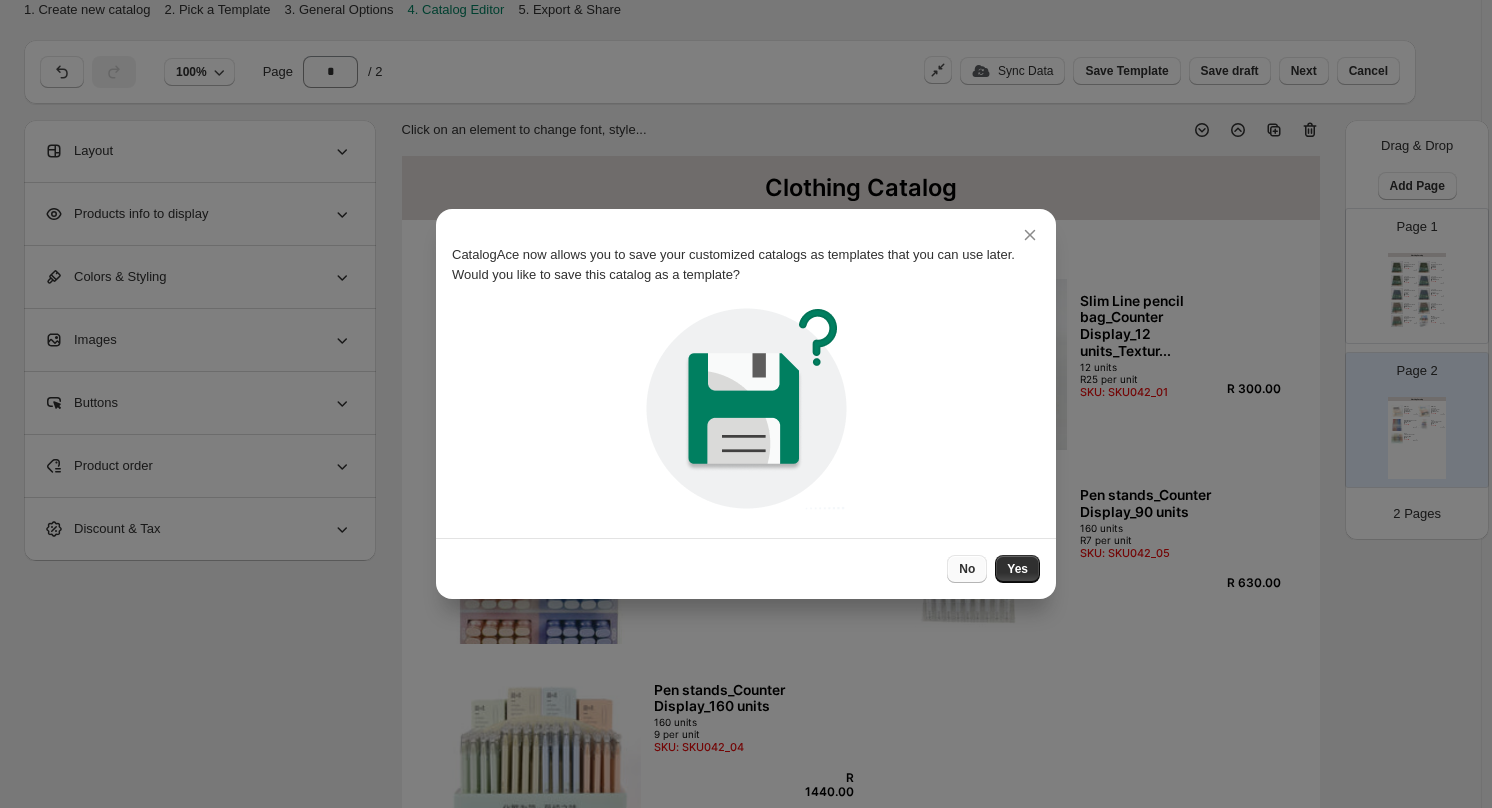 click on "No" at bounding box center [967, 569] 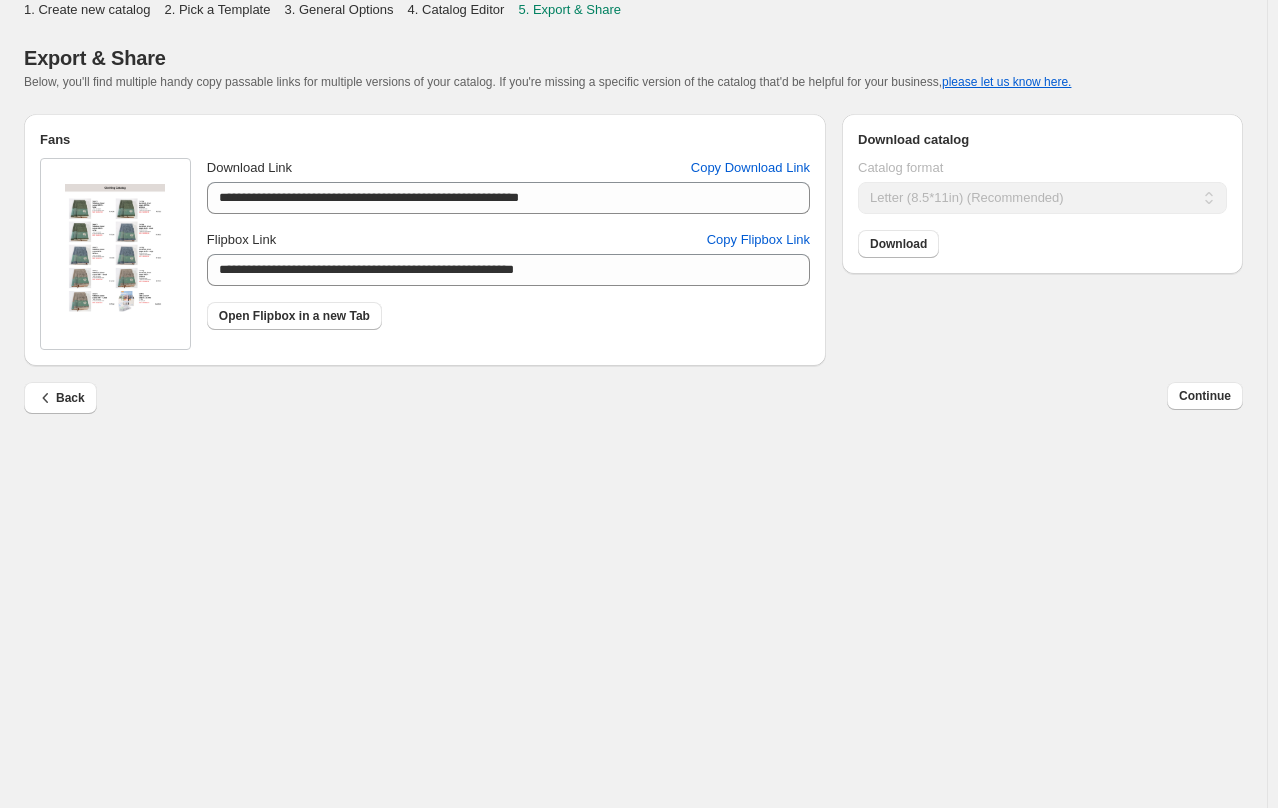 click on "**********" at bounding box center [633, 404] 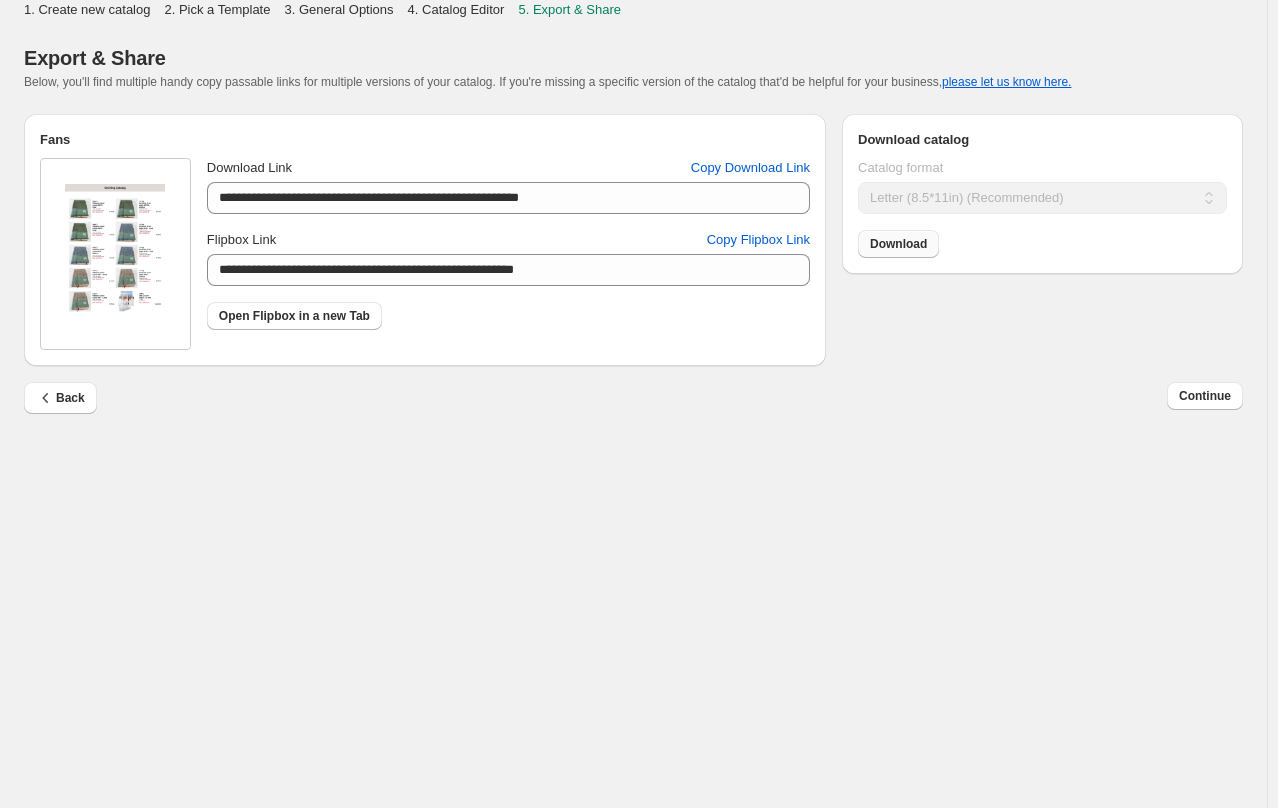 click on "Download" at bounding box center (898, 244) 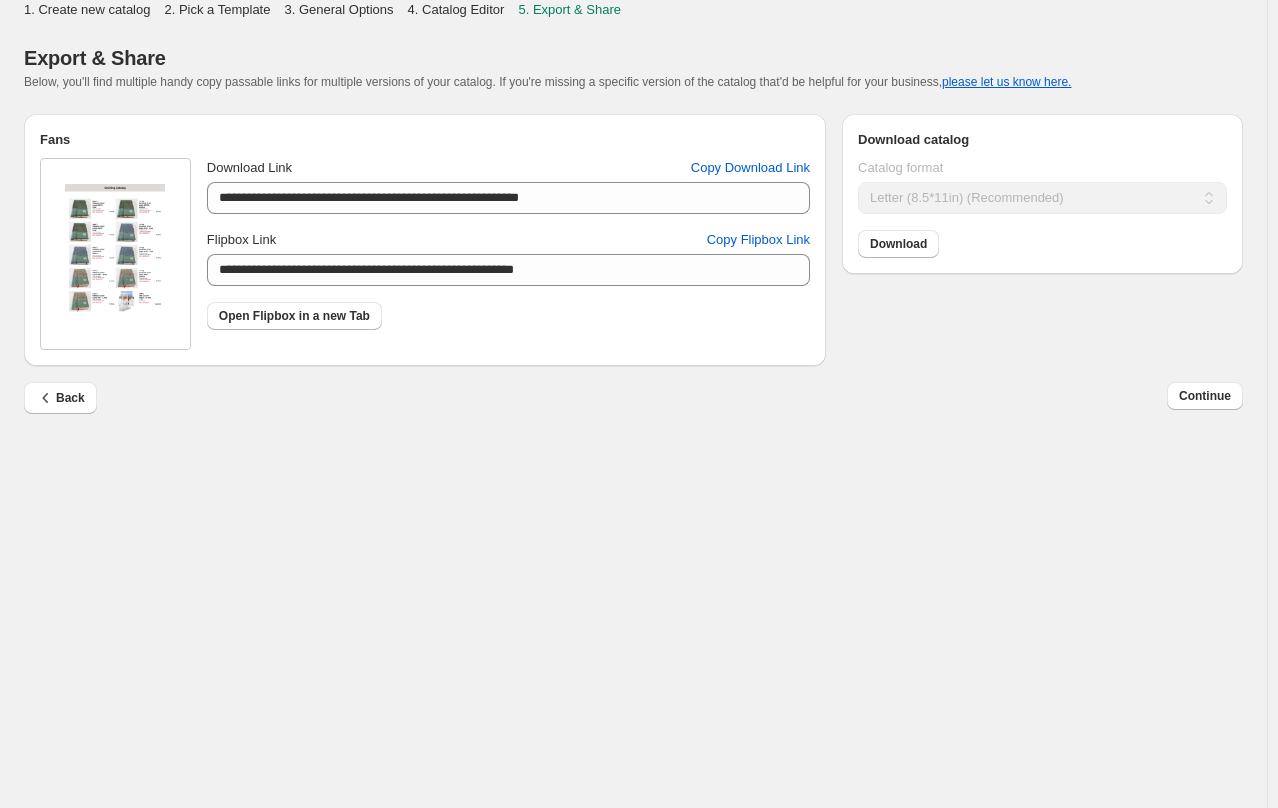drag, startPoint x: 999, startPoint y: 442, endPoint x: 992, endPoint y: 425, distance: 18.384777 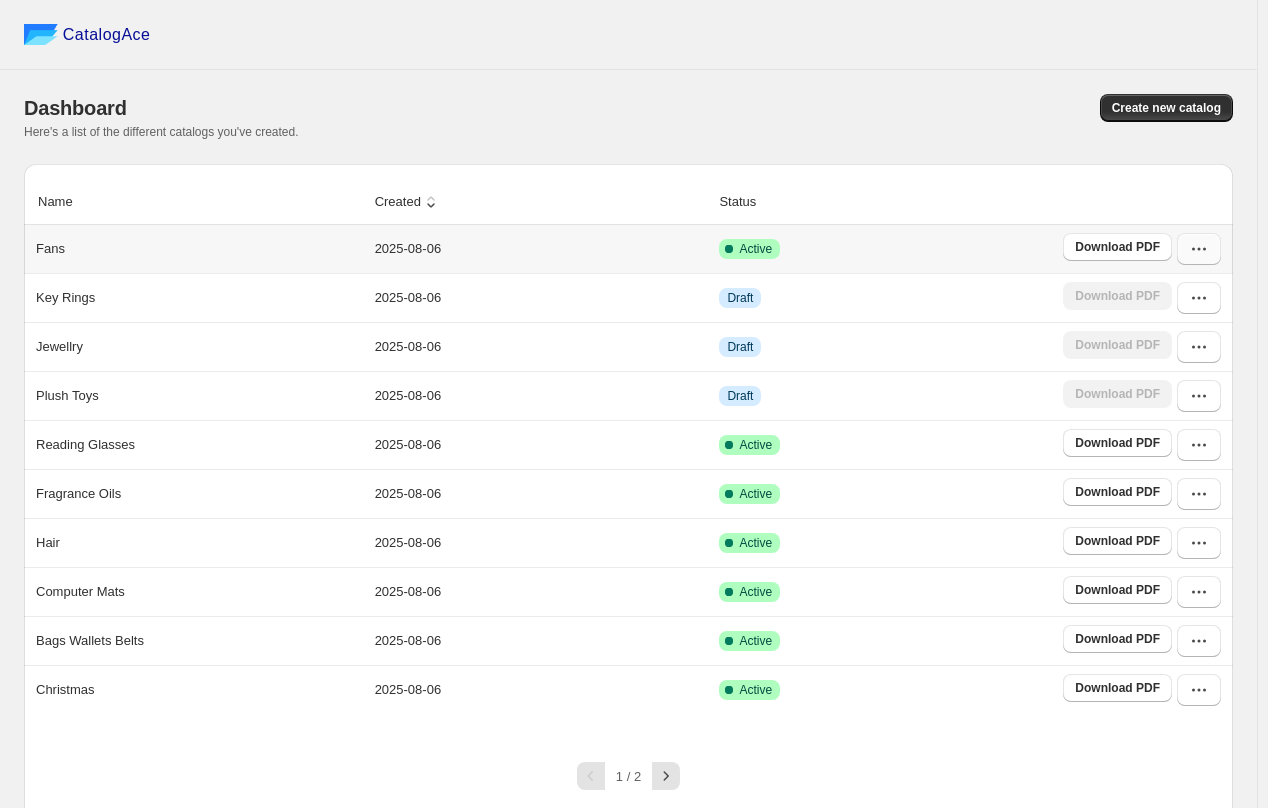 click 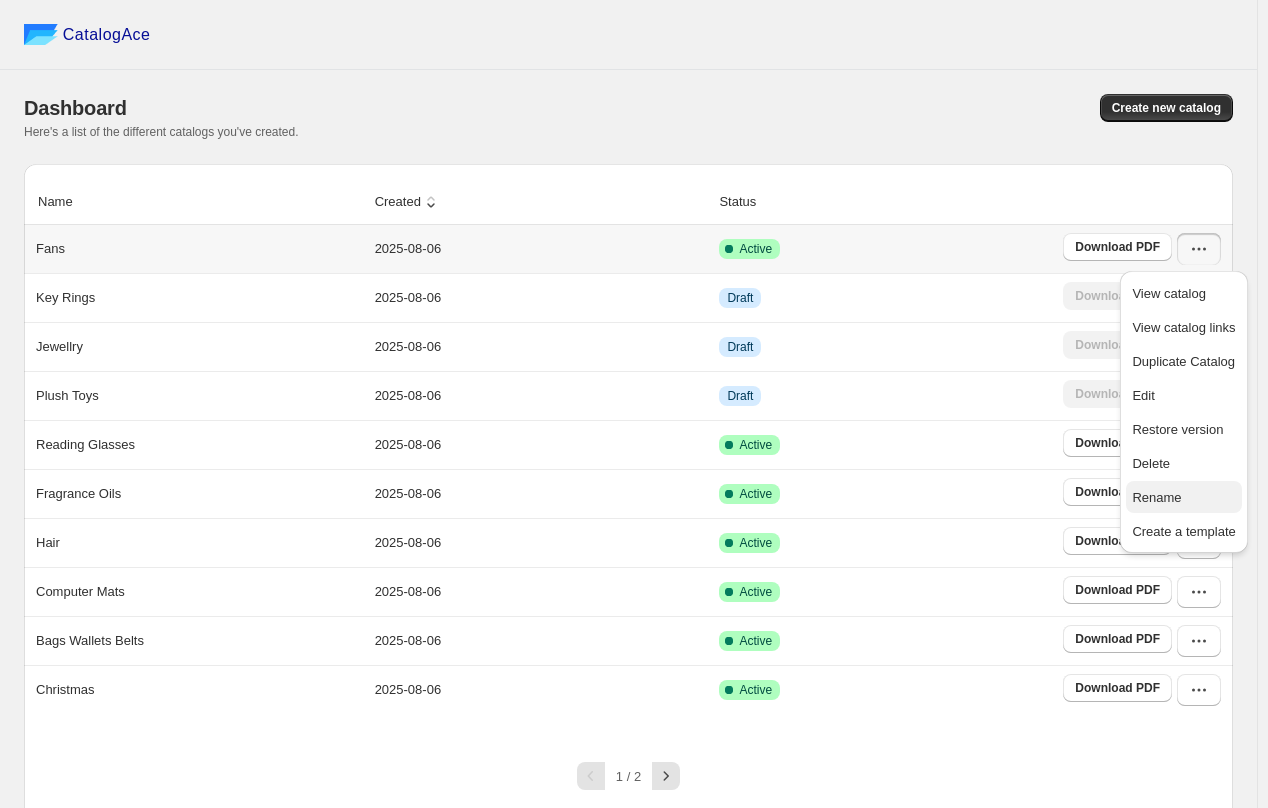 click on "Rename" at bounding box center (1156, 497) 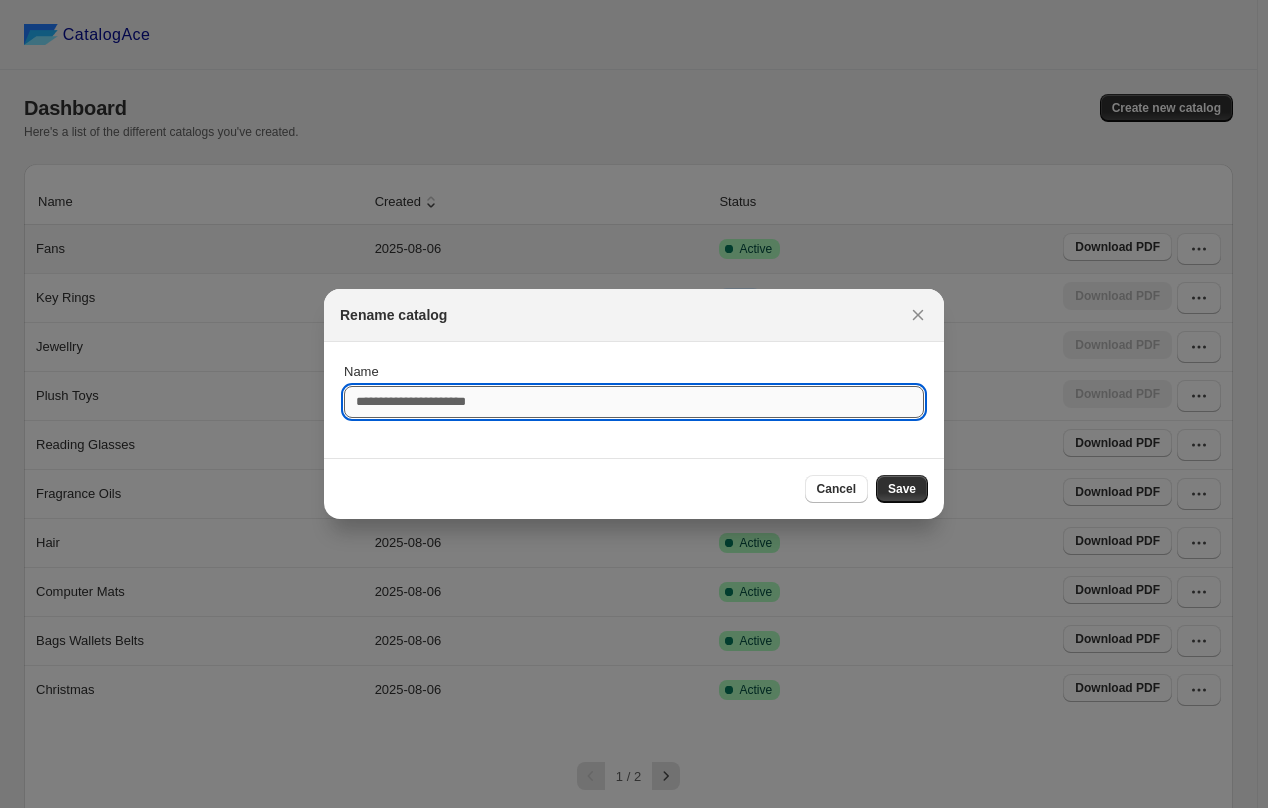 click on "Name" at bounding box center (634, 402) 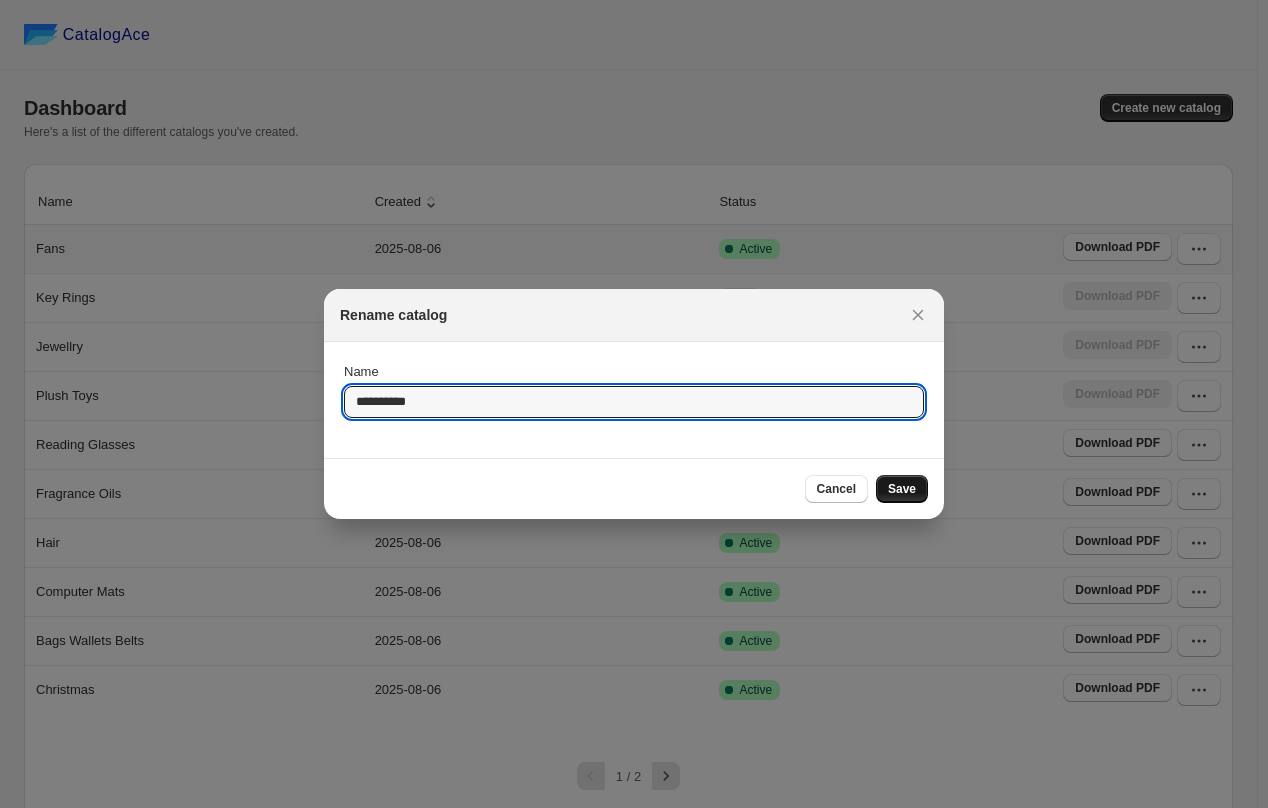 type on "**********" 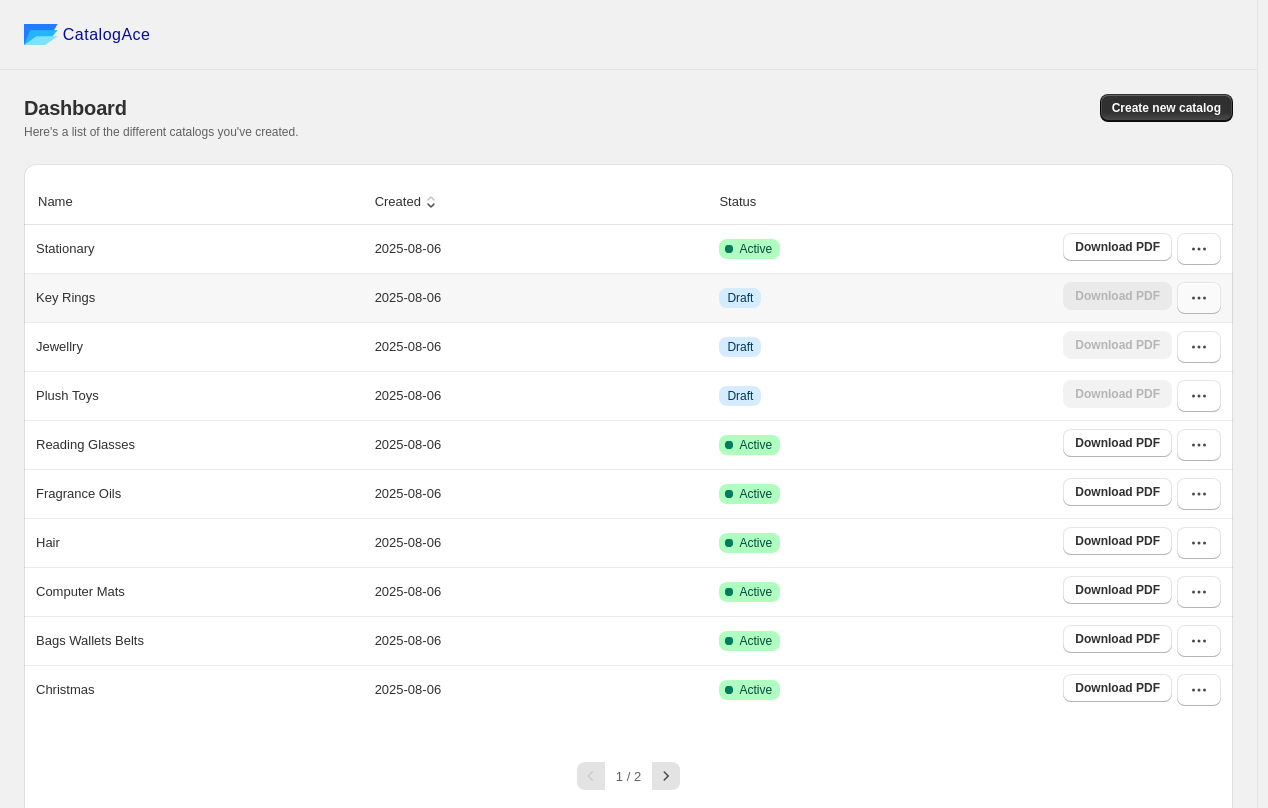 click 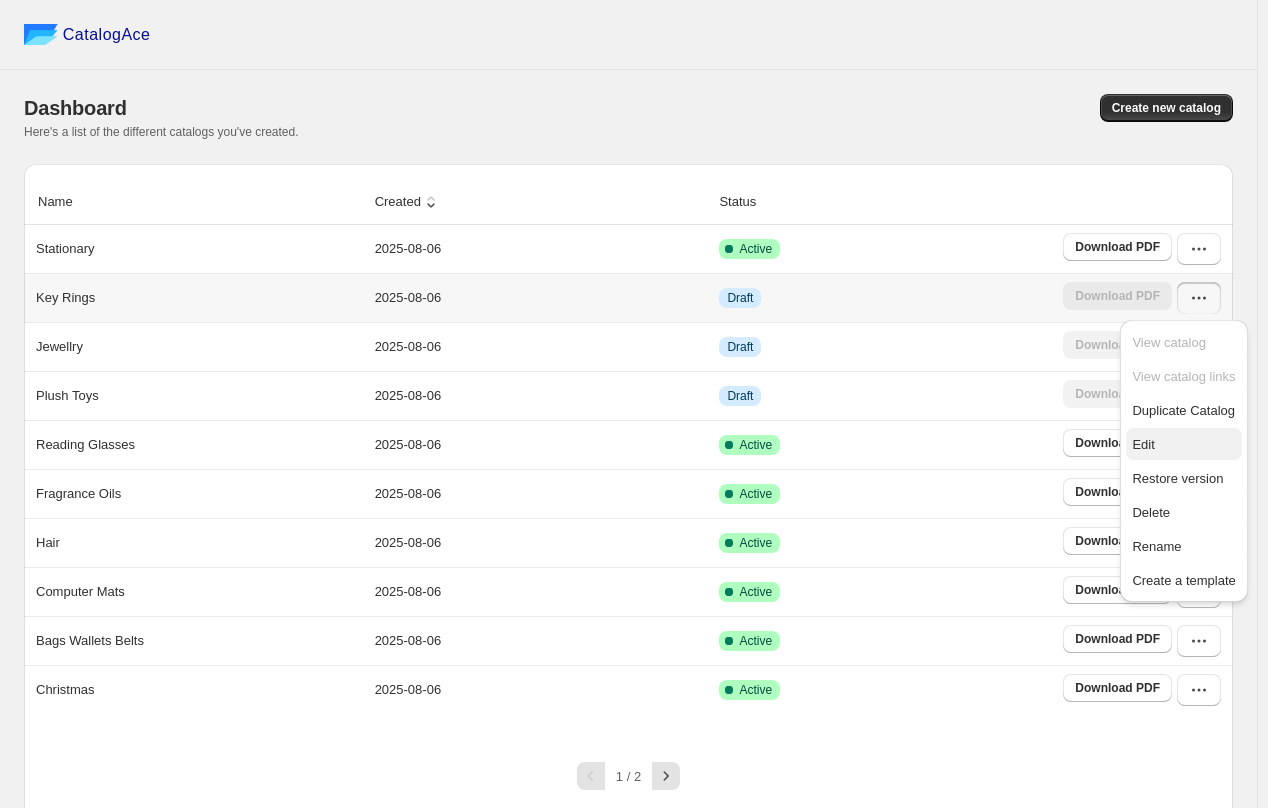 click on "Edit" at bounding box center [1183, 445] 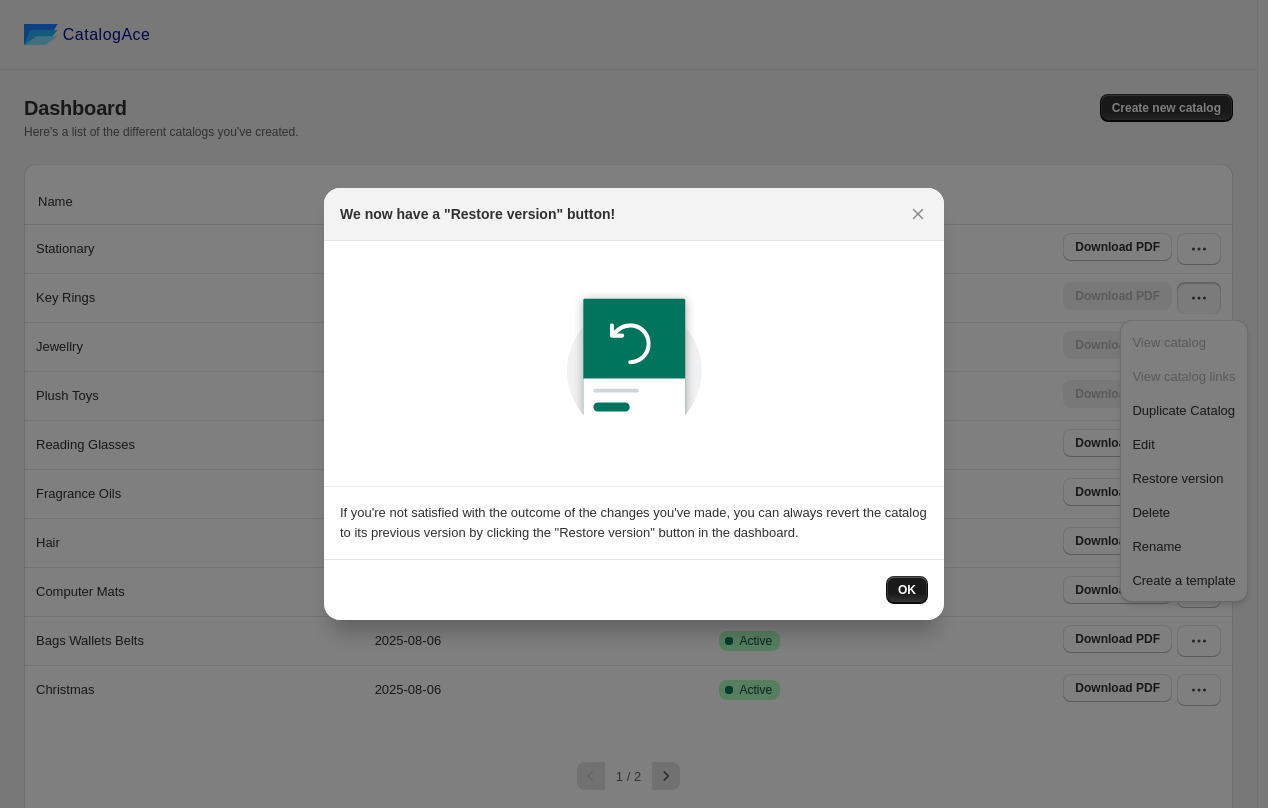 click on "OK" at bounding box center [907, 590] 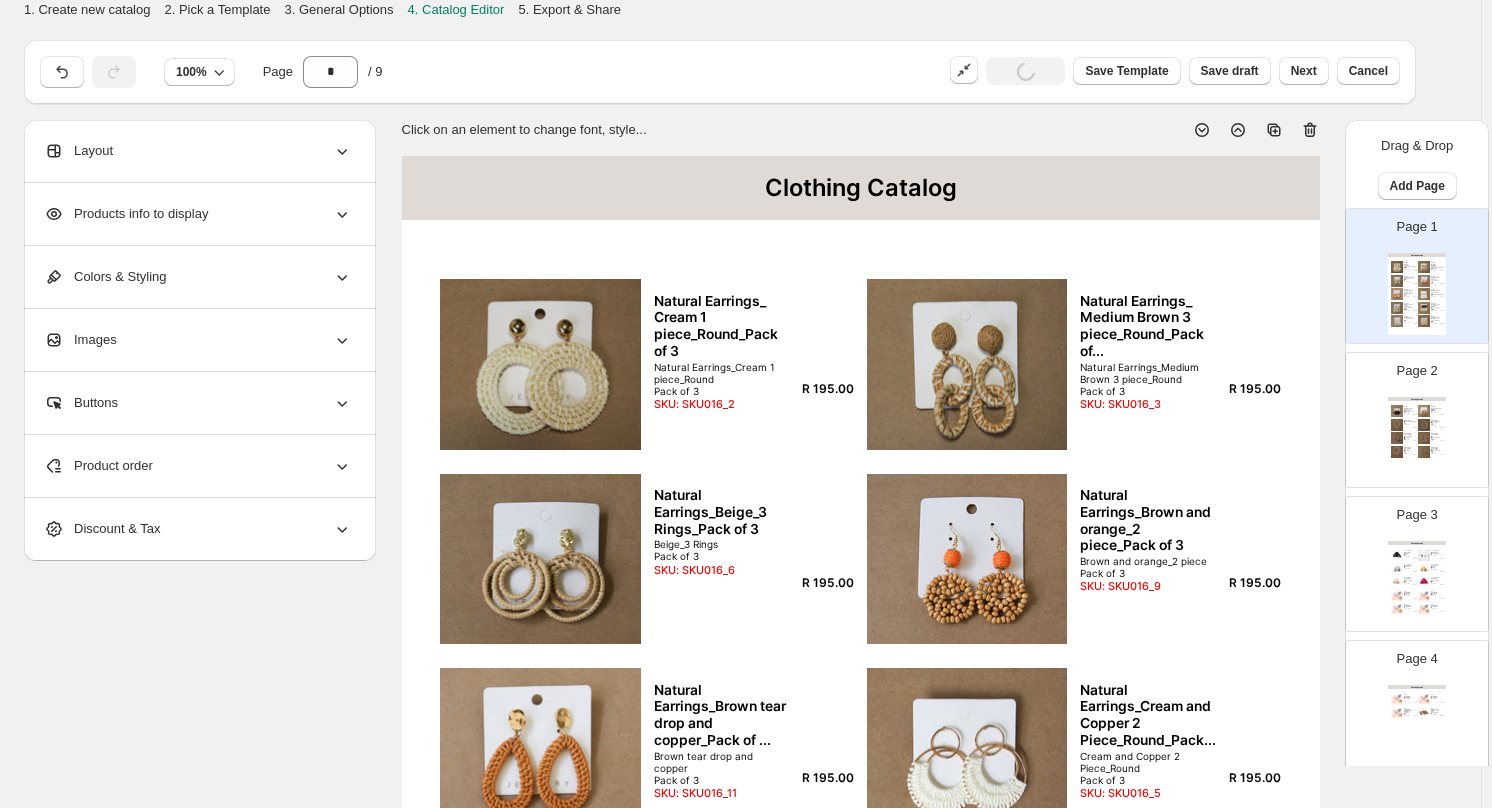 click on "Luxury Key Ring_Plush Bunny - Grey Large plush key ring
9cm   SKU:  SKU032_03" at bounding box center [1410, 567] 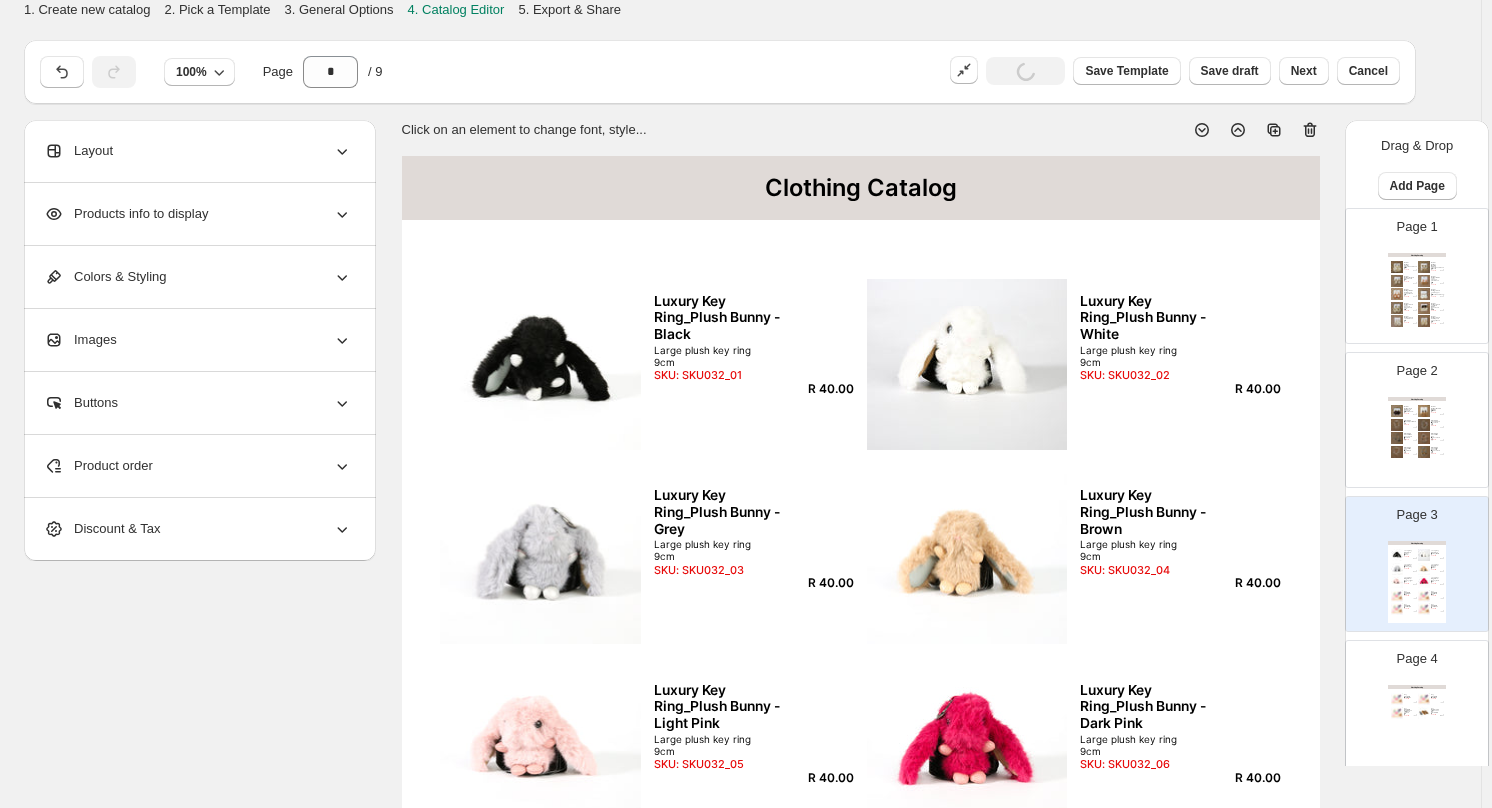 click on "Clothing Catalog" at bounding box center (1417, 687) 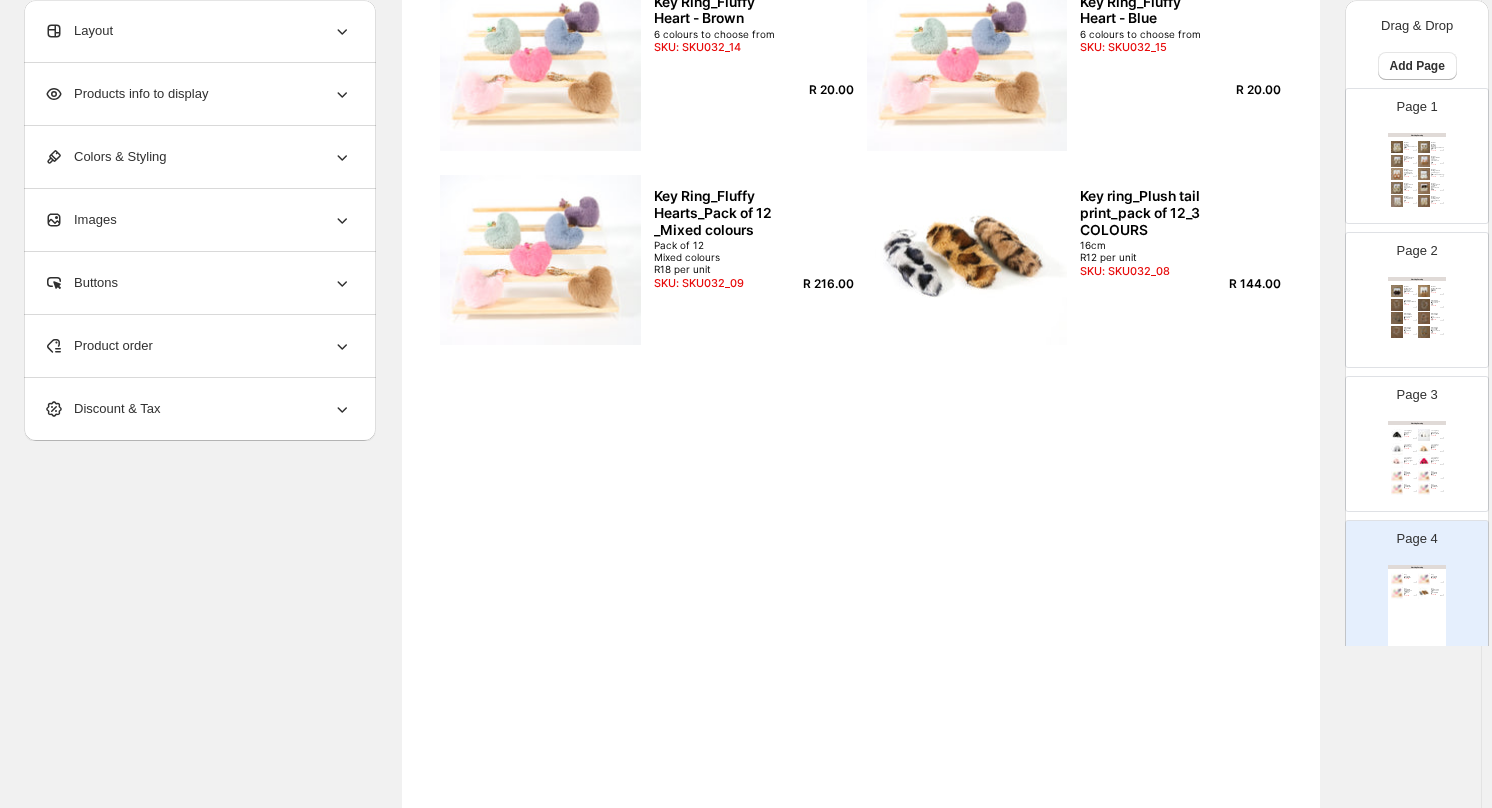 scroll, scrollTop: 300, scrollLeft: 0, axis: vertical 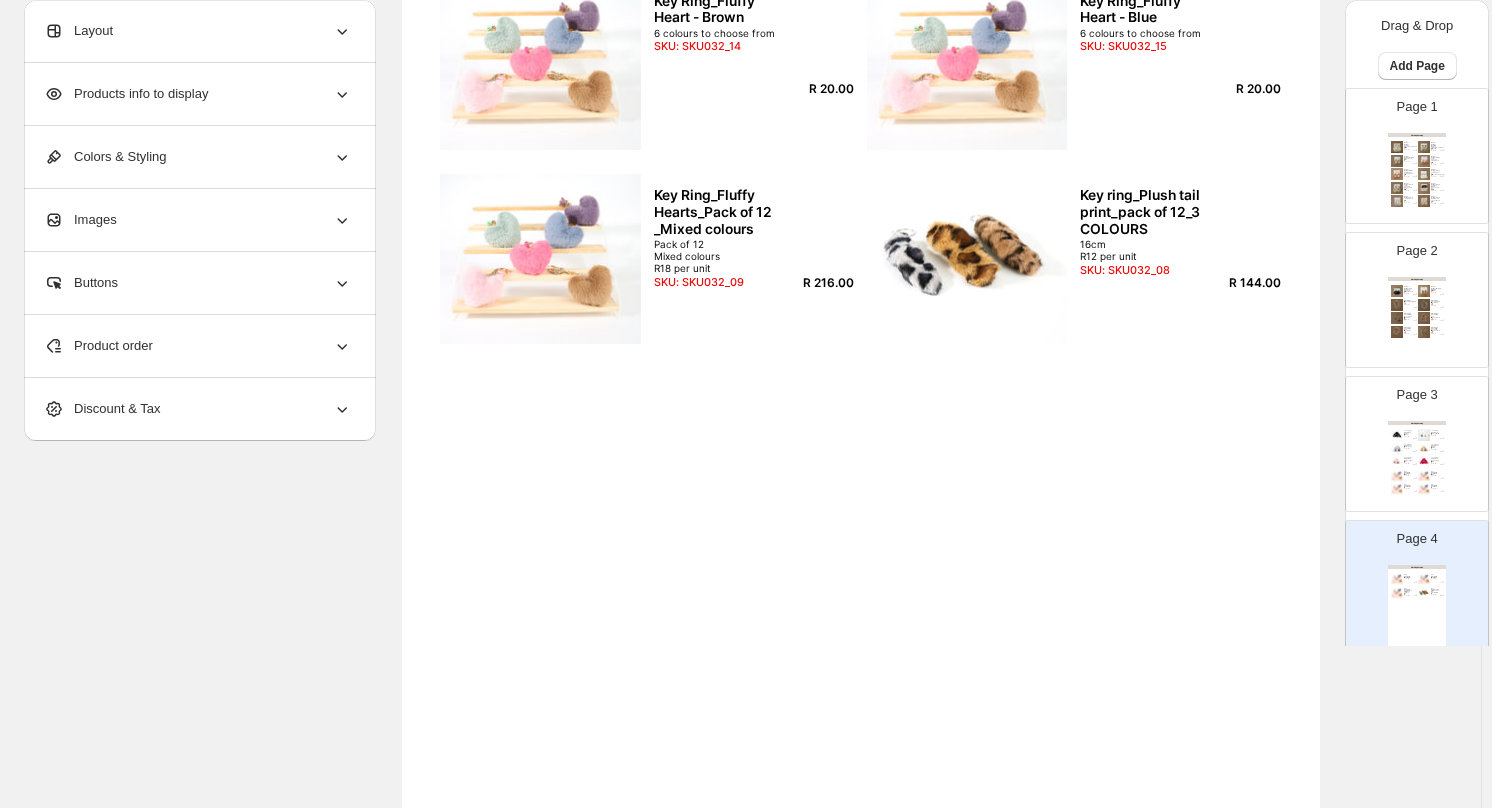 click at bounding box center [1424, 476] 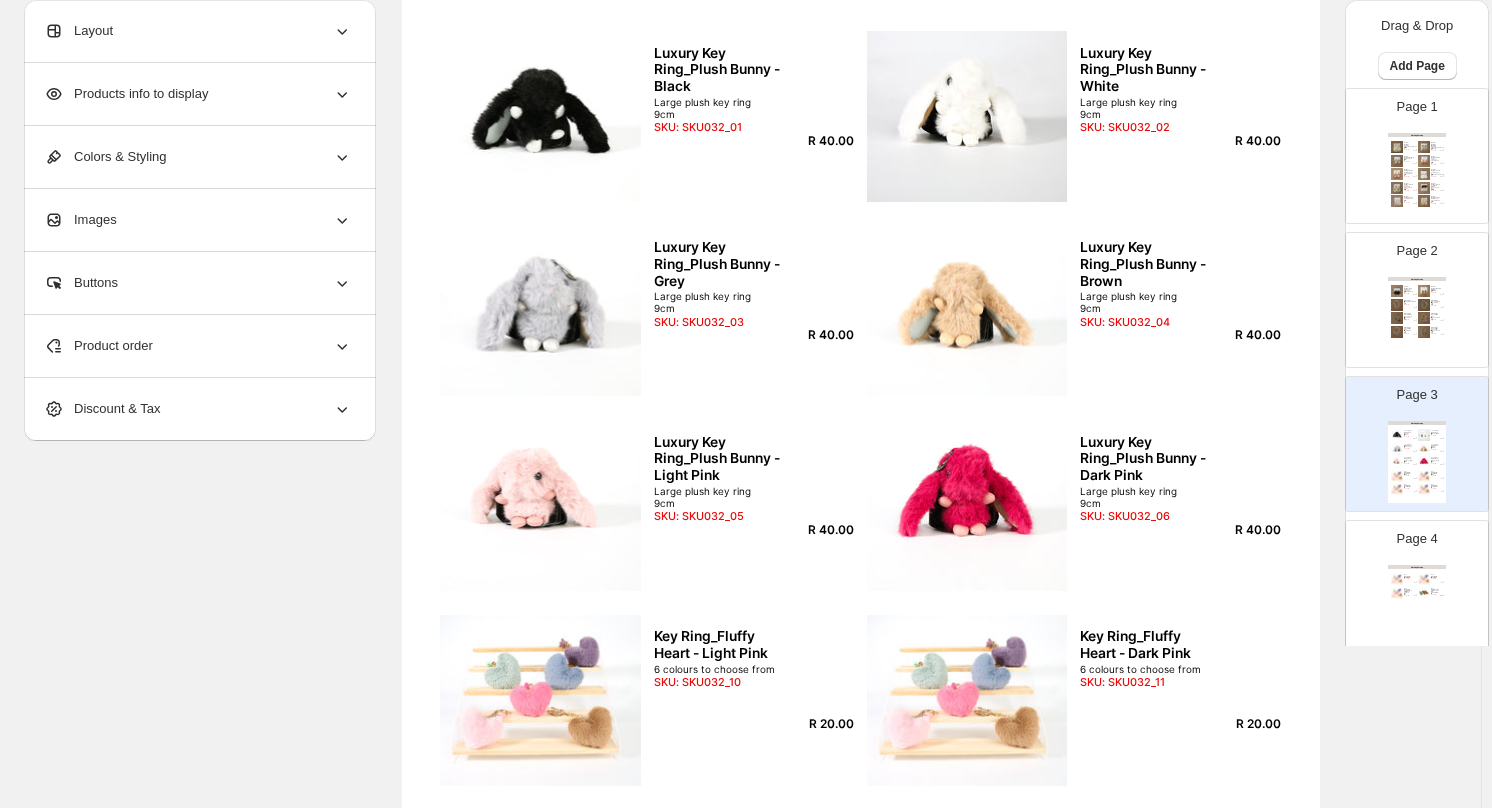 scroll, scrollTop: 200, scrollLeft: 0, axis: vertical 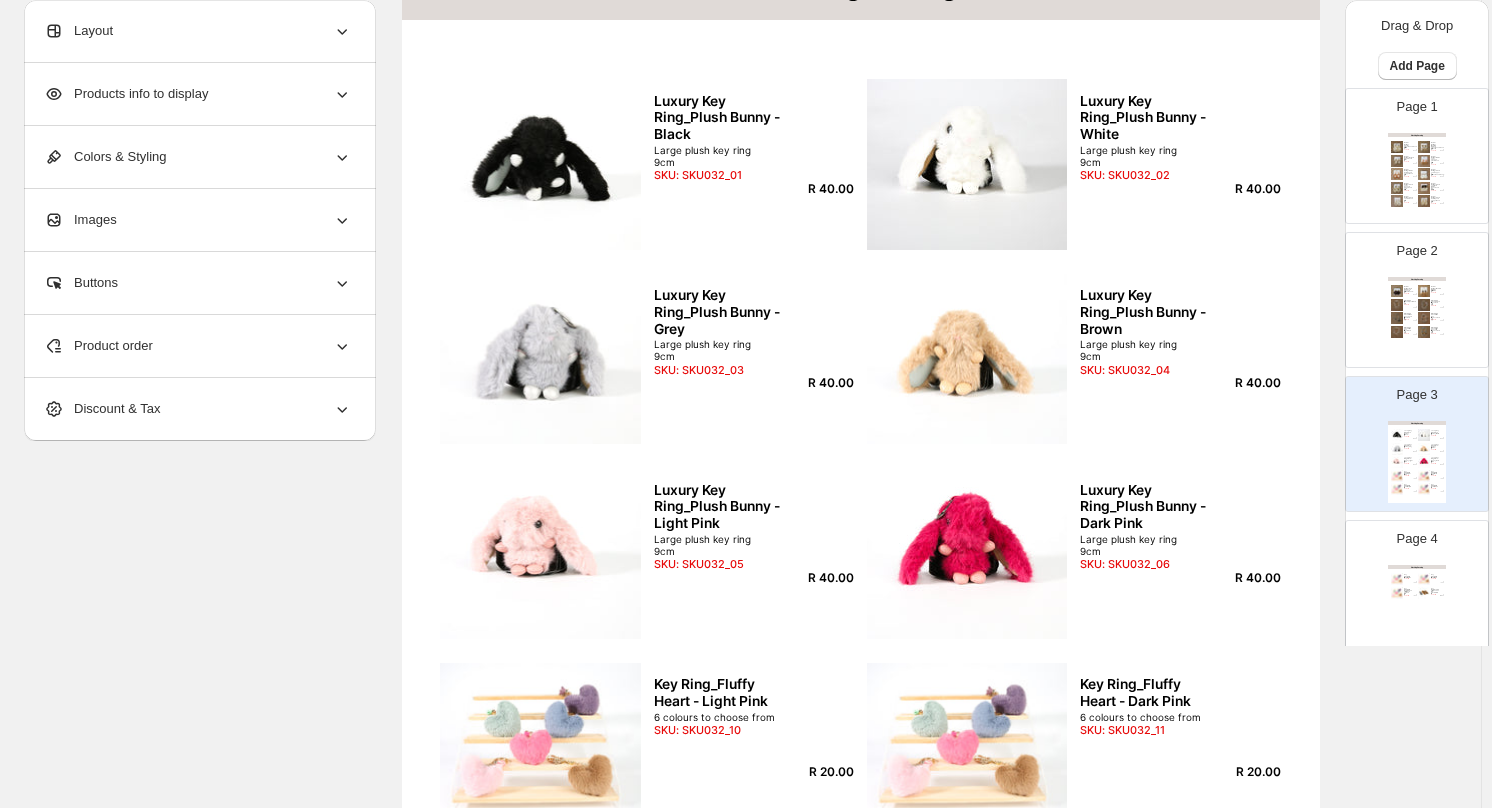 click on "Page 4 Clothing Catalog Key Ring_Fluffy Heart - Brown 6 colours to choose from
SKU:  SKU032_14 R 20.00 Key Ring_Fluffy Heart - Blue 6 colours to choose from
SKU:  SKU032_15 R 20.00 Key Ring_Fluffy Hearts_Pack of 12 _Mixed colours Pack of 12
Mixed colours
R18 per unit SKU:  SKU032_09 R 216.00 Key ring_Plush tail  print_pack of 12_3 COLOURS 16cm
R12 per unit SKU:  SKU032_08 R 144.00" at bounding box center [1409, 580] 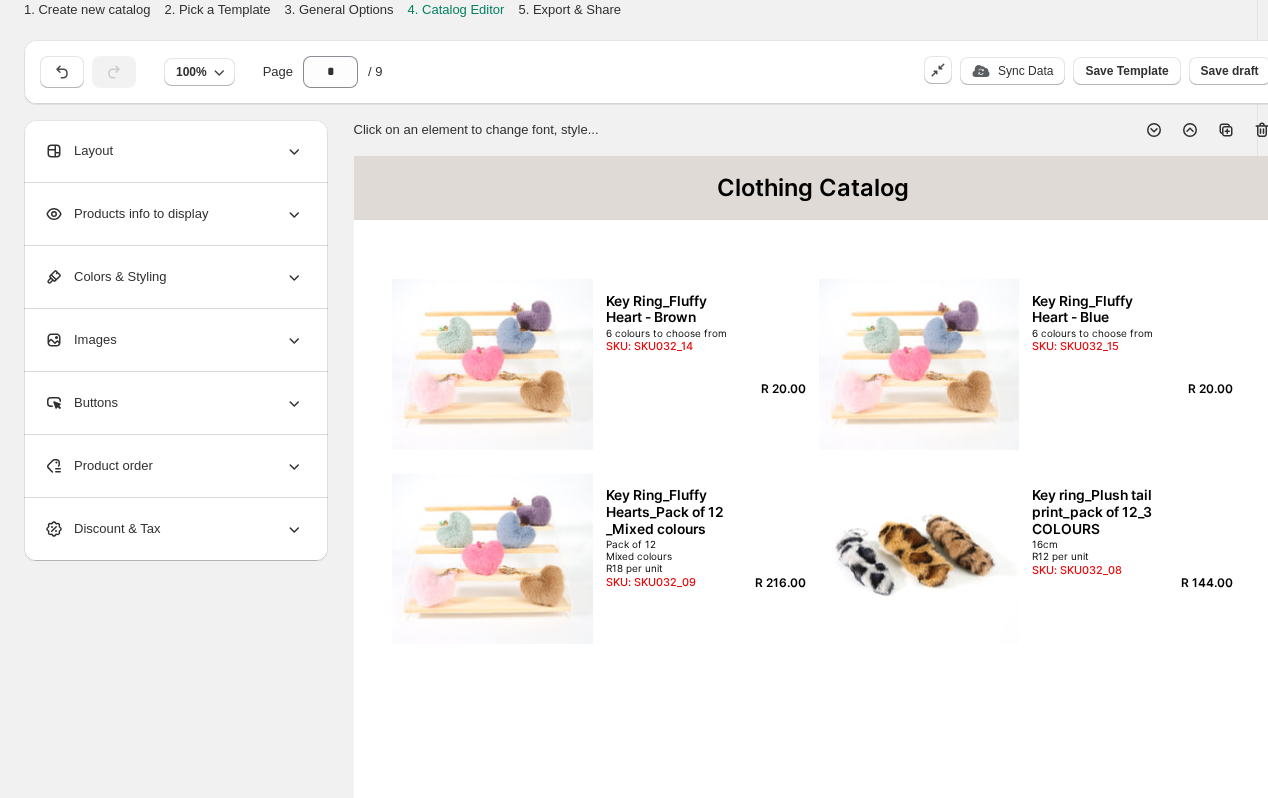 scroll, scrollTop: 628, scrollLeft: 0, axis: vertical 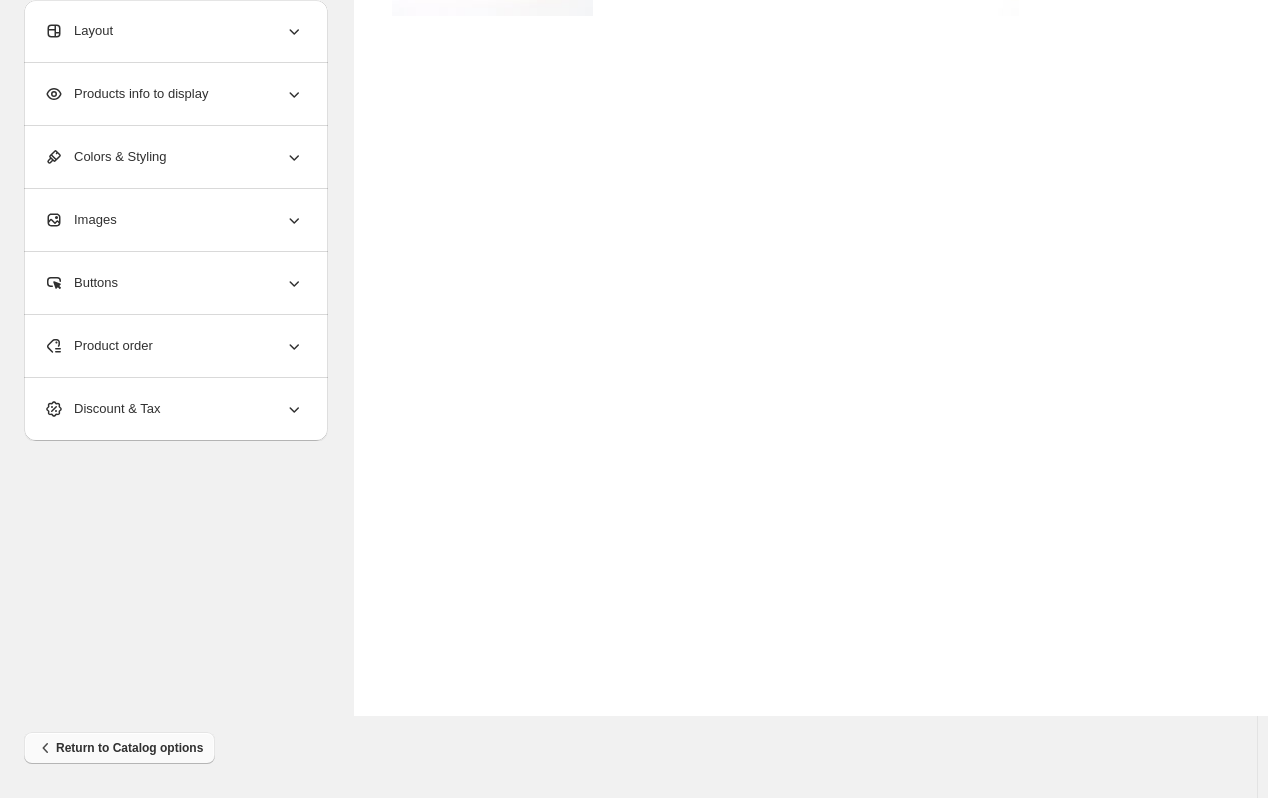 click on "Return to Catalog options" at bounding box center (119, 748) 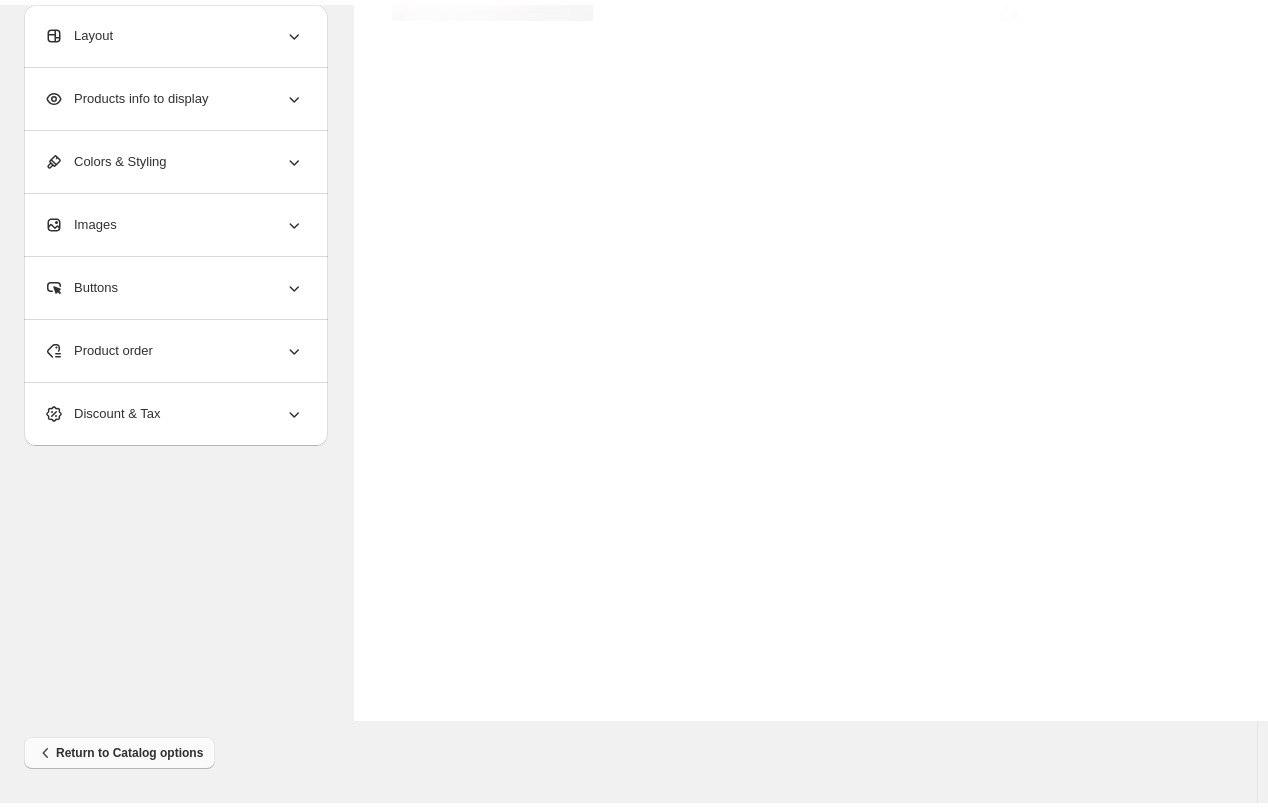scroll, scrollTop: 0, scrollLeft: 0, axis: both 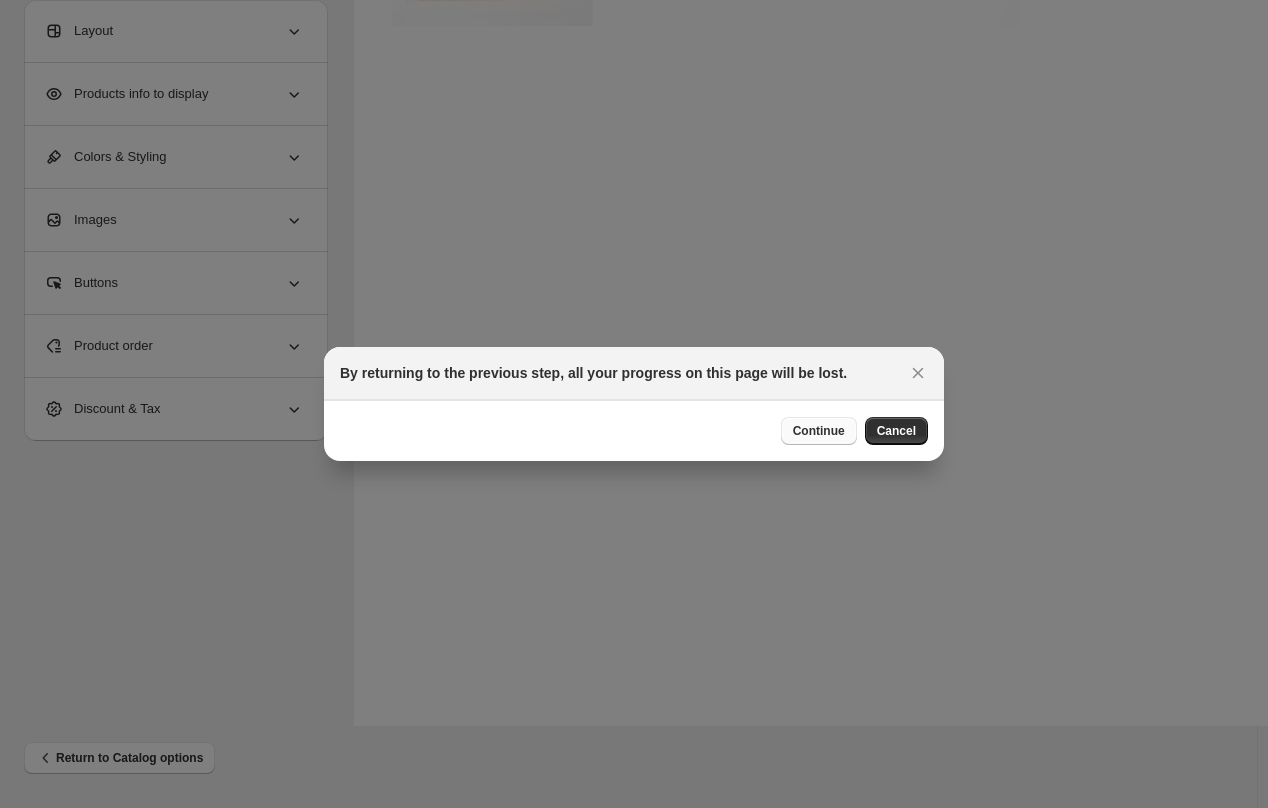 click on "Continue" at bounding box center [819, 431] 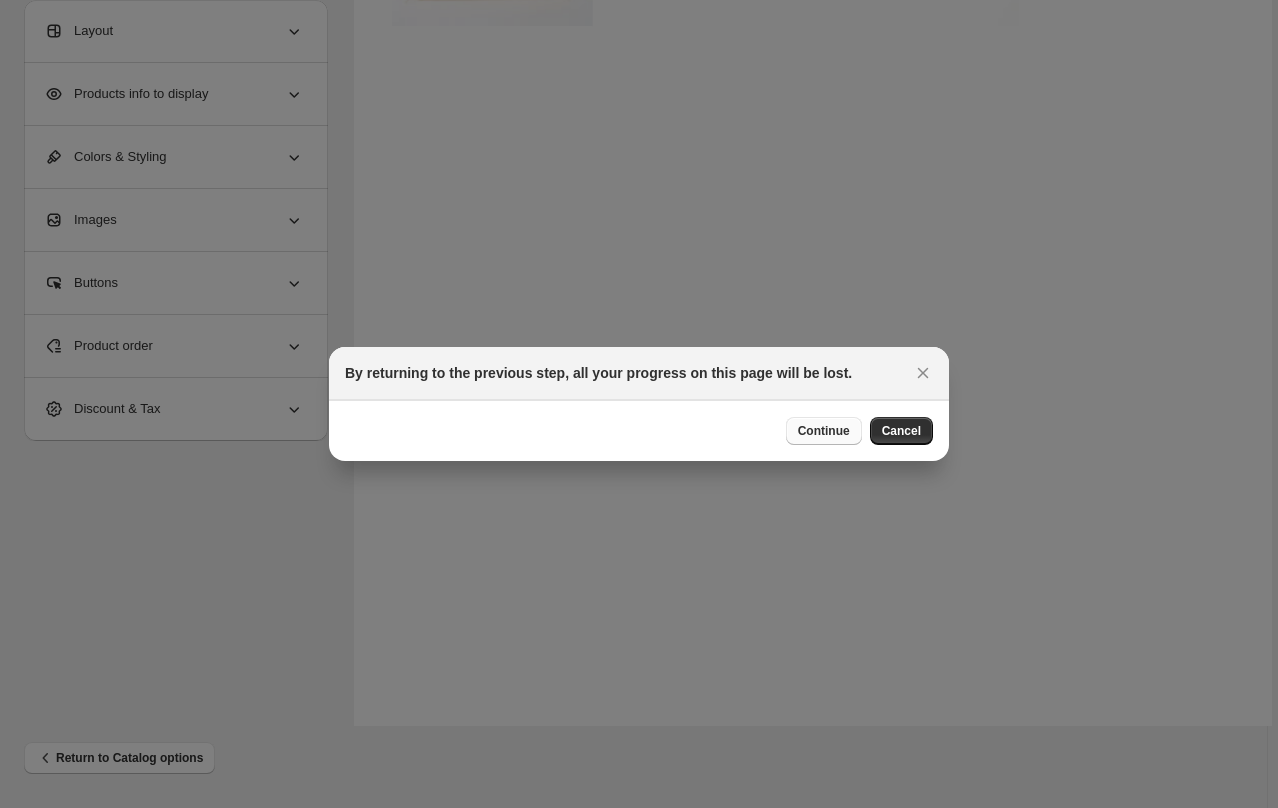 select on "**********" 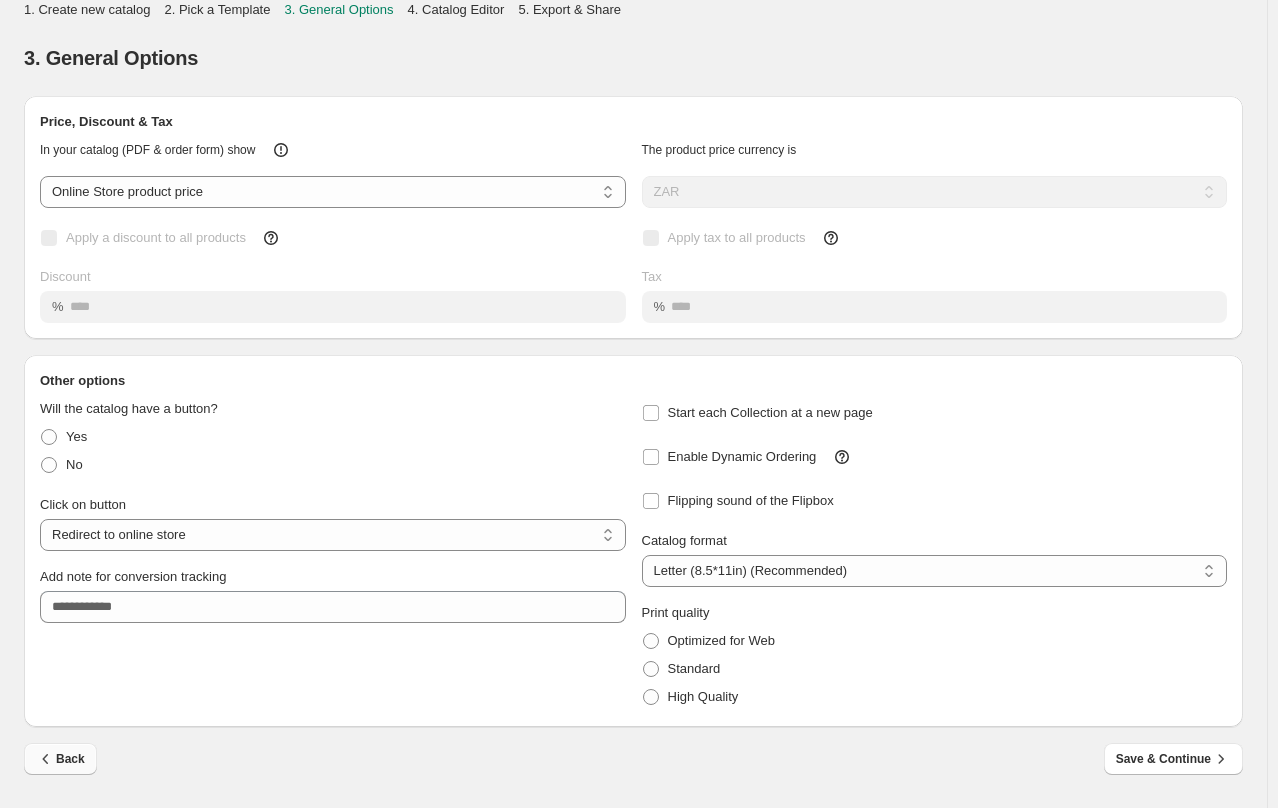 click on "Back" at bounding box center (60, 759) 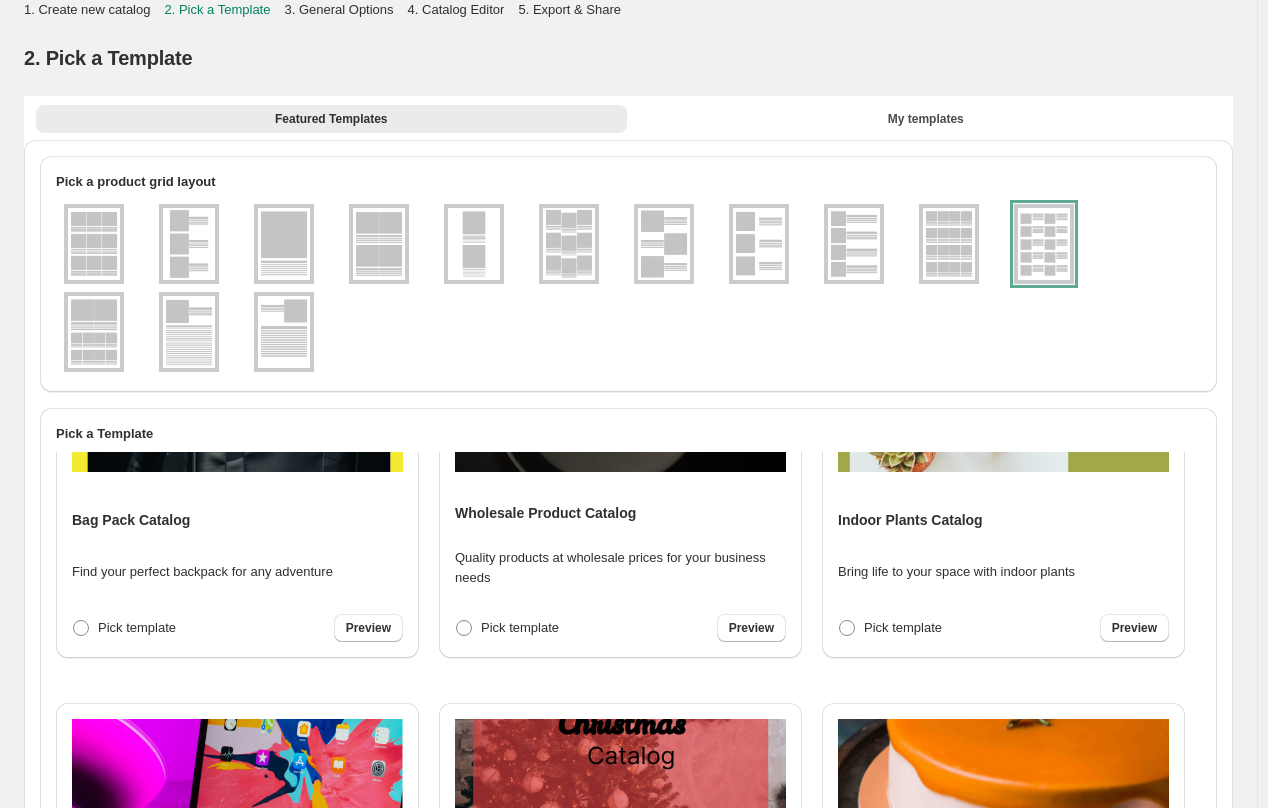 scroll, scrollTop: 2780, scrollLeft: 0, axis: vertical 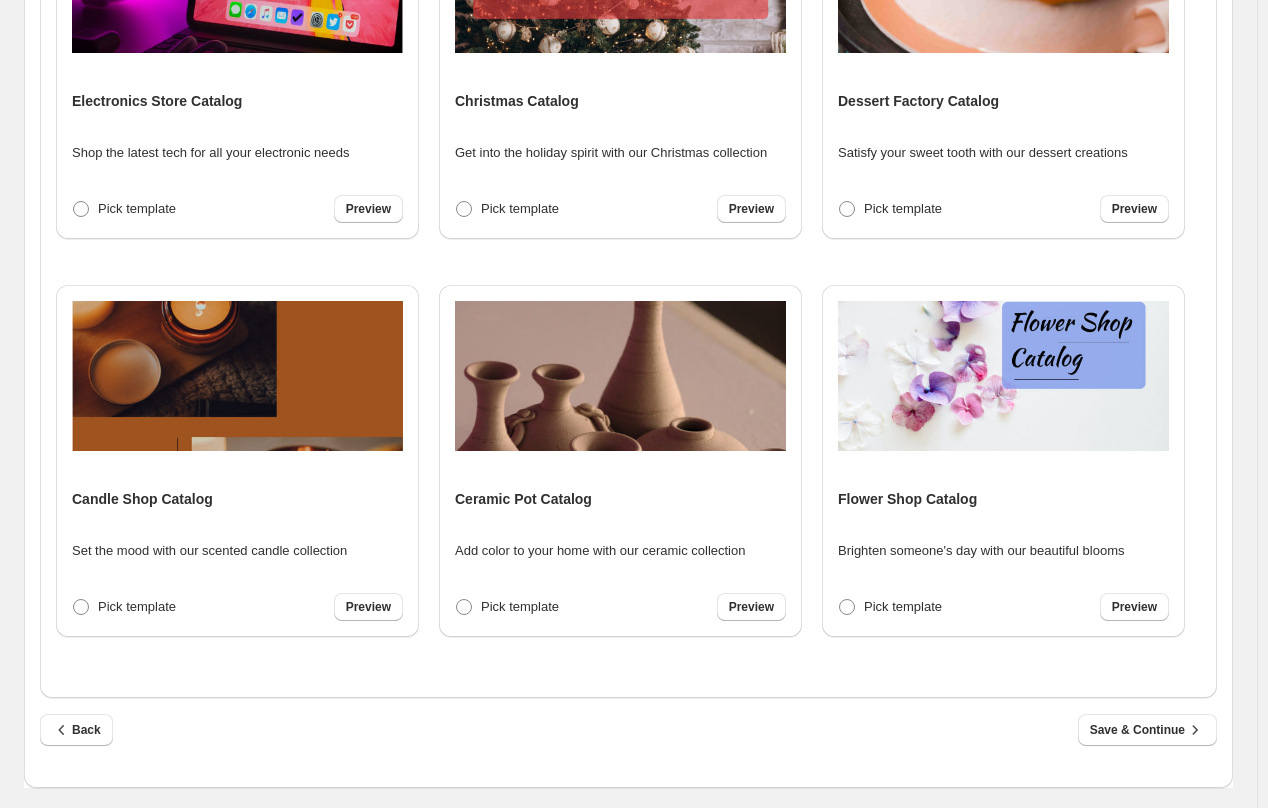click on "Watch Catalog Elegant timepieces to elevate your wrist game Pick template Preview Clothing Catalog Vibrant and on-trend colors for fashion-forward looks Pick template Preview Save & continue Food Catalog Delectable culinary delights from around the world Pick template Preview Home Decor Catalog Elevate your home with our home decor collection Pick template Preview Sneaker Collection Catalog Fashionable and comfortable sneakers for every occasion Pick template Preview Whole Grocery Catalog Fresh and healthy options for your pantry and fridge Pick template Preview Modern Furnitures Catalog Sleek and contemporary pieces for stylish living spaces Pick template Preview New Collections Catalog Fresh styles and designs to update your look Pick template Preview Airpods Catalog Experience wireless freedom with our AirPods collection Pick template Preview Lamp Catalog Stylish lighting options to brighten up your space Pick template Preview Perfume Catalog Scented options for alluring and long-lasting fragrances Preview" at bounding box center [628, 282] 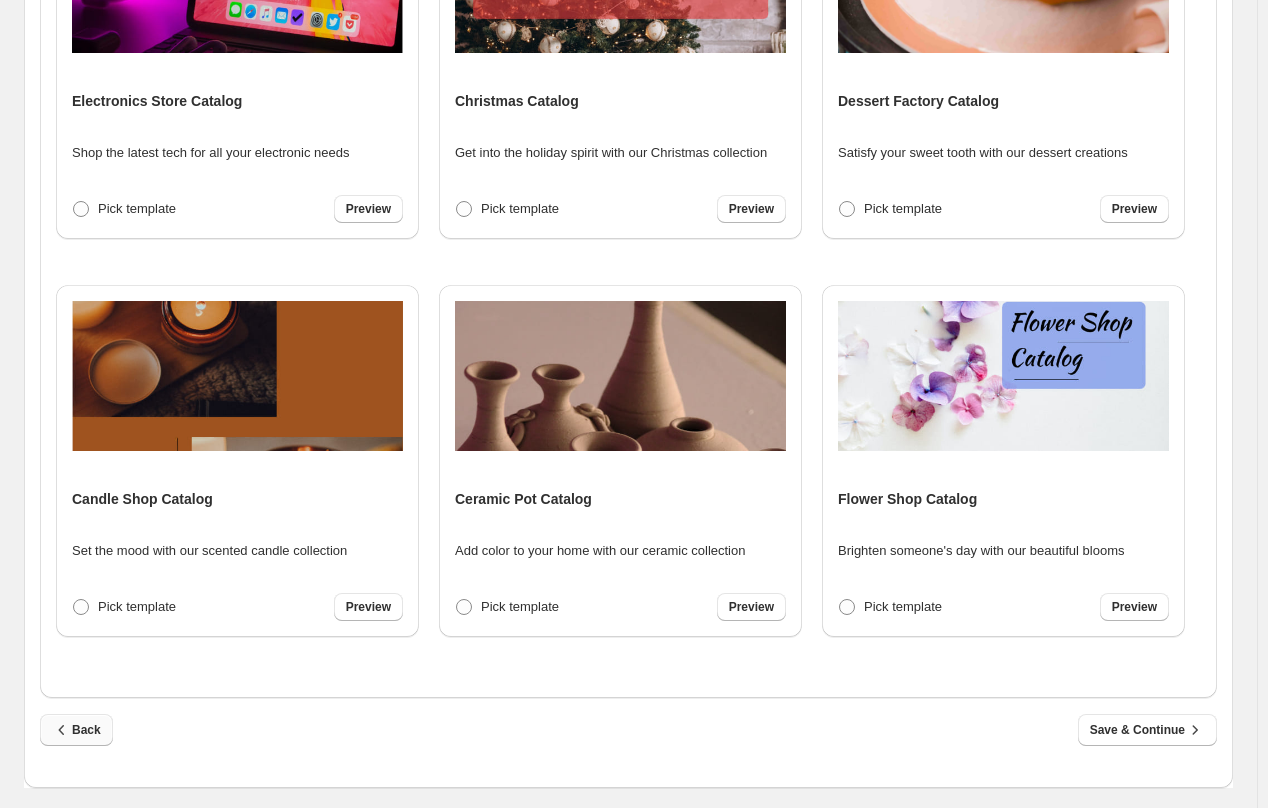 click on "Back" at bounding box center [76, 730] 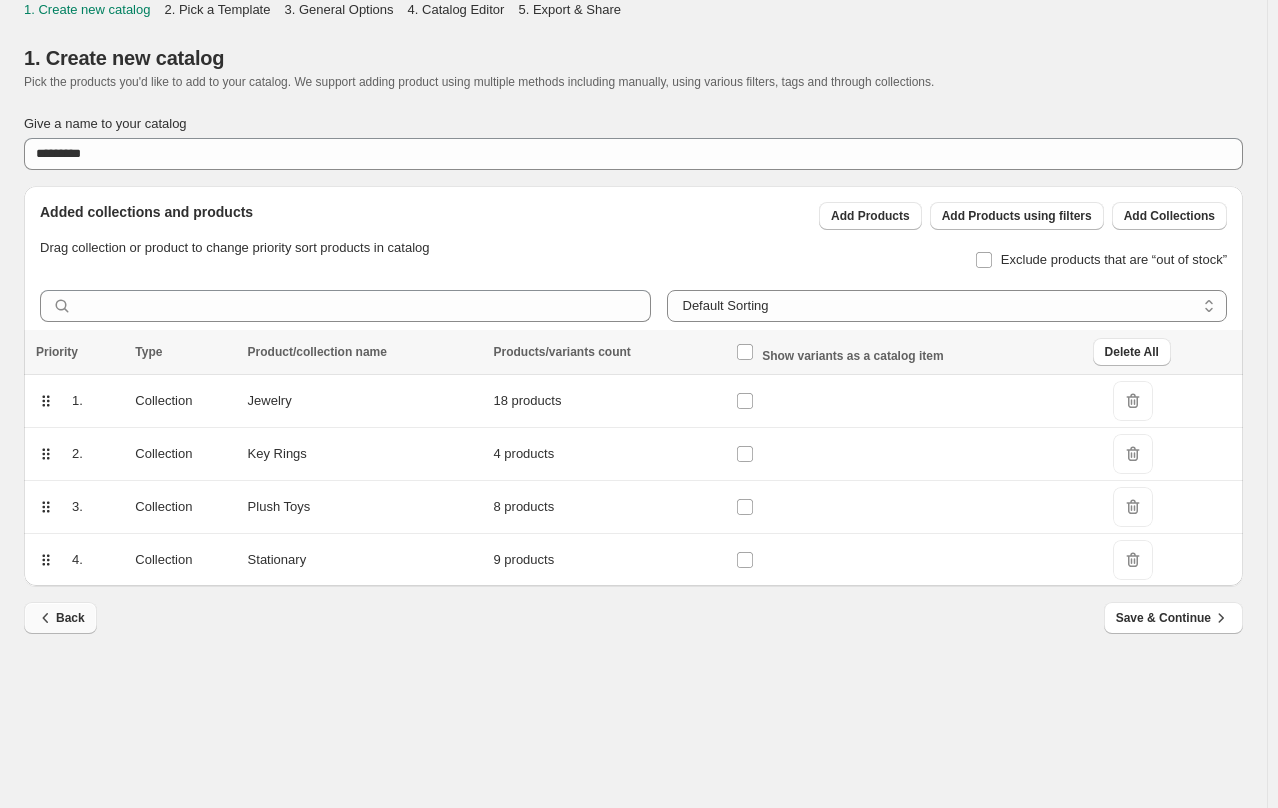 click on "Back" at bounding box center (60, 618) 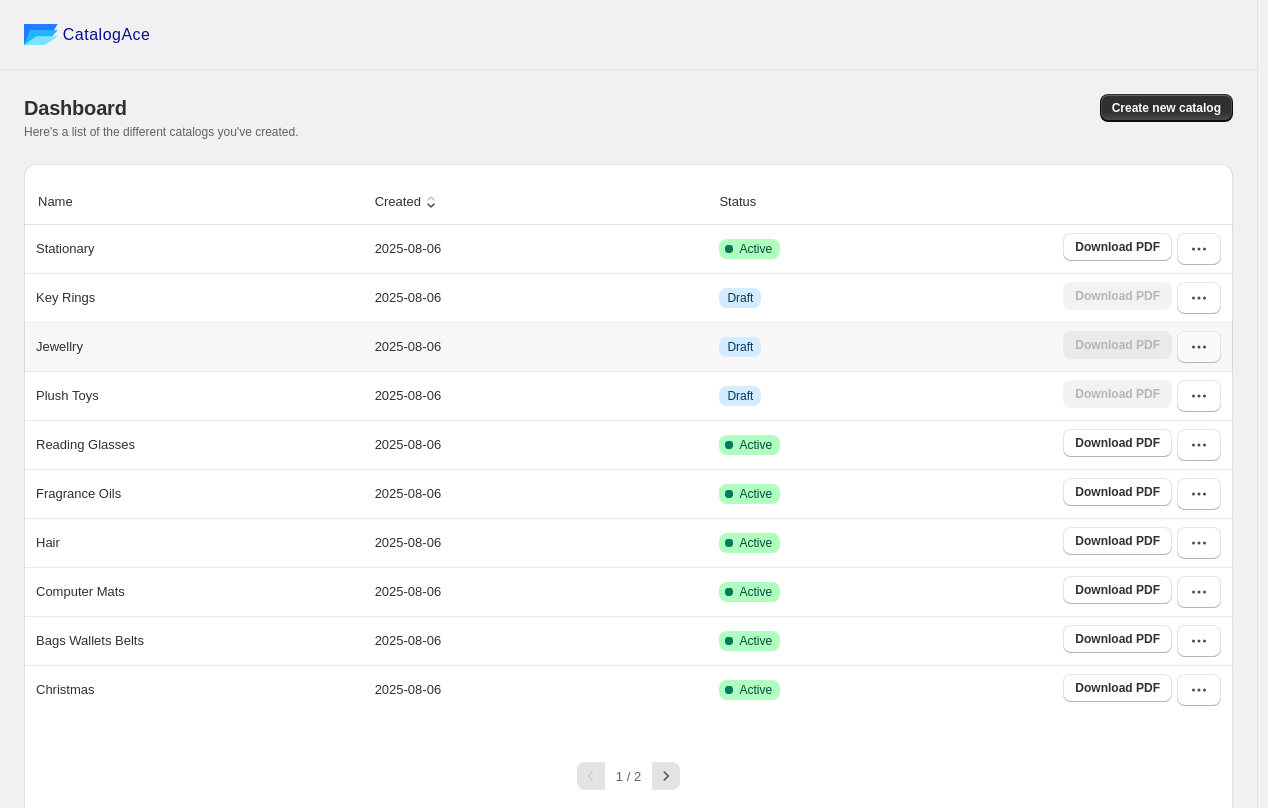 click 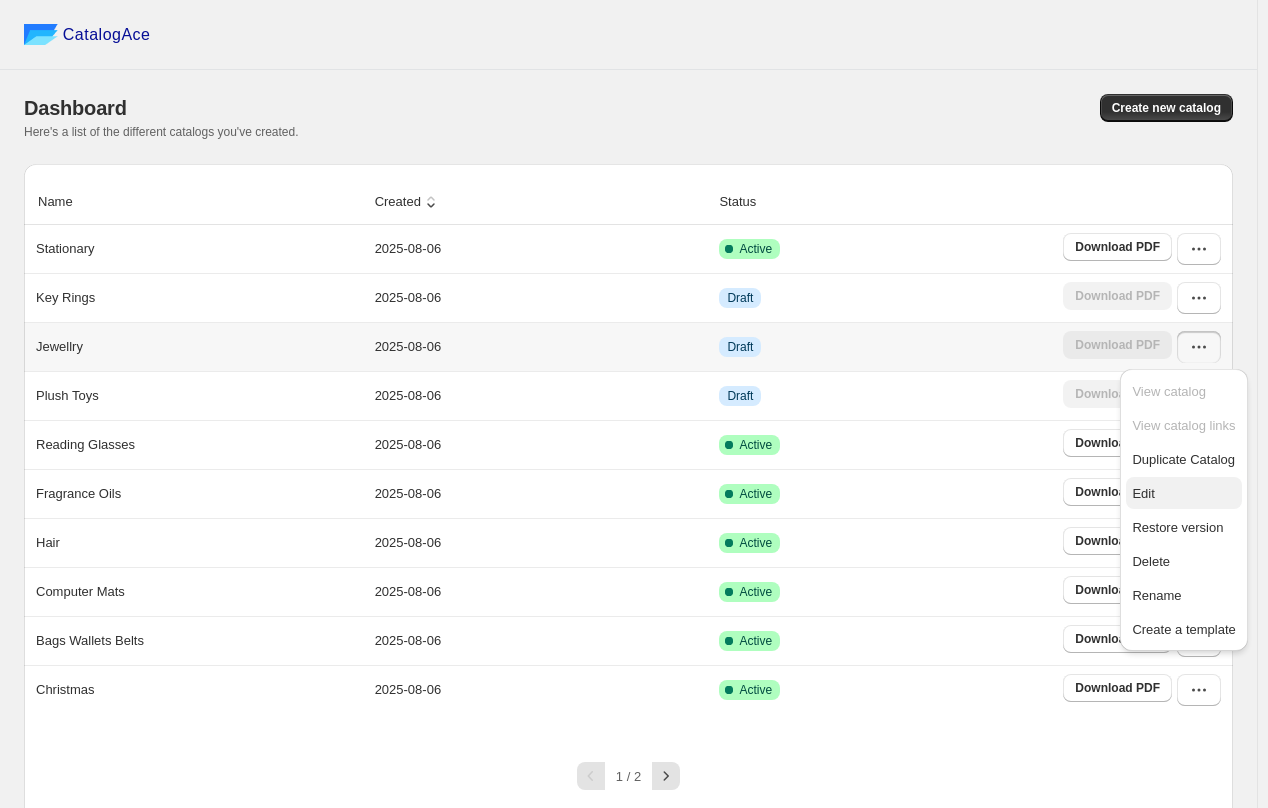 click on "Edit" at bounding box center (1143, 493) 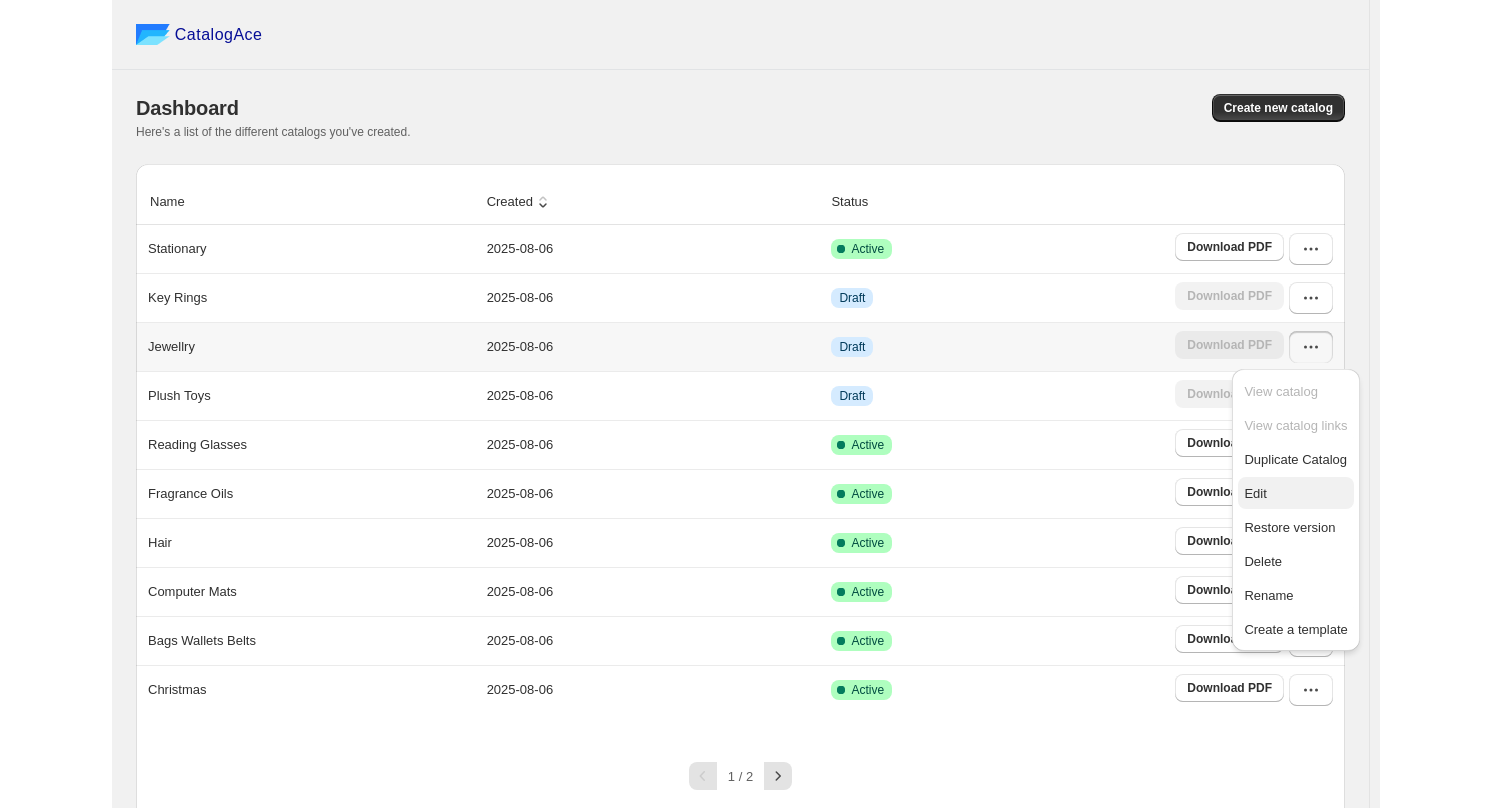 scroll, scrollTop: 0, scrollLeft: 0, axis: both 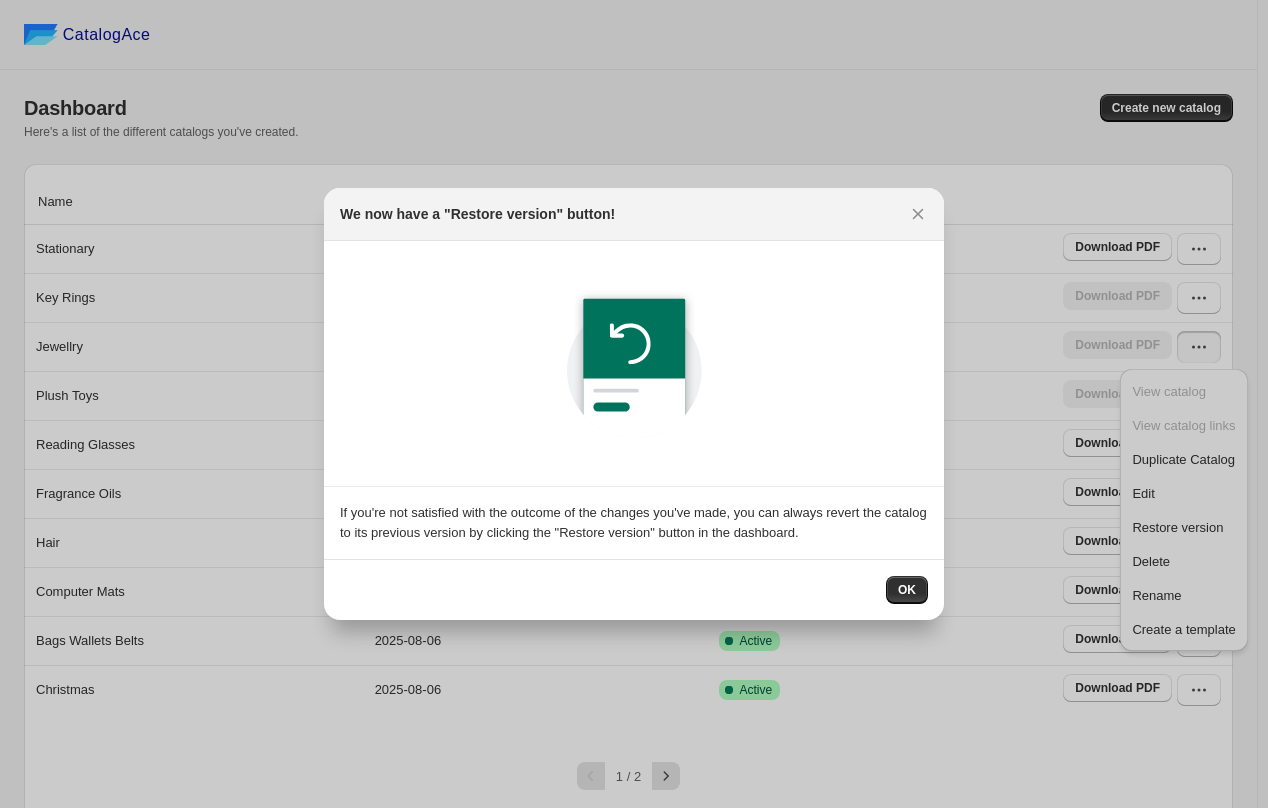 drag, startPoint x: 906, startPoint y: 597, endPoint x: 892, endPoint y: 553, distance: 46.173584 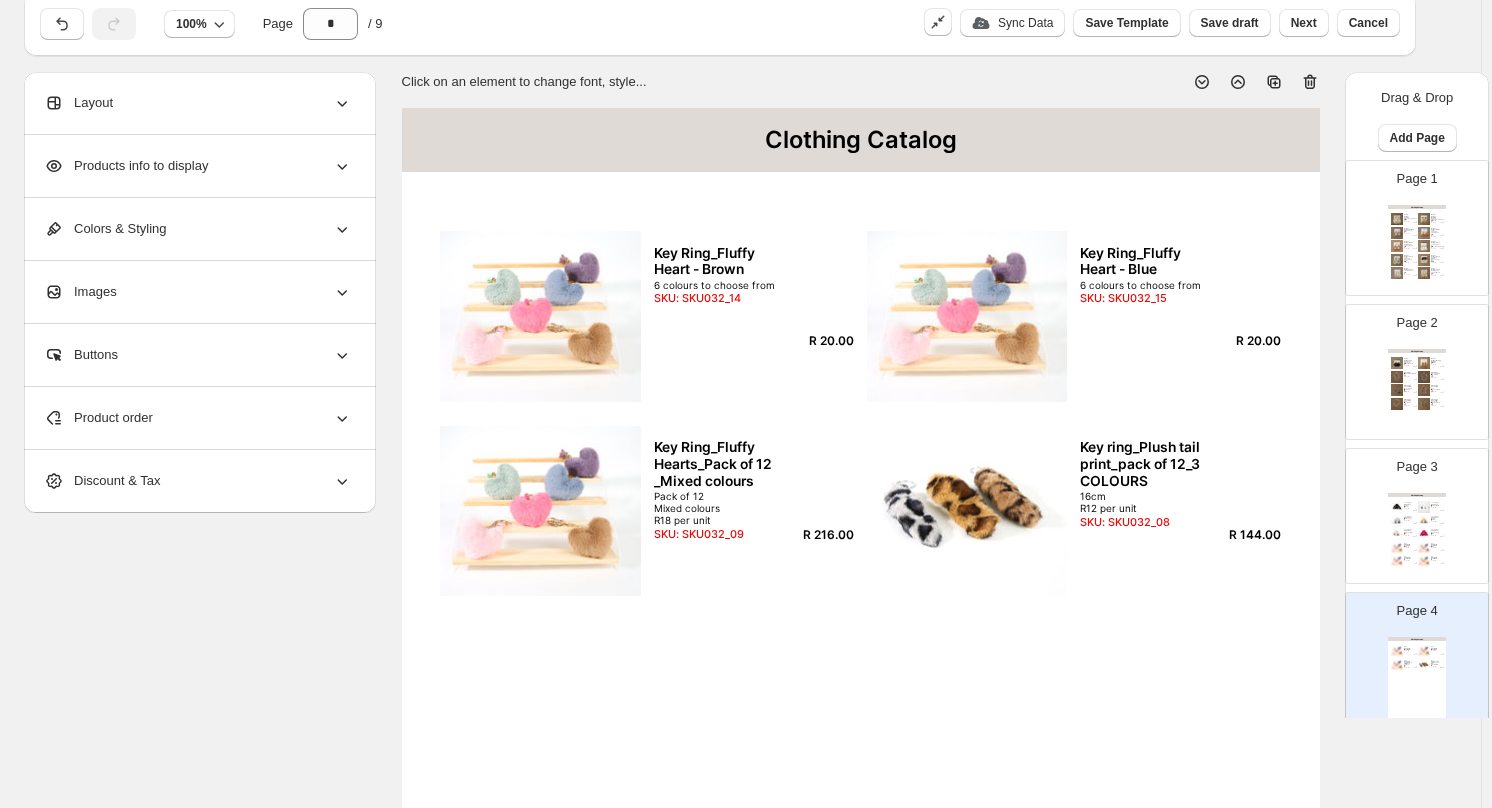 scroll, scrollTop: 0, scrollLeft: 0, axis: both 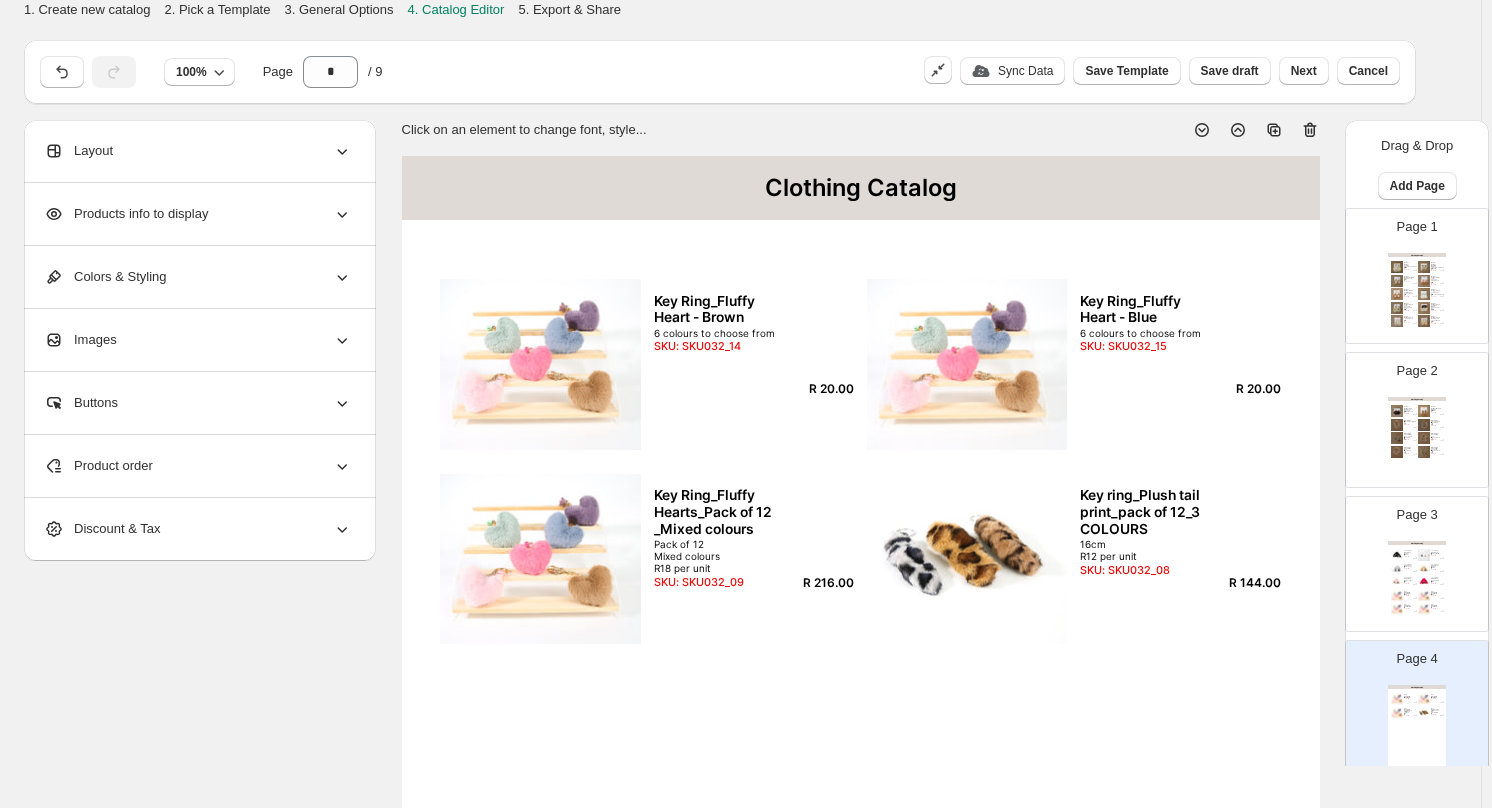 click on "Clothing Catalog Luxury Key Ring_Plush Bunny - Black Large plush key ring
9cm   SKU:  SKU032_01 R 40.00 Luxury Key Ring_Plush Bunny - White Large plush key ring
9cm   SKU:  SKU032_02 R 40.00 Luxury Key Ring_Plush Bunny - Grey Large plush key ring
9cm   SKU:  SKU032_03 R 40.00 Luxury Key Ring_Plush Bunny - Brown Large plush key ring
9cm   SKU:  SKU032_04 R 40.00 Luxury Key Ring_Plush Bunny - Light Pink Large plush key ring
9cm   SKU:  SKU032_05 R 40.00 Luxury Key Ring_Plush Bunny - Dark Pink Large plush key ring
9cm   SKU:  SKU032_06 R 40.00 Key Ring_Fluffy Heart - Light Pink 6 colours to choose from
SKU:  SKU032_10 R 20.00 Key Ring_Fluffy Heart - Dark Pink 6 colours to choose from
SKU:  SKU032_11 R 20.00 Key Ring_Fluffy Heart - Purple 6 colours to choose from
SKU:  SKU032_12 R 20.00 Key Ring_Fluffy Heart - Green 6 colours to choose from
SKU:  SKU032_13 R 20.00" at bounding box center (1417, 582) 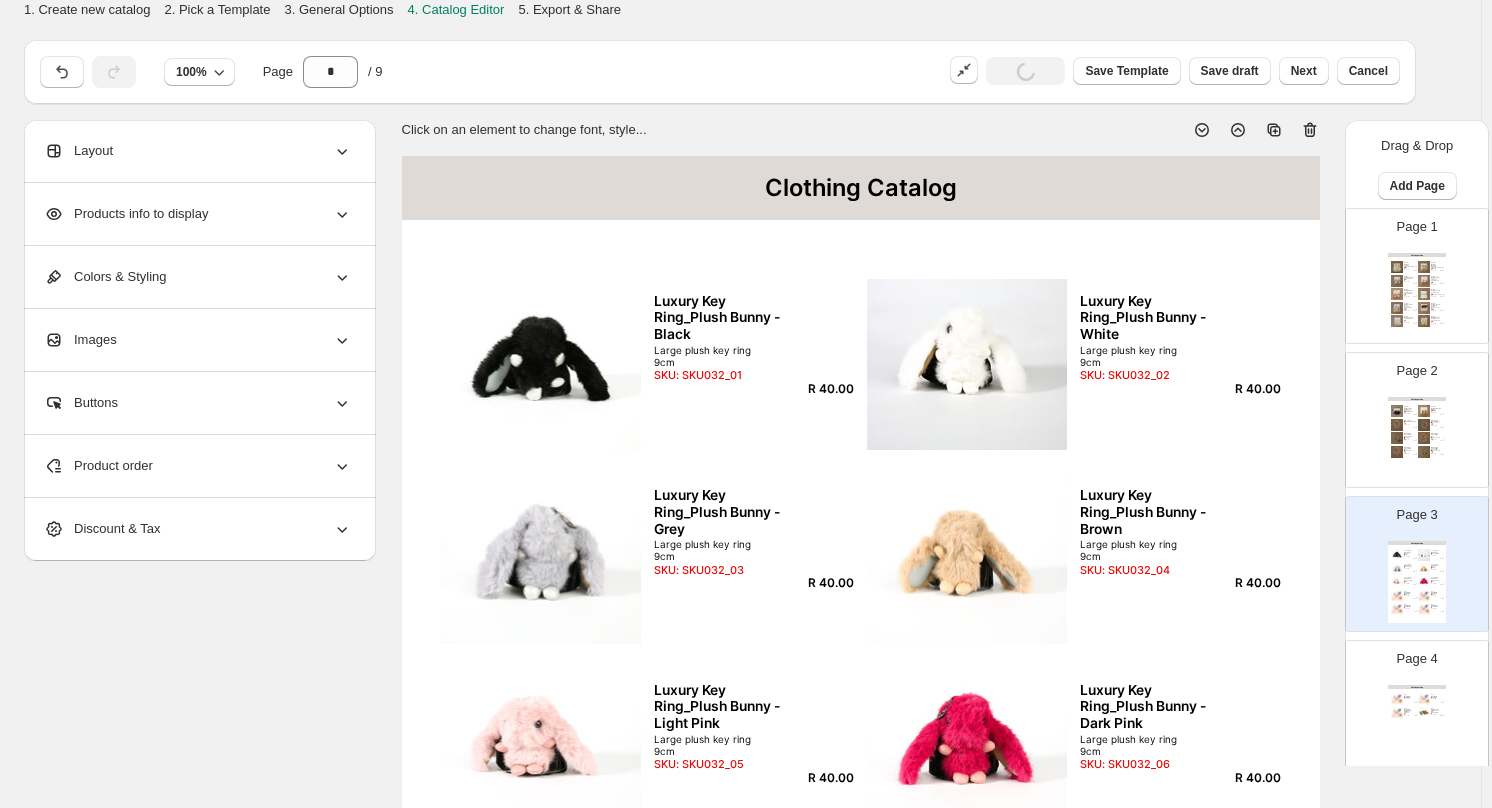 click 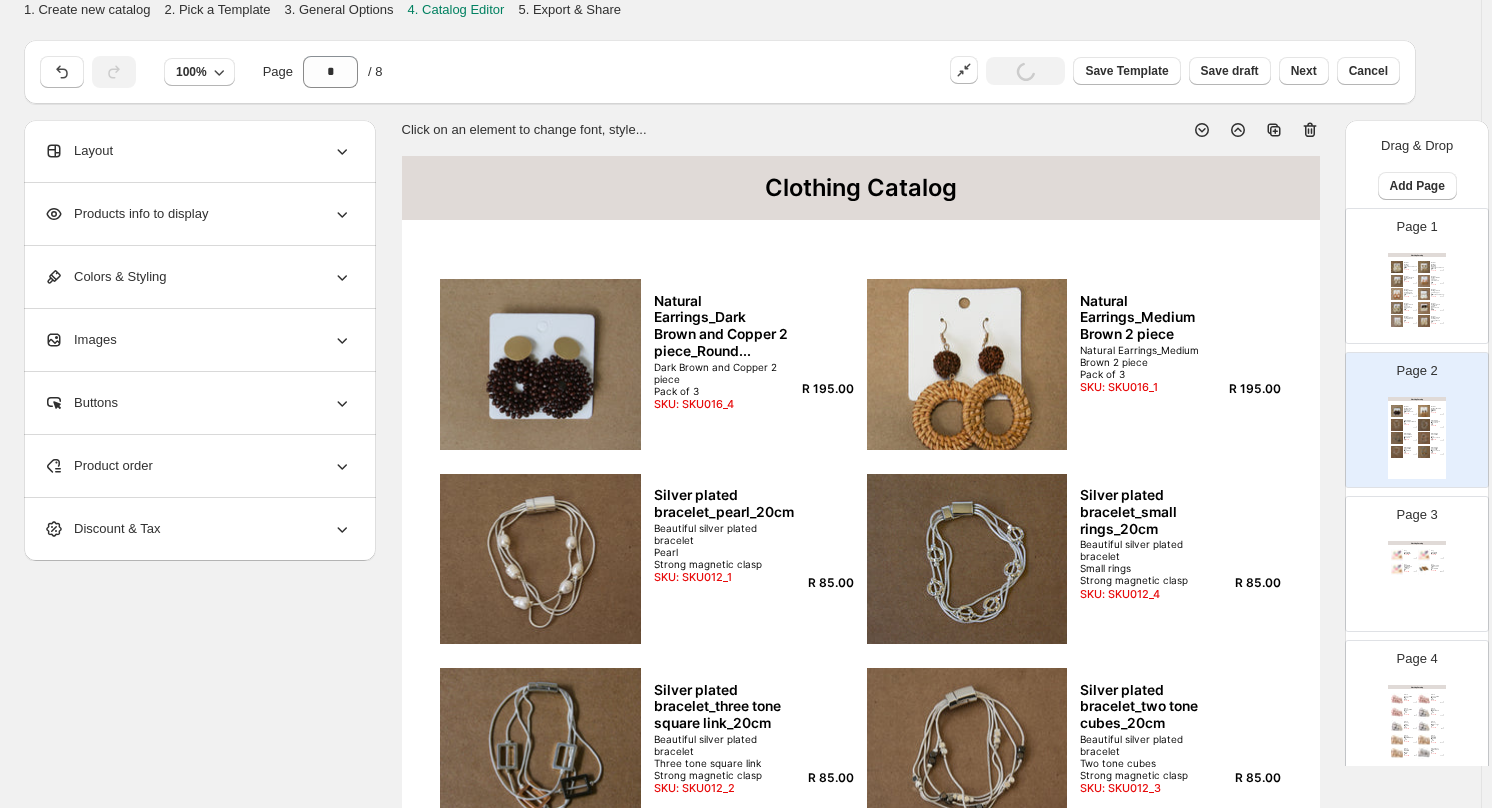 click at bounding box center (1424, 569) 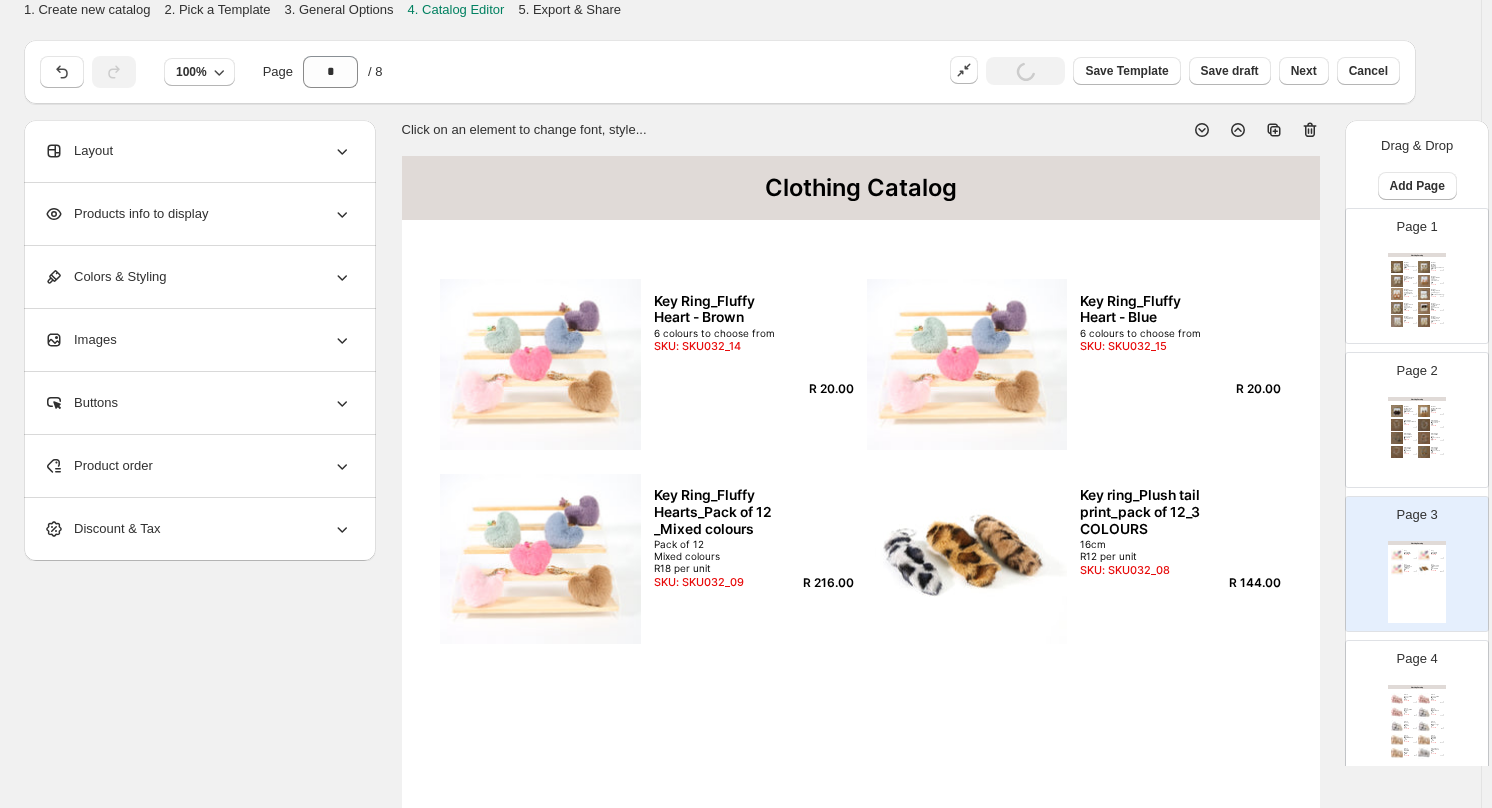 click 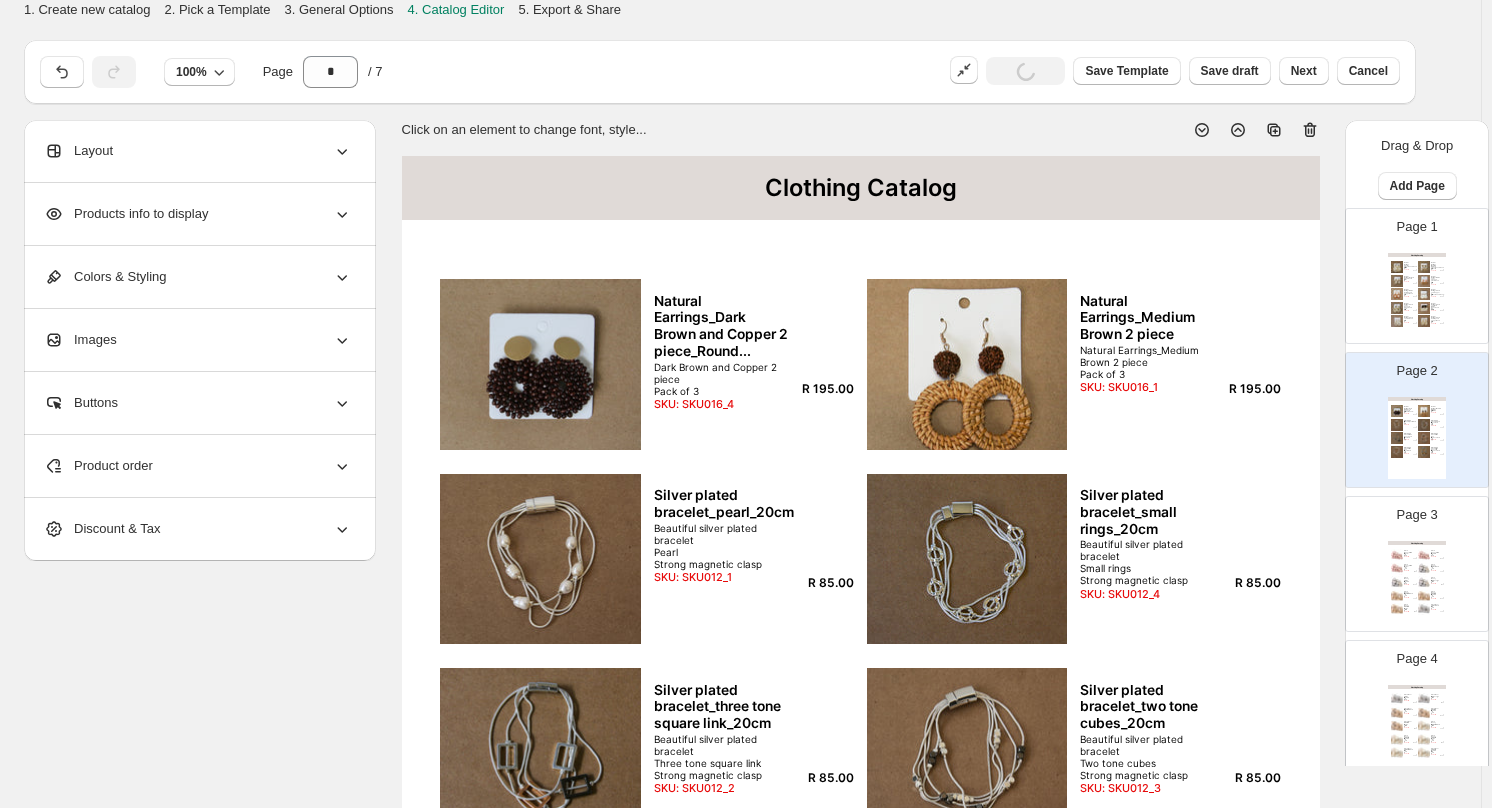click at bounding box center [1424, 582] 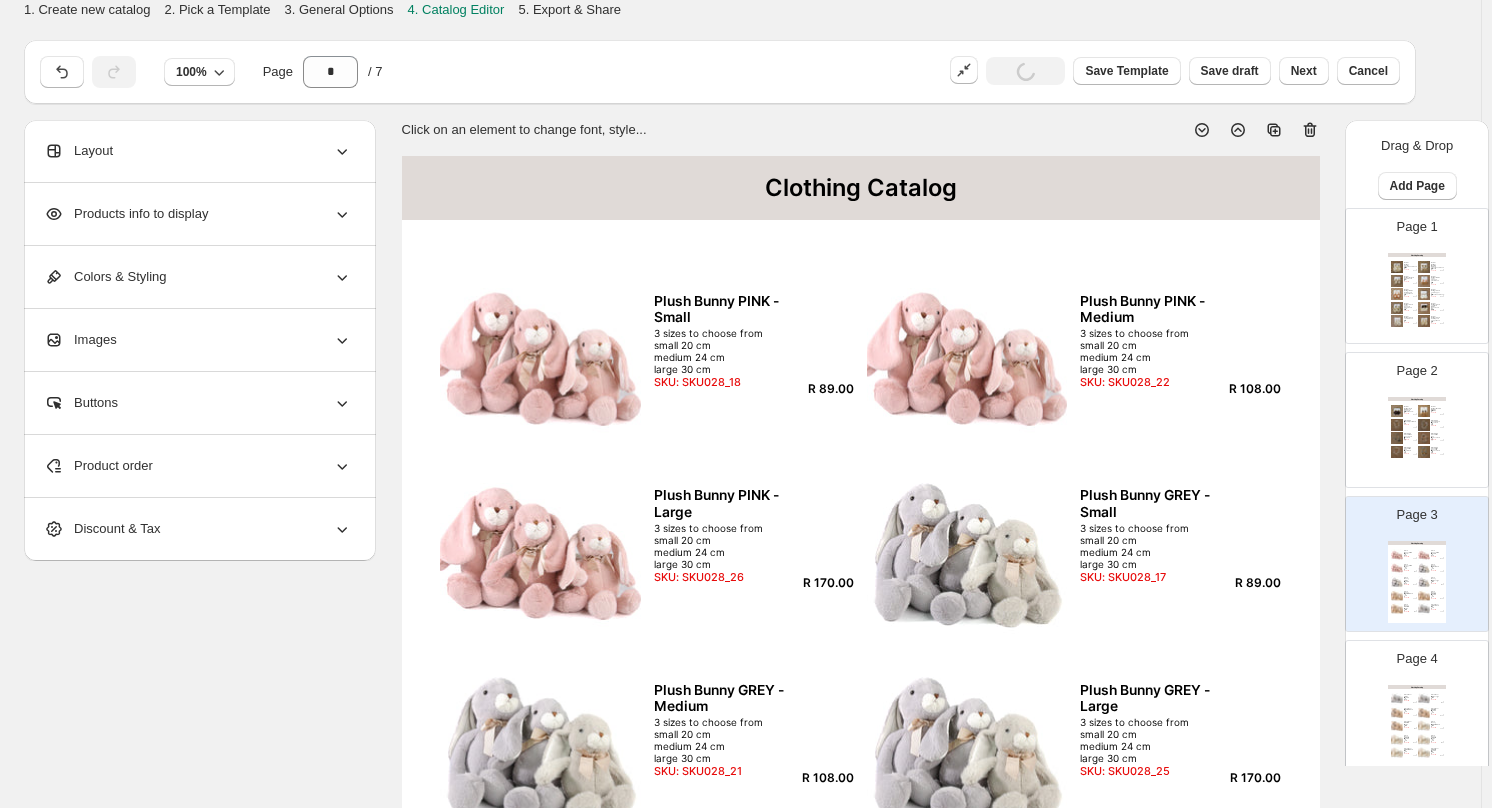 click 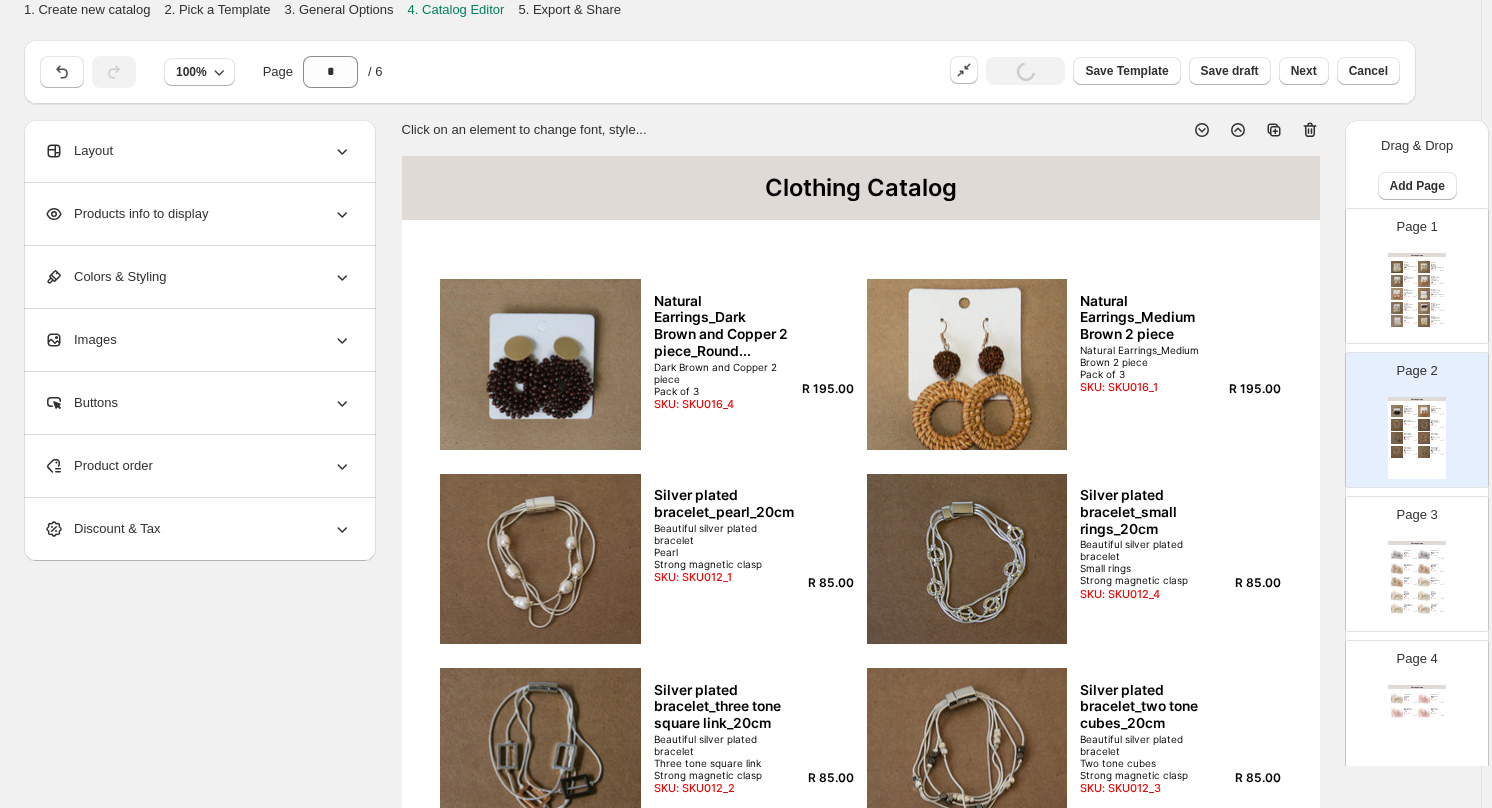 click on "Plush Bear BROWN - Large" at bounding box center [1408, 578] 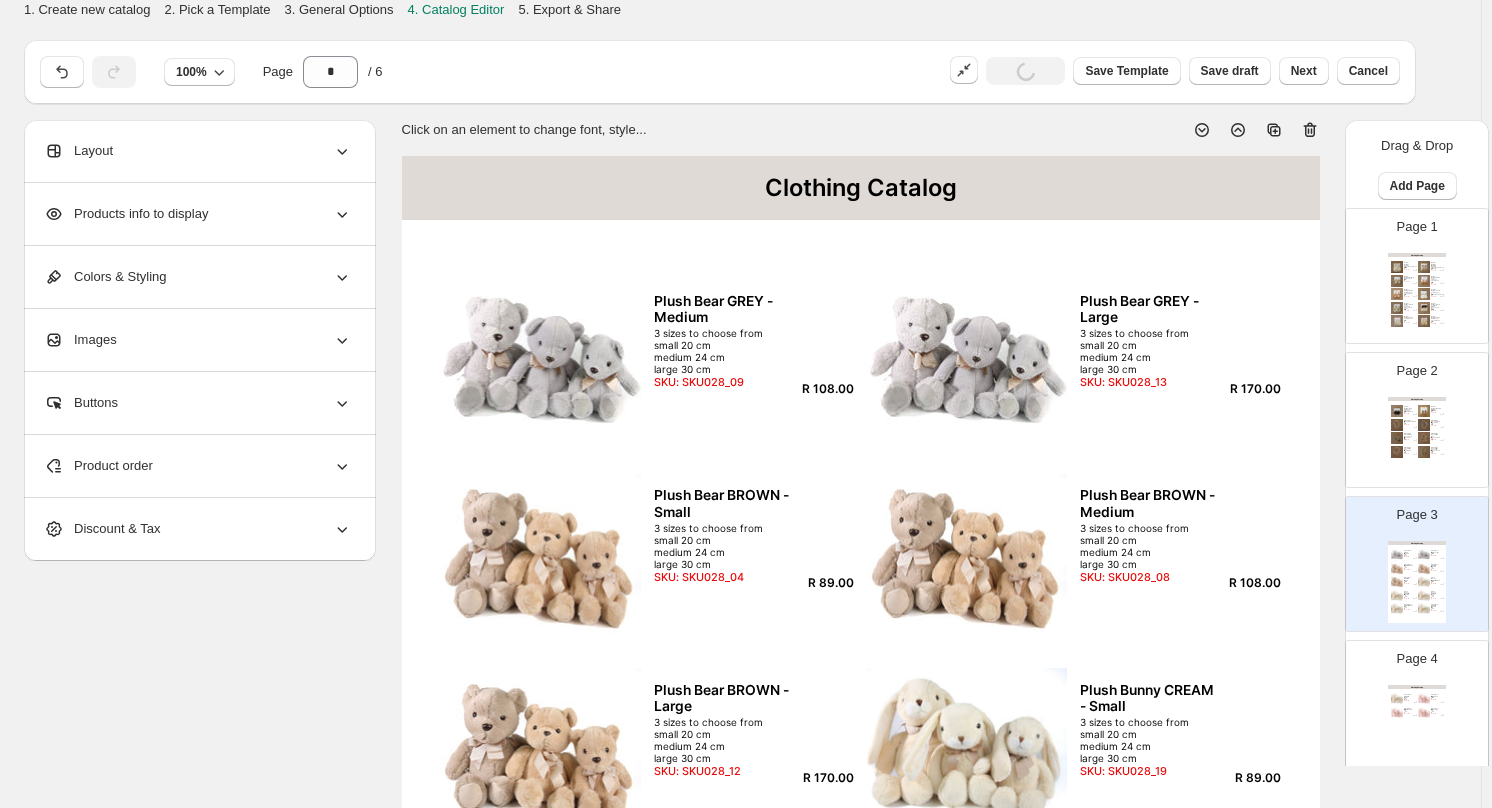 drag, startPoint x: 1312, startPoint y: 123, endPoint x: 1312, endPoint y: 137, distance: 14 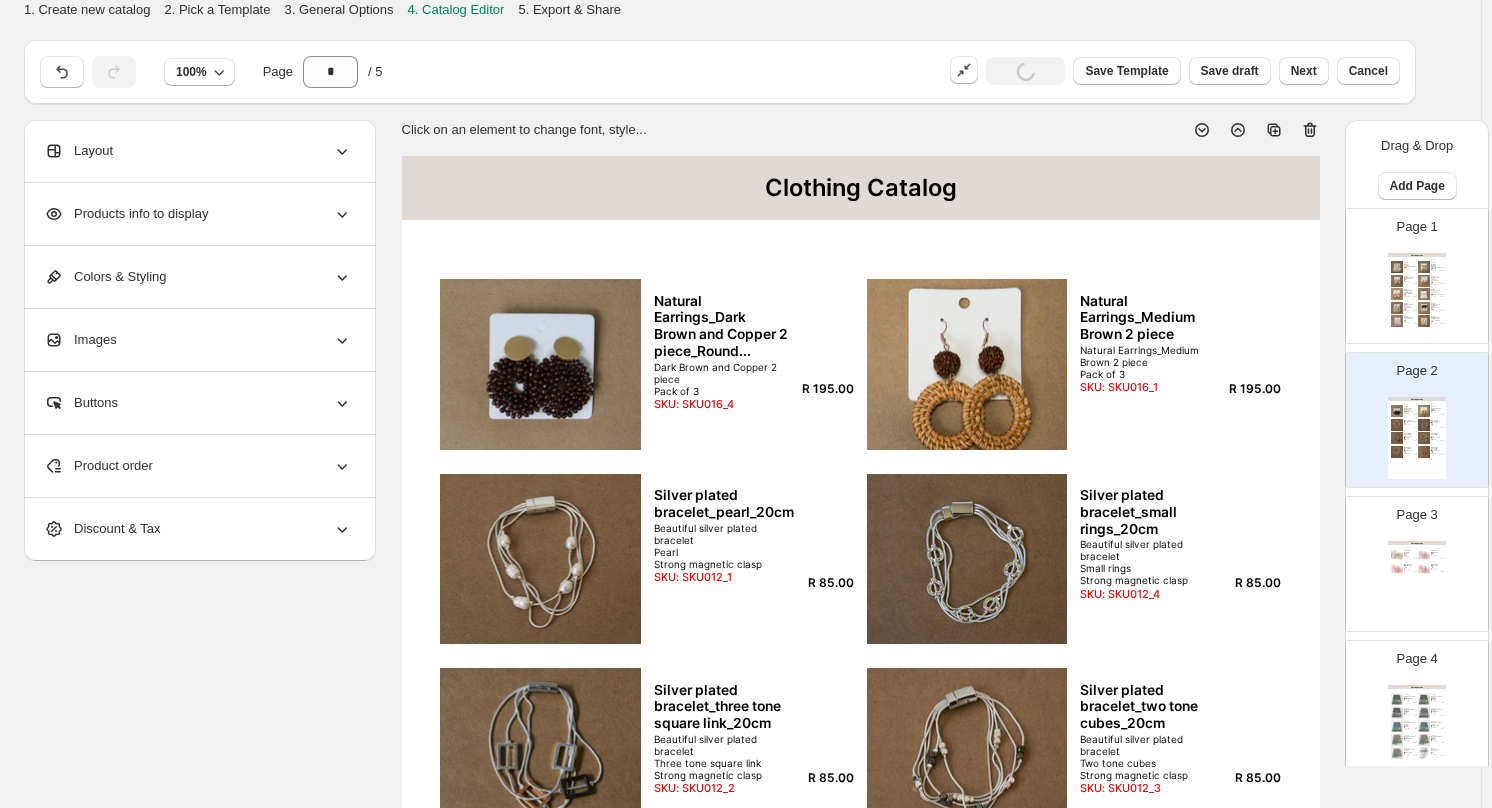 click on "Page 1 Clothing Catalog Natural Earrings_ Cream 1 piece_Round_Pack of 3 Natural Earrings_Cream 1 piece_Round
Pack of 3 SKU:  SKU016_2 R 195.00 Natural Earrings_ Medium Brown 3 piece_Round_Pack of... Natural Earrings_Medium Brown 3 piece_Round
Pack of 3 SKU:  SKU016_3 R 195.00 Natural Earrings_Beige_3 Rings_Pack of 3 Beige_3 Rings
Pack of 3 SKU:  SKU016_6 R 195.00 Natural Earrings_Brown and orange_2 piece_Pack of 3 Brown and orange_2 piece
Pack of 3 SKU:  SKU016_9 R 195.00 Natural Earrings_Brown tear drop and copper_Pack of ... Brown tear drop and copper
Pack of 3 SKU:  SKU016_11 R 195.00 Natural Earrings_Cream and Copper 2 Piece_Round_Pack... Cream and Copper 2 Piece_Round
Pack of 3 SKU:  SKU016_5 R 195.00 Natural Earrings_Cream and Copper_2 Piece round and ... Cream and Copper_2 Piece round and leaf
Pack of 3 SKU:  SKU016_8 R 195.00 Natural Earrings_Cream and Dark Brown, Square and Ro... Cream and Dark Brown, Square and Round
Pack of 3 SKU:  SKU016_7 R 195.00 Natural Earrings_Cream square_Pack of 3 Page 2" at bounding box center (1417, 564) 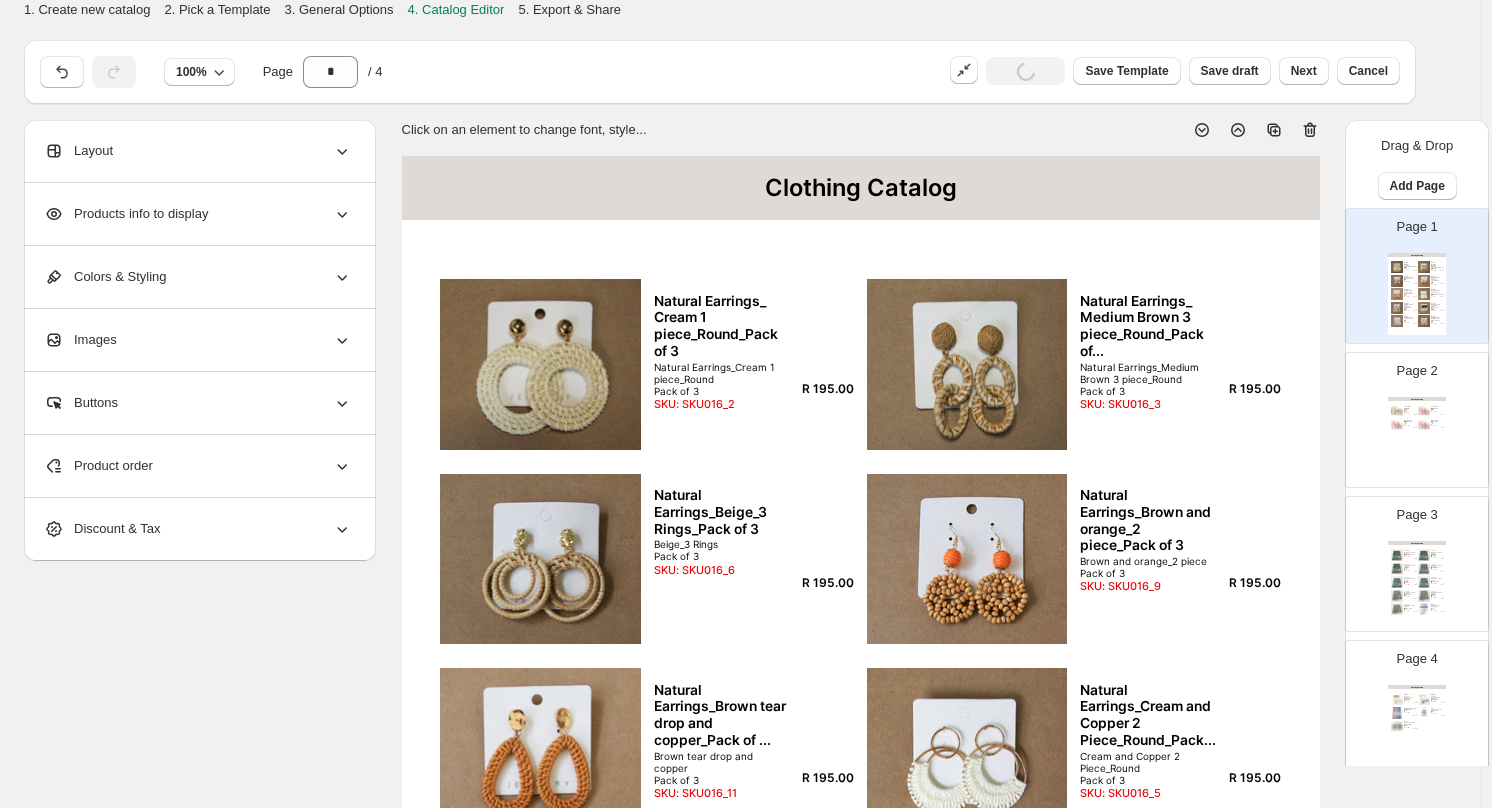 click at bounding box center [1424, 425] 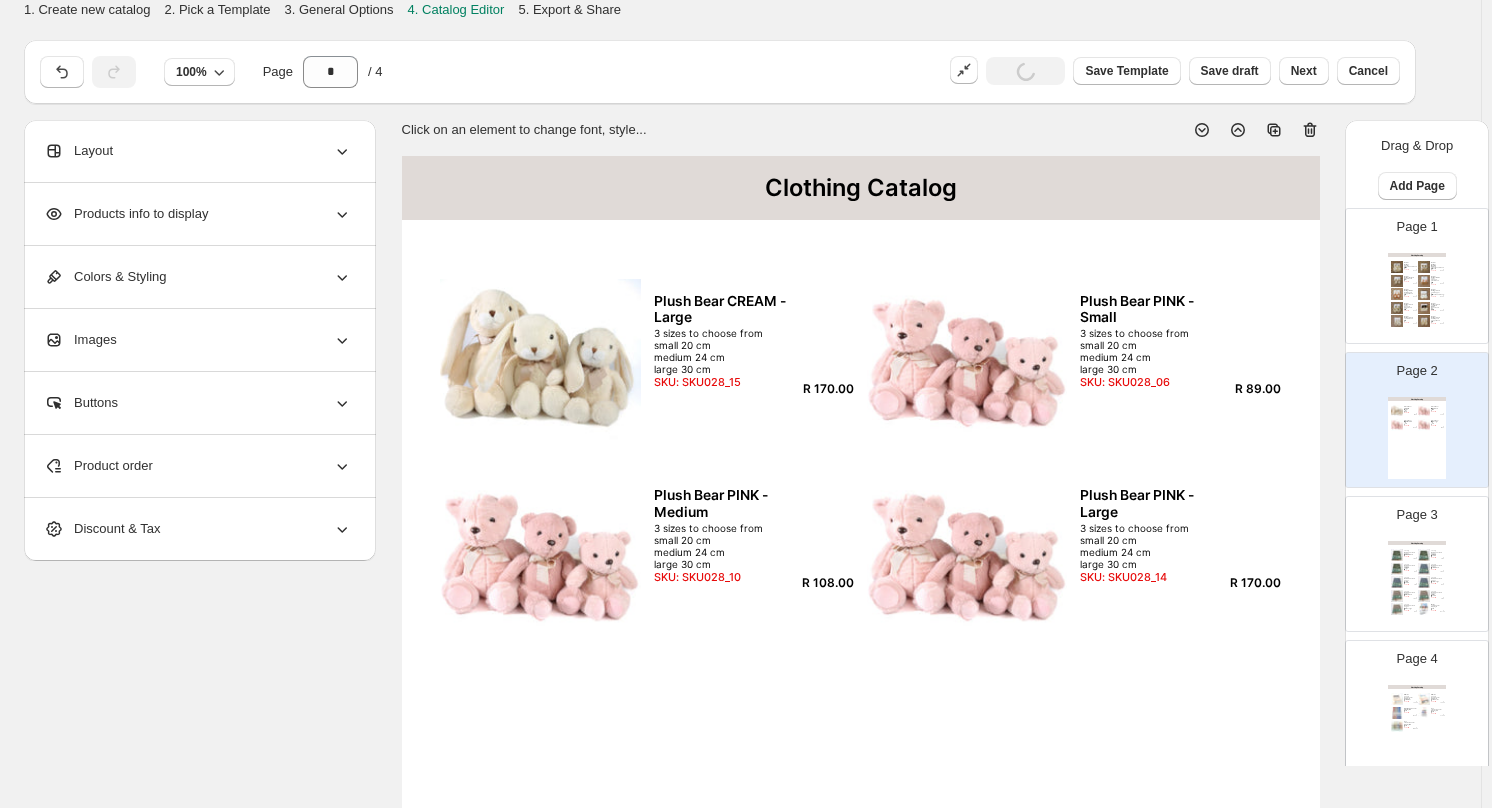 click 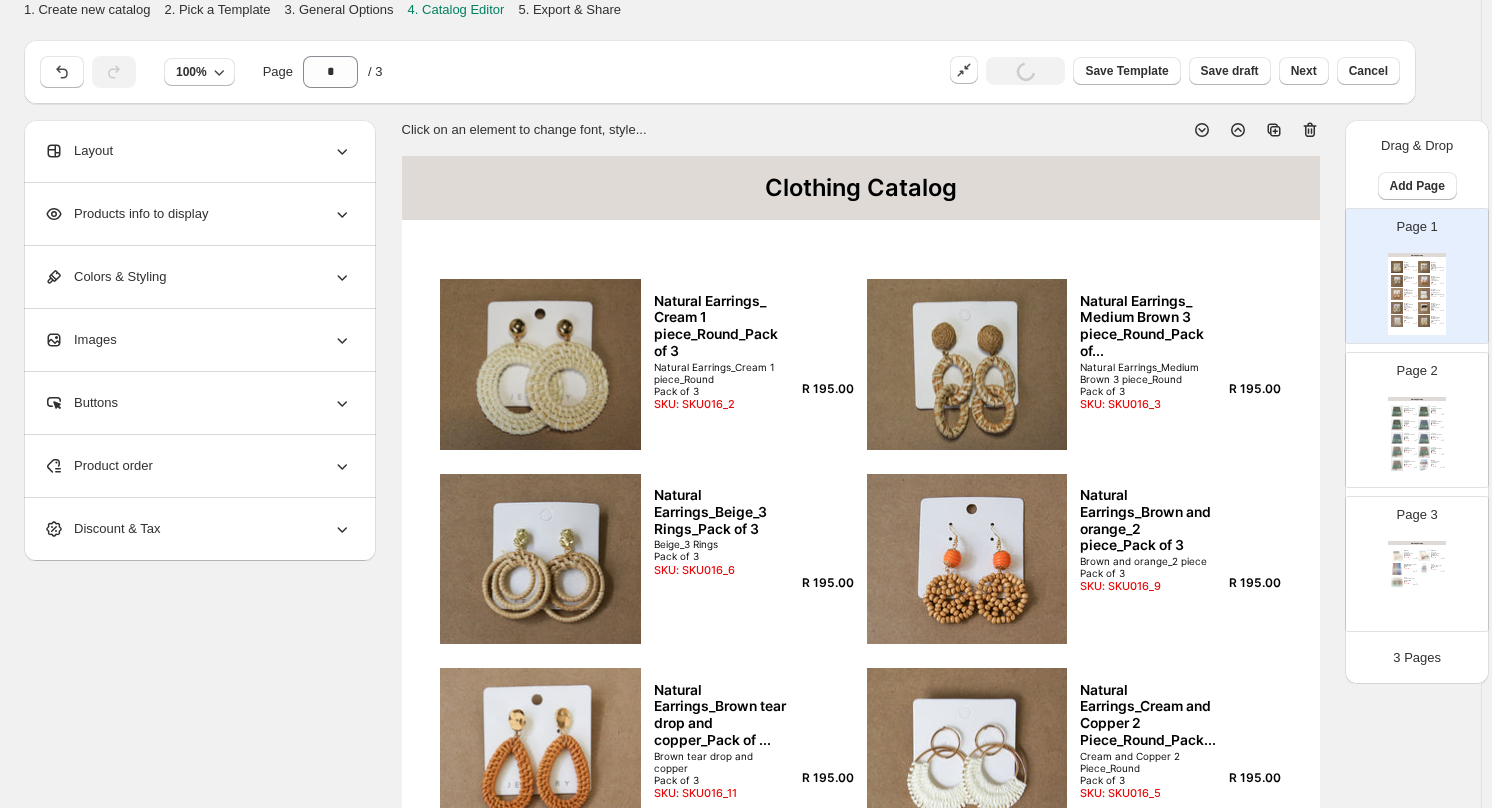 click on "Luxury Notebook_Lined pages GREY - Small Lined note book
3 sizes to choose from  SKU:  SKU042_07" at bounding box center [1410, 450] 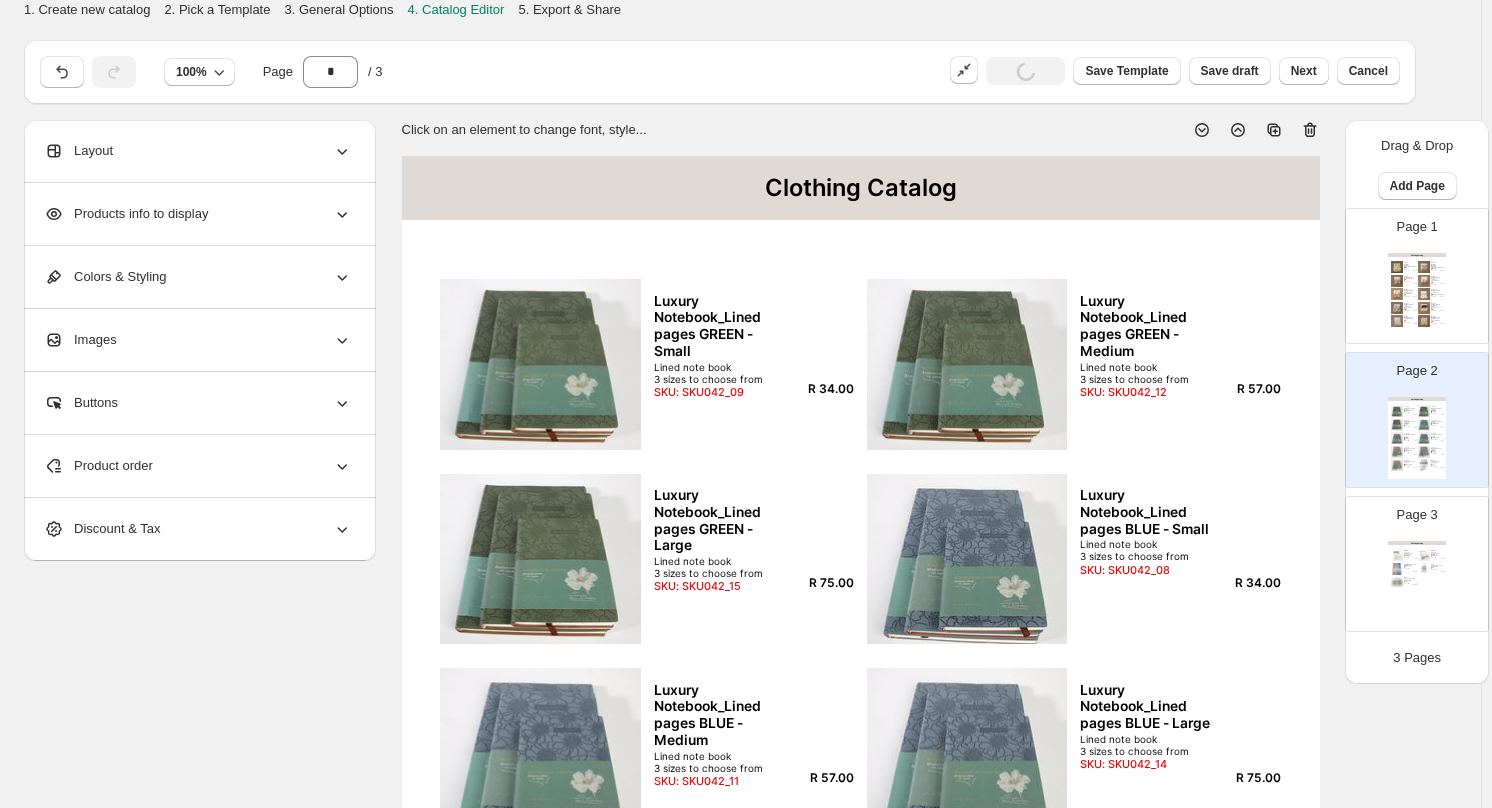 click 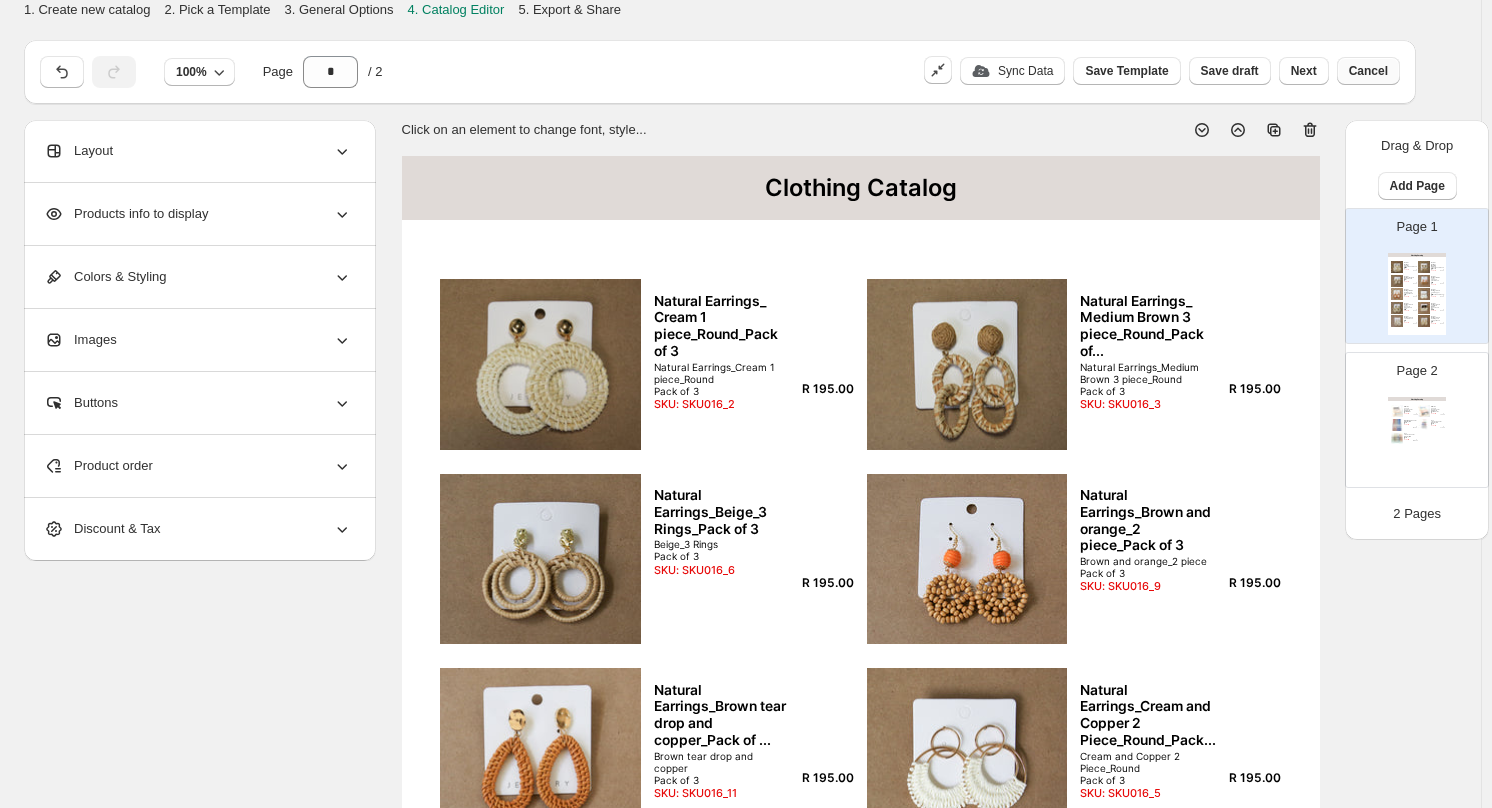 click on "Cancel" at bounding box center (1368, 71) 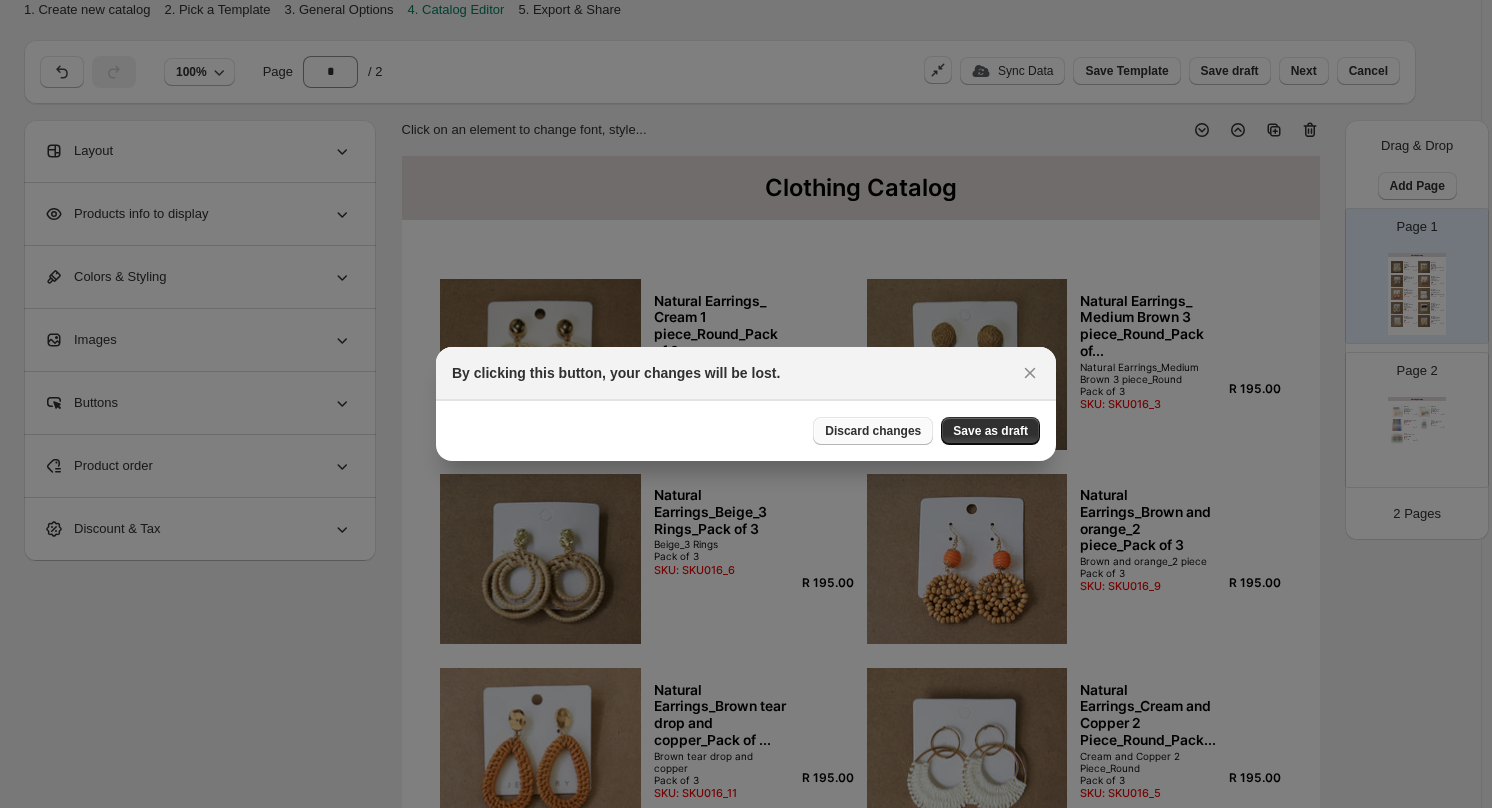 click on "Discard changes" at bounding box center [873, 431] 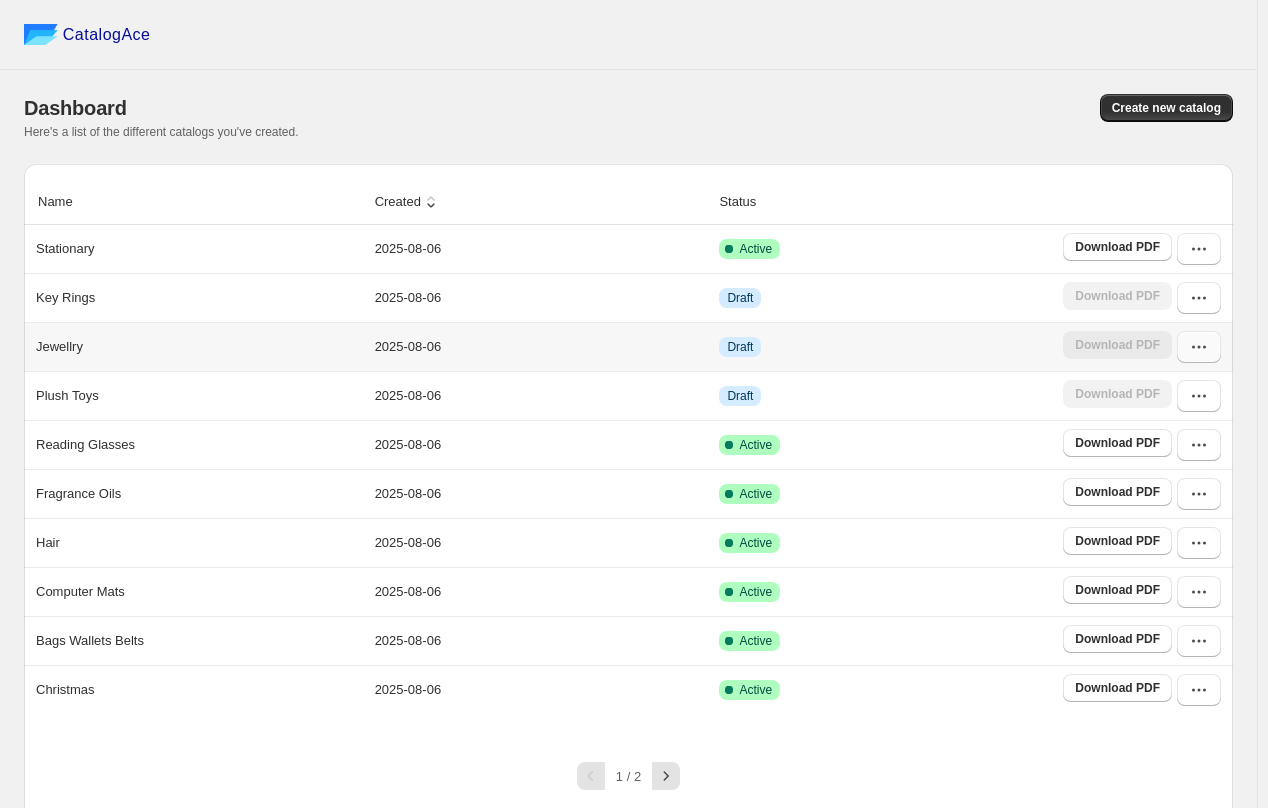 click 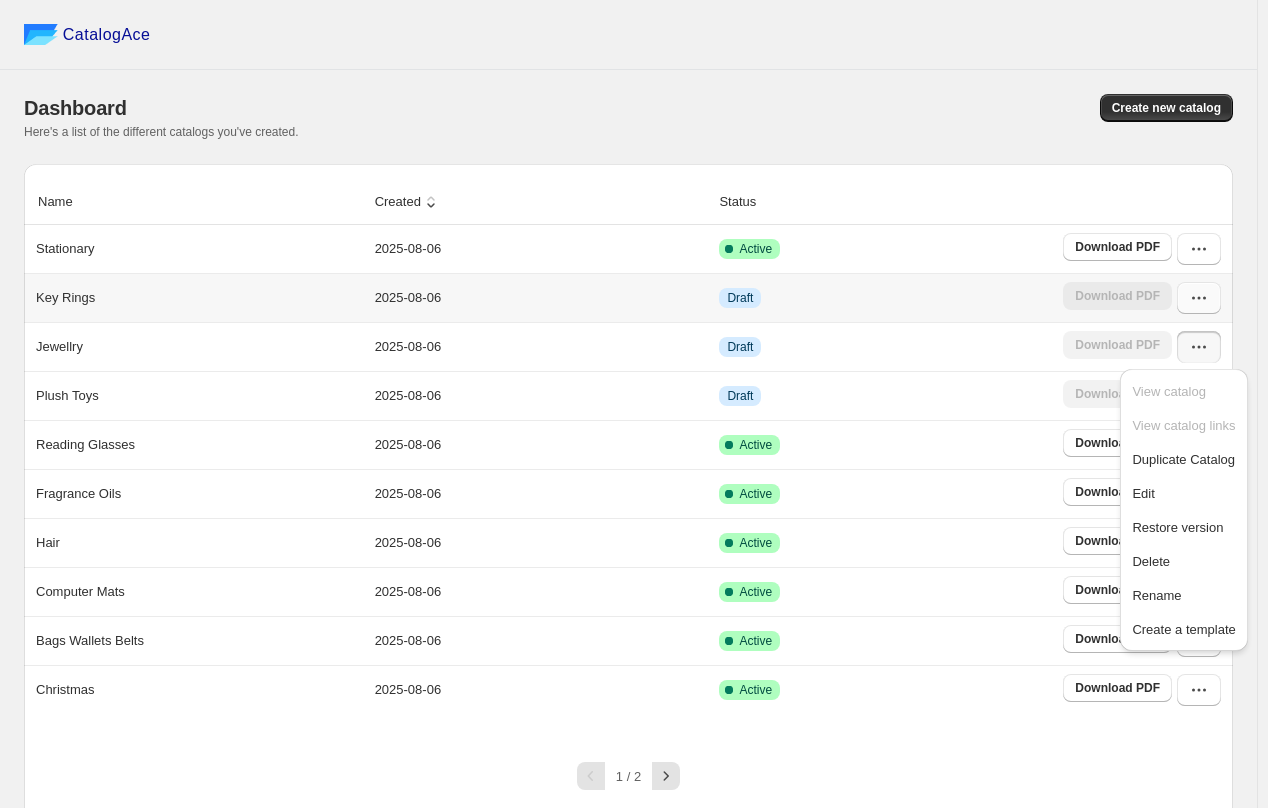 click 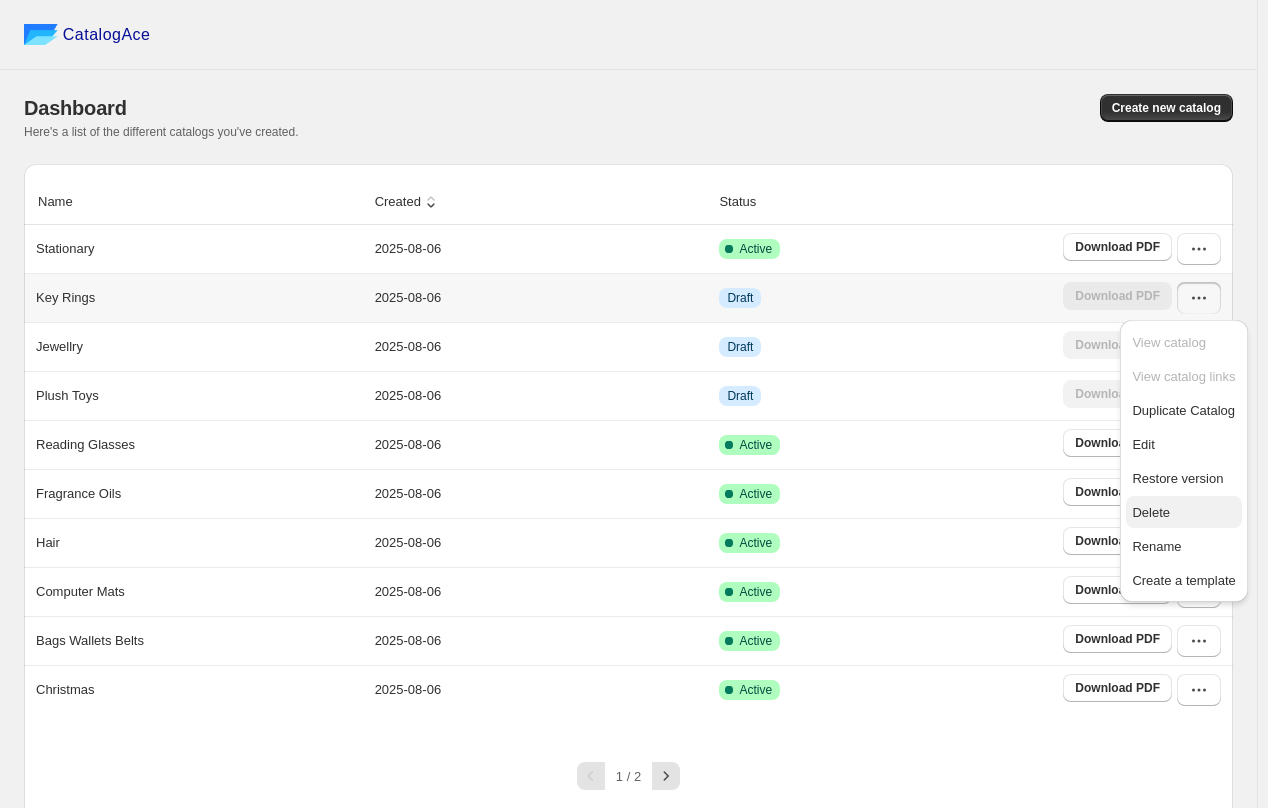 click on "Delete" at bounding box center [1183, 512] 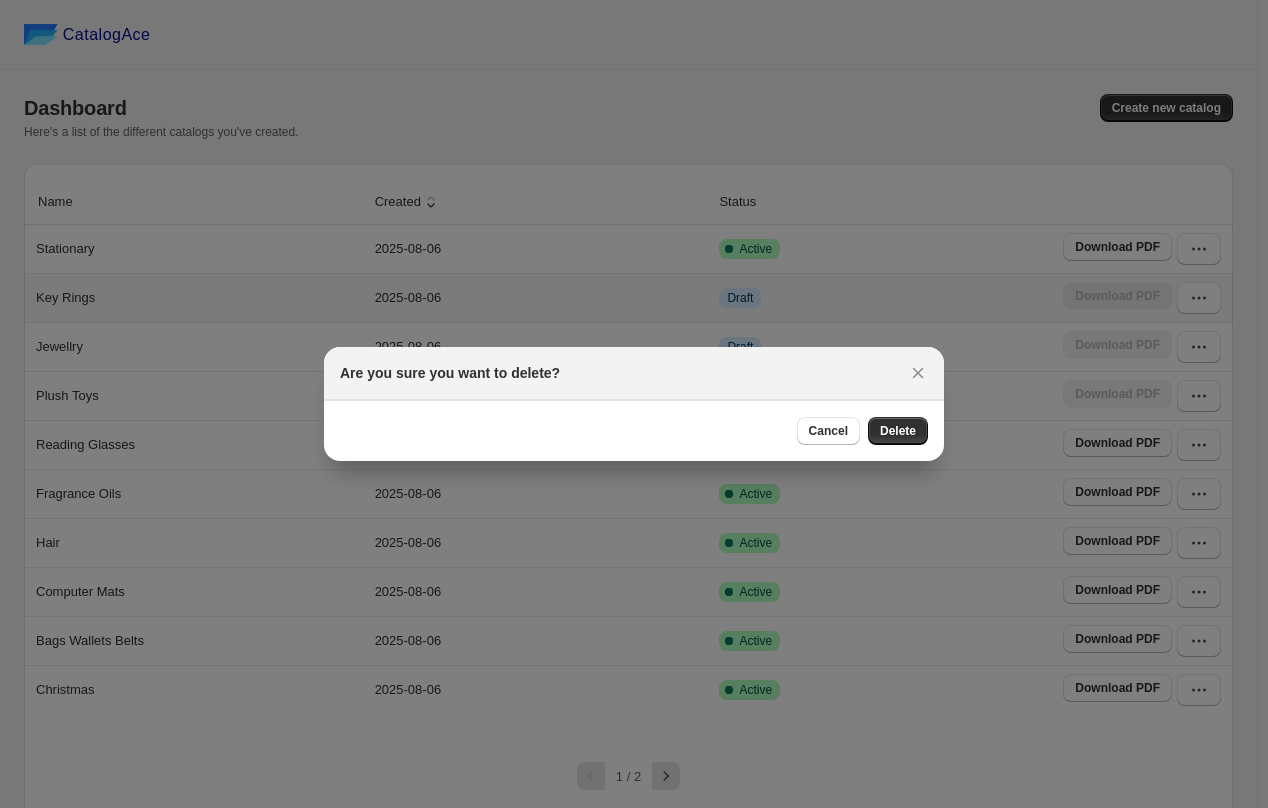 click on "Delete" at bounding box center (898, 431) 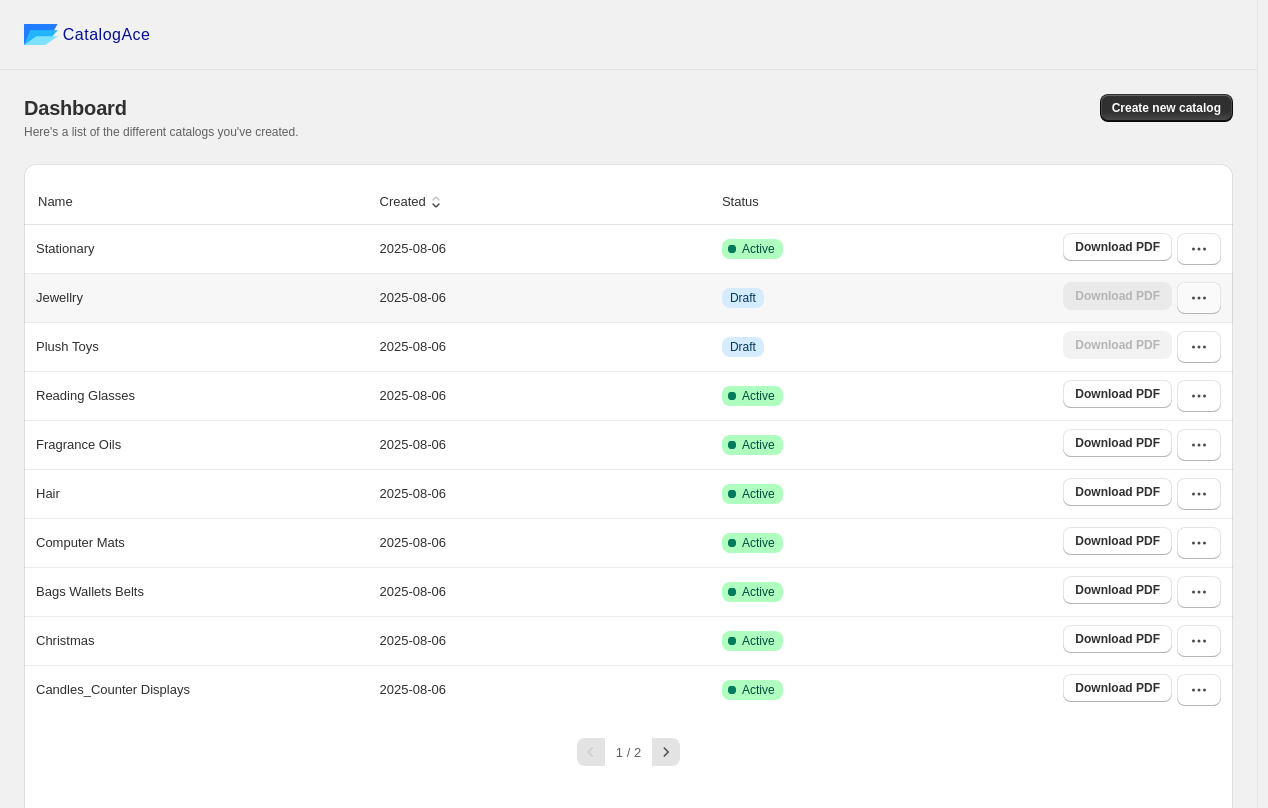click 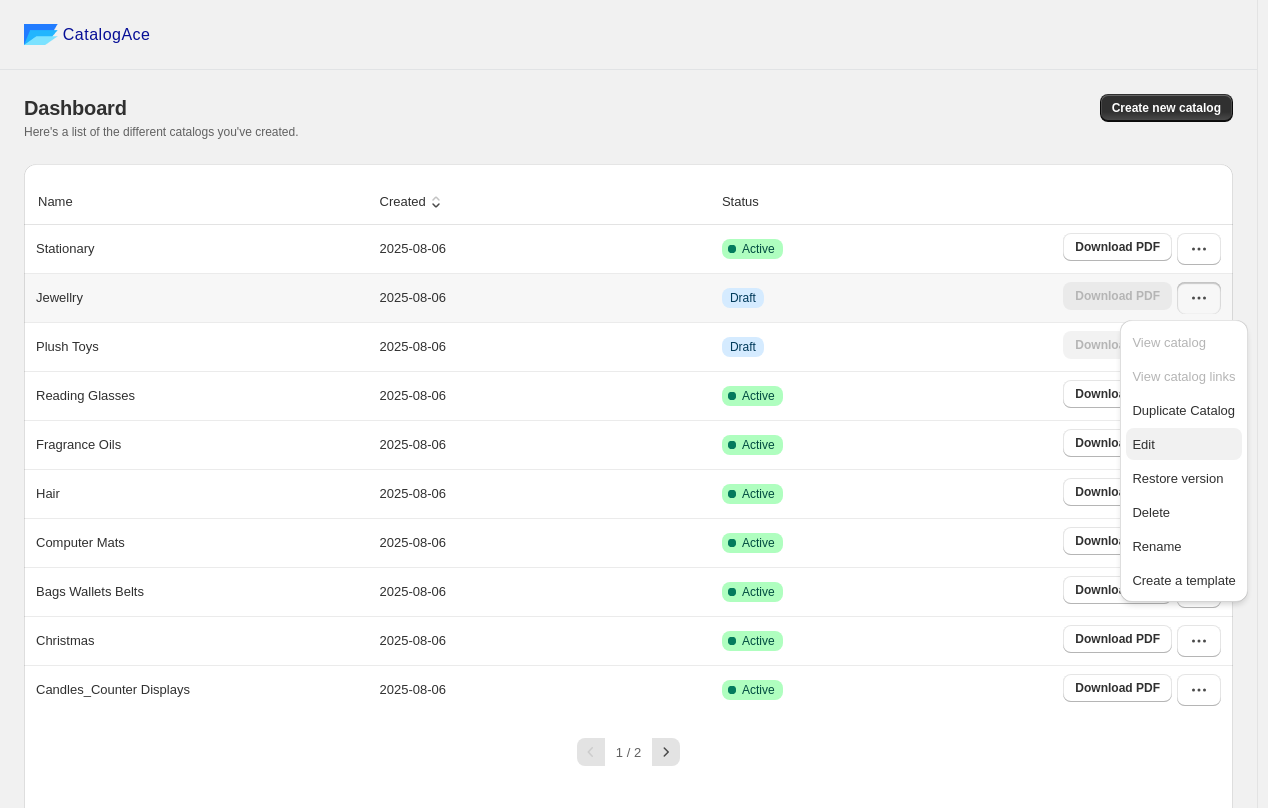 click on "Edit" at bounding box center [1143, 444] 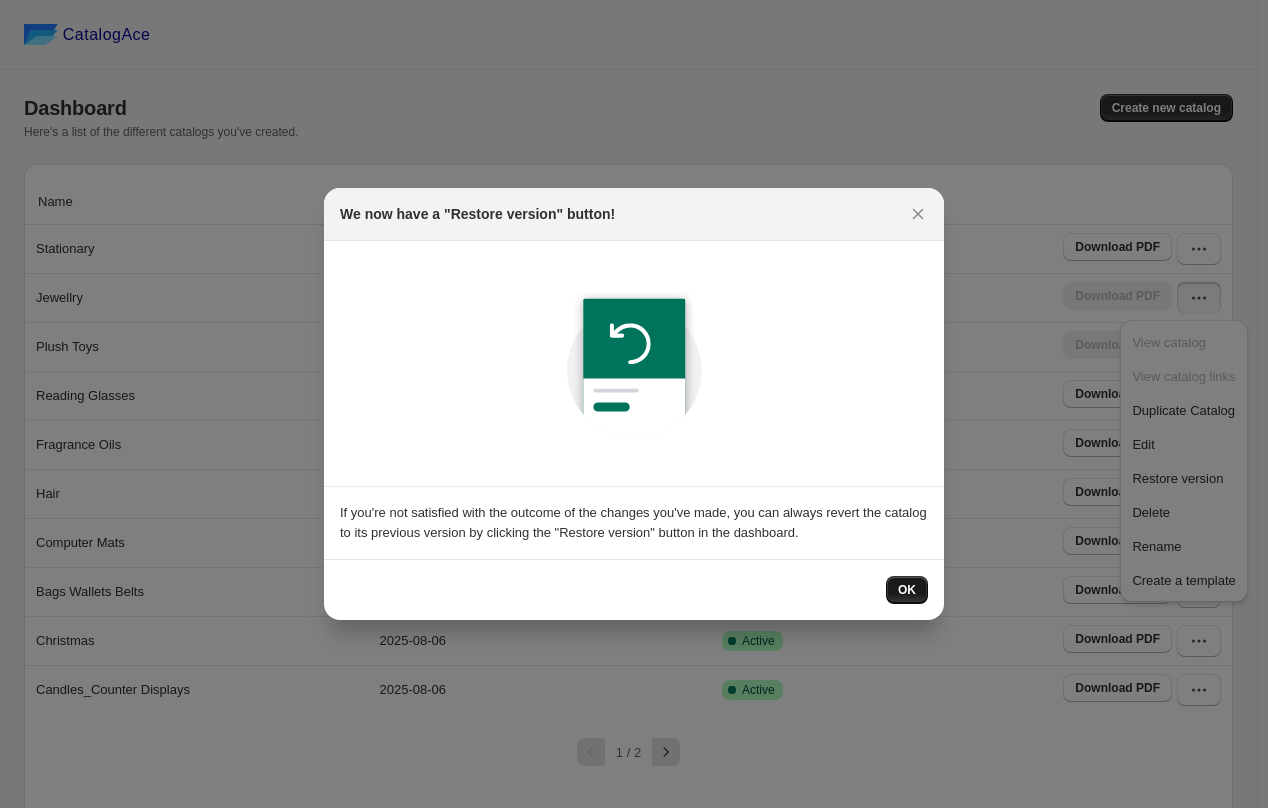 click on "OK" at bounding box center [907, 590] 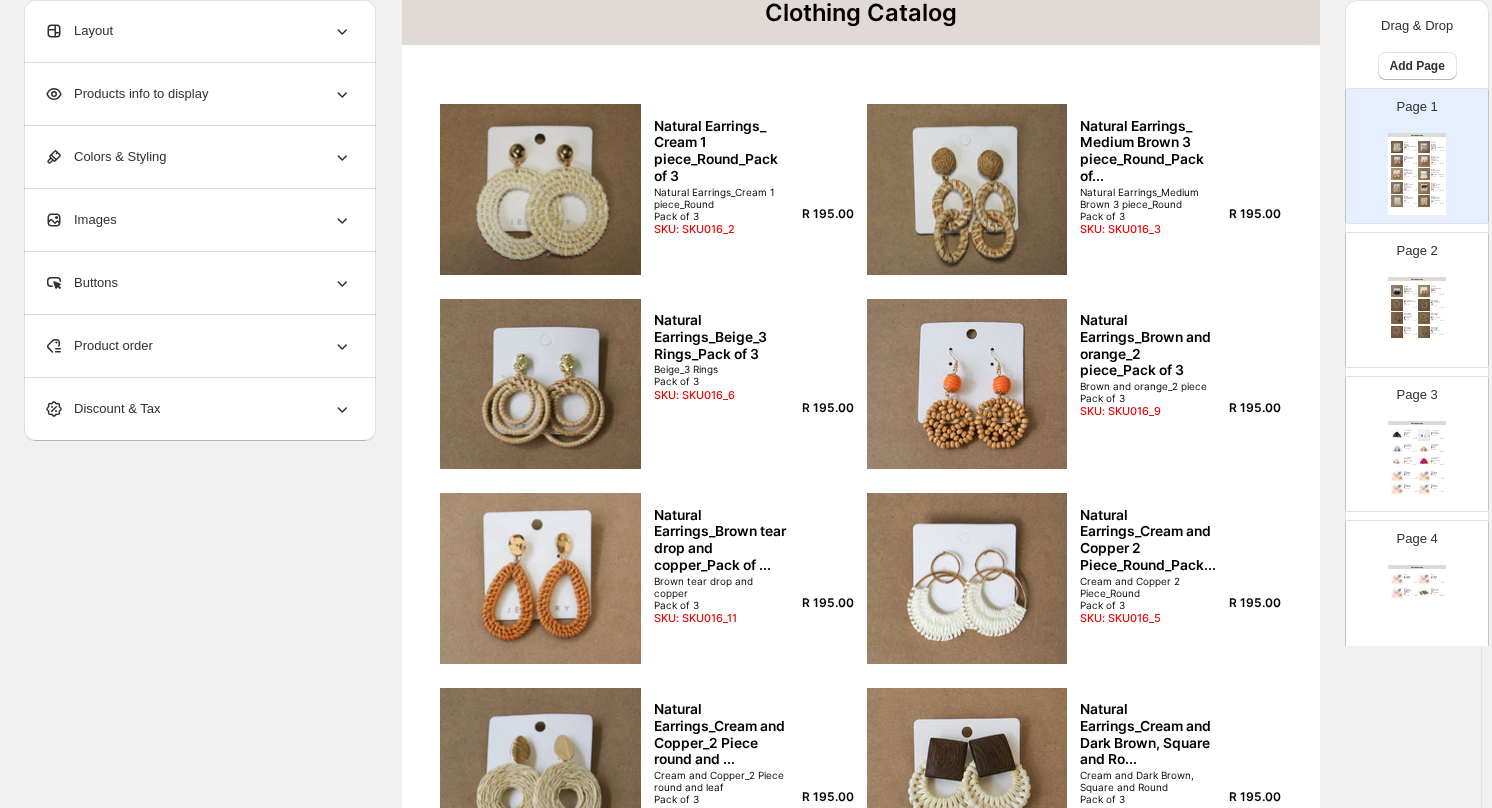 scroll, scrollTop: 200, scrollLeft: 0, axis: vertical 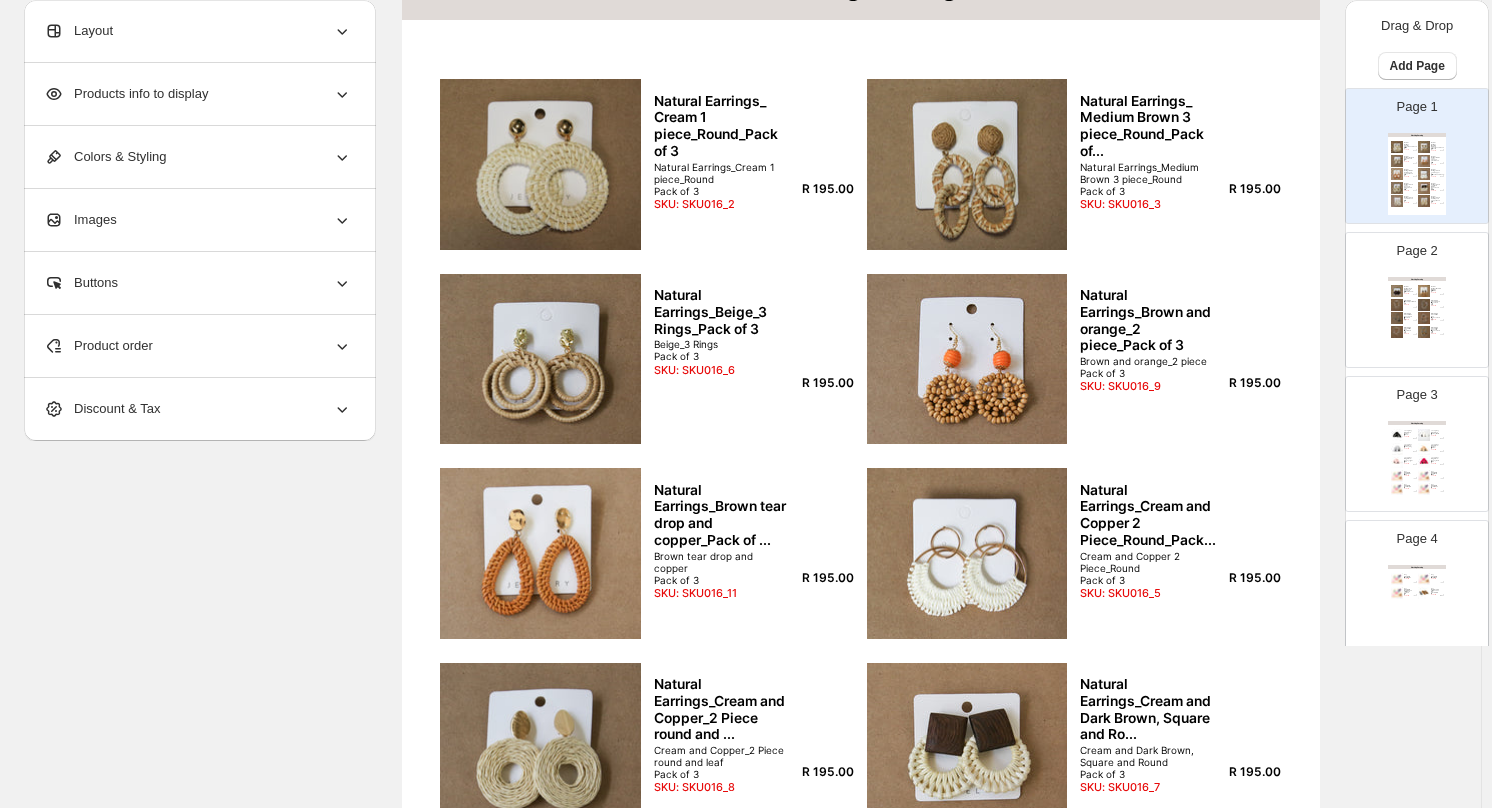 click on "Clothing Catalog Luxury Key Ring_Plush Bunny - Black Large plush key ring
9cm   SKU:  SKU032_01 R 40.00 Luxury Key Ring_Plush Bunny - White Large plush key ring
9cm   SKU:  SKU032_02 R 40.00 Luxury Key Ring_Plush Bunny - Grey Large plush key ring
9cm   SKU:  SKU032_03 R 40.00 Luxury Key Ring_Plush Bunny - Brown Large plush key ring
9cm   SKU:  SKU032_04 R 40.00 Luxury Key Ring_Plush Bunny - Light Pink Large plush key ring
9cm   SKU:  SKU032_05 R 40.00 Luxury Key Ring_Plush Bunny - Dark Pink Large plush key ring
9cm   SKU:  SKU032_06 R 40.00 Key Ring_Fluffy Heart - Light Pink 6 colours to choose from
SKU:  SKU032_10 R 20.00 Key Ring_Fluffy Heart - Dark Pink 6 colours to choose from
SKU:  SKU032_11 R 20.00 Key Ring_Fluffy Heart - Purple 6 colours to choose from
SKU:  SKU032_12 R 20.00 Key Ring_Fluffy Heart - Green 6 colours to choose from
SKU:  SKU032_13 R 20.00" at bounding box center (1417, 462) 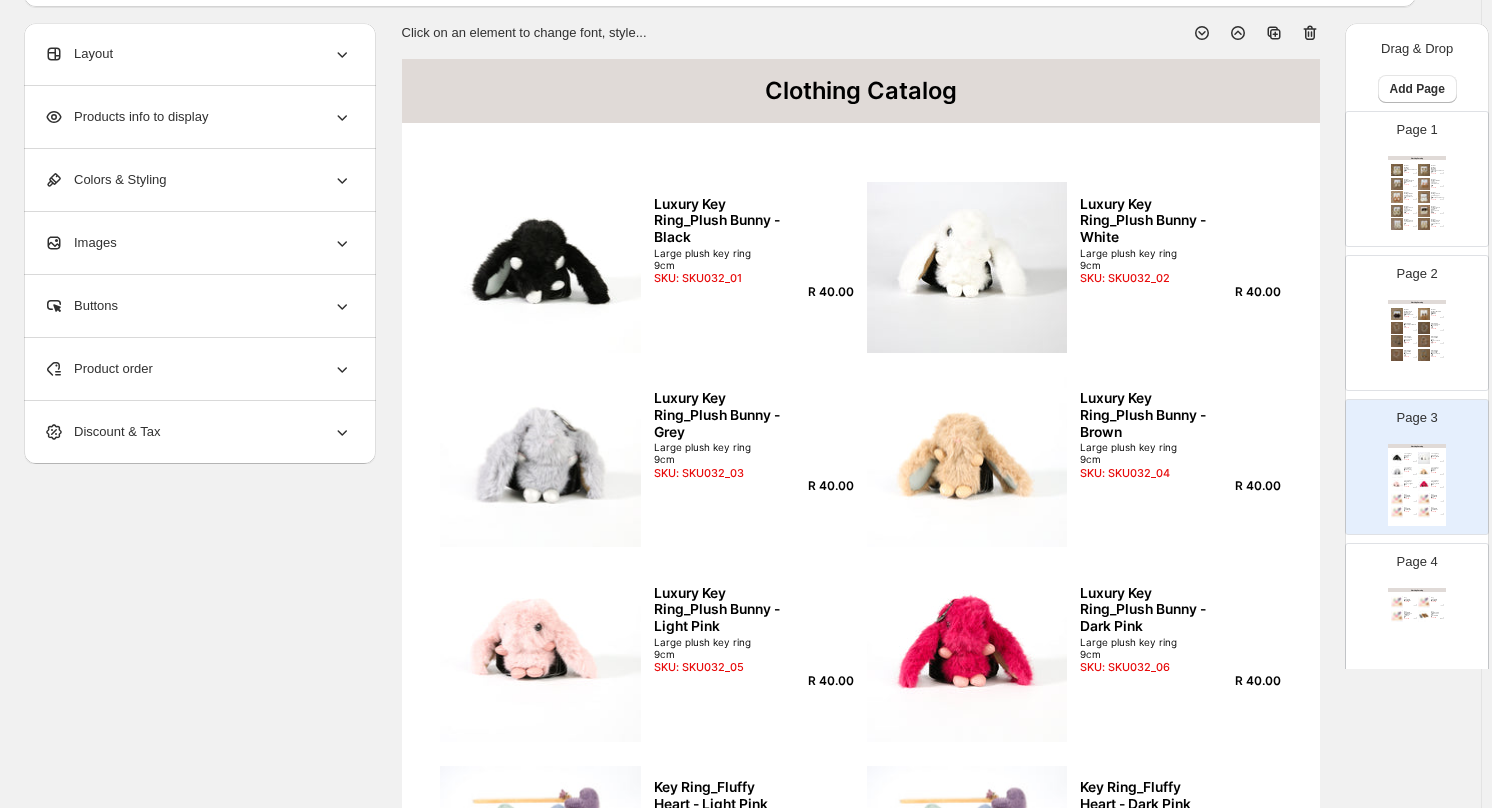 scroll, scrollTop: 0, scrollLeft: 0, axis: both 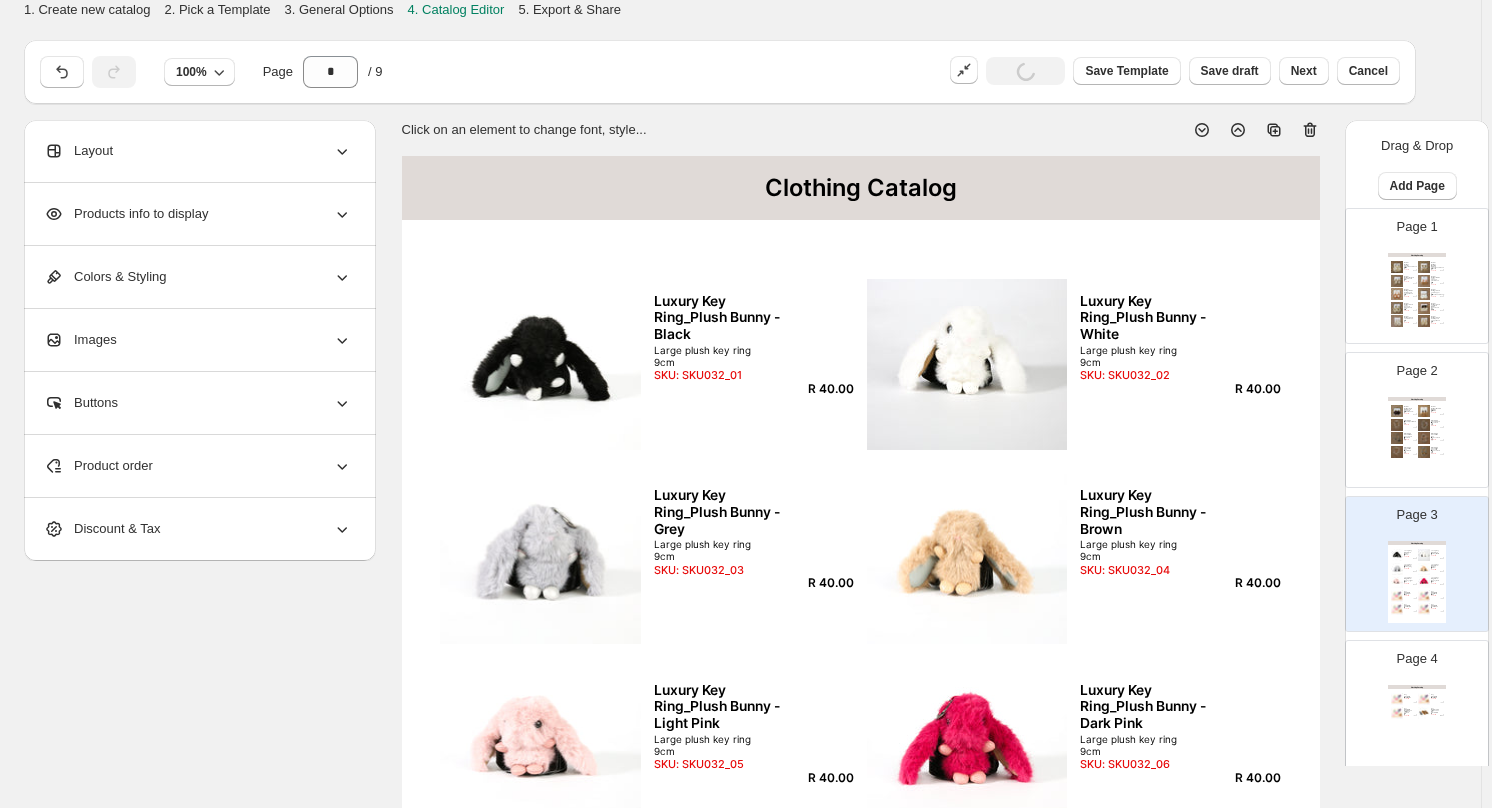 click 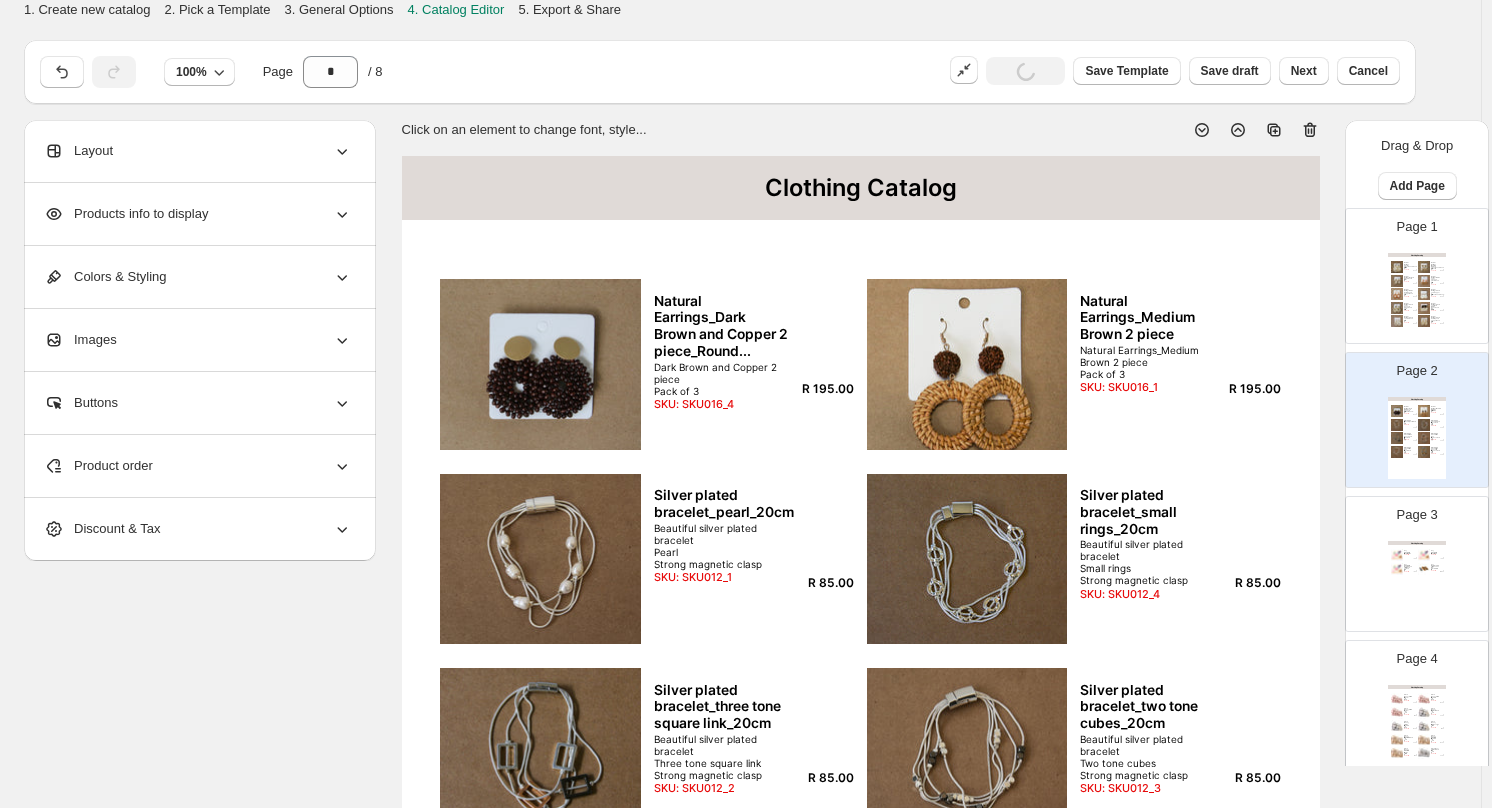 click at bounding box center [1424, 555] 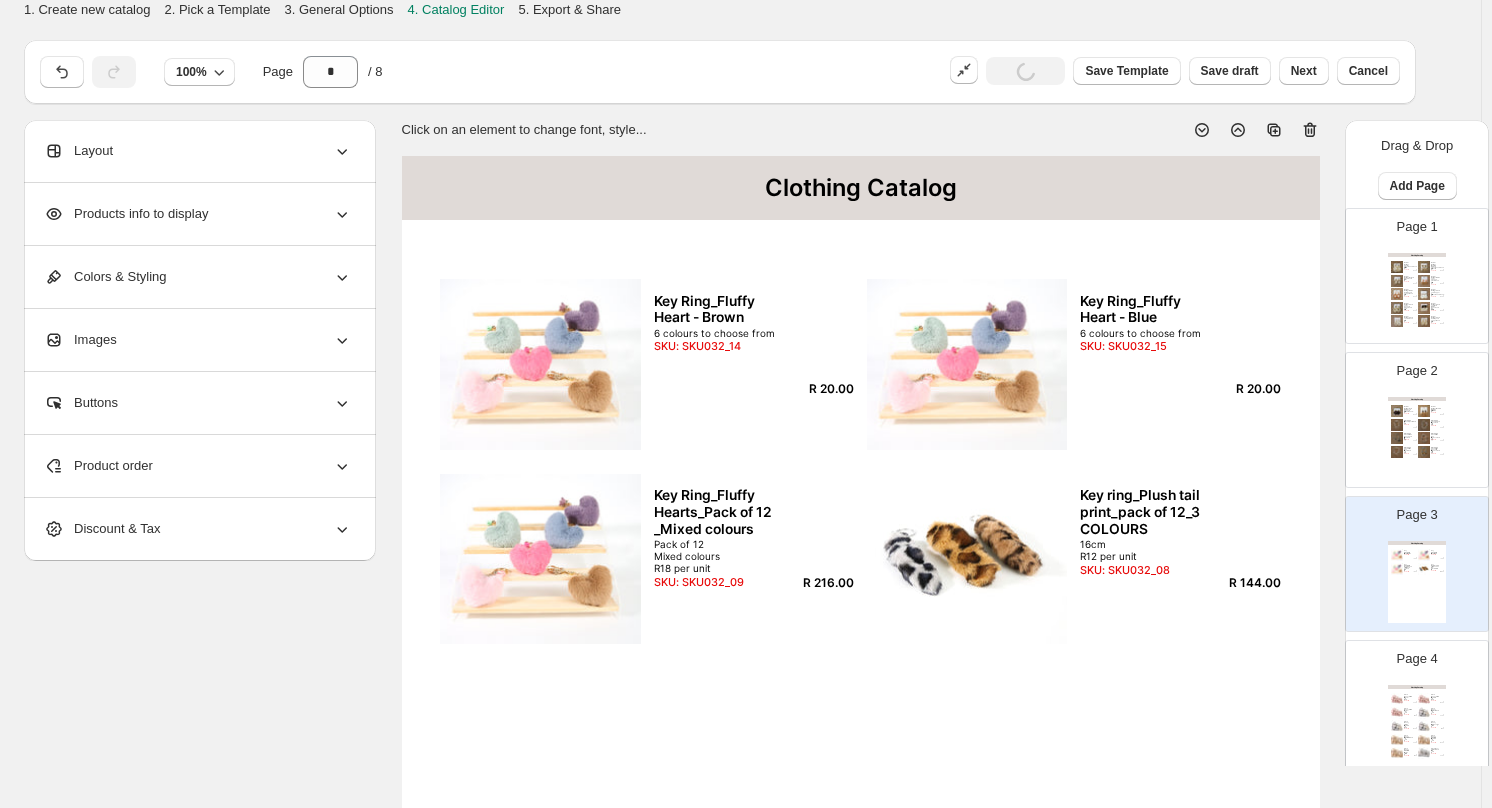 click 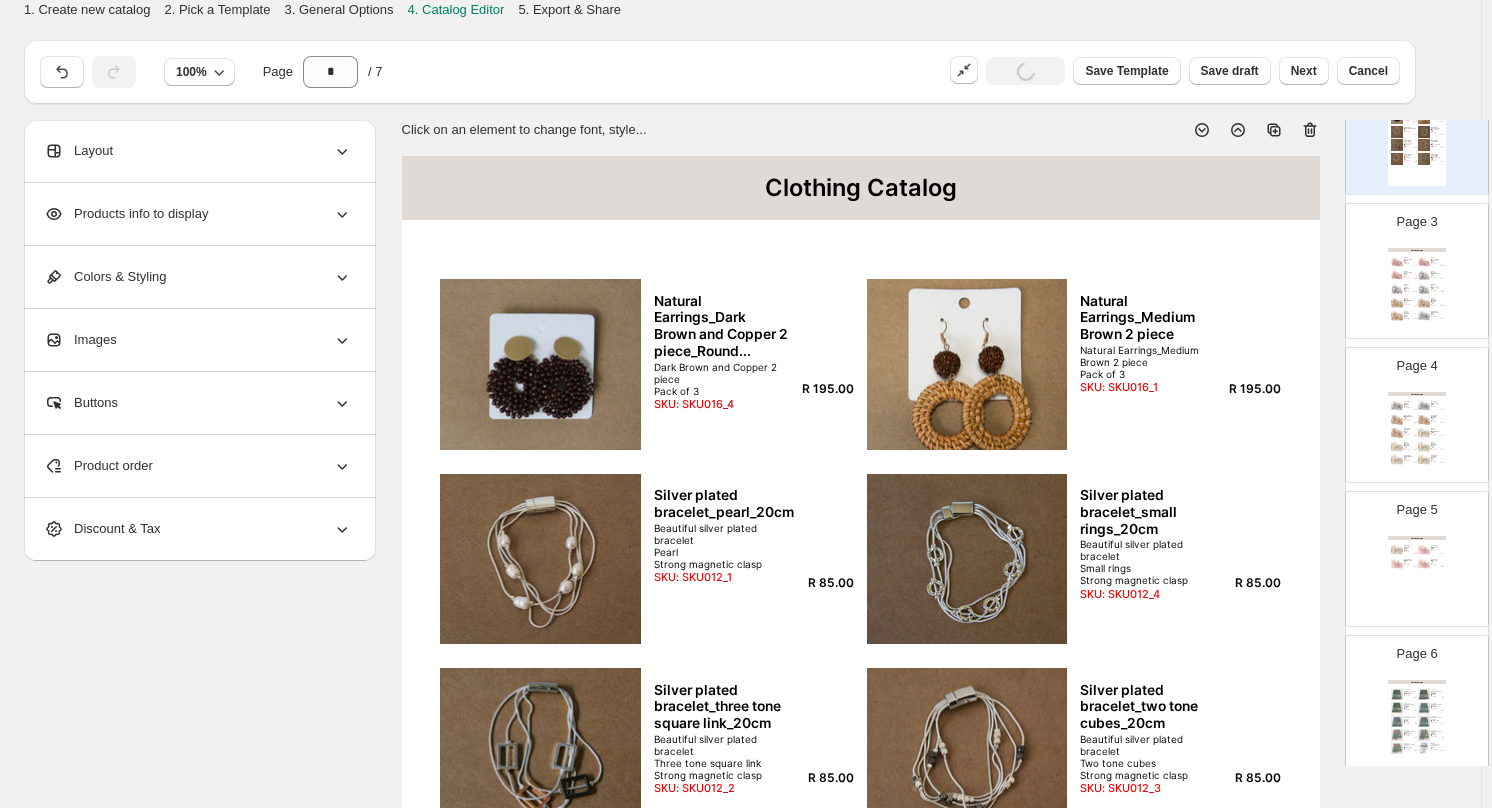 scroll, scrollTop: 300, scrollLeft: 0, axis: vertical 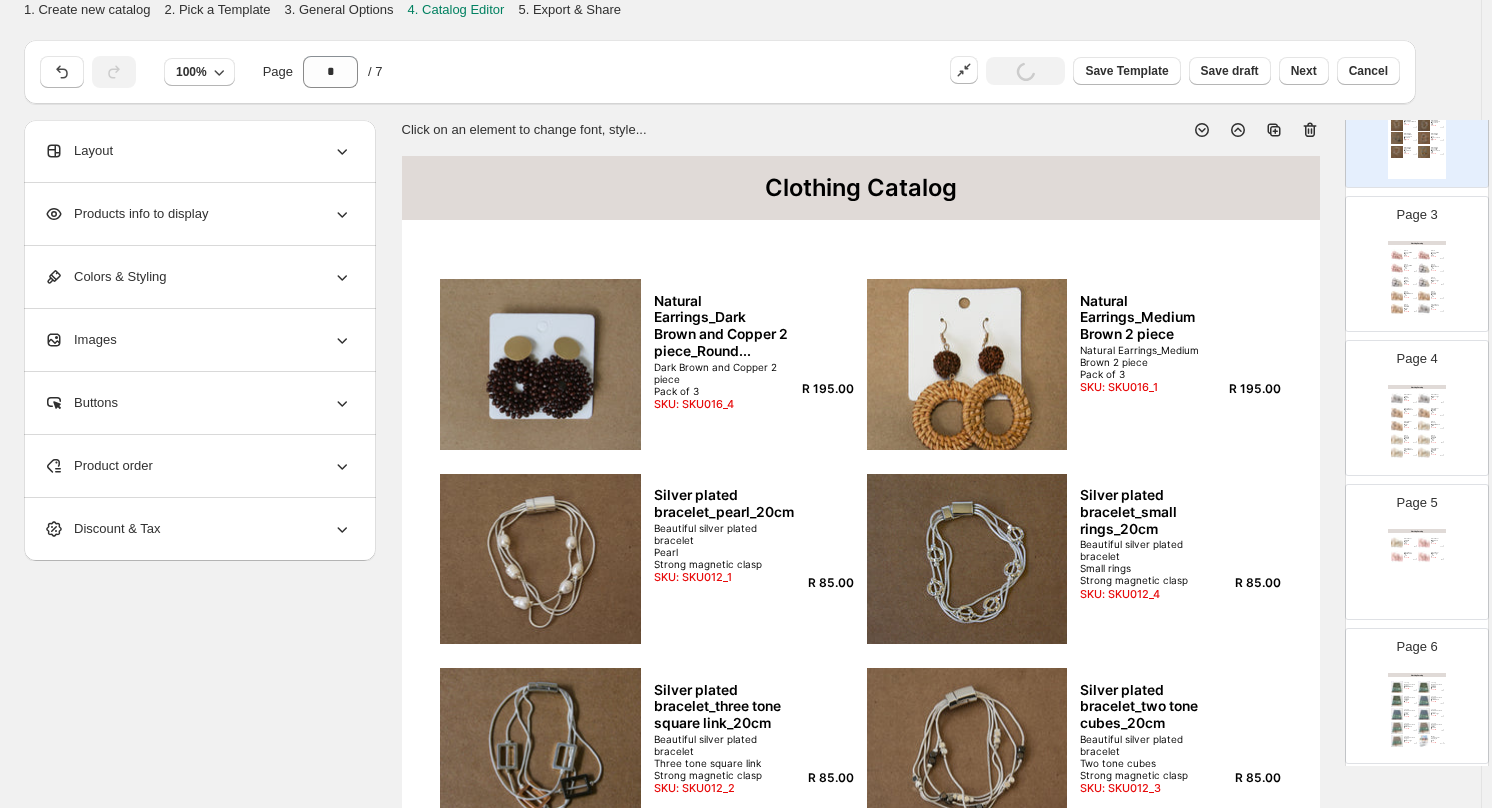 click at bounding box center [1424, 269] 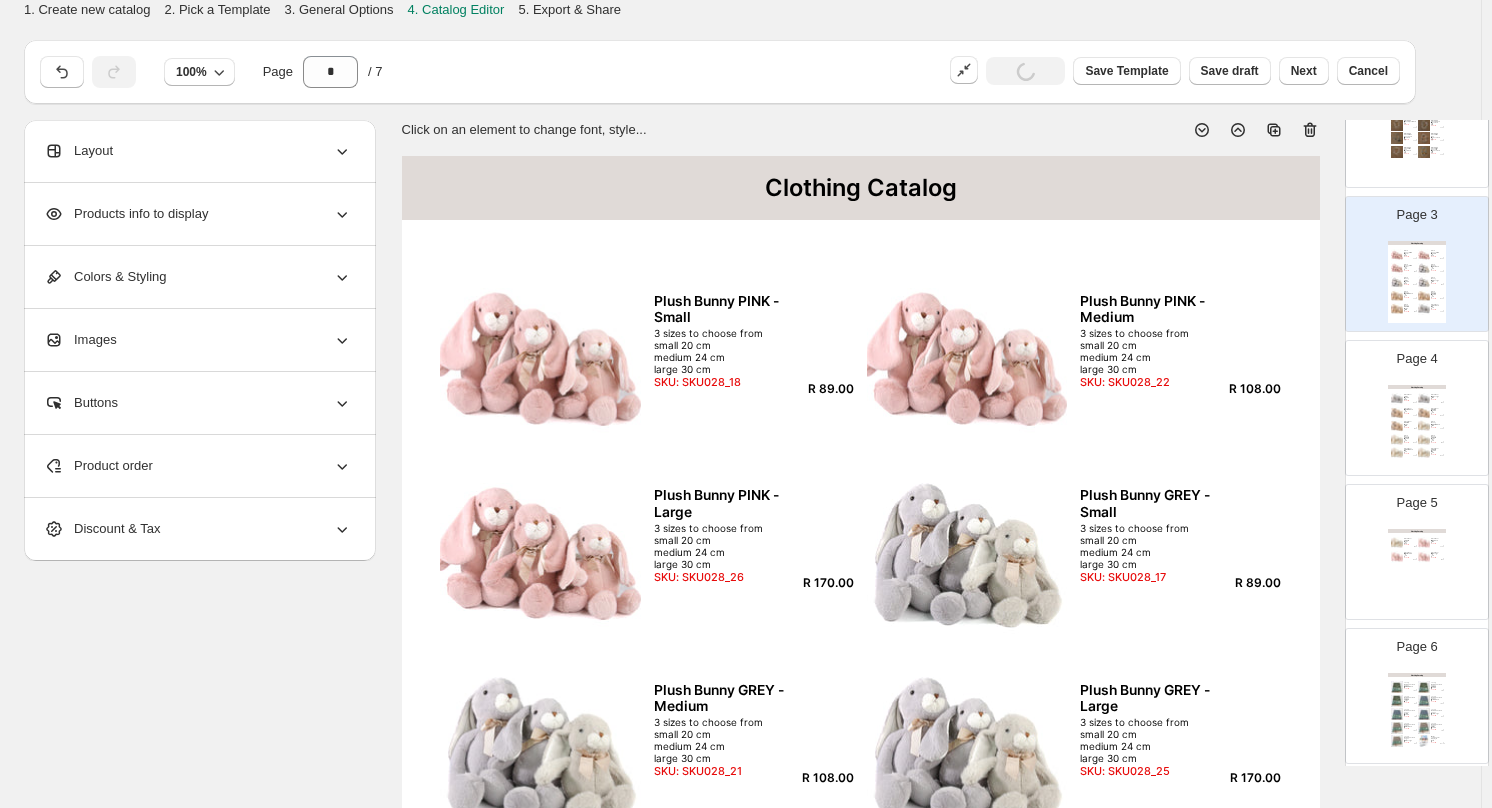 click 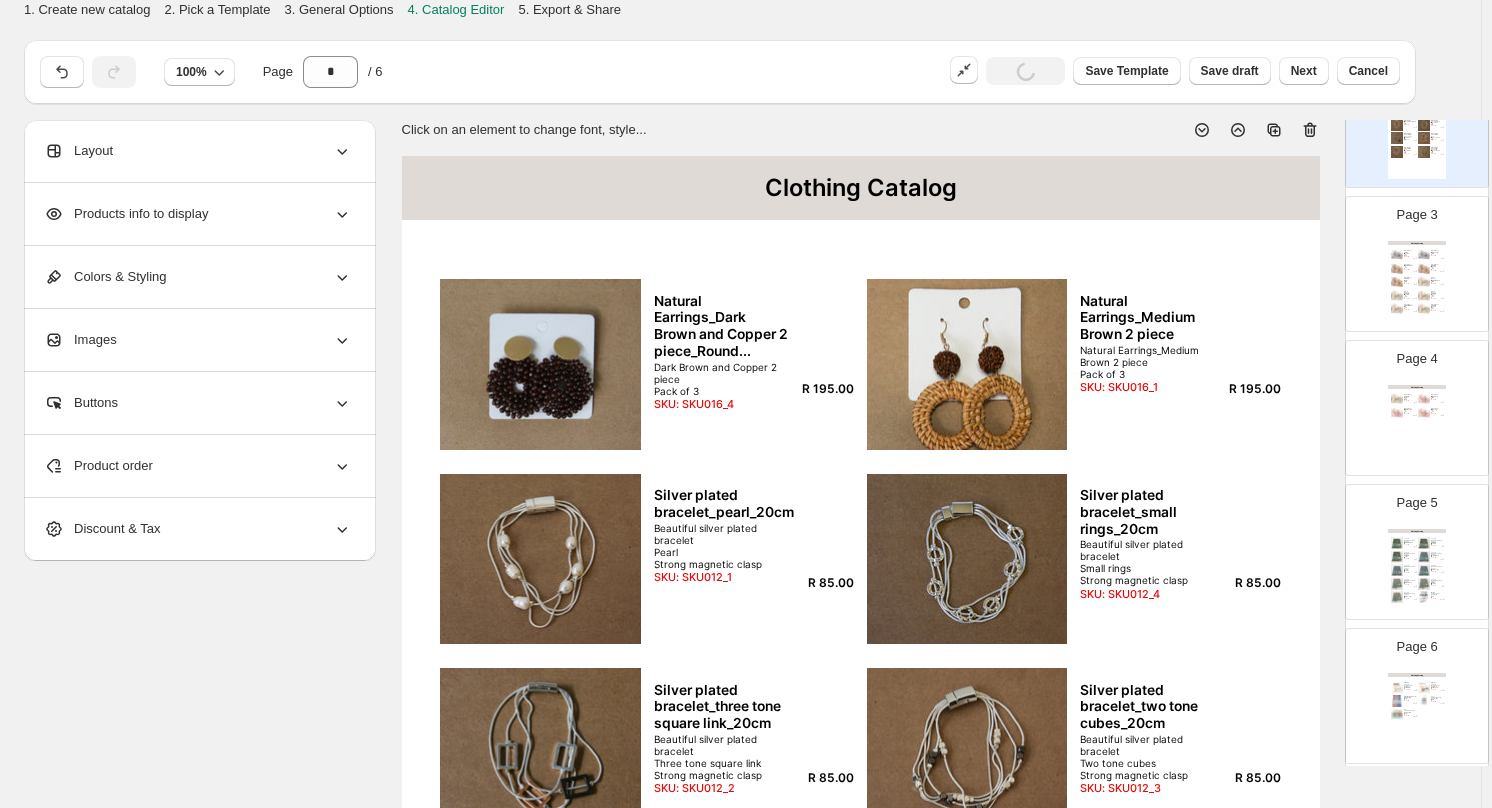 scroll, scrollTop: 350, scrollLeft: 0, axis: vertical 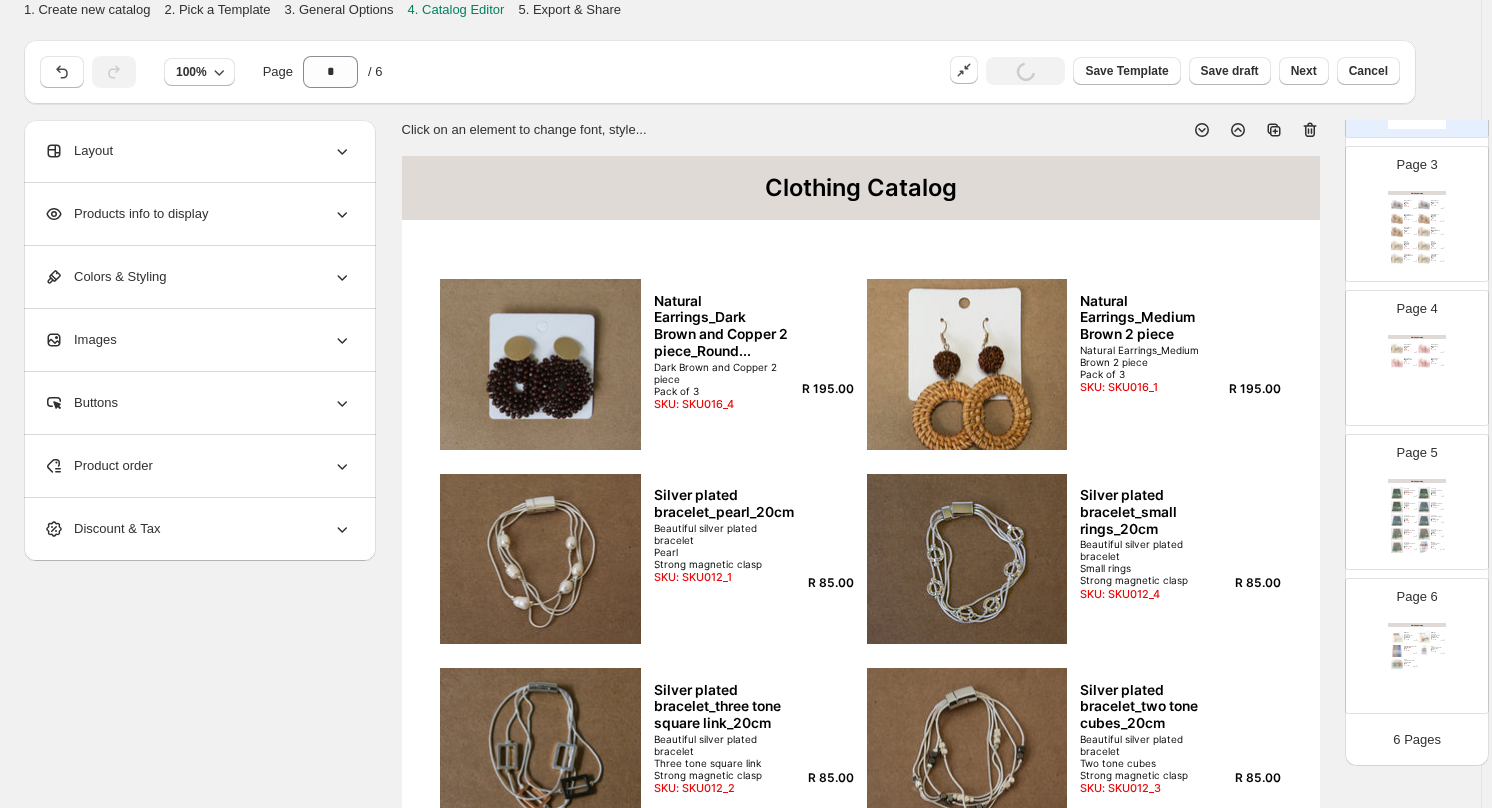 click on "Clothing Catalog" at bounding box center (1417, 625) 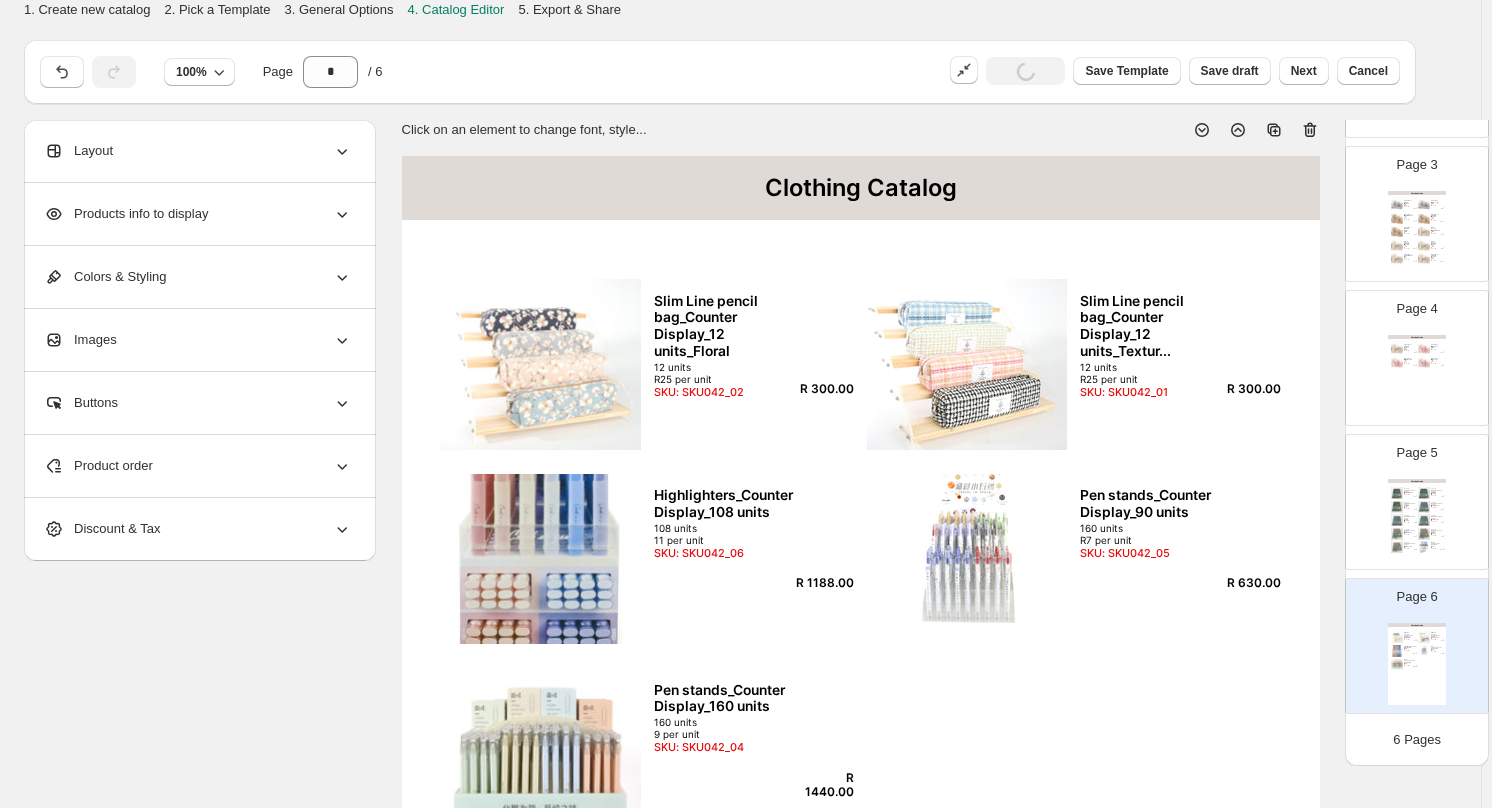 drag, startPoint x: 1307, startPoint y: 125, endPoint x: 1317, endPoint y: 135, distance: 14.142136 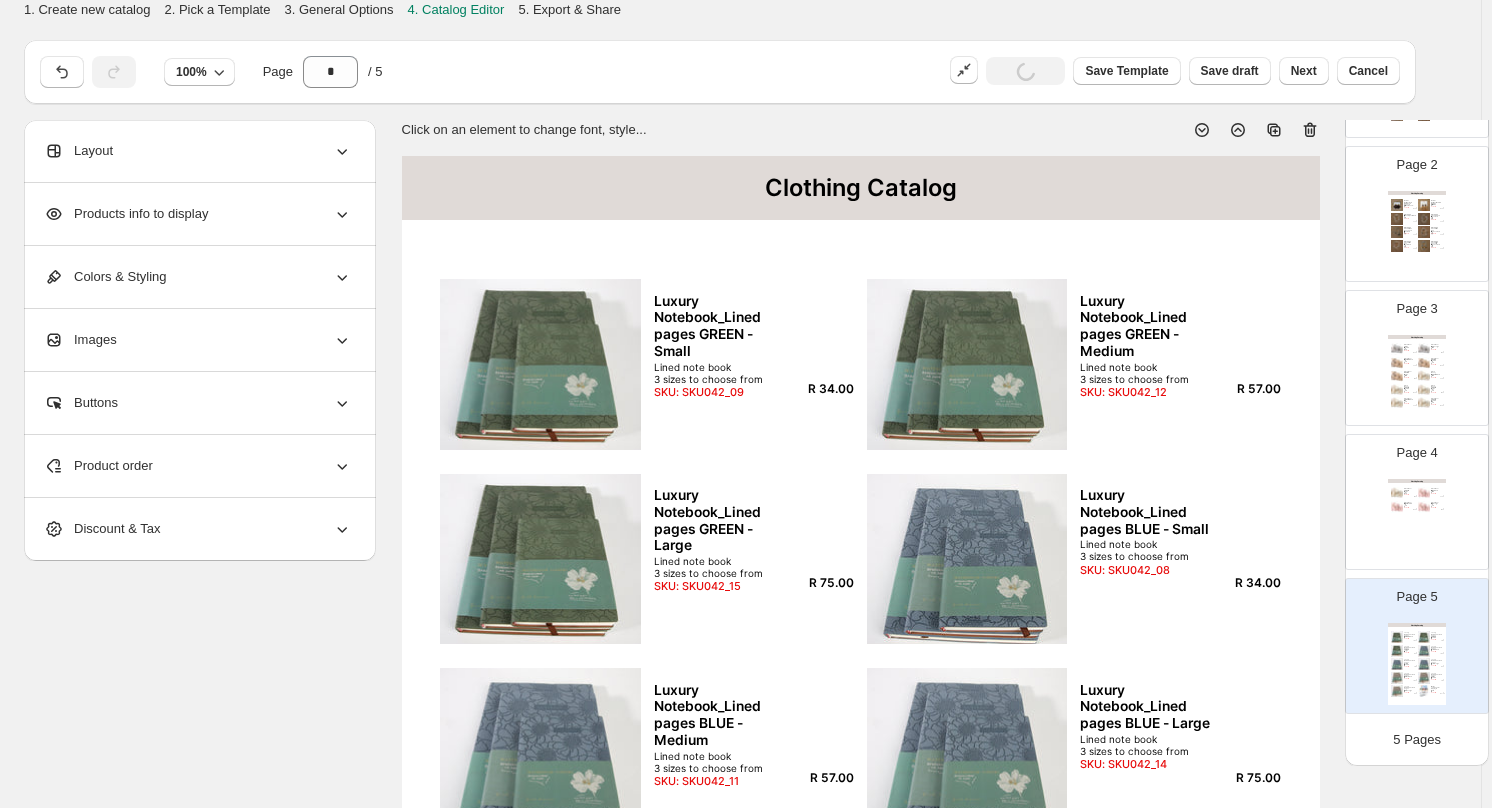scroll, scrollTop: 206, scrollLeft: 0, axis: vertical 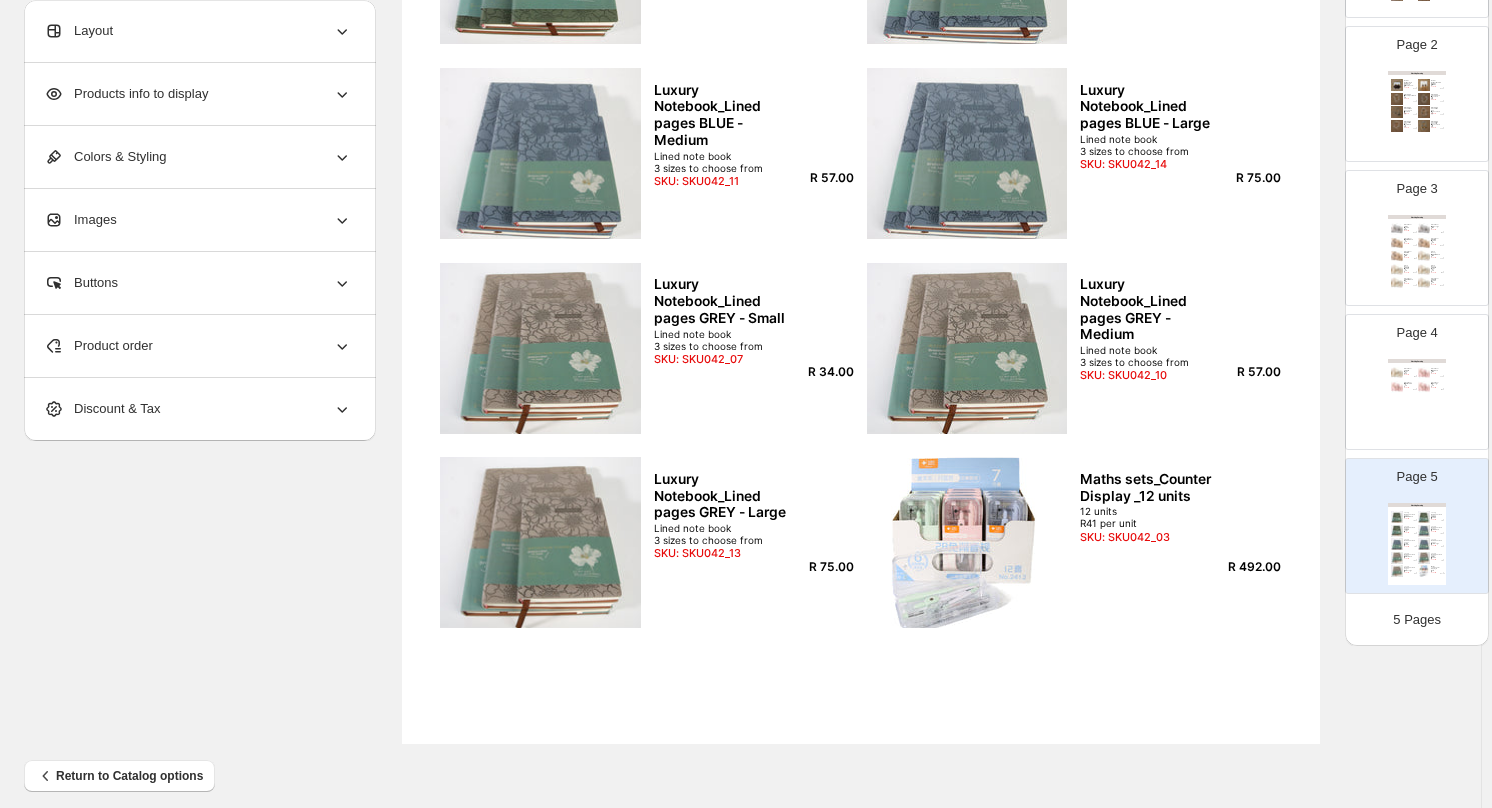 click at bounding box center (1424, 544) 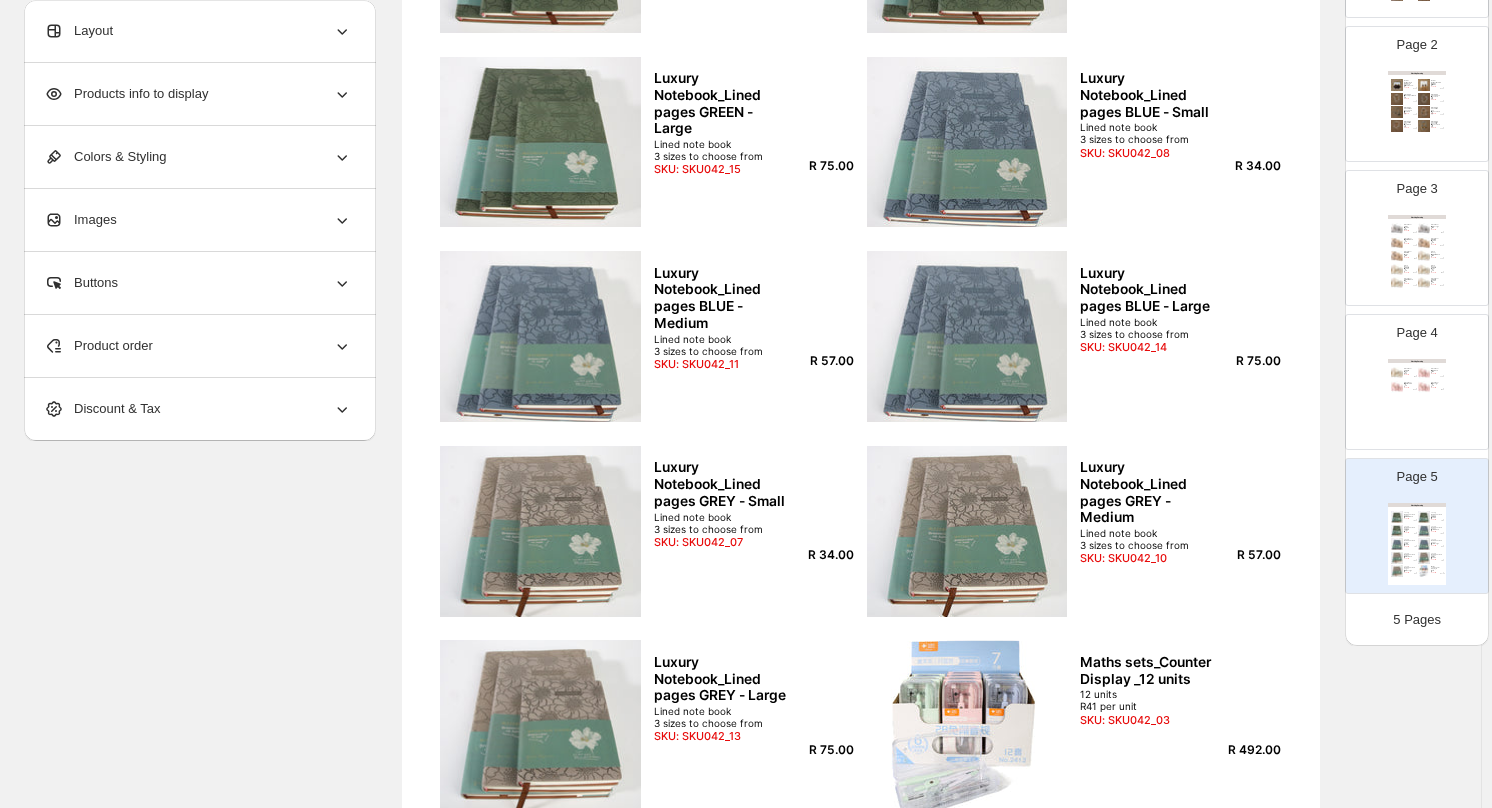 scroll, scrollTop: 0, scrollLeft: 0, axis: both 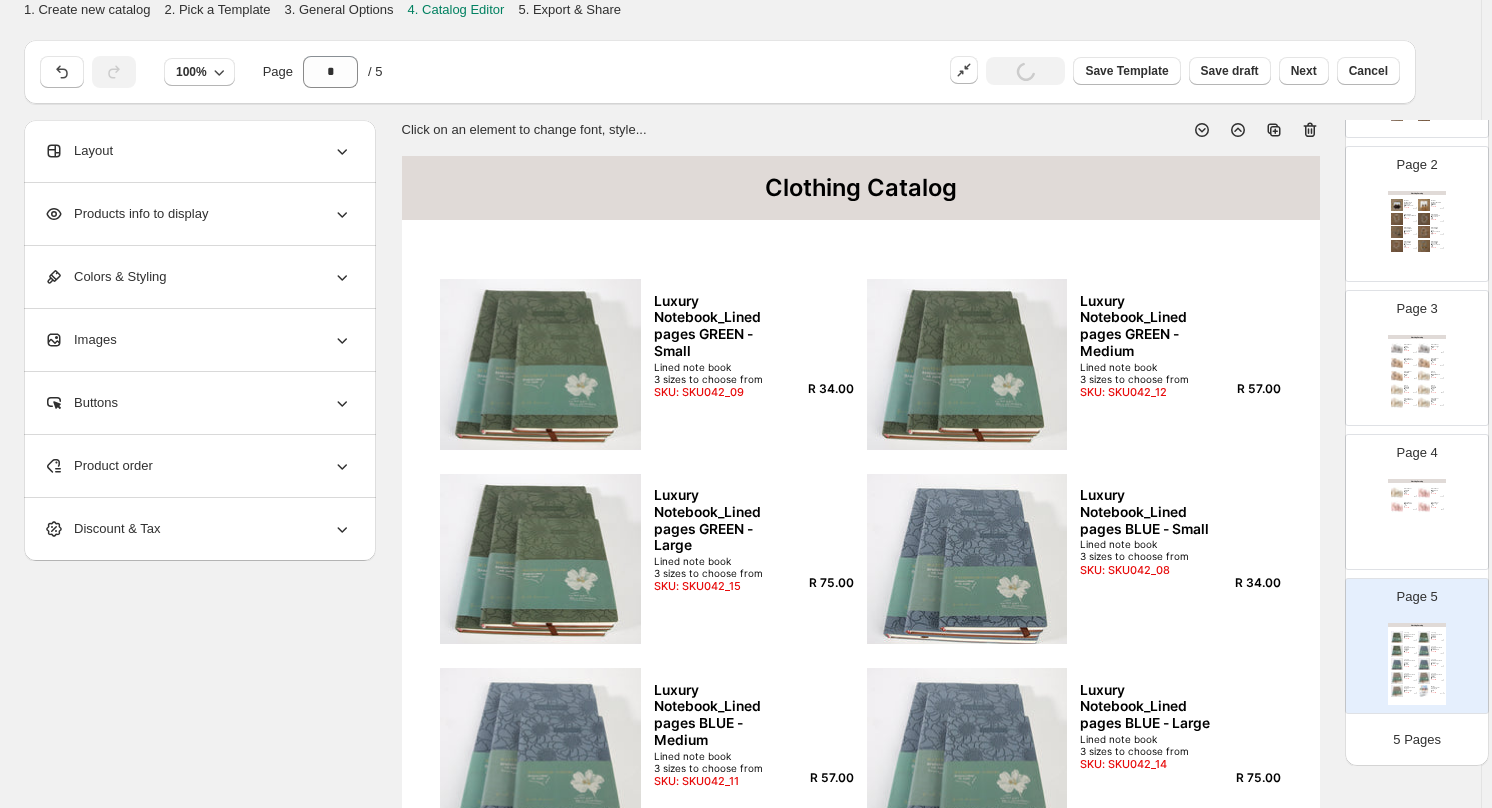click 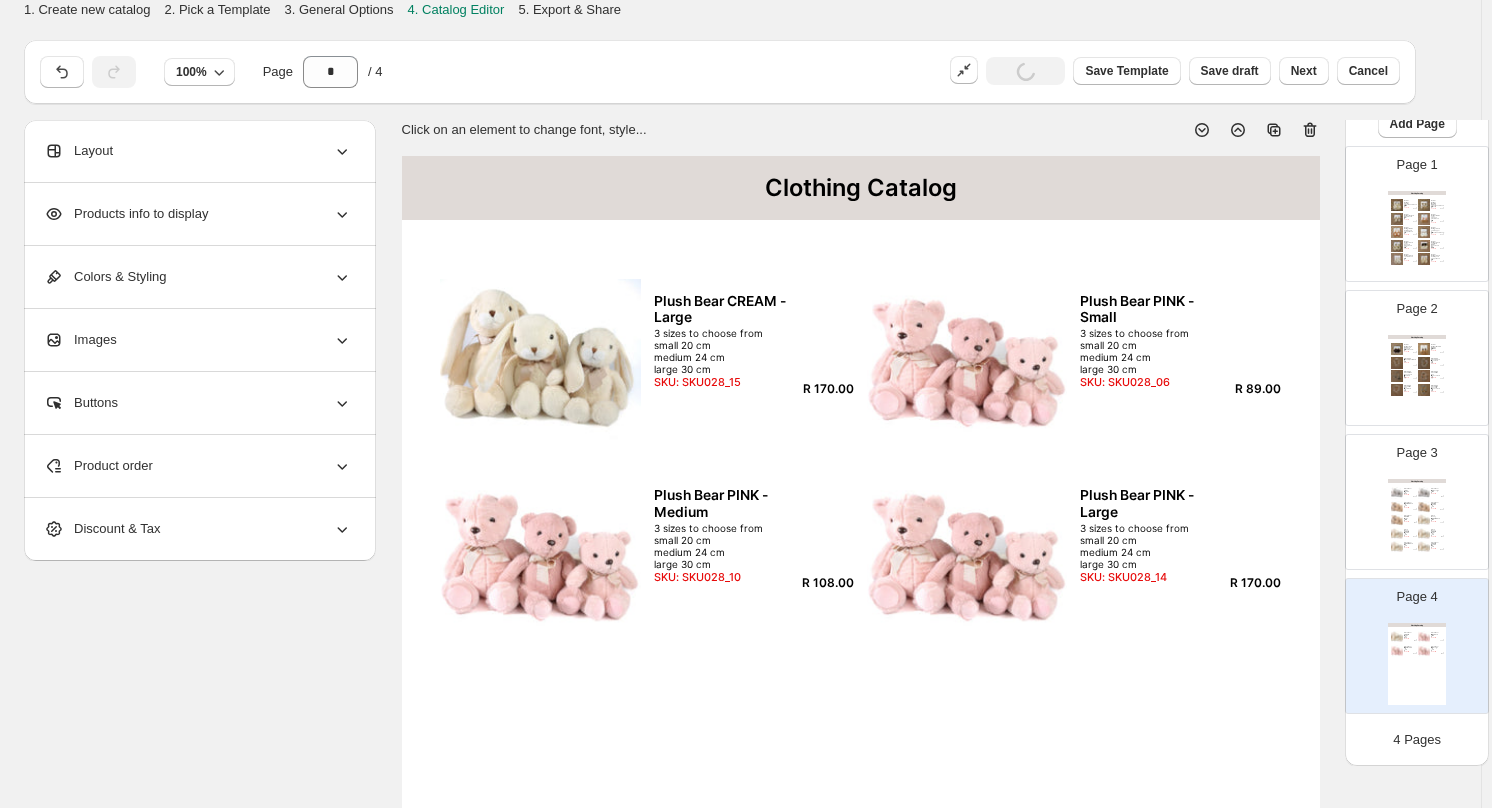 scroll, scrollTop: 62, scrollLeft: 0, axis: vertical 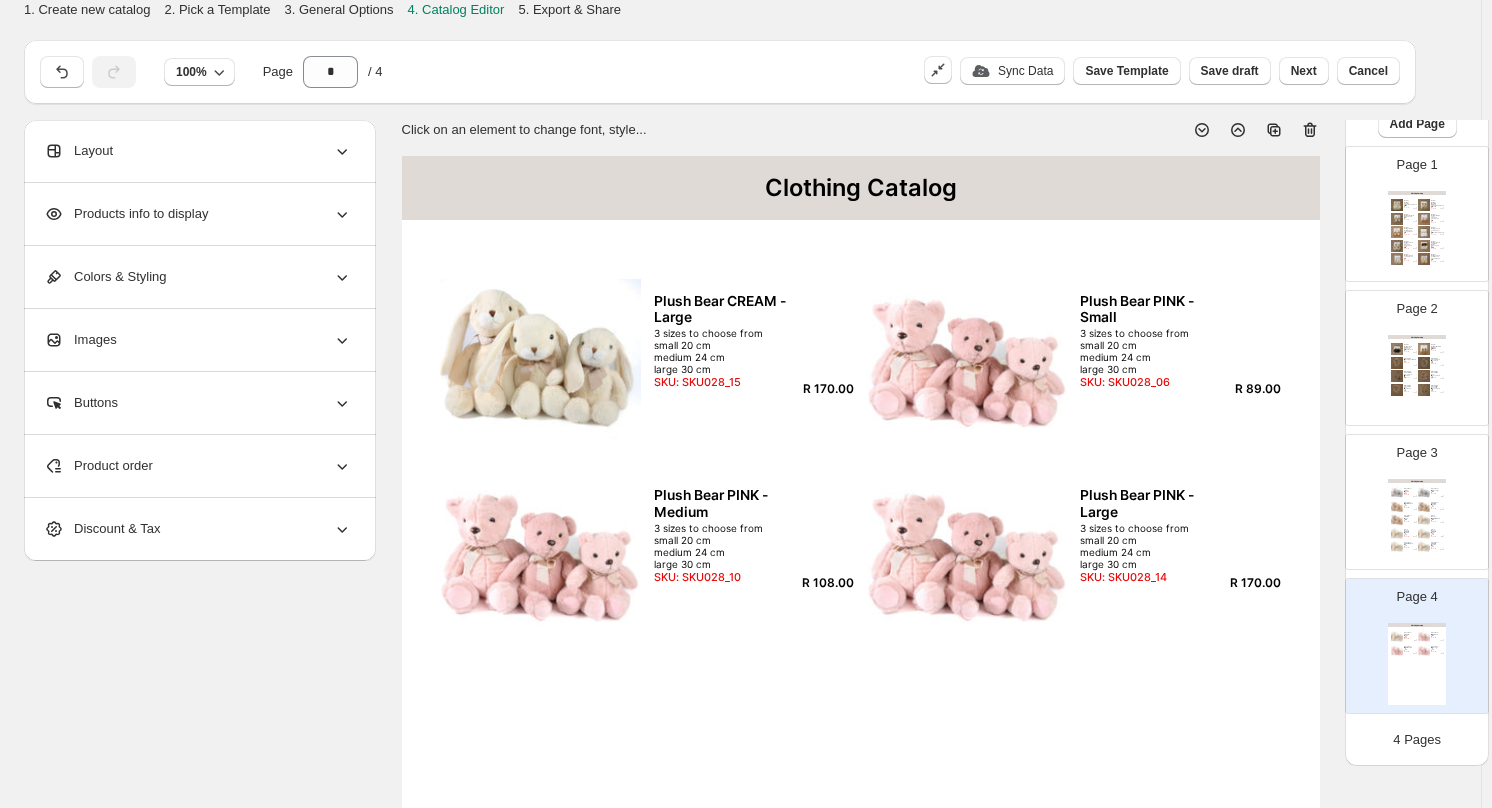 click 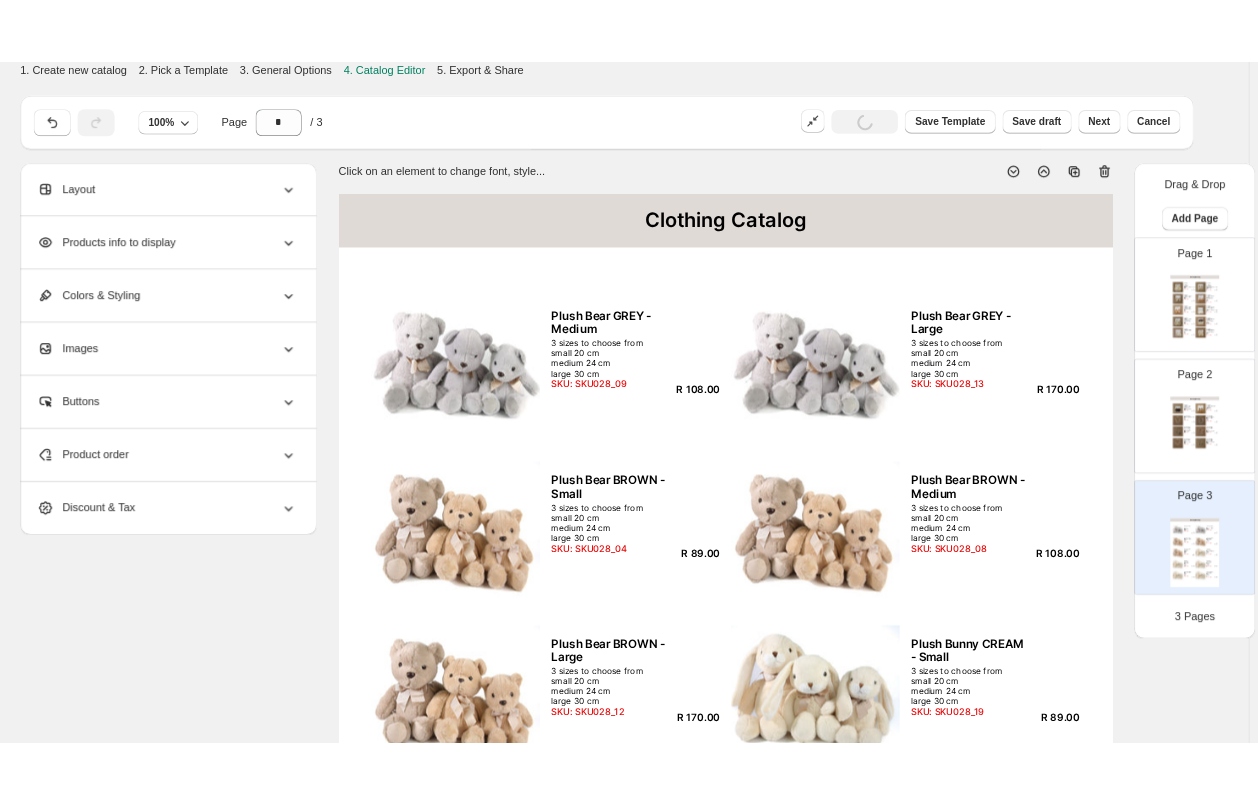 scroll, scrollTop: 0, scrollLeft: 0, axis: both 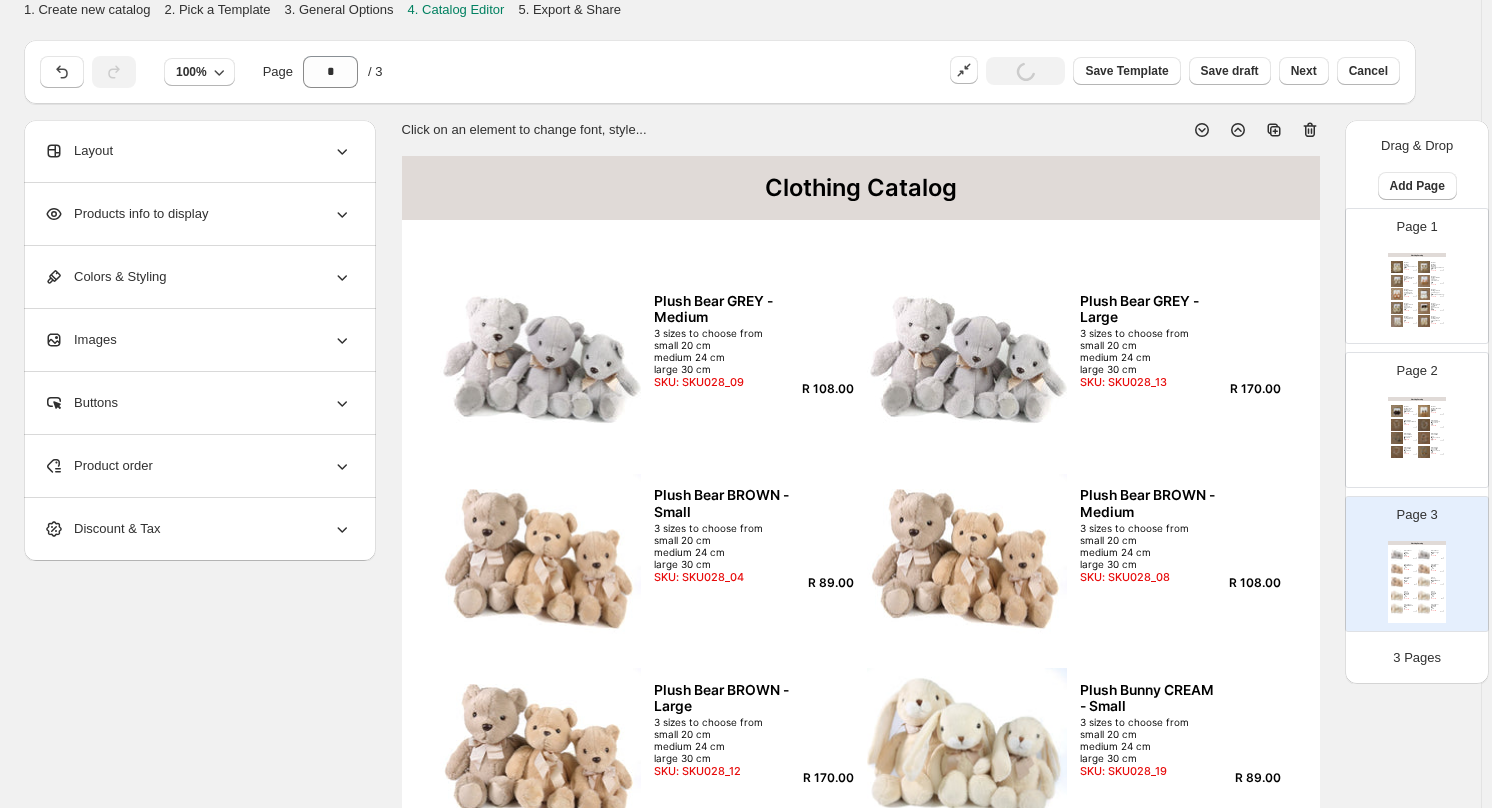 click on "Clothing Catalog Plush Bear GREY - Medium 3 sizes to choose from
small 20 cm
medium 24 cm
large 30 cm  SKU:  SKU028_09 R 108.00 Plush Bear GREY - Large 3 sizes to choose from
small 20 cm
medium 24 cm
large 30 cm  SKU:  SKU028_13 R 170.00 Plush Bear BROWN - Small 3 sizes to choose from
small 20 cm
medium 24 cm
large 30 cm  SKU:  SKU028_04 R 89.00 Plush Bear BROWN - Medium 3 sizes to choose from
small 20 cm
medium 24 cm
large 30 cm  SKU:  SKU028_08 R 108.00 Plush Bear BROWN - Large 3 sizes to choose from
small 20 cm
medium 24 cm
large 30 cm  SKU:  SKU028_12 R 170.00 Plush Bunny CREAM - Small 3 sizes to choose from
small 20 cm
medium 24 cm
large 30 cm  SKU:  SKU028_19 R 89.00 Plush Bunny CREAM - Medium 3 sizes to choose from
small 20 cm
medium 24 cm
large 30 cm  SKU:  SKU028_23 R 108.00 Plush Bunny CREAM - Large 3 sizes to choose from
small 20 cm
medium 24 cm
large 30 cm  SKU:  SKU028_27 R 170.00 Plush Bear CREAM - Small 3 sizes to choose from
small 20 cm
medium 24 cm
large 30 cm" at bounding box center [1417, 582] 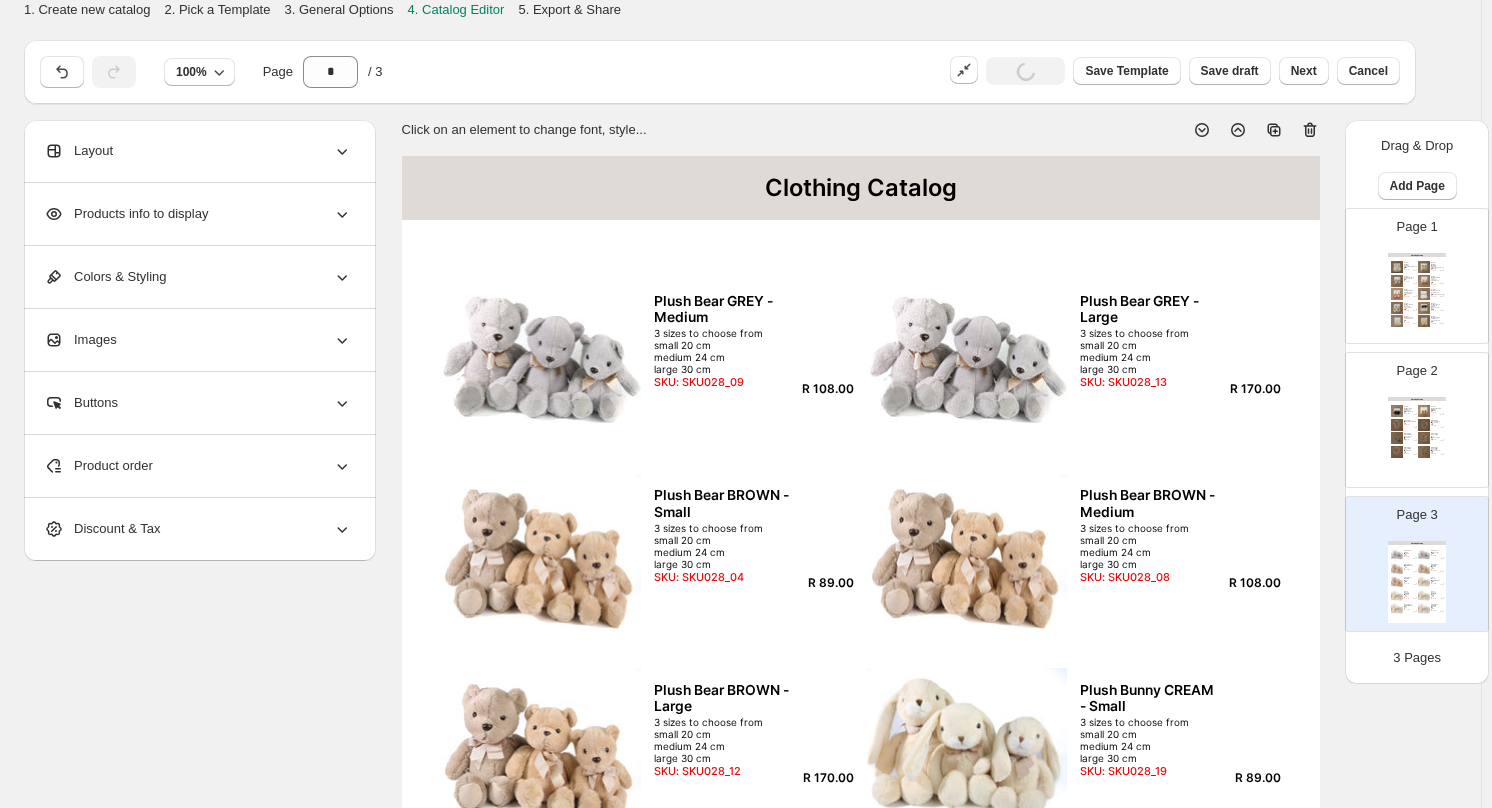 drag, startPoint x: 1425, startPoint y: 575, endPoint x: 1398, endPoint y: 500, distance: 79.71198 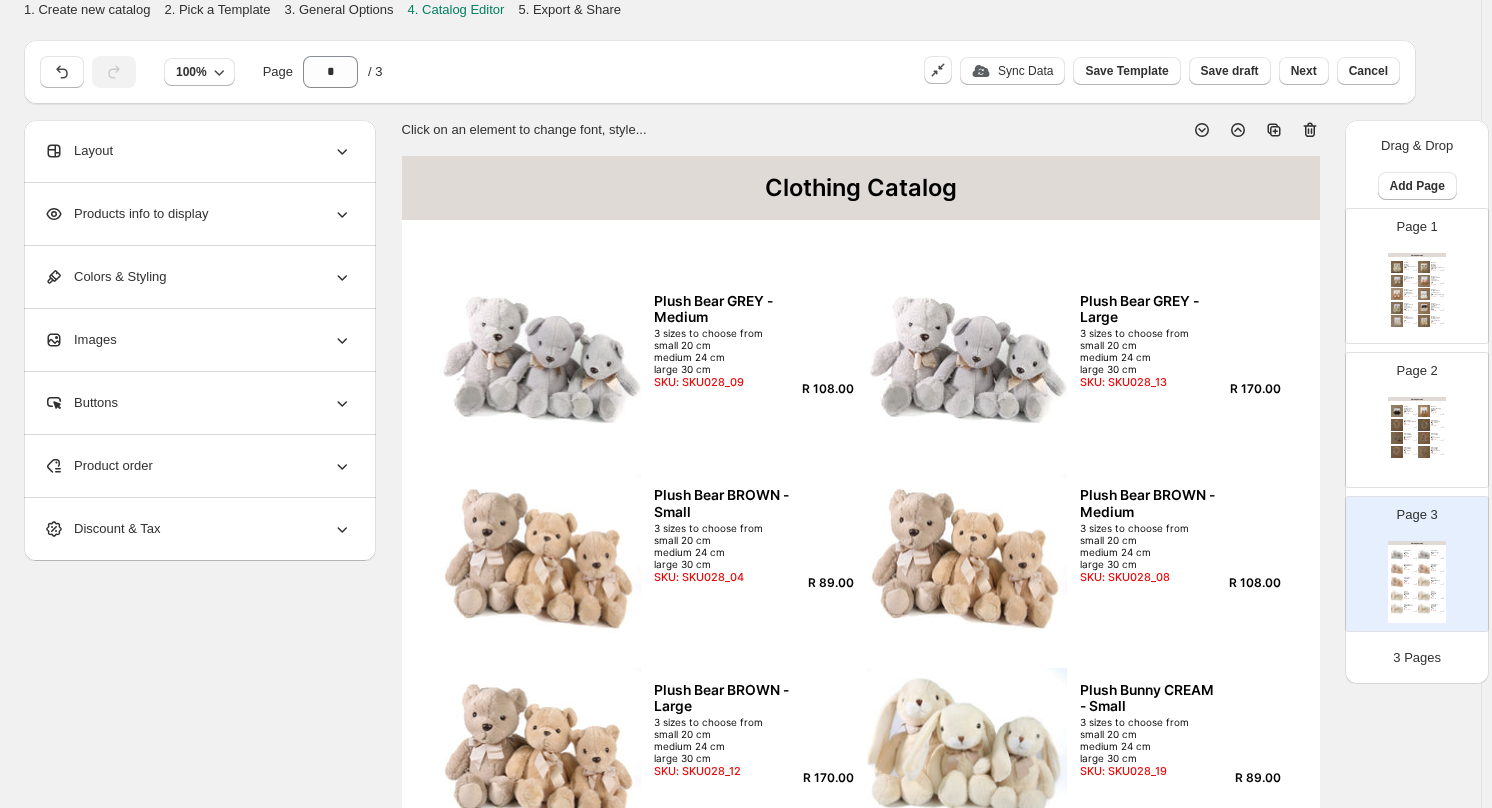 click 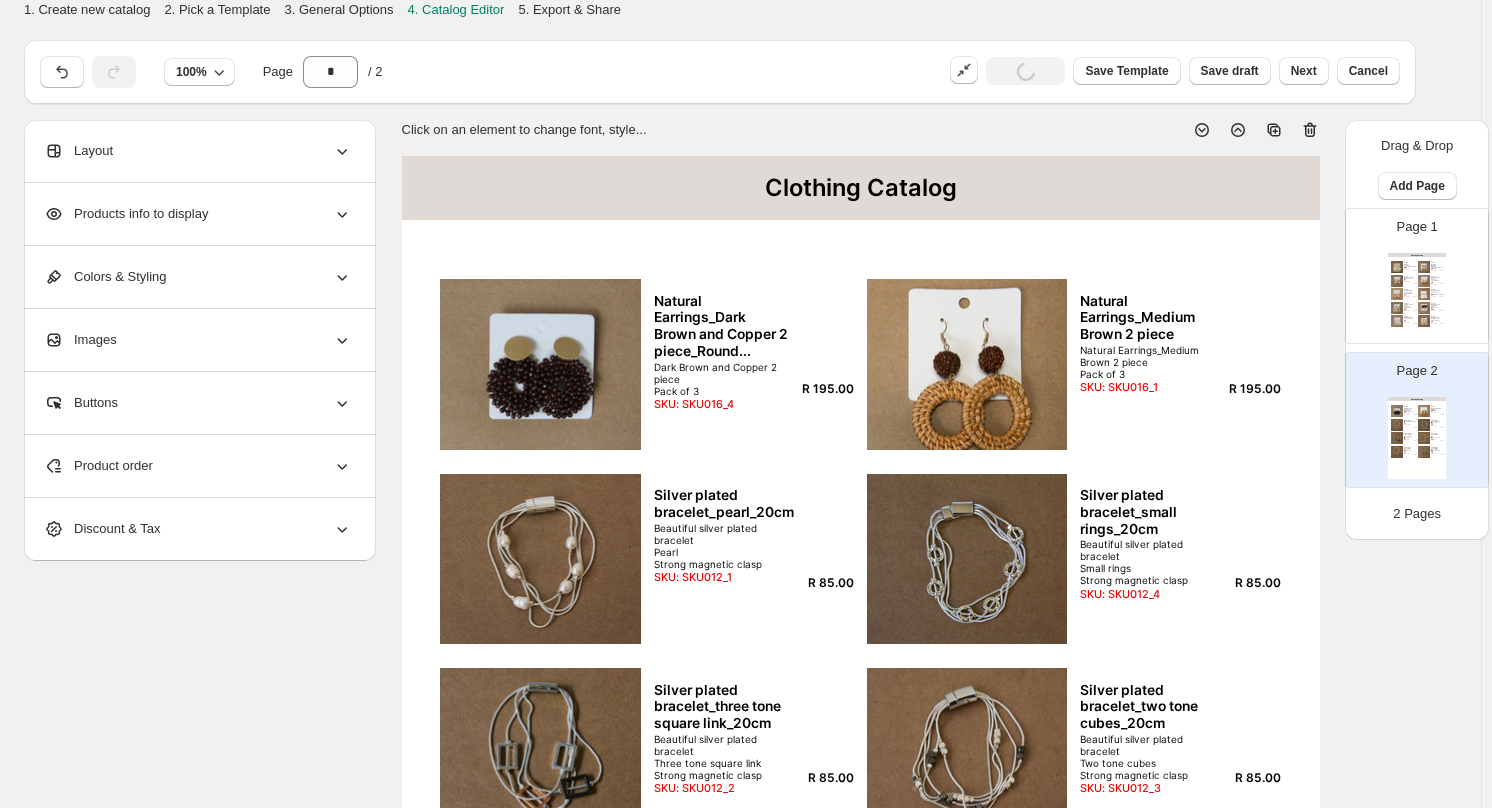 click on "Clothing Catalog Natural Earrings_ Cream 1 piece_Round_Pack of 3 Natural Earrings_Cream 1 piece_Round
Pack of 3 SKU:  SKU016_2 R 195.00 Natural Earrings_ Medium Brown 3 piece_Round_Pack of... Natural Earrings_Medium Brown 3 piece_Round
Pack of 3 SKU:  SKU016_3 R 195.00 Natural Earrings_Beige_3 Rings_Pack of 3 Beige_3 Rings
Pack of 3 SKU:  SKU016_6 R 195.00 Natural Earrings_Brown and orange_2 piece_Pack of 3 Brown and orange_2 piece
Pack of 3 SKU:  SKU016_9 R 195.00 Natural Earrings_Brown tear drop and copper_Pack of ... Brown tear drop and copper
Pack of 3 SKU:  SKU016_11 R 195.00 Natural Earrings_Cream and Copper 2 Piece_Round_Pack... Cream and Copper 2 Piece_Round
Pack of 3 SKU:  SKU016_5 R 195.00 Natural Earrings_Cream and Copper_2 Piece round and ... Cream and Copper_2 Piece round and leaf
Pack of 3 SKU:  SKU016_8 R 195.00 Natural Earrings_Cream and Dark Brown, Square and Ro... Cream and Dark Brown, Square and Round
Pack of 3 SKU:  SKU016_7 R 195.00 Natural Earrings_Cream square_Pack of 3 R 195.00" at bounding box center [1417, 294] 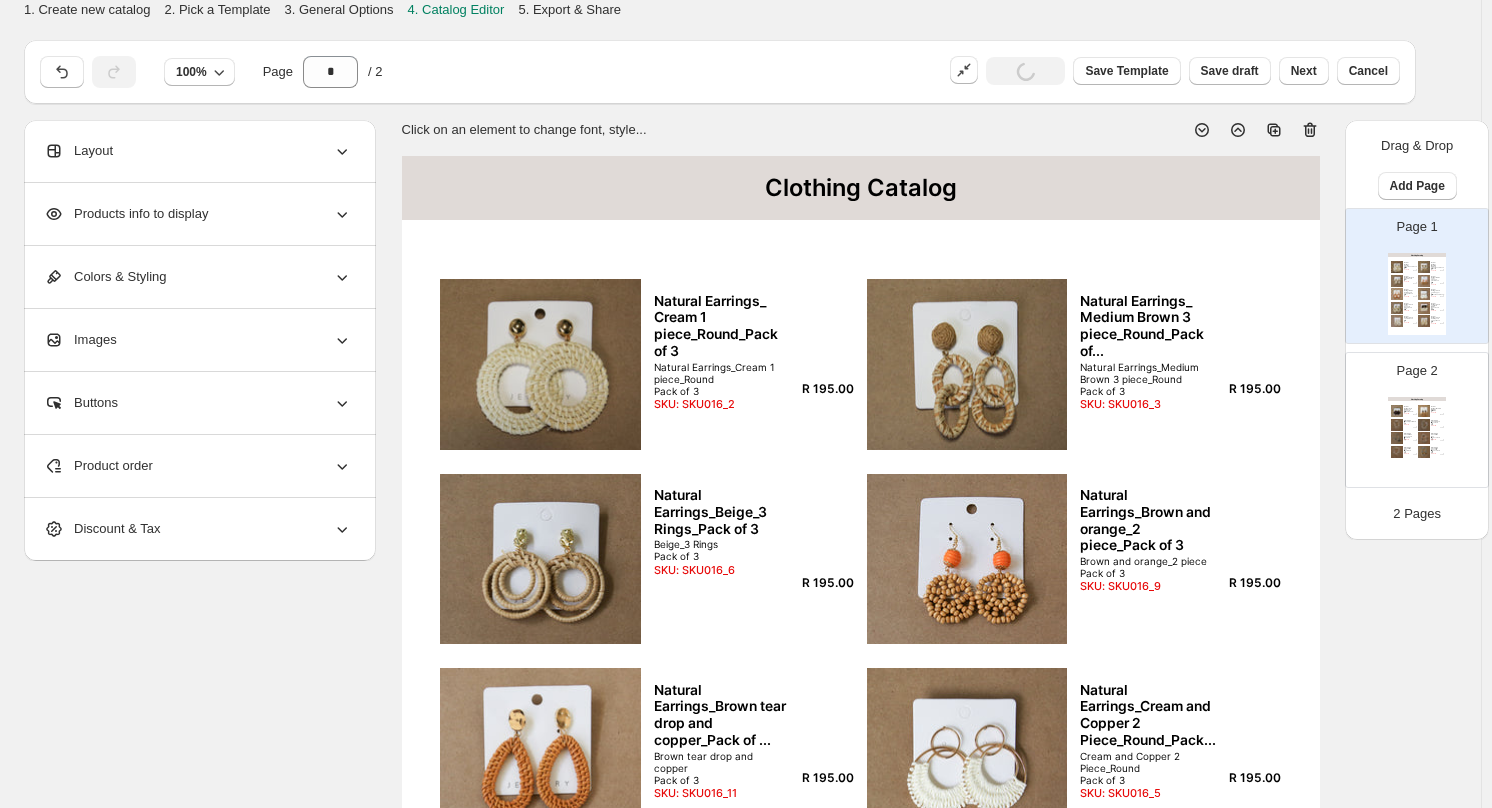 click on "Clothing Catalog Natural Earrings_Dark Brown and Copper 2 piece_Round... Dark Brown and Copper 2 piece
Pack of 3 SKU:  SKU016_4 R 195.00 Natural Earrings_Medium Brown 2 piece Natural Earrings_Medium Brown 2 piece
Pack of 3 SKU:  SKU016_1 R 195.00 Silver plated bracelet_pearl_20cm Beautiful silver plated bracelet
Pearl
Strong magnetic clasp
SKU:  SKU012_1 R 85.00 Silver plated bracelet_small rings_20cm Beautiful silver plated bracelet
Small rings
Strong magnetic clasp
SKU:  SKU012_4 R 85.00 Silver plated bracelet_three tone square link_20cm Beautiful silver plated bracelet
Three tone square link
Strong magnetic clasp
SKU:  SKU012_2 R 85.00 Silver plated bracelet_two tone cubes_20cm Beautiful silver plated bracelet
Two tone cubes
Strong magnetic clasp
SKU:  SKU012_3 R 85.00 Silver plated bracelet_two tone oval_20cm Beautiful silver plated bracelet
Two tone oval
Strong magnetic clasp
SKU:  SKU012_5 R 85.00 Silver plated bracelet_two tone solid blocks_20cm SKU:  SKU012_6 R 85.00" at bounding box center [1417, 438] 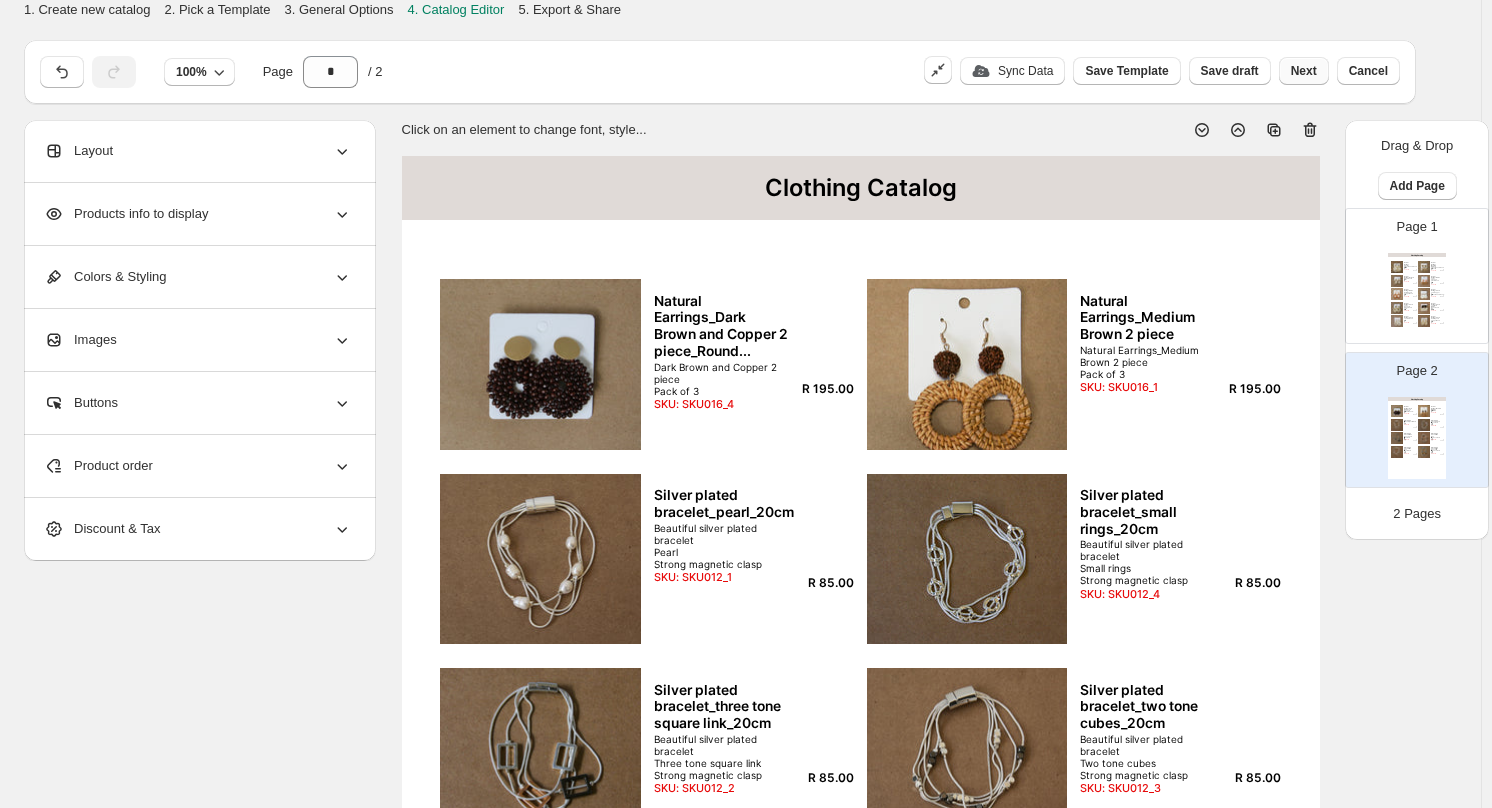 click on "Next" at bounding box center (1304, 71) 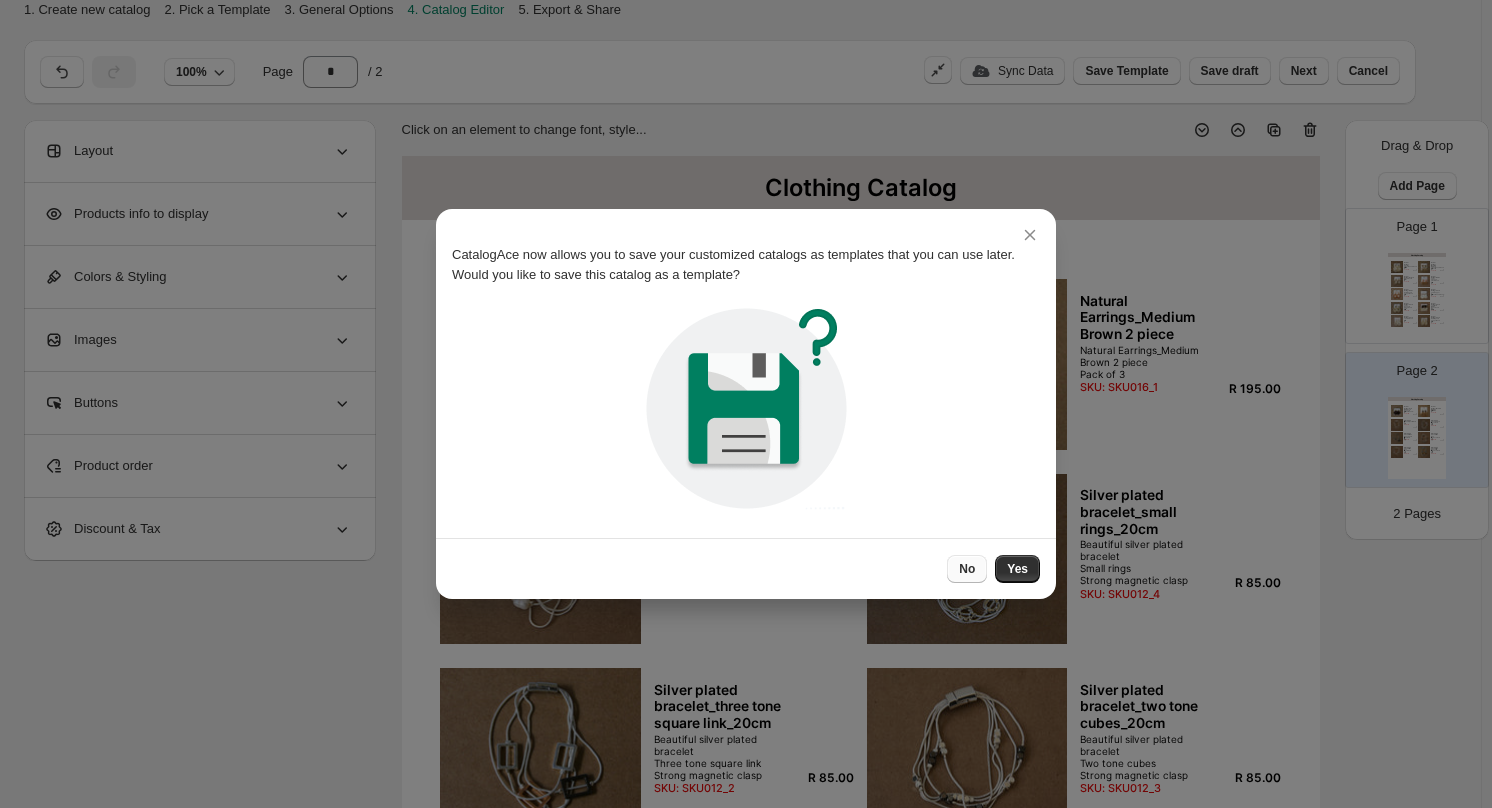 click on "No" at bounding box center [967, 569] 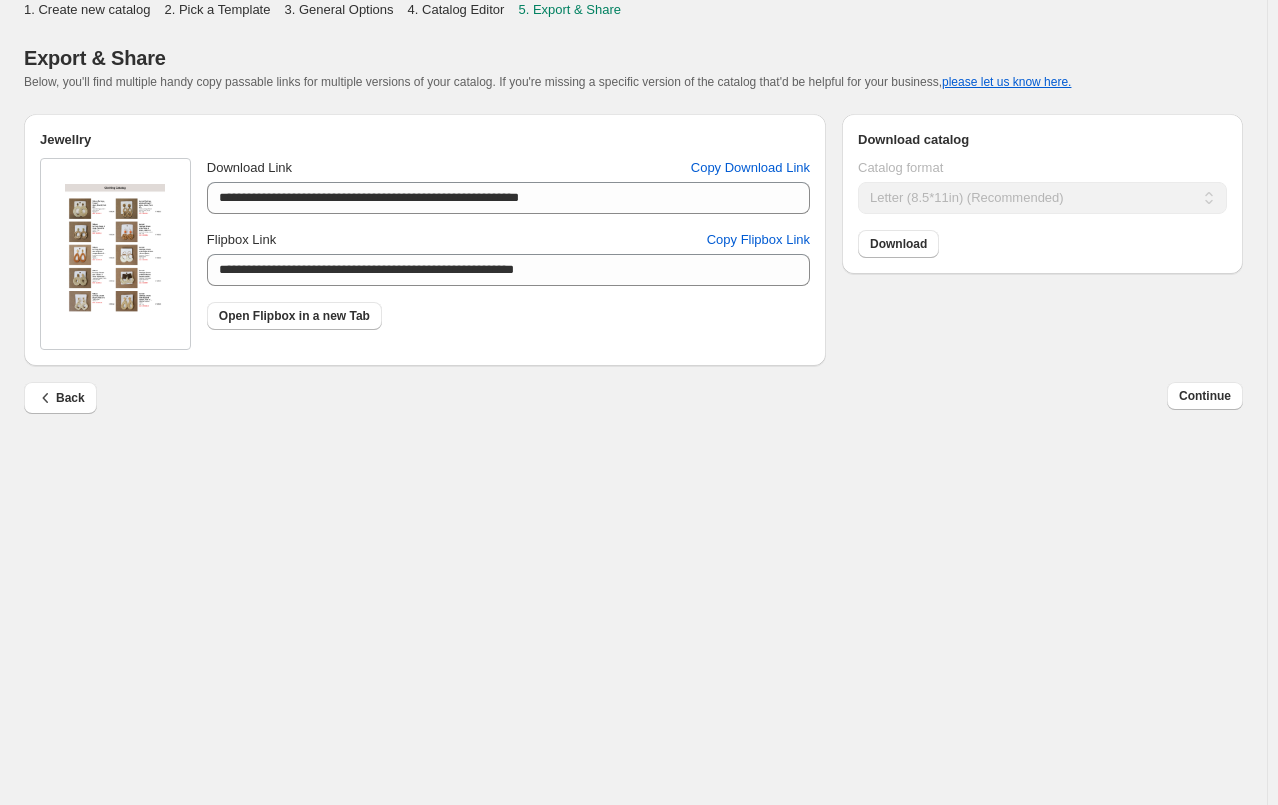 click on "Back Continue" at bounding box center (625, 390) 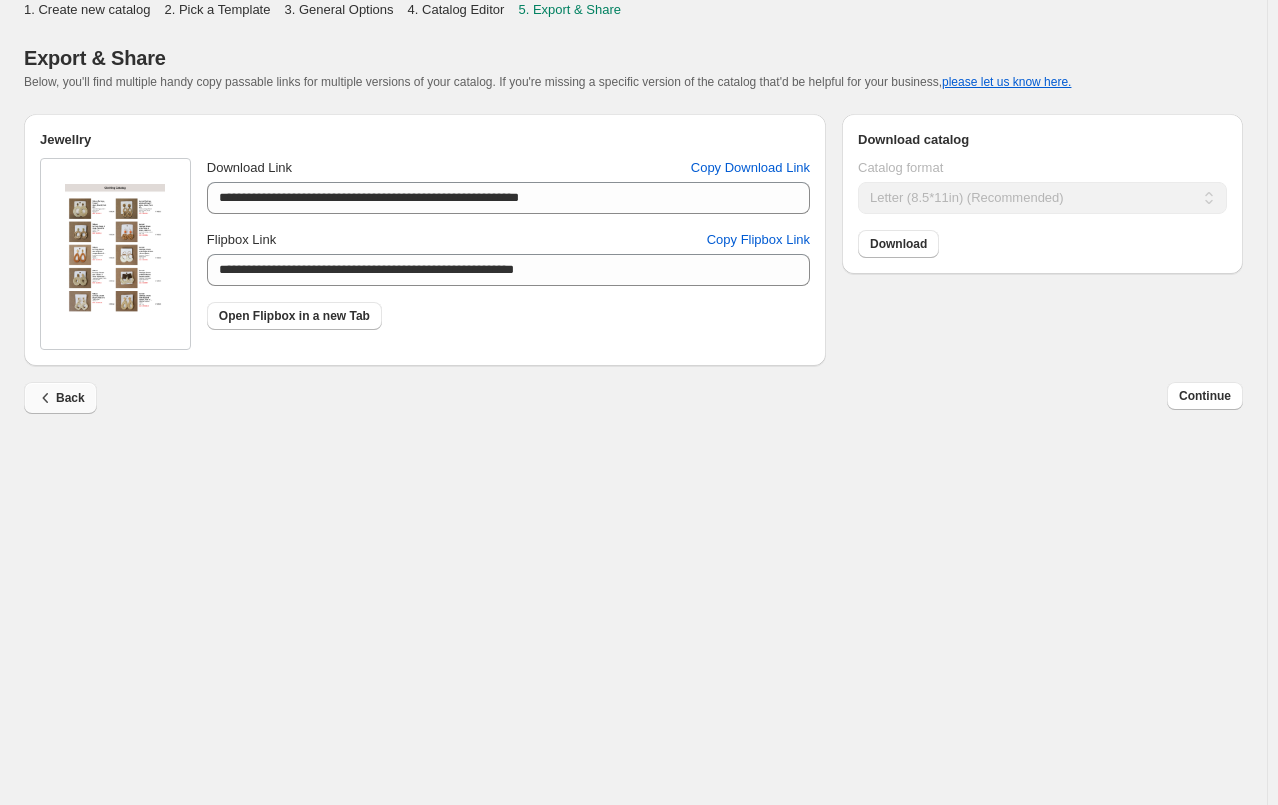click on "Back" at bounding box center (60, 398) 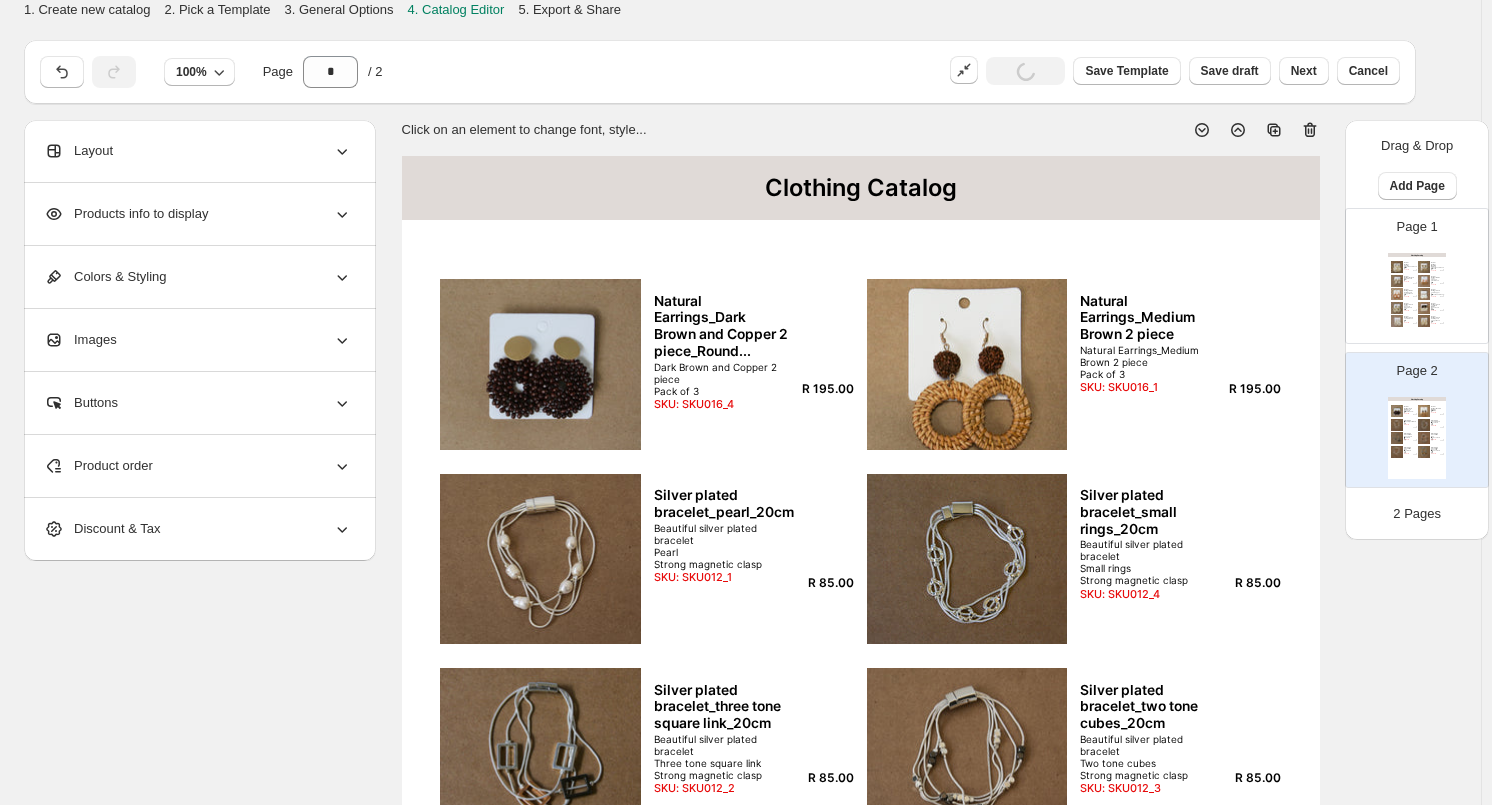 click on "Clothing Catalog" at bounding box center [861, 188] 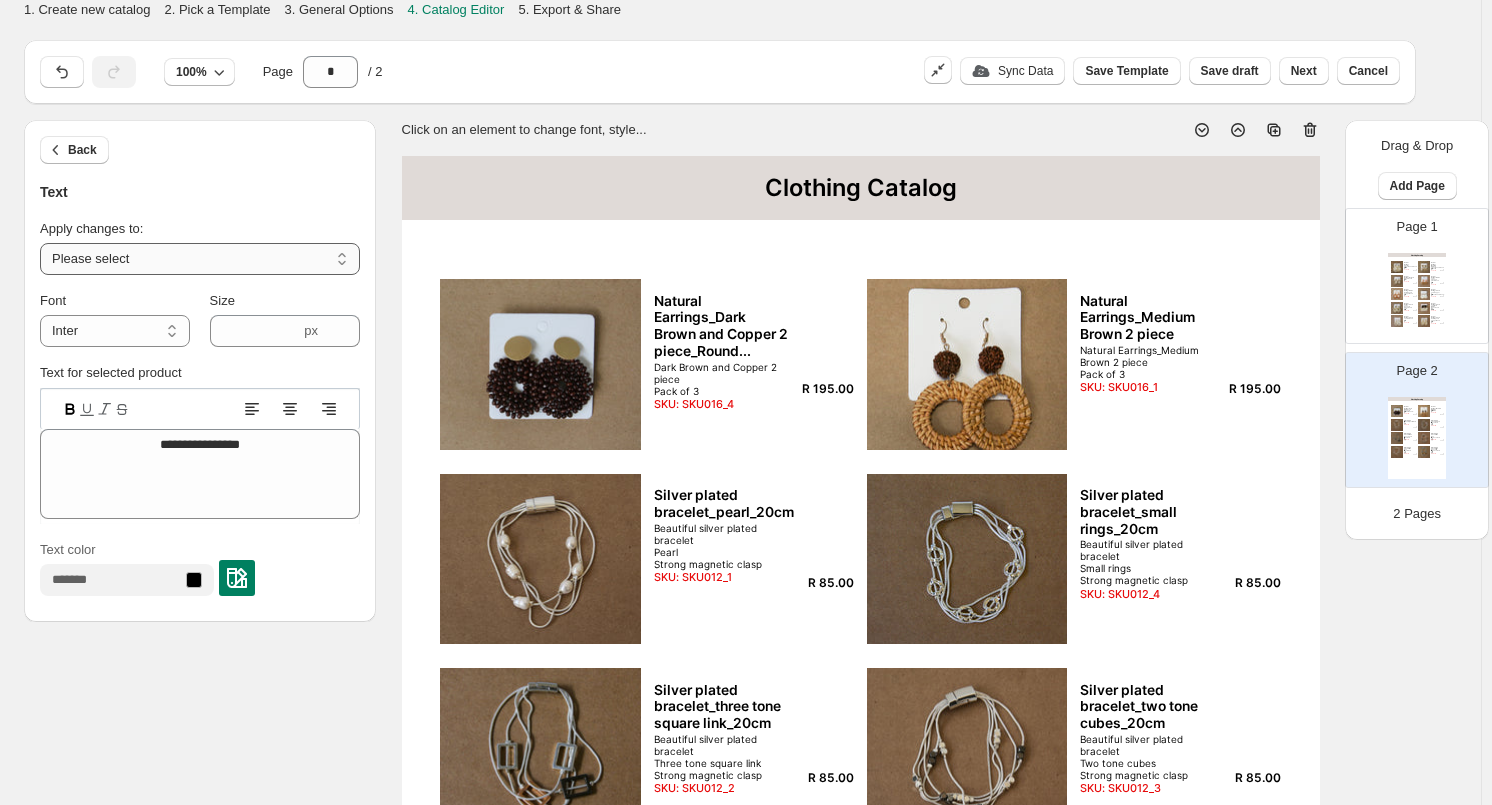 click on "**********" at bounding box center (200, 259) 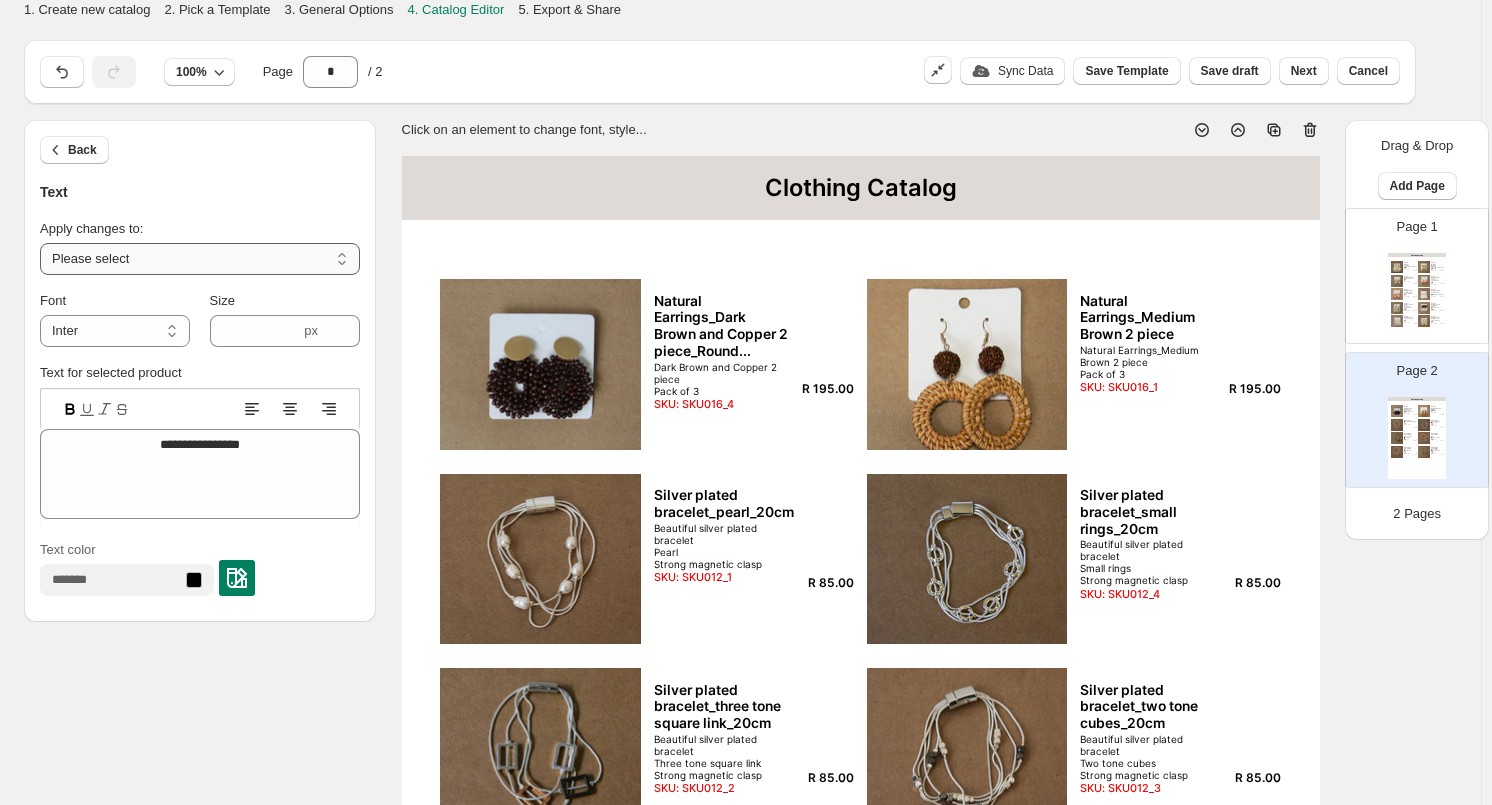 select on "**********" 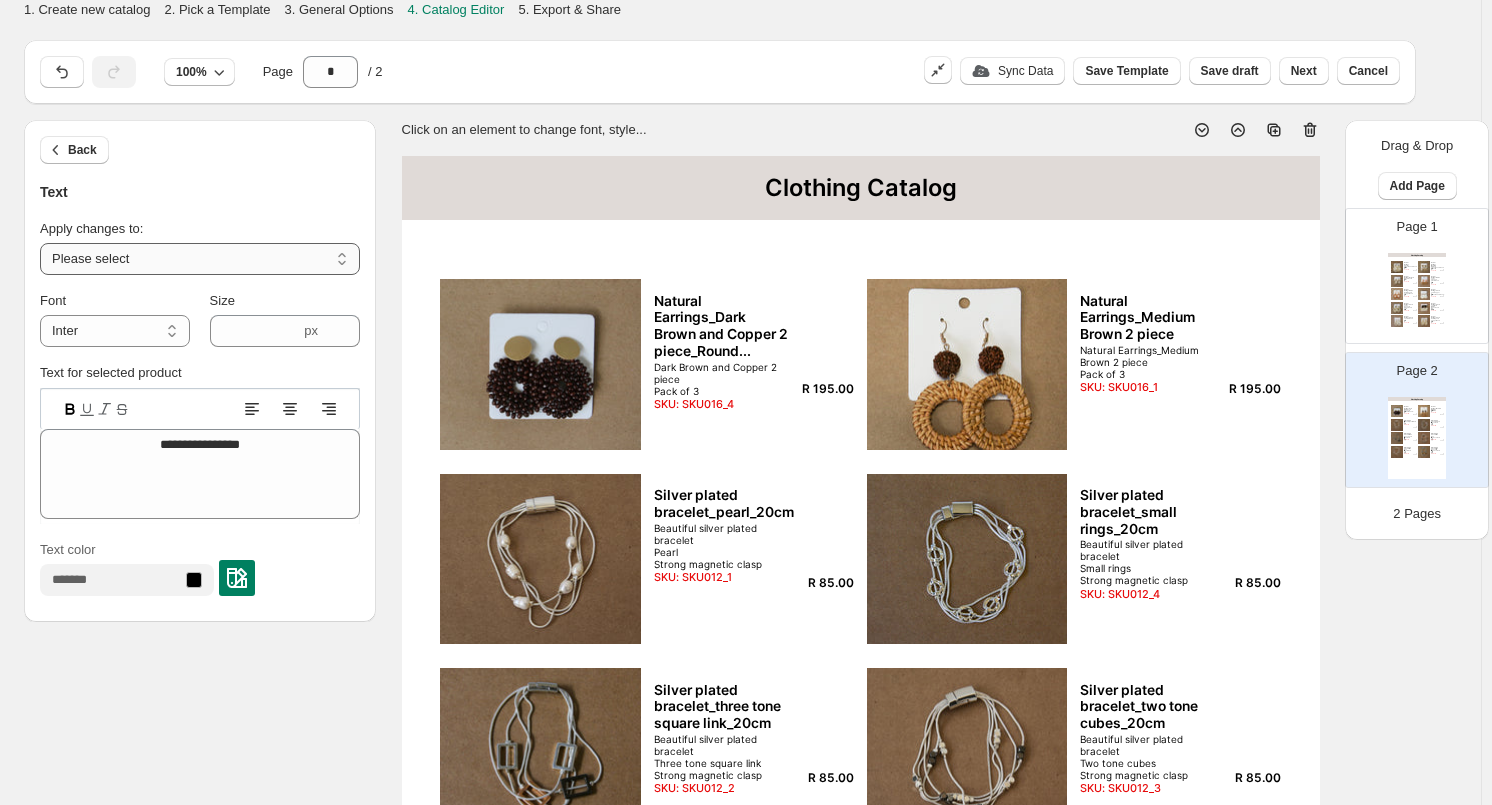 click on "**********" at bounding box center [200, 259] 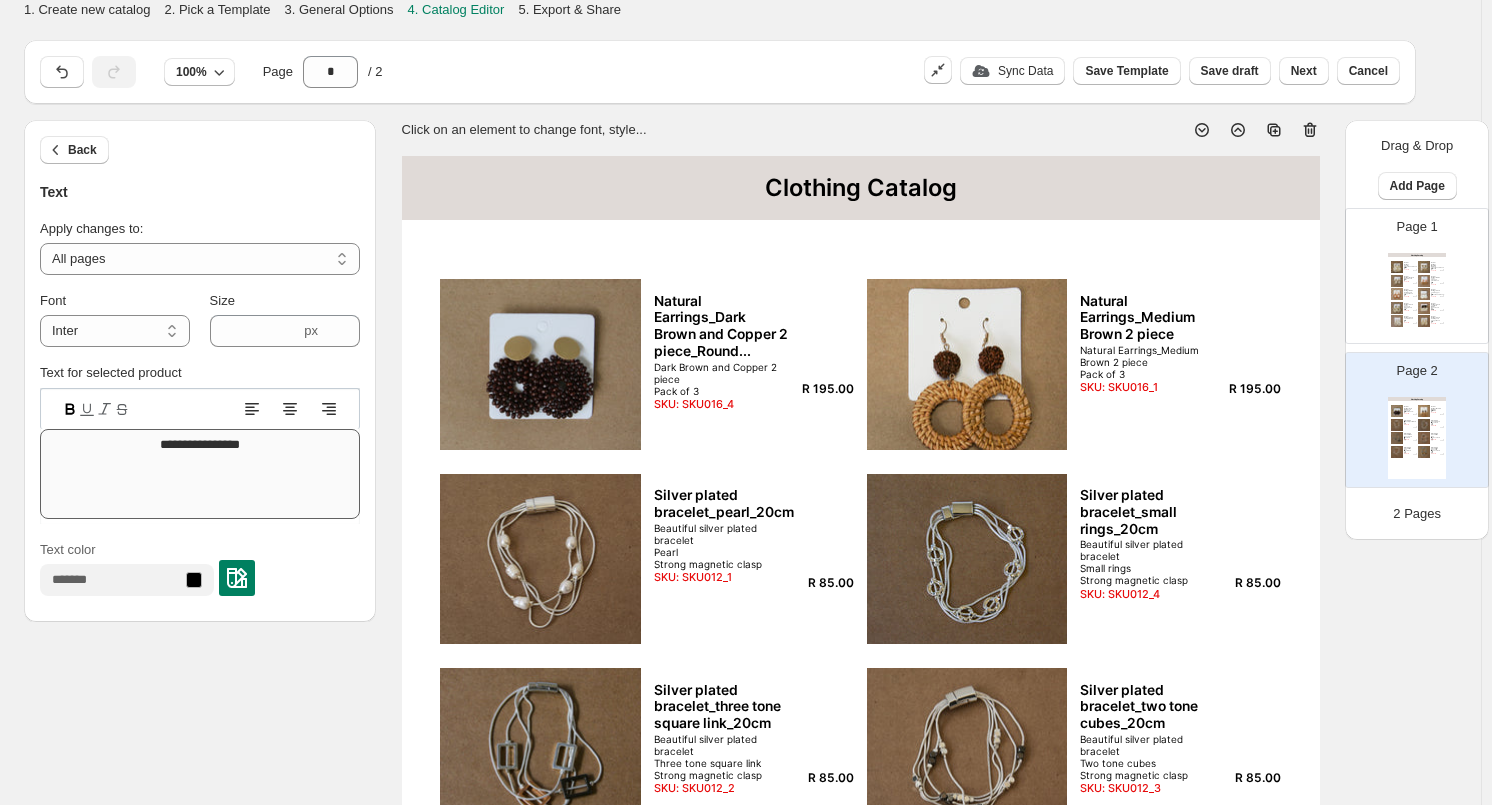 drag, startPoint x: 300, startPoint y: 416, endPoint x: 295, endPoint y: 428, distance: 13 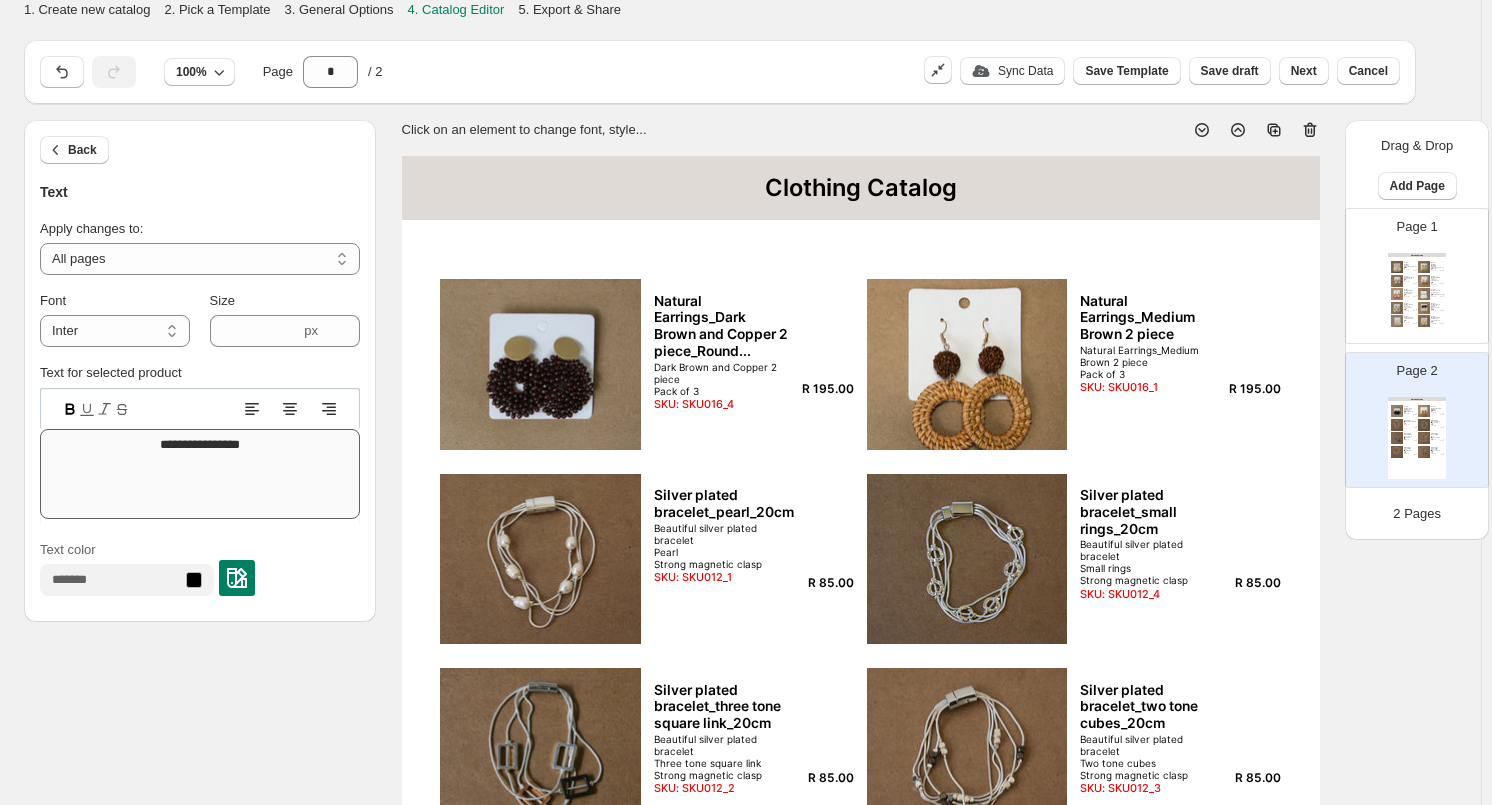 click at bounding box center (200, 408) 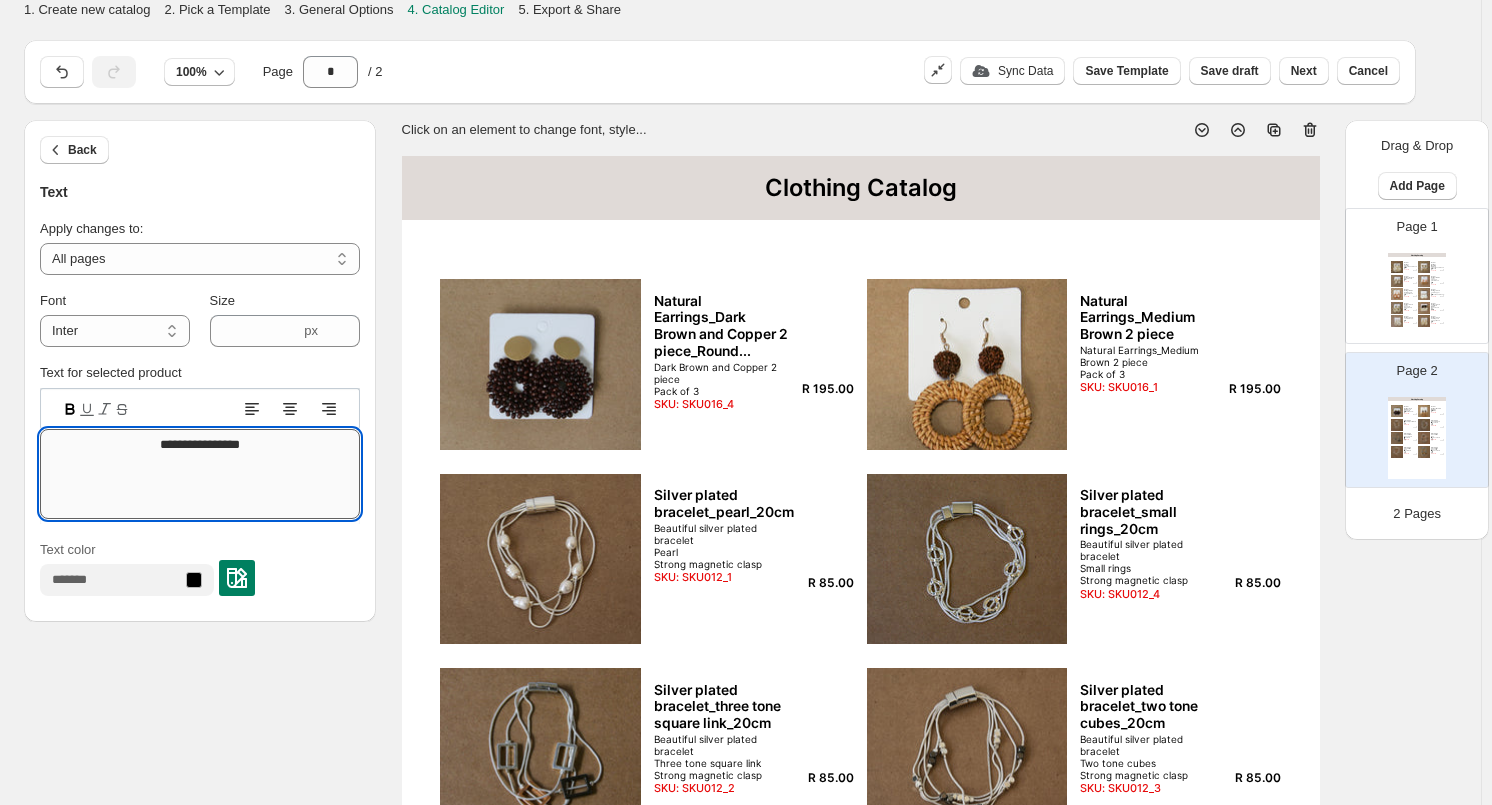 drag, startPoint x: 283, startPoint y: 446, endPoint x: 93, endPoint y: 436, distance: 190.26297 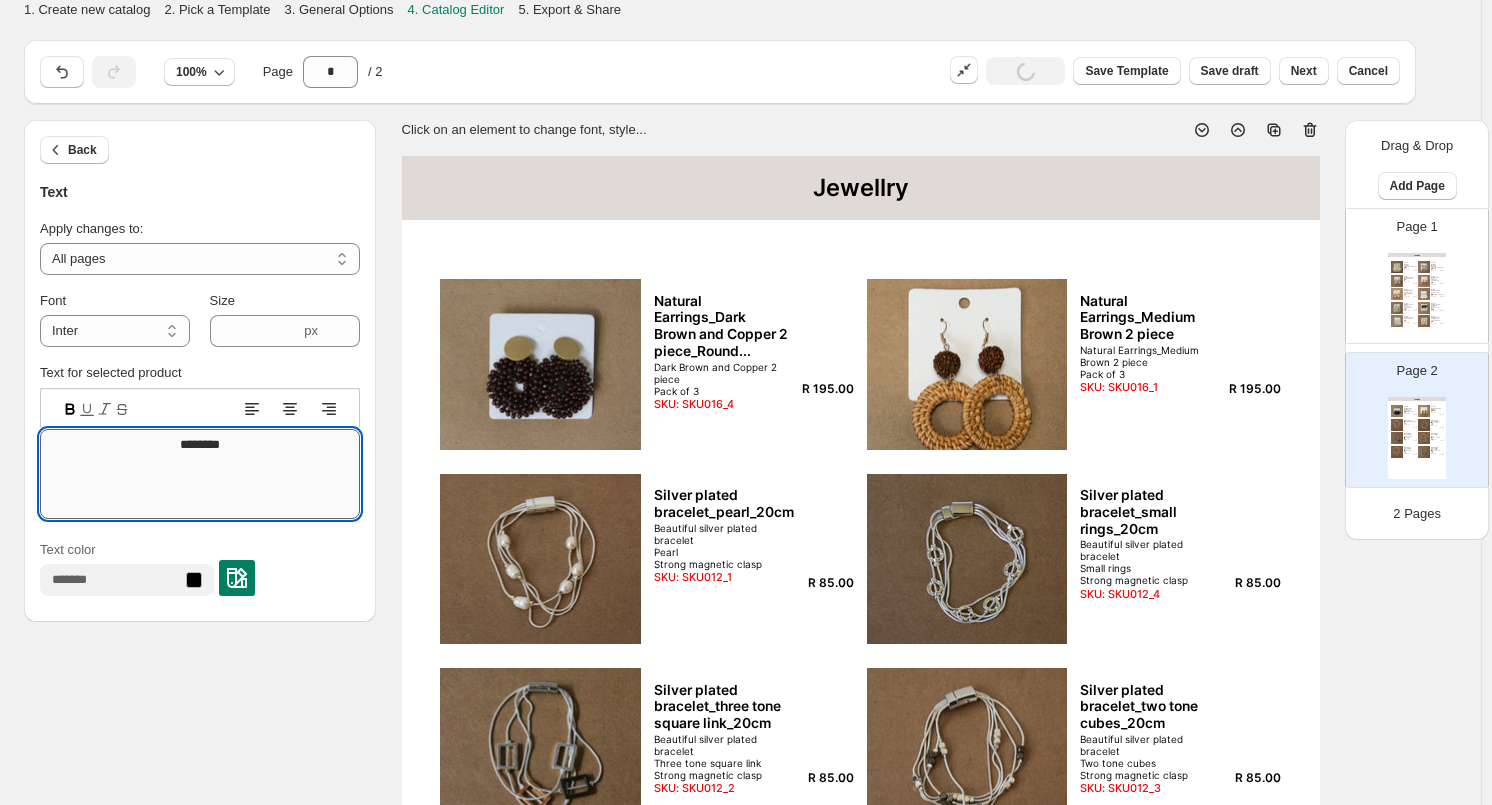 click on "********" at bounding box center [200, 474] 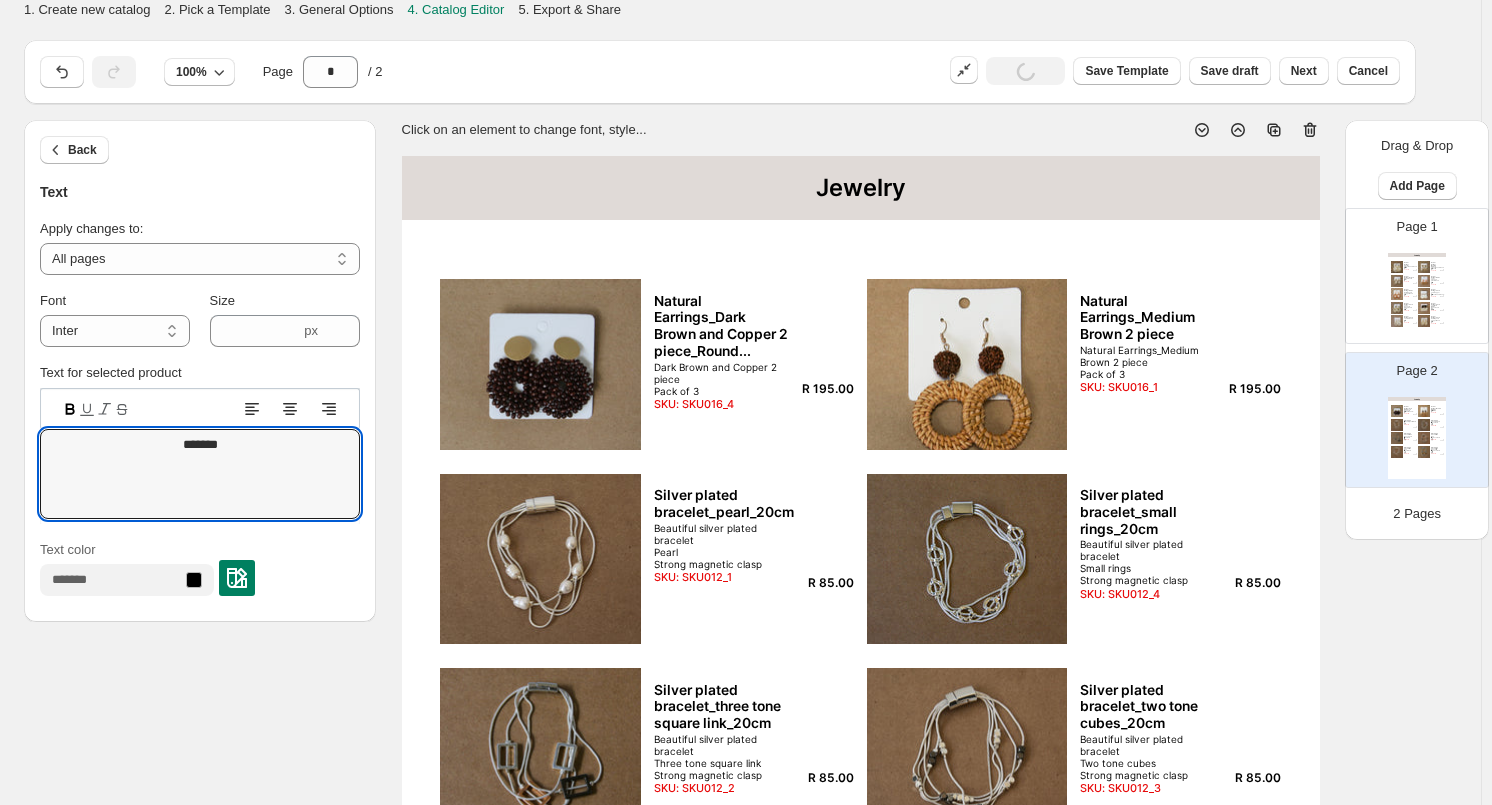 type on "*******" 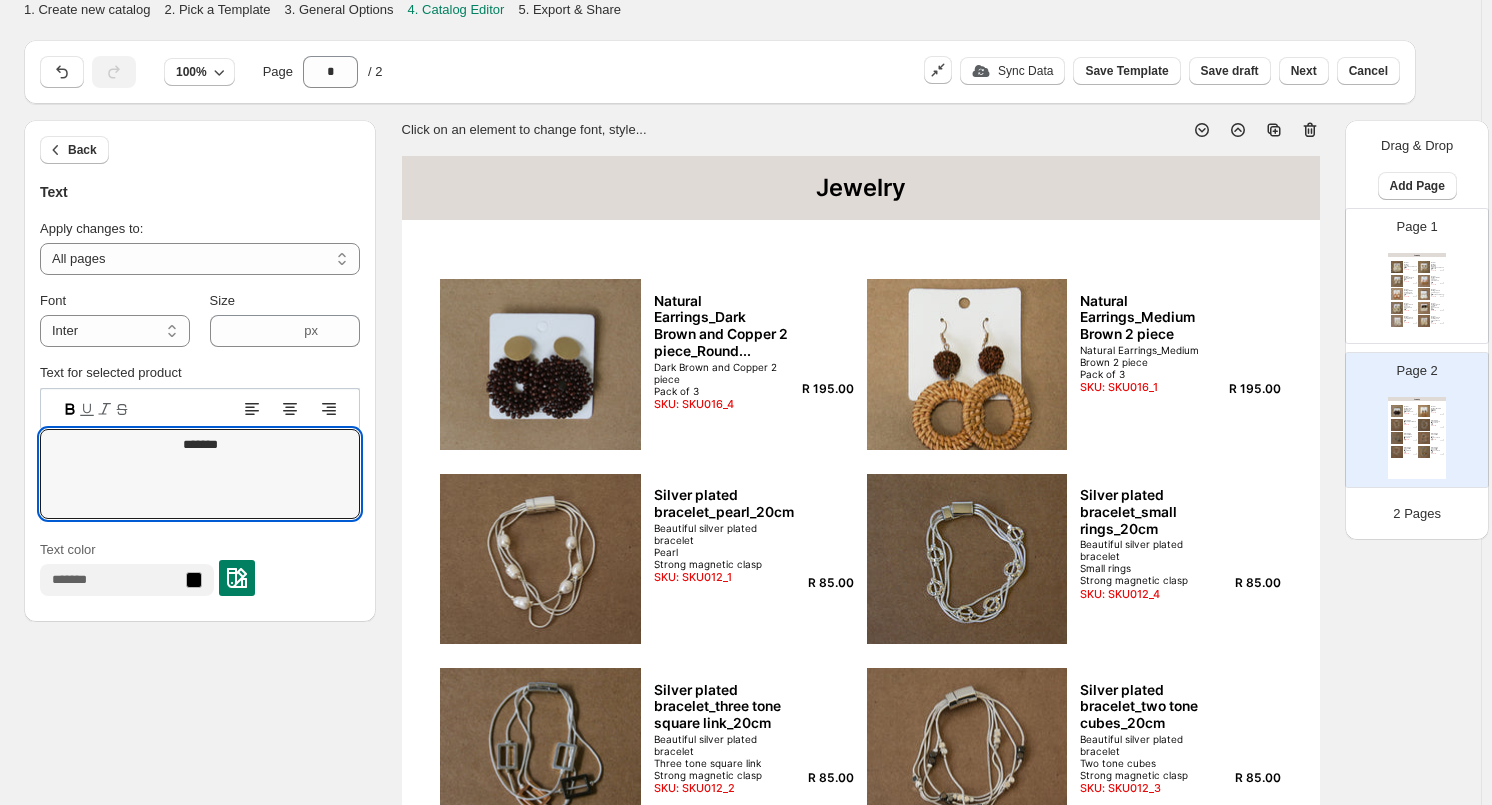 click on "Natural Earrings_Beige_3 Rings_Pack of 3" at bounding box center (1408, 278) 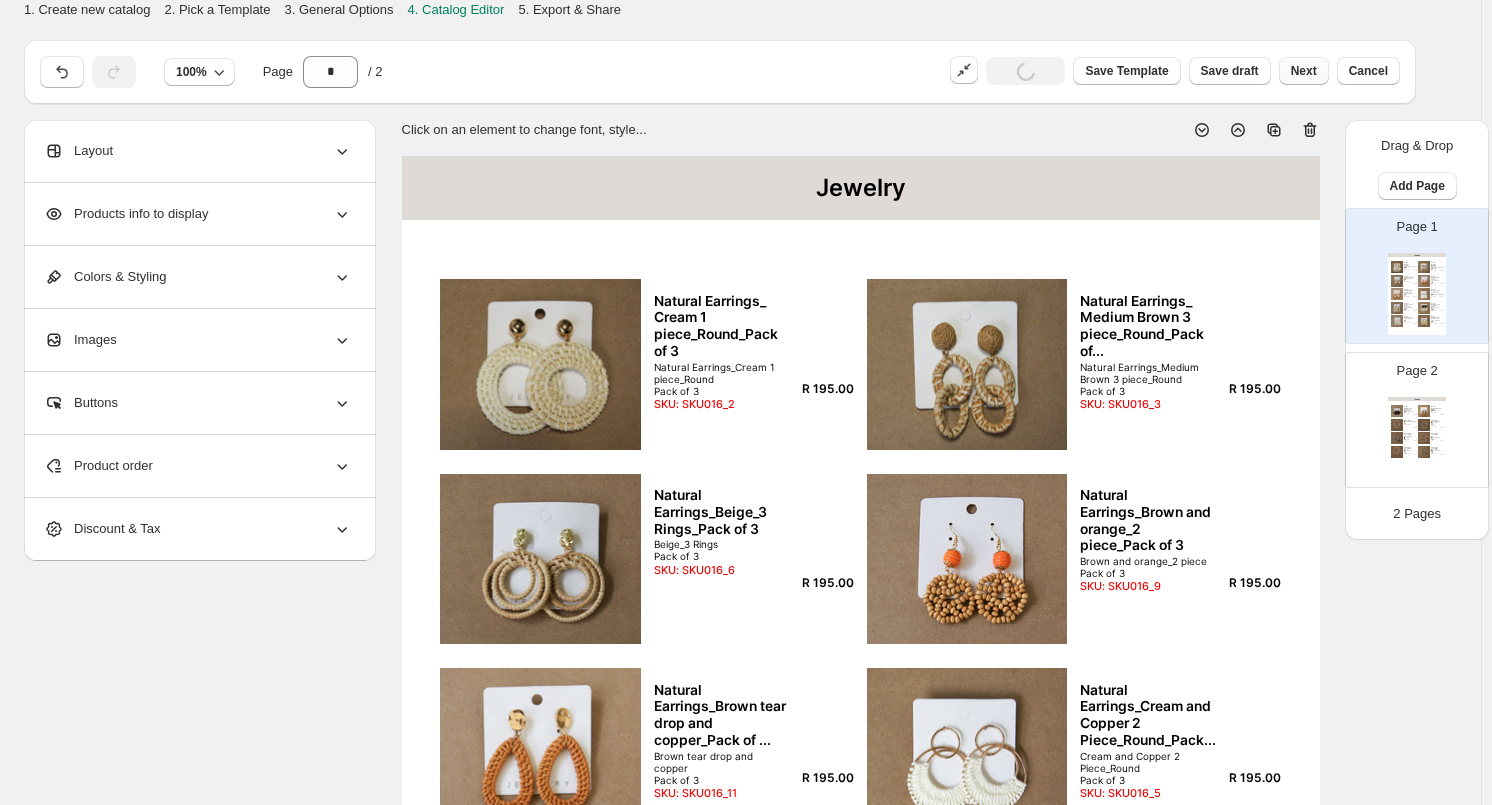 click on "Next" at bounding box center [1304, 71] 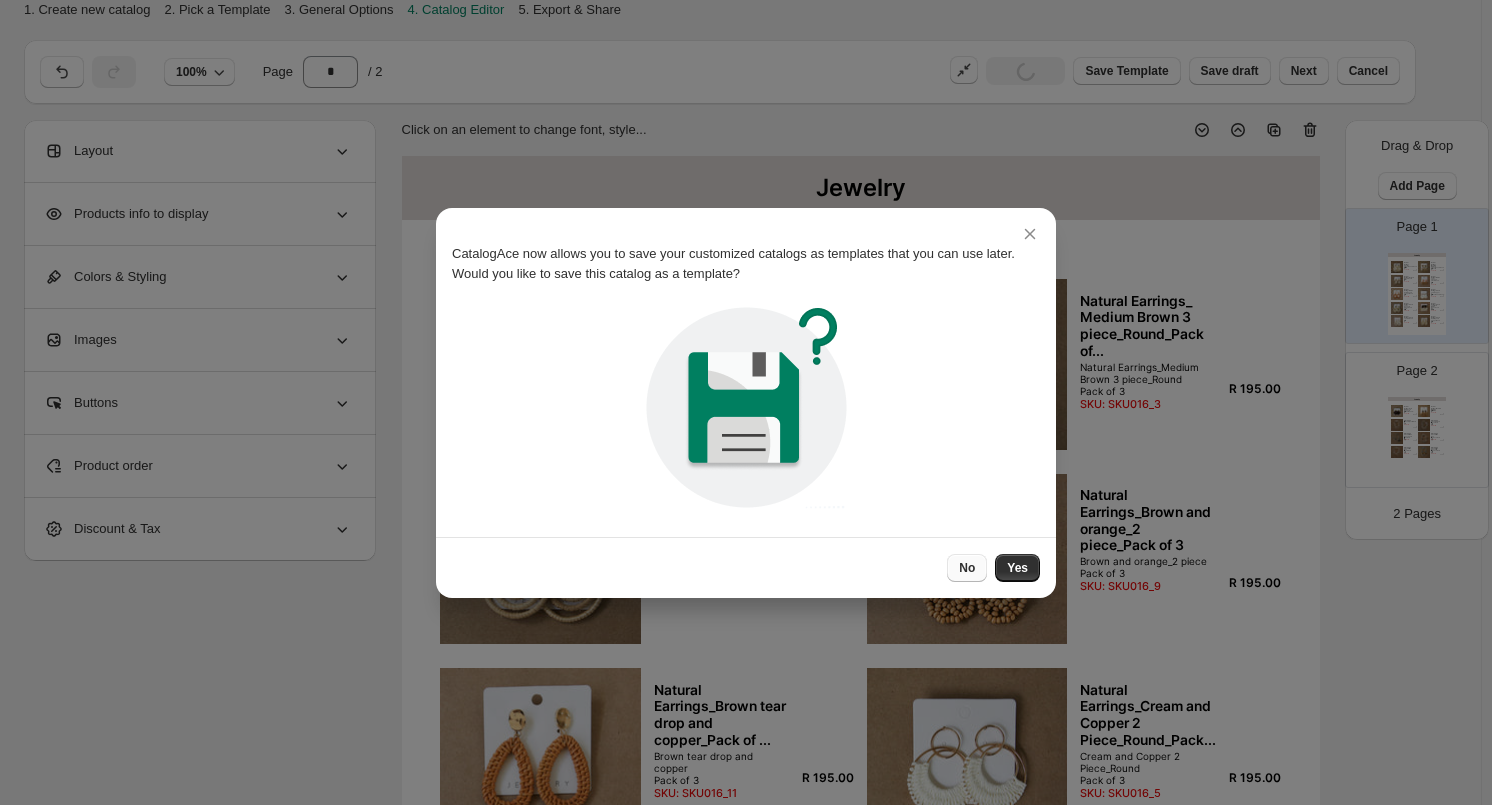 click on "No" at bounding box center [967, 568] 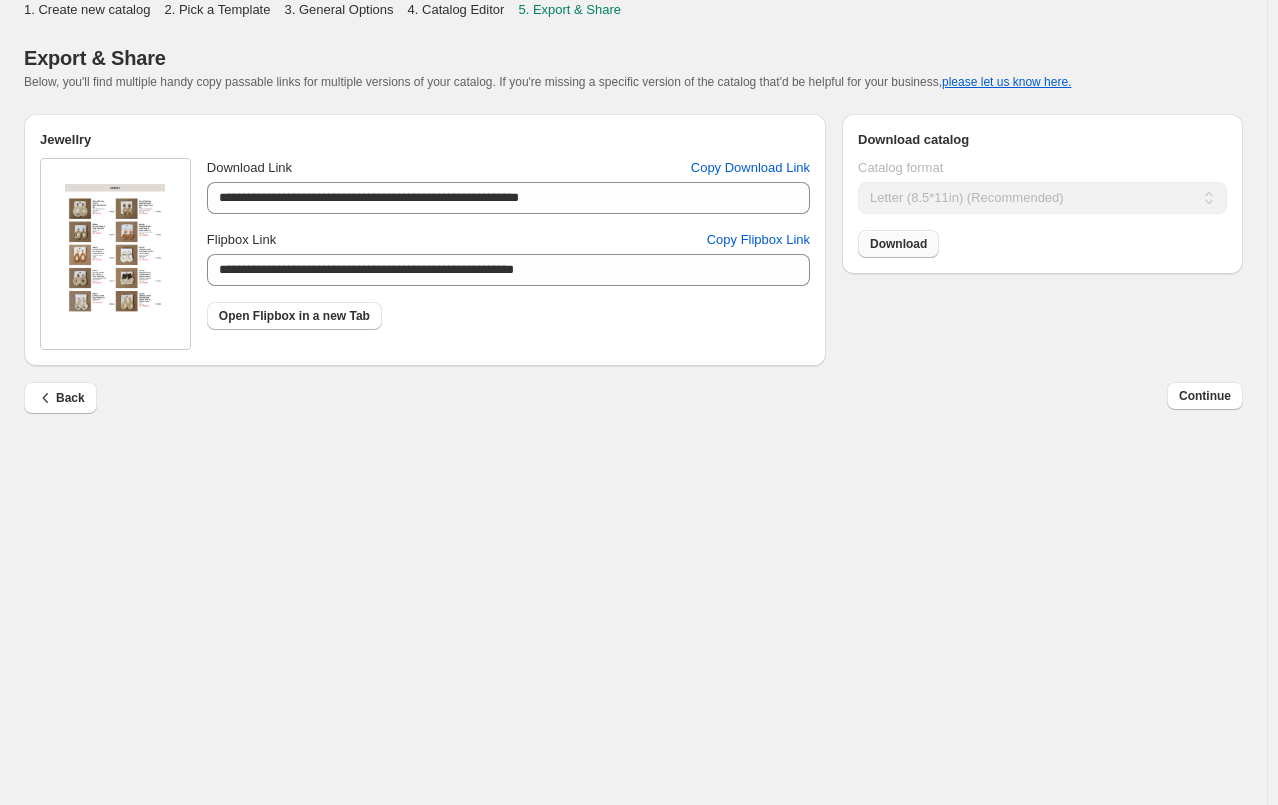 click on "Download" at bounding box center [898, 244] 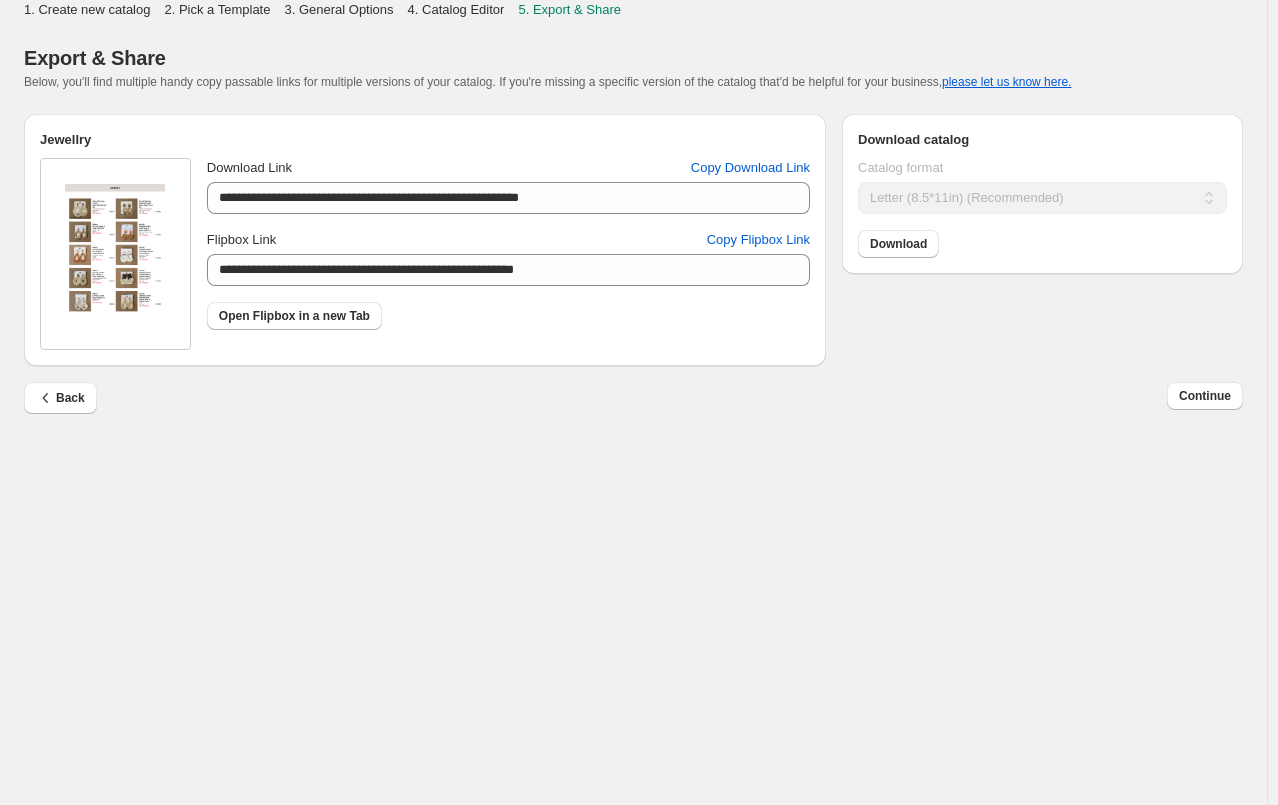 click on "Back Continue" at bounding box center (633, 411) 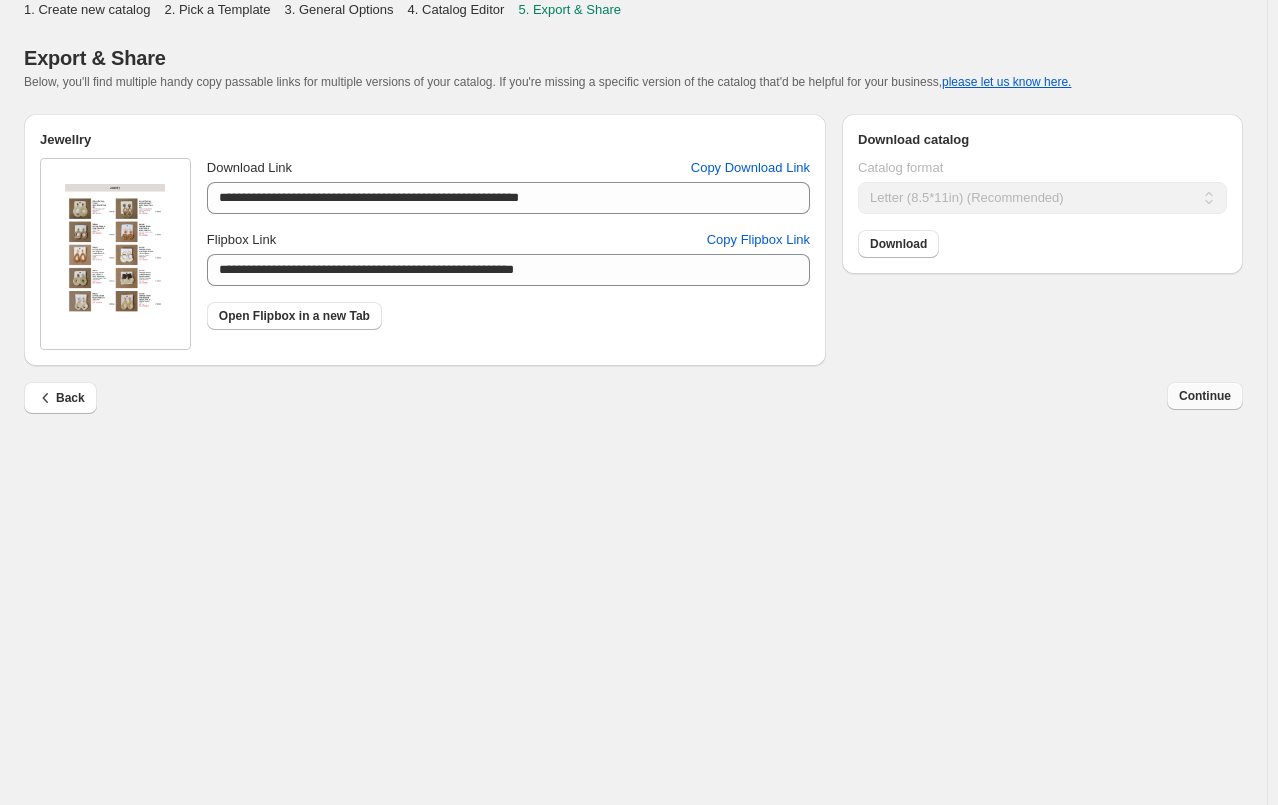 click on "Continue" at bounding box center [1205, 396] 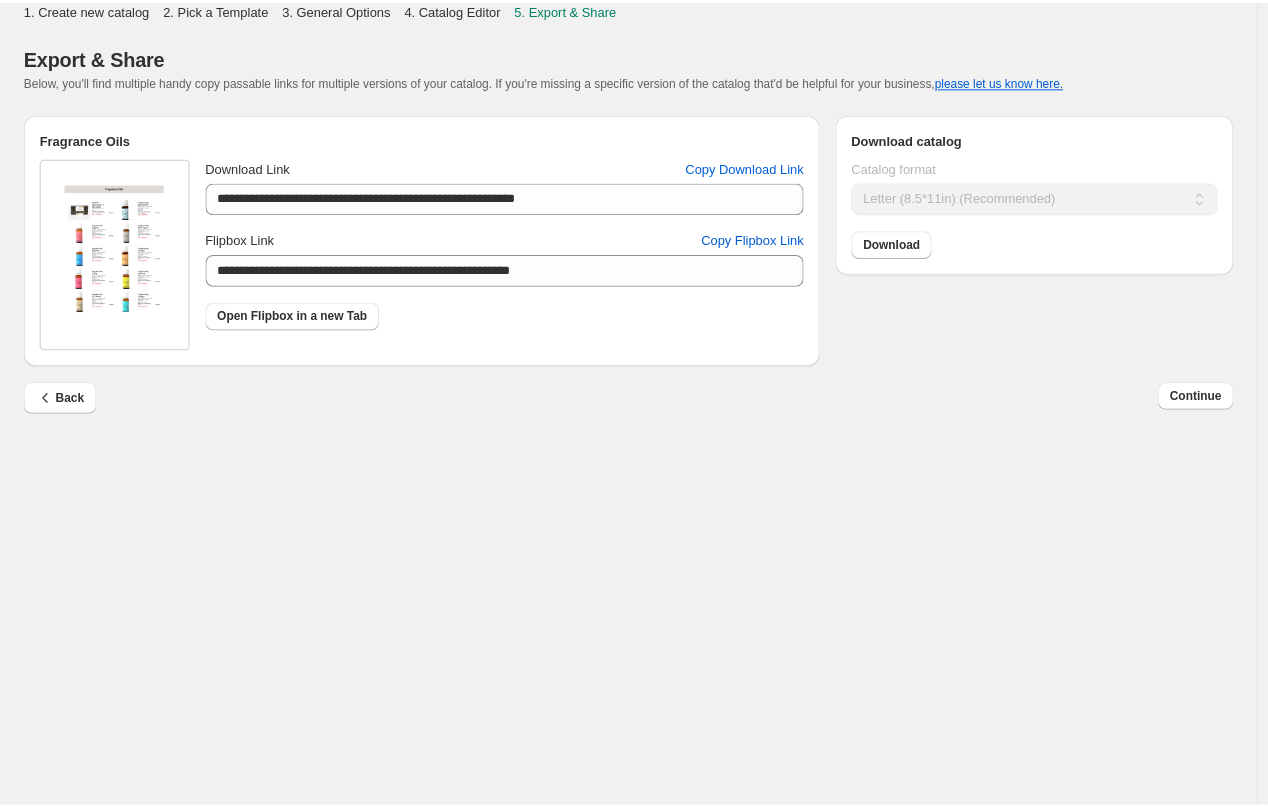 scroll, scrollTop: 0, scrollLeft: 0, axis: both 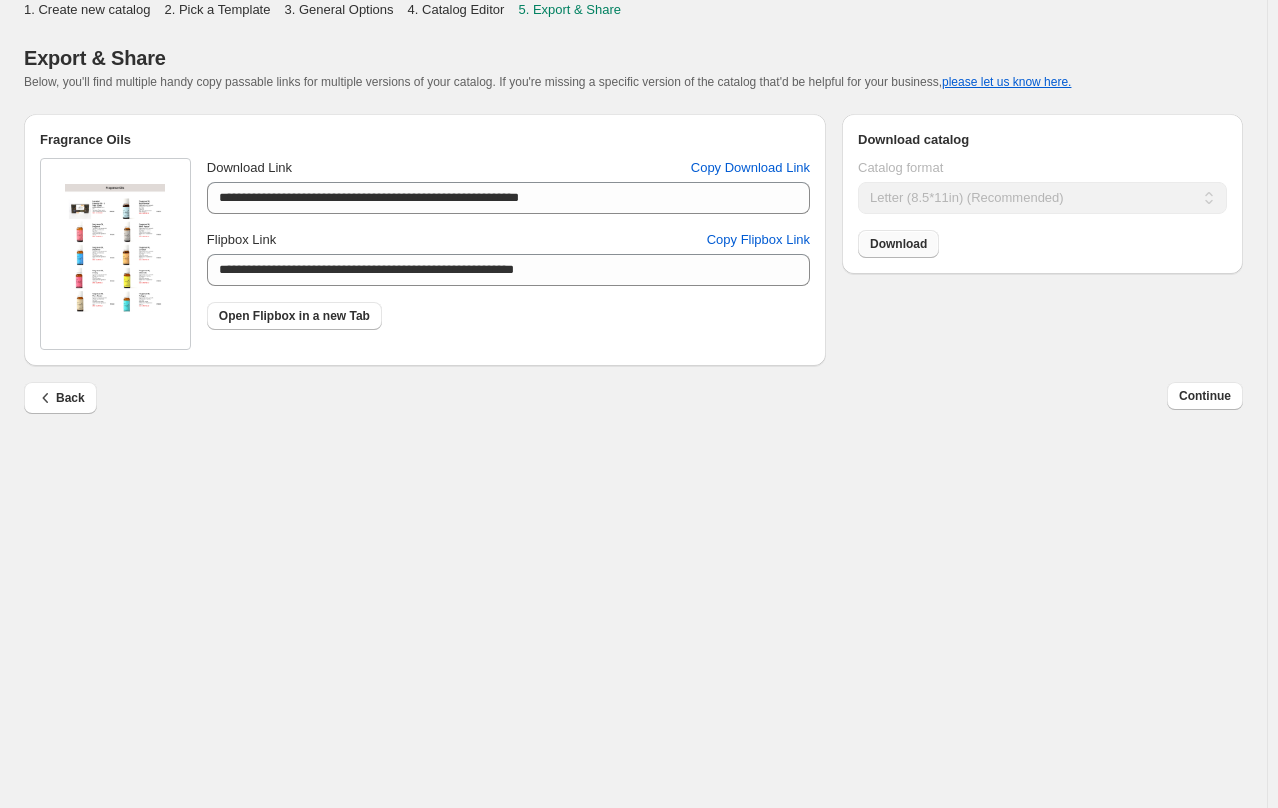 click on "Download" at bounding box center (898, 244) 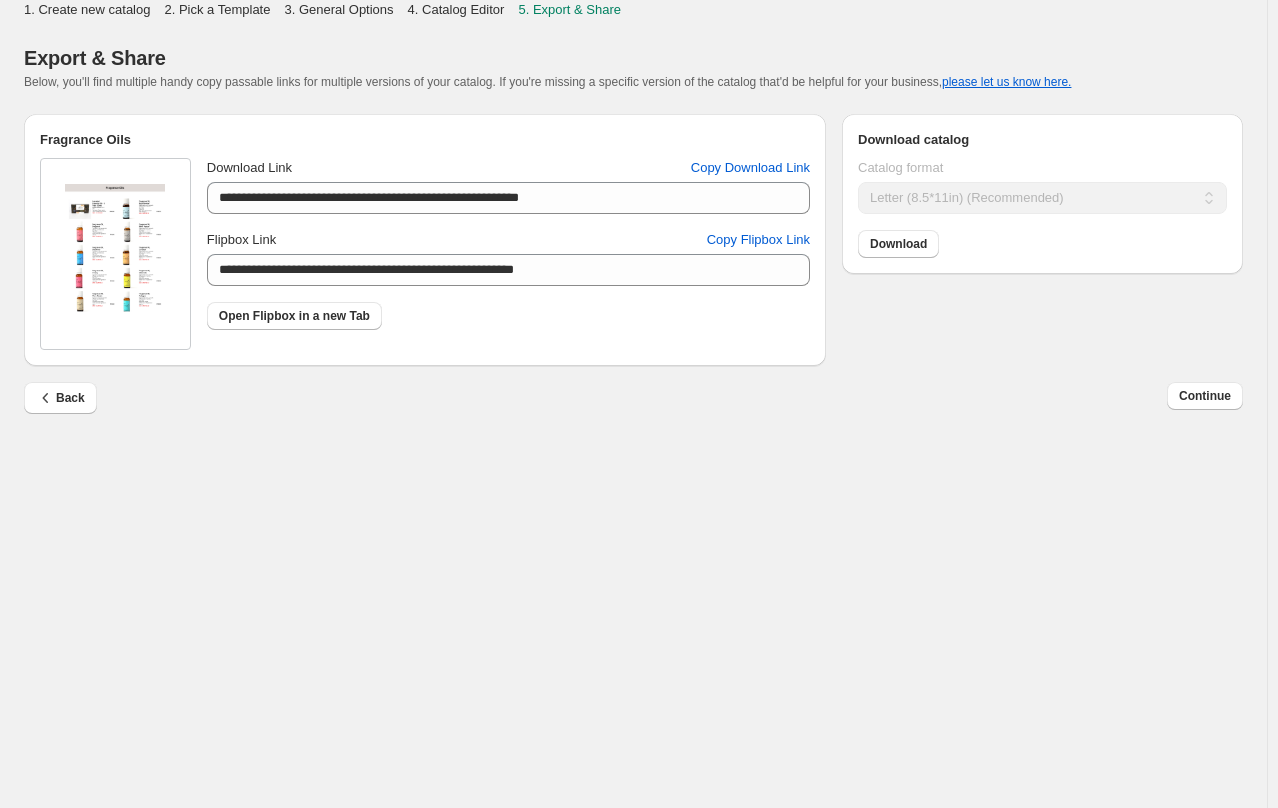 click on "Continue" at bounding box center [1205, 398] 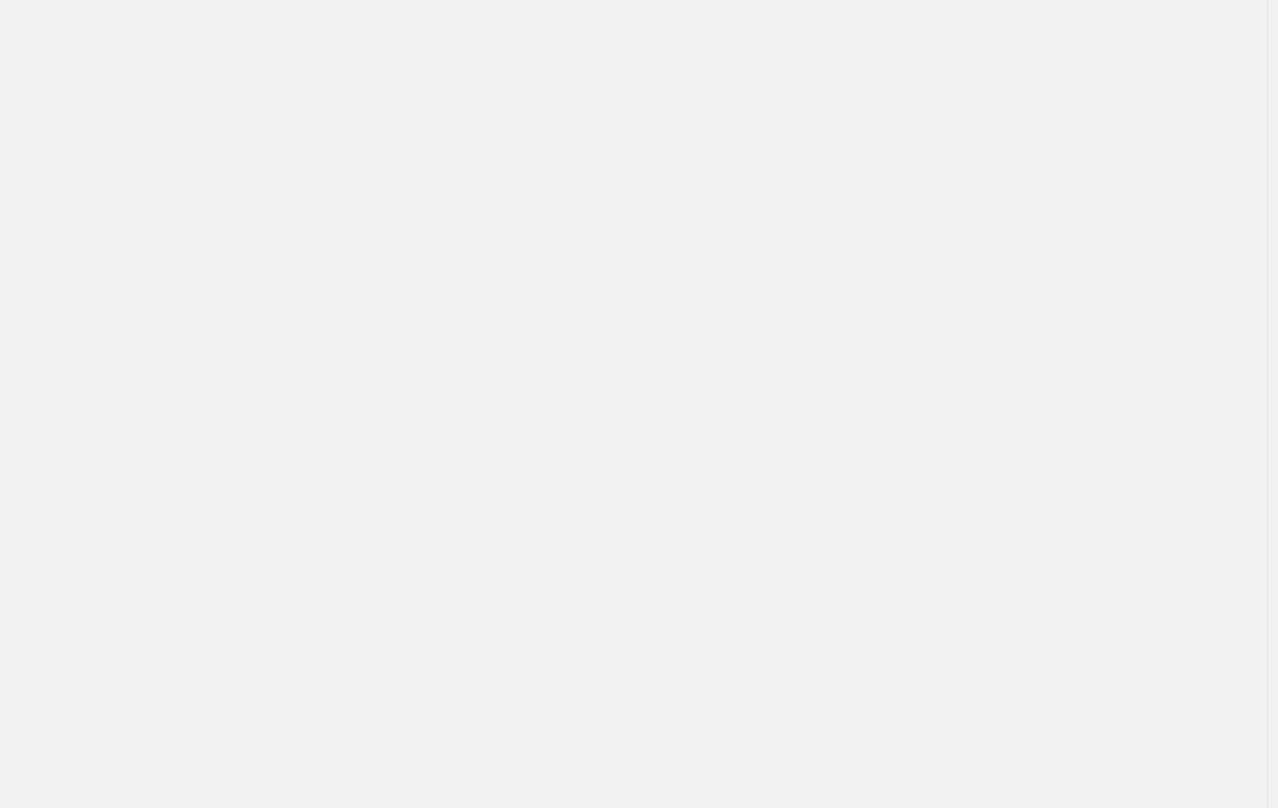 scroll, scrollTop: 0, scrollLeft: 0, axis: both 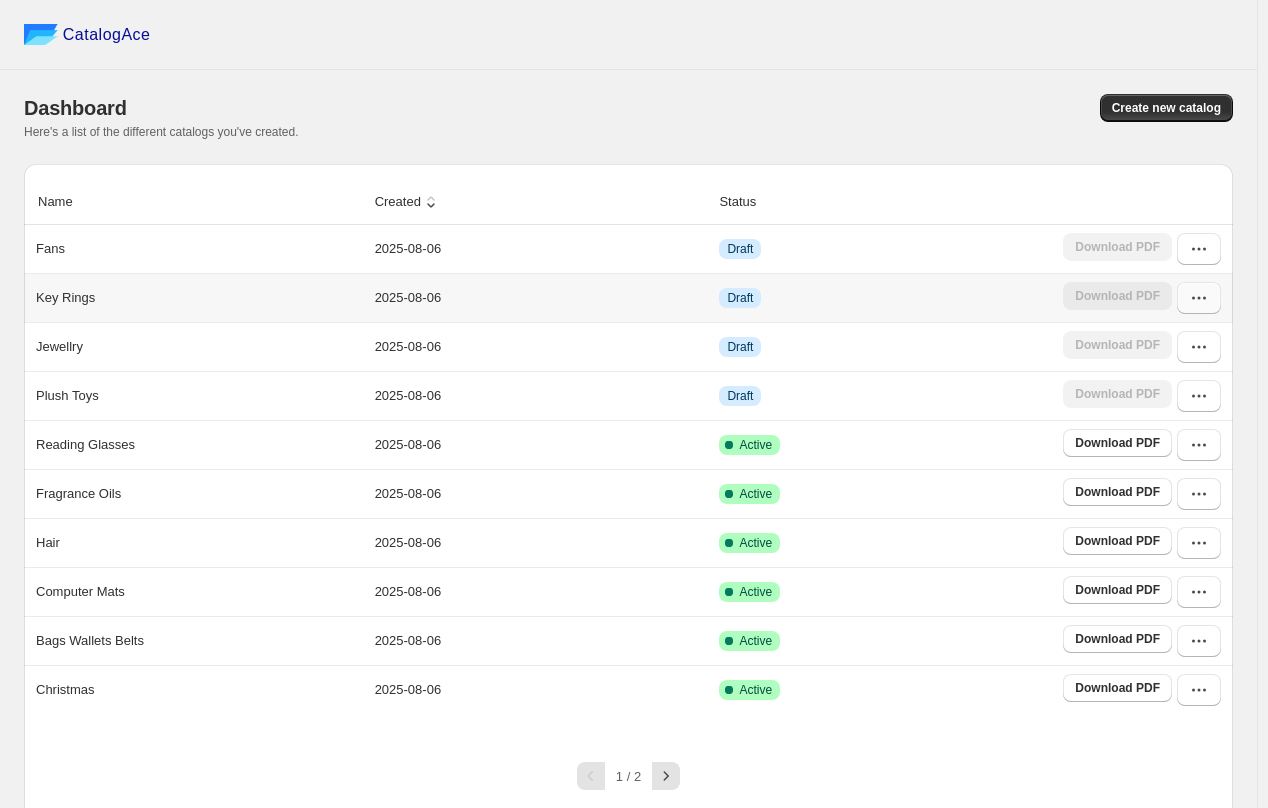 click 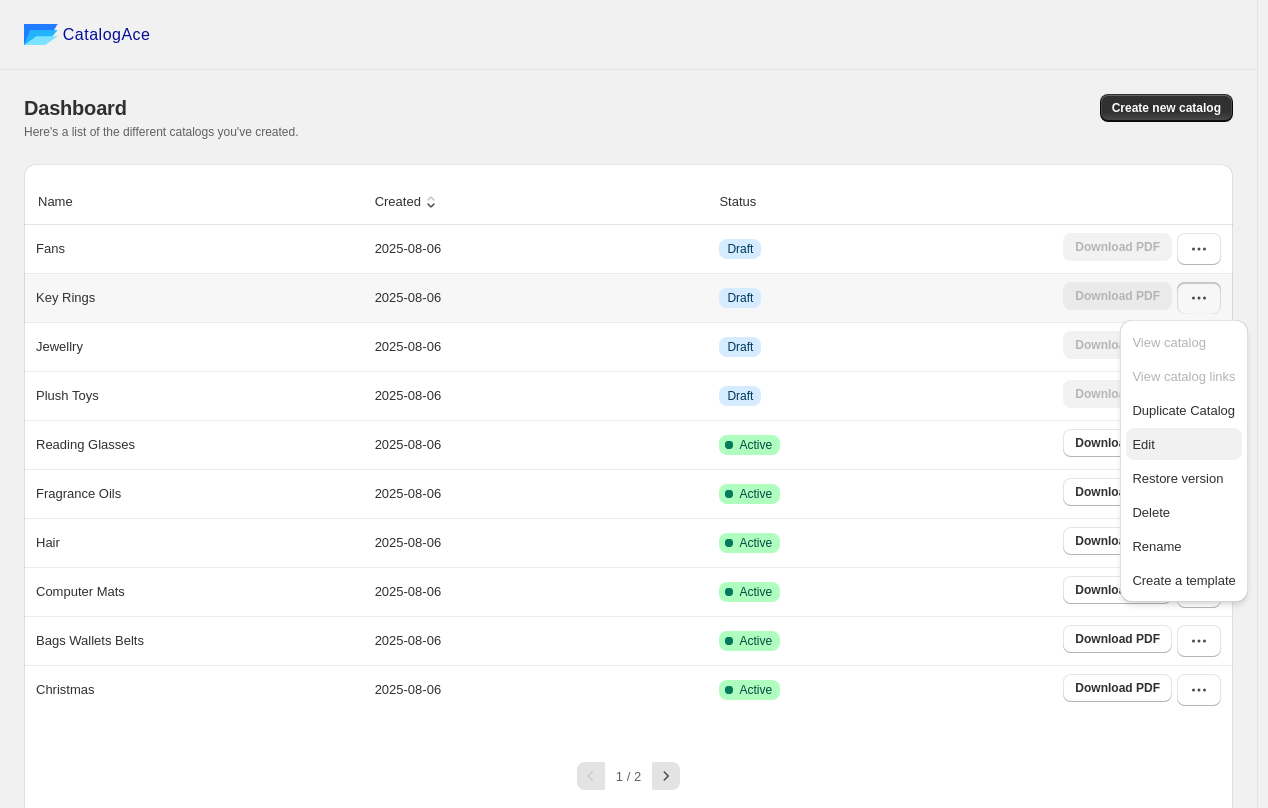 click on "Edit" at bounding box center [1143, 444] 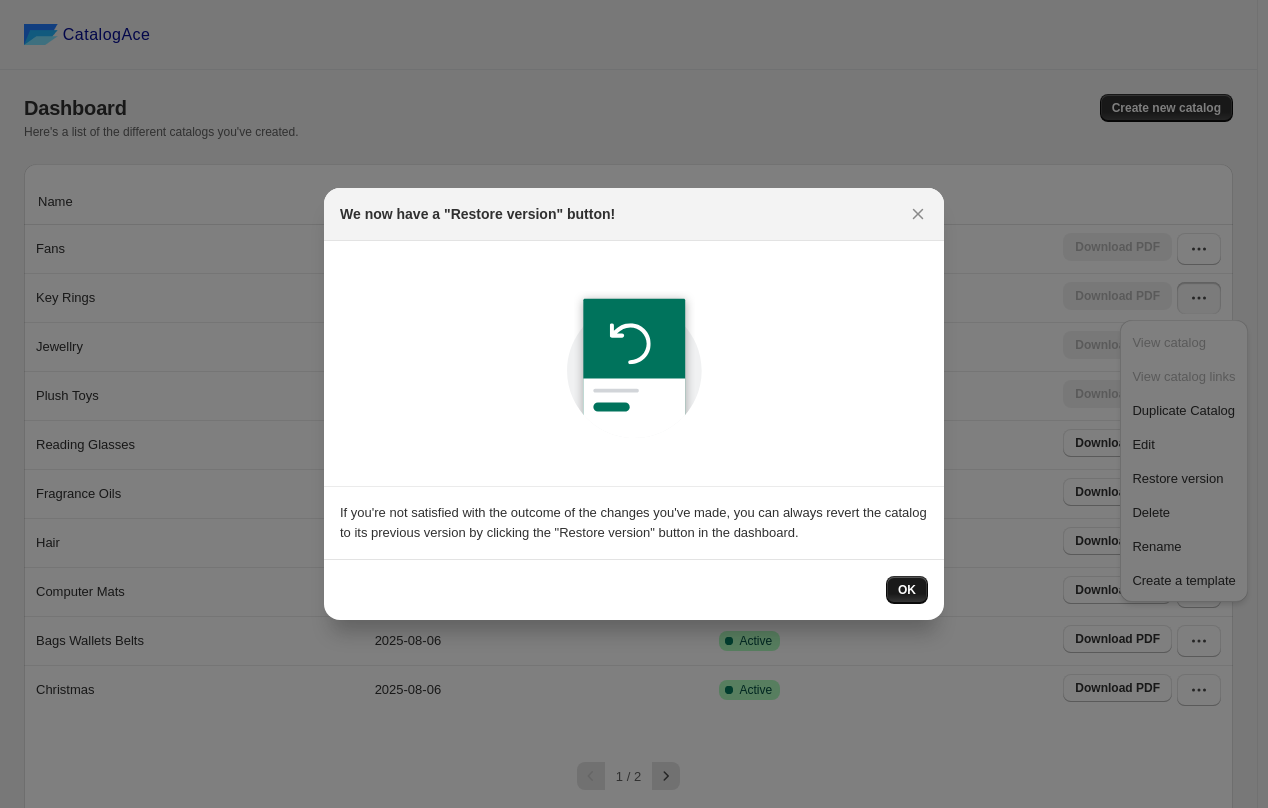 click on "OK" at bounding box center [907, 590] 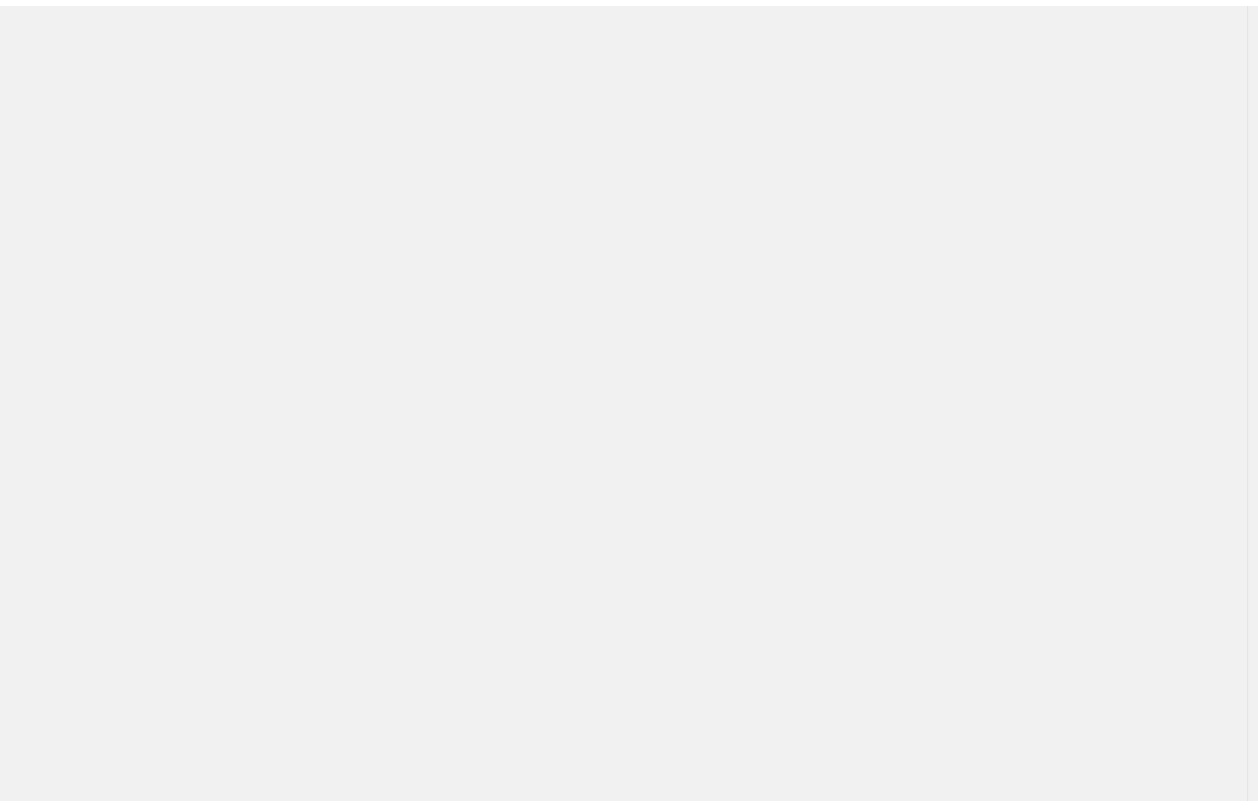 scroll, scrollTop: 0, scrollLeft: 0, axis: both 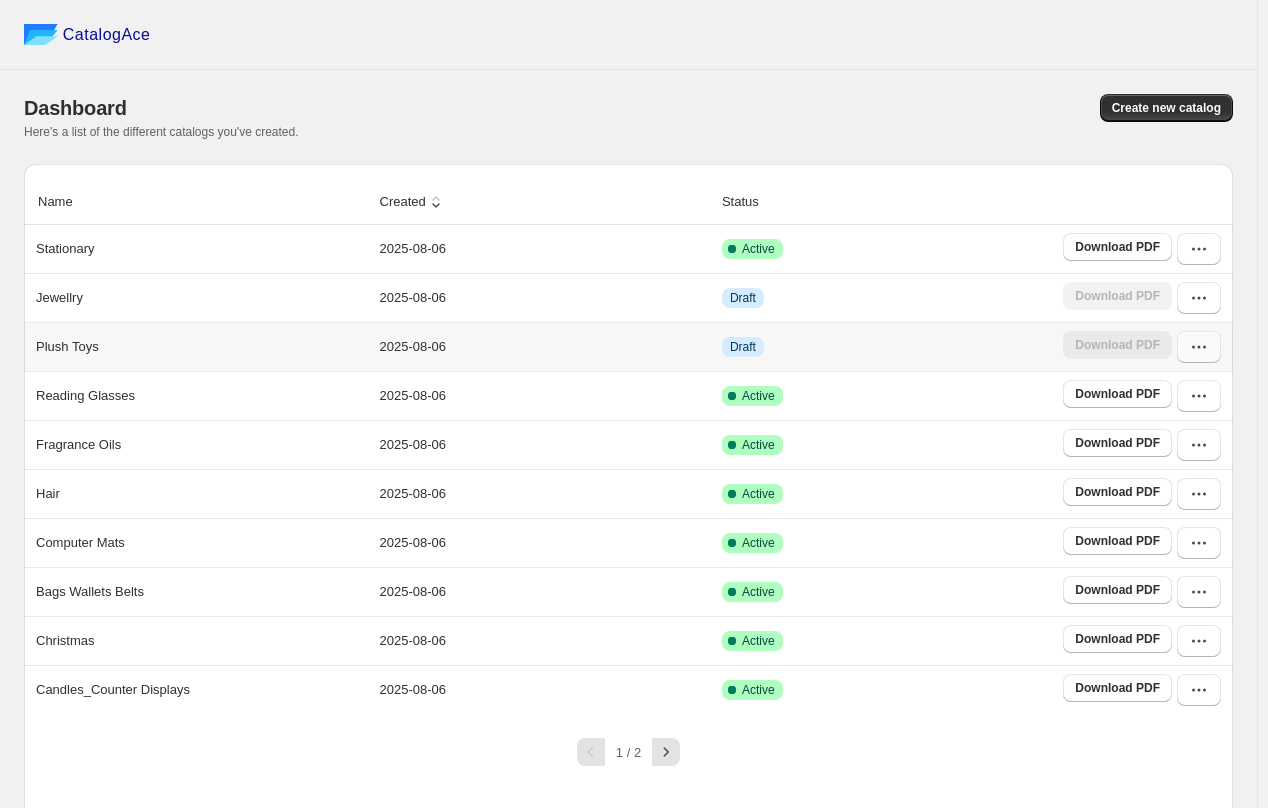 click at bounding box center [1199, 347] 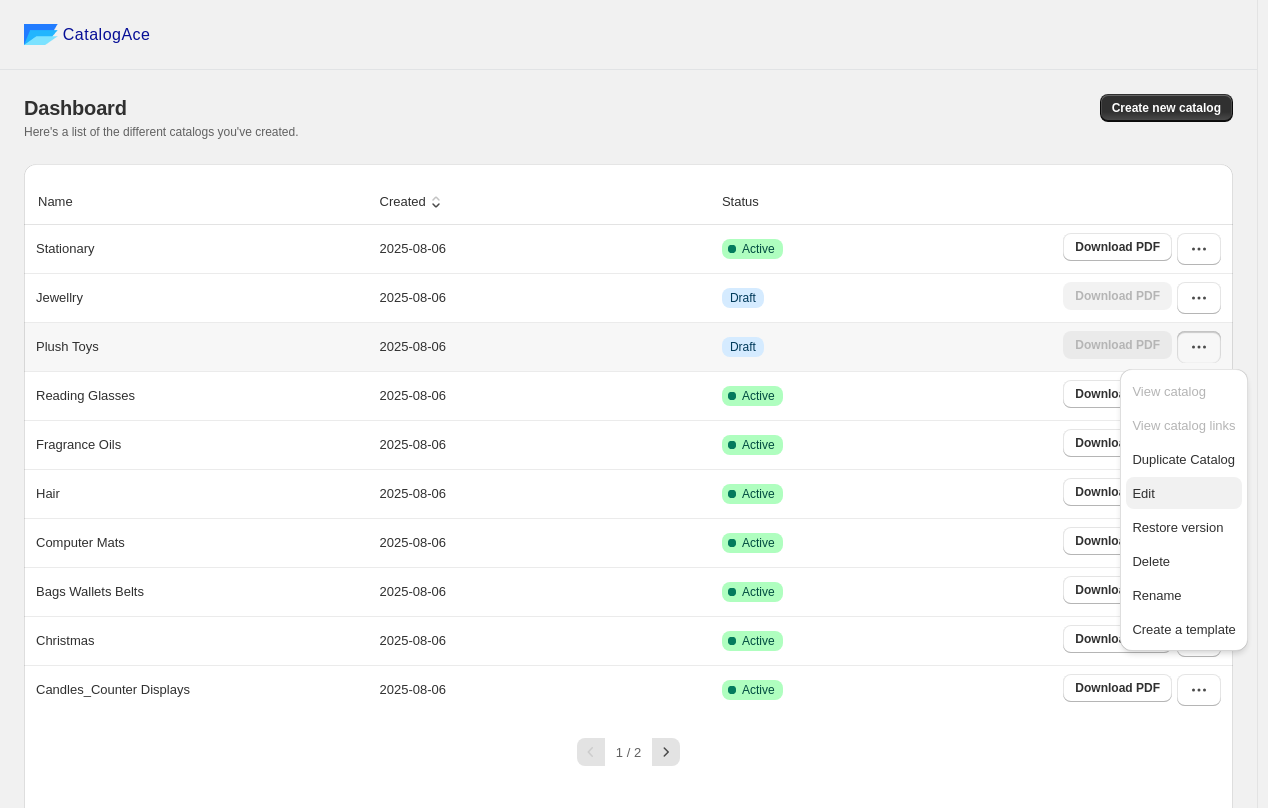 click on "Edit" at bounding box center [1183, 494] 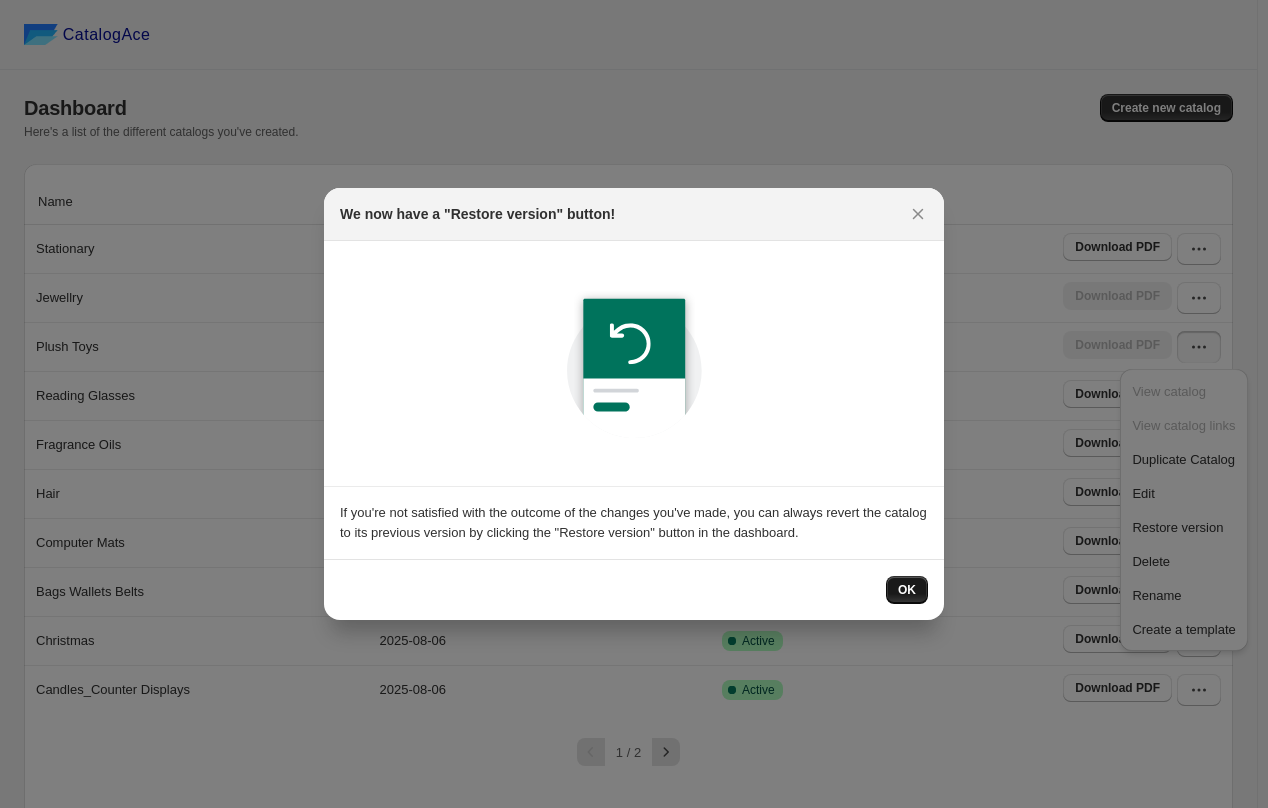 click on "OK" at bounding box center (907, 590) 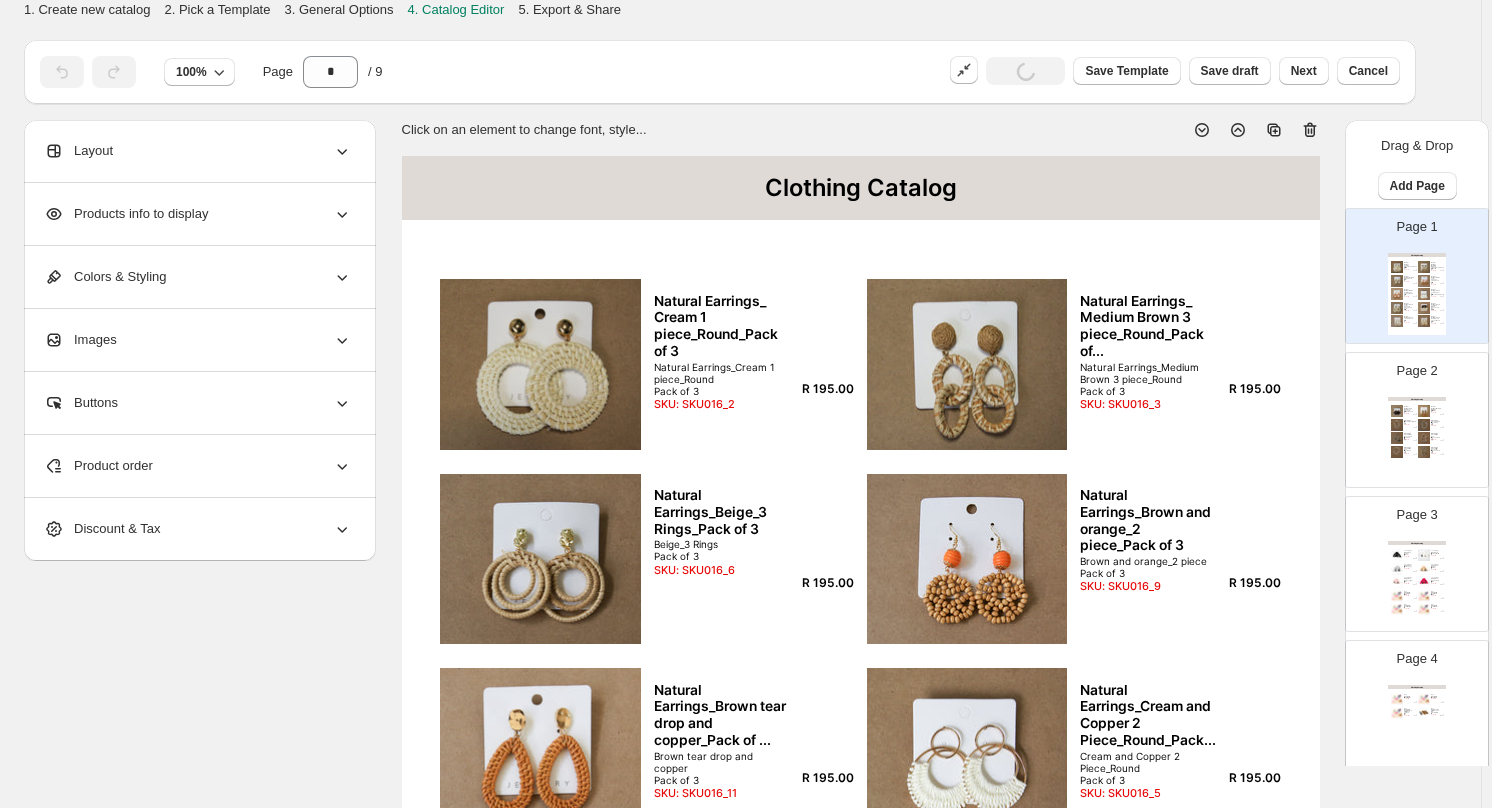 click 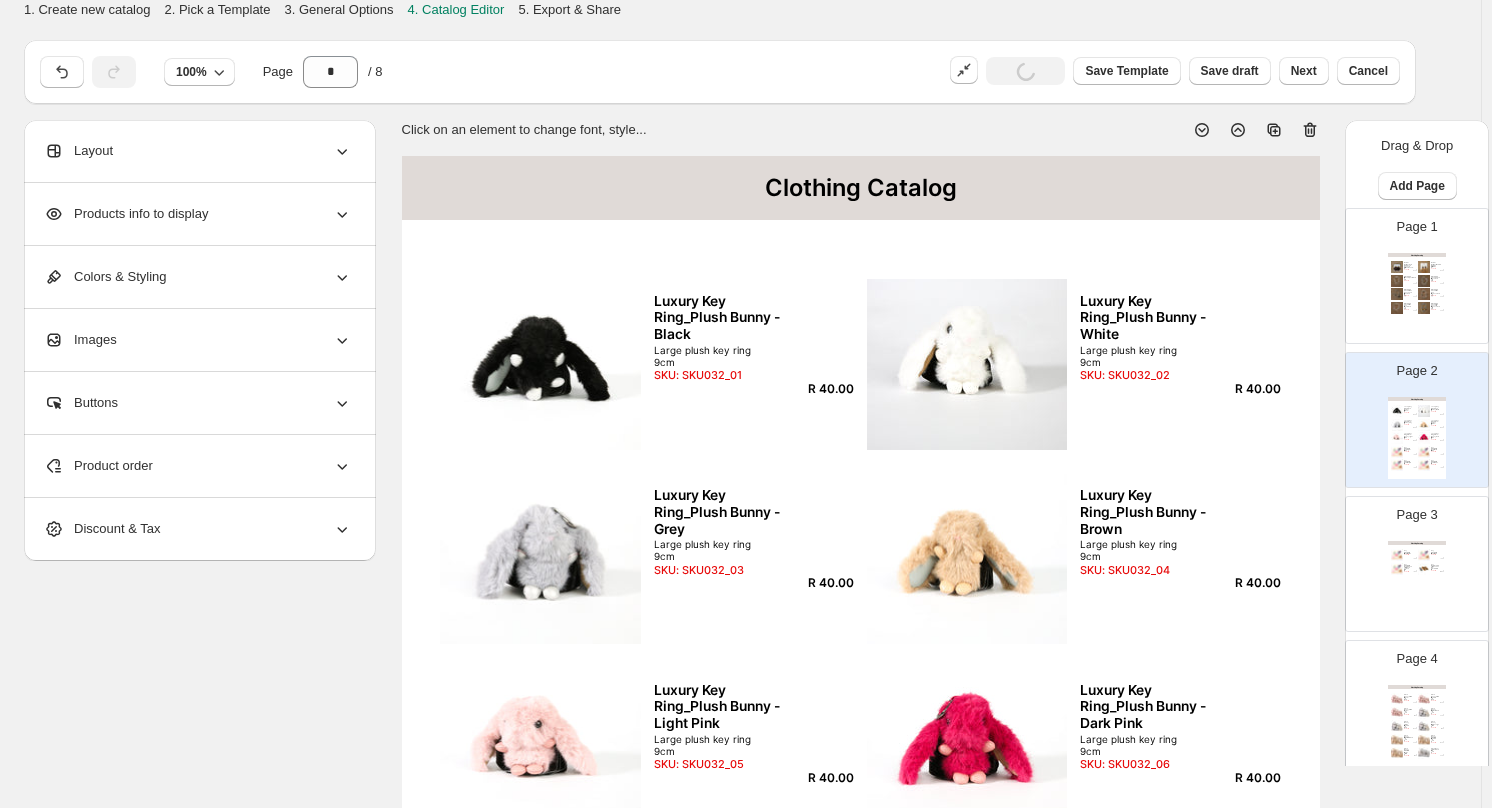 click at bounding box center (1397, 308) 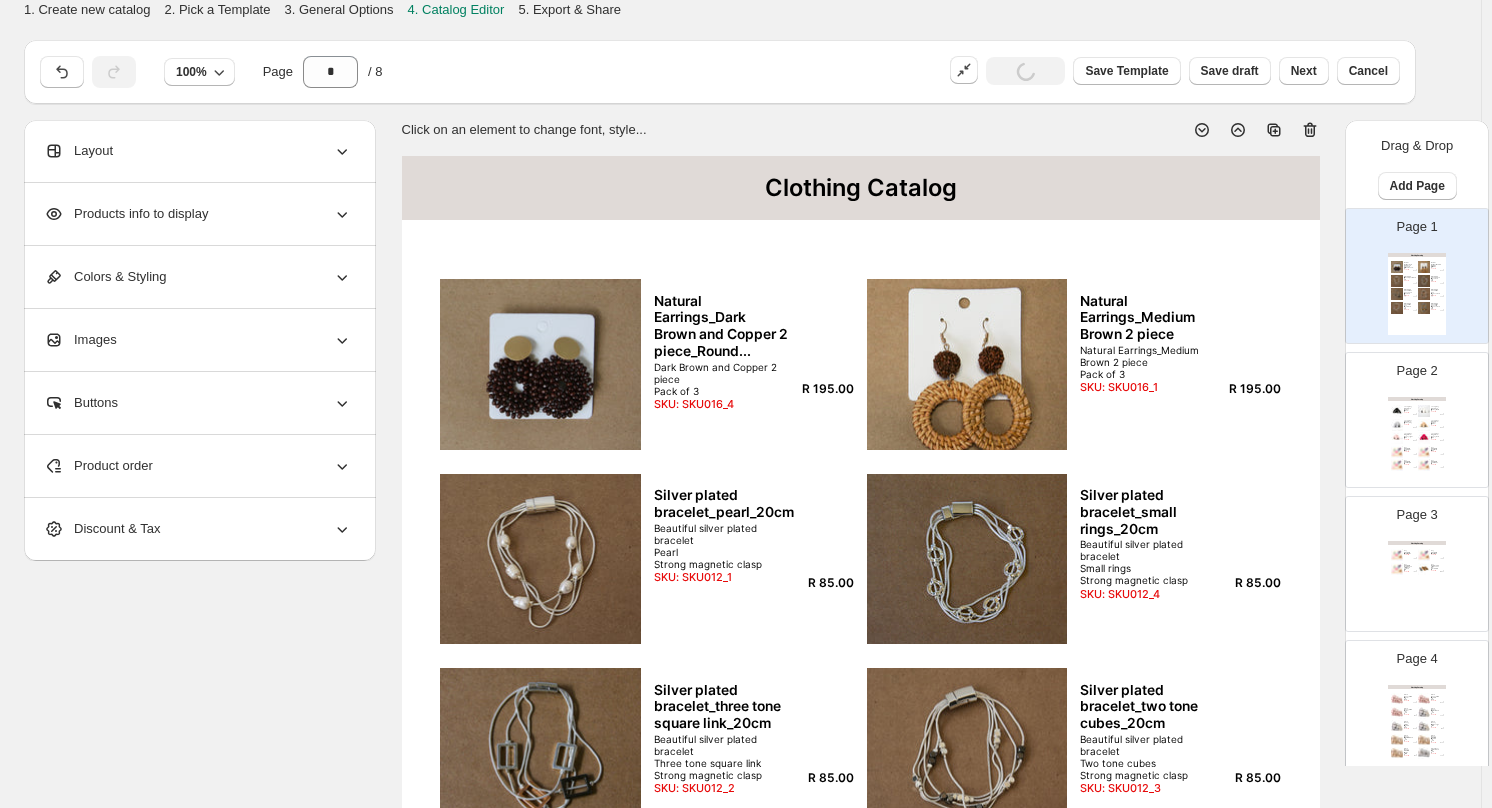 click 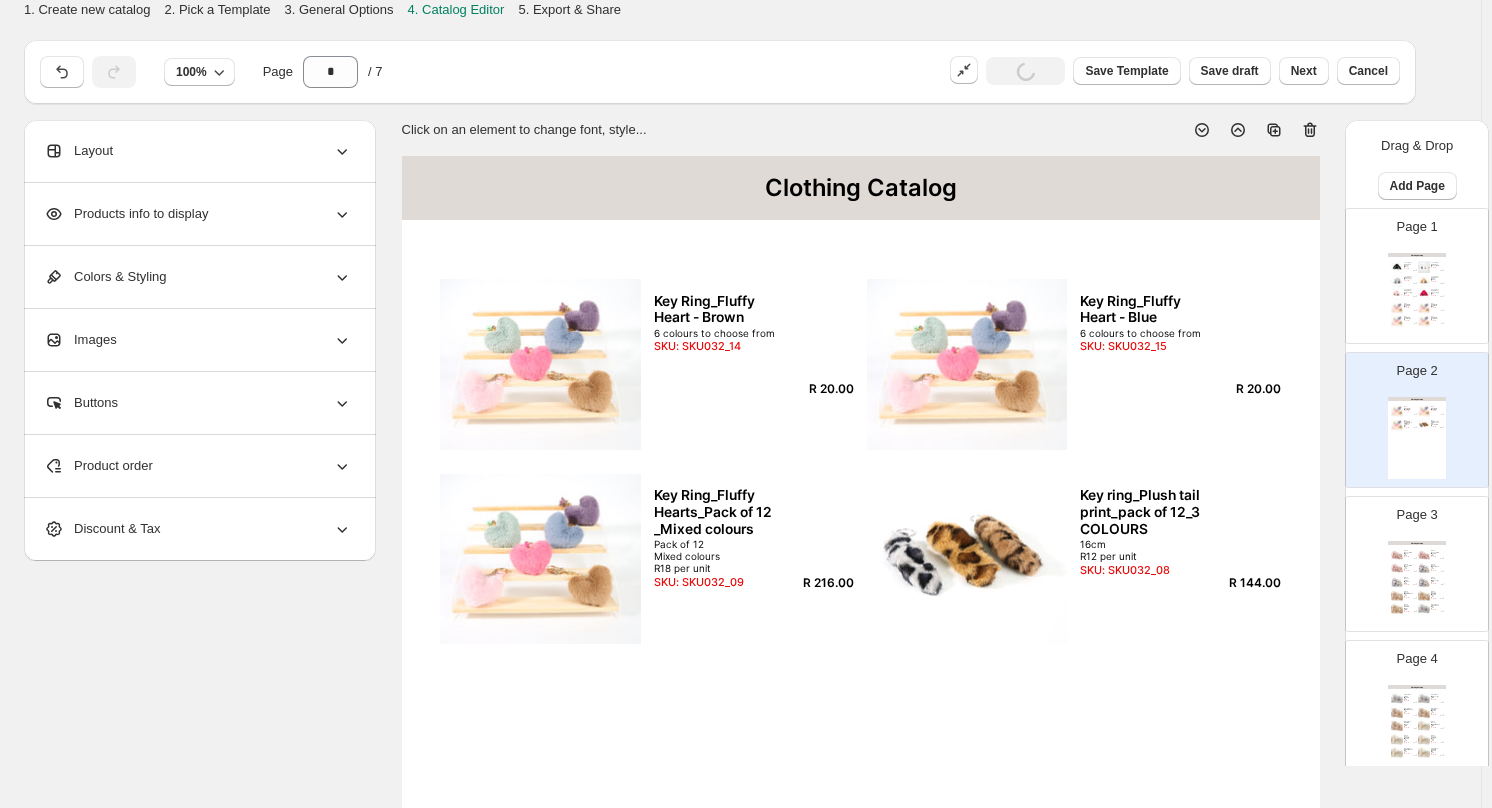 click at bounding box center (1397, 281) 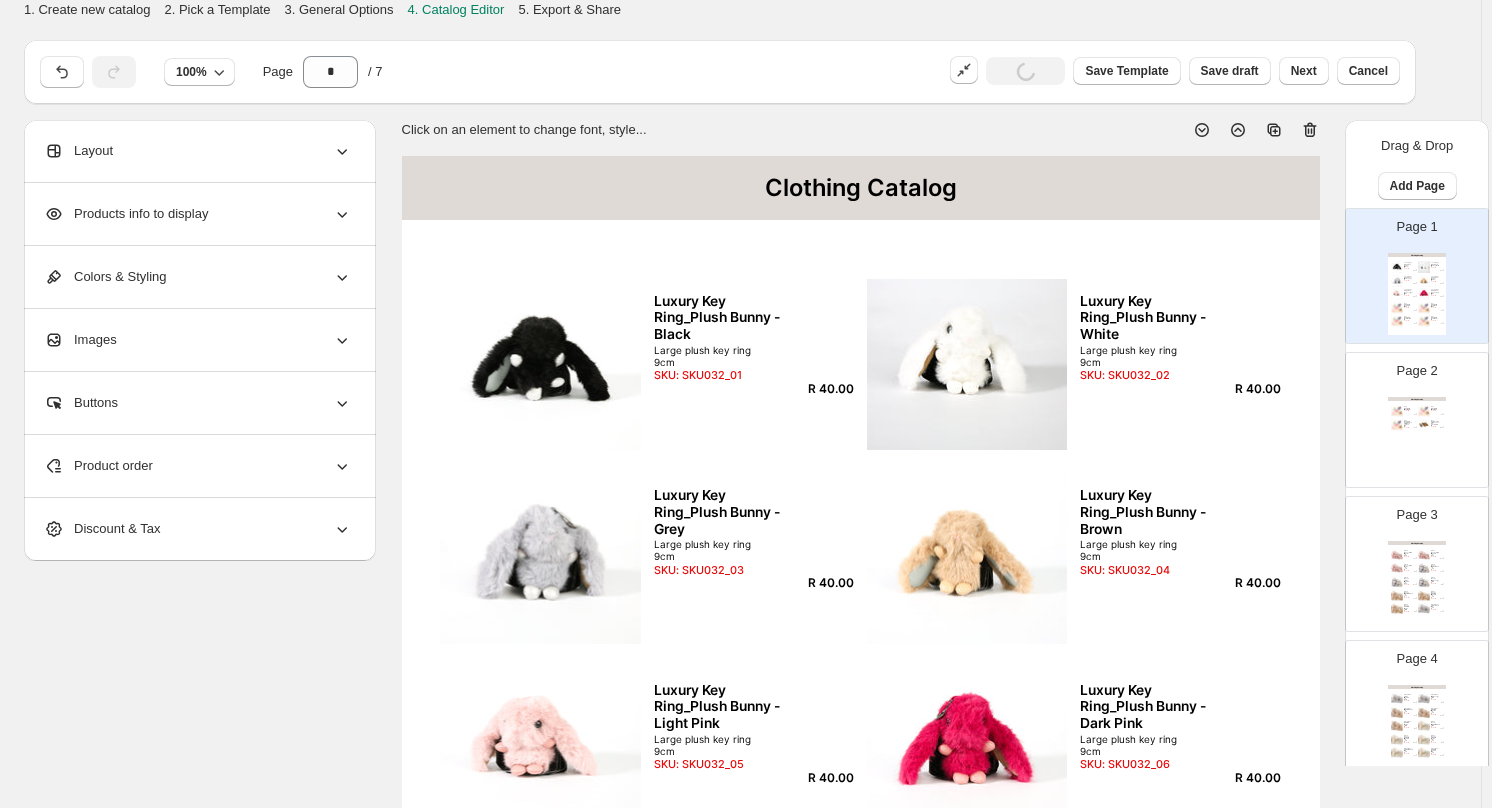 click 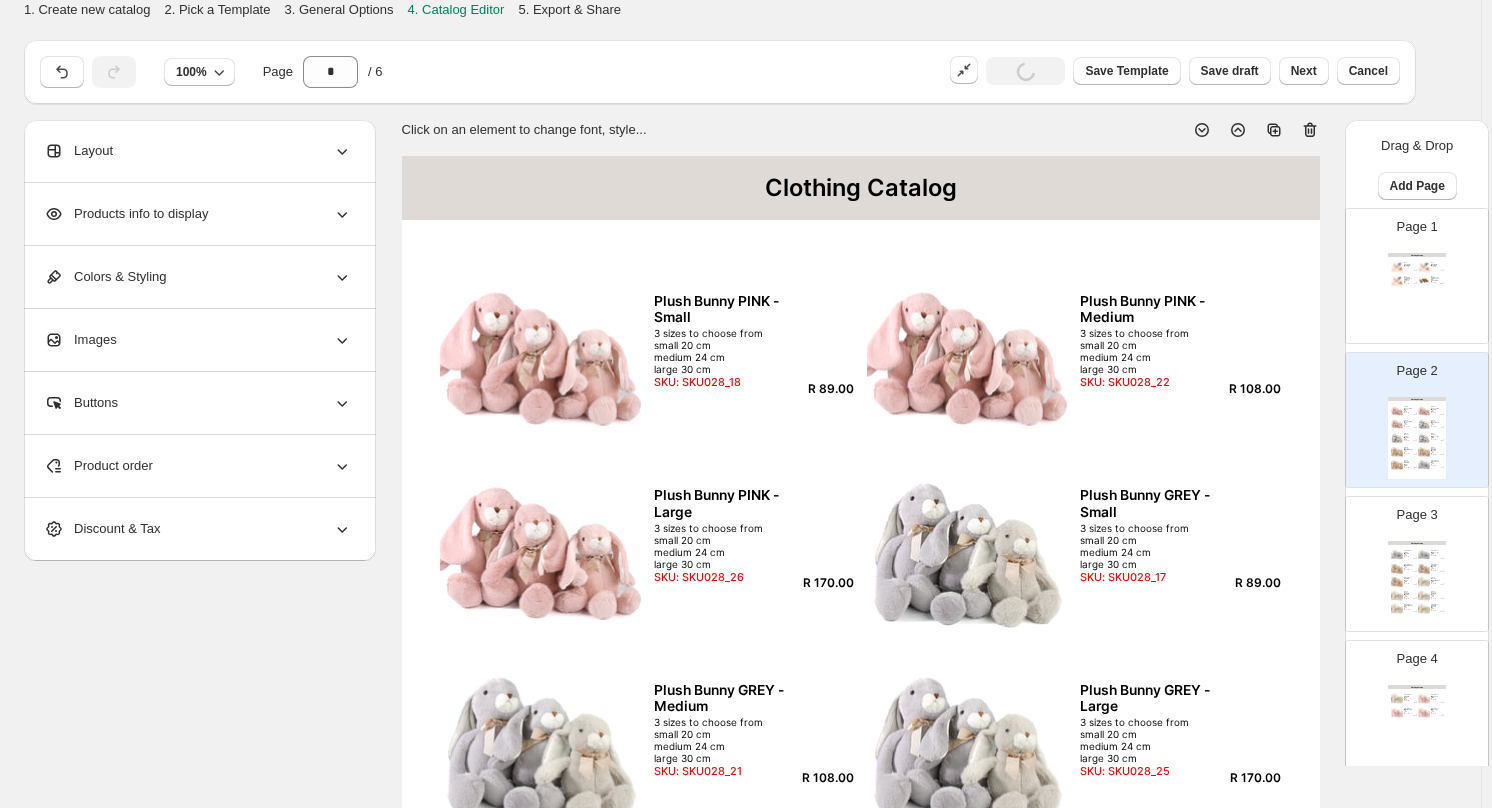 click on "Page 1 Clothing Catalog Key Ring_Fluffy Heart - Brown 6 colours to choose from
SKU:  SKU032_14 R 20.00 Key Ring_Fluffy Heart - Blue 6 colours to choose from
SKU:  SKU032_15 R 20.00 Key Ring_Fluffy Hearts_Pack of 12 _Mixed colours Pack of 12
Mixed colours
R18 per unit SKU:  SKU032_09 R 216.00 Key ring_Plush tail  print_pack of 12_3 COLOURS 16cm
R12 per unit SKU:  SKU032_08 R 144.00 Page 2 Clothing Catalog Plush Bunny PINK - Small 3 sizes to choose from
small 20 cm
medium 24 cm
large 30 cm  SKU:  SKU028_18 R 89.00 Plush Bunny PINK - Medium 3 sizes to choose from
small 20 cm
medium 24 cm
large 30 cm  SKU:  SKU028_22 R 108.00 Plush Bunny PINK - Large 3 sizes to choose from
small 20 cm
medium 24 cm
large 30 cm  SKU:  SKU028_26 R 170.00 Plush Bunny GREY - Small 3 sizes to choose from
small 20 cm
medium 24 cm
large 30 cm  SKU:  SKU028_17 R 89.00 Plush Bunny GREY - Medium 3 sizes to choose from
small 20 cm
medium 24 cm
large 30 cm  SKU:  SKU028_21 R 108.00 Plush Bunny GREY - Large SKU:  SKU028_25" at bounding box center [1417, 636] 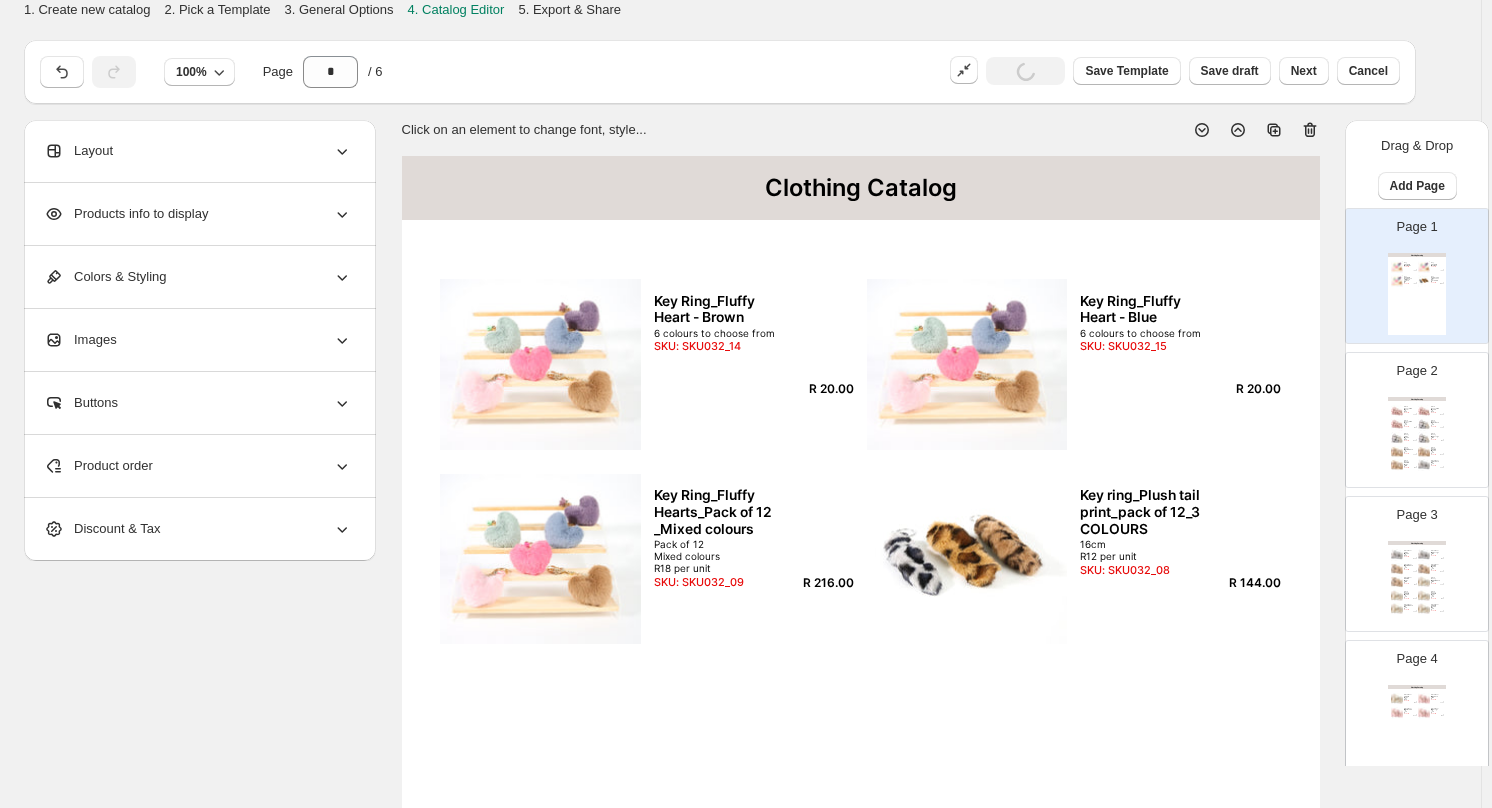 click 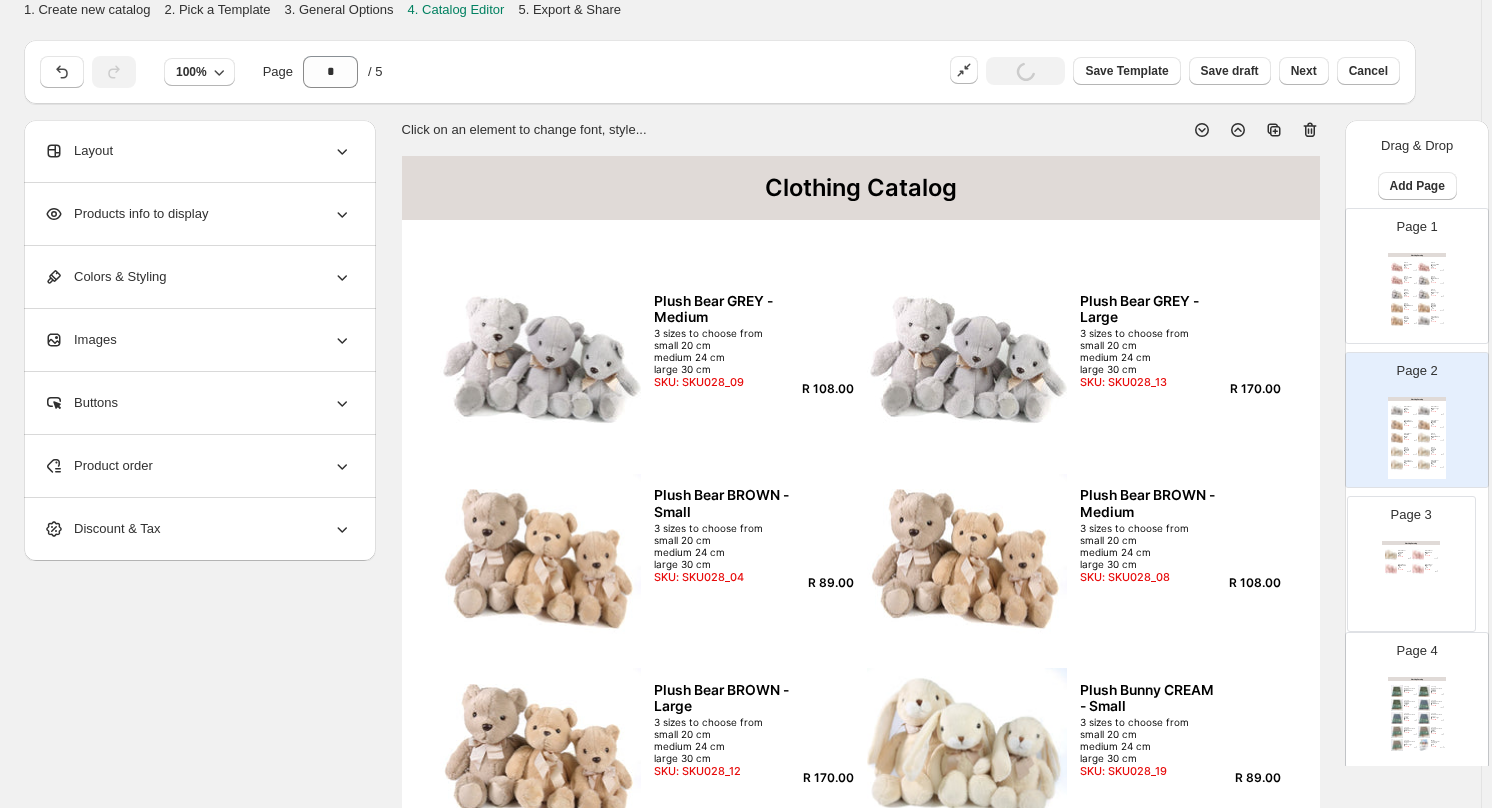 click on "Page 1 Clothing Catalog Plush Bunny PINK - Small 3 sizes to choose from
small 20 cm
medium 24 cm
large 30 cm  SKU:  SKU028_18 R 89.00 Plush Bunny PINK - Medium 3 sizes to choose from
small 20 cm
medium 24 cm
large 30 cm  SKU:  SKU028_22 R 108.00 Plush Bunny PINK - Large 3 sizes to choose from
small 20 cm
medium 24 cm
large 30 cm  SKU:  SKU028_26 R 170.00 Plush Bunny GREY - Small 3 sizes to choose from
small 20 cm
medium 24 cm
large 30 cm  SKU:  SKU028_17 R 89.00 Plush Bunny GREY - Medium 3 sizes to choose from
small 20 cm
medium 24 cm
large 30 cm  SKU:  SKU028_21 R 108.00 Plush Bunny GREY - Large 3 sizes to choose from
small 20 cm
medium 24 cm
large 30 cm  SKU:  SKU028_25 R 170.00 Plush Bunny BROWN - Small 3 sizes to choose from
small 20 cm
medium 24 cm
large 30 cm  SKU:  SKU028_16 R 89.00 Plush Bunny BROWN - Medium 3 sizes to choose from
small 20 cm
medium 24 cm
large 30 cm  SKU:  SKU028_20 R 108.00 Plush Bunny BROWN - Large SKU:  SKU028_24 R 170.00 Plush Bear GREY - Small R 89.00" at bounding box center [1417, 564] 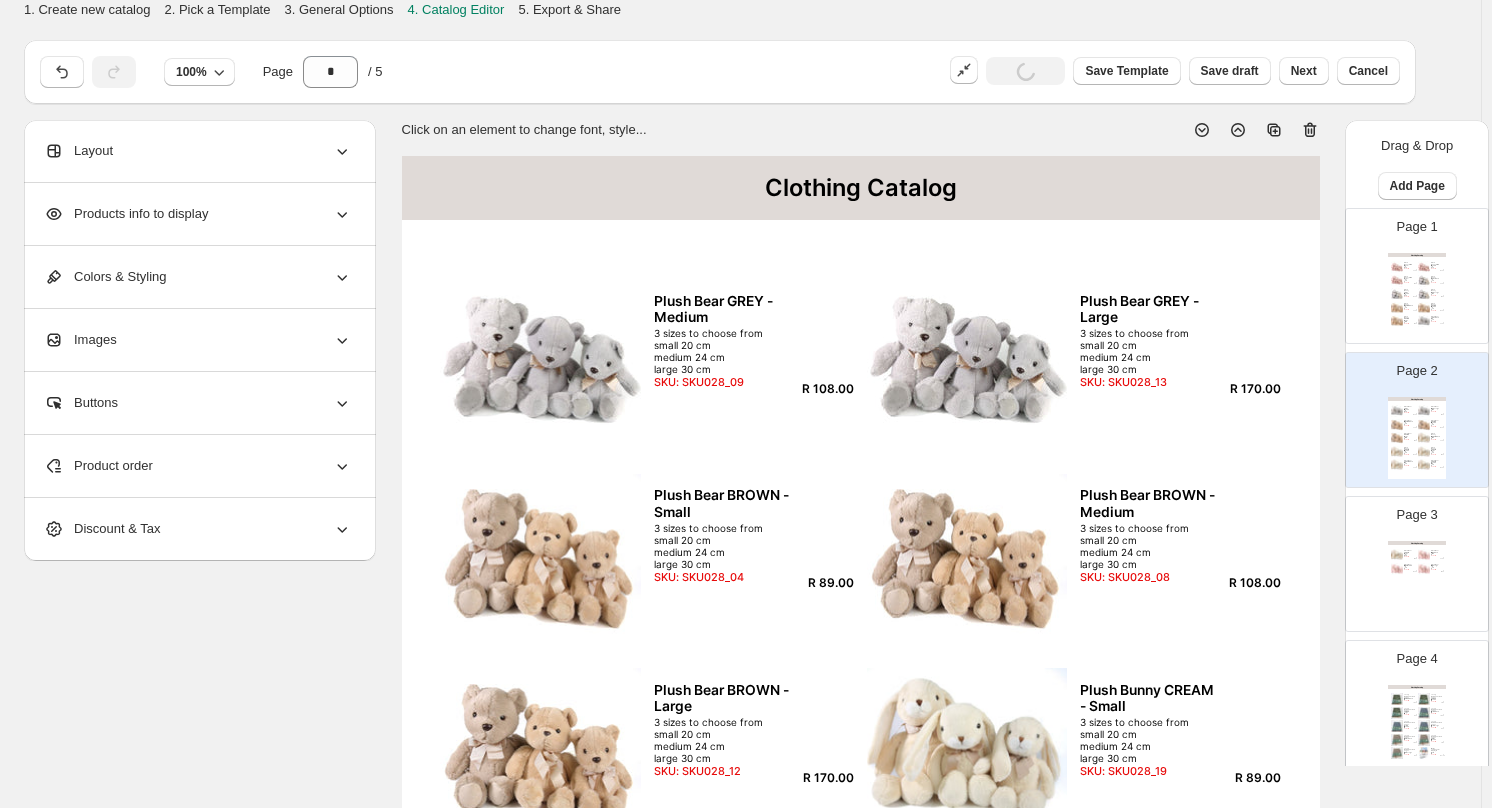 click on "Clothing Catalog" at bounding box center (1417, 543) 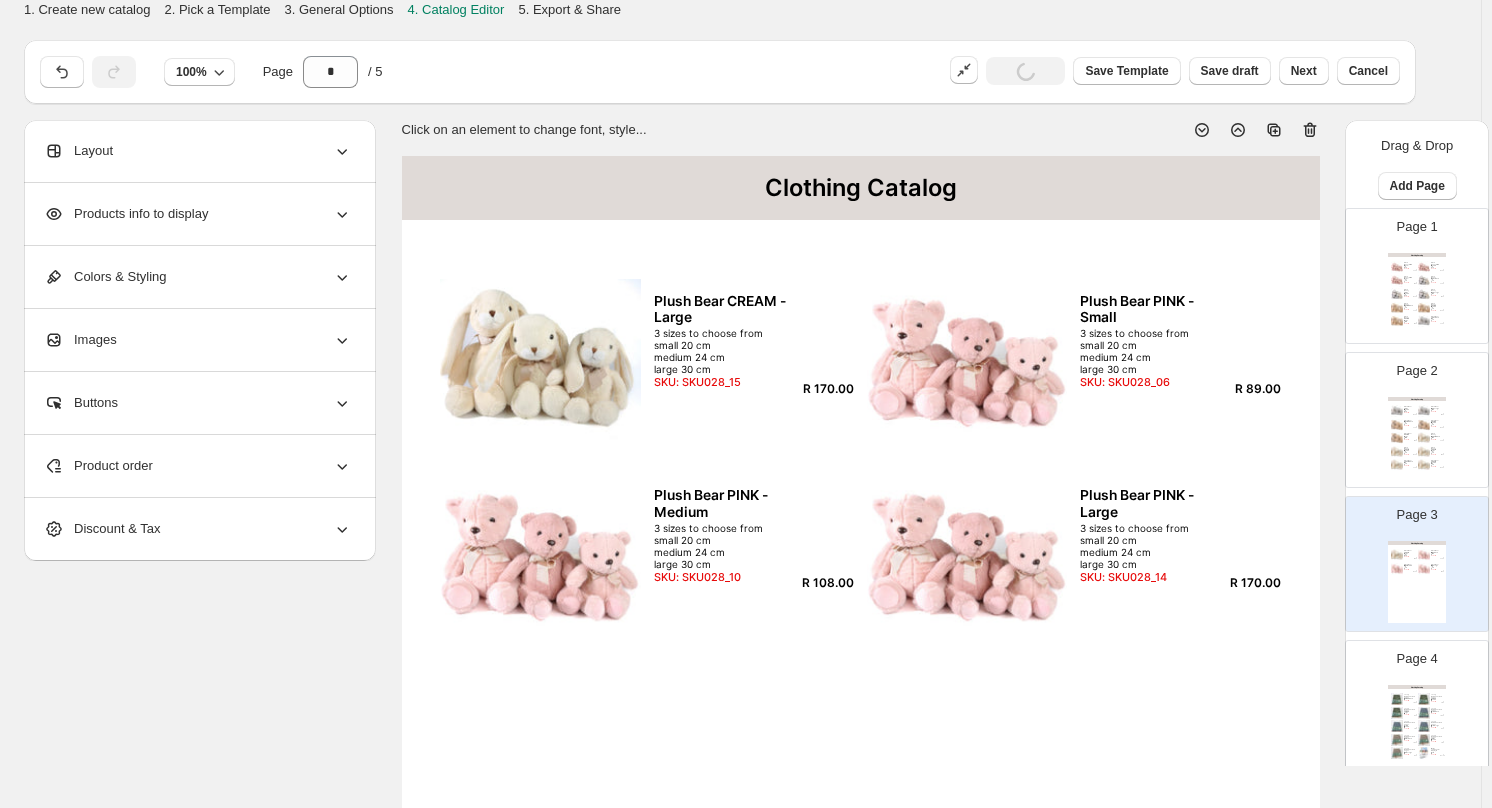 click at bounding box center (1424, 726) 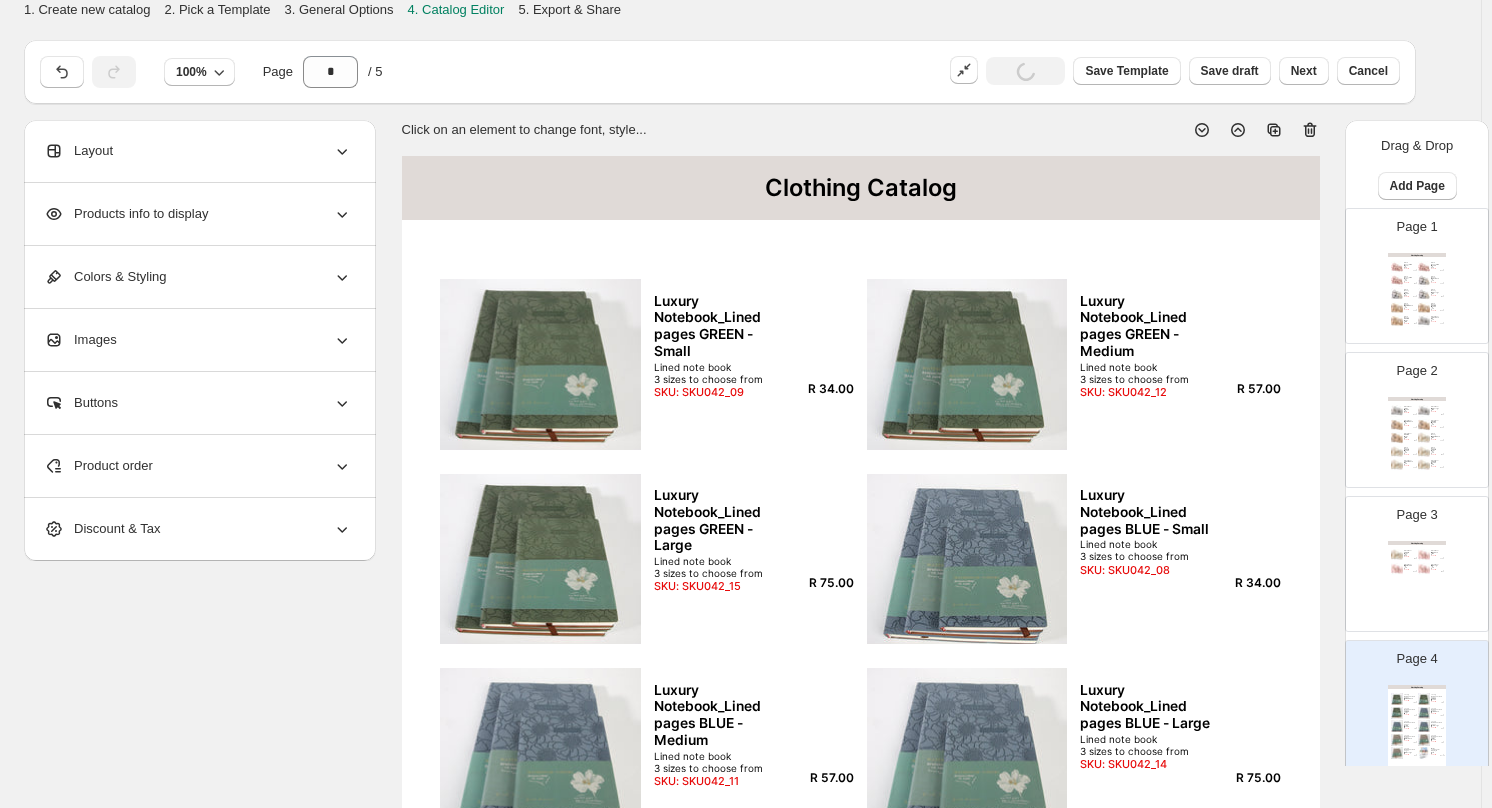 click 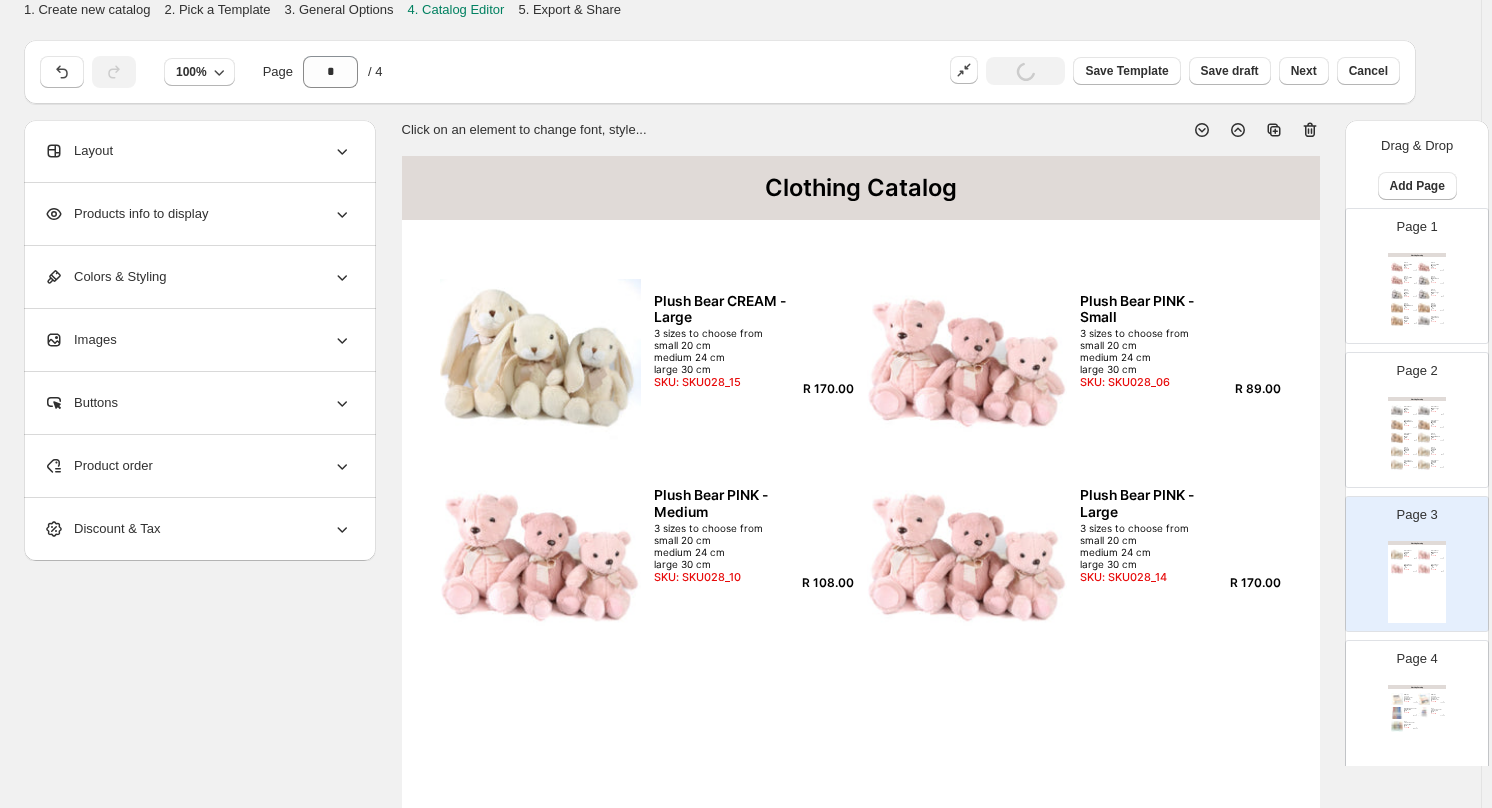 click on "Clothing Catalog Slim Line pencil bag_Counter Display_12 units_Floral 12 units
R25 per unit  SKU:  SKU042_02 R 300.00 Slim Line pencil bag_Counter Display_12 units_Textur... 12 units
R25 per unit  SKU:  SKU042_01 R 300.00 Highlighters_Counter Display_108 units 108 units
11 per unit  SKU:  SKU042_06 R 1188.00 Pen stands_Counter Display_90 units 160 units
R7 per unit SKU:  SKU042_05 R 630.00 Pen stands_Counter Display_160 units 160 units
9 per unit  SKU:  SKU042_04 R 1440.00" at bounding box center [1417, 726] 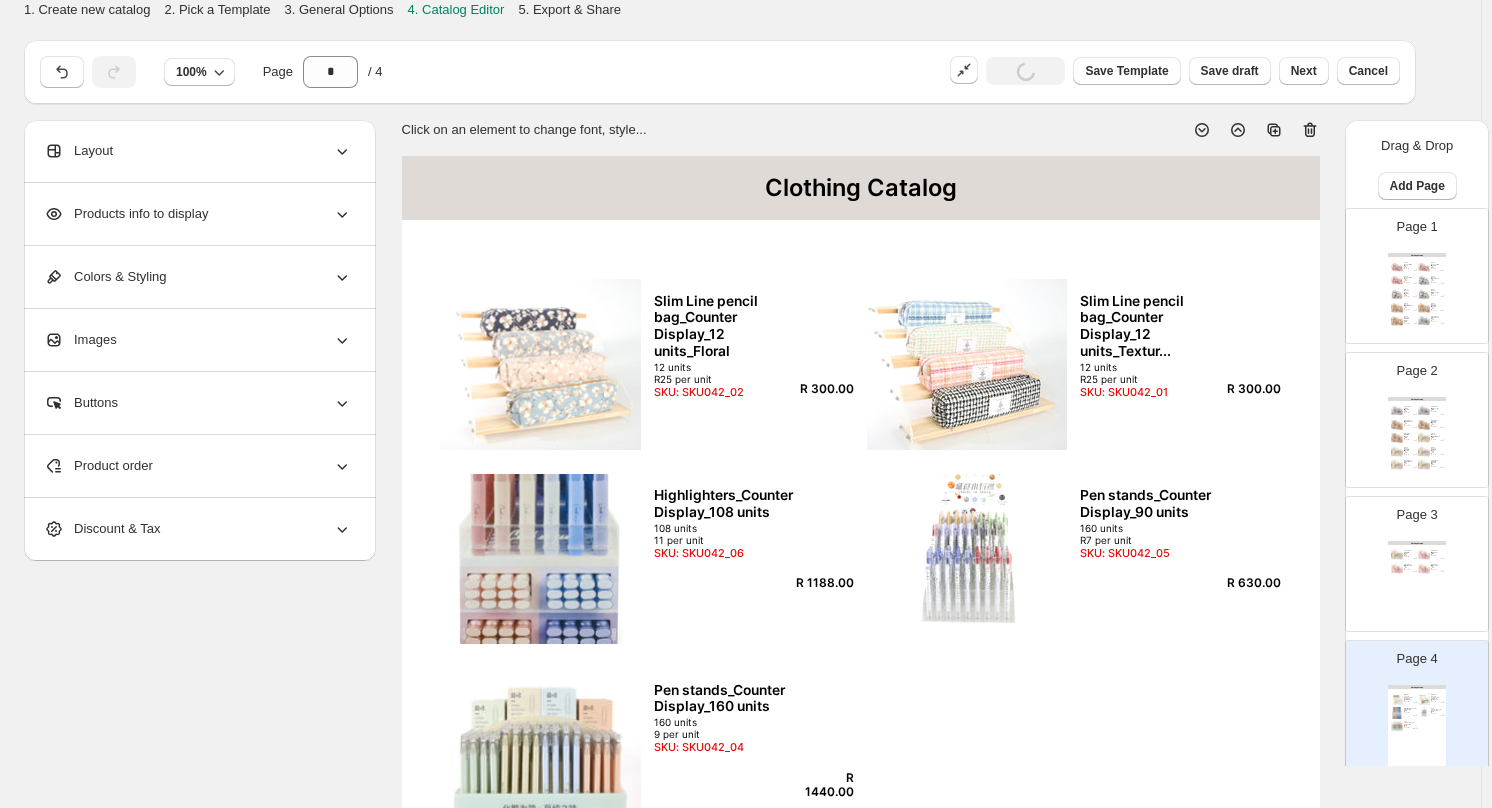 click 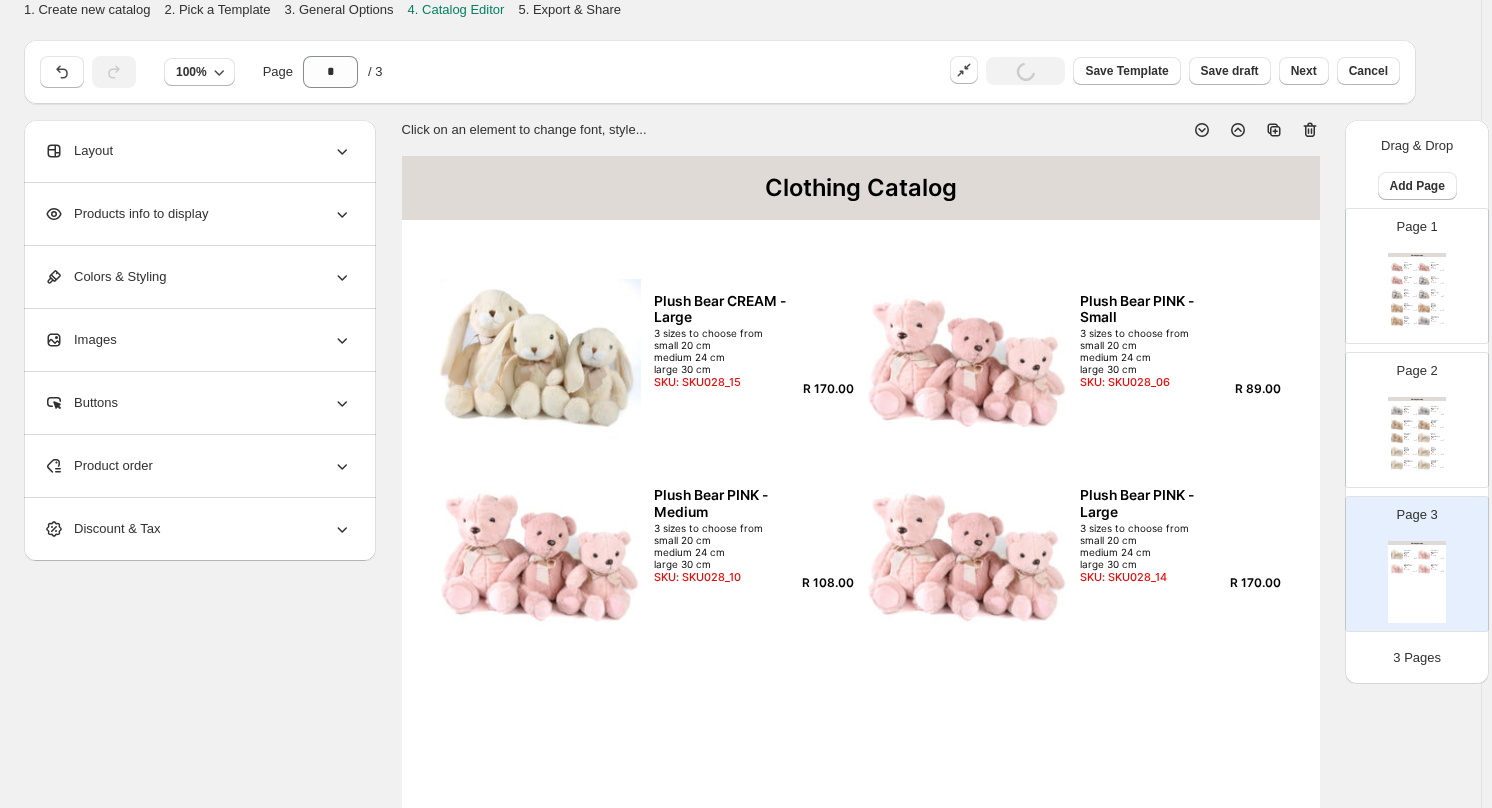 click on "Clothing Catalog Plush Bear GREY - Medium 3 sizes to choose from
small 20 cm
medium 24 cm
large 30 cm  SKU:  SKU028_09 R 108.00 Plush Bear GREY - Large 3 sizes to choose from
small 20 cm
medium 24 cm
large 30 cm  SKU:  SKU028_13 R 170.00 Plush Bear BROWN - Small 3 sizes to choose from
small 20 cm
medium 24 cm
large 30 cm  SKU:  SKU028_04 R 89.00 Plush Bear BROWN - Medium 3 sizes to choose from
small 20 cm
medium 24 cm
large 30 cm  SKU:  SKU028_08 R 108.00 Plush Bear BROWN - Large 3 sizes to choose from
small 20 cm
medium 24 cm
large 30 cm  SKU:  SKU028_12 R 170.00 Plush Bunny CREAM - Small 3 sizes to choose from
small 20 cm
medium 24 cm
large 30 cm  SKU:  SKU028_19 R 89.00 Plush Bunny CREAM - Medium 3 sizes to choose from
small 20 cm
medium 24 cm
large 30 cm  SKU:  SKU028_23 R 108.00 Plush Bunny CREAM - Large 3 sizes to choose from
small 20 cm
medium 24 cm
large 30 cm  SKU:  SKU028_27 R 170.00 Plush Bear CREAM - Small 3 sizes to choose from
small 20 cm
medium 24 cm
large 30 cm" at bounding box center [1417, 438] 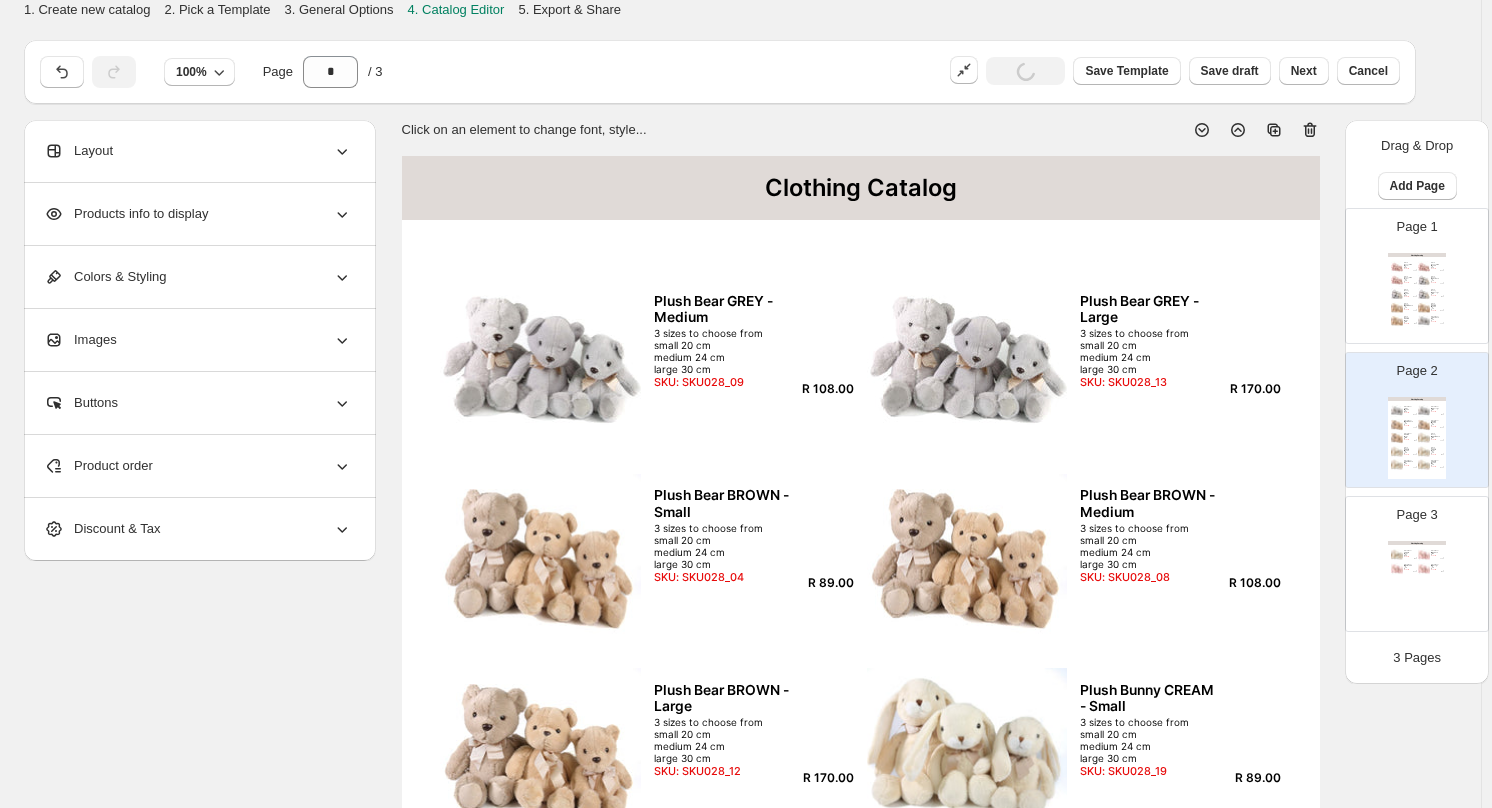 click at bounding box center (1424, 294) 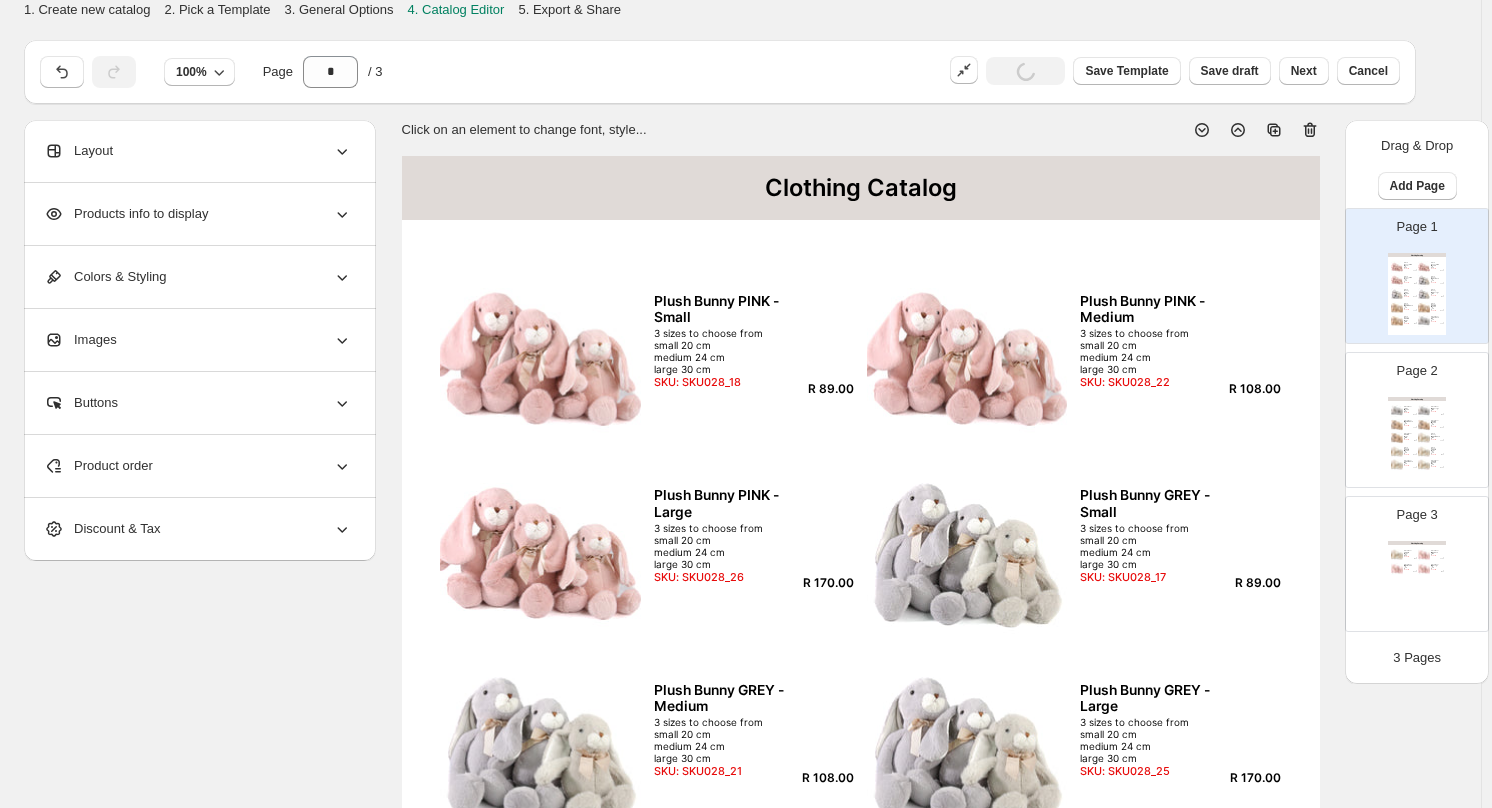 click on "Clothing Catalog" at bounding box center (861, 188) 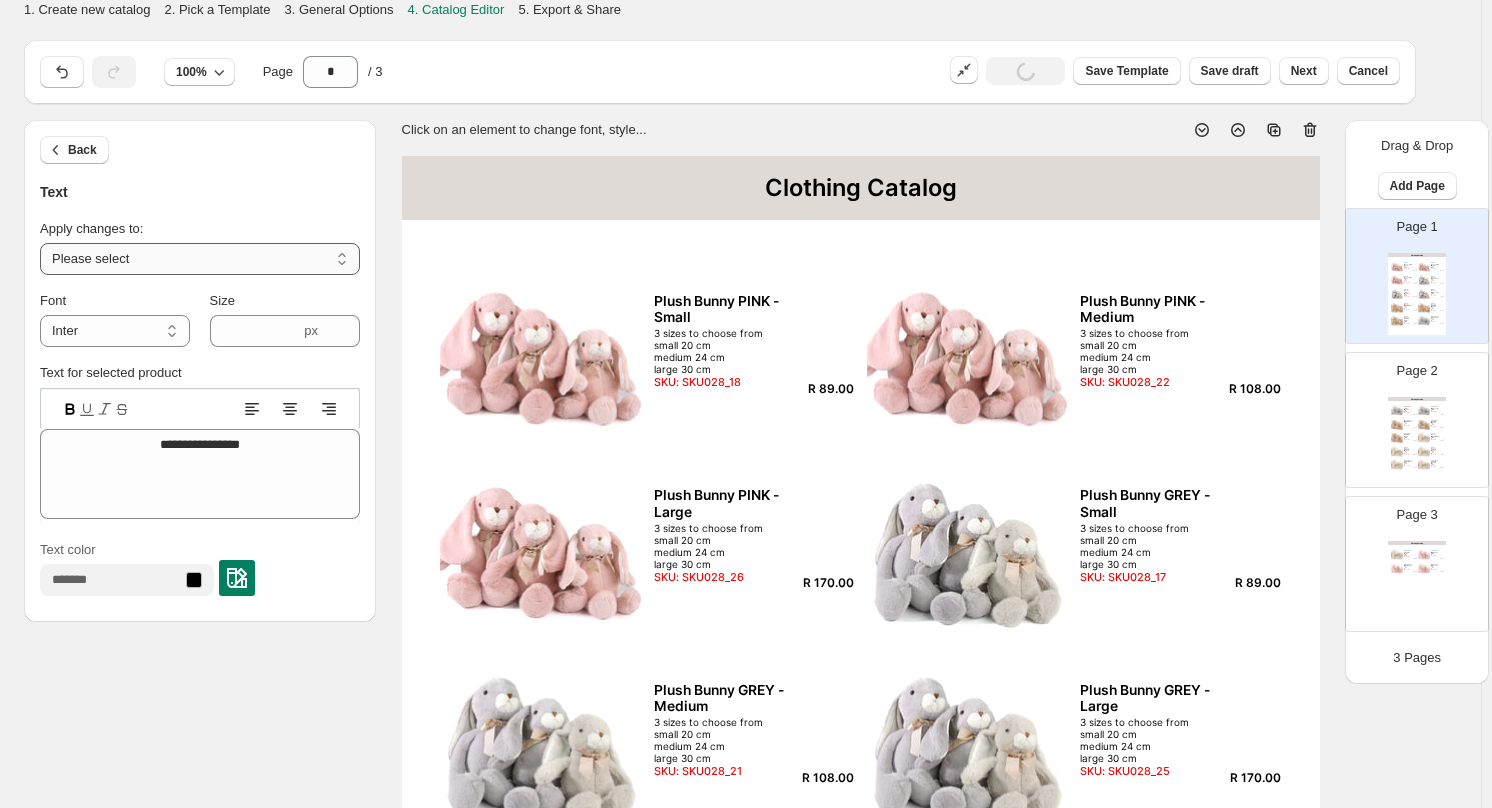 drag, startPoint x: 347, startPoint y: 246, endPoint x: 338, endPoint y: 270, distance: 25.632011 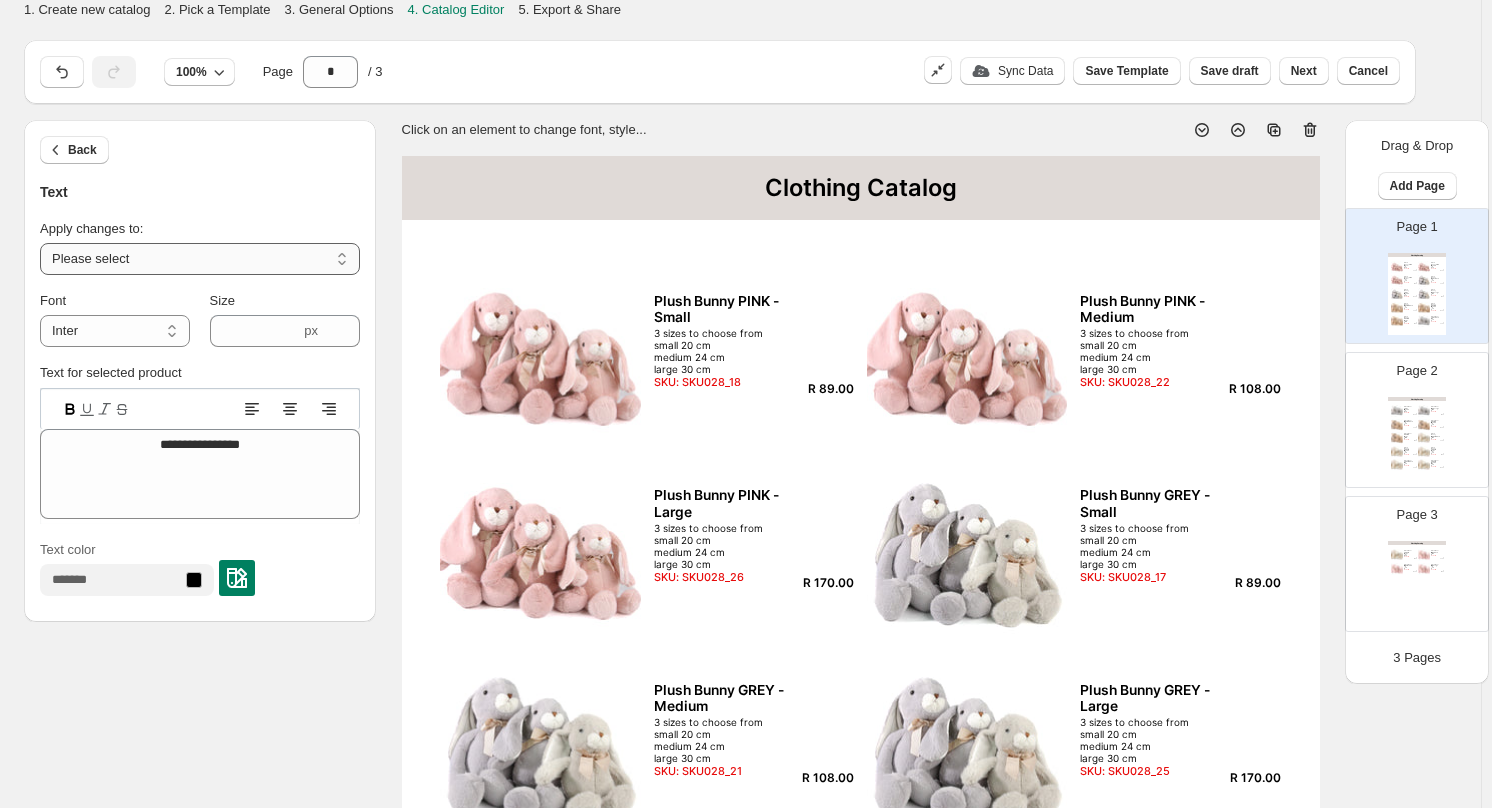 select on "**********" 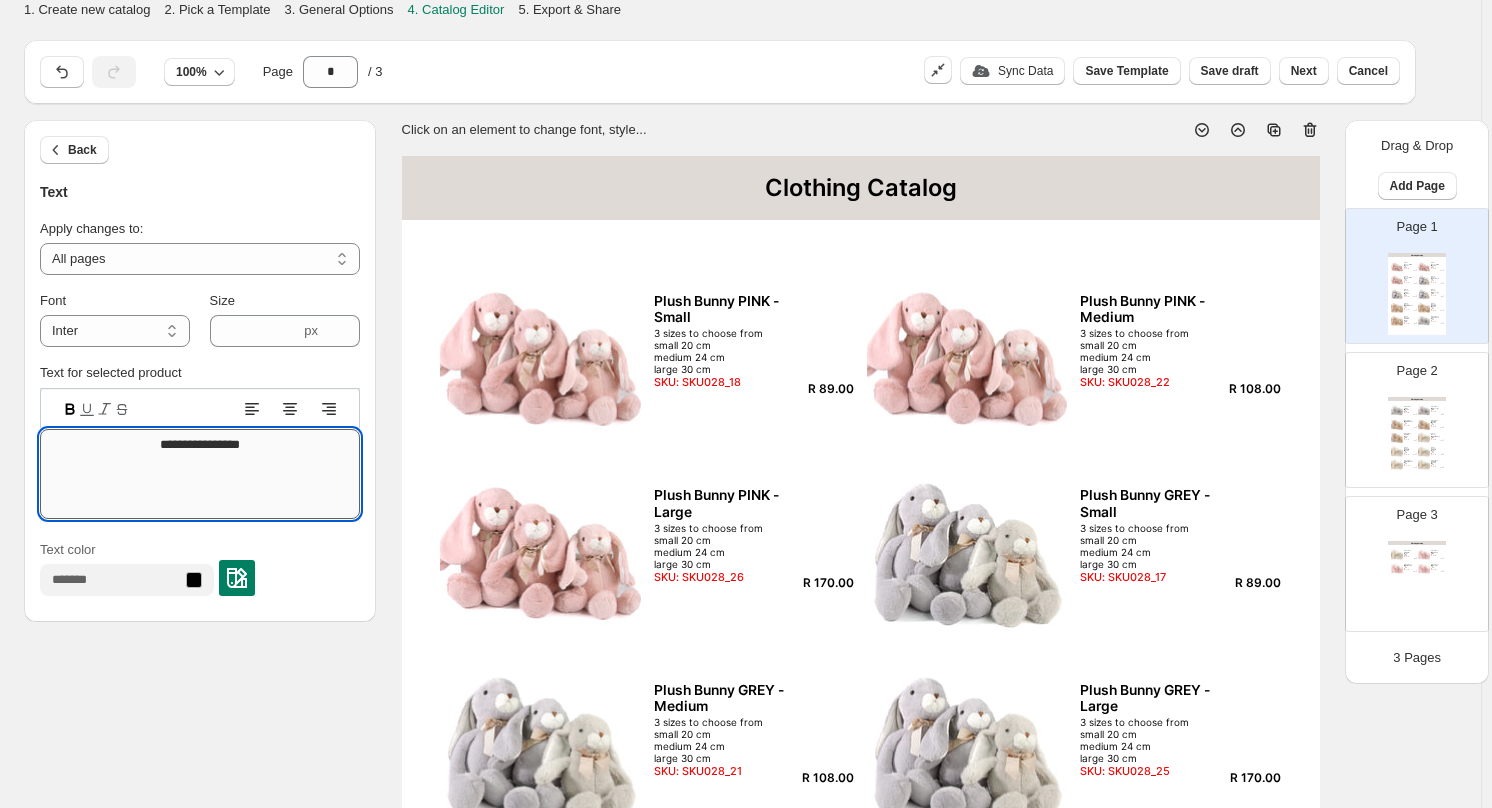 click on "**********" at bounding box center [200, 474] 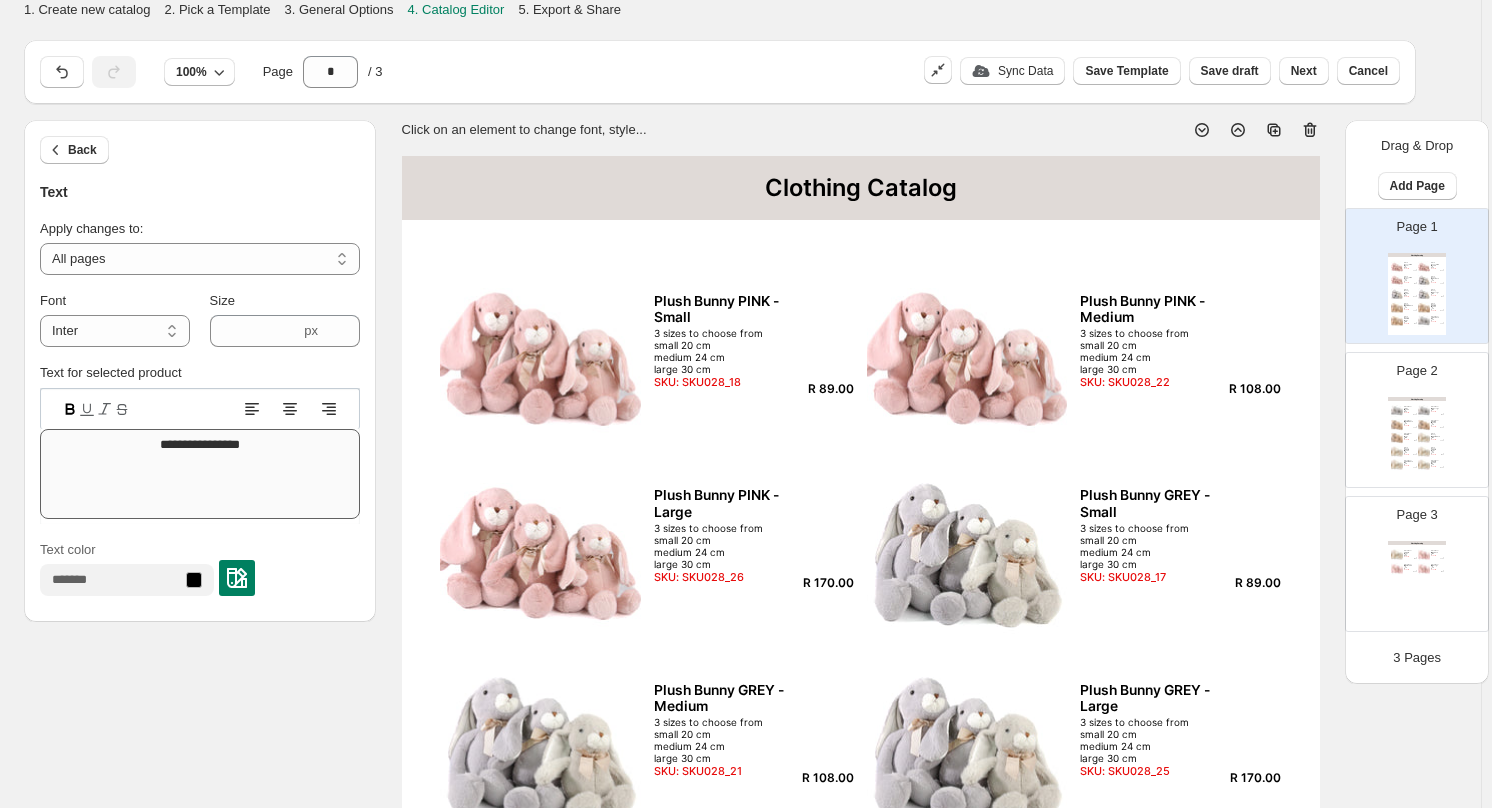 click on "**********" at bounding box center [200, 456] 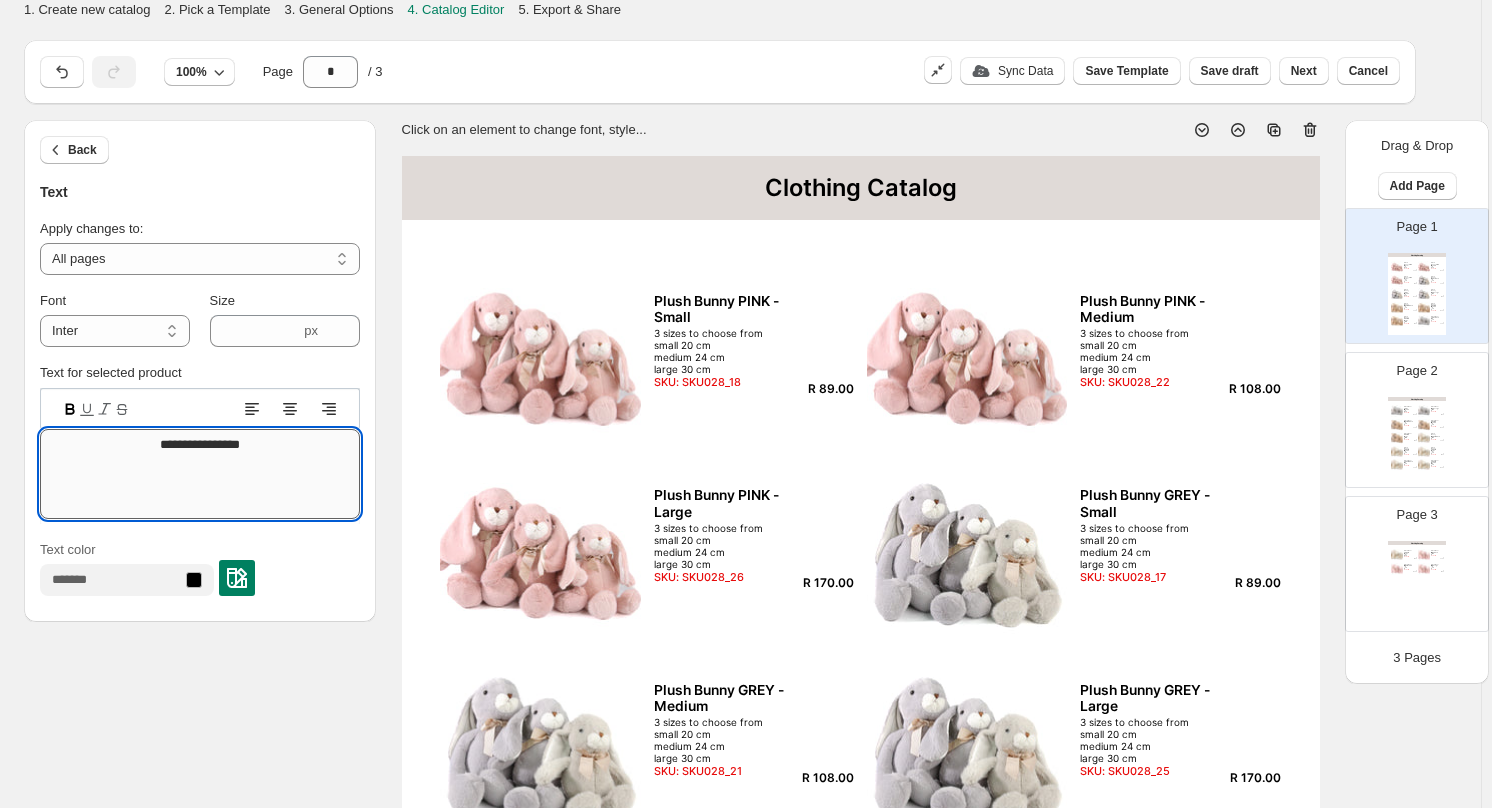 click on "**********" at bounding box center (200, 474) 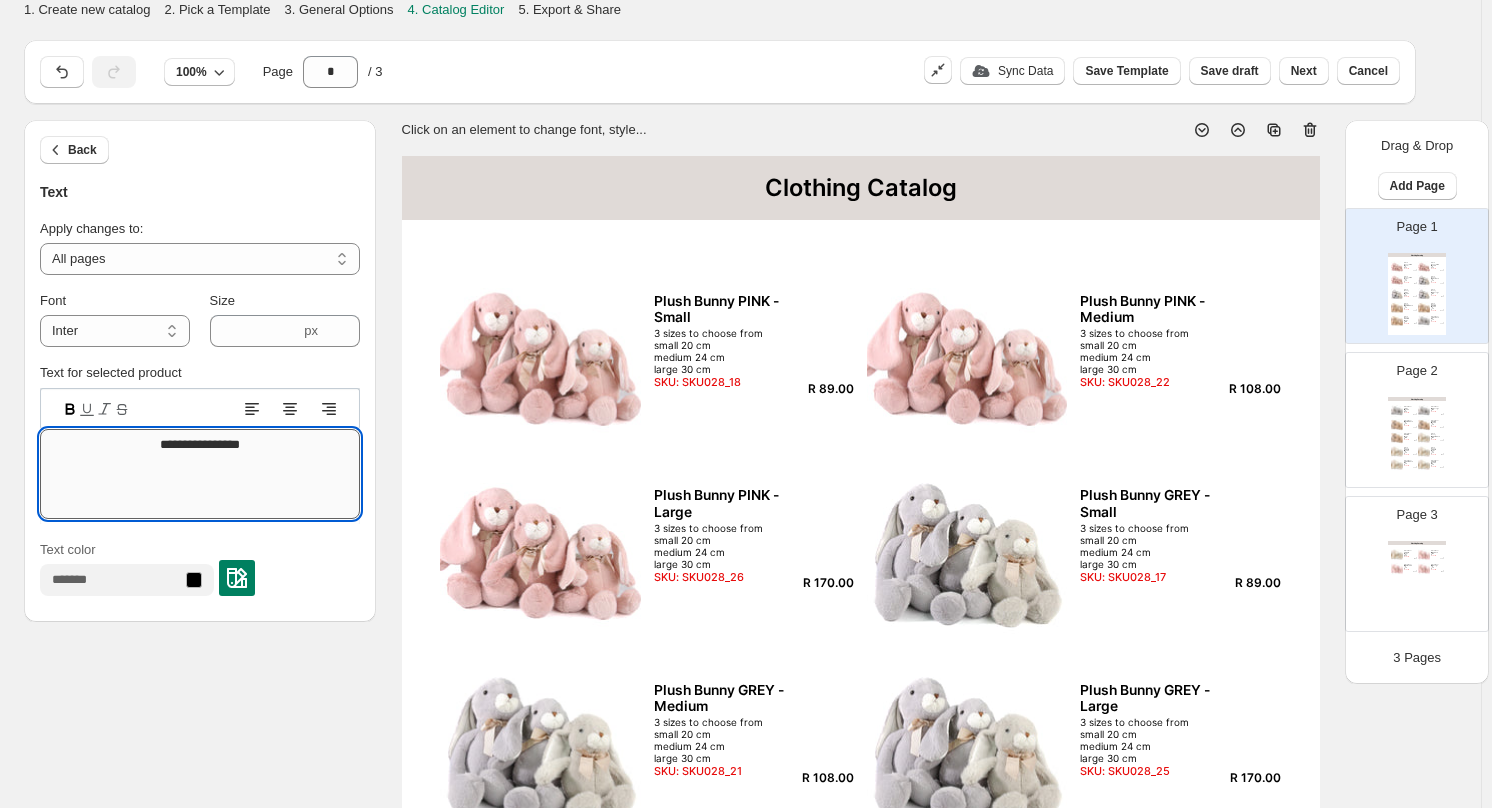 click on "**********" at bounding box center [200, 474] 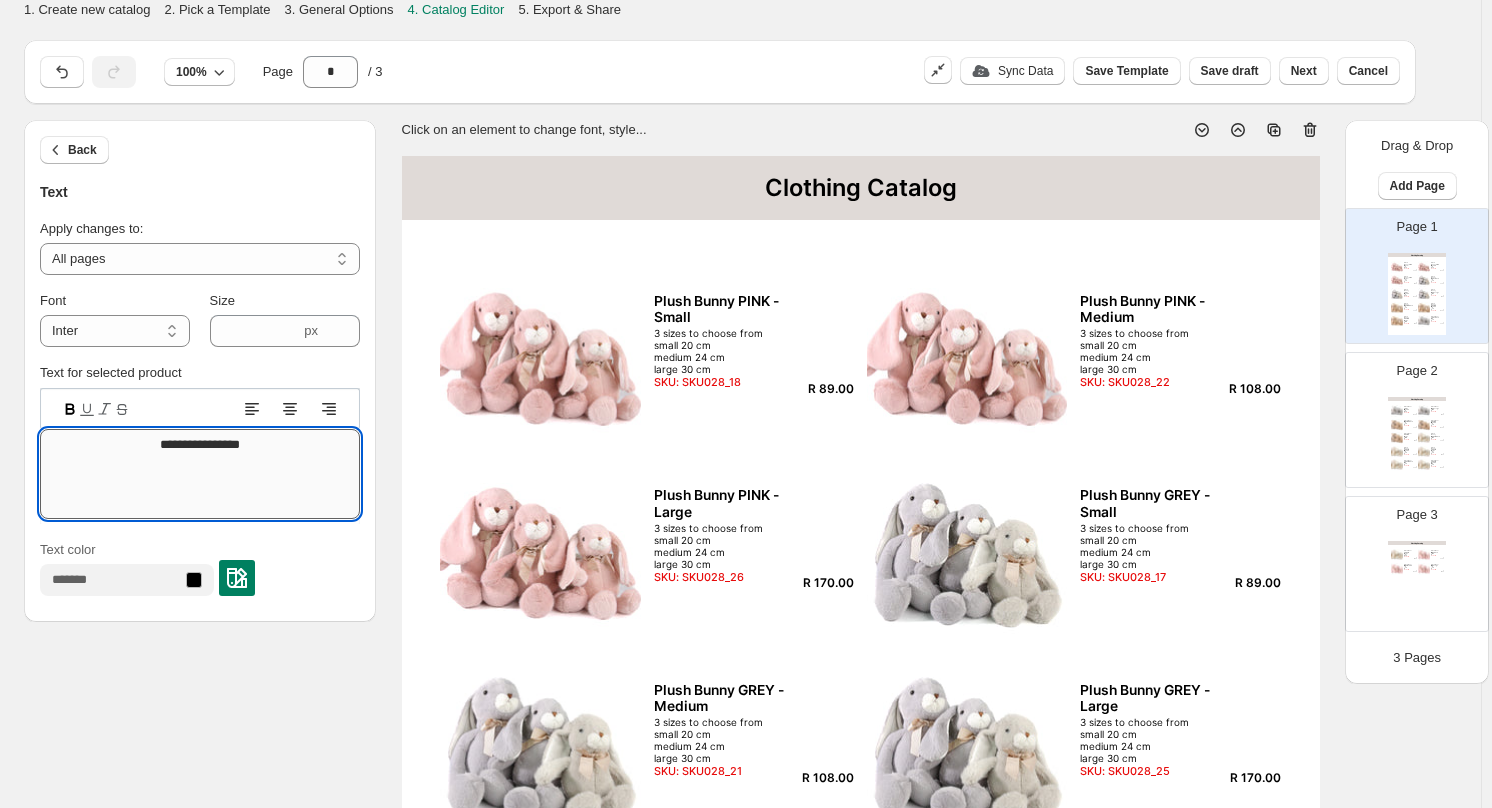 drag, startPoint x: 262, startPoint y: 446, endPoint x: 83, endPoint y: 455, distance: 179.22612 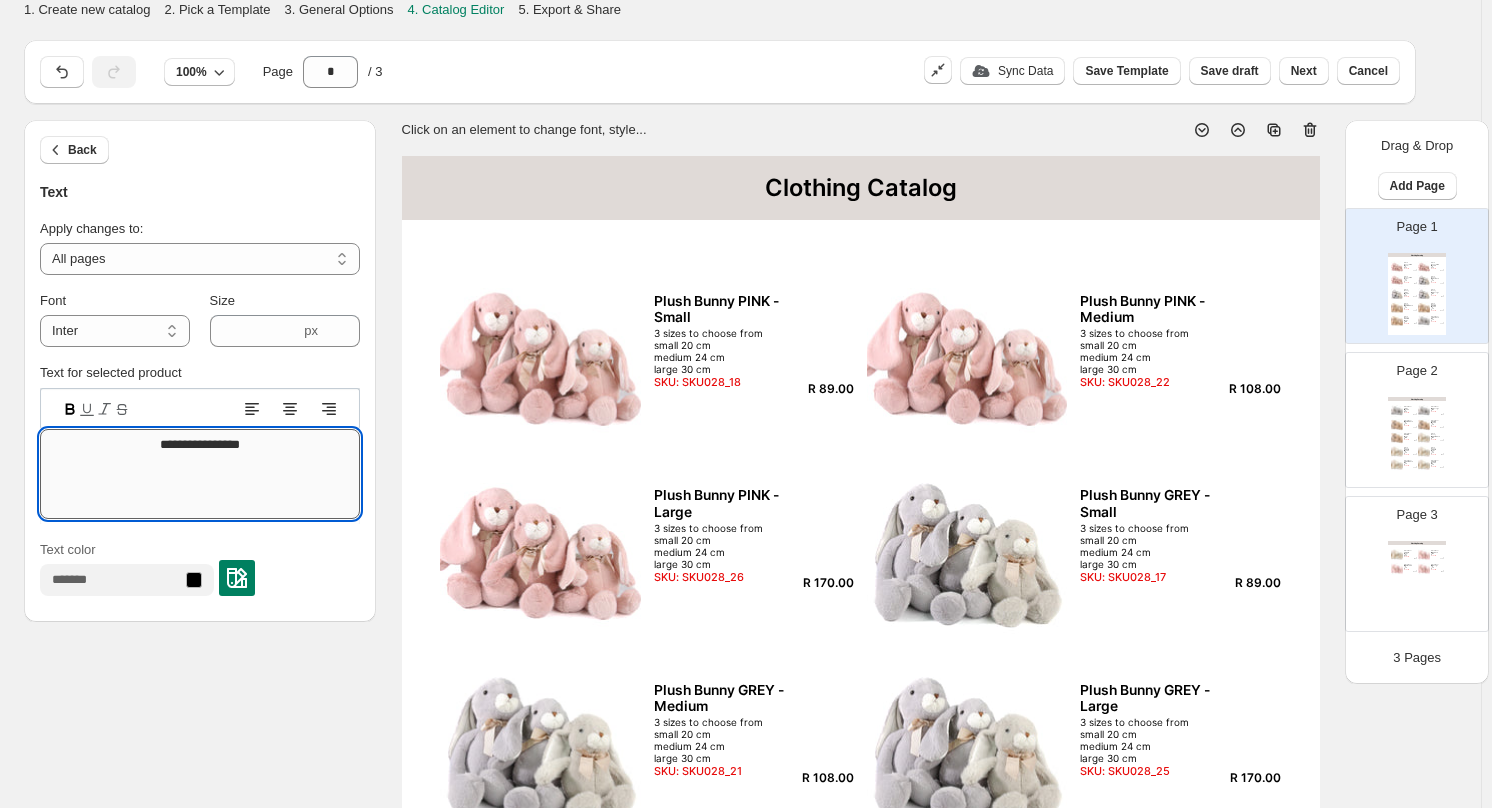 click on "**********" at bounding box center [200, 474] 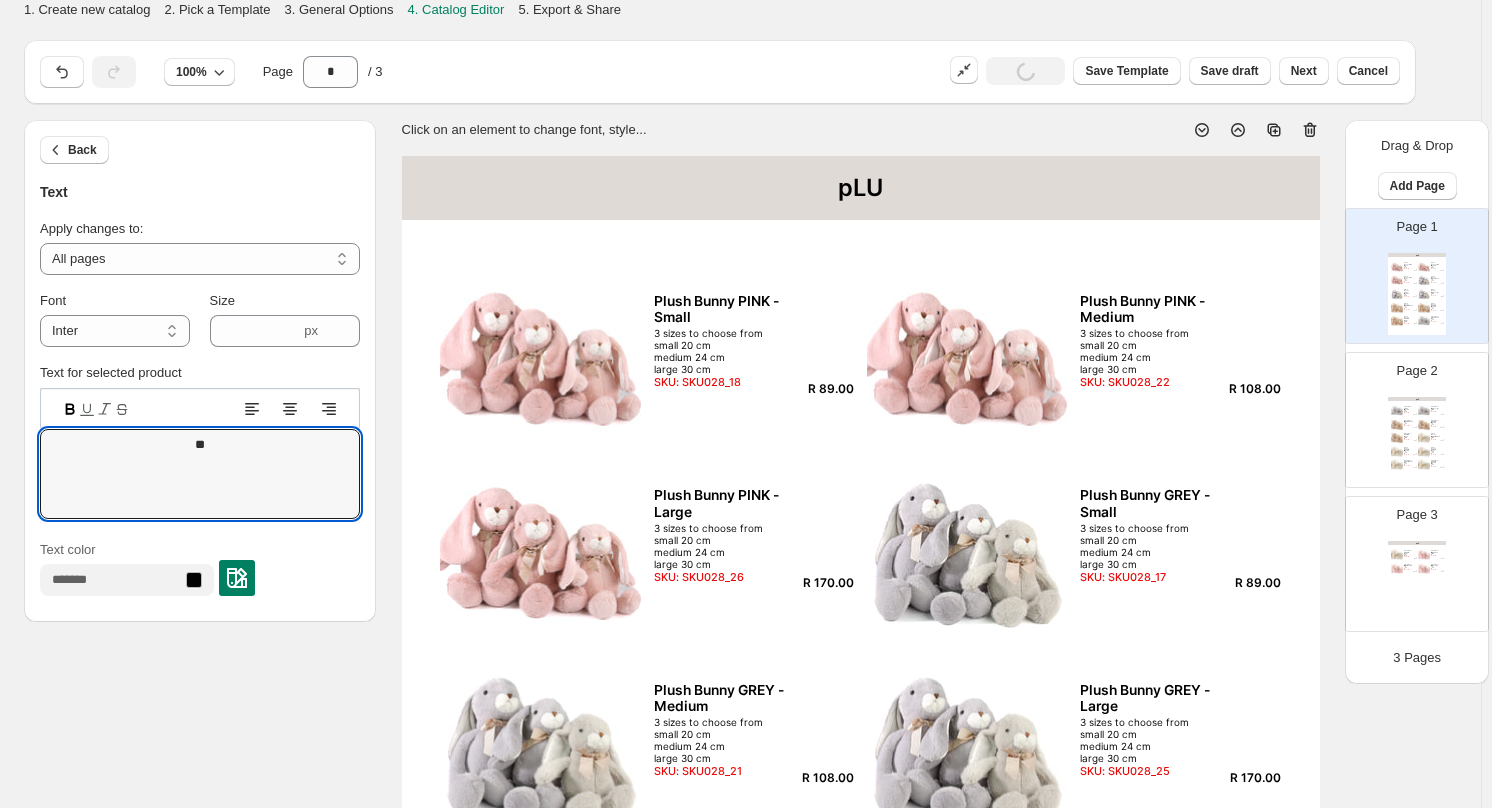 type on "*" 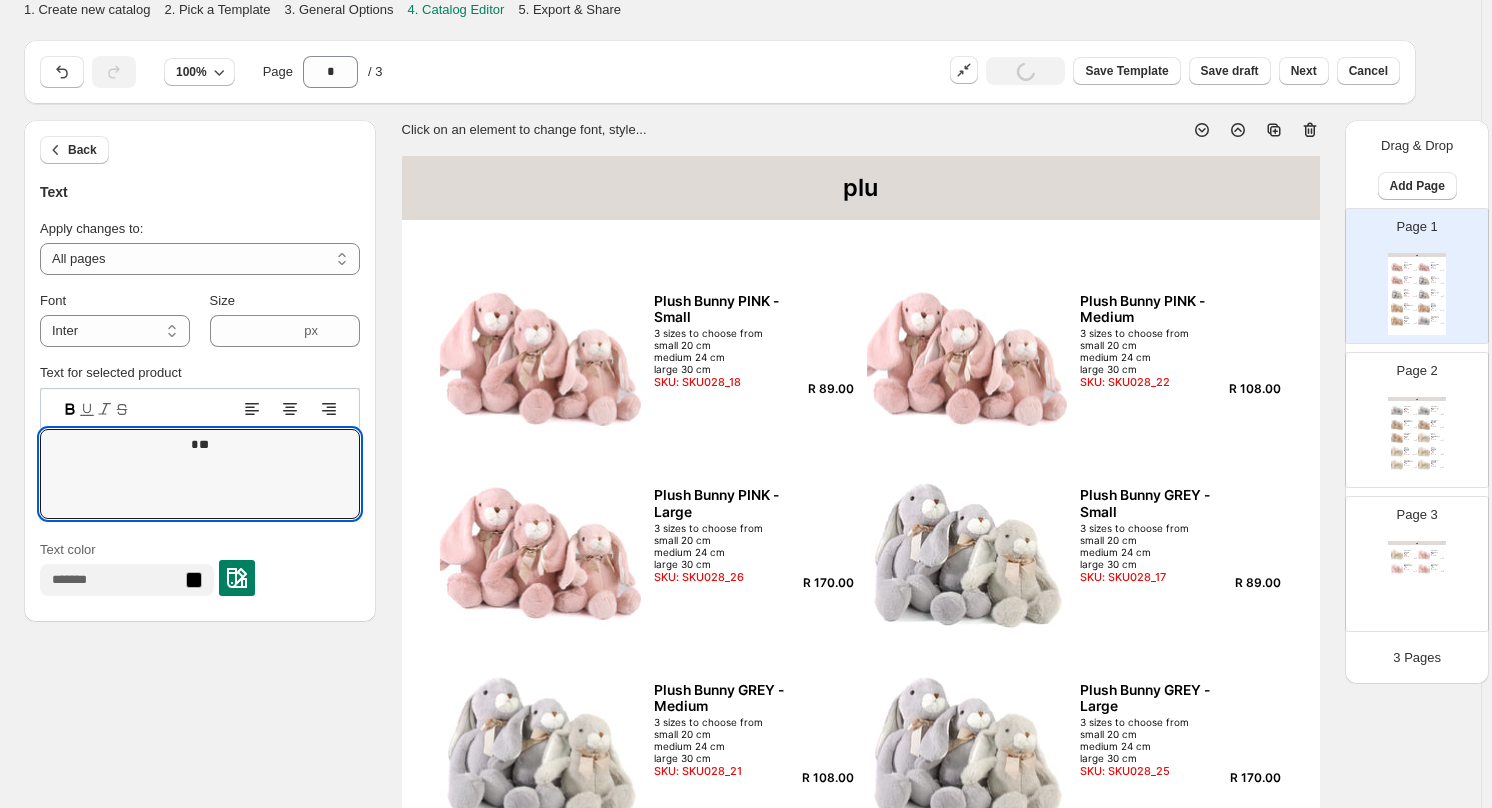 type on "*" 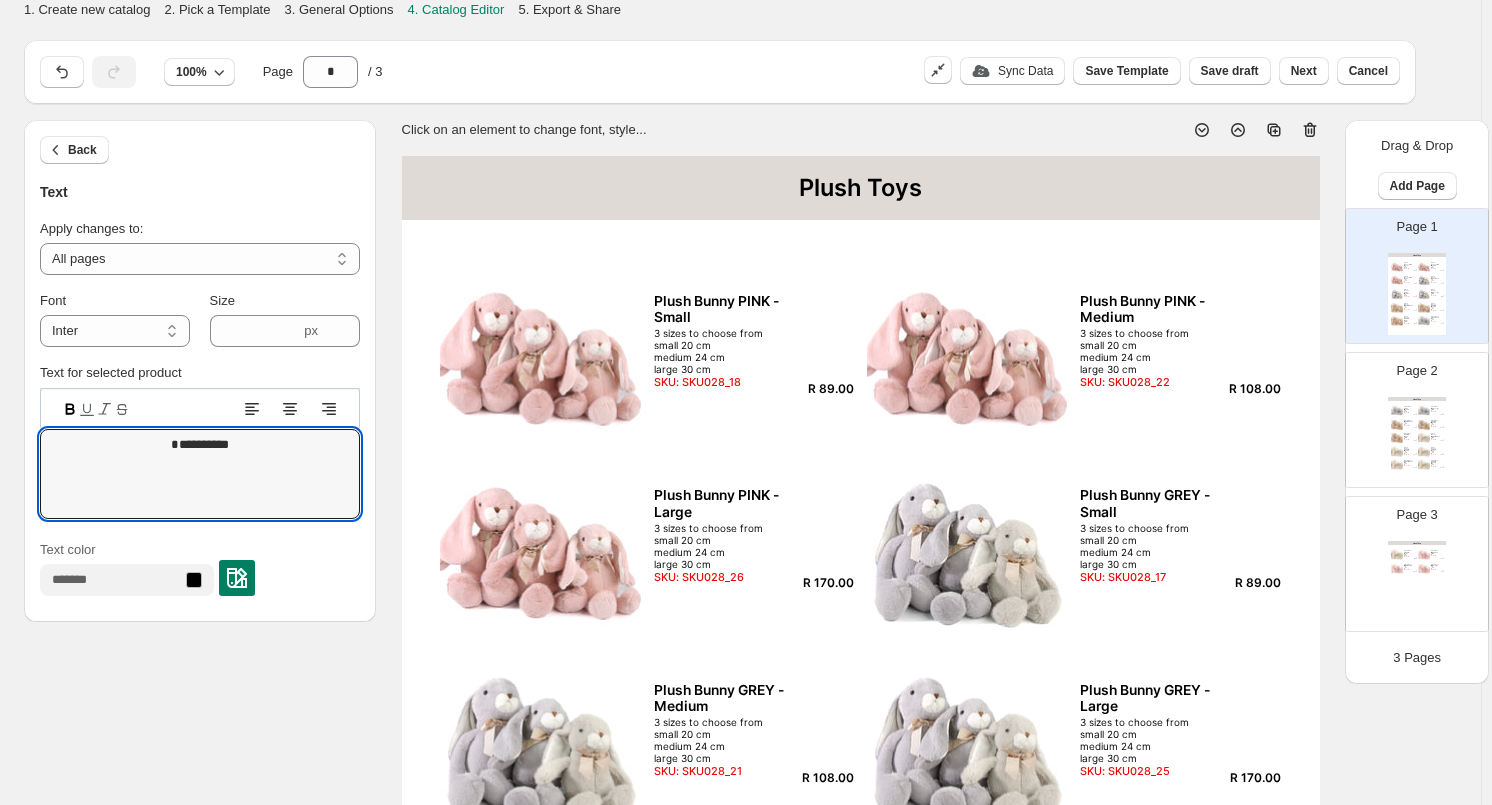 type on "**********" 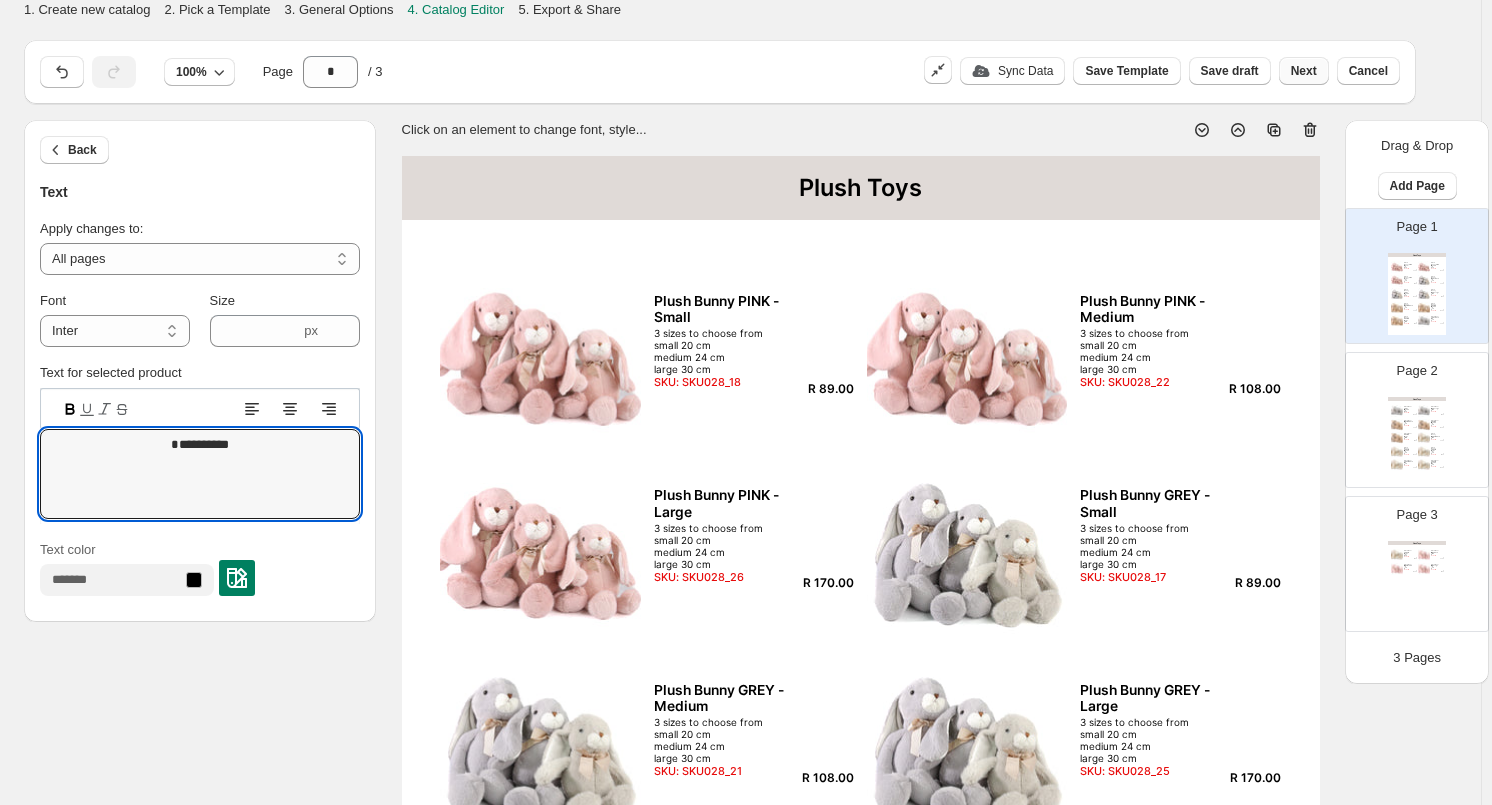 drag, startPoint x: 1297, startPoint y: 73, endPoint x: 1297, endPoint y: 61, distance: 12 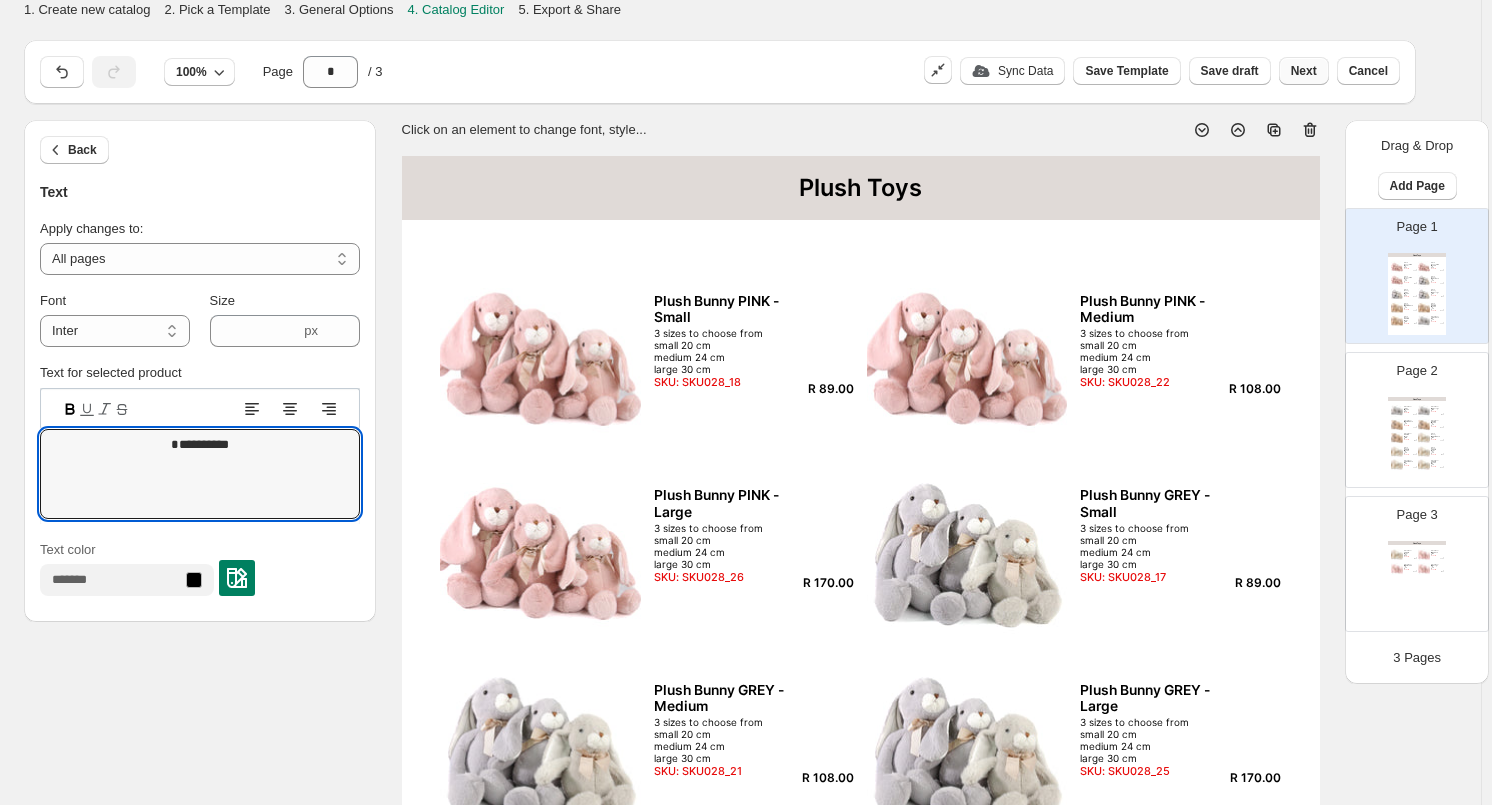 click on "Next" at bounding box center (1304, 71) 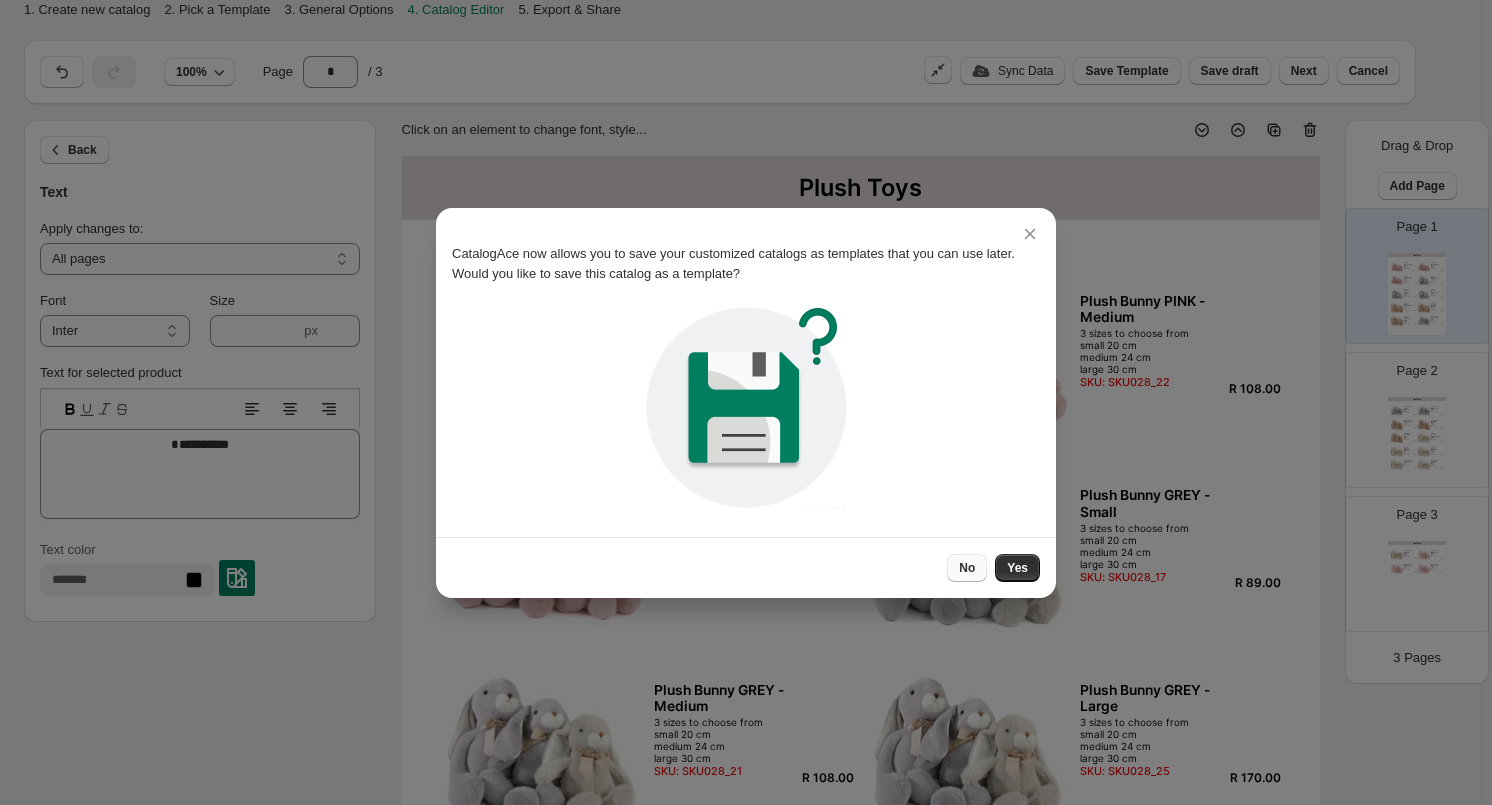 click on "No" at bounding box center (967, 568) 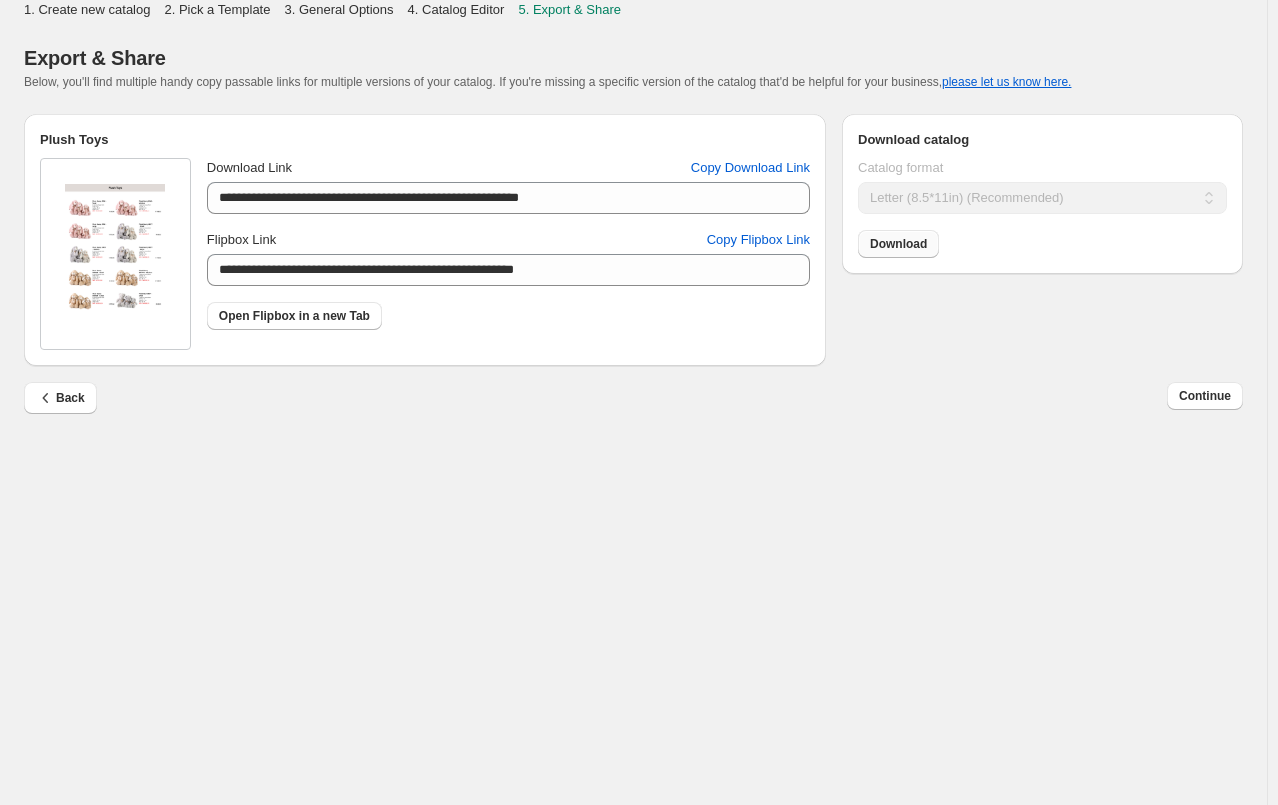 click on "Download" 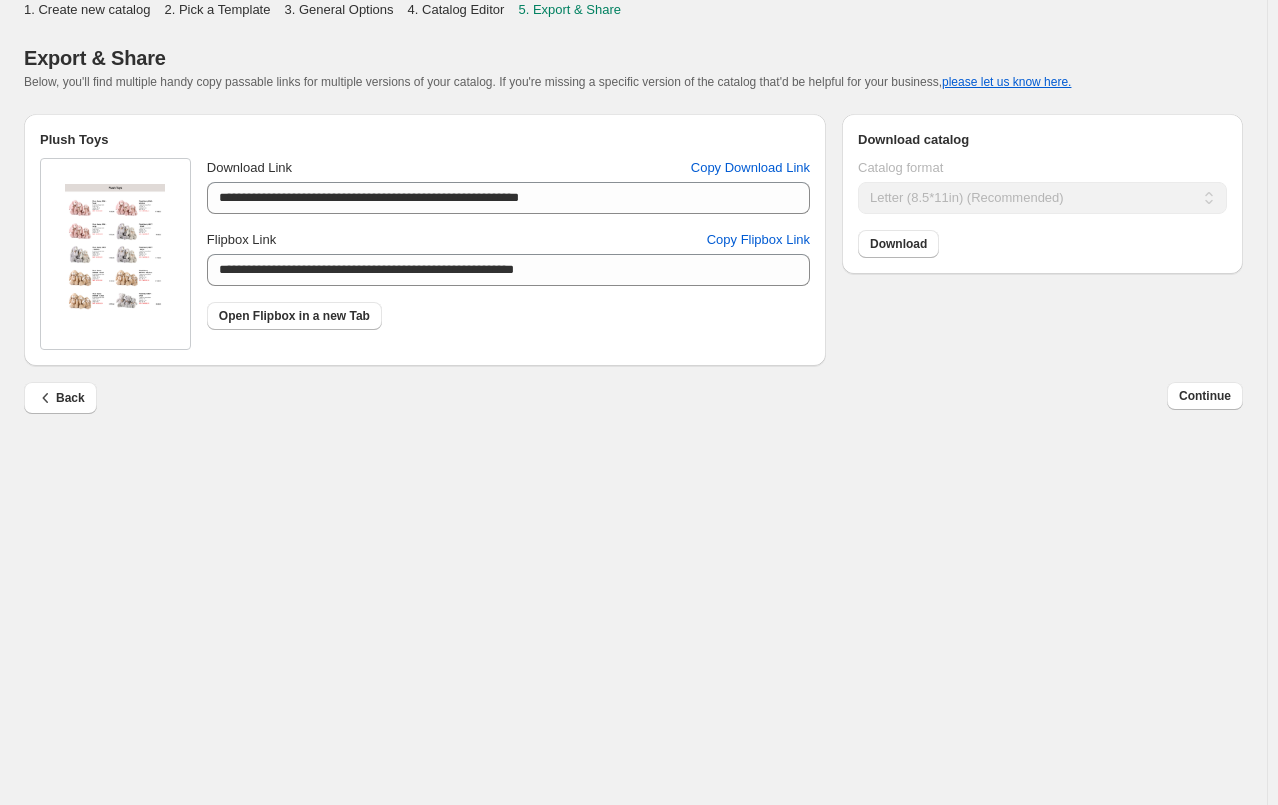 click on "**********" 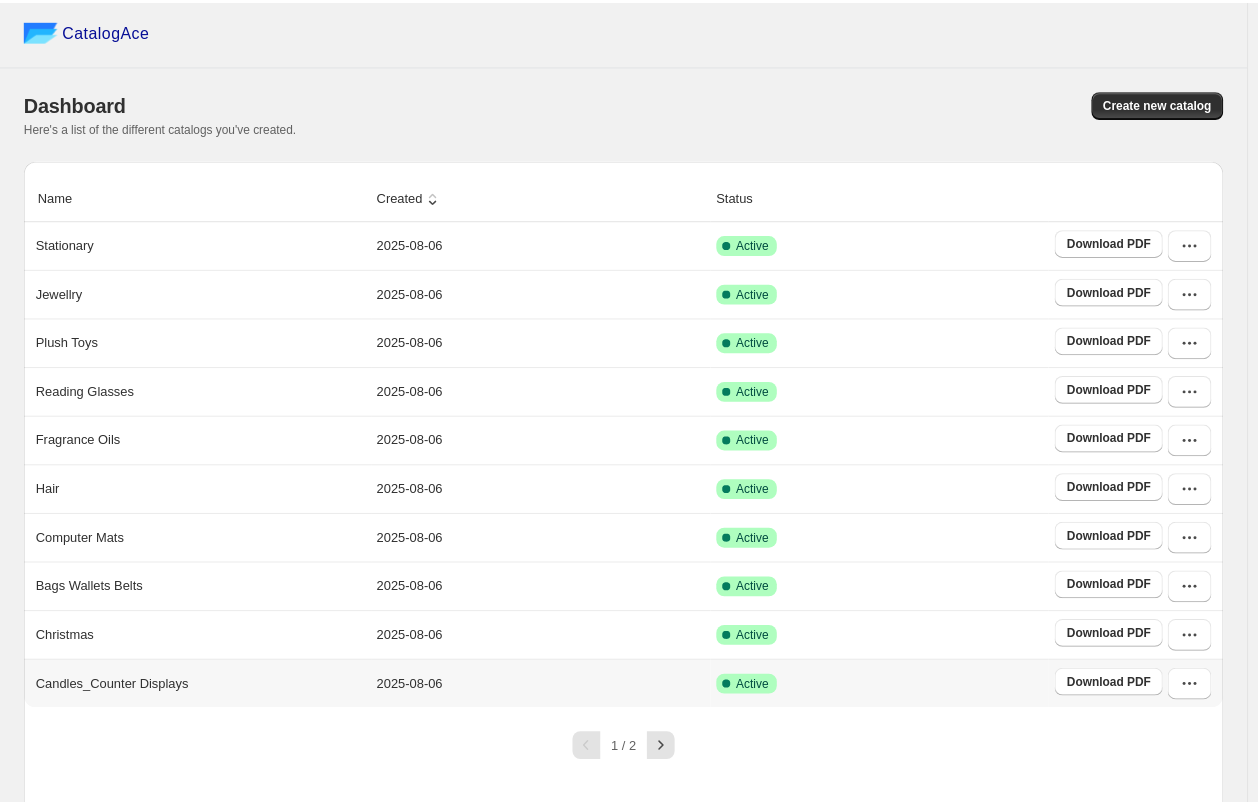 scroll, scrollTop: 0, scrollLeft: 0, axis: both 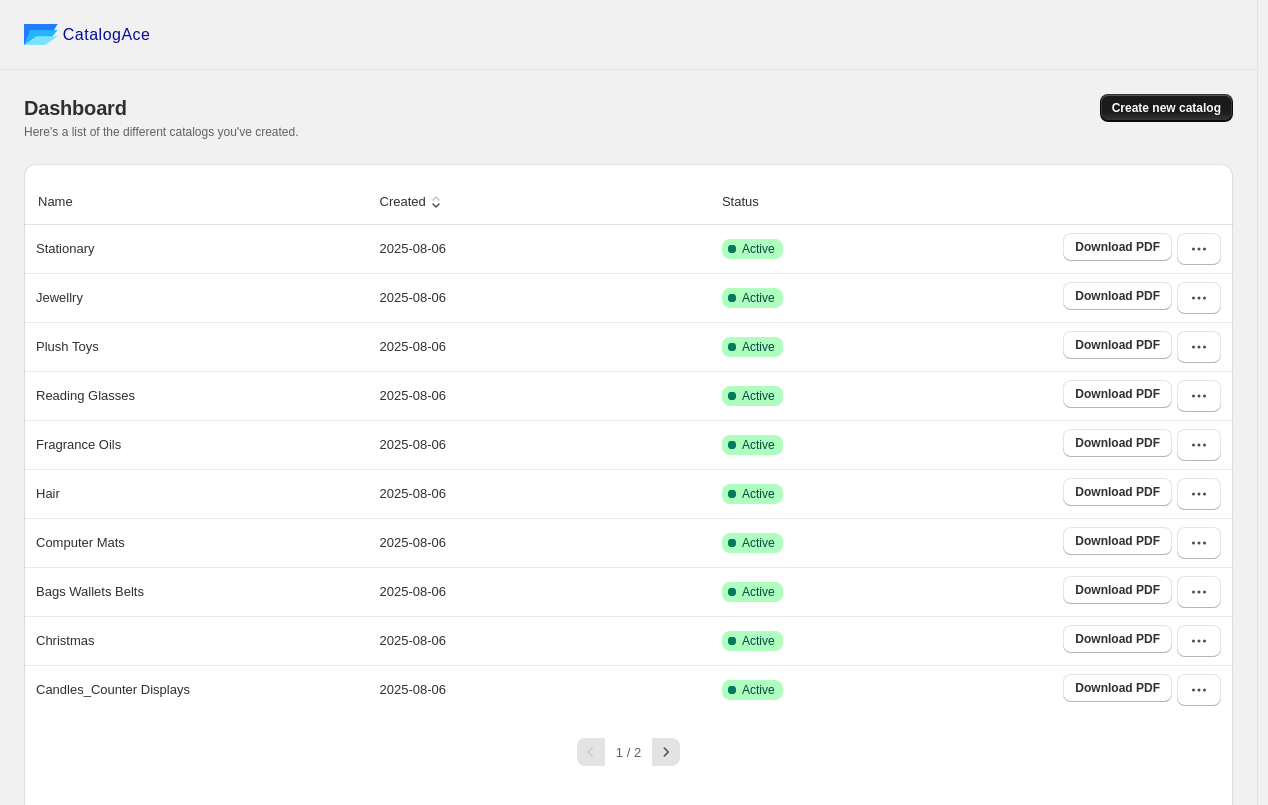 click on "Create new catalog" 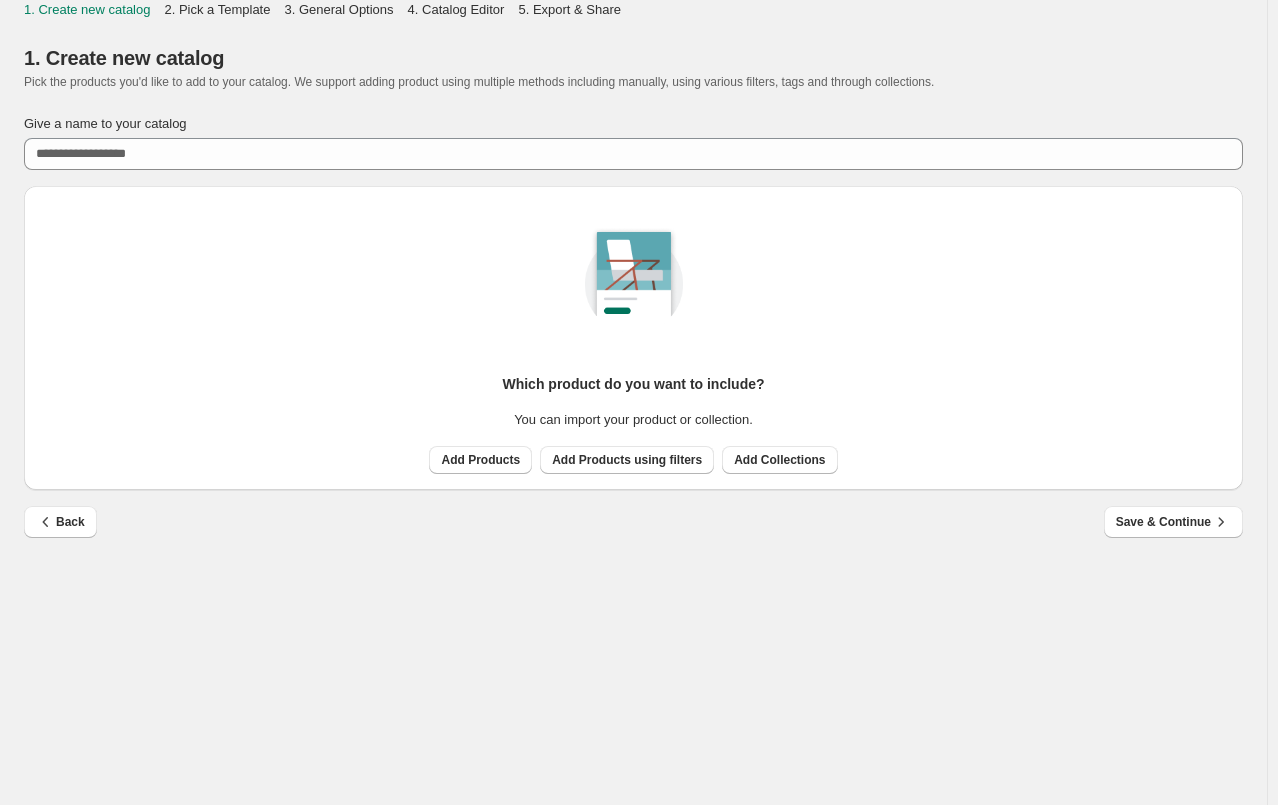 click on "Back" 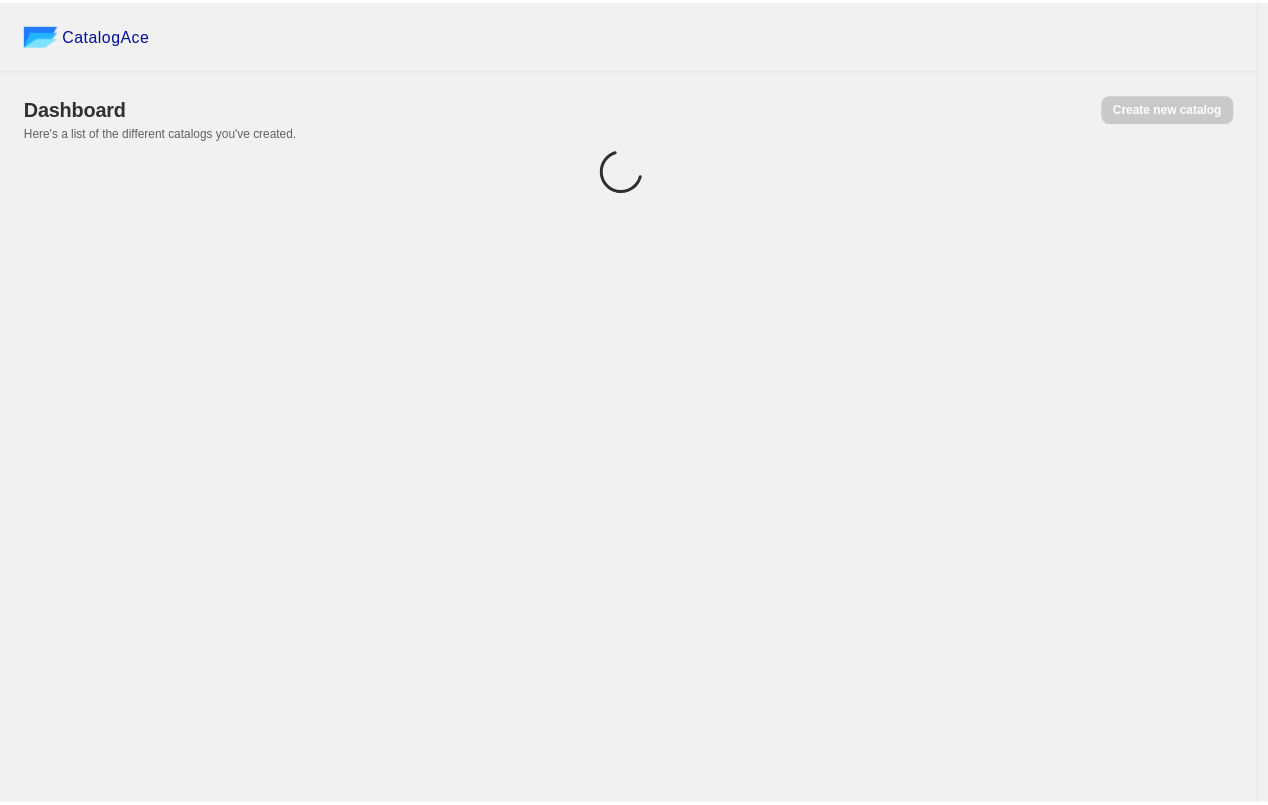 scroll, scrollTop: 0, scrollLeft: 0, axis: both 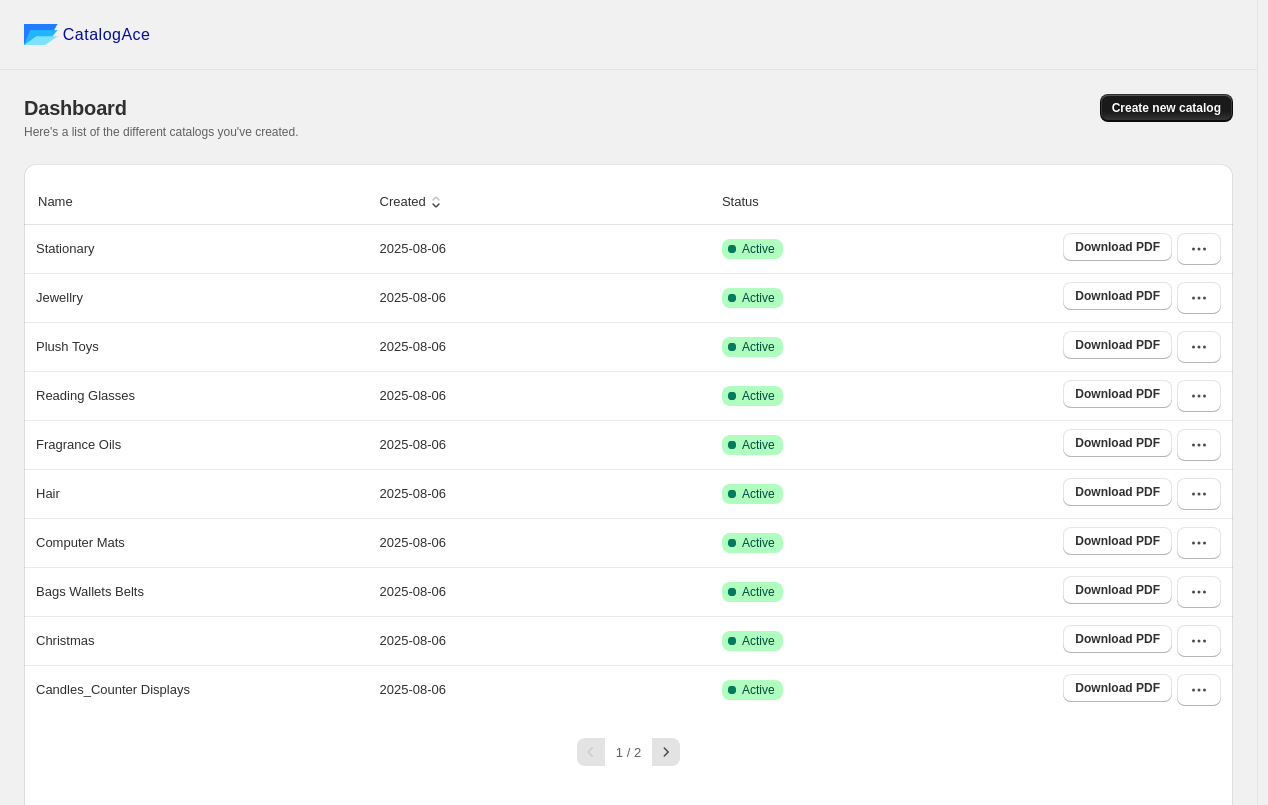 click on "Create new catalog" at bounding box center [1166, 108] 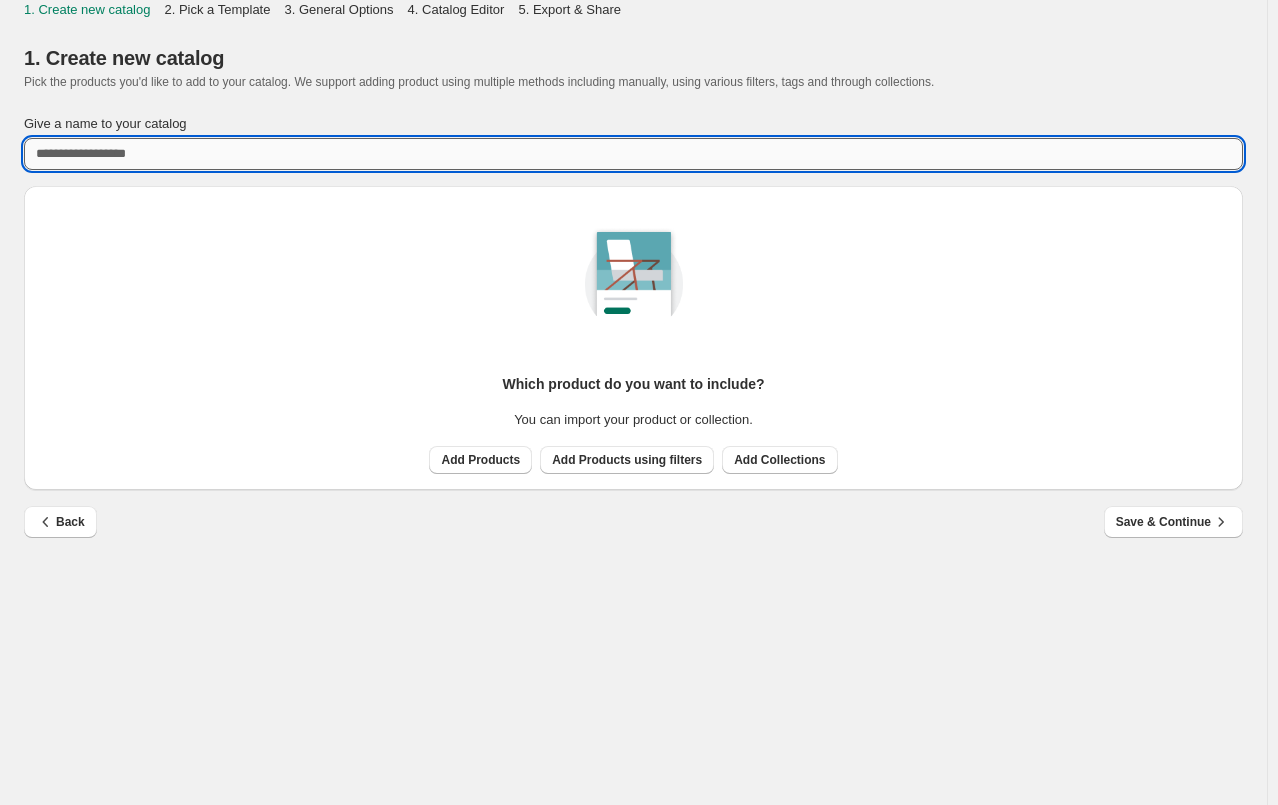 click on "Give a name to your catalog" at bounding box center [633, 154] 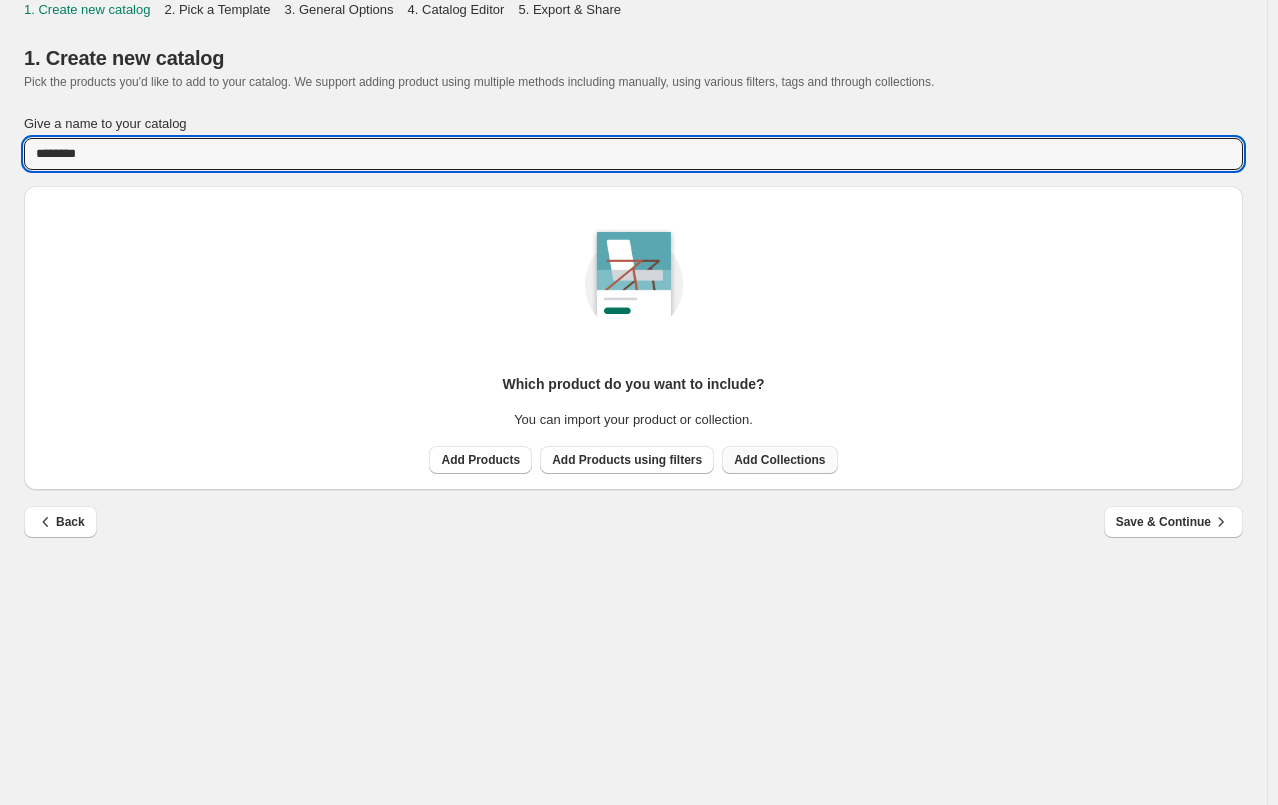 type on "********" 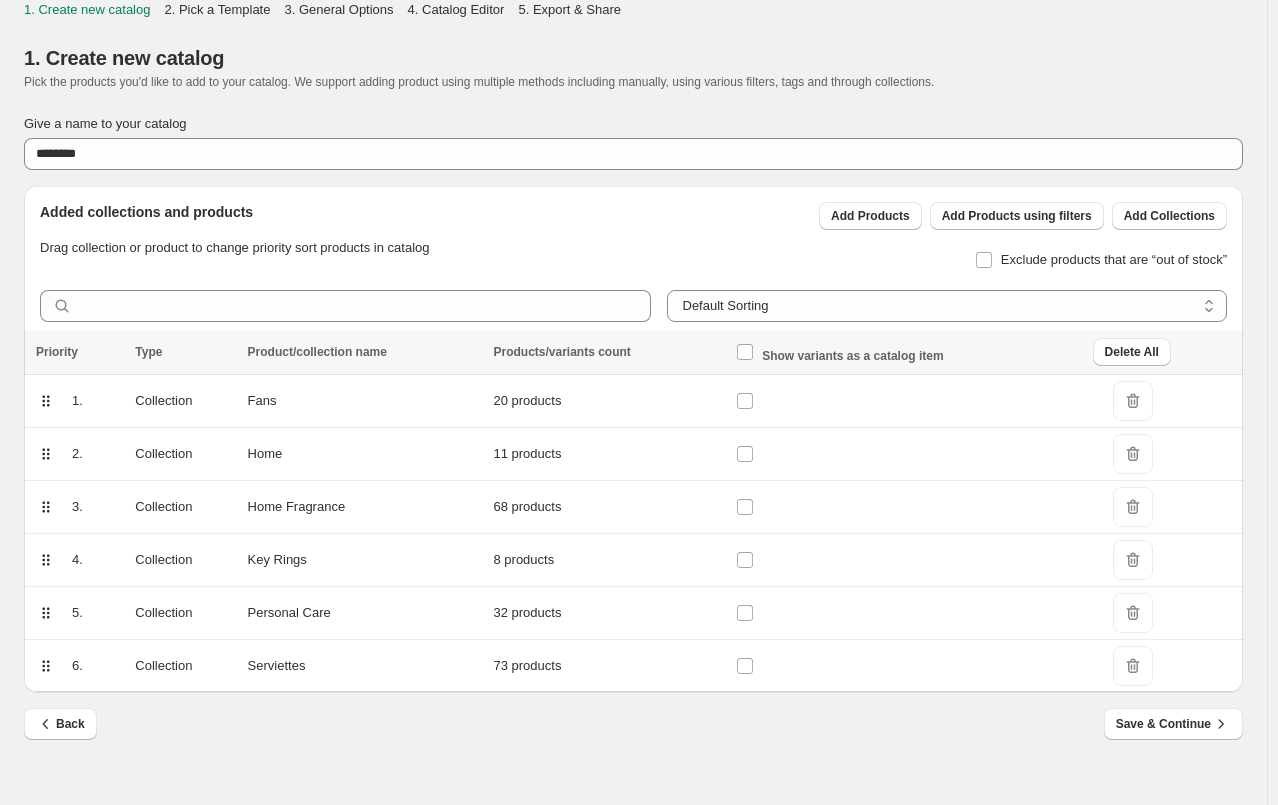 click at bounding box center (749, 401) 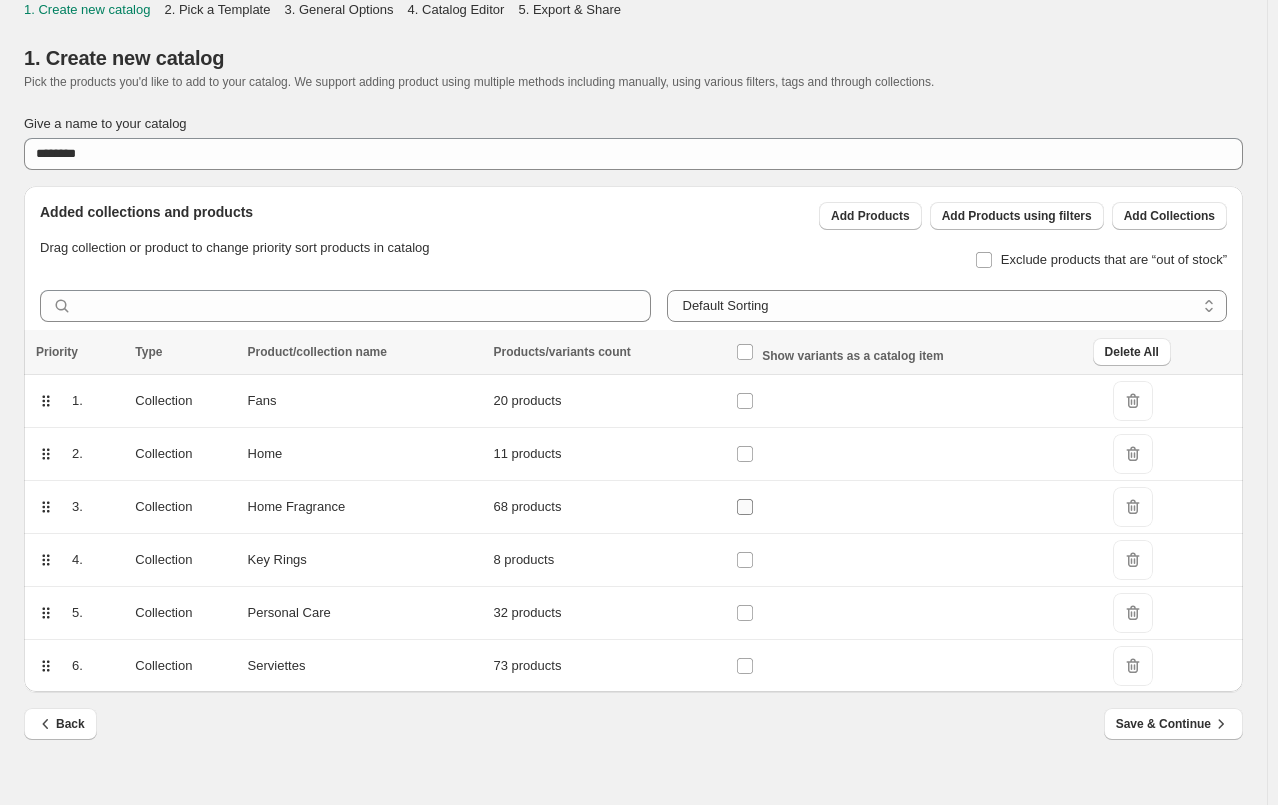 click at bounding box center (745, 507) 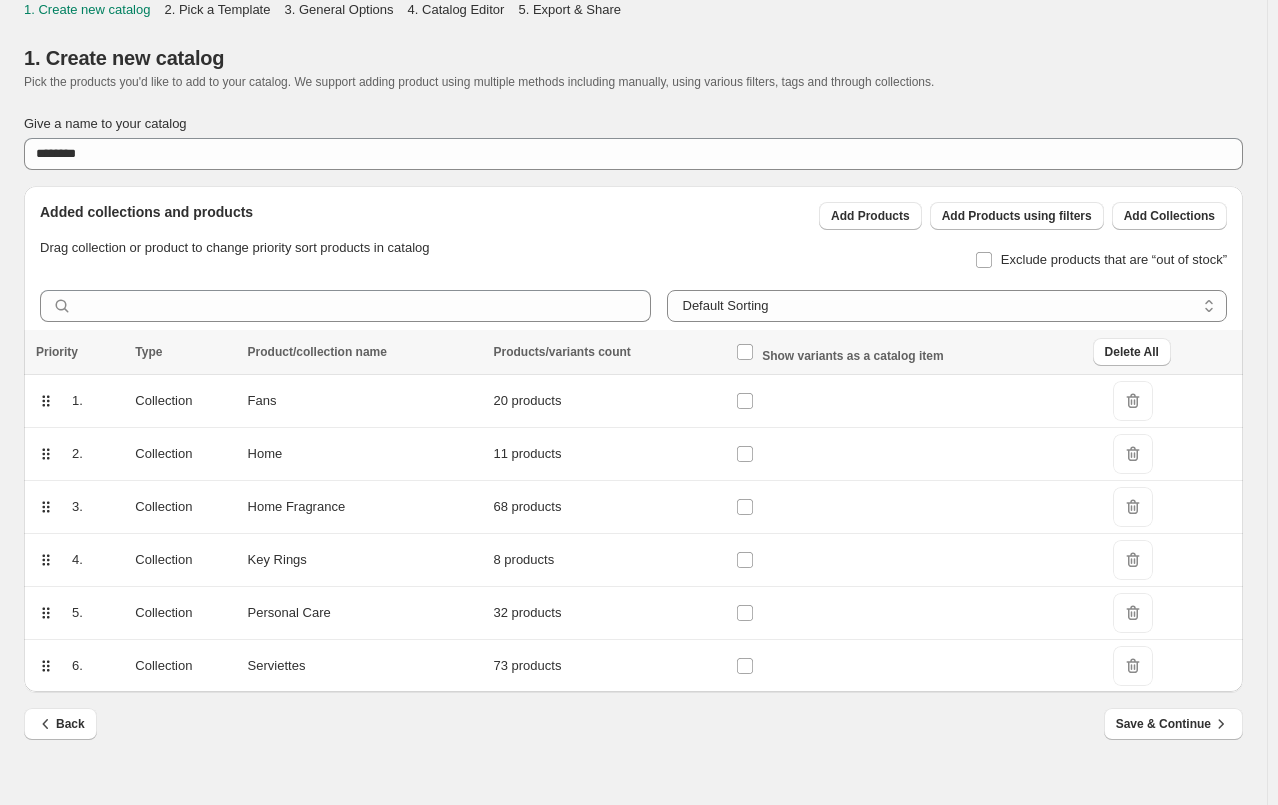click at bounding box center (749, 560) 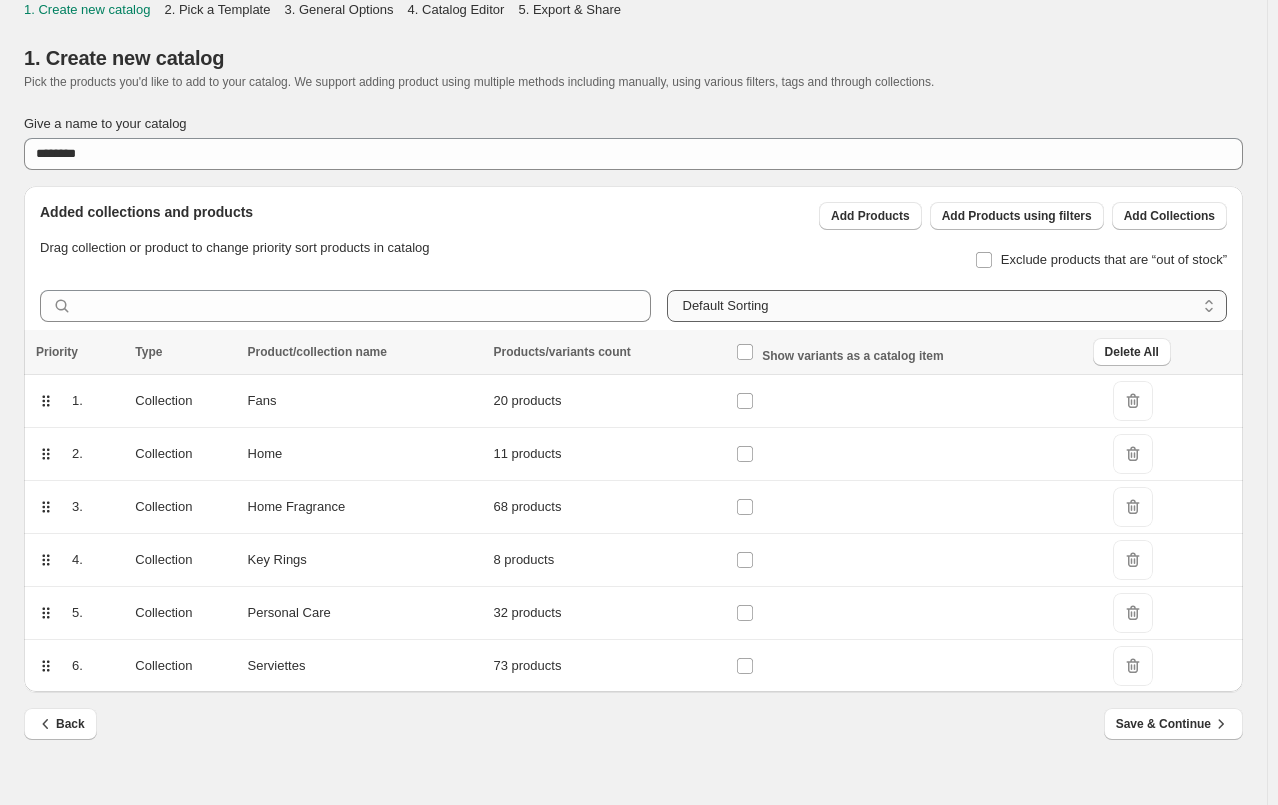 drag, startPoint x: 1203, startPoint y: 314, endPoint x: 1126, endPoint y: 308, distance: 77.23341 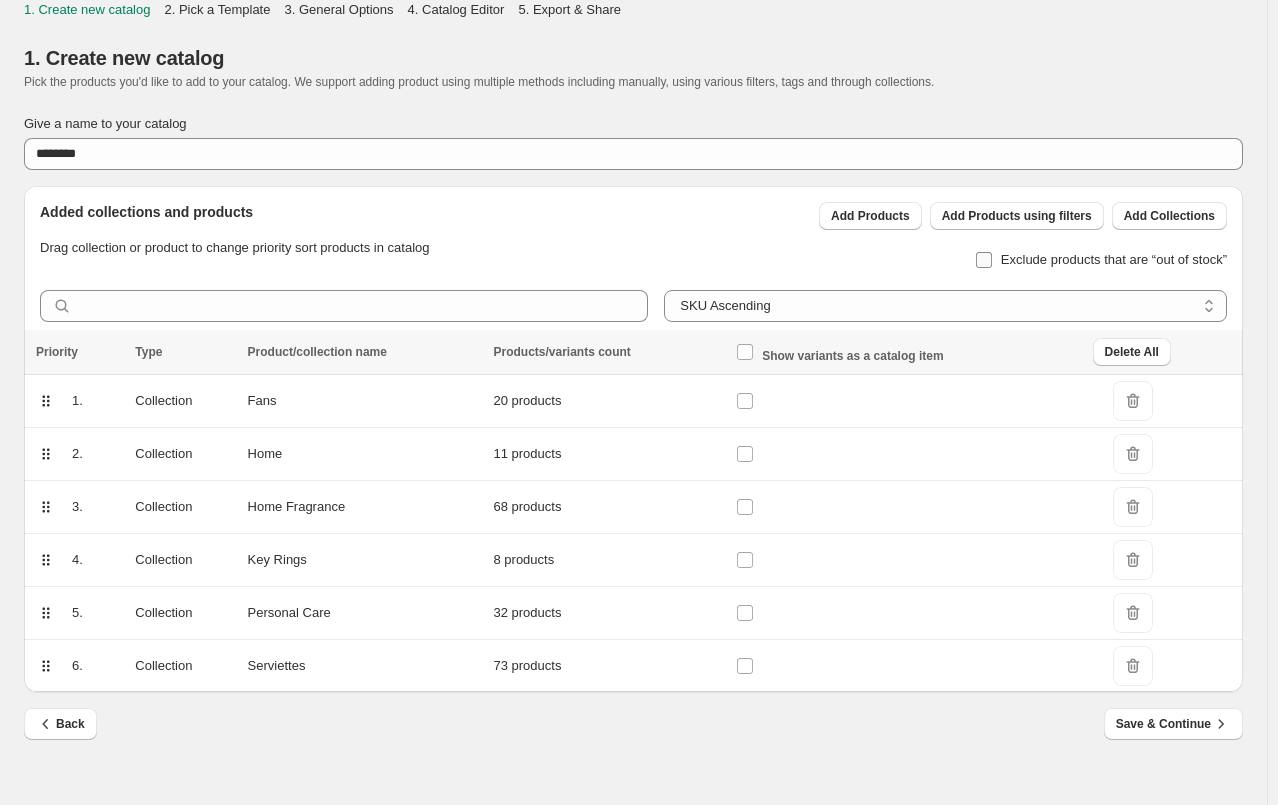 click on "Exclude products that are “out of stock”" at bounding box center [1101, 260] 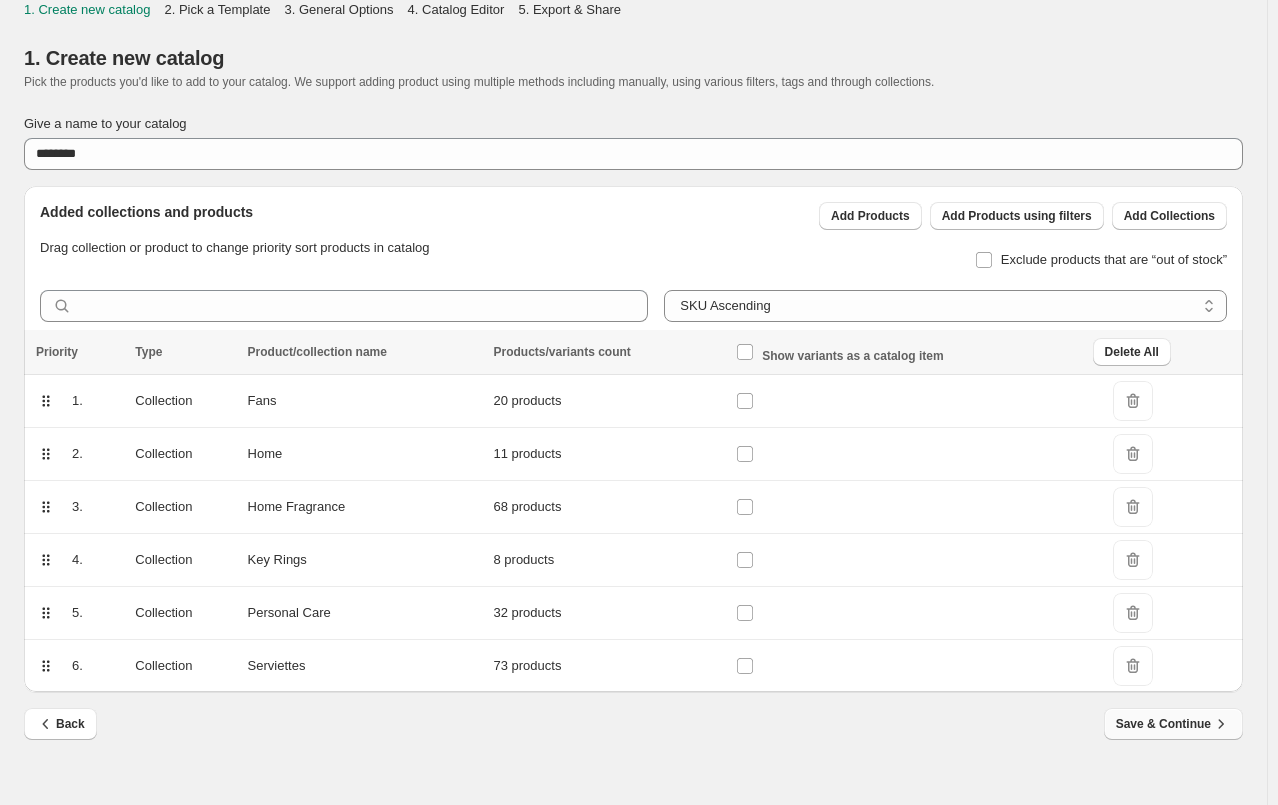 click on "Save & Continue" at bounding box center [1173, 724] 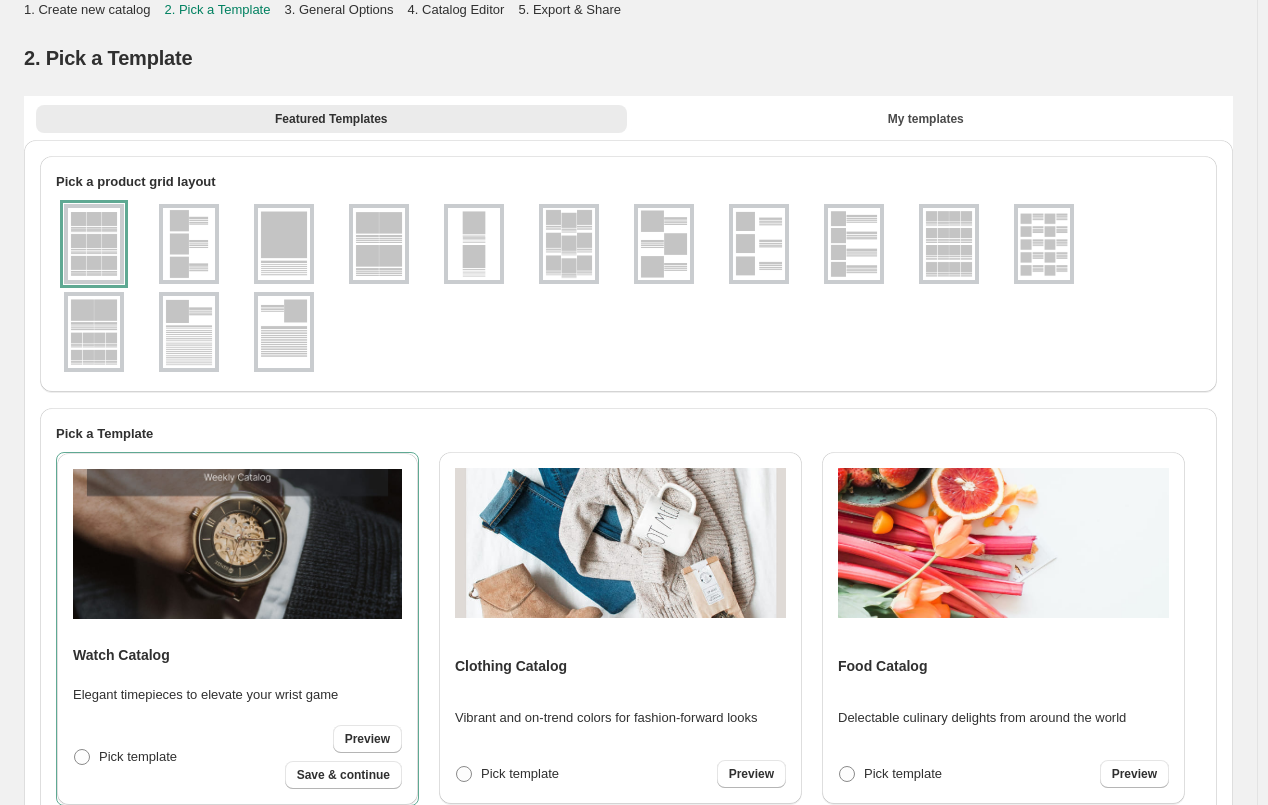 click at bounding box center [1044, 244] 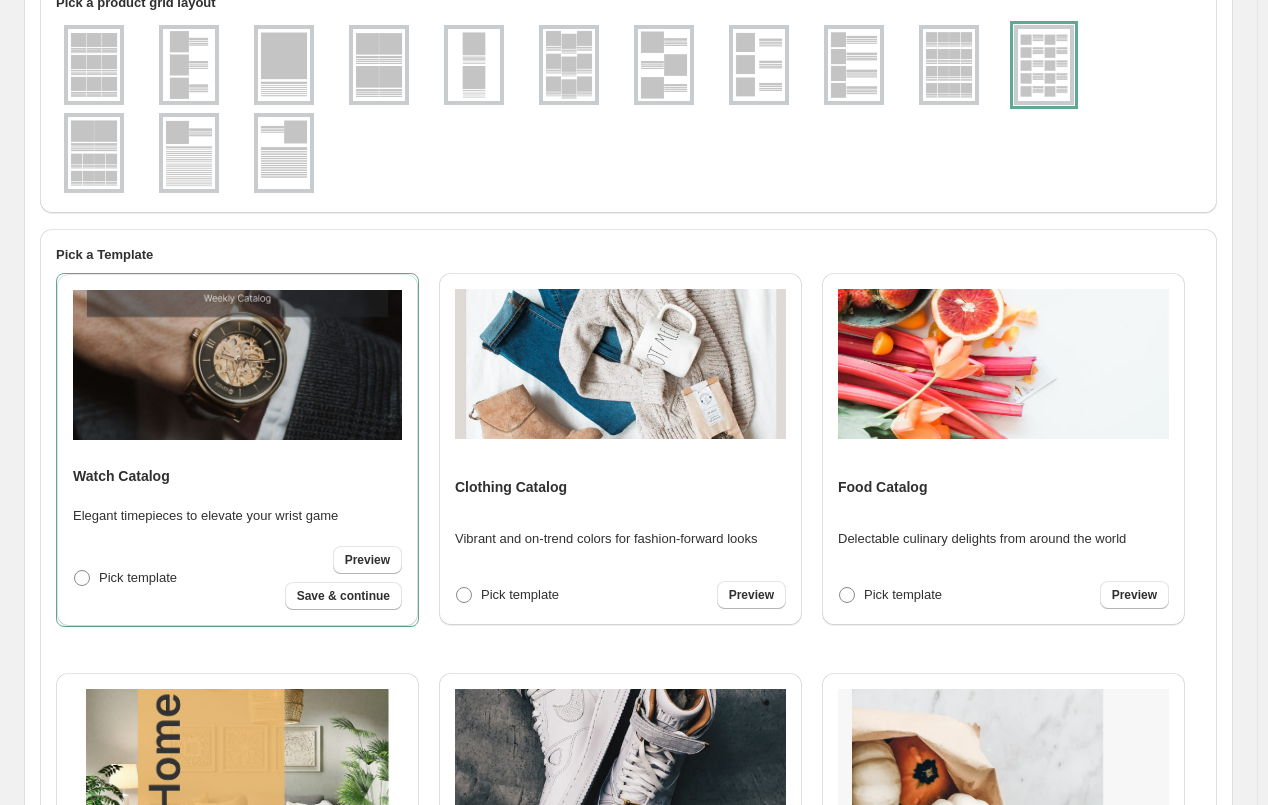 scroll, scrollTop: 573, scrollLeft: 0, axis: vertical 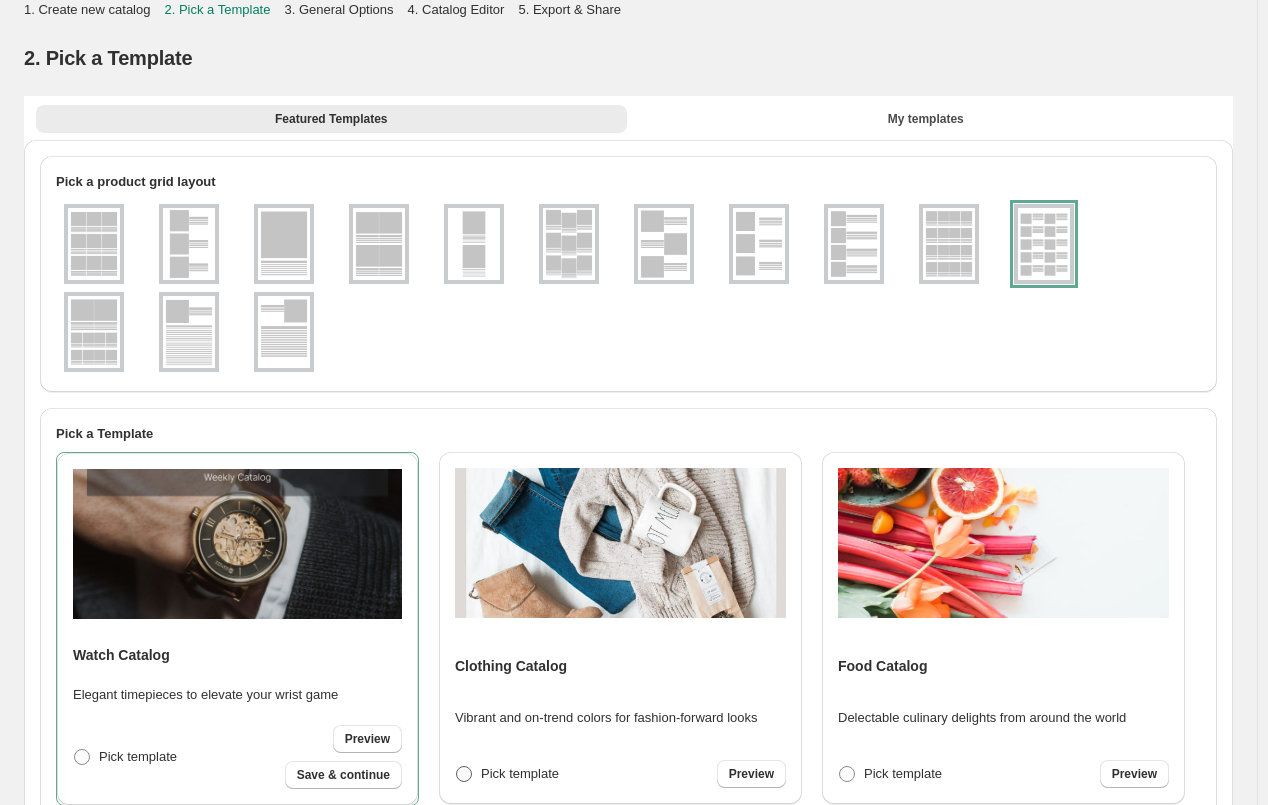 click at bounding box center [464, 774] 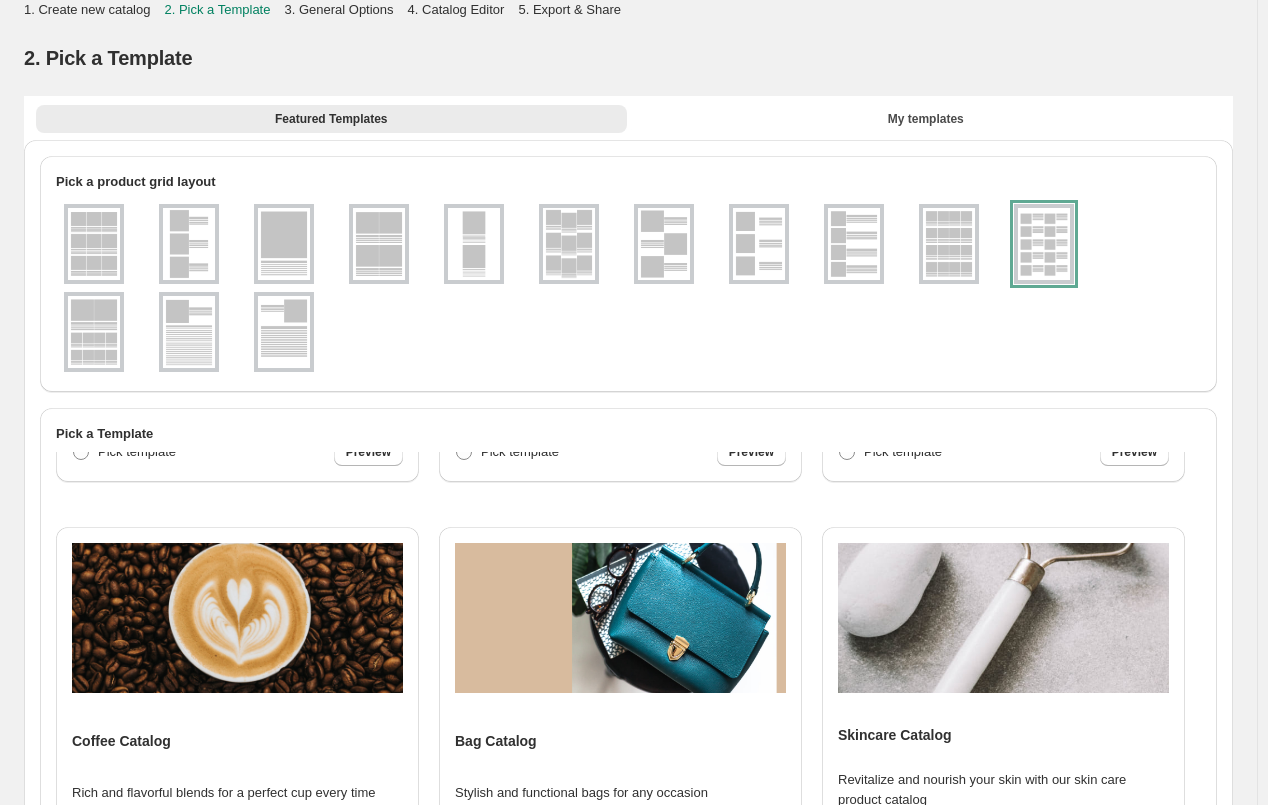 scroll, scrollTop: 1600, scrollLeft: 0, axis: vertical 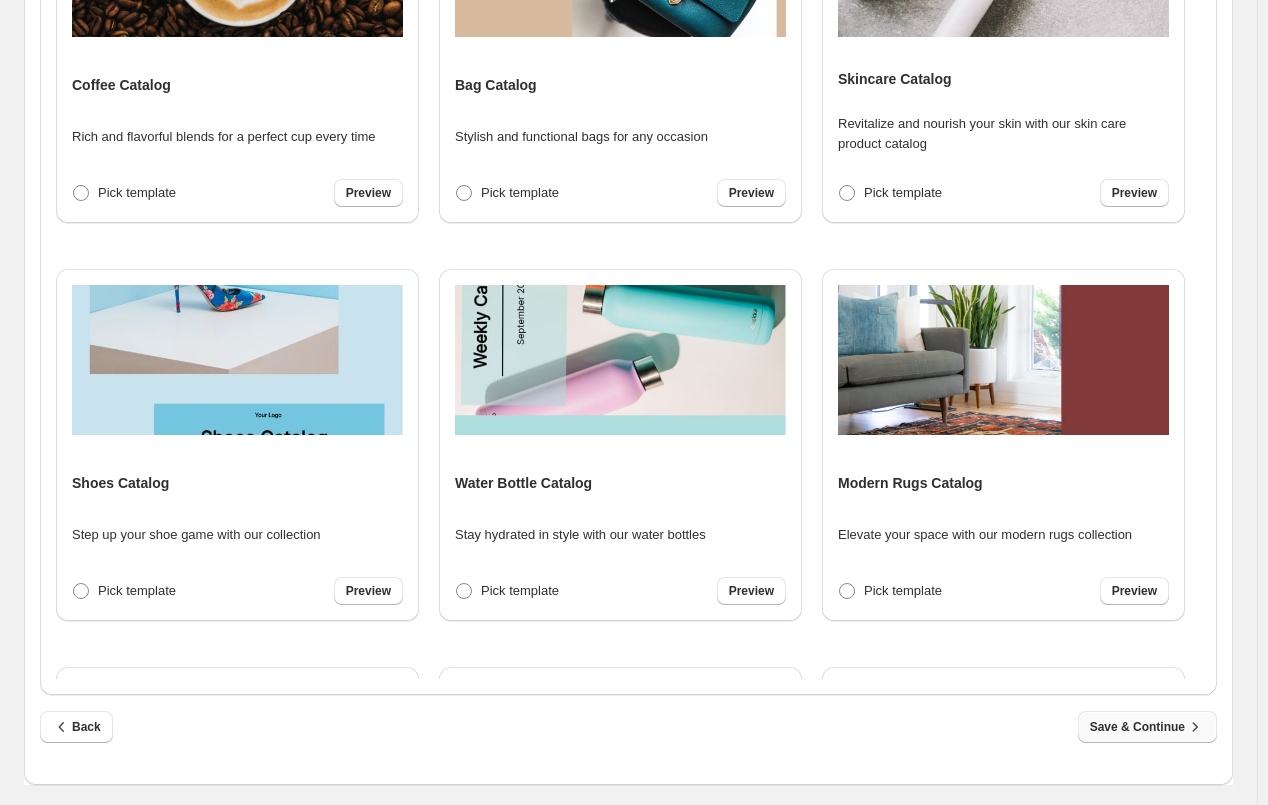 click on "Save & Continue" at bounding box center (1147, 727) 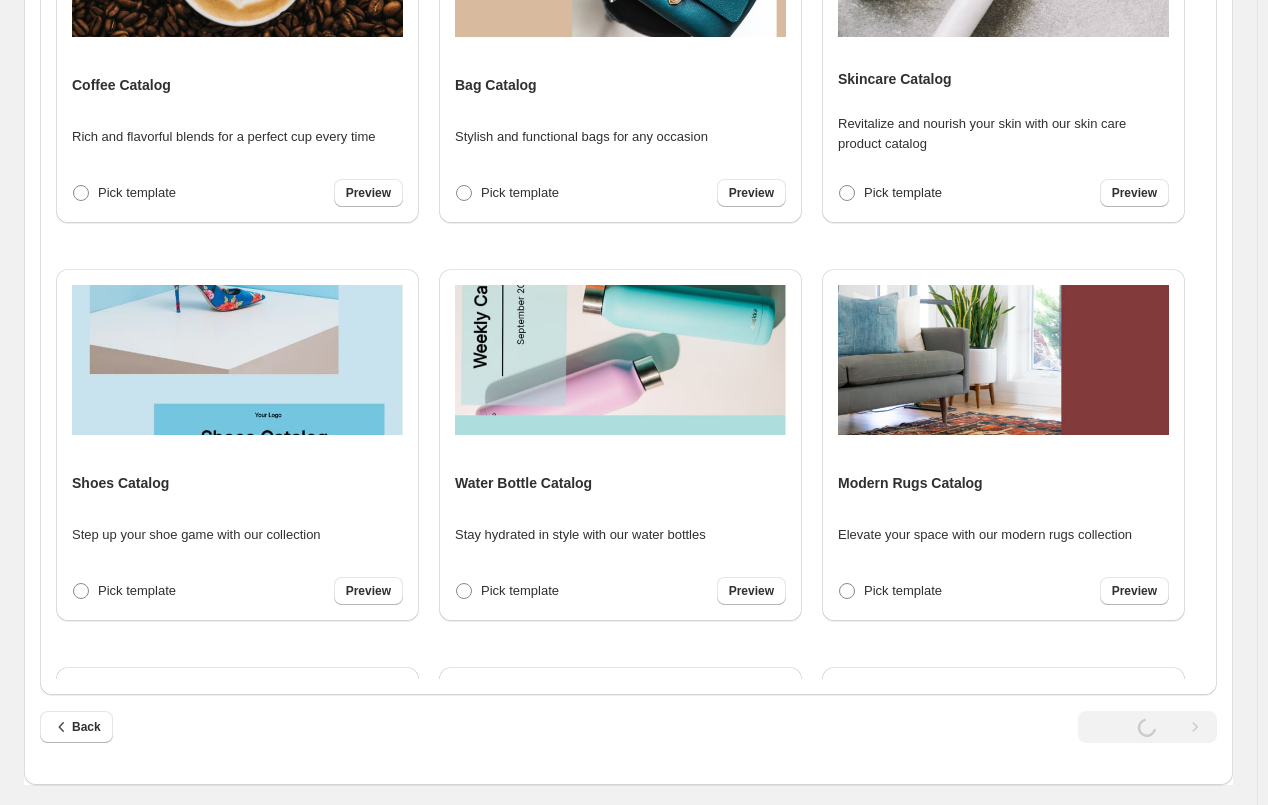 select on "**********" 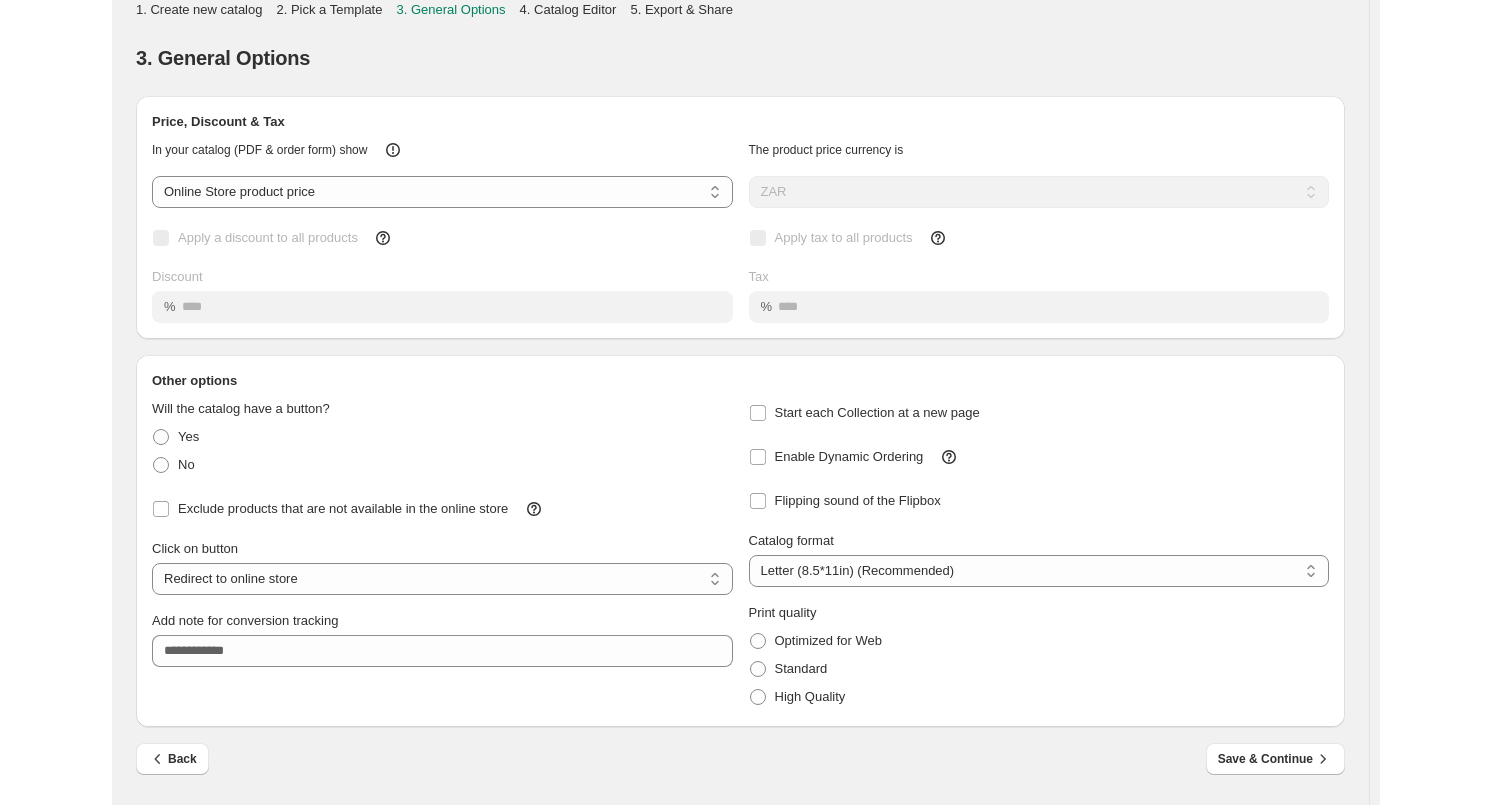 scroll, scrollTop: 0, scrollLeft: 0, axis: both 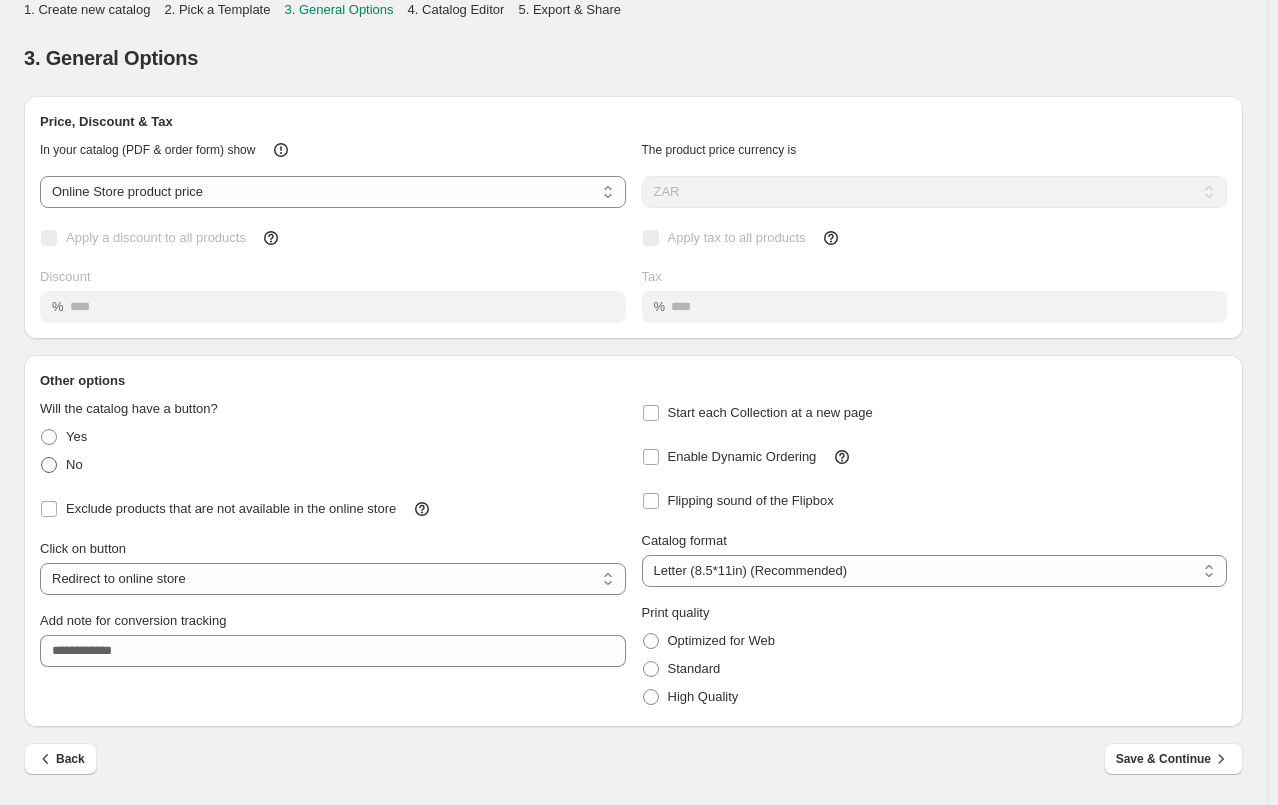 click on "No" at bounding box center (61, 465) 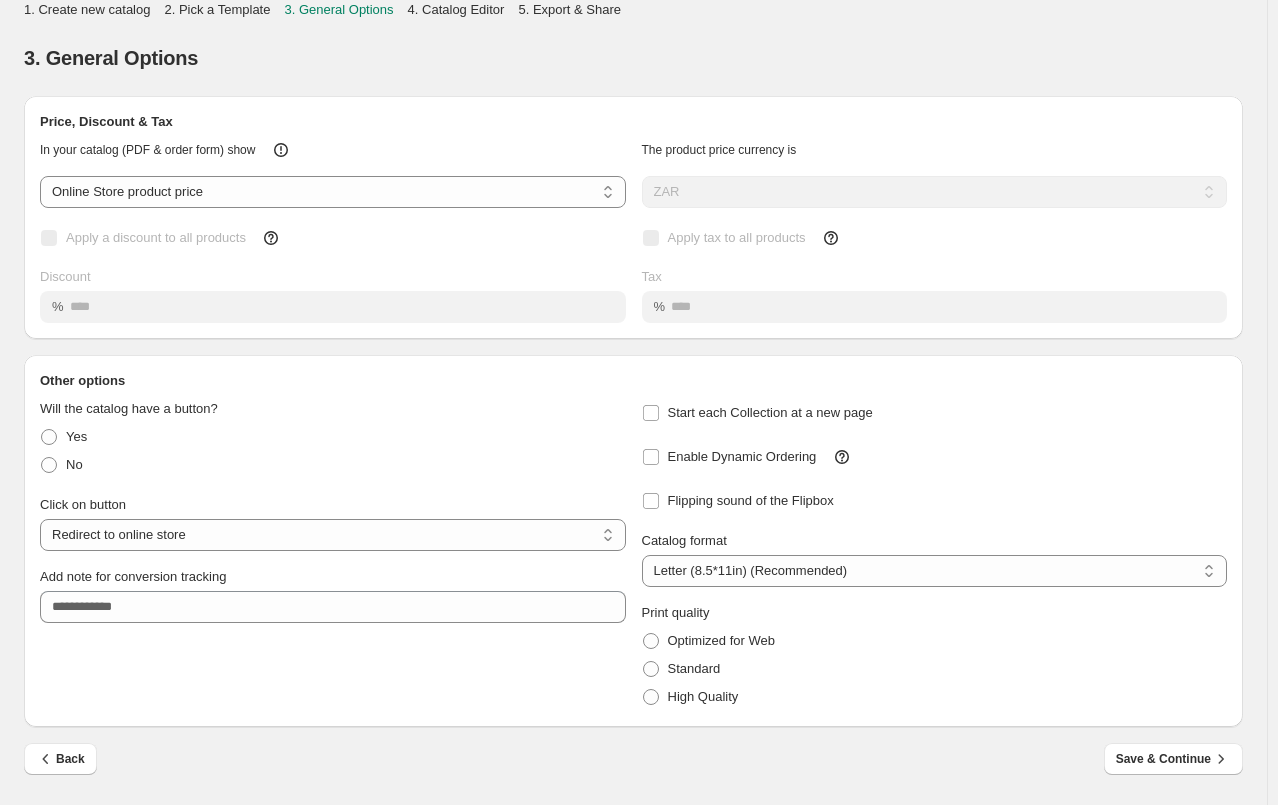 click on "Save & Continue" at bounding box center (1173, 759) 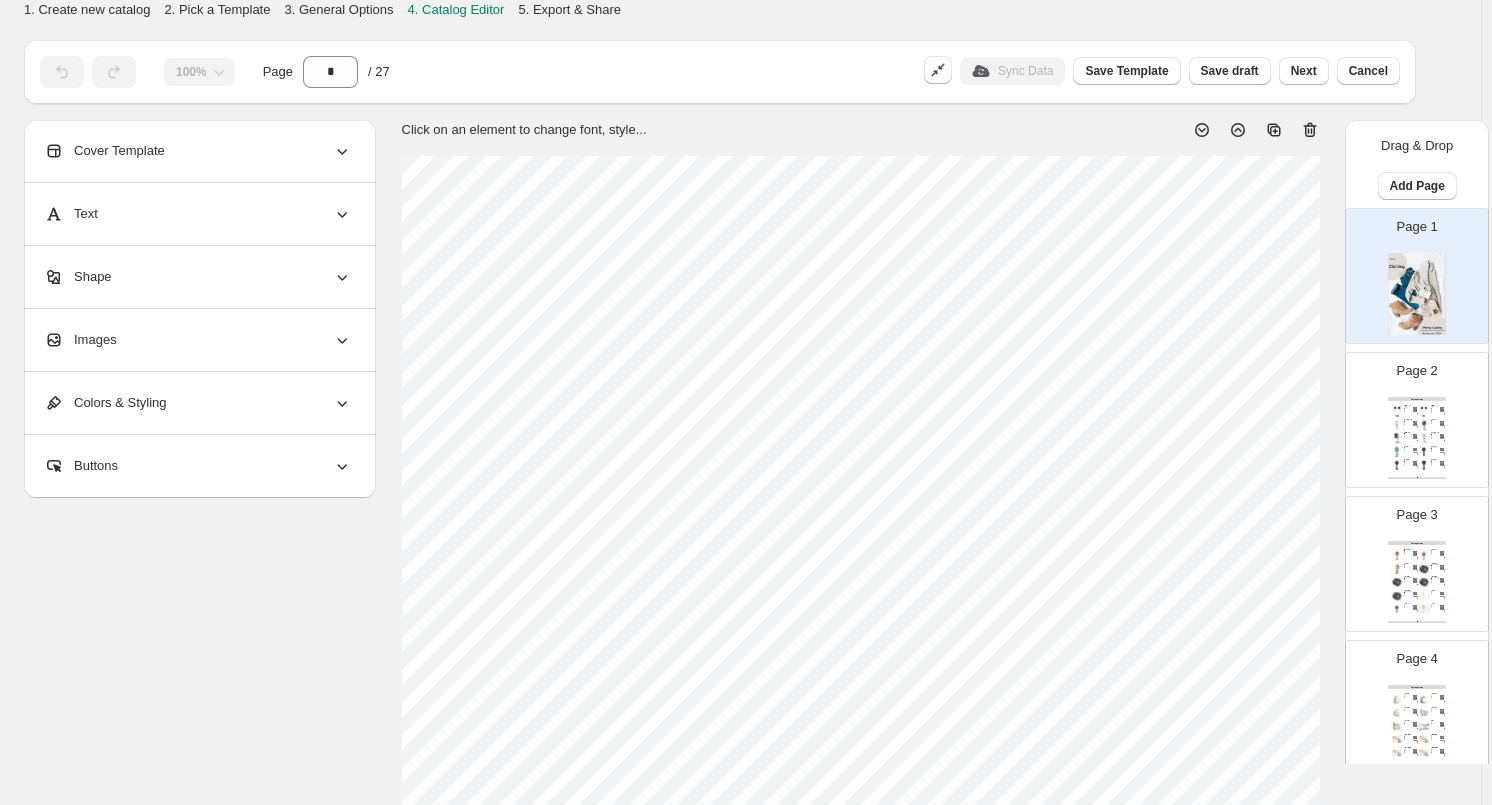 click 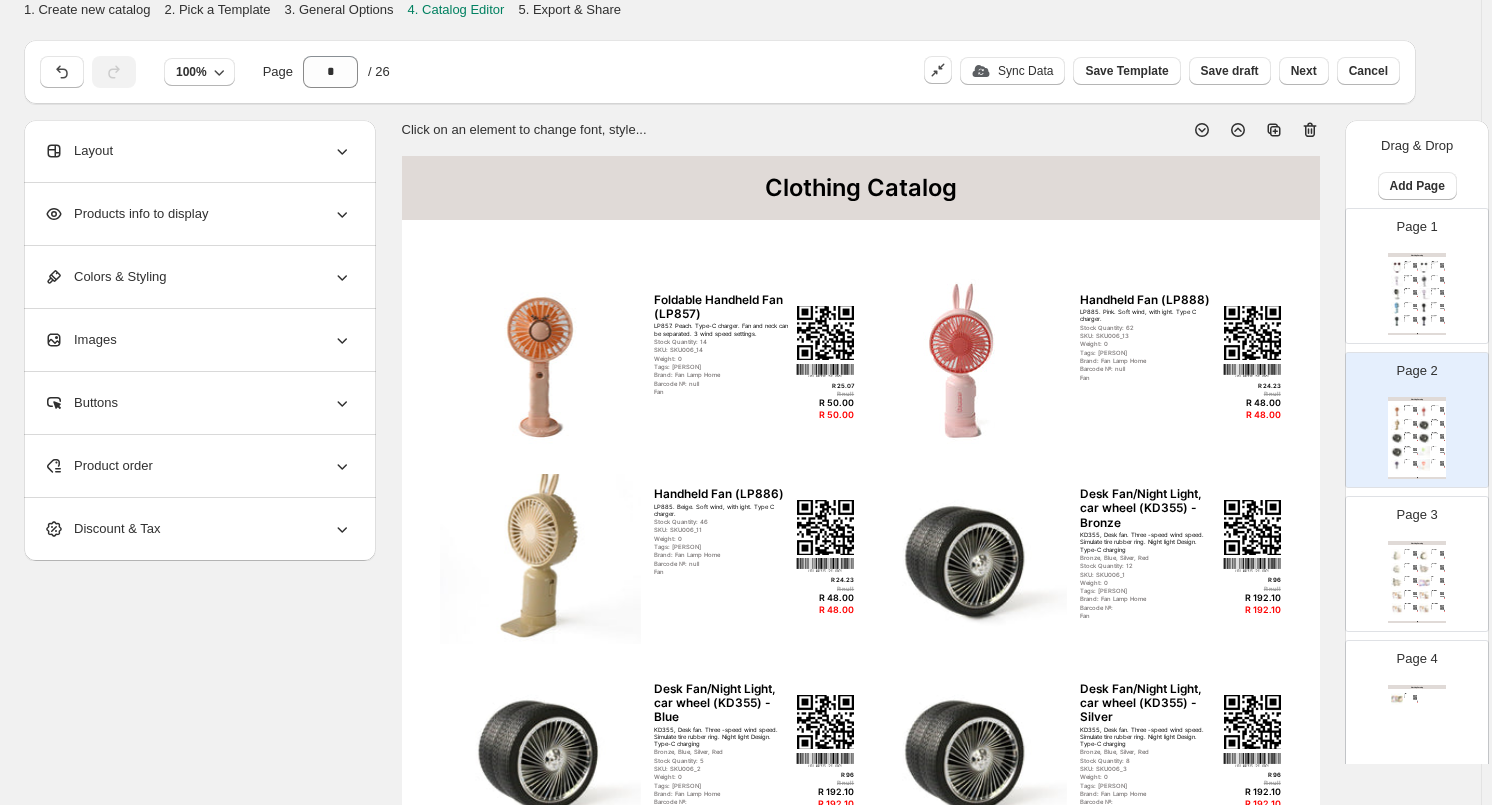 click 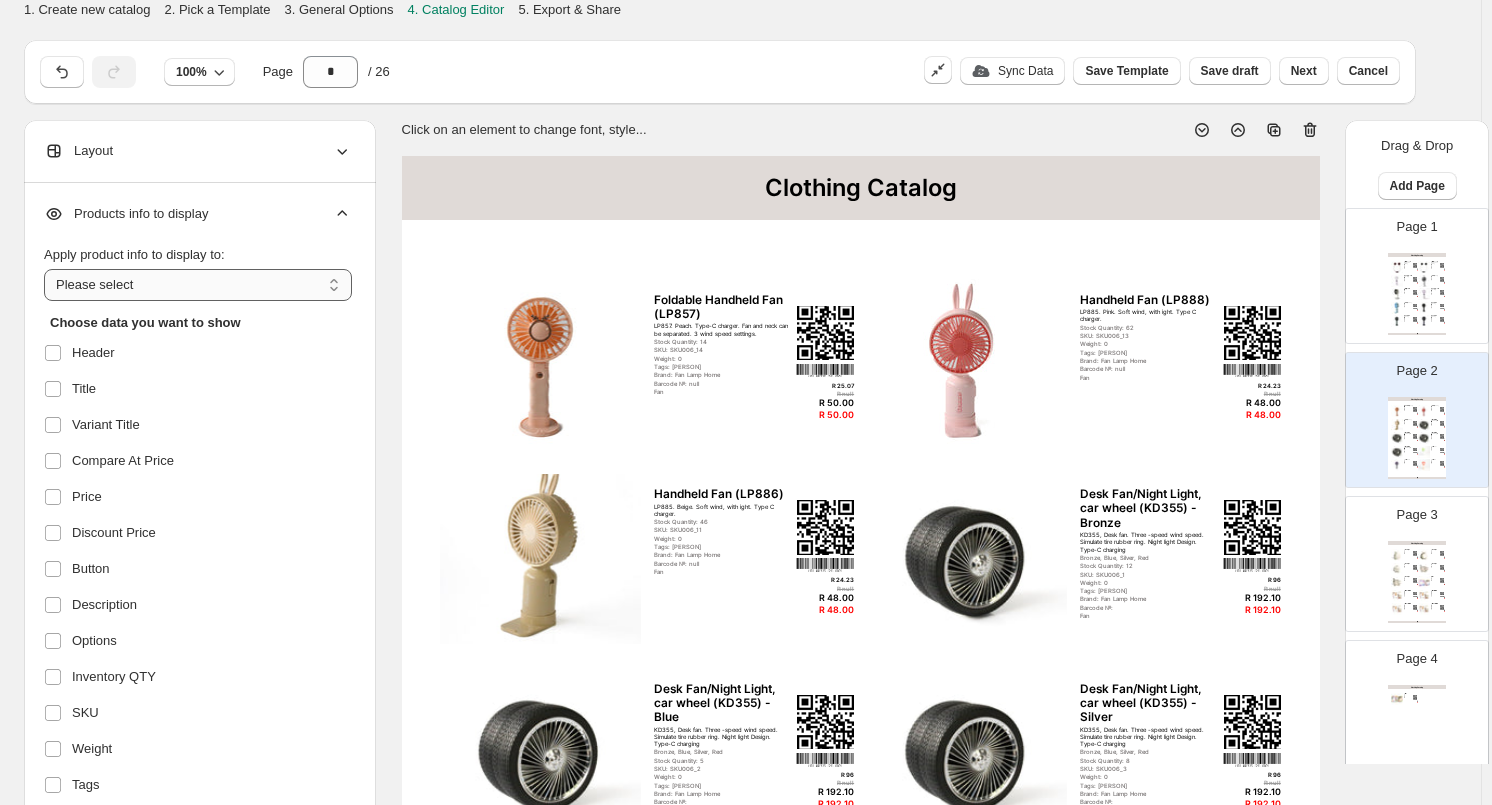 click on "**********" at bounding box center (198, 285) 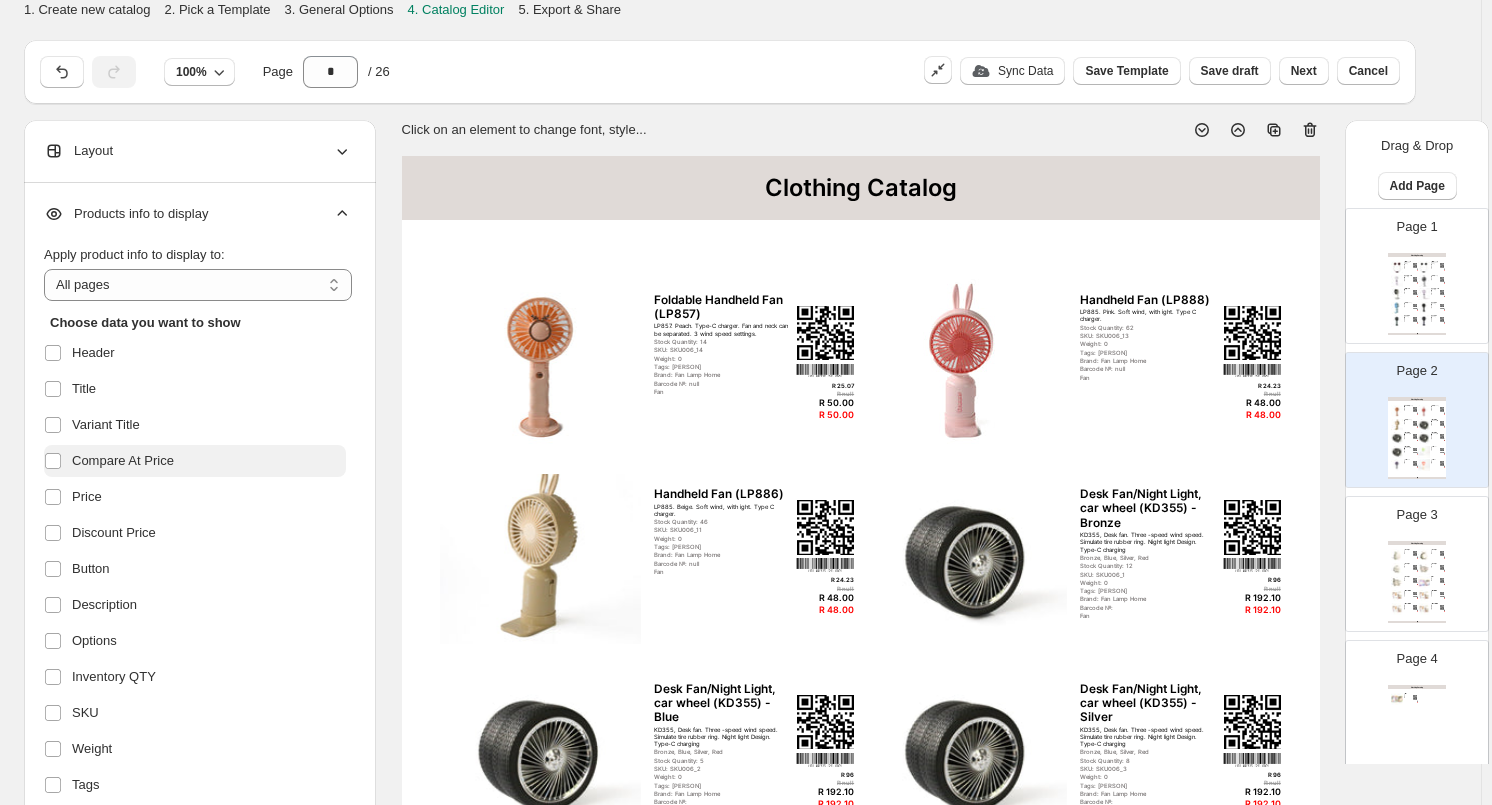click on "Compare At Price" at bounding box center (123, 461) 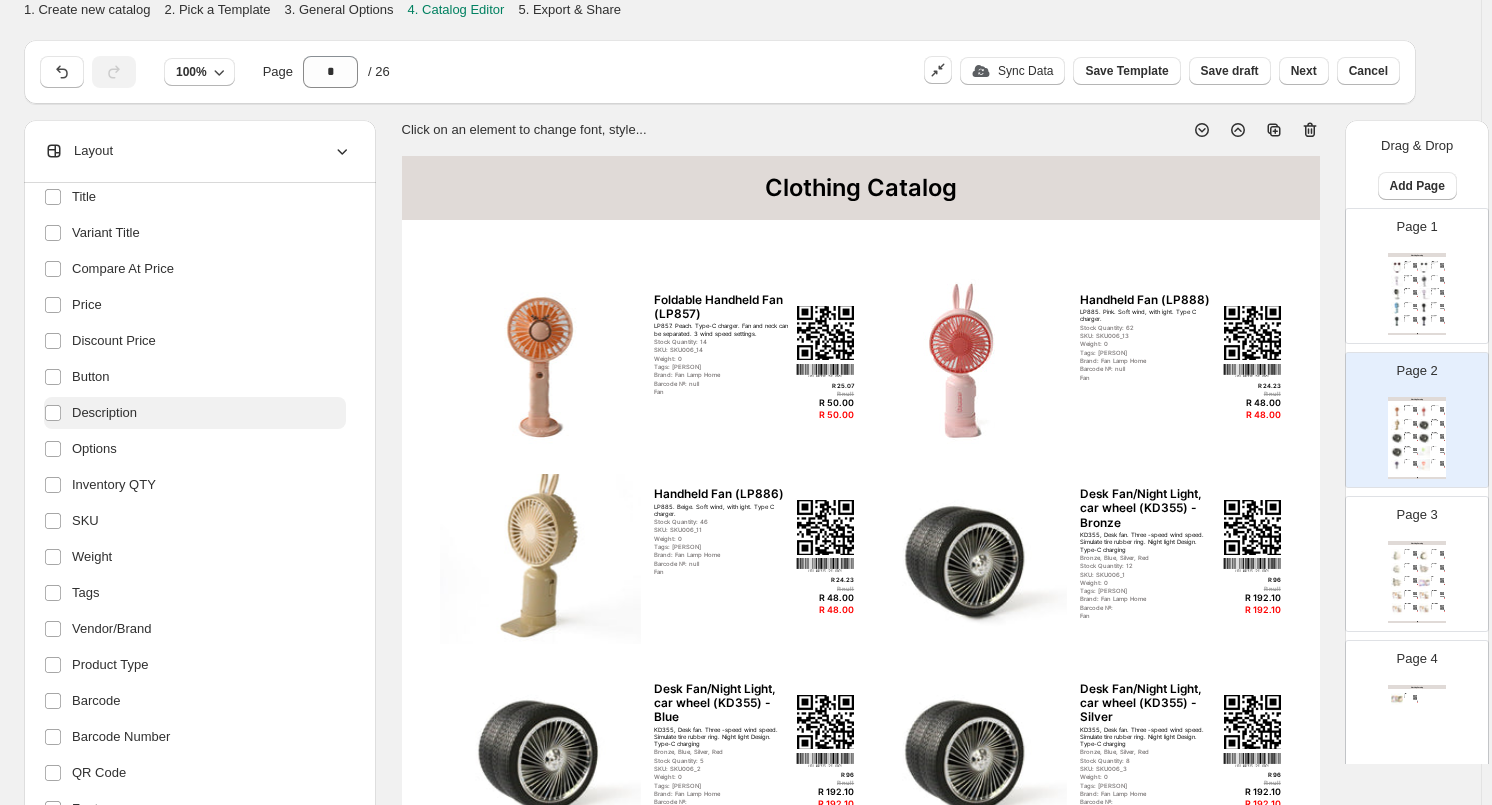 scroll, scrollTop: 200, scrollLeft: 0, axis: vertical 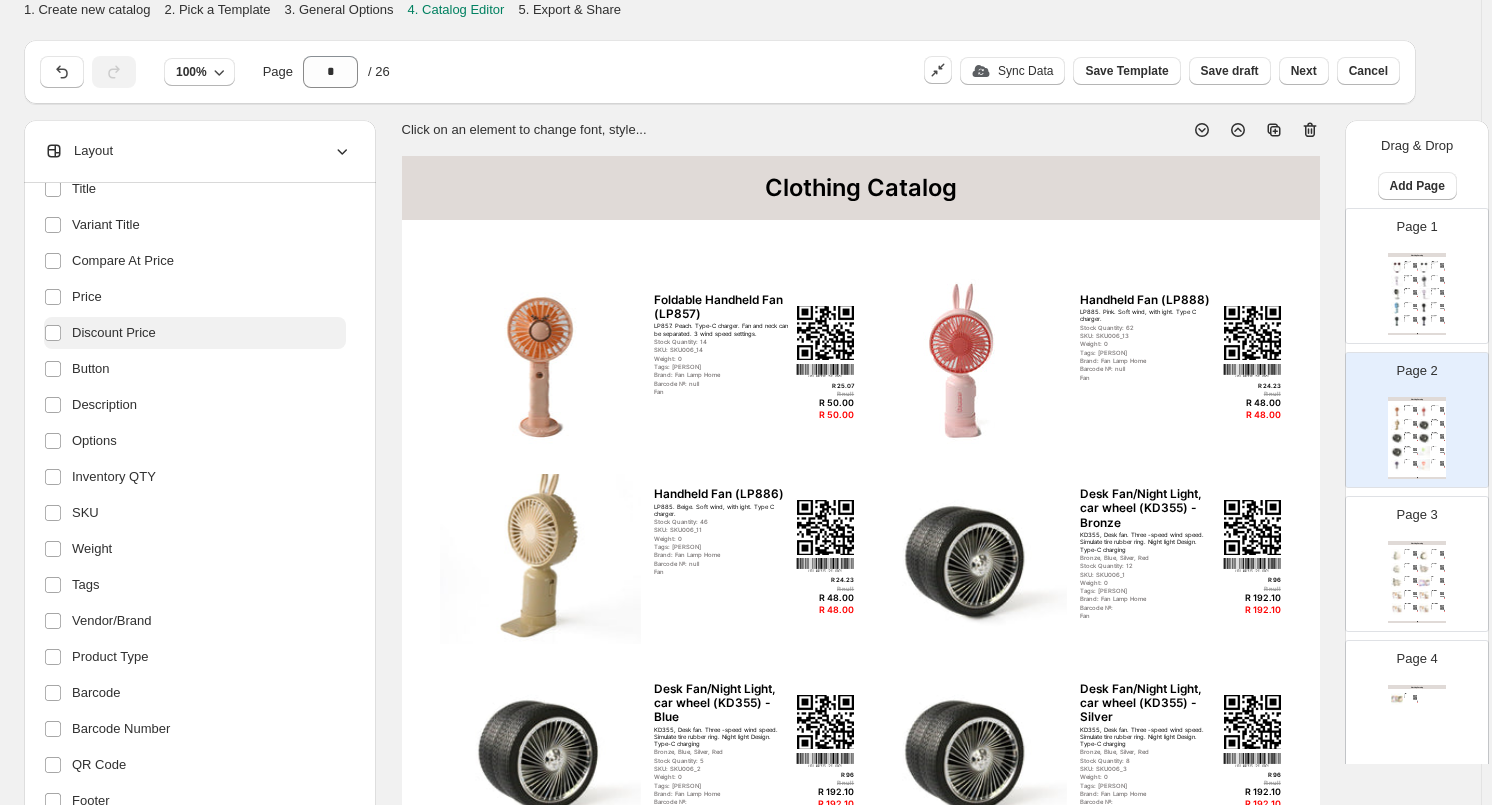 click on "Discount Price" at bounding box center (114, 333) 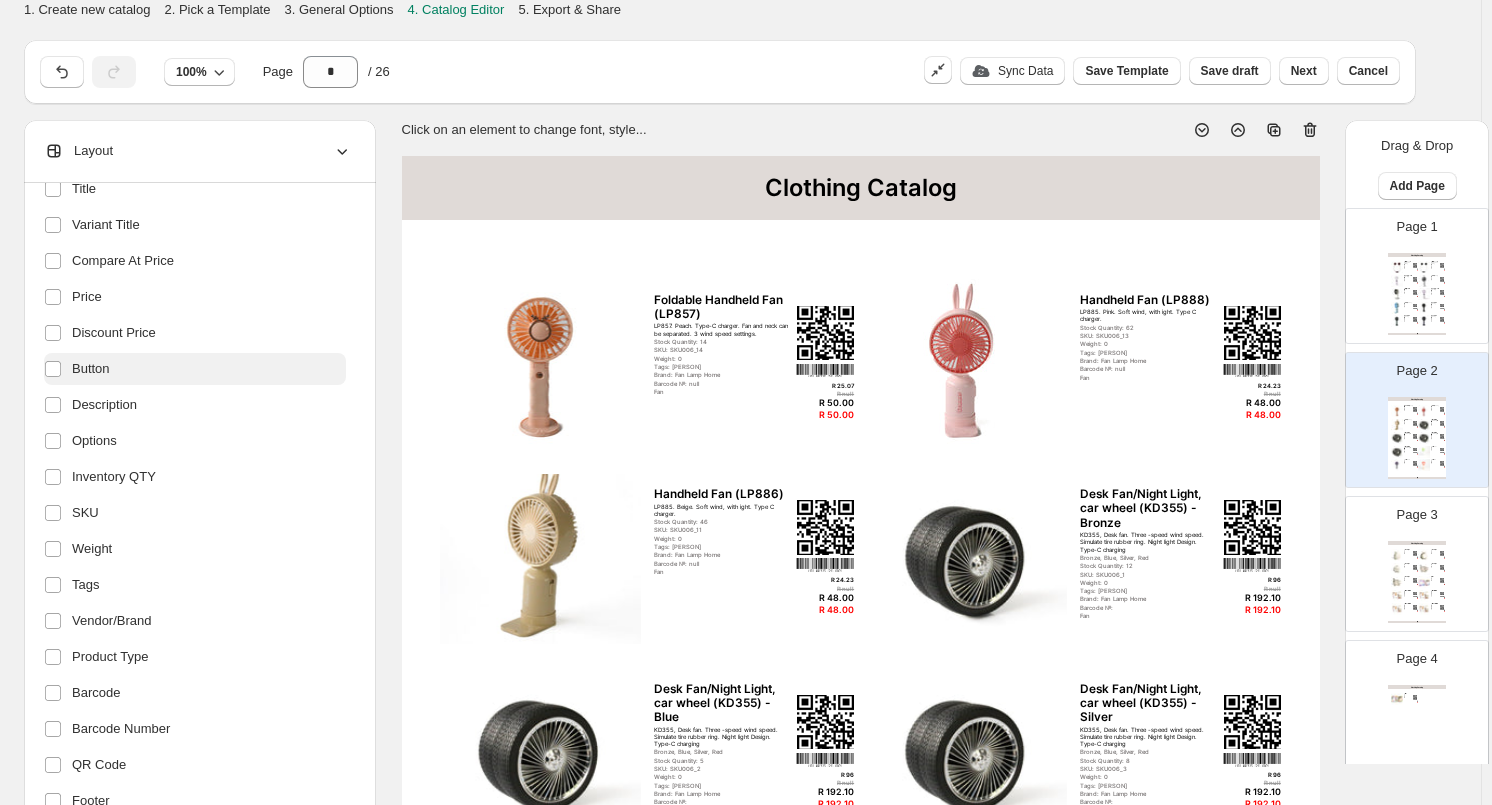 click on "Button" at bounding box center (91, 369) 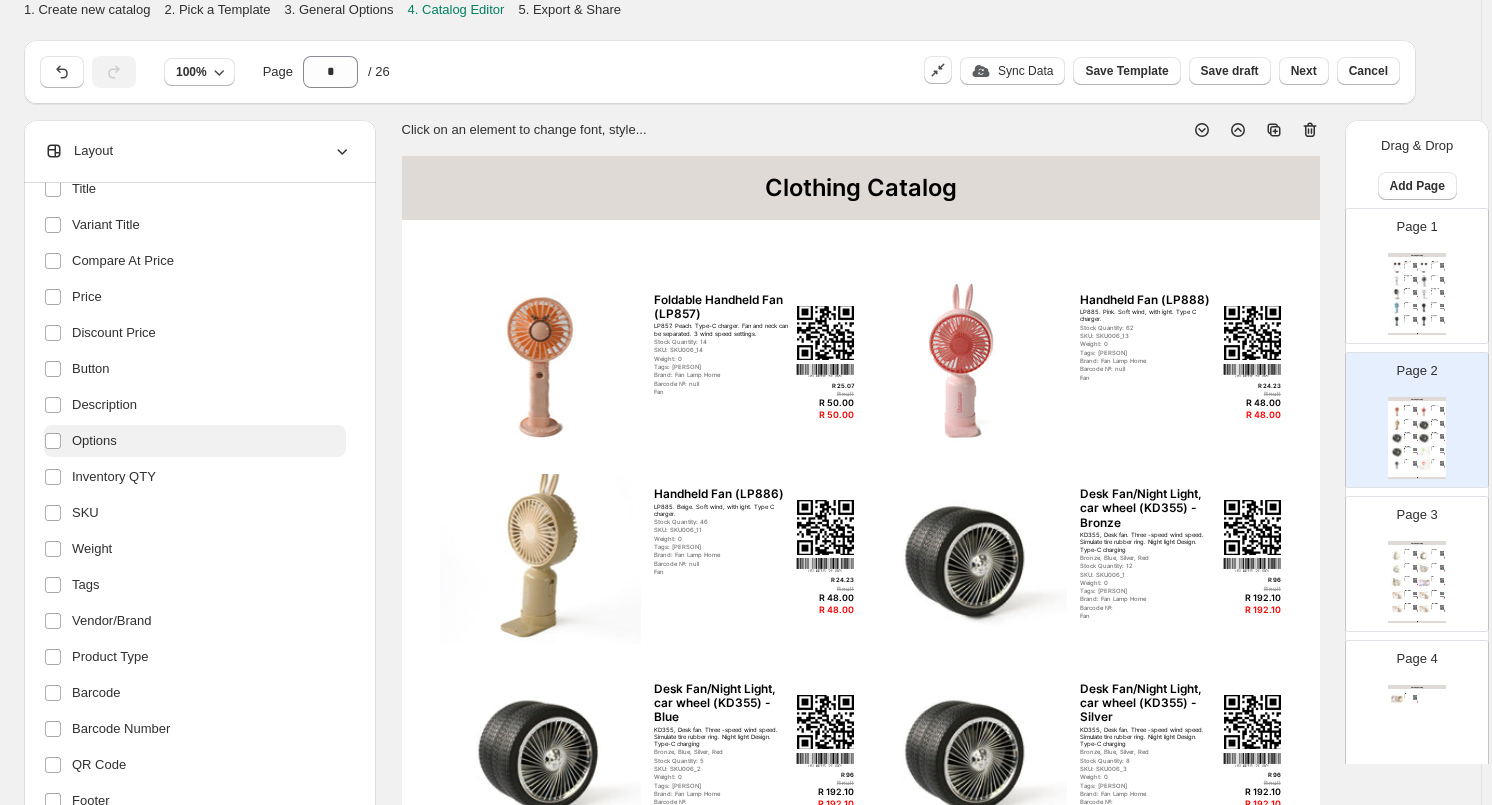 click on "Options" at bounding box center (94, 441) 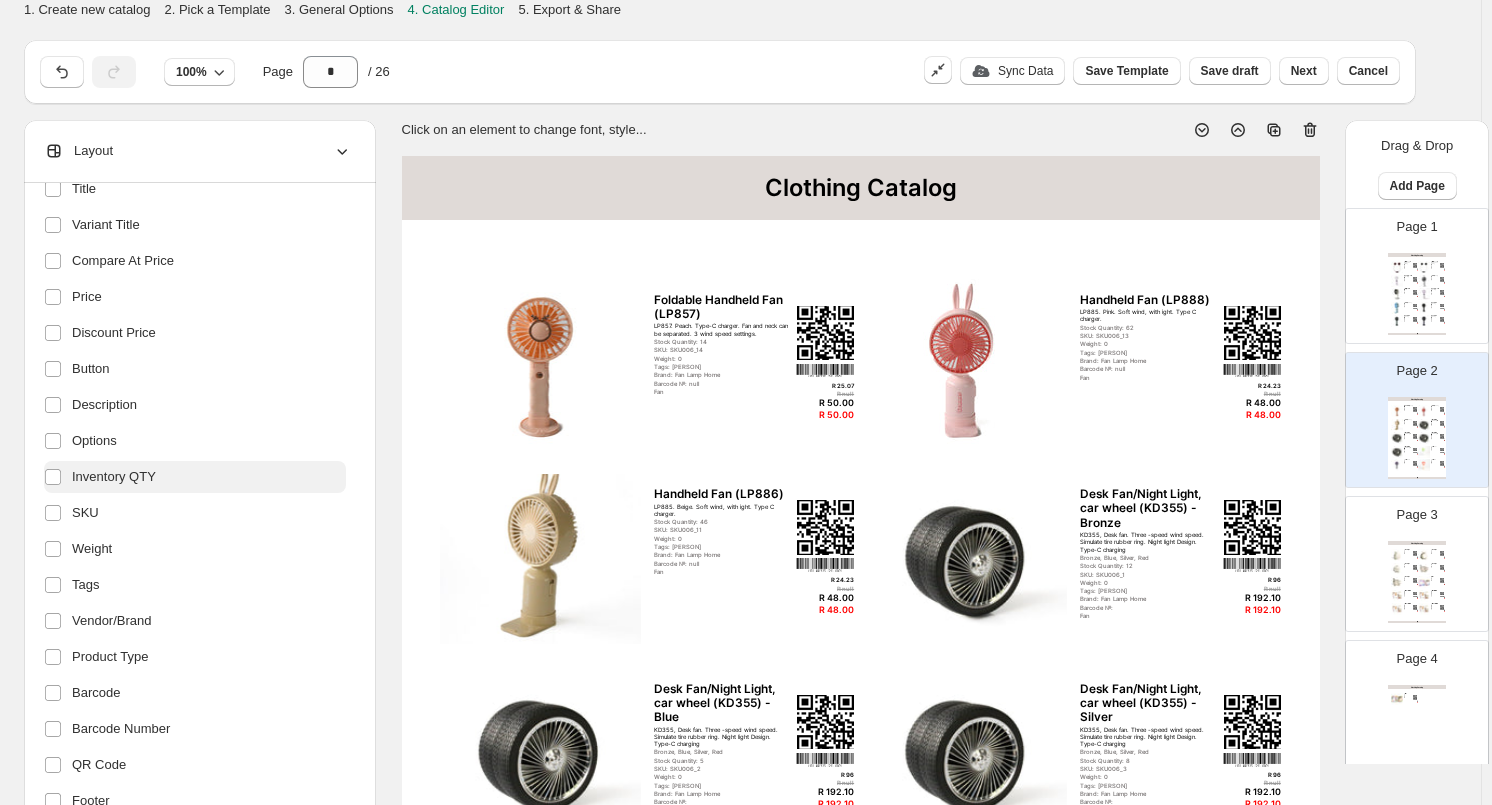 click on "Inventory QTY" at bounding box center (114, 477) 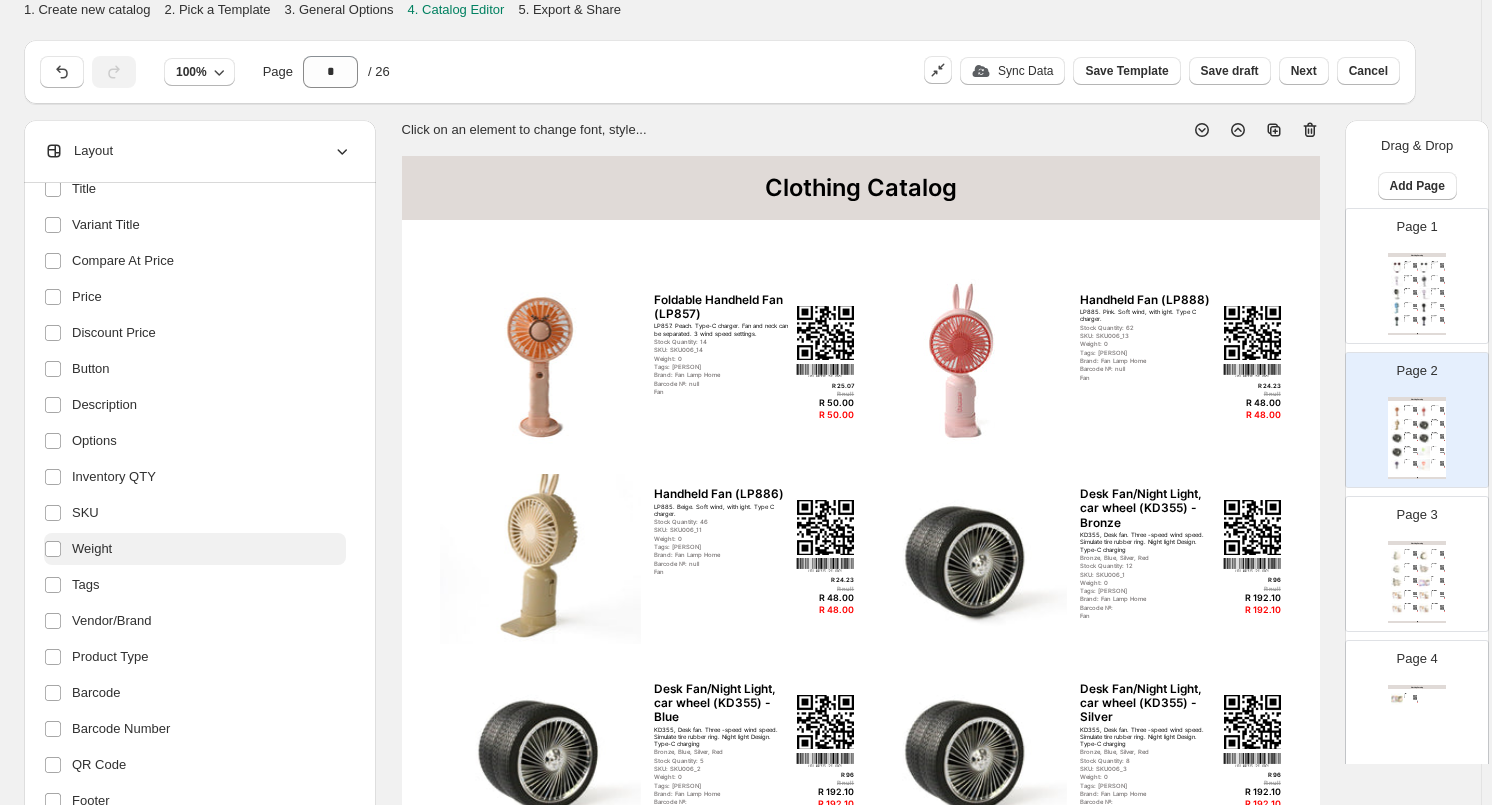 click on "Weight" at bounding box center (92, 549) 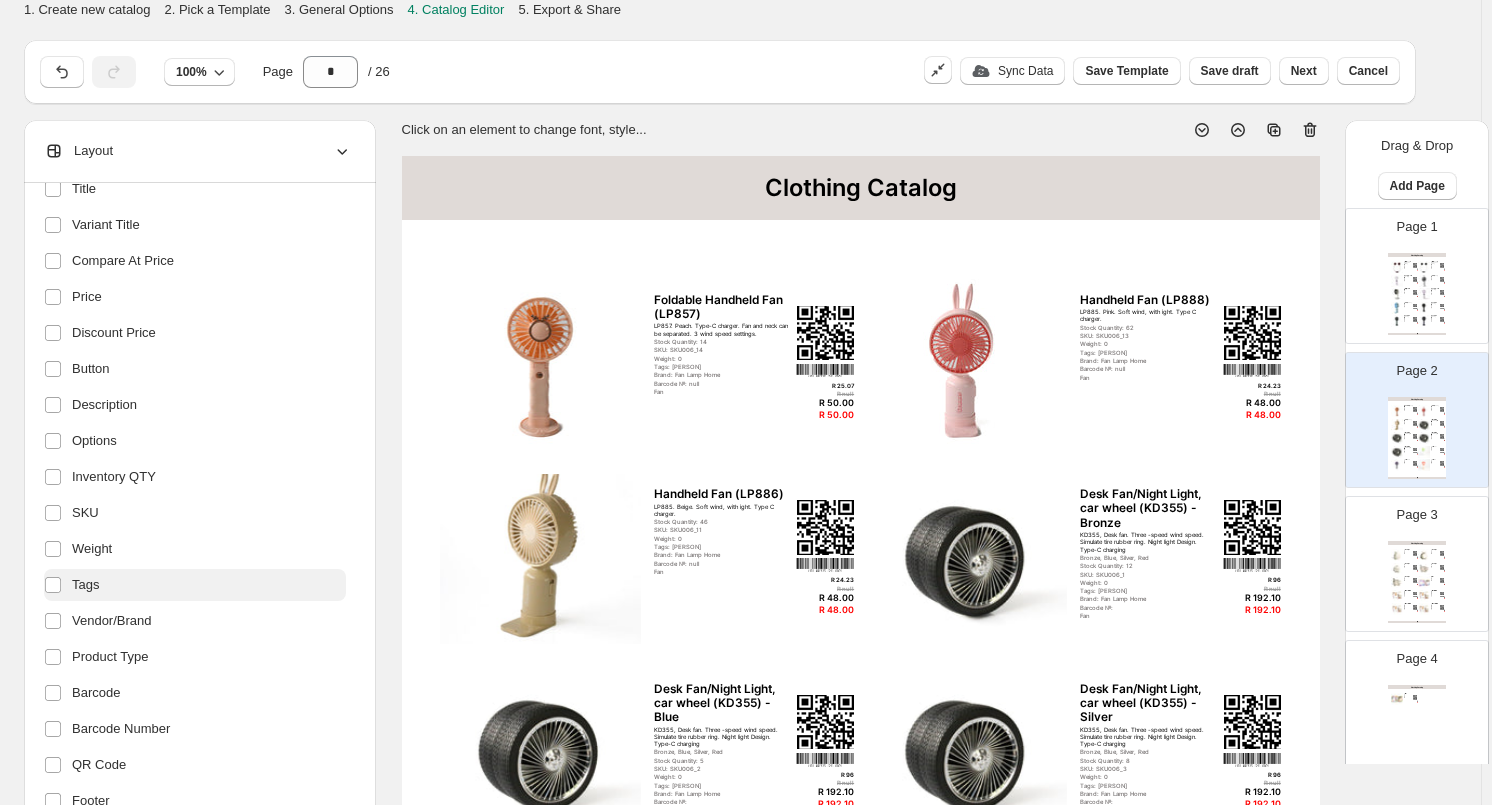 click on "Tags" at bounding box center (85, 585) 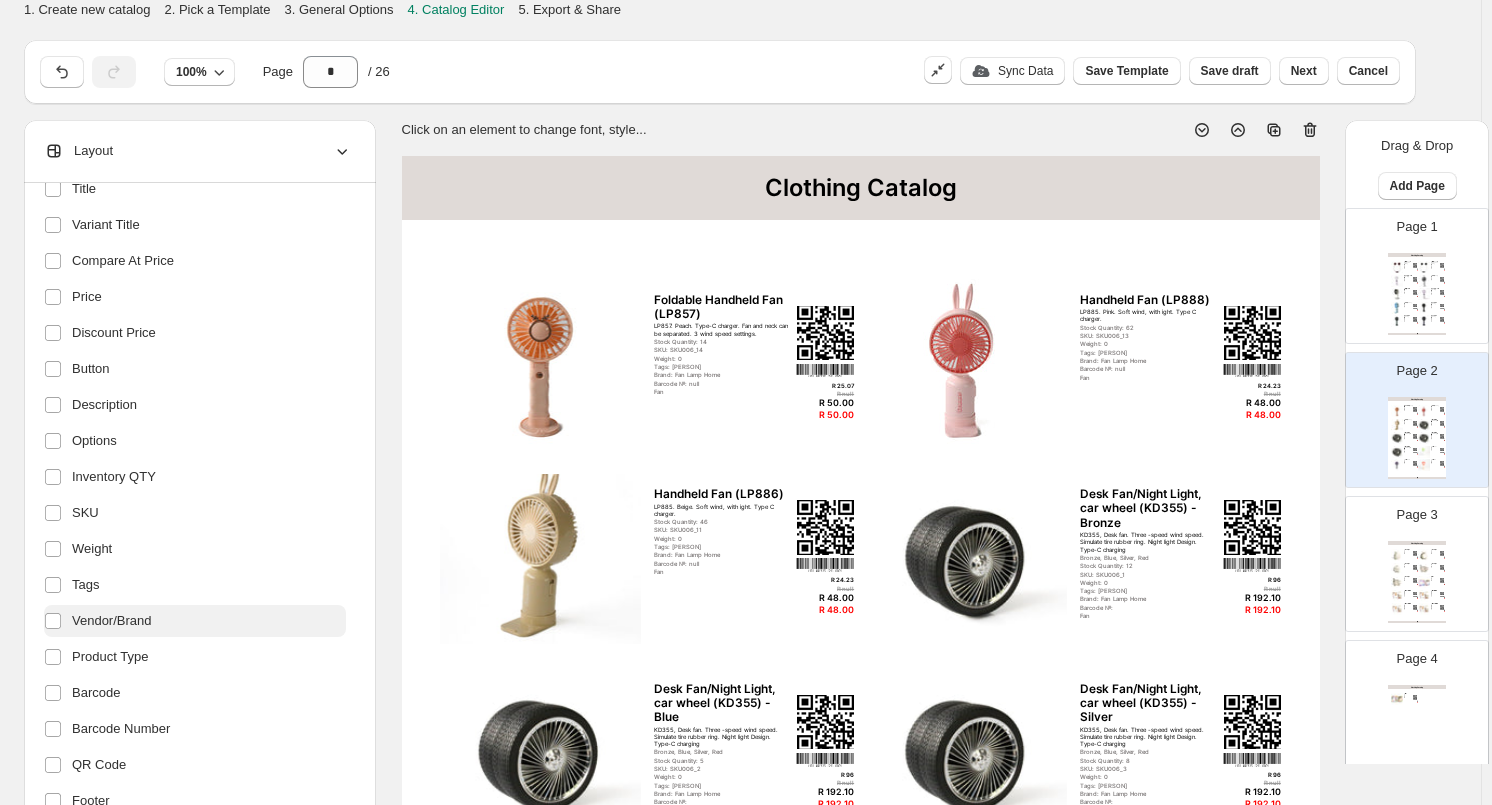 click on "Vendor/Brand" at bounding box center [112, 621] 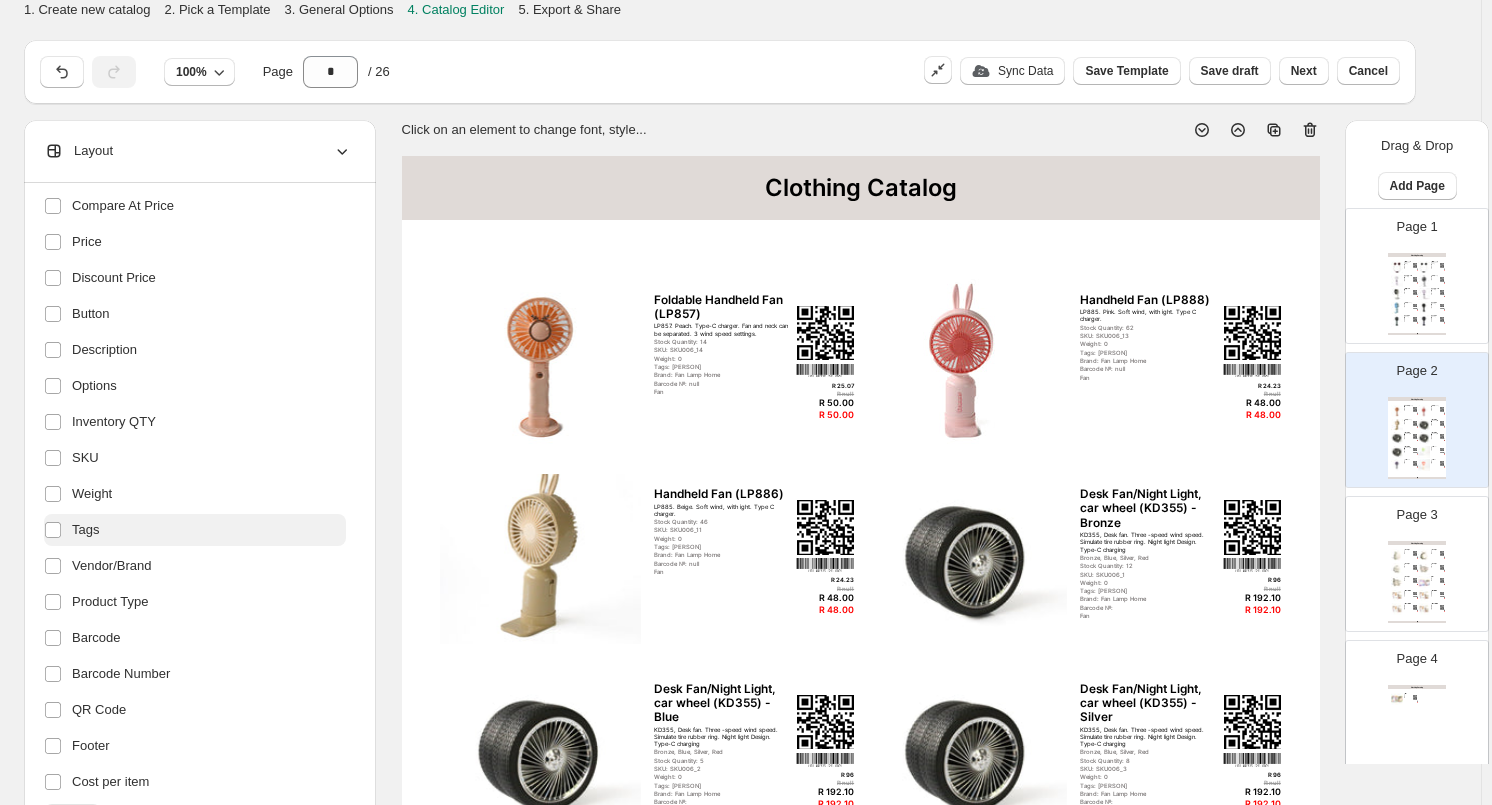 scroll, scrollTop: 281, scrollLeft: 0, axis: vertical 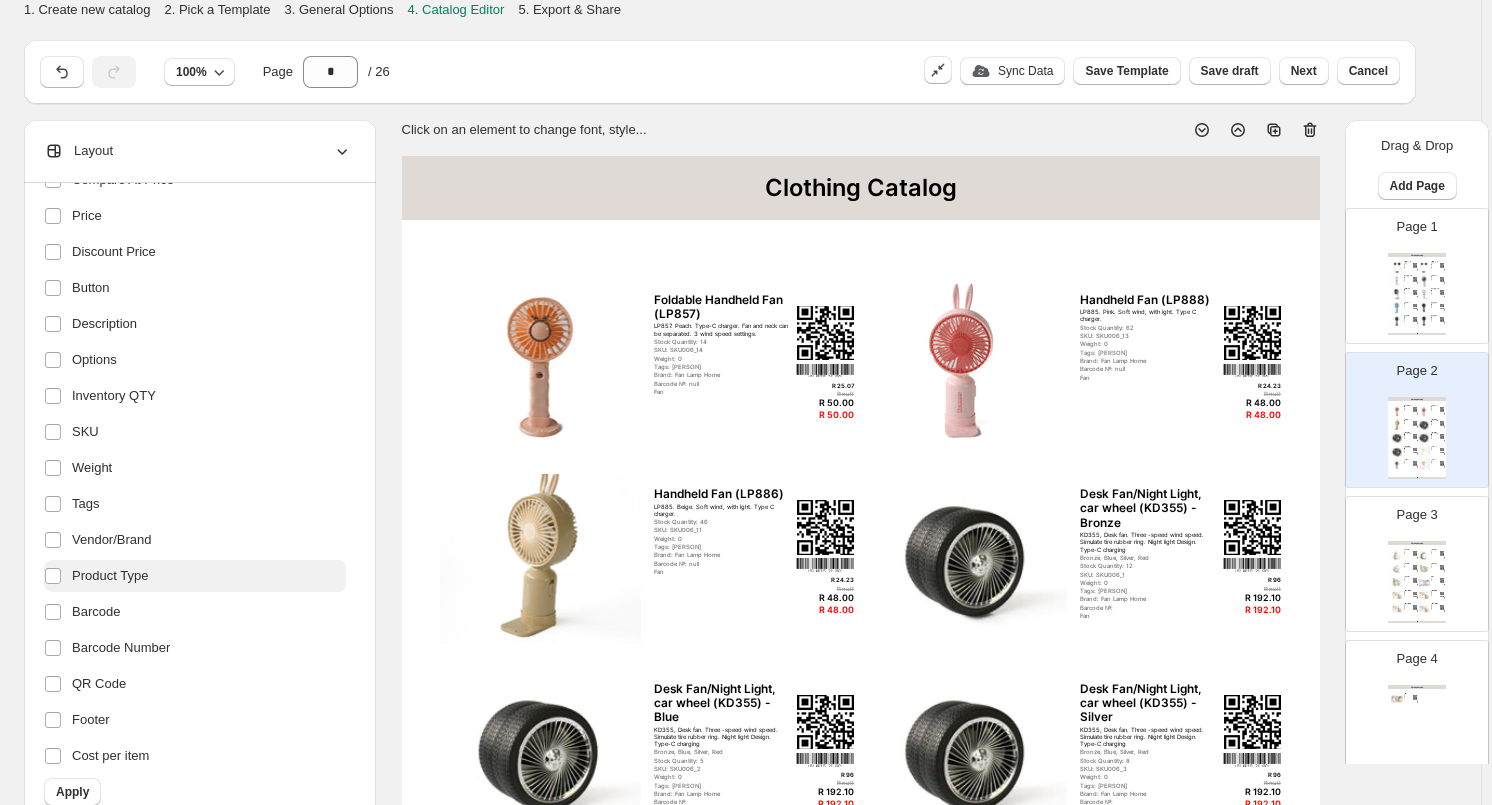 click on "Product Type" at bounding box center [110, 576] 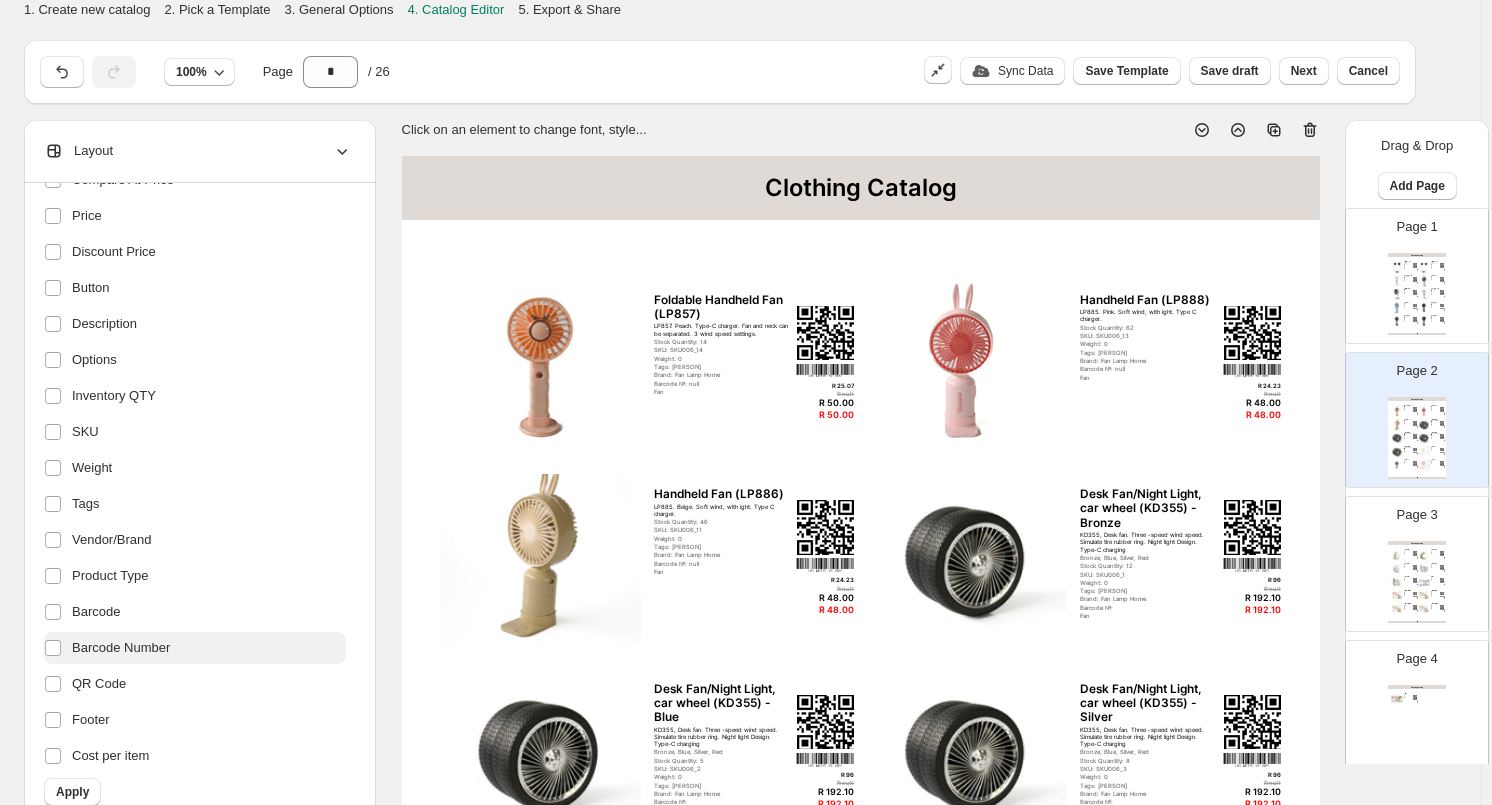 drag, startPoint x: 100, startPoint y: 611, endPoint x: 107, endPoint y: 648, distance: 37.65634 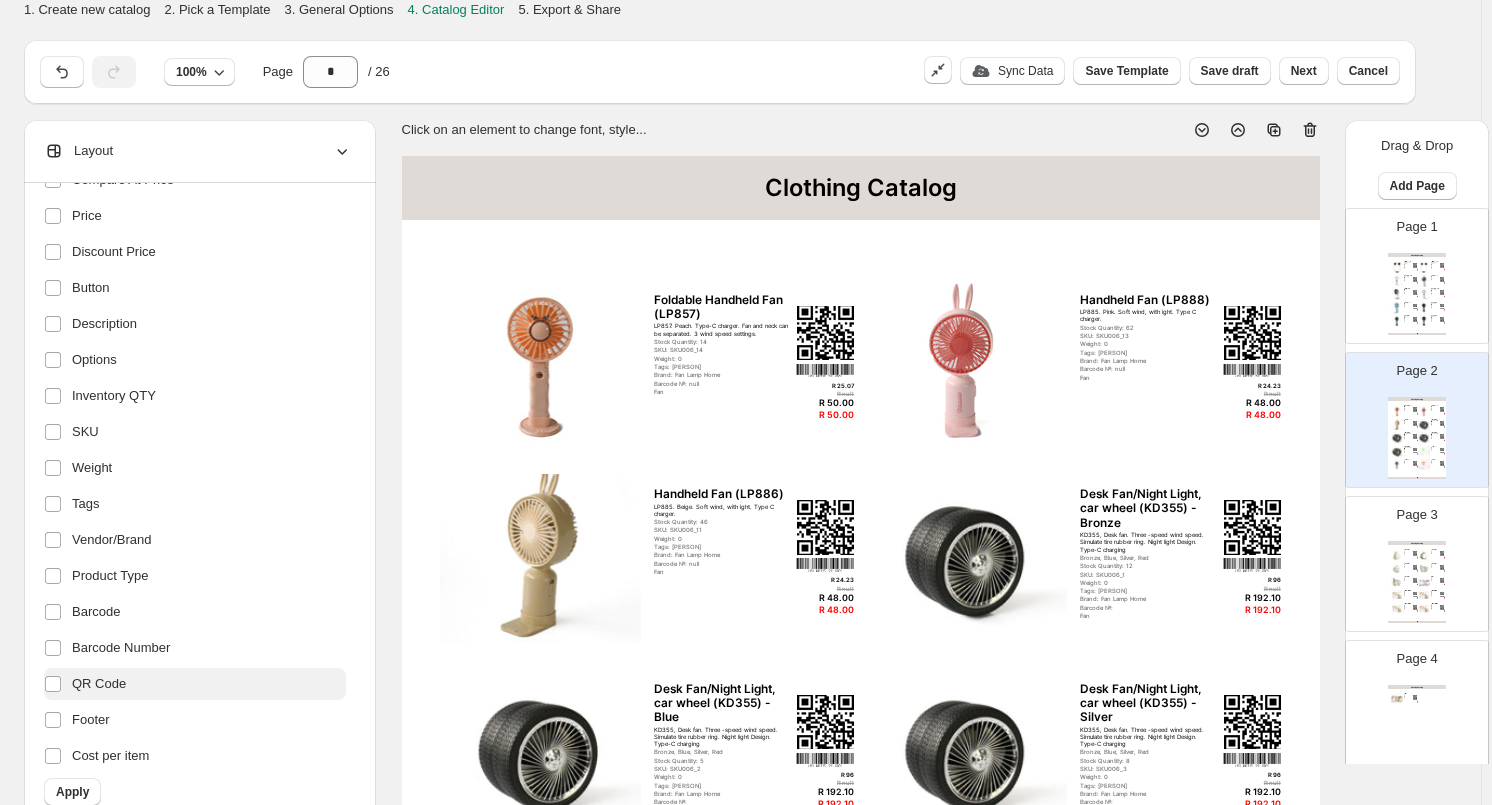 click on "QR Code" at bounding box center (99, 684) 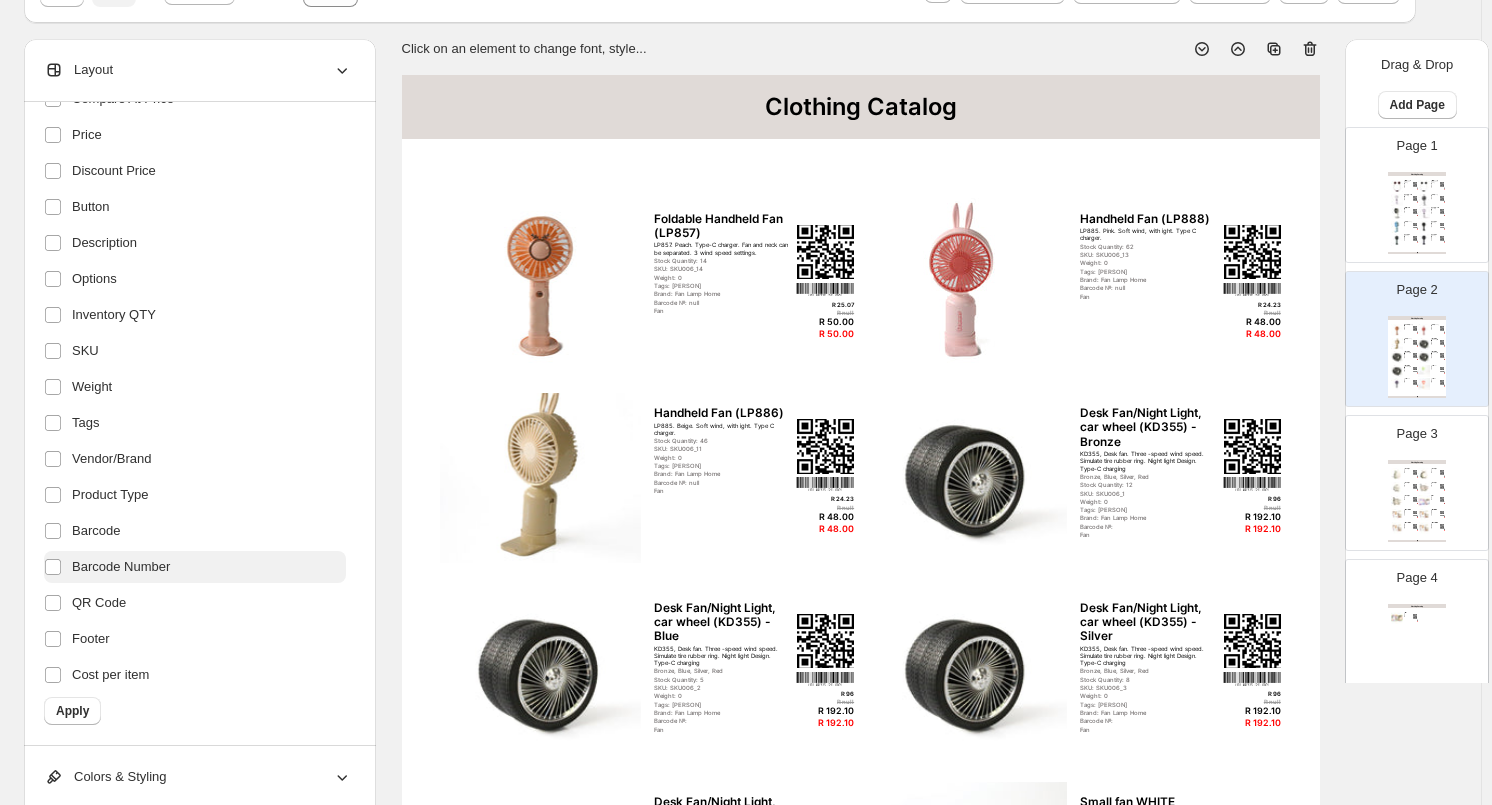 scroll, scrollTop: 400, scrollLeft: 0, axis: vertical 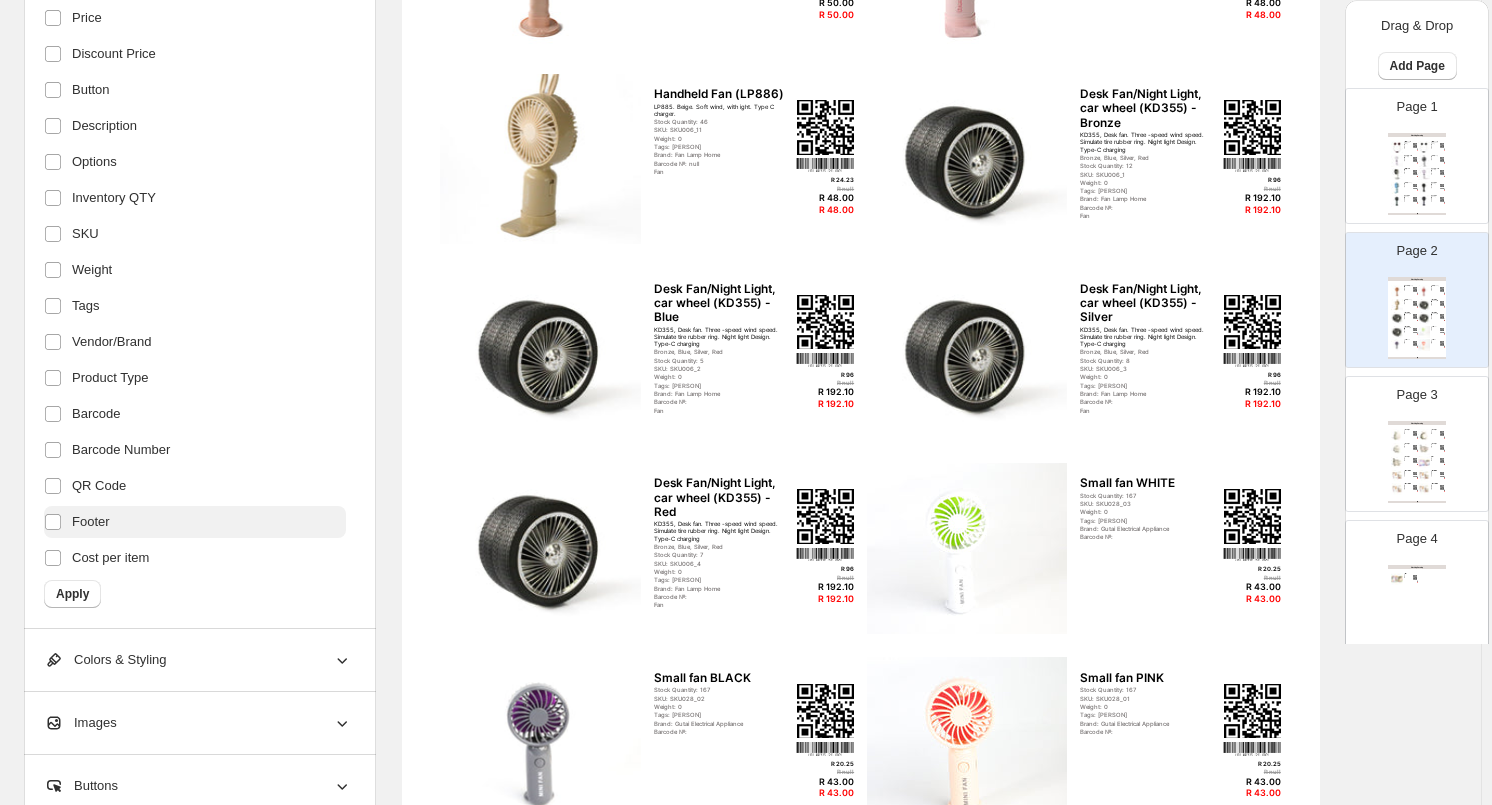click on "Footer" at bounding box center [91, 522] 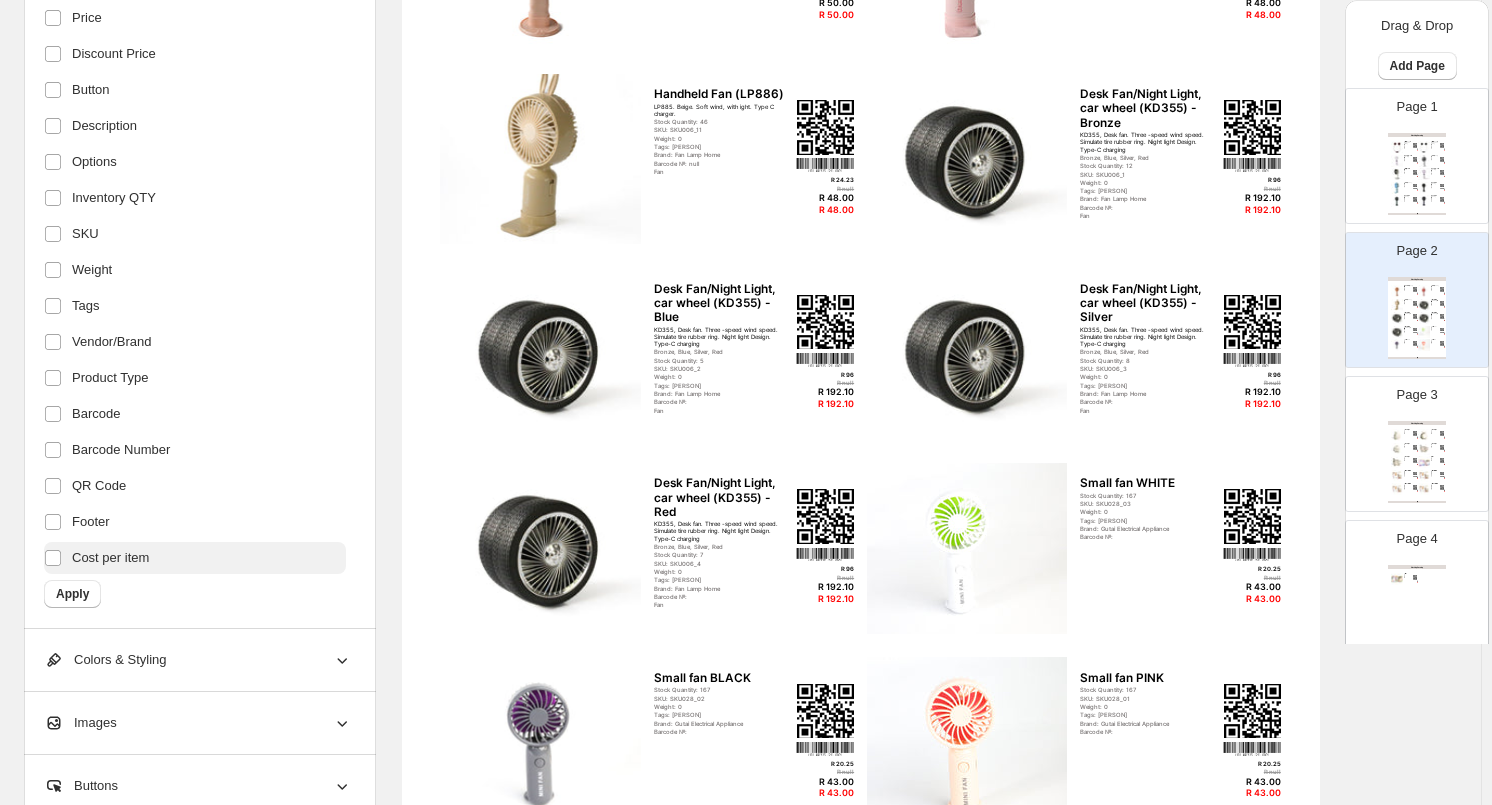 click on "Cost per item" at bounding box center (110, 558) 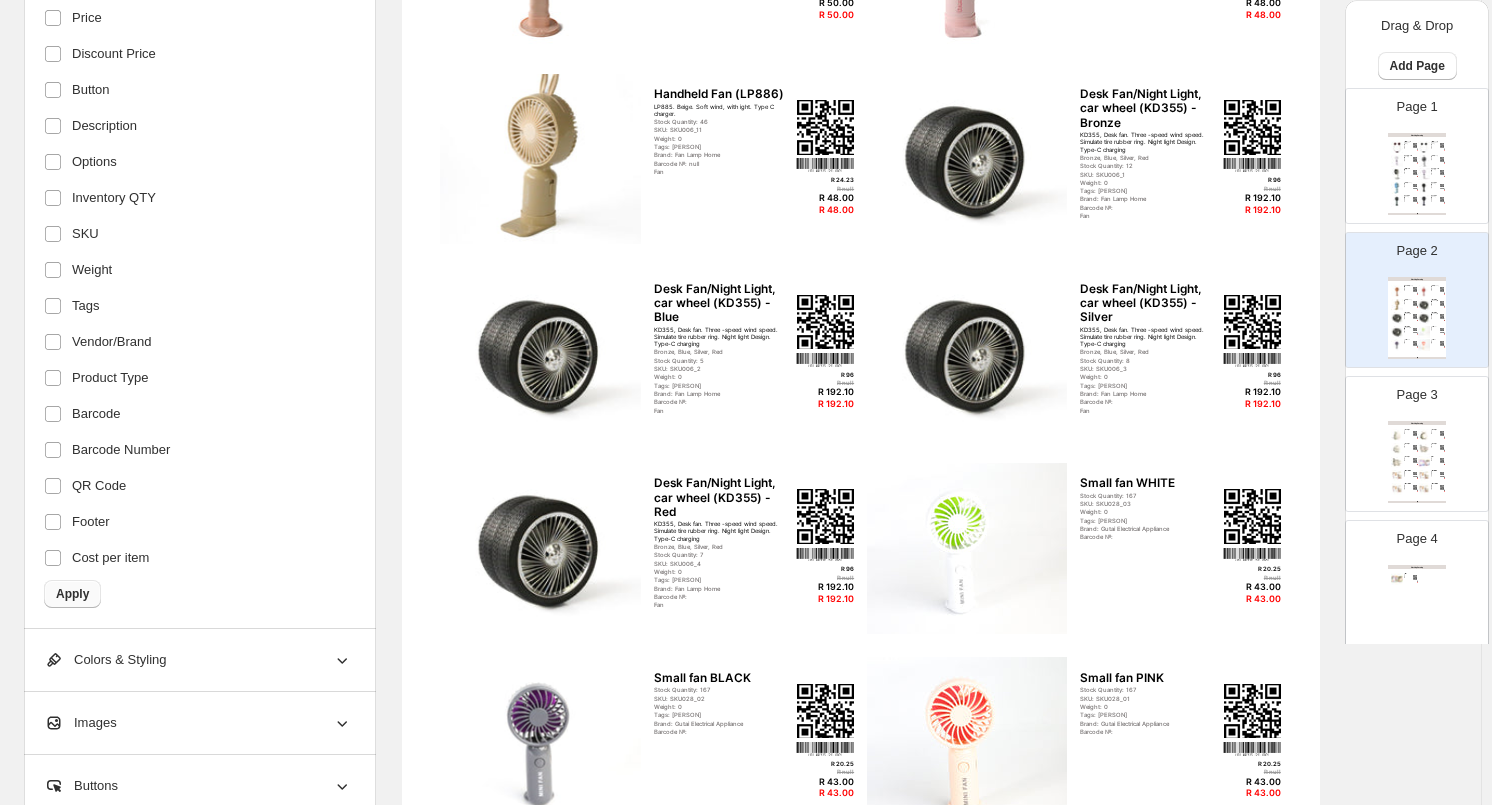click on "Apply" at bounding box center [72, 594] 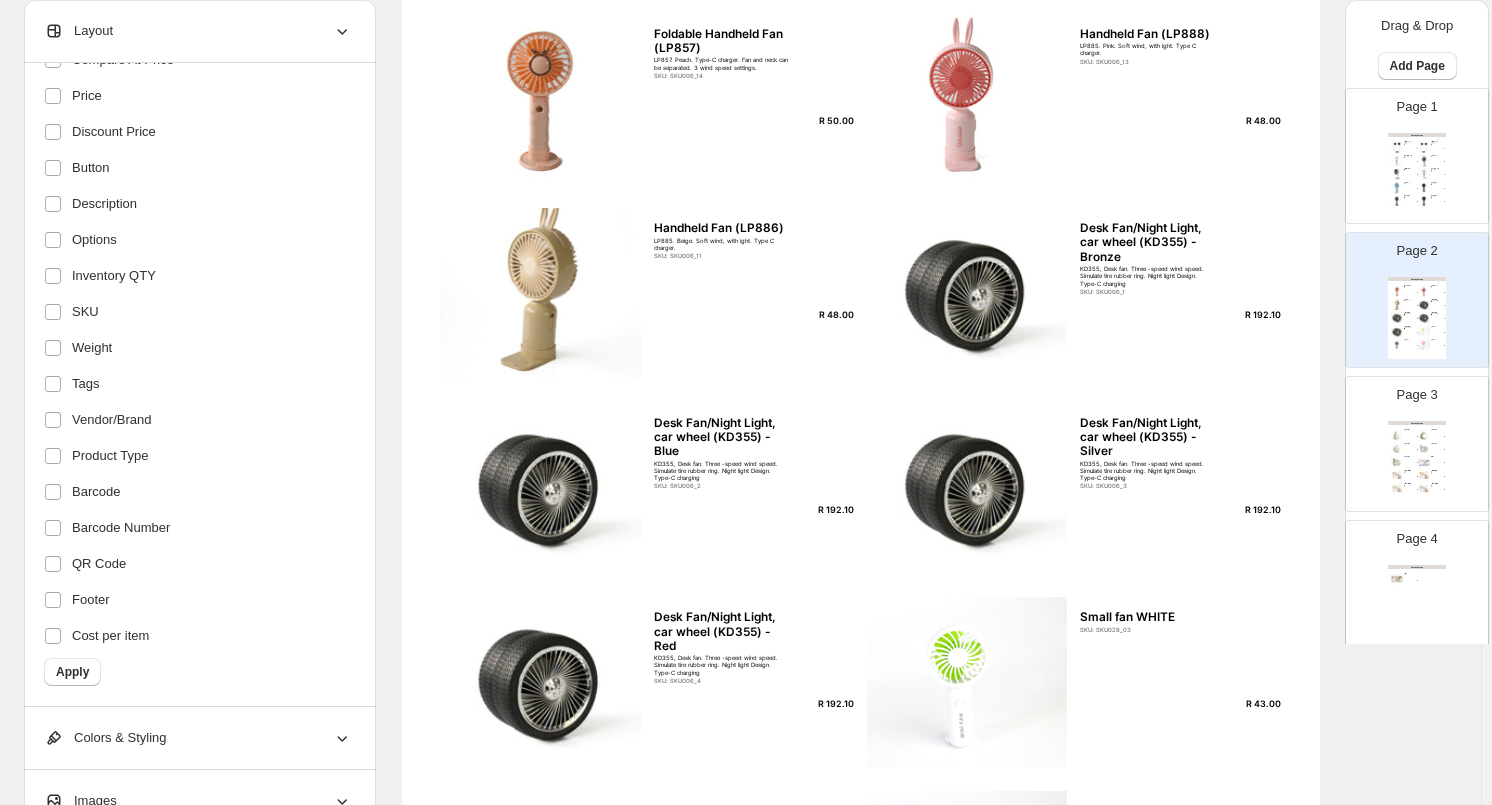 scroll, scrollTop: 0, scrollLeft: 0, axis: both 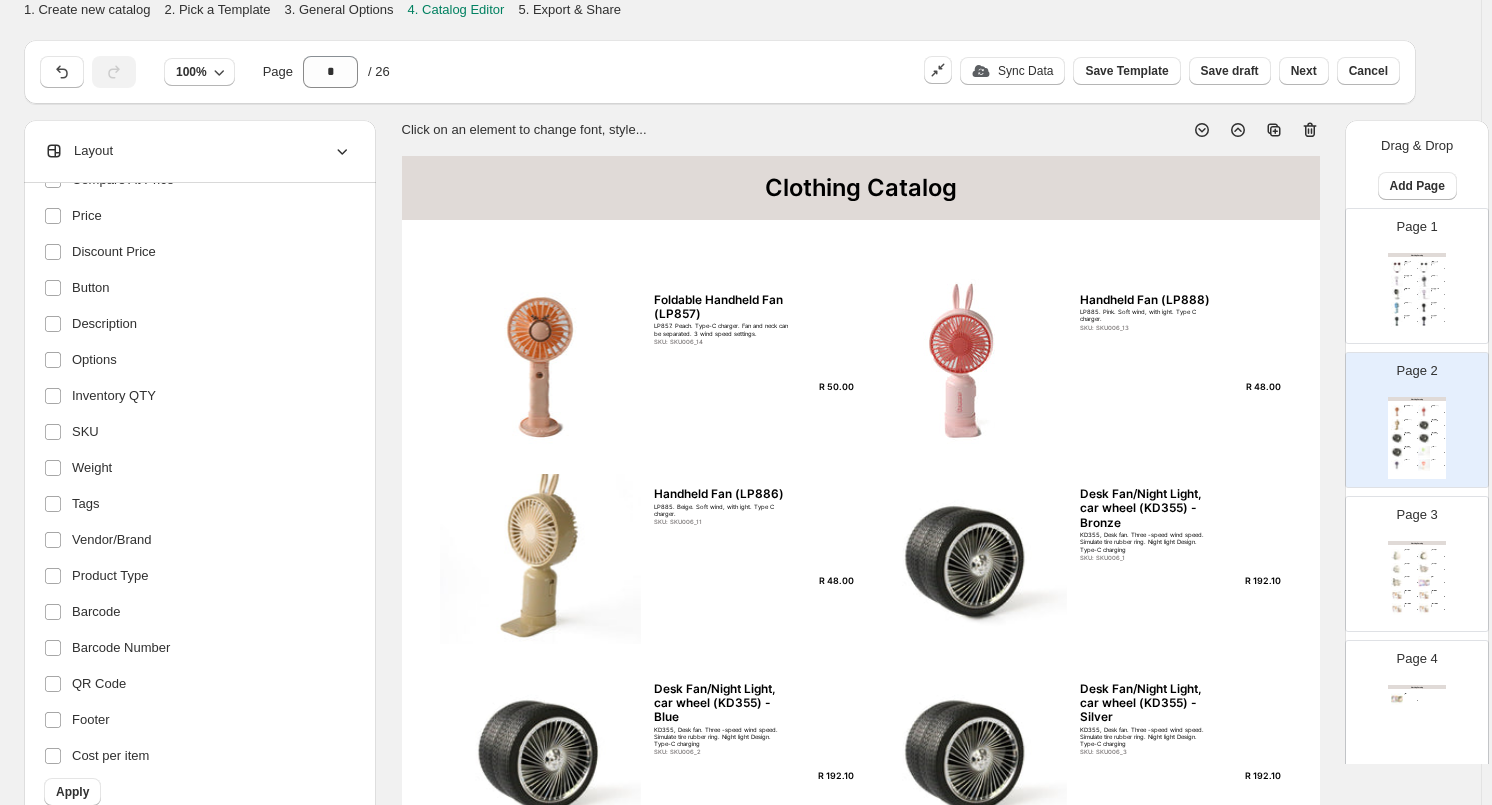 click on "Foldable Handheld Fan (LP857)" at bounding box center (722, 307) 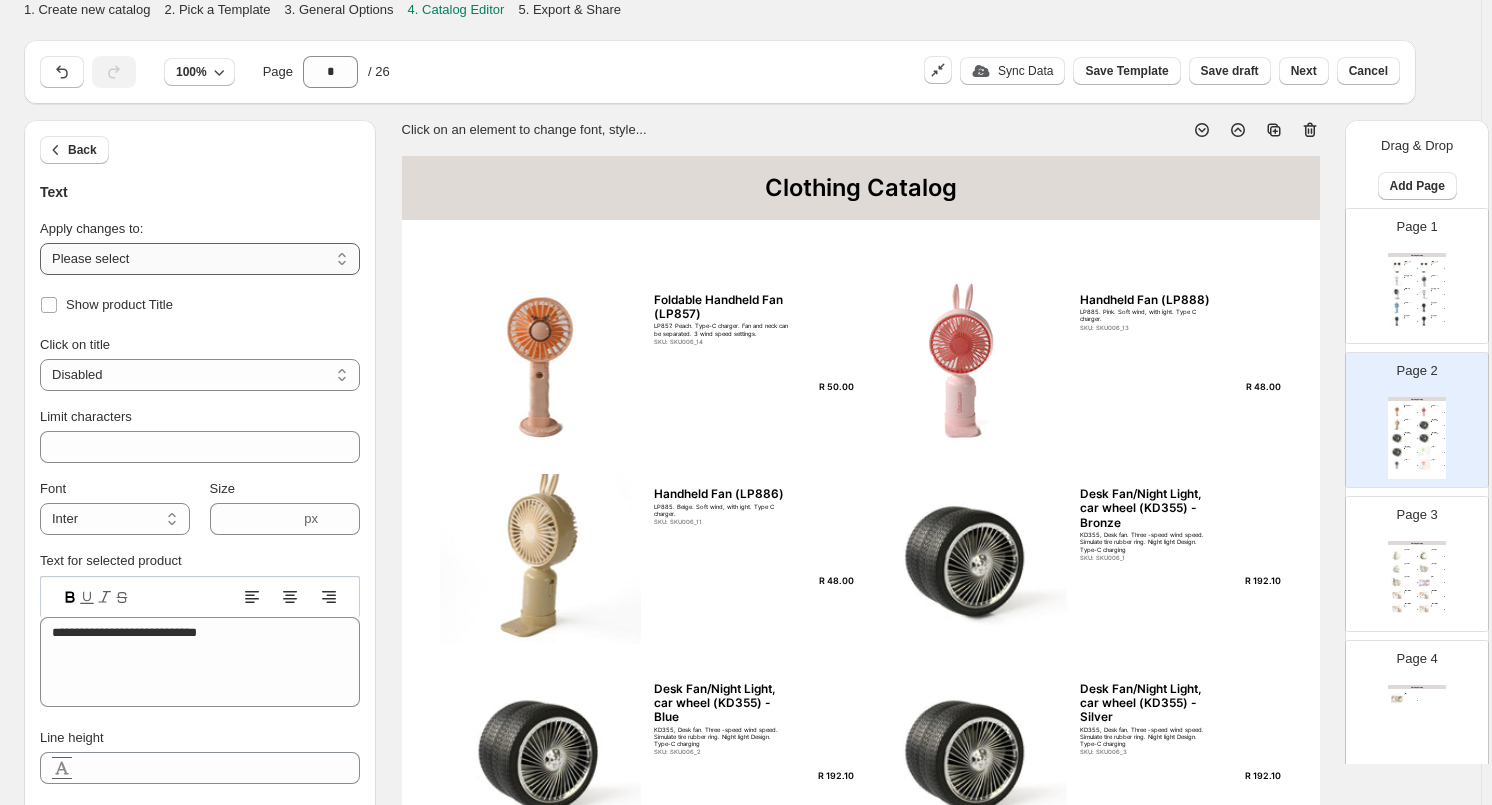 click on "**********" at bounding box center [200, 259] 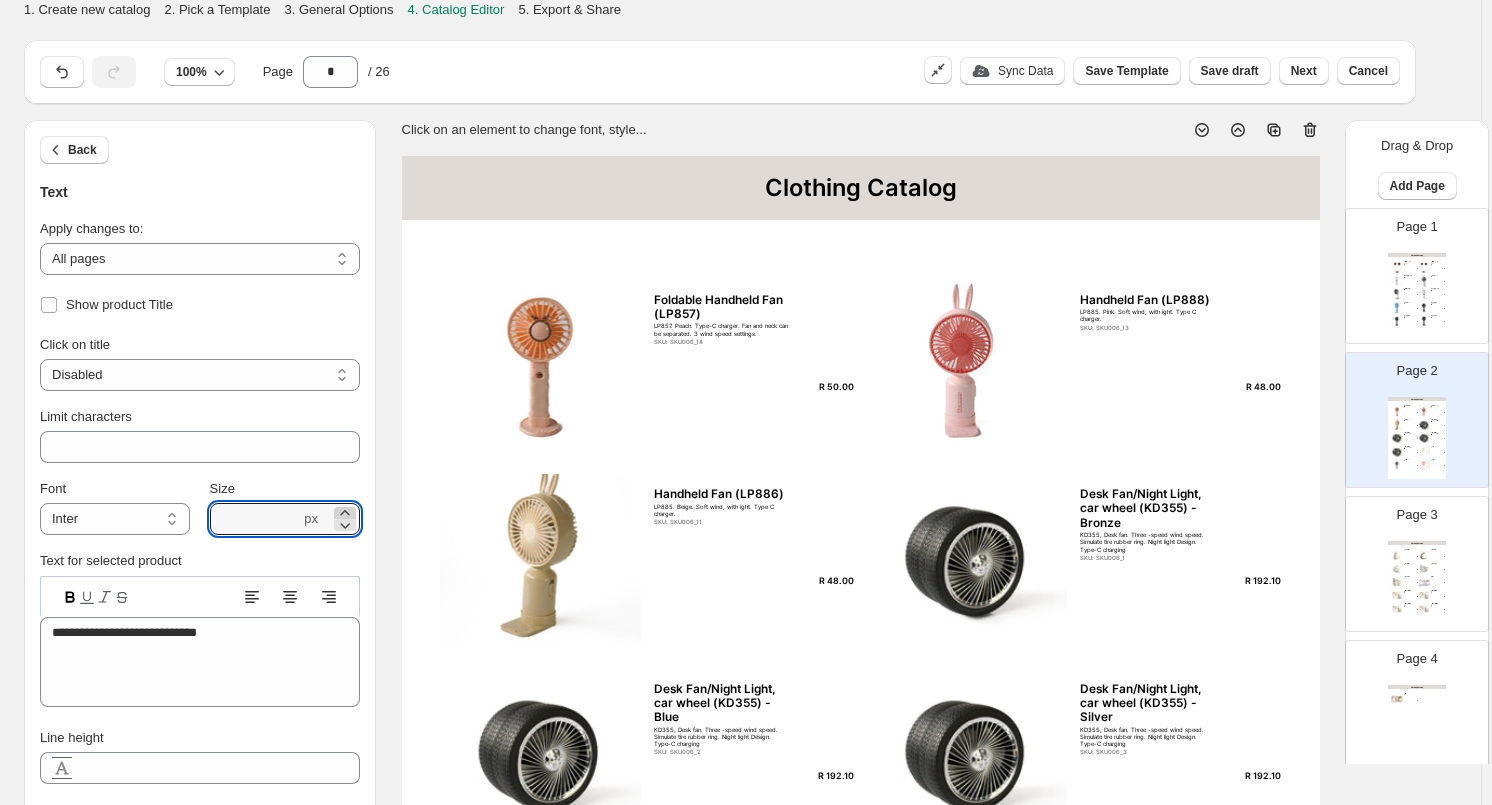 click 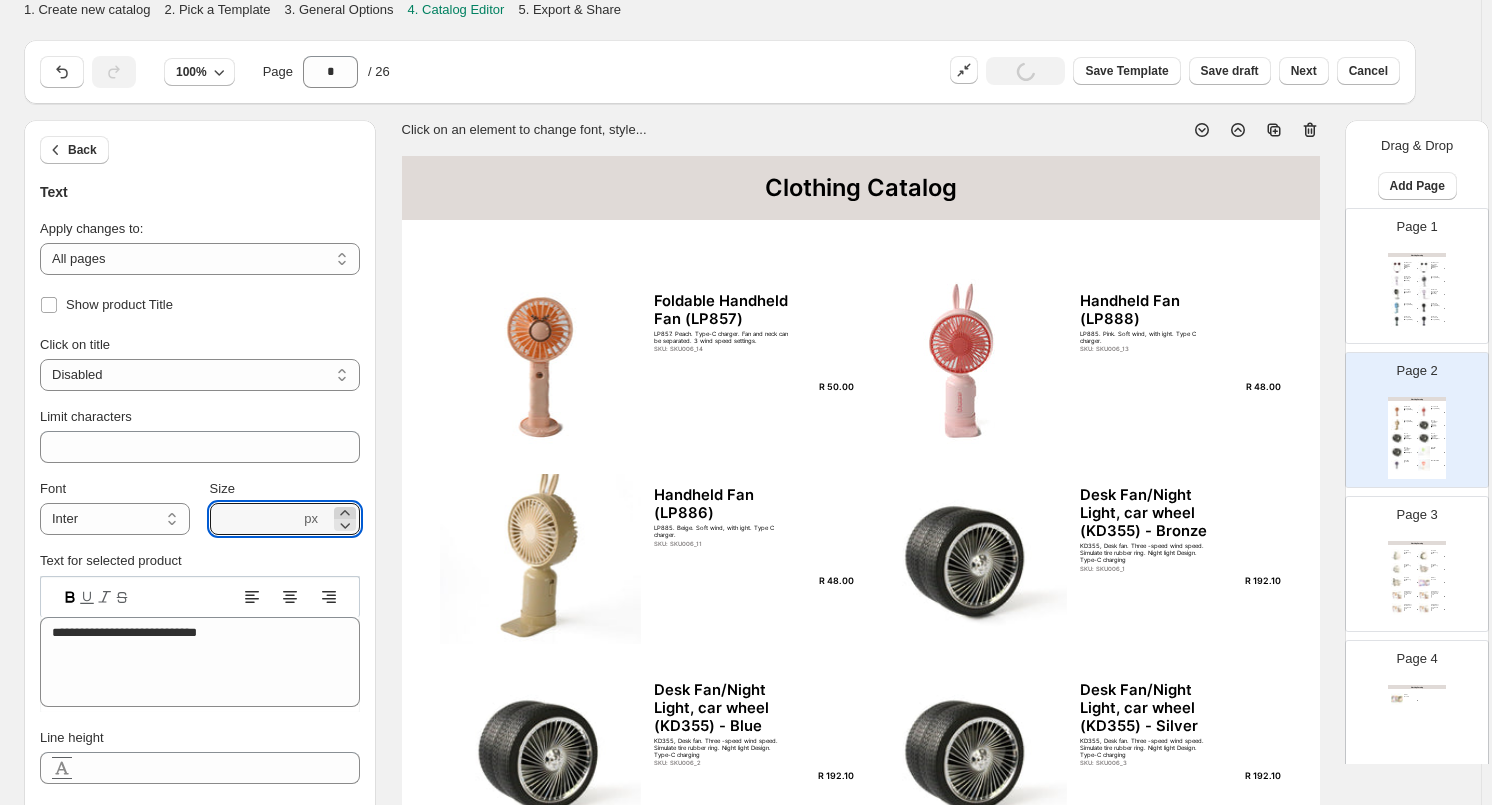 click 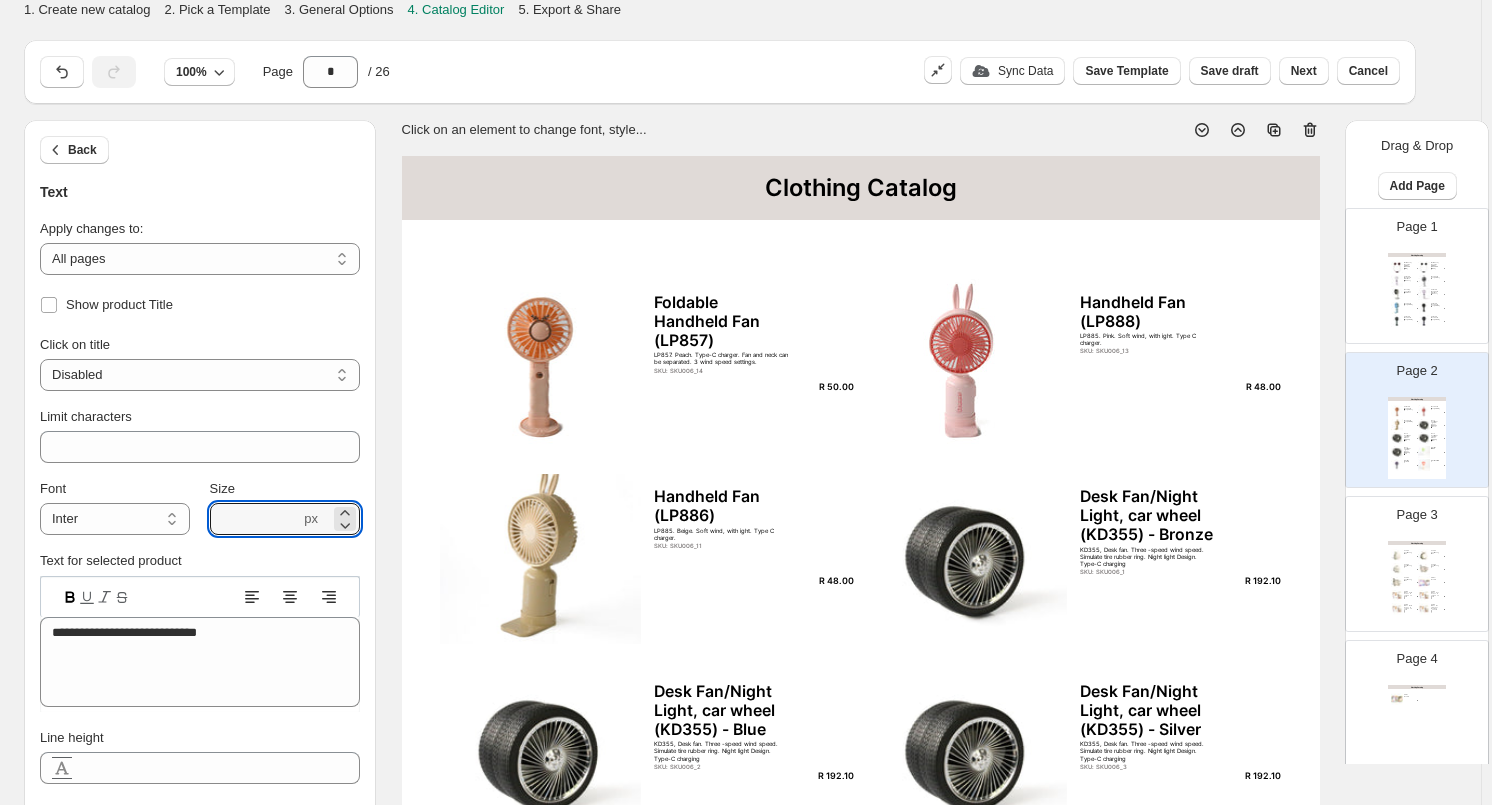 click on "LP857. Peach. Type-C charger. Fan and neck can be separated. 3 wind speed settings." at bounding box center [722, 358] 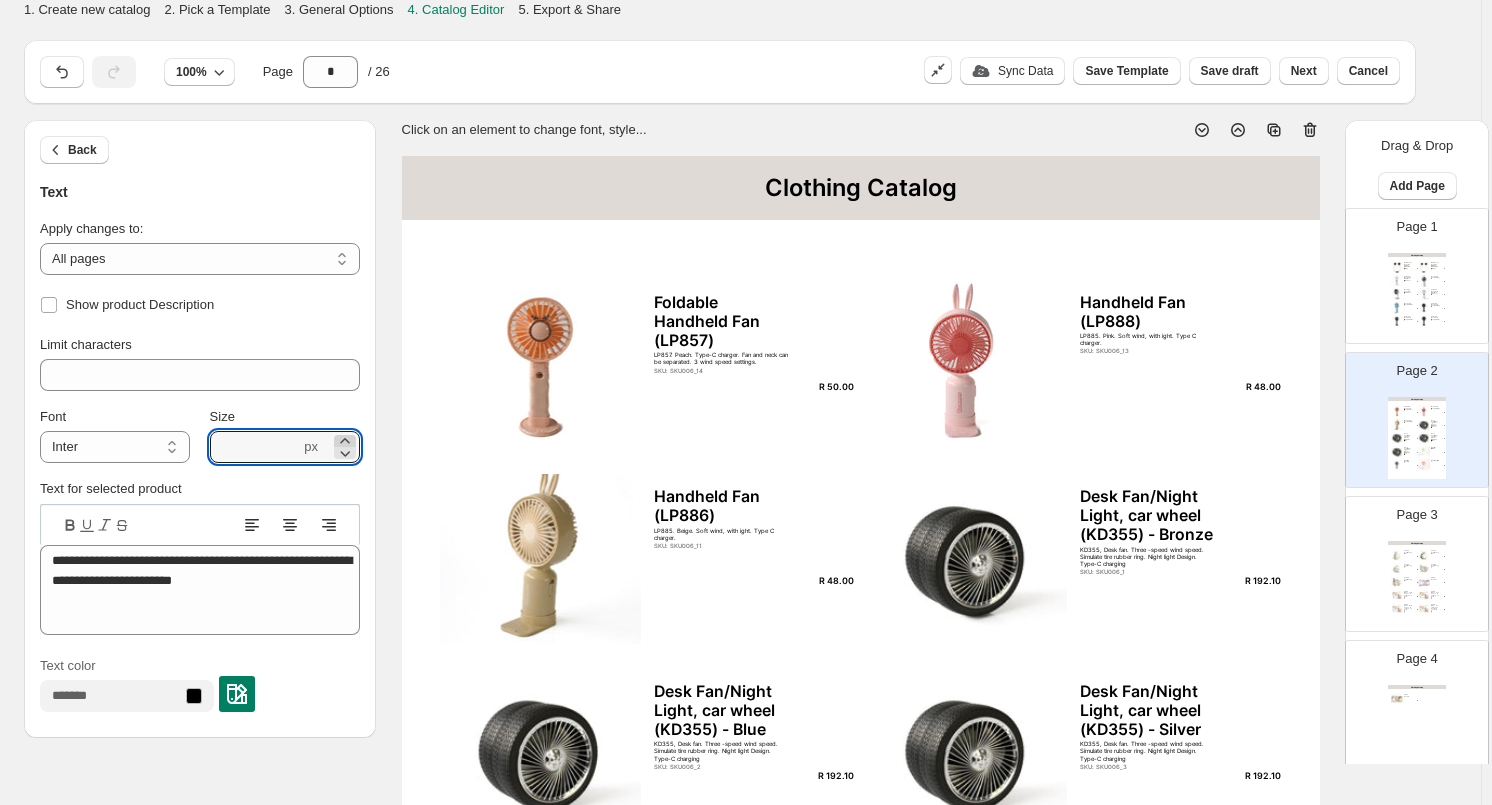 click 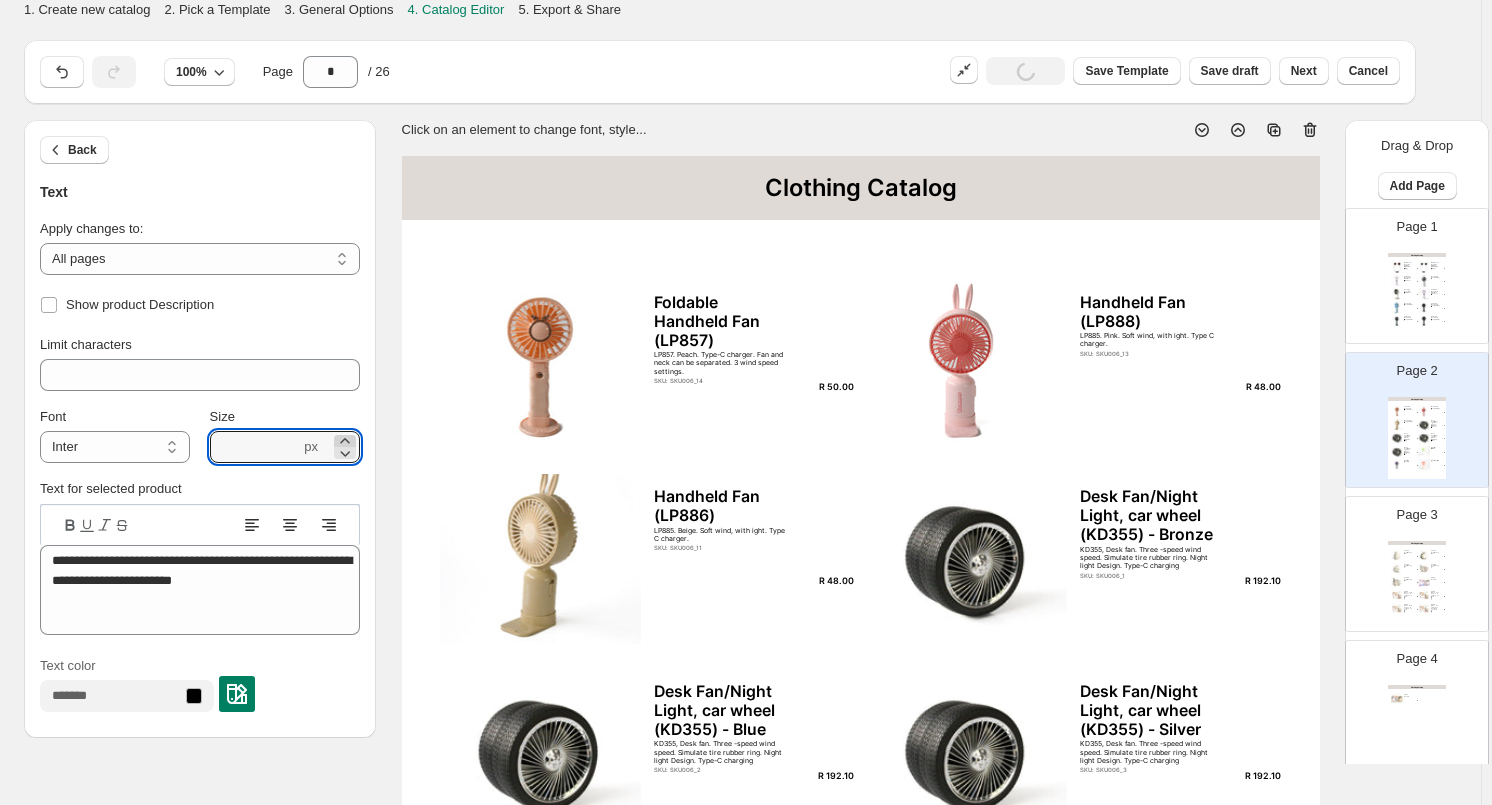 click 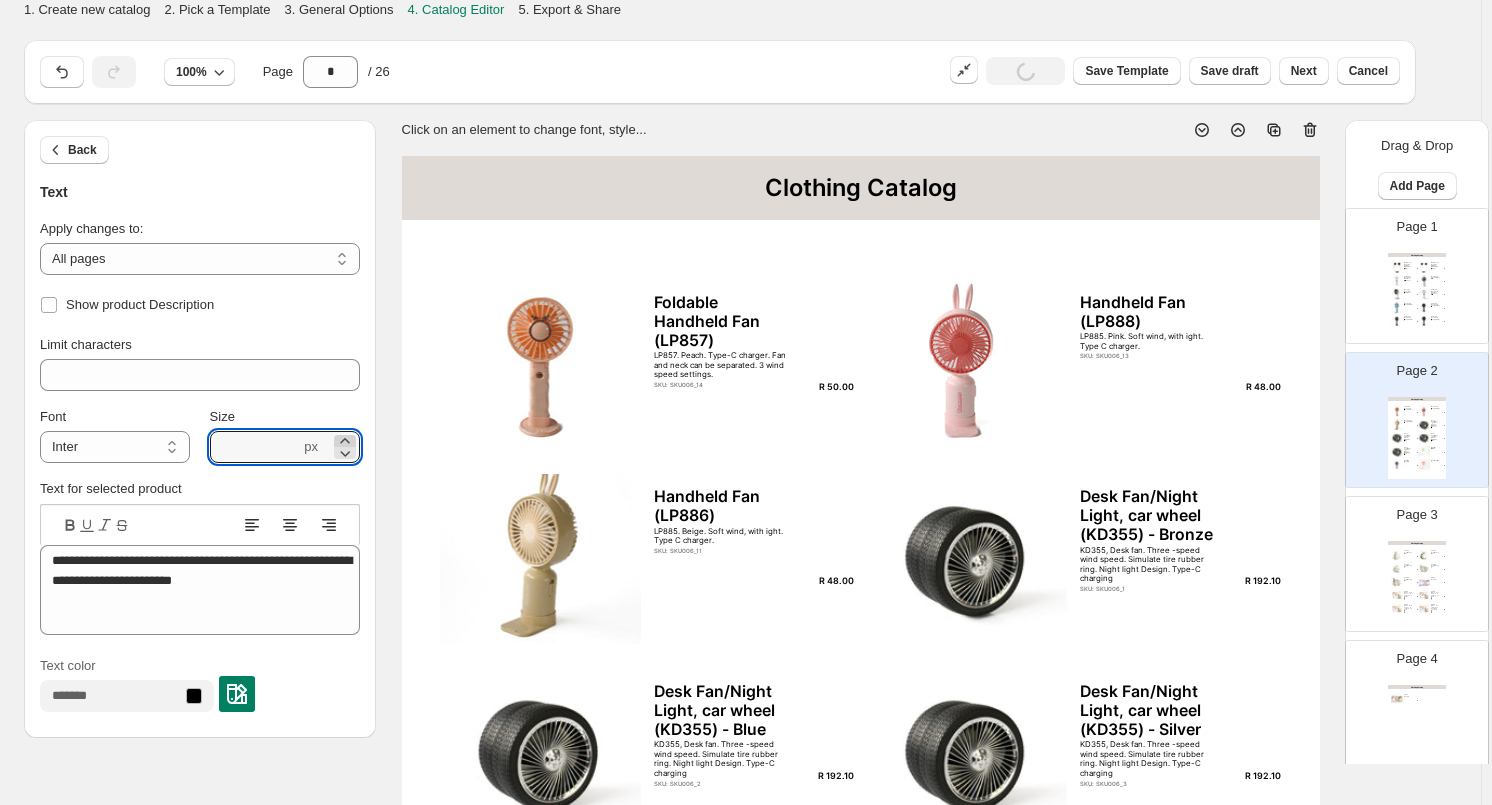click 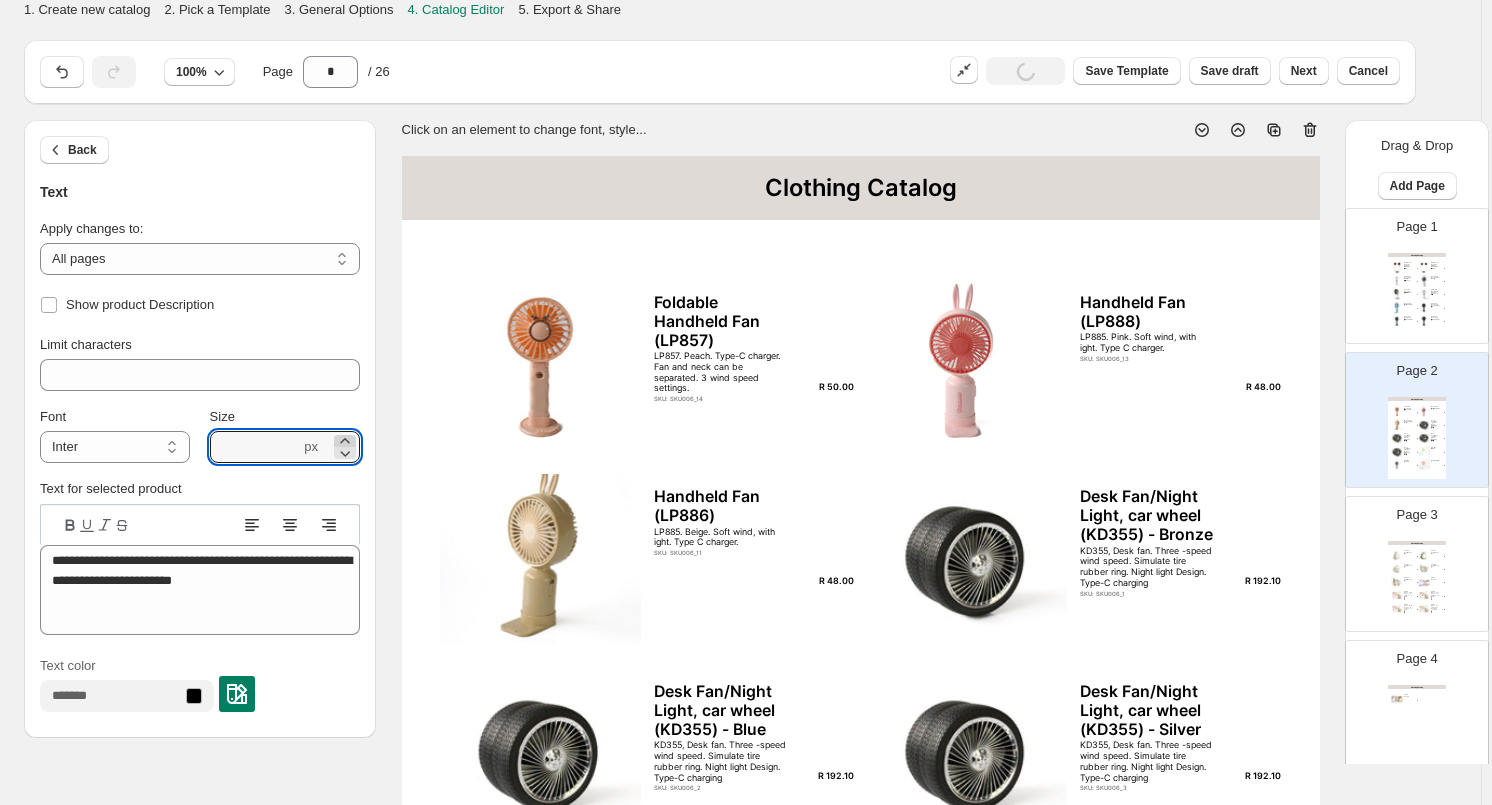 click 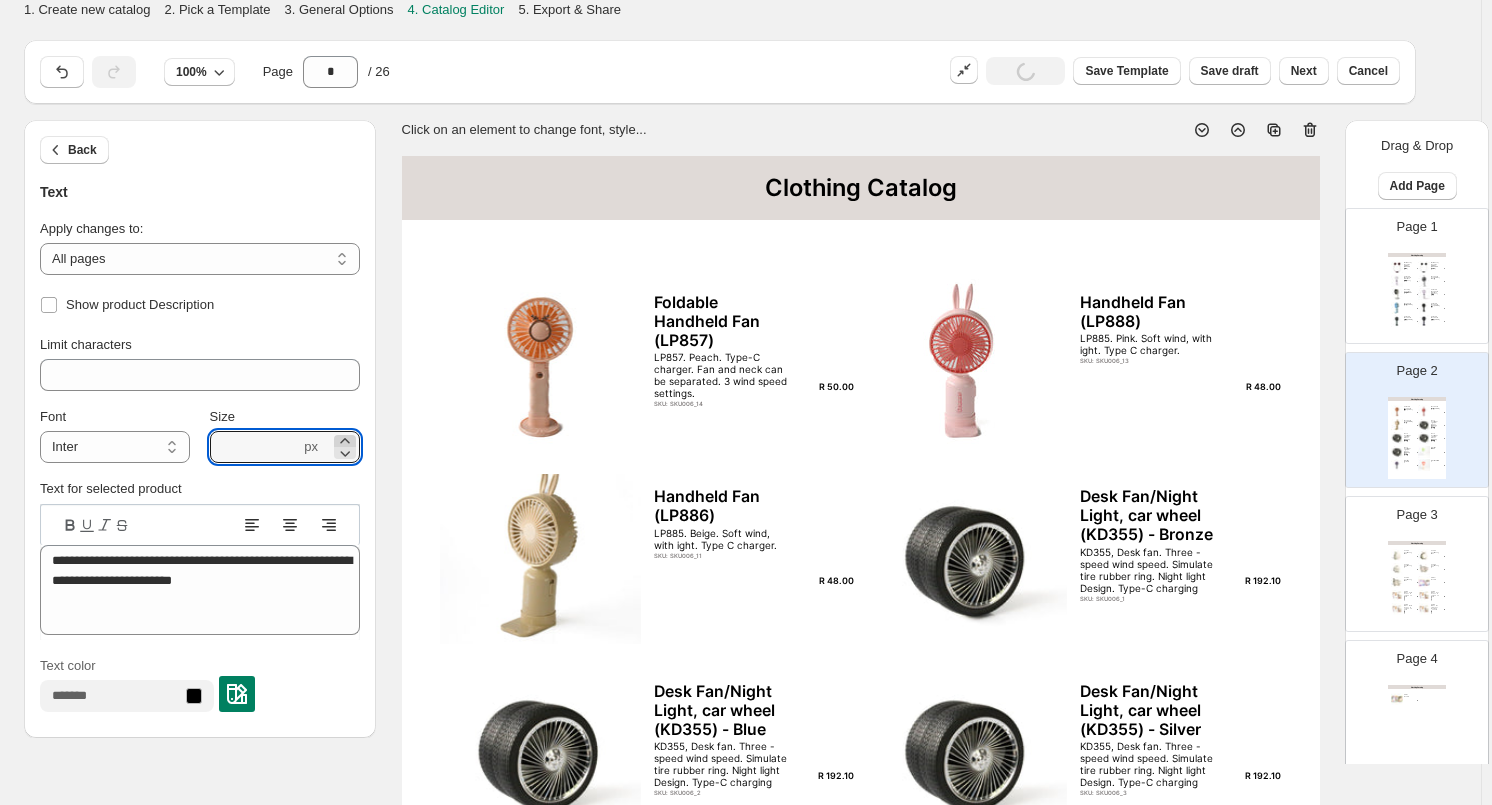 click 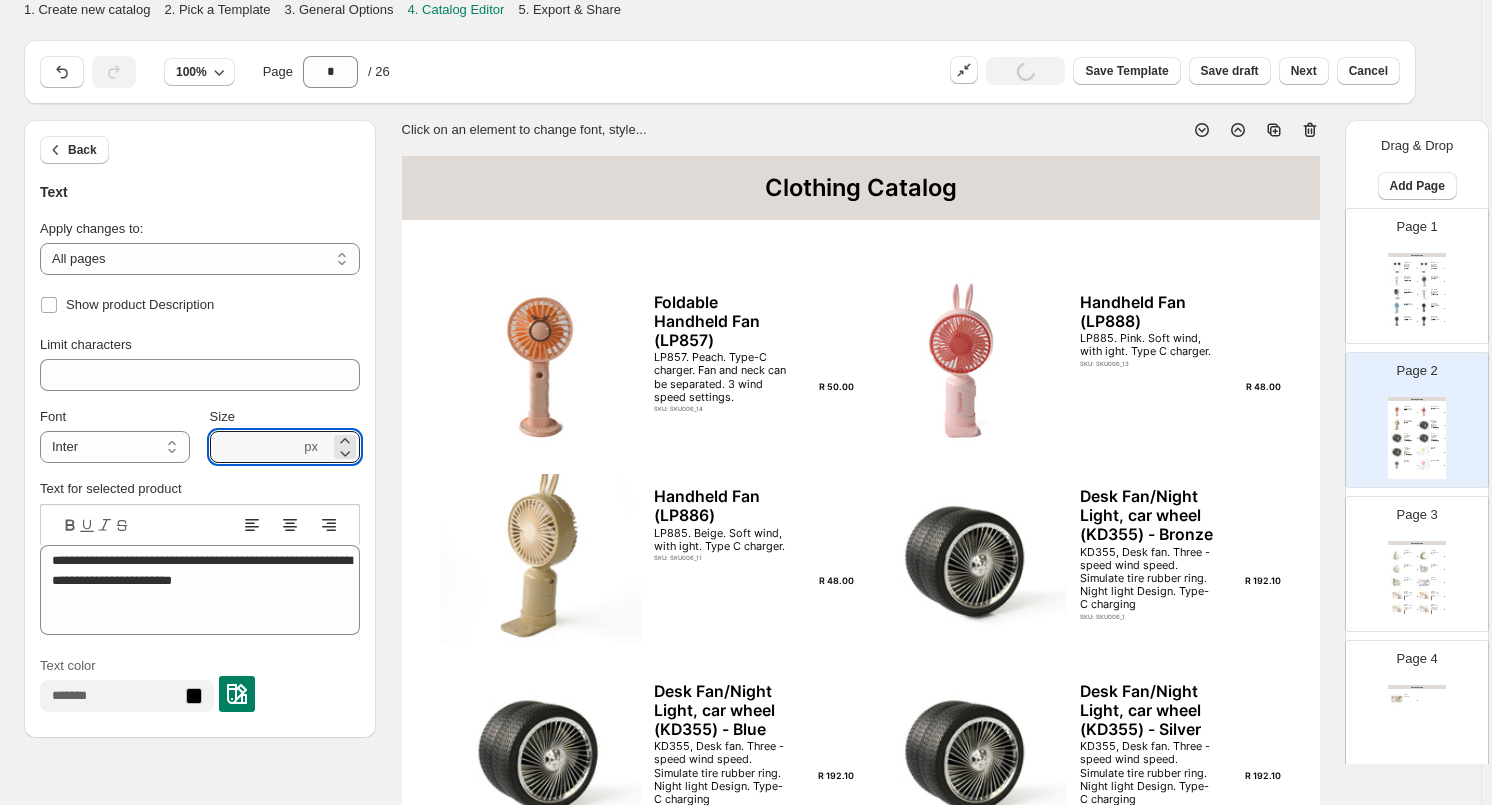 type on "****" 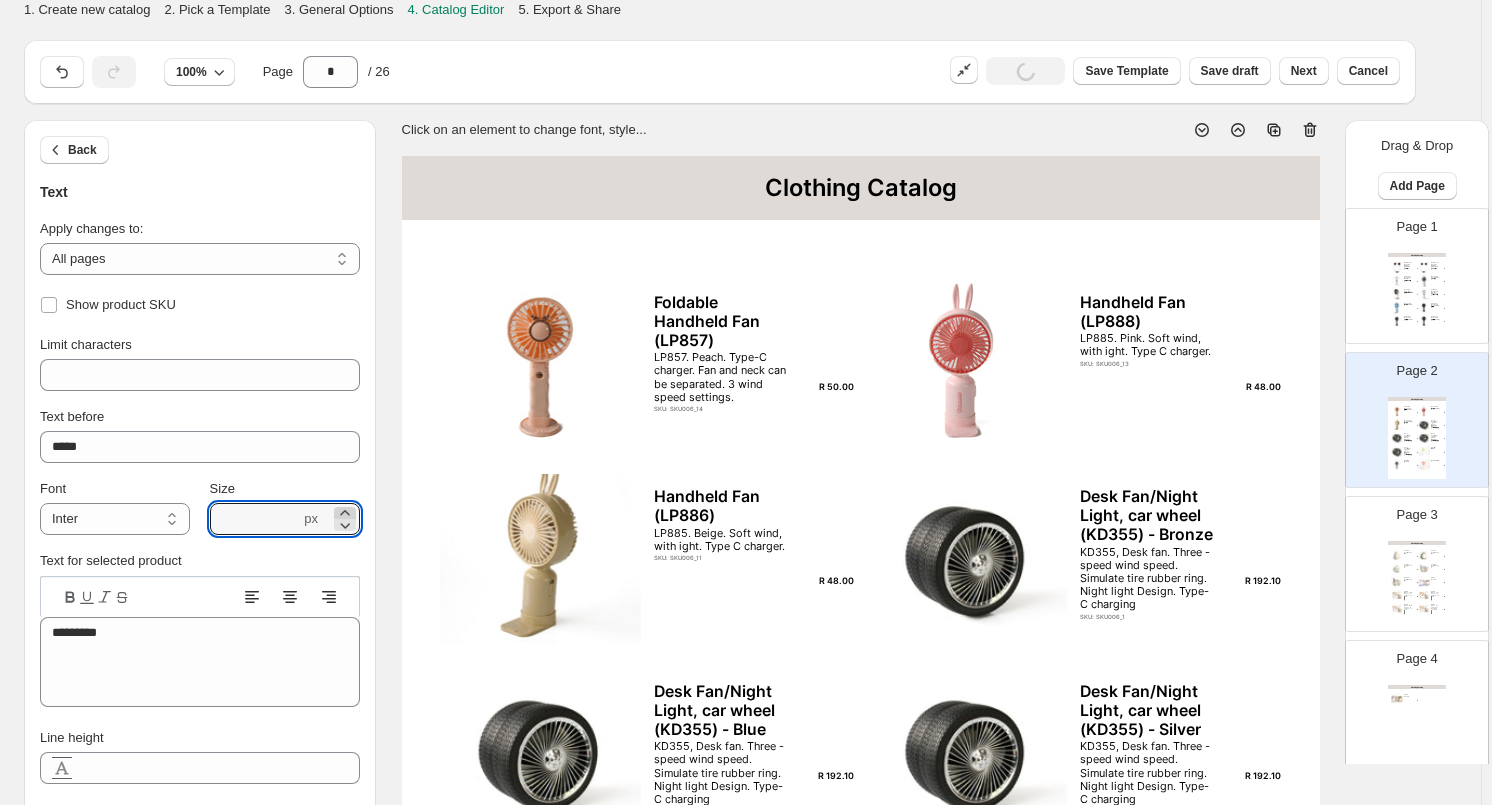 click 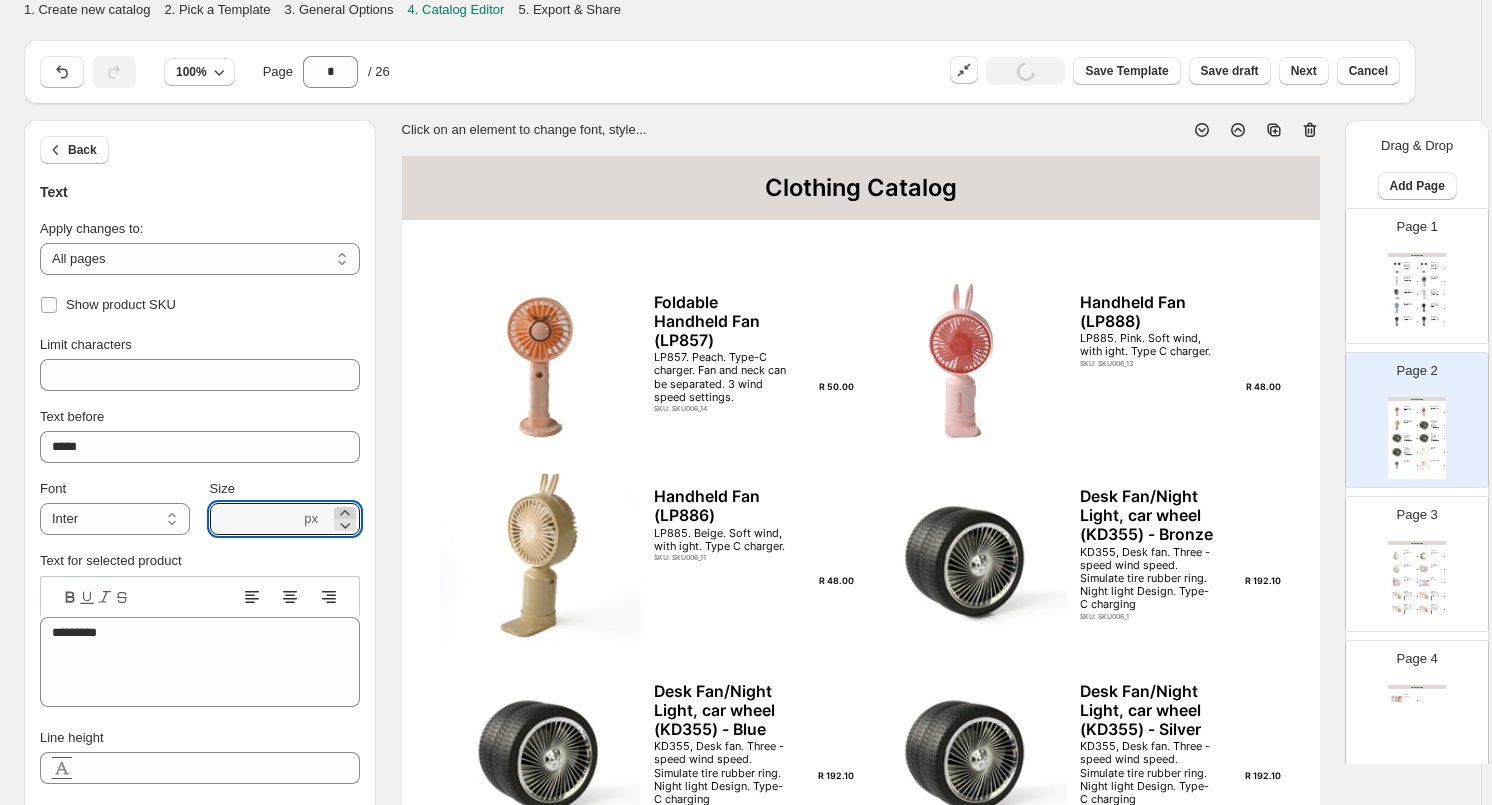 click 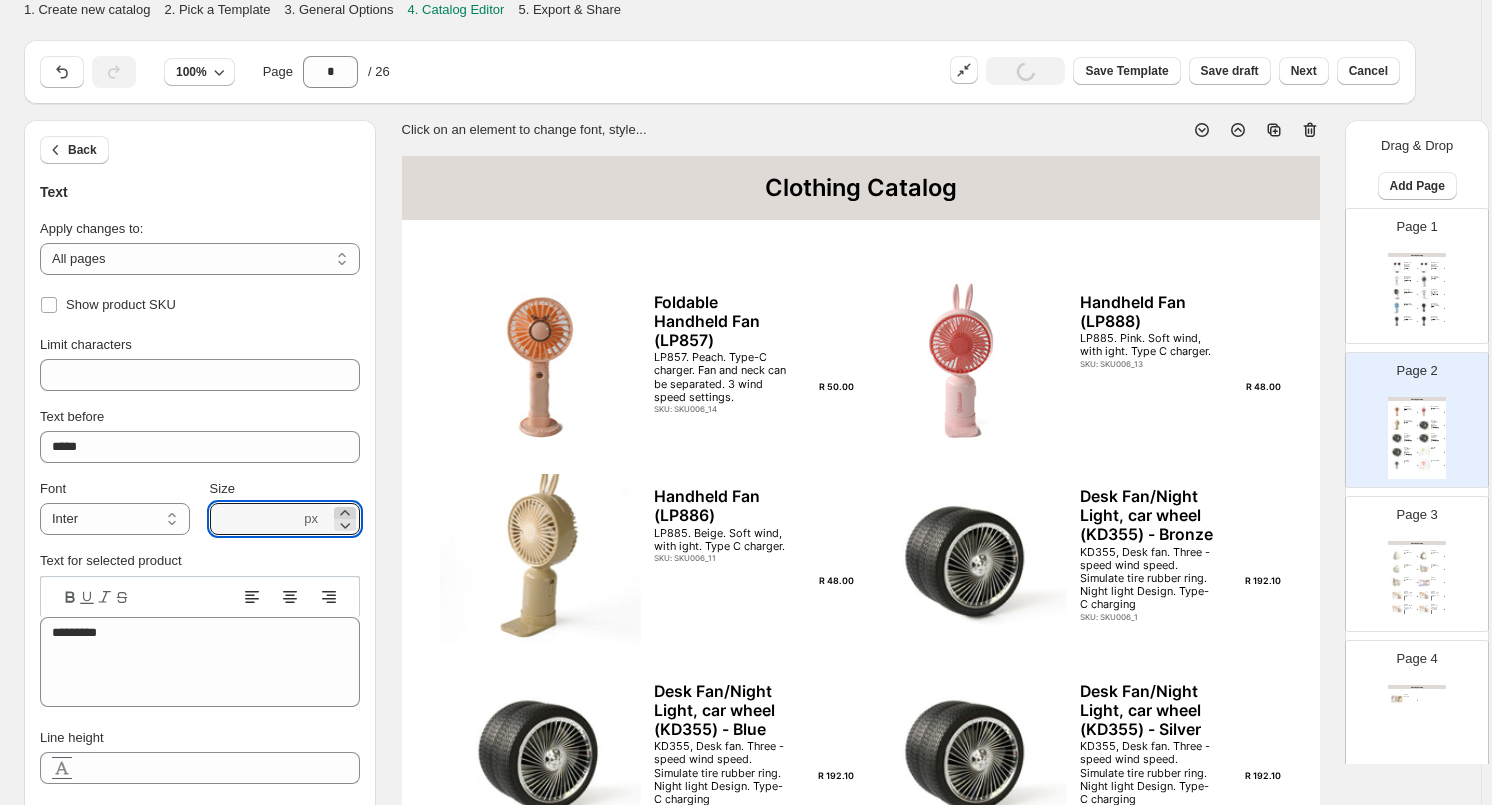 click 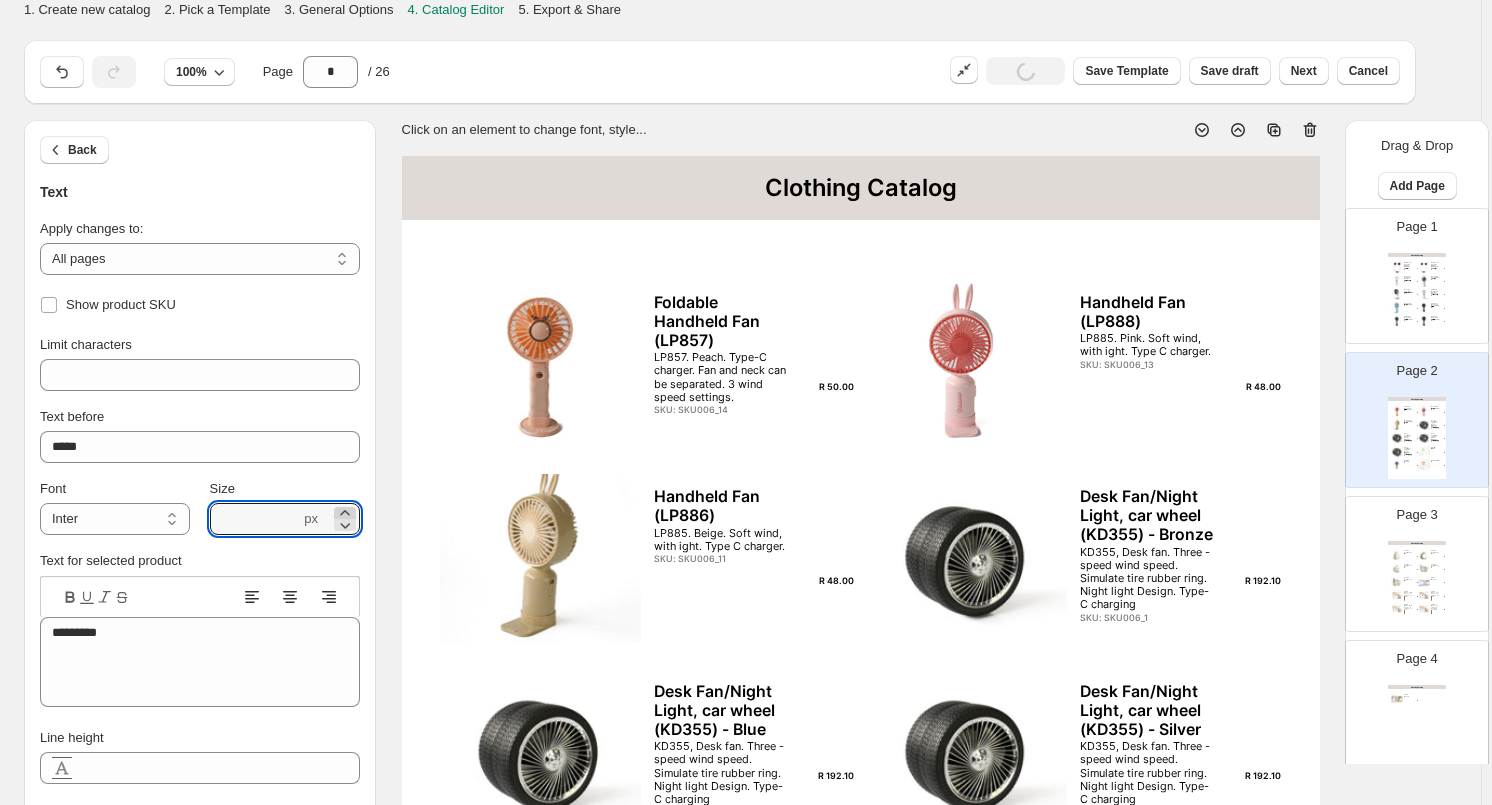 click 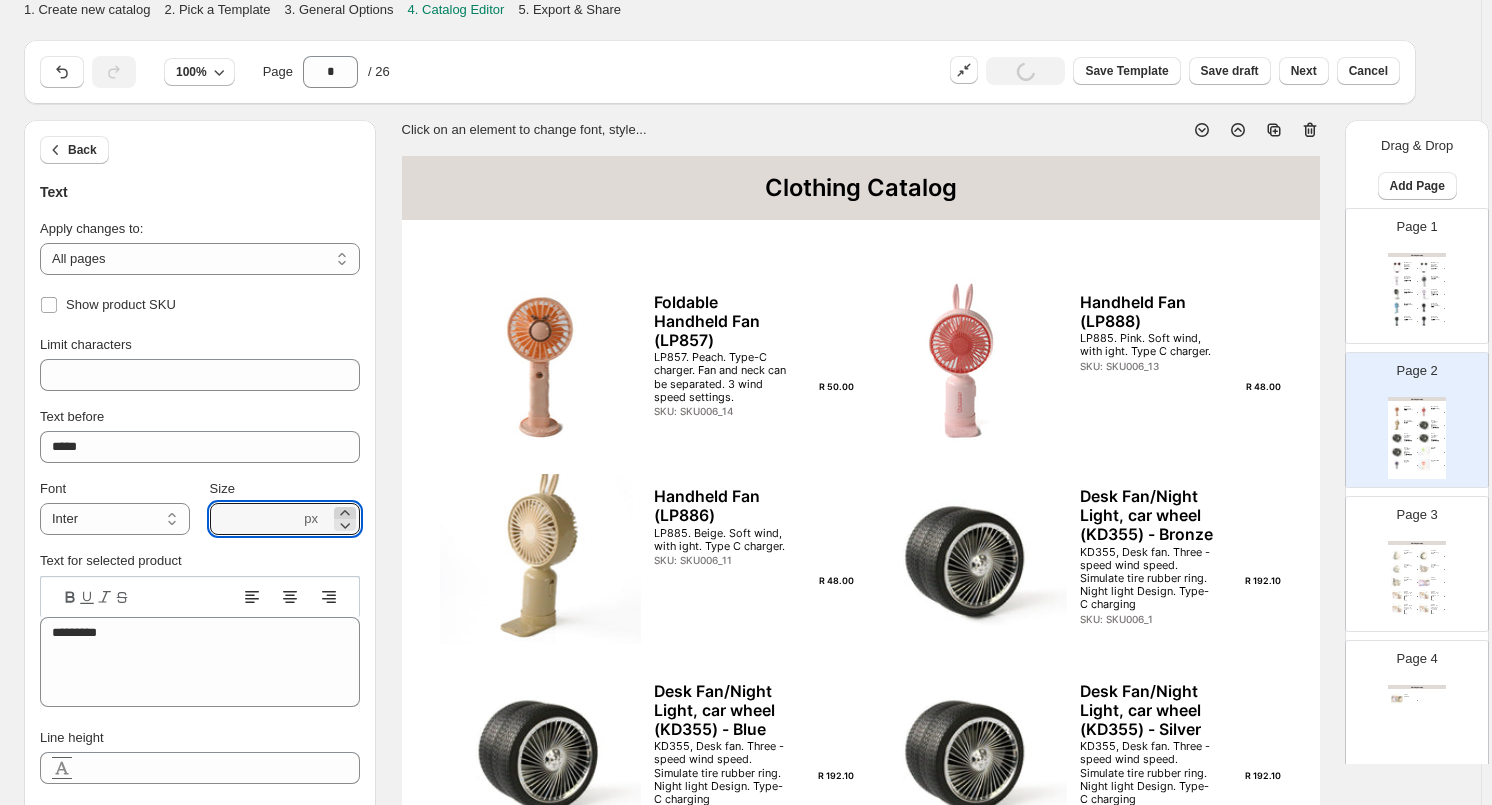click 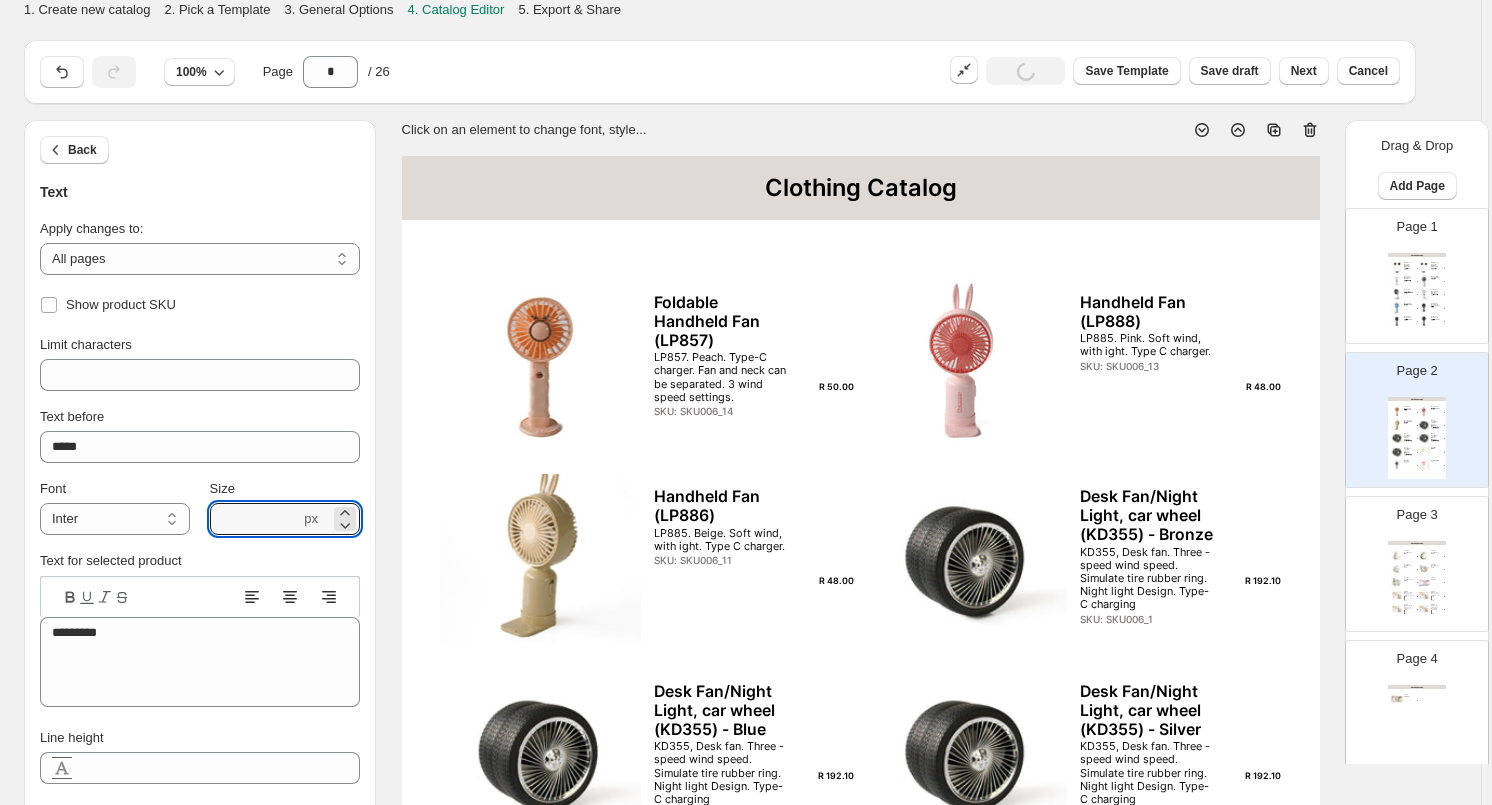 type on "****" 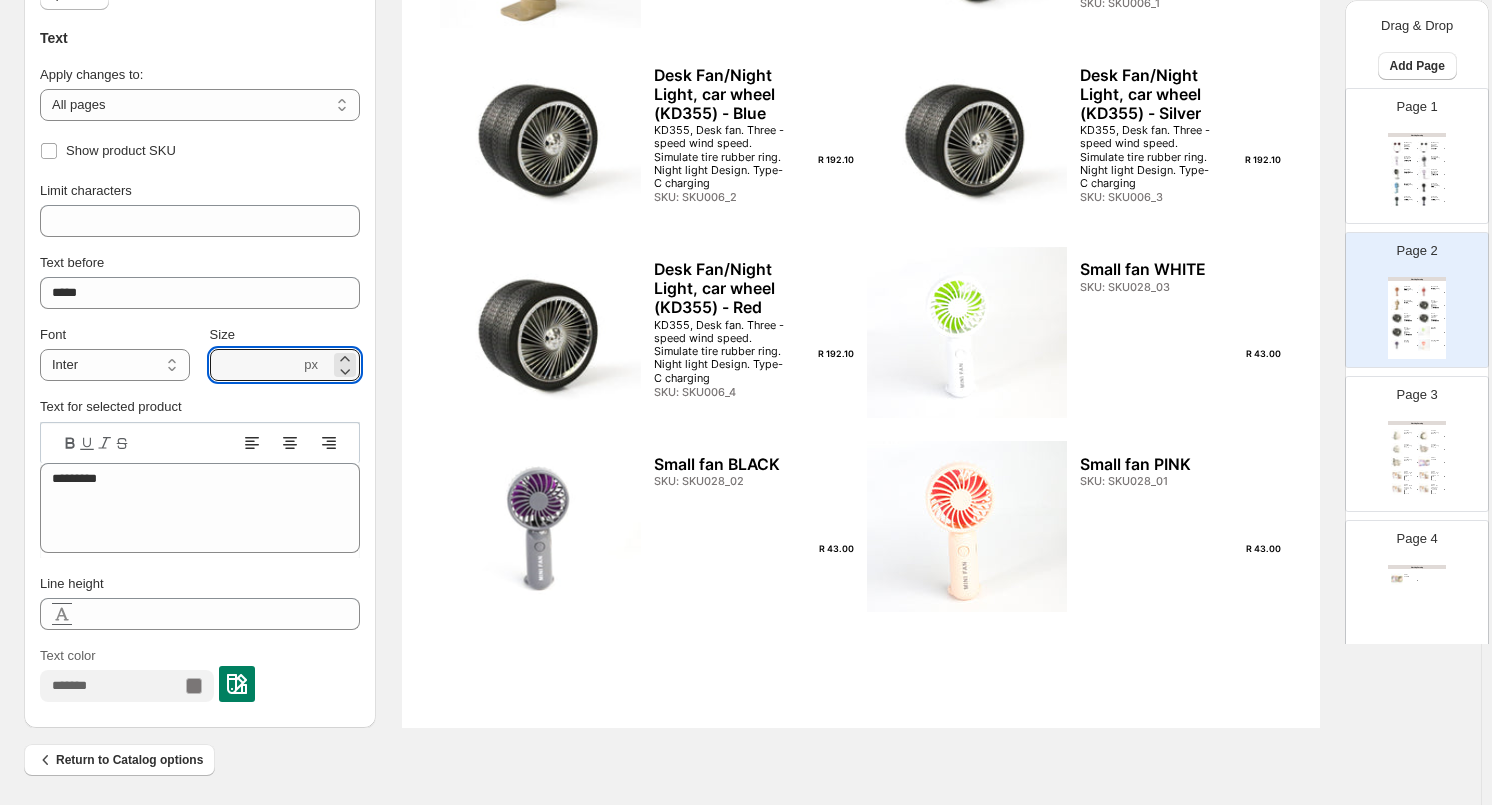 scroll, scrollTop: 621, scrollLeft: 0, axis: vertical 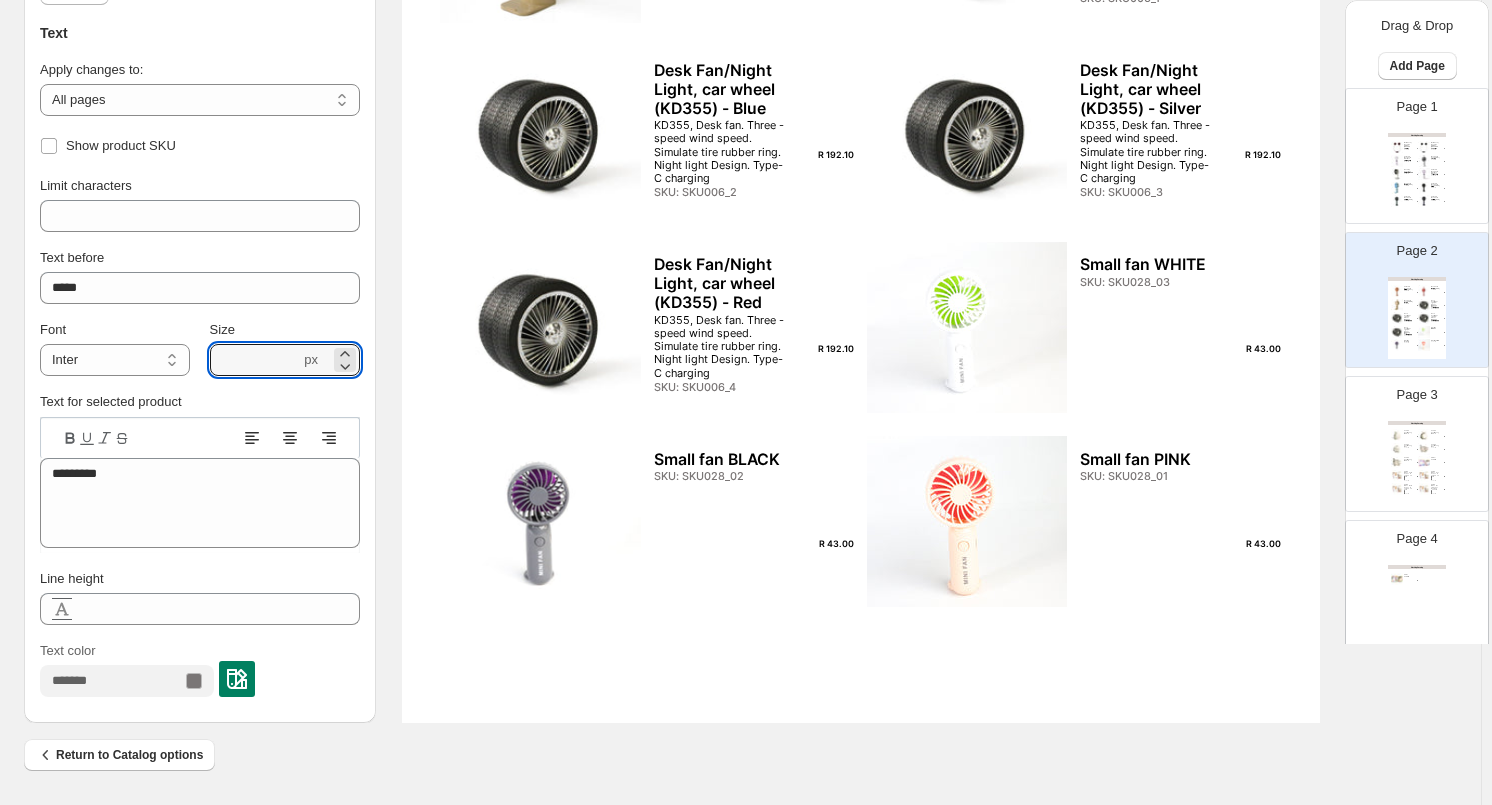 click at bounding box center [237, 679] 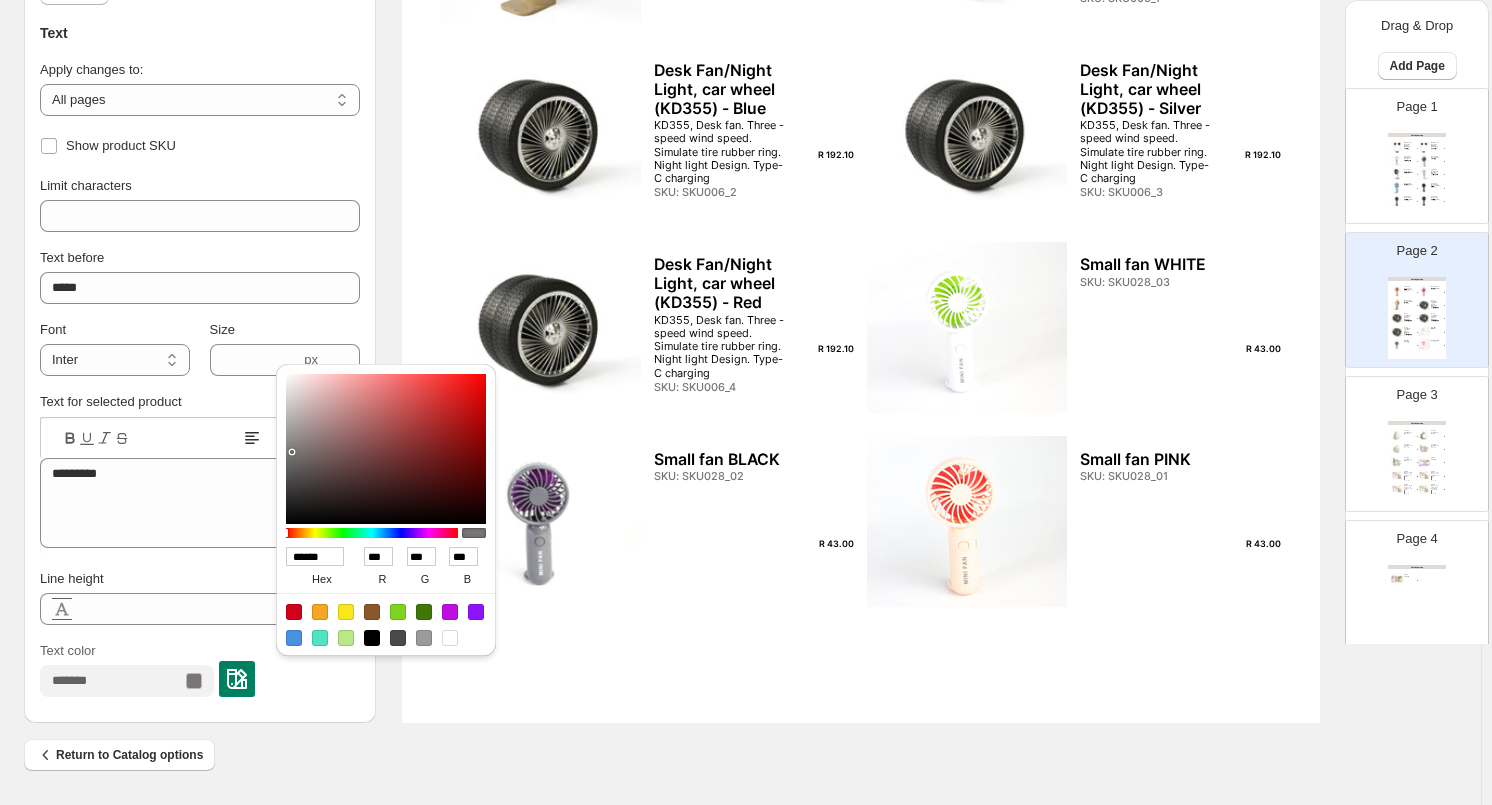 type on "******" 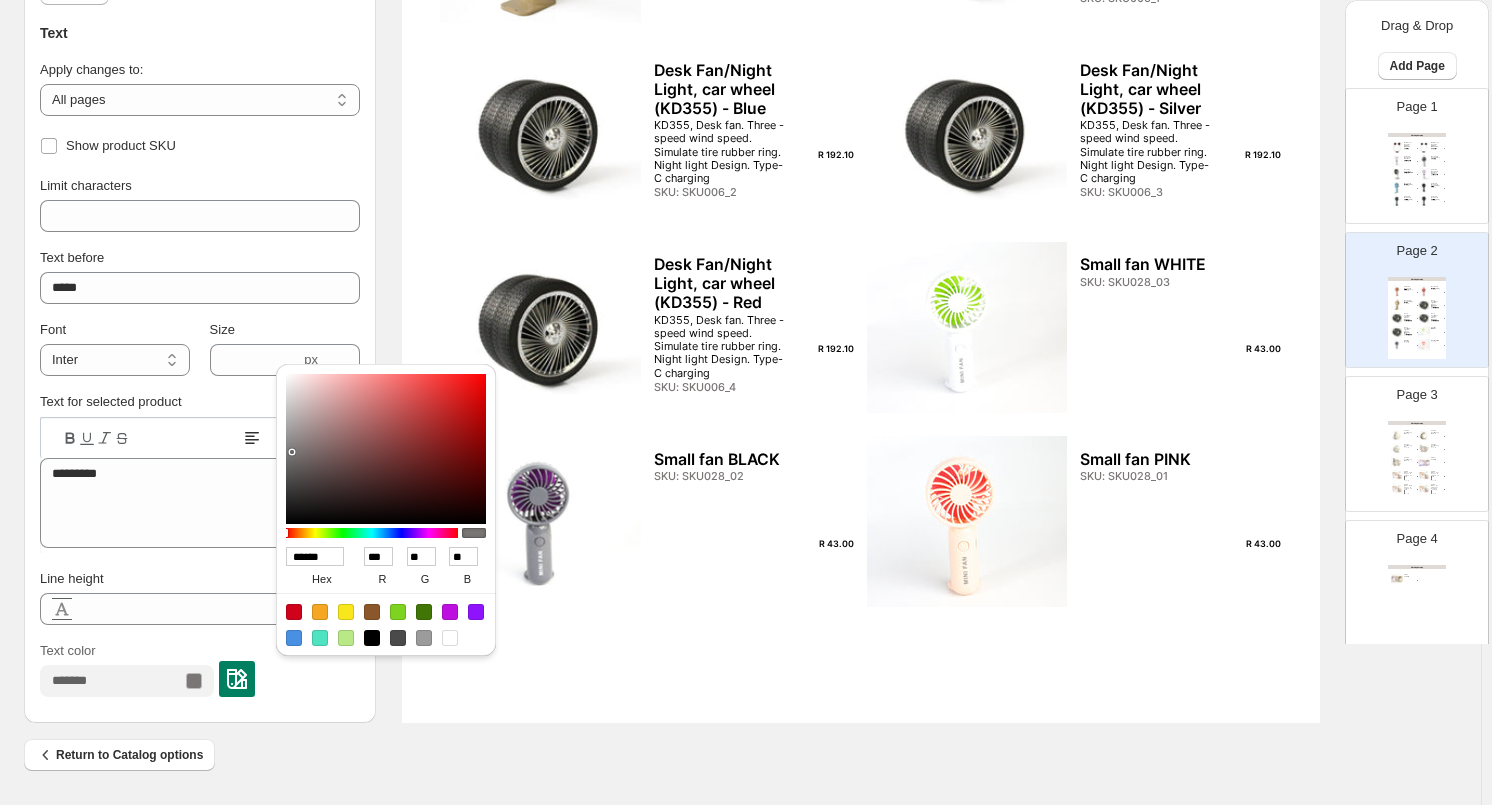 click at bounding box center (386, 449) 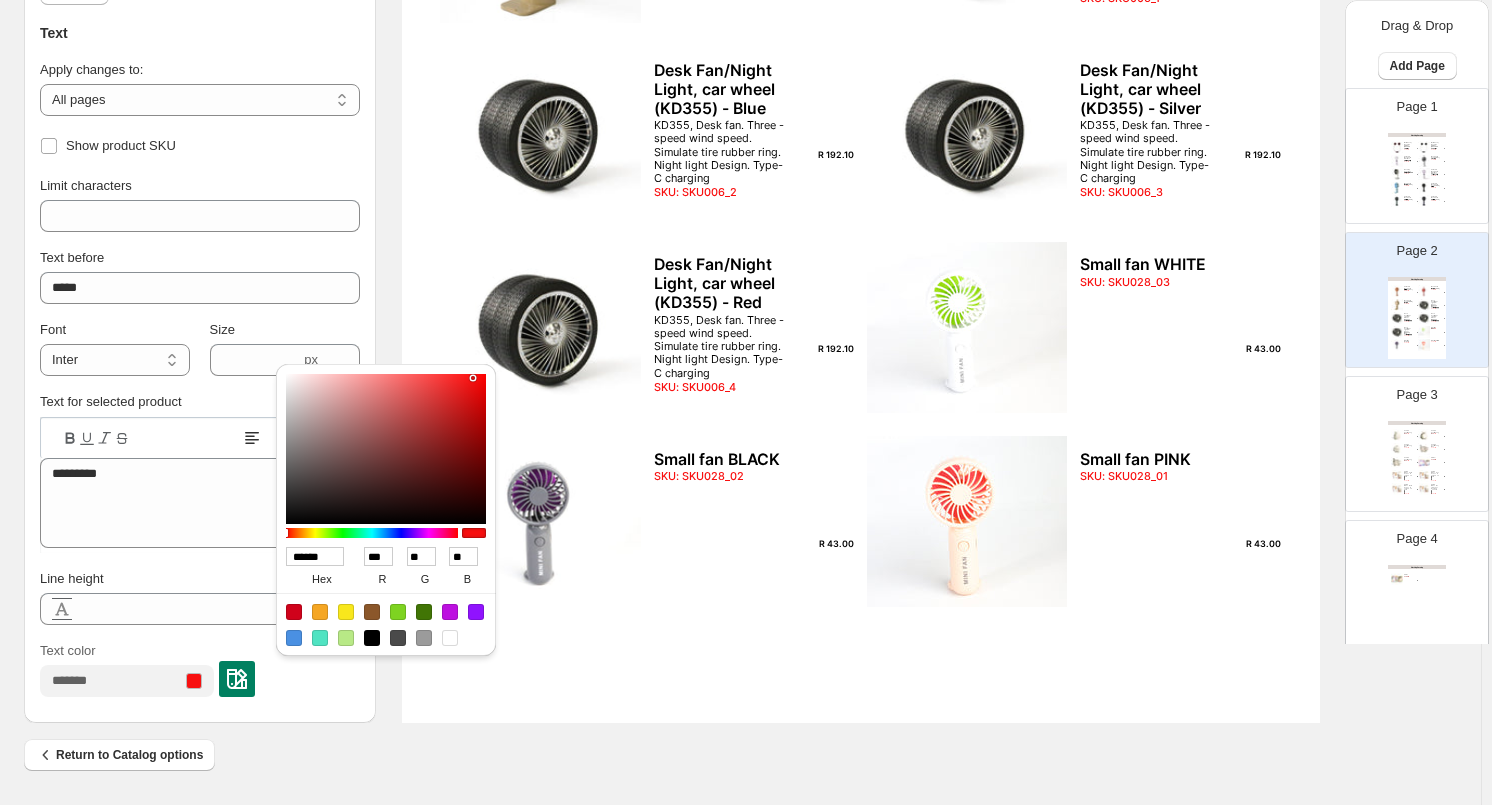 click on "R 192.10" at bounding box center [825, 155] 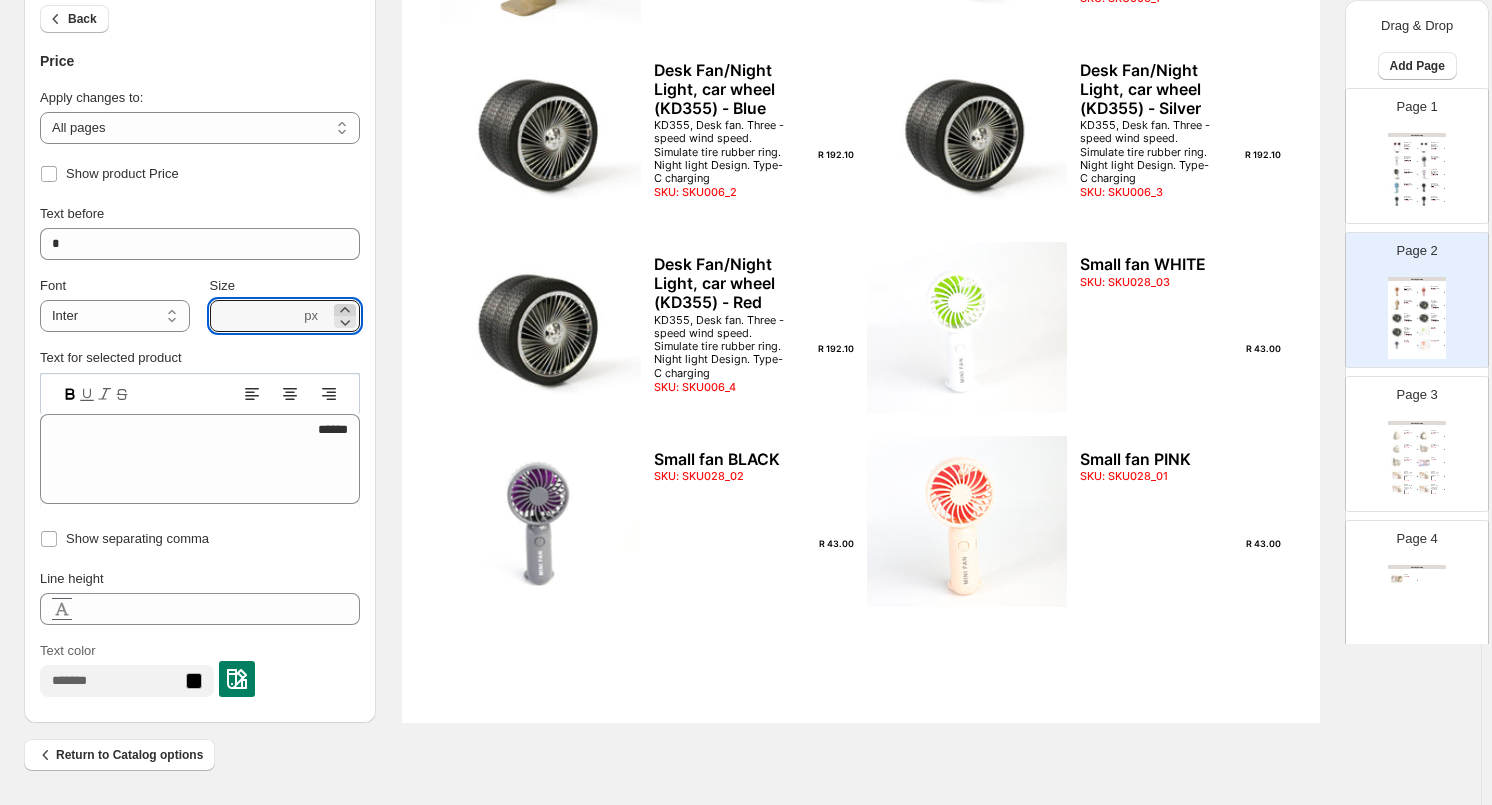 click 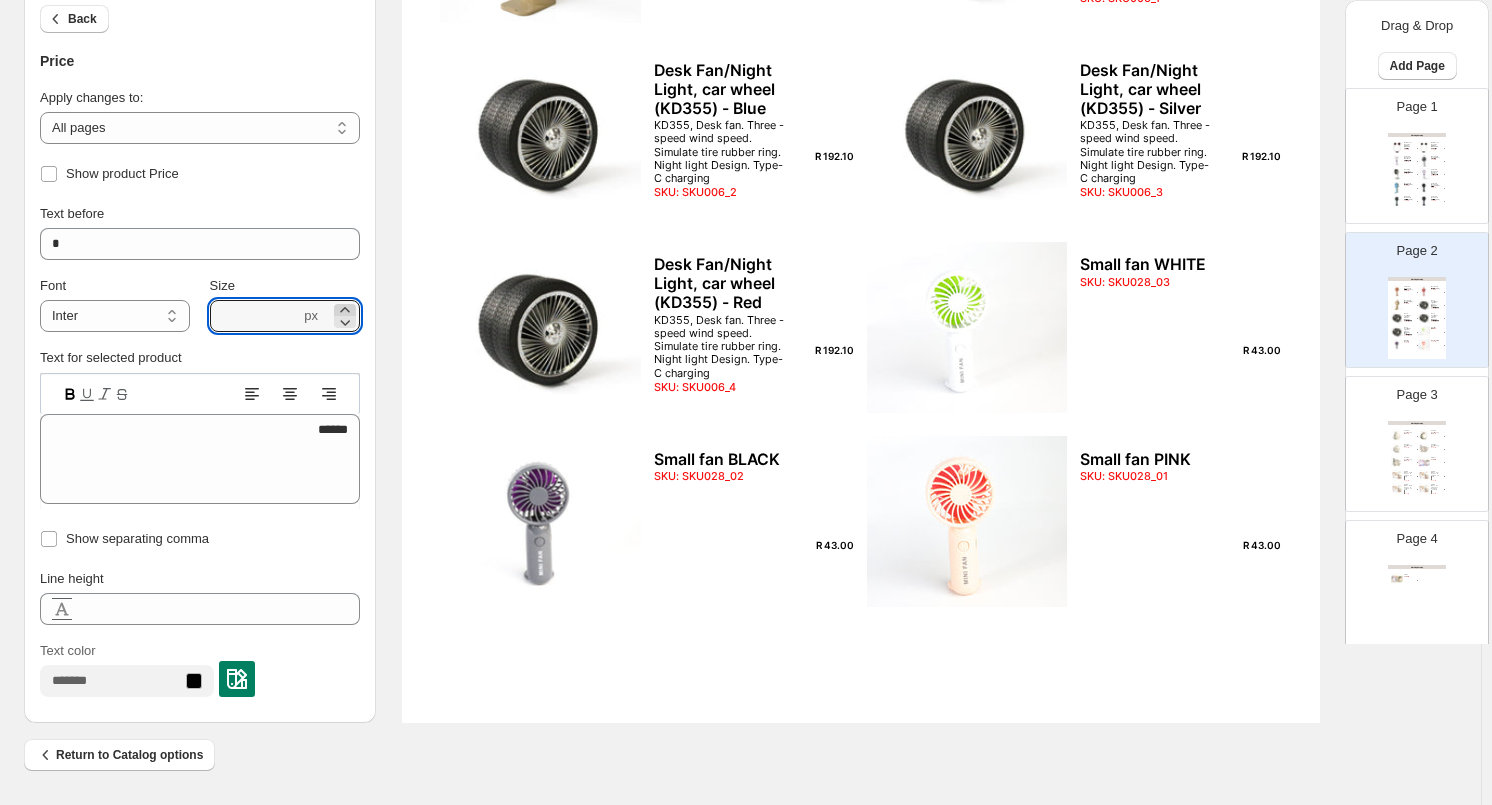 click 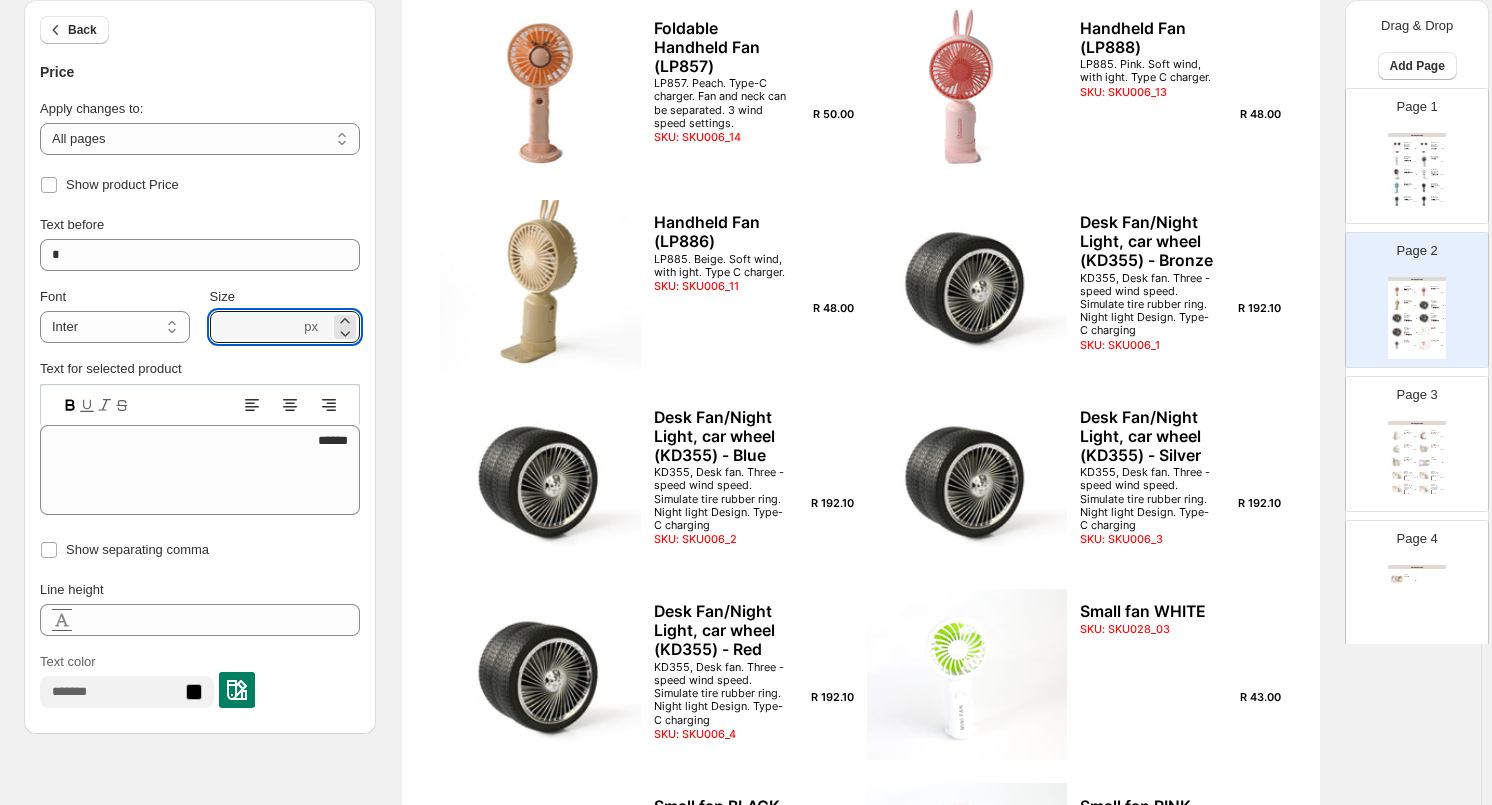 scroll, scrollTop: 221, scrollLeft: 0, axis: vertical 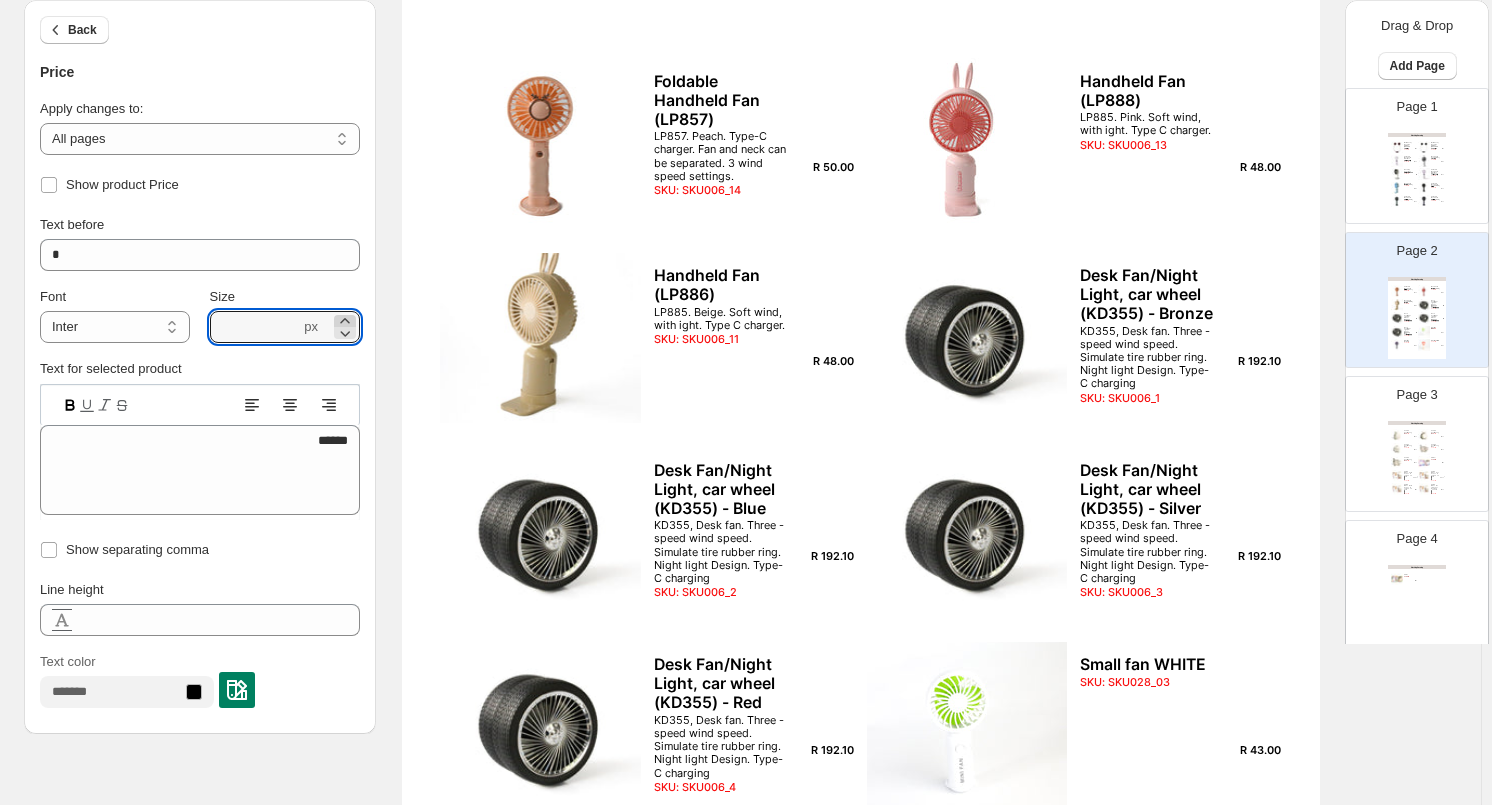 click 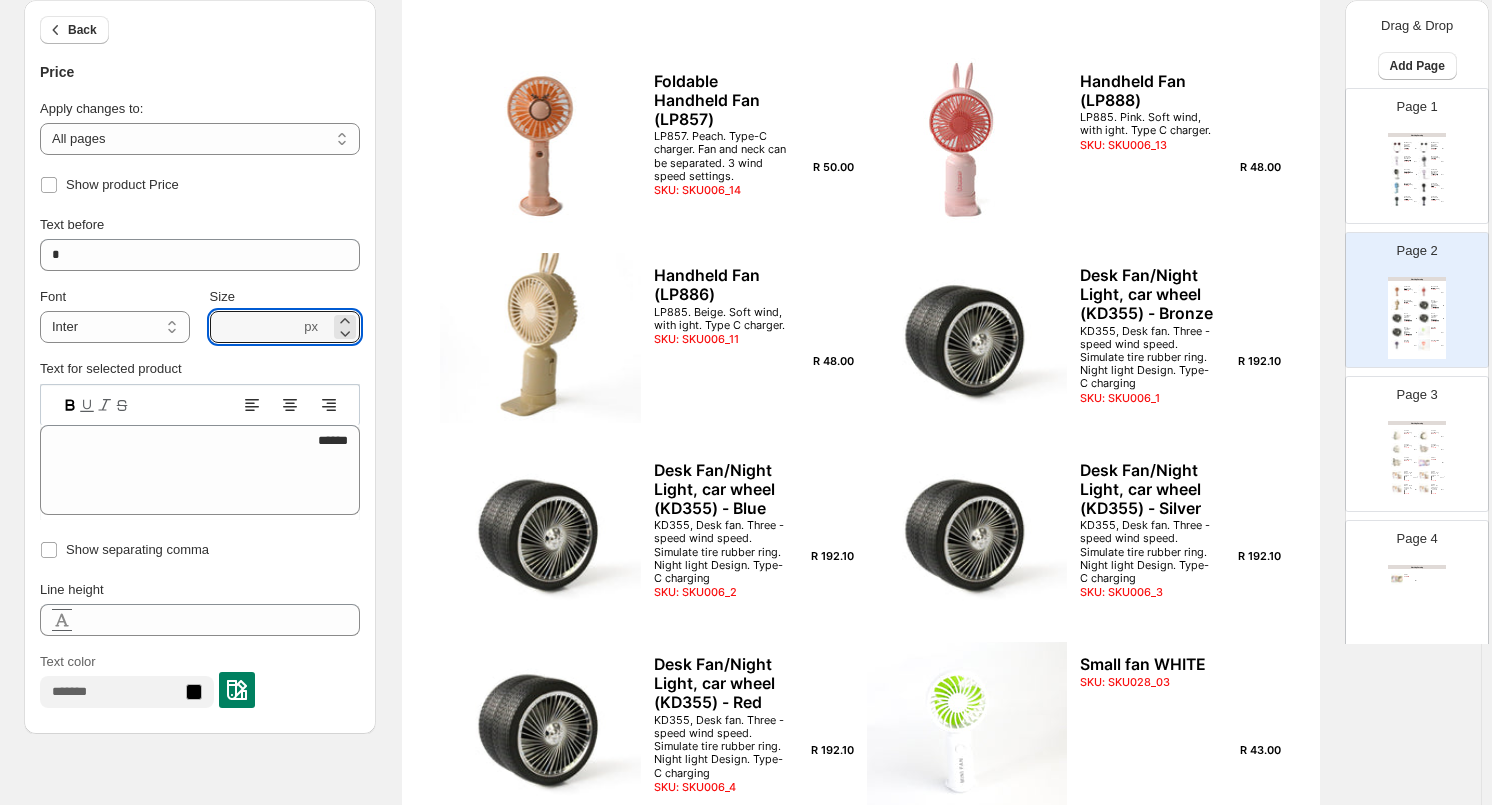 type on "****" 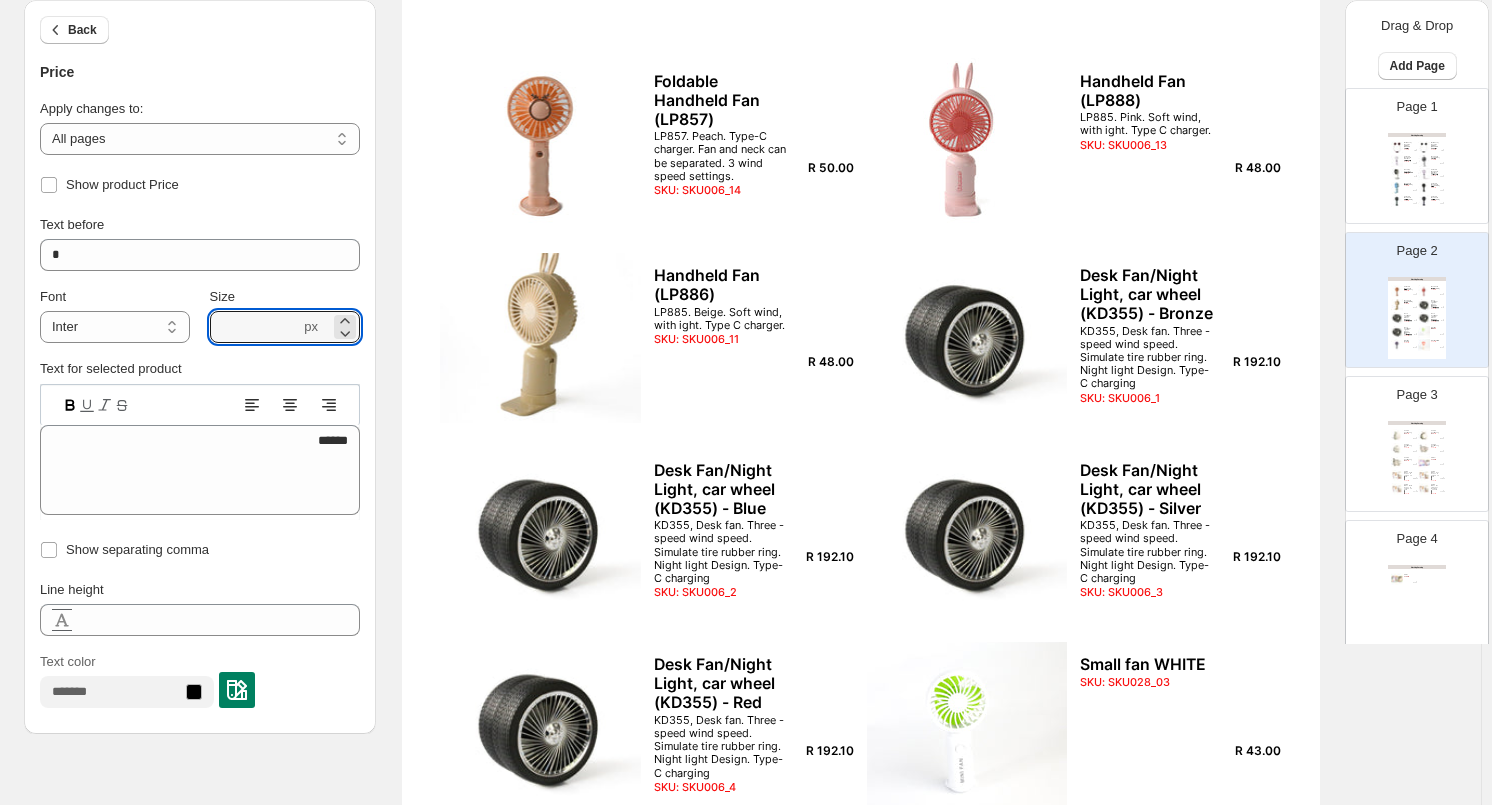 scroll, scrollTop: 0, scrollLeft: 0, axis: both 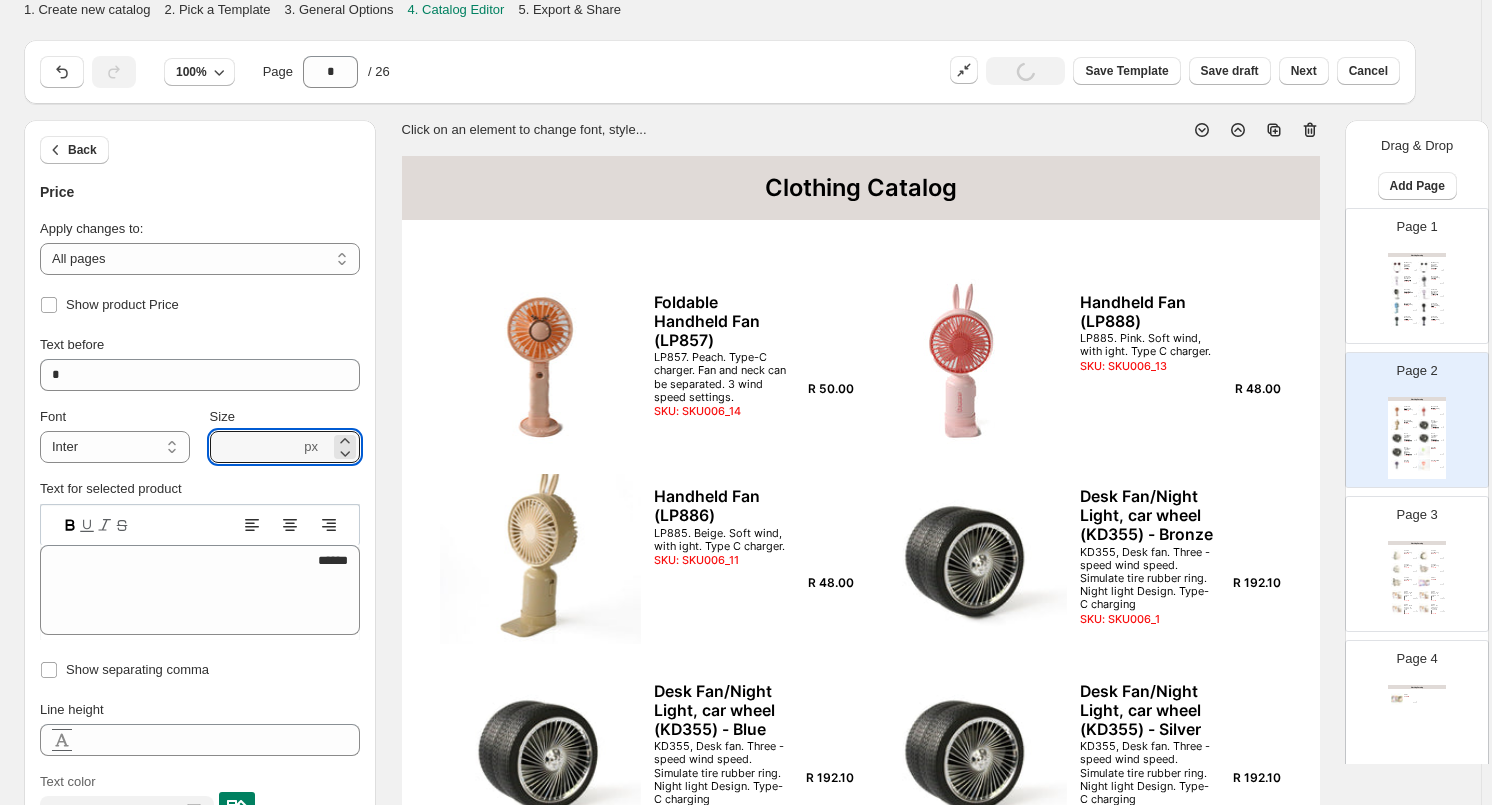 click on "Handheld Fan (LP887) LP885. White. Soft wind, with ight. Type C charger.
SKU:  SKU006_12" at bounding box center [1437, 278] 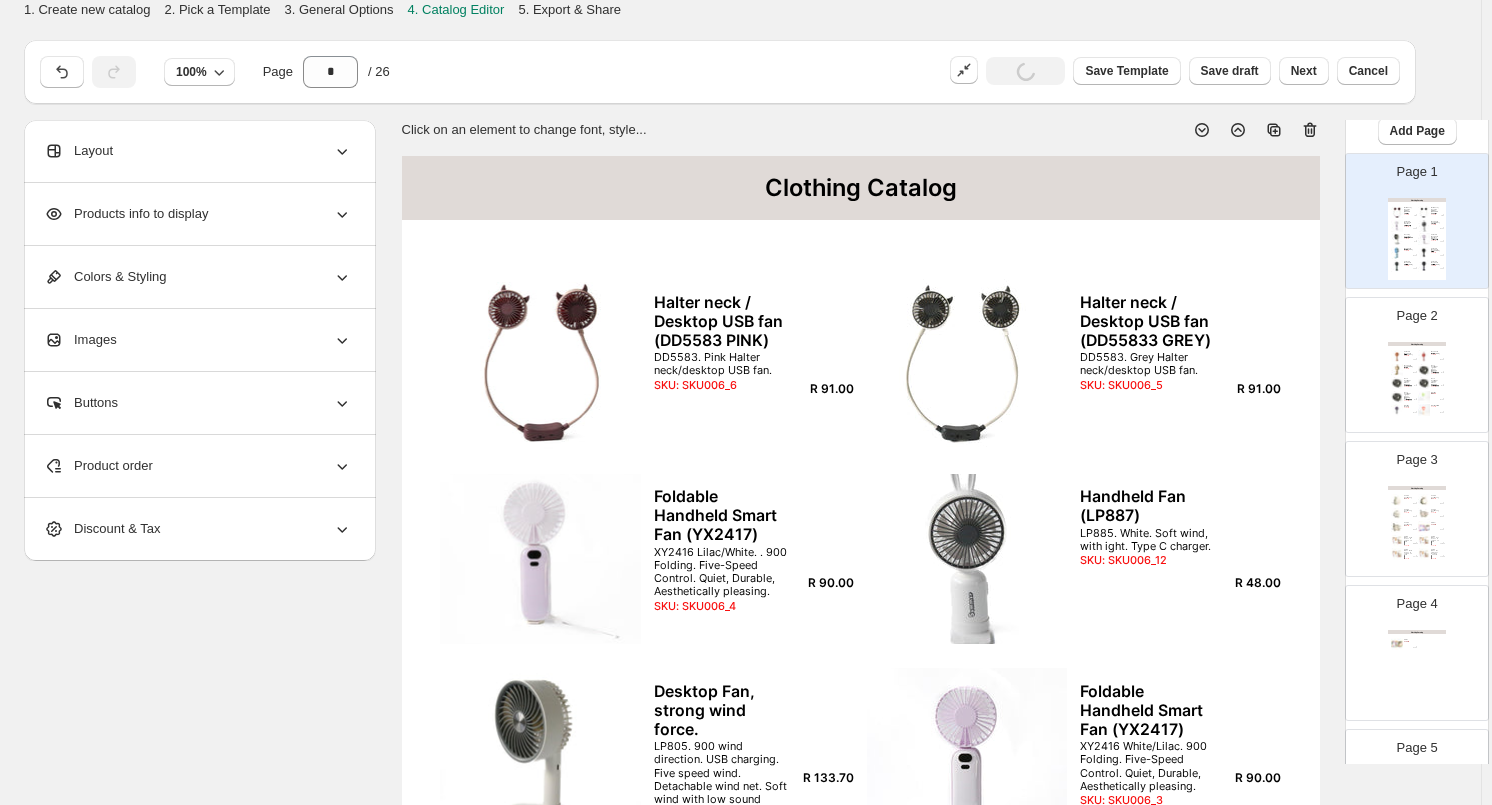 scroll, scrollTop: 100, scrollLeft: 0, axis: vertical 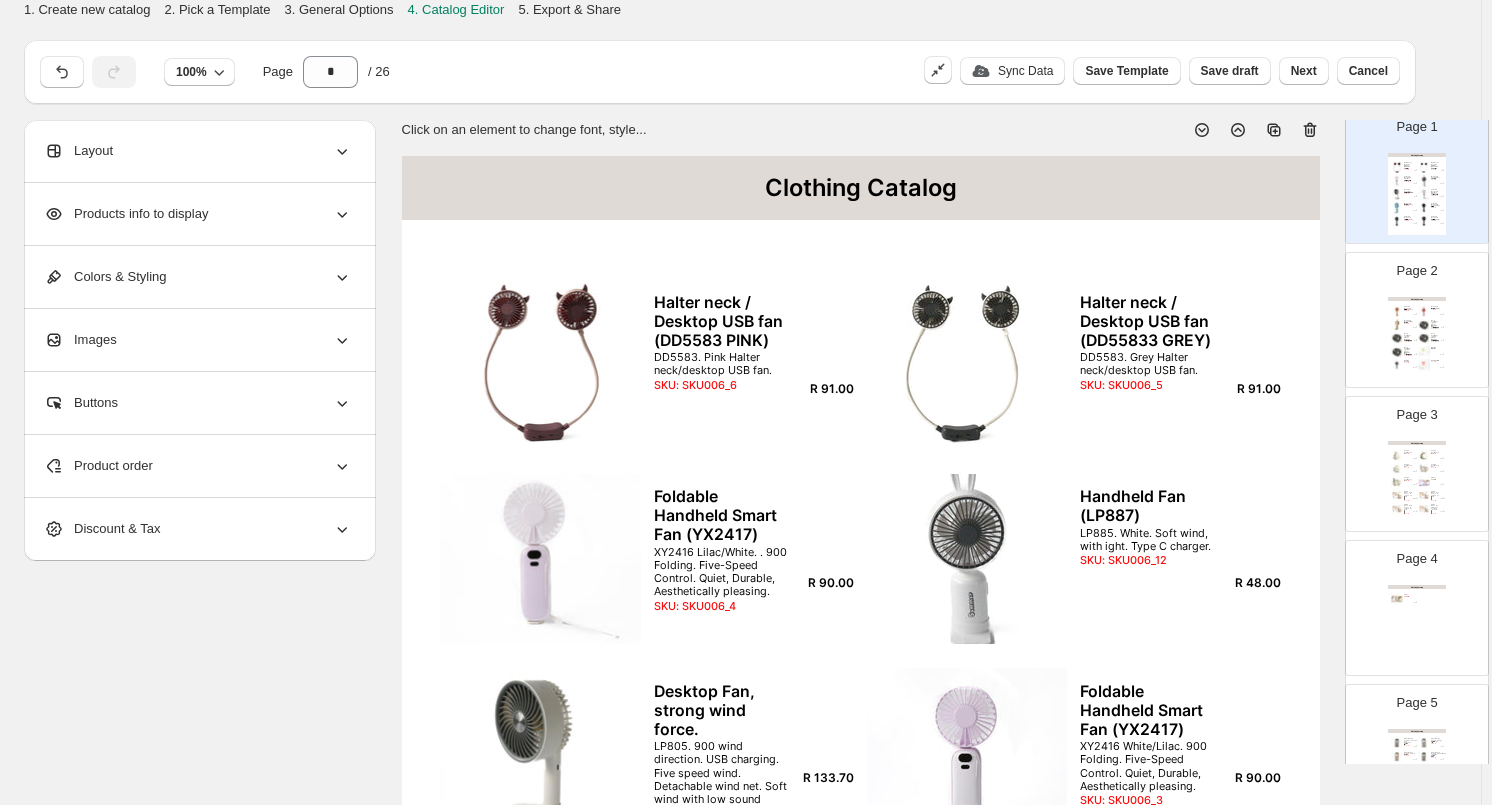 click on "Page 3 Clothing Catalog Ceramic Cat_Money Box SKU:  SKU024_10 R 150.00 Ceramic Cat_Money Box SKU:  SKU024_11 R 150.00 Ceramic Cat_Money Box SKU:  SKU024_12 R 150.00 Ceramic Cat_Money Box SKU:  SKU024_13 R 150.00 Ceramic Cat_Money Box SKU:  SKU024_14 R 150.00 Flower candle SKU:  SKU024_37 R 135.00 Picture frames_ 4 x 6 inches_ 3 colours _12 units 3 colours
Box of 12 units
4 x 6 inches
R37 per unit  SKU:  SKU024_15 R 444.00 Picture frames_ 5 x 7 inches_ 3 colours _12 units  3 colours
Box of 12 units
5 x 7 inches
R42 per unit  SKU:  SKU024_16 R 504.00 Picture frames_ 6 x 8 inches_ 3 colours _12 units 3 colours
Box of 12 units
6 x 8 inches
R46 per unit  SKU:  SKU024_17 R 552.00 Picture frames_ 8 x 10 inches_ 3 colours _12 units 3 colours
Box of 12 units
8 x 10 inches
R55 per unit  SKU:  SKU024_18 R 660.00" at bounding box center (1417, 464) 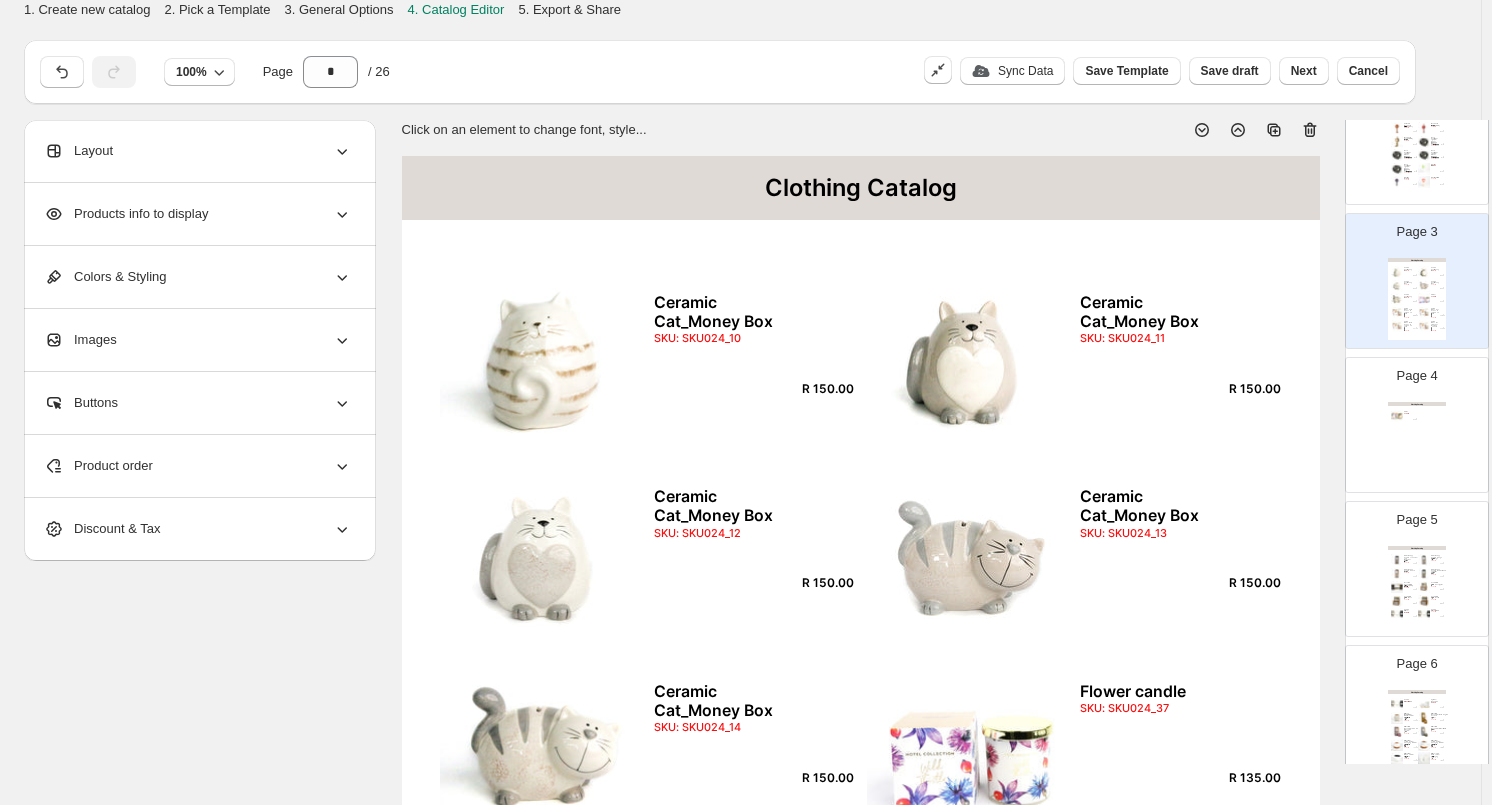 scroll, scrollTop: 300, scrollLeft: 0, axis: vertical 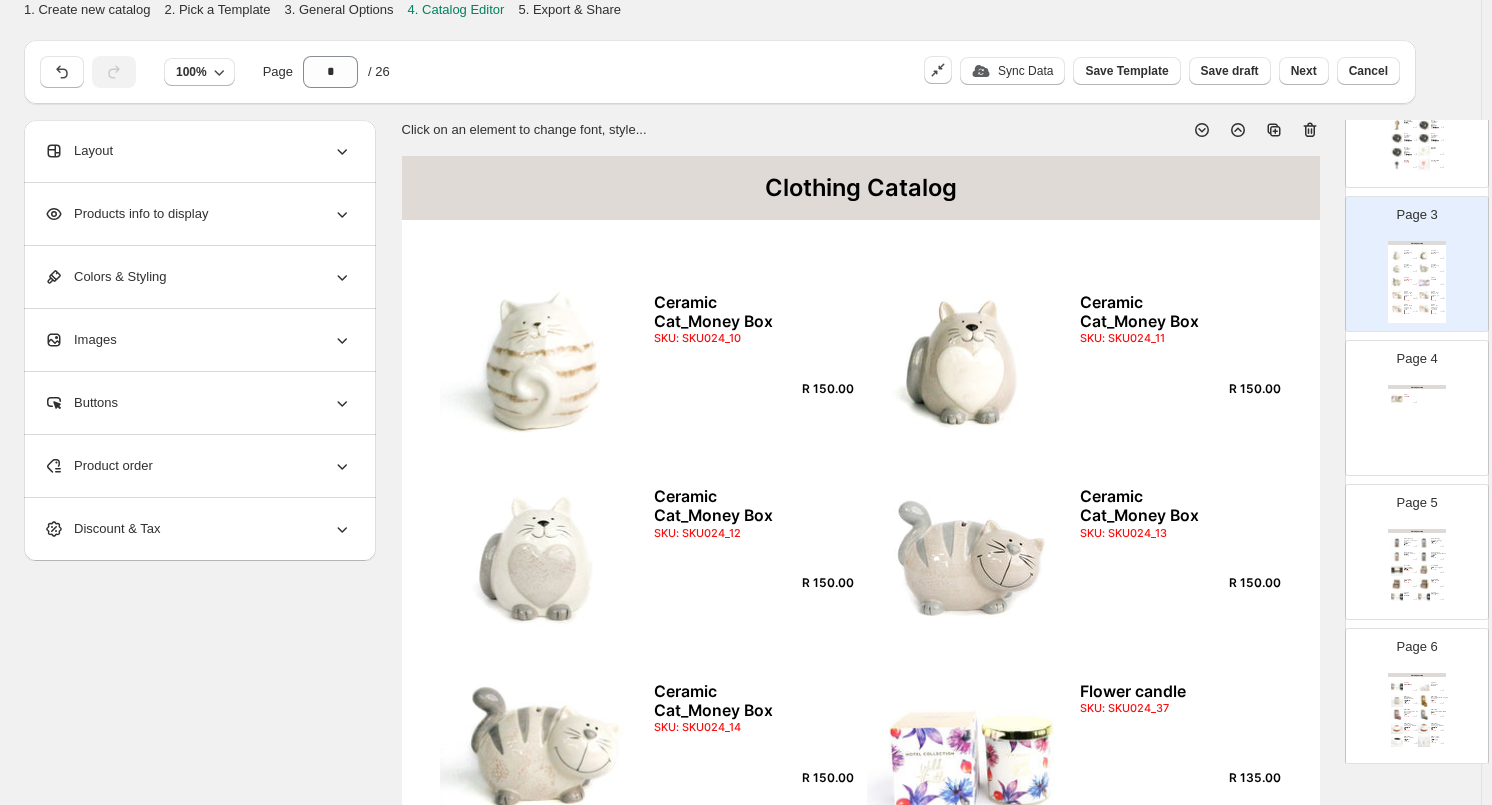 click on "Clothing Catalog Protea candle SKU:  SKU024_36 R 135.00" at bounding box center [1417, 426] 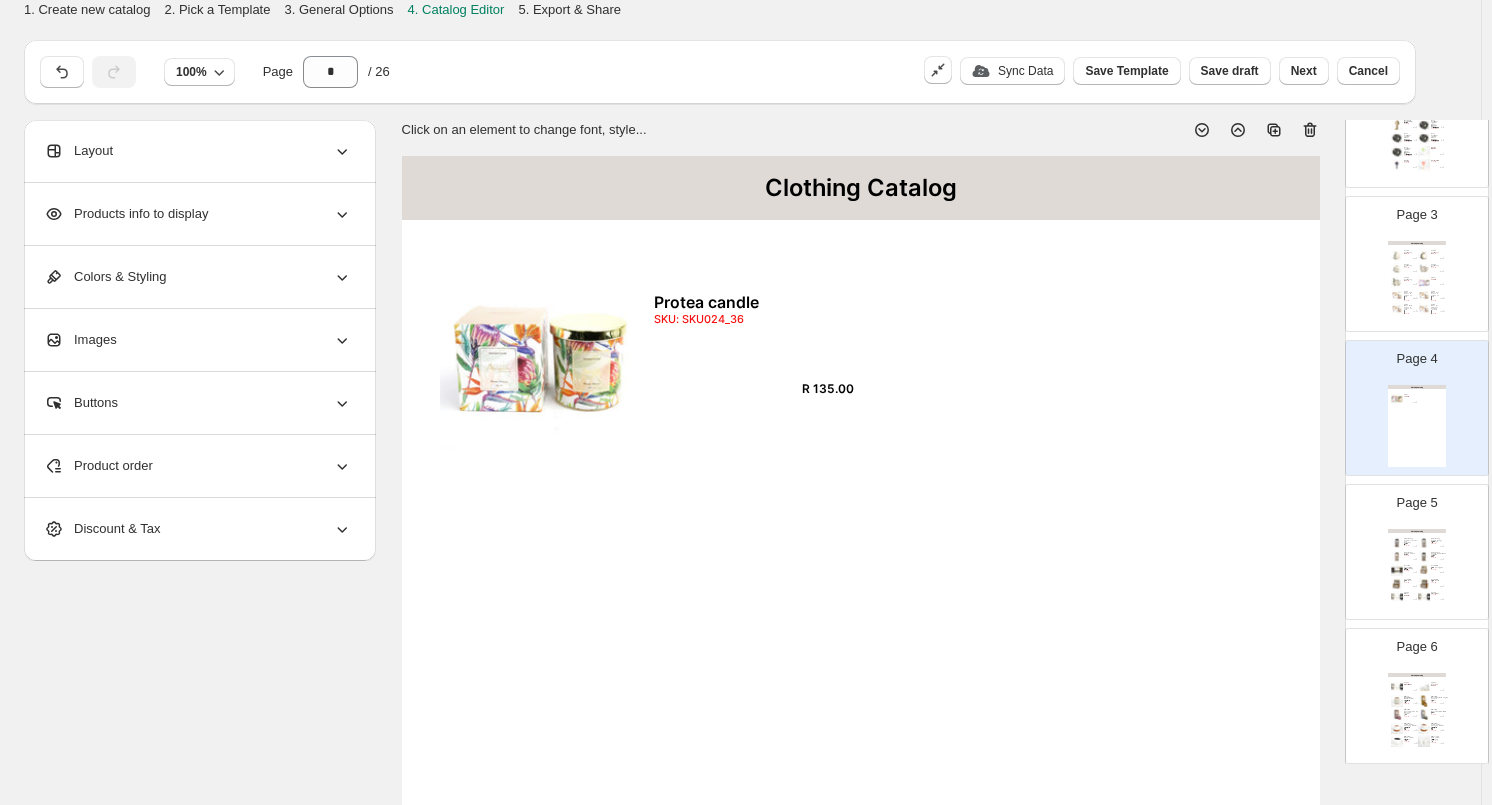 click at bounding box center [1424, 269] 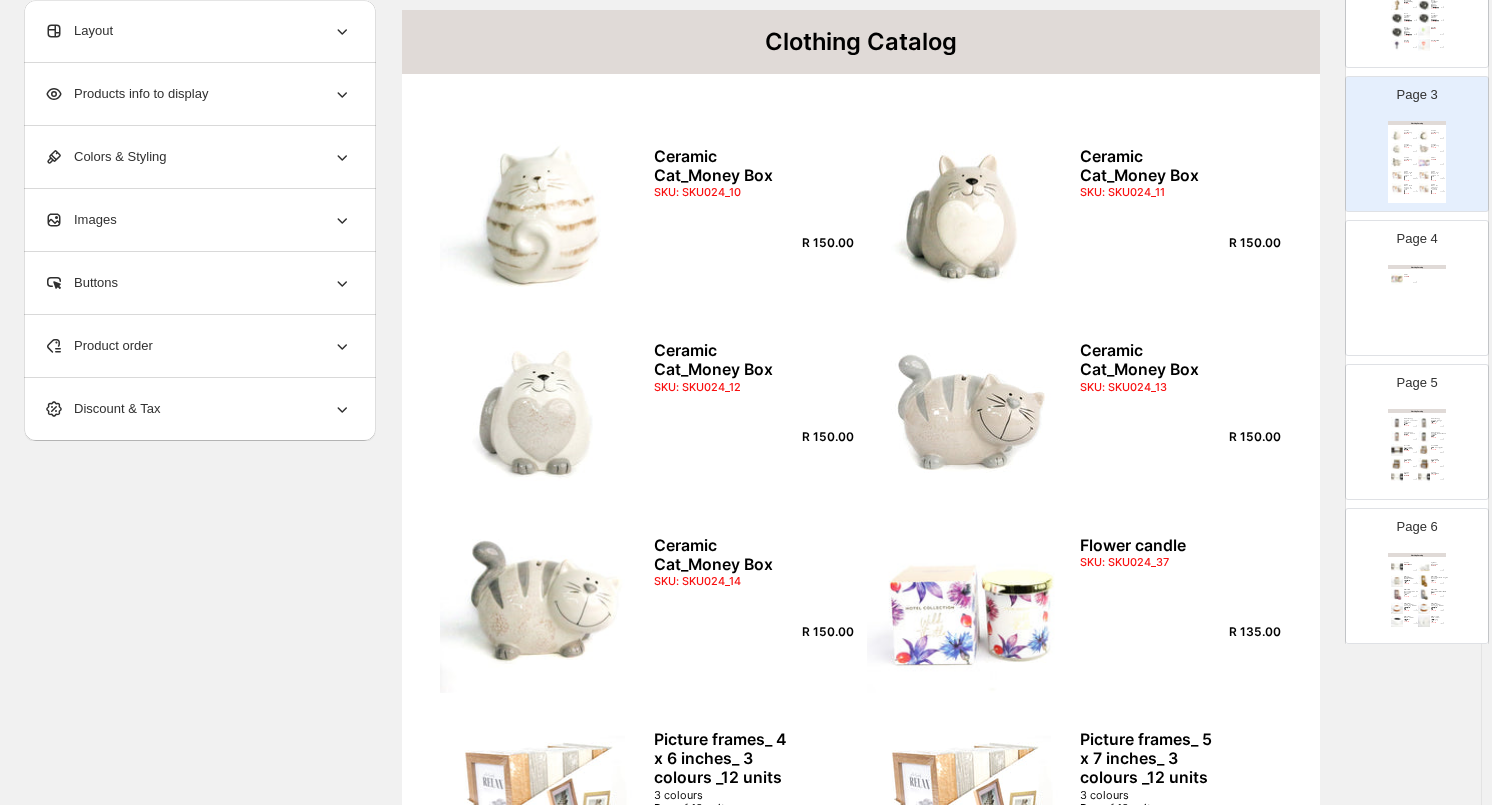 scroll, scrollTop: 500, scrollLeft: 0, axis: vertical 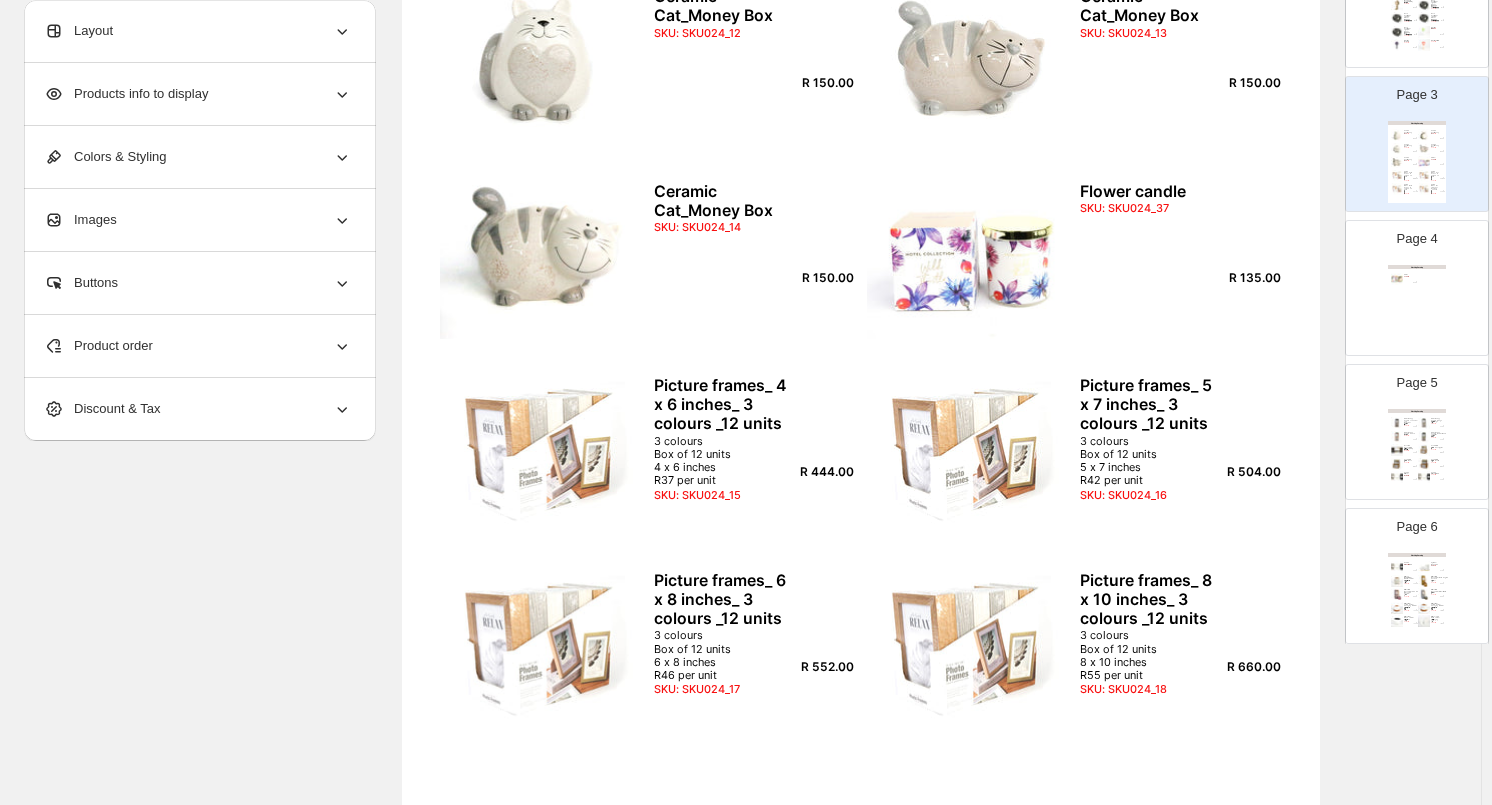 click on "Page 1 Clothing Catalog Halter neck / Desktop USB fan (DD5583 PINK) DD5583. Pink Halter neck/desktop USB fan.
SKU:  SKU006_6 R 91.00 Halter neck / Desktop USB fan (DD55833 GREY) DD5583. Grey Halter neck/desktop USB fan.
SKU:  SKU006_5 R 91.00 Foldable Handheld Smart Fan (YX2417) XY2416 Lilac/White. . 900 Folding. Five-Speed Control. Quiet, Durable, Aesthetically pleasing.
SKU:  SKU006_4 R 90.00 Handheld Fan (LP887) LP885. White. Soft wind, with ight. Type C charger.
SKU:  SKU006_12 R 48.00 Desktop Fan, strong wind force. LP805. 900 wind direction. USB charging. Five speed wind. Detachable wind net. Soft wind with low sound
SKU:  SKU006_2 R 133.70 Foldable Handheld Smart Fan (YX2417) XY2416 White/Lilac. 900 Folding. Five-Speed Control. Quiet, Durable, Aesthetically pleasing.
SKU:  SKU006_3 R 90.00 Handheld Fan (LP885) LP885. Blue. Soft wind, with ight. Type C charger.
SKU:  SKU006_10 R 48.00 Foldable Handheld Fan (LP860) SKU:  SKU006_17 R 50.00 Foldable Handheld Fan (LP859) SKU:  SKU006_16 R 50.00" at bounding box center [1417, 1656] 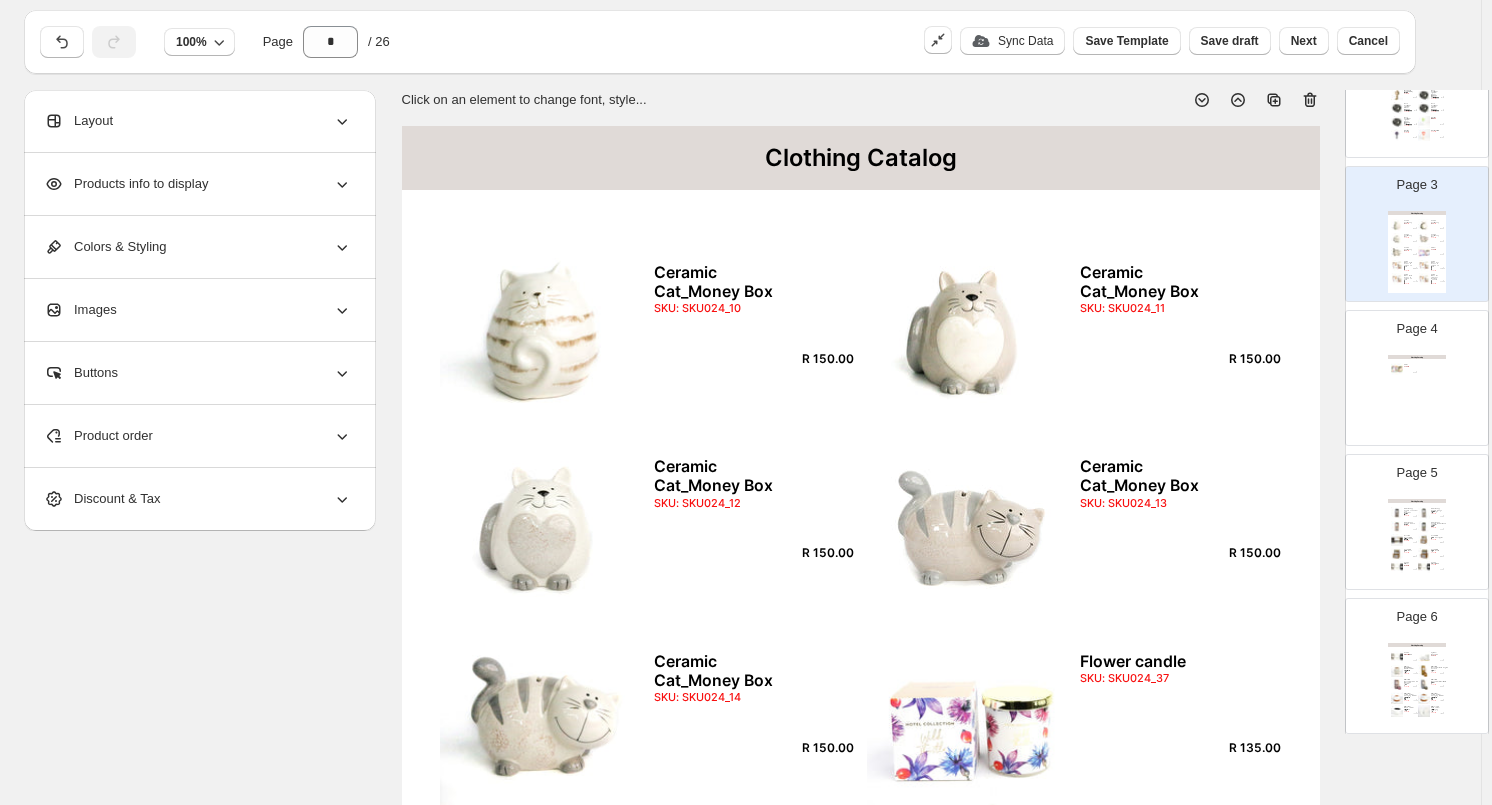 scroll, scrollTop: 0, scrollLeft: 0, axis: both 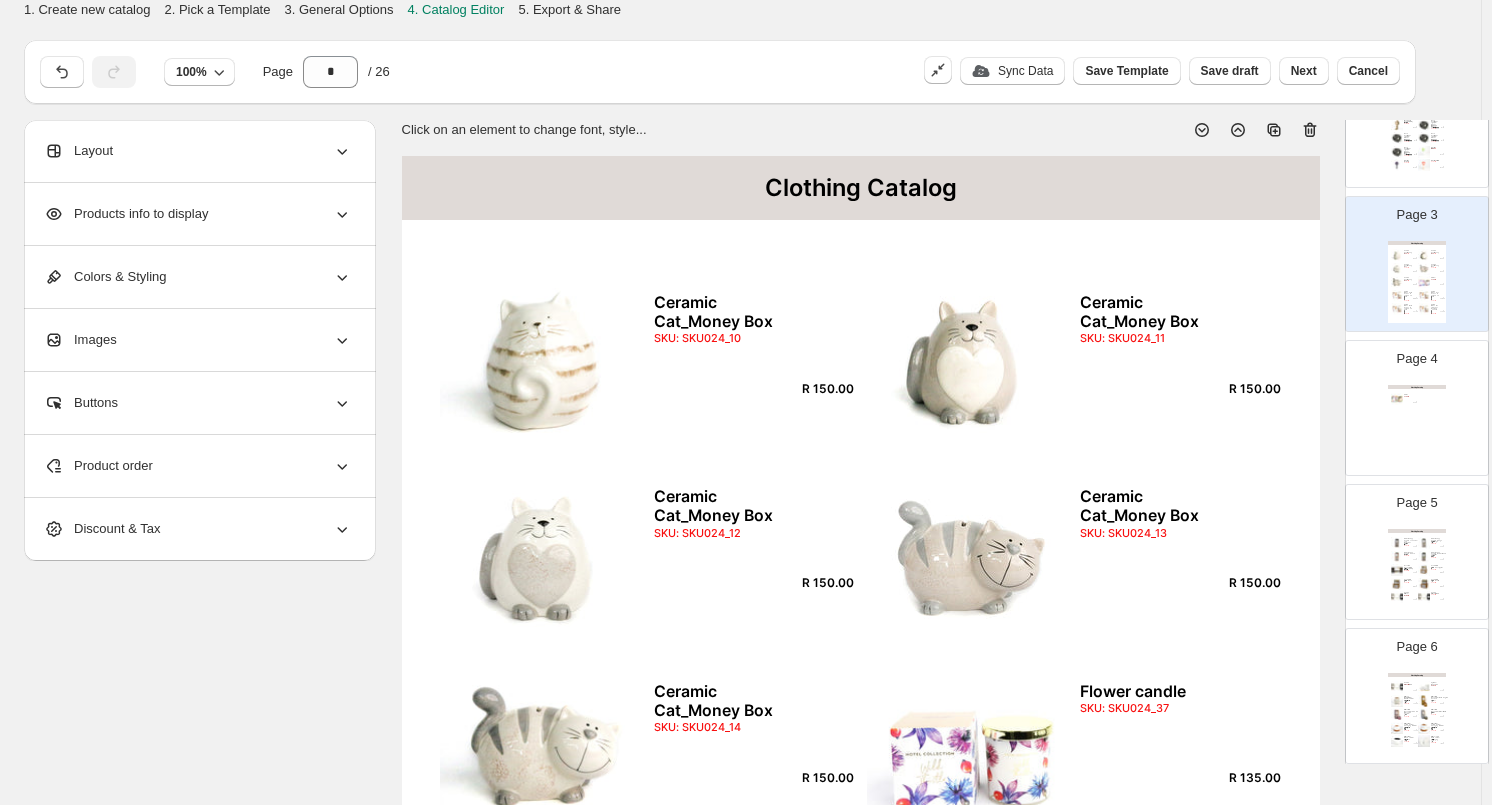 click on "Clothing Catalog Protea candle SKU:  SKU024_36 R 135.00" at bounding box center (1417, 426) 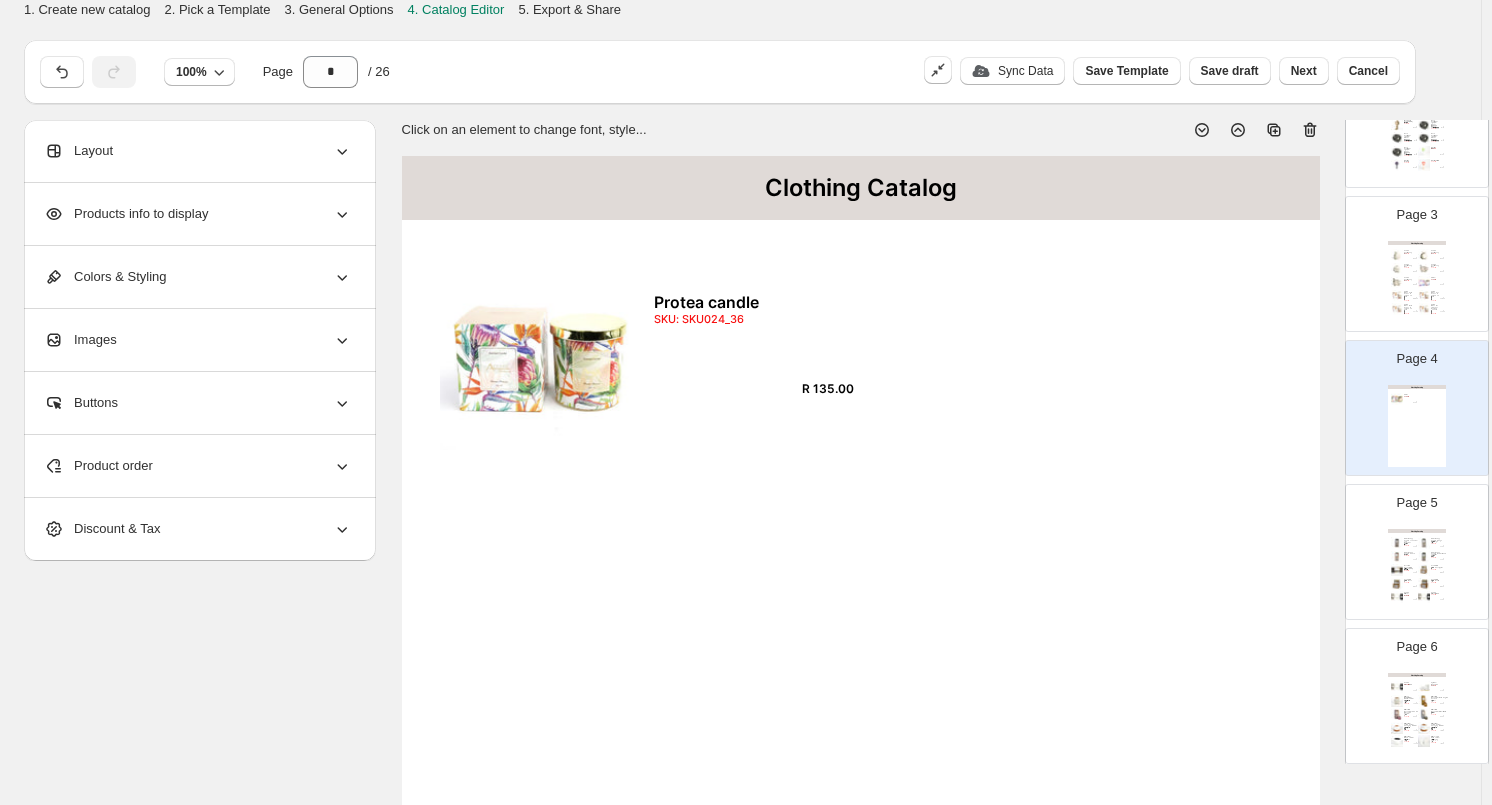 click 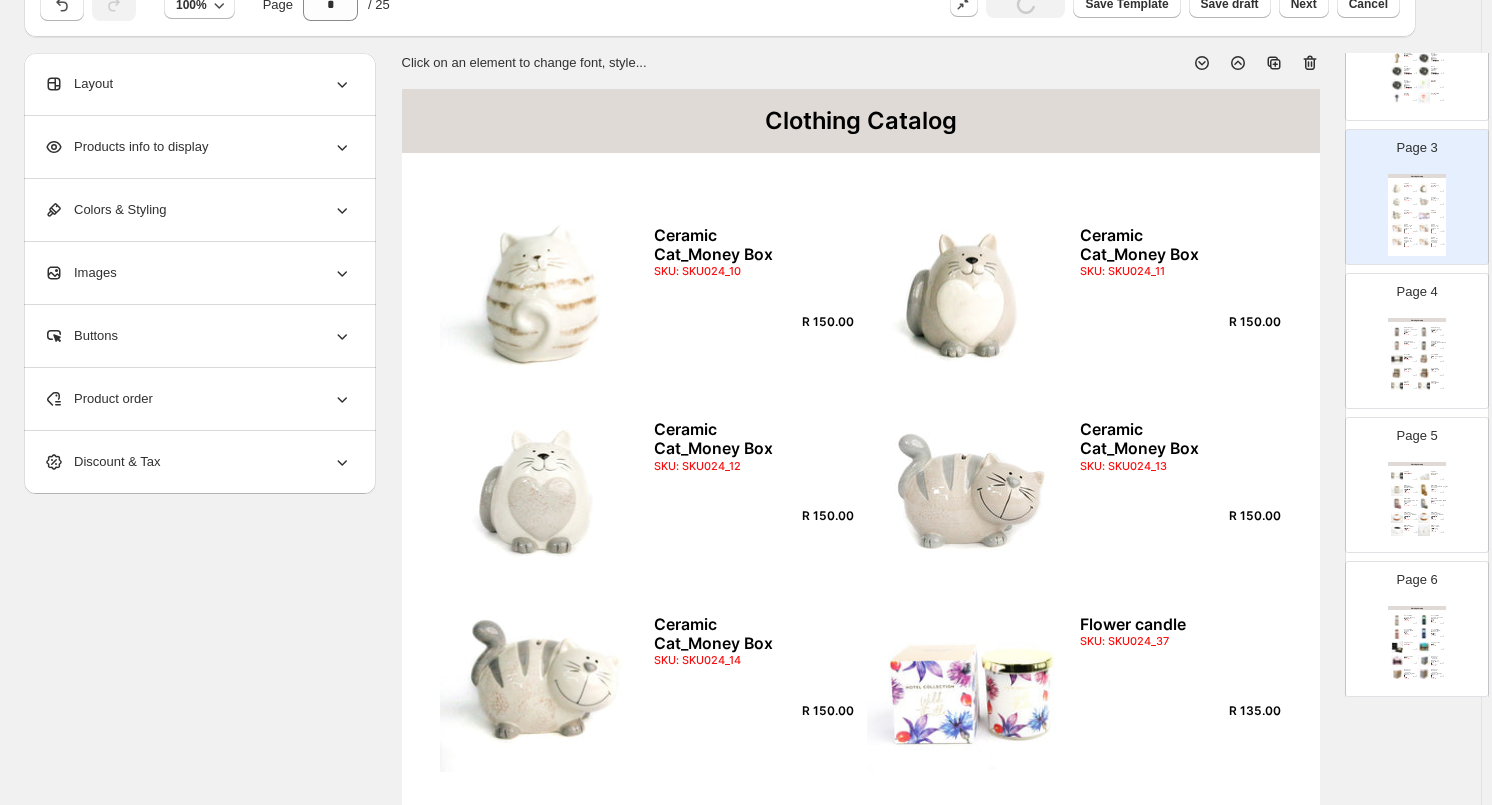 scroll, scrollTop: 200, scrollLeft: 0, axis: vertical 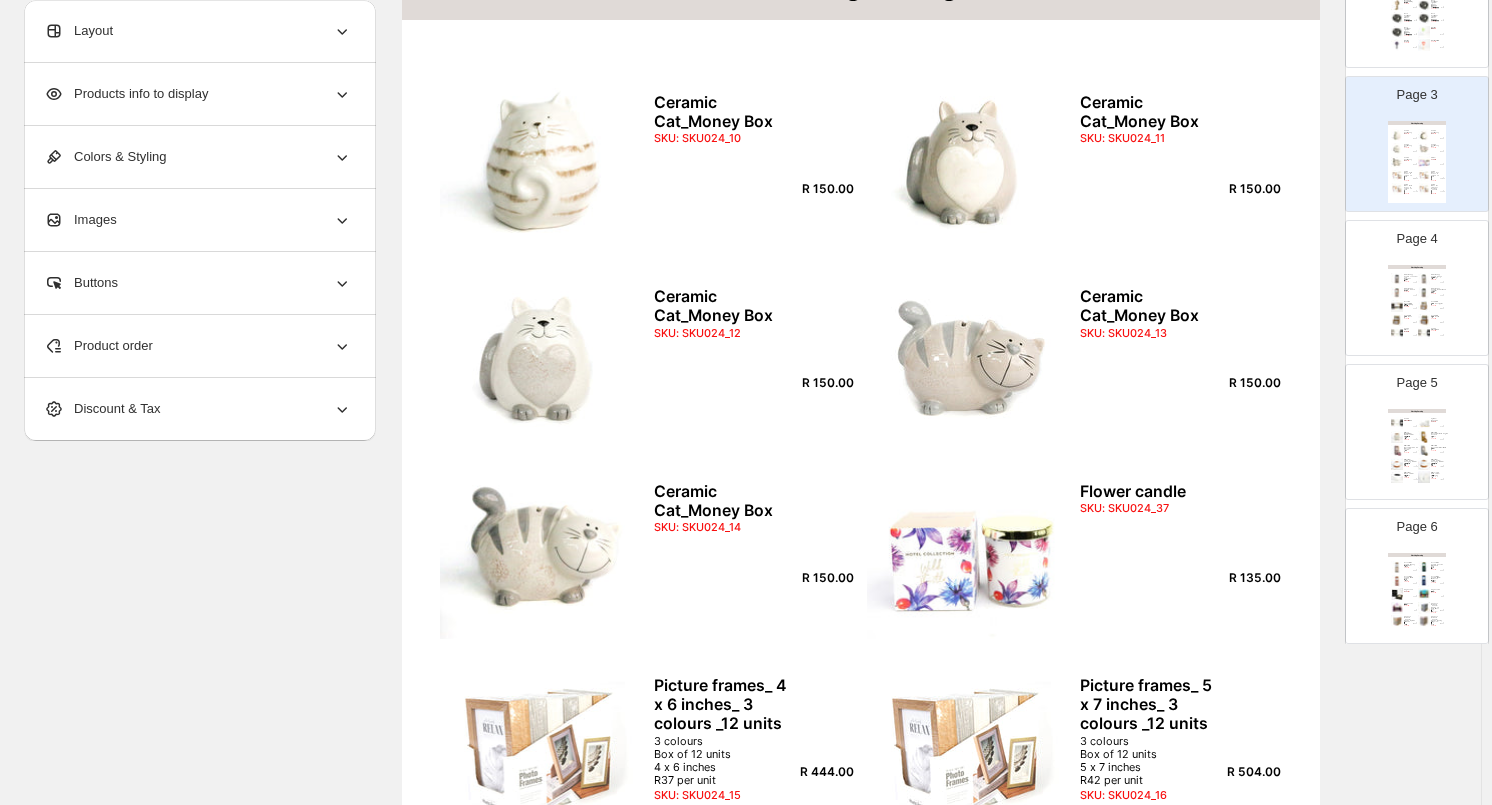 click on "Clothing Catalog Ceramic Cat_Money Box SKU:  SKU024_10 R 150.00 Ceramic Cat_Money Box SKU:  SKU024_11 R 150.00 Ceramic Cat_Money Box SKU:  SKU024_12 R 150.00 Ceramic Cat_Money Box SKU:  SKU024_13 R 150.00 Ceramic Cat_Money Box SKU:  SKU024_14 R 150.00 Flower candle SKU:  SKU024_37 R 135.00 Picture frames_ 4 x 6 inches_ 3 colours _12 units 3 colours
Box of 12 units
4 x 6 inches
R37 per unit  SKU:  SKU024_15 R 444.00 Picture frames_ 5 x 7 inches_ 3 colours _12 units  3 colours
Box of 12 units
5 x 7 inches
R42 per unit  SKU:  SKU024_16 R 504.00 Picture frames_ 6 x 8 inches_ 3 colours _12 units 3 colours
Box of 12 units
6 x 8 inches
R46 per unit  SKU:  SKU024_17 R 552.00 Picture frames_ 8 x 10 inches_ 3 colours _12 units 3 colours
Box of 12 units
8 x 10 inches
R55 per unit  SKU:  SKU024_18 R 660.00" at bounding box center (861, 550) 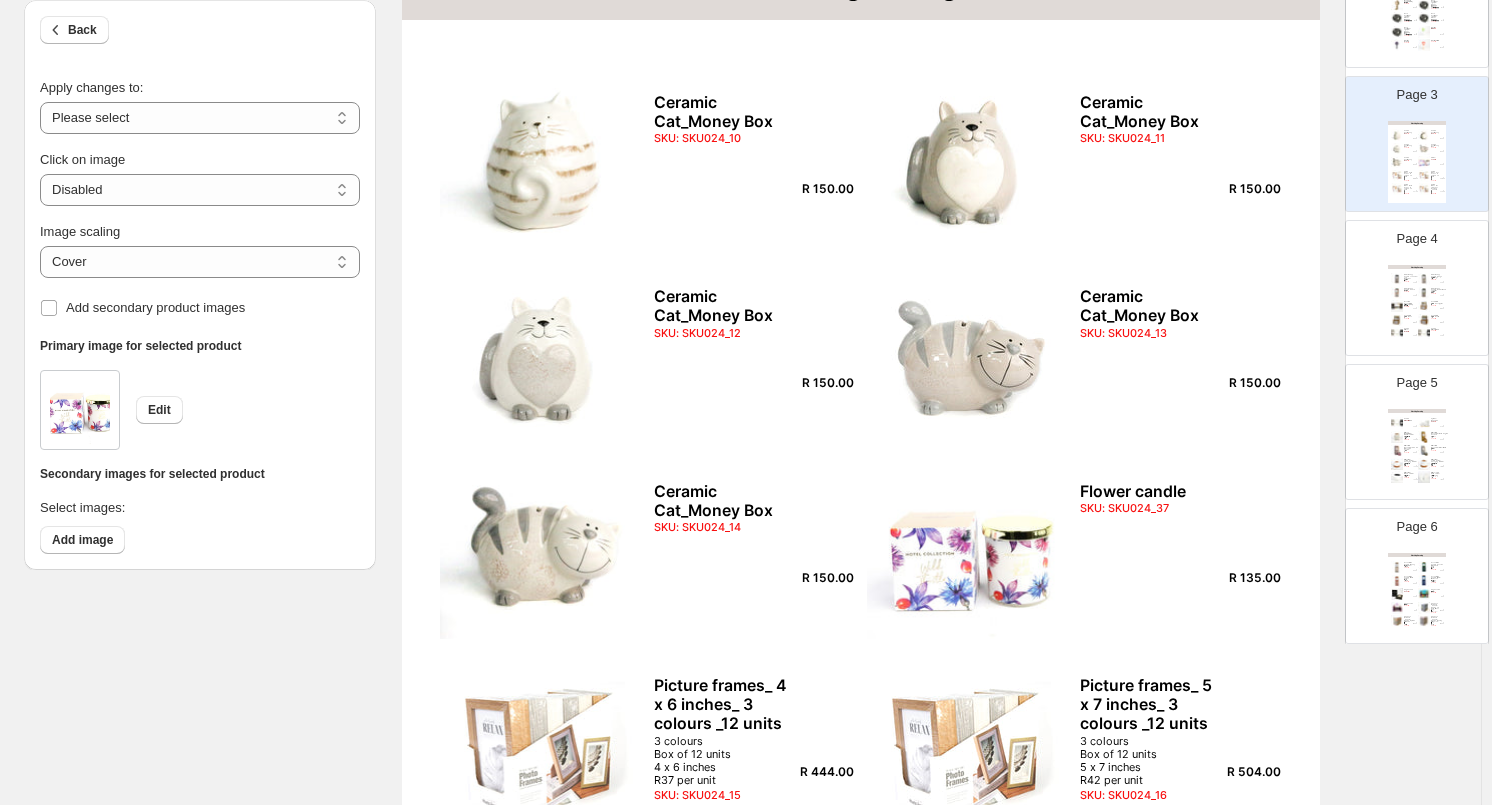 click at bounding box center [967, 553] 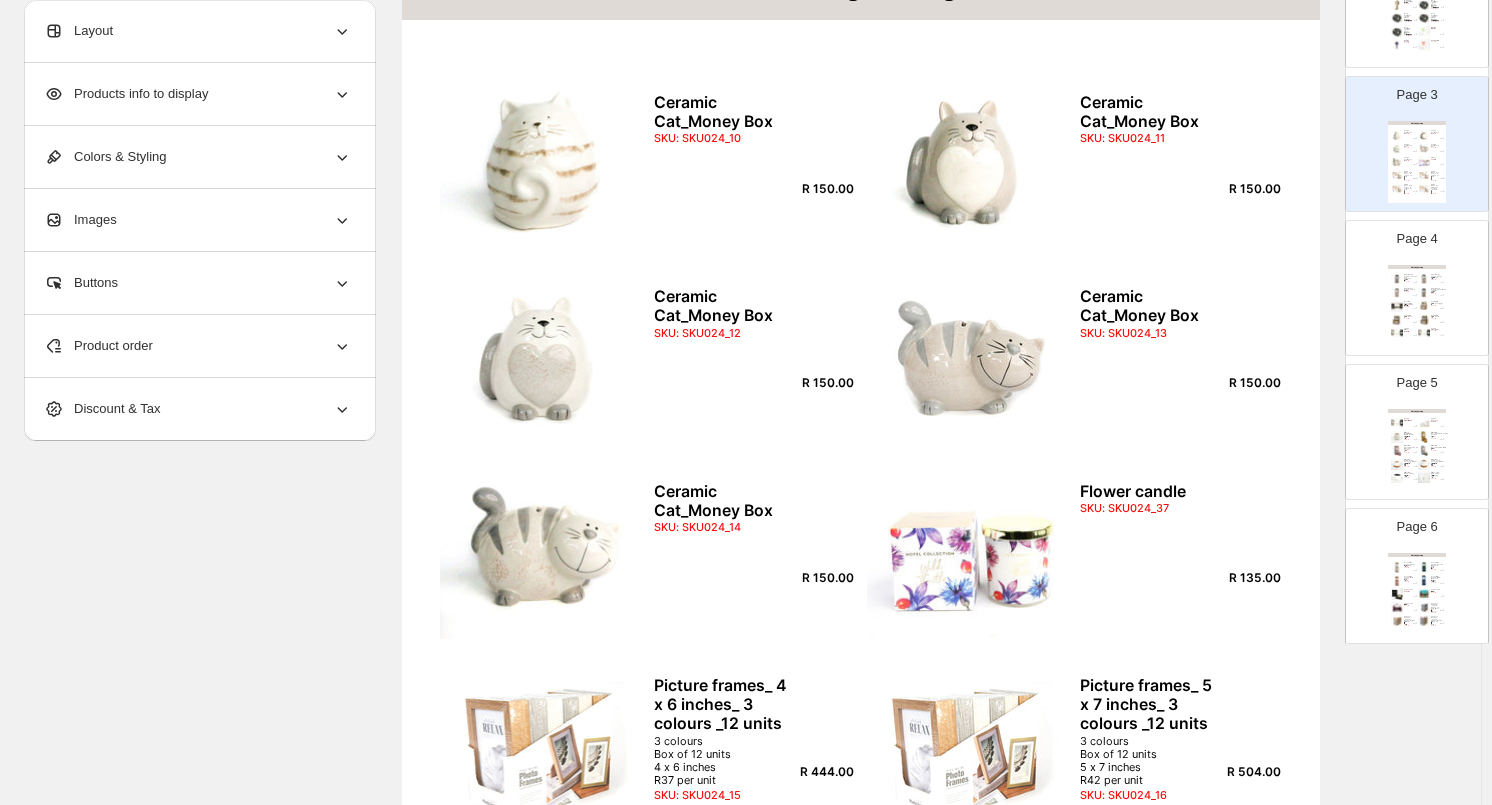 click 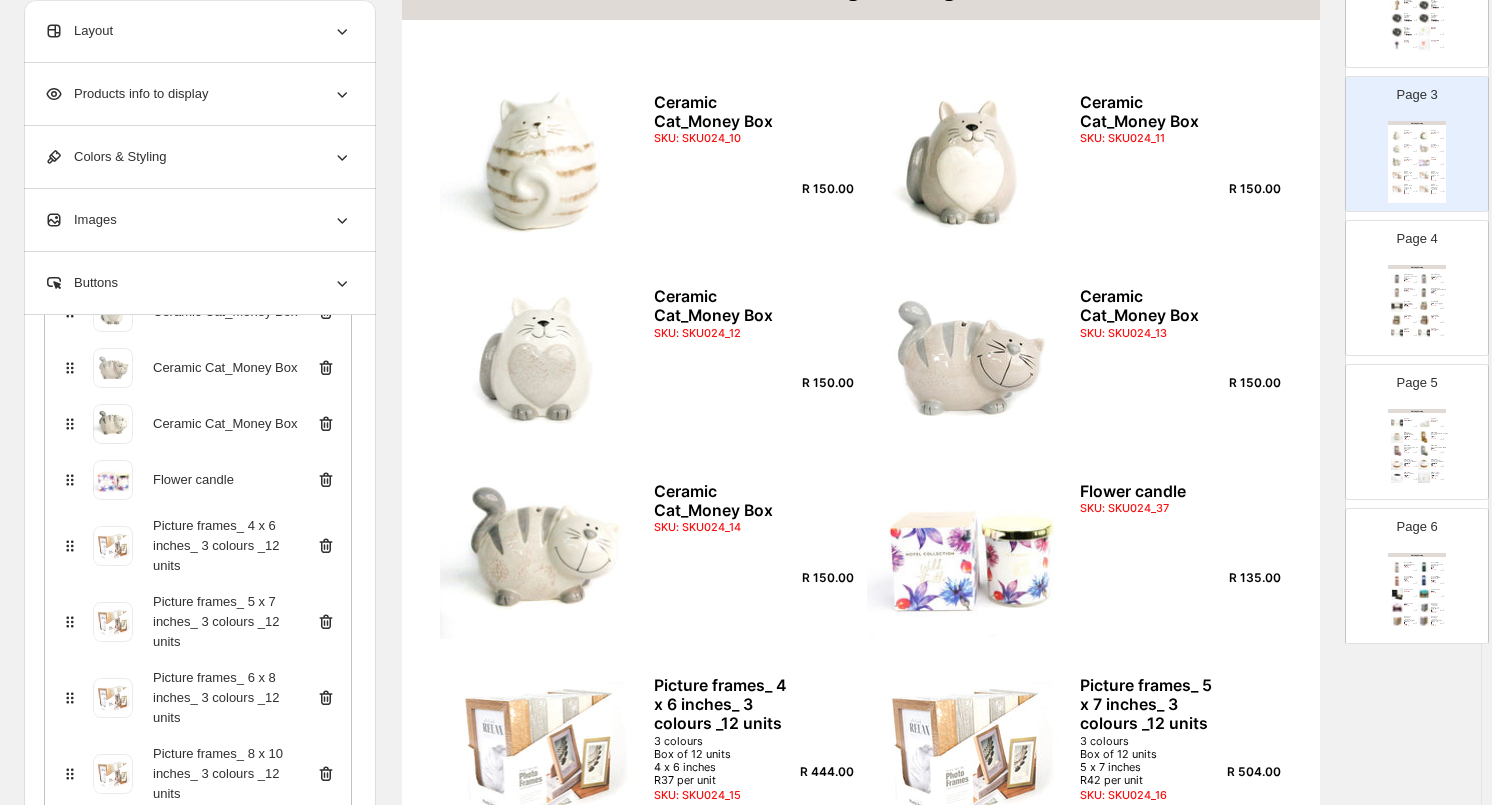 scroll, scrollTop: 386, scrollLeft: 0, axis: vertical 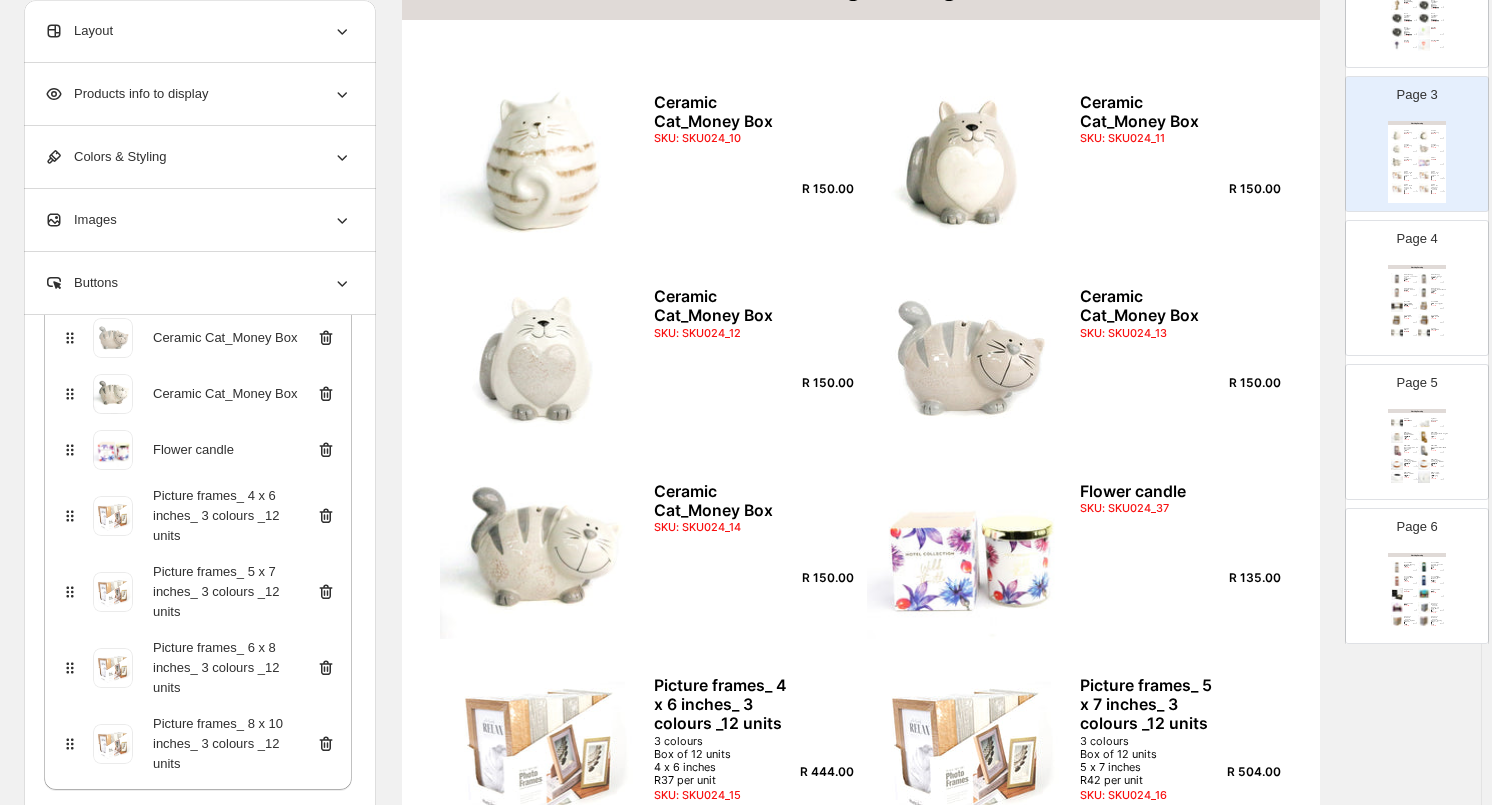 click 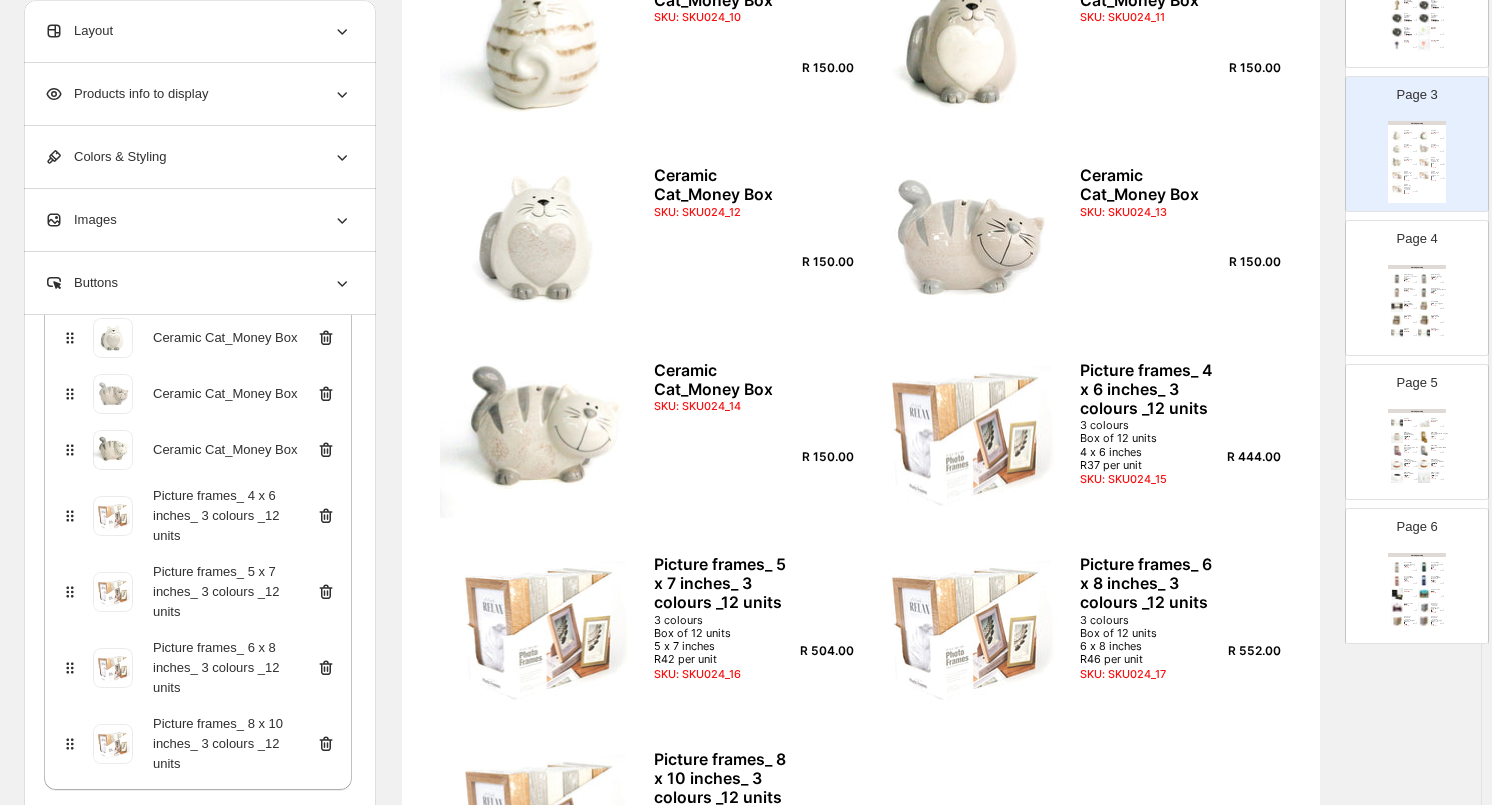 scroll, scrollTop: 600, scrollLeft: 0, axis: vertical 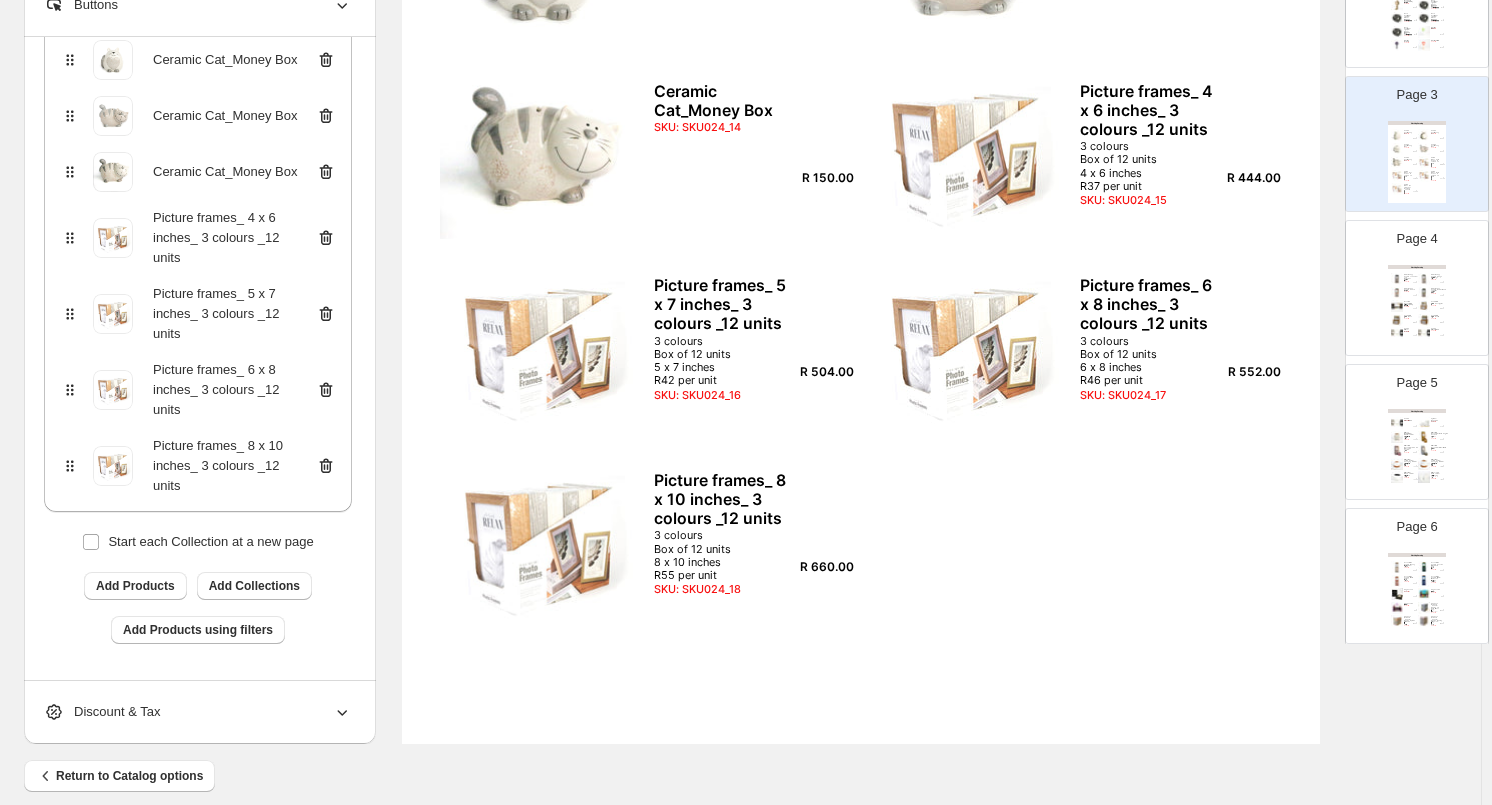 click at bounding box center [1424, 279] 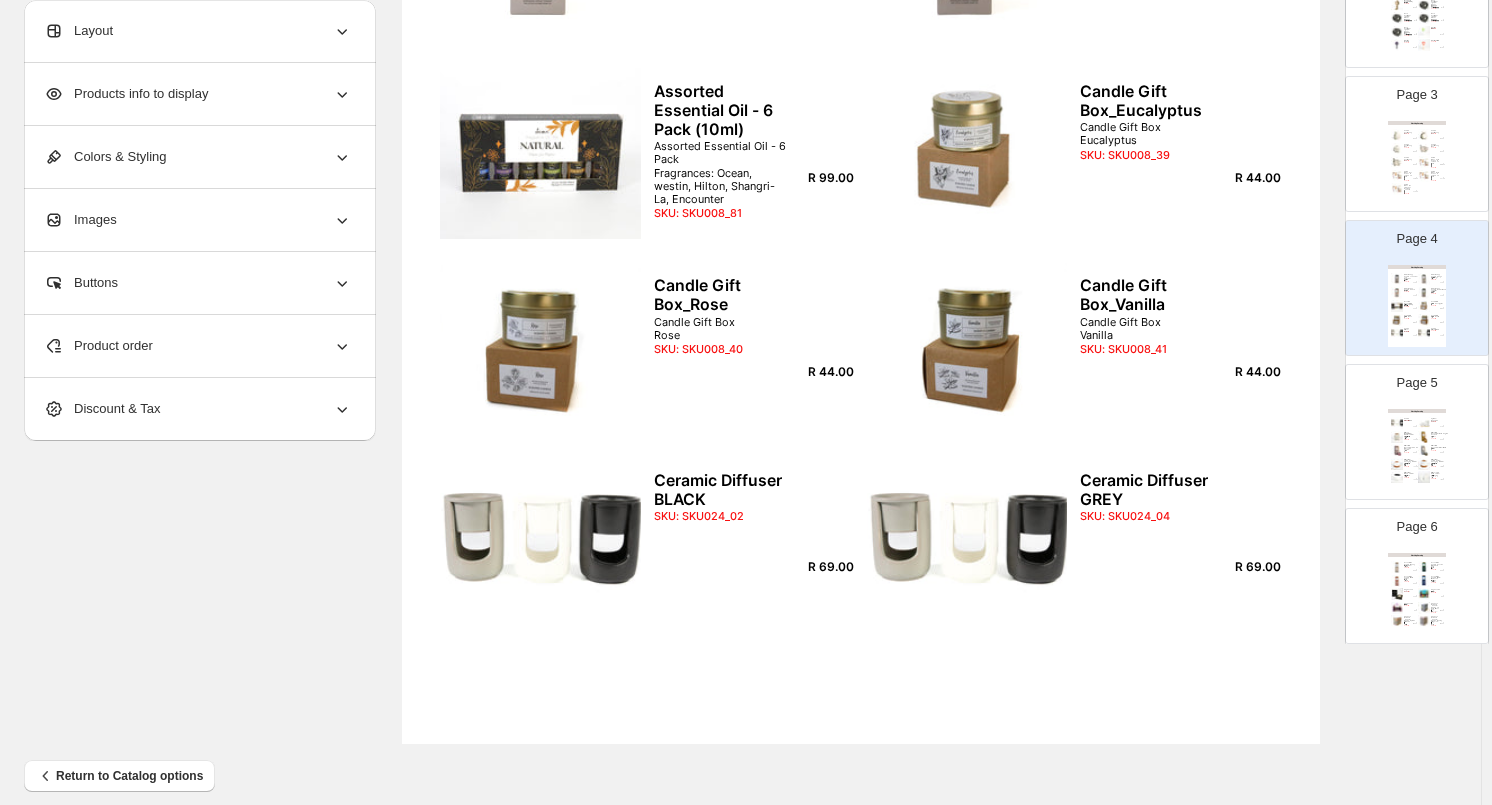 scroll, scrollTop: 0, scrollLeft: 0, axis: both 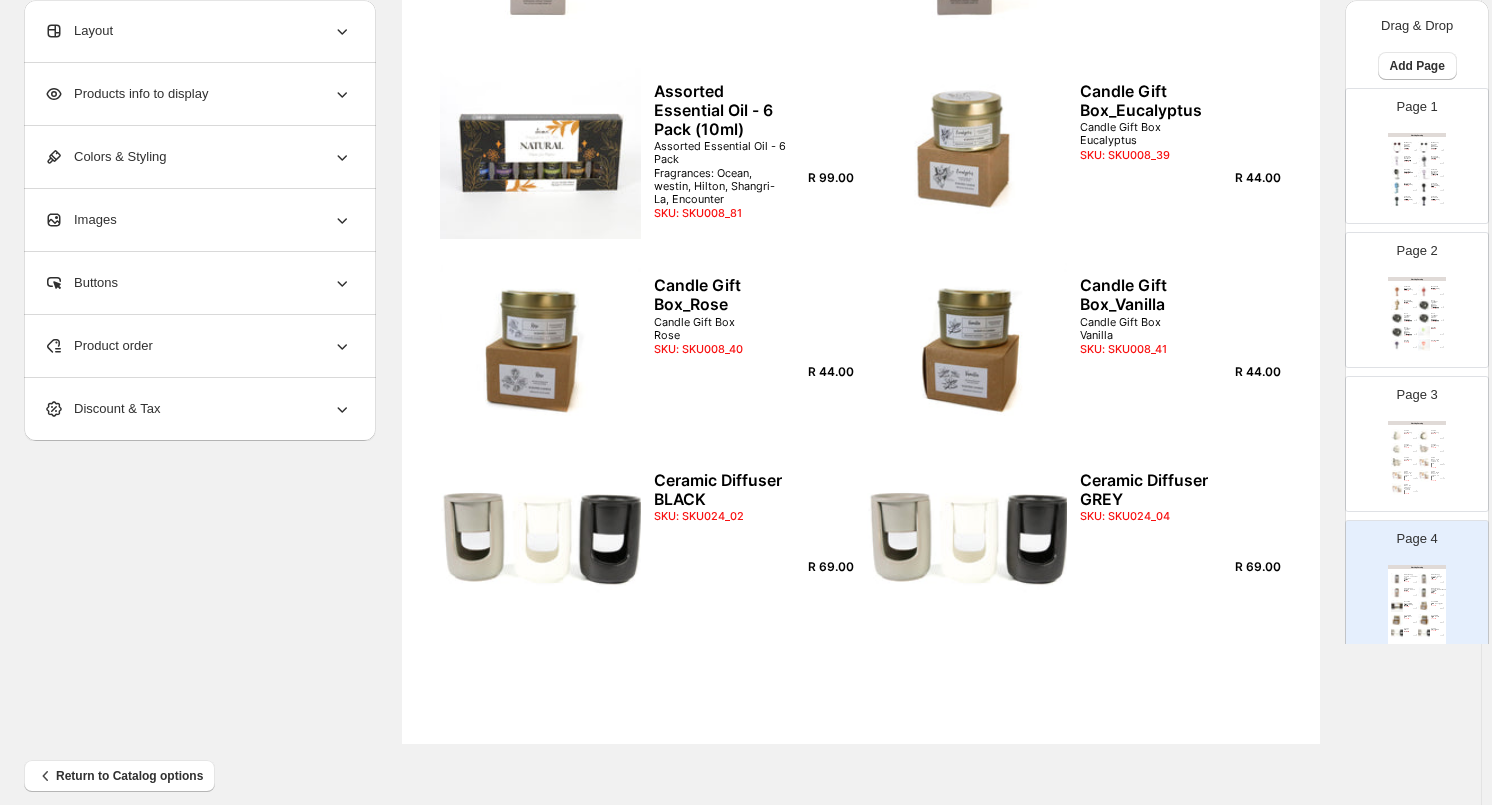 click on "SKU:  SKU024_14" at bounding box center [1408, 461] 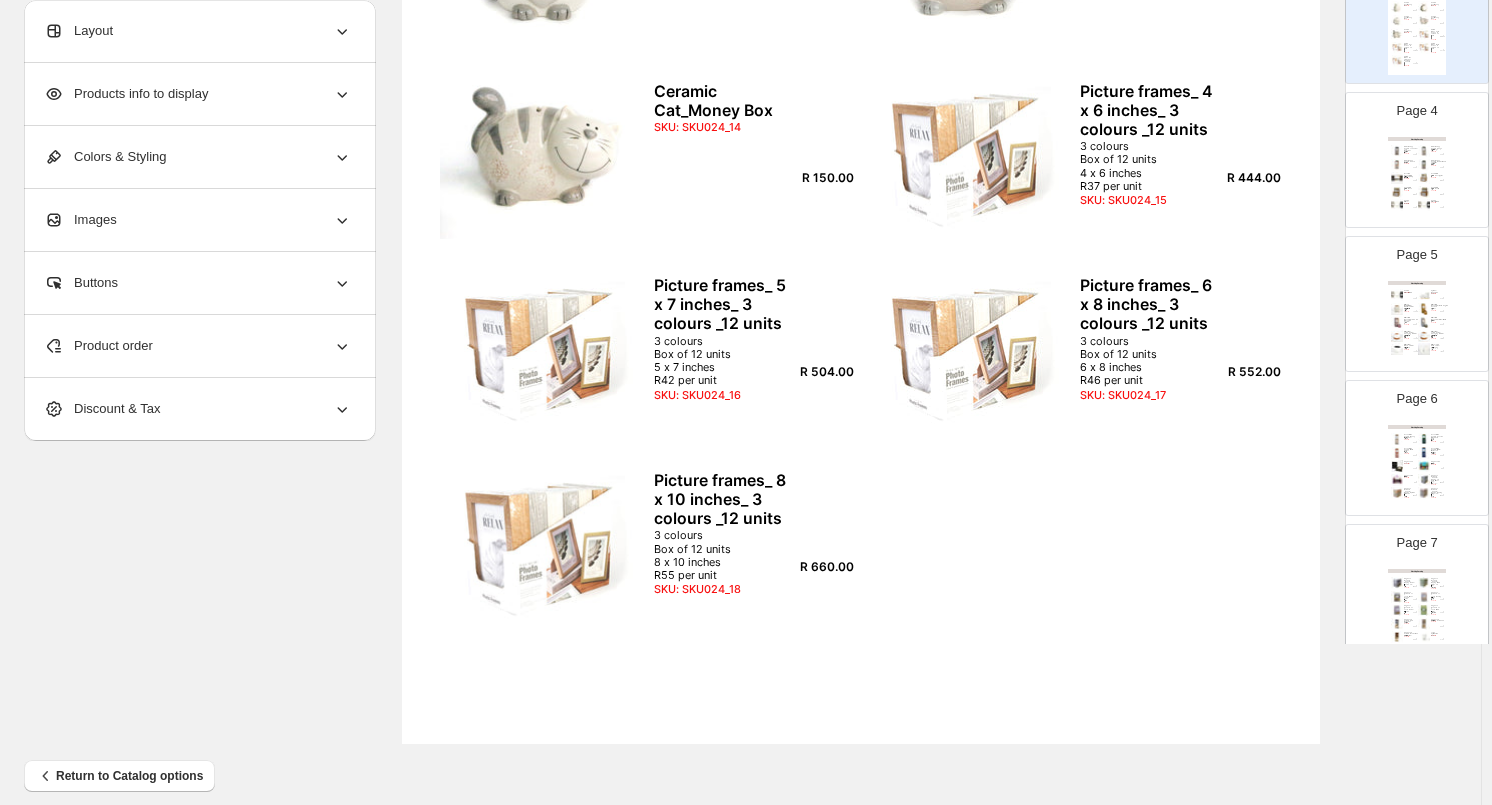 scroll, scrollTop: 500, scrollLeft: 0, axis: vertical 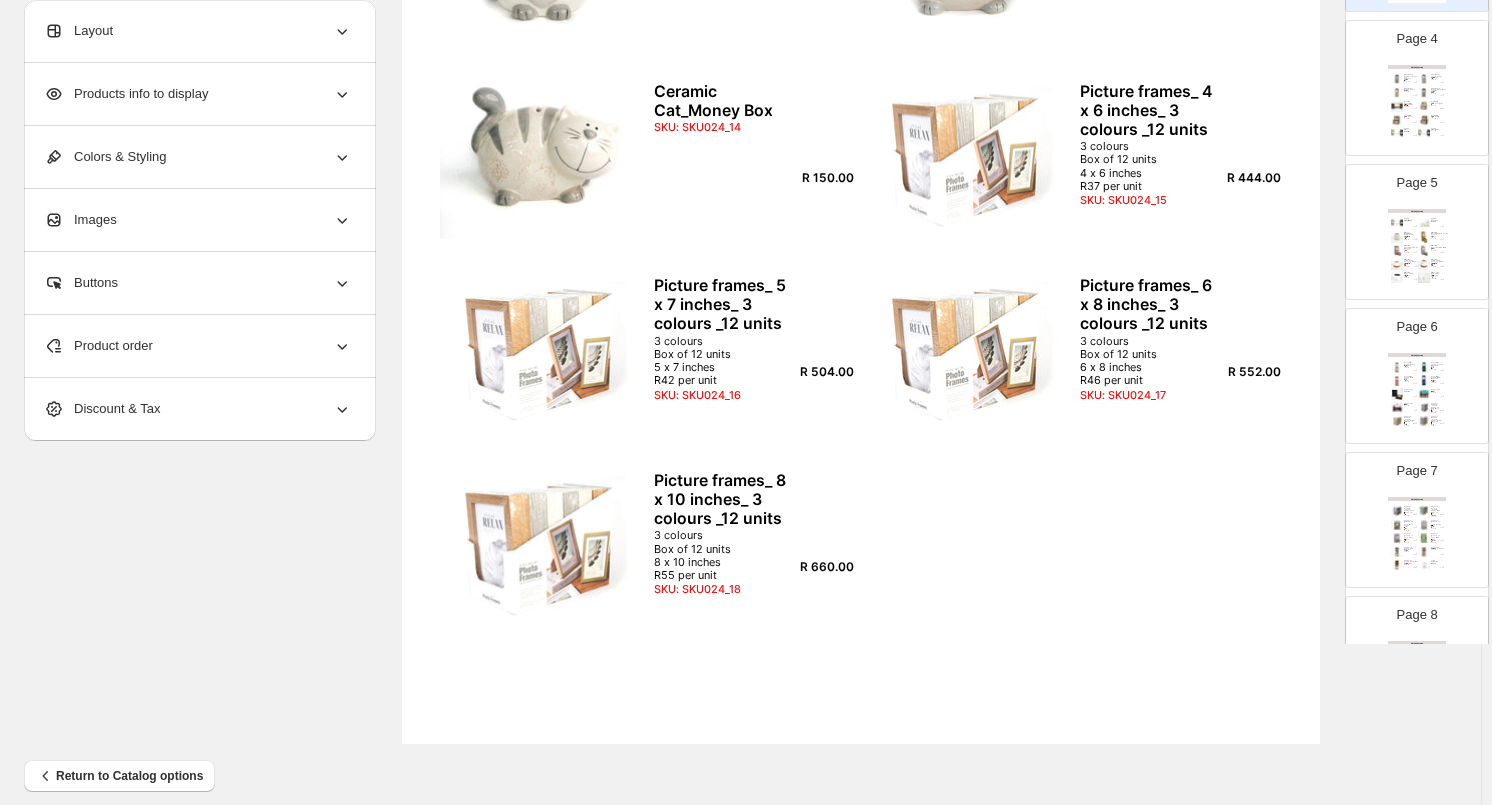 click at bounding box center (1424, 381) 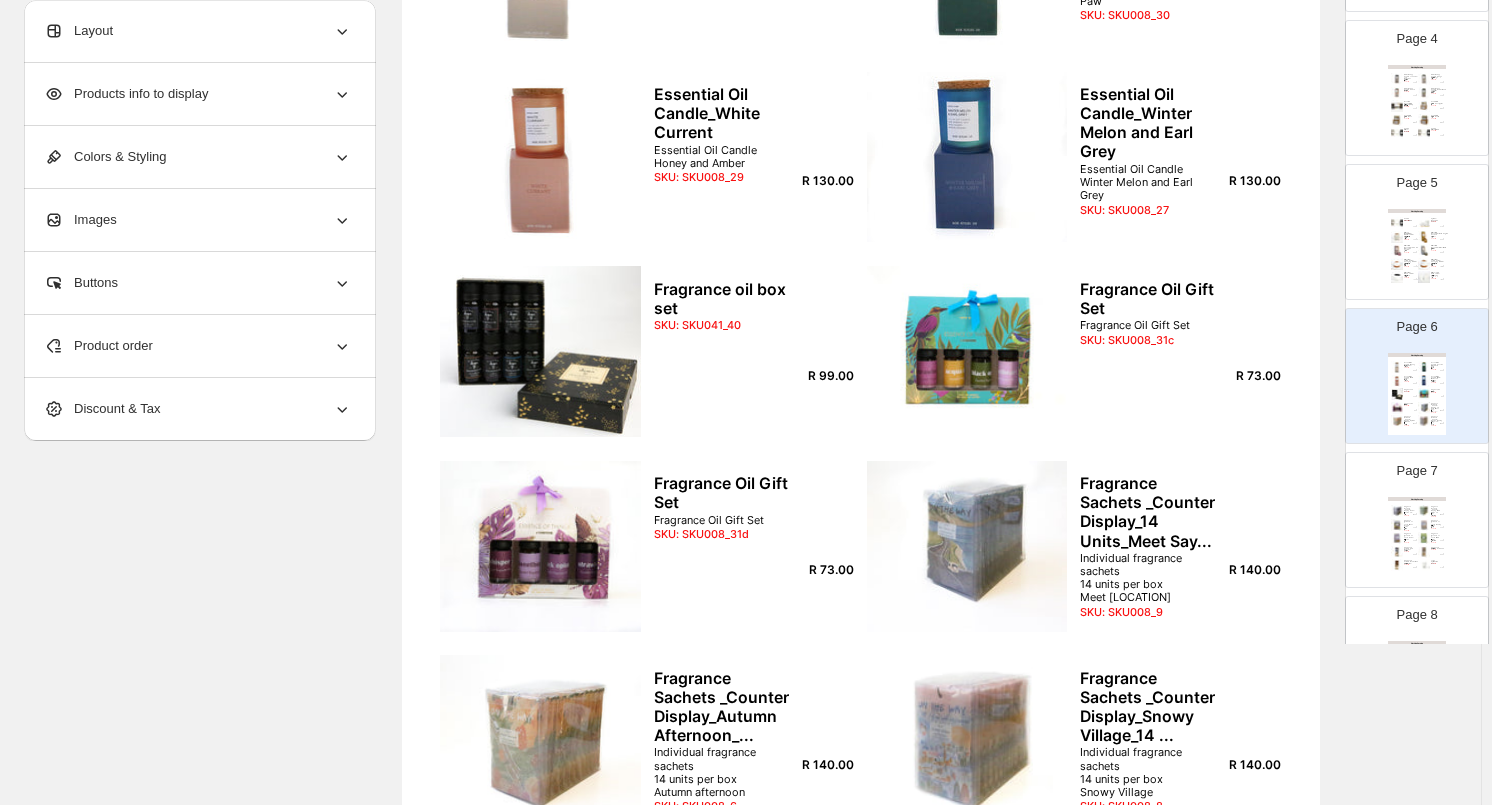 scroll, scrollTop: 400, scrollLeft: 0, axis: vertical 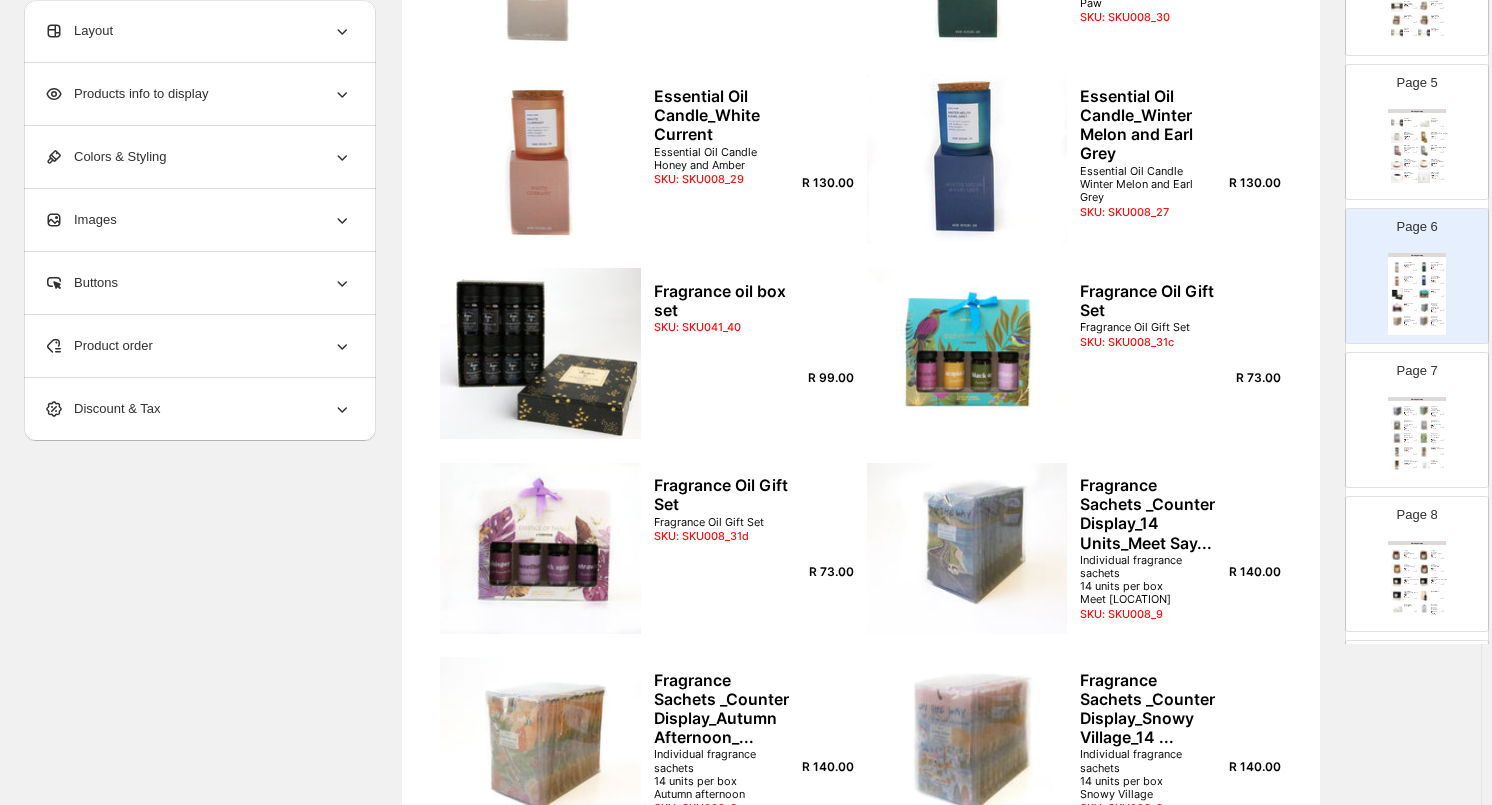click on "Page 7 Clothing Catalog Fragrance Sachets _Counter Display_Under the Tree_14... Individual fragrance sachets
14 units per box
Under the tree SKU:  SKU008_7 R 140.00 Fragrance Sachets _Counter Display_Wind Blows_14 uni... Individual fragrance sachet
14 units per box
Wind blows, wheat waves SKU:  SKU008_5 R 140.00 Fragrance Sachets_17 x 11cm_Meet Sayram Lake 5 Pack fragrance sachet
Meet Sayram Lake
R11 per unit SKU:  SKU008_4 R 55.00 Fragrance Sachets_17 x 11cm_Snowy Village 5 Pack aromatherapy fragrance sachet
Snowy Village
R11 per unit SKU:  SKU008_1 R 55.00 Fragrance Sachets_17 x 11cm_Under the Tree 5 Pack aromatherapy fragrance sachet
Under the tree
R11 per unit SKU:  SKU008_3 R 55.00 Fragrance Sachets_17 x 11cm_Wind Blows 5 Pack fragrance sachet
Wind blows, wheat waves
R11 per unit SKU:  SKU008_2 R 55.00 Fragranced Candle_Oud Bergamot Soy Aromatherapy Candle SKU:  SKU008_25 R 130.00 Fragranced Candle_Patchouli Soy Aromatherapy Candle SKU:  SKU008_26 R 130.00 Fragranced Candle_Sandalwood and Vetiver R 82.00" at bounding box center (1417, 420) 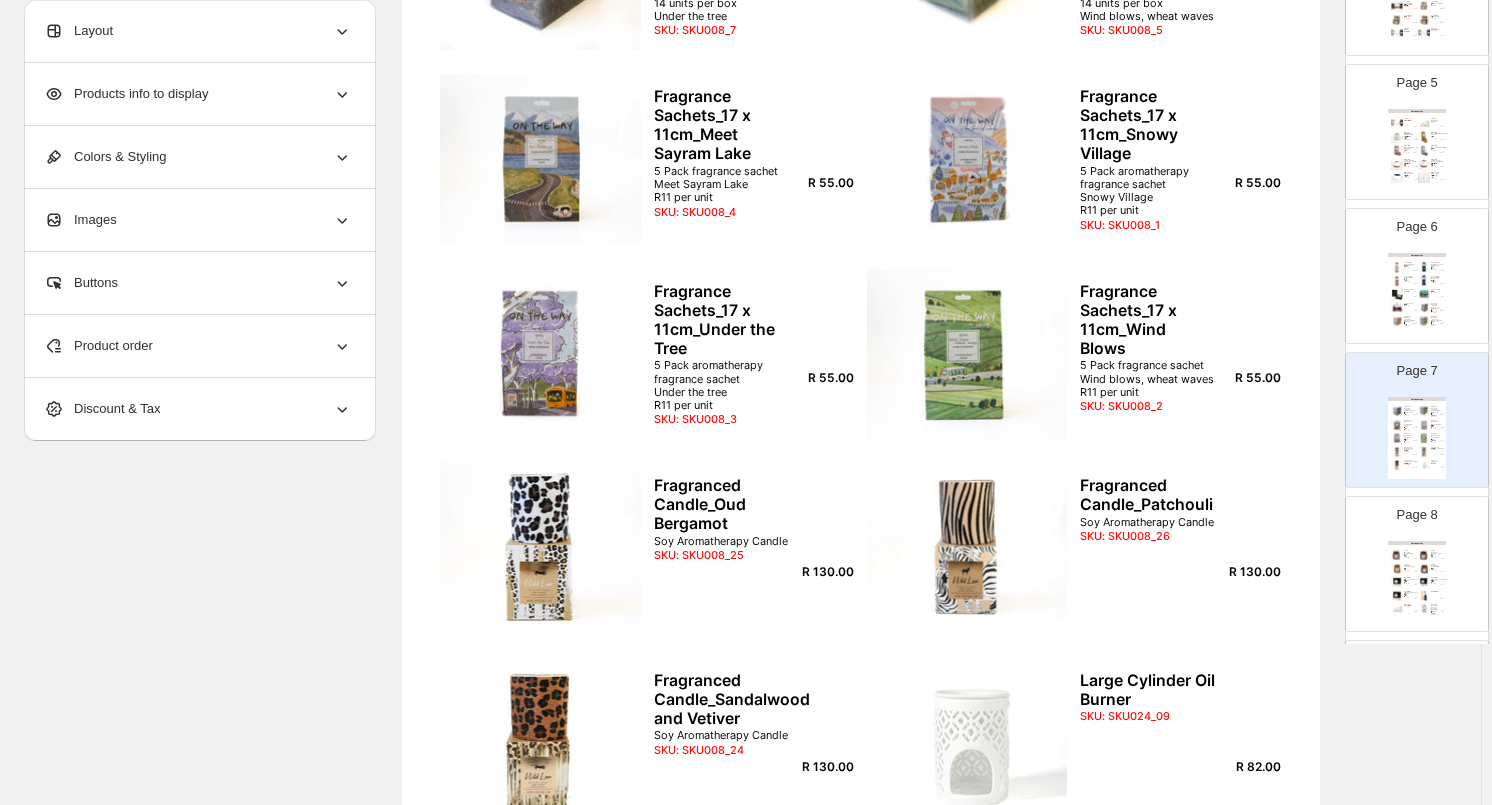 click on "Plaster flower diffuser_Vanilla_Assorted Flowers Plaster flower diffuser_Vanilla
Assorted Flowers
In a gift box
SKU:  SKU008_16" at bounding box center (1410, 595) 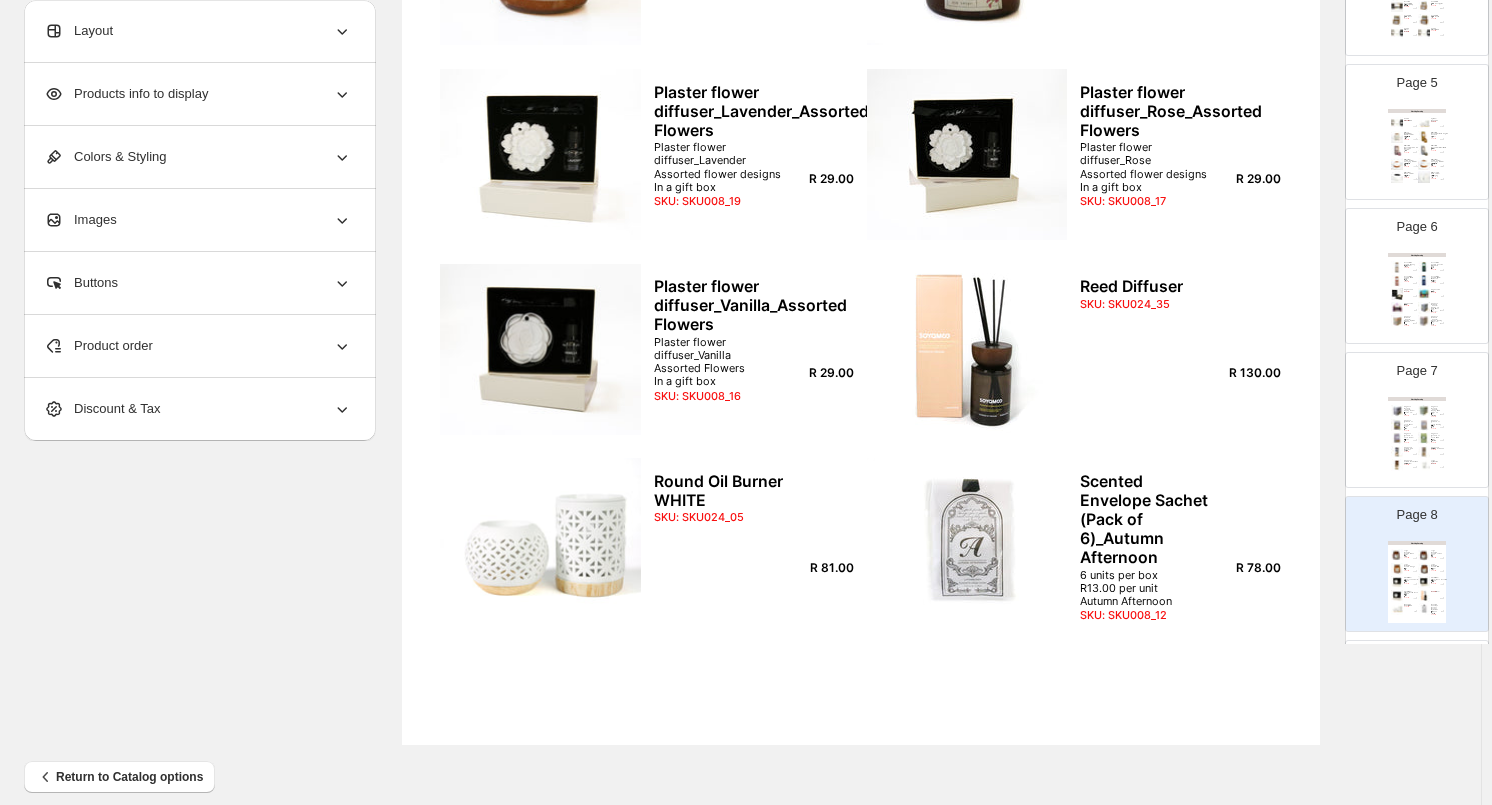 scroll, scrollTop: 600, scrollLeft: 0, axis: vertical 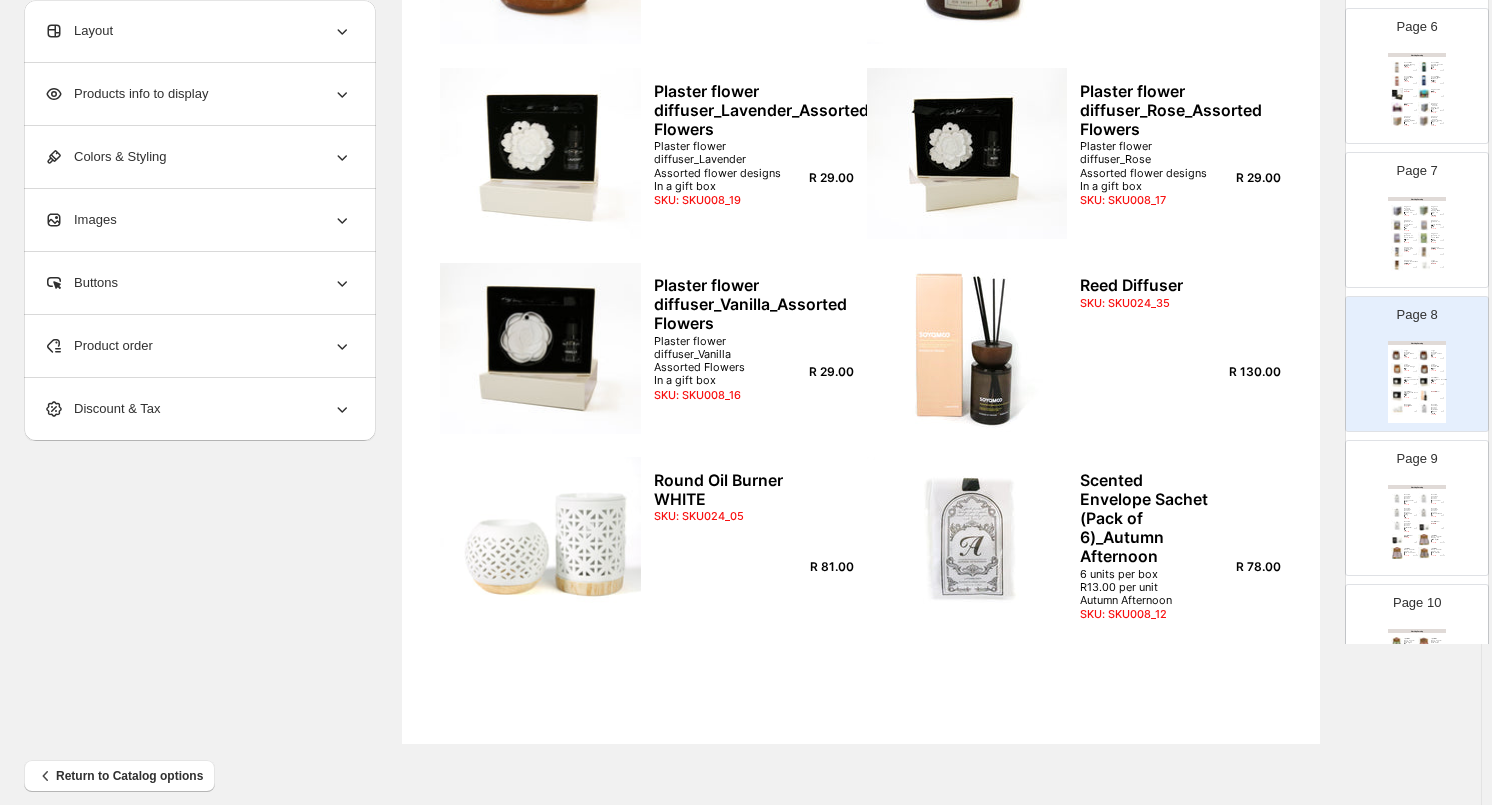 click on "Clothing Catalog Scented Envelope Sachet (Pack of 6)_Encounter Holida... 6 units per box
R13.00 per unit
Encounter Holiday SKU:  SKU008_10 R 78.00 Scented Envelope Sachet (Pack of 6)_Lavender 6 units per box
R13.00 per unit
Lavender SKU:  SKU008_13 R 78.00 Scented Envelope Sachet (Pack of 6)_Mountain Spring 6 units per box
R13.00 per unit
Mountain Spring SKU:  SKU008_15 R 78.00 Scented Envelope Sachet (Pack of 6)_Sandalwood 6 units per box
R13.00 per unit
Sandalwood SKU:  SKU008_11 R 78.00 Scented Envelope Sachet (Pack of 6)_Walk after rain 6 units per box
R13.00 per unit
Walk after rain SKU:  SKU008_14 R 78.00 Small Oil Burner BLACK SKU:  SKU024_07 R 57.00 Small Oil Burner WHITE WHITE Only SKU:  SKU024_08 R 57.00 Triple Milled Soap_Counter Display_12 units_April Vi... April violets
Box of 12 units
R34.00 per unit SKU:  SKU008_50 R 408.00 Triple Milled Soap_Counter Display_12 Units_Lavender Lavender
Box of 12 units
R34.00 per unit SKU:  SKU008_55 R 408.00 Lilac Blossom
Box of 12 units
R34.00 per unit R 408.00" at bounding box center [1417, 526] 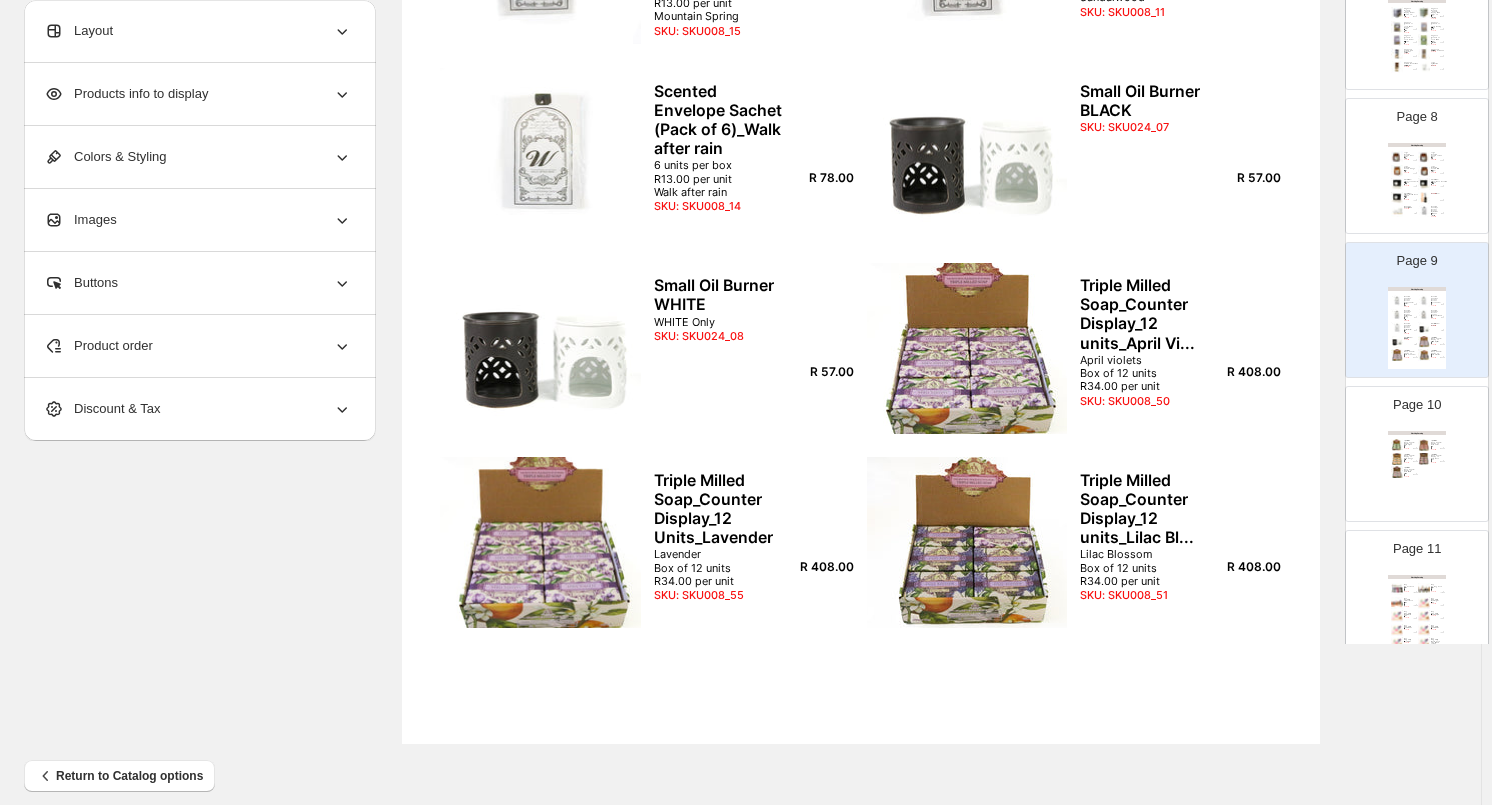 scroll, scrollTop: 1000, scrollLeft: 0, axis: vertical 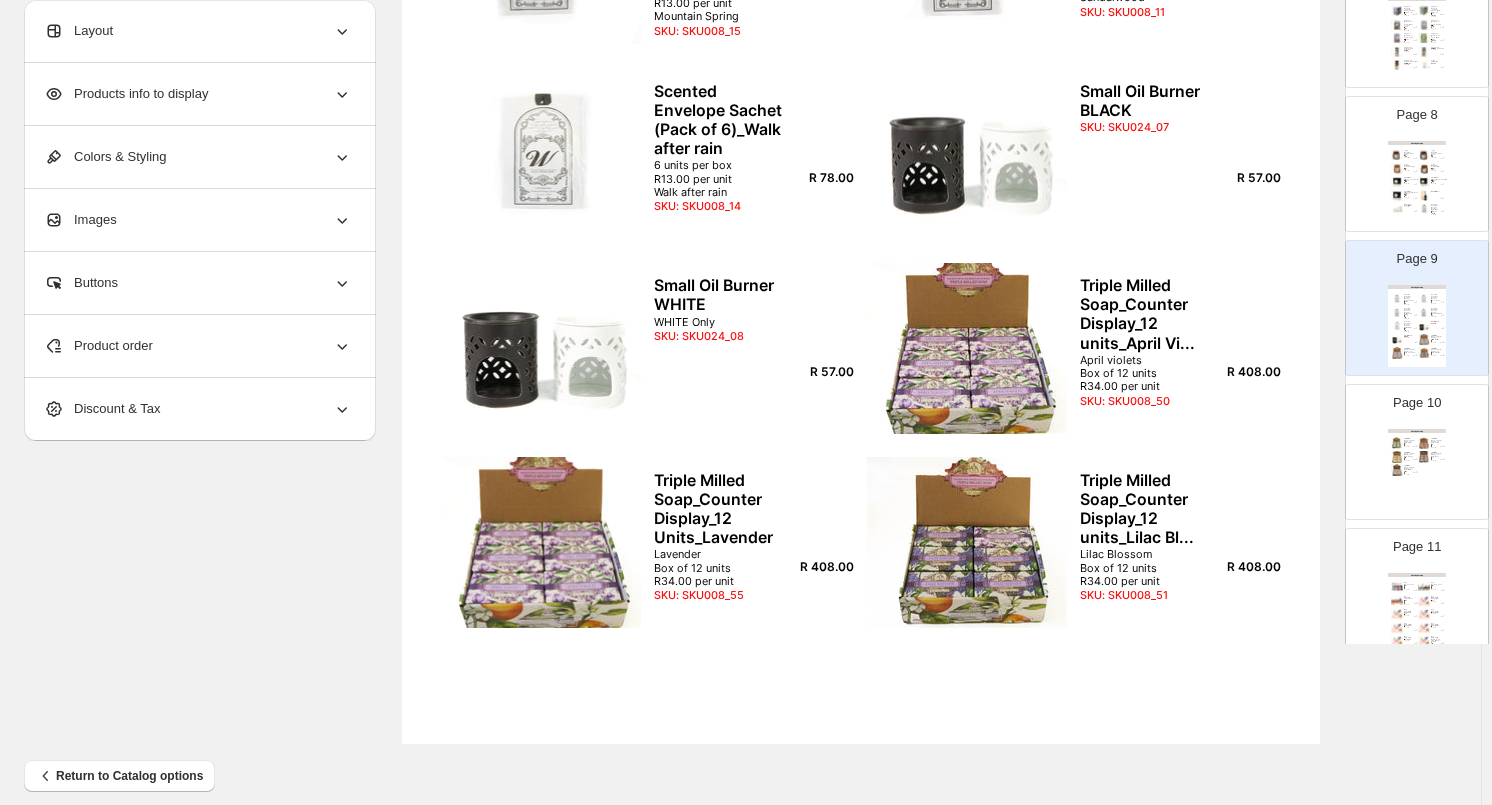 click at bounding box center (1424, 443) 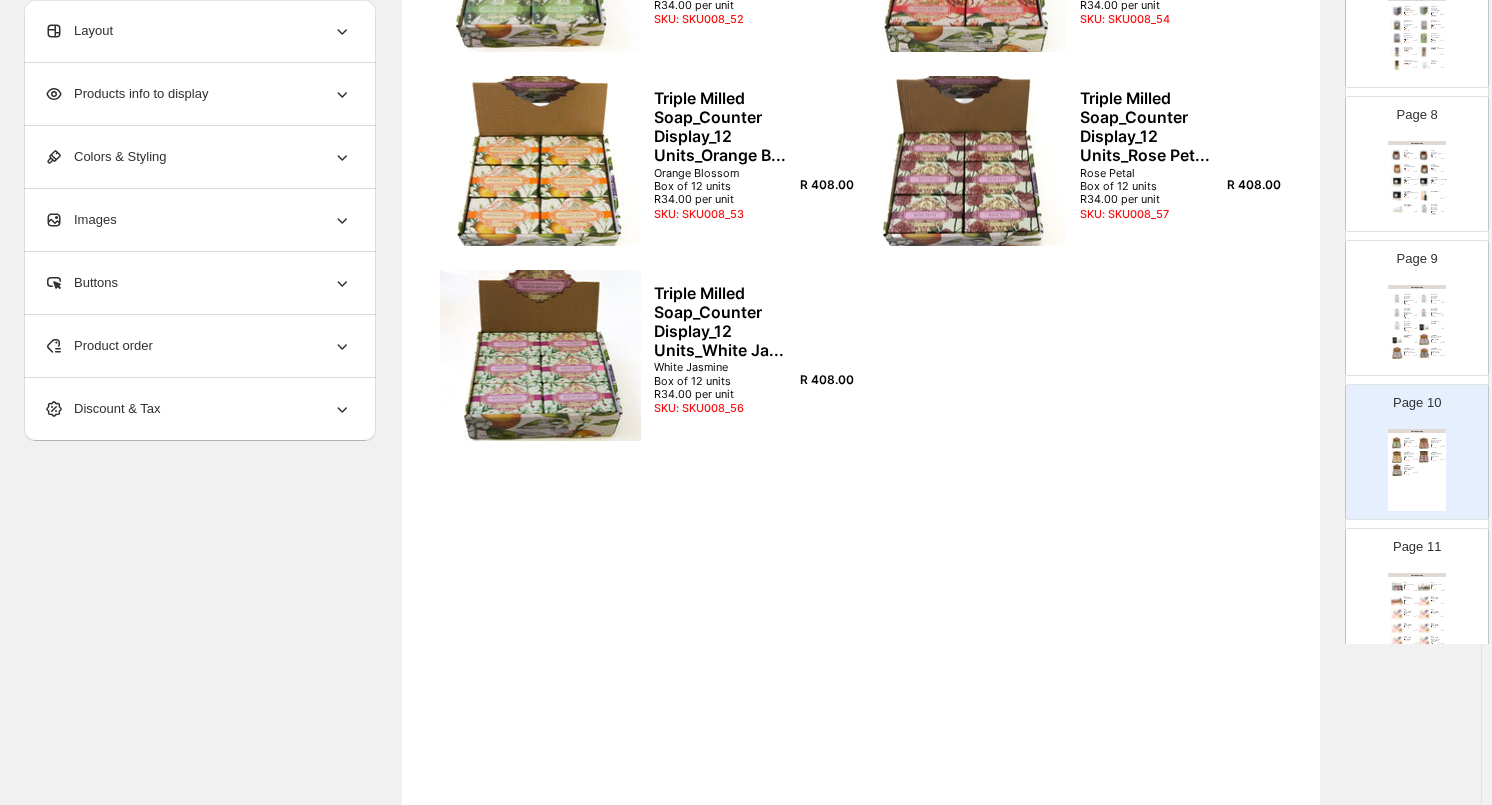 scroll, scrollTop: 400, scrollLeft: 0, axis: vertical 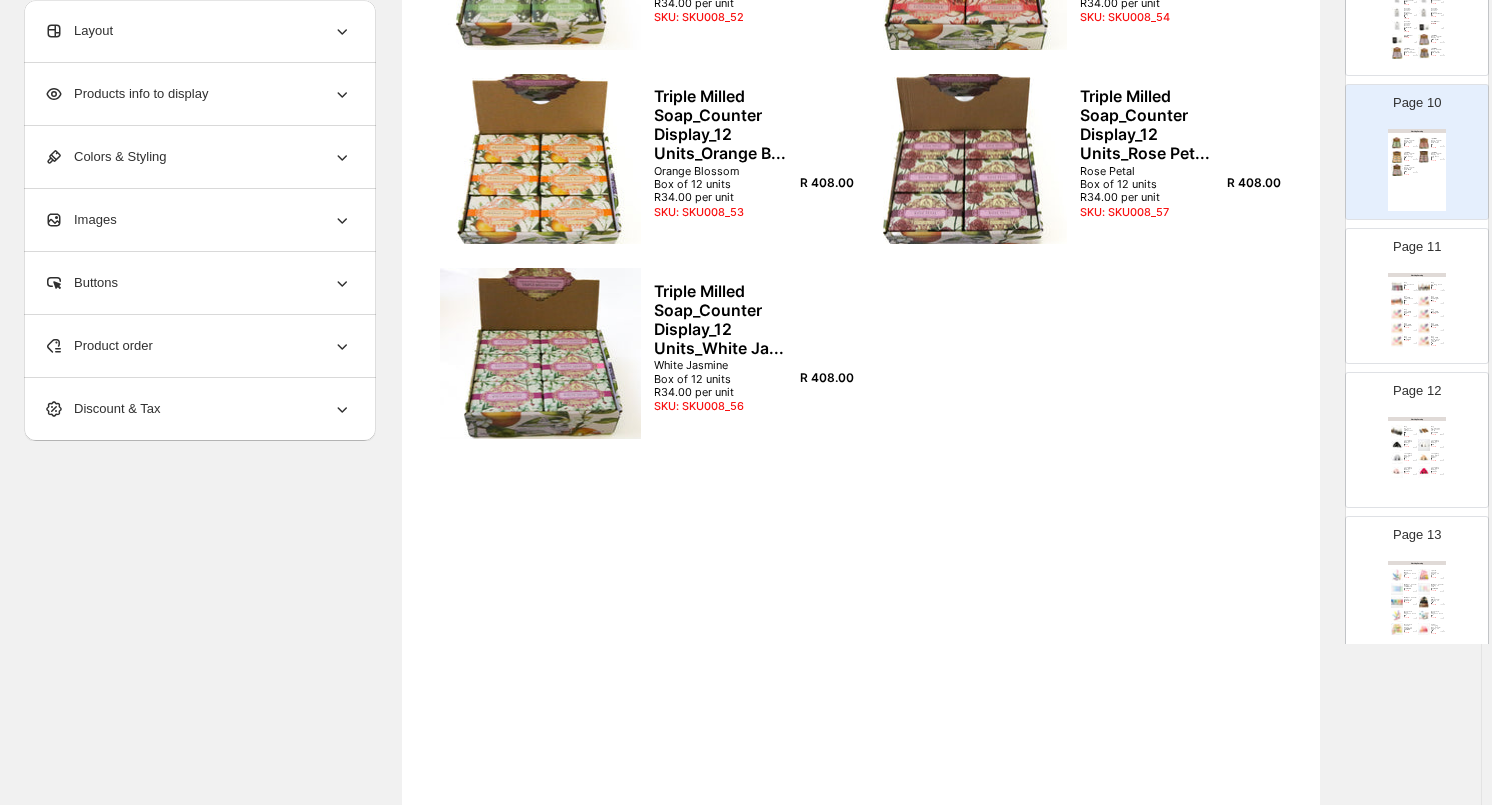 click at bounding box center [1424, 301] 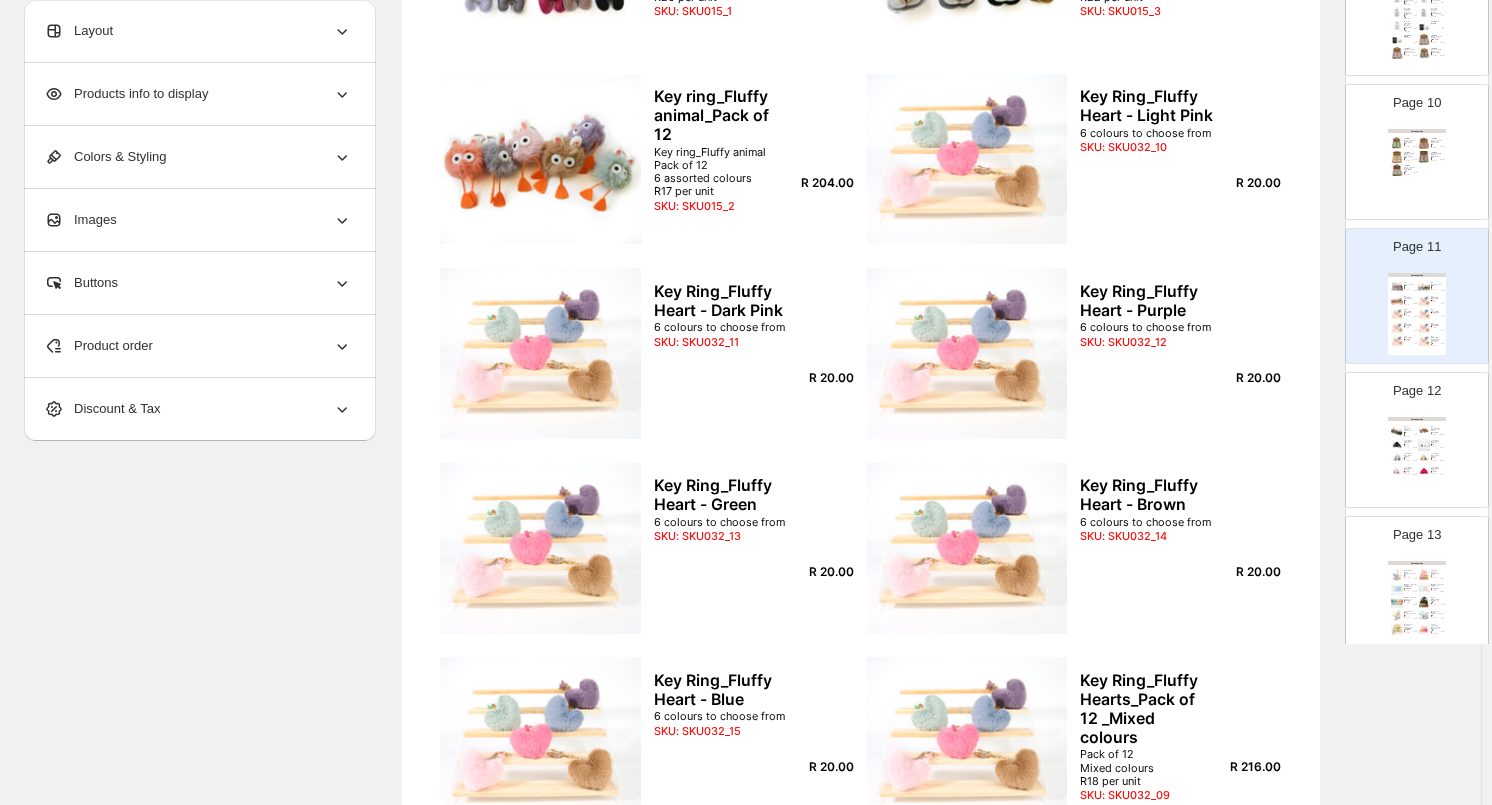 click at bounding box center (1397, 445) 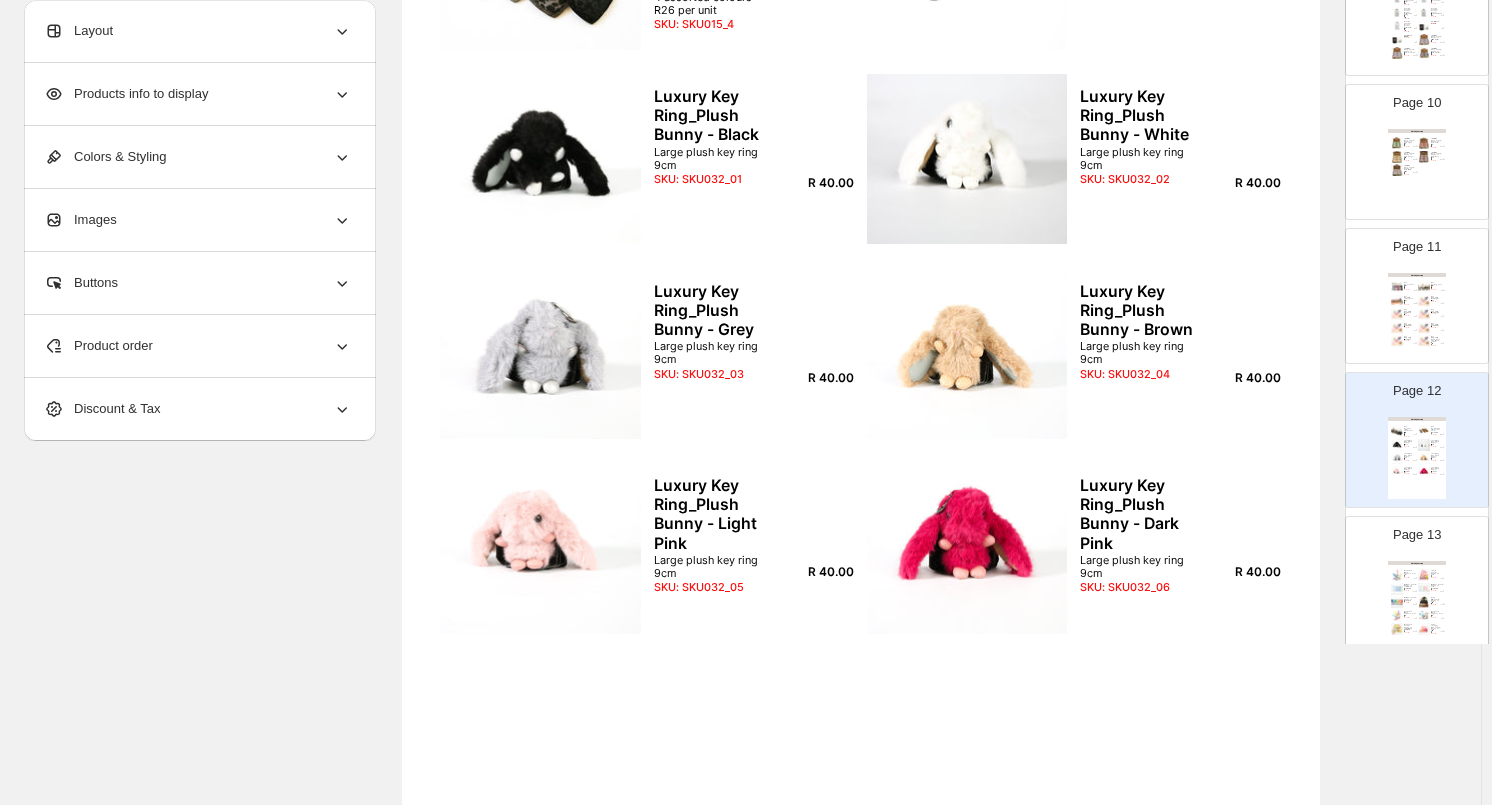 click at bounding box center (1424, 602) 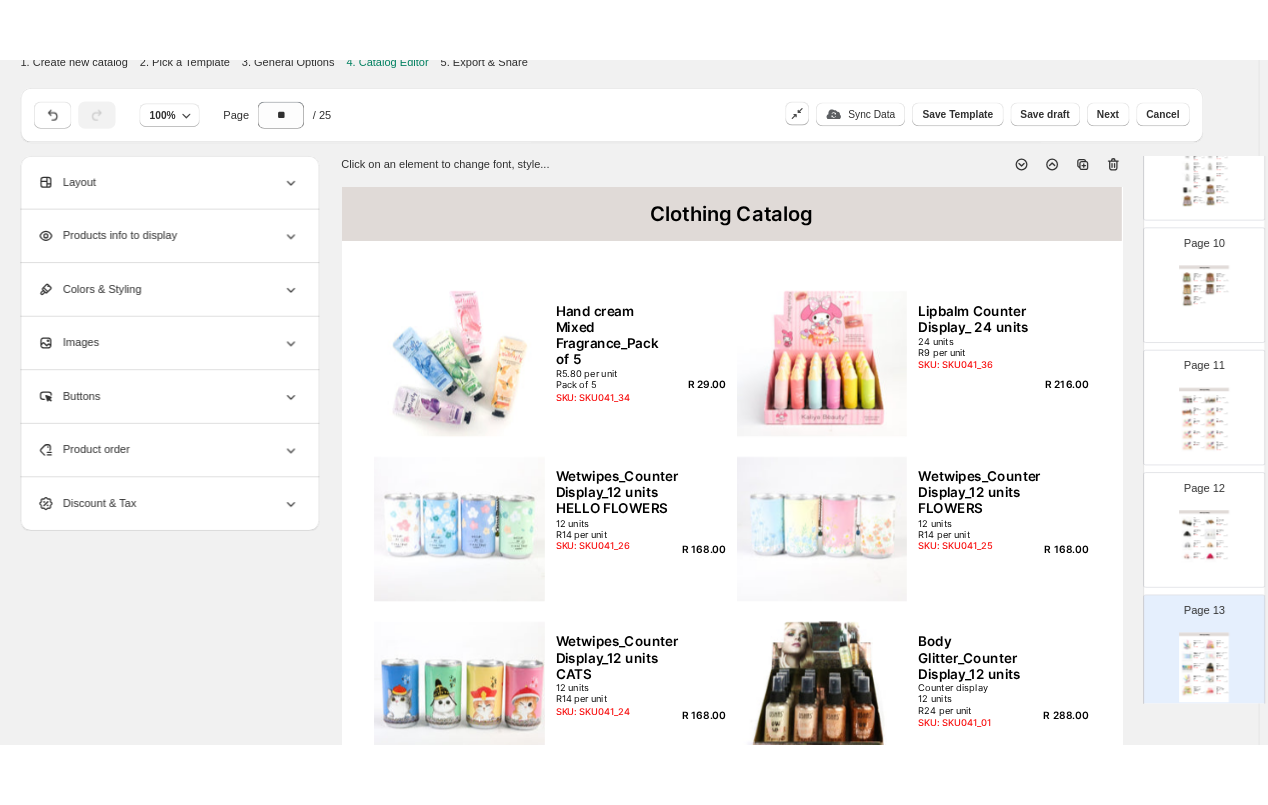 scroll, scrollTop: 0, scrollLeft: 0, axis: both 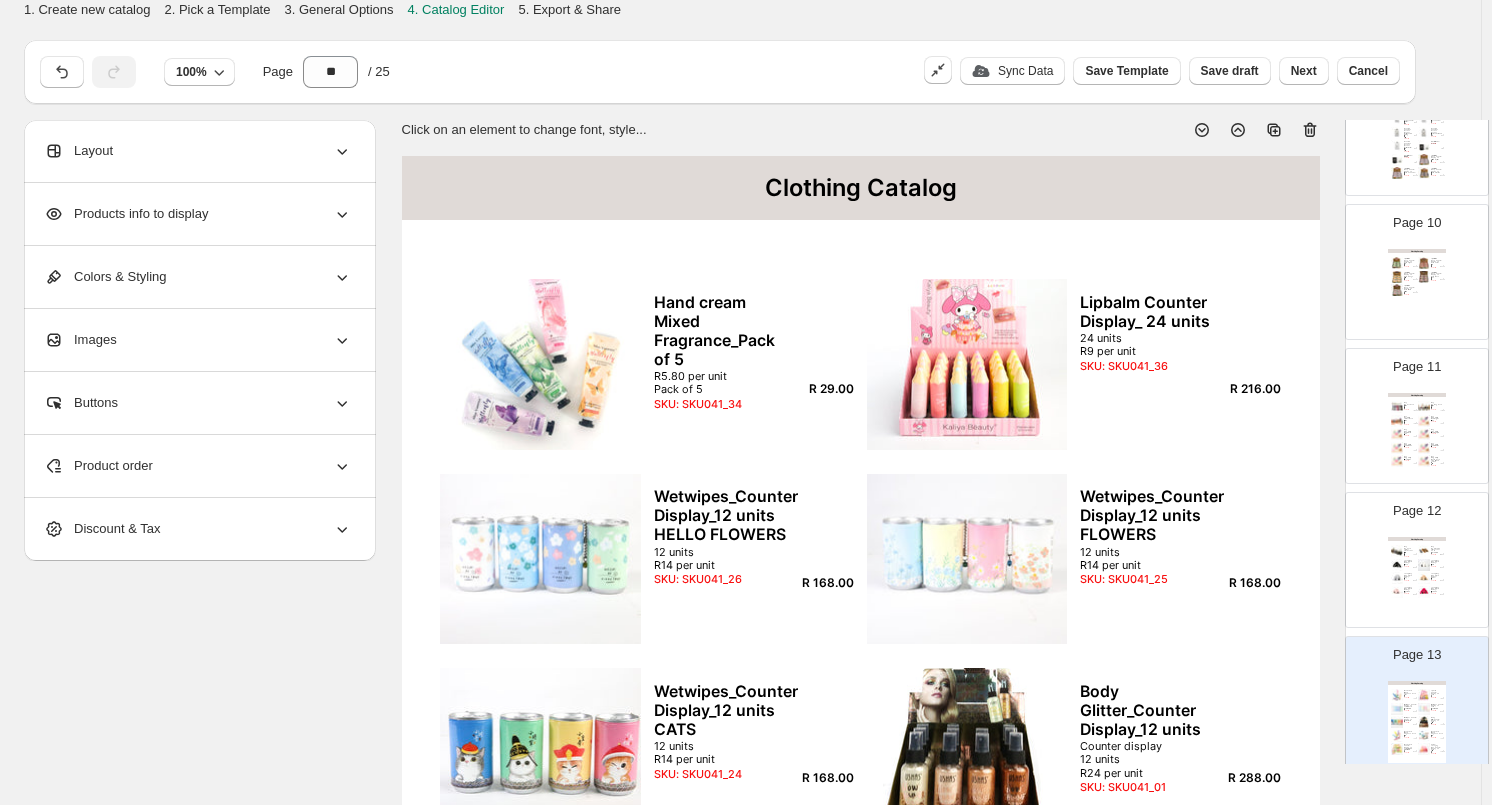 drag, startPoint x: 1232, startPoint y: 68, endPoint x: 1220, endPoint y: 75, distance: 13.892444 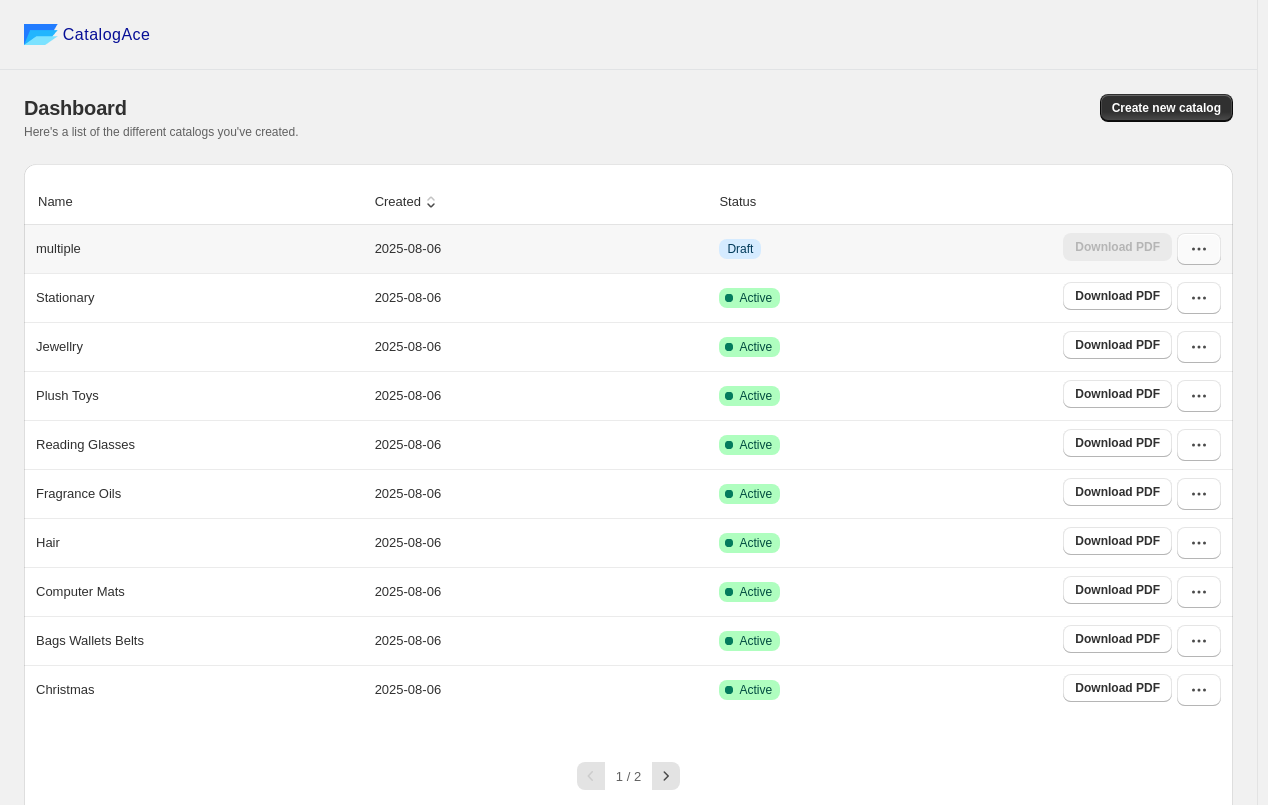 click 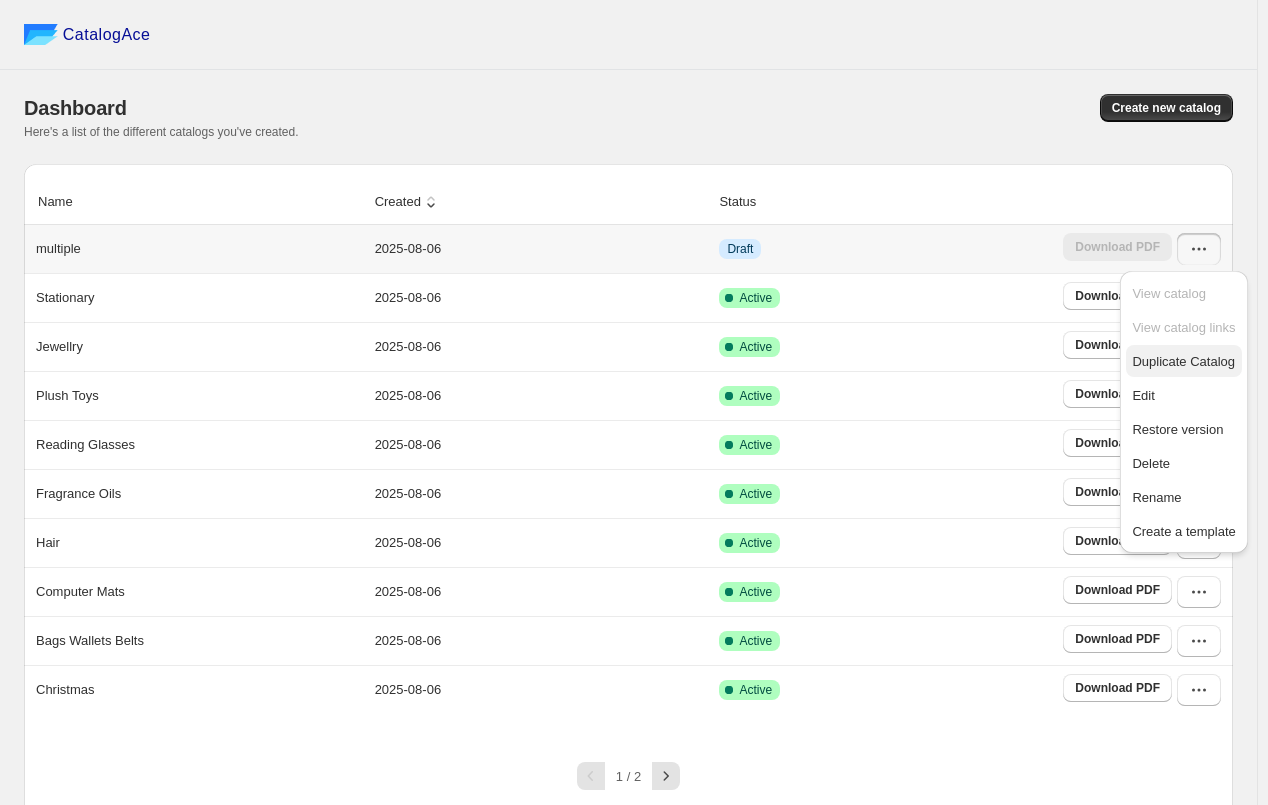 click on "Duplicate Catalog" at bounding box center (1183, 362) 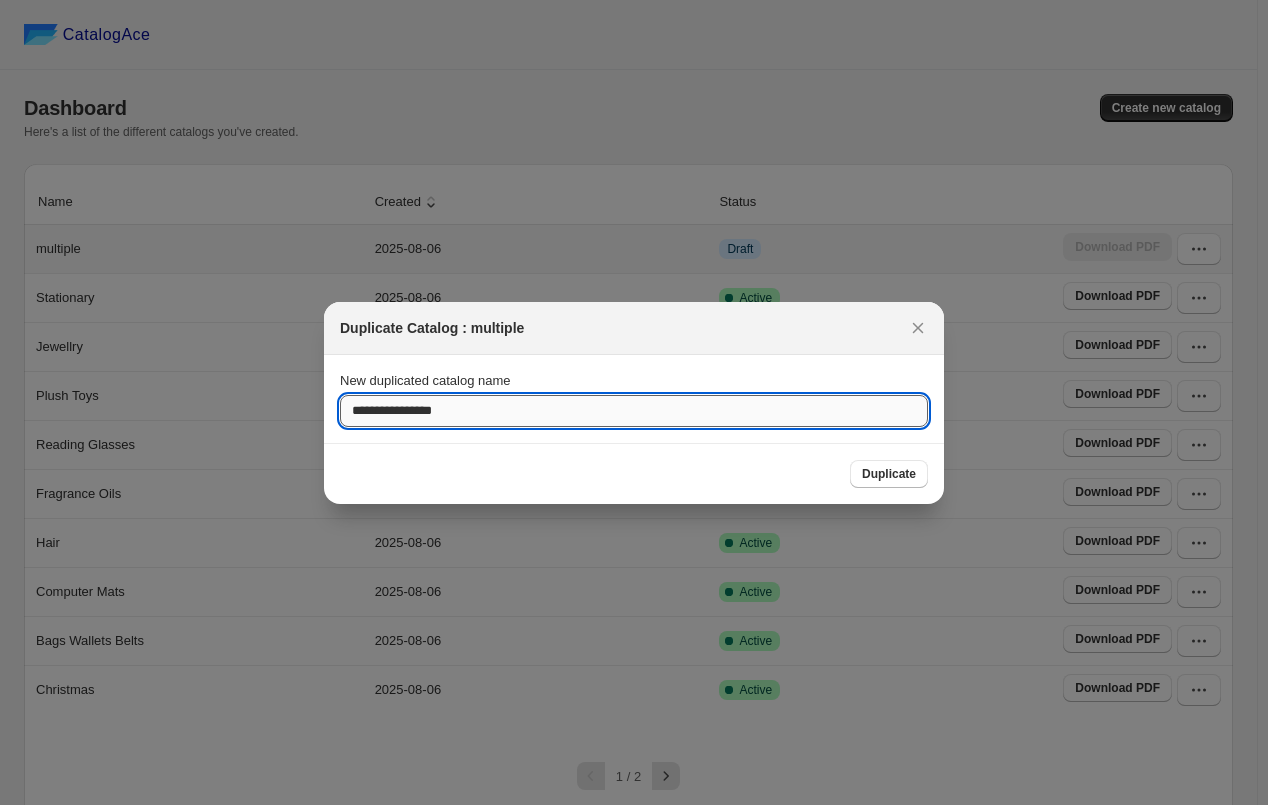 click on "**********" at bounding box center (634, 411) 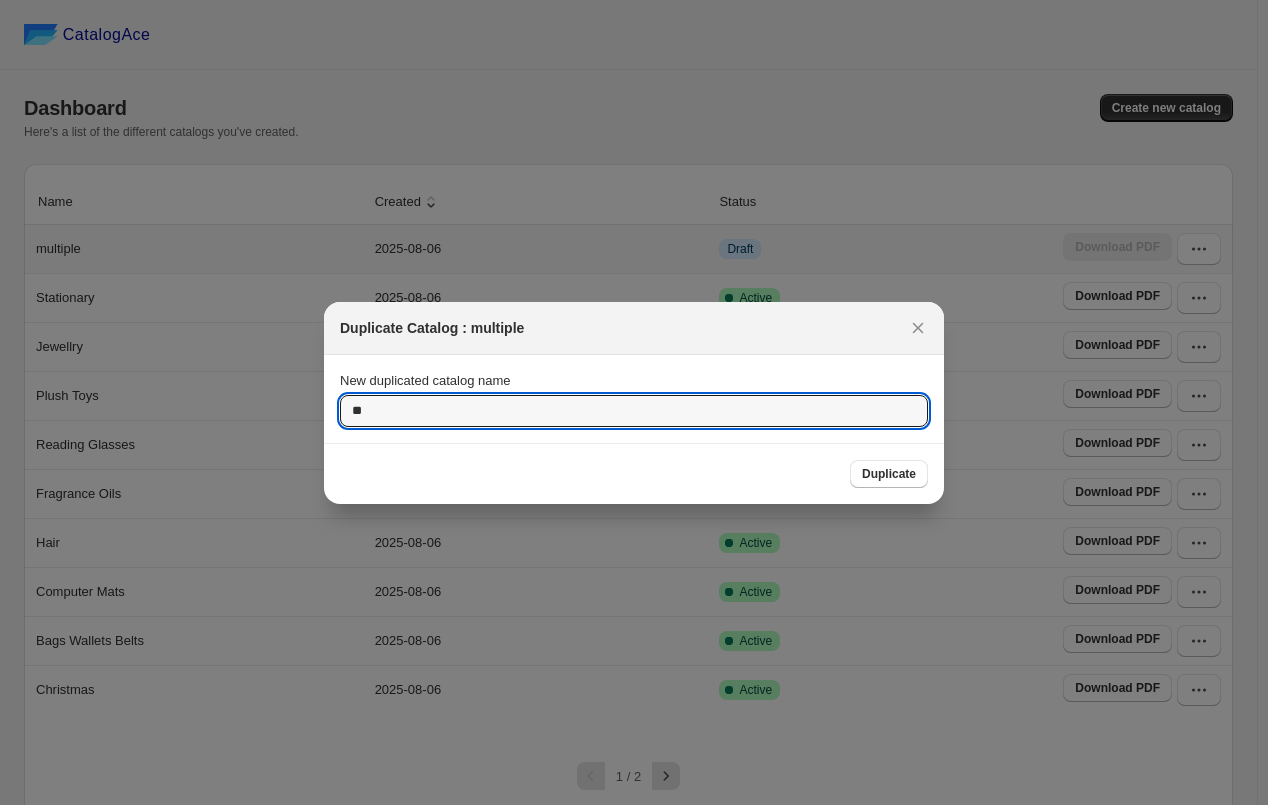 type on "*" 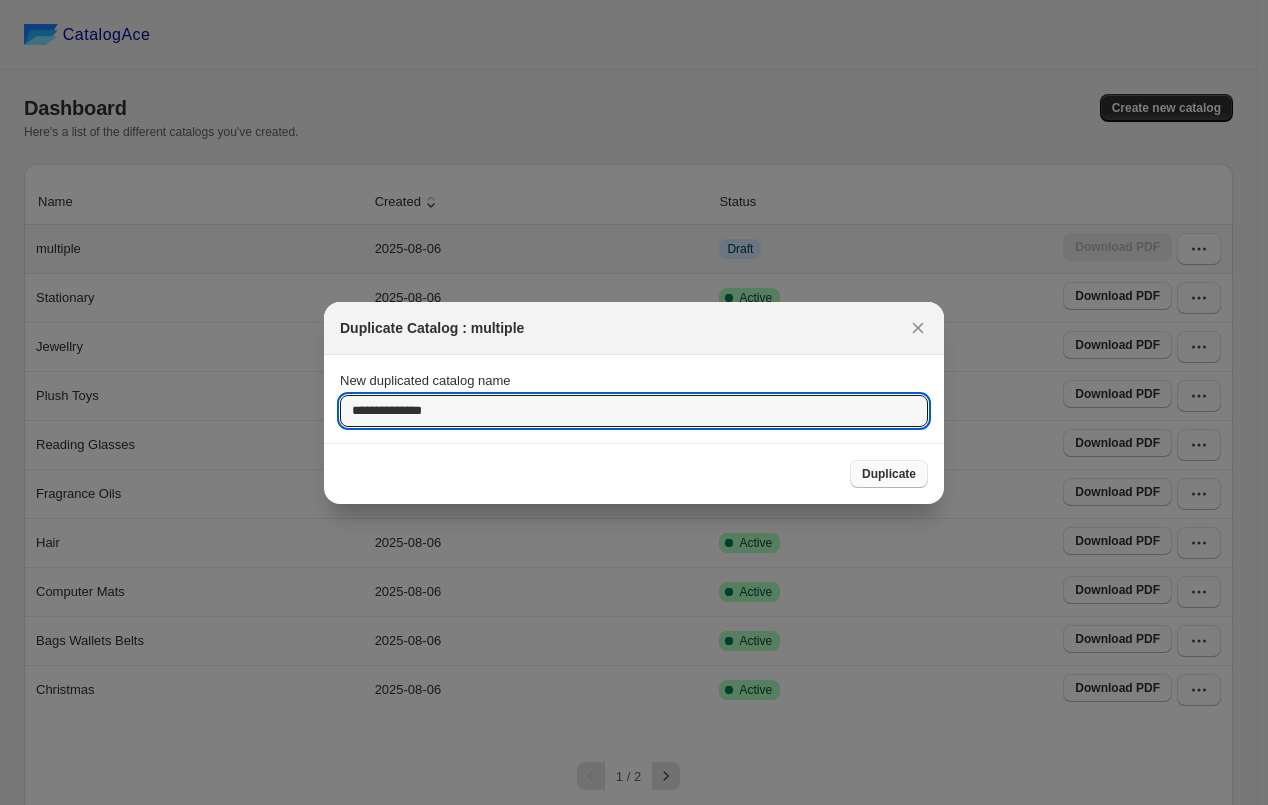 type on "**********" 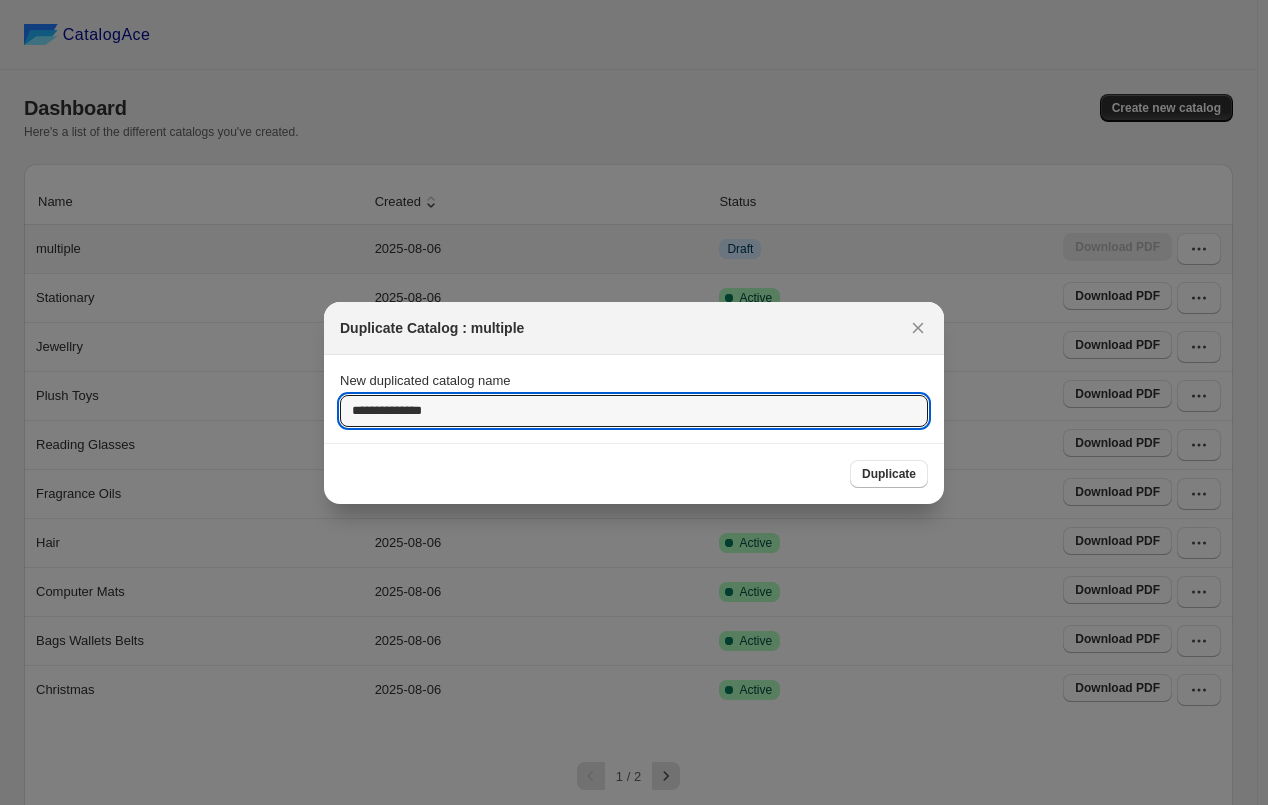 click on "Duplicate" at bounding box center [889, 474] 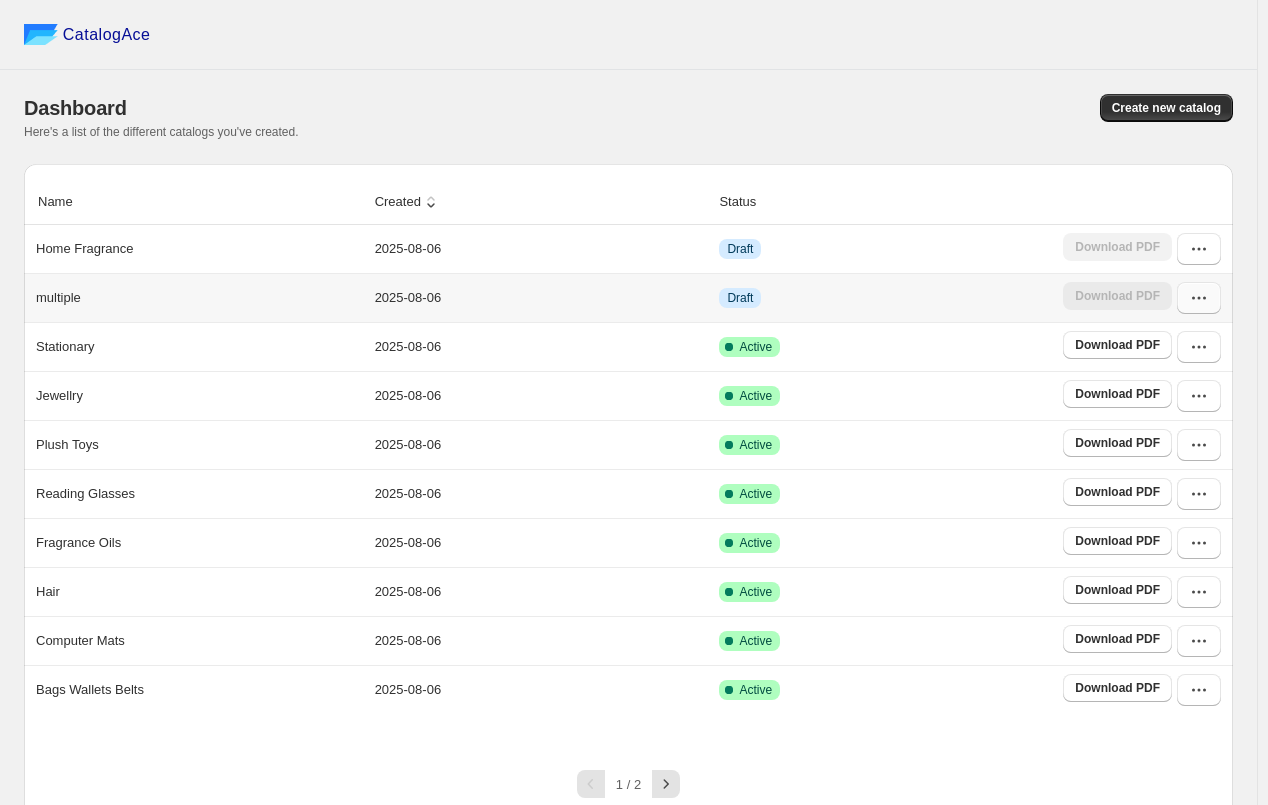 click at bounding box center (1199, 298) 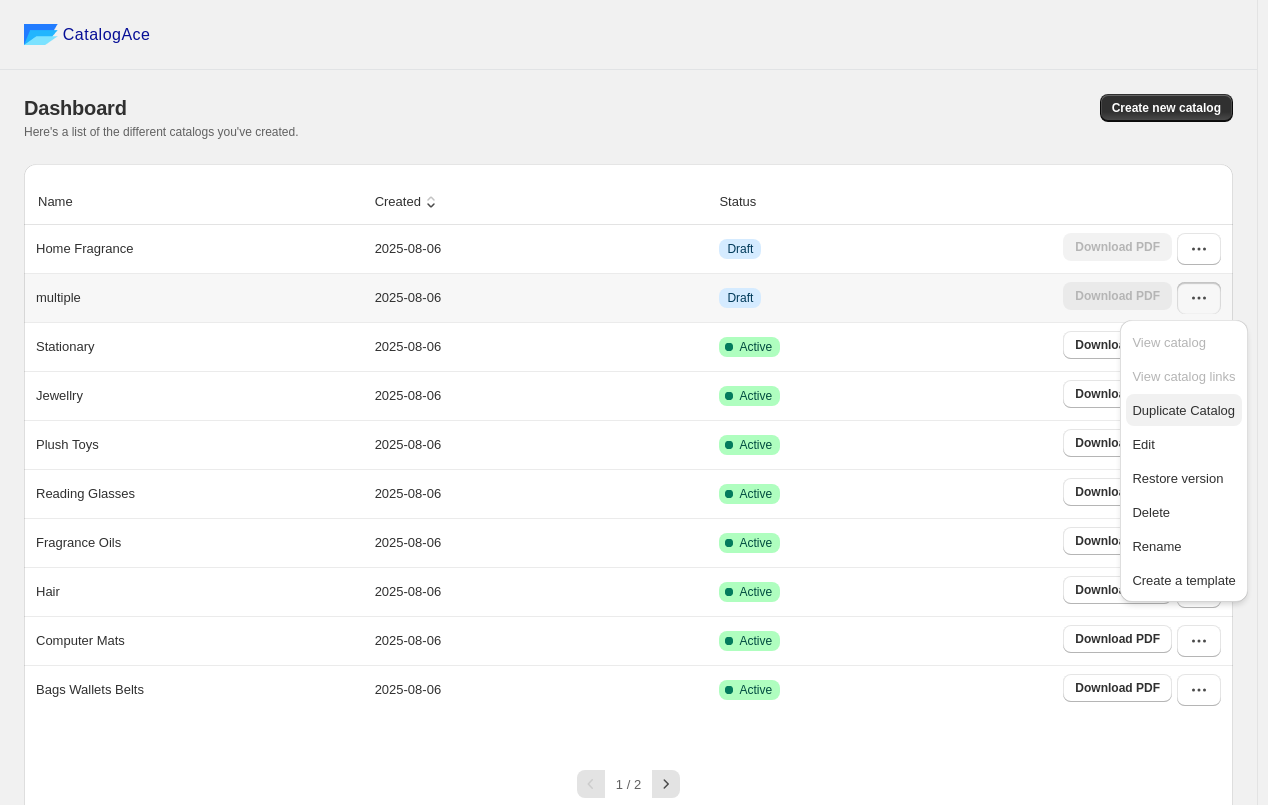 click on "Duplicate Catalog" at bounding box center [1183, 410] 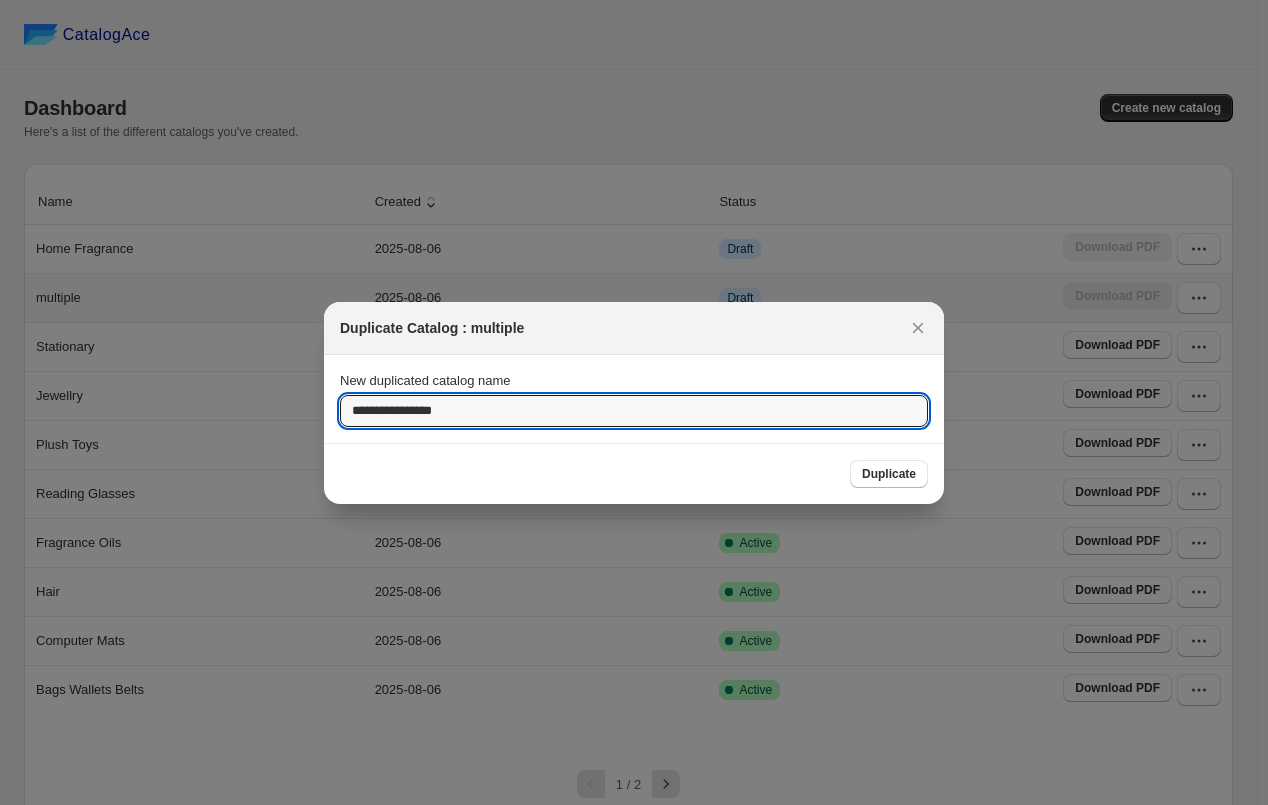 drag, startPoint x: 519, startPoint y: 416, endPoint x: 182, endPoint y: 416, distance: 337 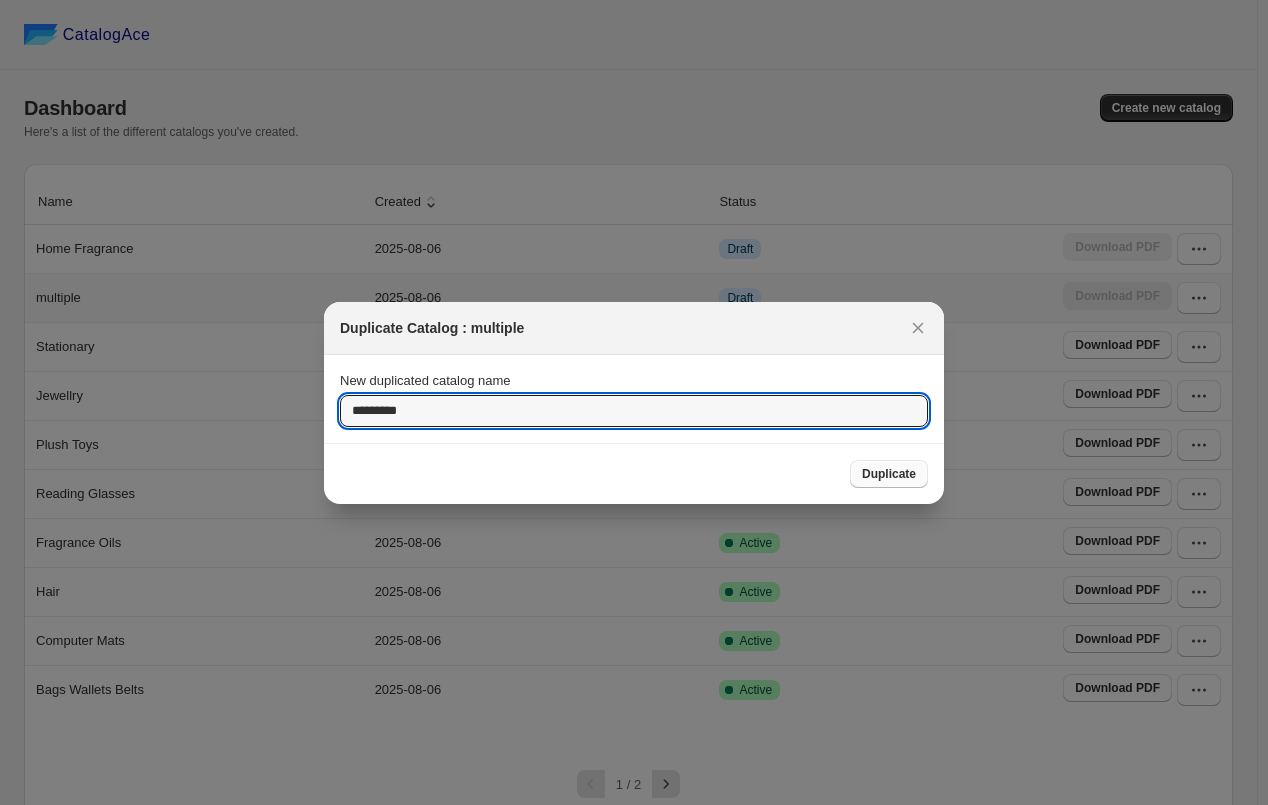 type on "*********" 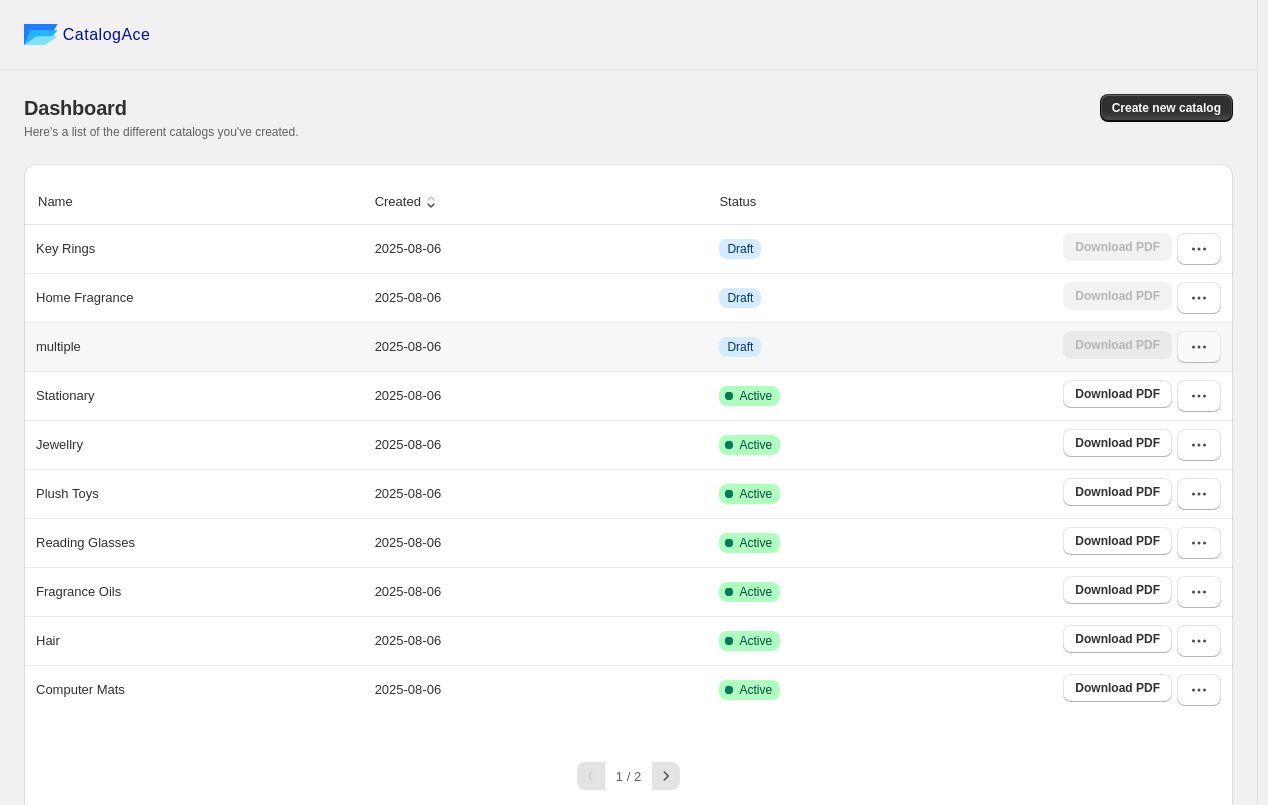 click 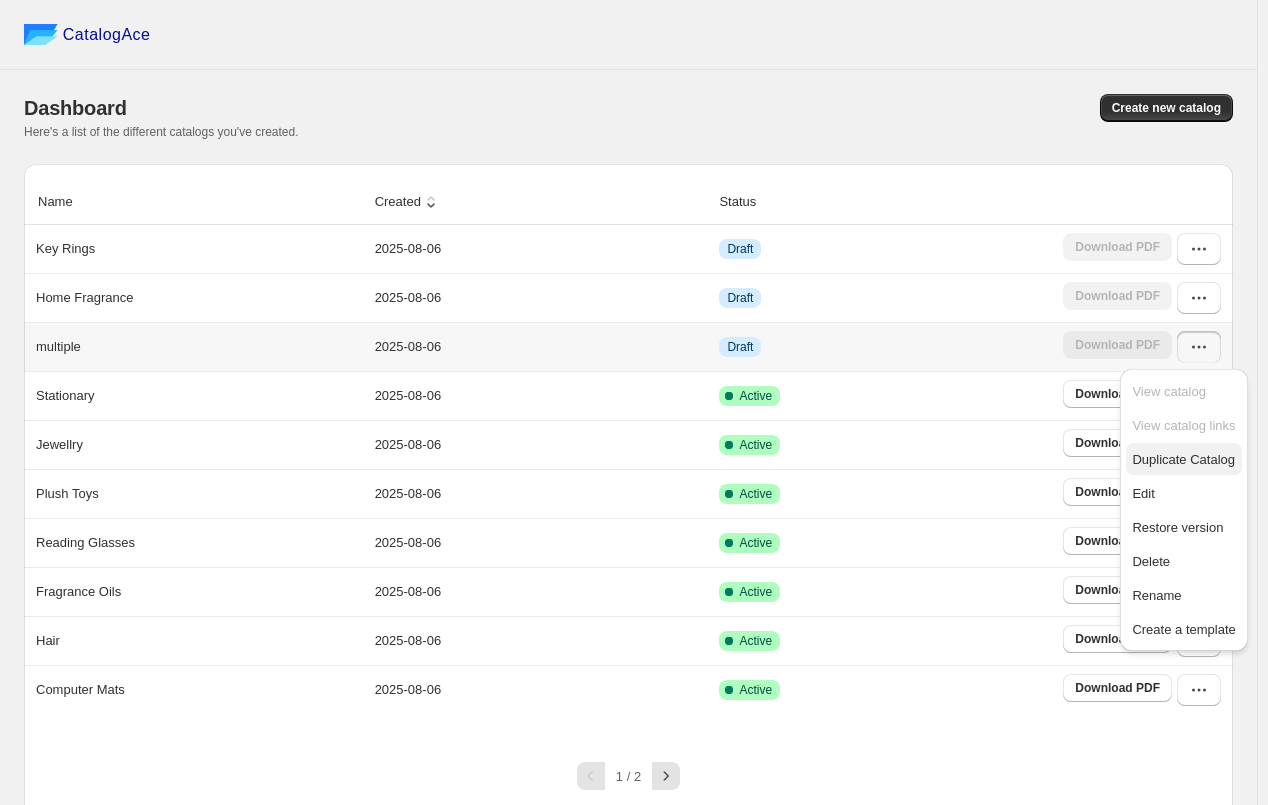 click on "Duplicate Catalog" at bounding box center [1183, 459] 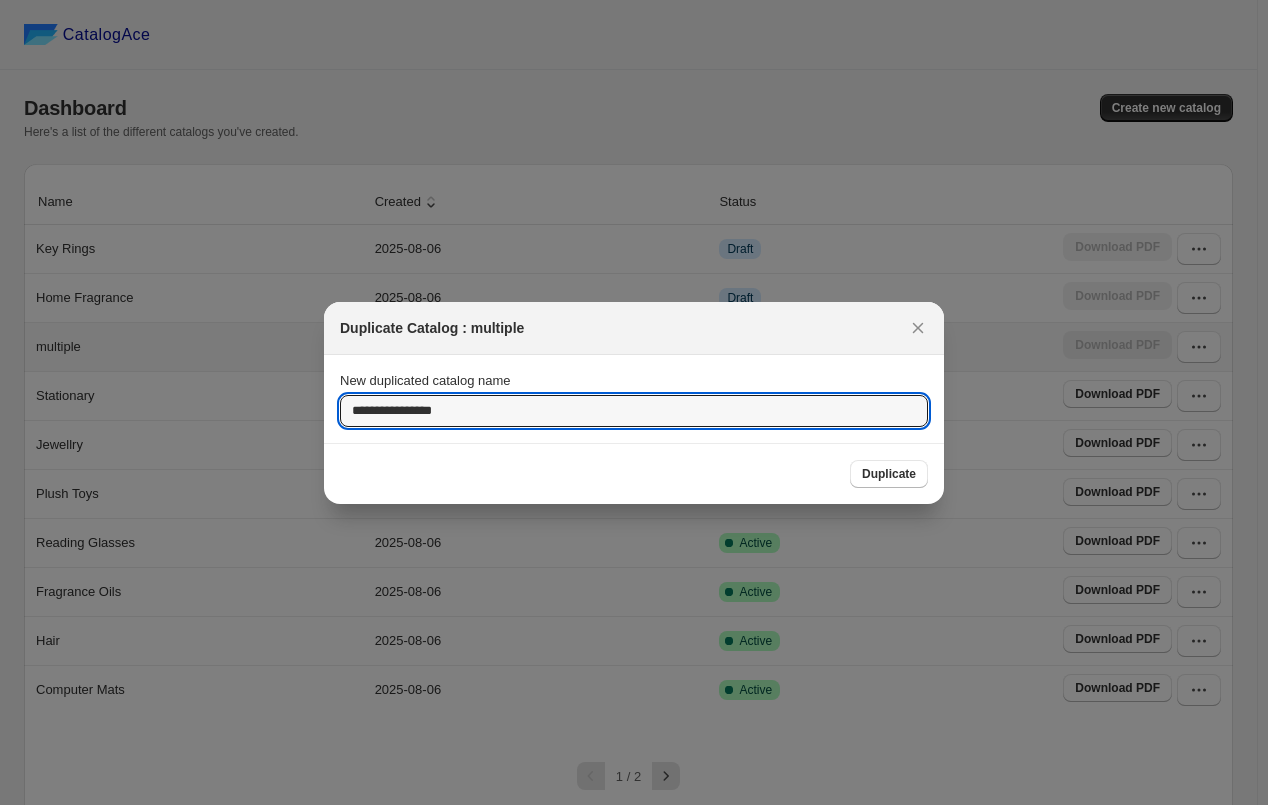 drag, startPoint x: 462, startPoint y: 420, endPoint x: 291, endPoint y: 418, distance: 171.01169 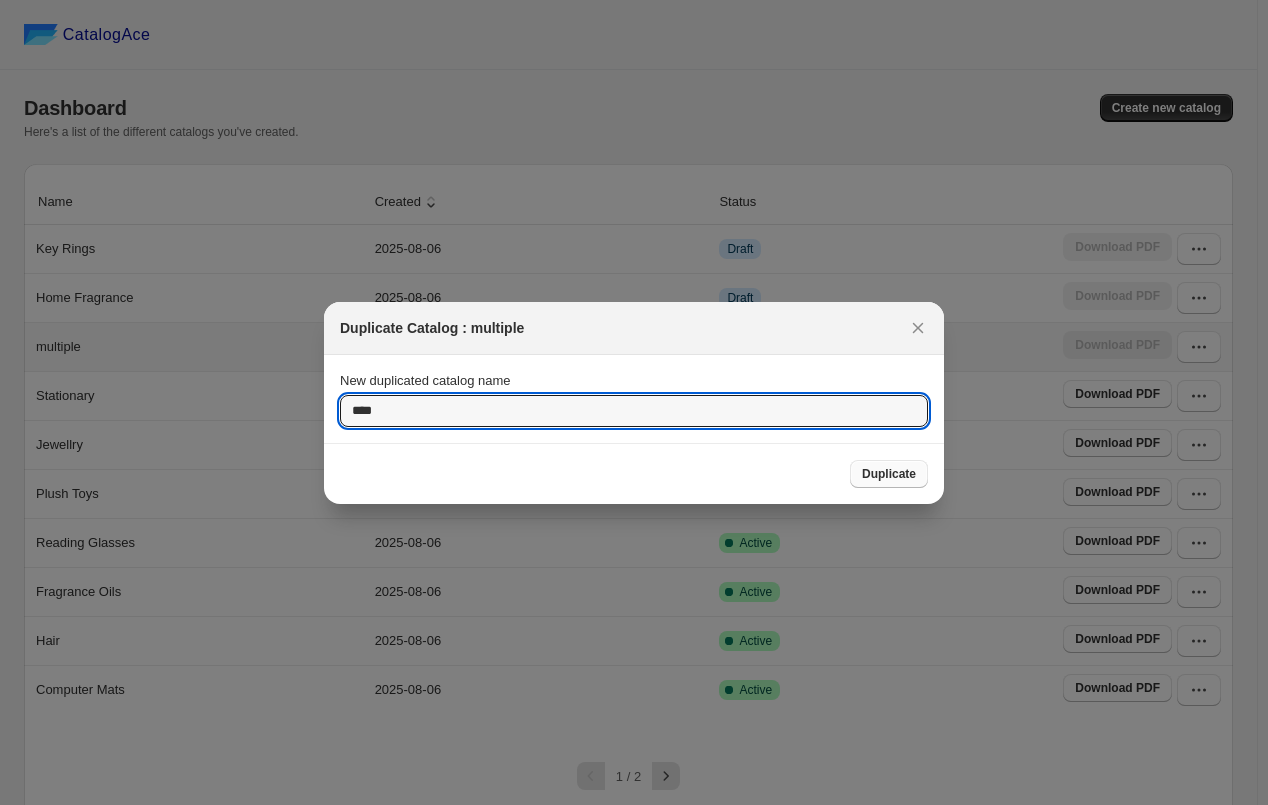 type on "****" 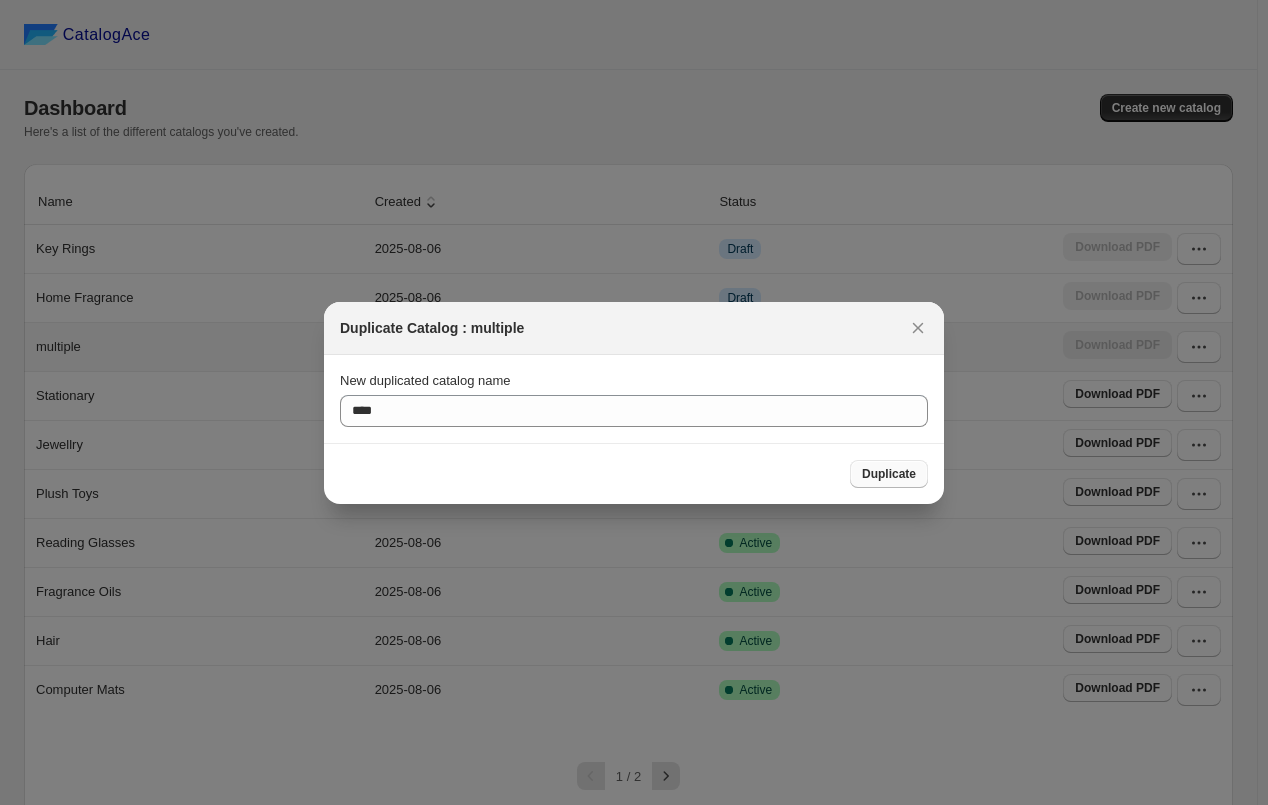 click on "Duplicate" at bounding box center [889, 474] 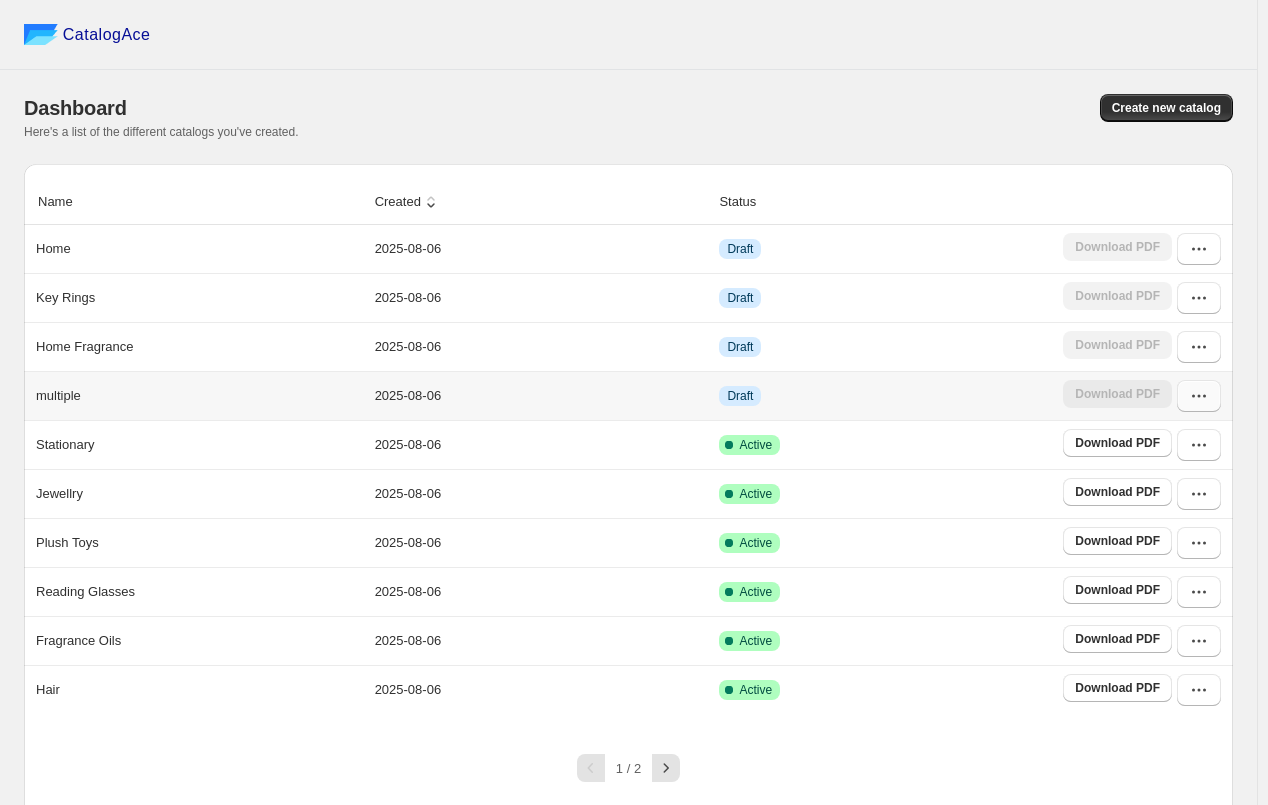 click 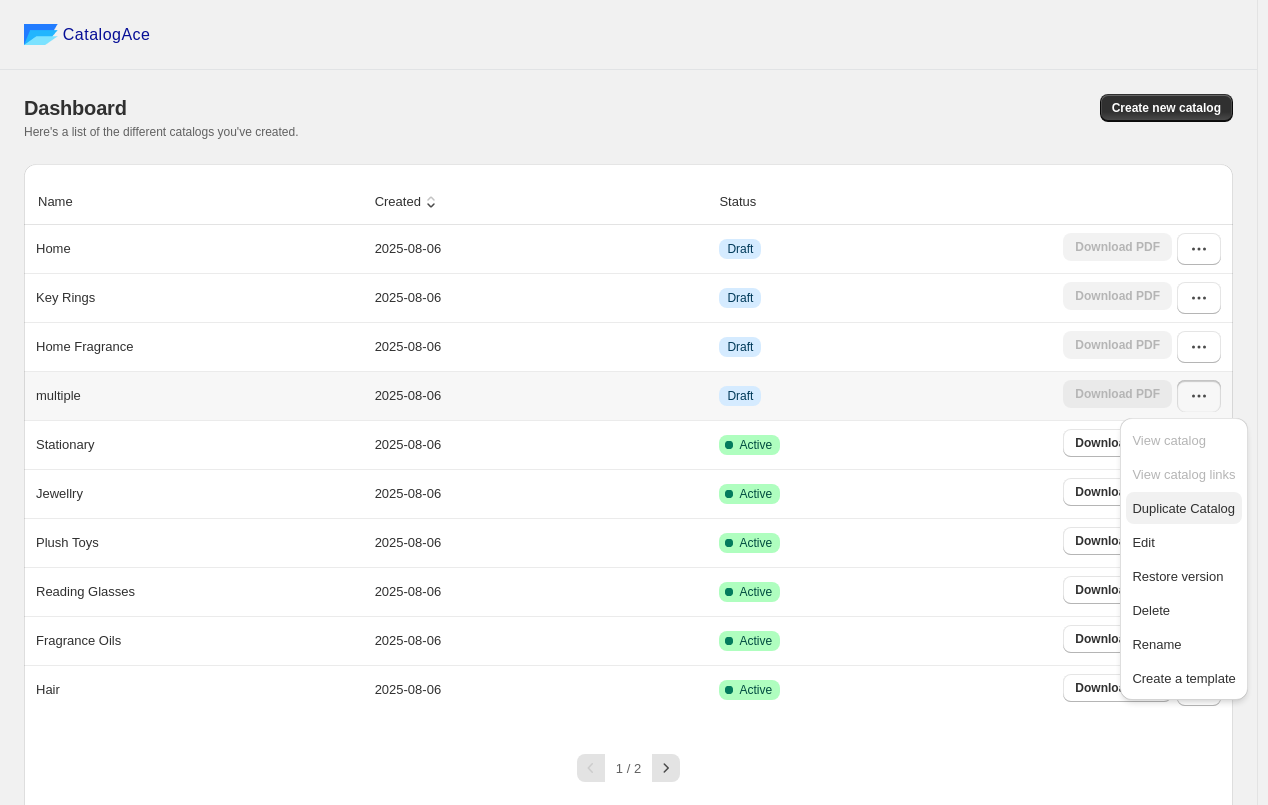 click on "Duplicate Catalog" at bounding box center (1183, 508) 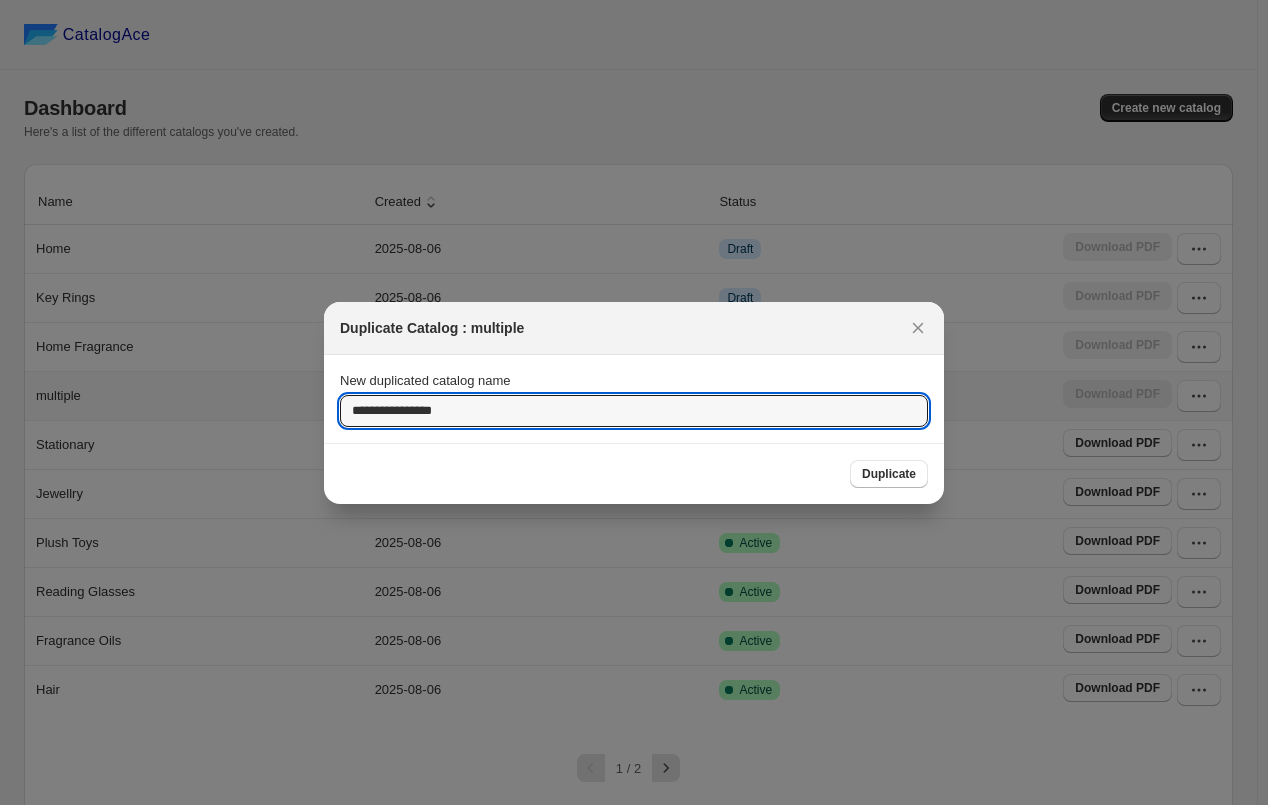 drag, startPoint x: 464, startPoint y: 421, endPoint x: 134, endPoint y: 396, distance: 330.94562 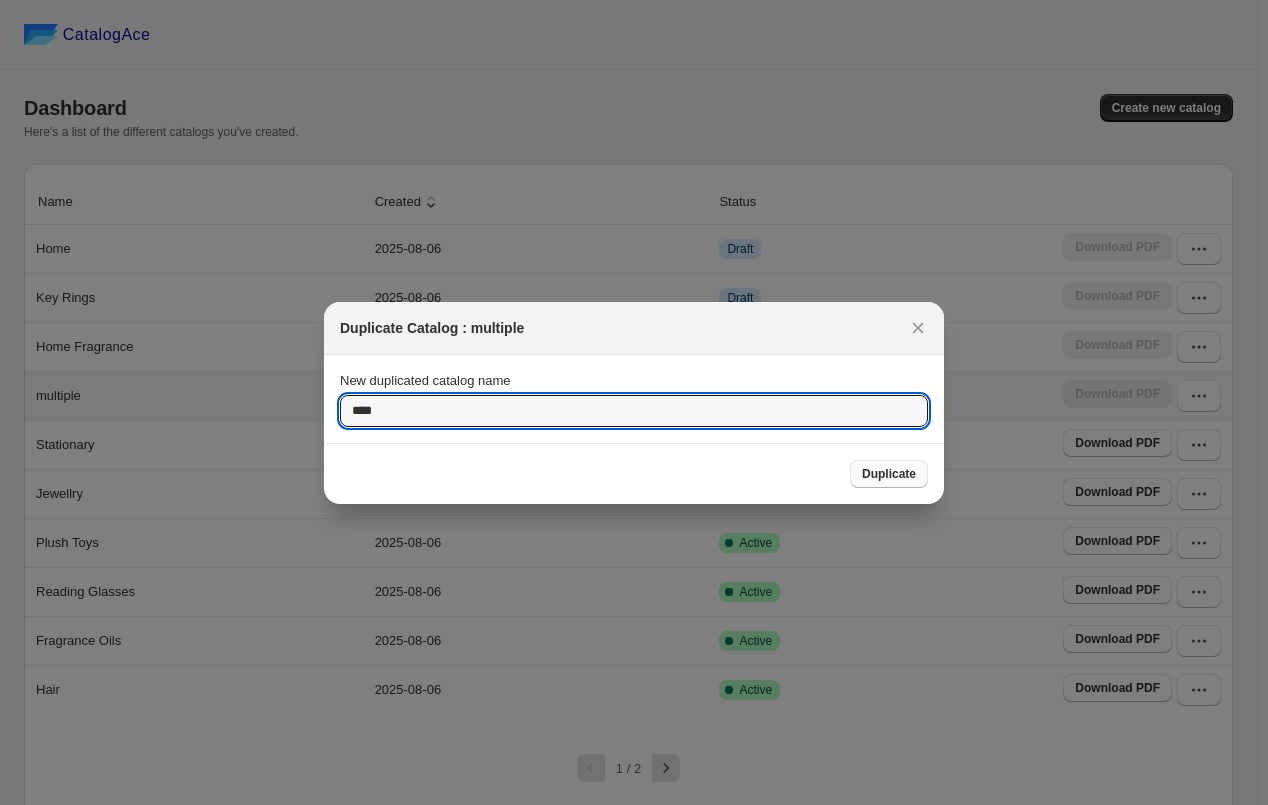 type on "****" 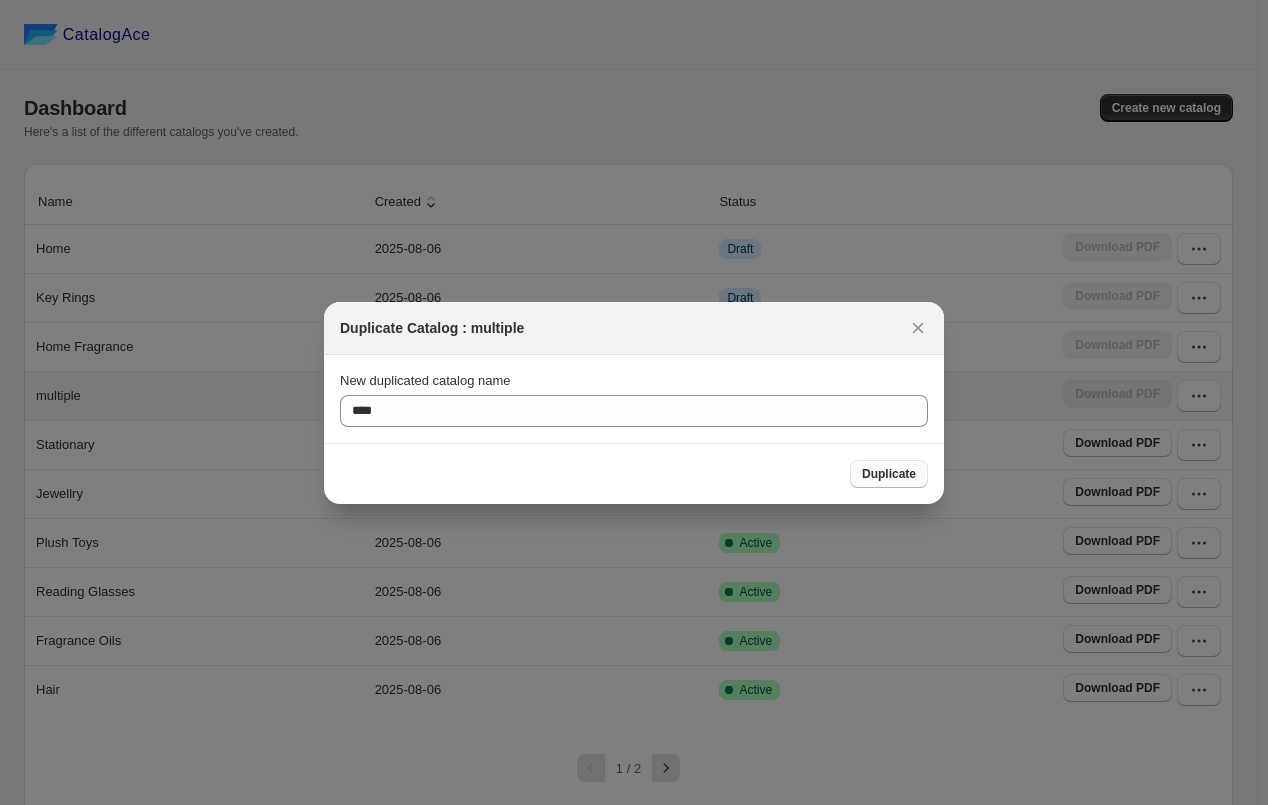 click on "Duplicate" at bounding box center (889, 474) 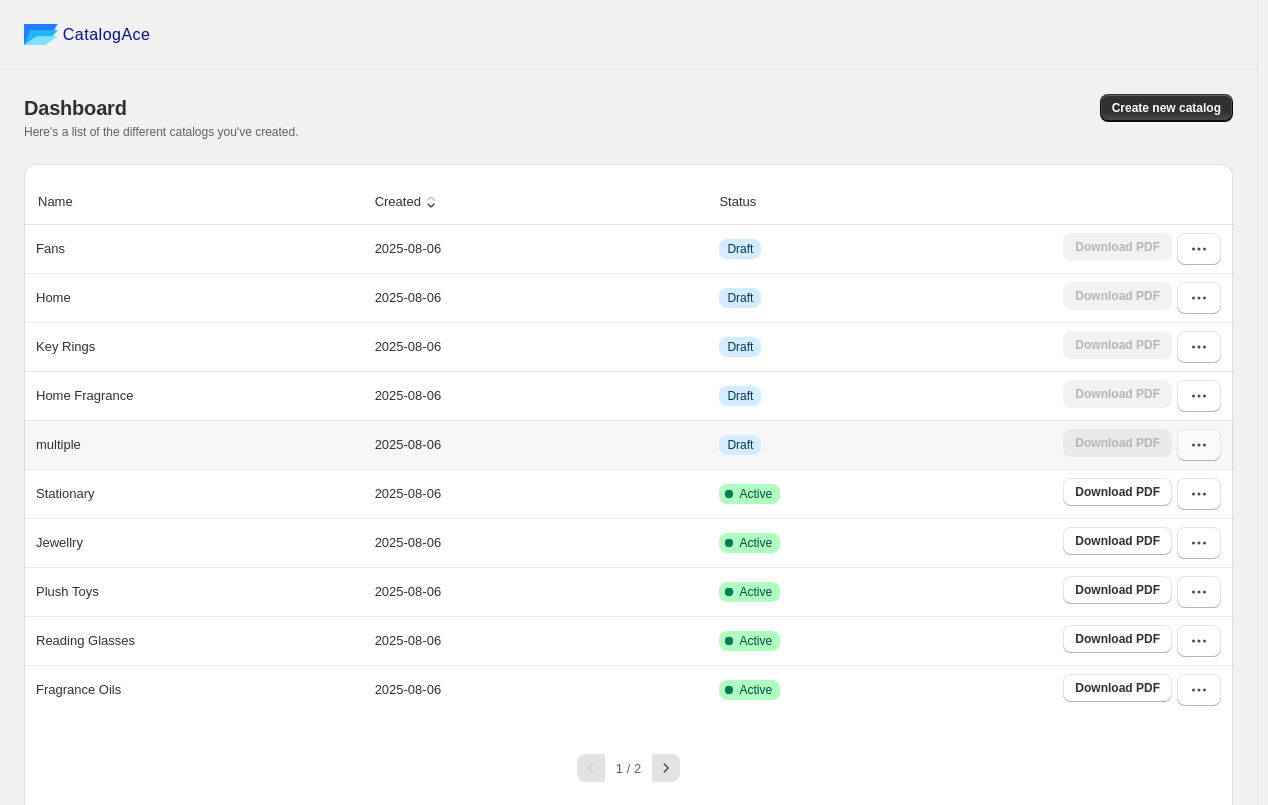 click 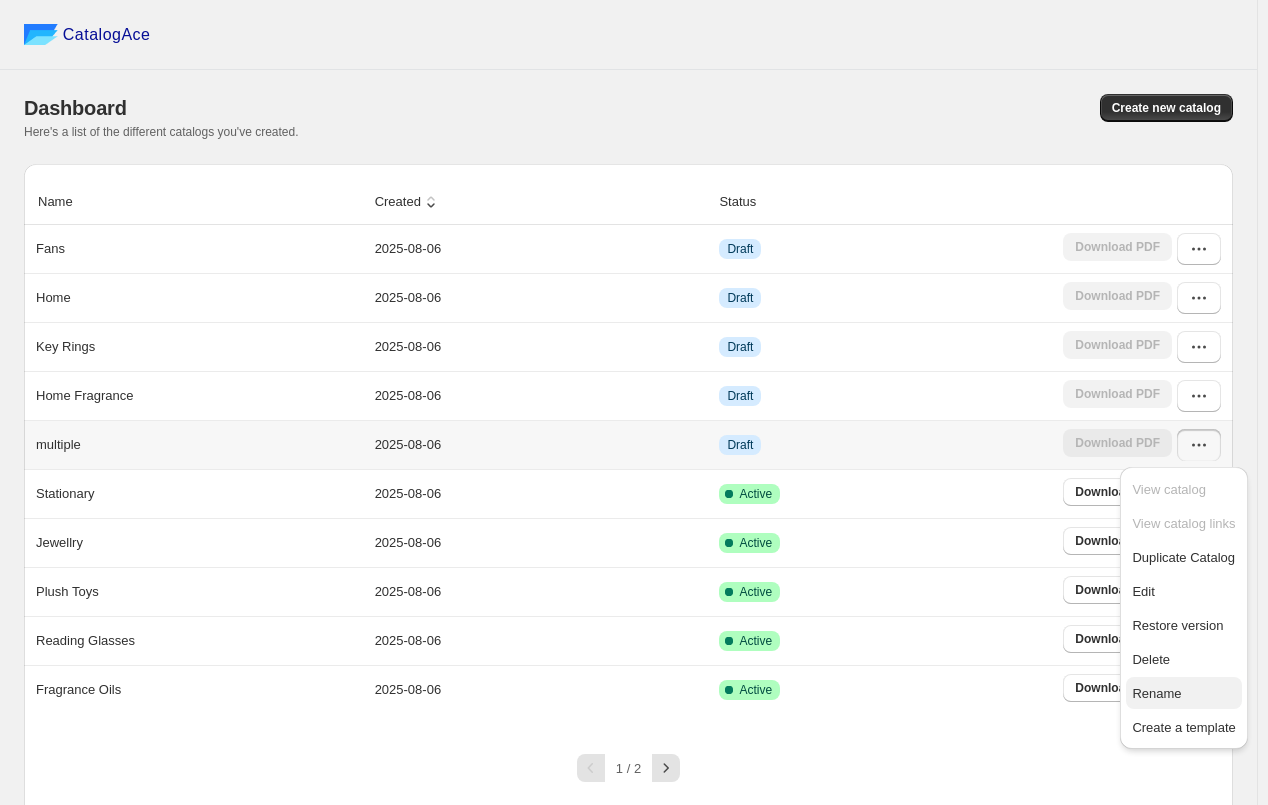 click on "Rename" at bounding box center (1156, 693) 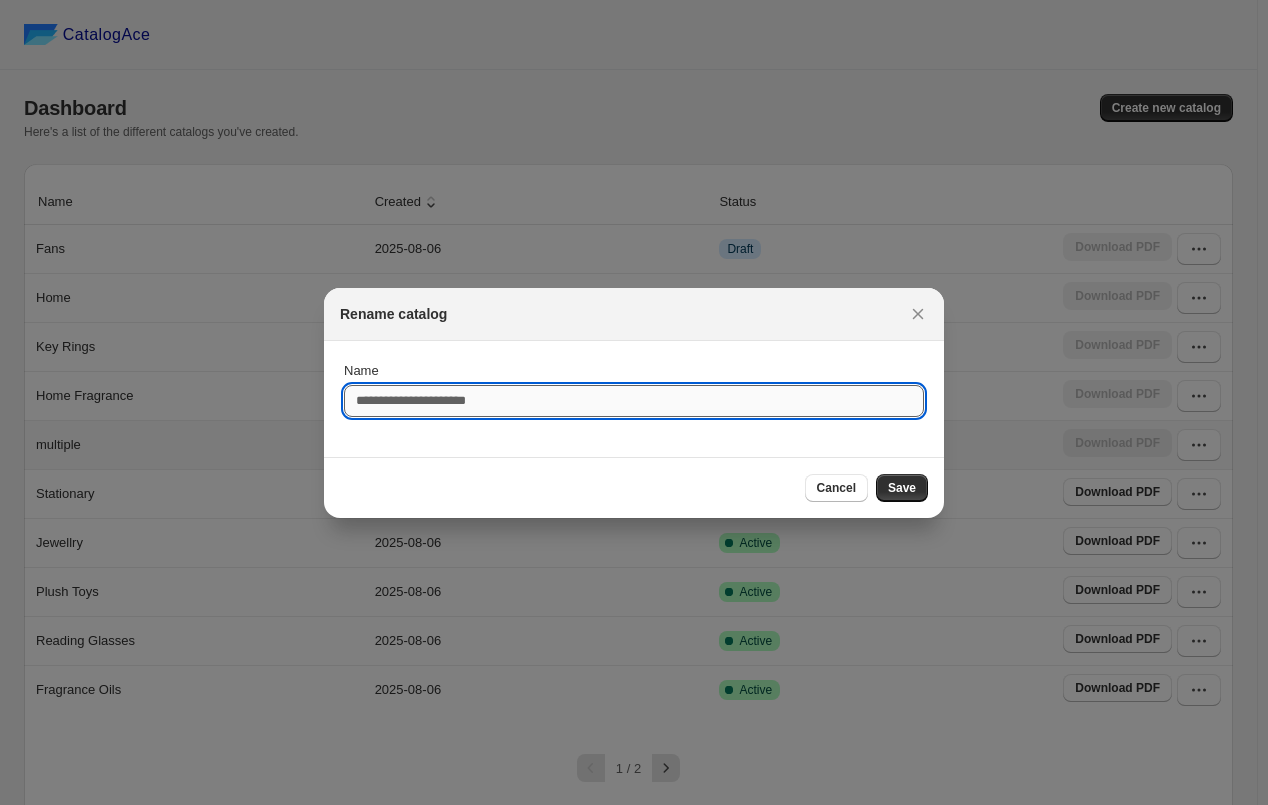 click on "Name" at bounding box center (634, 401) 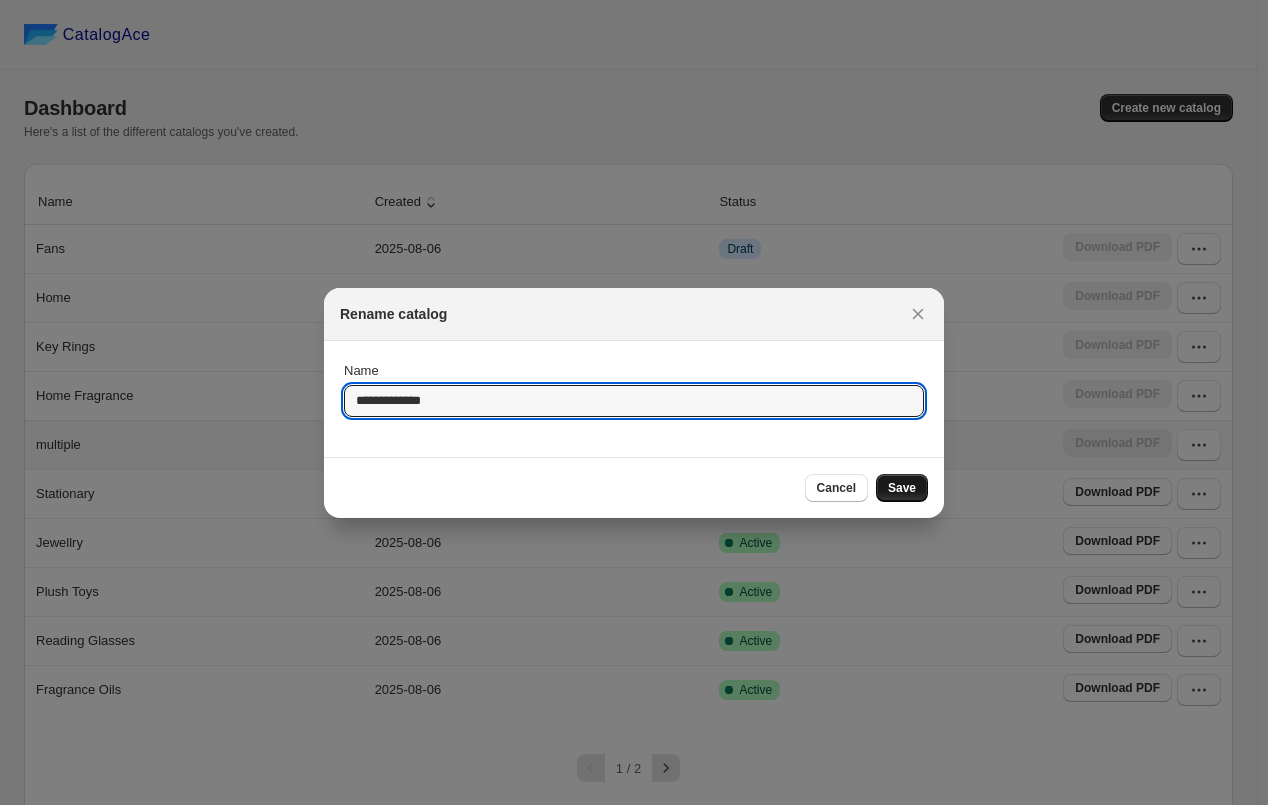 type on "**********" 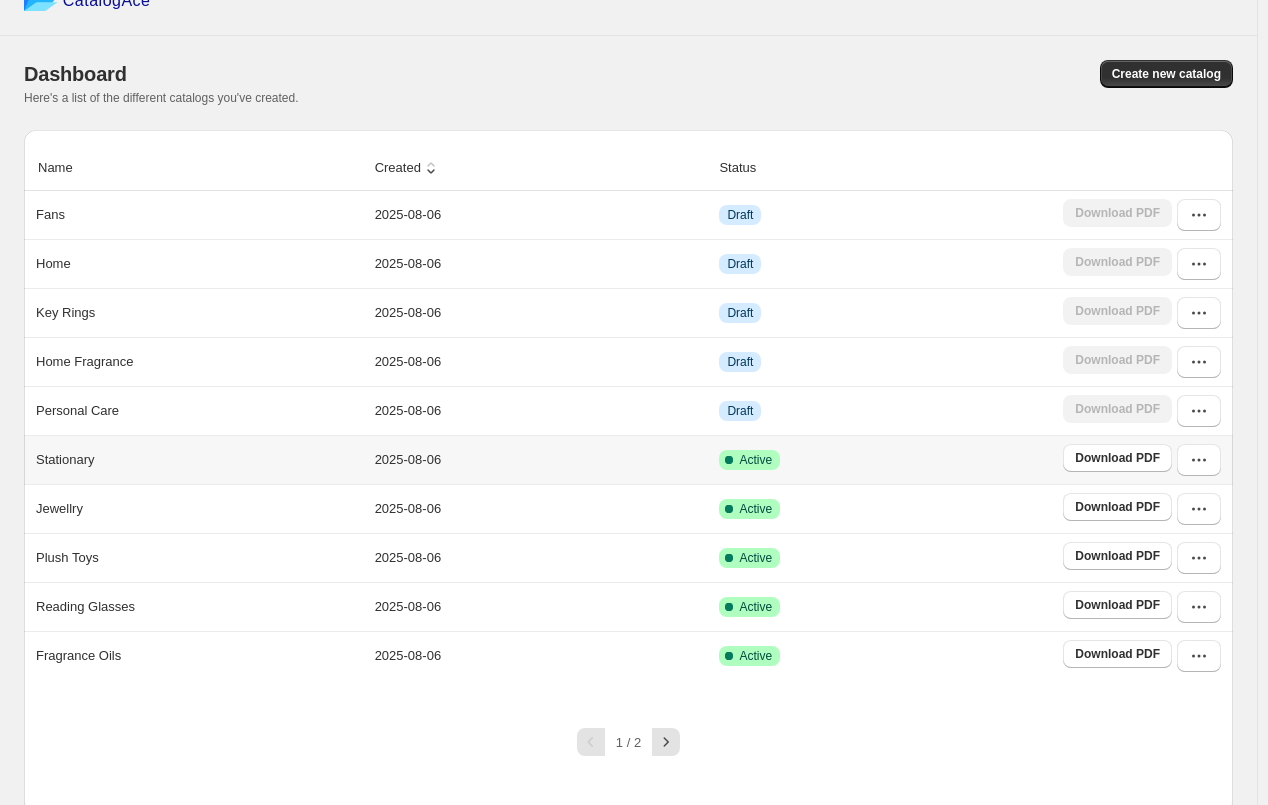scroll, scrollTop: 44, scrollLeft: 0, axis: vertical 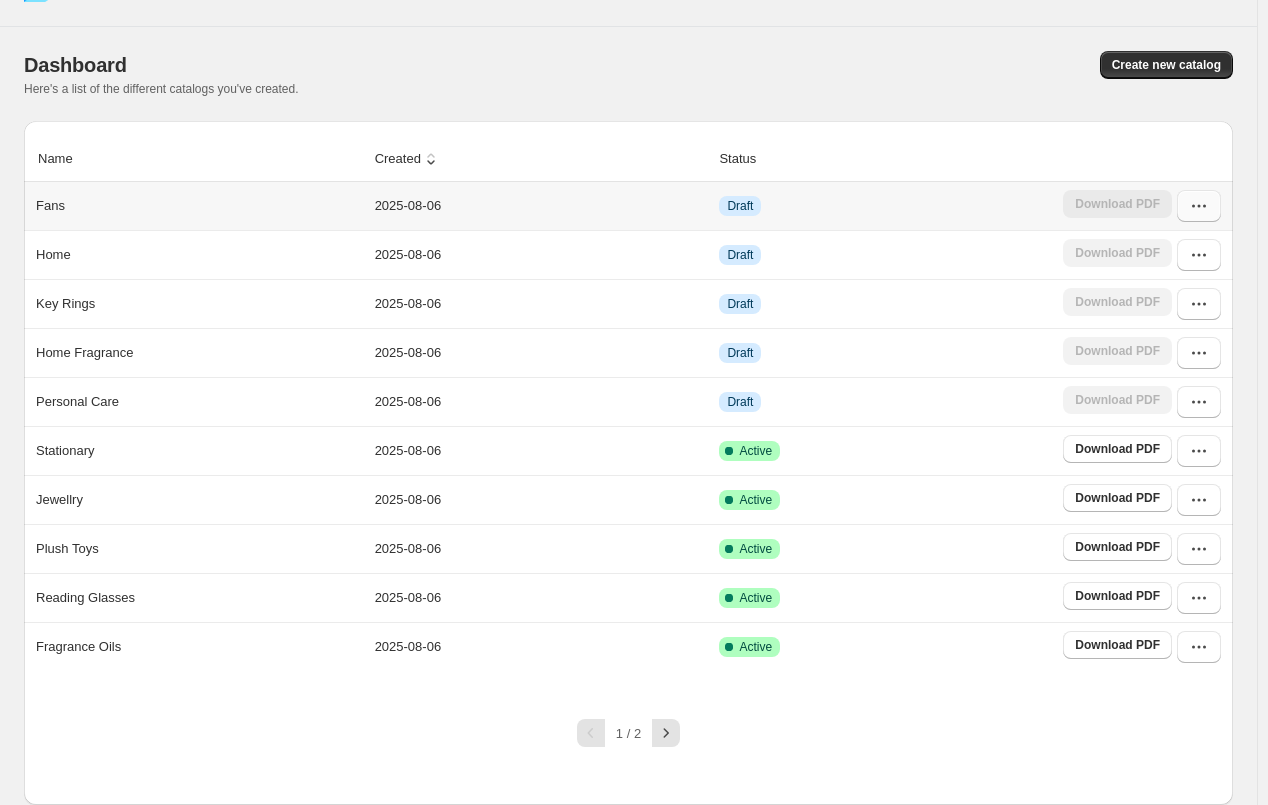 click 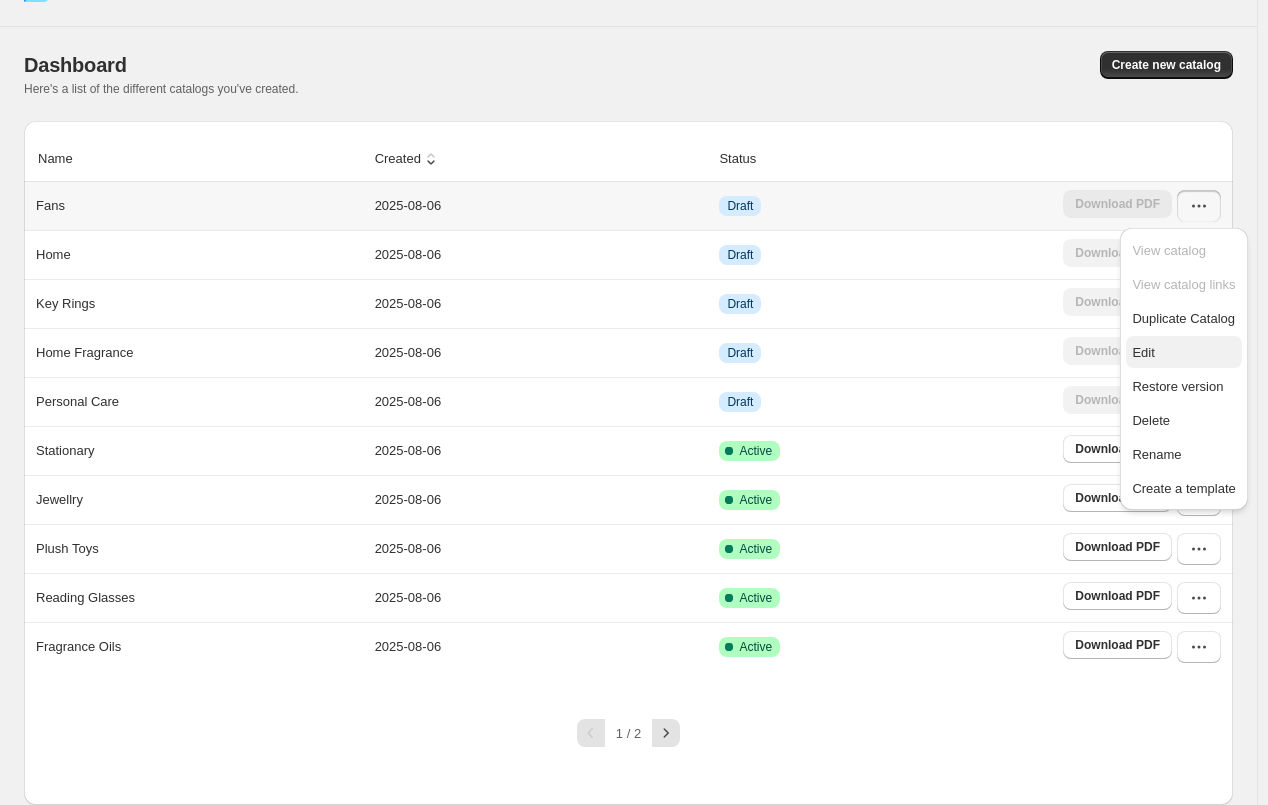 click on "Edit" at bounding box center (1143, 352) 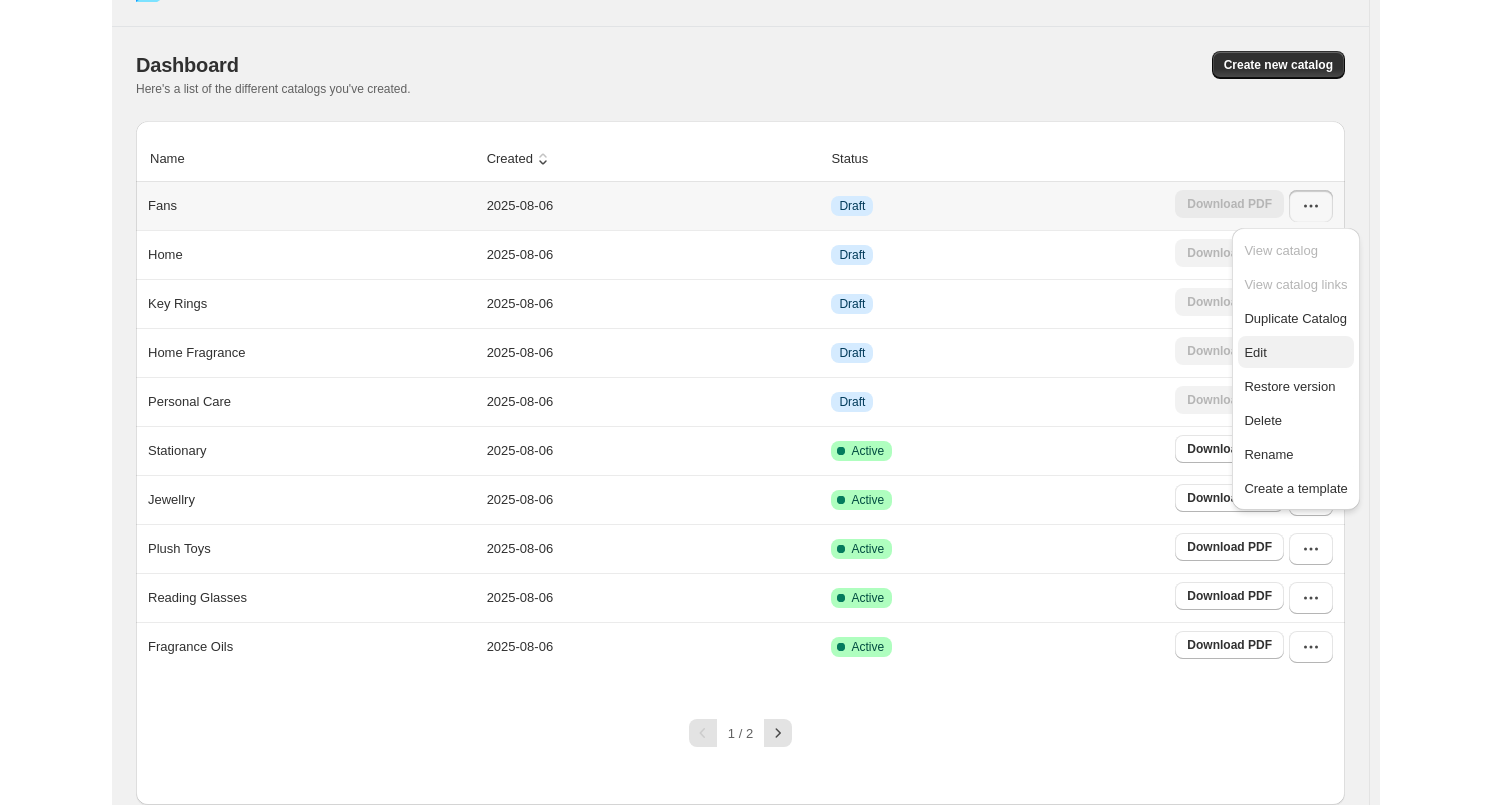 scroll, scrollTop: 0, scrollLeft: 0, axis: both 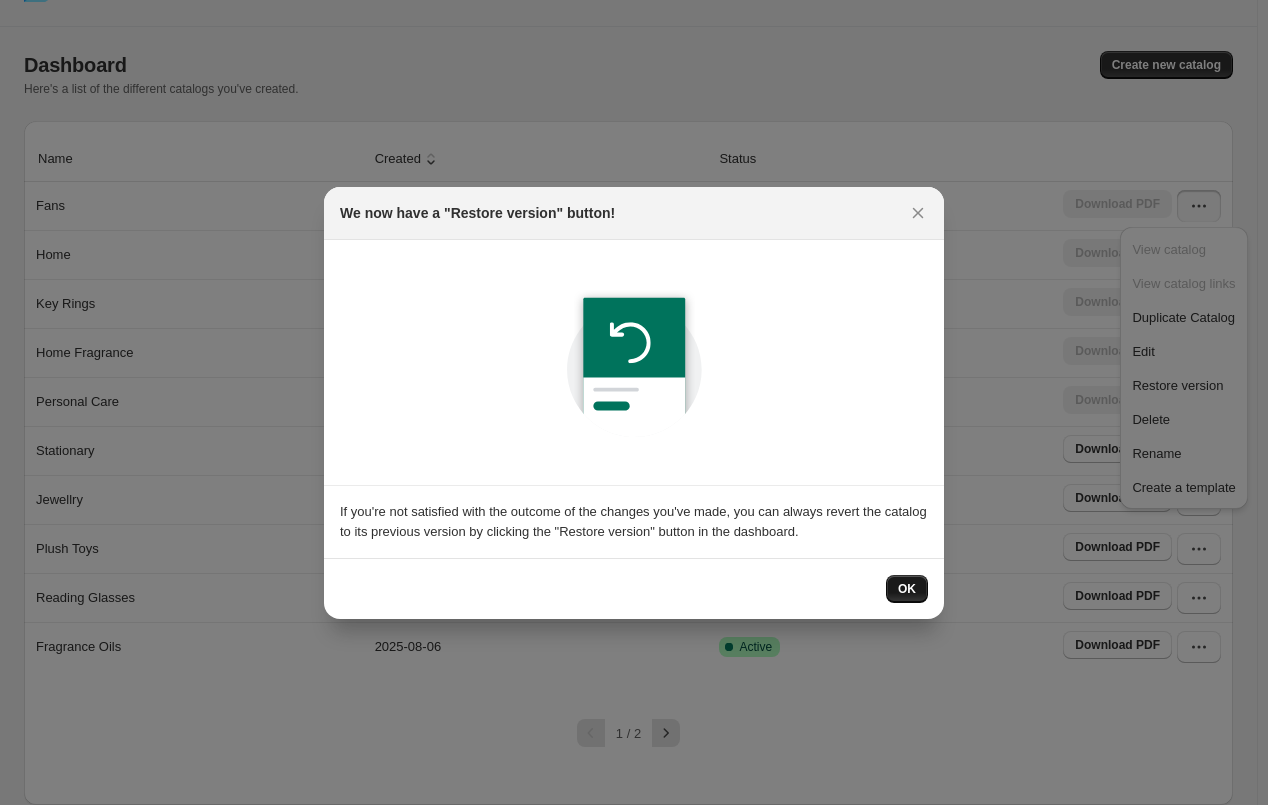 click on "OK" at bounding box center (907, 589) 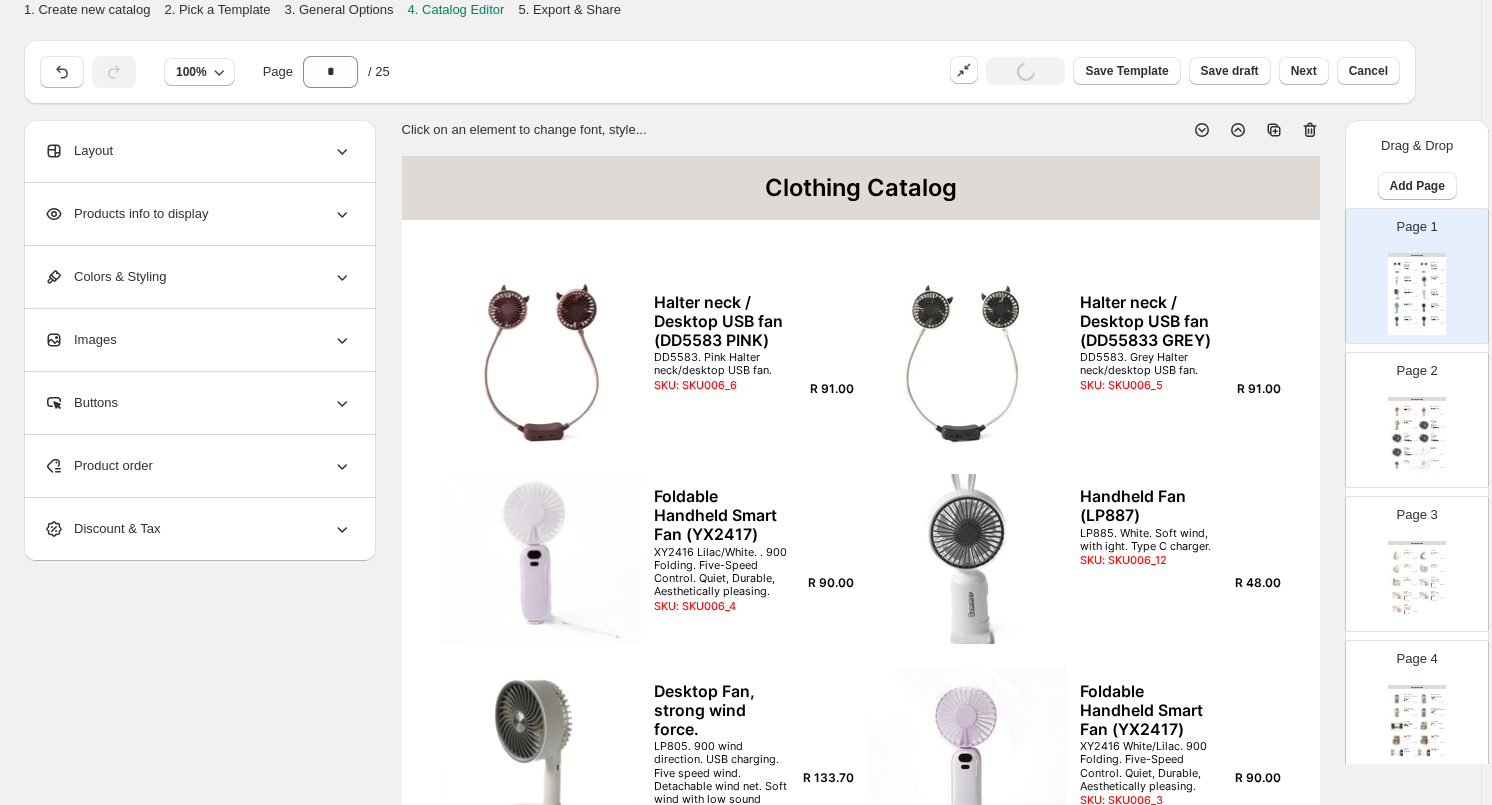 click on "Clothing Catalog" at bounding box center (861, 188) 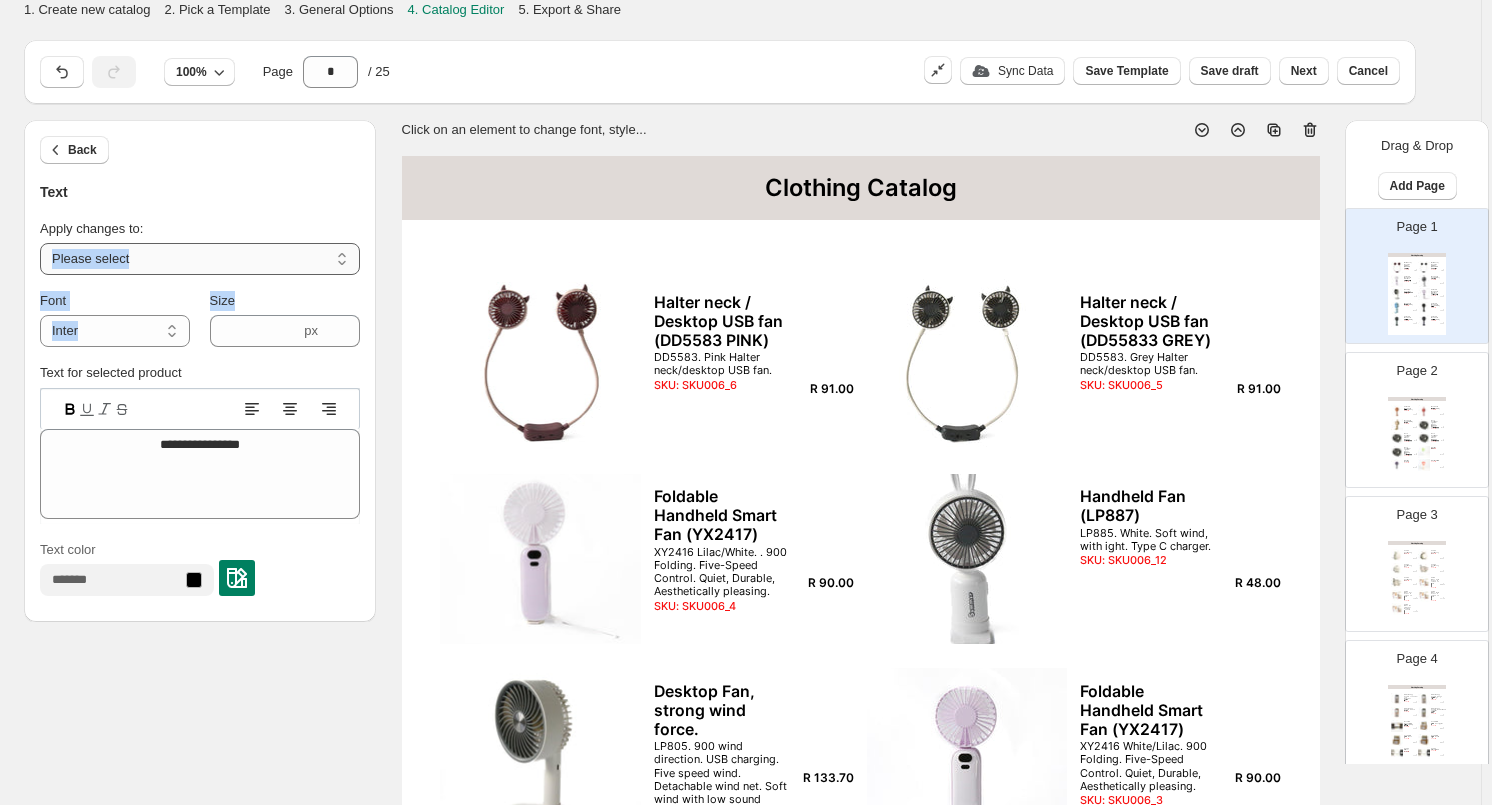 click on "**********" at bounding box center [200, 371] 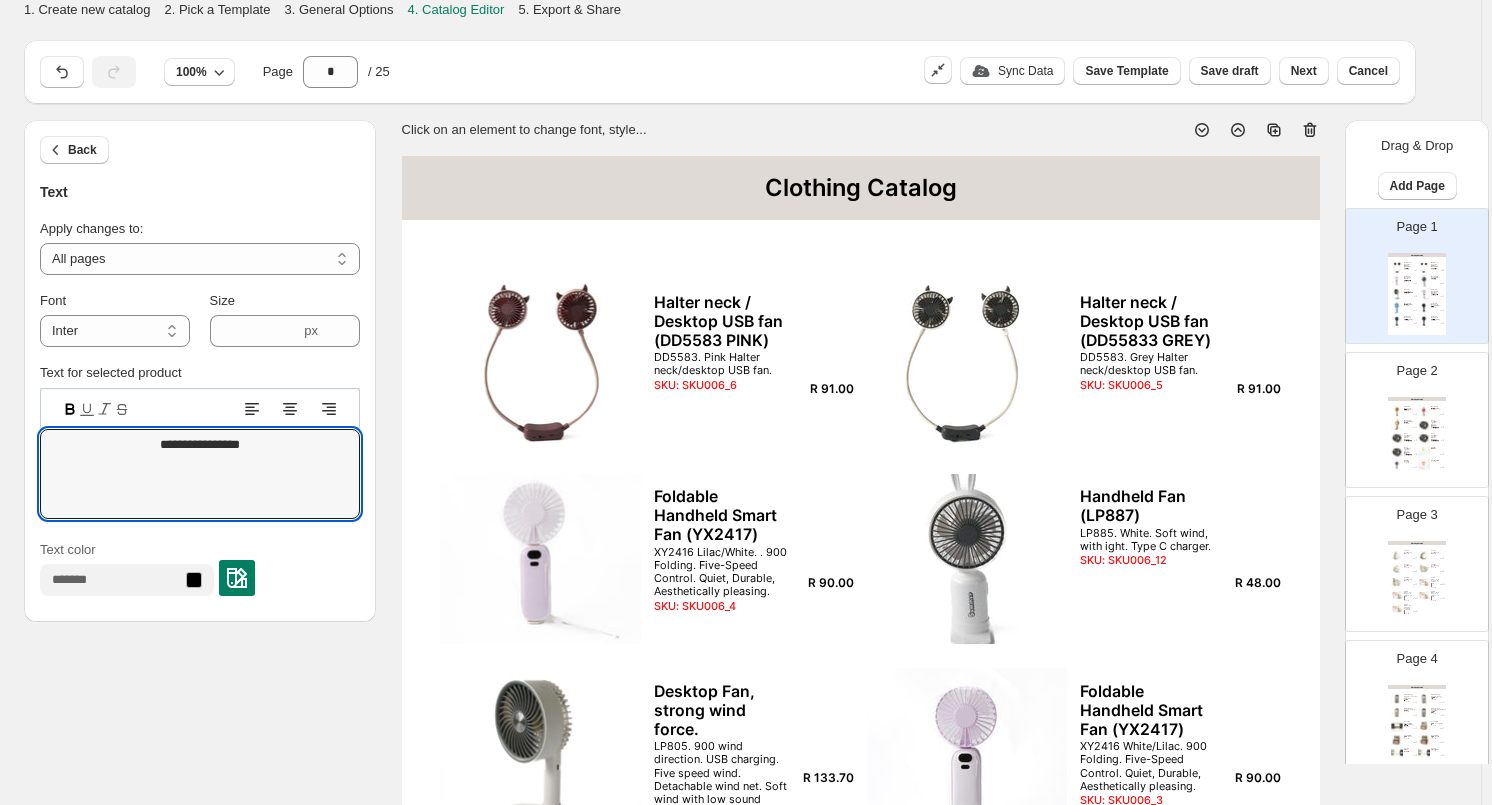 drag, startPoint x: 268, startPoint y: 451, endPoint x: 128, endPoint y: 426, distance: 142.21463 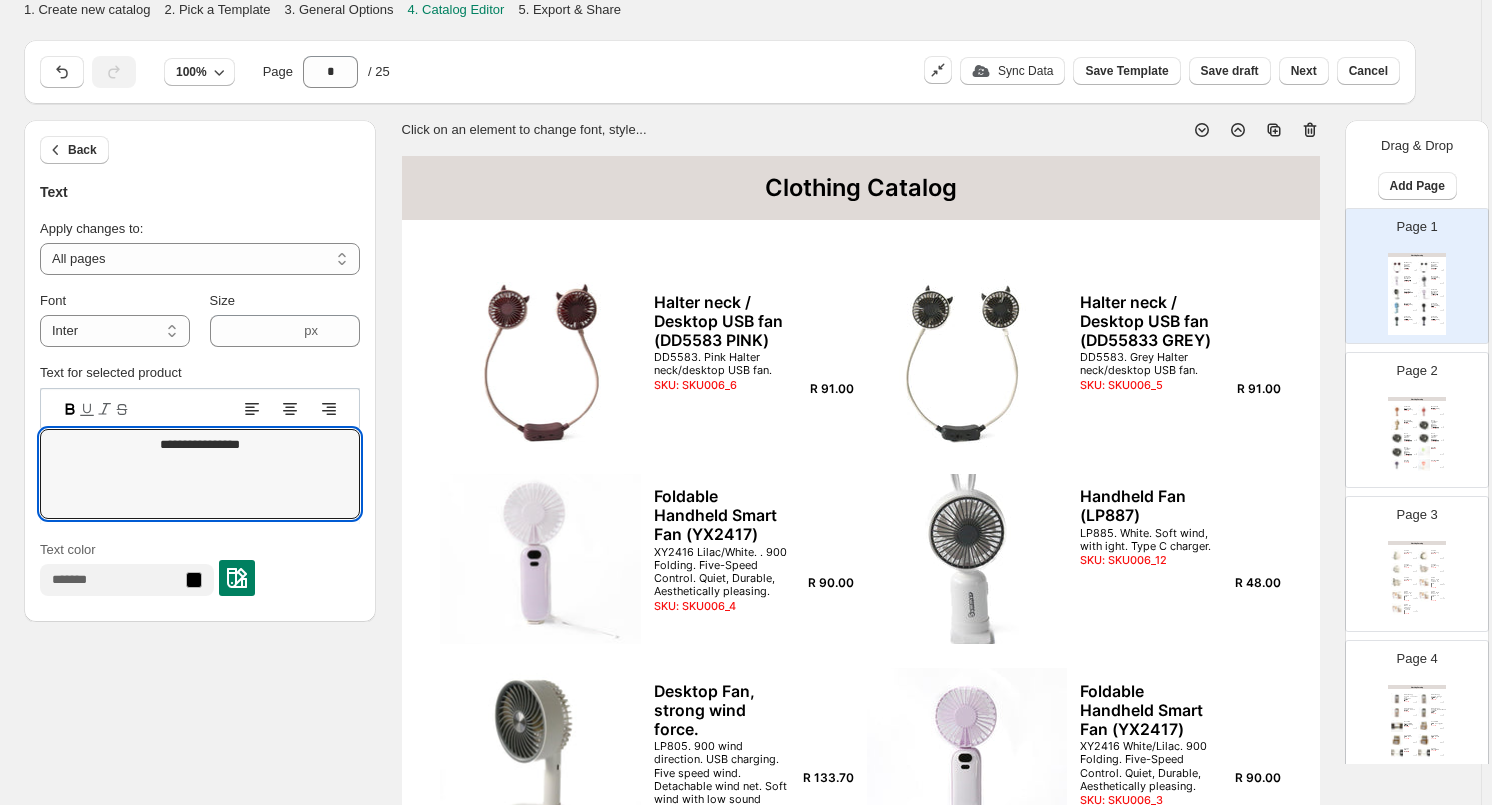 click on "**********" at bounding box center (200, 474) 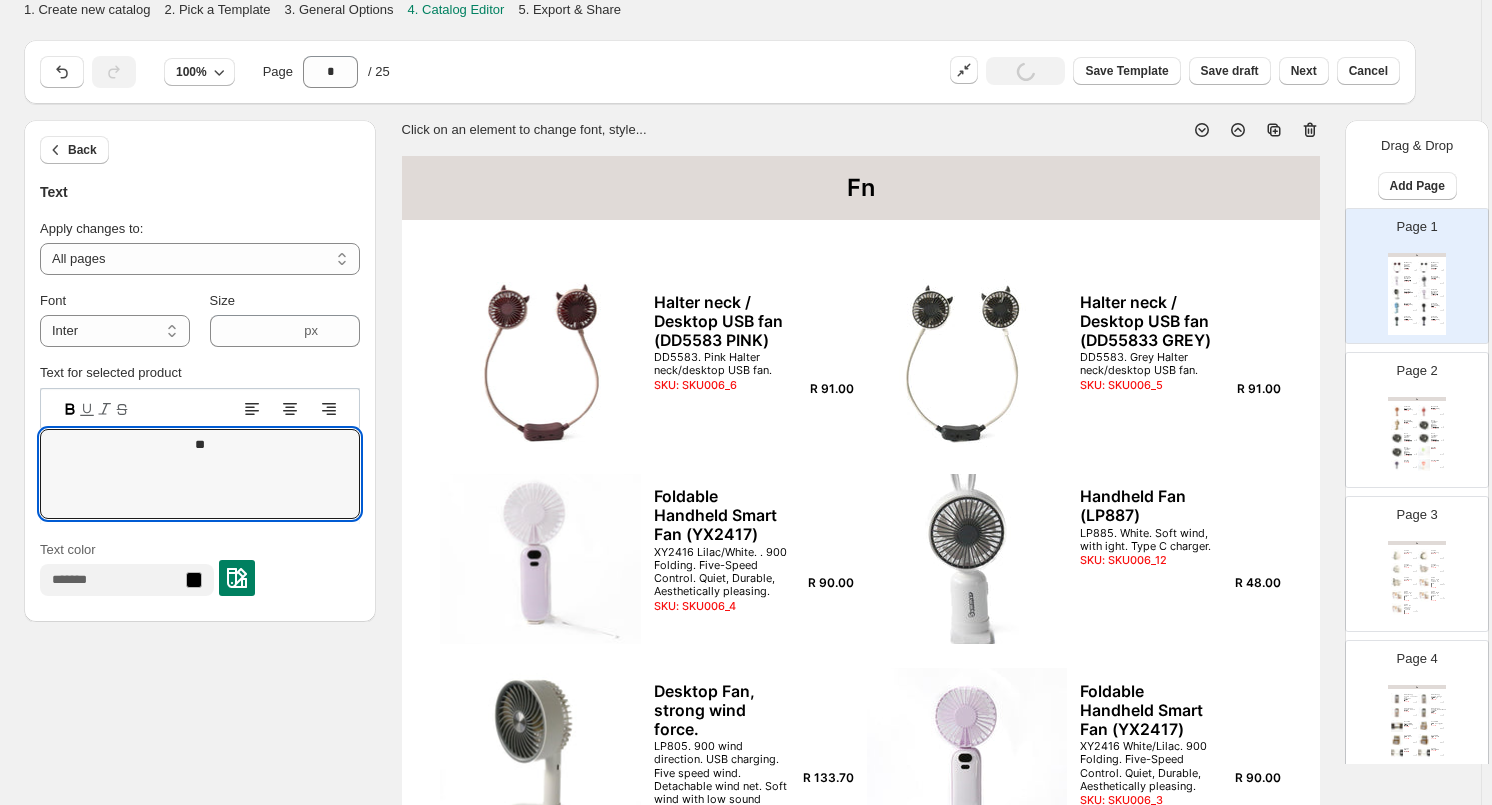 type on "*" 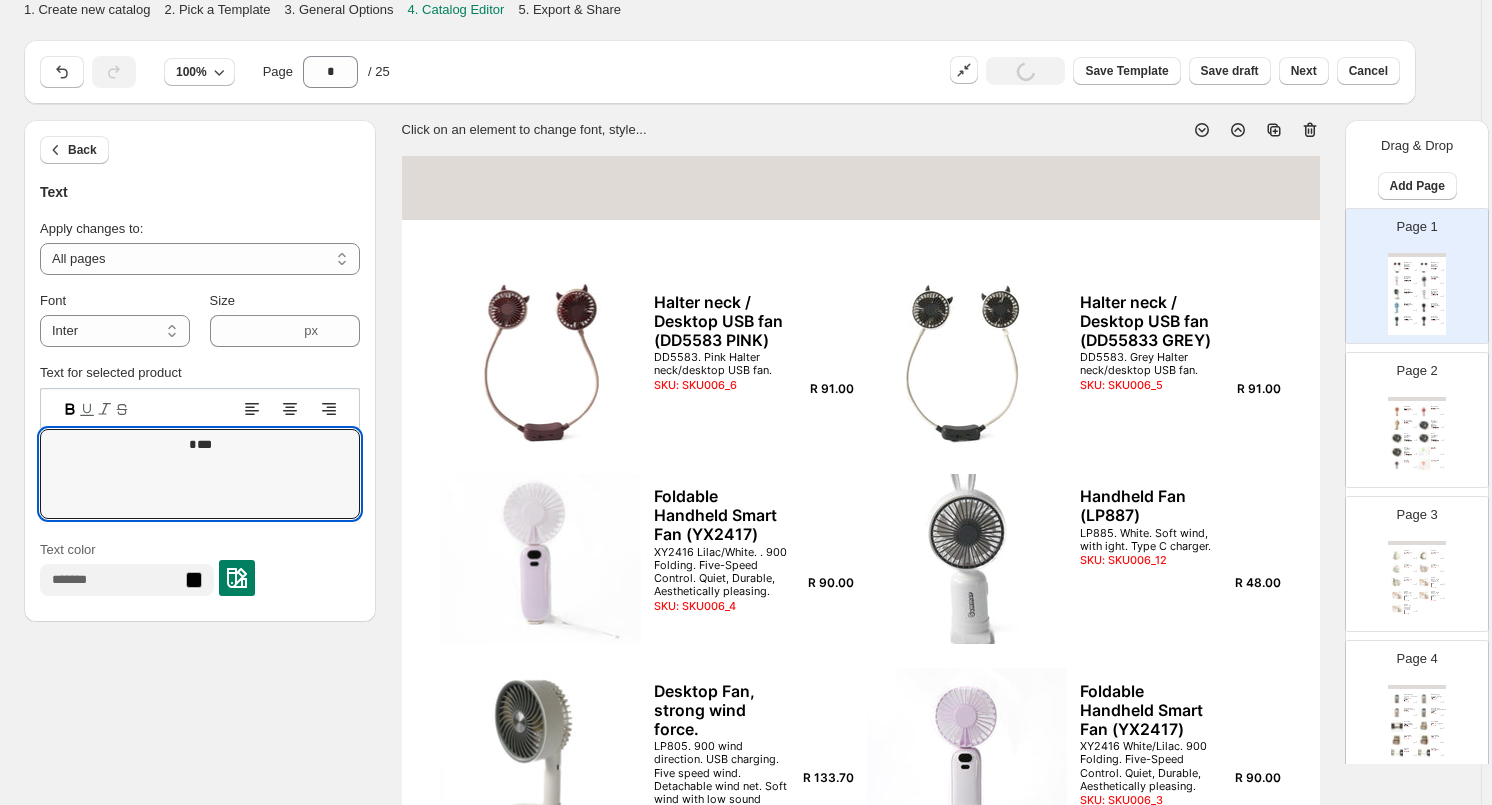 type on "****" 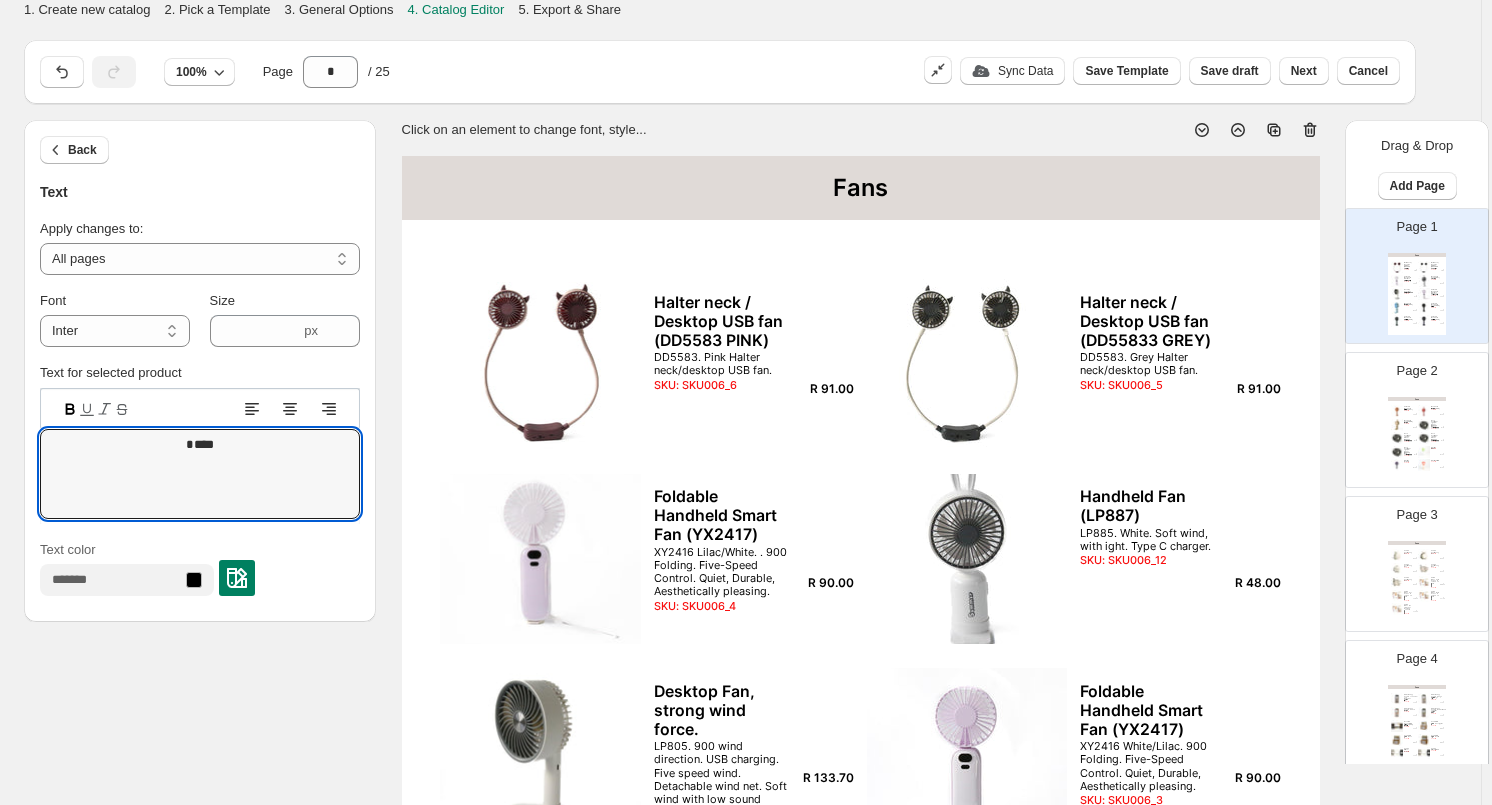 click at bounding box center [1424, 411] 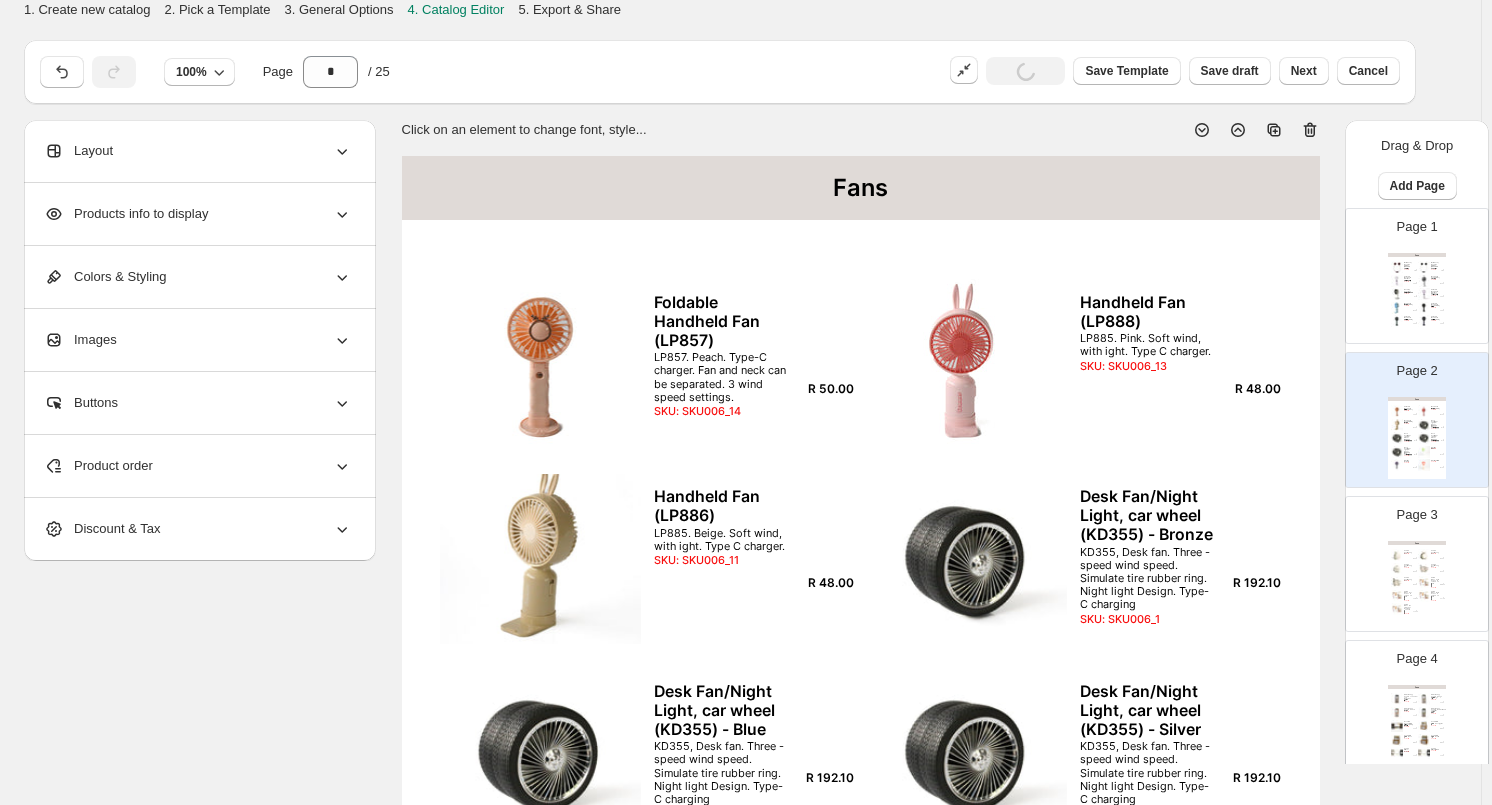 click at bounding box center (1424, 555) 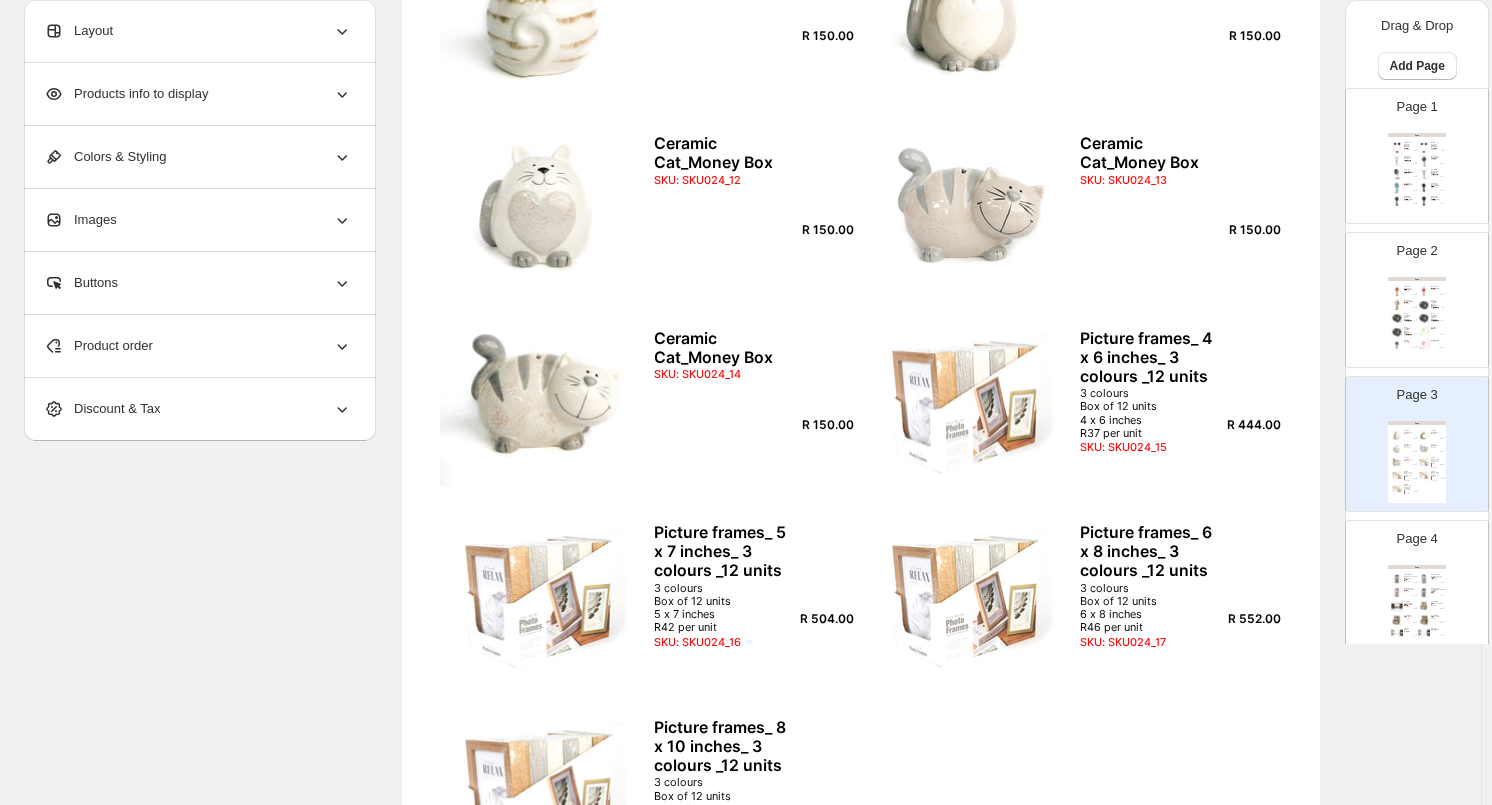 scroll, scrollTop: 621, scrollLeft: 0, axis: vertical 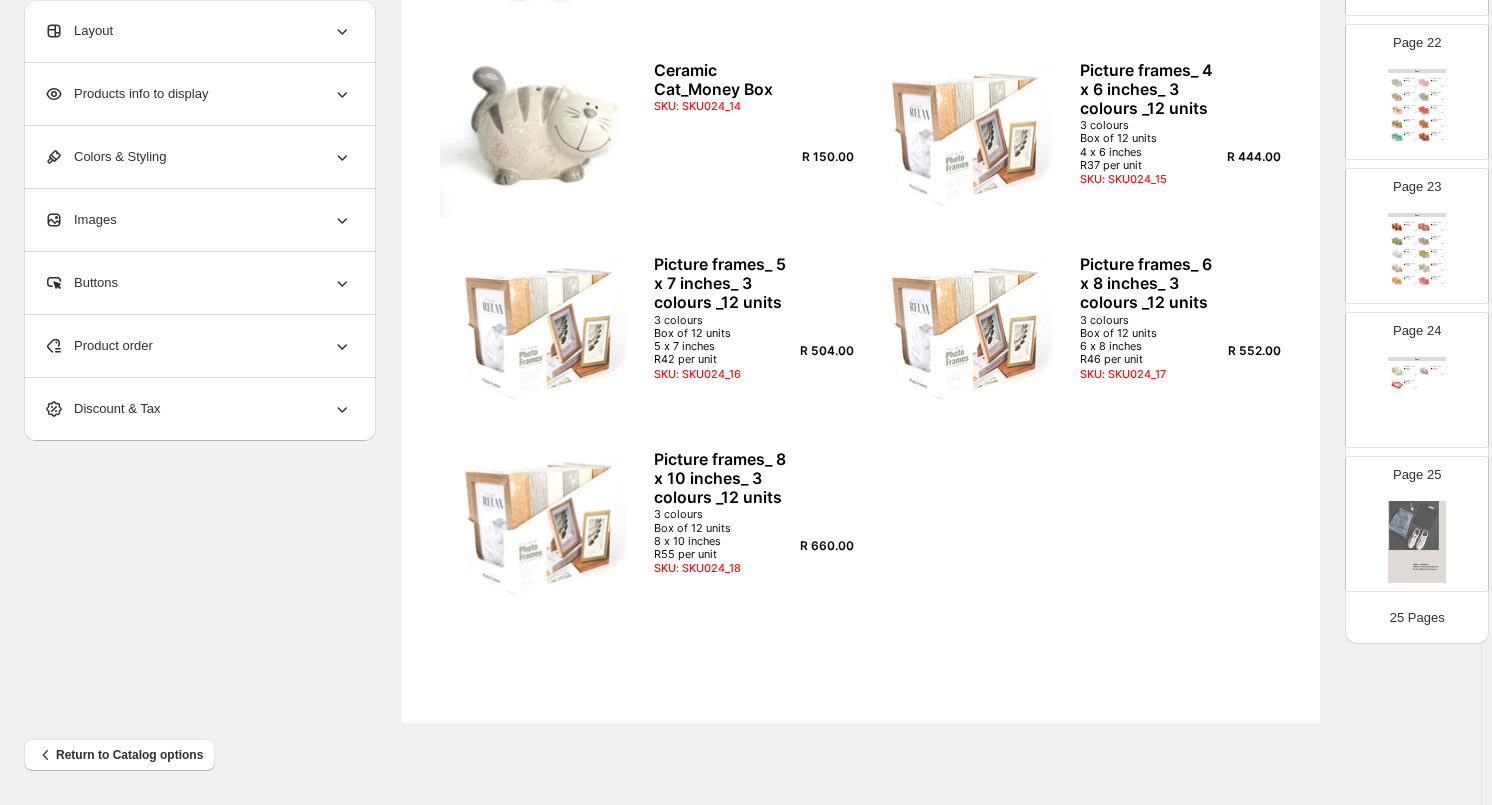 click at bounding box center [1417, 542] 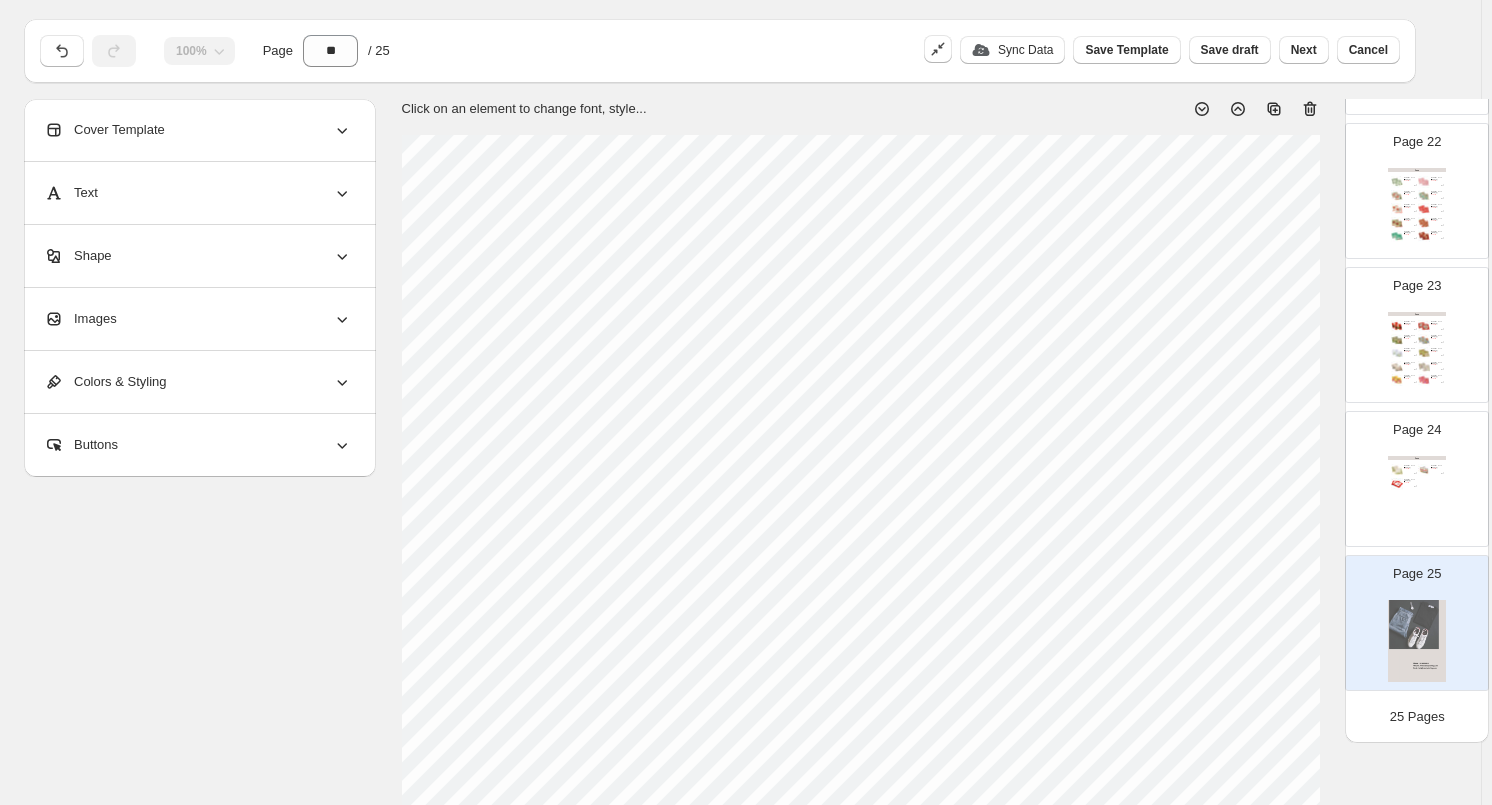 scroll, scrollTop: 0, scrollLeft: 0, axis: both 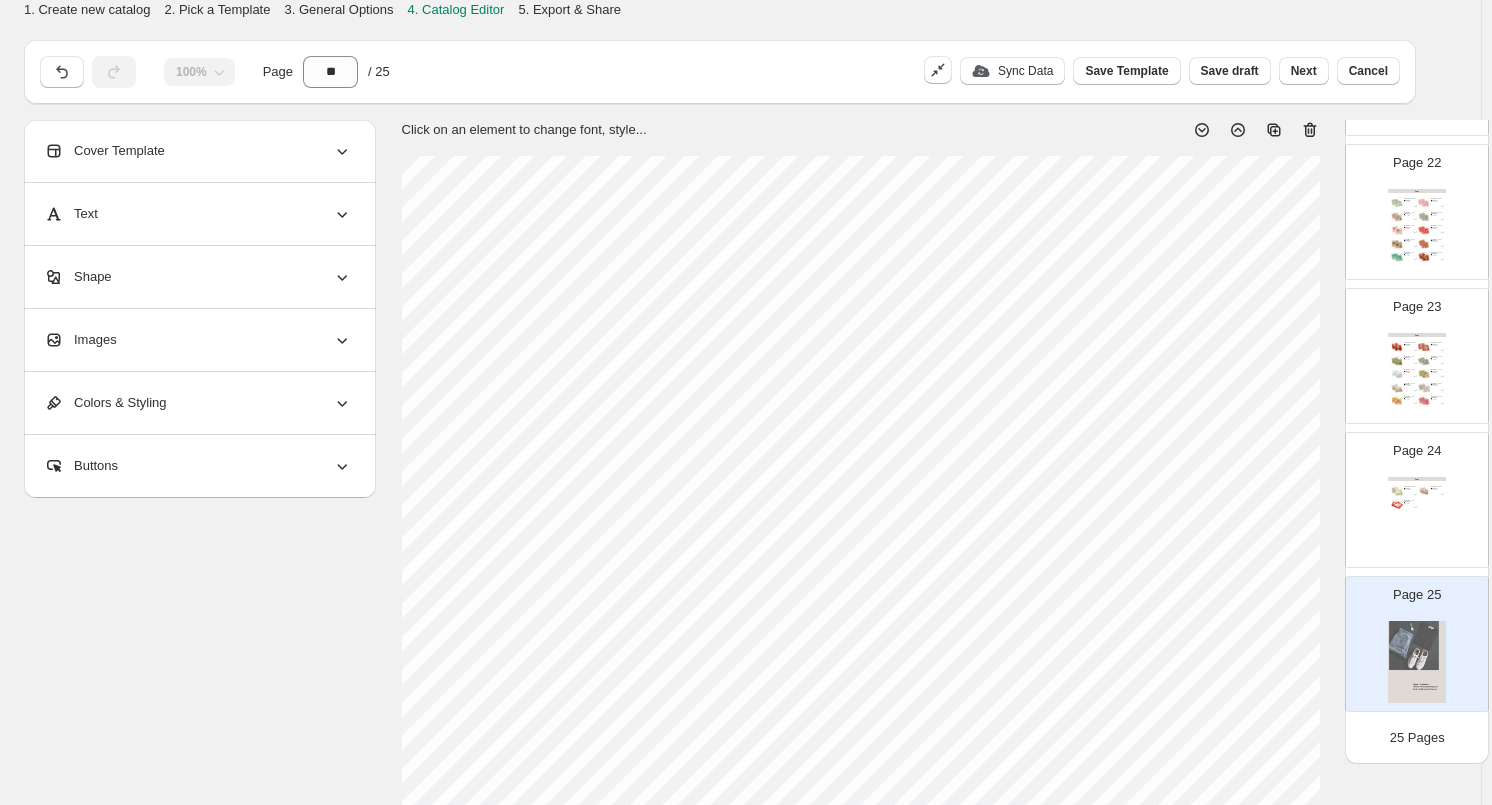 click 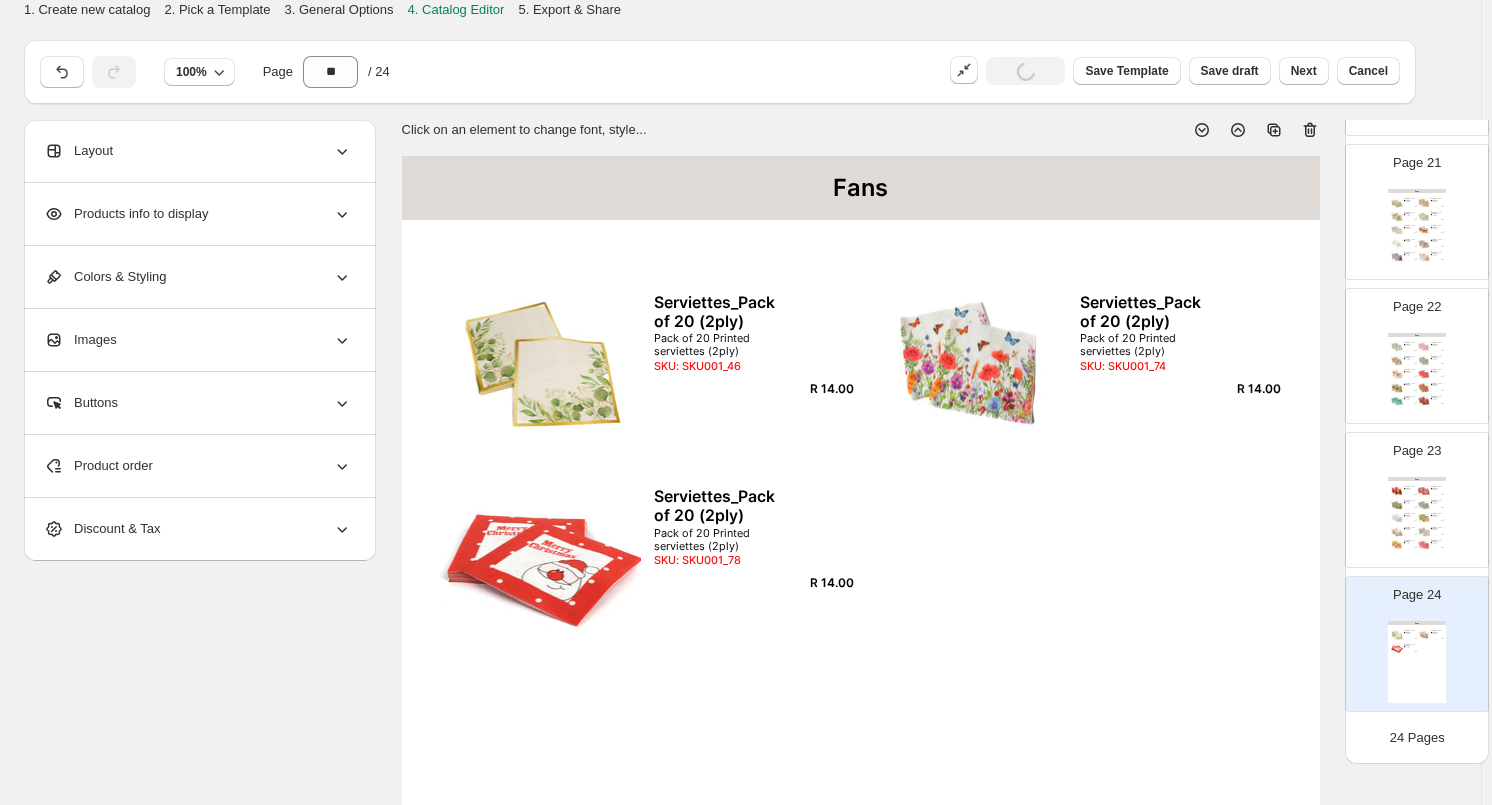 scroll, scrollTop: 2944, scrollLeft: 0, axis: vertical 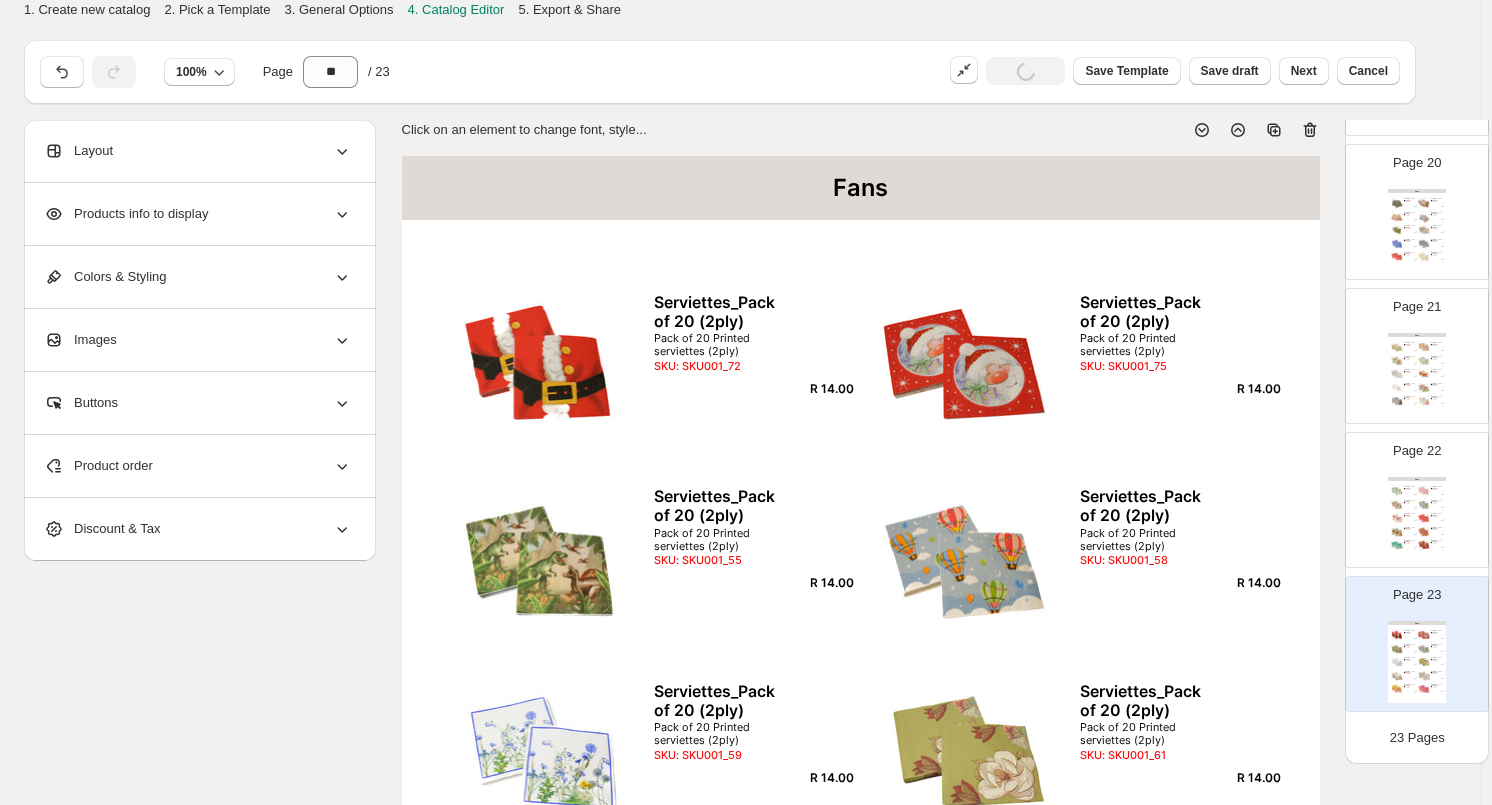 click 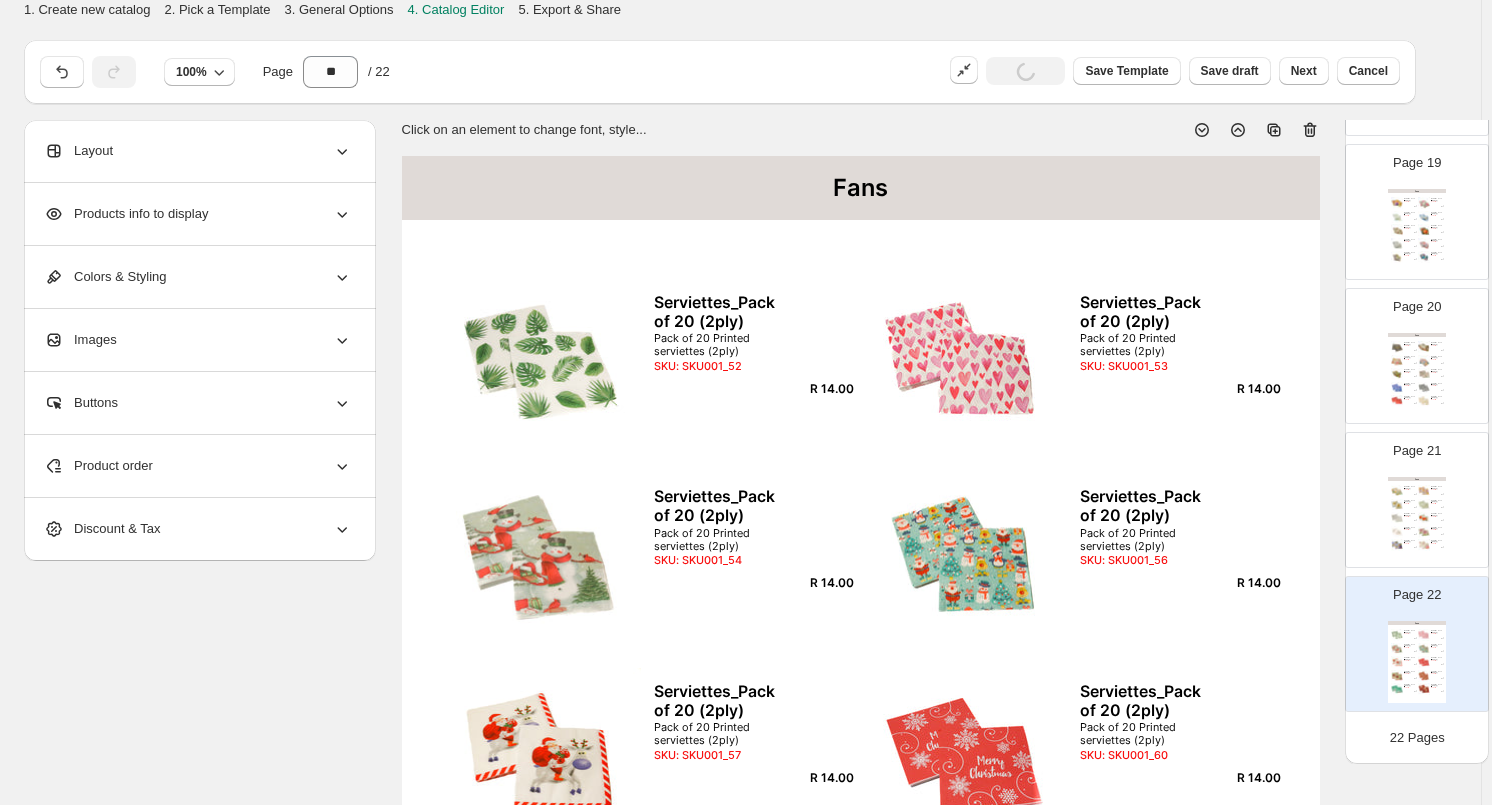 click 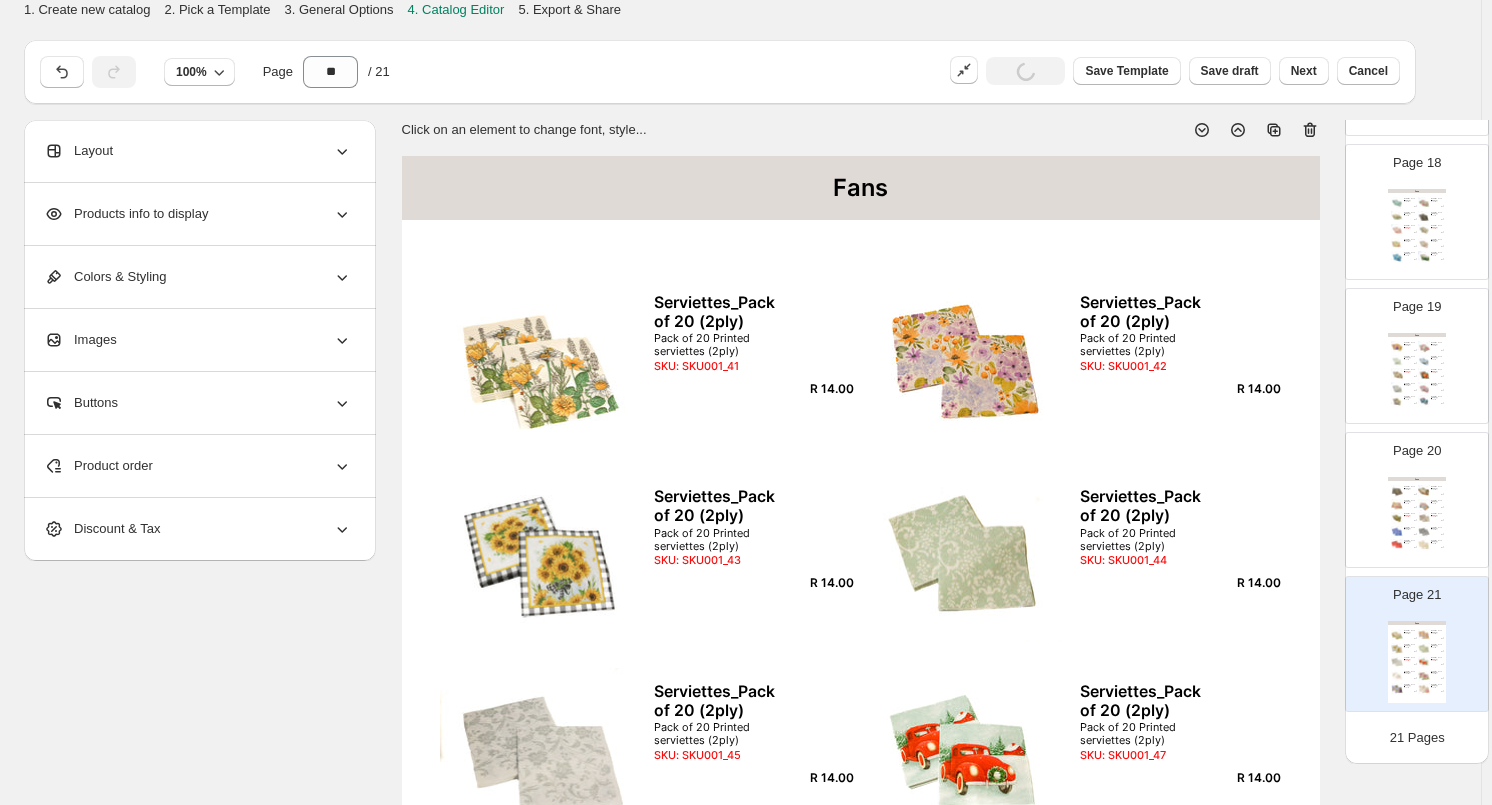 click 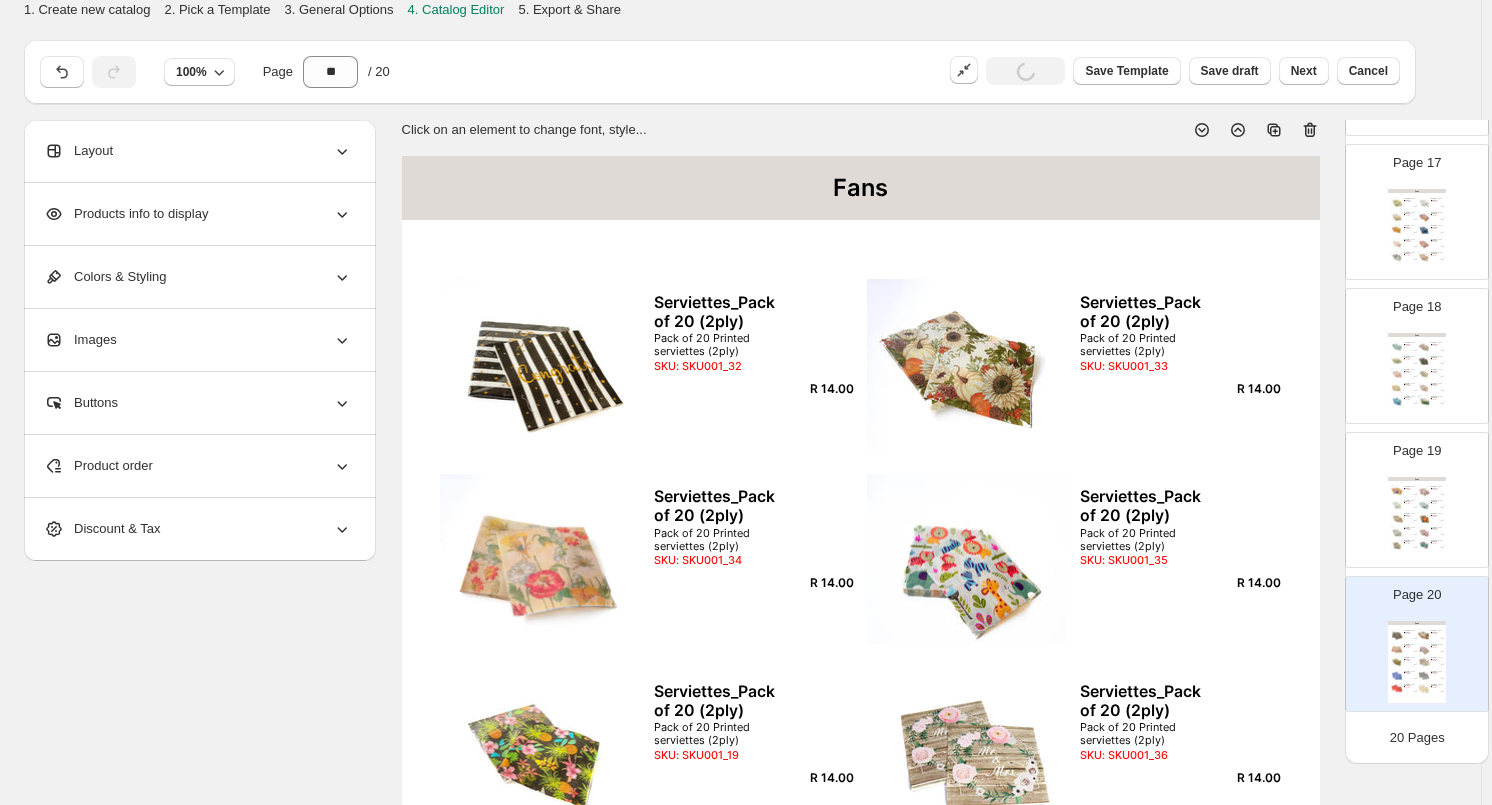 scroll, scrollTop: 2368, scrollLeft: 0, axis: vertical 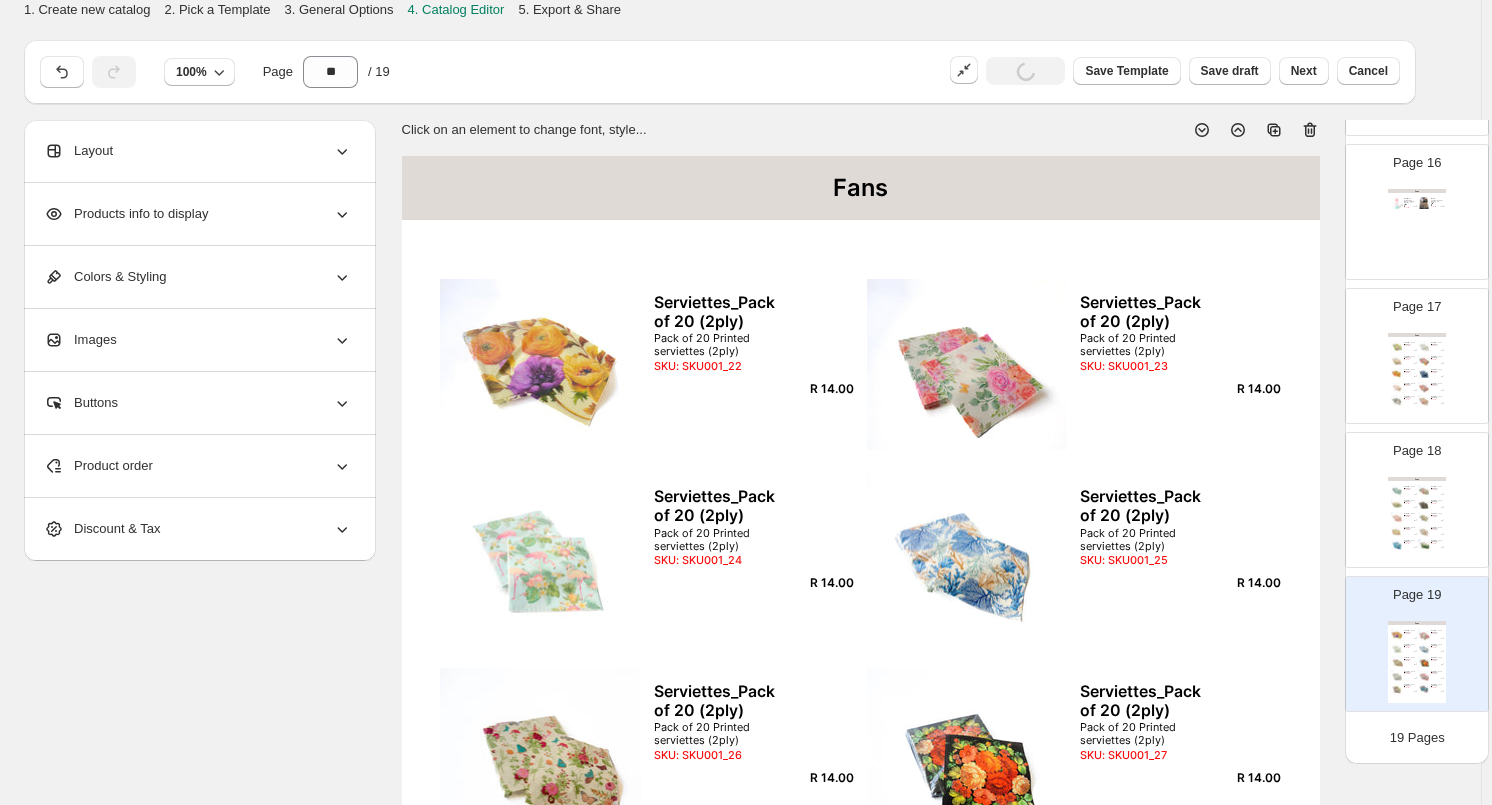 click 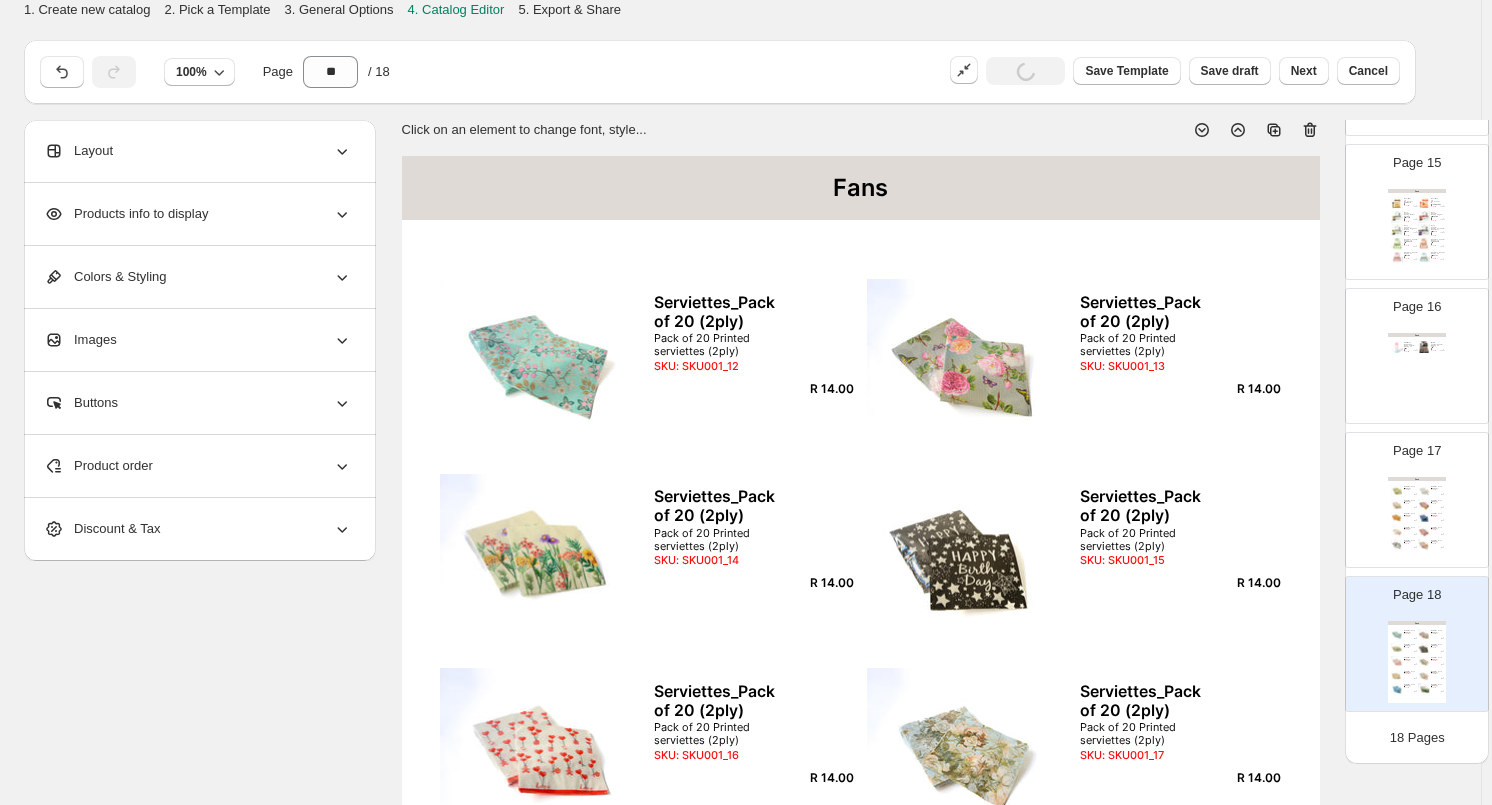 scroll, scrollTop: 2080, scrollLeft: 0, axis: vertical 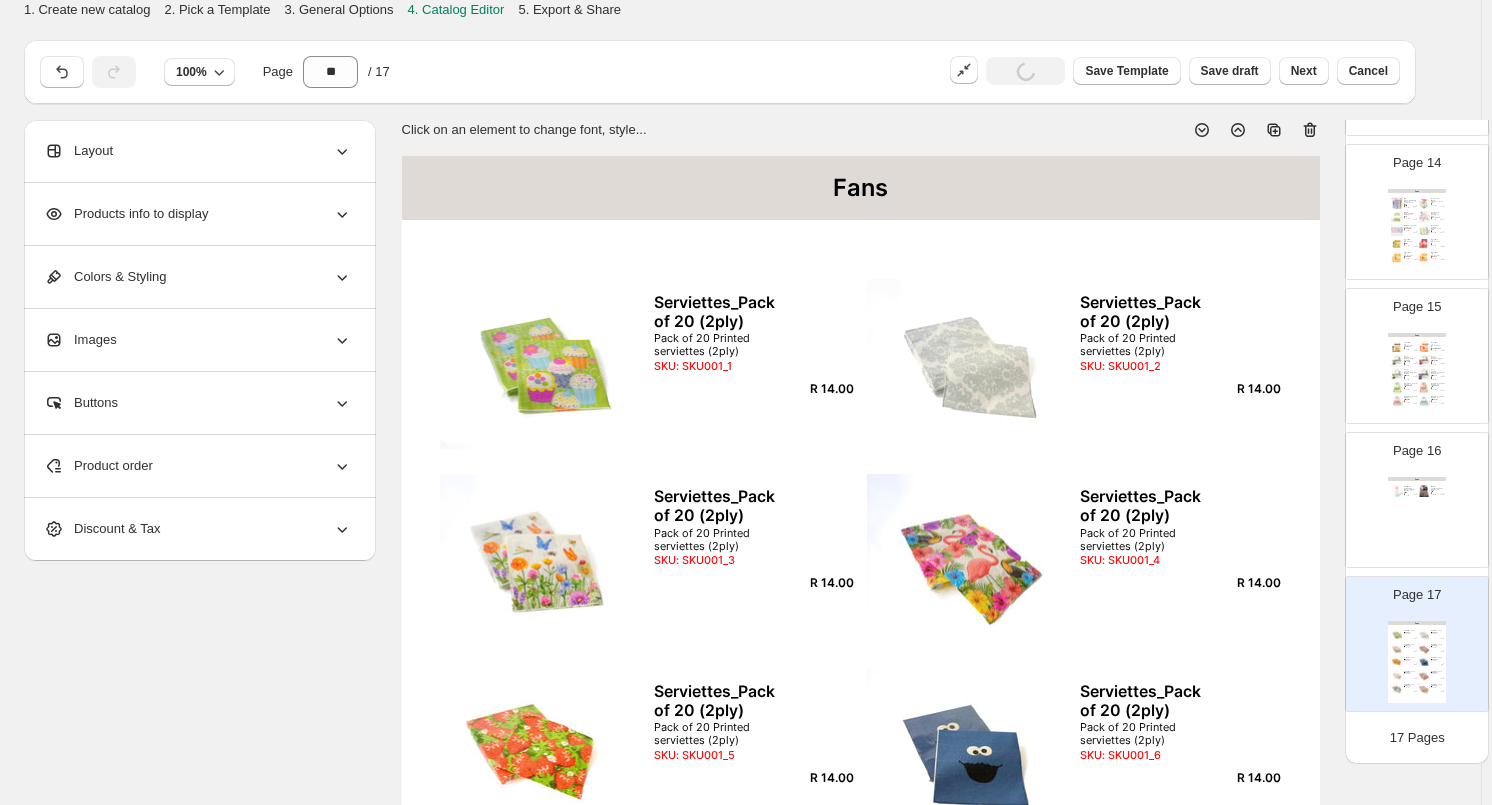 click 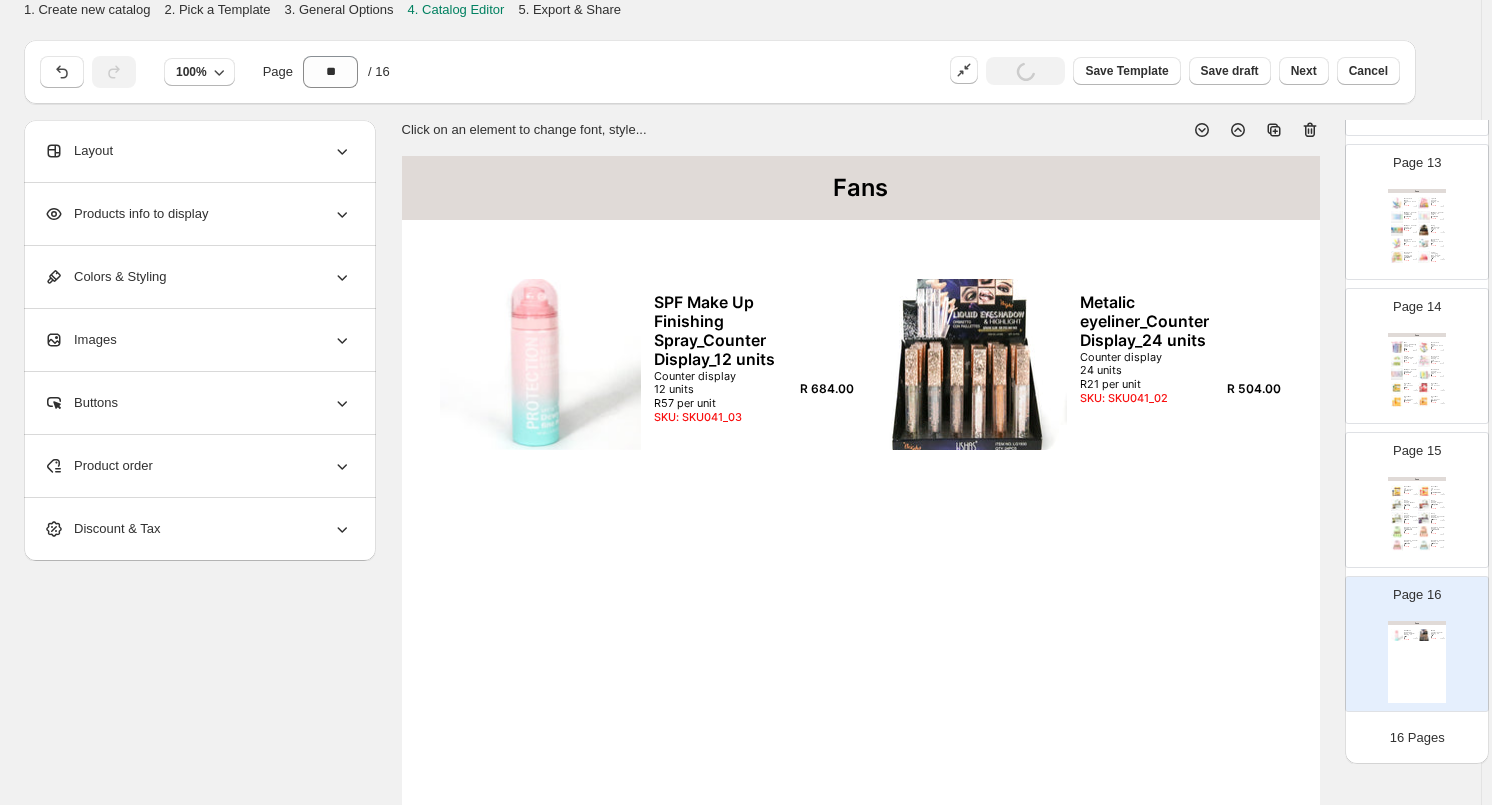 scroll, scrollTop: 1792, scrollLeft: 0, axis: vertical 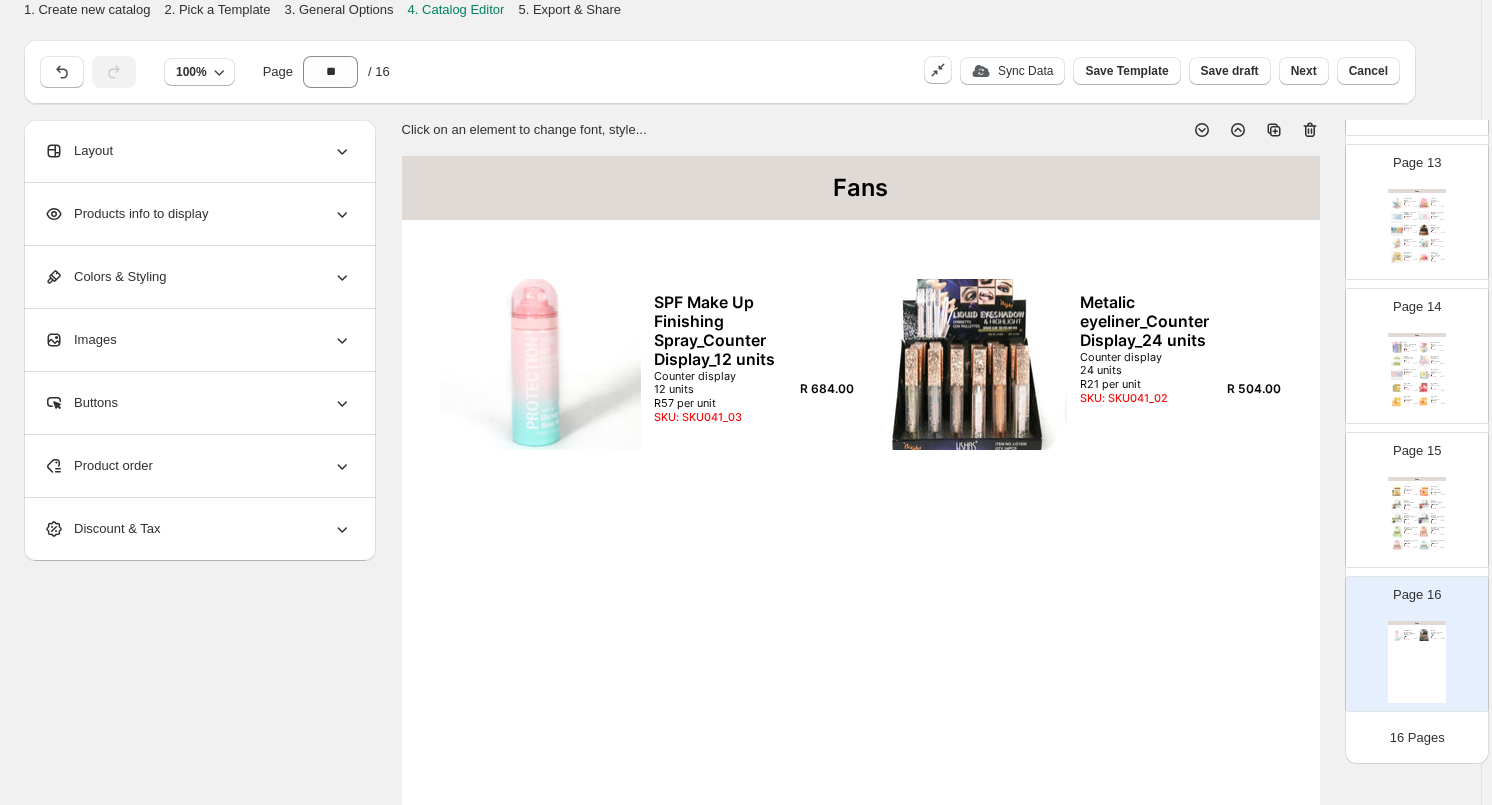 click 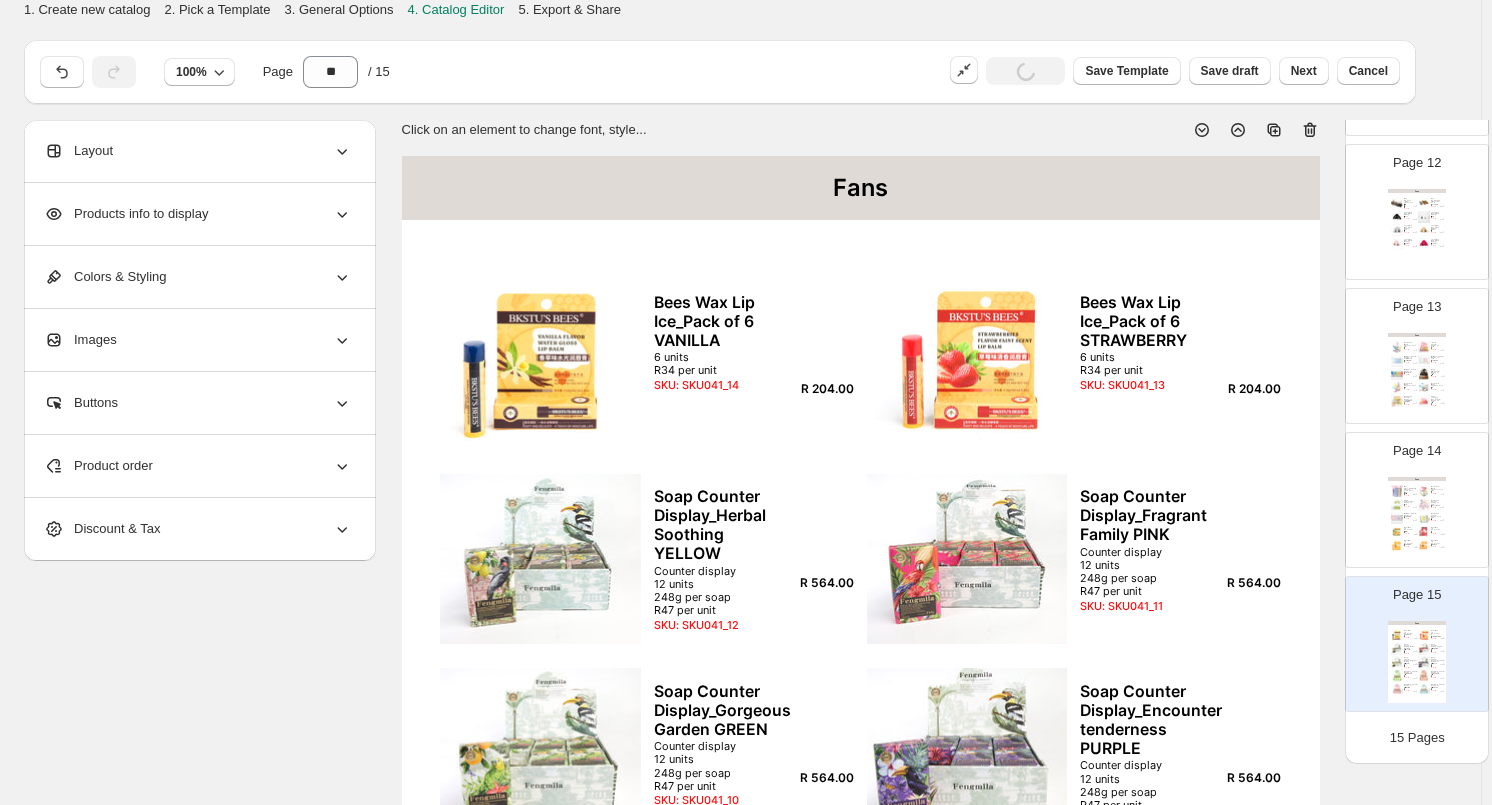 click 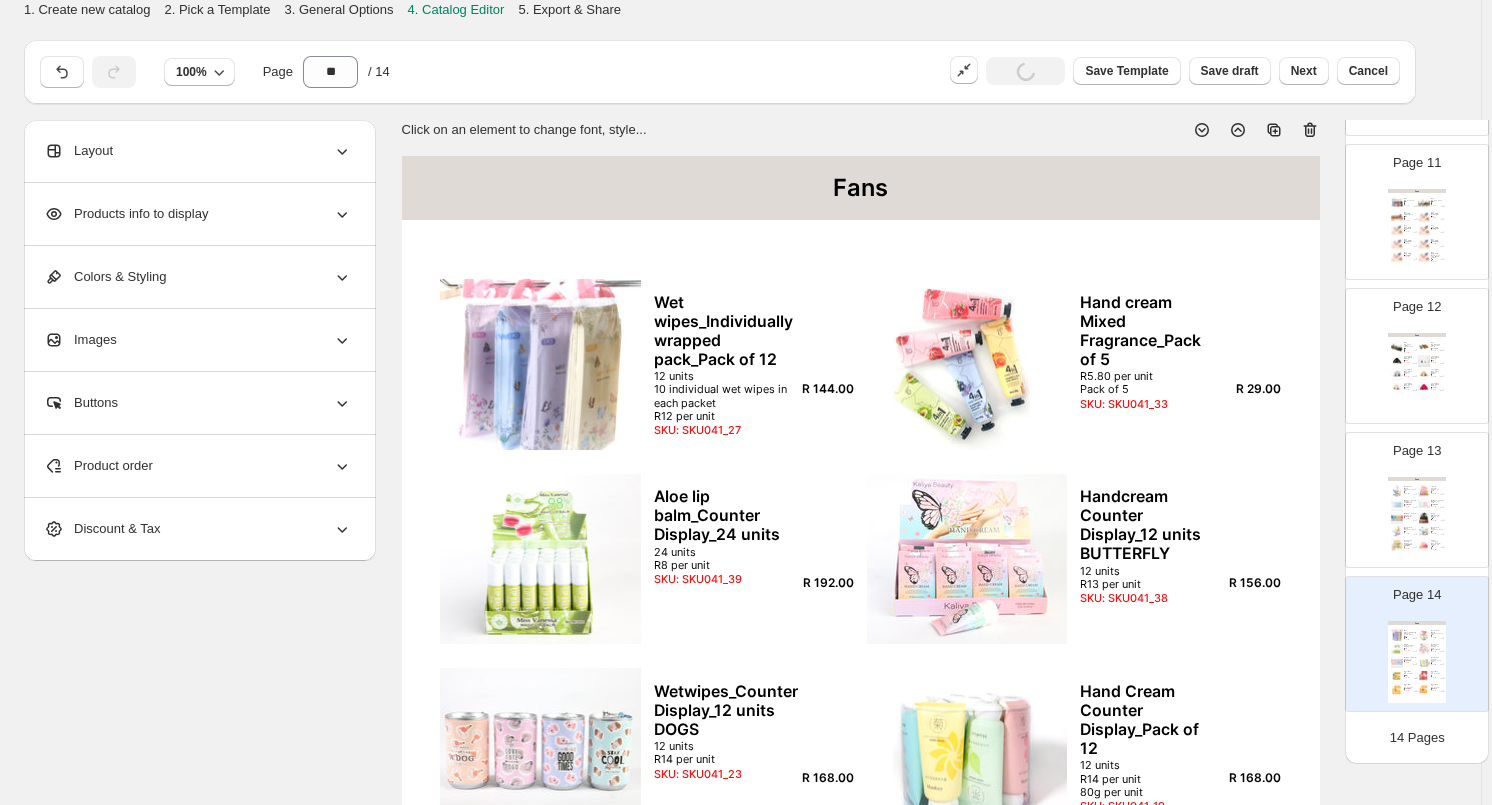 scroll, scrollTop: 1504, scrollLeft: 0, axis: vertical 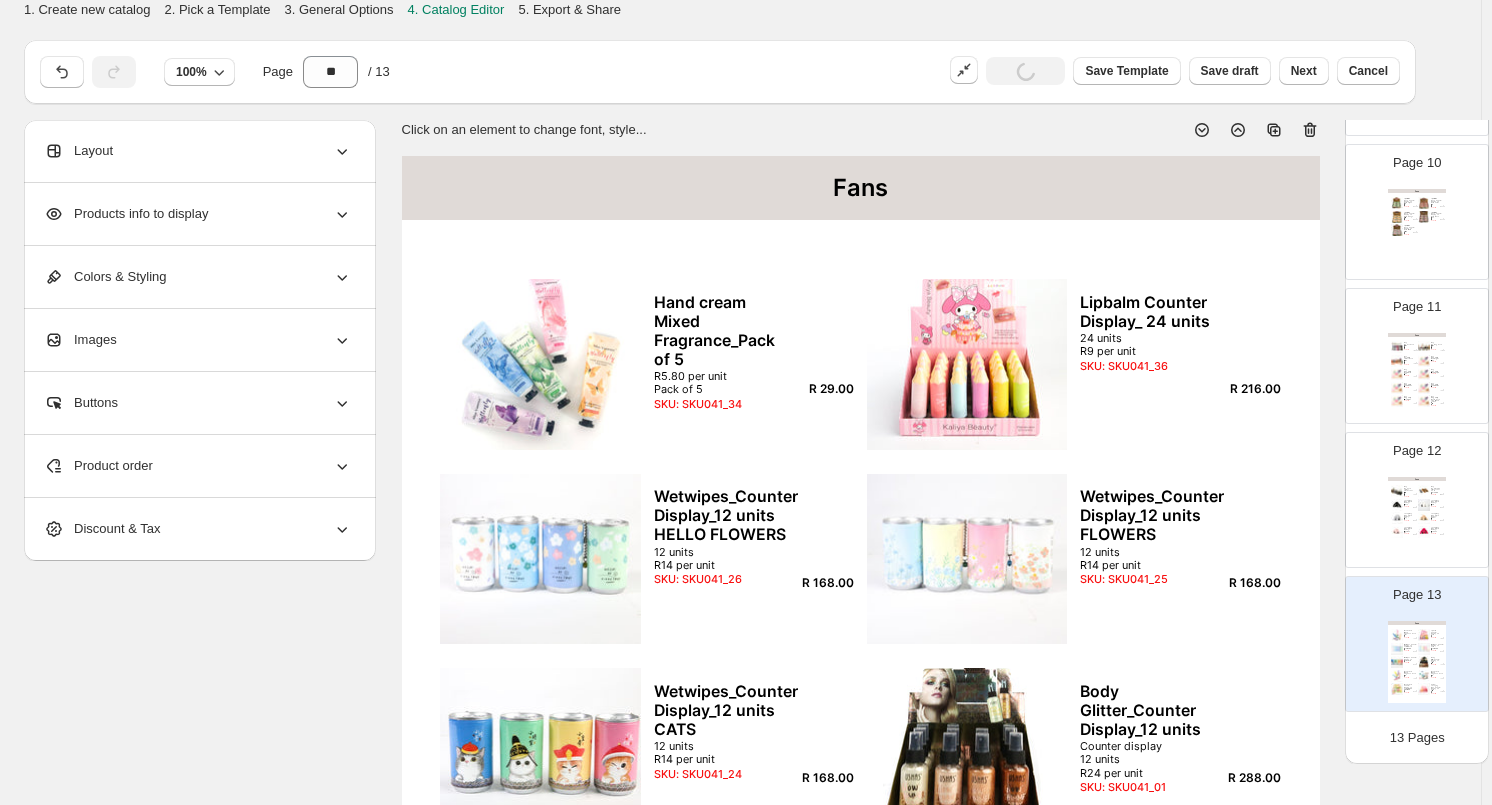 click 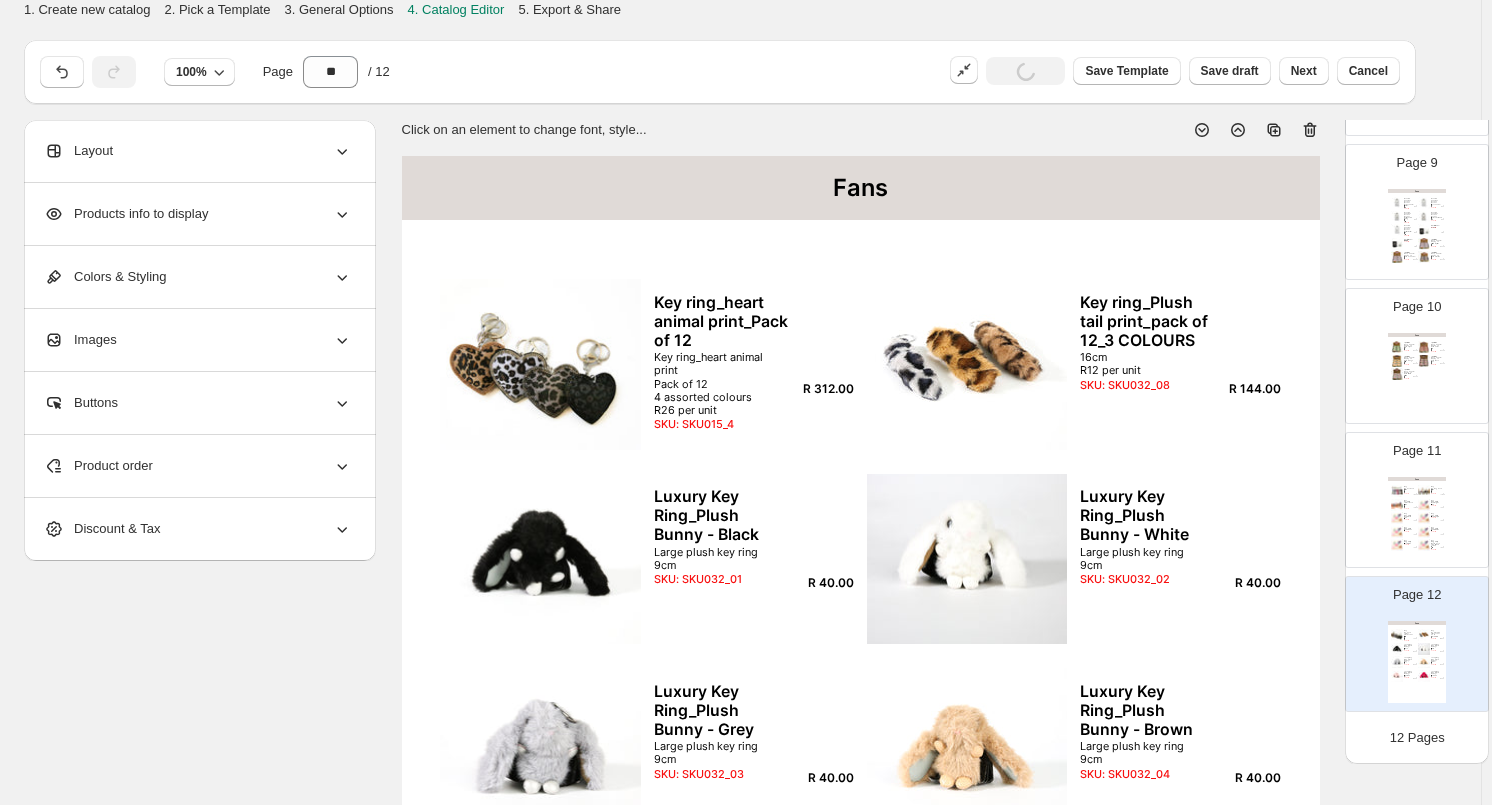 click 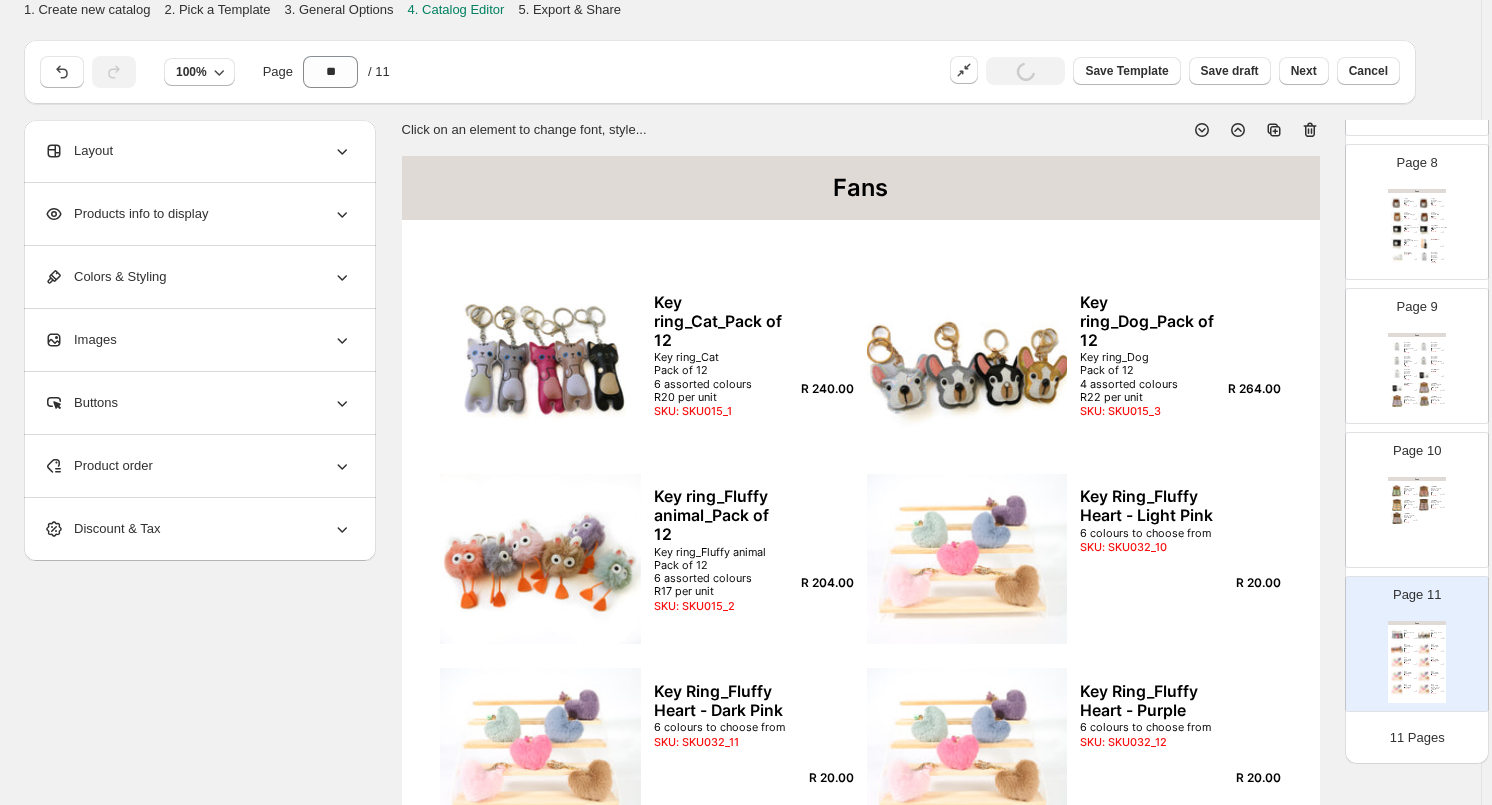 click 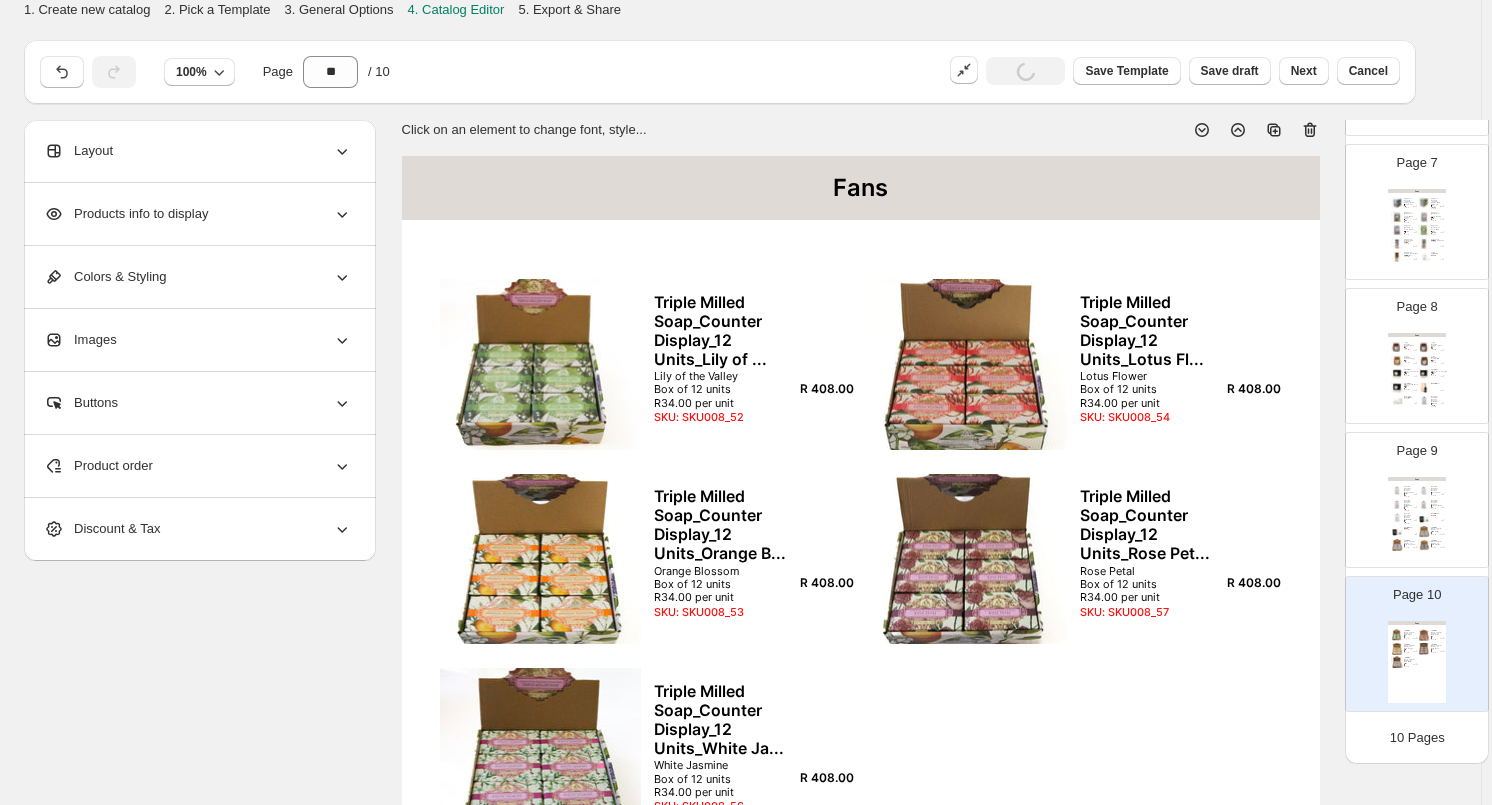 click 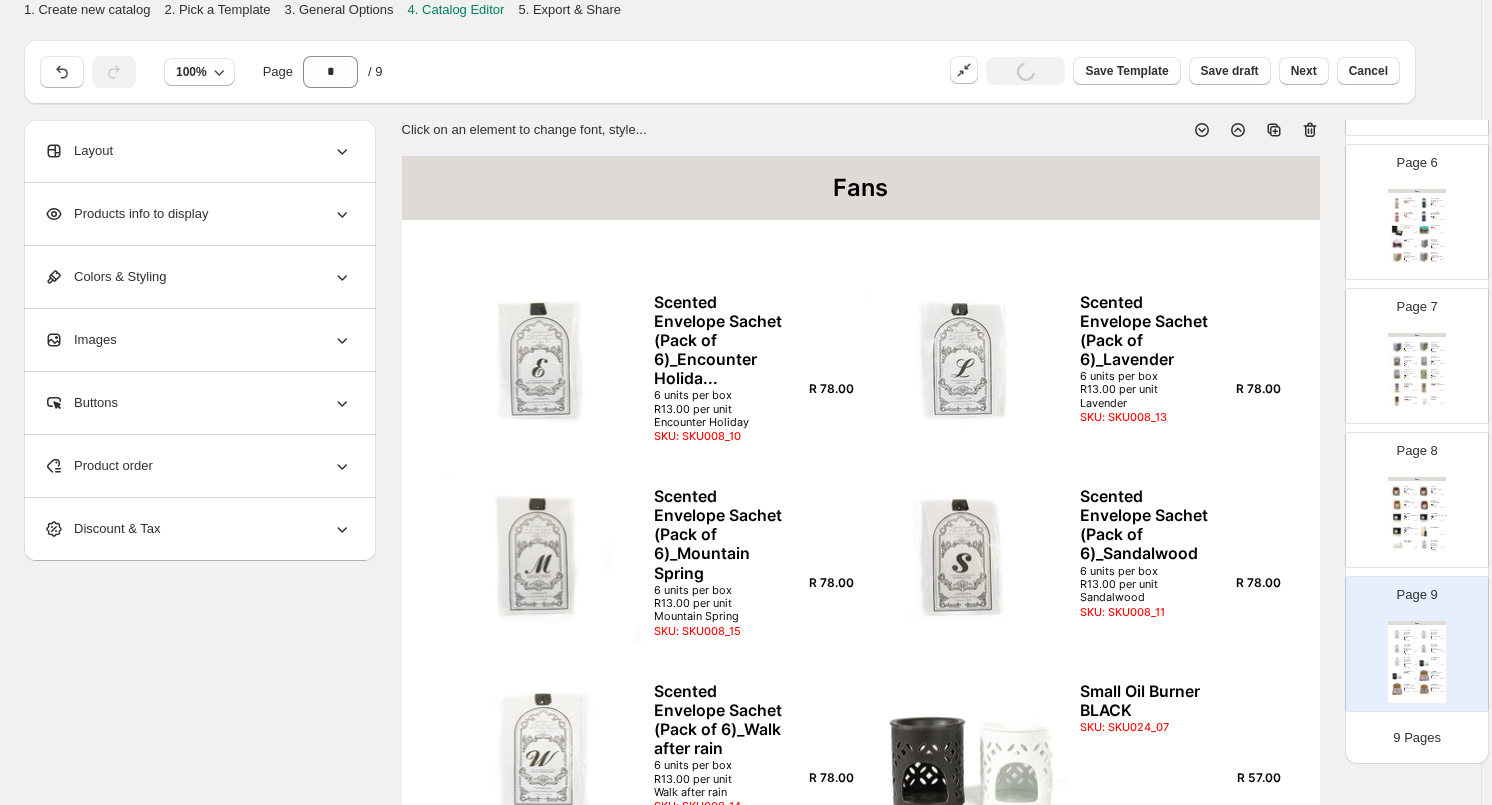 click 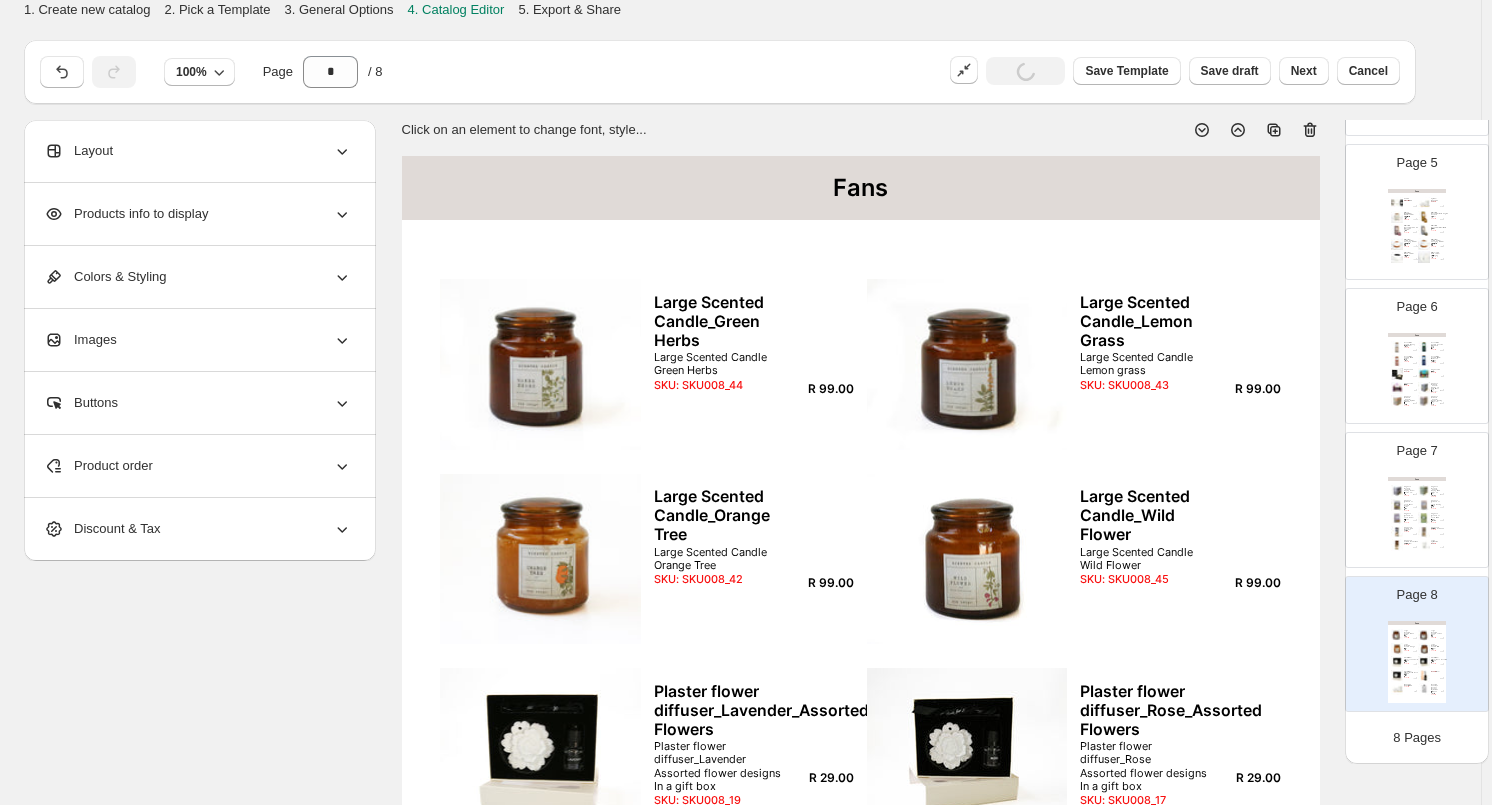 click 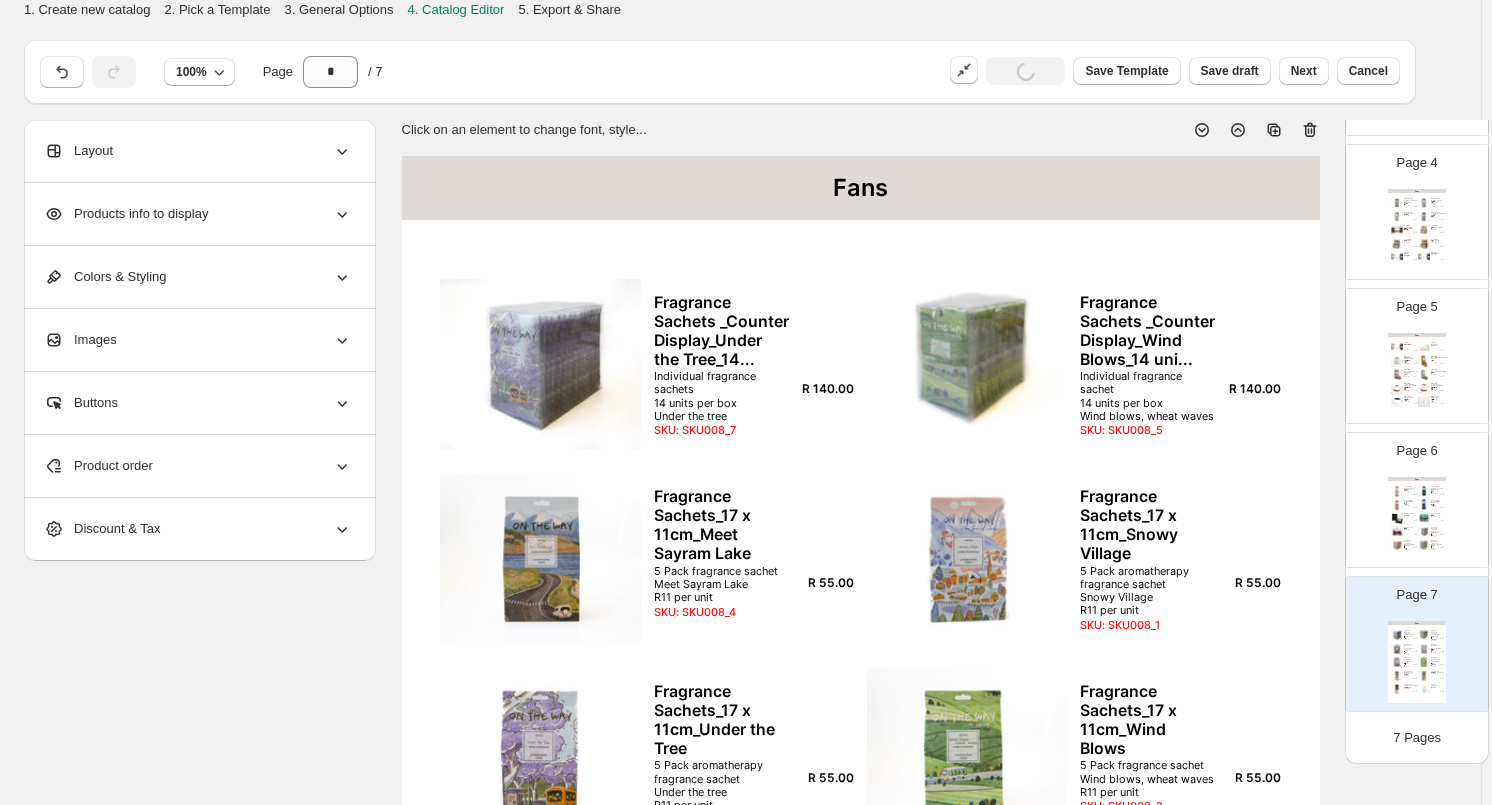click 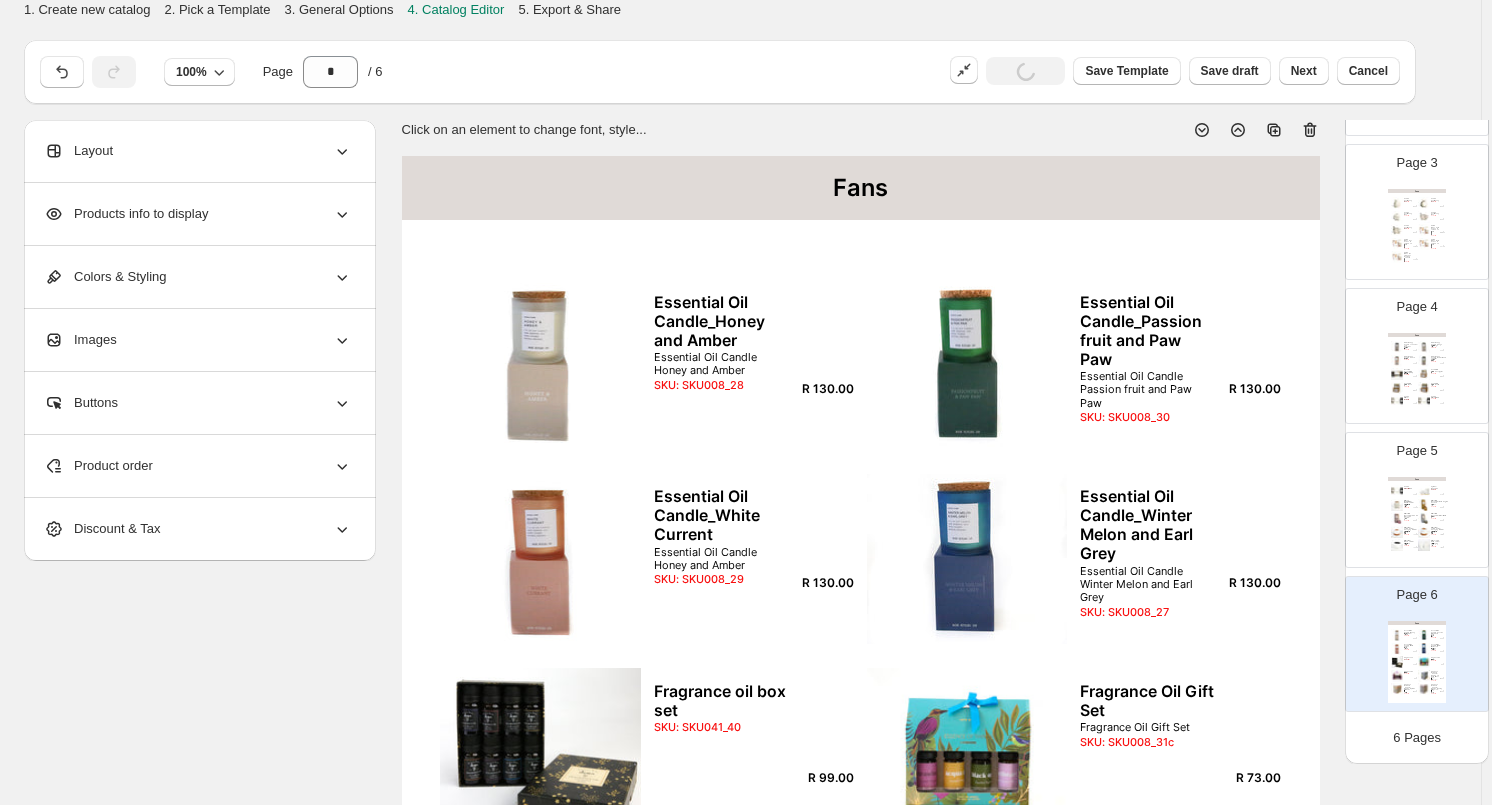 click 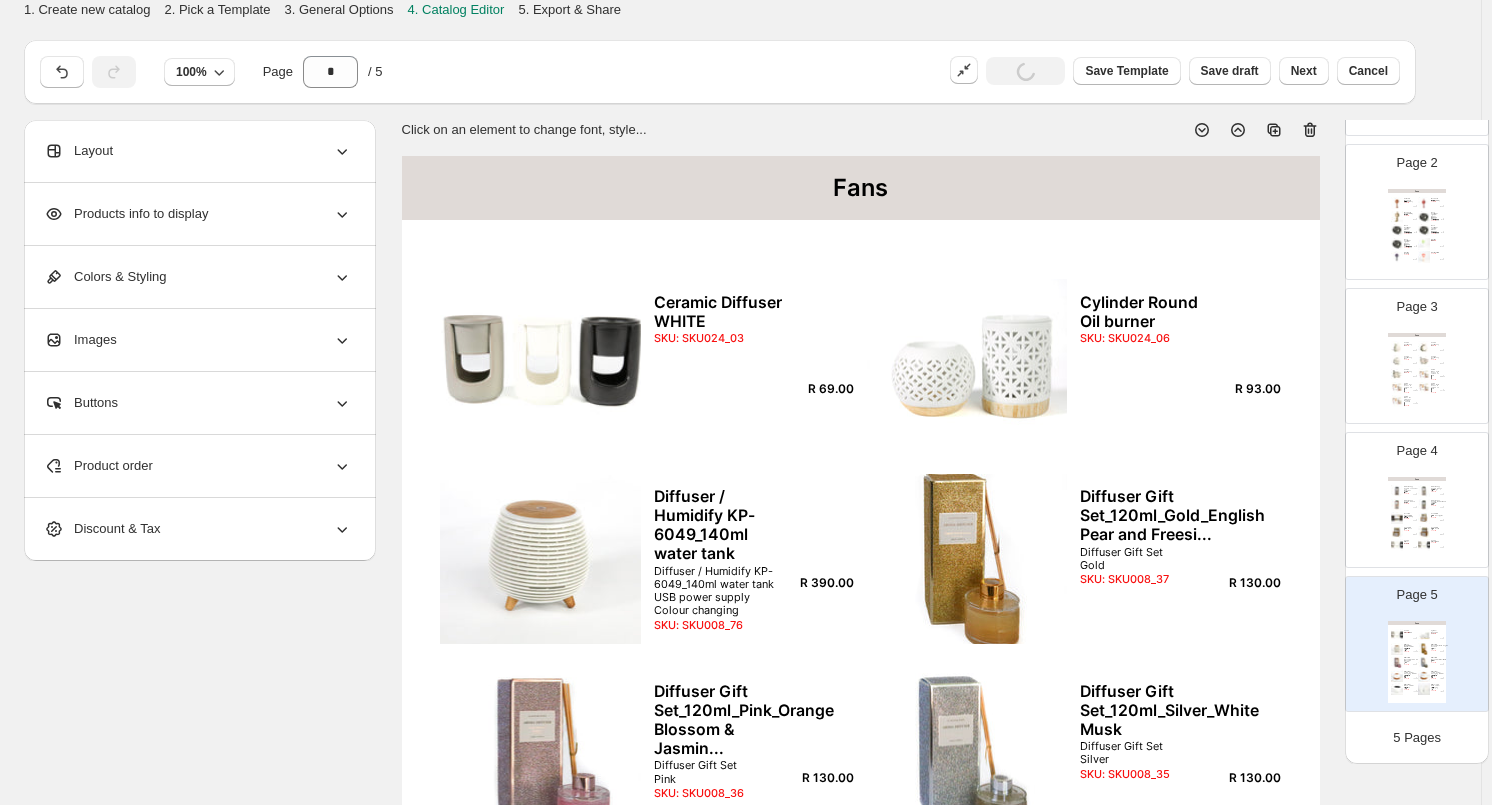click 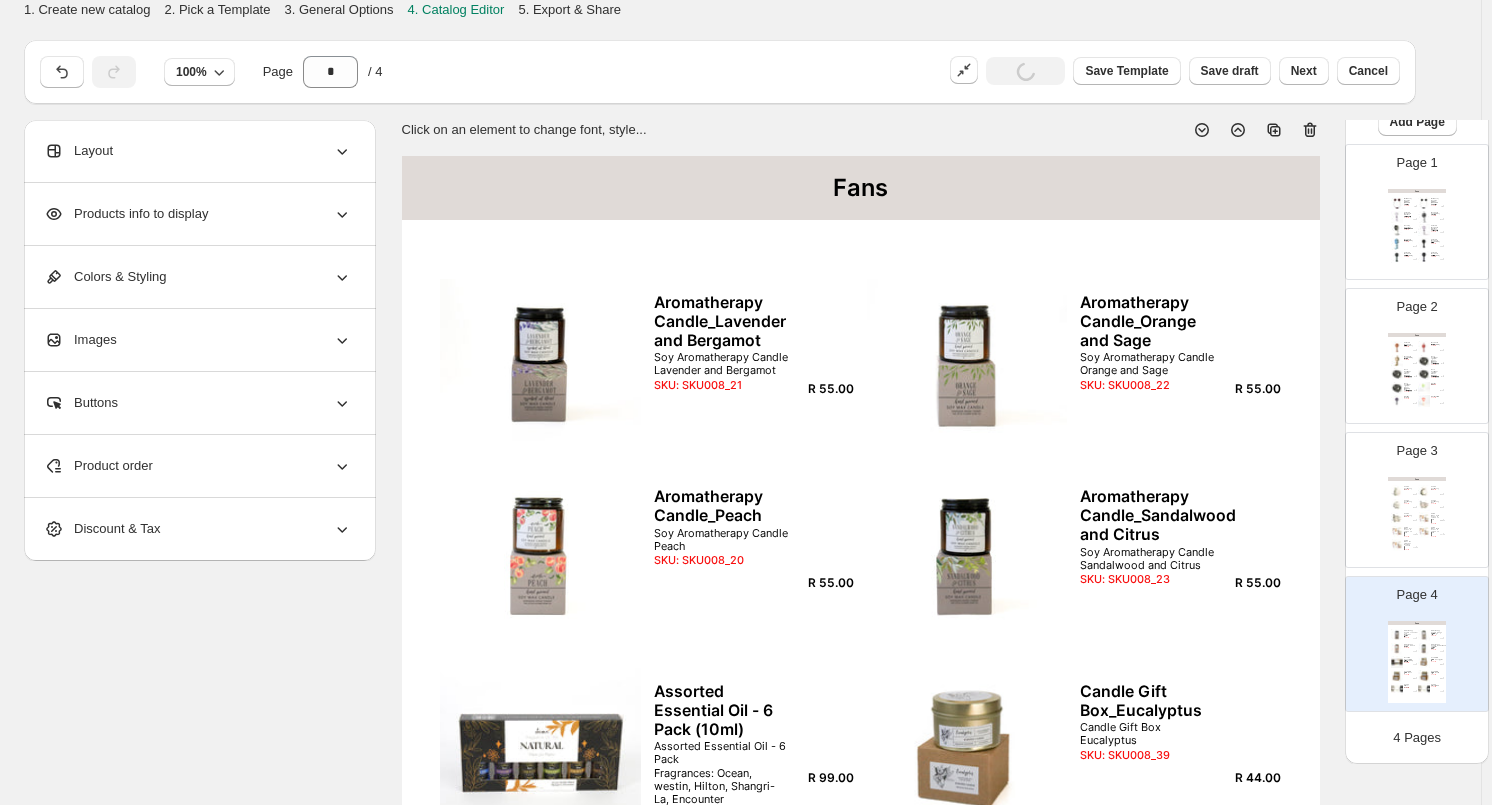 scroll, scrollTop: 64, scrollLeft: 0, axis: vertical 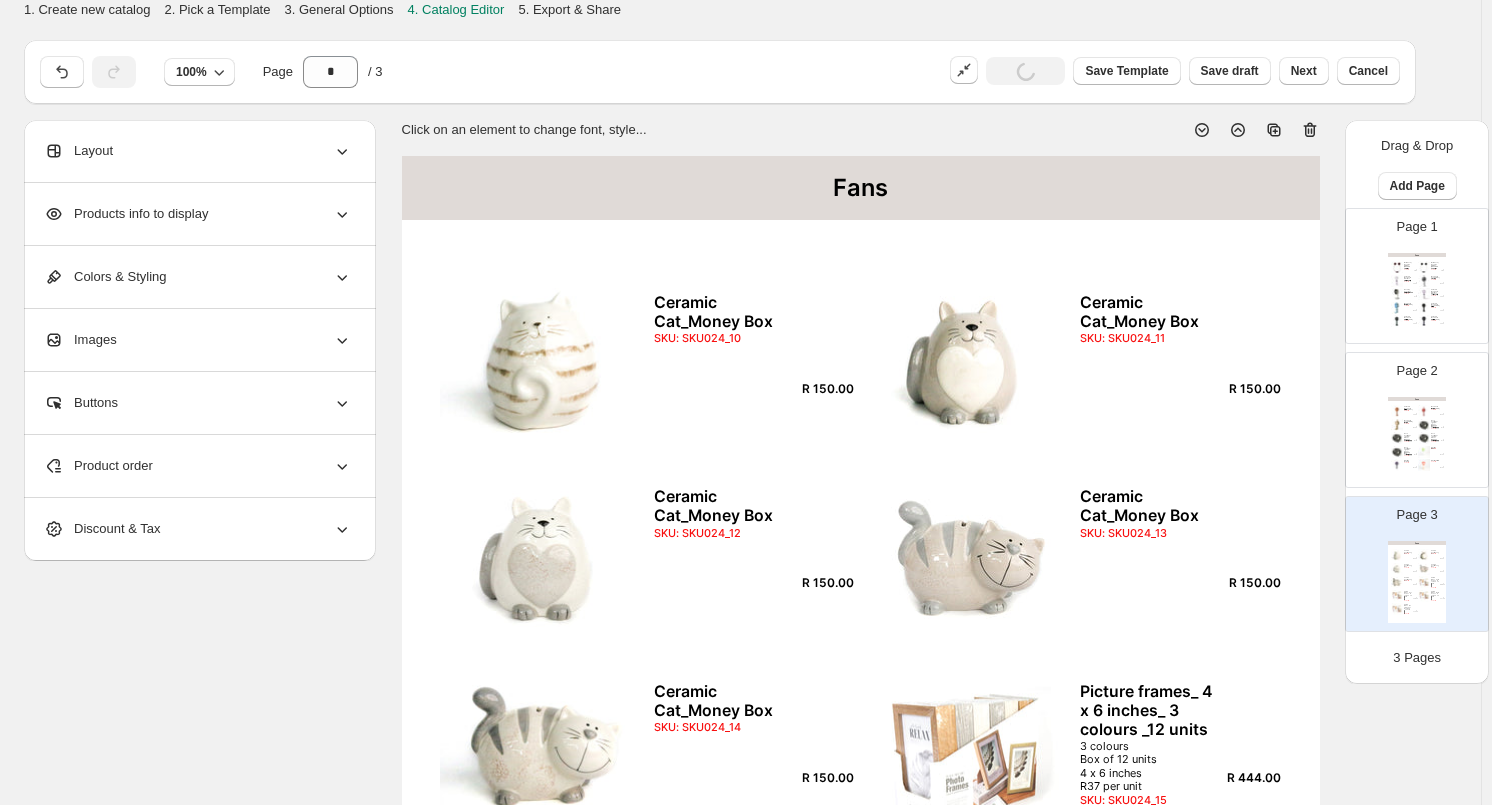 click 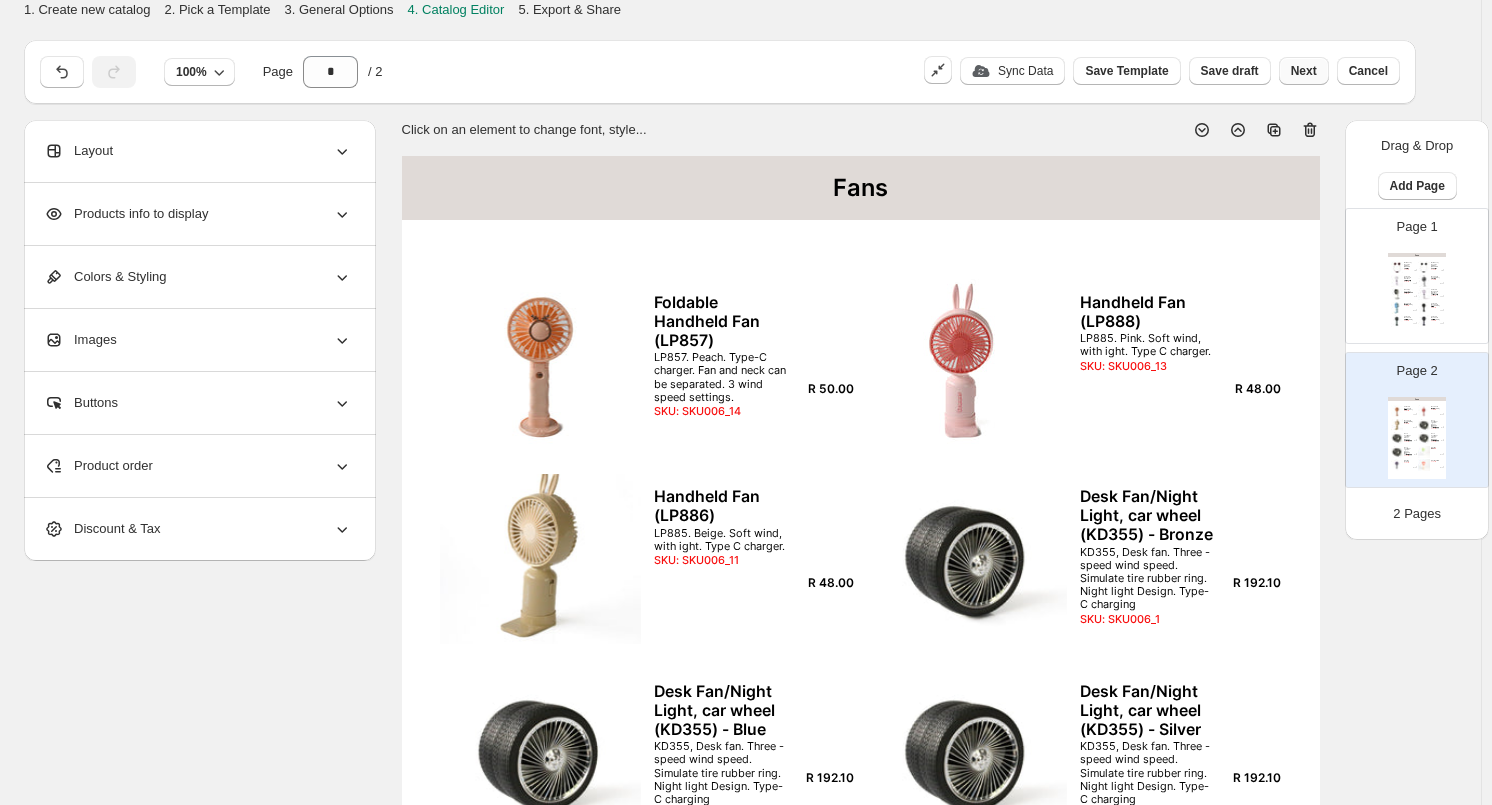 click on "Next" at bounding box center [1304, 71] 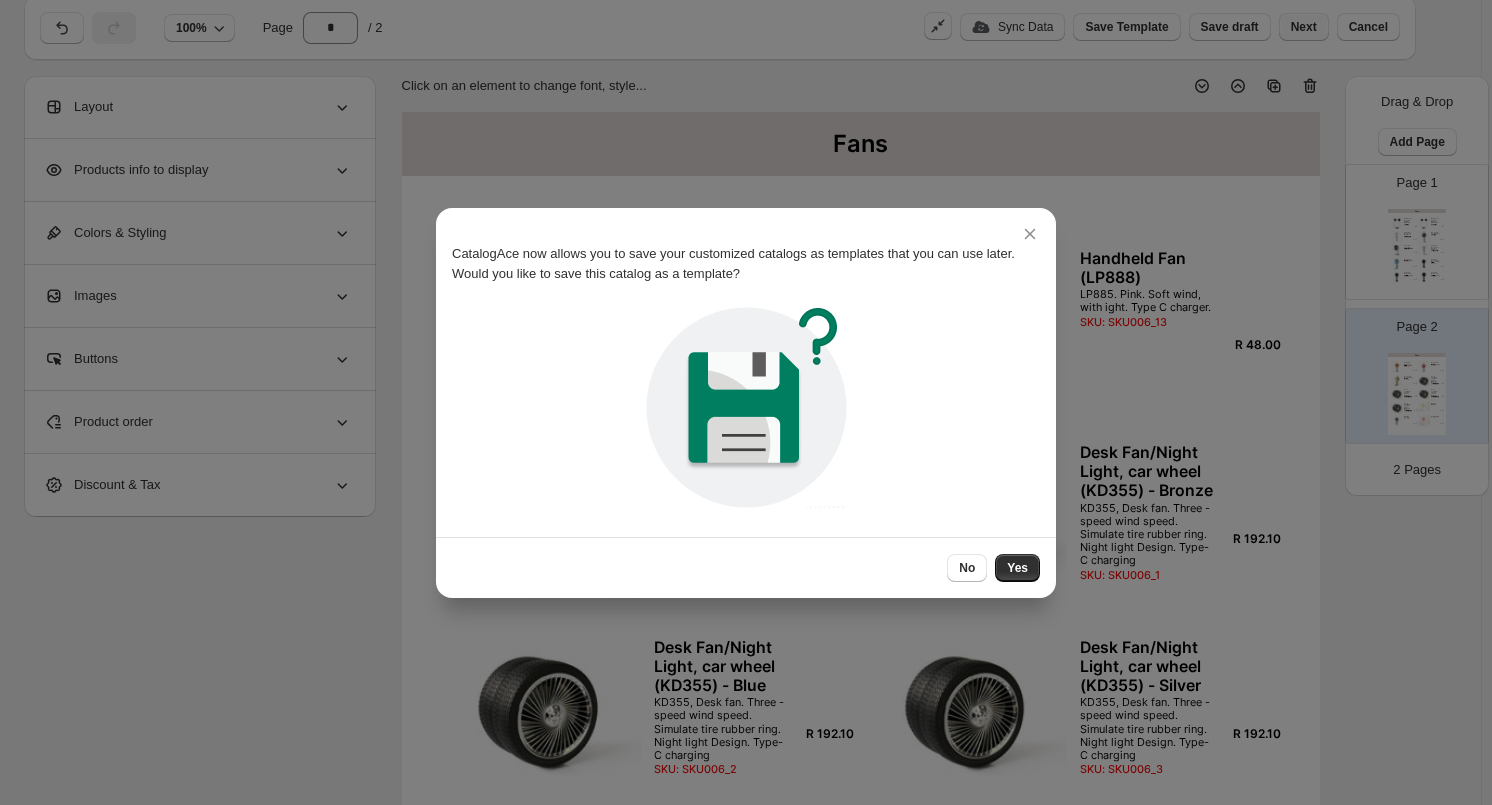 scroll, scrollTop: 0, scrollLeft: 0, axis: both 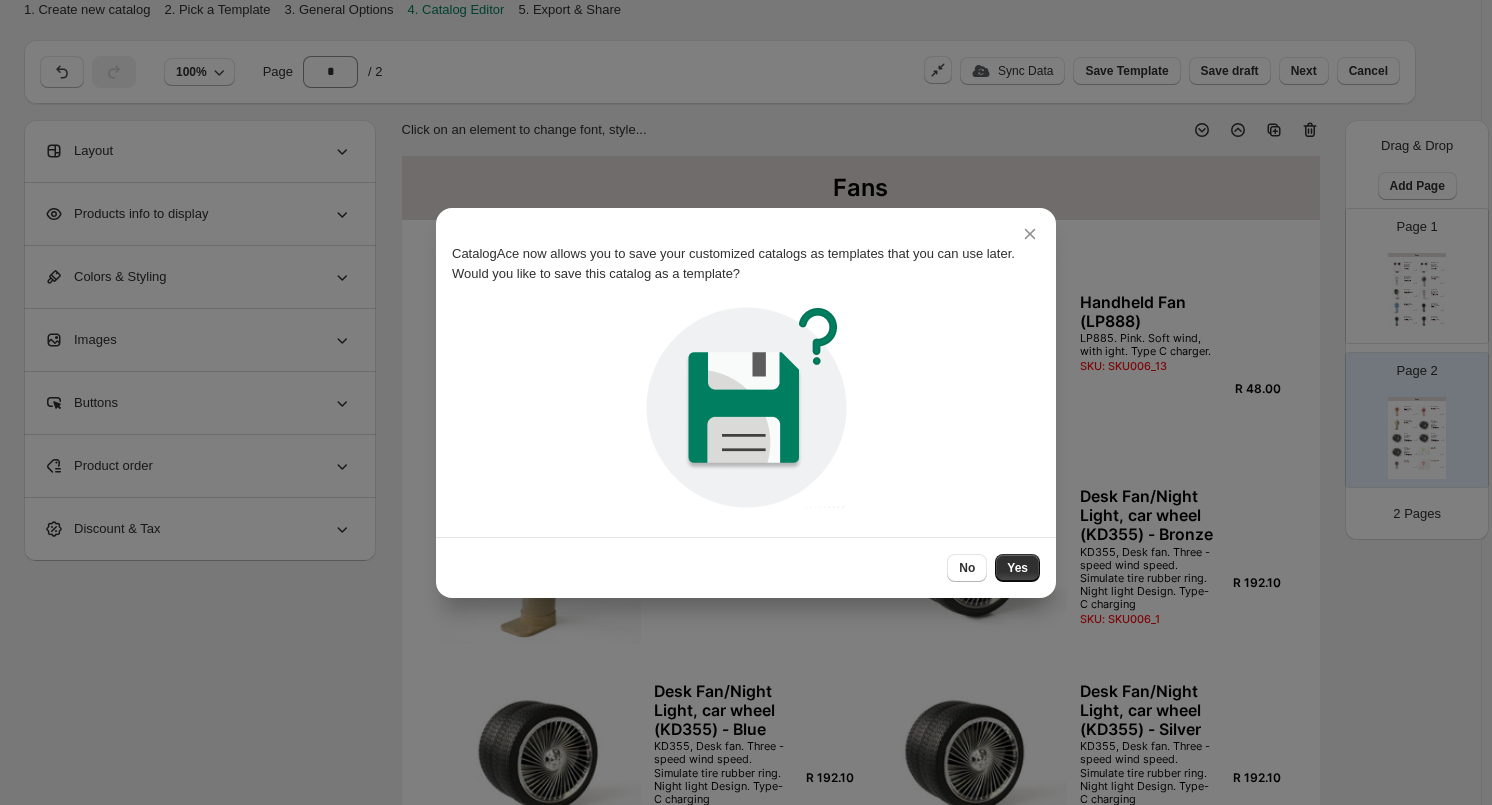 click on "No" at bounding box center (967, 568) 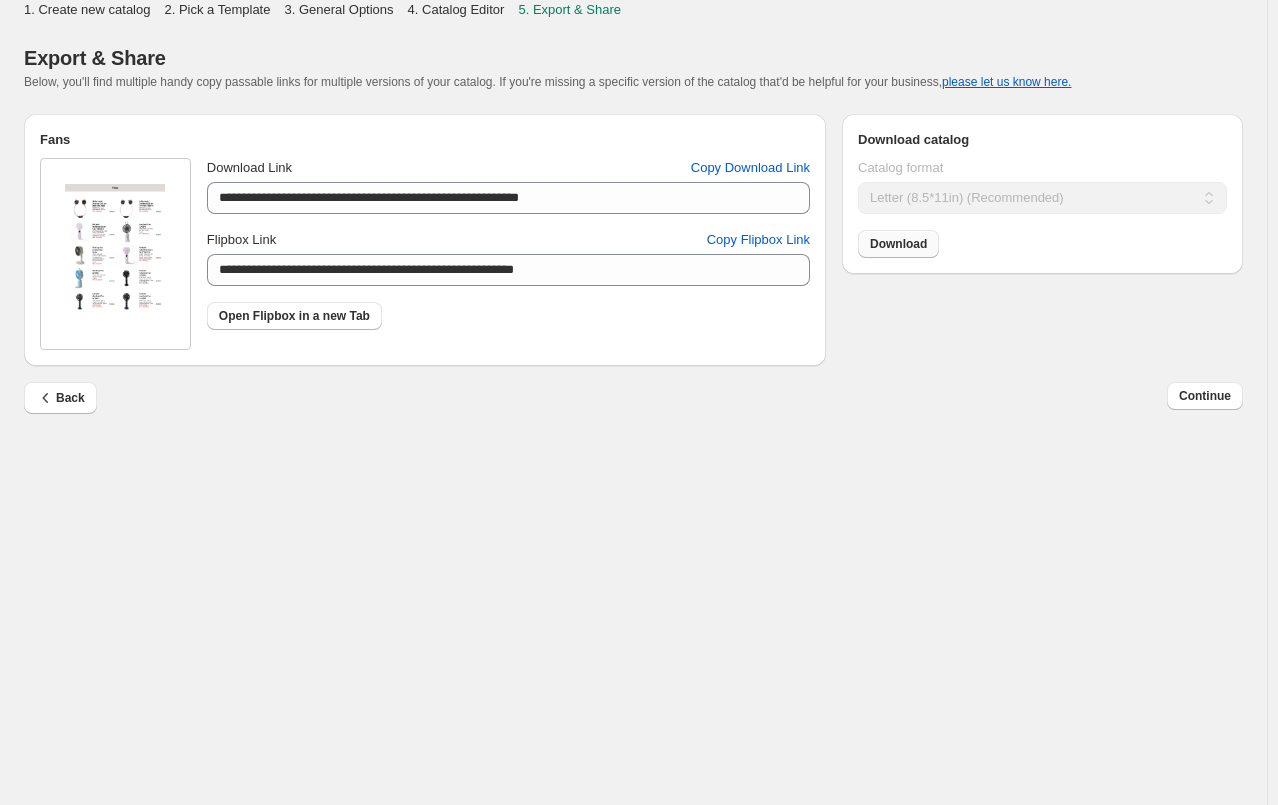 click on "Download" at bounding box center [898, 244] 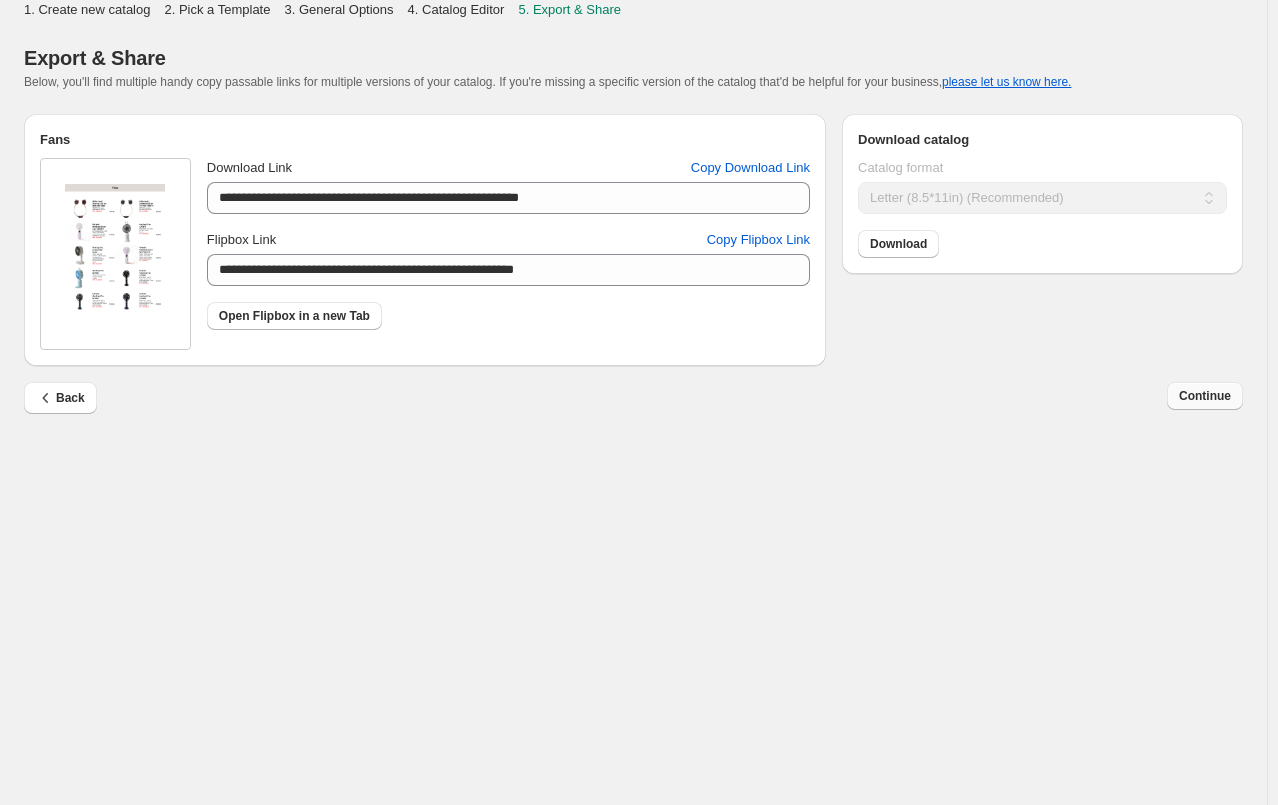 click on "Continue" at bounding box center [1205, 396] 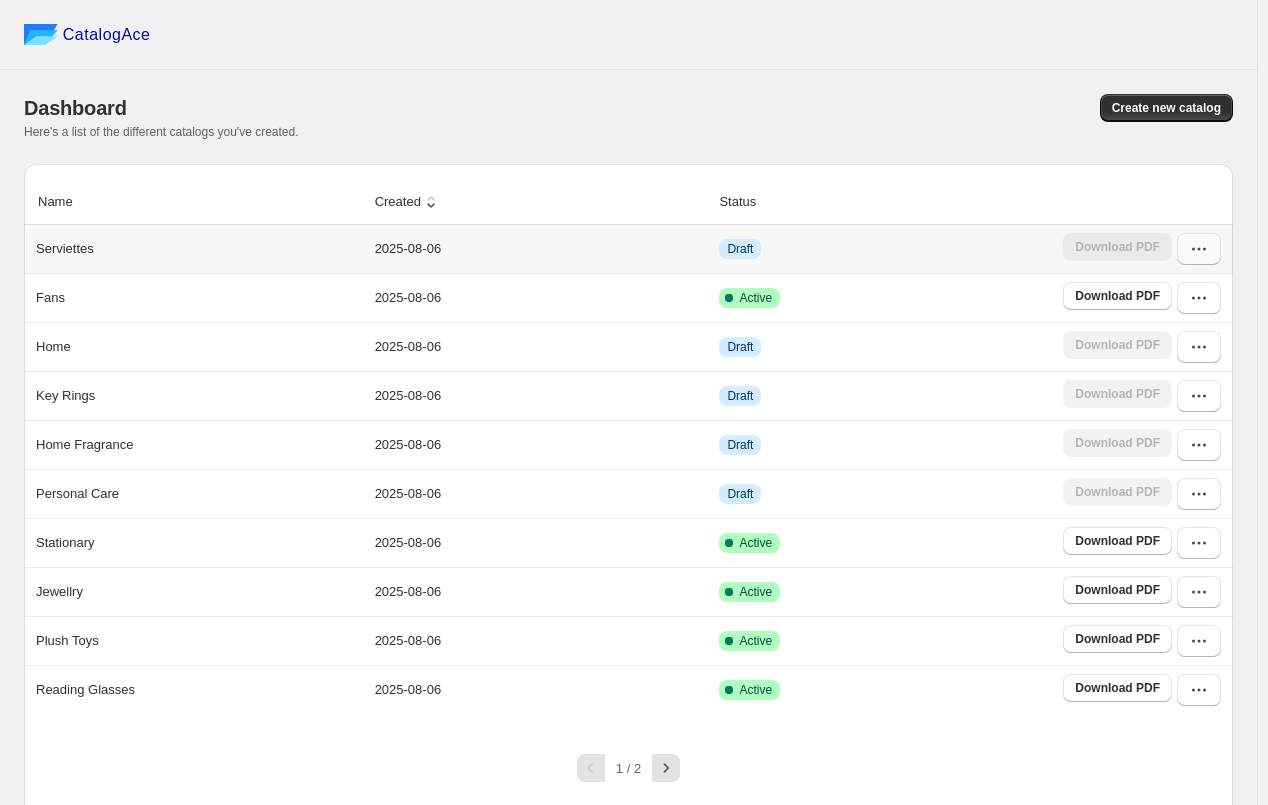 click 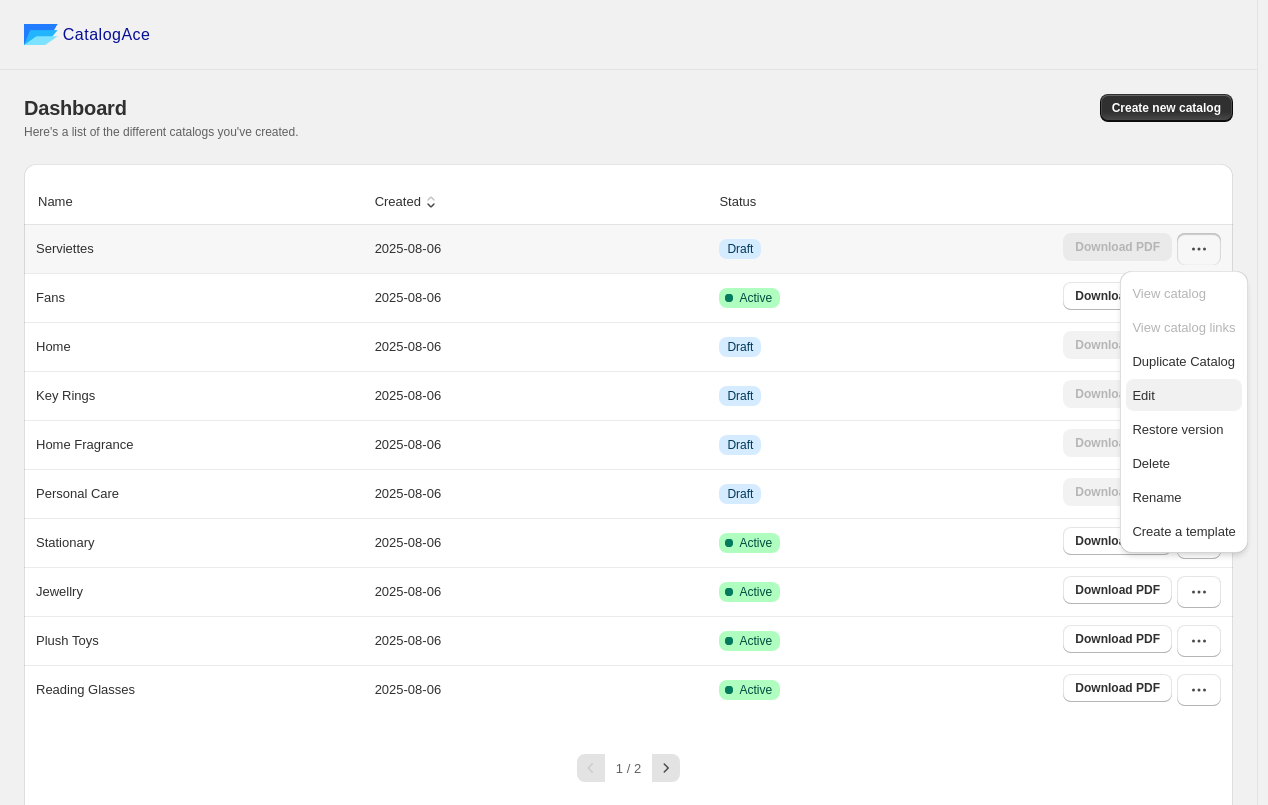 click on "Edit" at bounding box center [1143, 395] 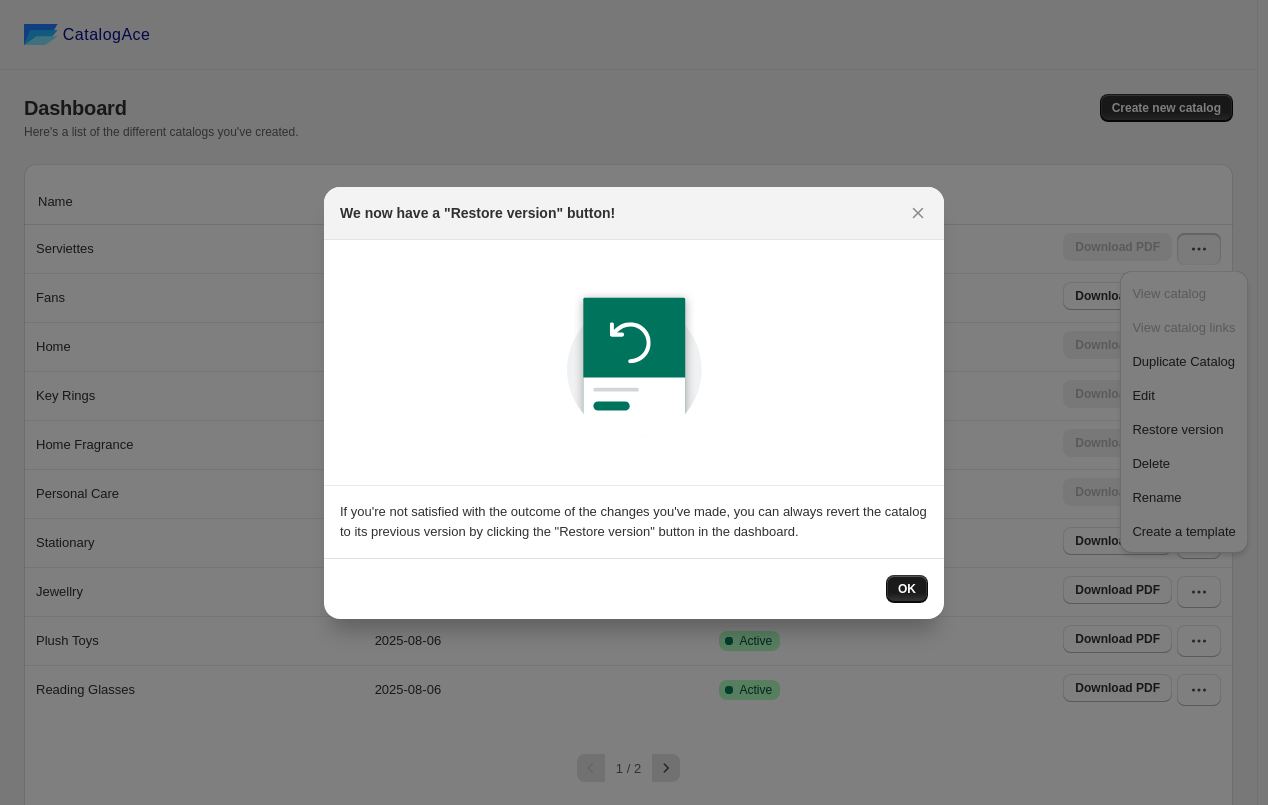 click on "OK" at bounding box center [907, 589] 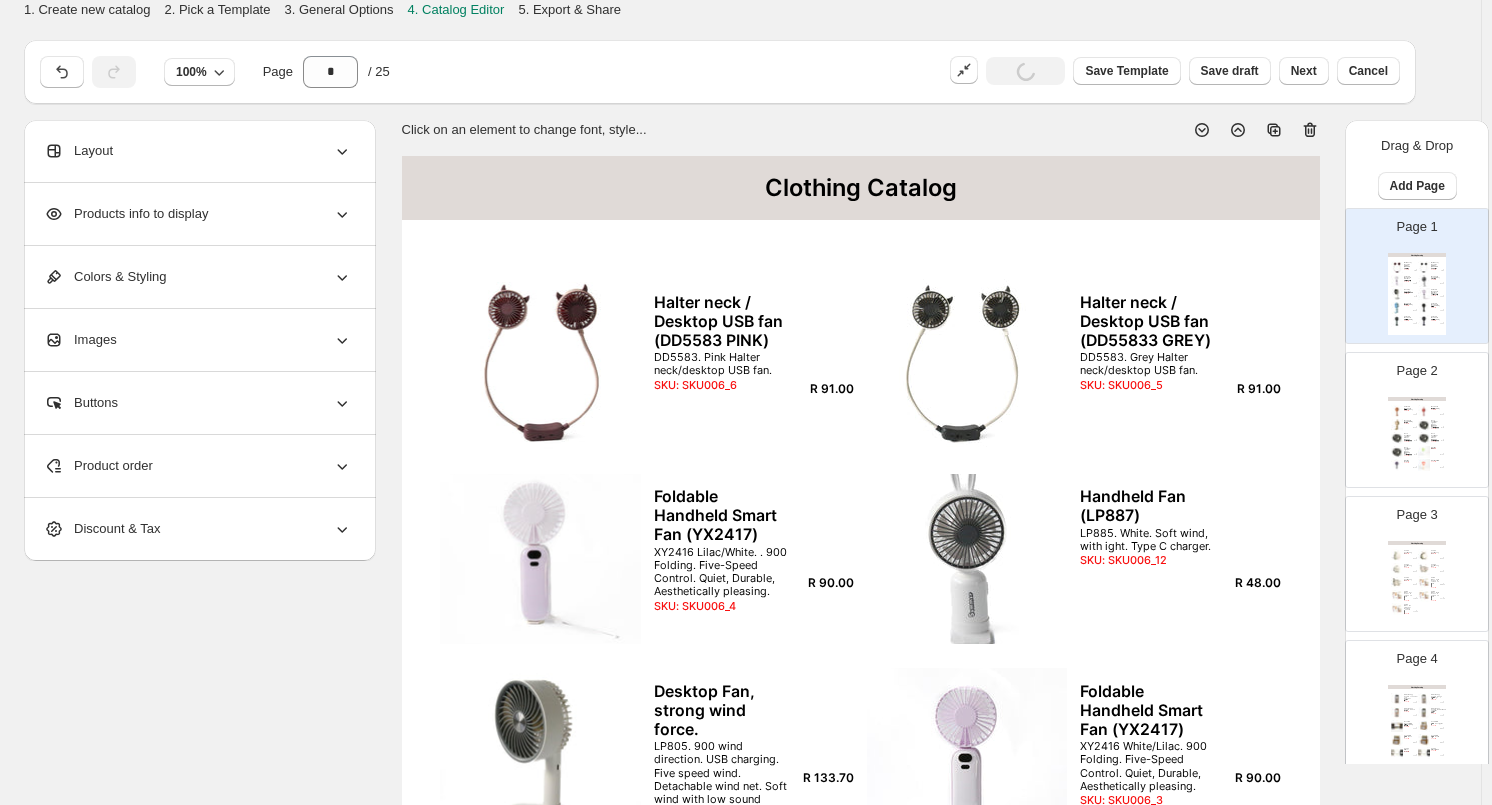 click 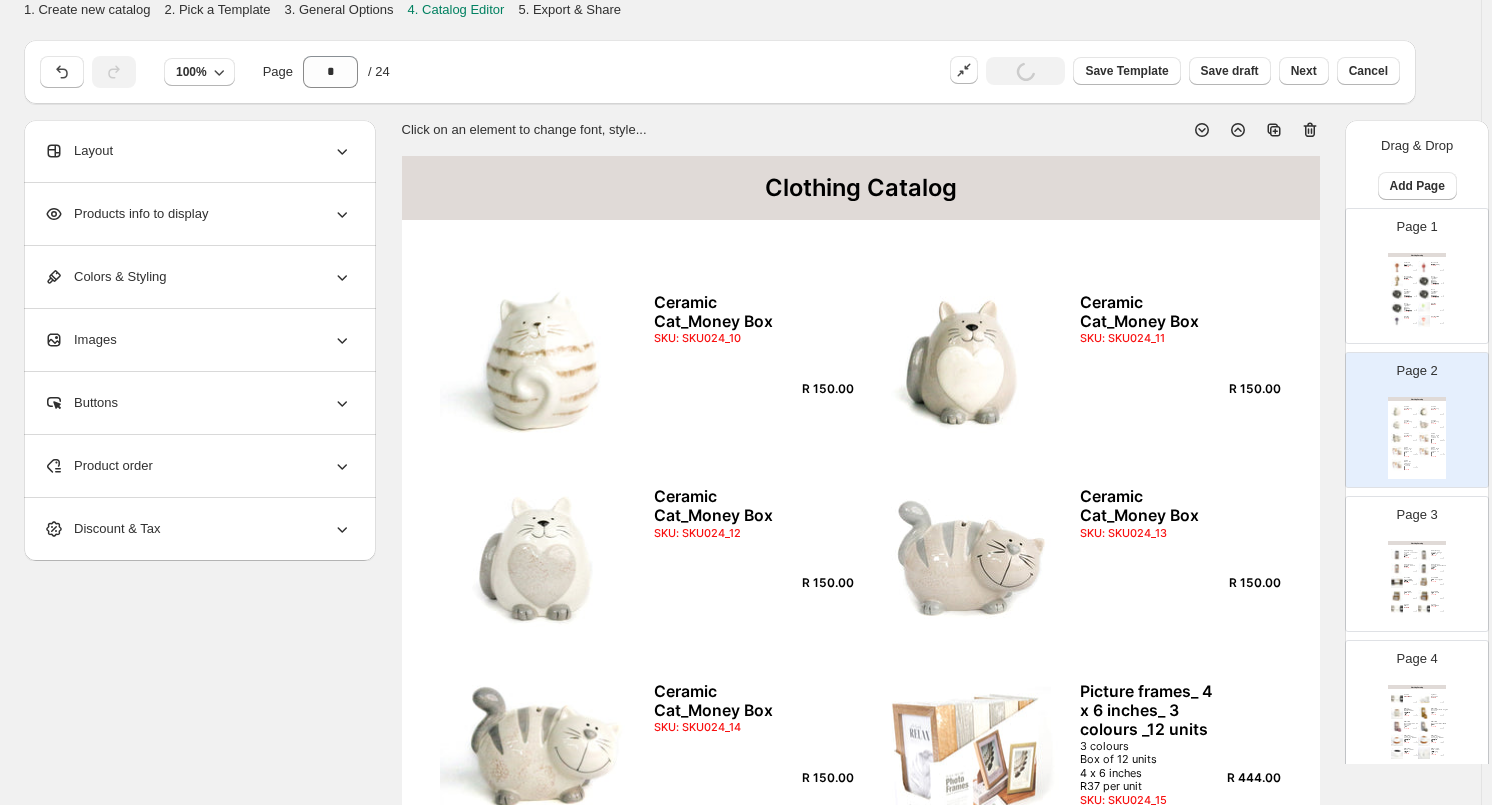 click 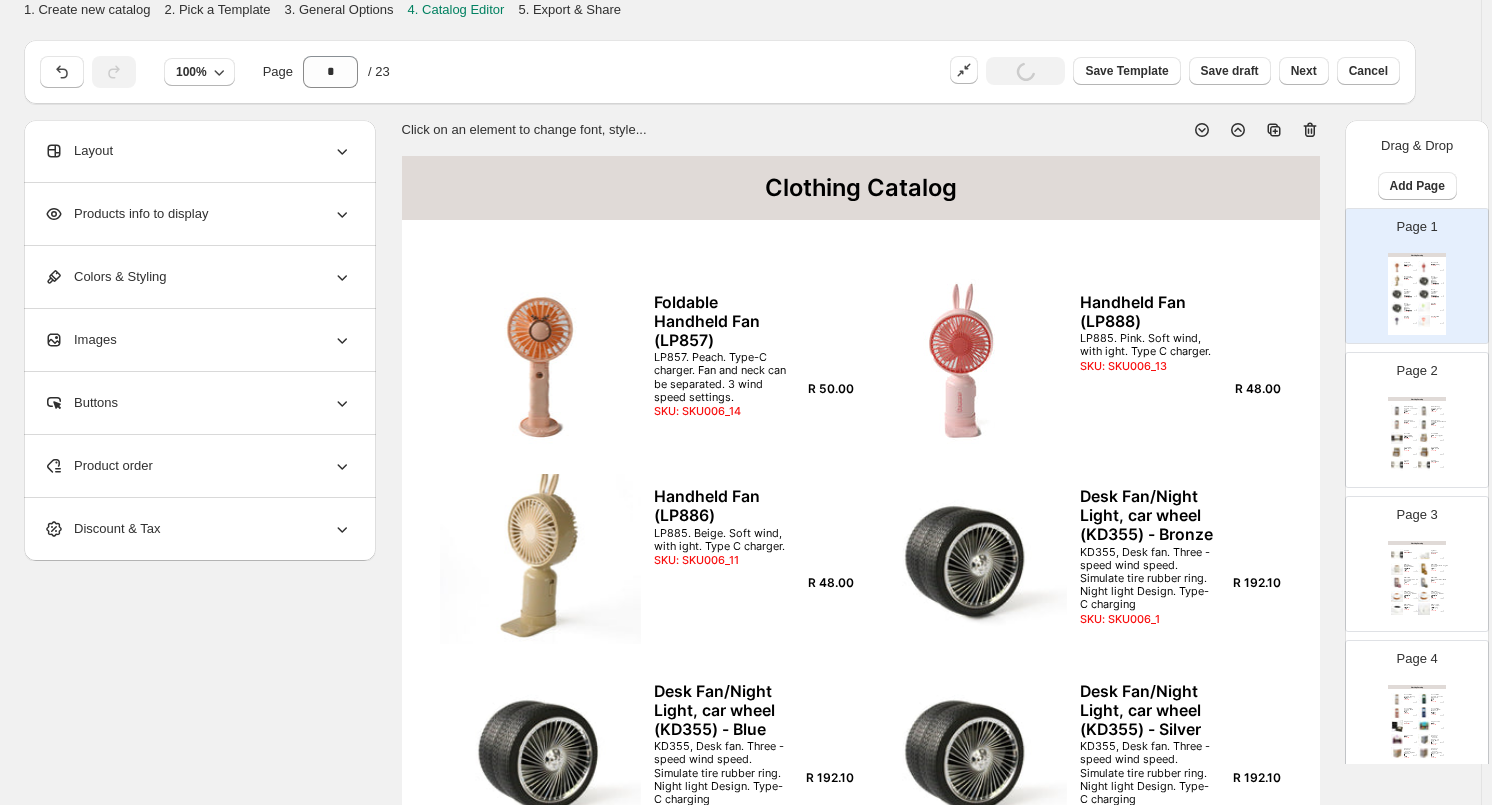 click 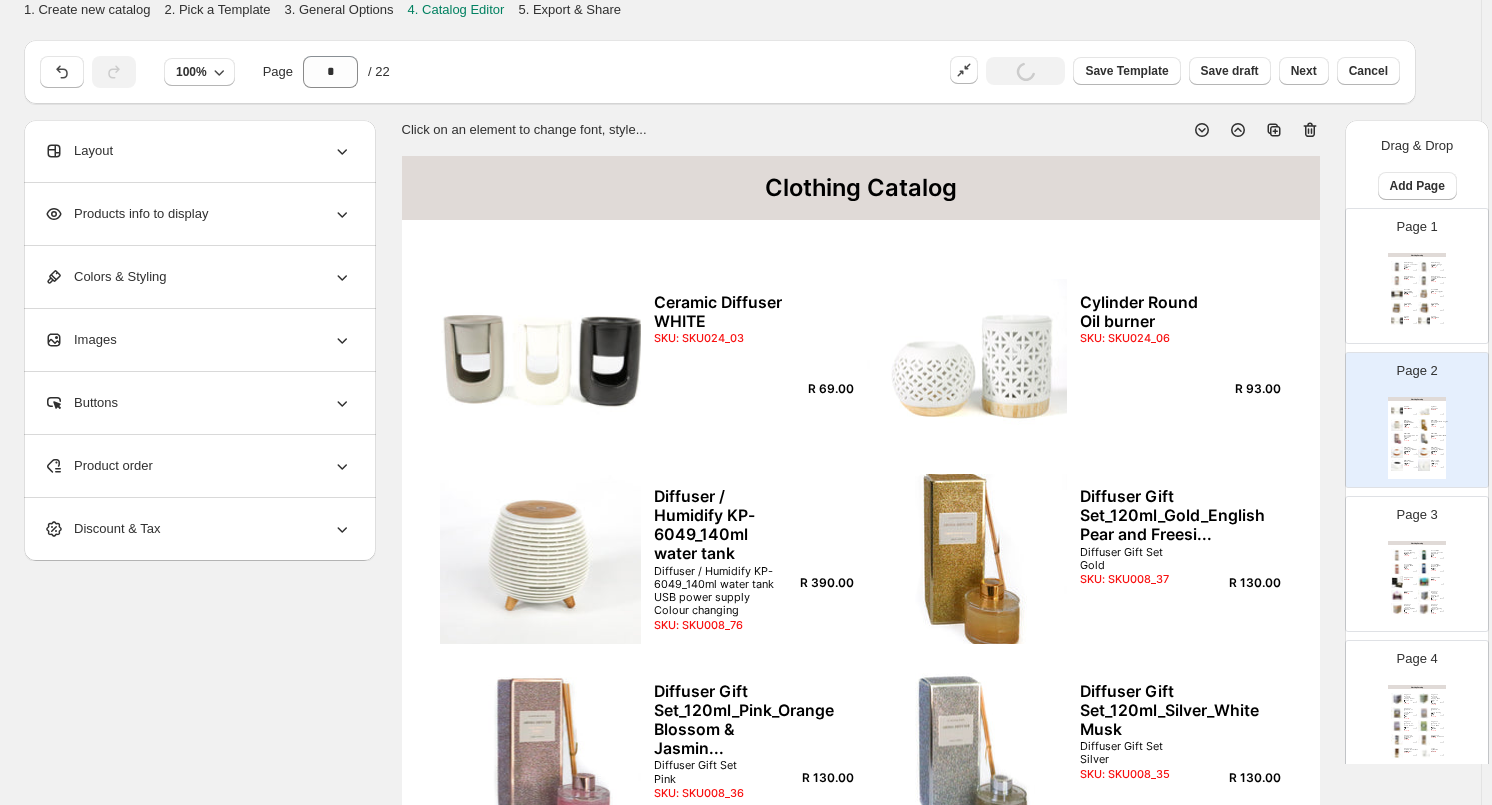 click 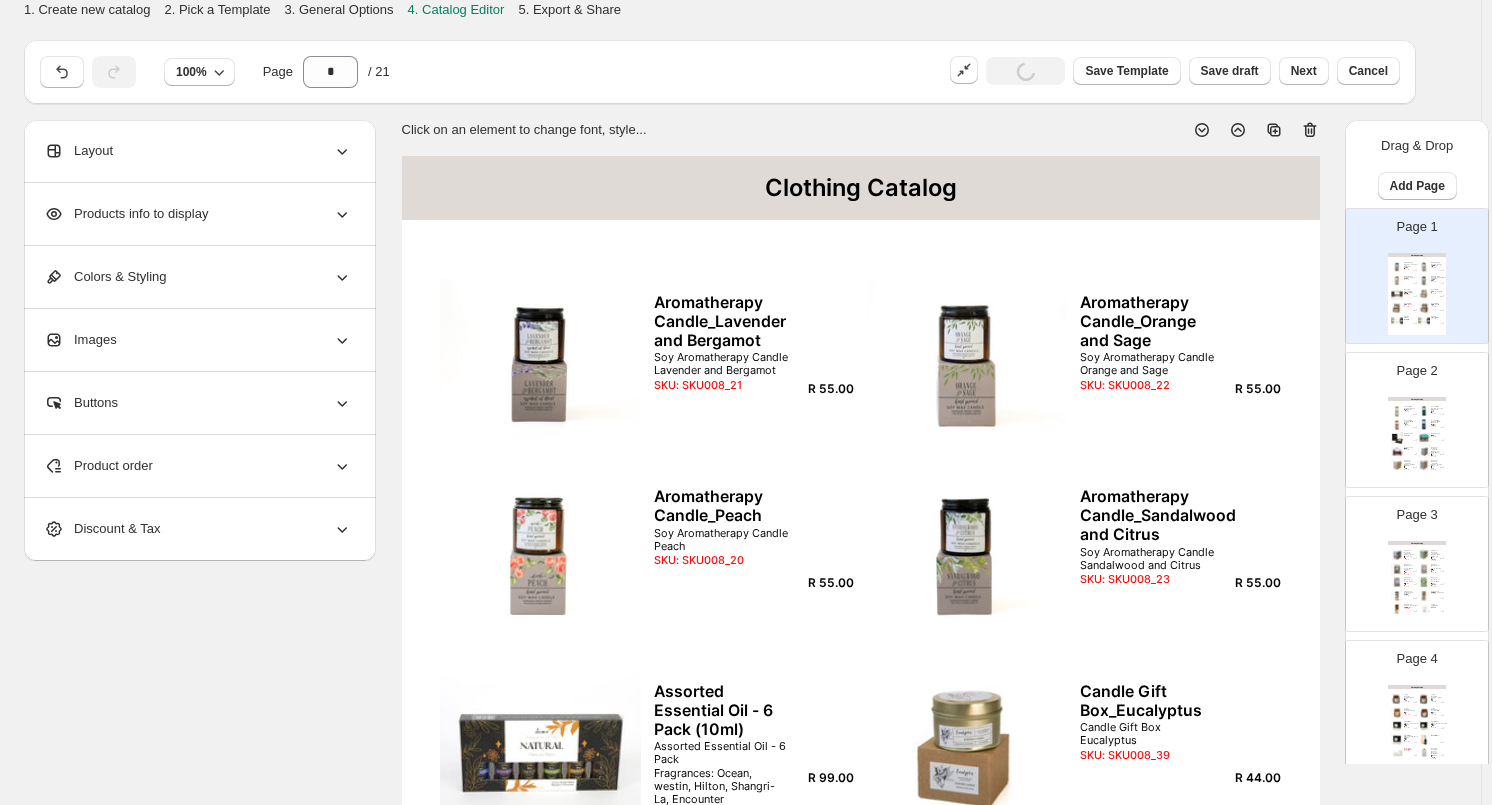 click 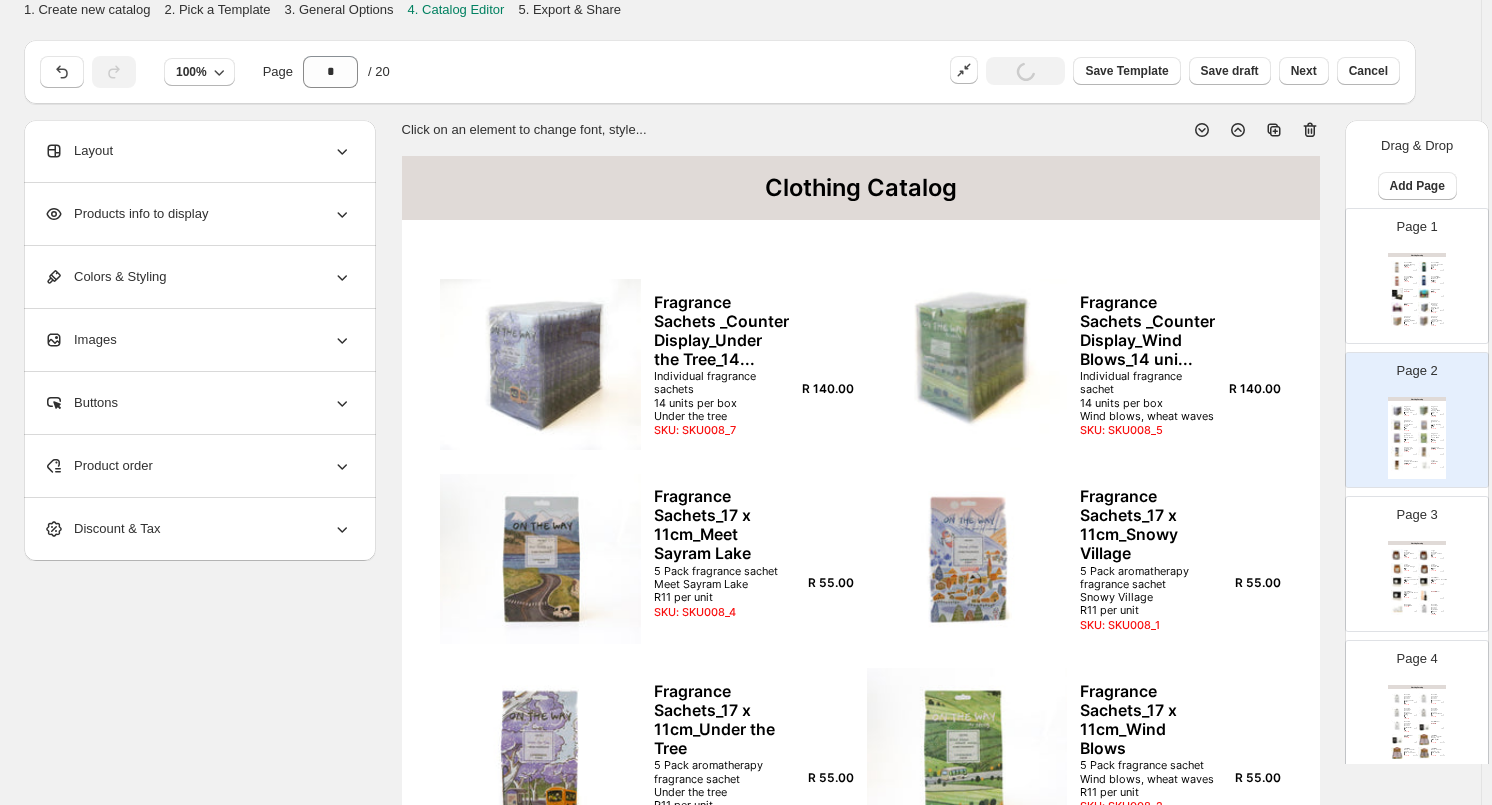 click 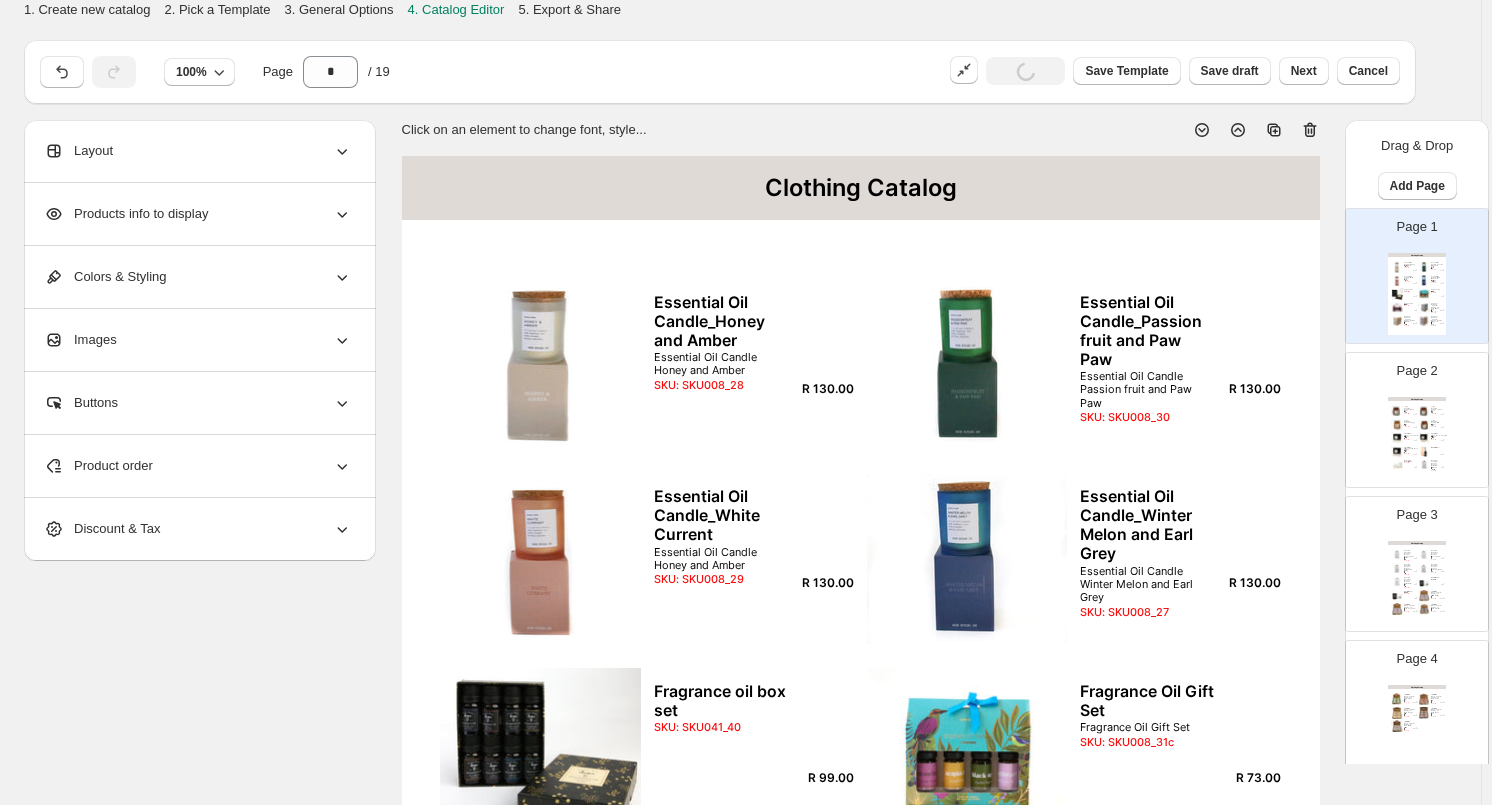 click 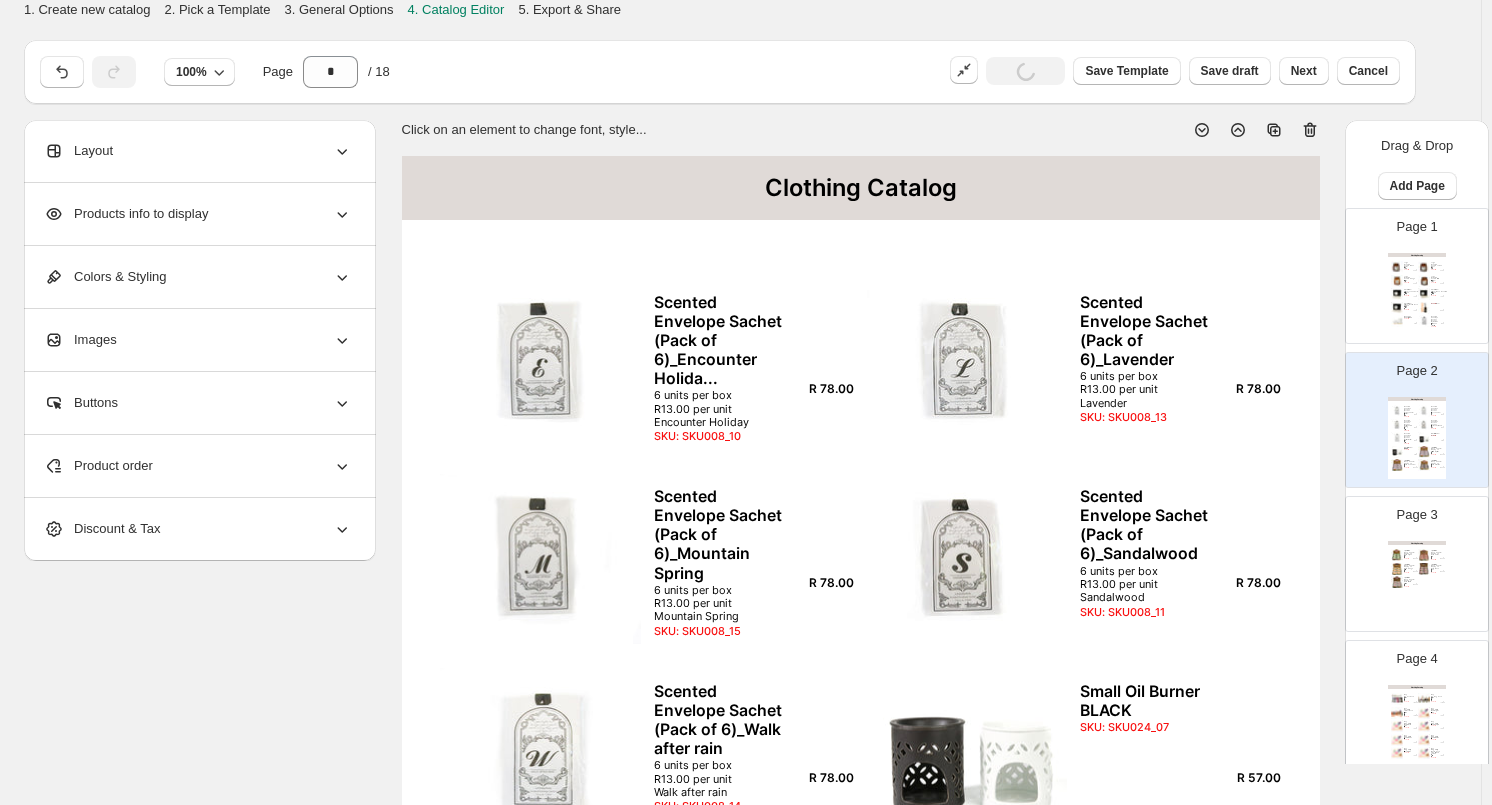 click 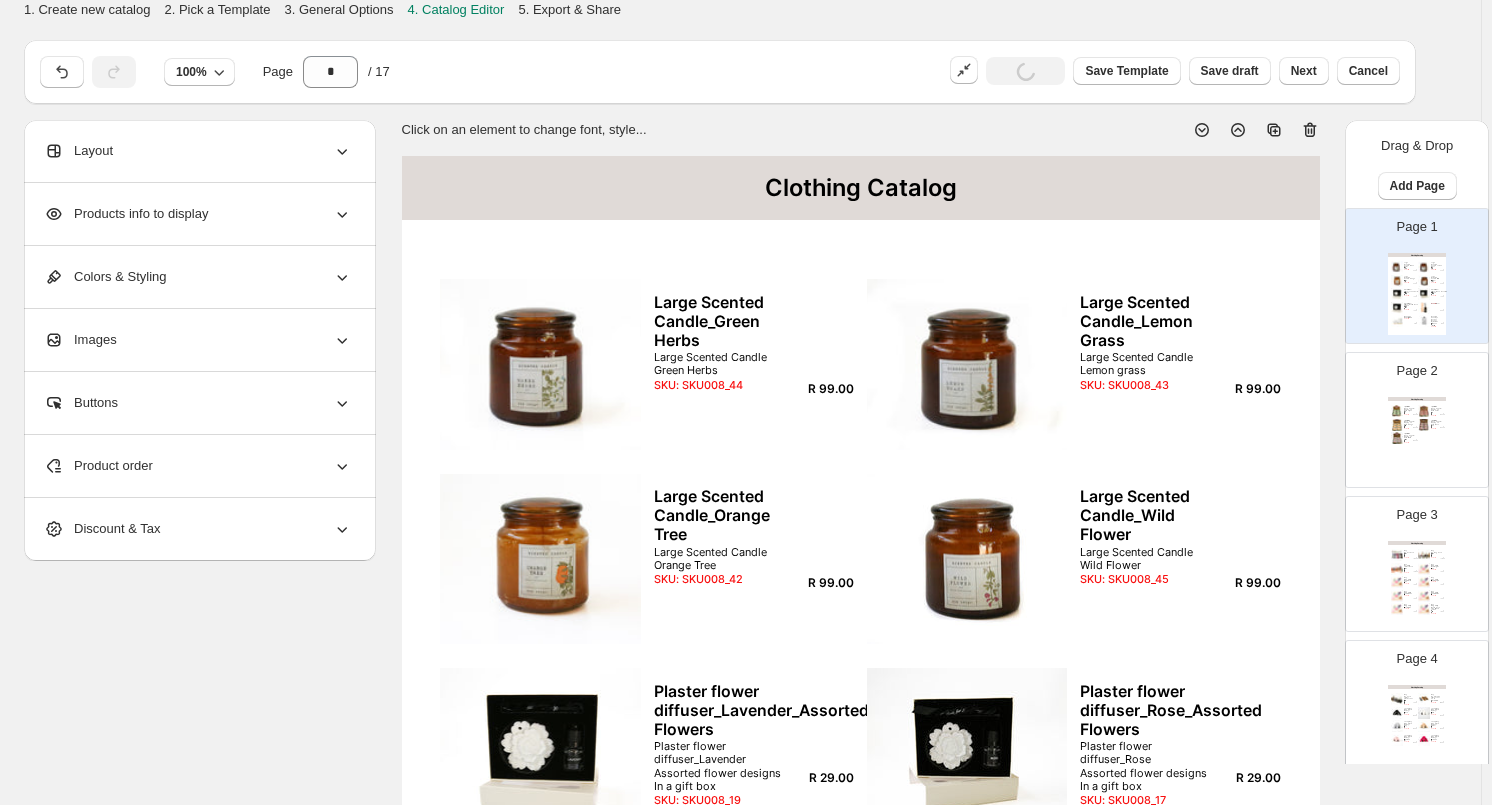 click 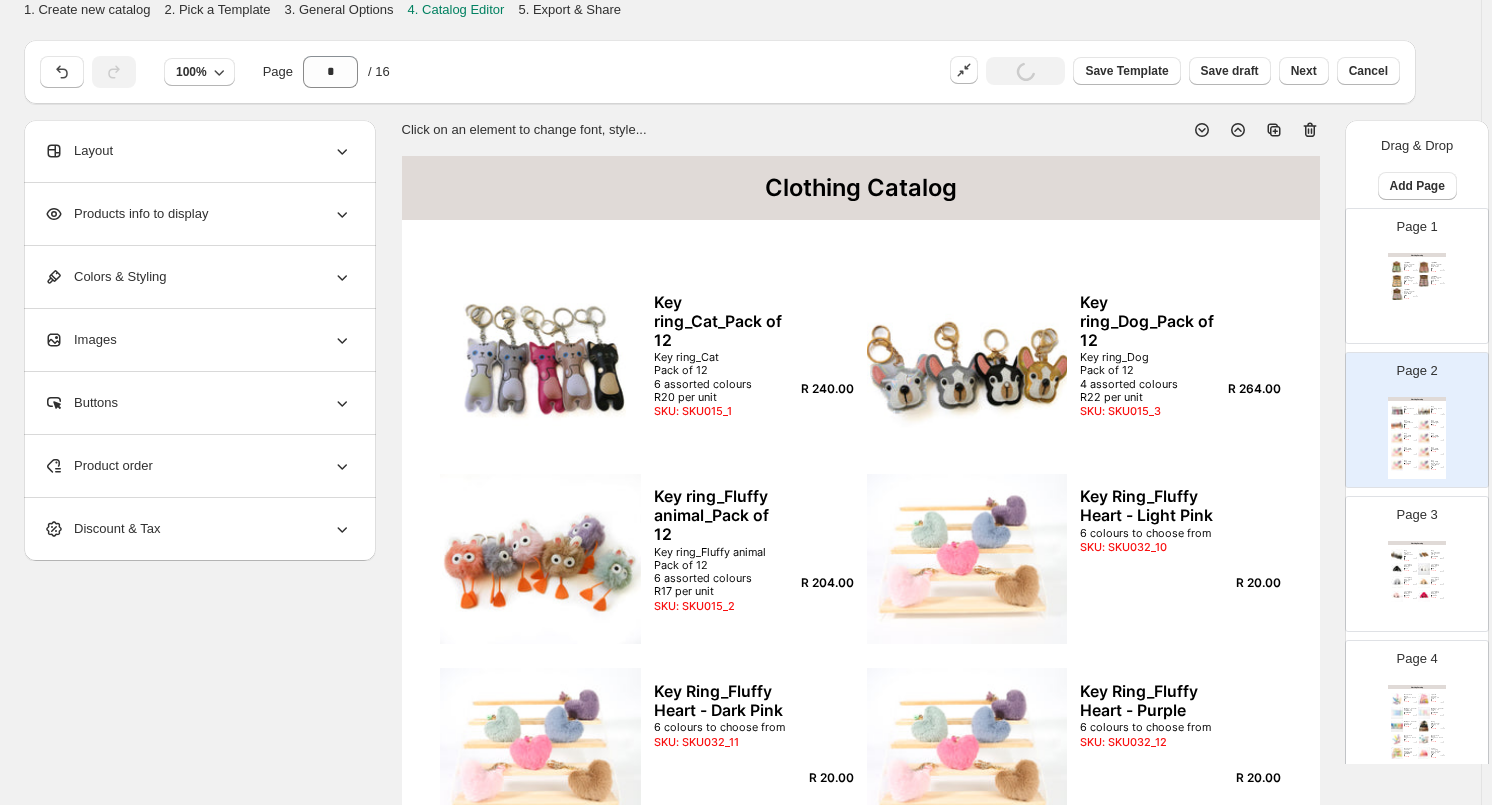 click 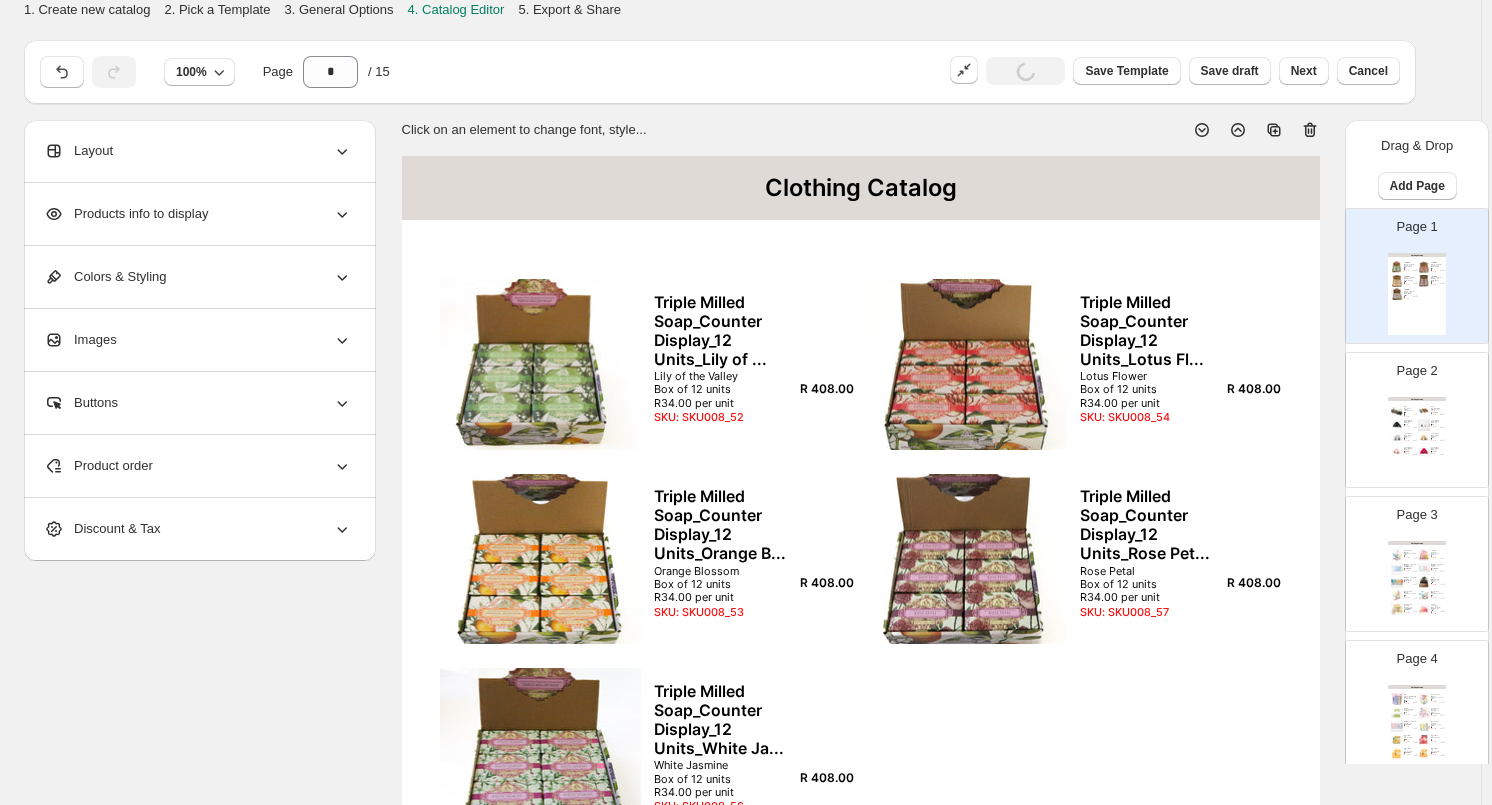click 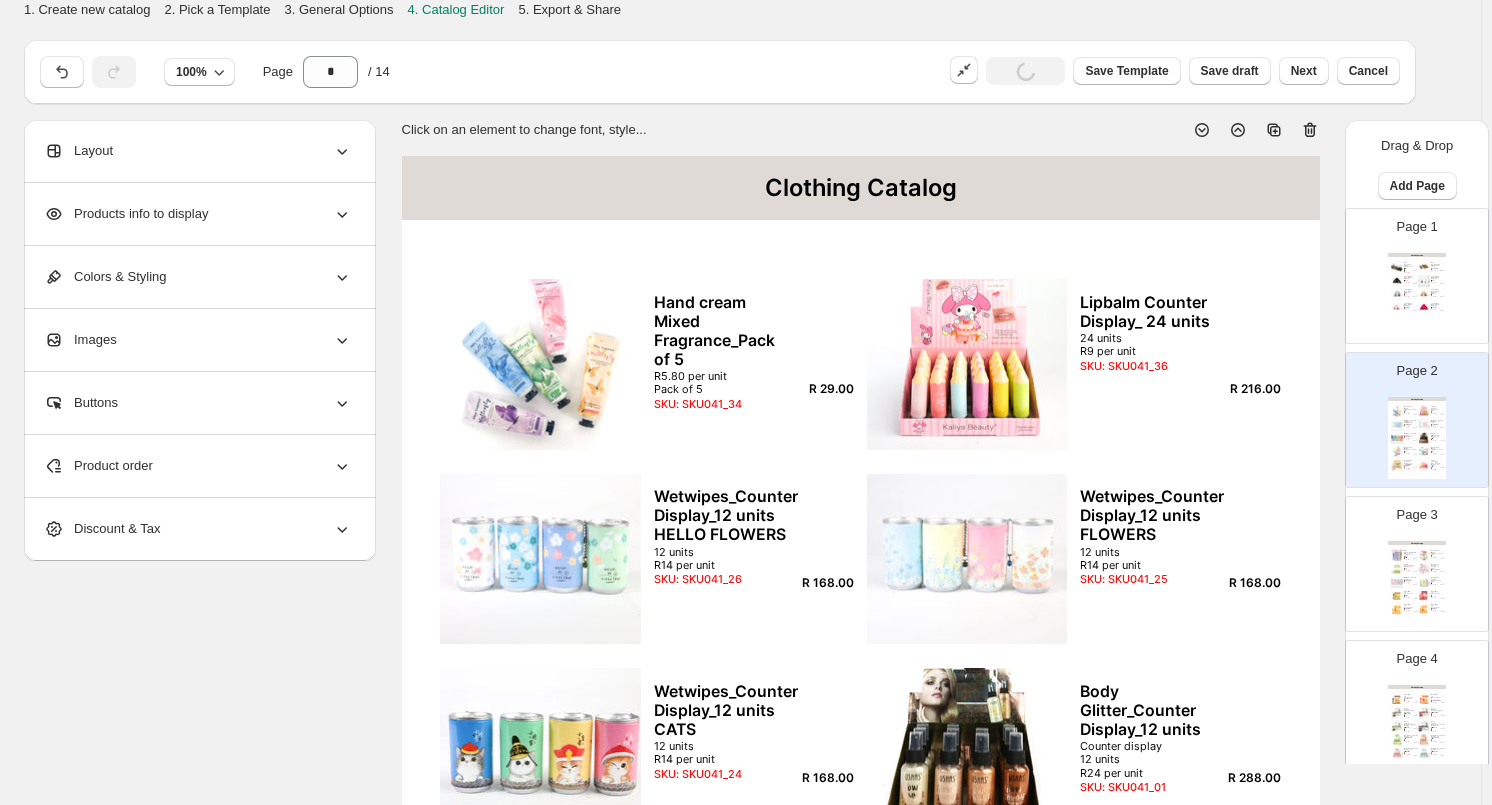 click 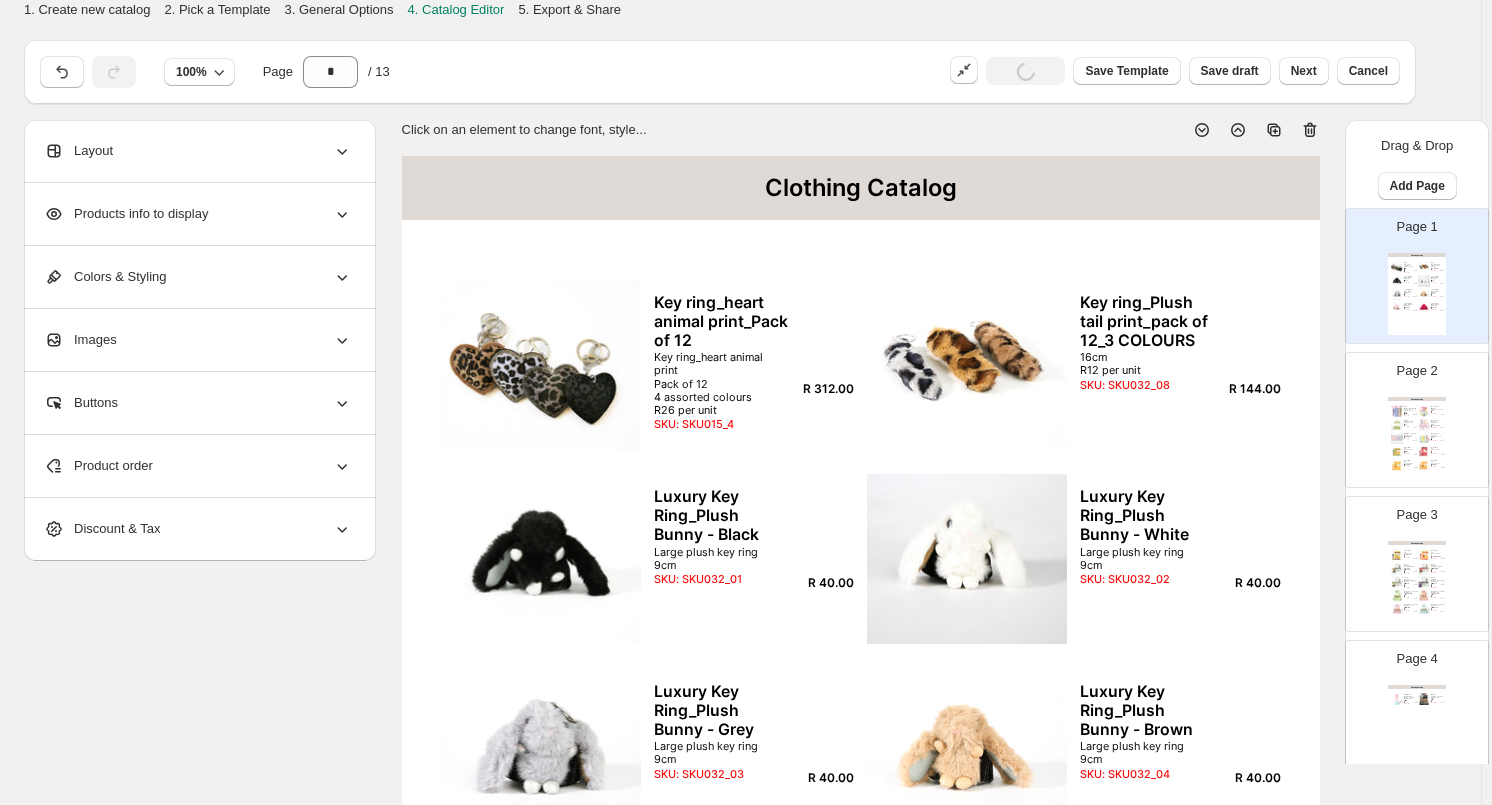 click 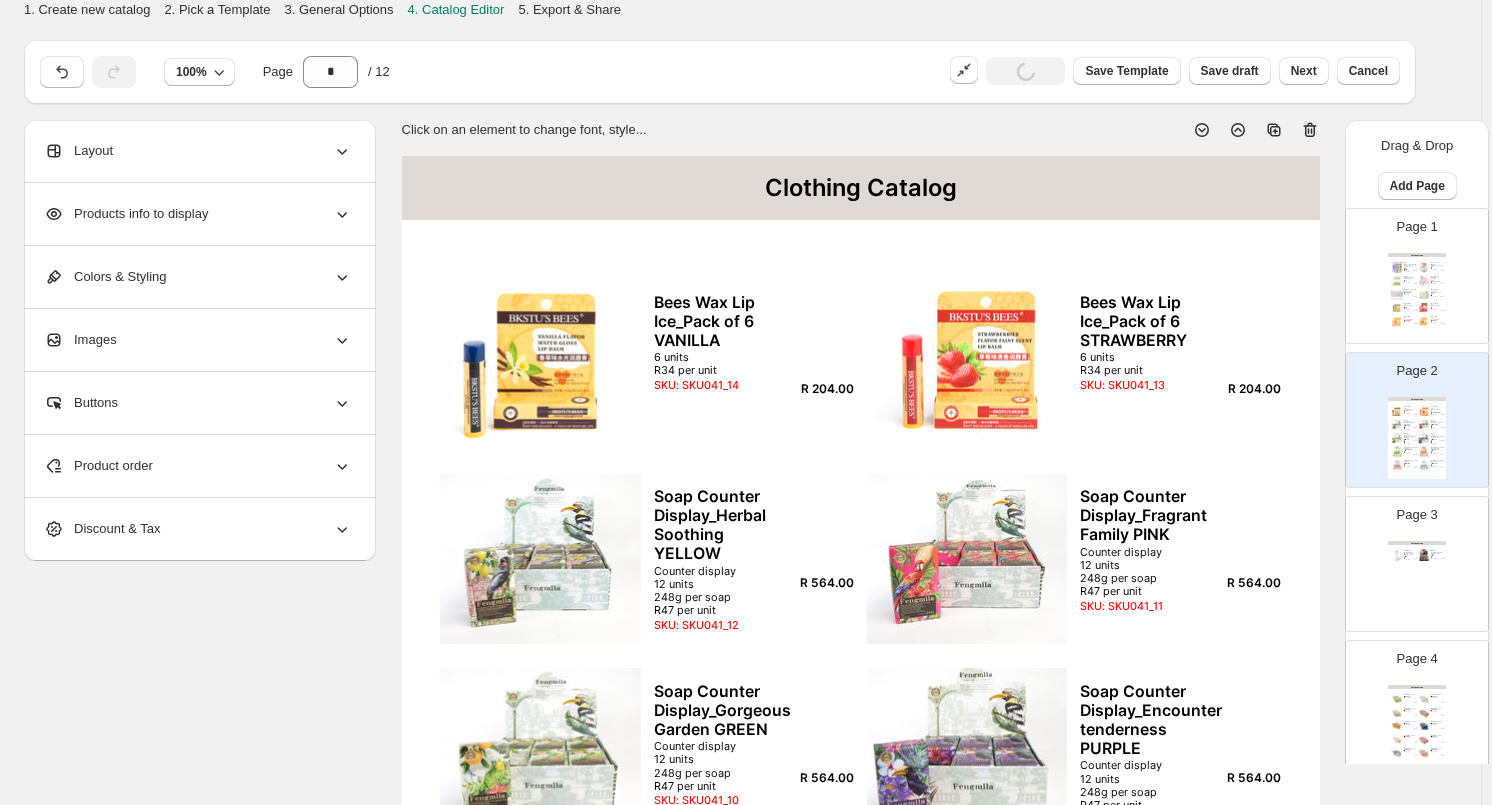 click 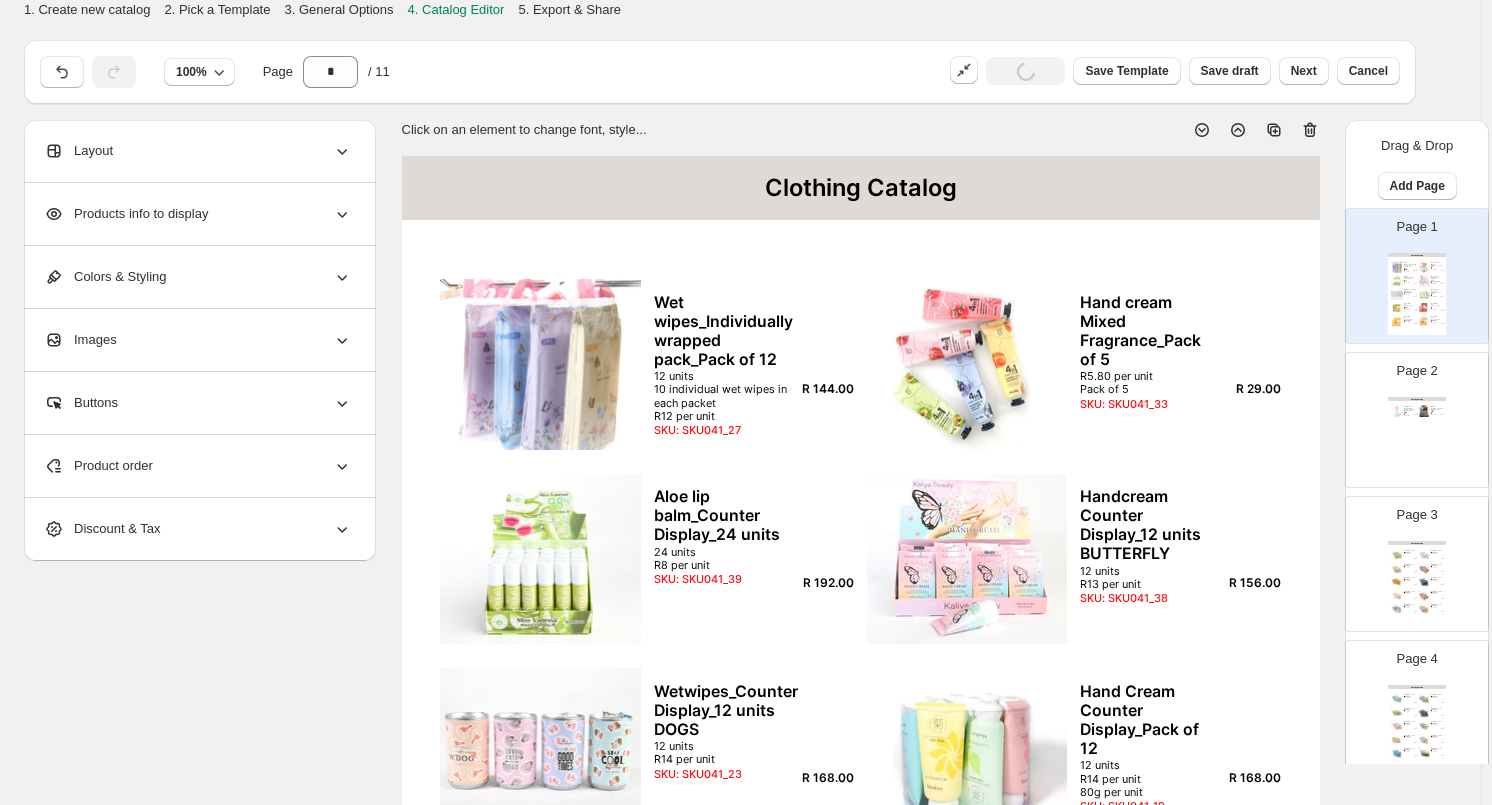click 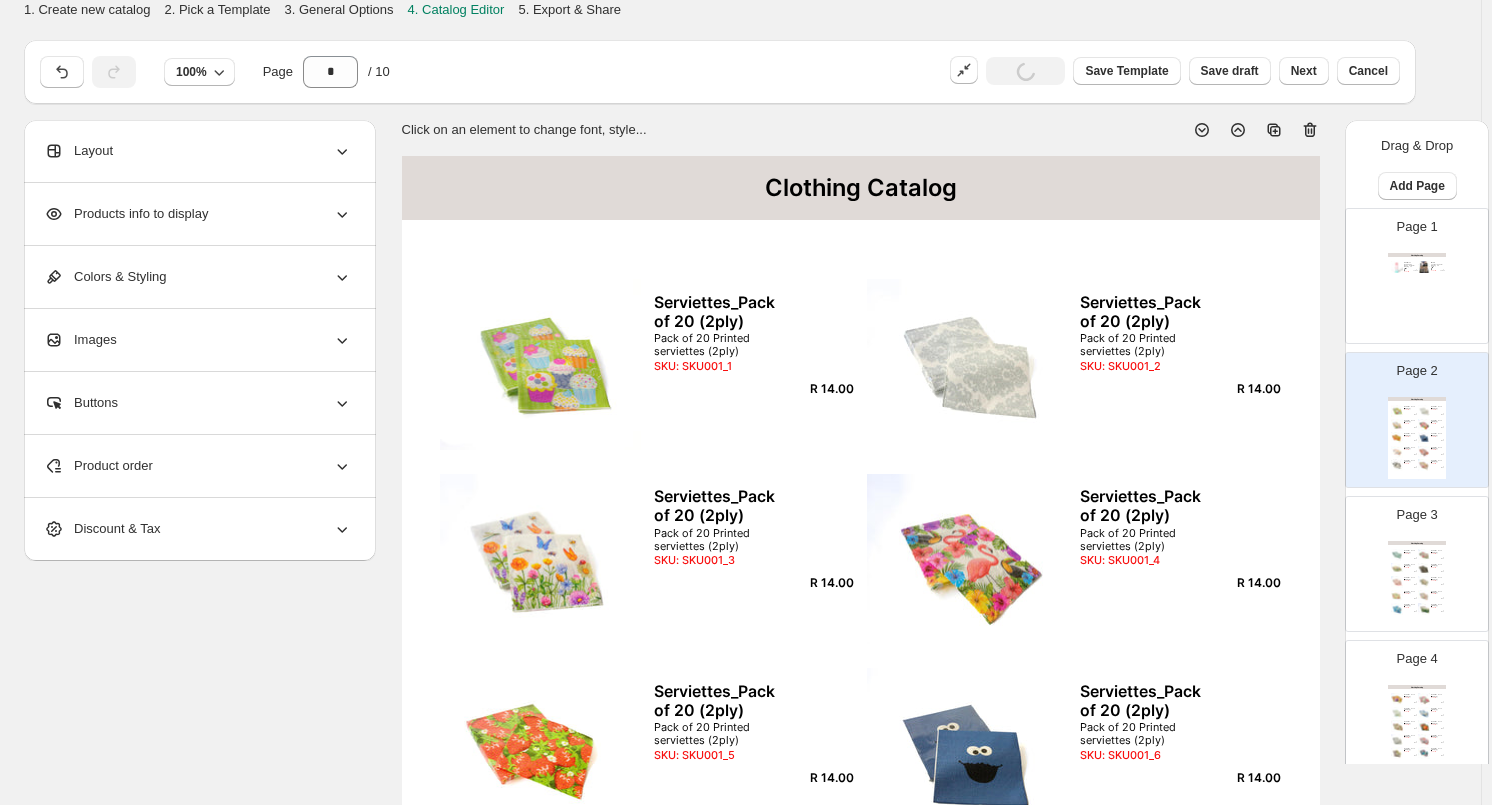 click at bounding box center [1424, 267] 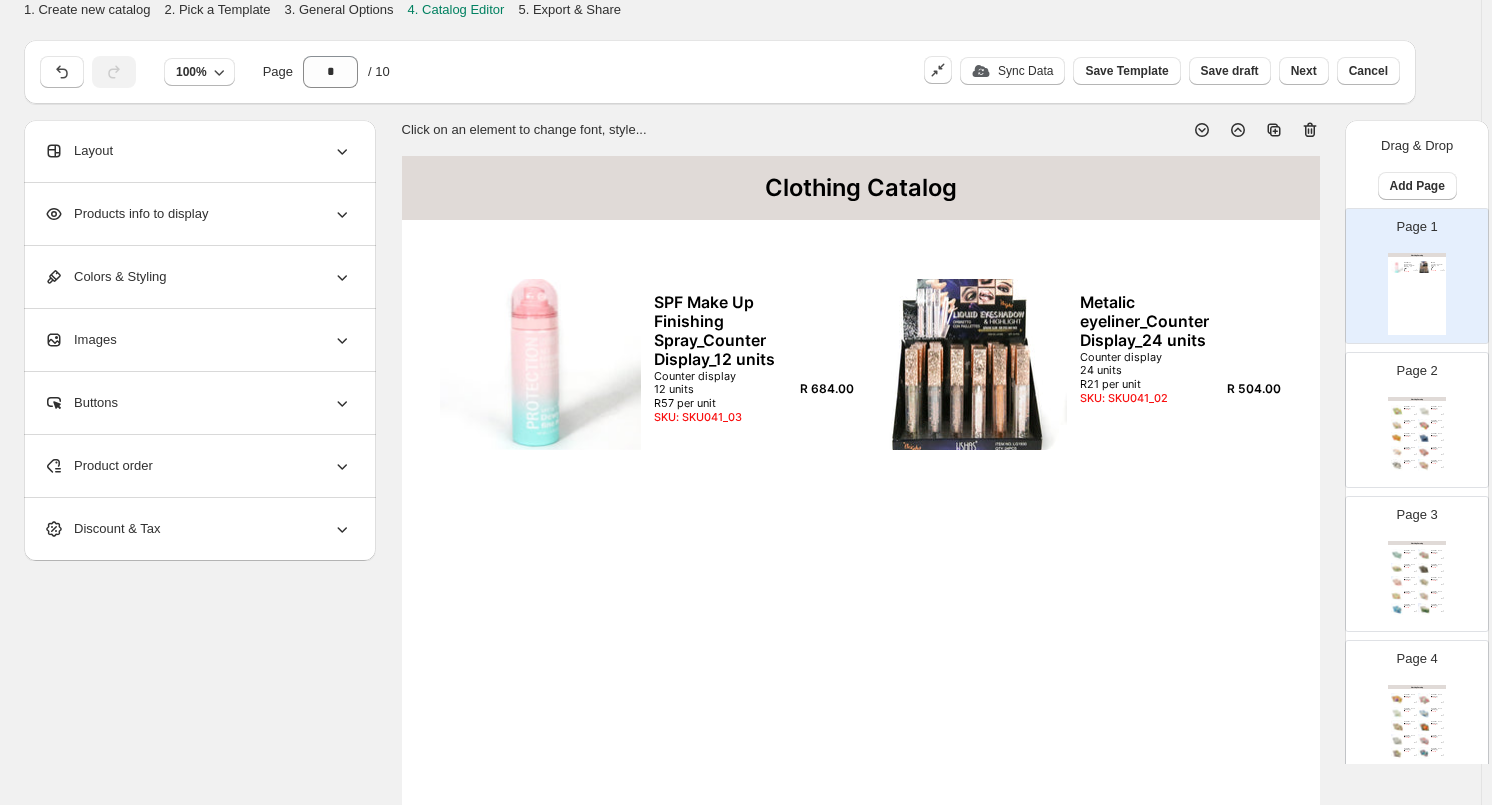click 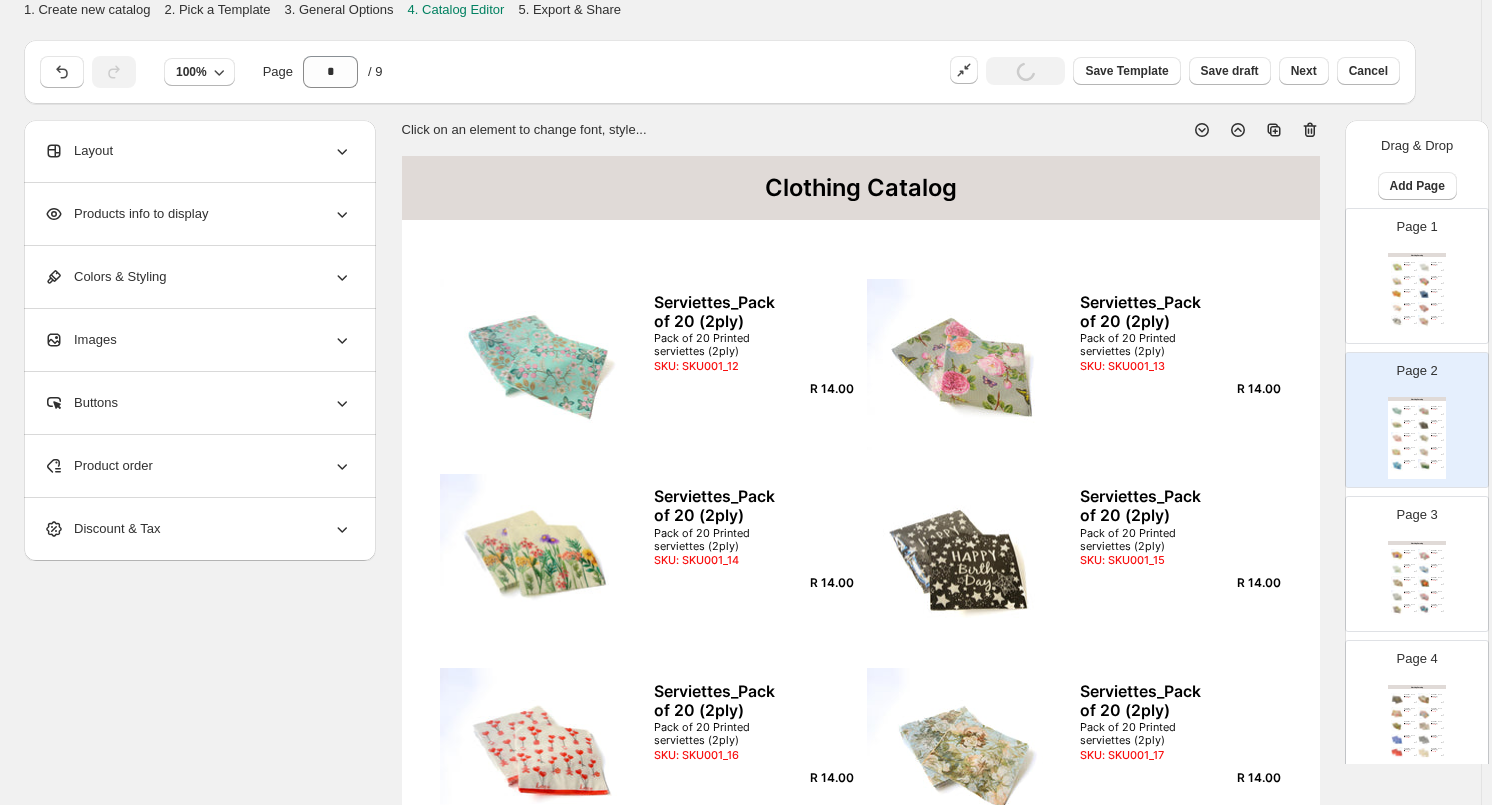 click on "Clothing Catalog Serviettes_Pack of 20 (2ply) Pack of 20 Printed serviettes (2ply)
SKU:  SKU001_1 R 14.00 Serviettes_Pack of 20 (2ply) Pack of 20 Printed serviettes (2ply)
SKU:  SKU001_2 R 14.00 Serviettes_Pack of 20 (2ply) Pack of 20 Printed serviettes (2ply)
SKU:  SKU001_3 R 14.00 Serviettes_Pack of 20 (2ply) Pack of 20 Printed serviettes (2ply)
SKU:  SKU001_4 R 14.00 Serviettes_Pack of 20 (2ply) Pack of 20 Printed serviettes (2ply)
SKU:  SKU001_5 R 14.00 Serviettes_Pack of 20 (2ply) Pack of 20 Printed serviettes (2ply)
SKU:  SKU001_6 R 14.00 Serviettes_Pack of 20 (2ply) Pack of 20 Printed serviettes (2ply)
SKU:  SKU001_7 R 14.00 Serviettes_Pack of 20 (2ply) Pack of 20 Printed serviettes (2ply)
SKU:  SKU001_8 R 14.00 Serviettes_Pack of 20 (2ply) Pack of 20 Printed serviettes (2ply)
SKU:  SKU001_9 R 14.00 Serviettes_Pack of 20 (2ply) Pack of 20 Printed serviettes (2ply)
SKU:  SKU001_11 R 14.00" at bounding box center (1417, 294) 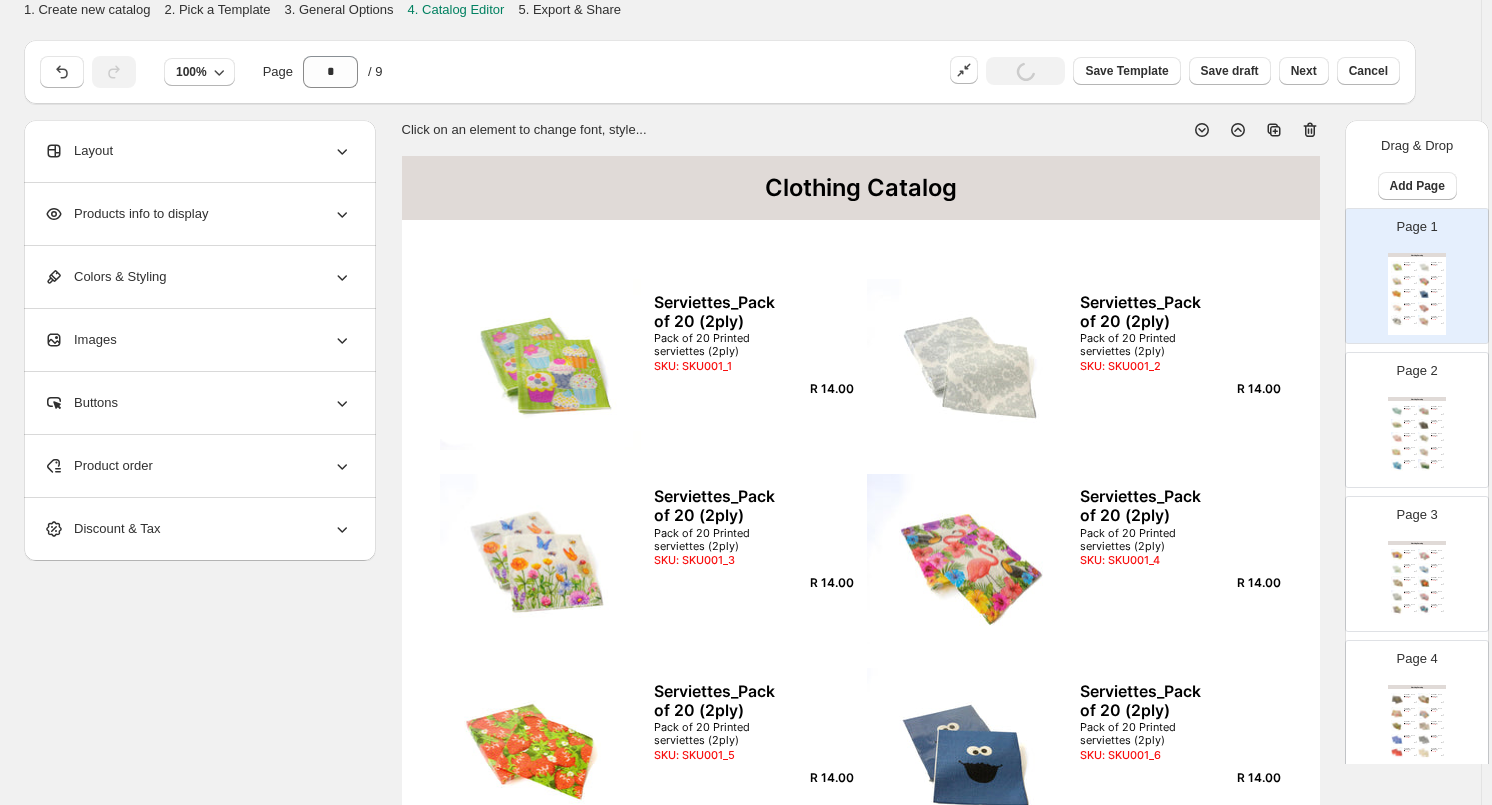 click on "SKU:  SKU001_12" at bounding box center (1408, 410) 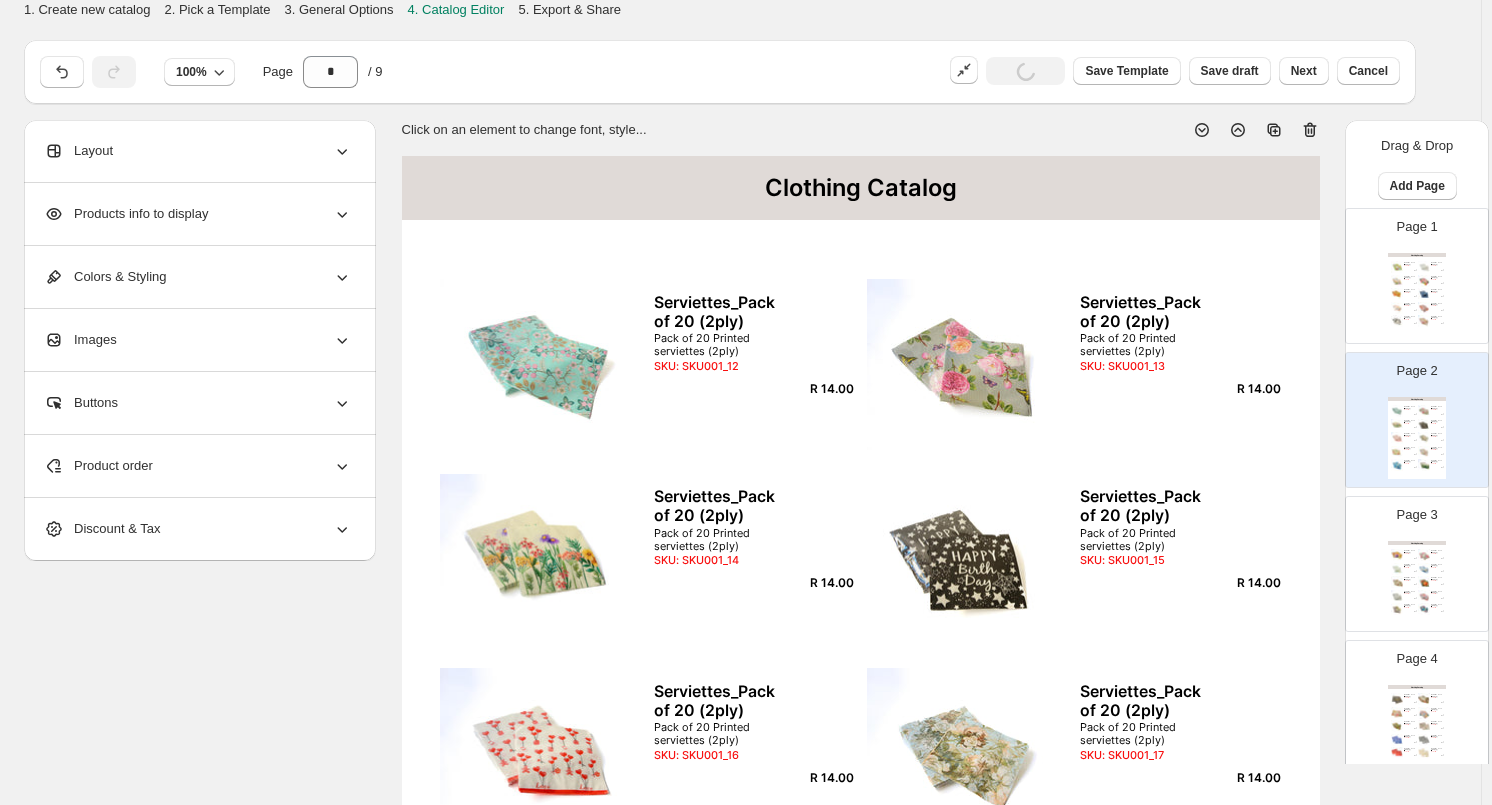 scroll, scrollTop: 100, scrollLeft: 0, axis: vertical 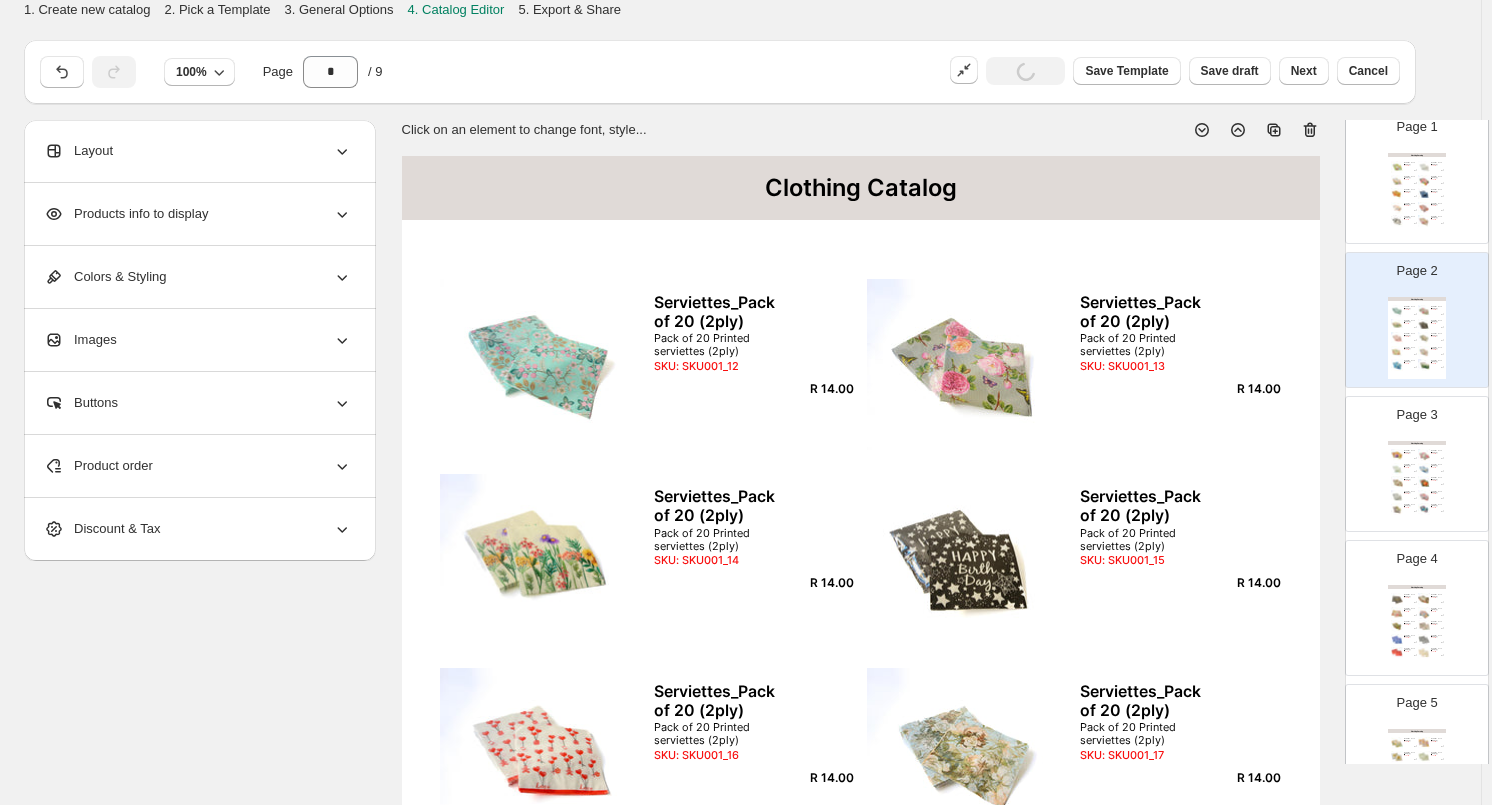 click at bounding box center (1424, 455) 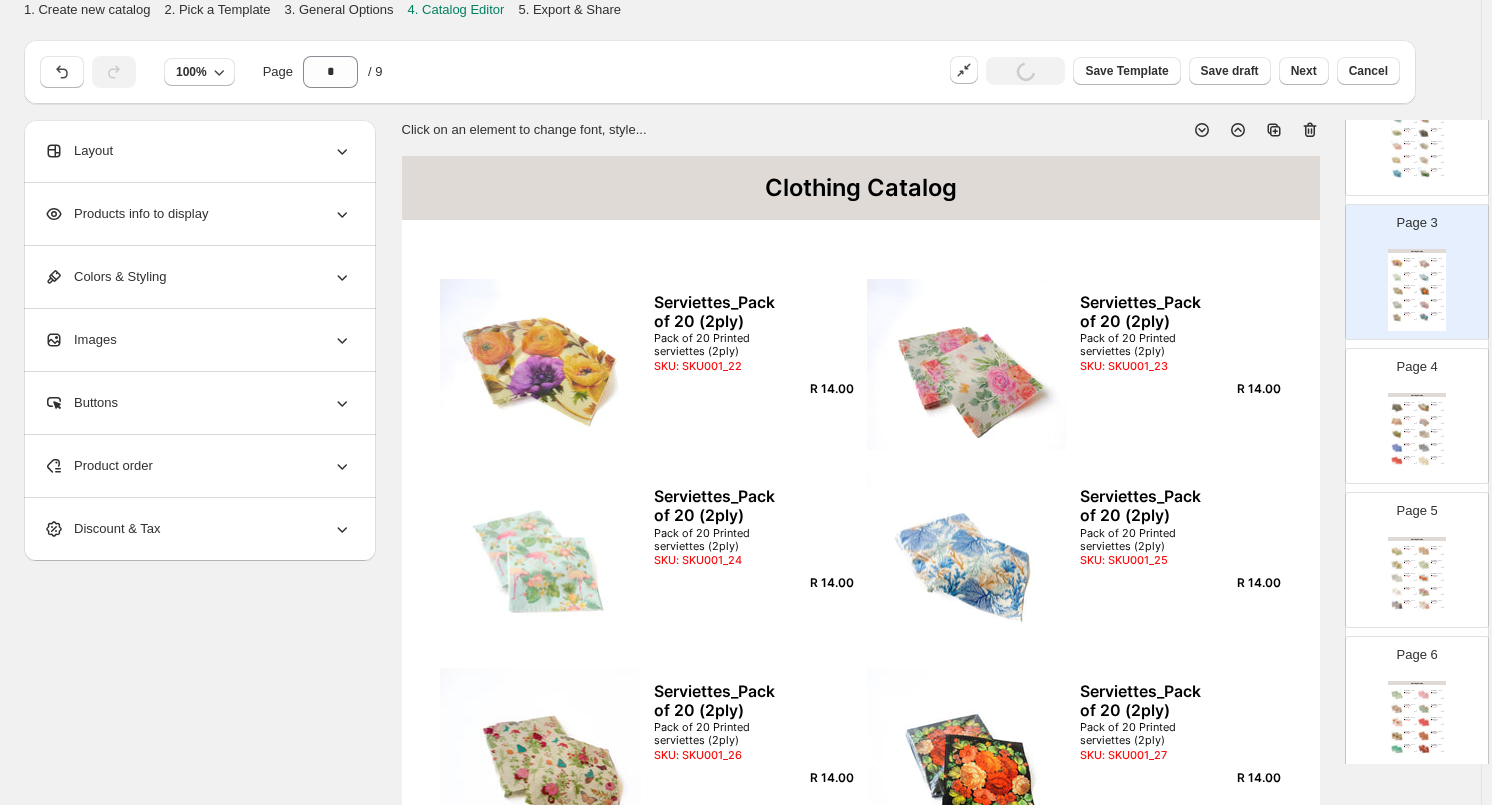 scroll, scrollTop: 300, scrollLeft: 0, axis: vertical 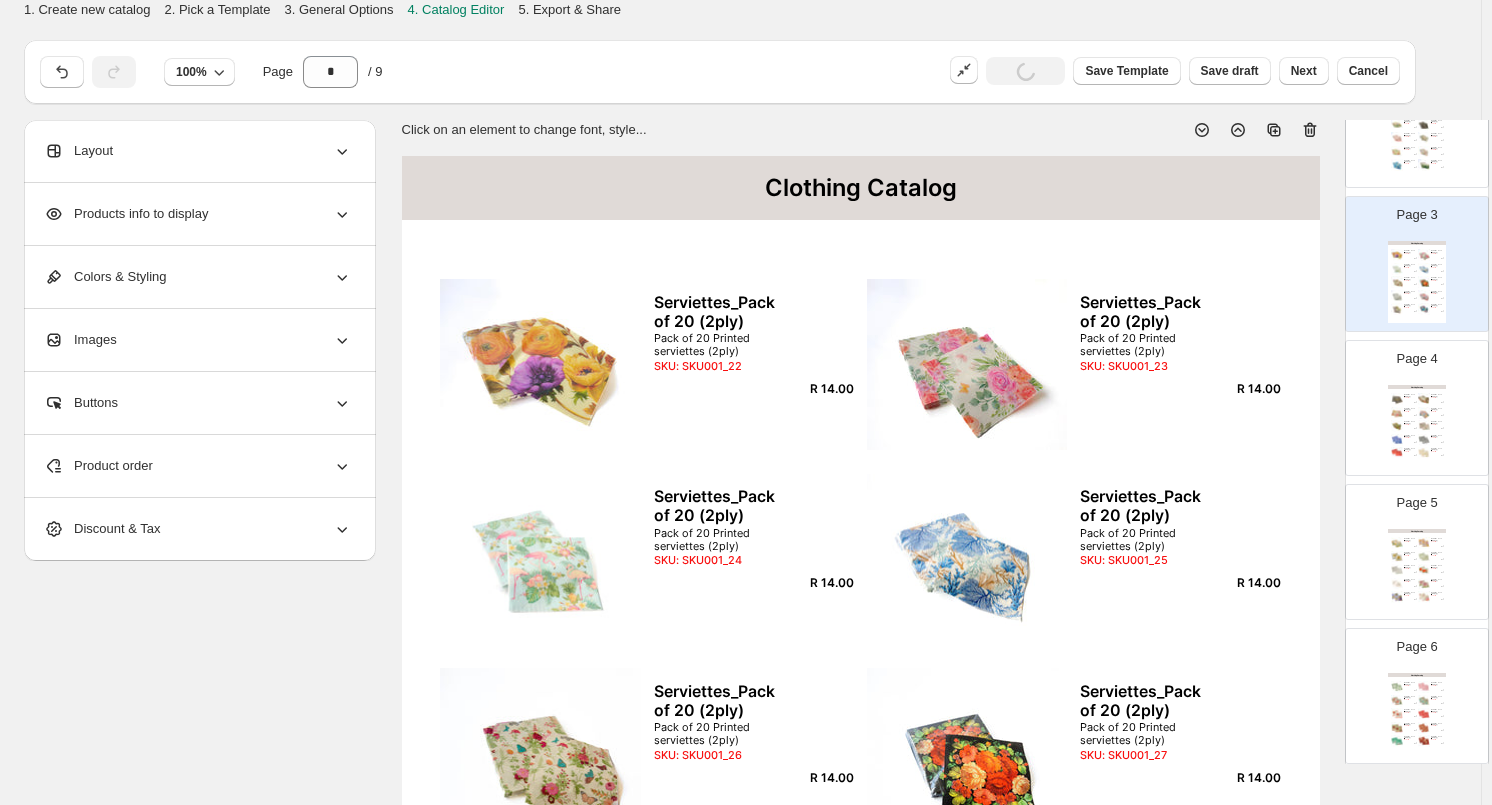 click at bounding box center (1424, 440) 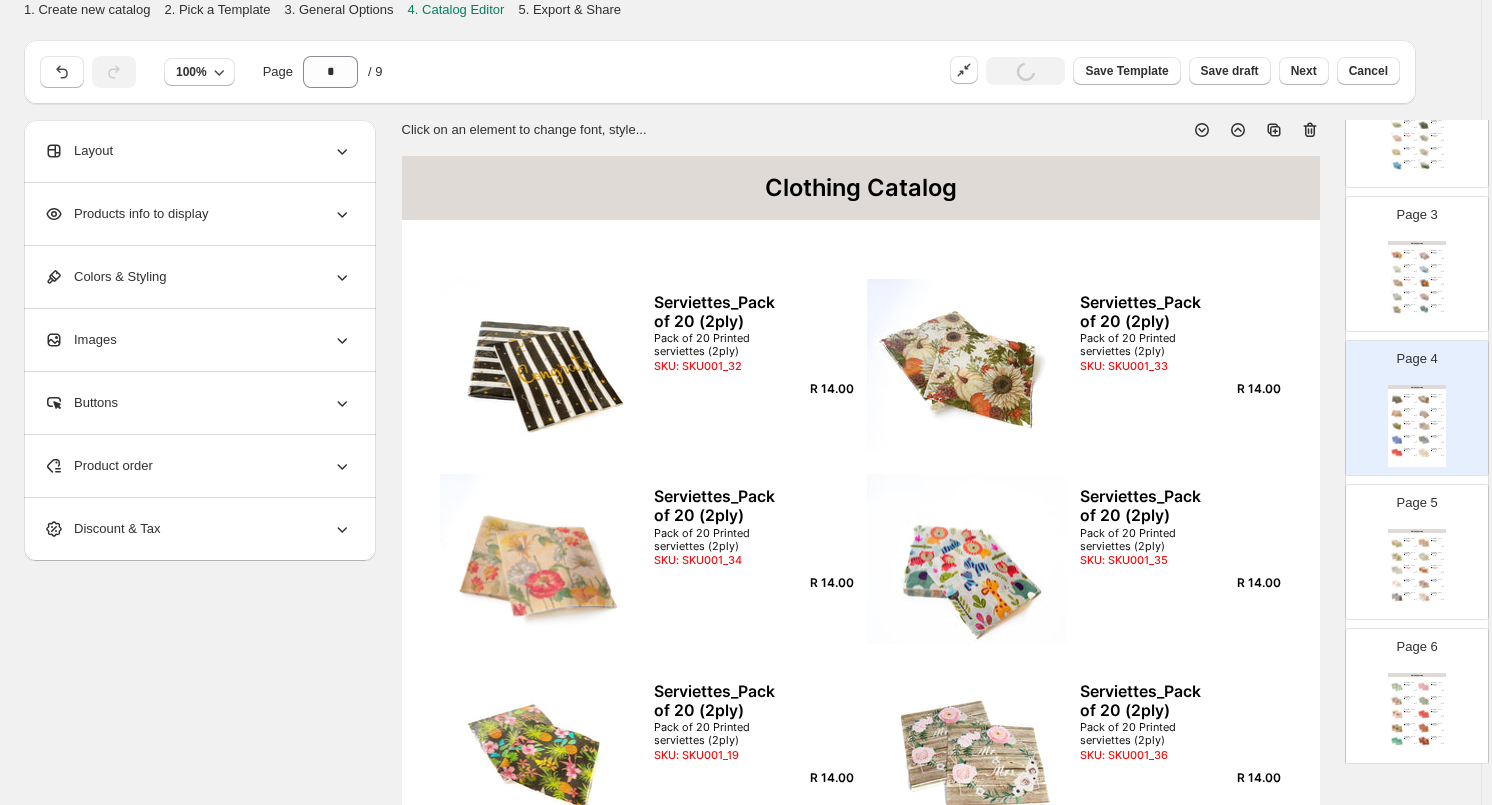 click on "Clothing Catalog" at bounding box center [1417, 531] 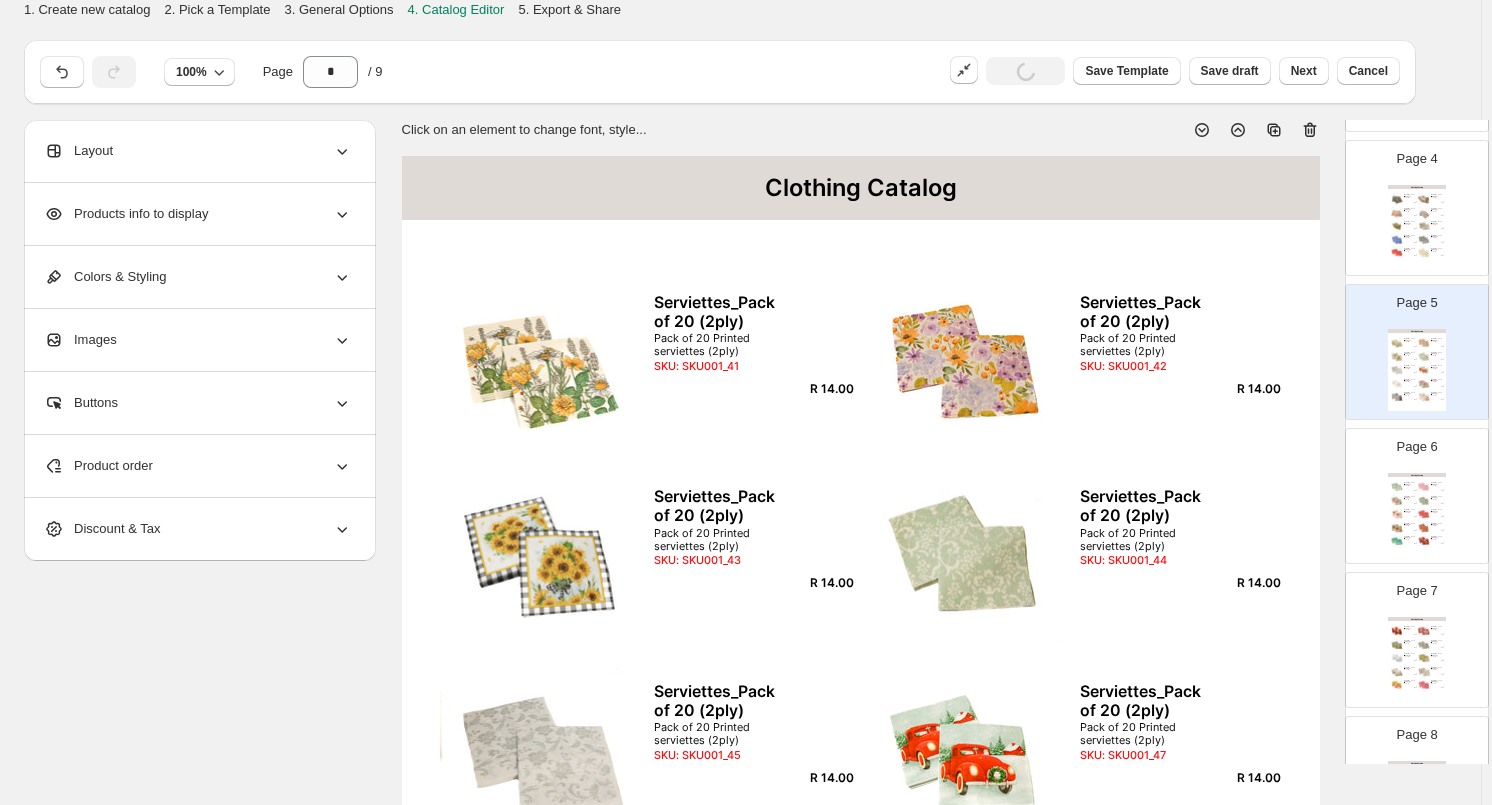 click at bounding box center (1424, 514) 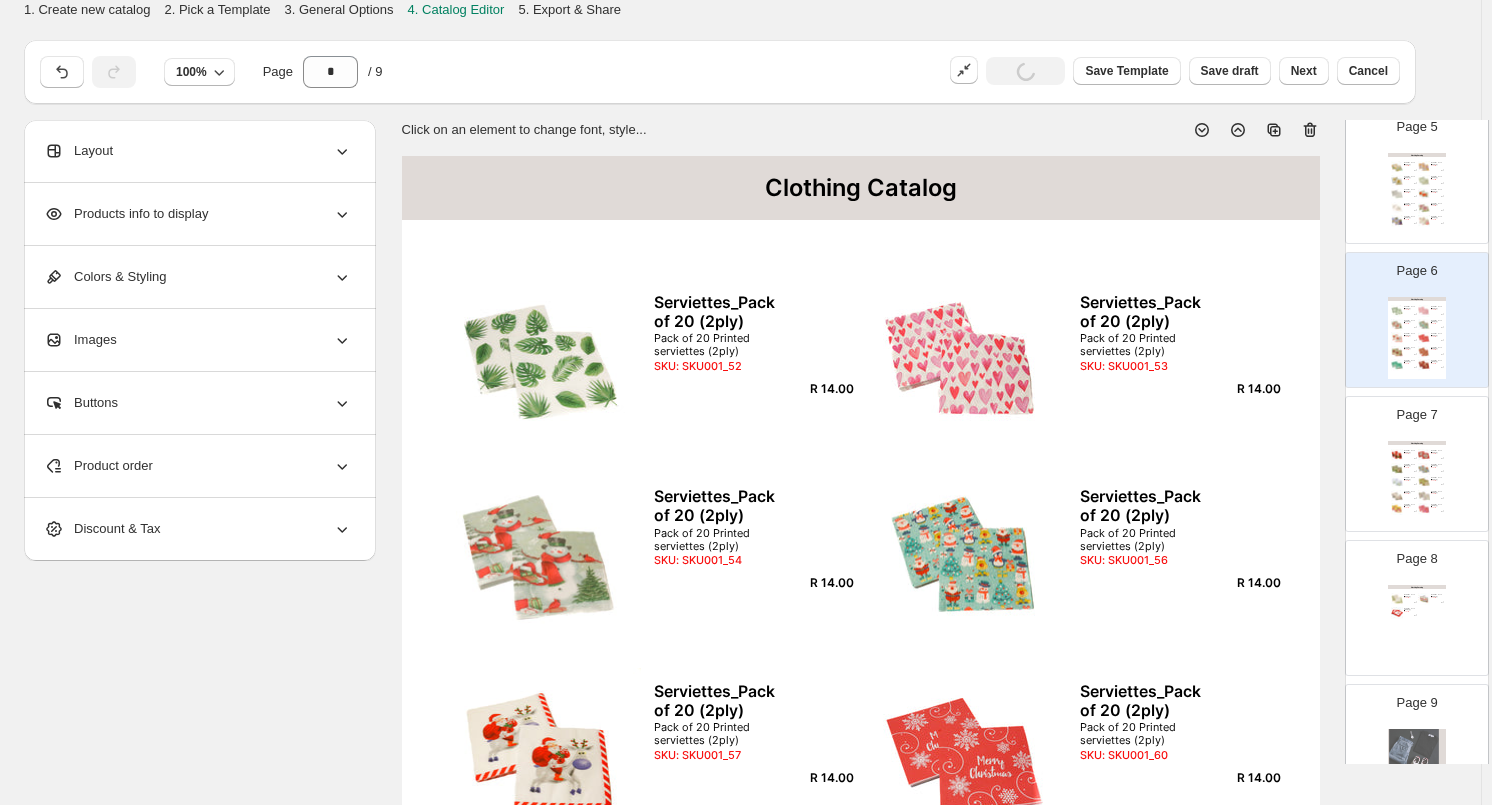 scroll, scrollTop: 784, scrollLeft: 0, axis: vertical 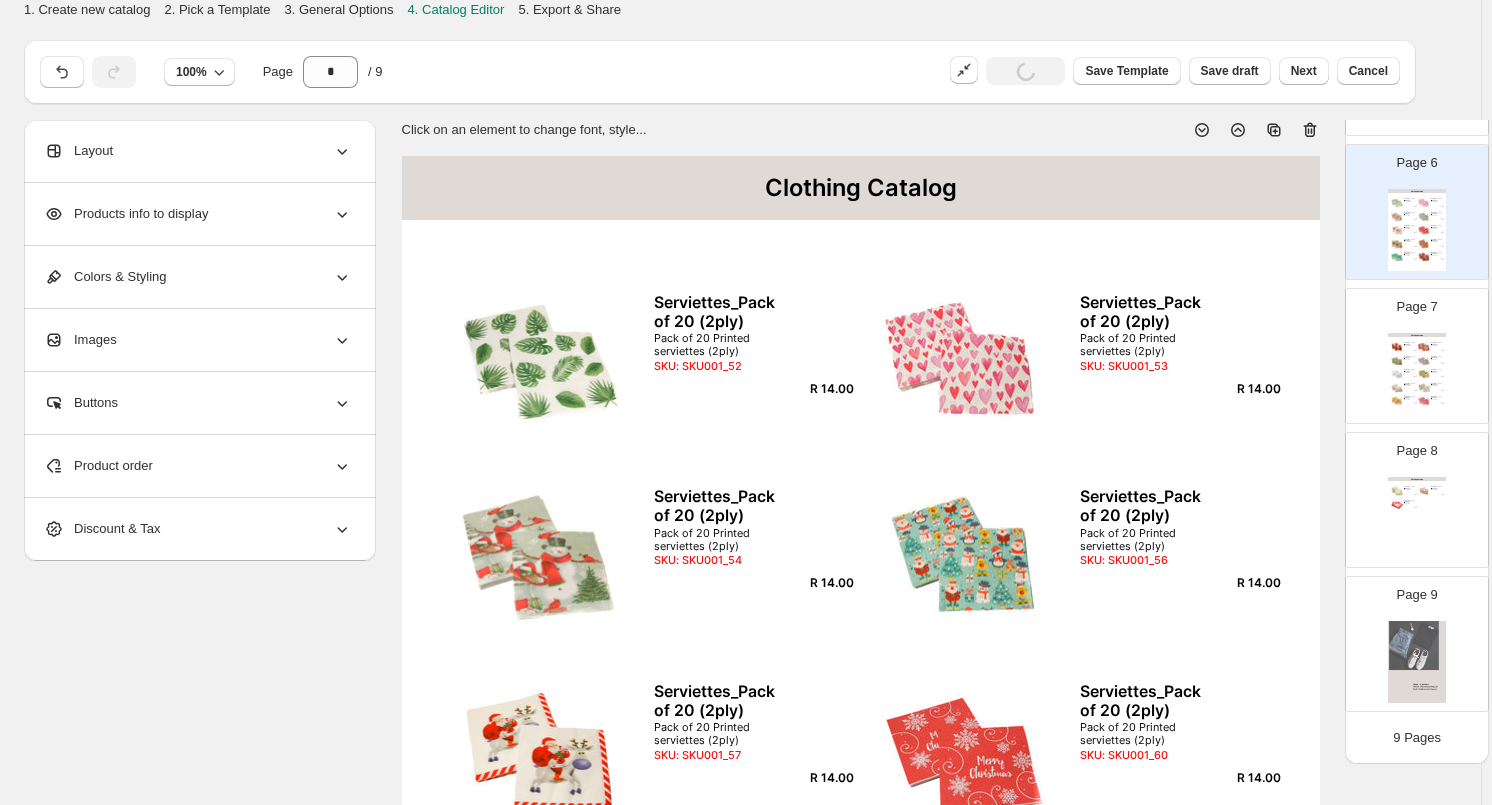 click on "Pack of 20 Printed serviettes (2ply)" at bounding box center [1408, 372] 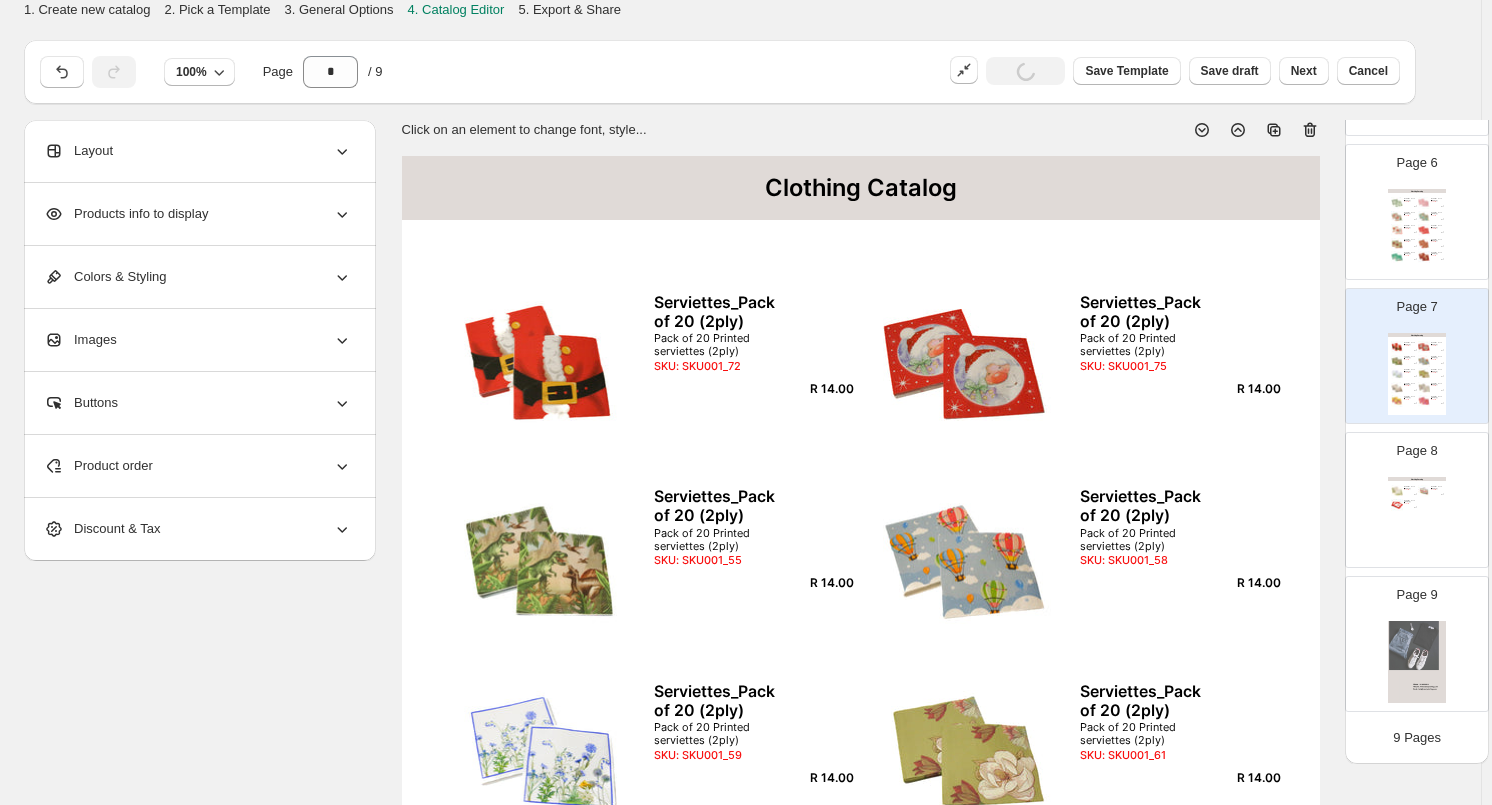 click on "Clothing Catalog Serviettes_Pack of 20 (2ply) Pack of 20 Printed serviettes (2ply)
SKU:  SKU001_46 R 14.00 Serviettes_Pack of 20 (2ply) Pack of 20 Printed serviettes (2ply)
SKU:  SKU001_74 R 14.00 Serviettes_Pack of 20 (2ply) Pack of 20 Printed serviettes (2ply)
SKU:  SKU001_78 R 14.00" at bounding box center [1417, 518] 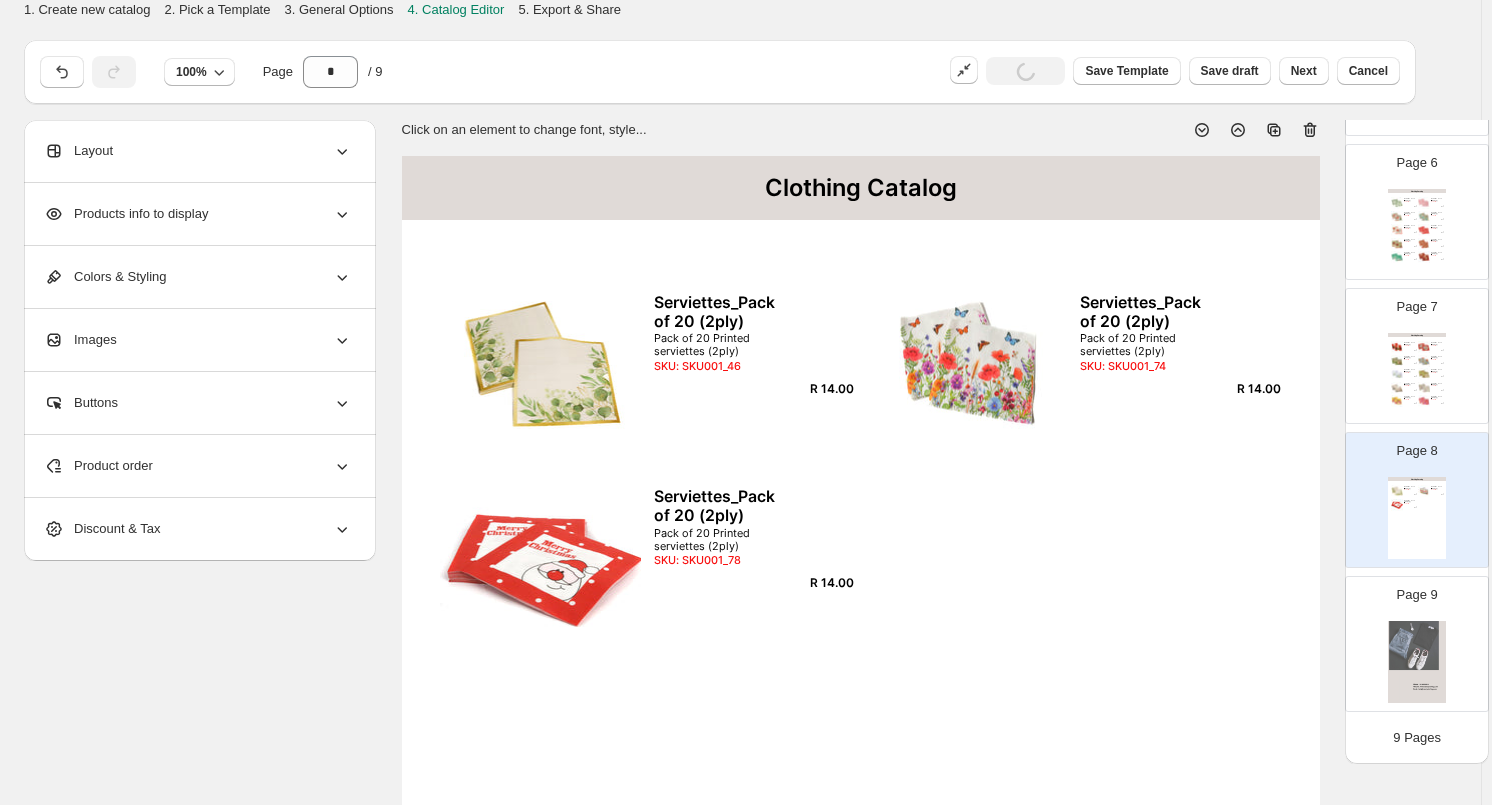 click at bounding box center [1417, 662] 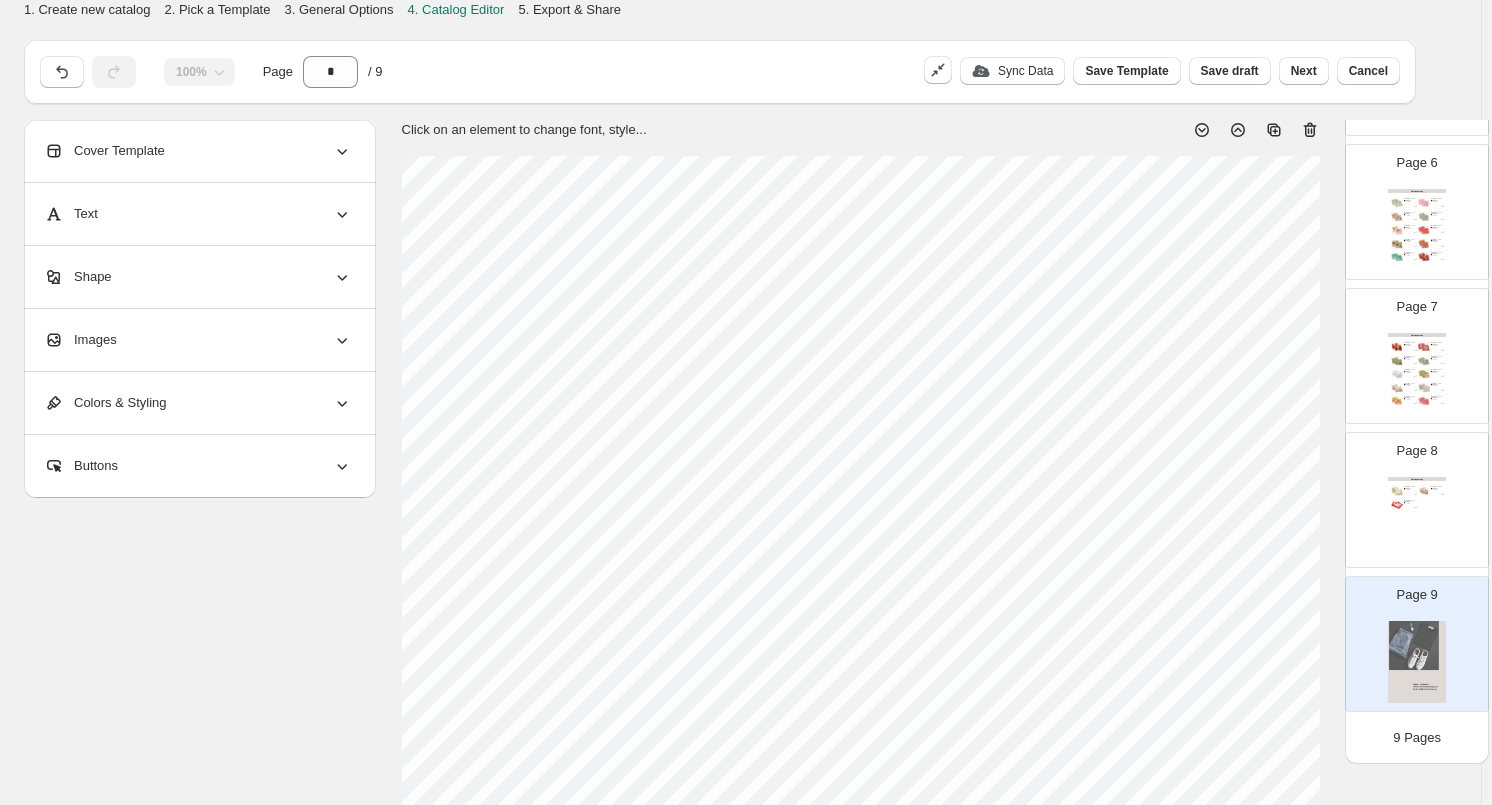 click 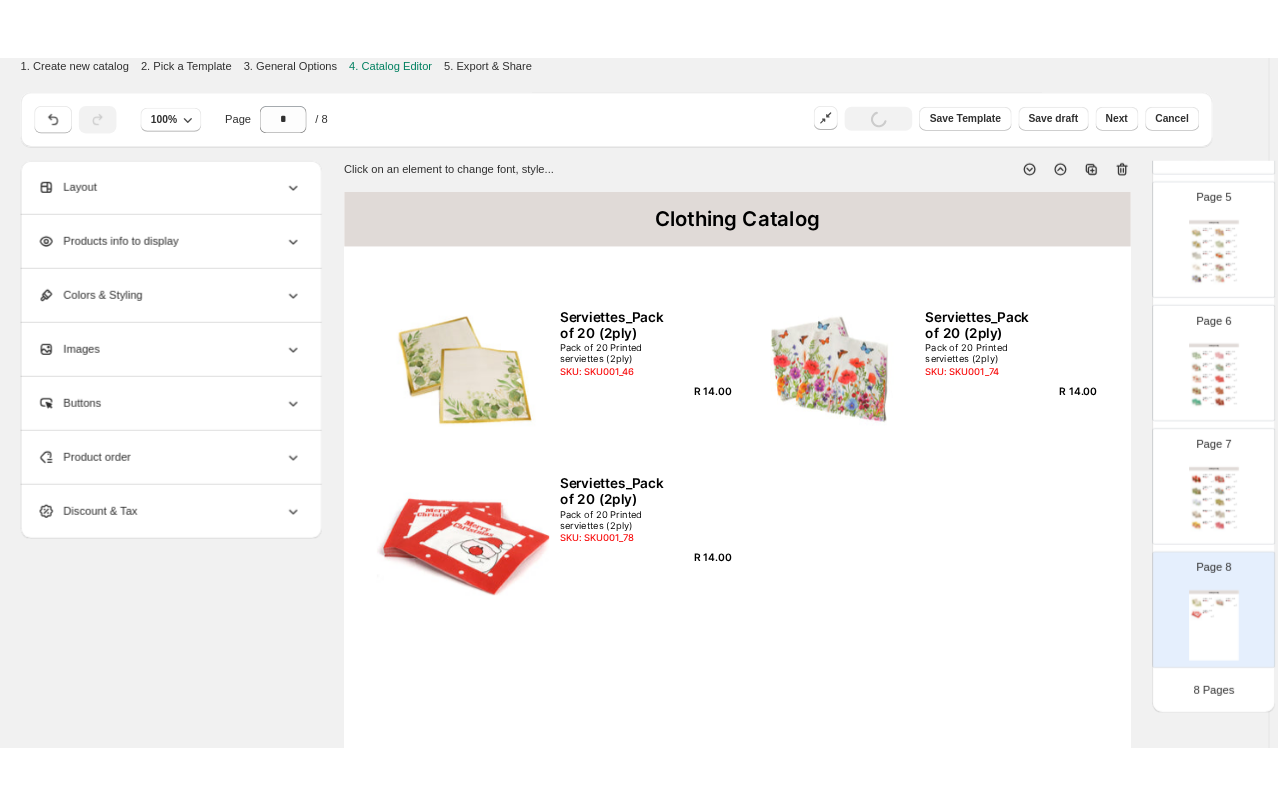 scroll, scrollTop: 640, scrollLeft: 0, axis: vertical 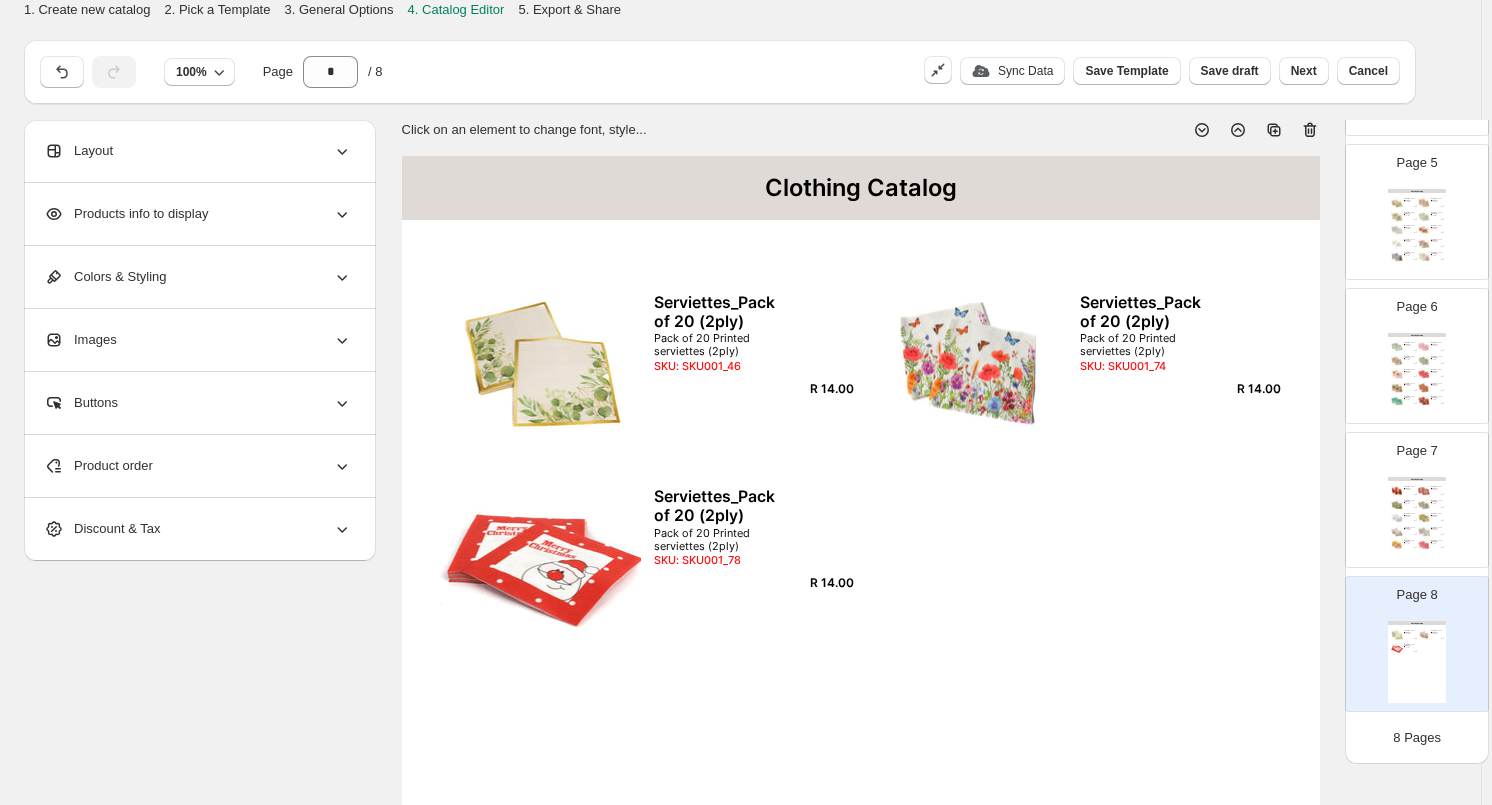 click on "Clothing Catalog" at bounding box center [861, 188] 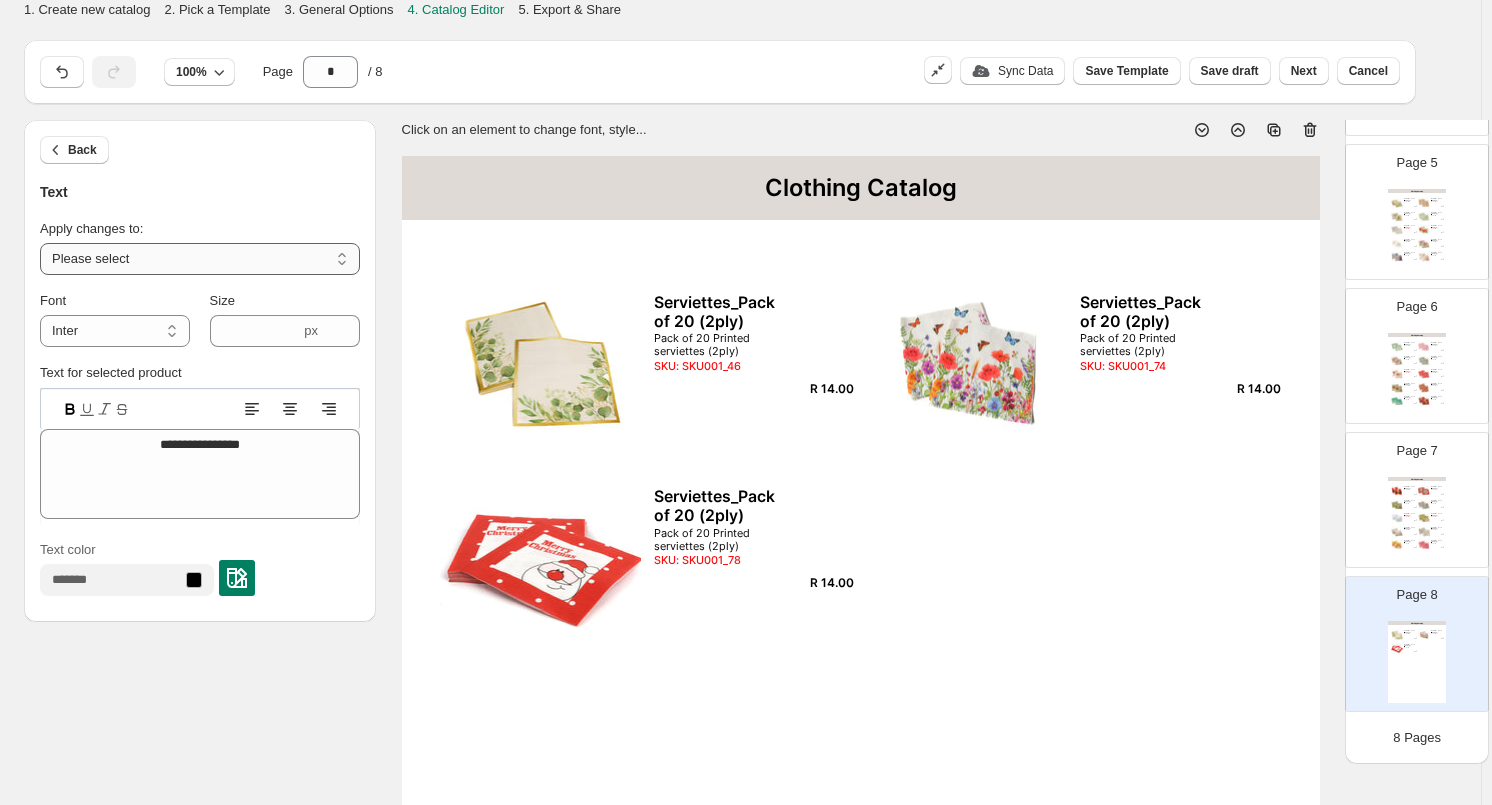click on "**********" at bounding box center [200, 259] 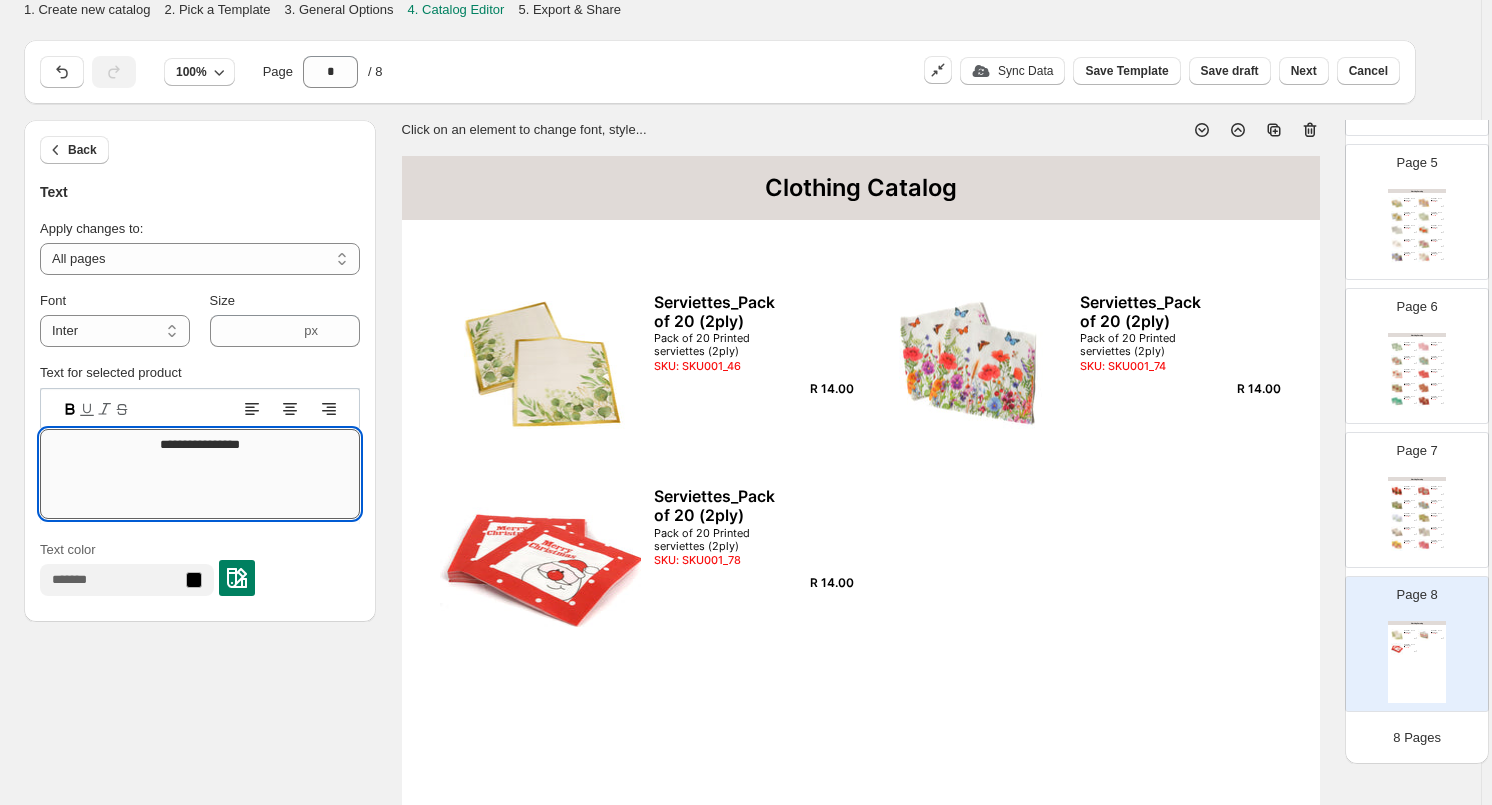 drag, startPoint x: 261, startPoint y: 441, endPoint x: 101, endPoint y: 436, distance: 160.07811 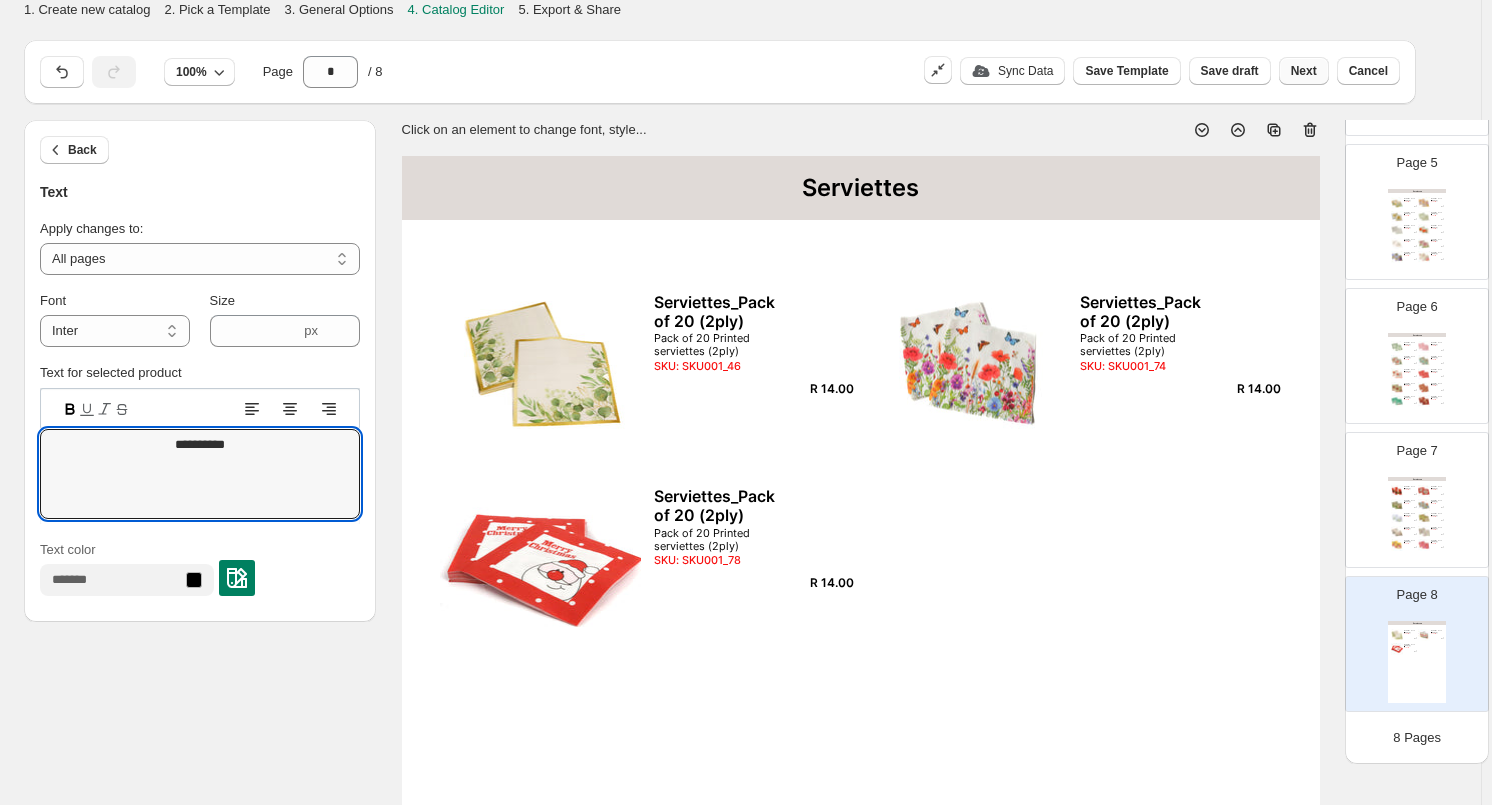 type on "**********" 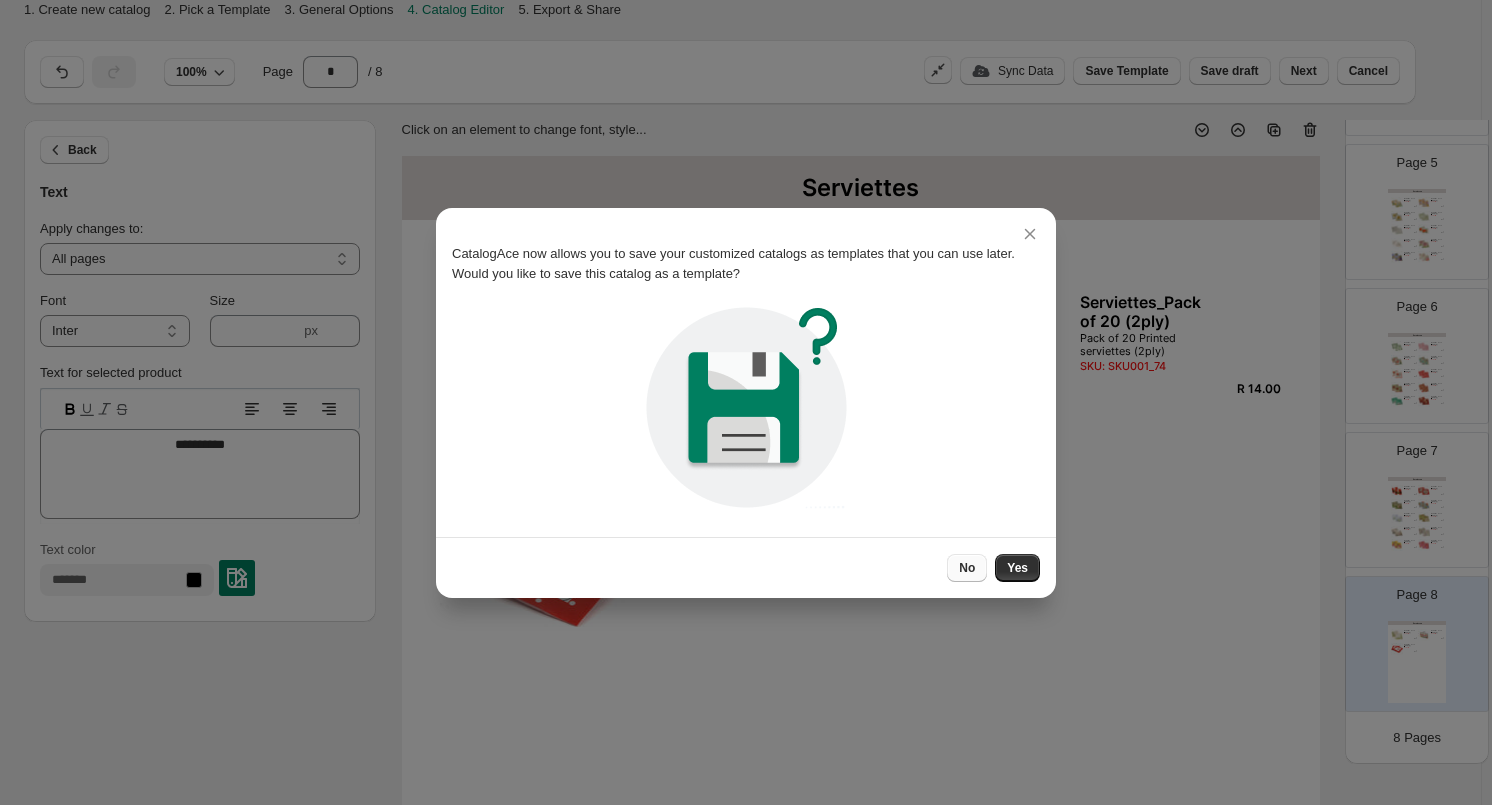 click on "No" at bounding box center (967, 568) 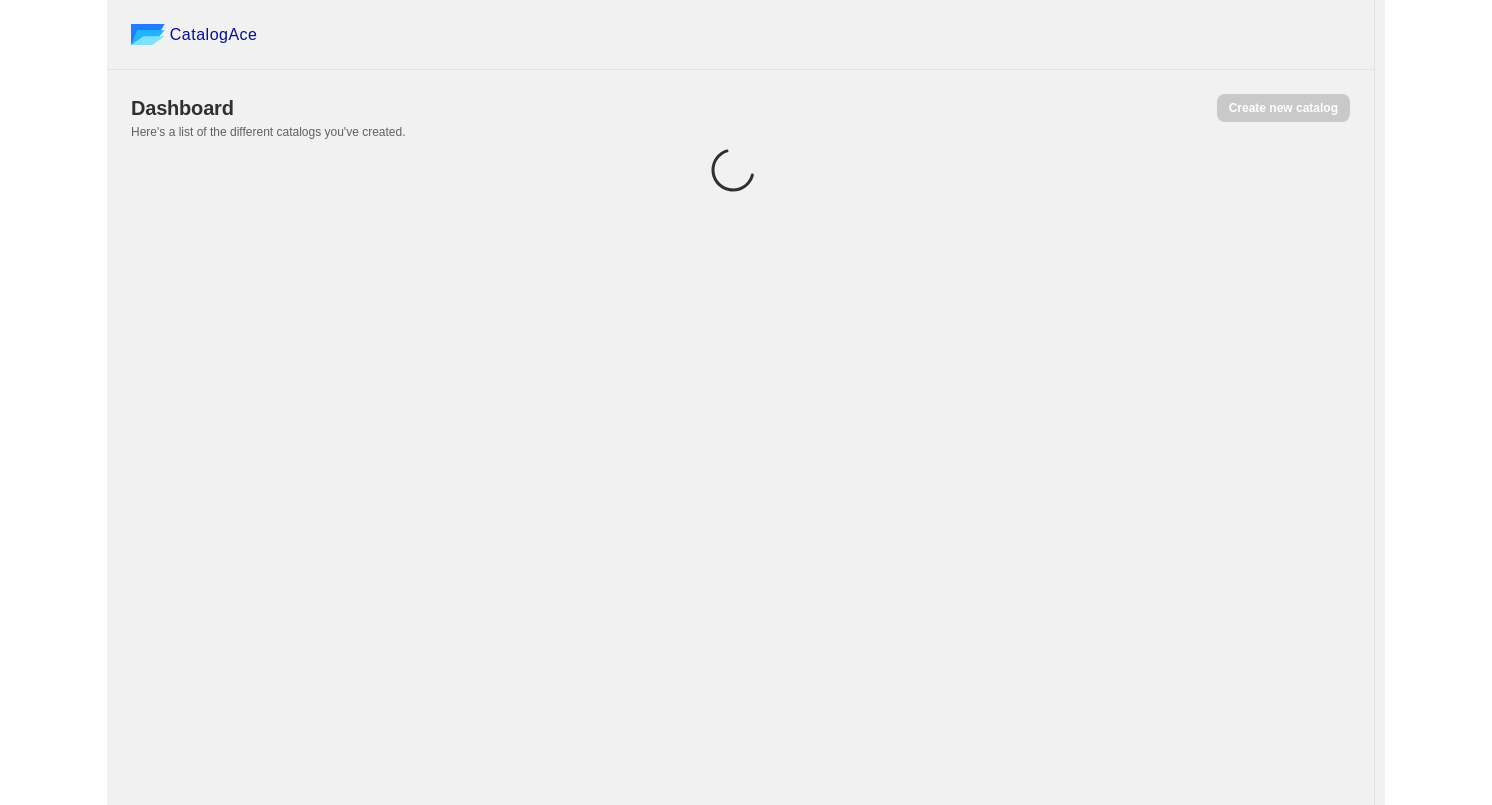 scroll, scrollTop: 0, scrollLeft: 0, axis: both 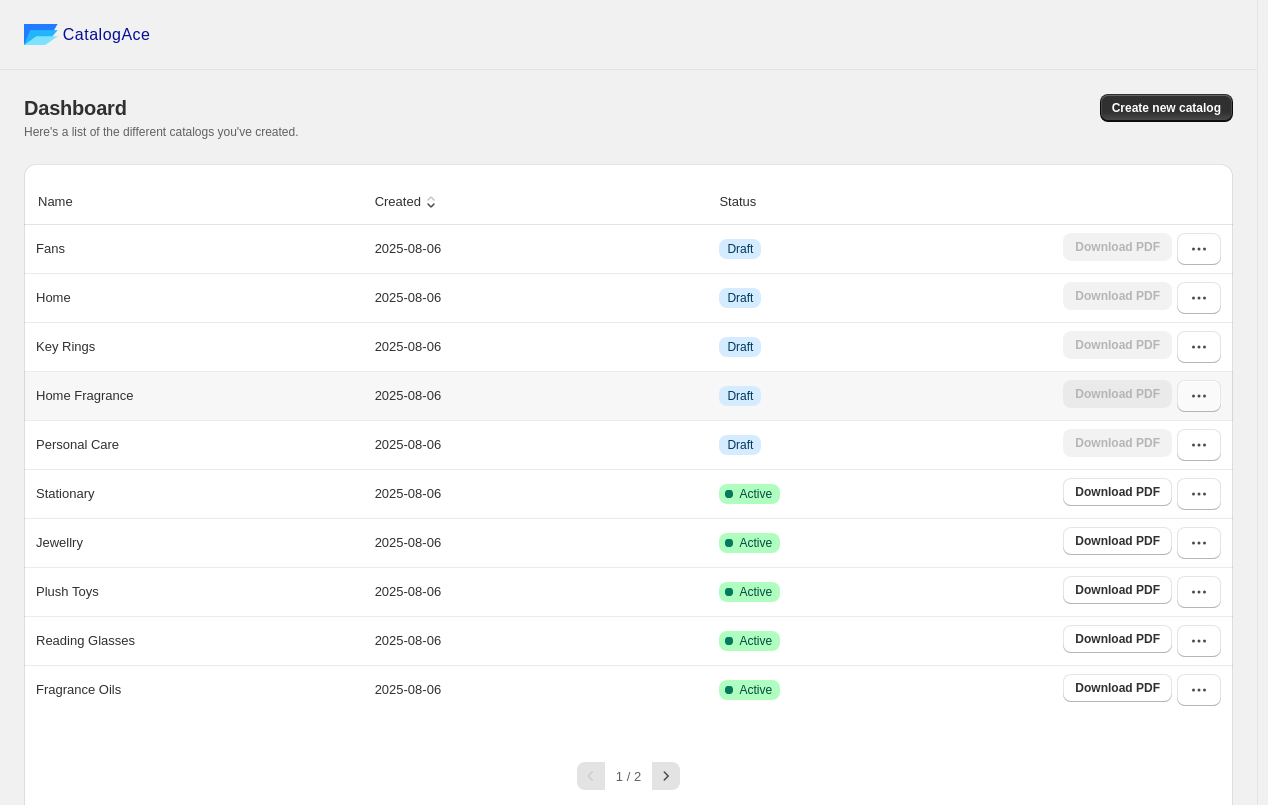 click 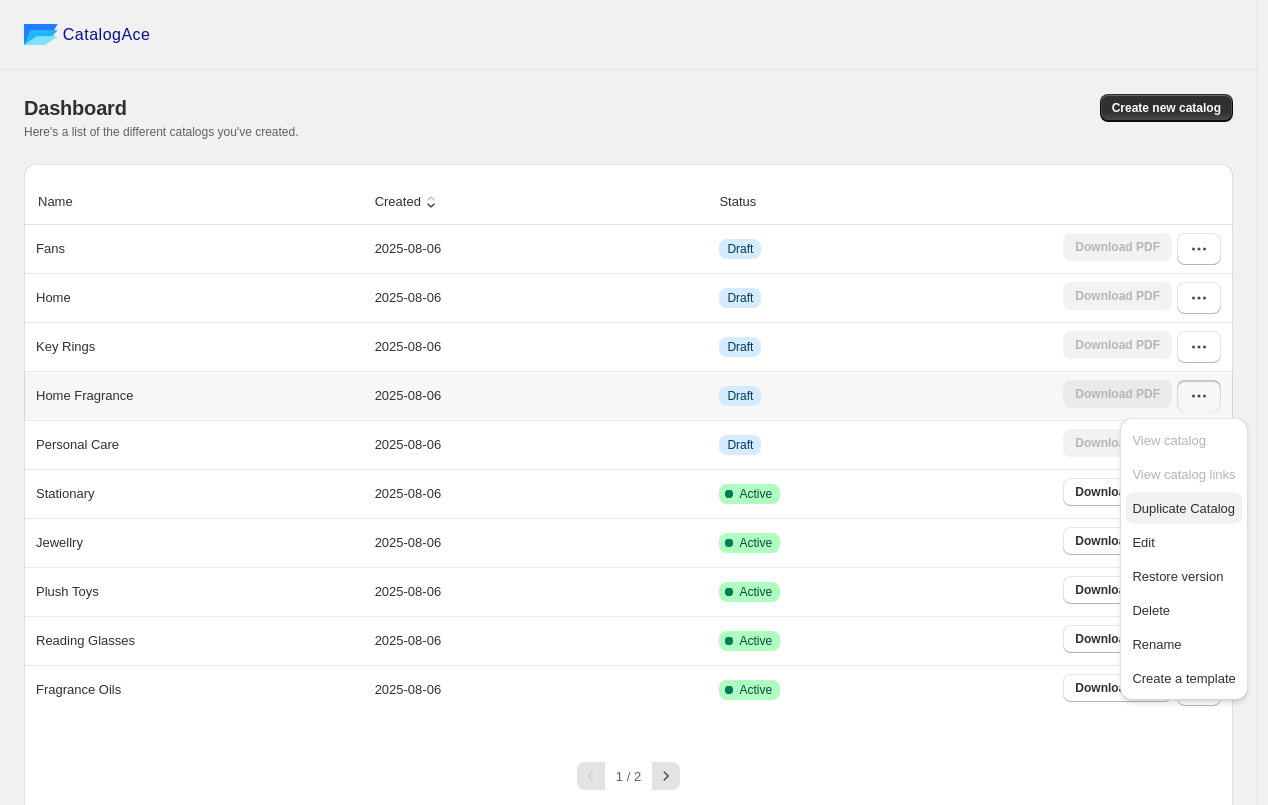 click on "Duplicate Catalog" at bounding box center [1183, 508] 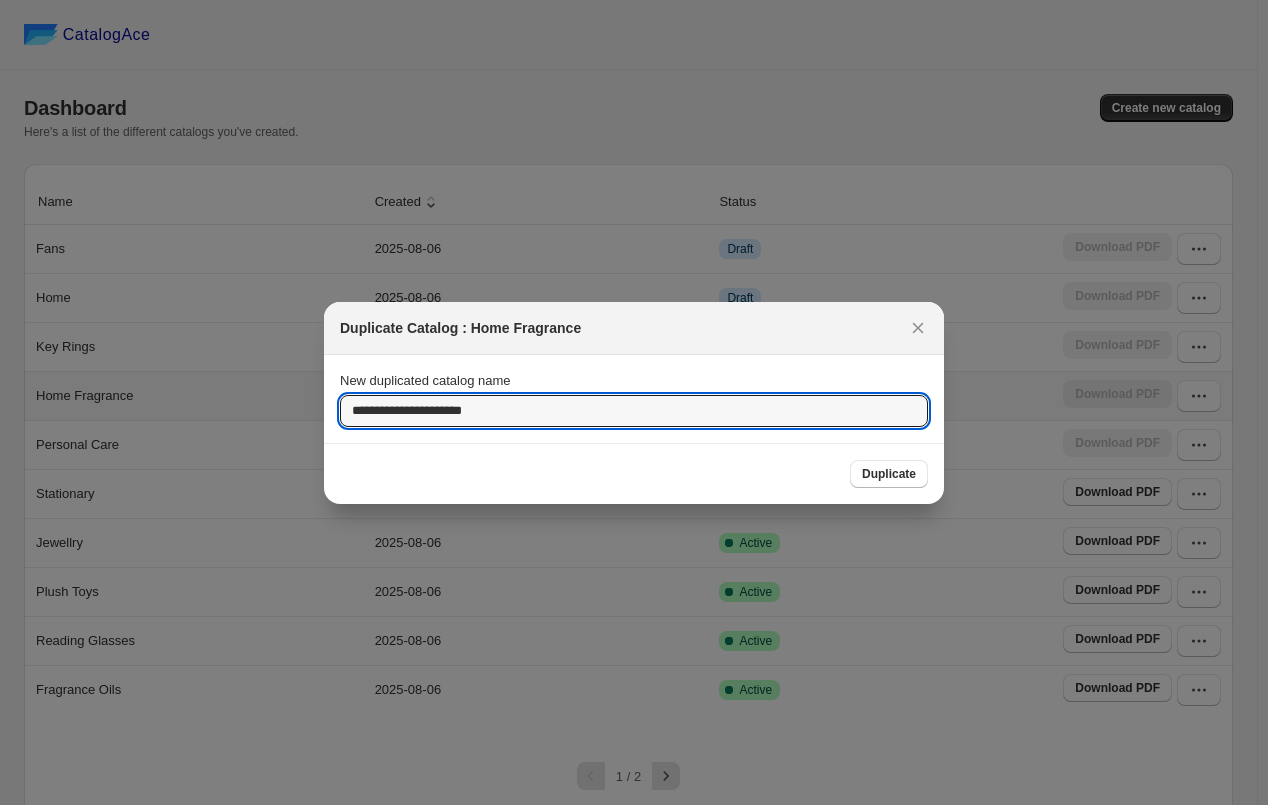 drag, startPoint x: 536, startPoint y: 401, endPoint x: 156, endPoint y: 336, distance: 385.51913 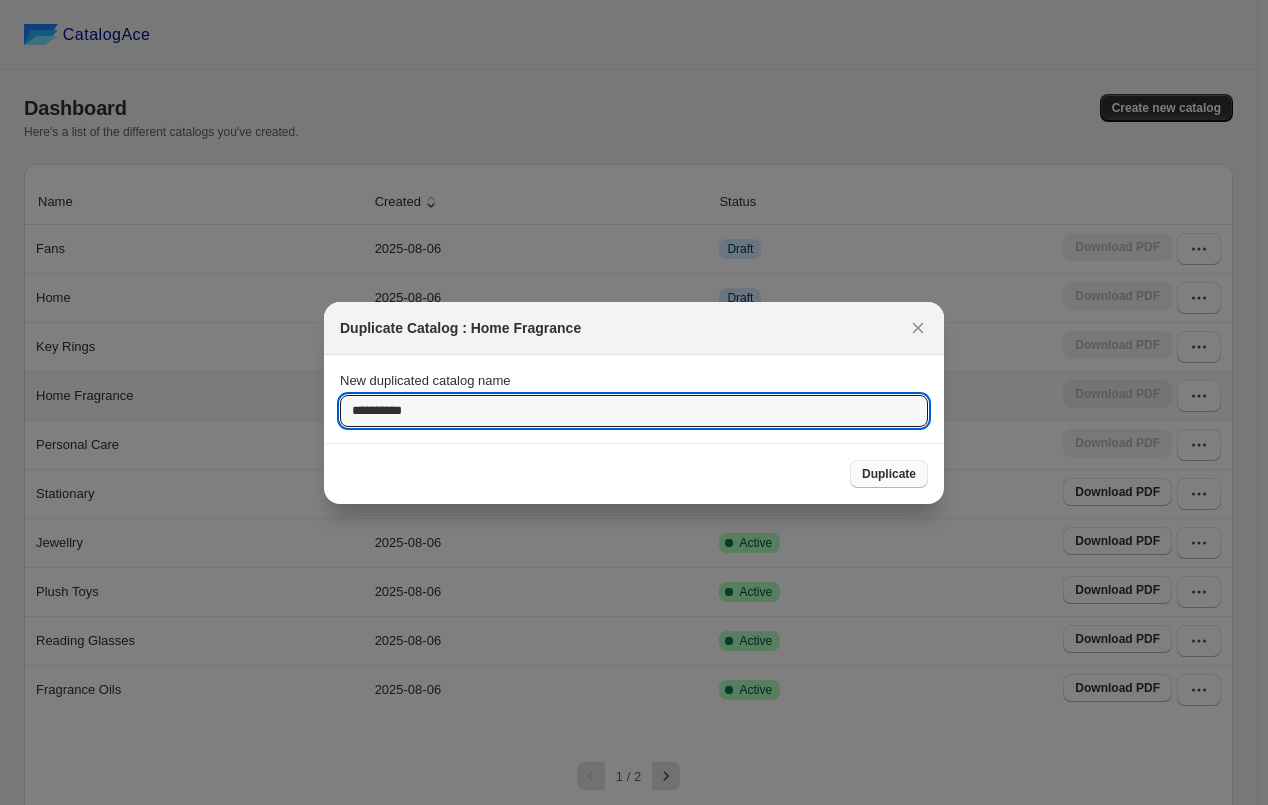type on "**********" 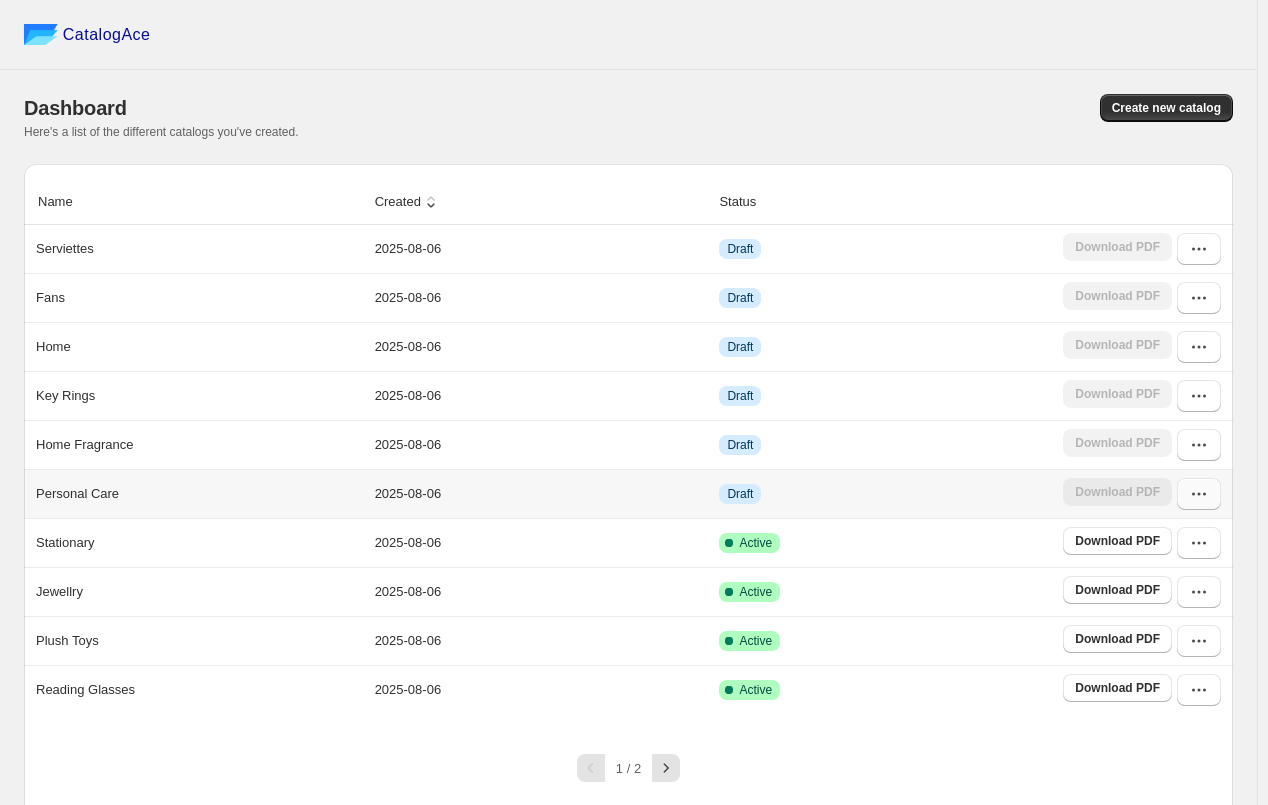 click 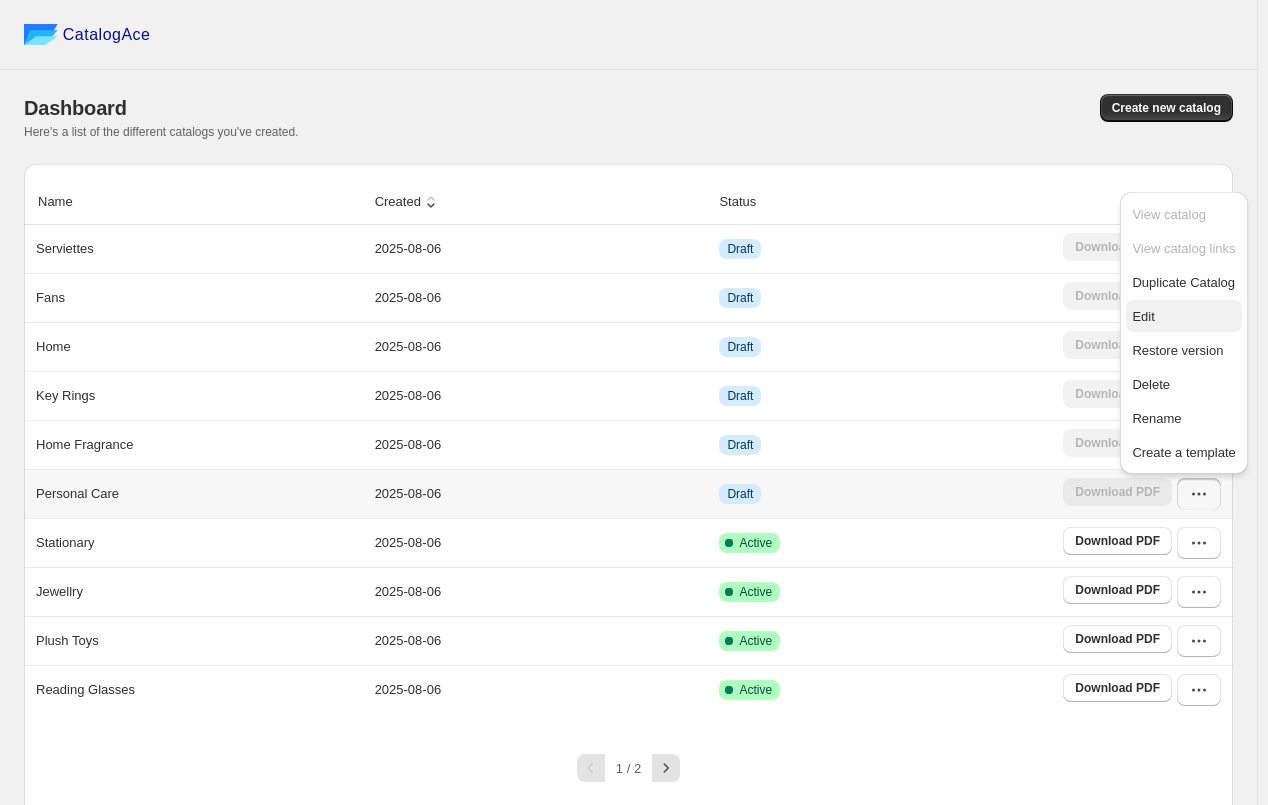 click on "Edit" at bounding box center [1183, 317] 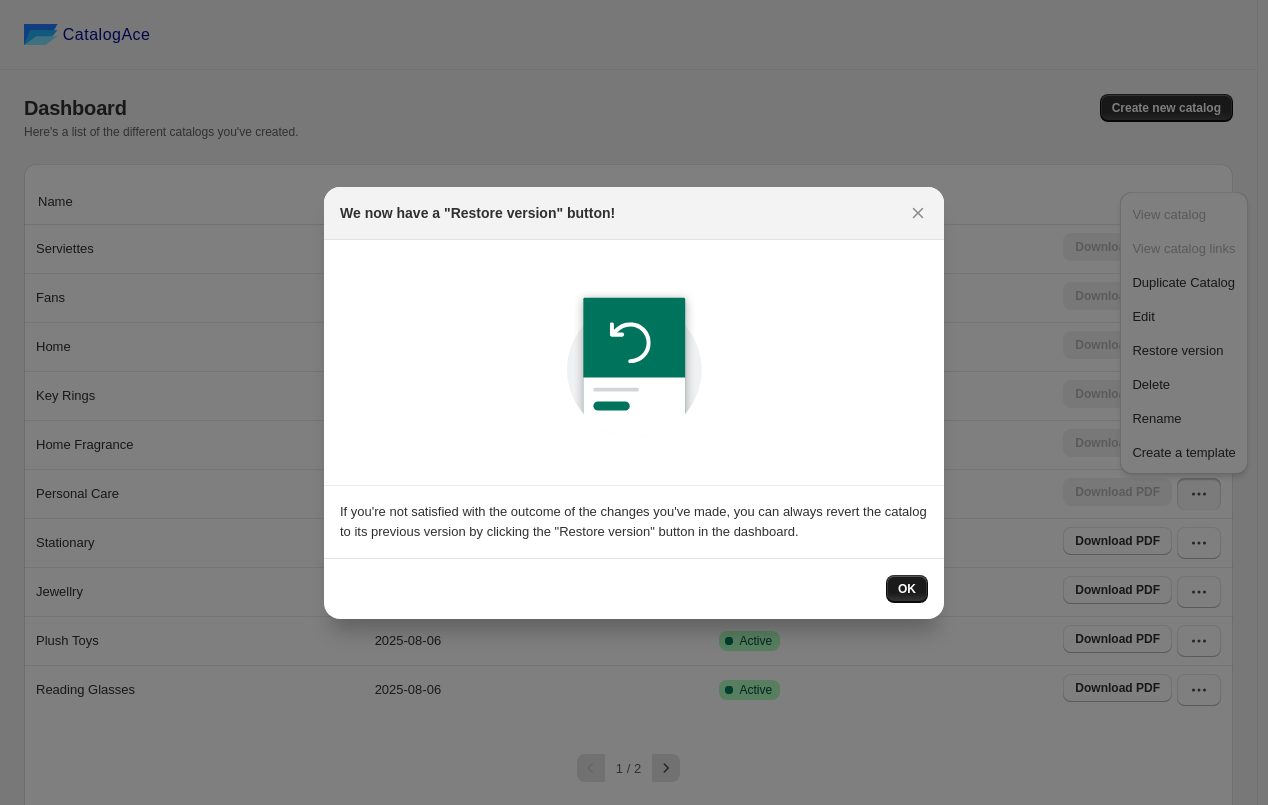 click on "OK" at bounding box center [634, 588] 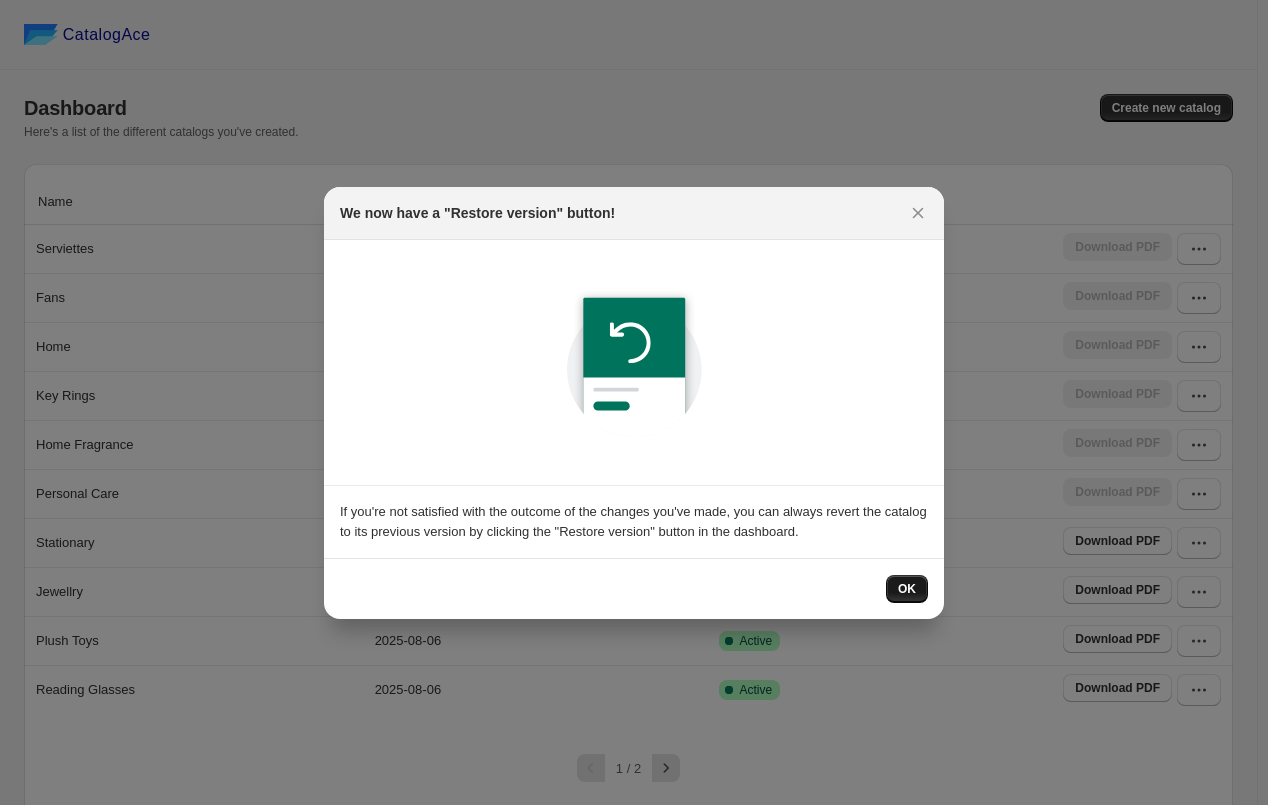 click on "OK" at bounding box center (907, 589) 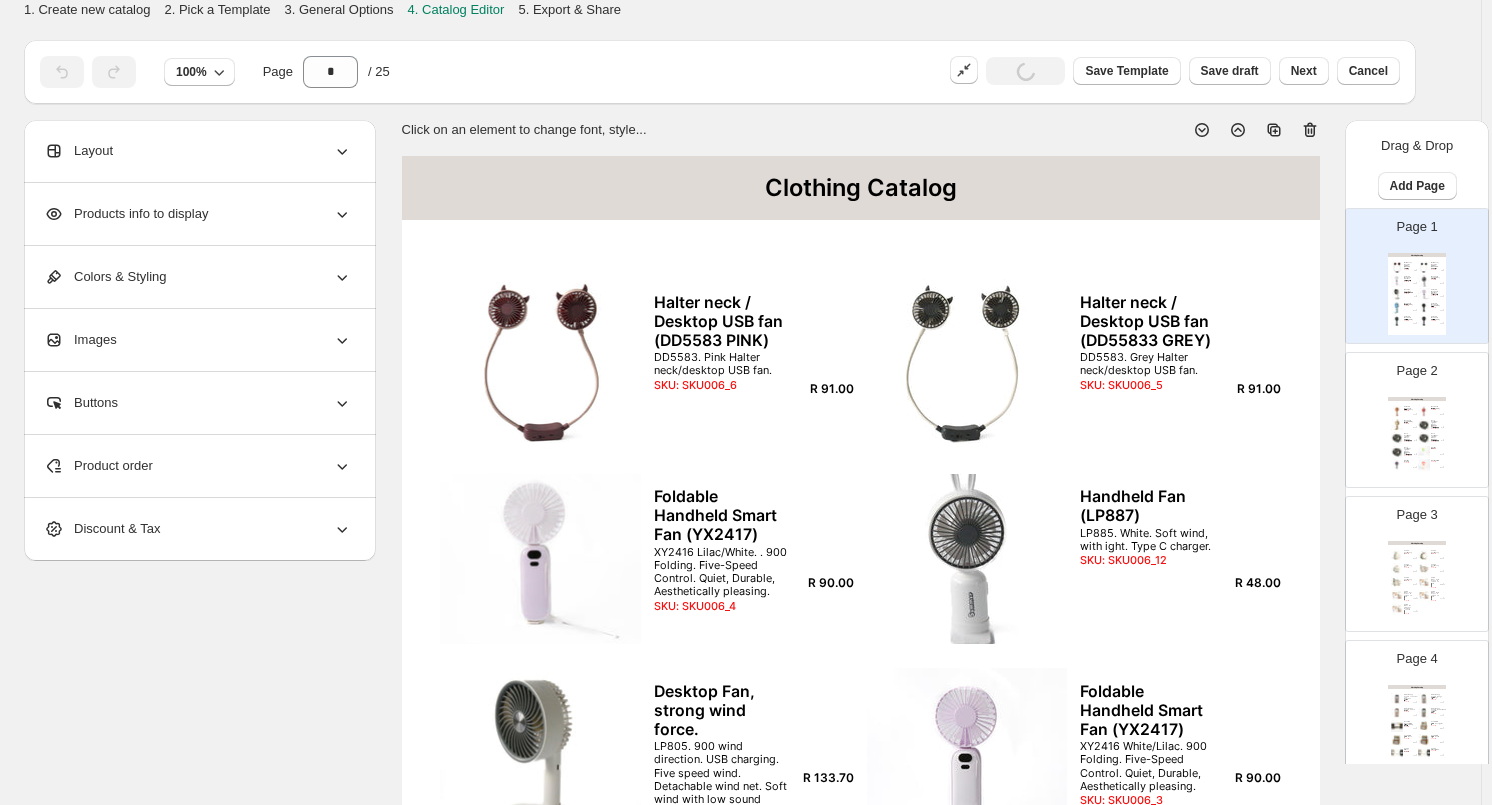 click 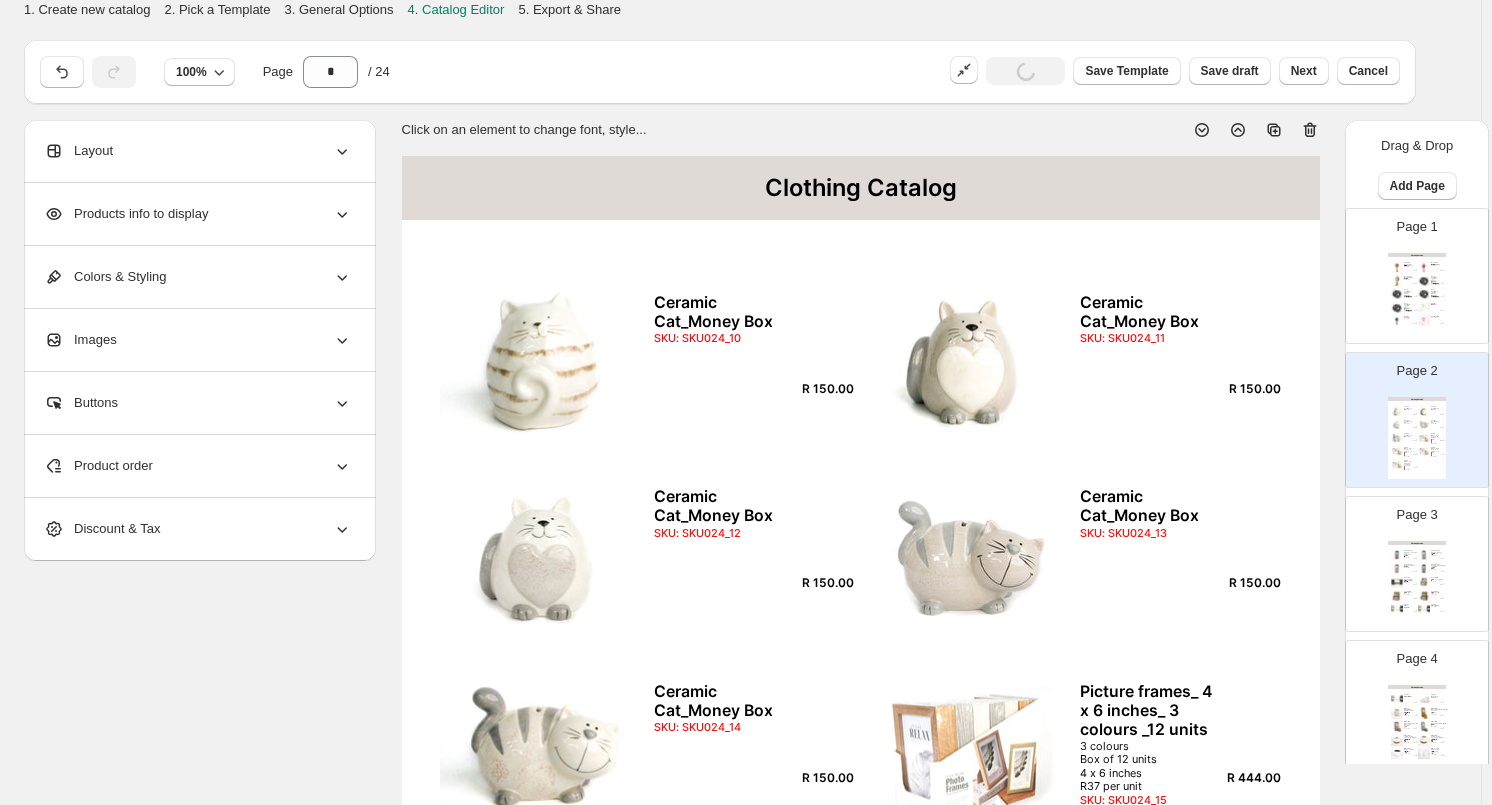 click 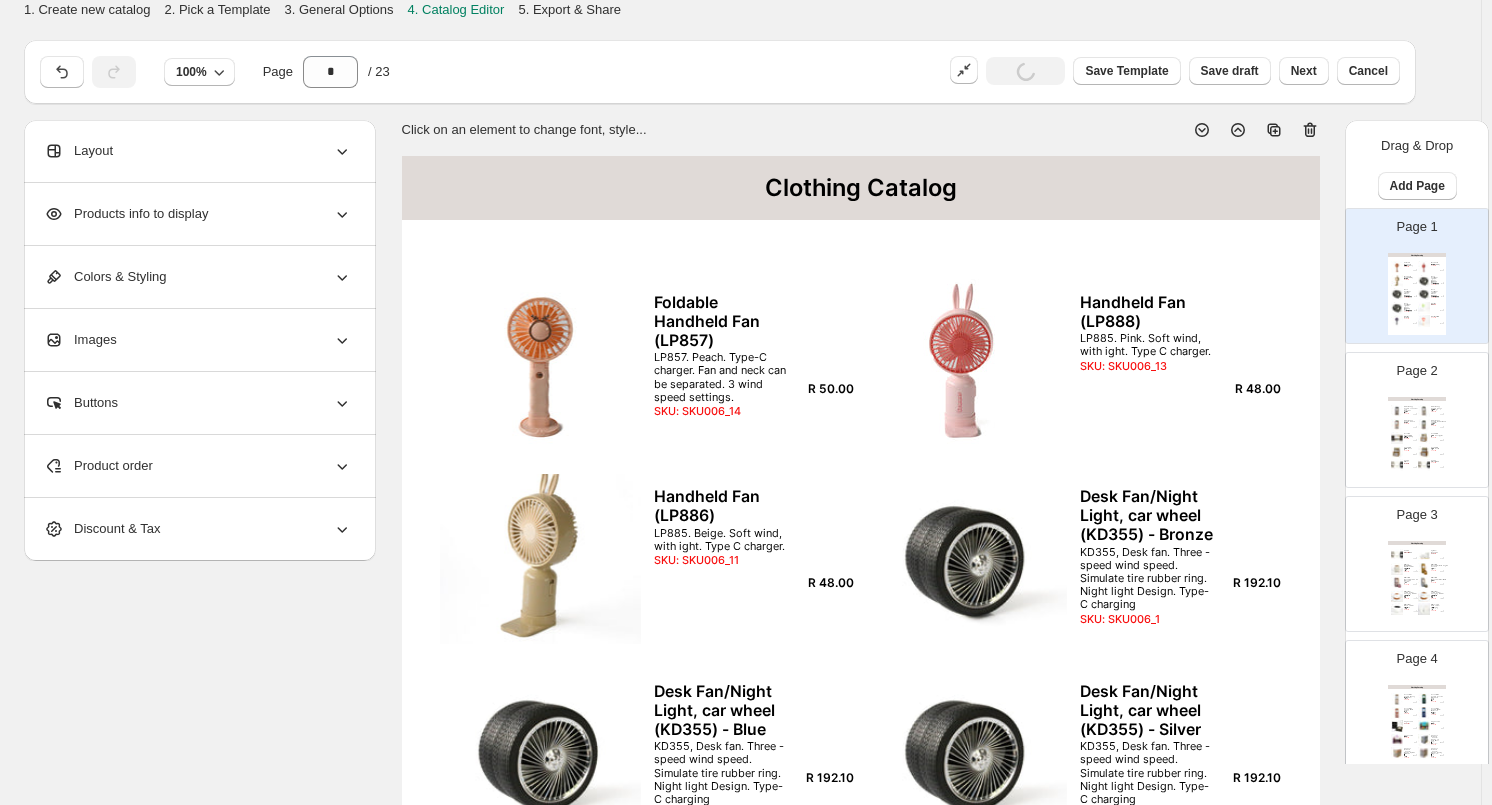 click 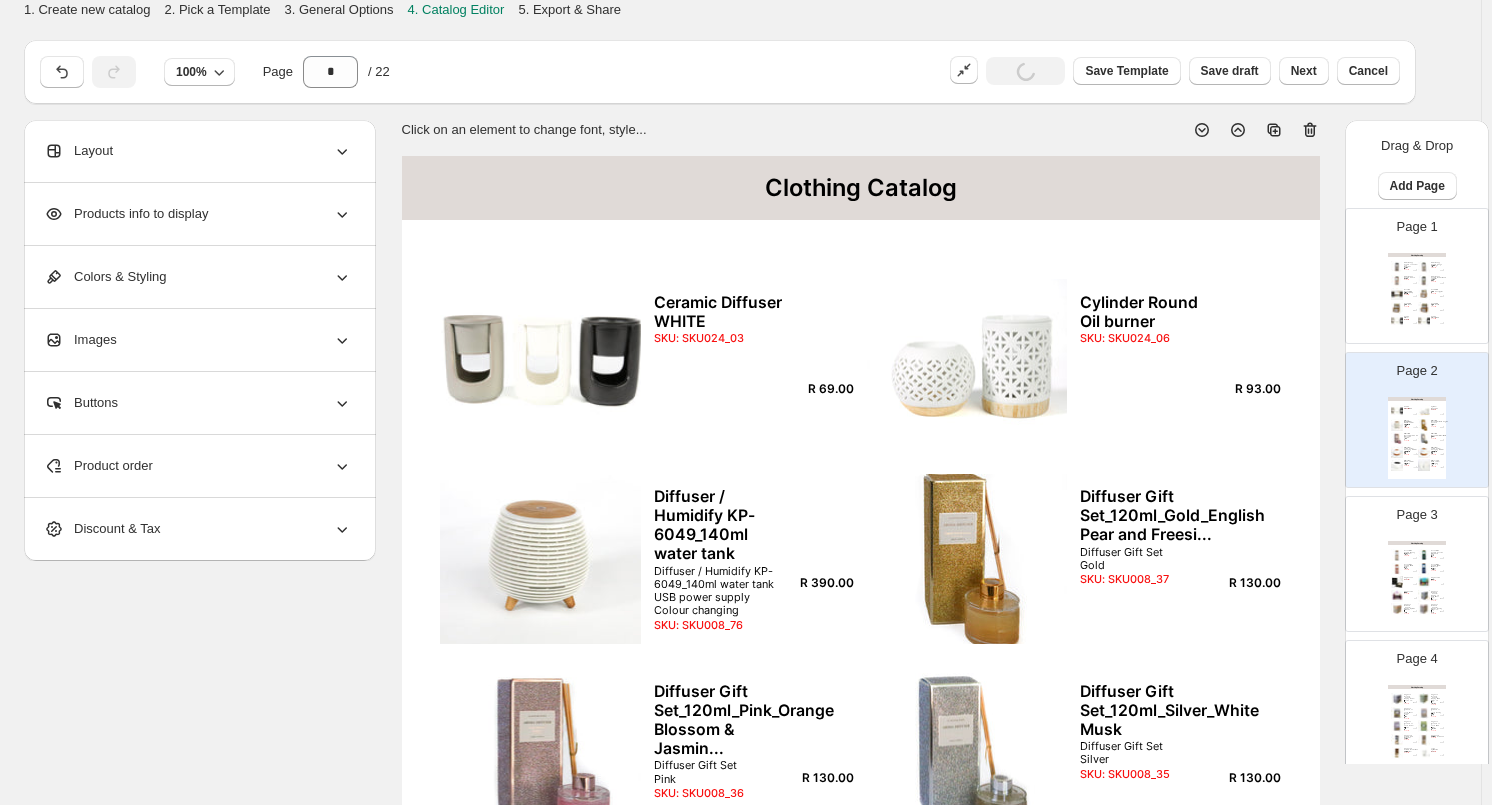 click at bounding box center [1397, 294] 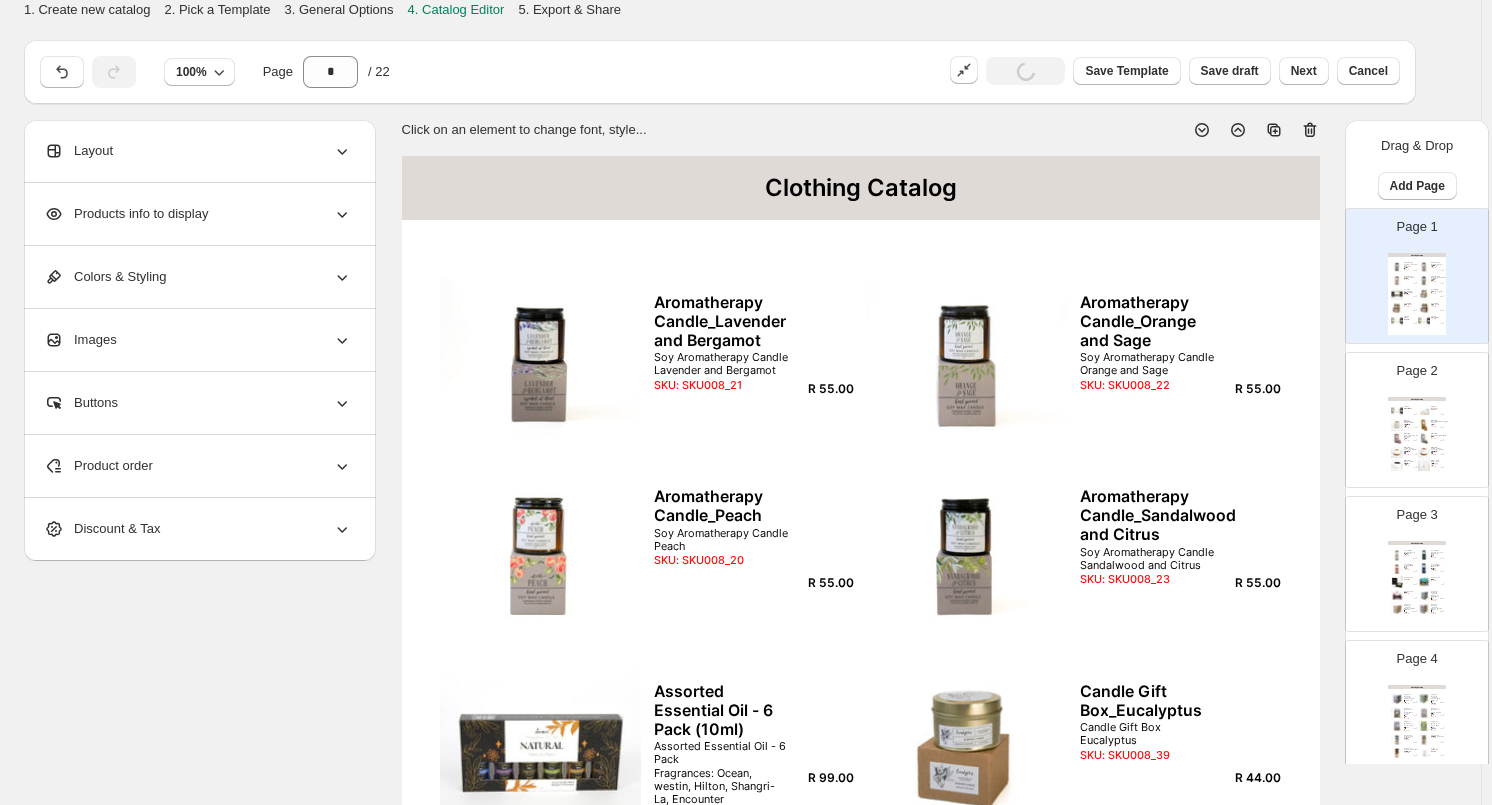 click 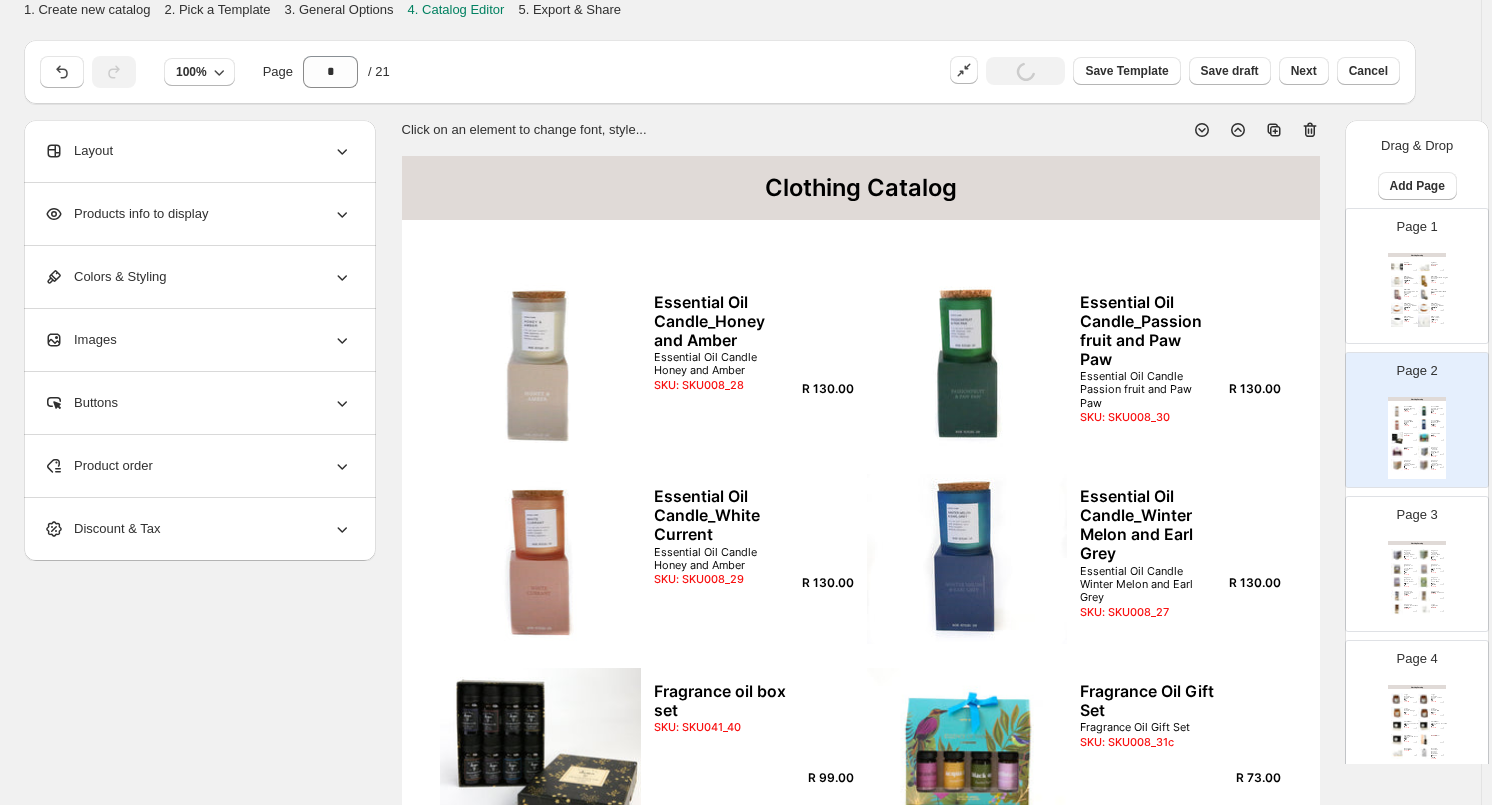 click 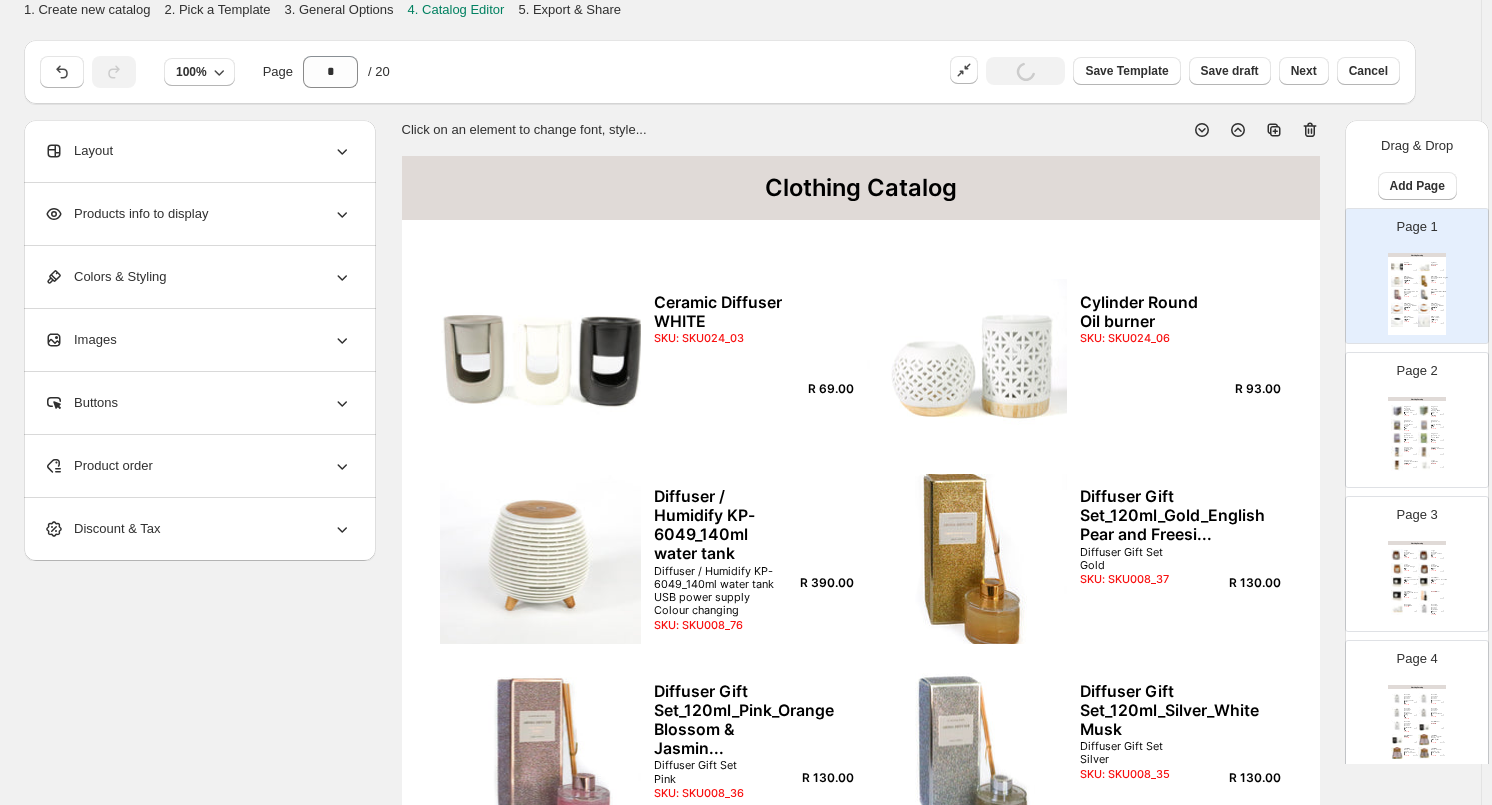 click 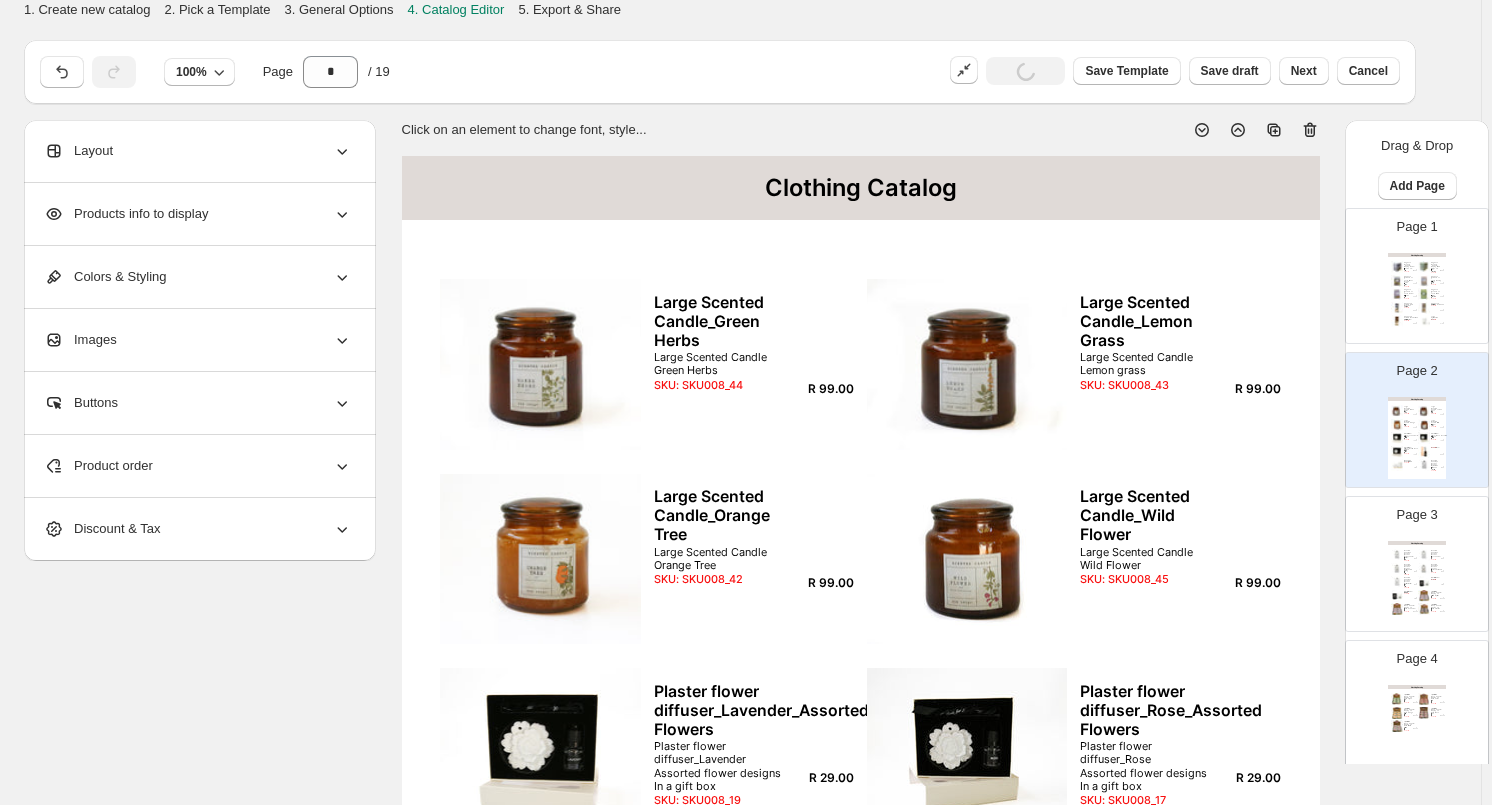click 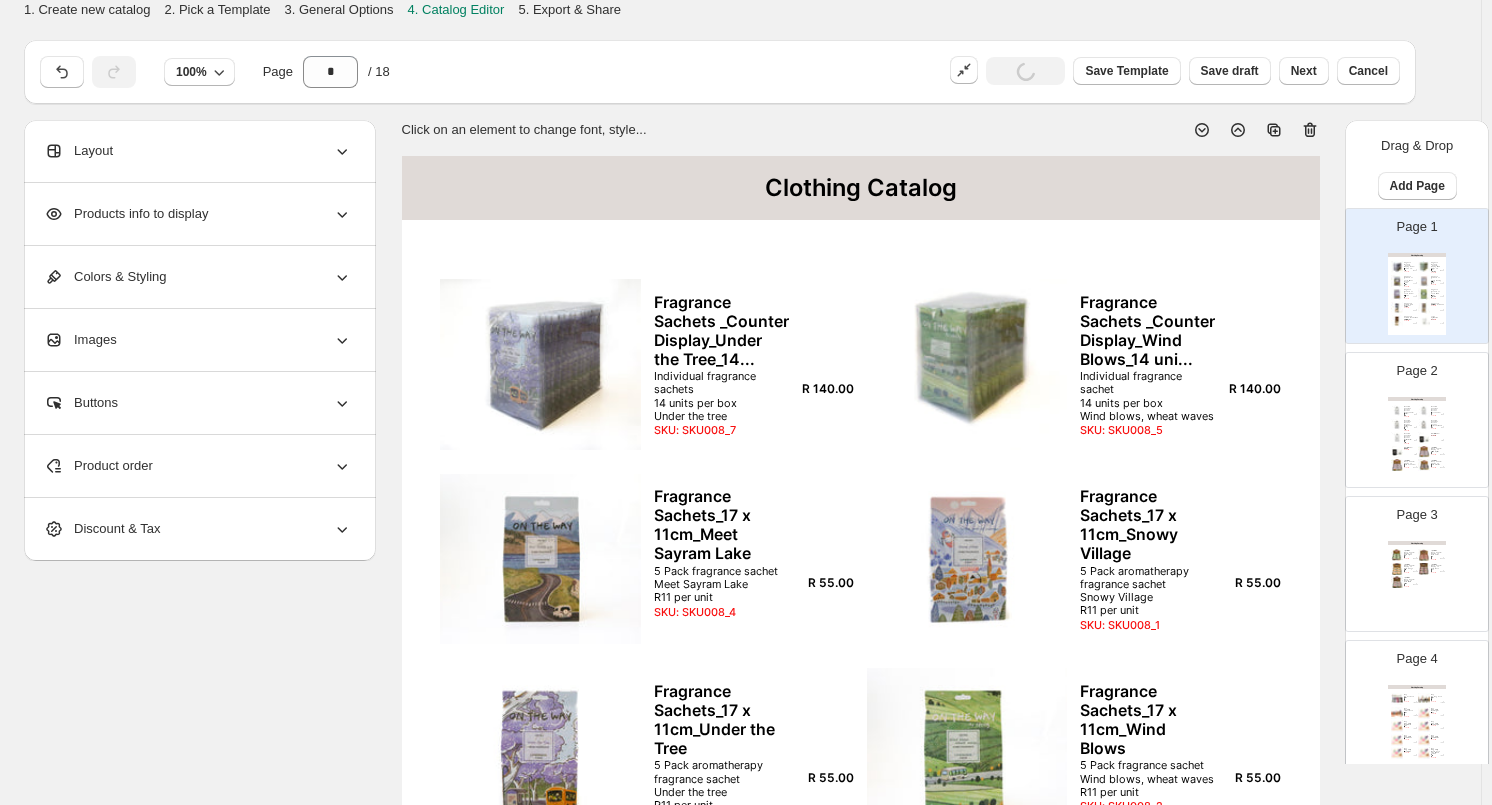click 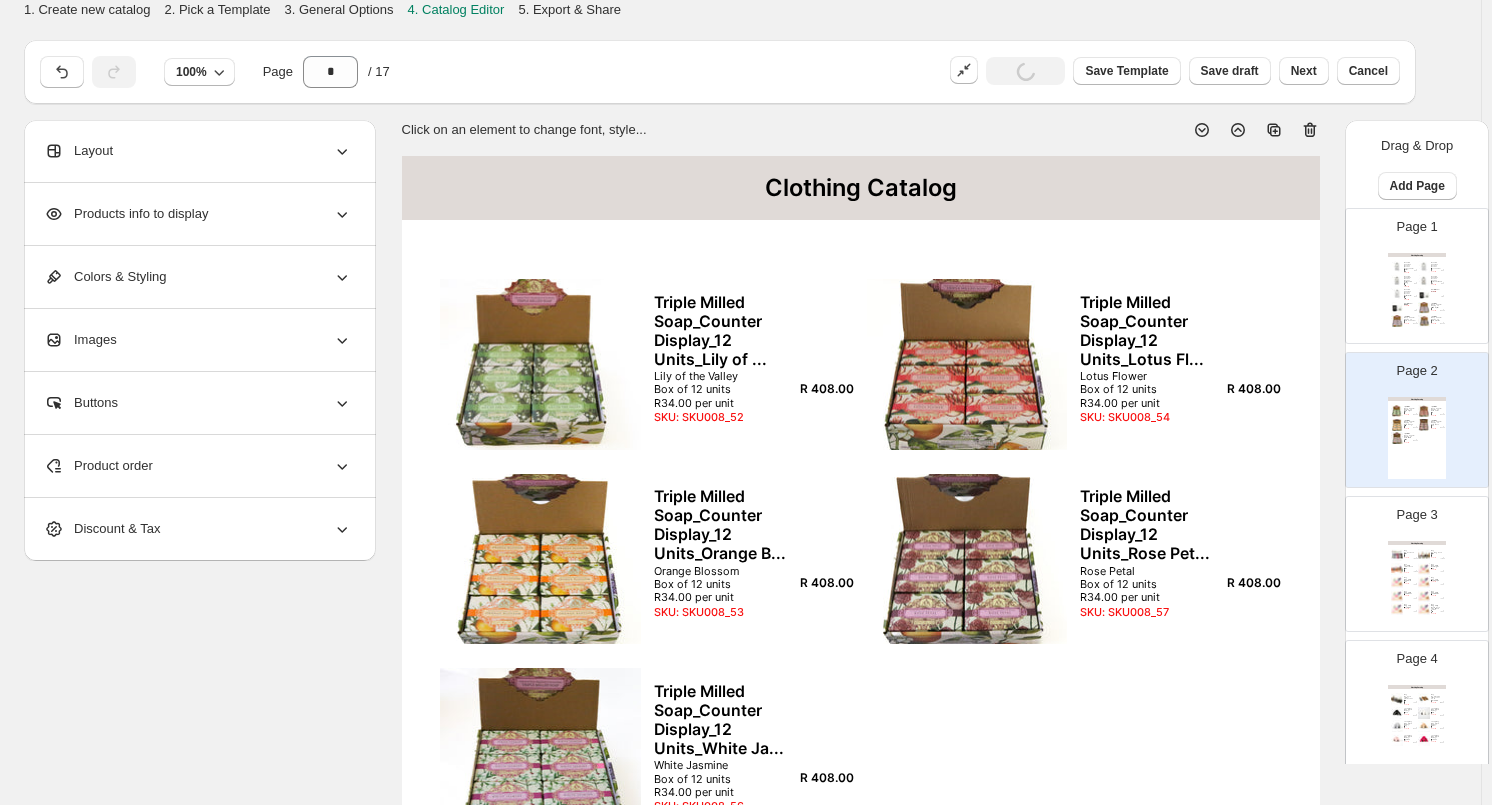 click 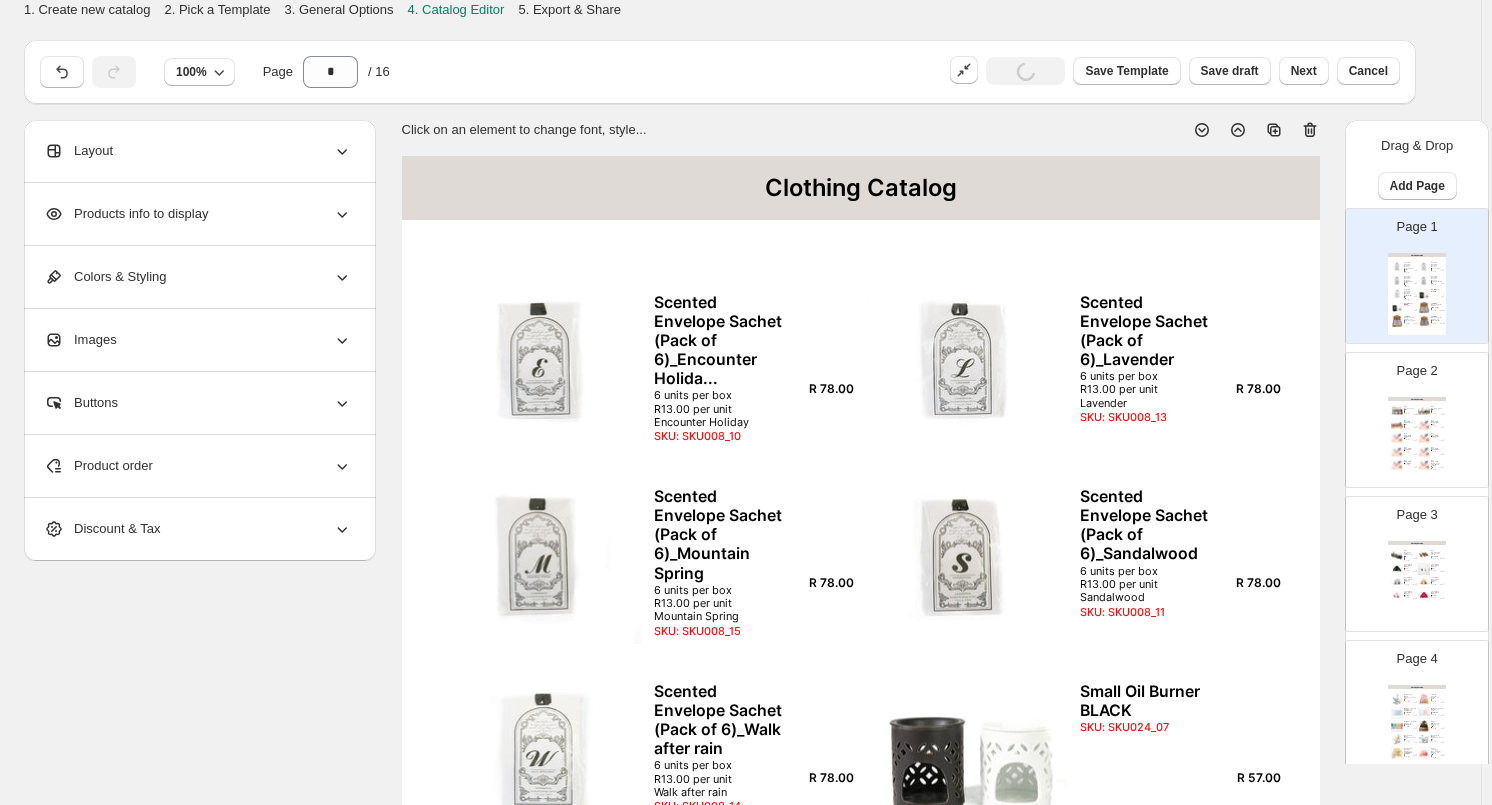 click 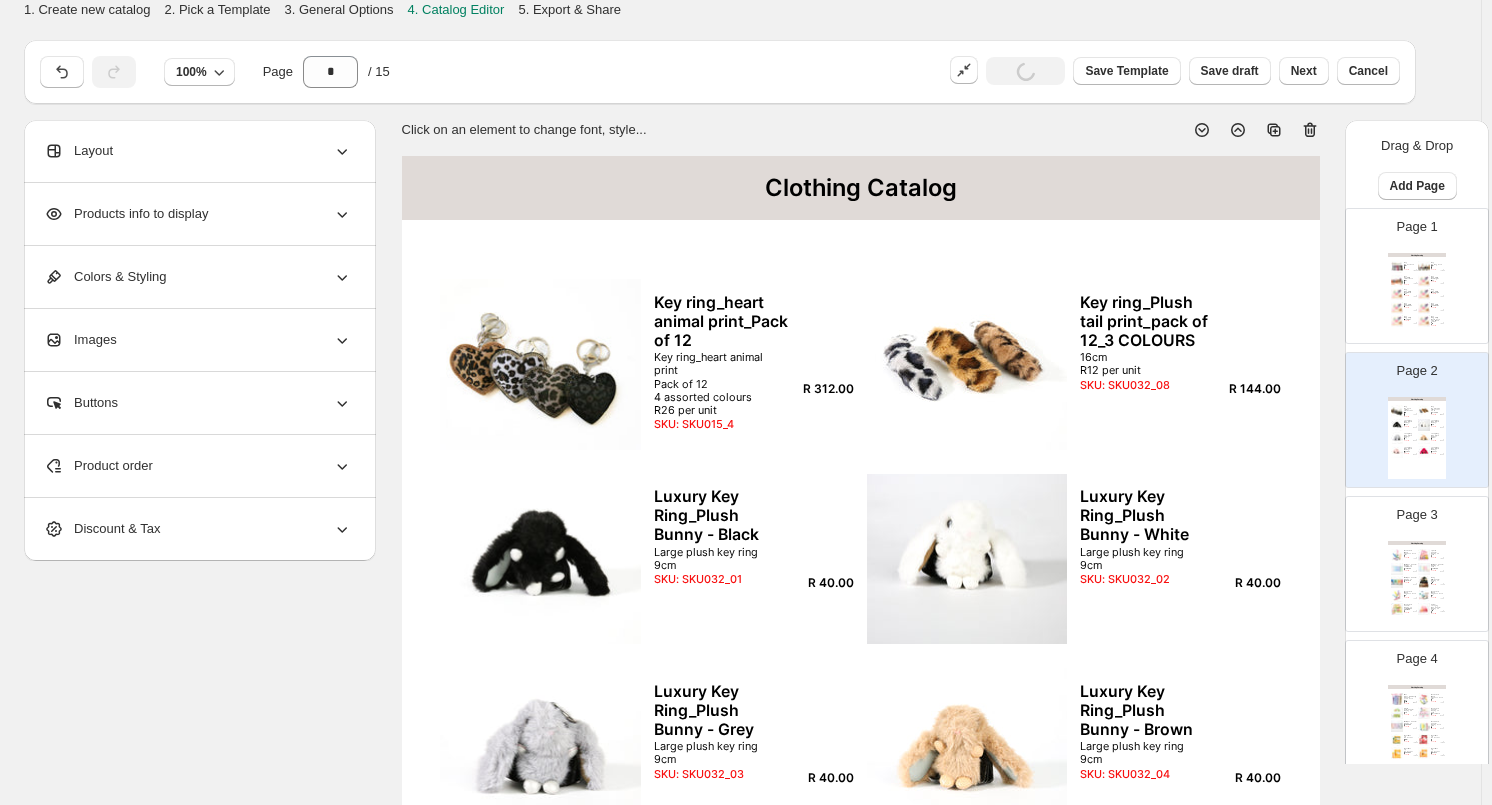 click 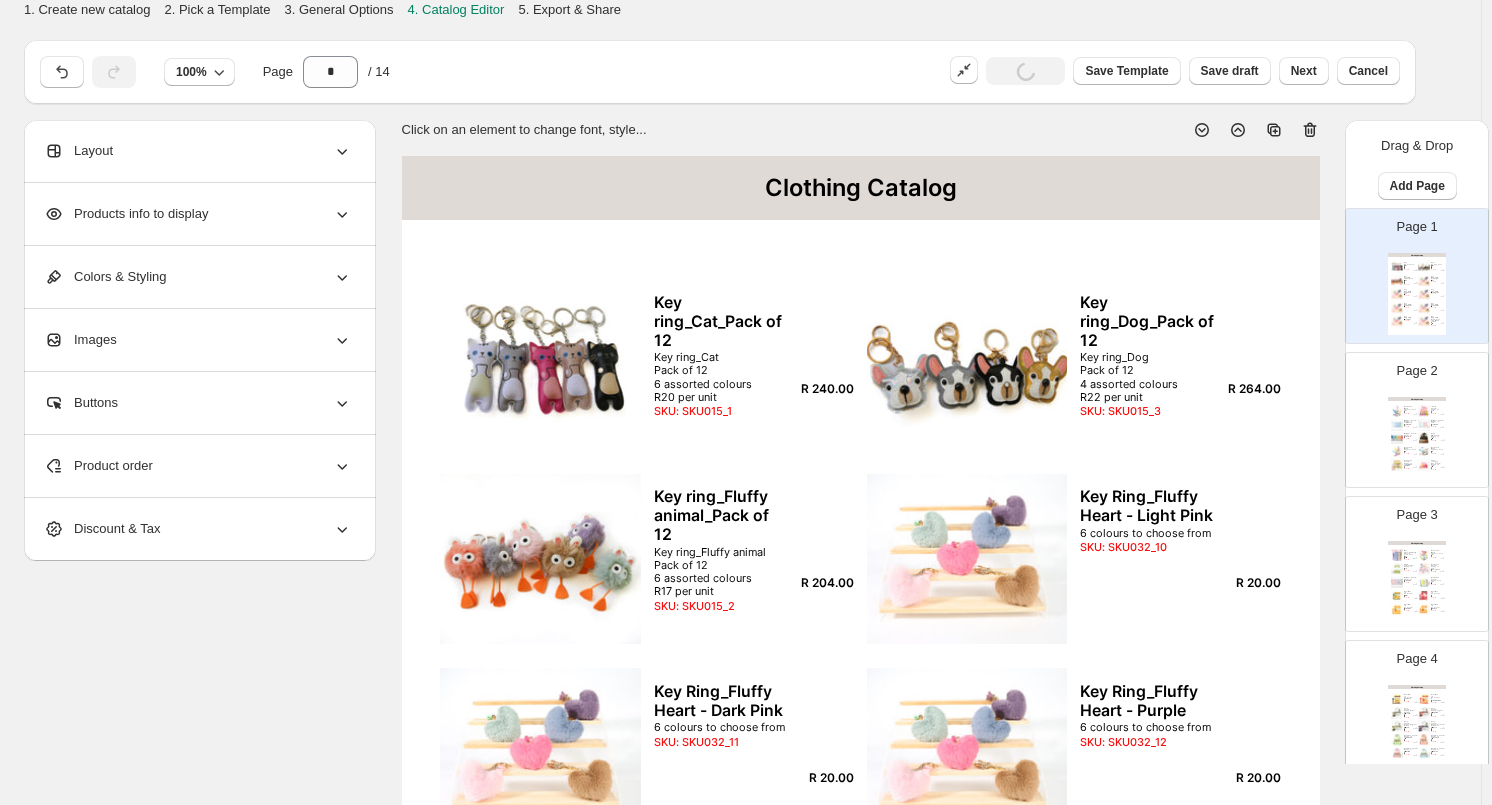 click 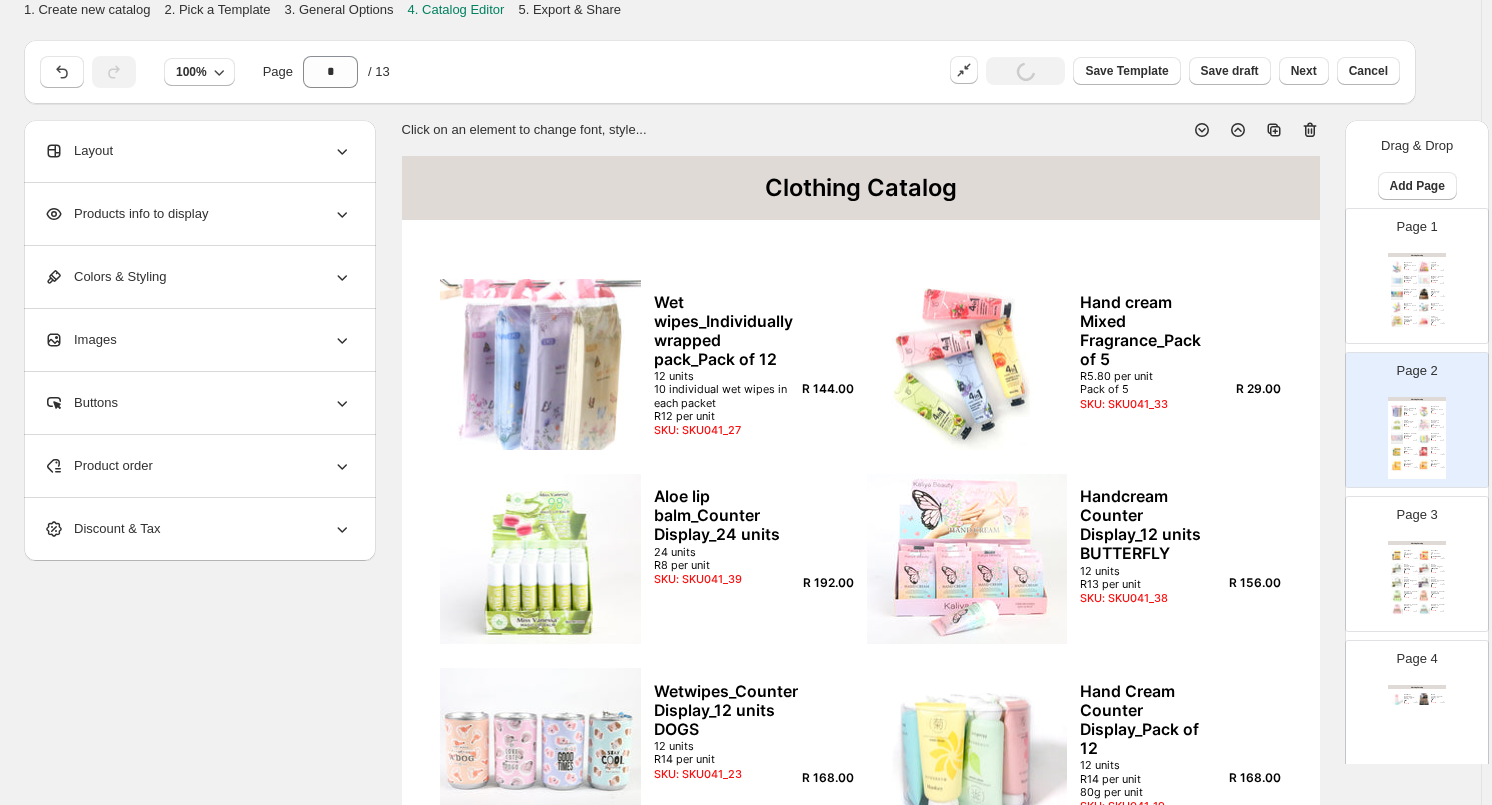 click on "Clothing Catalog Hand cream Mixed Fragrance_Pack of 5 R5.80 per unit
Pack of 5 SKU:  SKU041_34 R 29.00 Lipbalm Counter Display_ 24 units 24 units
R9 per unit  SKU:  SKU041_36 R 216.00 Wetwipes_Counter Display_12 units HELLO FLOWERS 12 units
R14 per unit  SKU:  SKU041_26 R 168.00 Wetwipes_Counter Display_12 units FLOWERS 12 units
R14 per unit  SKU:  SKU041_25 R 168.00 Wetwipes_Counter Display_12 units CATS 12 units
R14 per unit  SKU:  SKU041_24 R 168.00 Body Glitter_Counter Display_12 units Counter display
12 units
R24 per unit SKU:  SKU041_01 R 288.00 Hand cream Mixed Fragrance_Pack of 5 R5.80 per unit
Pack of 5 SKU:  SKU041_31 R 29.00 Hand cream Mixed Fragrance_Pack of 5 R5.80 per unit
Pack of 5 SKU:  SKU041_32 R 29.00 Handcream Counter Display_12 units FRUITY AROMAS 12 units
R13 per unit  SKU:  SKU041_37 R 156.00 Colour changing lipice_Counter Display_24 units Counter display
24 units
R16 per unit SKU:  SKU041_08 R 384.00" at bounding box center [1417, 294] 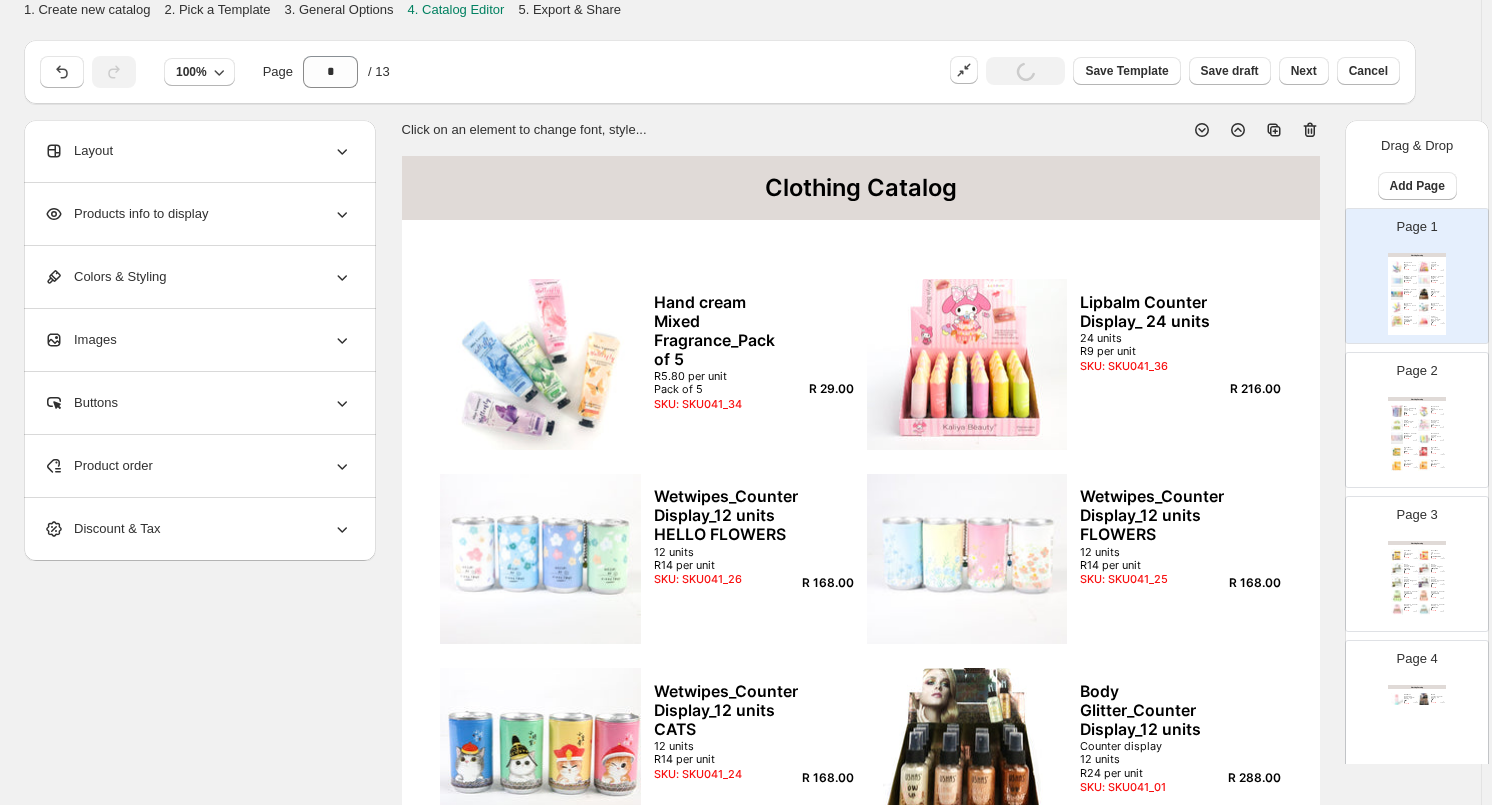 click on "SKU:  SKU041_18" at bounding box center [1408, 454] 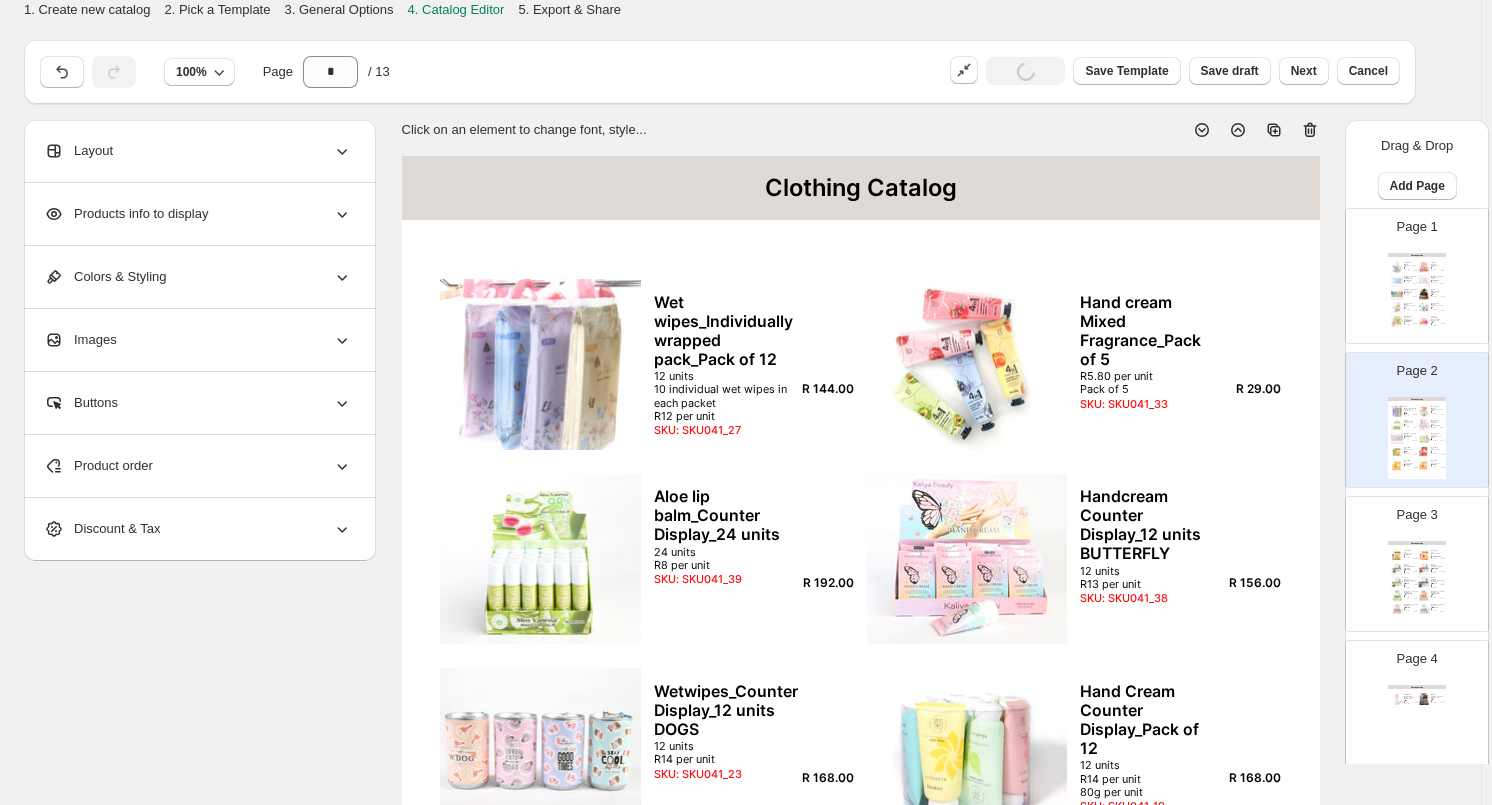click at bounding box center (1424, 555) 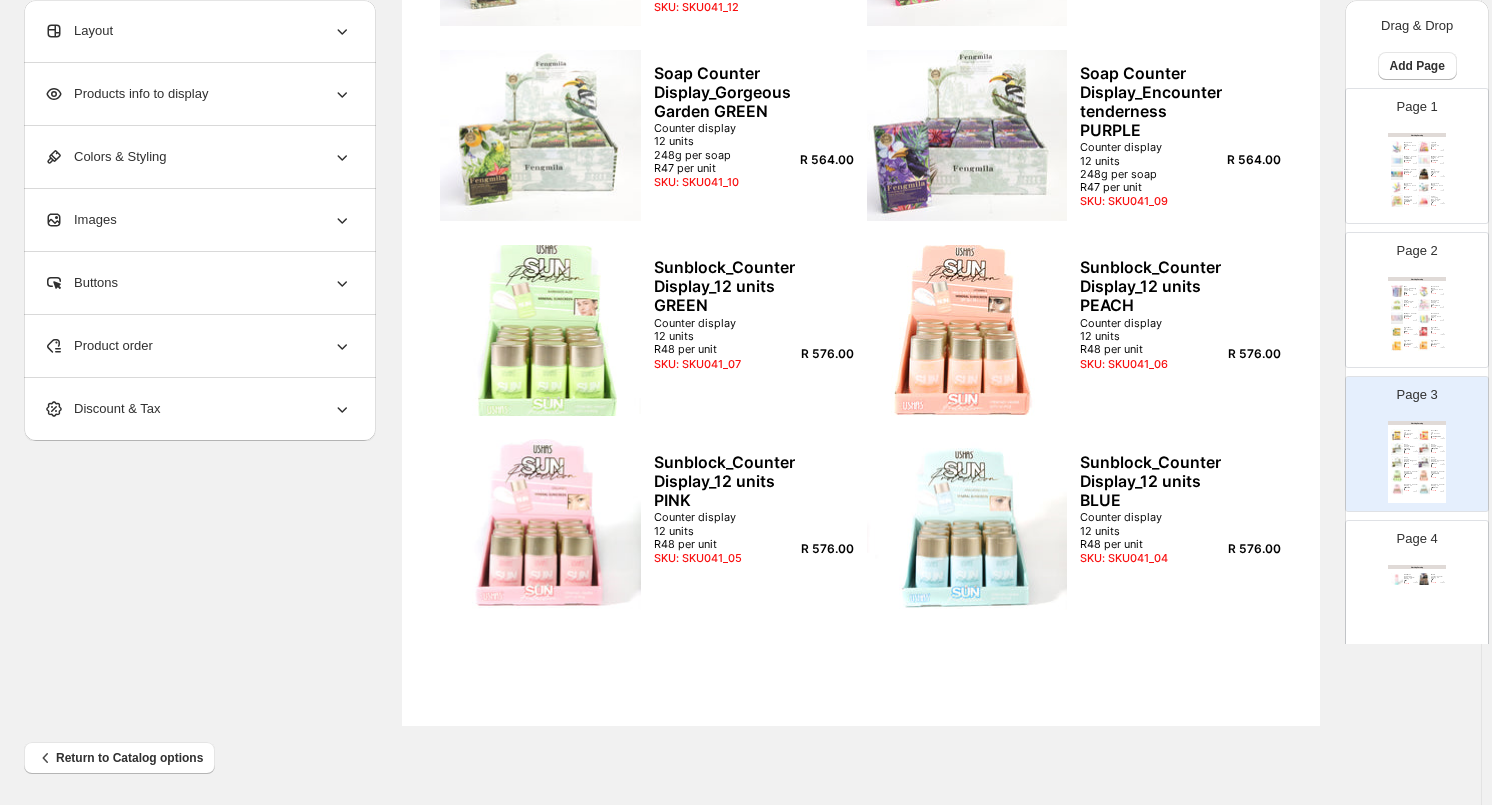 scroll, scrollTop: 621, scrollLeft: 0, axis: vertical 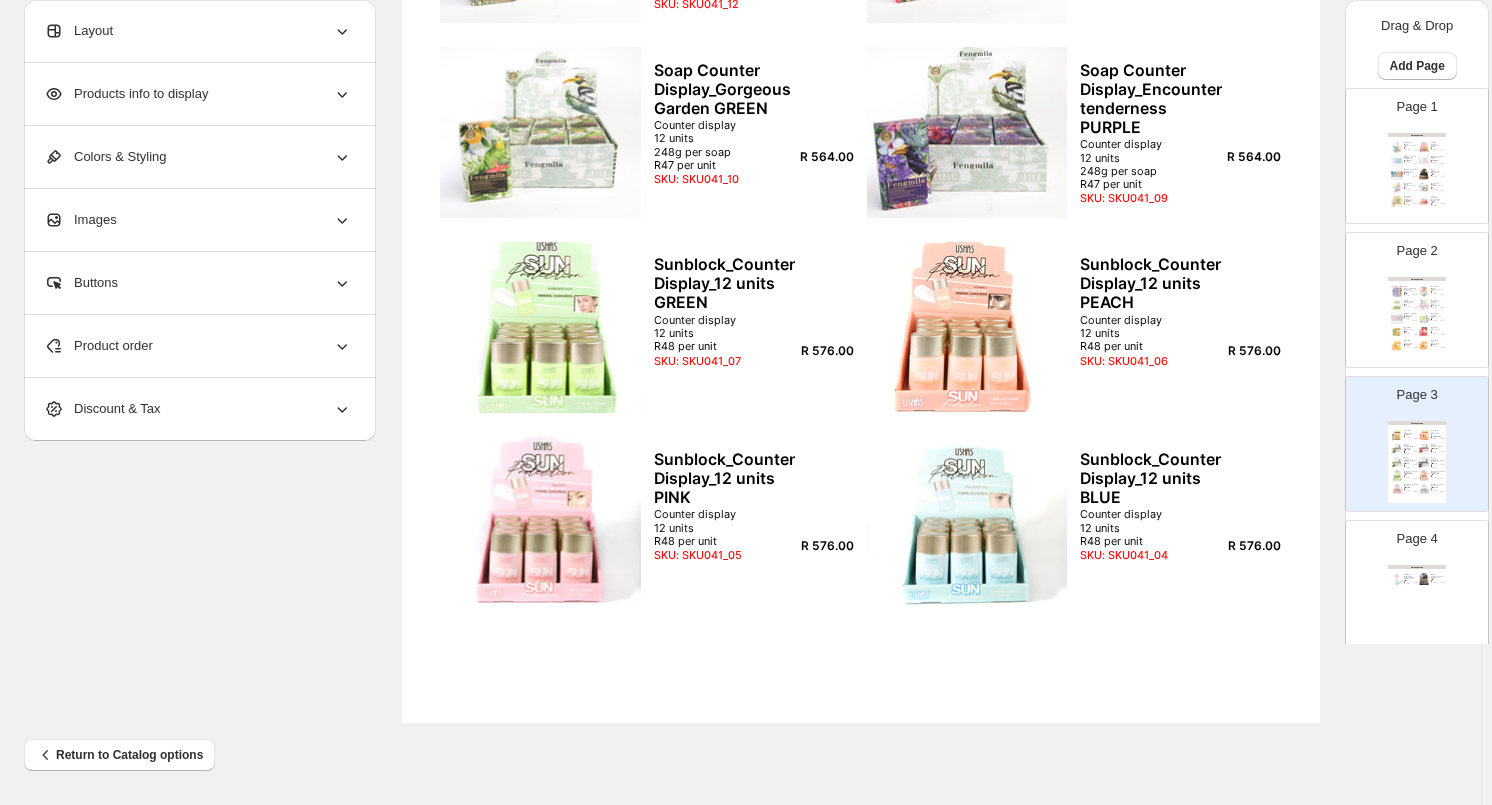 click on "Clothing Catalog" at bounding box center [1417, 567] 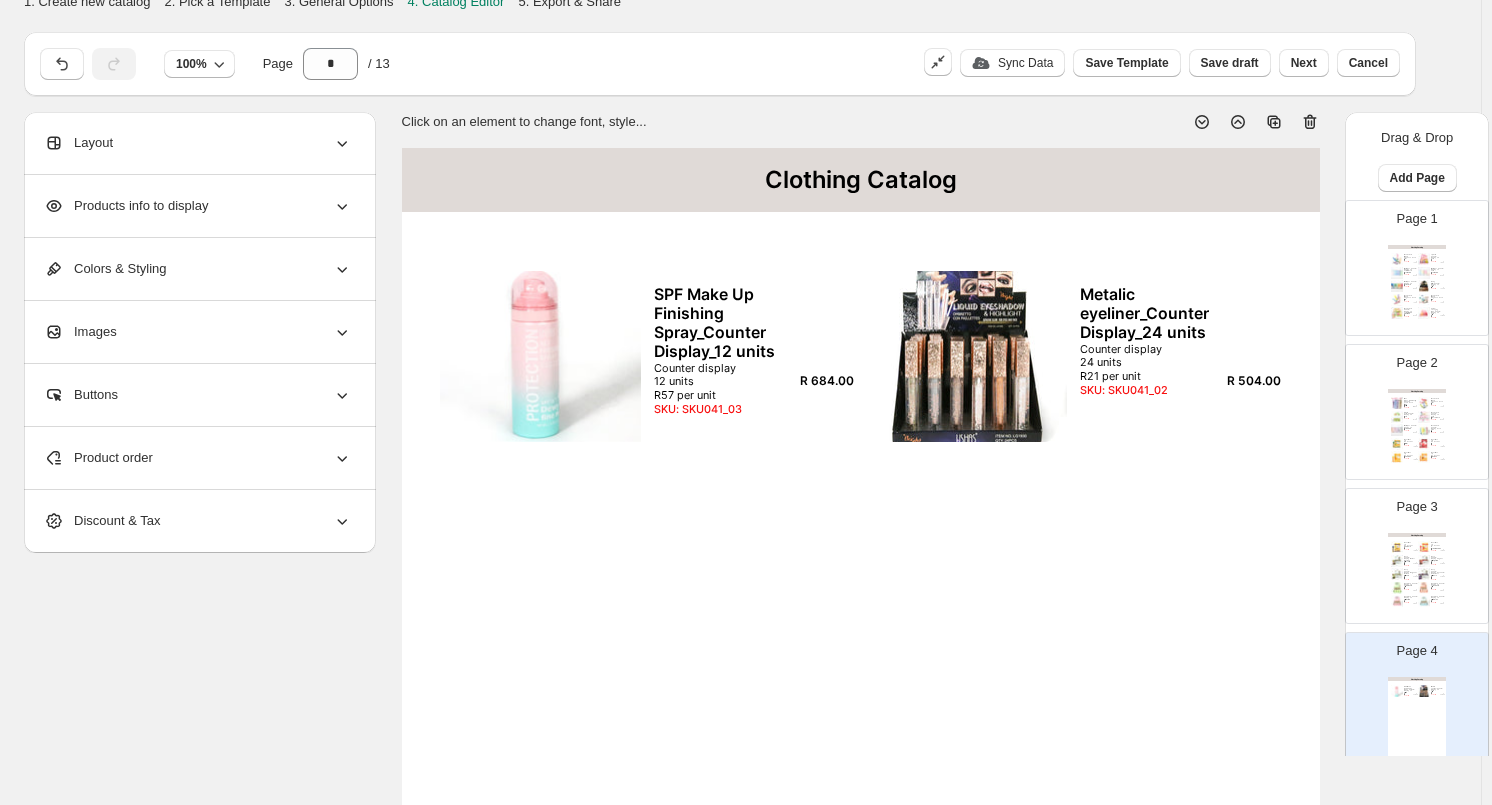 scroll, scrollTop: 0, scrollLeft: 0, axis: both 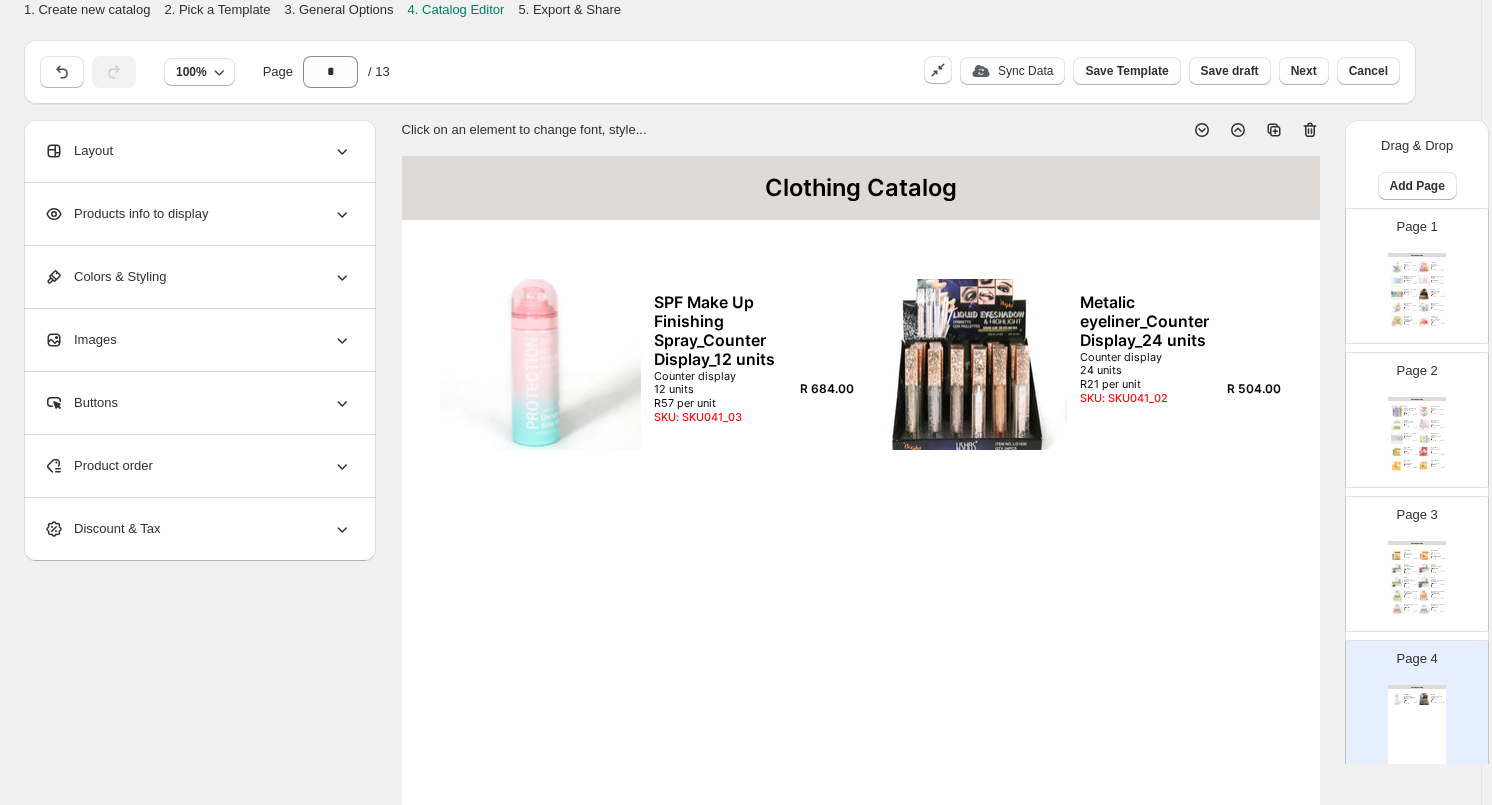 click on "Clothing Catalog" at bounding box center [861, 188] 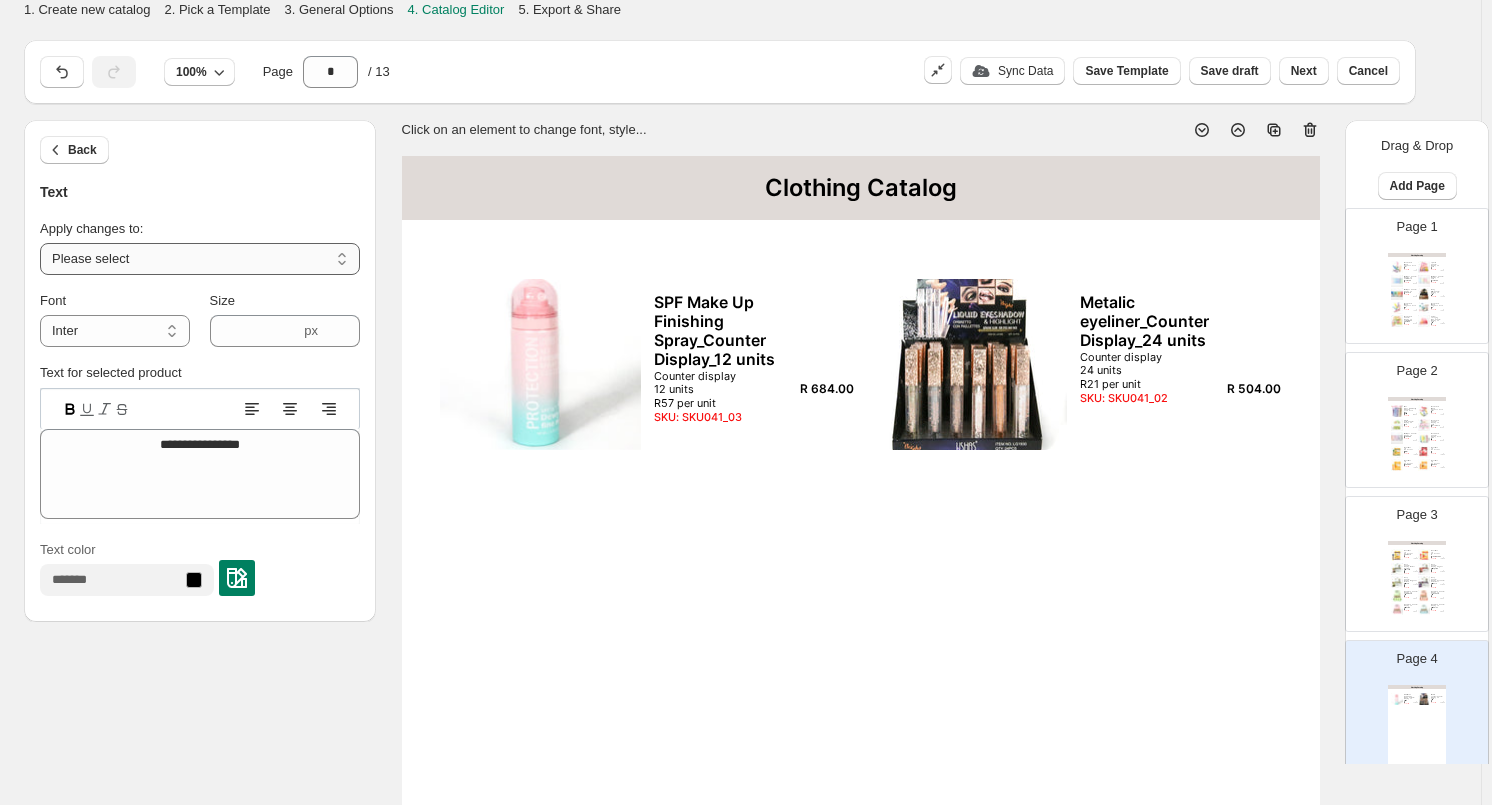 click on "**********" at bounding box center (200, 259) 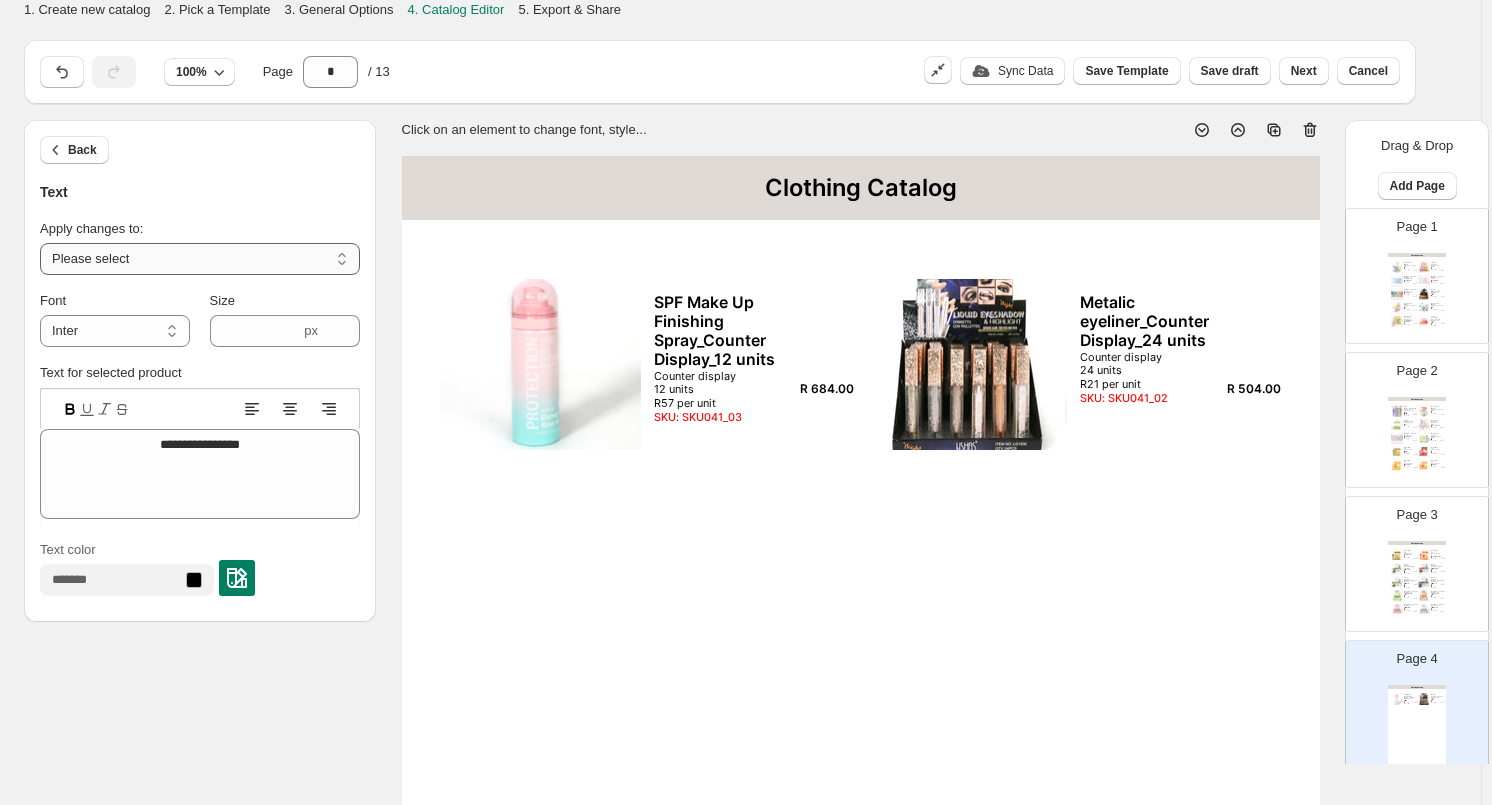 select on "**********" 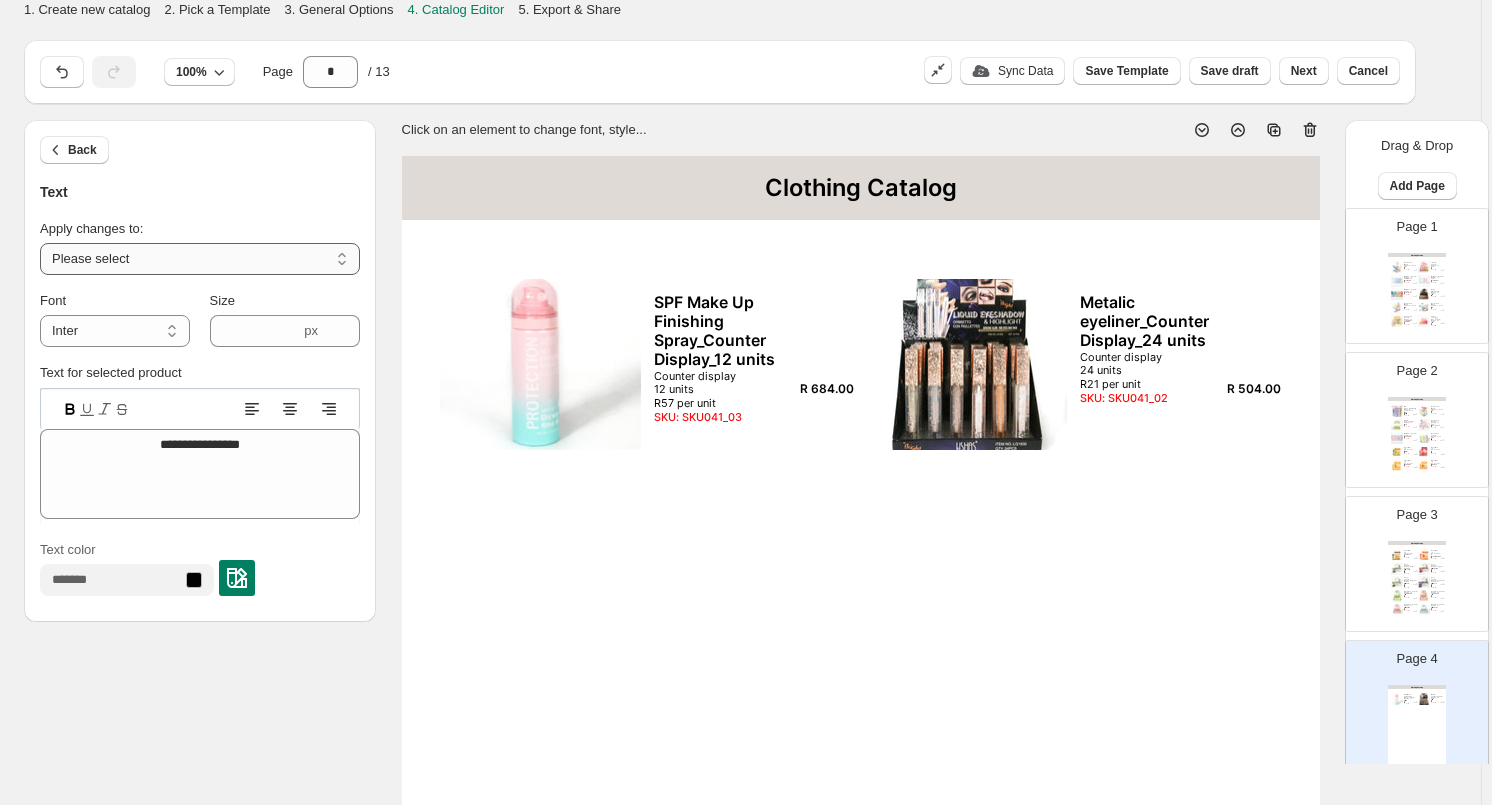 click on "**********" at bounding box center [200, 259] 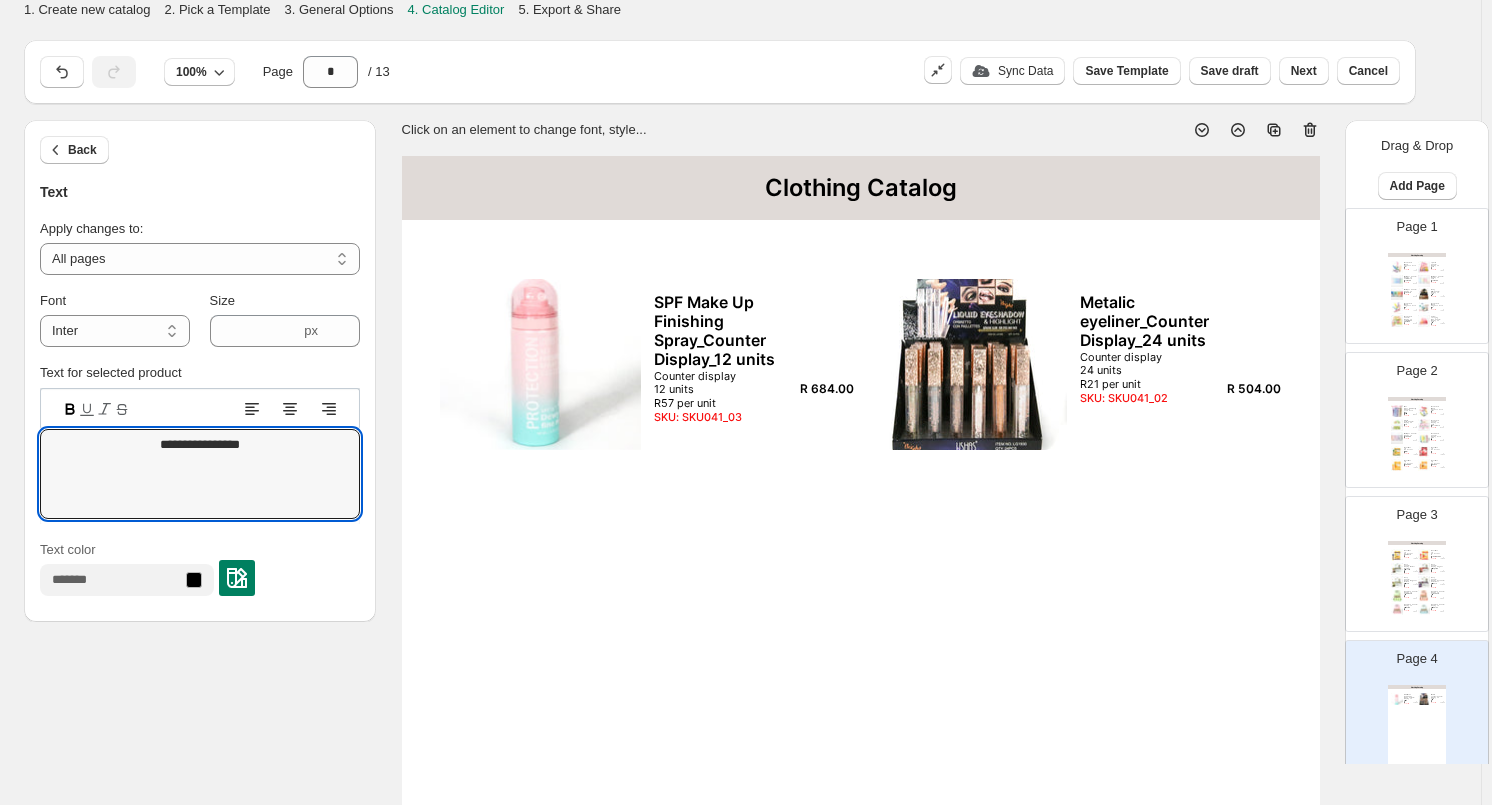 drag, startPoint x: 269, startPoint y: 436, endPoint x: 198, endPoint y: 401, distance: 79.15807 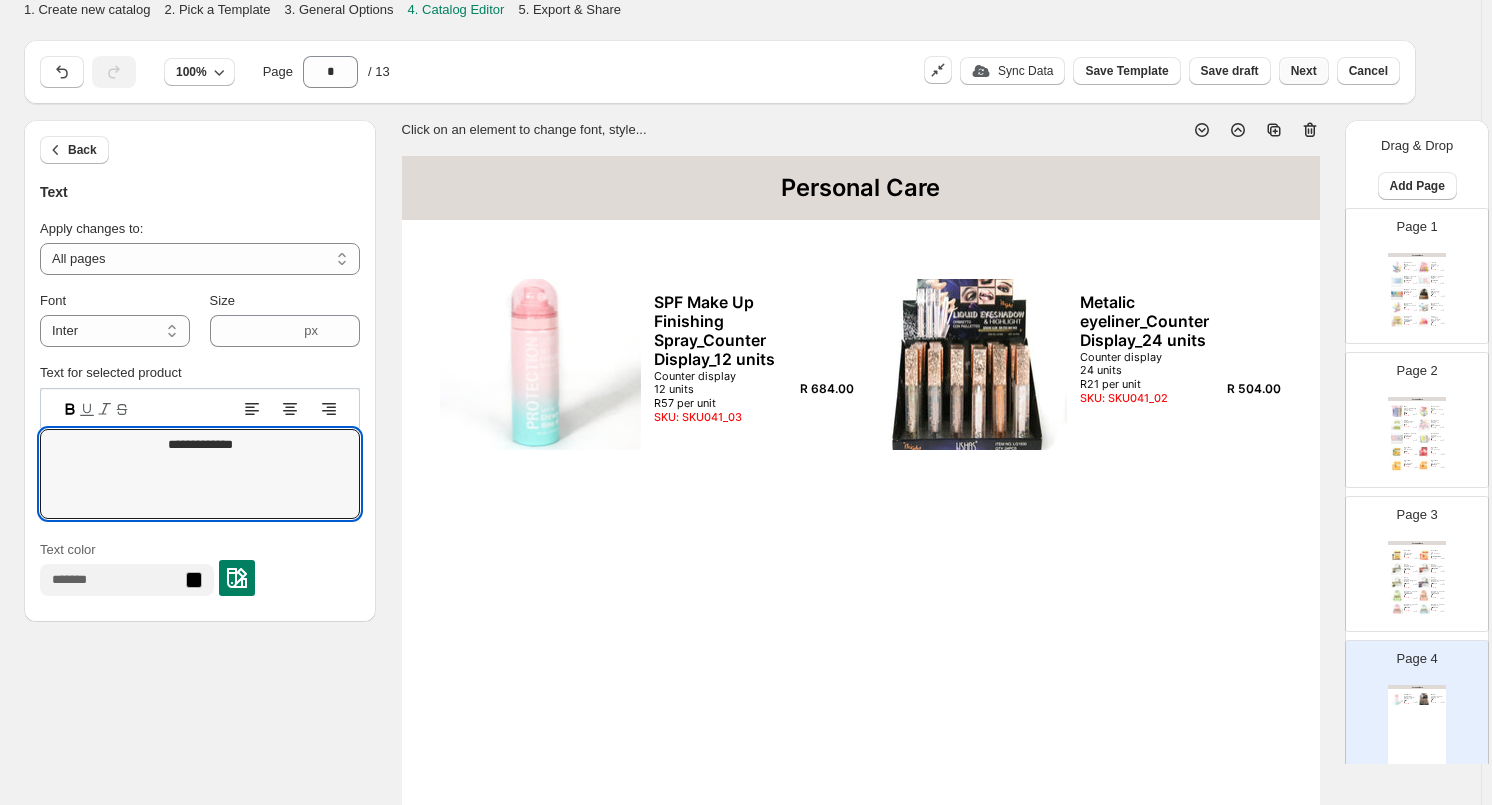 type on "**********" 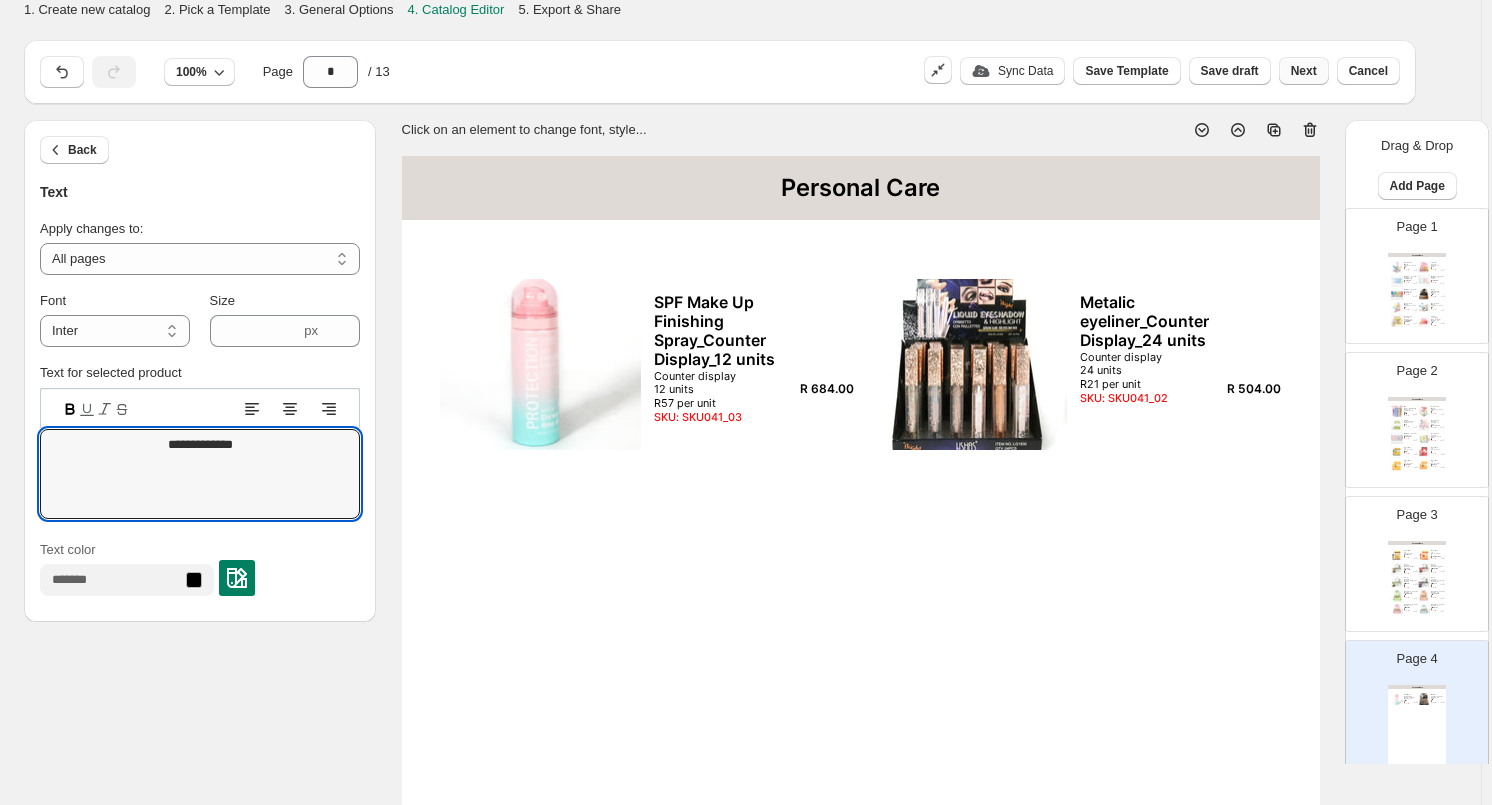 click on "Next" at bounding box center [1304, 71] 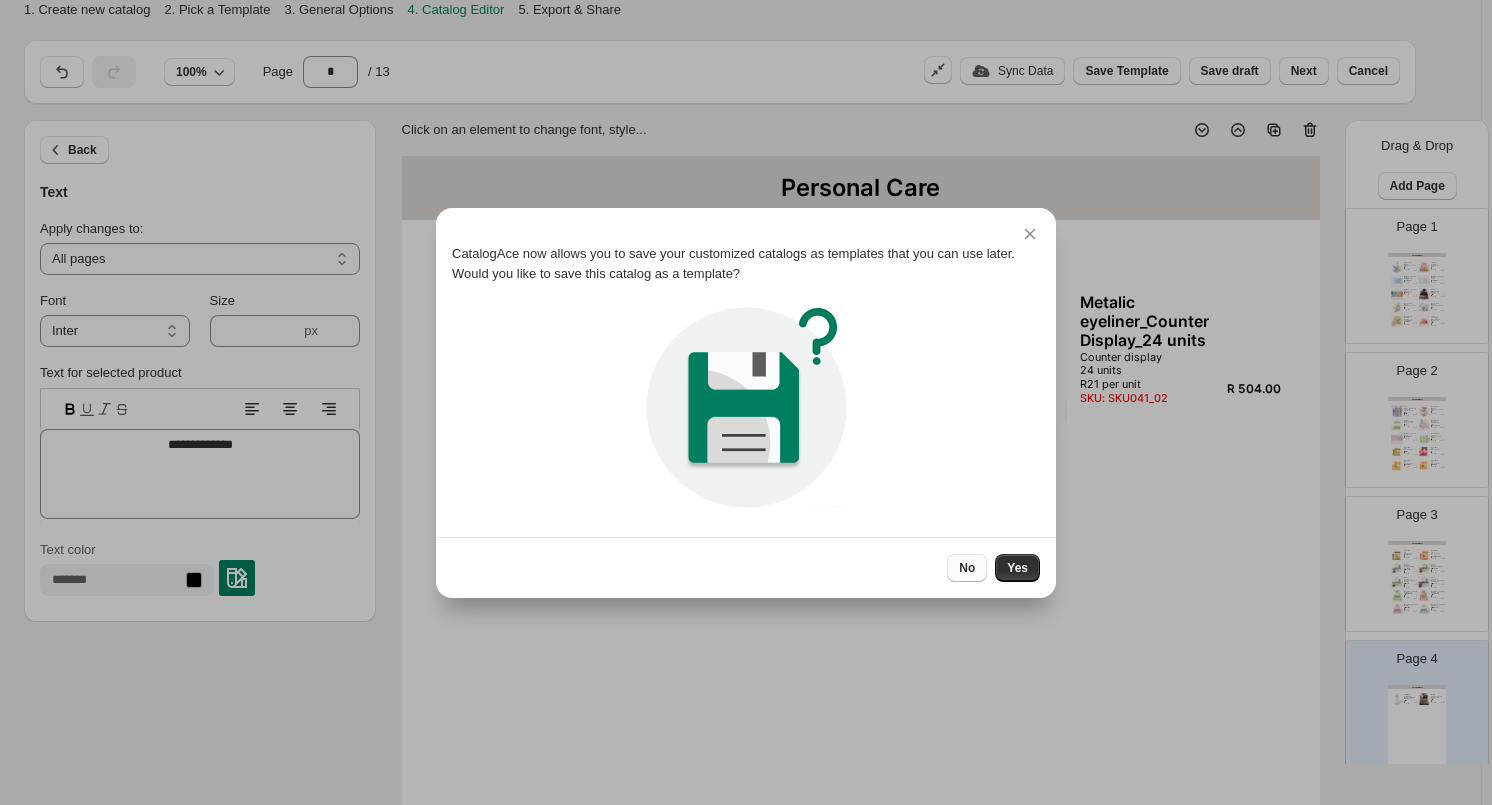 click on "No" at bounding box center [967, 568] 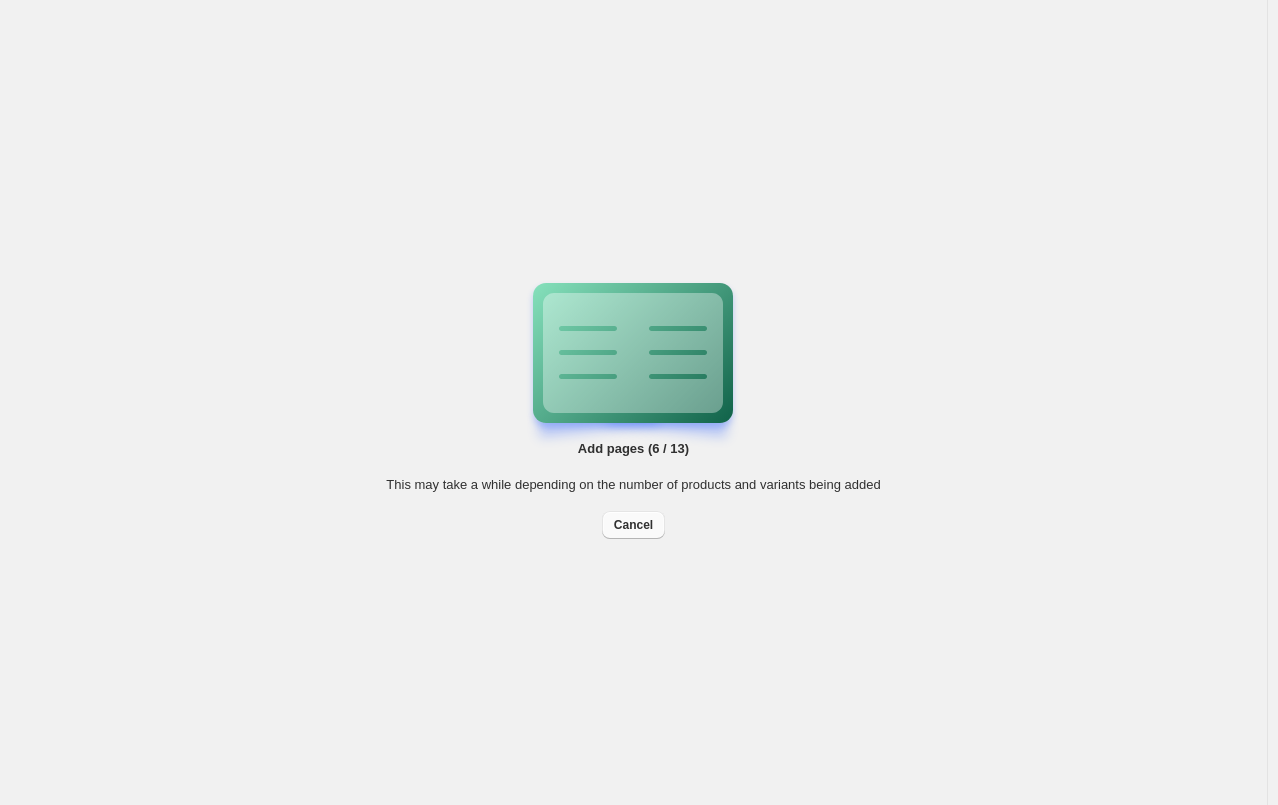 click on "Cancel" at bounding box center [633, 525] 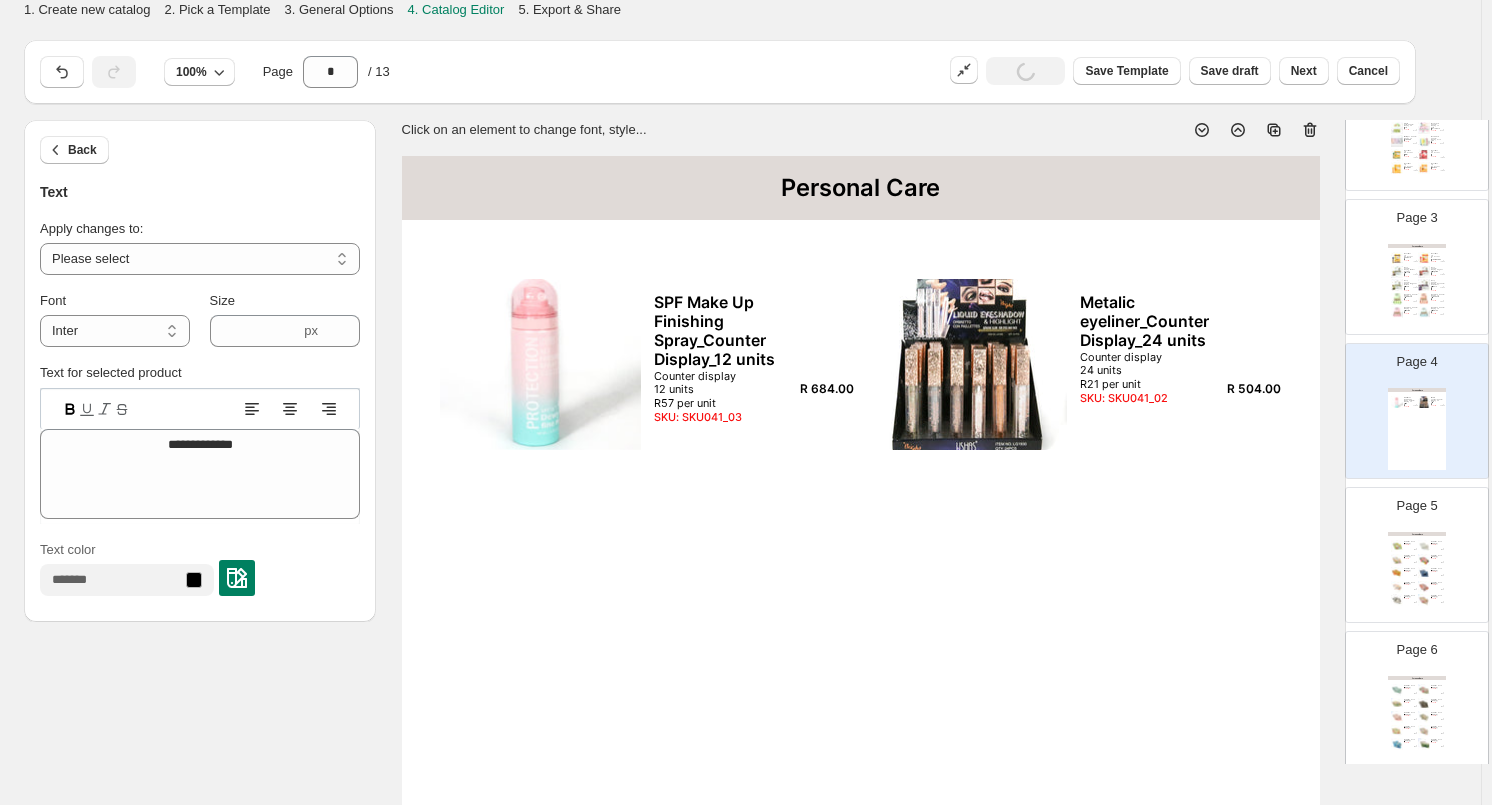 scroll, scrollTop: 400, scrollLeft: 0, axis: vertical 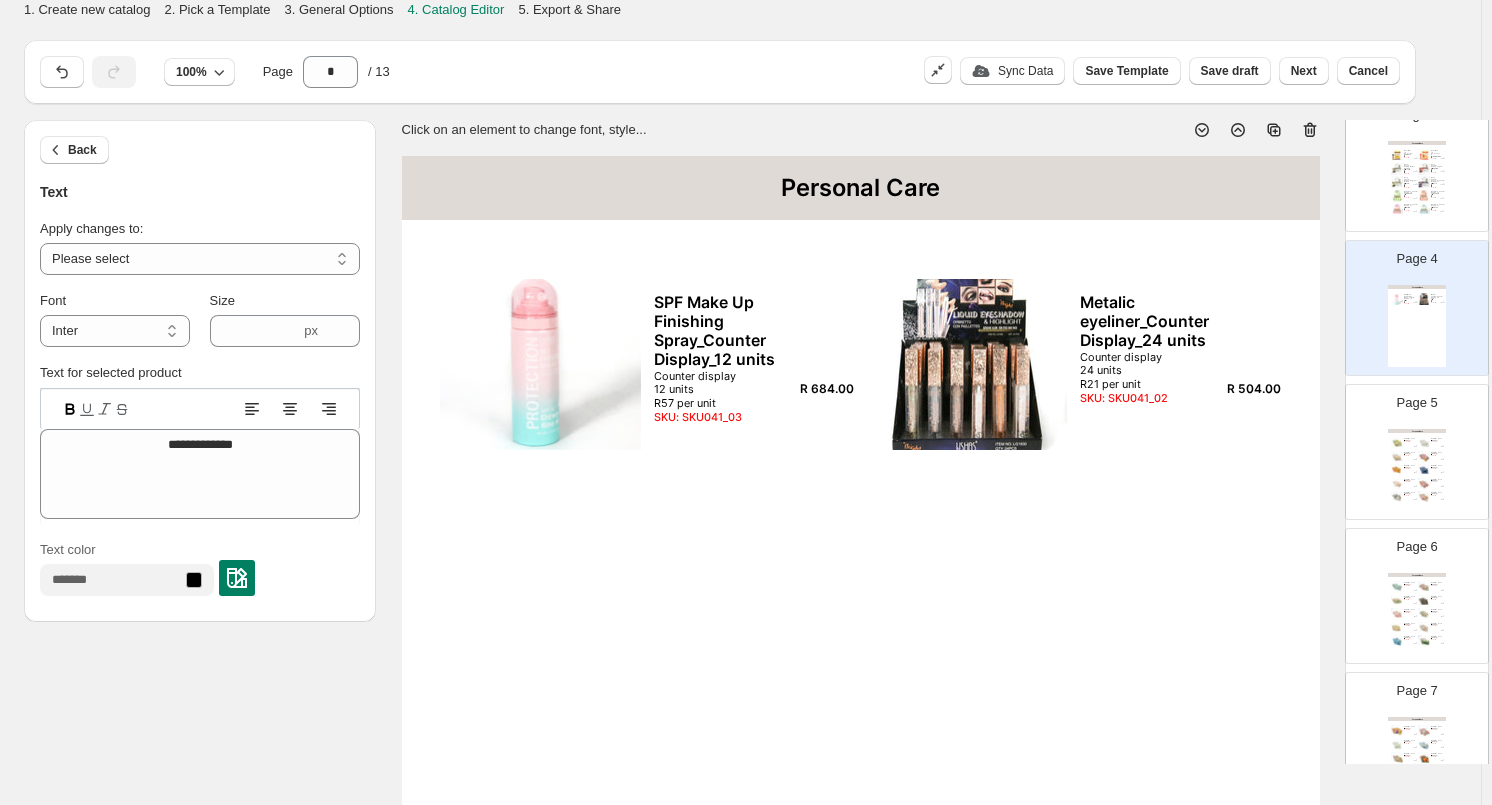 click on "SKU:  SKU001_7" at bounding box center (1408, 482) 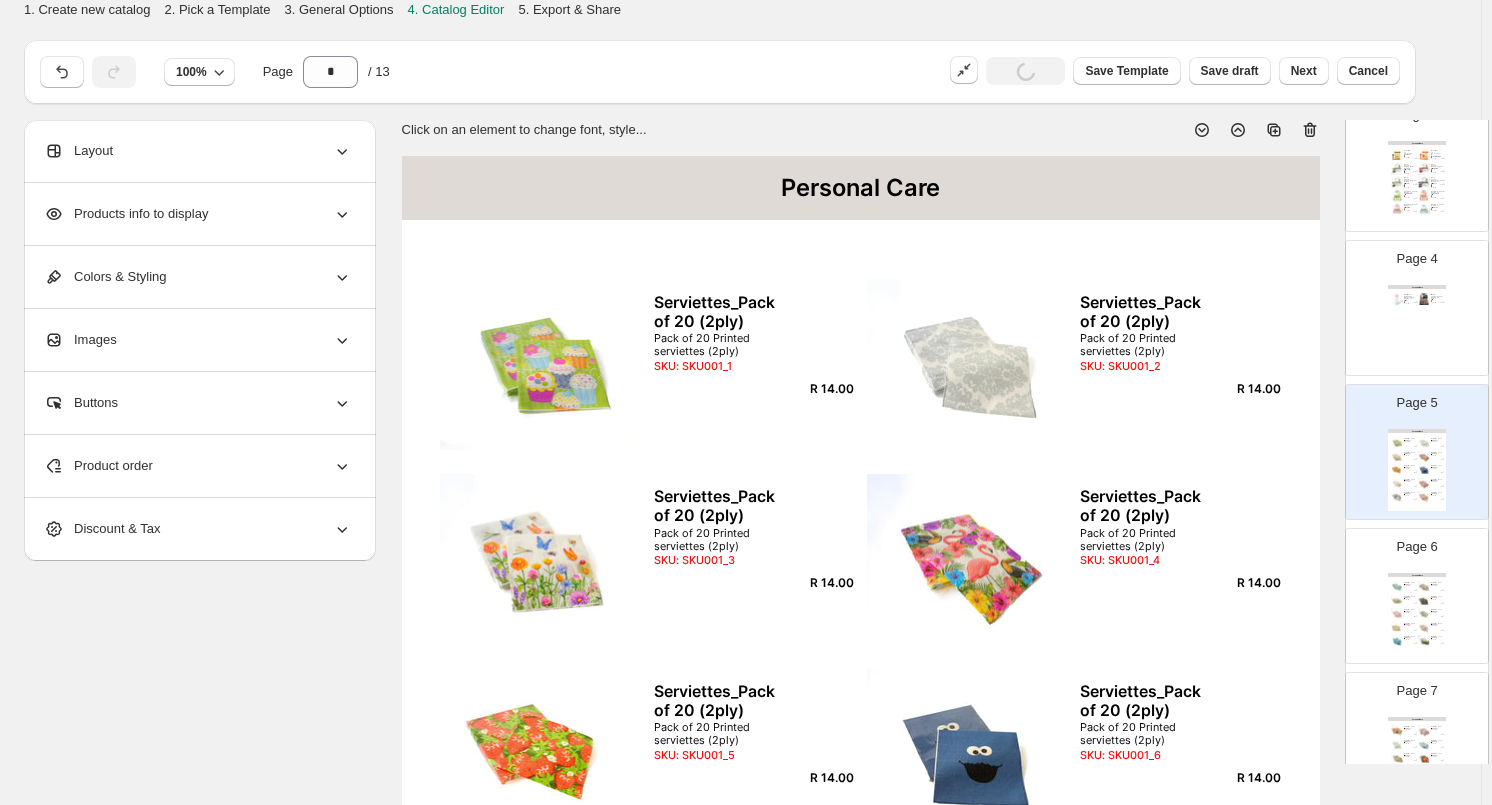 click 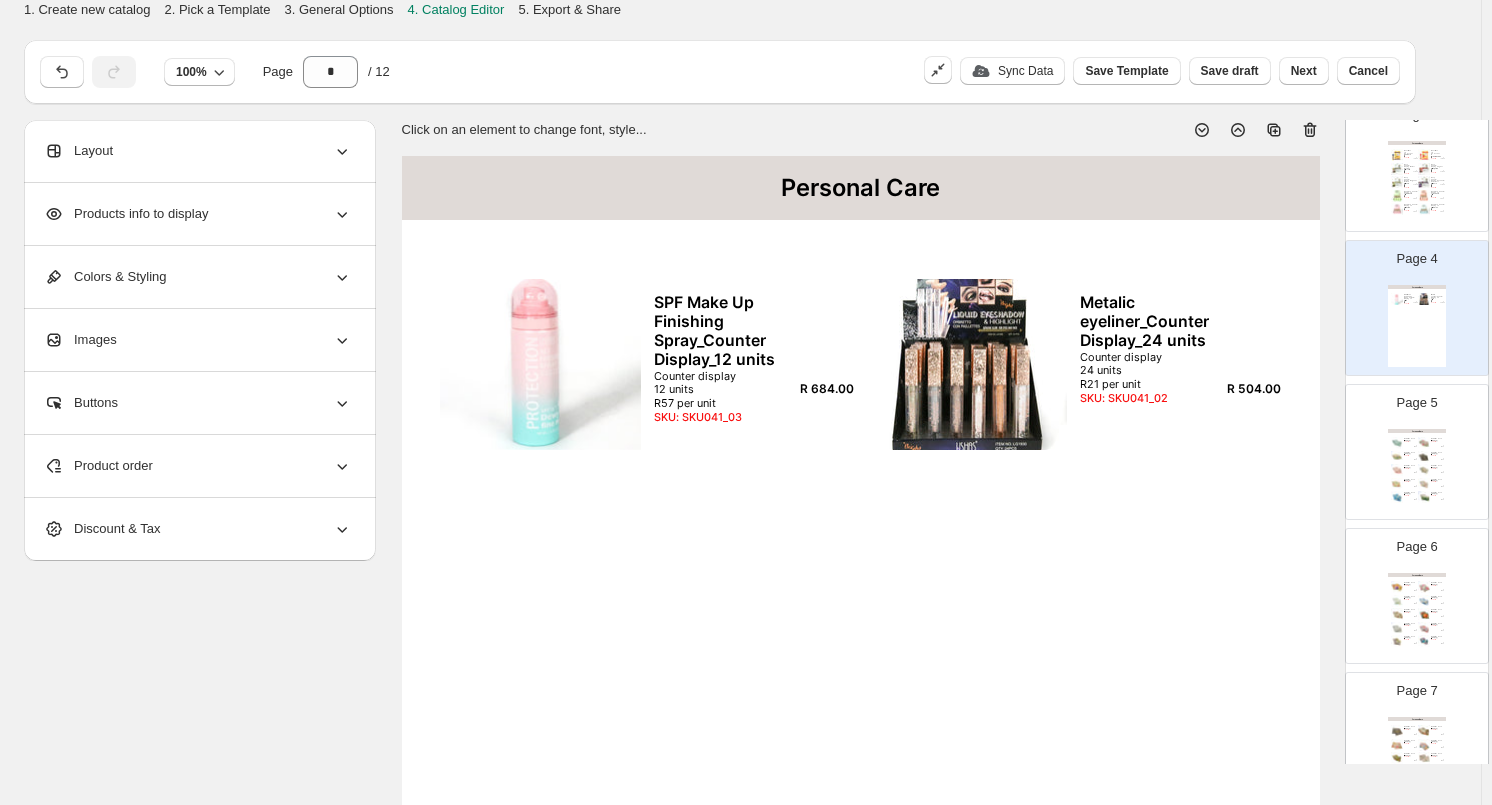 click on "Page 5 Personal Care Serviettes_Pack of 20 (2ply) Pack of 20 Printed serviettes (2ply)
SKU:  SKU001_12 R 14.00 Serviettes_Pack of 20 (2ply) Pack of 20 Printed serviettes (2ply)
SKU:  SKU001_13 R 14.00 Serviettes_Pack of 20 (2ply) Pack of 20 Printed serviettes (2ply)
SKU:  SKU001_14 R 14.00 Serviettes_Pack of 20 (2ply) Pack of 20 Printed serviettes (2ply)
SKU:  SKU001_15 R 14.00 Serviettes_Pack of 20 (2ply) Pack of 20 Printed serviettes (2ply)
SKU:  SKU001_16 R 14.00 Serviettes_Pack of 20 (2ply) Pack of 20 Printed serviettes (2ply)
SKU:  SKU001_17 R 14.00 Serviettes_Pack of 20 (2ply) Pack of 20 Printed serviettes (2ply)
SKU:  SKU001_18 R 14.00 Serviettes_Pack of 20 (2ply) Pack of 20 Printed serviettes (2ply)
SKU:  SKU001_10 R 14.00 Serviettes_Pack of 20 (2ply) Pack of 20 Printed serviettes (2ply)
SKU:  SKU001_20 R 14.00 Serviettes_Pack of 20 (2ply) Pack of 20 Printed serviettes (2ply)
SKU:  SKU001_21 R 14.00" at bounding box center (1409, 444) 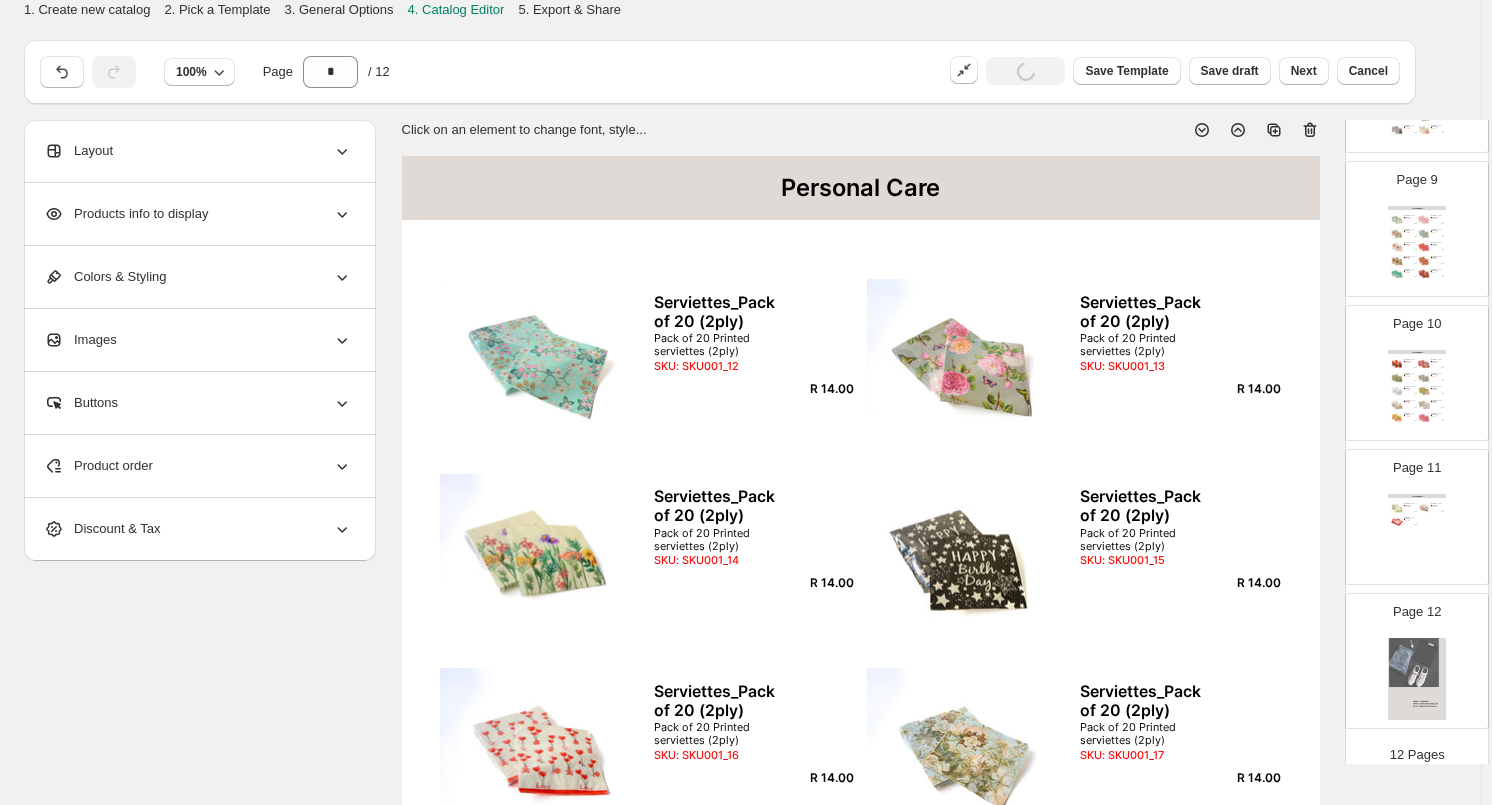 scroll, scrollTop: 1216, scrollLeft: 0, axis: vertical 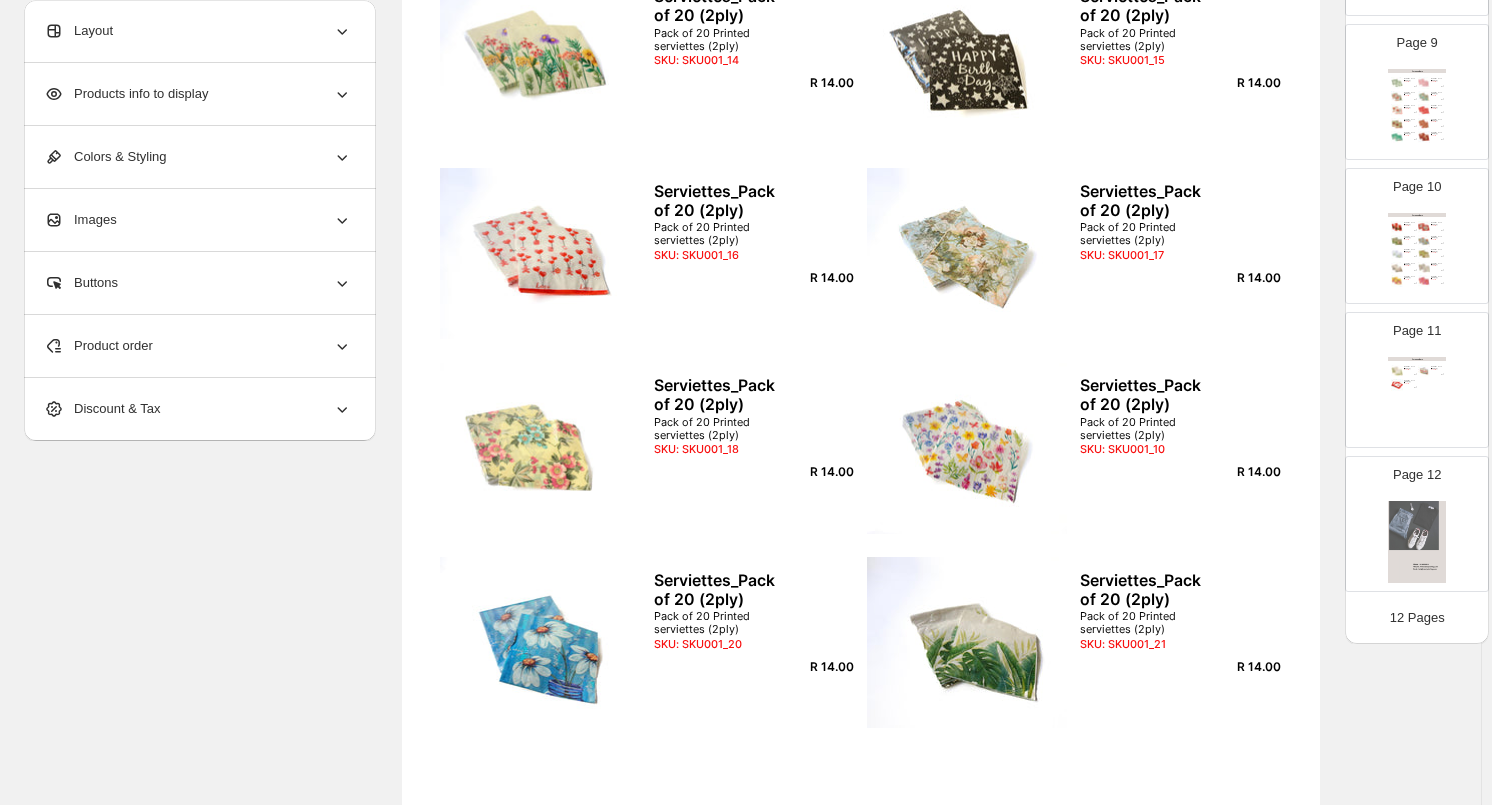 click at bounding box center (1417, 542) 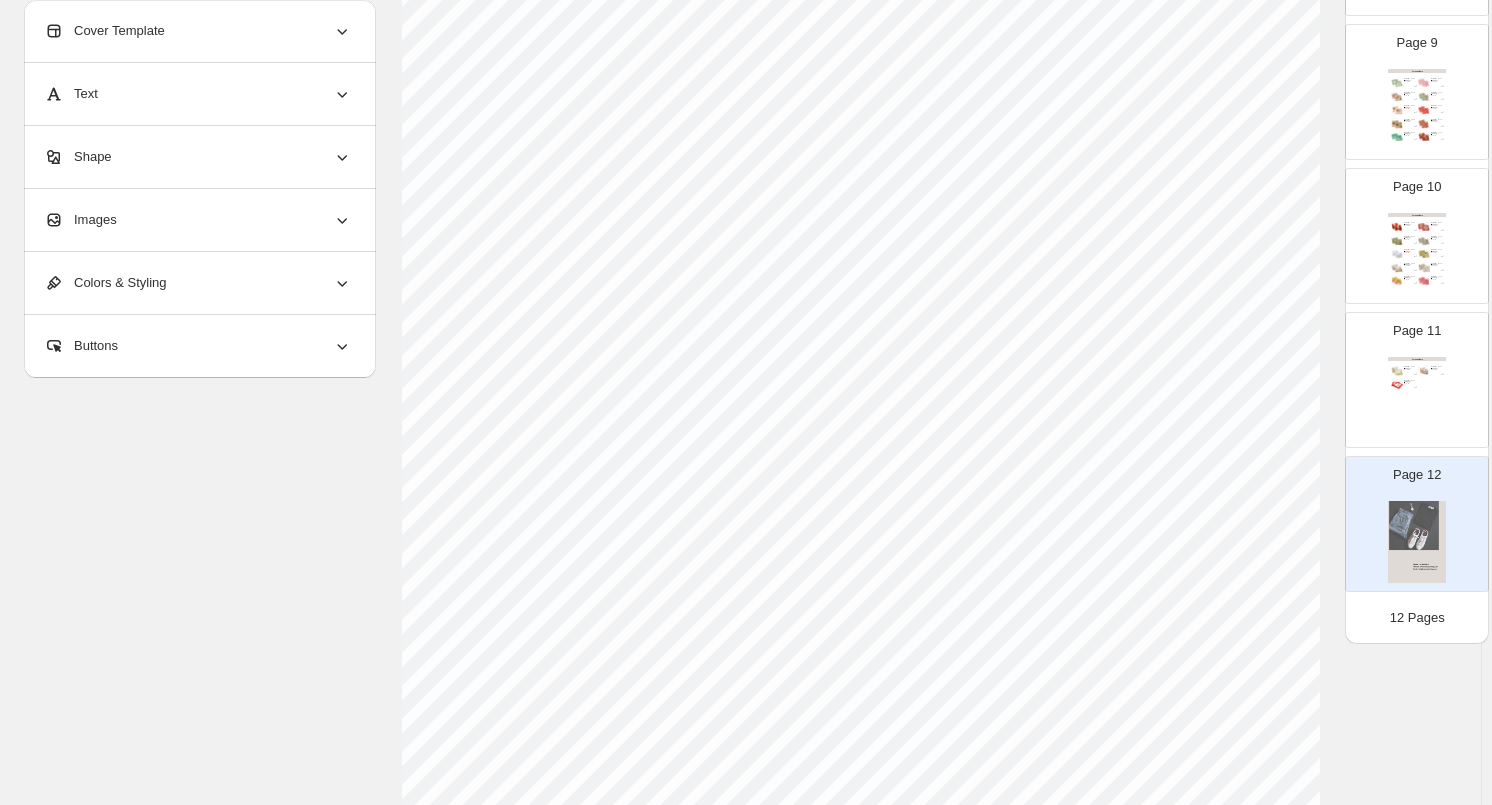 scroll, scrollTop: 0, scrollLeft: 0, axis: both 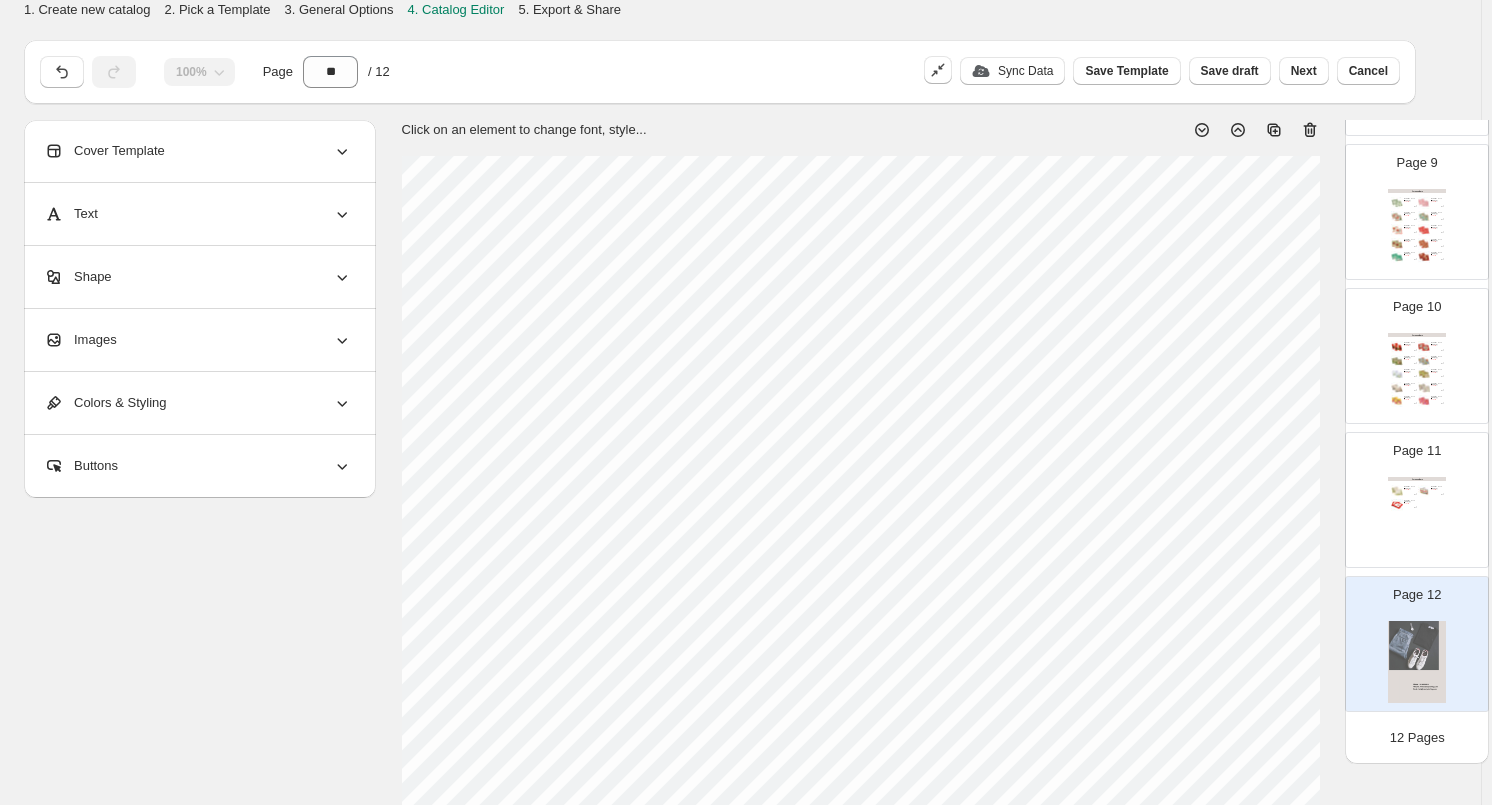 click 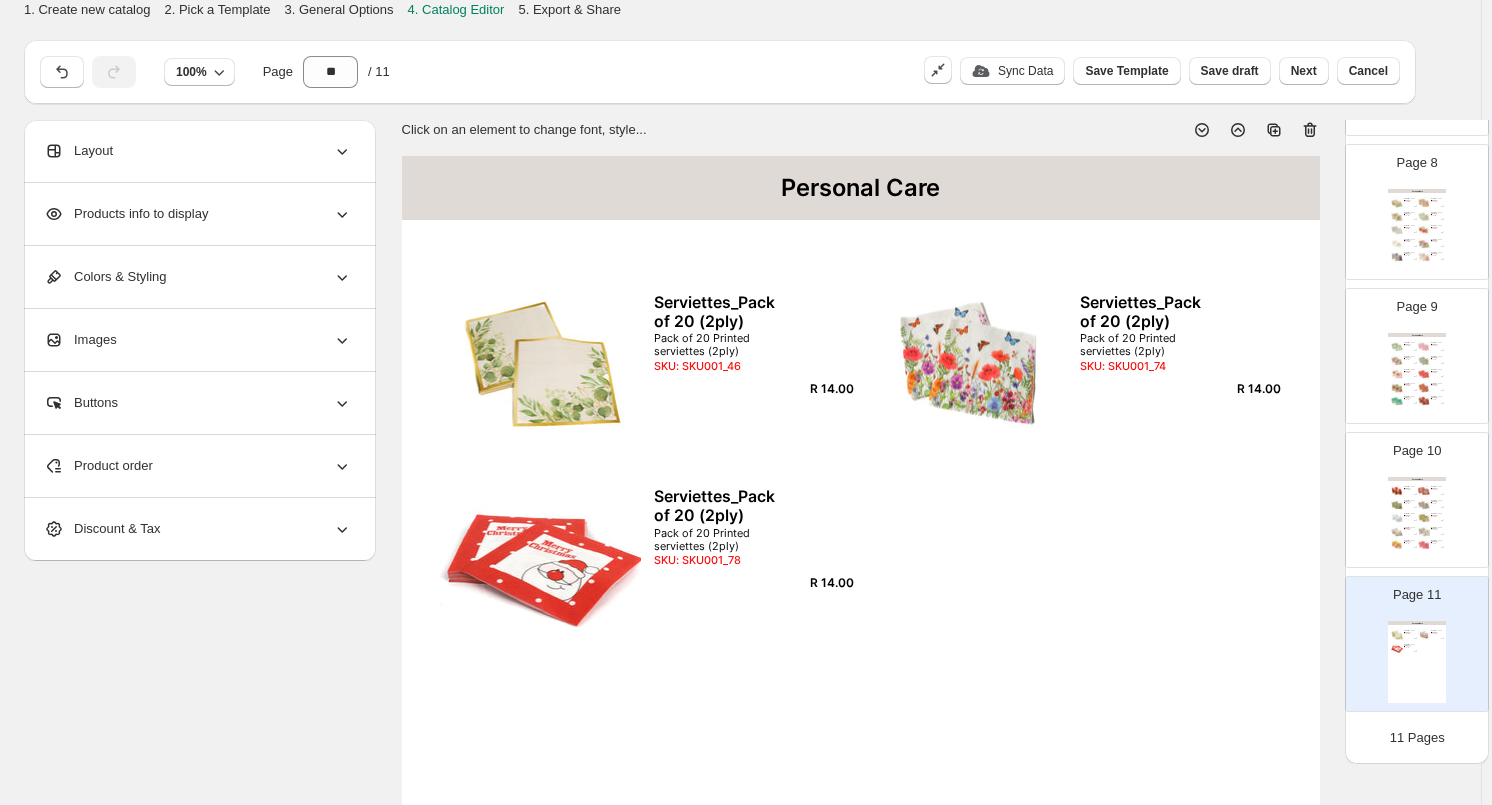 click 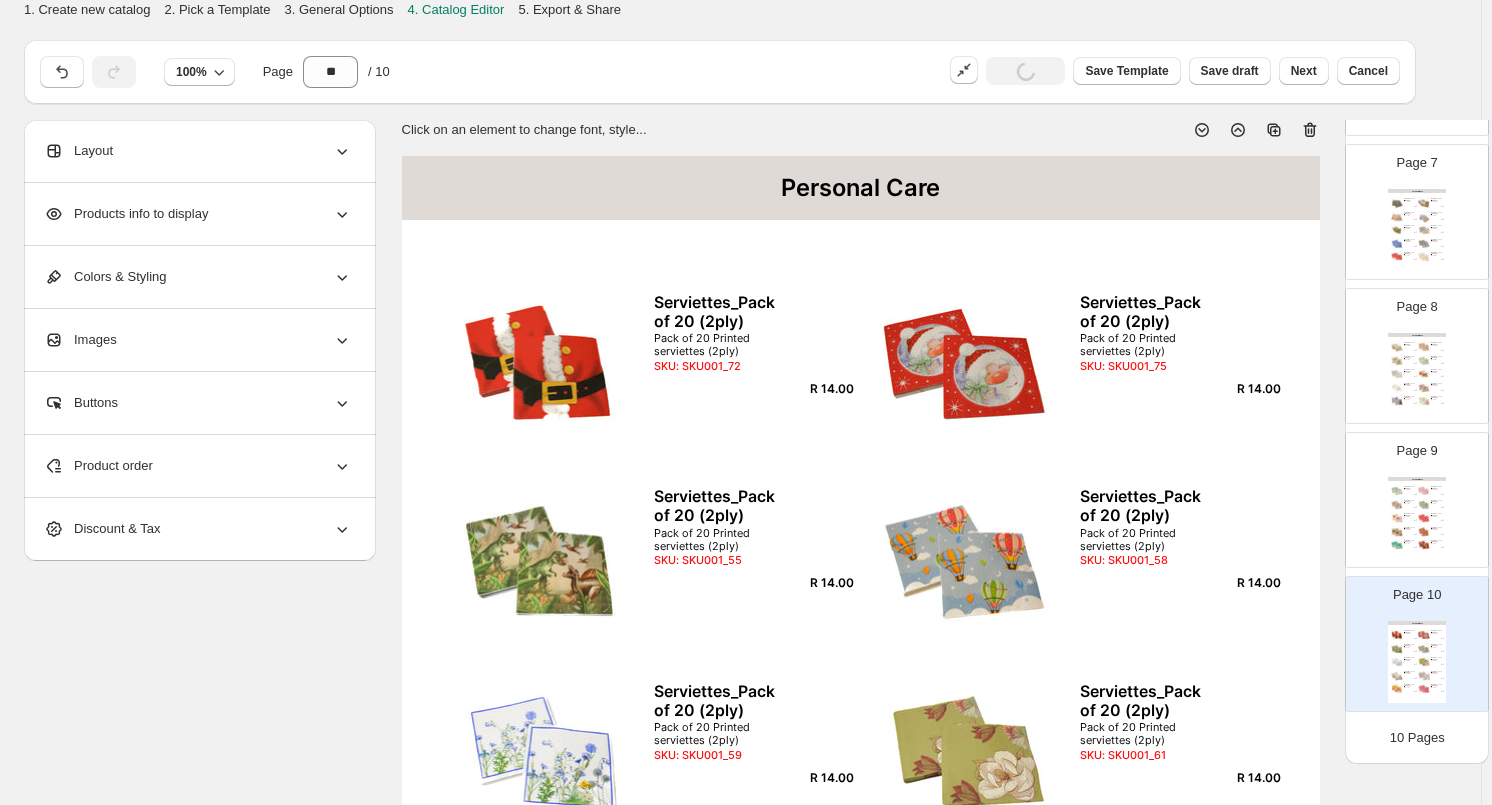 click 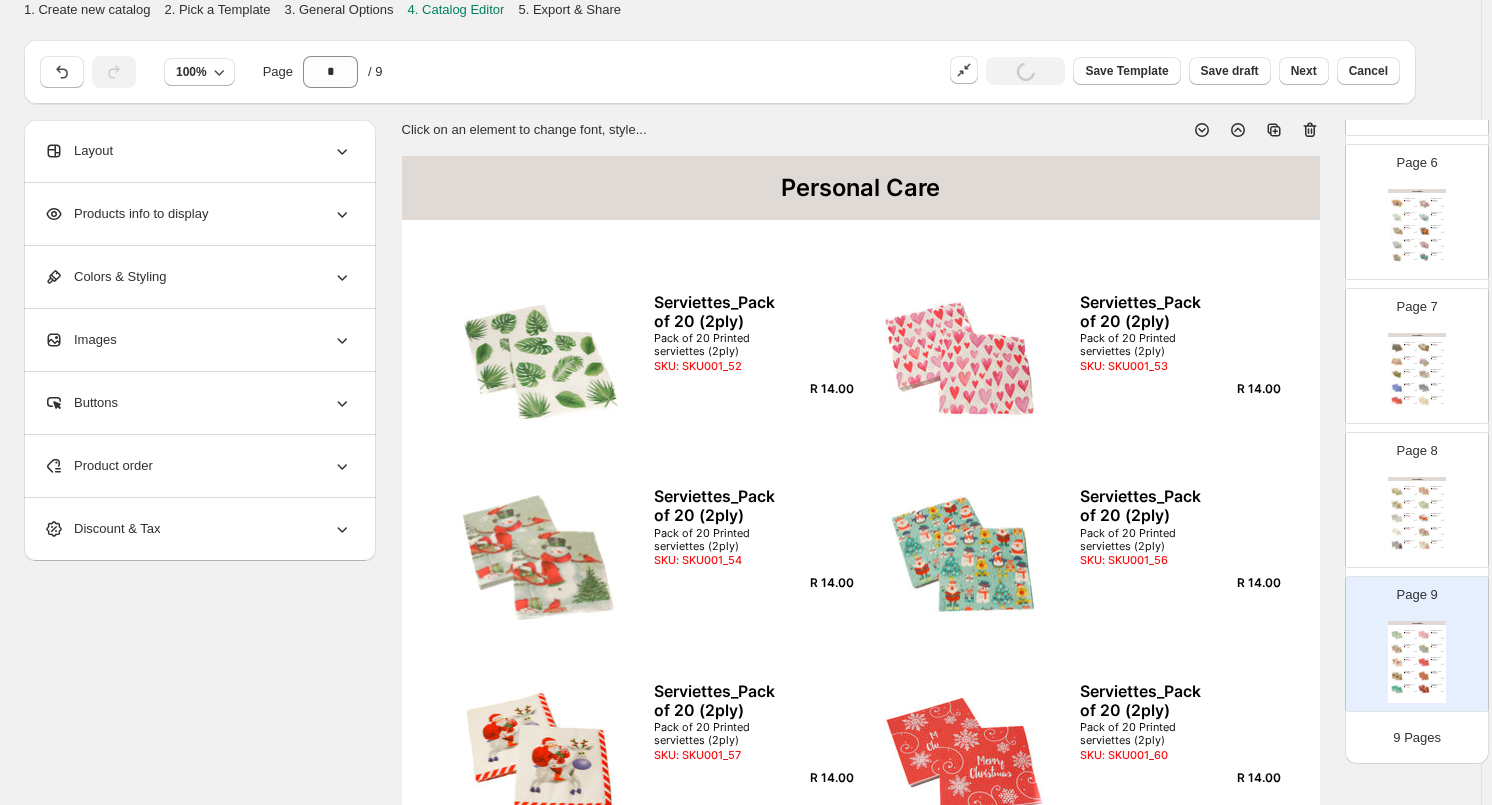 click 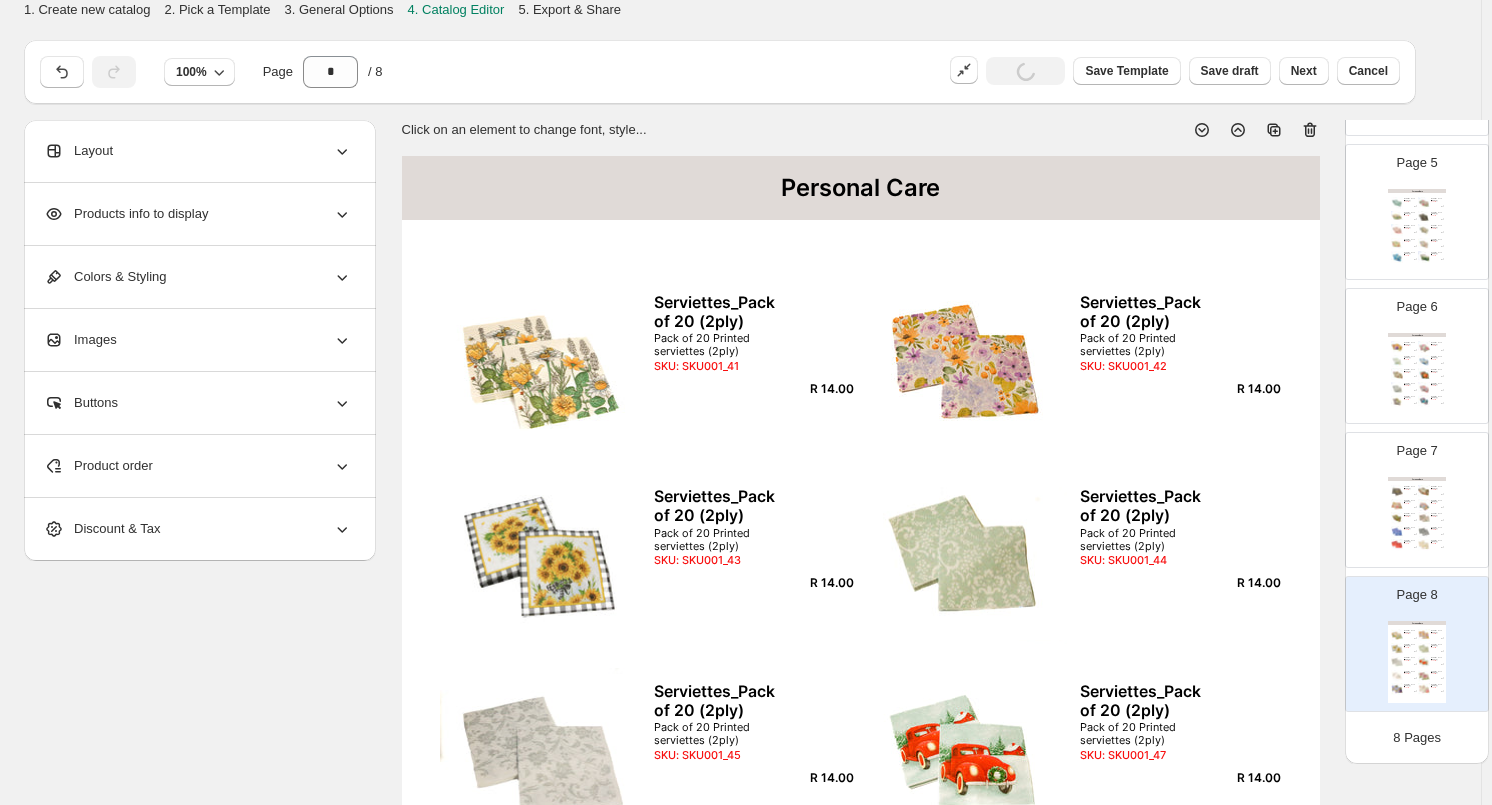 click 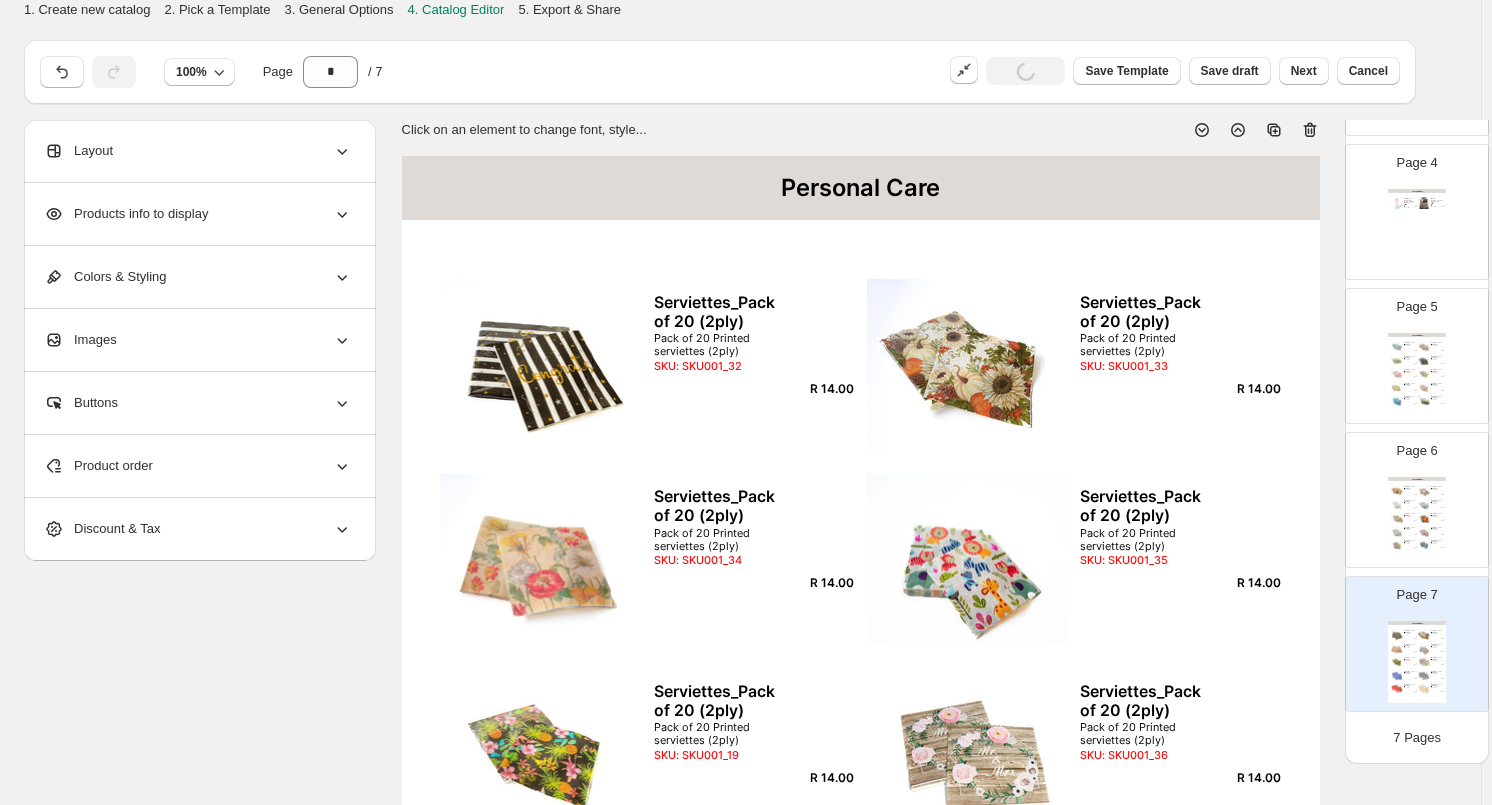 click 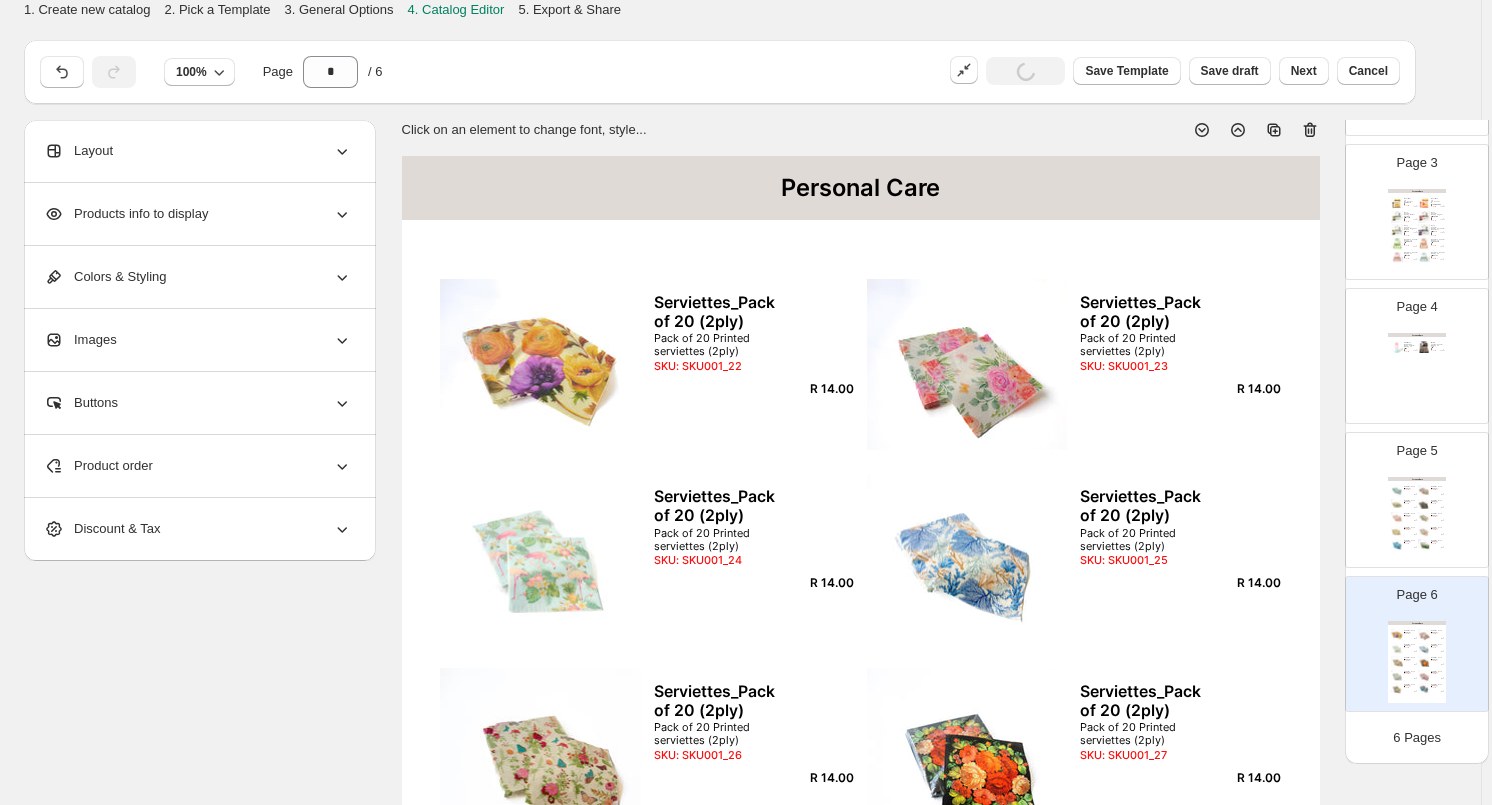 click 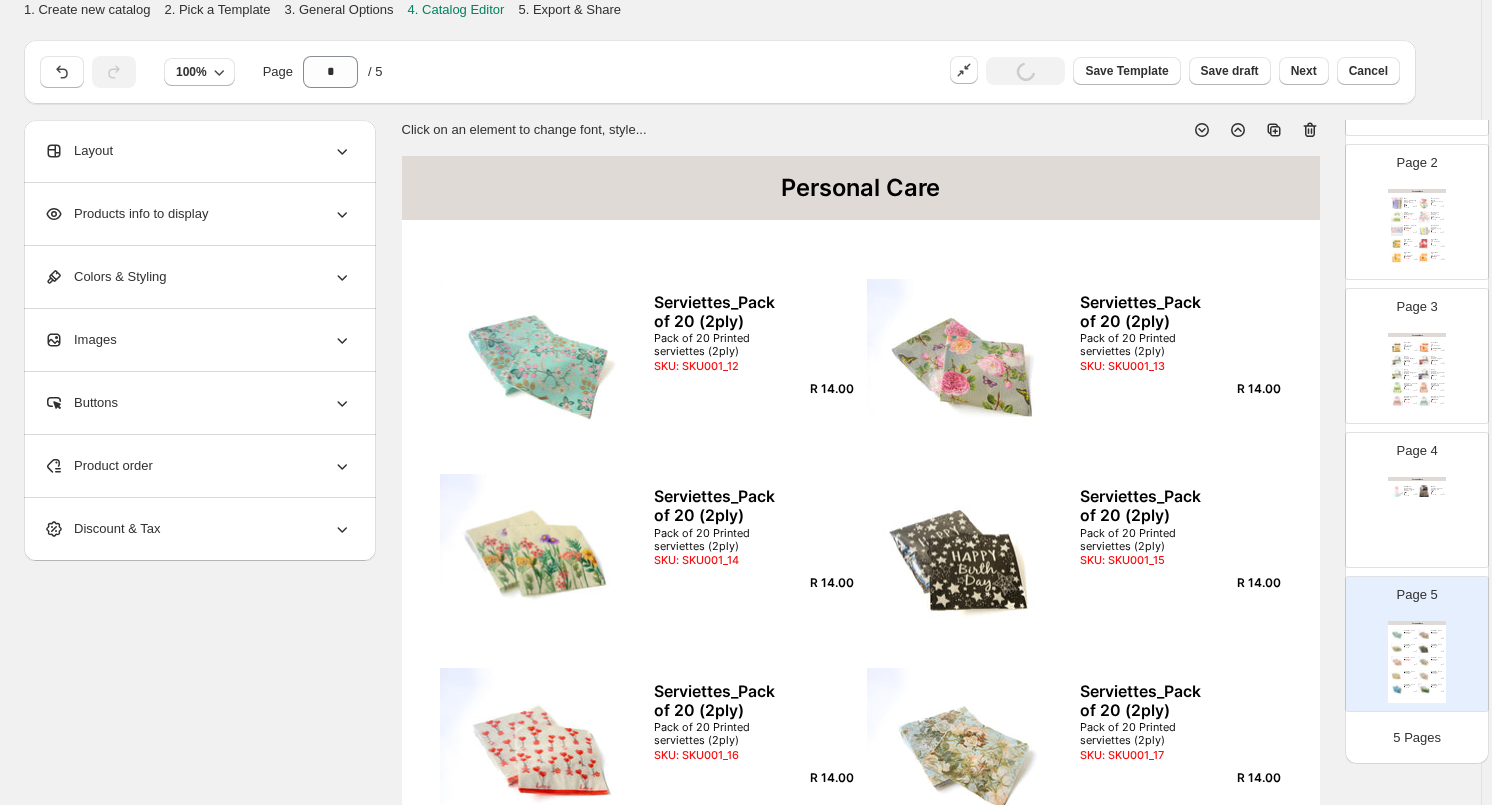 click 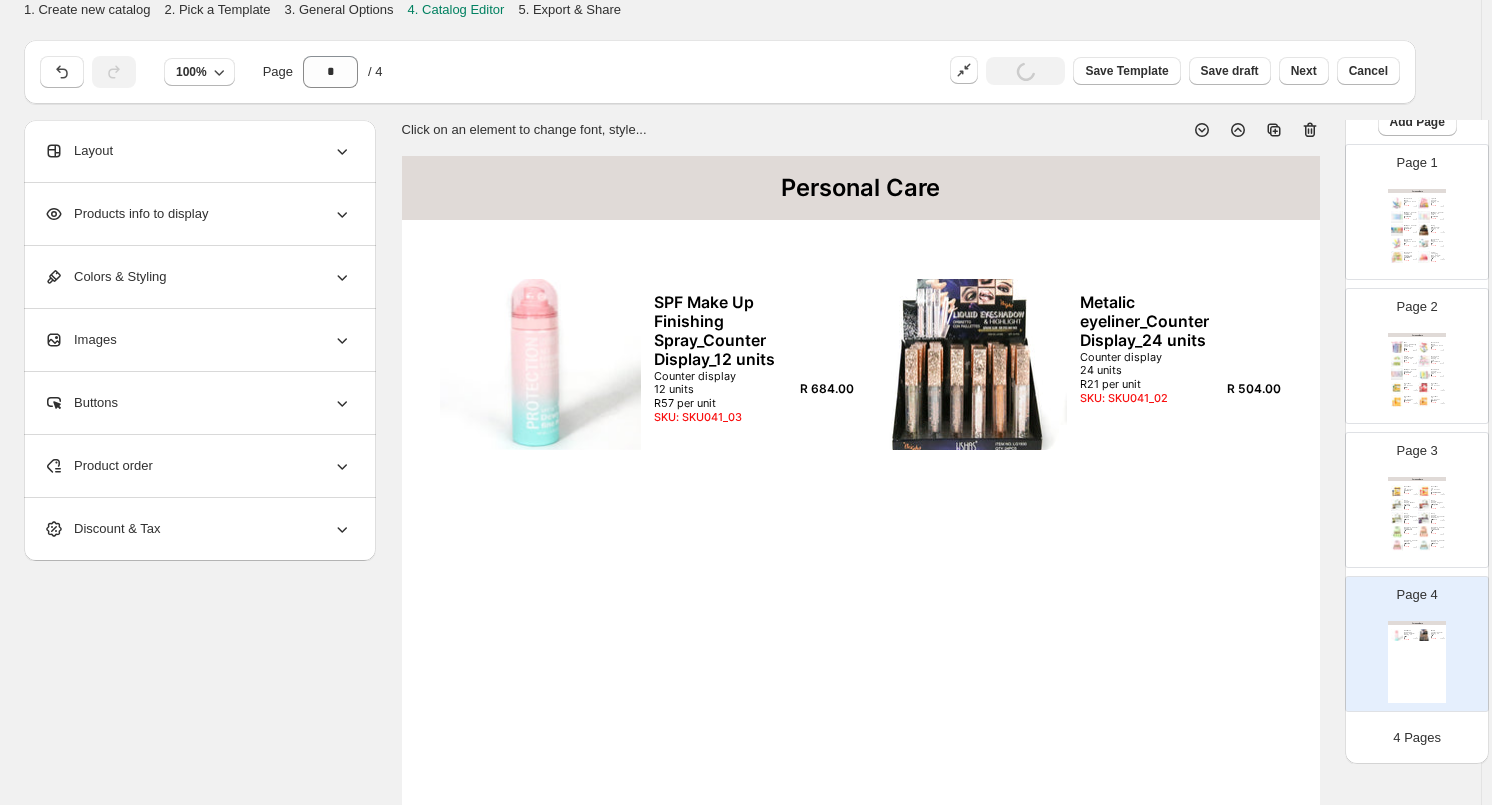 scroll, scrollTop: 64, scrollLeft: 0, axis: vertical 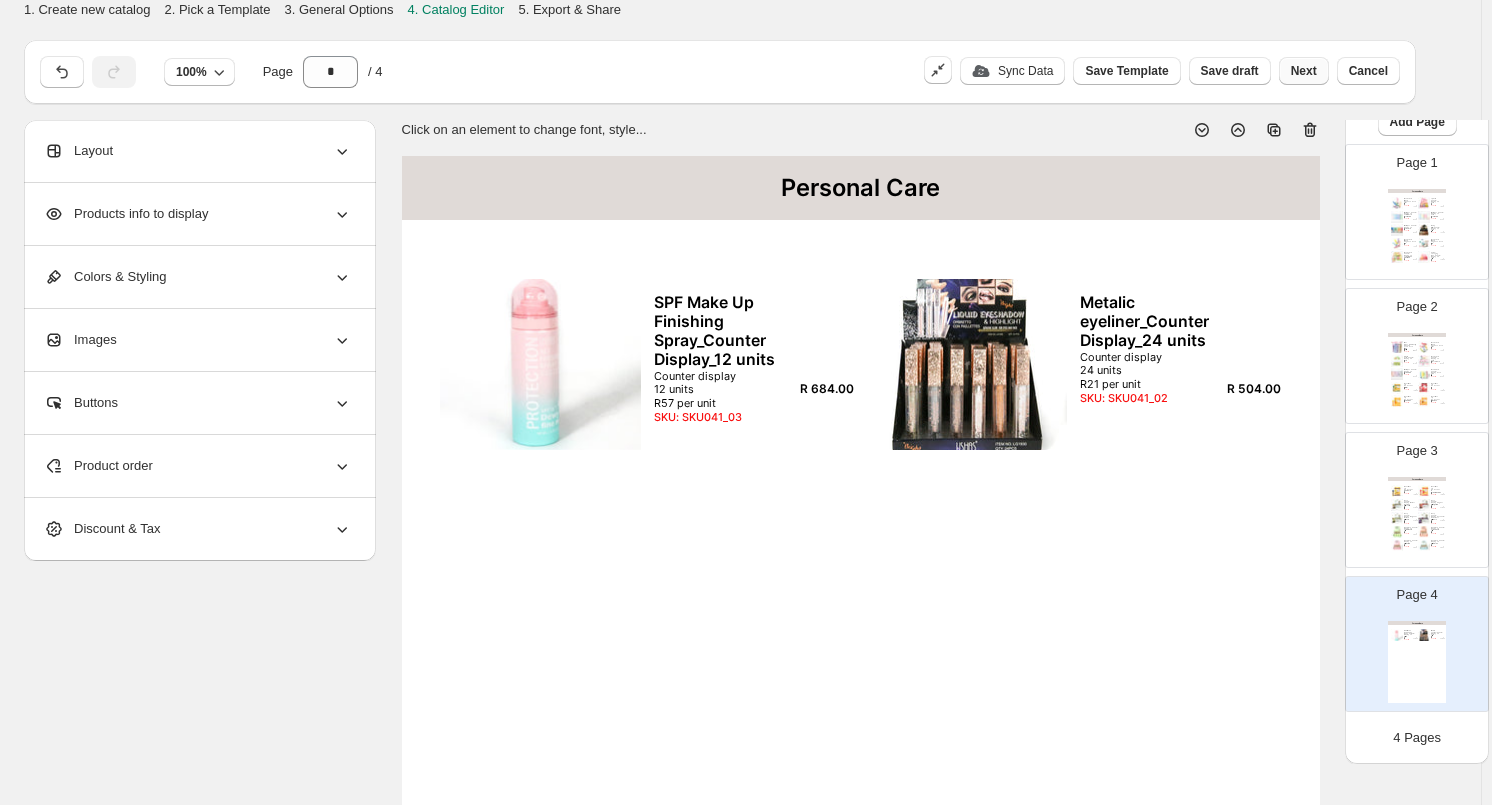 click on "Next" at bounding box center [1304, 71] 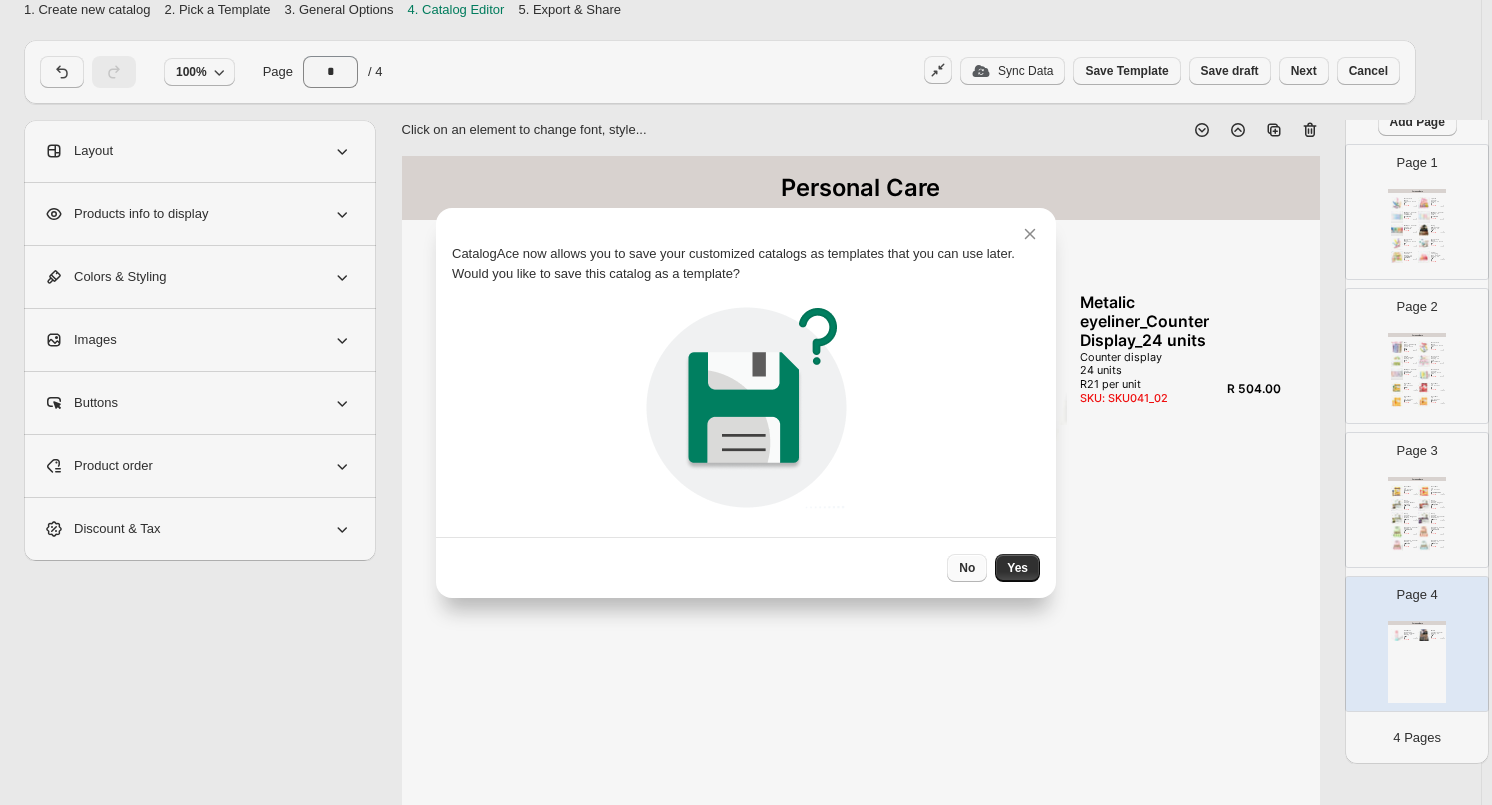 click on "No" at bounding box center (967, 568) 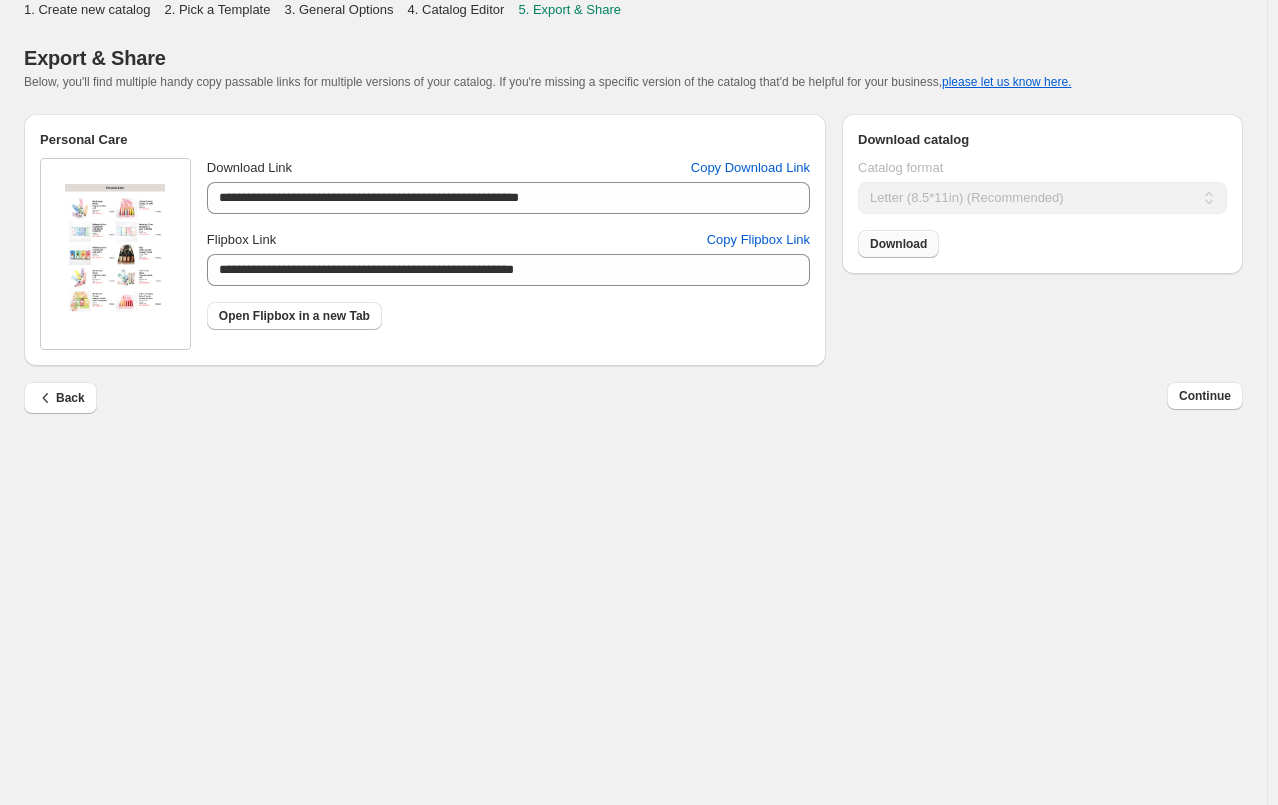 click on "Download" at bounding box center [898, 244] 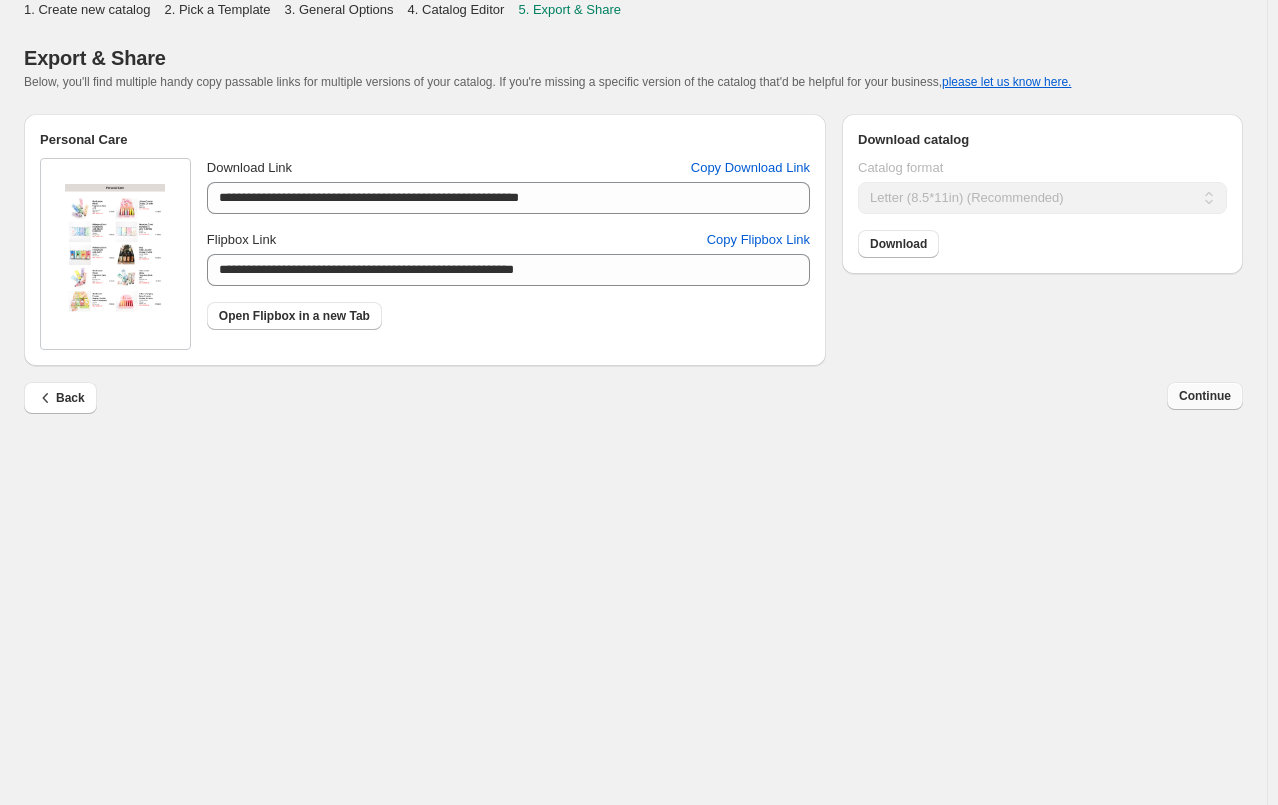 click on "Continue" at bounding box center [1205, 396] 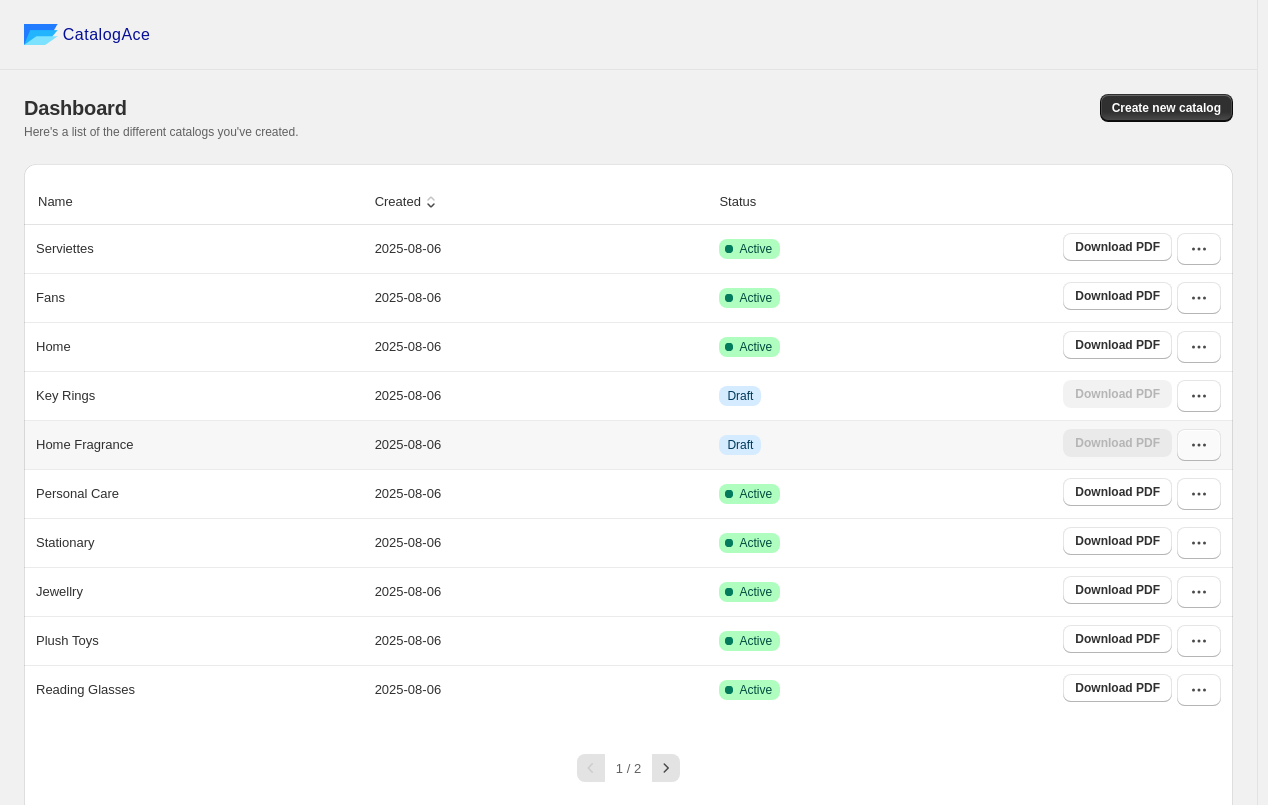 click 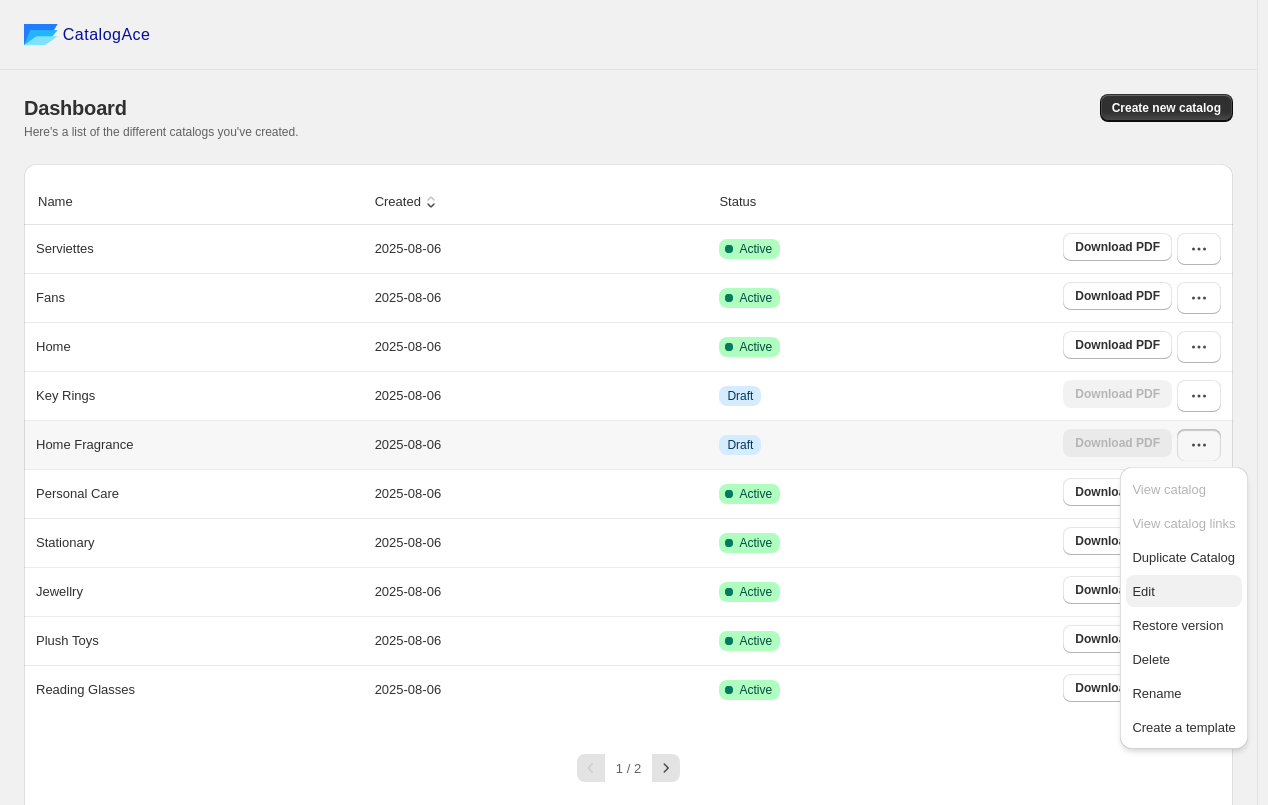 click on "Edit" at bounding box center [1143, 591] 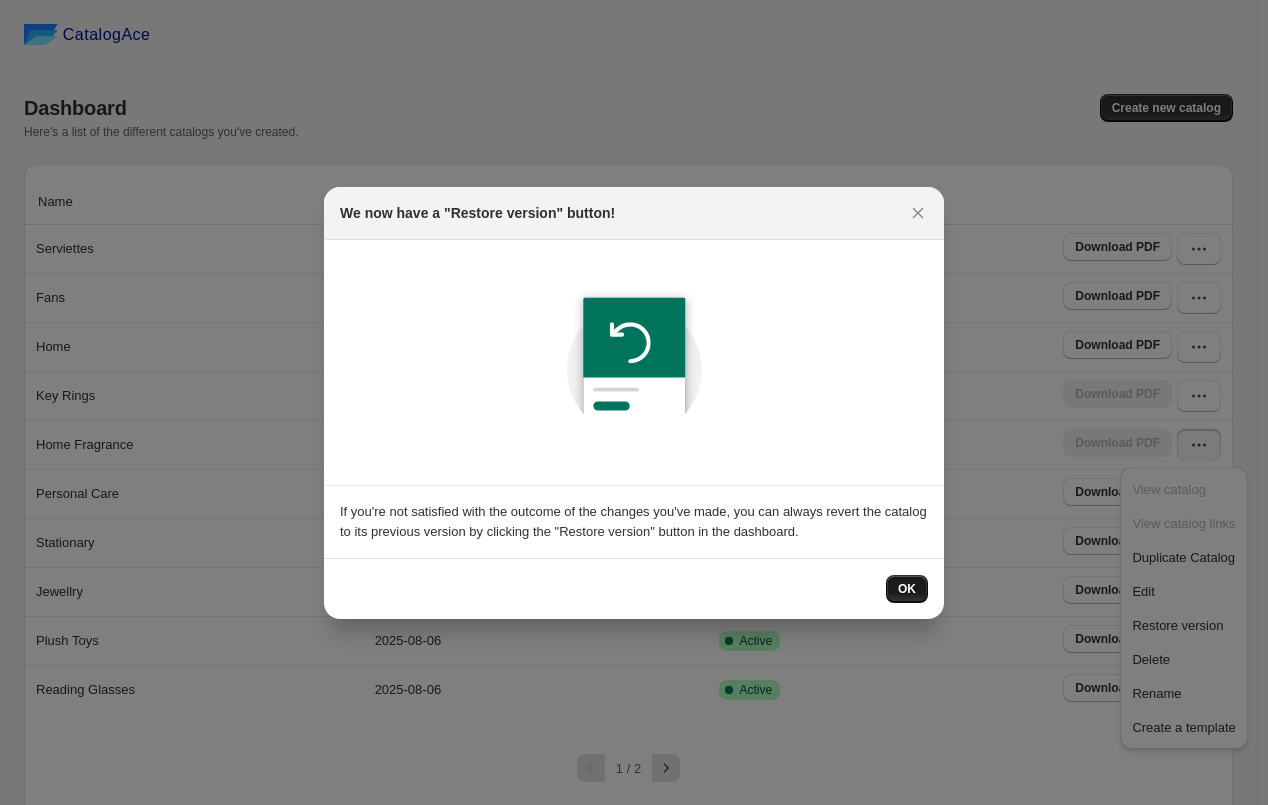 click on "OK" at bounding box center [907, 589] 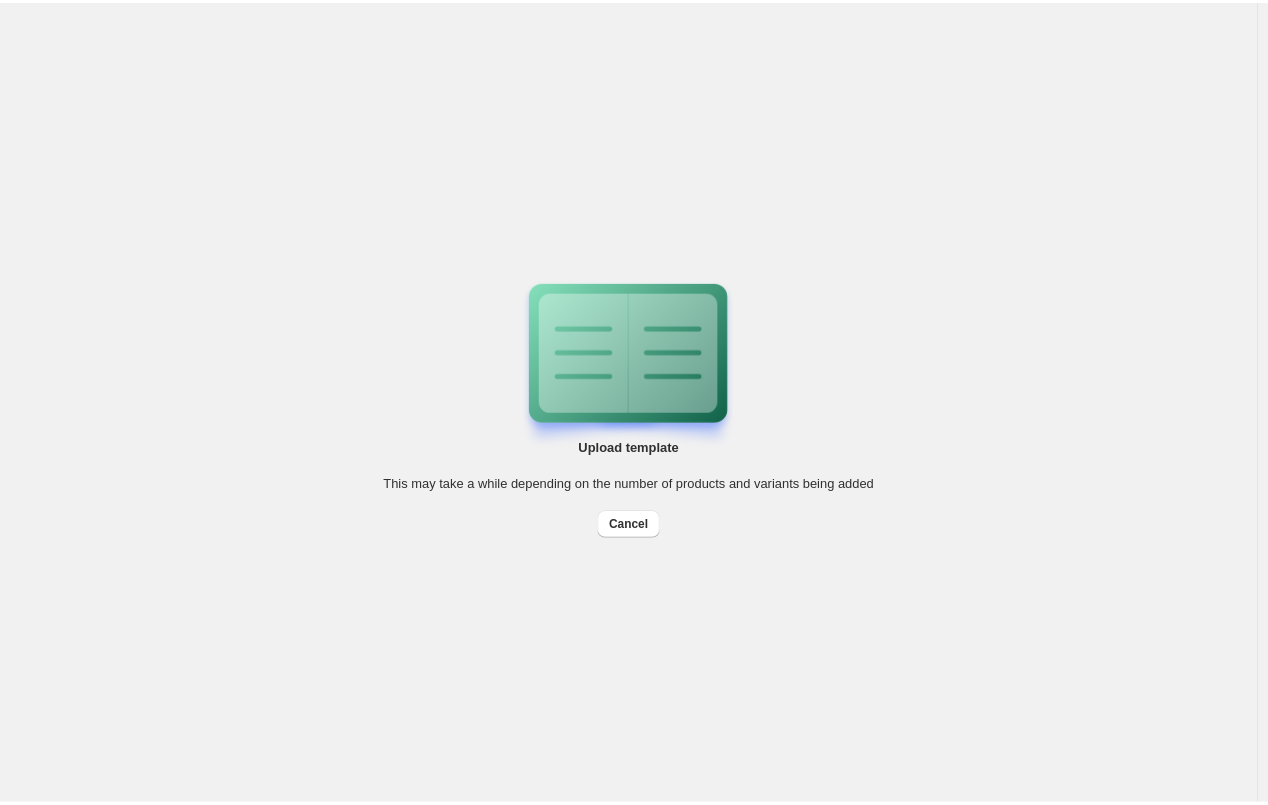 scroll, scrollTop: 0, scrollLeft: 0, axis: both 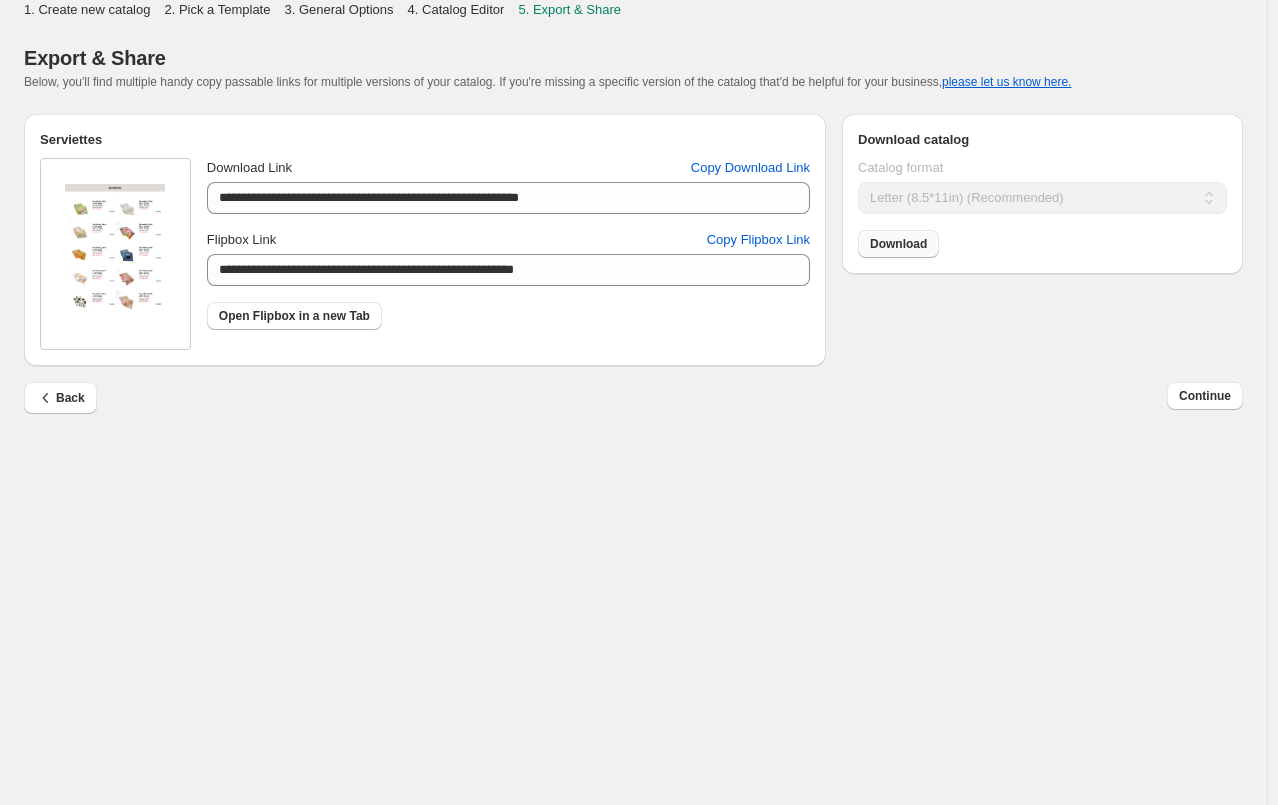 click on "Download" at bounding box center (898, 244) 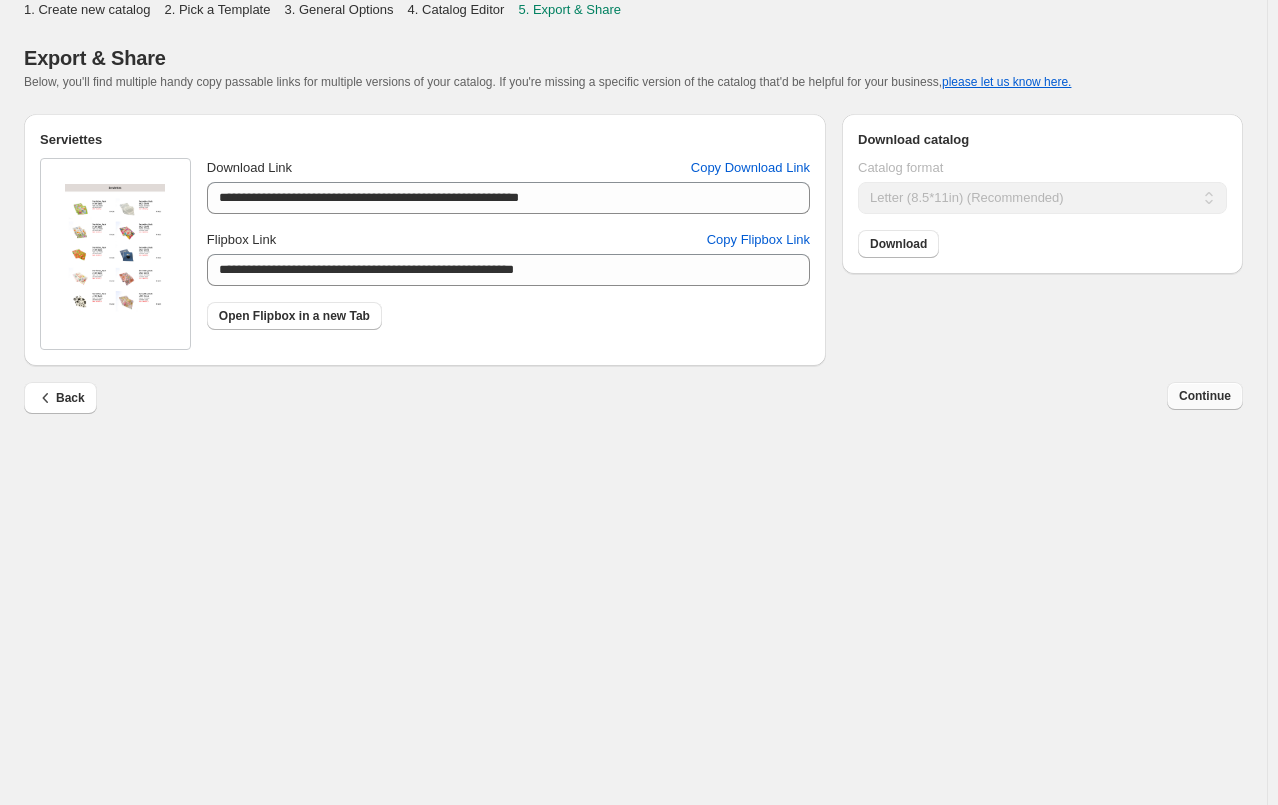 click on "Continue" at bounding box center (1205, 396) 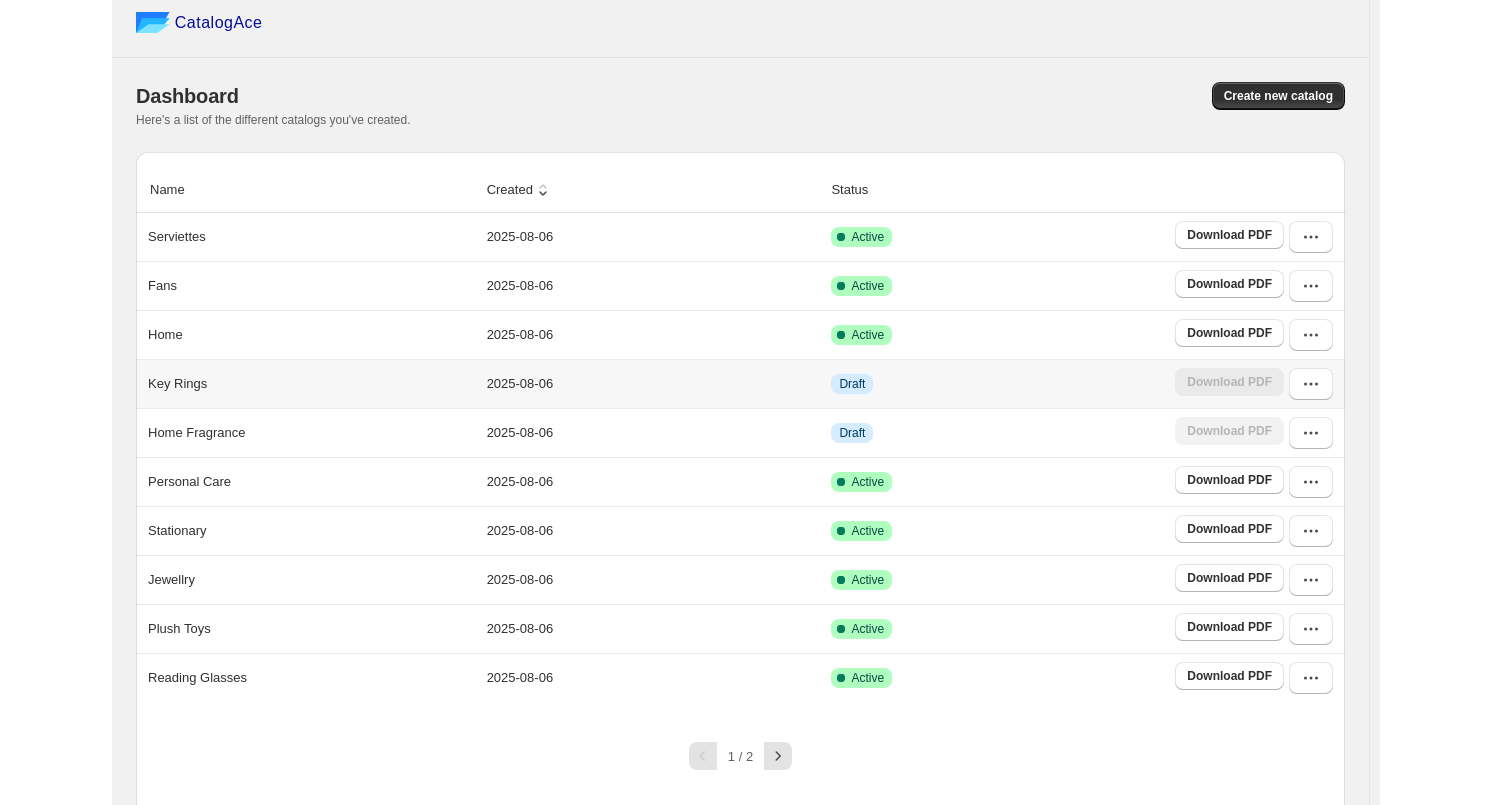 scroll, scrollTop: 0, scrollLeft: 0, axis: both 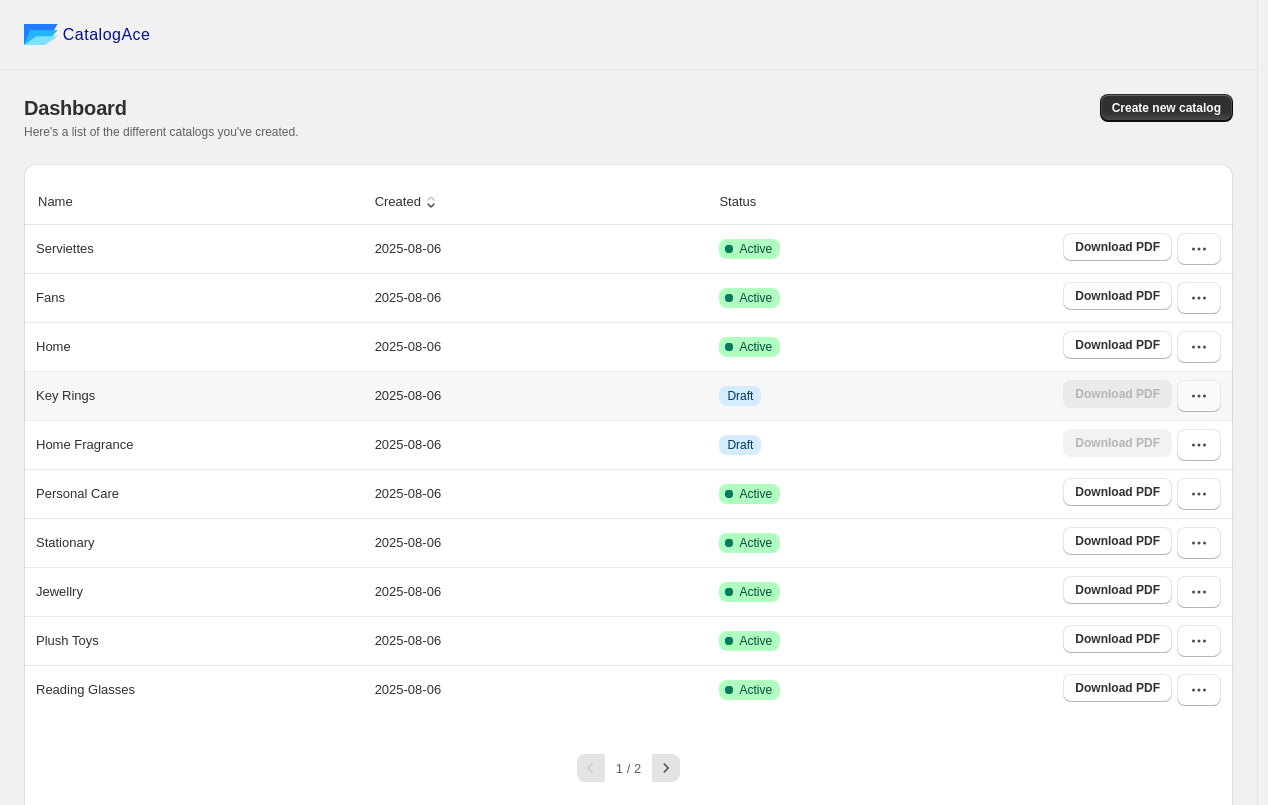 click 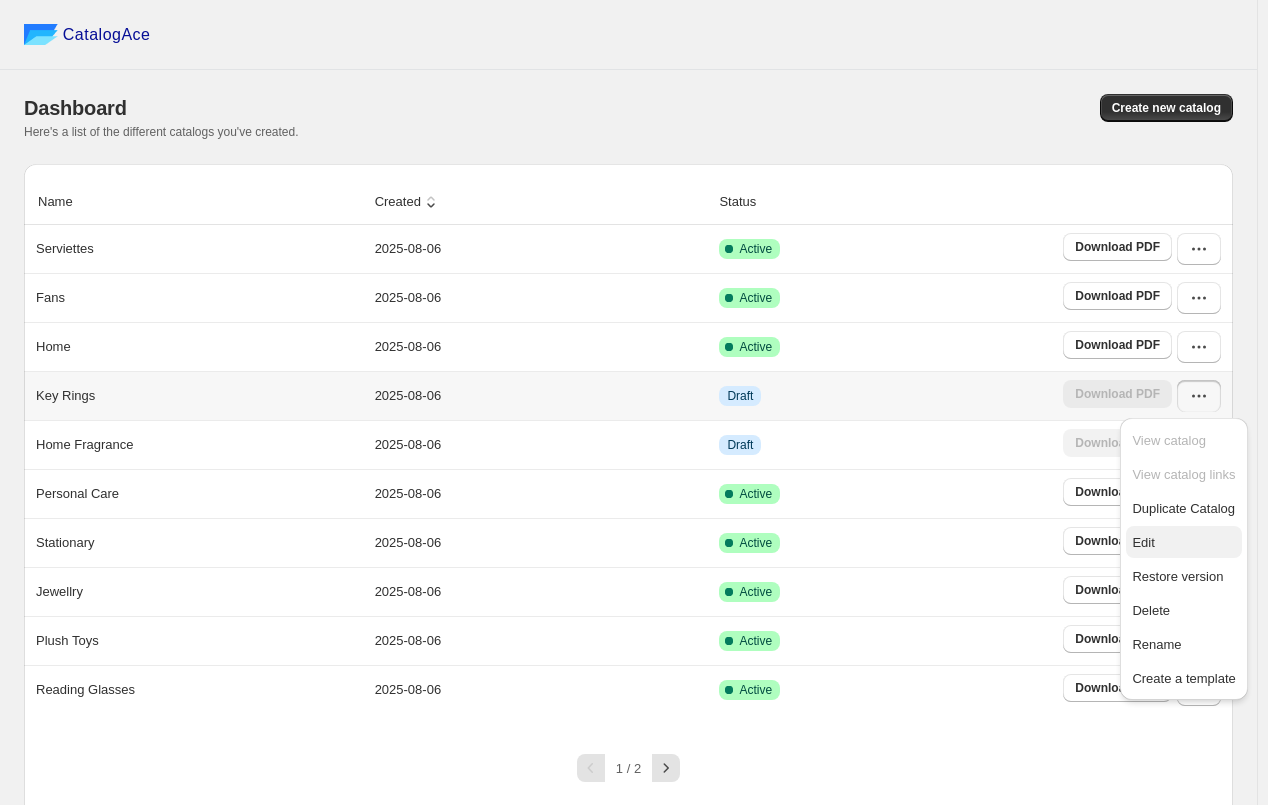 click on "Edit" at bounding box center [1143, 542] 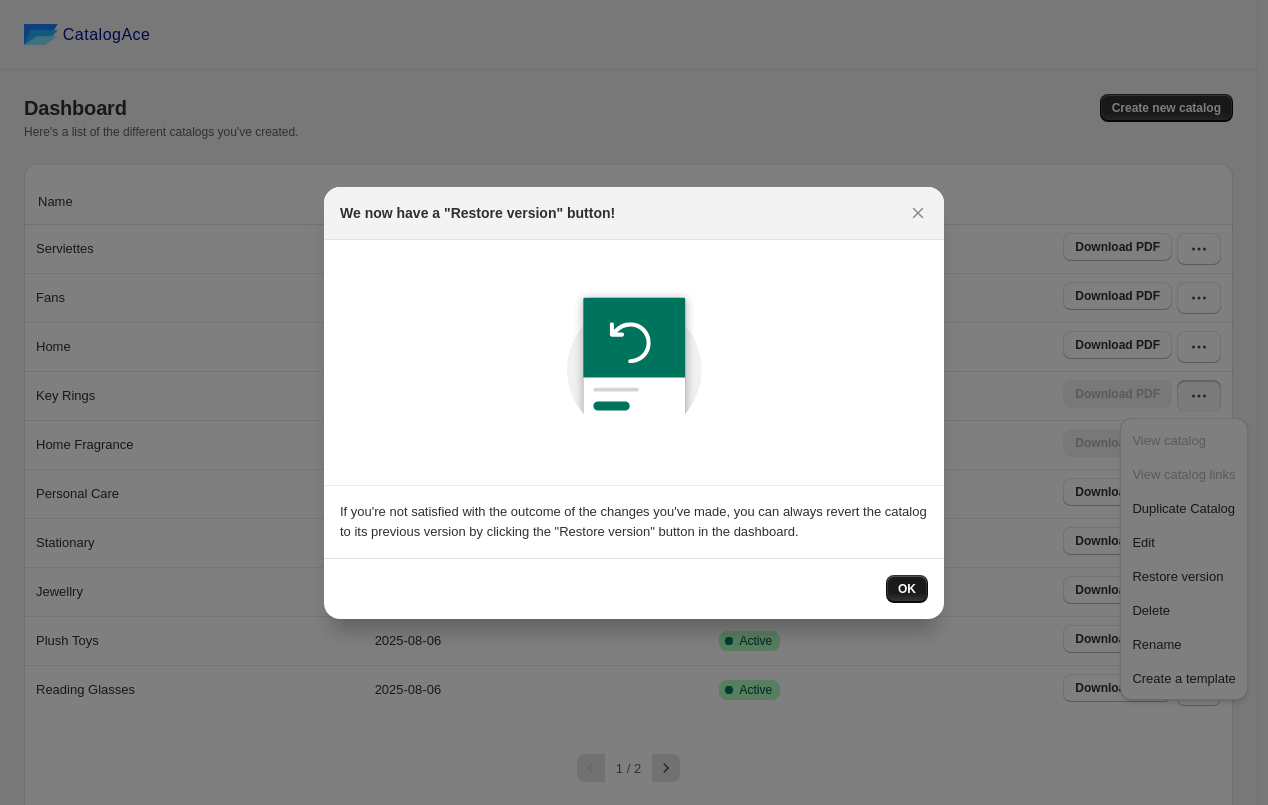 click on "OK" at bounding box center [907, 589] 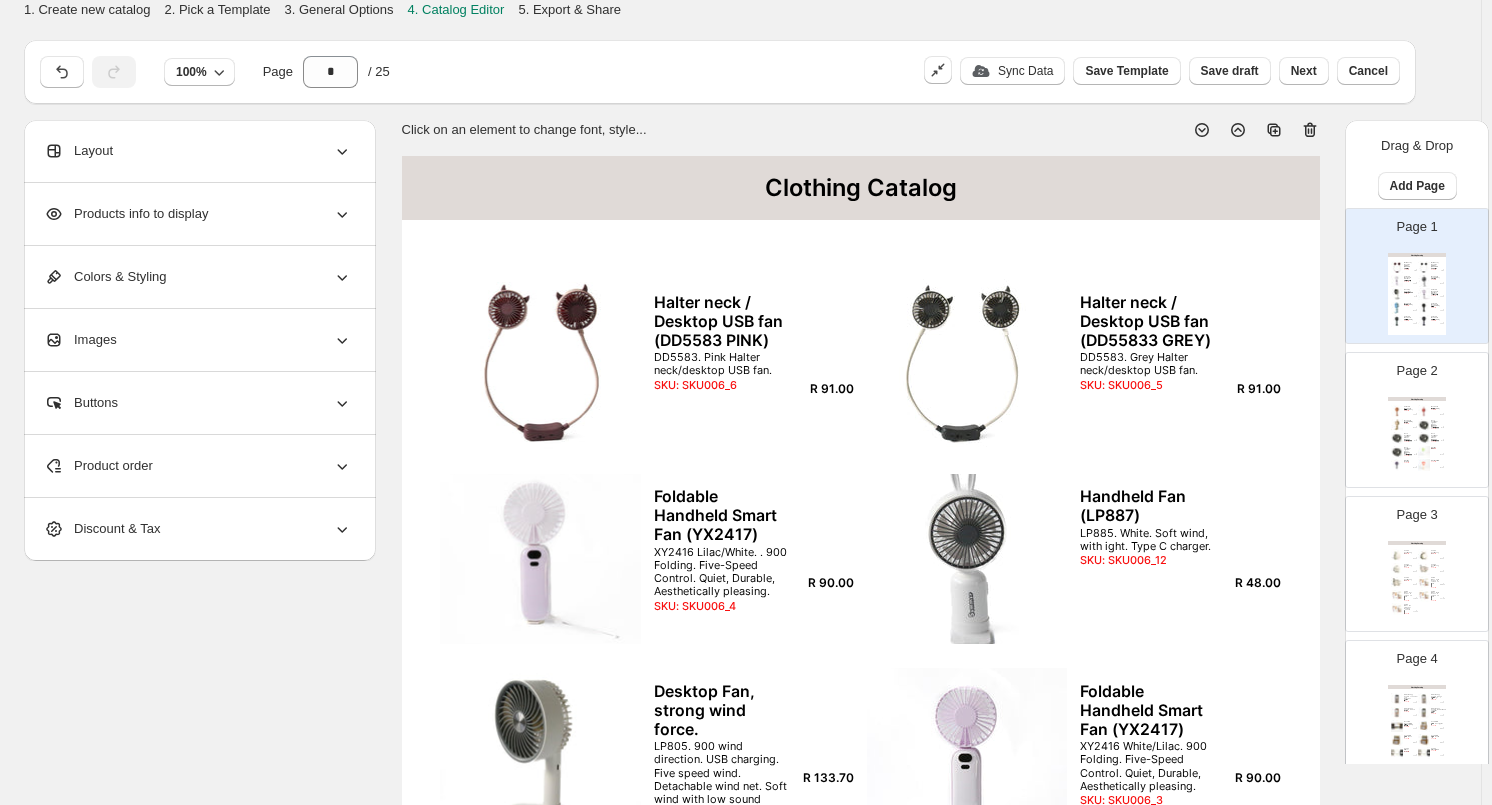 click 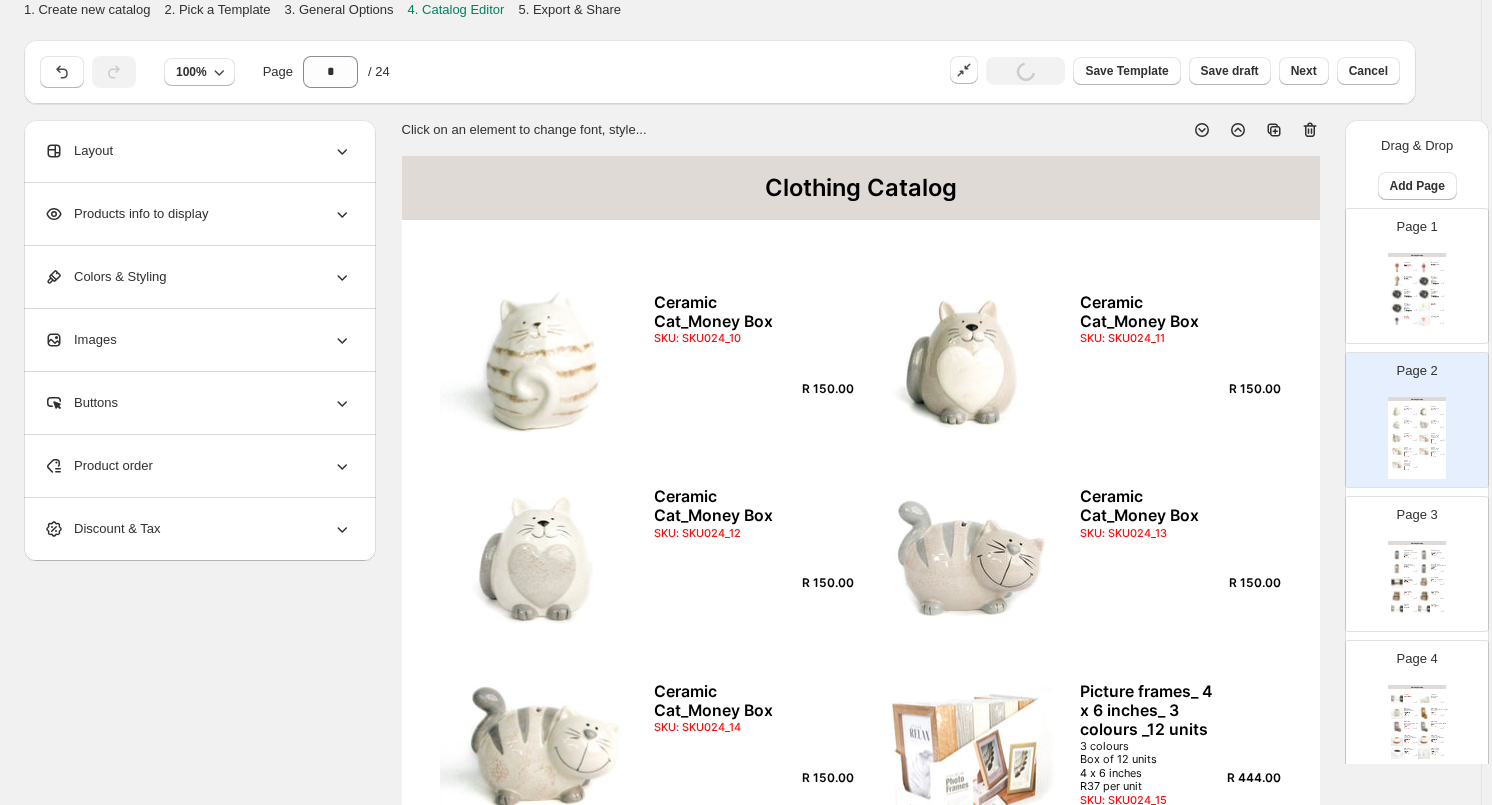 click 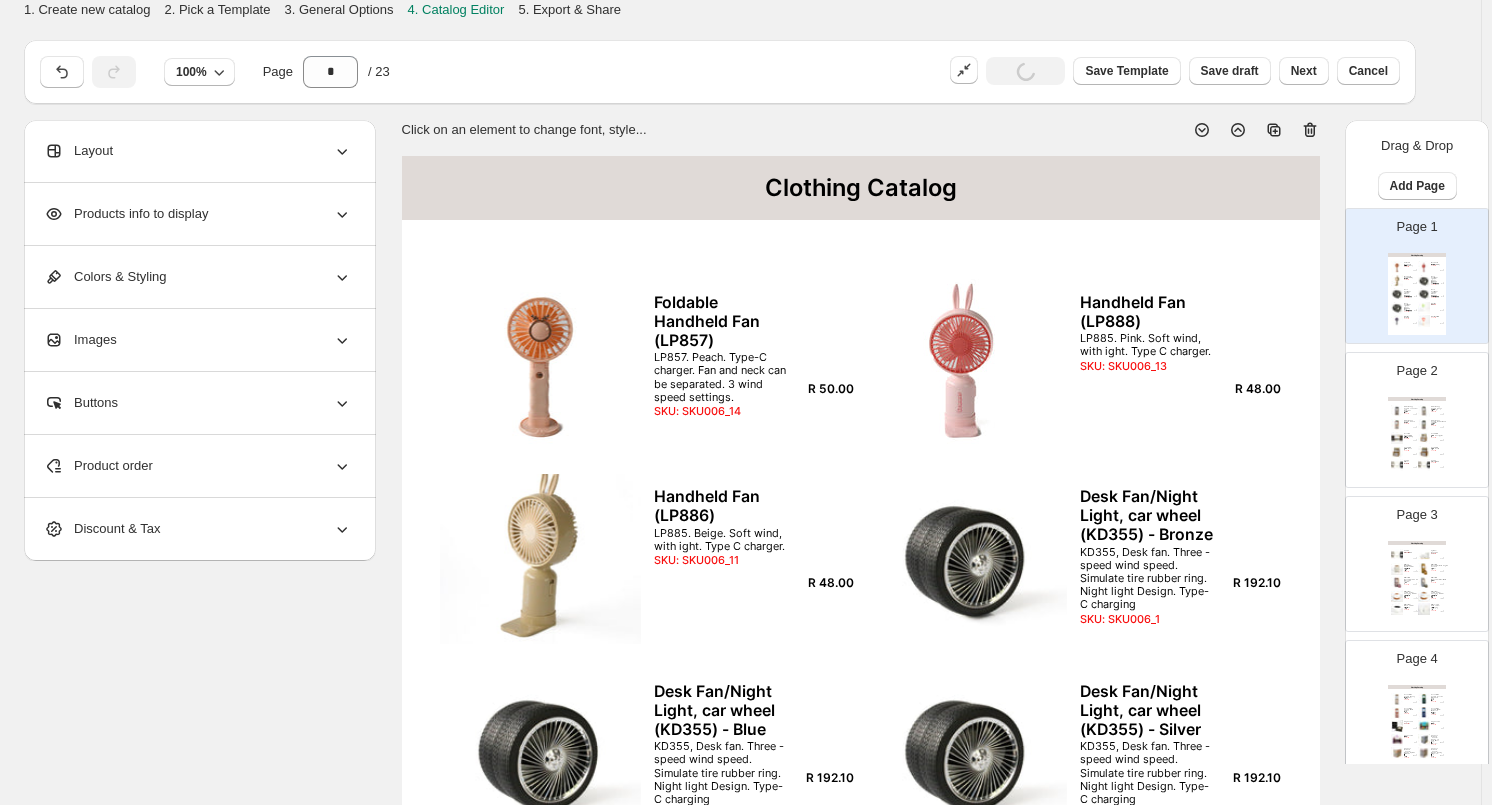 click 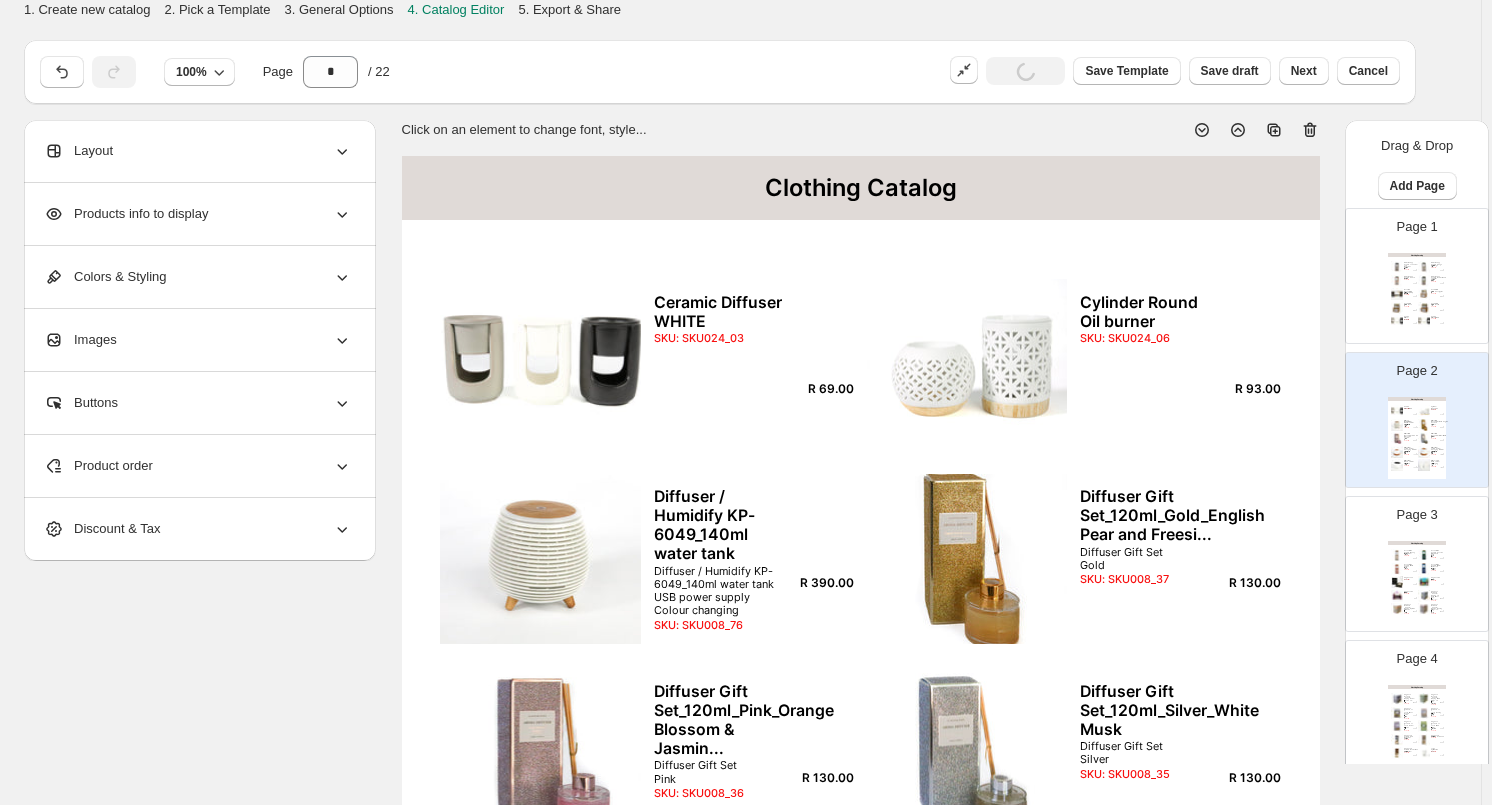 click 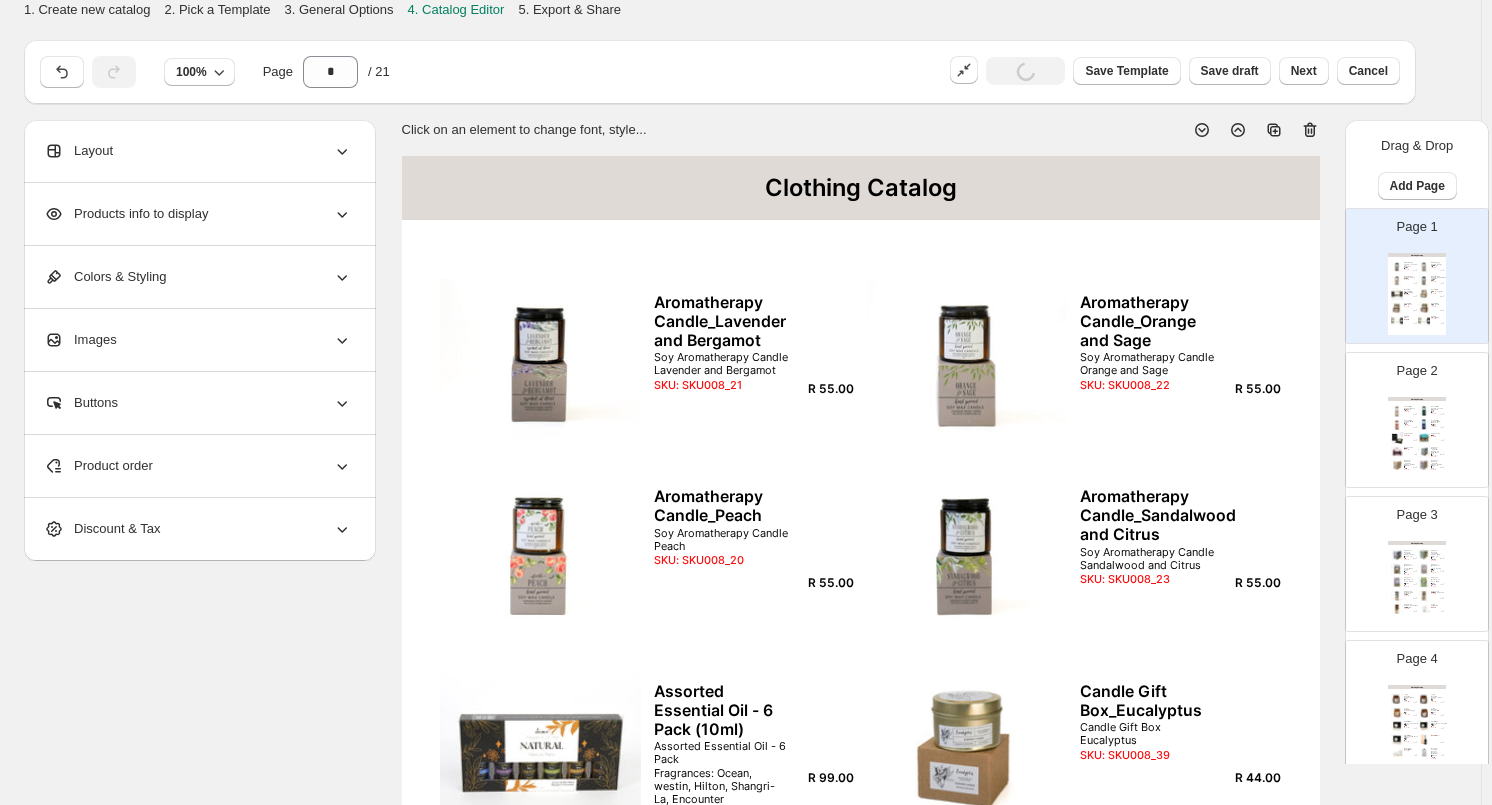 click 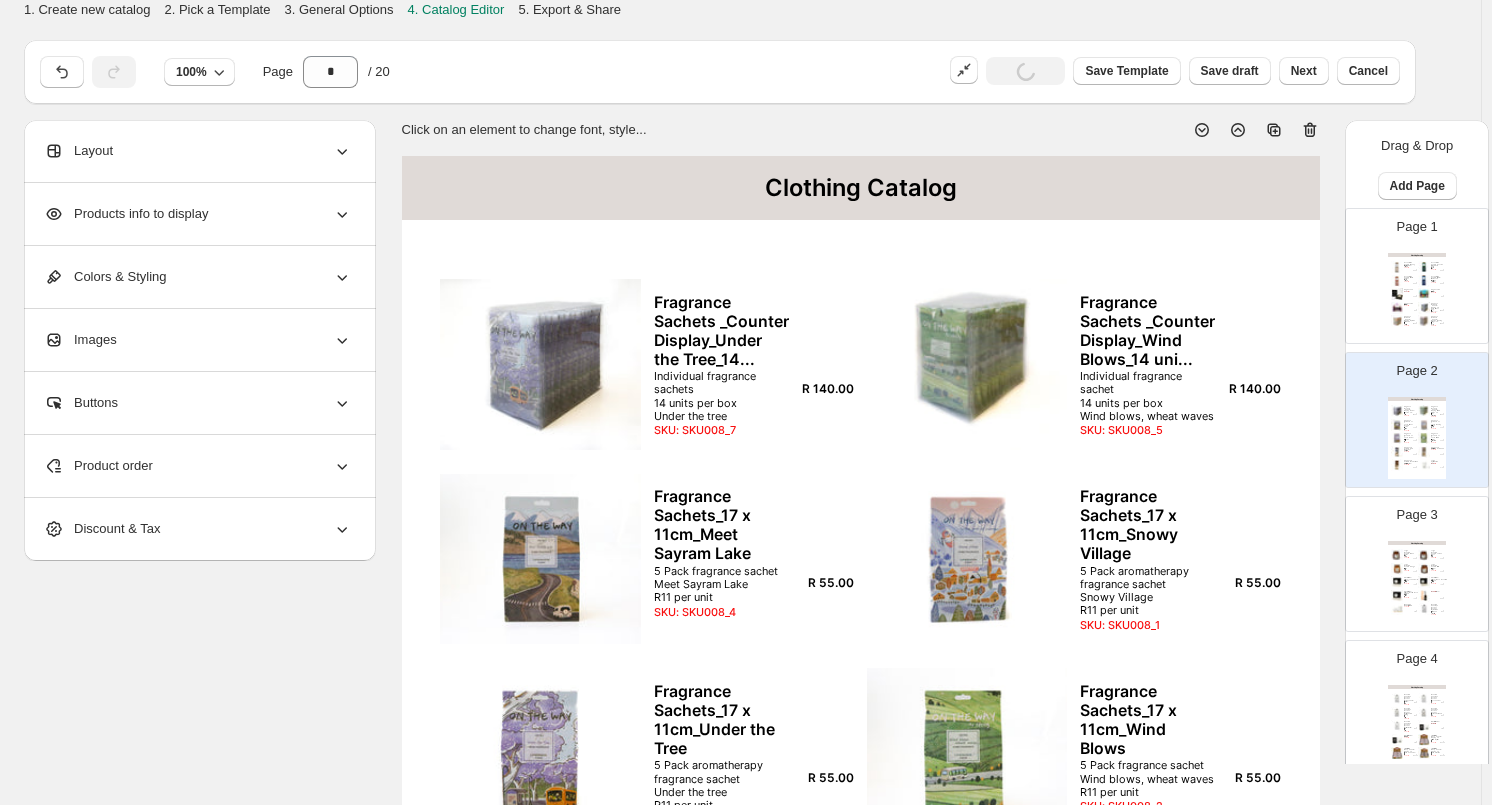 click 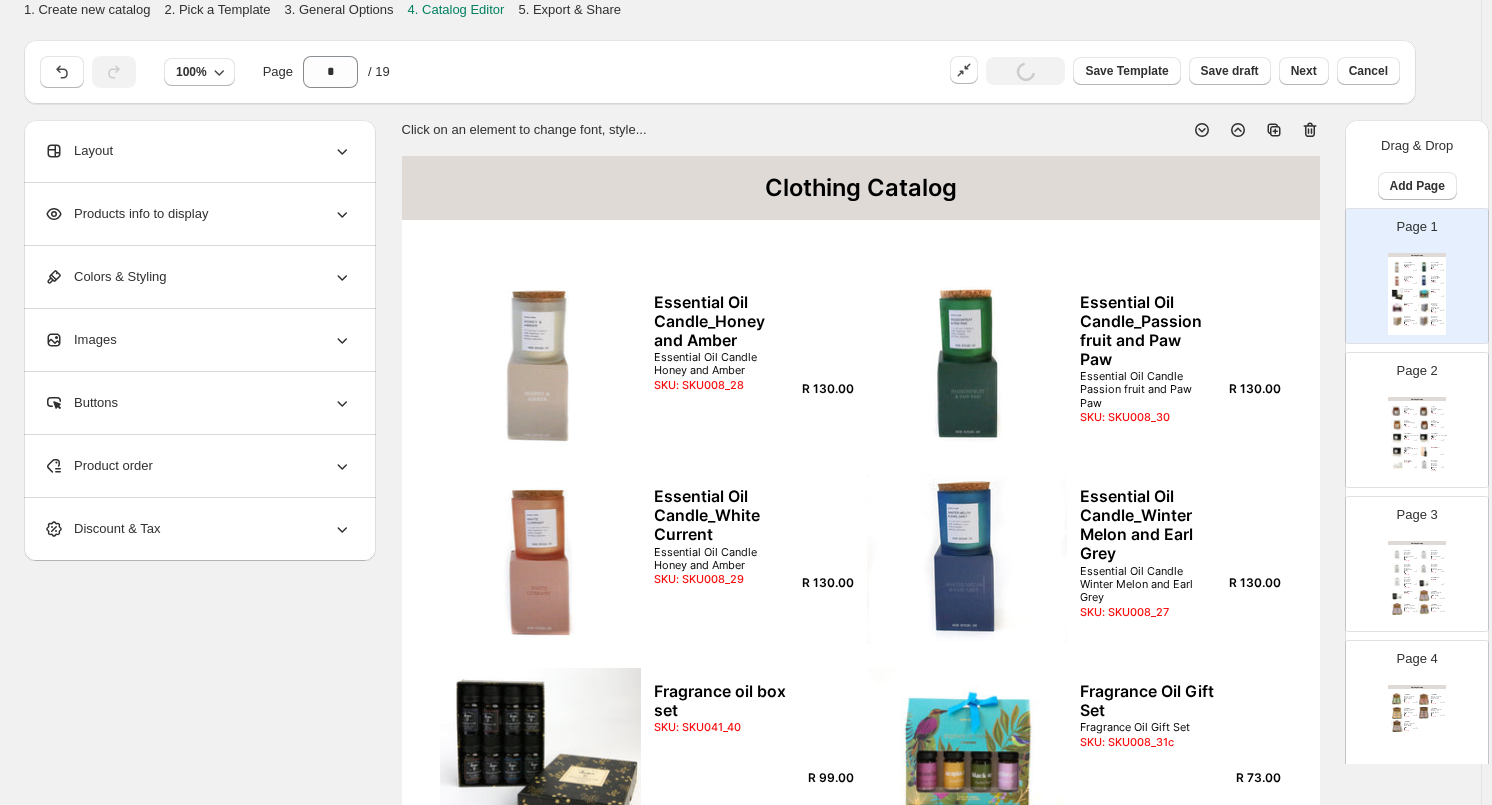 click 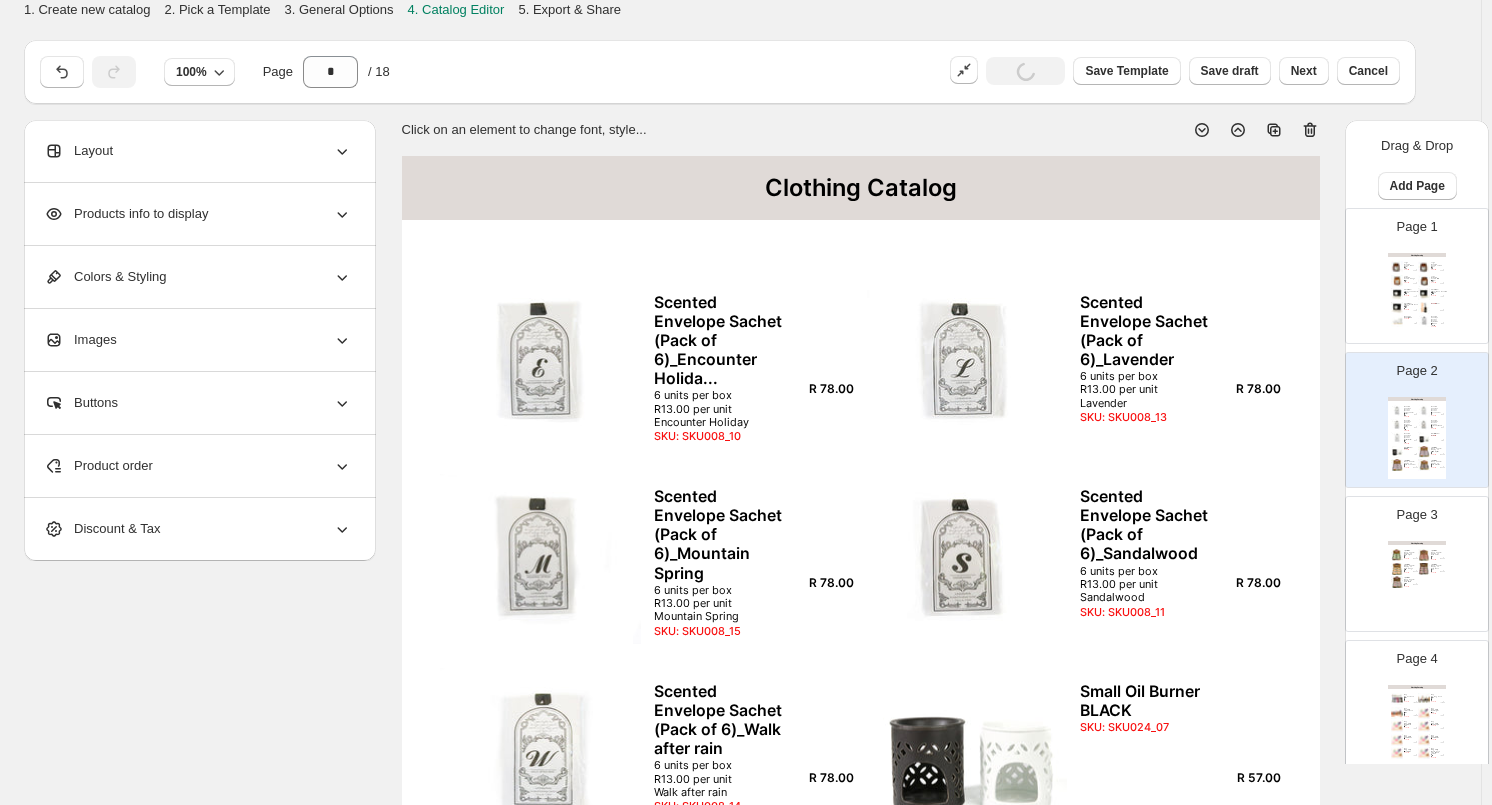 click 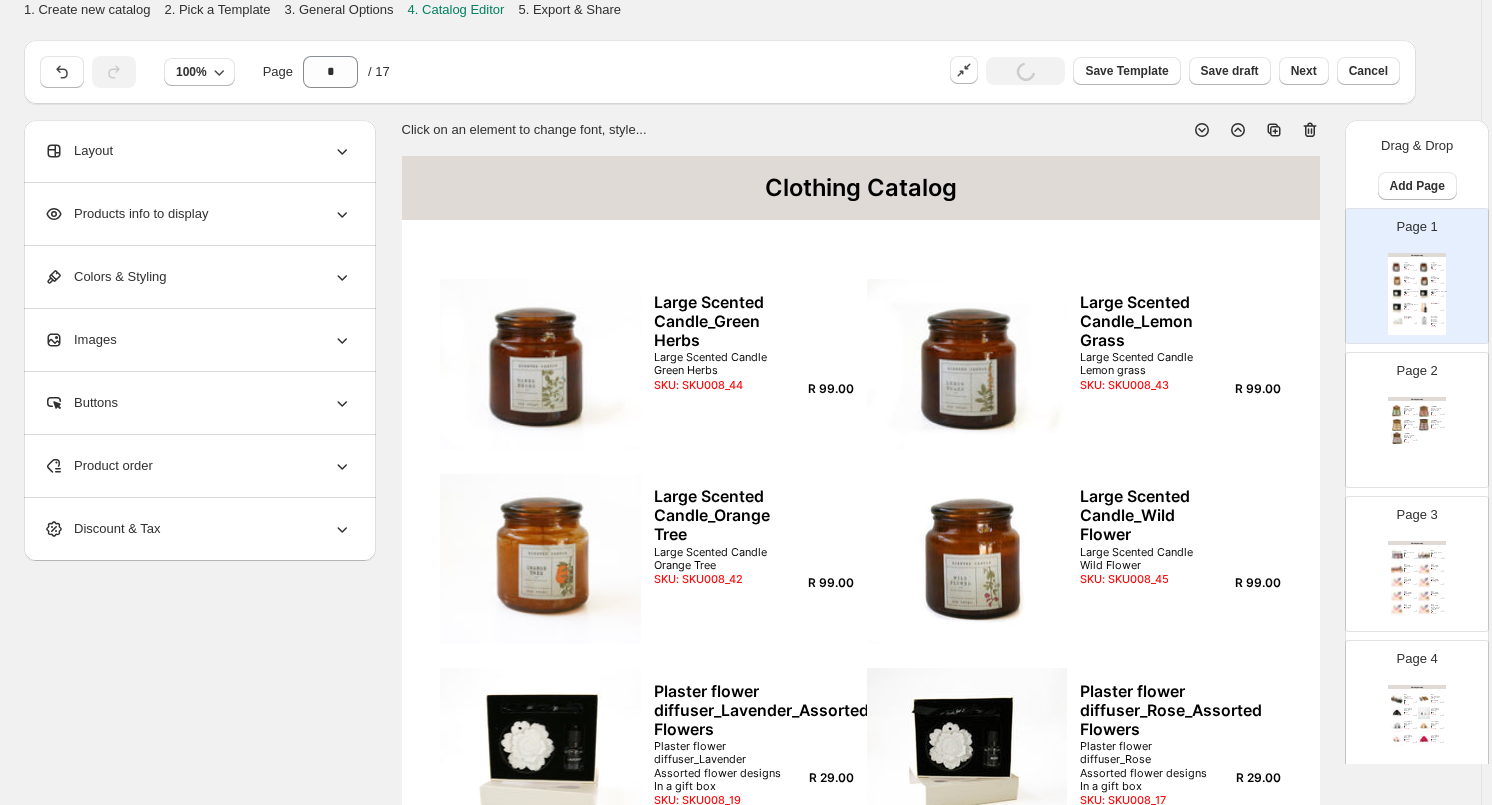 click 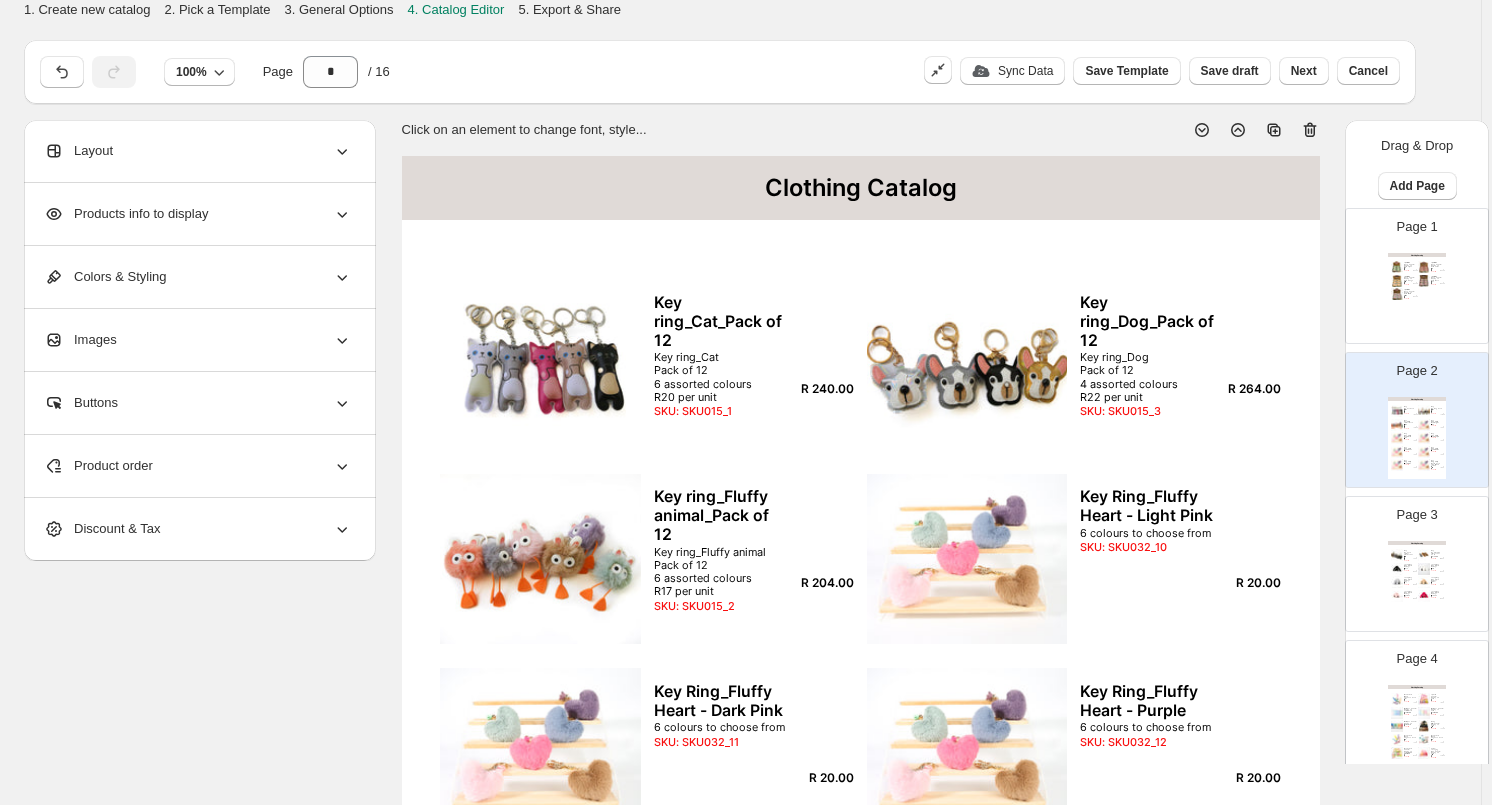 click on "Page 1 Clothing Catalog Triple Milled Soap_Counter Display_12 Units_Lily of ... Lily of the Valley
Box of 12 units
R34.00 per unit SKU:  SKU008_52 R 408.00 Triple Milled Soap_Counter Display_12 Units_Lotus Fl... Lotus Flower
Box of 12 units
R34.00 per unit SKU:  SKU008_54 R 408.00 Triple Milled Soap_Counter Display_12 Units_Orange B... Orange Blossom
Box of 12 units
R34.00 per unit SKU:  SKU008_53 R 408.00 Triple Milled Soap_Counter Display_12 Units_Rose Pet... Rose Petal
Box of 12 units
R34.00 per unit SKU:  SKU008_57 R 408.00 Triple Milled Soap_Counter Display_12 Units_White Ja... White Jasmine
Box of 12 units
R34.00 per unit SKU:  SKU008_56 R 408.00" at bounding box center (1409, 268) 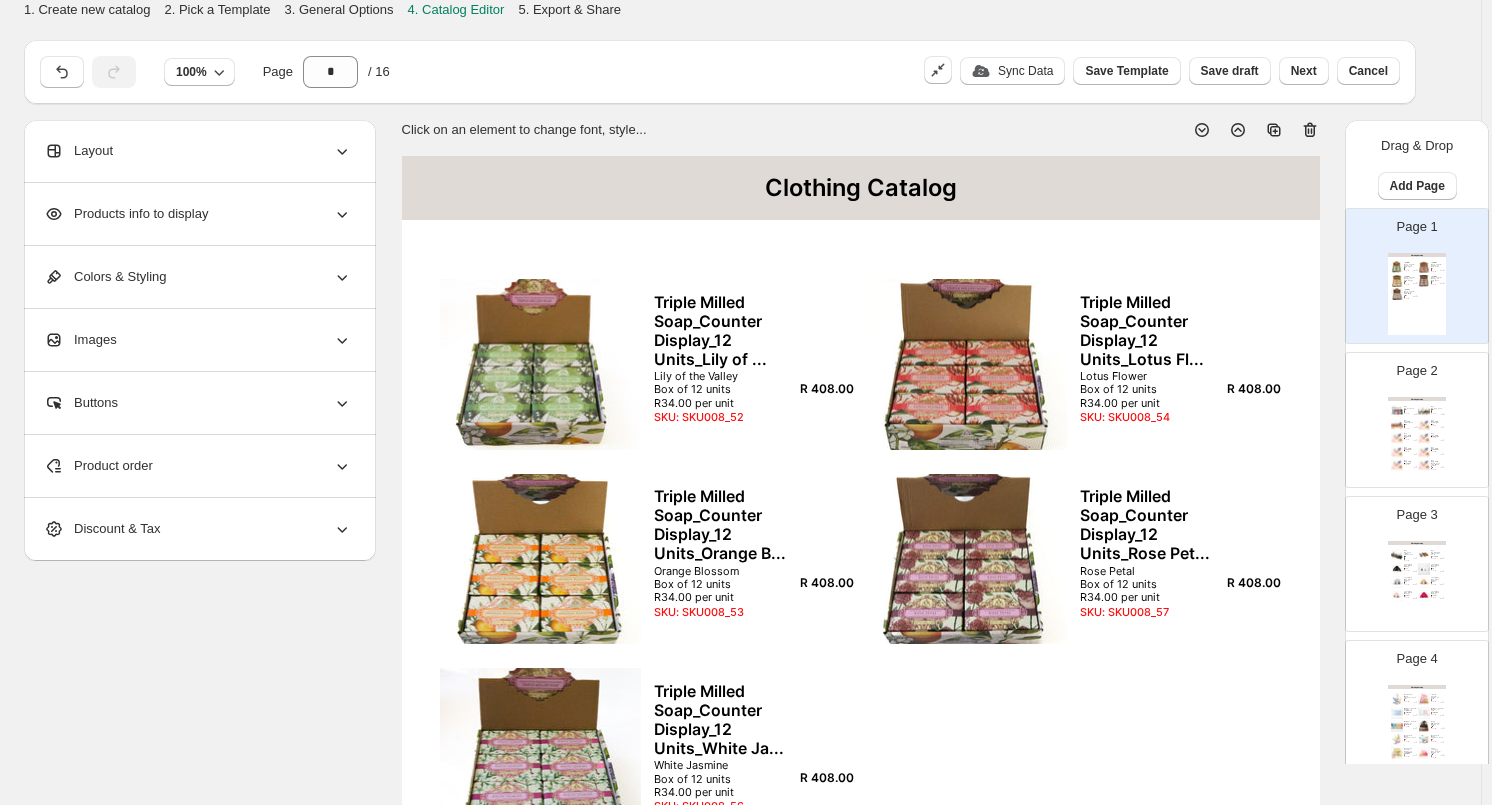 click 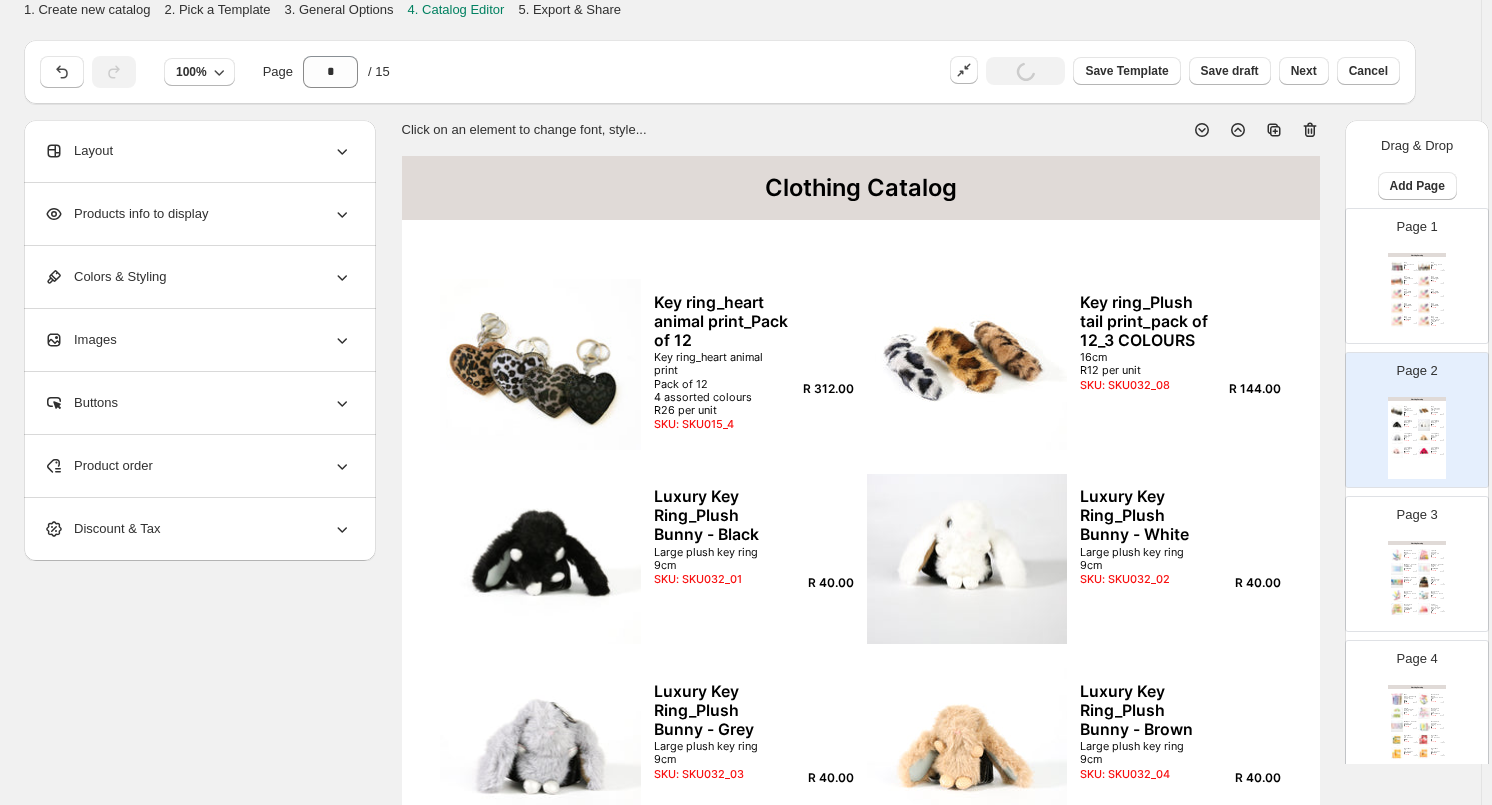 click at bounding box center [1424, 294] 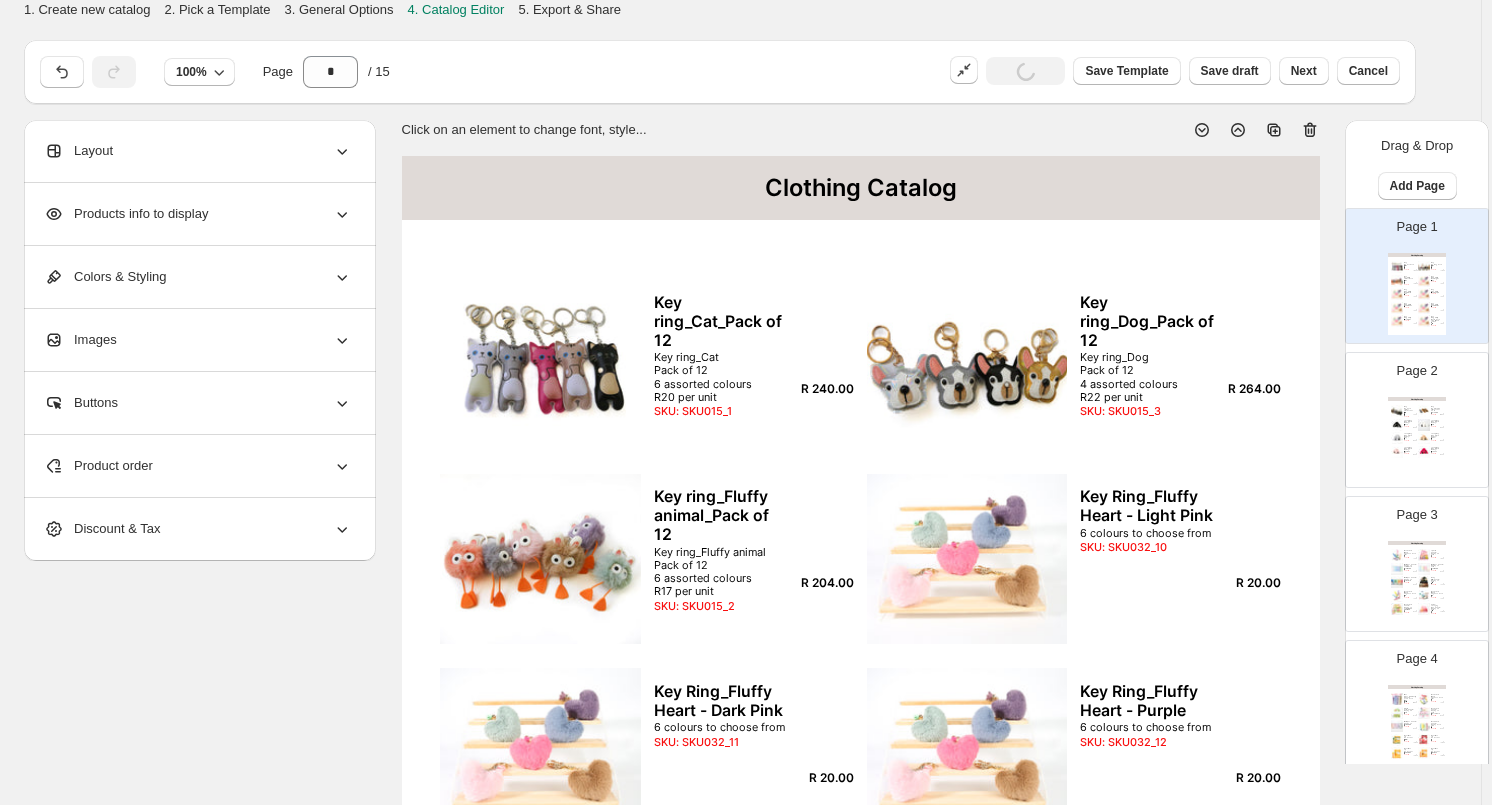 click at bounding box center [1424, 411] 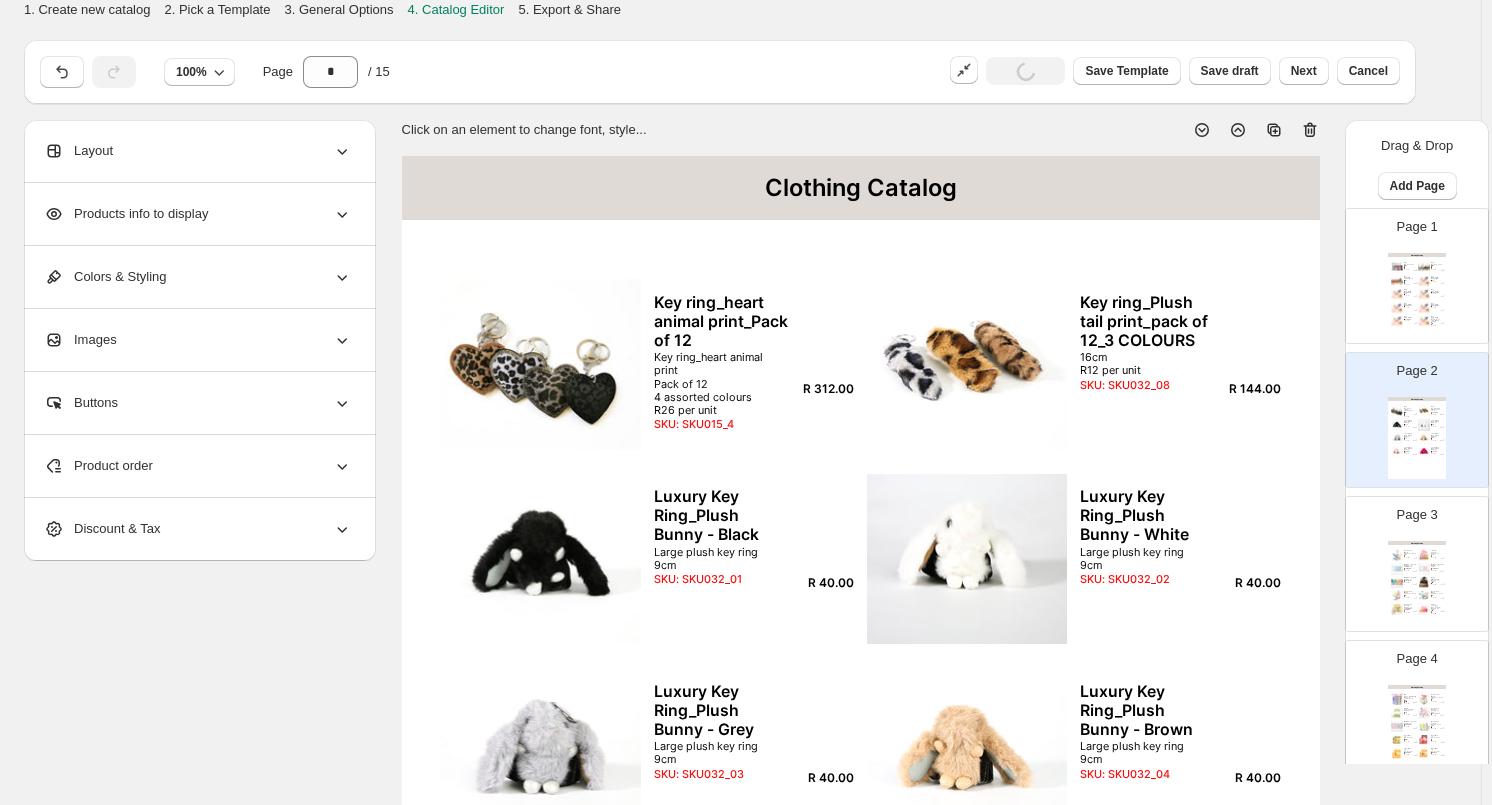 click at bounding box center (1424, 569) 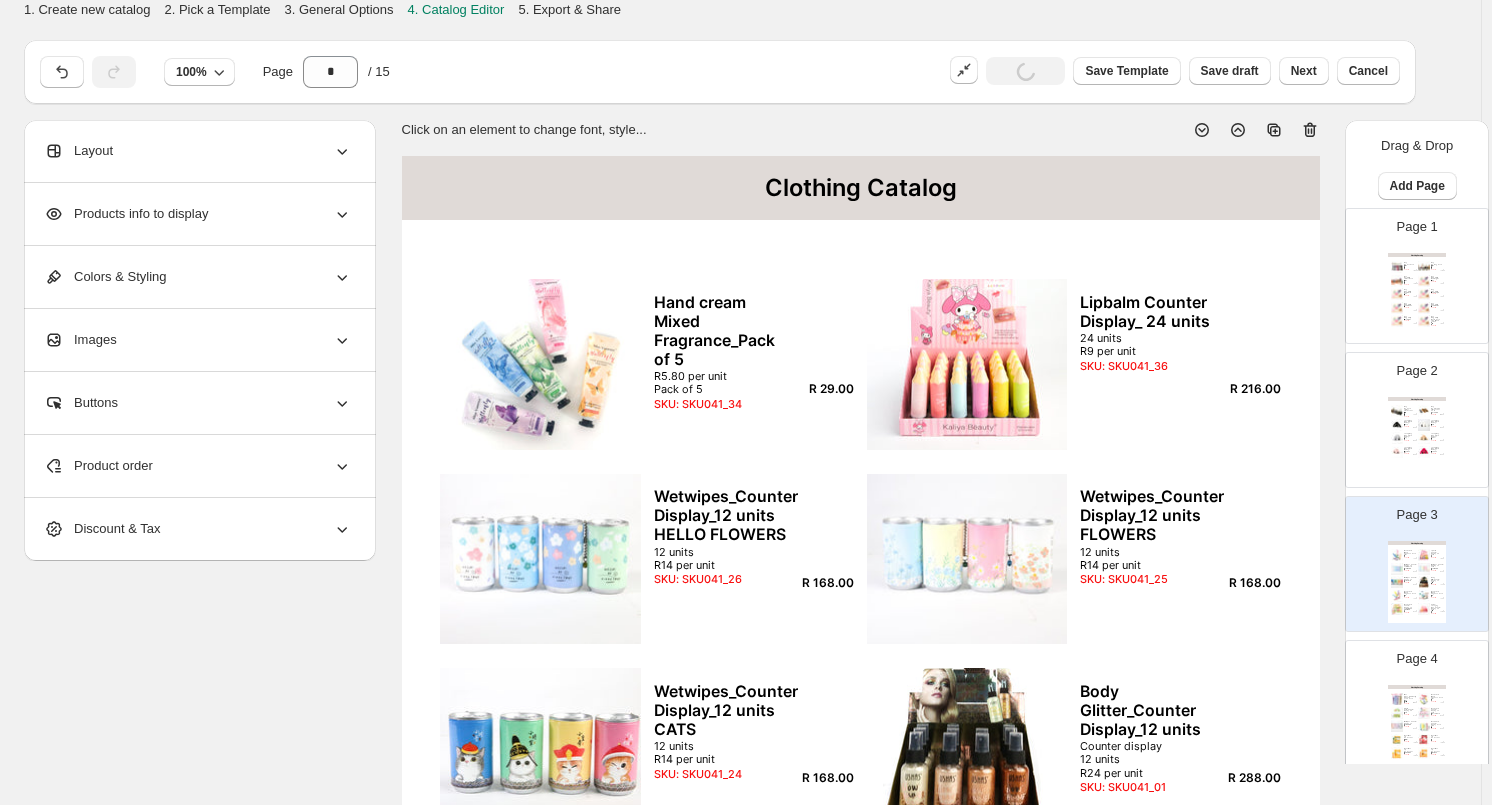 click 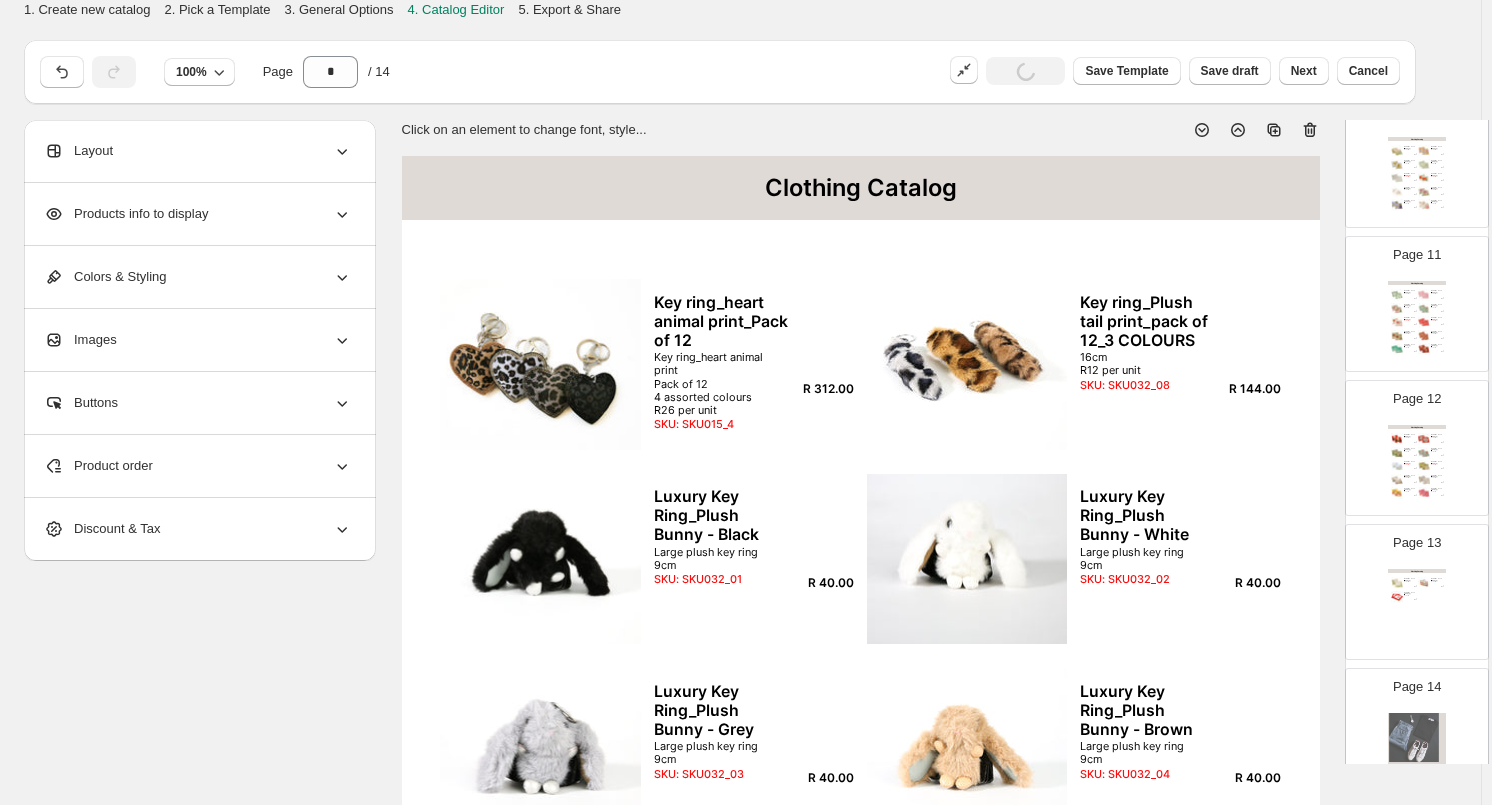 scroll, scrollTop: 1504, scrollLeft: 0, axis: vertical 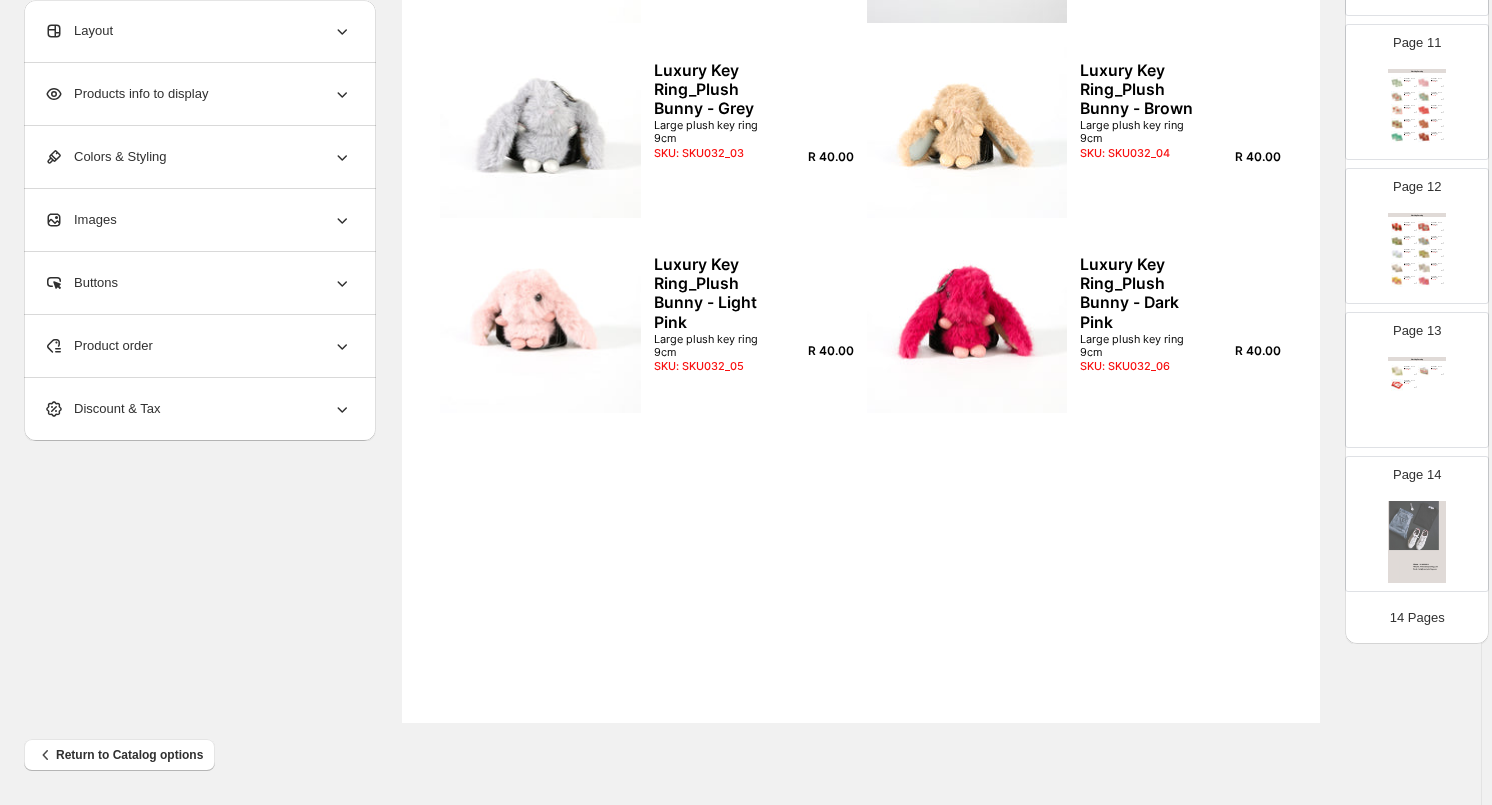 click at bounding box center [1417, 542] 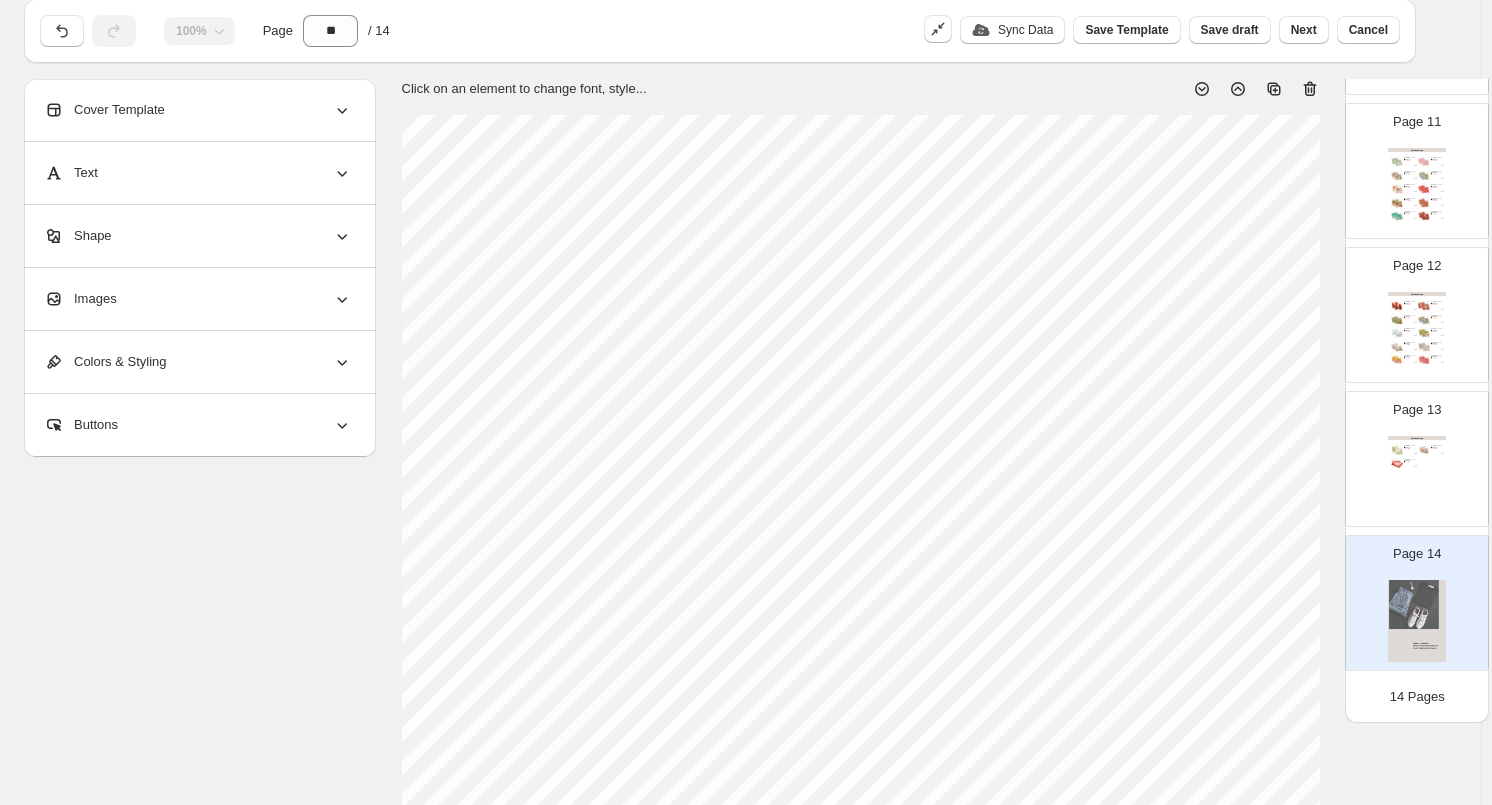 scroll, scrollTop: 0, scrollLeft: 0, axis: both 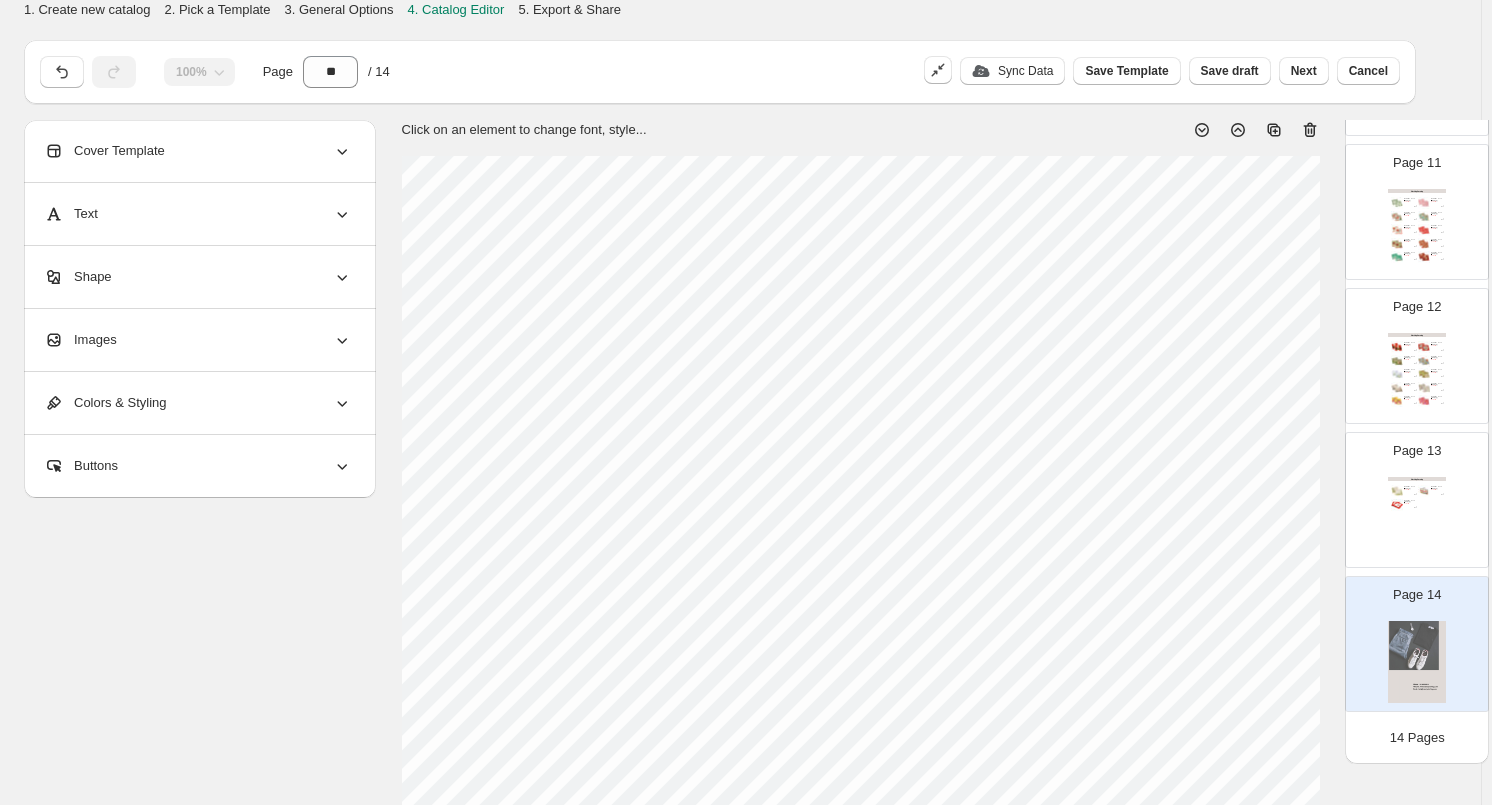 click 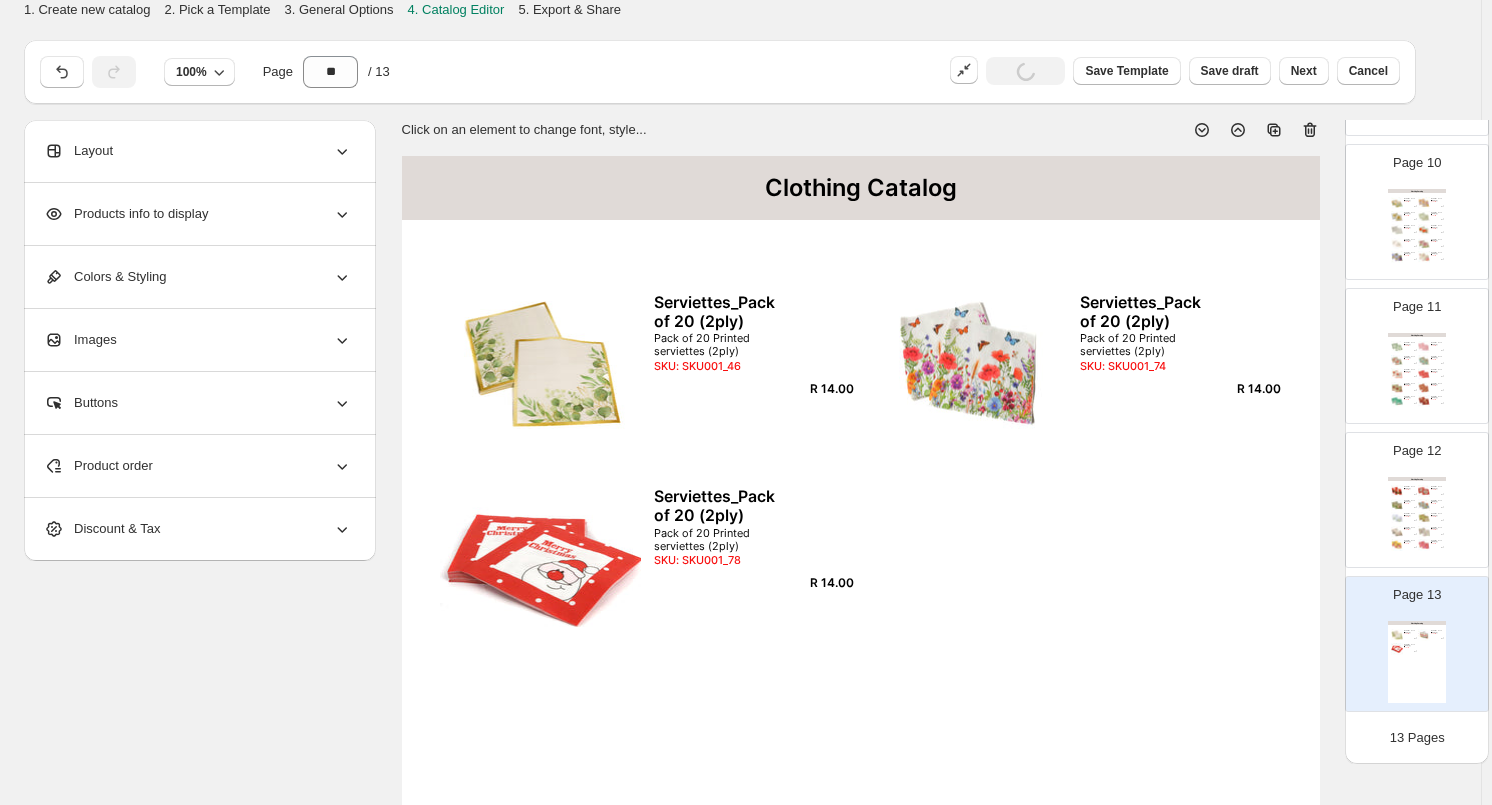 scroll, scrollTop: 1360, scrollLeft: 0, axis: vertical 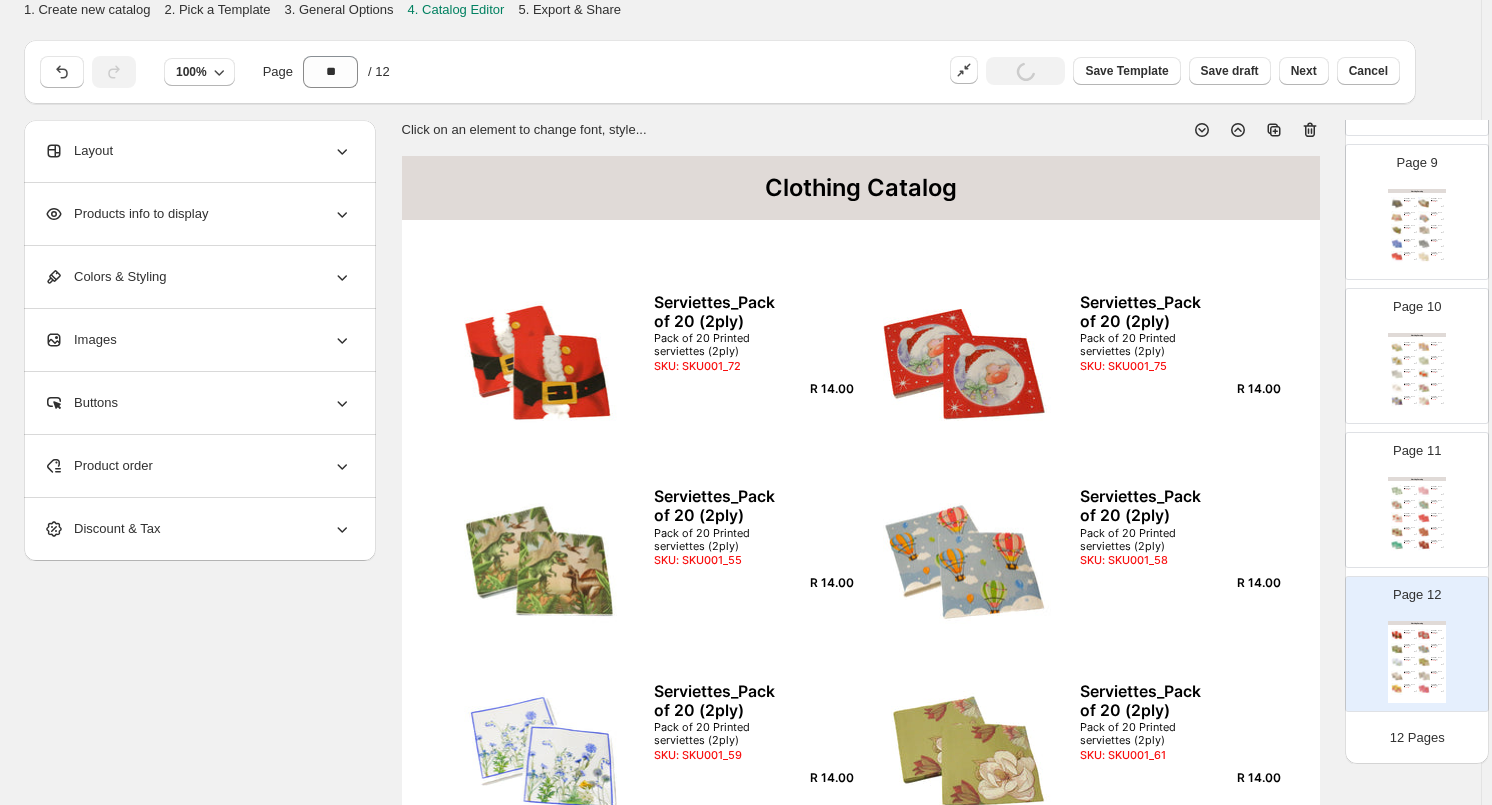 click 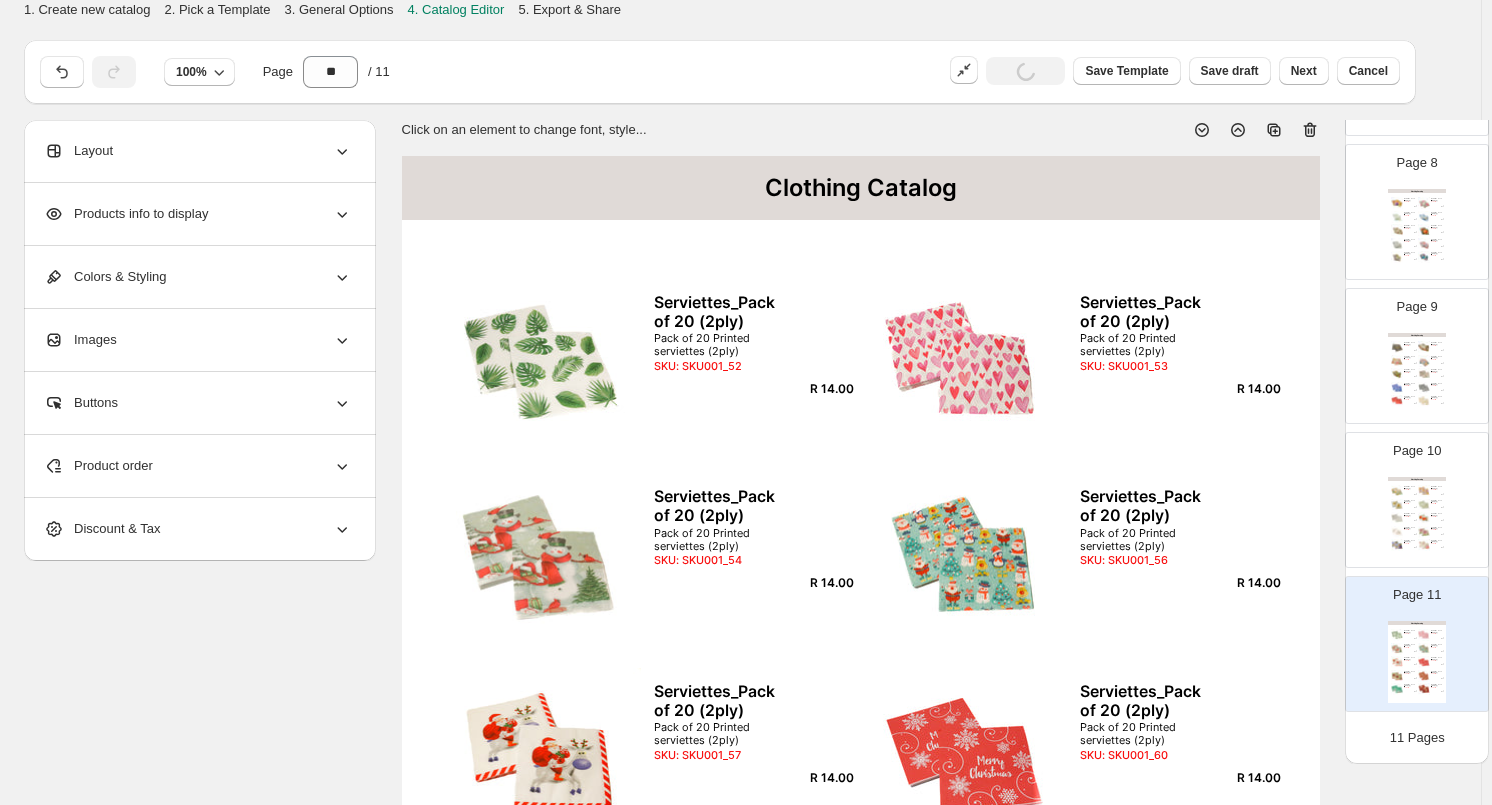 click 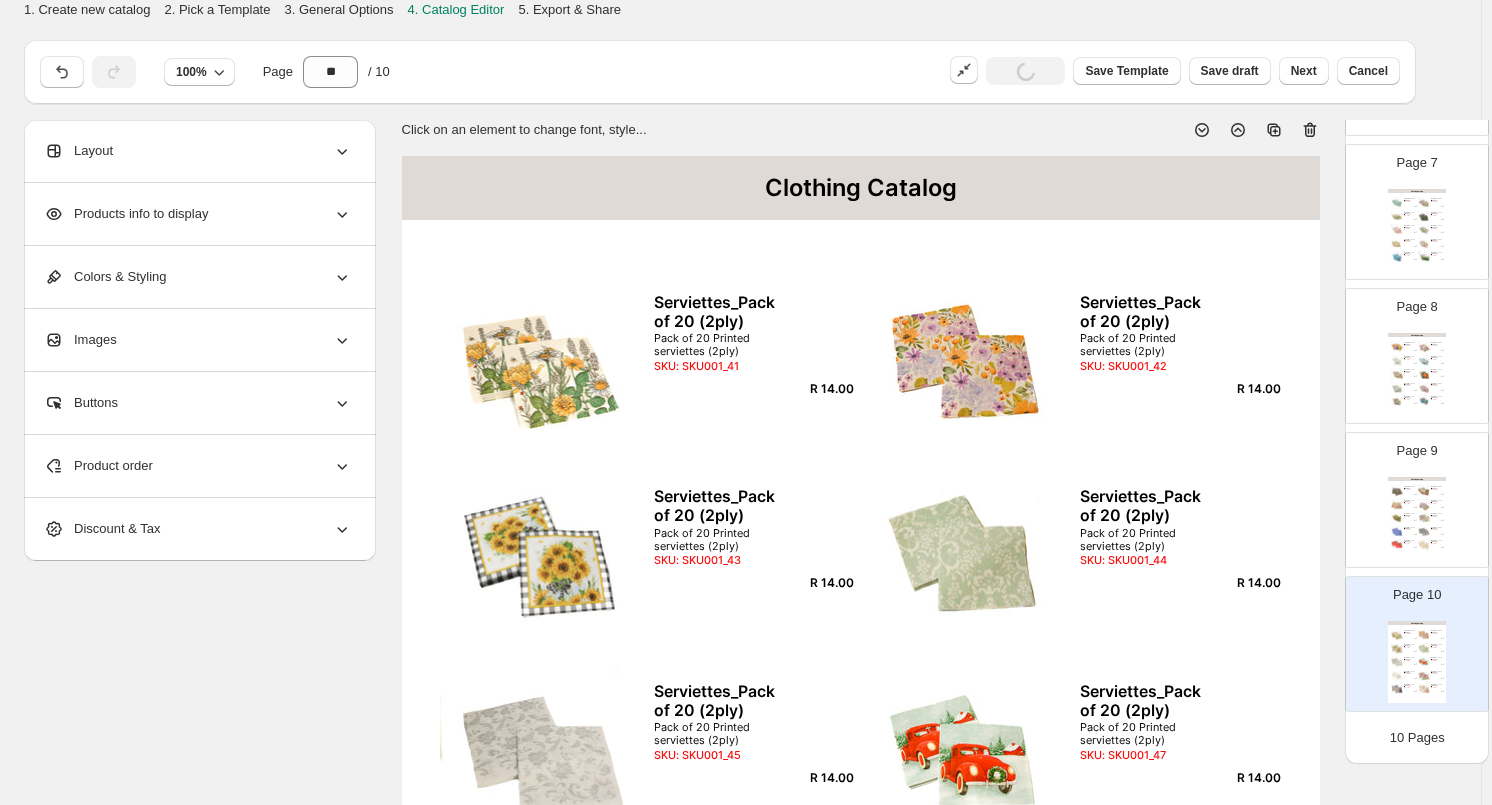 click 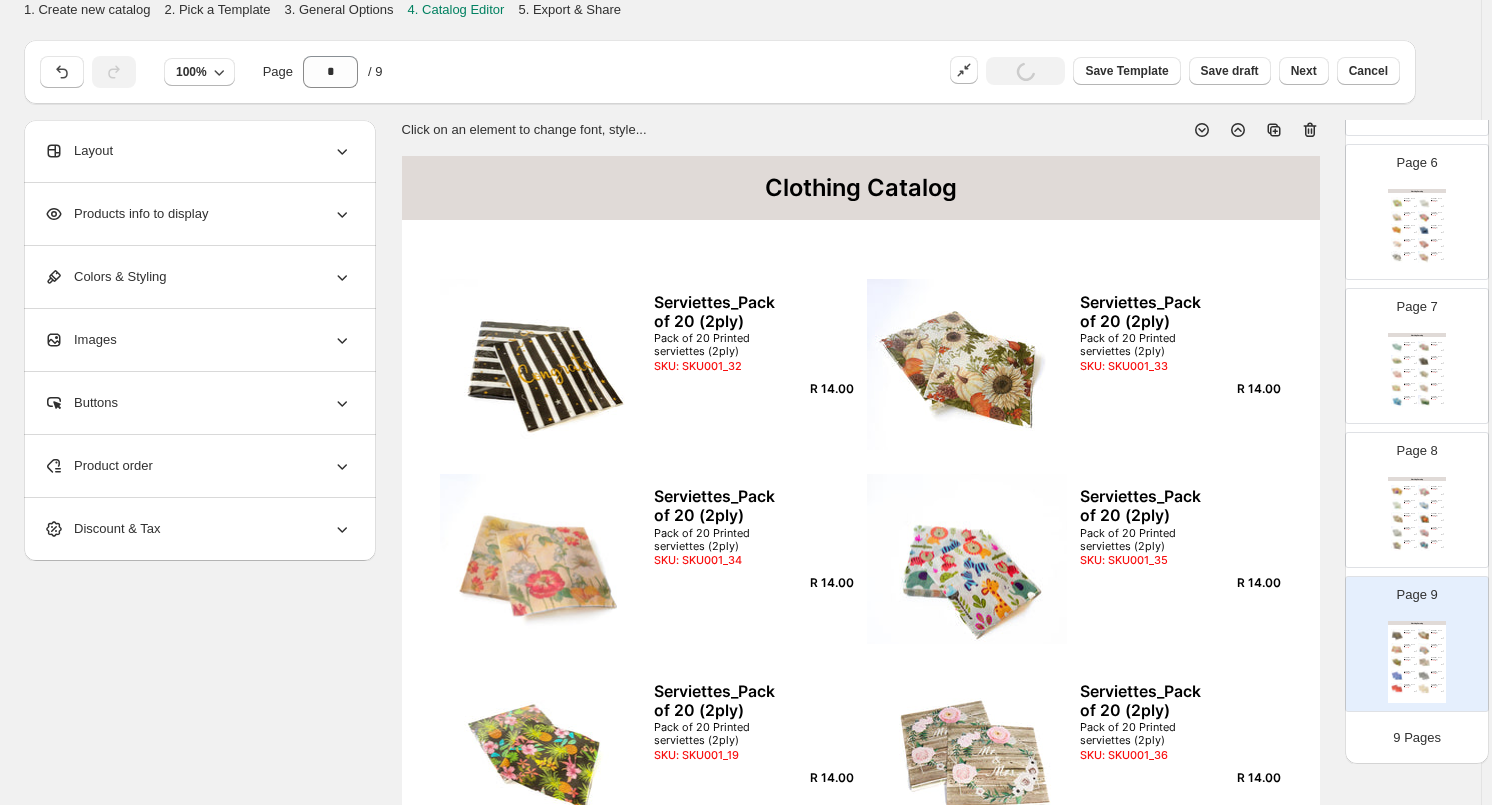 click 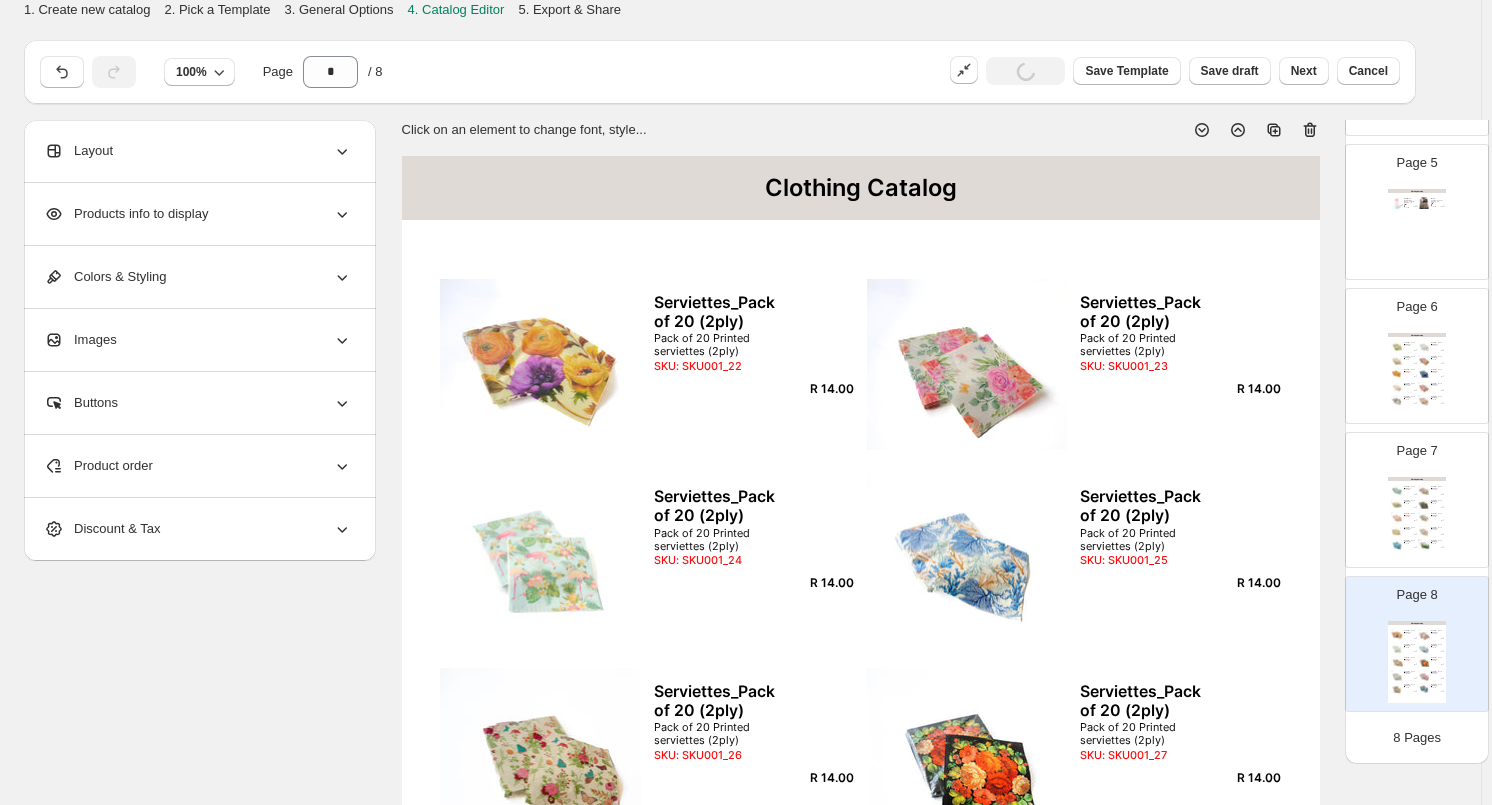click 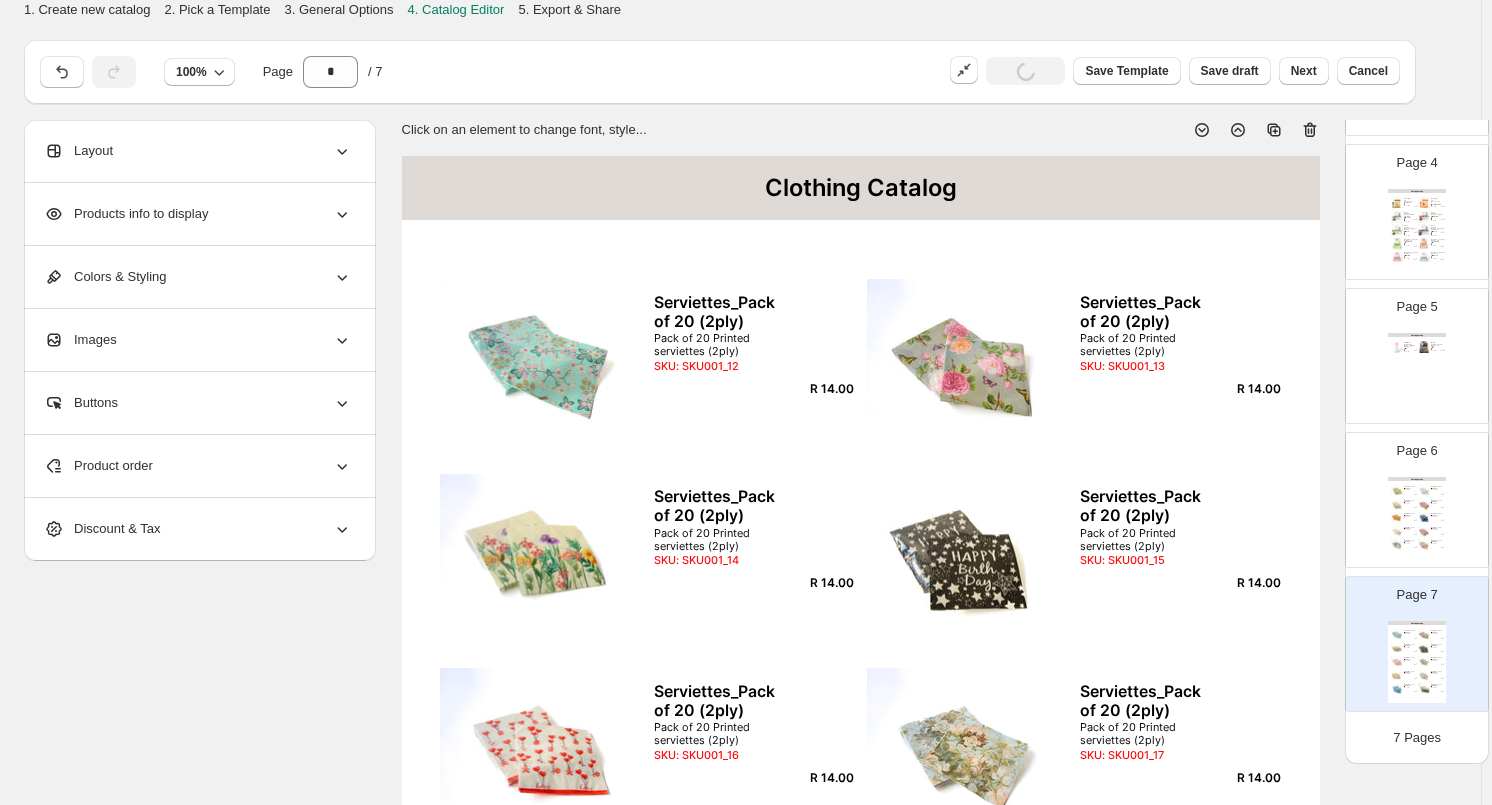 click 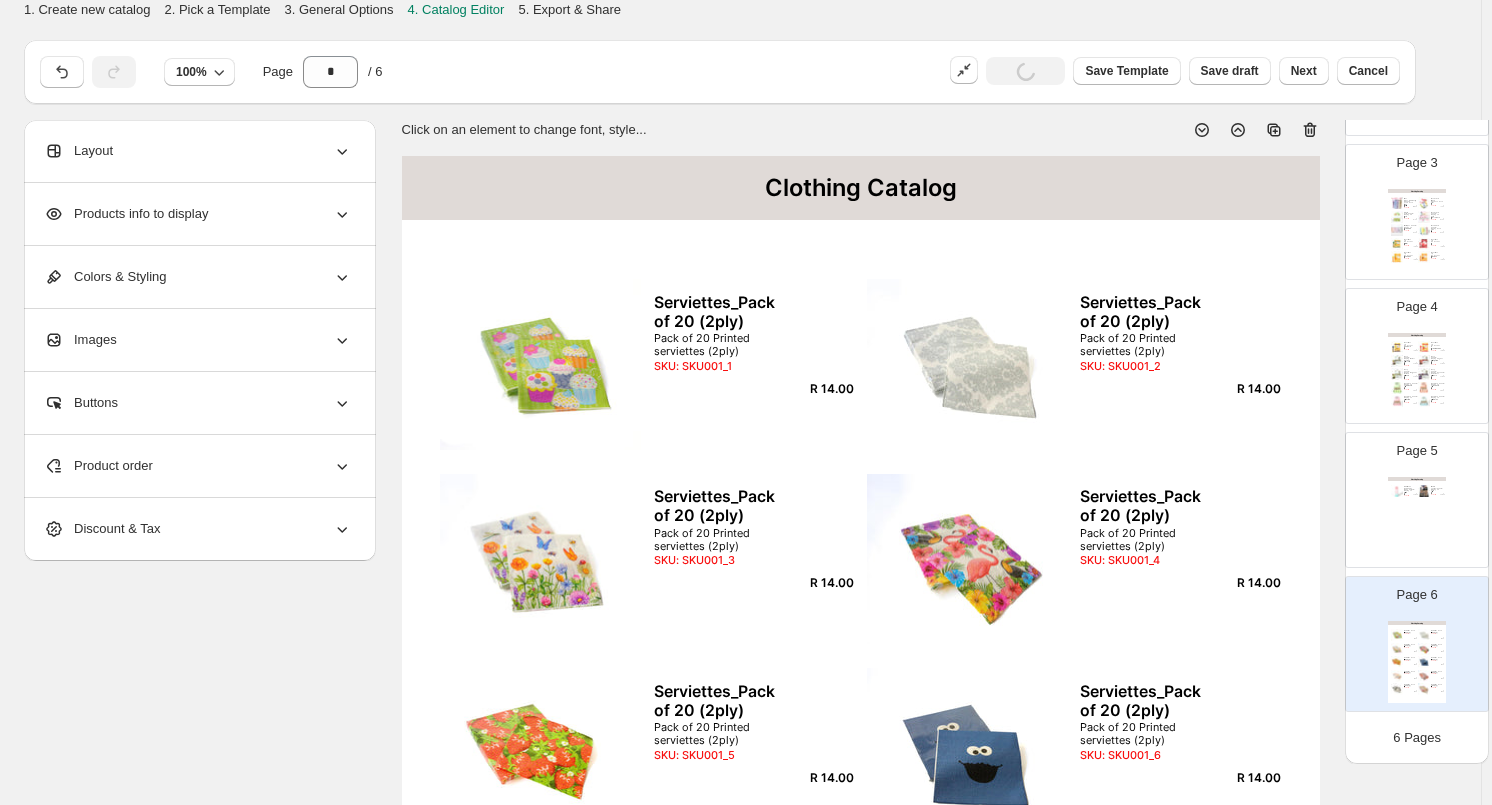 click 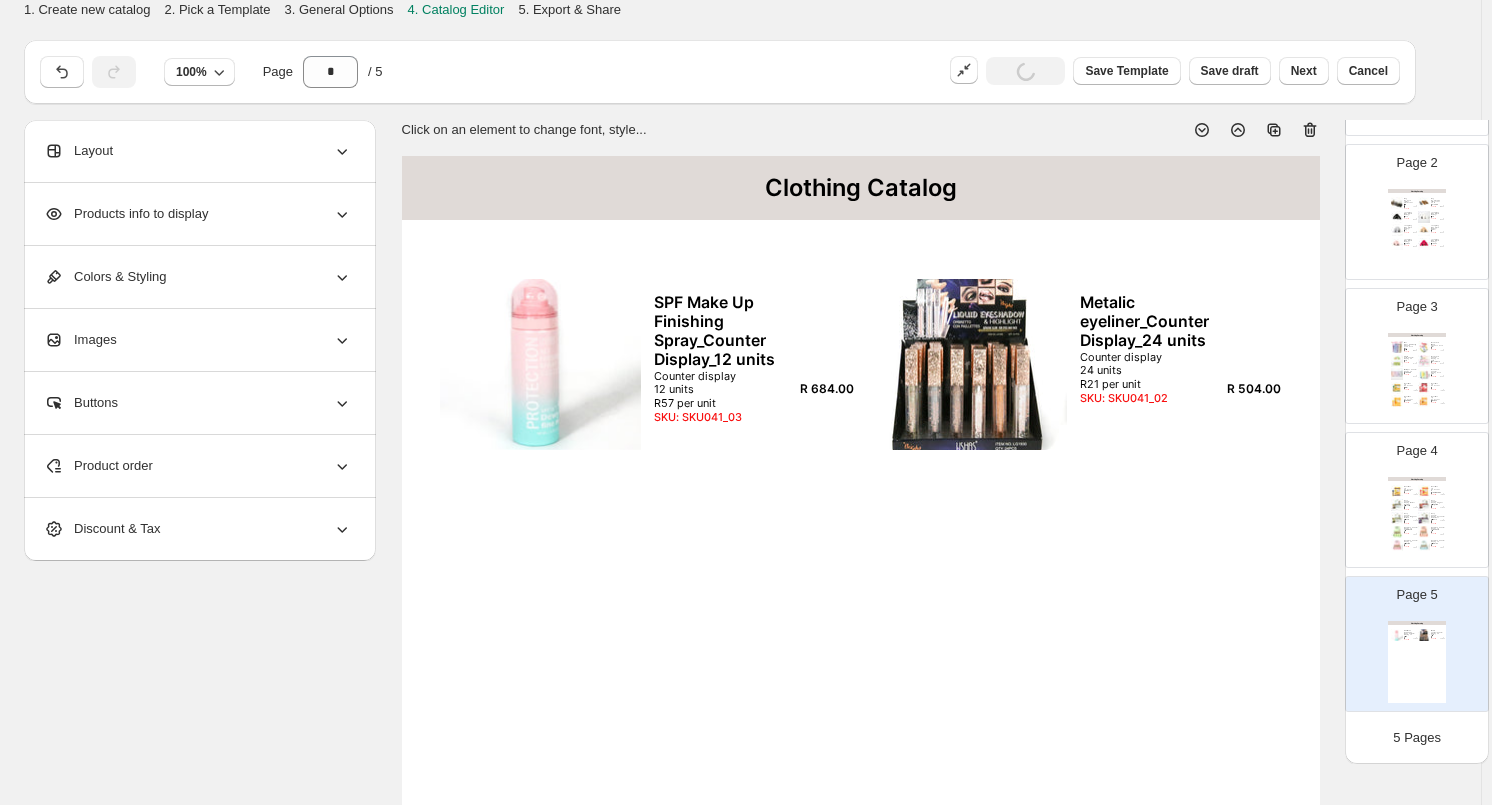 click 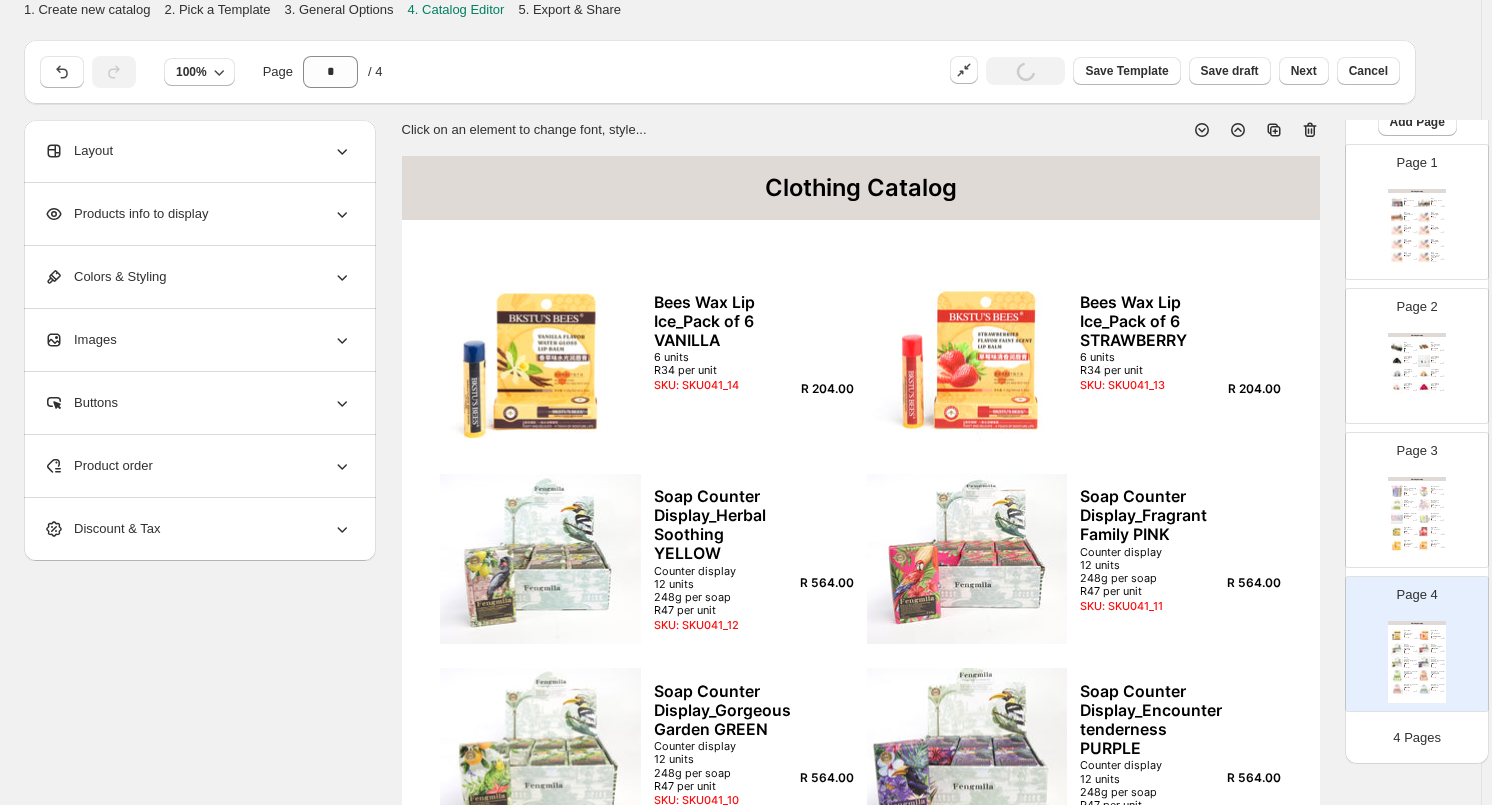 scroll, scrollTop: 64, scrollLeft: 0, axis: vertical 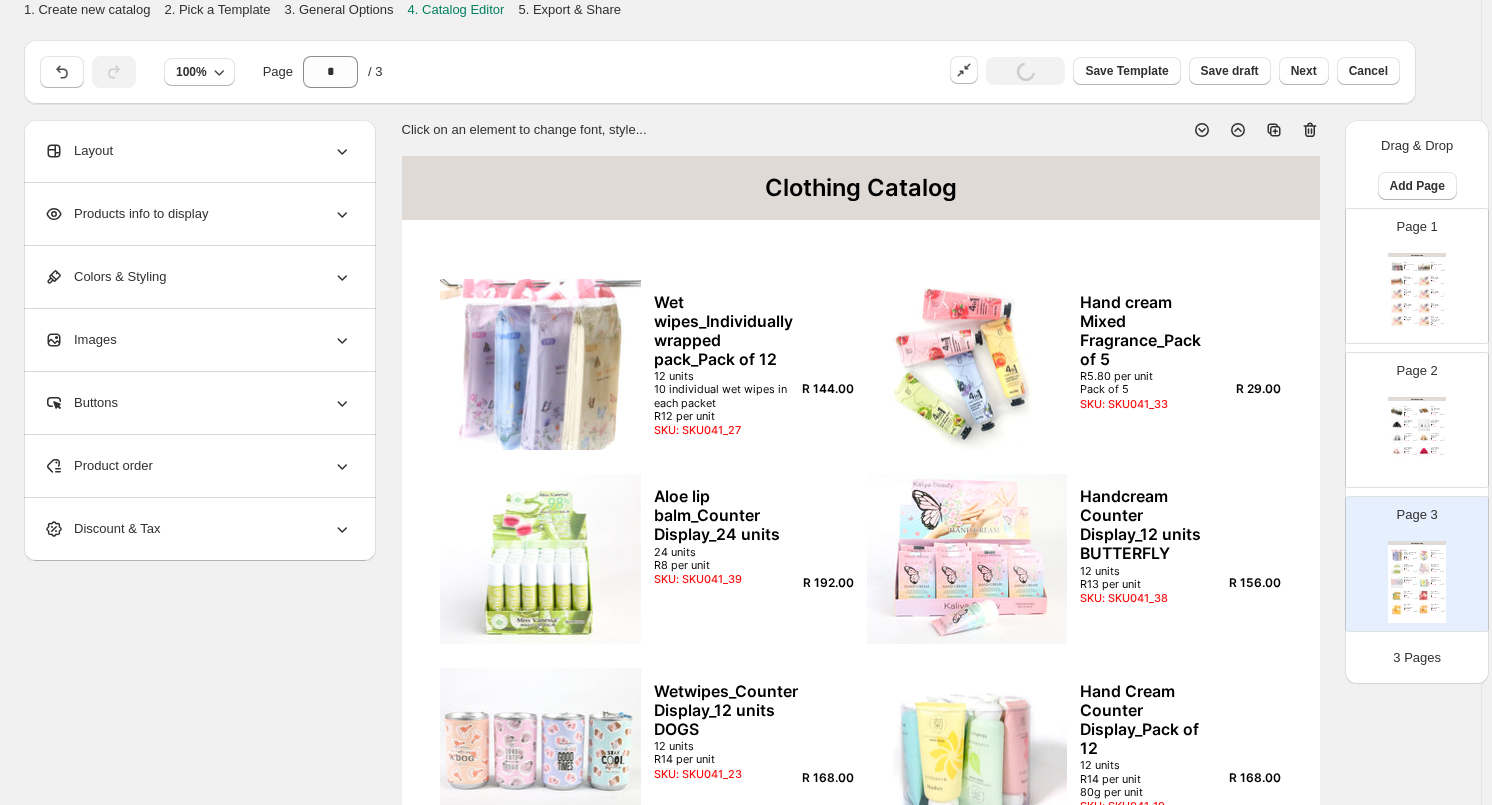 click 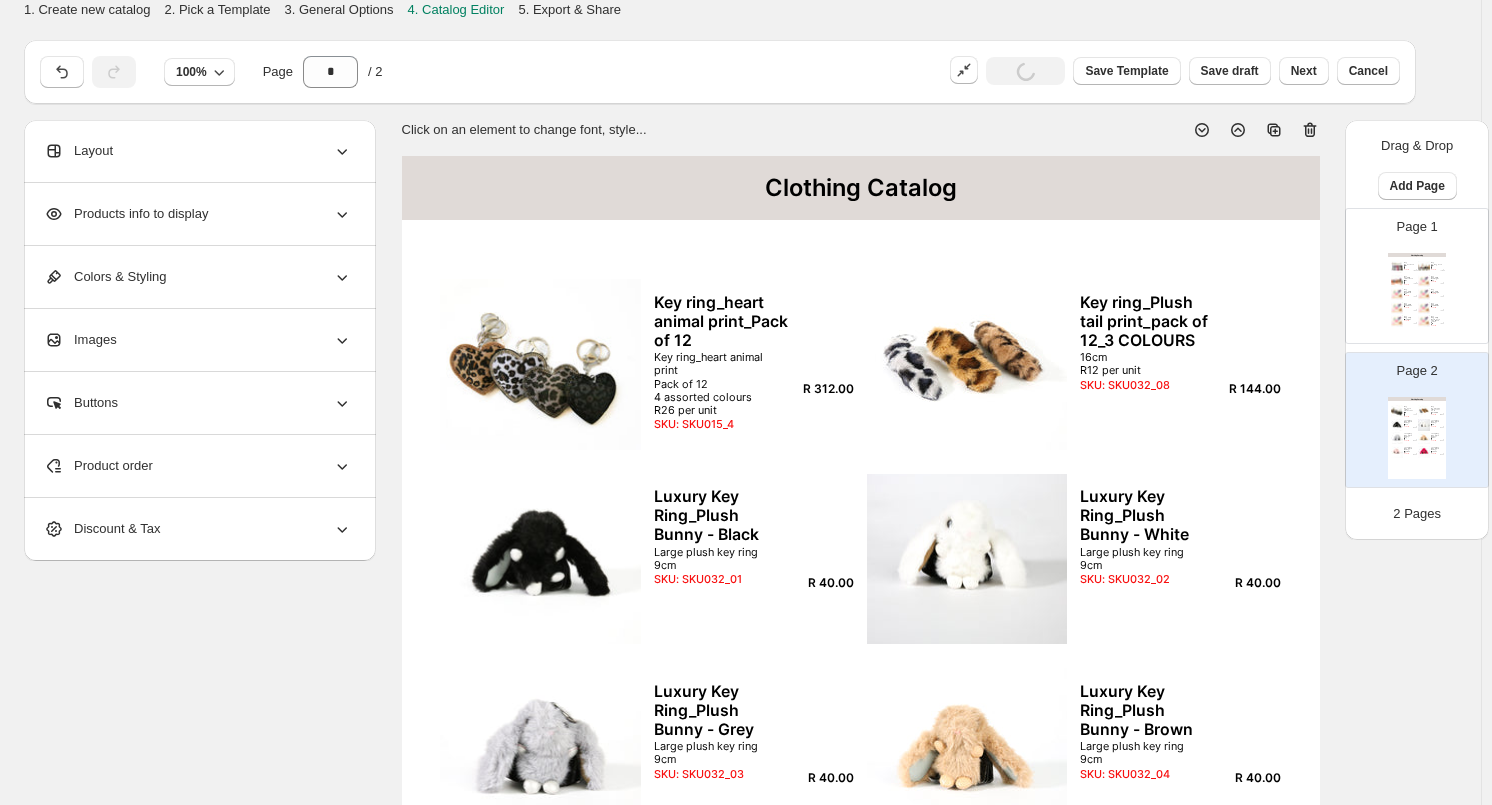 click on "Clothing Catalog Key ring_Cat_Pack of 12 Key ring_Cat
Pack of 12
6 assorted colours
R20 per unit SKU:  SKU015_1 R 240.00 Key ring_Dog_Pack of 12 Key ring_Dog
Pack of 12
4 assorted colours
R22 per unit SKU:  SKU015_3 R 264.00 Key ring_Fluffy animal_Pack of 12 Key ring_Fluffy animal
Pack of 12
6 assorted colours
R17 per unit SKU:  SKU015_2 R 204.00 Key Ring_Fluffy Heart - Light Pink 6 colours to choose from
SKU:  SKU032_10 R 20.00 Key Ring_Fluffy Heart - Dark Pink 6 colours to choose from
SKU:  SKU032_11 R 20.00 Key Ring_Fluffy Heart - Purple 6 colours to choose from
SKU:  SKU032_12 R 20.00 Key Ring_Fluffy Heart - Green 6 colours to choose from
SKU:  SKU032_13 R 20.00 Key Ring_Fluffy Heart - Brown 6 colours to choose from
SKU:  SKU032_14 R 20.00 Key Ring_Fluffy Heart - Blue 6 colours to choose from
SKU:  SKU032_15 R 20.00 Key Ring_Fluffy Hearts_Pack of 12 _Mixed colours Pack of 12
Mixed colours
R18 per unit SKU:  SKU032_09 R 216.00" at bounding box center [1417, 294] 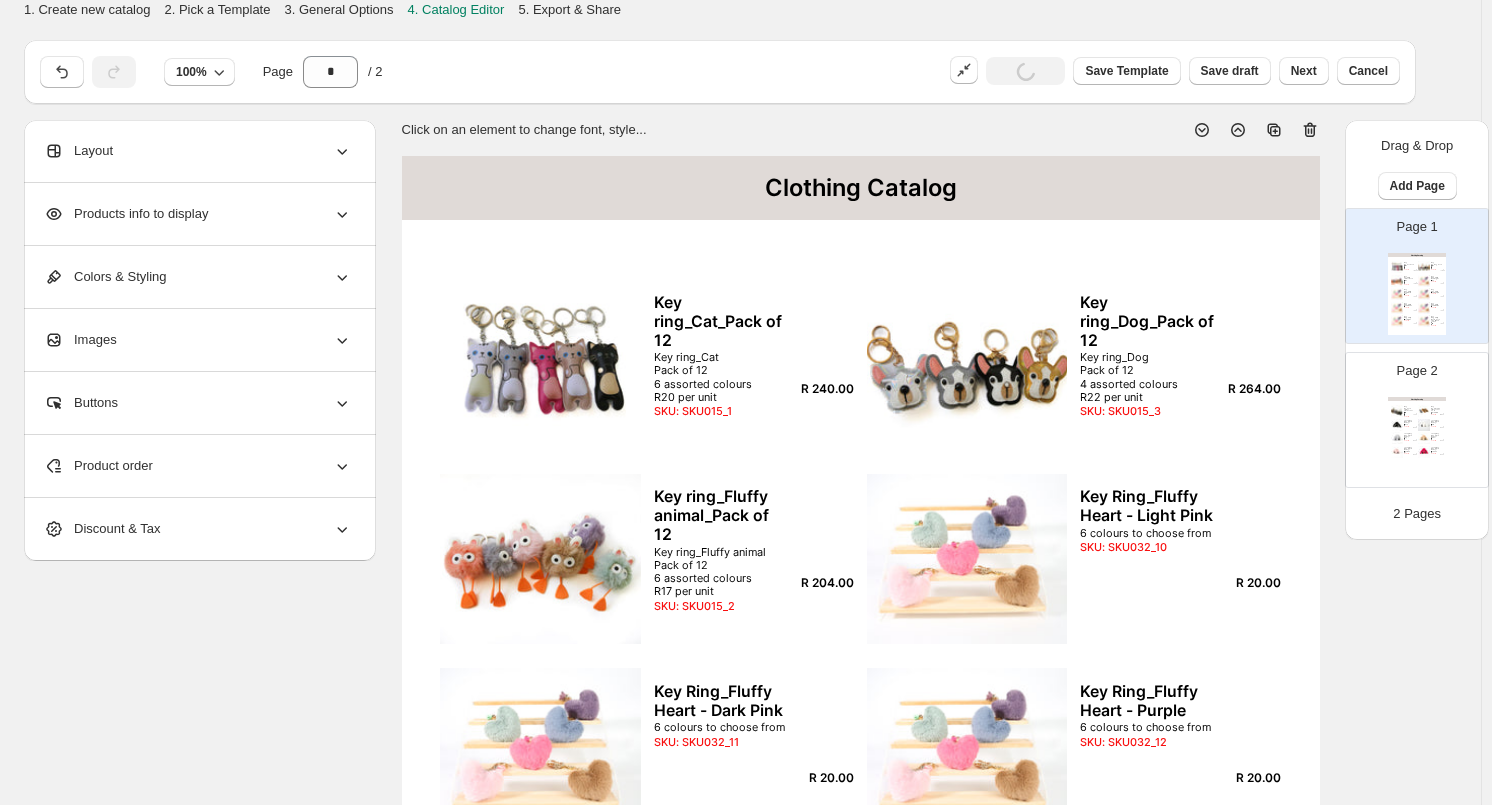 click on "Clothing Catalog" at bounding box center (861, 188) 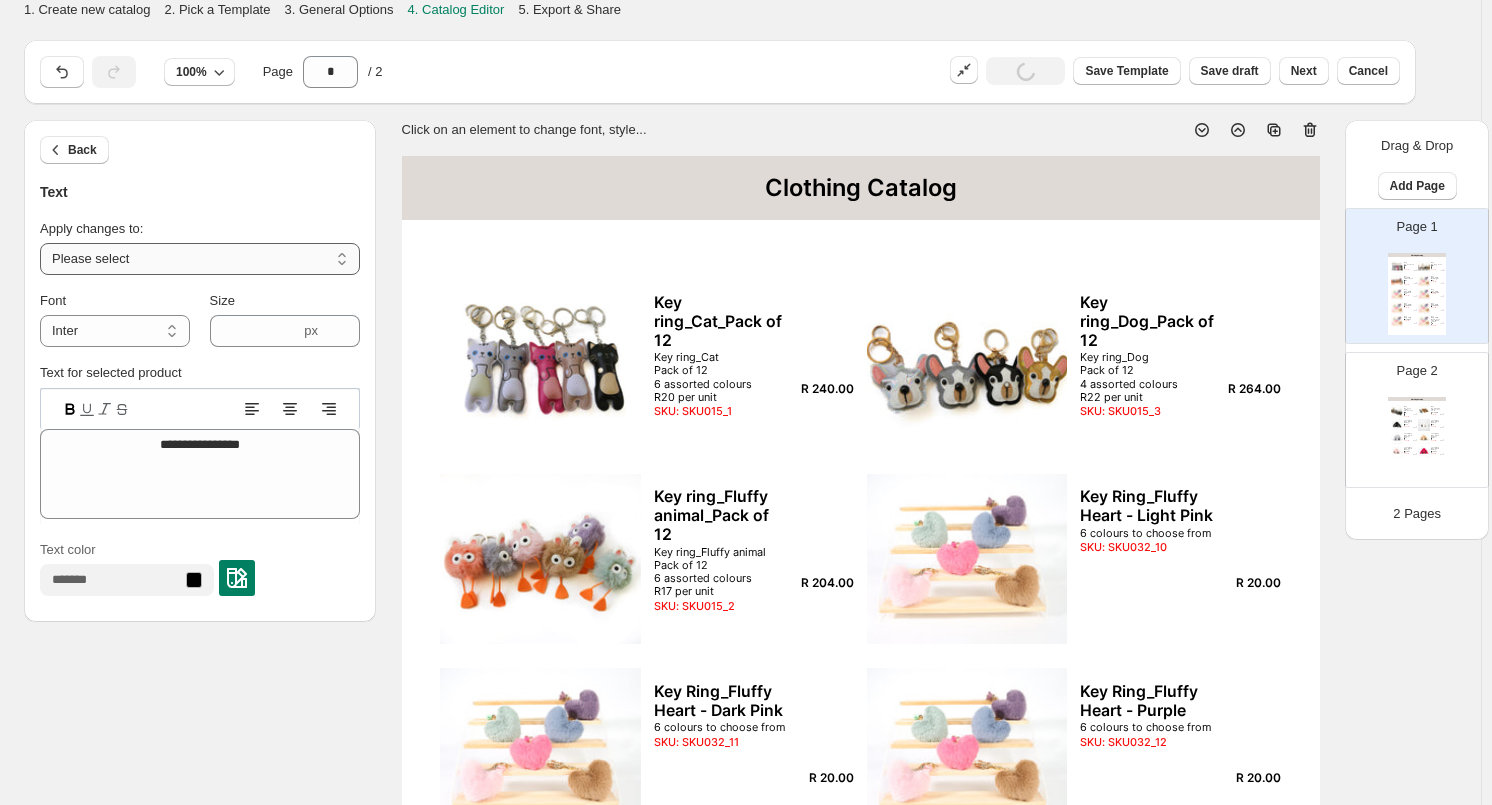 click on "**********" at bounding box center [200, 259] 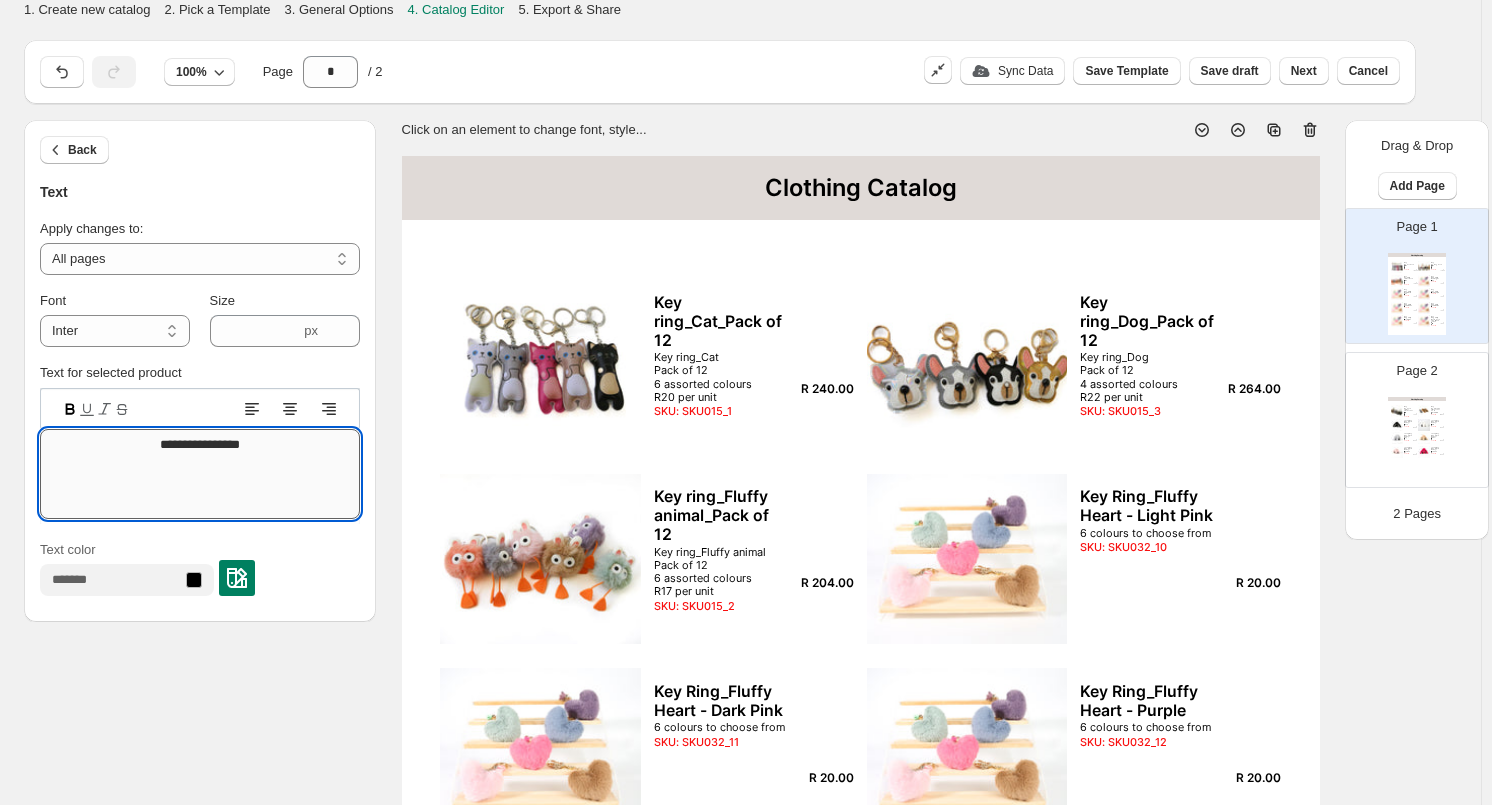 drag, startPoint x: 271, startPoint y: 441, endPoint x: 84, endPoint y: 436, distance: 187.06683 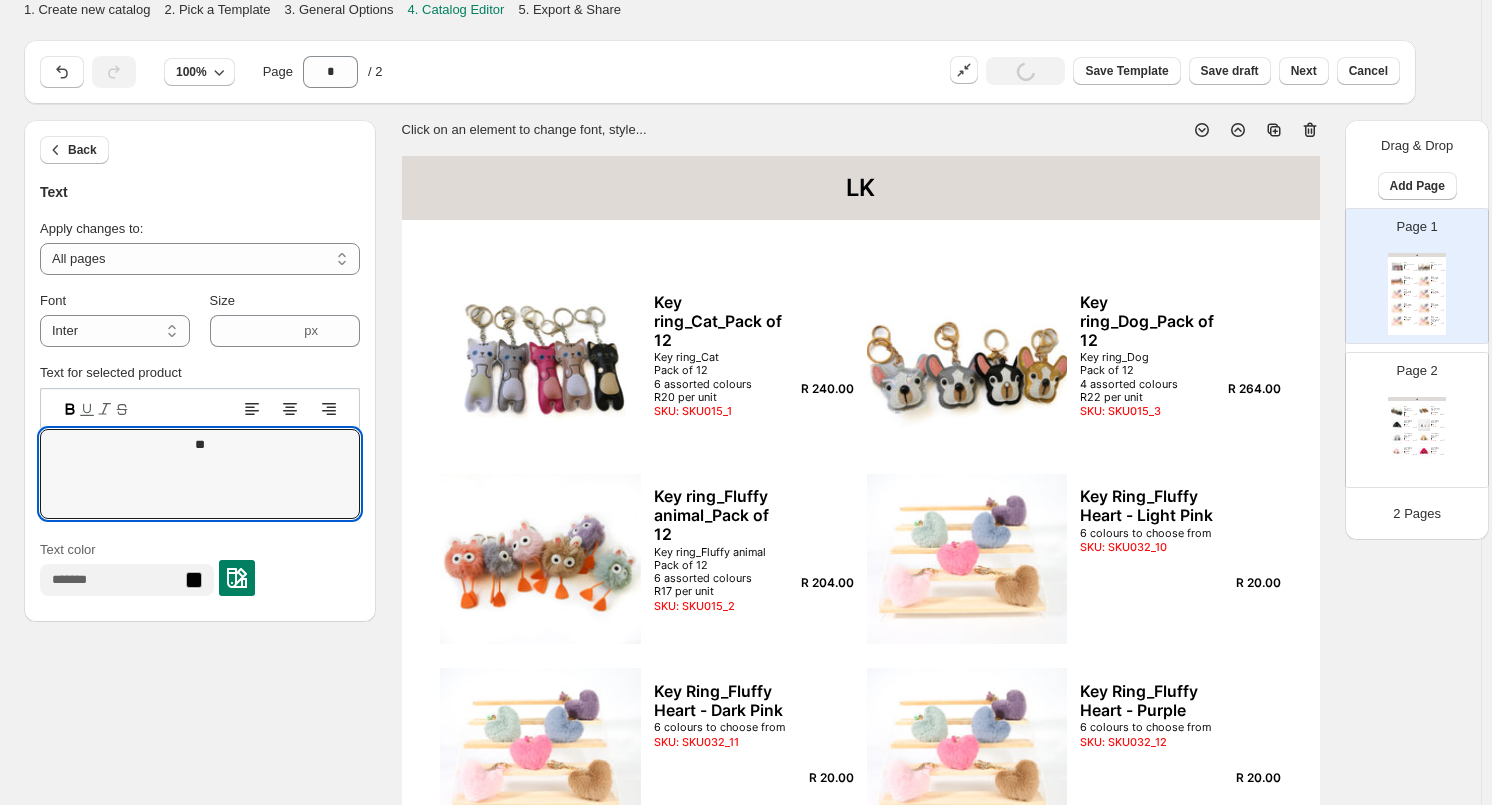 type on "*" 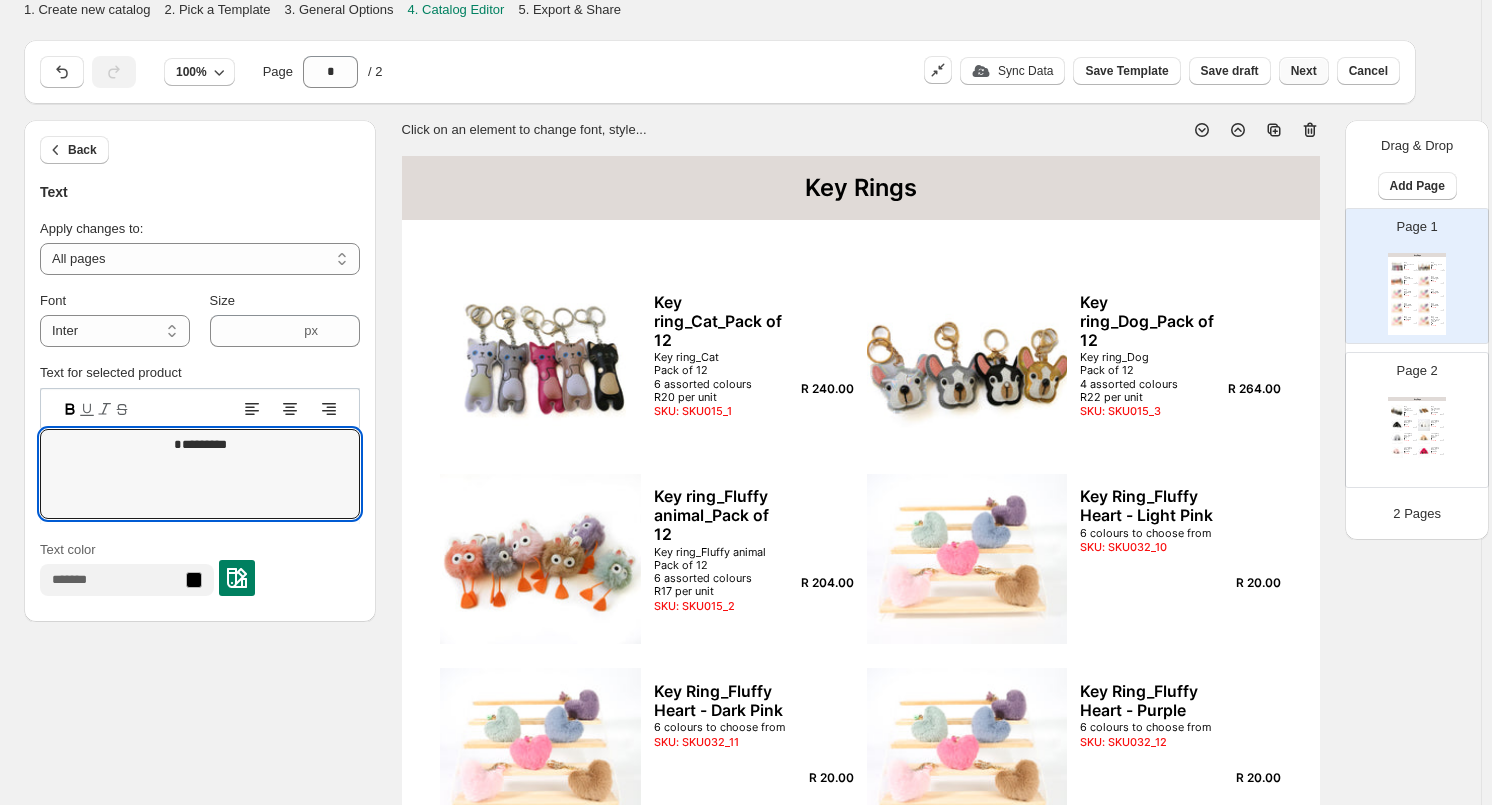 type on "*********" 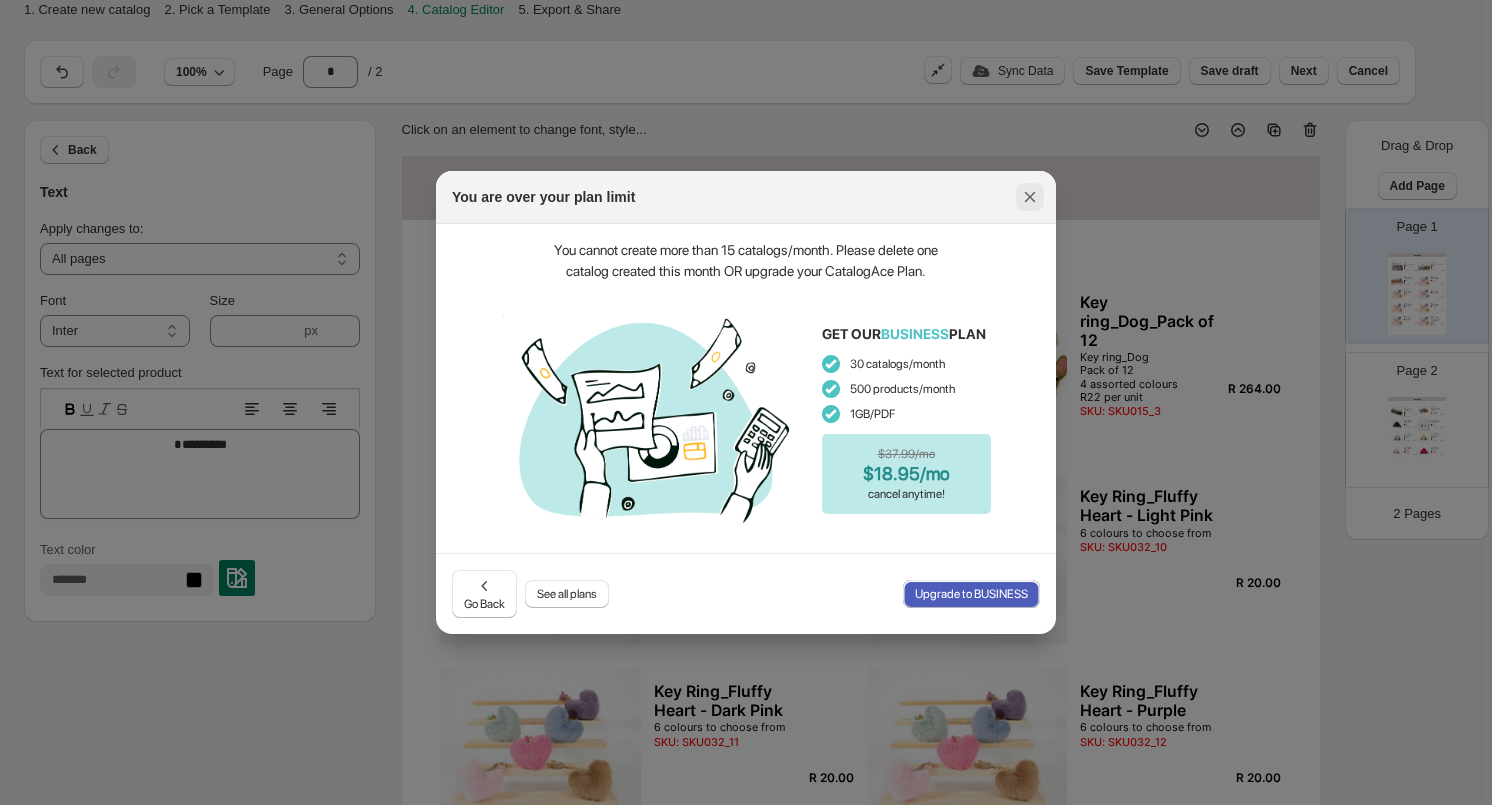 click 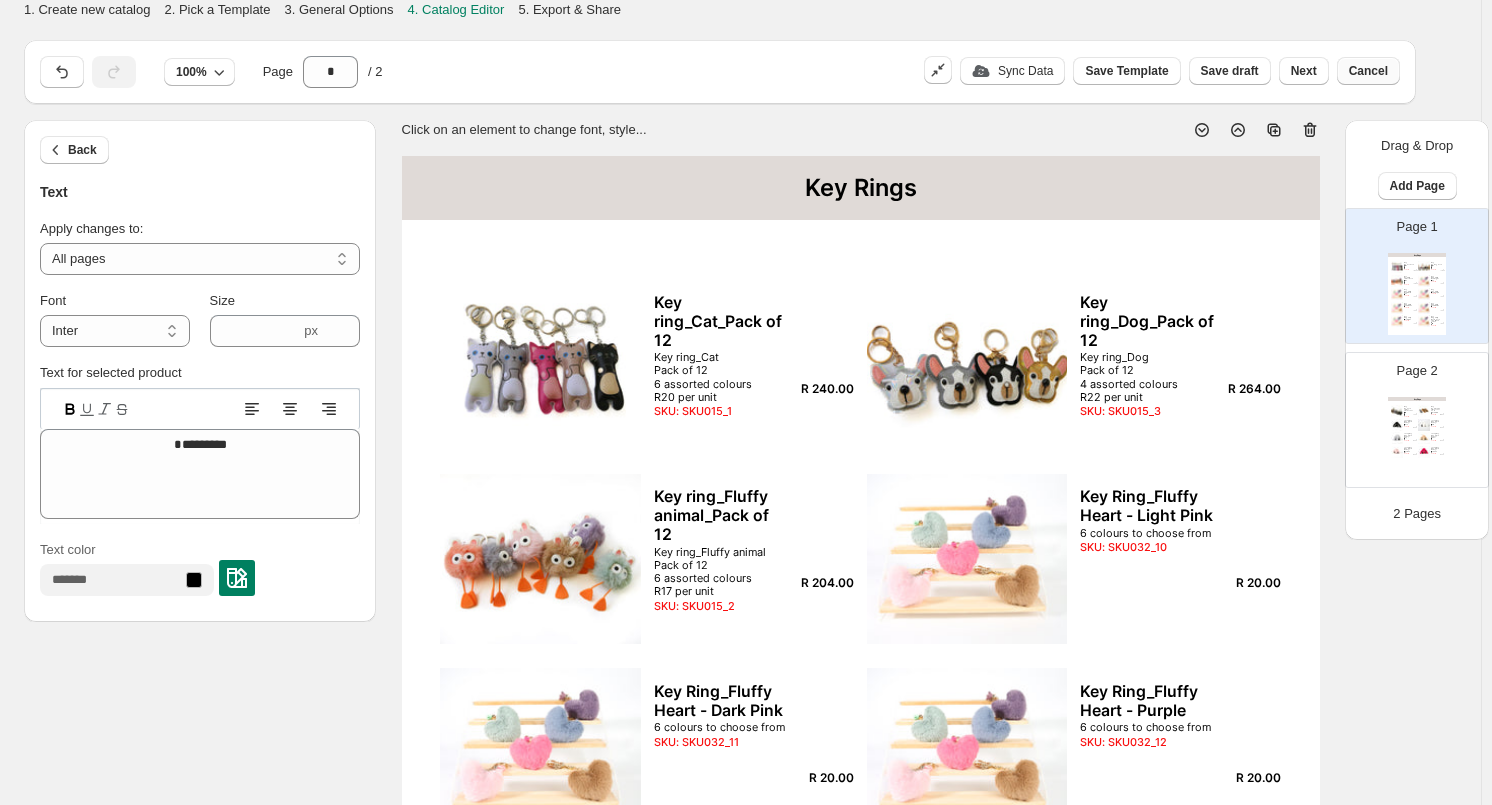 click on "Cancel" at bounding box center (1368, 71) 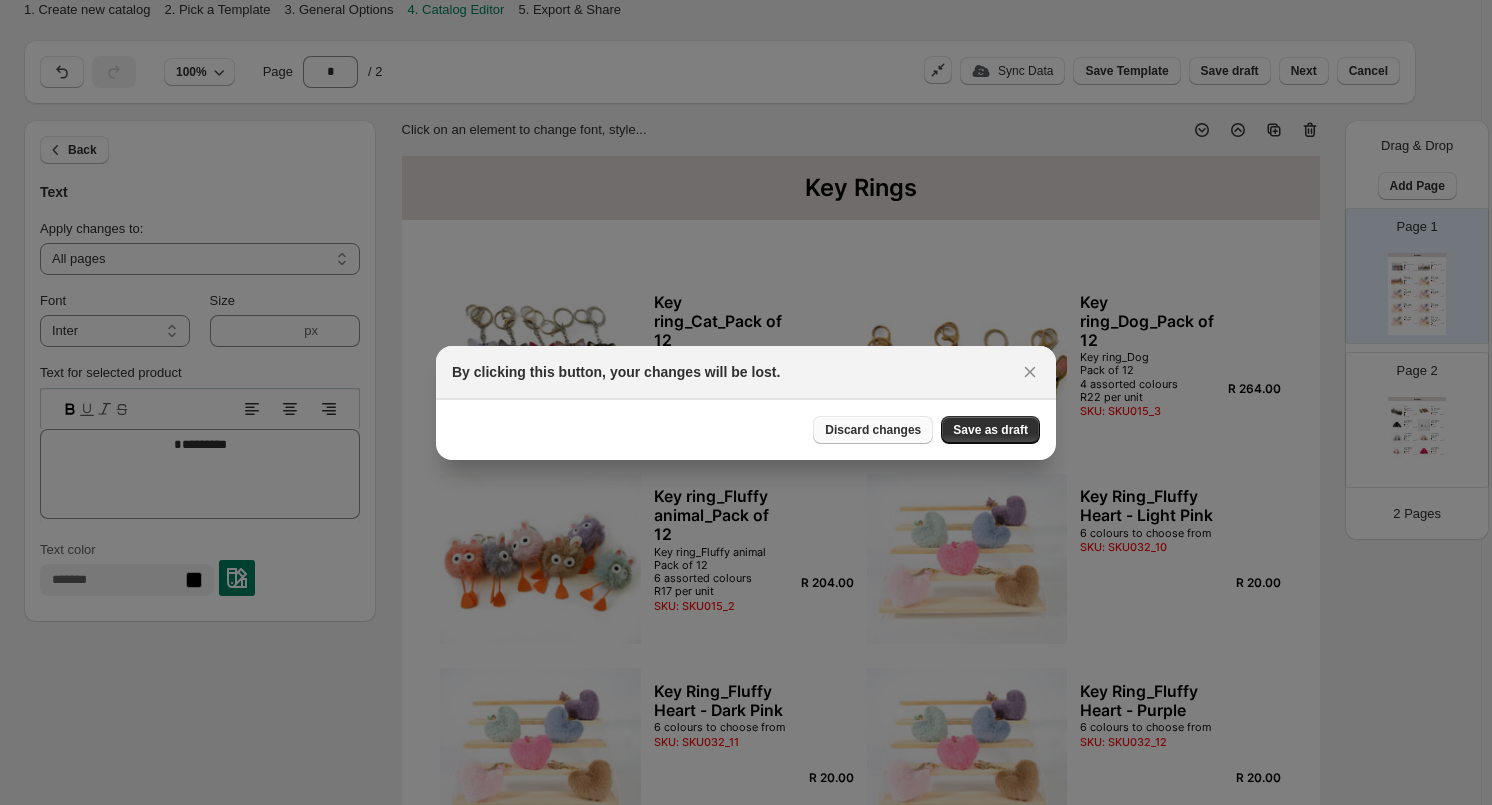click on "Discard changes" at bounding box center [873, 430] 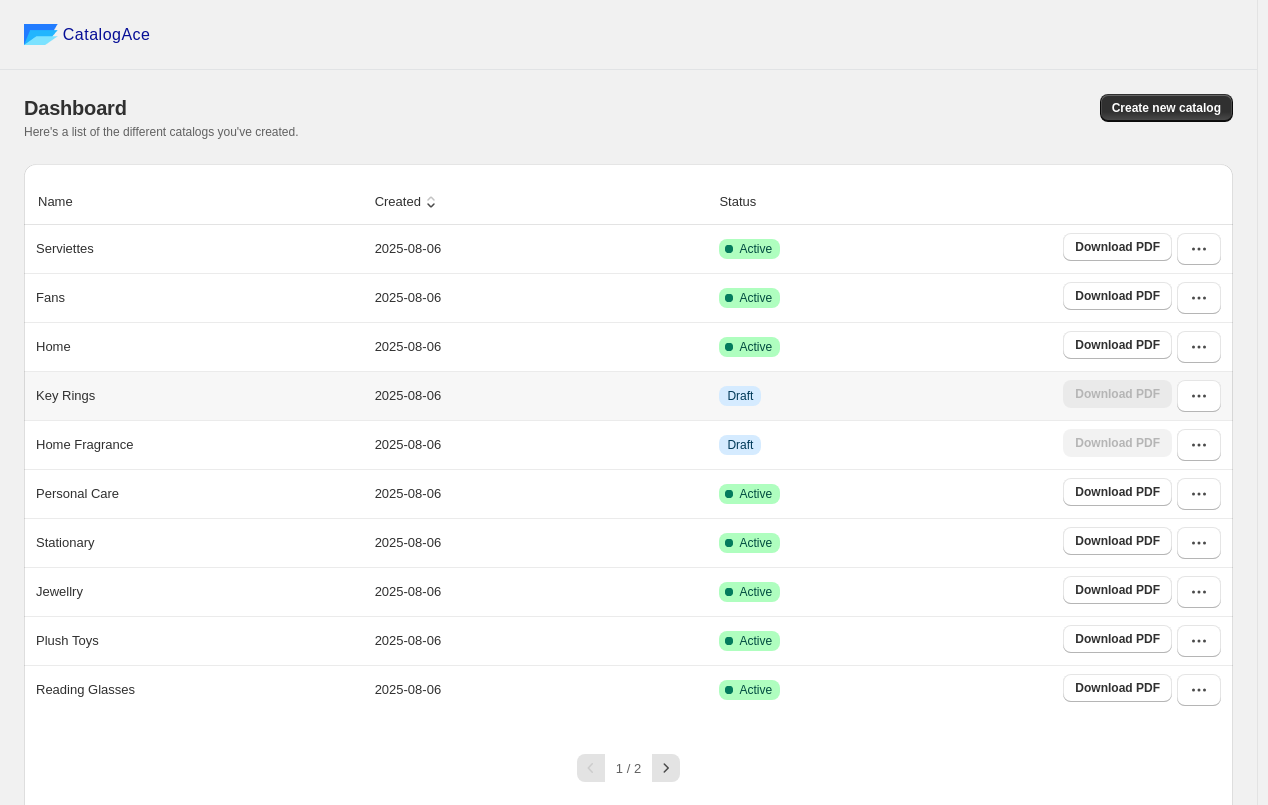 scroll, scrollTop: 36, scrollLeft: 0, axis: vertical 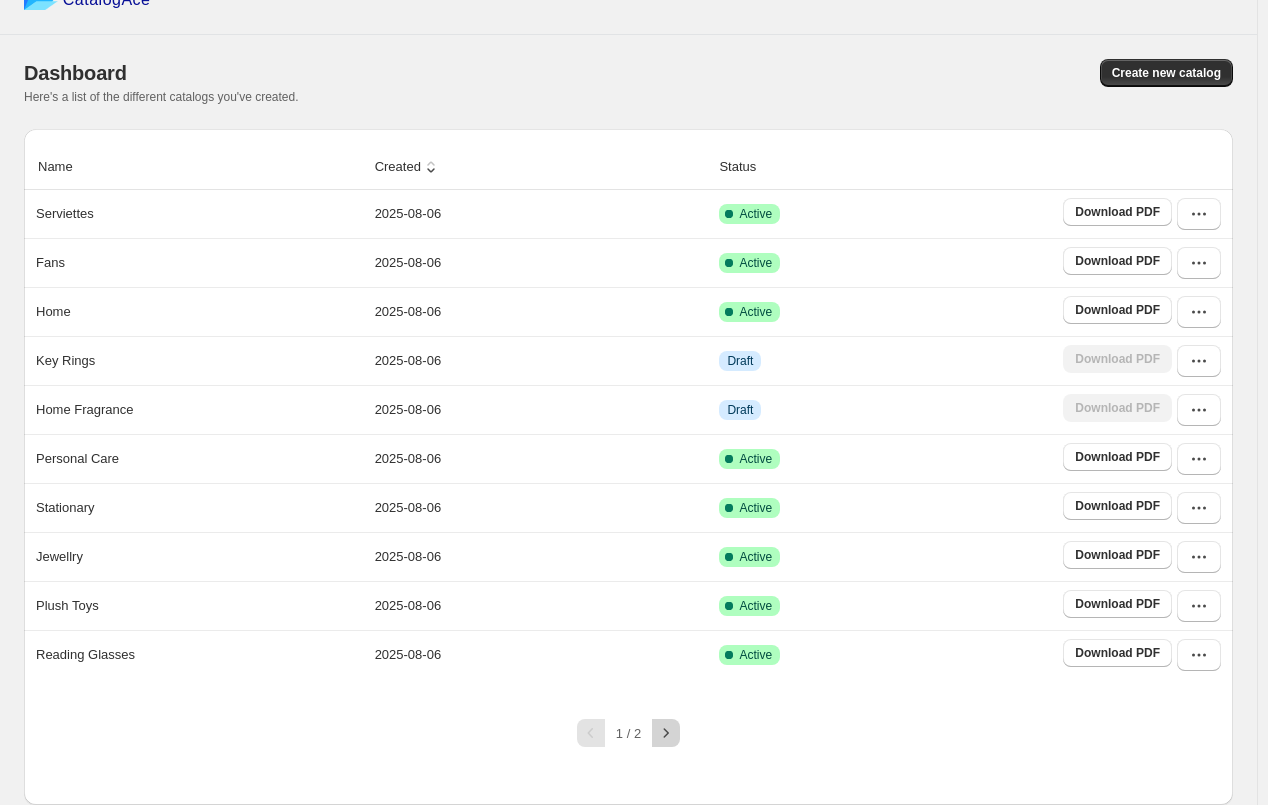 click 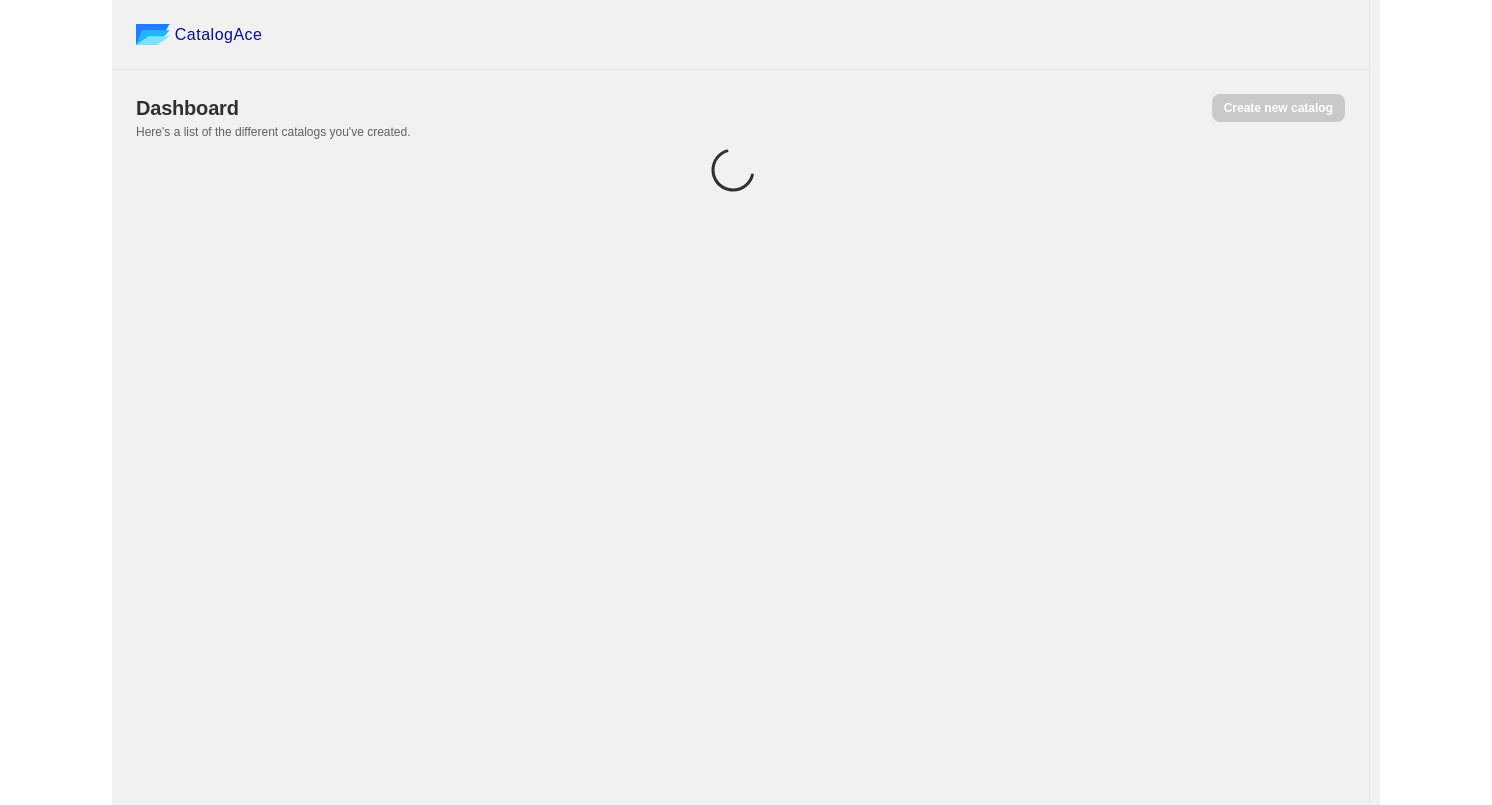 scroll, scrollTop: 0, scrollLeft: 0, axis: both 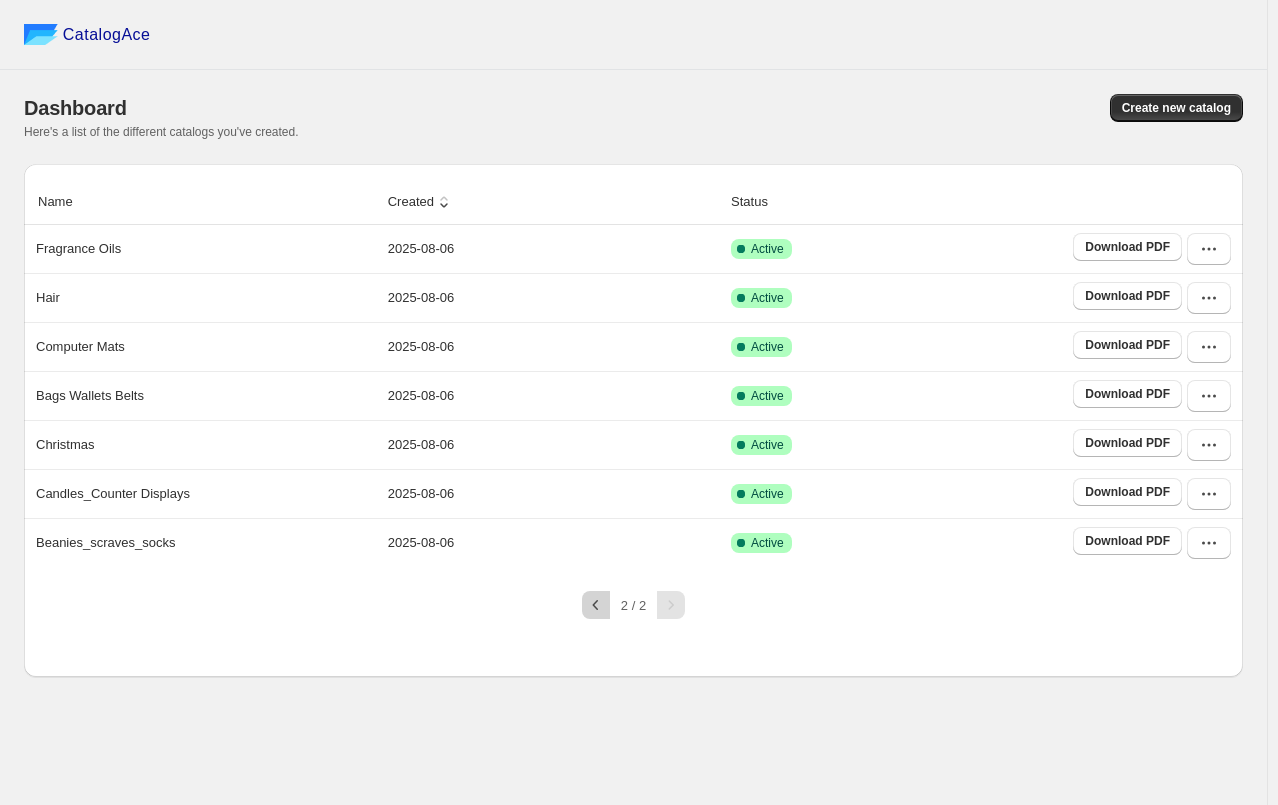 click 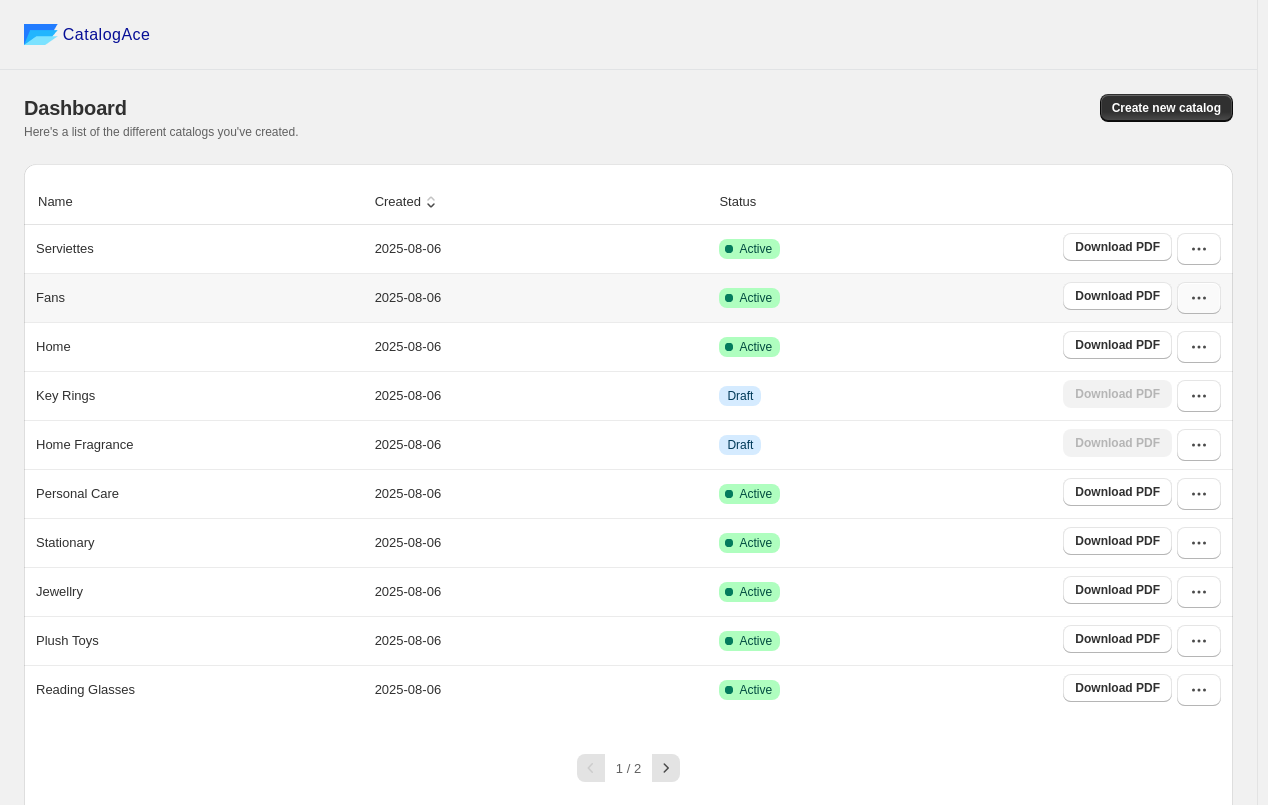 click 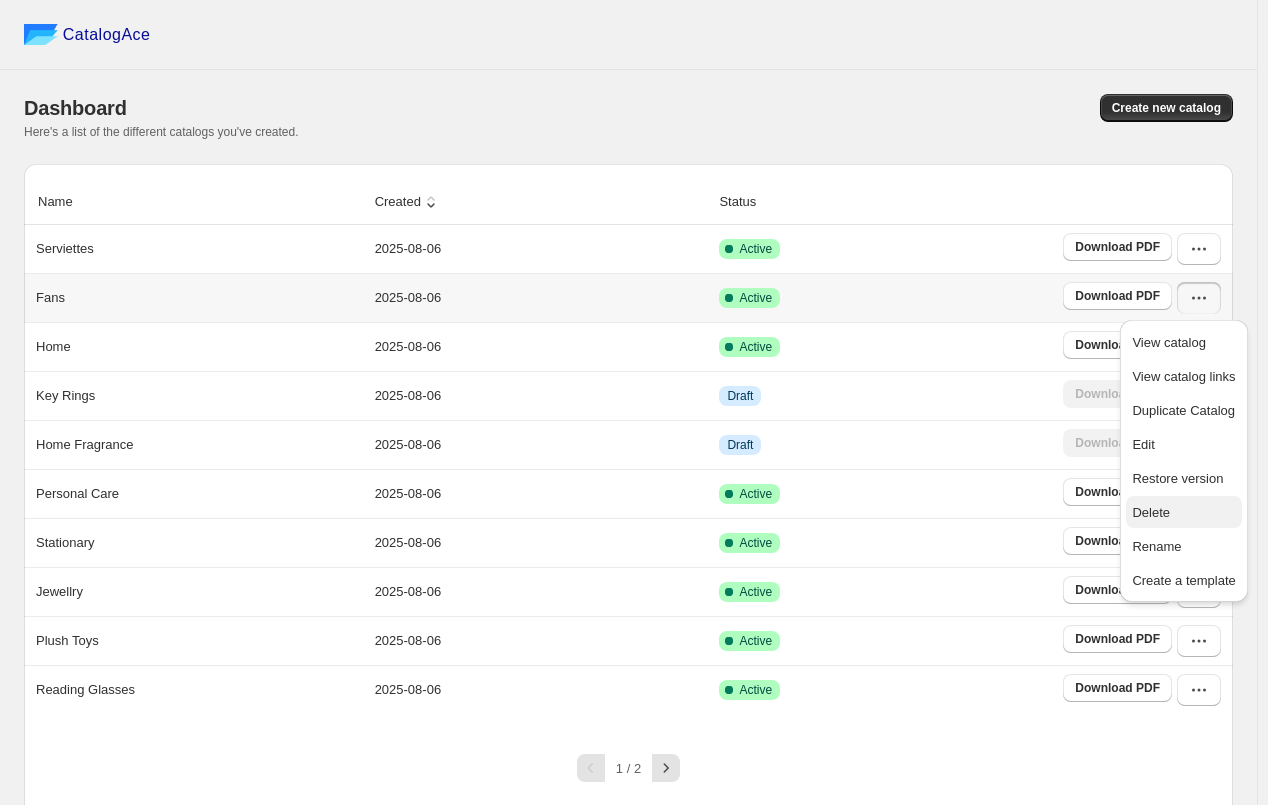 click on "Delete" at bounding box center (1183, 513) 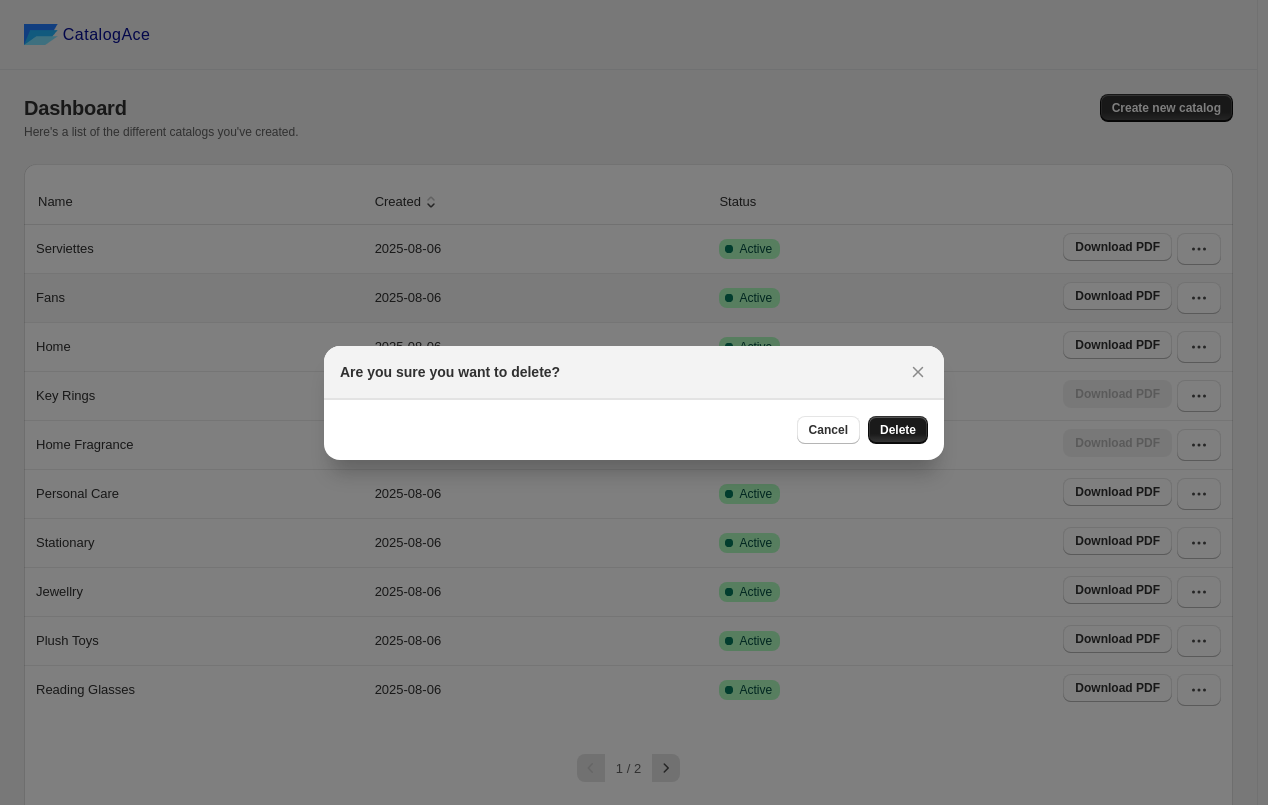 click on "Delete" at bounding box center (898, 430) 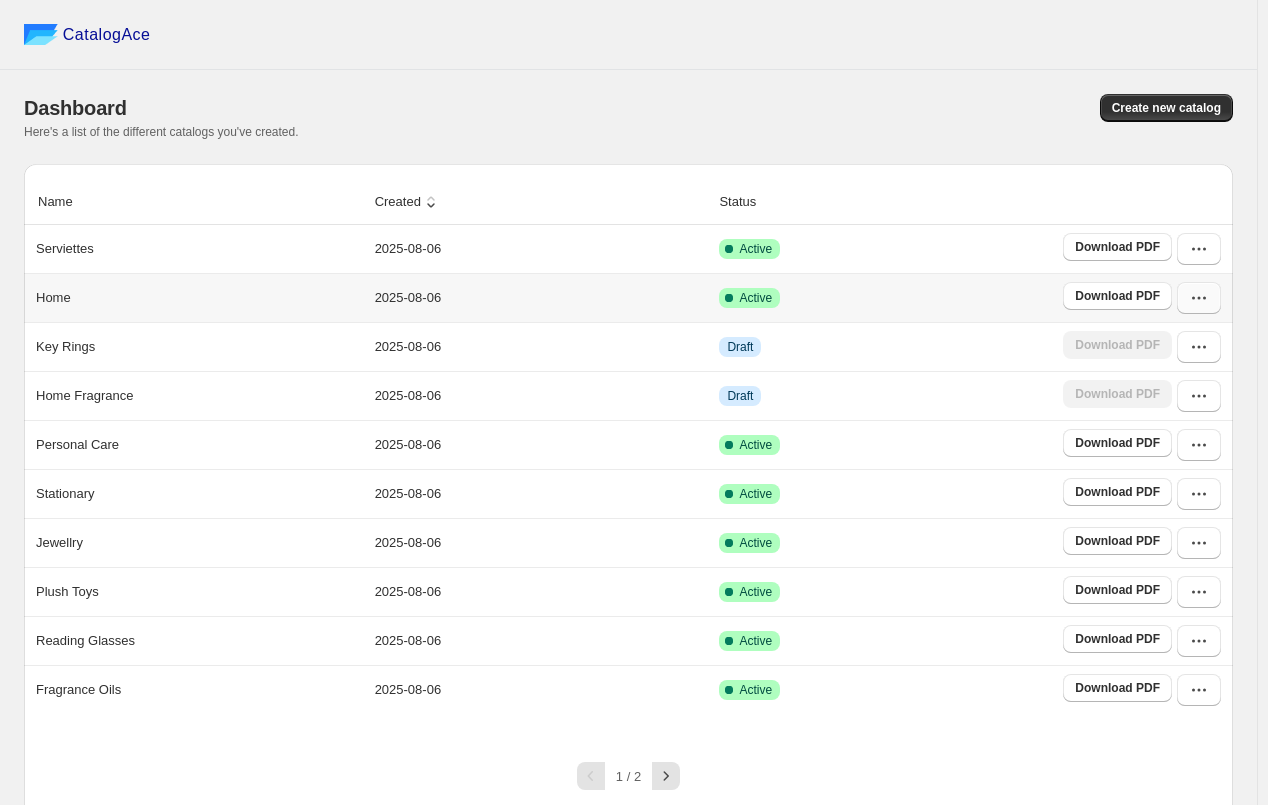 click 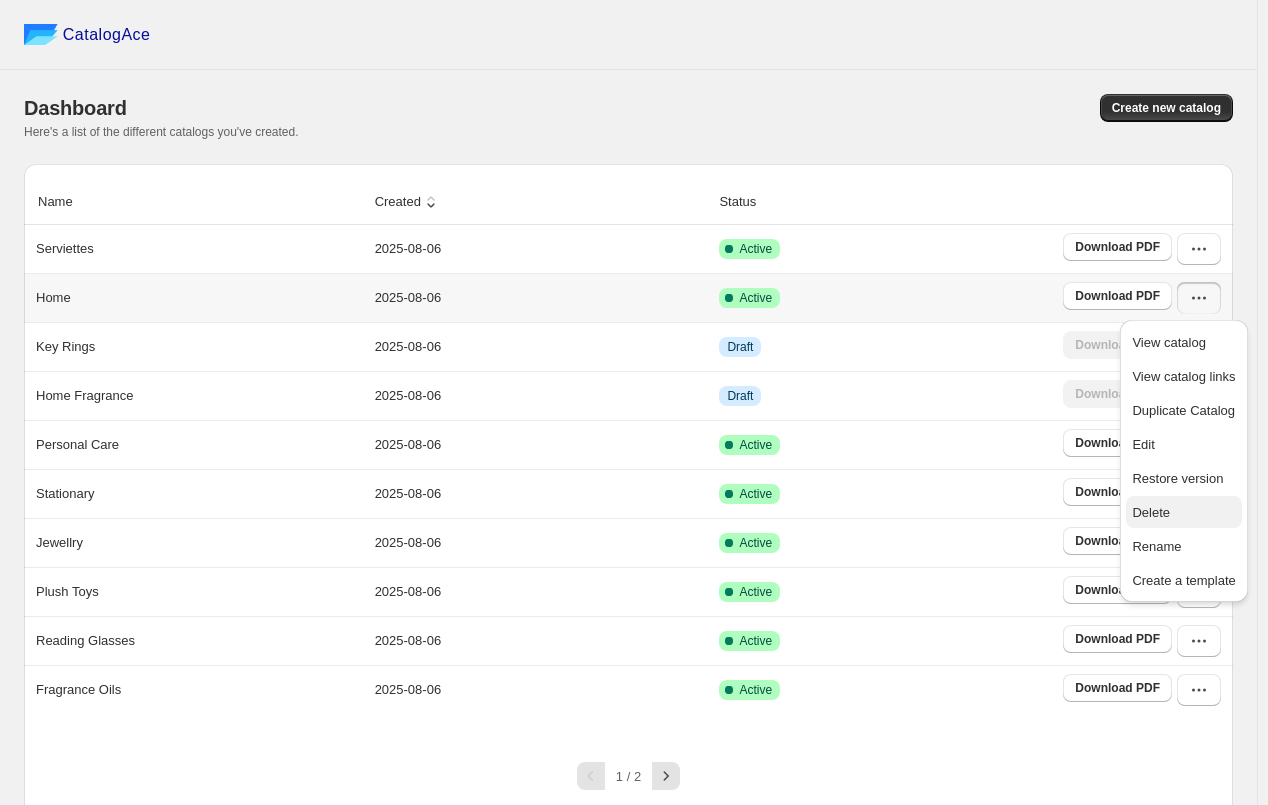 click on "Delete" at bounding box center (1151, 512) 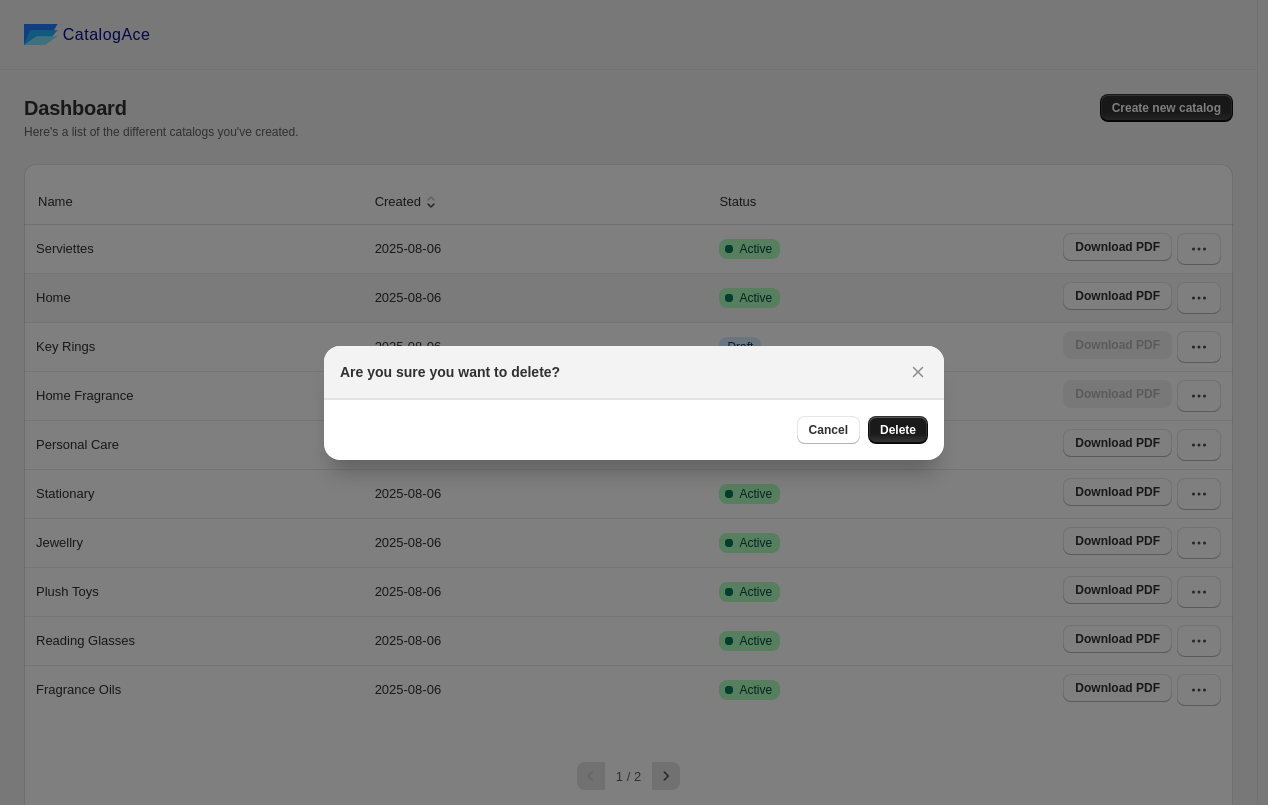 click on "Delete" at bounding box center [898, 430] 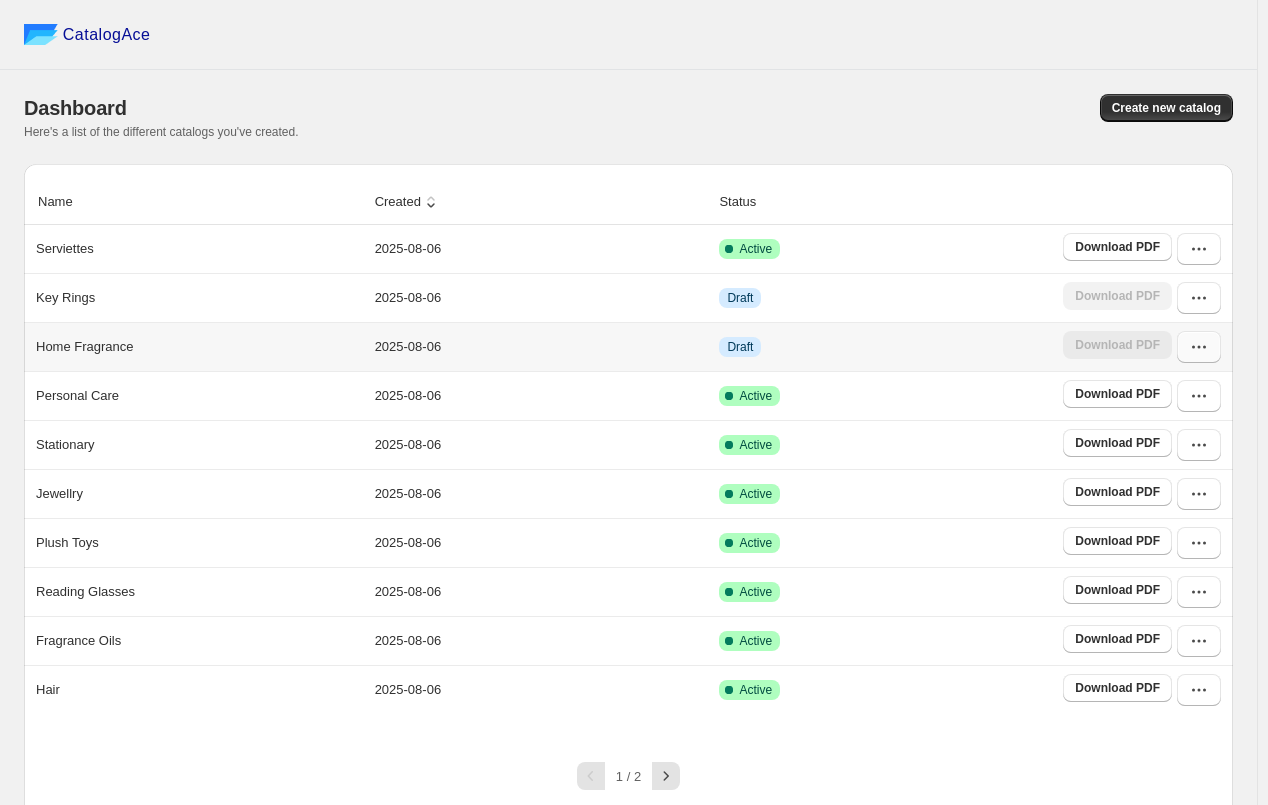 click 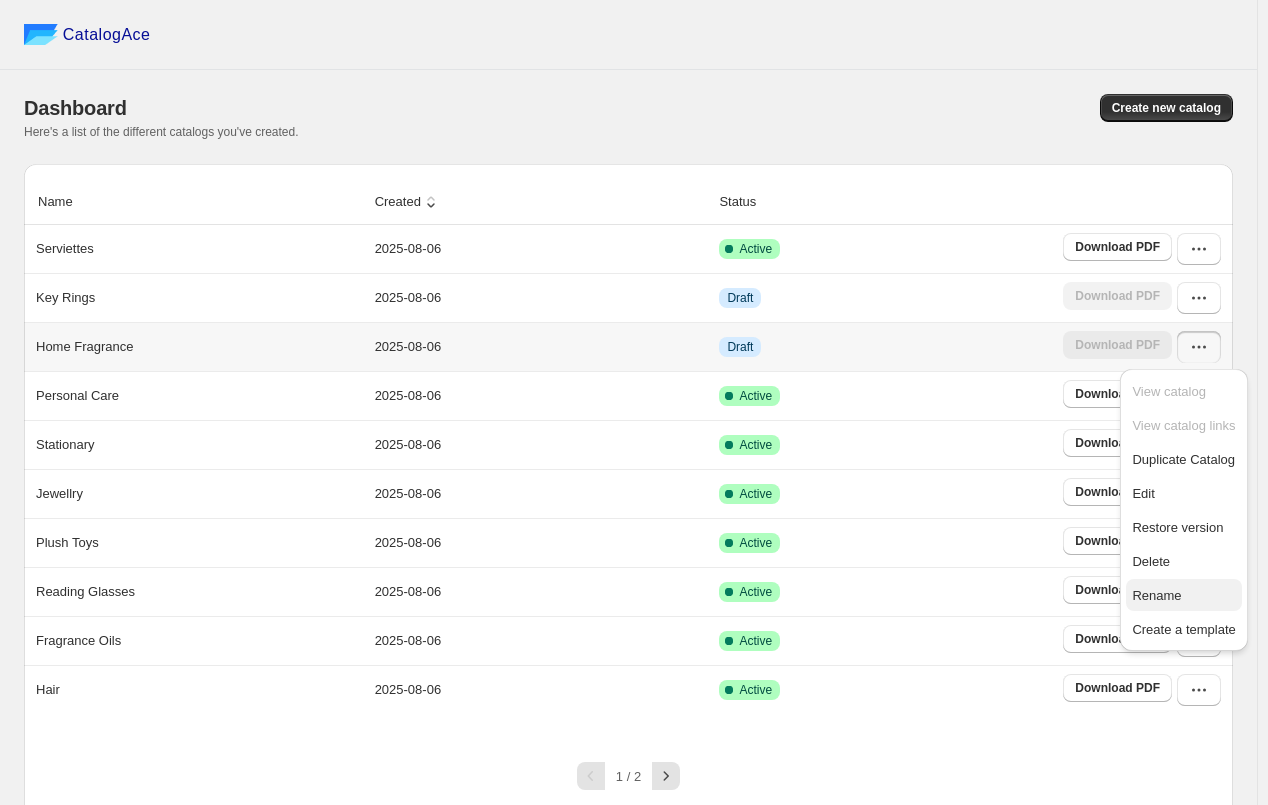 click on "Rename" at bounding box center [1156, 595] 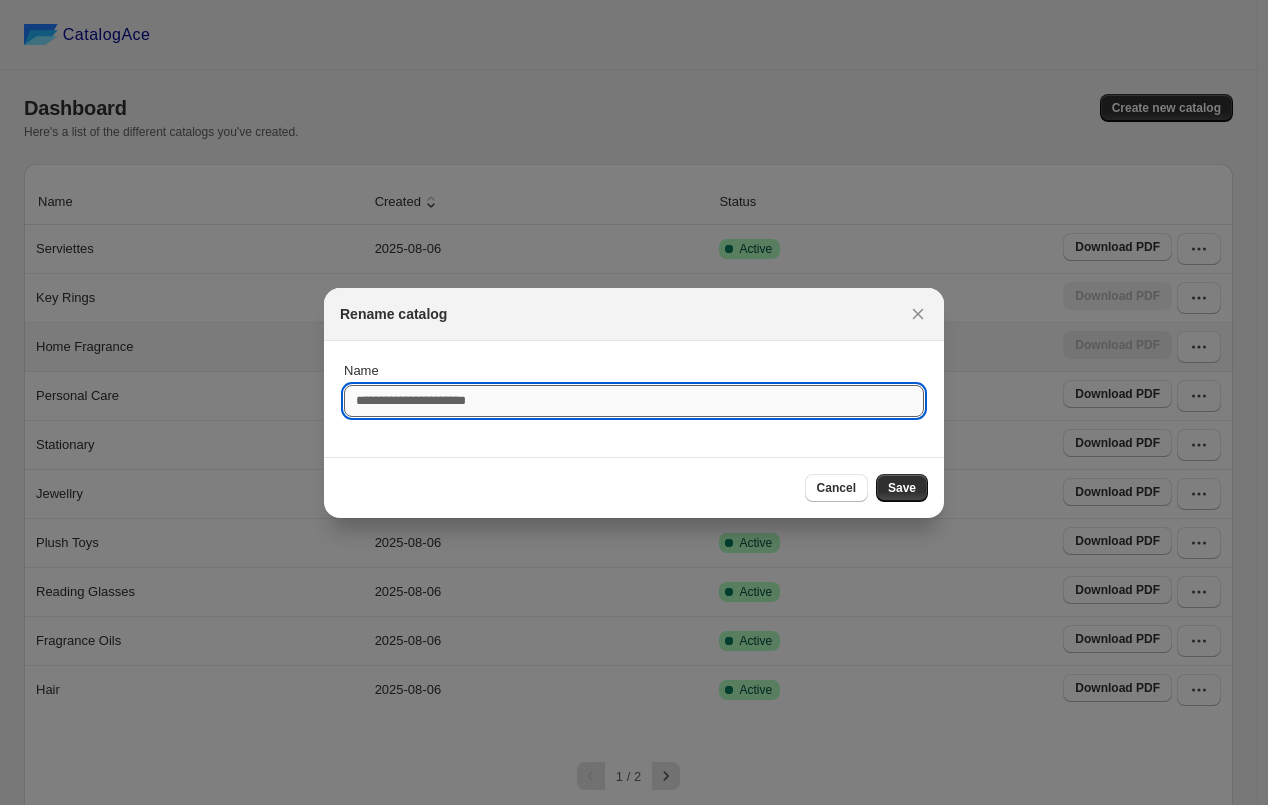 click on "Name" at bounding box center (634, 401) 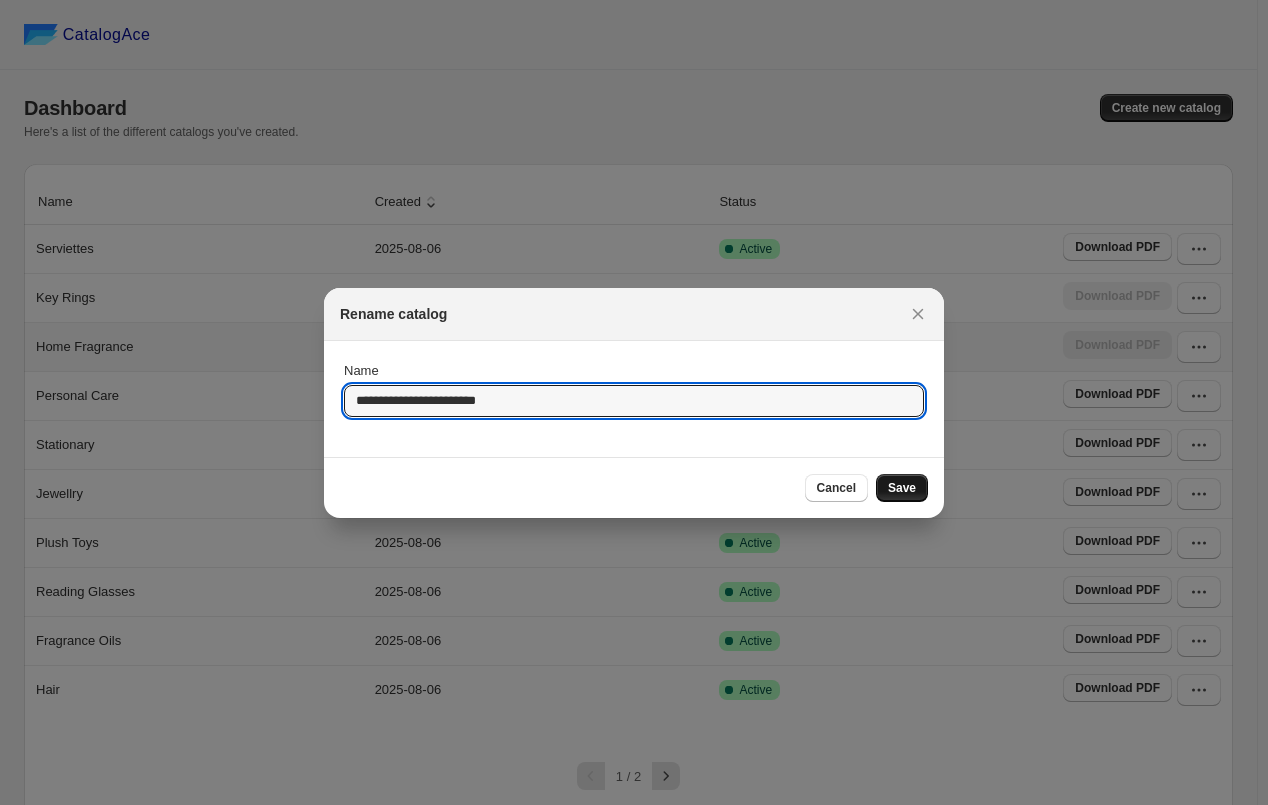 type on "**********" 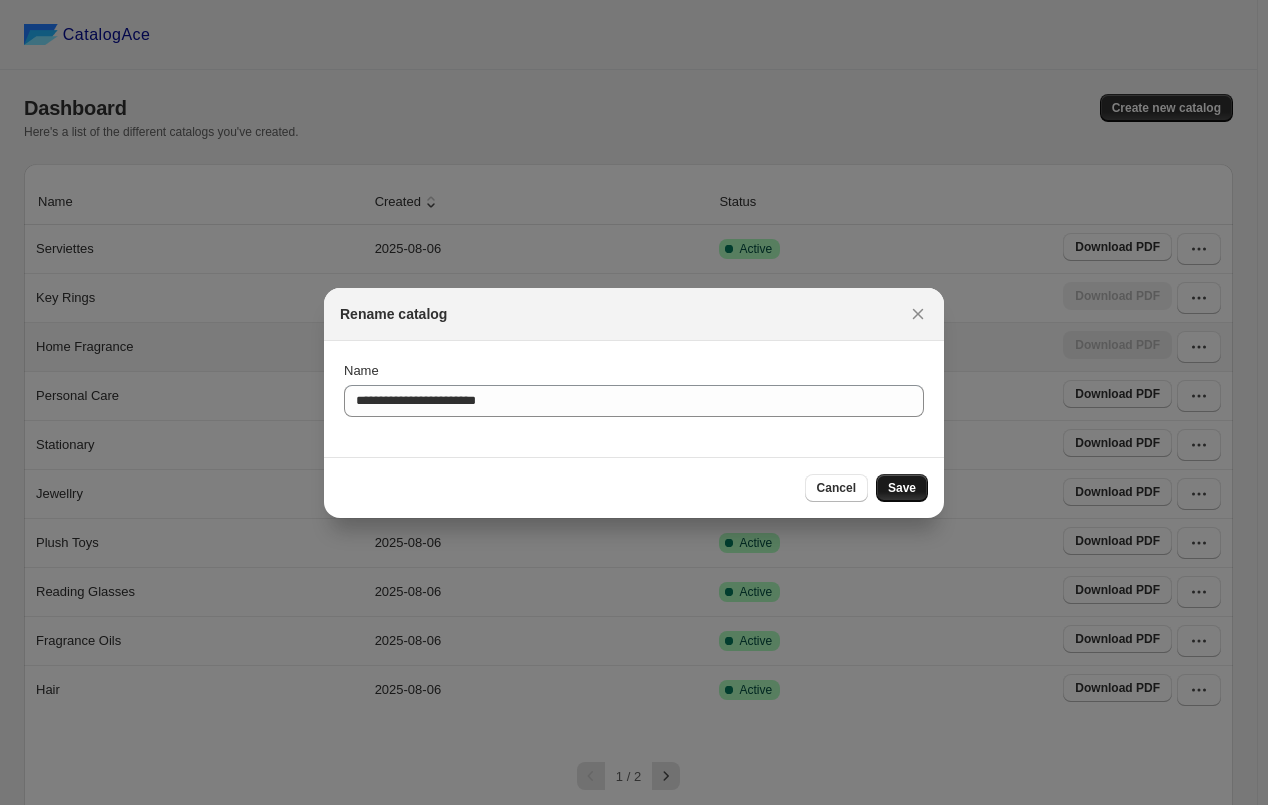 click on "Save" at bounding box center [902, 488] 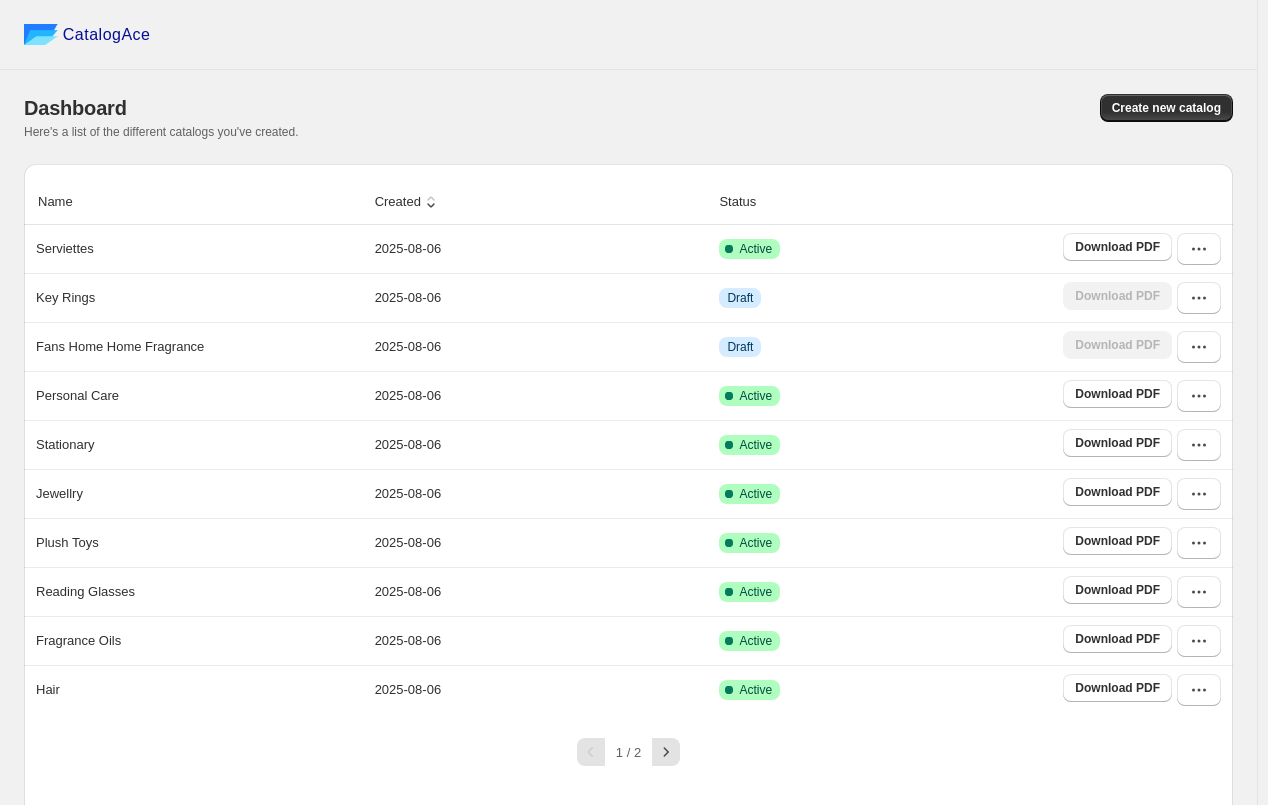 click on "Dashboard Create new catalog Here's a list of the different catalogs you've created." at bounding box center (628, 117) 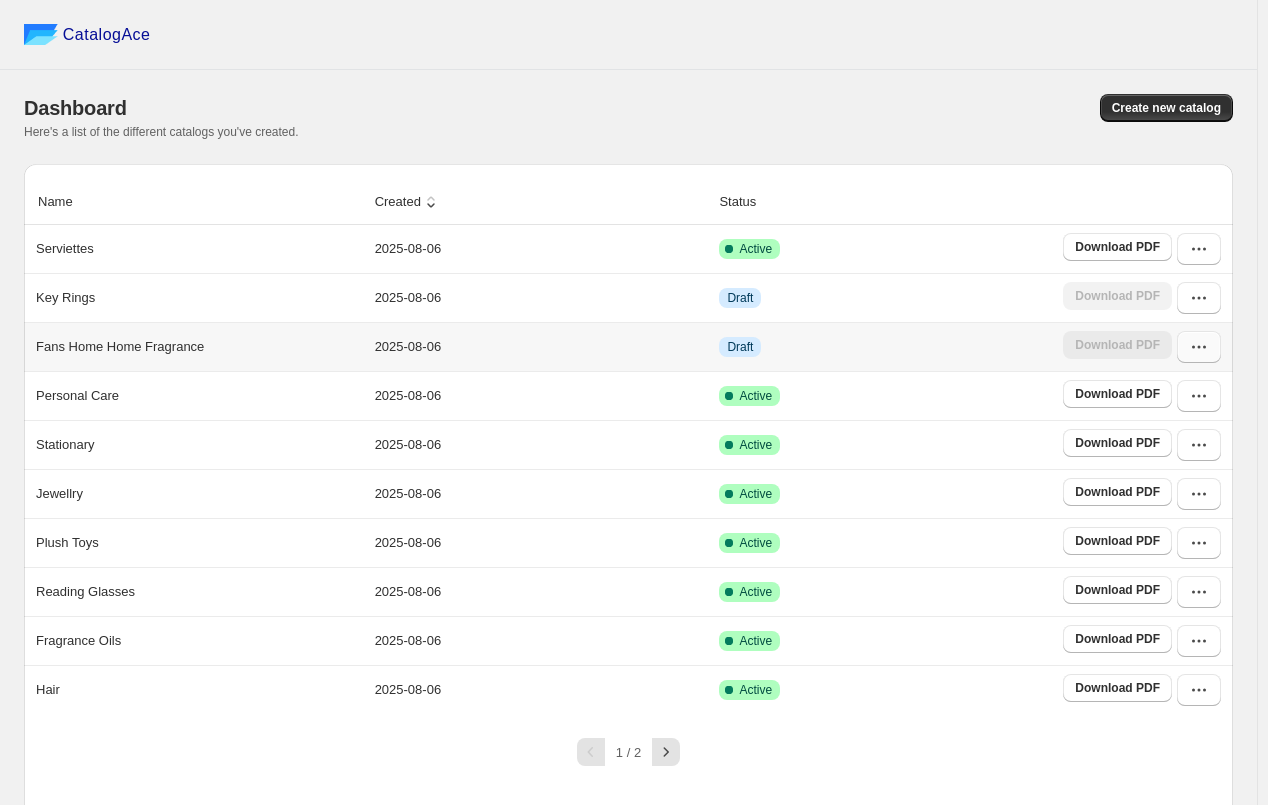 click at bounding box center [1199, 347] 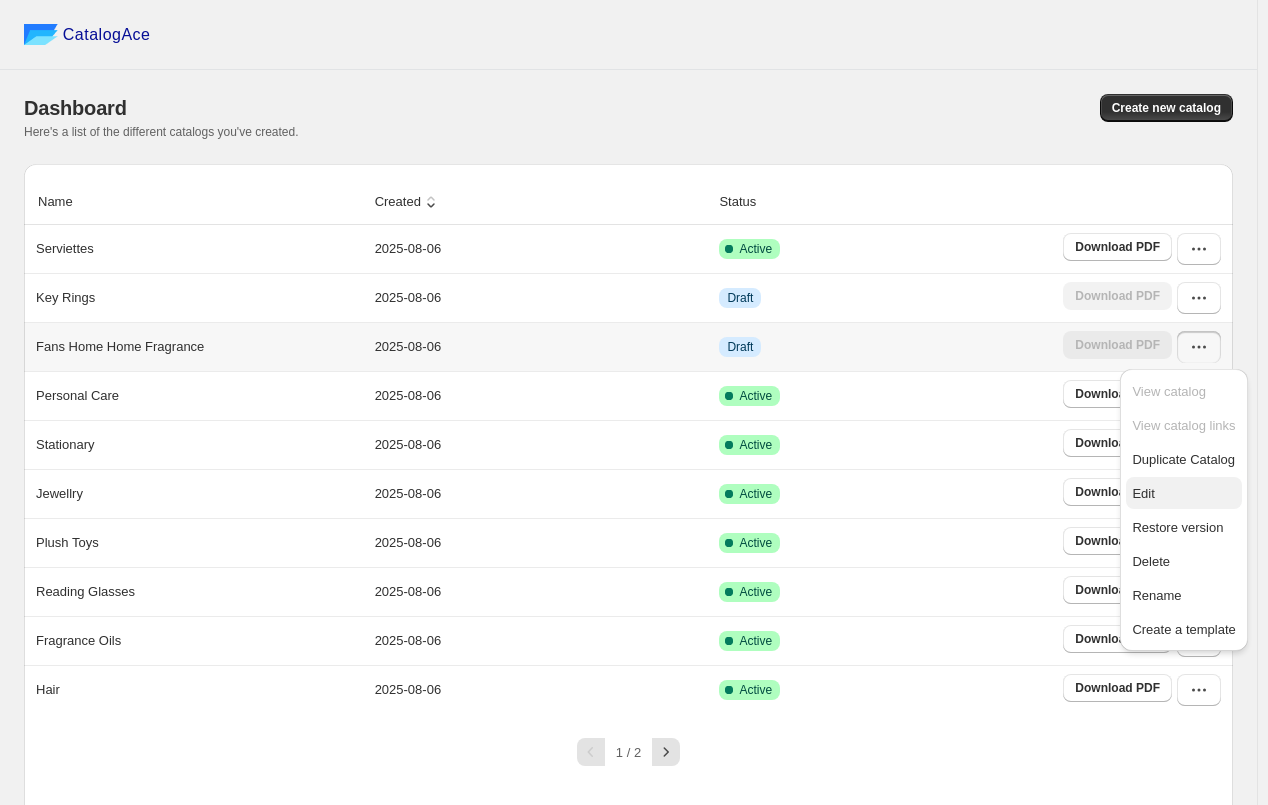 click on "Edit" at bounding box center [1183, 494] 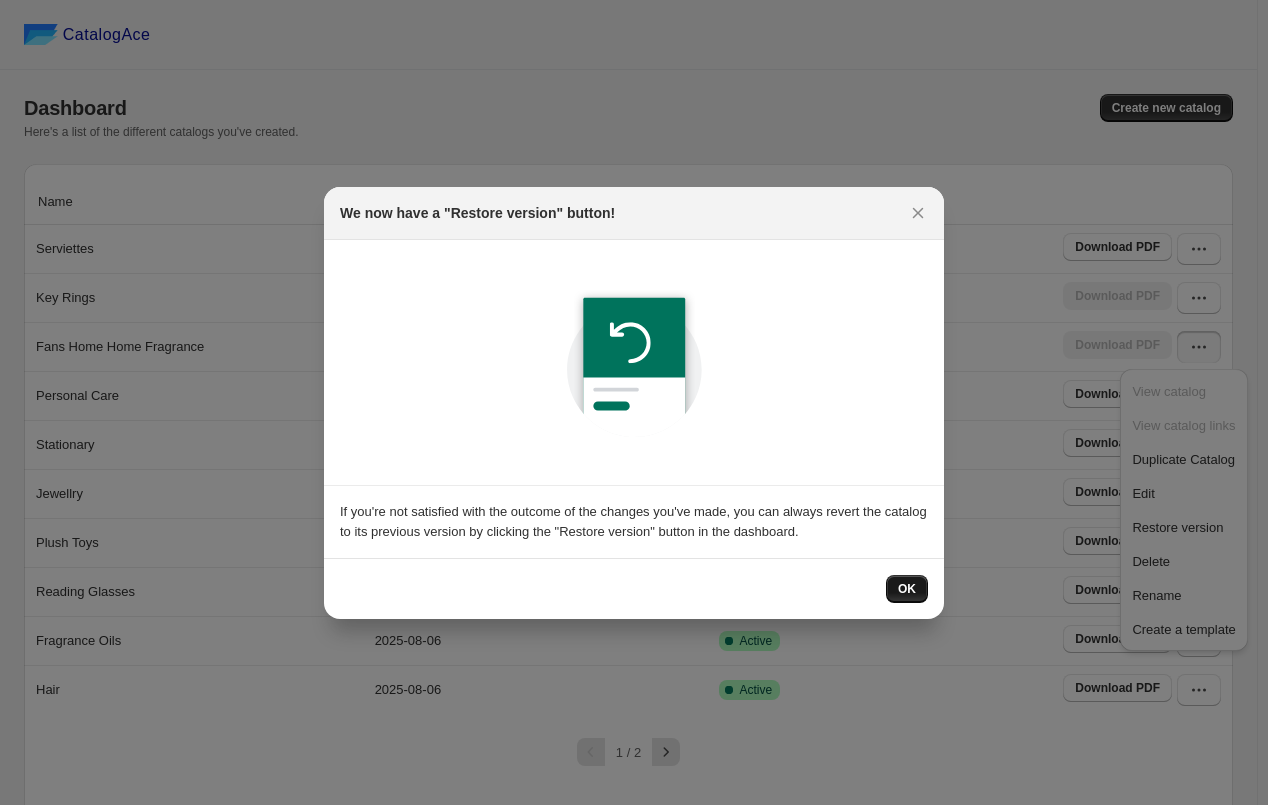 click on "OK" at bounding box center (907, 589) 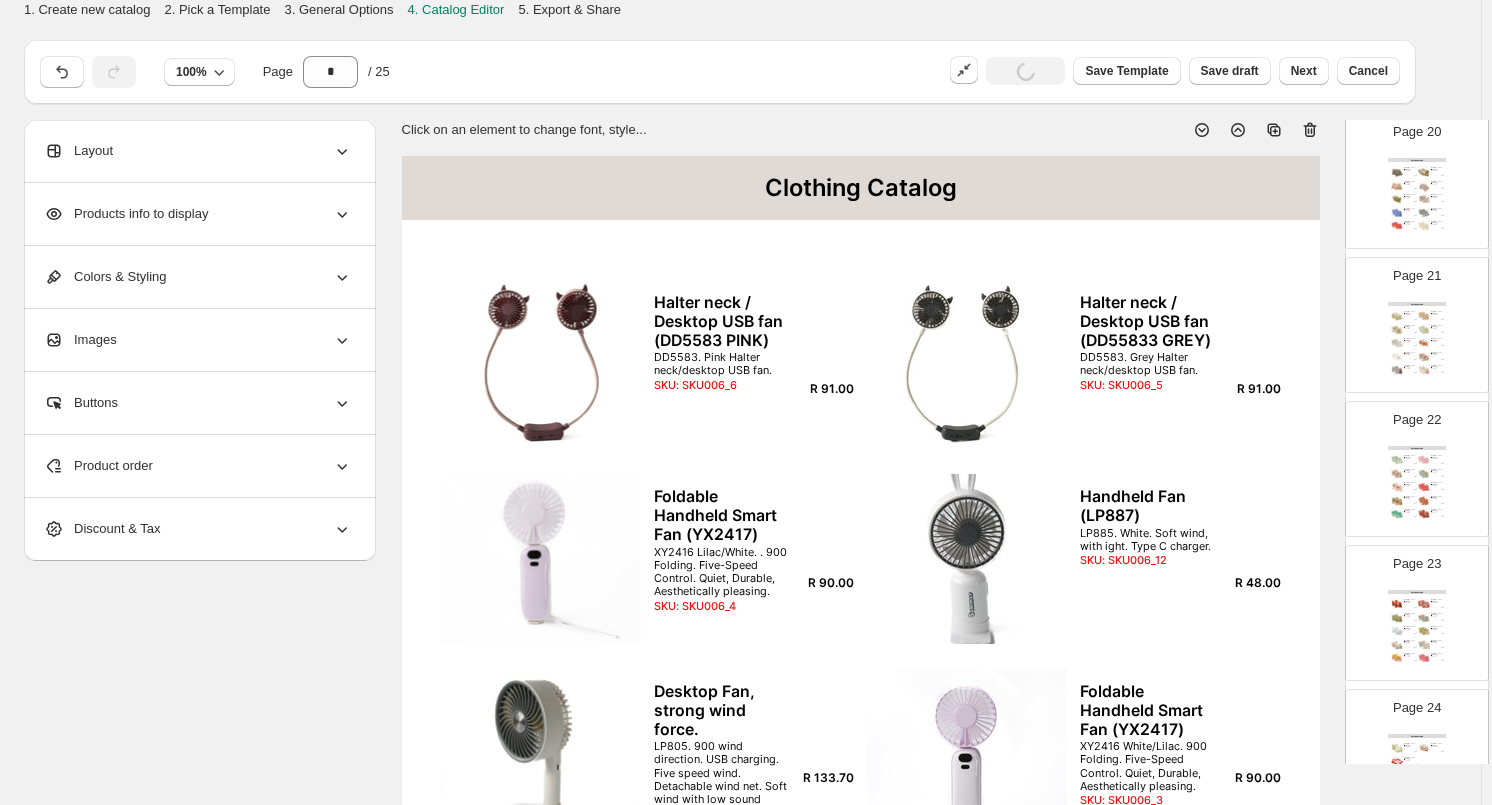 scroll, scrollTop: 3088, scrollLeft: 0, axis: vertical 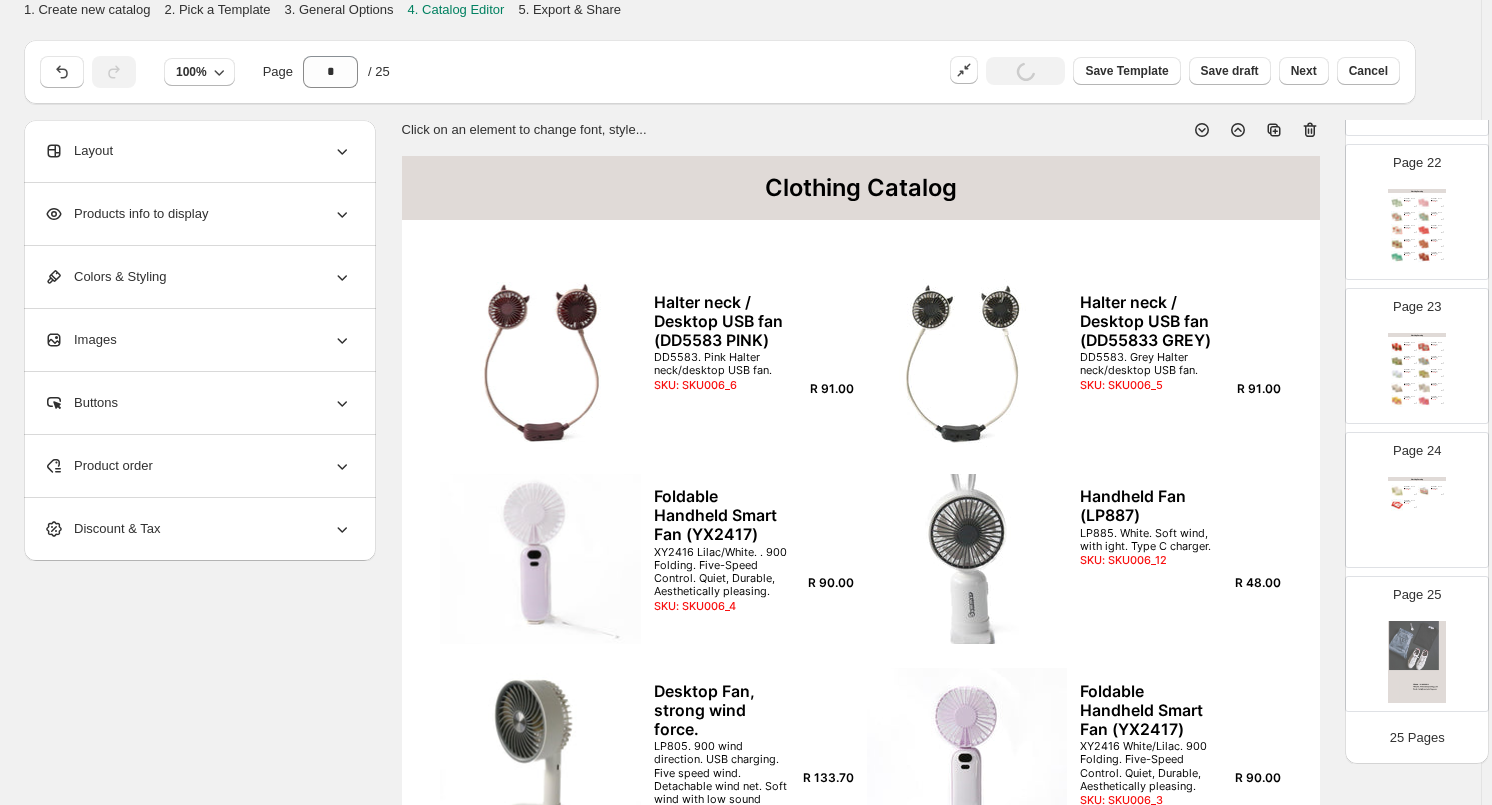 click at bounding box center (1417, 662) 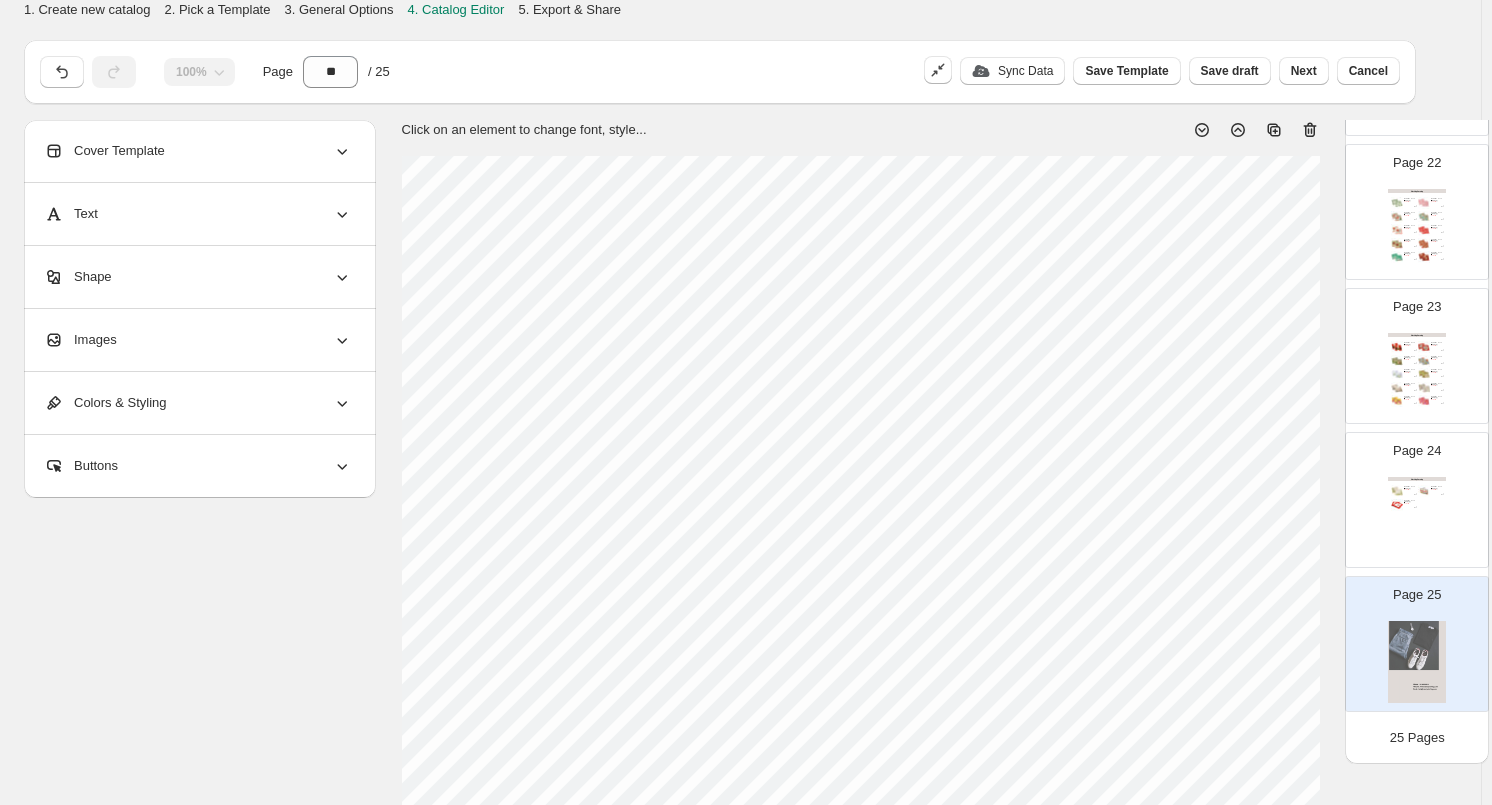 click 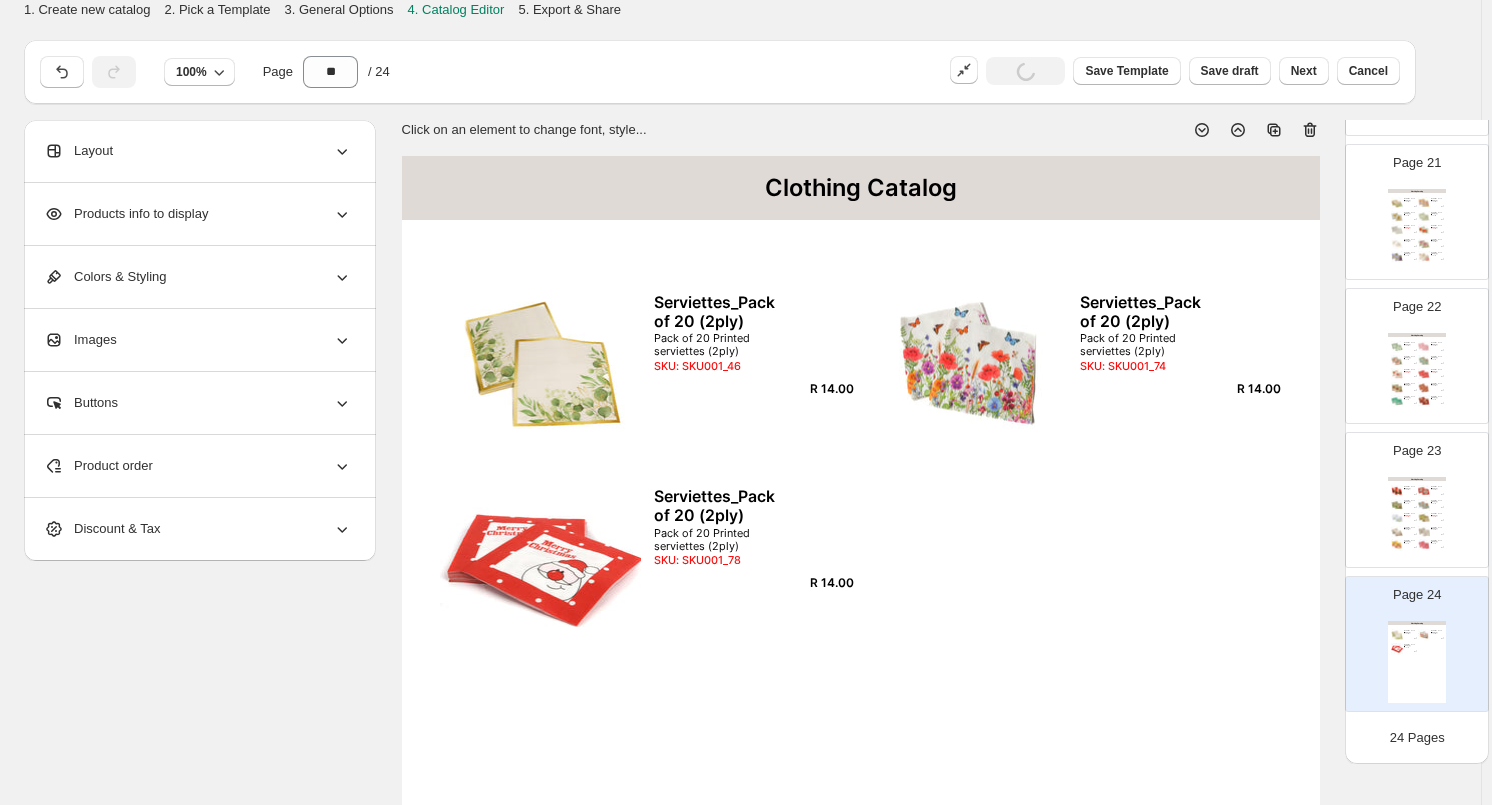 click 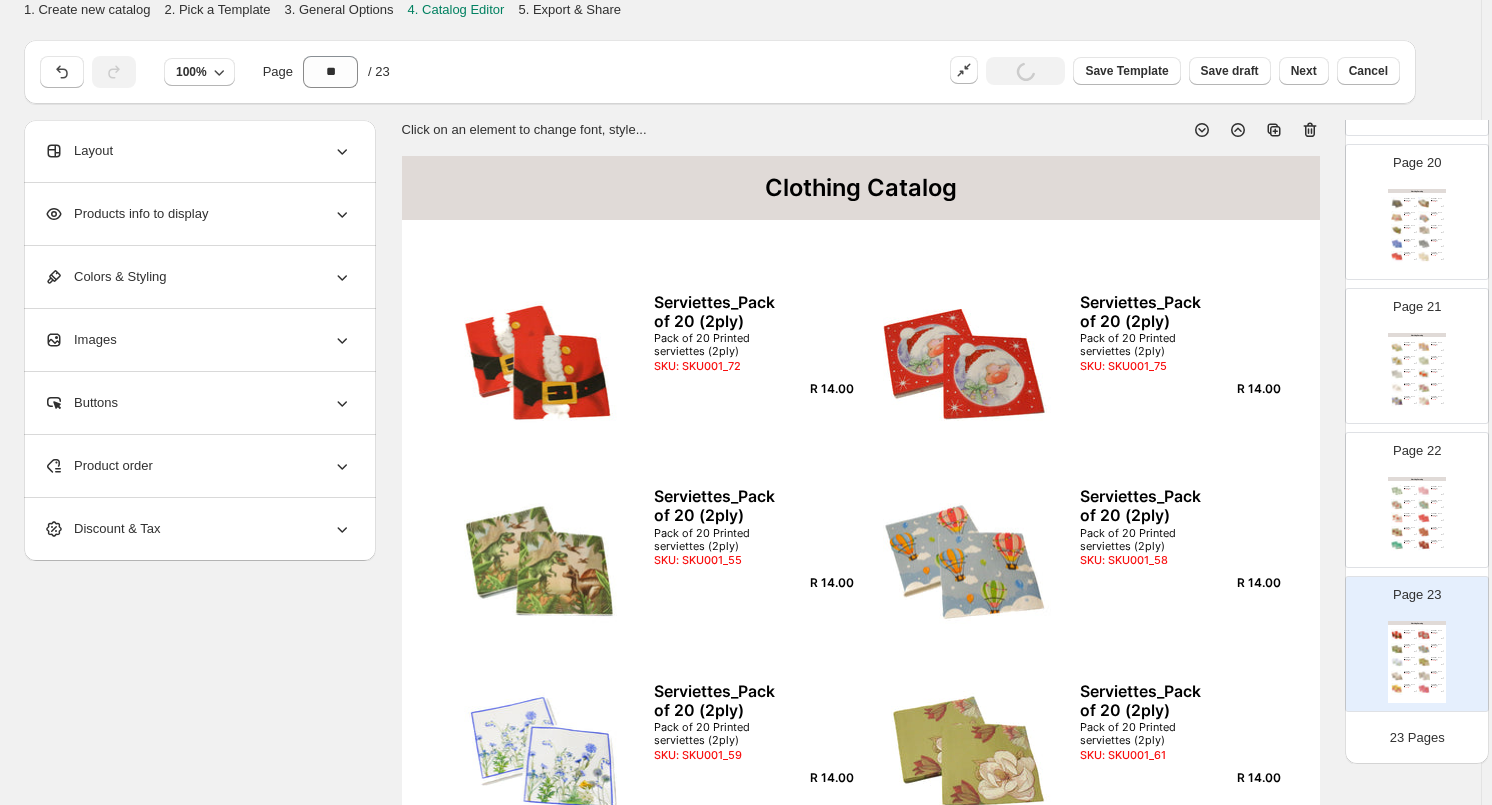 click 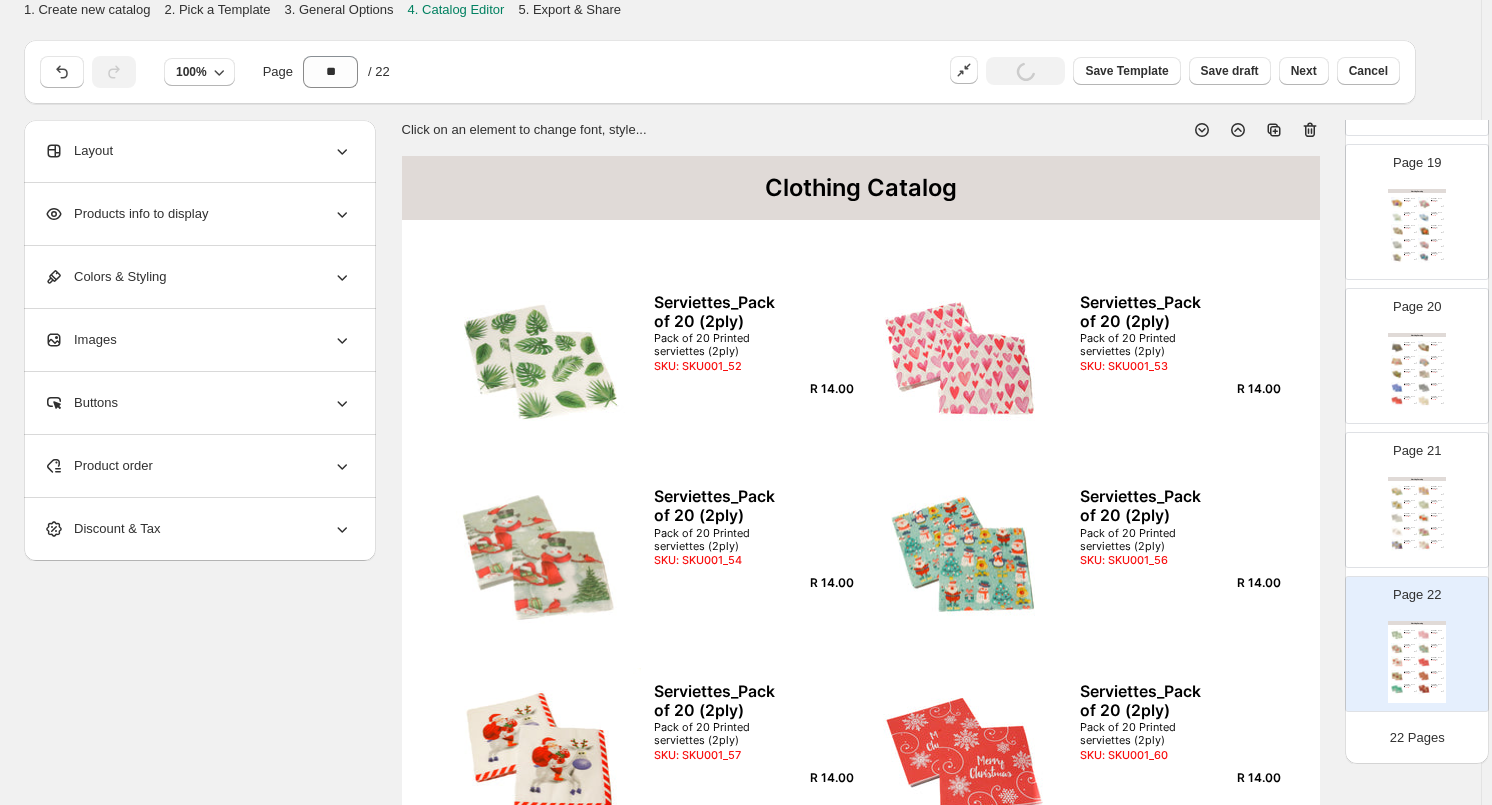 click 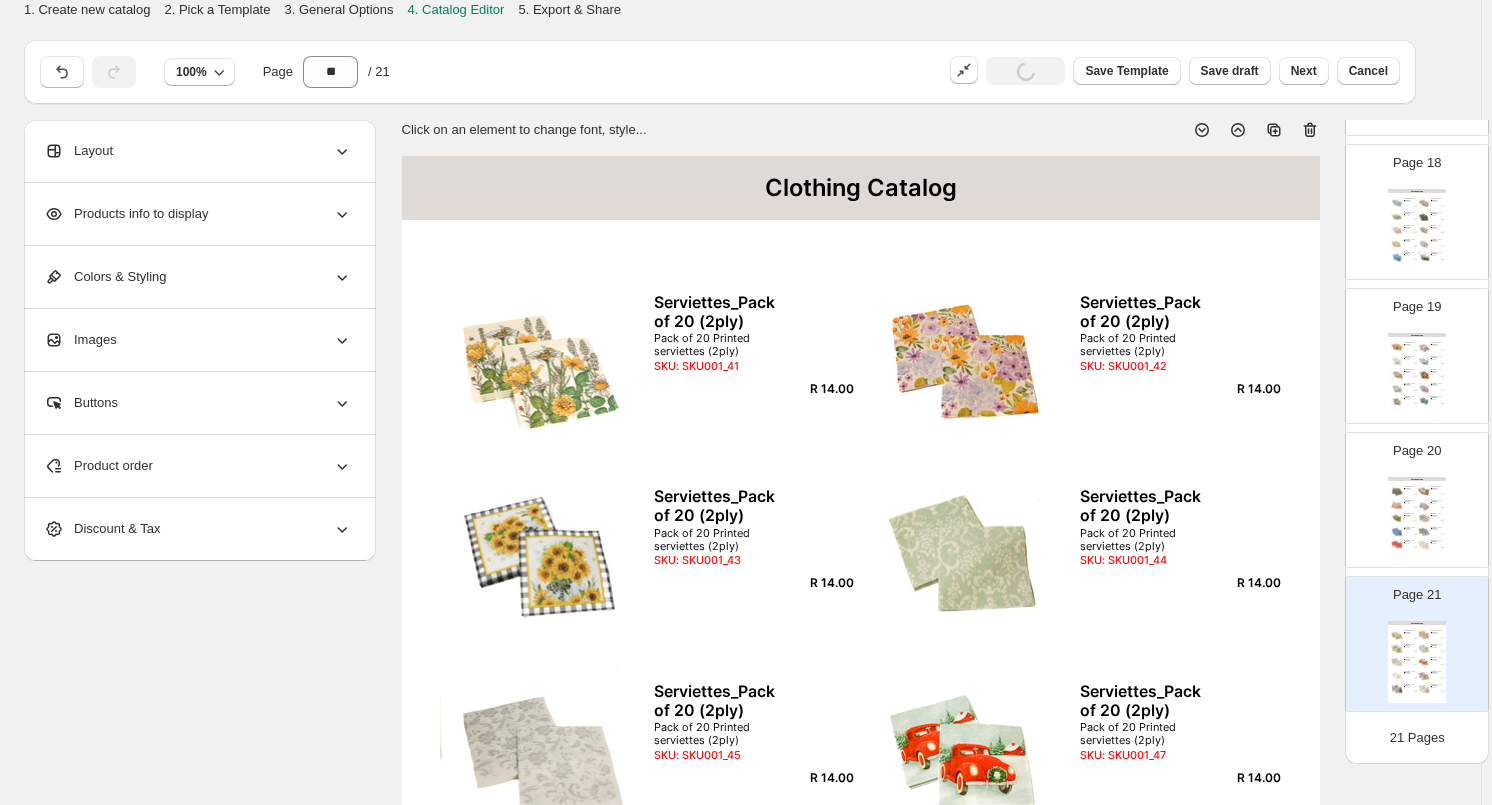 click 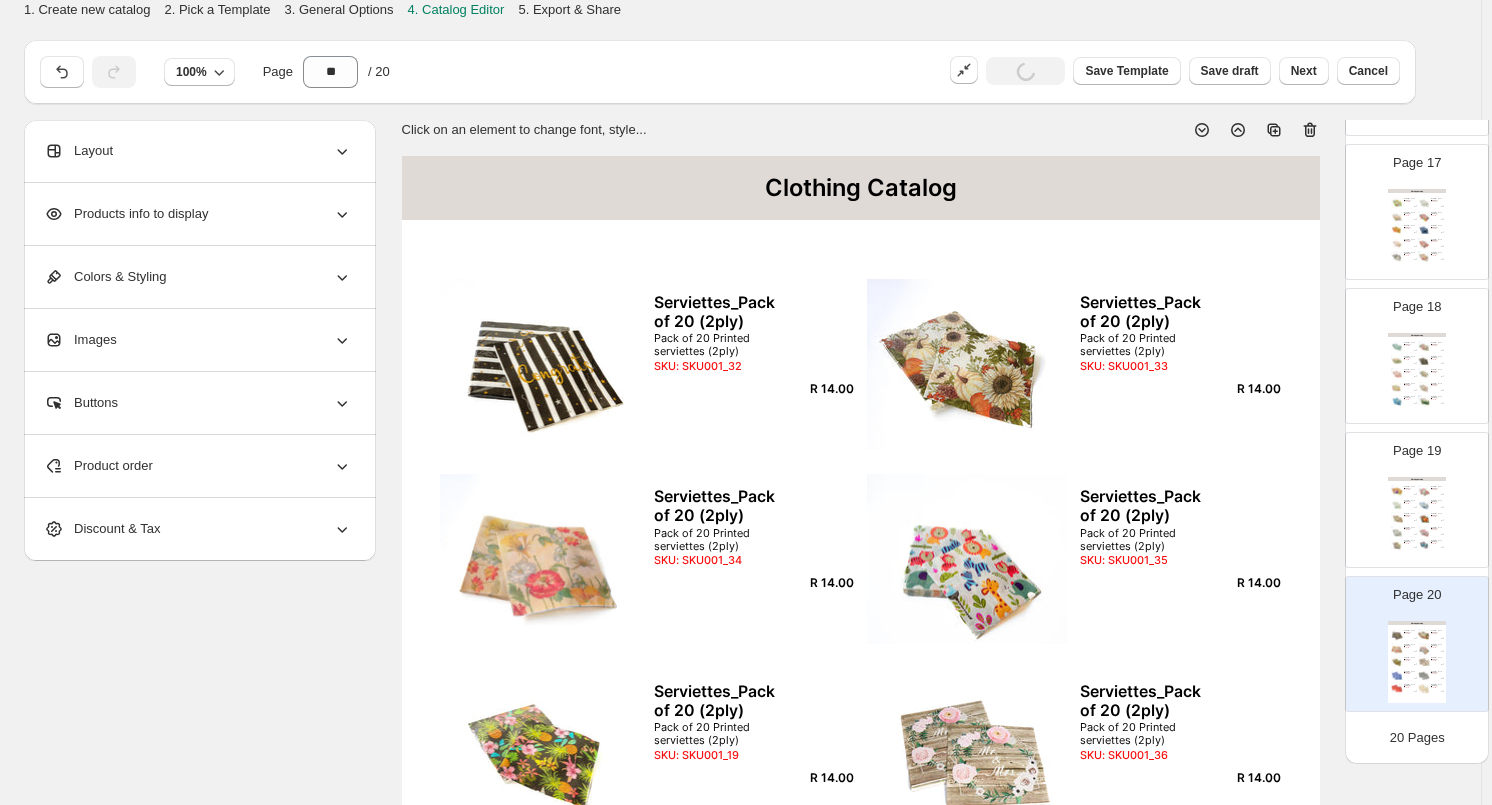 click 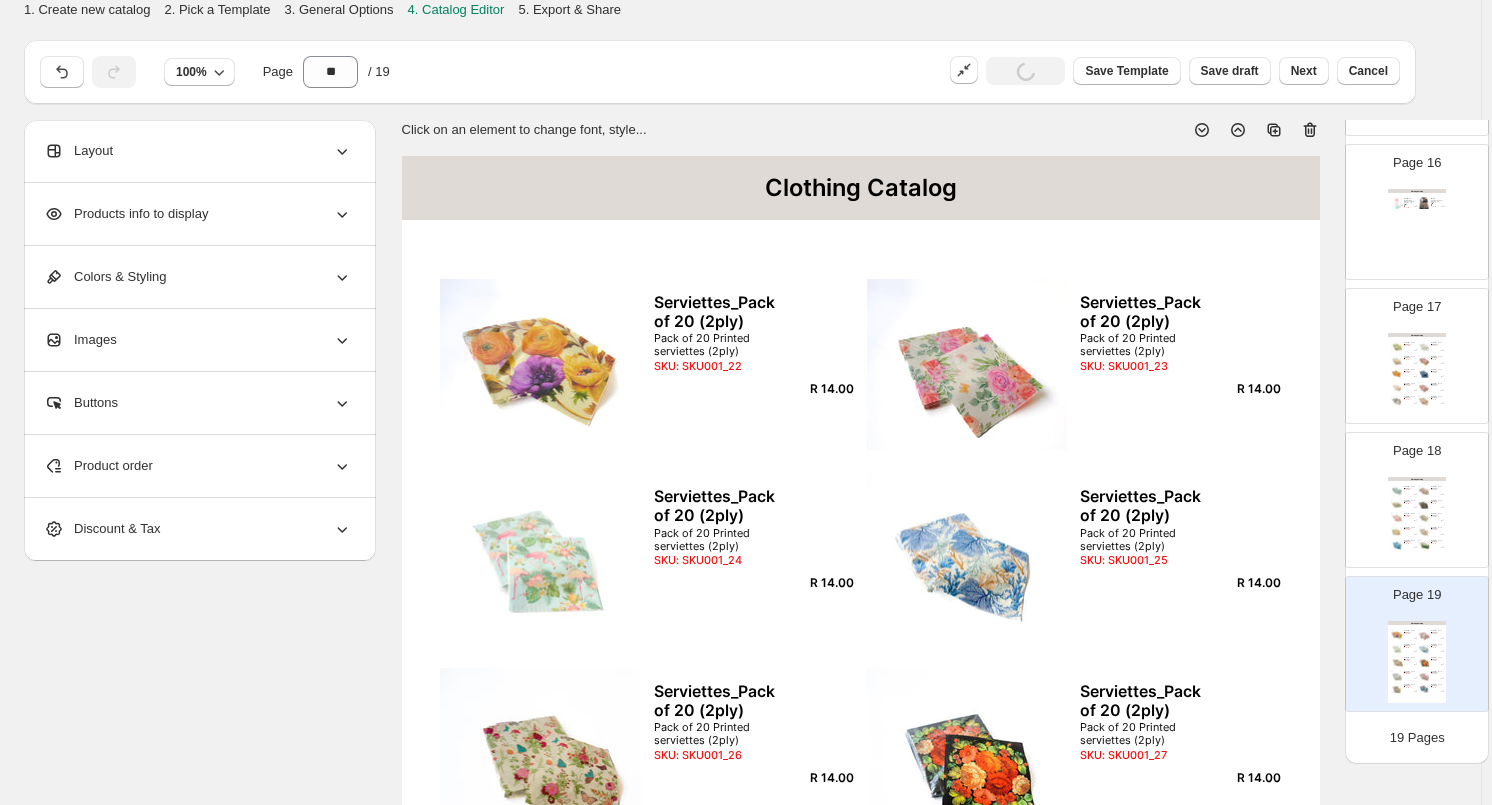 click 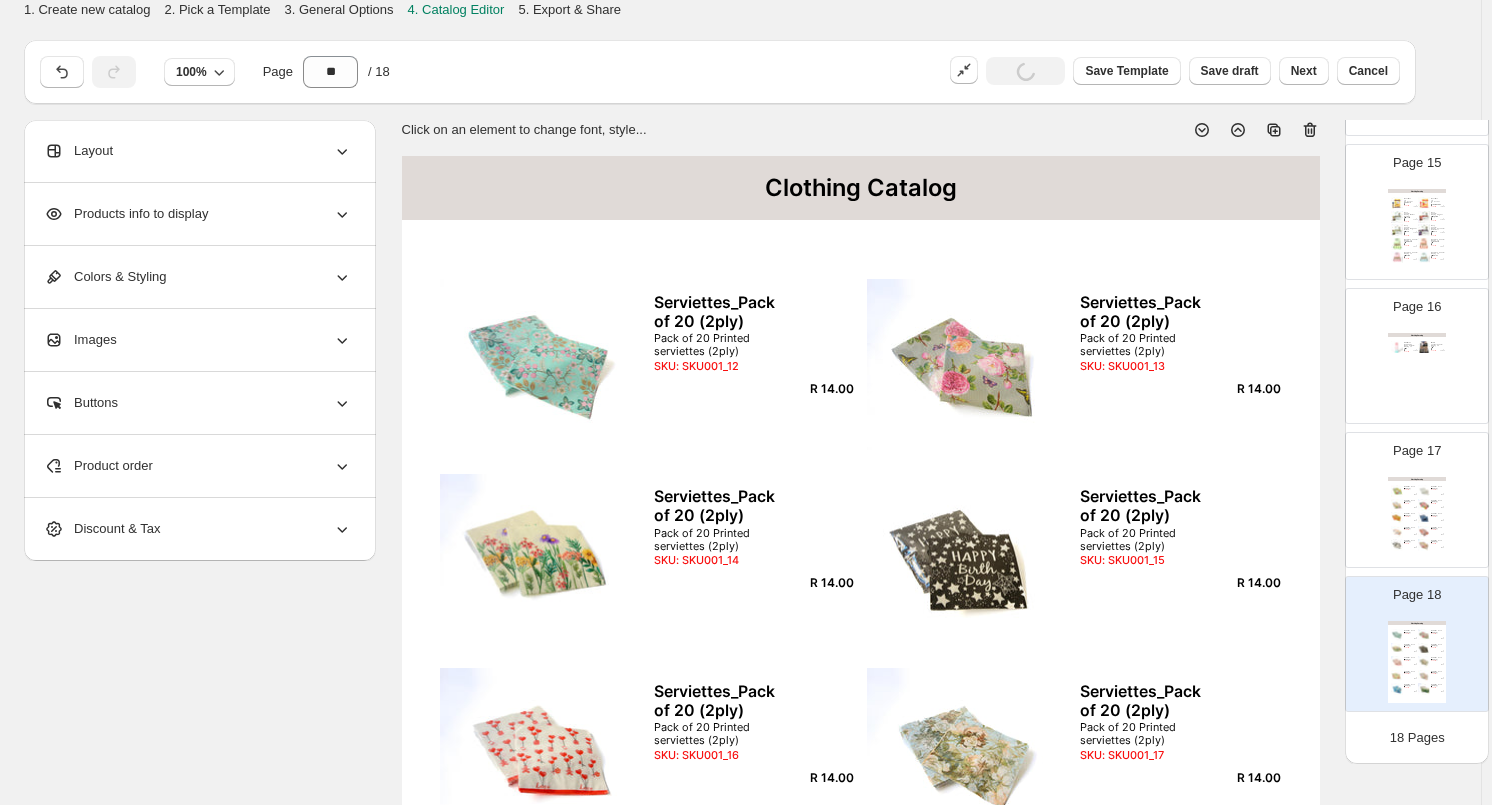 click 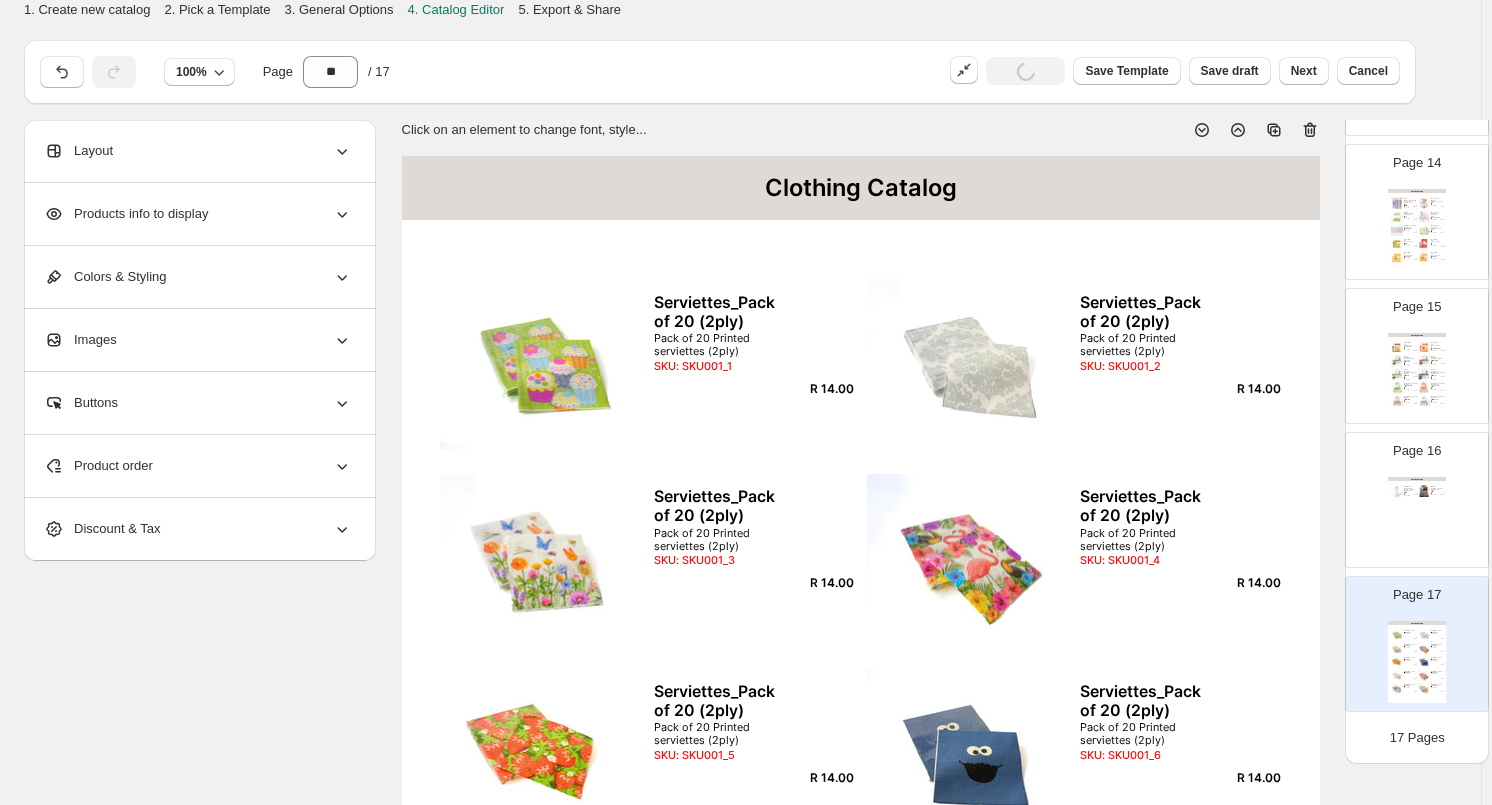 click 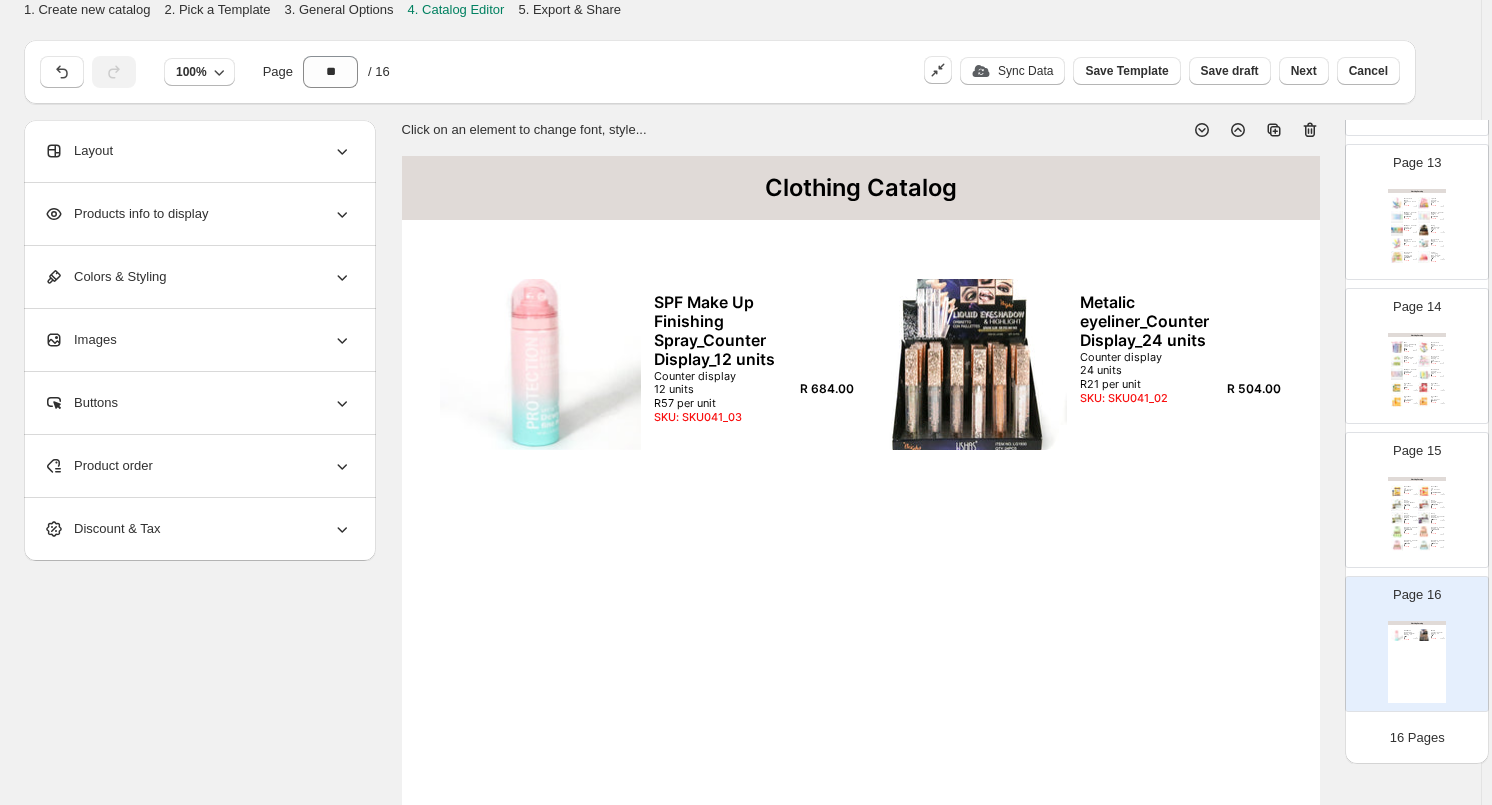 click 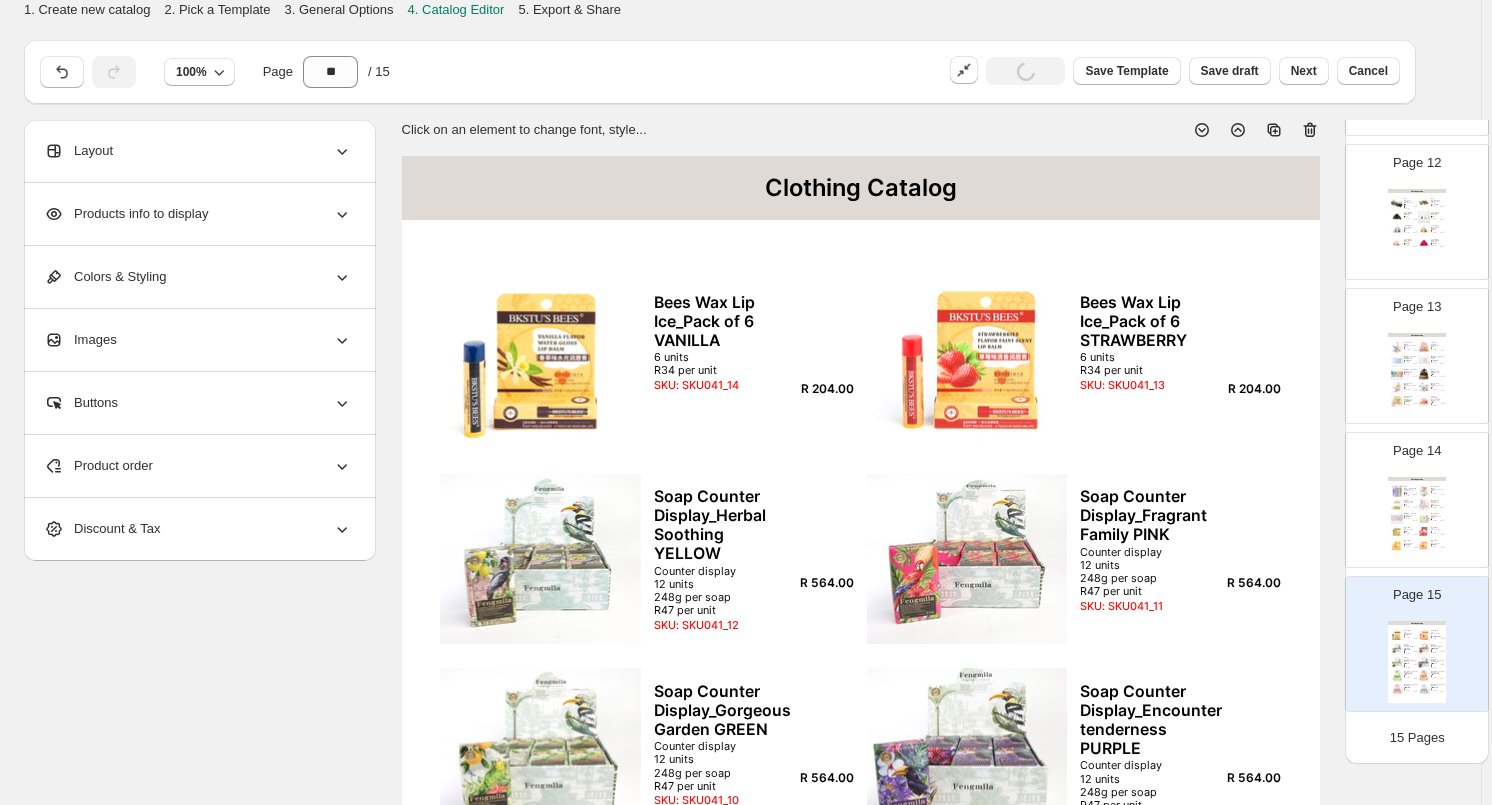 click 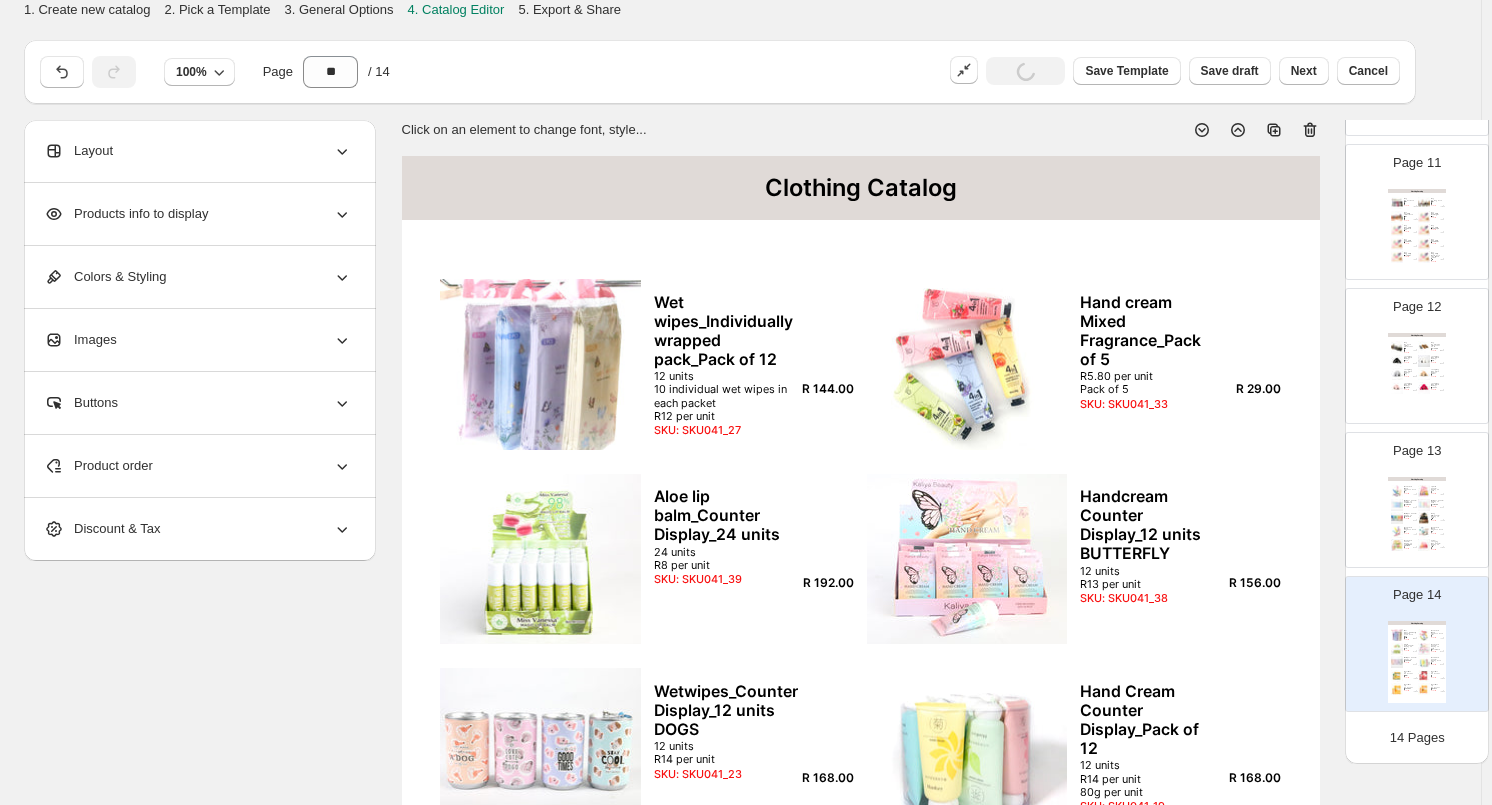 click 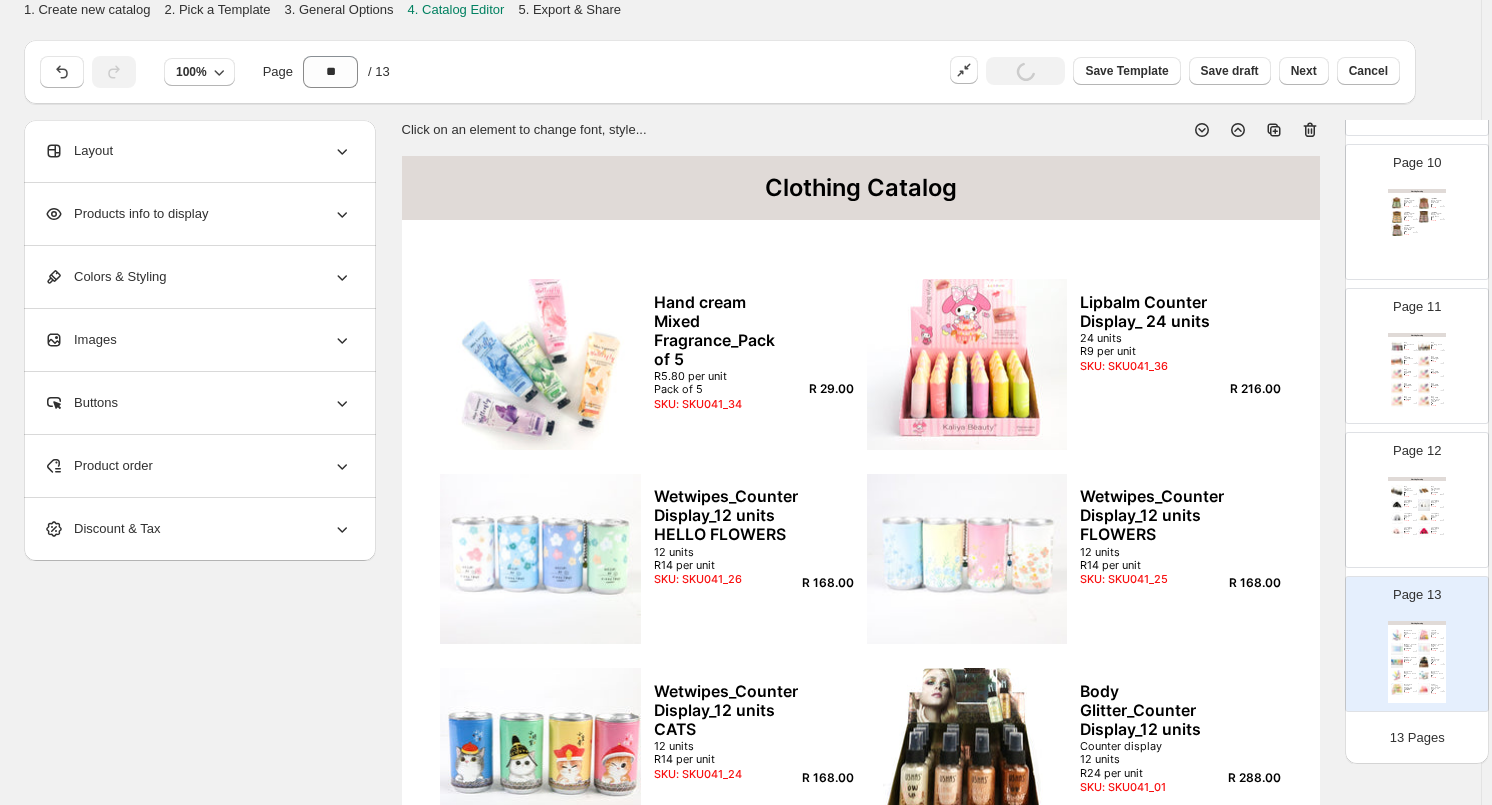 click 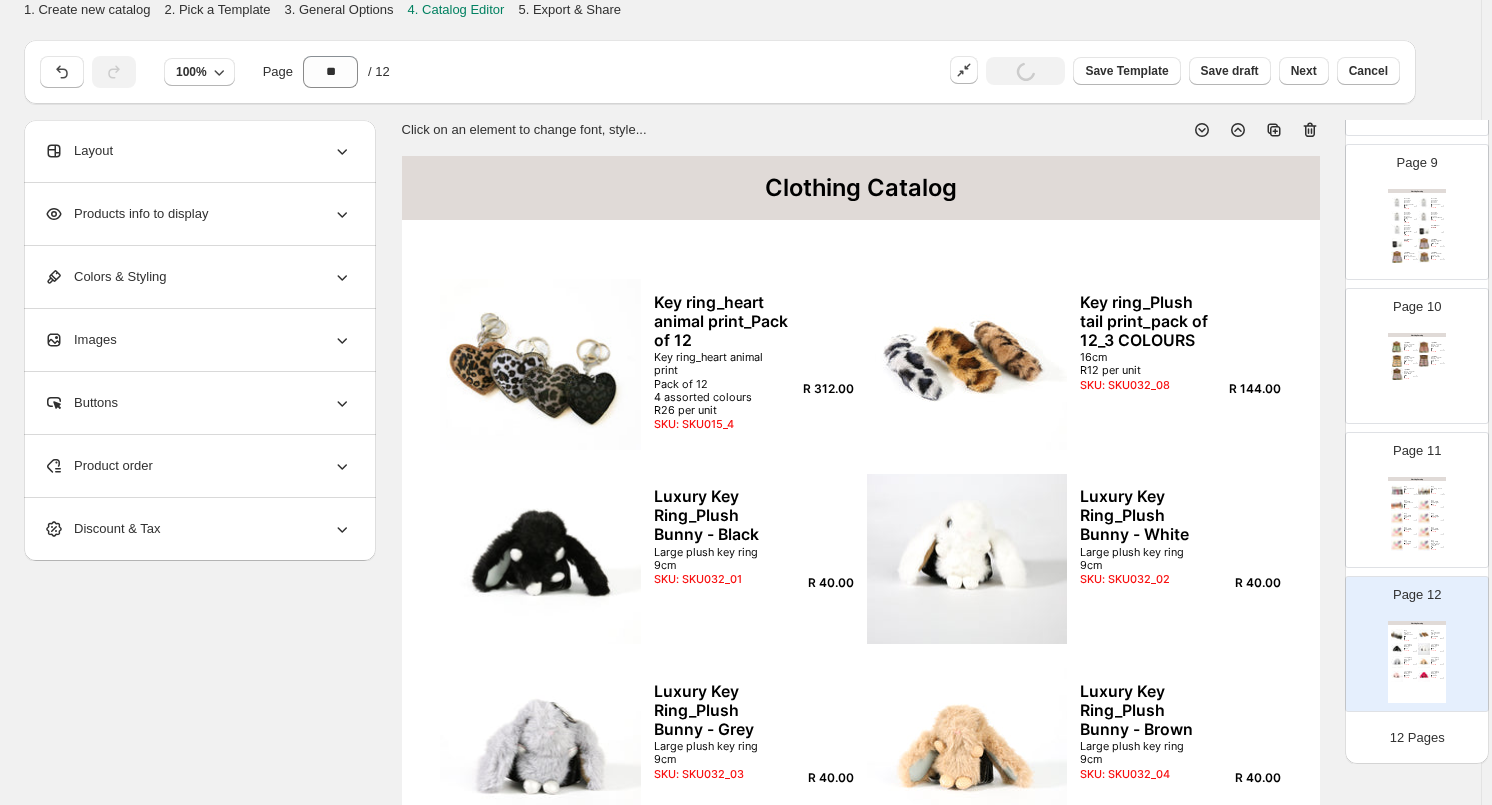 click 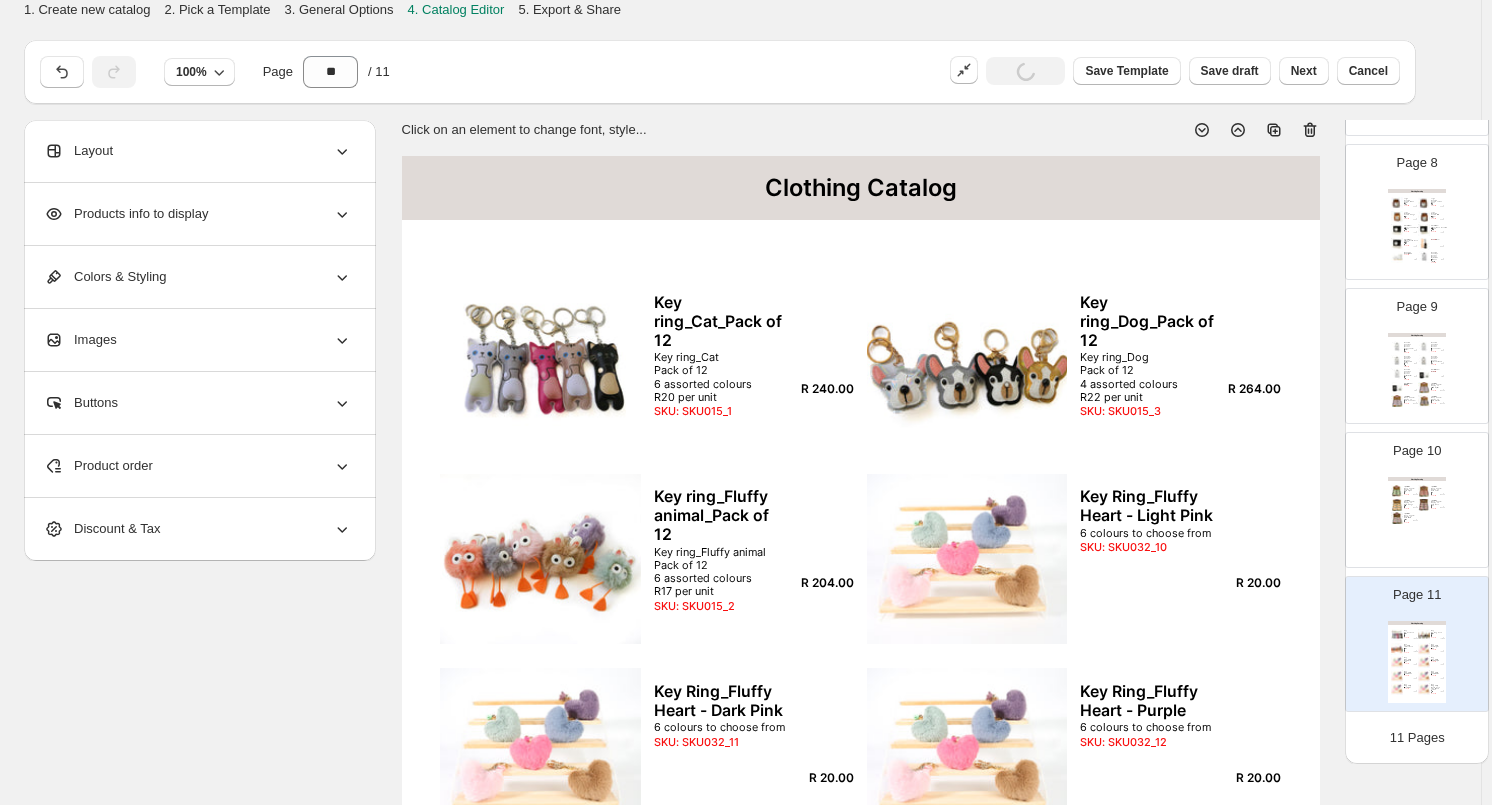click 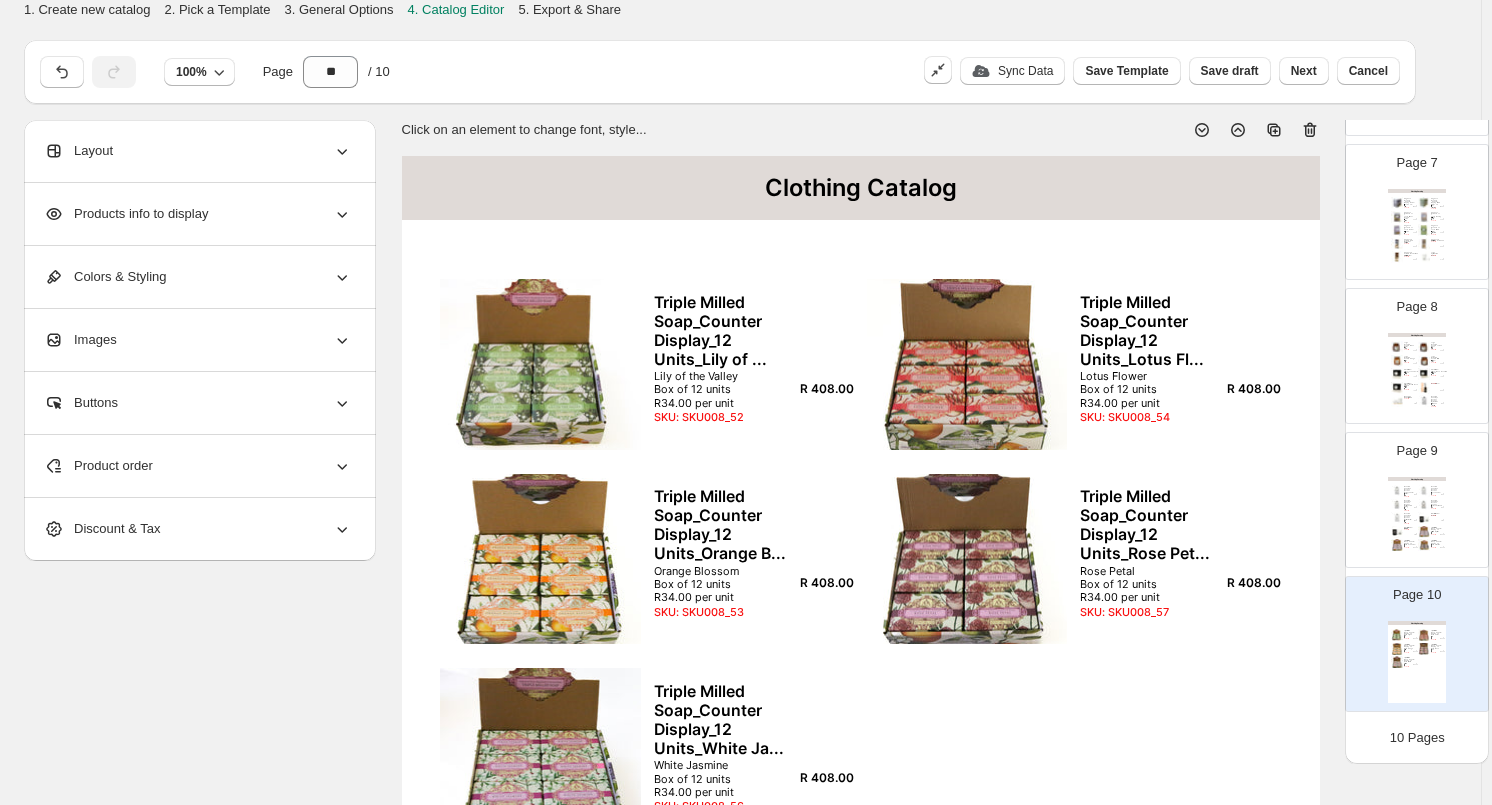 click on "SKU:  SKU008_10" at bounding box center [1408, 497] 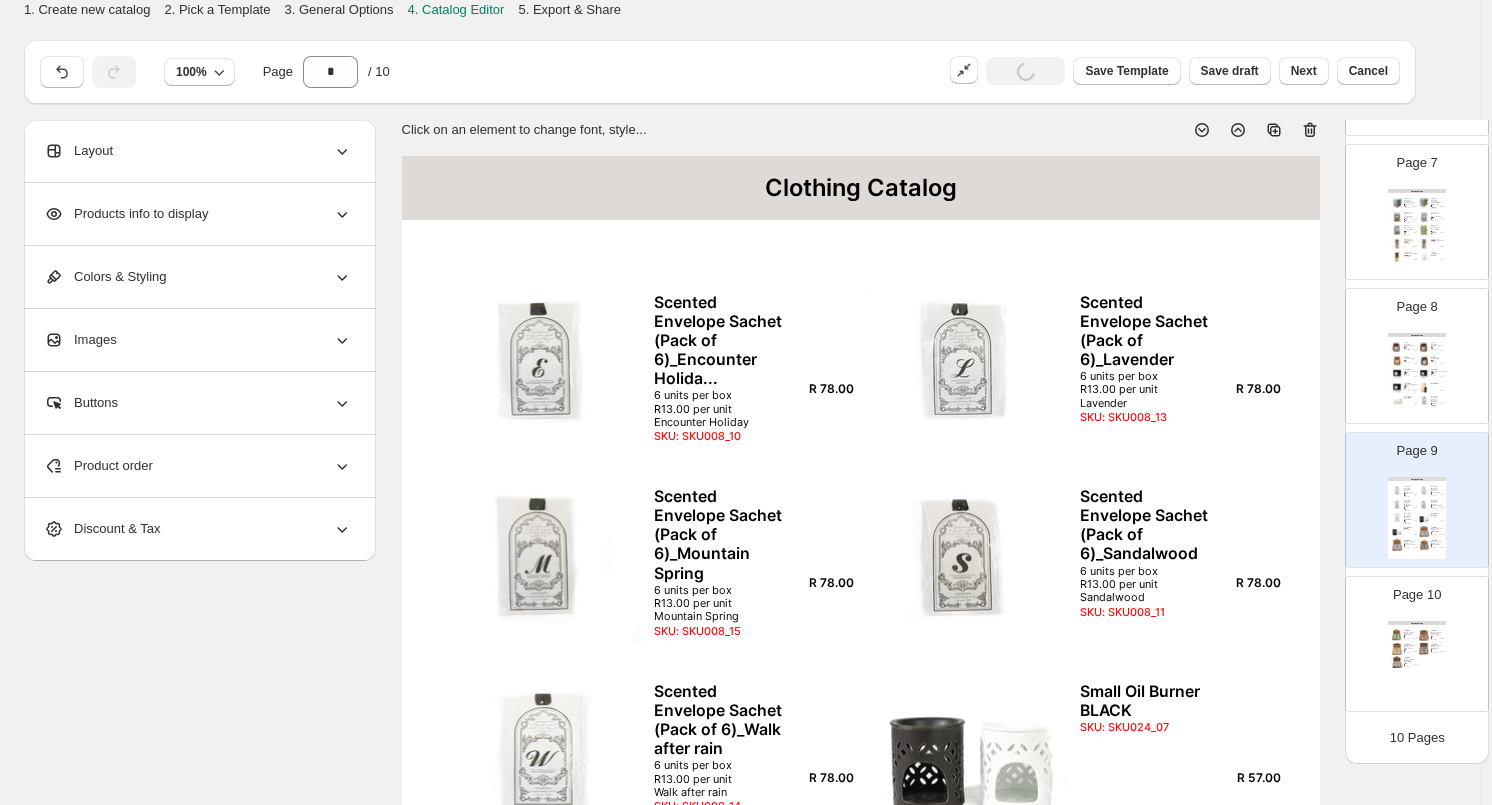 click at bounding box center [1424, 388] 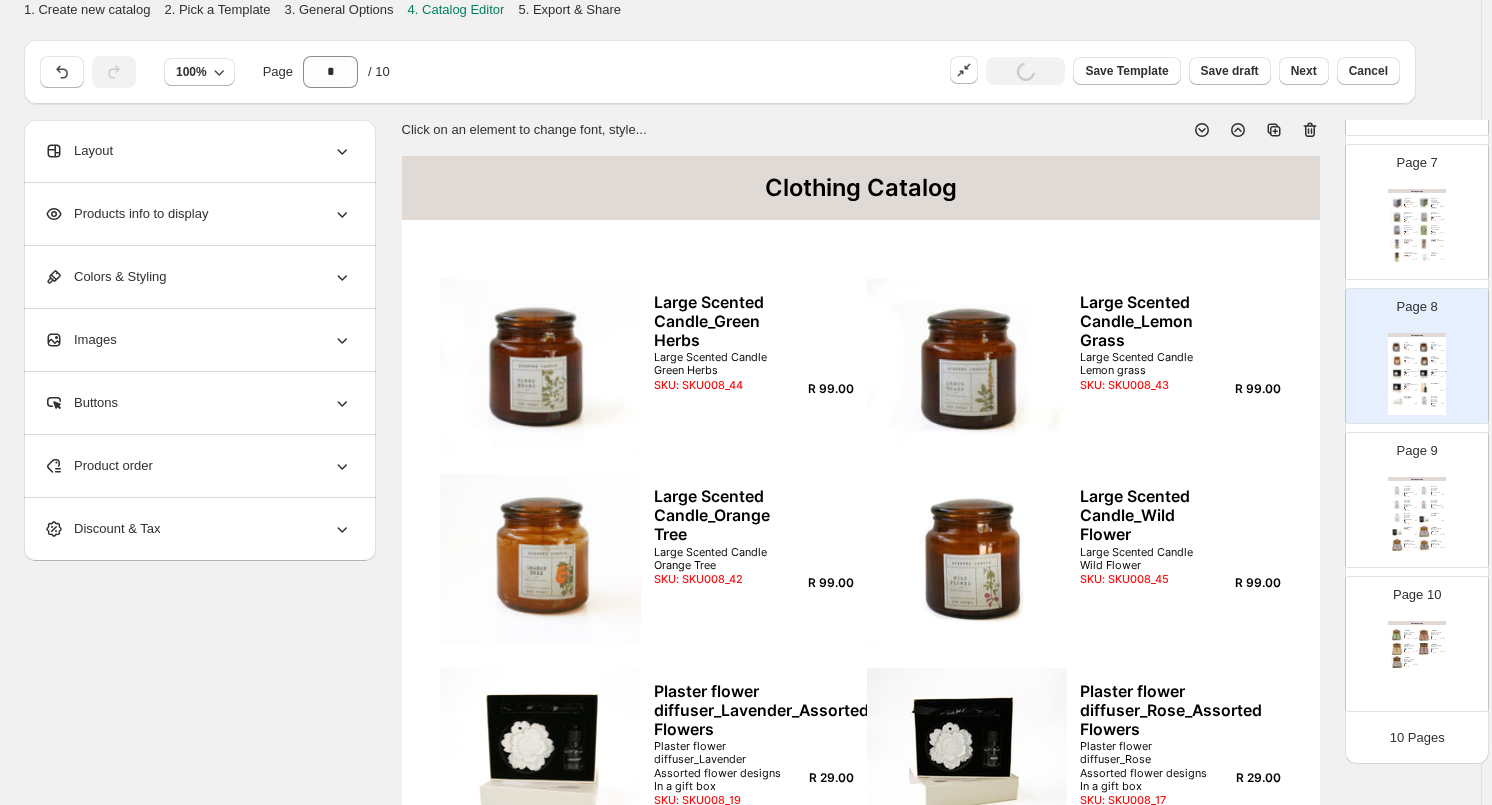 click at bounding box center [1424, 230] 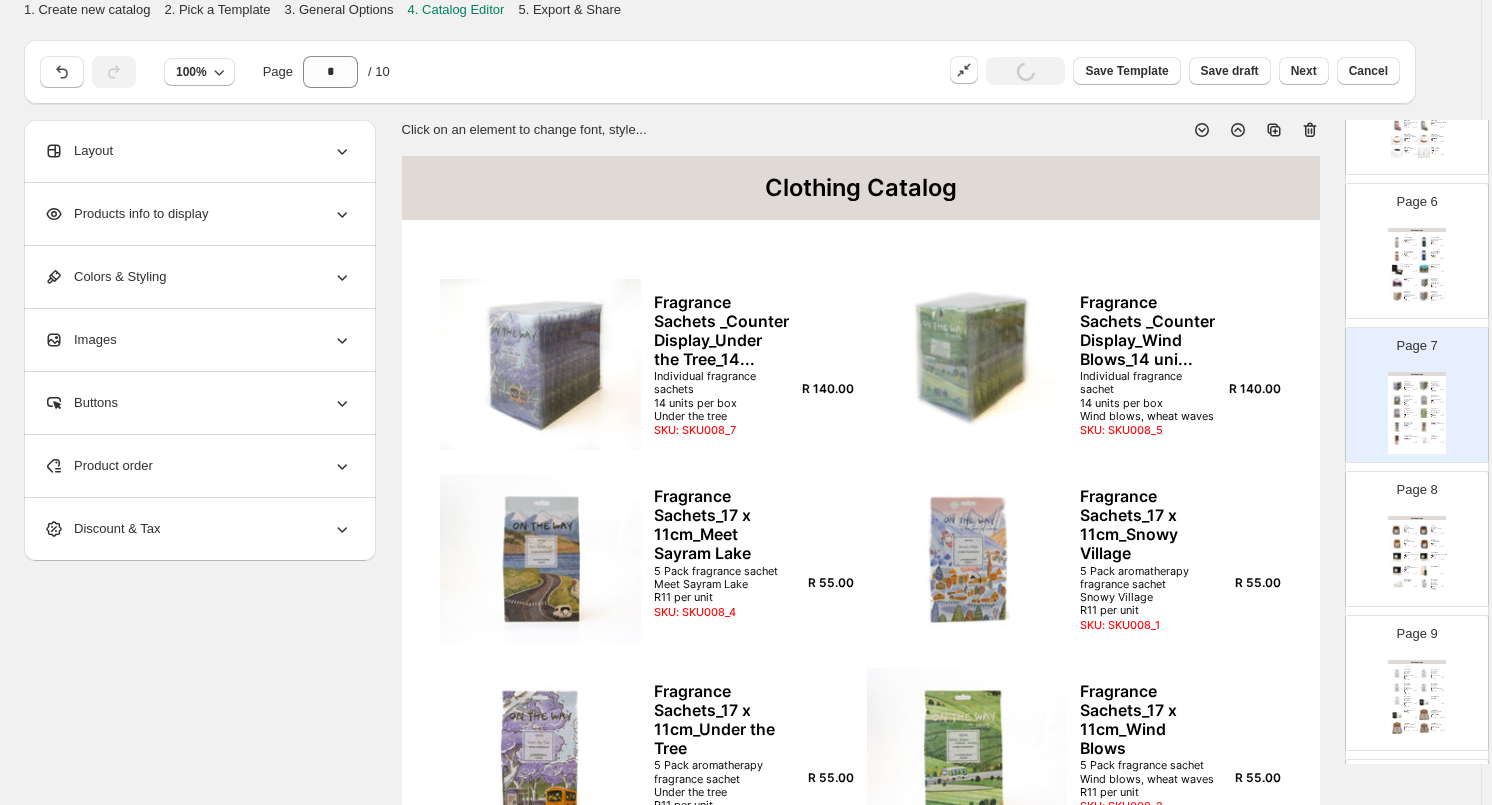 scroll, scrollTop: 728, scrollLeft: 0, axis: vertical 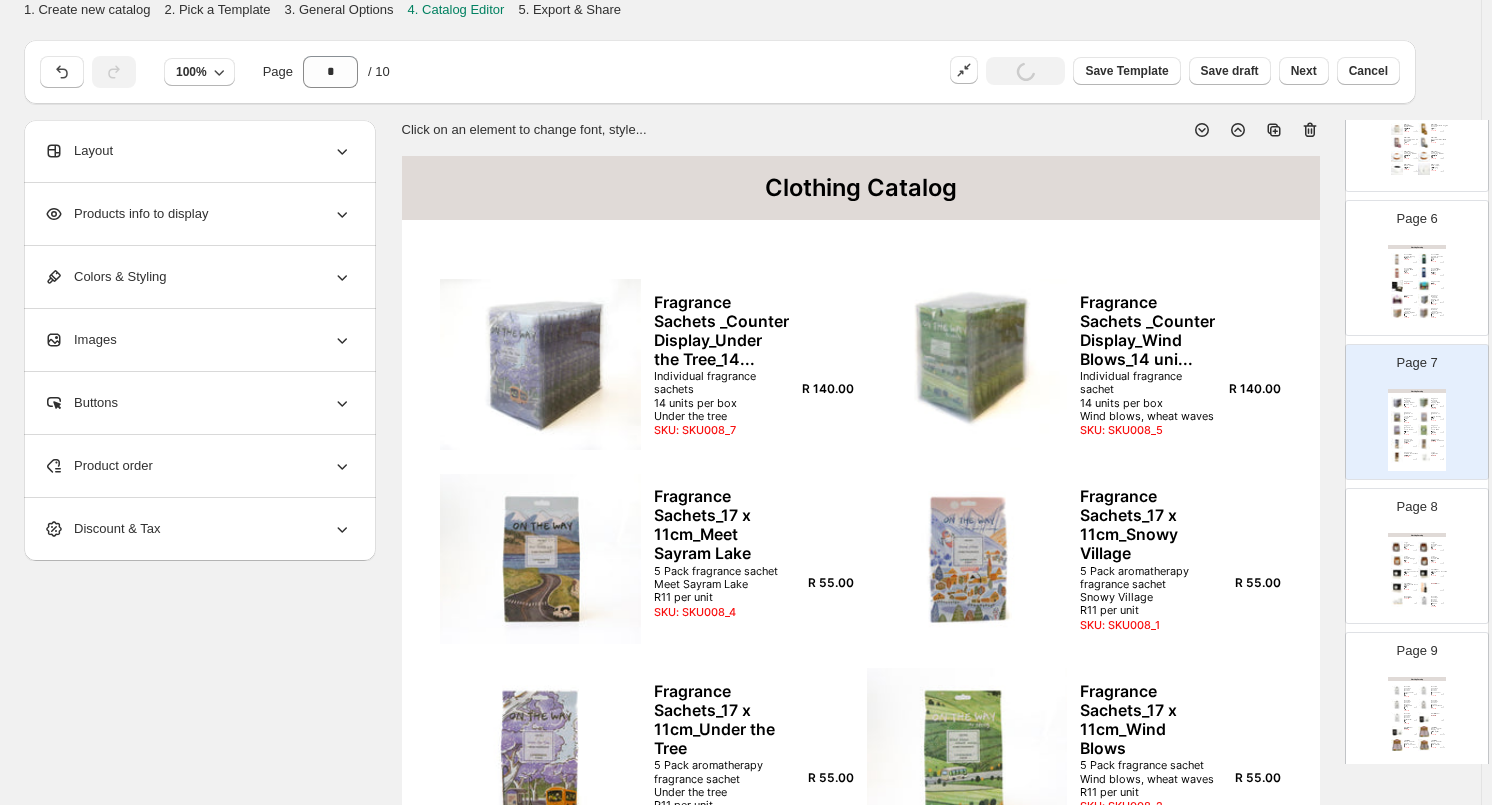 click on "Fragrance Oil Gift Set Fragrance Oil Gift Set
SKU:  SKU008_31d" at bounding box center [1410, 297] 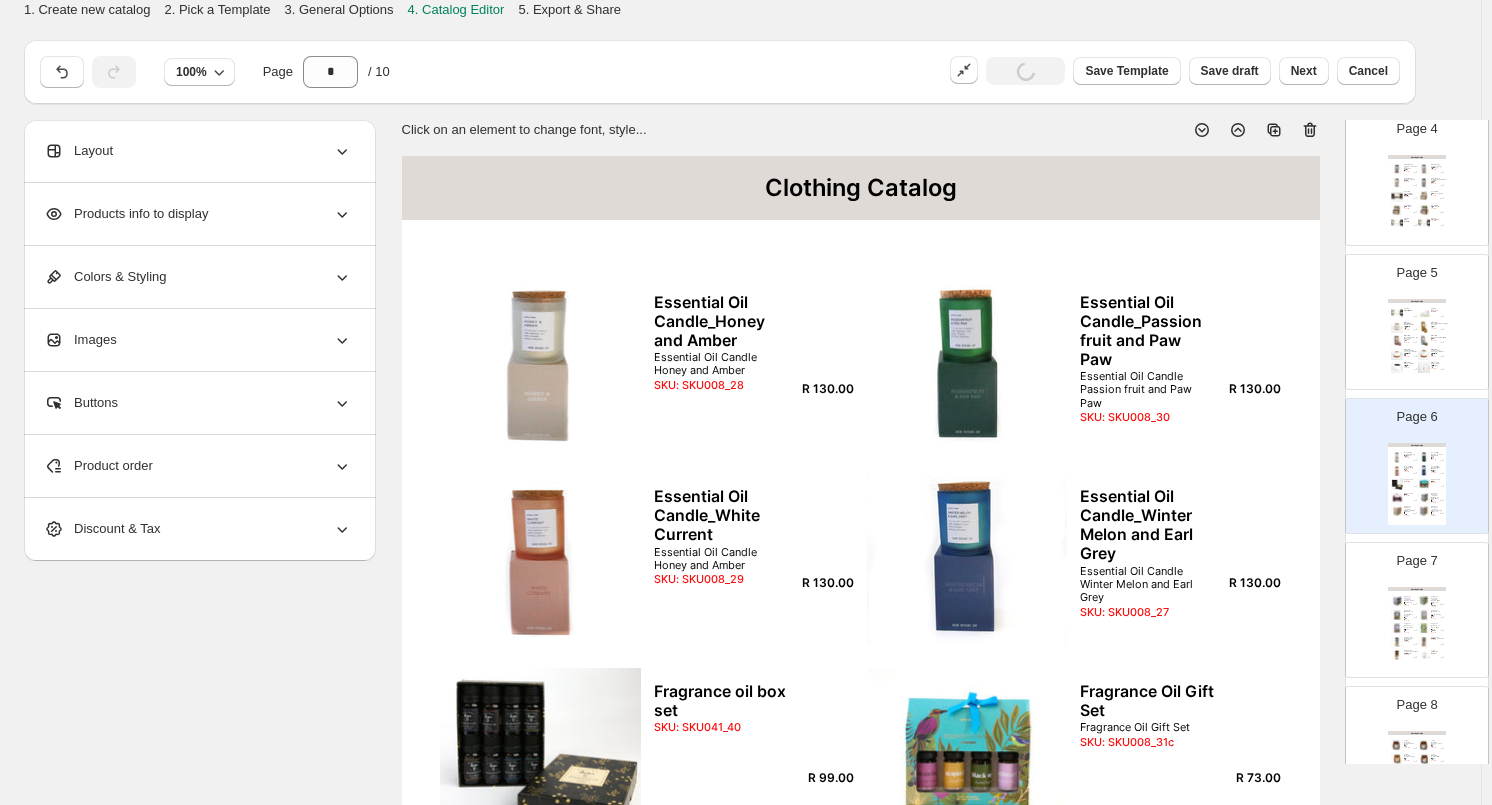 scroll, scrollTop: 528, scrollLeft: 0, axis: vertical 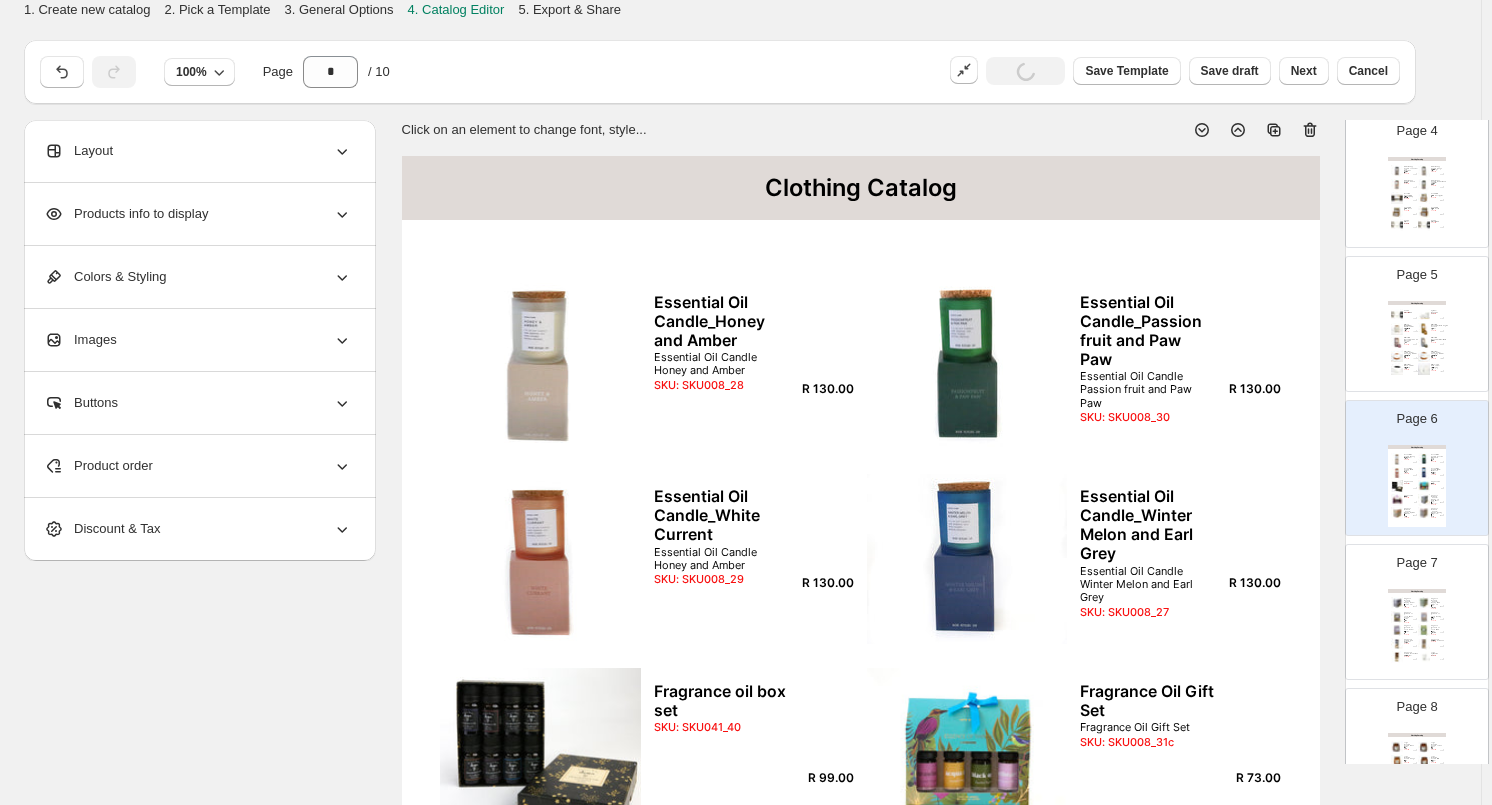 click on "Clothing Catalog Ceramic Diffuser WHITE SKU:  SKU024_03 R 69.00 Cylinder Round Oil burner SKU:  SKU024_06 R 93.00 Diffuser / Humidify KP-6049_140ml water tank Diffuser / Humidify KP-6049_140ml water tank
USB power supply
Colour changing SKU:  SKU008_76 R 390.00 Diffuser Gift Set_120ml_Gold_English Pear and Freesi... Diffuser Gift Set
Gold SKU:  SKU008_37 R 130.00 Diffuser Gift Set_120ml_Pink_Orange Blossom & Jasmin... Diffuser Gift Set
Pink SKU:  SKU008_36 R 130.00 Diffuser Gift Set_120ml_Silver_White Musk Diffuser Gift Set
Silver SKU:  SKU008_35 R 130.00 Diffuser KP-1760_Colour Changing_300ml water tank Diffuser KP-1760_Colour Changing_300ml water tank
2 point power supply
Remote control SKU:  SKU008_78 R 299.00 Diffuser KP-1780_Colour Changing_600ml water tank Diffuser KP-1780_Colour Changing_600ml water tank
2 point power supply
Remote control SKU:  SKU008_77 R 347.00 Diffuser KP-6014_150ml water tank Diffuser KP-6014_150ml water tank
USB power supply SKU:  SKU008_79 R 299.00 SKU:  SKU008_80 R 210.00" at bounding box center [1417, 342] 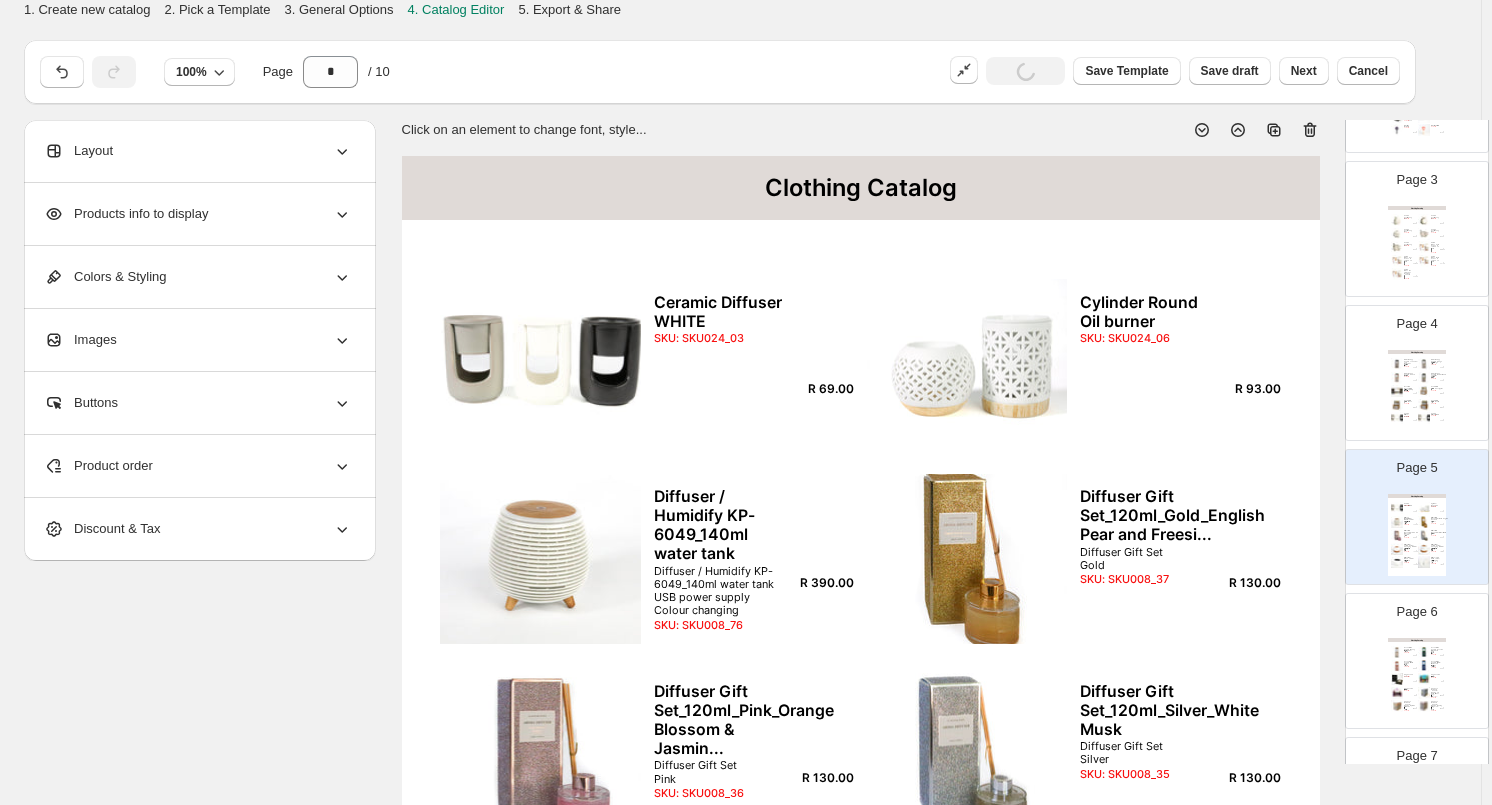 scroll, scrollTop: 328, scrollLeft: 0, axis: vertical 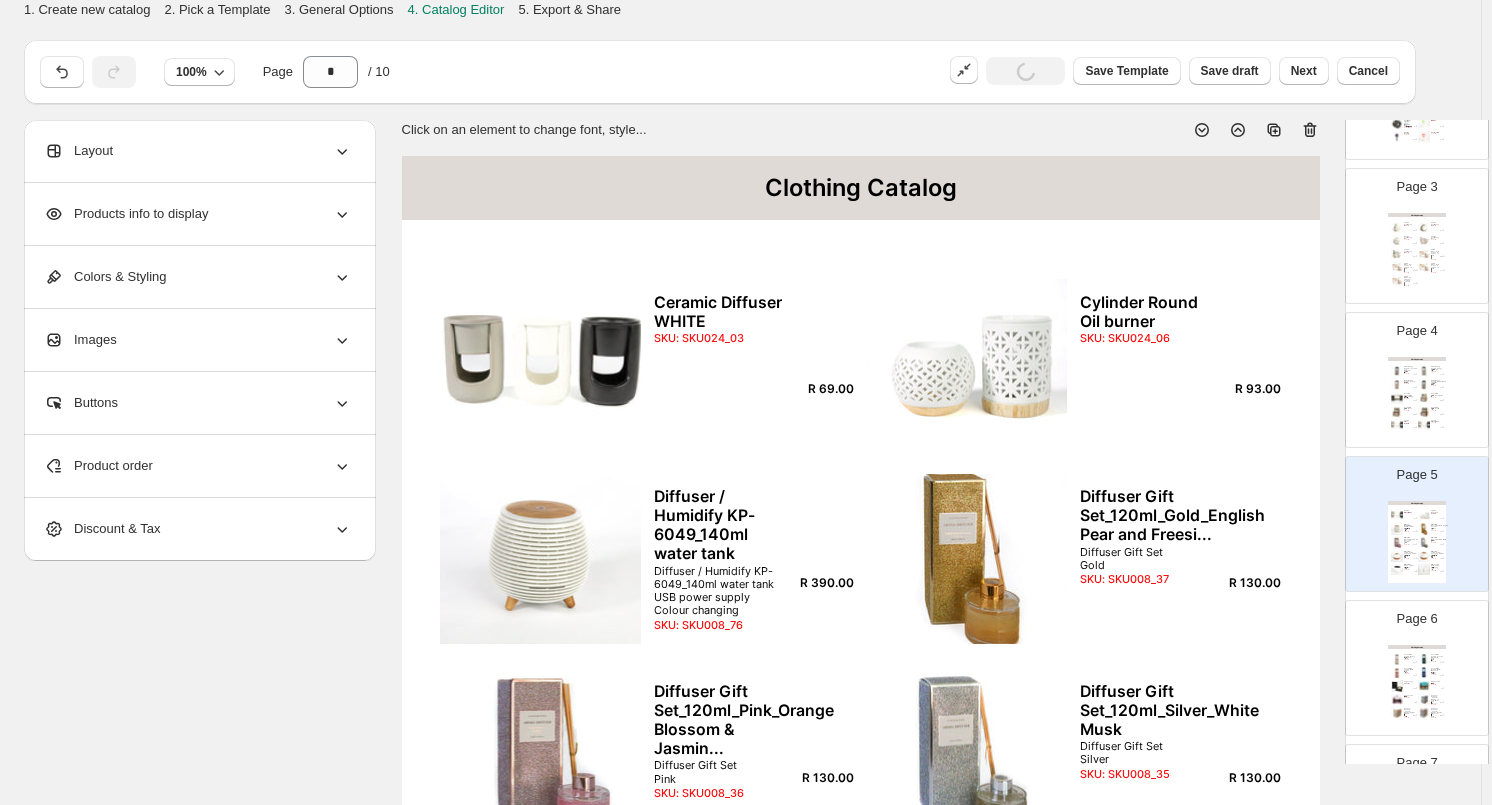 click on "Clothing Catalog Aromatherapy Candle_Lavender and Bergamot Soy Aromatherapy Candle
Lavender and Bergamot SKU:  SKU008_21 R 55.00 Aromatherapy Candle_Orange and Sage Soy Aromatherapy Candle
Orange and Sage SKU:  SKU008_22 R 55.00 Aromatherapy Candle_Peach Soy Aromatherapy Candle
Peach SKU:  SKU008_20 R 55.00 Aromatherapy Candle_Sandalwood and Citrus Soy Aromatherapy Candle
Sandalwood and Citrus SKU:  SKU008_23 R 55.00 Assorted Essential Oil - 6 Pack (10ml) Assorted Essential Oil - 6 Pack
Fragrances: Ocean, westin, Hilton, Shangri-La, Encounter SKU:  SKU008_81 R 99.00 Candle Gift Box_Eucalyptus Candle Gift Box
Eucalyptus SKU:  SKU008_39 R 44.00 Candle Gift Box_Rose Candle Gift Box
Rose SKU:  SKU008_40 R 44.00 Candle Gift Box_Vanilla Candle Gift Box
Vanilla SKU:  SKU008_41 R 44.00 Ceramic Diffuser BLACK SKU:  SKU024_02 R 69.00 Ceramic Diffuser GREY SKU:  SKU024_04 R 69.00" at bounding box center [1417, 398] 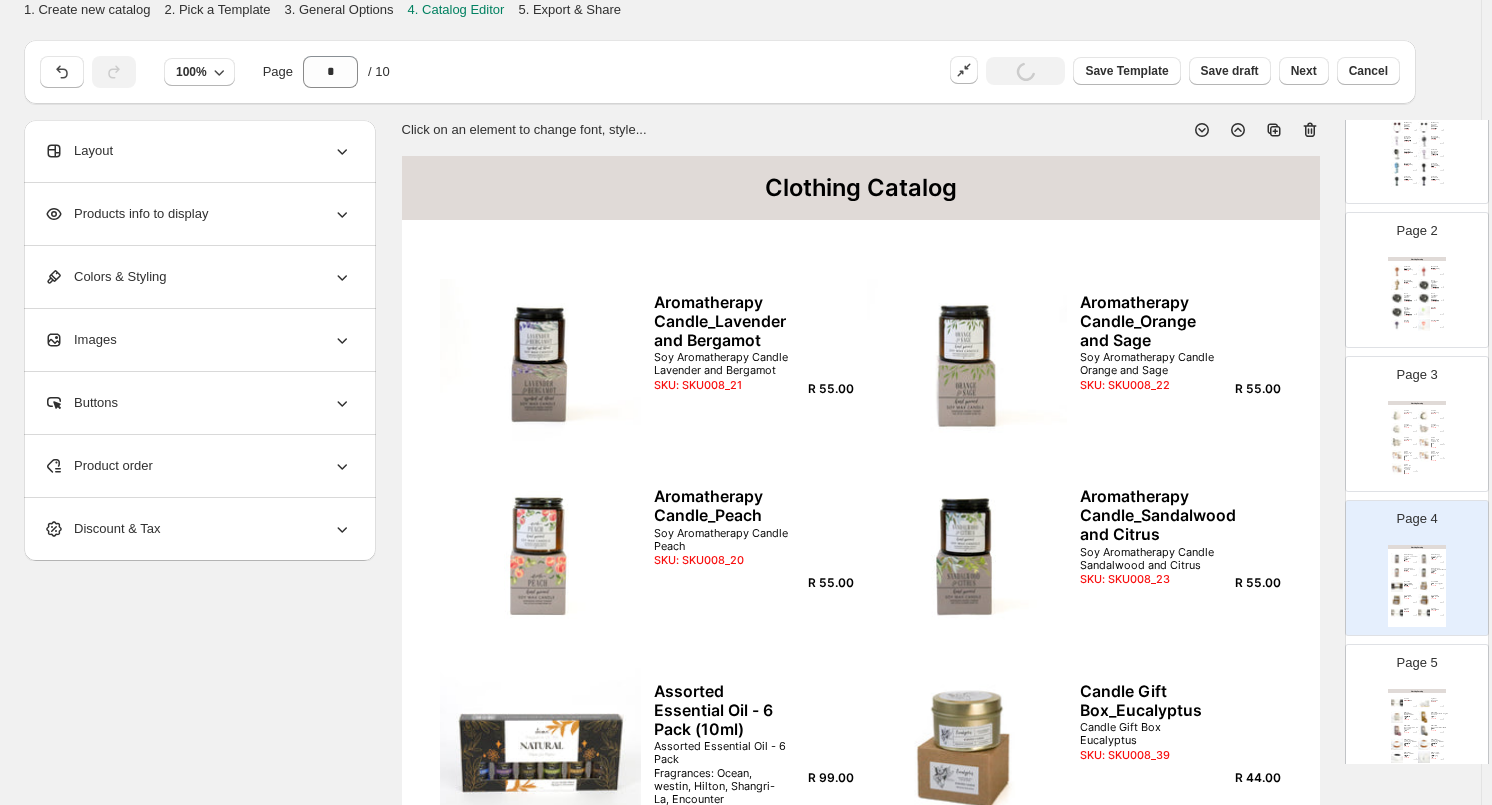 scroll, scrollTop: 128, scrollLeft: 0, axis: vertical 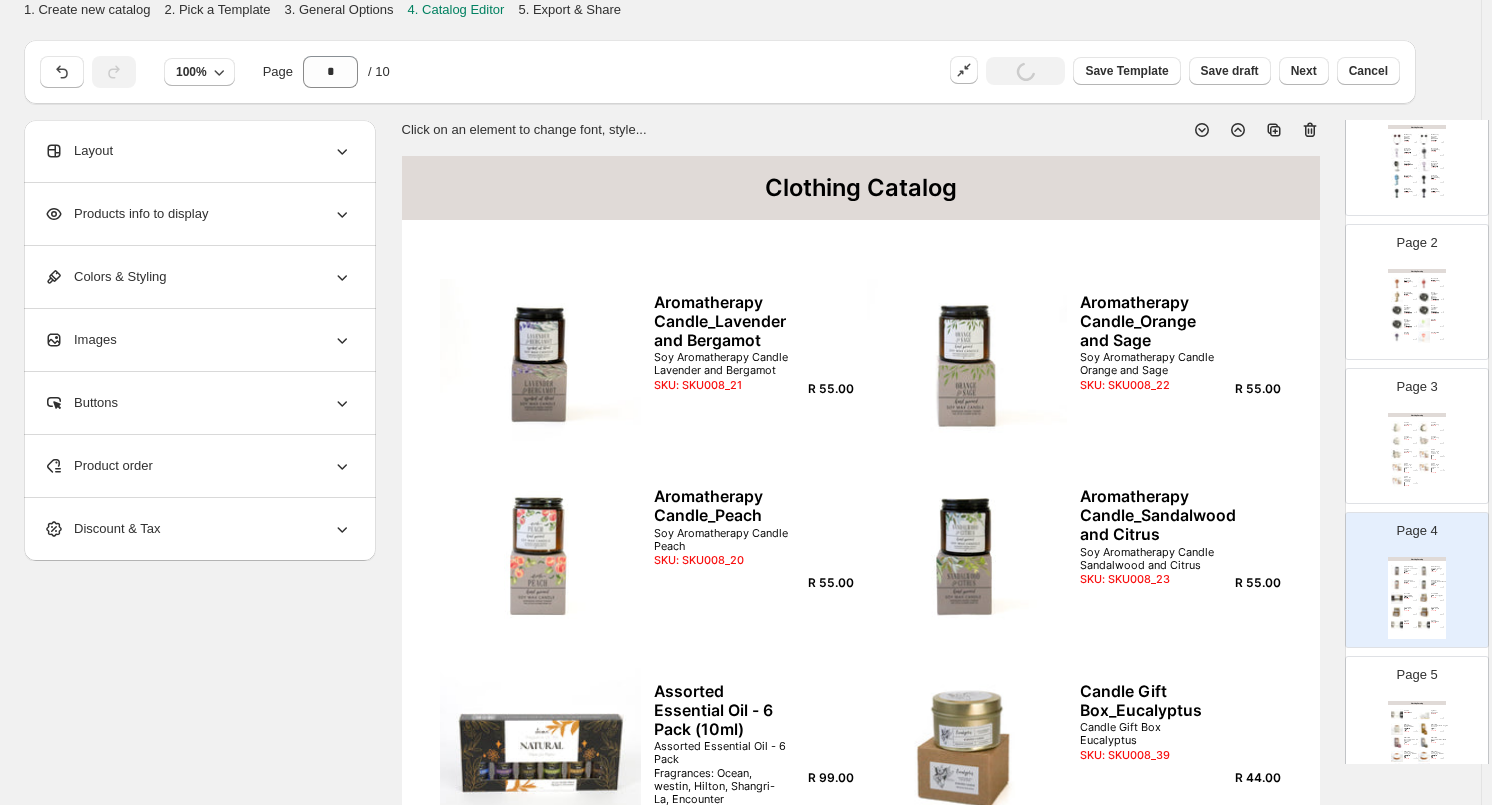 click at bounding box center [1424, 454] 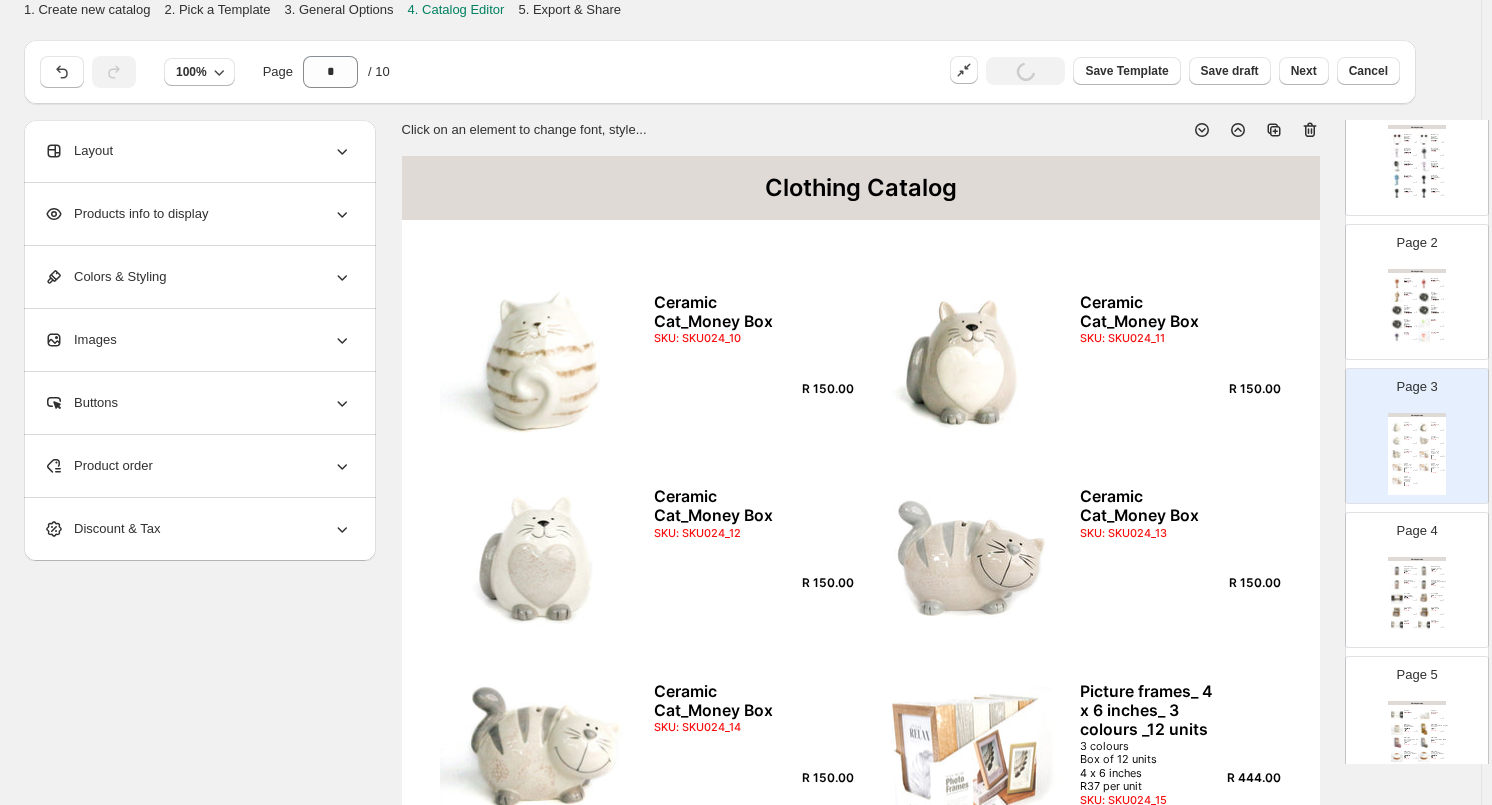 click on "Clothing Catalog Foldable Handheld Fan (LP857) LP857. Peach. Type-C charger. Fan and neck can be separated. 3 wind speed settings.
SKU:  SKU006_14 R 50.00 Handheld Fan (LP888) LP885. Pink. Soft wind, with ight. Type C charger.
SKU:  SKU006_13 R 48.00 Handheld Fan (LP886) LP885. Beige. Soft wind, with ight. Type C charger.
SKU:  SKU006_11 R 48.00 Desk Fan/Night Light, car wheel (KD355) - Bronze KD355, Desk fan. Three -speed wind speed. Simulate tire rubber ring. Night light Design. Type-C charging
SKU:  SKU006_1 R 192.10 Desk Fan/Night Light, car wheel (KD355) - Blue KD355, Desk fan. Three -speed wind speed. Simulate tire rubber ring. Night light Design. Type-C charging
SKU:  SKU006_2 R 192.10 Desk Fan/Night Light, car wheel (KD355) - Silver KD355, Desk fan. Three -speed wind speed. Simulate tire rubber ring. Night light Design. Type-C charging
SKU:  SKU006_3 R 192.10 Desk Fan/Night Light, car wheel (KD355) - Red SKU:  SKU006_4 R 192.10 Small fan WHITE SKU:  SKU028_03 R 43.00 Small fan BLACK R 43.00" at bounding box center (1417, 310) 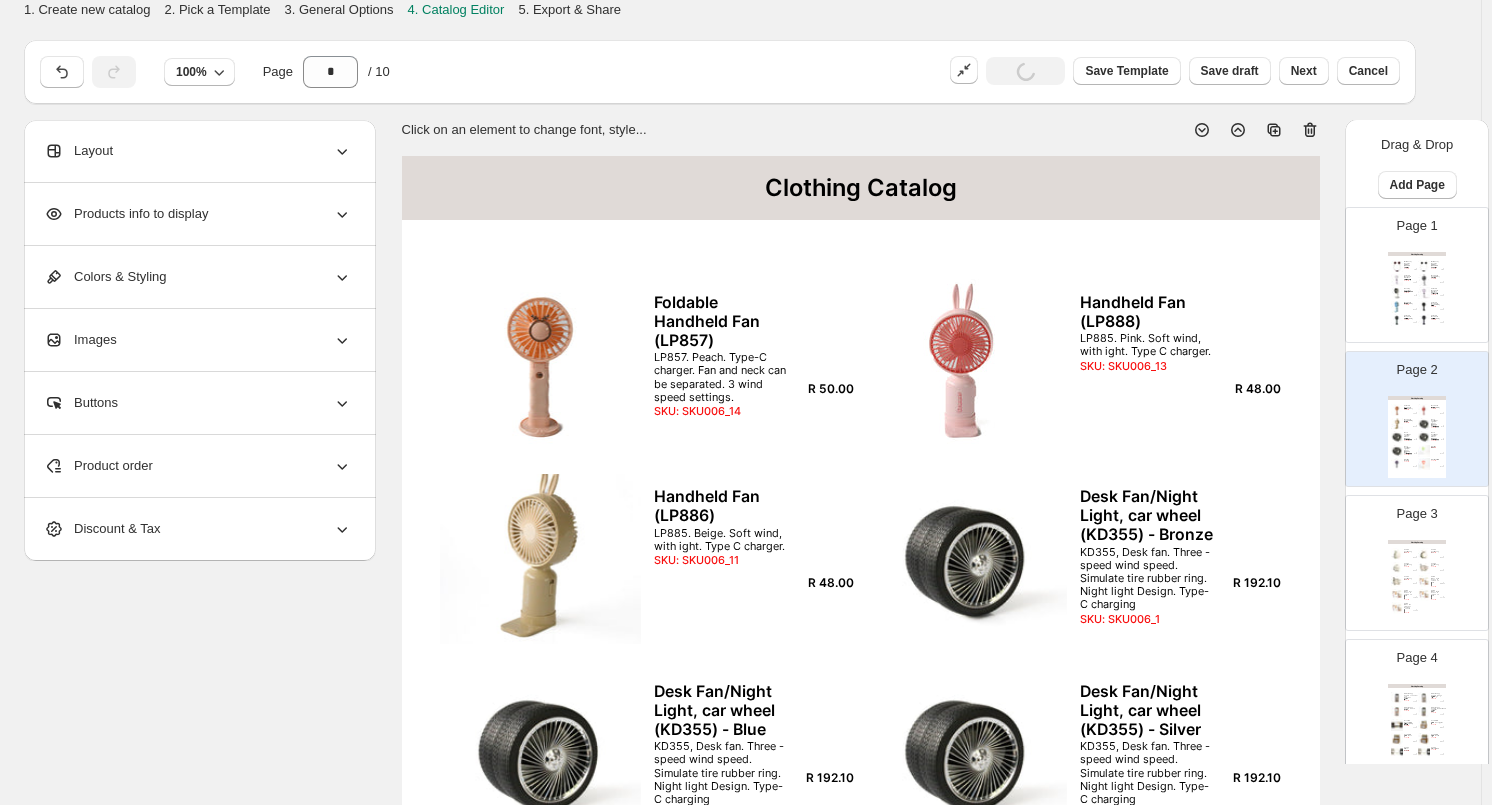 scroll, scrollTop: 0, scrollLeft: 0, axis: both 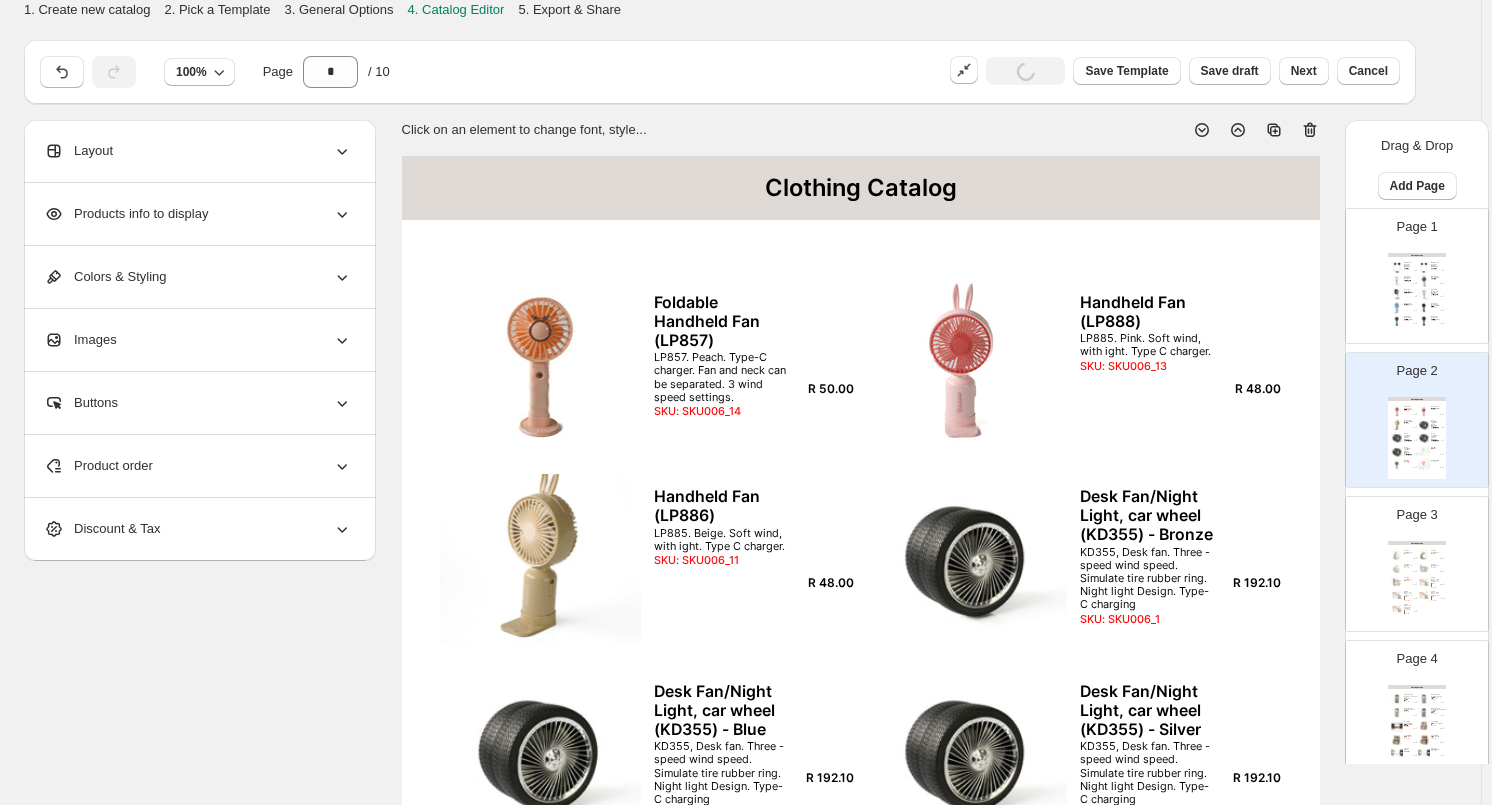 click on "Clothing Catalog Halter neck / Desktop USB fan (DD5583 PINK) DD5583. Pink Halter neck/desktop USB fan.
SKU:  SKU006_6 R 91.00 Halter neck / Desktop USB fan (DD55833 GREY) DD5583. Grey Halter neck/desktop USB fan.
SKU:  SKU006_5 R 91.00 Foldable Handheld Smart Fan (YX2417) XY2416 Lilac/White. . 900 Folding. Five-Speed Control. Quiet, Durable, Aesthetically pleasing.
SKU:  SKU006_4 R 90.00 Handheld Fan (LP887) LP885. White. Soft wind, with ight. Type C charger.
SKU:  SKU006_12 R 48.00 Desktop Fan, strong wind force. LP805. 900 wind direction. USB charging. Five speed wind. Detachable wind net. Soft wind with low sound
SKU:  SKU006_2 R 133.70 Foldable Handheld Smart Fan (YX2417) XY2416 White/Lilac. 900 Folding. Five-Speed Control. Quiet, Durable, Aesthetically pleasing.
SKU:  SKU006_3 R 90.00 Handheld Fan (LP885) LP885. Blue. Soft wind, with ight. Type C charger.
SKU:  SKU006_10 R 48.00 Foldable Handheld Fan (LP860) LP857. Black. Type-C charger. Fan and neck can be separated. 3 wind speed settings." at bounding box center (1417, 294) 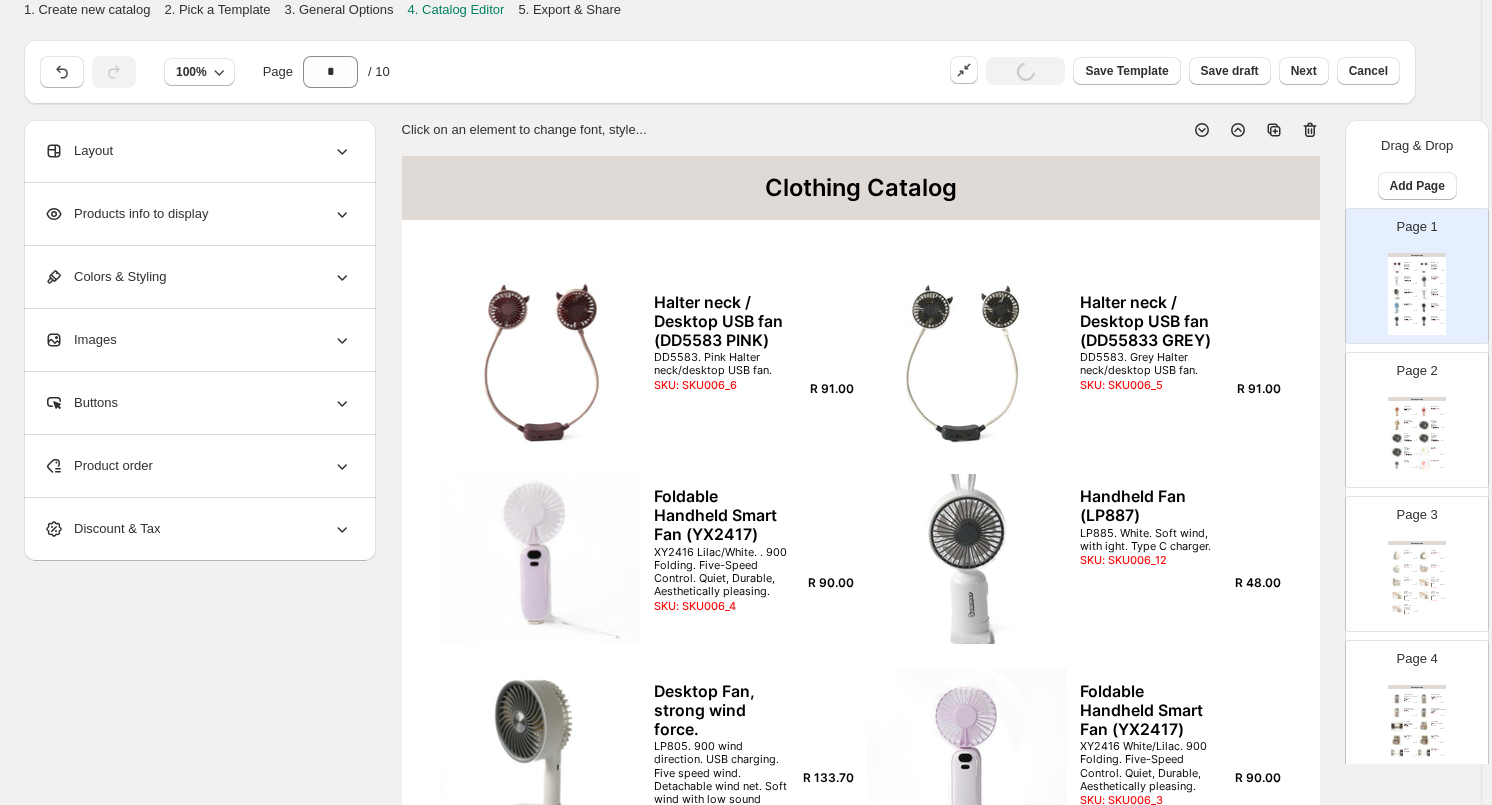 click on "Clothing Catalog" at bounding box center (861, 188) 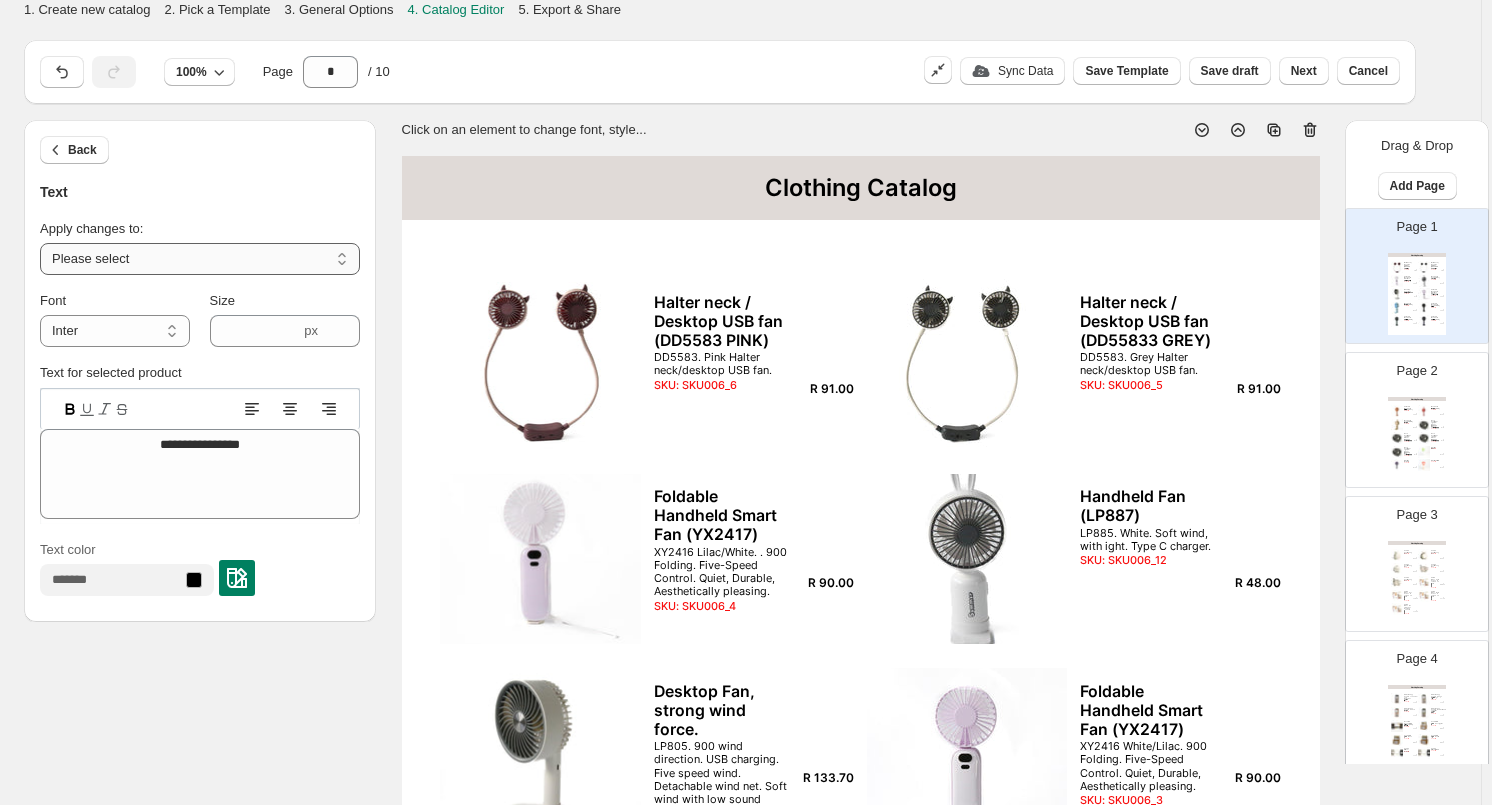 click on "**********" at bounding box center [200, 259] 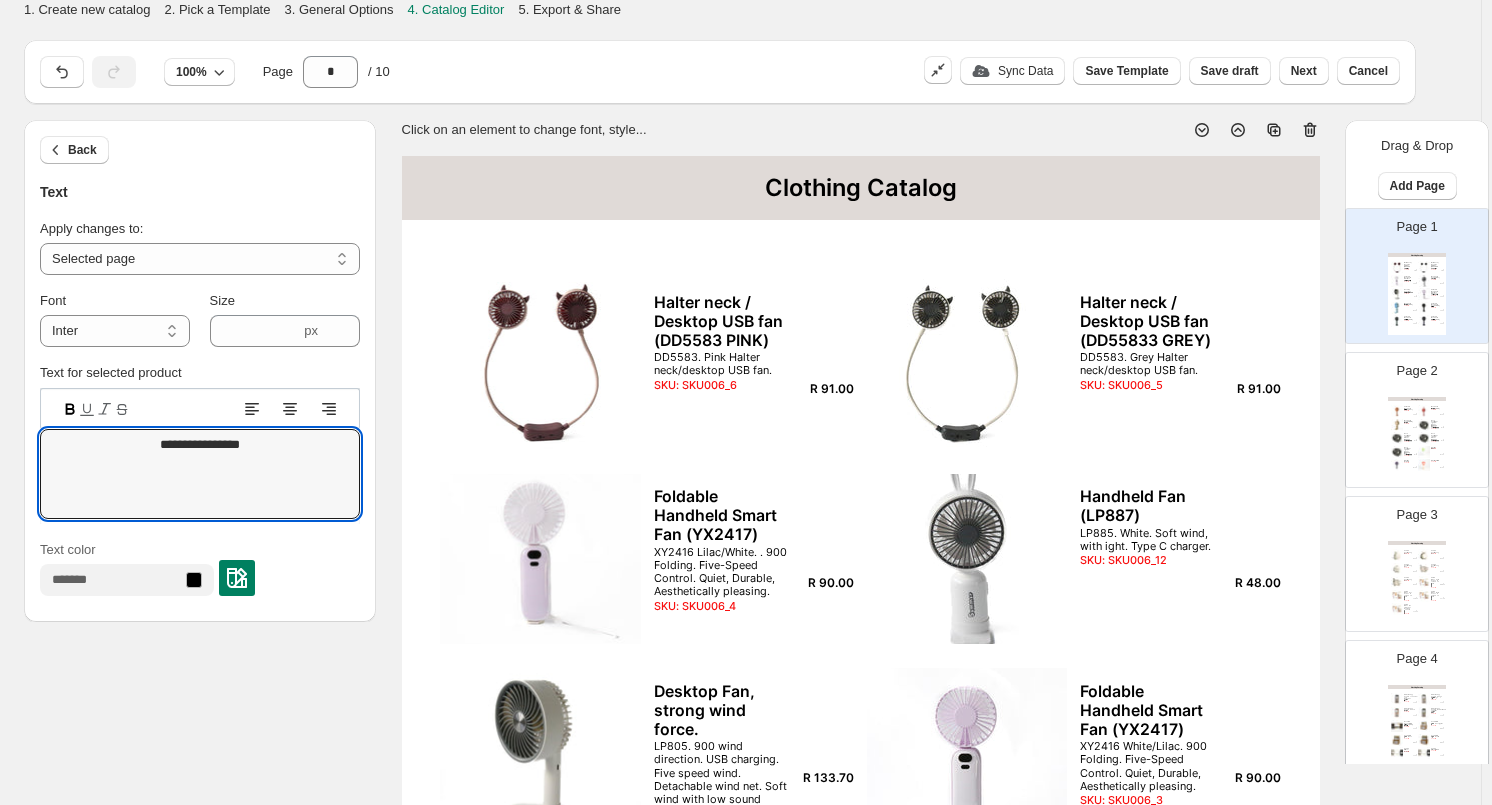 drag, startPoint x: 251, startPoint y: 436, endPoint x: 181, endPoint y: 429, distance: 70.34913 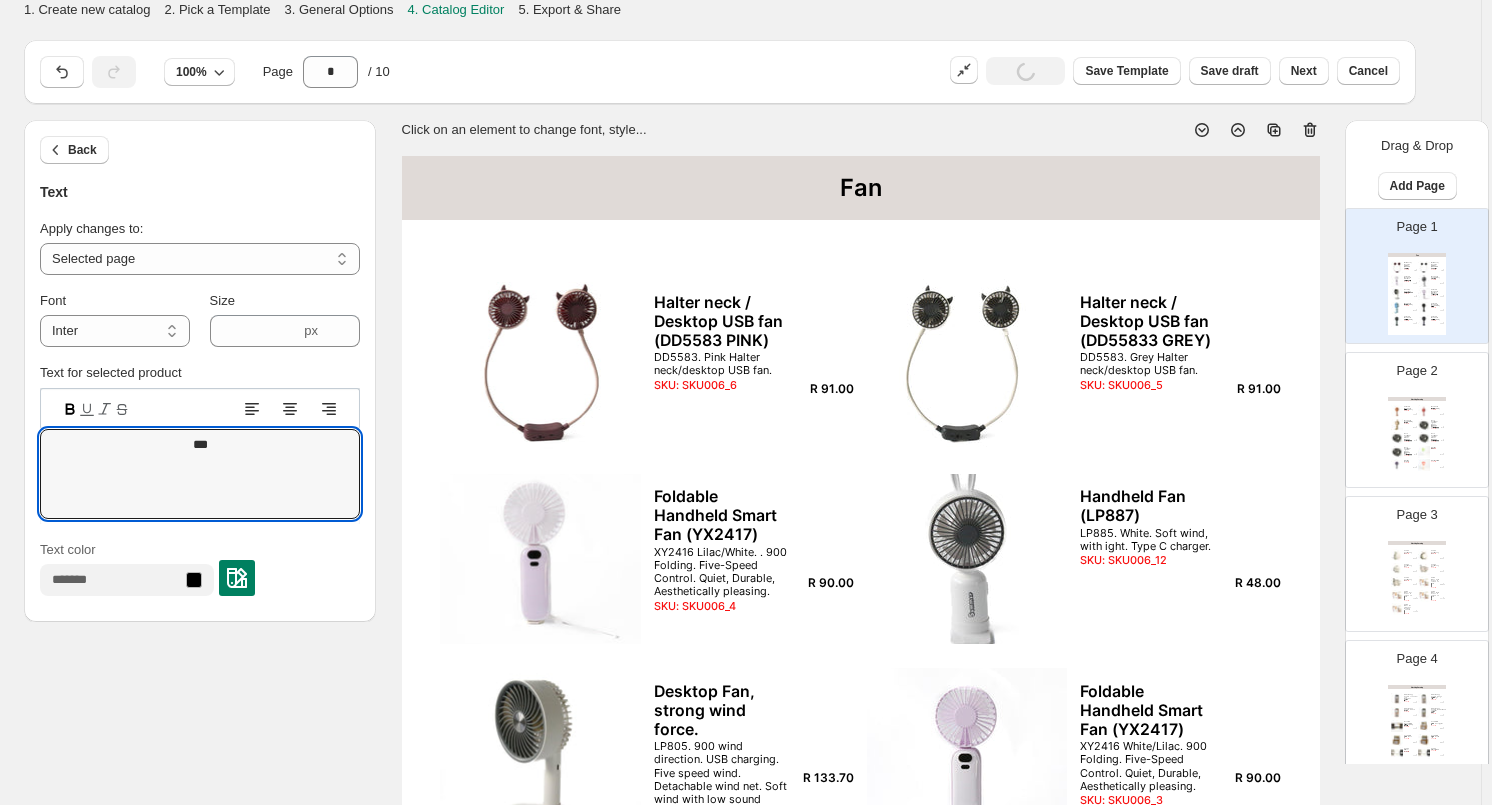 type on "****" 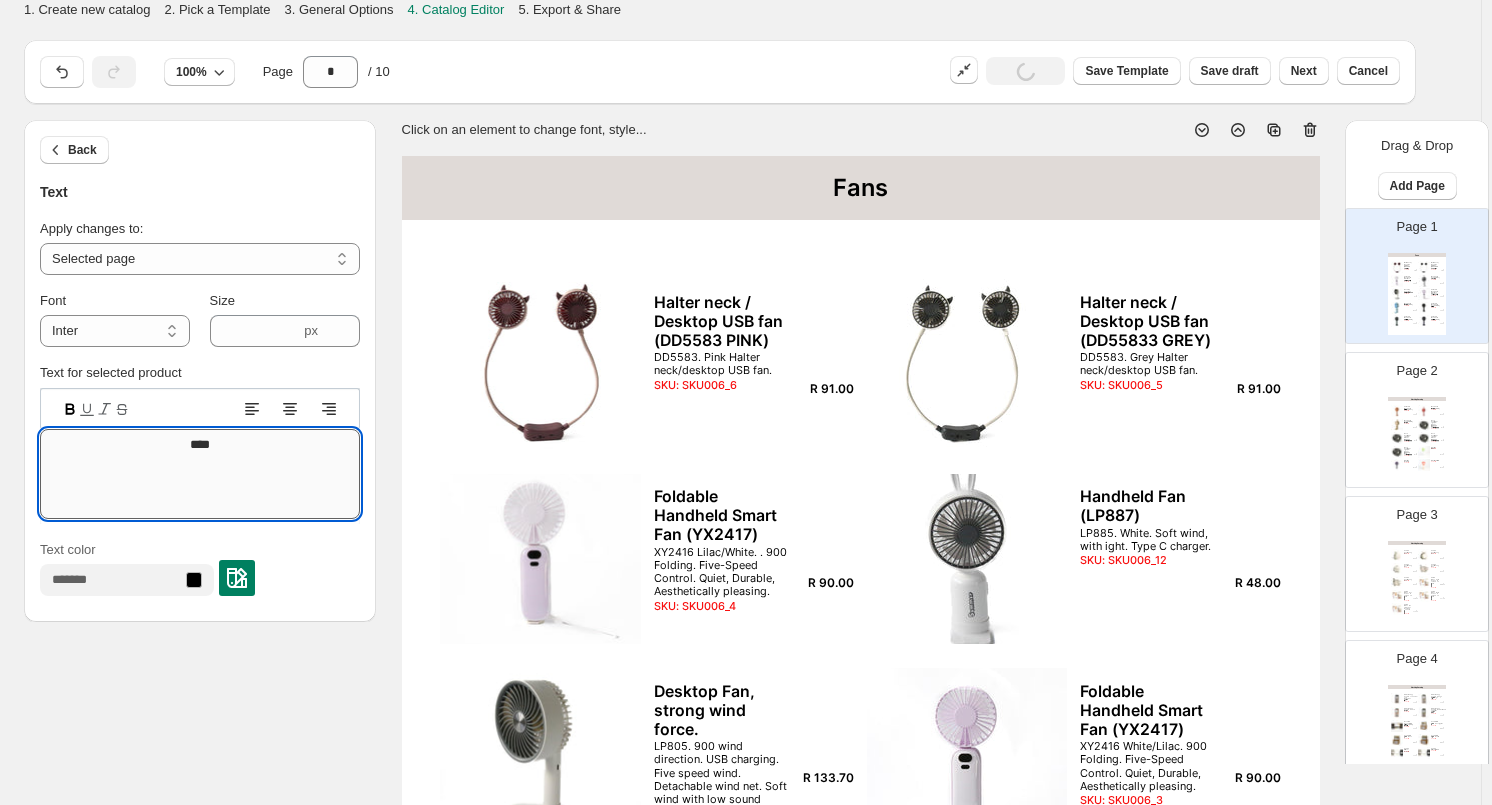 drag, startPoint x: 241, startPoint y: 444, endPoint x: 79, endPoint y: 439, distance: 162.07715 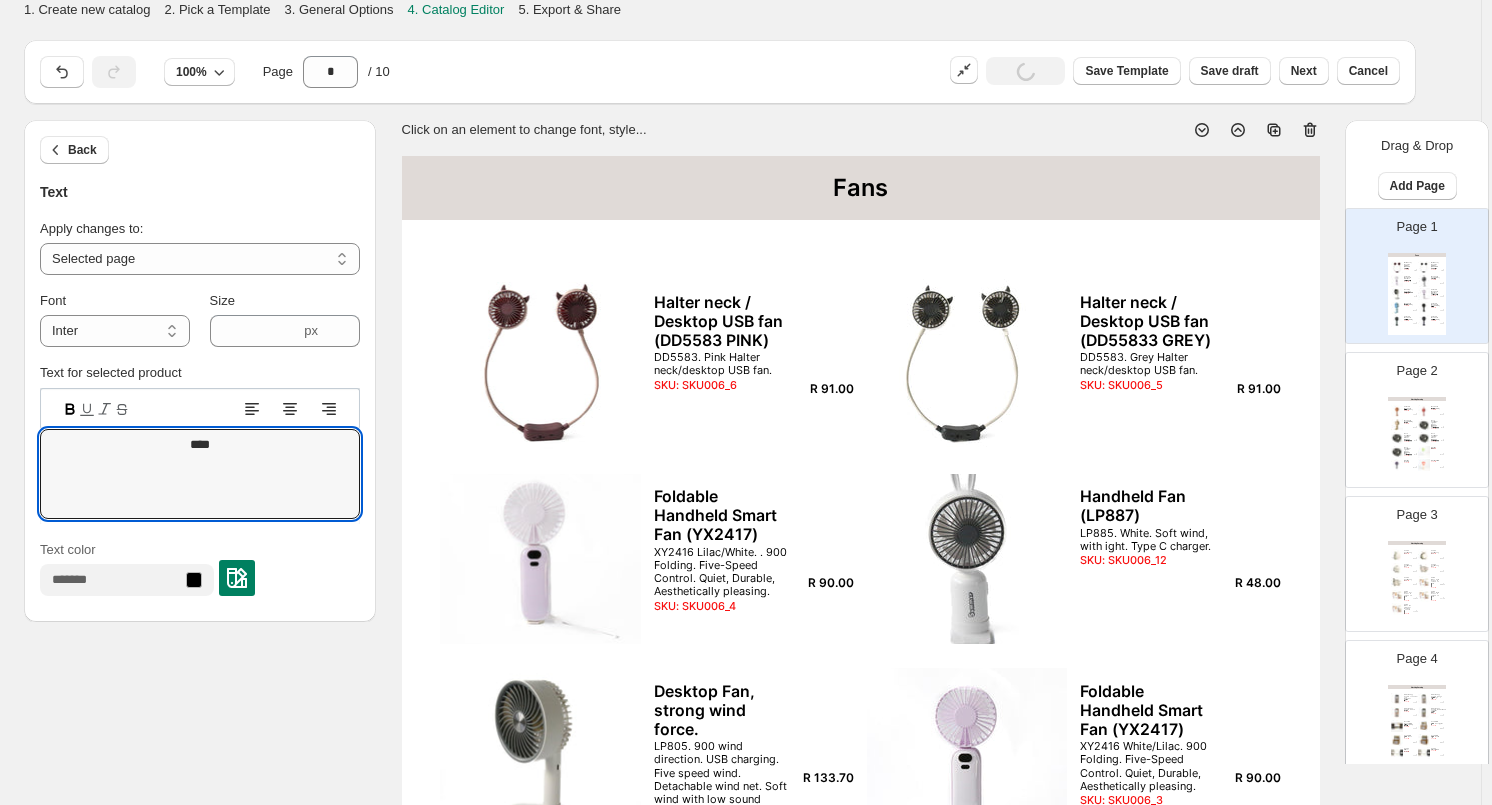 click at bounding box center [1424, 411] 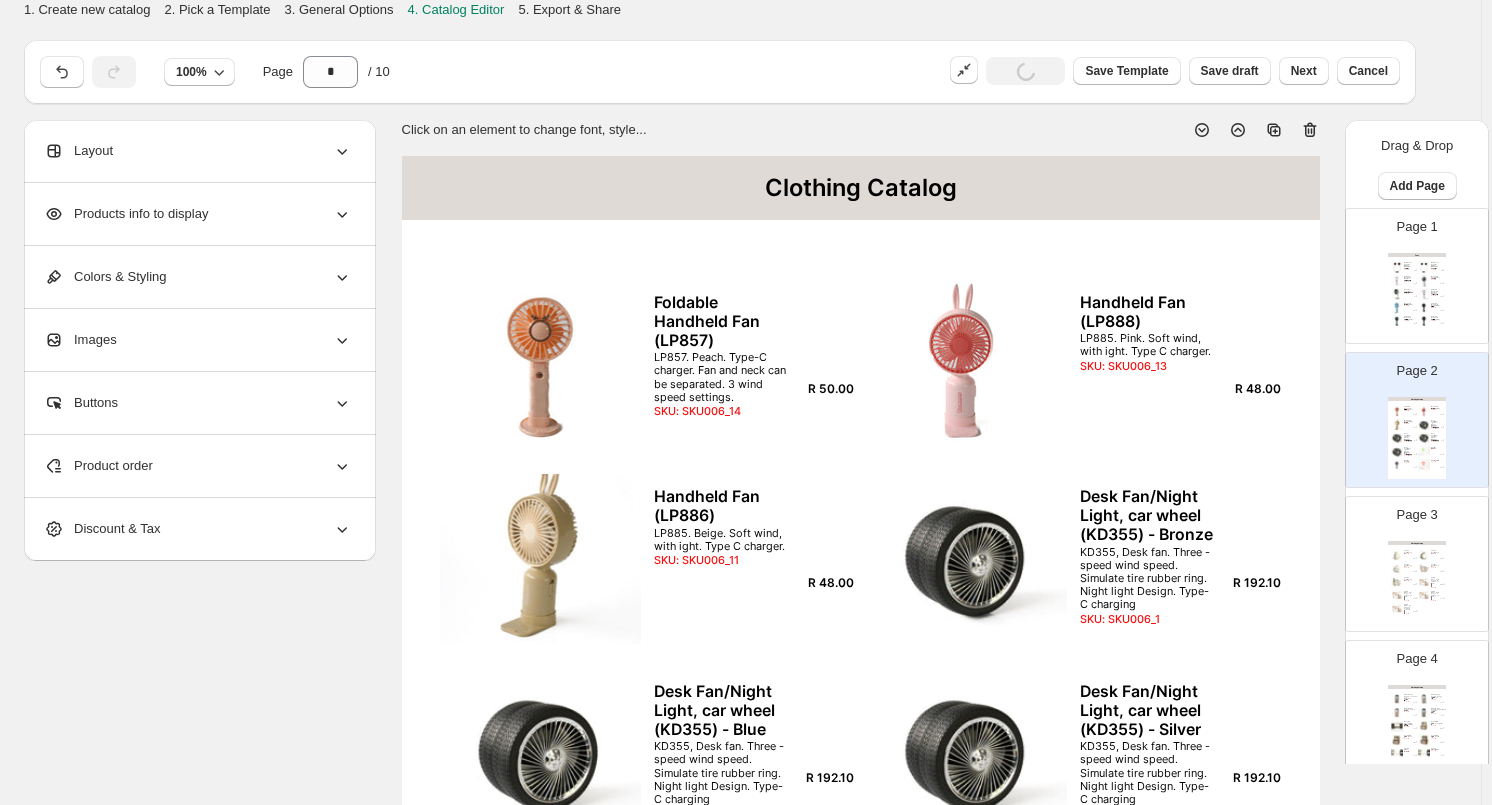 click on "Clothing Catalog" at bounding box center [861, 188] 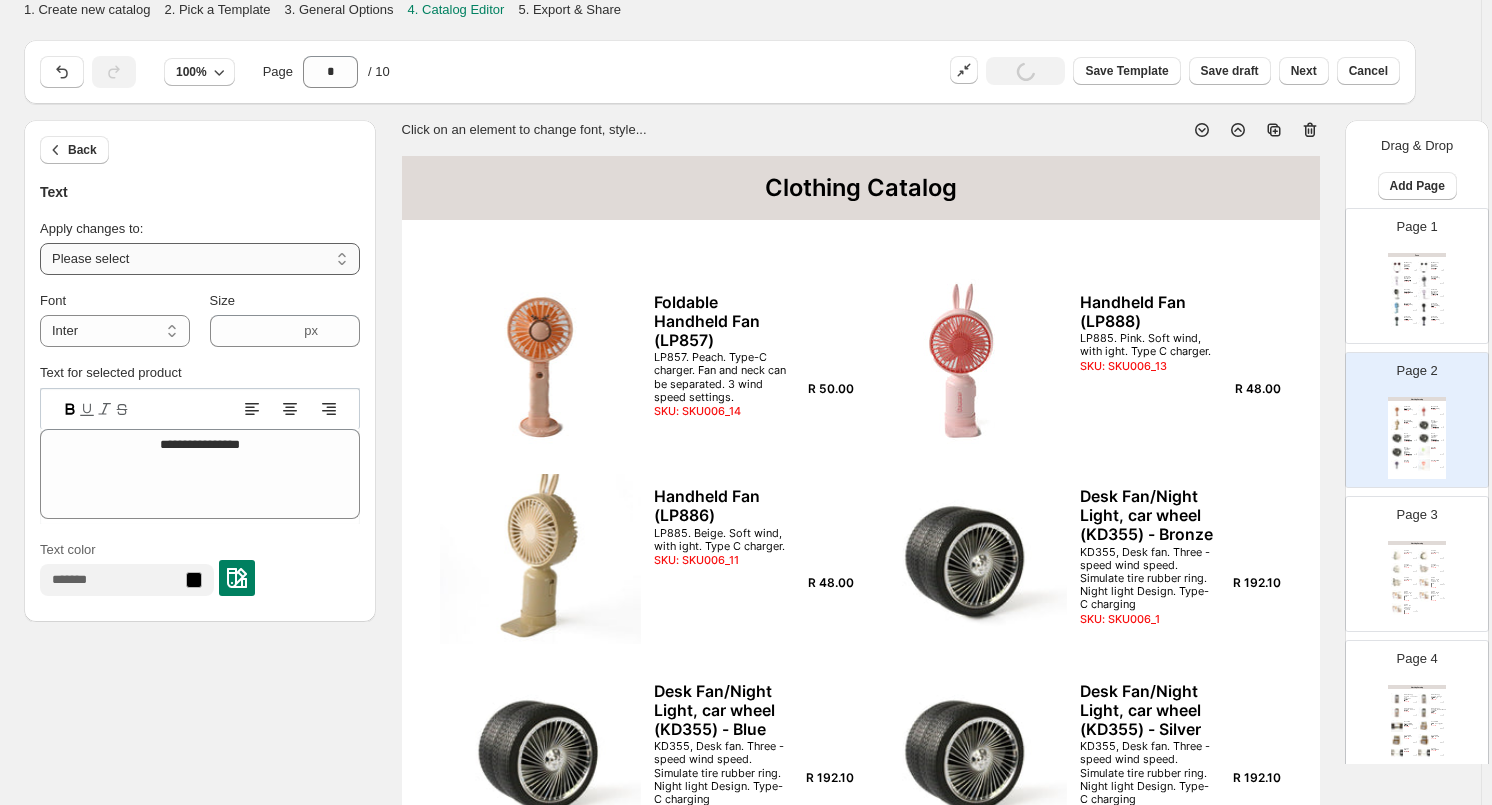 drag, startPoint x: 346, startPoint y: 266, endPoint x: 329, endPoint y: 266, distance: 17 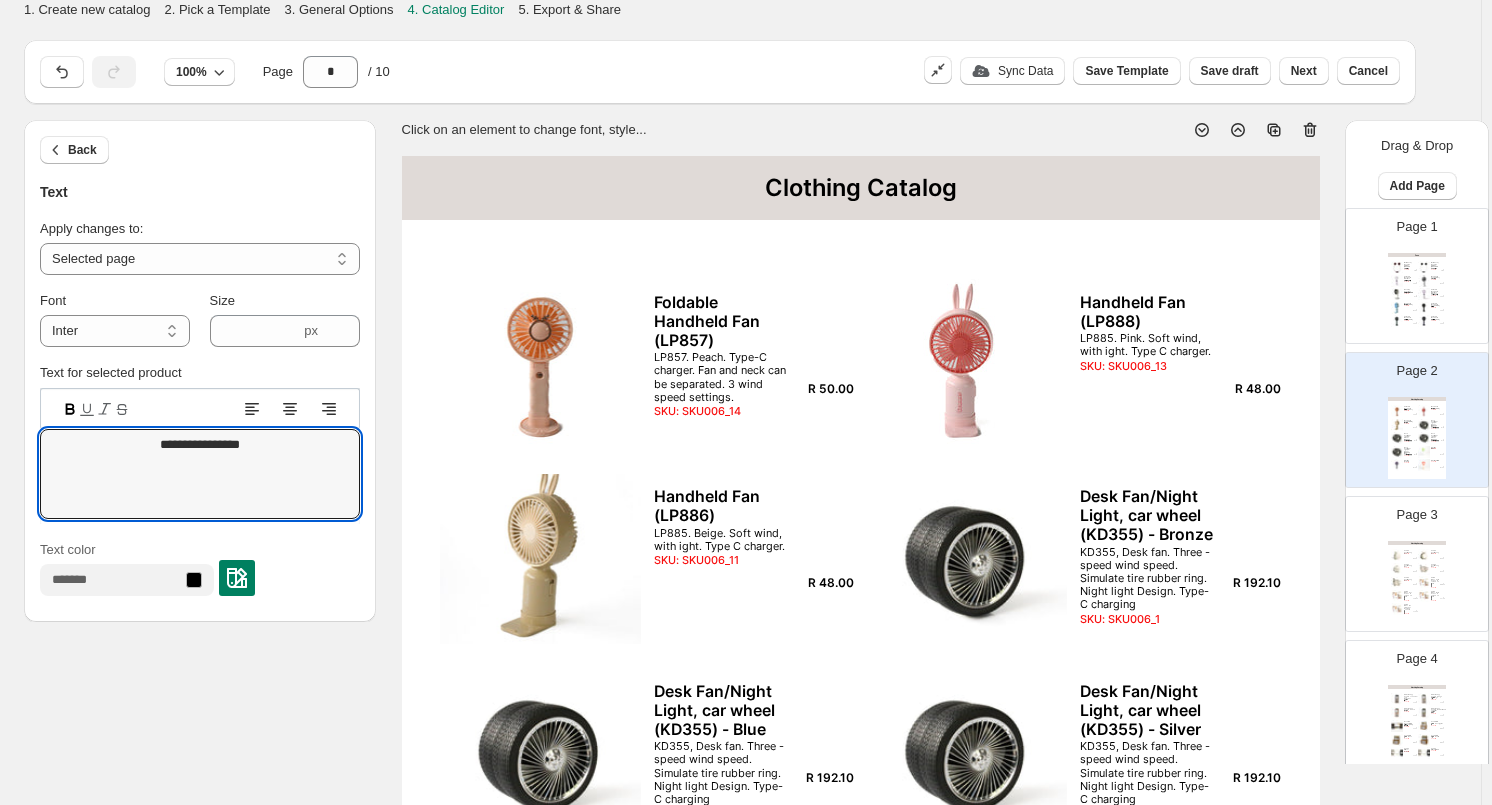 drag, startPoint x: 283, startPoint y: 448, endPoint x: 24, endPoint y: 448, distance: 259 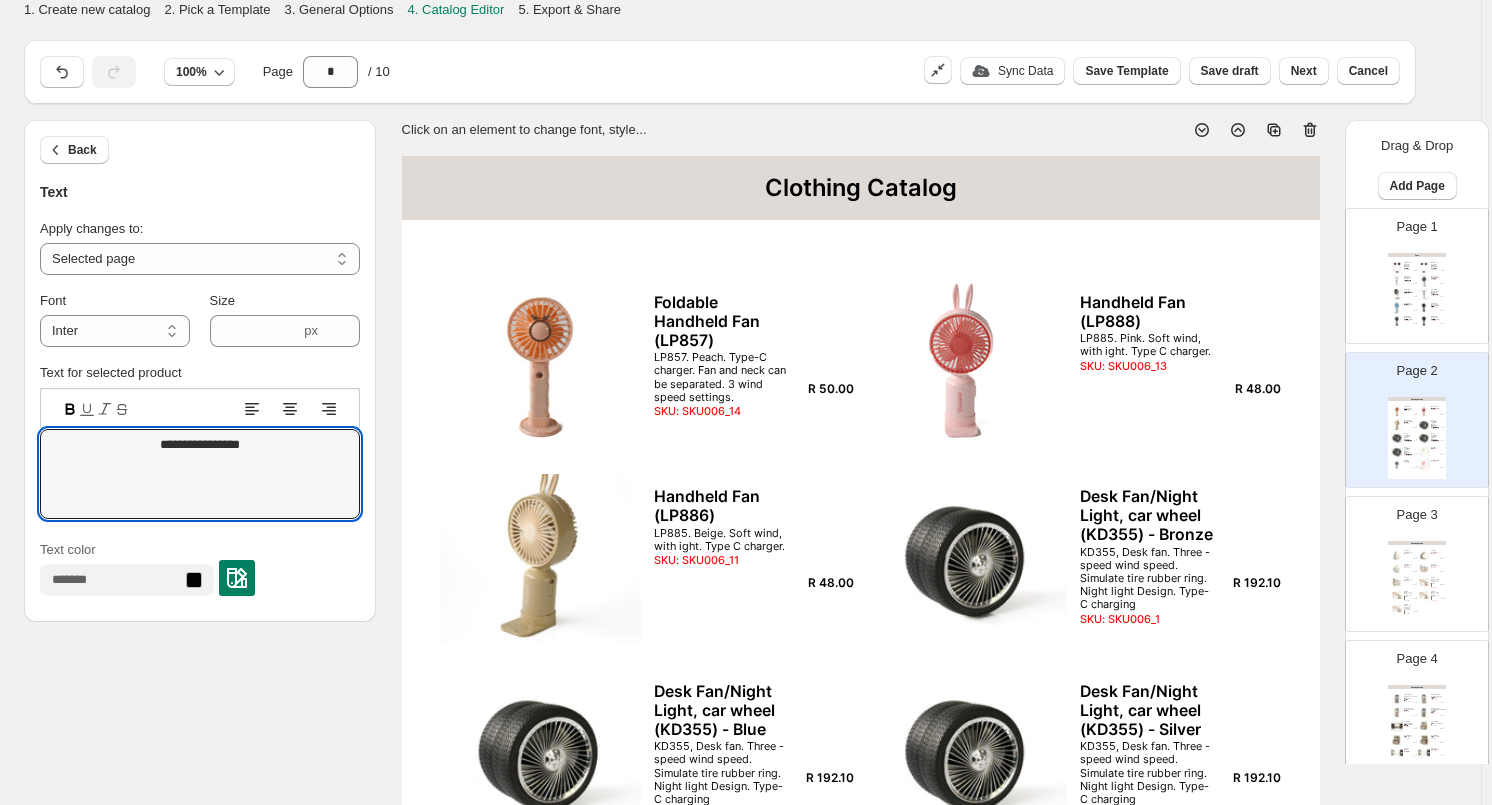 paste 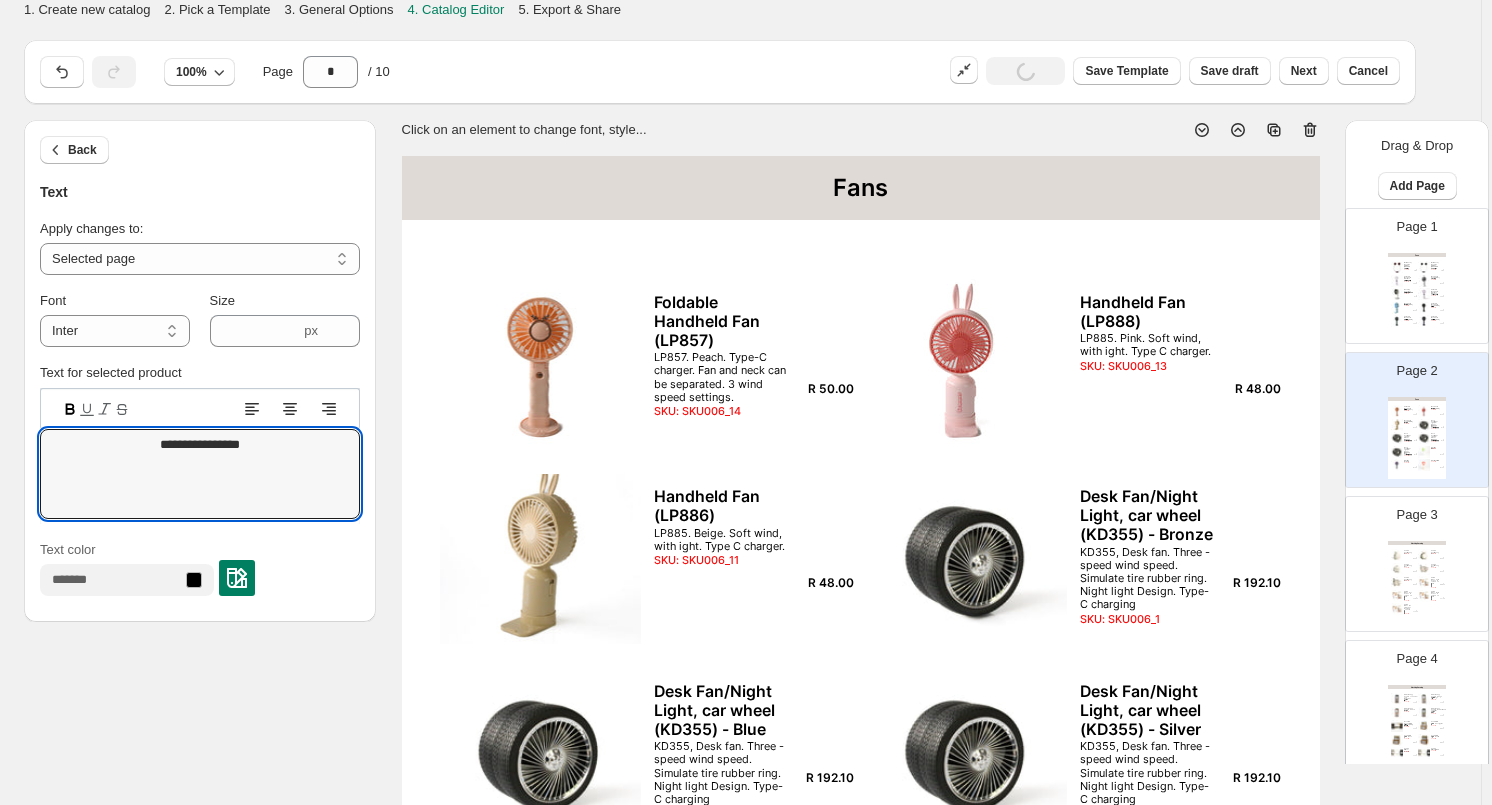 type on "****" 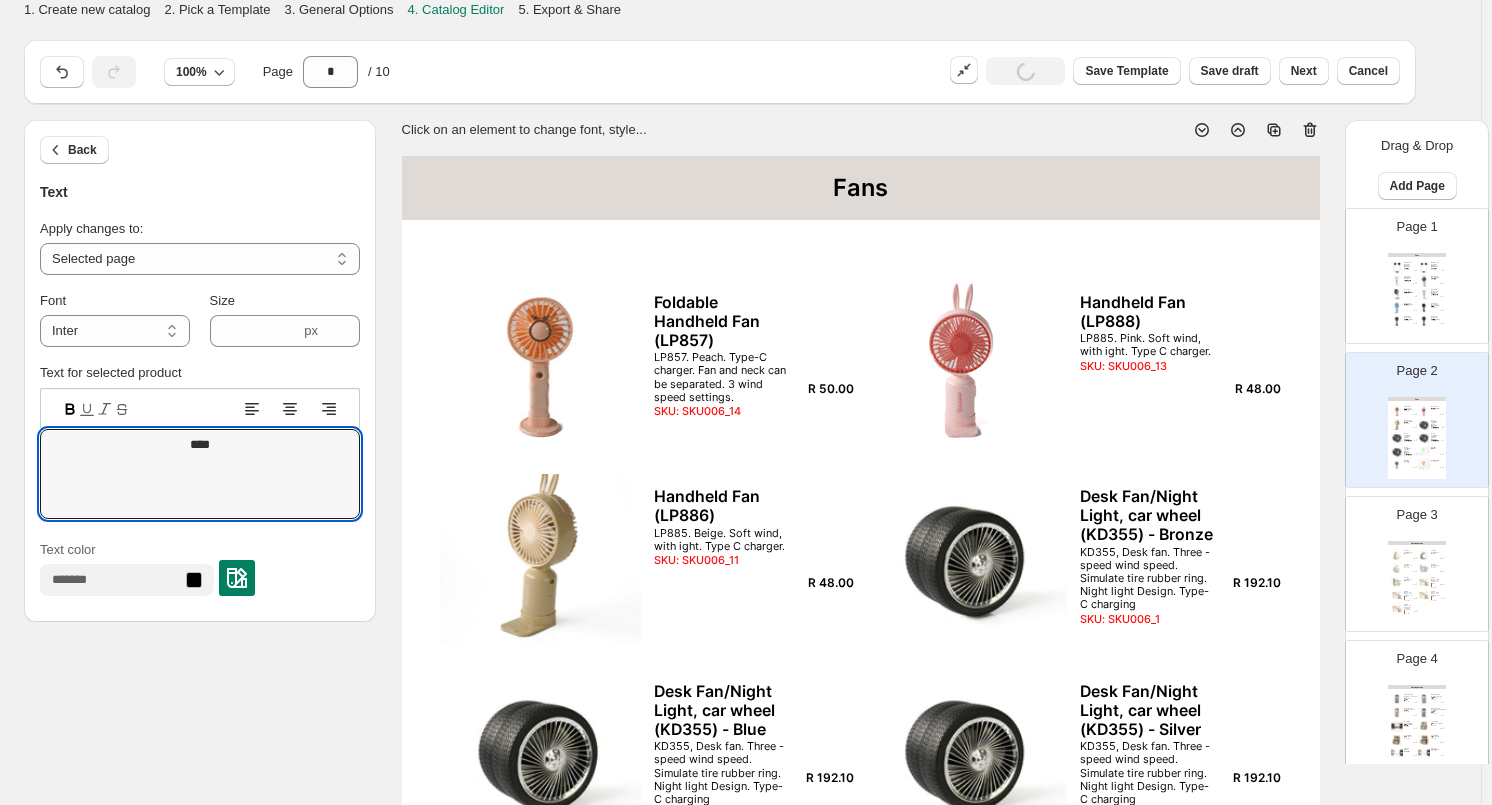 click on "SKU:  SKU024_12" at bounding box center (1408, 568) 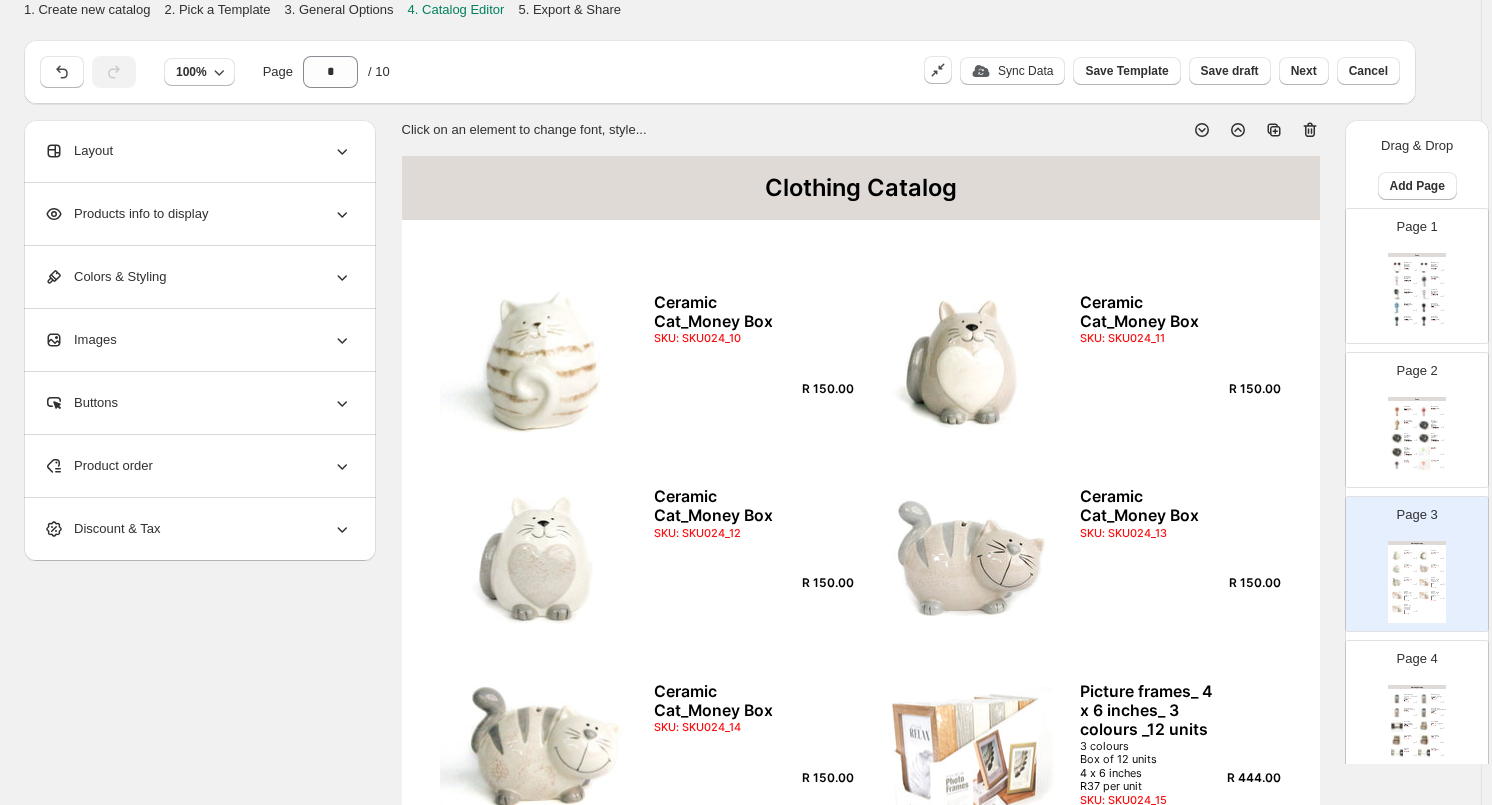 click on "Clothing Catalog" at bounding box center [861, 188] 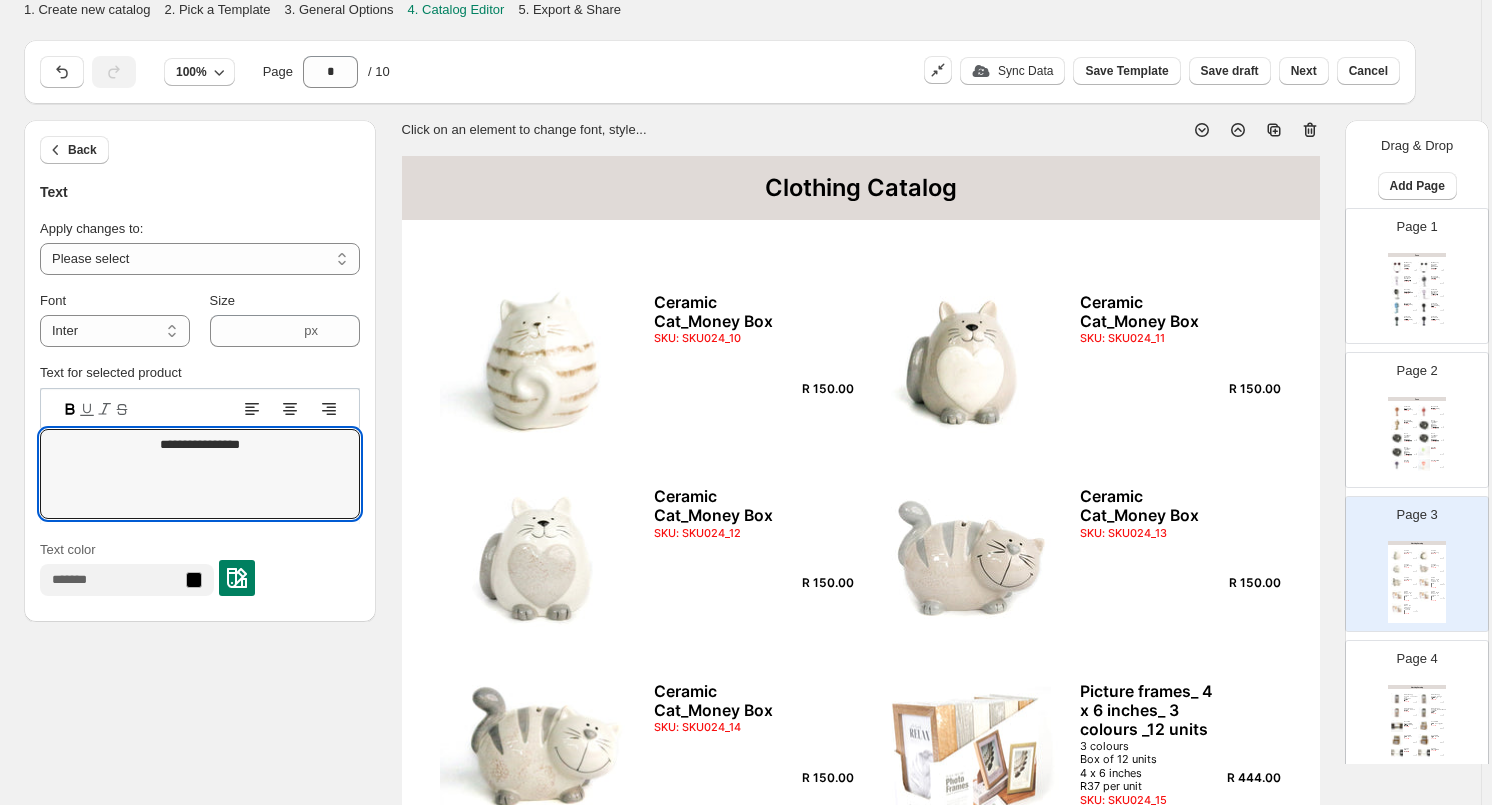 drag, startPoint x: 263, startPoint y: 451, endPoint x: 39, endPoint y: 431, distance: 224.89108 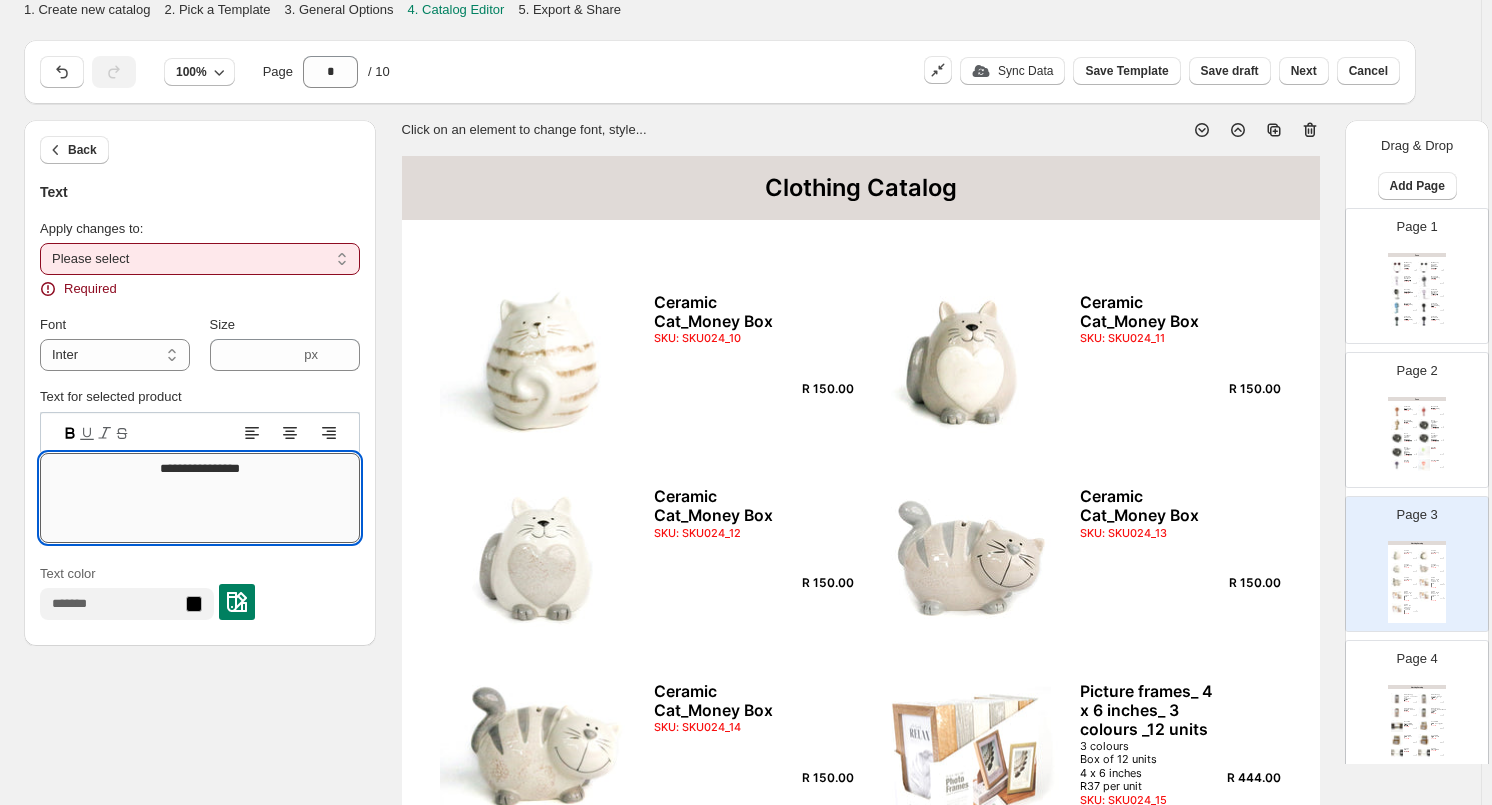 type on "**********" 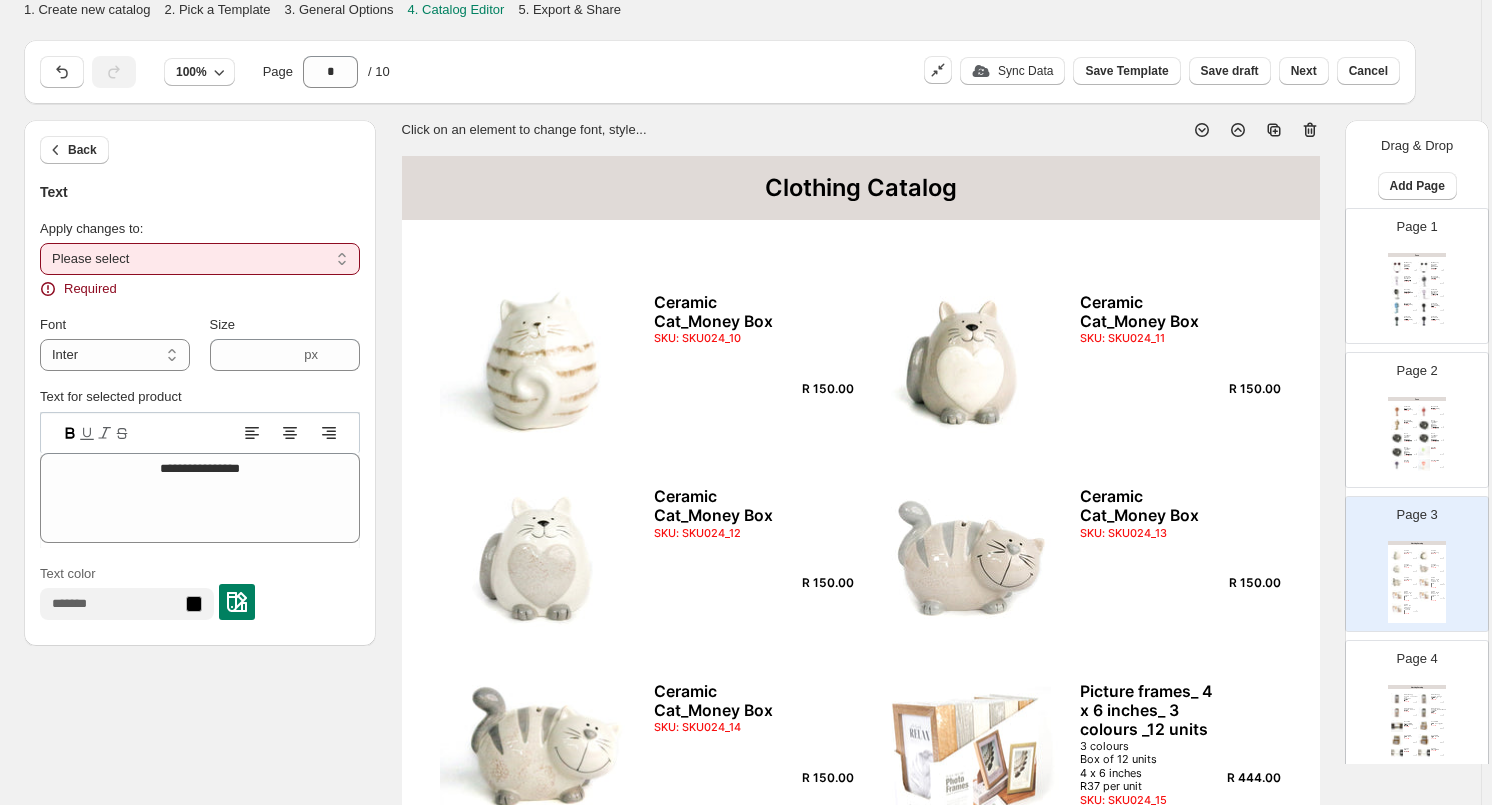 click on "**********" at bounding box center (200, 259) 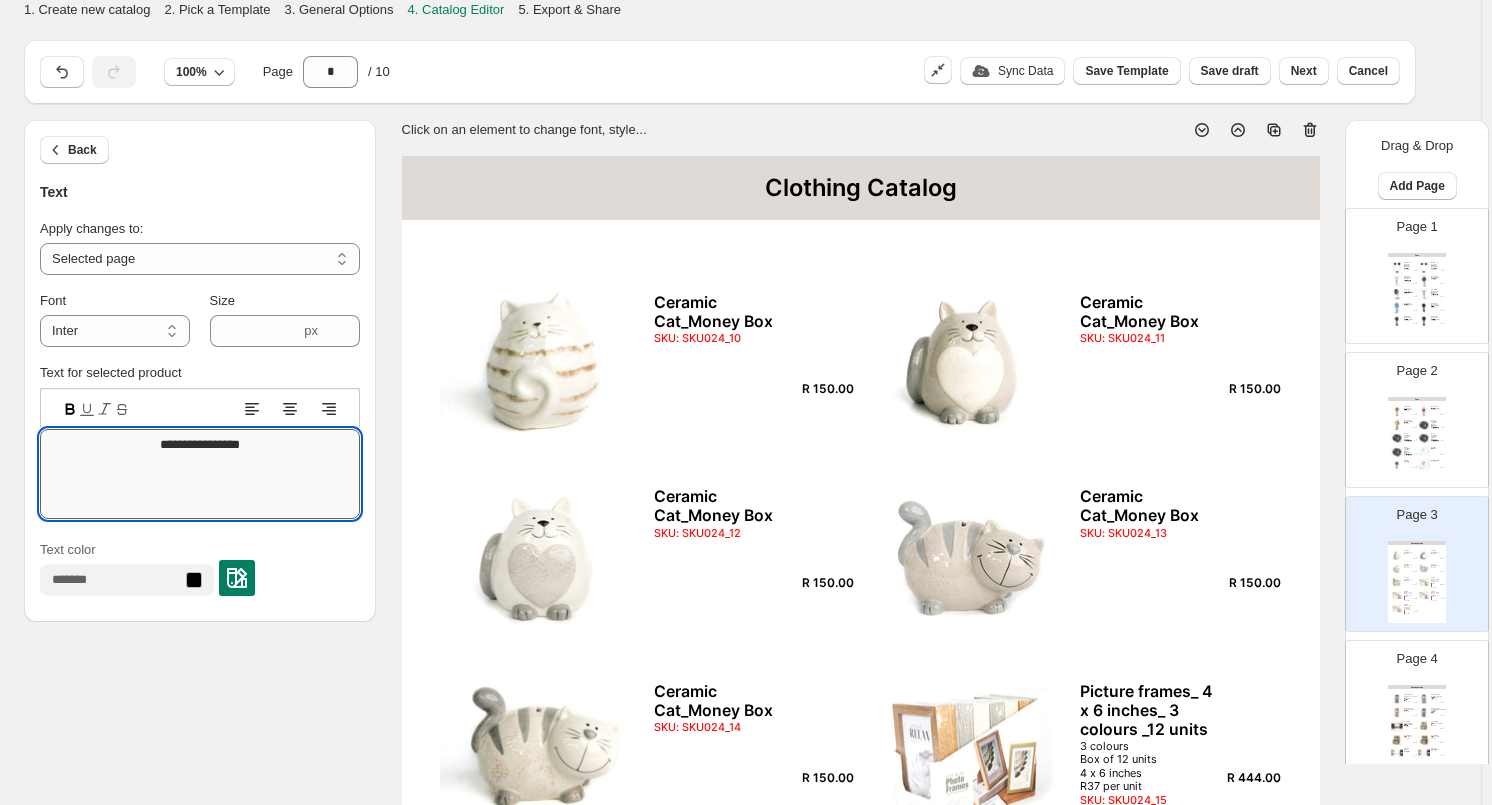 drag, startPoint x: 306, startPoint y: 446, endPoint x: 46, endPoint y: 454, distance: 260.12305 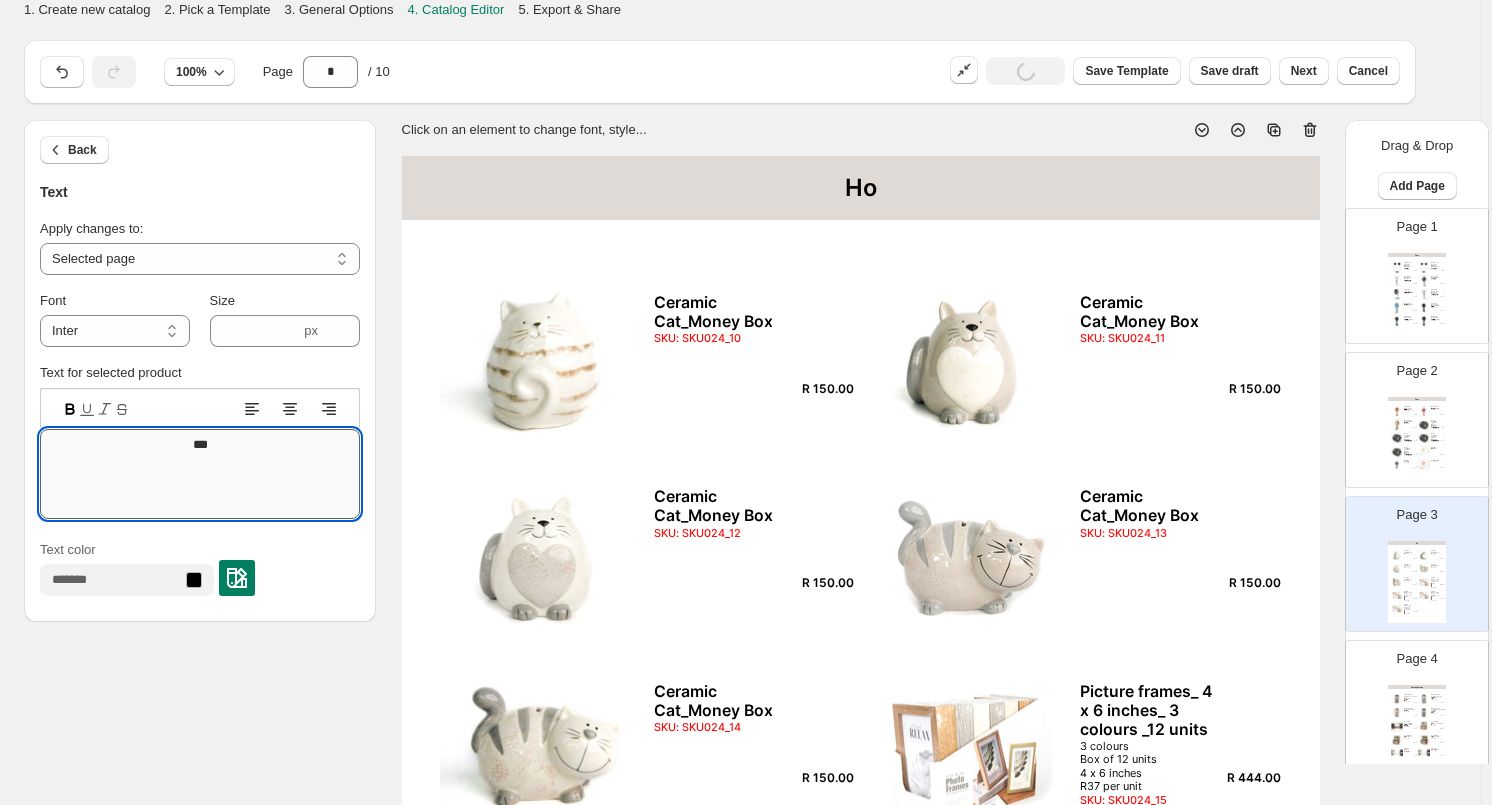 type on "****" 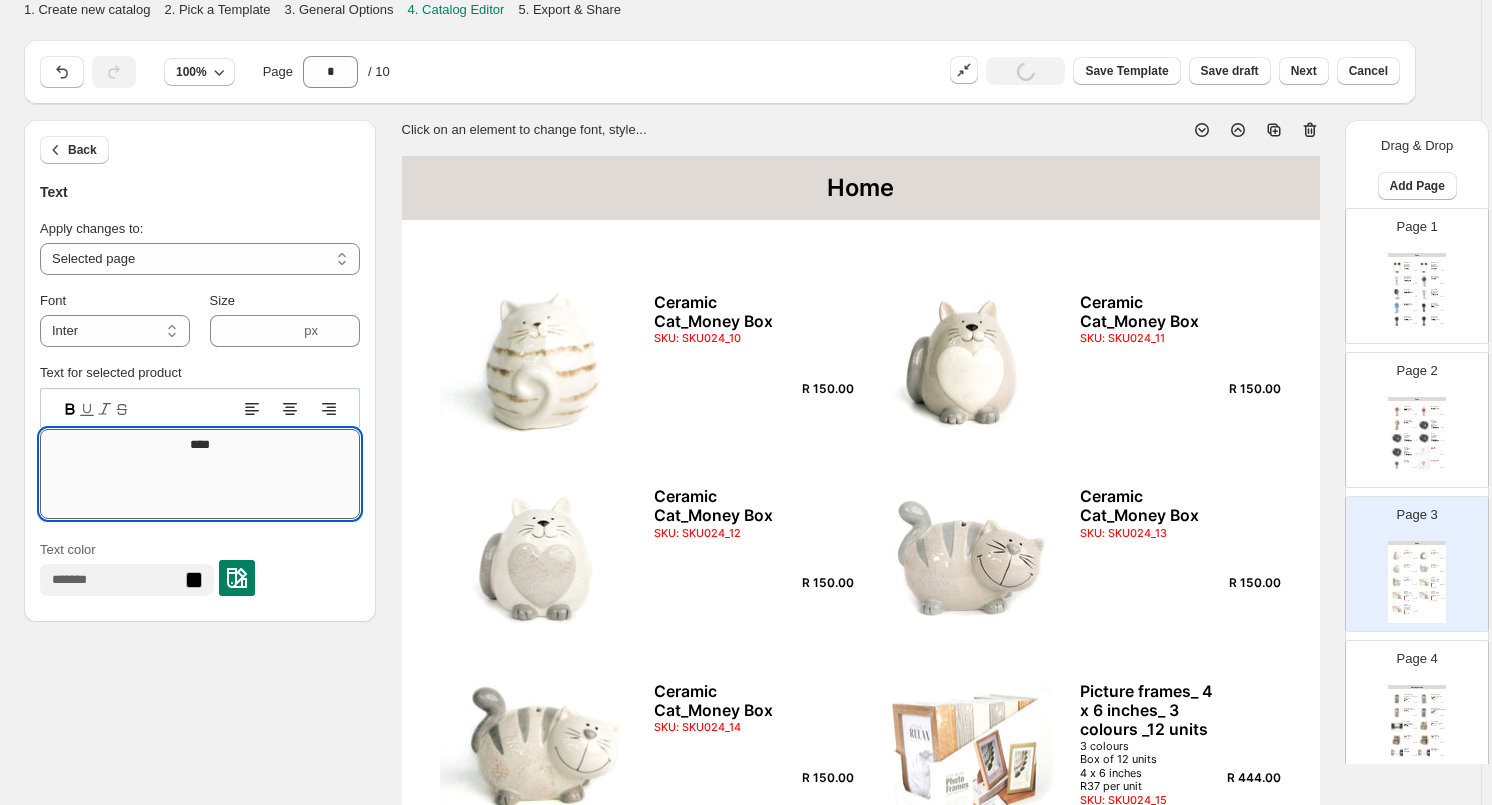 click on "****" at bounding box center [200, 474] 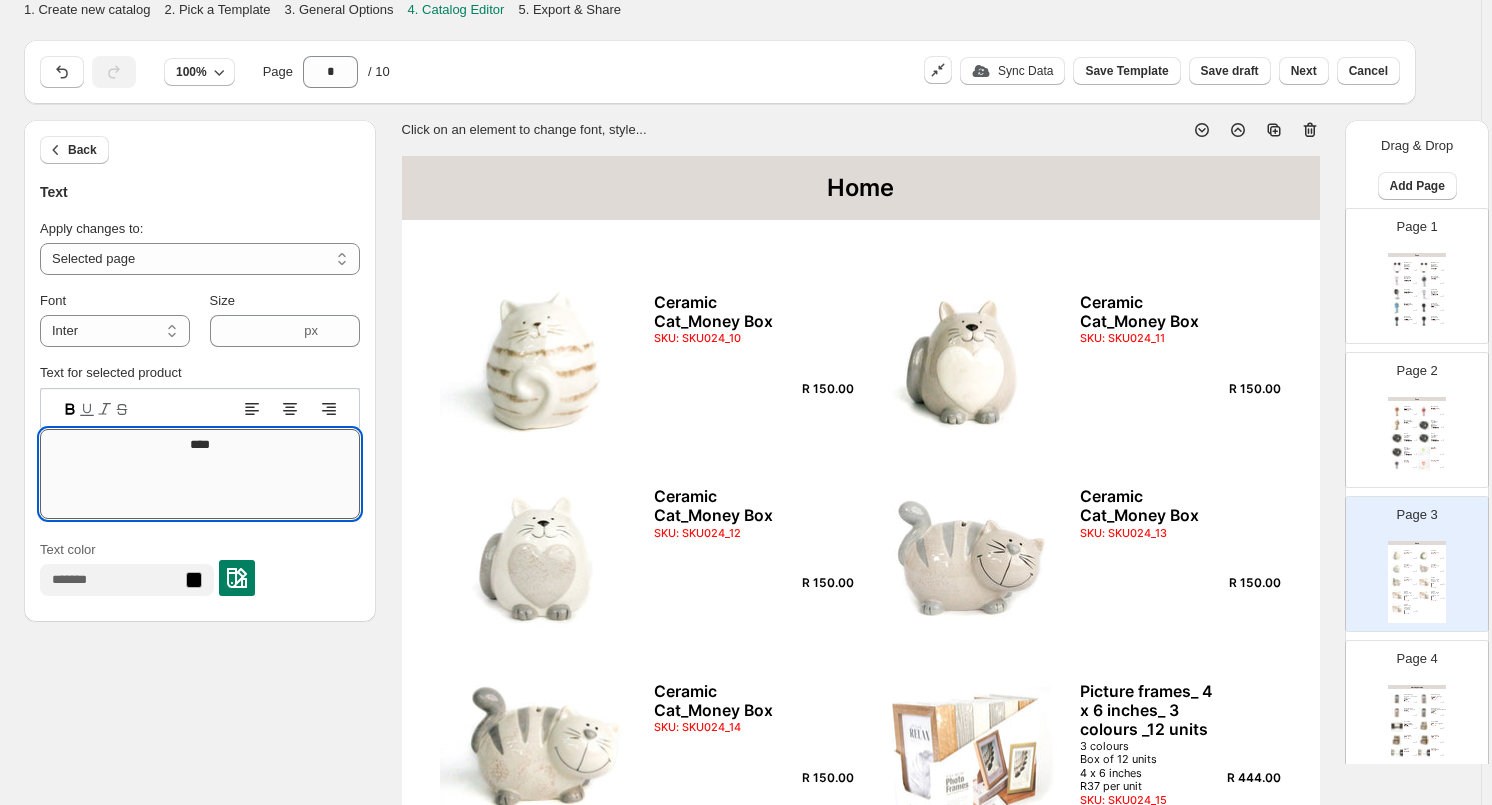 click on "****" at bounding box center (200, 474) 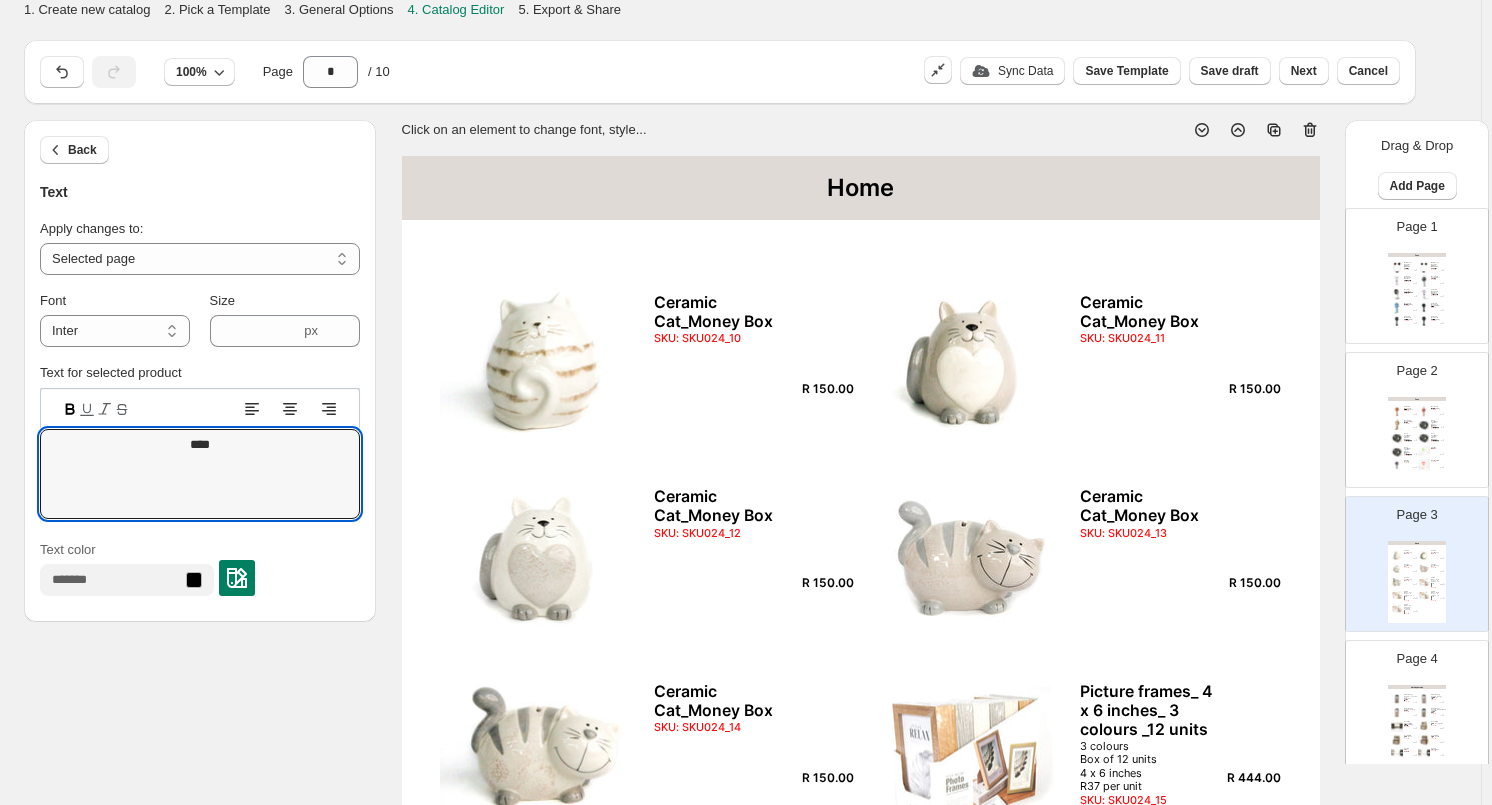 click at bounding box center (1424, 713) 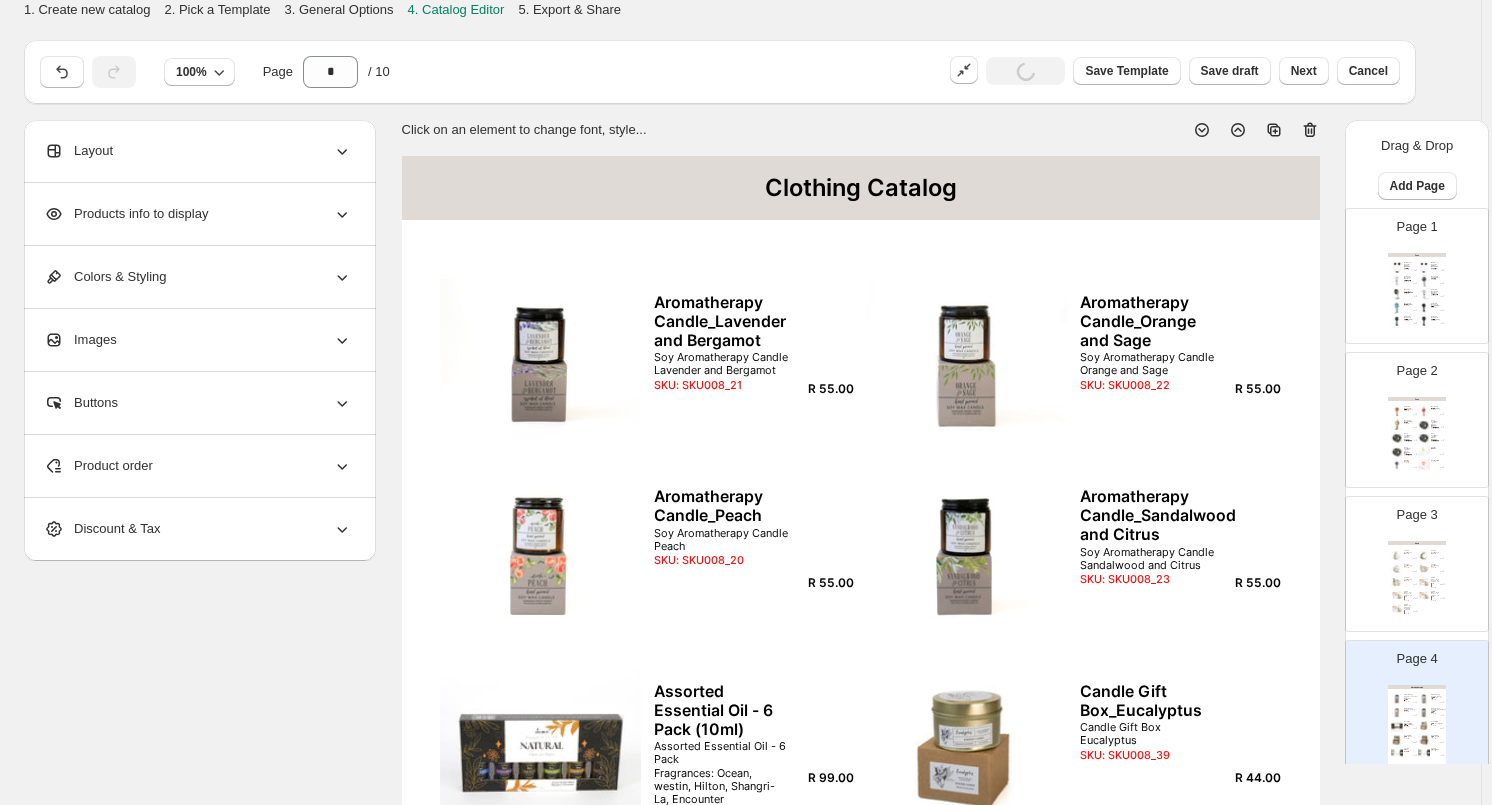 click on "Clothing Catalog" at bounding box center [861, 188] 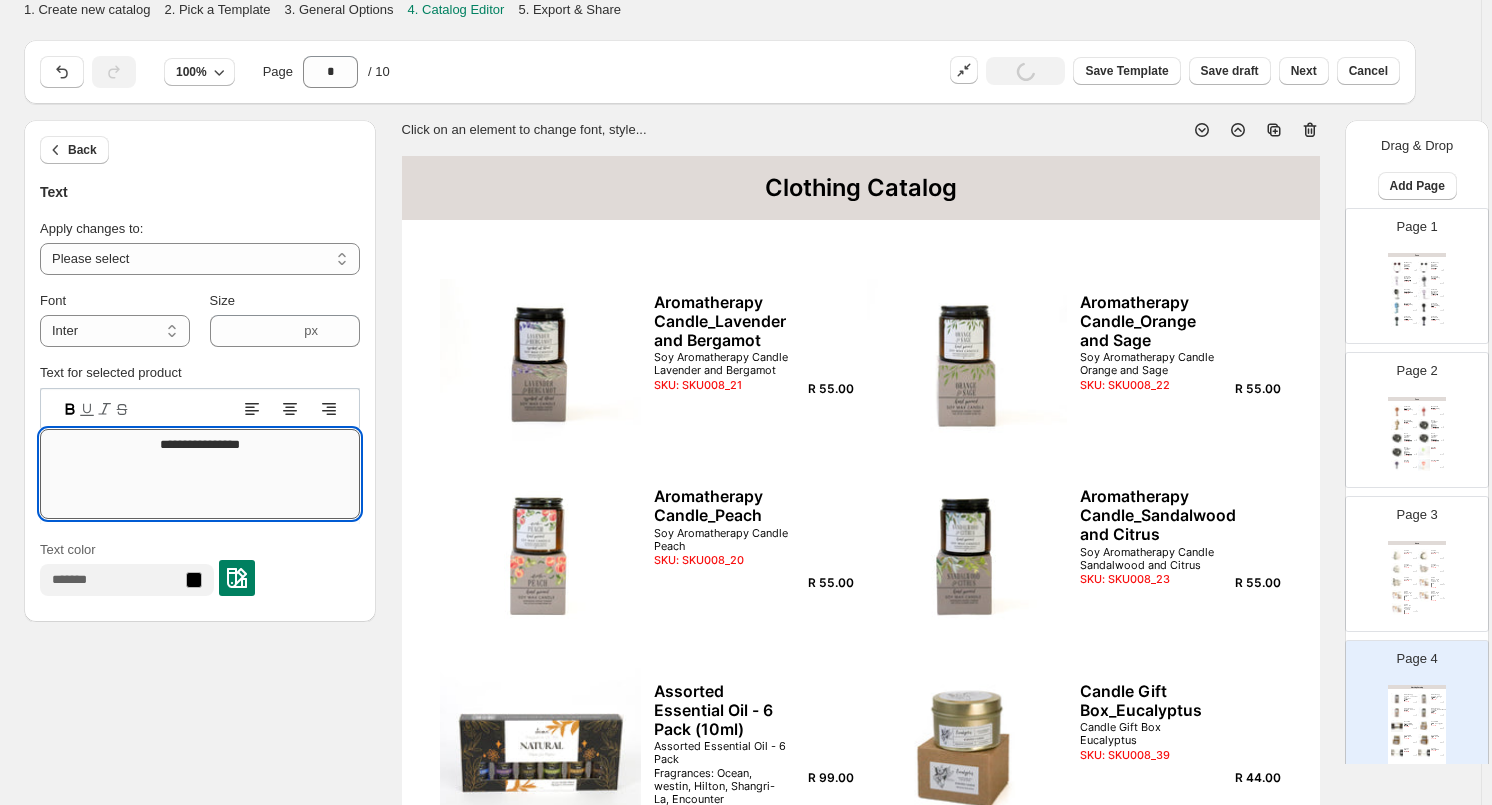 drag, startPoint x: 86, startPoint y: 451, endPoint x: 51, endPoint y: 458, distance: 35.69314 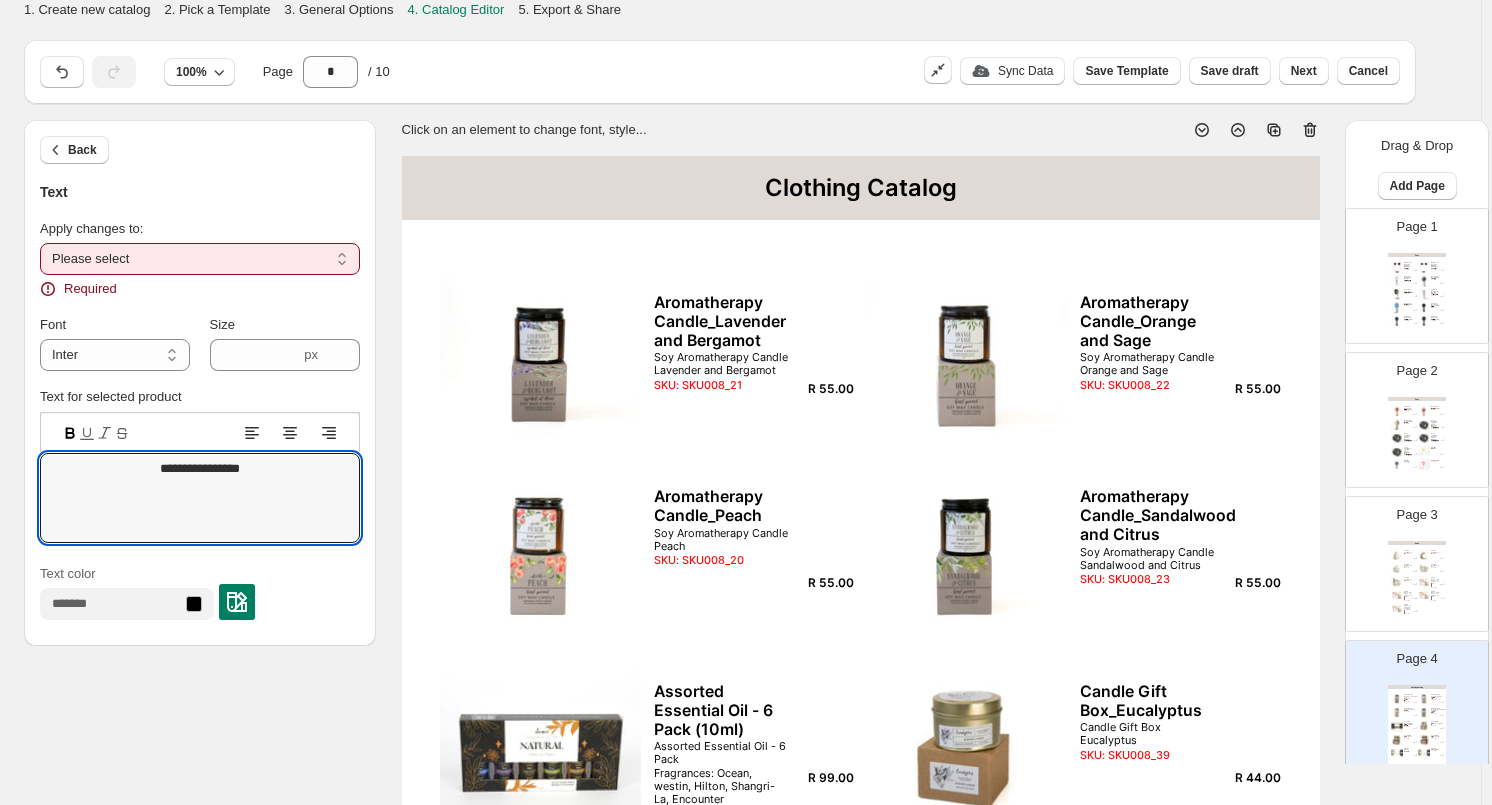 drag, startPoint x: 346, startPoint y: 266, endPoint x: 329, endPoint y: 268, distance: 17.117243 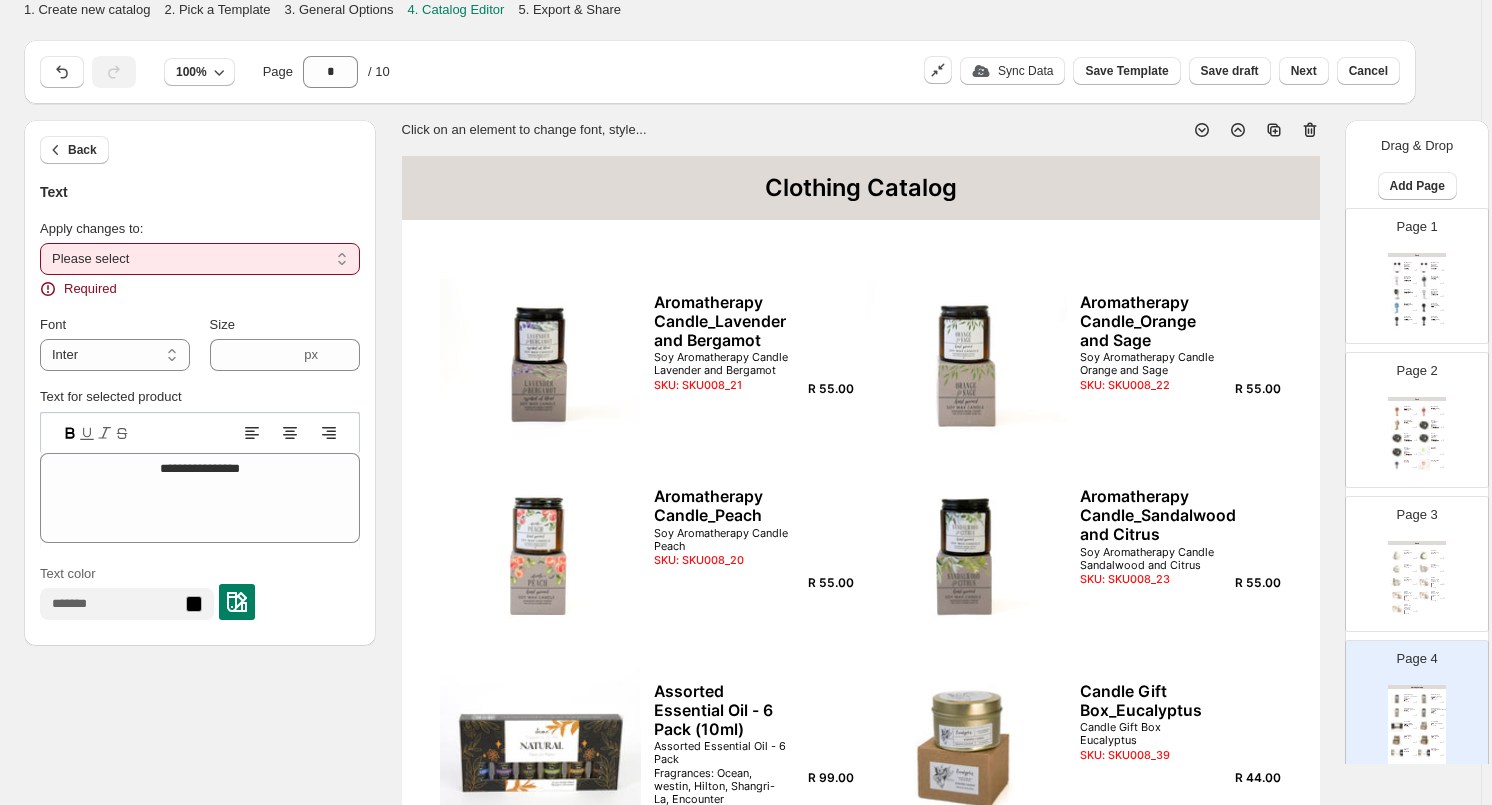 select on "**********" 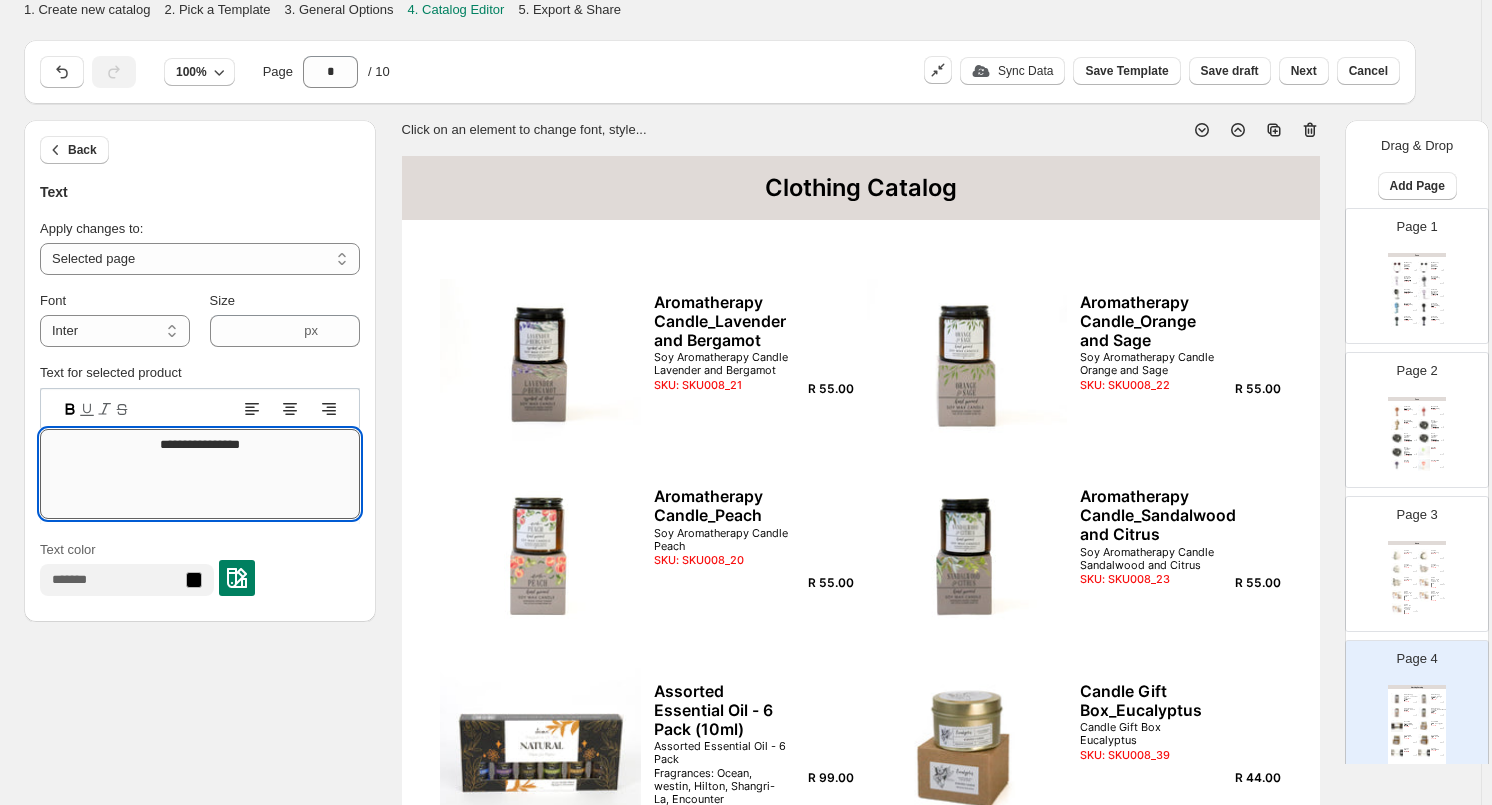 drag, startPoint x: 259, startPoint y: 446, endPoint x: 41, endPoint y: 473, distance: 219.66565 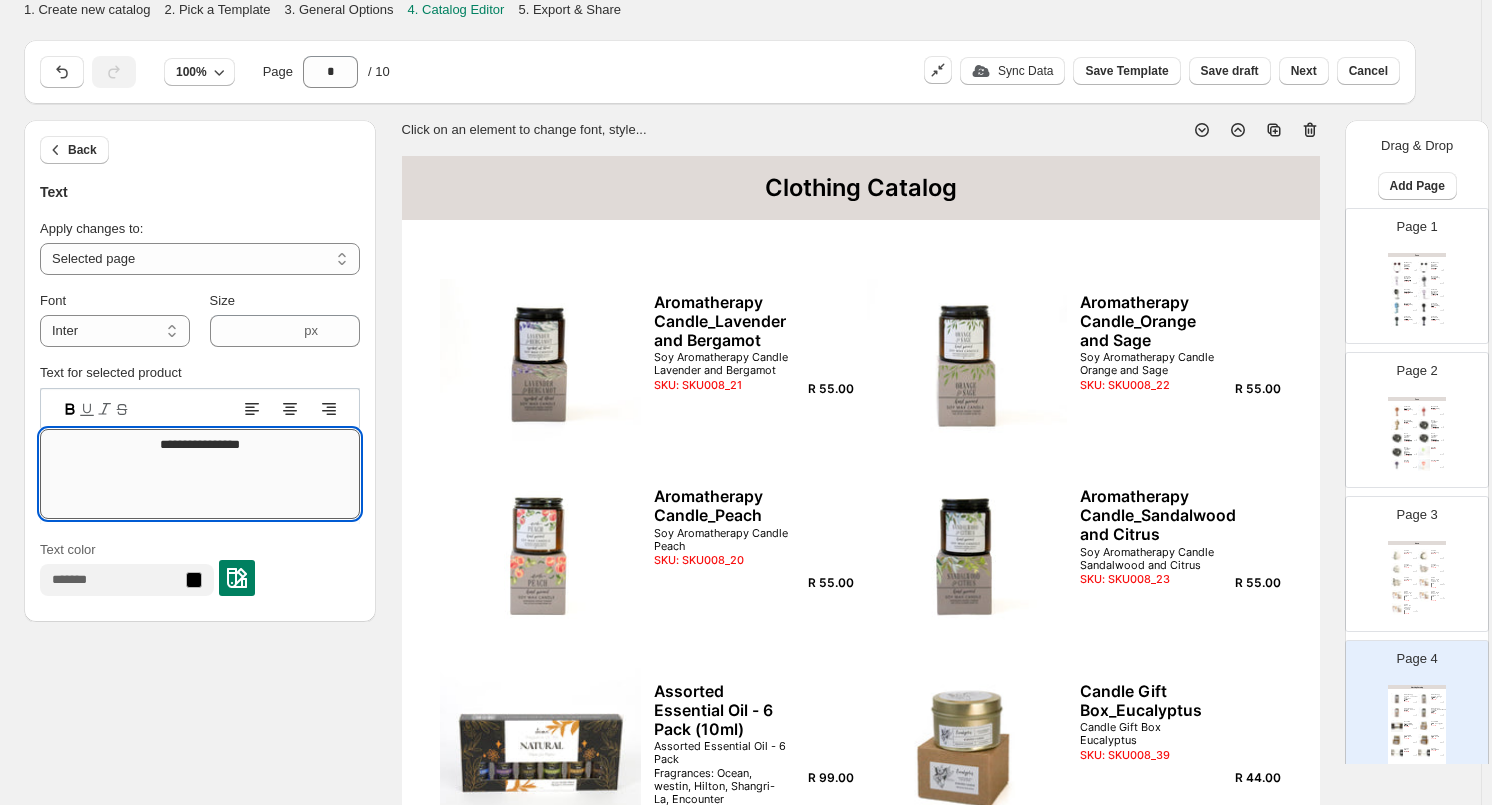 click on "**********" at bounding box center (200, 474) 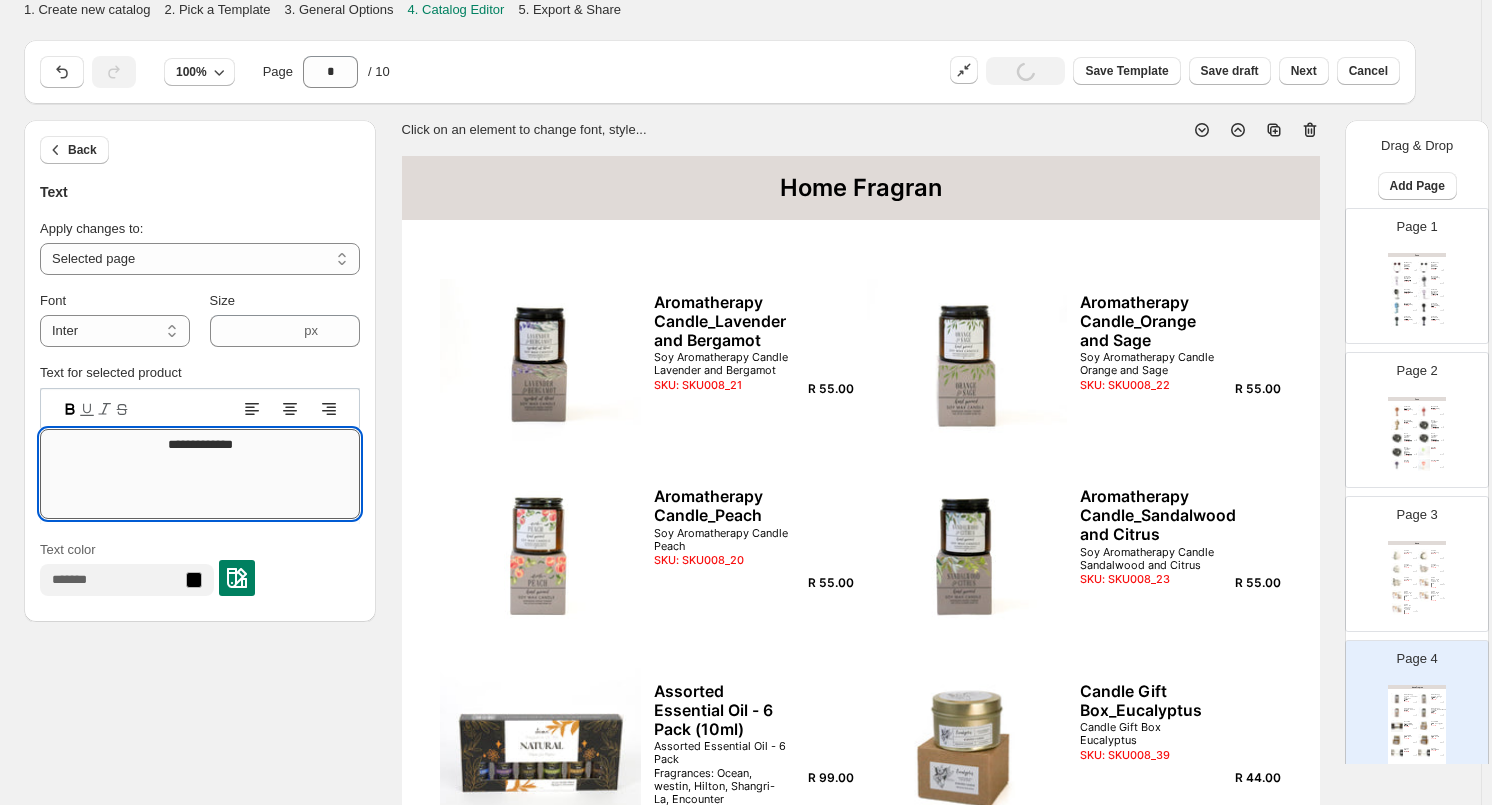 type on "**********" 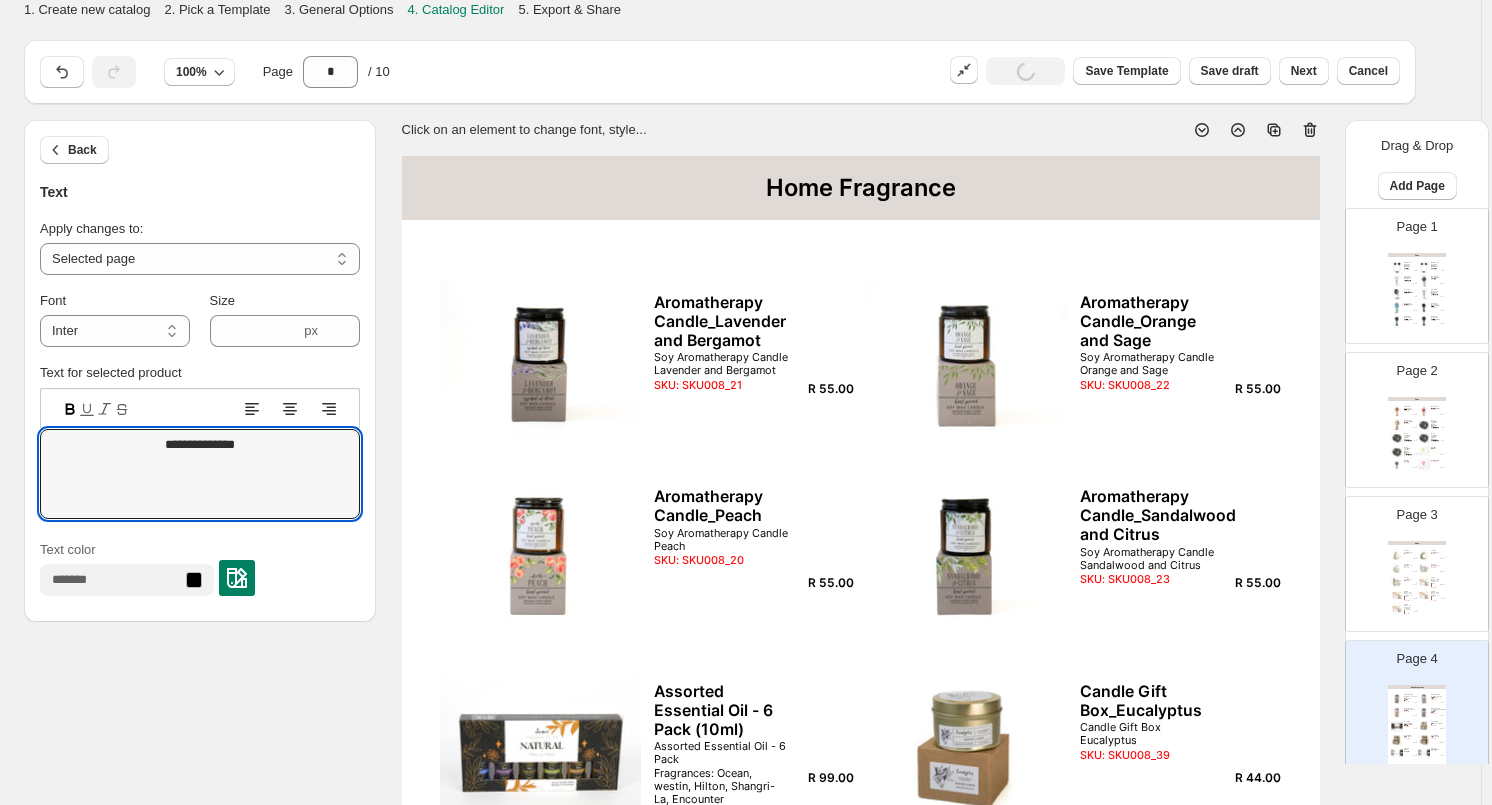 drag, startPoint x: 261, startPoint y: 443, endPoint x: 34, endPoint y: 438, distance: 227.05505 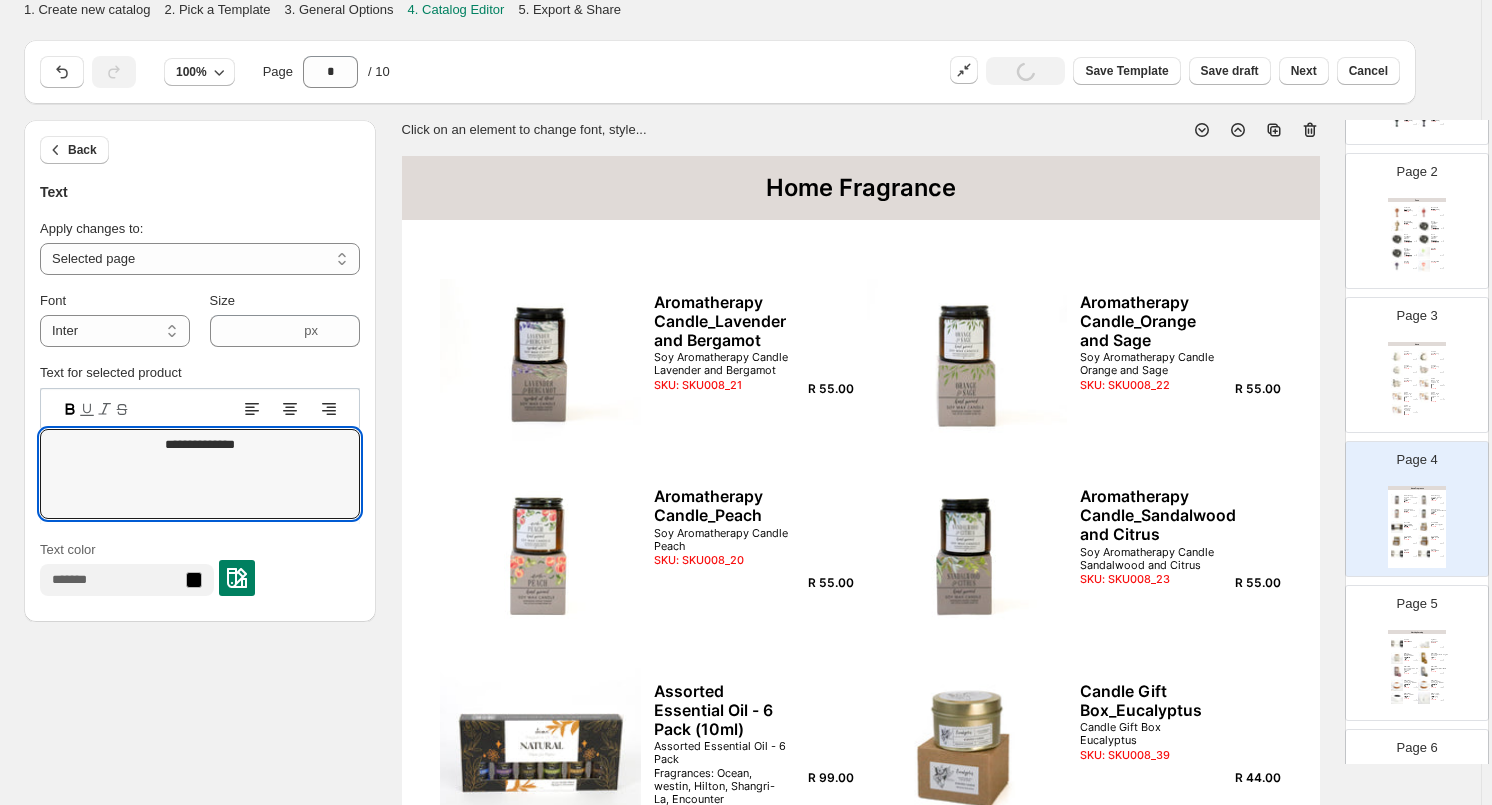 scroll, scrollTop: 200, scrollLeft: 0, axis: vertical 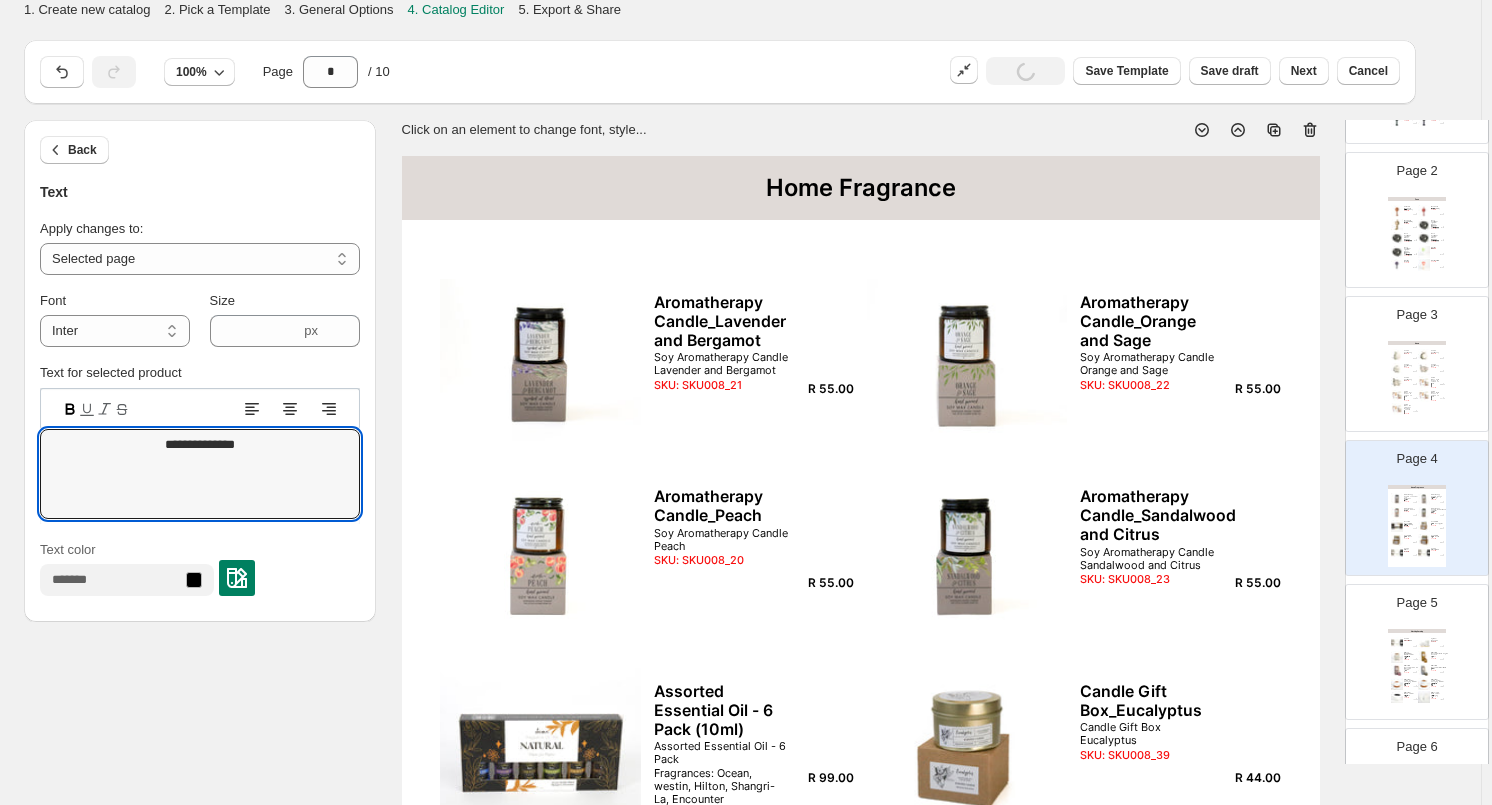 click at bounding box center [1424, 643] 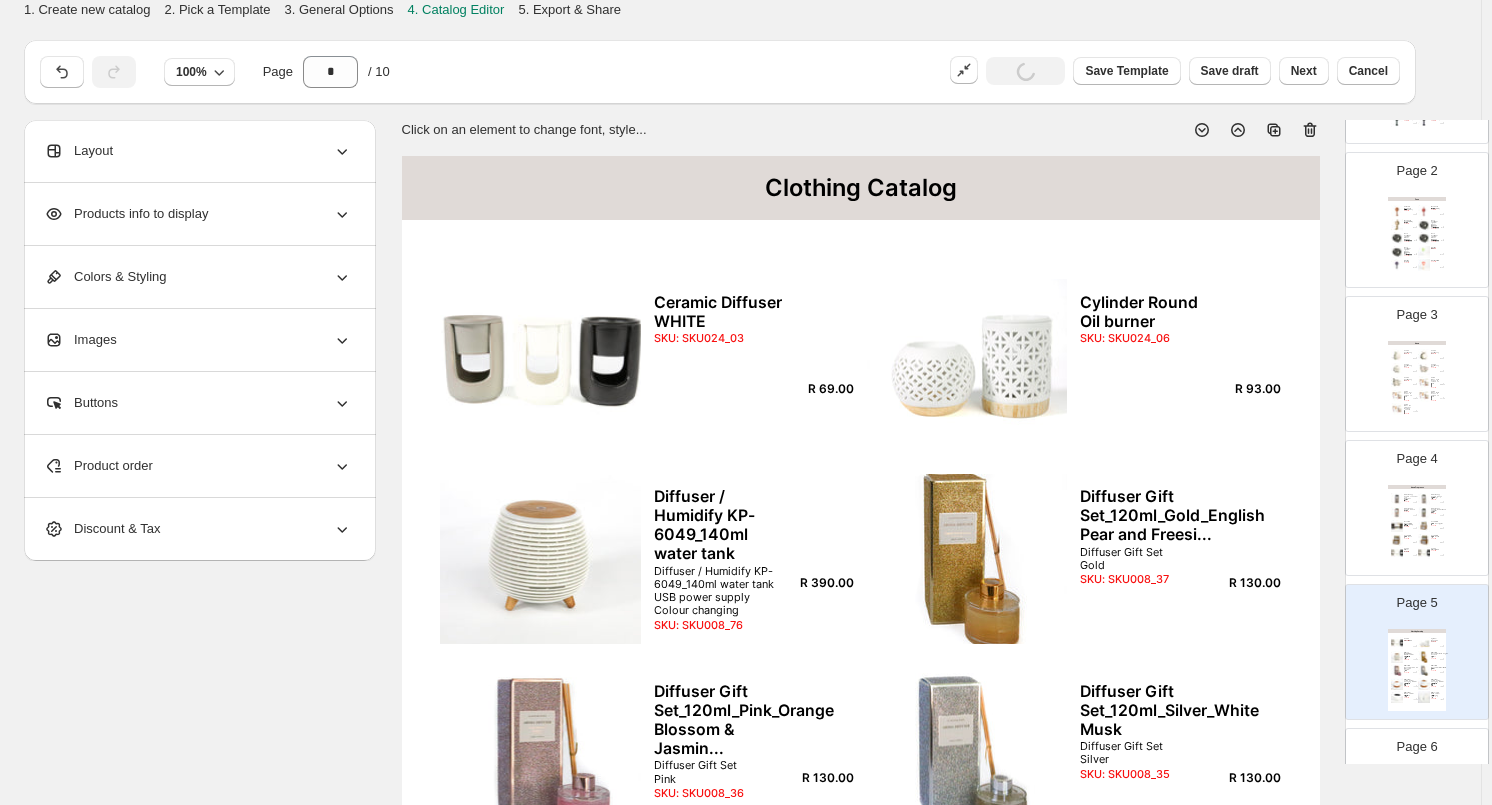 click on "Clothing Catalog" at bounding box center [861, 188] 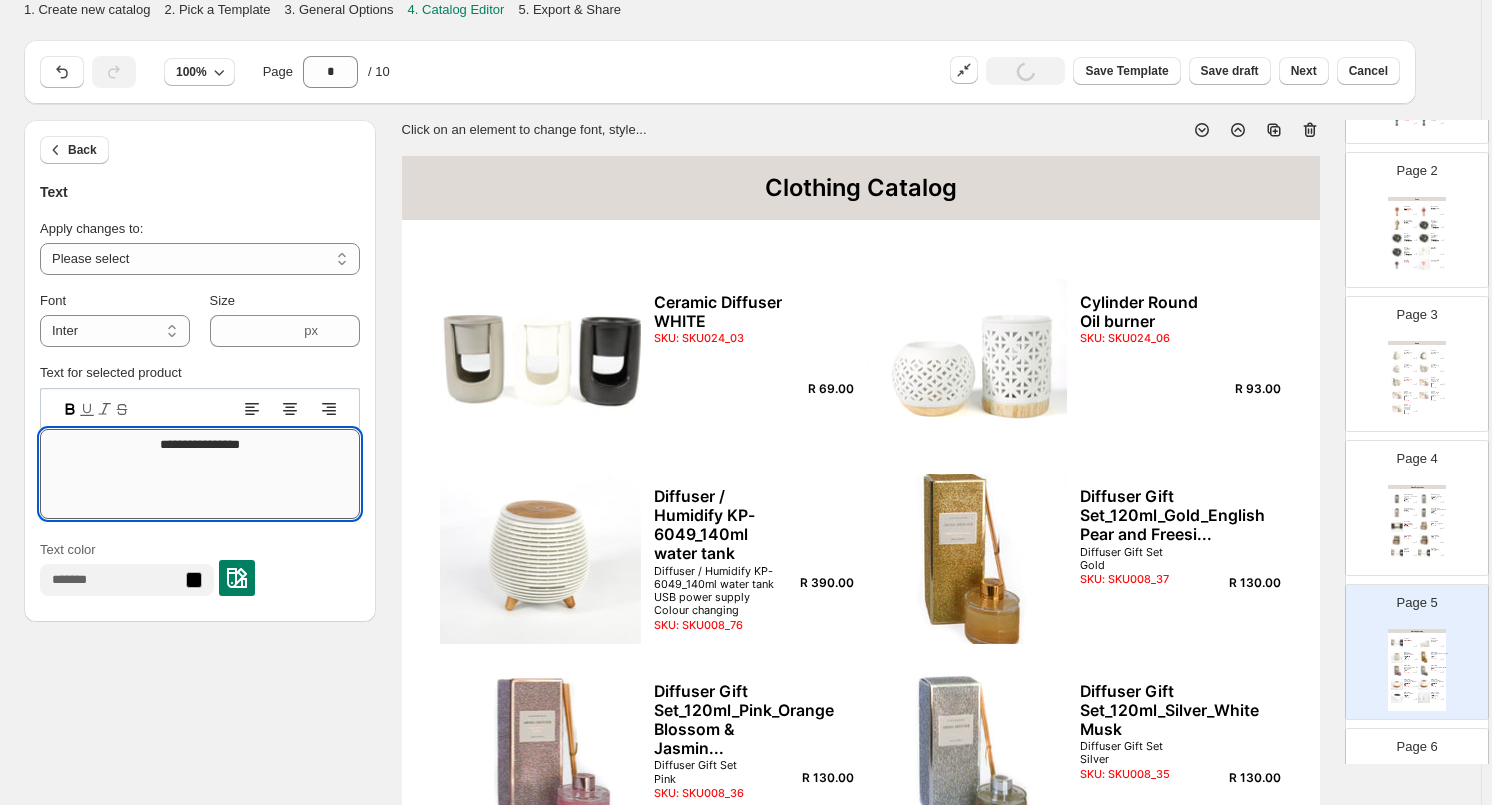 drag, startPoint x: 226, startPoint y: 438, endPoint x: 44, endPoint y: 433, distance: 182.06866 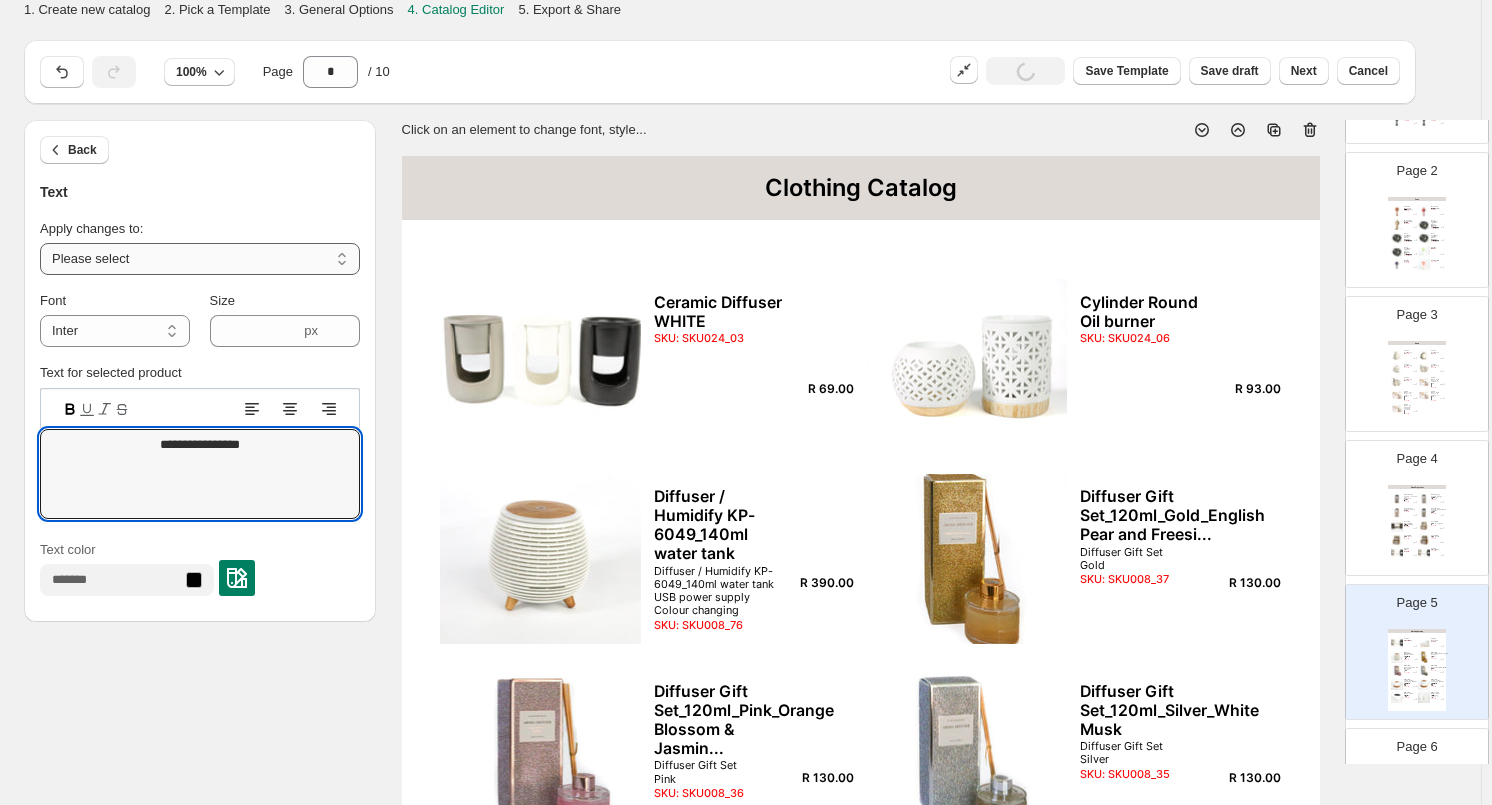 drag, startPoint x: 341, startPoint y: 268, endPoint x: 331, endPoint y: 270, distance: 10.198039 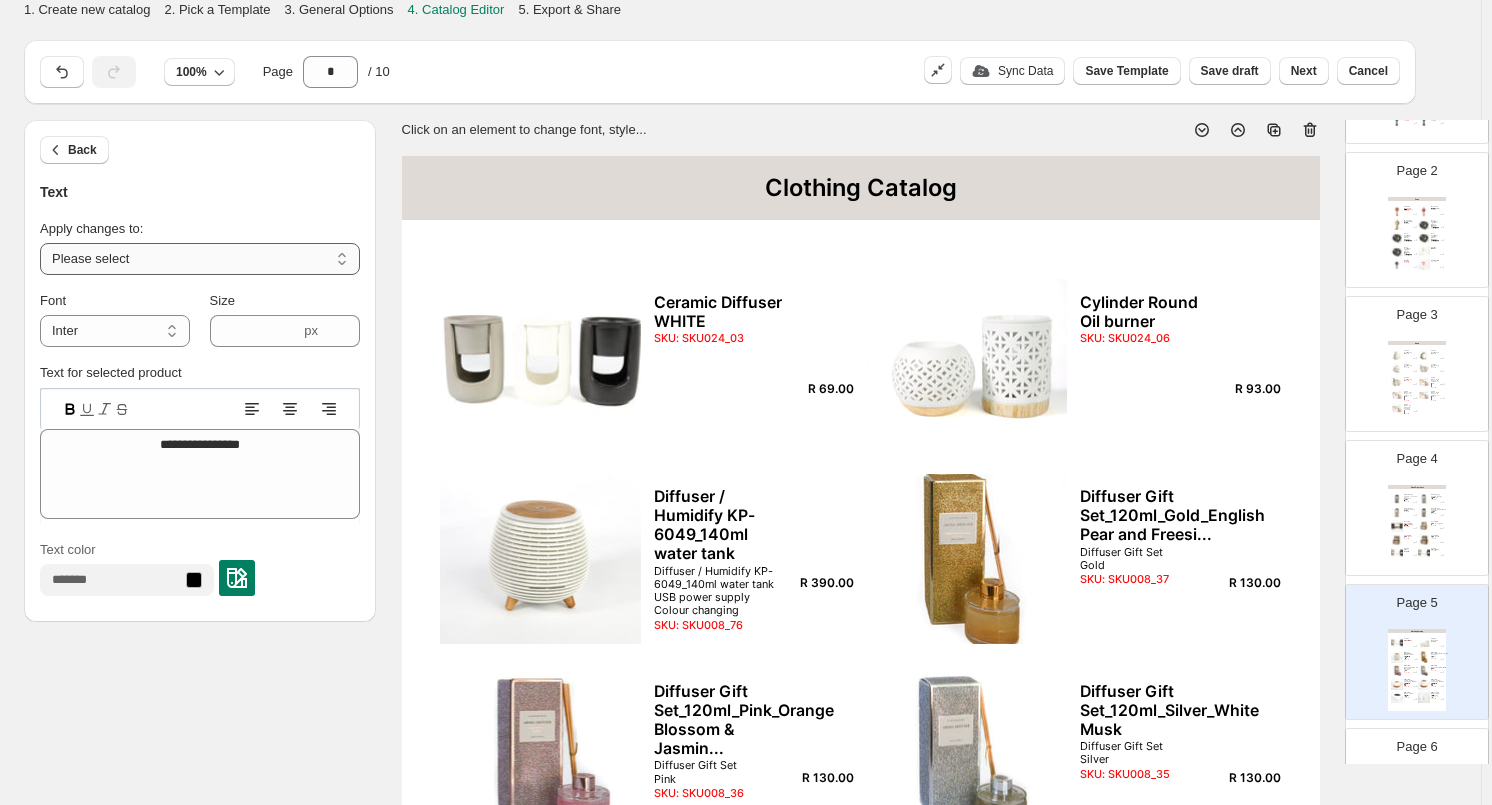 select on "**********" 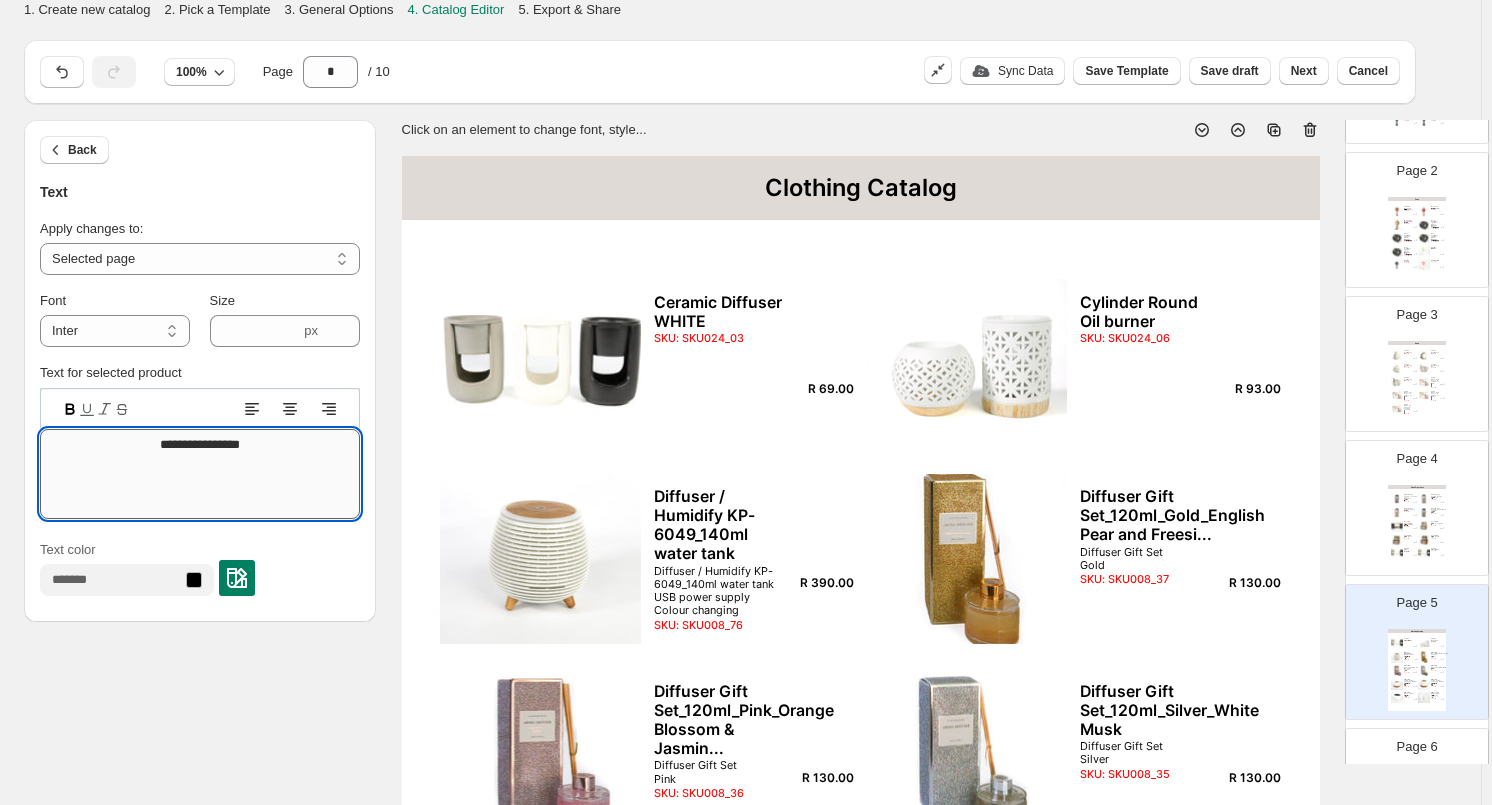 paste 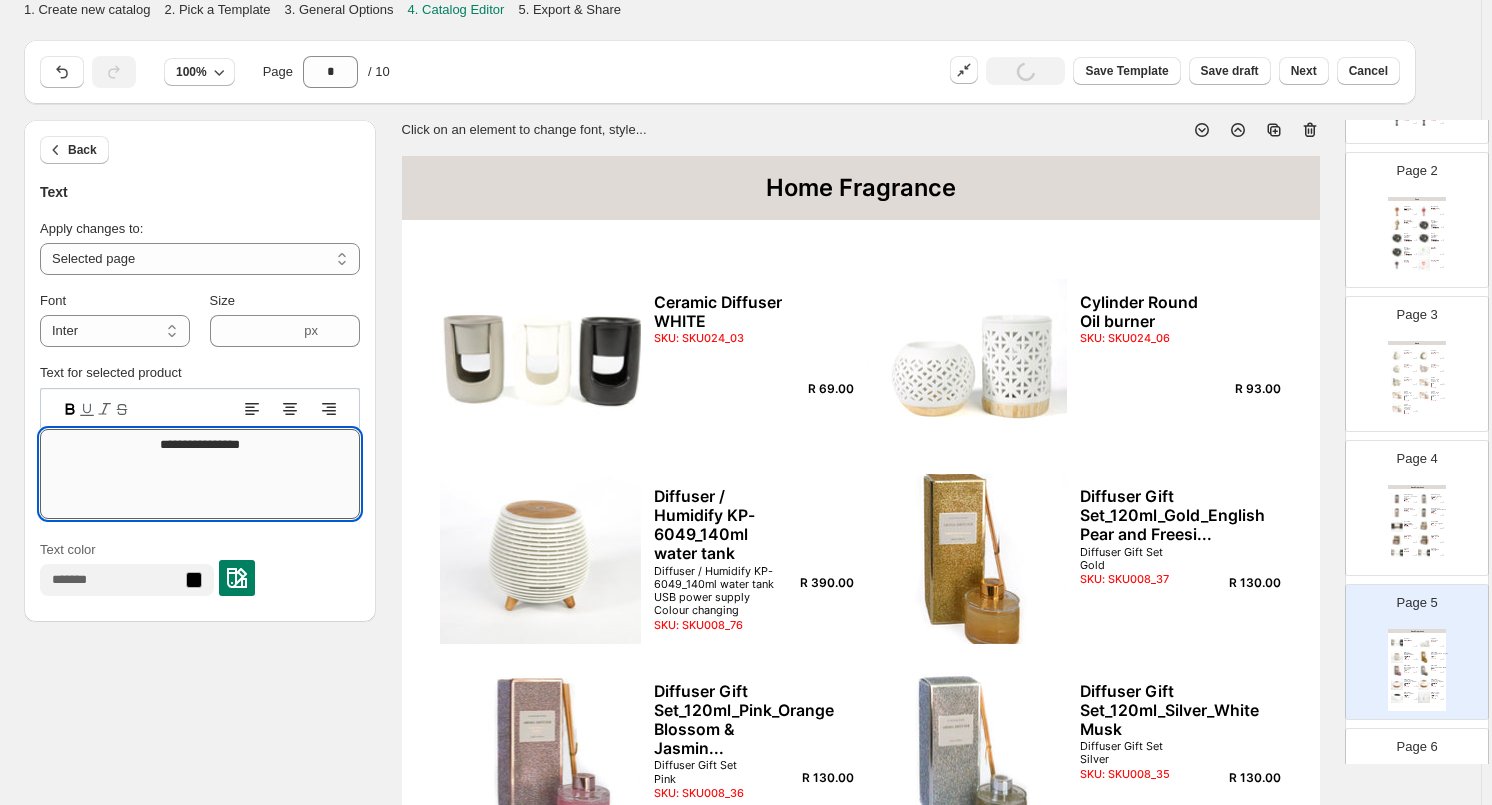 type on "**********" 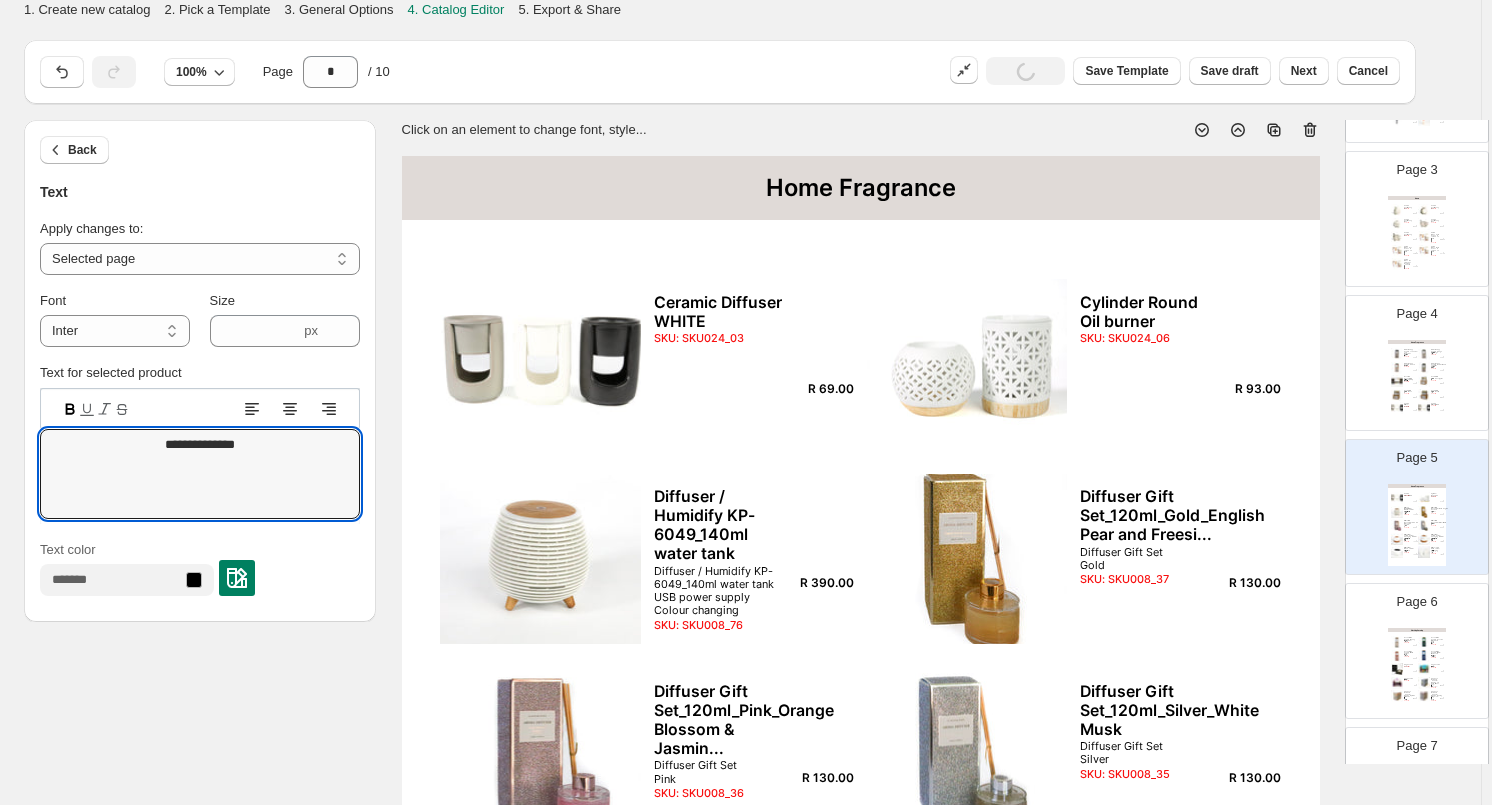 scroll, scrollTop: 400, scrollLeft: 0, axis: vertical 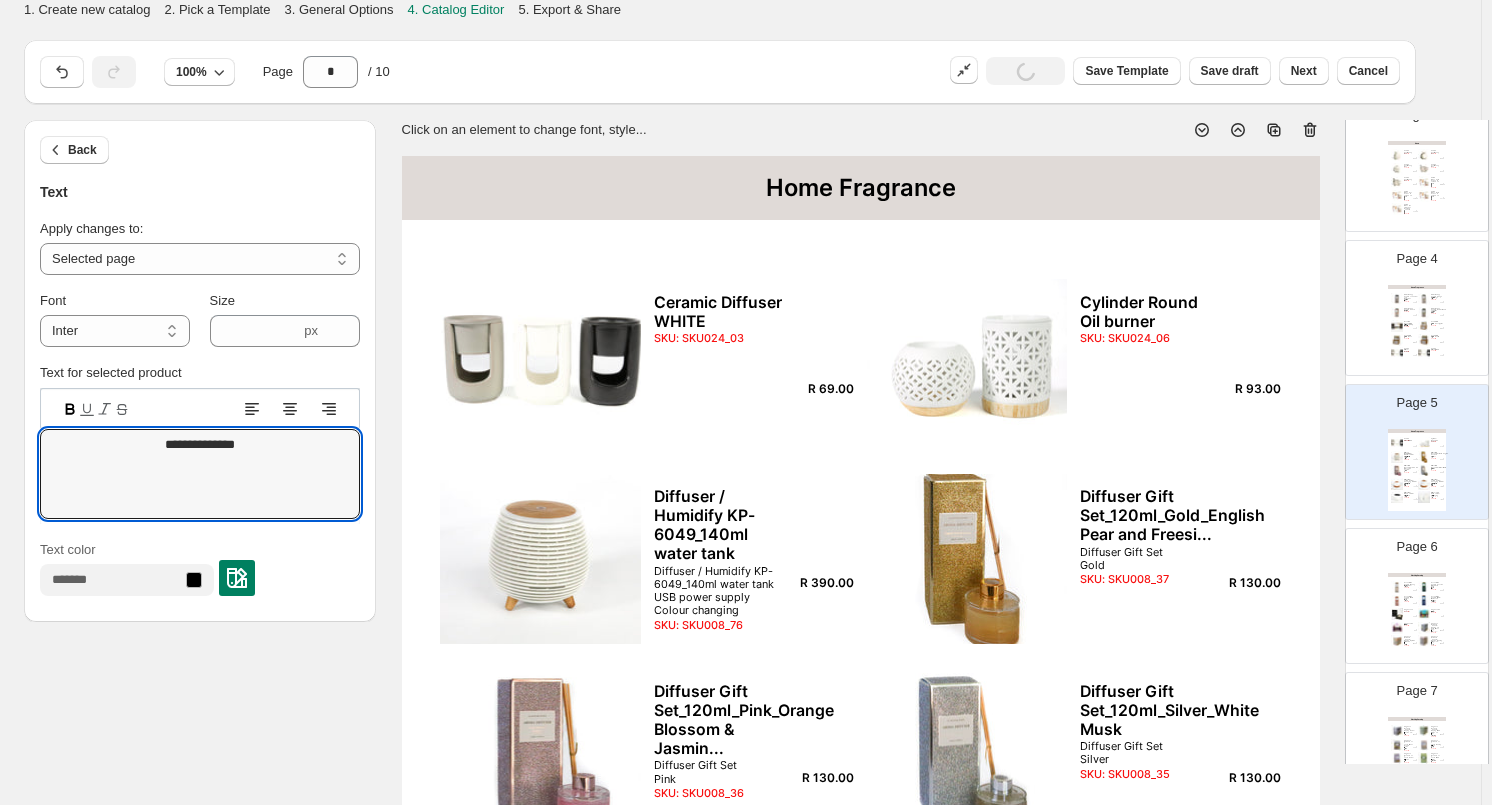 click at bounding box center (1424, 614) 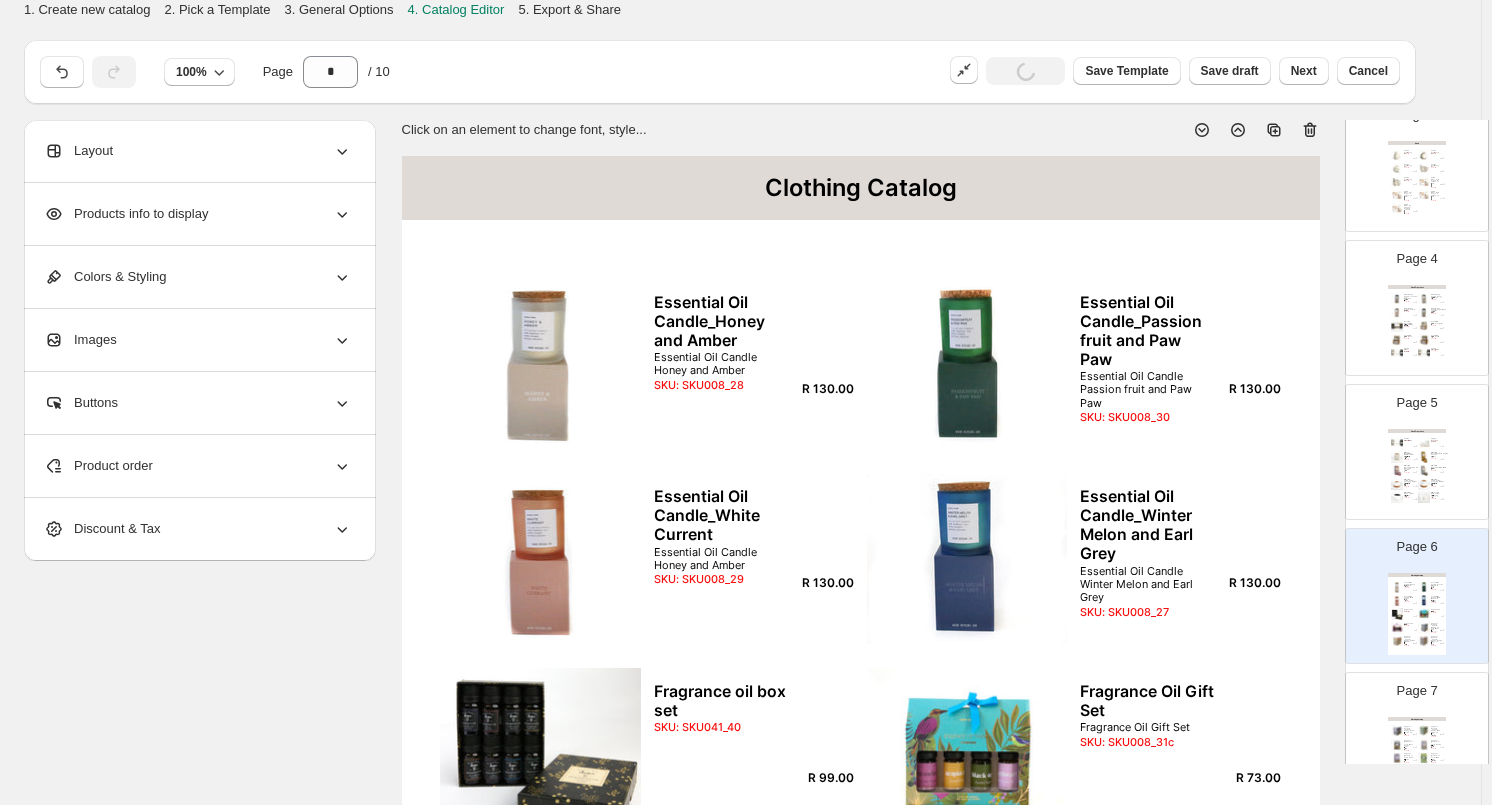 click on "Clothing Catalog" at bounding box center [861, 188] 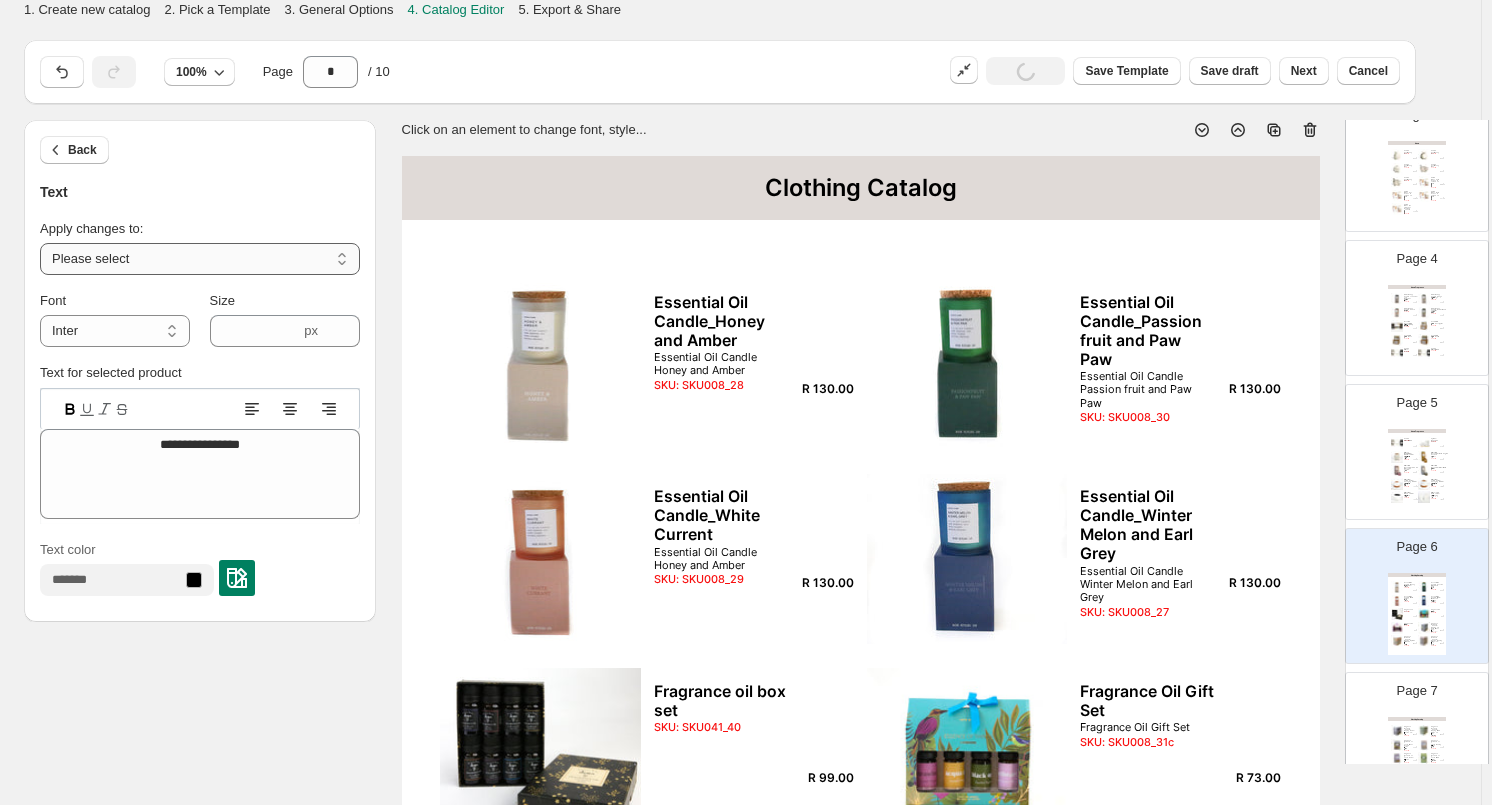 click on "**********" at bounding box center (200, 259) 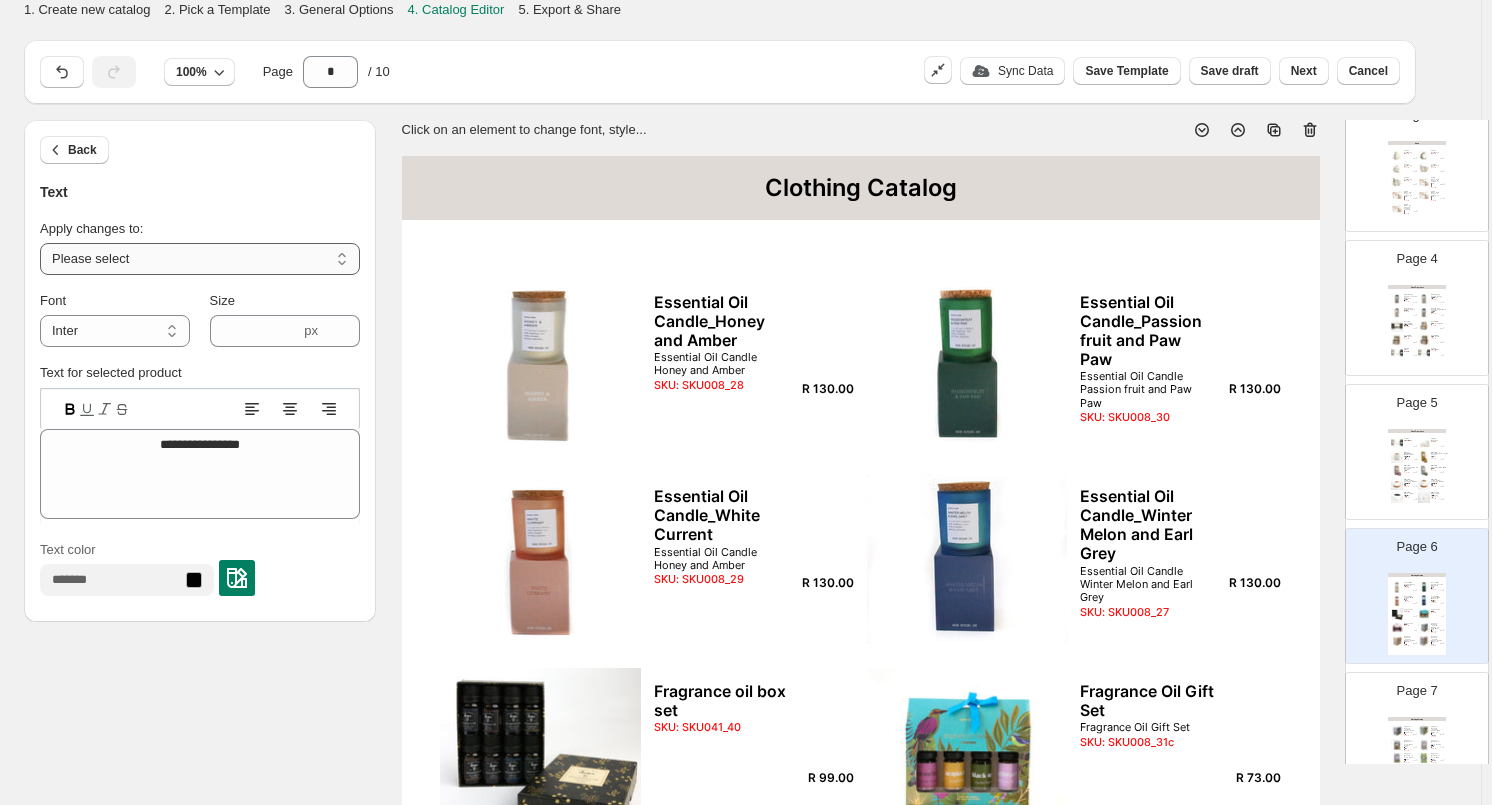 select on "**********" 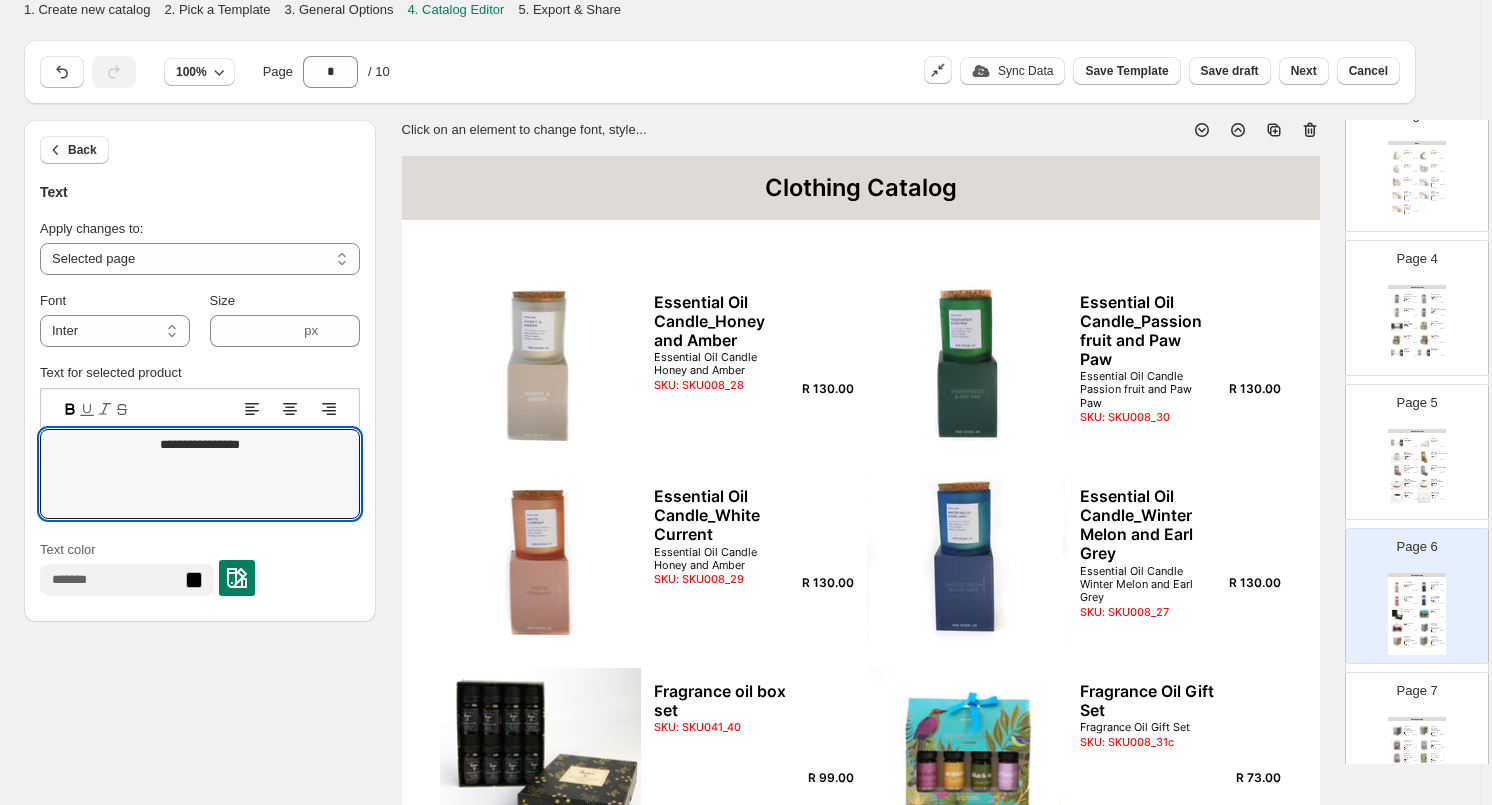 drag, startPoint x: 268, startPoint y: 446, endPoint x: 21, endPoint y: 438, distance: 247.12952 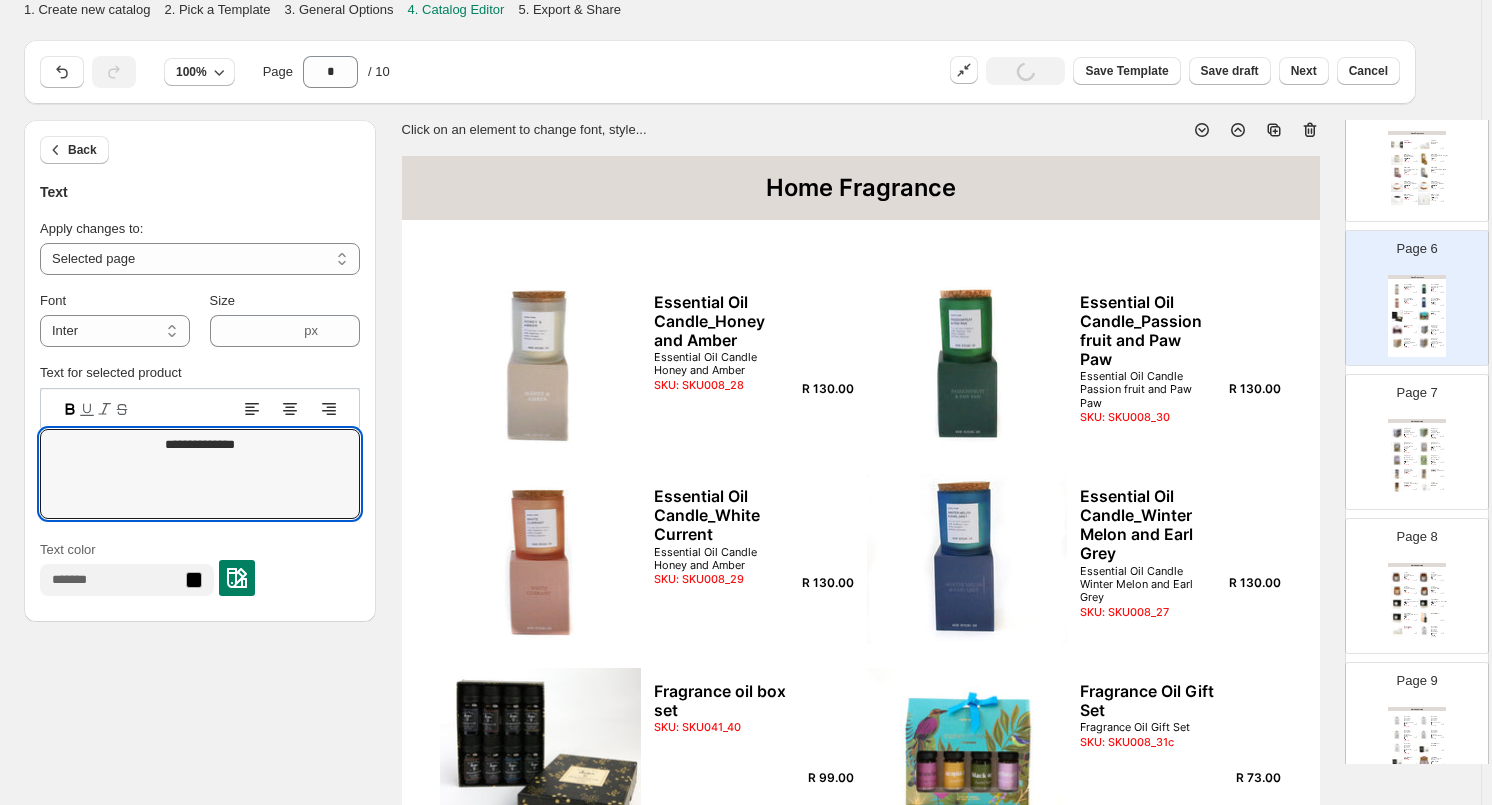 scroll, scrollTop: 700, scrollLeft: 0, axis: vertical 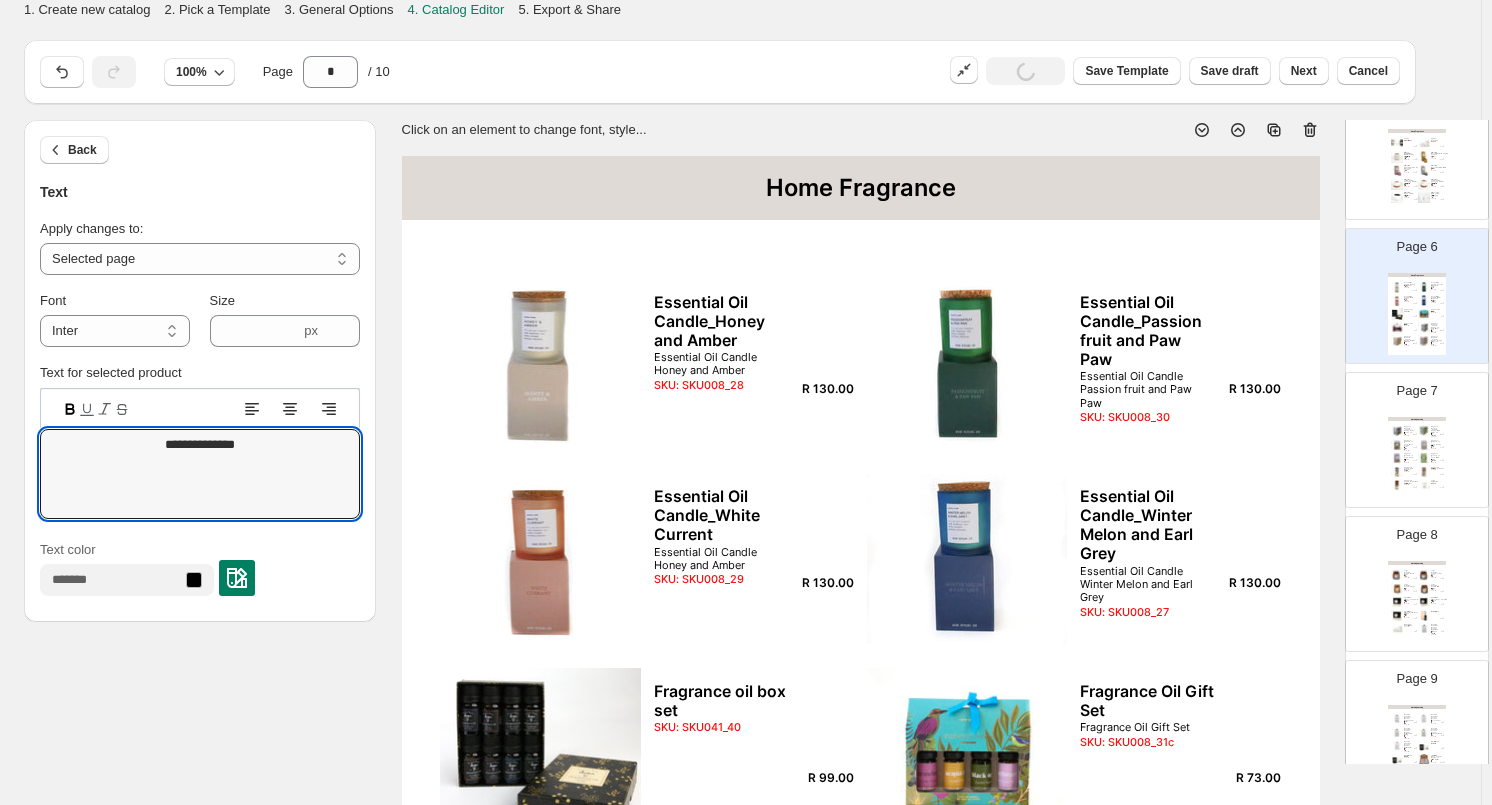 click at bounding box center (1424, 458) 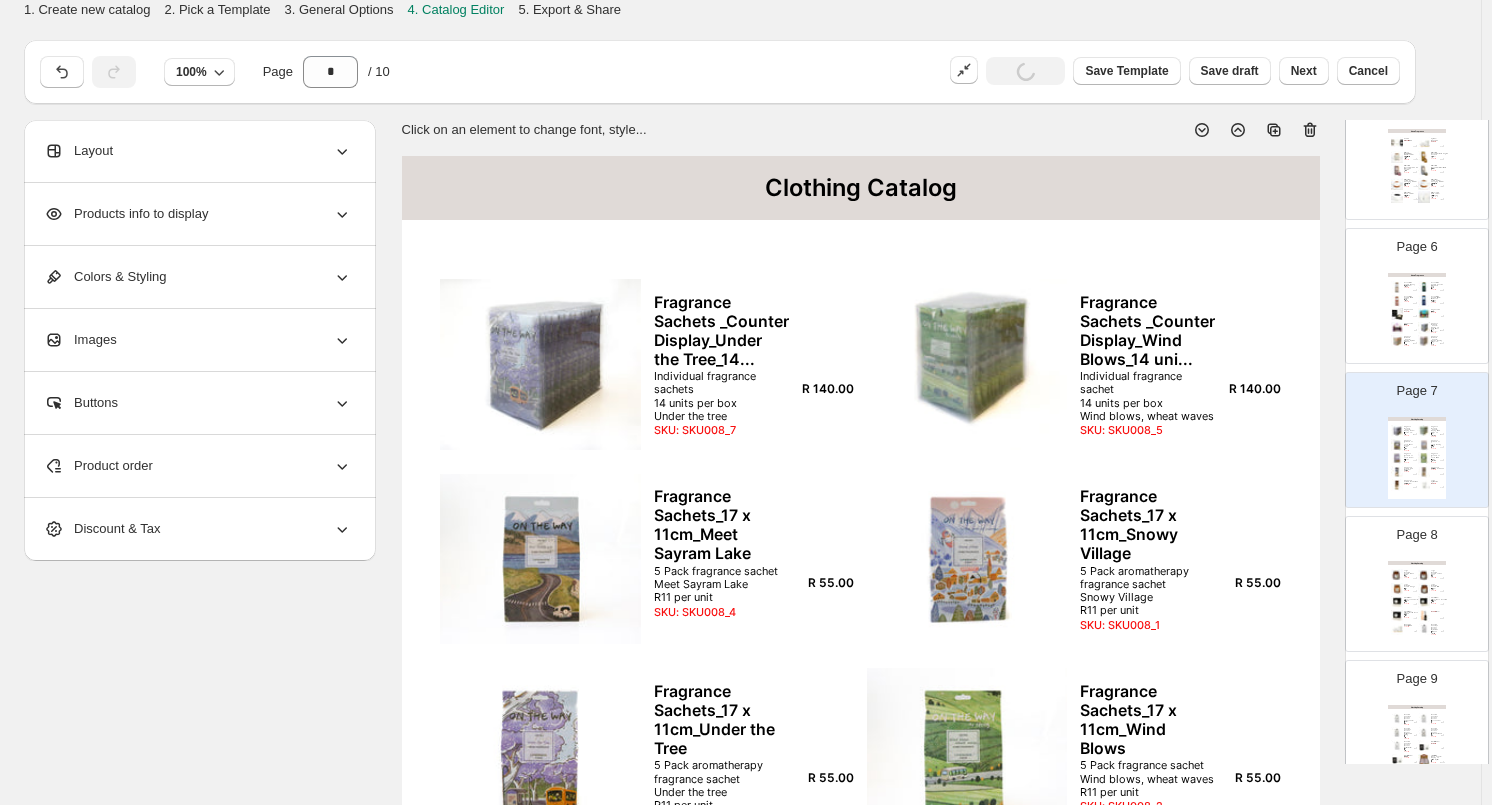 click on "Clothing Catalog" at bounding box center [861, 188] 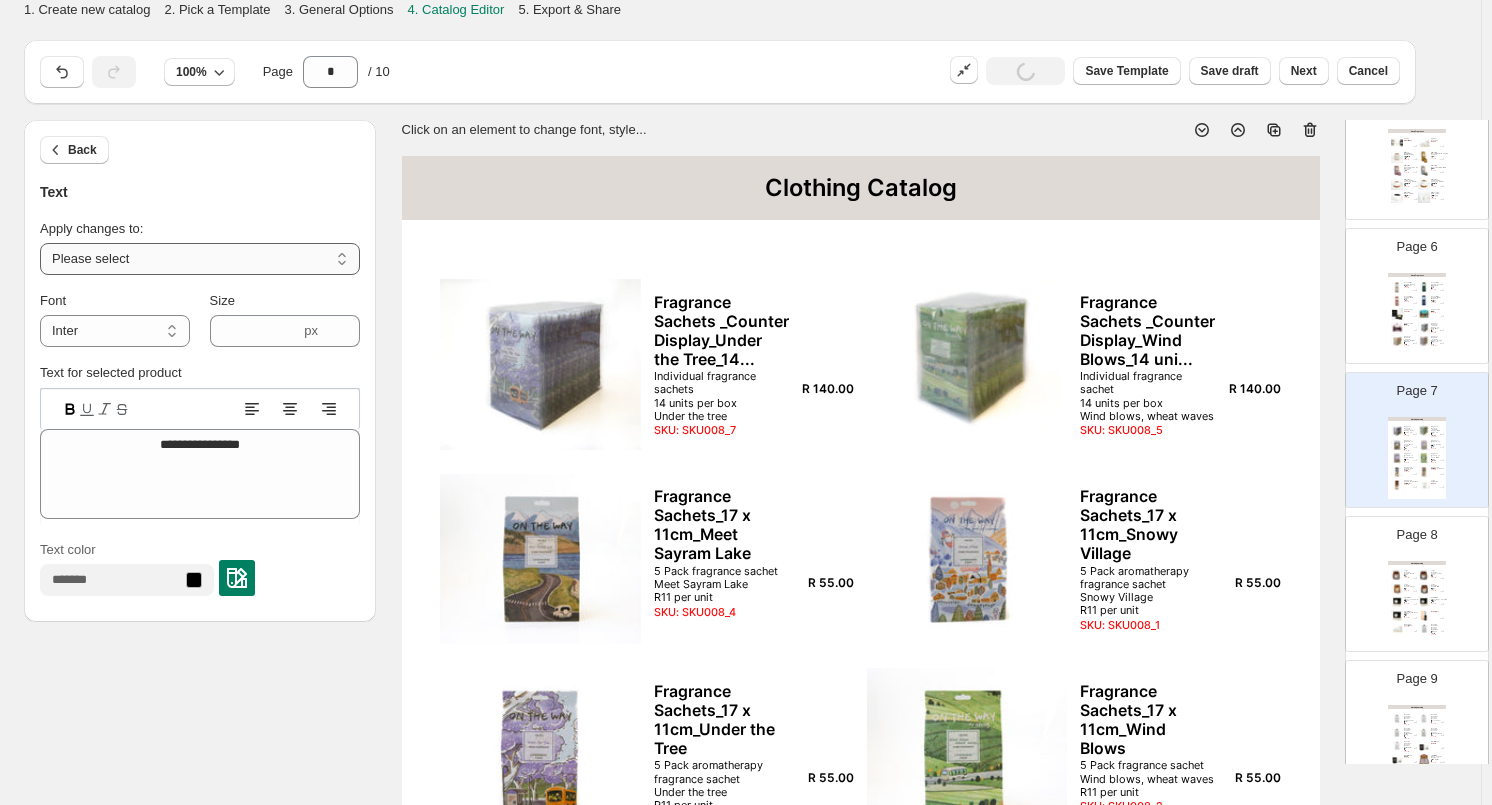 click on "**********" at bounding box center (200, 259) 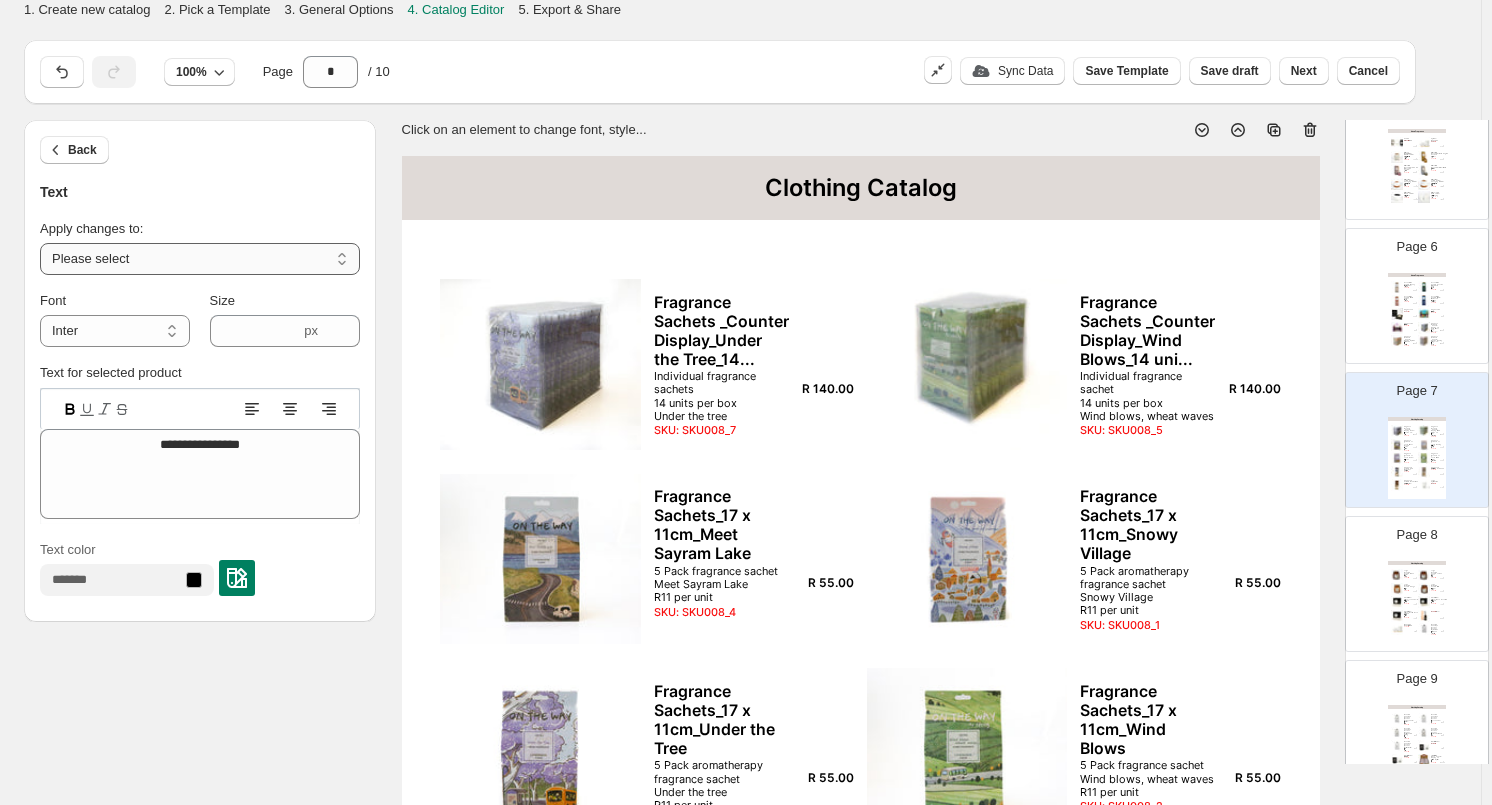 select on "**********" 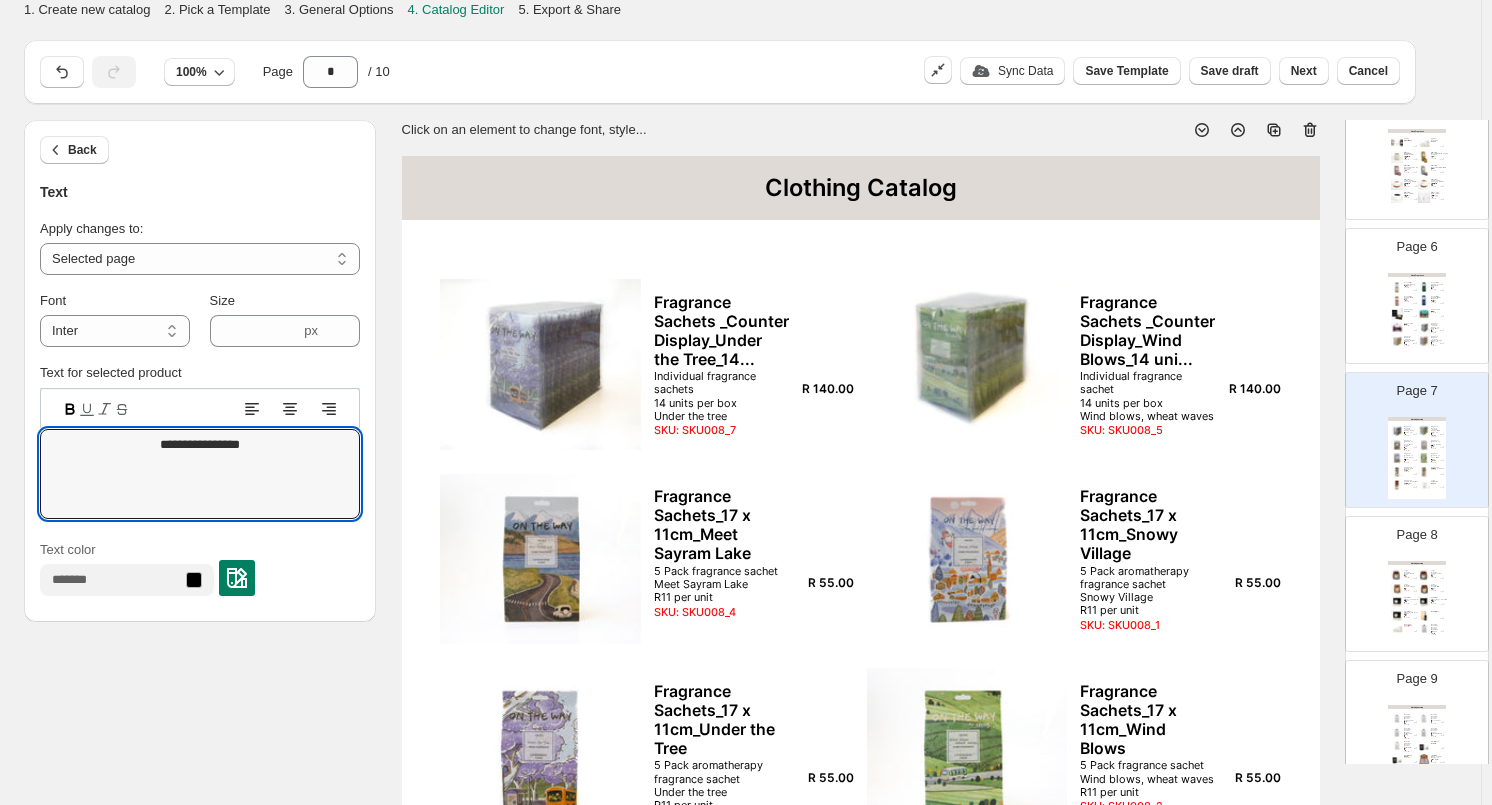 drag, startPoint x: 276, startPoint y: 453, endPoint x: -1, endPoint y: 450, distance: 277.01624 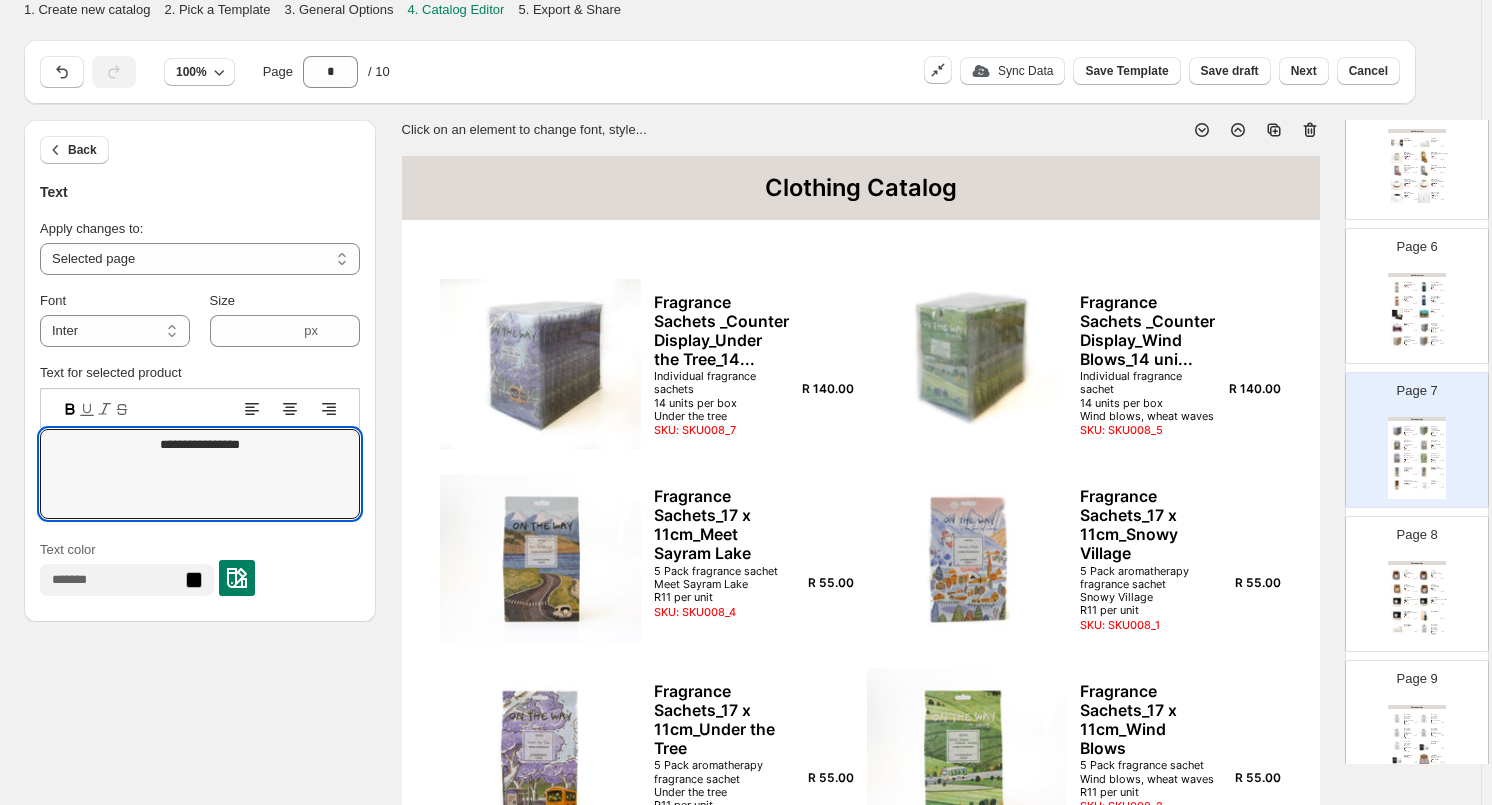 paste 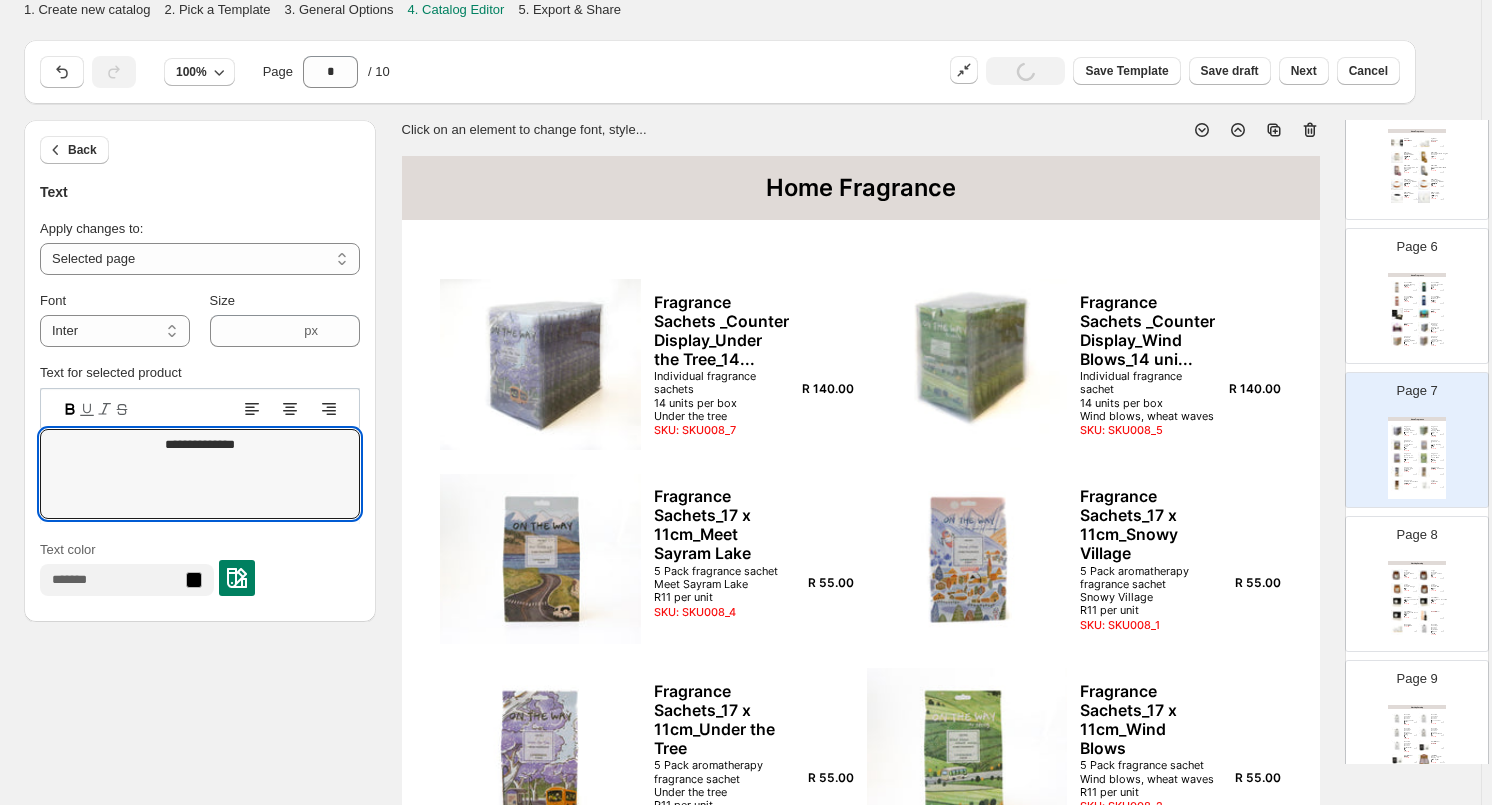 scroll, scrollTop: 800, scrollLeft: 0, axis: vertical 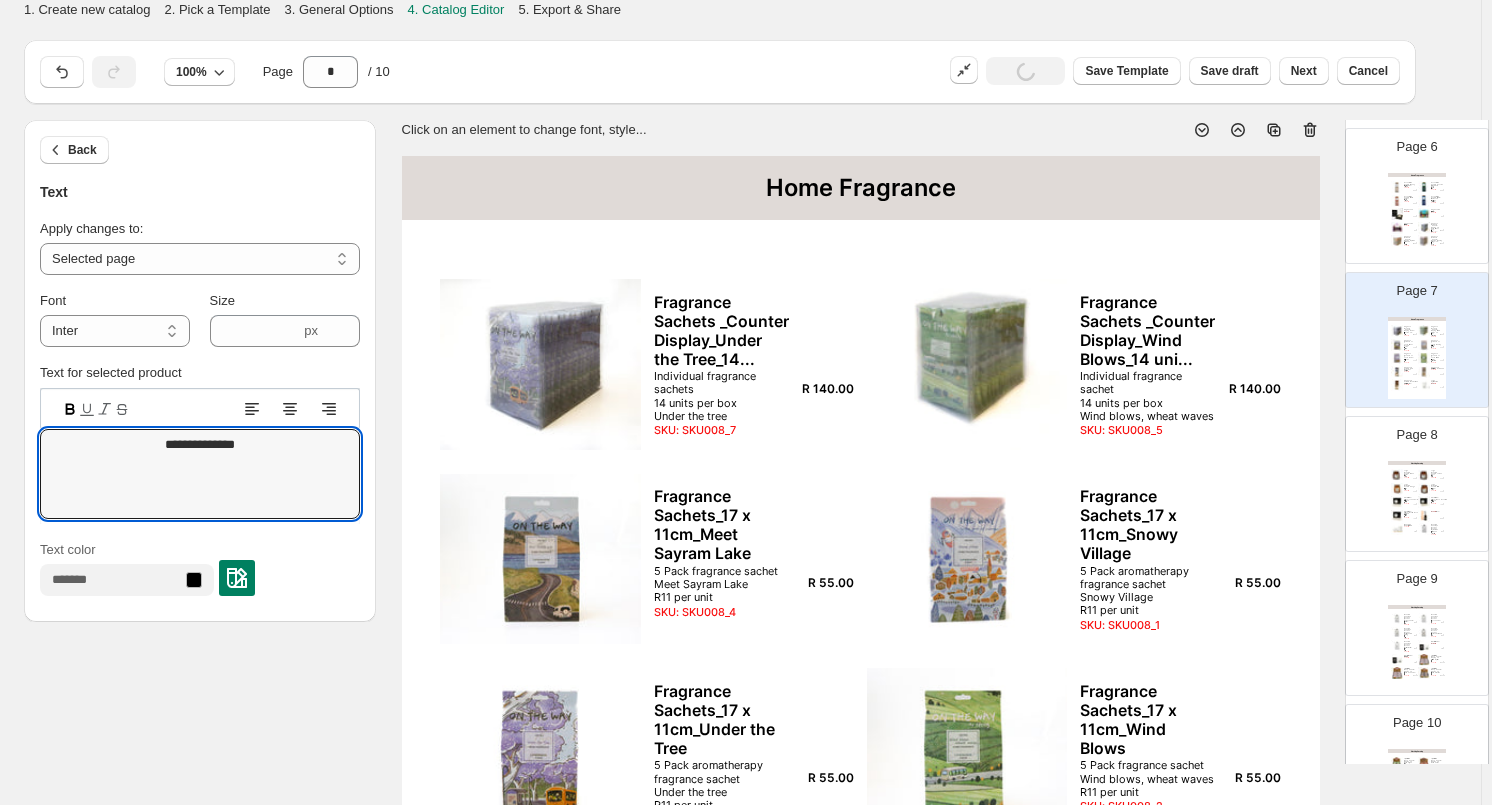 click on "Large Scented Candle_Orange Tree" at bounding box center [1408, 486] 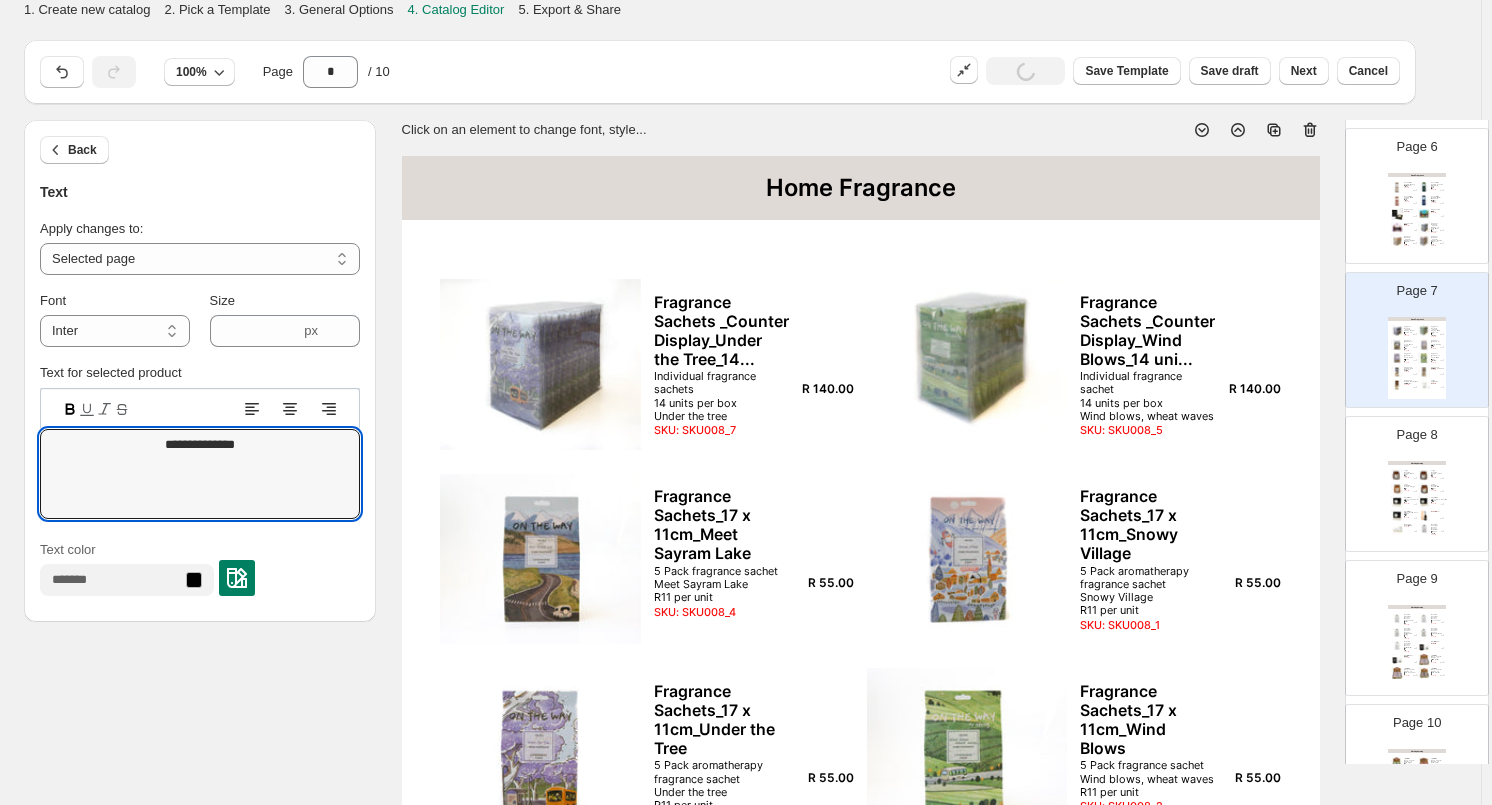 type on "*" 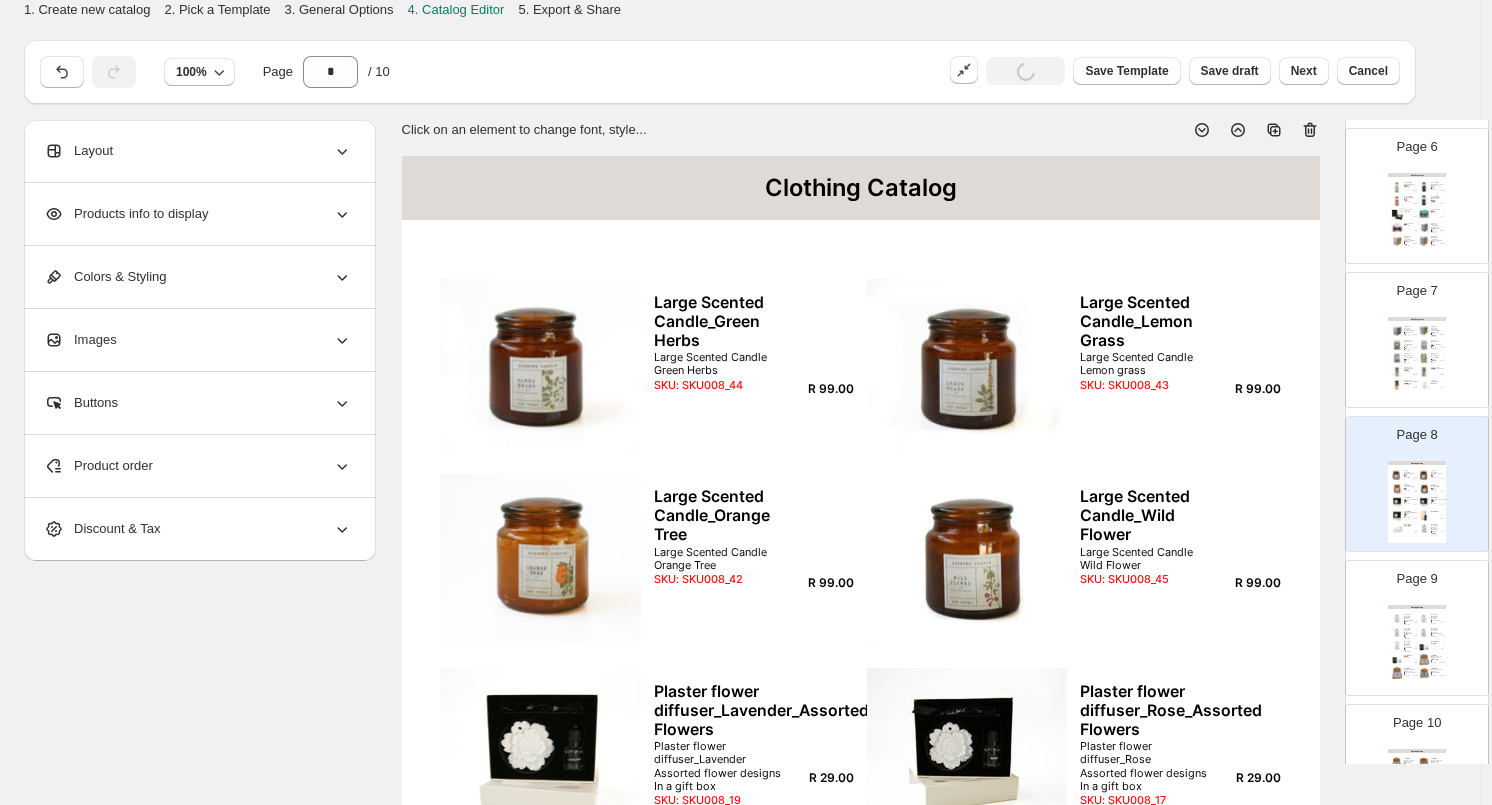 click on "Clothing Catalog" at bounding box center [861, 188] 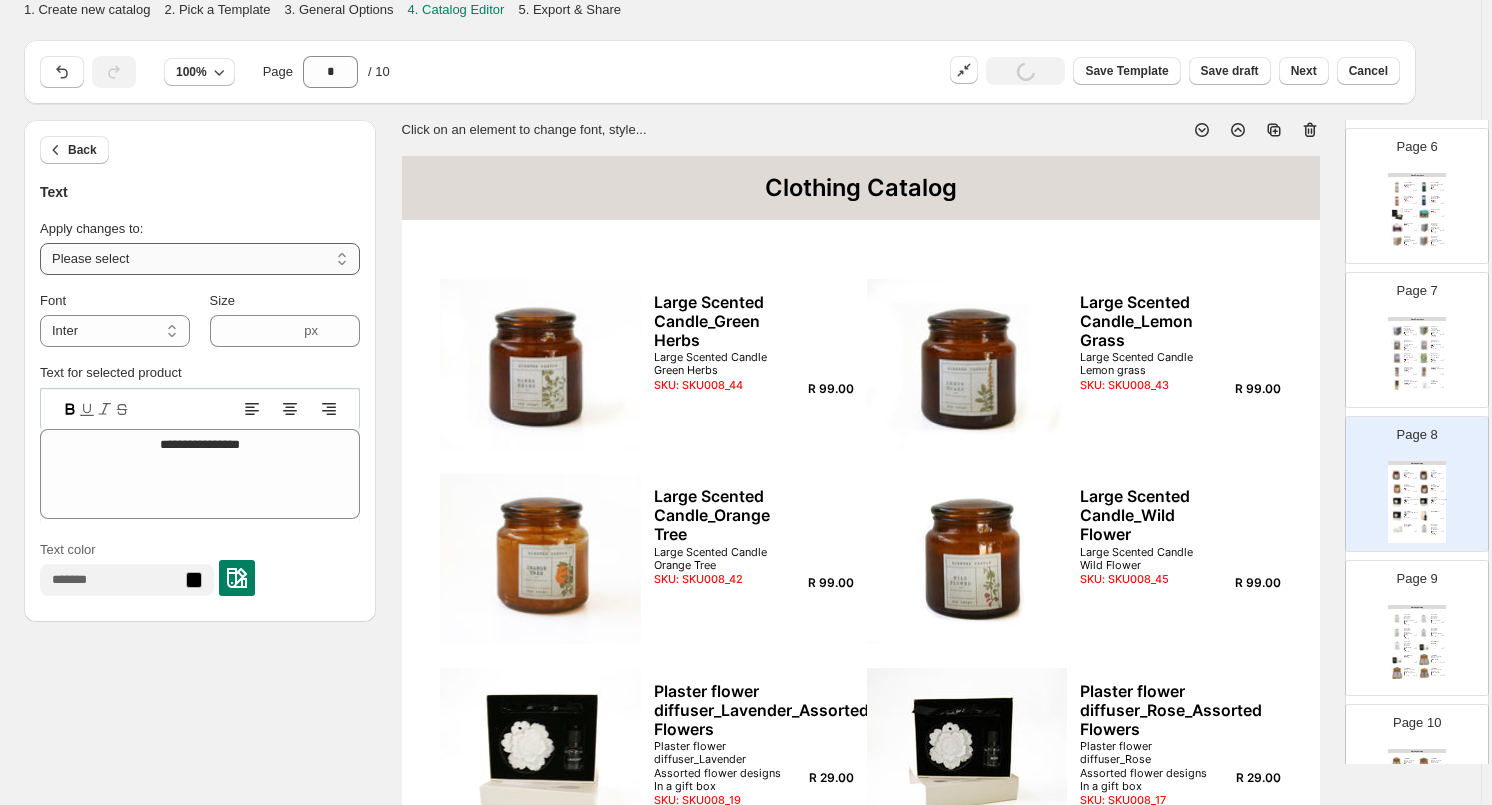drag, startPoint x: 336, startPoint y: 263, endPoint x: 304, endPoint y: 270, distance: 32.75668 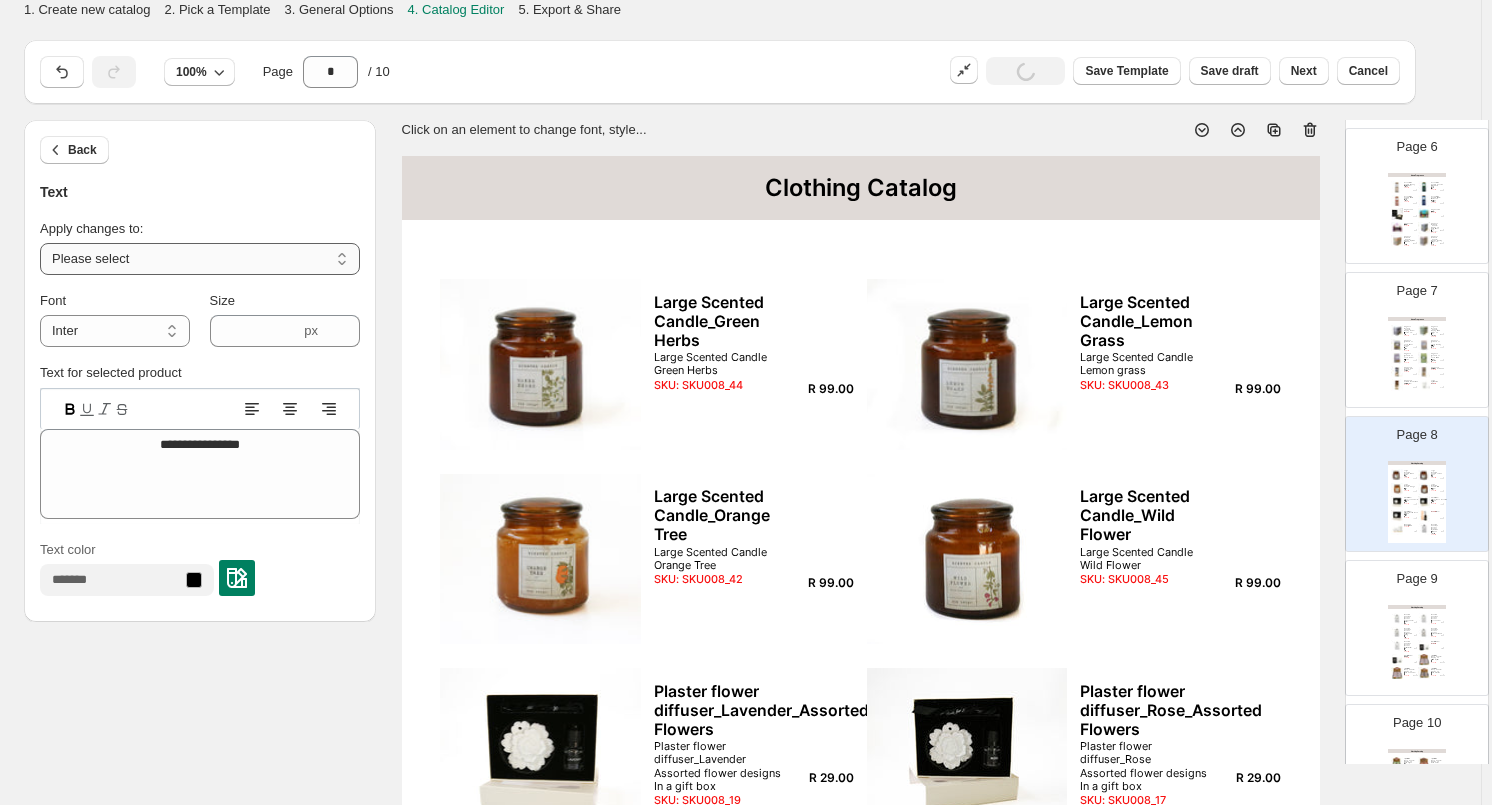 click on "**********" at bounding box center (200, 259) 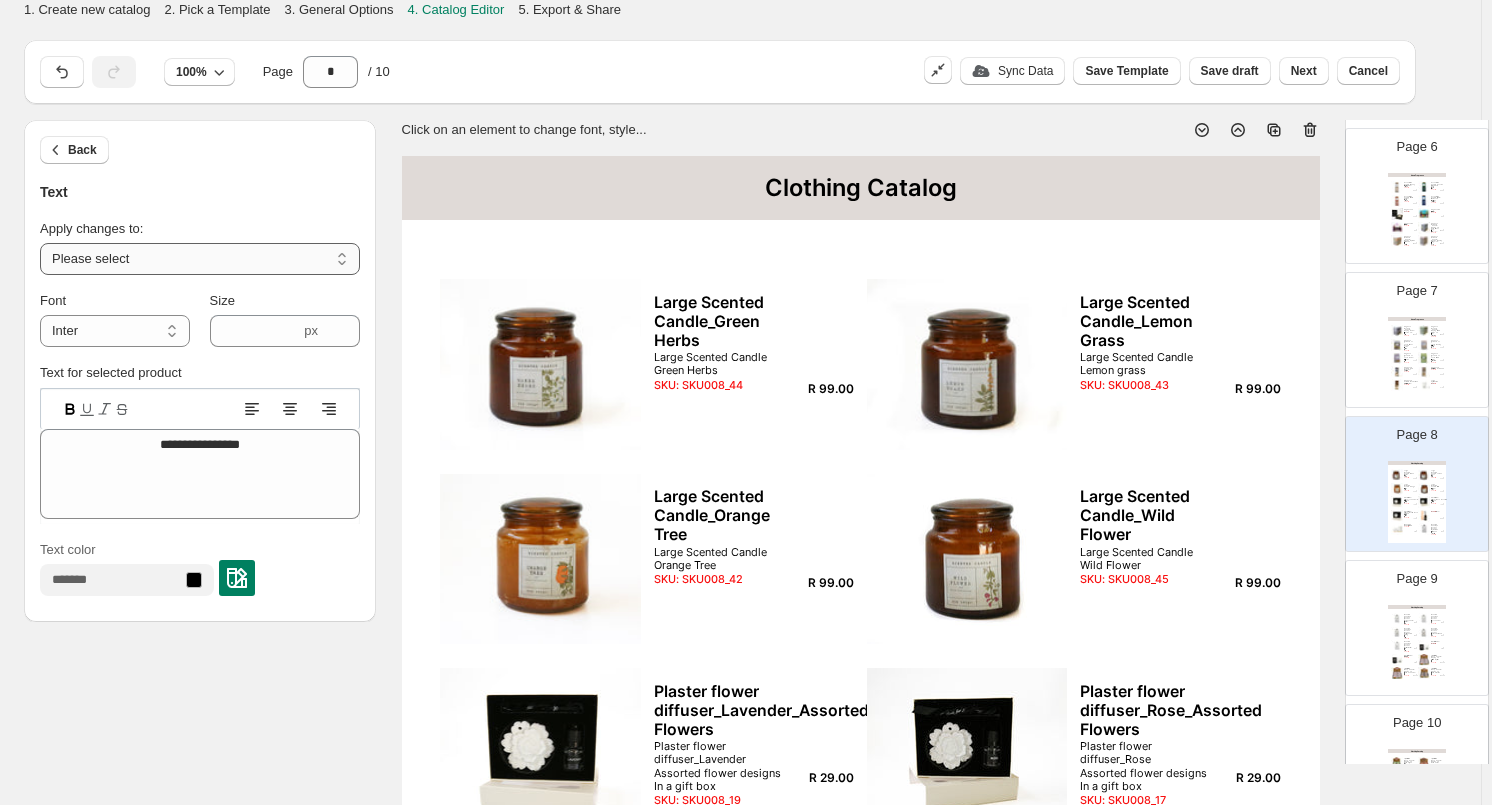 select on "**********" 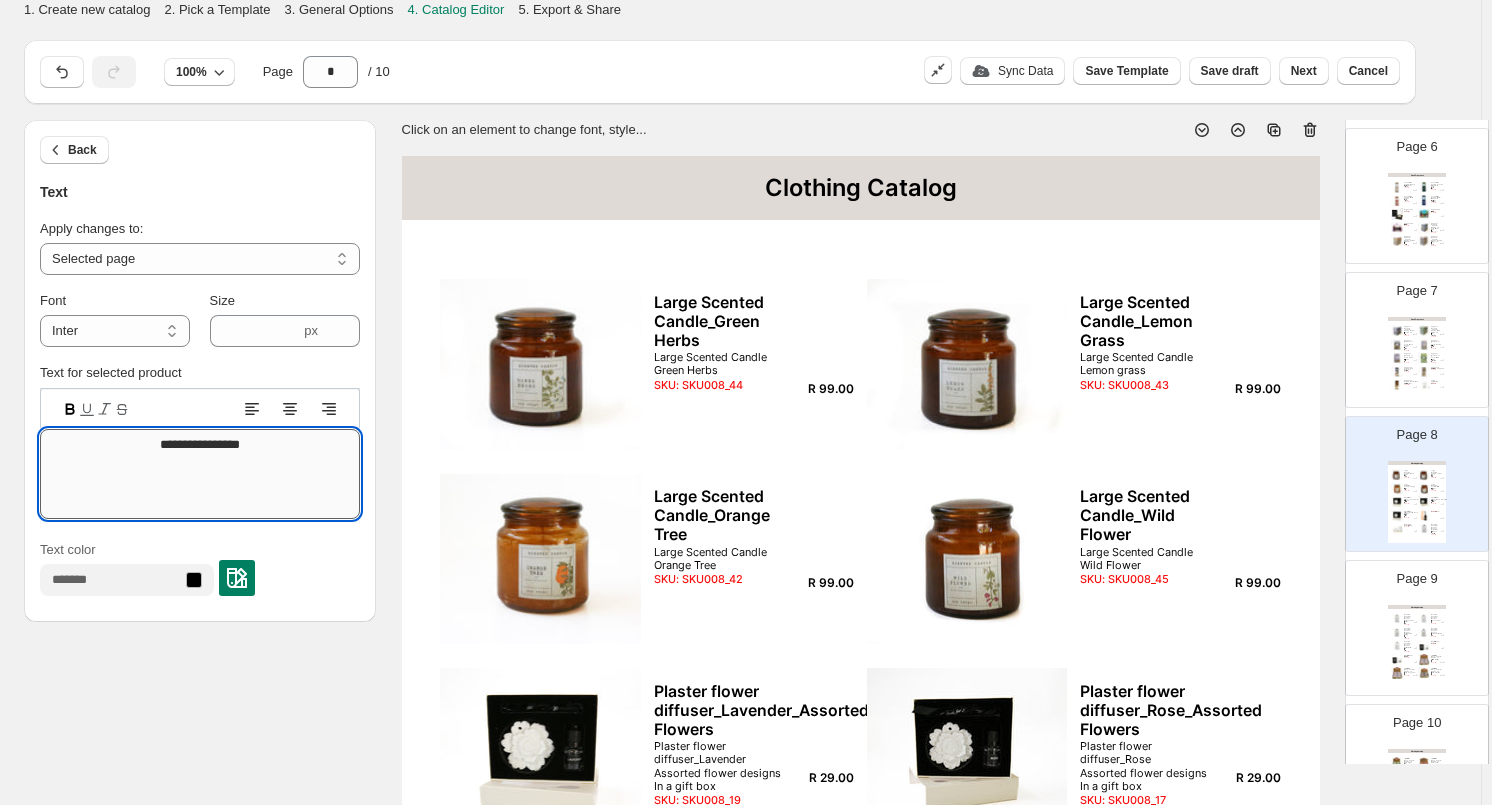 drag, startPoint x: 261, startPoint y: 453, endPoint x: 99, endPoint y: 446, distance: 162.15117 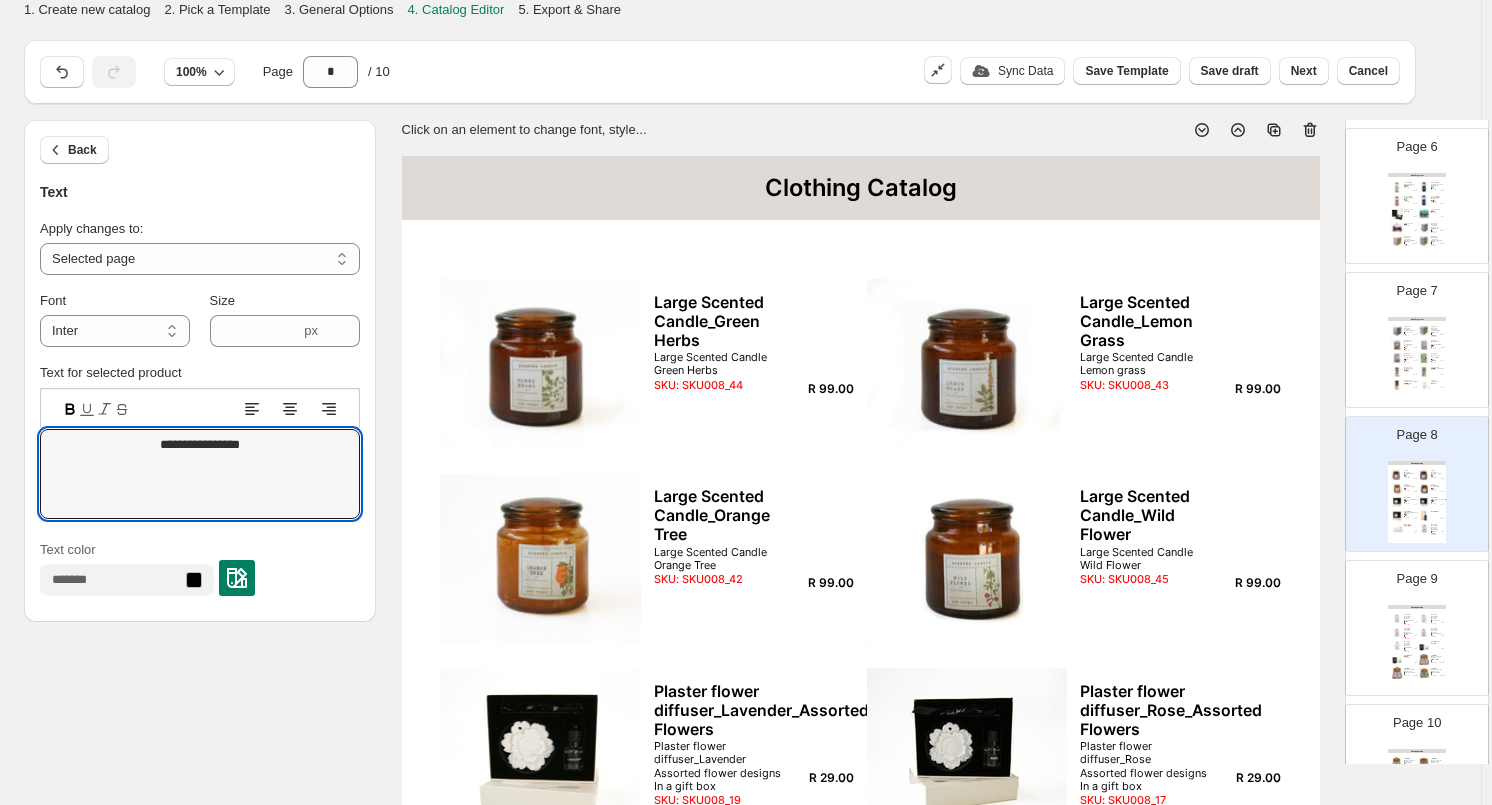 paste 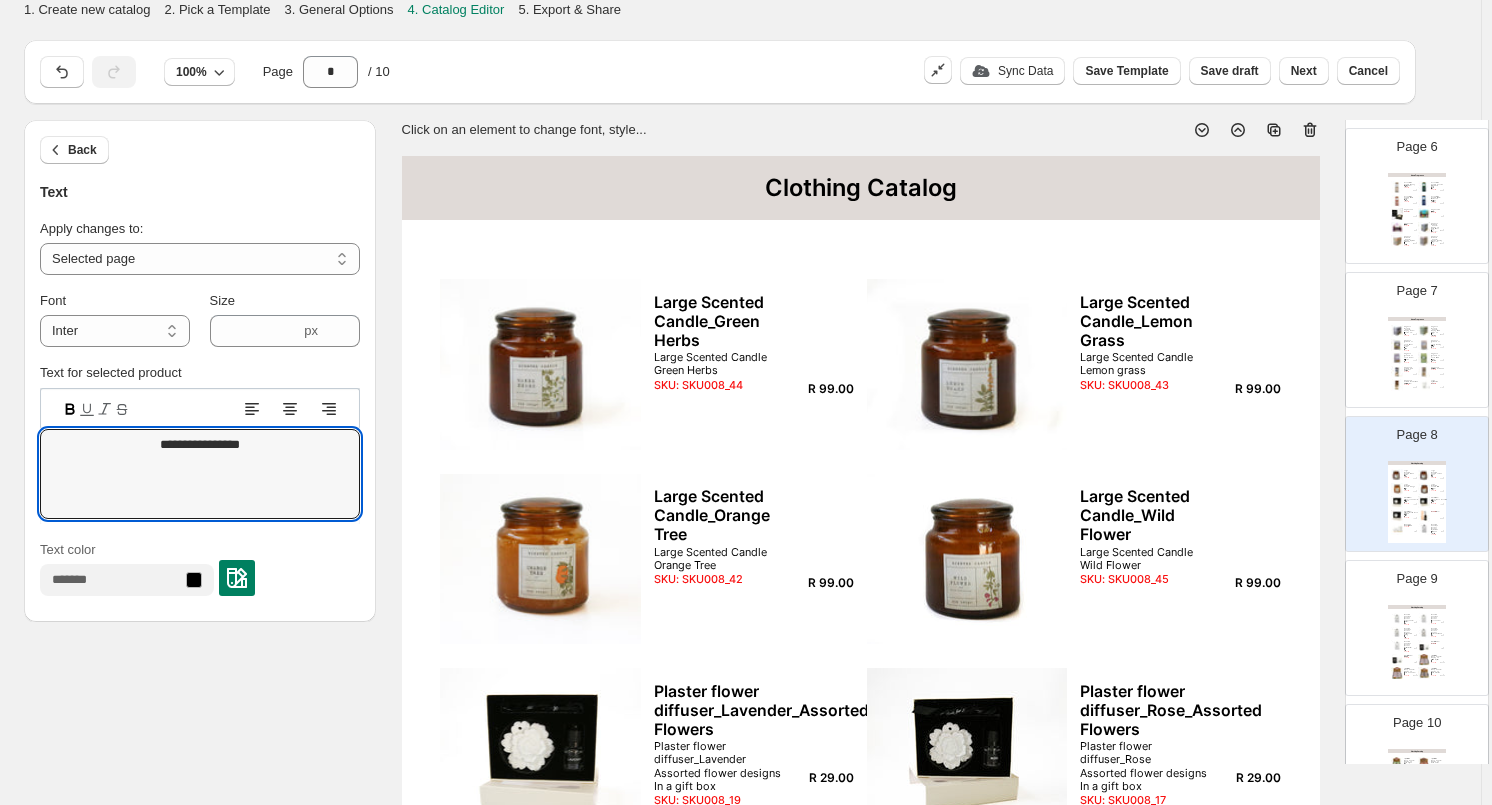 type on "**********" 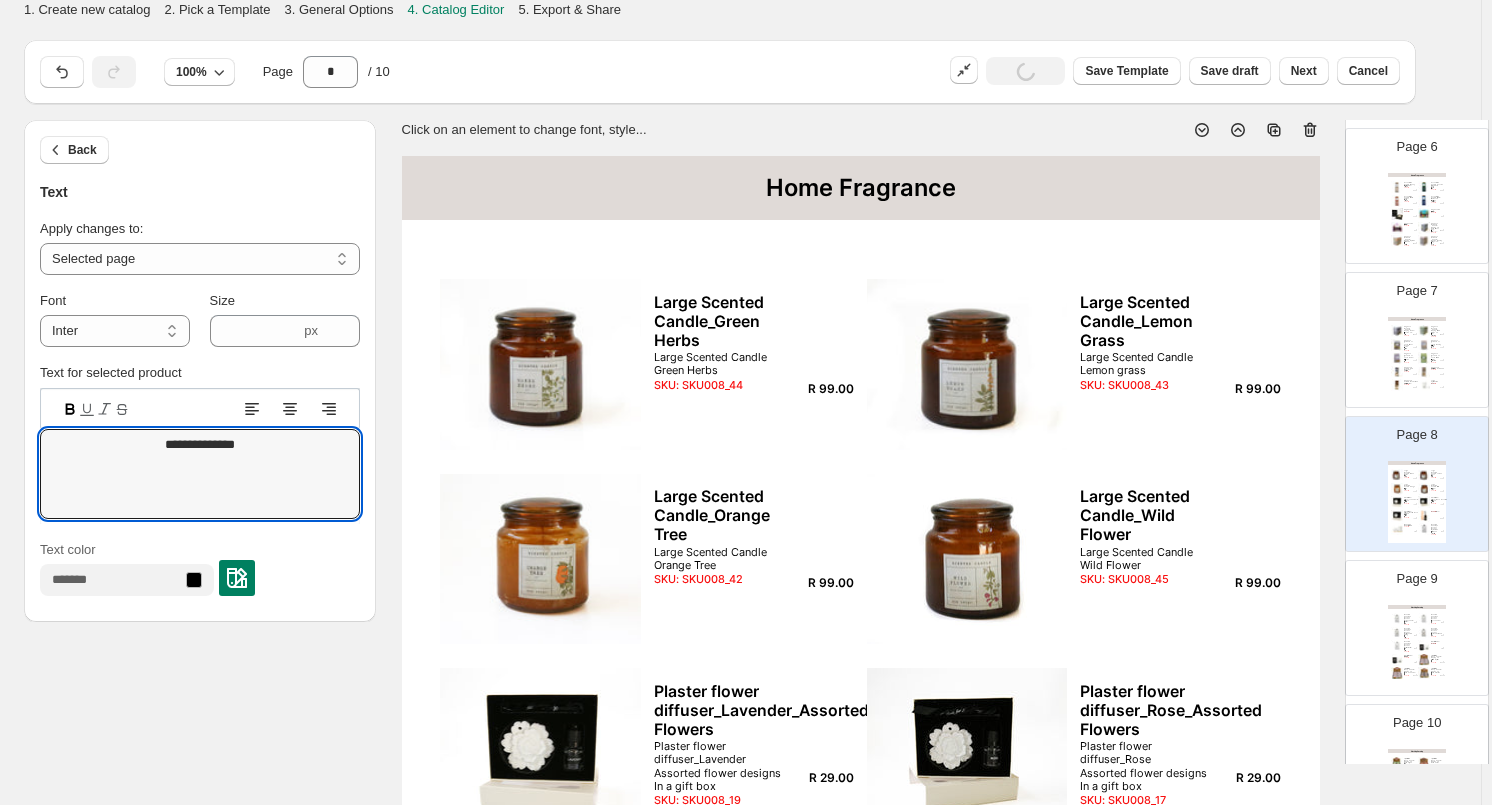 click at bounding box center [1424, 619] 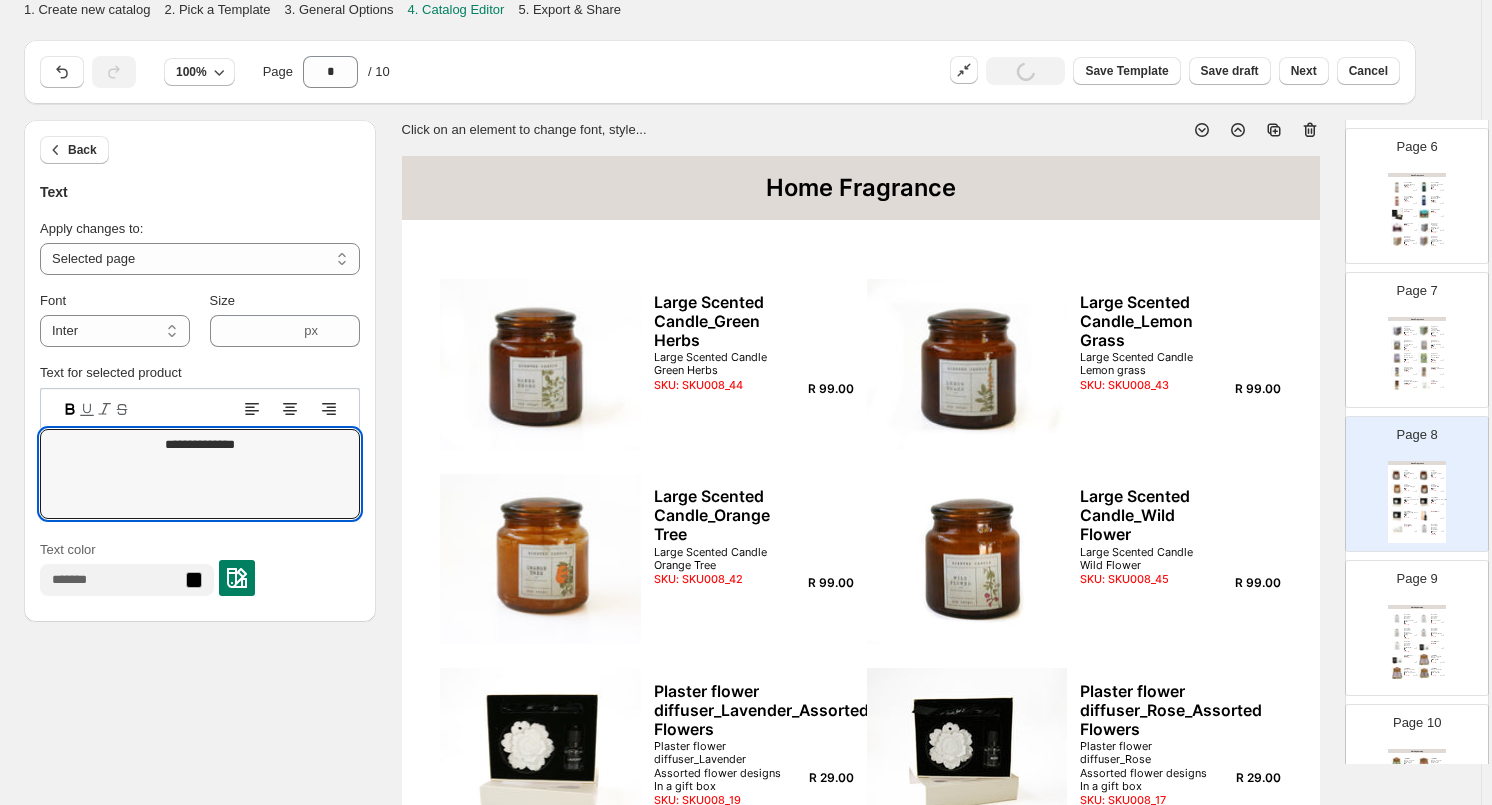 type on "*" 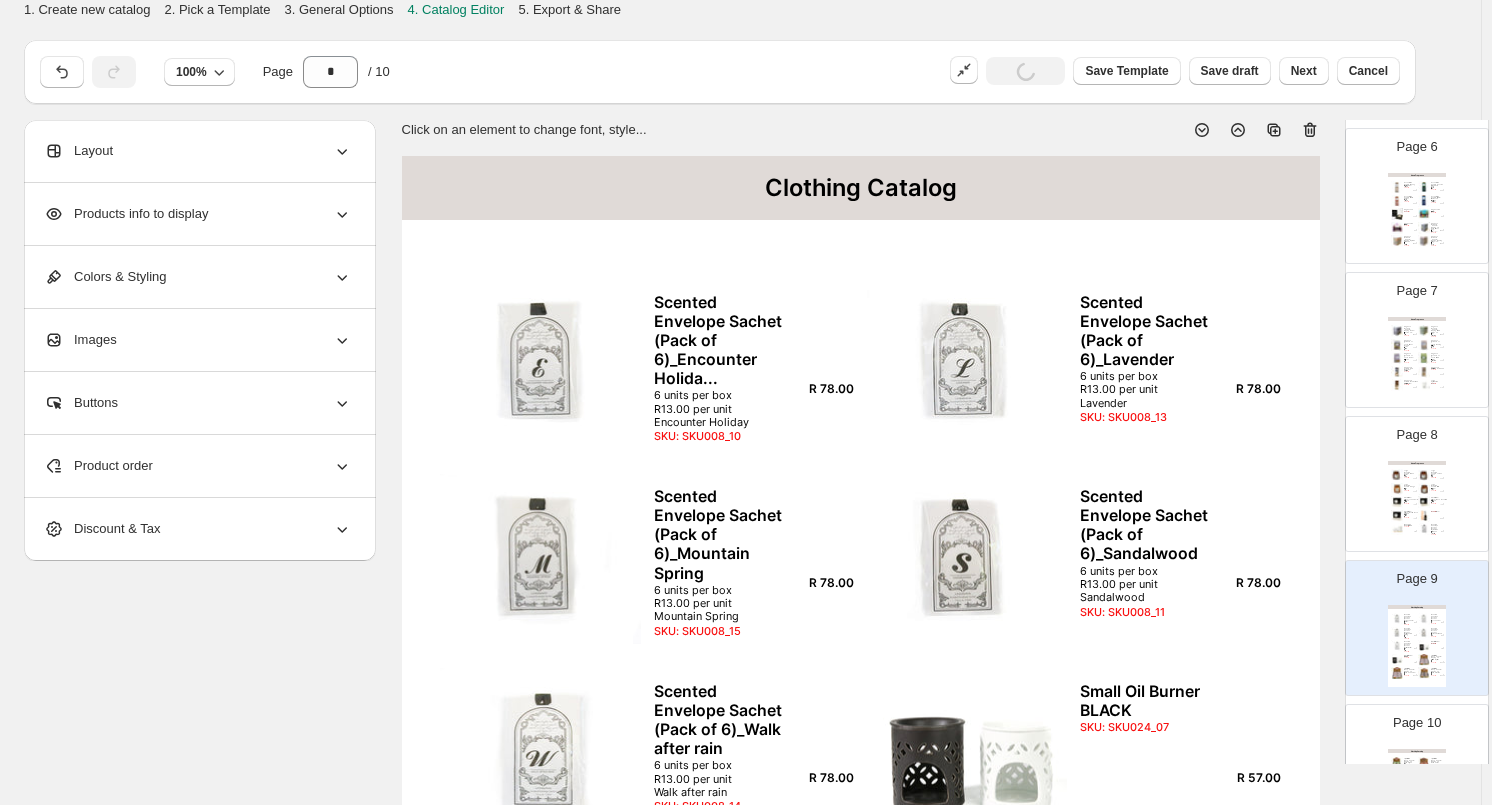 click on "Clothing Catalog" at bounding box center (861, 188) 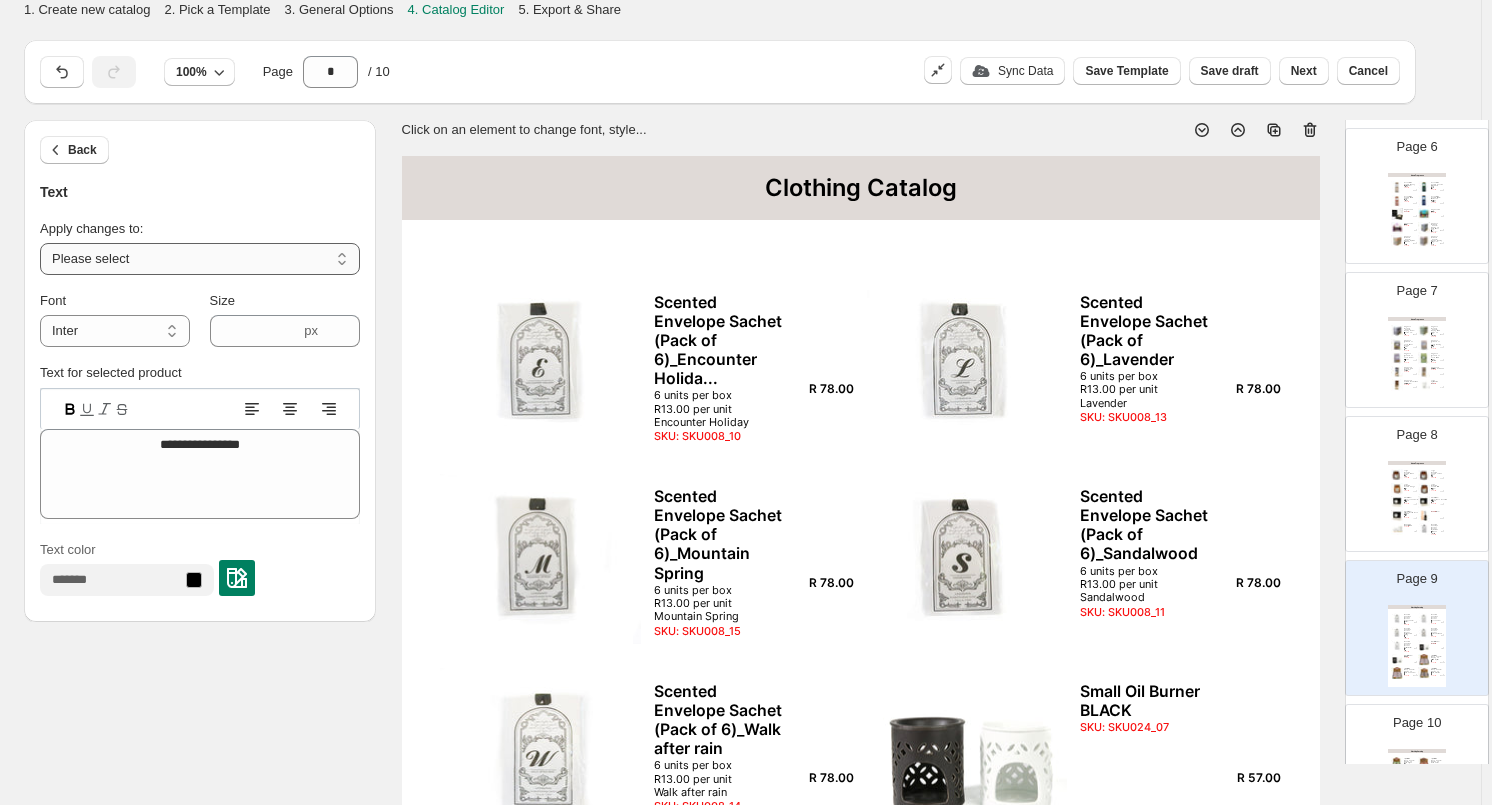 click on "**********" at bounding box center (200, 259) 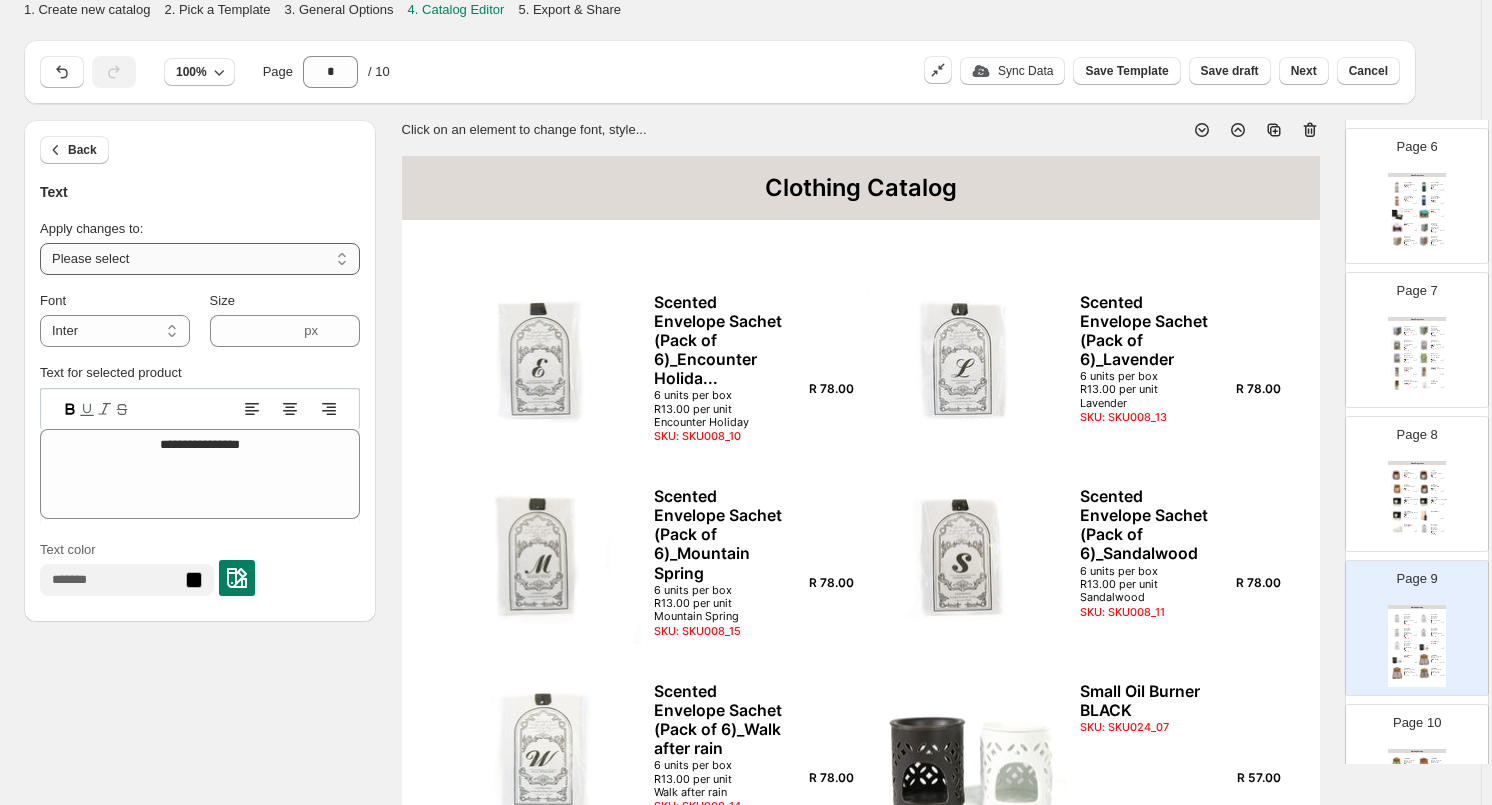click on "**********" at bounding box center [200, 259] 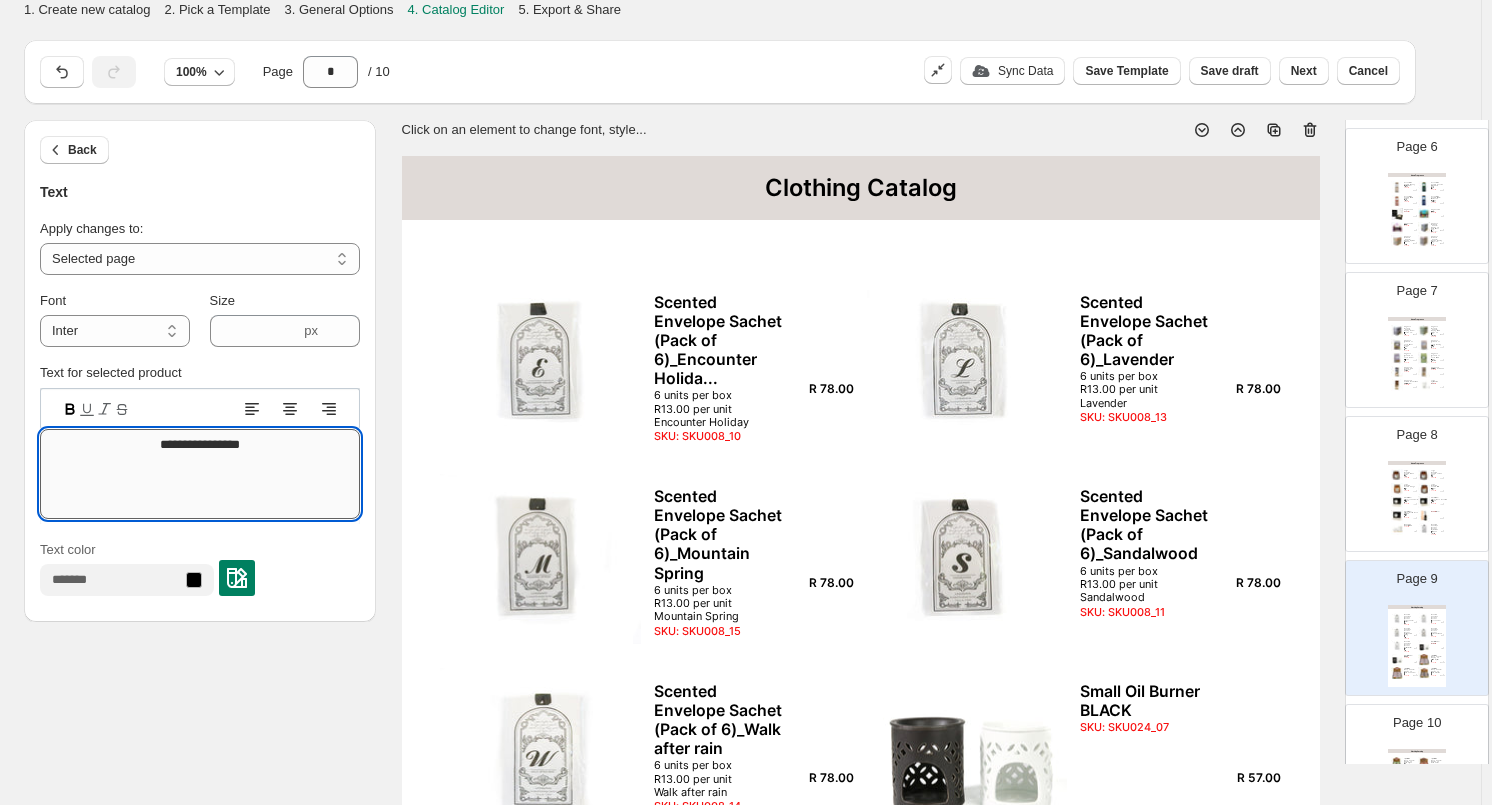 drag, startPoint x: 296, startPoint y: 443, endPoint x: 96, endPoint y: 453, distance: 200.24985 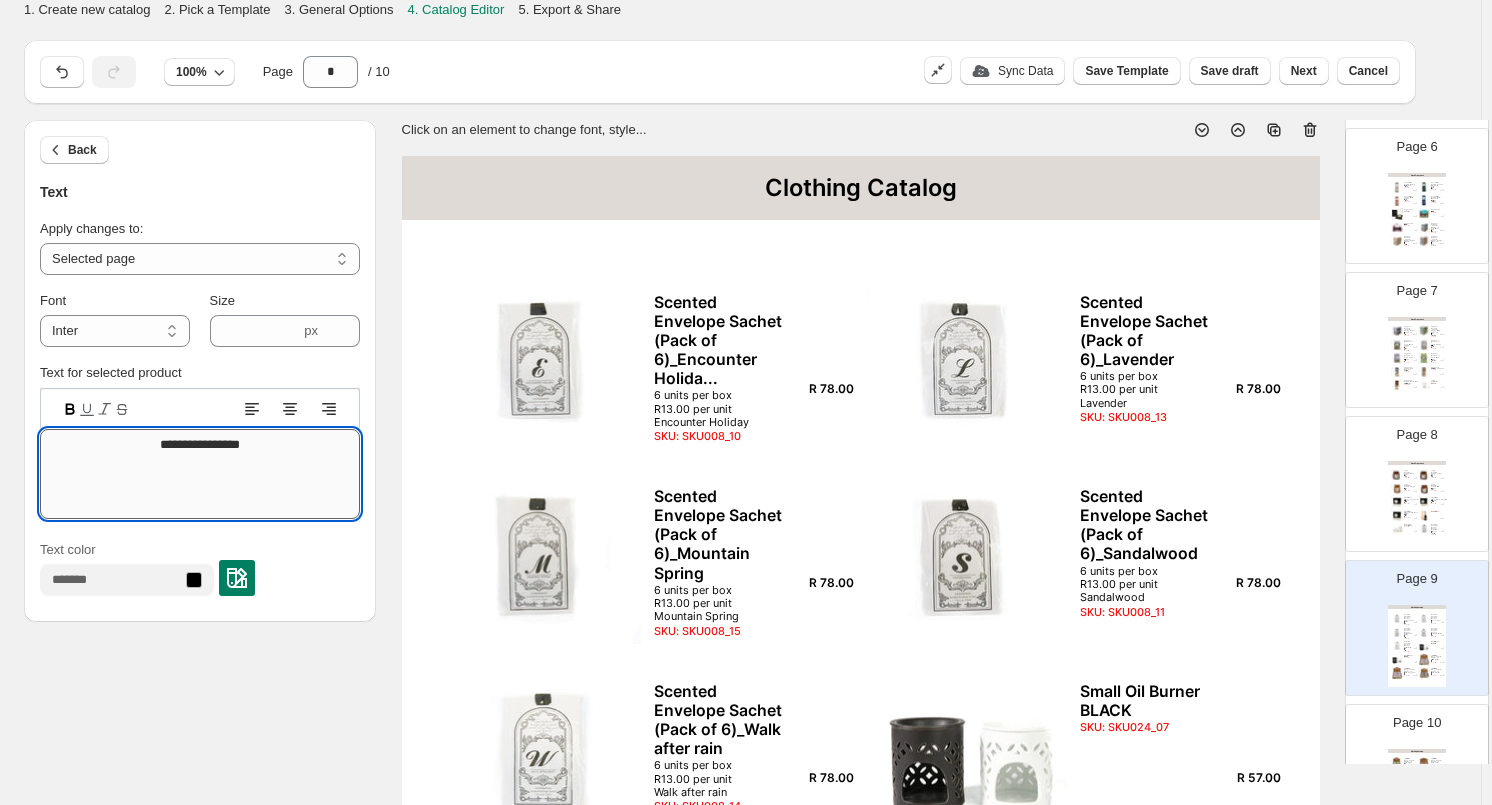 paste 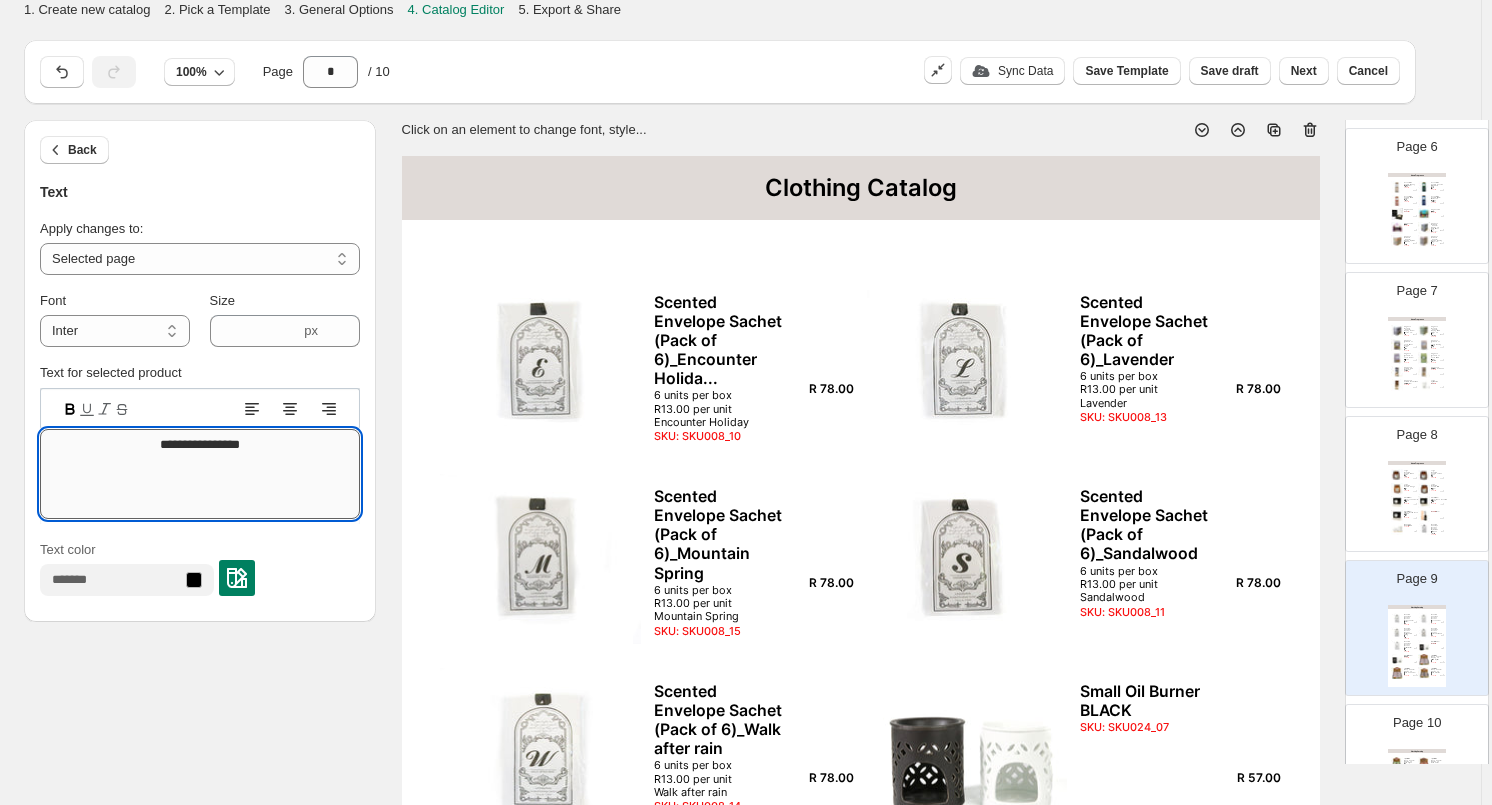 type on "**********" 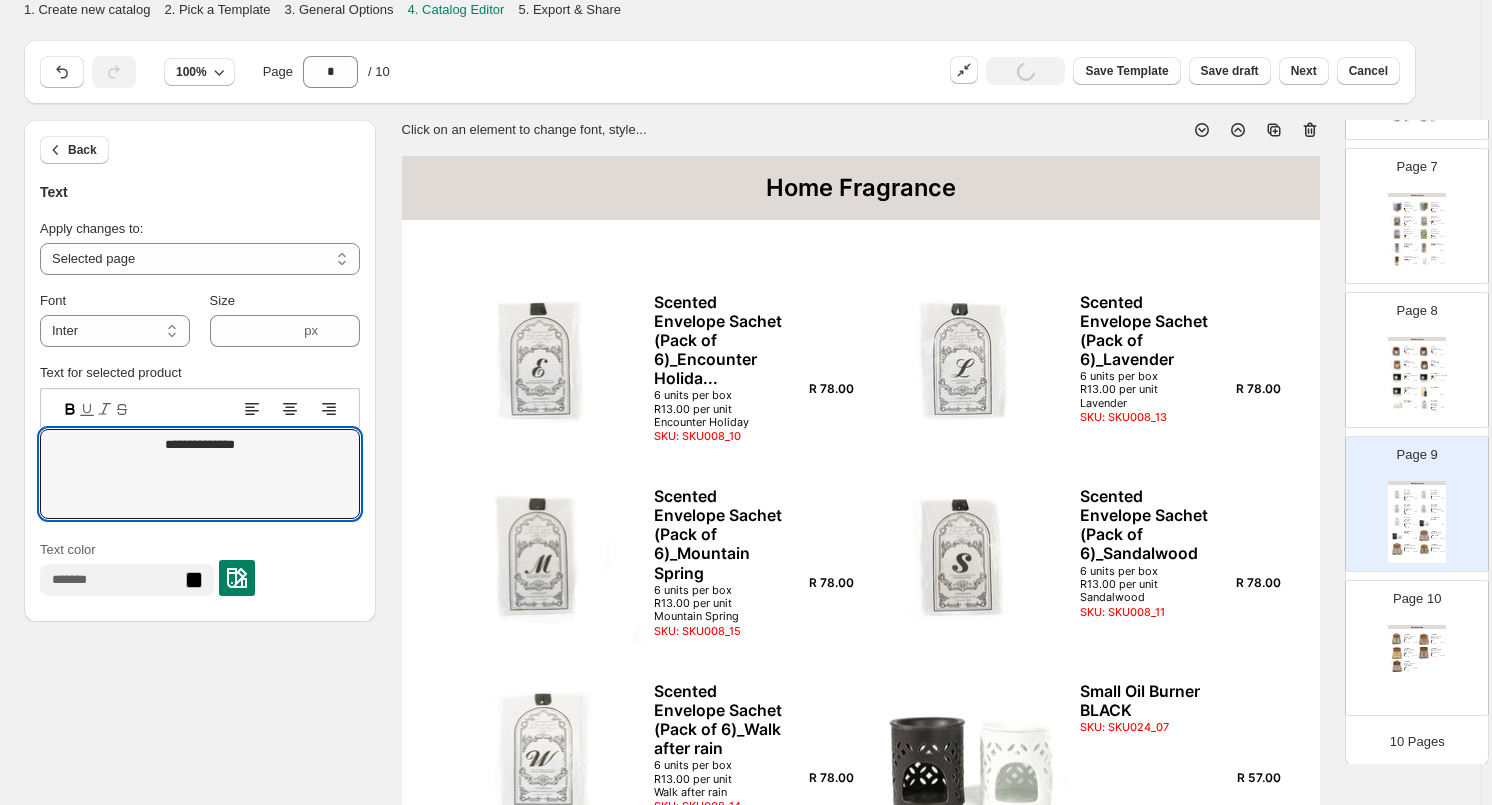 scroll, scrollTop: 928, scrollLeft: 0, axis: vertical 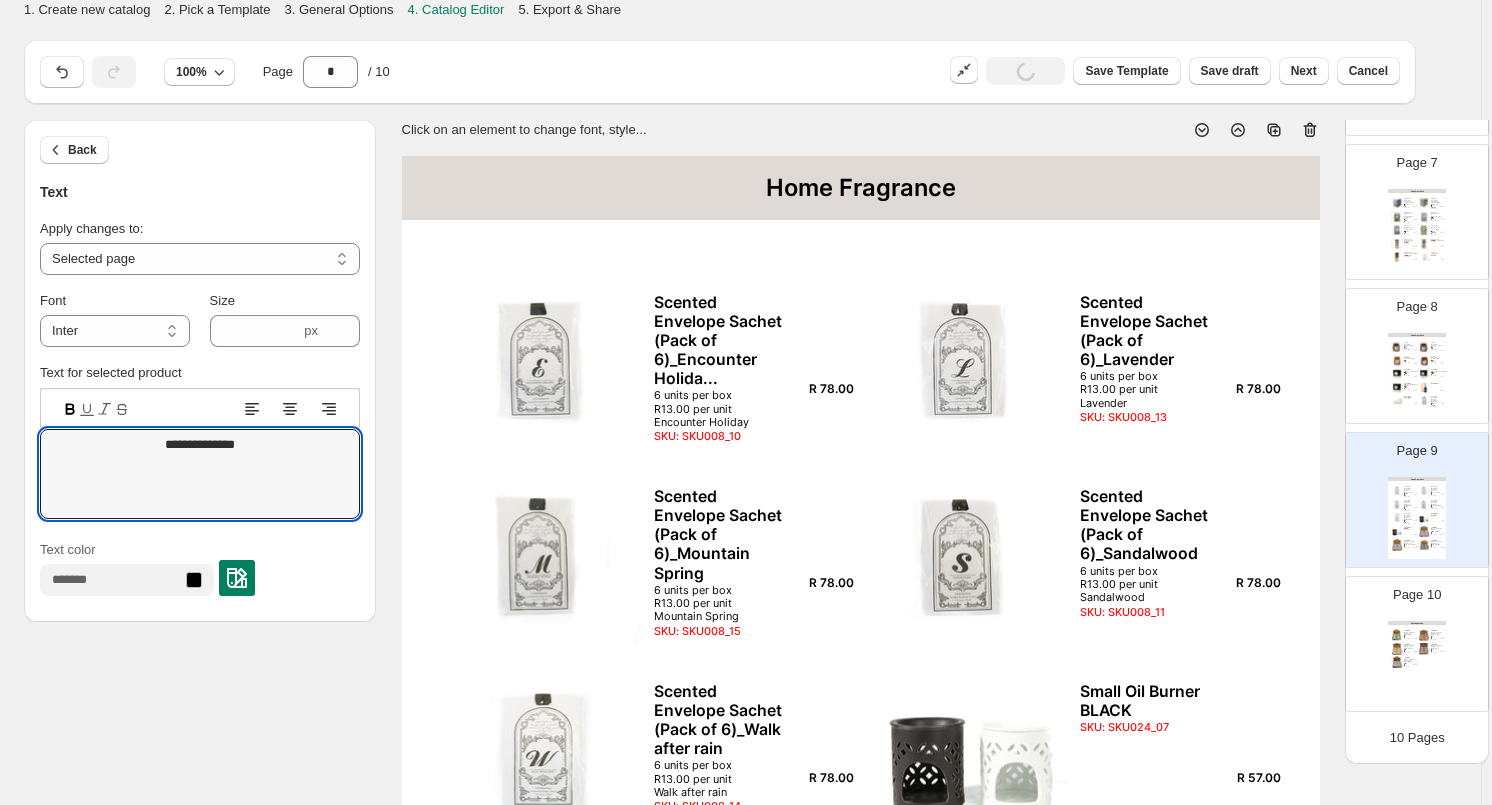 click on "SKU:  SKU008_53" at bounding box center [1408, 653] 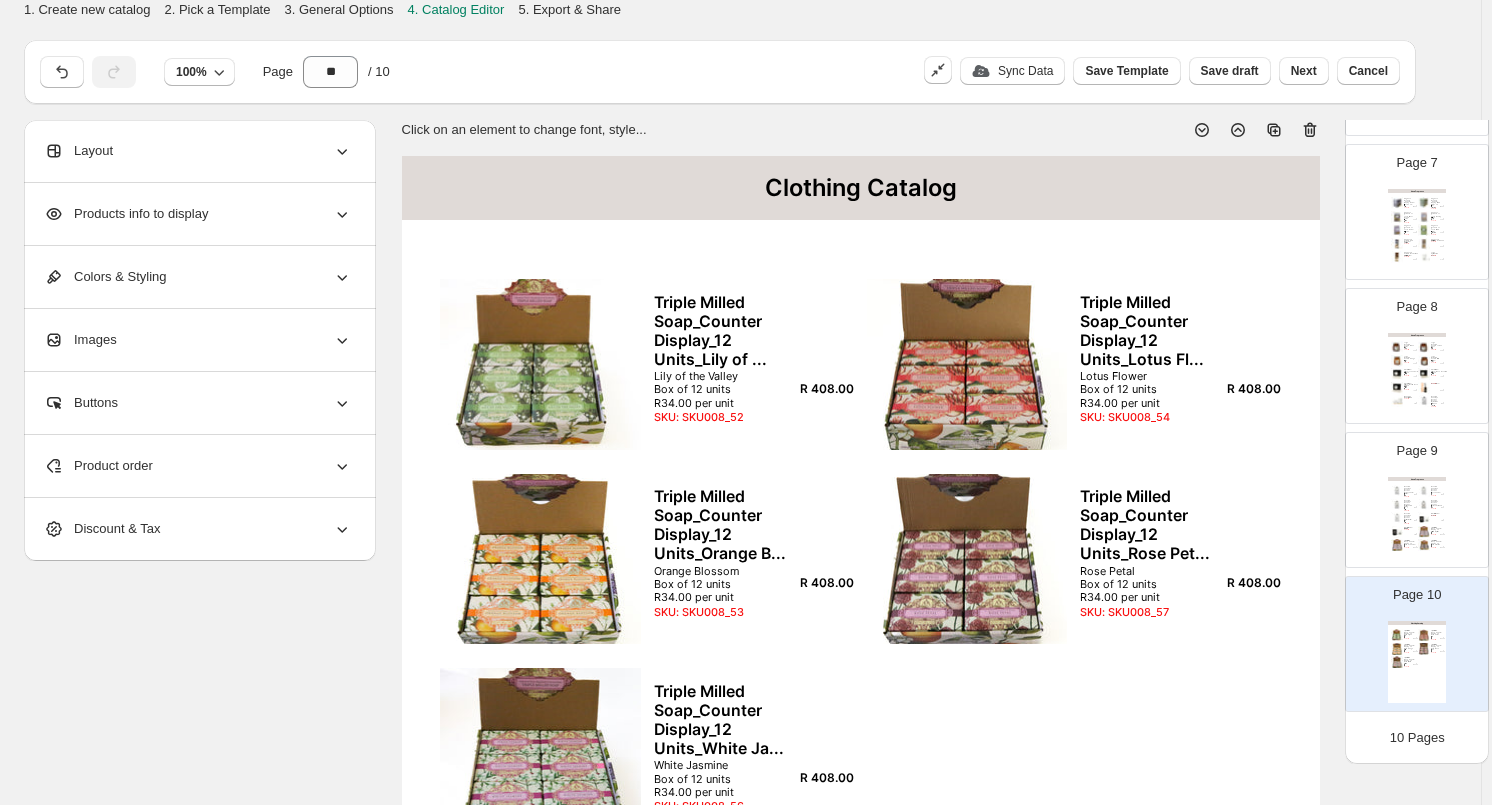 click on "Clothing Catalog" at bounding box center (861, 188) 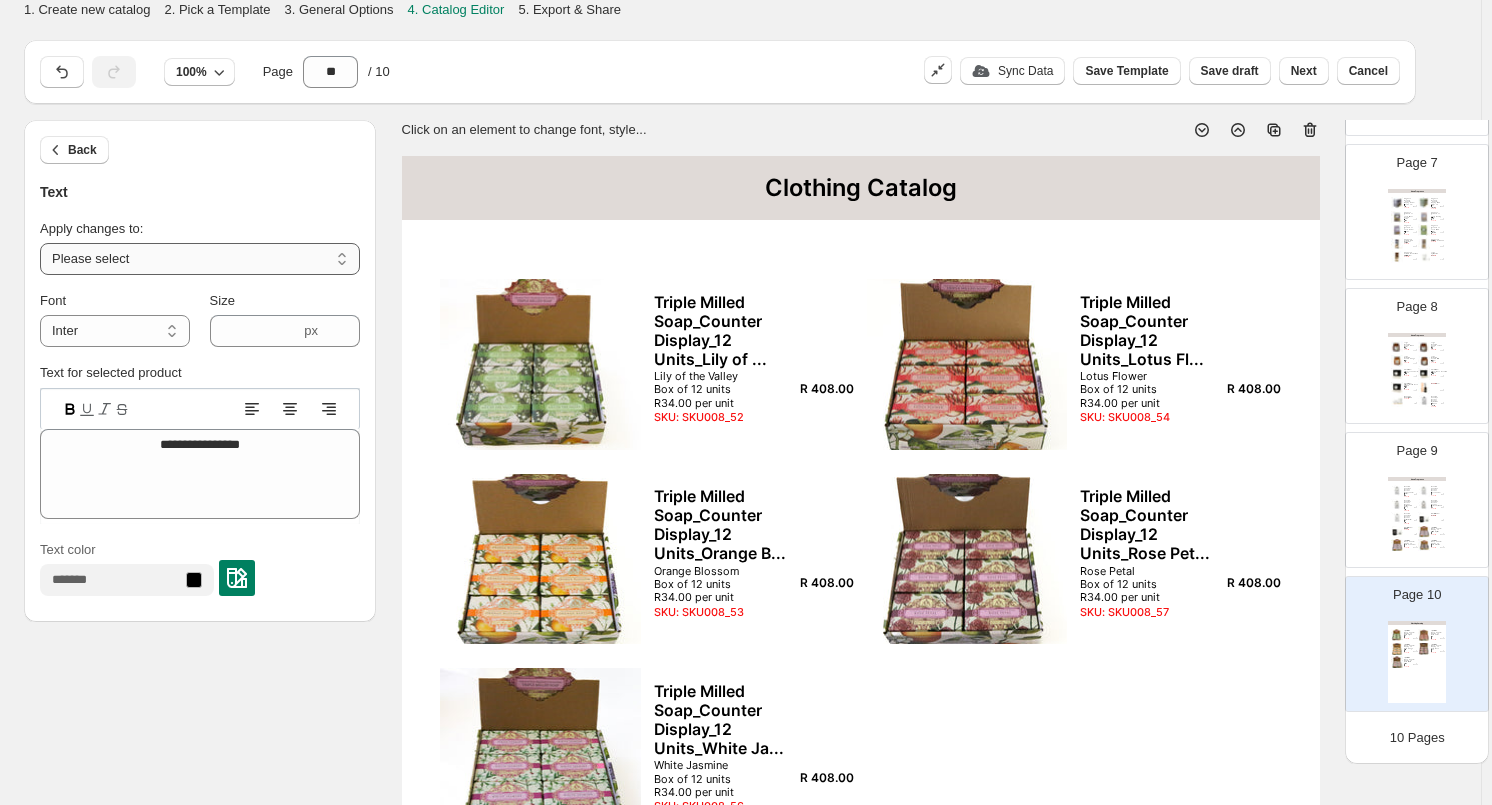 click on "**********" at bounding box center [200, 259] 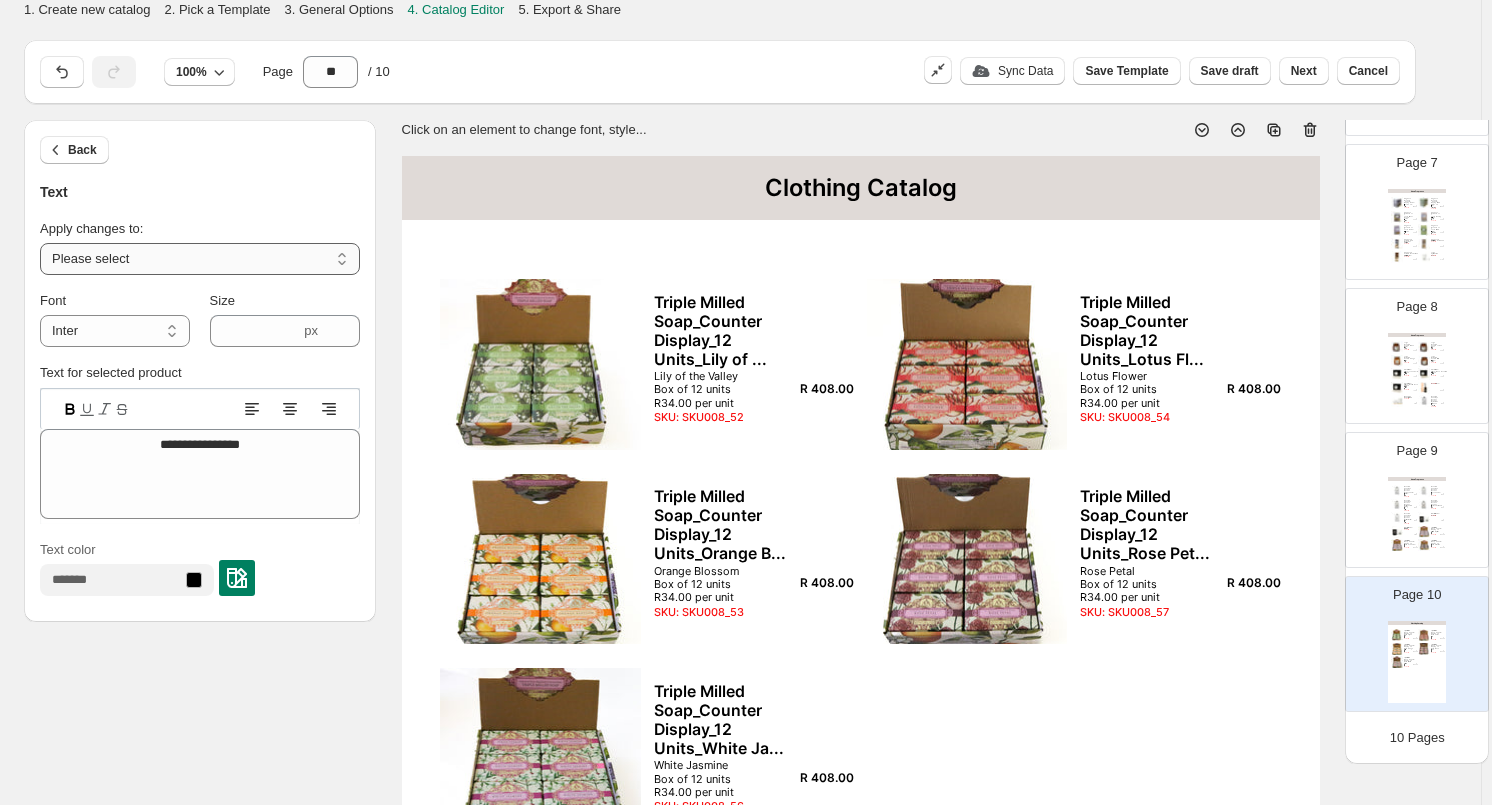 click on "**********" at bounding box center (200, 259) 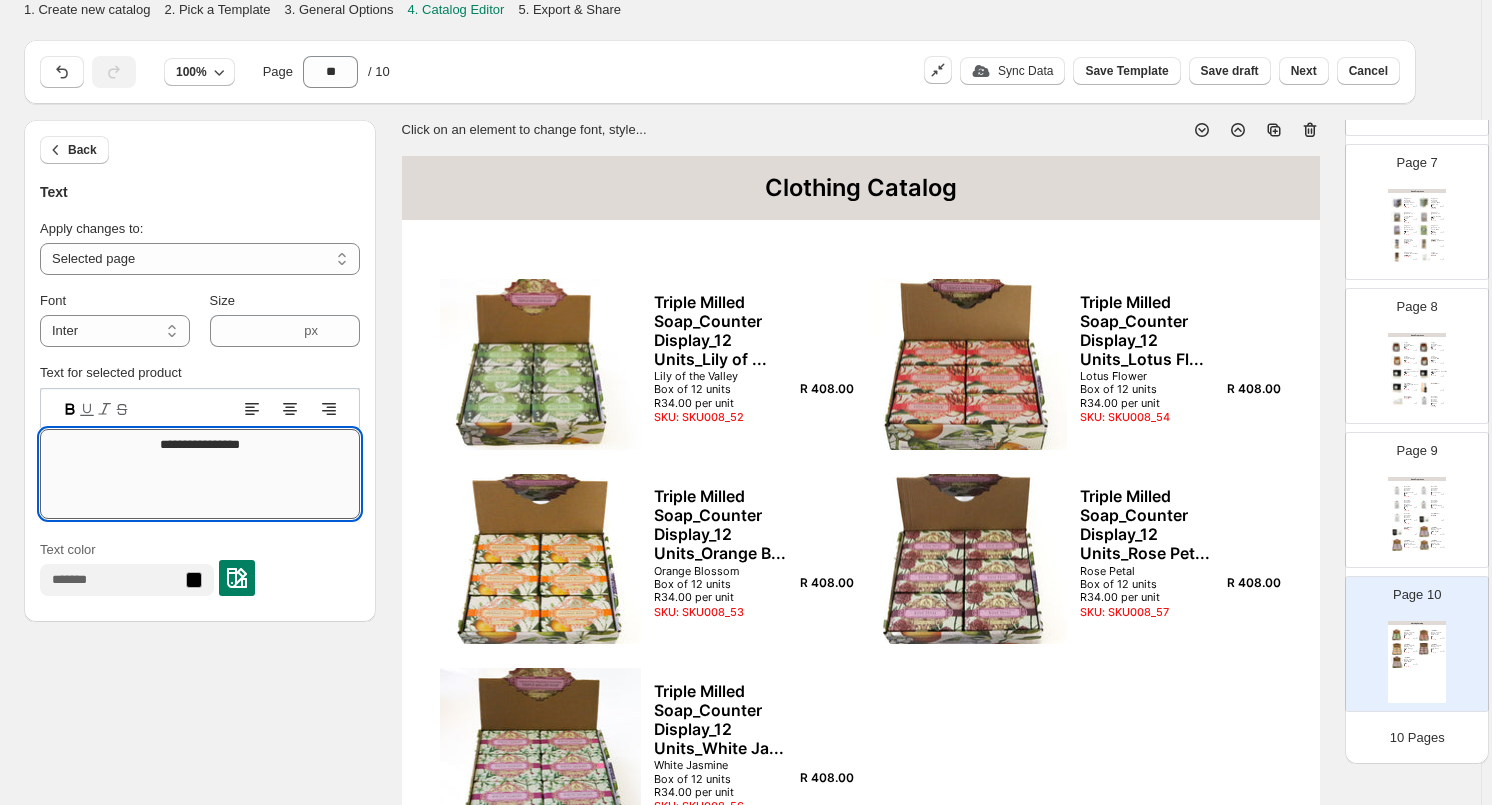 drag, startPoint x: 251, startPoint y: 446, endPoint x: 81, endPoint y: 446, distance: 170 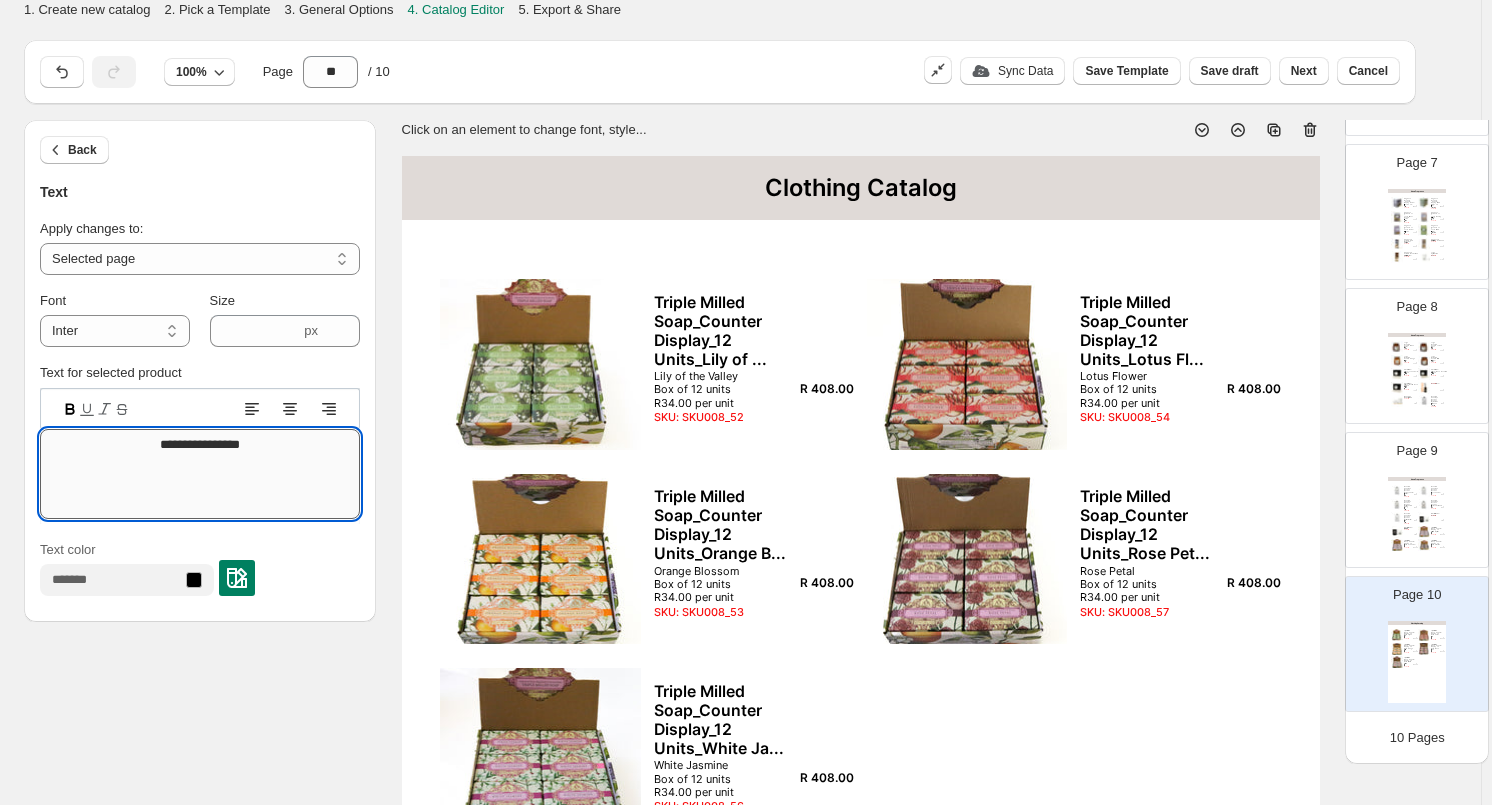 paste 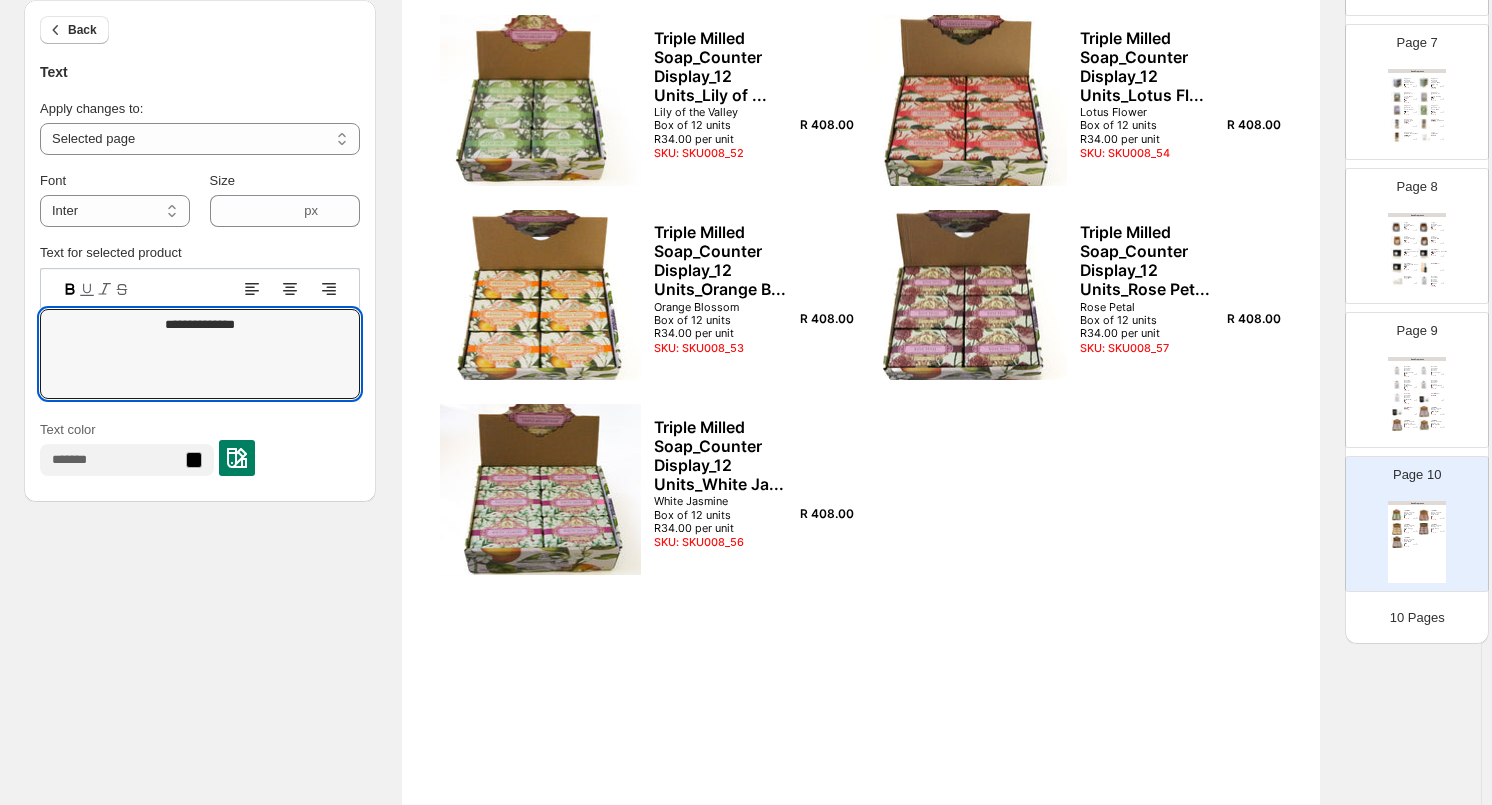 scroll, scrollTop: 300, scrollLeft: 0, axis: vertical 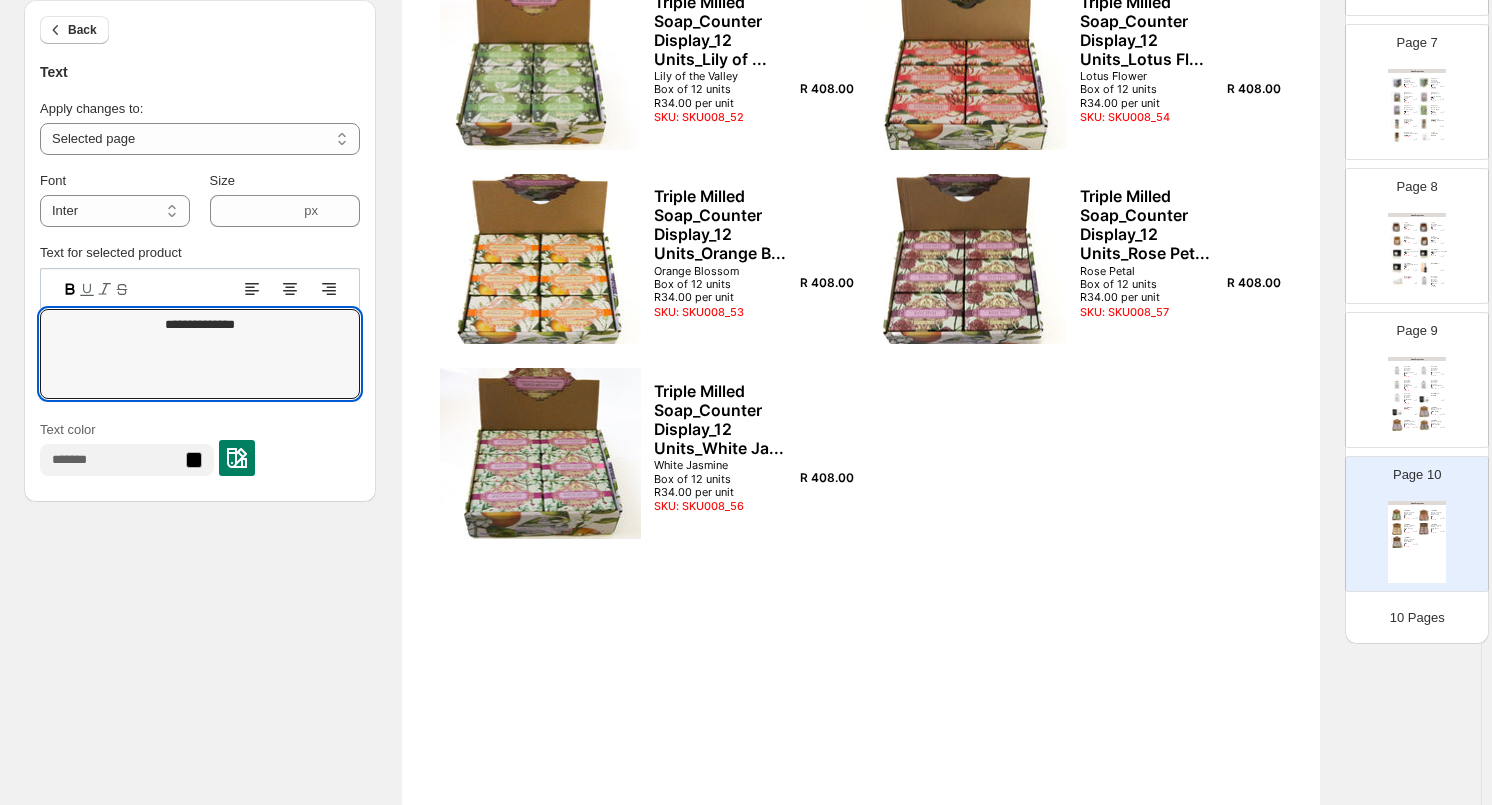 type on "**********" 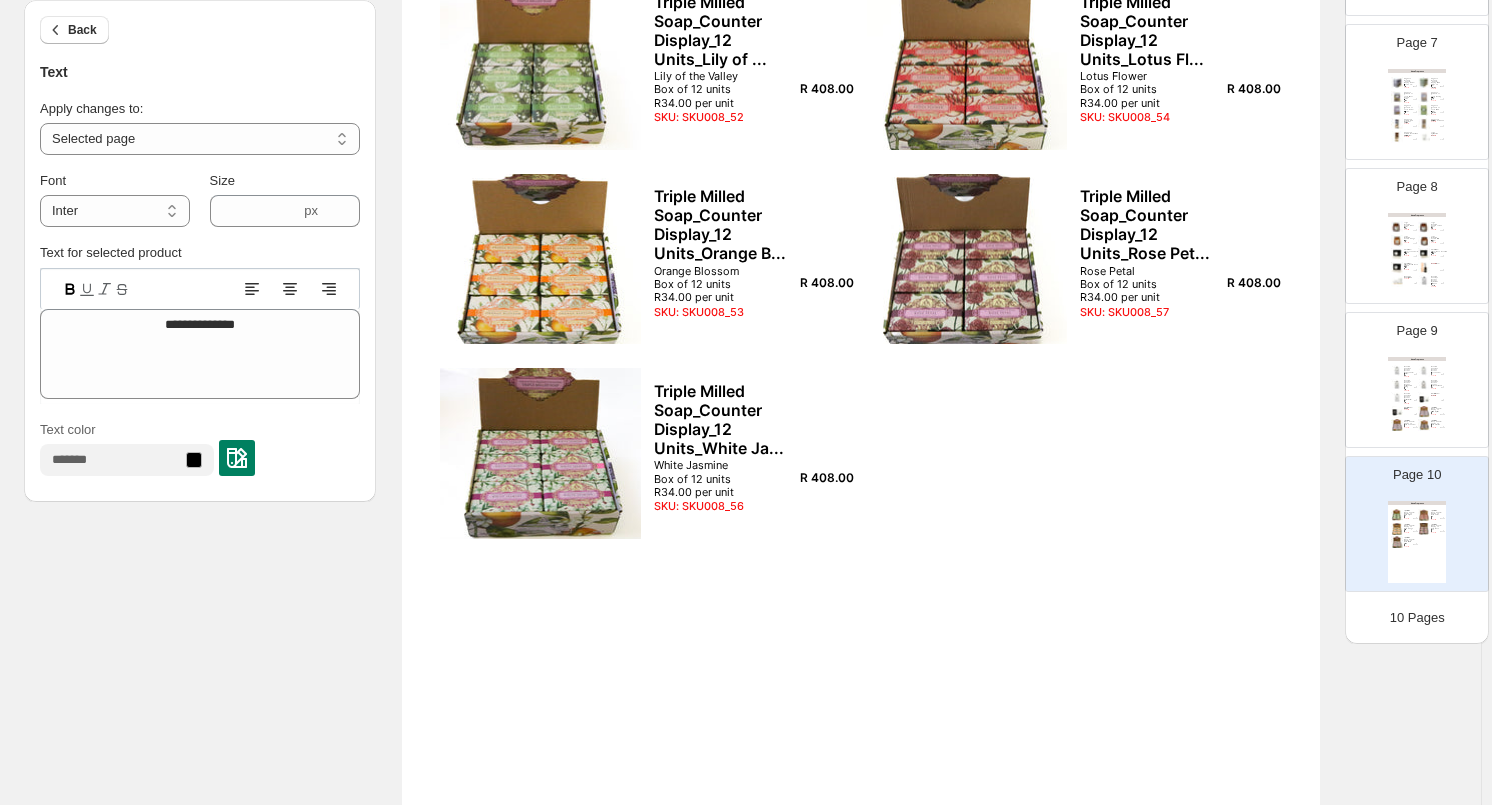 click on "10 Pages" at bounding box center (1417, 618) 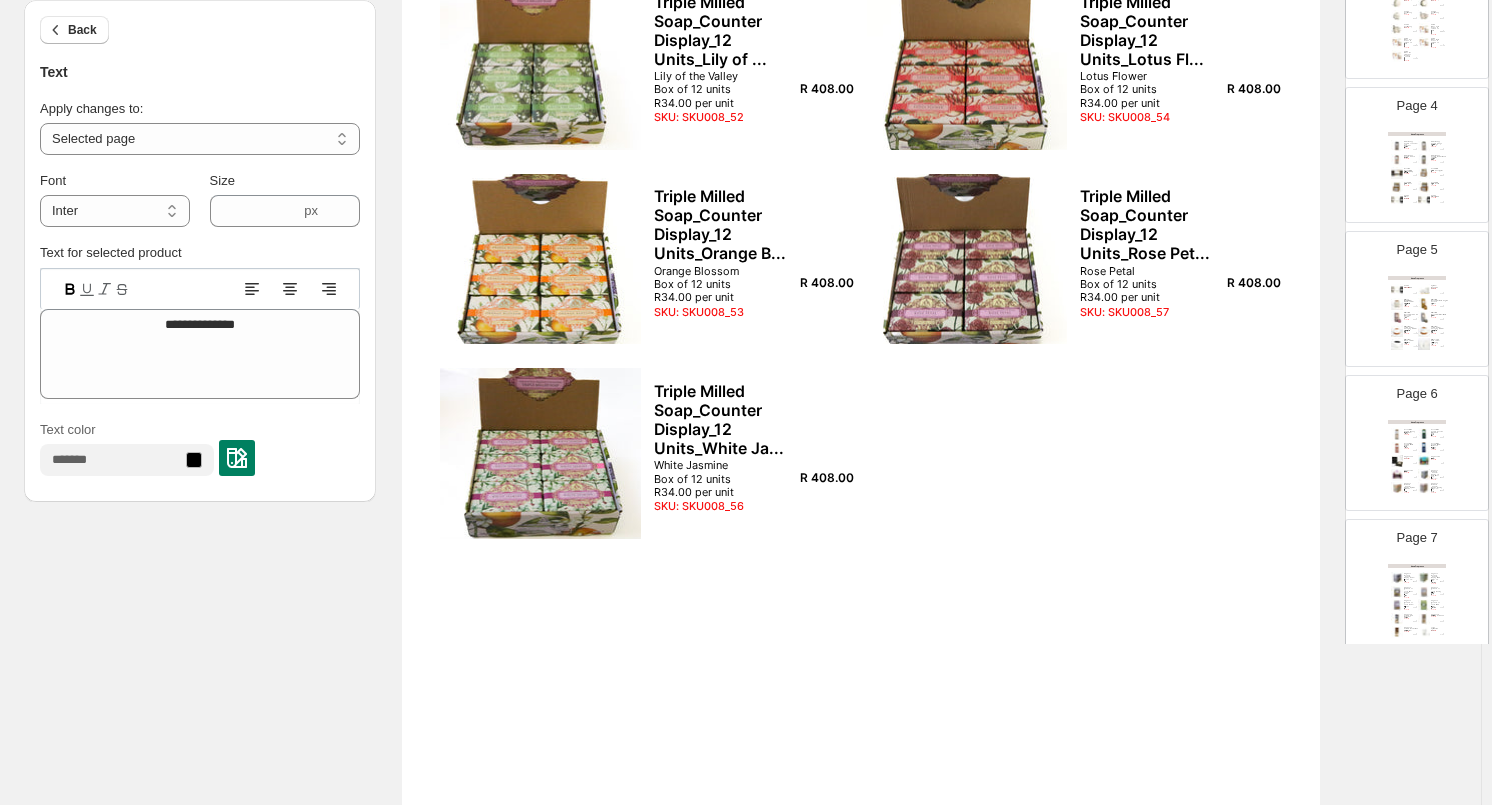 scroll, scrollTop: 428, scrollLeft: 0, axis: vertical 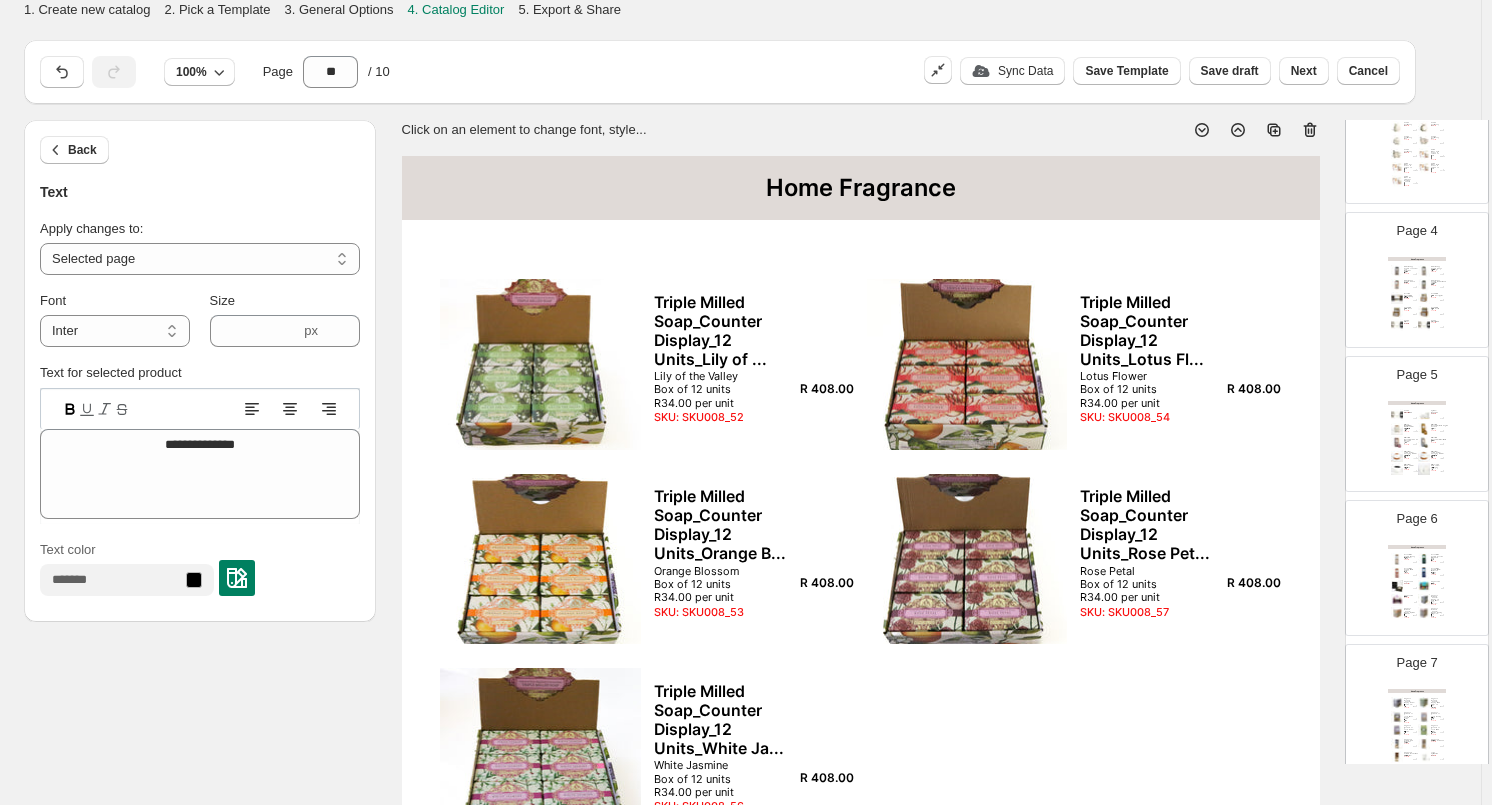drag, startPoint x: 1421, startPoint y: 463, endPoint x: 1416, endPoint y: 448, distance: 15.811388 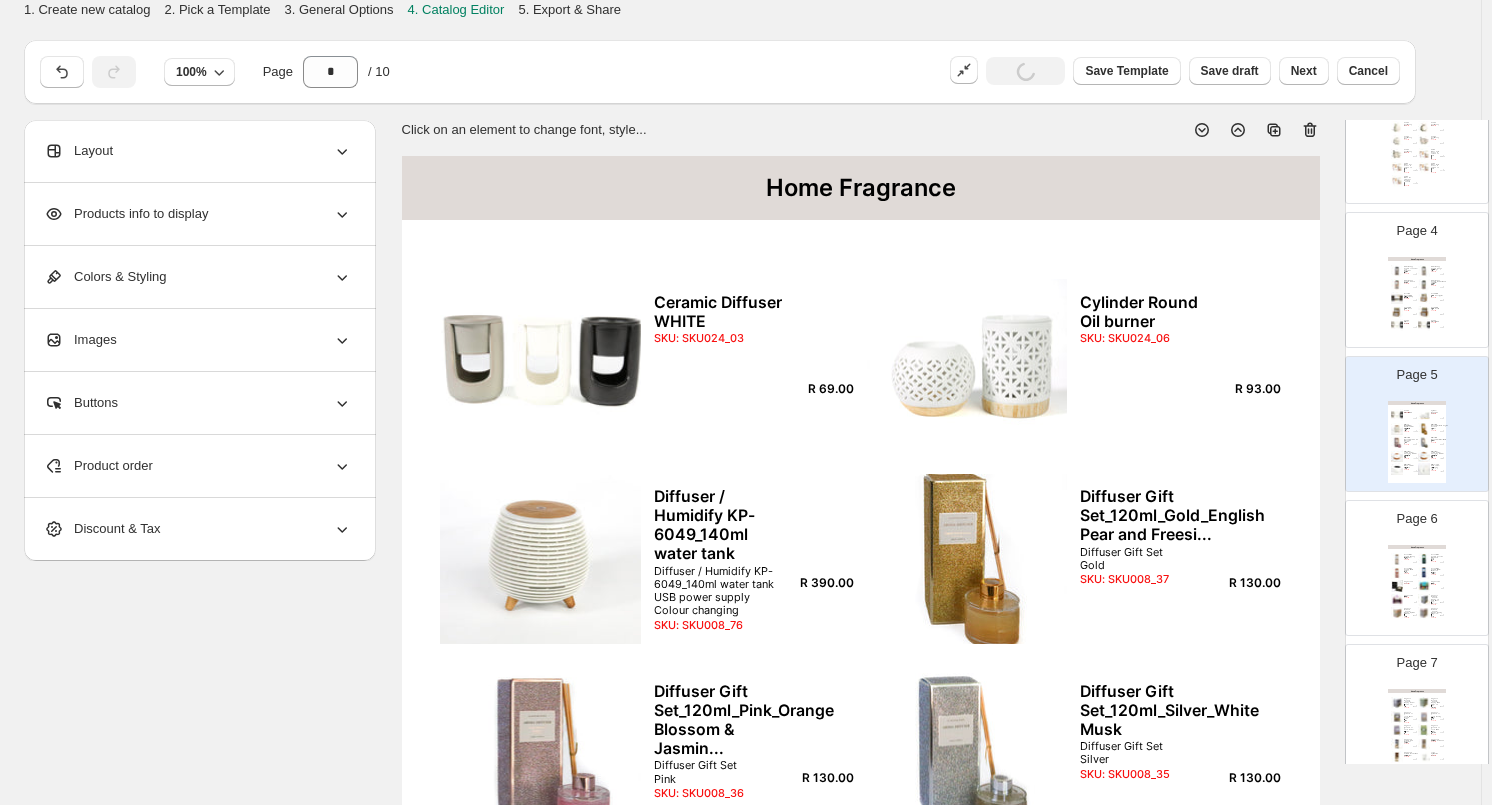 click on "Home Fragrance Aromatherapy Candle_Lavender and Bergamot Soy Aromatherapy Candle
Lavender and Bergamot SKU:  SKU008_21 R 55.00 Aromatherapy Candle_Orange and Sage Soy Aromatherapy Candle
Orange and Sage SKU:  SKU008_22 R 55.00 Aromatherapy Candle_Peach Soy Aromatherapy Candle
Peach SKU:  SKU008_20 R 55.00 Aromatherapy Candle_Sandalwood and Citrus Soy Aromatherapy Candle
Sandalwood and Citrus SKU:  SKU008_23 R 55.00 Assorted Essential Oil - 6 Pack (10ml) Assorted Essential Oil - 6 Pack
Fragrances: Ocean, westin, Hilton, Shangri-La, Encounter SKU:  SKU008_81 R 99.00 Candle Gift Box_Eucalyptus Candle Gift Box
Eucalyptus SKU:  SKU008_39 R 44.00 Candle Gift Box_Rose Candle Gift Box
Rose SKU:  SKU008_40 R 44.00 Candle Gift Box_Vanilla Candle Gift Box
Vanilla SKU:  SKU008_41 R 44.00 Ceramic Diffuser BLACK SKU:  SKU024_02 R 69.00 Ceramic Diffuser GREY SKU:  SKU024_04 R 69.00" at bounding box center [1417, 298] 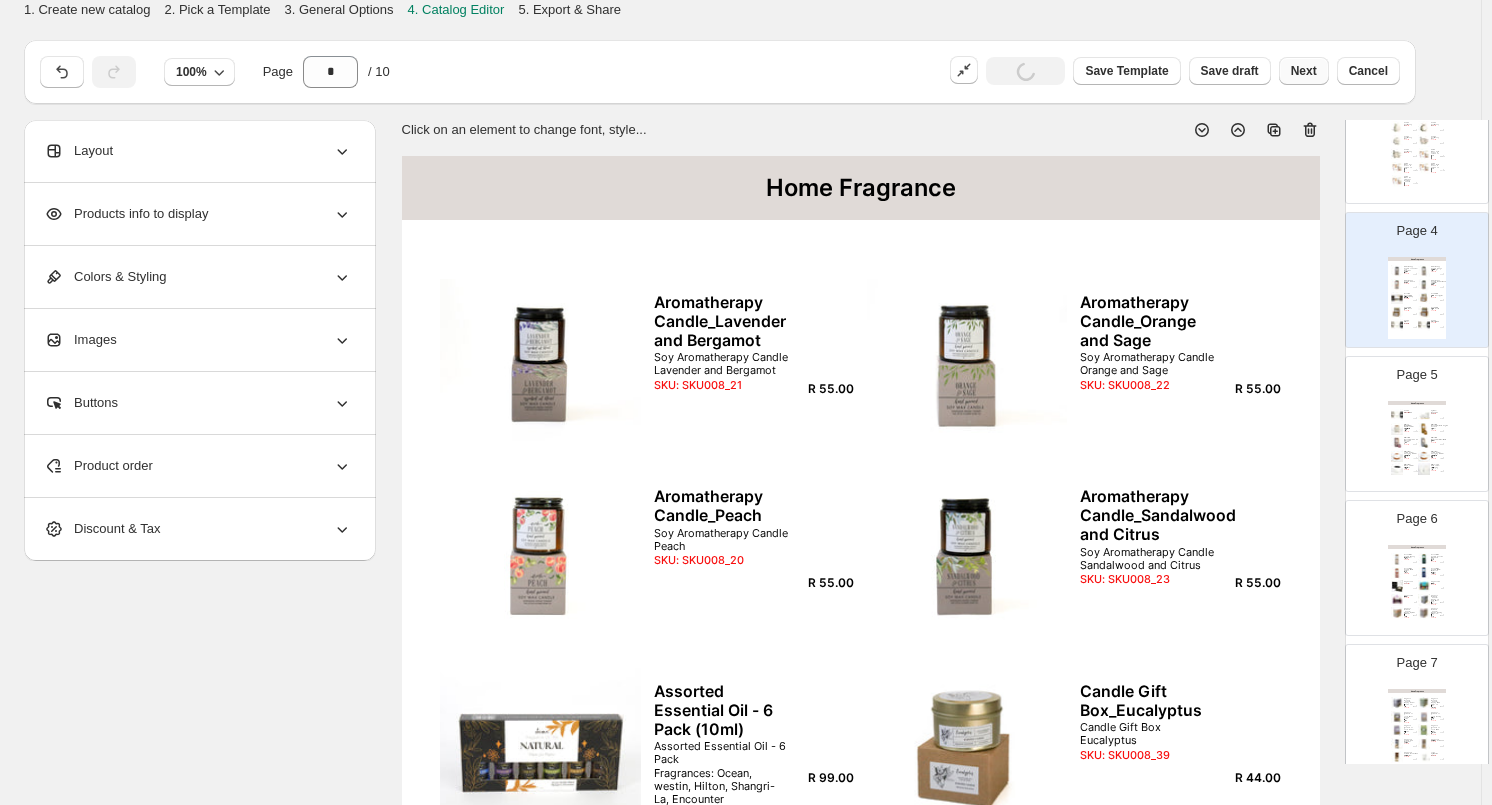 click on "Next" at bounding box center (1304, 71) 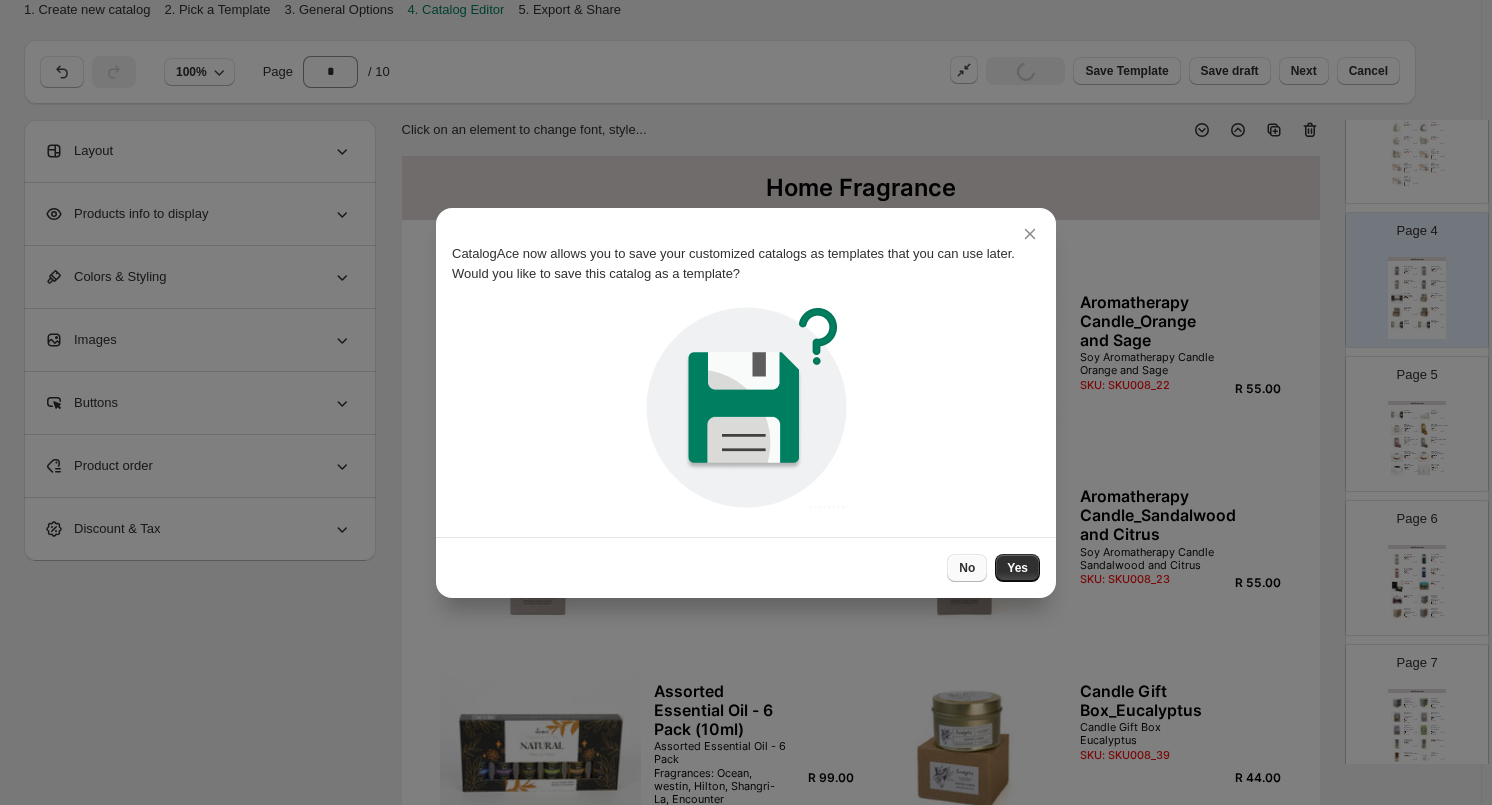 click on "No" at bounding box center (967, 568) 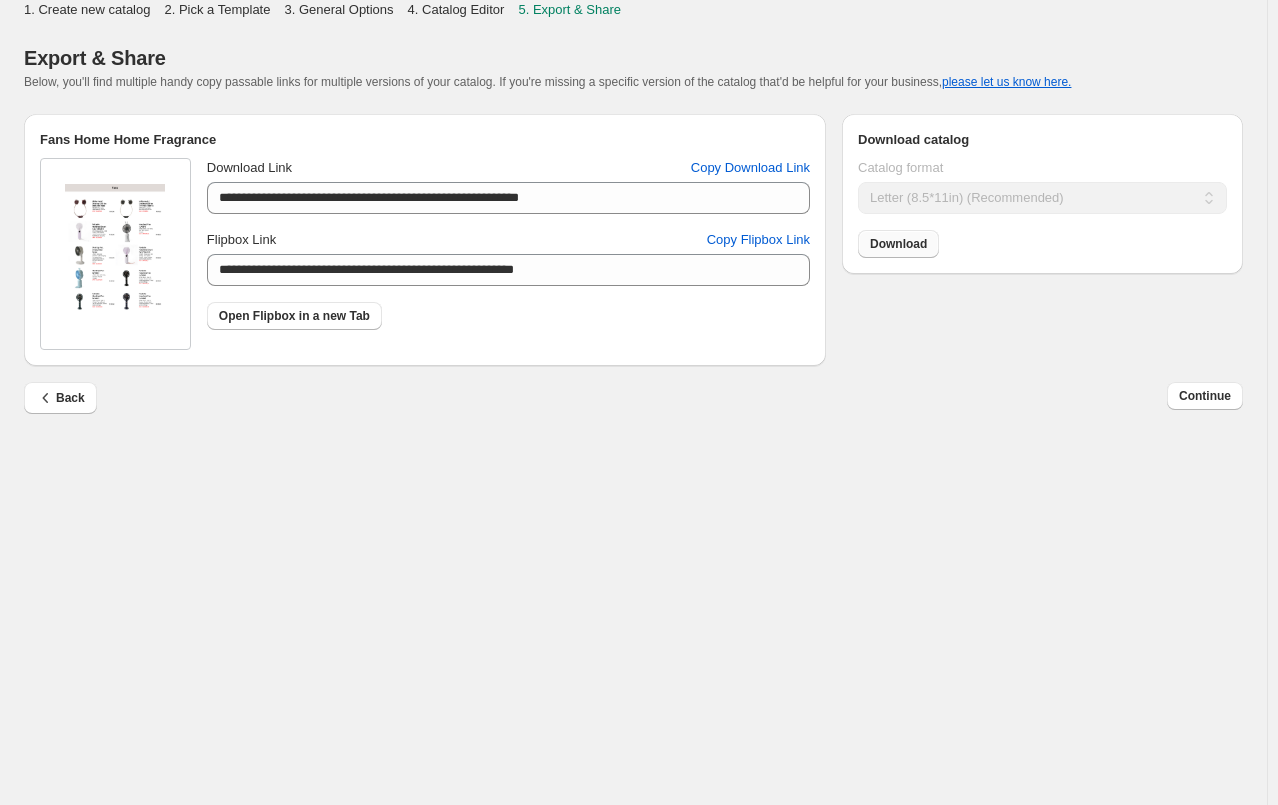 click on "Download" at bounding box center [898, 244] 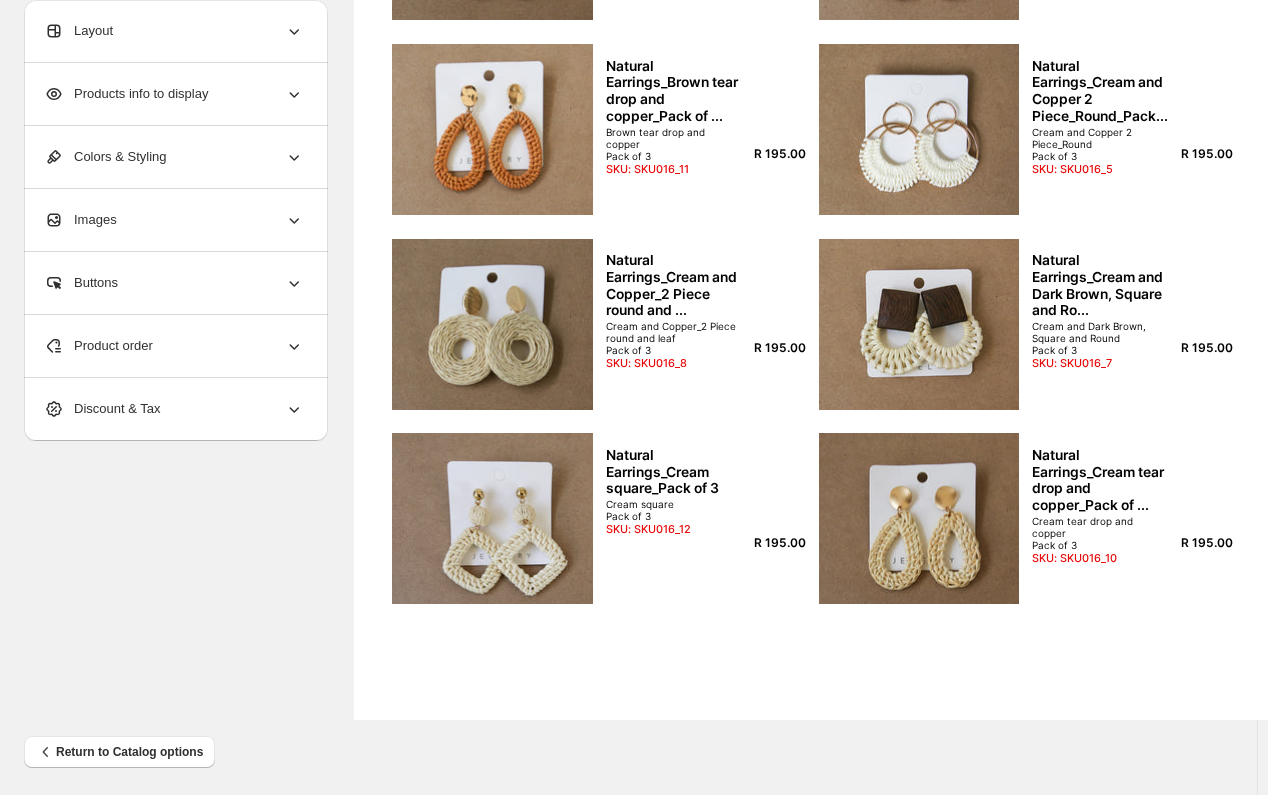 scroll, scrollTop: 631, scrollLeft: 0, axis: vertical 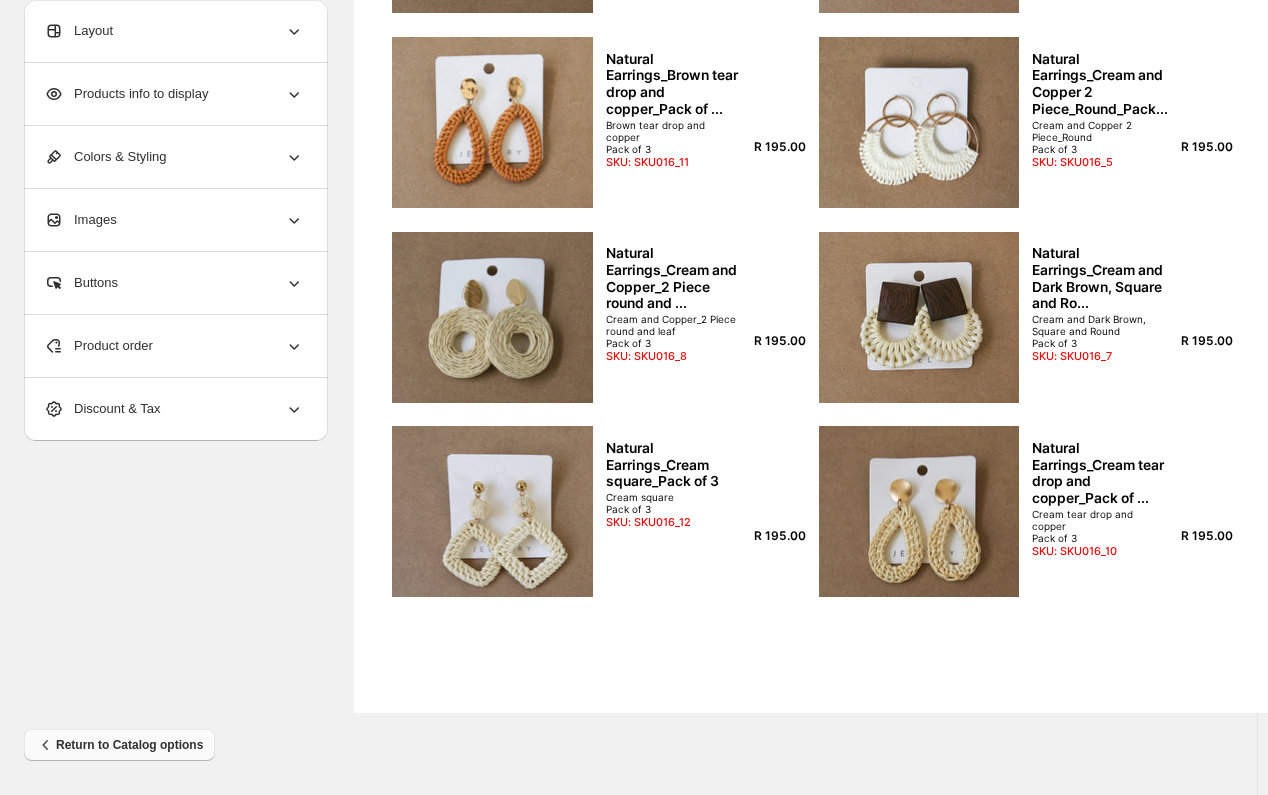 click on "Return to Catalog options" at bounding box center (119, 745) 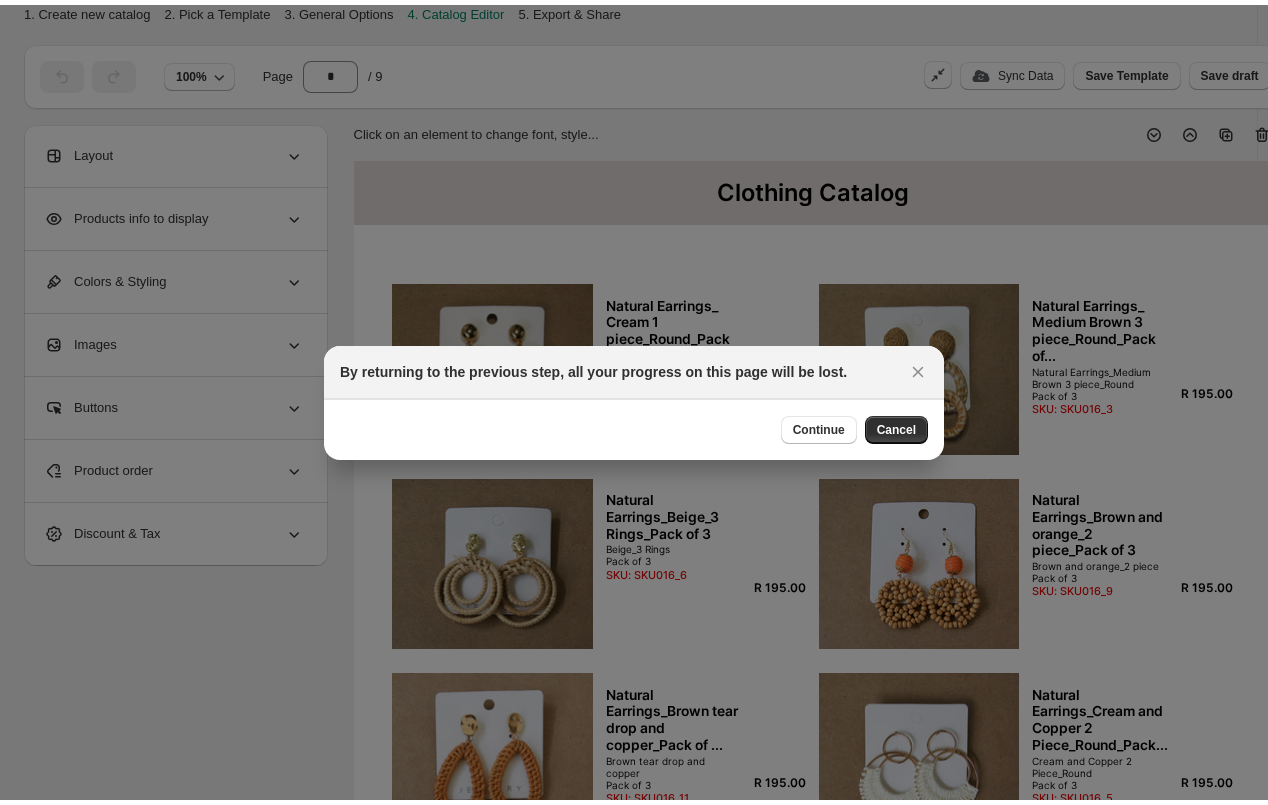 scroll, scrollTop: 0, scrollLeft: 0, axis: both 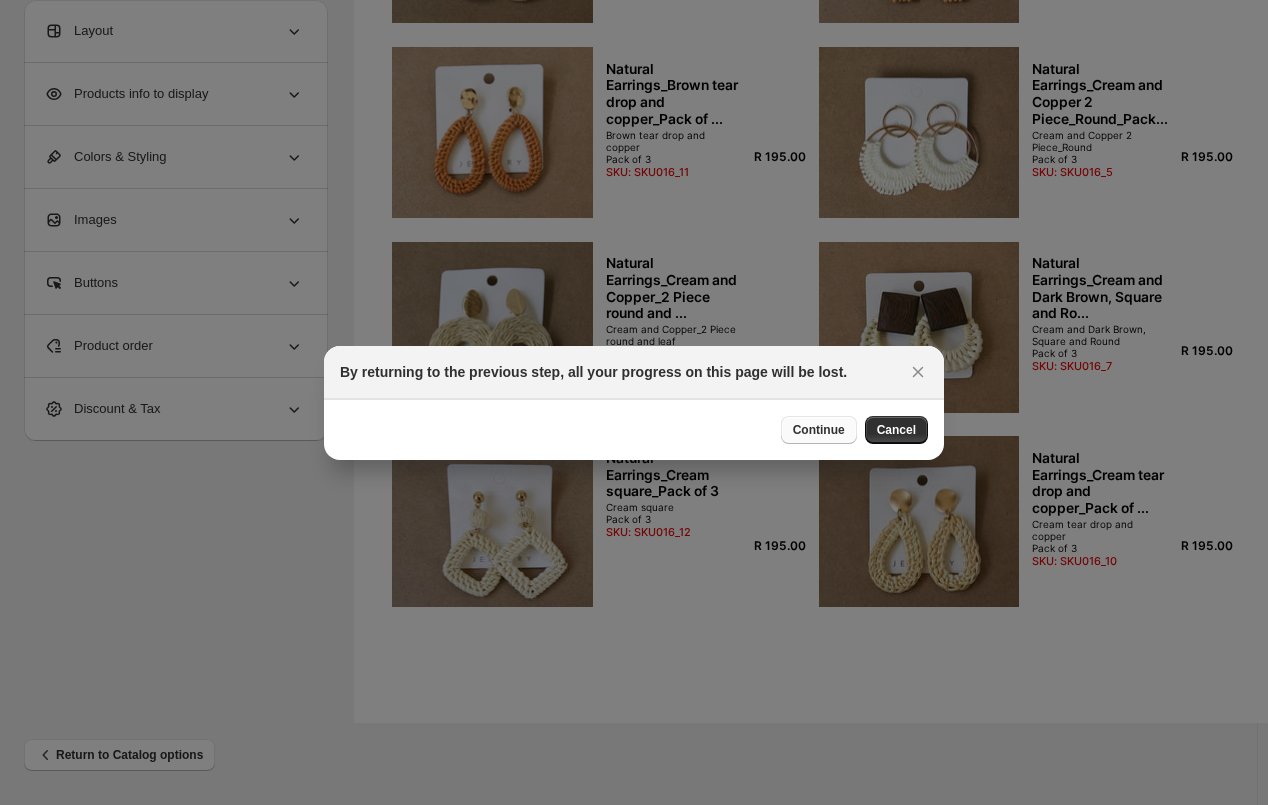 click on "Continue" at bounding box center (819, 430) 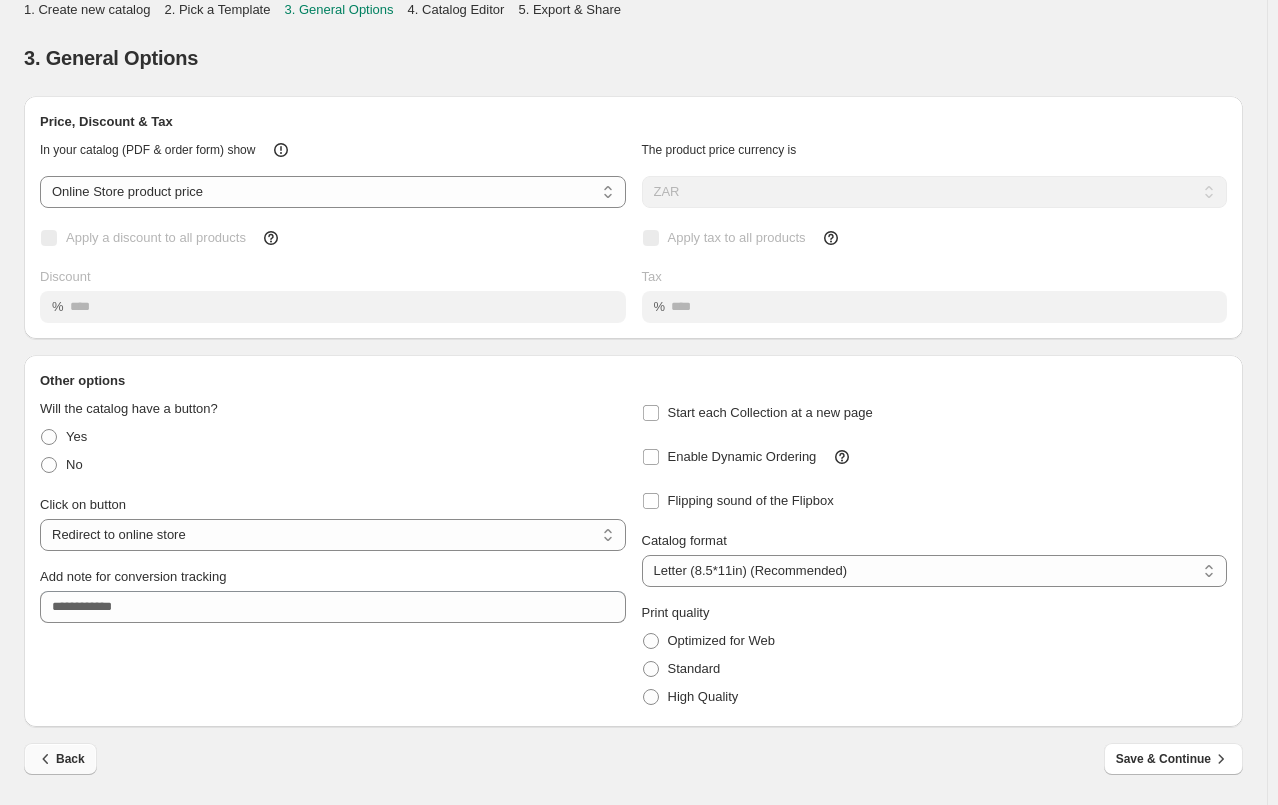 click on "Back" at bounding box center [60, 759] 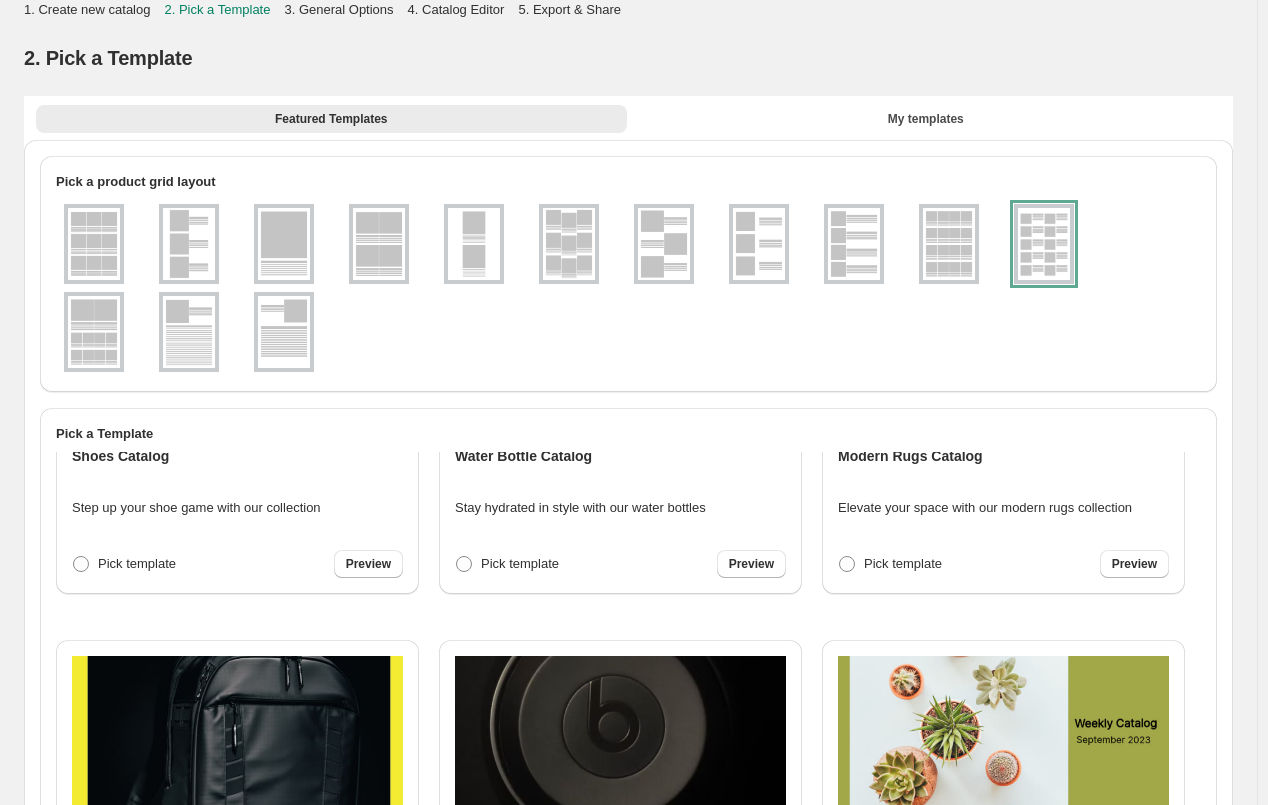 scroll, scrollTop: 2780, scrollLeft: 0, axis: vertical 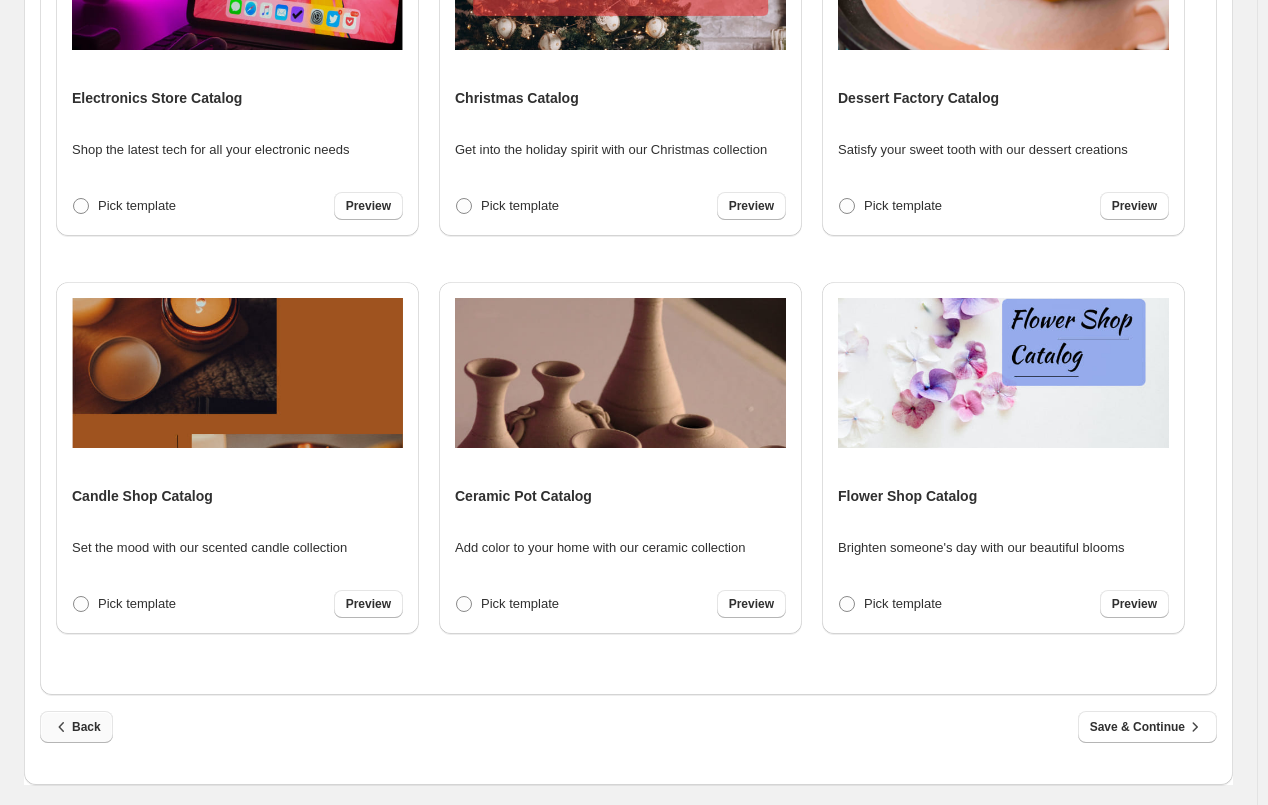 click on "Back" at bounding box center (76, 727) 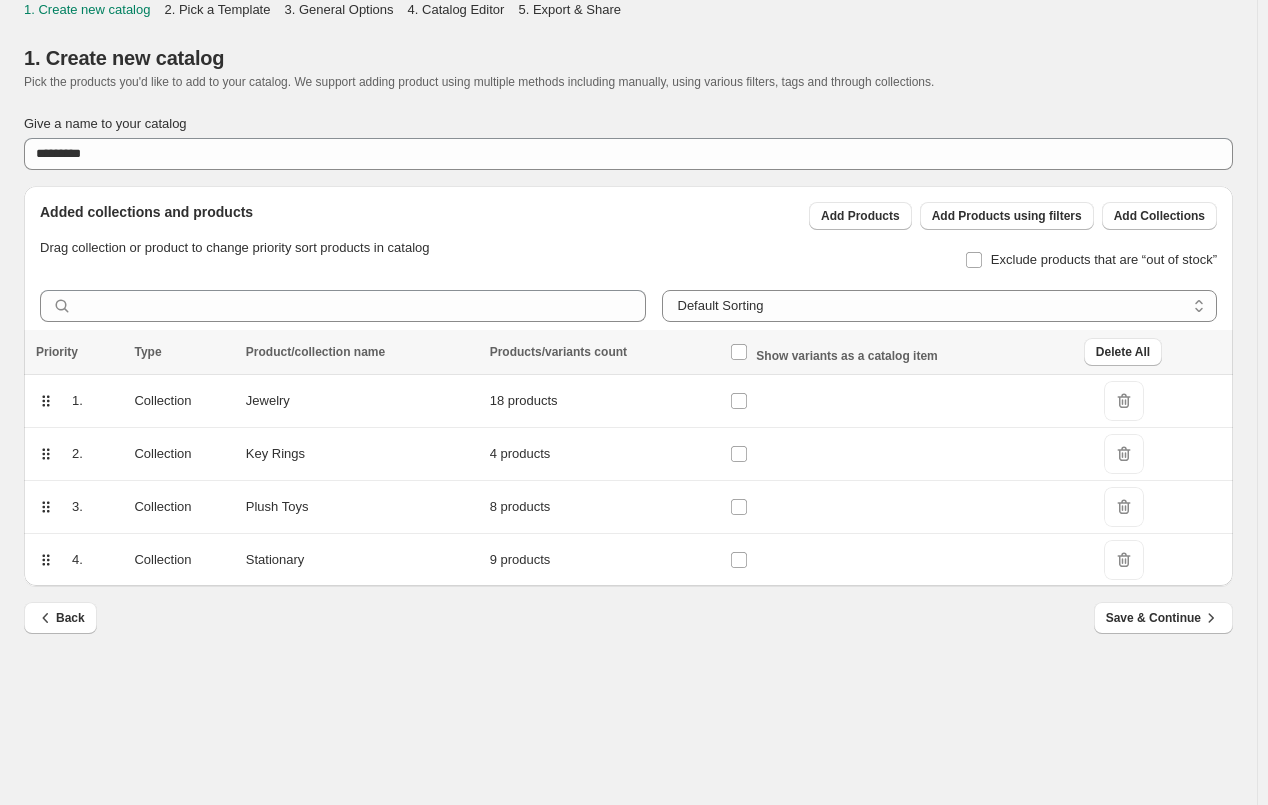 scroll, scrollTop: 0, scrollLeft: 0, axis: both 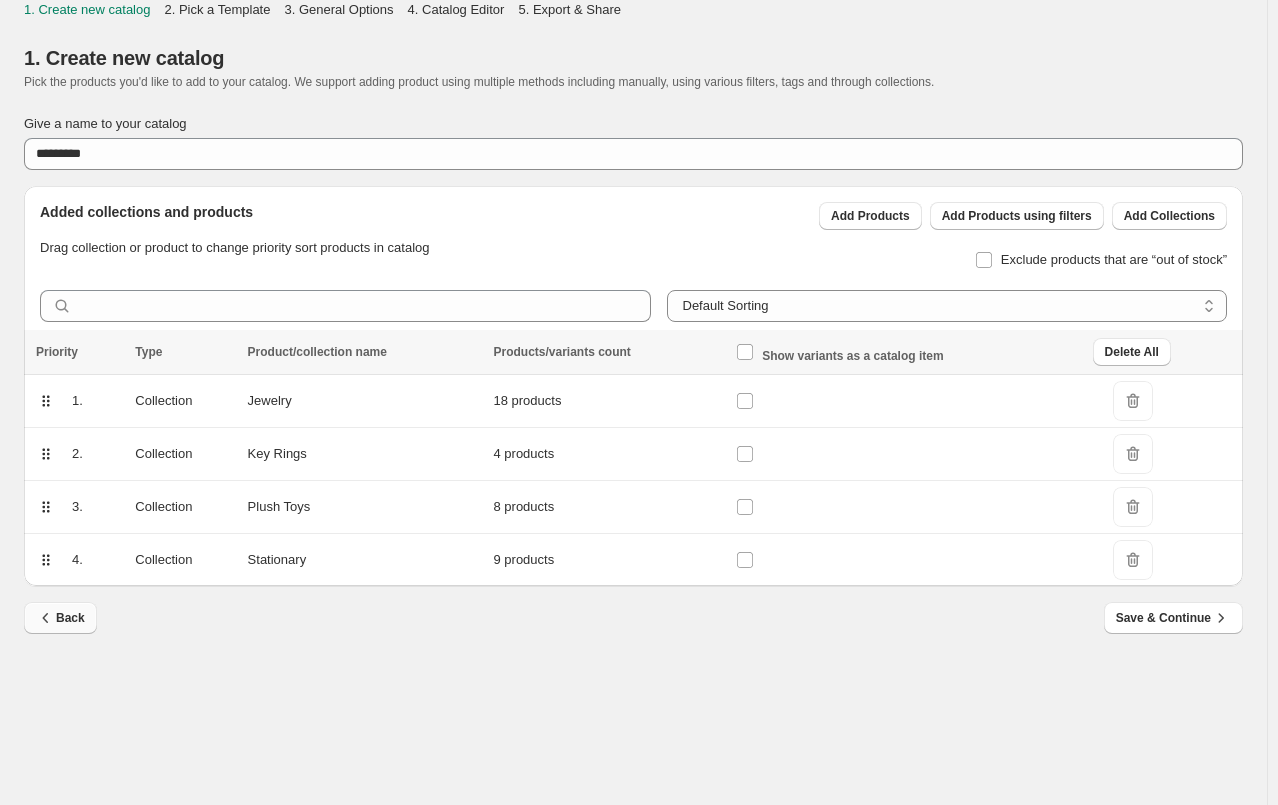 click on "Back" at bounding box center (60, 618) 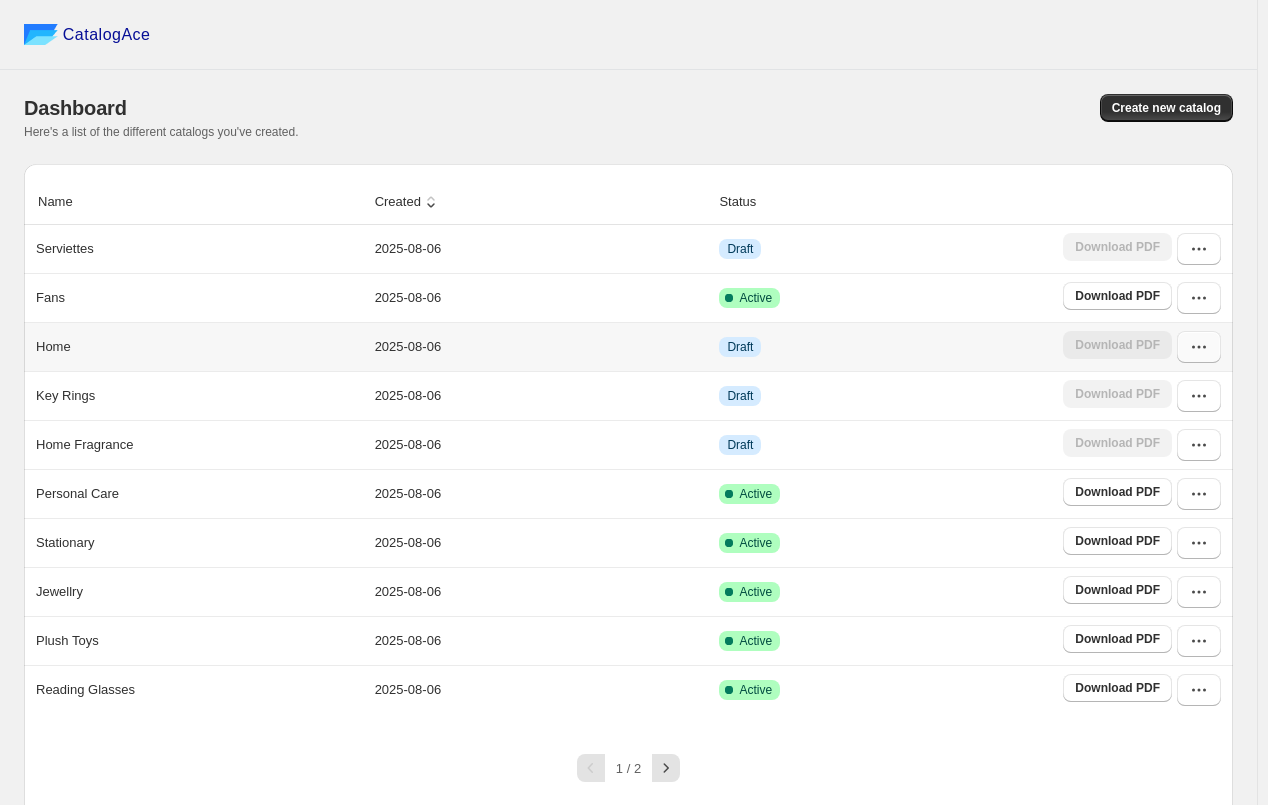 click 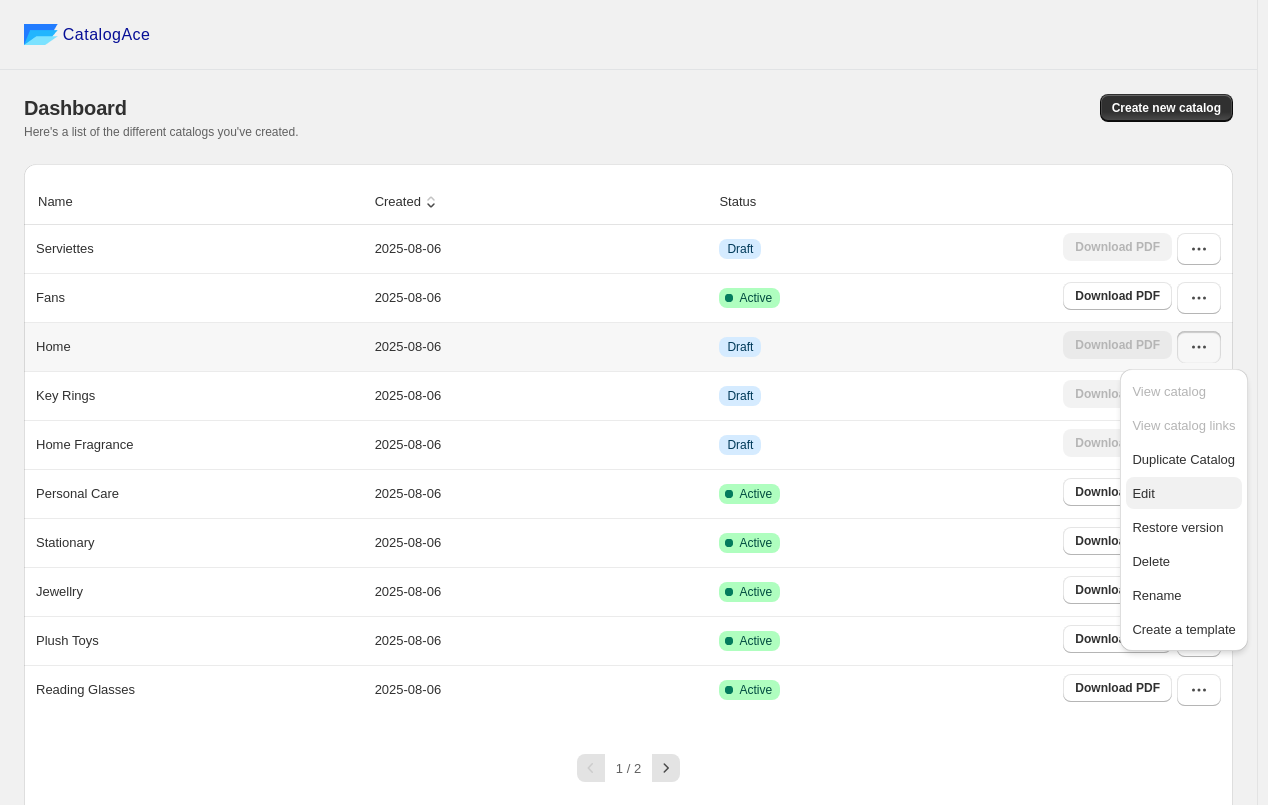 click on "Edit" at bounding box center [1183, 494] 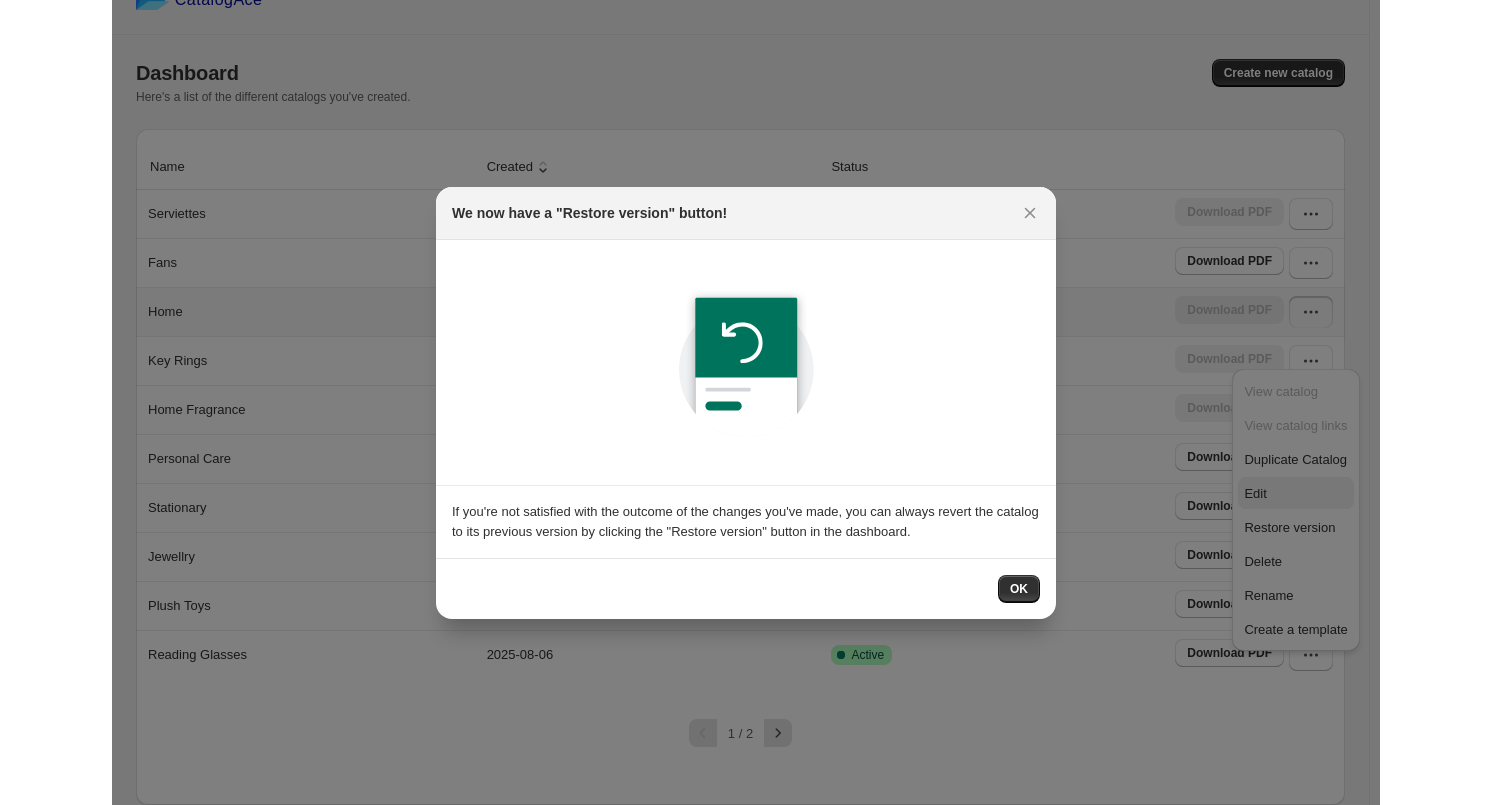 scroll, scrollTop: 0, scrollLeft: 0, axis: both 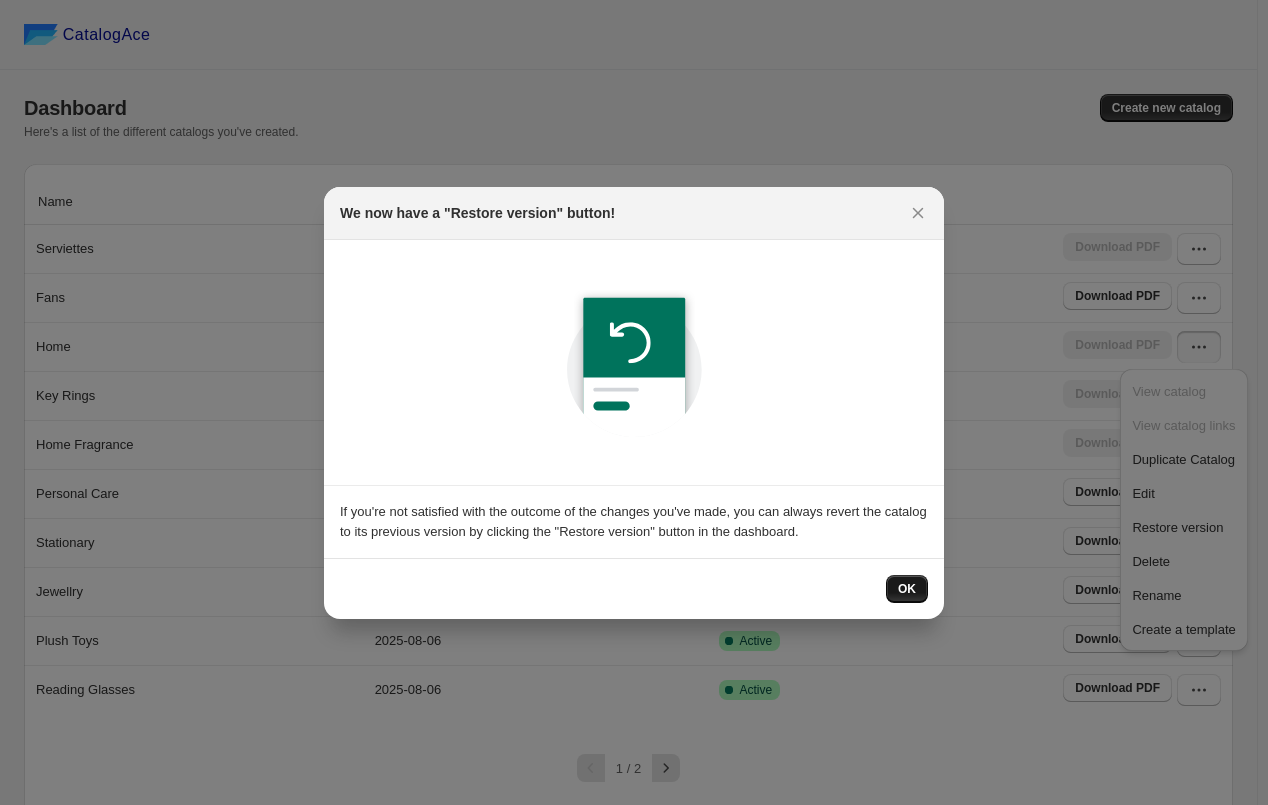 click on "OK" at bounding box center (907, 589) 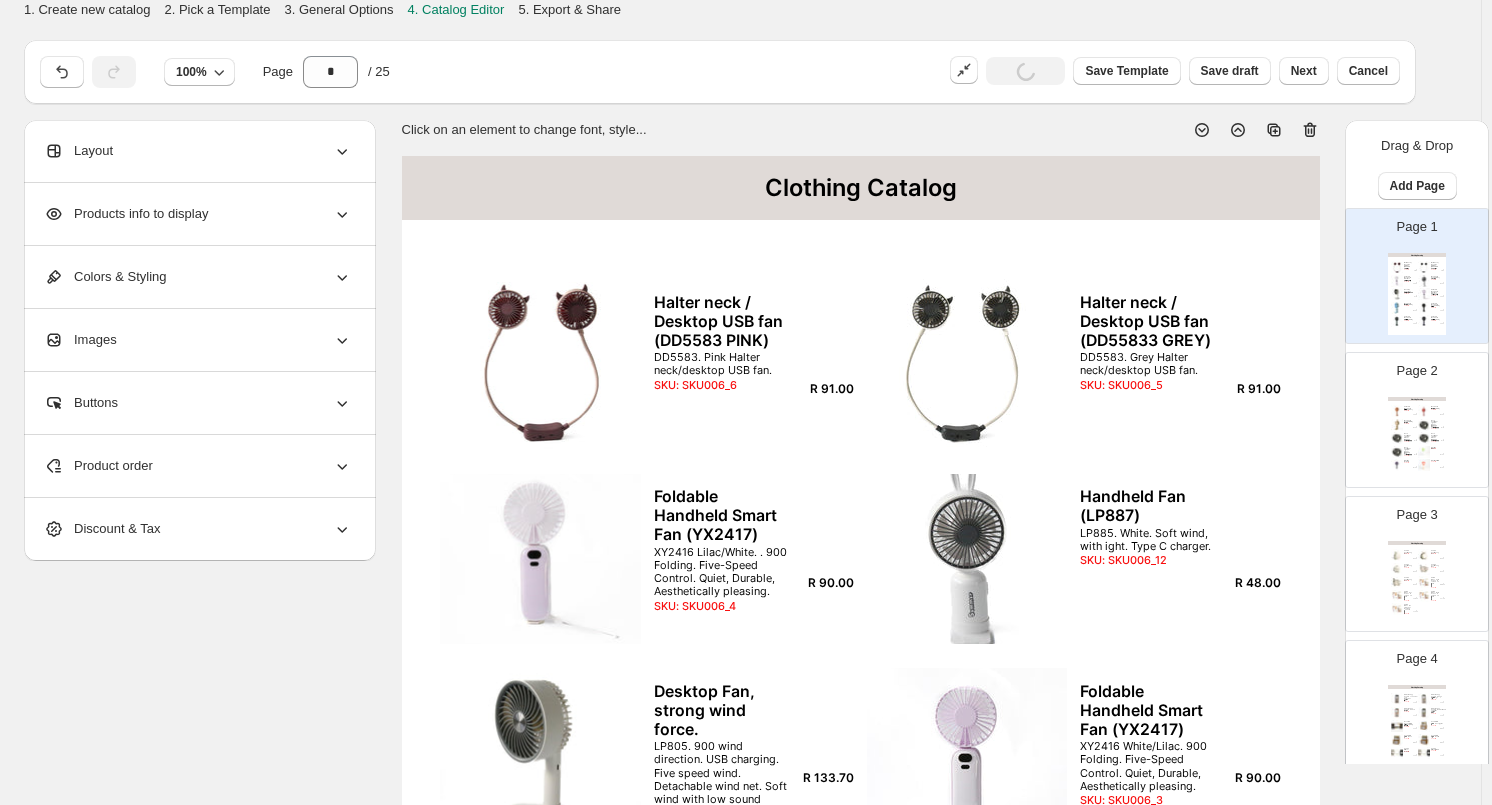 click 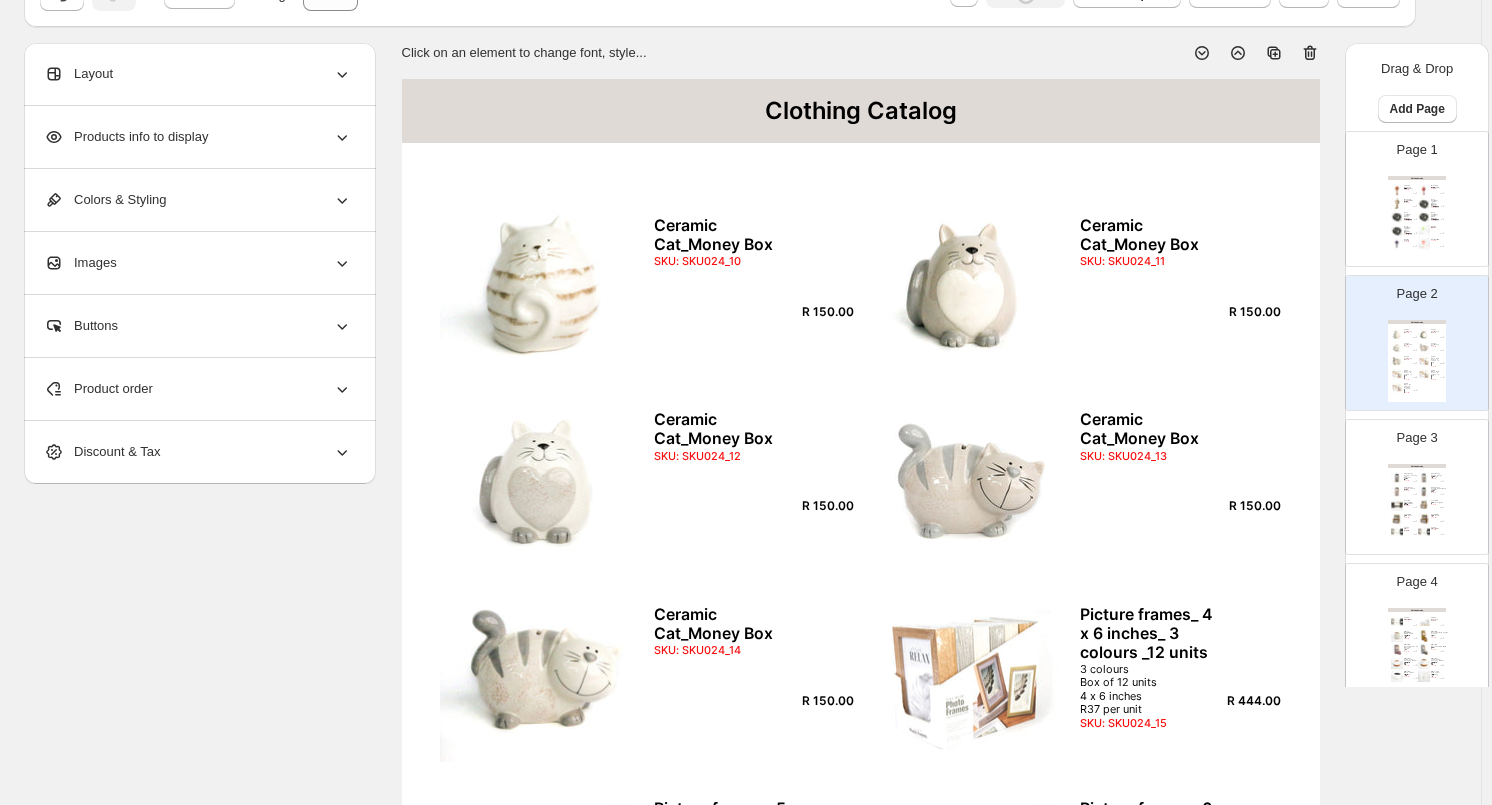 scroll, scrollTop: 100, scrollLeft: 0, axis: vertical 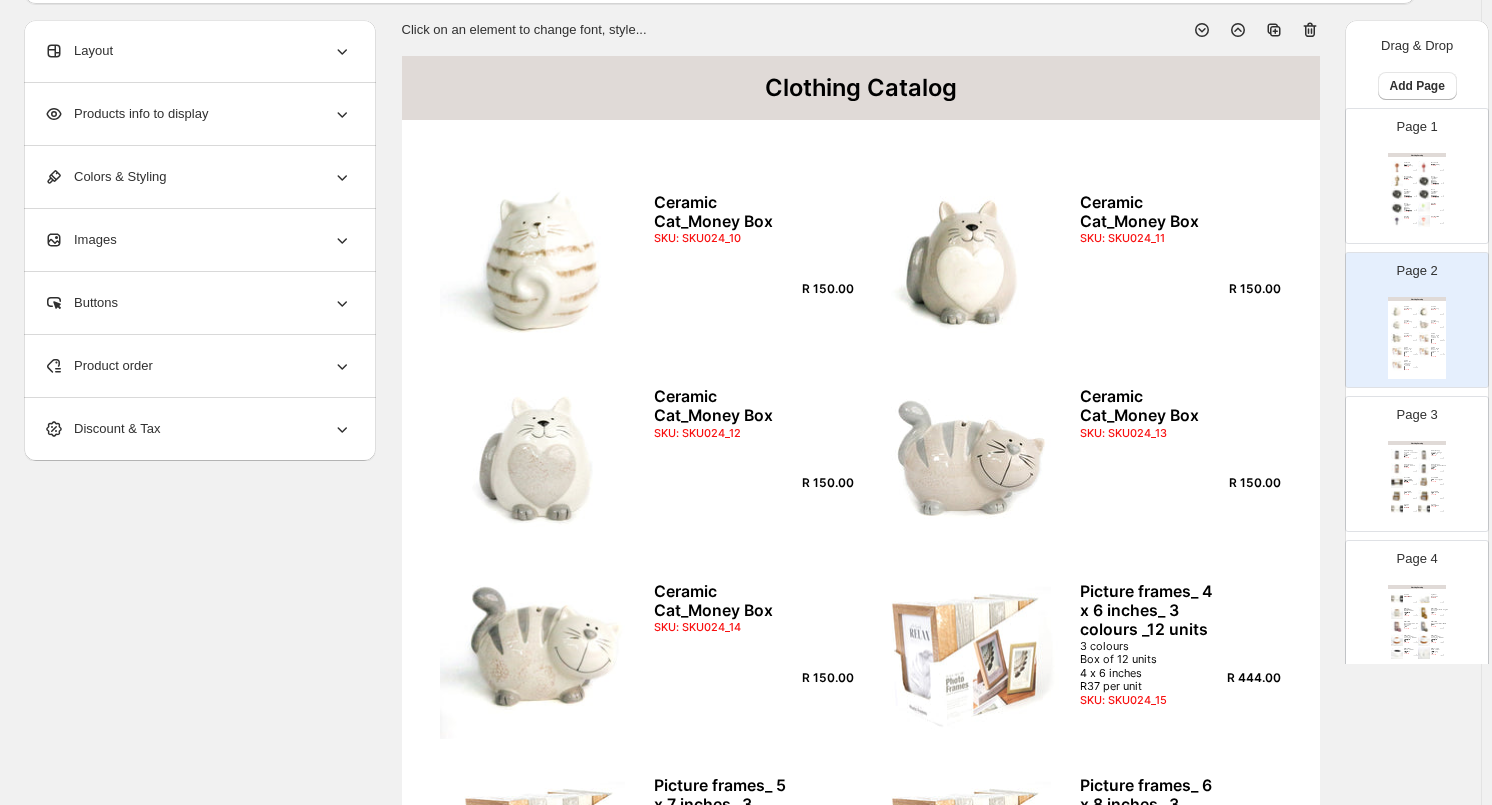 click at bounding box center [1424, 194] 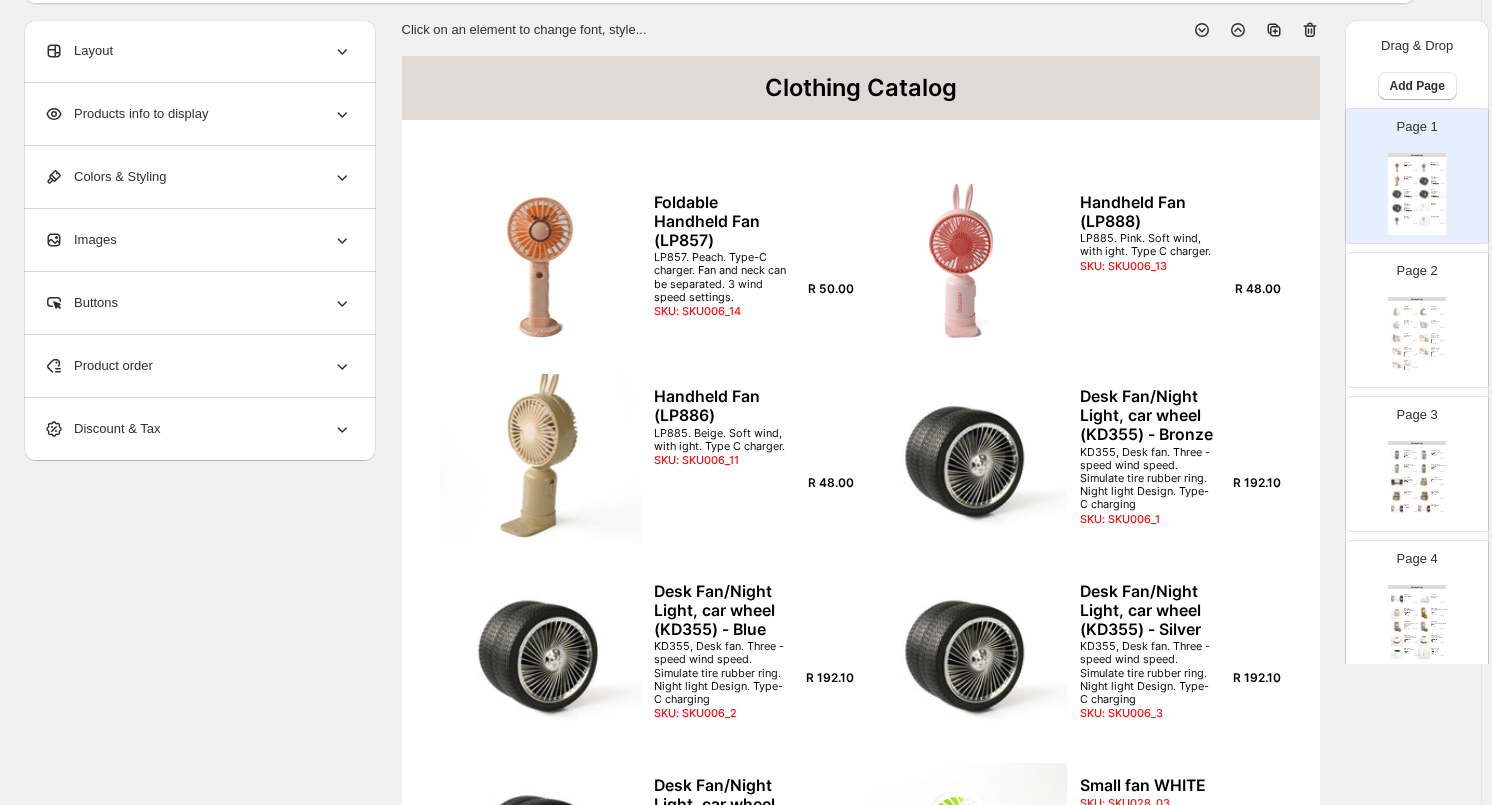 click 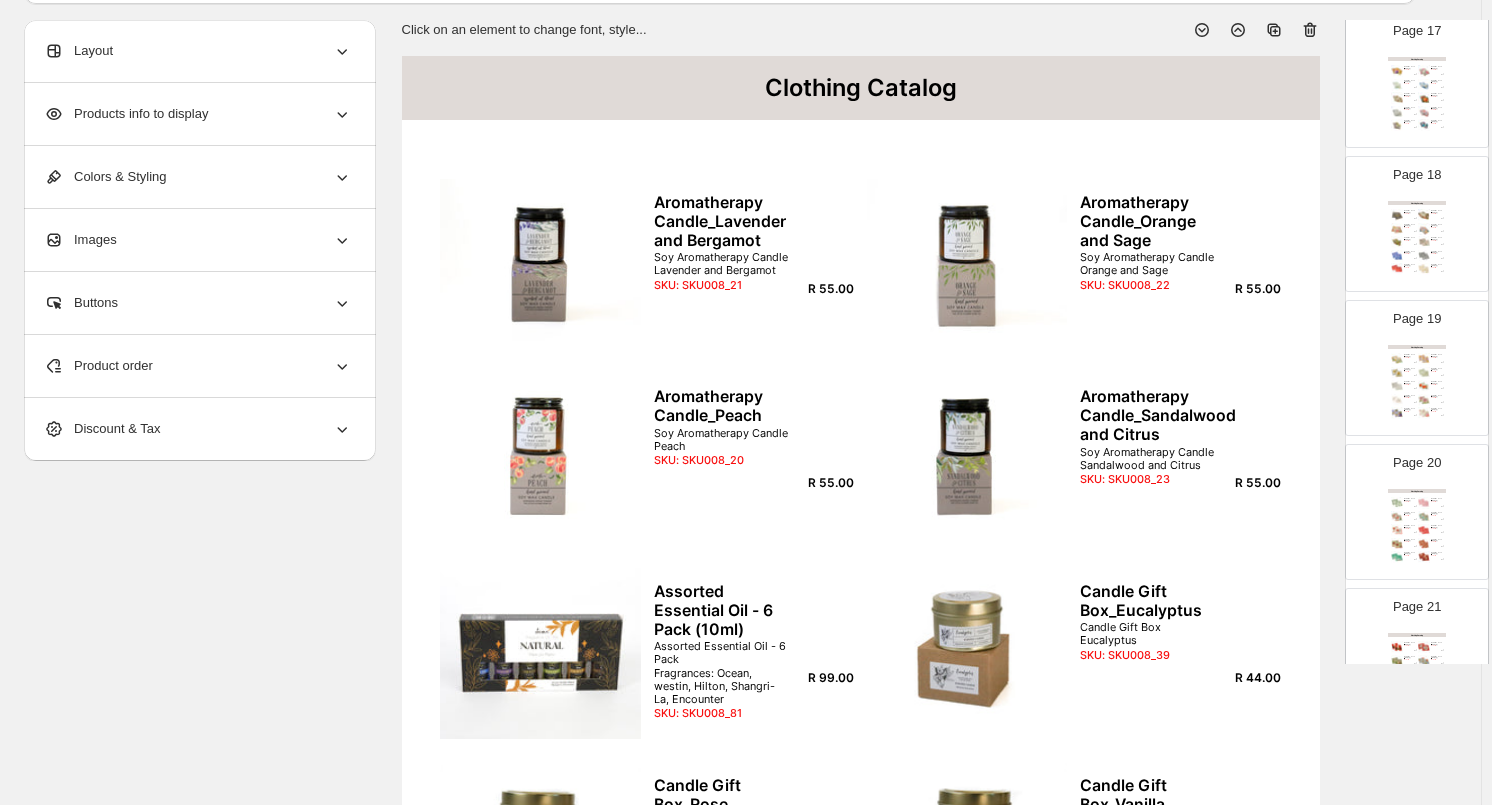 scroll, scrollTop: 2800, scrollLeft: 0, axis: vertical 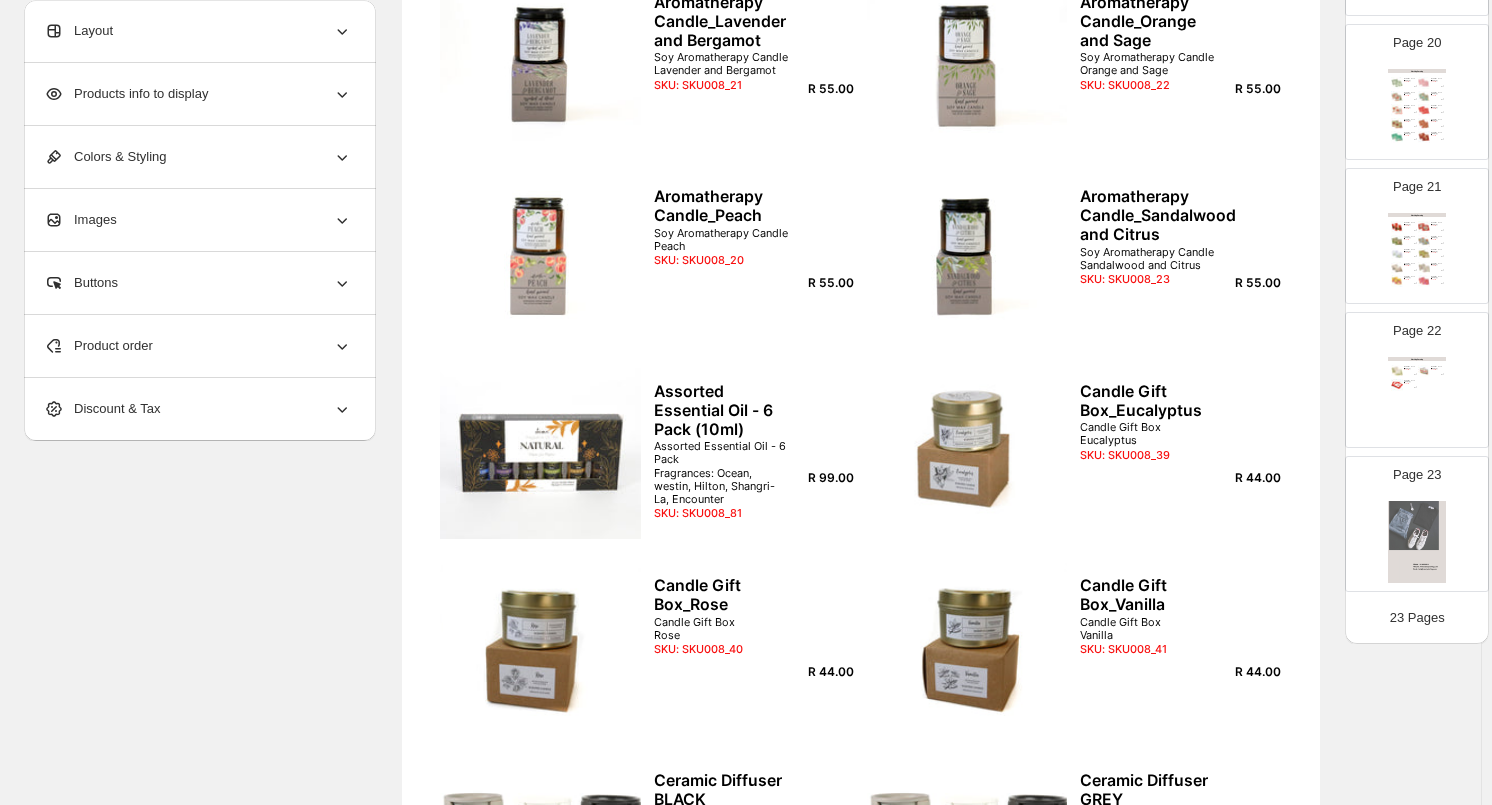 click at bounding box center (1417, 542) 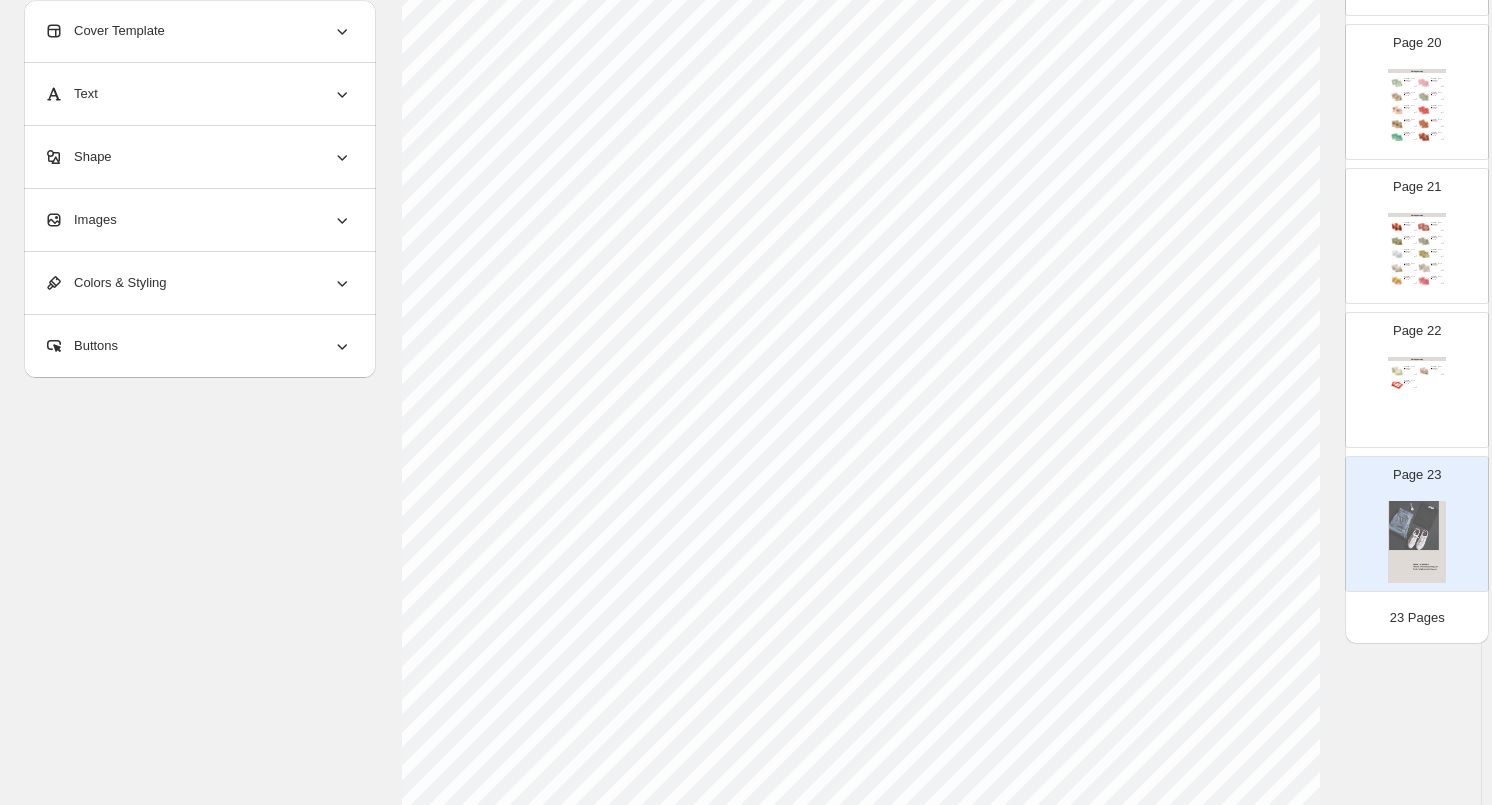 scroll, scrollTop: 0, scrollLeft: 0, axis: both 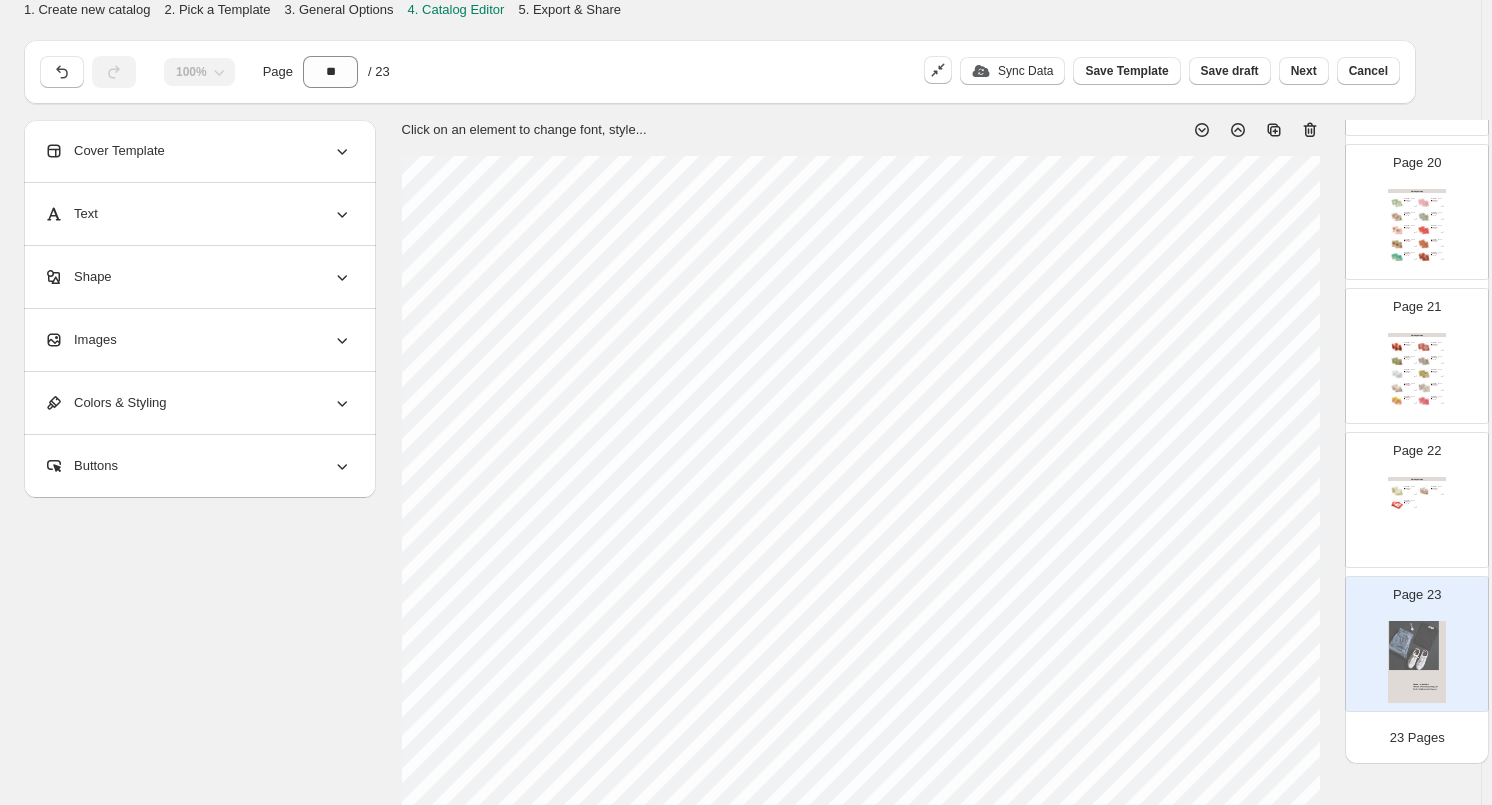 click 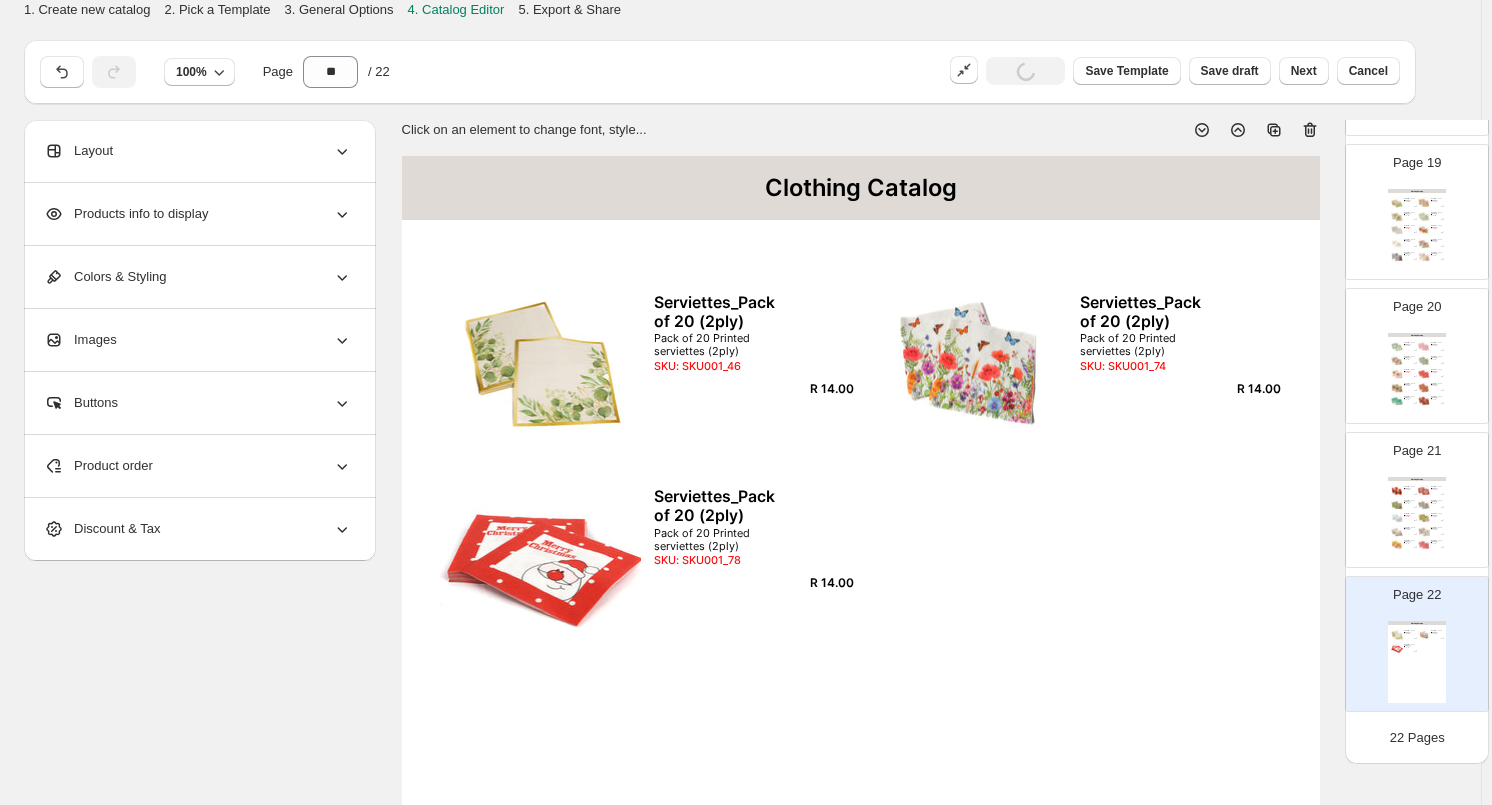 click 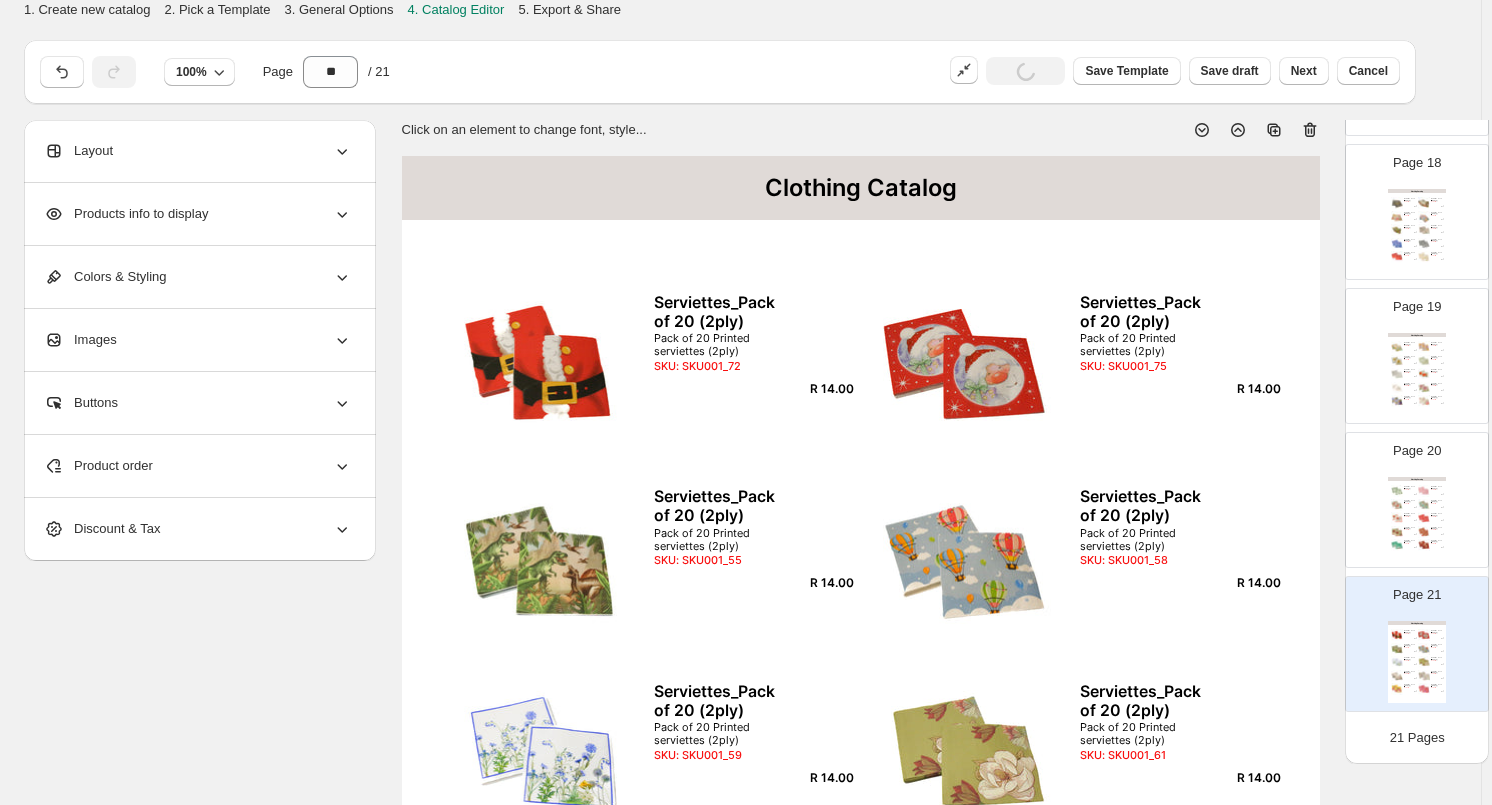 click 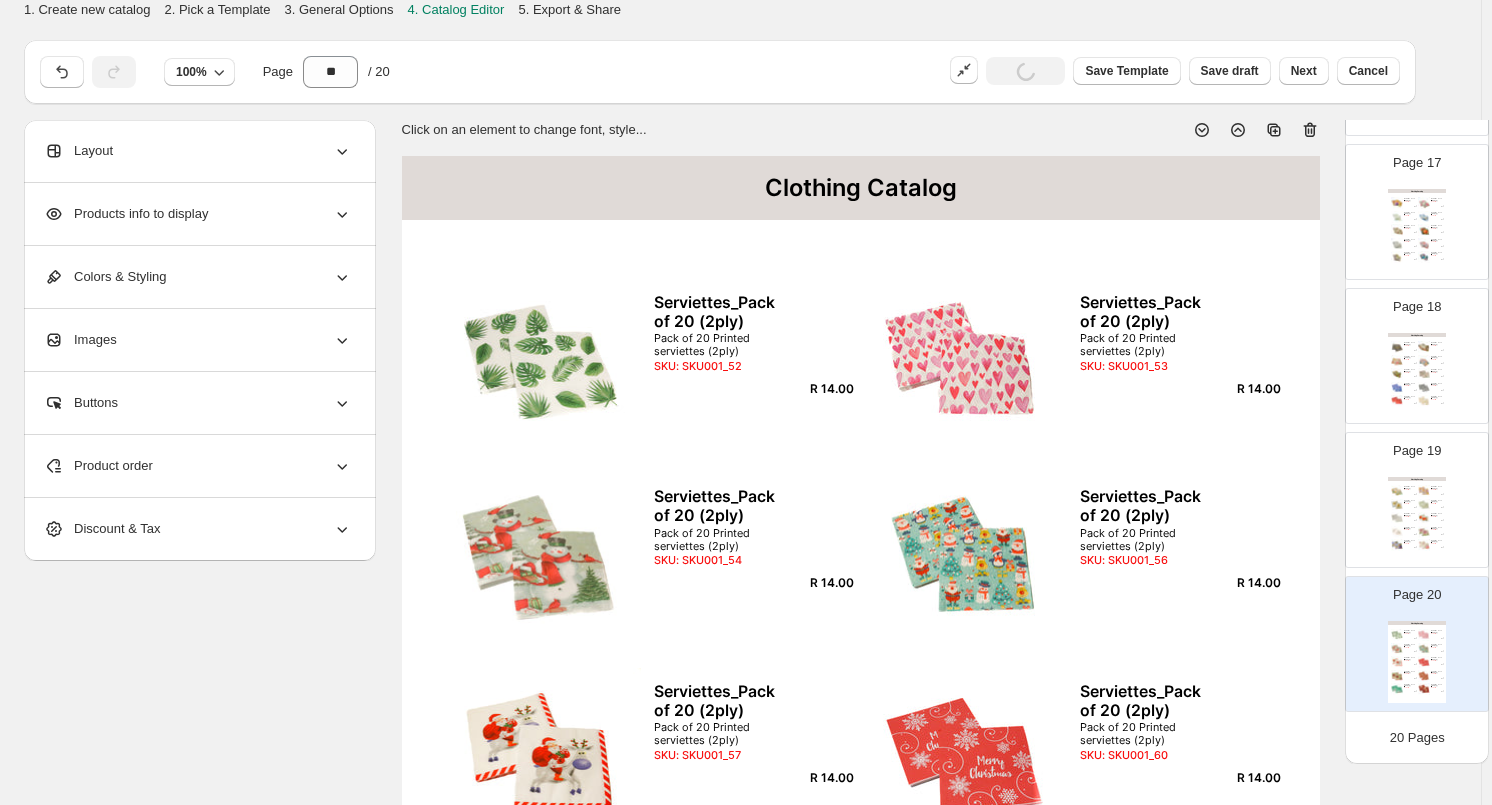 click 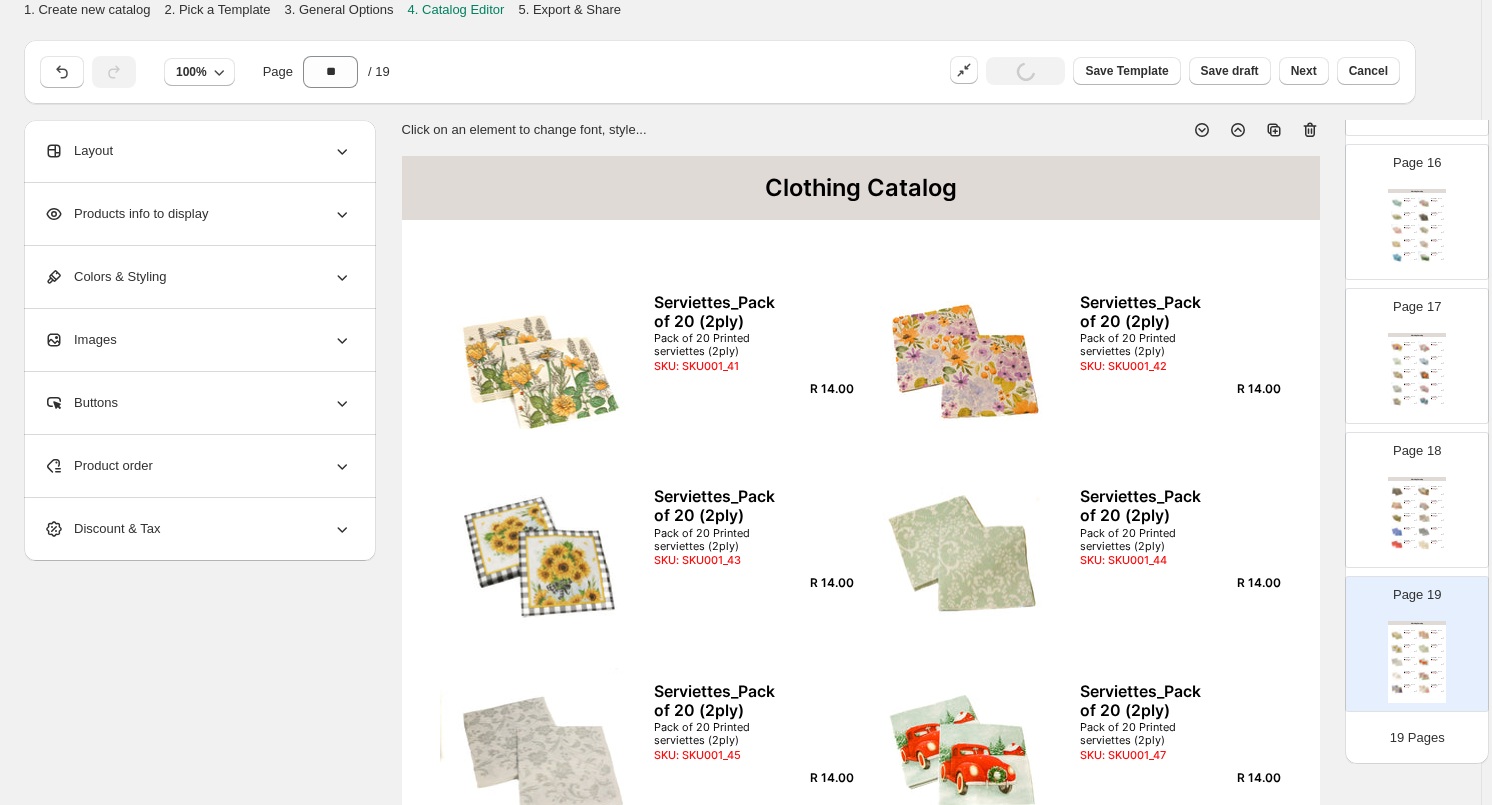 click 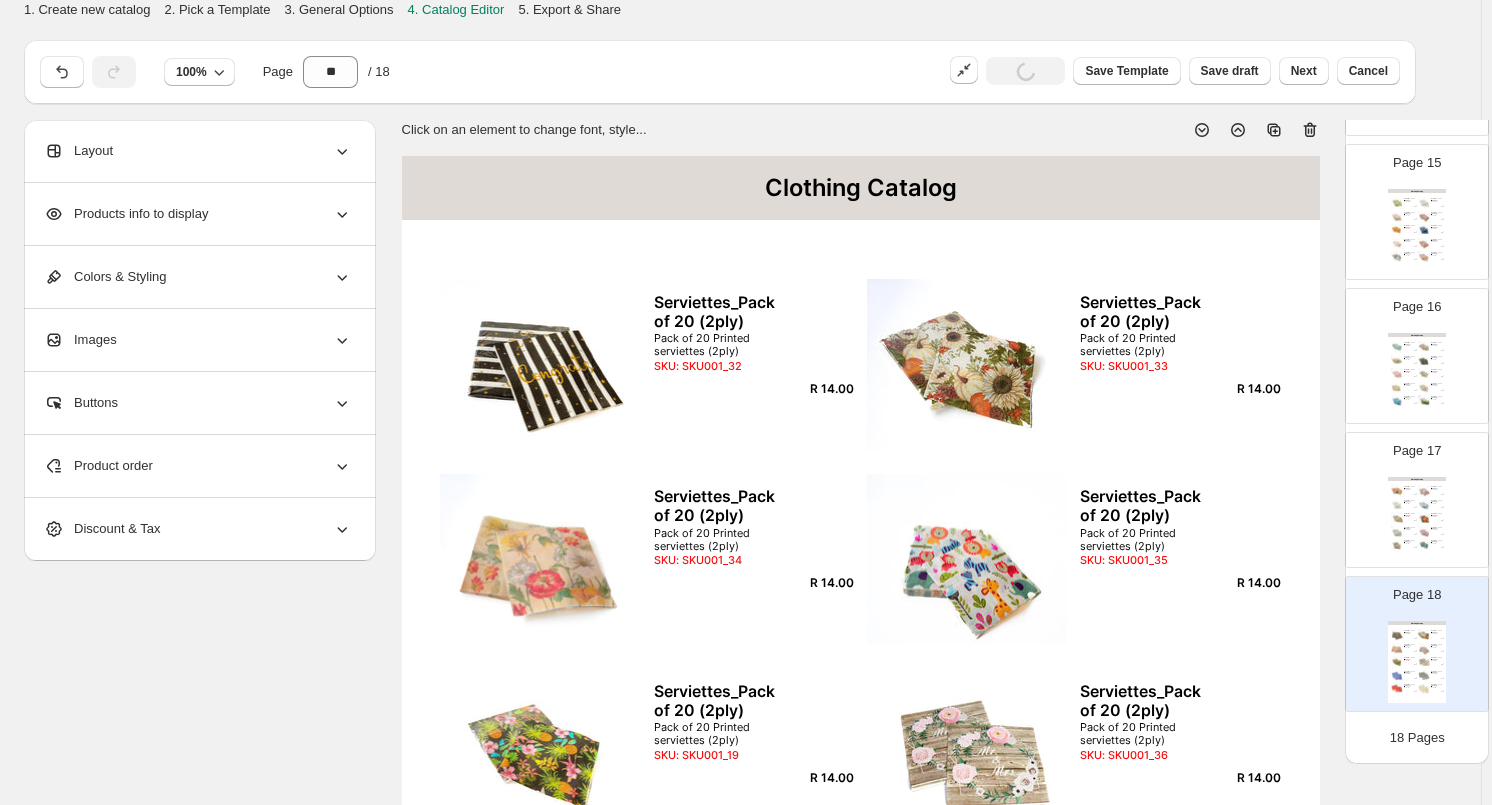 click 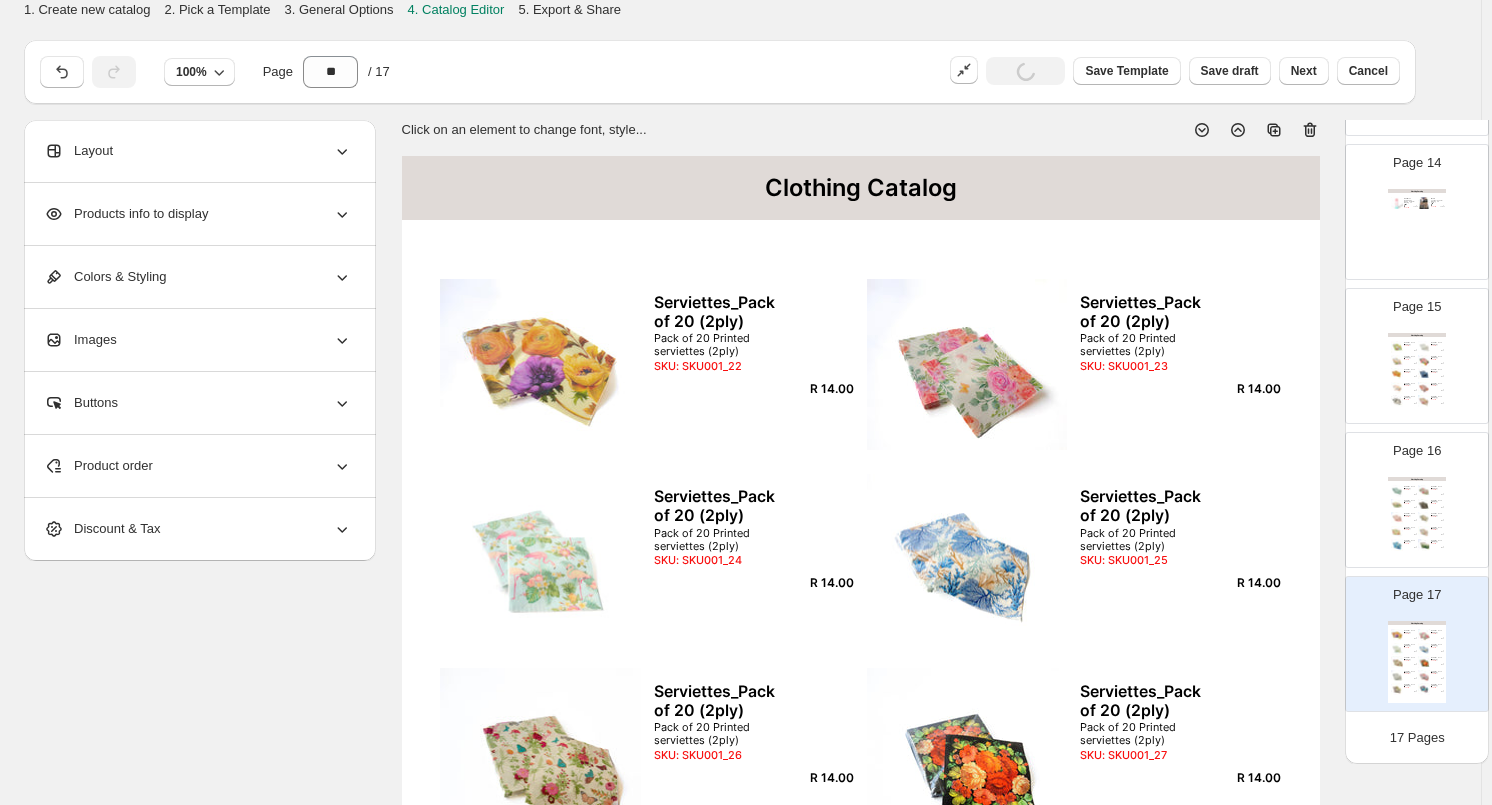 click 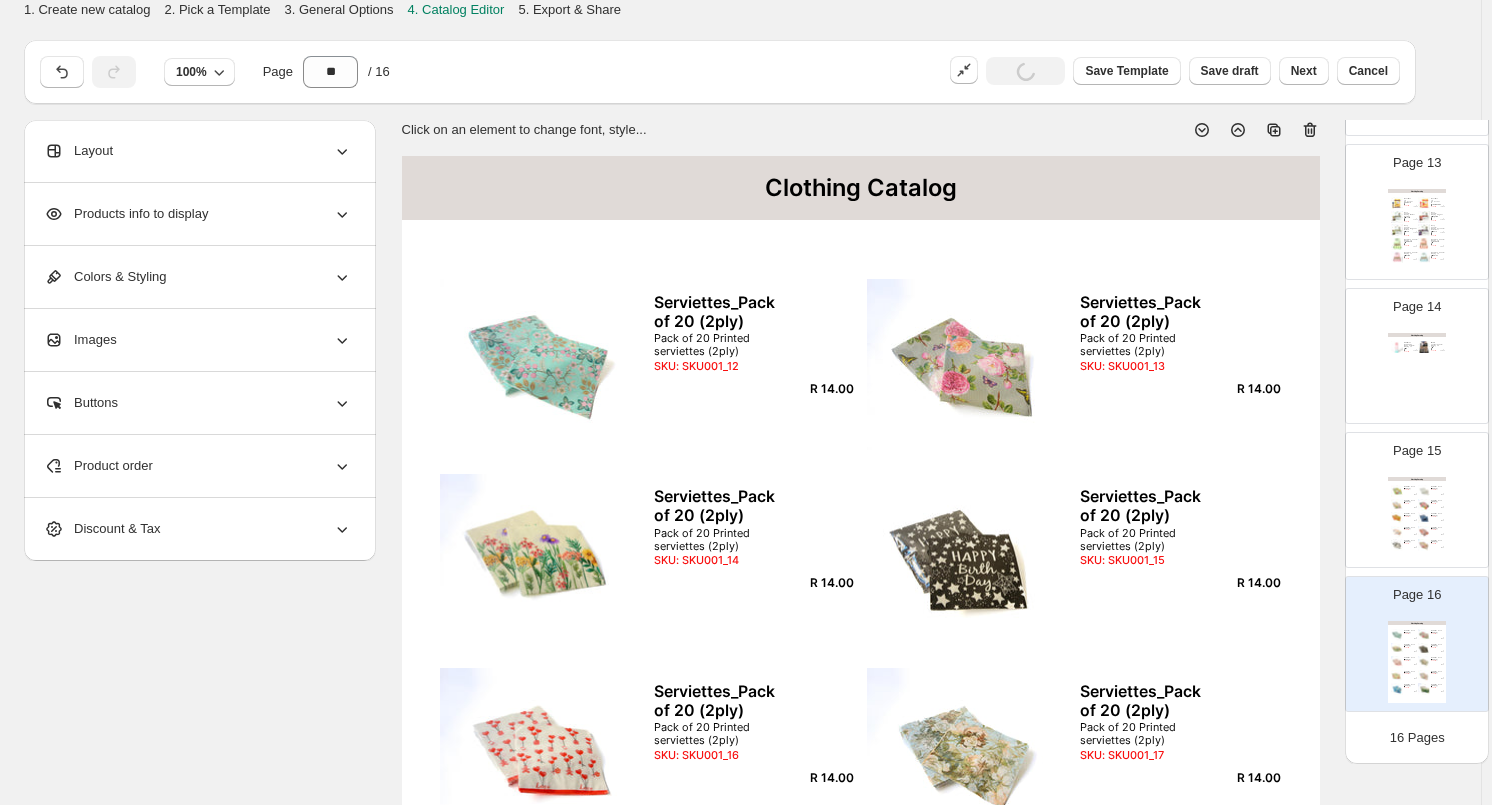 click 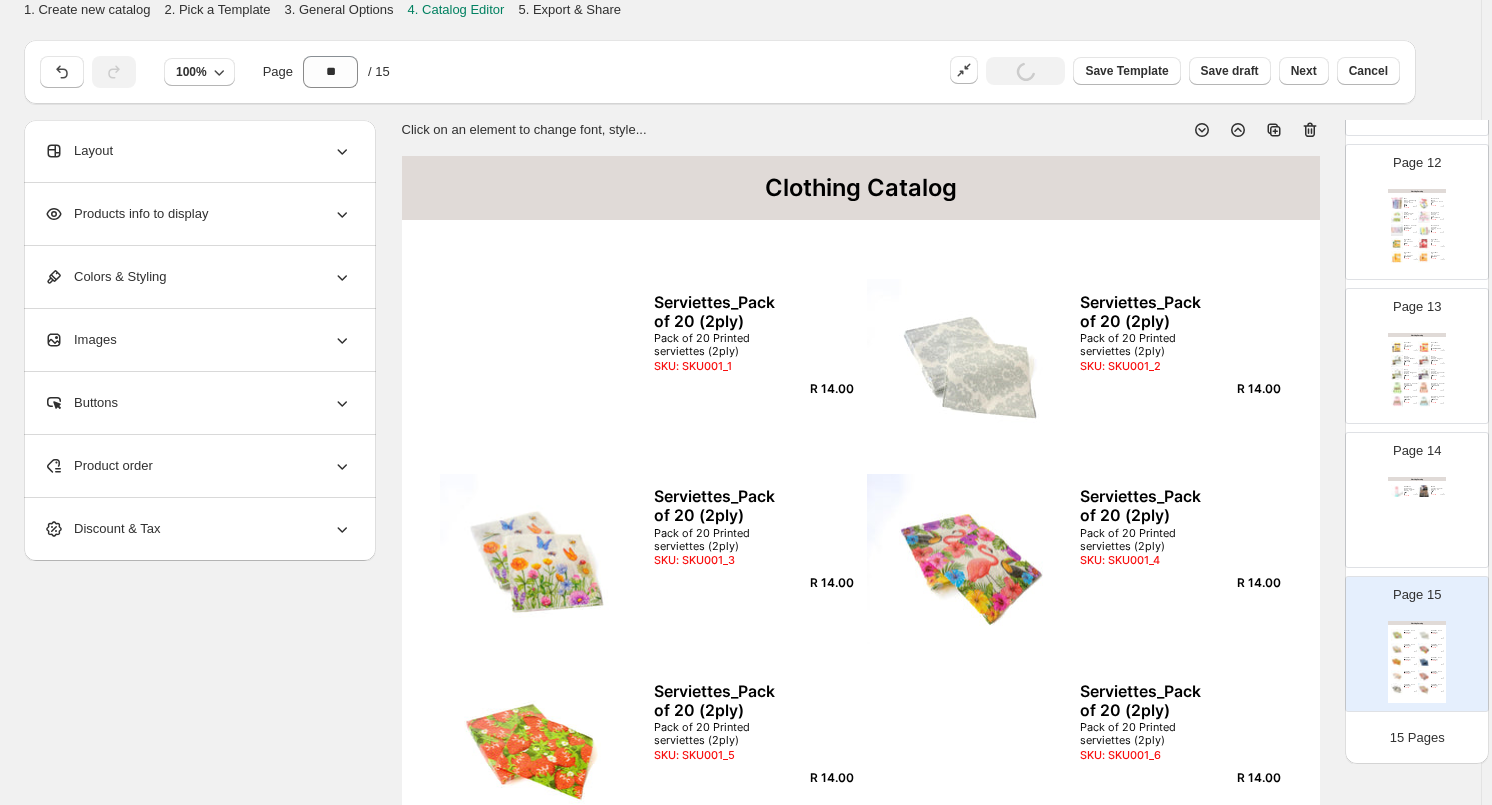 click 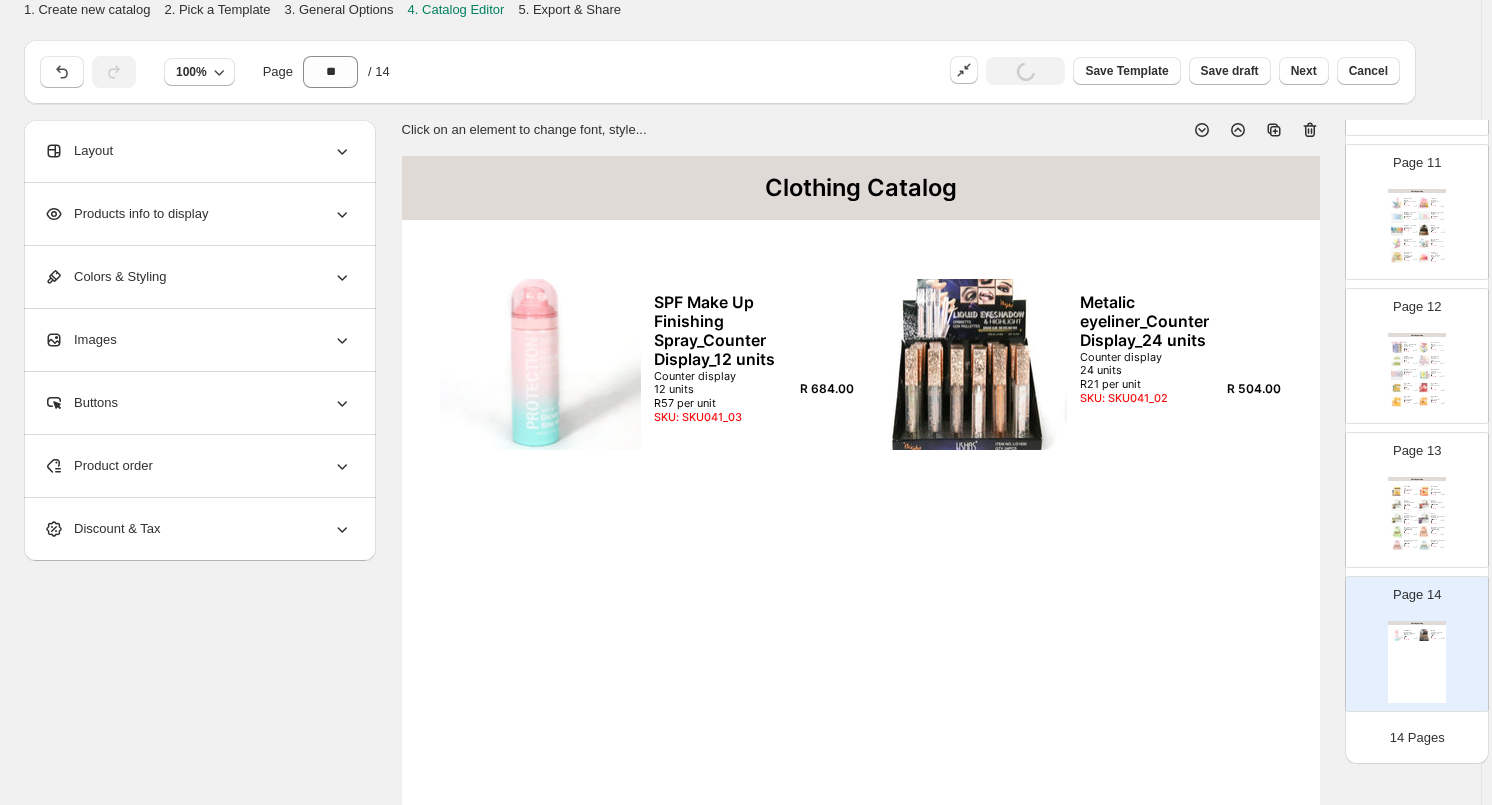 click 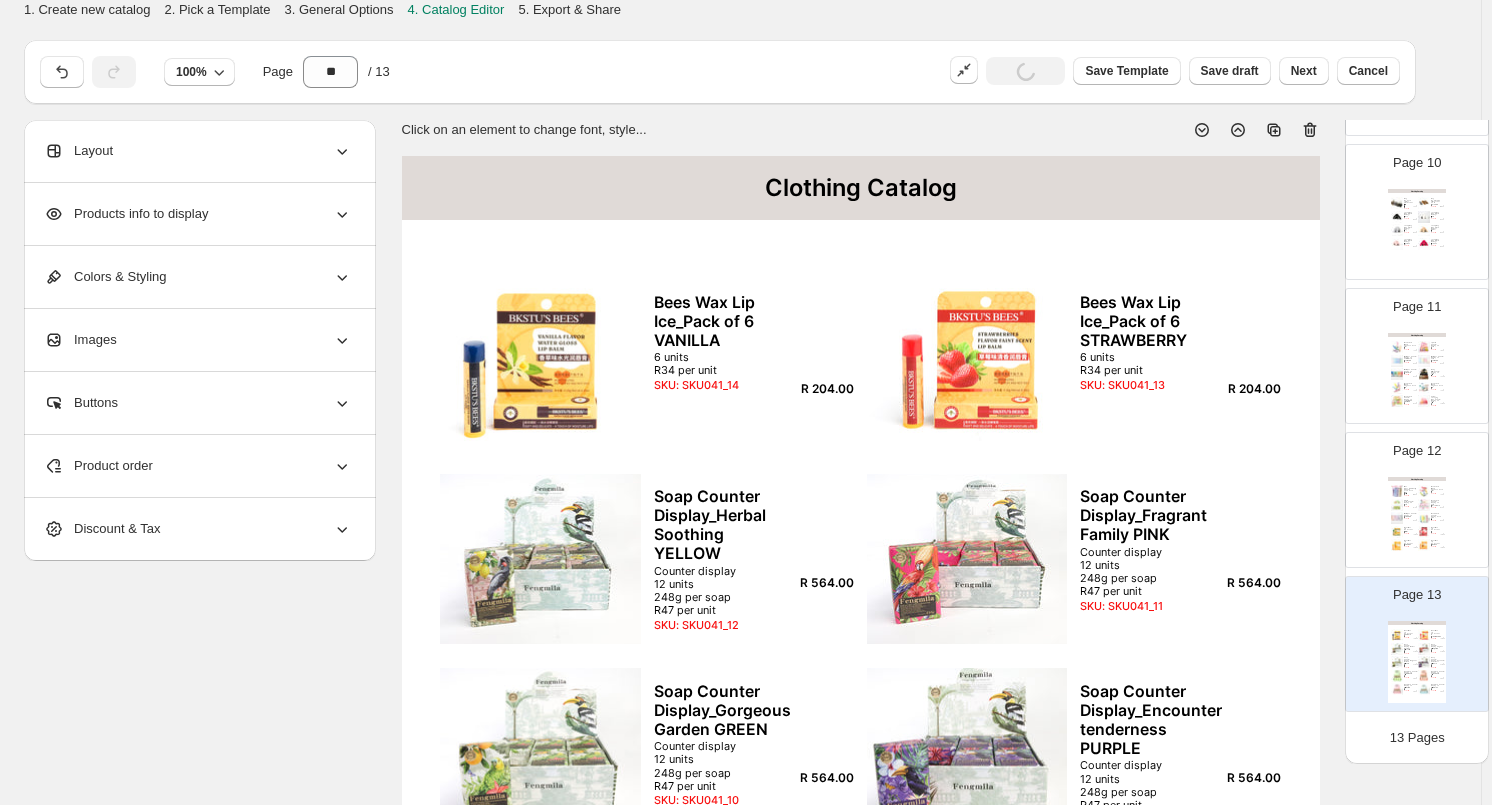 click 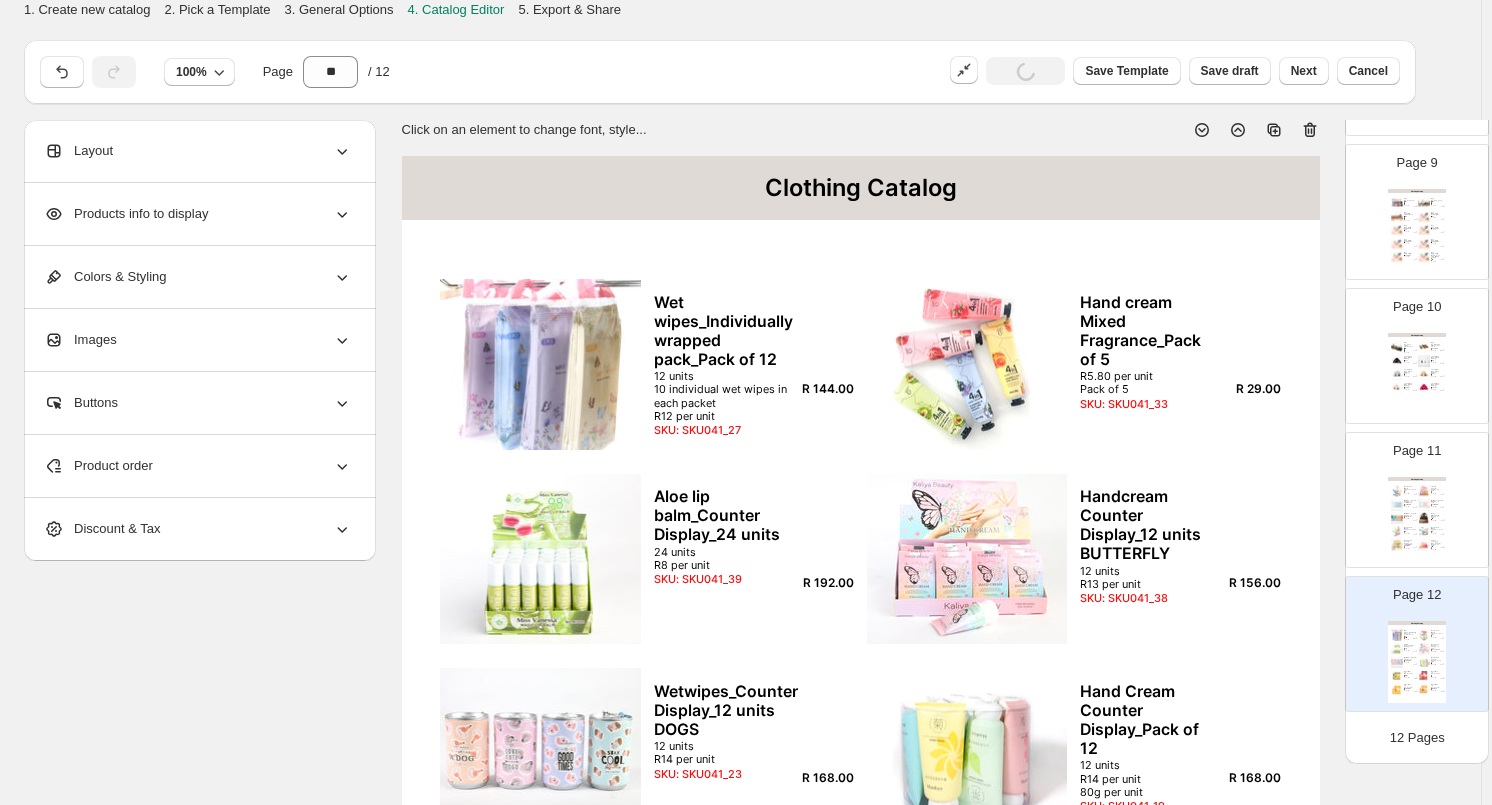 click 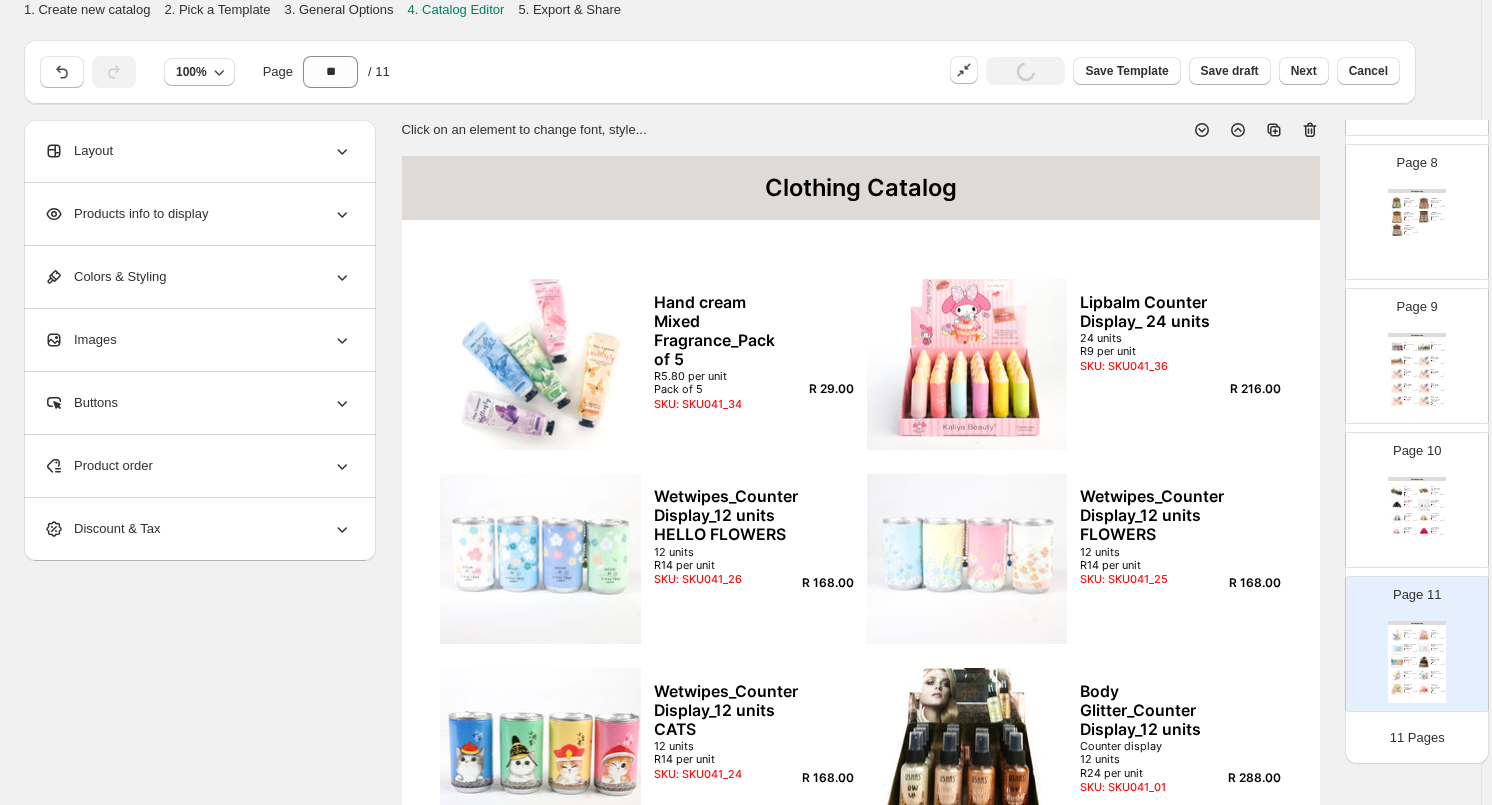 click 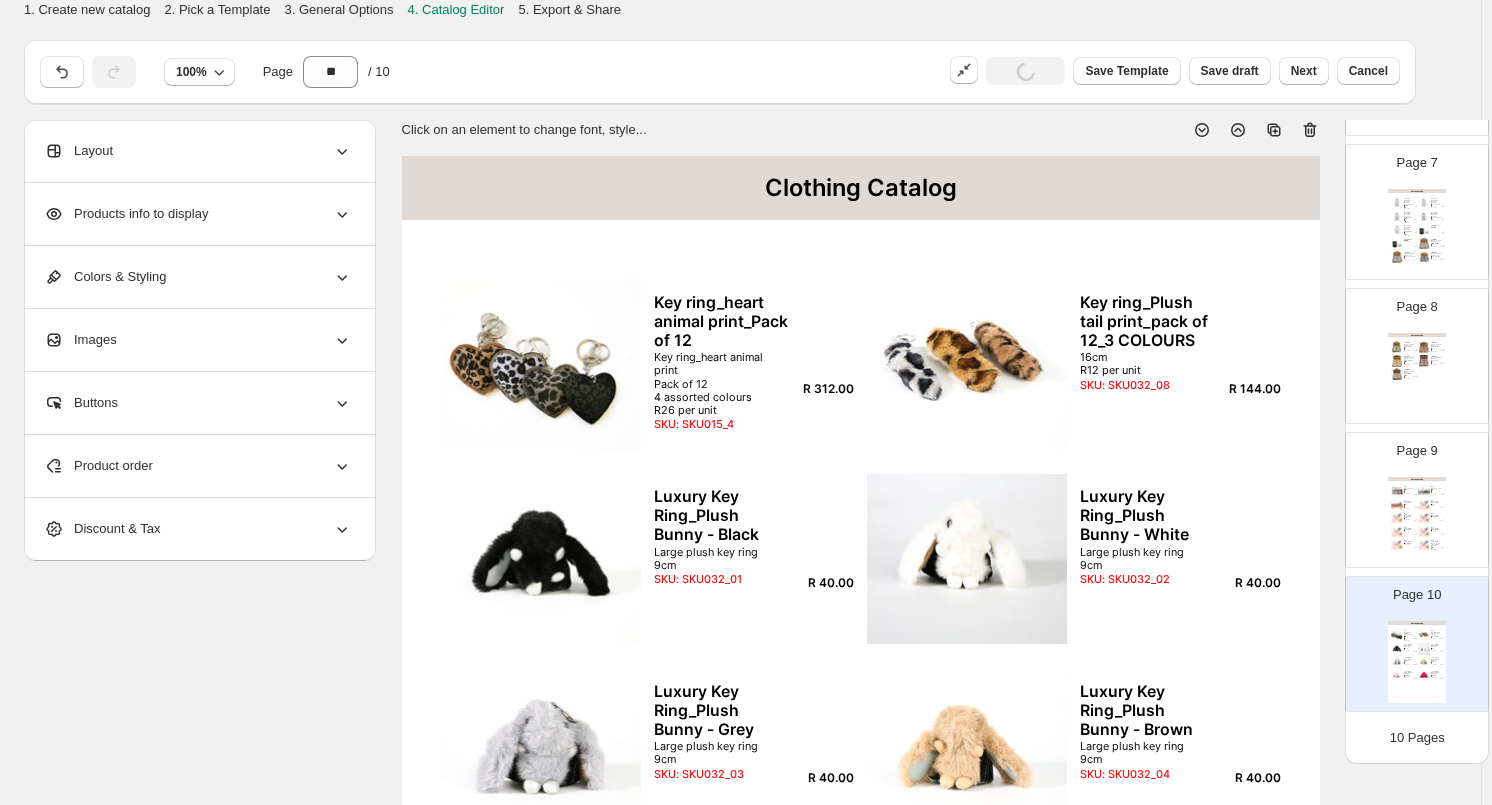 click 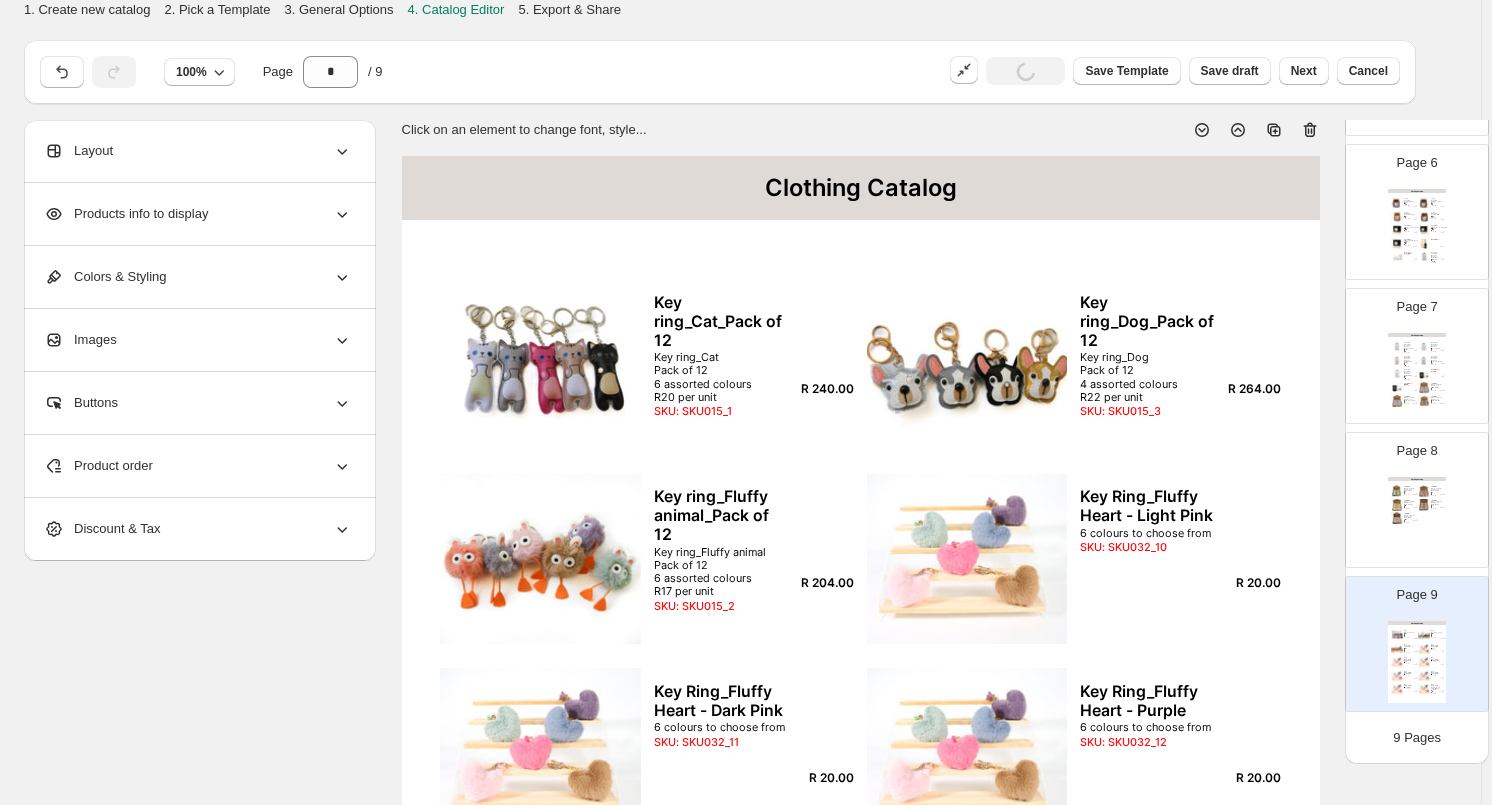 click 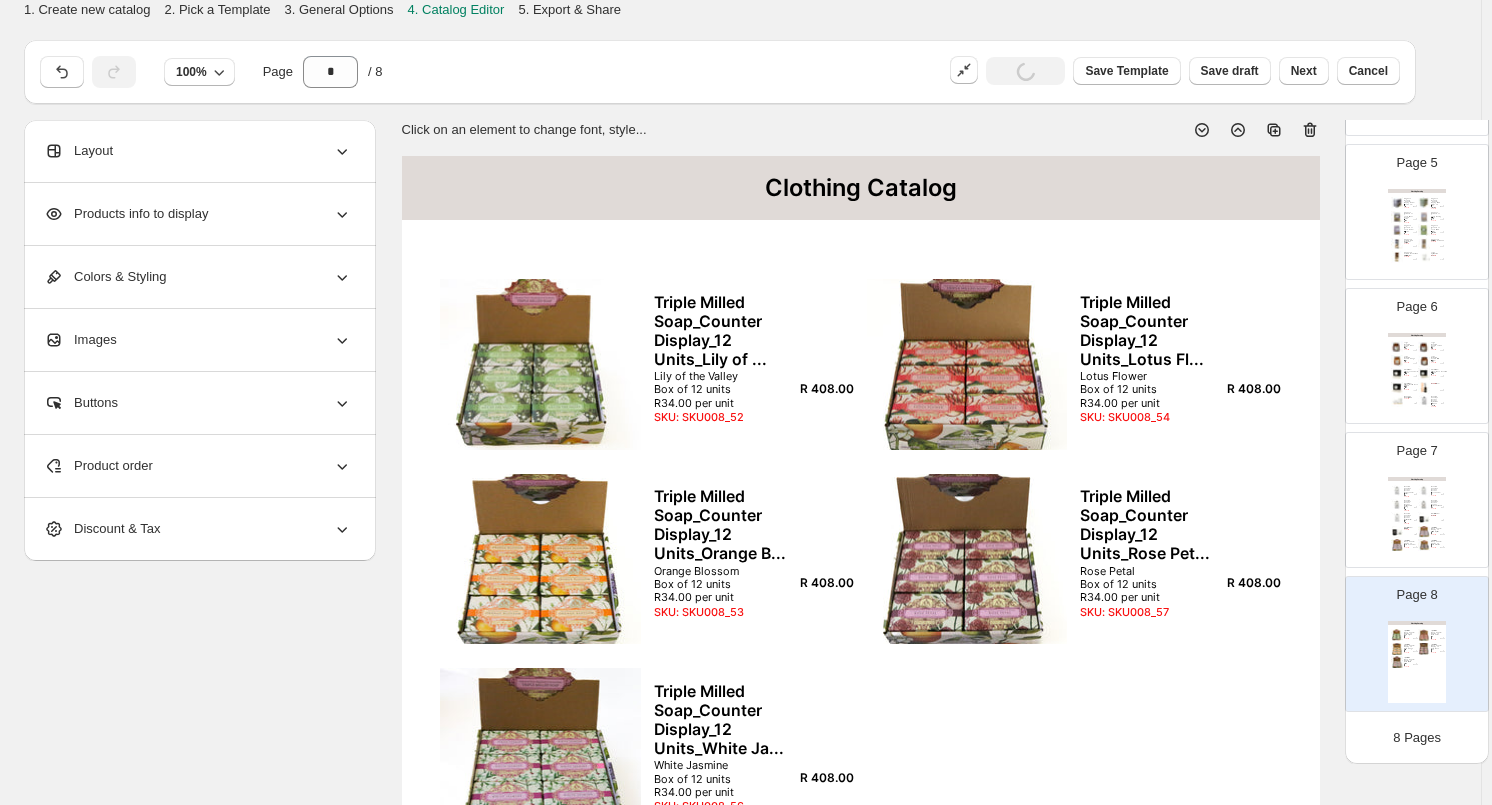 click 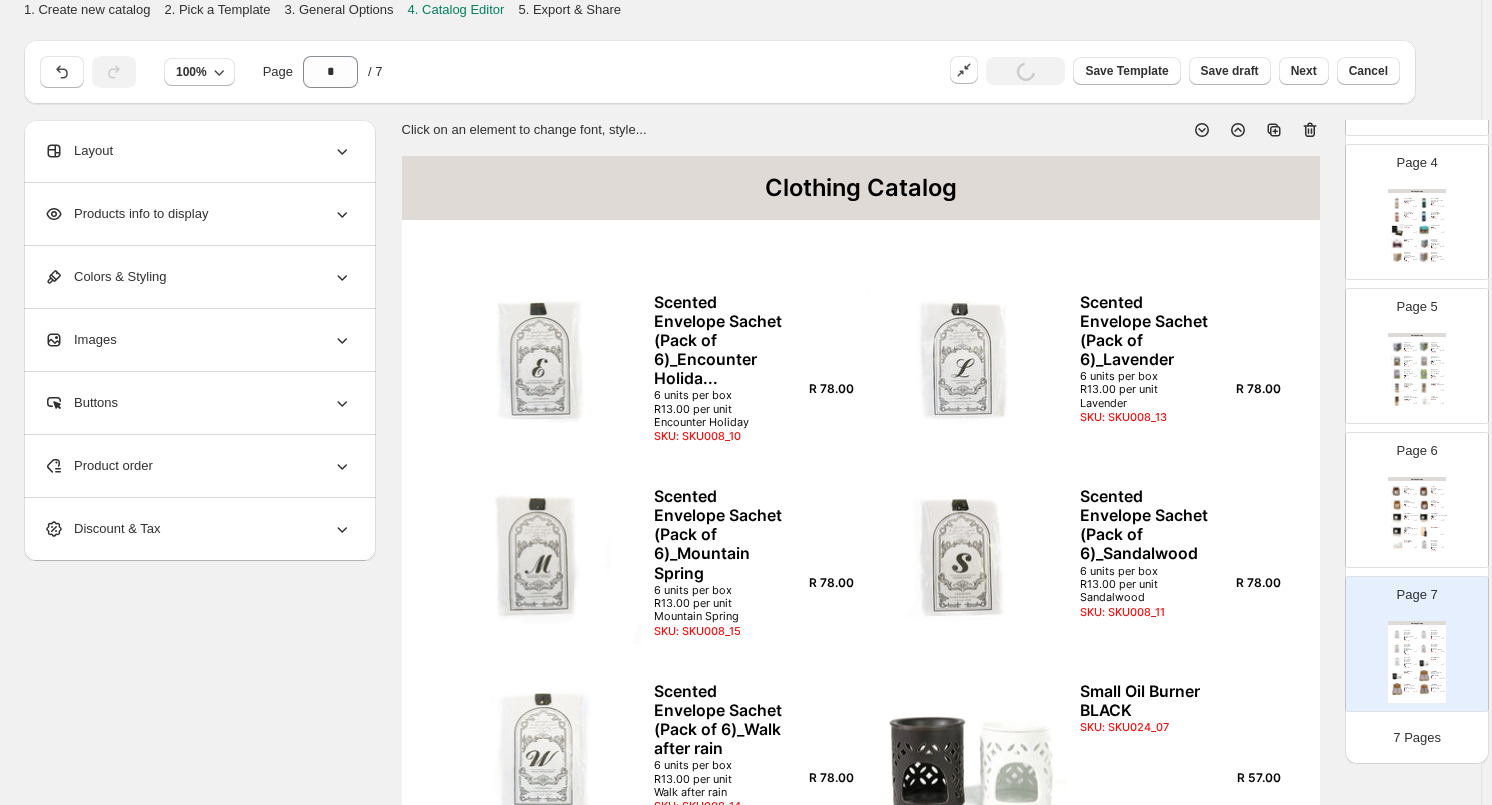 scroll, scrollTop: 496, scrollLeft: 0, axis: vertical 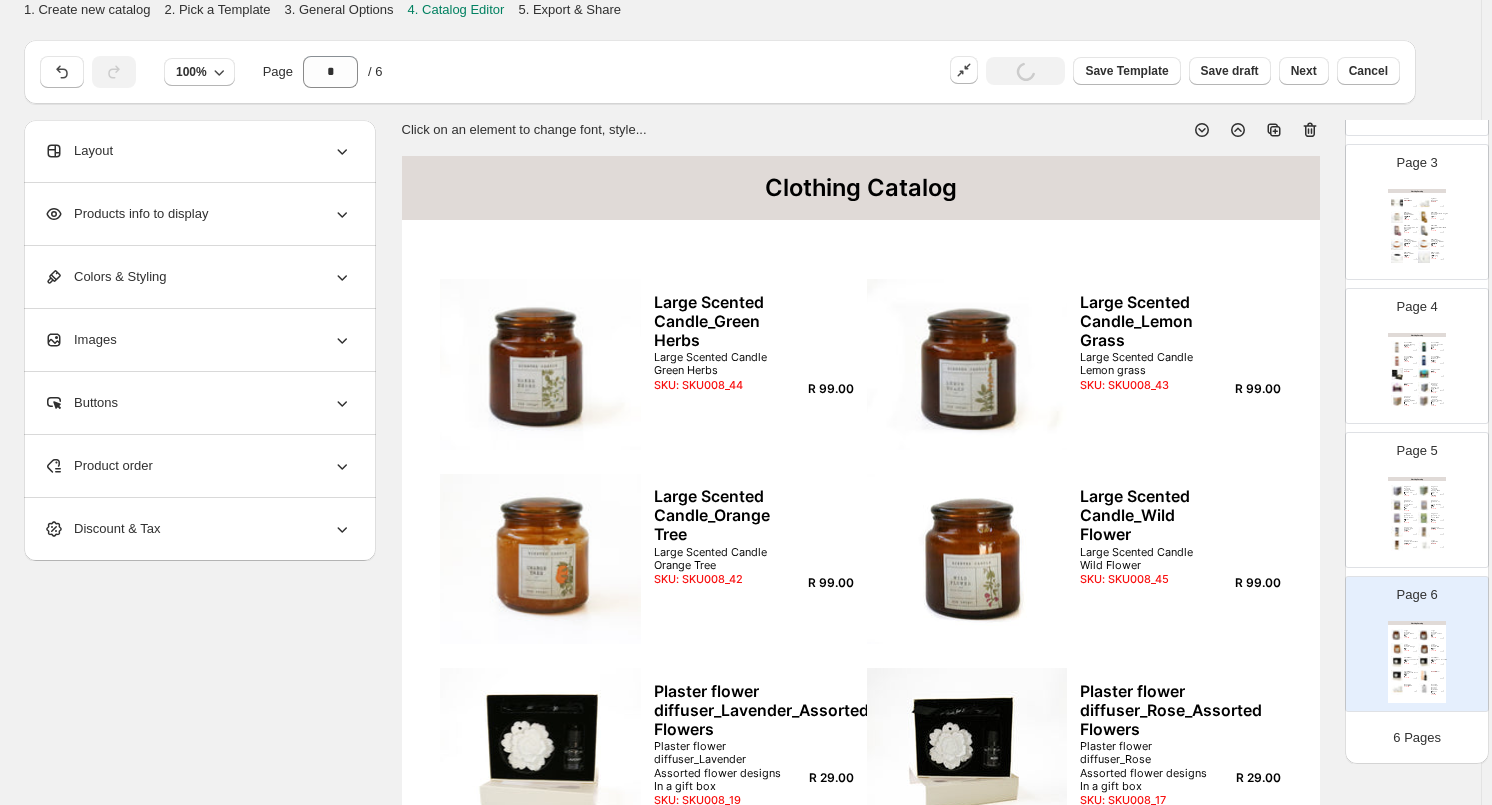 click 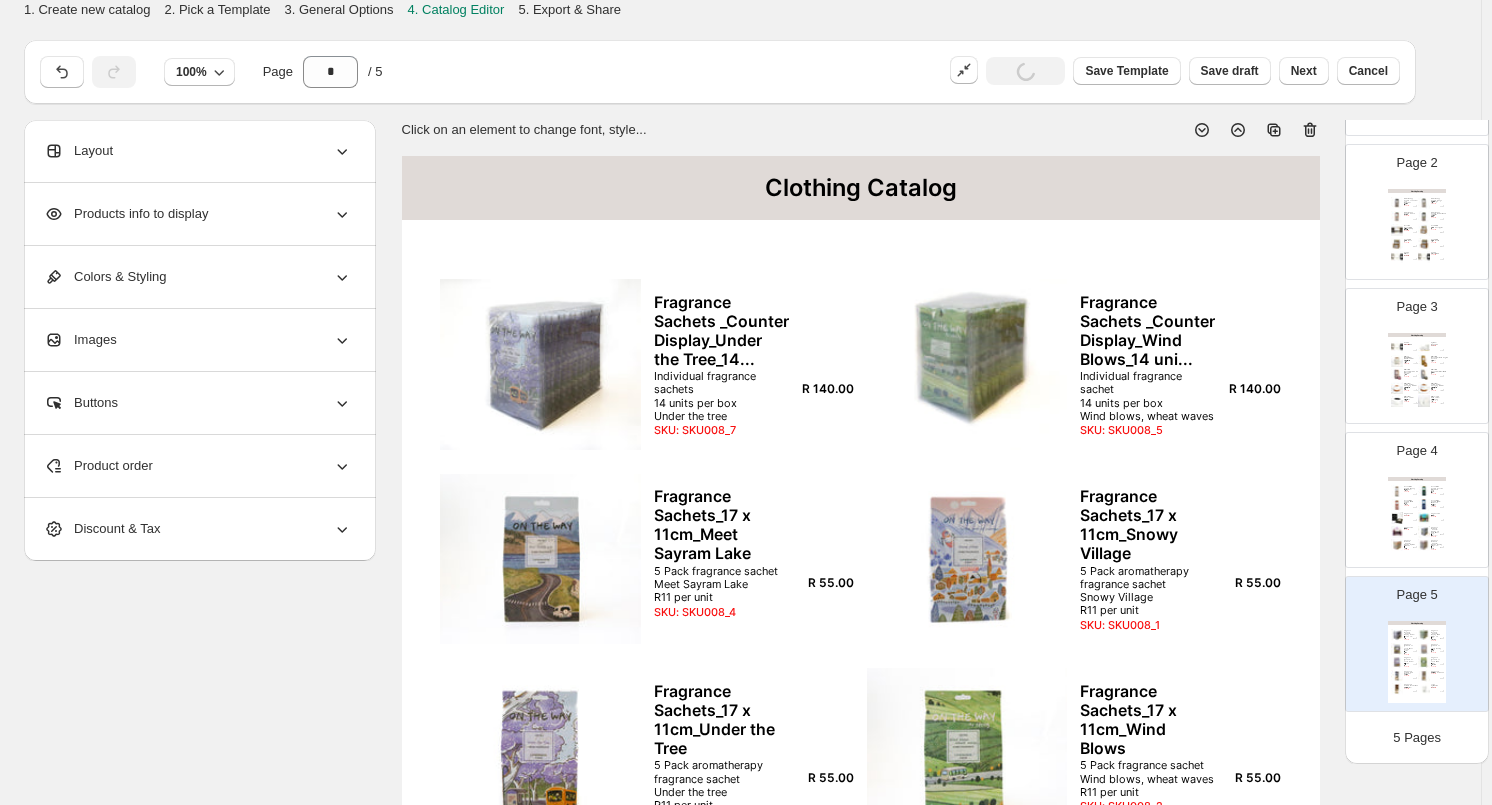 click 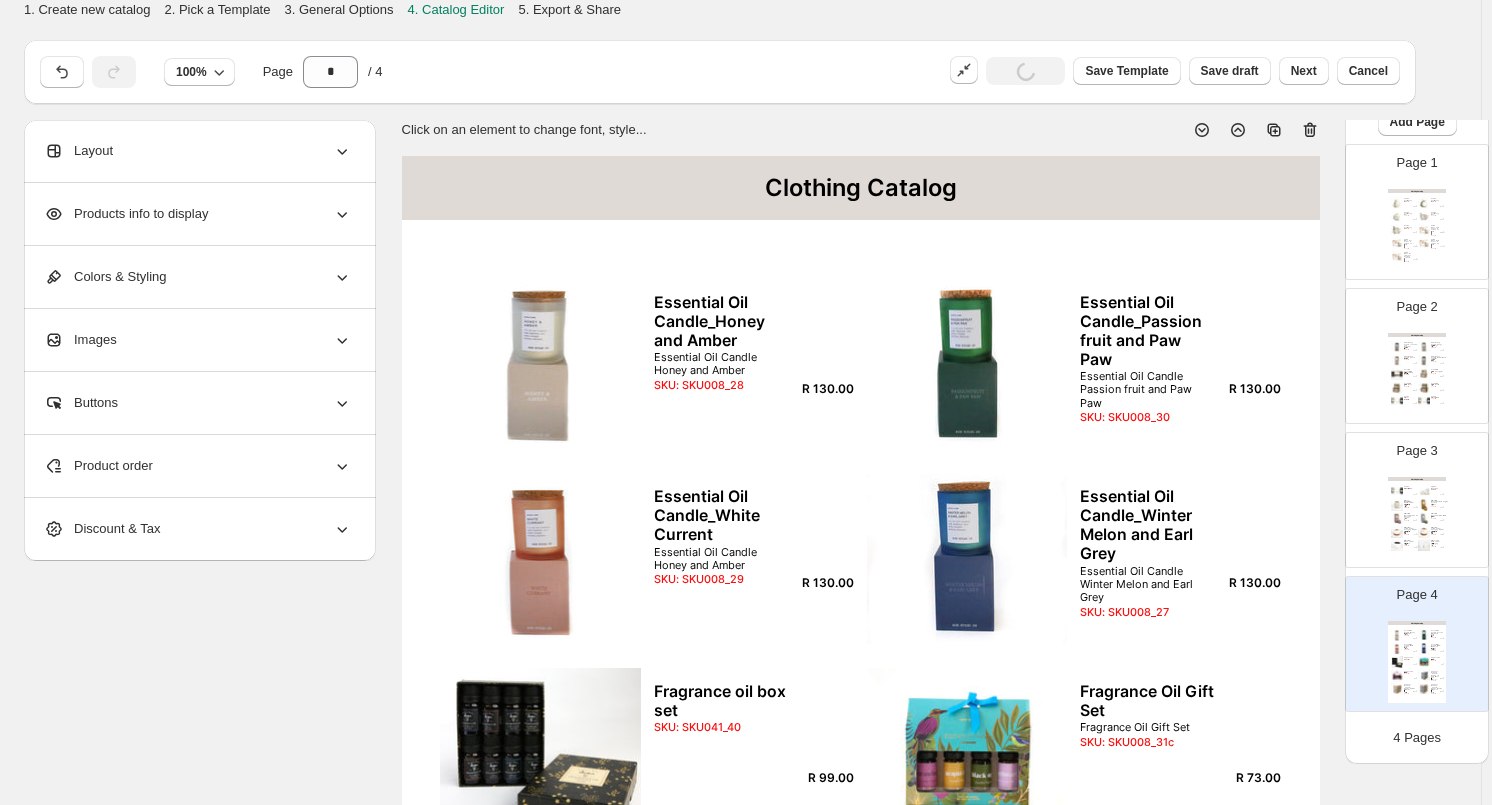 scroll, scrollTop: 64, scrollLeft: 0, axis: vertical 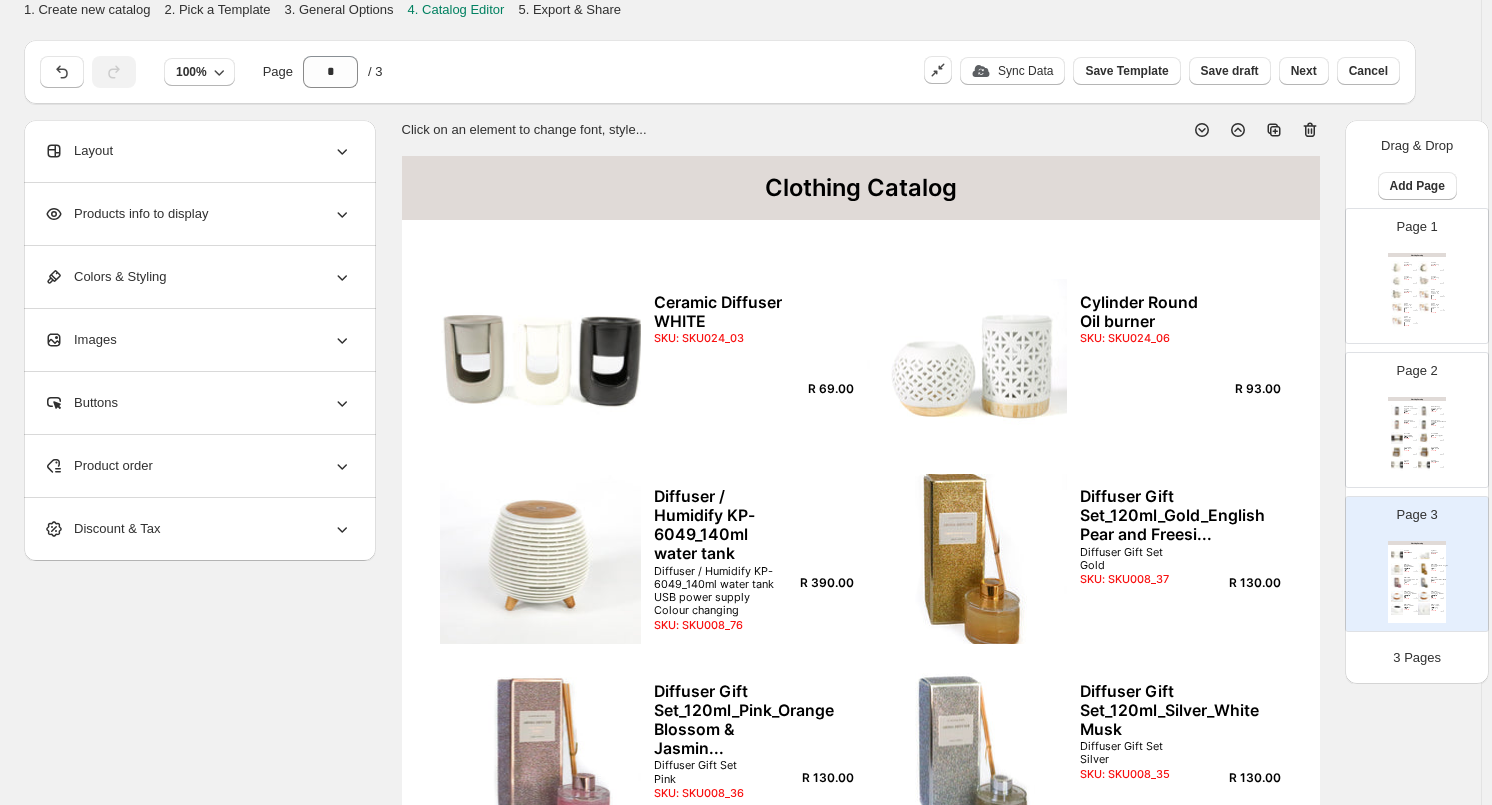 click at bounding box center [1397, 294] 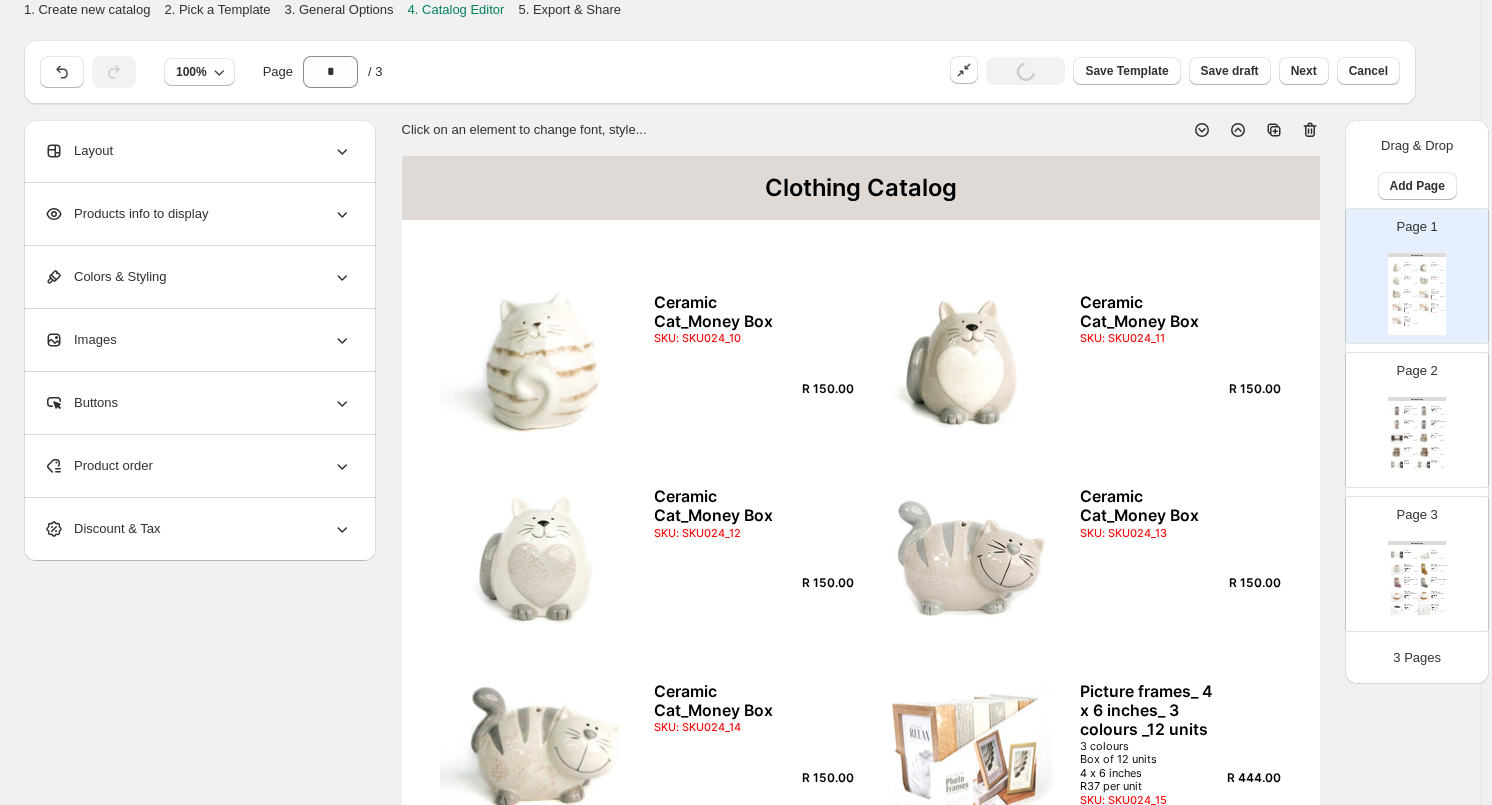 click at bounding box center (1424, 425) 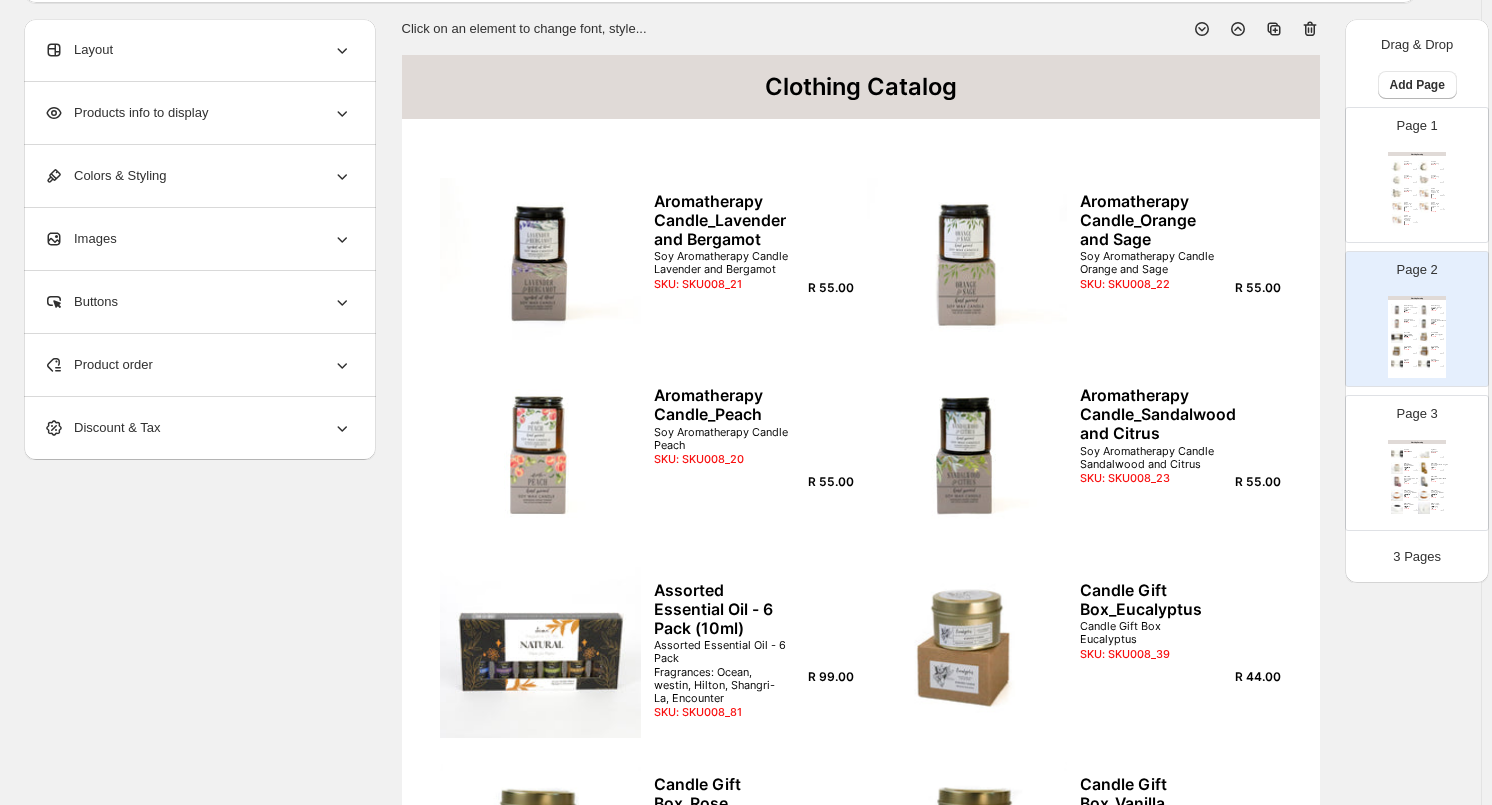 scroll, scrollTop: 100, scrollLeft: 0, axis: vertical 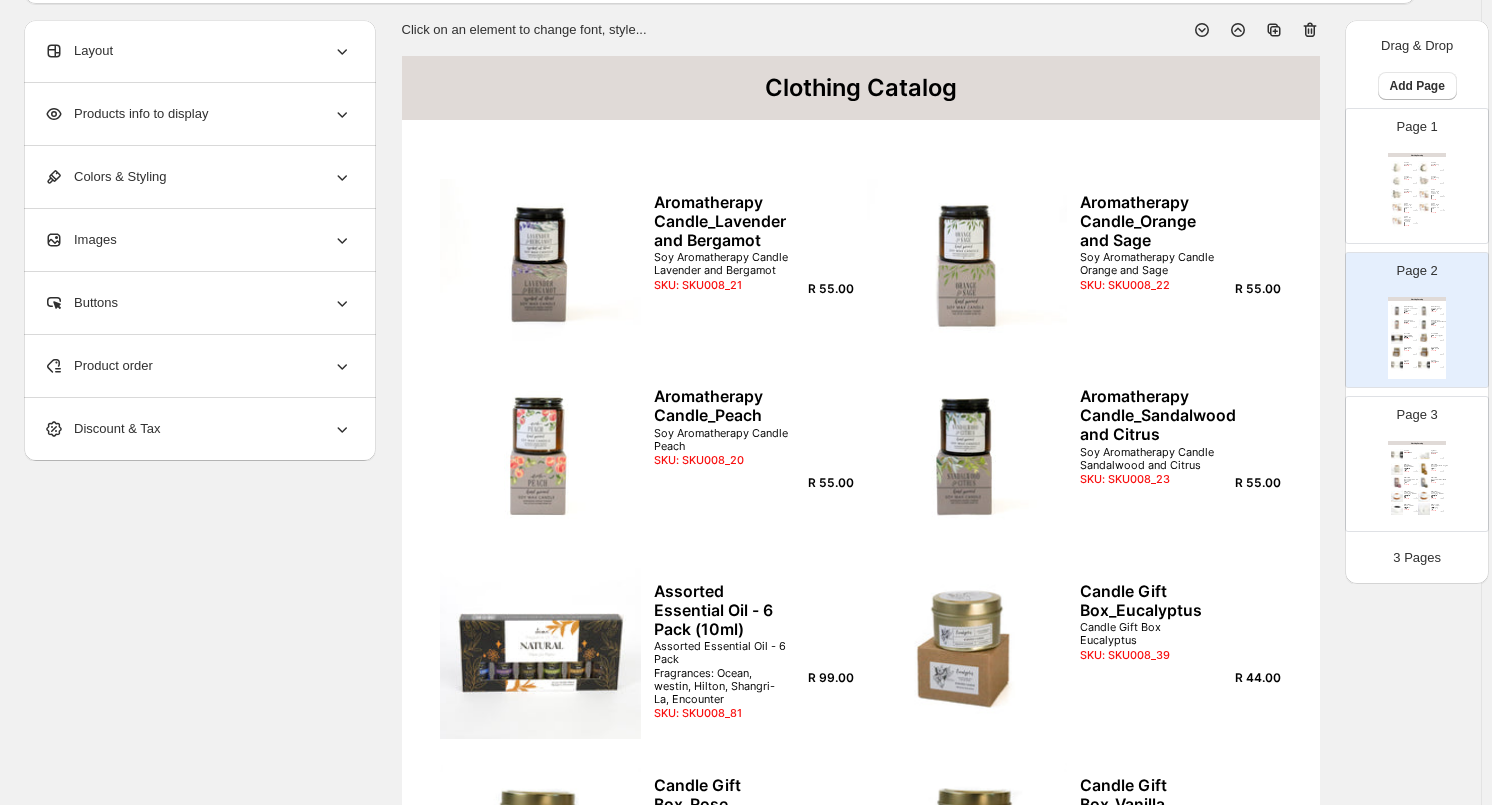 click on "Clothing Catalog Ceramic Diffuser WHITE SKU:  SKU024_03 R 69.00 Cylinder Round Oil burner SKU:  SKU024_06 R 93.00 Diffuser / Humidify KP-6049_140ml water tank Diffuser / Humidify KP-6049_140ml water tank
USB power supply
Colour changing SKU:  SKU008_76 R 390.00 Diffuser Gift Set_120ml_Gold_English Pear and Freesi... Diffuser Gift Set
Gold SKU:  SKU008_37 R 130.00 Diffuser Gift Set_120ml_Pink_Orange Blossom & Jasmin... Diffuser Gift Set
Pink SKU:  SKU008_36 R 130.00 Diffuser Gift Set_120ml_Silver_White Musk Diffuser Gift Set
Silver SKU:  SKU008_35 R 130.00 Diffuser KP-1760_Colour Changing_300ml water tank Diffuser KP-1760_Colour Changing_300ml water tank
2 point power supply
Remote control SKU:  SKU008_78 R 299.00 Diffuser KP-1780_Colour Changing_600ml water tank Diffuser KP-1780_Colour Changing_600ml water tank
2 point power supply
Remote control SKU:  SKU008_77 R 347.00 Diffuser KP-6014_150ml water tank Diffuser KP-6014_150ml water tank
USB power supply SKU:  SKU008_79 R 299.00 SKU:  SKU008_80 R 210.00" at bounding box center [1417, 482] 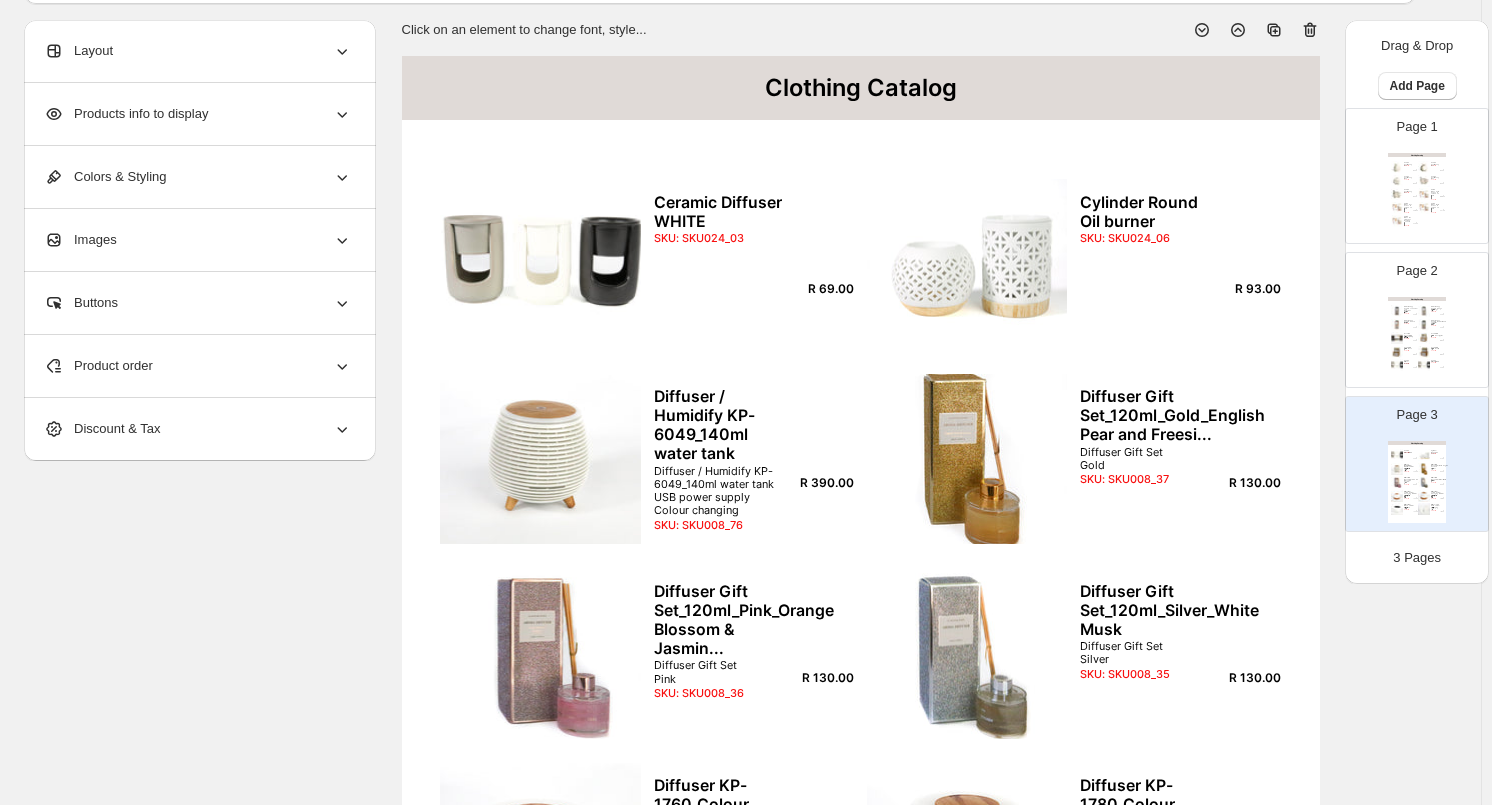 click 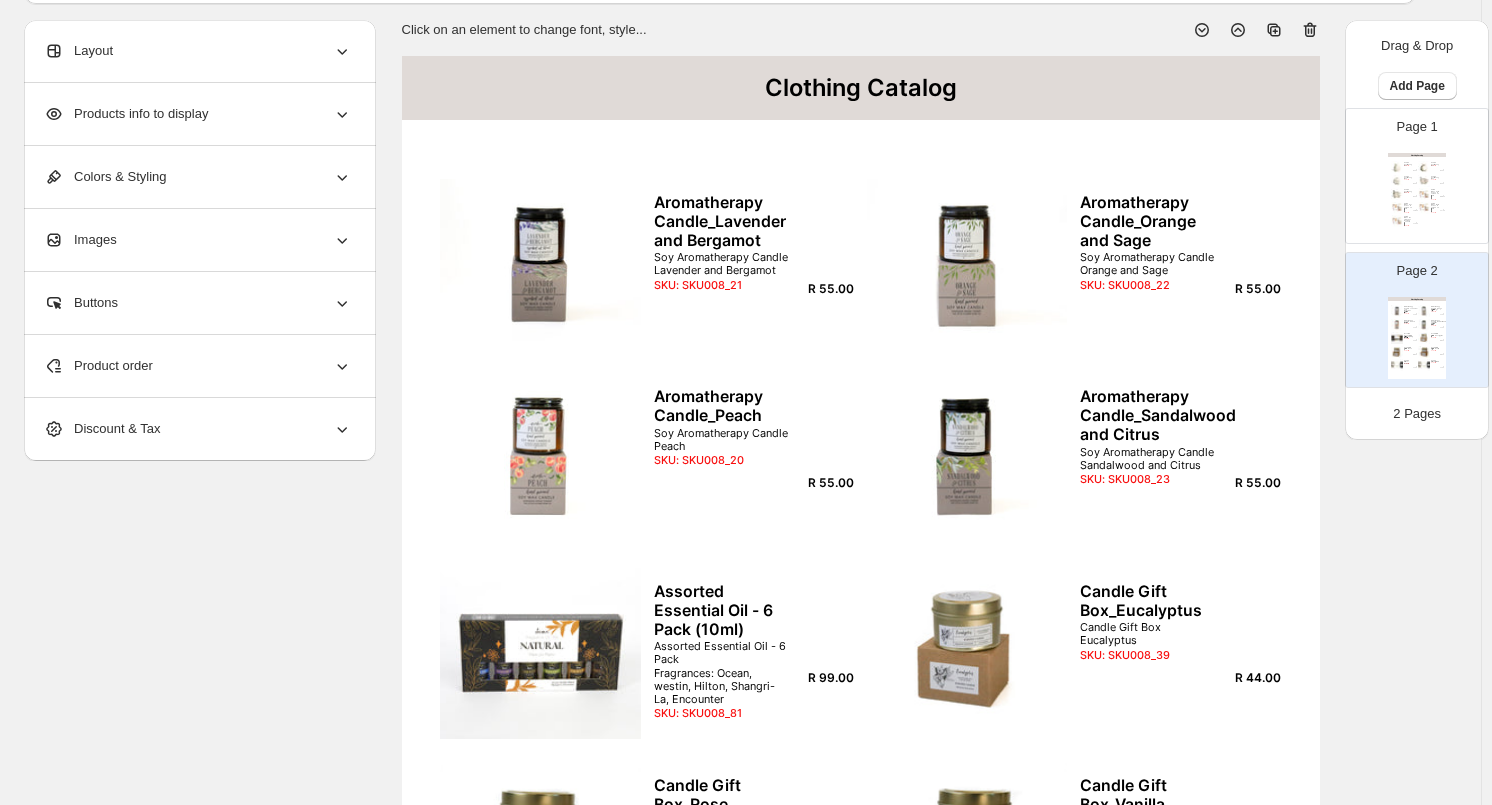 click 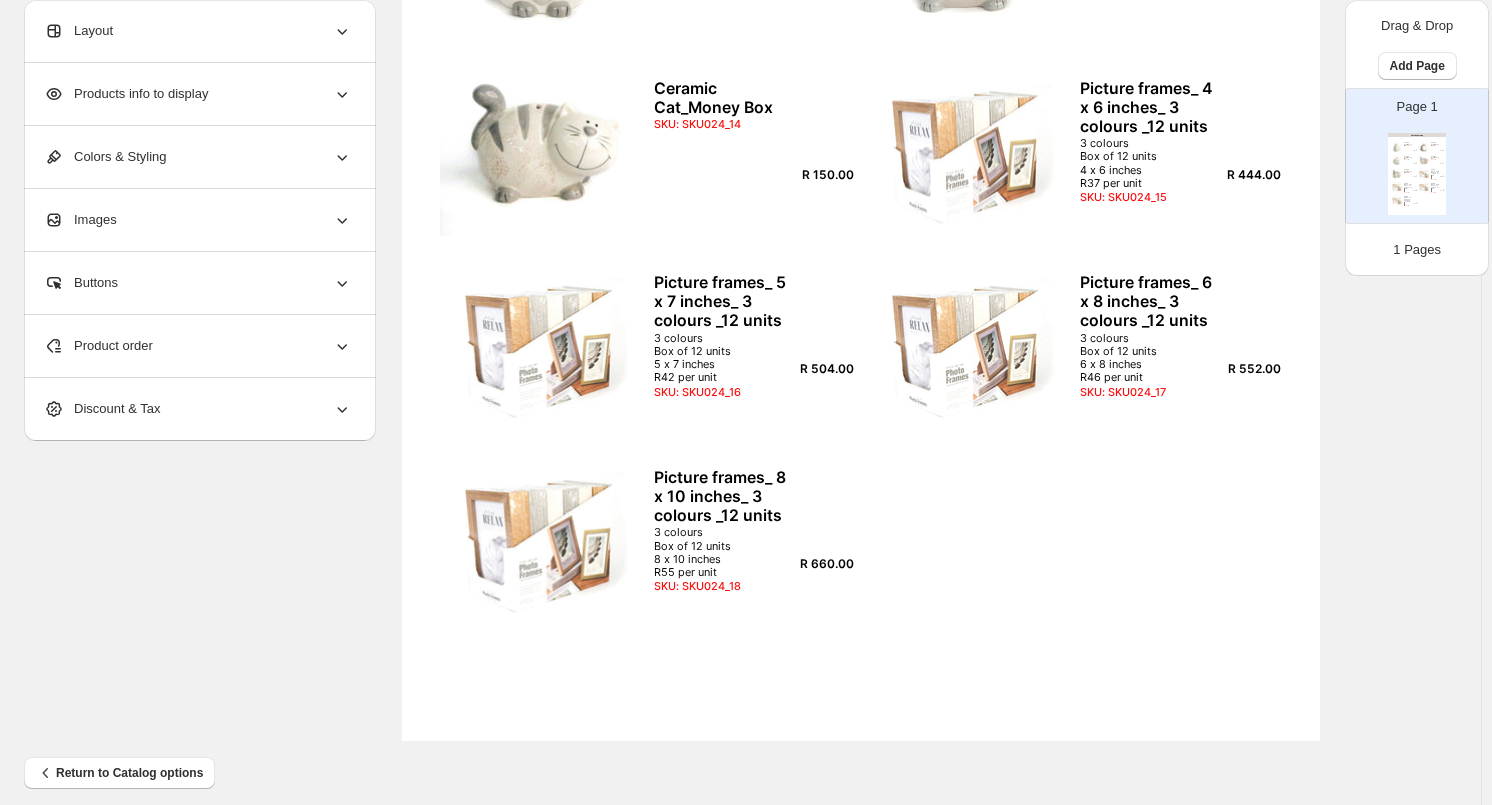 scroll, scrollTop: 21, scrollLeft: 0, axis: vertical 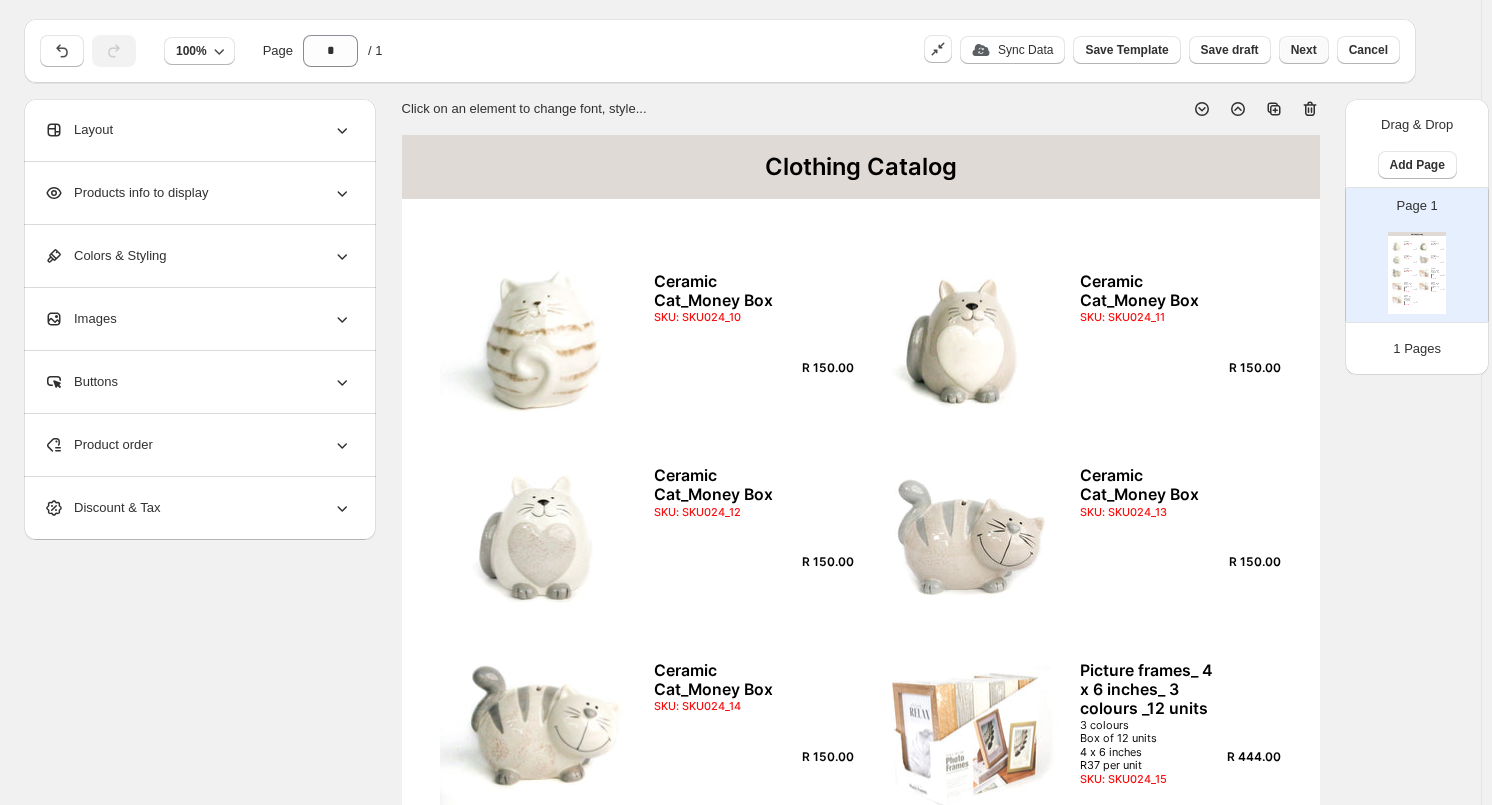 click on "Next" at bounding box center (1304, 50) 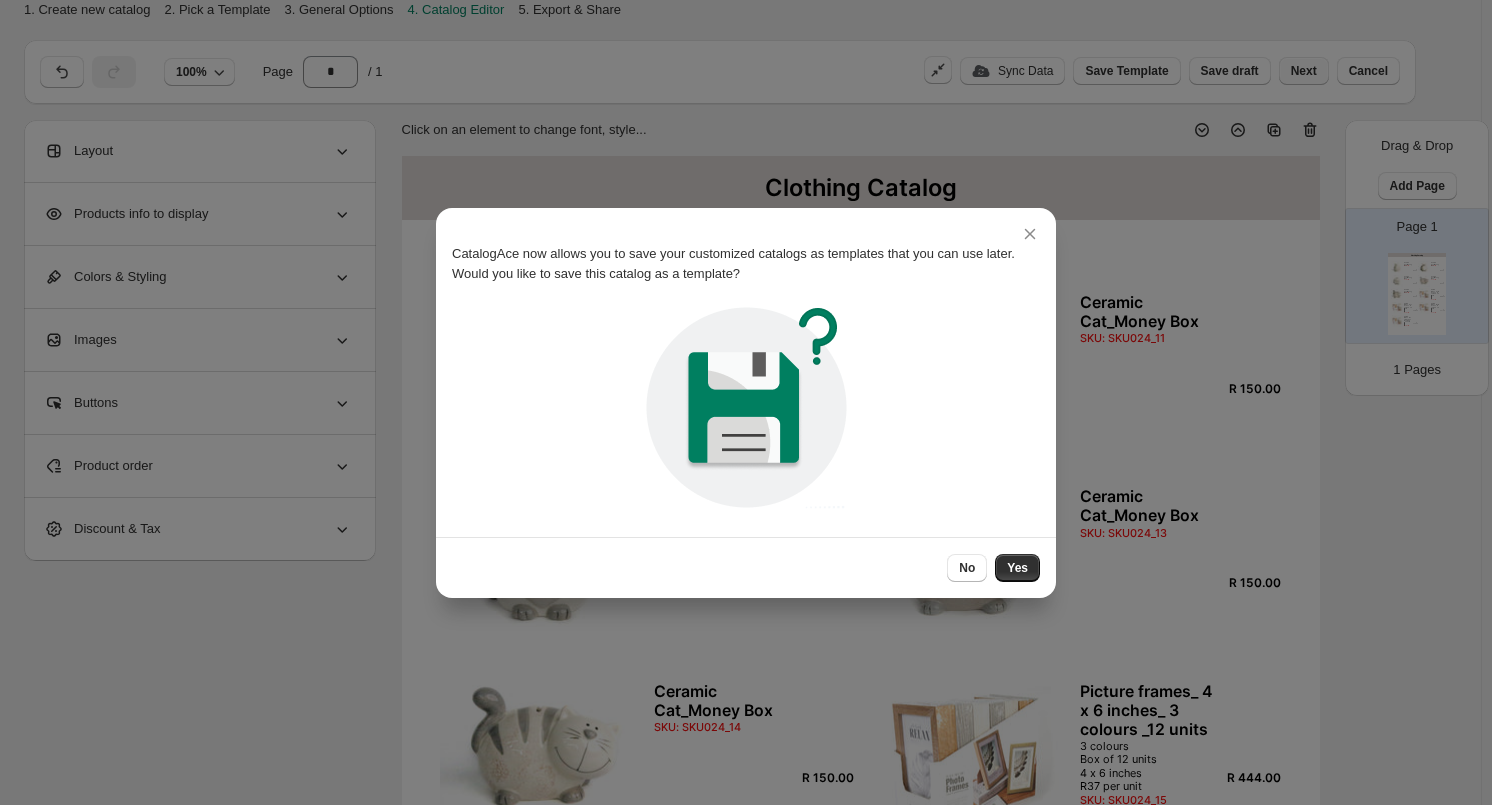 scroll, scrollTop: 0, scrollLeft: 0, axis: both 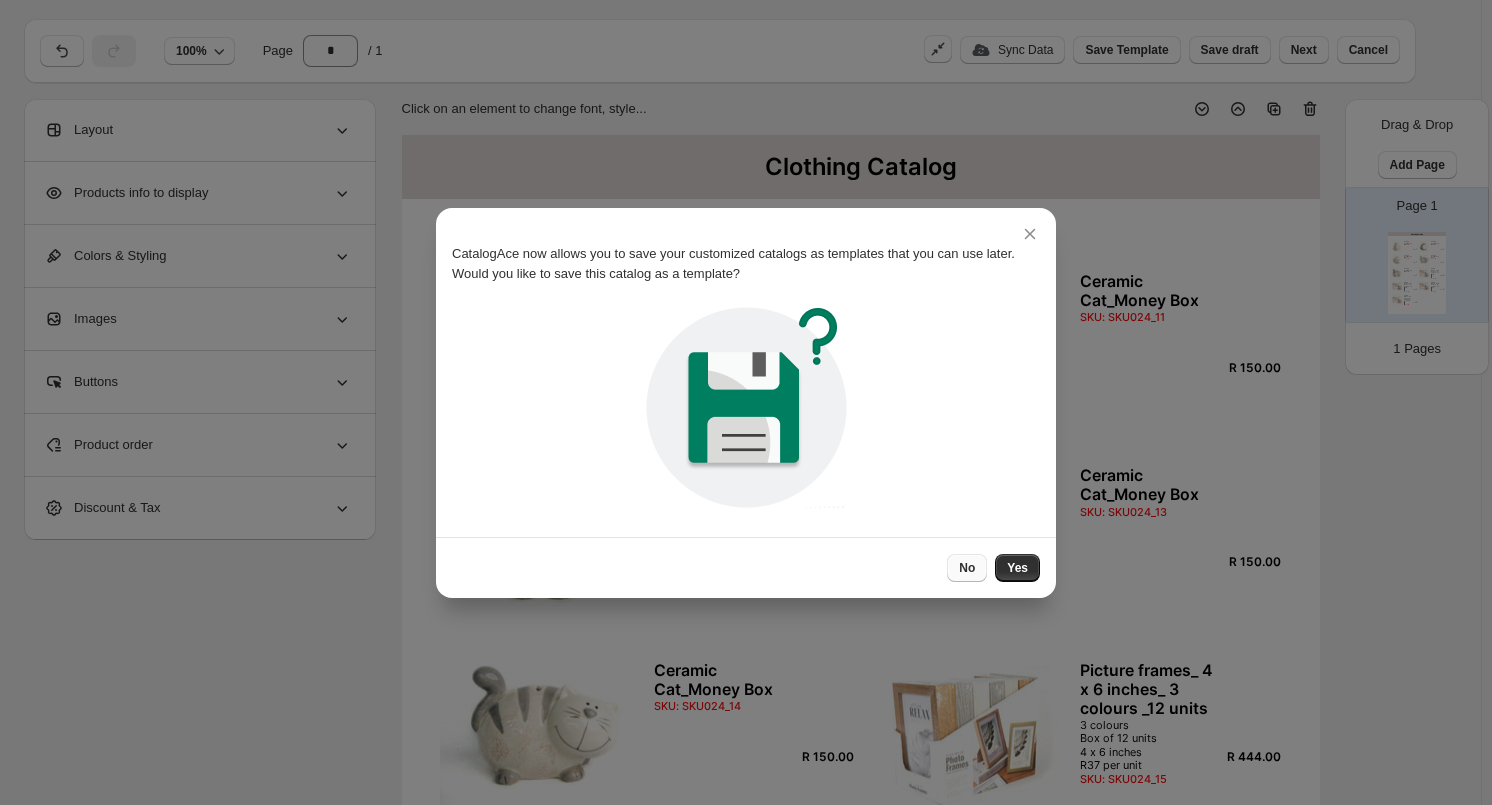click on "No" at bounding box center [967, 568] 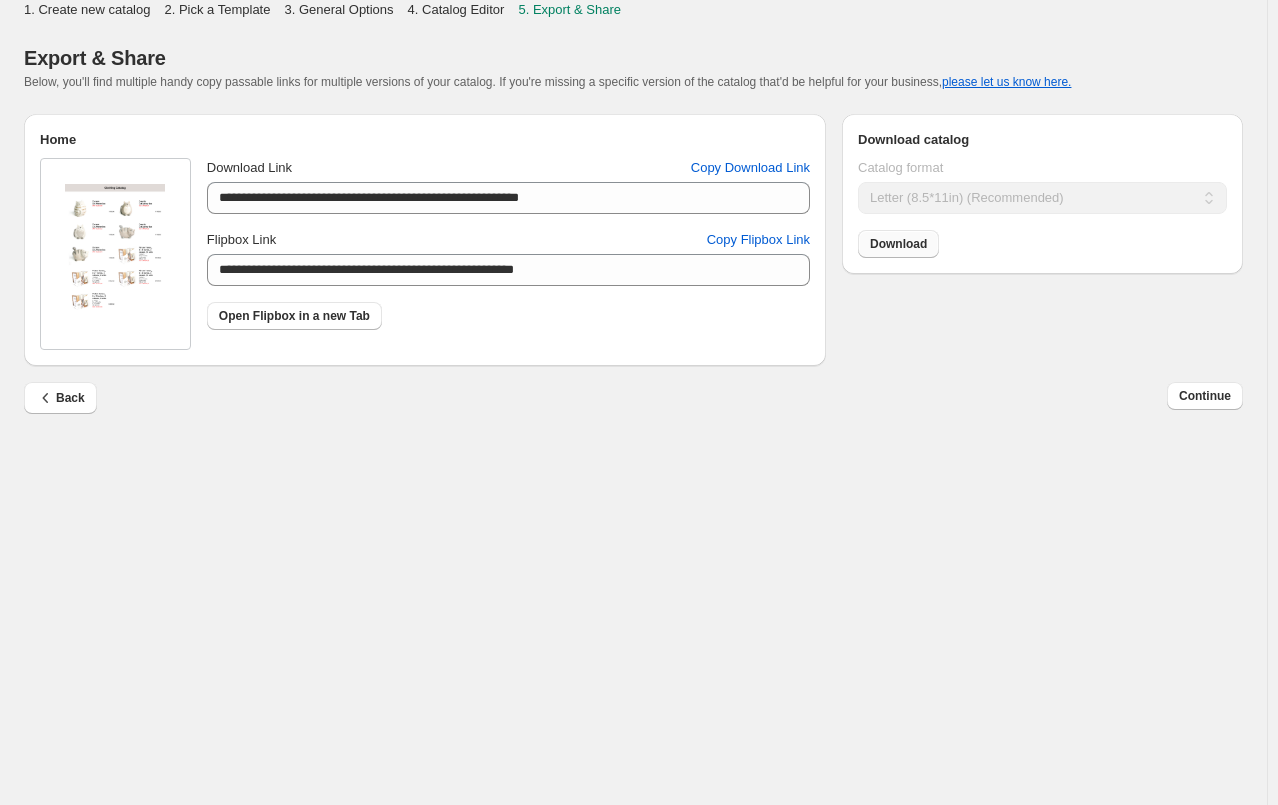click on "Download" at bounding box center (898, 244) 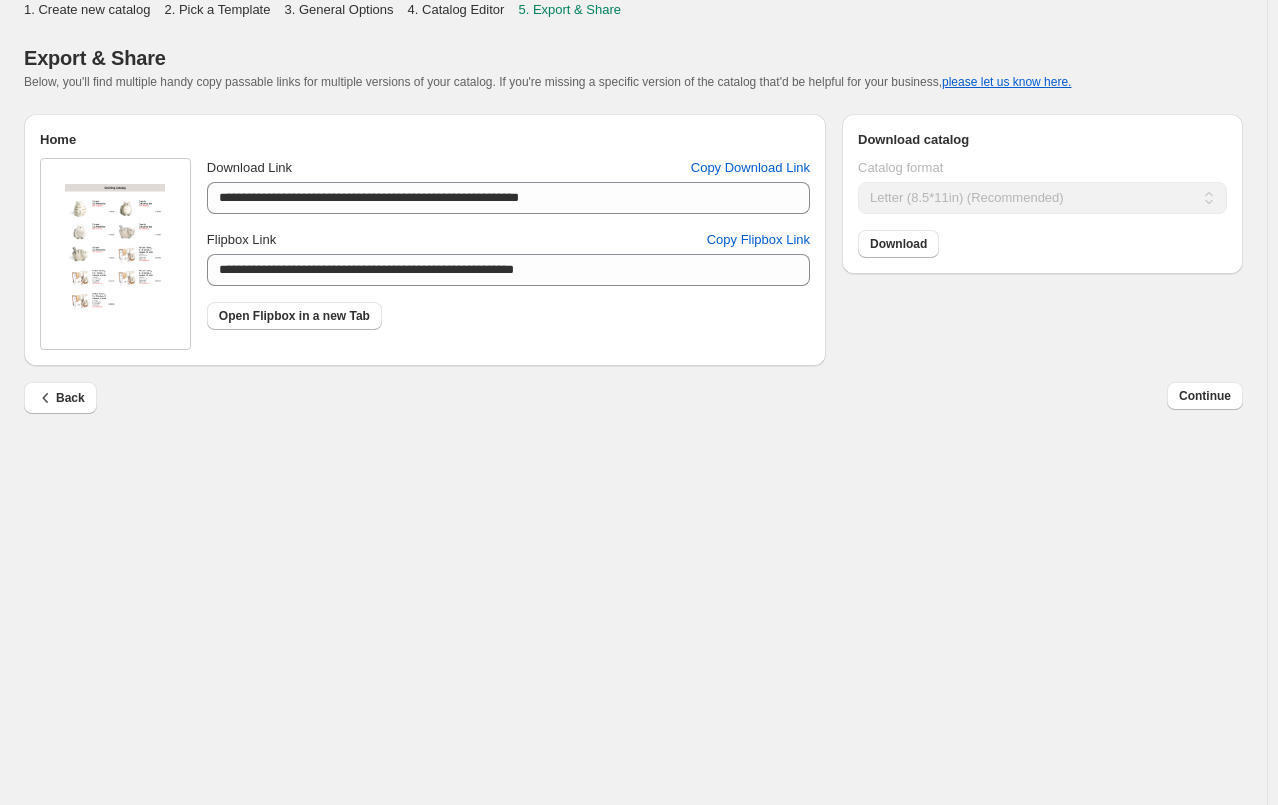 click on "Continue" at bounding box center (1205, 396) 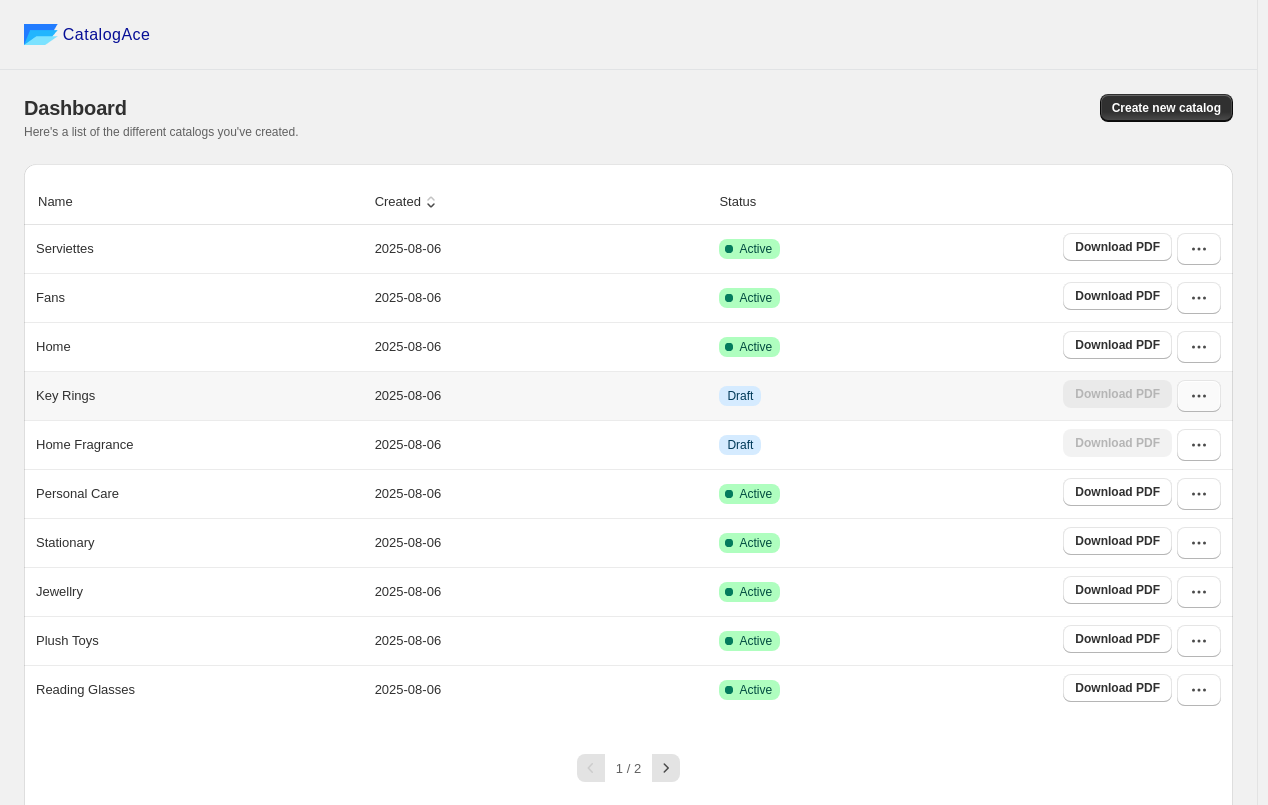 click 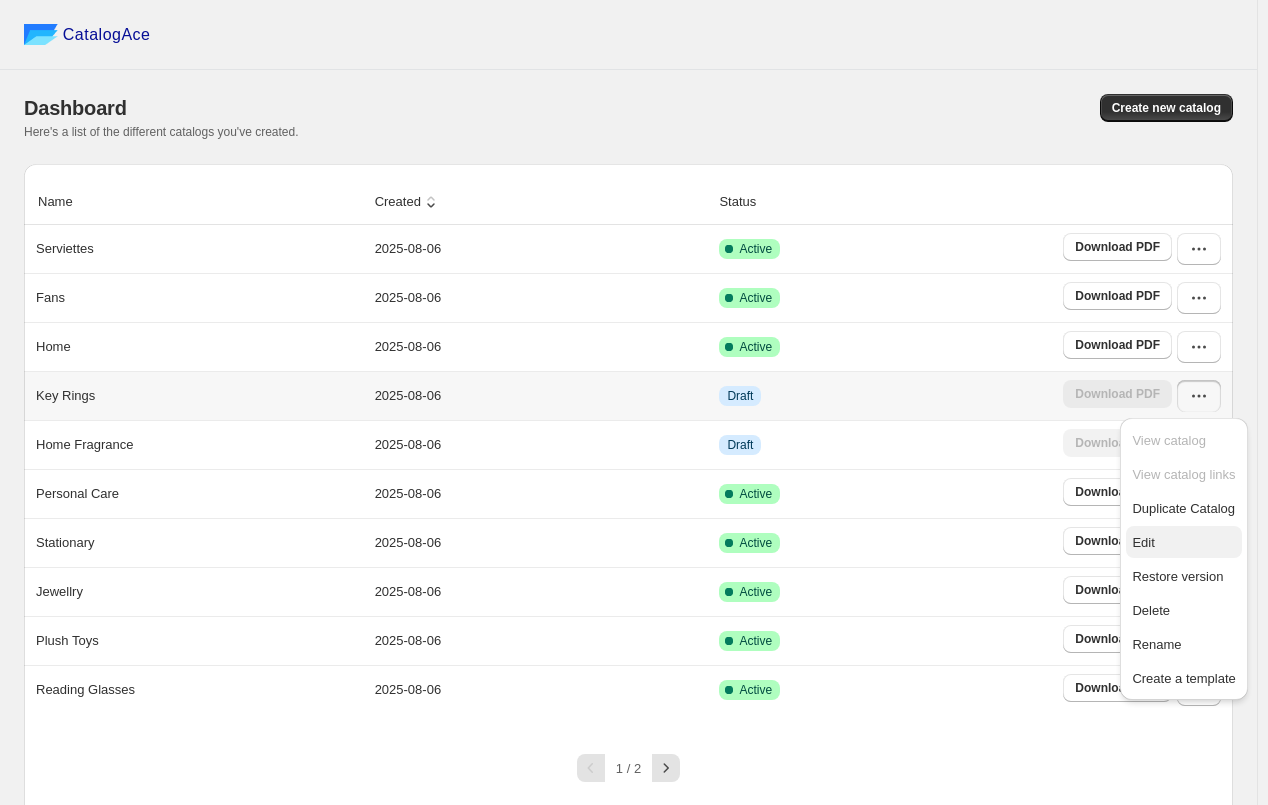 click on "Edit" at bounding box center [1183, 543] 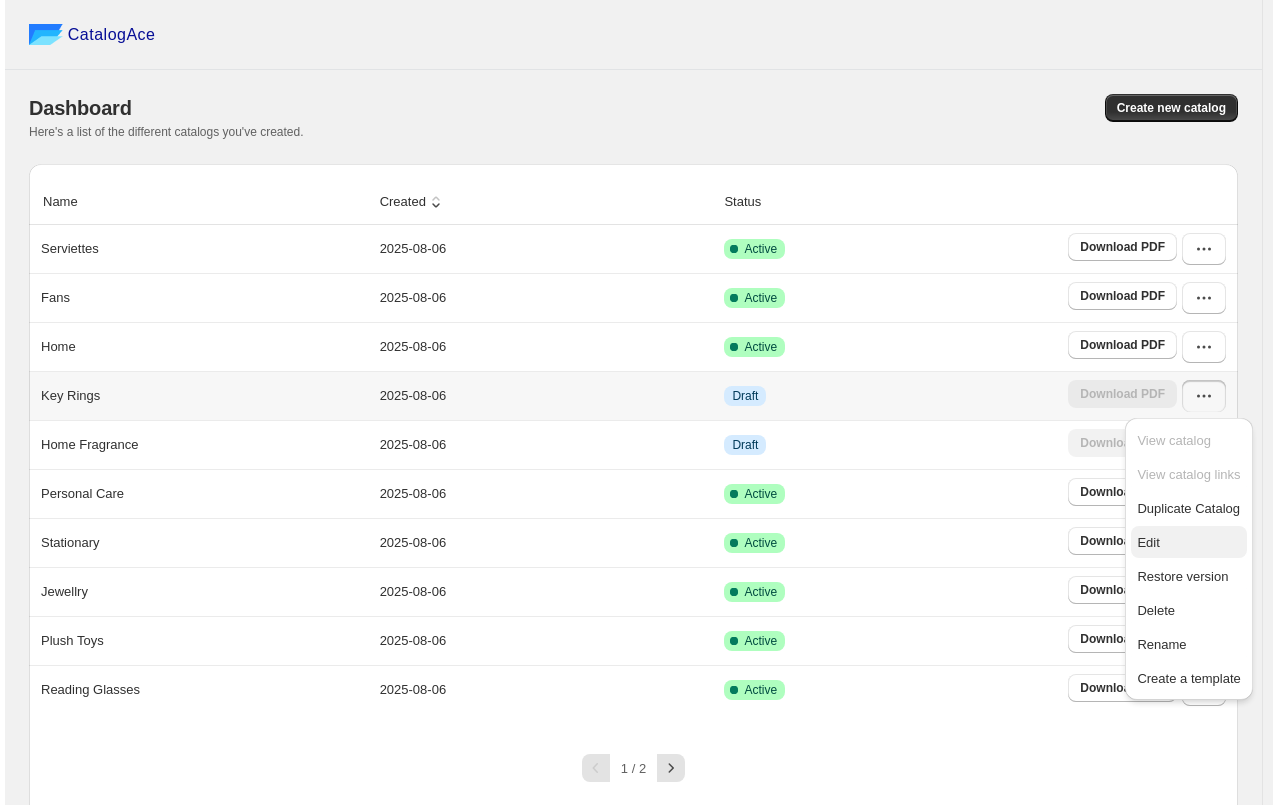 scroll, scrollTop: 0, scrollLeft: 0, axis: both 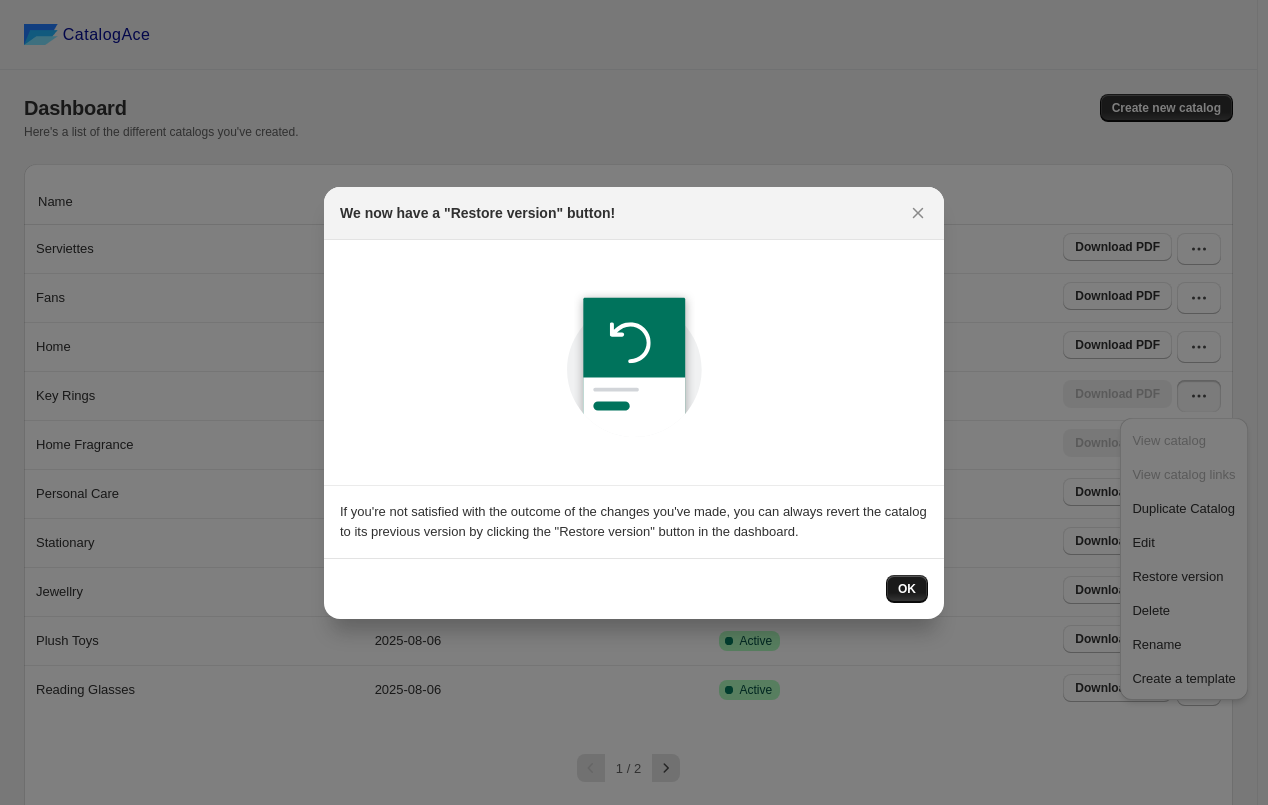 click on "OK" at bounding box center [907, 589] 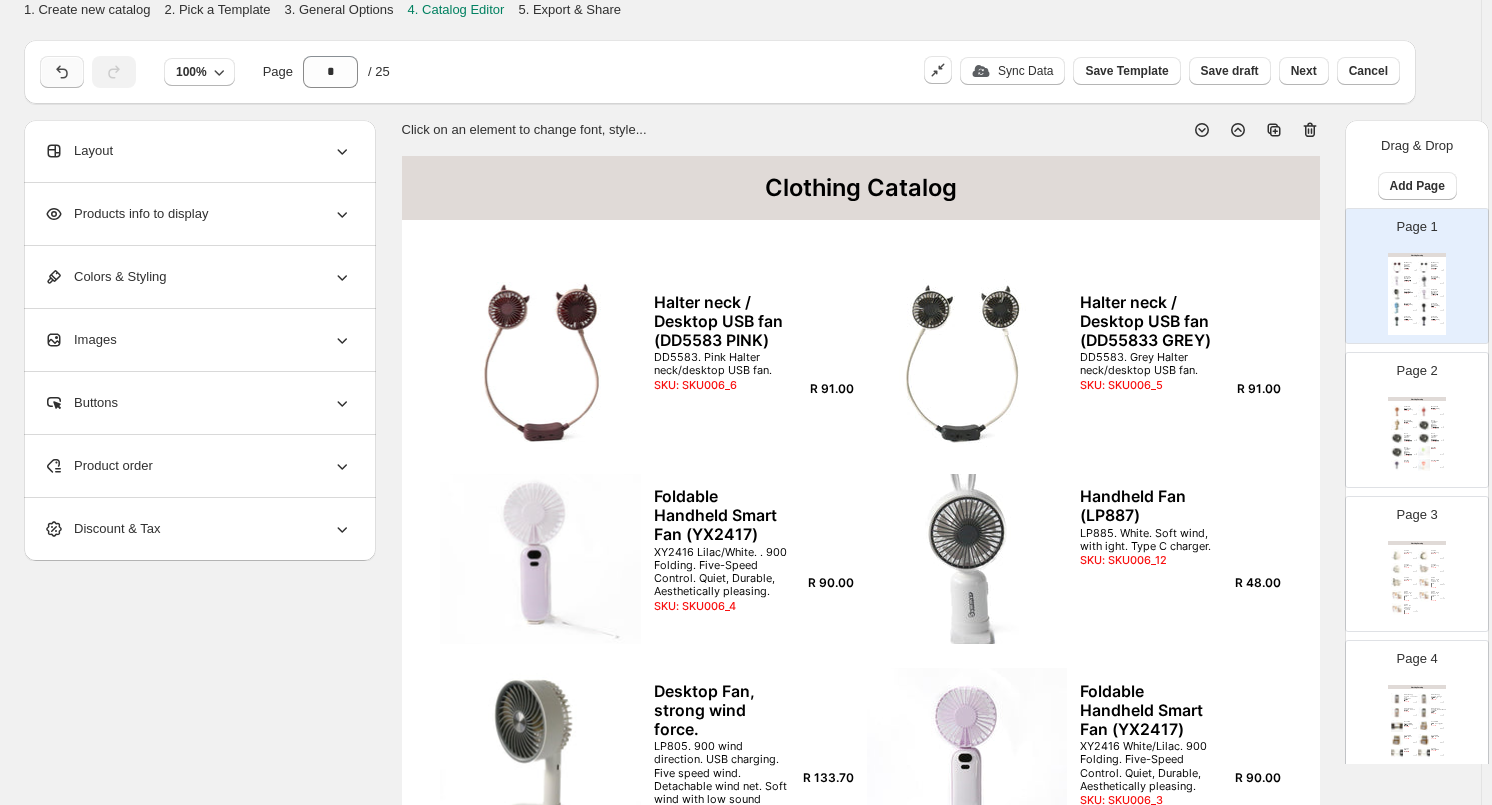 click 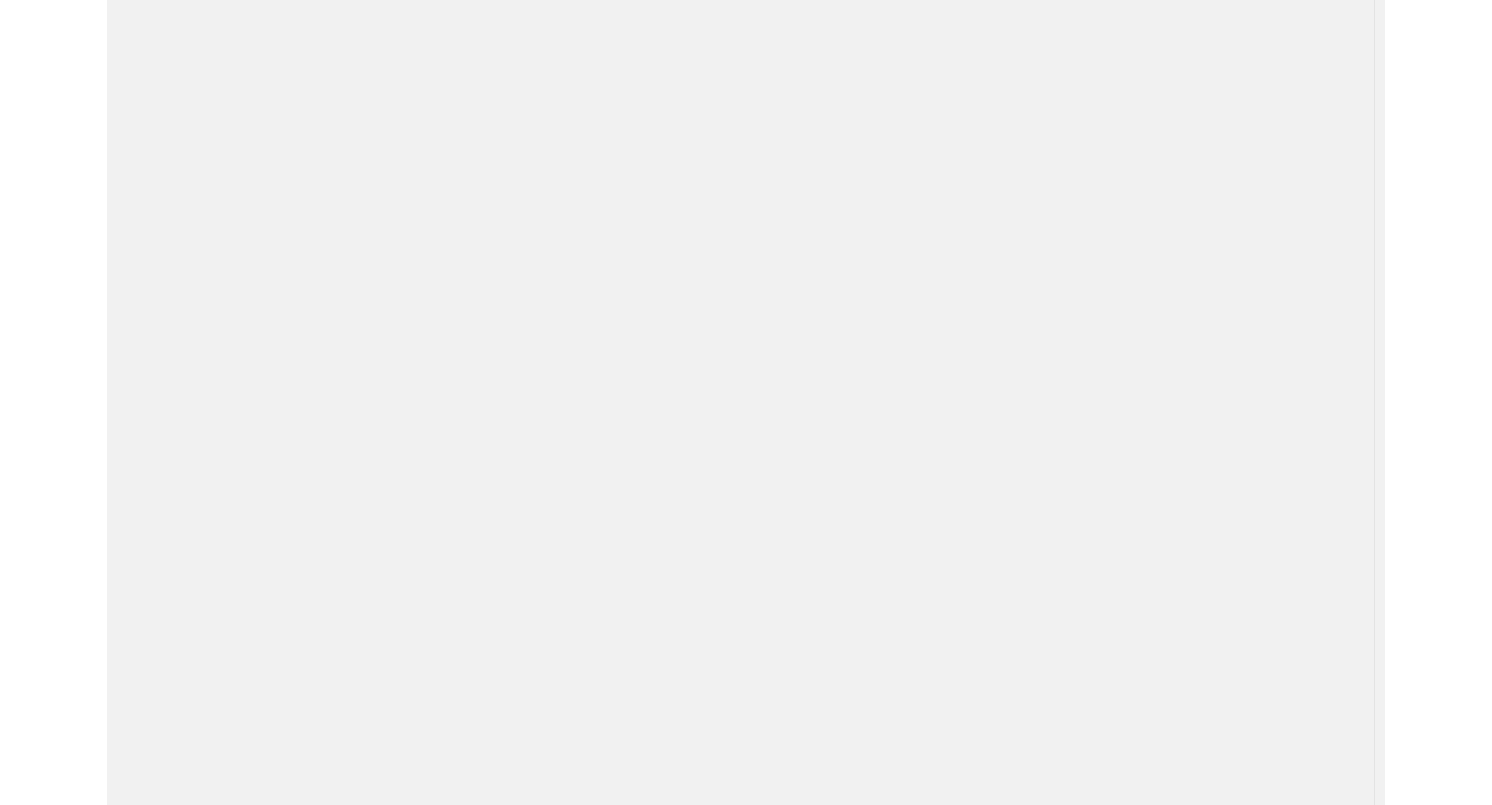 scroll, scrollTop: 0, scrollLeft: 0, axis: both 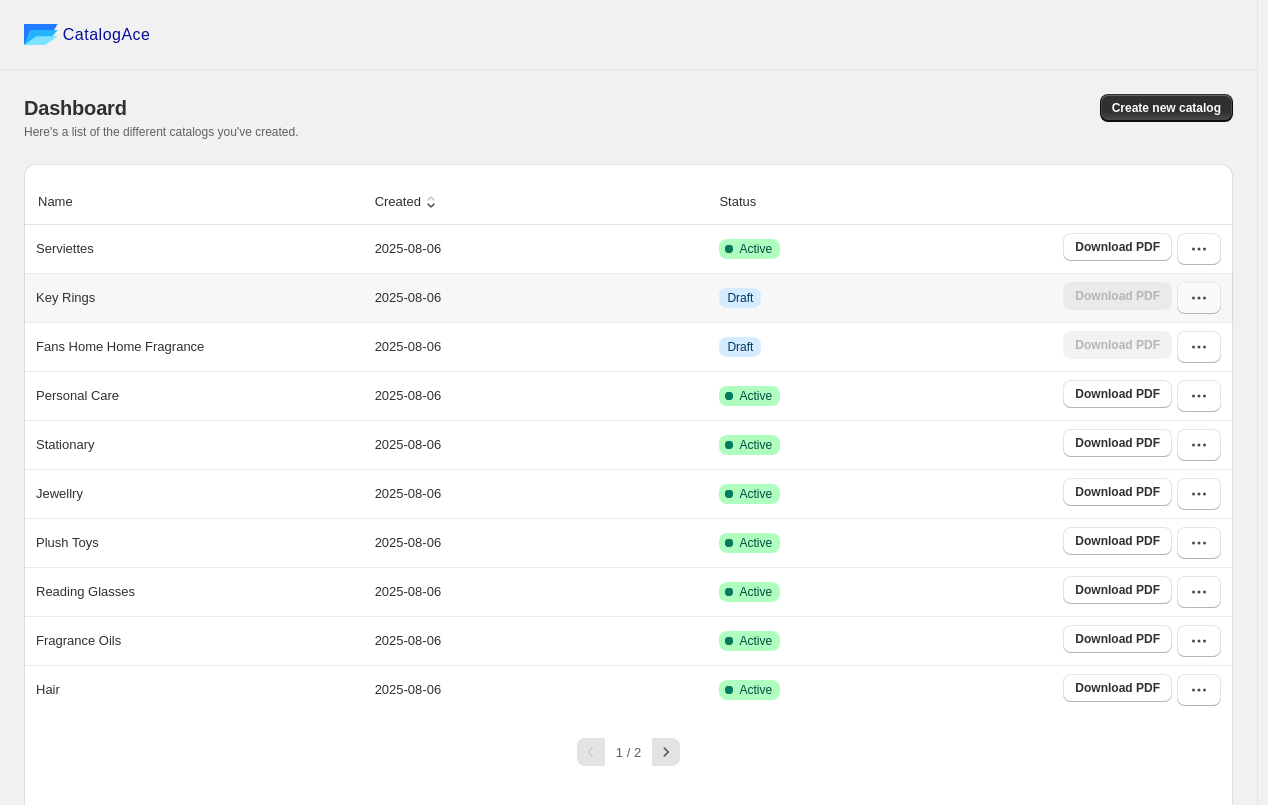click 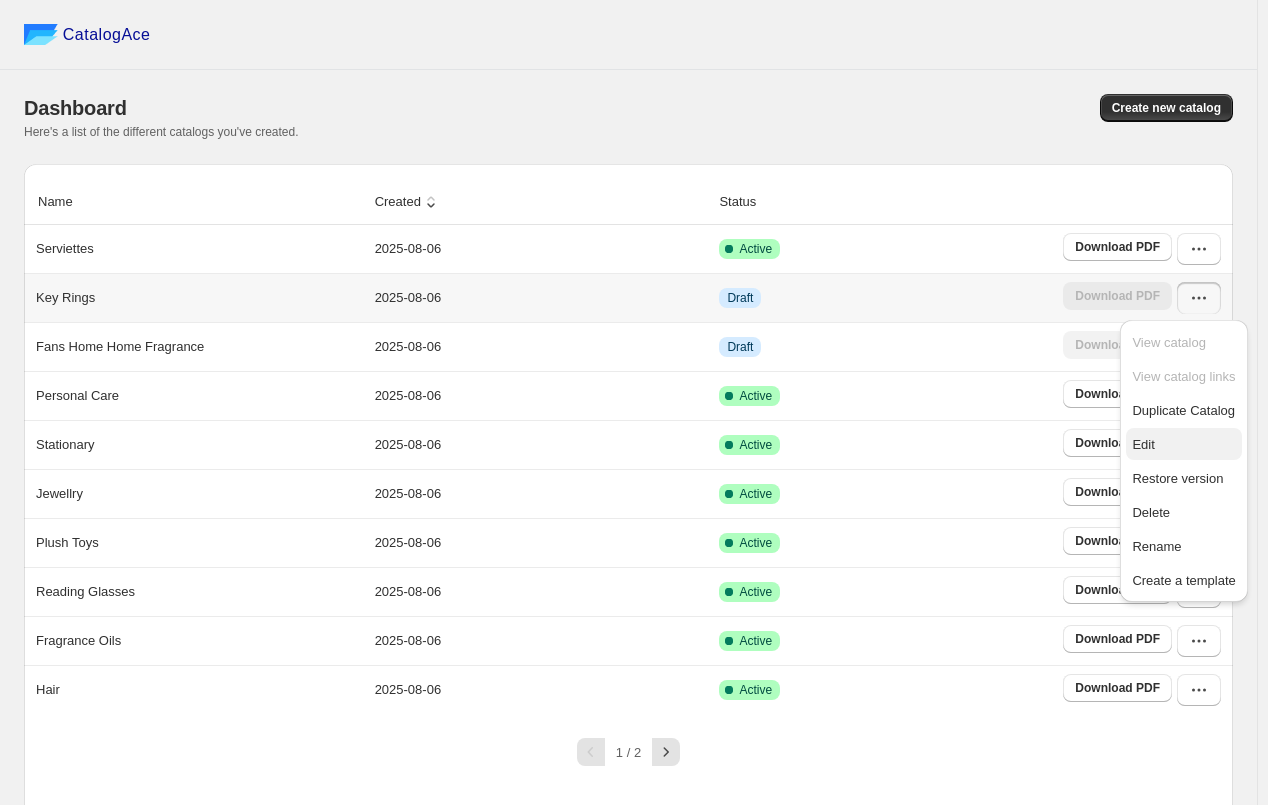 click on "Edit" at bounding box center (1143, 444) 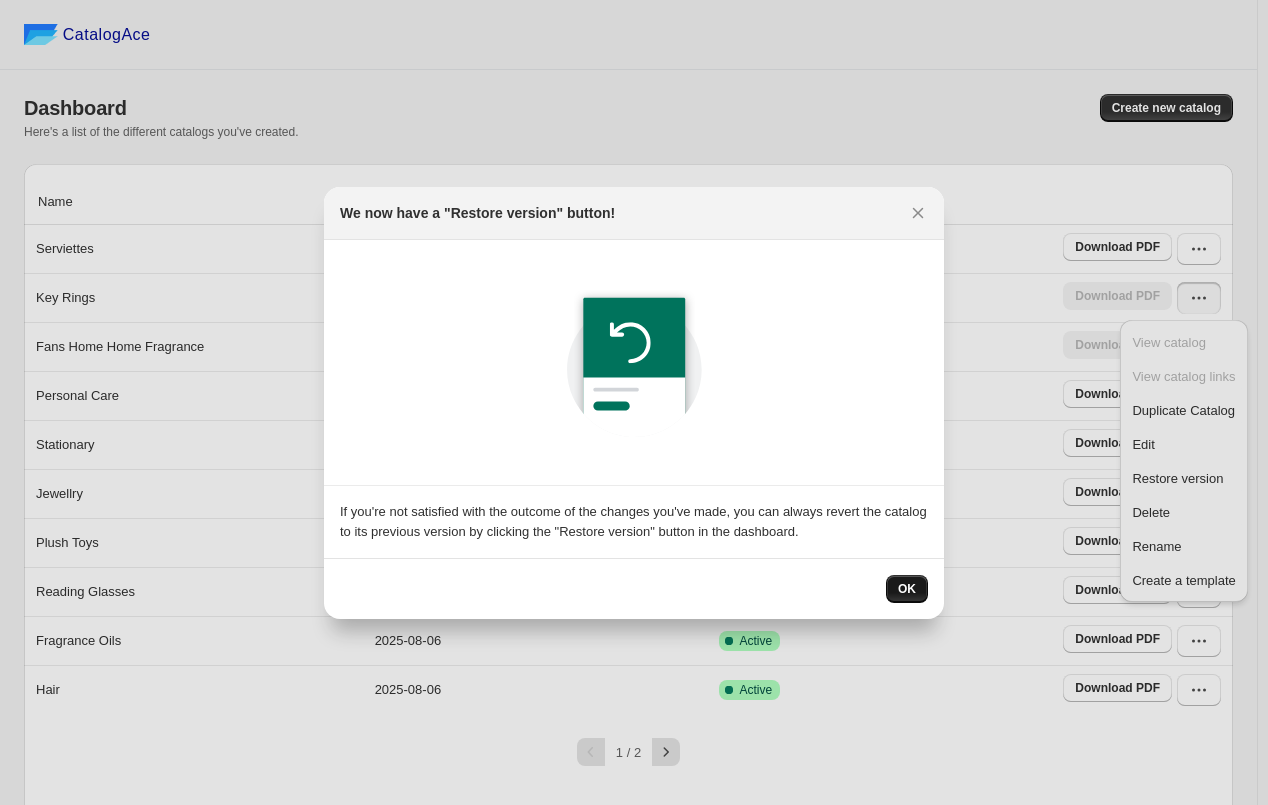 click on "OK" at bounding box center (634, 588) 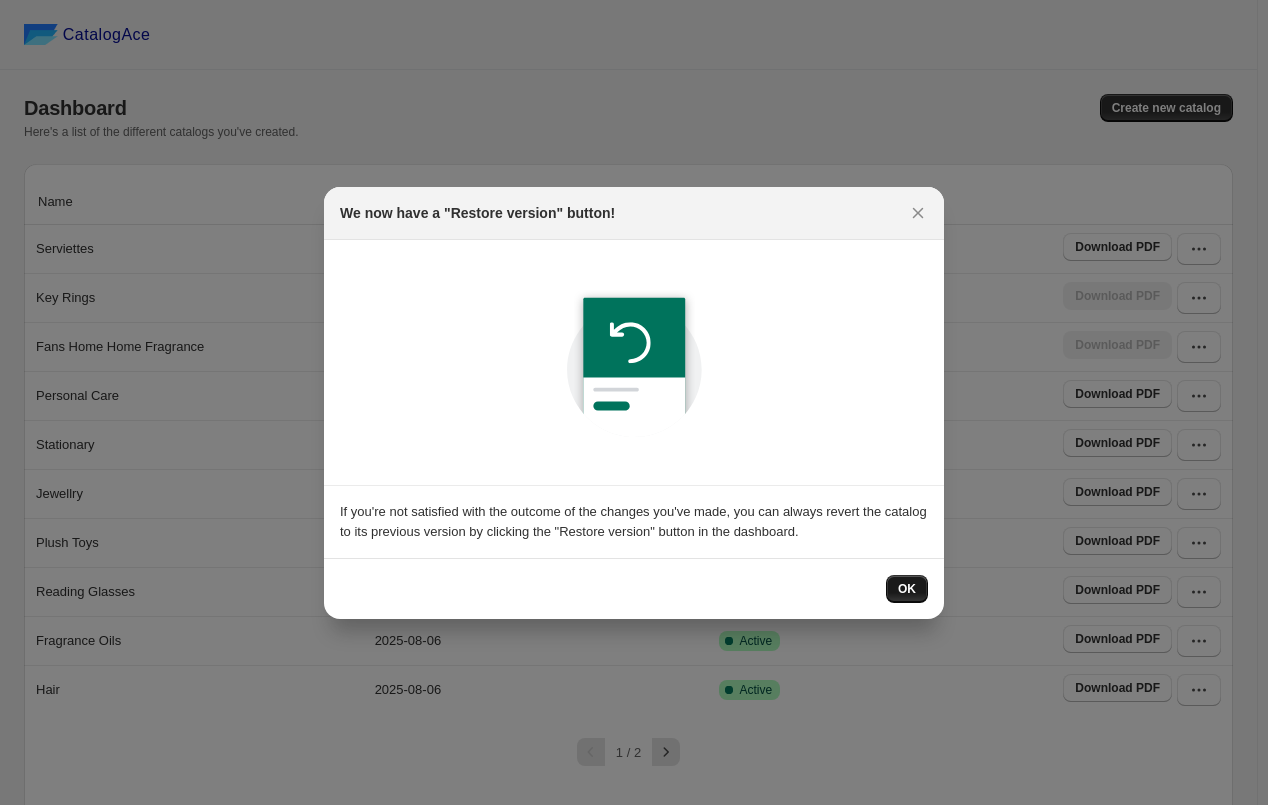 click on "OK" at bounding box center [907, 589] 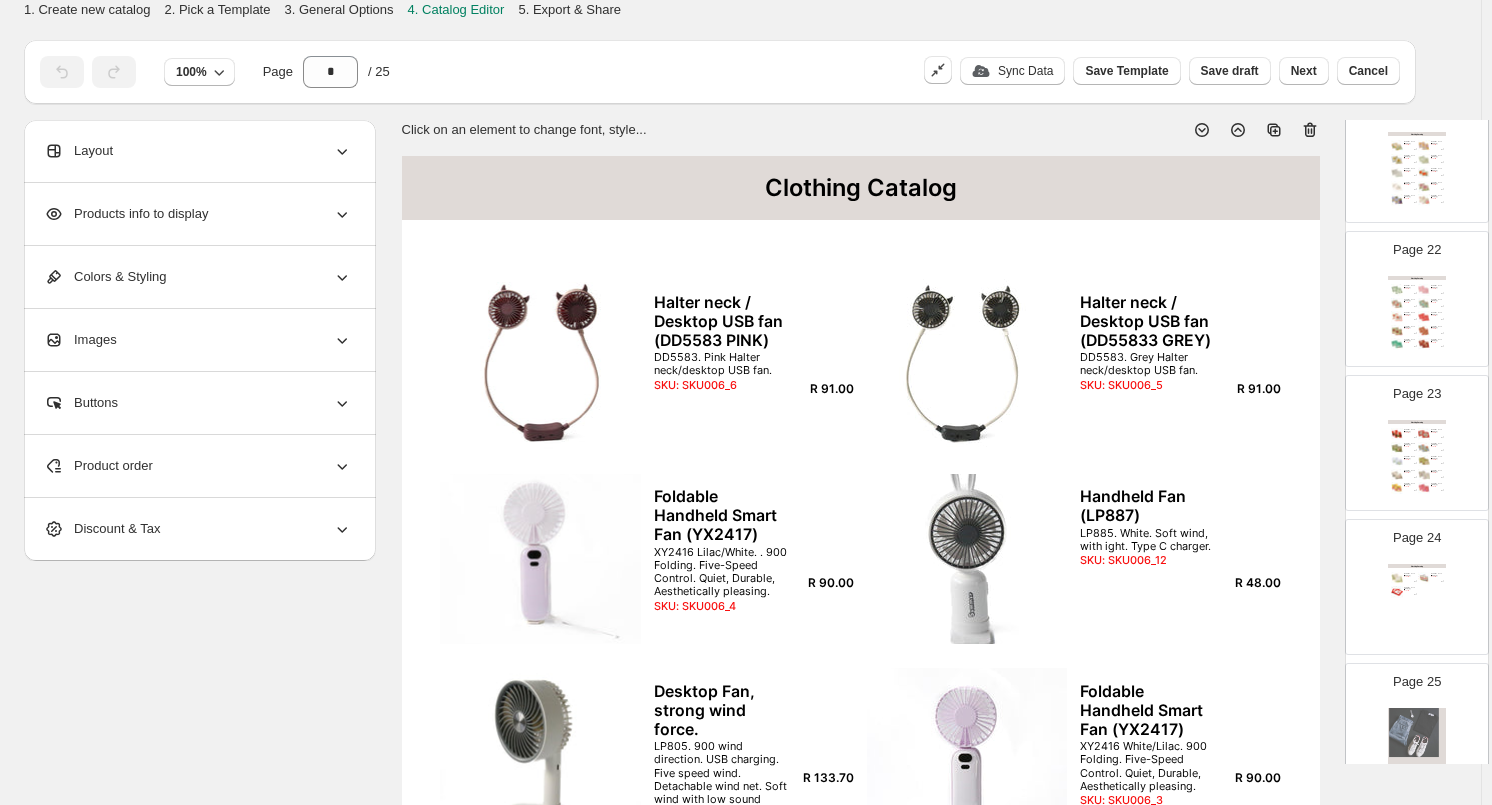 scroll, scrollTop: 3088, scrollLeft: 0, axis: vertical 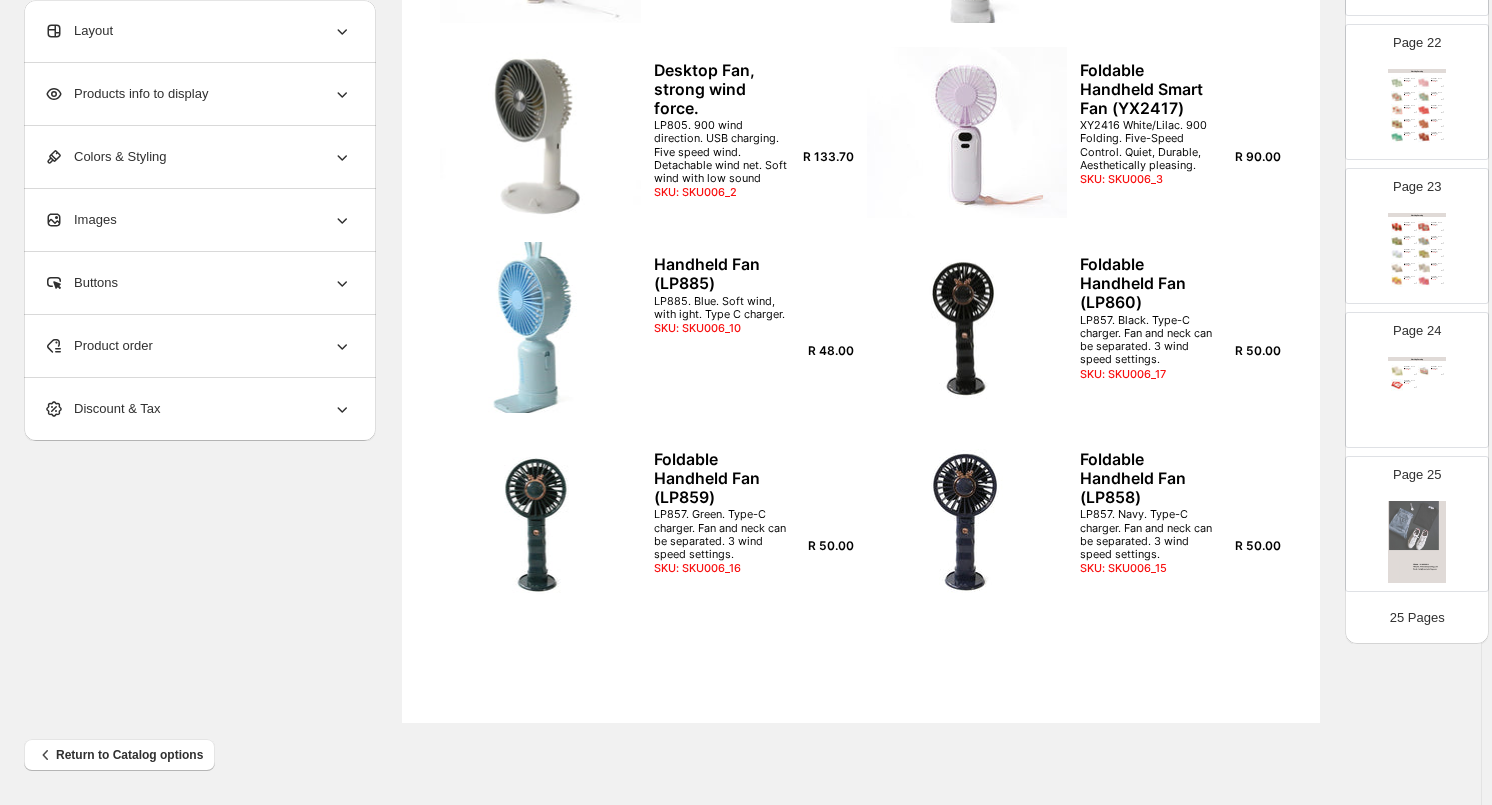 click at bounding box center [1417, 542] 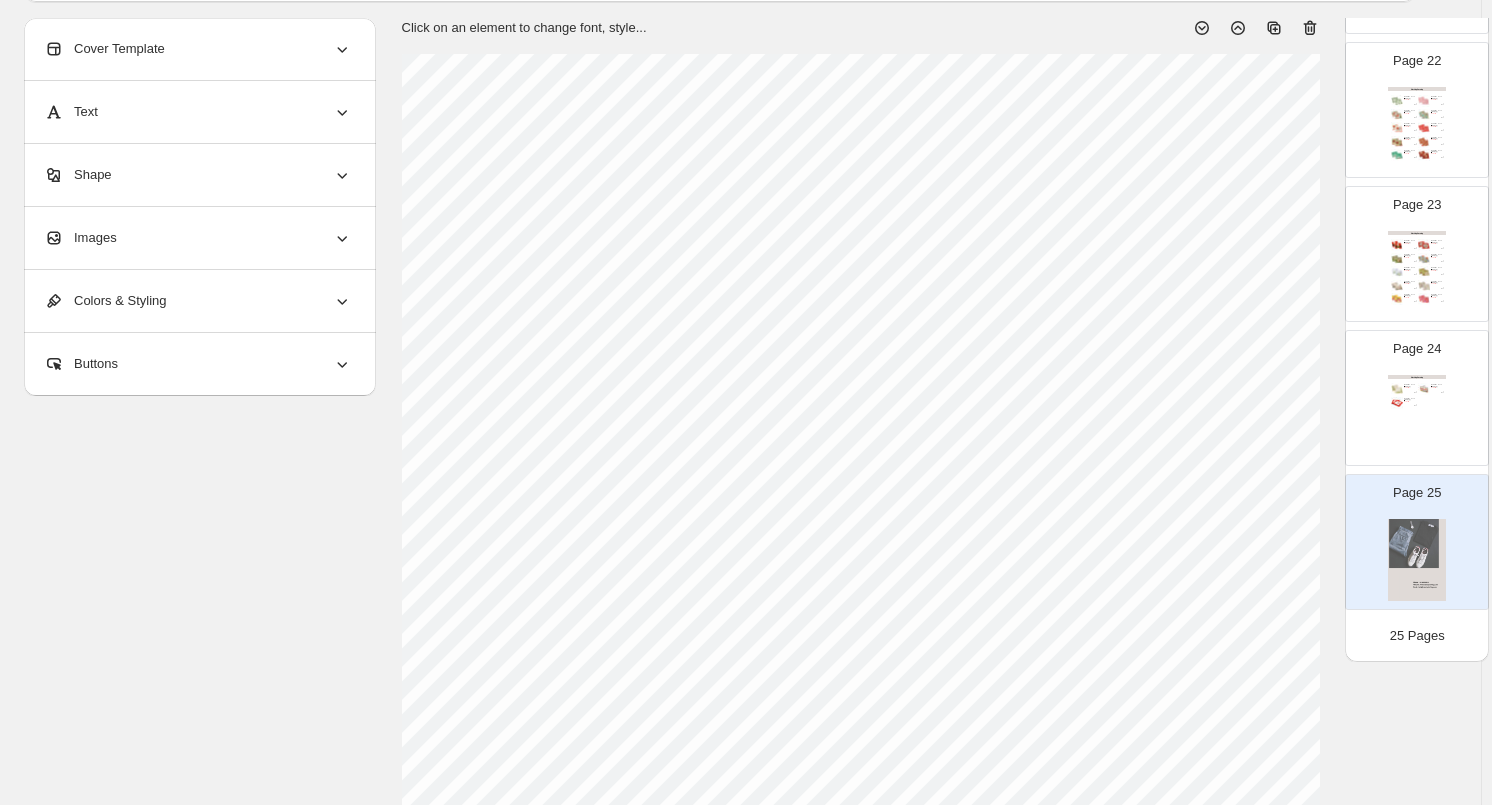 scroll, scrollTop: 0, scrollLeft: 0, axis: both 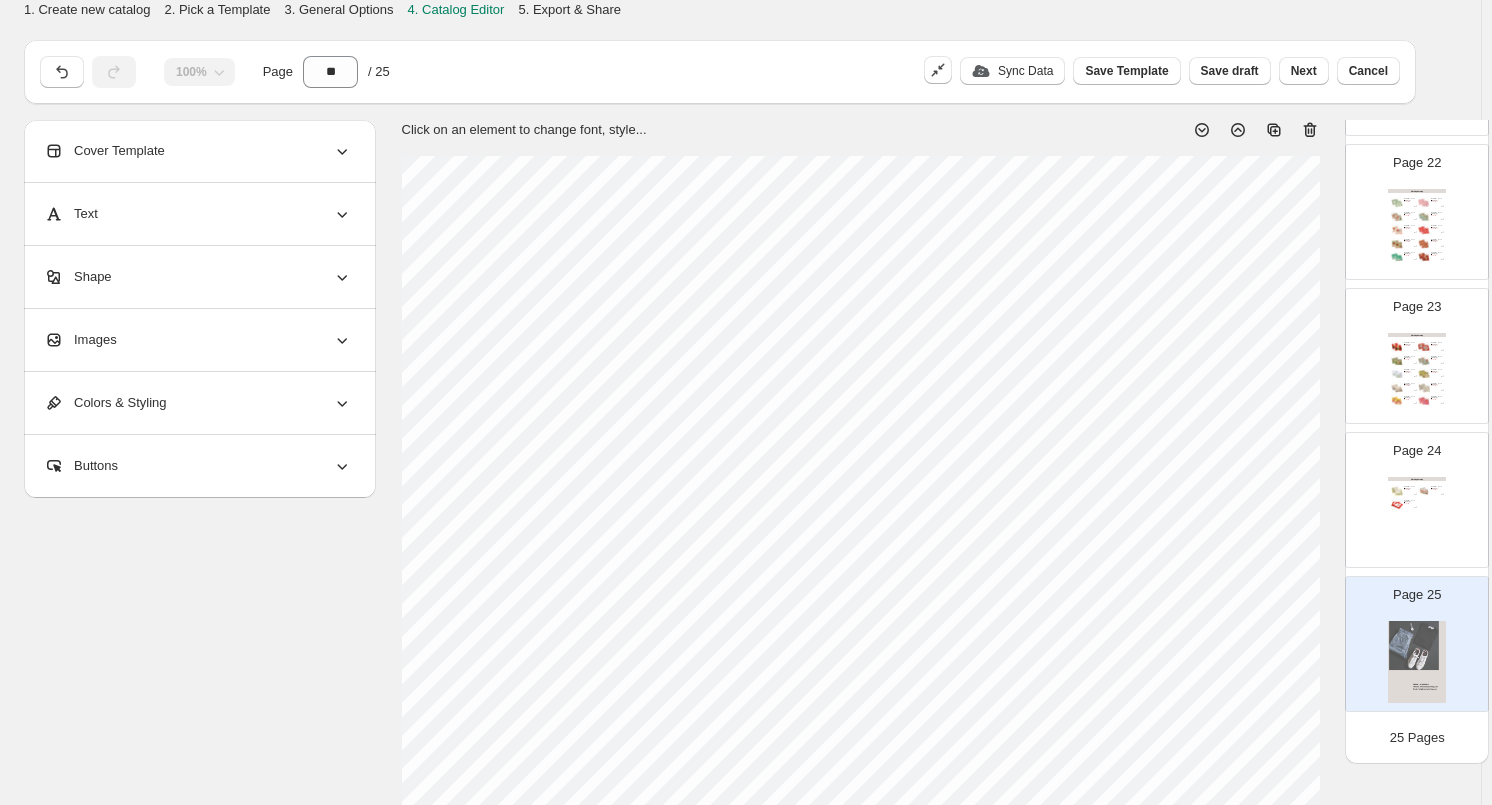 click 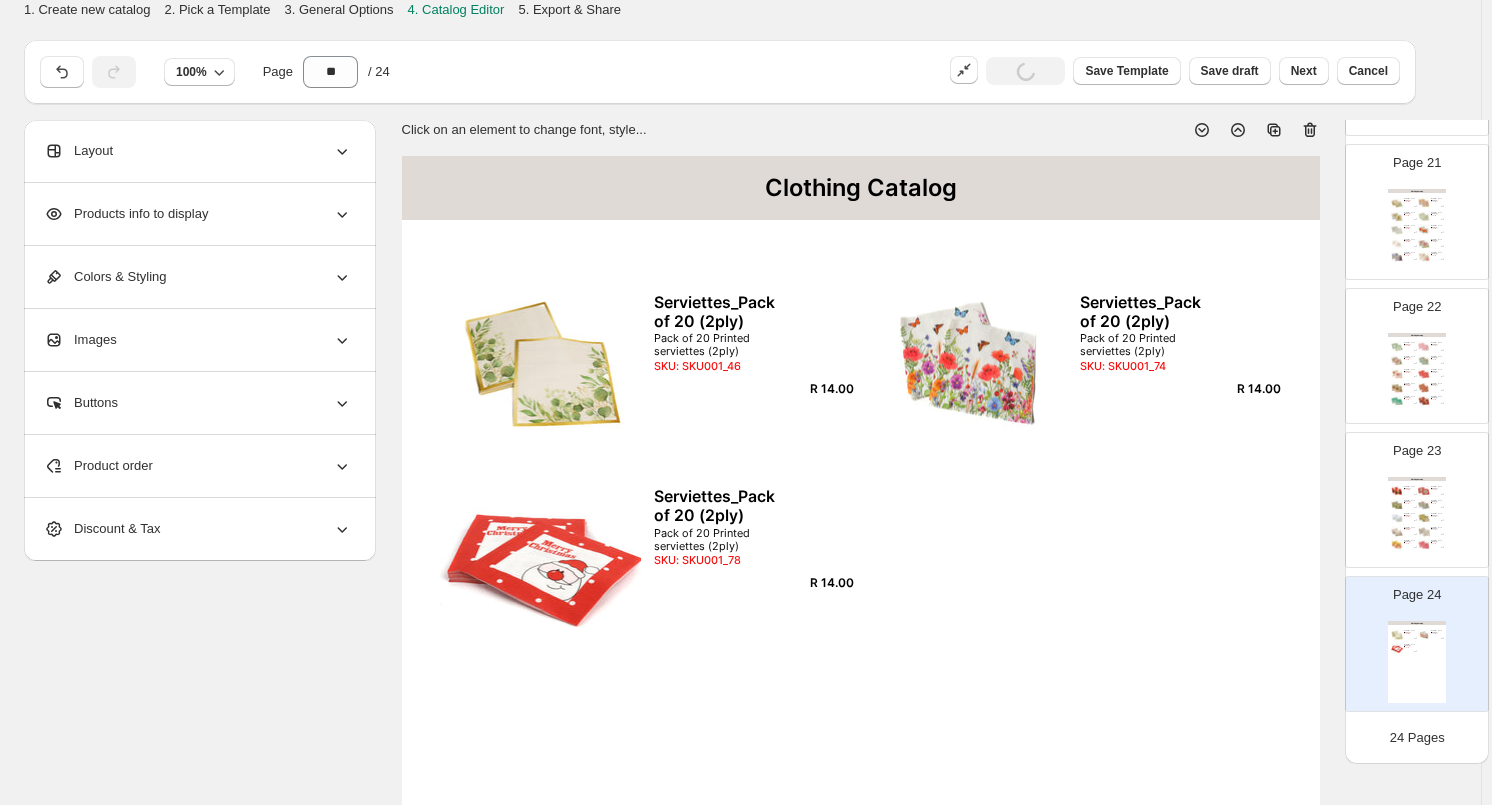 click 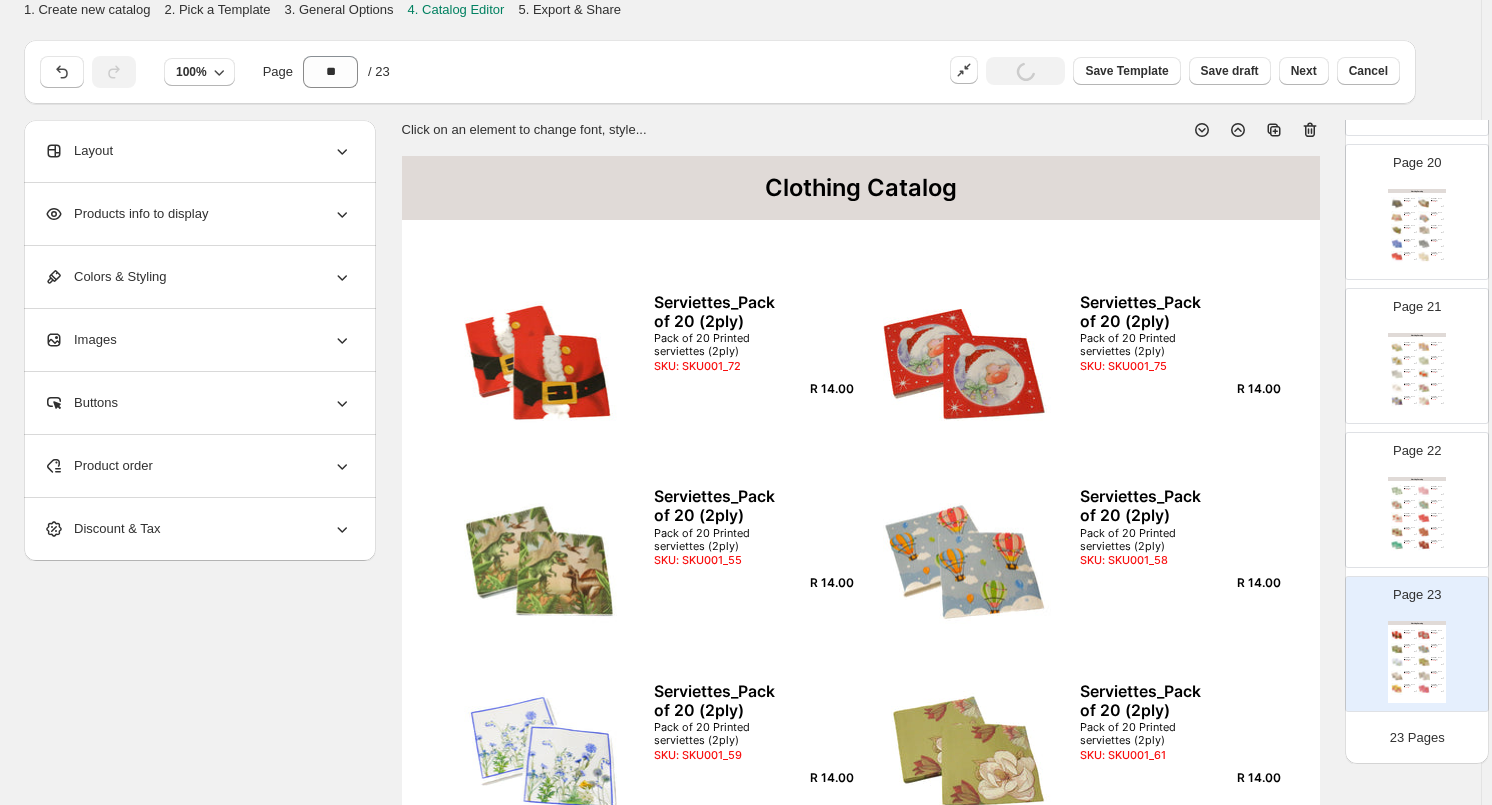 click 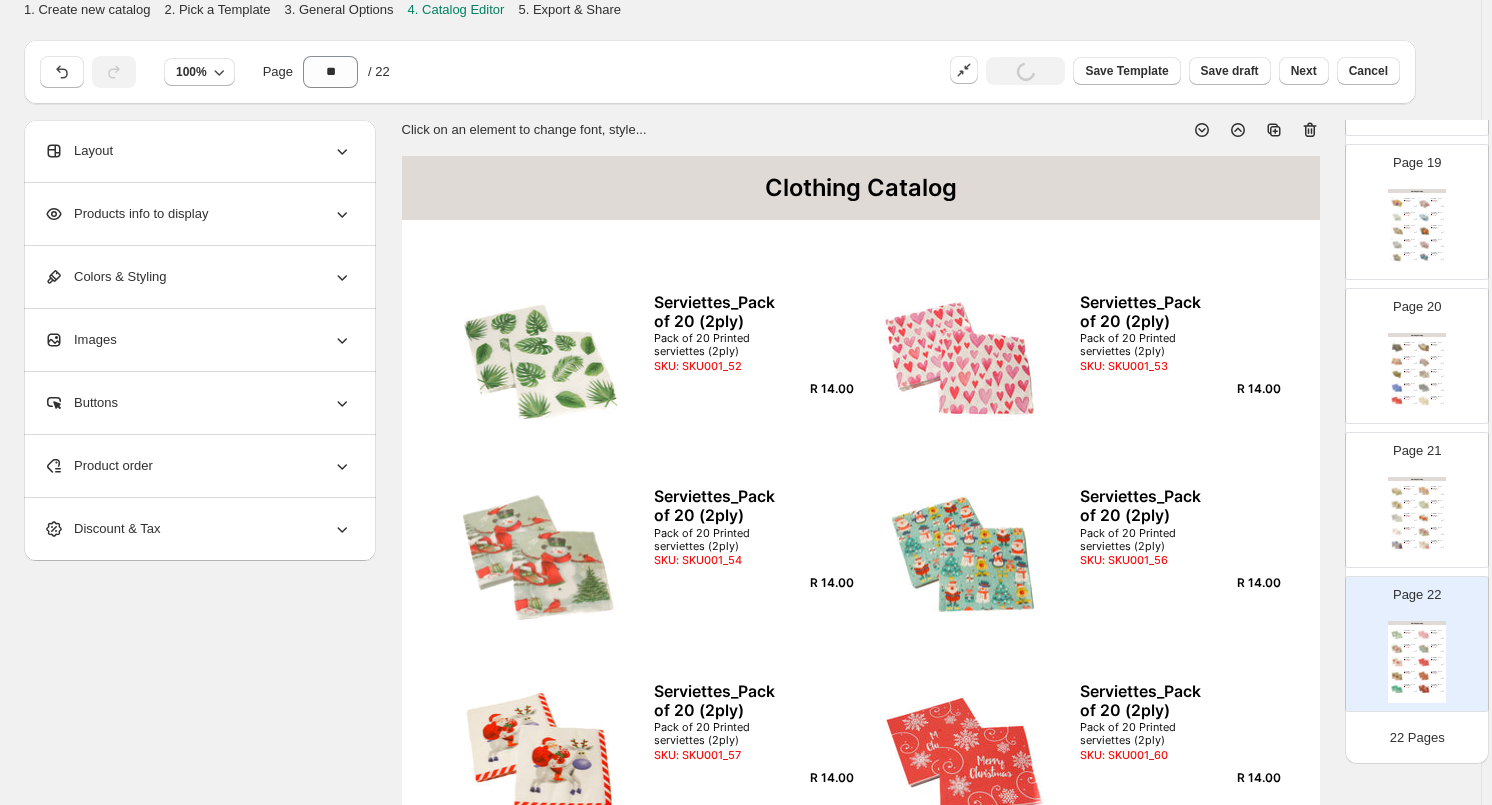 click 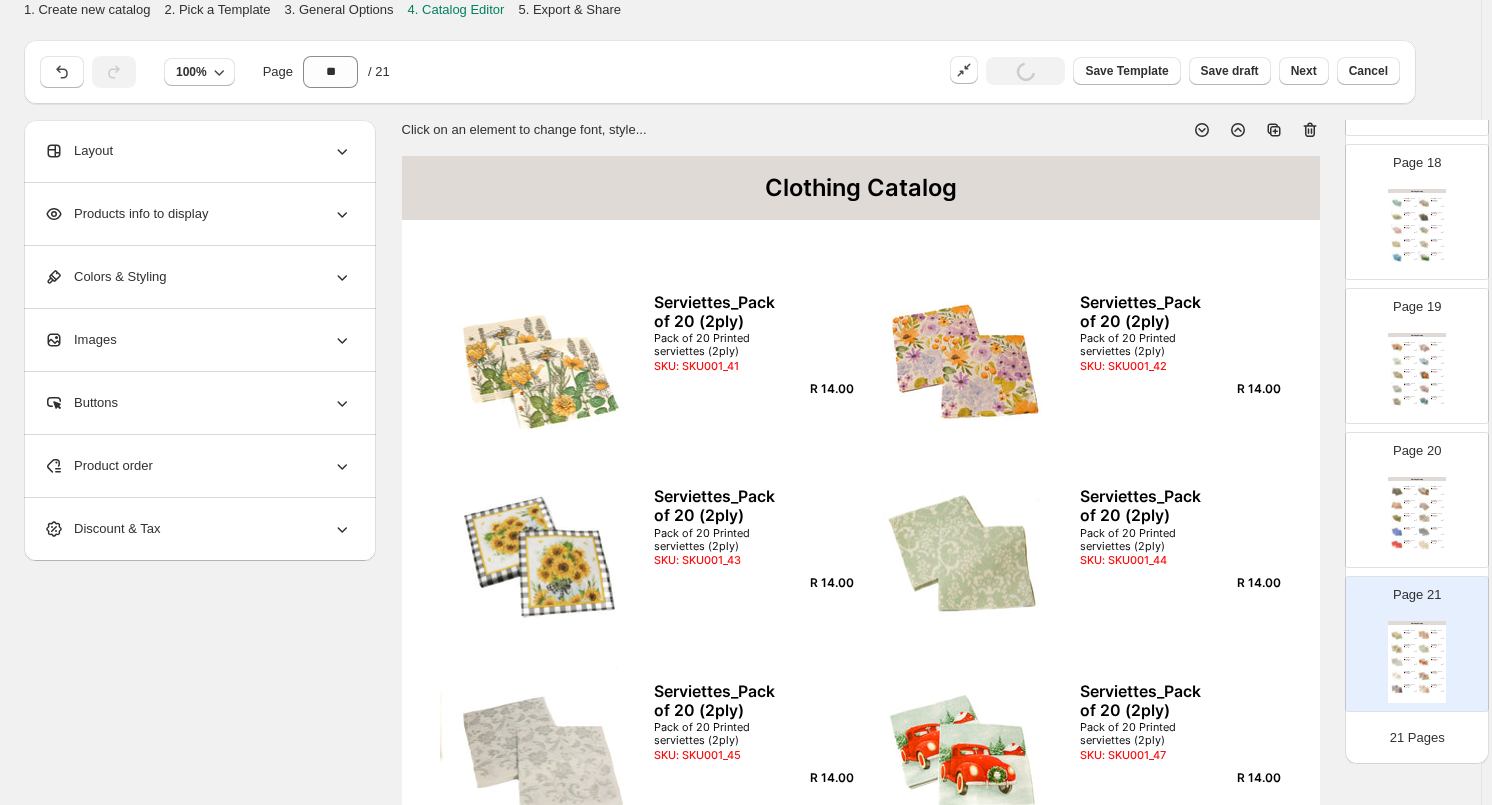 click 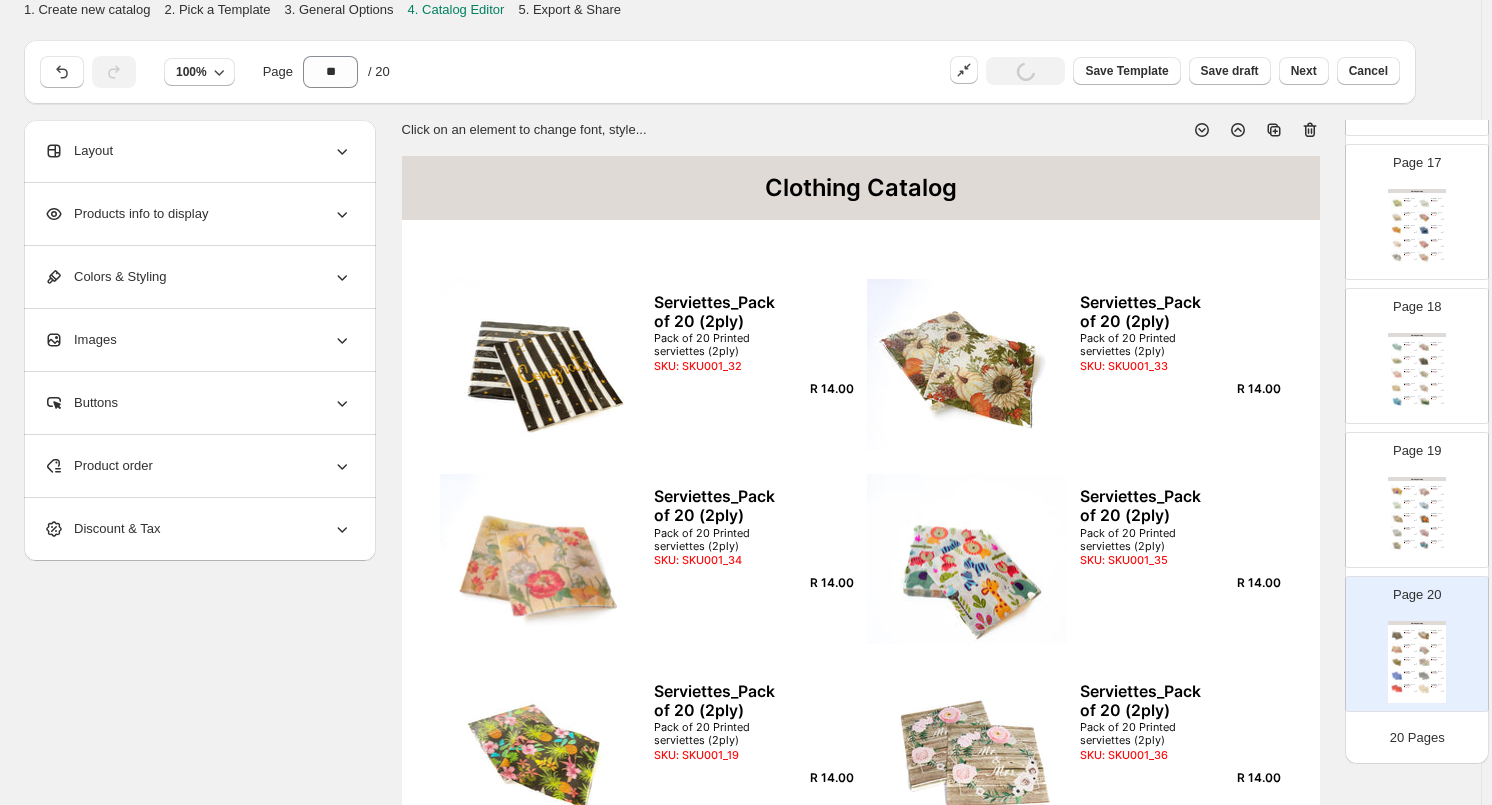 click 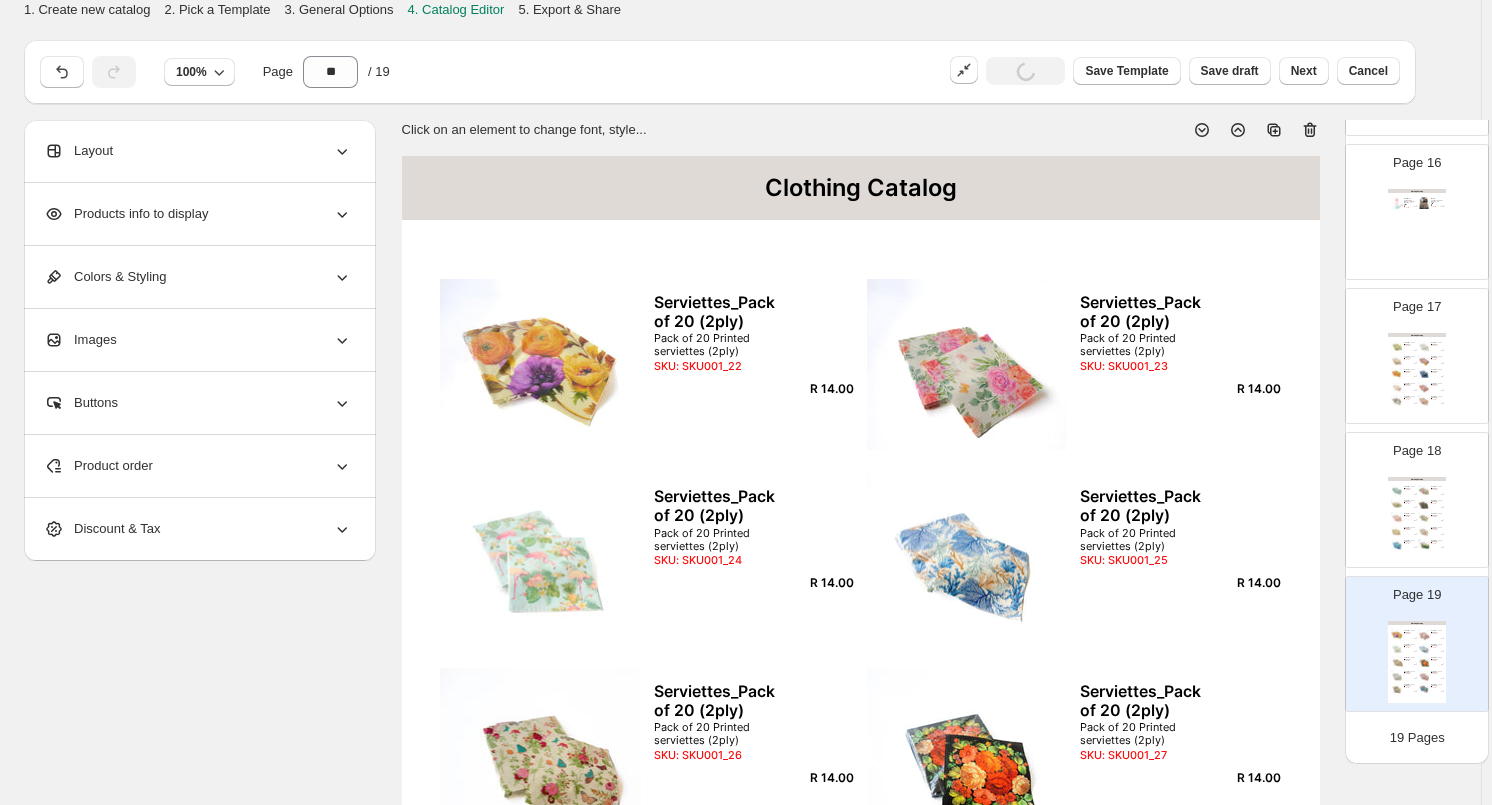 click 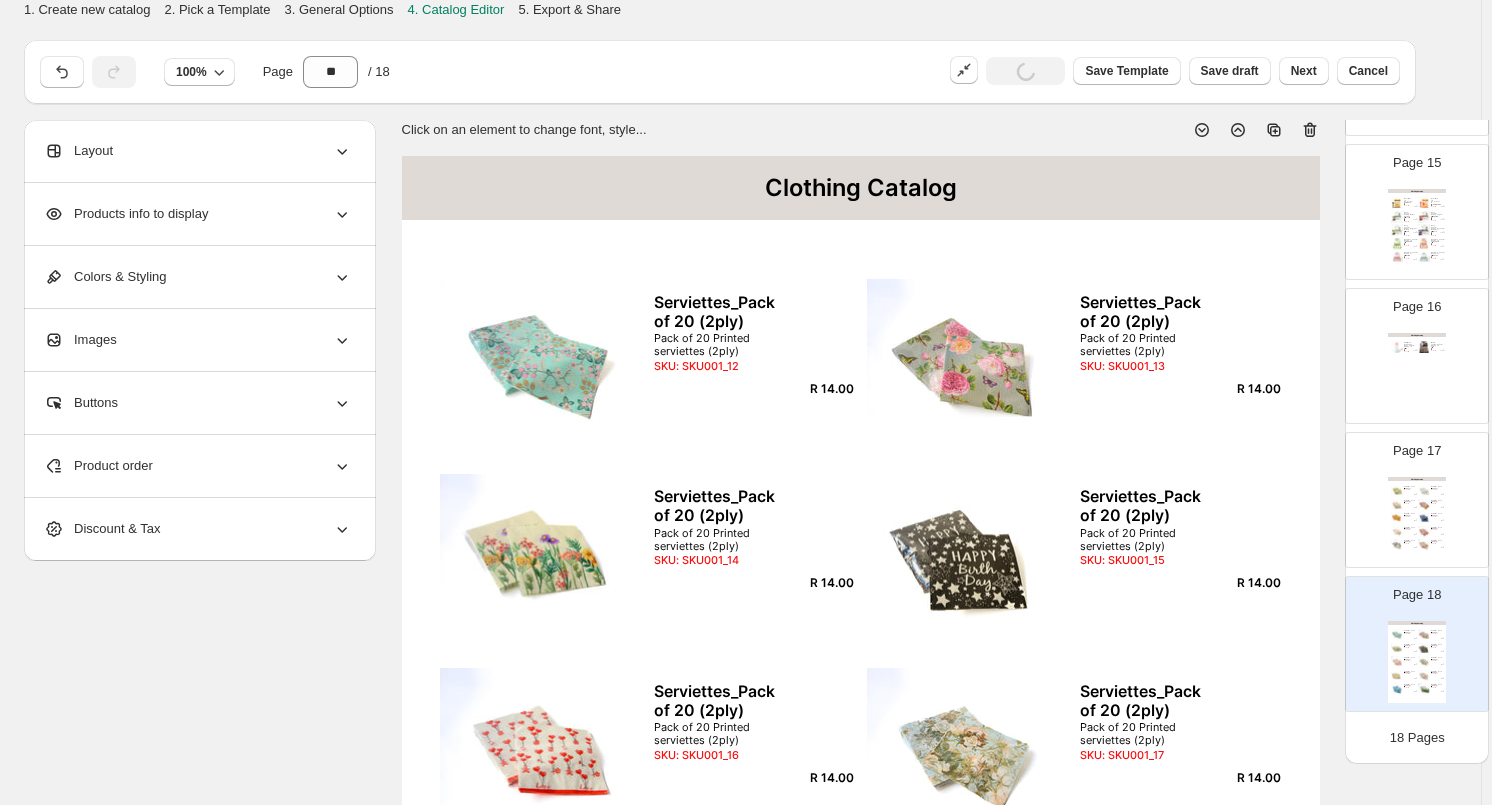 click 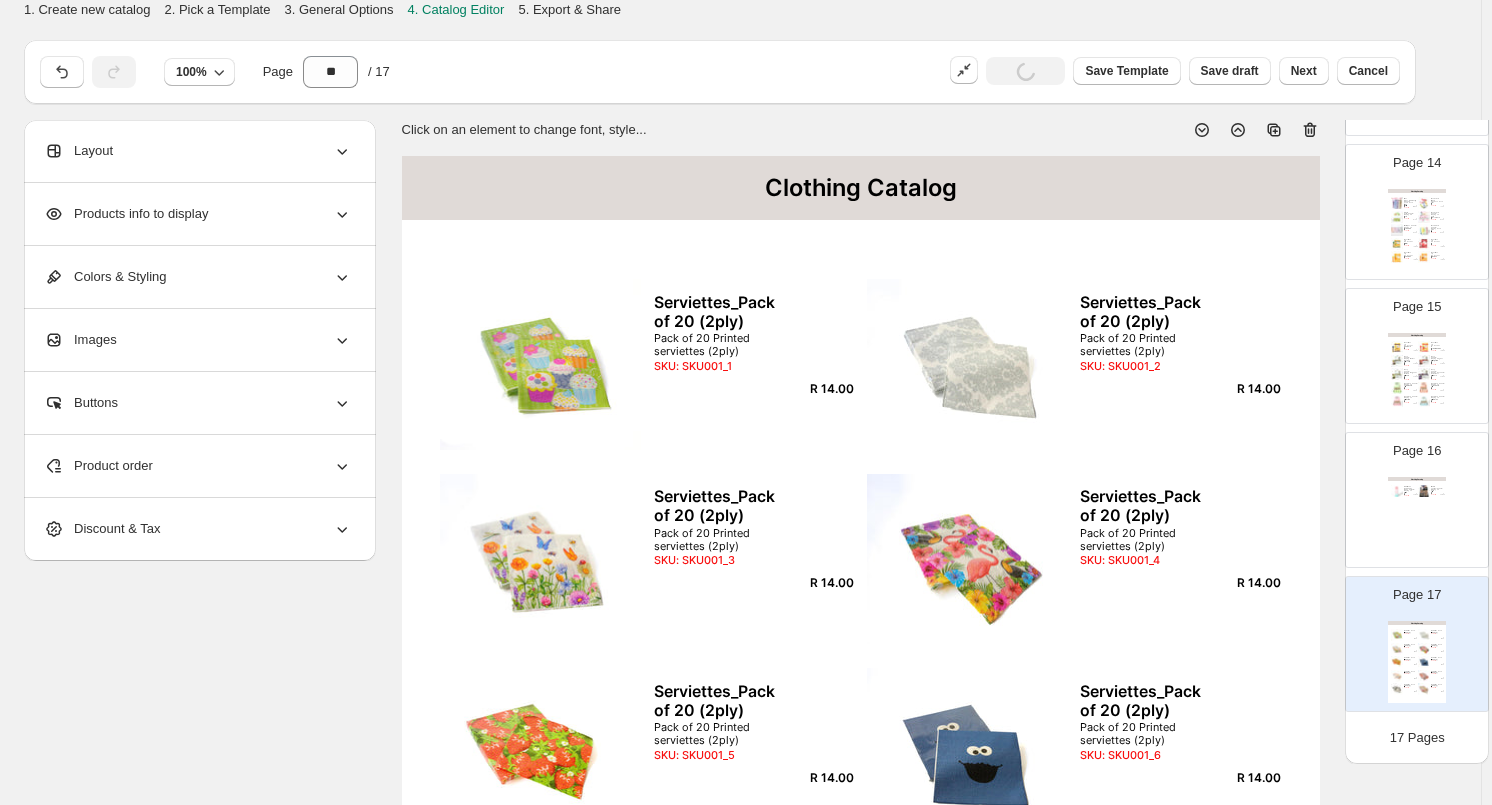 click 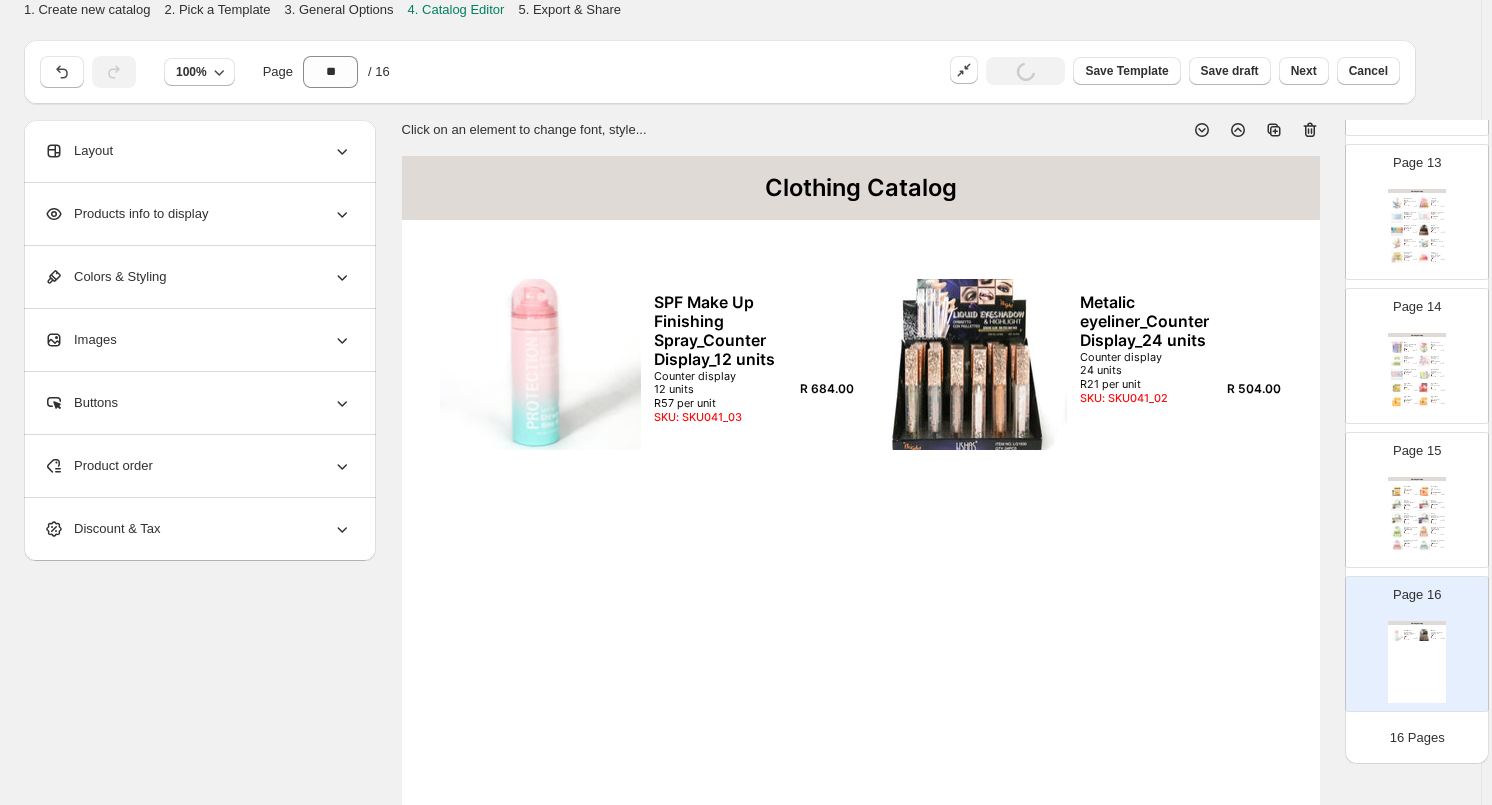 click 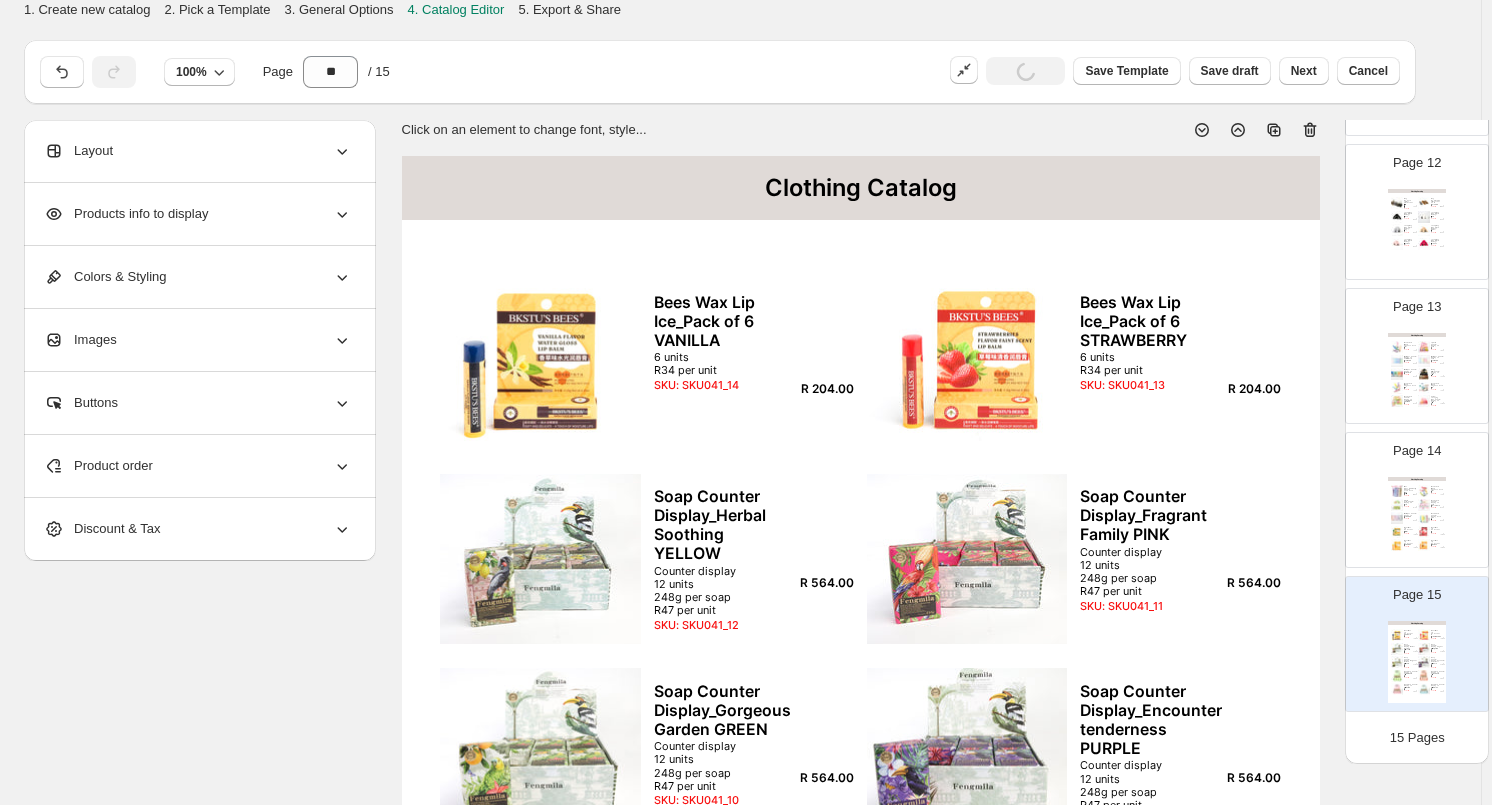 click 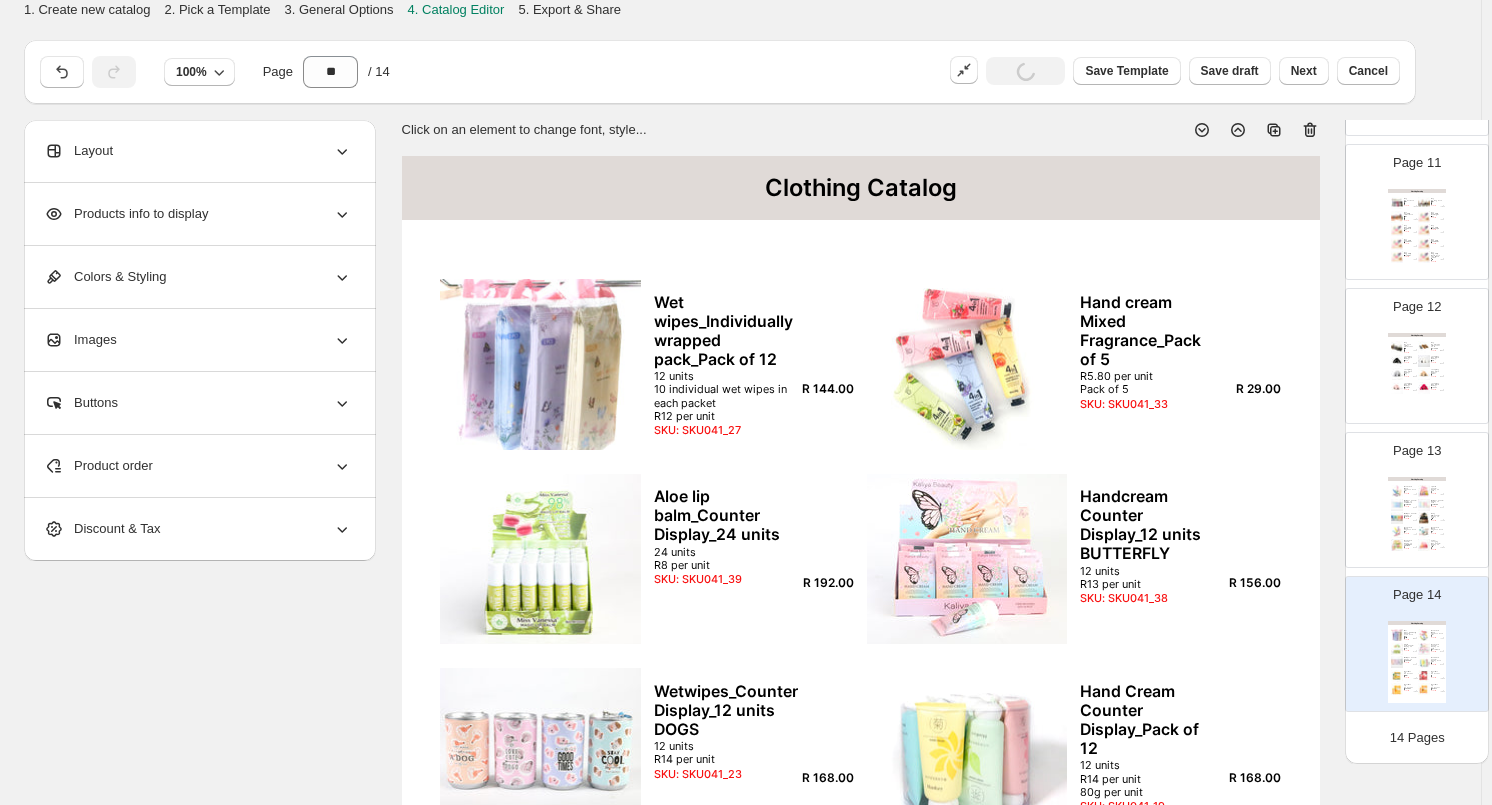 click 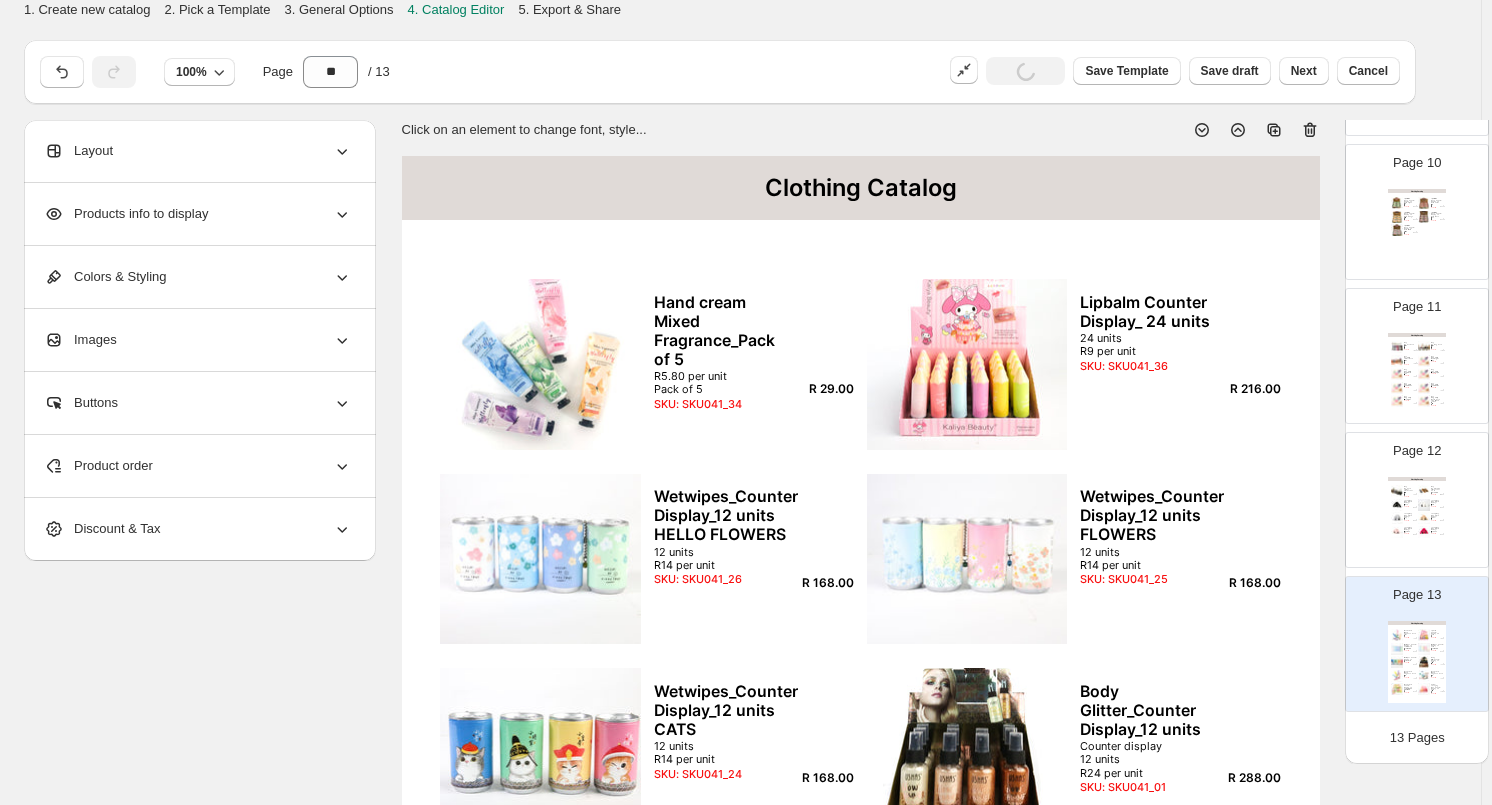 click 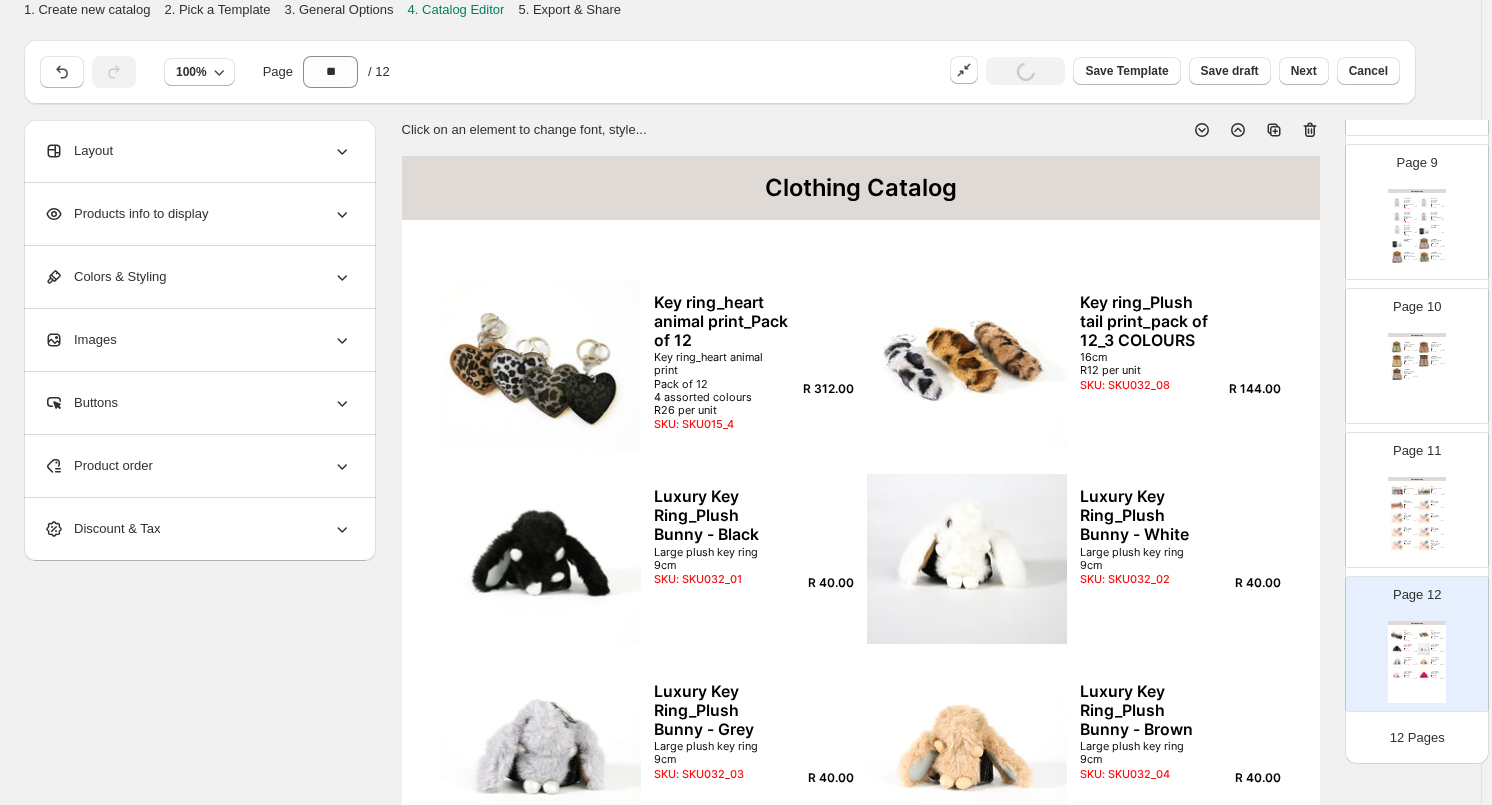 click on "Clothing Catalog Key ring_Cat_Pack of 12 Key ring_Cat
Pack of 12
6 assorted colours
R20 per unit SKU:  SKU015_1 R 240.00 Key ring_Dog_Pack of 12 Key ring_Dog
Pack of 12
4 assorted colours
R22 per unit SKU:  SKU015_3 R 264.00 Key ring_Fluffy animal_Pack of 12 Key ring_Fluffy animal
Pack of 12
6 assorted colours
R17 per unit SKU:  SKU015_2 R 204.00 Key Ring_Fluffy Heart - Light Pink 6 colours to choose from
SKU:  SKU032_10 R 20.00 Key Ring_Fluffy Heart - Dark Pink 6 colours to choose from
SKU:  SKU032_11 R 20.00 Key Ring_Fluffy Heart - Purple 6 colours to choose from
SKU:  SKU032_12 R 20.00 Key Ring_Fluffy Heart - Green 6 colours to choose from
SKU:  SKU032_13 R 20.00 Key Ring_Fluffy Heart - Brown 6 colours to choose from
SKU:  SKU032_14 R 20.00 Key Ring_Fluffy Heart - Blue 6 colours to choose from
SKU:  SKU032_15 R 20.00 Key Ring_Fluffy Hearts_Pack of 12 _Mixed colours Pack of 12
Mixed colours
R18 per unit SKU:  SKU032_09 R 216.00" at bounding box center [1417, 518] 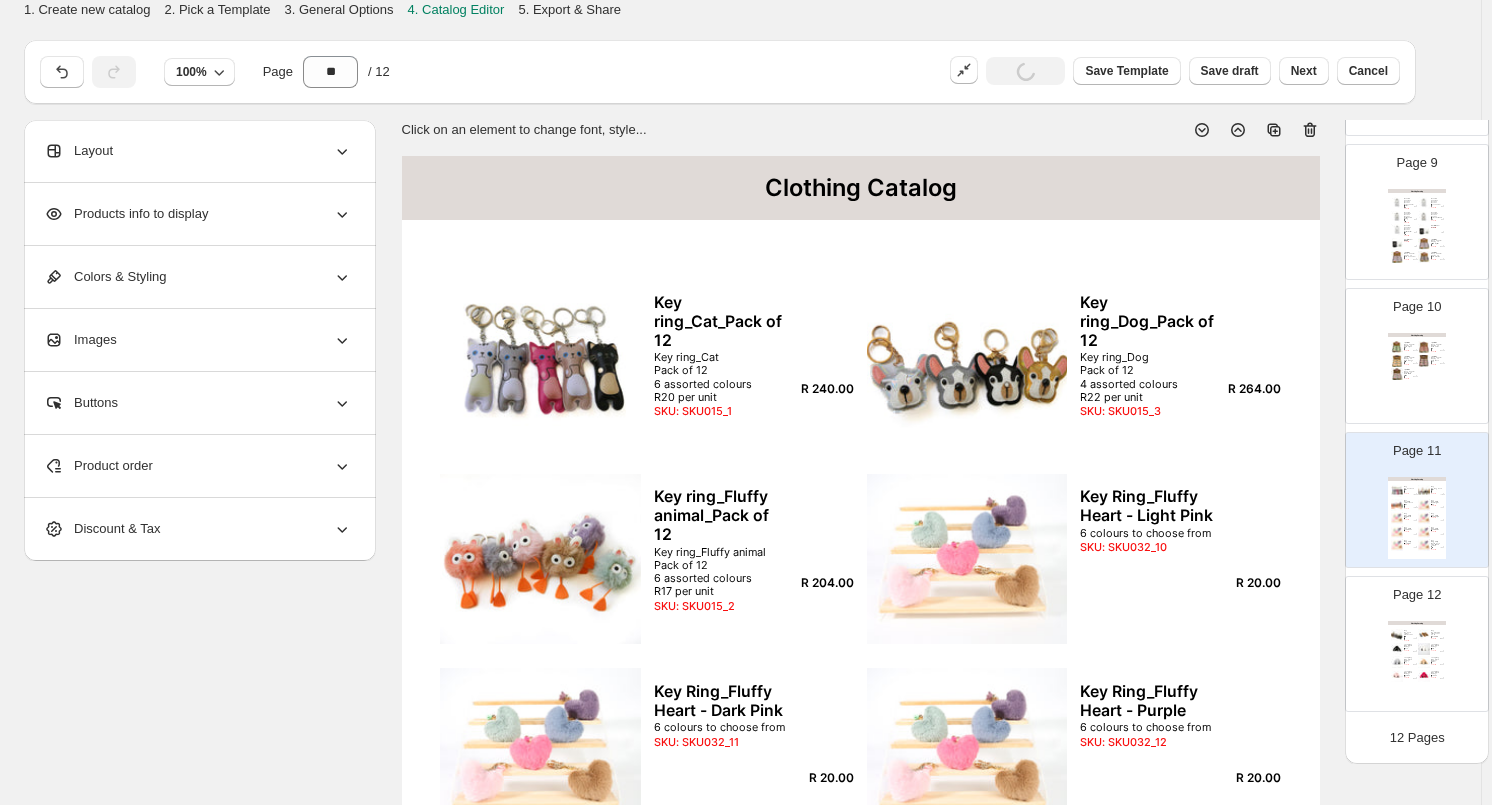 click on "SKU:  SKU008_53" at bounding box center [1408, 365] 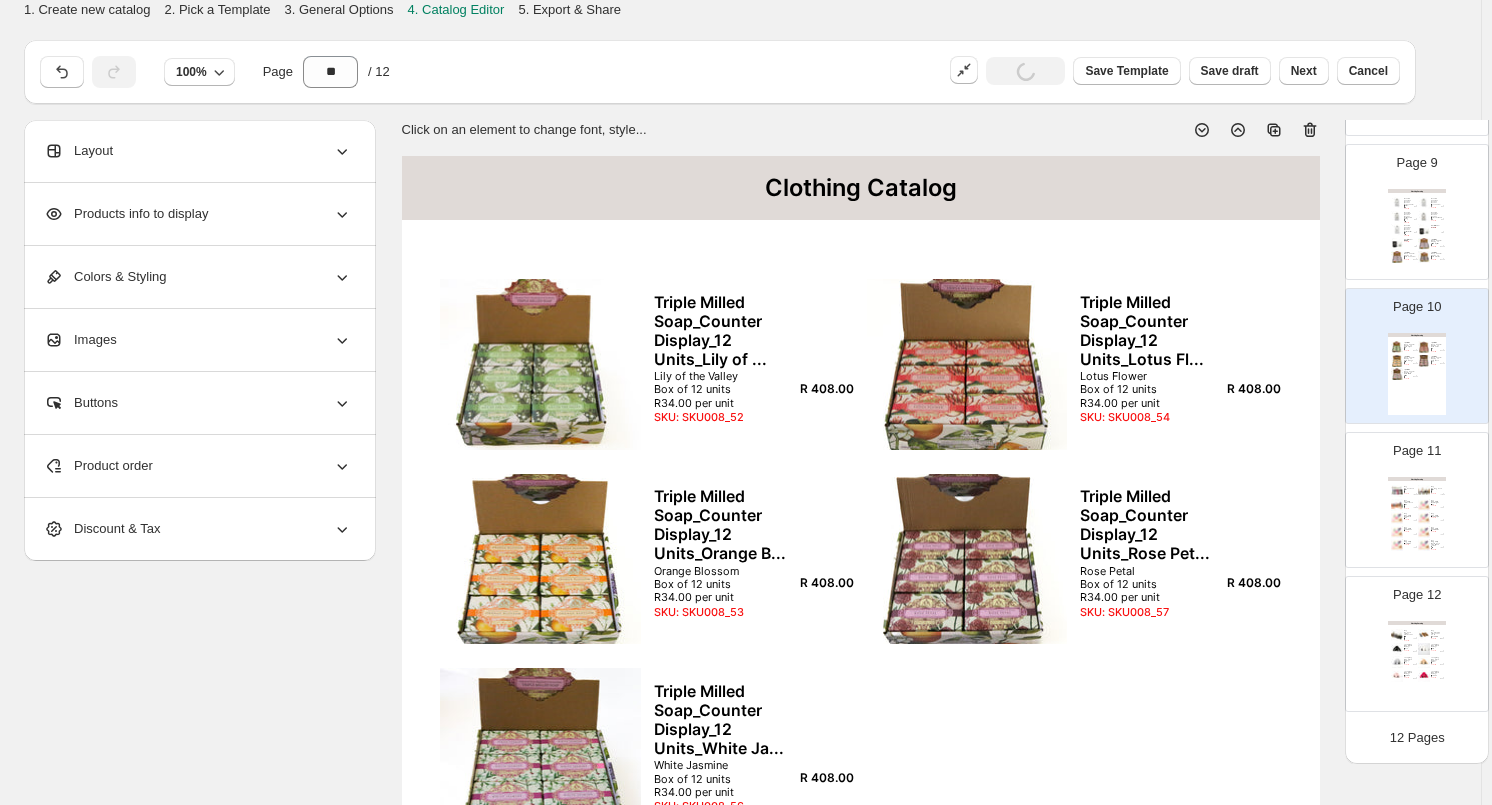 click 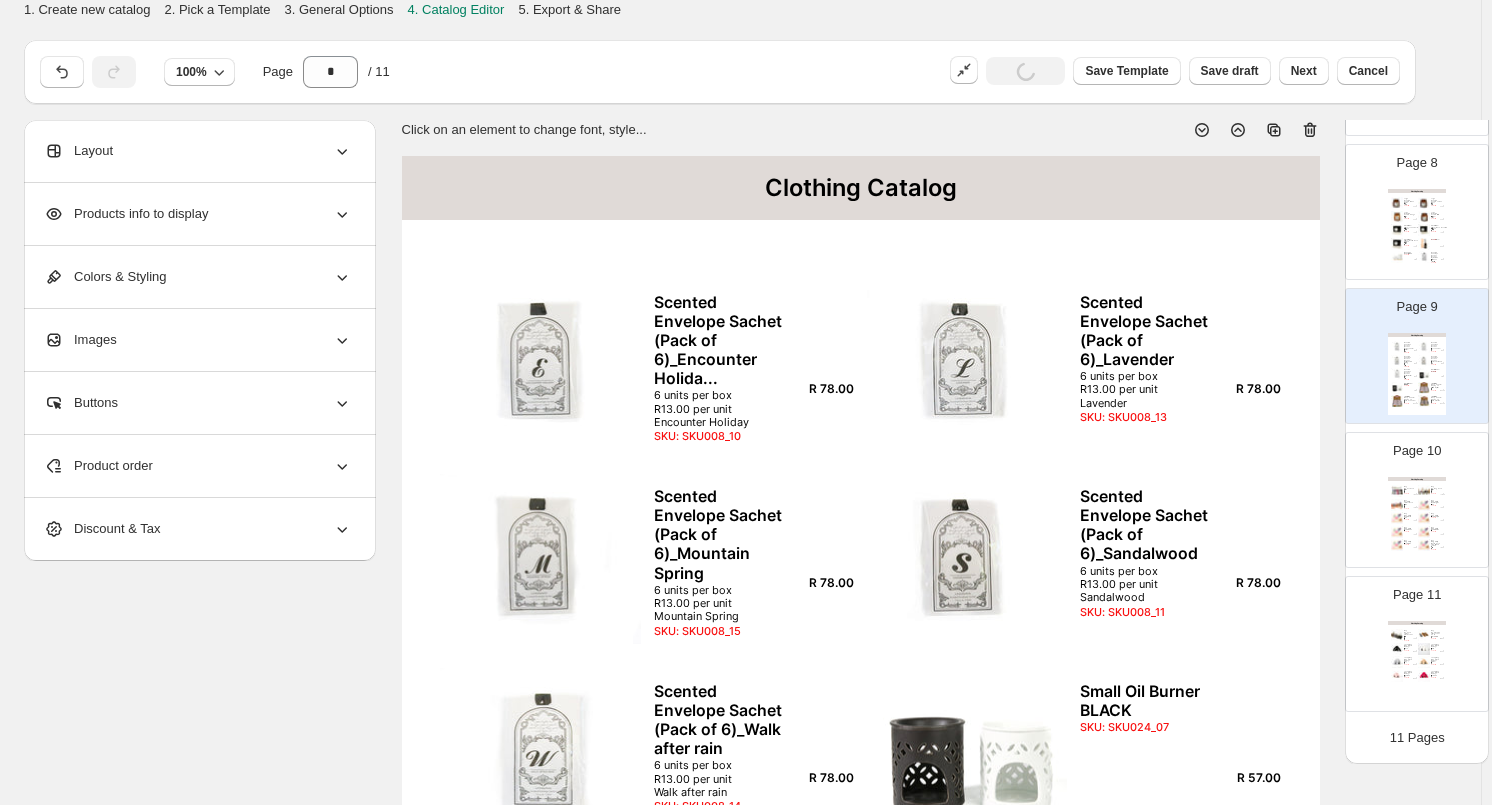click 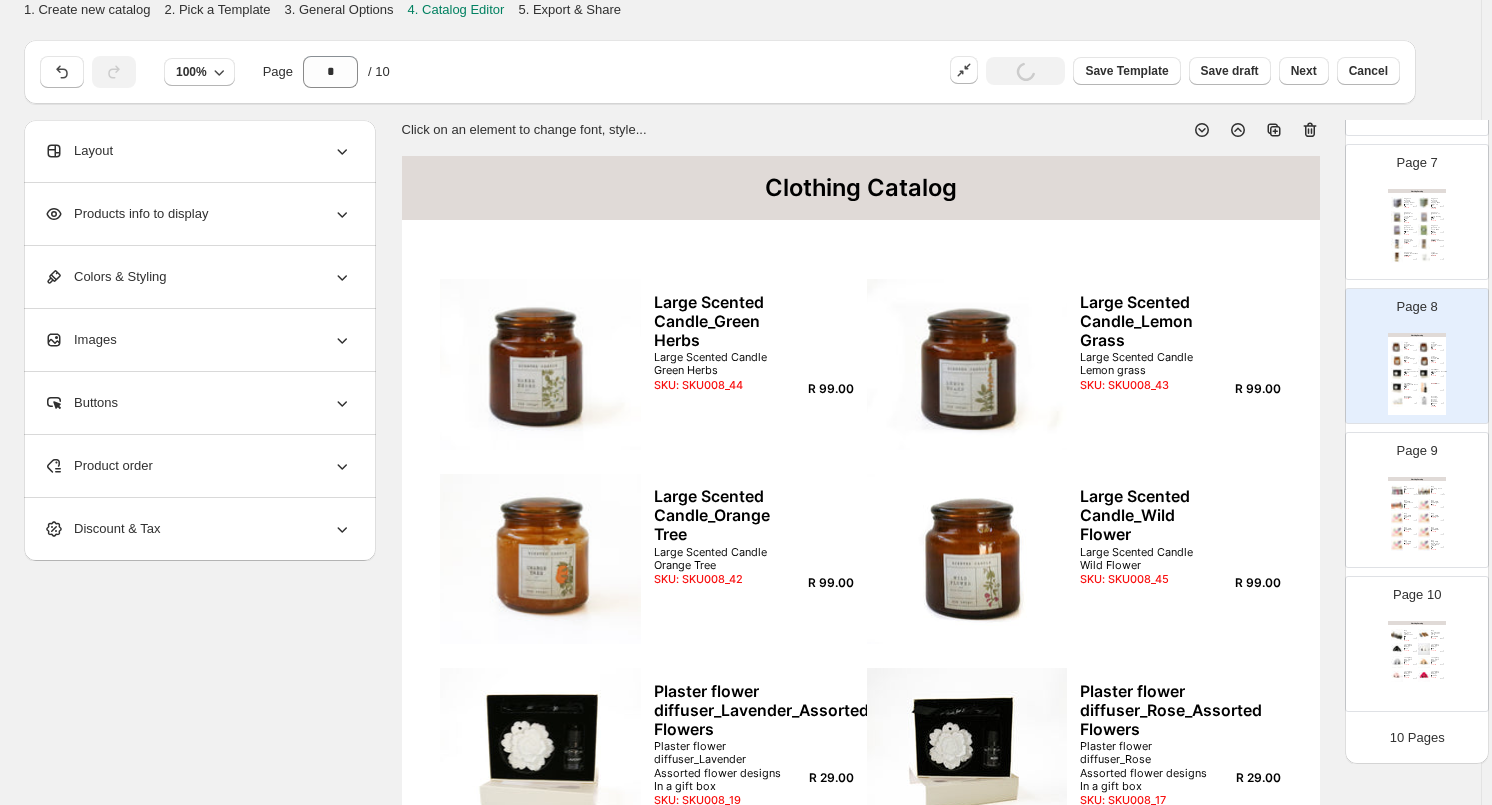 click 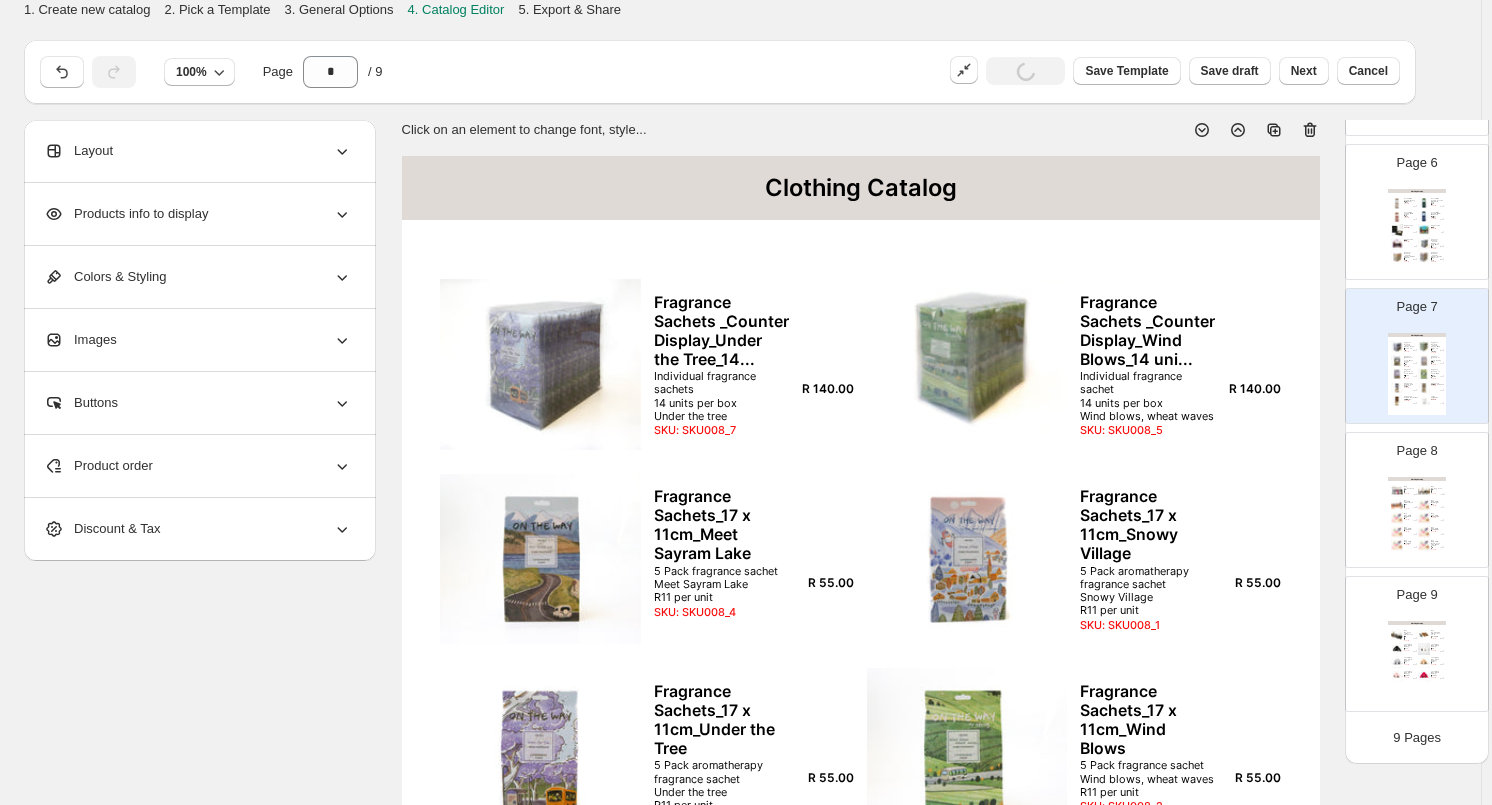 click 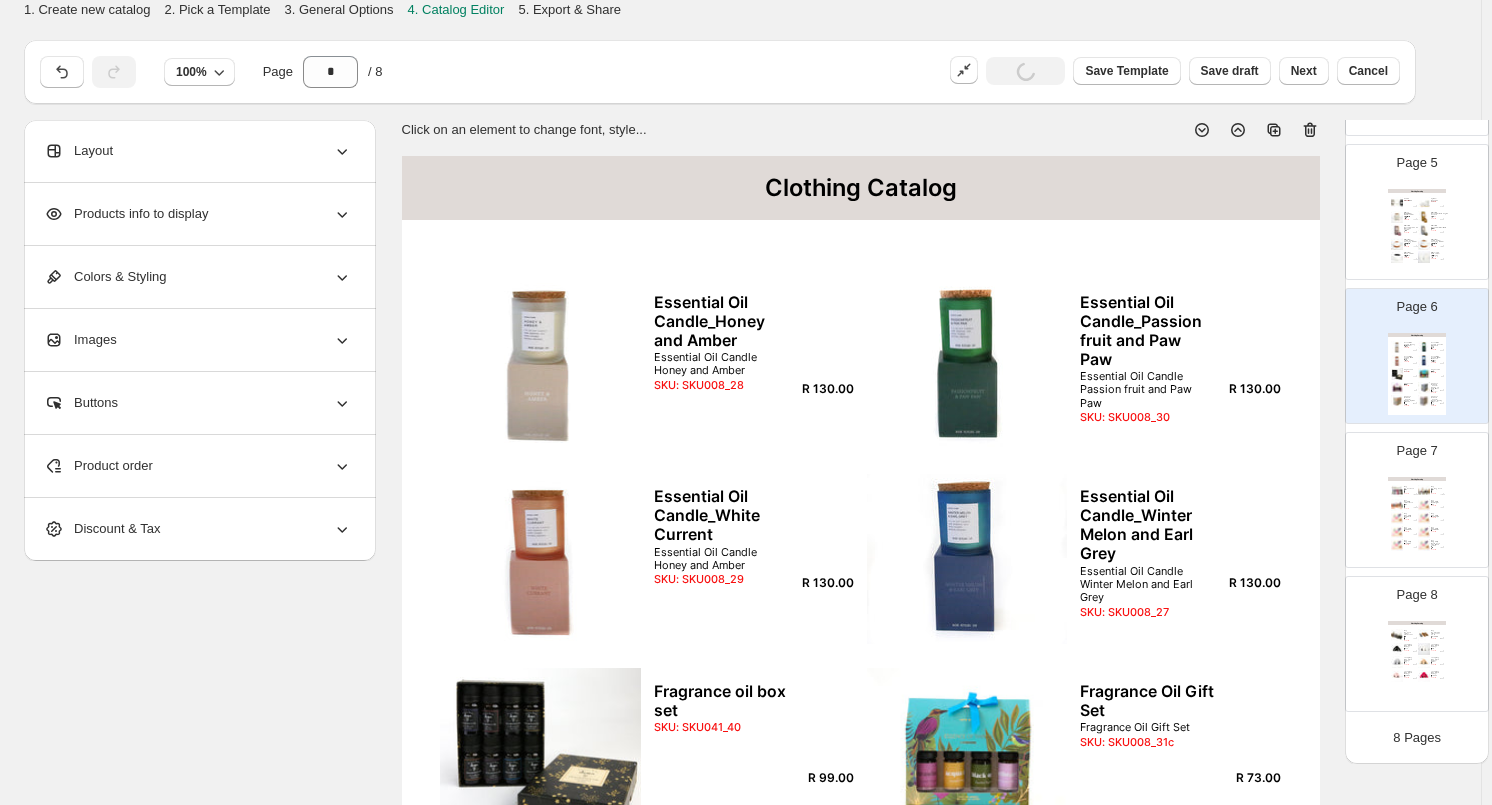 click 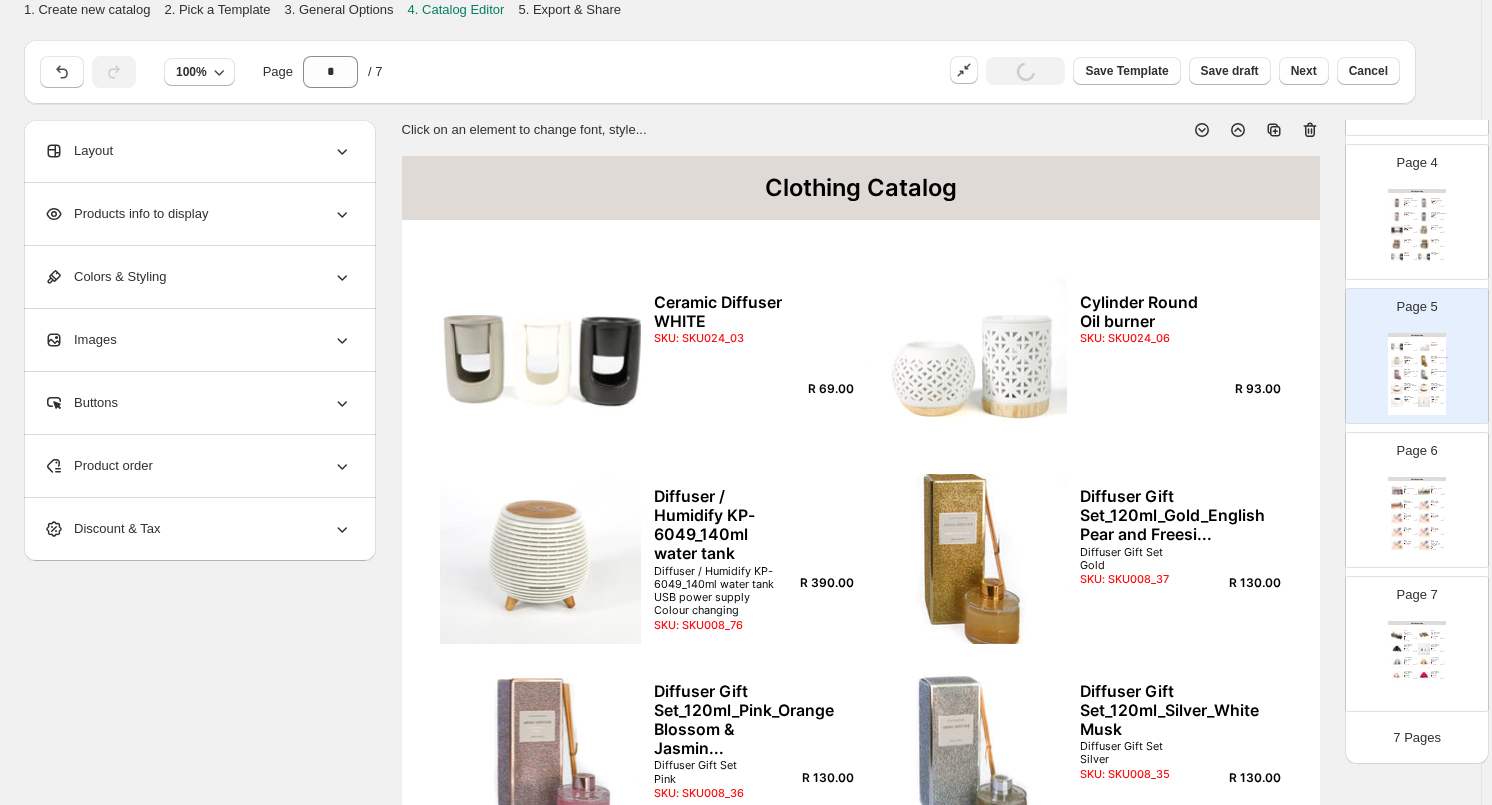 click 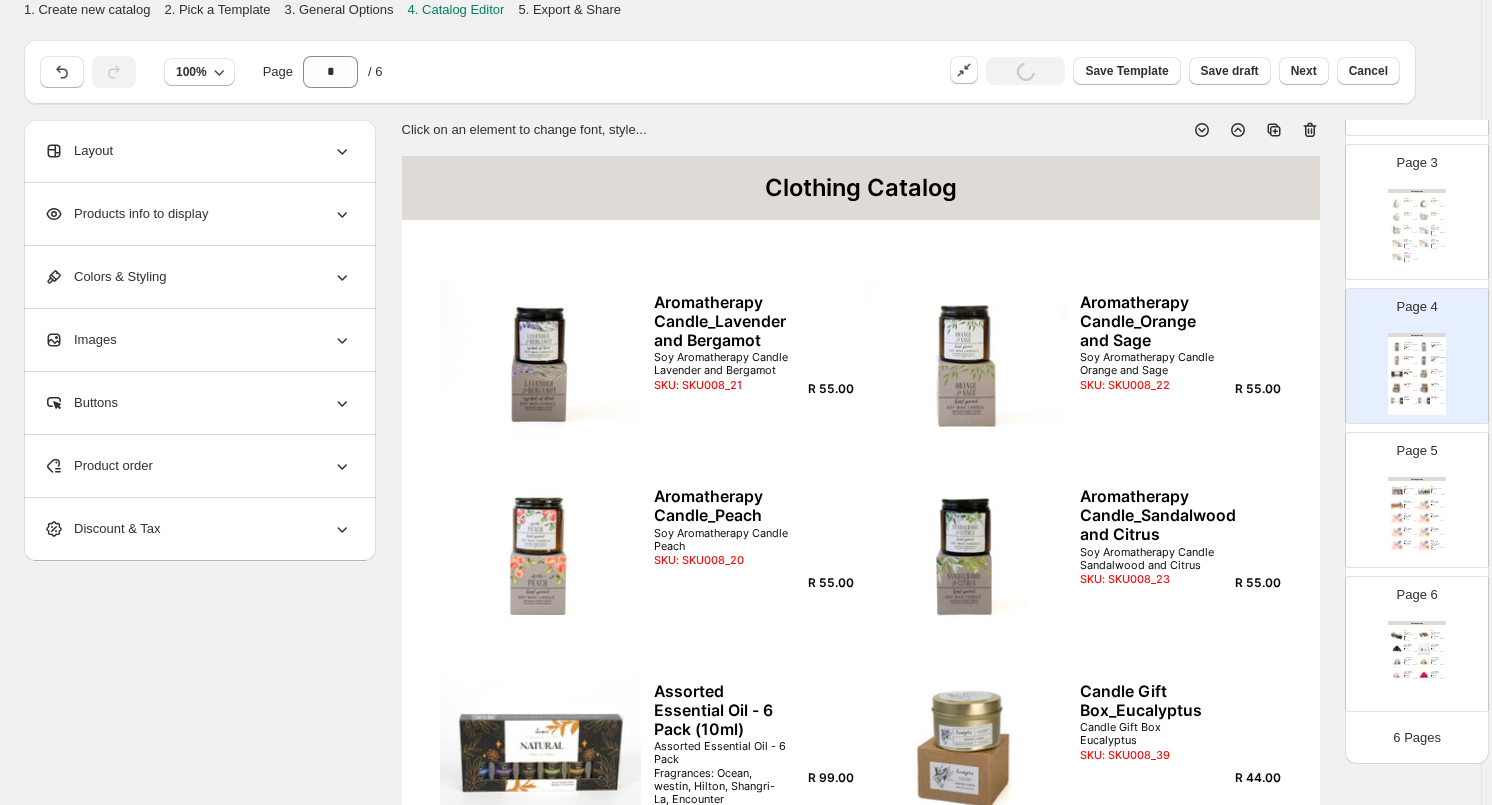 click 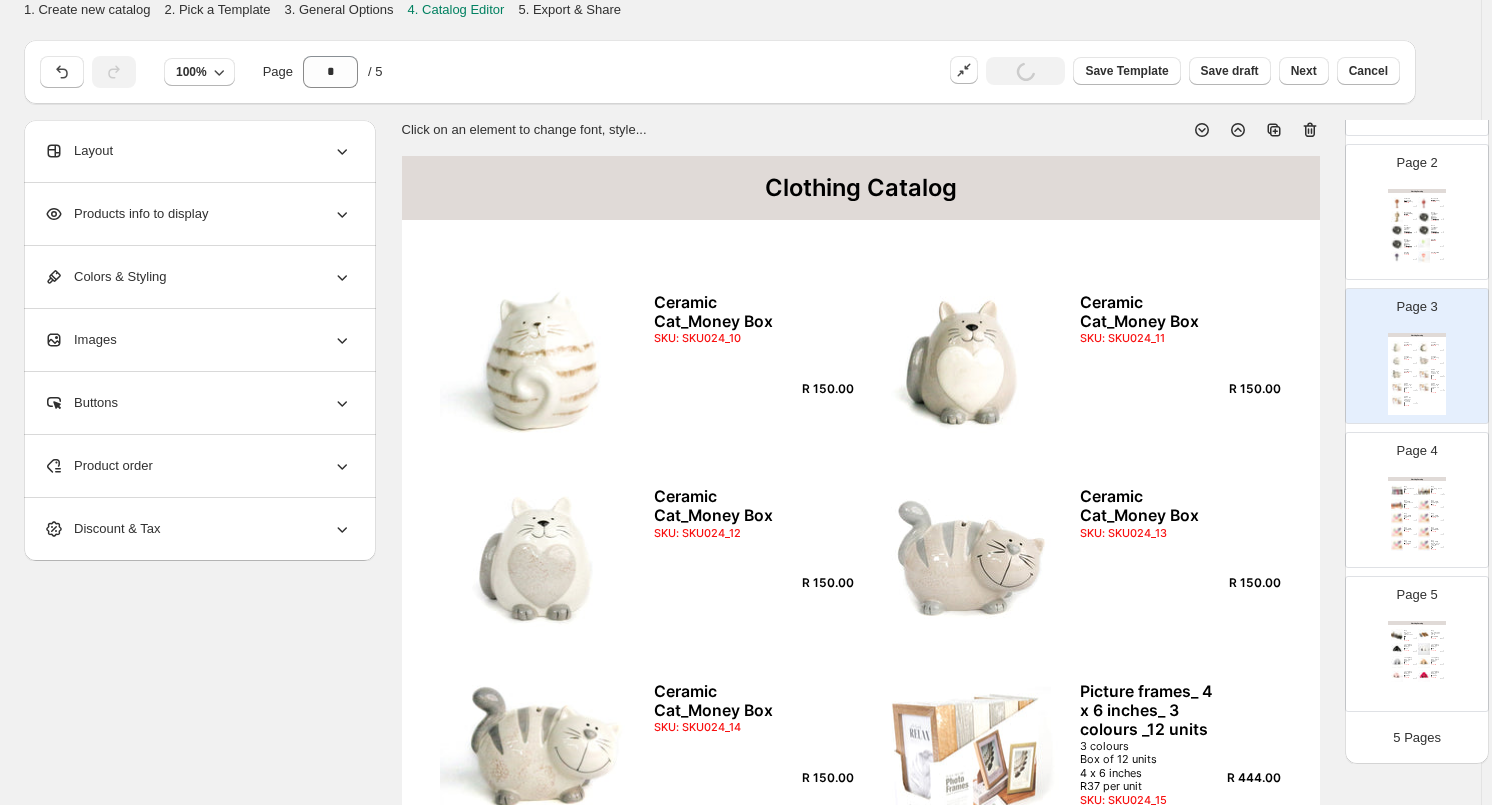 click 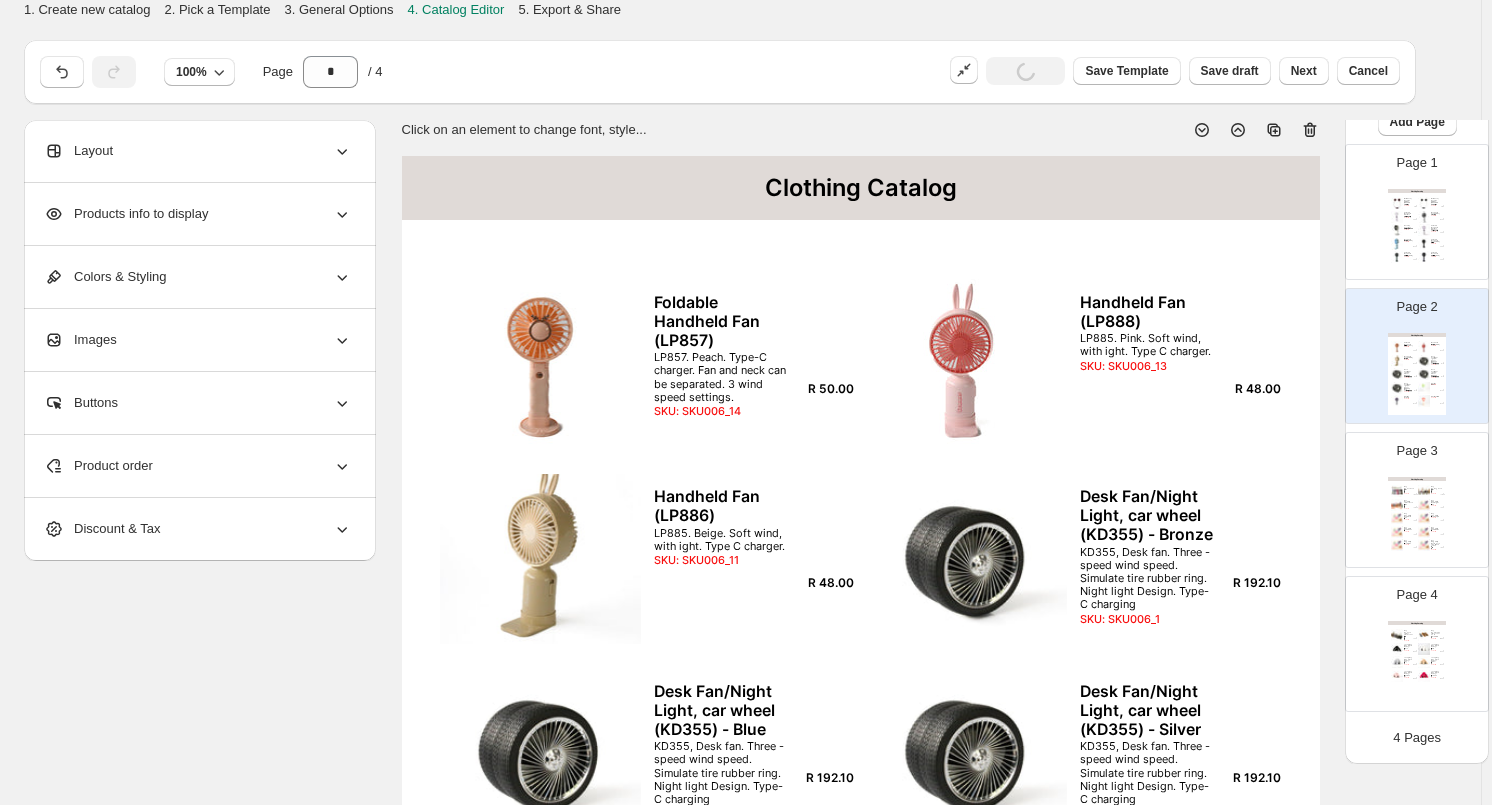 click 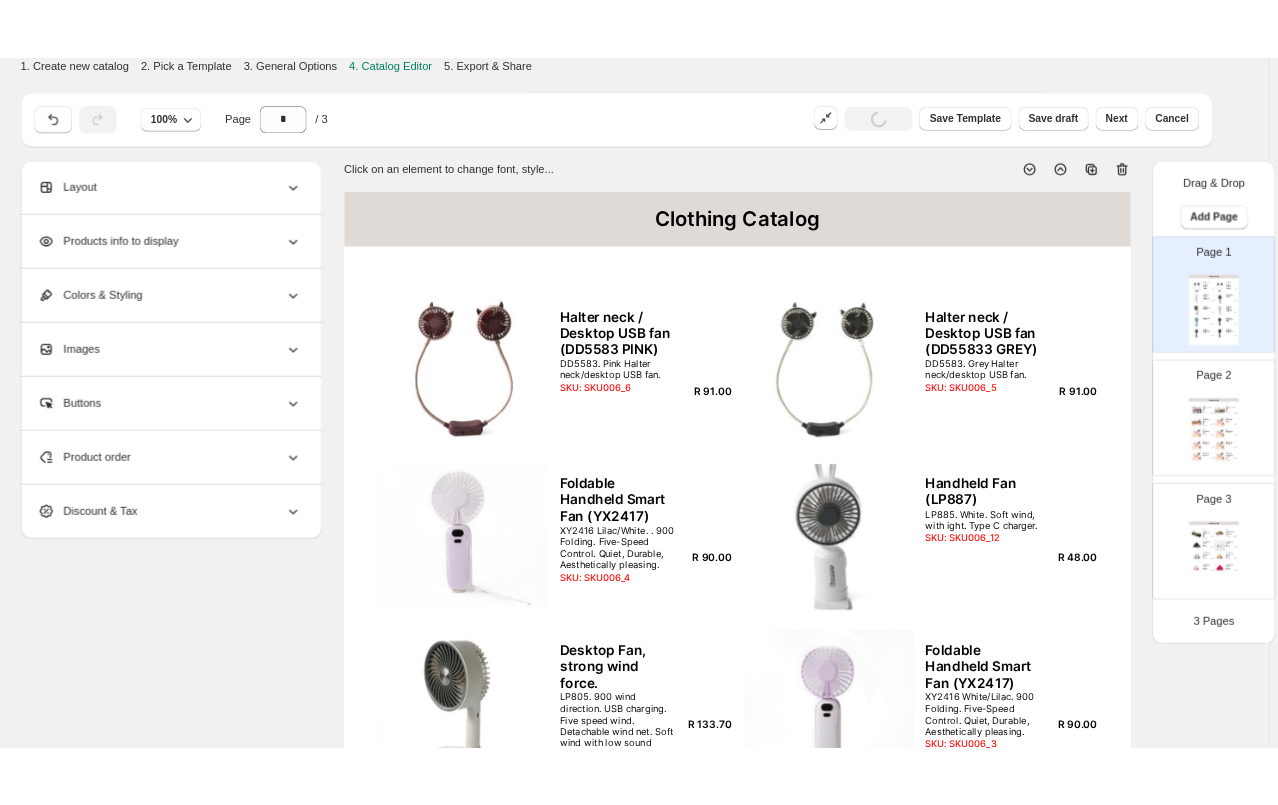 scroll, scrollTop: 0, scrollLeft: 0, axis: both 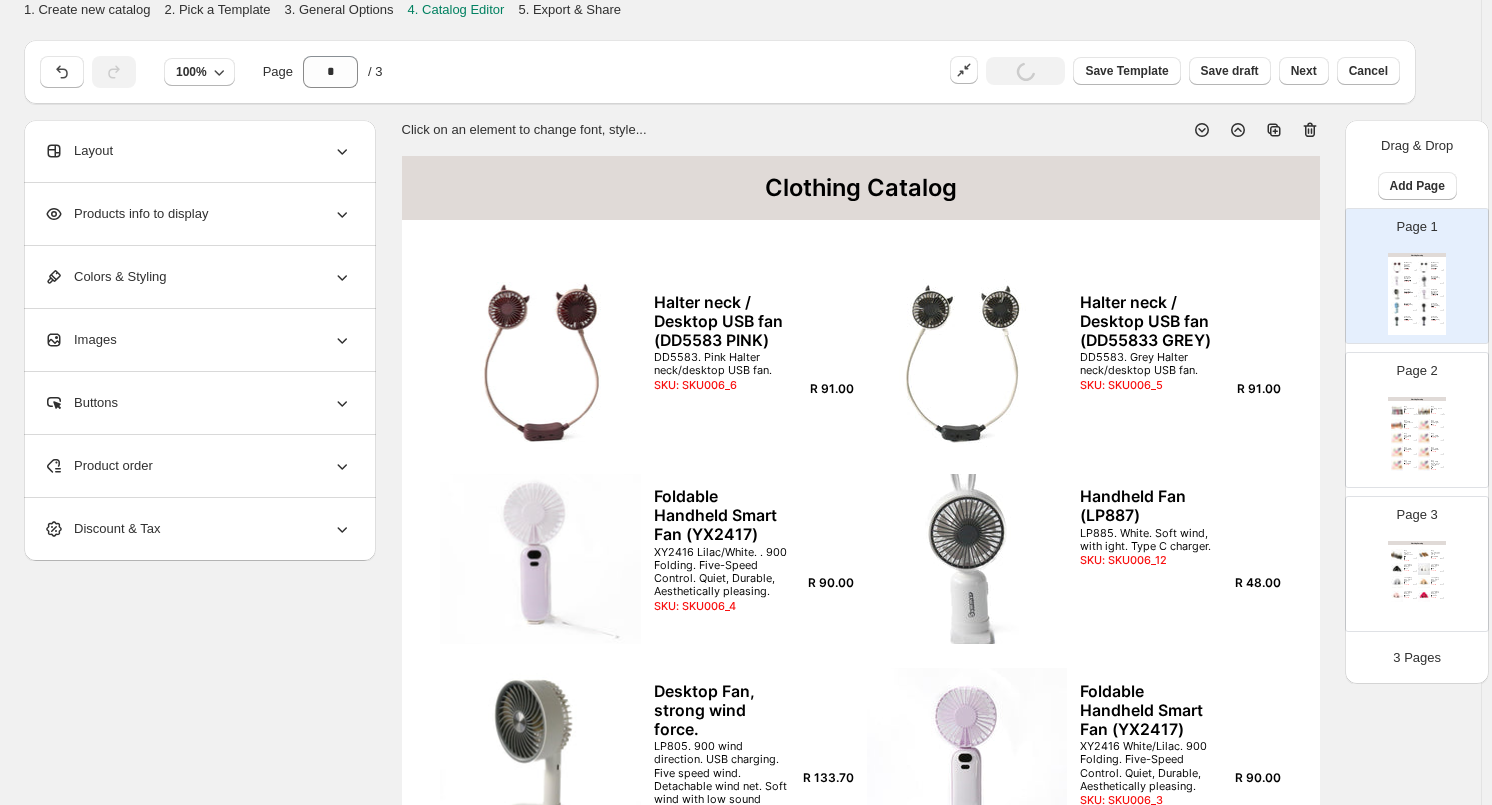 click 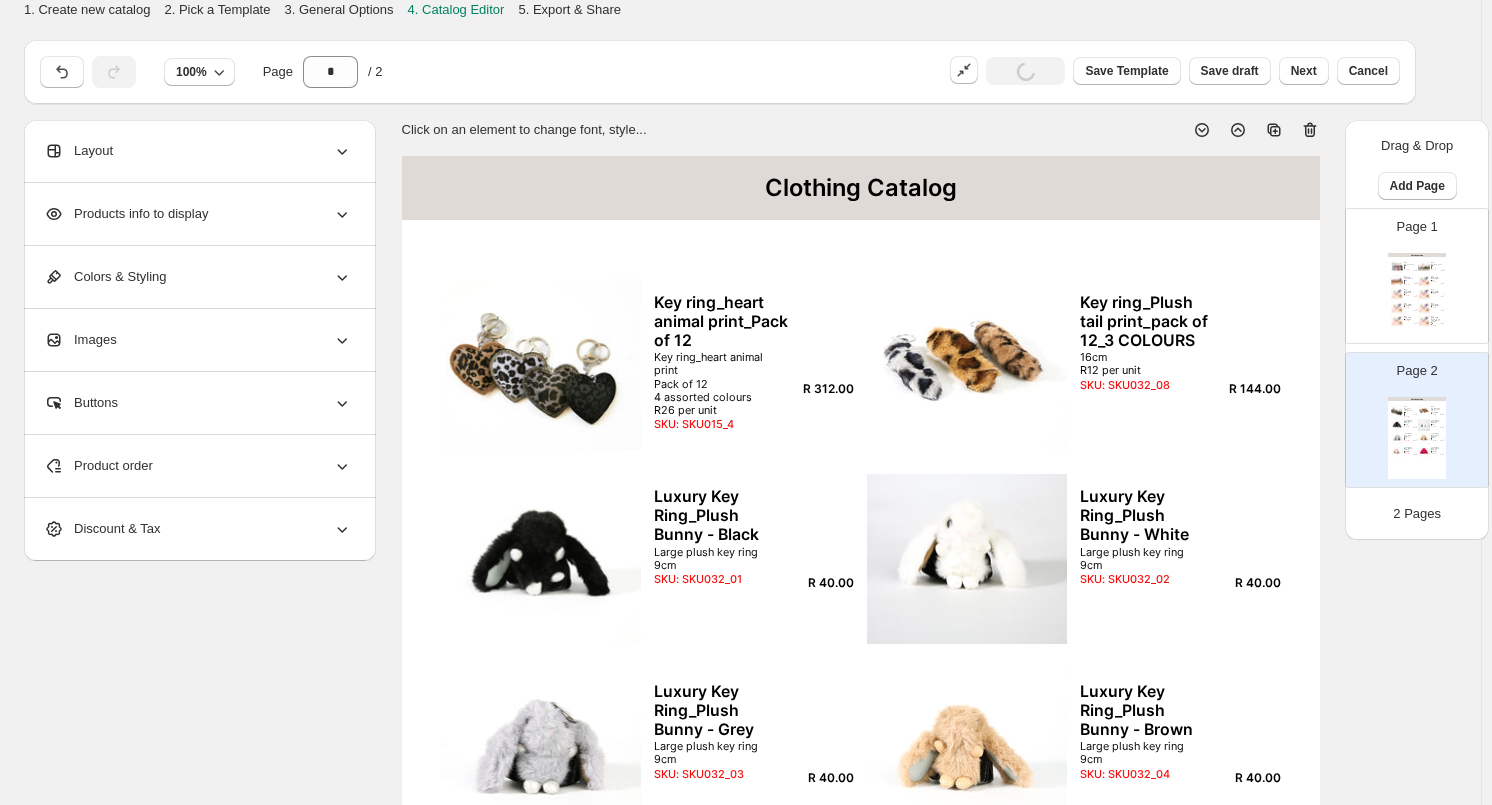 drag, startPoint x: 881, startPoint y: 196, endPoint x: 806, endPoint y: 198, distance: 75.026665 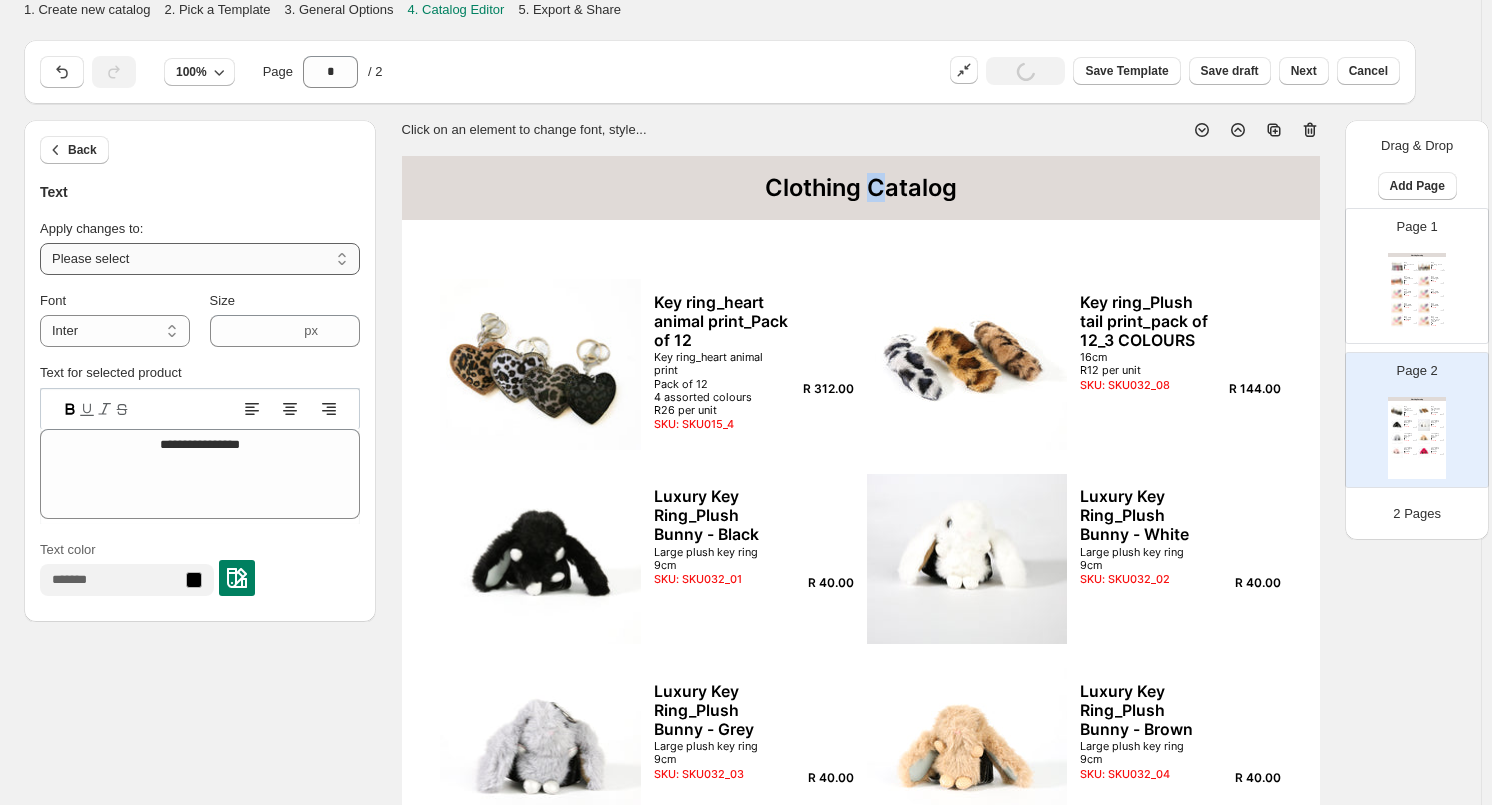 drag, startPoint x: 341, startPoint y: 256, endPoint x: 316, endPoint y: 271, distance: 29.15476 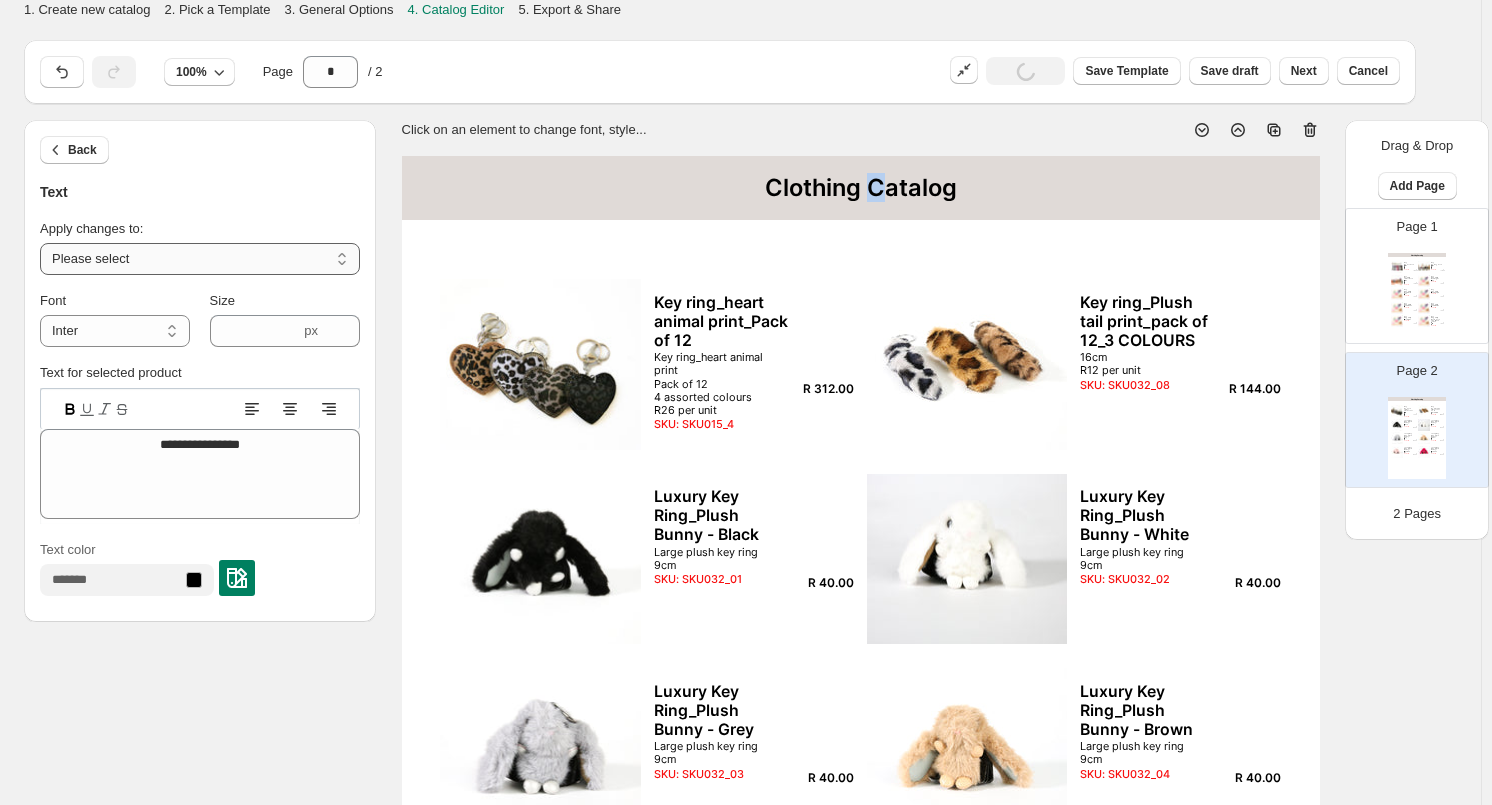 click on "**********" at bounding box center (200, 259) 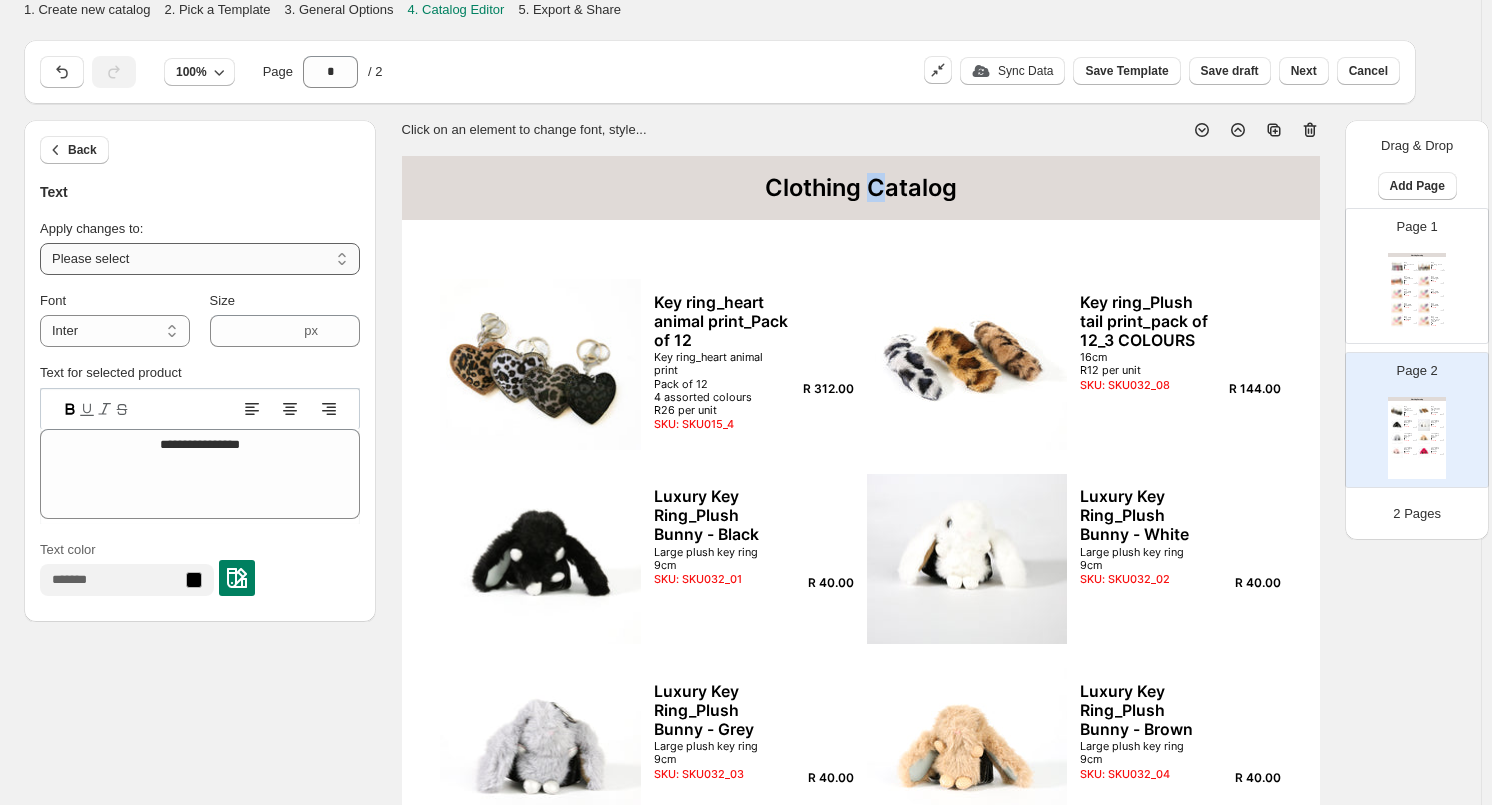 select on "**********" 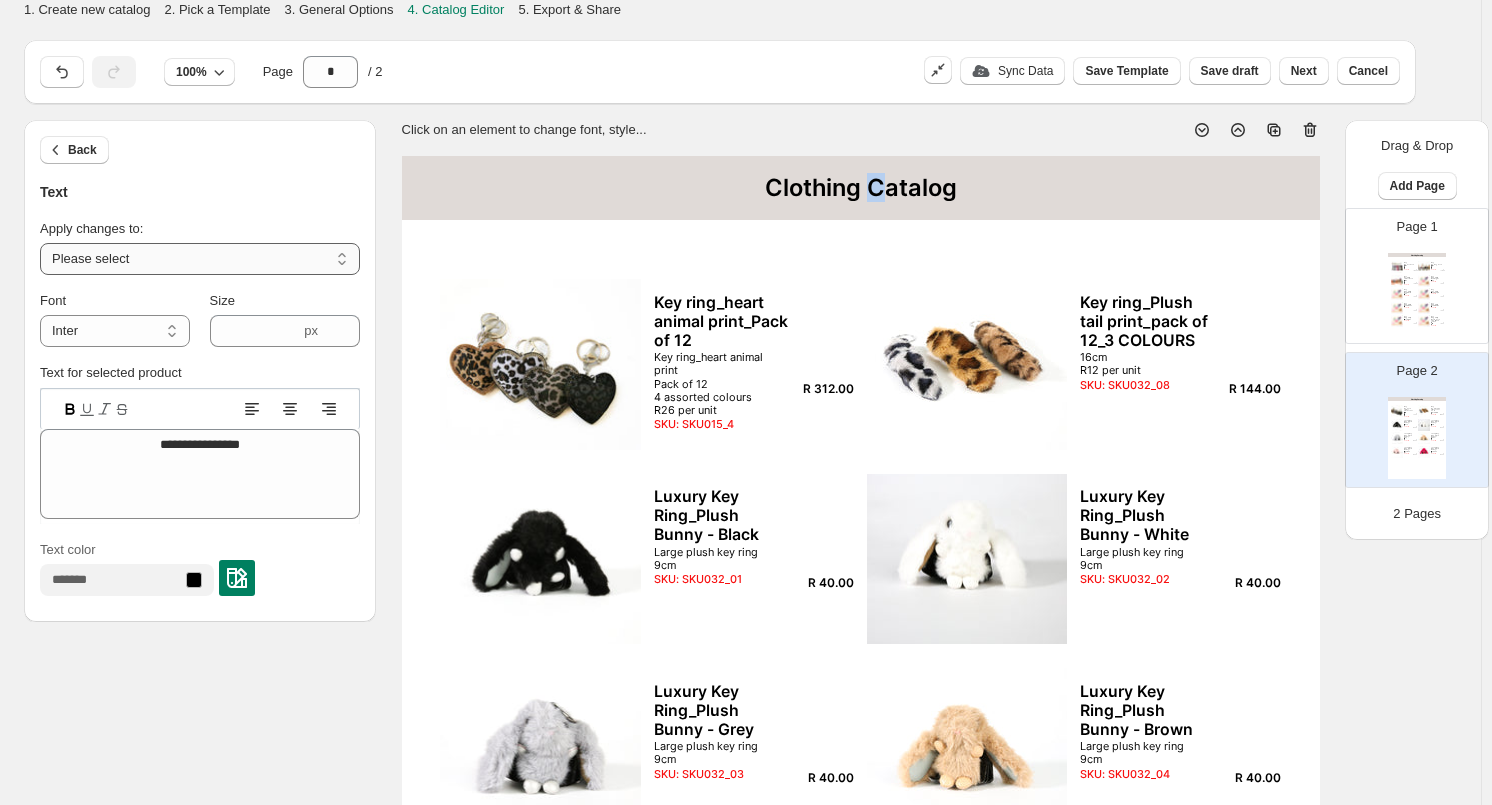 click on "**********" at bounding box center [200, 259] 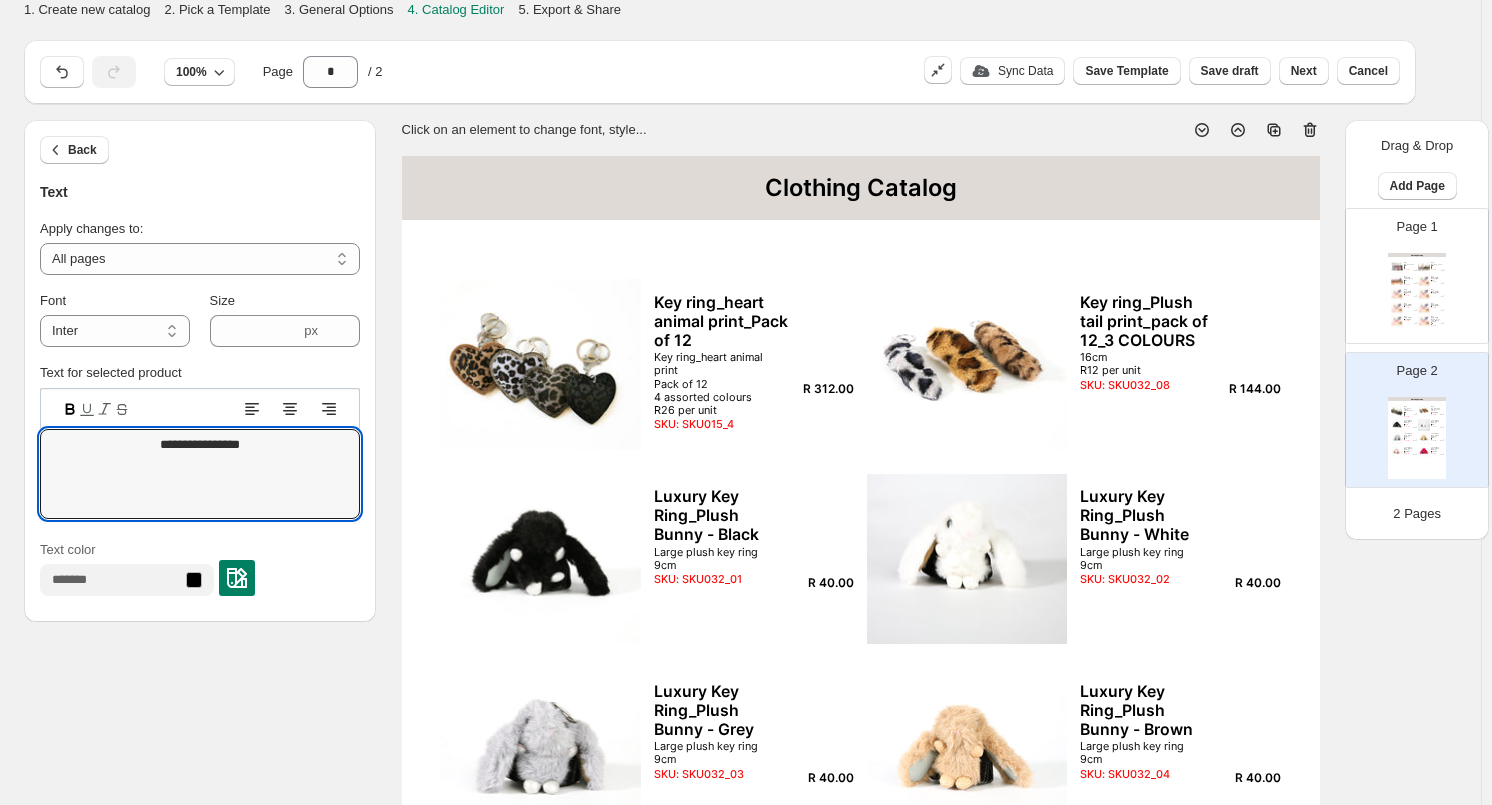drag, startPoint x: 266, startPoint y: 456, endPoint x: 61, endPoint y: 291, distance: 263.15396 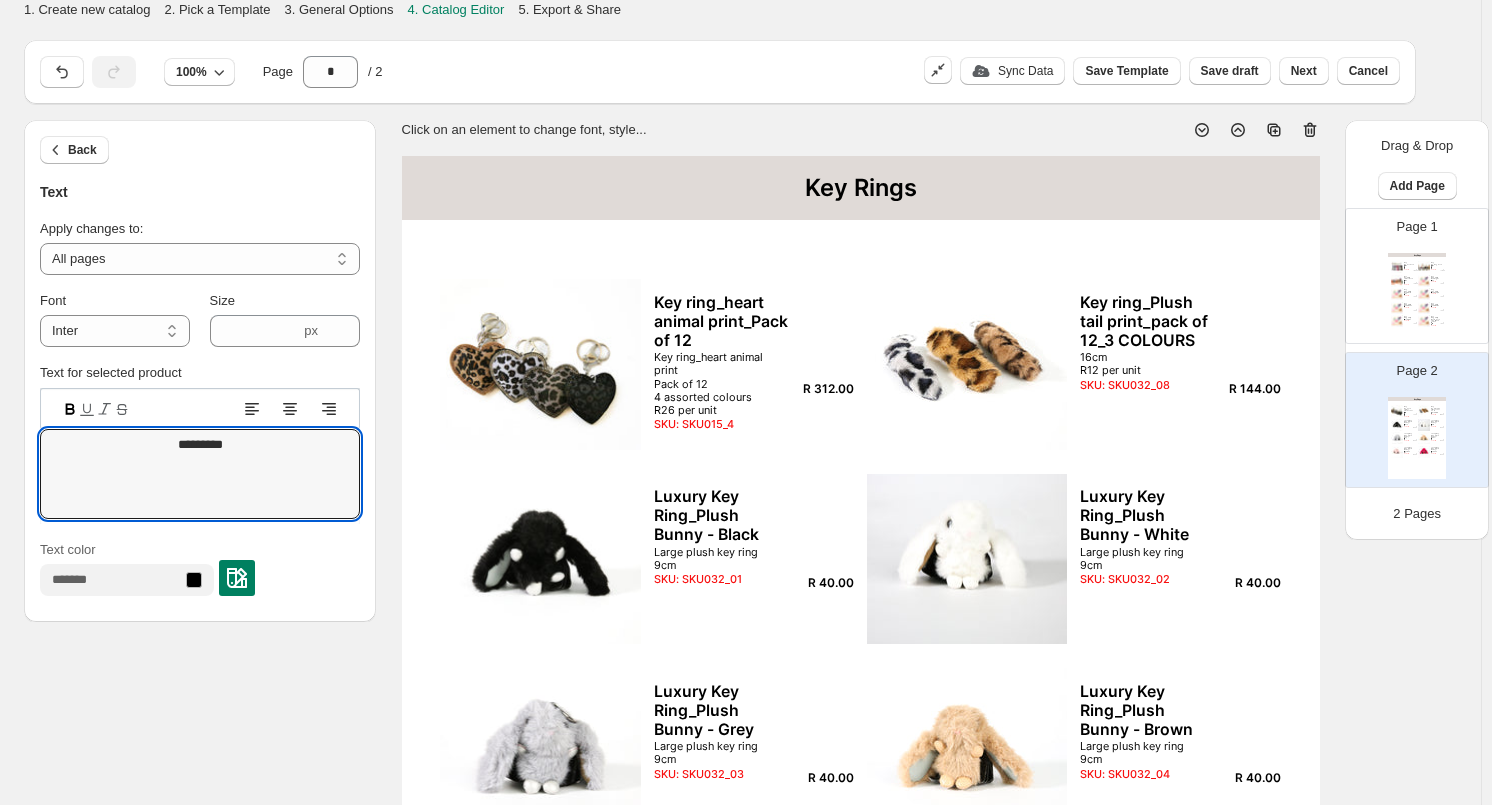 type on "*********" 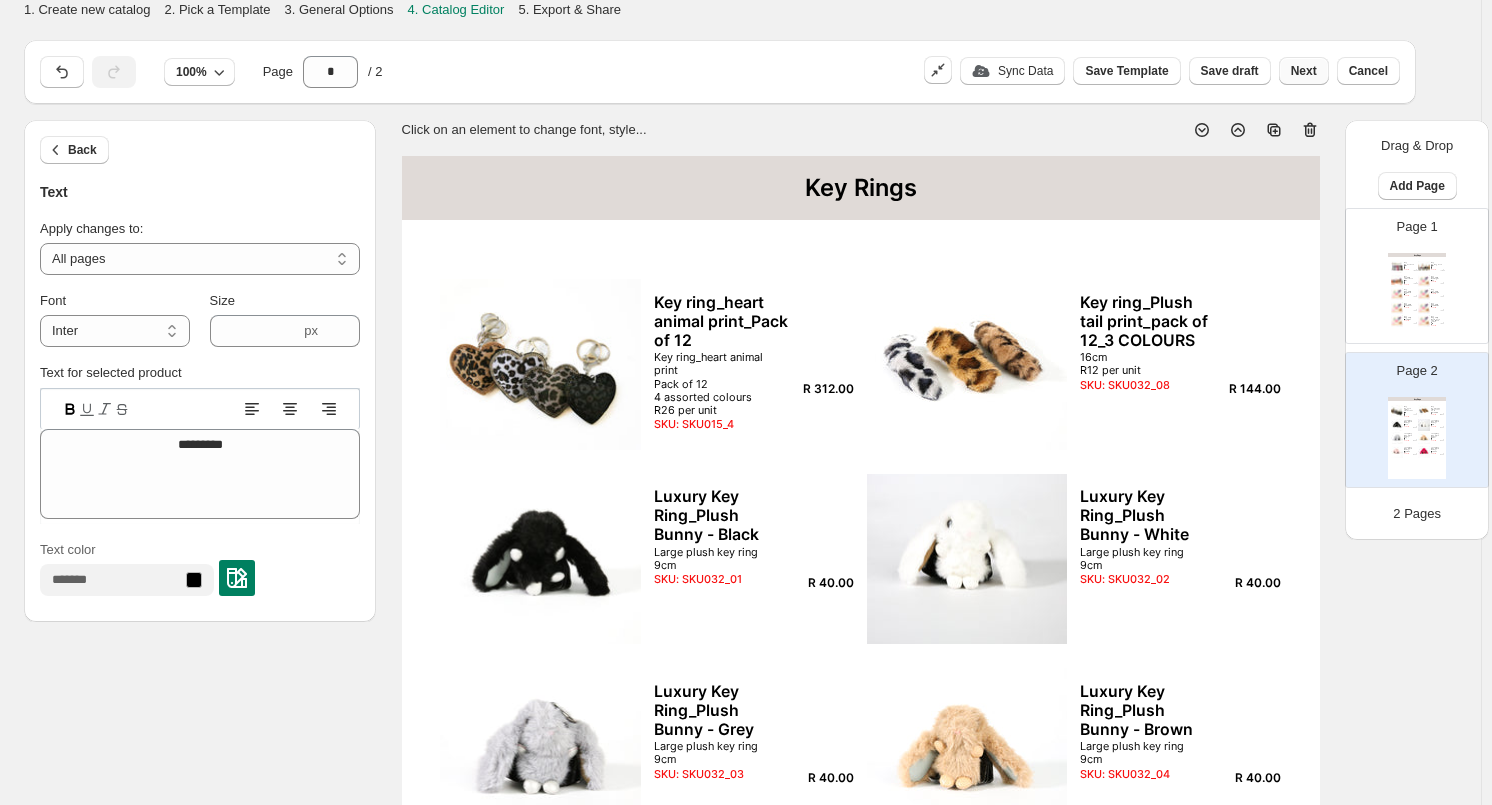 click on "Next" at bounding box center (1304, 71) 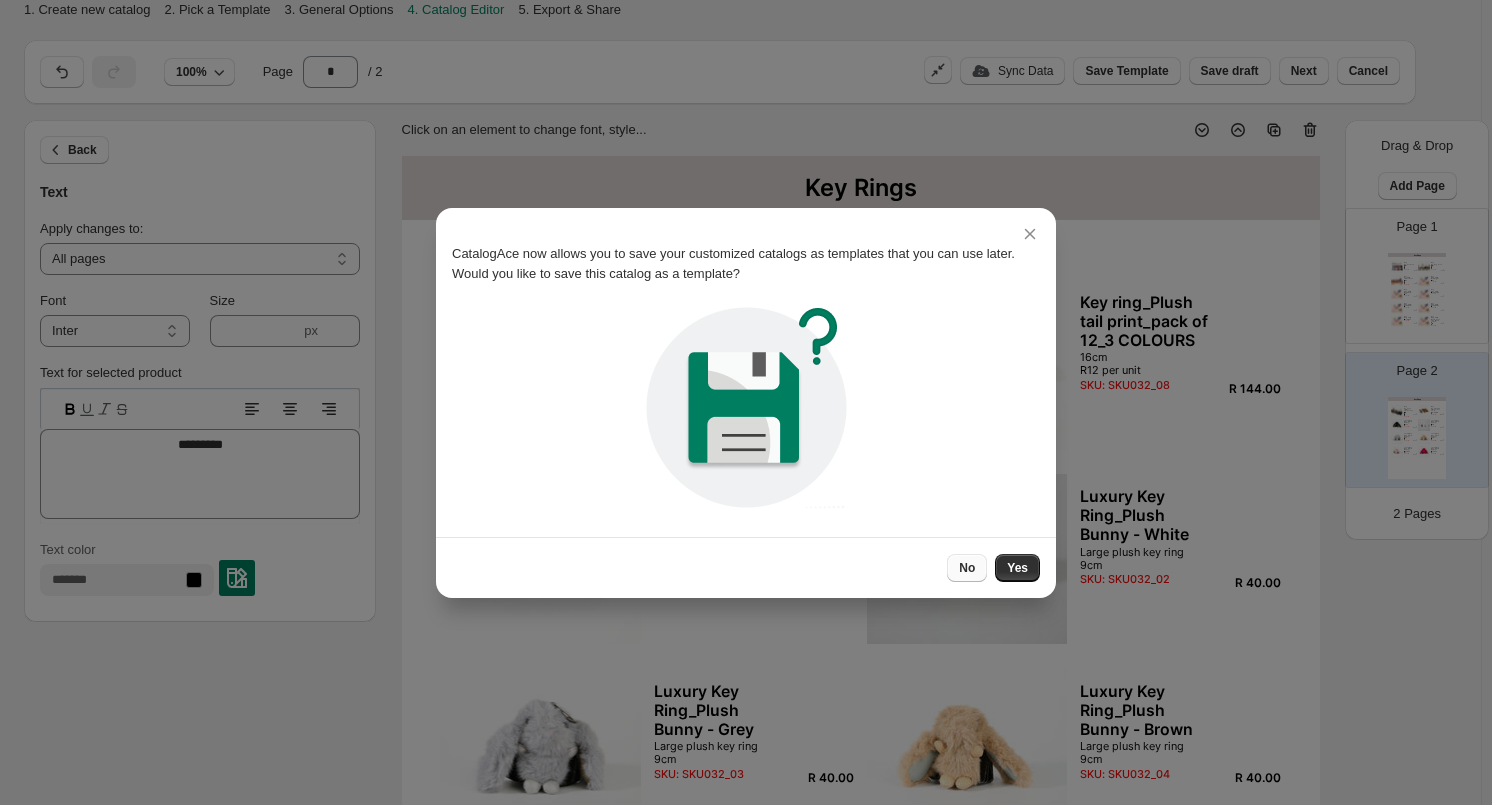 click on "No" at bounding box center [967, 568] 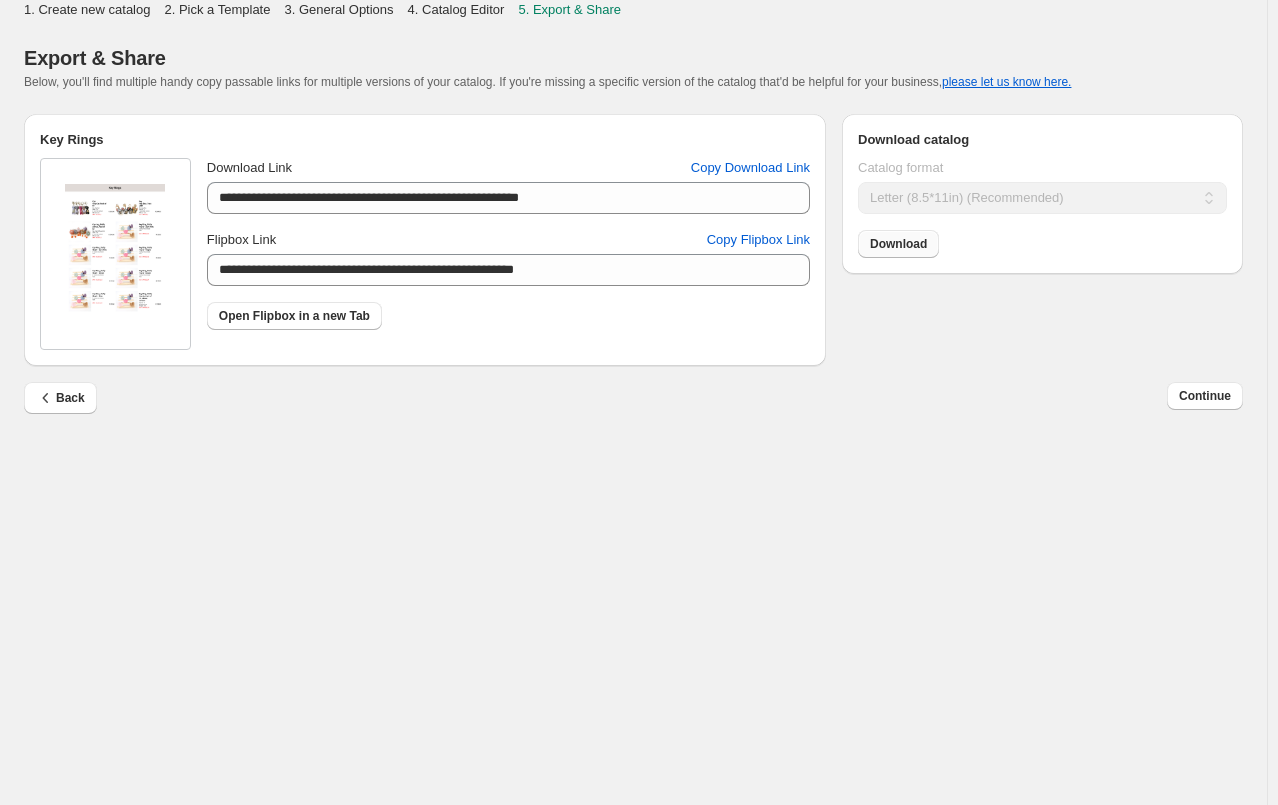 click on "Download" at bounding box center (898, 244) 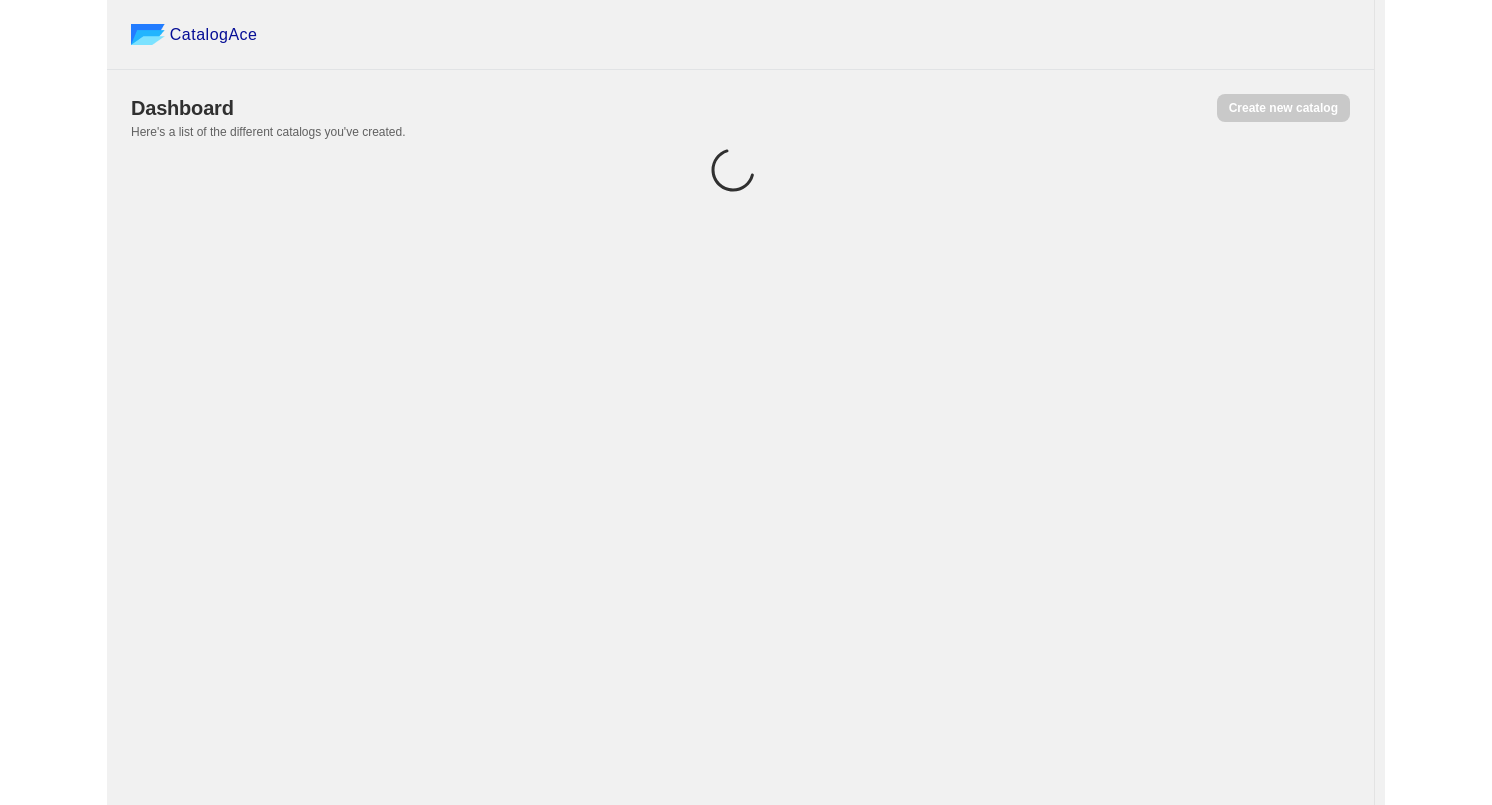 scroll, scrollTop: 0, scrollLeft: 0, axis: both 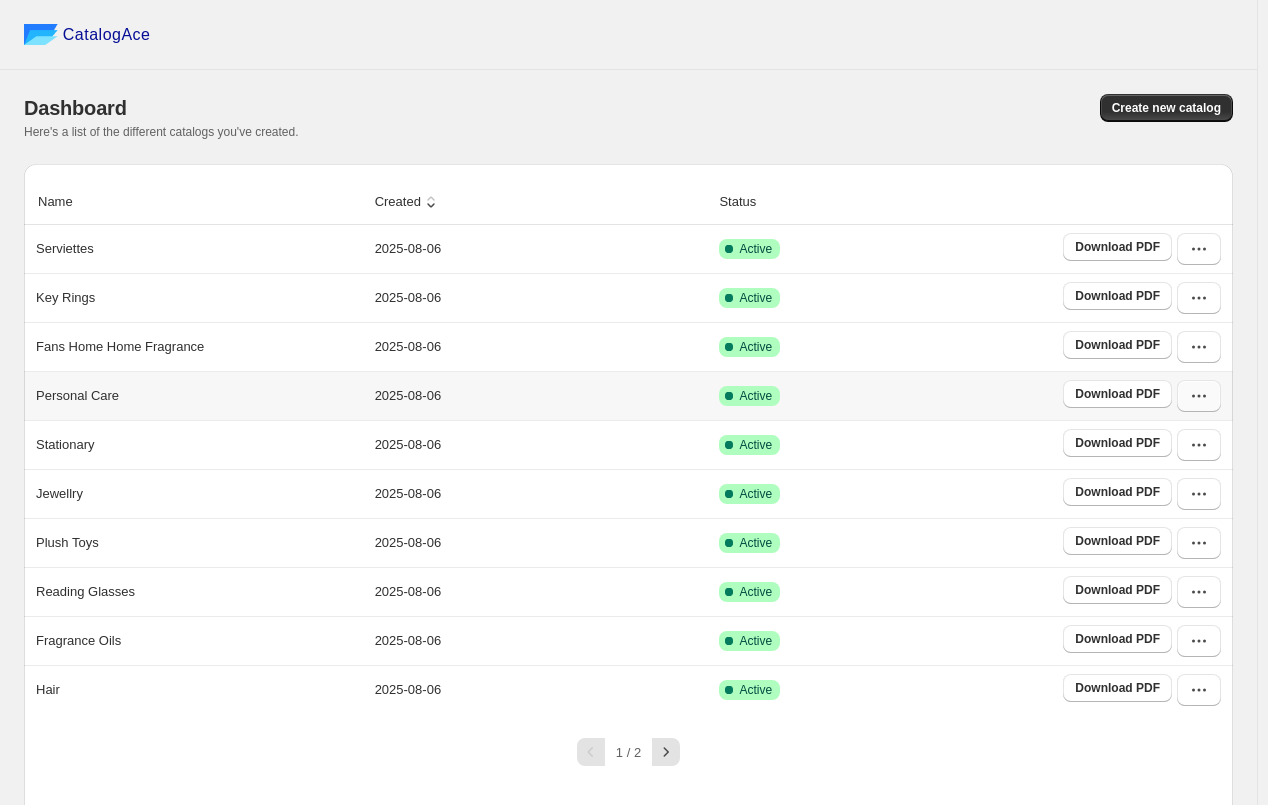 click 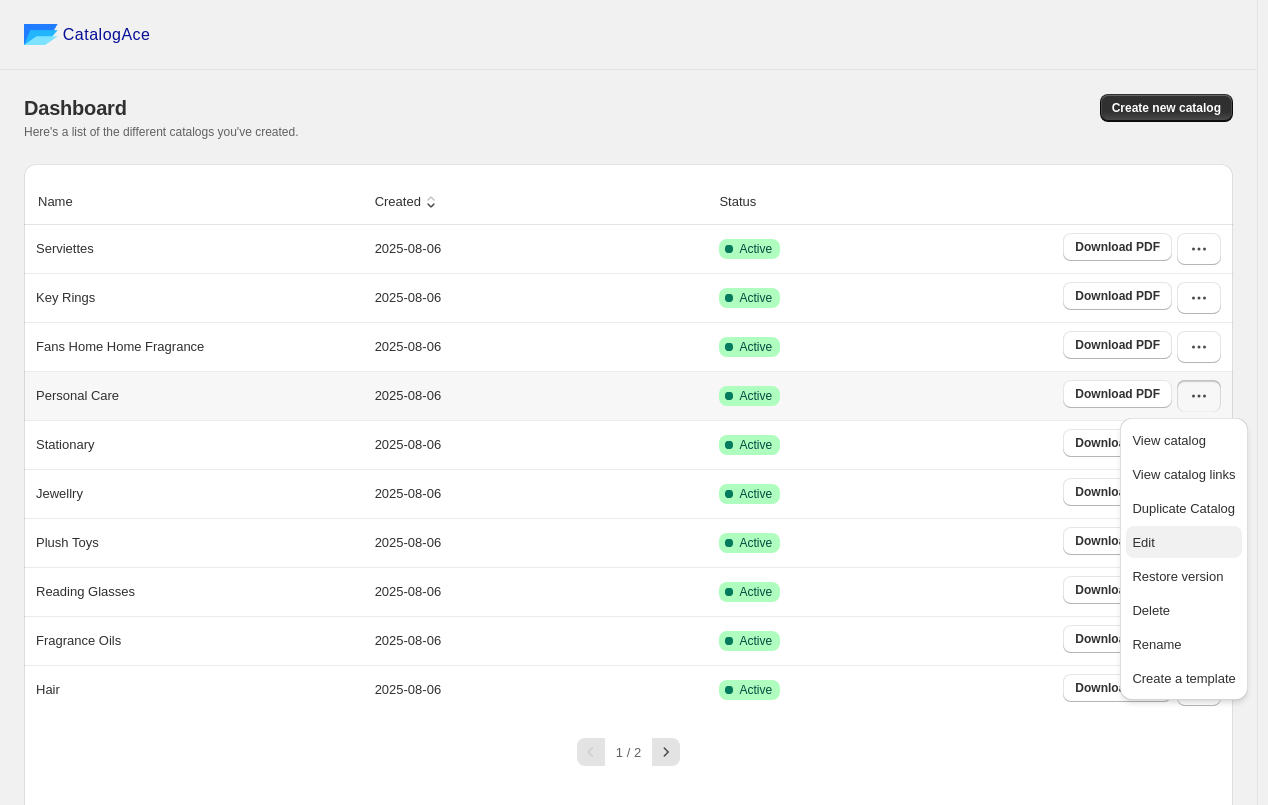 click on "Edit" at bounding box center [1143, 542] 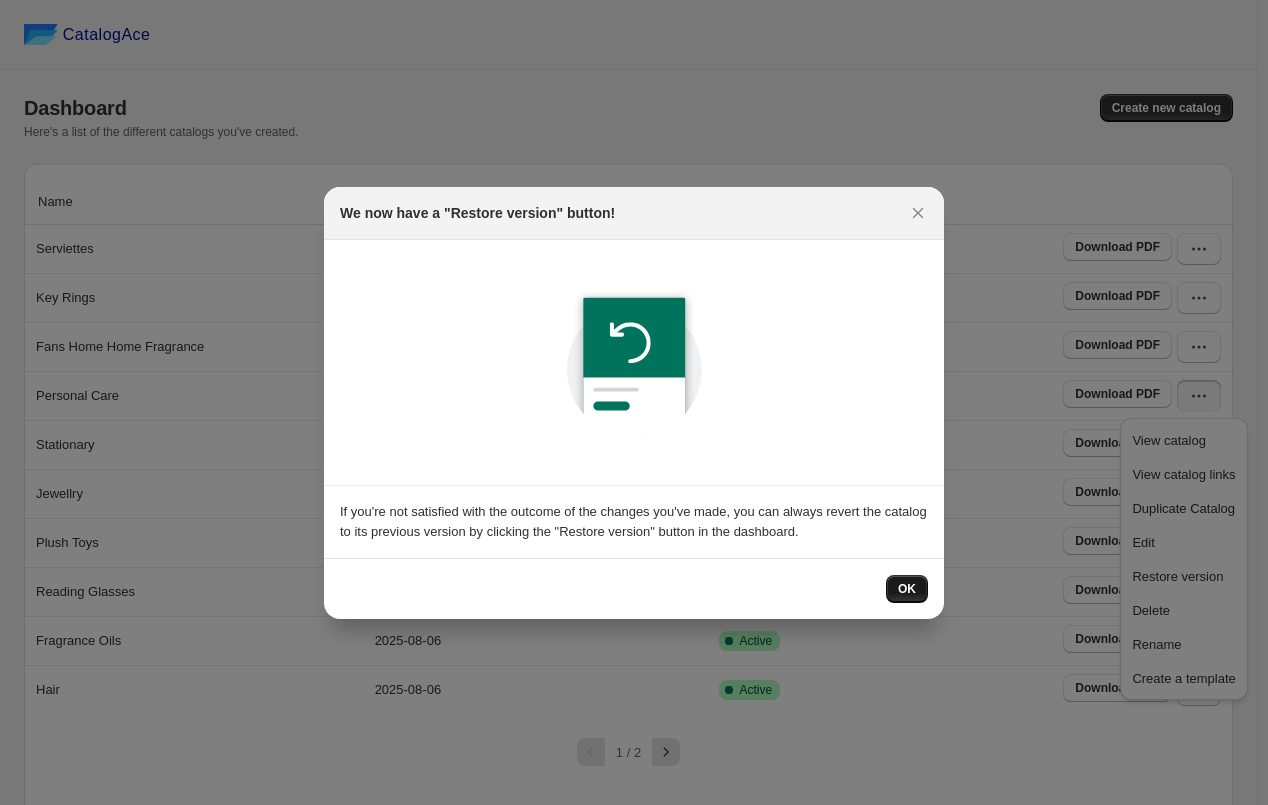 click on "OK" at bounding box center [907, 589] 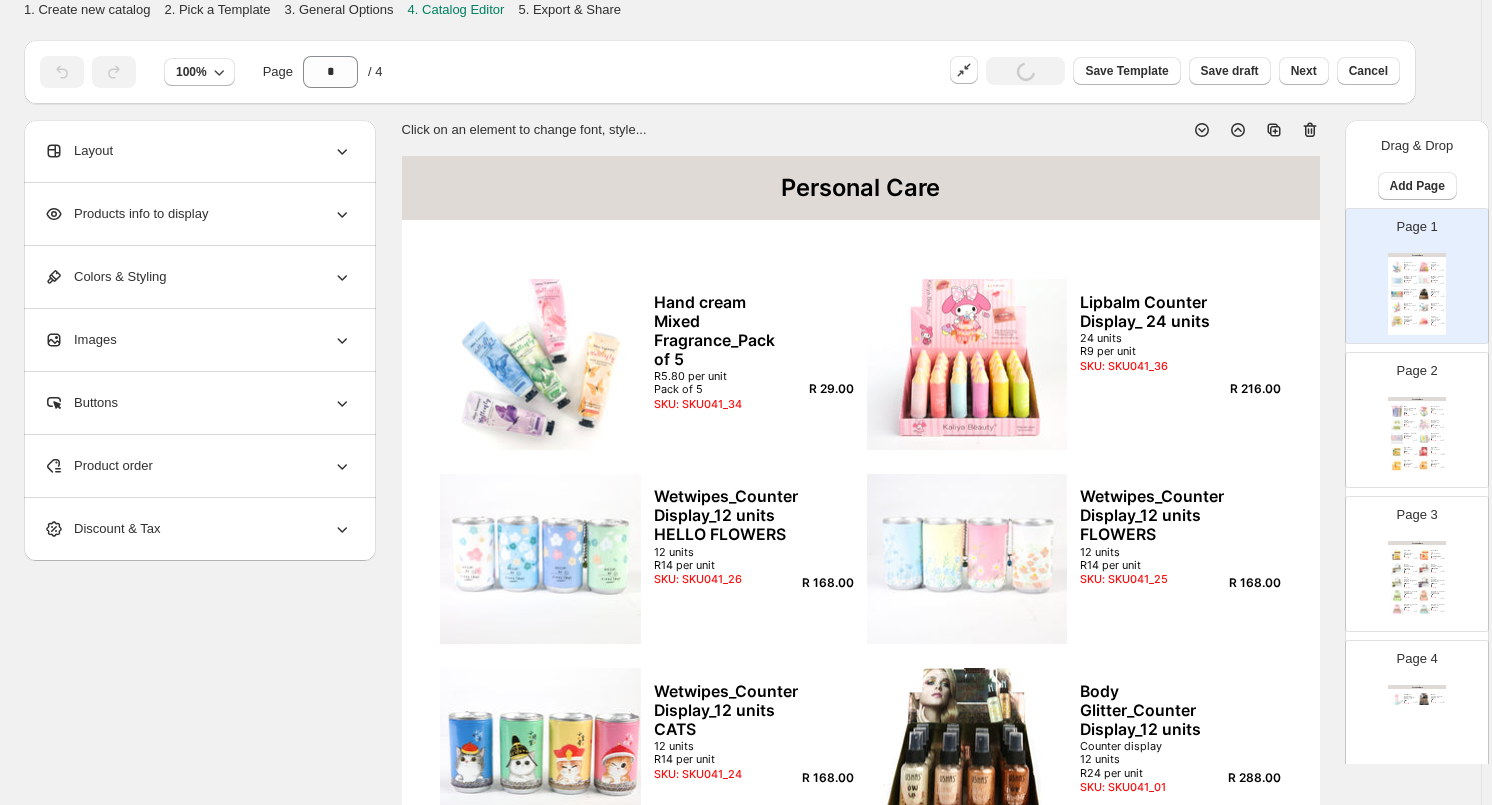 click on "R 29.00" at bounding box center (1442, 414) 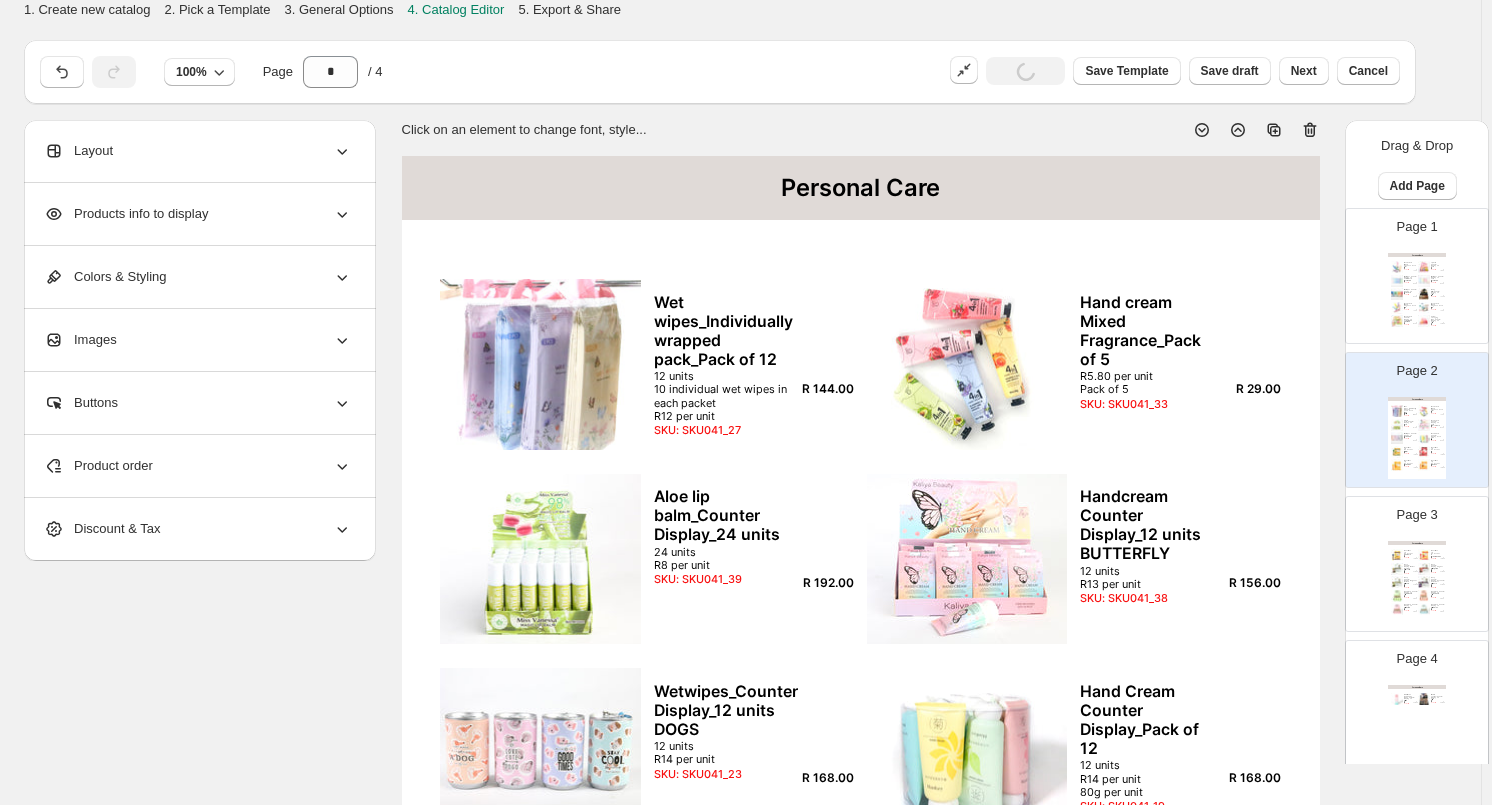 click at bounding box center (1397, 582) 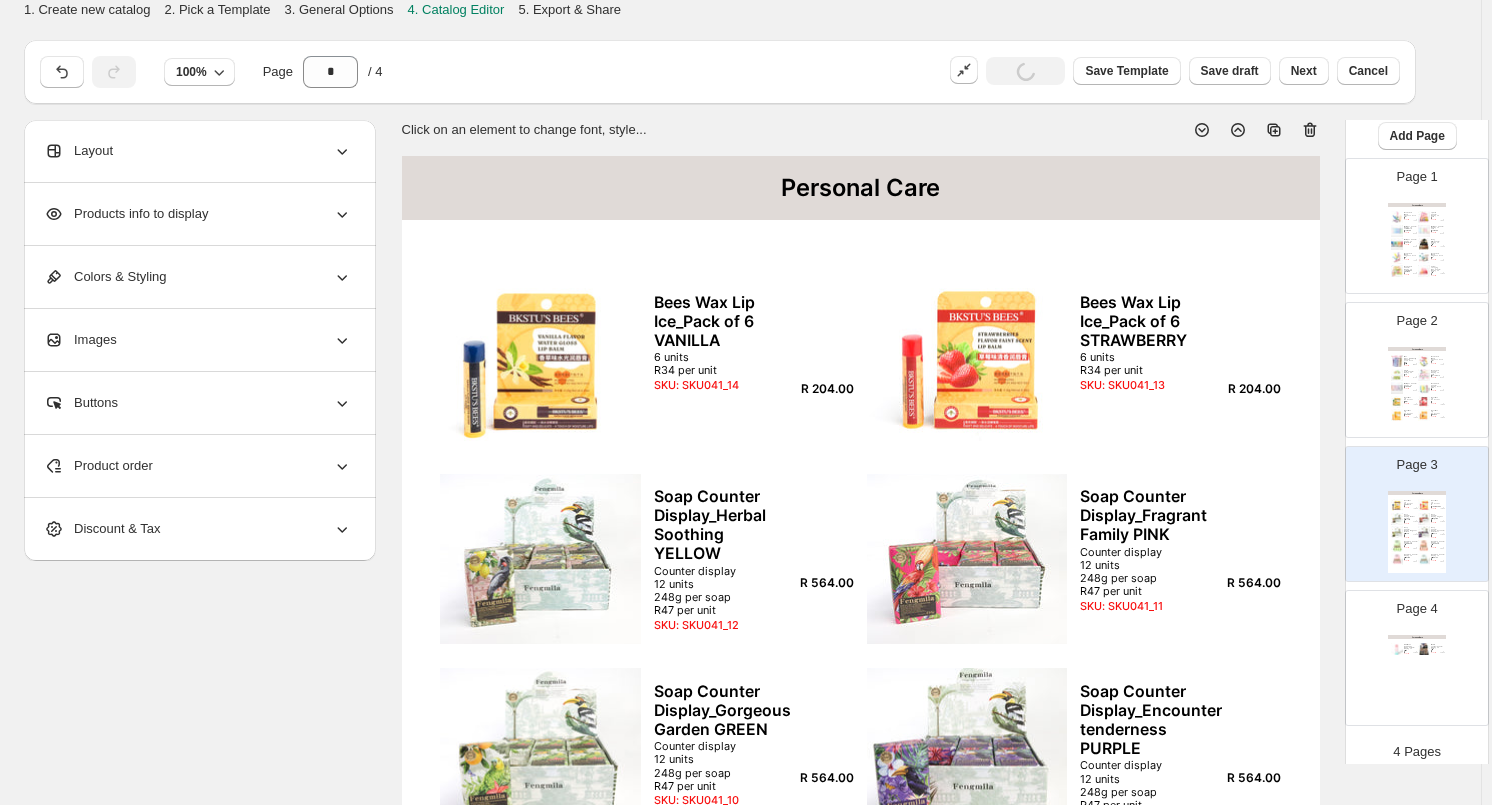 scroll, scrollTop: 64, scrollLeft: 0, axis: vertical 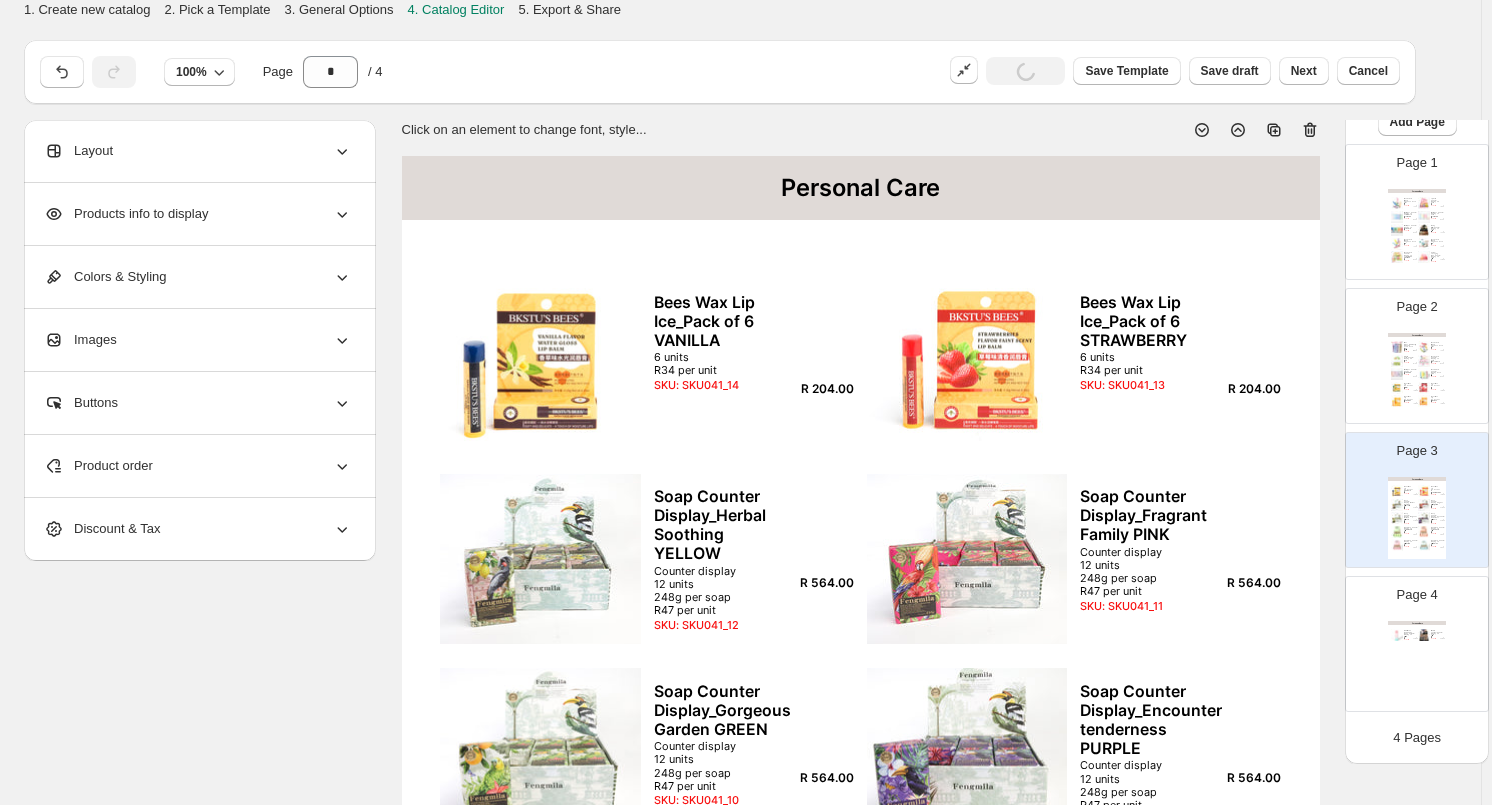 click at bounding box center (1424, 635) 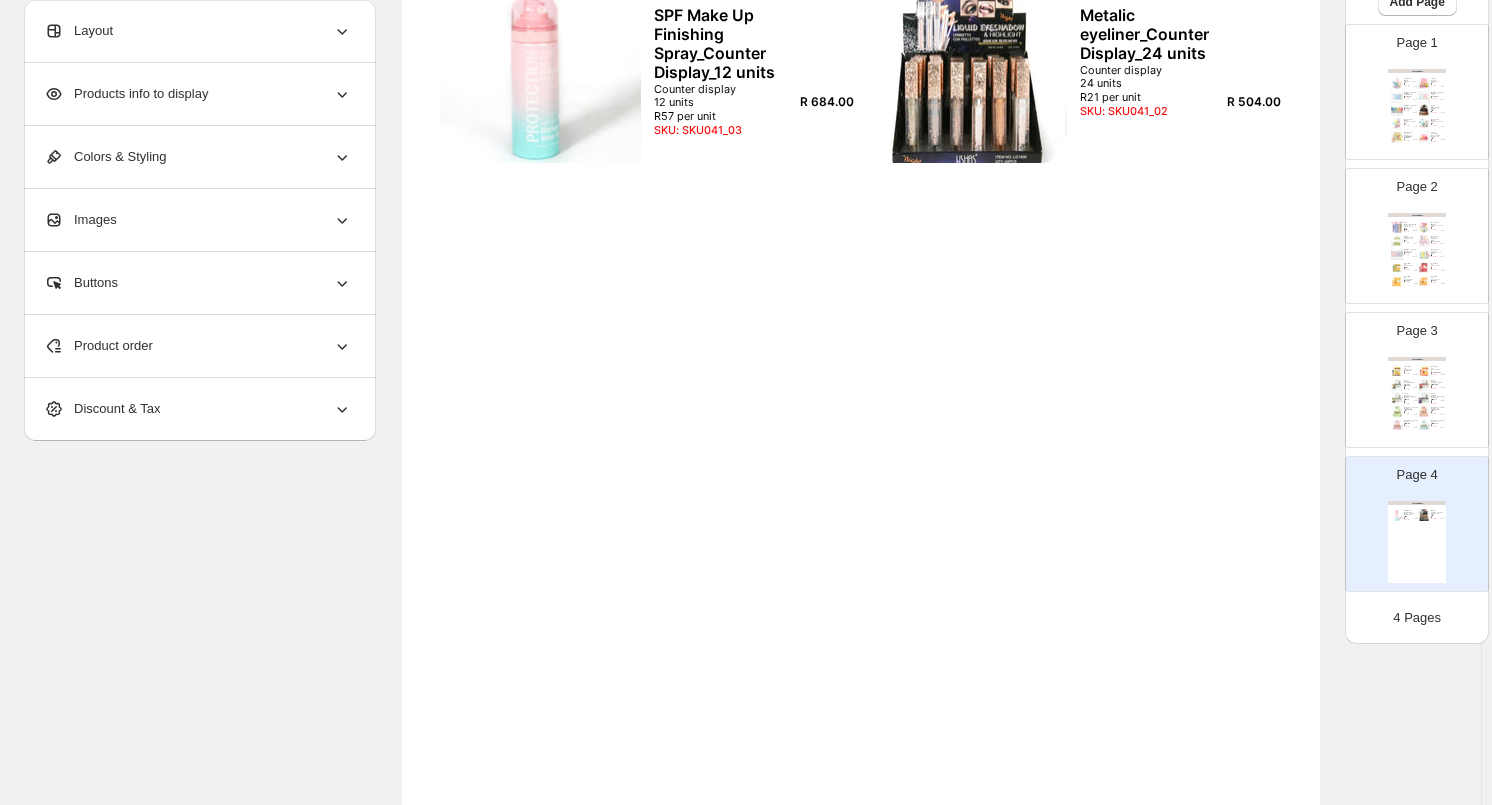 scroll, scrollTop: 621, scrollLeft: 0, axis: vertical 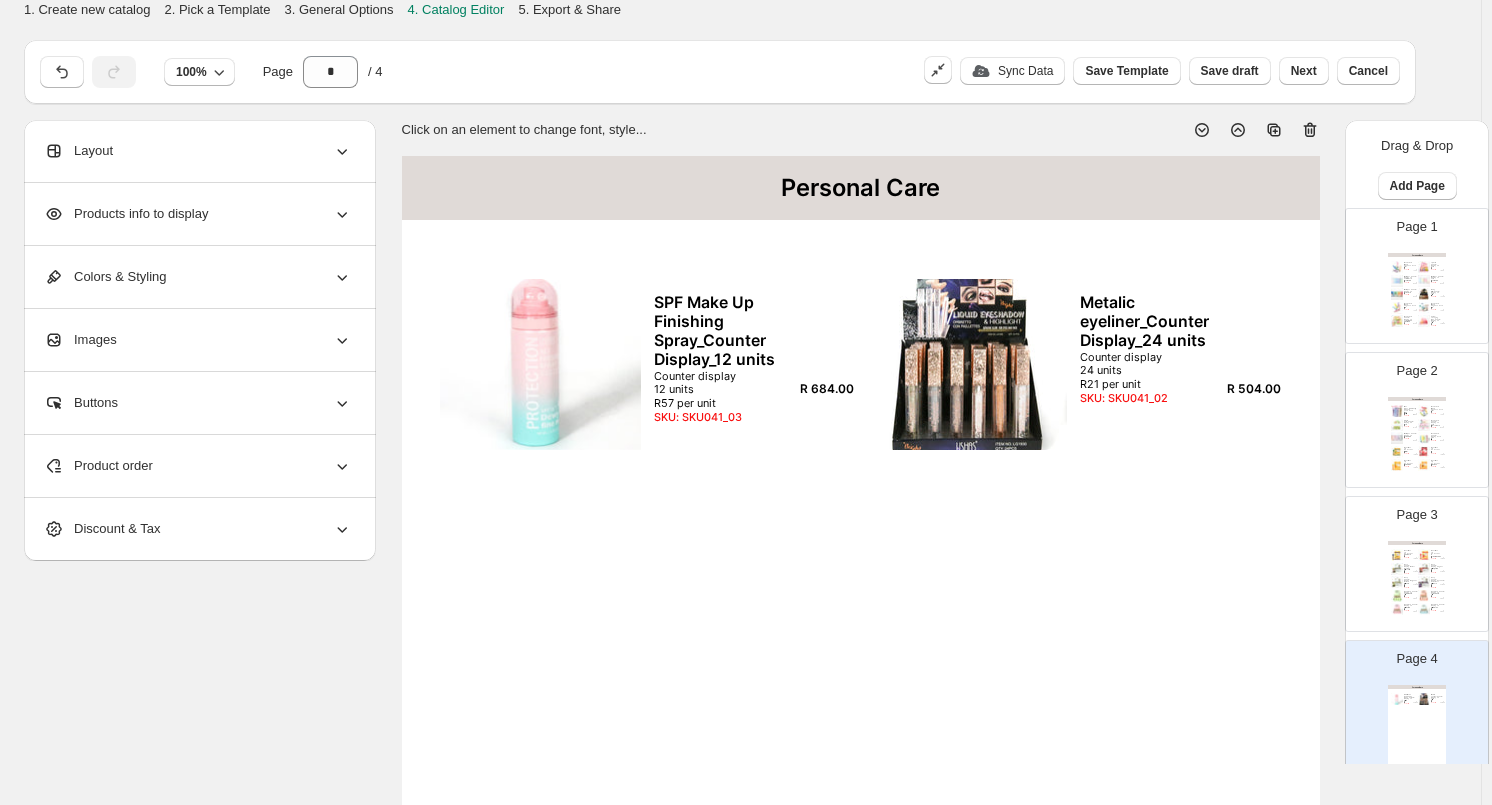 click at bounding box center (1424, 281) 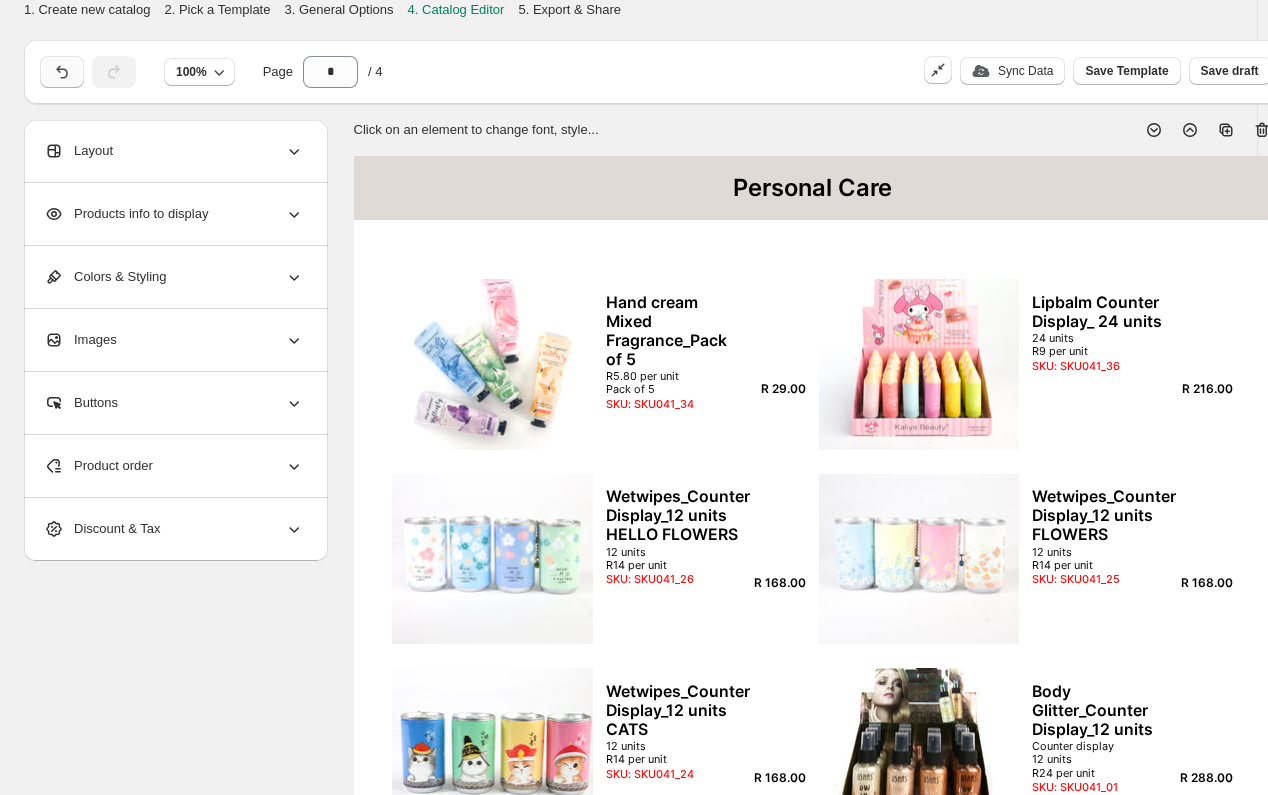 click 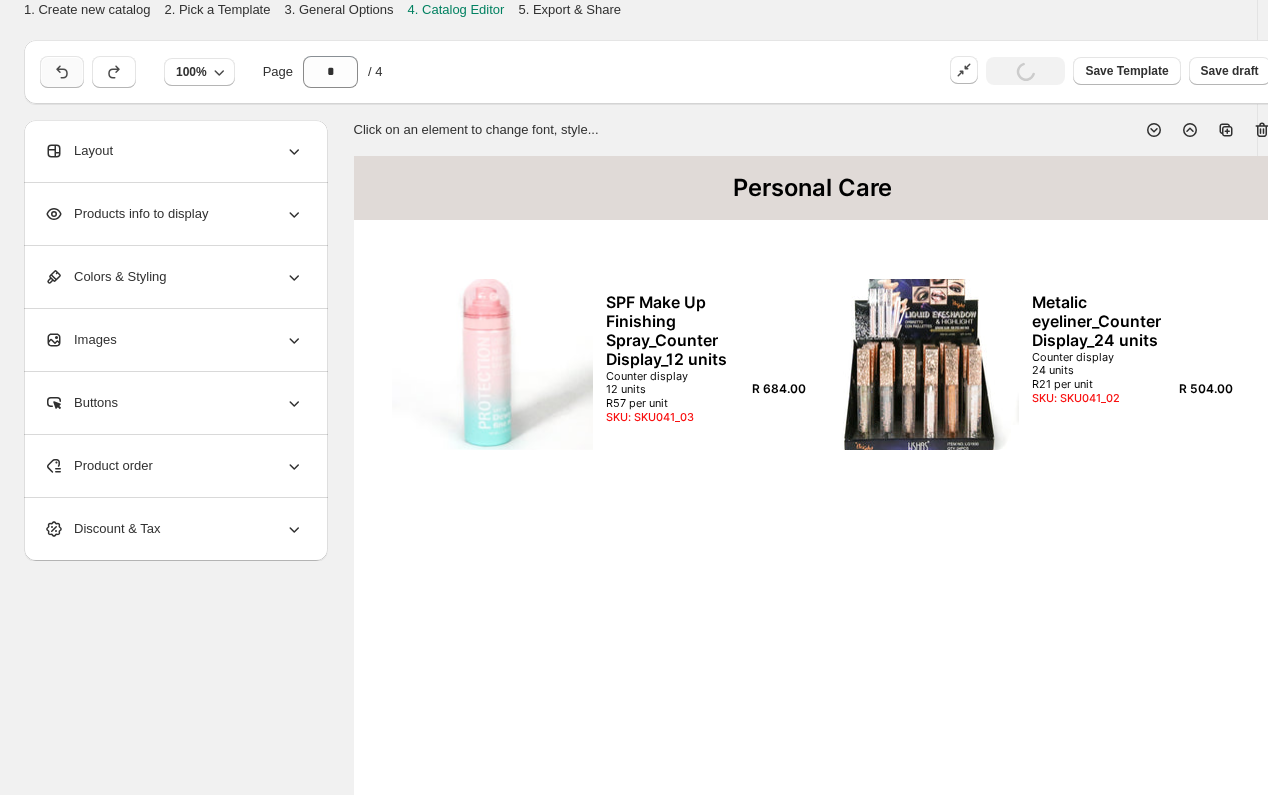 click 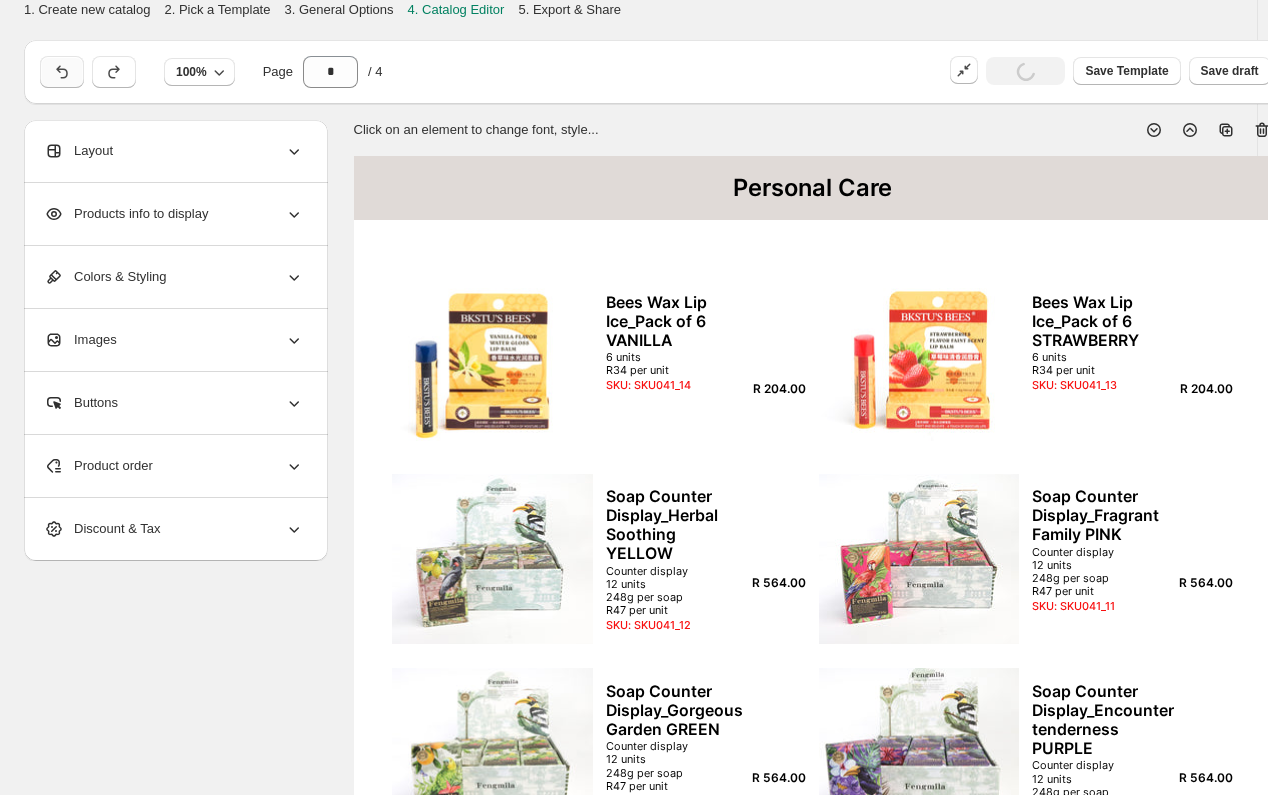 click 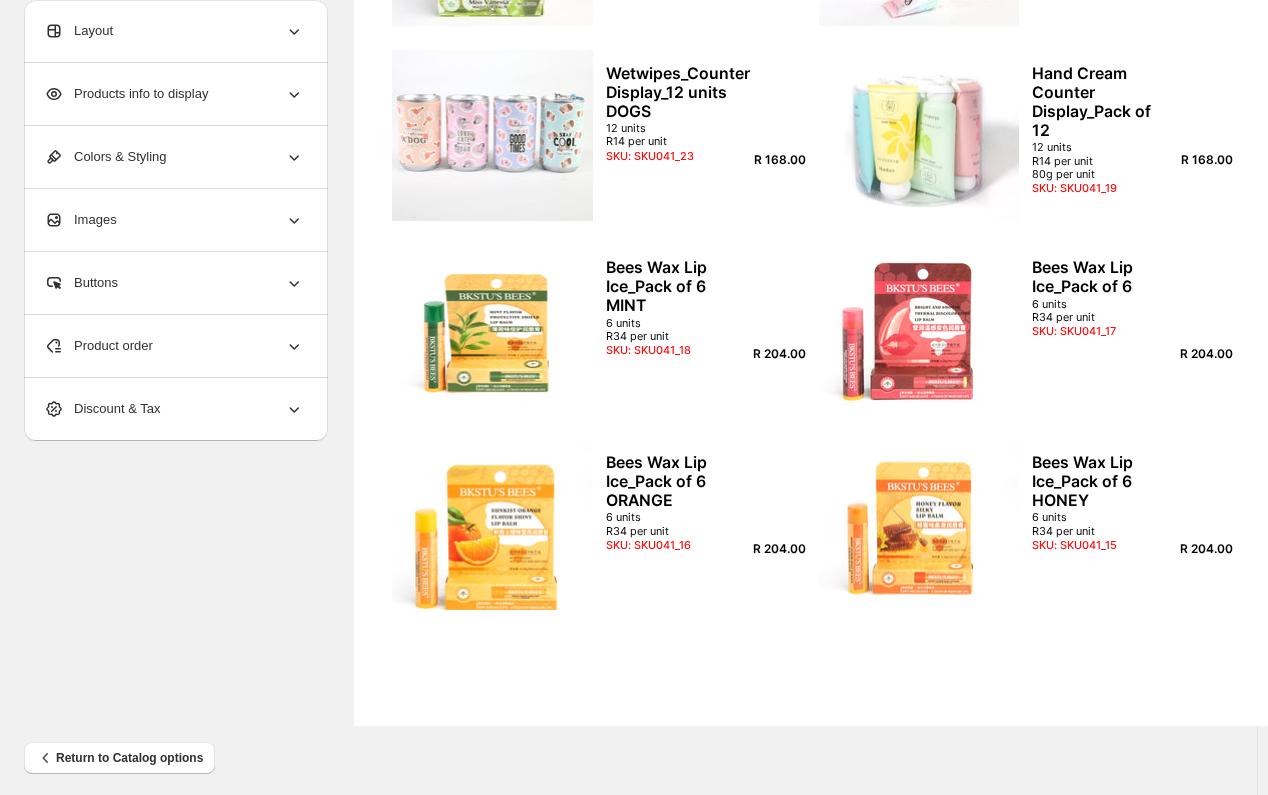 scroll, scrollTop: 631, scrollLeft: 0, axis: vertical 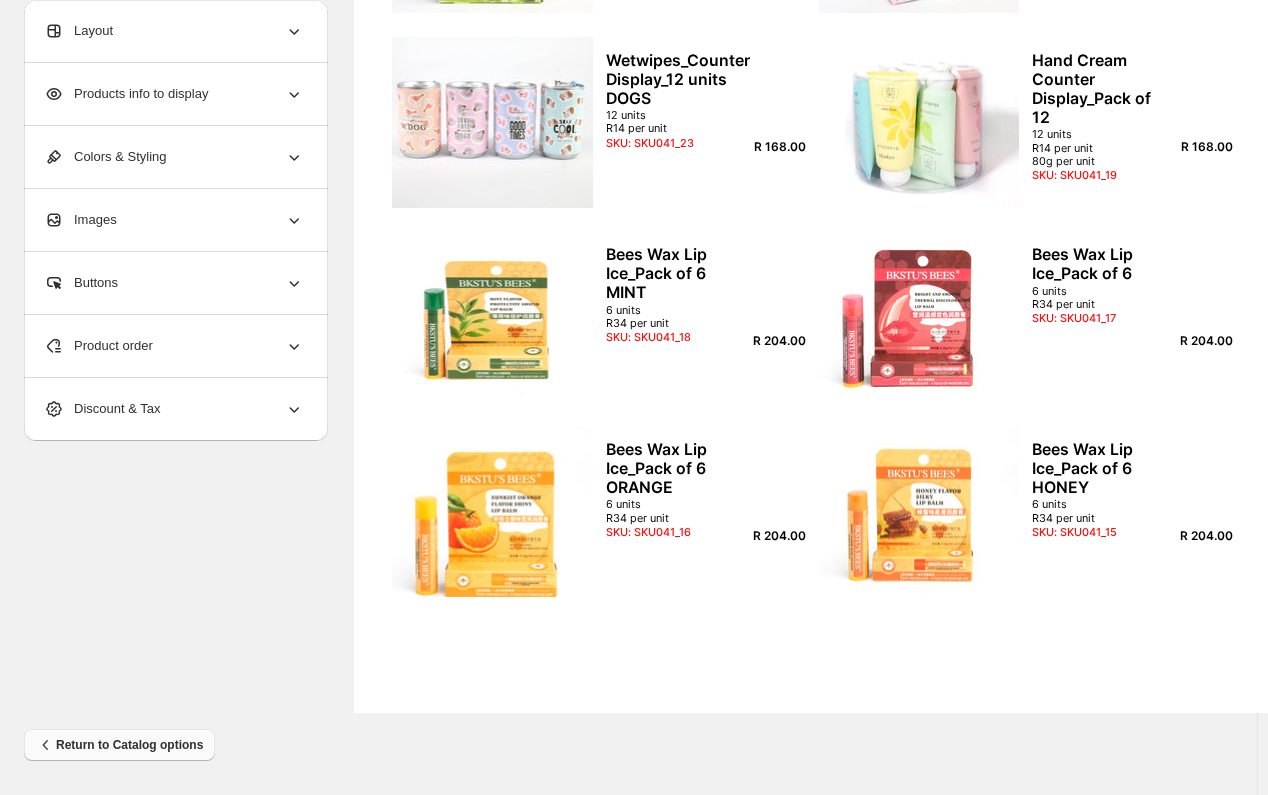 click on "Return to Catalog options" at bounding box center [119, 745] 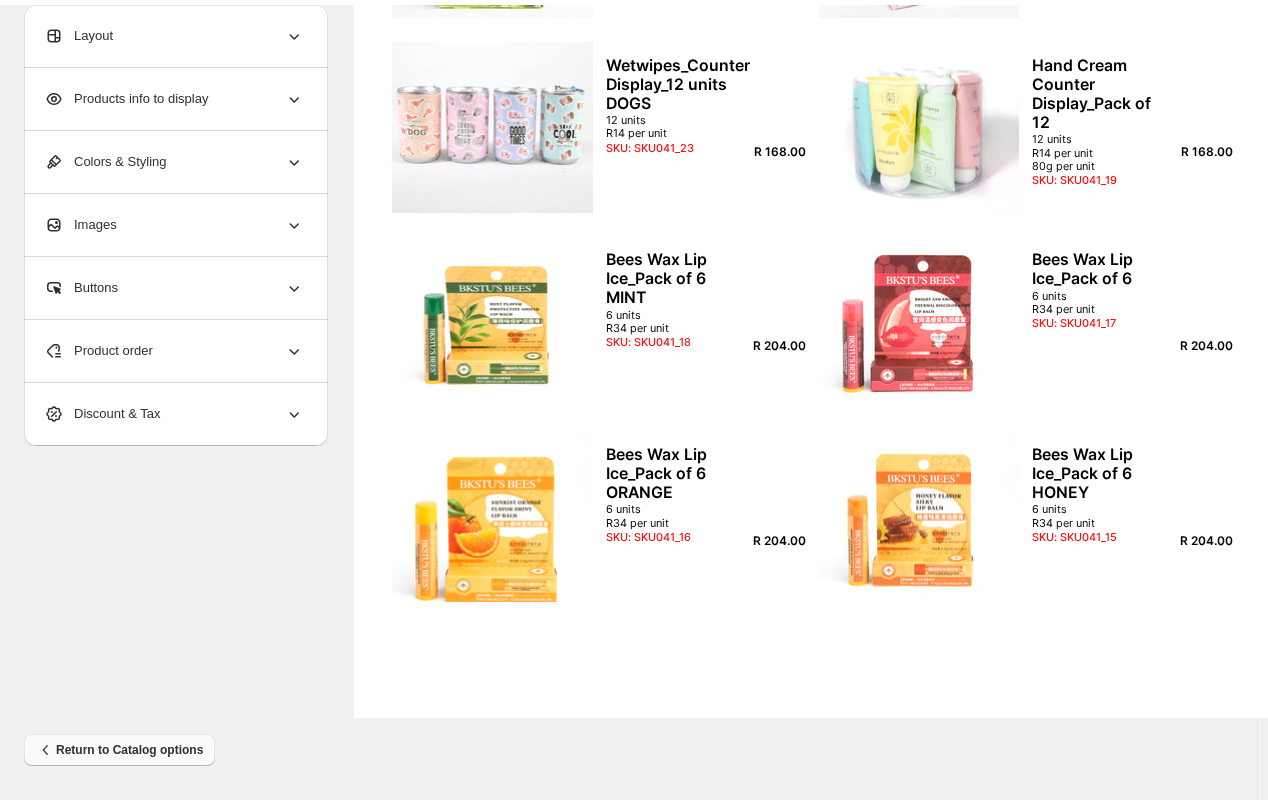 scroll, scrollTop: 0, scrollLeft: 0, axis: both 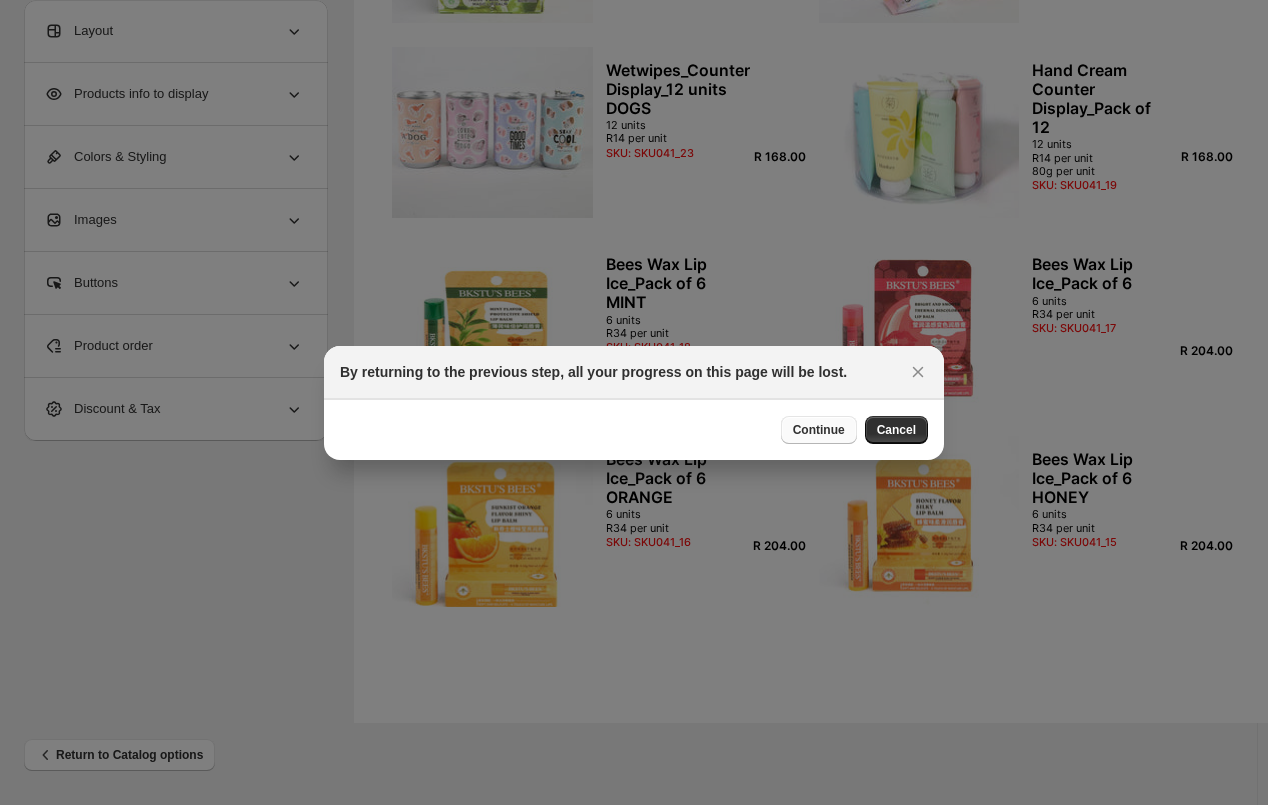 click on "Continue" at bounding box center (819, 430) 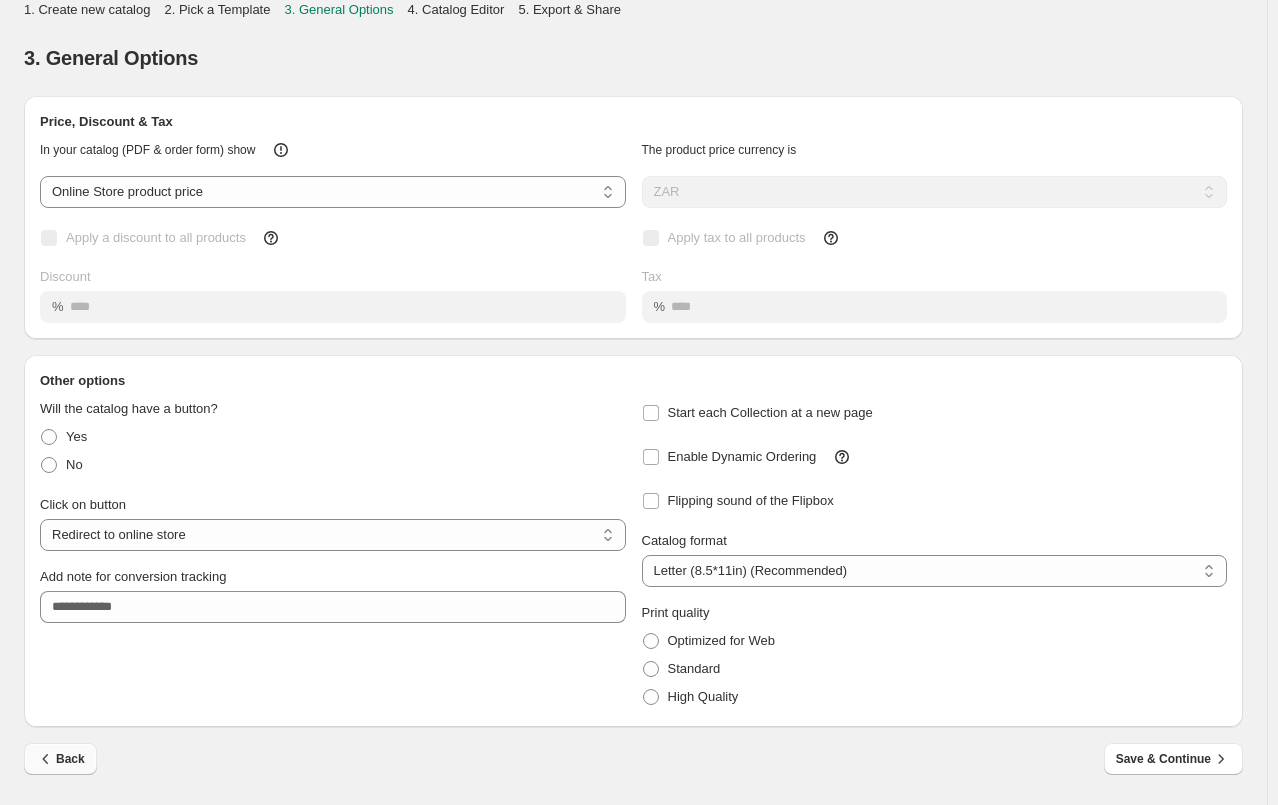 click on "Back" at bounding box center [60, 759] 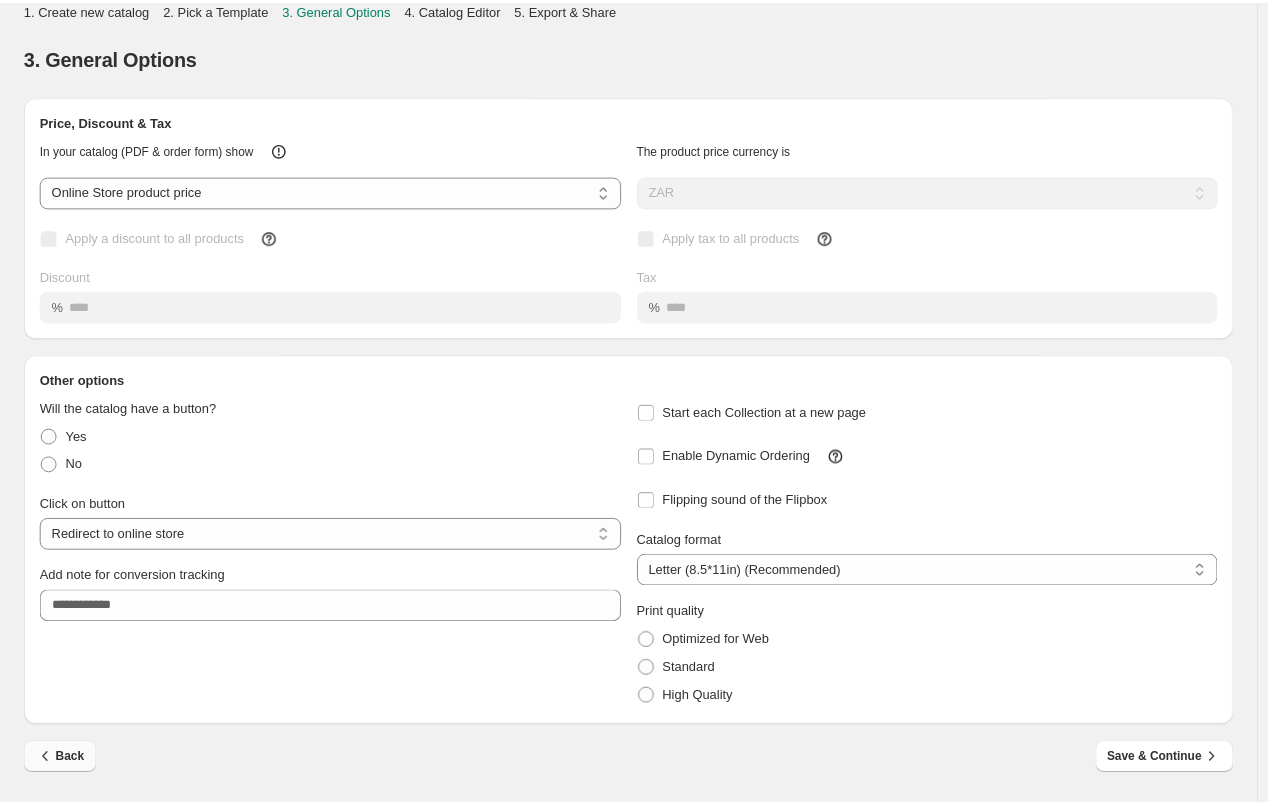 scroll, scrollTop: 0, scrollLeft: 0, axis: both 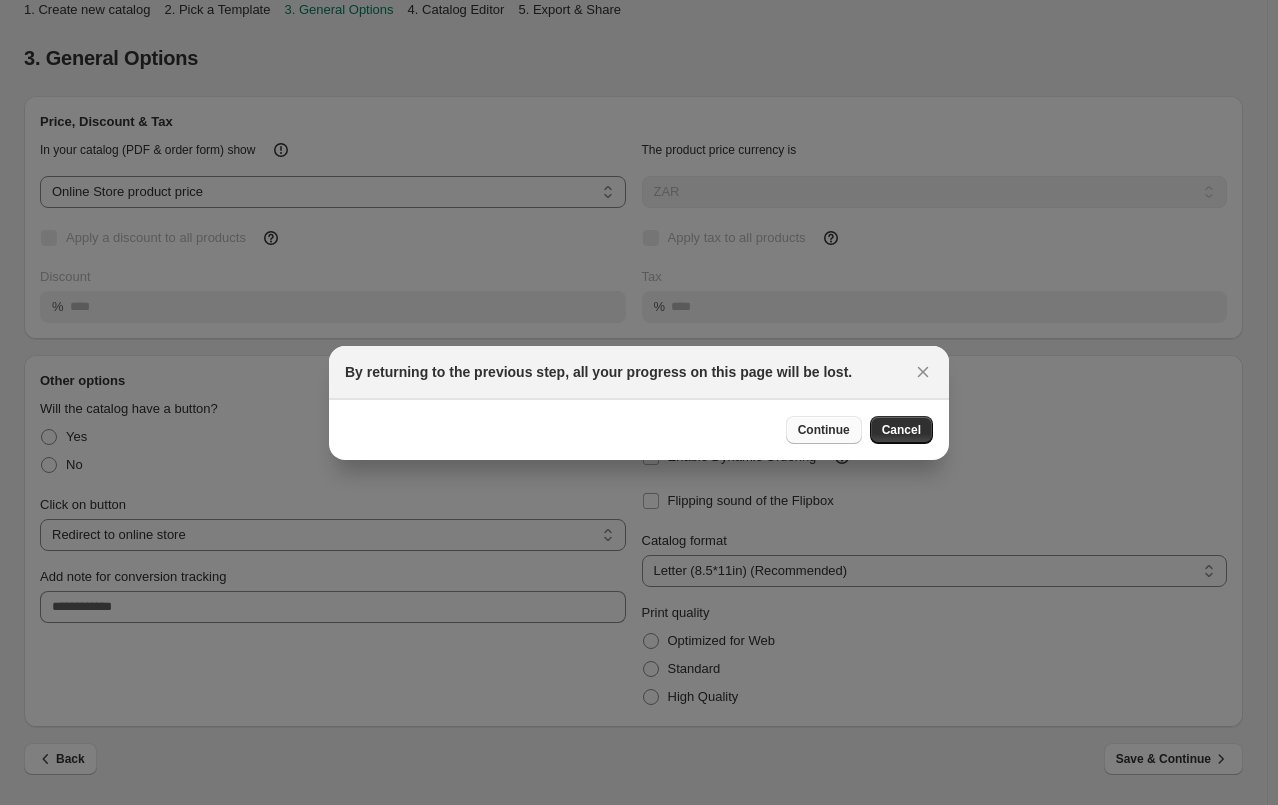 click on "Continue" at bounding box center (824, 430) 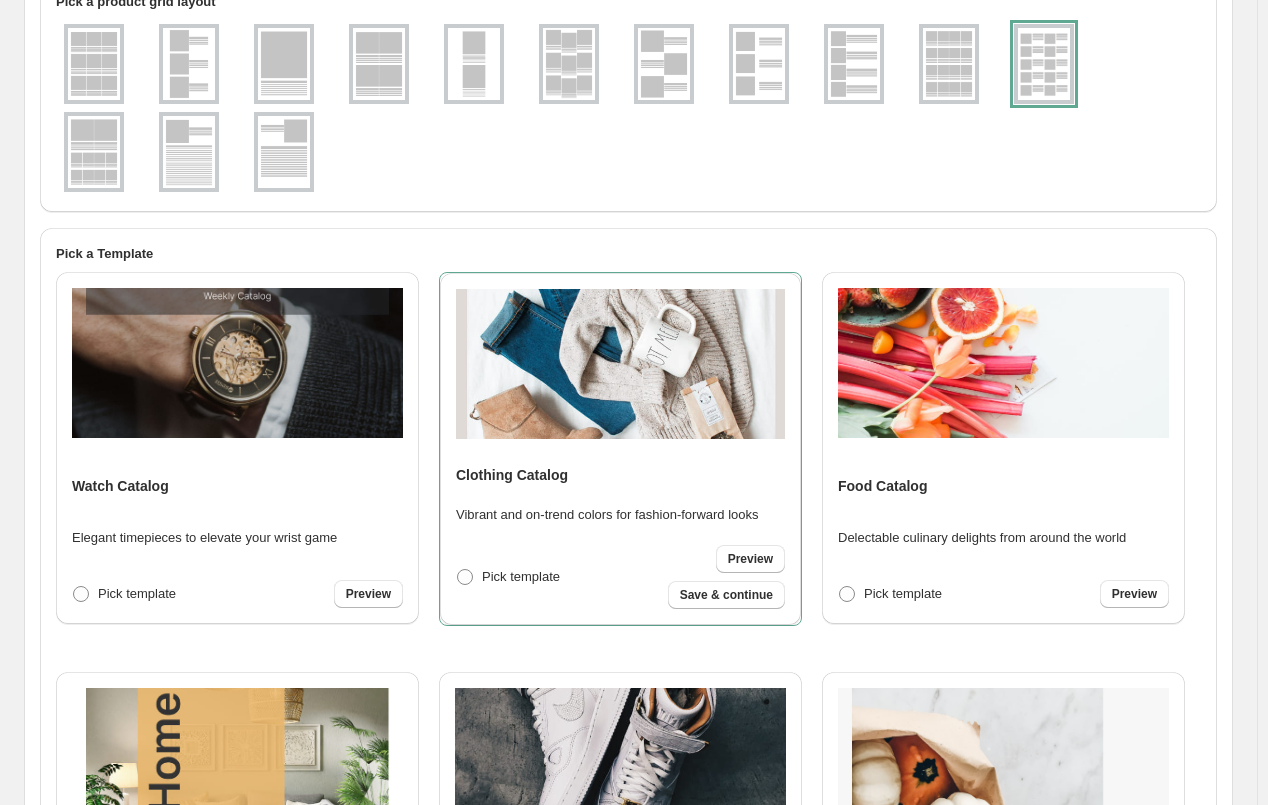 scroll, scrollTop: 573, scrollLeft: 0, axis: vertical 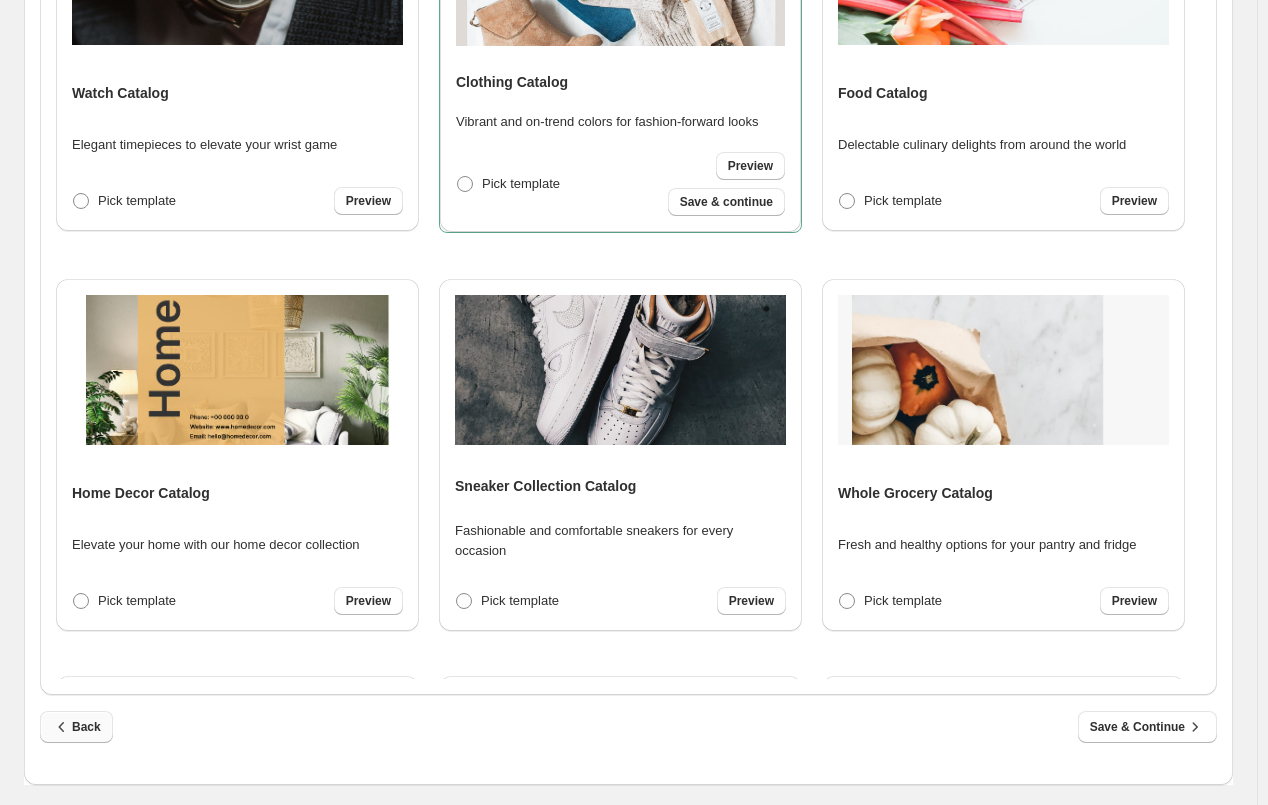 click on "Back" at bounding box center [76, 727] 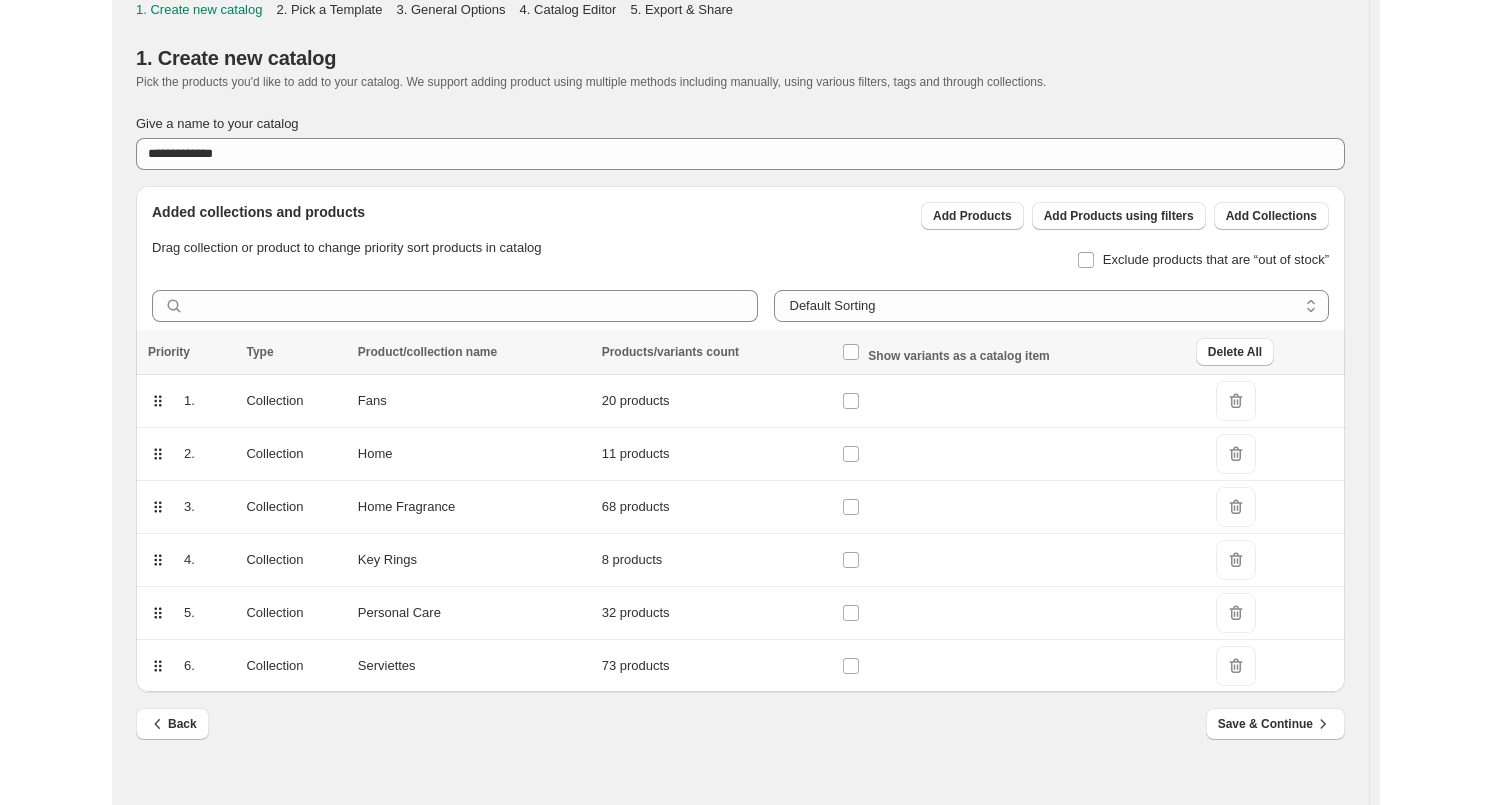 scroll, scrollTop: 0, scrollLeft: 0, axis: both 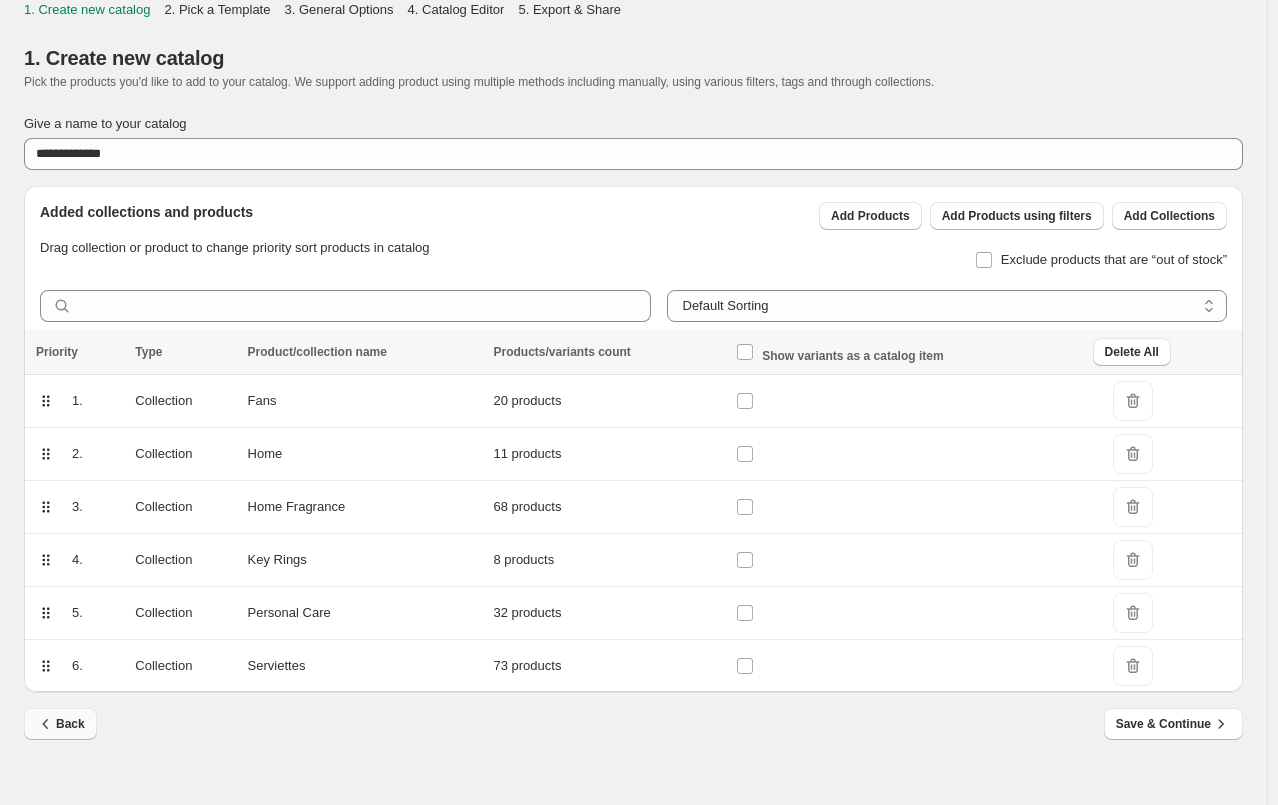 click on "Back" at bounding box center [60, 724] 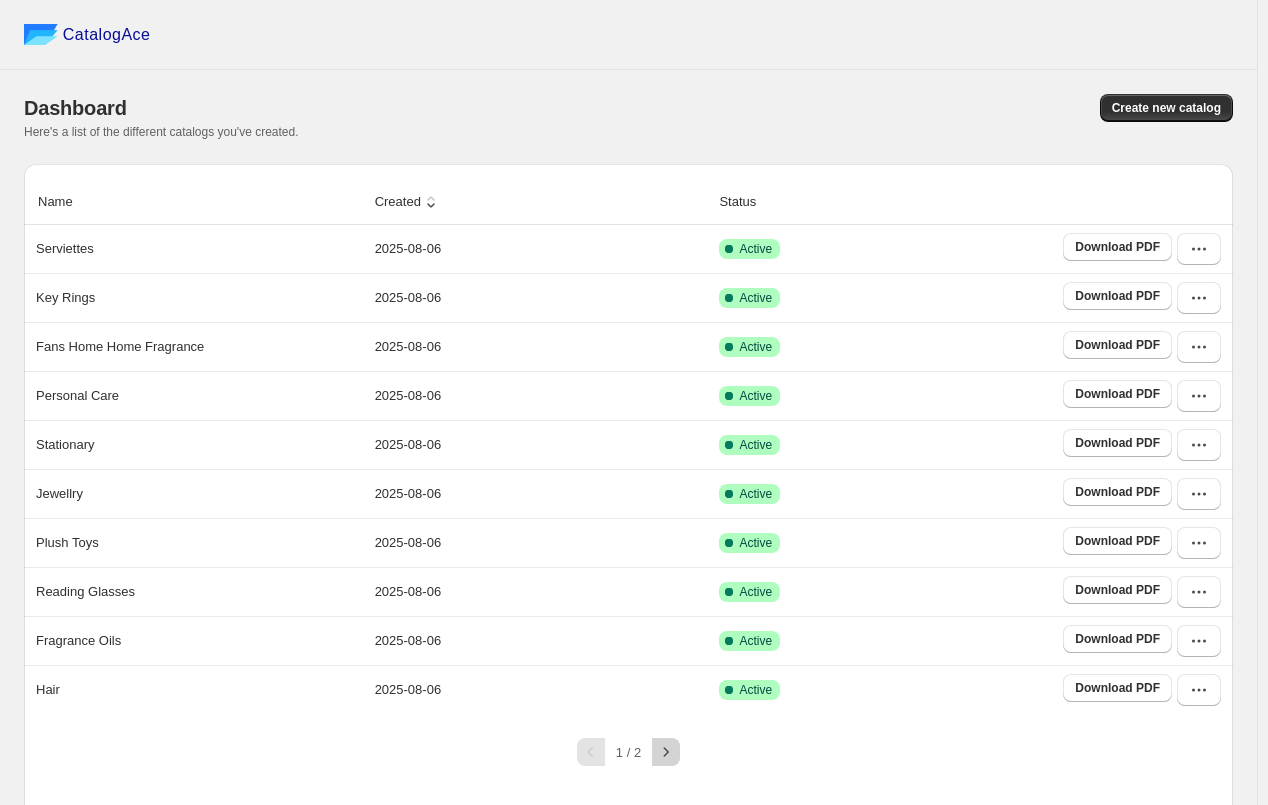 click 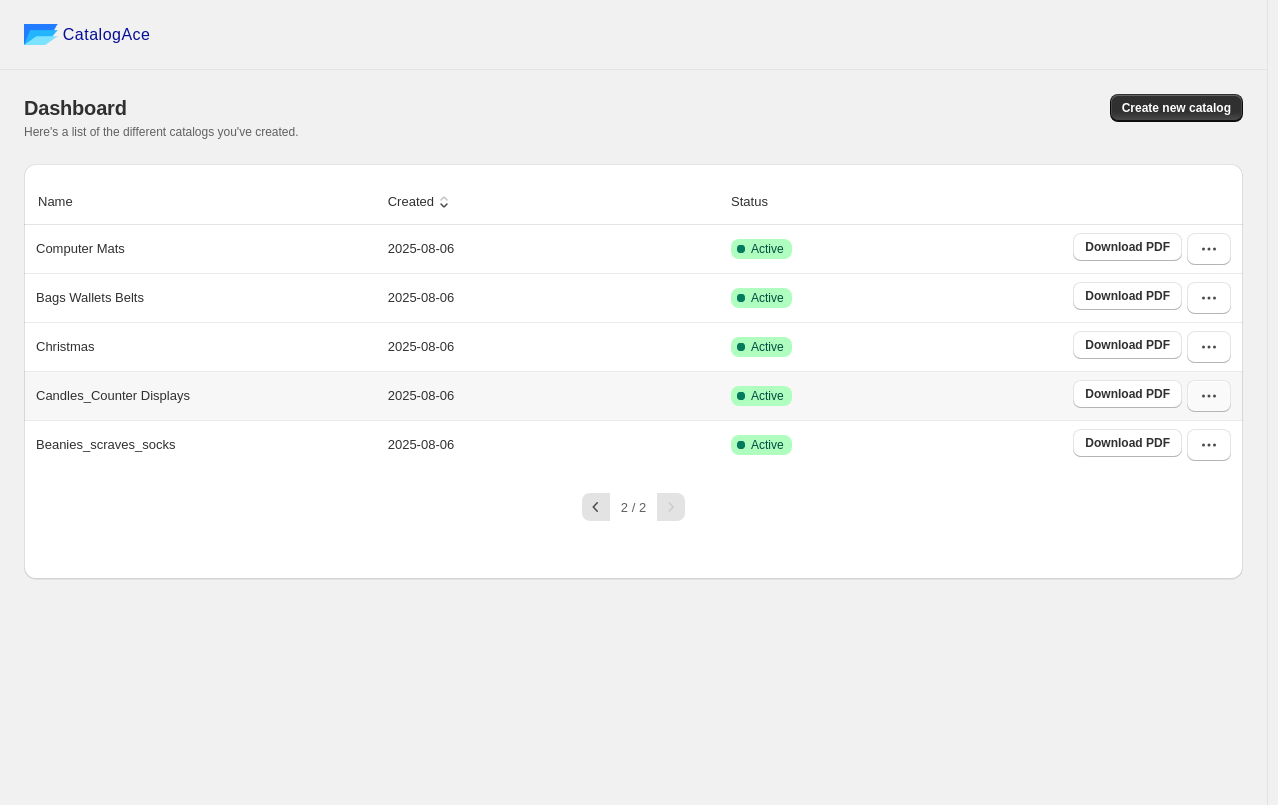 click 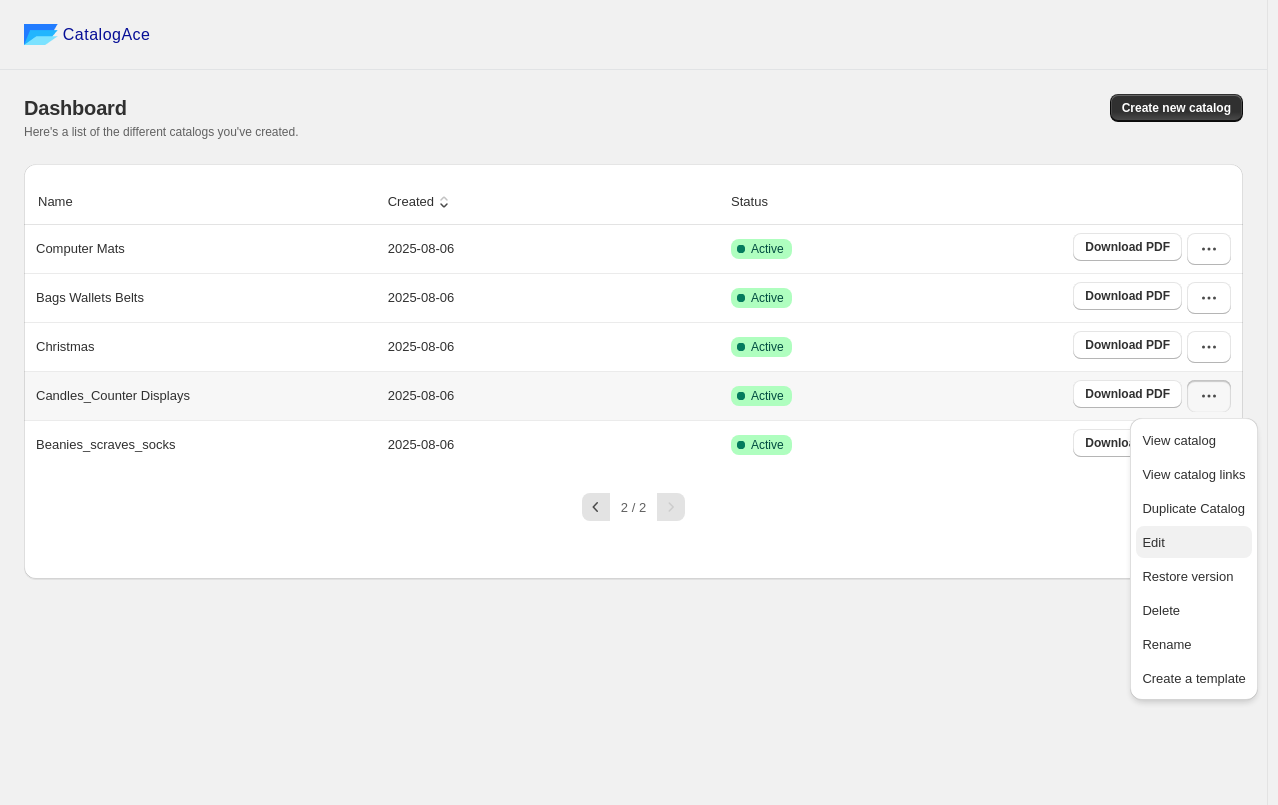 click on "Edit" at bounding box center [1153, 542] 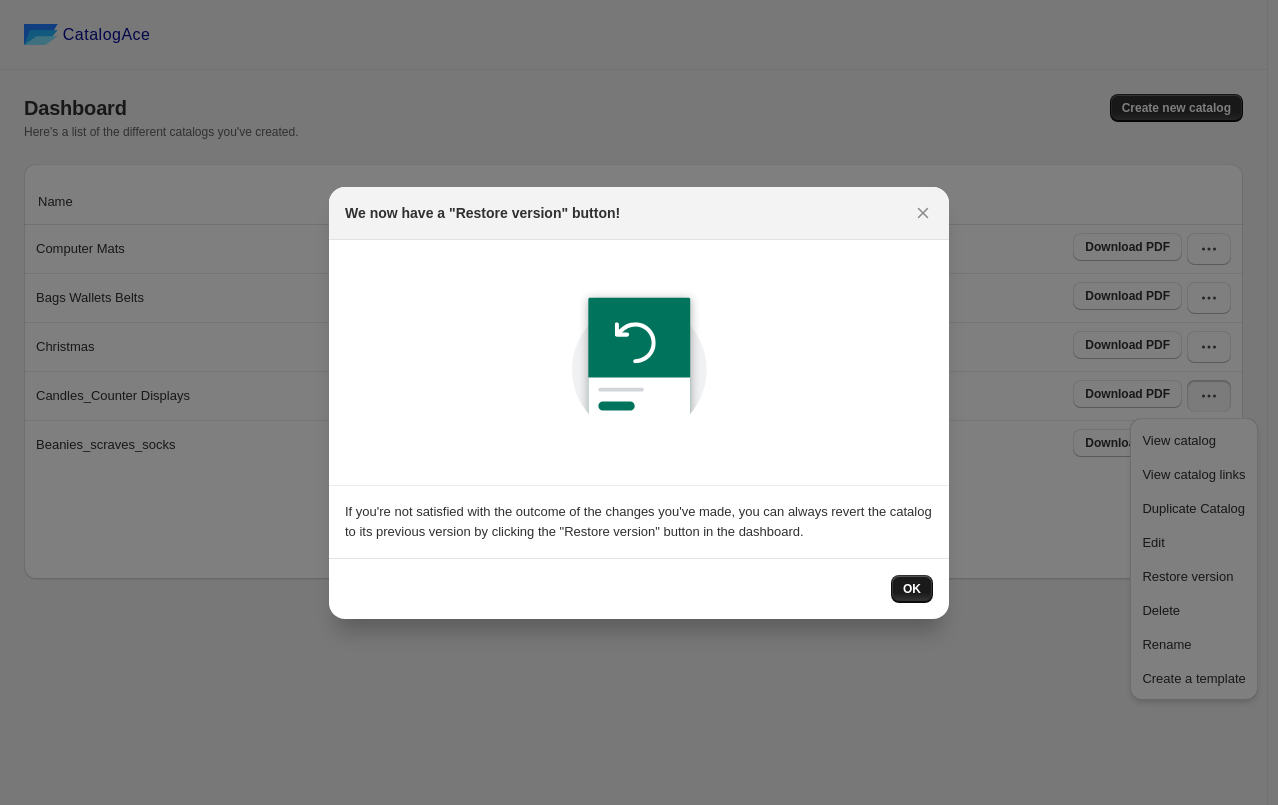 click on "OK" at bounding box center [912, 589] 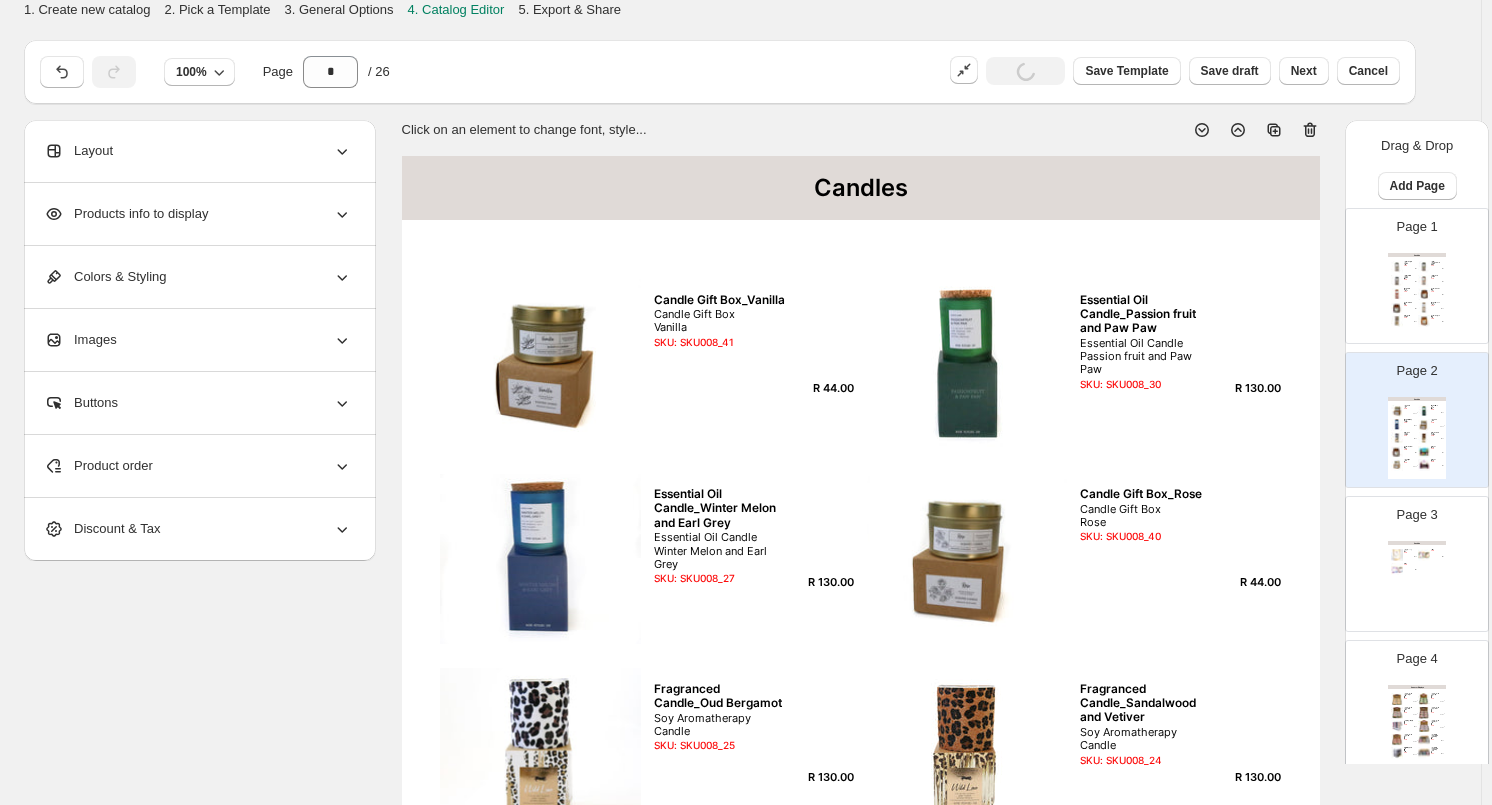 click on "Candles" at bounding box center (1417, 543) 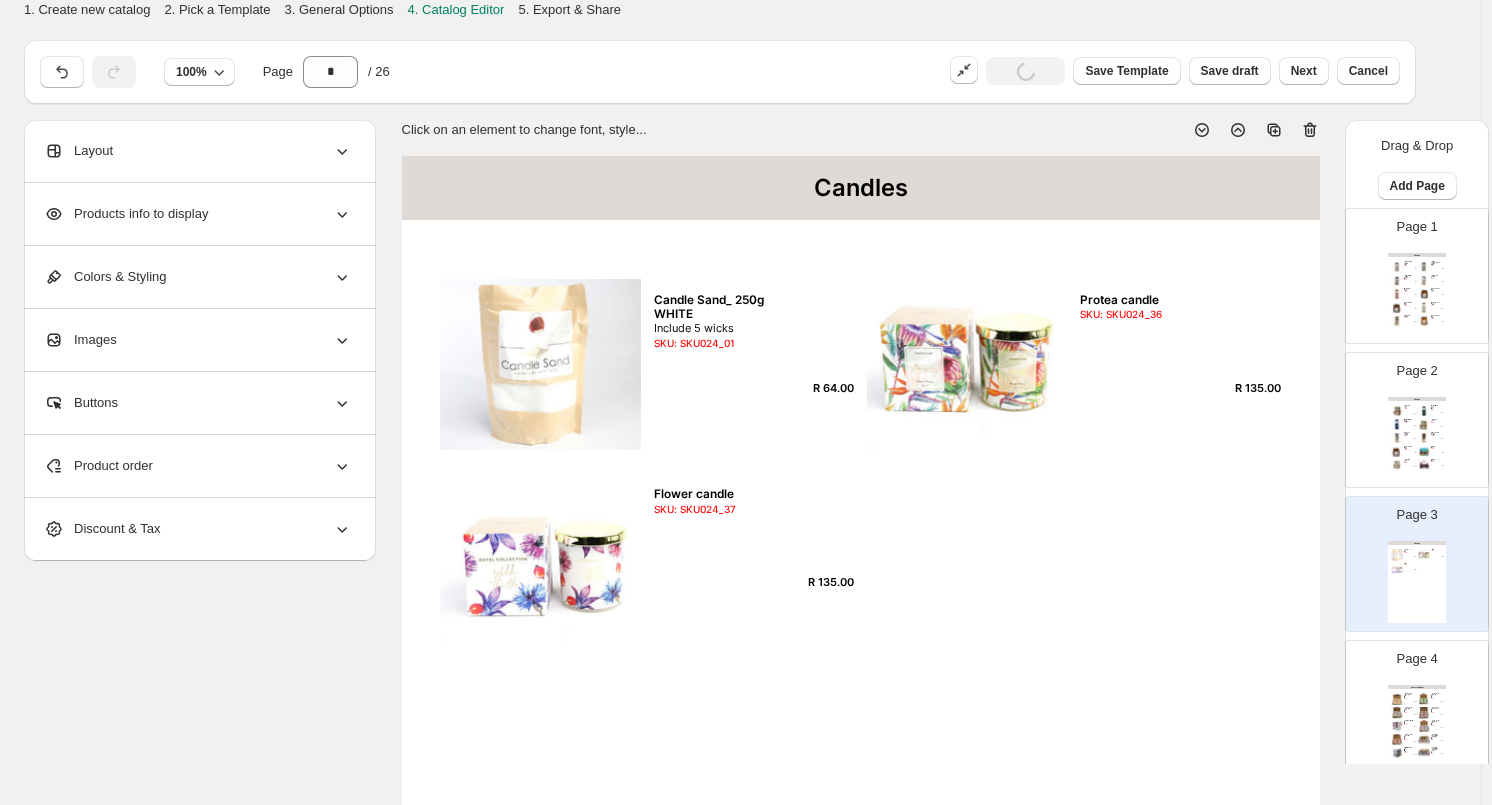 click on "Page 4 Counter Displays Triple Milled Soap_Counter Display_12 Units_Orange B... Orange Blossom
Box of 12 units
R34.00 per unit SKU:  SKU008_53 R 408.00 Triple Milled Soap_Counter Display_12 Units_Lily of ... Lily of the Valley
Box of 12 units
R34.00 per unit SKU:  SKU008_52 R 408.00 Triple Milled Soap_Counter Display_12 Units_White Ja... White Jasmine
Box of 12 units
R34.00 per unit SKU:  SKU008_56 R 408.00 Triple Milled Soap_Counter Display_12 Units_Rose Pet... Rose Petal
Box of 12 units
R34.00 per unit SKU:  SKU008_57 R 408.00 Slim Line pencil bag_Counter Display_Leaf Leaf patter
15 units per box
R25 per unit SKU:  SKU008_60 R 360.00 Triple Milled Soap_Counter Display_12 units_April Vi... April violets
Box of 12 units
R34.00 per unit SKU:  SKU008_50 R 408.00 Triple Milled Soap_Counter Display_12 Units_Lotus Fl... Lotus Flower
Box of 12 units
R34.00 per unit SKU:  SKU008_54 R 408.00 Compact Mirror Counter Display_Square Glitter_Box of... Compact Mirror Counter Display
Square Glitter
Box of 12
R30.00 per unit" at bounding box center (1409, 700) 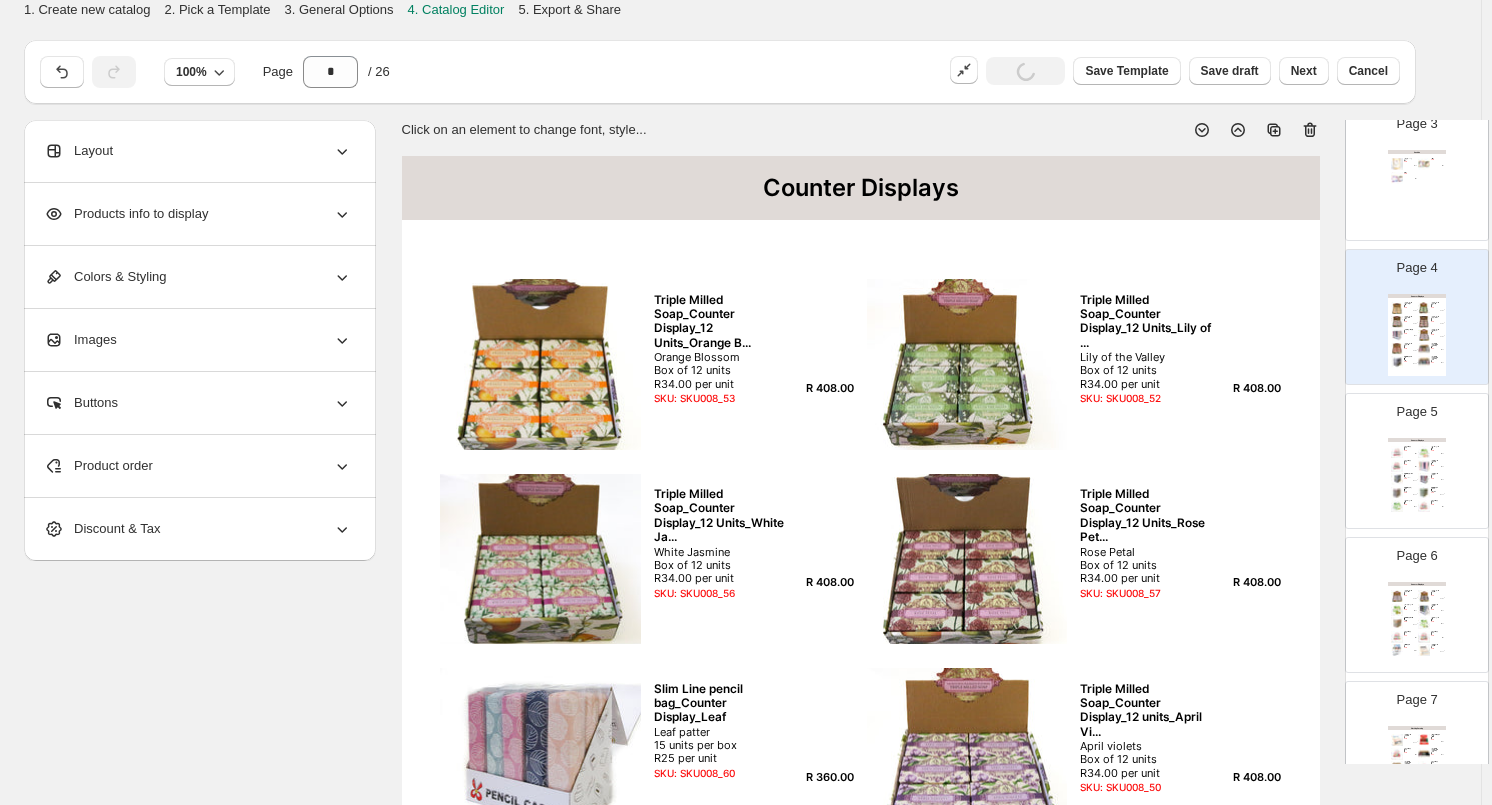 scroll, scrollTop: 400, scrollLeft: 0, axis: vertical 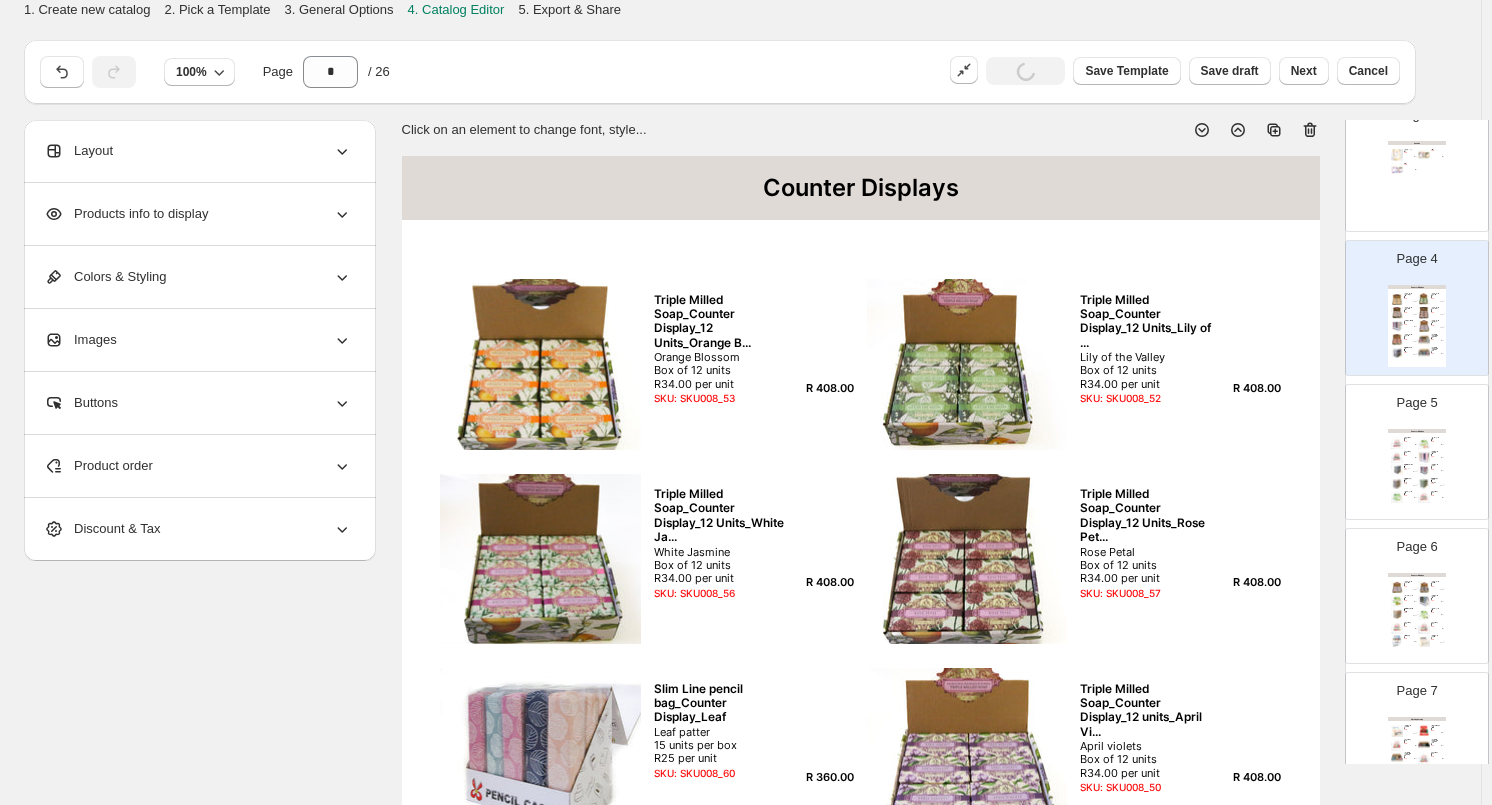click at bounding box center [1424, 457] 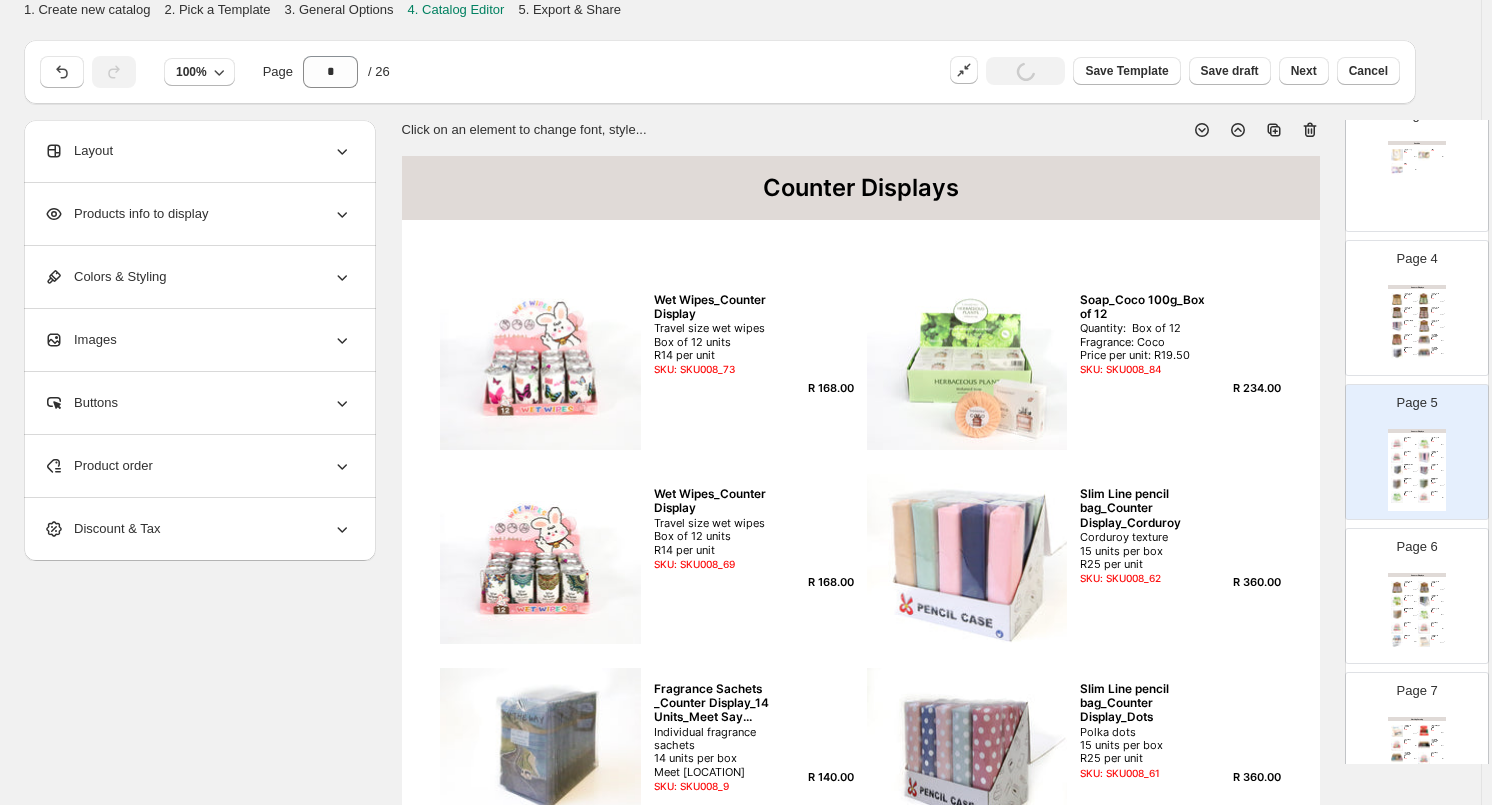 click at bounding box center [1397, 587] 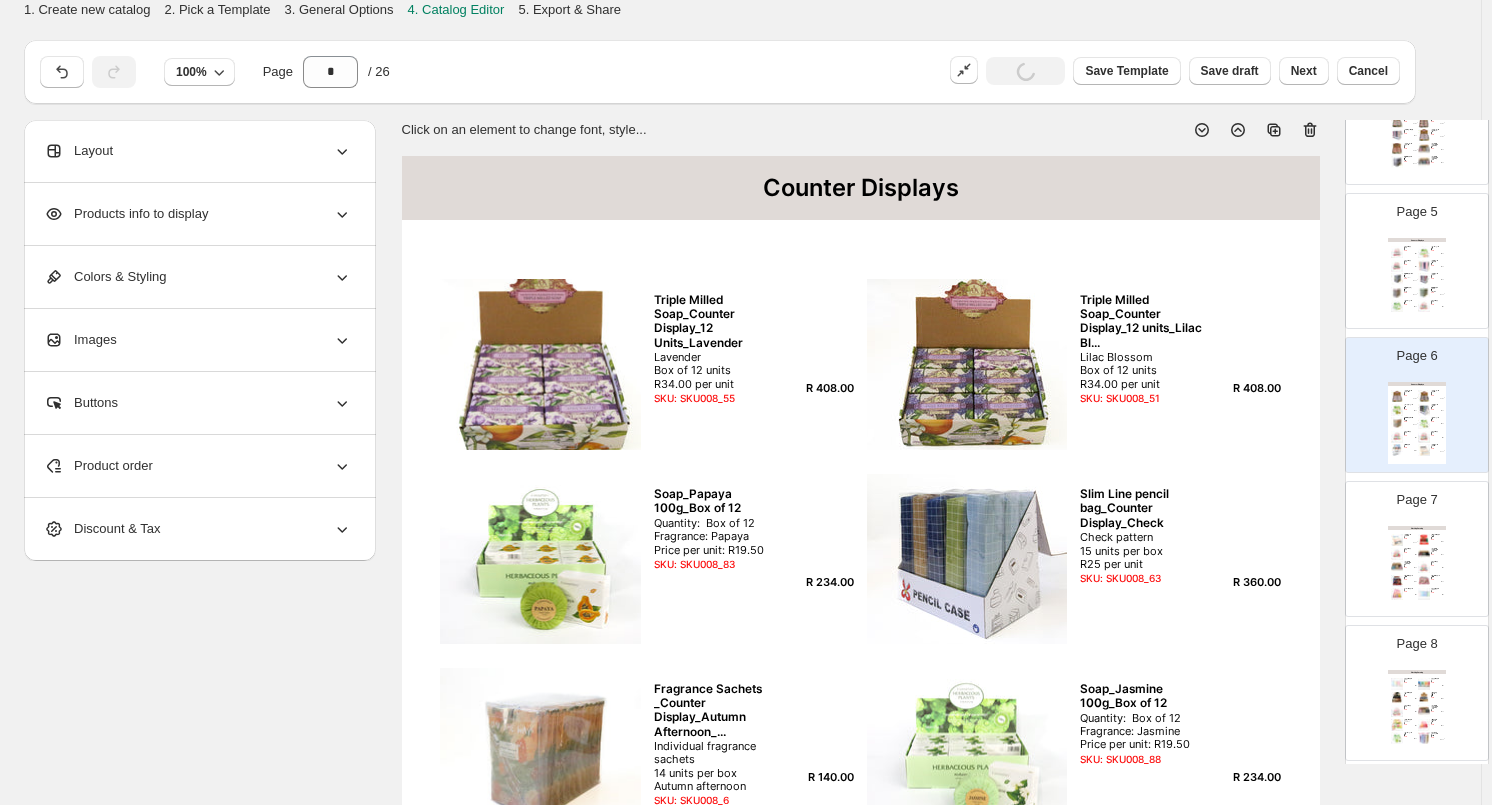 scroll, scrollTop: 600, scrollLeft: 0, axis: vertical 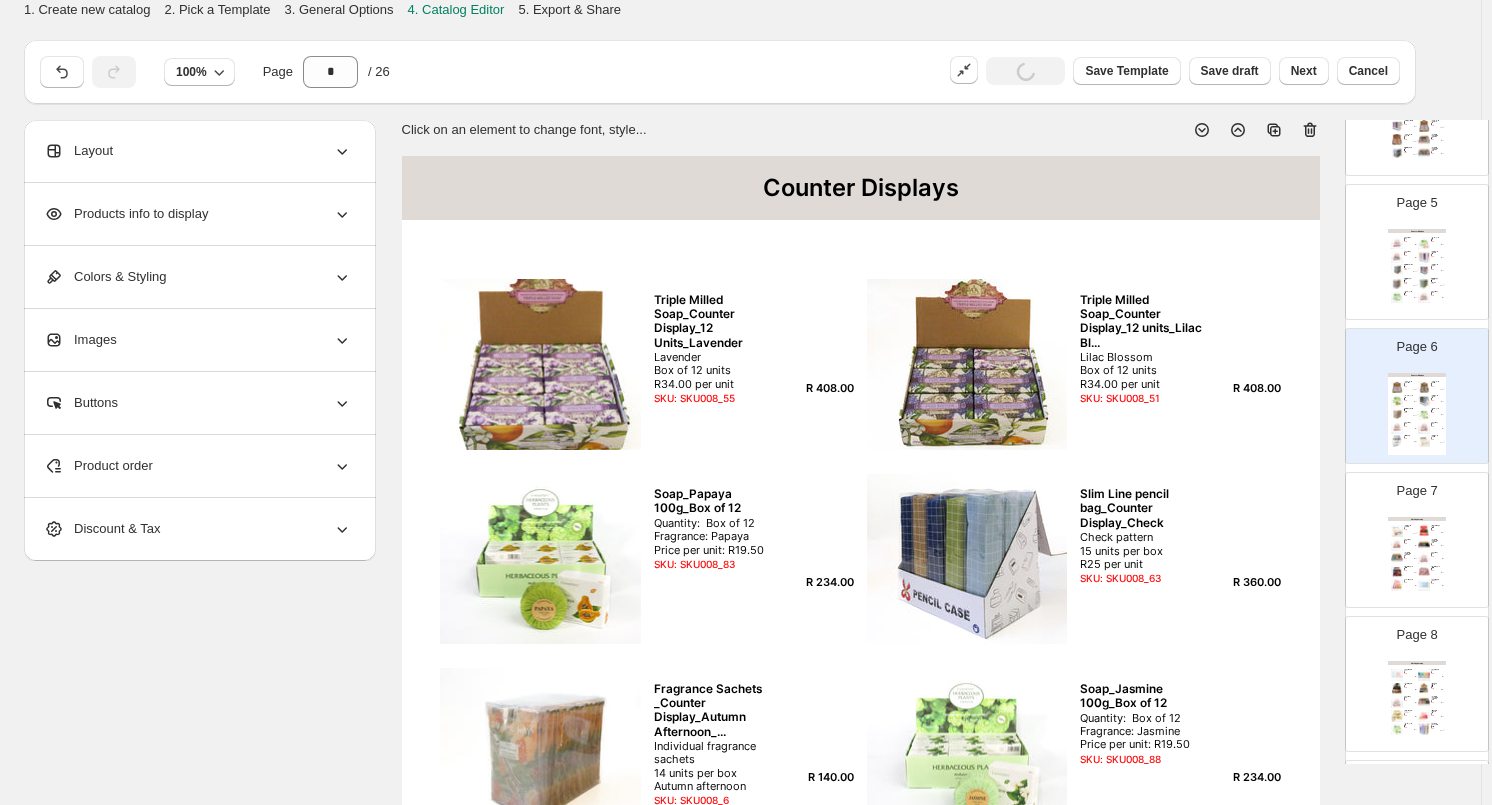 click on "Clothing Catalog Slim Line pencil bag_Counter Display_12 units_Textur... 12 units
R25 per unit  SKU:  SKU042_01 R 300.00 Christmas LED pens_Counter display with 48 units Counter display with 48 units
R13,50 per unit
4 designs
SKU:  SKU031_01 R 648.00 Wet Wipes_Counter Display Travel size wet wipes
Box of 12 units
R14 per unit SKU:  SKU008_74 R 168.00 Compact Mirror Counter Display_Round Plain_Box of 12 Compact Mirror Counter Display
Animal Print
Box of 12
R30.00 per unit SKU:  SKU015_7 R 360.00 Compact Mirror Counter Display_Round Glitter_Box of ... Compact Mirror Counter Display
Round Glitter
Box of 12
R30.00 per unit SKU:  SKU015_5 R 360.00 Wet Wipes_Counter Display Travel size wet wipes
Box of 12 units
R14 per unit SKU:  SKU008_71 R 168.00 Make up gift set_Counter Display_12 Units Make up gift set- Counter display
12 units per box
R59 per unit SKU:  SKU008_59 R 708.00 Make up gift set_Counter Display_12 Units Make up gift set- Counter display
12 units per box
R55 per unit SKU:  SKU008_58 R 660.00" at bounding box center [1417, 558] 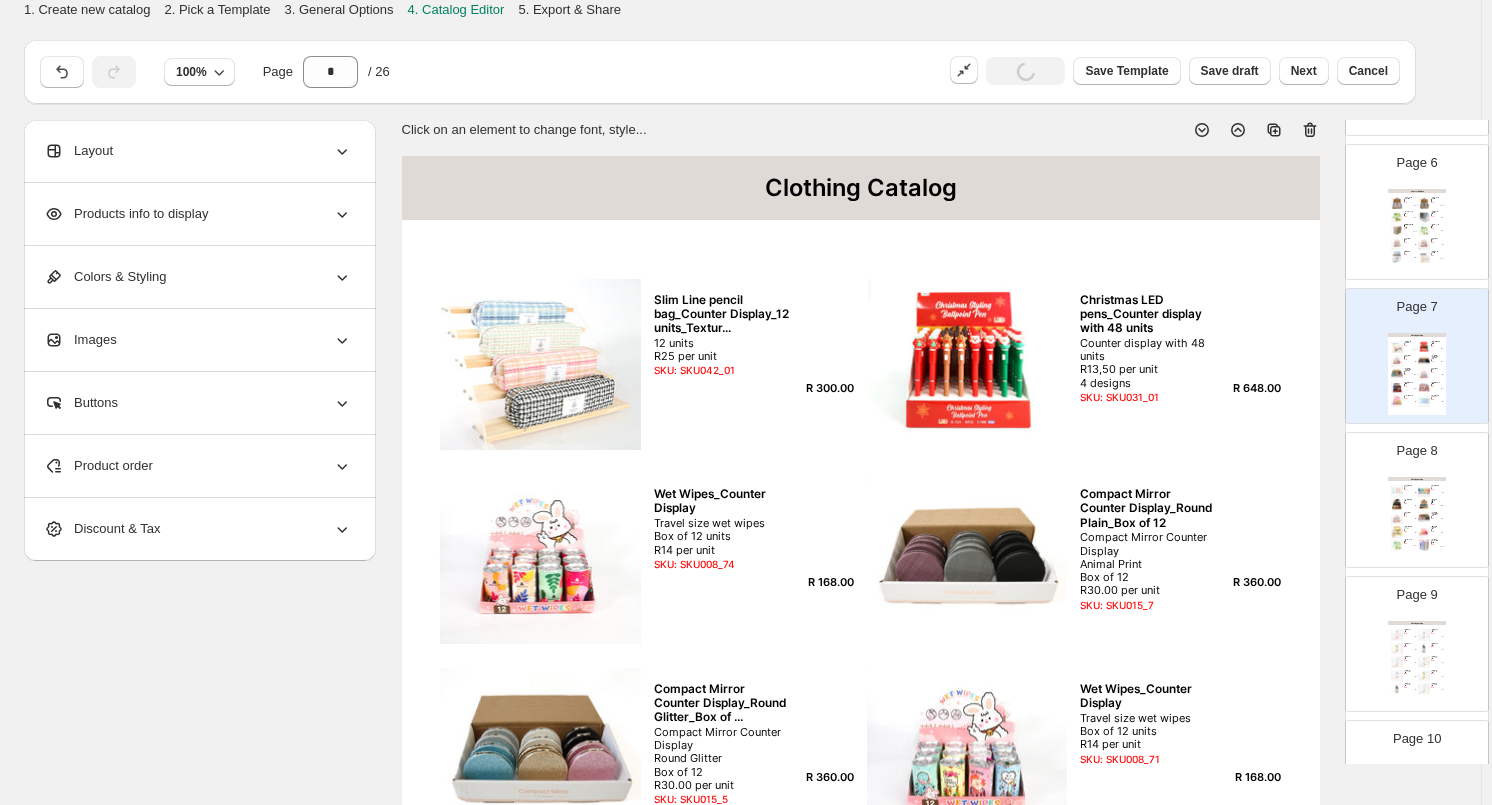 scroll, scrollTop: 900, scrollLeft: 0, axis: vertical 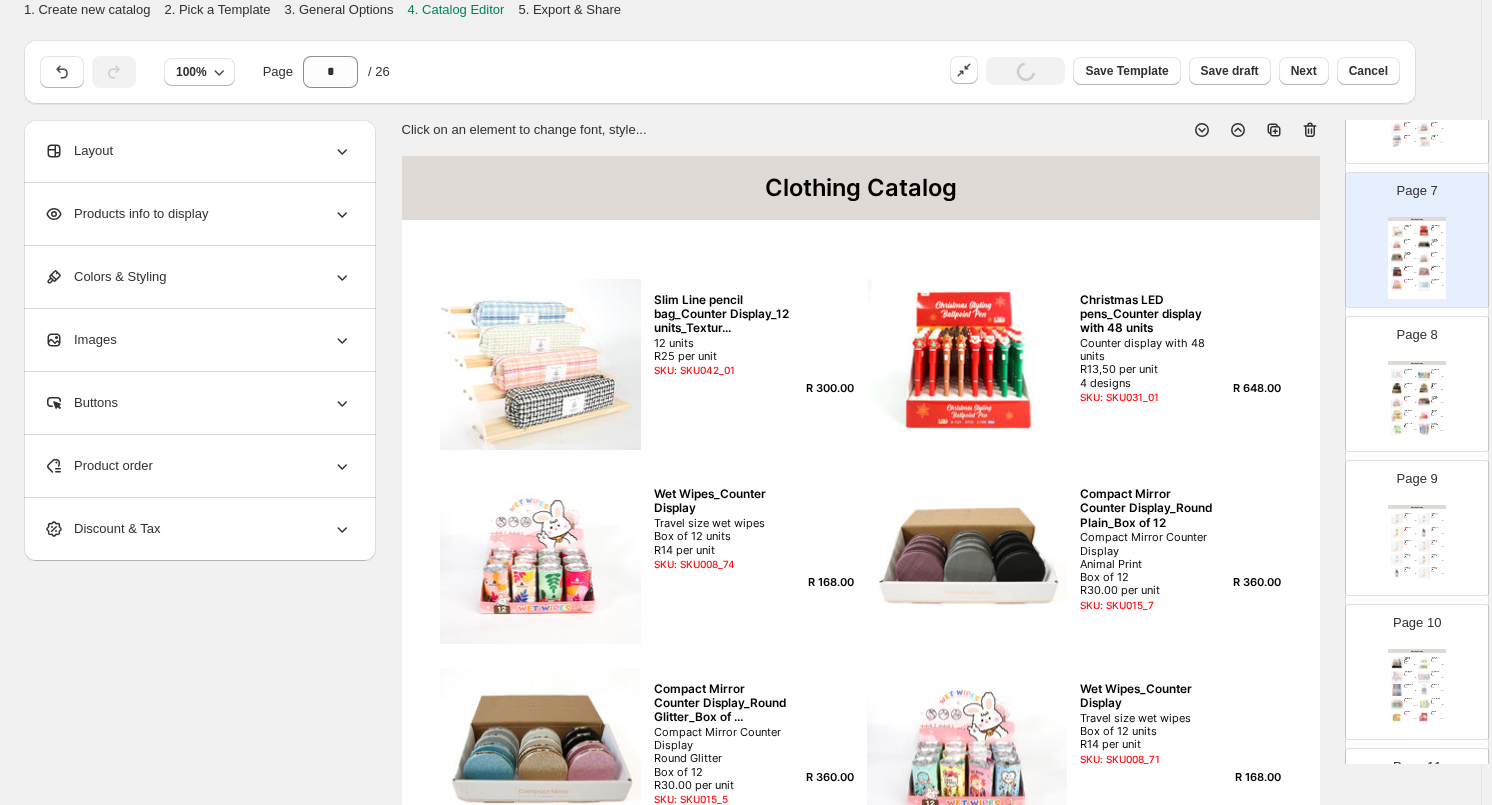 click on "Clothing Catalog Wetwipes_Counter Display_12 units FLOWERS 12 units
R14 per unit  SKU:  SKU041_25 R 168.00 Wetwipes_Counter Display_12 units CATS 12 units
R14 per unit  SKU:  SKU041_24 R 168.00 Body Glitter_Counter Display_12 units Counter display
12 units
R24 per unit SKU:  SKU041_01 R 288.00 Counter Display Reading glasses_36 units Mixed colours and strengths
36 units with display stand
R43 per unit SKU:  SKU040_42 R 1548.00 Wet Wipes_Counter Display Travel size wet wipes
Box of 12 units
R14 per unit SKU:  SKU008_72 R 168.00 Compact Mirror Counter Display_Square Plain_Box of 1... Compact Mirror Counter Display
Animal Print
Box of 12
R30.00 per unit SKU:  SKU015_8 R 360.00 Handcream Counter Display_12 units FRUITY AROMAS 12 units
R13 per unit  SKU:  SKU041_37 R 156.00 Colour changing lipice_Counter Display_24 units Counter display
24 units
R16 per unit SKU:  SKU041_08 R 384.00 Soap_Neroli 100g_Box of 12 Quantity:  Box of 12
Fragrance: Neroli
Price per unit: R19.50 SKU:  SKU008_86 R 234.00 R 144.00" at bounding box center [1417, 402] 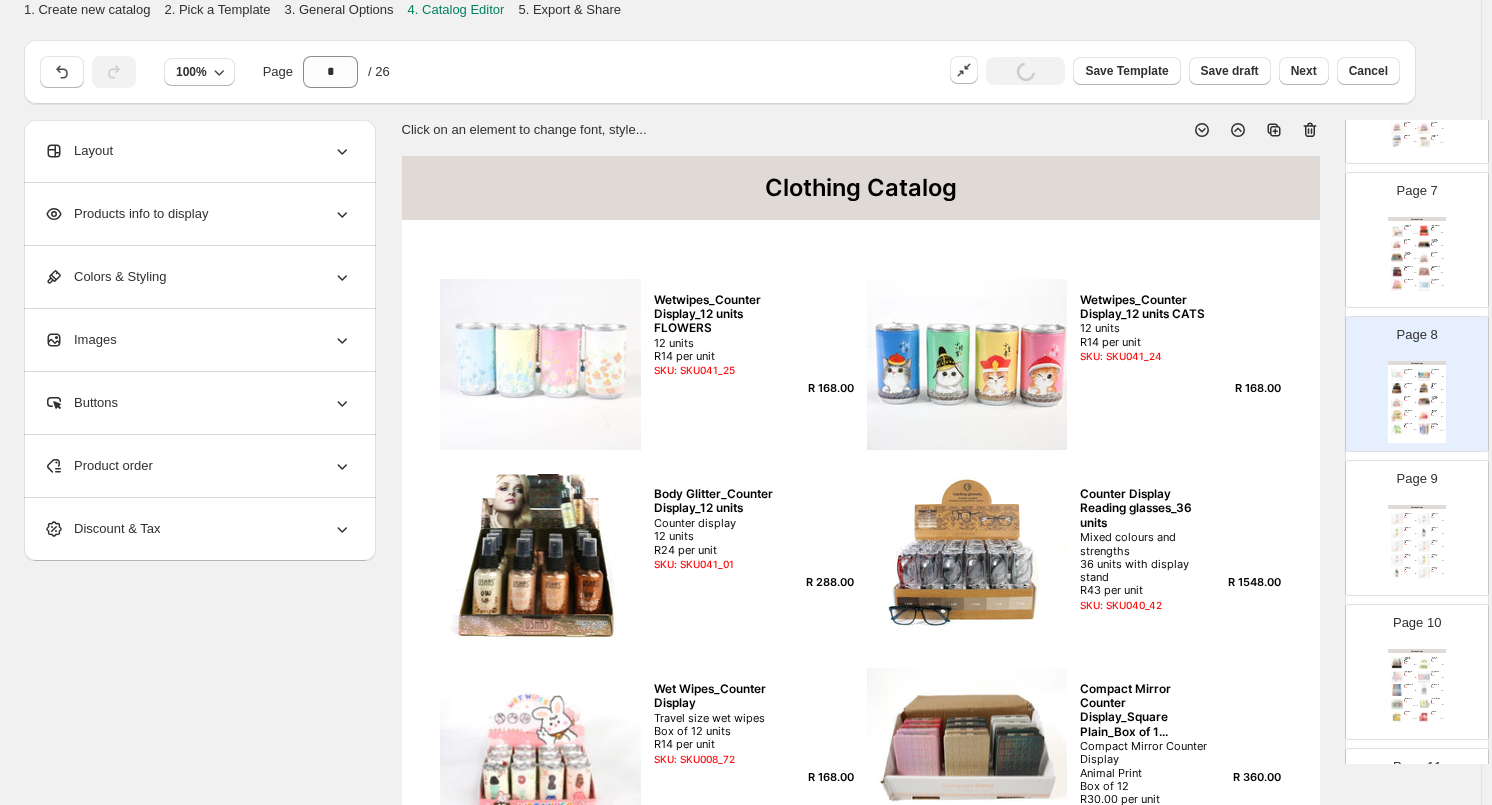 click on "Clothing Catalog Cellphone Charger_Type C-C - Pink Available in 5 colours  Pink, Purple, Green, Black, White SKU:  SKU043_01 R 55.00 Cellphone Charger_Type C-C - Purple Available in 5 colours  Pink, Purple, Green, Black, White SKU:  SKU043_02 R 55.00 Cellphone Charger_Type C-C - Green Available in 5 colours  Pink, Purple, Green, Black, White SKU:  SKU043_03 R 55.00 Cellphone Charger_Type C-C - Black Available in 5 colours  Pink, Purple, Green, Black, White SKU:  SKU043_04 R 55.00 Cellphone Charger_Type C-C - White Available in 5 colours  Pink, Purple, Green, Black, White SKU:  SKU043_05 R 55.00 Cellphone Charger_Type USB-C - Pink Available in 5 colours  Pink, Purple, Green, Black, White SKU:  SKU043_06 R 55.00 Cellphone Charger_Type USB-C - Purple Available in 5 colours  Pink, Purple, Green, Black, White SKU:  SKU043_07 R 55.00 Cellphone Charger_Type USB-C - Green Available in 5 colours  Pink, Purple, Green, Black, White SKU:  SKU043_08 R 55.00 Cellphone Charger_Type USB-C - Black Available in 5 colours" at bounding box center [1417, 546] 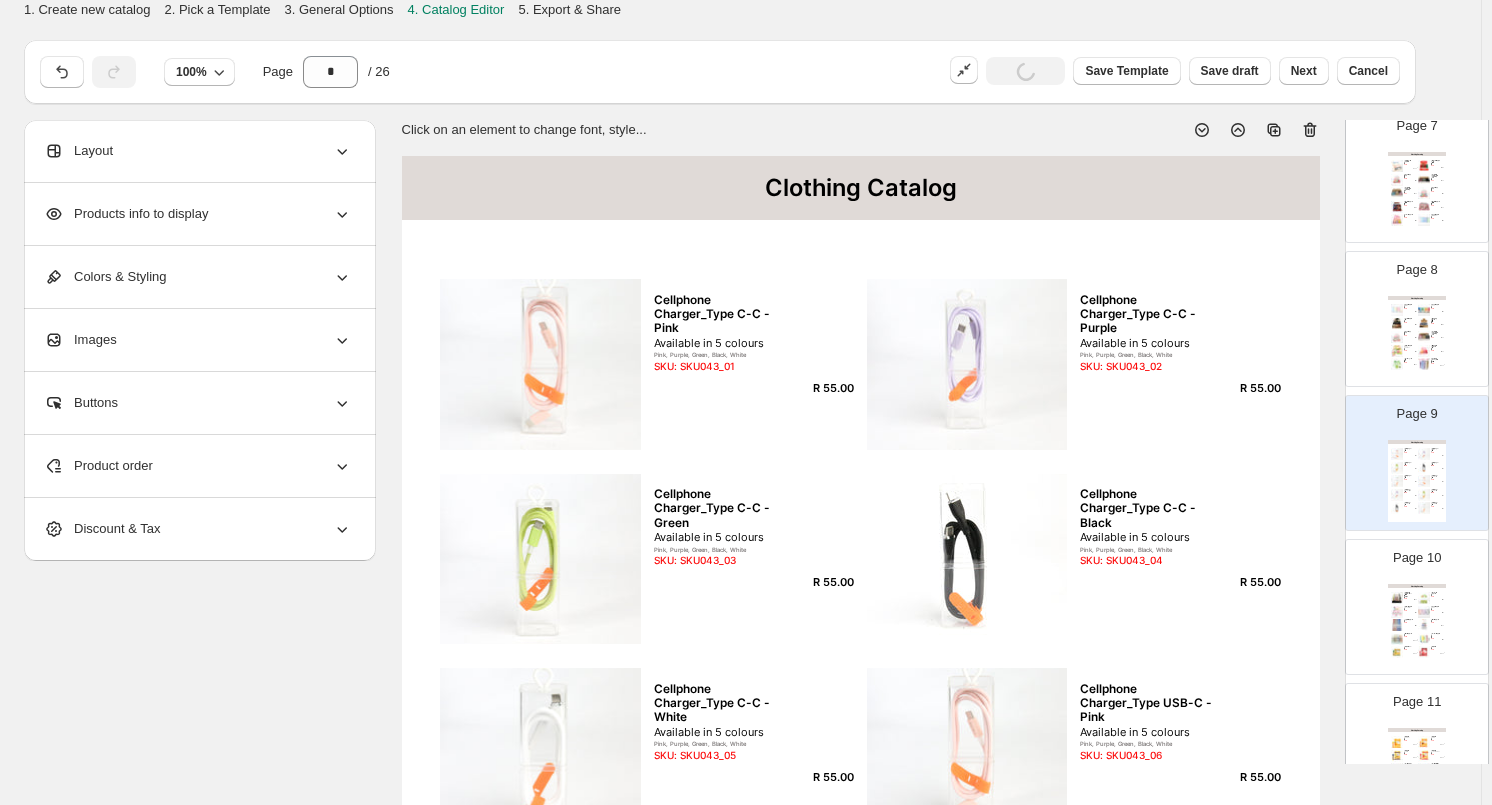 scroll, scrollTop: 1000, scrollLeft: 0, axis: vertical 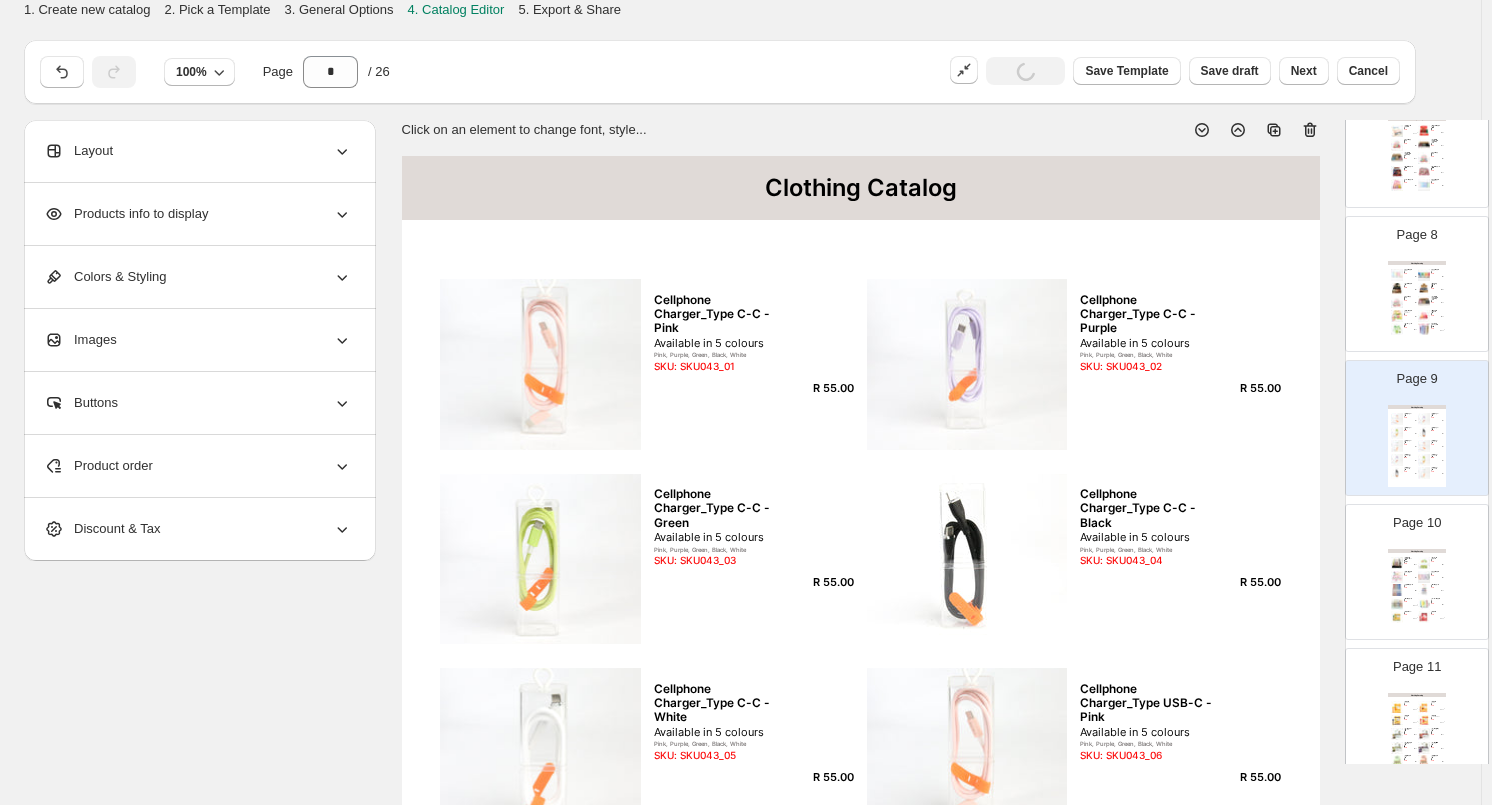 click at bounding box center [1397, 563] 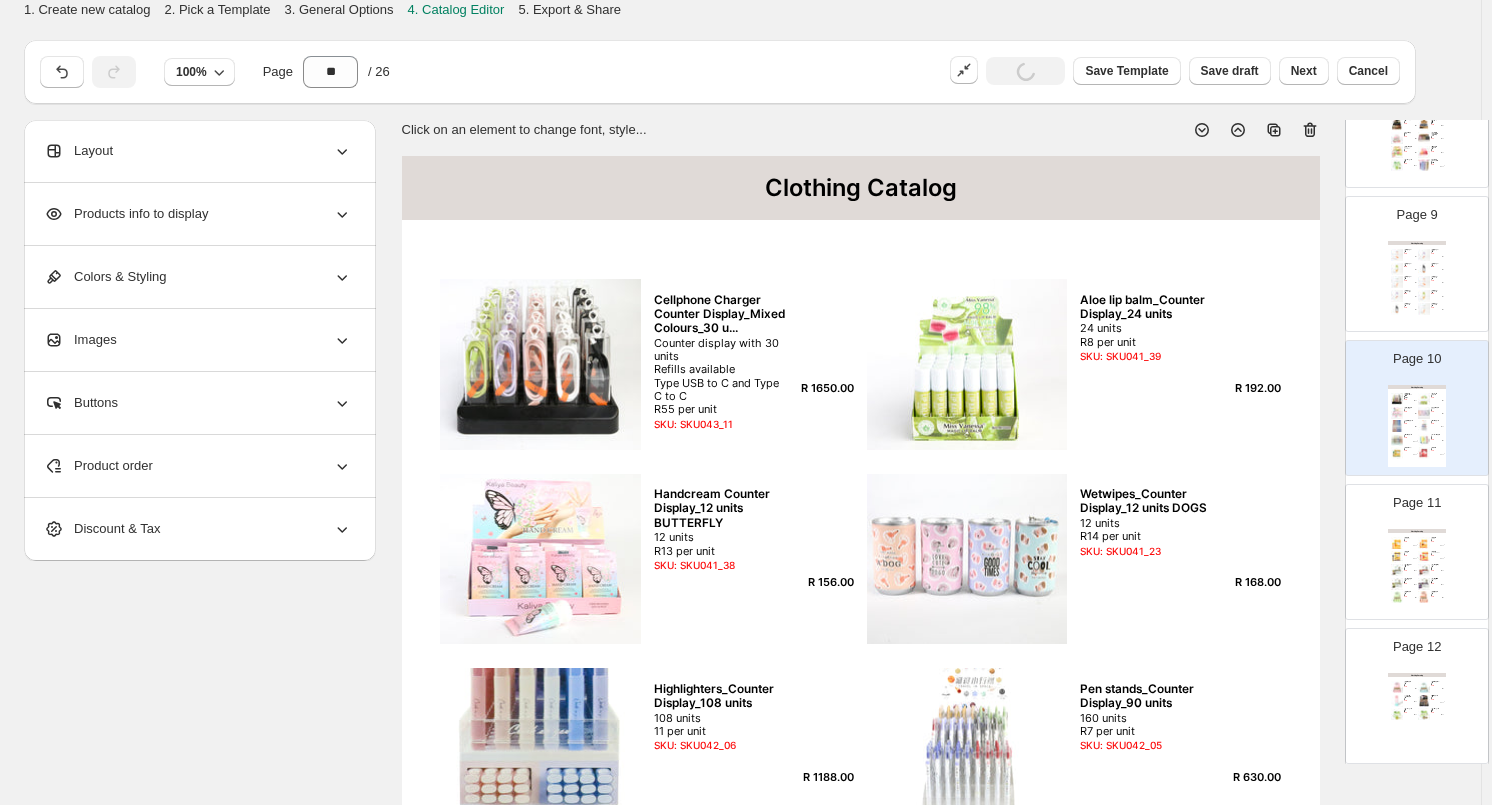 scroll, scrollTop: 1200, scrollLeft: 0, axis: vertical 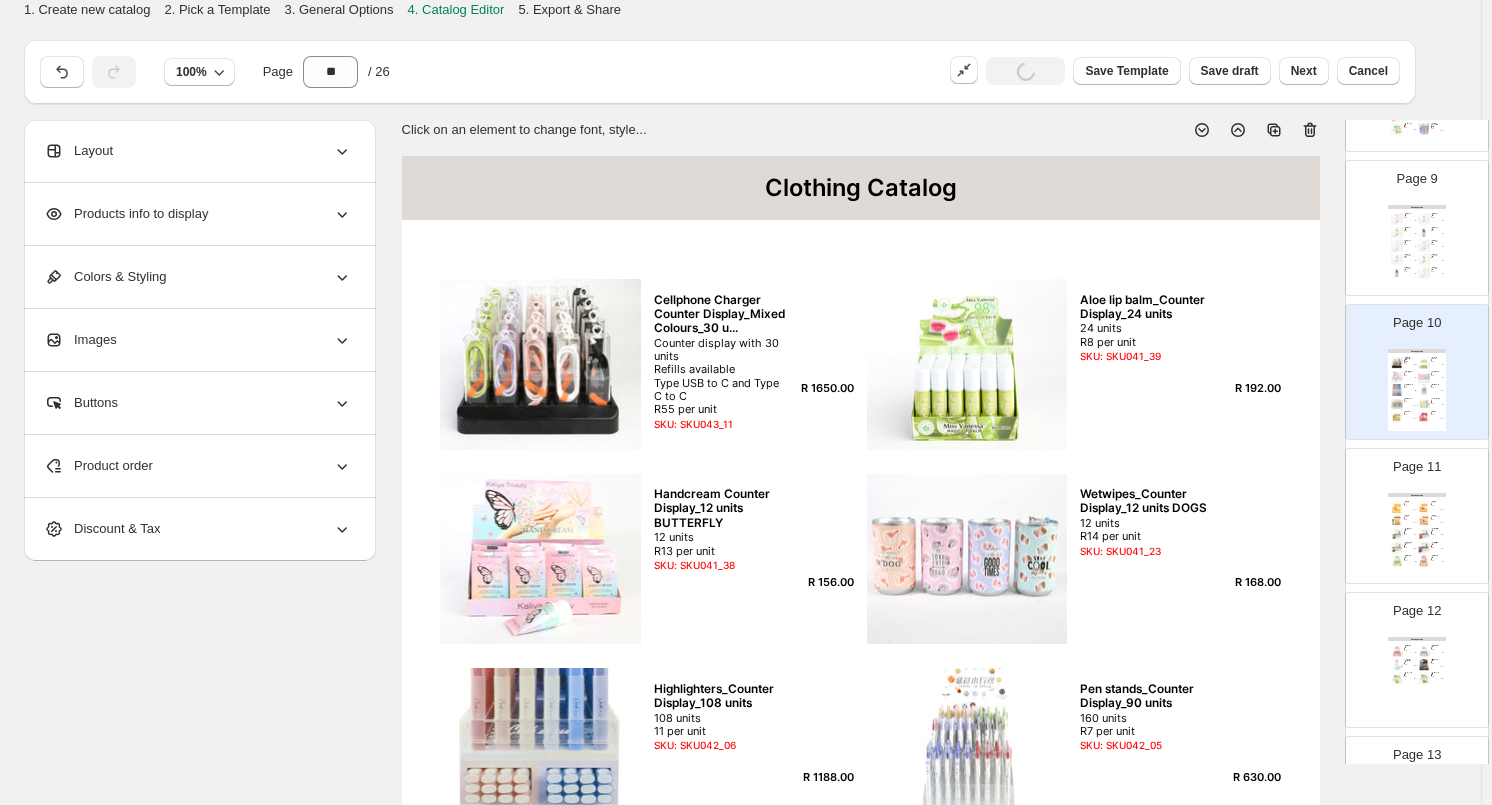 click on "Soap Counter Display_Herbal Soothing YELLOW Counter display
12 units
248g per soap
R47 per unit  SKU:  SKU041_12" at bounding box center (1410, 532) 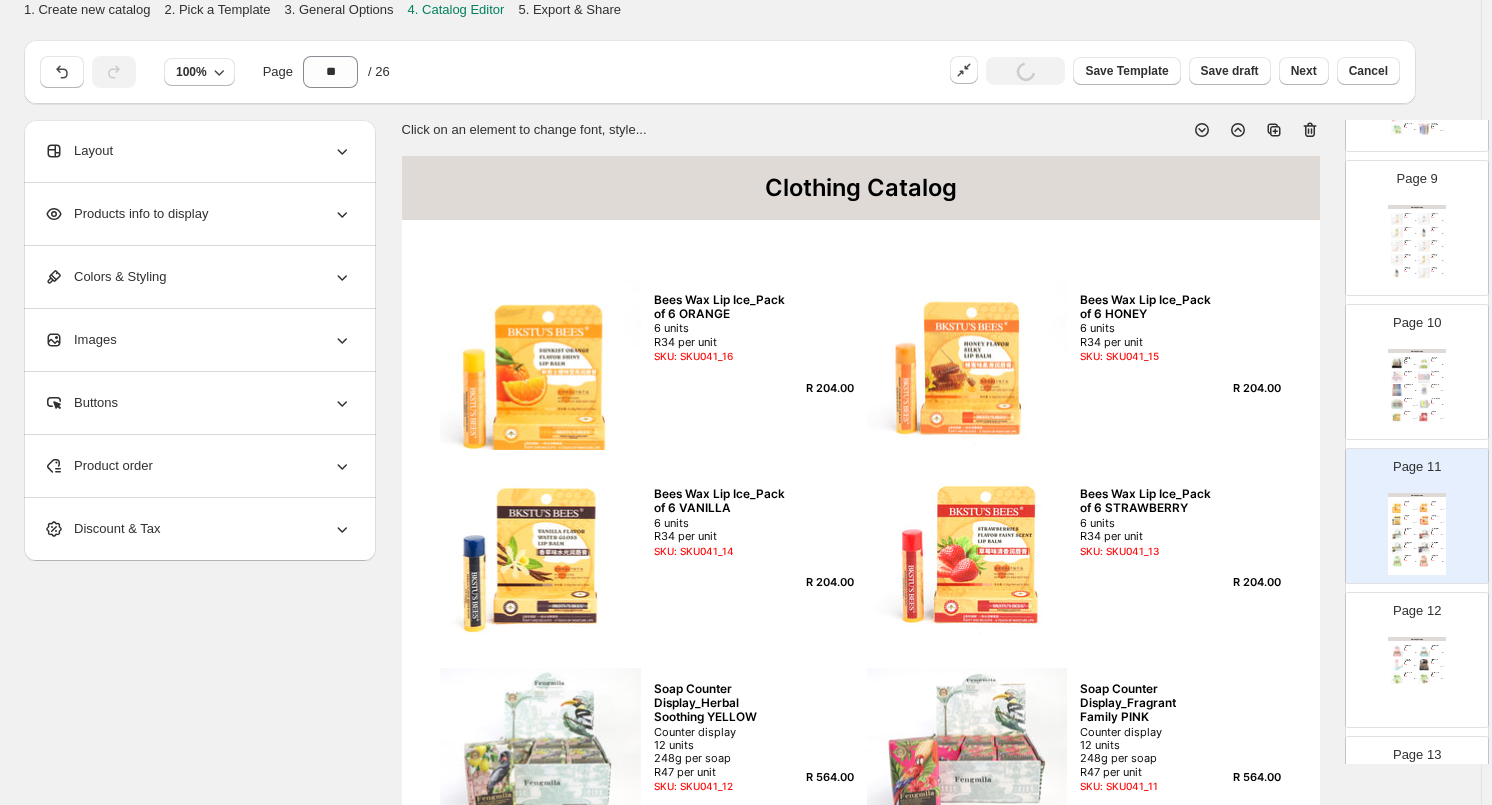 click on "Clothing Catalog Sunblock_Counter Display_12 units PINK Counter display
12 units
R48 per unit SKU:  SKU041_05 R 576.00 Sunblock_Counter Display_12 units BLUE Counter display
12 units
R48 per unit SKU:  SKU041_04 R 576.00 SPF Make Up Finishing Spray_Counter Display_12 units Counter display
12 units
R57 per unit SKU:  SKU041_03 R 684.00 Metalic eyeliner_Counter Display_24 units Counter display
24 units
R21 per unit SKU:  SKU041_02 R 504.00 Soap_Aloe 100g_Box of 12 Quantity:  Box of 12
Fragrance: Aloe
Price per unit: R19.50 SKU:  SKU008_87 R 234.00 Soap_Coconut 100g_Box of 12 Quantity:  Box of 12
Fragrance: Coconut
Price per unit: R19.50 SKU:  SKU008_85 R 234.00" at bounding box center (1417, 678) 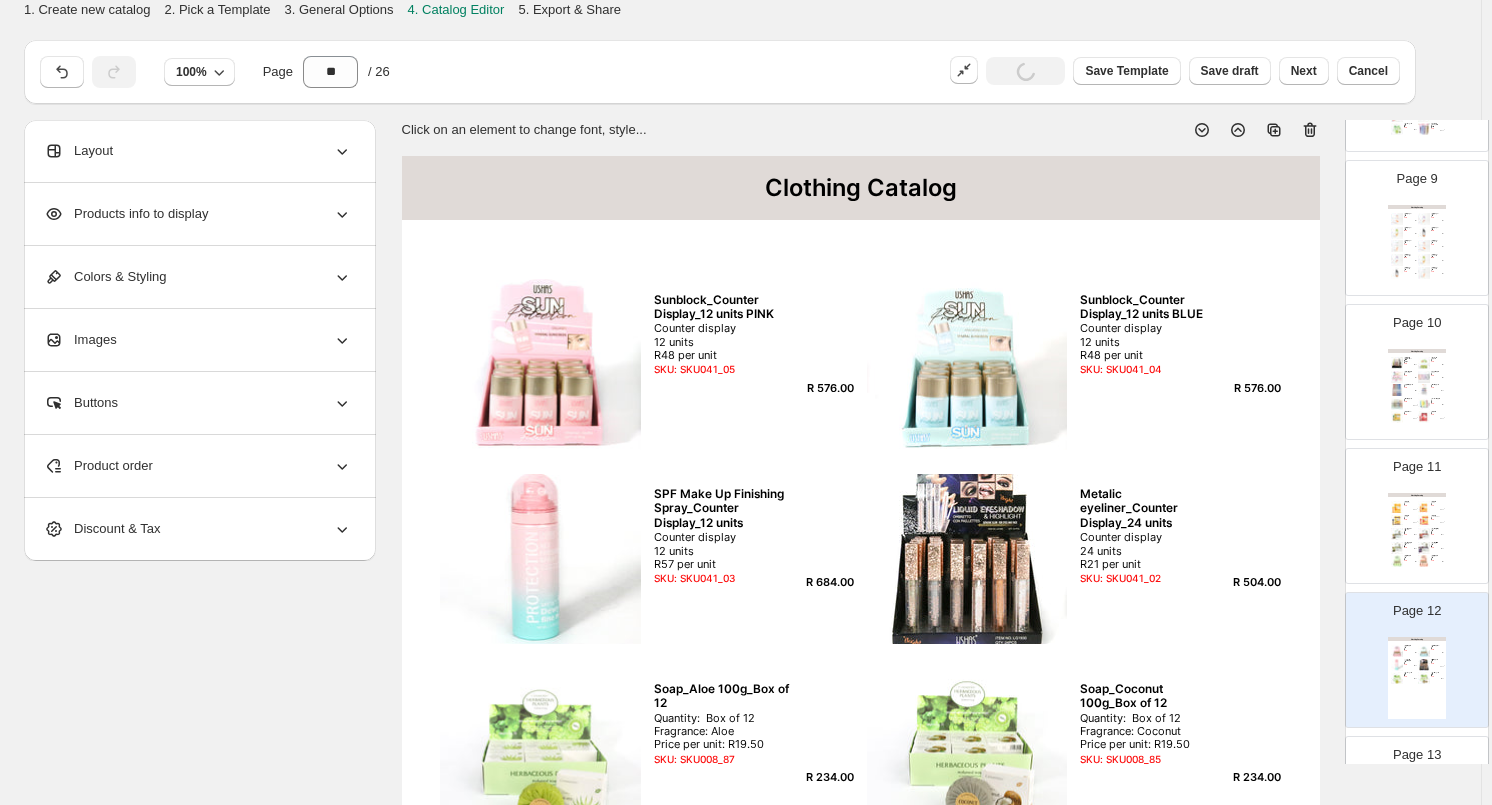 click at bounding box center [1424, 521] 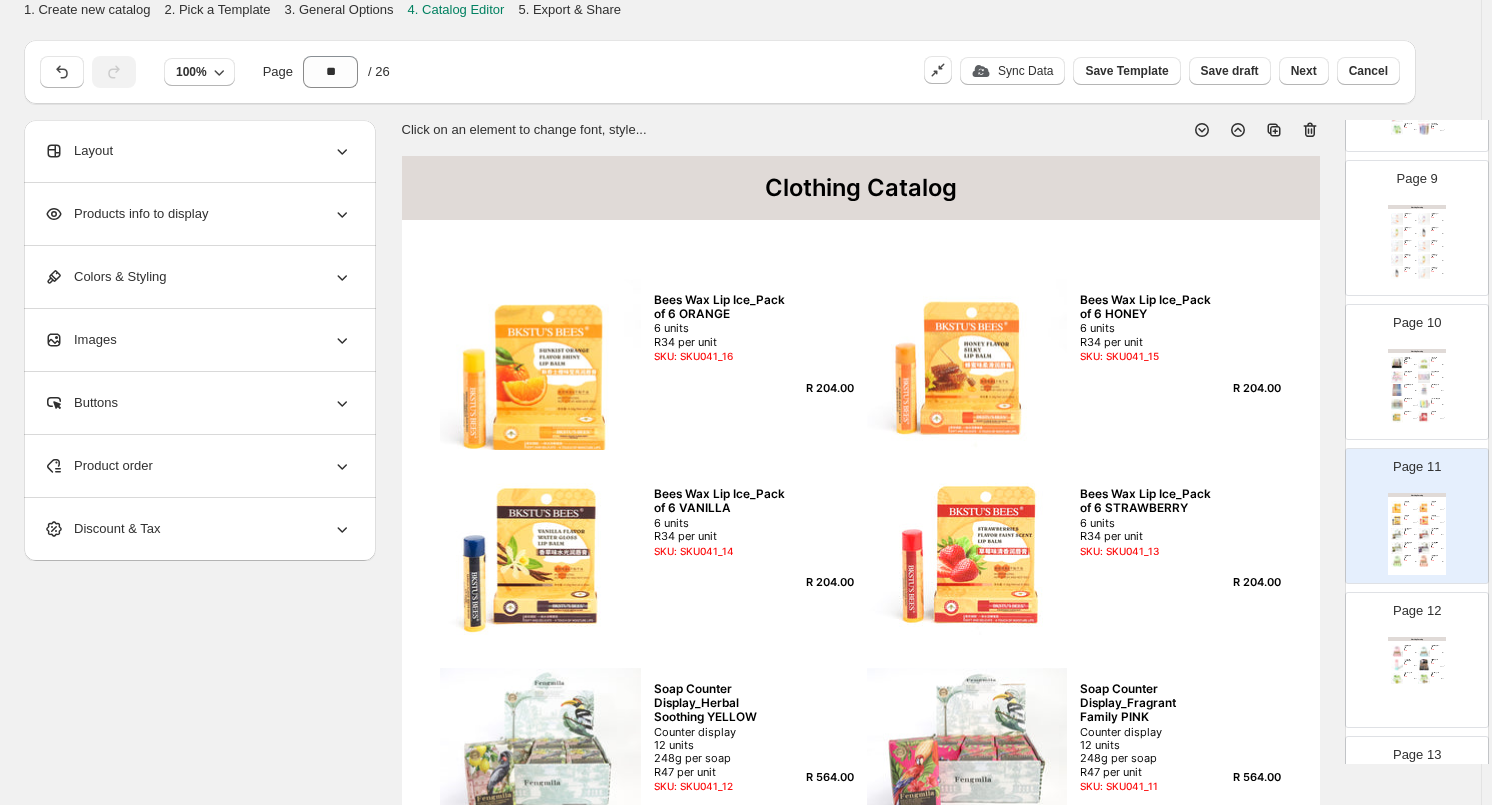 click on "SPF Make Up Finishing Spray_Counter Display_12 units Counter display
12 units
R57 per unit SKU:  SKU041_03" at bounding box center (1410, 663) 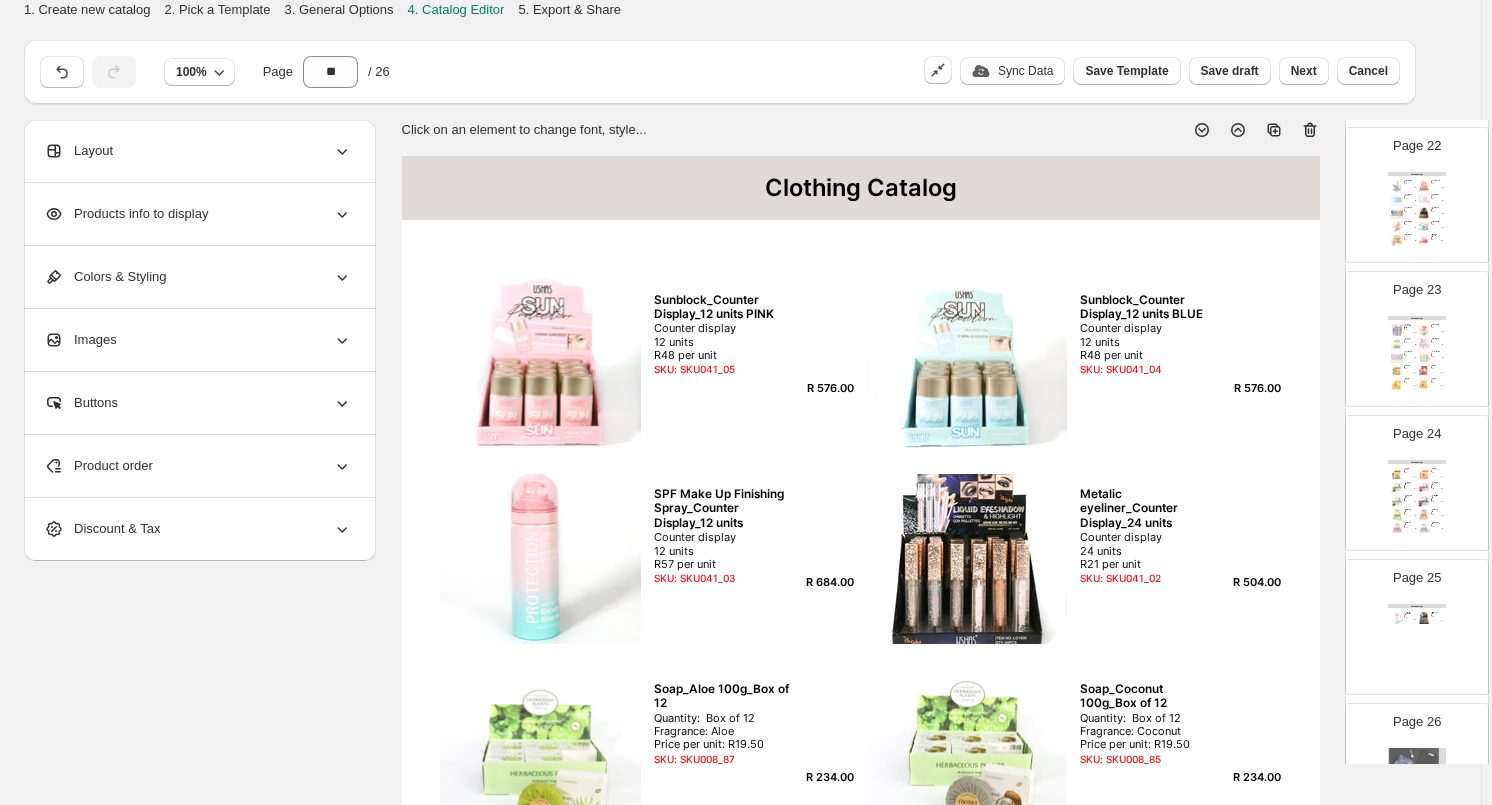 scroll, scrollTop: 3232, scrollLeft: 0, axis: vertical 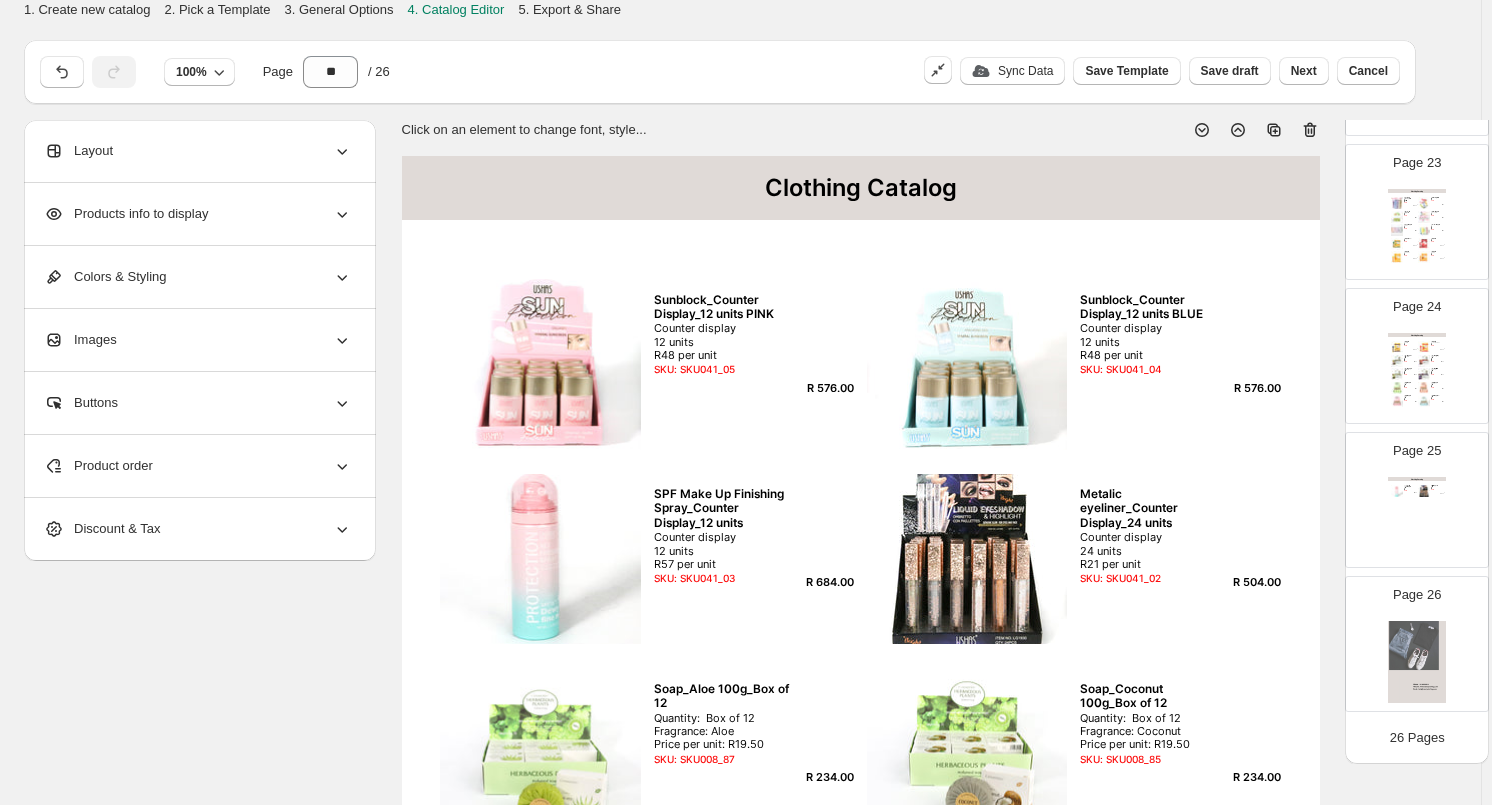 click at bounding box center (1417, 662) 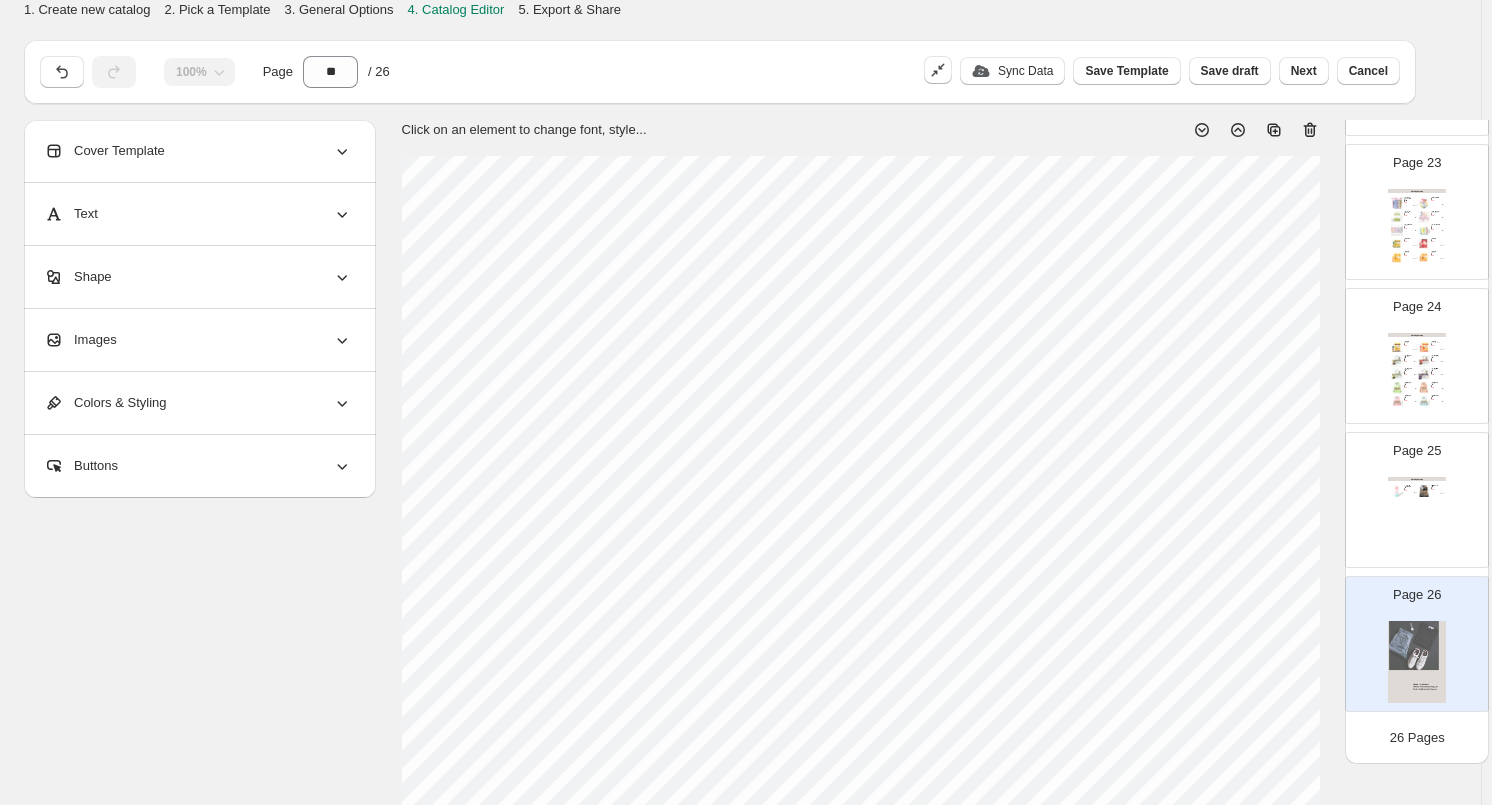 click 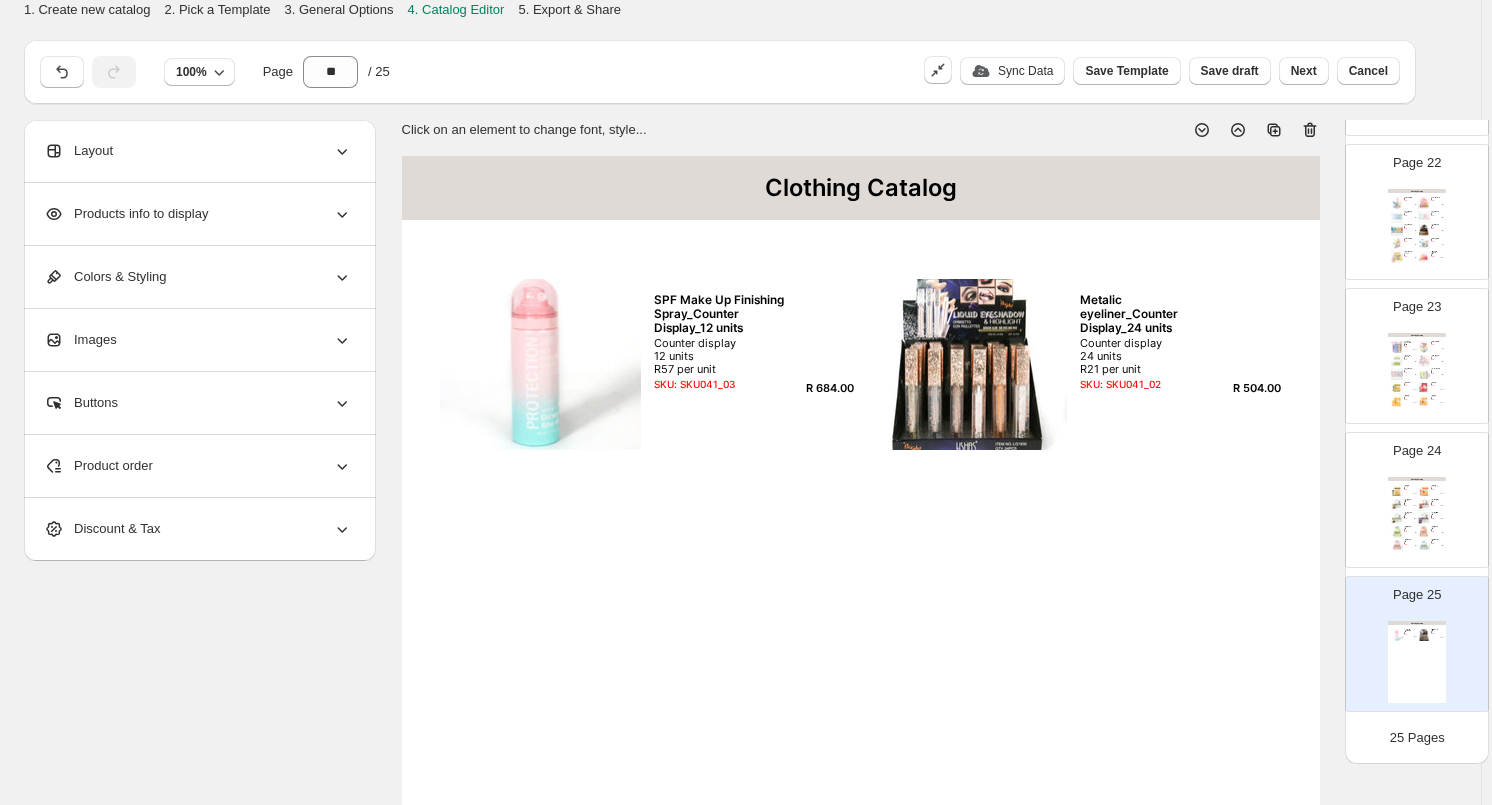 click on "Page 24 Clothing Catalog Bees Wax Lip Ice_Pack of 6 VANILLA 6 units
R34 per unit  SKU:  SKU041_14 R 204.00 Bees Wax Lip Ice_Pack of 6  STRAWBERRY 6 units
R34 per unit  SKU:  SKU041_13 R 204.00 Soap Counter Display_Herbal Soothing YELLOW Counter display
12 units
248g per soap
R47 per unit  SKU:  SKU041_12 R 564.00 Soap Counter Display_Fragrant Family PINK Counter display
12 units
248g per soap
R47 per unit  SKU:  SKU041_11 R 564.00 Soap Counter Display_Gorgeous Garden GREEN Counter display
12 units
248g per soap
R47 per unit  SKU:  SKU041_10 R 564.00 Soap Counter Display_Encounter tenderness PURPLE Counter display
12 units
248g per soap
R47 per unit
SKU:  SKU041_09 R 564.00 Sunblock_Counter Display_12 units GREEN Counter display
12 units
R48 per unit SKU:  SKU041_07 R 576.00 Sunblock_Counter Display_12 units PEACH Counter display
12 units
R48 per unit SKU:  SKU041_06 R 576.00 Sunblock_Counter Display_12 units PINK Counter display
12 units
R48 per unit SKU:  SKU041_05 R 576.00 SKU:  SKU041_04" at bounding box center (1409, 492) 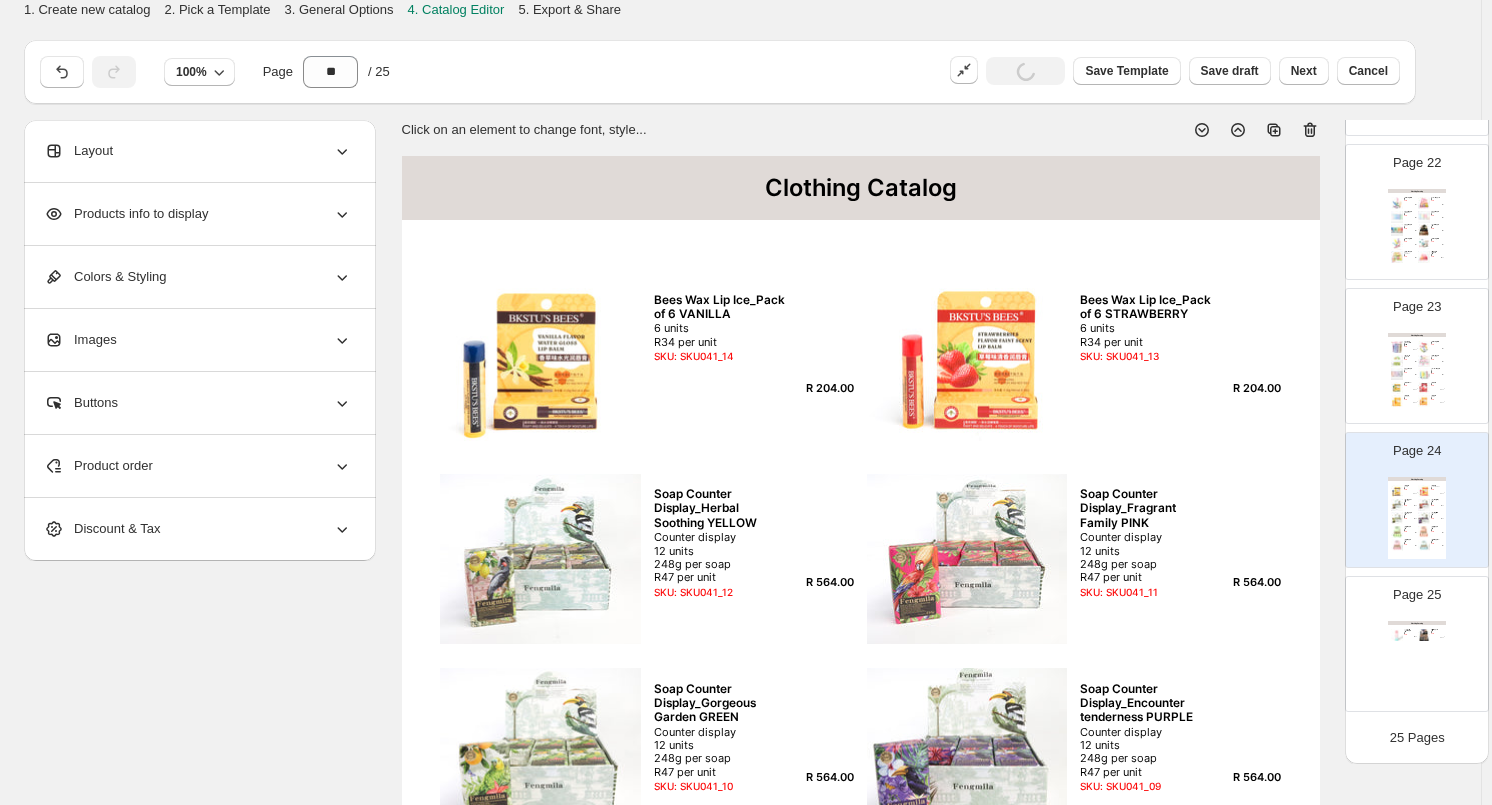 click at bounding box center (540, 364) 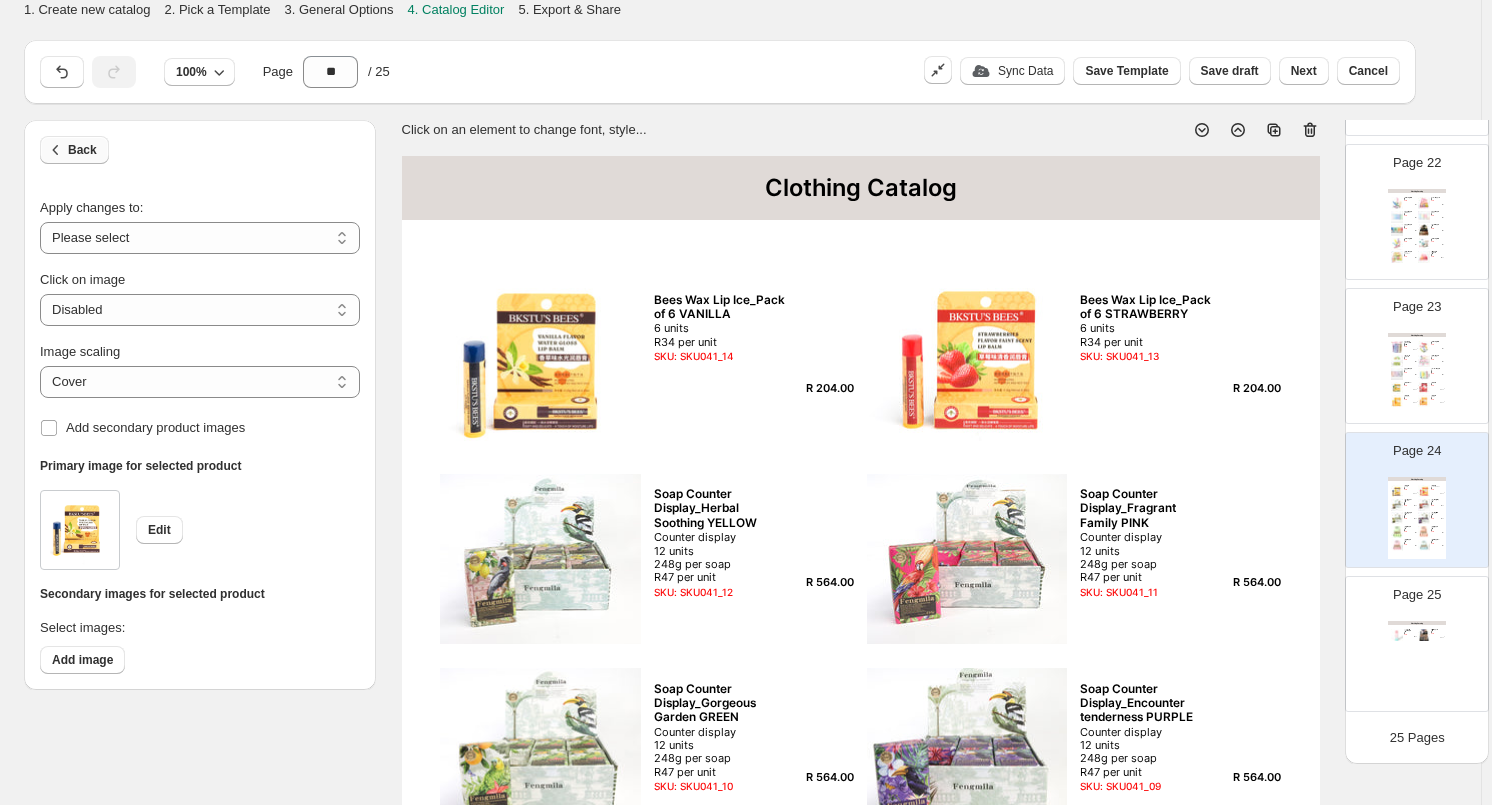 click 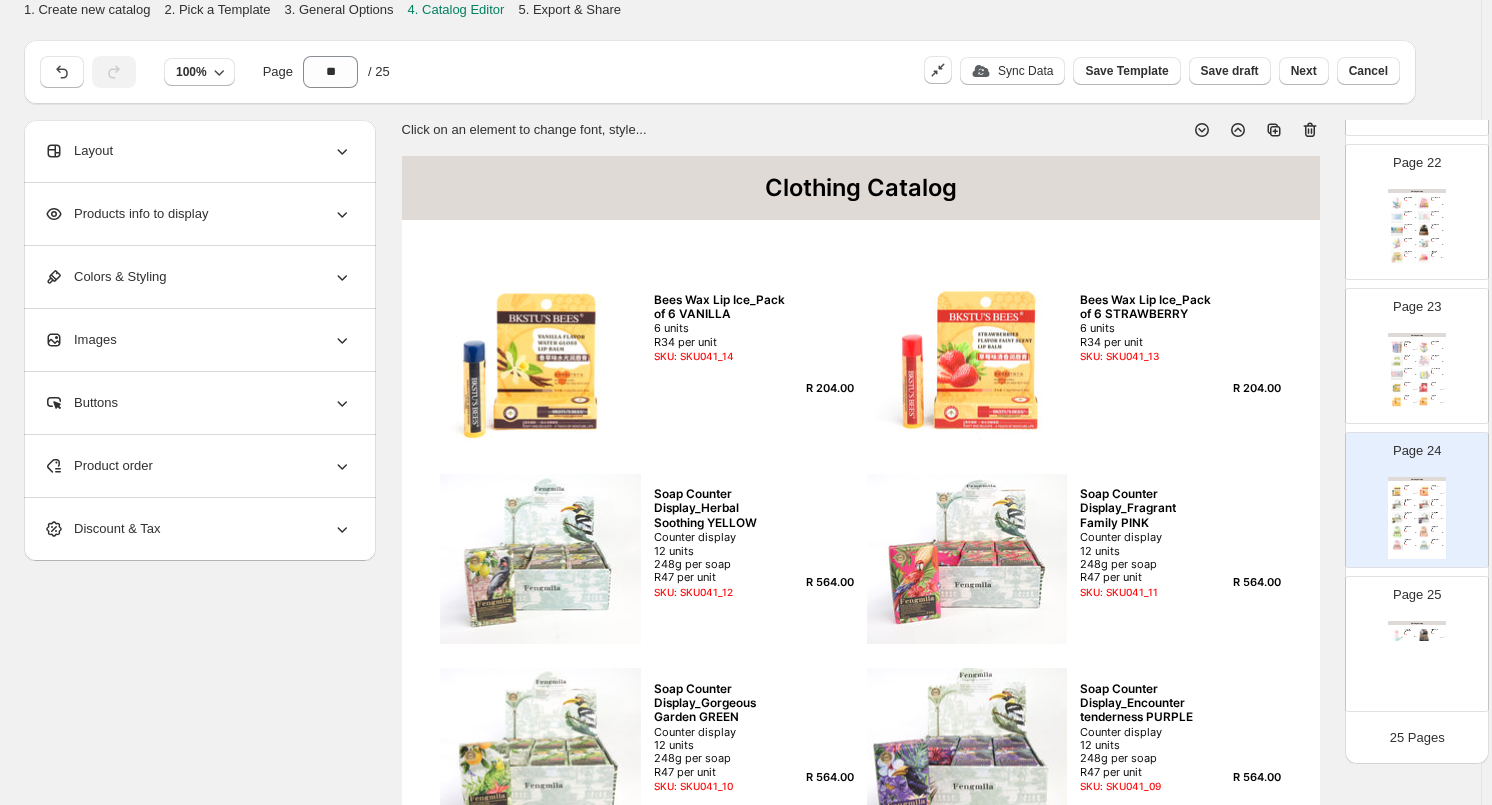 click on "Wetwipes_Counter Display_12 units DOGS" at bounding box center [1408, 370] 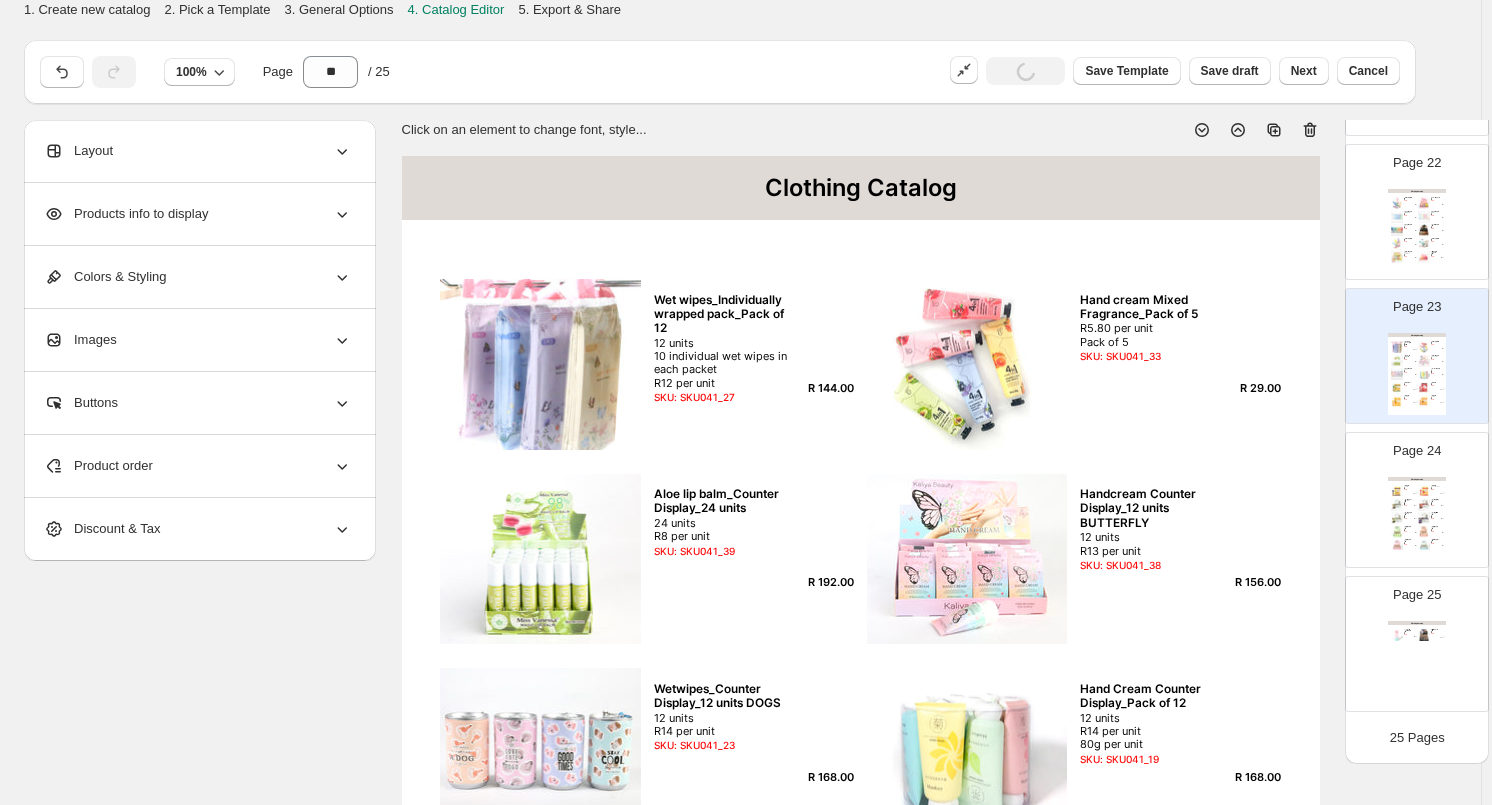 click at bounding box center [1424, 217] 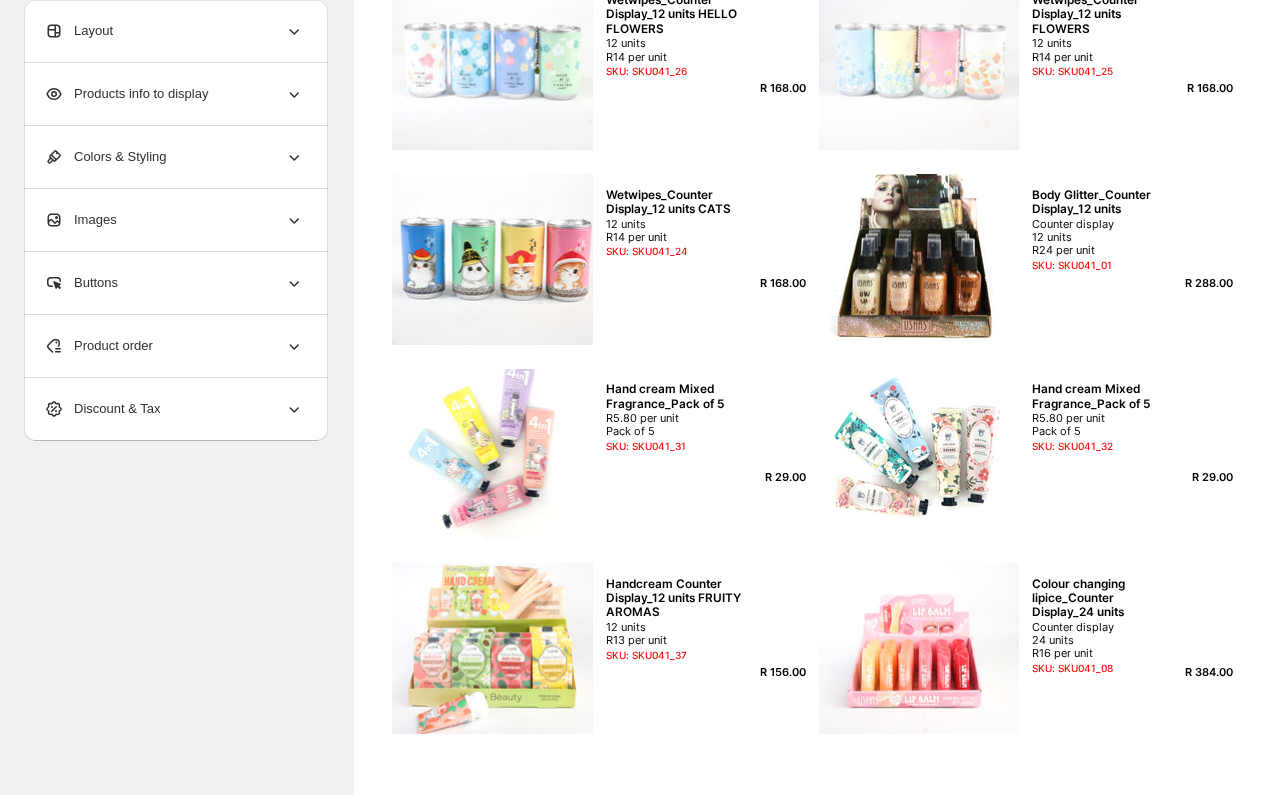 scroll, scrollTop: 631, scrollLeft: 0, axis: vertical 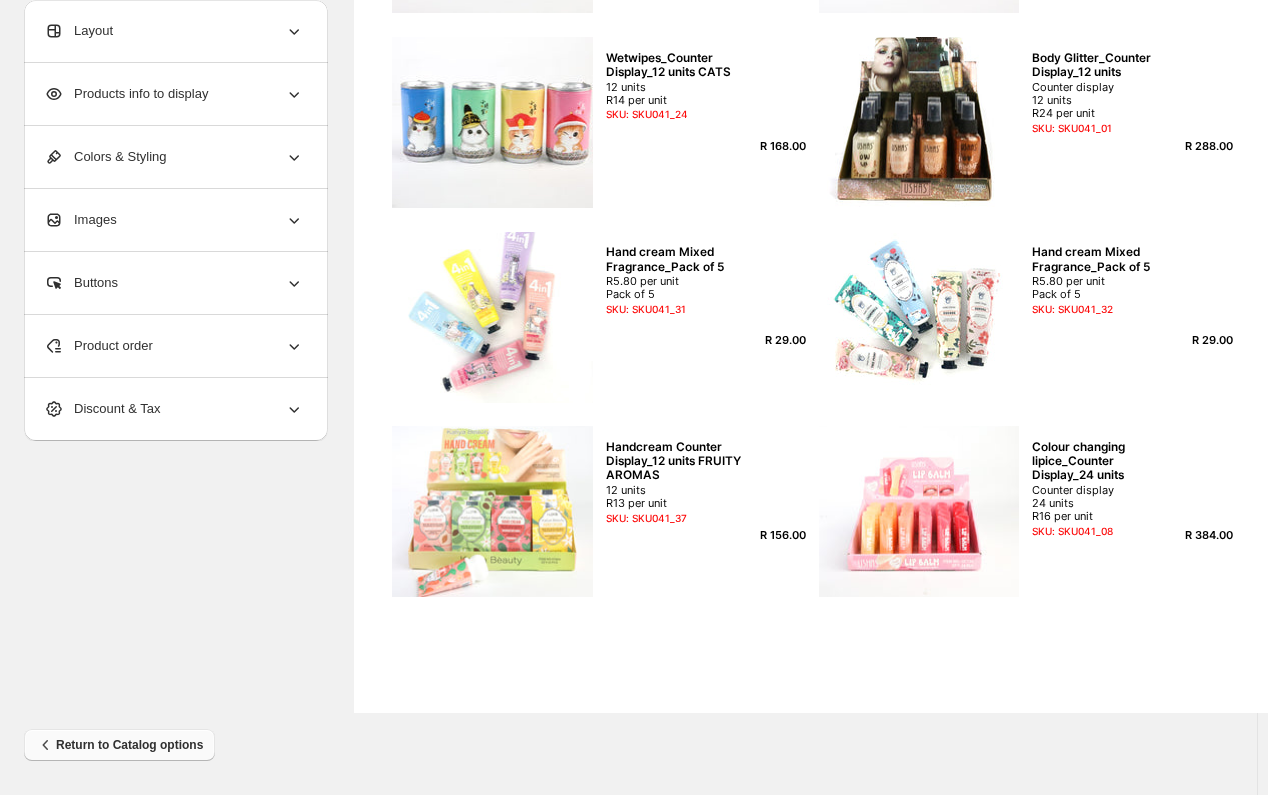 drag, startPoint x: 116, startPoint y: 742, endPoint x: 116, endPoint y: 730, distance: 12 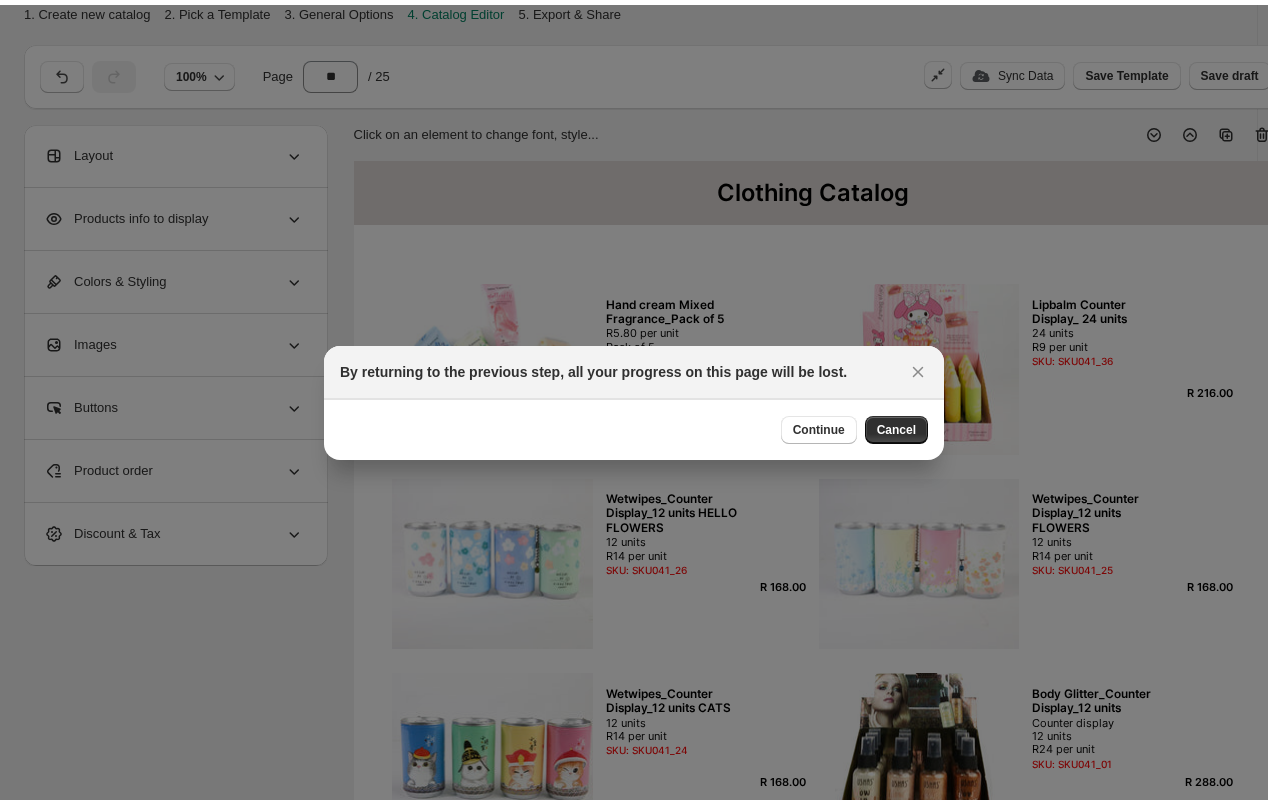scroll, scrollTop: 0, scrollLeft: 0, axis: both 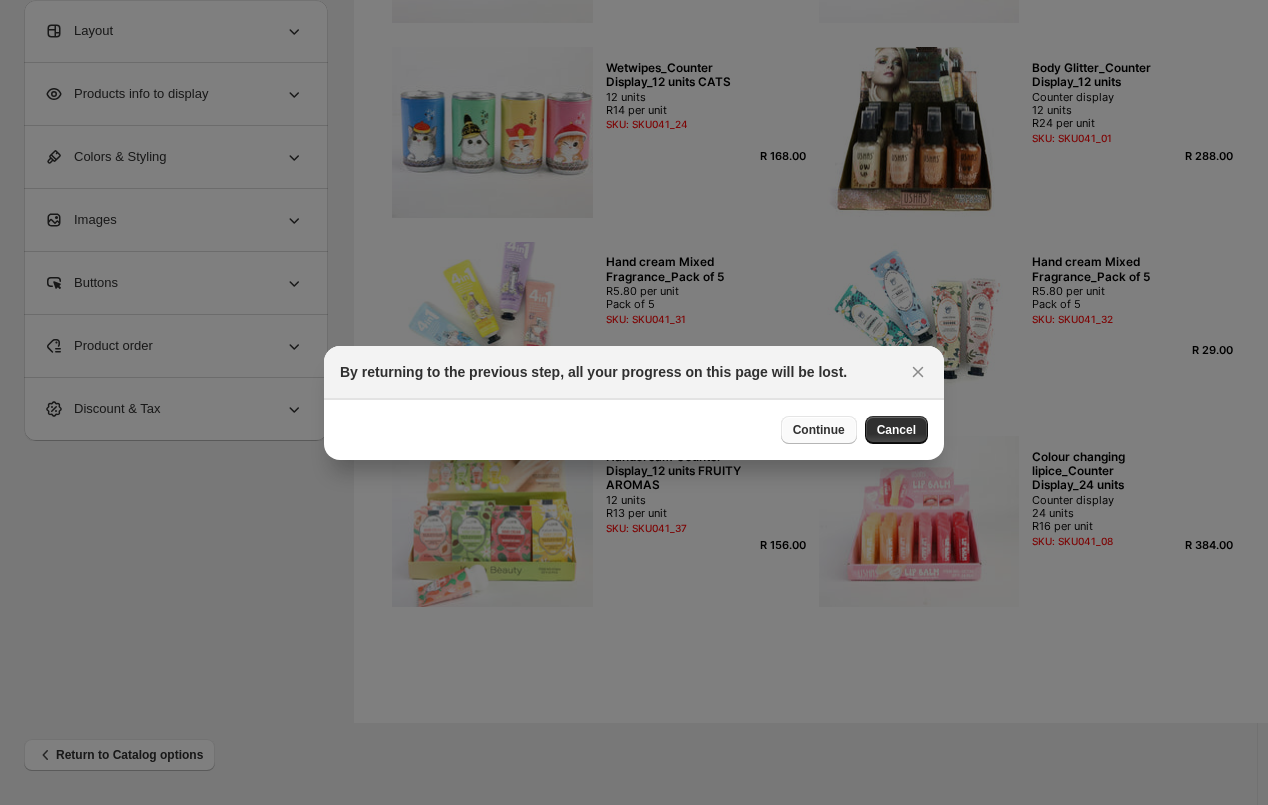 click on "Continue" at bounding box center [819, 430] 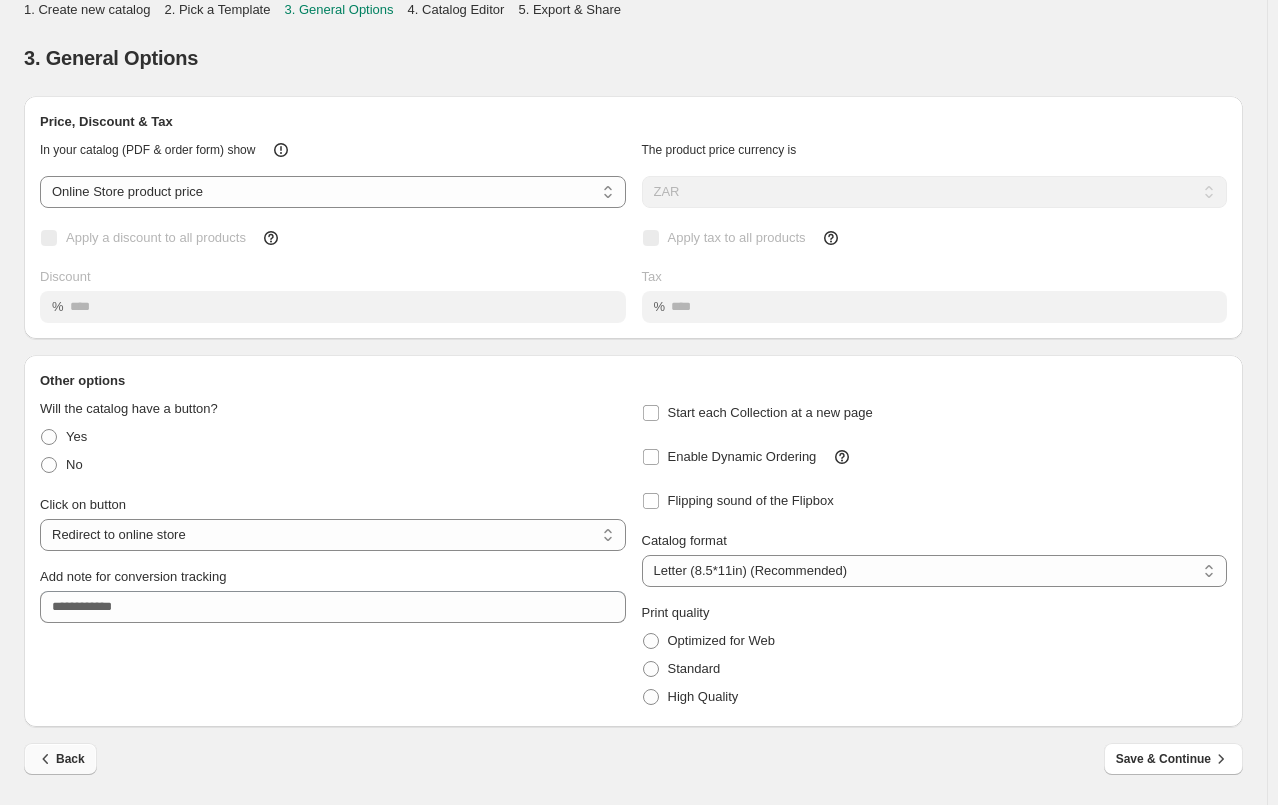 click on "Back" at bounding box center [60, 759] 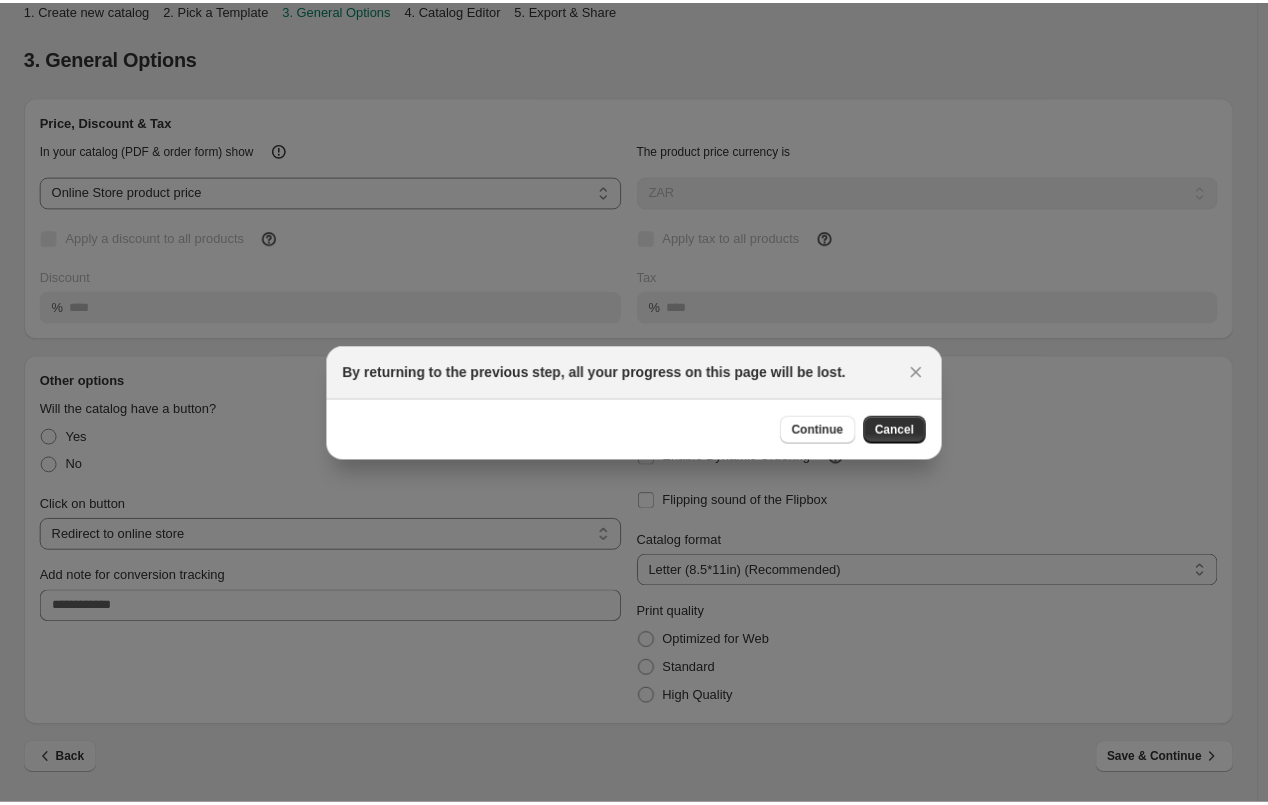 scroll, scrollTop: 0, scrollLeft: 0, axis: both 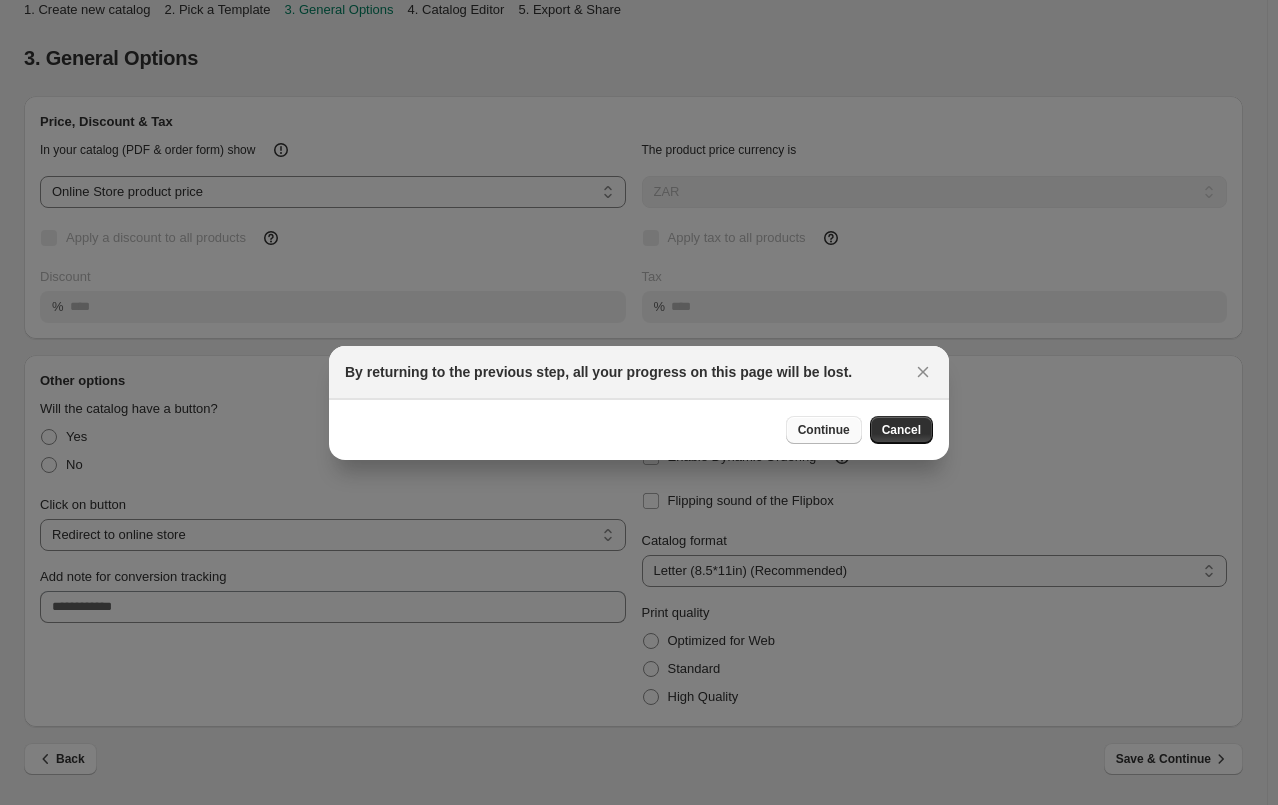 click on "Continue" at bounding box center (824, 430) 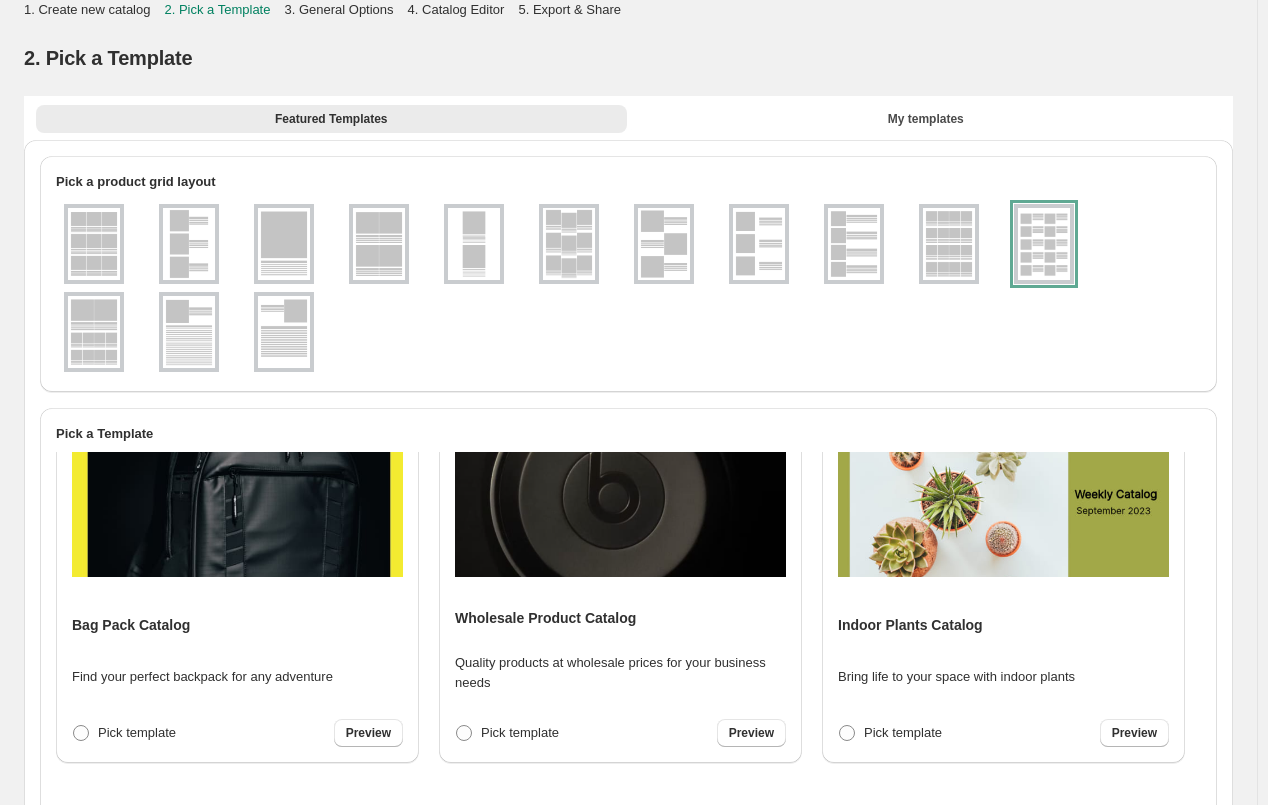 scroll, scrollTop: 2780, scrollLeft: 0, axis: vertical 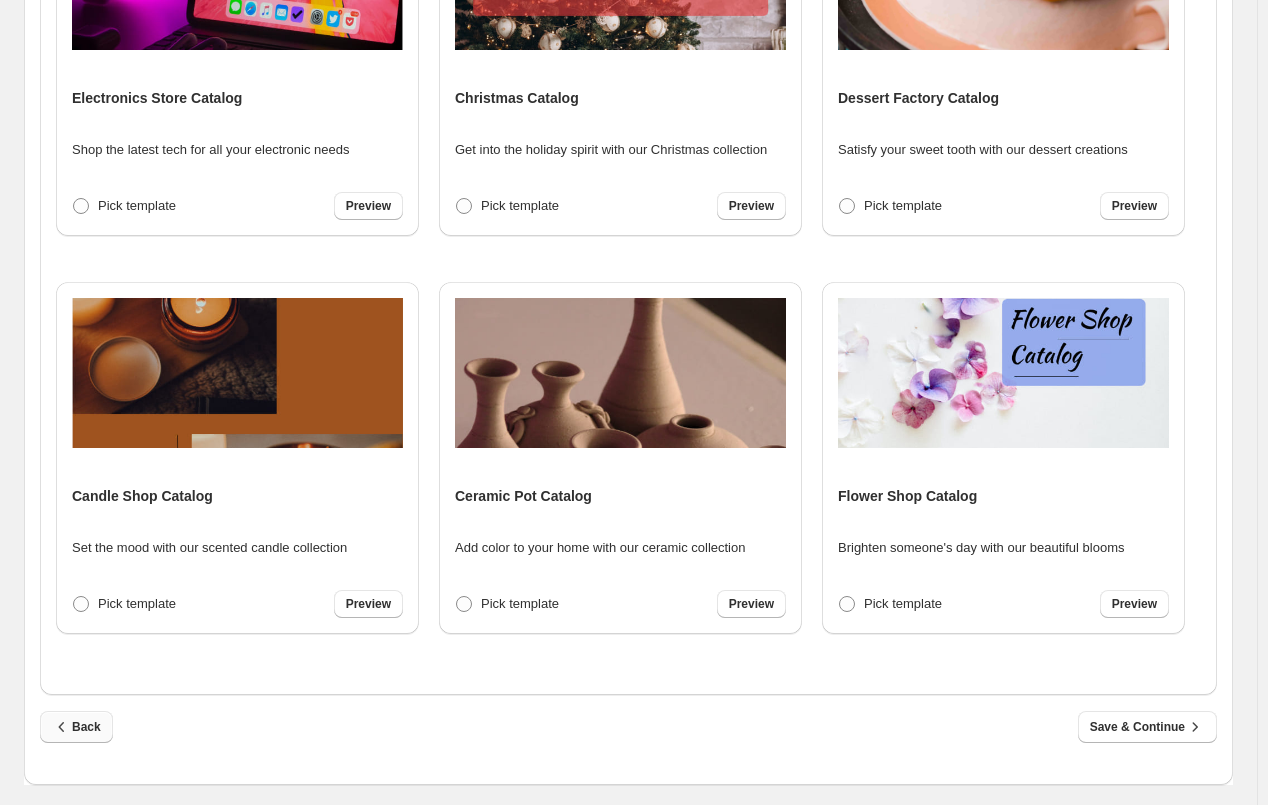 click on "Back" at bounding box center [76, 727] 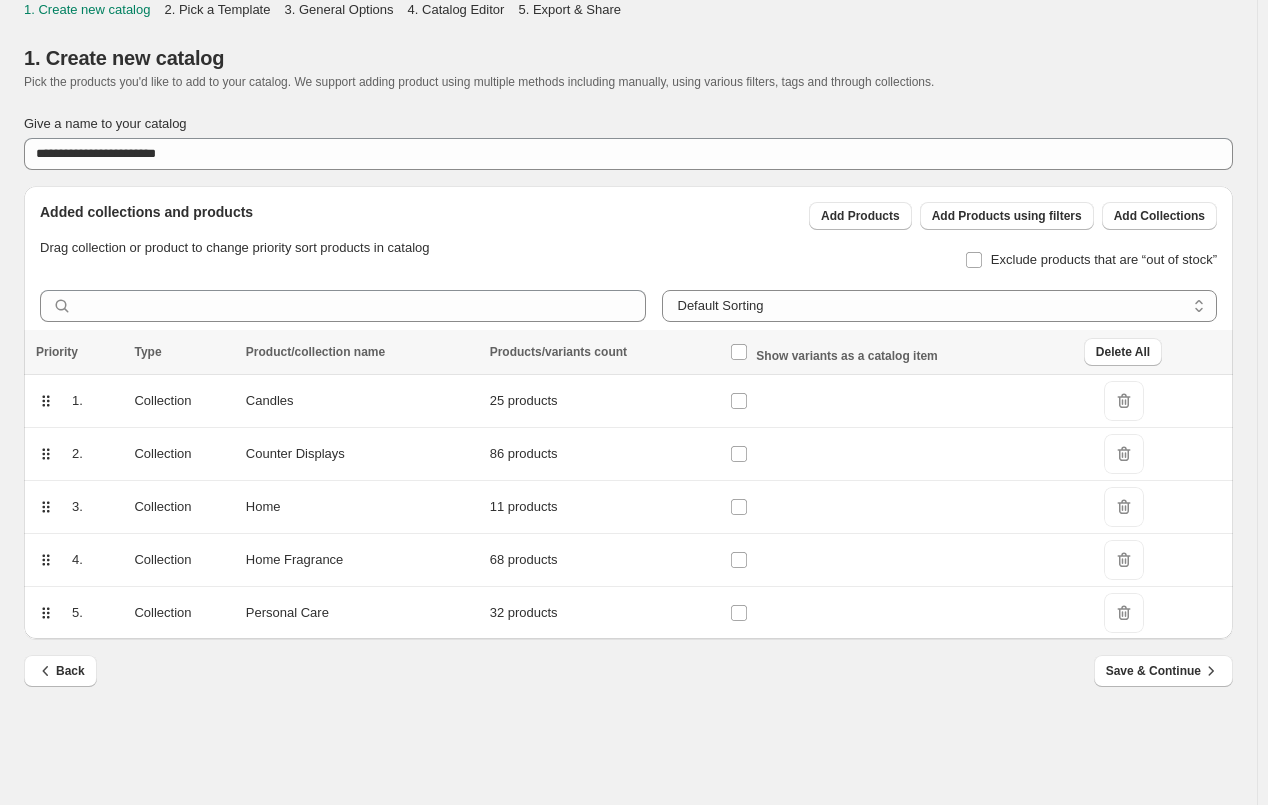 scroll, scrollTop: 0, scrollLeft: 0, axis: both 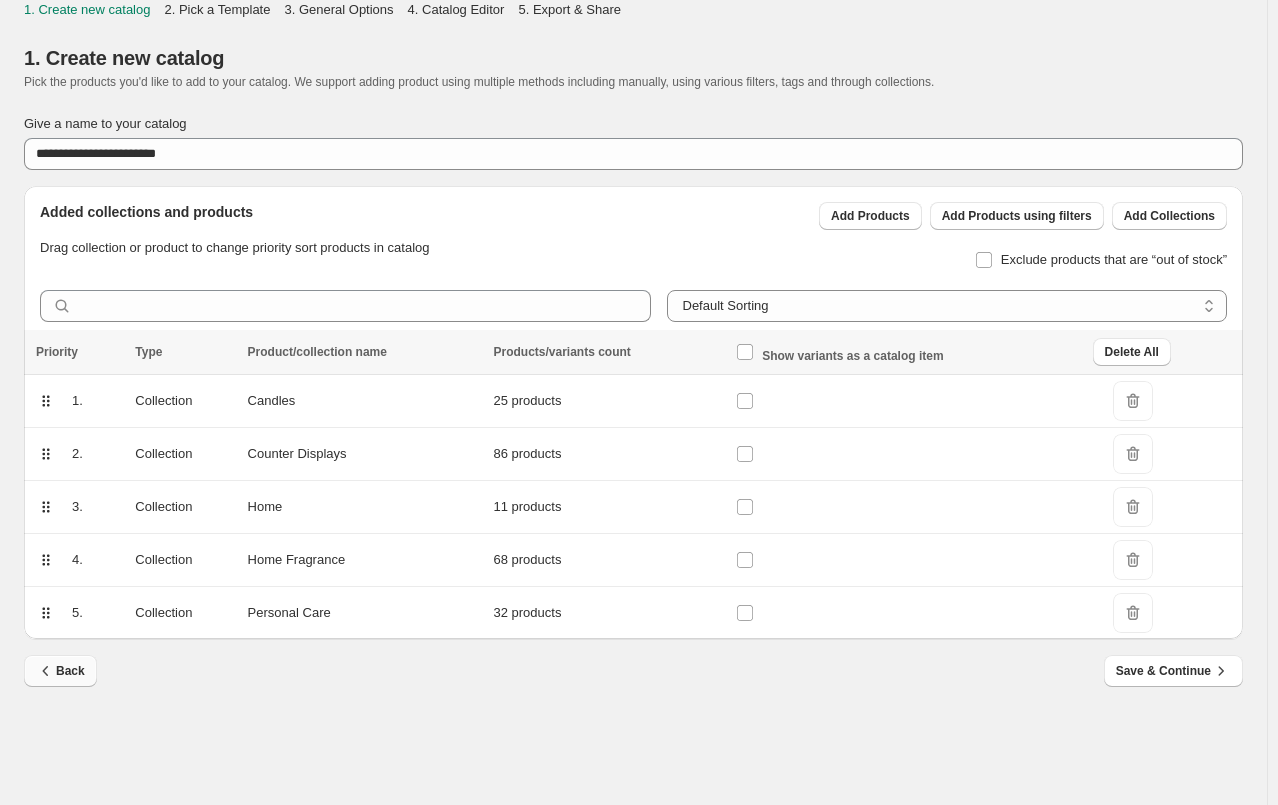click on "Back" at bounding box center [60, 671] 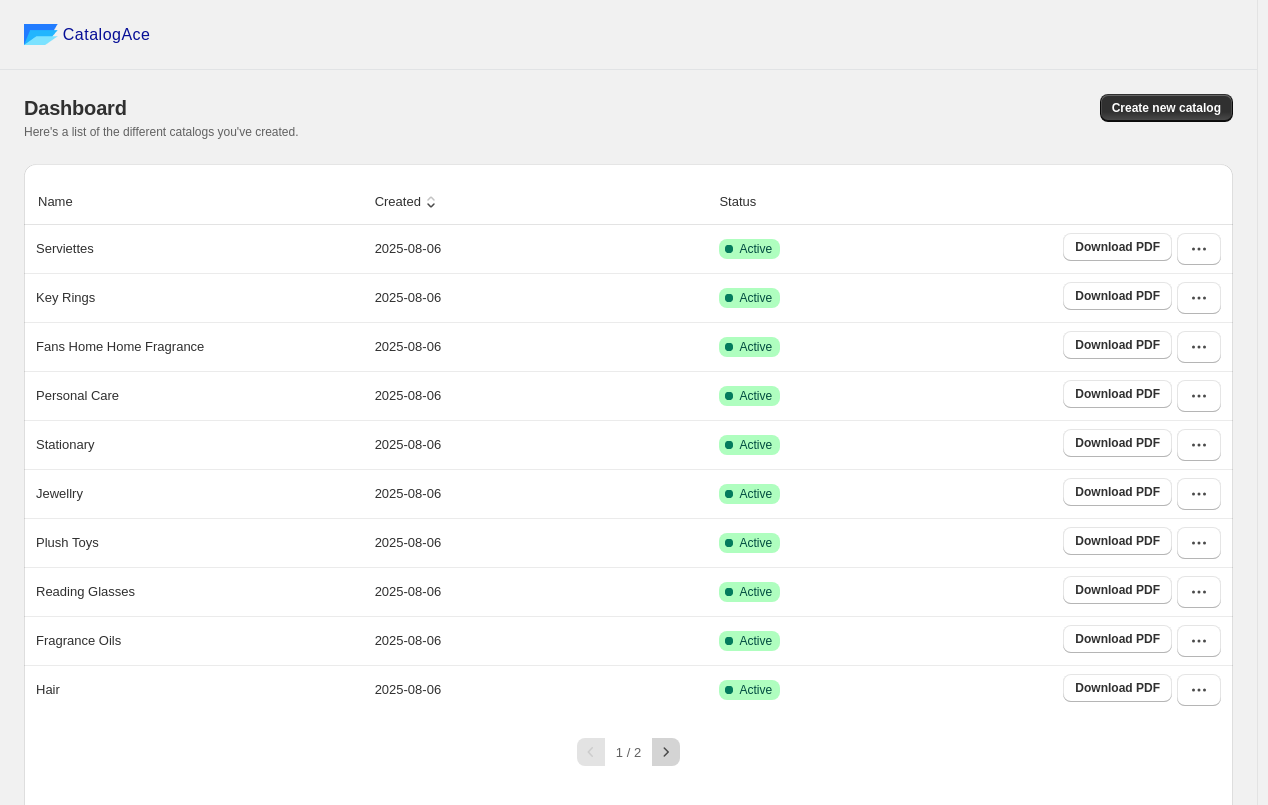 click 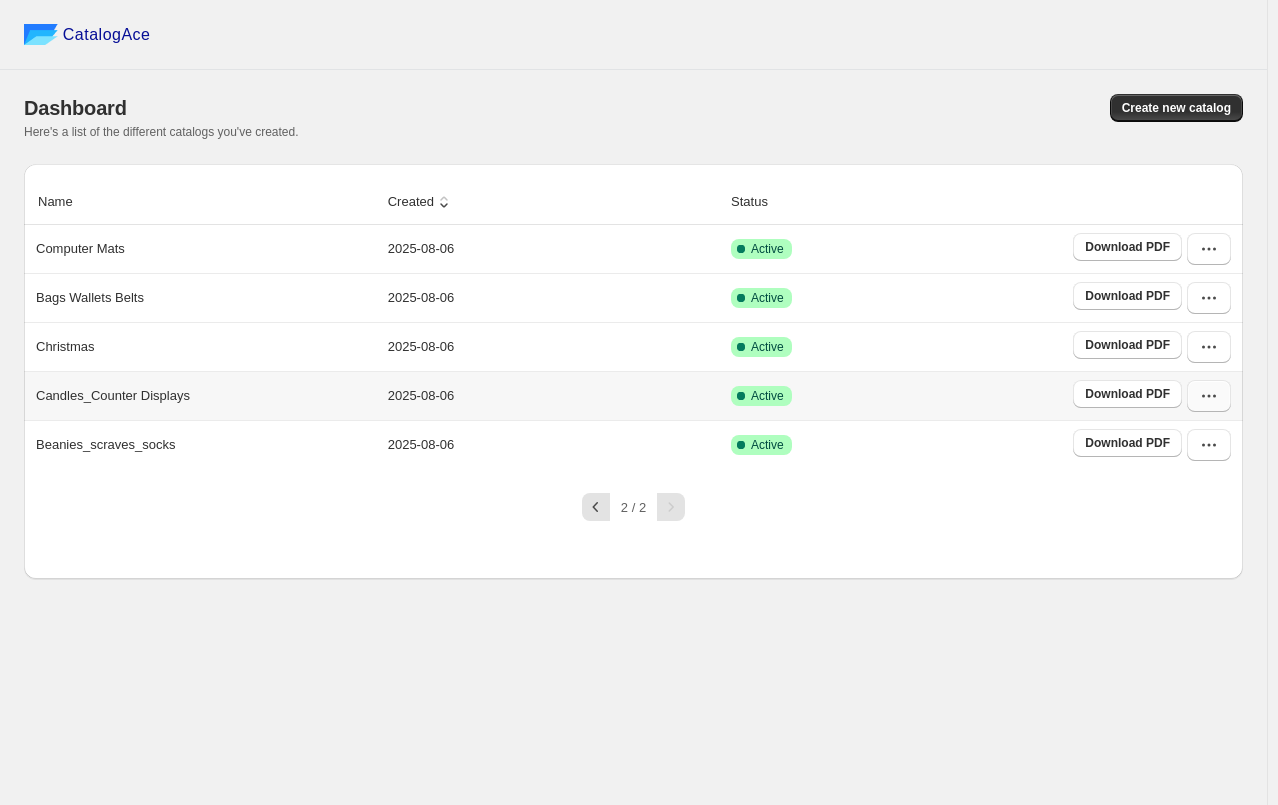 click at bounding box center [1209, 396] 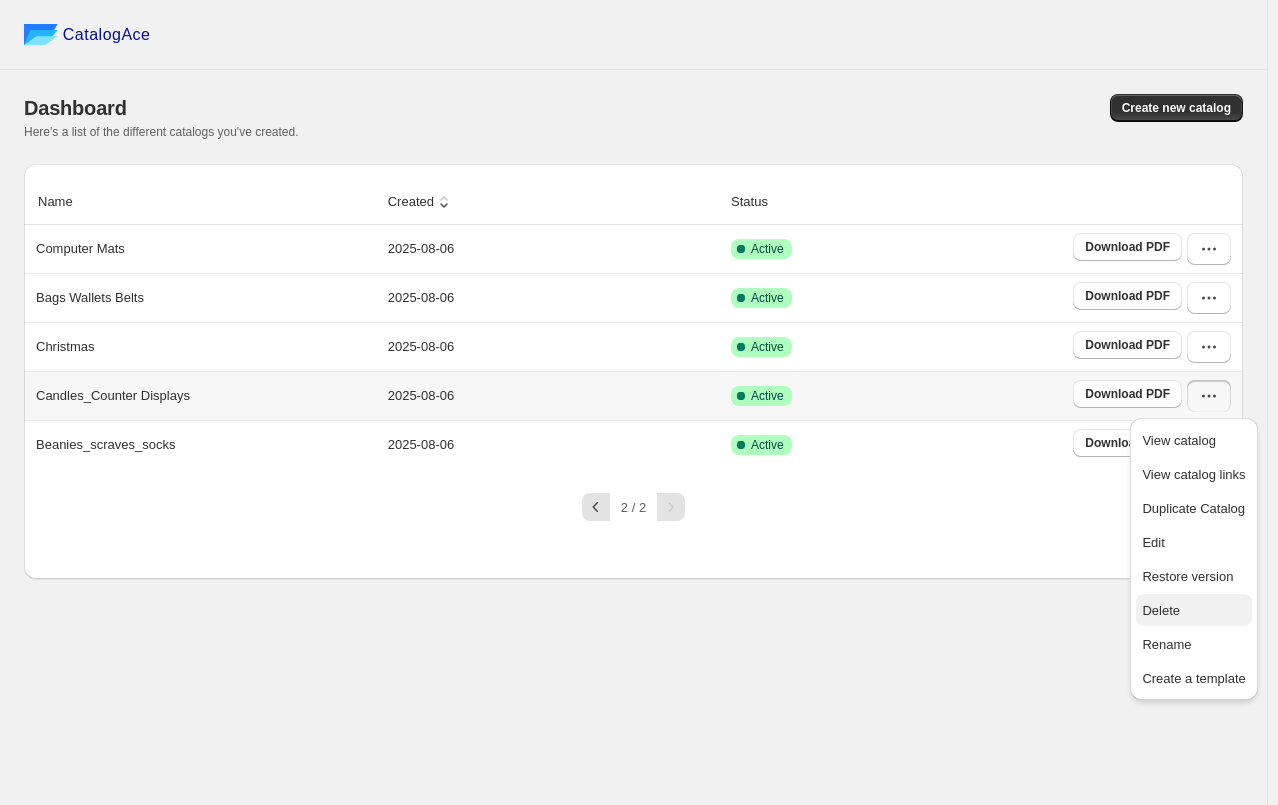 click on "Delete" at bounding box center (1161, 610) 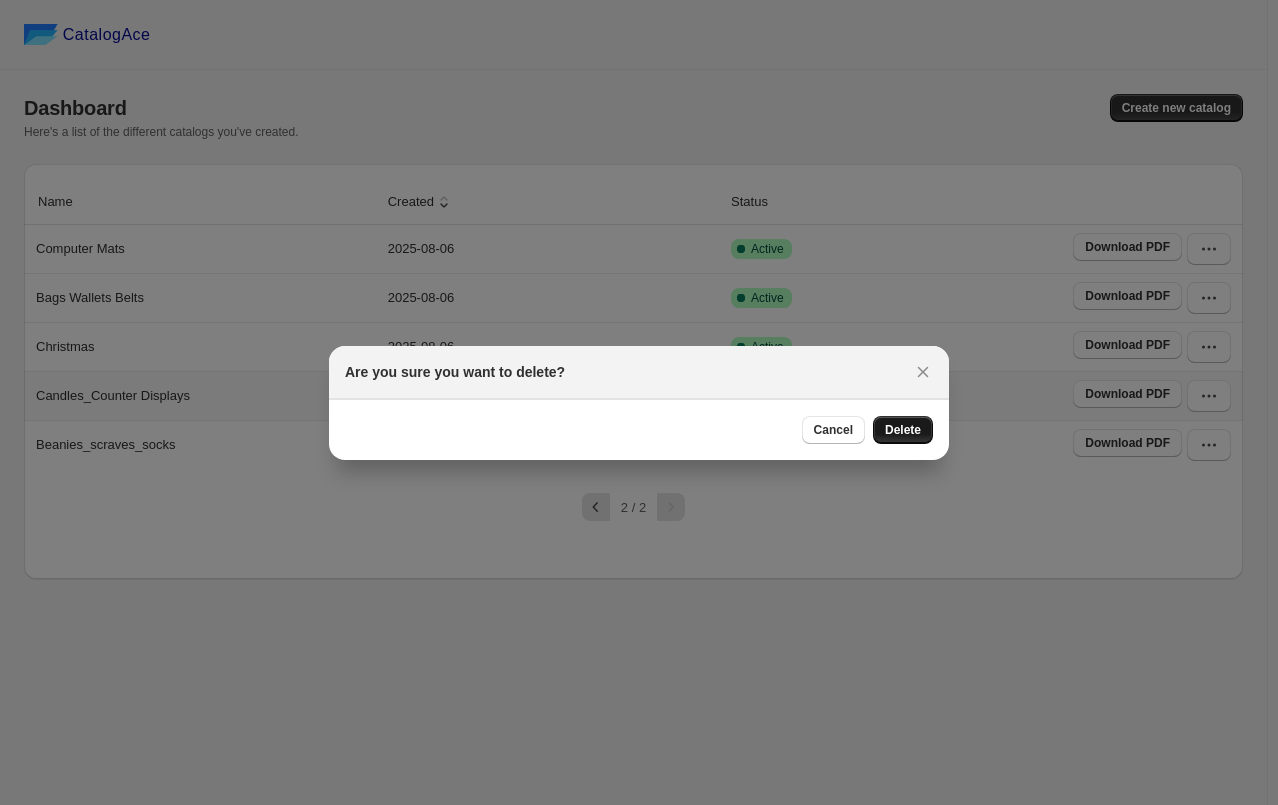 click on "Delete" at bounding box center [903, 430] 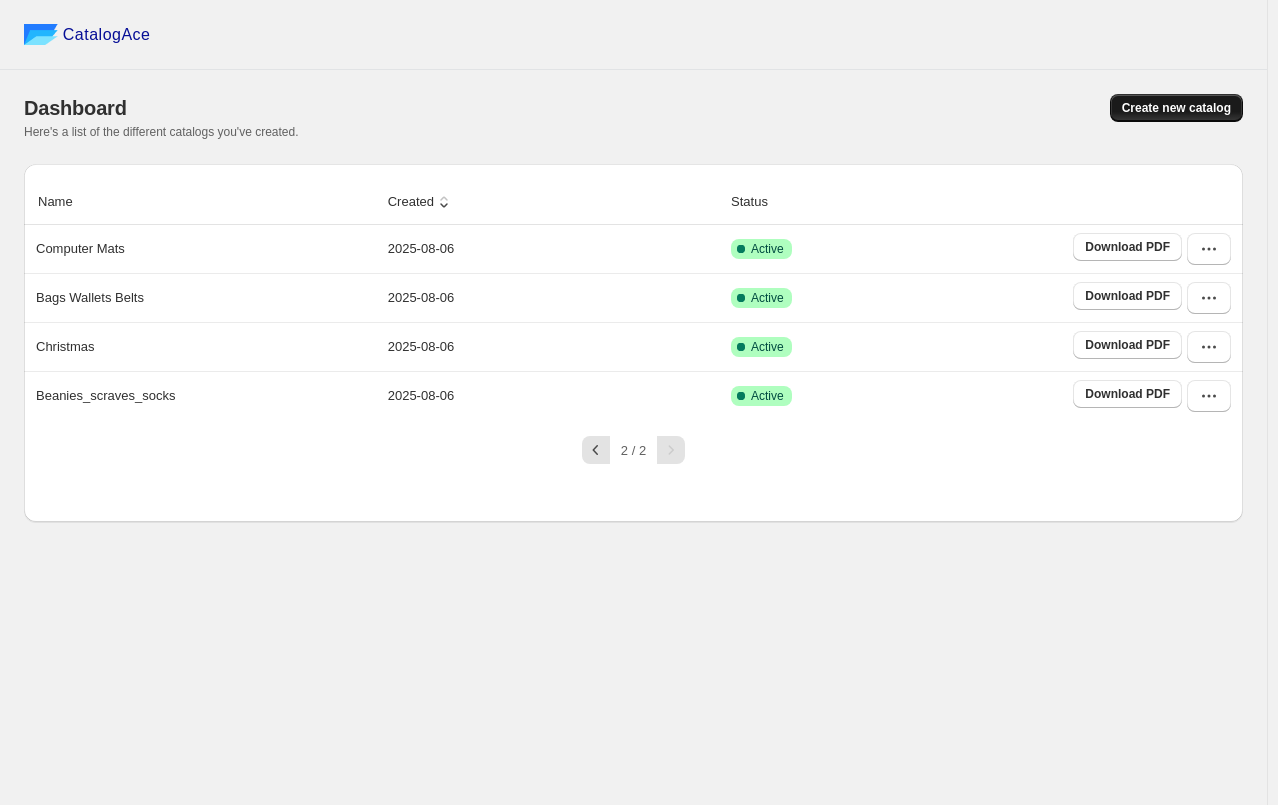 click on "Create new catalog" at bounding box center (1176, 108) 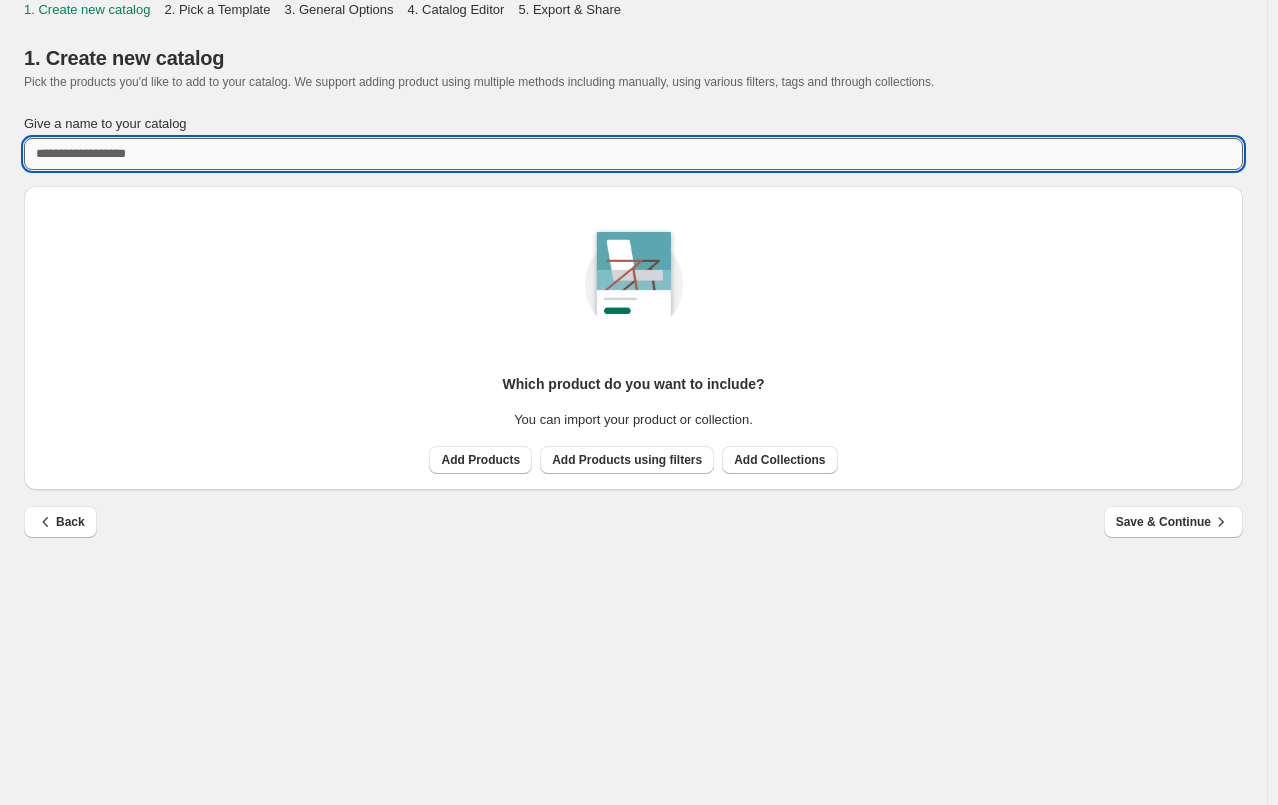 click on "Give a name to your catalog" at bounding box center (633, 154) 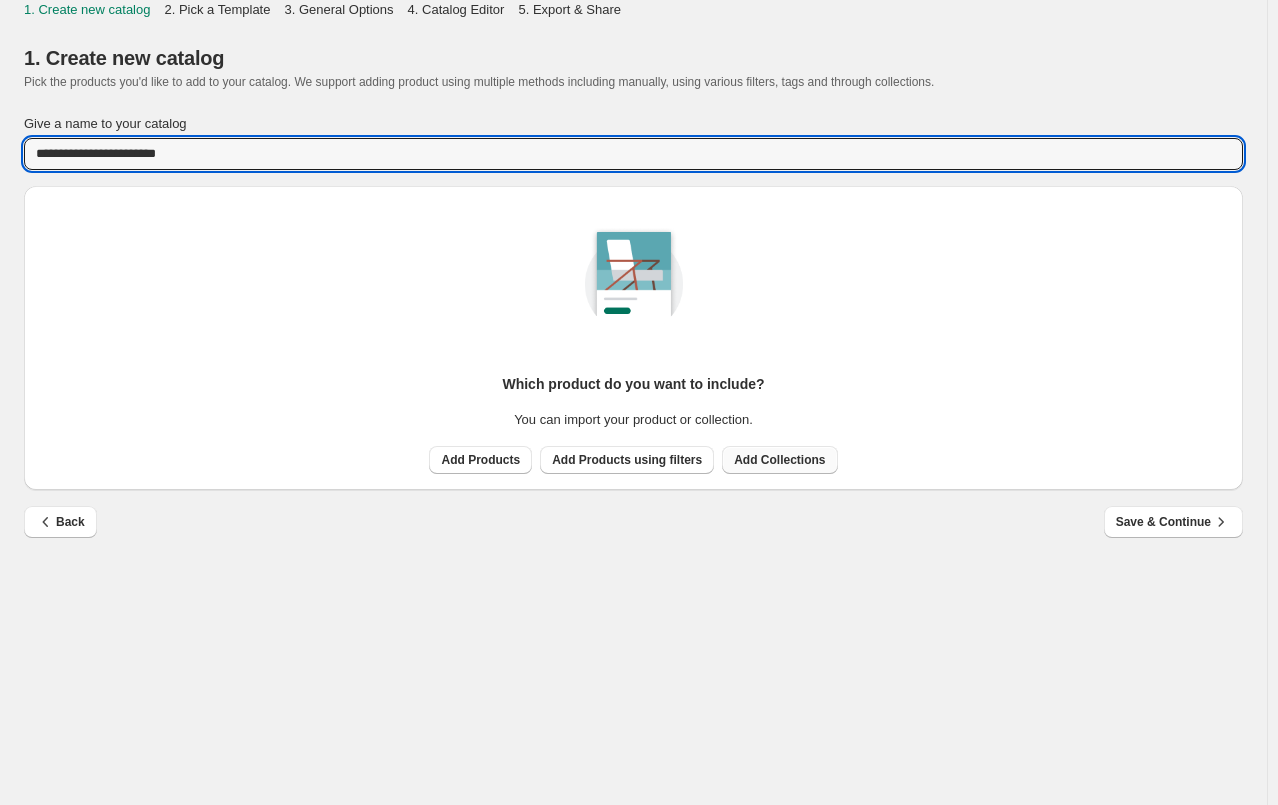 type on "**********" 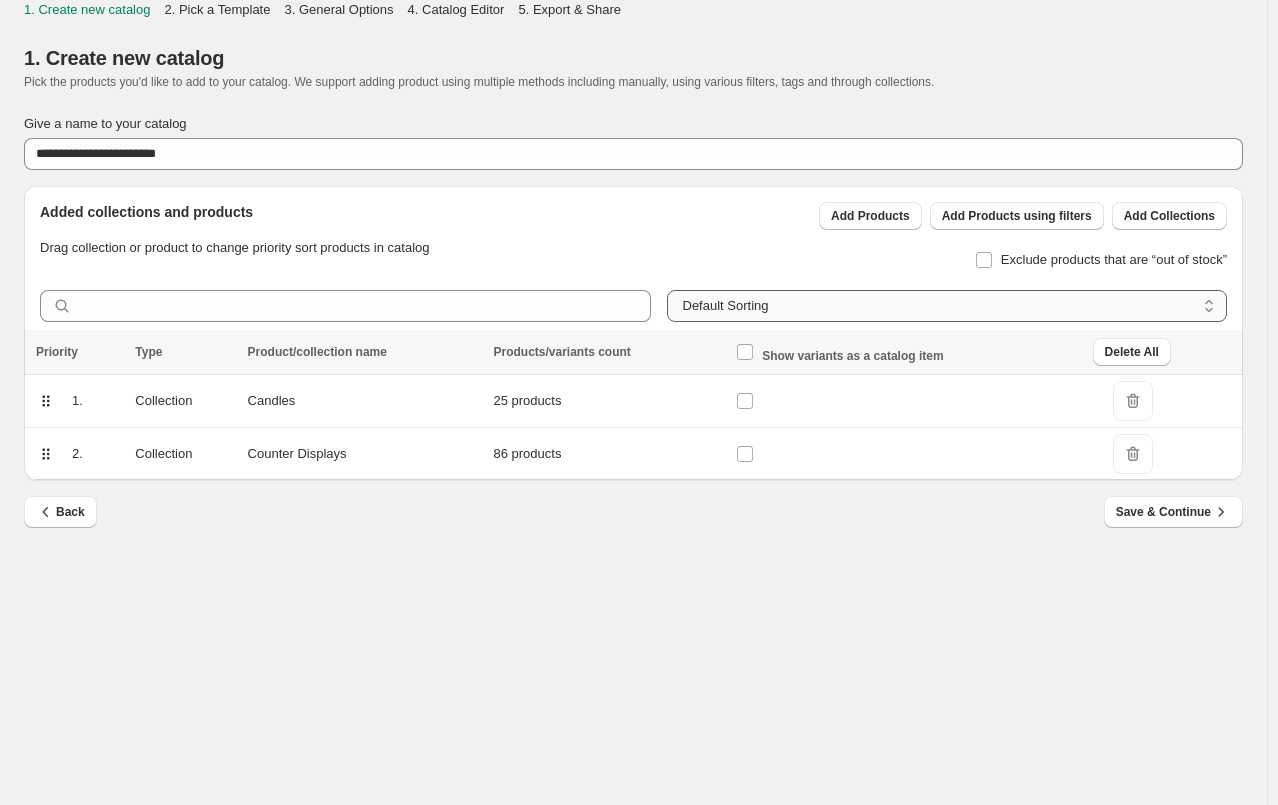 drag, startPoint x: 1203, startPoint y: 313, endPoint x: 1158, endPoint y: 317, distance: 45.17743 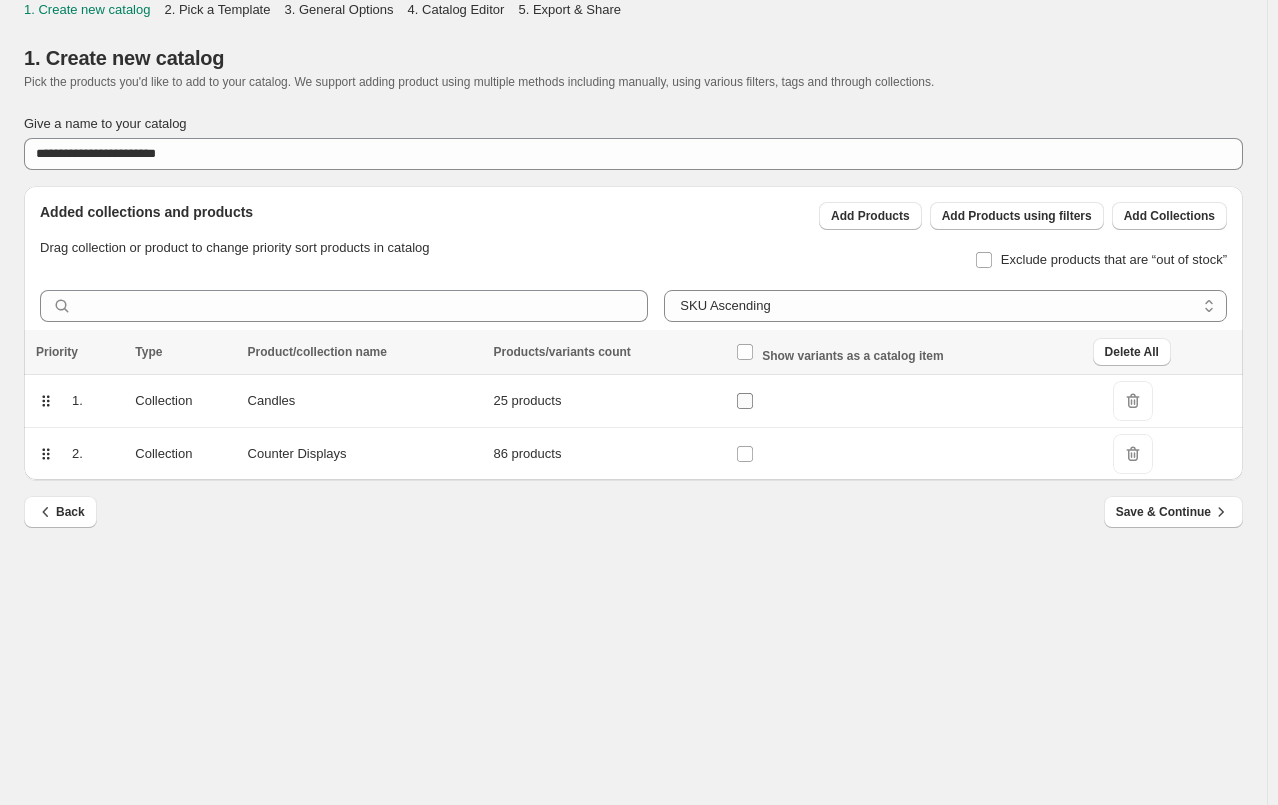 click at bounding box center [749, 401] 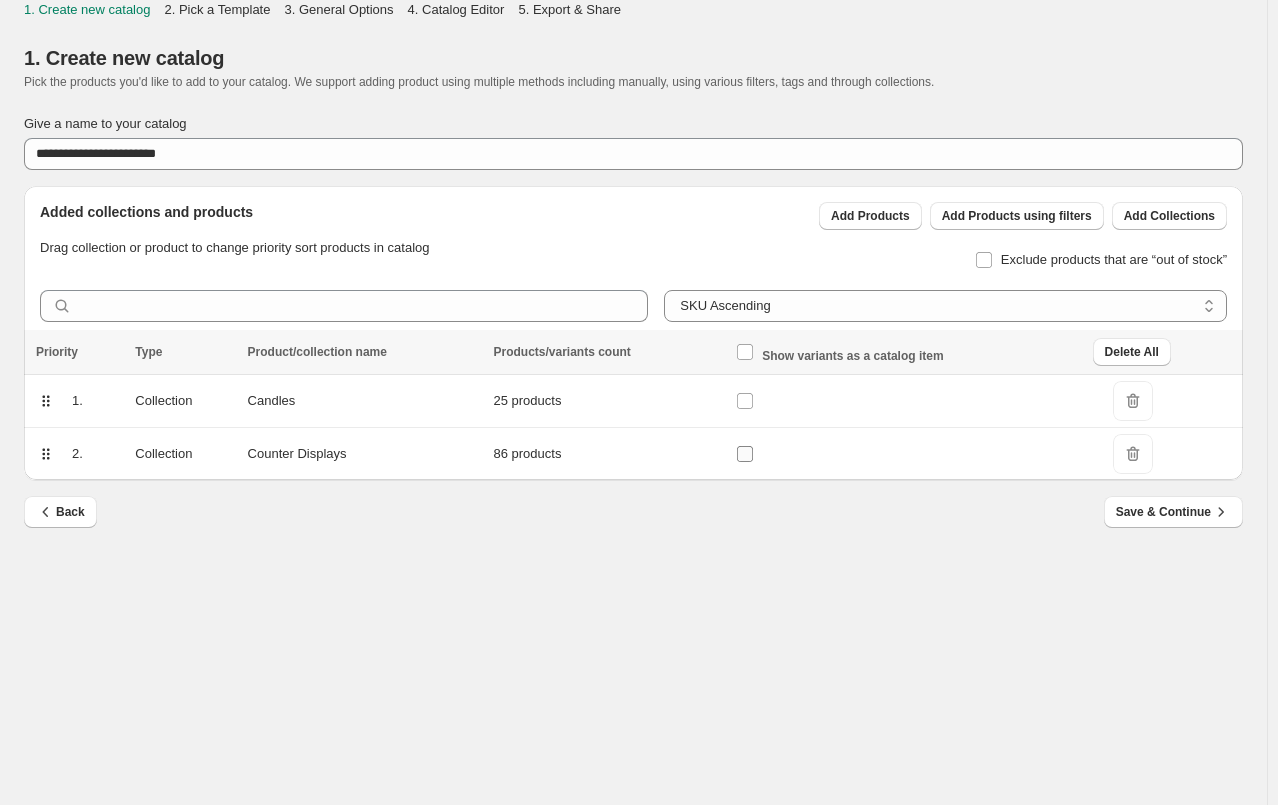 click at bounding box center [745, 454] 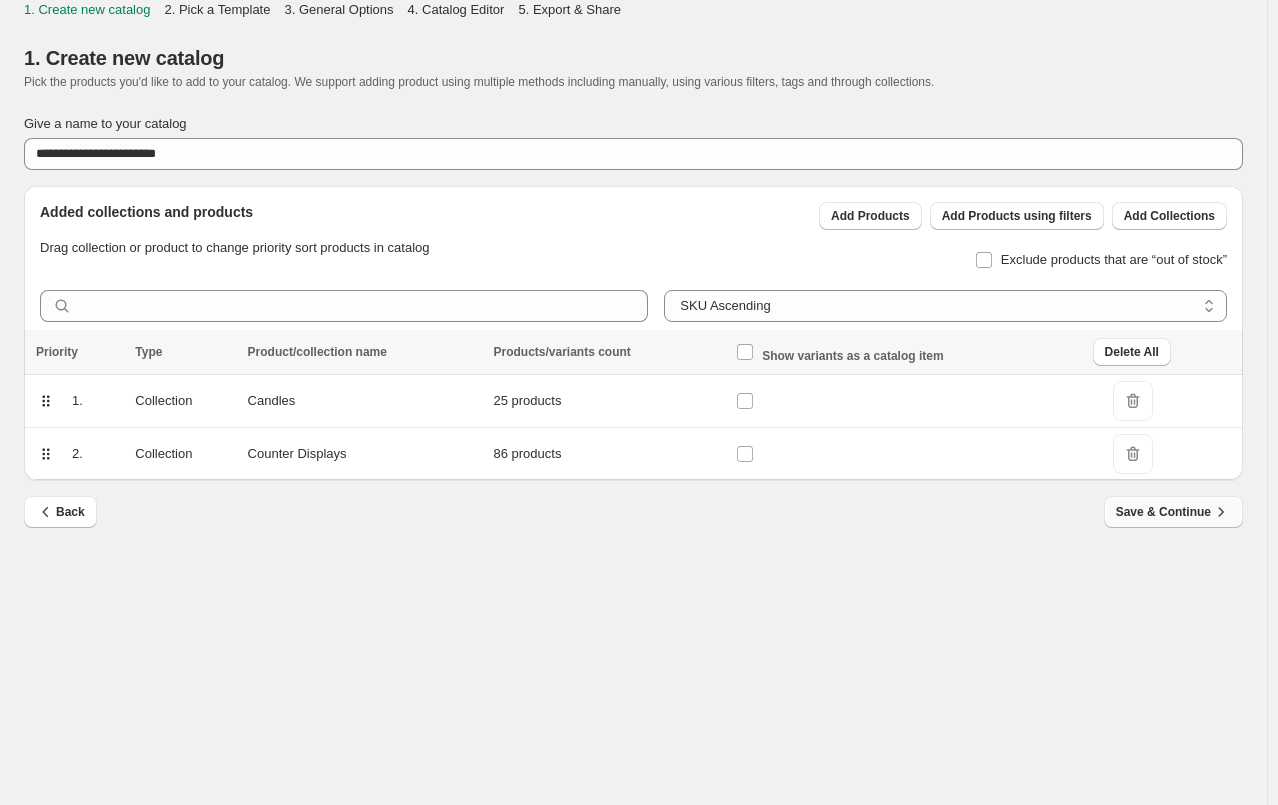 click on "Save & Continue" at bounding box center [1173, 512] 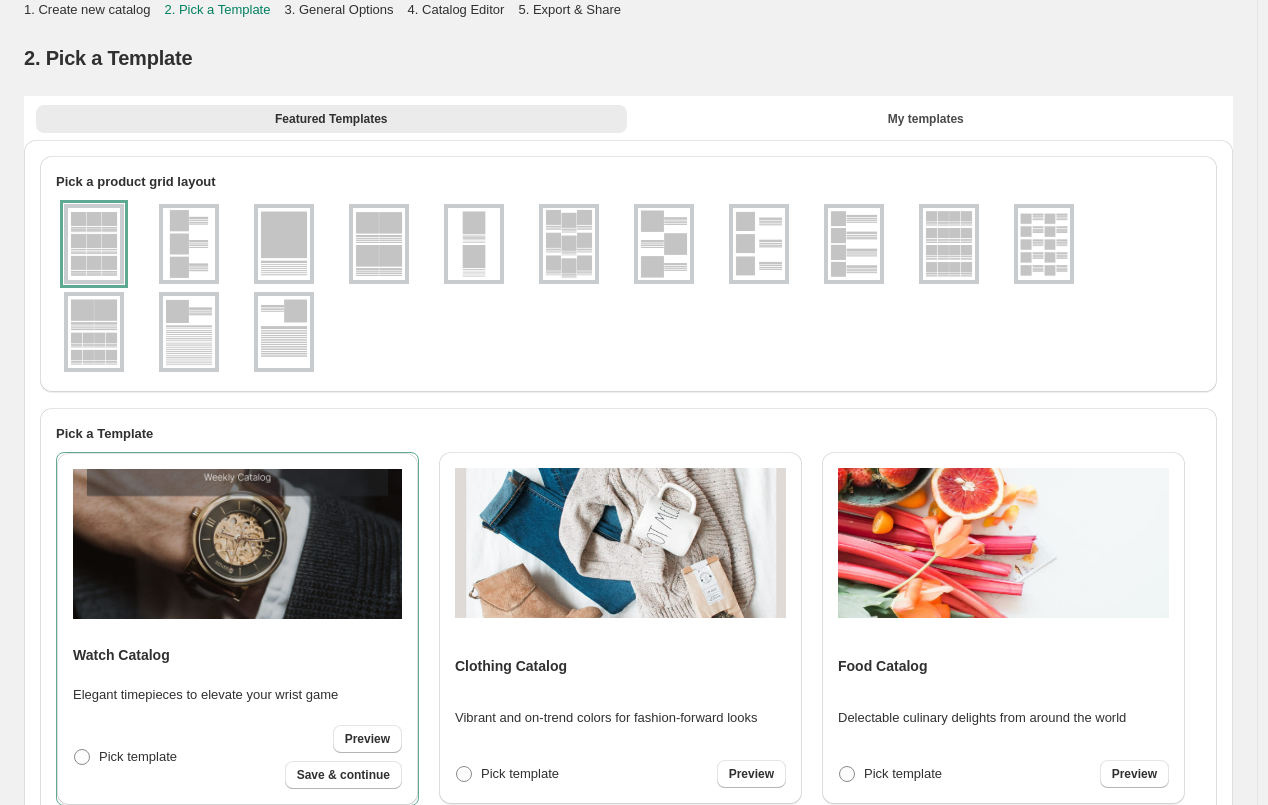 click at bounding box center (1044, 244) 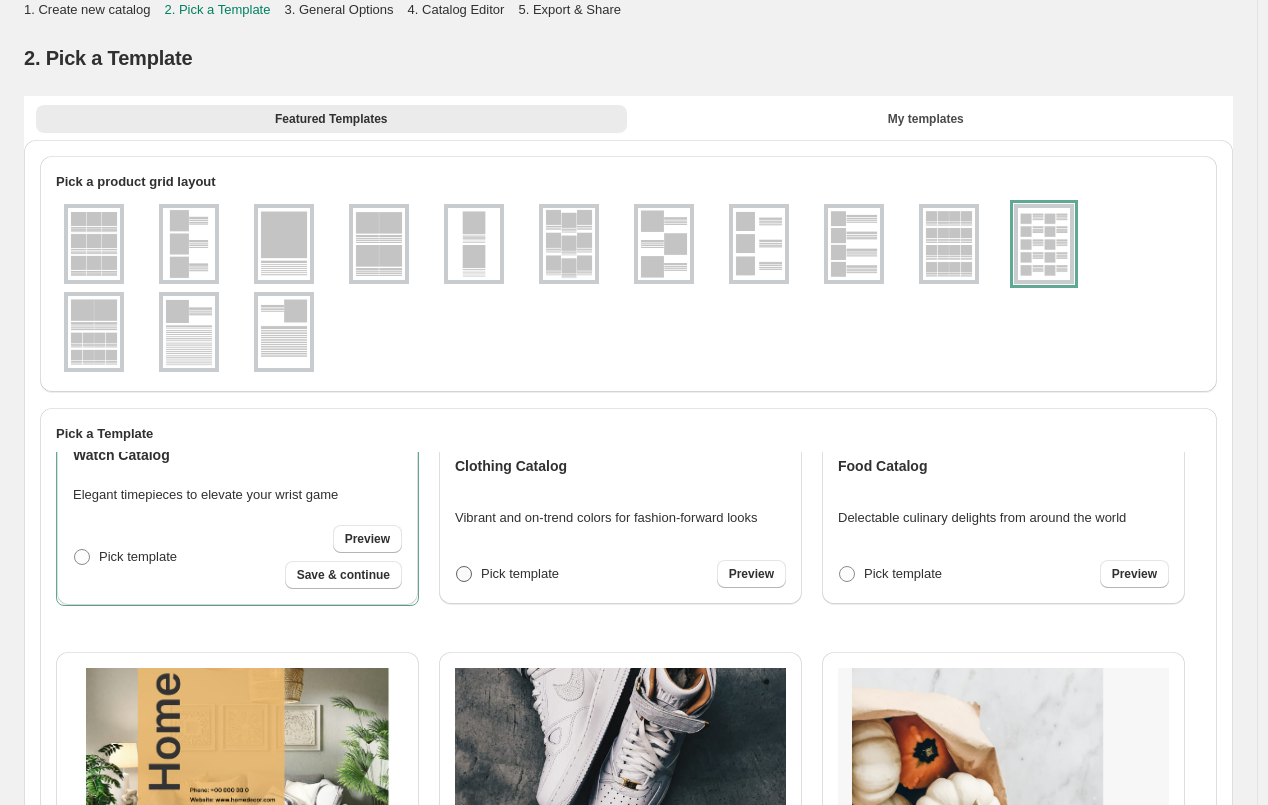 click on "Pick template" at bounding box center [520, 574] 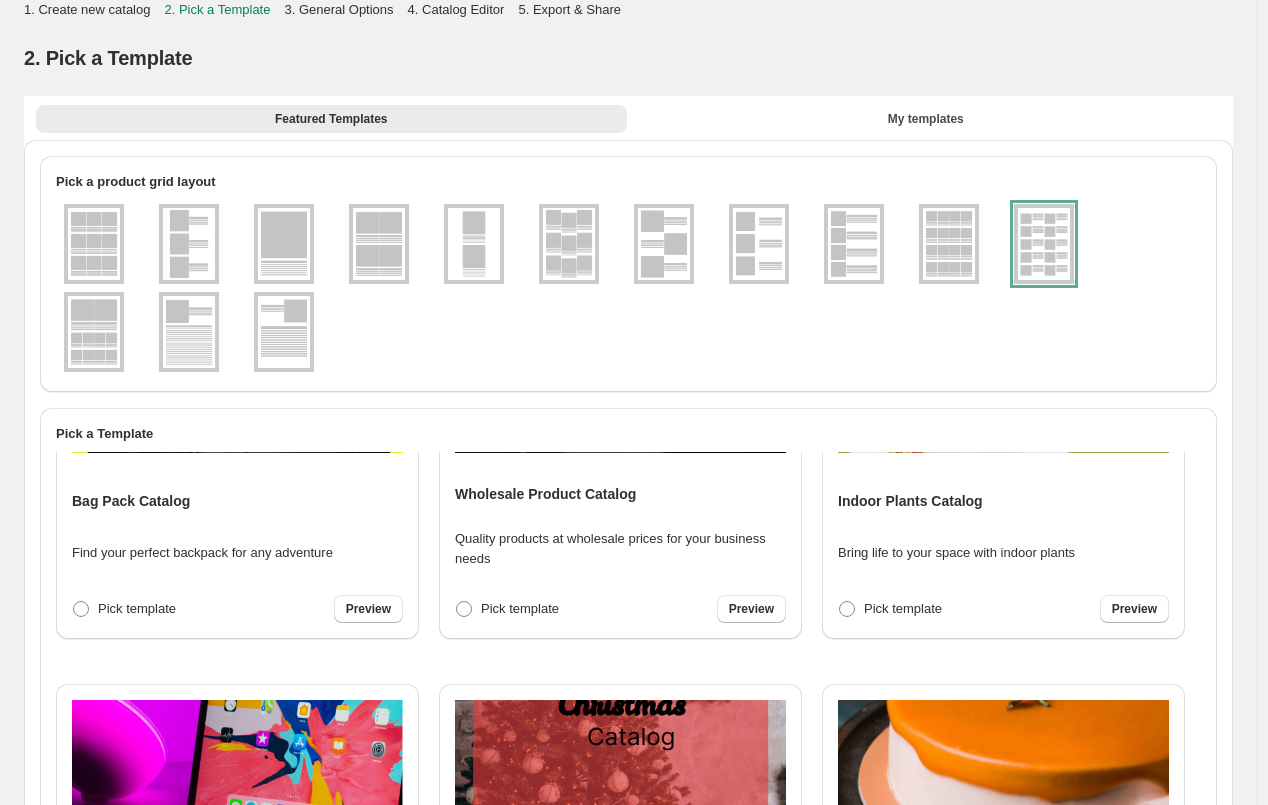 scroll, scrollTop: 2780, scrollLeft: 0, axis: vertical 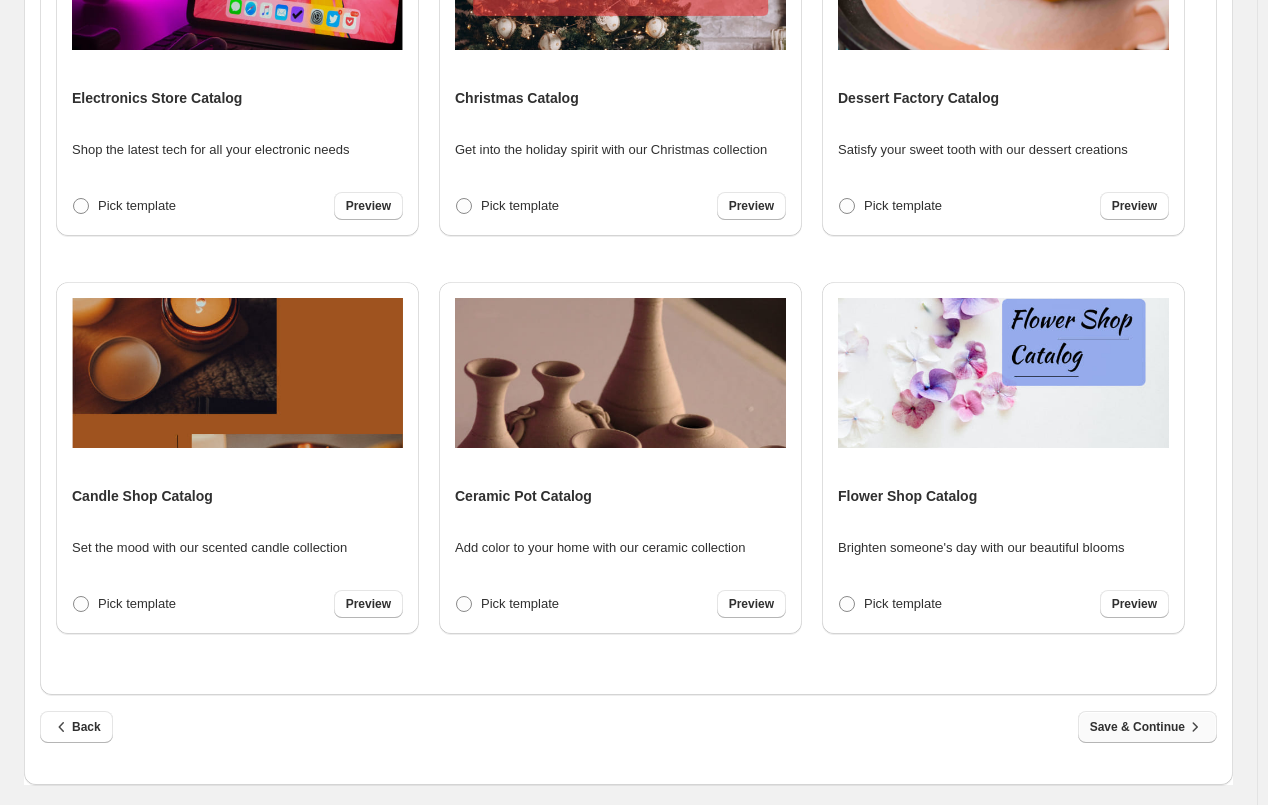 click on "Save & Continue" at bounding box center [1147, 727] 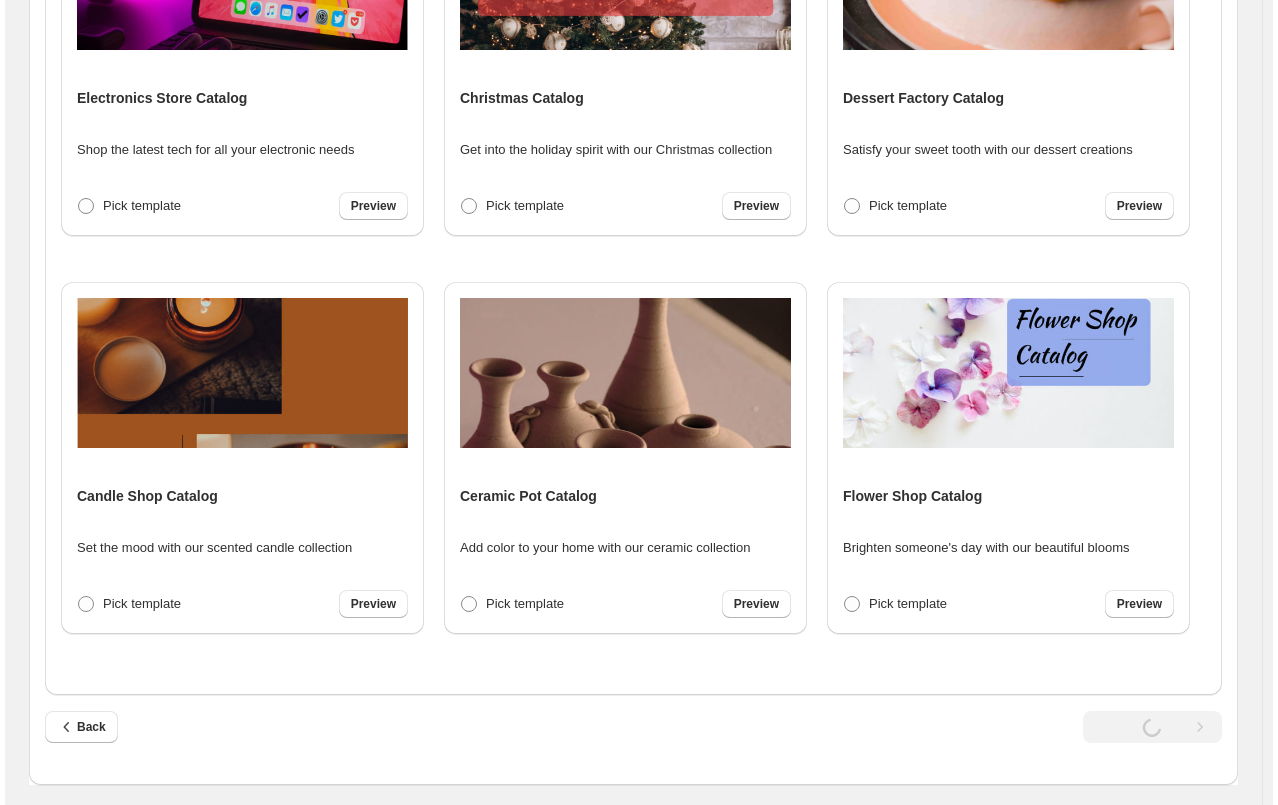 scroll, scrollTop: 0, scrollLeft: 0, axis: both 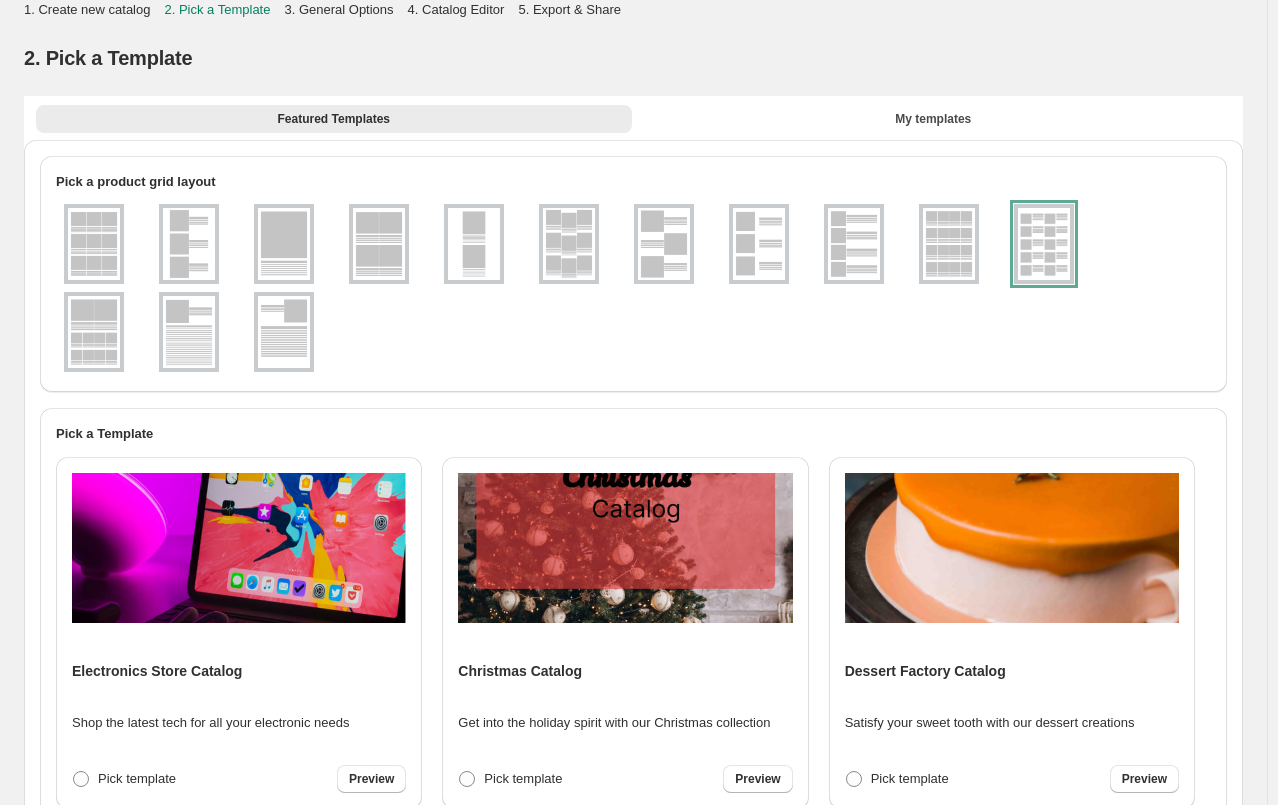 select on "**********" 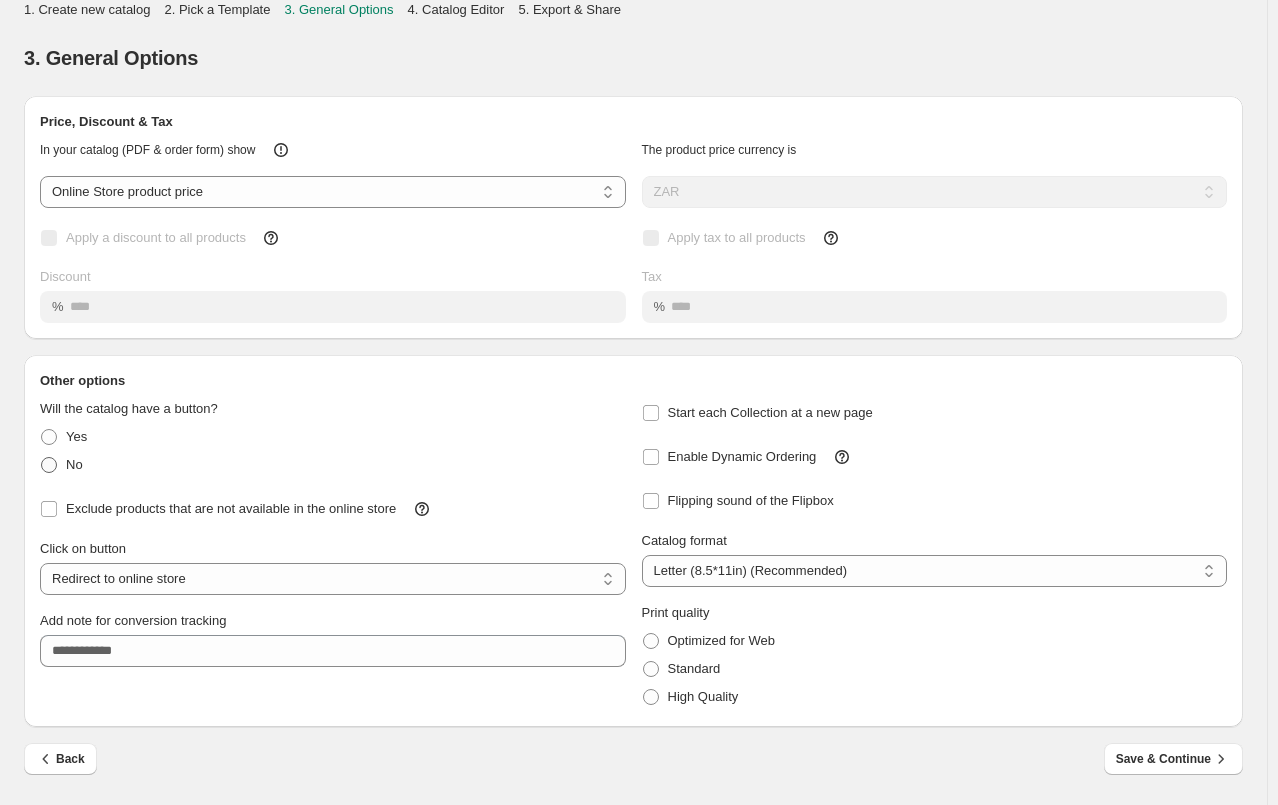 click at bounding box center (49, 465) 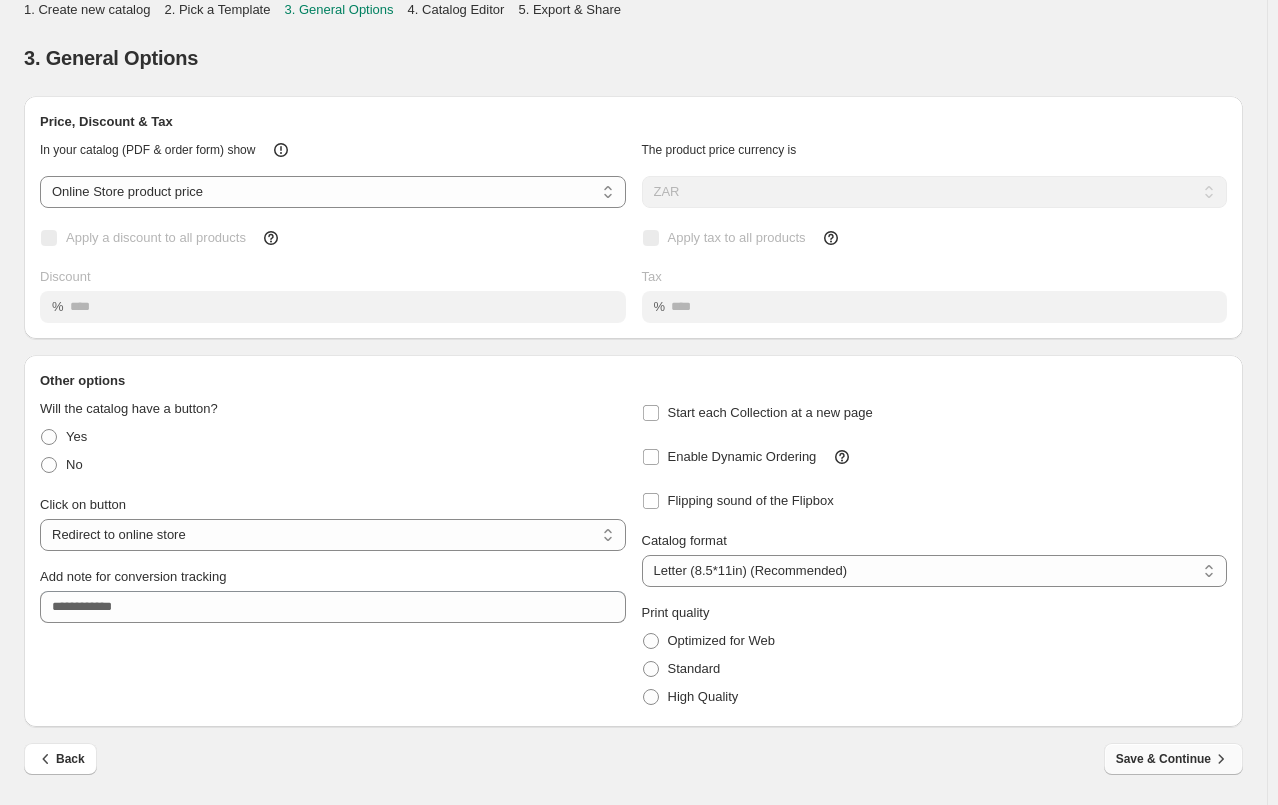 click on "Save & Continue" at bounding box center [1173, 759] 